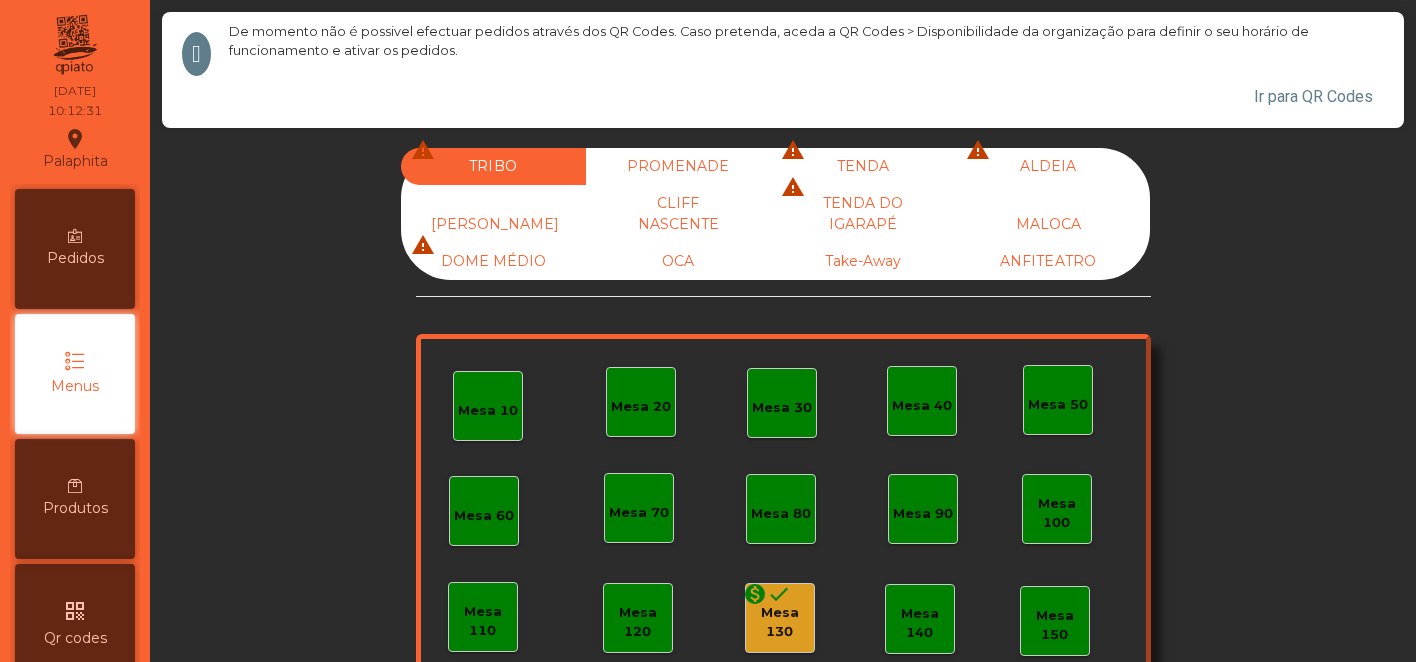 scroll, scrollTop: 0, scrollLeft: 0, axis: both 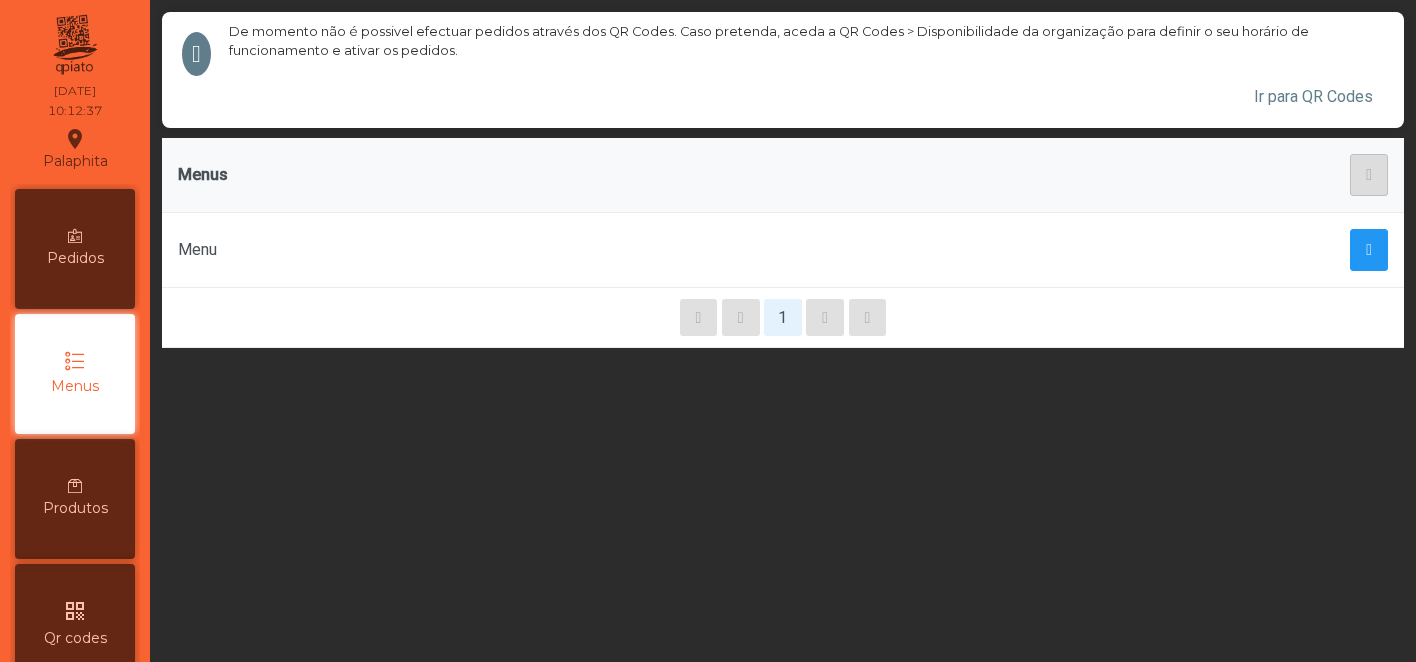 click on "Menus" at bounding box center (75, 386) 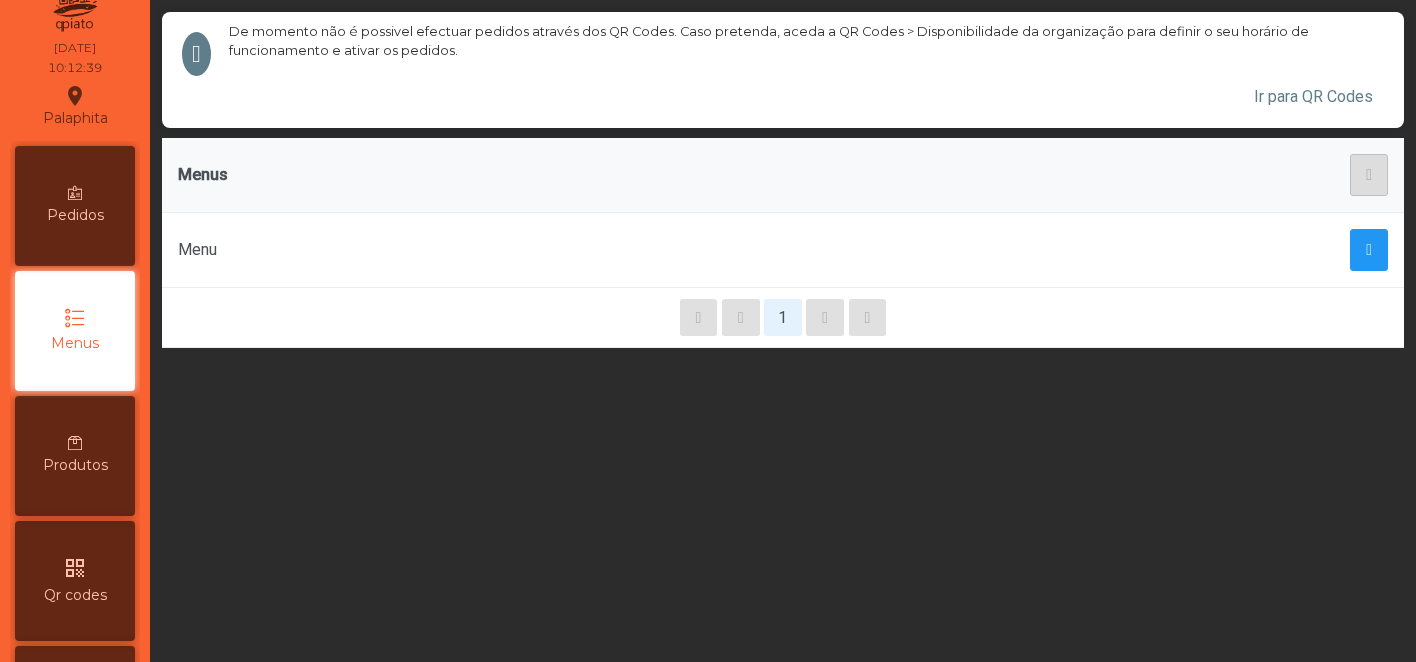 click 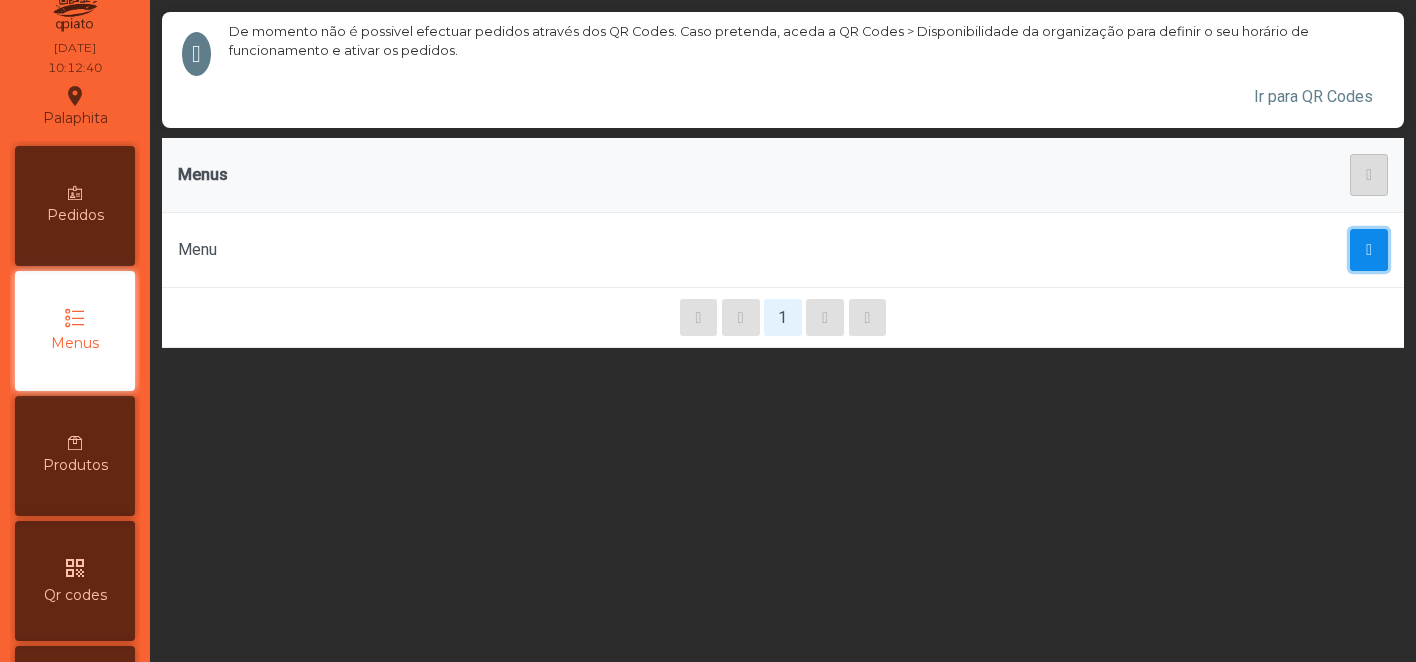 click 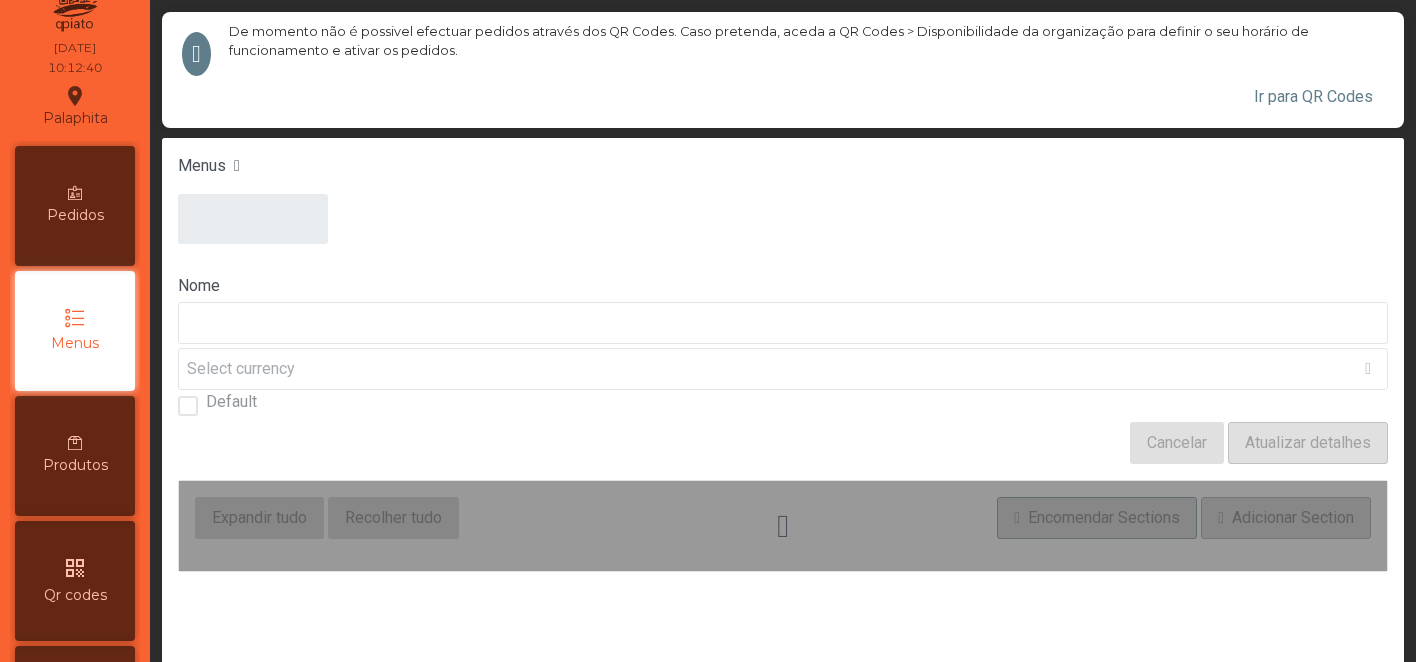 type on "****" 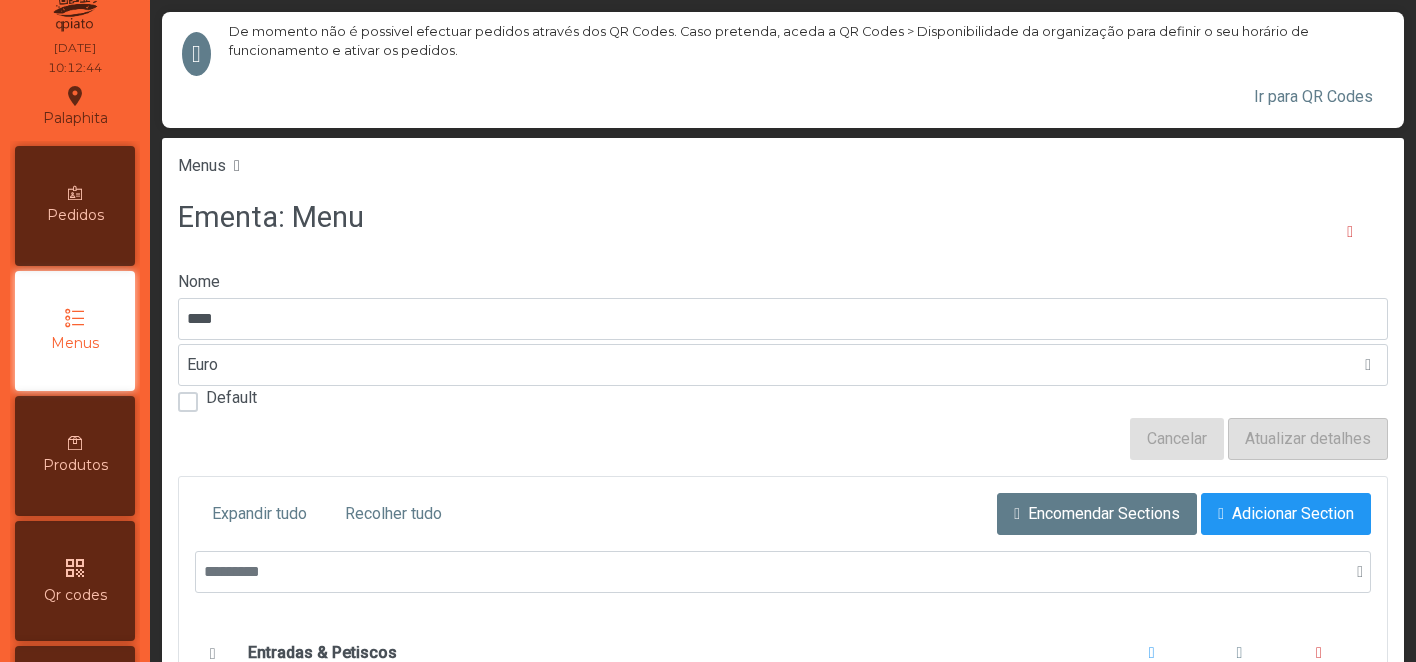 scroll, scrollTop: 0, scrollLeft: 0, axis: both 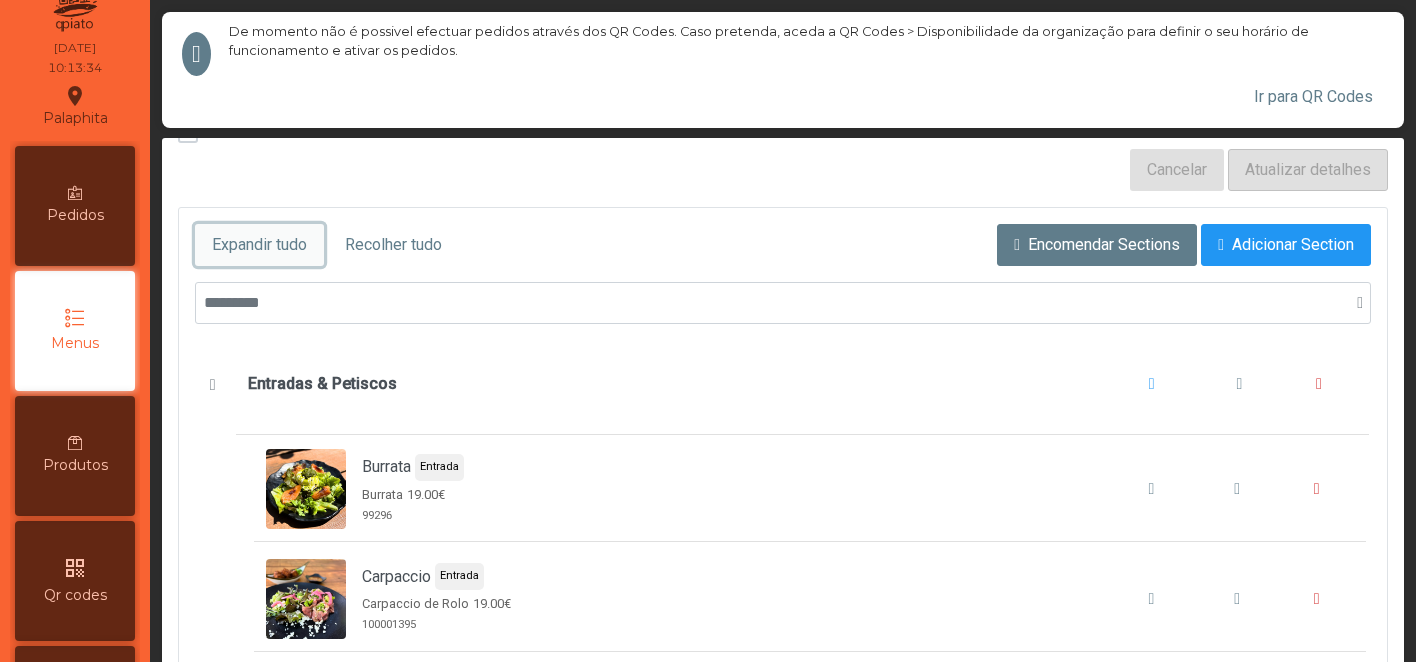 click on "Expandir tudo" 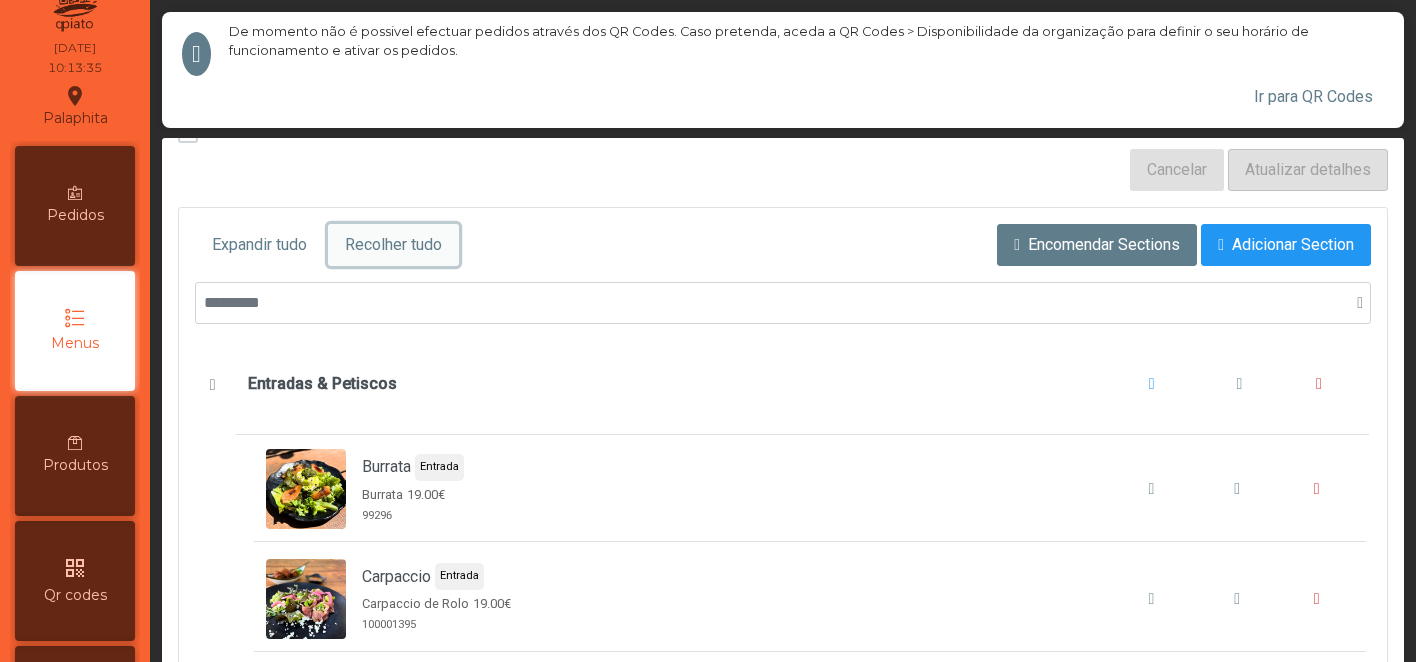 click on "Recolher tudo" 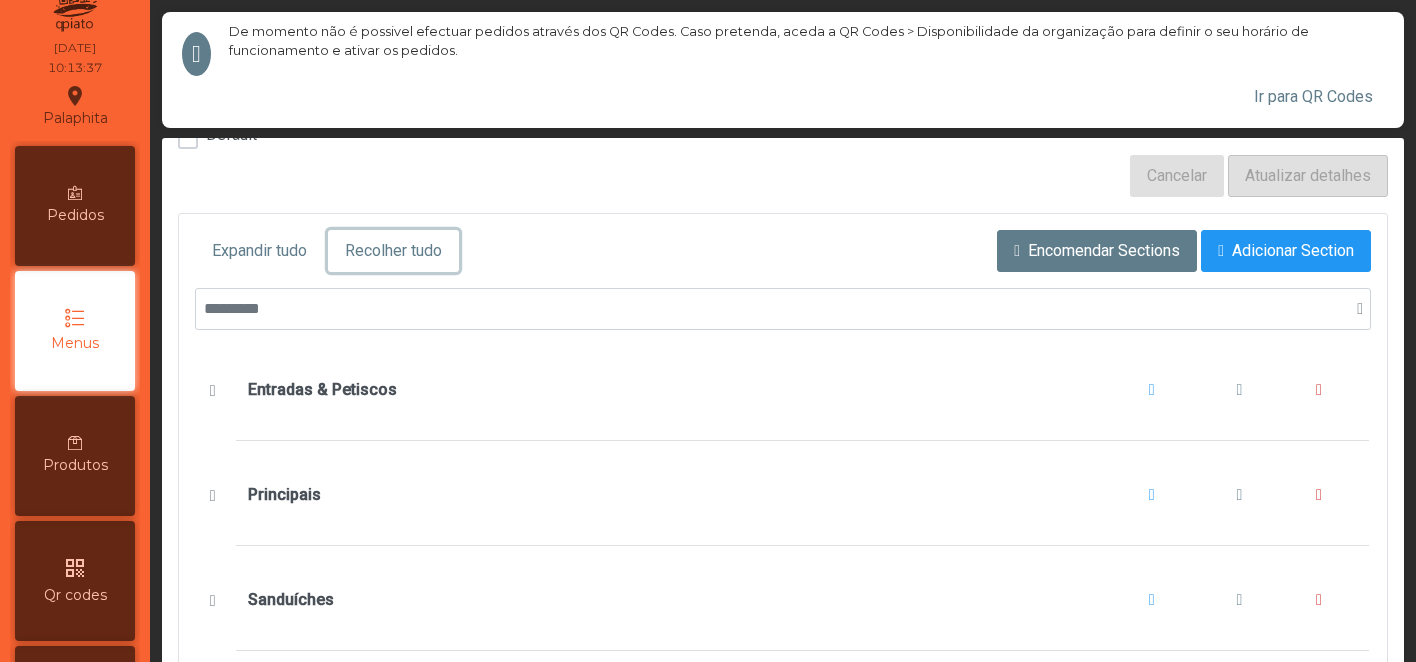 scroll, scrollTop: 224, scrollLeft: 0, axis: vertical 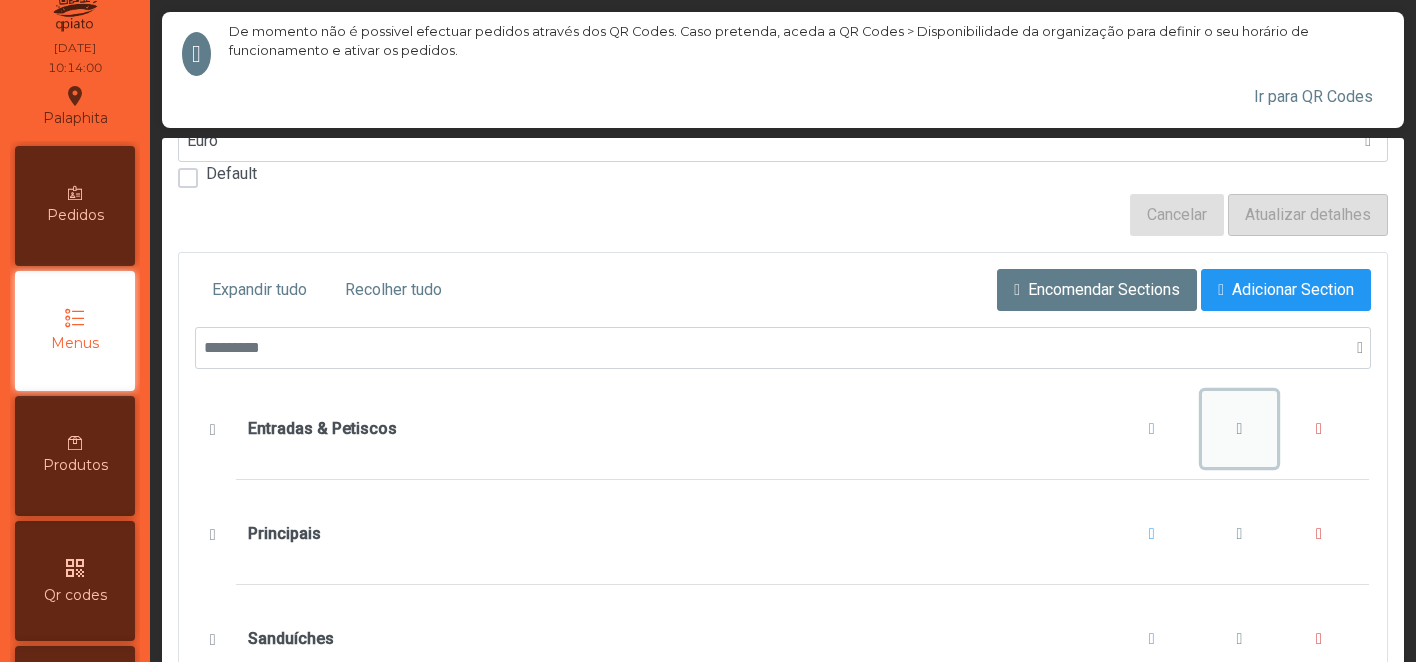 click 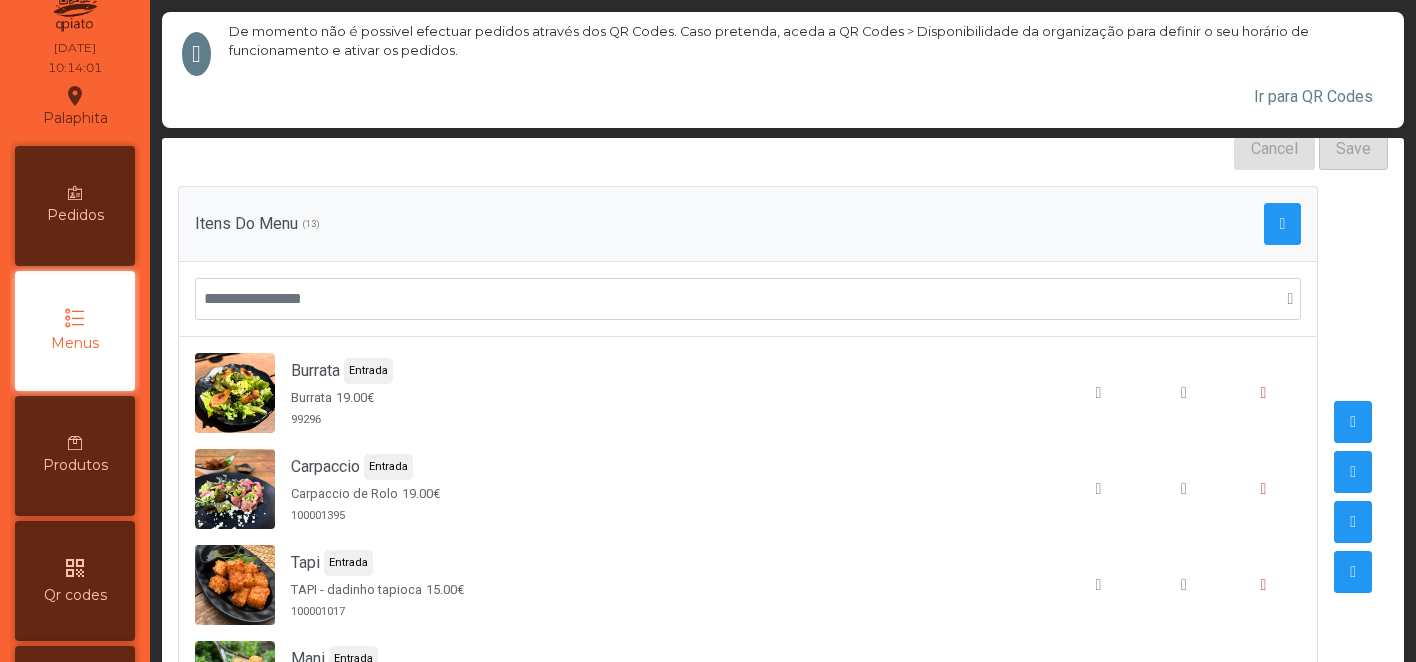 scroll, scrollTop: 272, scrollLeft: 0, axis: vertical 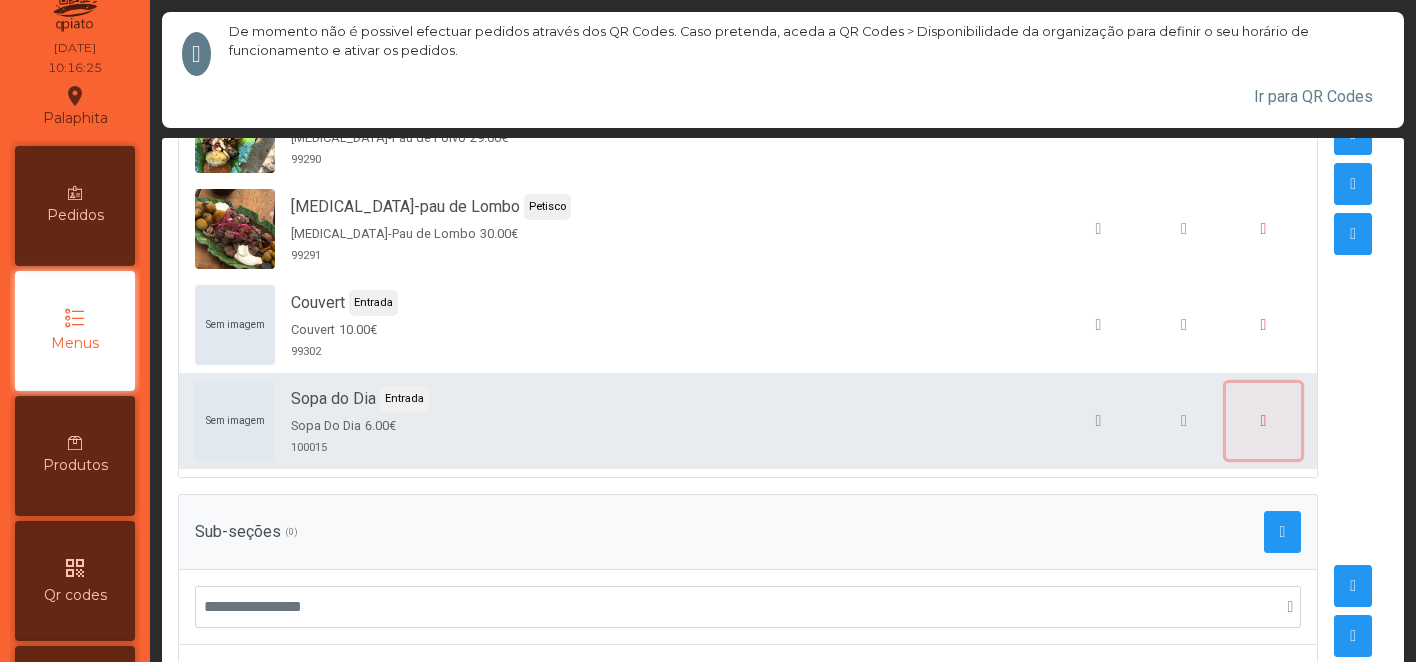 click 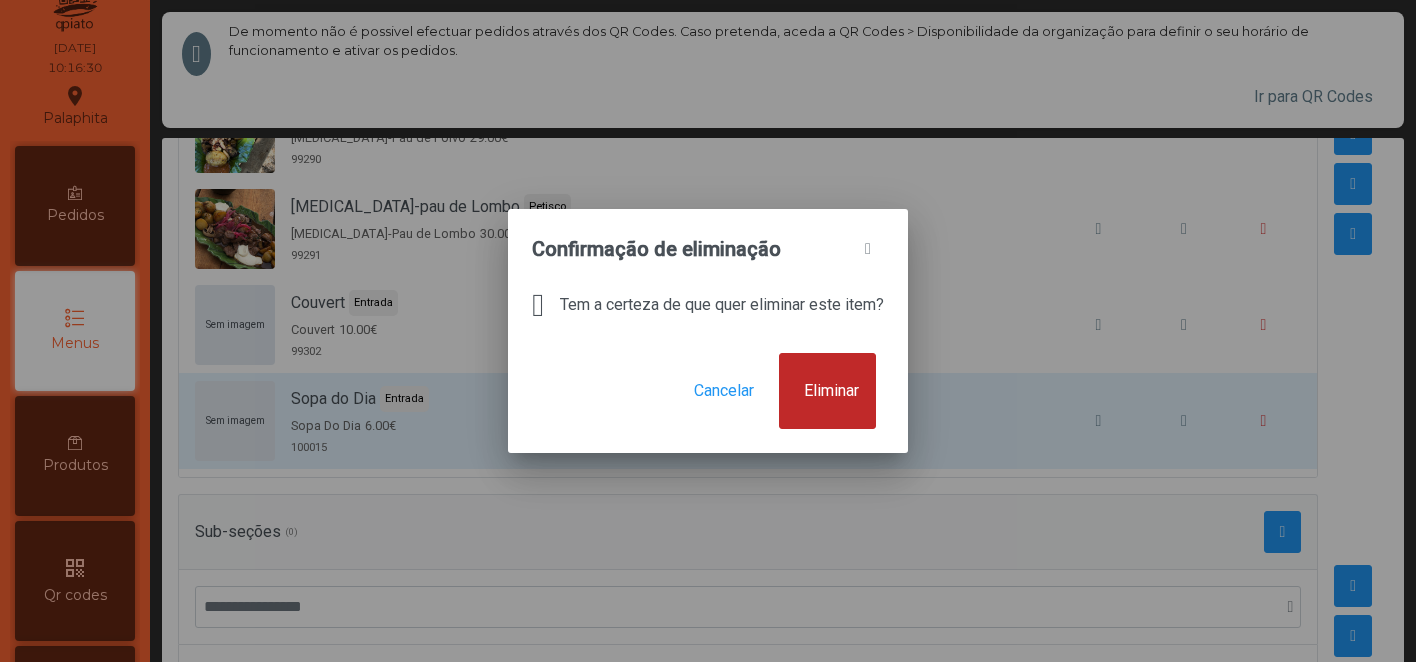 click on "Eliminar" at bounding box center [831, 391] 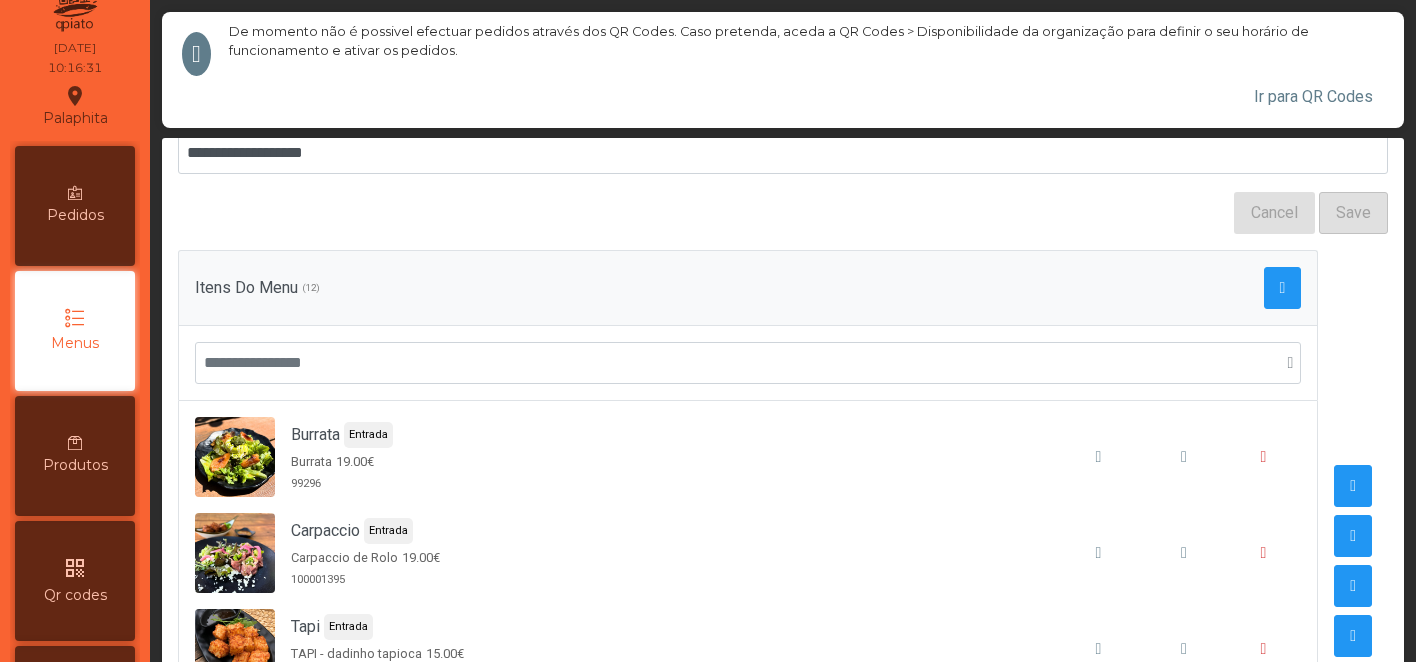 scroll, scrollTop: 213, scrollLeft: 0, axis: vertical 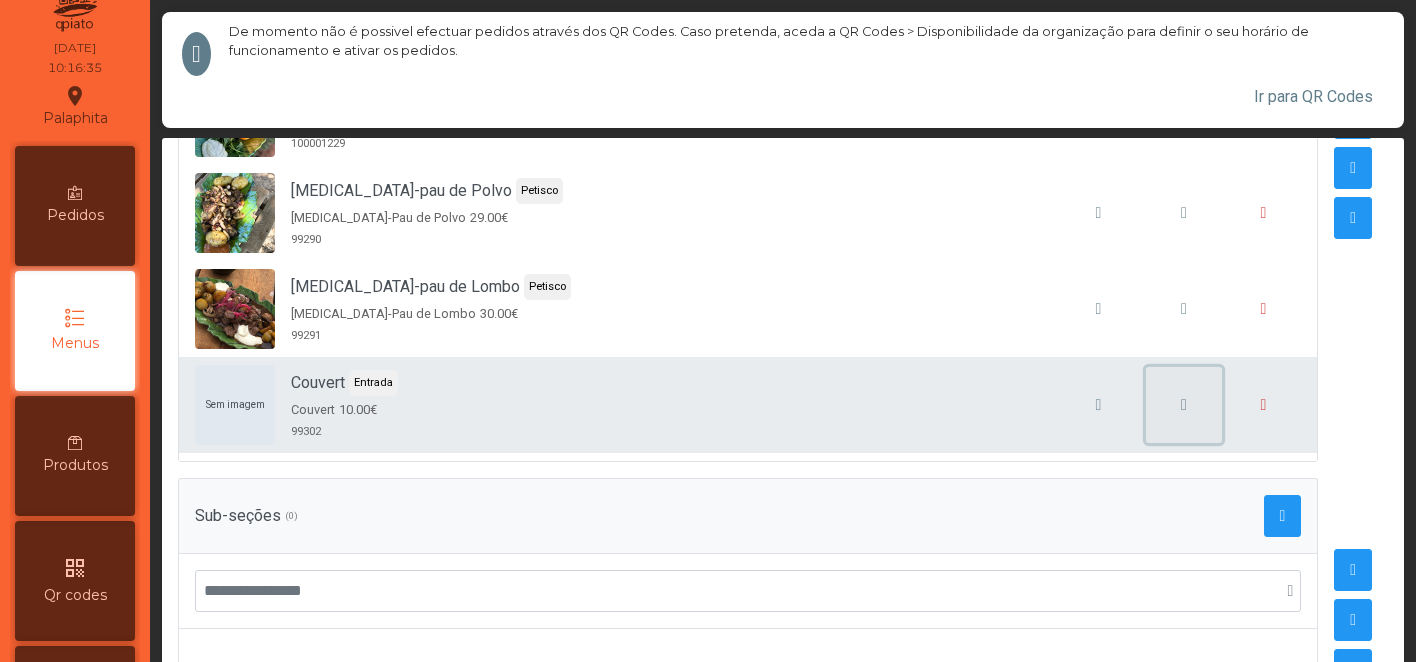 click 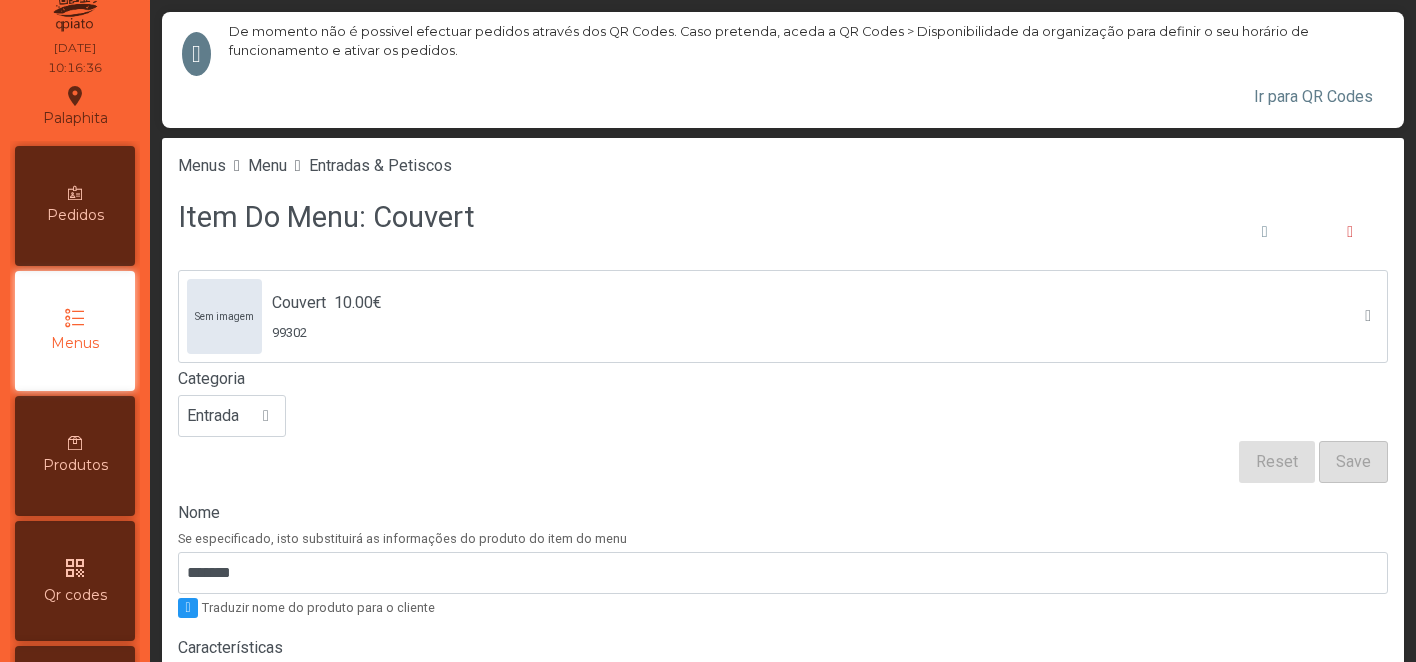 scroll, scrollTop: 9, scrollLeft: 0, axis: vertical 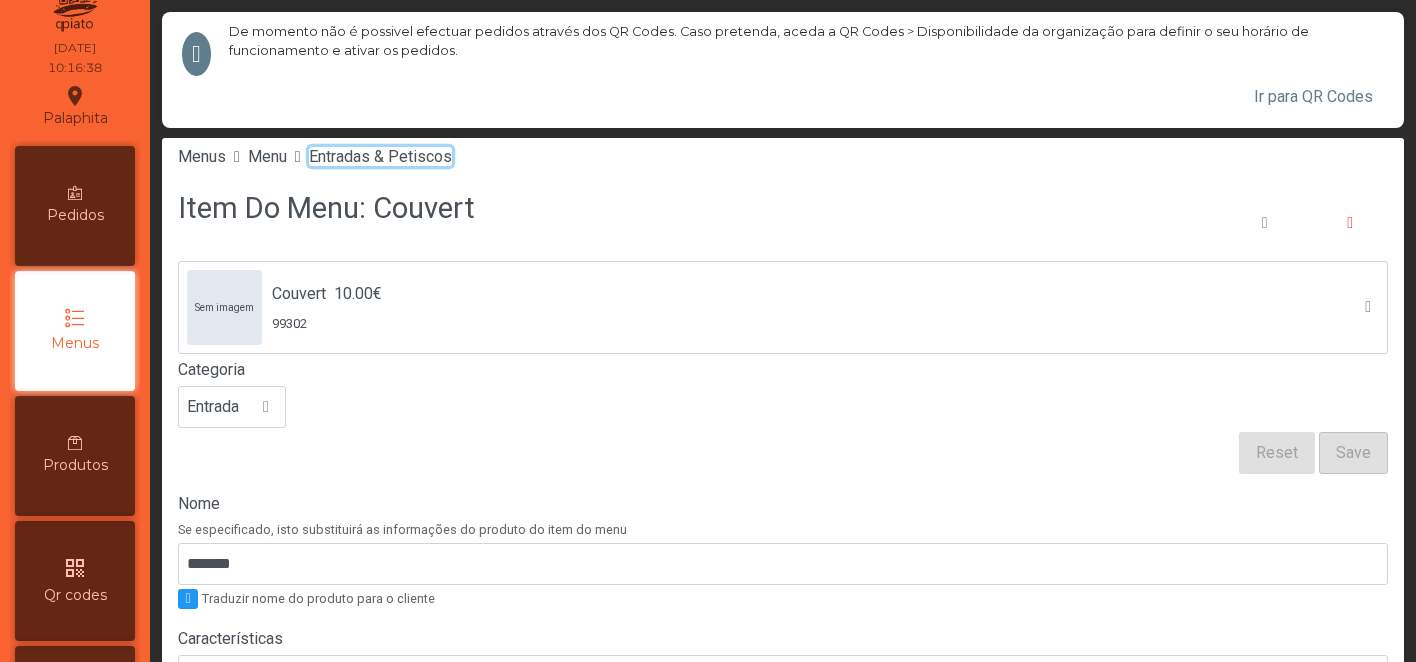 click on "Entradas & Petiscos" 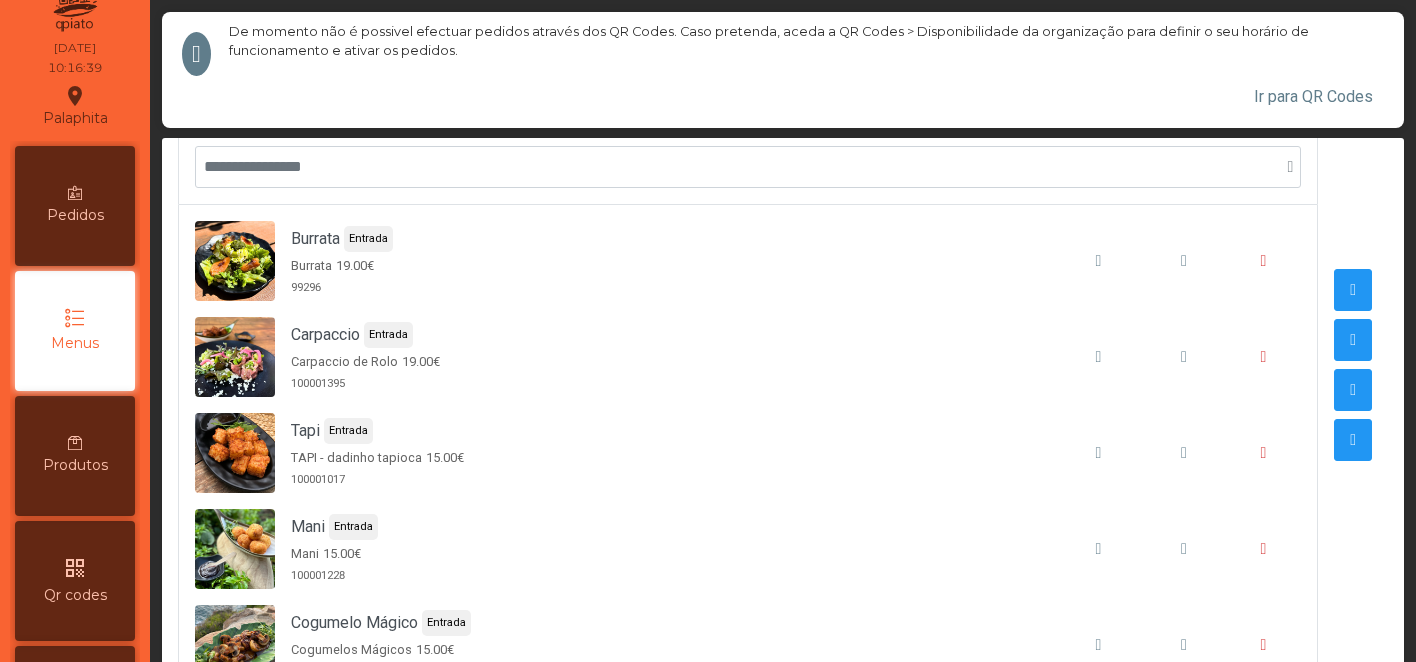 scroll, scrollTop: 660, scrollLeft: 0, axis: vertical 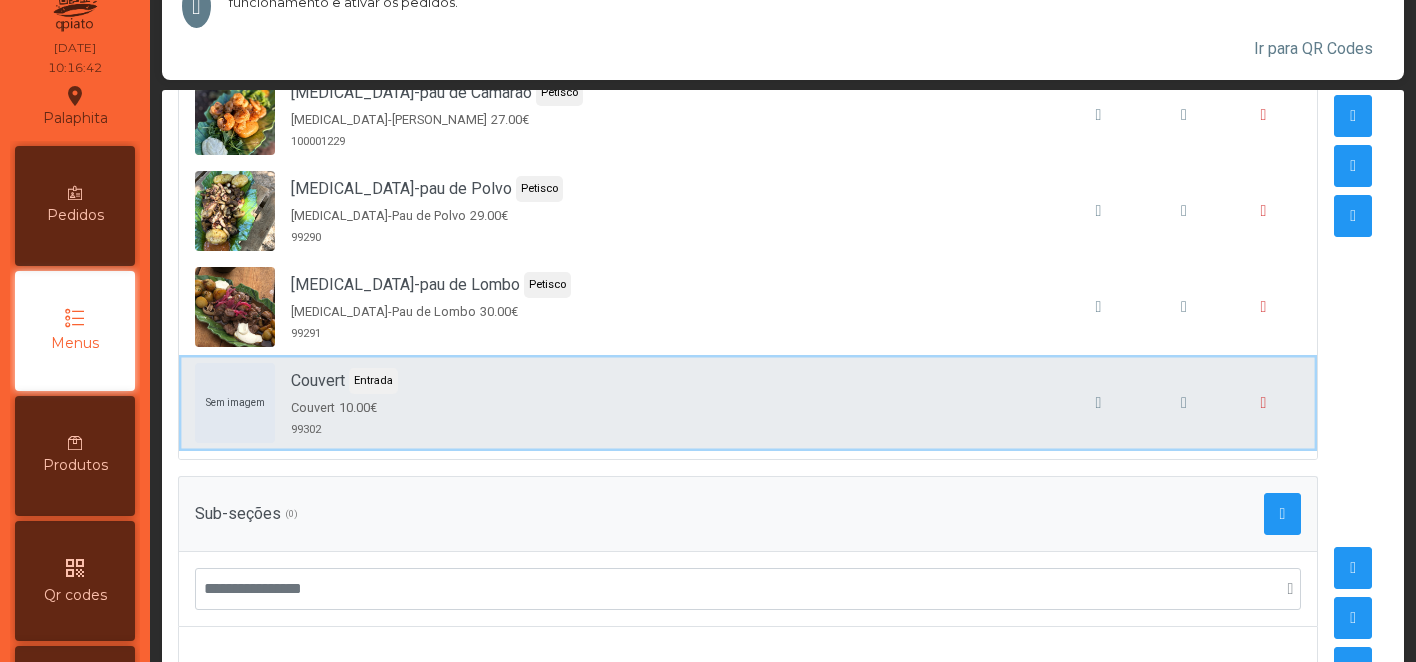 click on "Sem imagem   Couvert  Entrada  Couvert   10.00€   99302" at bounding box center (748, 403) 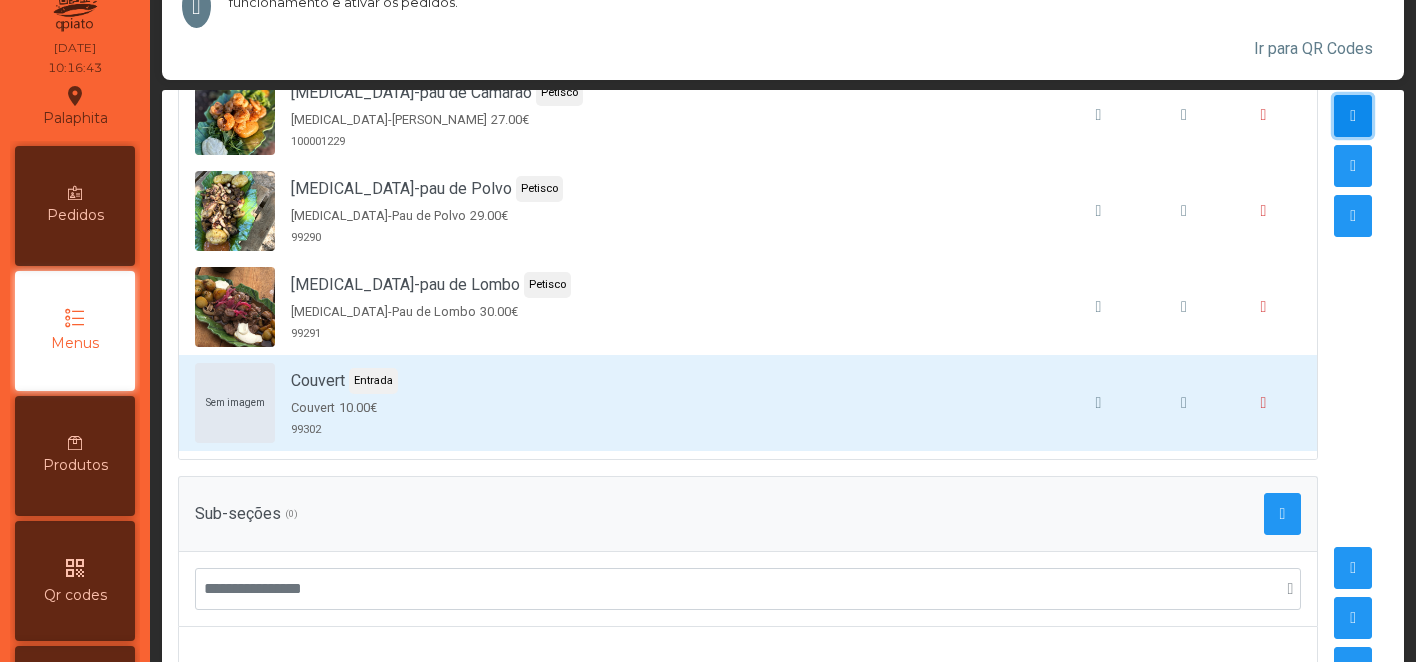 click 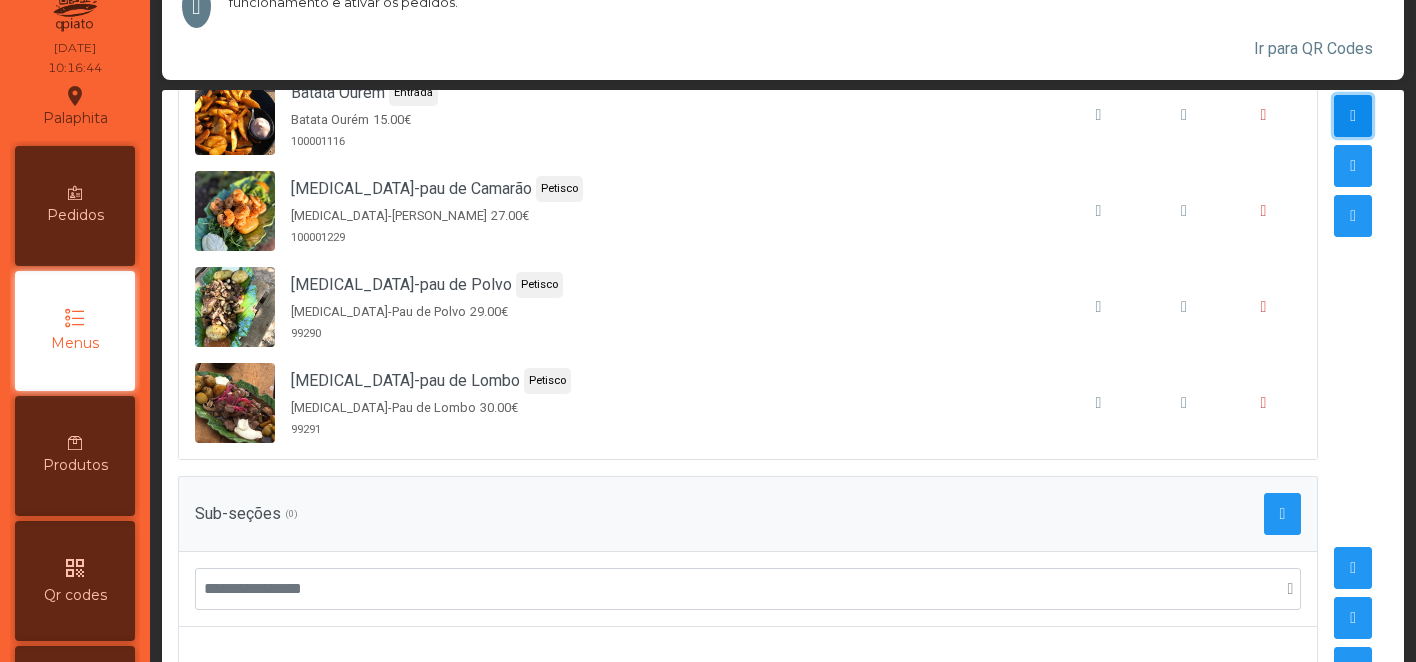 scroll, scrollTop: 0, scrollLeft: 0, axis: both 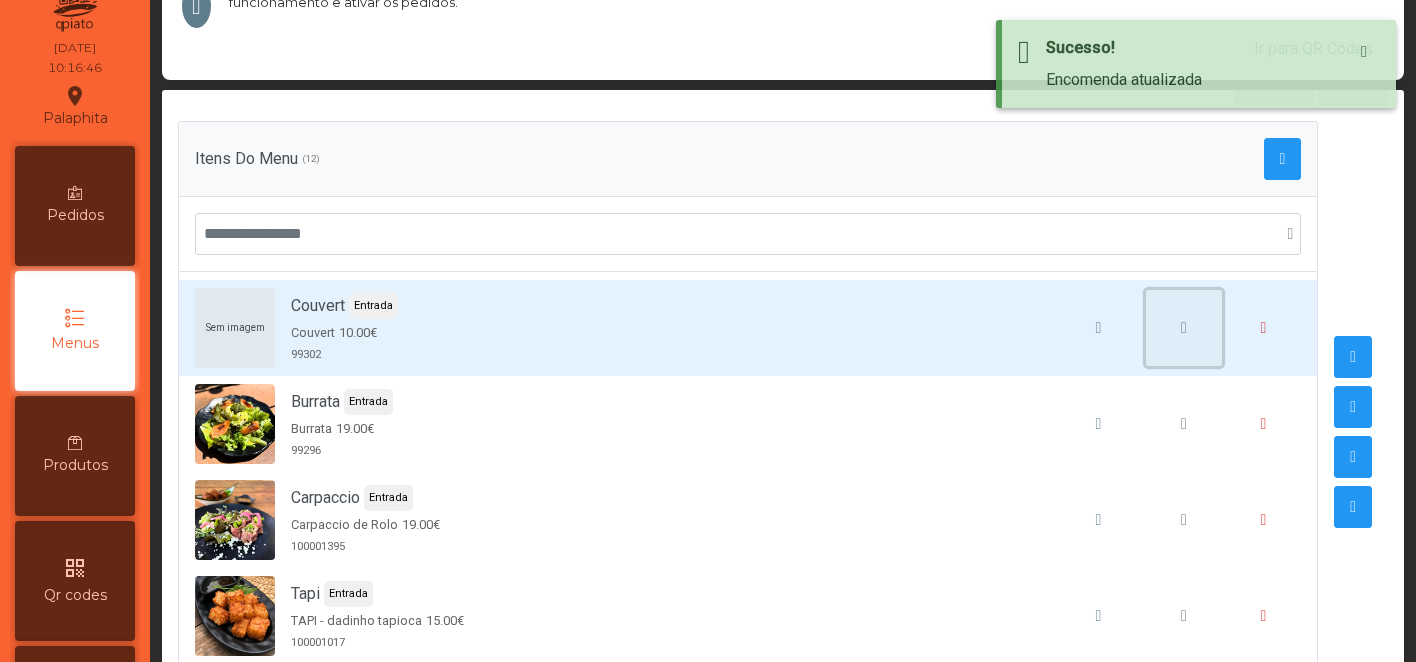 click 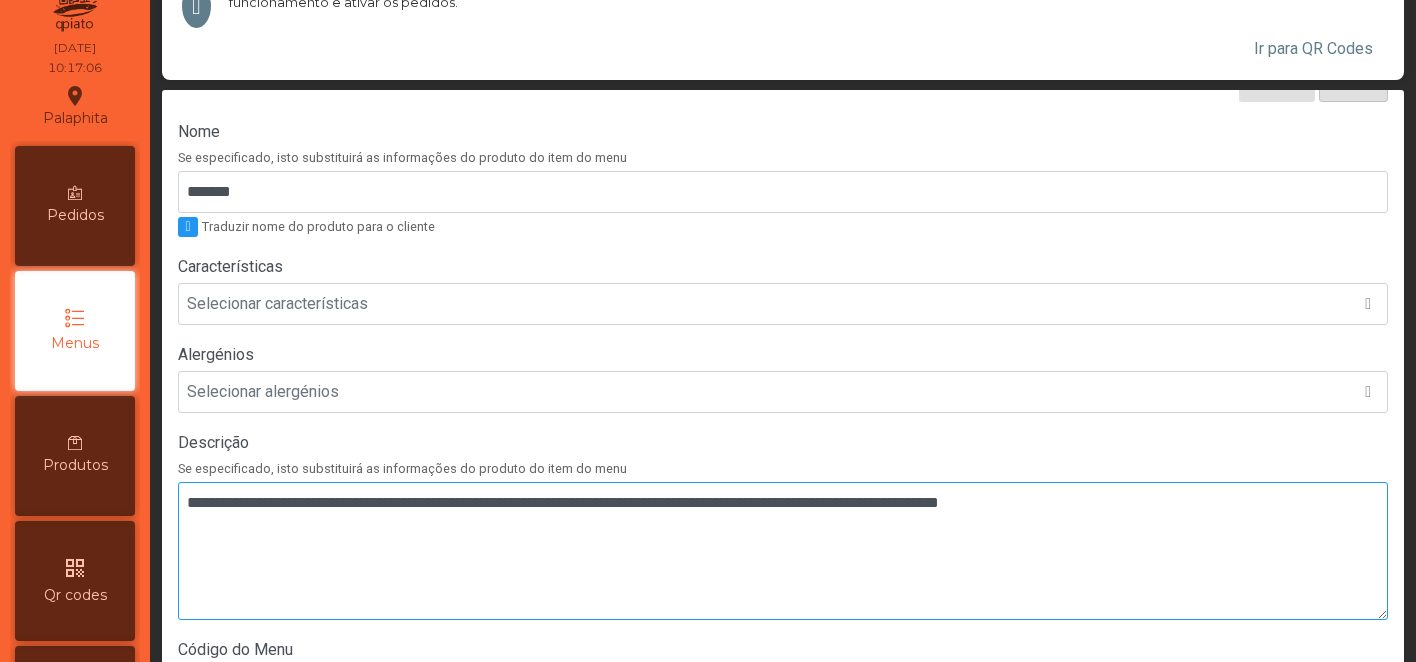 scroll, scrollTop: 344, scrollLeft: 0, axis: vertical 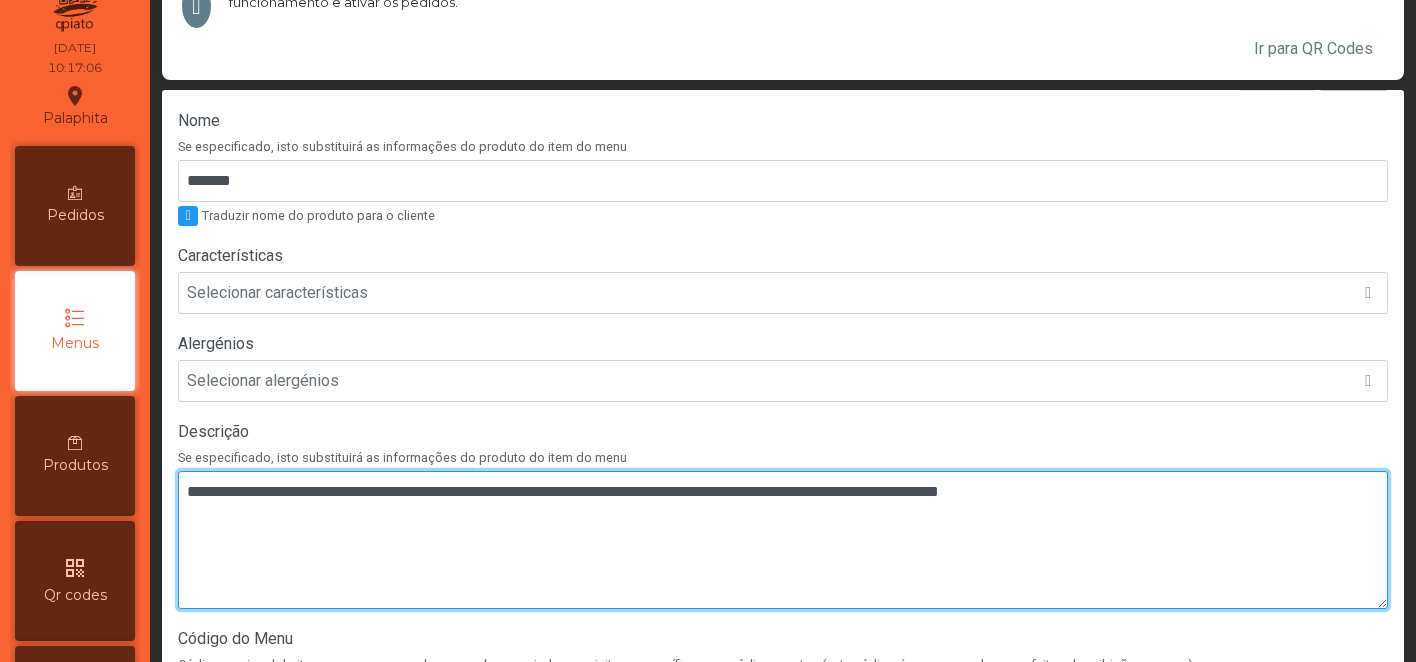 click at bounding box center [783, 540] 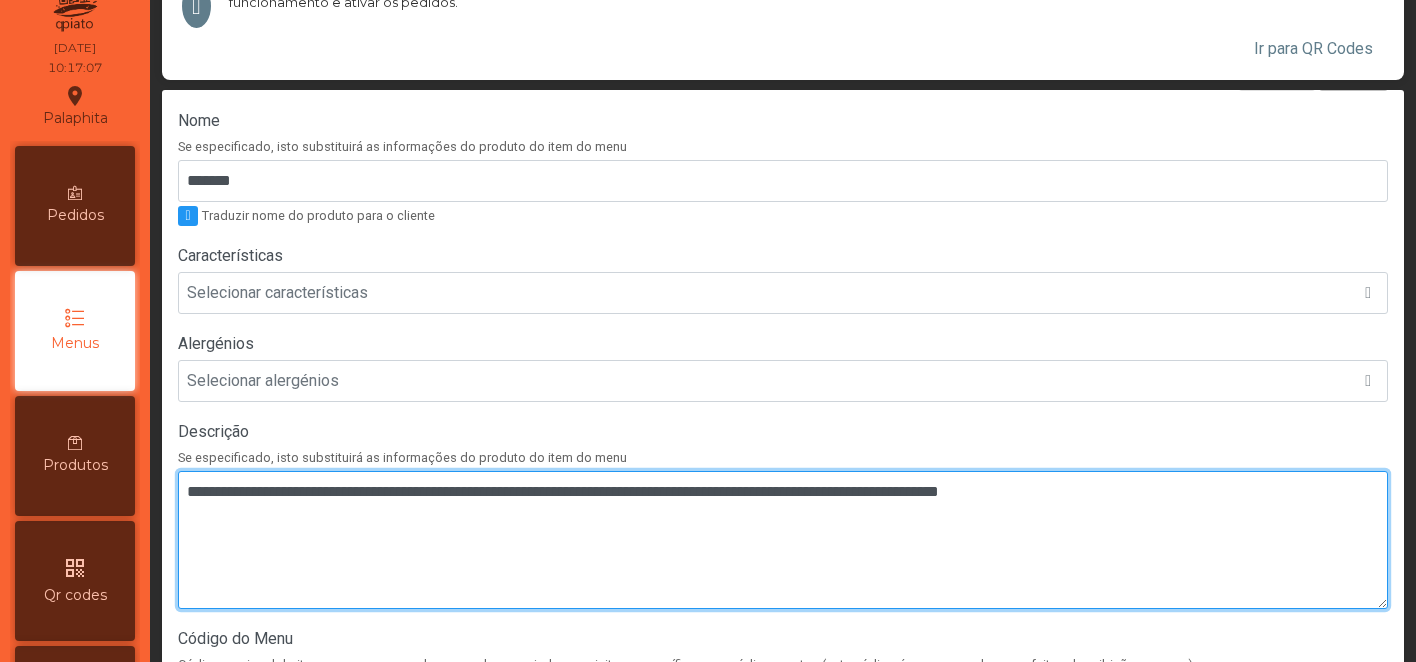 click at bounding box center [783, 540] 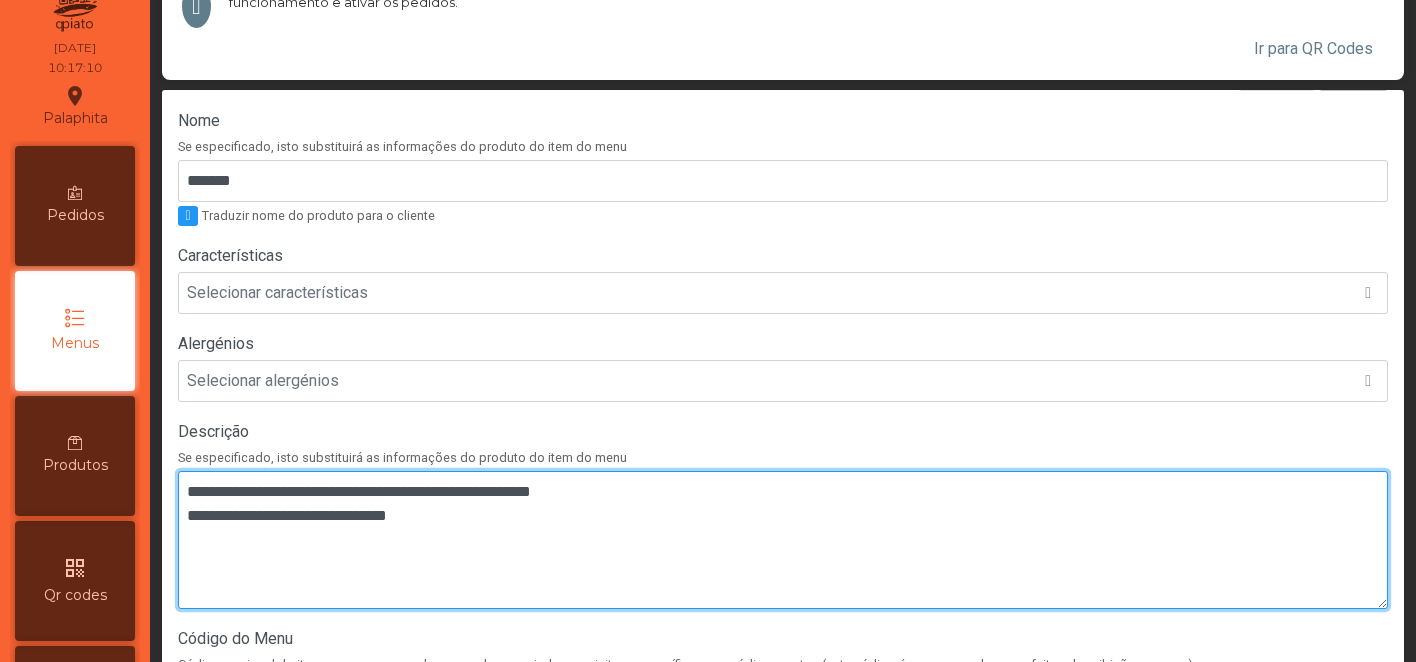 click at bounding box center [783, 540] 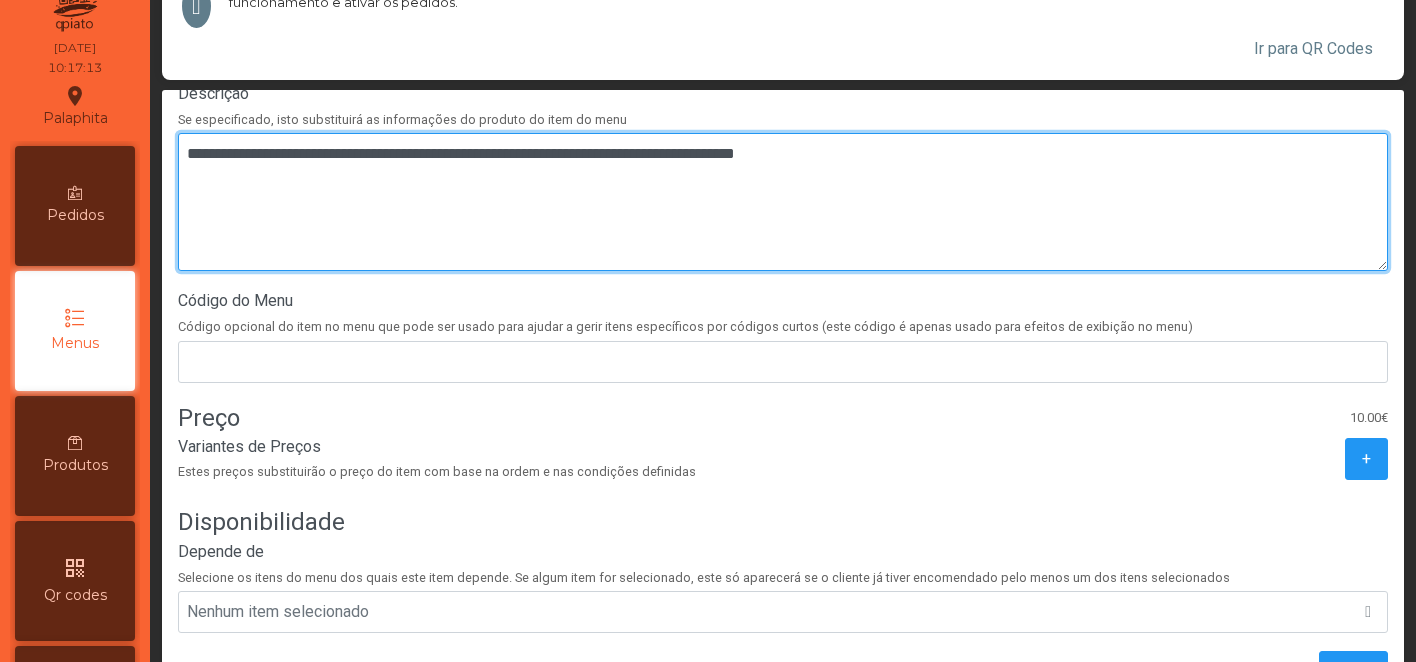 scroll, scrollTop: 695, scrollLeft: 0, axis: vertical 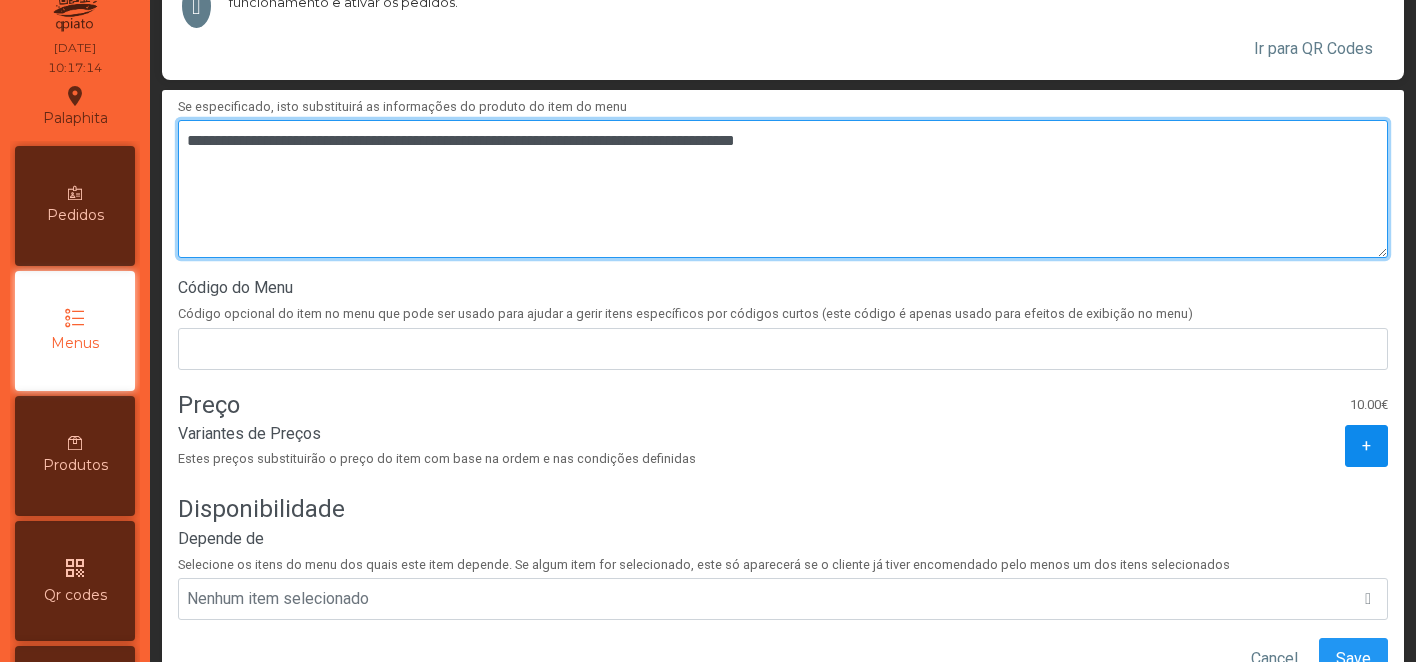 type on "**********" 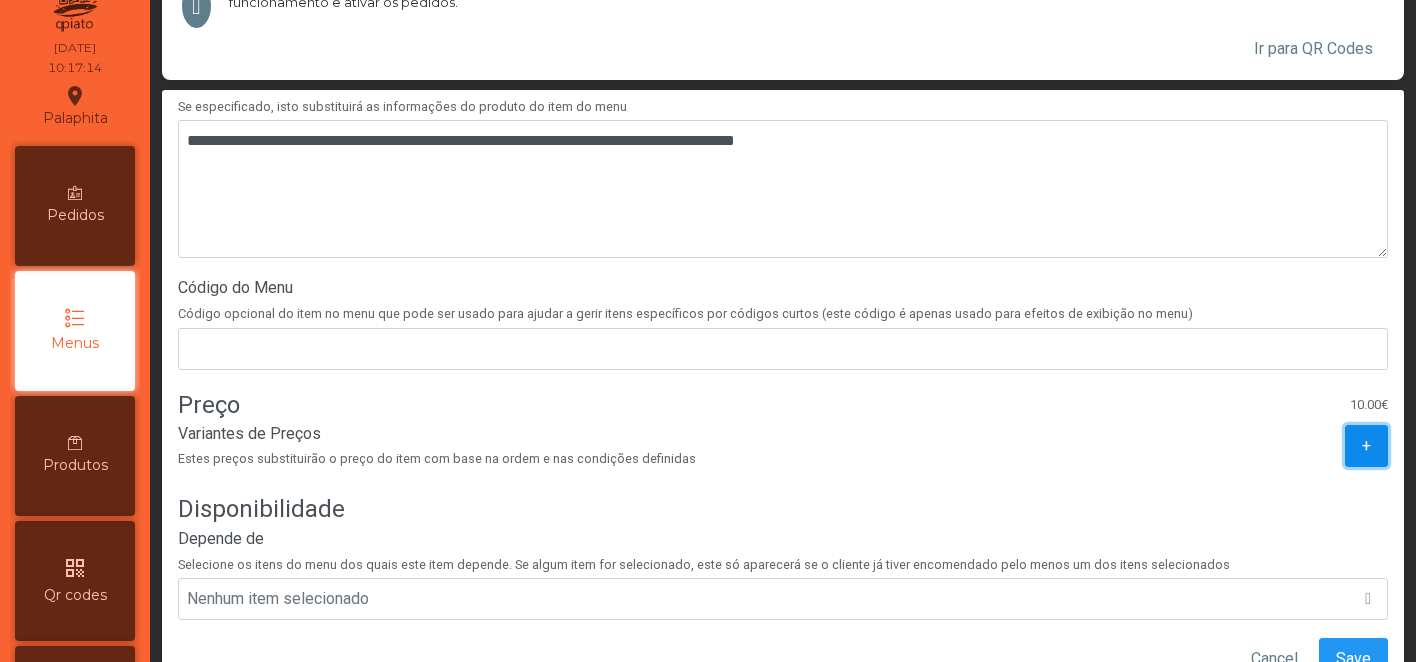 click on "+" 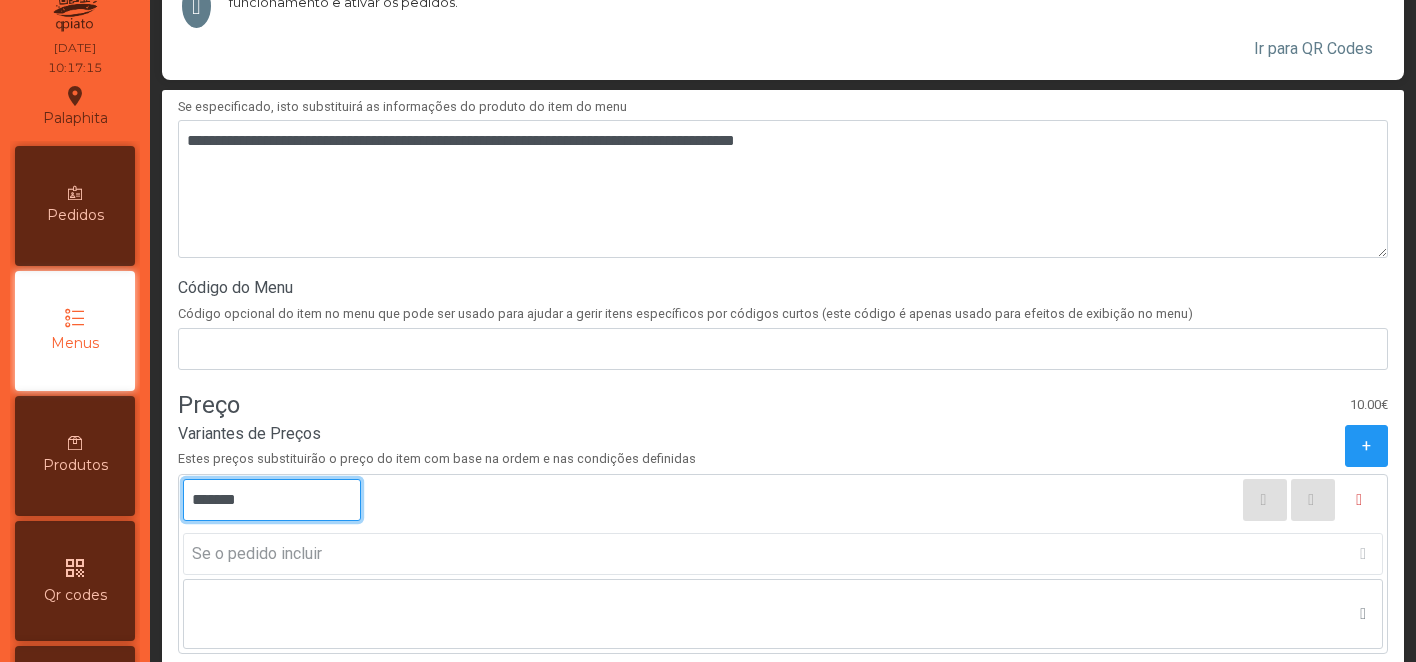 click on "*******" 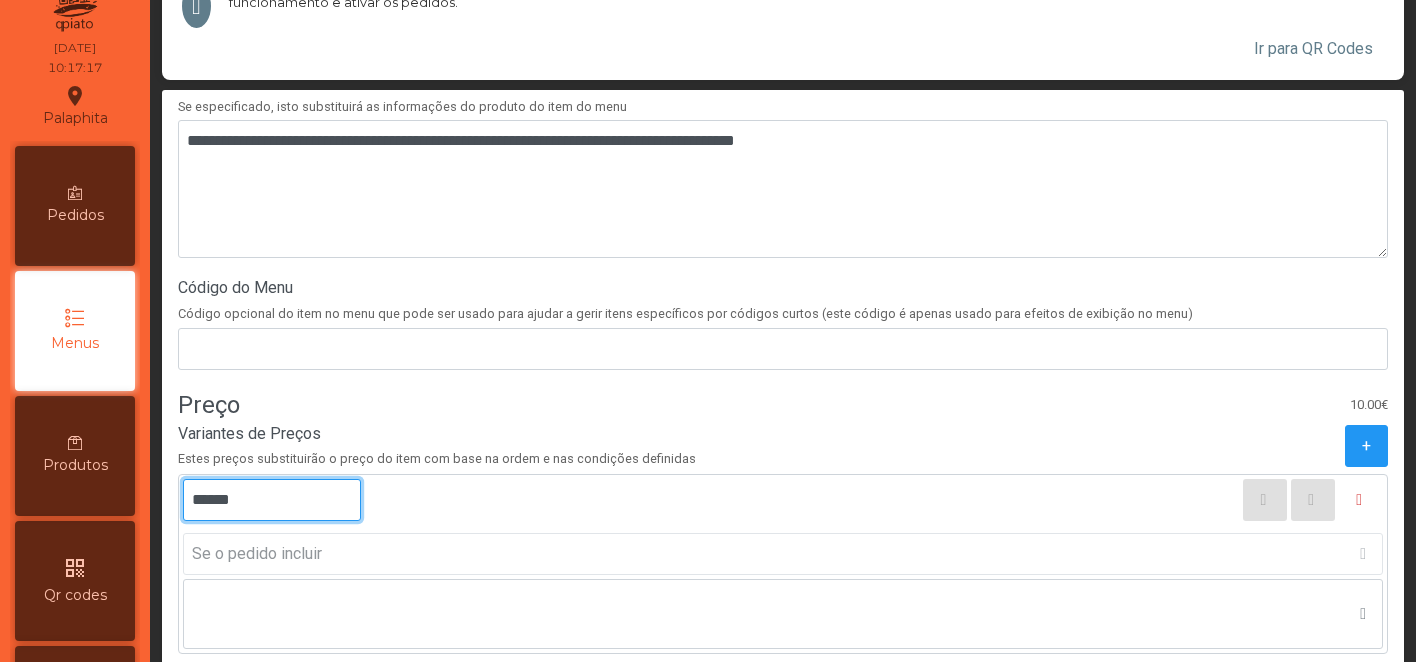 type on "*******" 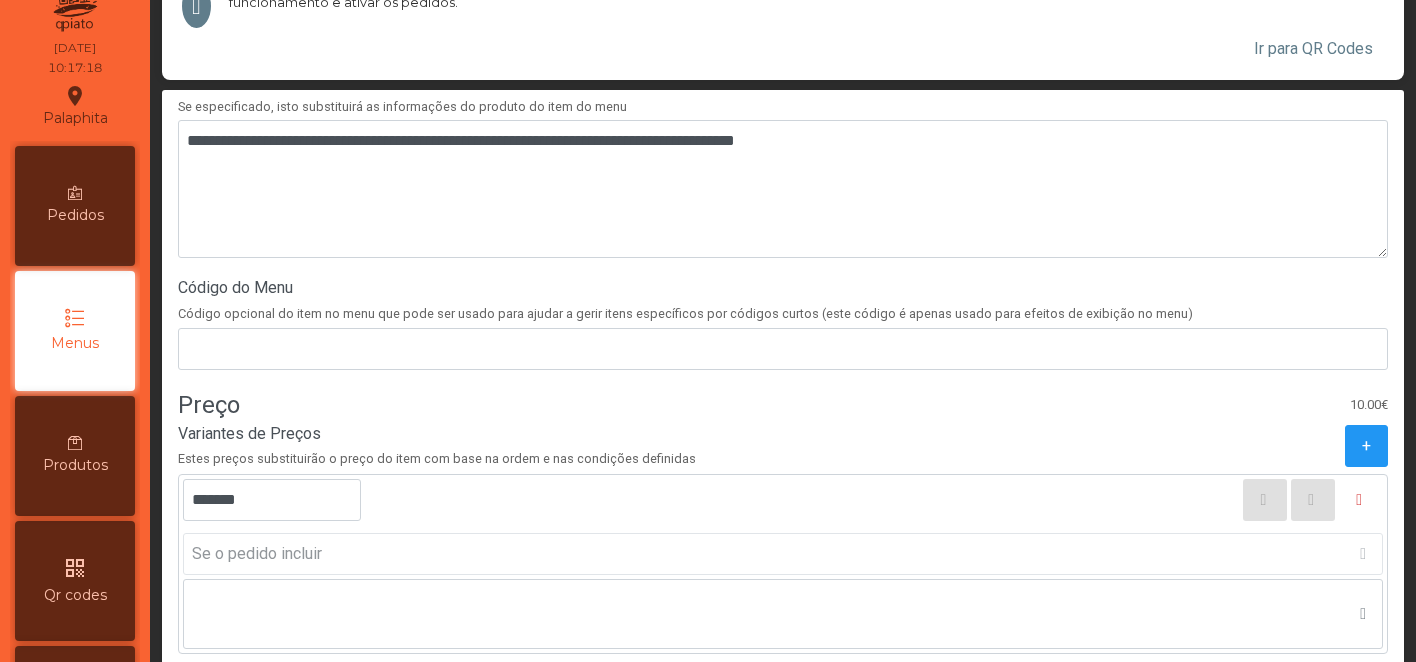 click on "Preço   10.00€" 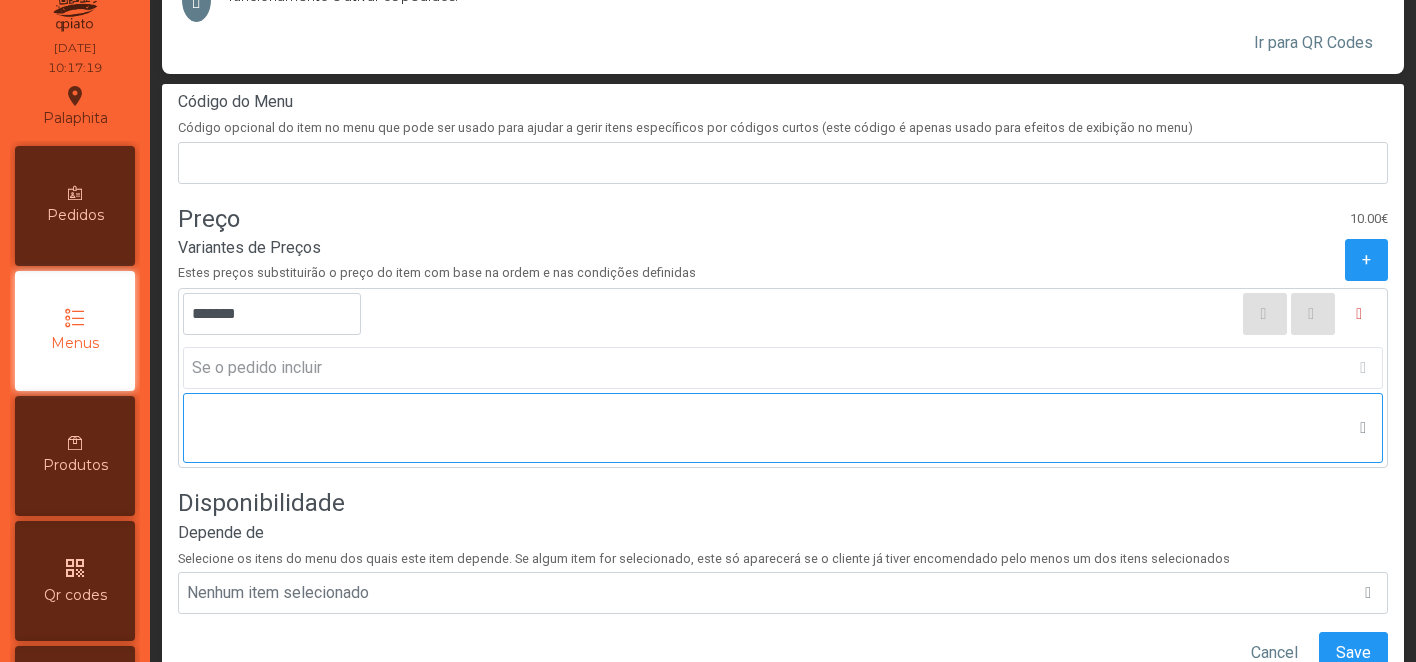 scroll, scrollTop: 126, scrollLeft: 0, axis: vertical 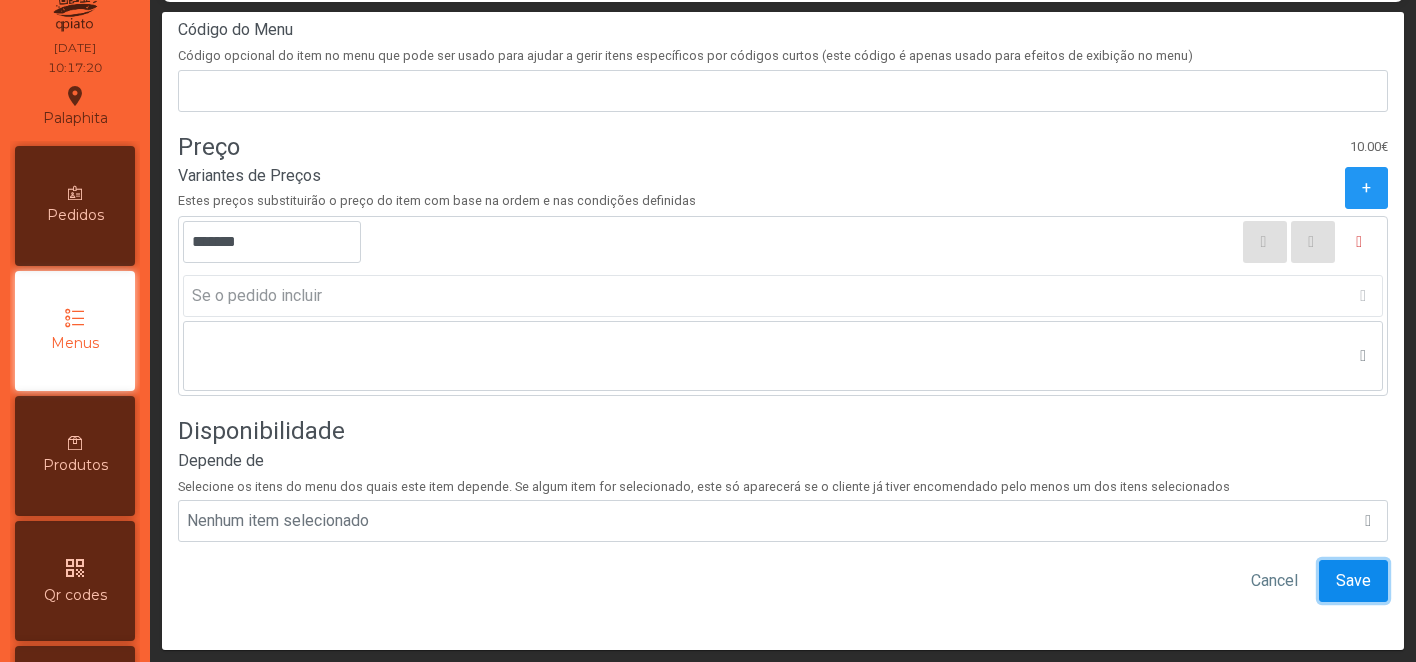 click on "Save" 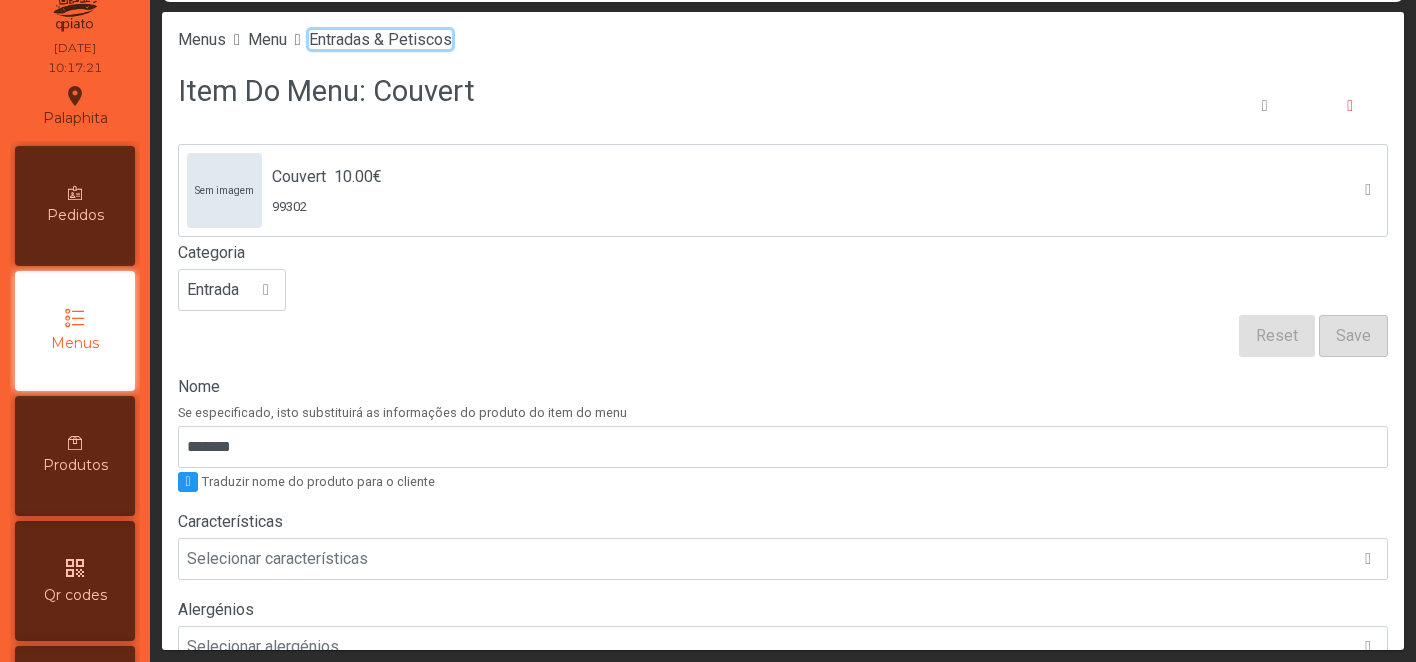 click on "Entradas & Petiscos" 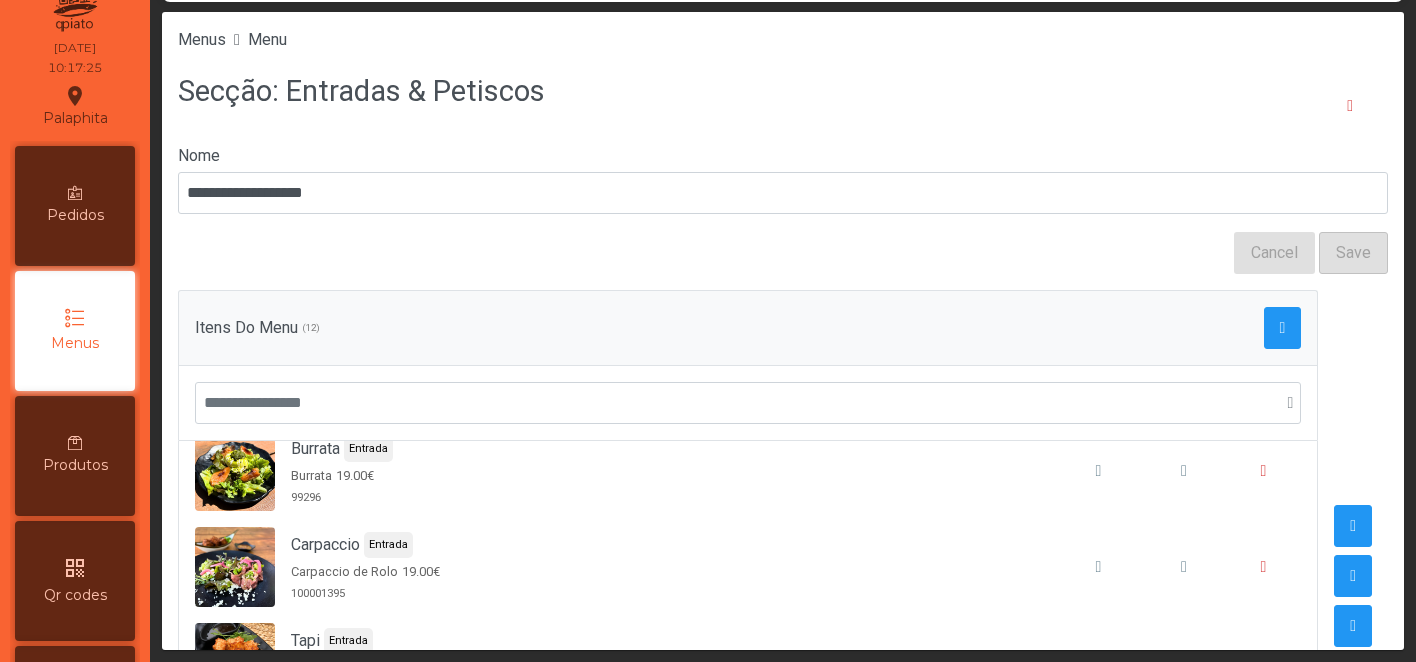 scroll, scrollTop: 132, scrollLeft: 0, axis: vertical 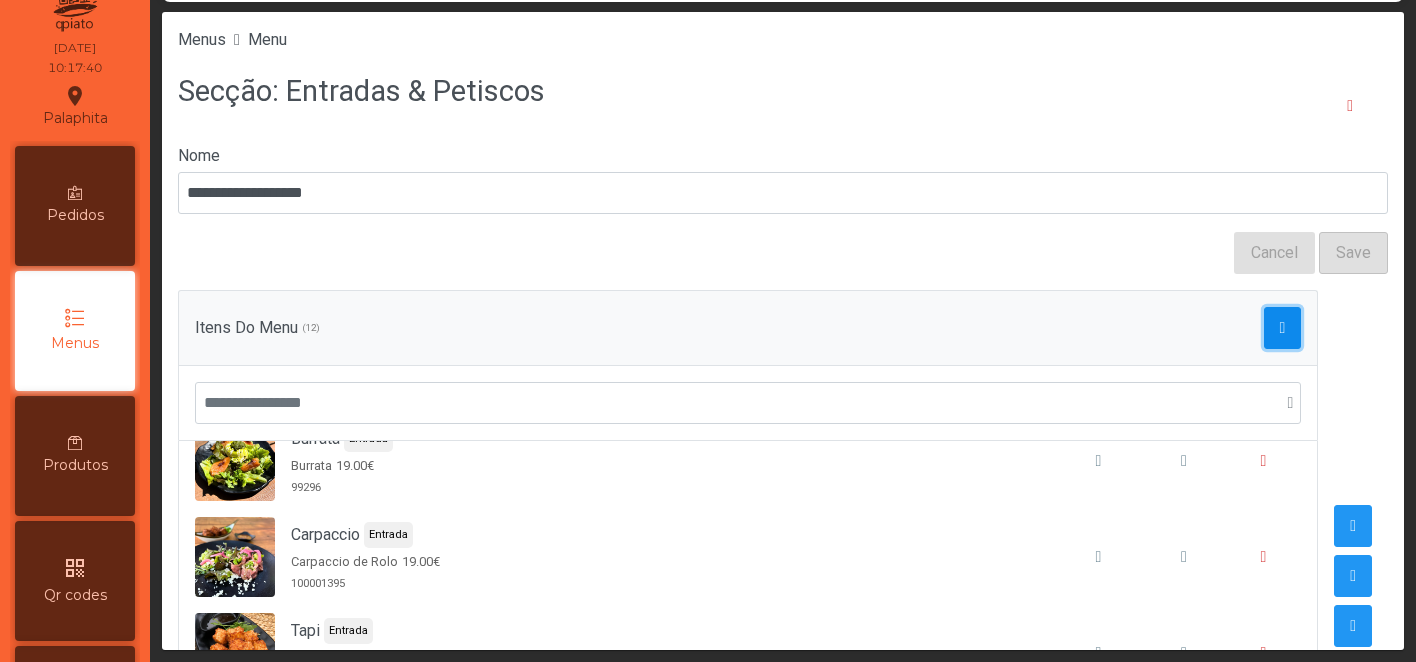 click 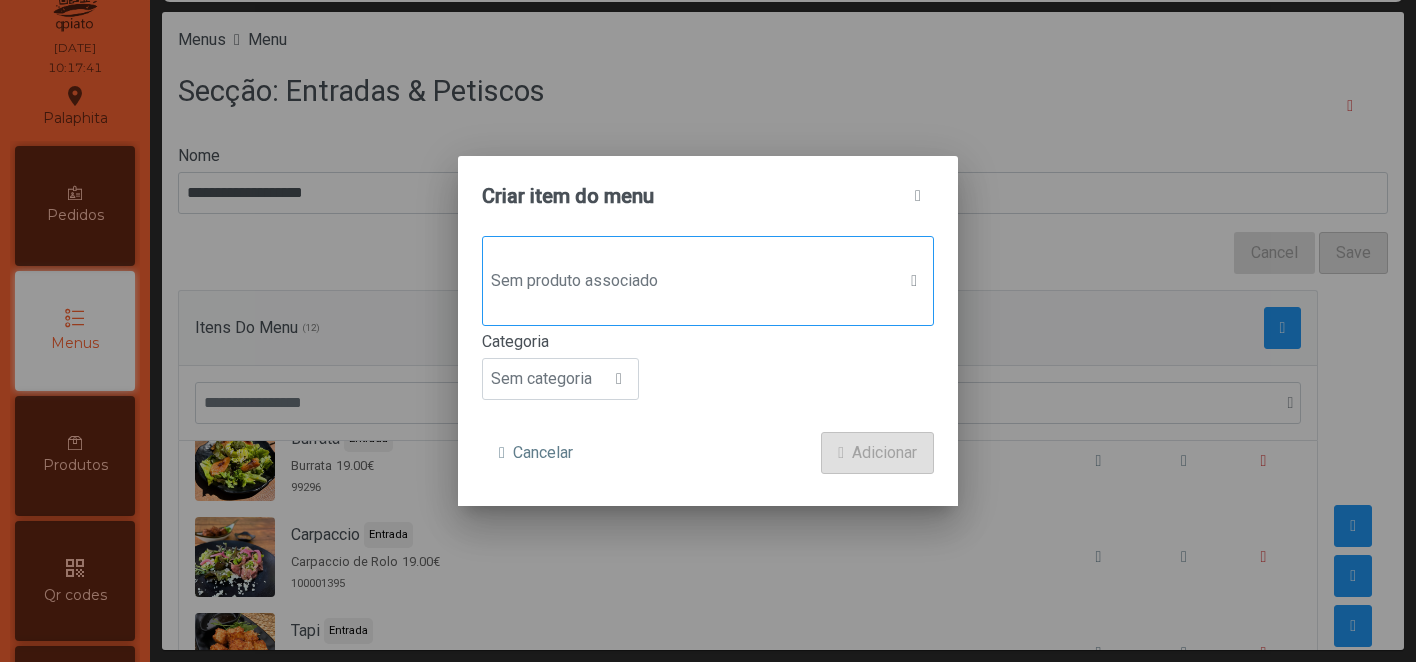 click on "Sem produto associado" 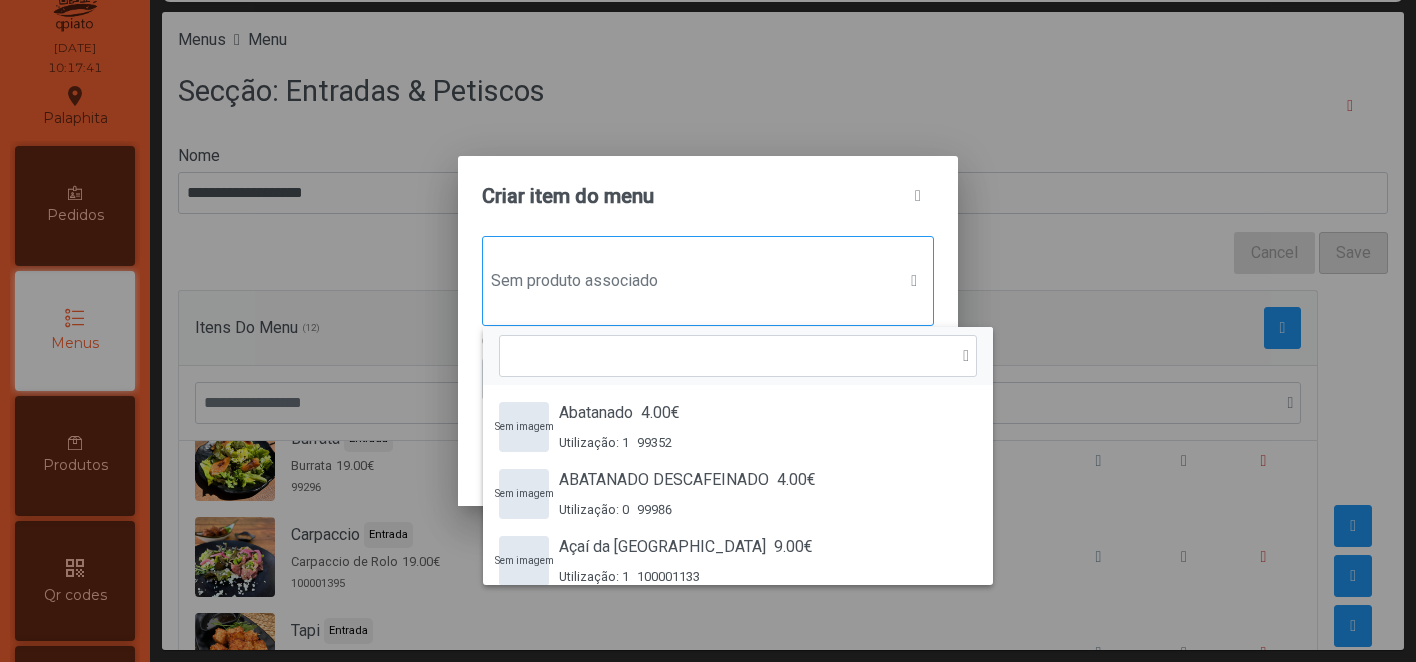 scroll, scrollTop: 15, scrollLeft: 97, axis: both 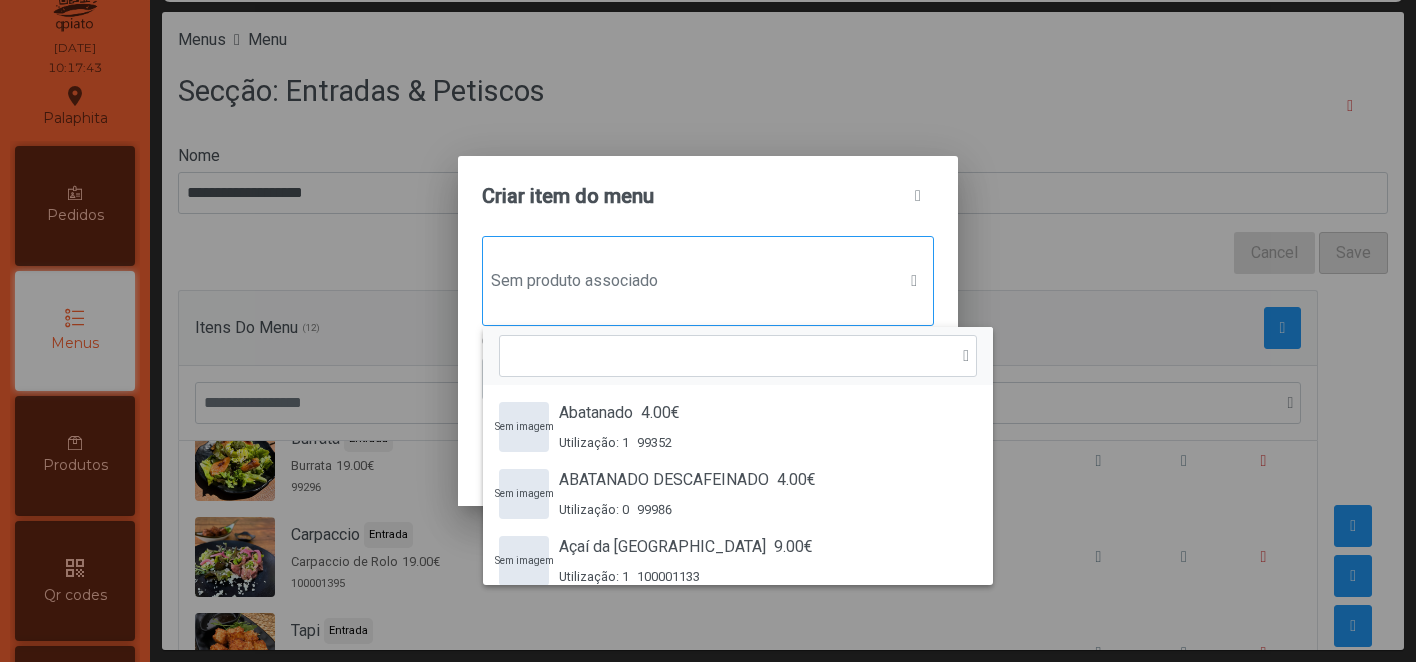type on "*" 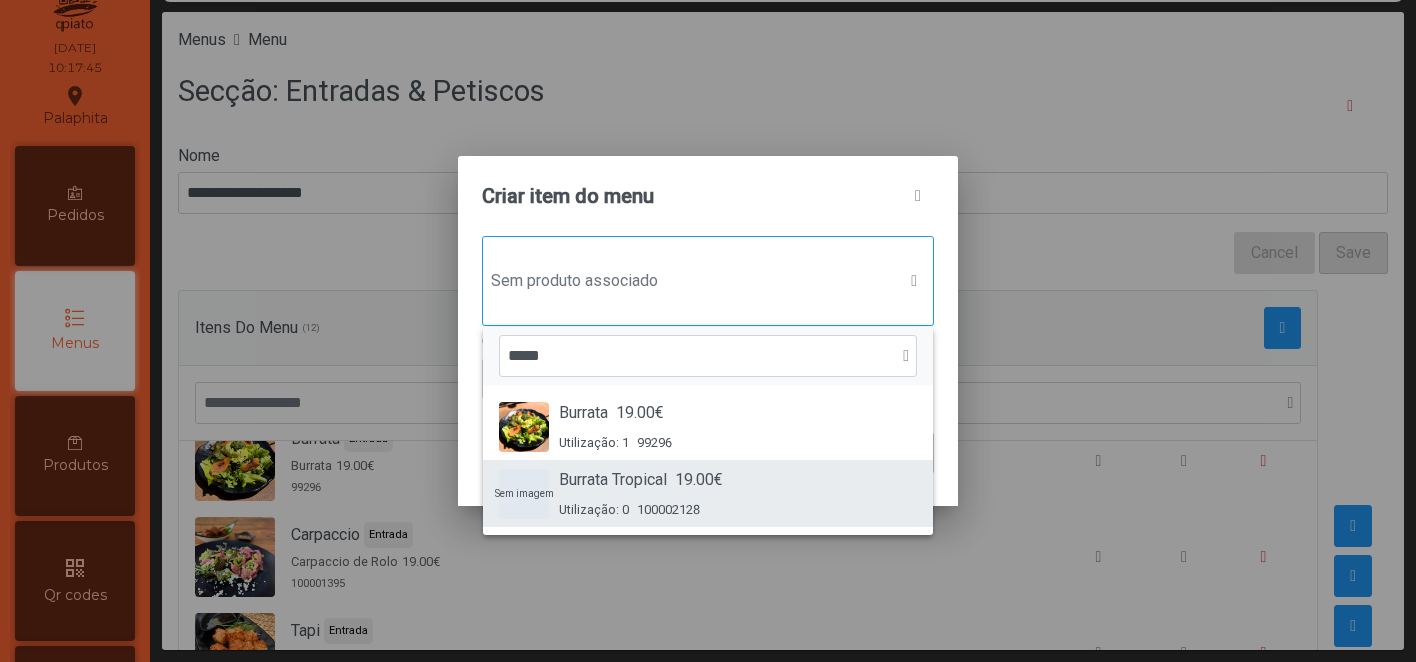 type on "*****" 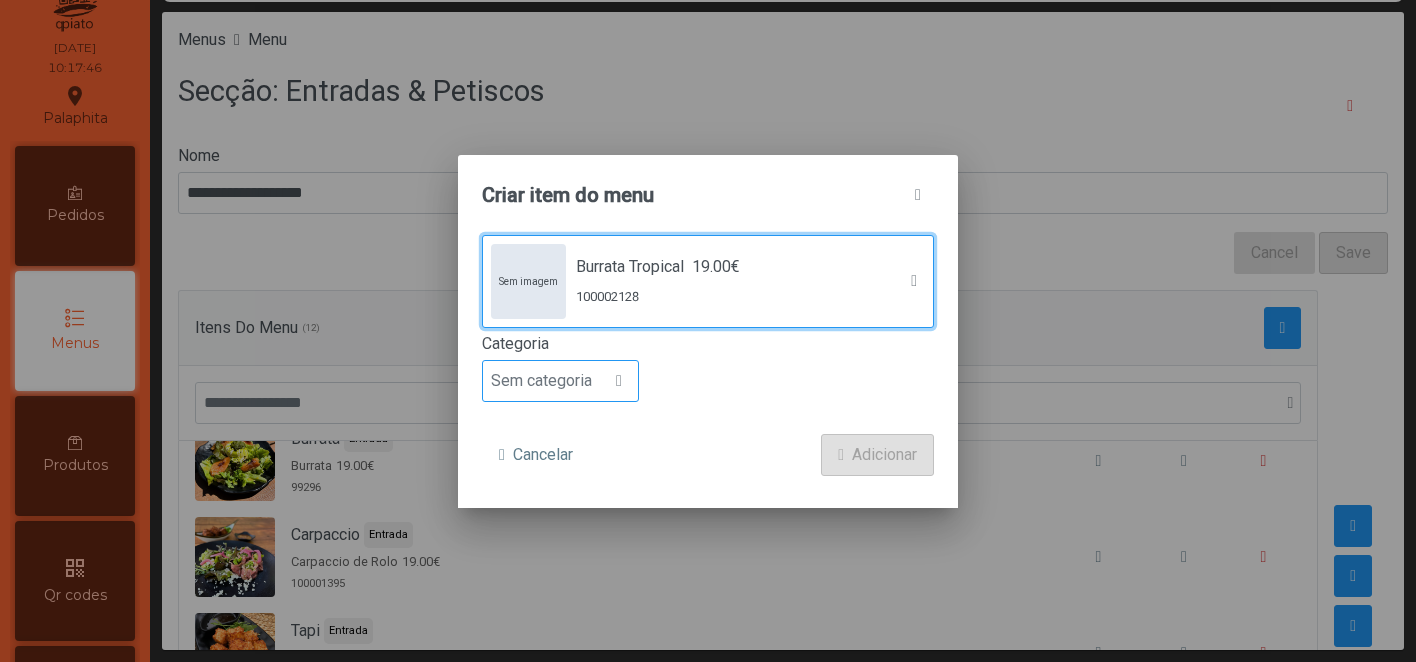 click 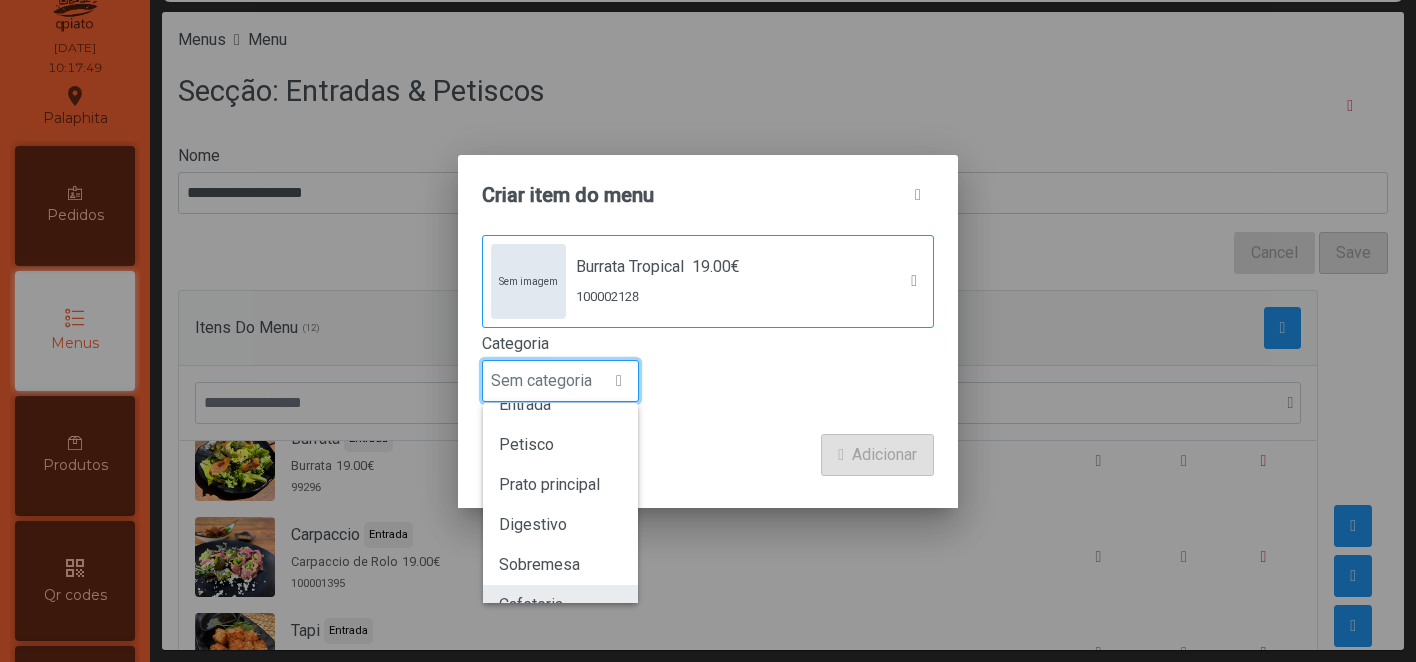 scroll, scrollTop: 0, scrollLeft: 0, axis: both 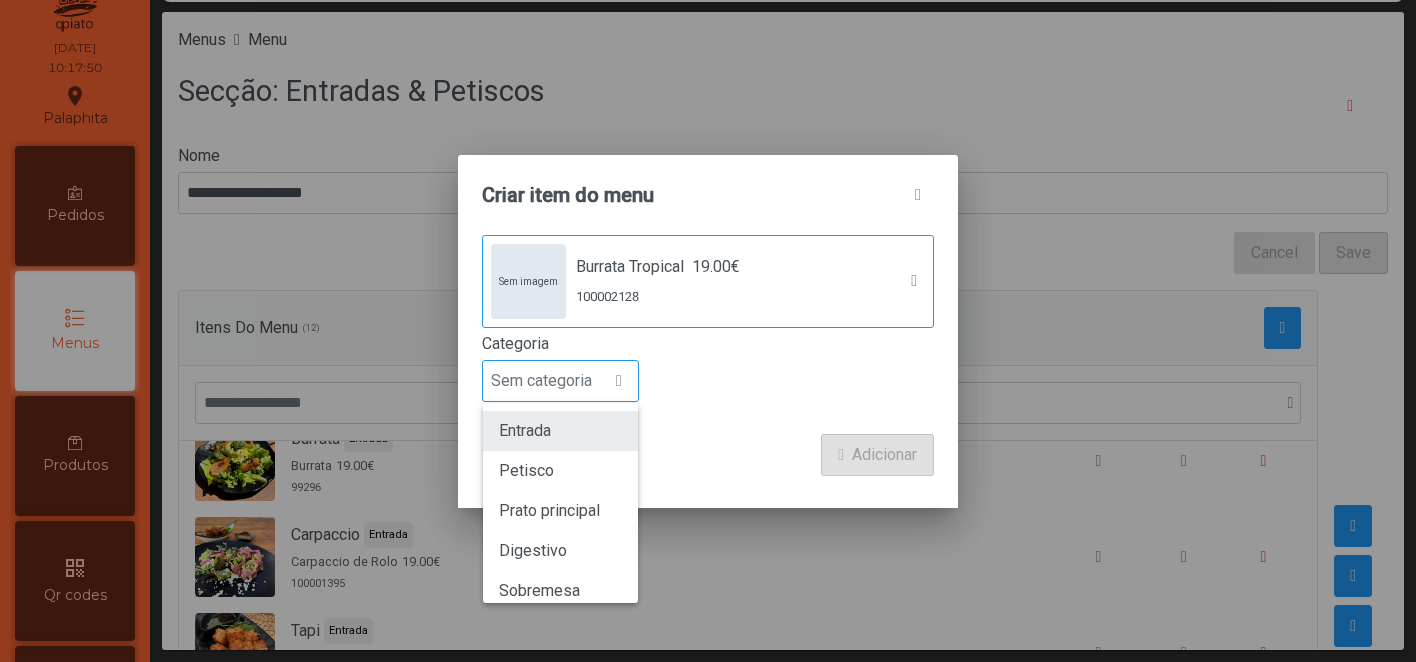 click on "Entrada" 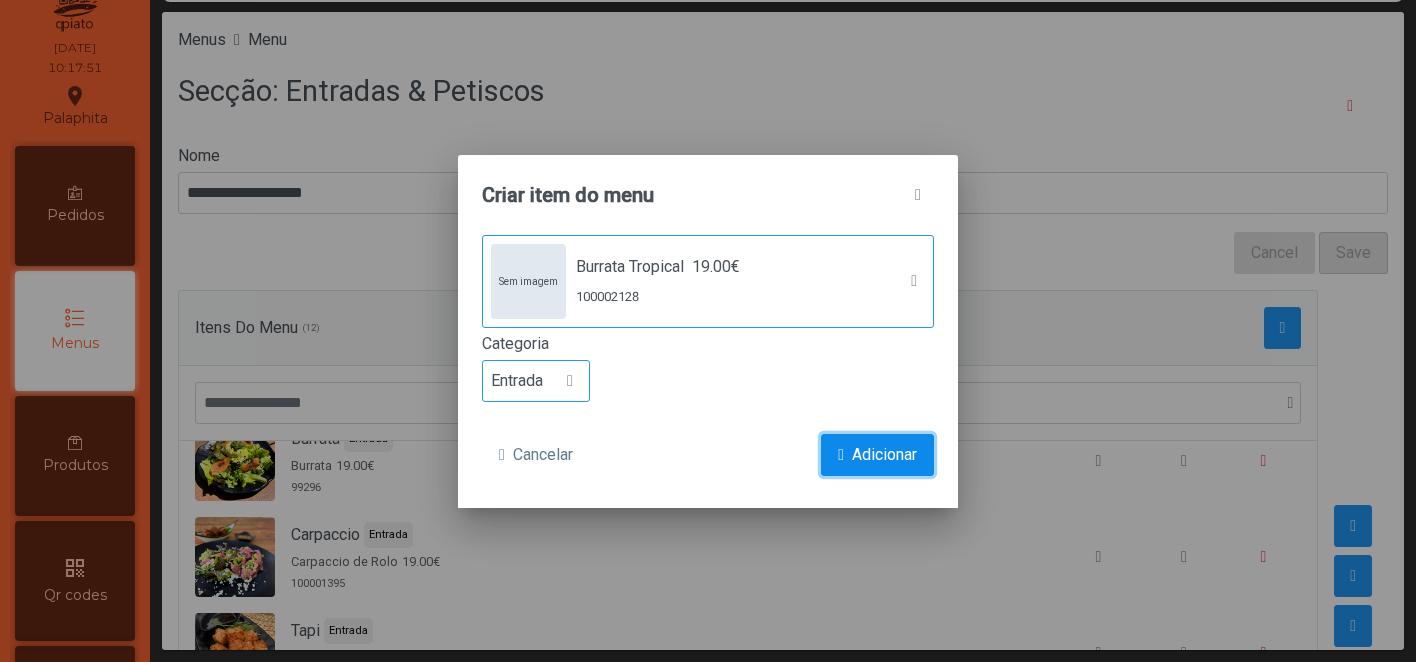 click on "Adicionar" 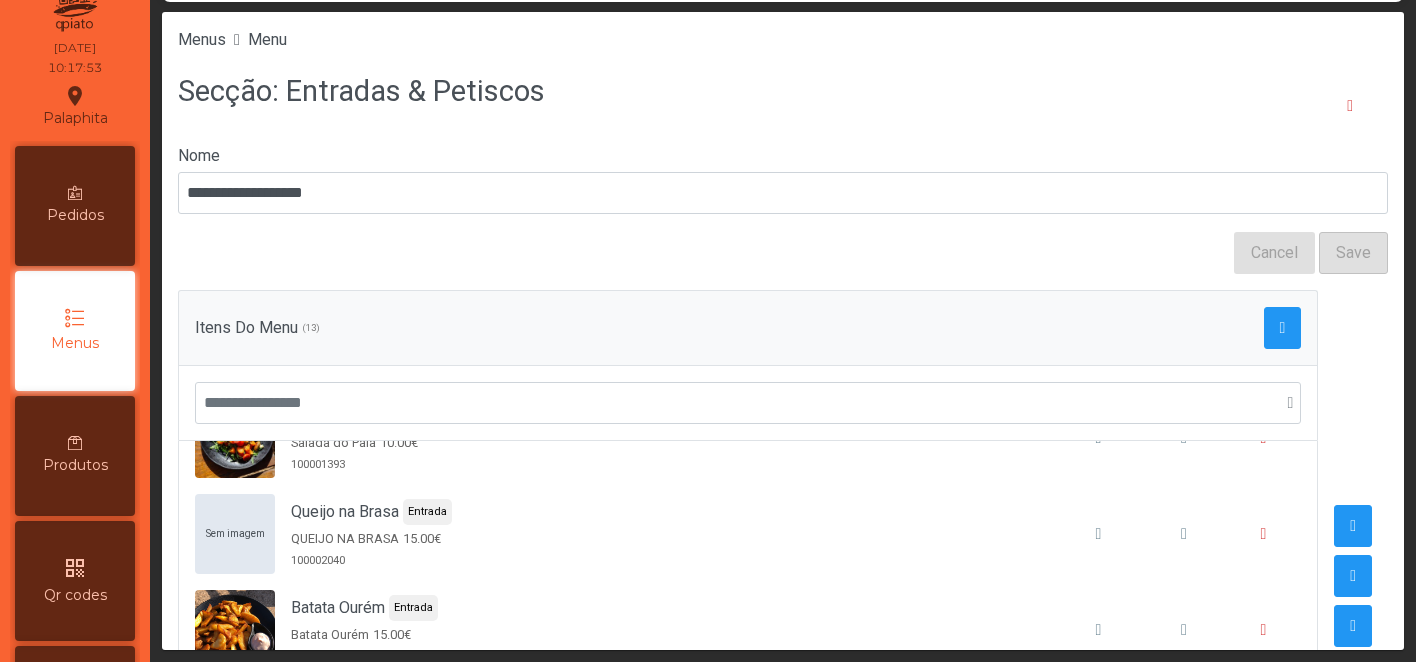 scroll, scrollTop: 786, scrollLeft: 0, axis: vertical 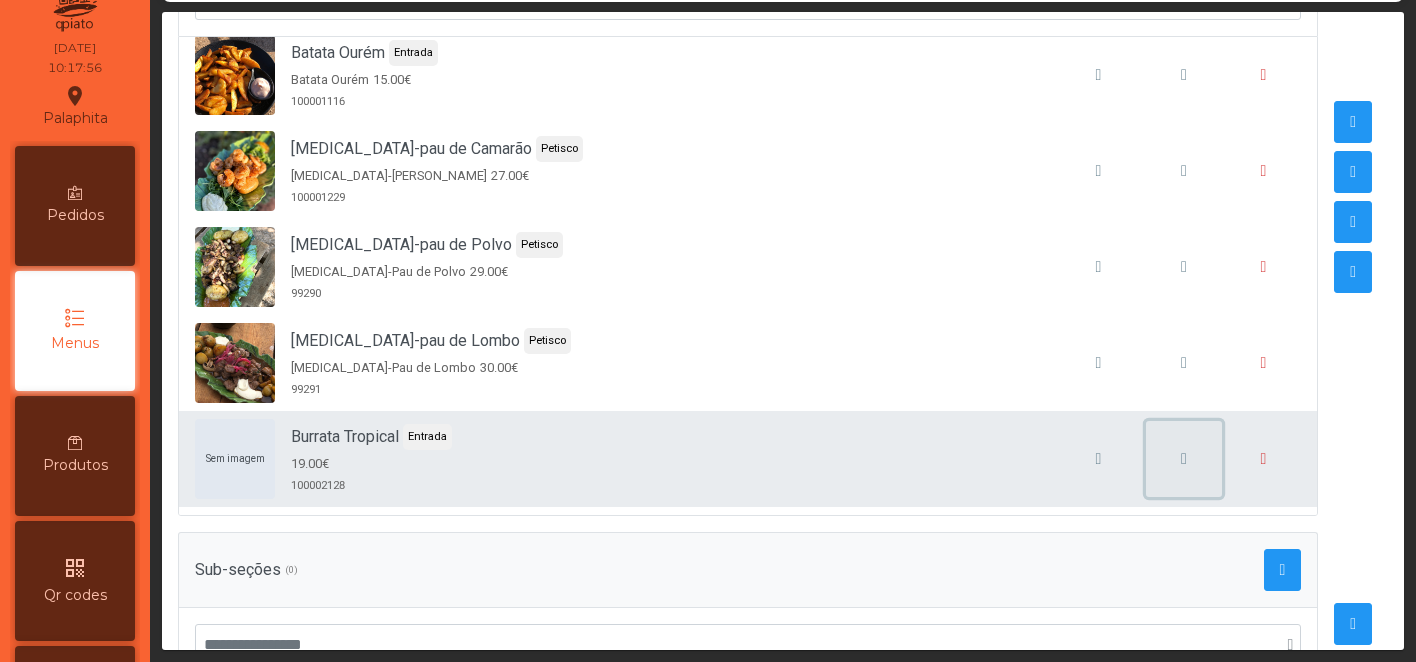 click 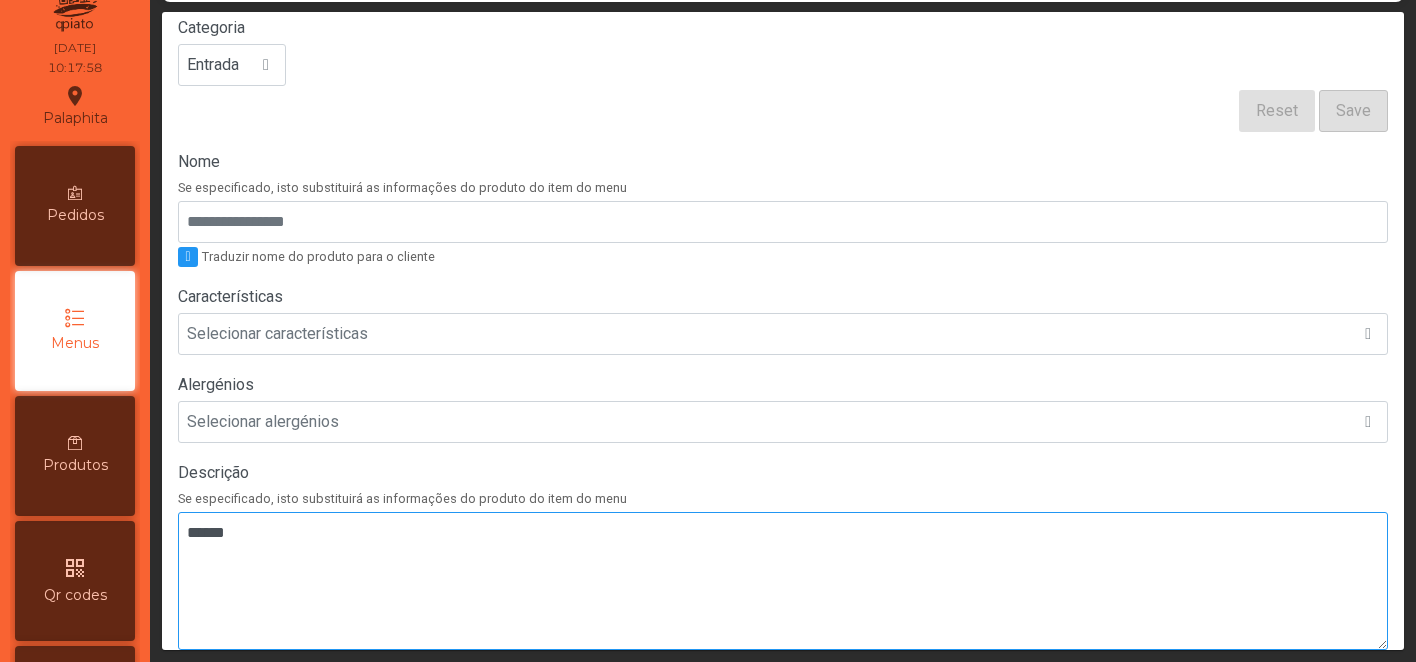scroll, scrollTop: 203, scrollLeft: 0, axis: vertical 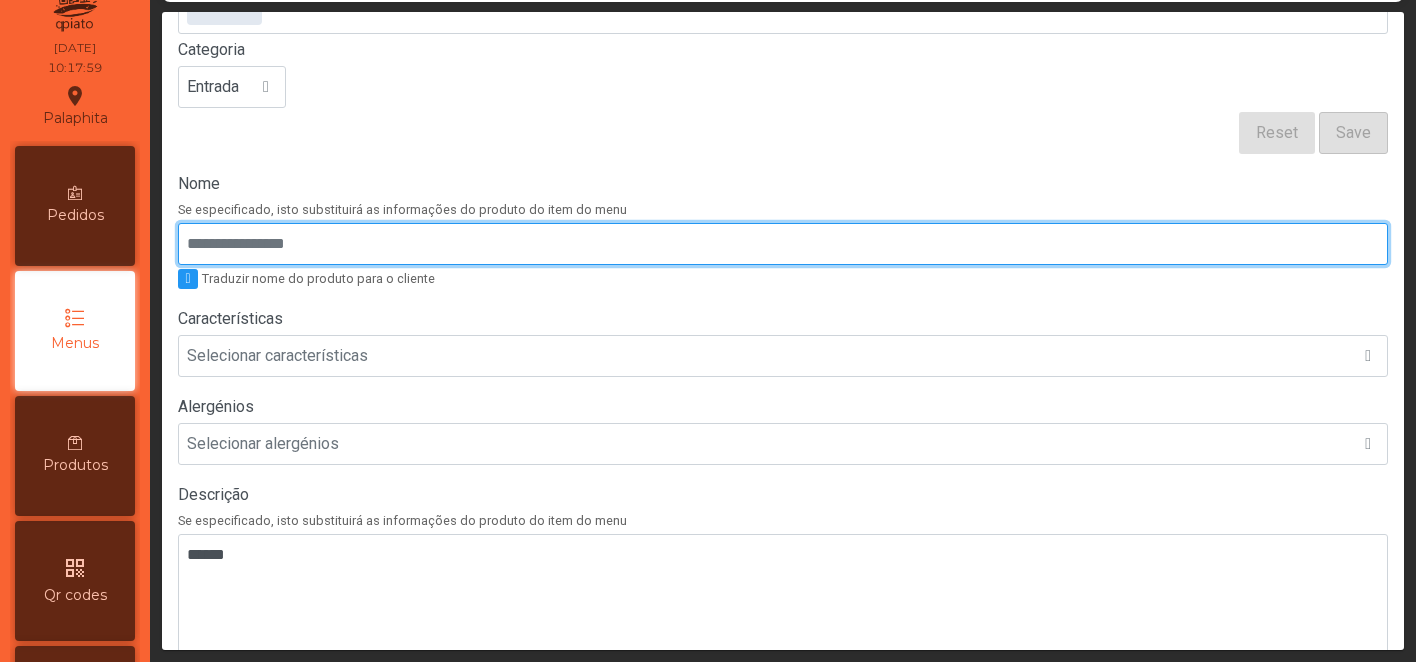 click on "Nome" at bounding box center (783, 244) 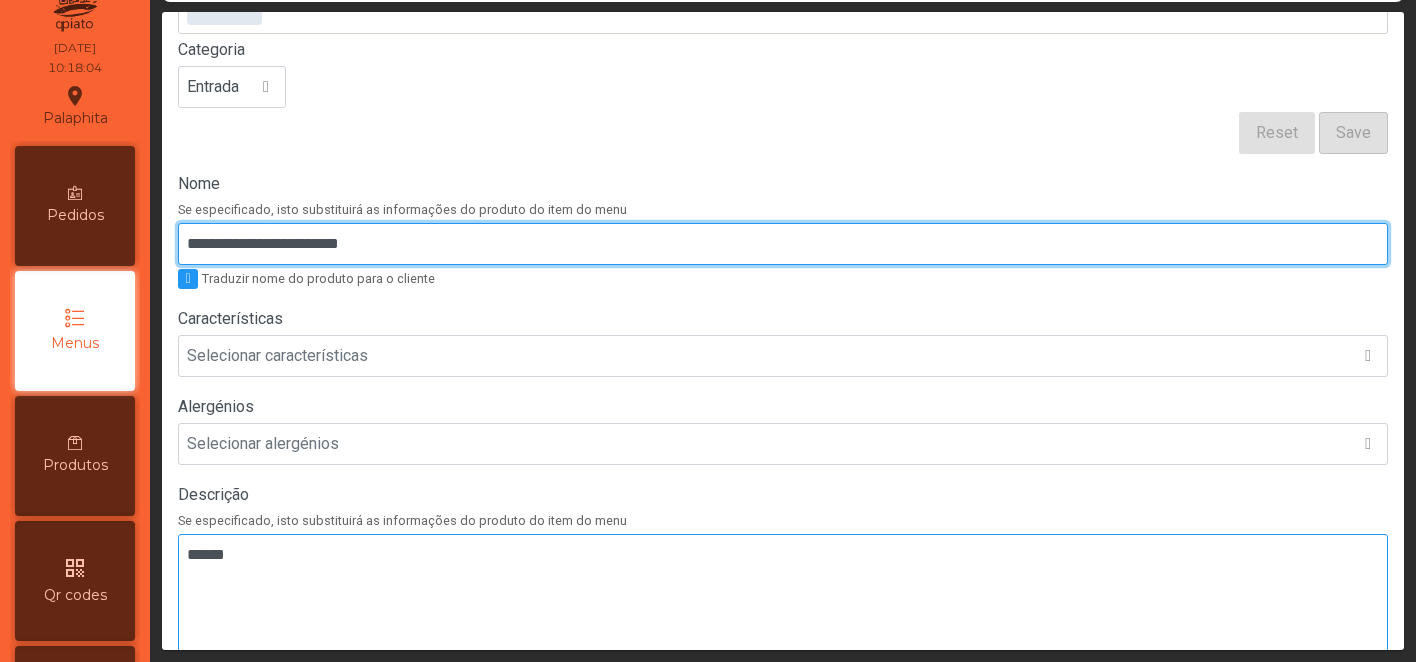 type on "**********" 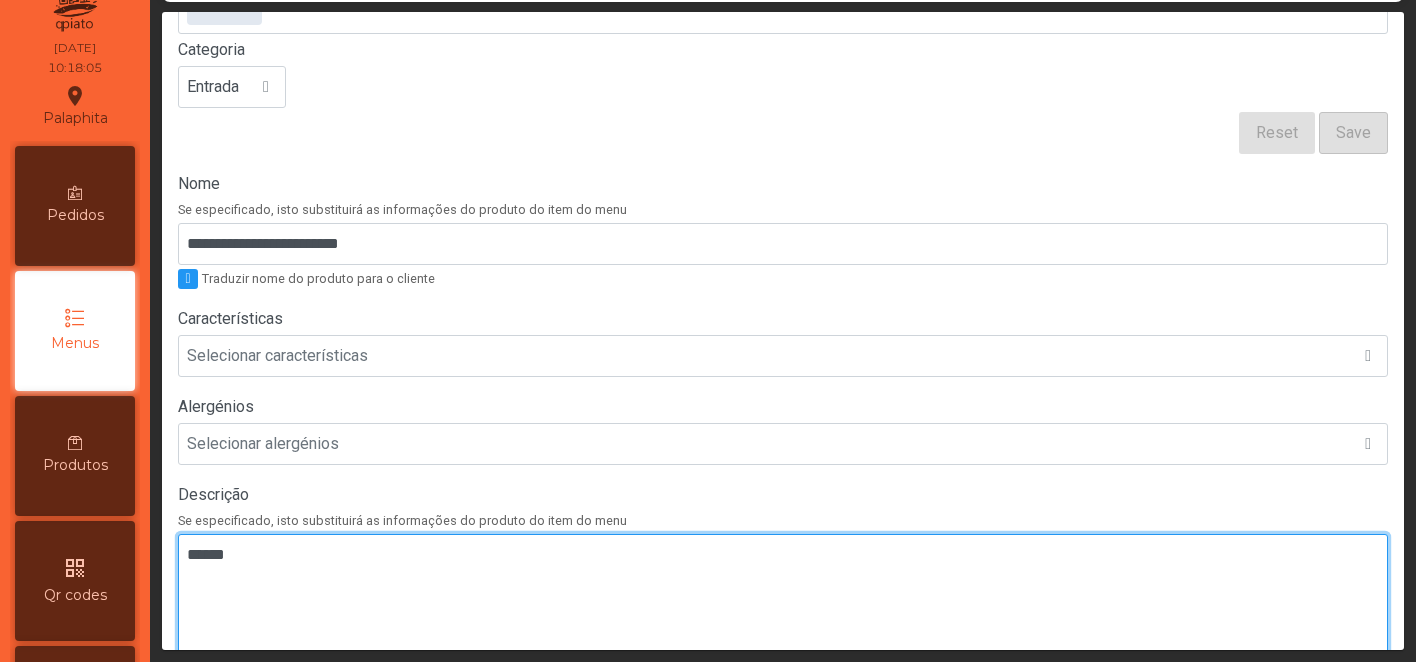 click at bounding box center [783, 603] 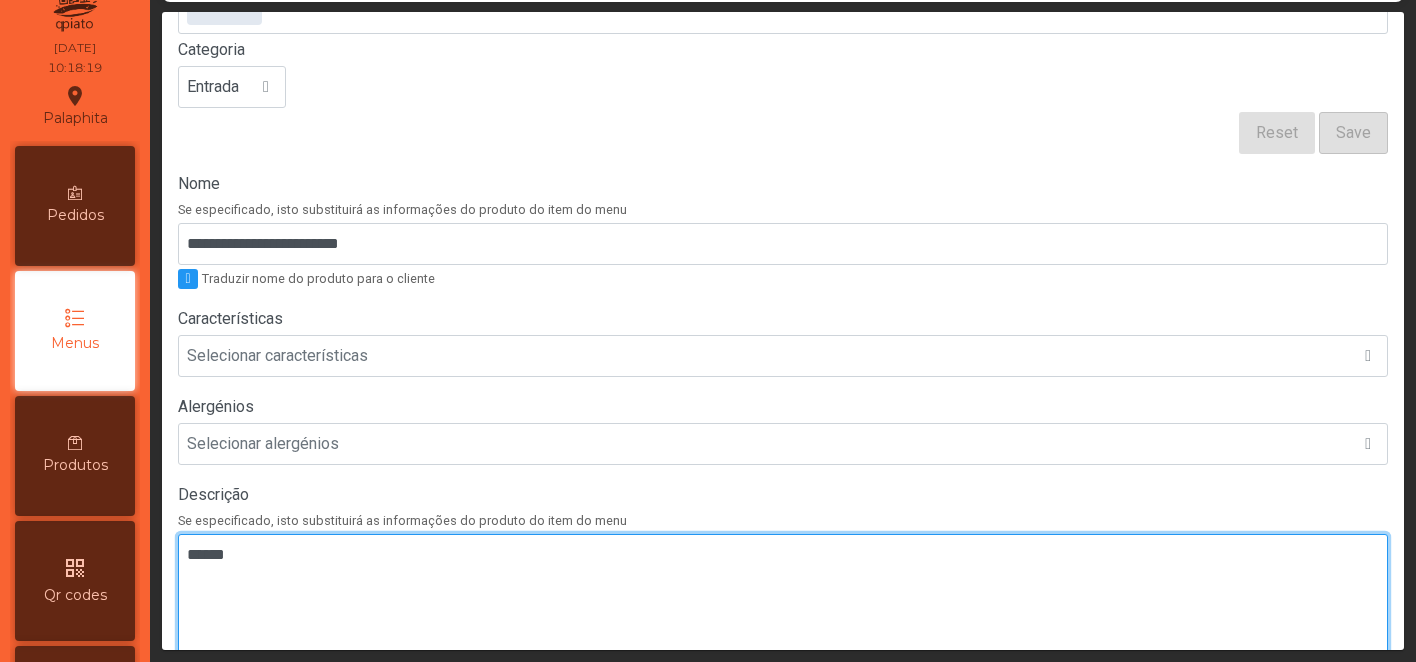 click at bounding box center [783, 603] 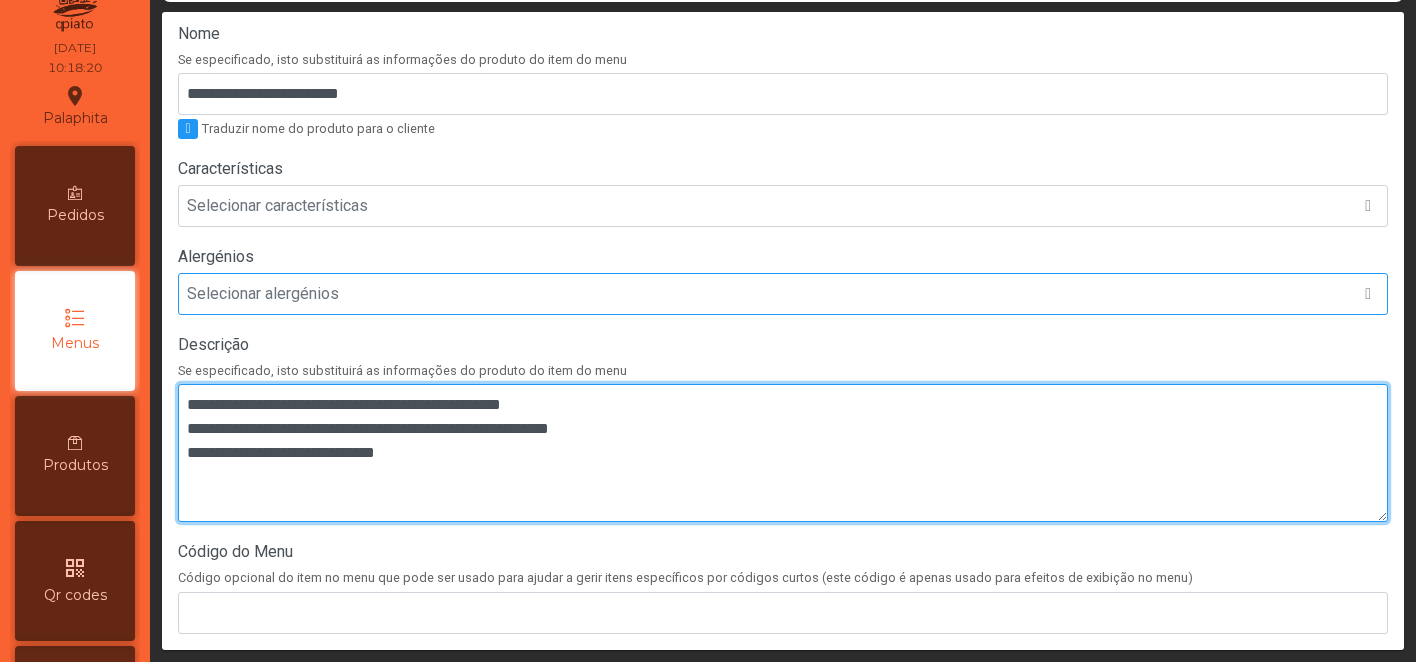 scroll, scrollTop: 364, scrollLeft: 0, axis: vertical 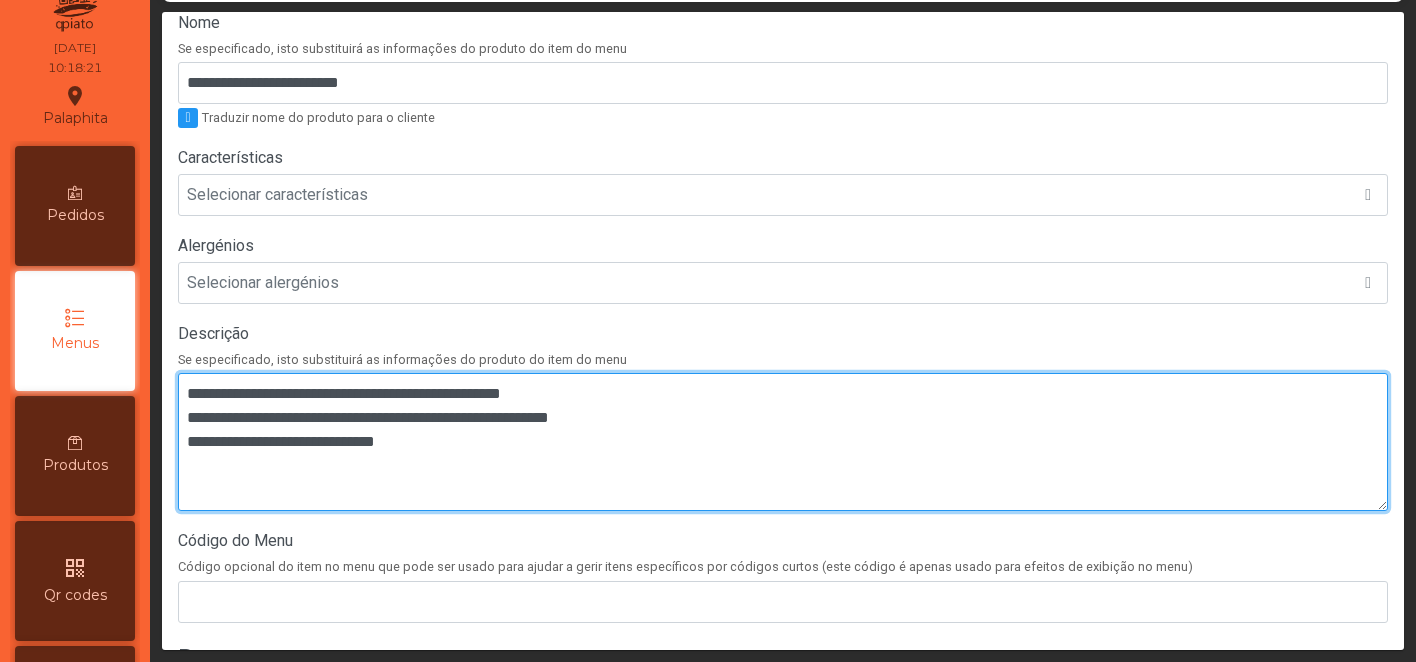click at bounding box center [783, 442] 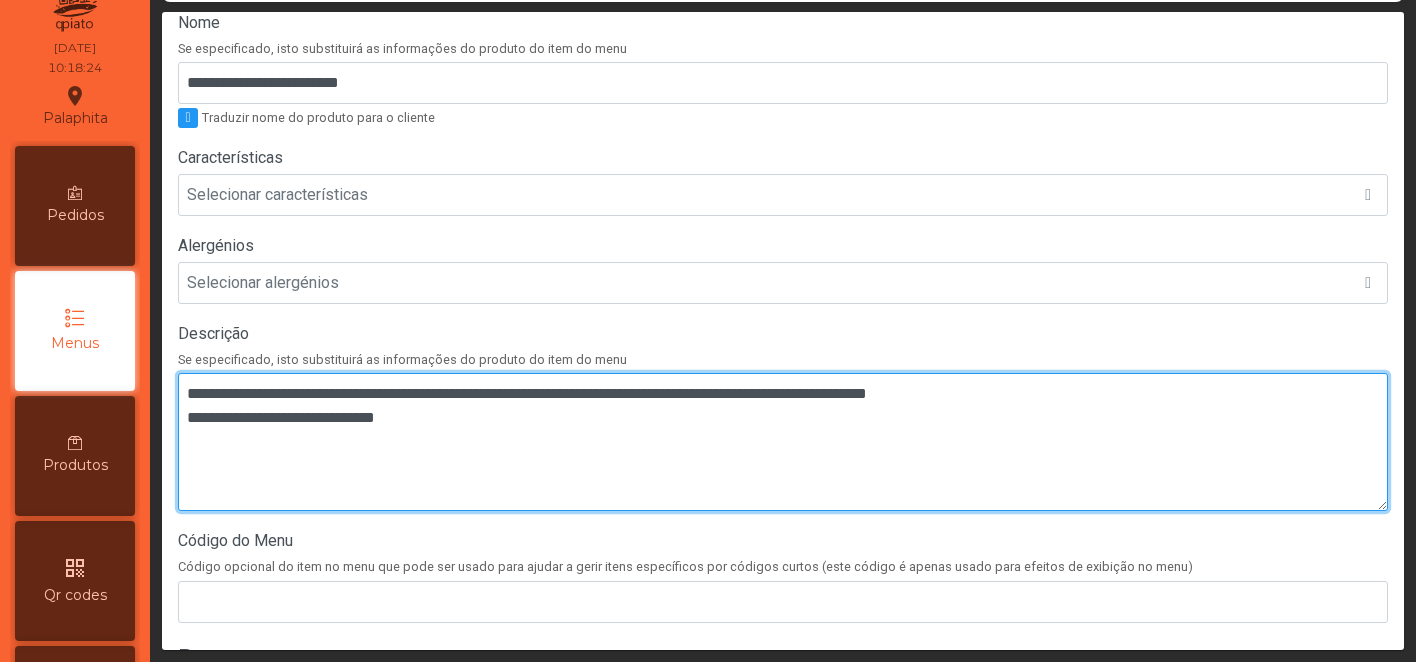 click at bounding box center (783, 442) 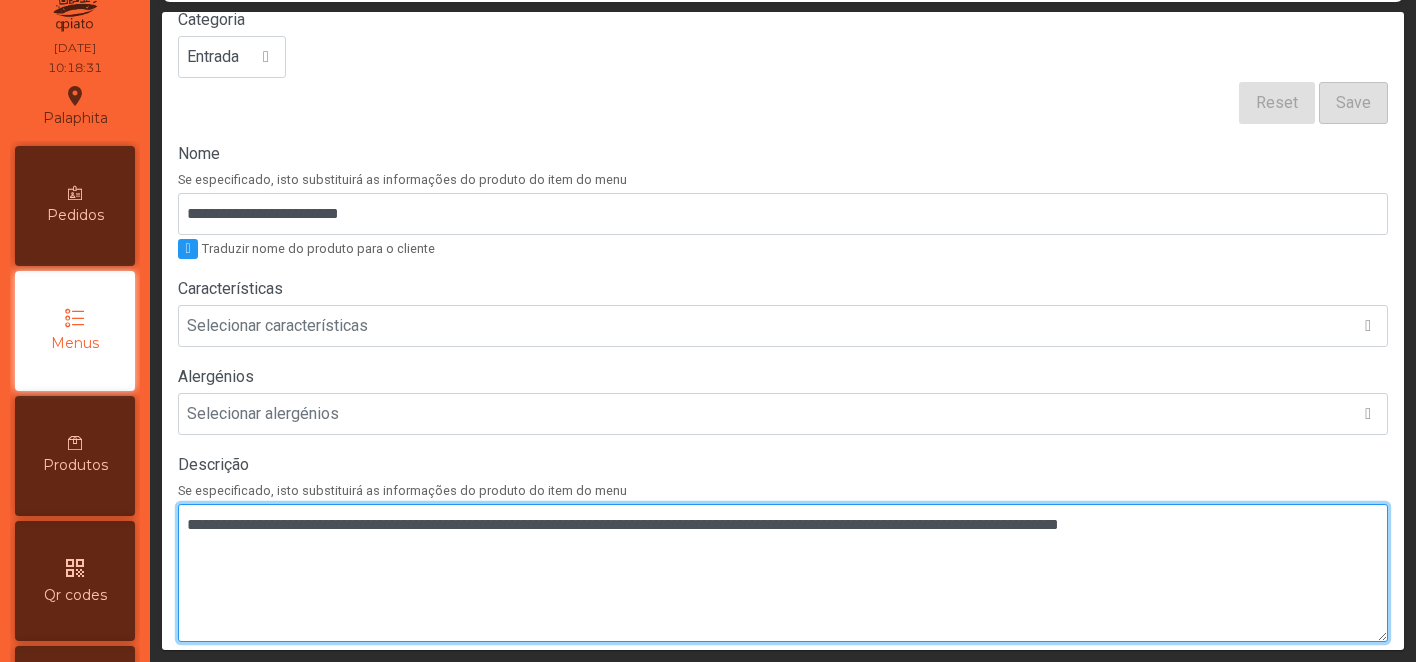 scroll, scrollTop: 216, scrollLeft: 0, axis: vertical 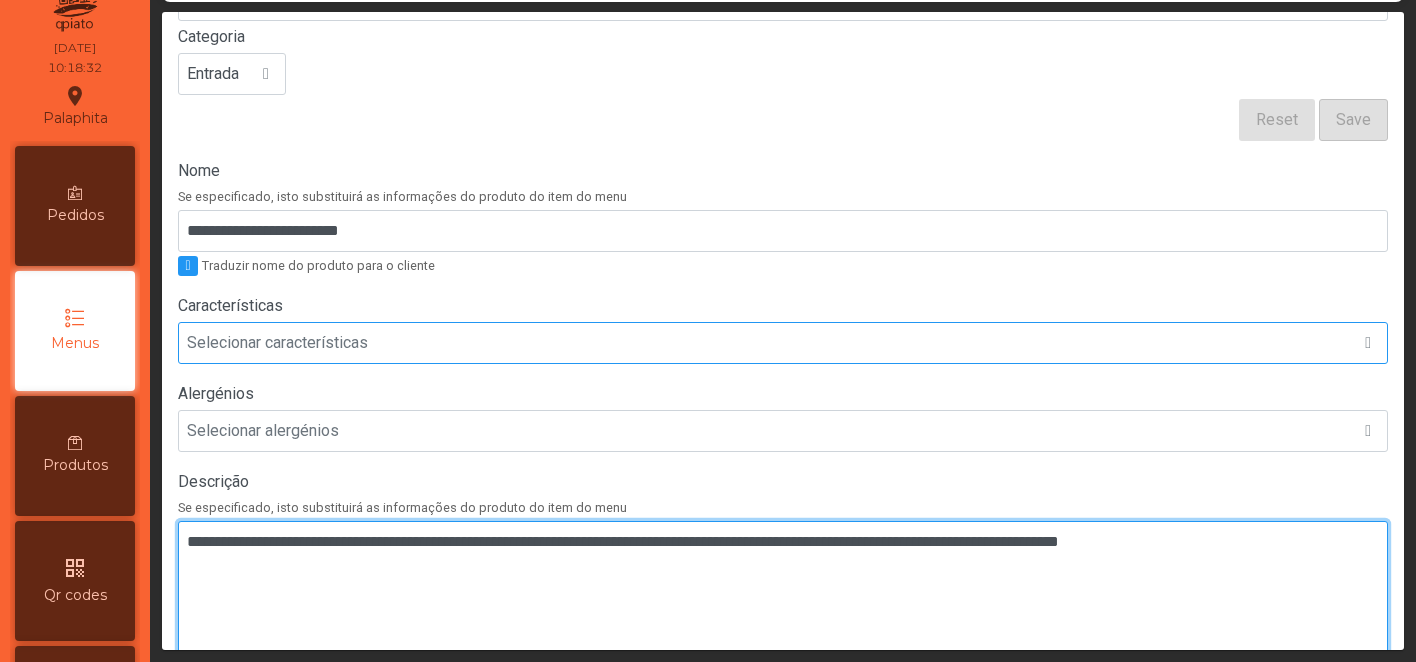 type on "**********" 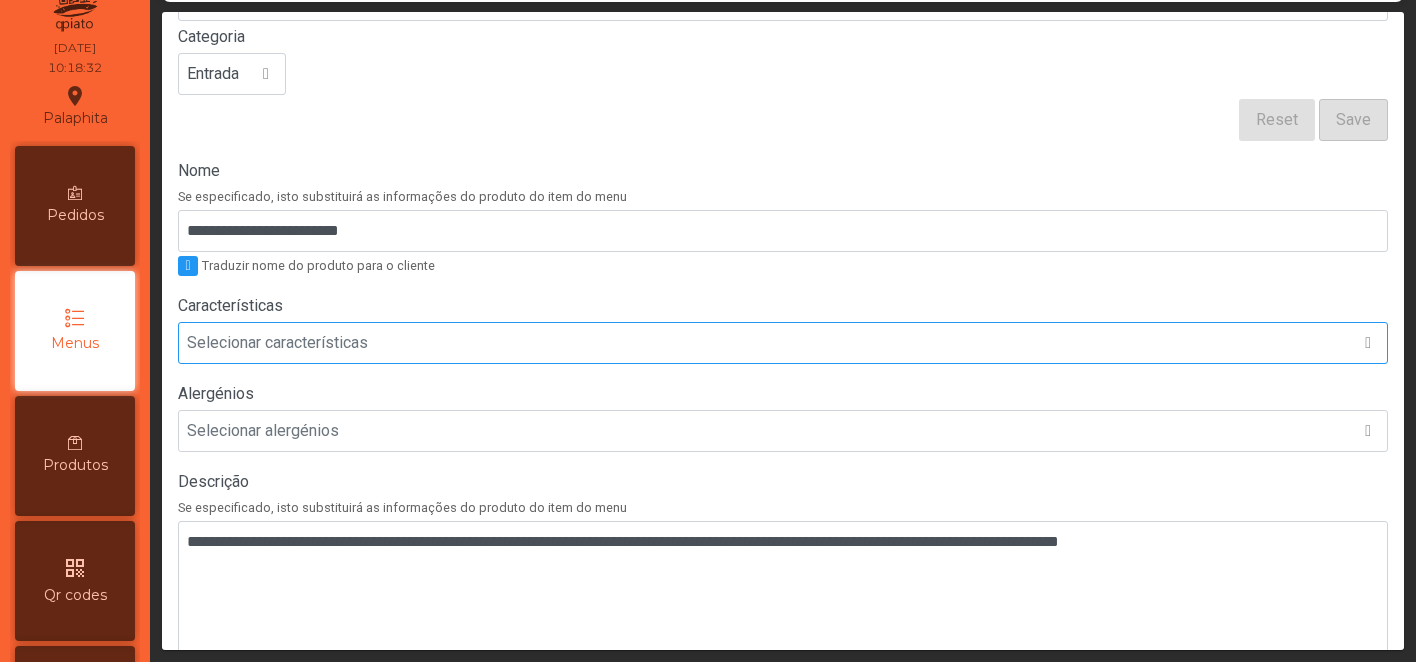 click on "Selecionar características" 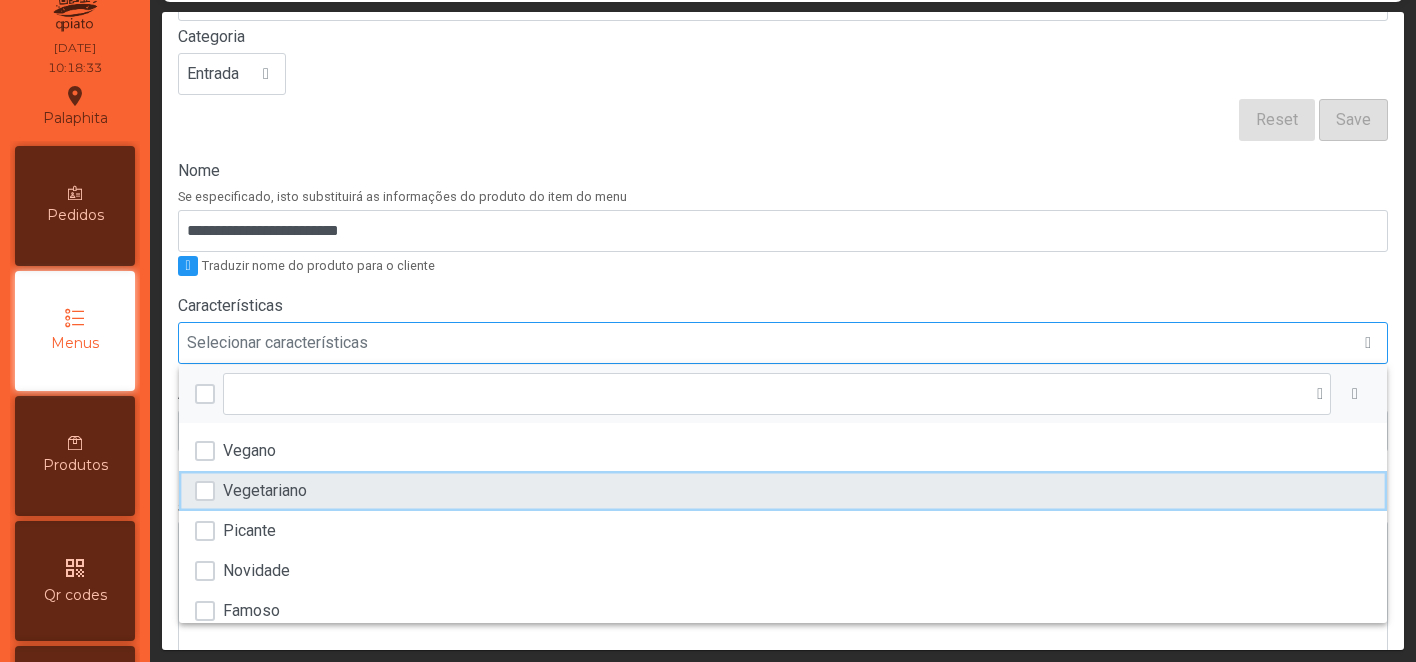 click on "Vegetariano" 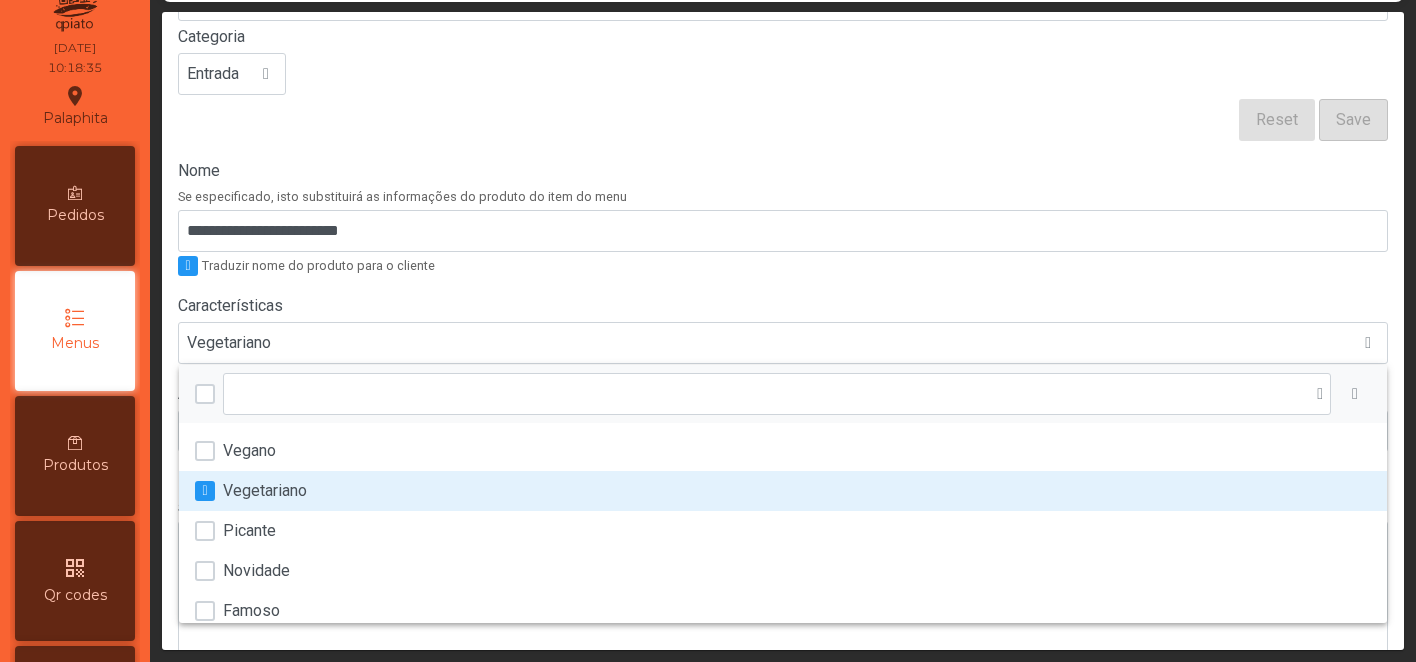 click on "**********" 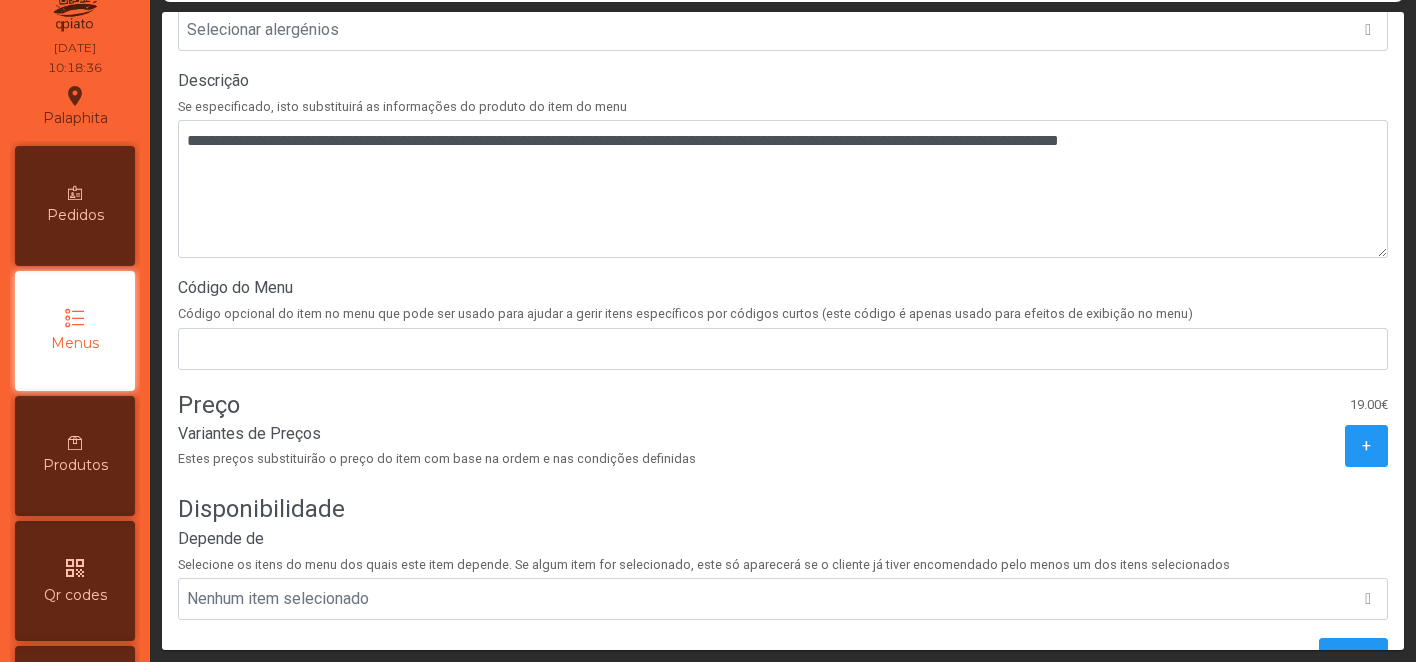 scroll, scrollTop: 695, scrollLeft: 0, axis: vertical 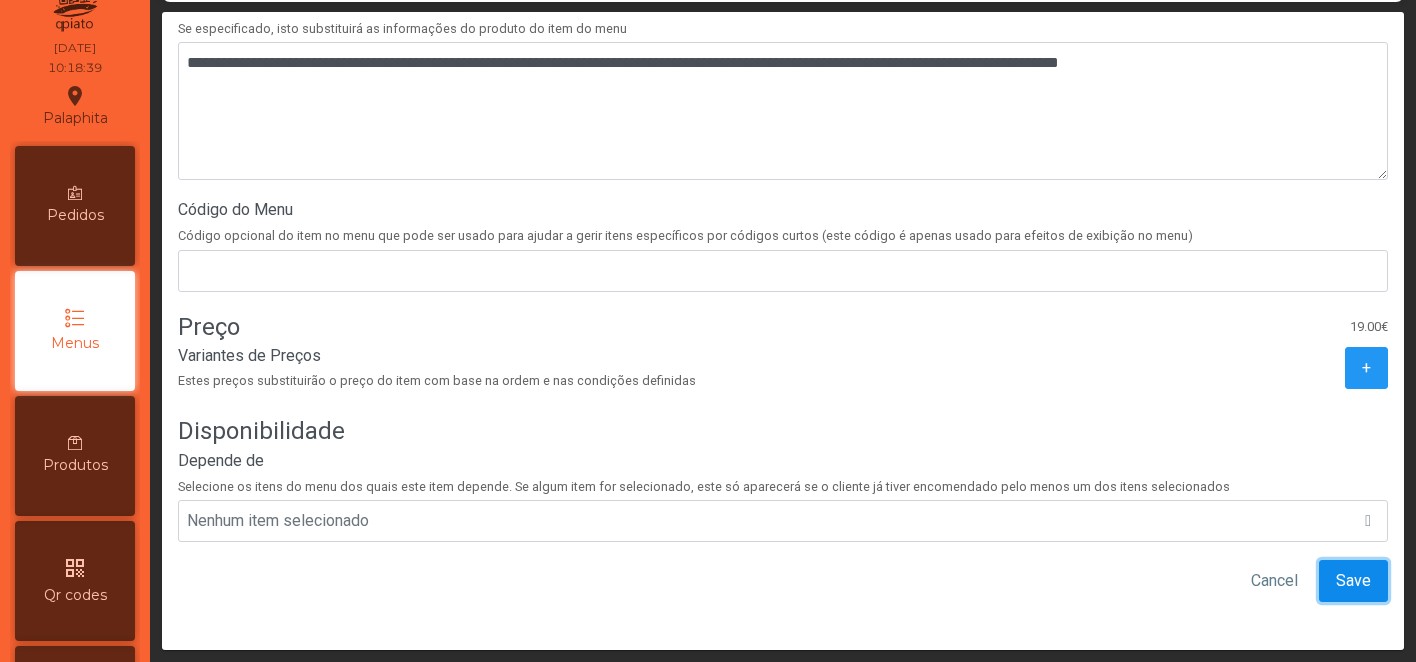 click on "Save" 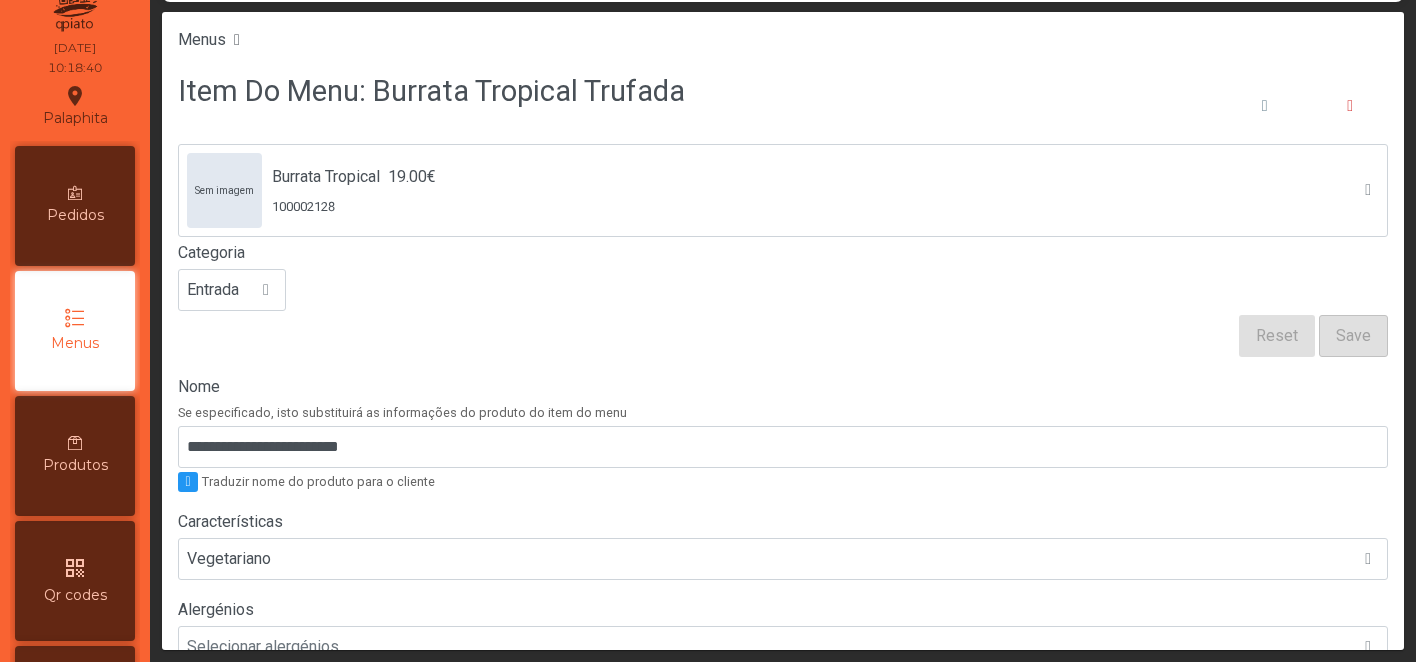 scroll, scrollTop: 0, scrollLeft: 0, axis: both 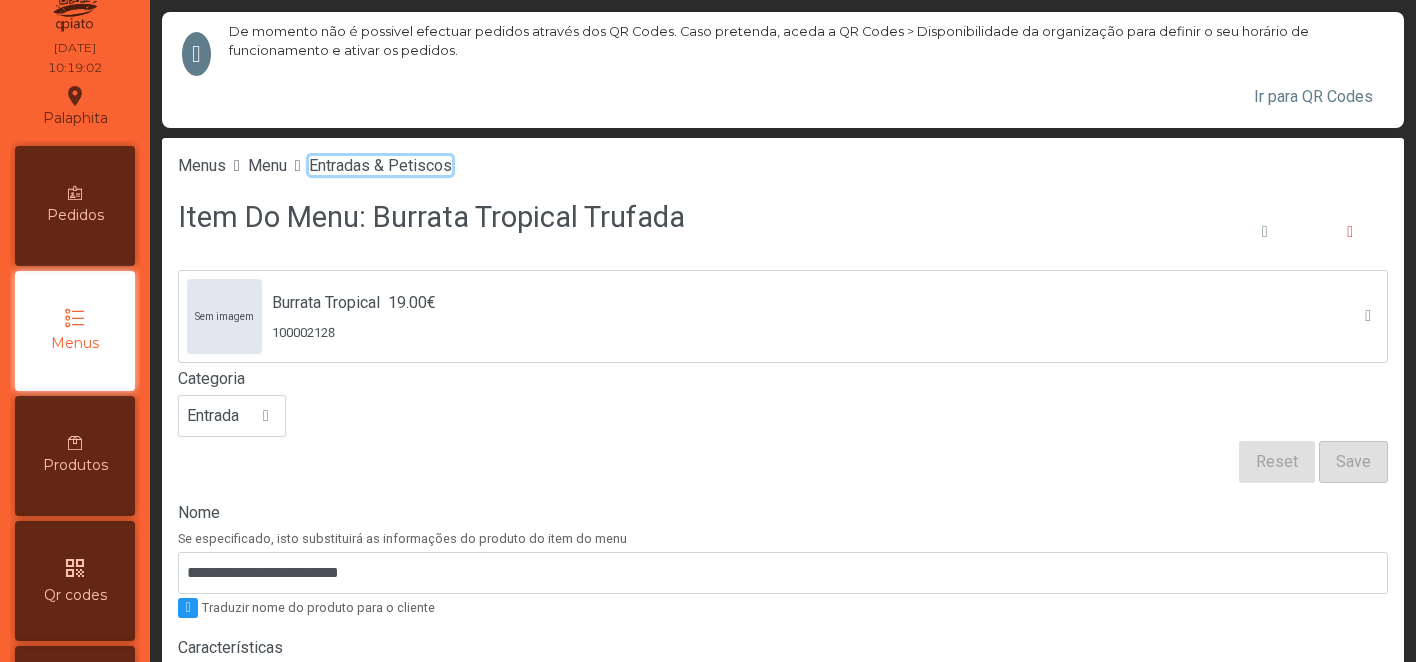 click on "Entradas & Petiscos" 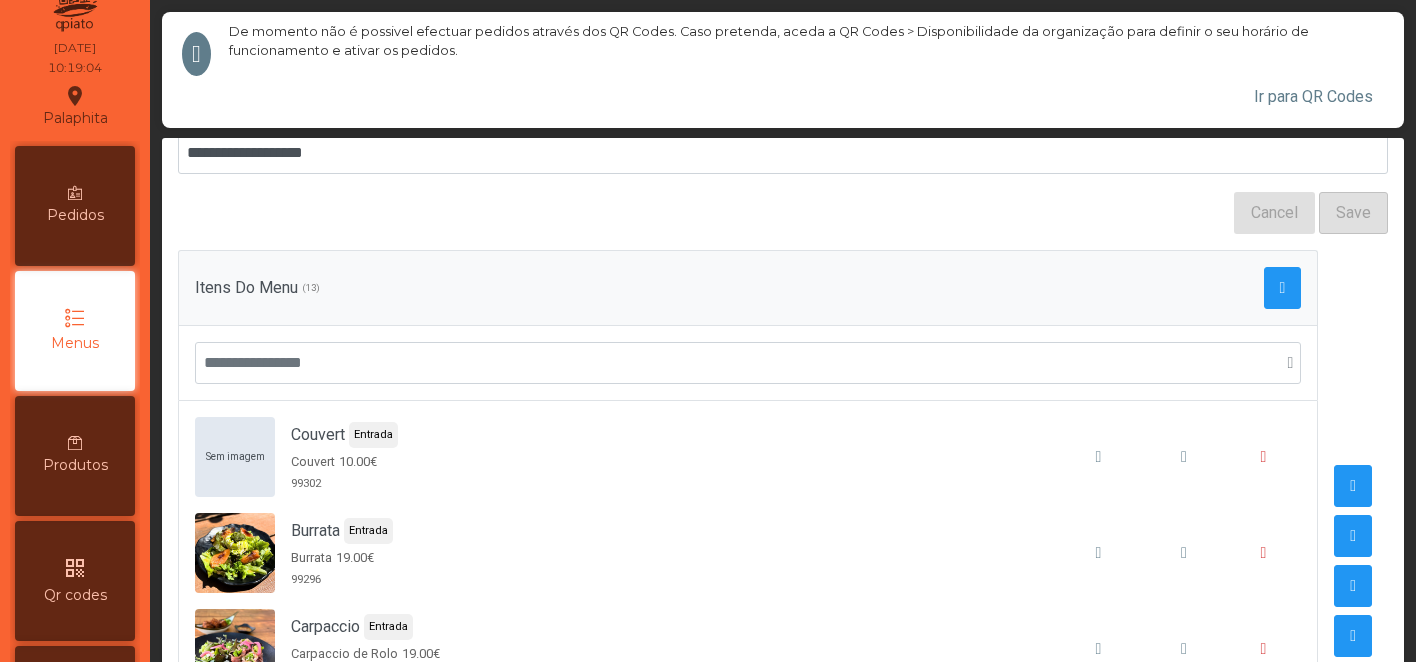 scroll, scrollTop: 167, scrollLeft: 0, axis: vertical 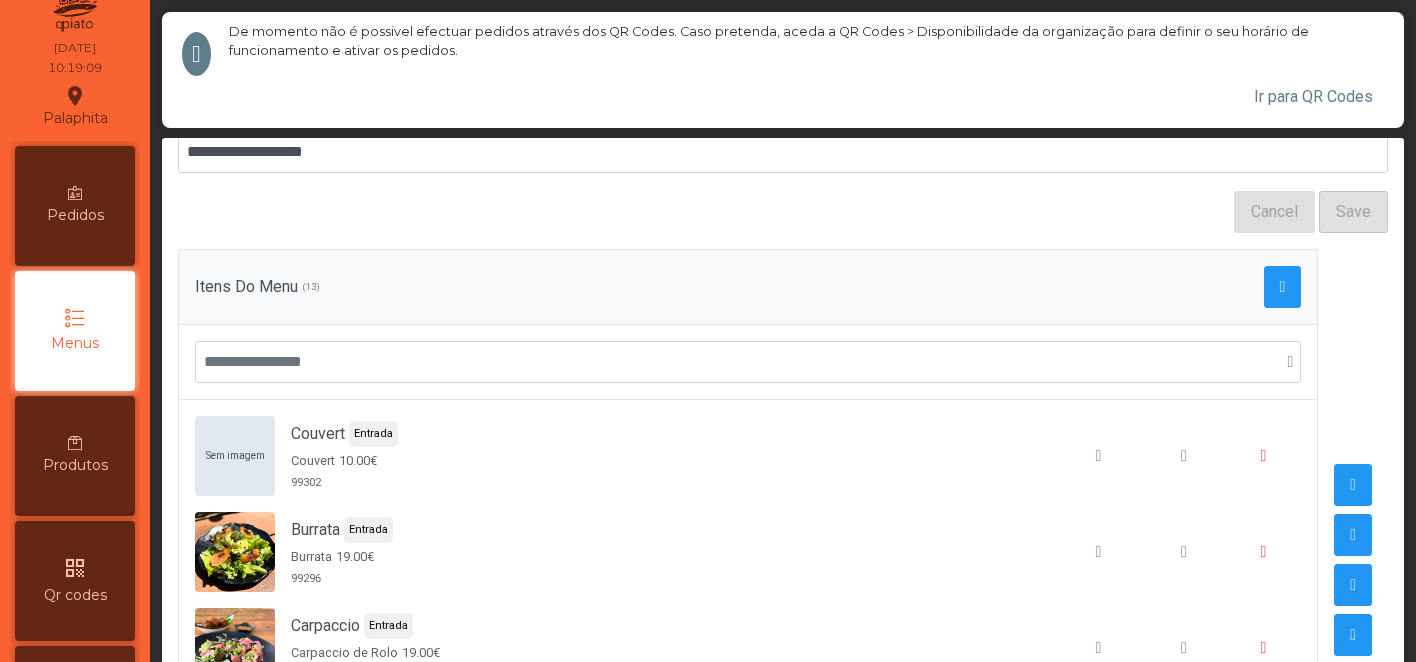 click on "Itens Do Menu (13)" 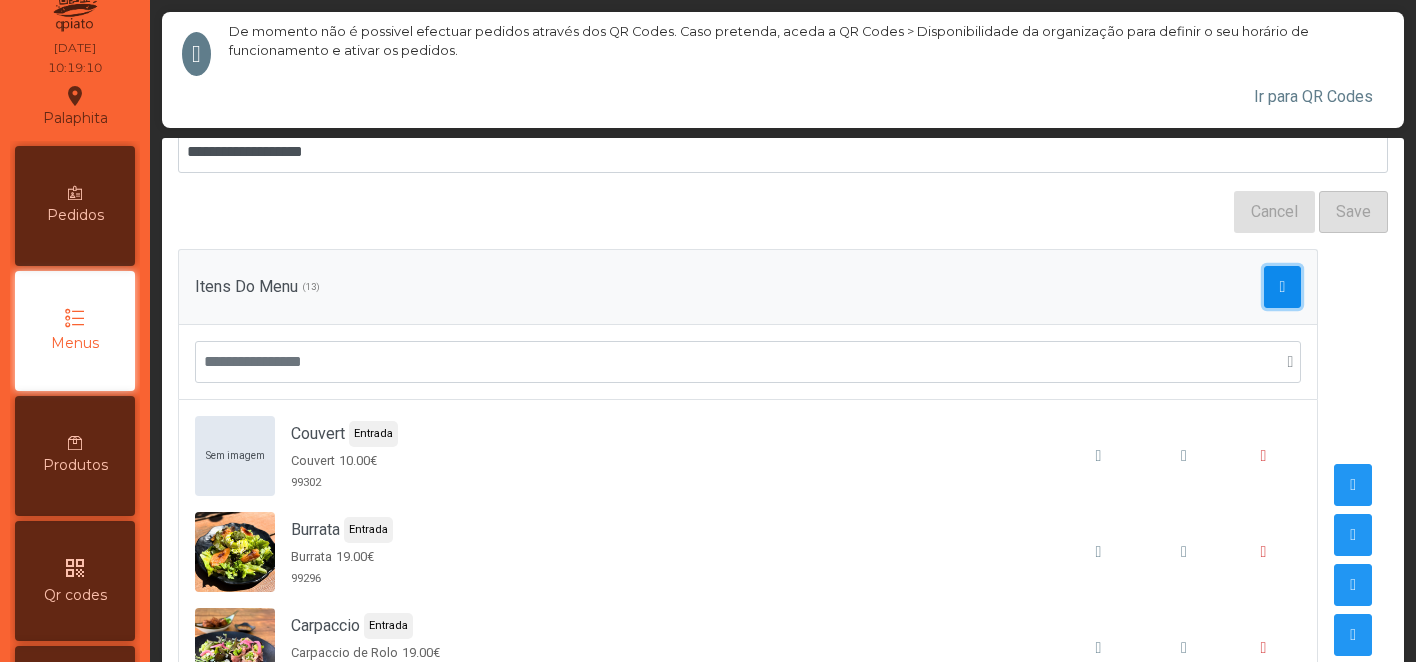 click 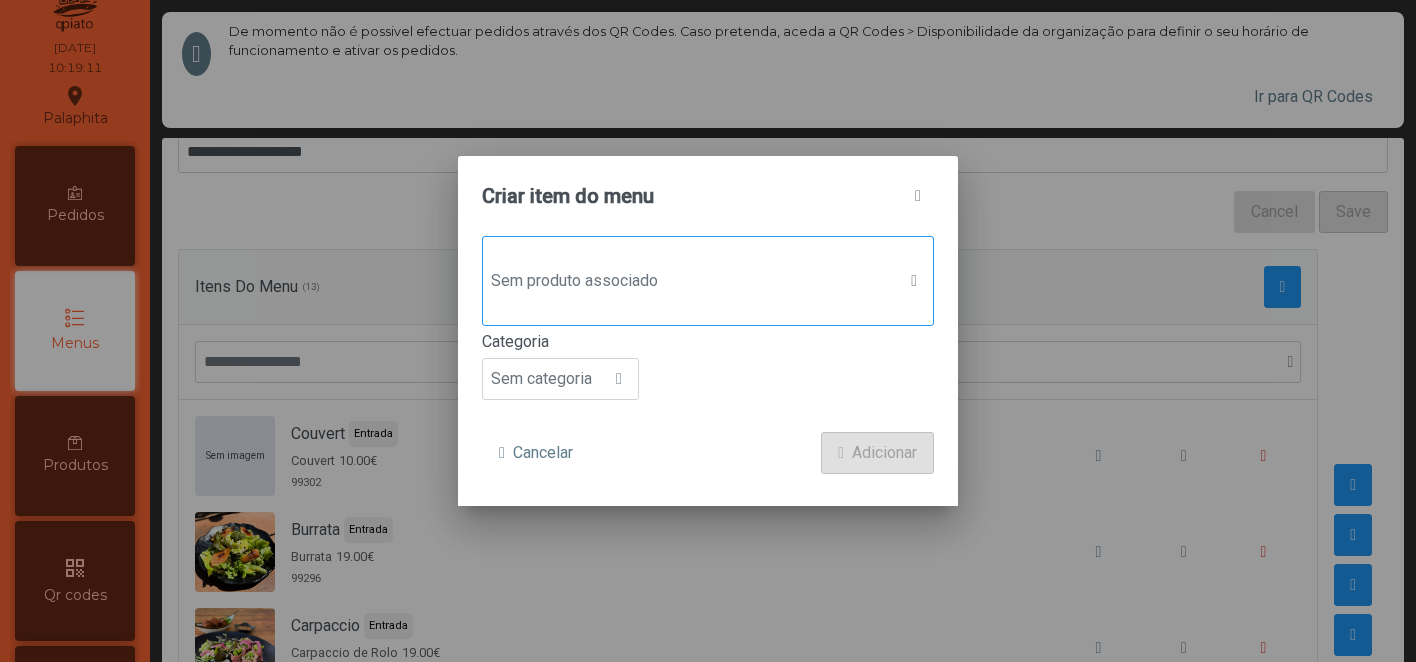 click on "Sem produto associado" 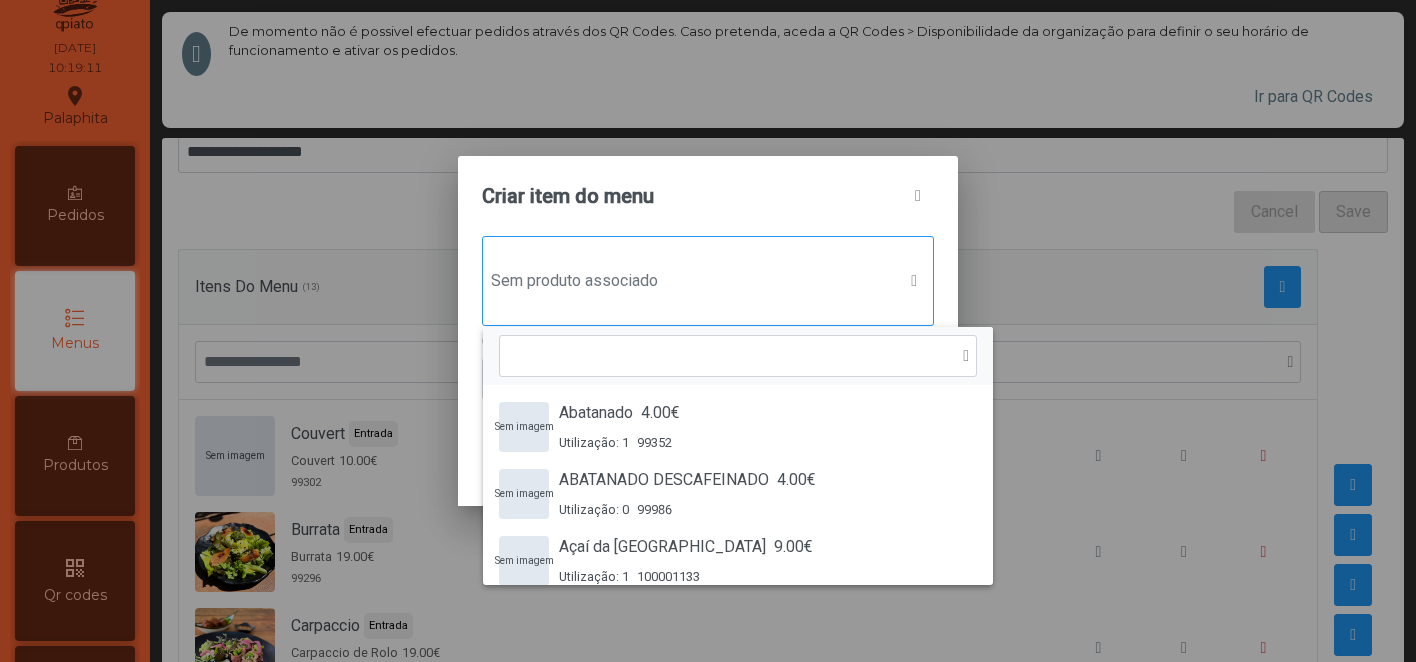 scroll, scrollTop: 15, scrollLeft: 97, axis: both 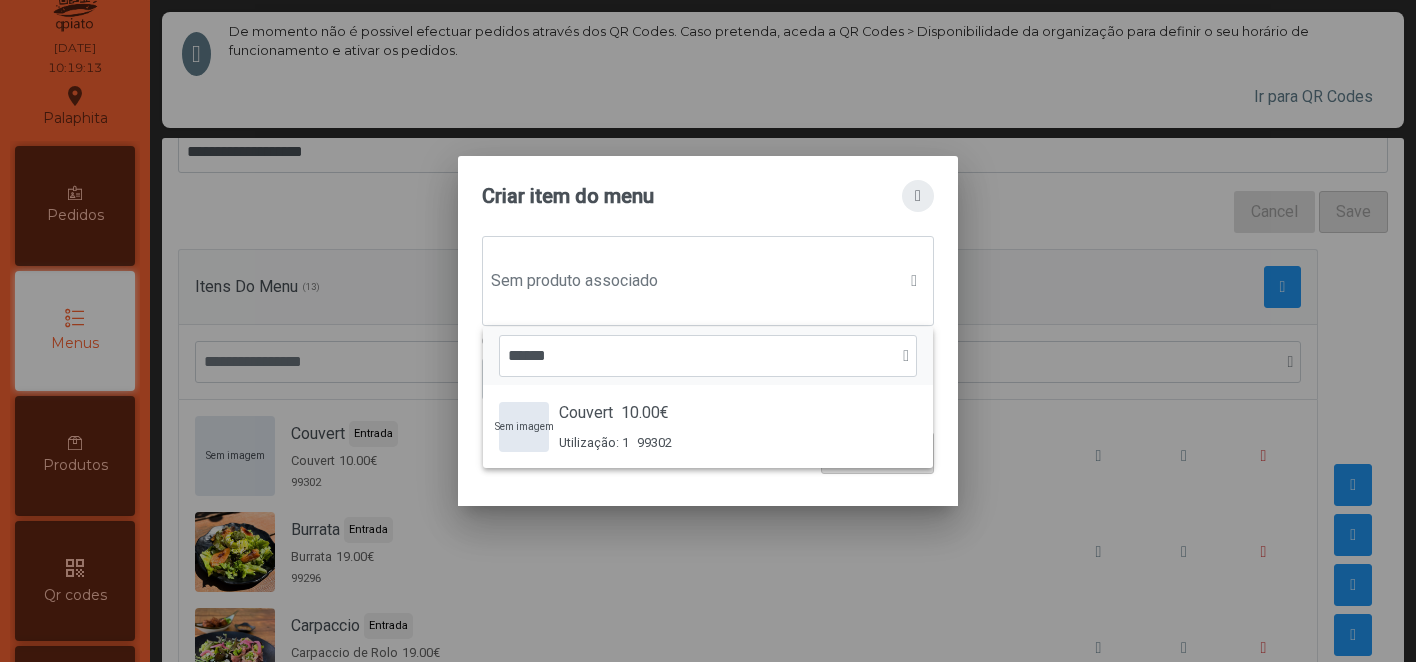 type on "******" 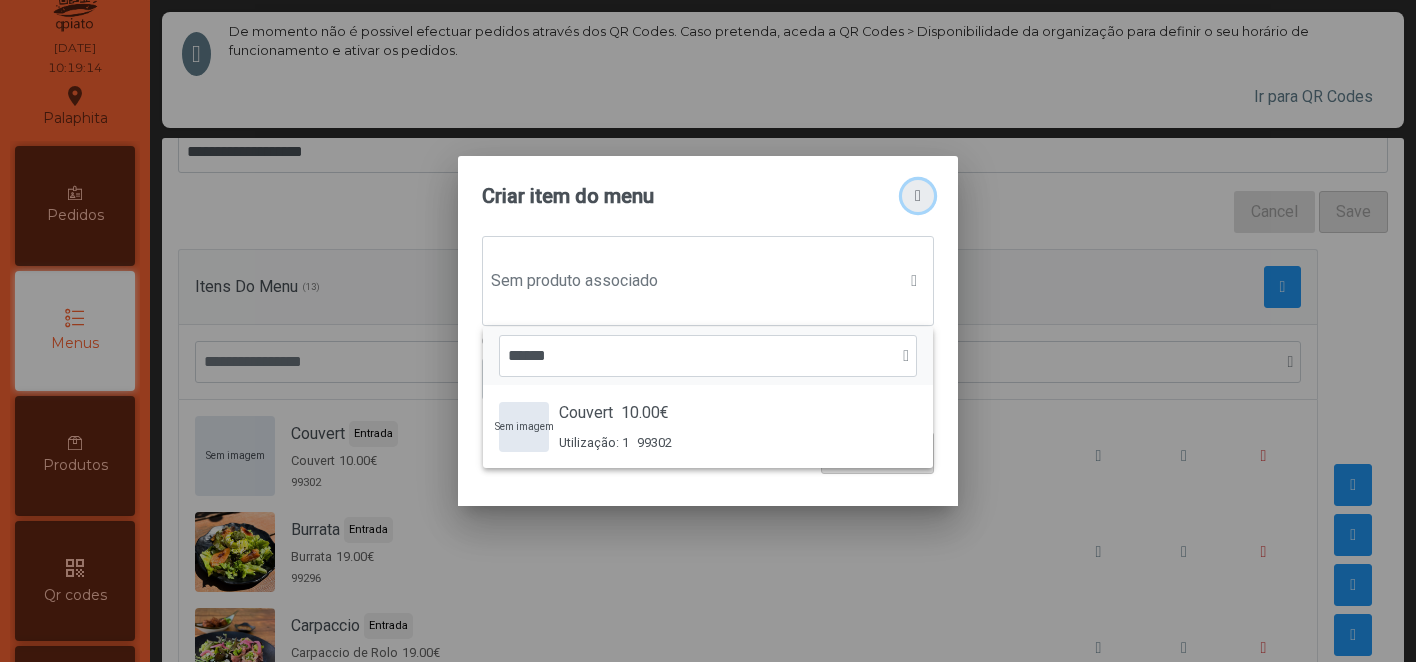 click 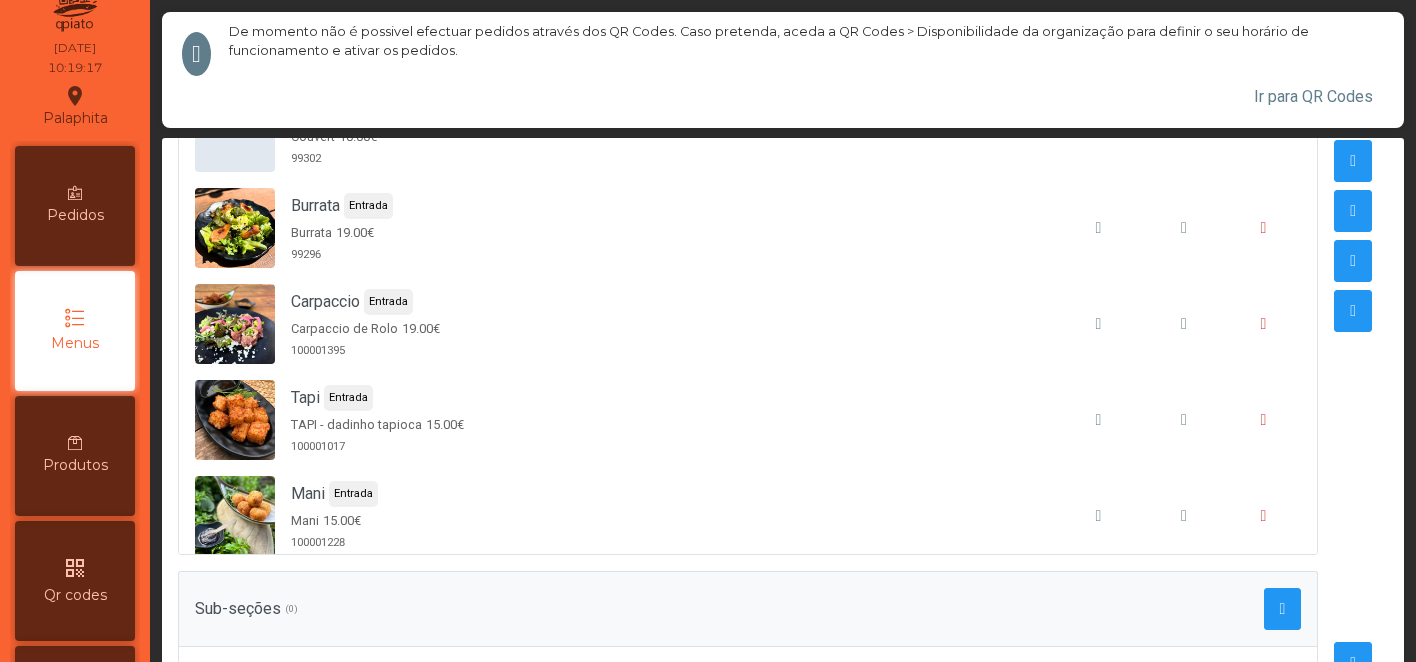 scroll, scrollTop: 515, scrollLeft: 0, axis: vertical 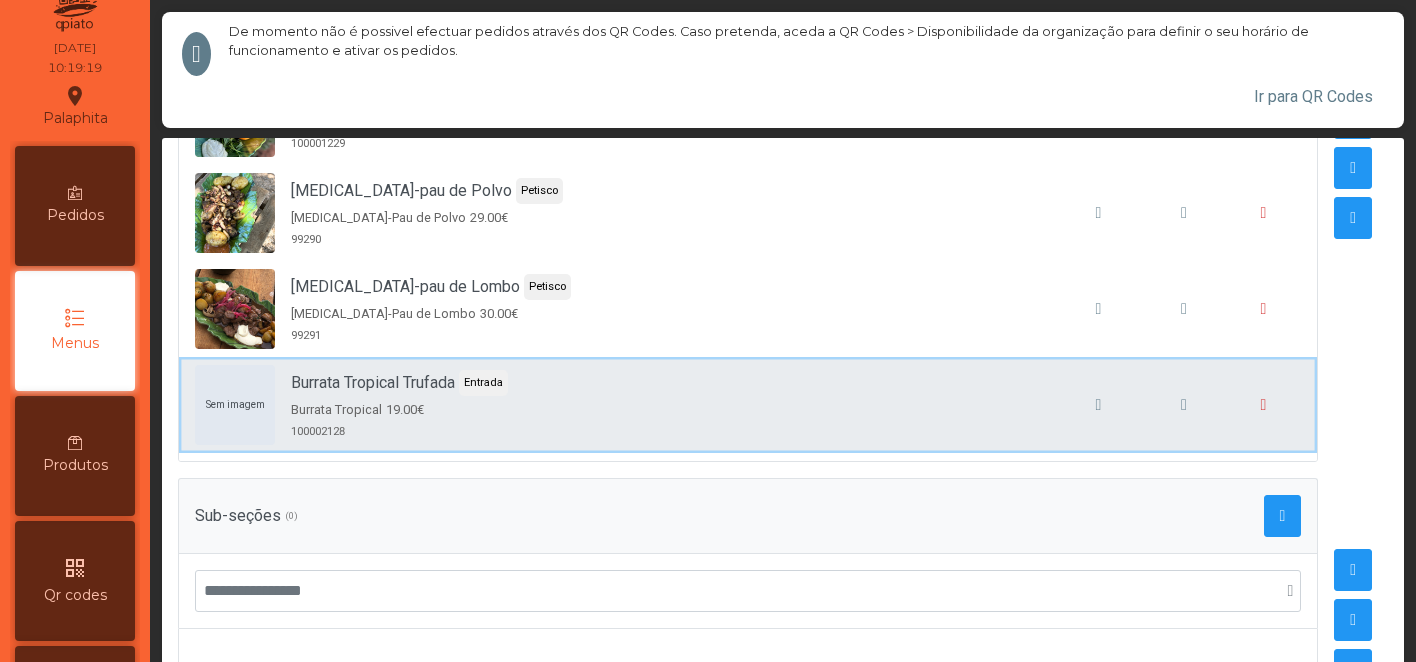click on "Sem imagem   Burrata Tropical Trufada   Entrada  Burrata Tropical   19.00€   100002128" at bounding box center [748, 405] 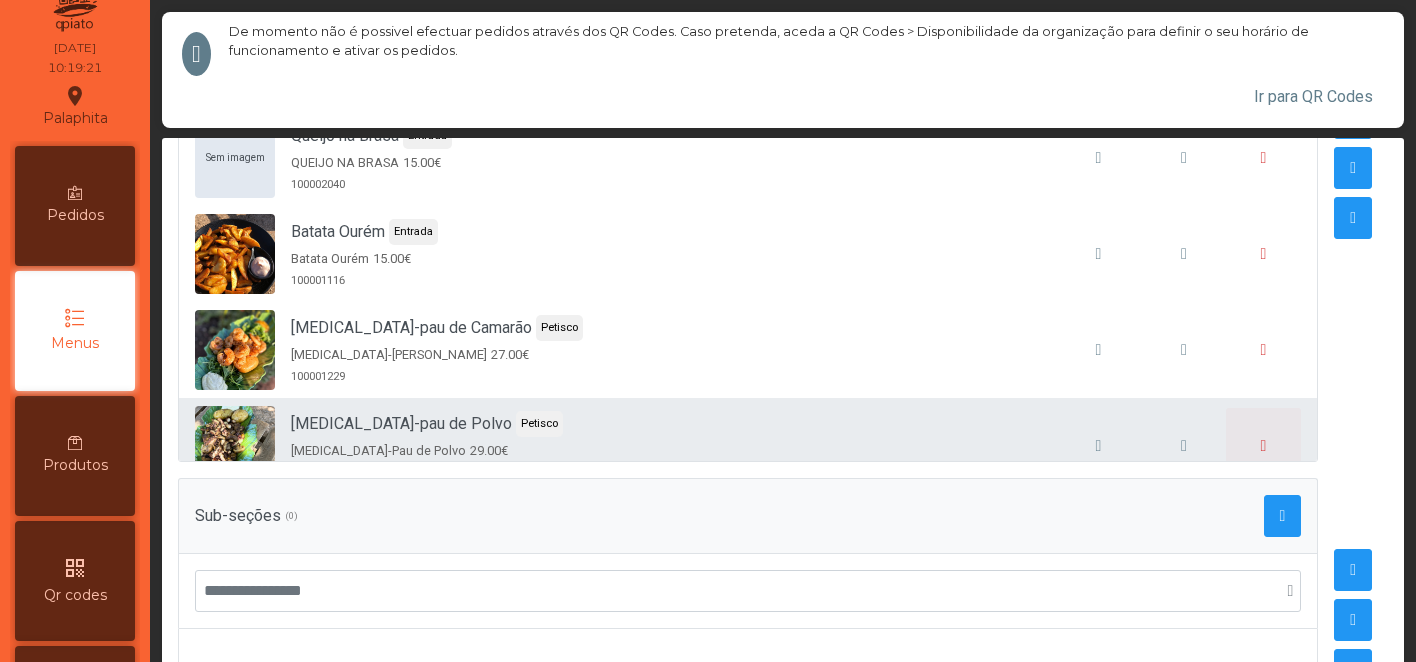 scroll, scrollTop: 551, scrollLeft: 0, axis: vertical 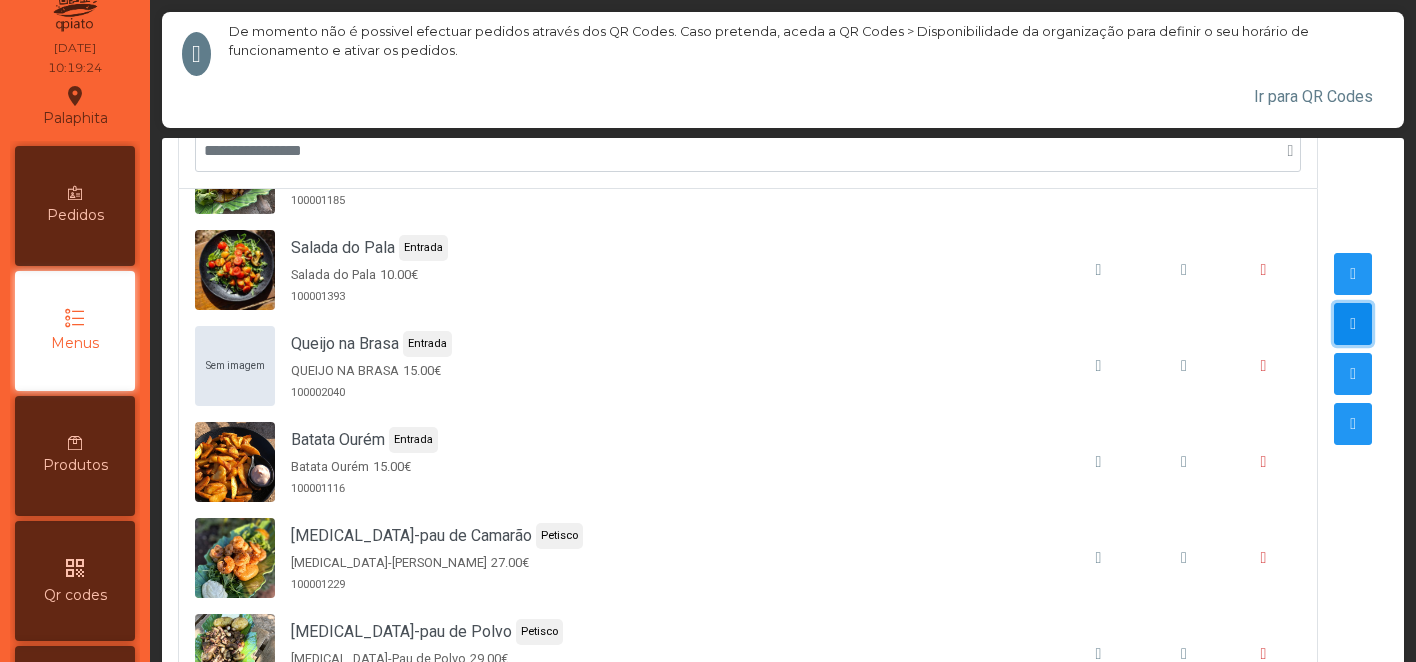 click 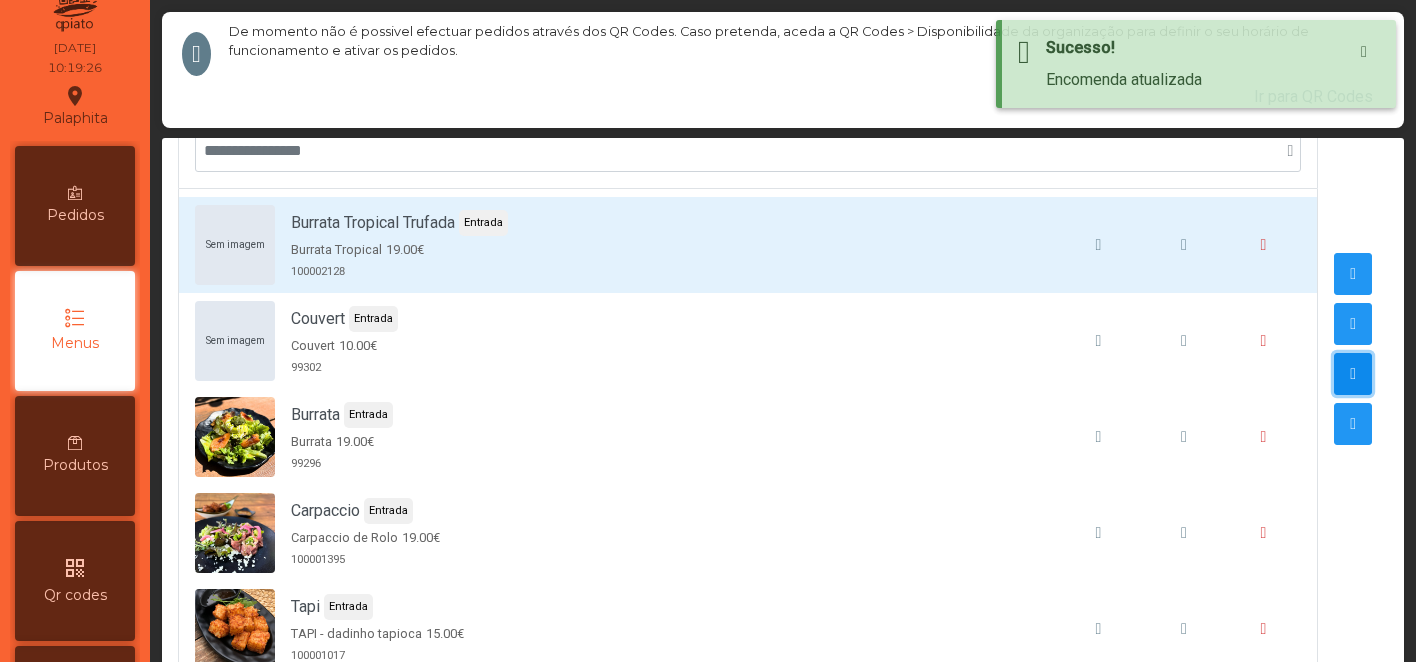 click 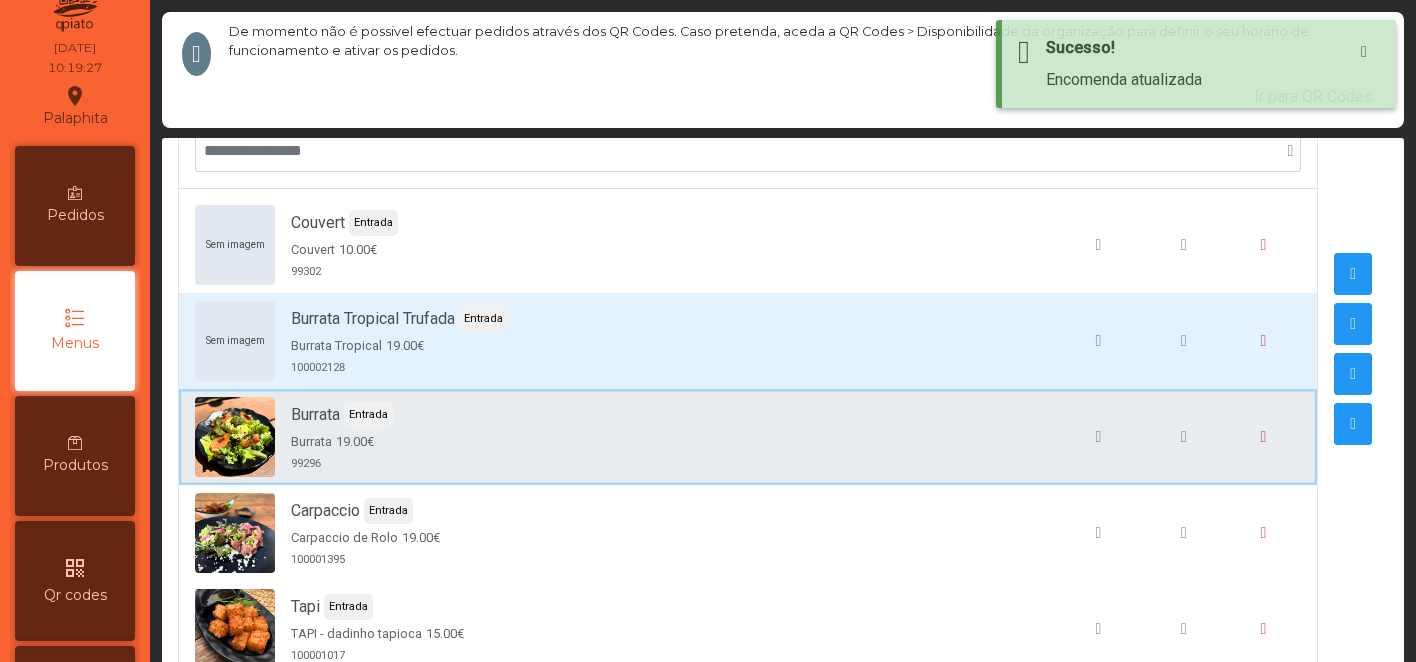 click on "Burrata  Entrada  Burrata   19.00€   99296" at bounding box center (748, 437) 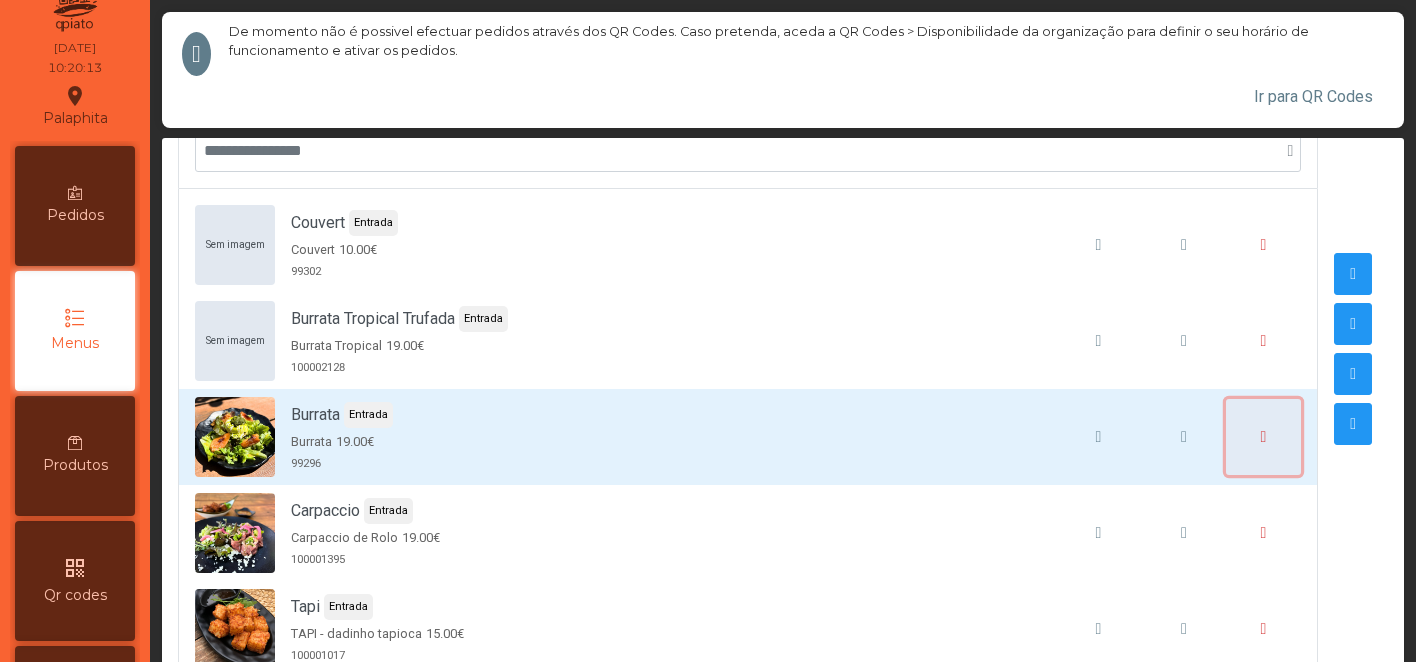 click 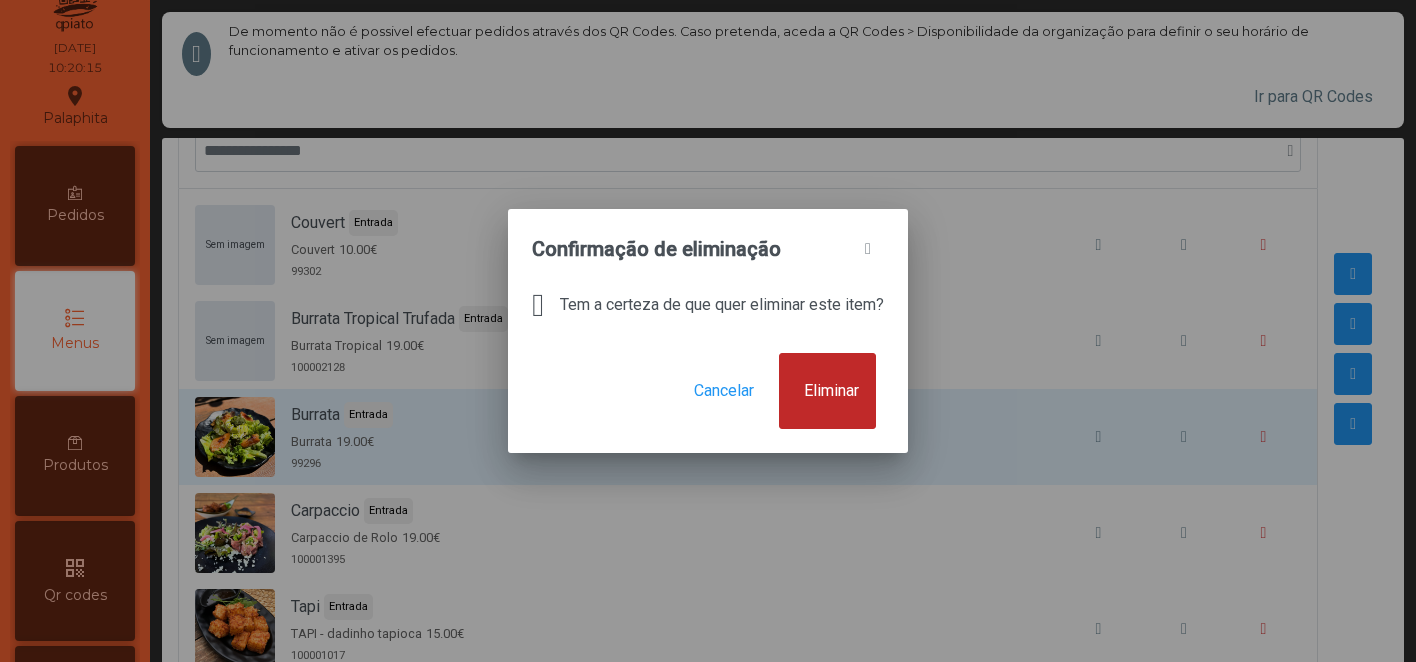 click on "Eliminar" at bounding box center [827, 391] 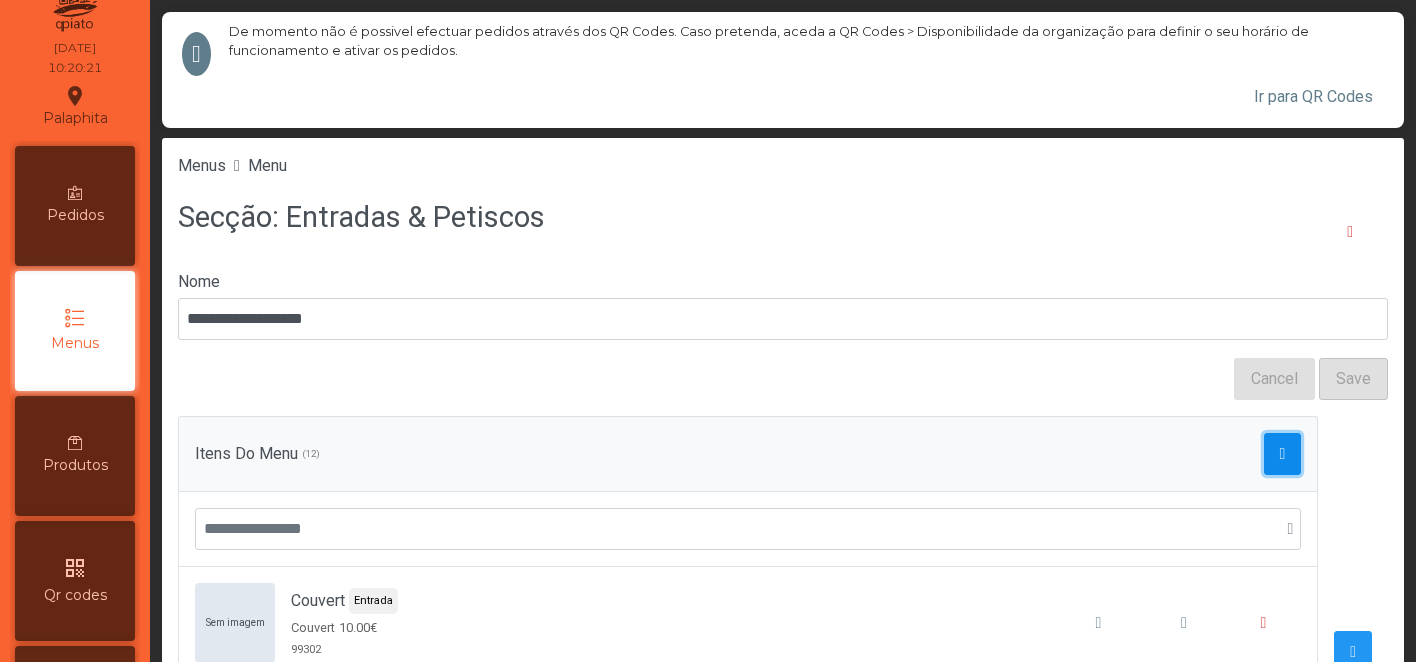 click 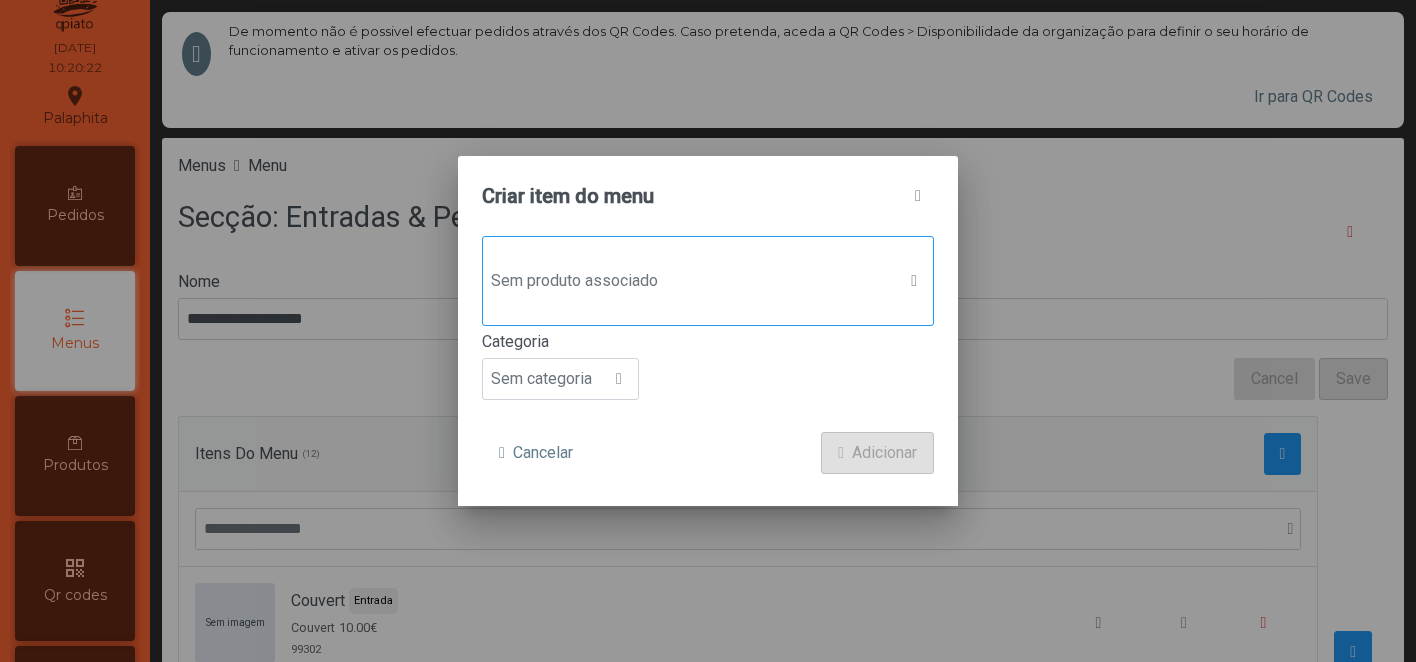 click on "Sem produto associado" 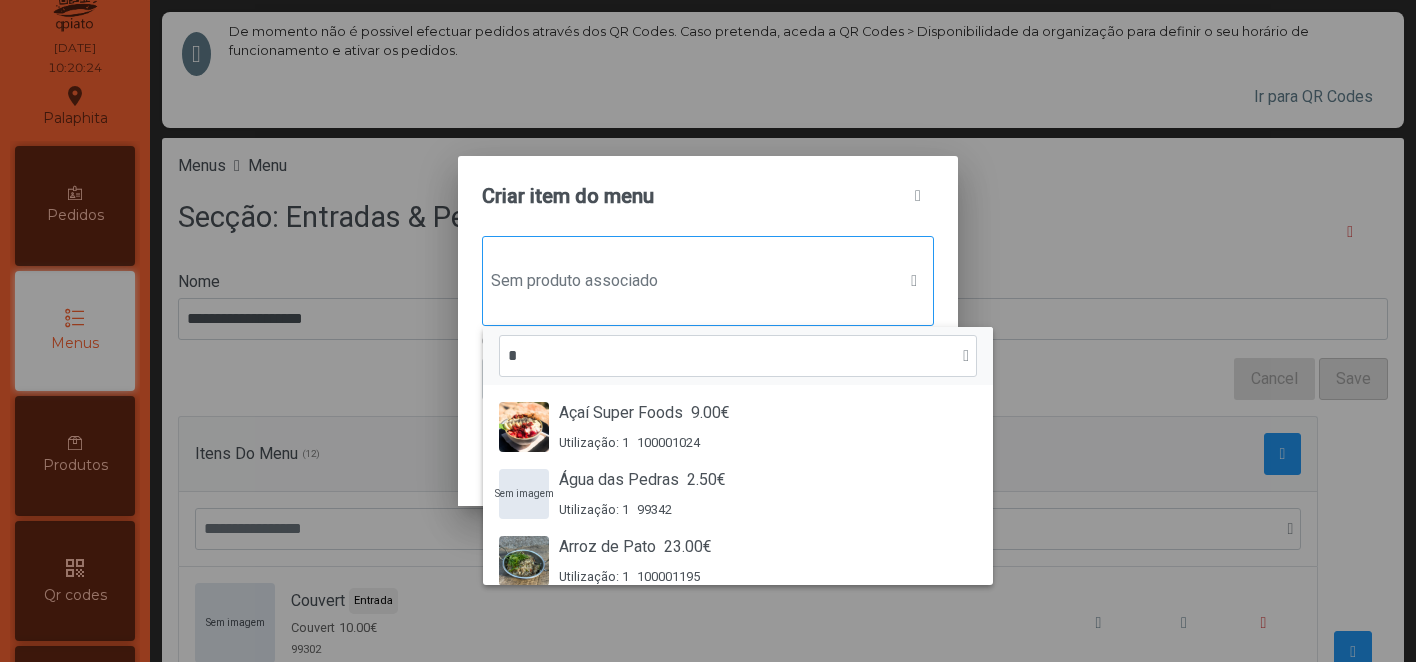 scroll, scrollTop: 15, scrollLeft: 97, axis: both 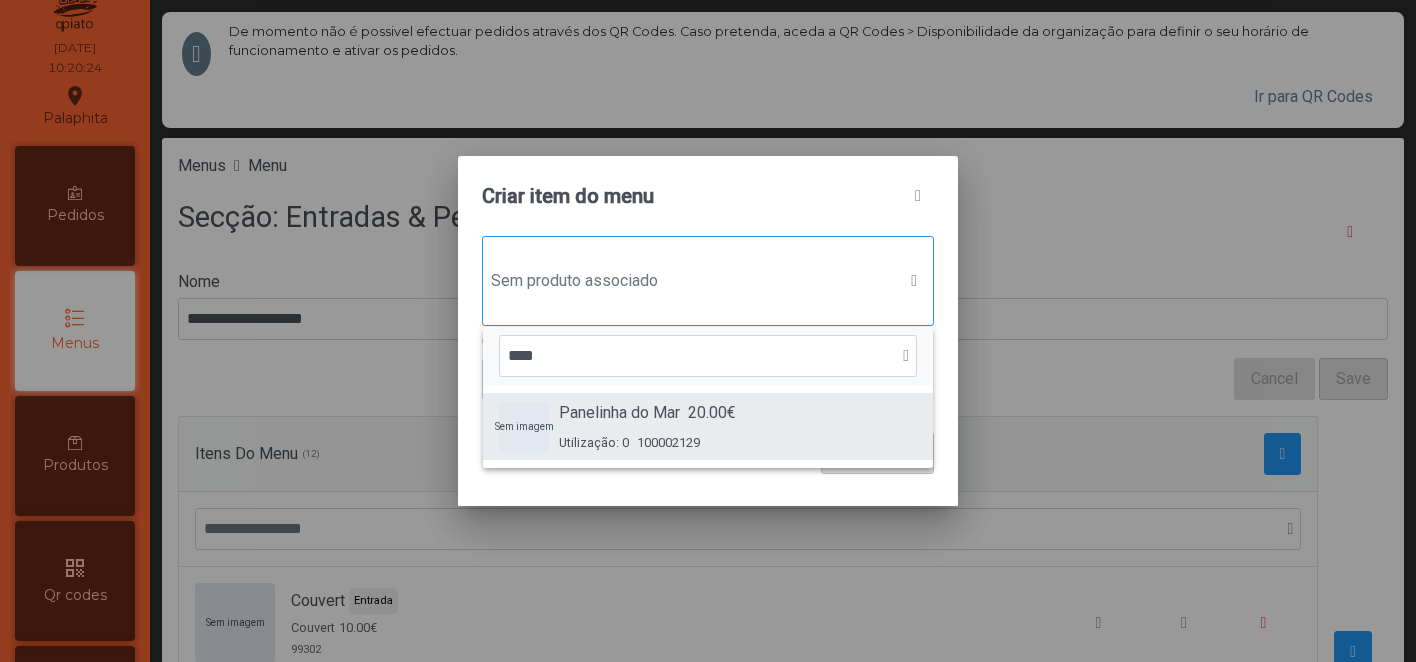 type on "****" 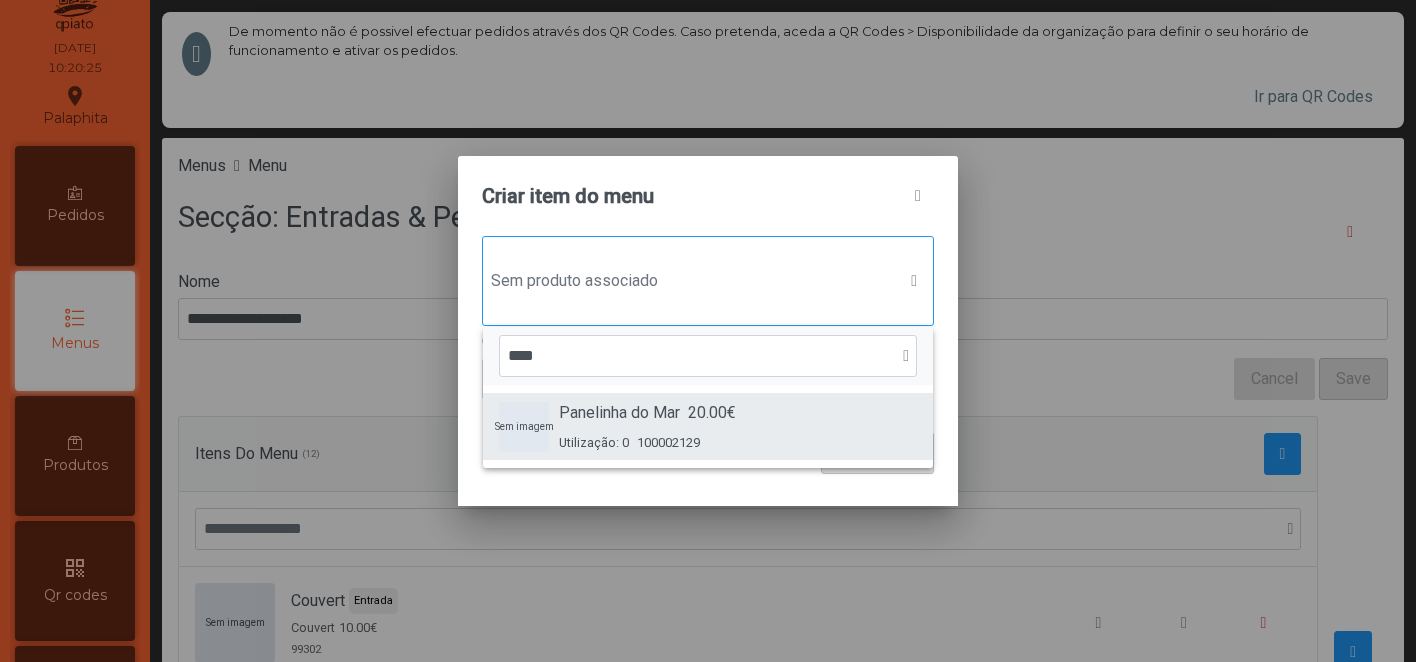 click on "Panelinha do Mar 20.00€ Utilização: 0 100002129" 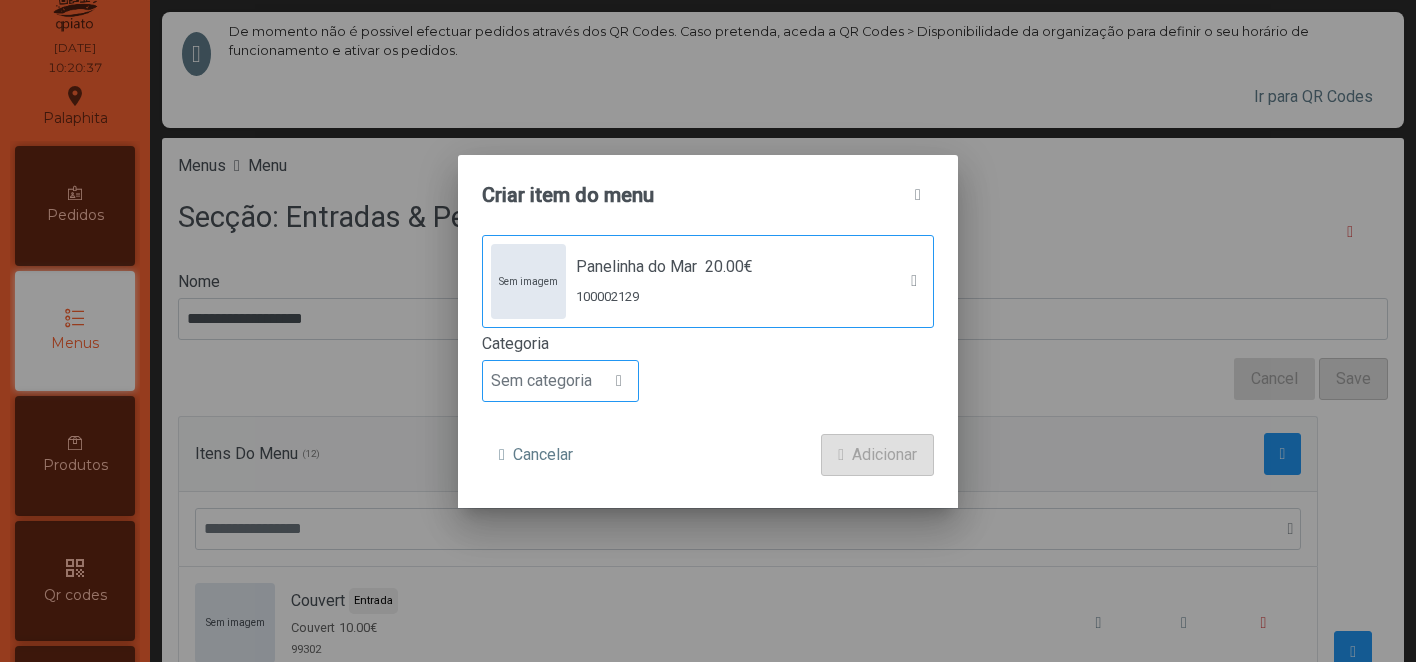 click on "Sem categoria" 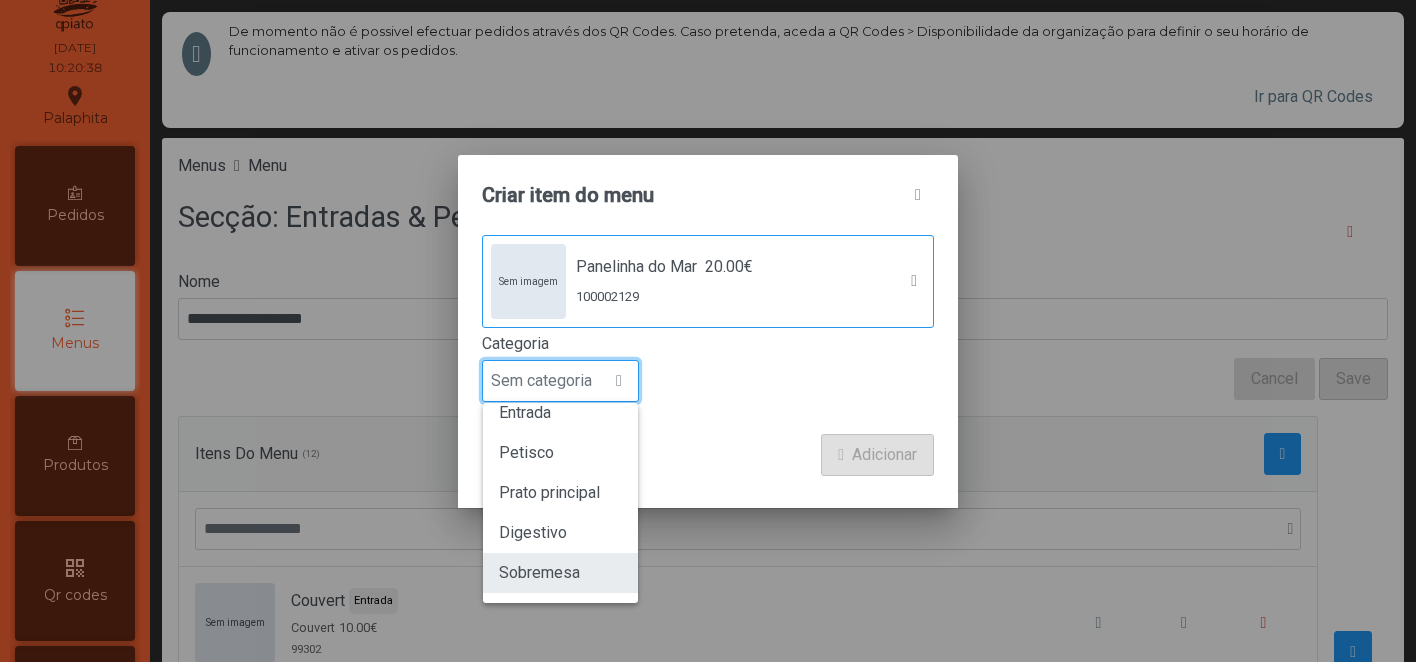 scroll, scrollTop: 0, scrollLeft: 0, axis: both 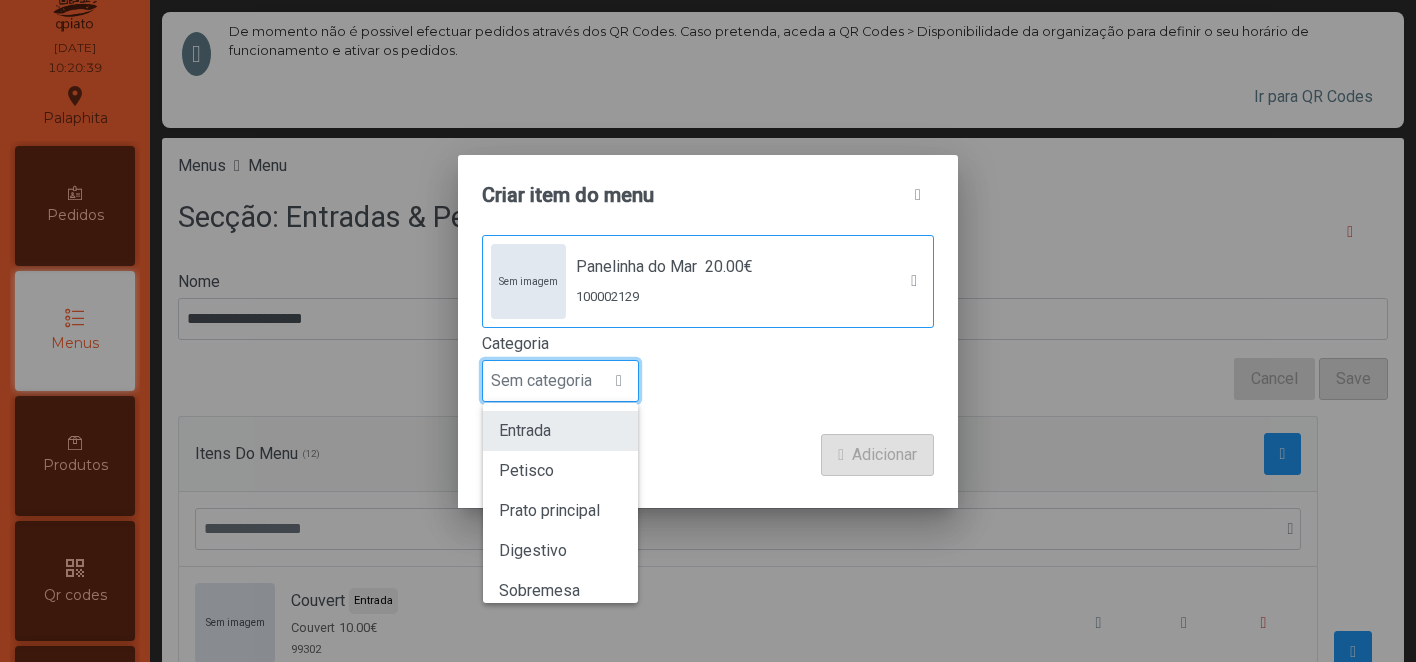 click on "Entrada" 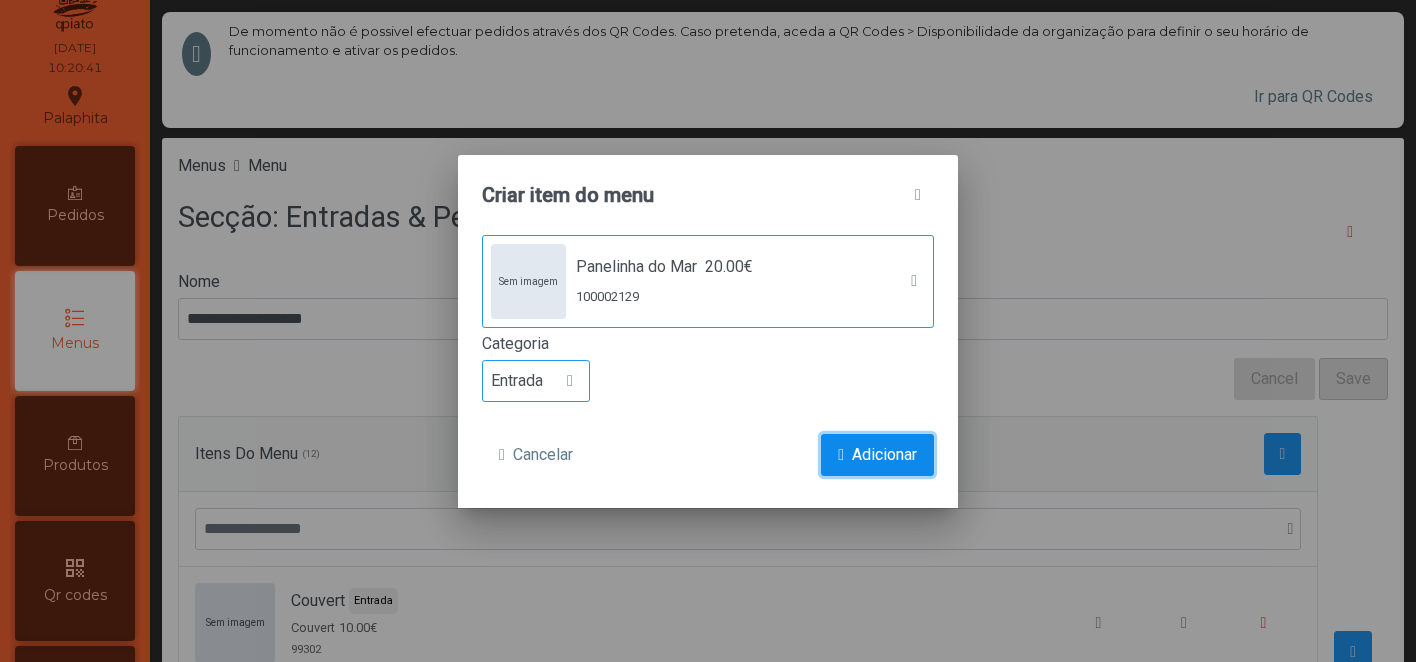 click on "Adicionar" 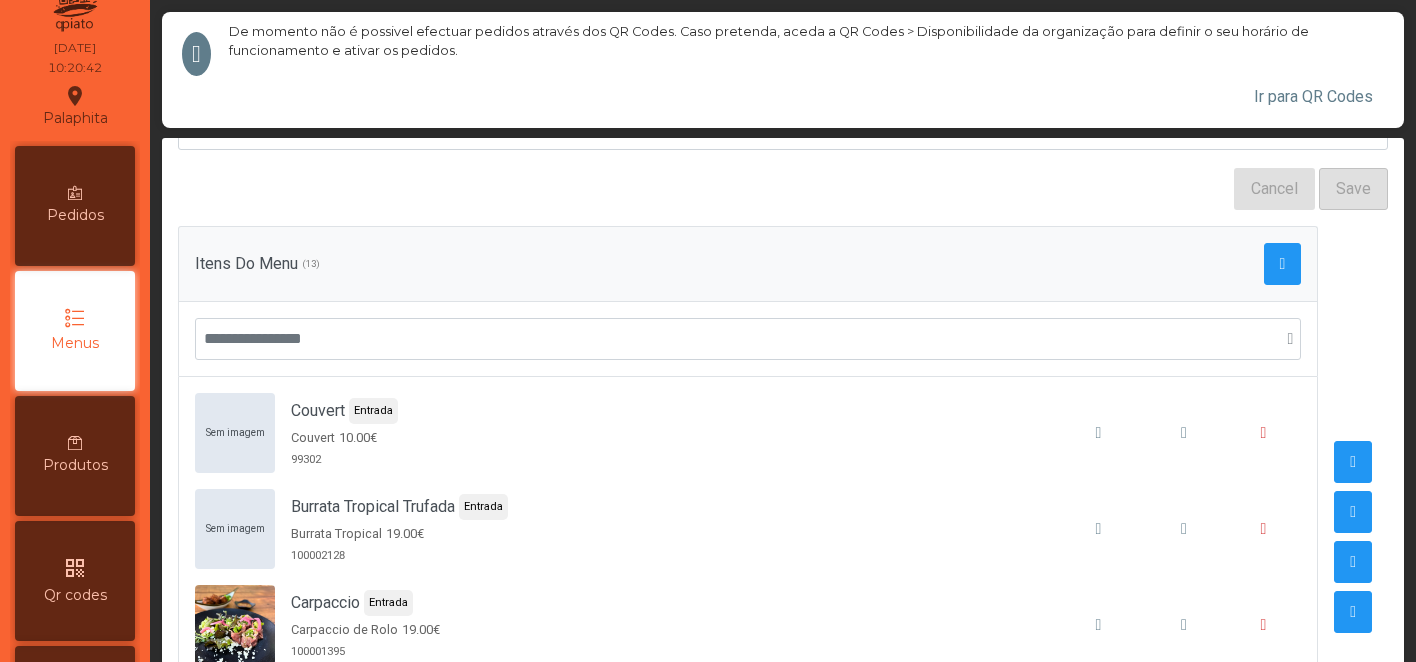 scroll, scrollTop: 329, scrollLeft: 0, axis: vertical 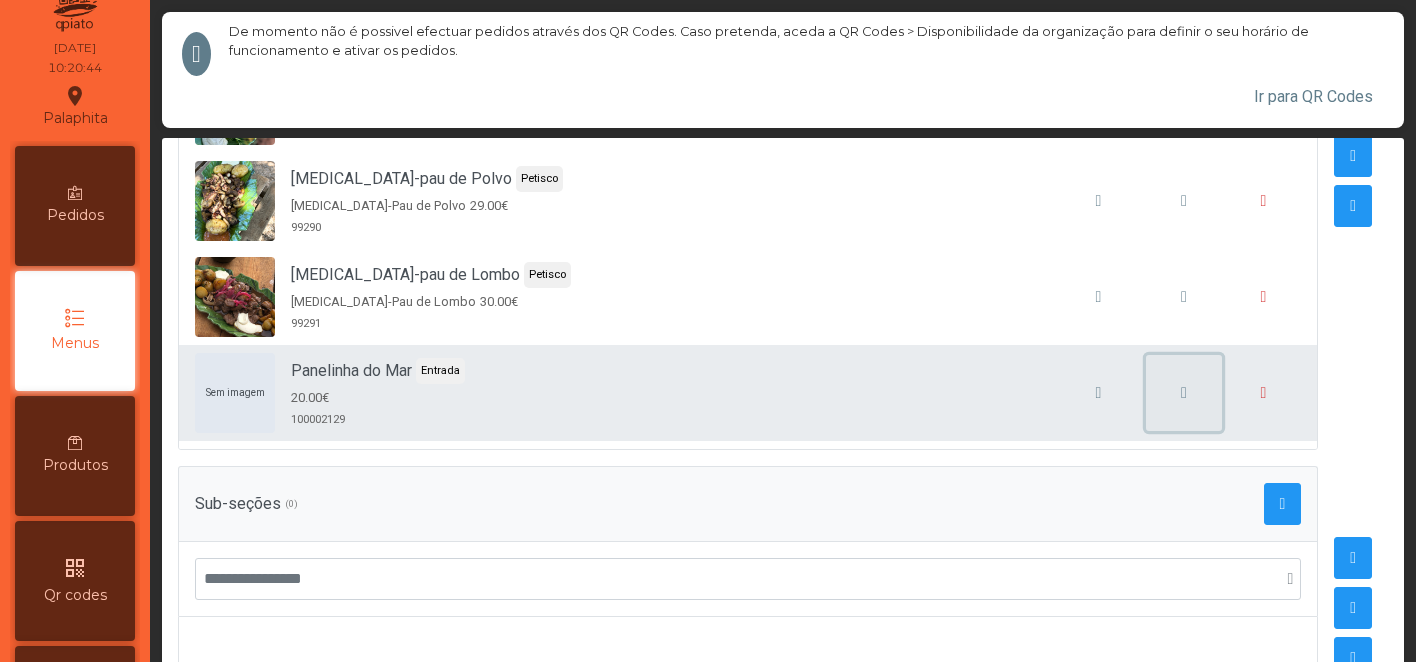 click 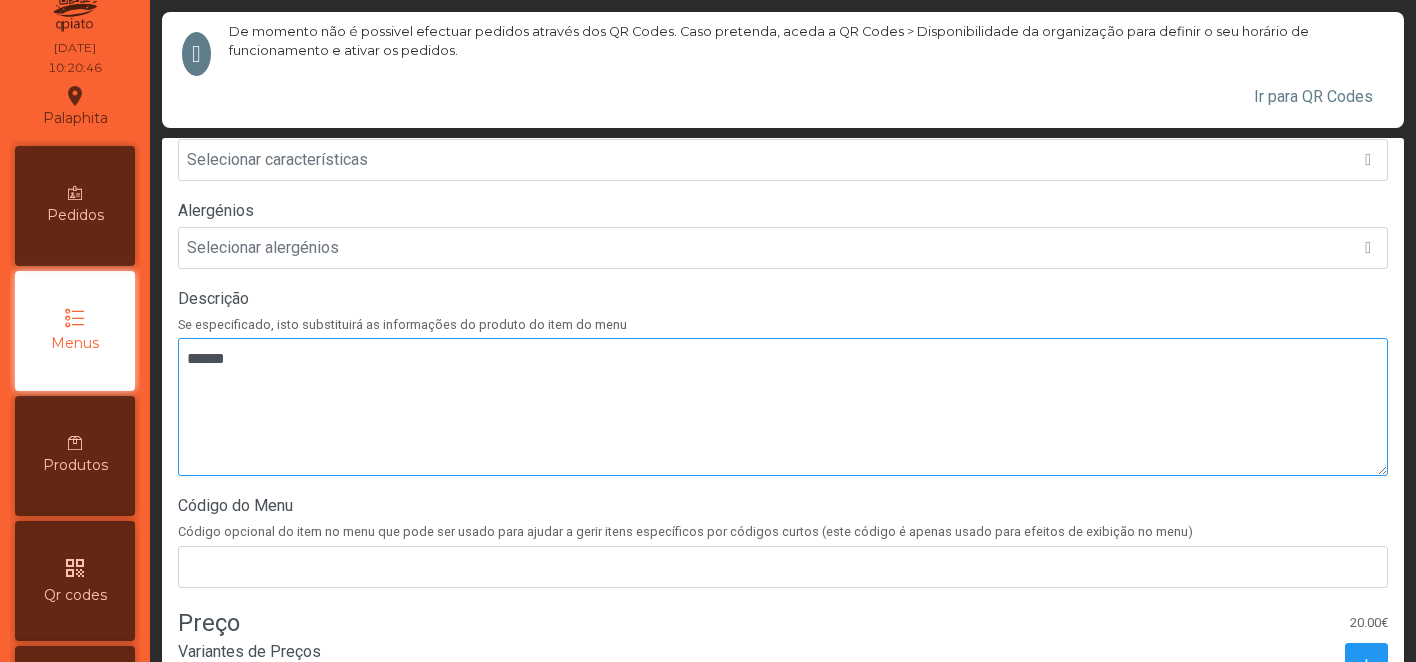 scroll, scrollTop: 544, scrollLeft: 0, axis: vertical 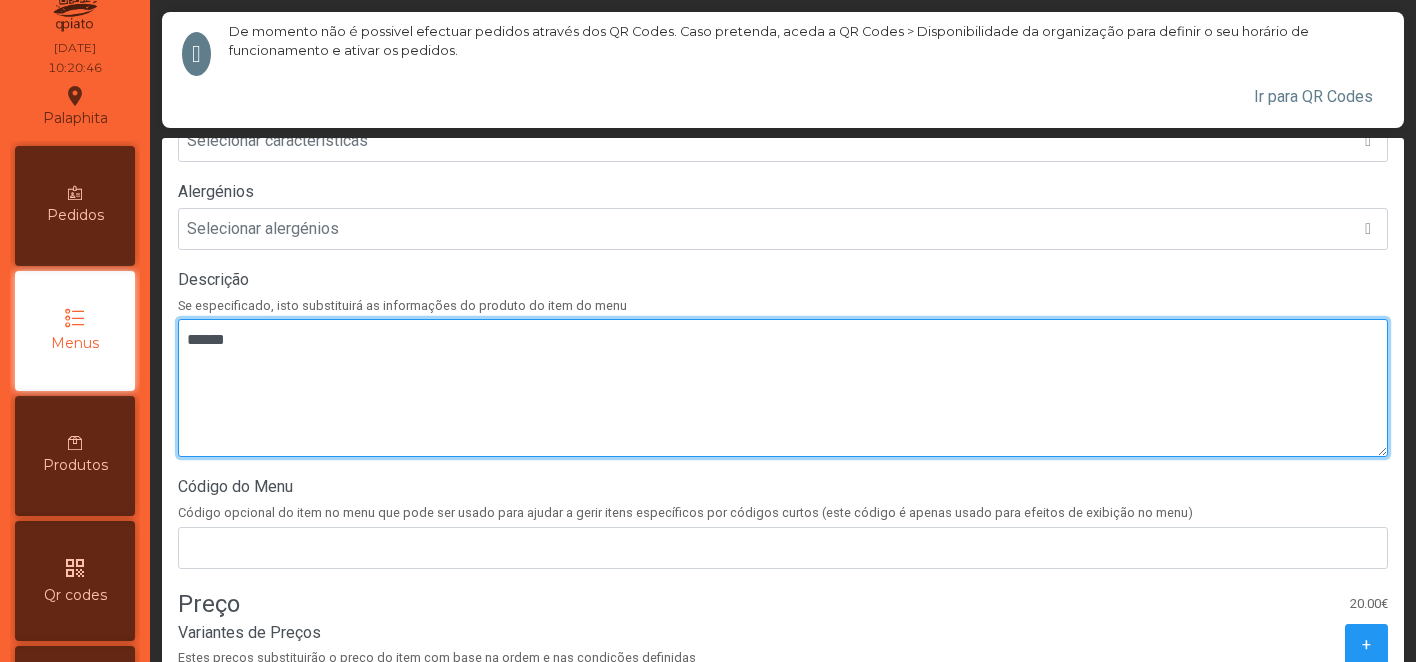 click at bounding box center (783, 388) 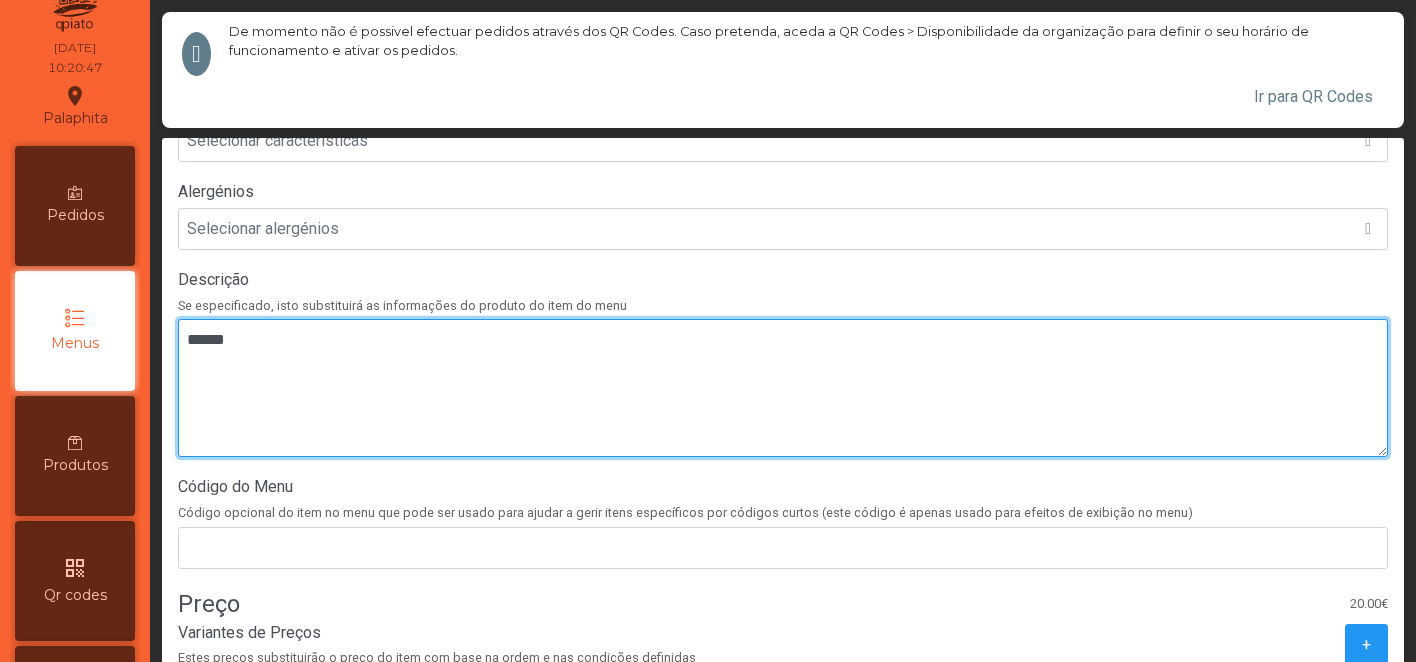 paste on "**********" 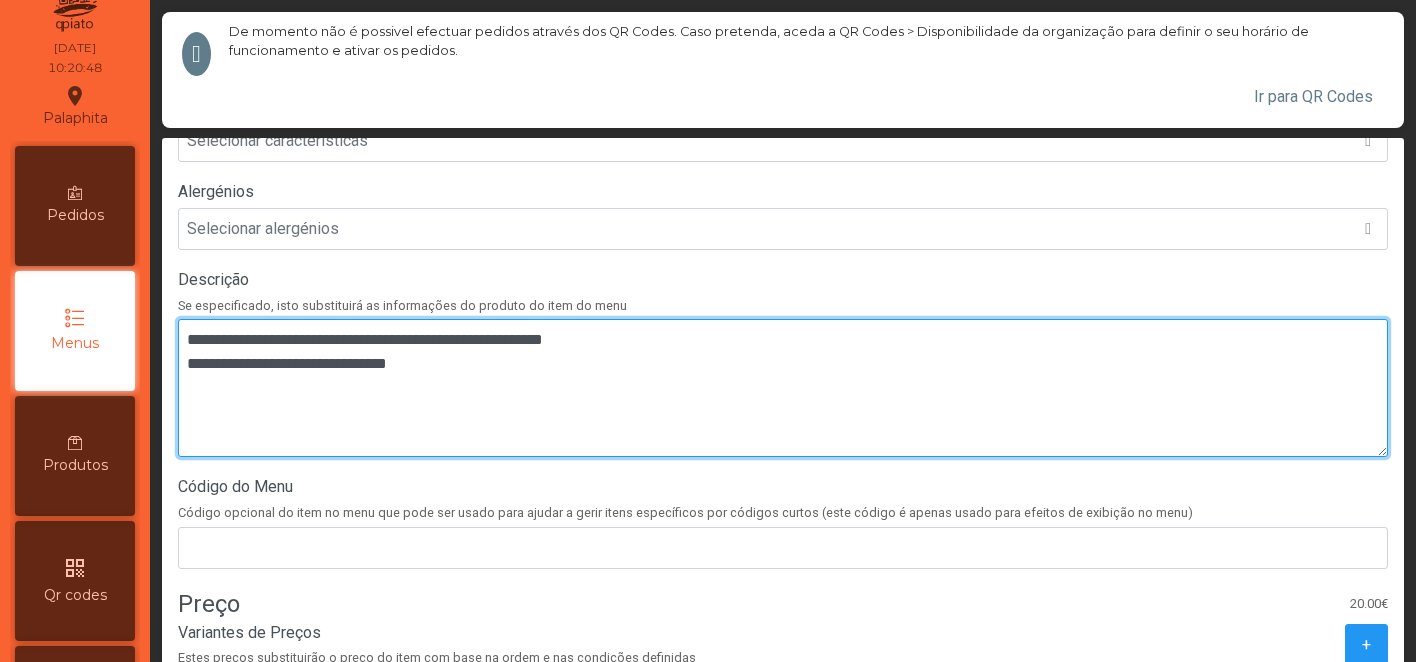 click at bounding box center [783, 388] 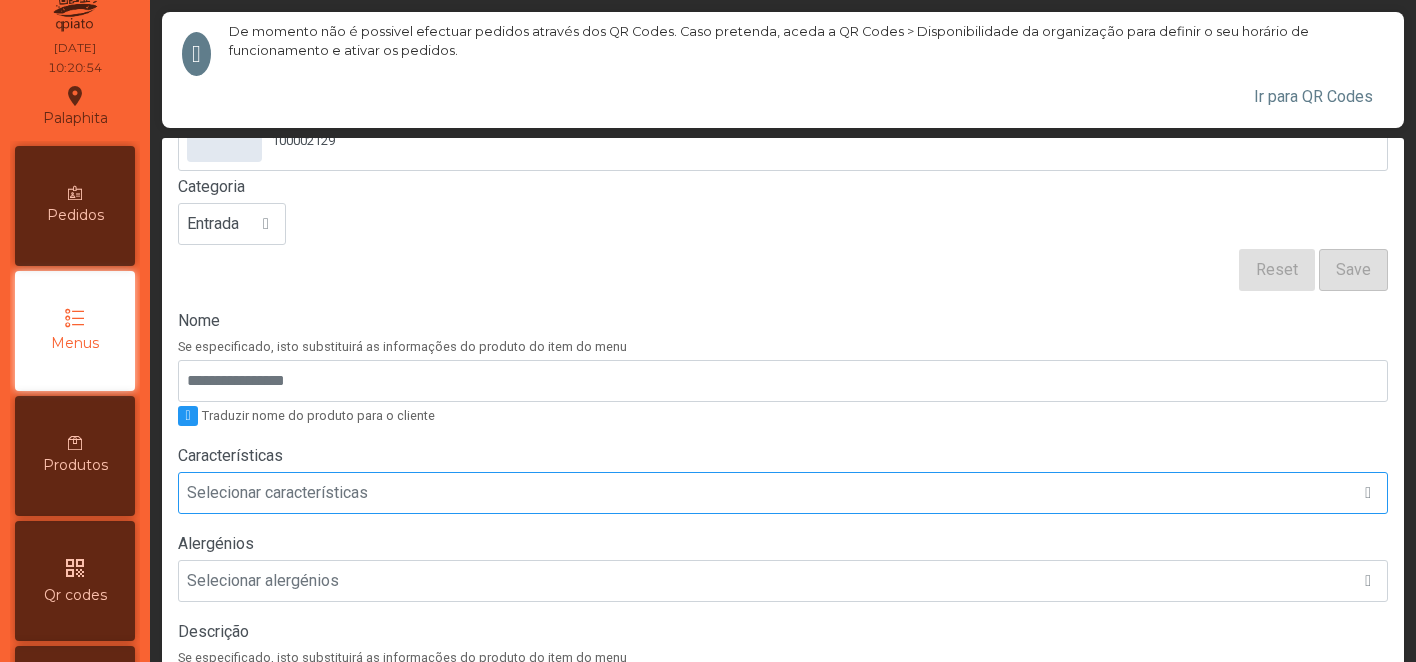 scroll, scrollTop: 0, scrollLeft: 0, axis: both 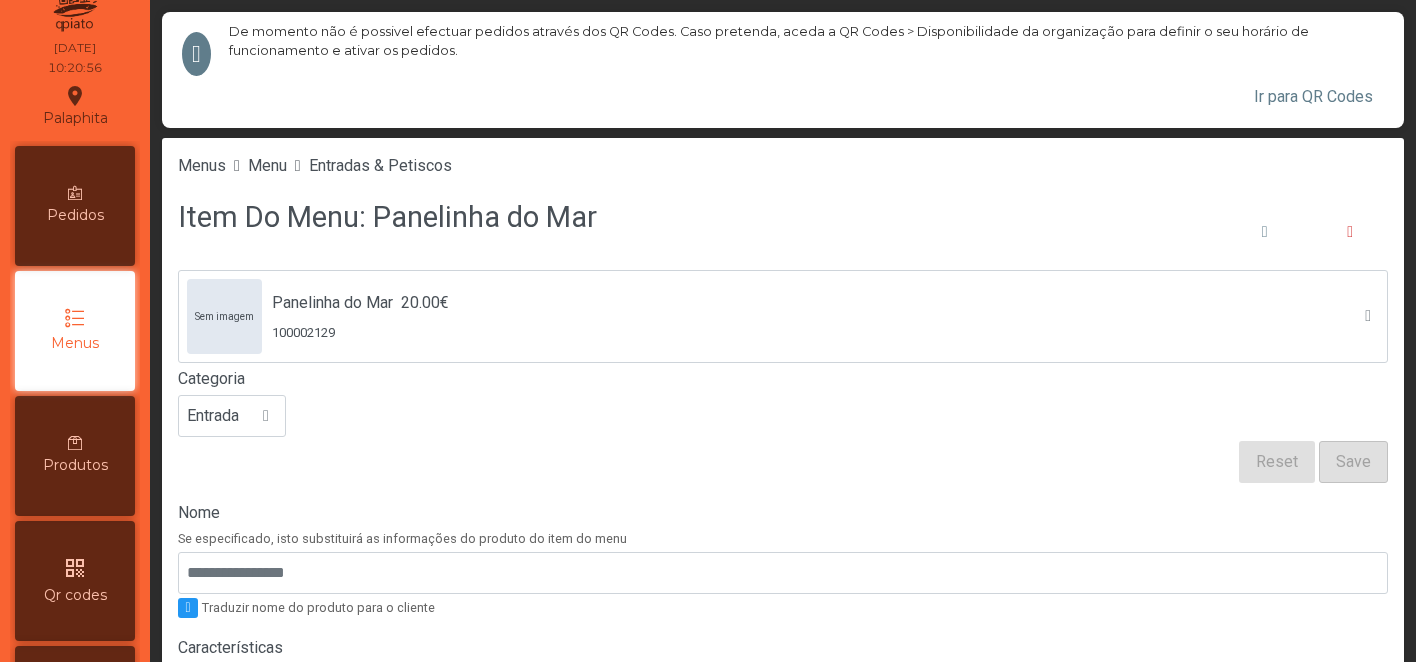 type on "**********" 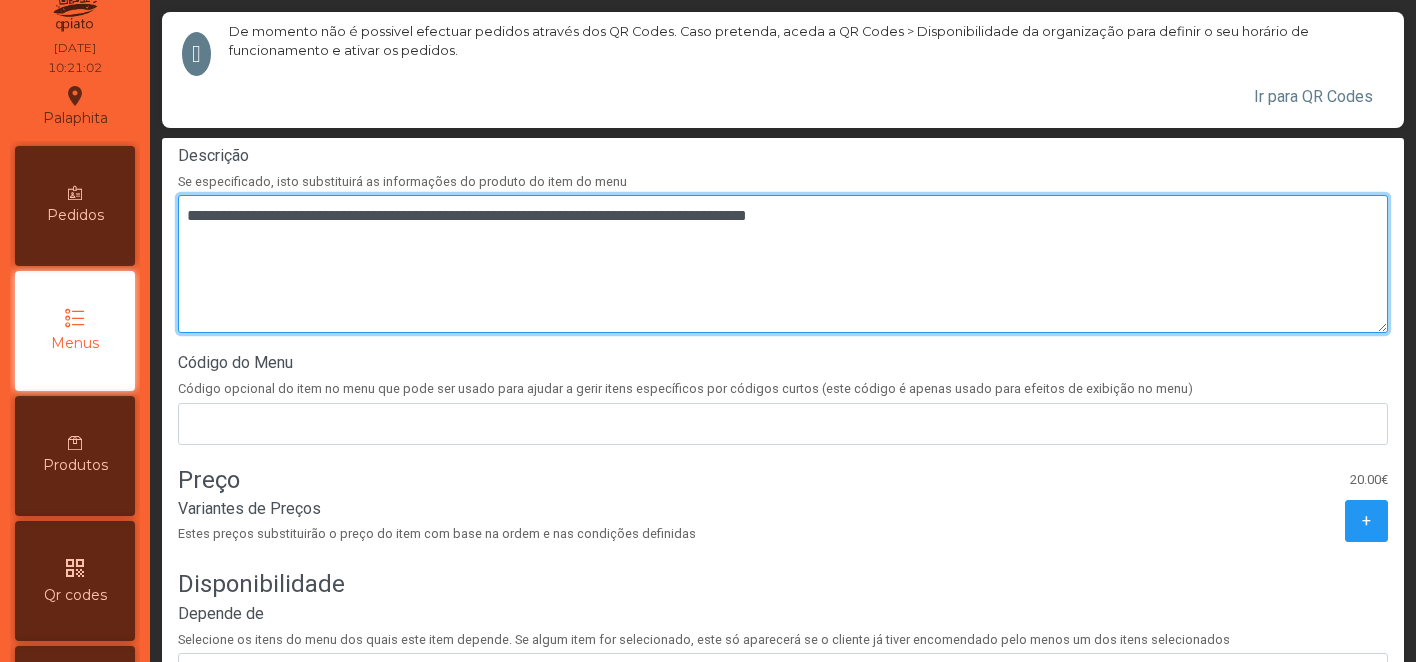 scroll, scrollTop: 695, scrollLeft: 0, axis: vertical 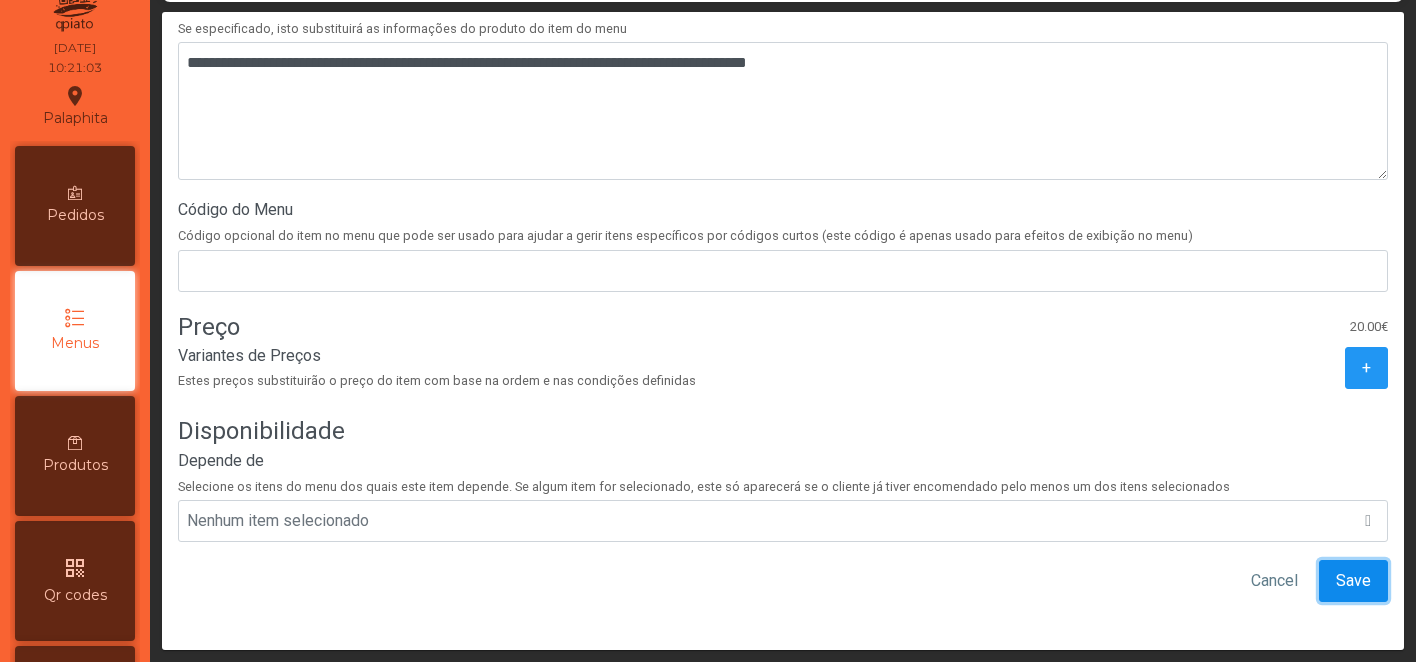 click on "Save" 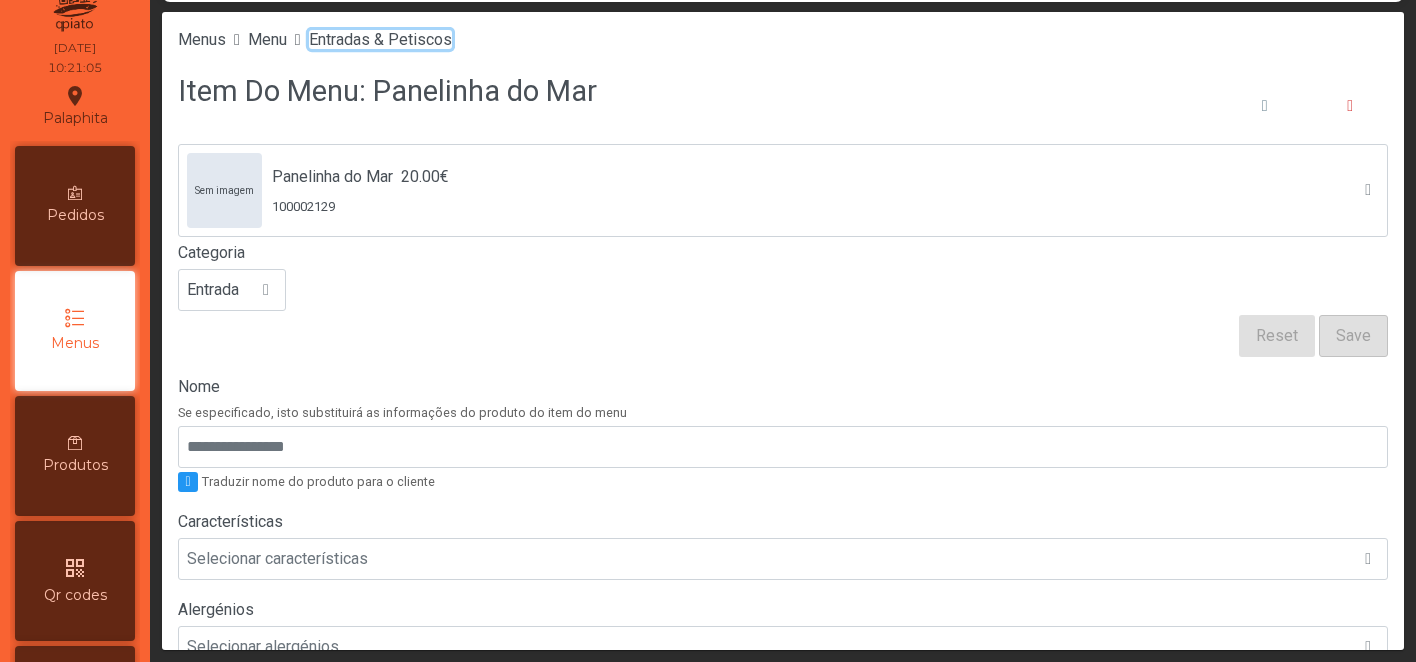 click on "Entradas & Petiscos" 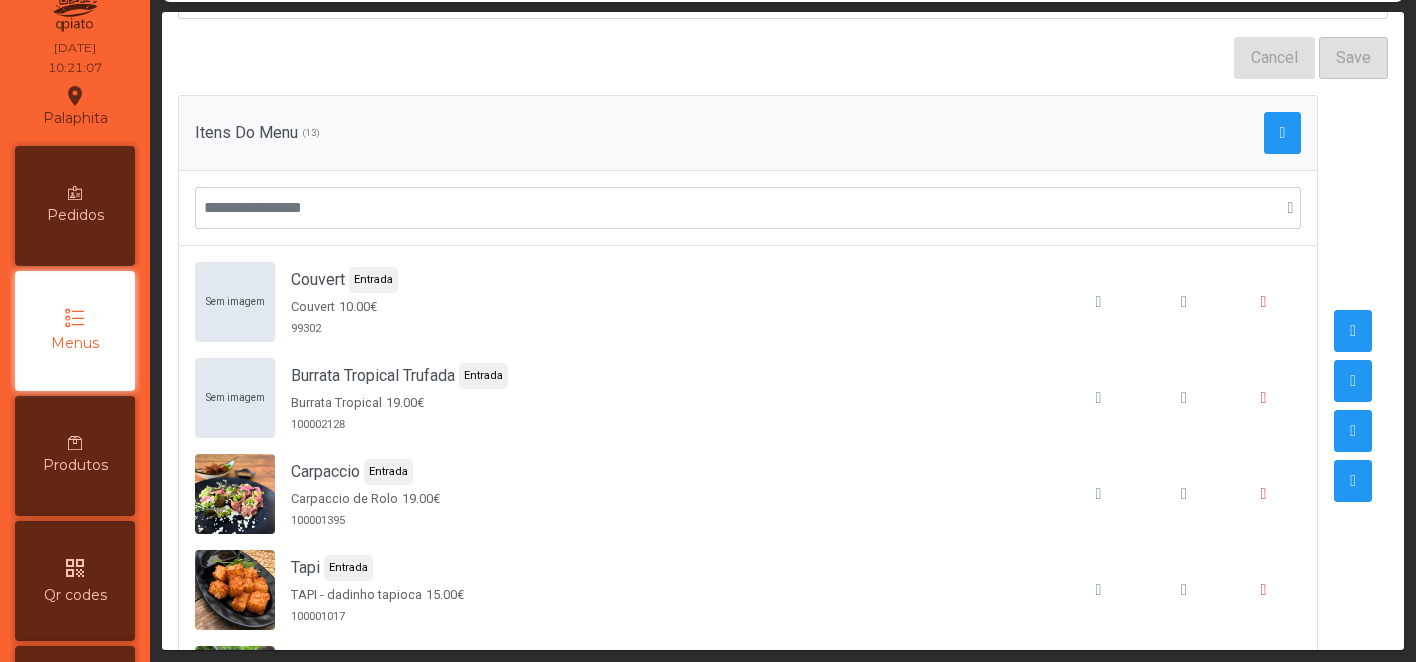 scroll, scrollTop: 215, scrollLeft: 0, axis: vertical 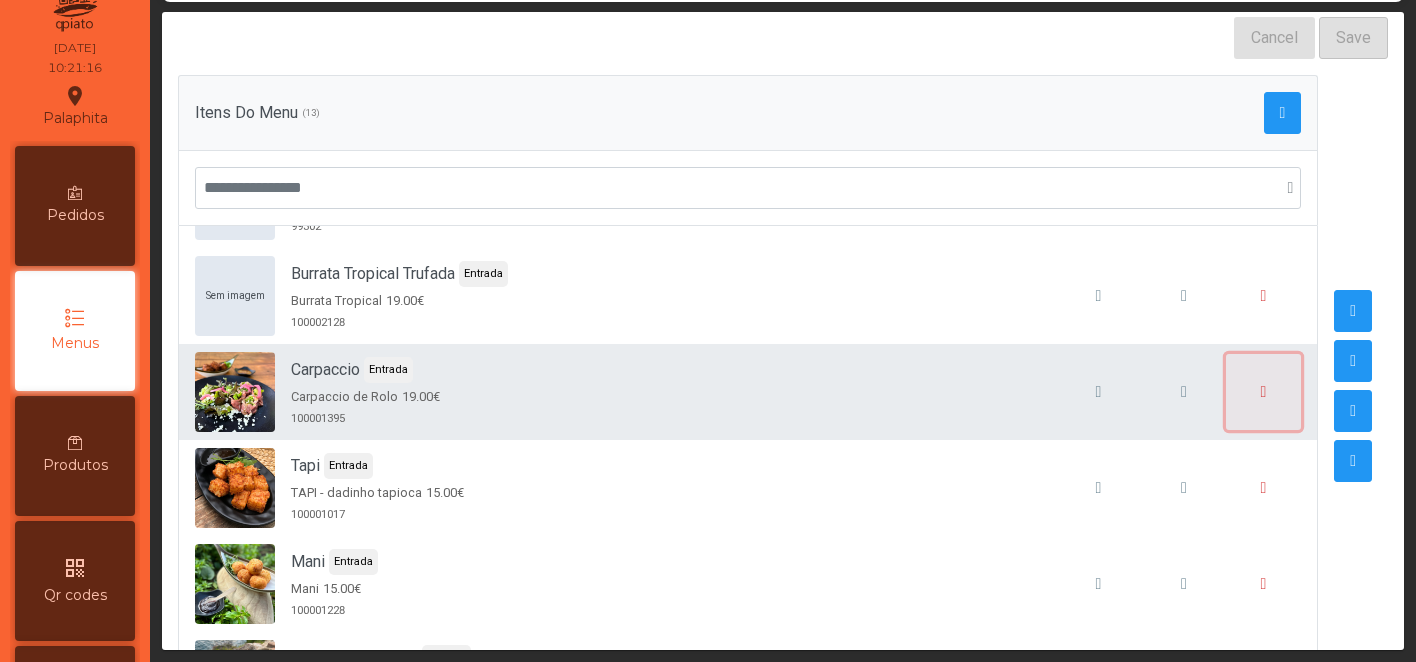 click 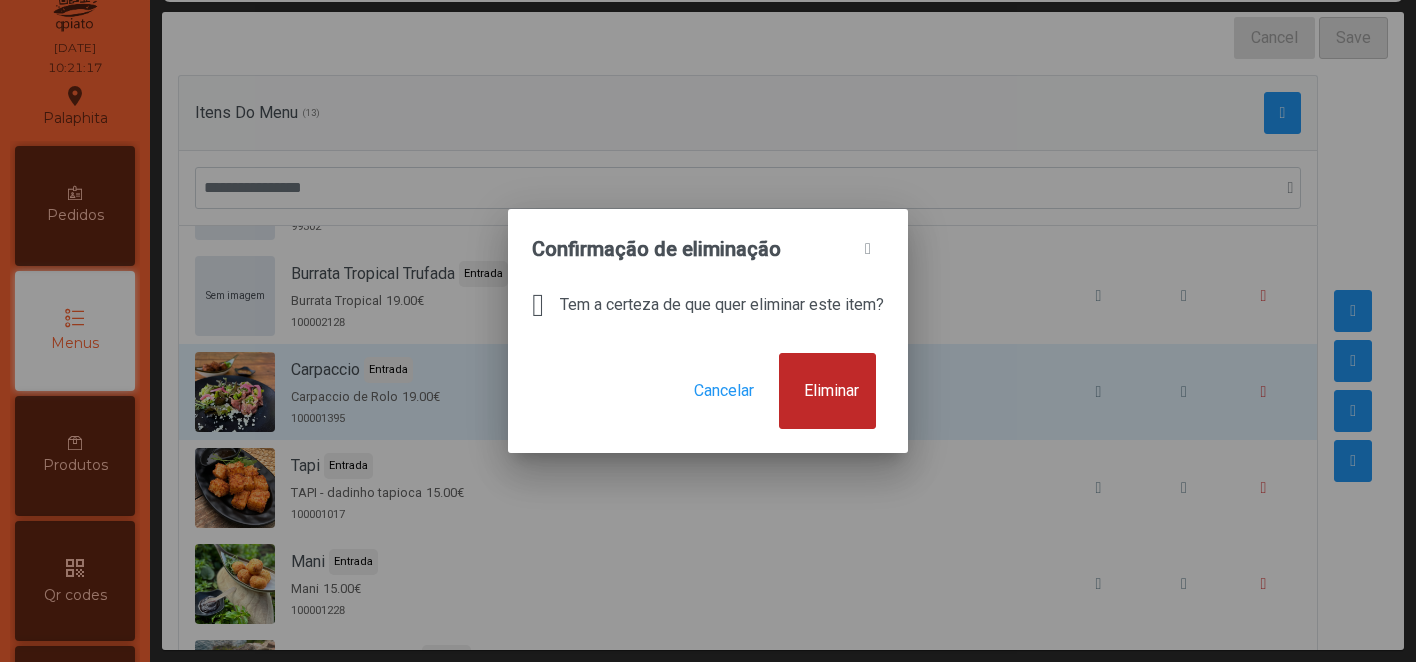 click on "Eliminar" at bounding box center (827, 391) 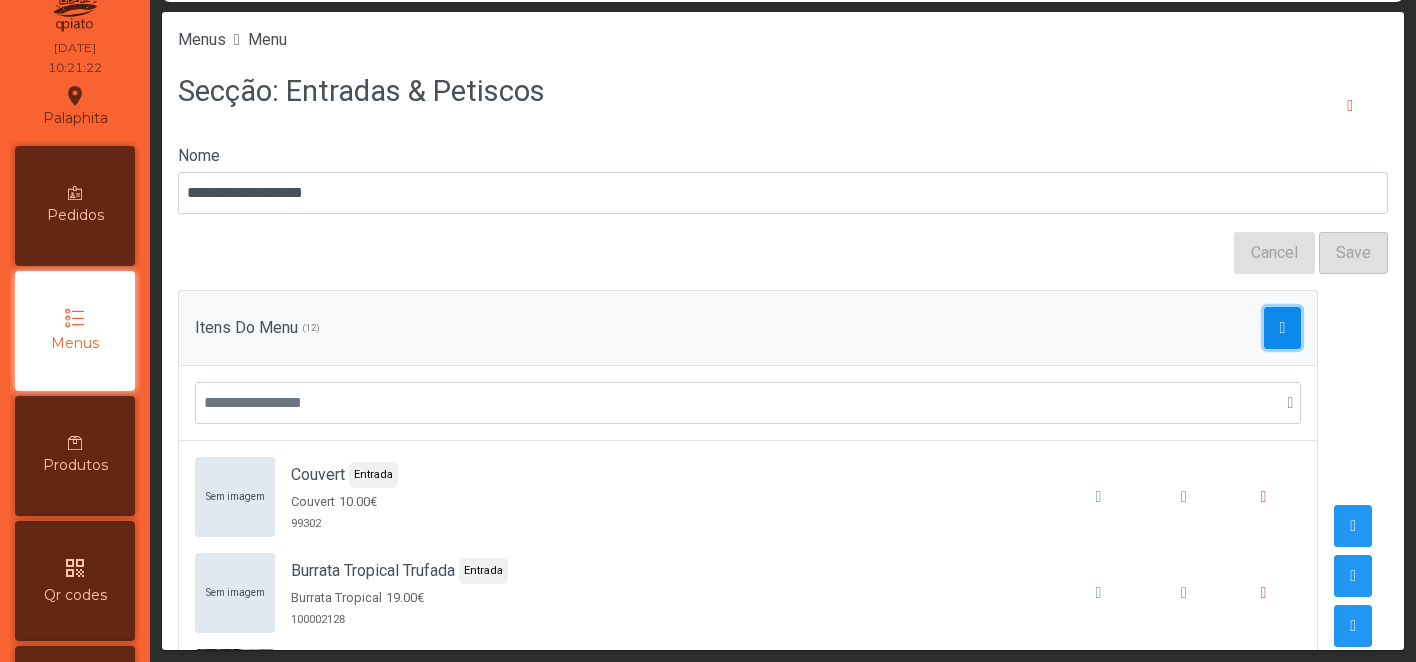 click 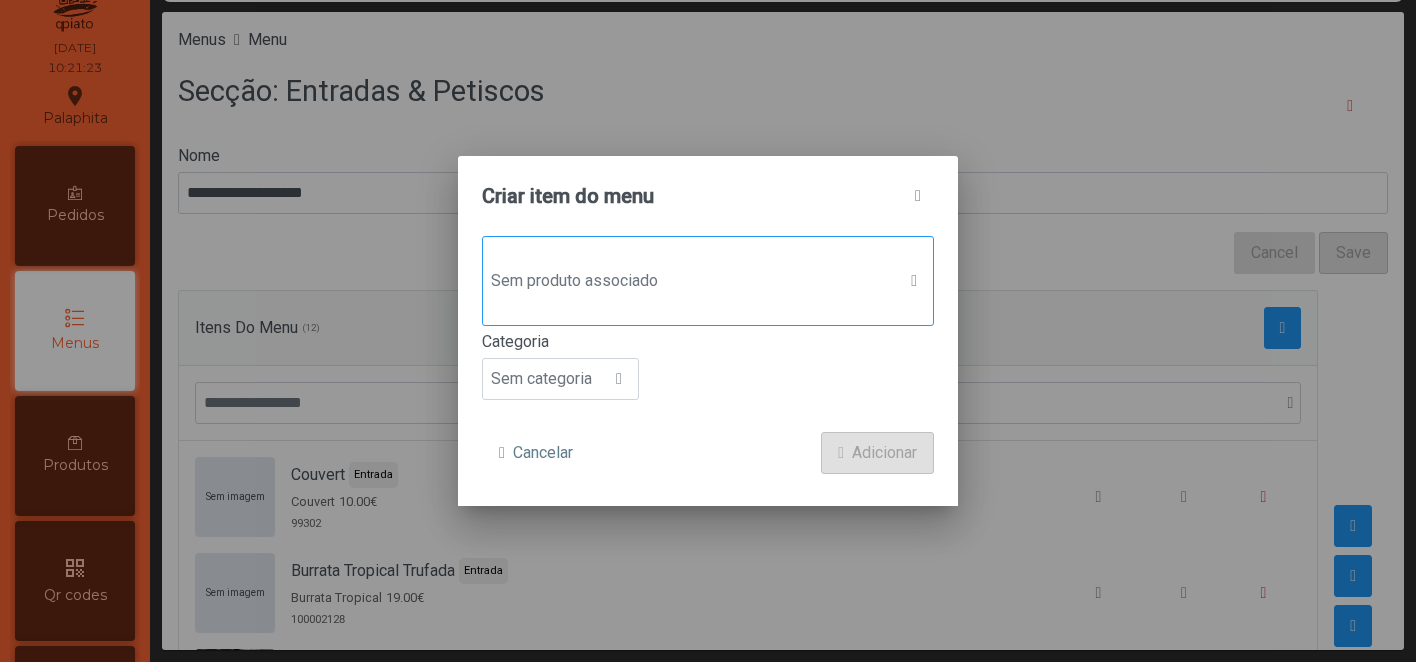 click on "Sem produto associado" 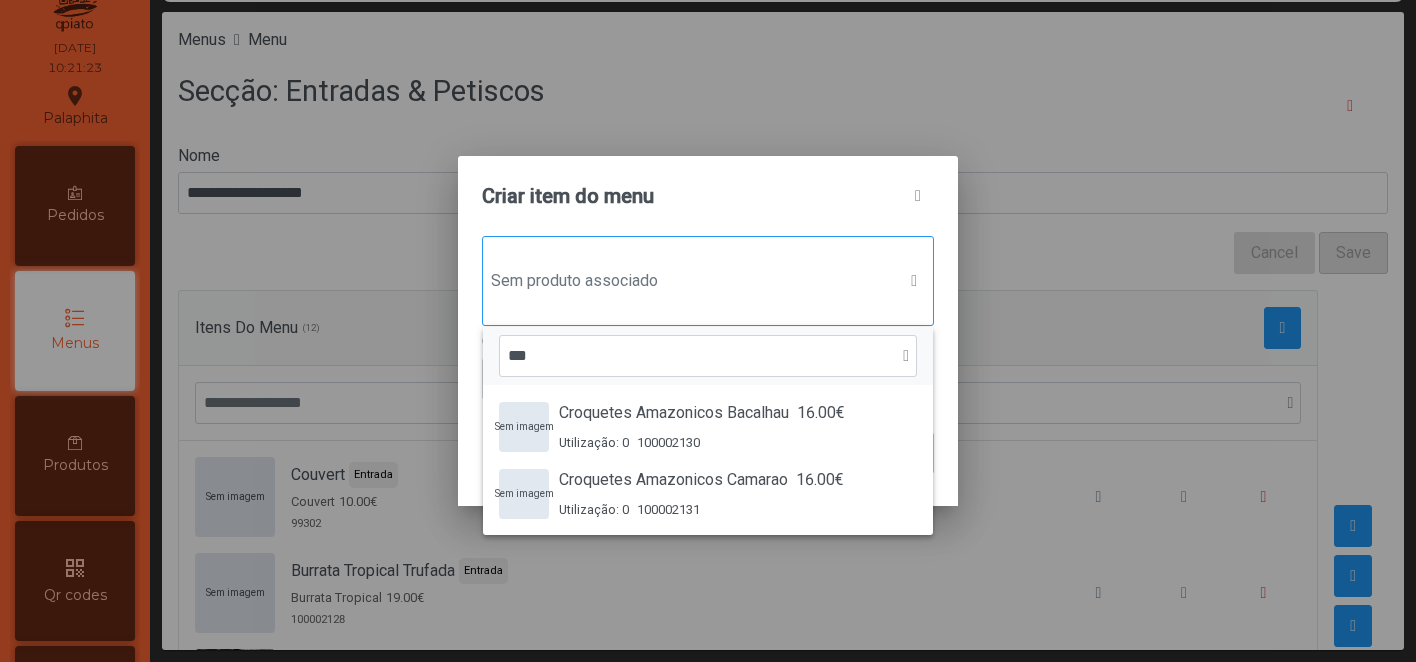 scroll, scrollTop: 15, scrollLeft: 97, axis: both 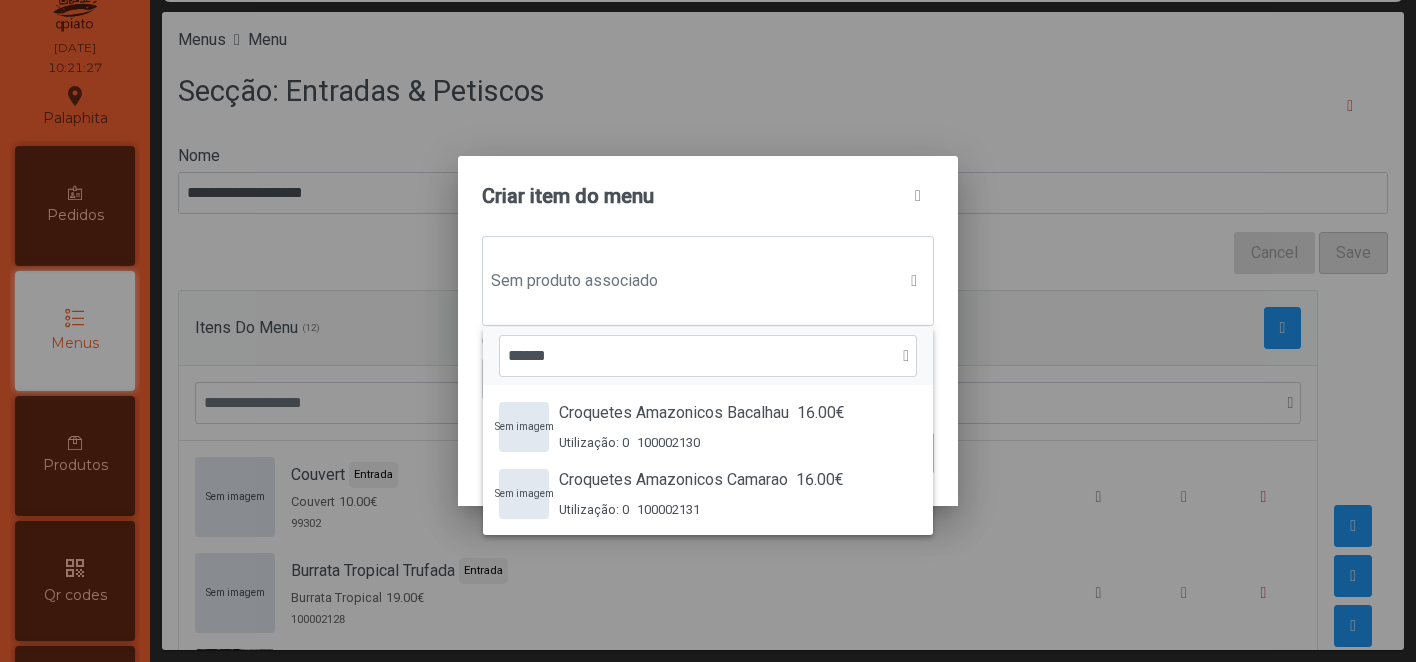 type on "******" 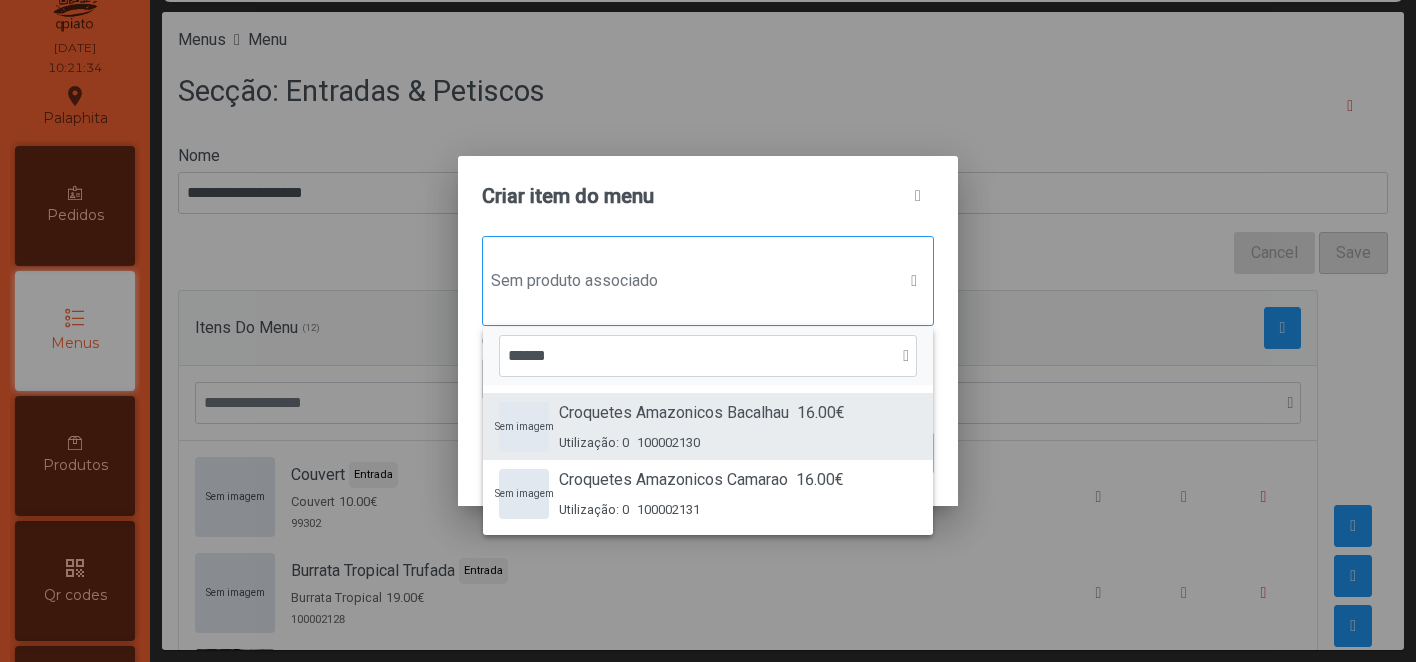 click on "Croquetes Amazonicos Bacalhau 16.00€ Utilização: 0 100002130" 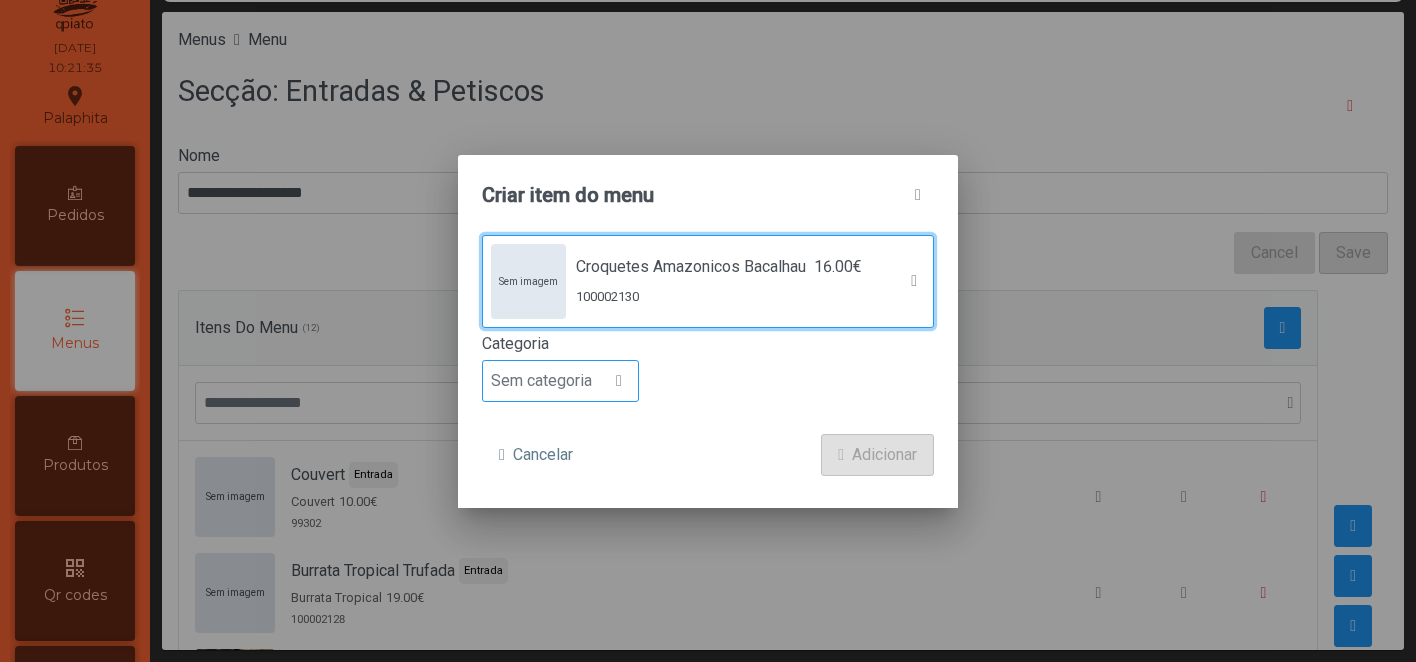 click on "Sem categoria" 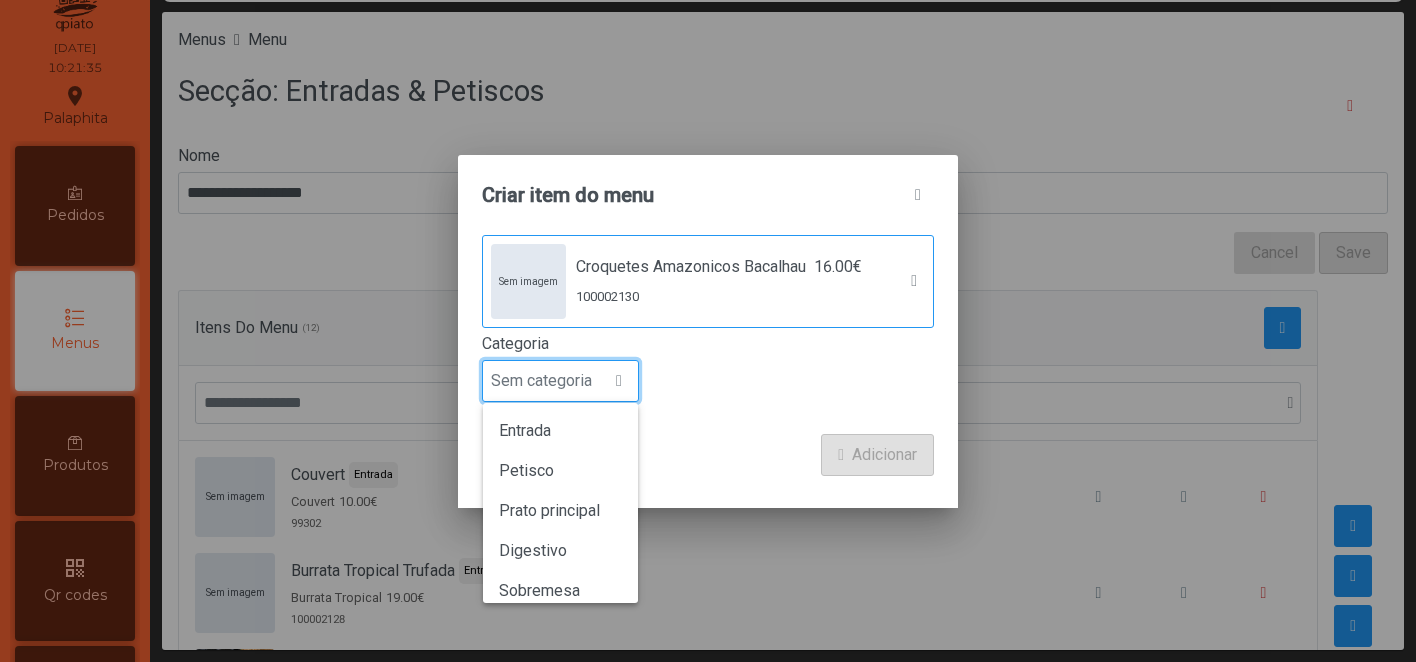 scroll, scrollTop: 15, scrollLeft: 97, axis: both 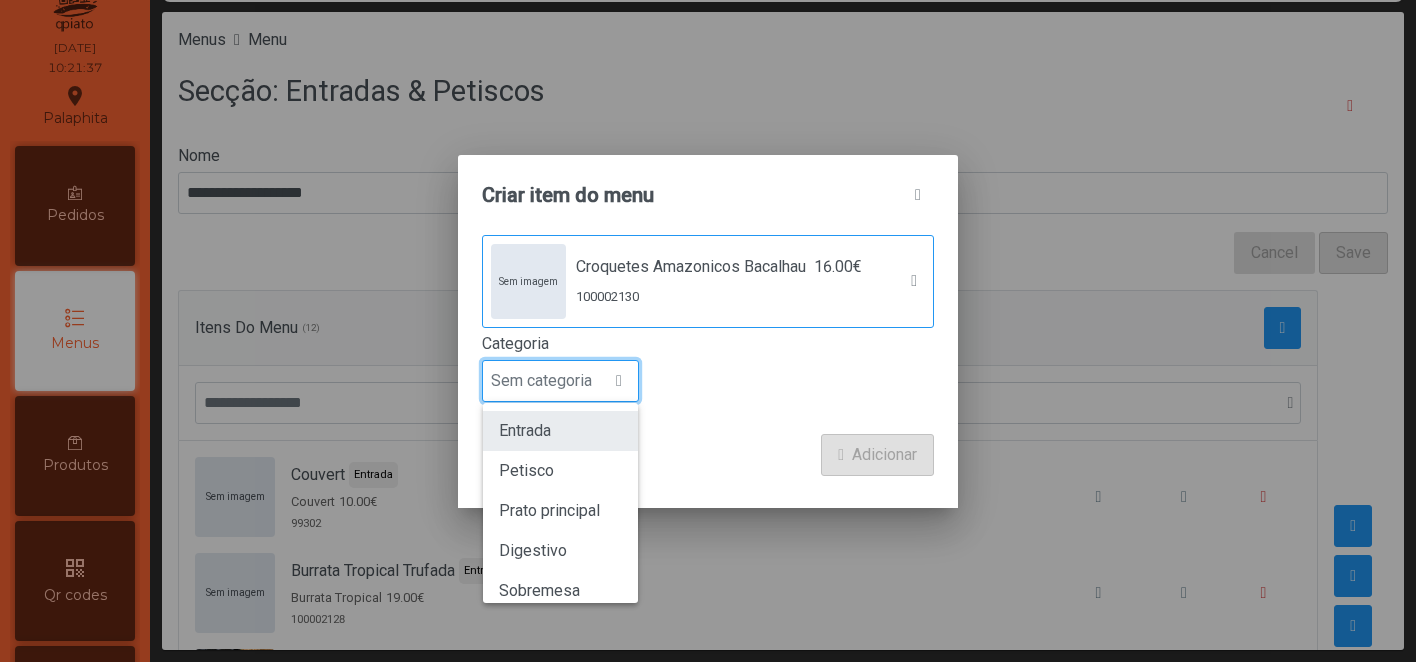 click on "Entrada" 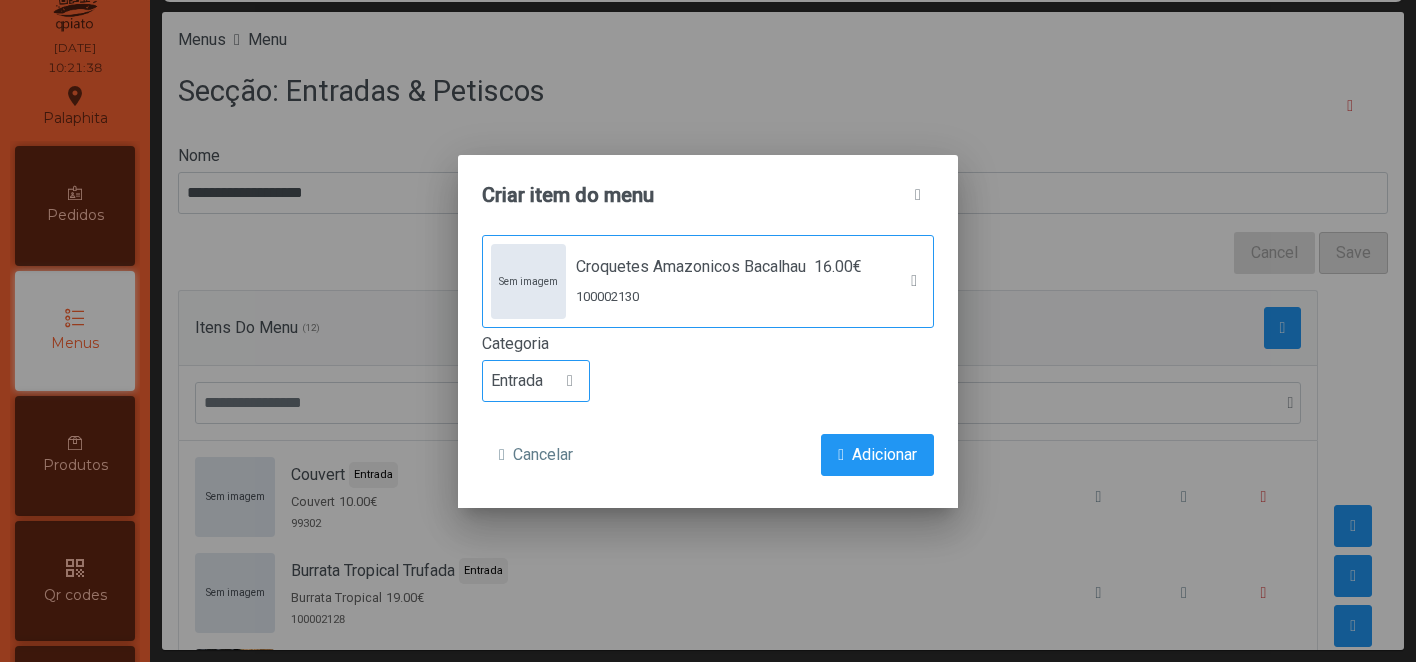 click on "100002130" 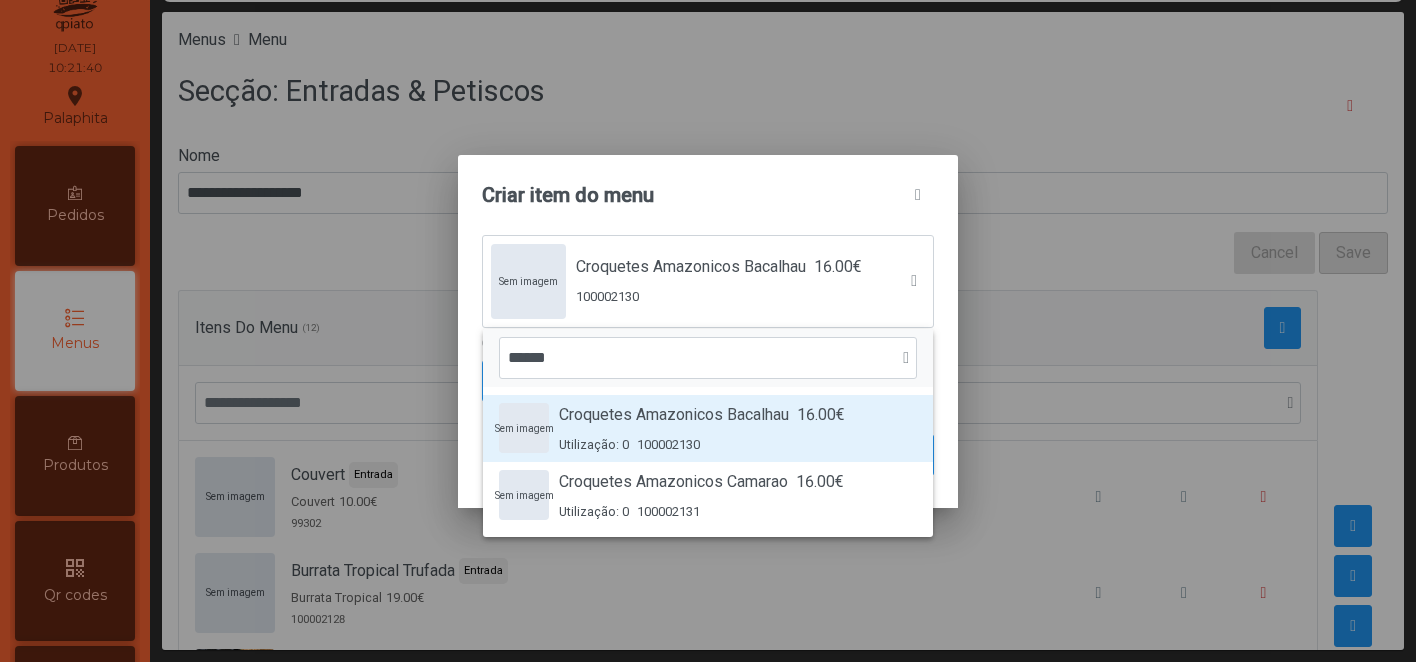 click on "Criar item do menu" 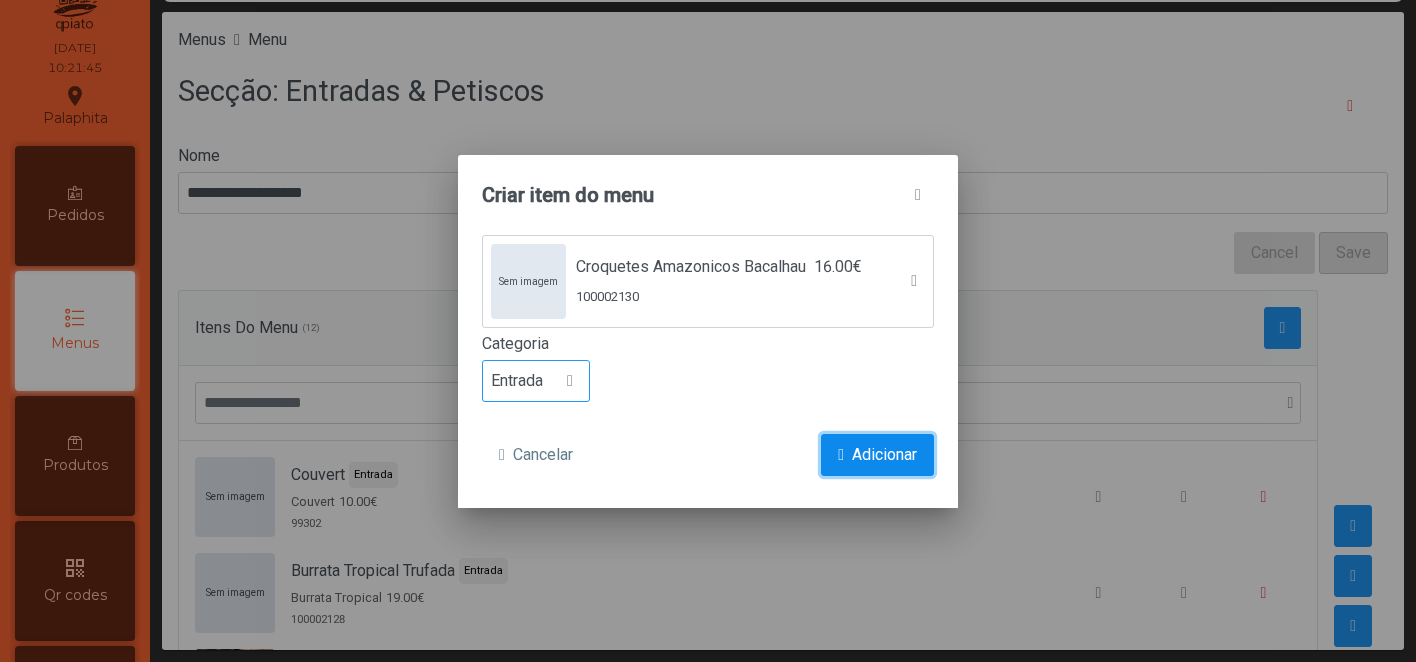click on "Adicionar" 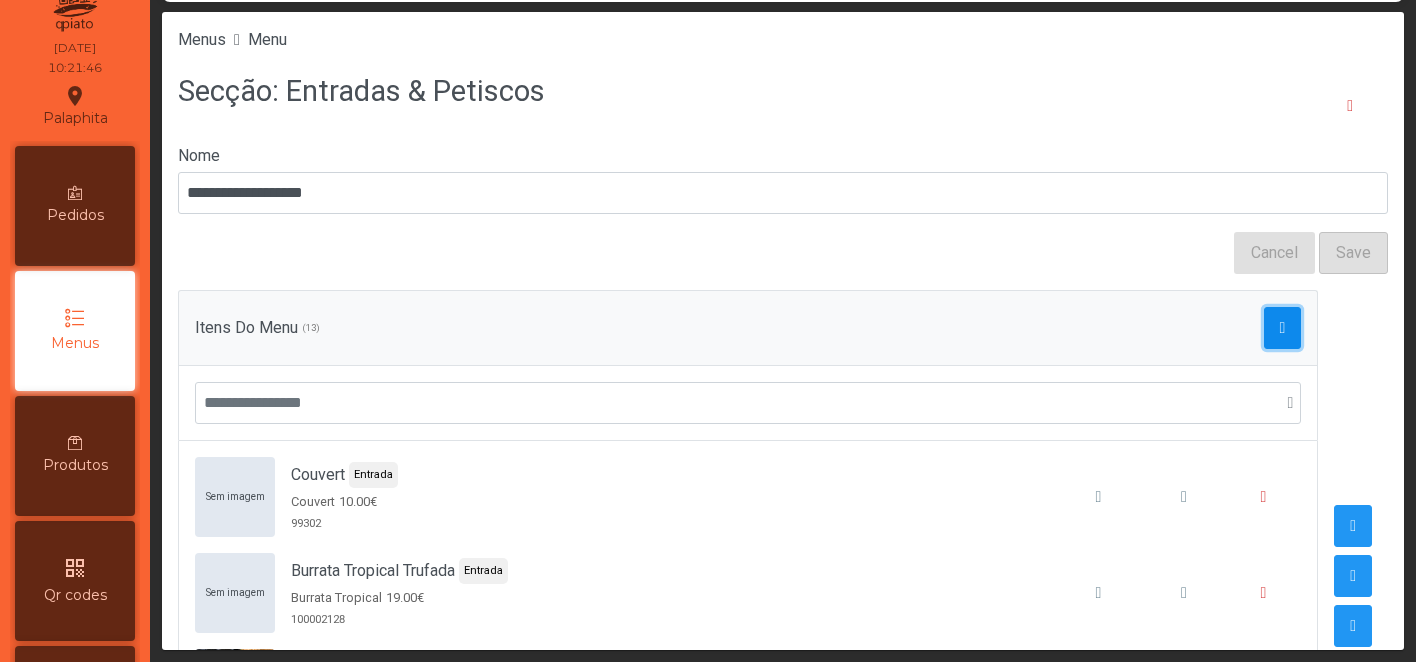 click 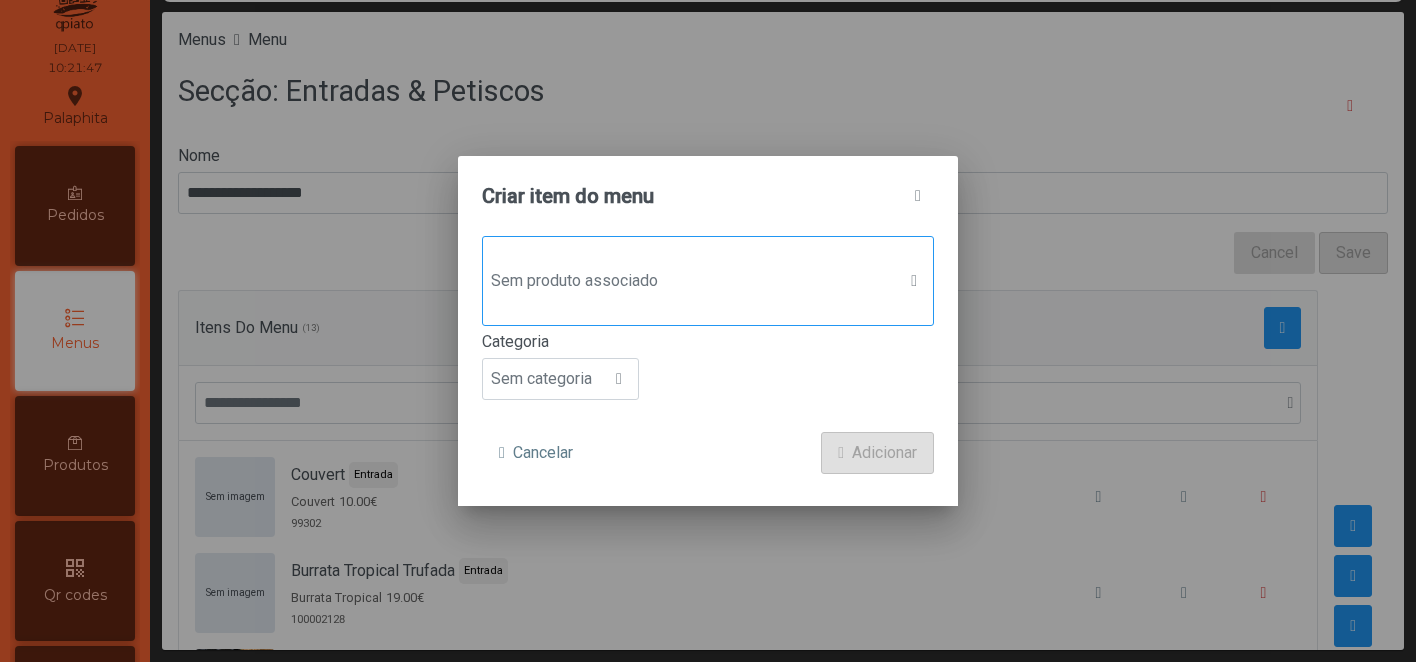 click on "Sem produto associado" 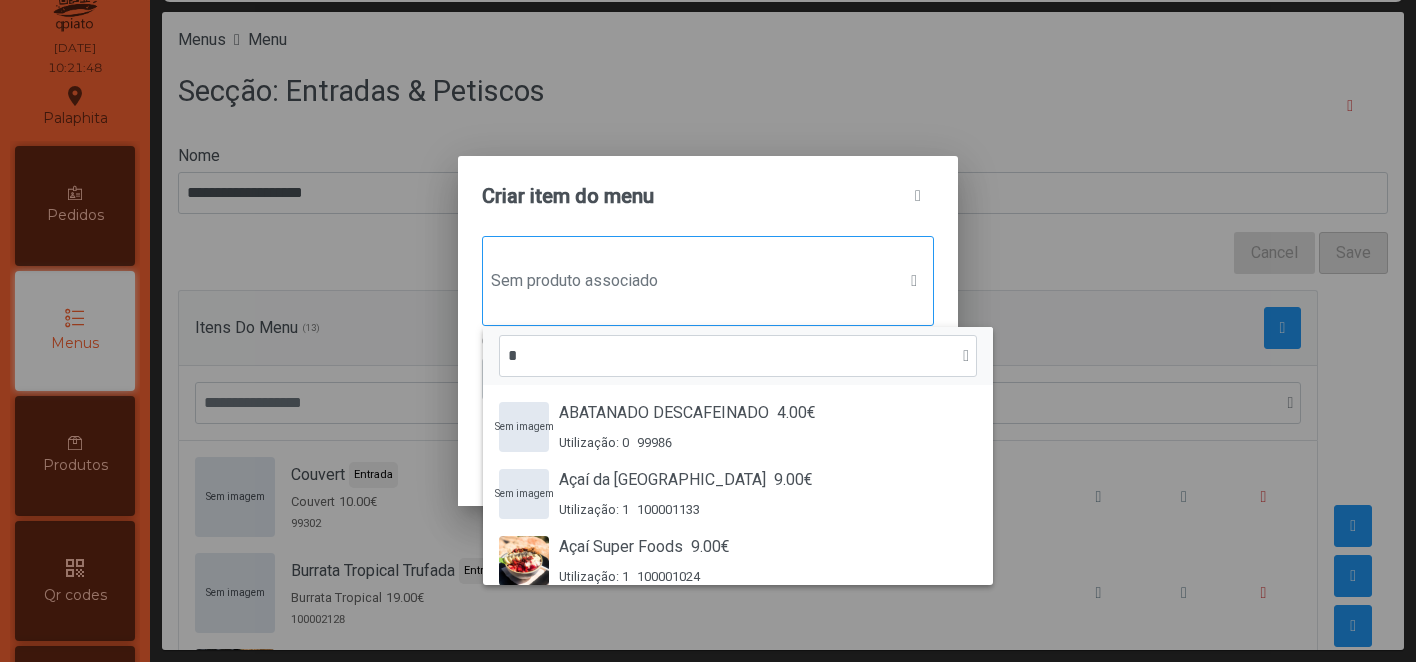 scroll, scrollTop: 15, scrollLeft: 97, axis: both 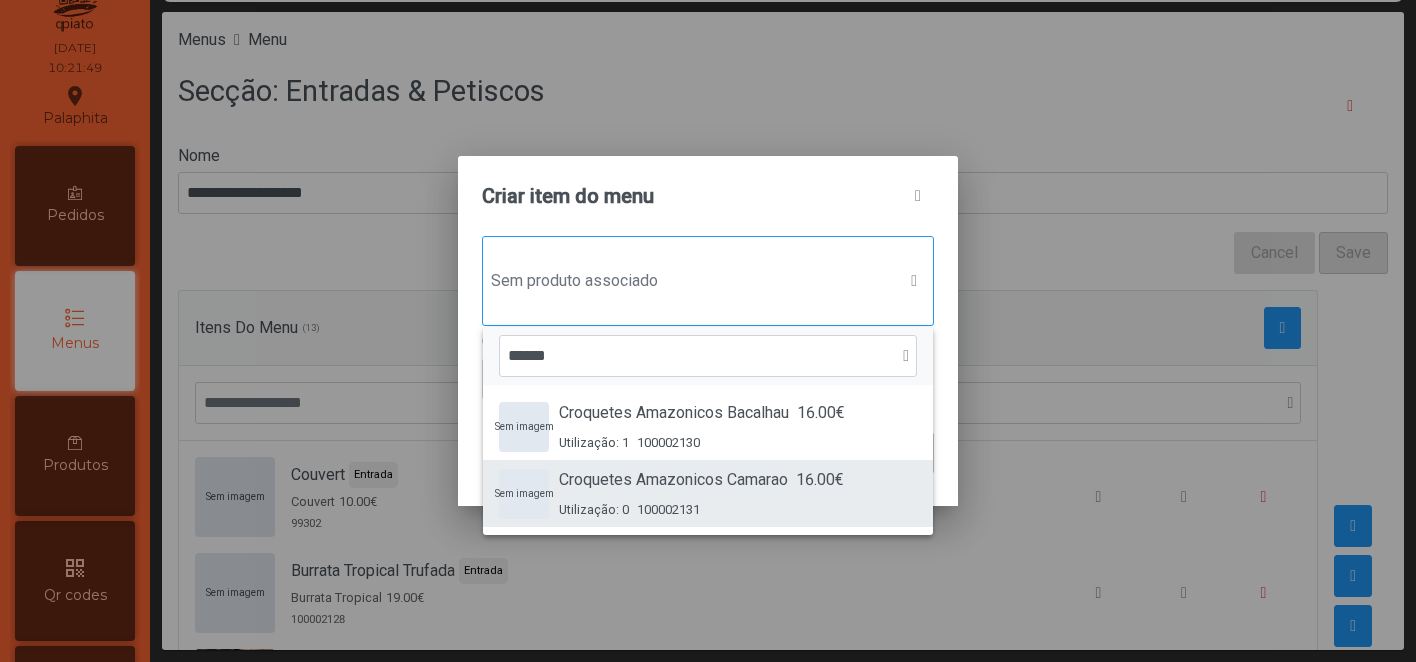 type on "******" 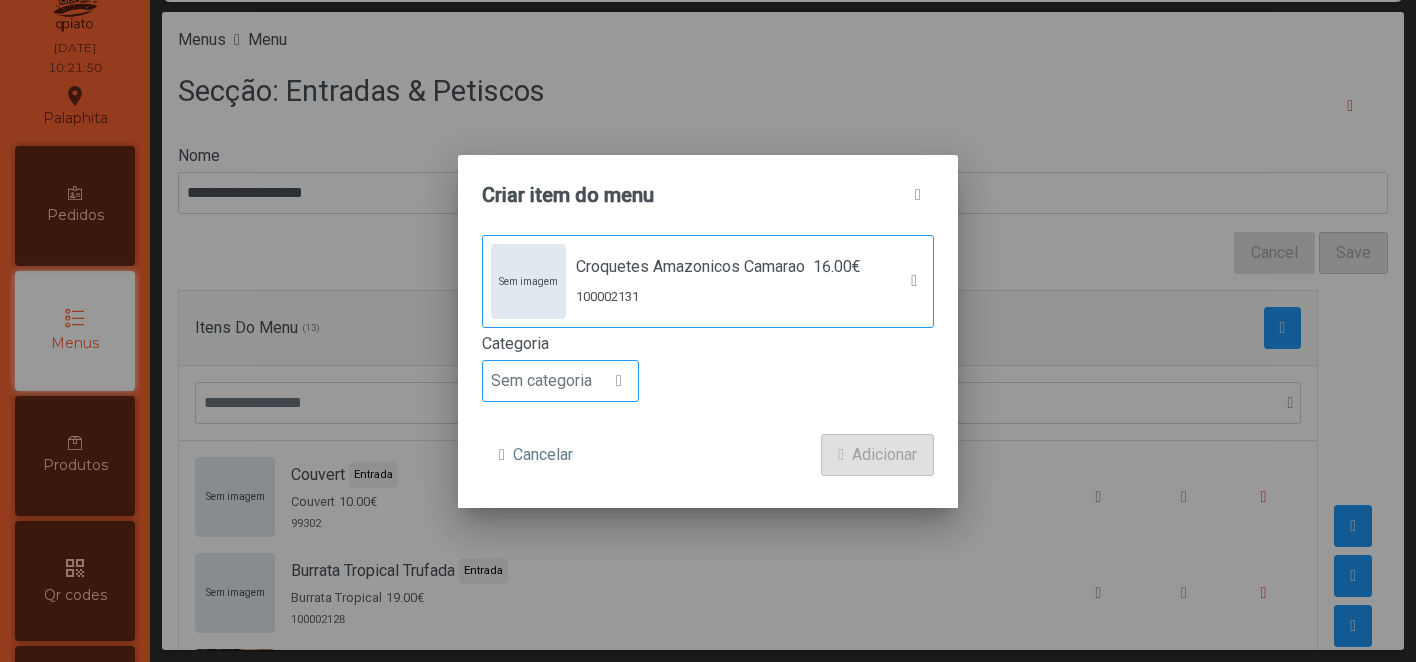 click on "Sem categoria" 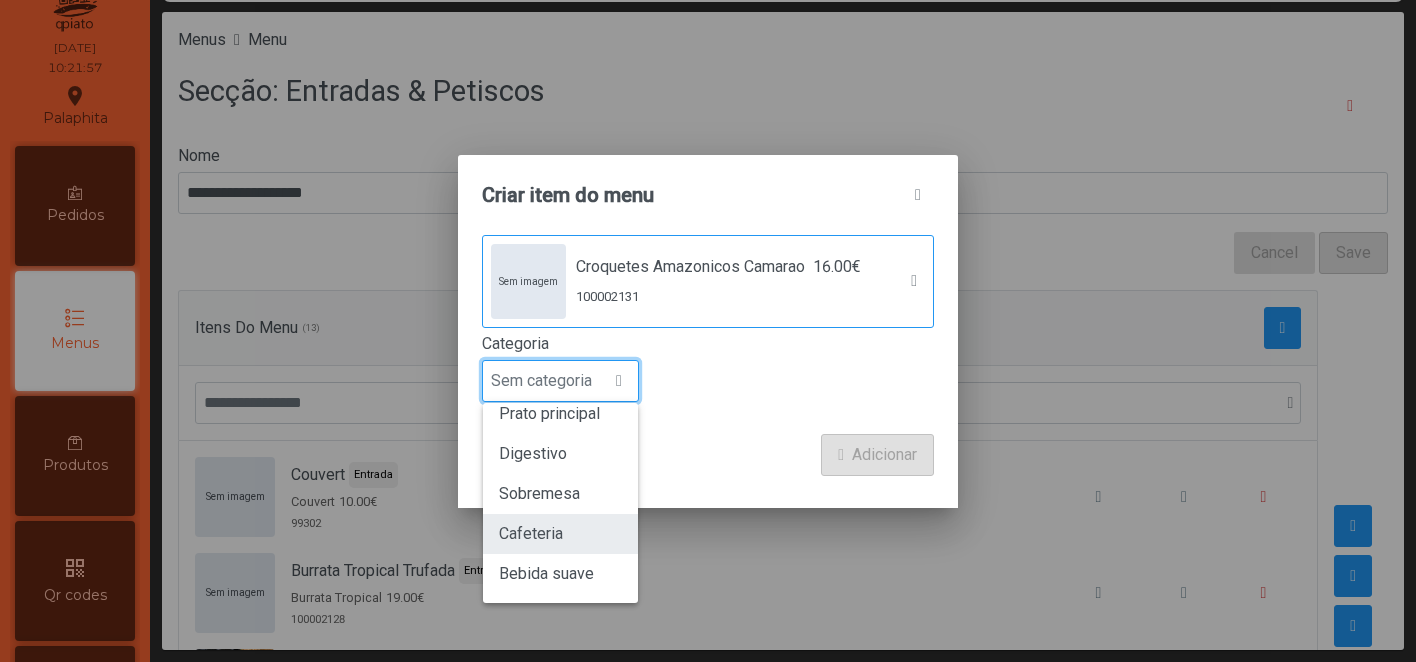 scroll, scrollTop: 0, scrollLeft: 0, axis: both 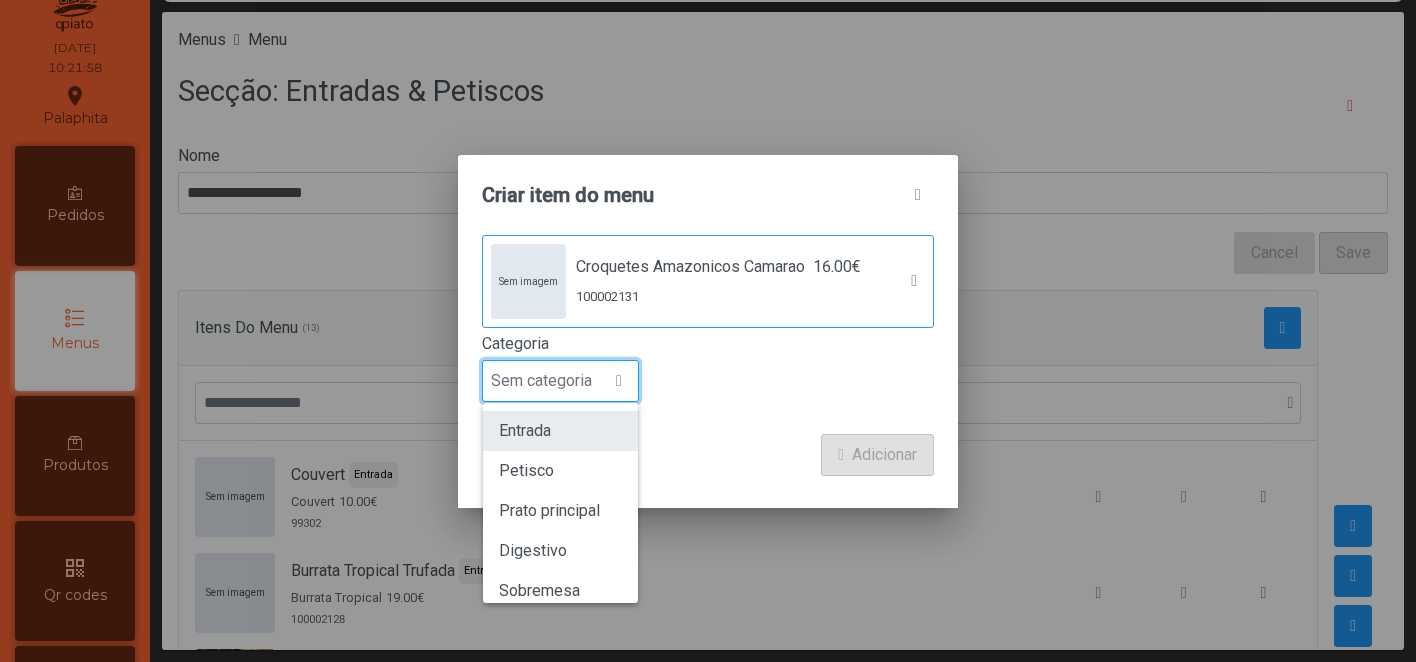click on "Entrada" 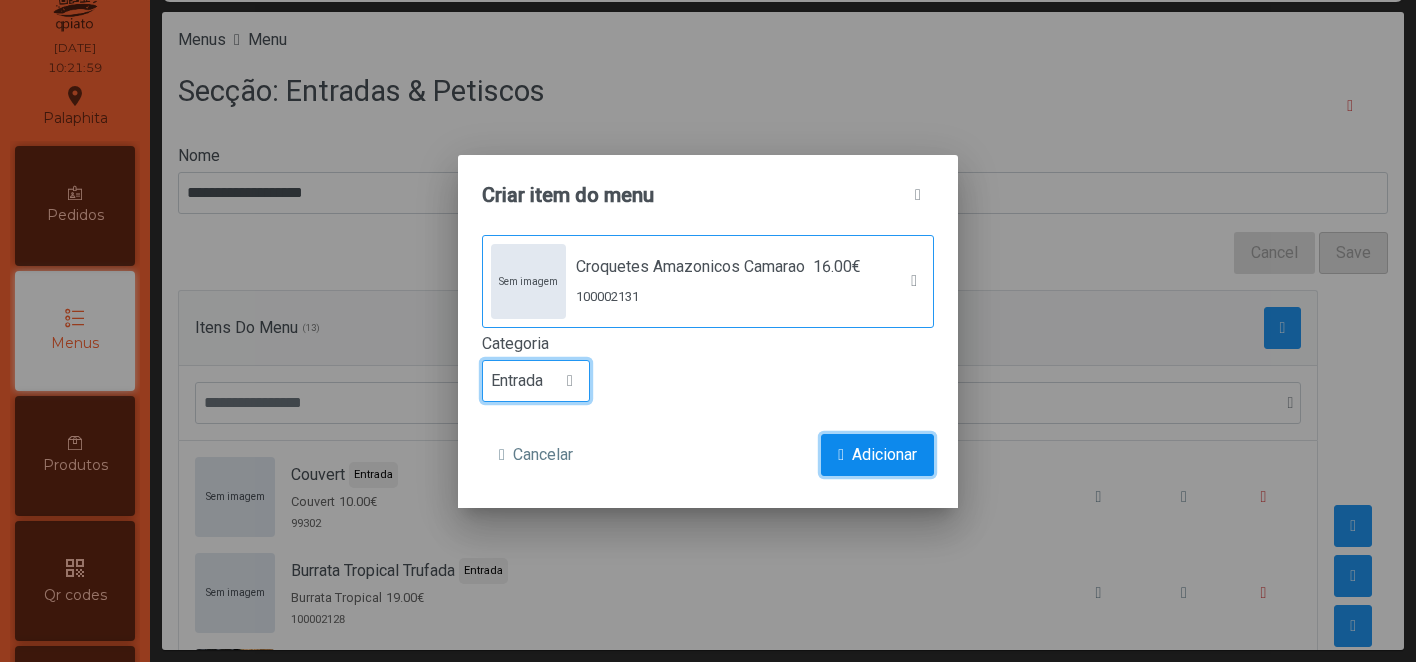 click on "Adicionar" 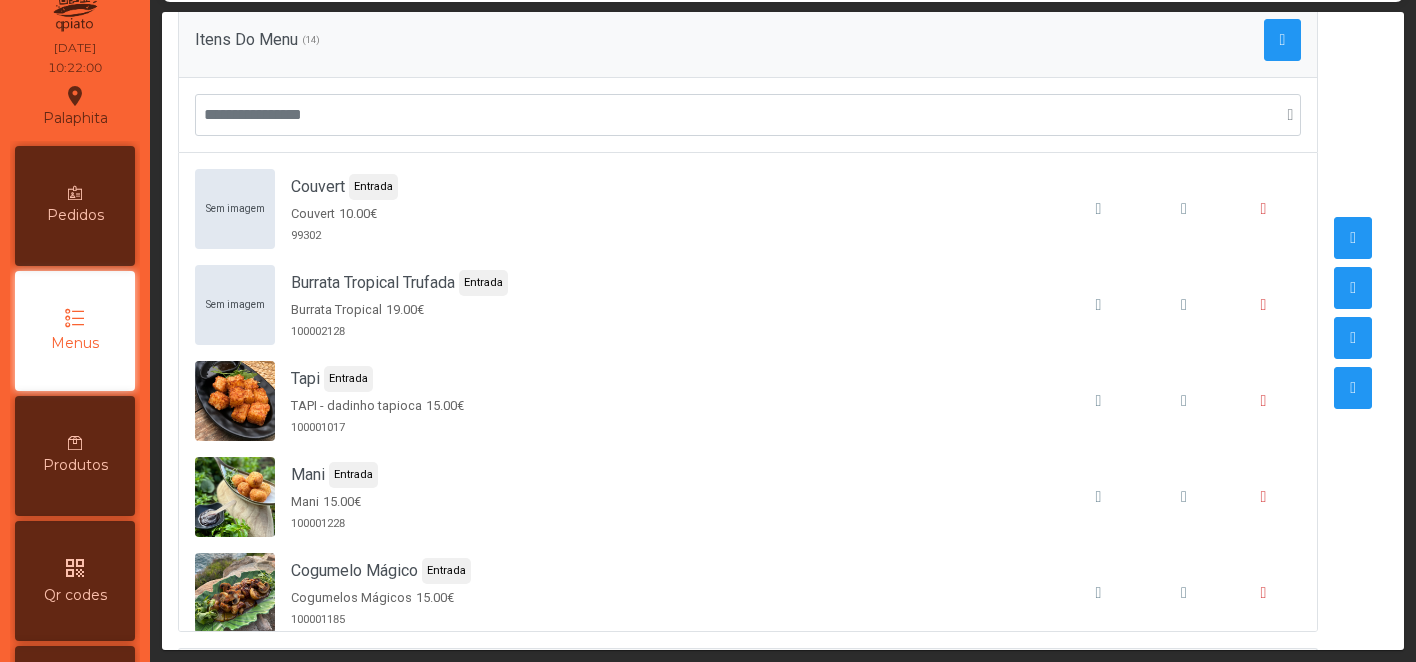 scroll, scrollTop: 377, scrollLeft: 0, axis: vertical 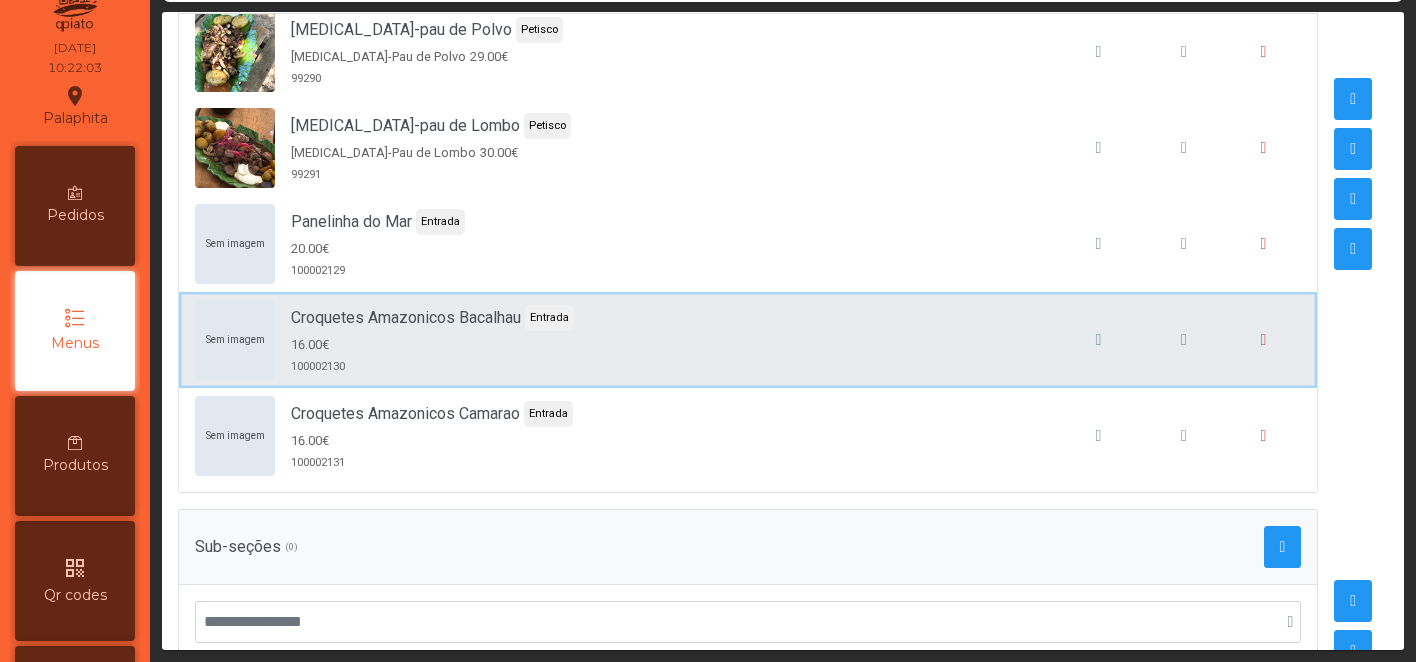 click on "Sem imagem   Croquetes Amazonicos Bacalhau  Entrada  16.00€   100002130" at bounding box center [748, 340] 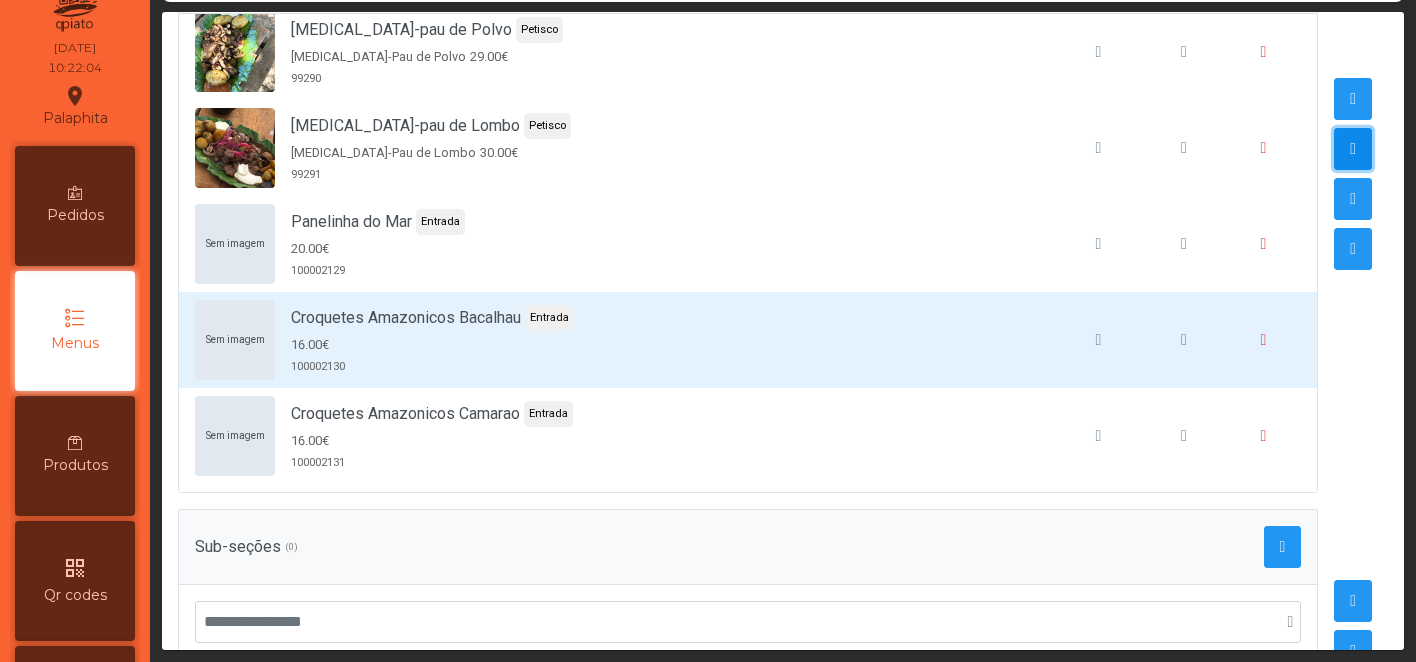 click 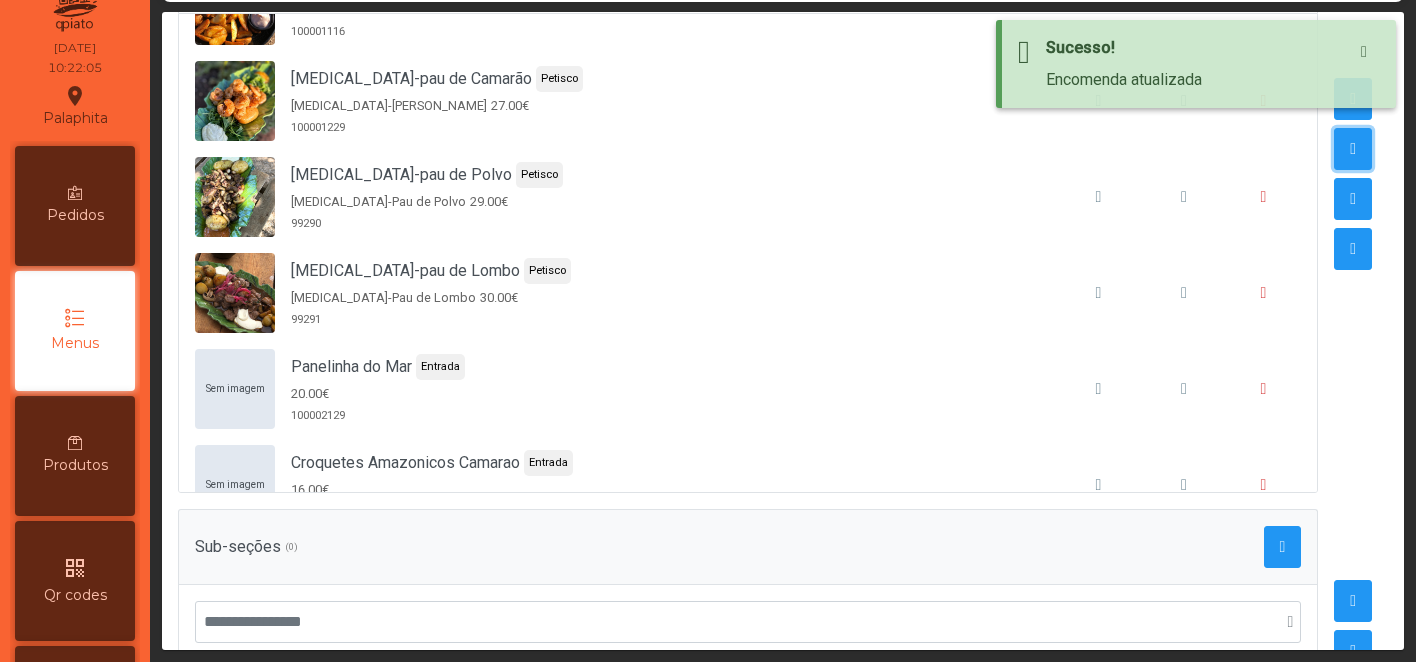 scroll, scrollTop: 882, scrollLeft: 0, axis: vertical 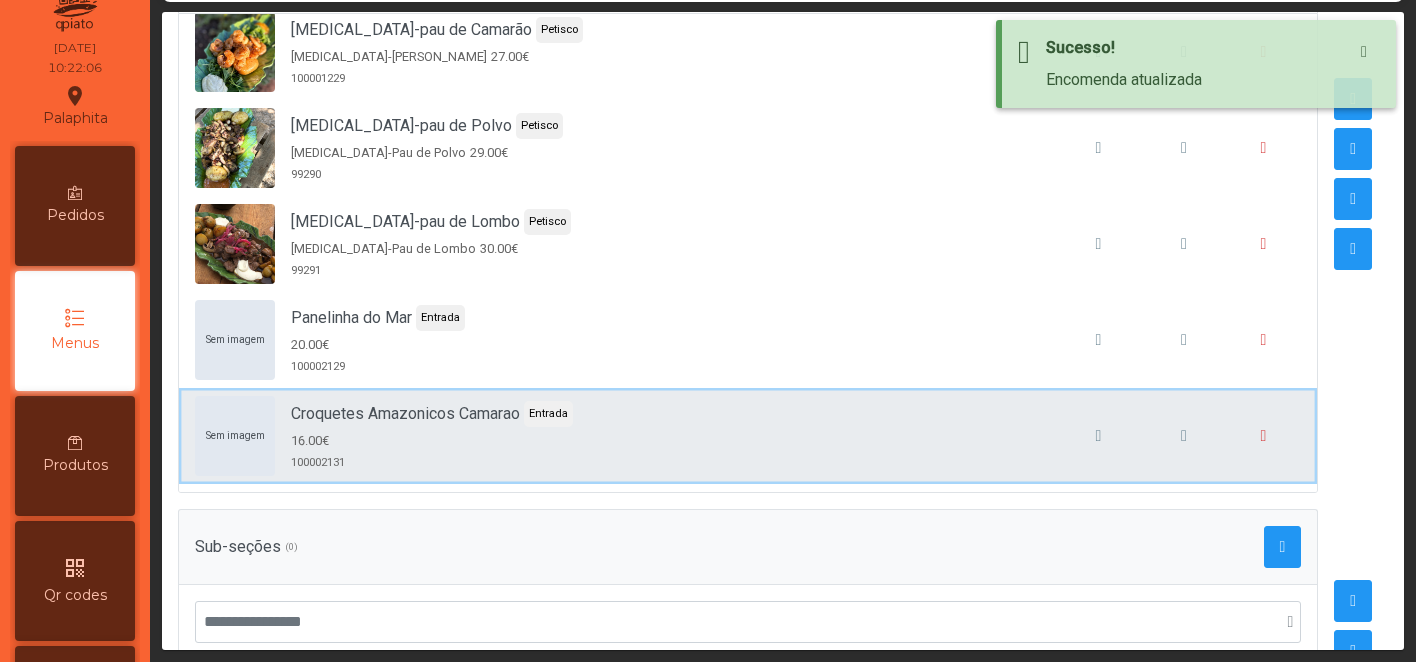 click on "Sem imagem   Croquetes Amazonicos Camarao  Entrada  16.00€   100002131" at bounding box center [748, 436] 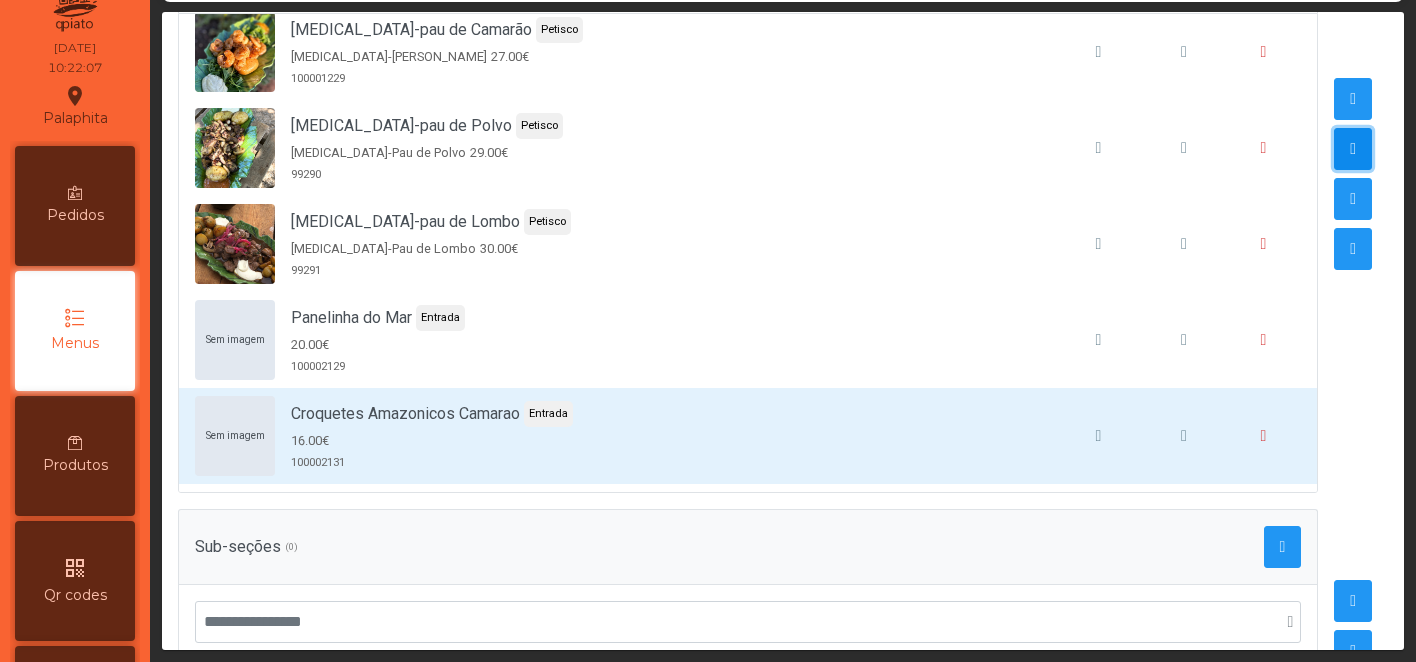 click 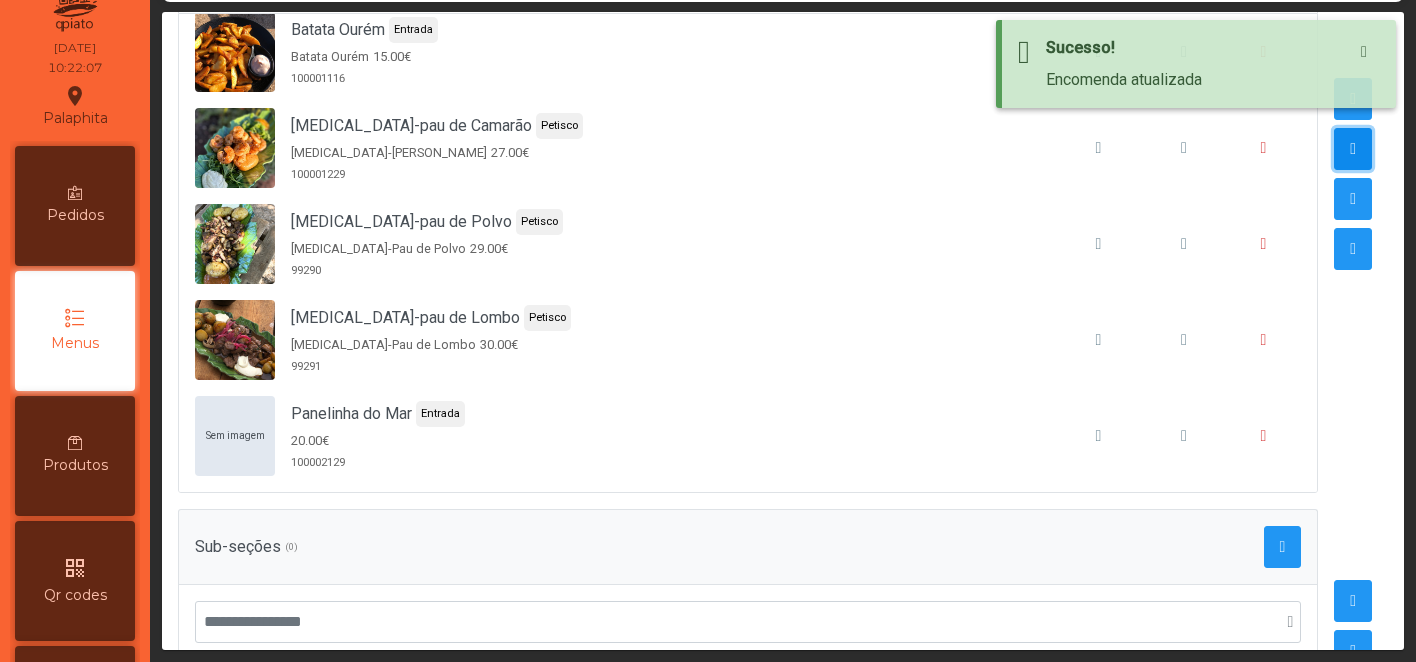 scroll, scrollTop: 0, scrollLeft: 0, axis: both 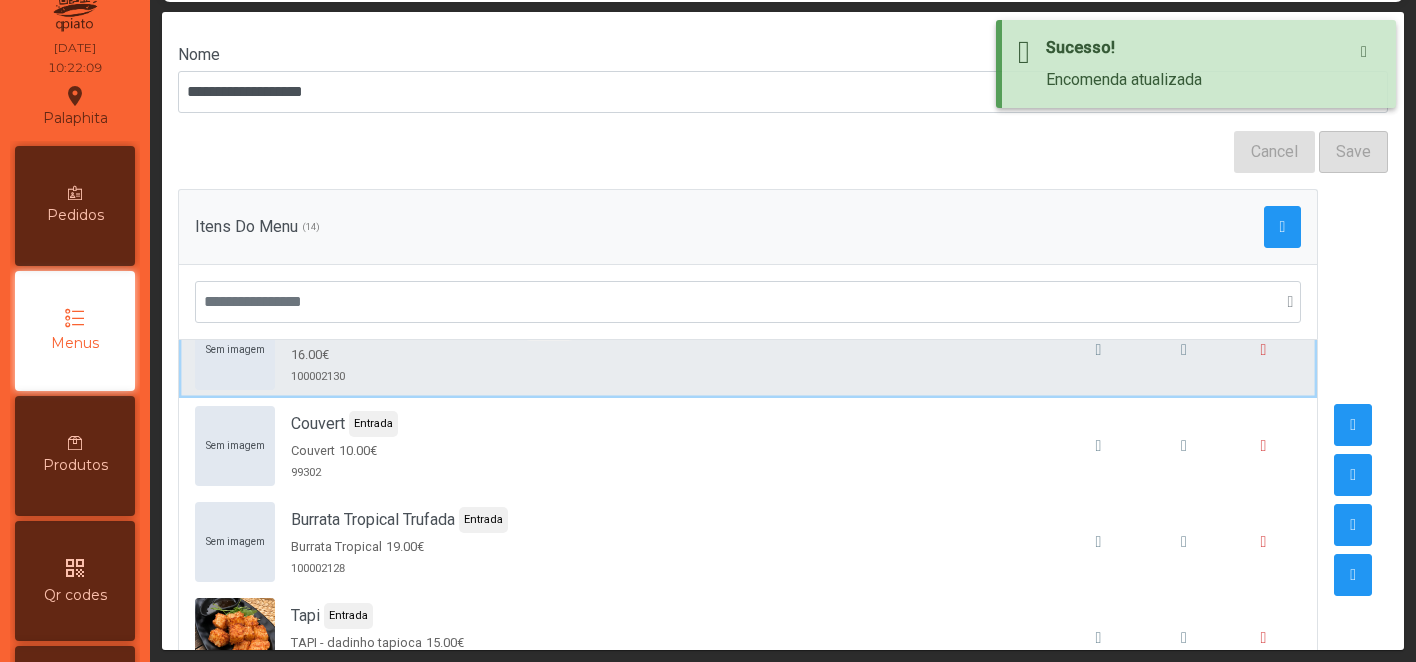 click on "Sem imagem   Croquetes Amazonicos Bacalhau  Entrada  16.00€   100002130" at bounding box center (748, 350) 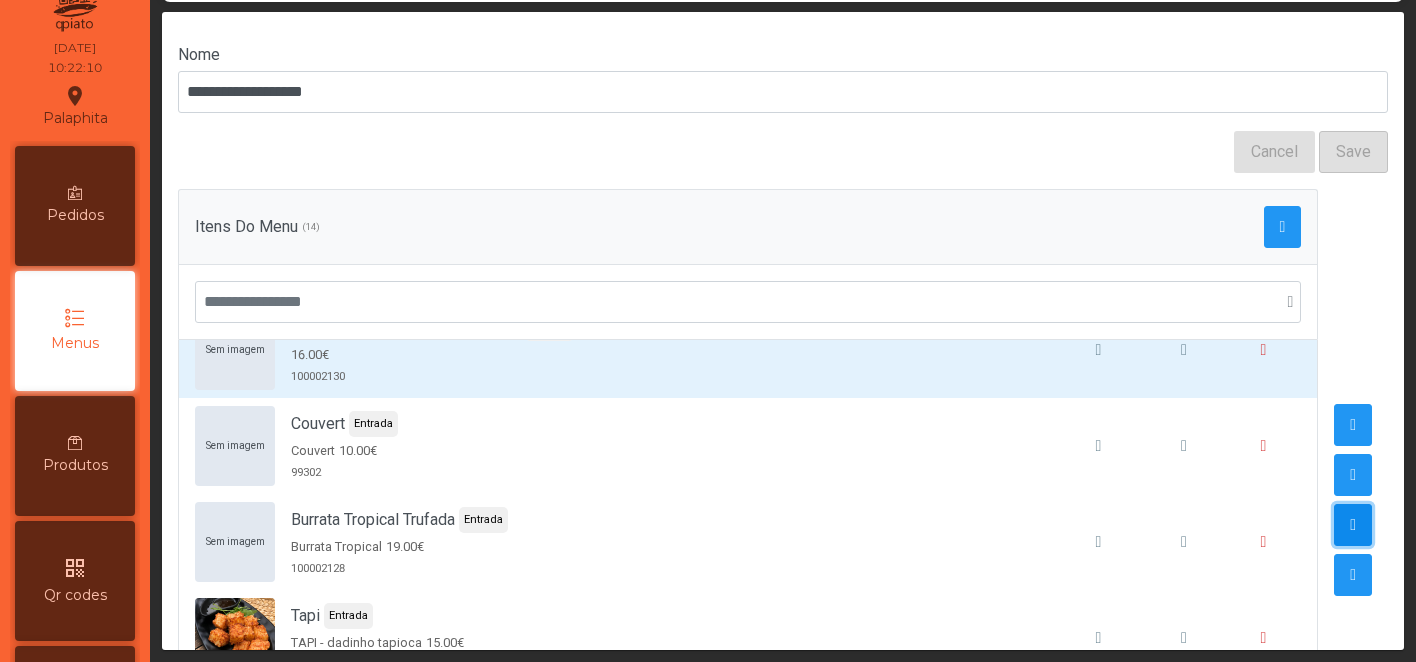 click 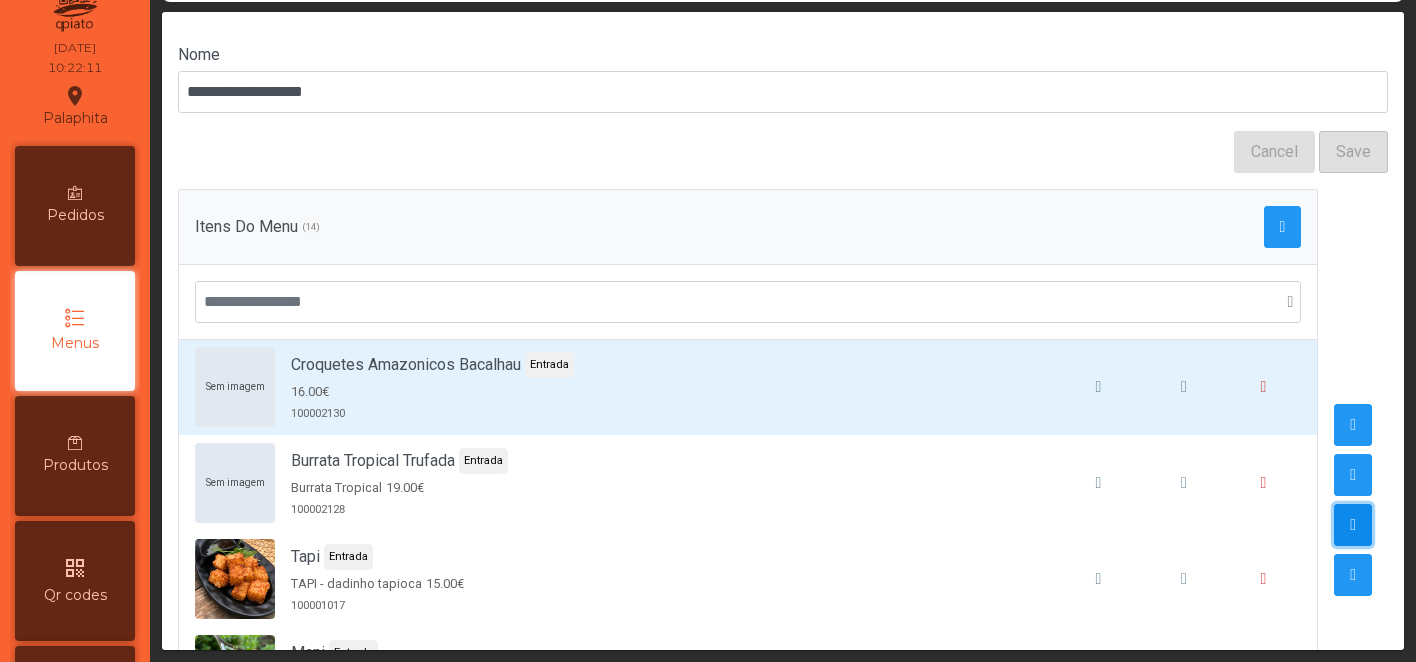 click 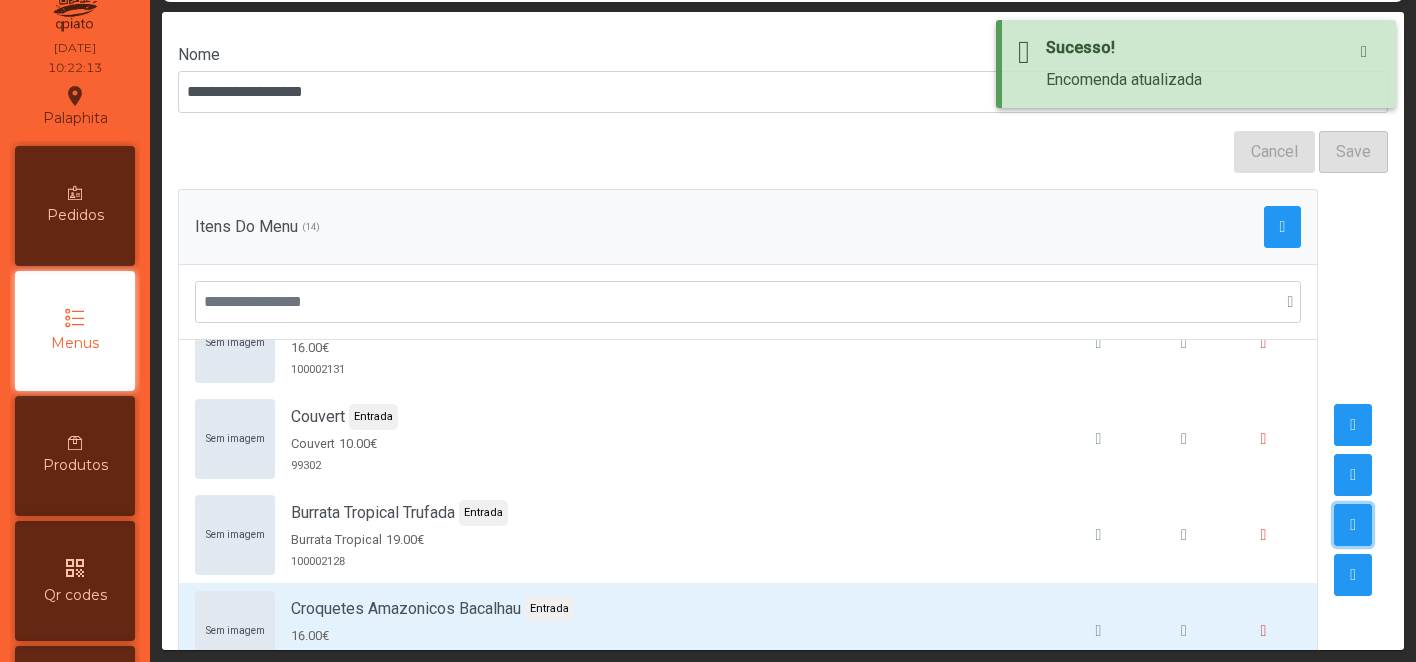 scroll, scrollTop: 25, scrollLeft: 0, axis: vertical 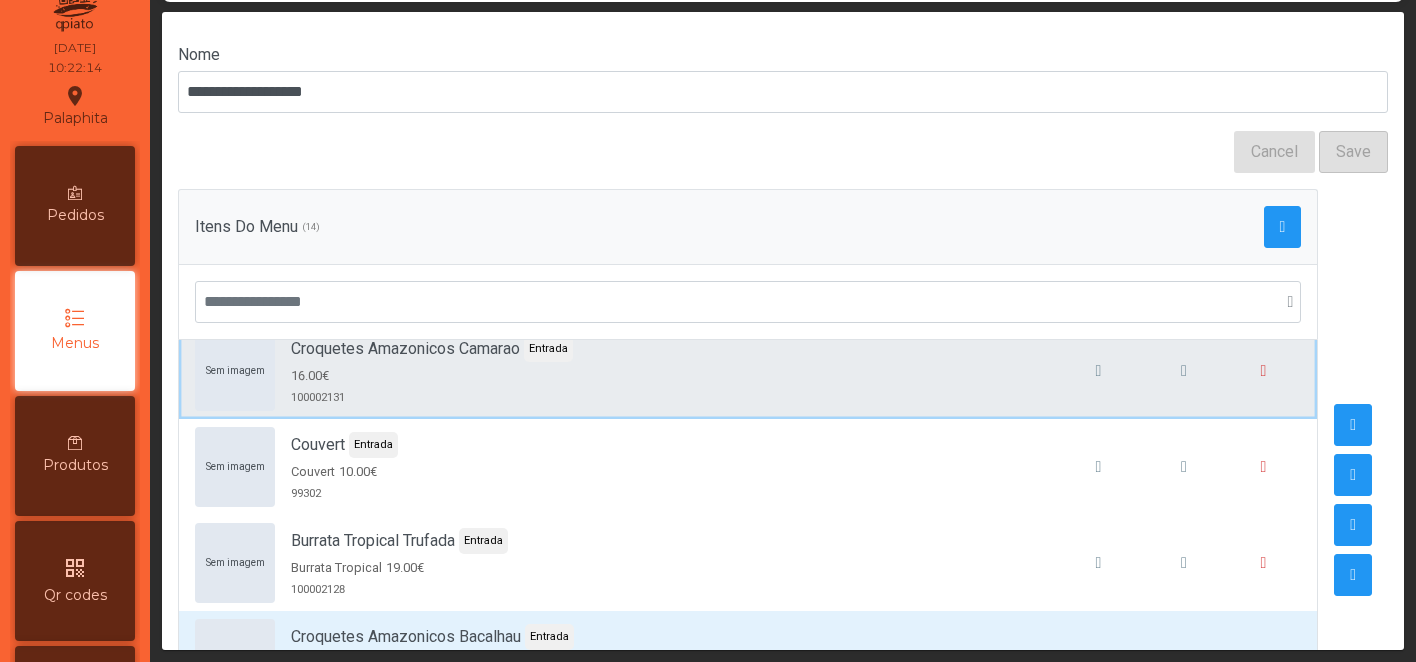 click on "Sem imagem   Croquetes Amazonicos Camarao  Entrada  16.00€   100002131" at bounding box center [748, 371] 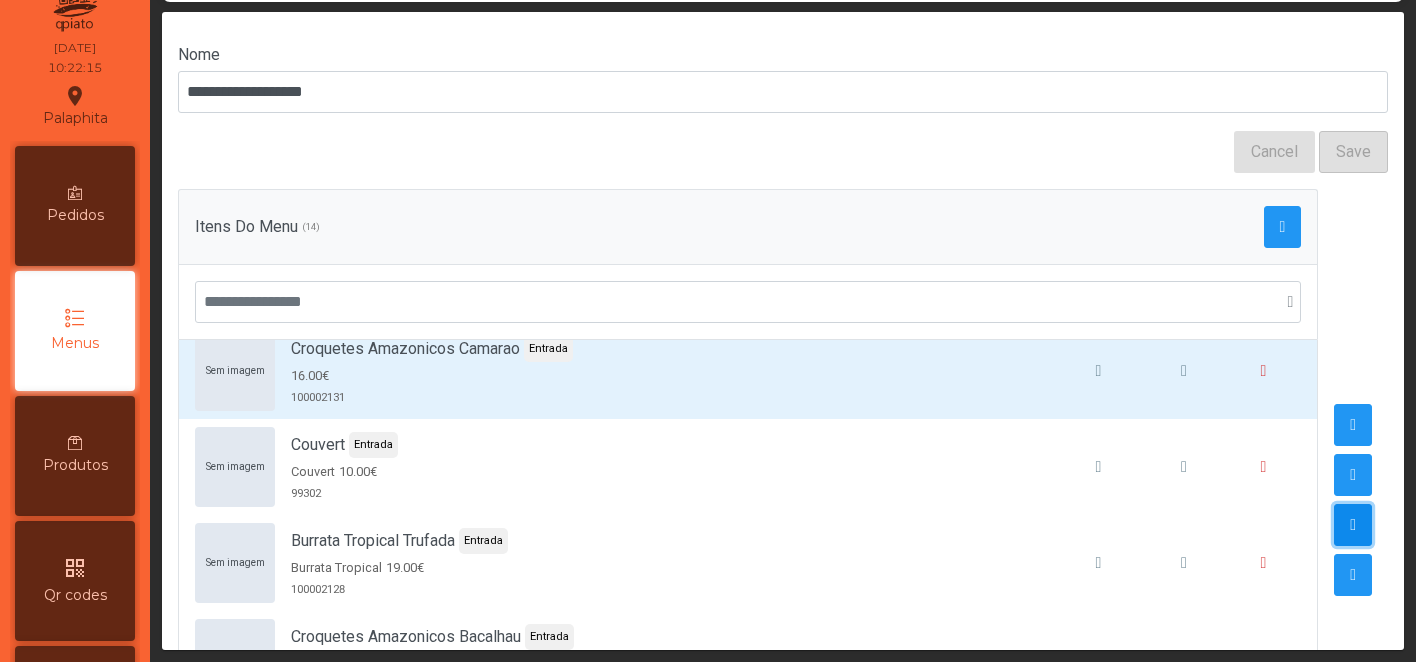 click 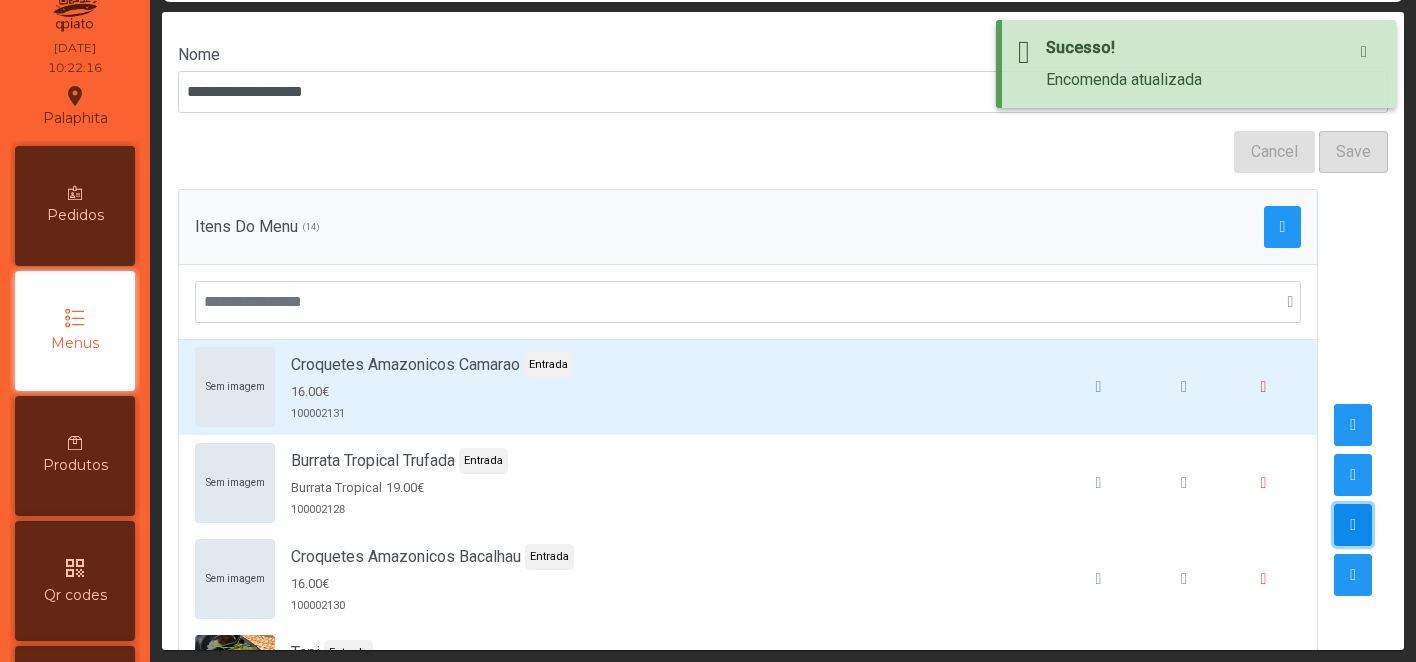 click 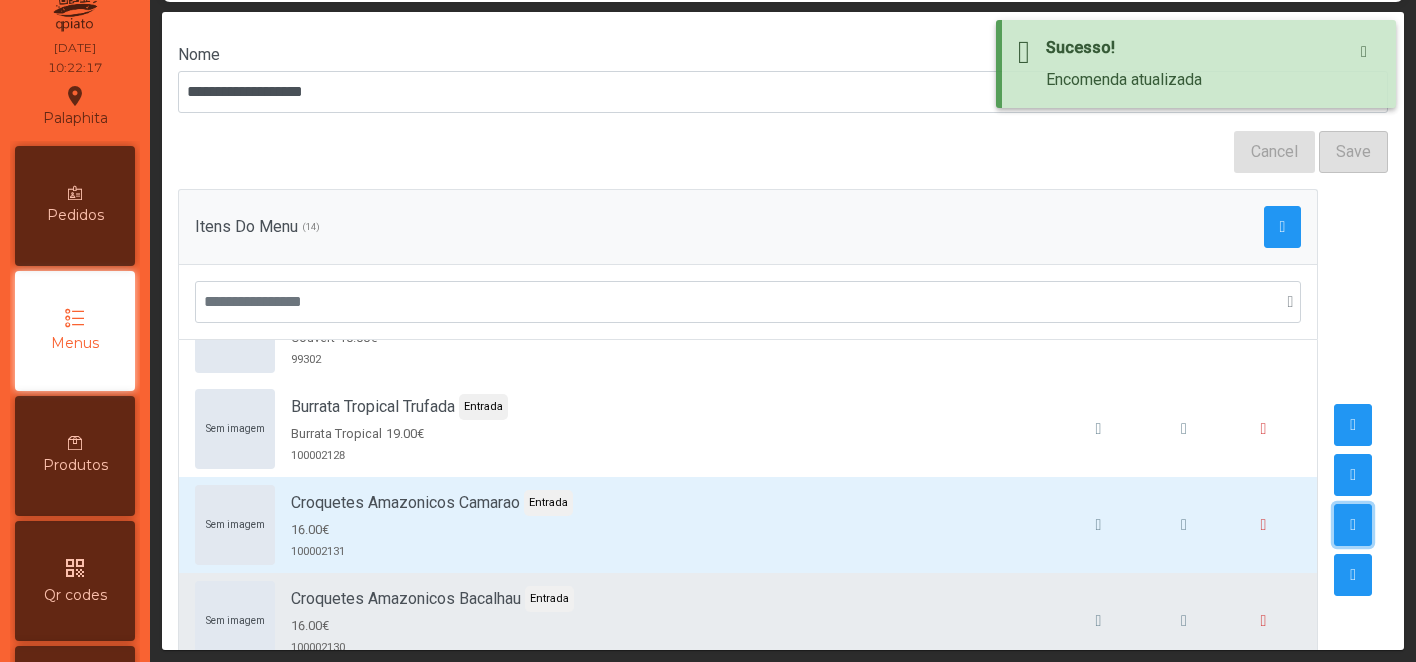 scroll, scrollTop: 0, scrollLeft: 0, axis: both 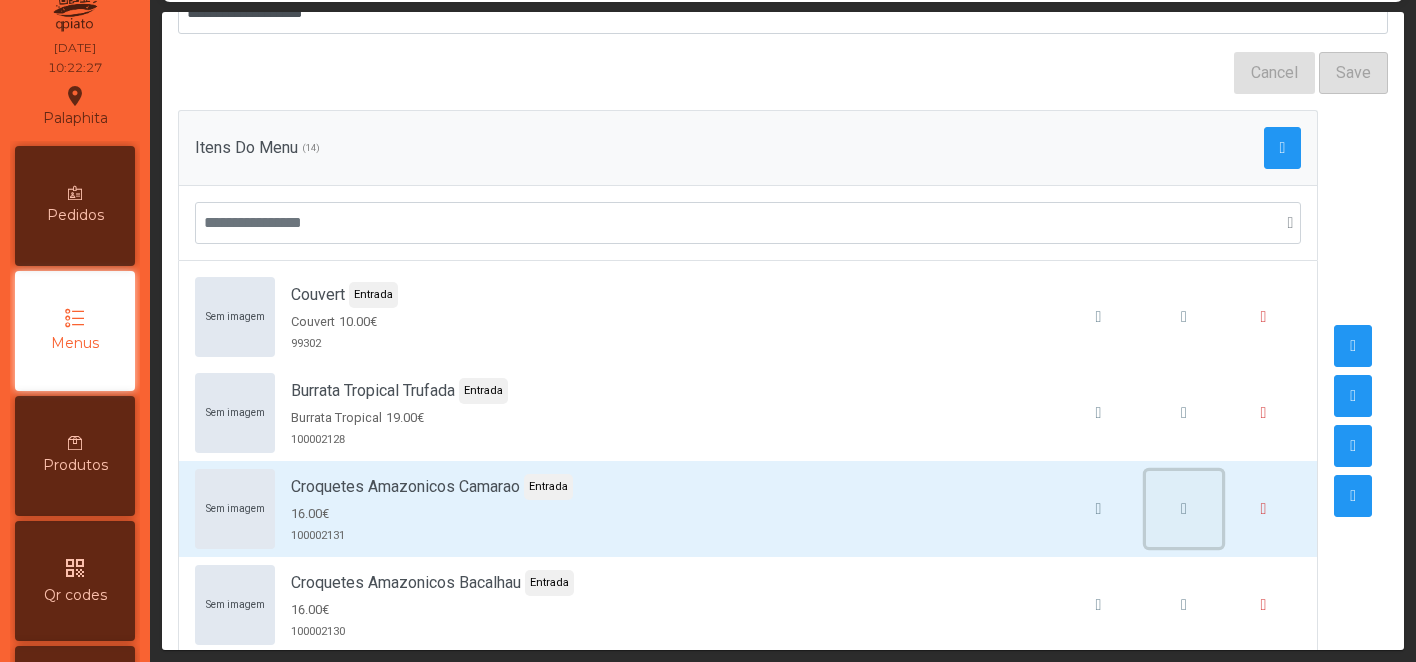 click 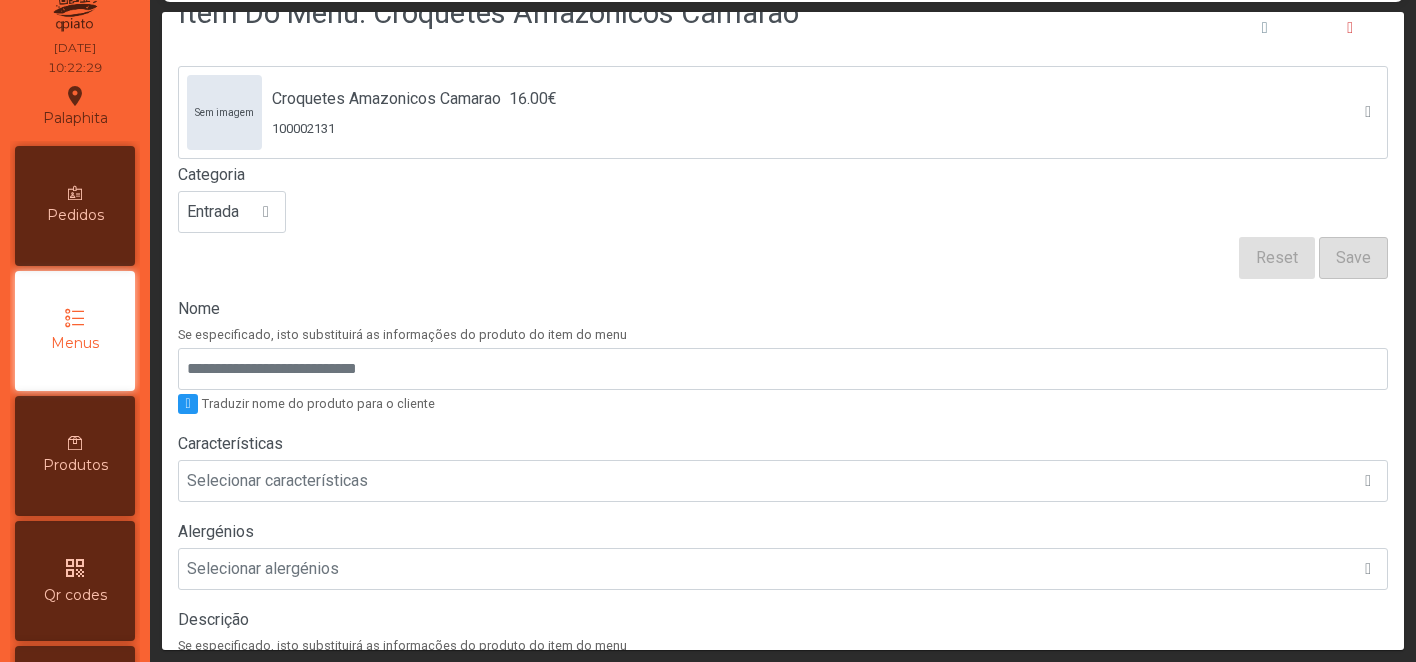 scroll, scrollTop: 0, scrollLeft: 0, axis: both 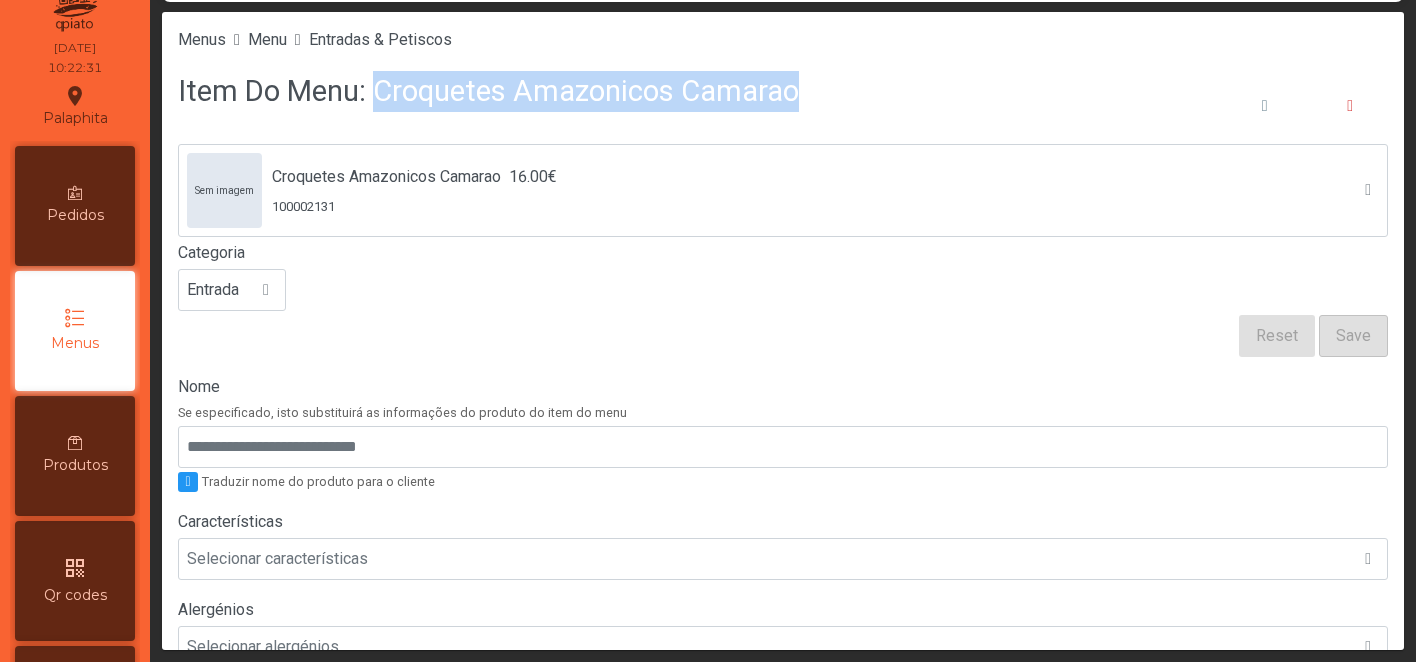 drag, startPoint x: 372, startPoint y: 94, endPoint x: 769, endPoint y: 114, distance: 397.50345 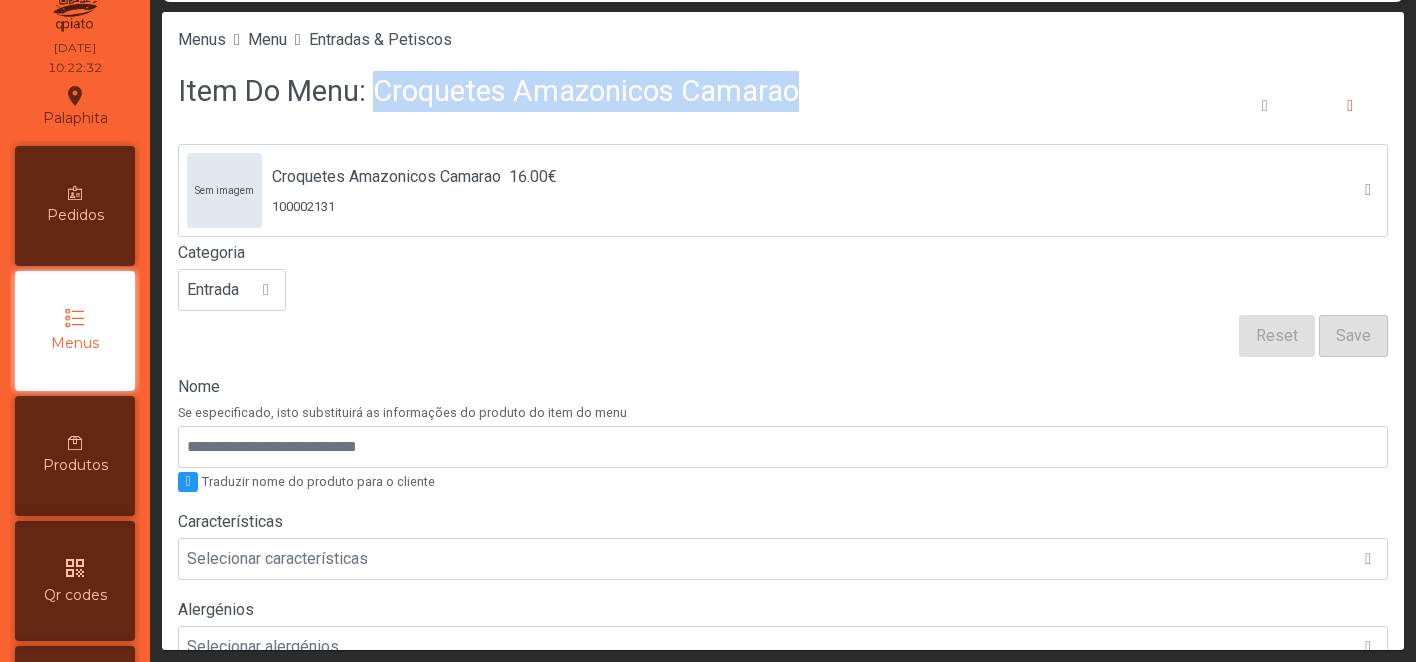 copy on "Croquetes Amazonicos Camarao" 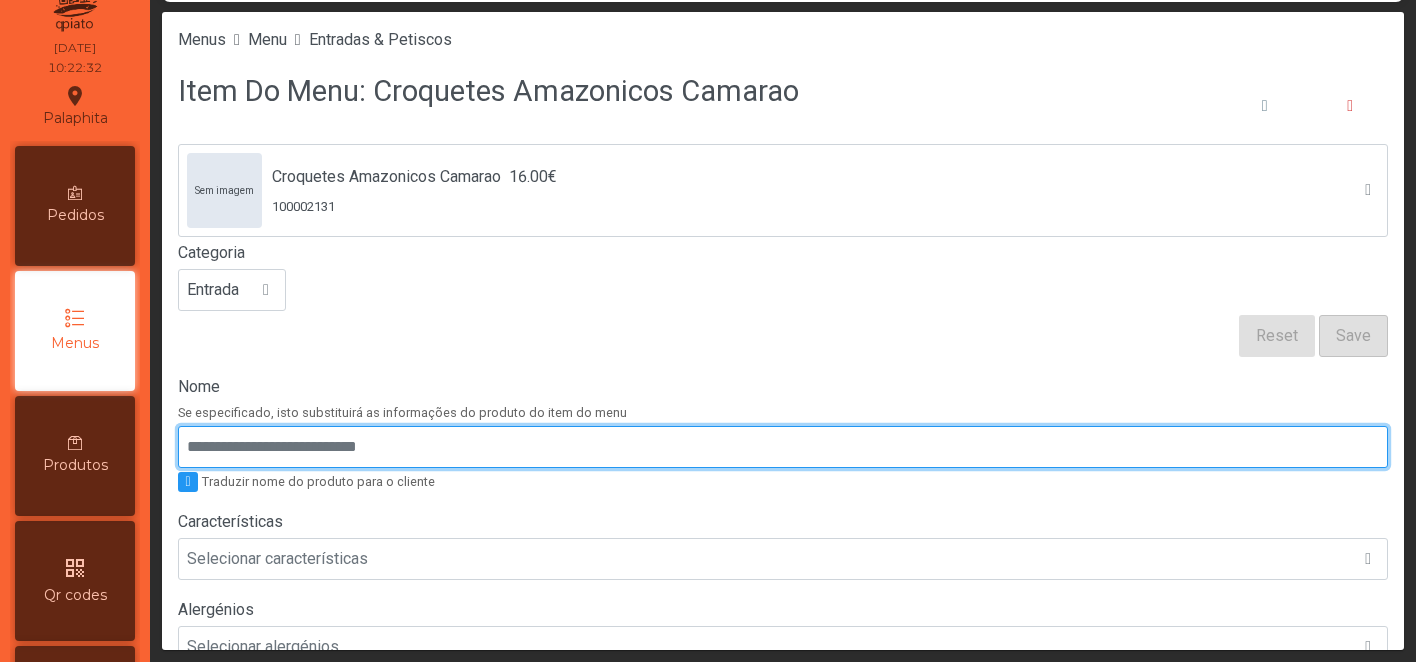 click on "Nome" at bounding box center [783, 447] 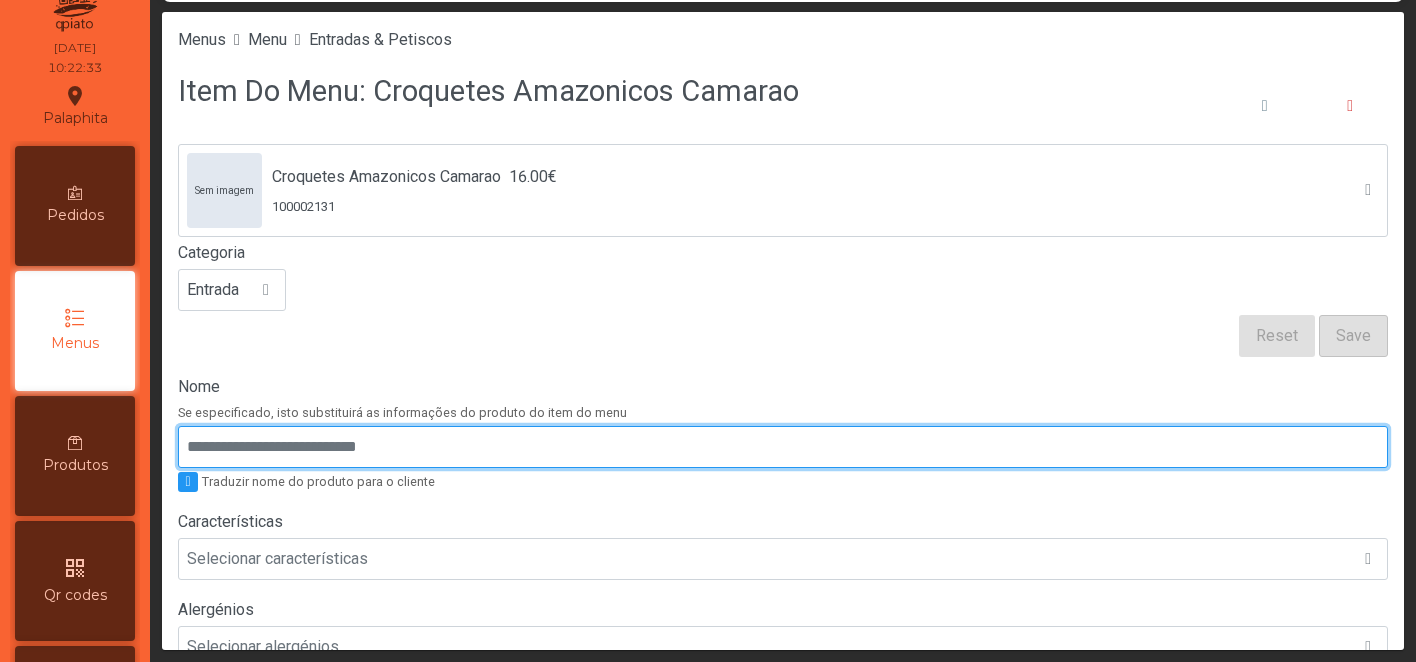paste on "**********" 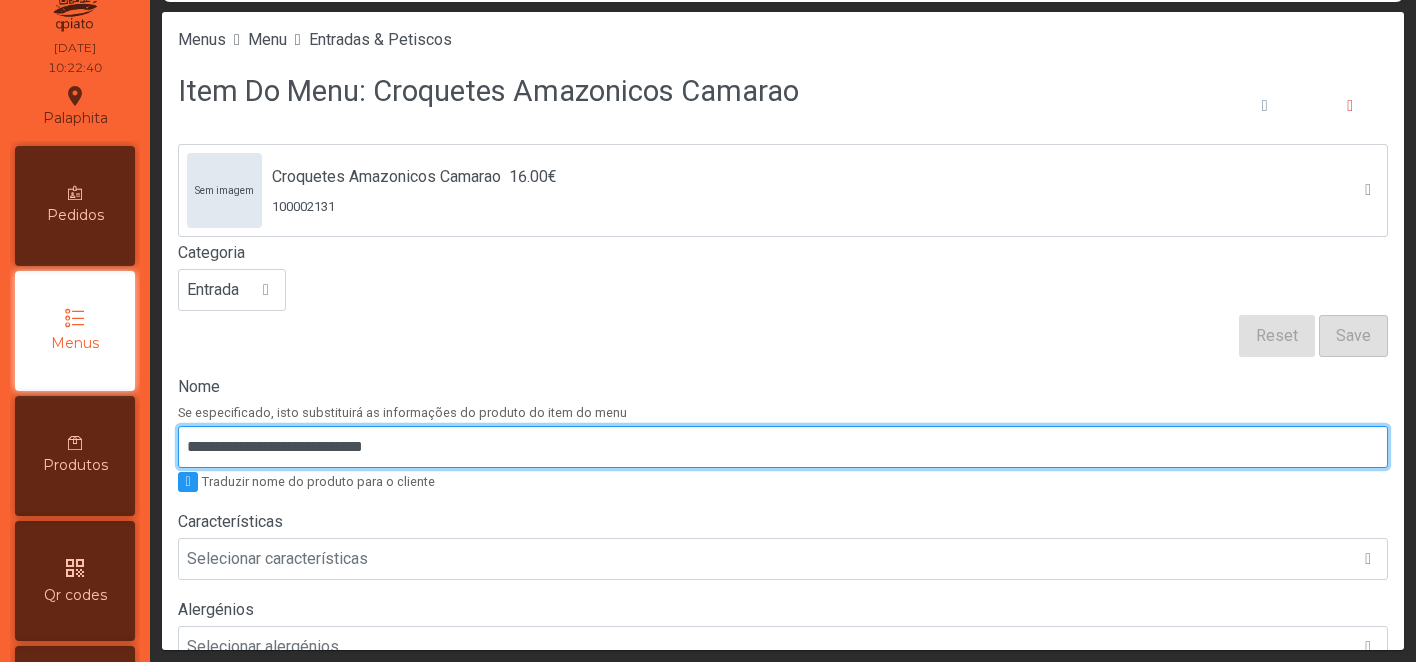 click on "**********" at bounding box center [783, 447] 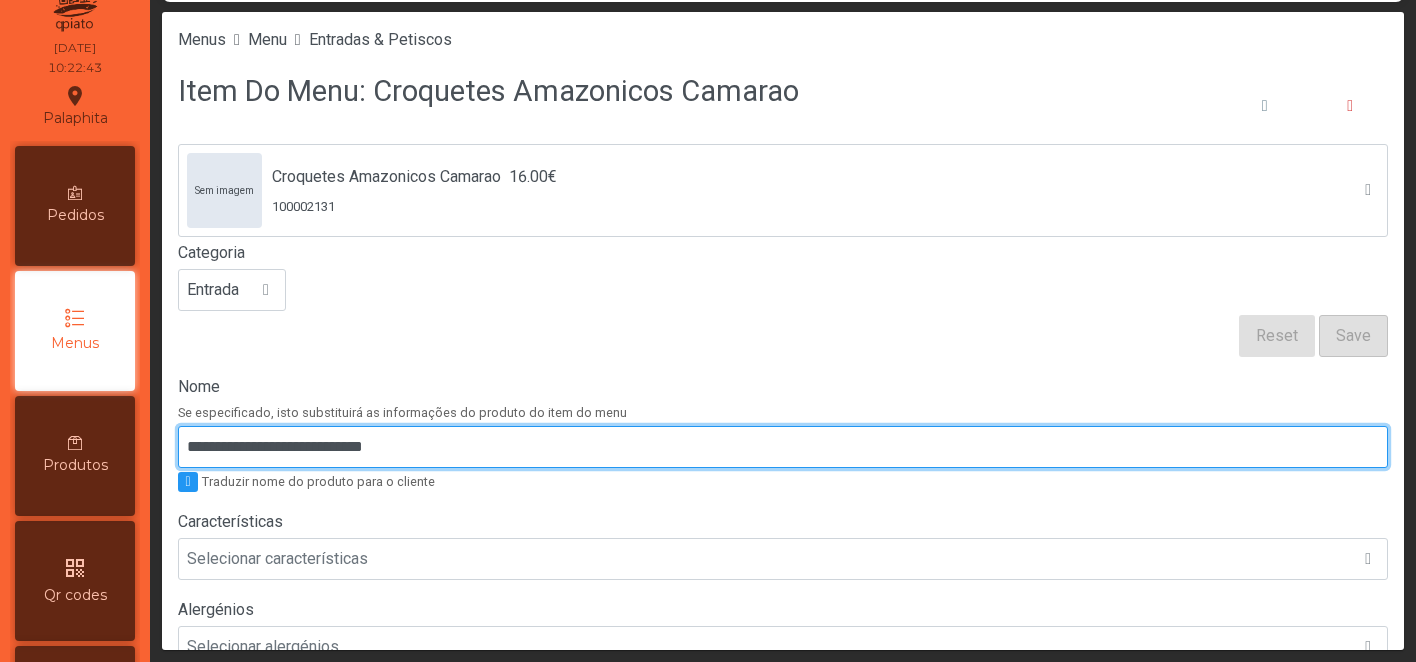 type on "**********" 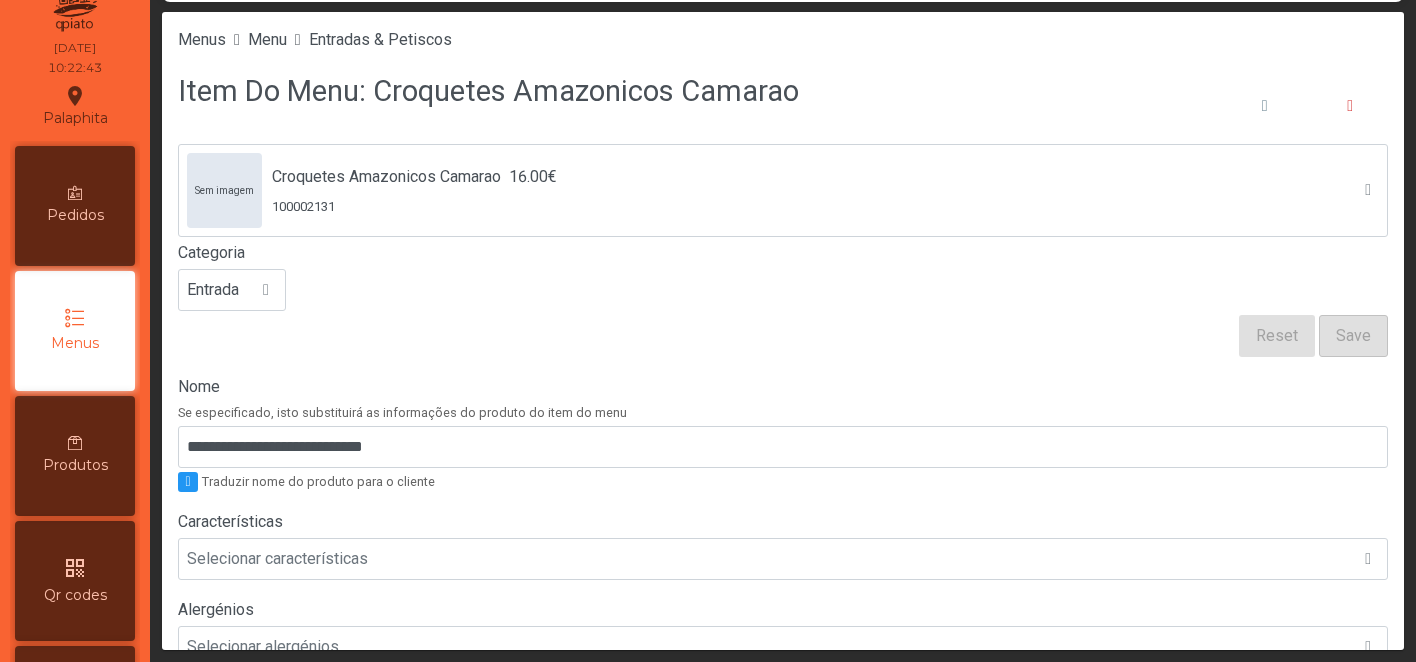 click on "Sem imagem  Croquetes Amazonicos Camarao 16.00€ 100002131 Categoria Entrada Reset Save" 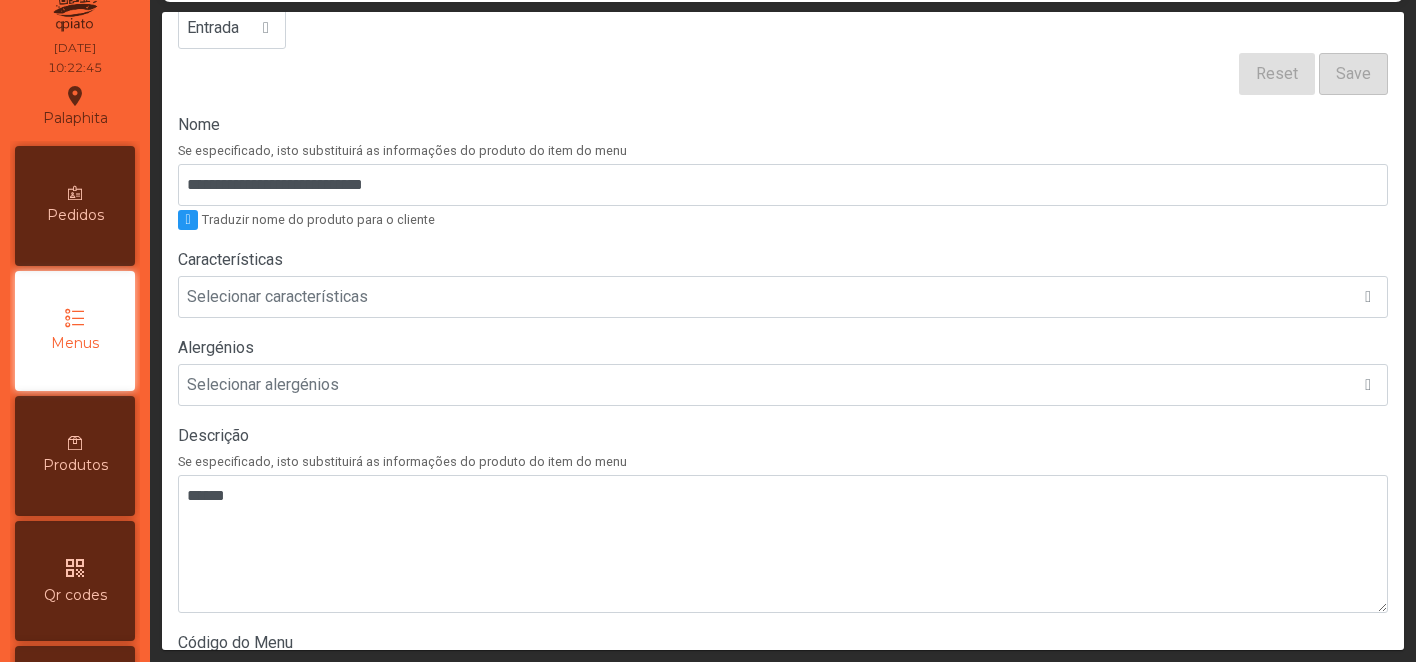 scroll, scrollTop: 278, scrollLeft: 0, axis: vertical 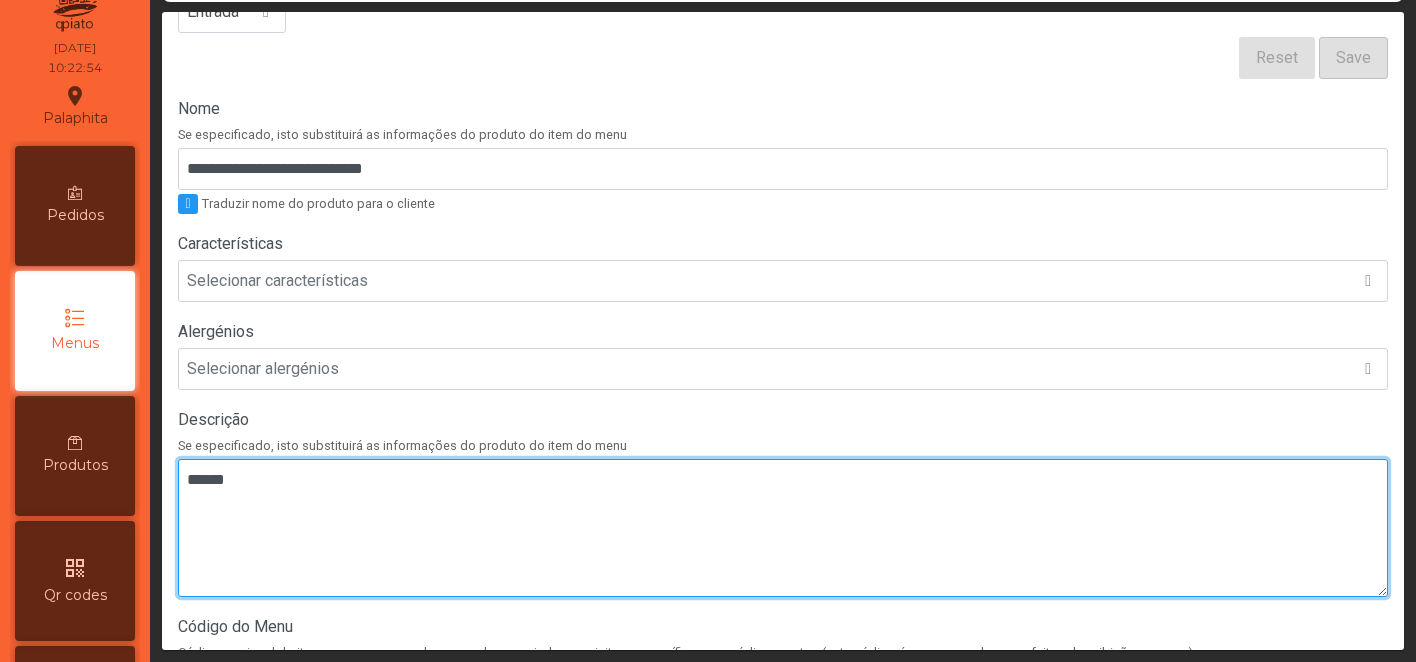 click at bounding box center (783, 528) 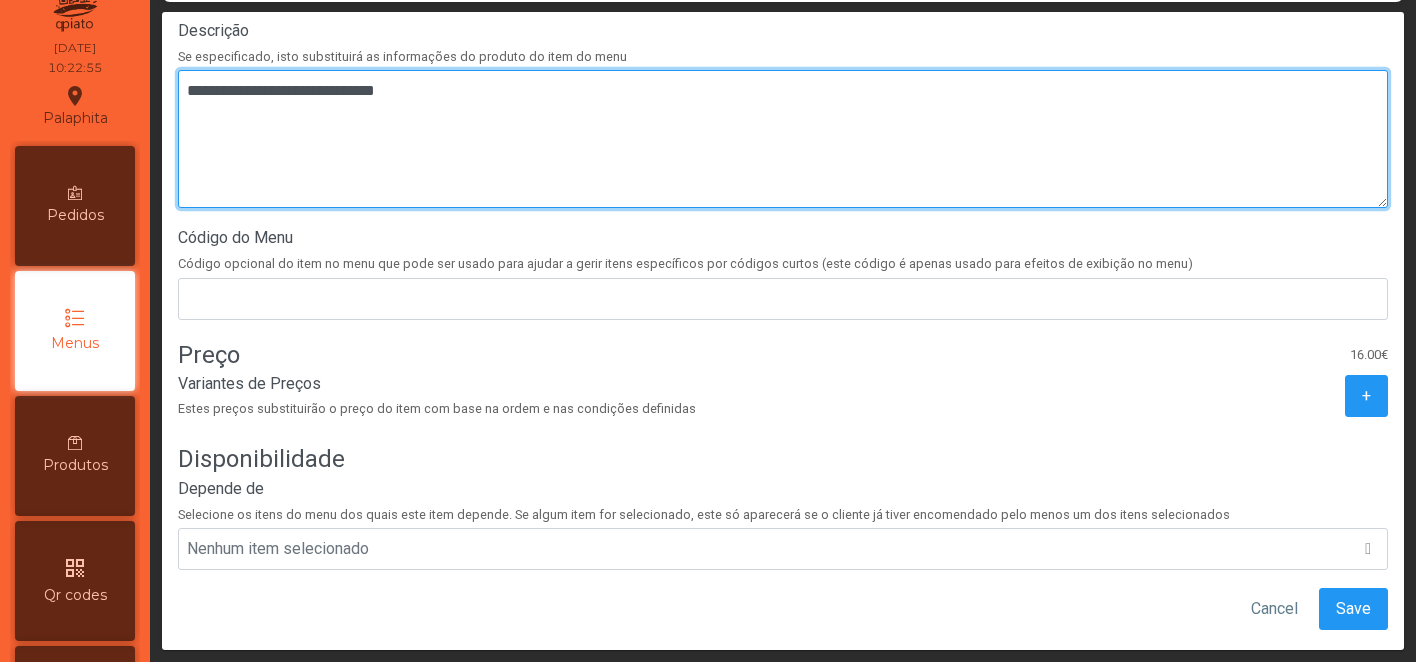 scroll, scrollTop: 695, scrollLeft: 0, axis: vertical 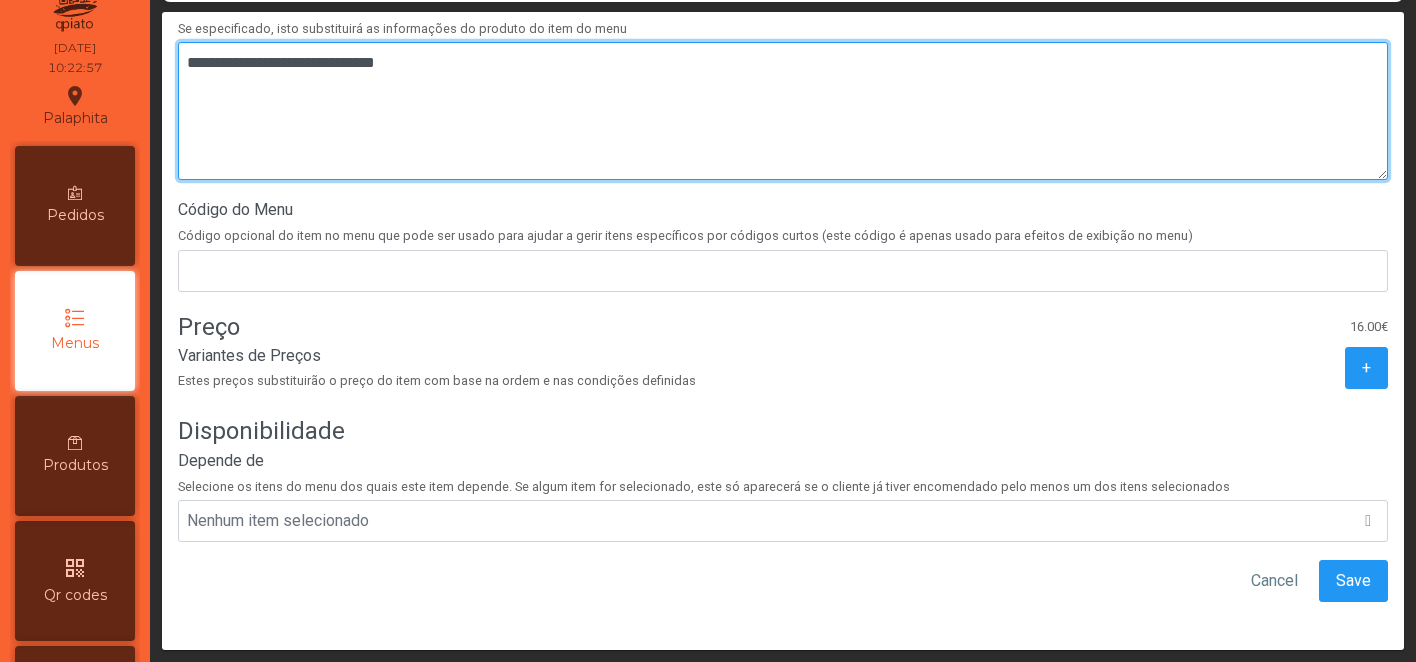 type on "**********" 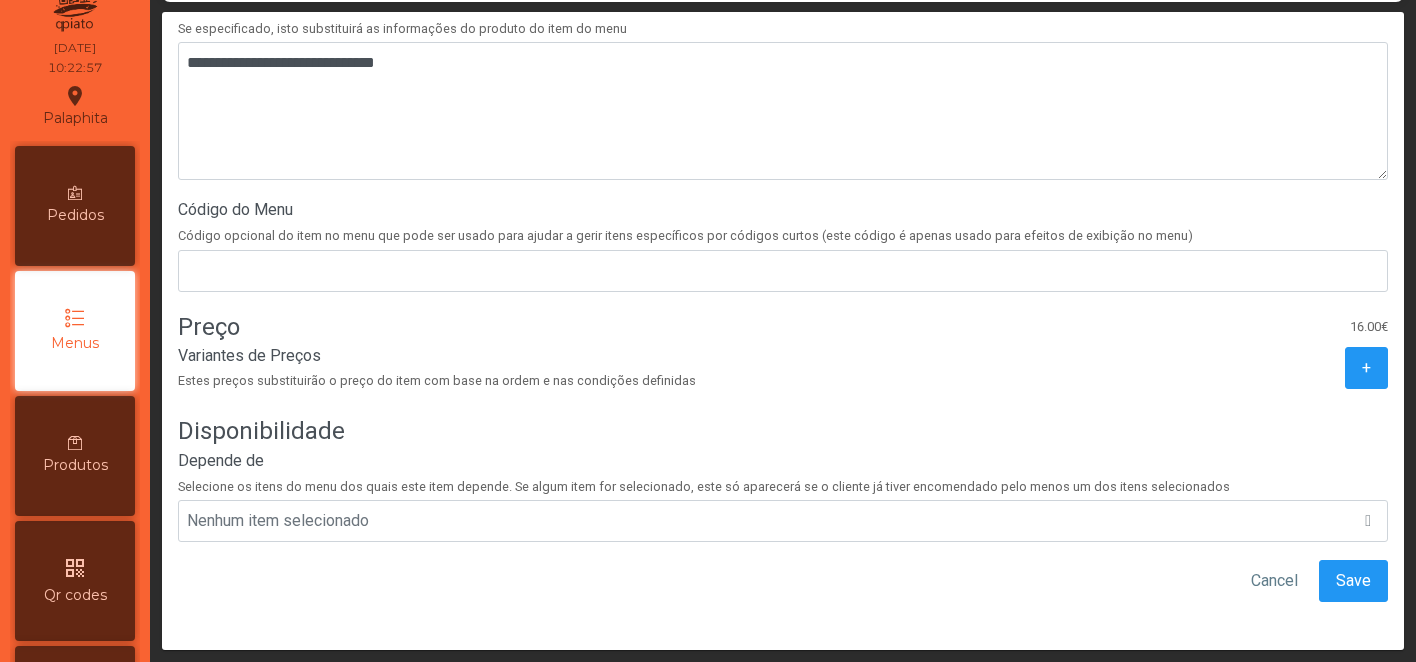 click on "**********" 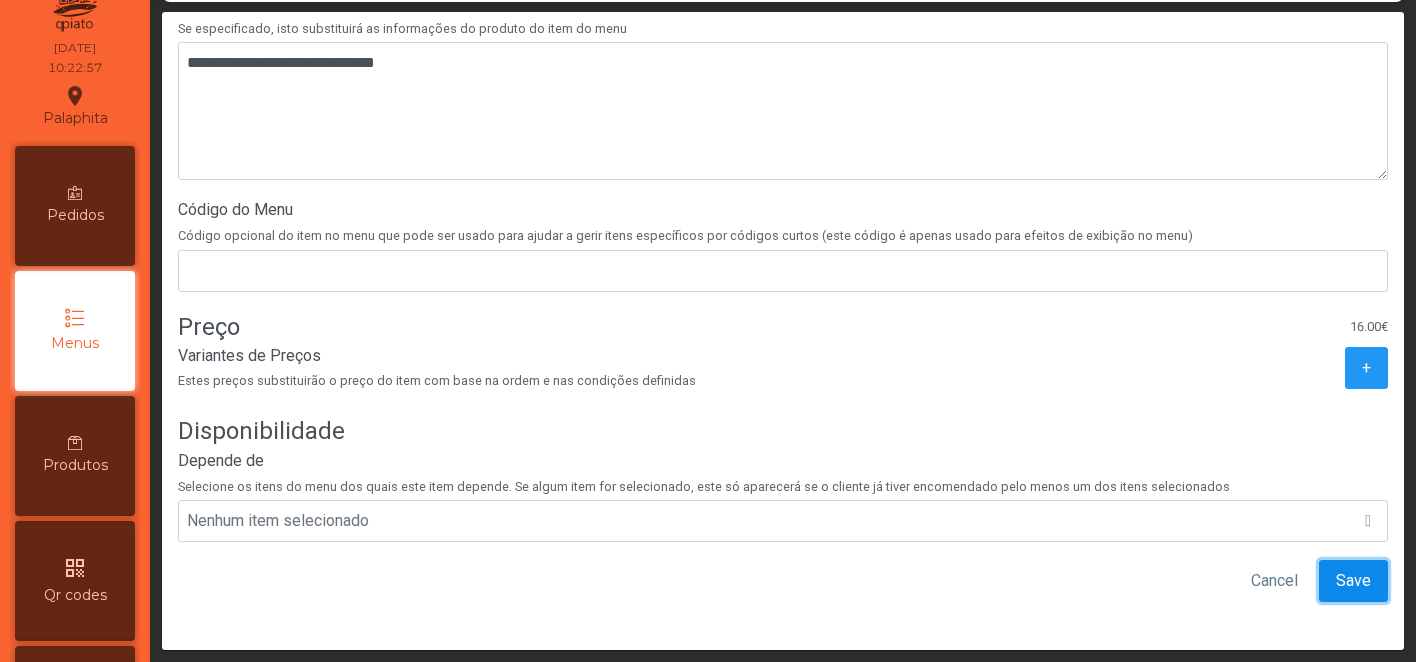 click on "Save" 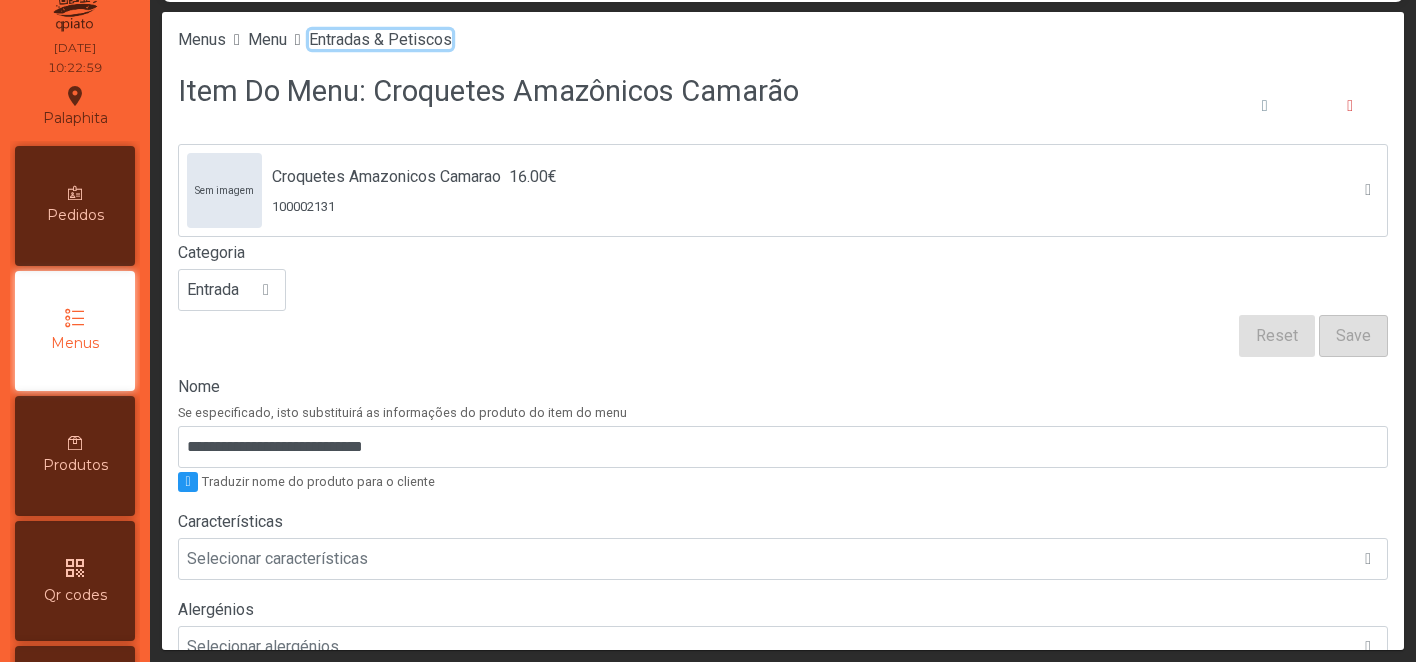 click on "Entradas & Petiscos" 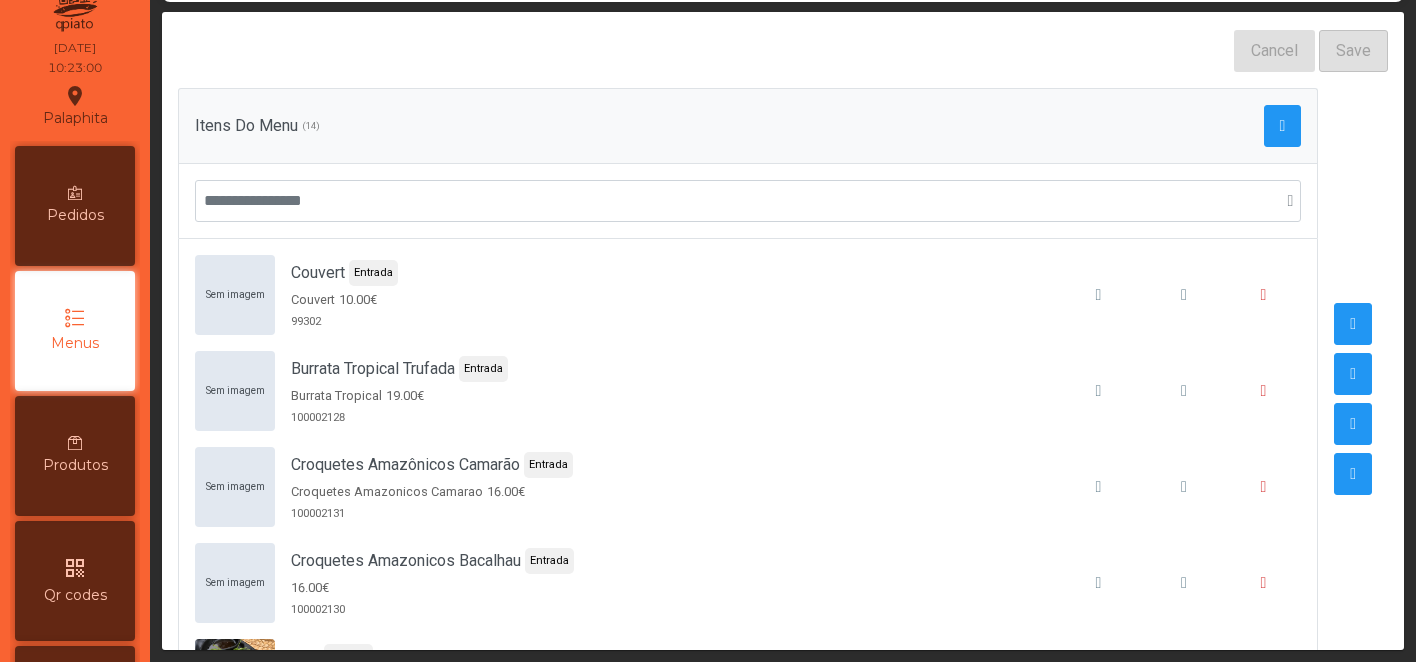 scroll, scrollTop: 221, scrollLeft: 0, axis: vertical 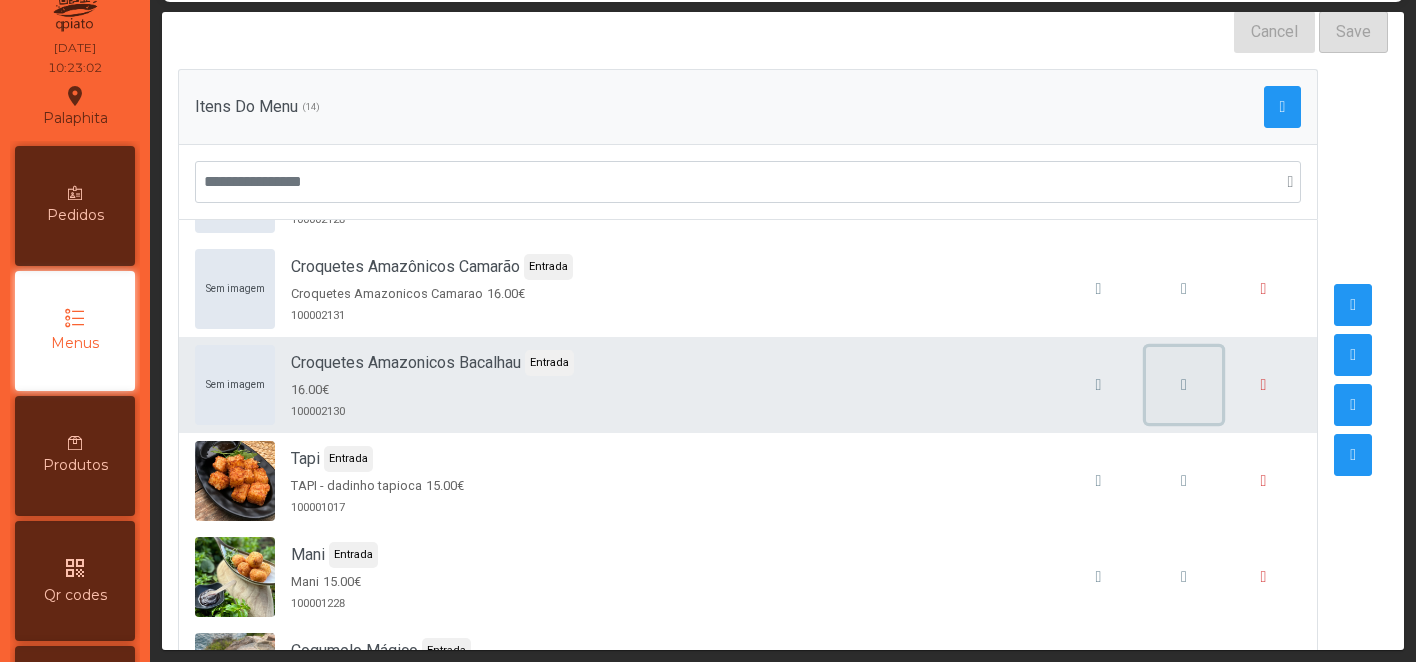click 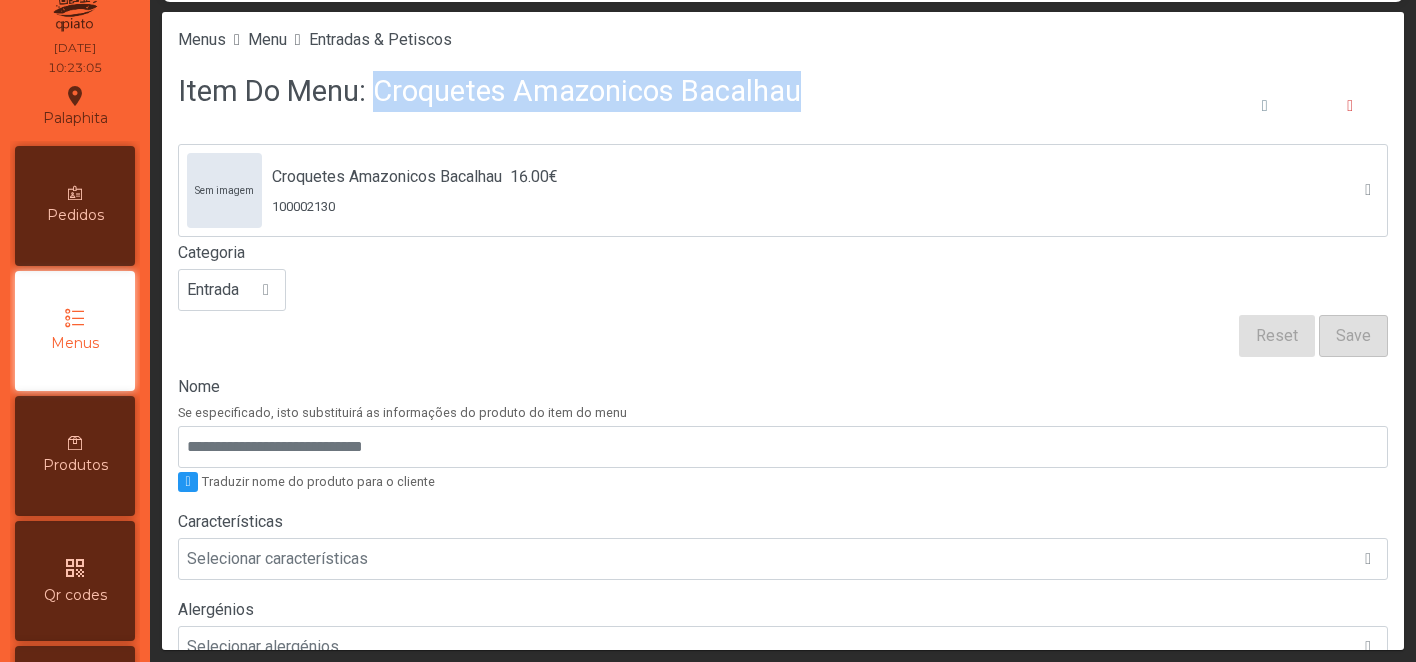 drag, startPoint x: 366, startPoint y: 95, endPoint x: 740, endPoint y: 120, distance: 374.83463 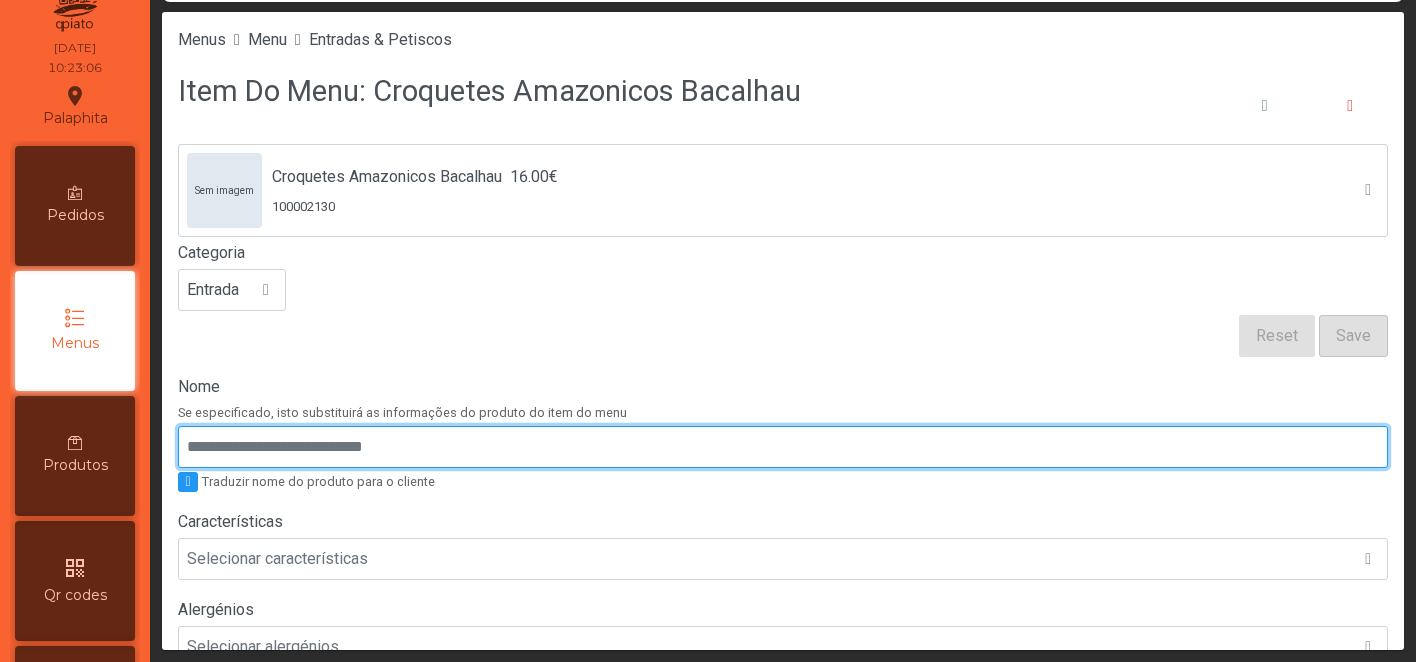 click on "Nome" at bounding box center (783, 447) 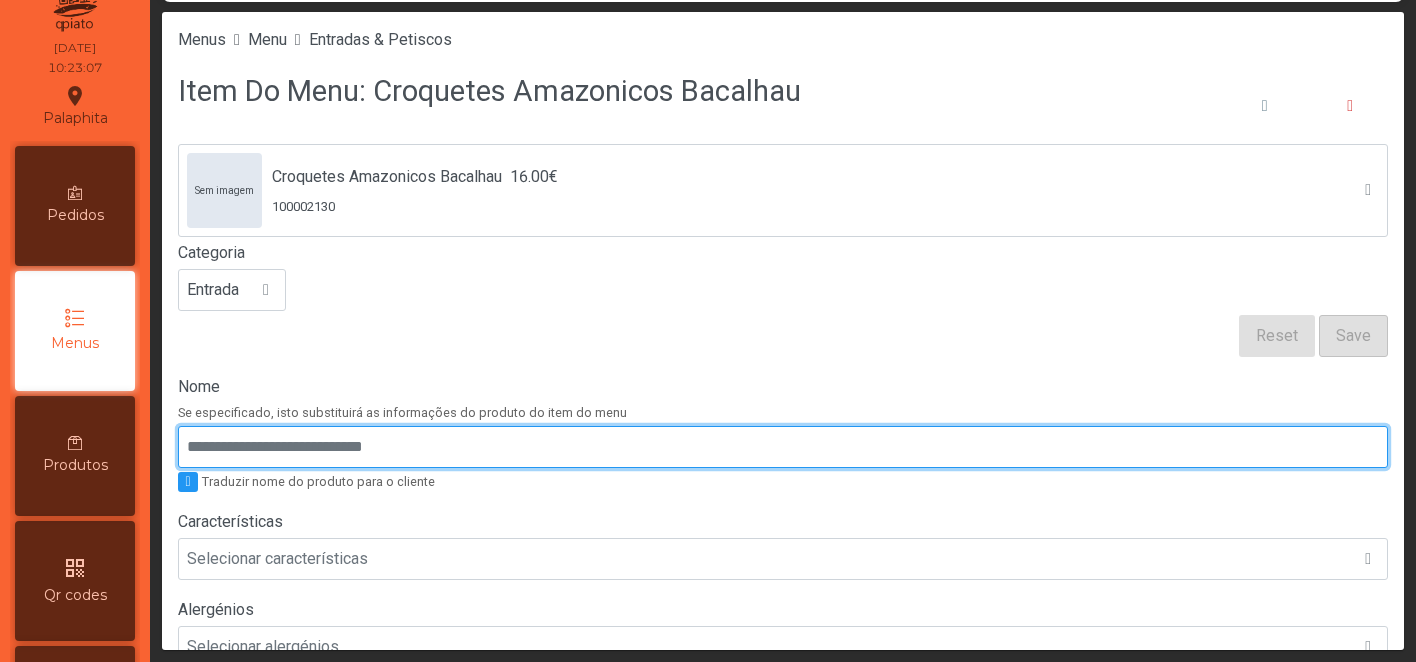 paste on "**********" 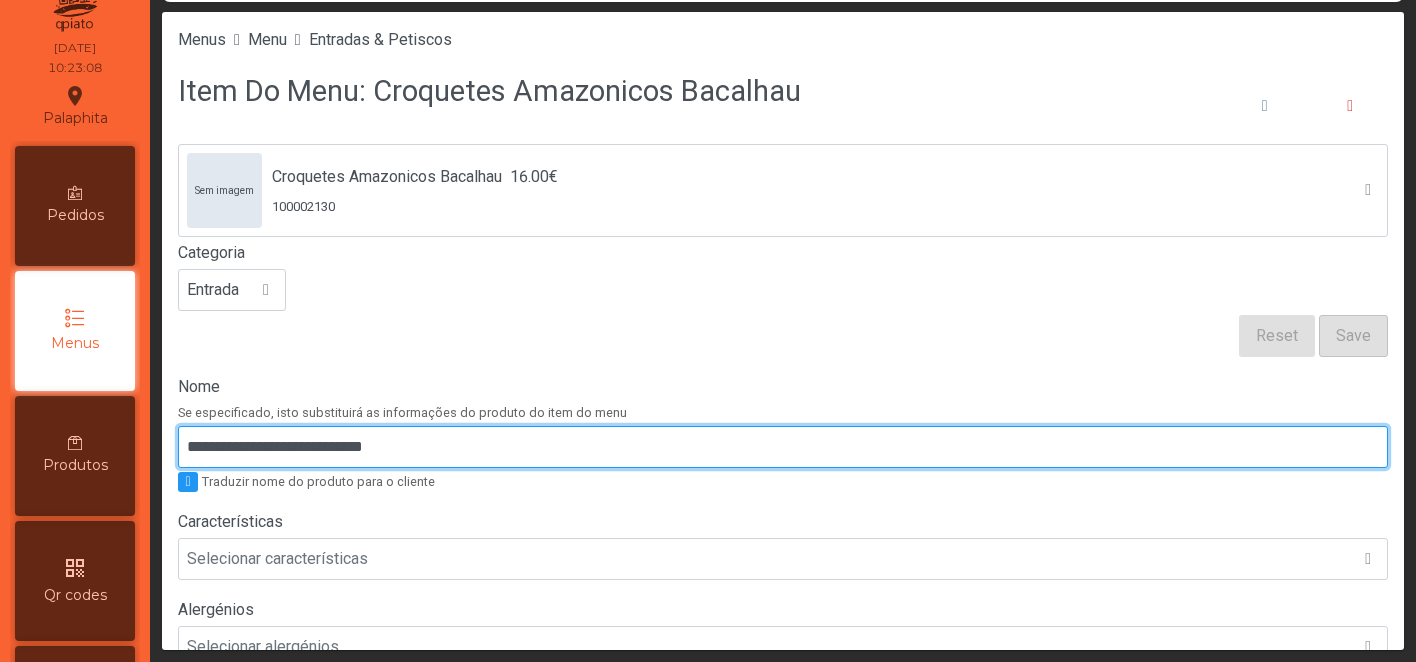 click on "**********" at bounding box center [783, 447] 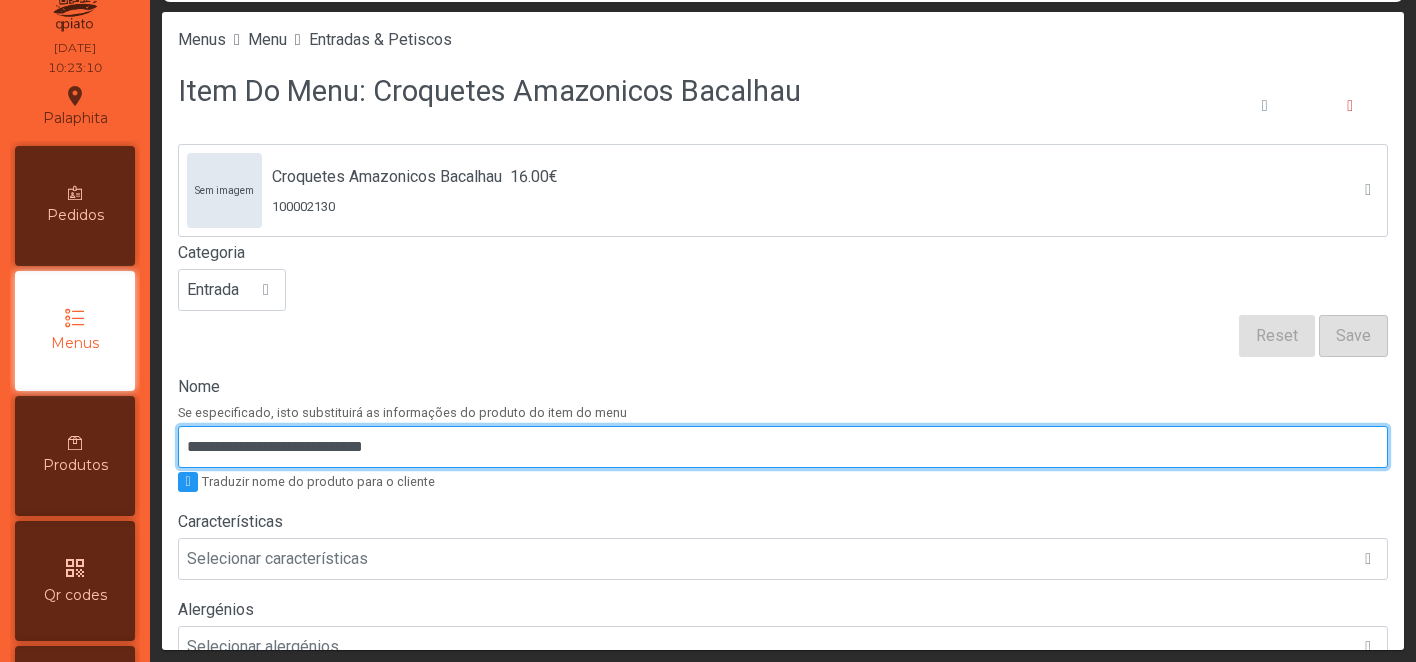 type on "**********" 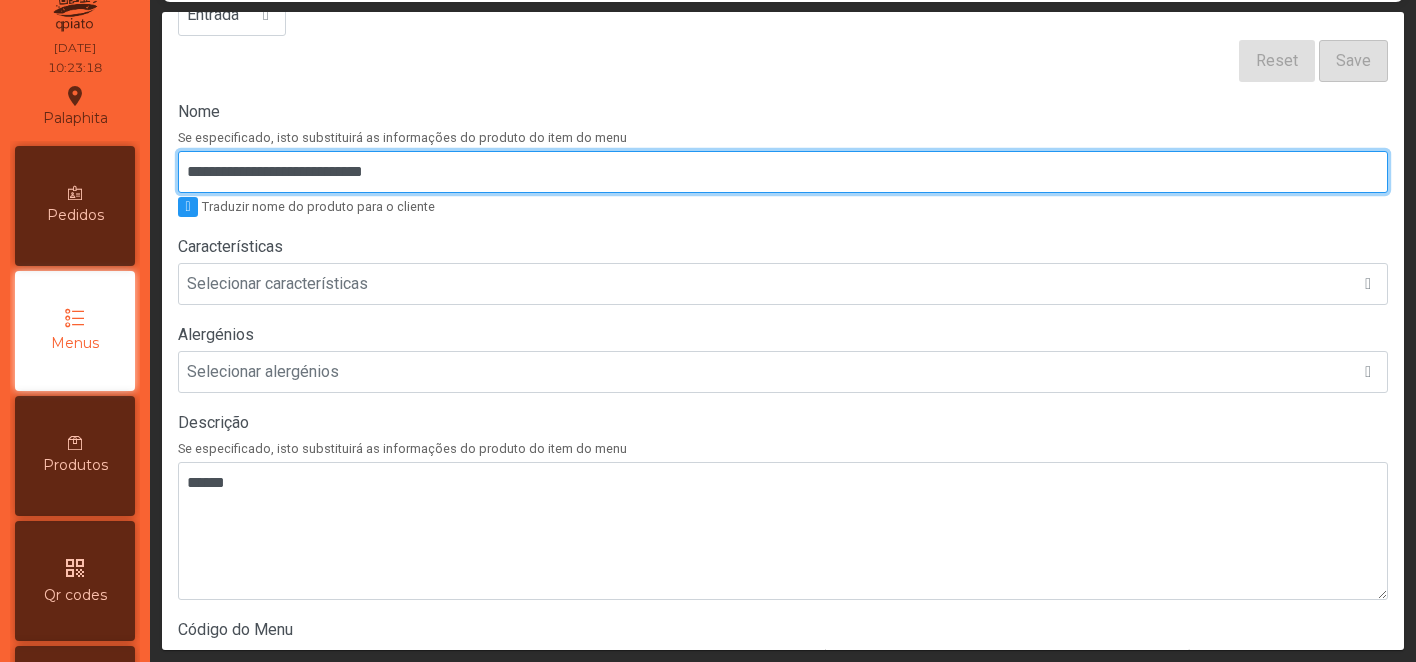 scroll, scrollTop: 270, scrollLeft: 0, axis: vertical 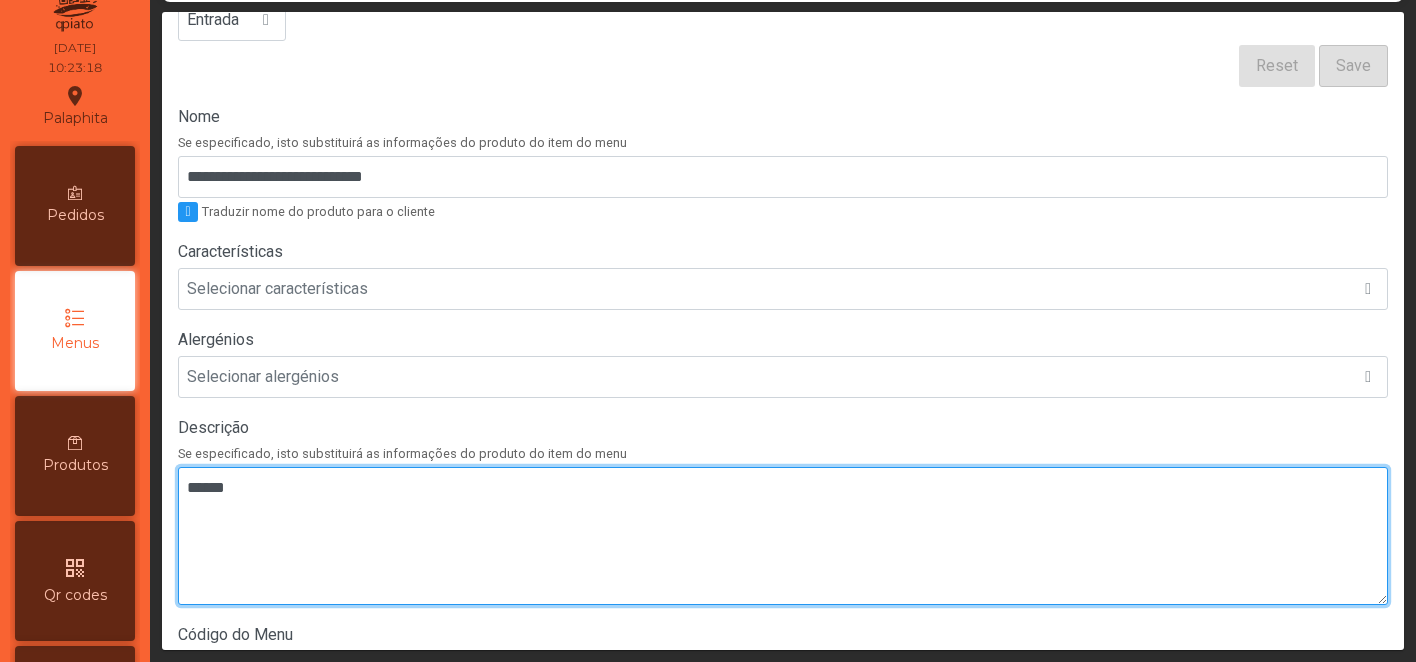 click at bounding box center [783, 536] 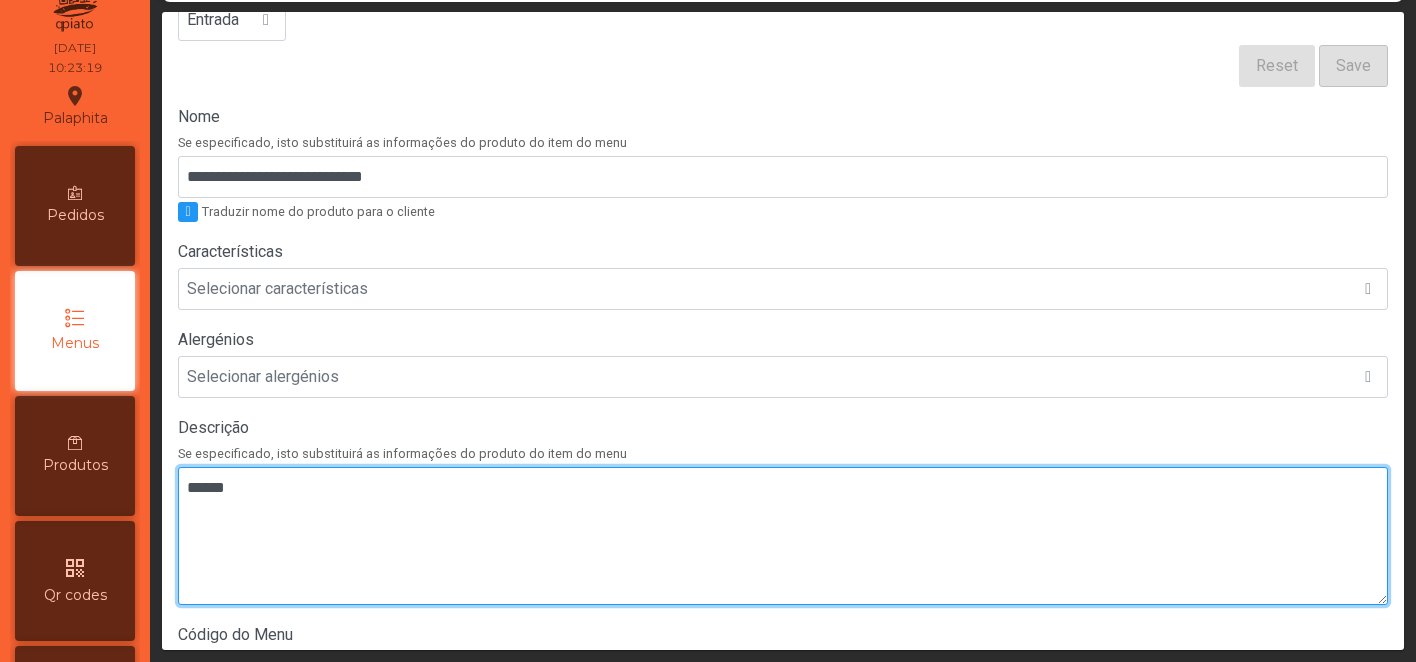 paste on "**********" 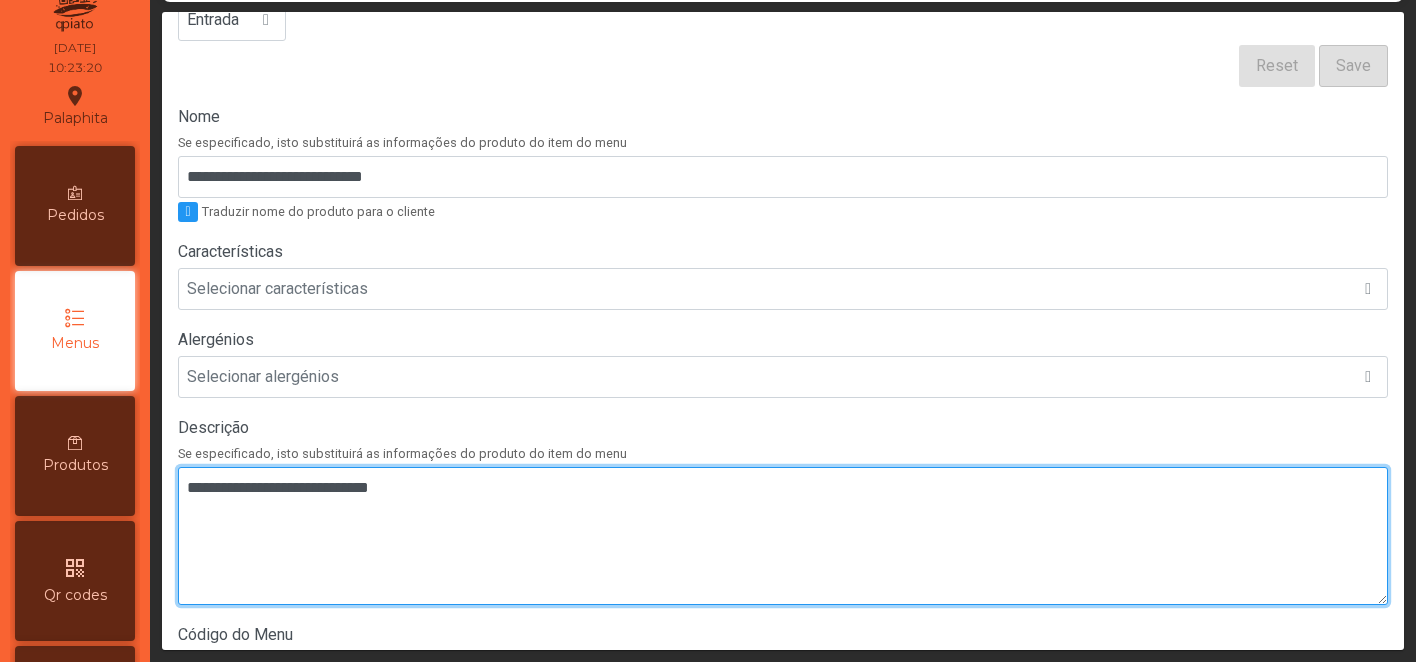 type on "**********" 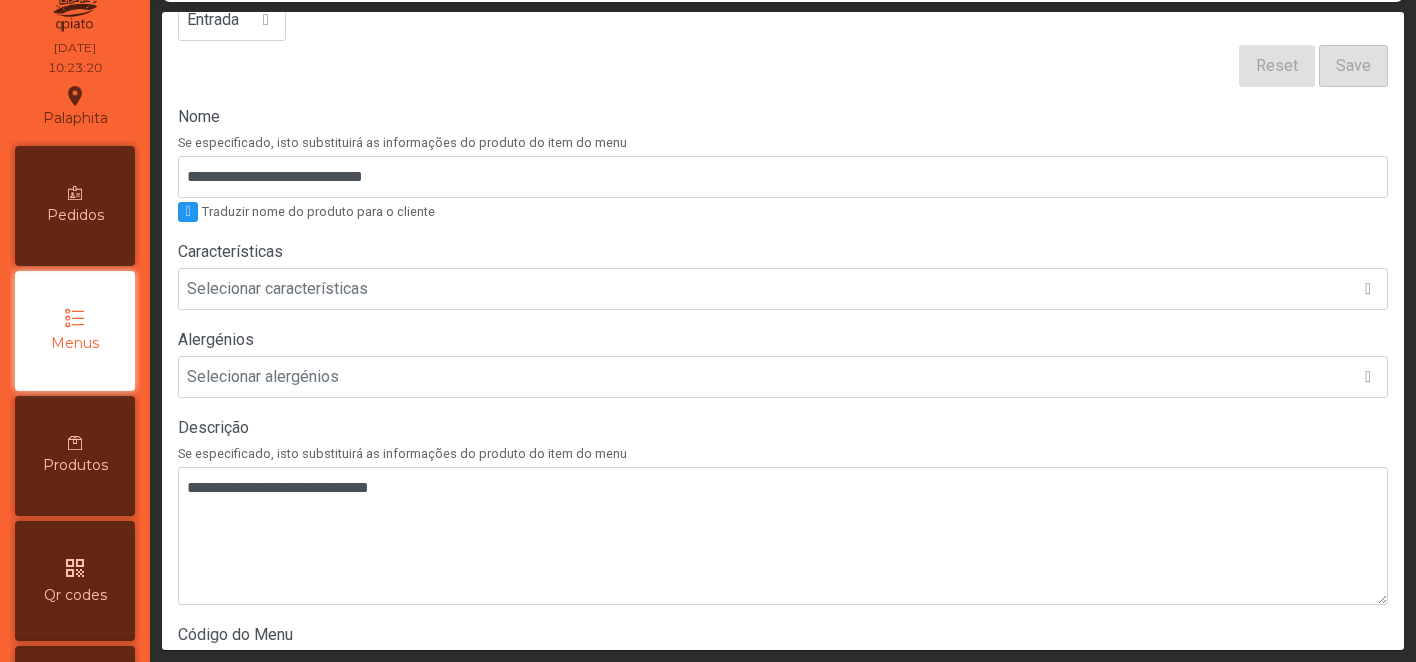 click on "Descrição" 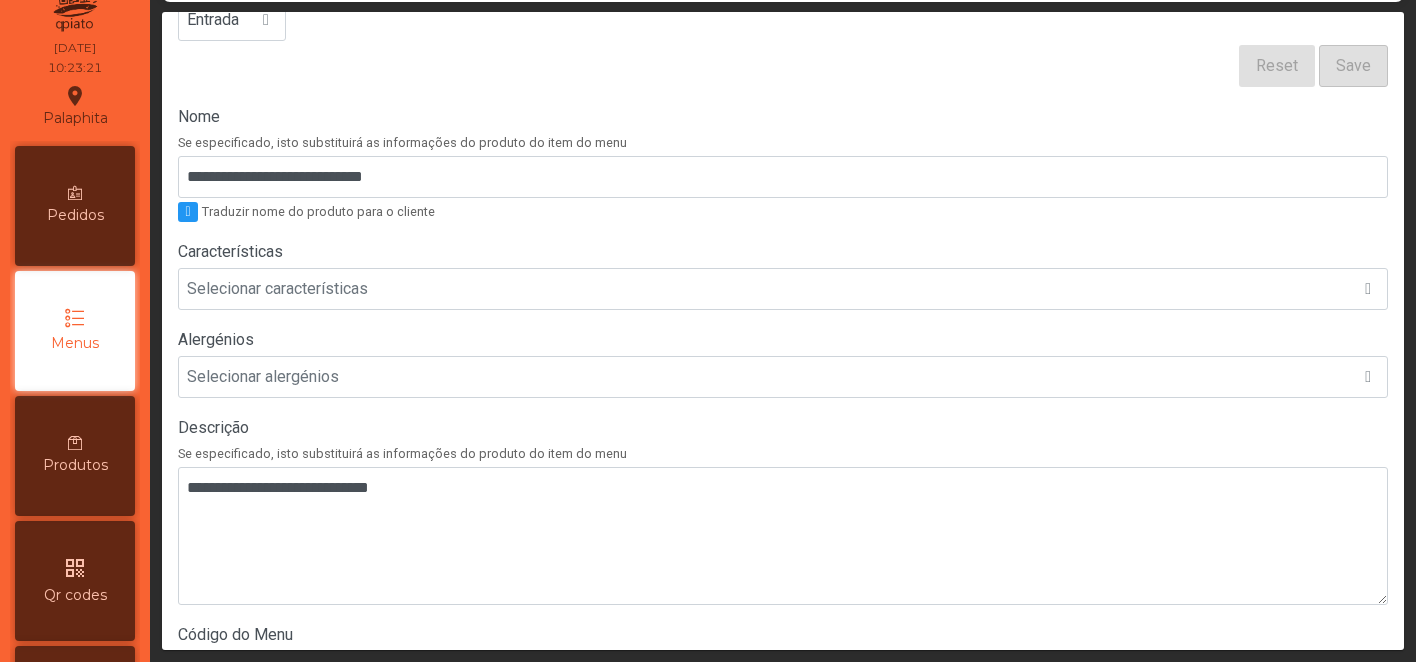 scroll, scrollTop: 695, scrollLeft: 0, axis: vertical 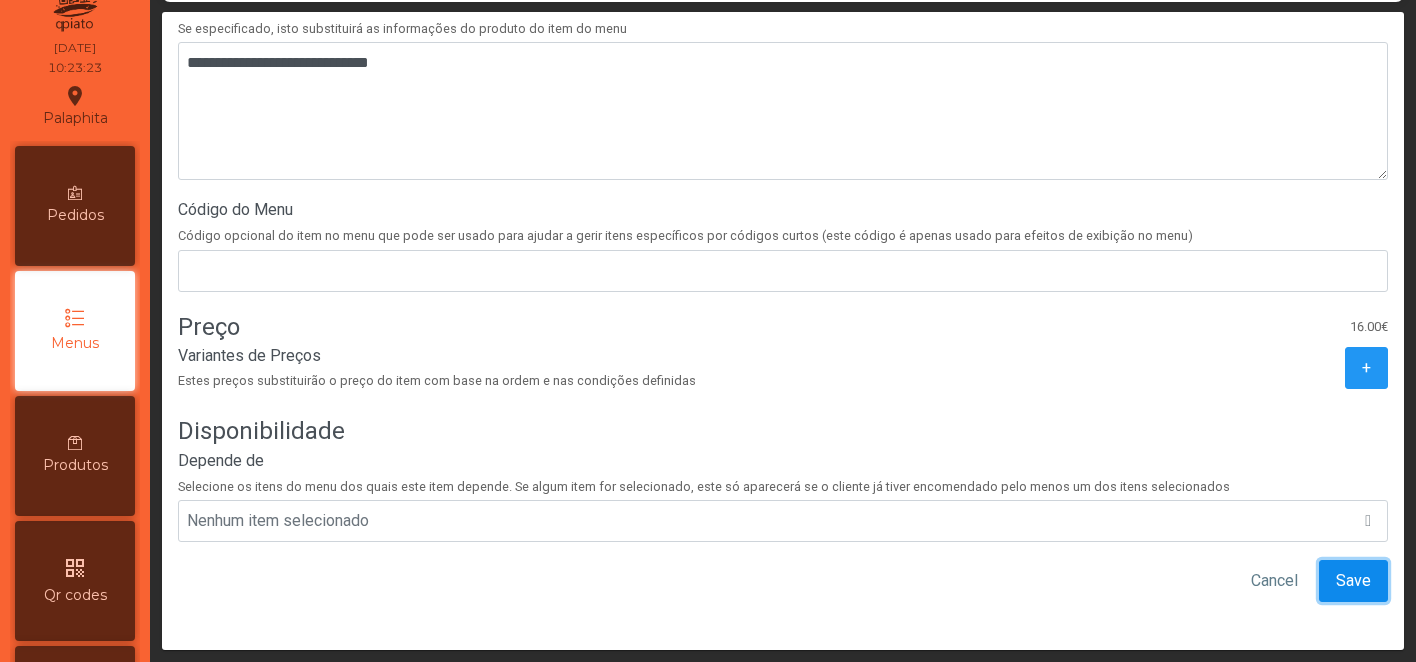 click on "Save" 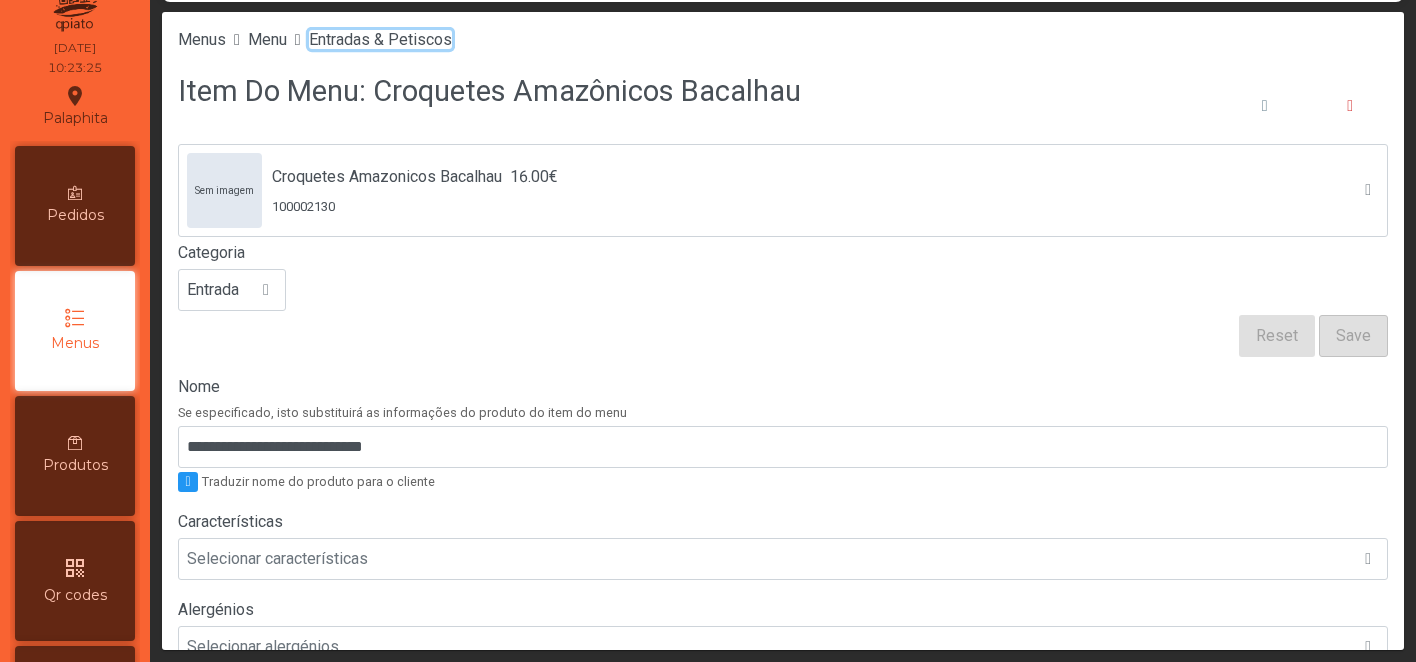 click on "Entradas & Petiscos" 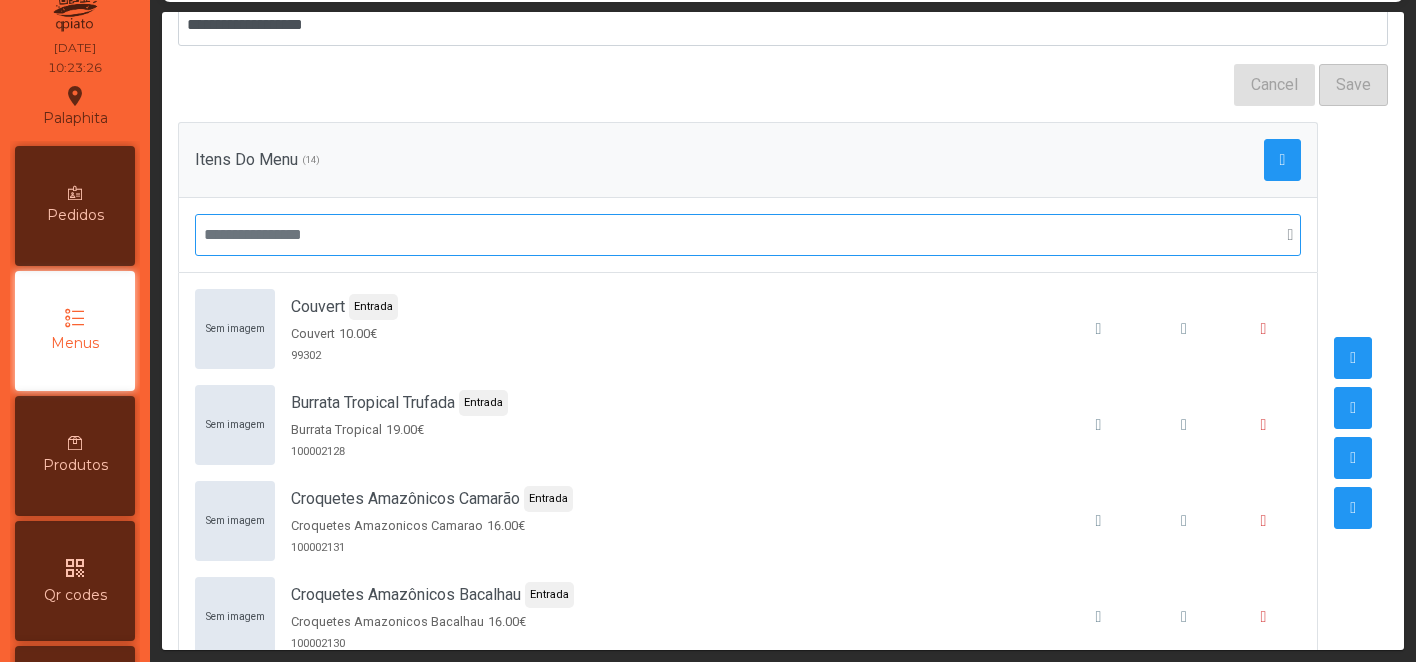 scroll, scrollTop: 305, scrollLeft: 0, axis: vertical 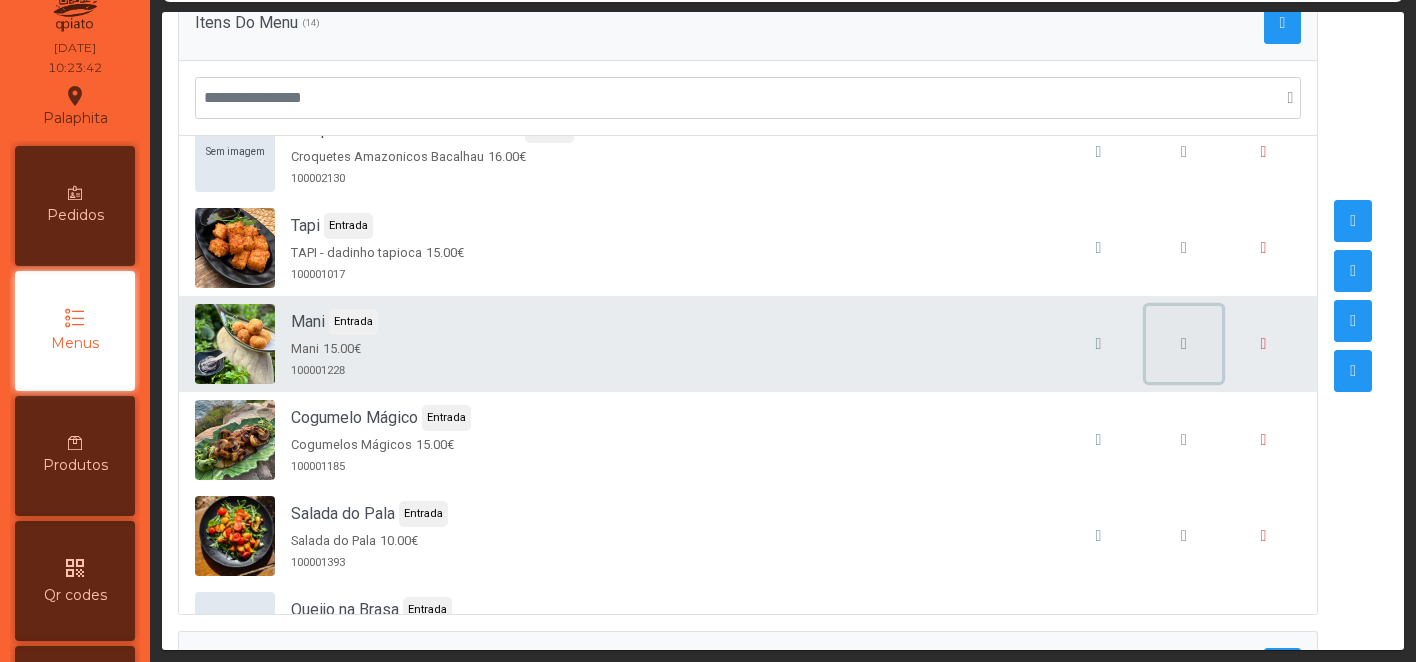 click 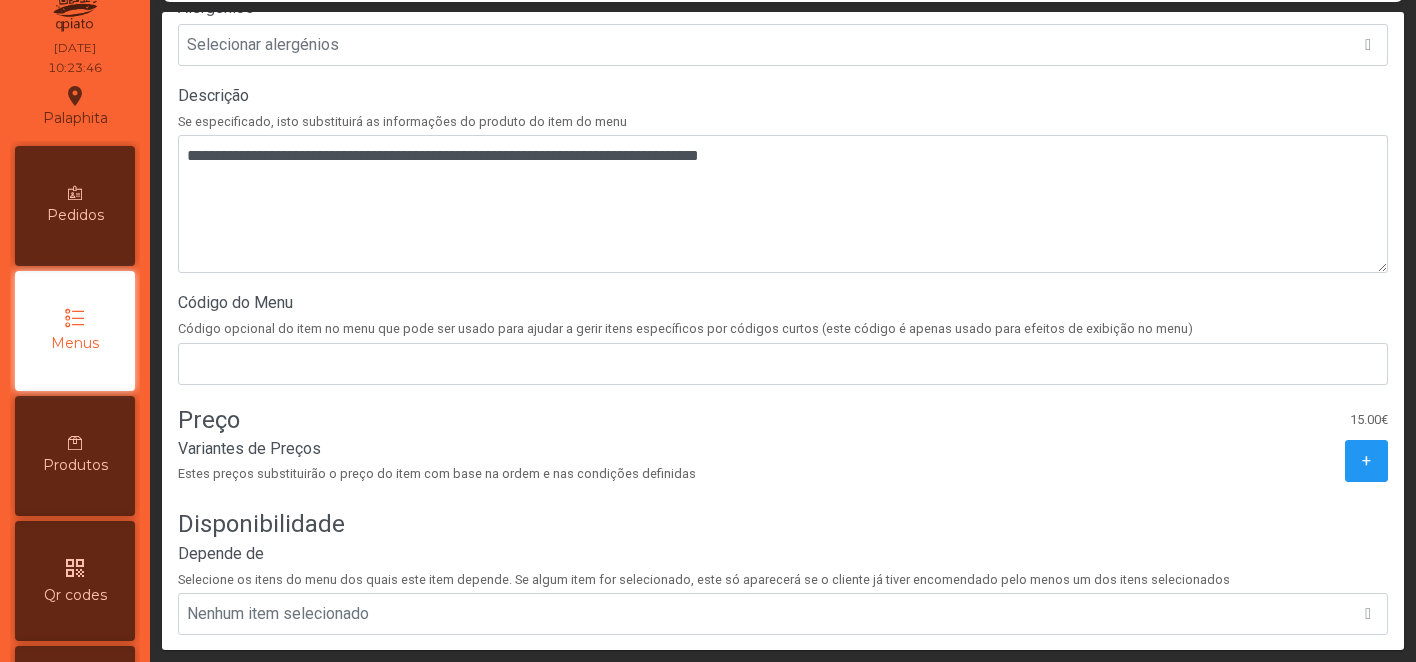 scroll, scrollTop: 695, scrollLeft: 0, axis: vertical 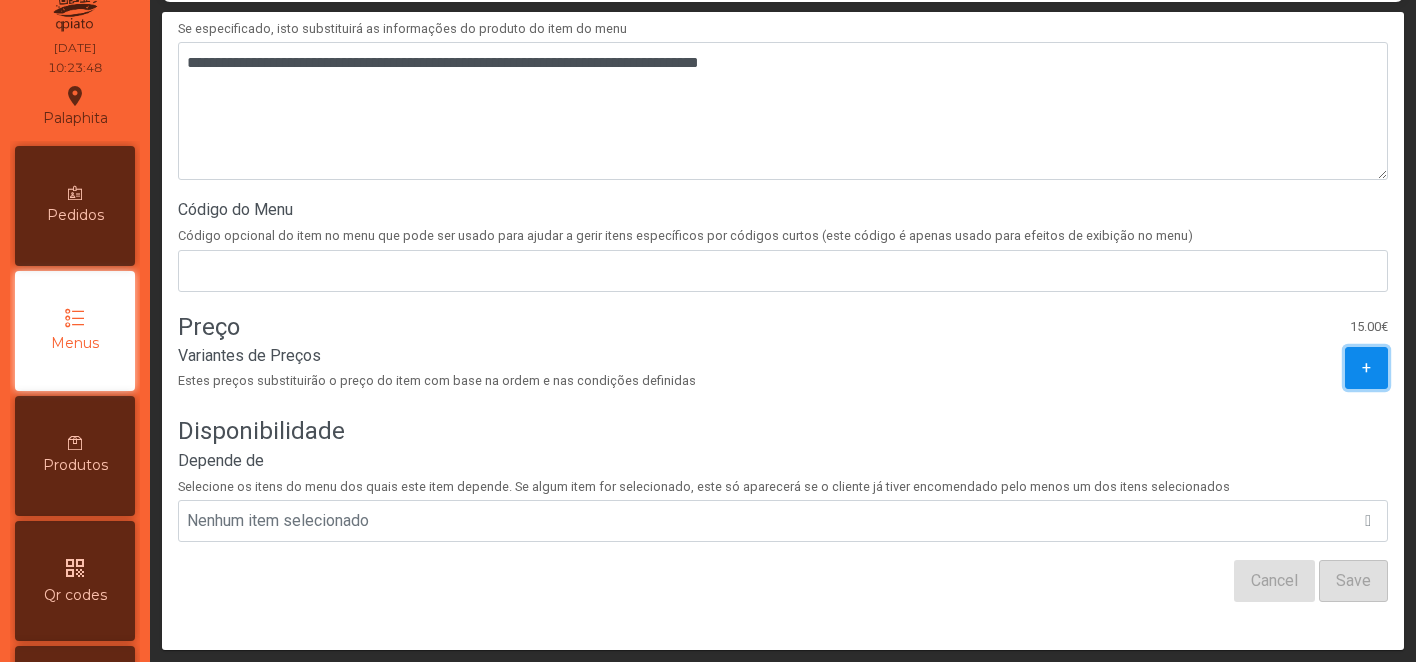 click on "+" 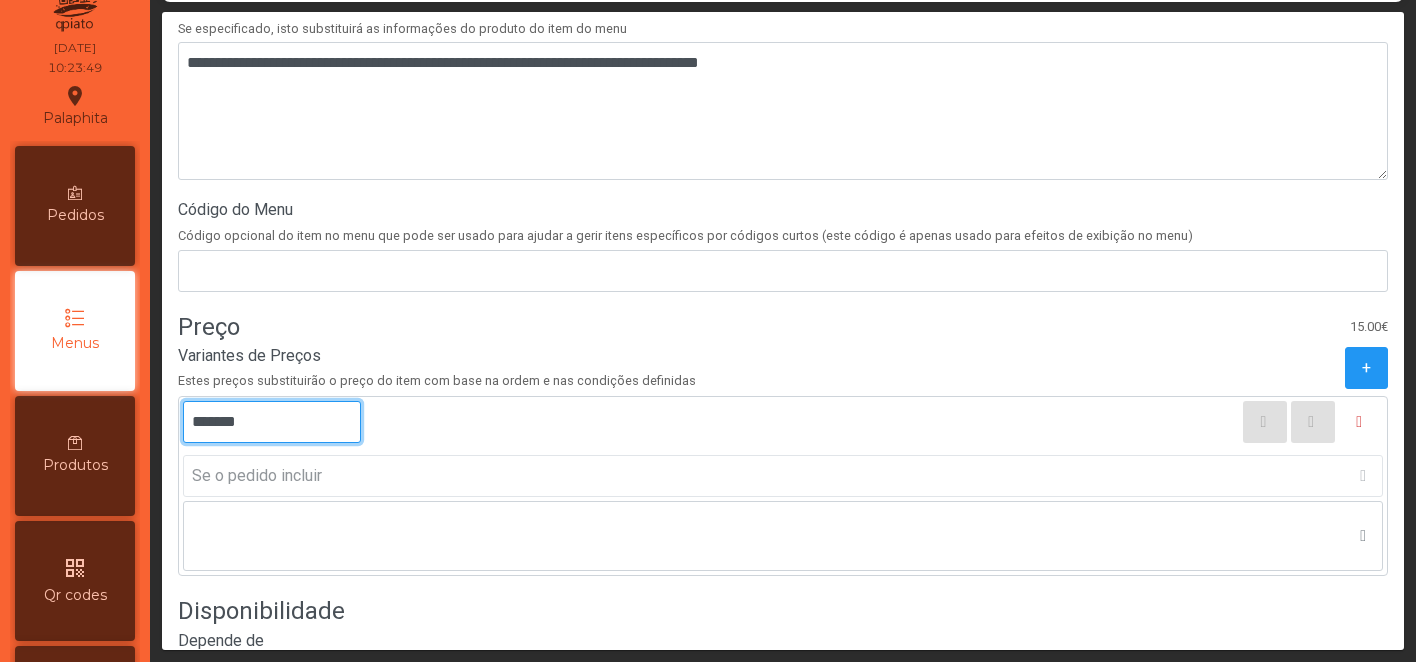 click on "*******" 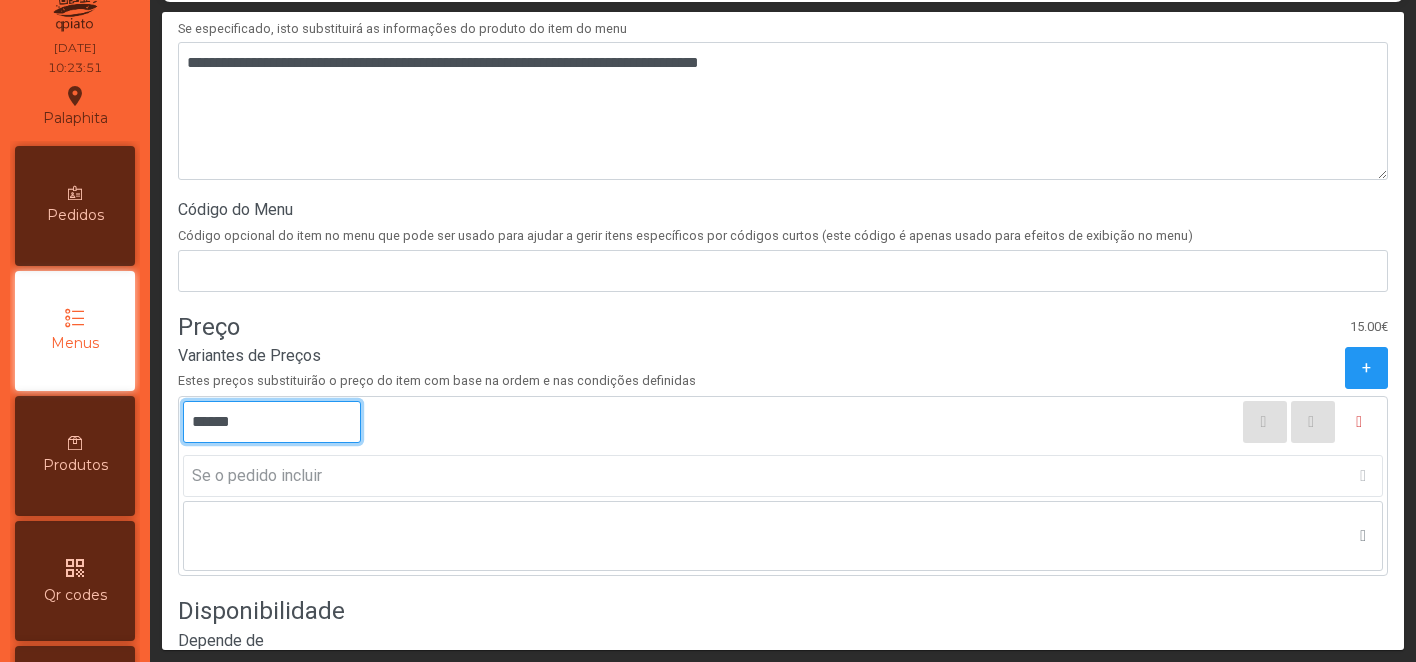 type on "*******" 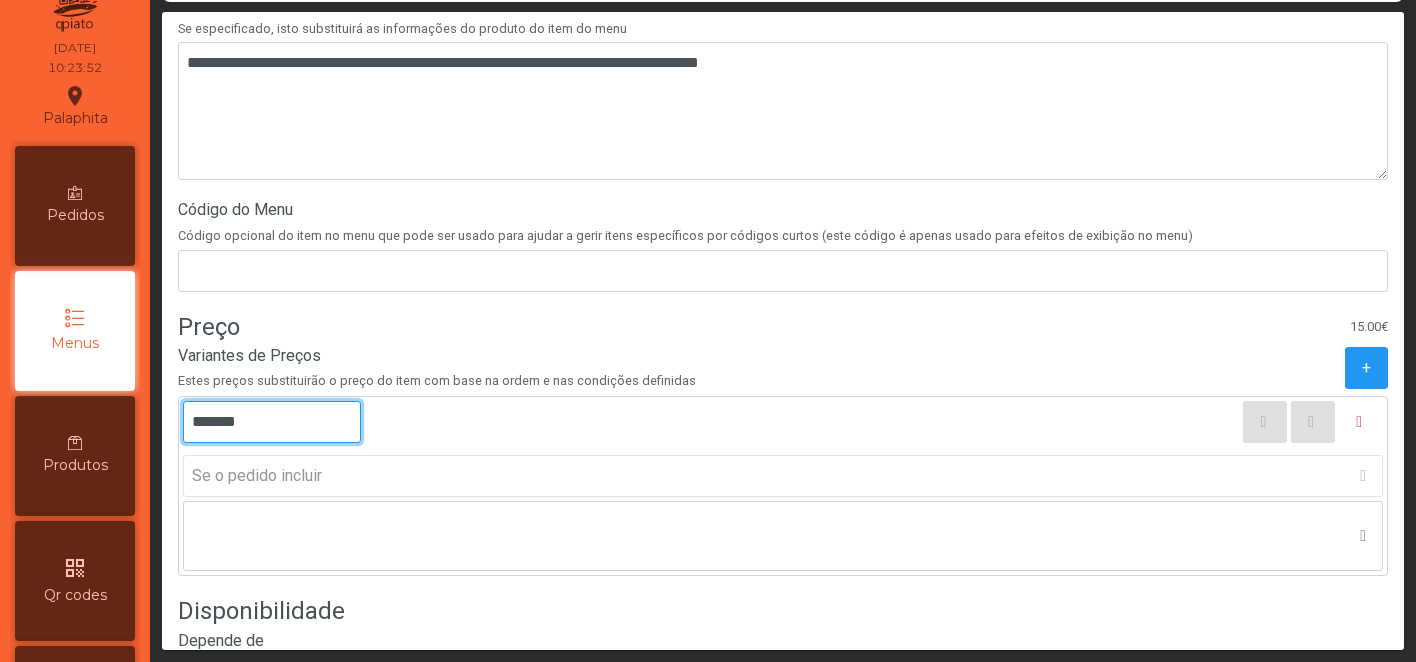 scroll, scrollTop: 875, scrollLeft: 0, axis: vertical 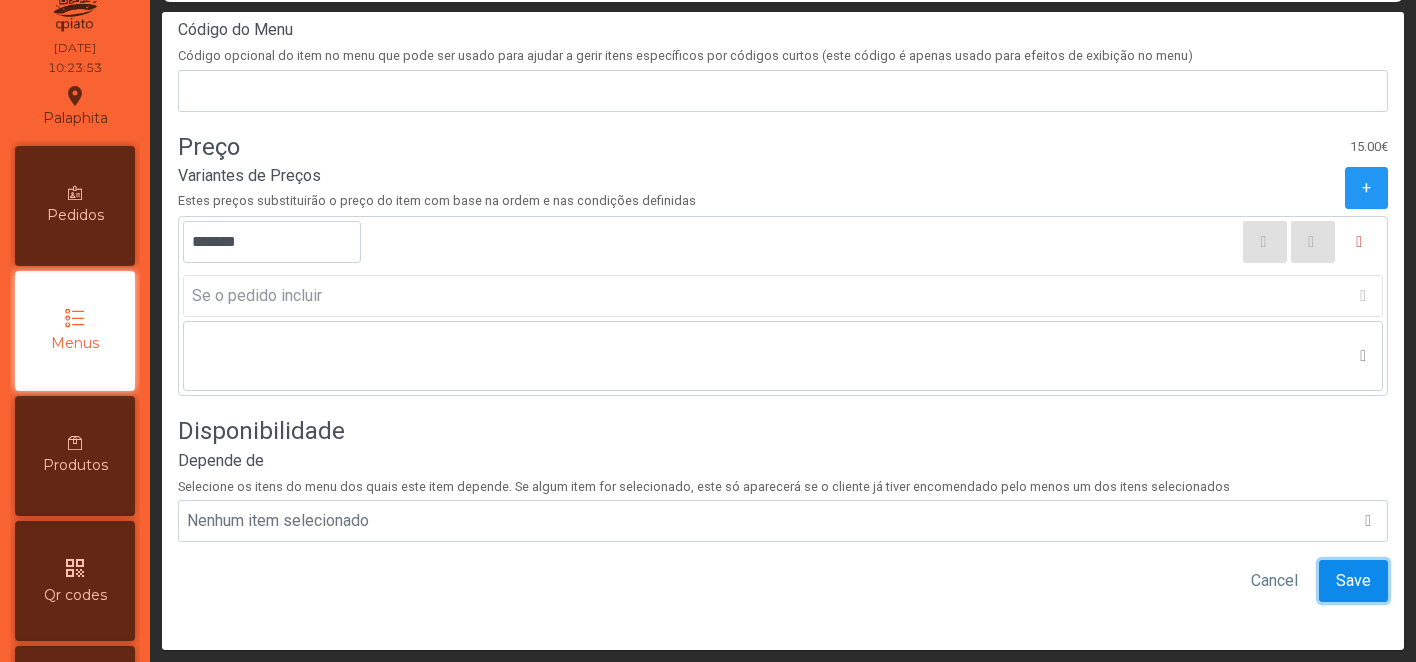click on "Save" 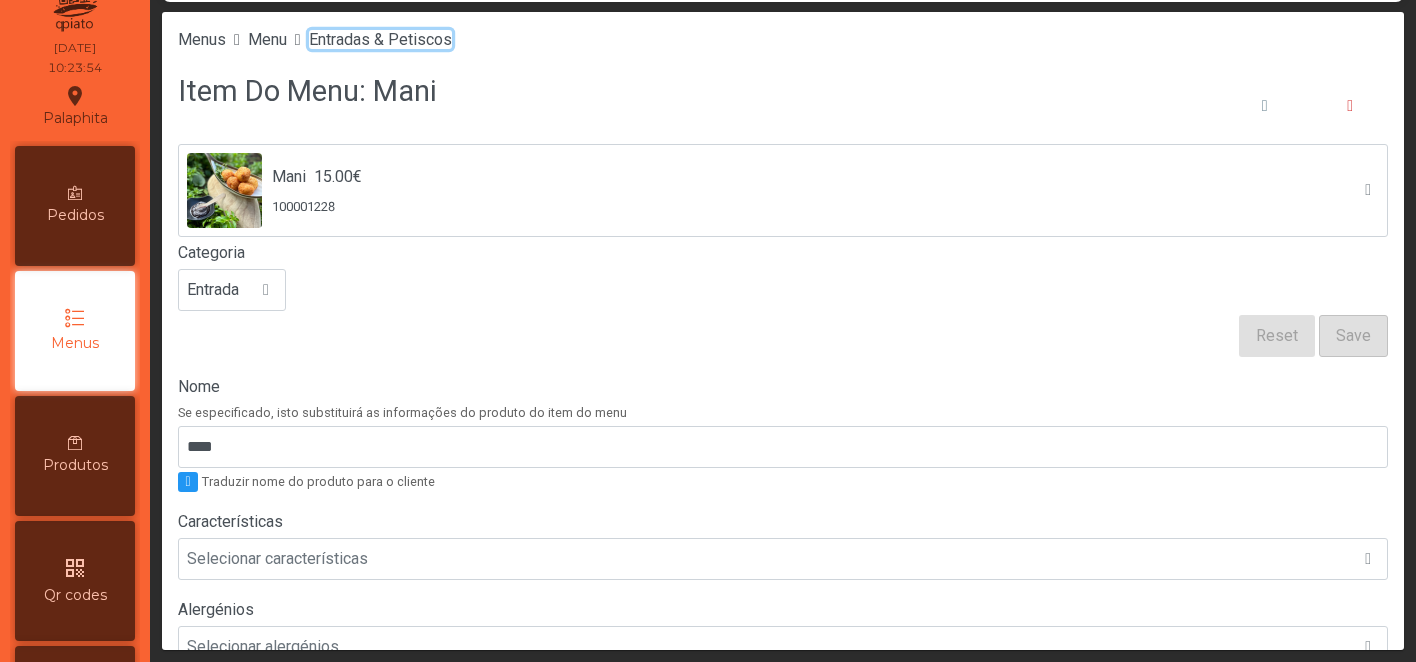 click on "Entradas & Petiscos" 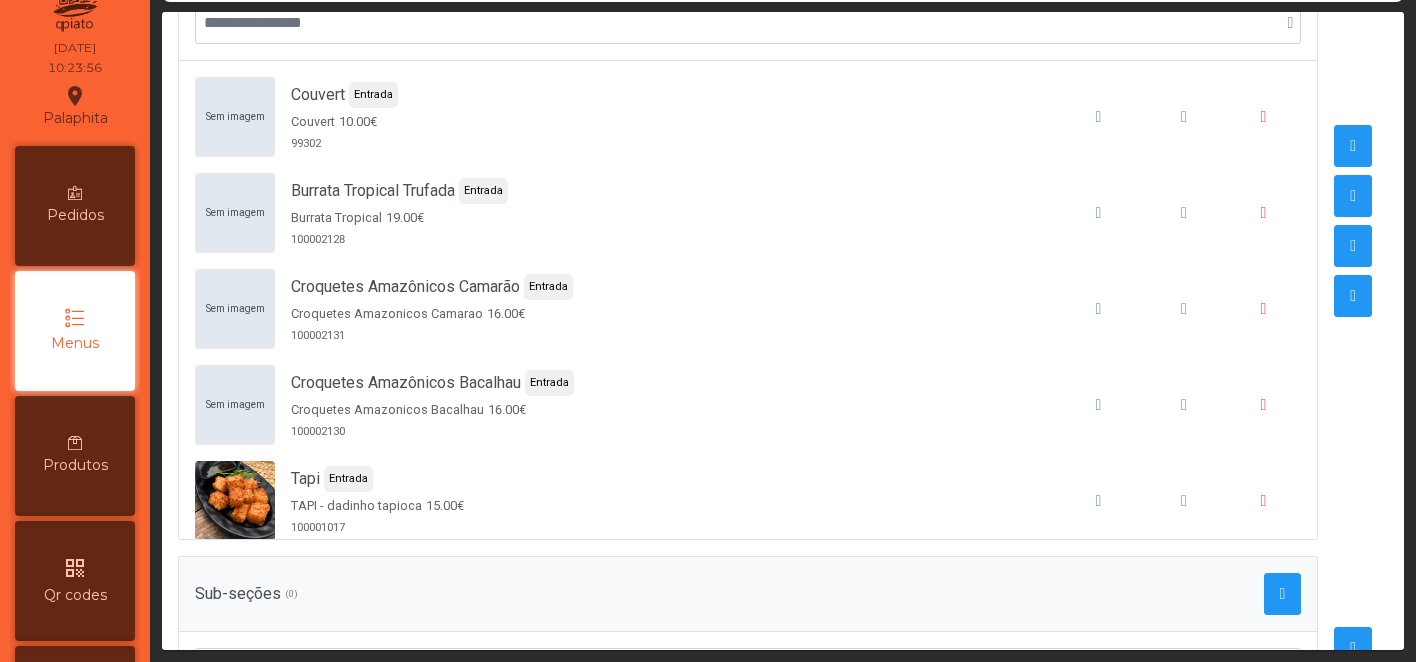 scroll, scrollTop: 451, scrollLeft: 0, axis: vertical 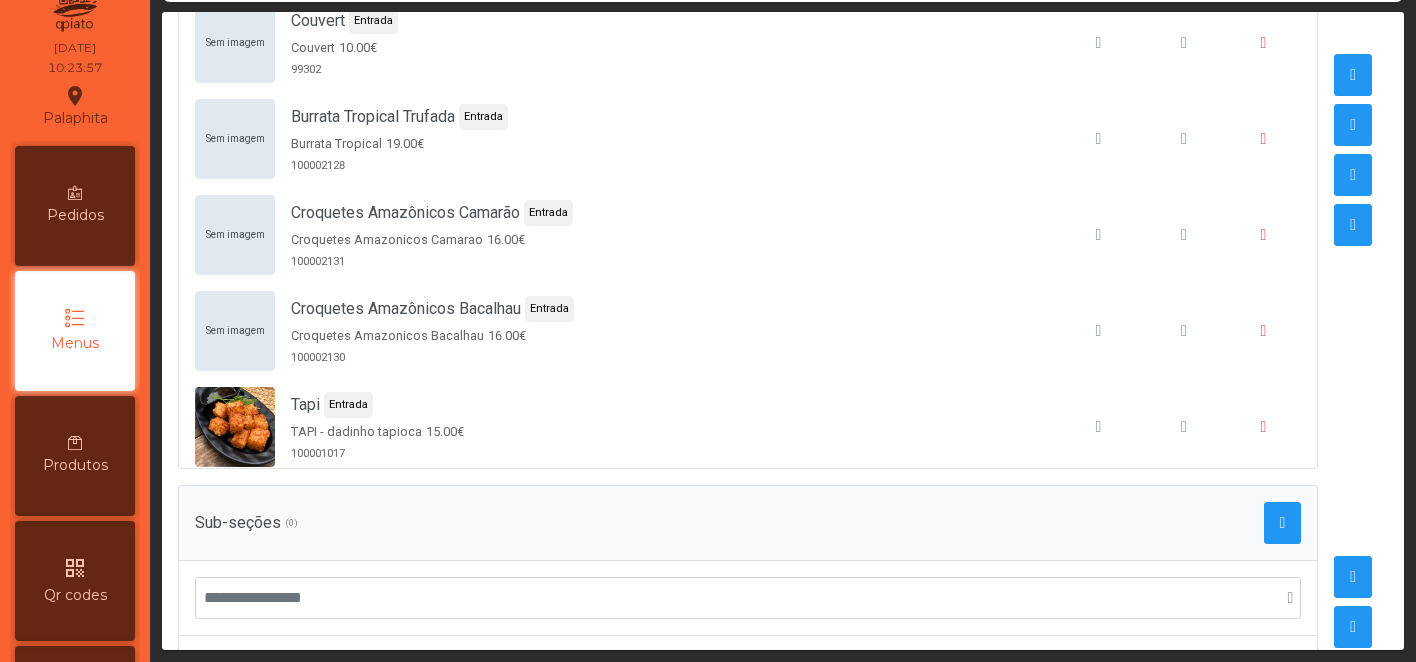 click on "qr_code" at bounding box center (75, 568) 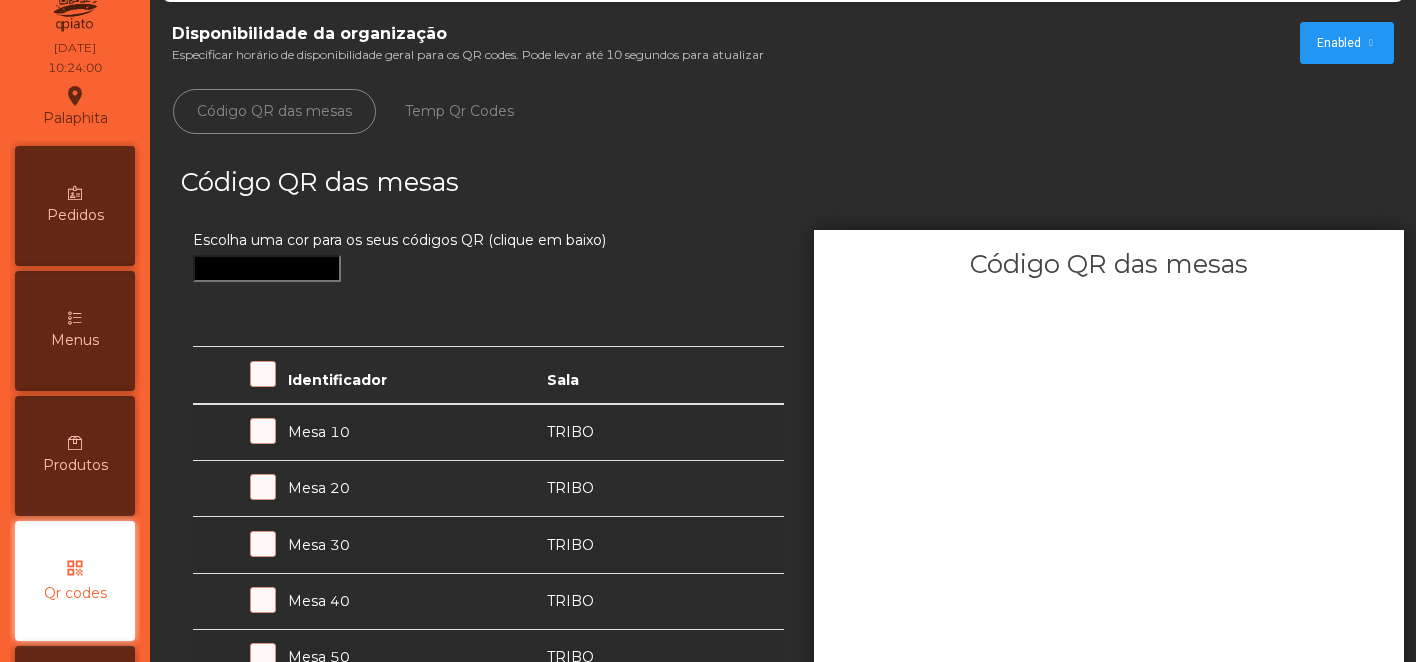 click at bounding box center (252, 442) 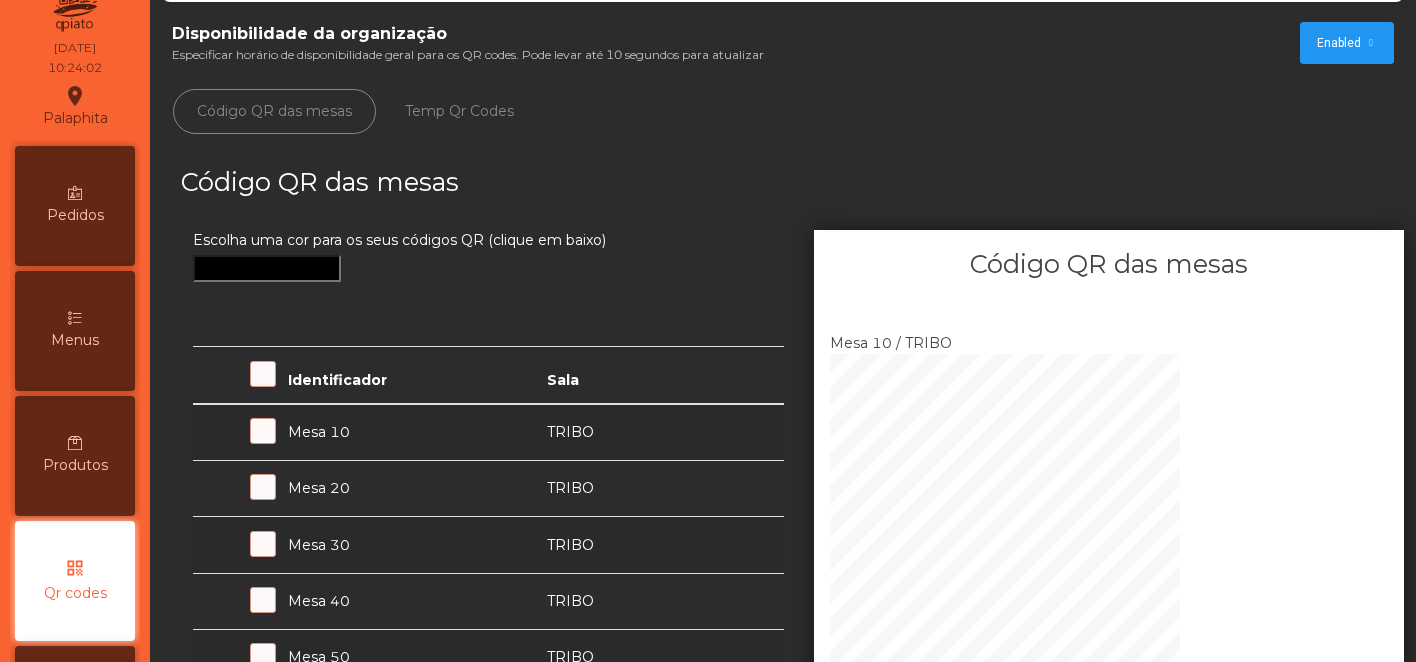 copy on "Palaphita" 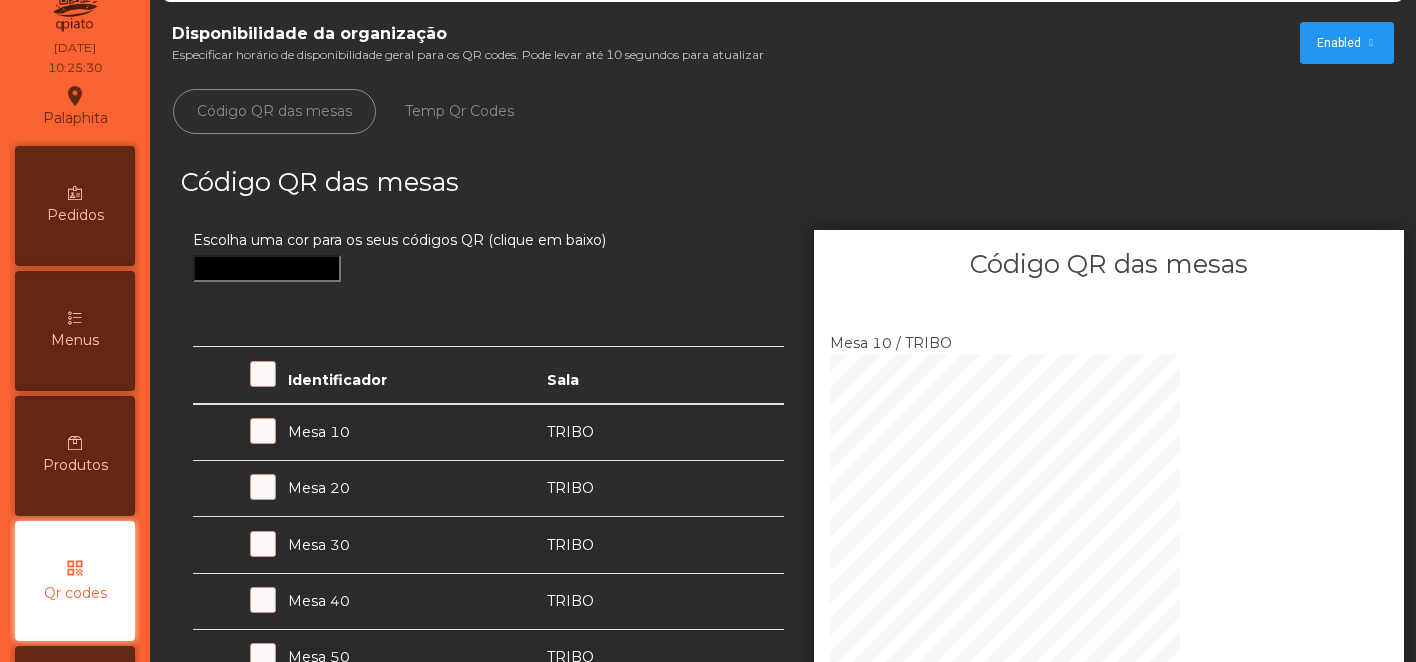 click on "Menus" at bounding box center [75, 331] 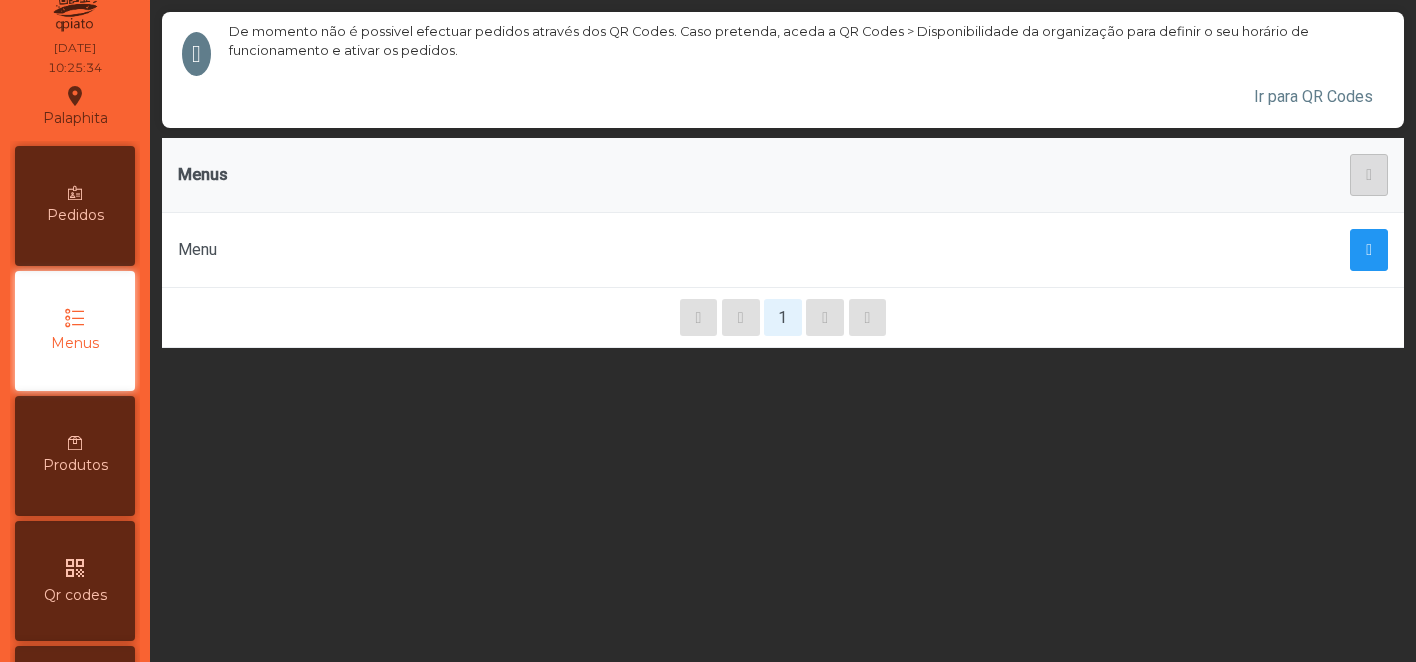 click on "Produtos" at bounding box center (75, 456) 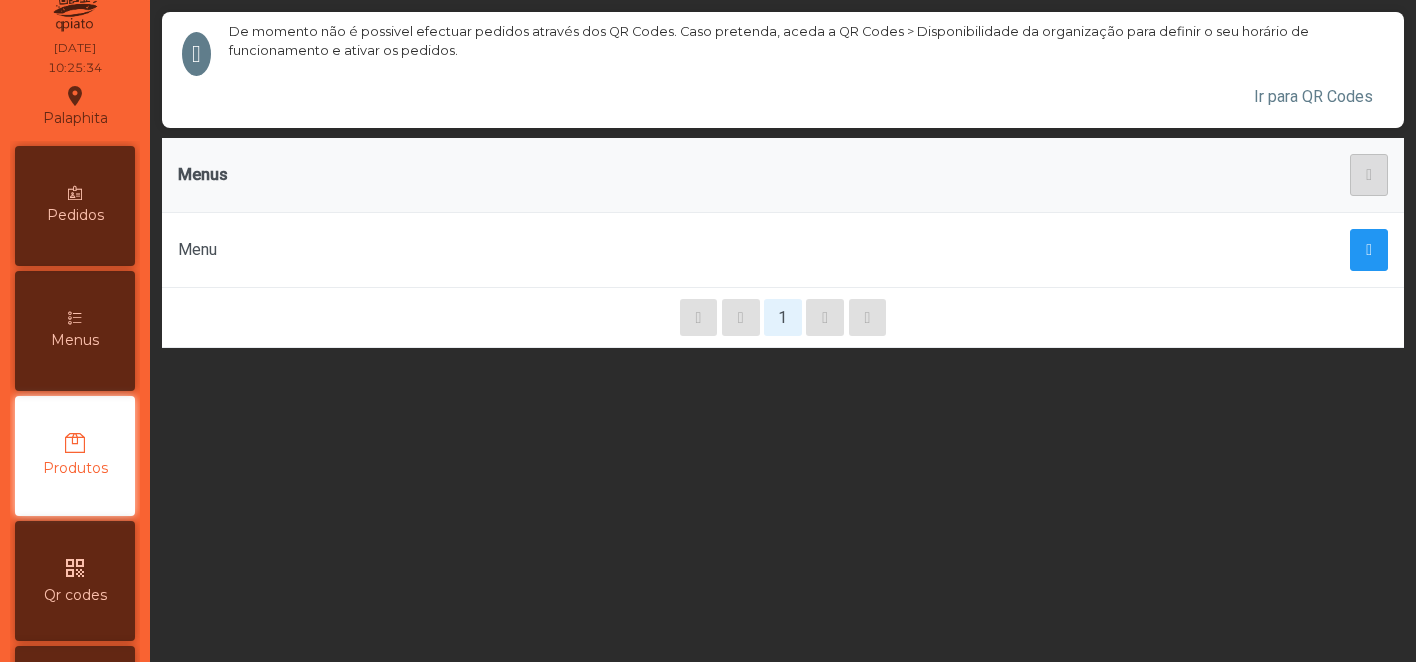 scroll, scrollTop: 168, scrollLeft: 0, axis: vertical 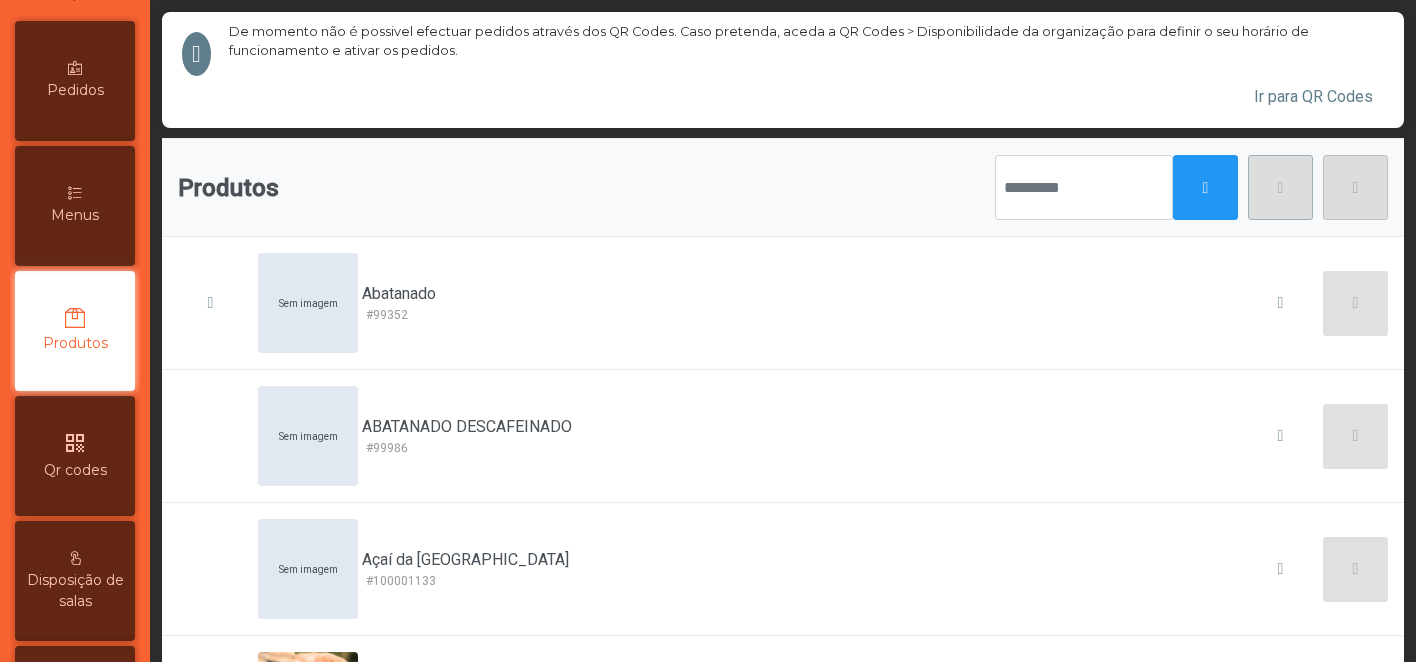 click on "Menus" at bounding box center [75, 206] 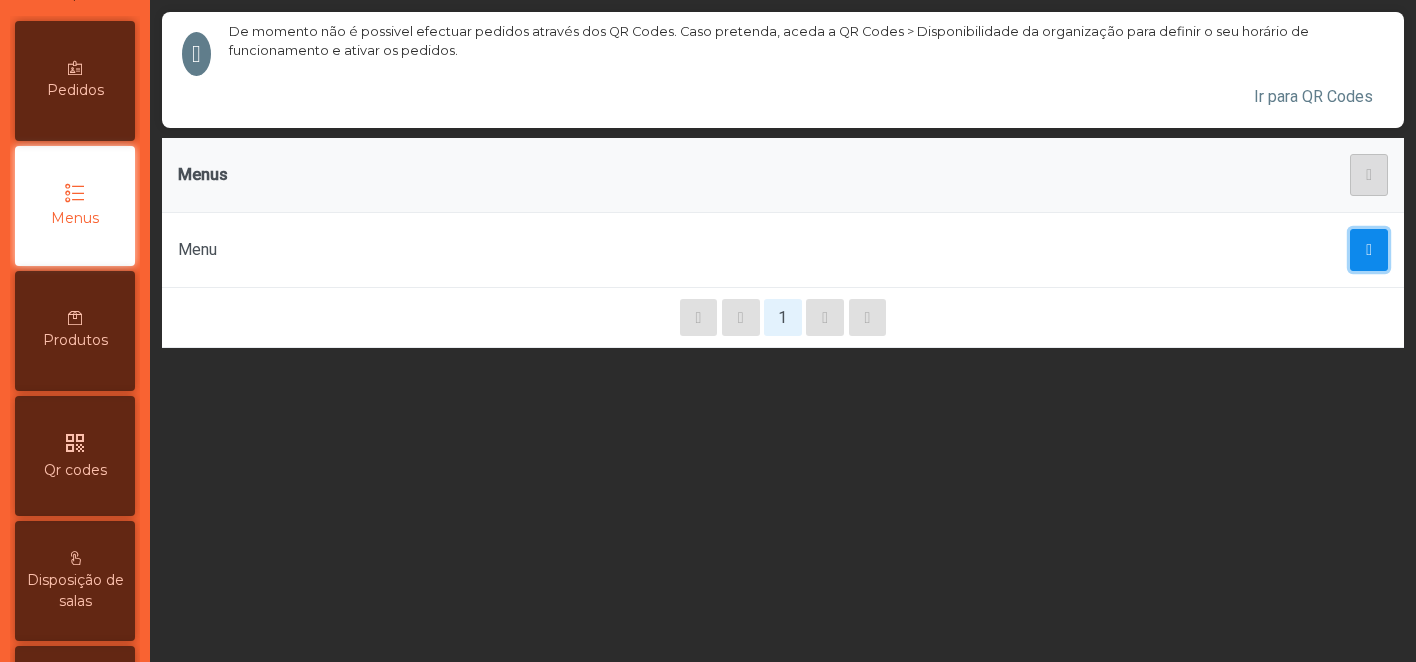 click 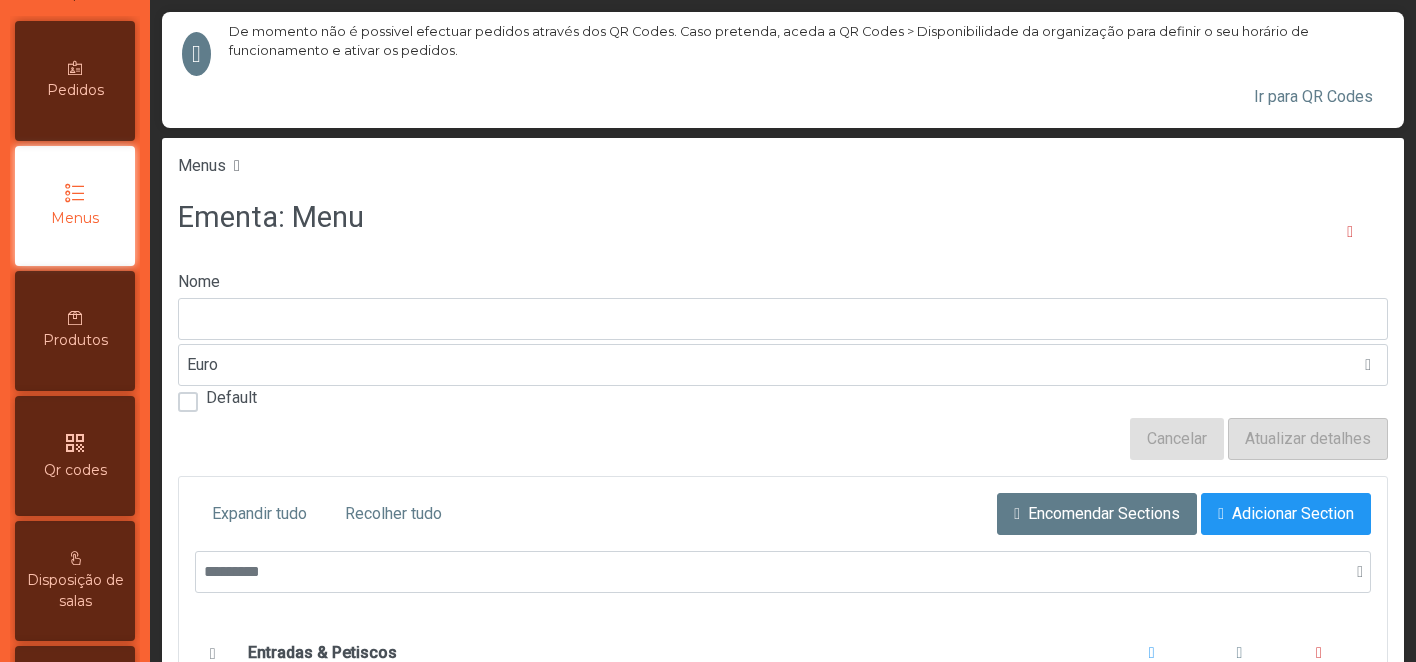scroll, scrollTop: 126, scrollLeft: 0, axis: vertical 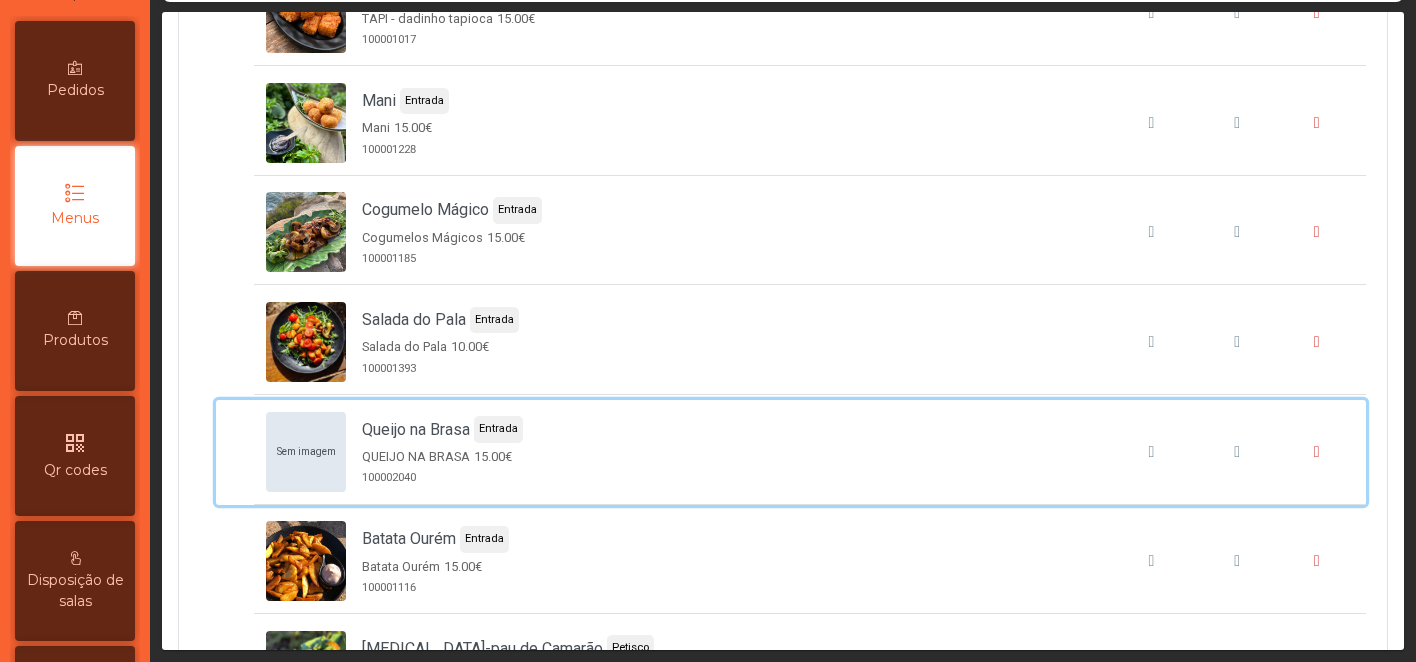 click on "Sem imagem   Queijo na Brasa  Entrada  QUEIJO NA BRASA   15.00€   100002040" 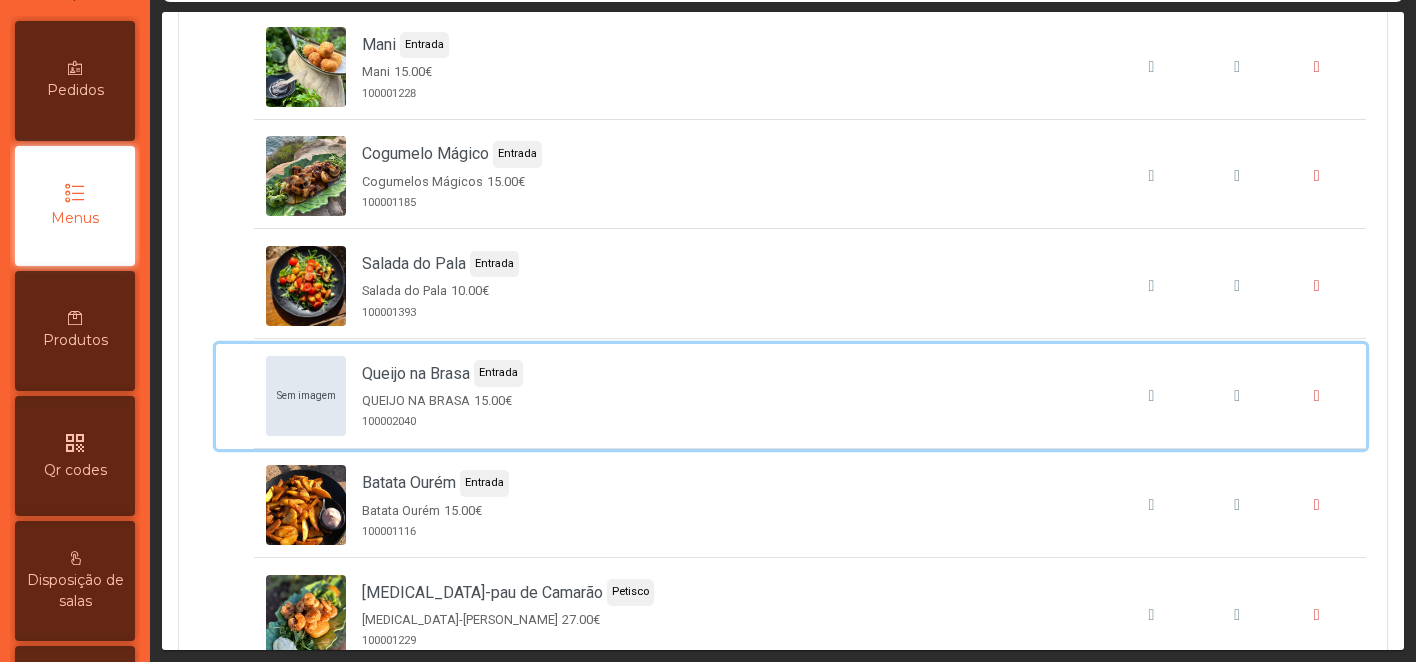 scroll, scrollTop: 1139, scrollLeft: 0, axis: vertical 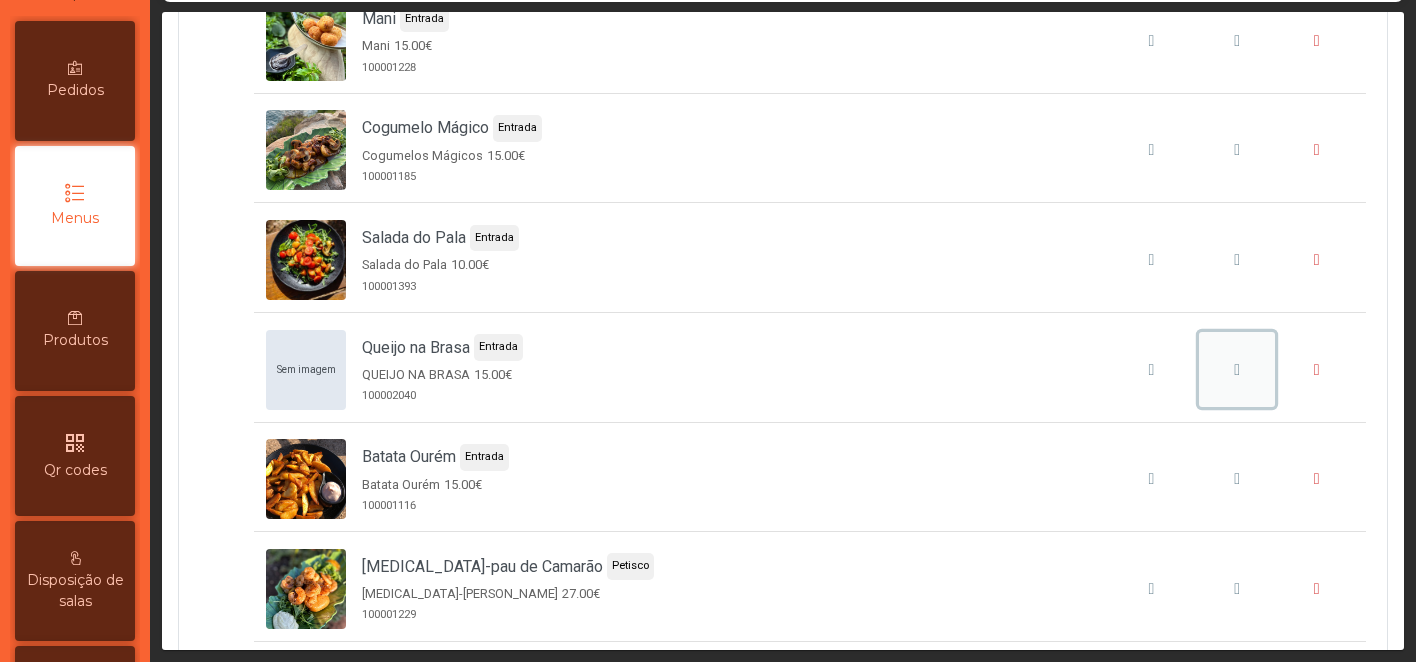 click 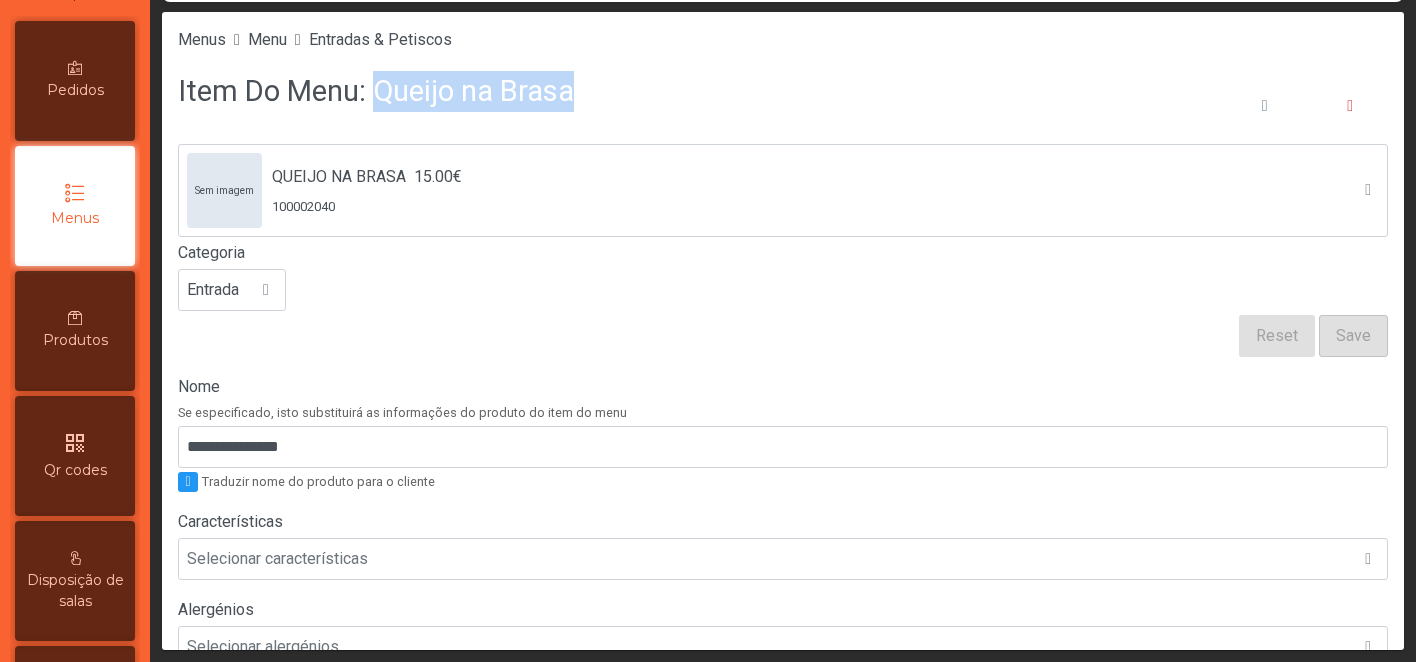 drag, startPoint x: 374, startPoint y: 86, endPoint x: 617, endPoint y: 90, distance: 243.03291 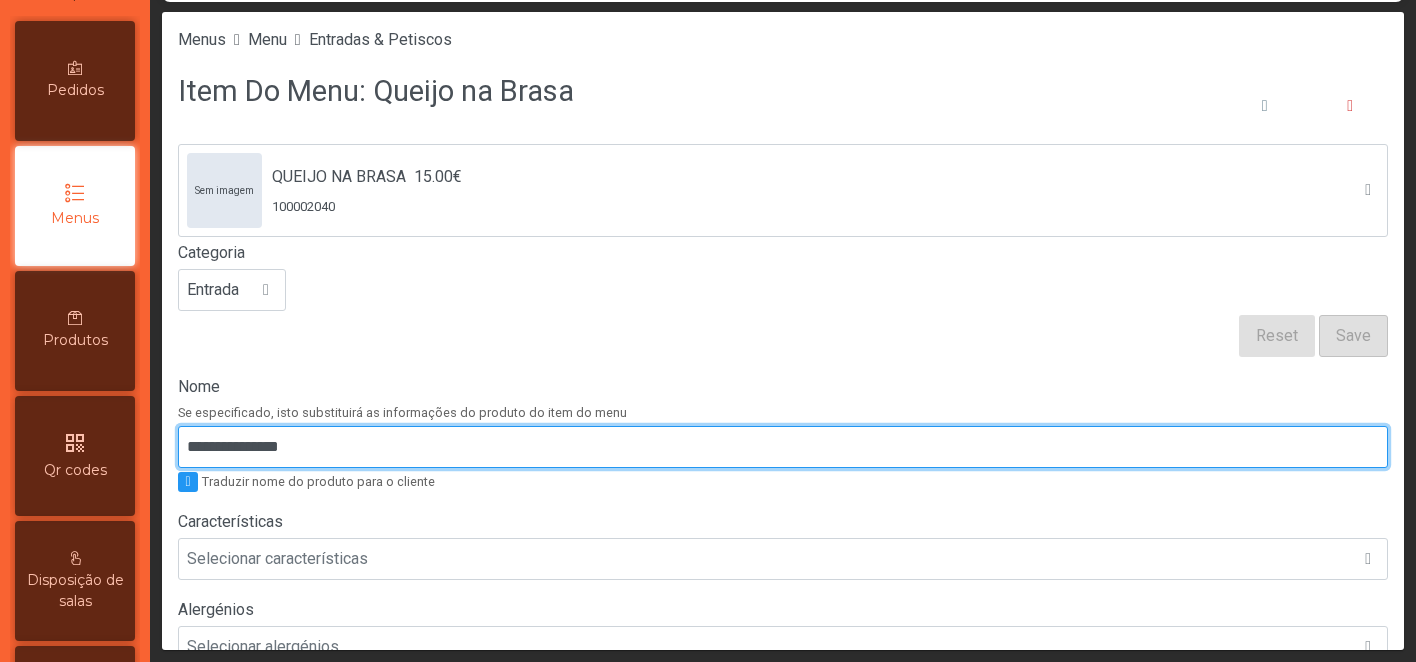 click on "**********" at bounding box center [783, 447] 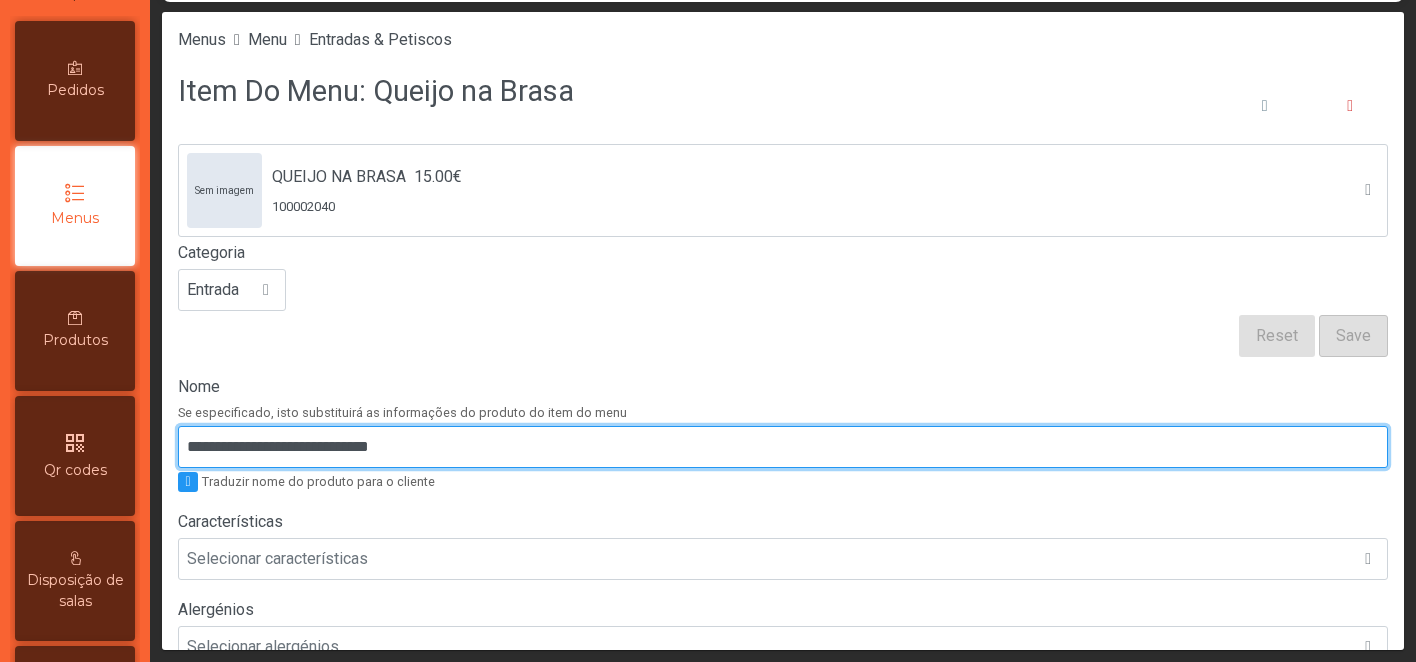 drag, startPoint x: 257, startPoint y: 447, endPoint x: 544, endPoint y: 460, distance: 287.29428 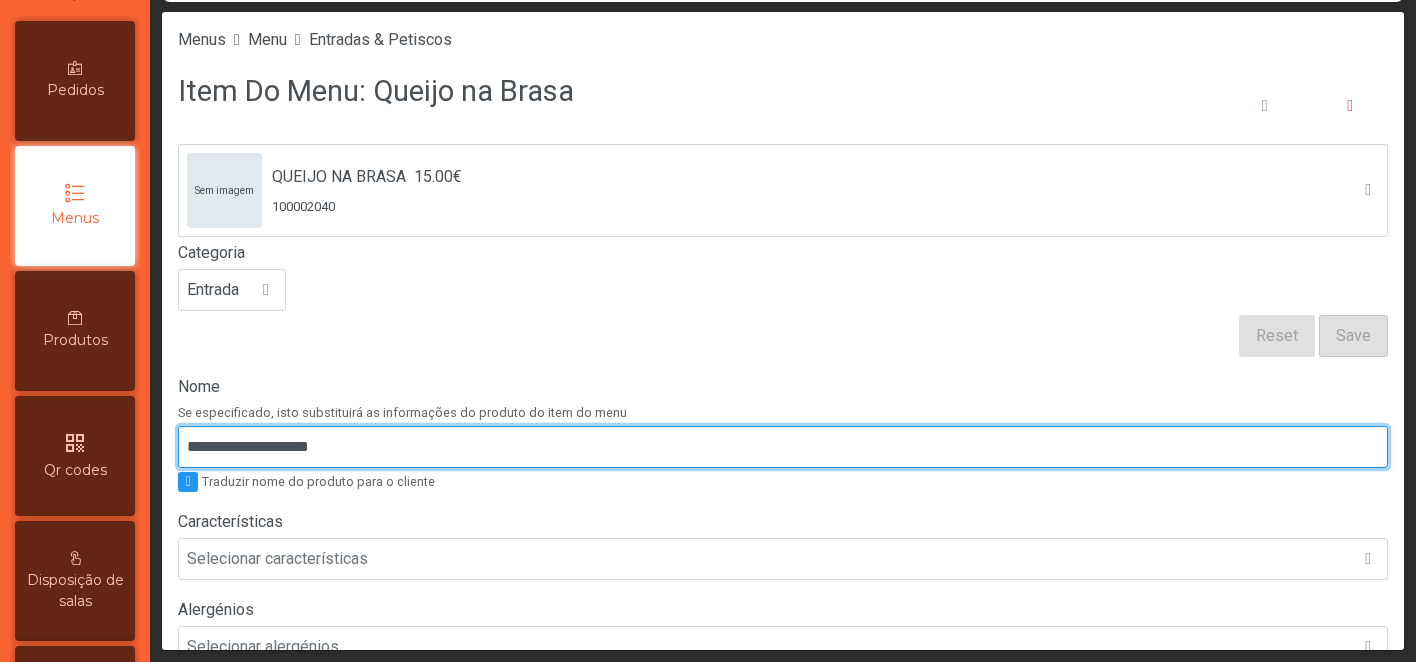 type on "**********" 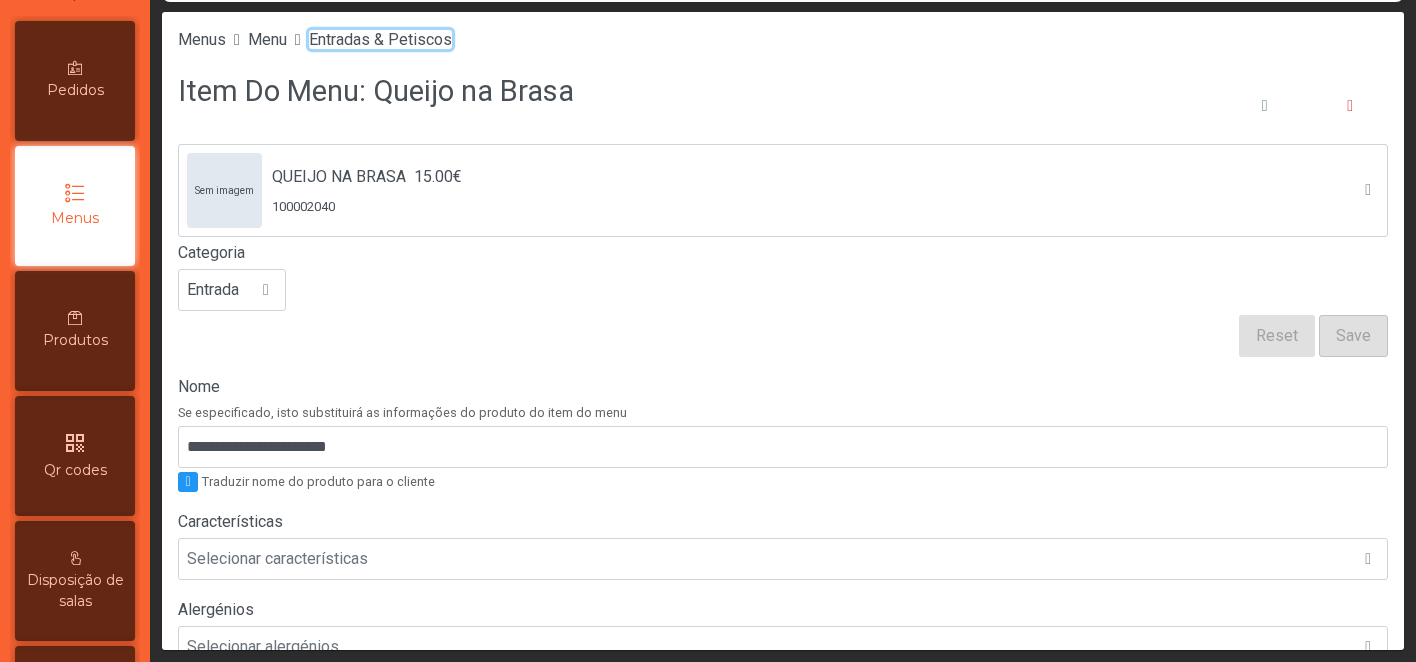 click on "Entradas & Petiscos" 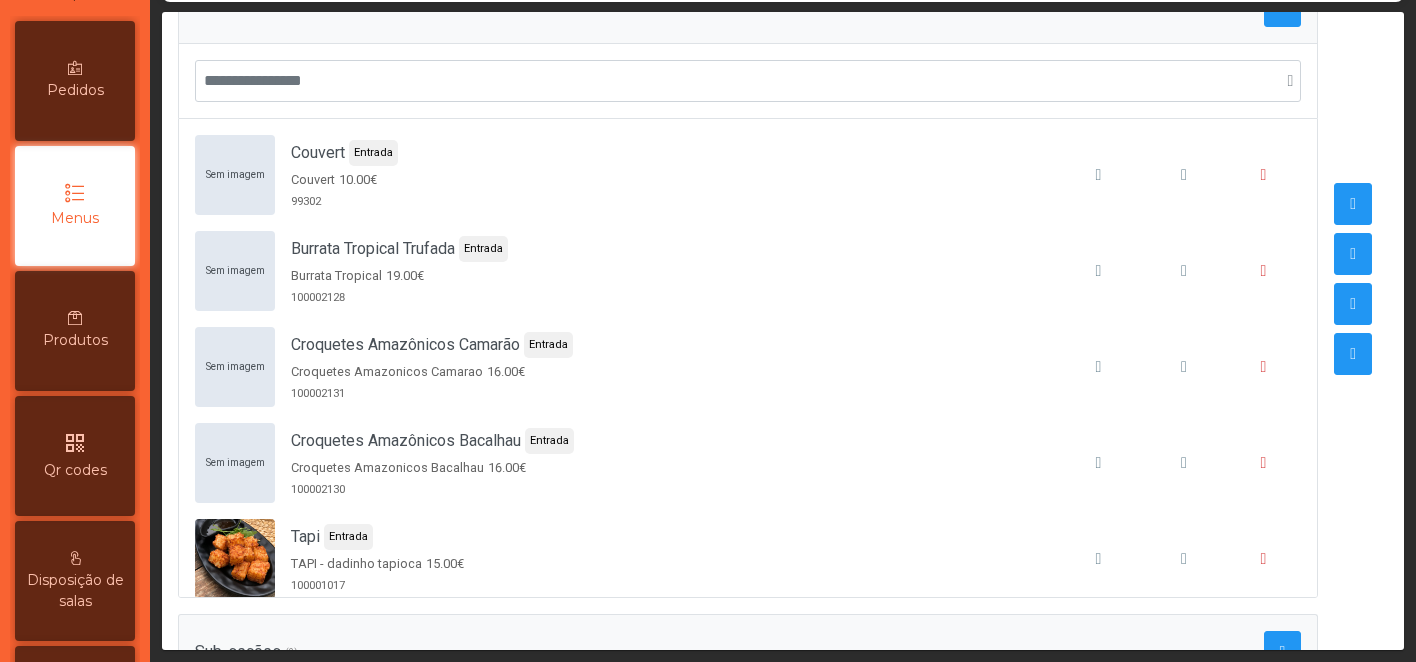 scroll, scrollTop: 290, scrollLeft: 0, axis: vertical 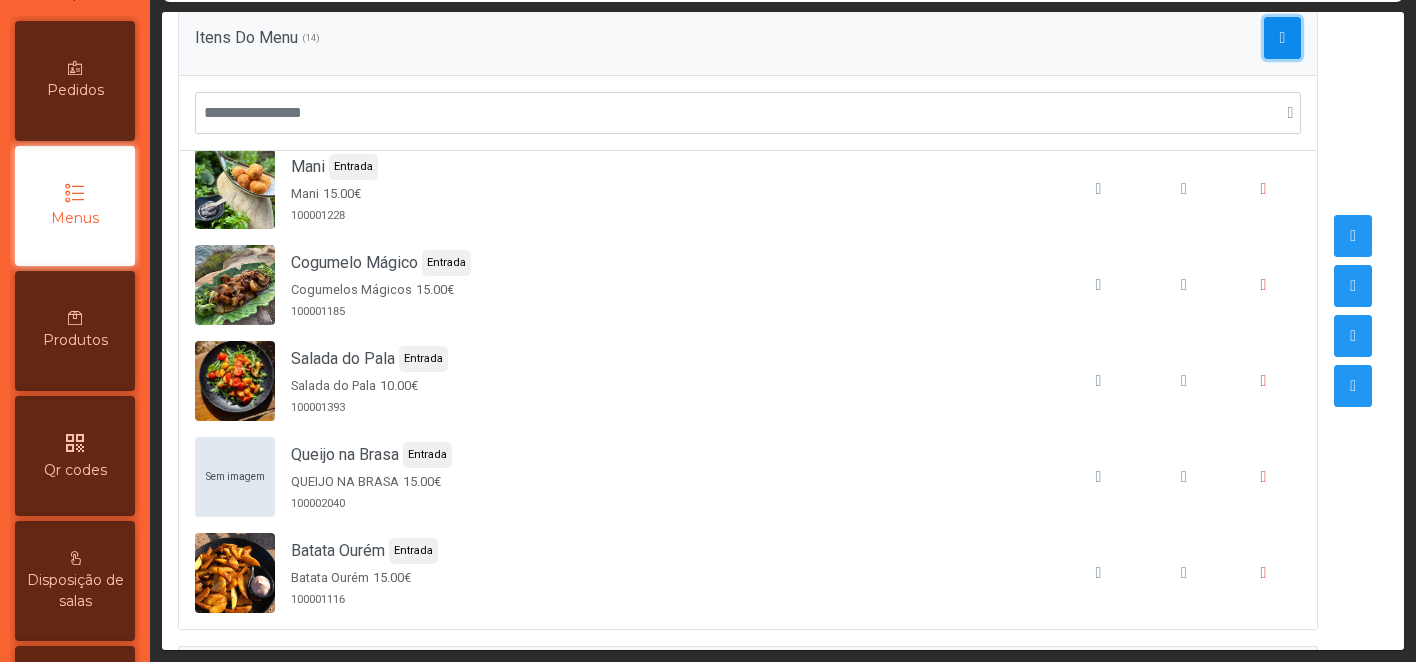 click 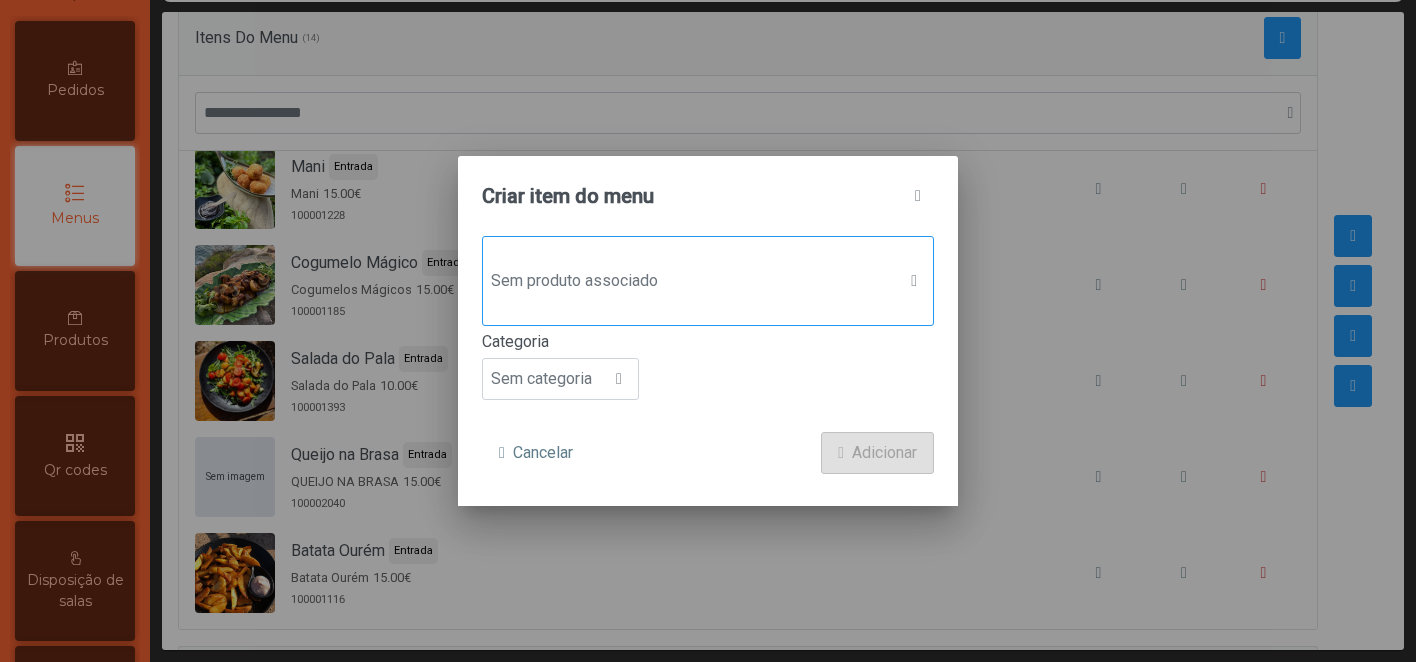 click on "Sem produto associado" 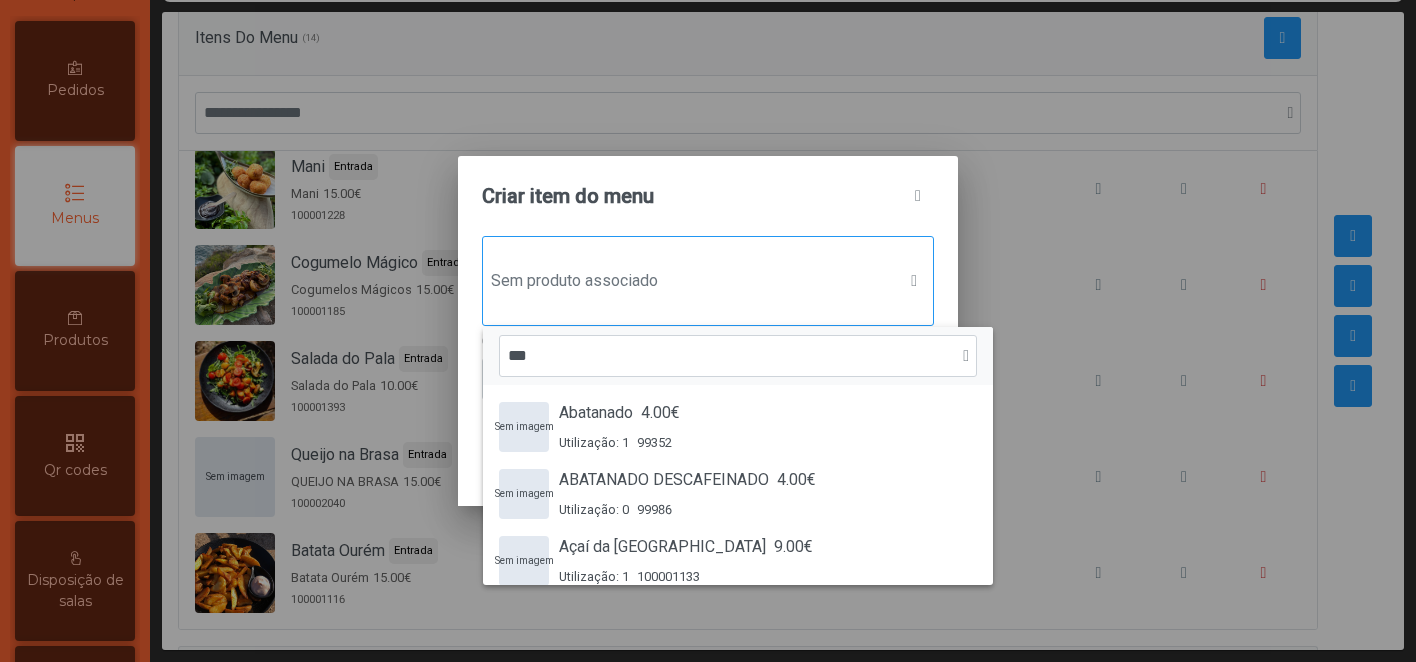 scroll, scrollTop: 15, scrollLeft: 97, axis: both 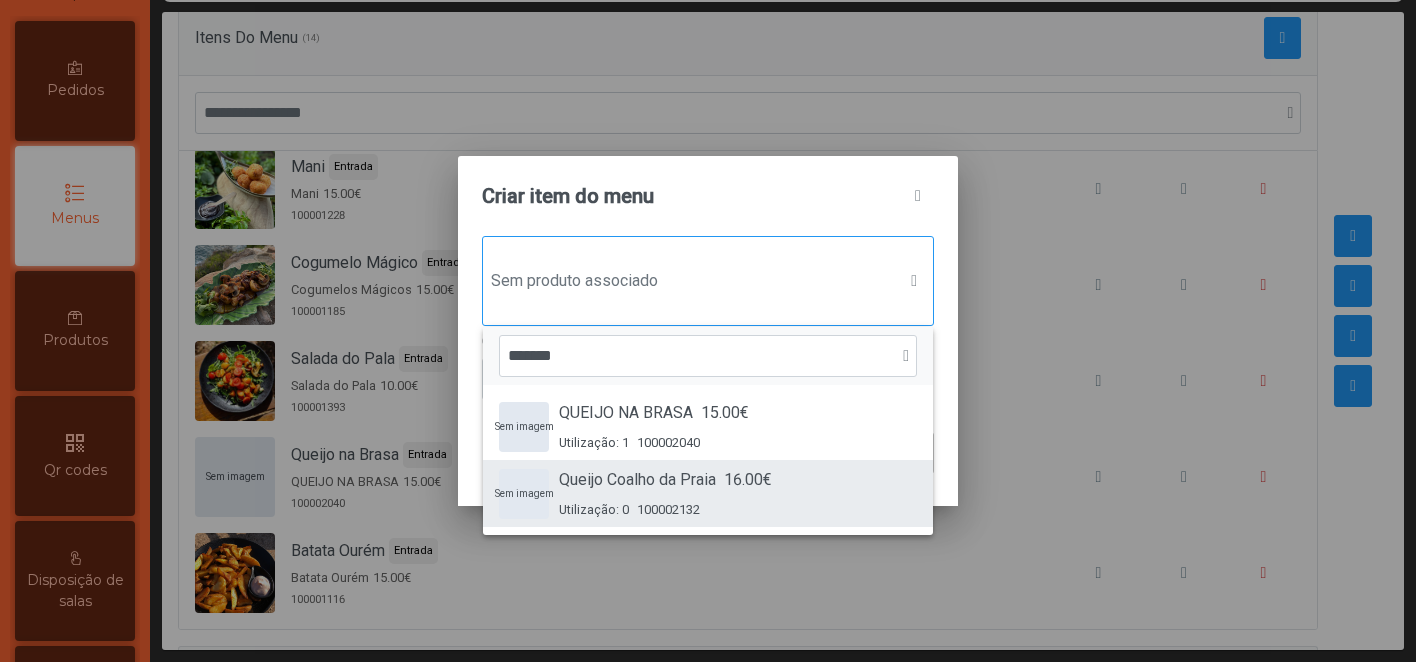 type on "******" 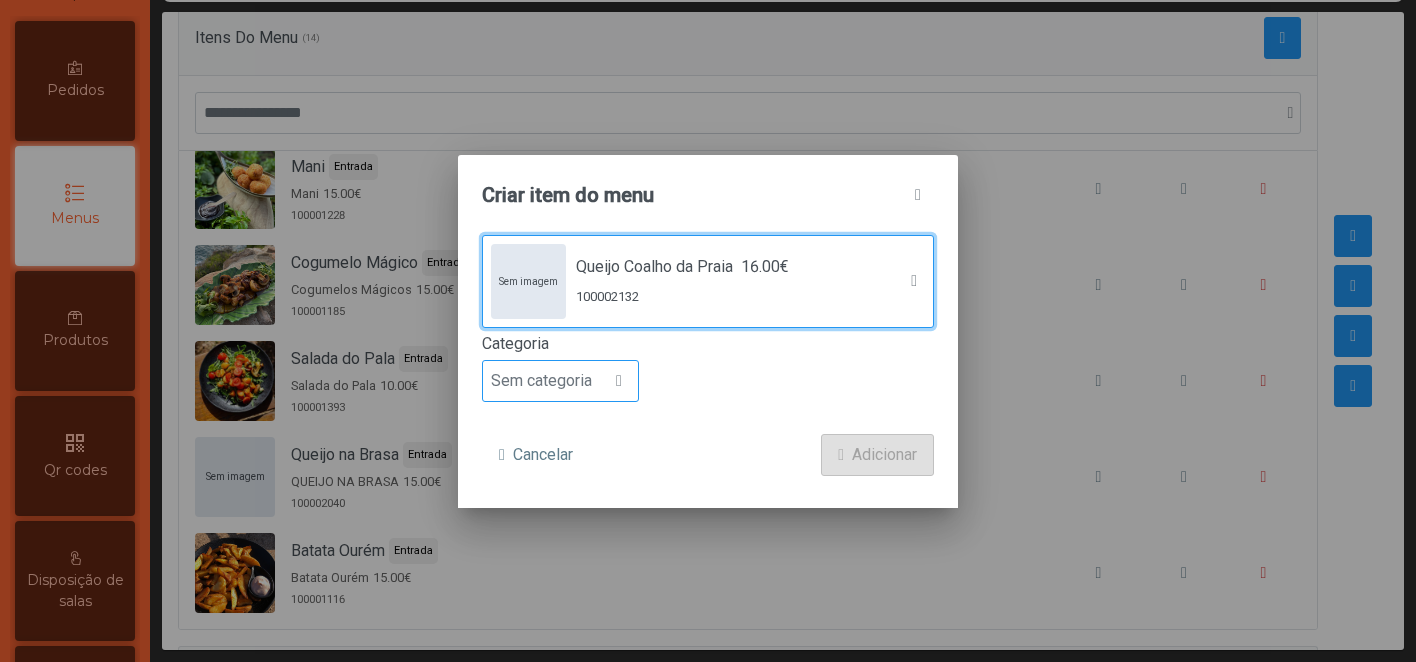 click on "Sem categoria" 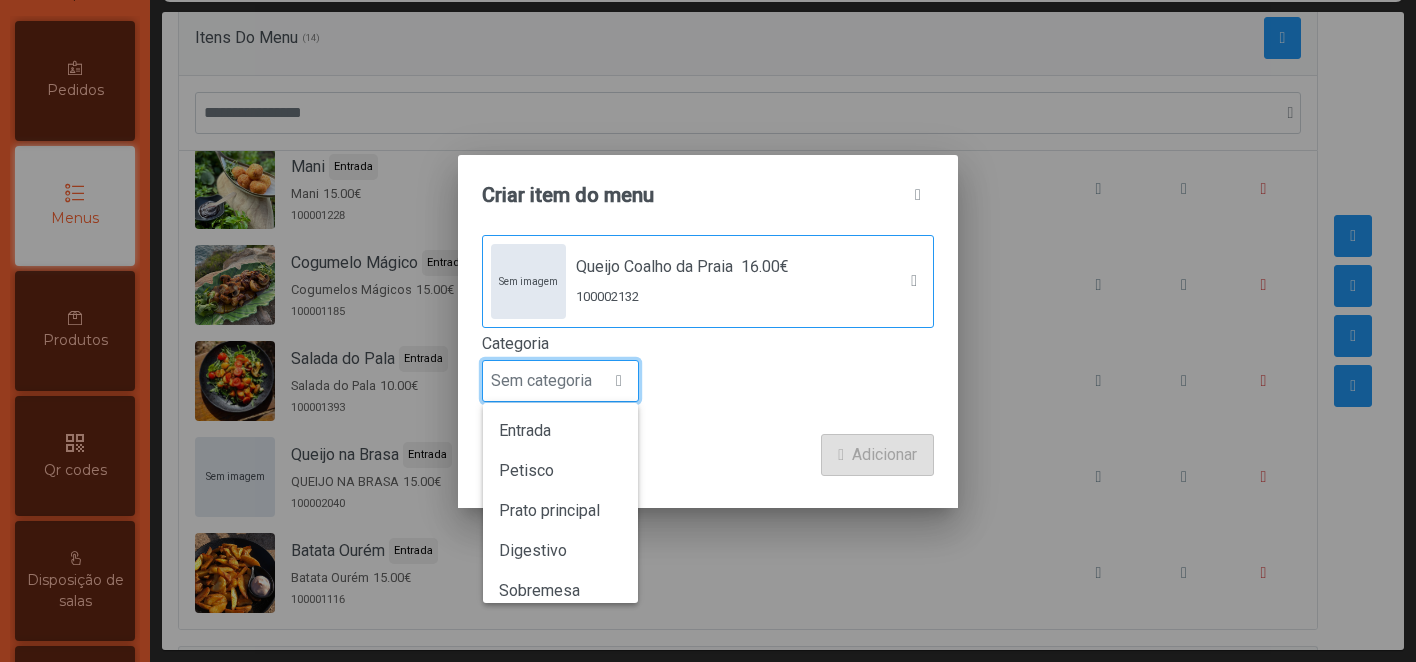 scroll, scrollTop: 15, scrollLeft: 97, axis: both 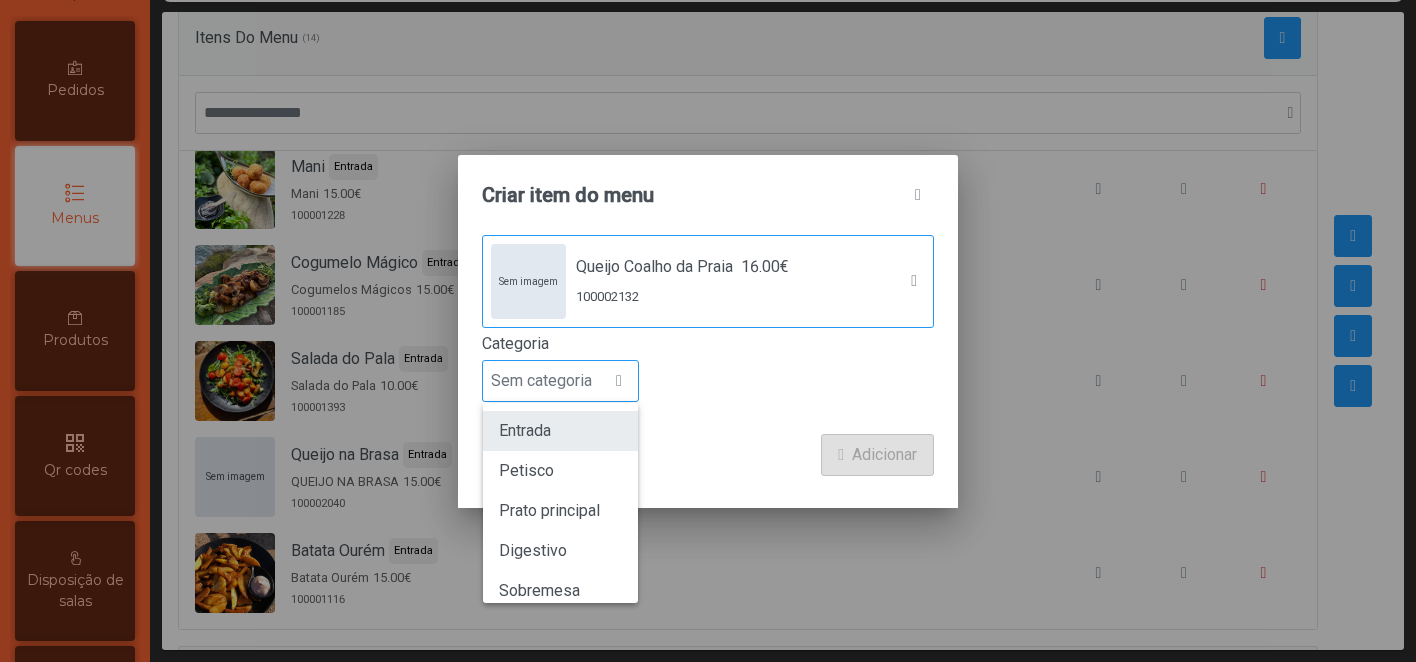 click on "Entrada" 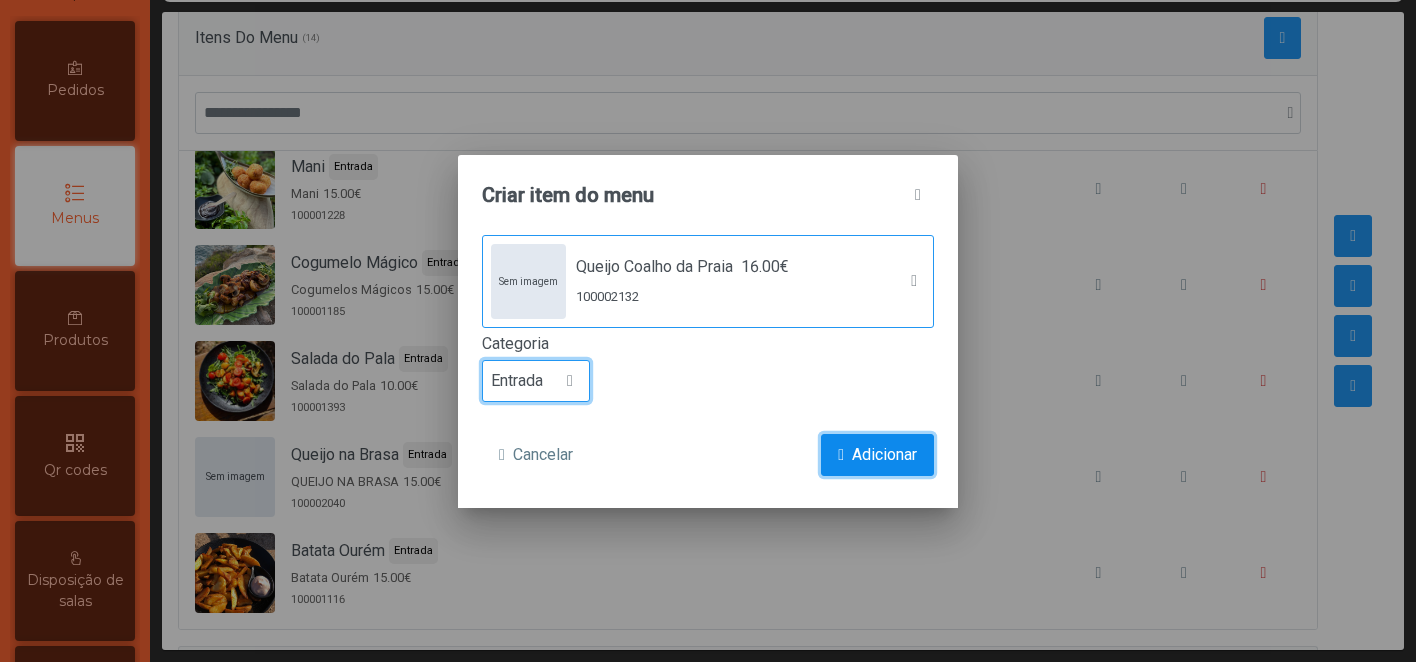click on "Adicionar" 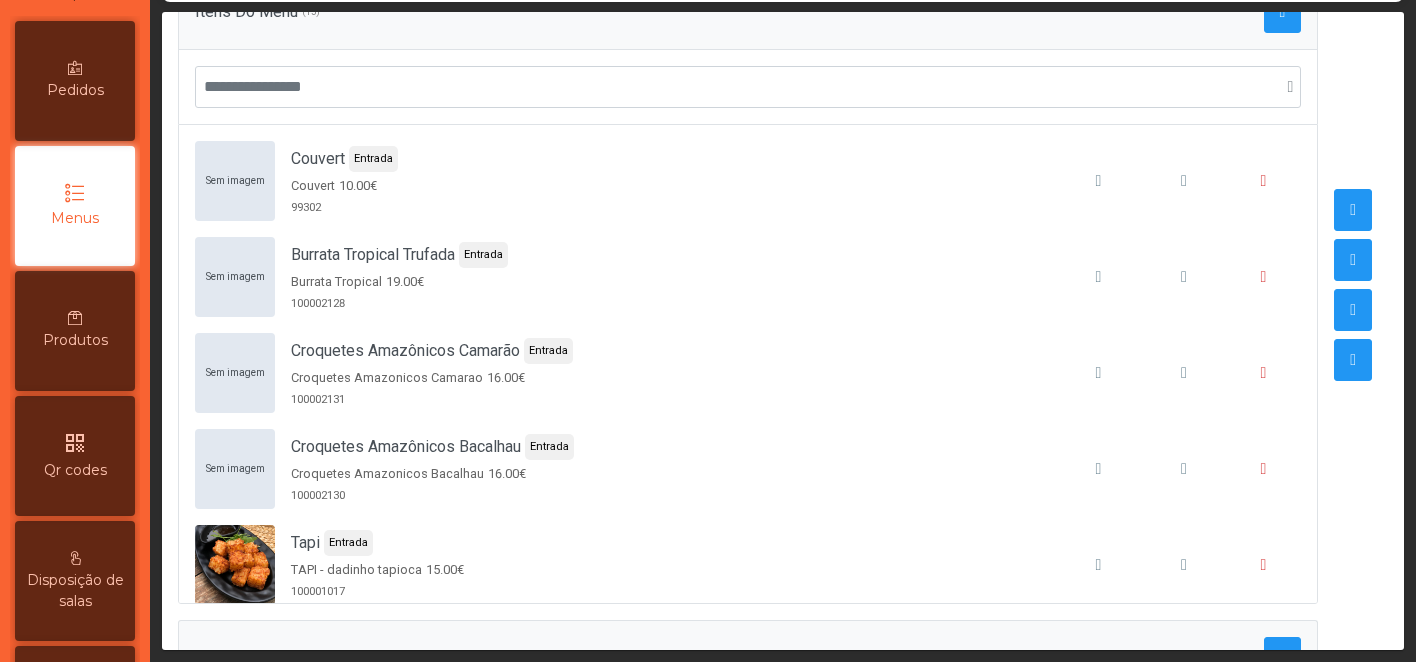 scroll, scrollTop: 422, scrollLeft: 0, axis: vertical 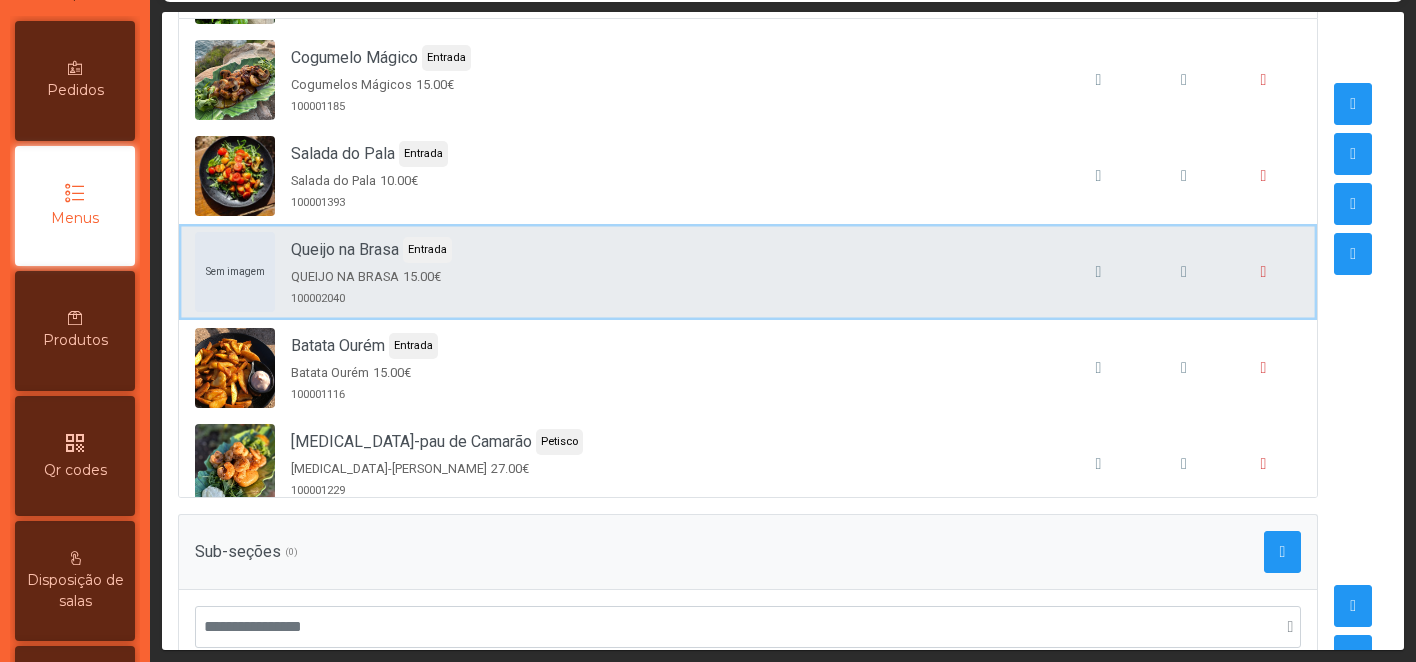 click on "Sem imagem   Queijo na Brasa  Entrada  QUEIJO NA BRASA   15.00€   100002040" at bounding box center [748, 272] 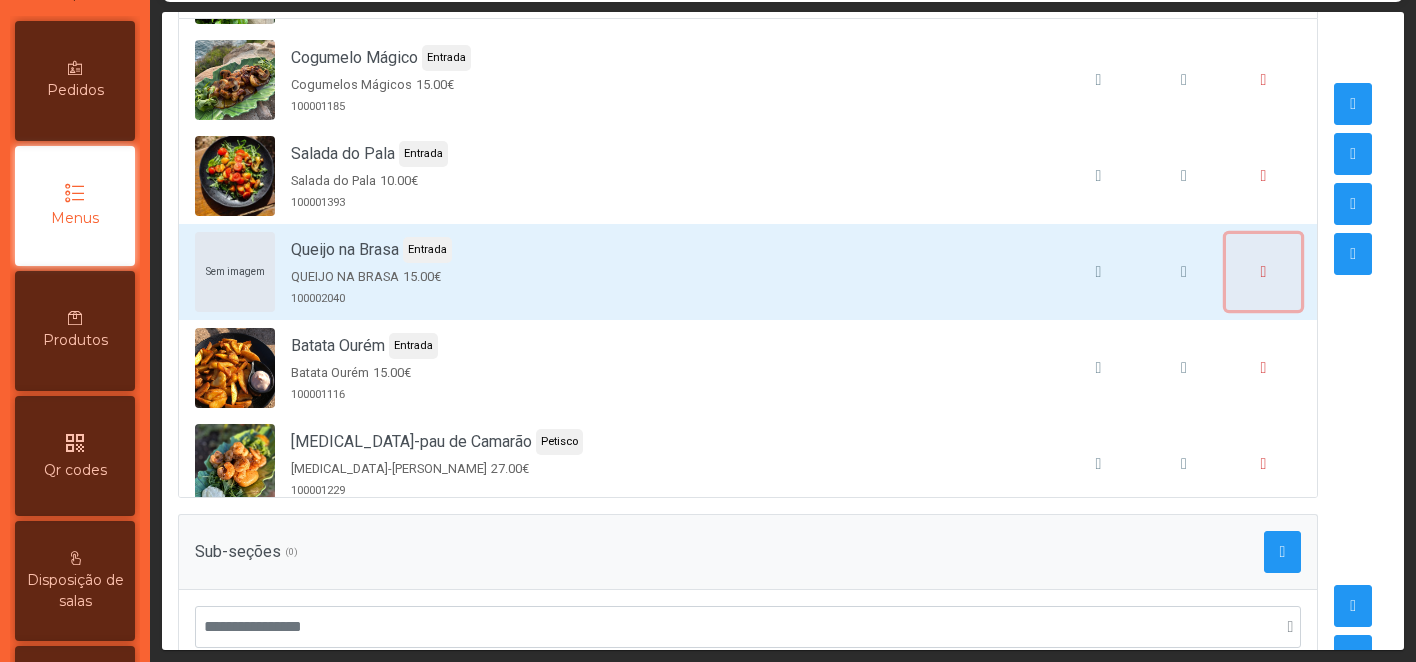 click 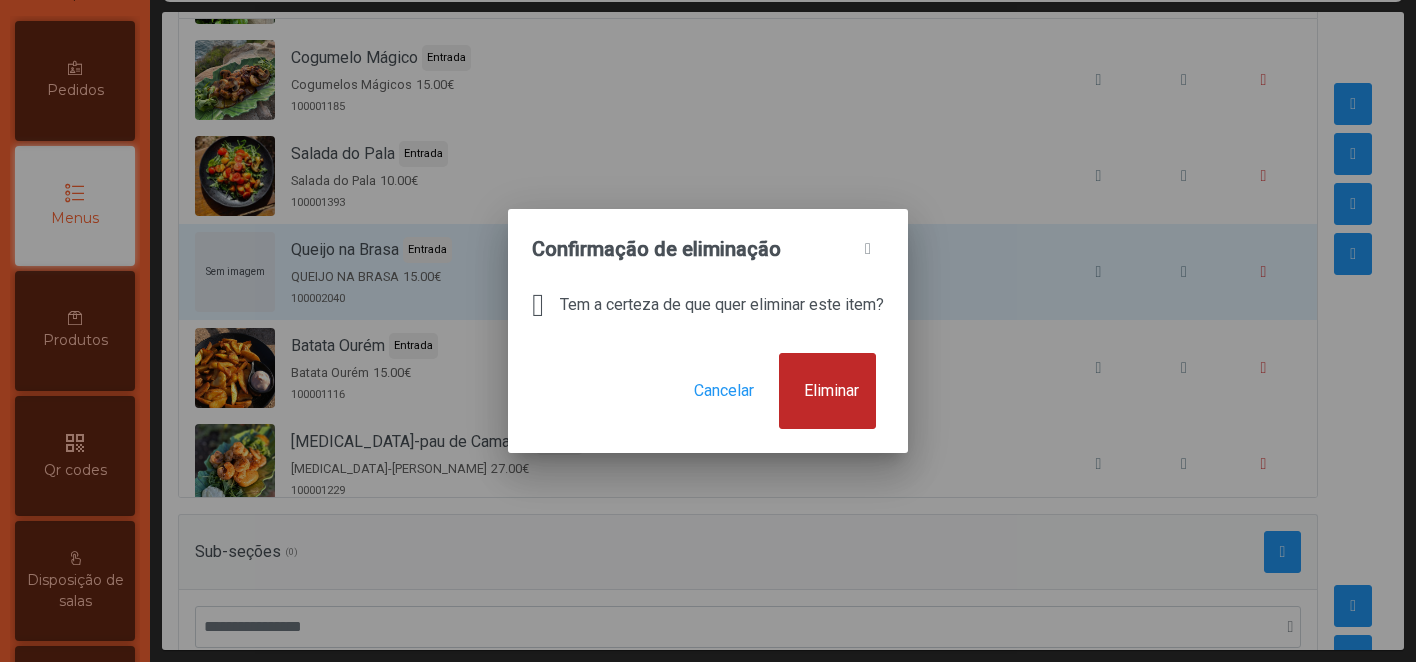 click on "Eliminar" at bounding box center (827, 391) 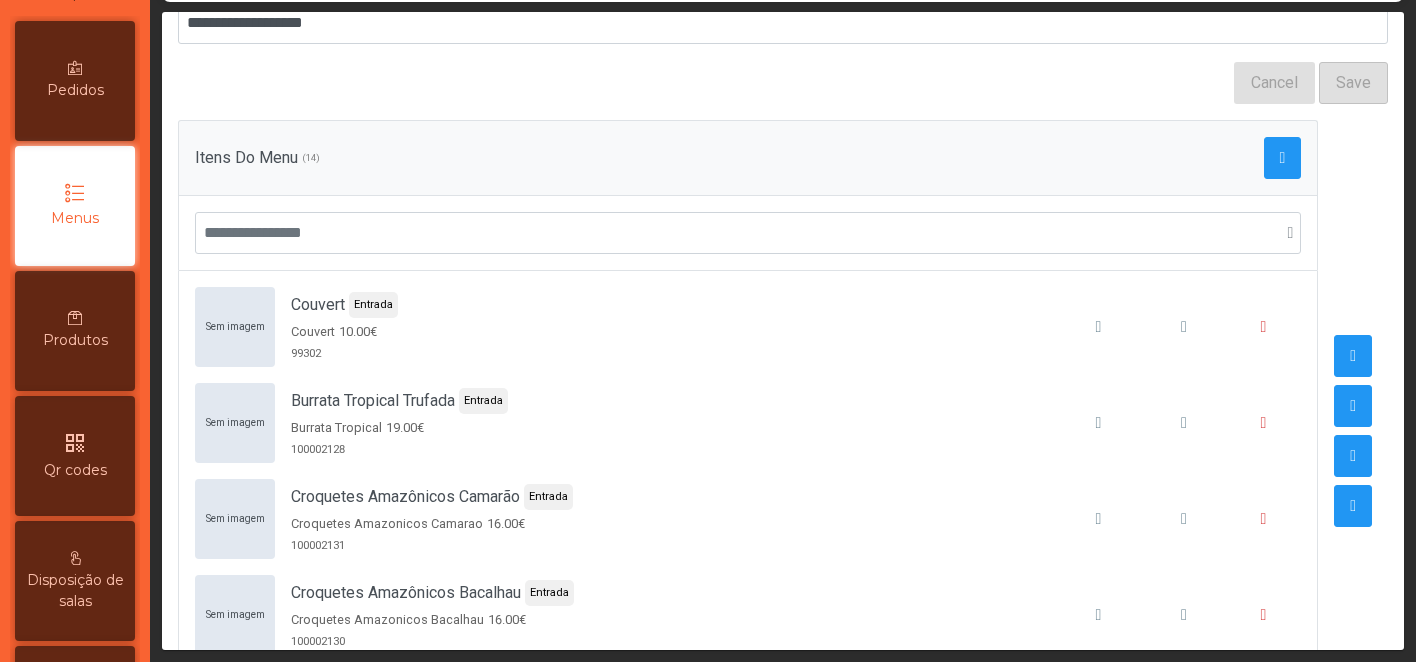 scroll, scrollTop: 187, scrollLeft: 0, axis: vertical 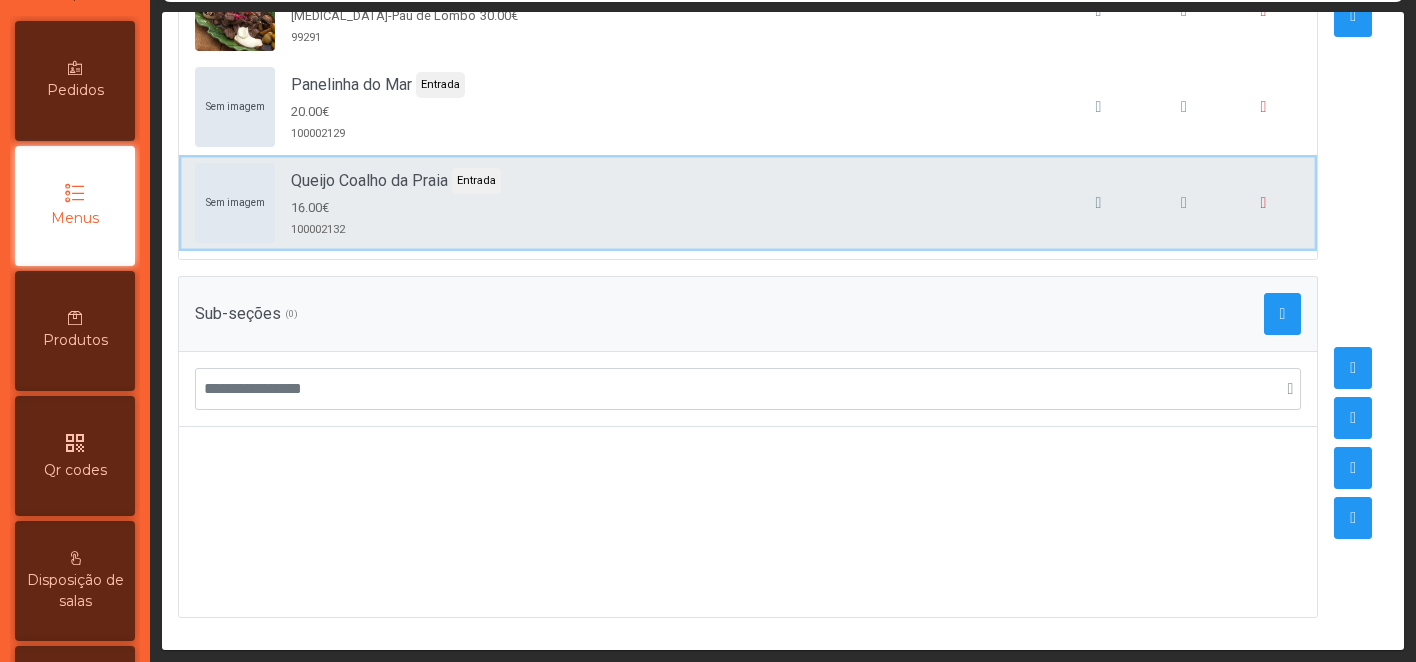 click on "Sem imagem   Queijo Coalho da Praia  Entrada  16.00€   100002132" at bounding box center [748, 203] 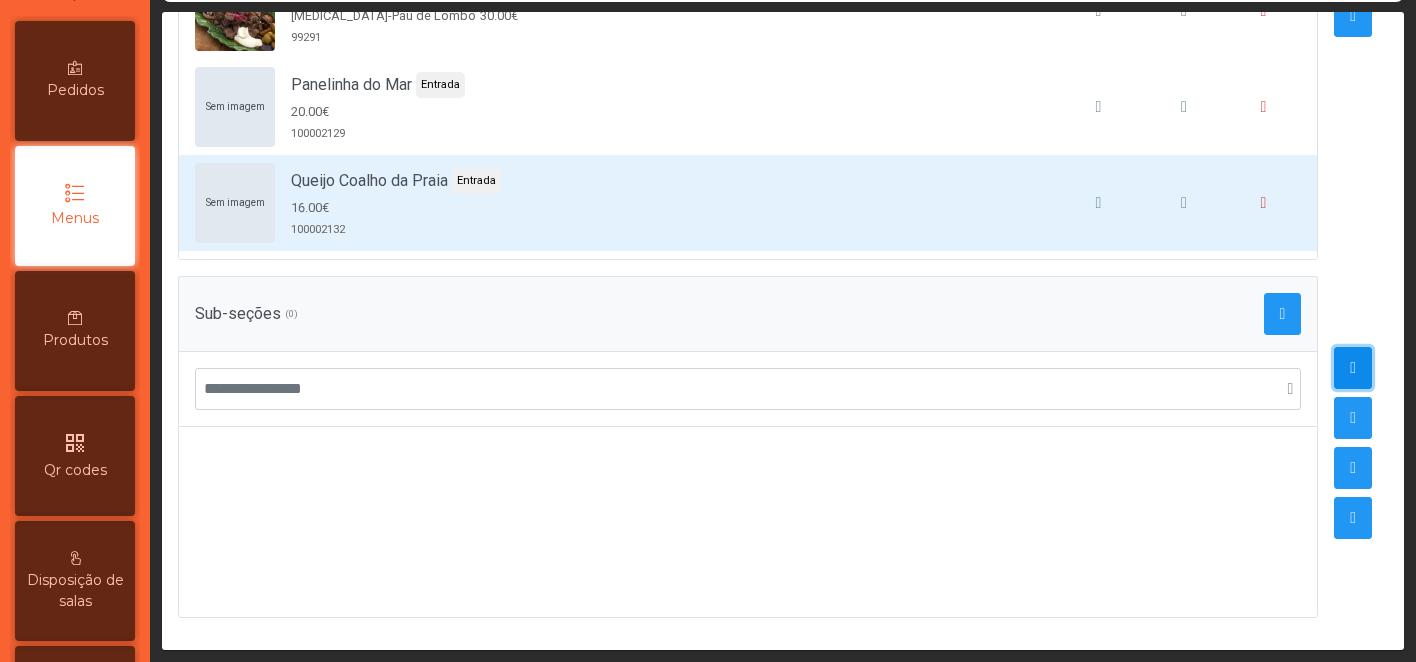 click 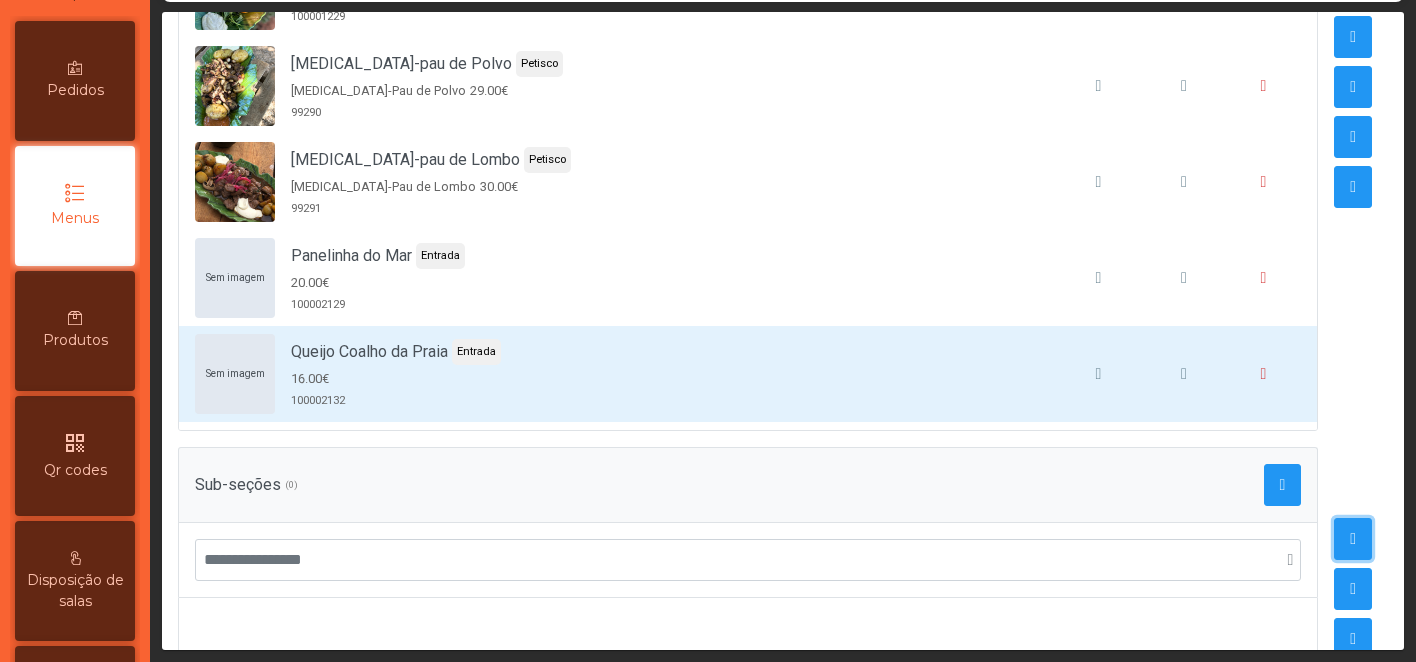 scroll, scrollTop: 472, scrollLeft: 0, axis: vertical 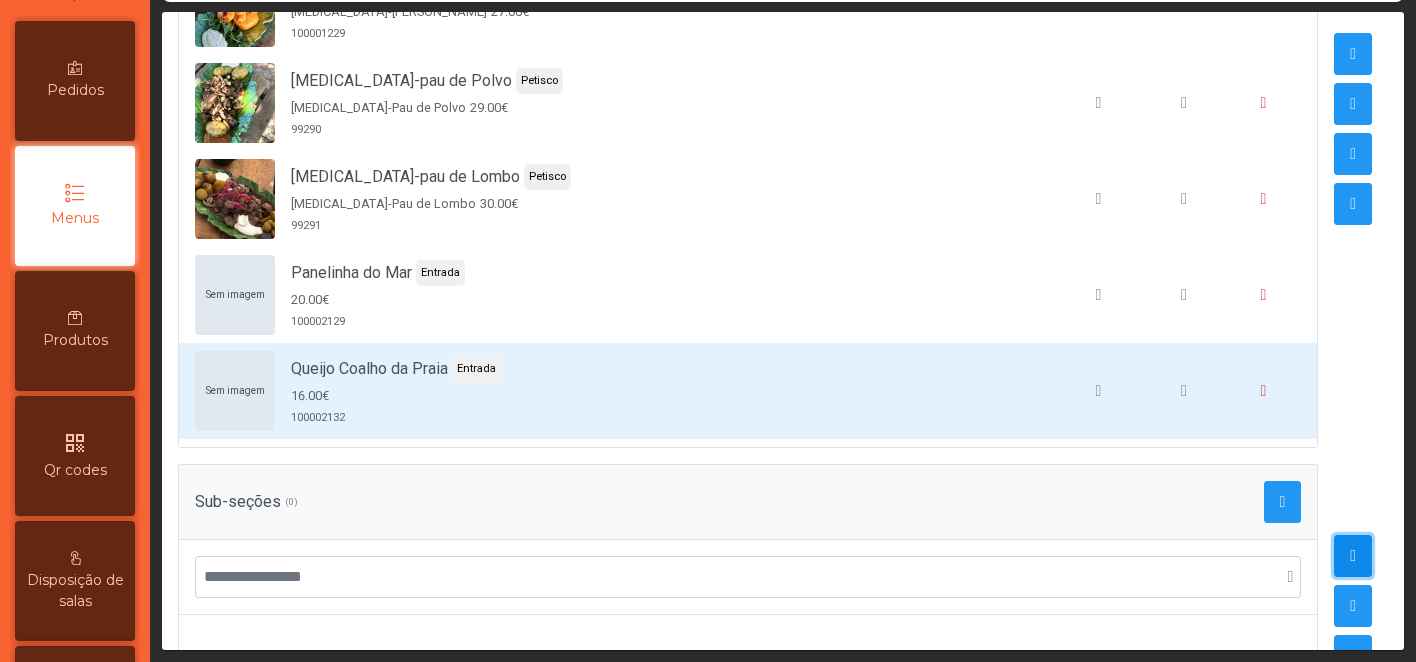 click 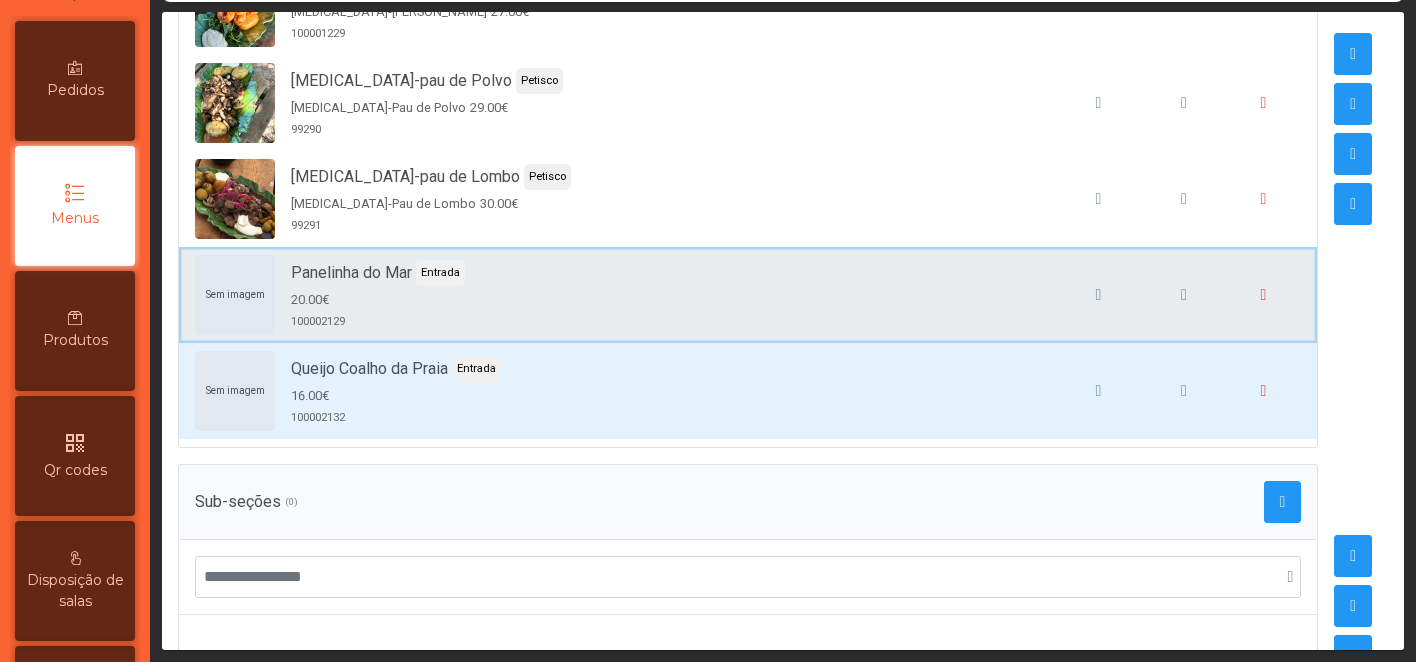 click on "Sem imagem   Panelinha do Mar  Entrada  20.00€   100002129" at bounding box center (748, 295) 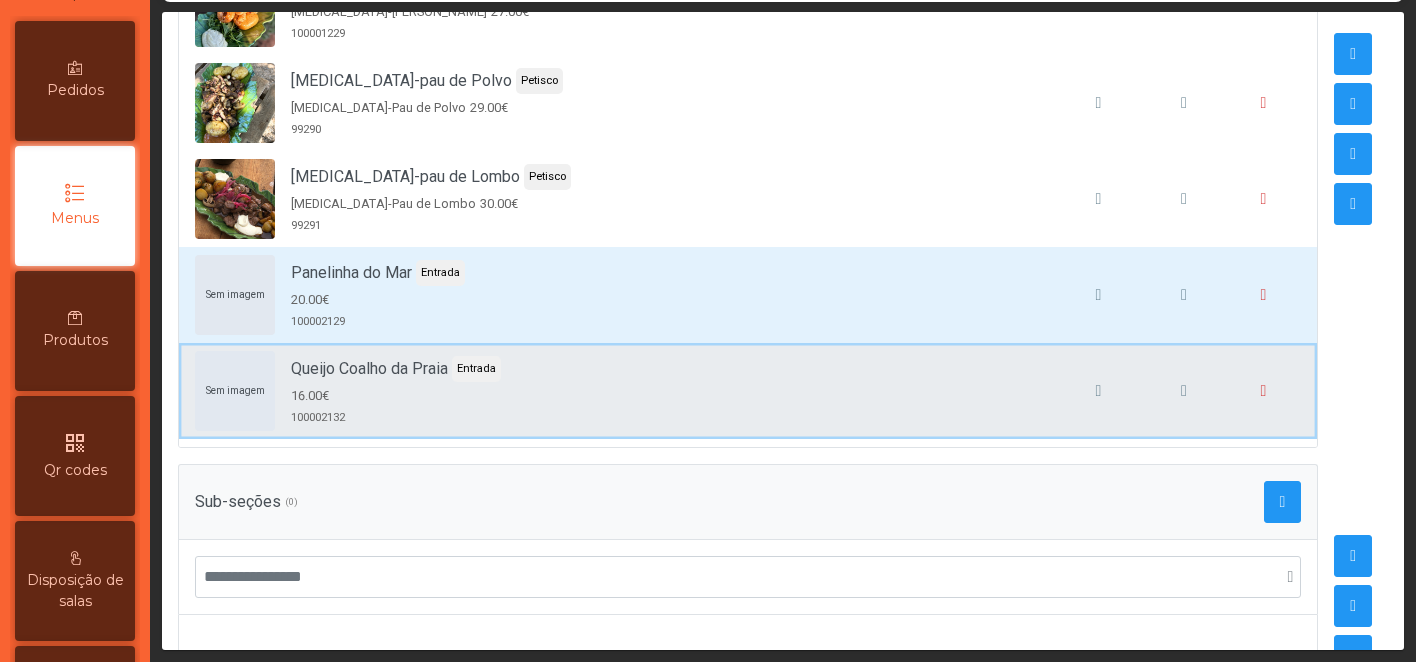 click on "Sem imagem   Queijo Coalho da Praia  Entrada  16.00€   100002132" at bounding box center (748, 391) 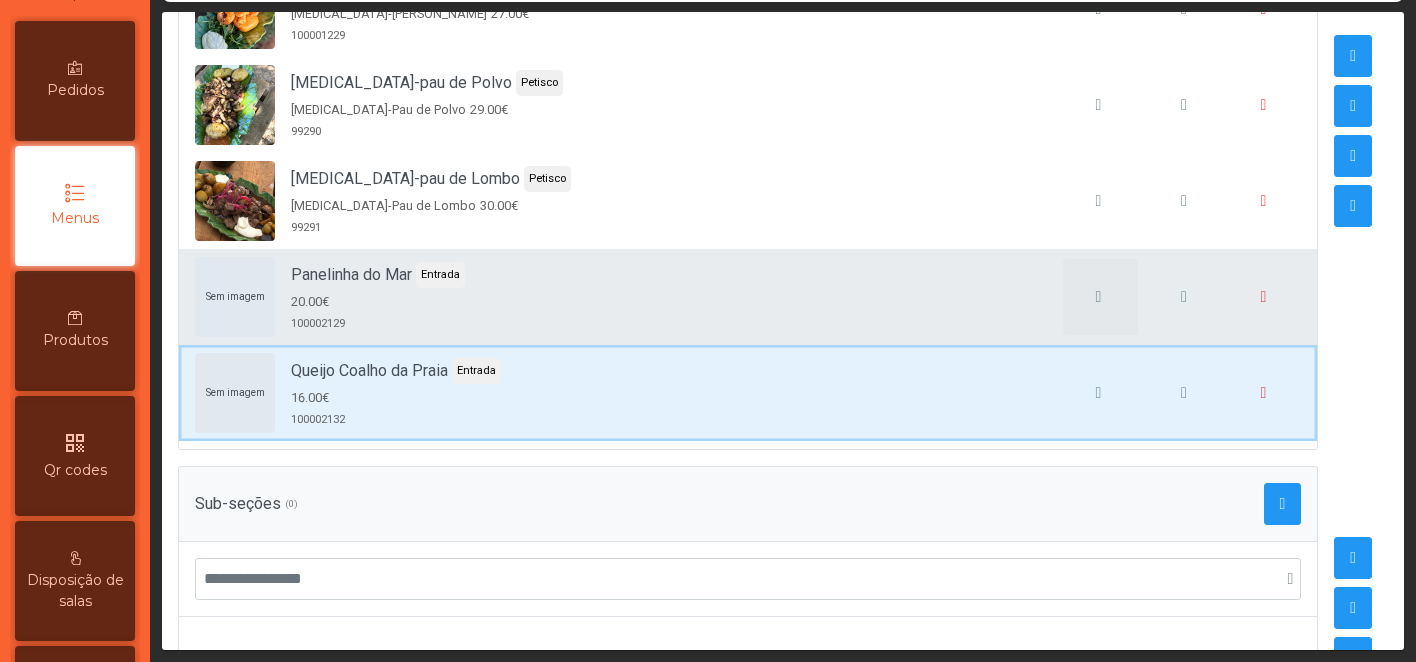 scroll, scrollTop: 439, scrollLeft: 0, axis: vertical 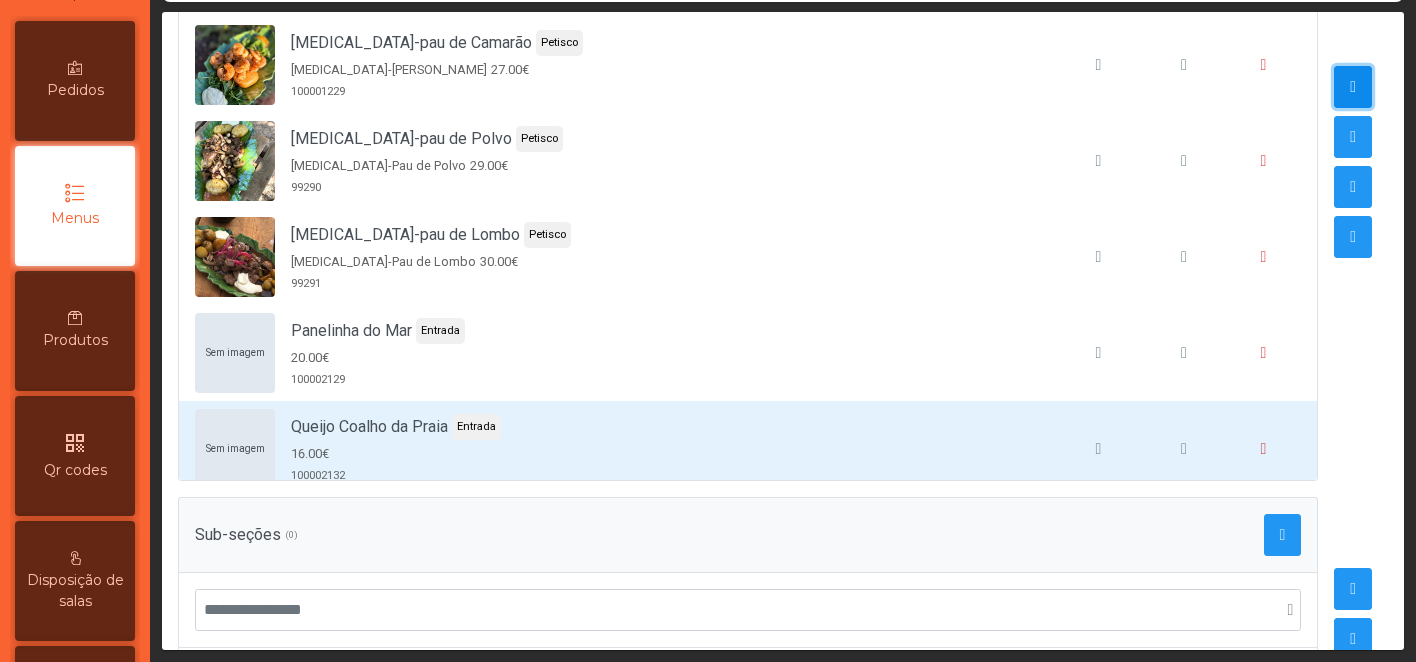 click 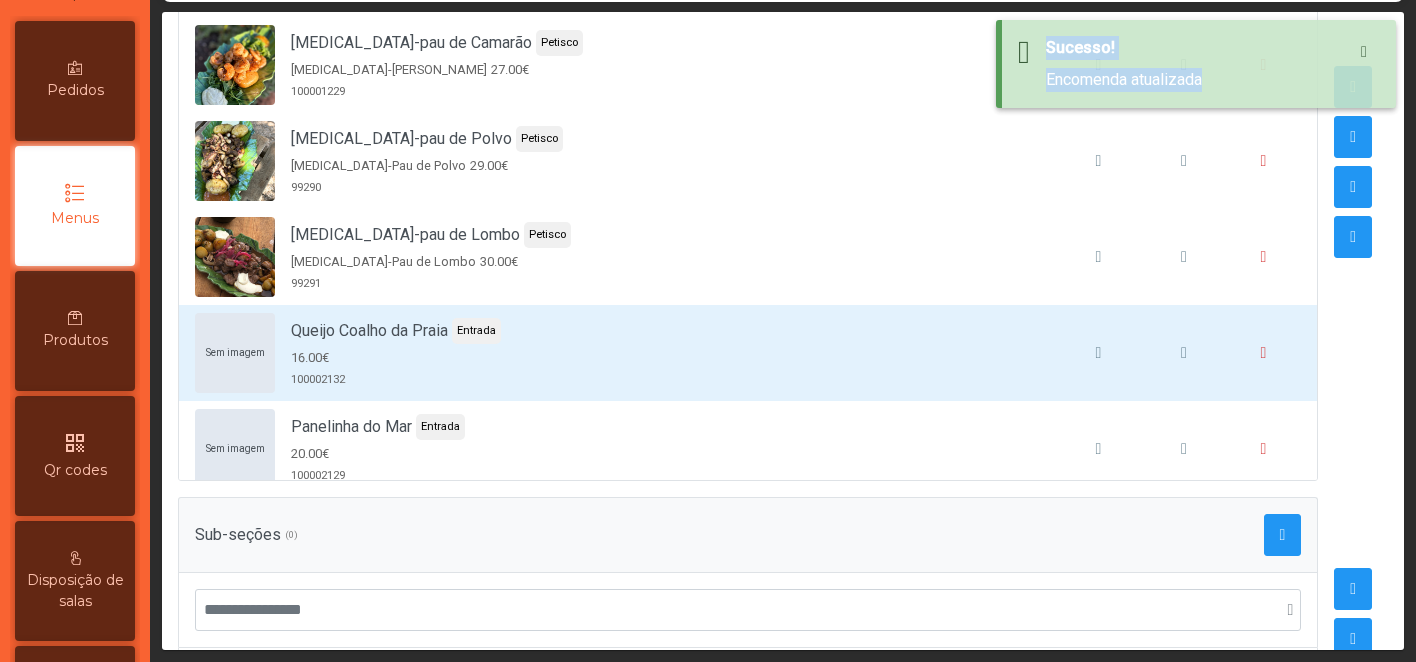 click on "Sucesso! Encomenda atualizada" 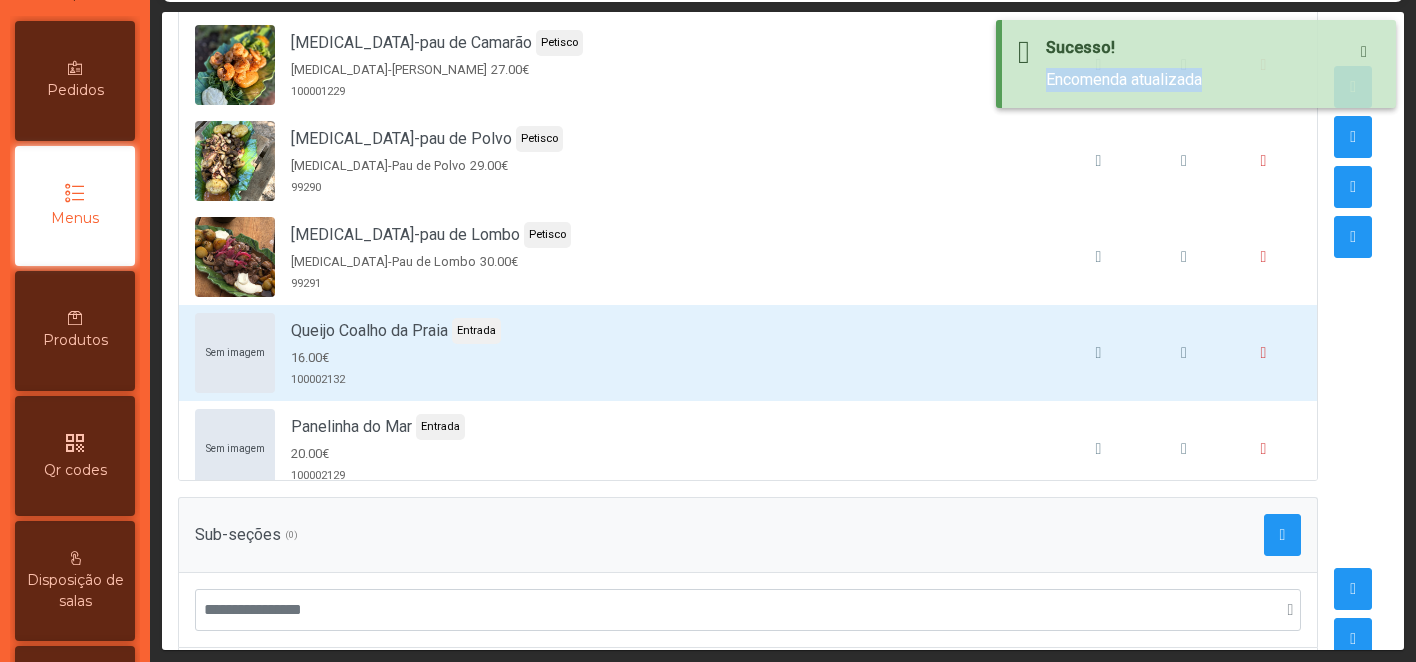 click on "Sucesso! Encomenda atualizada" 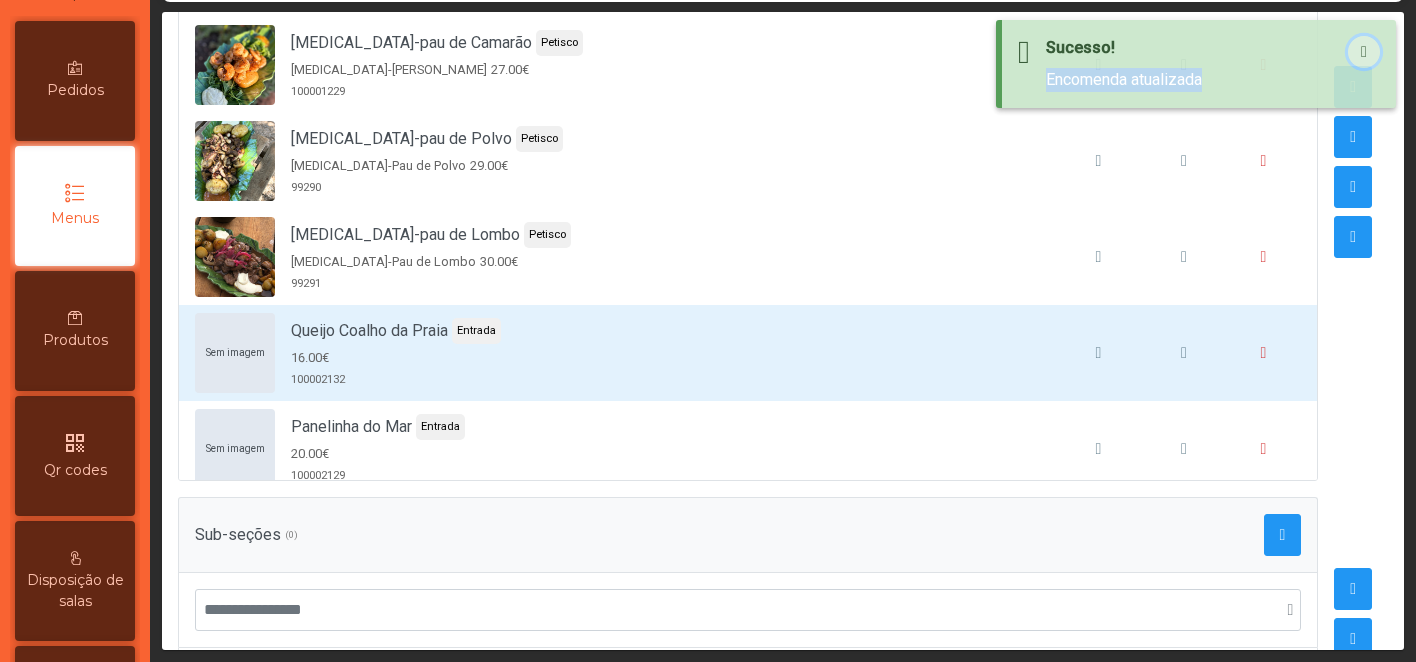 click 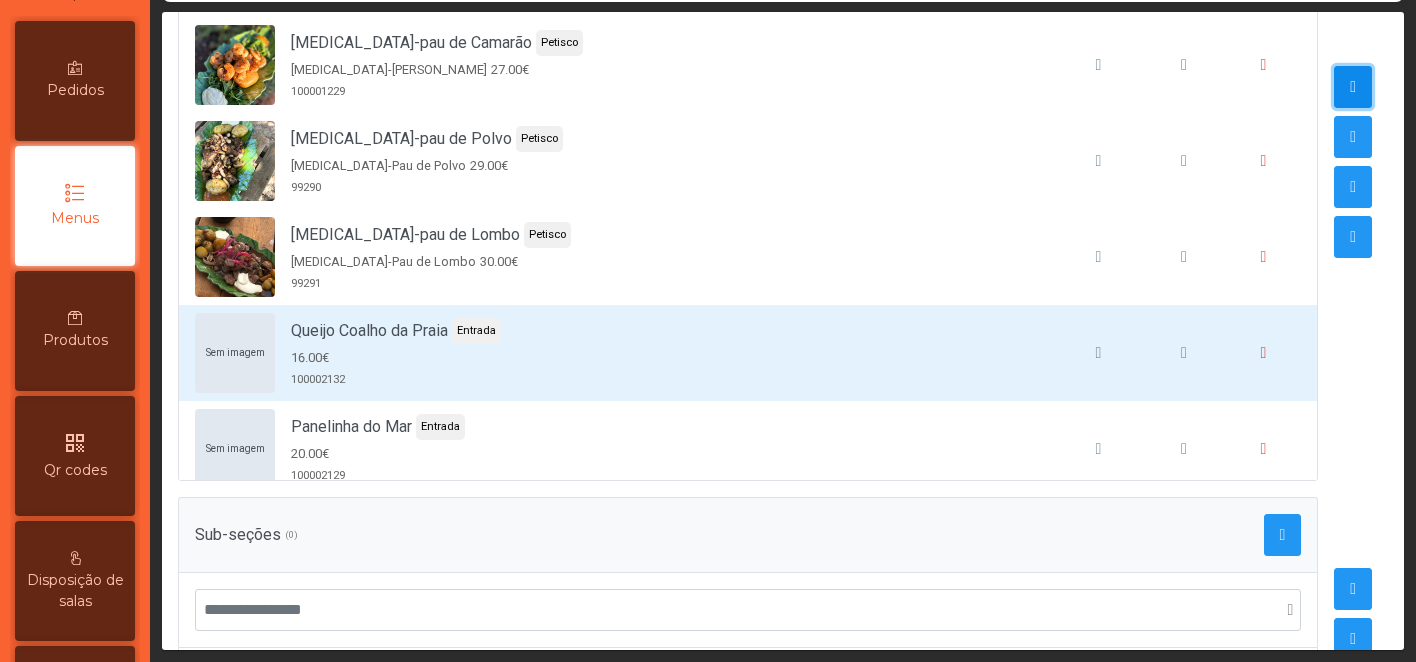 click 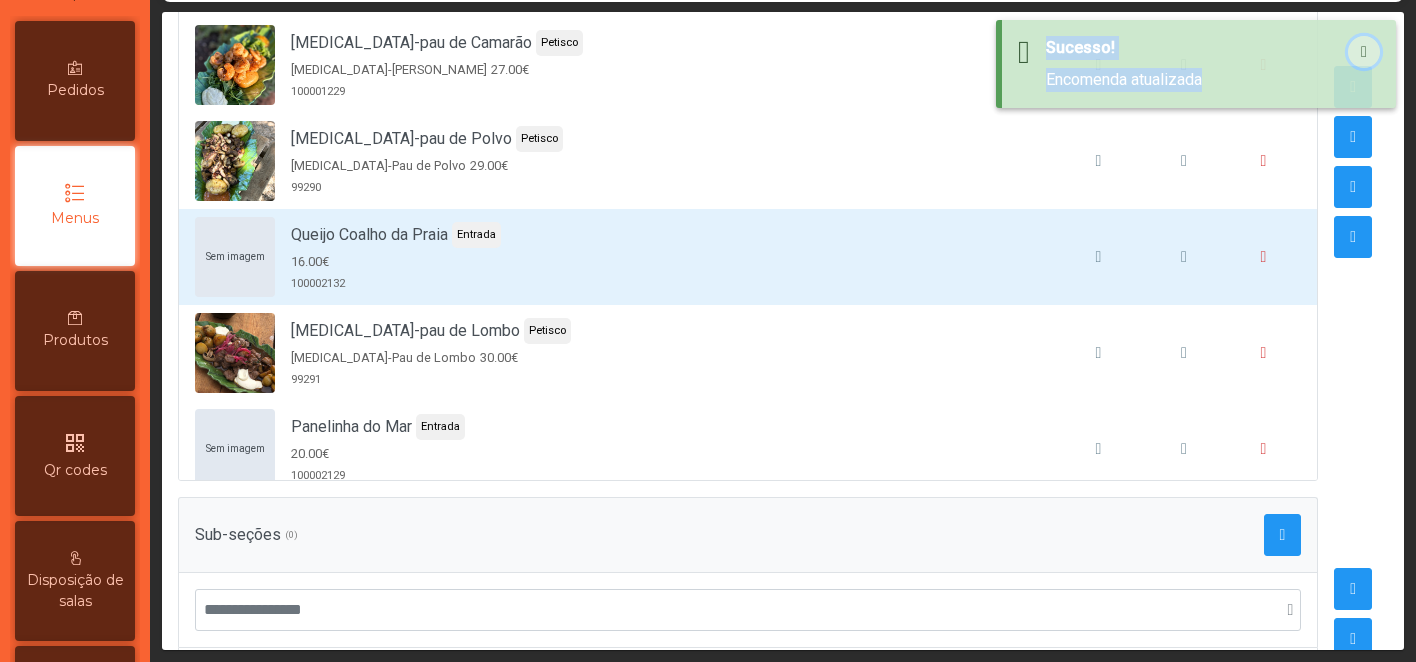click 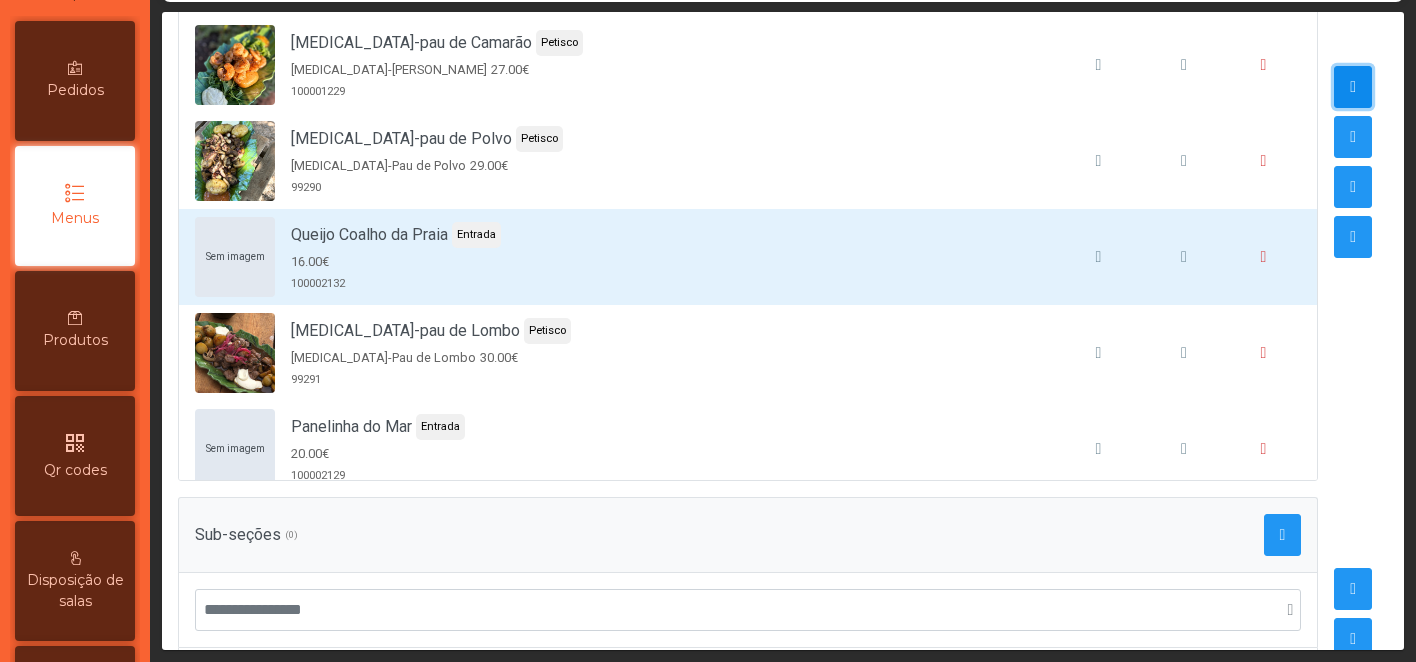 click 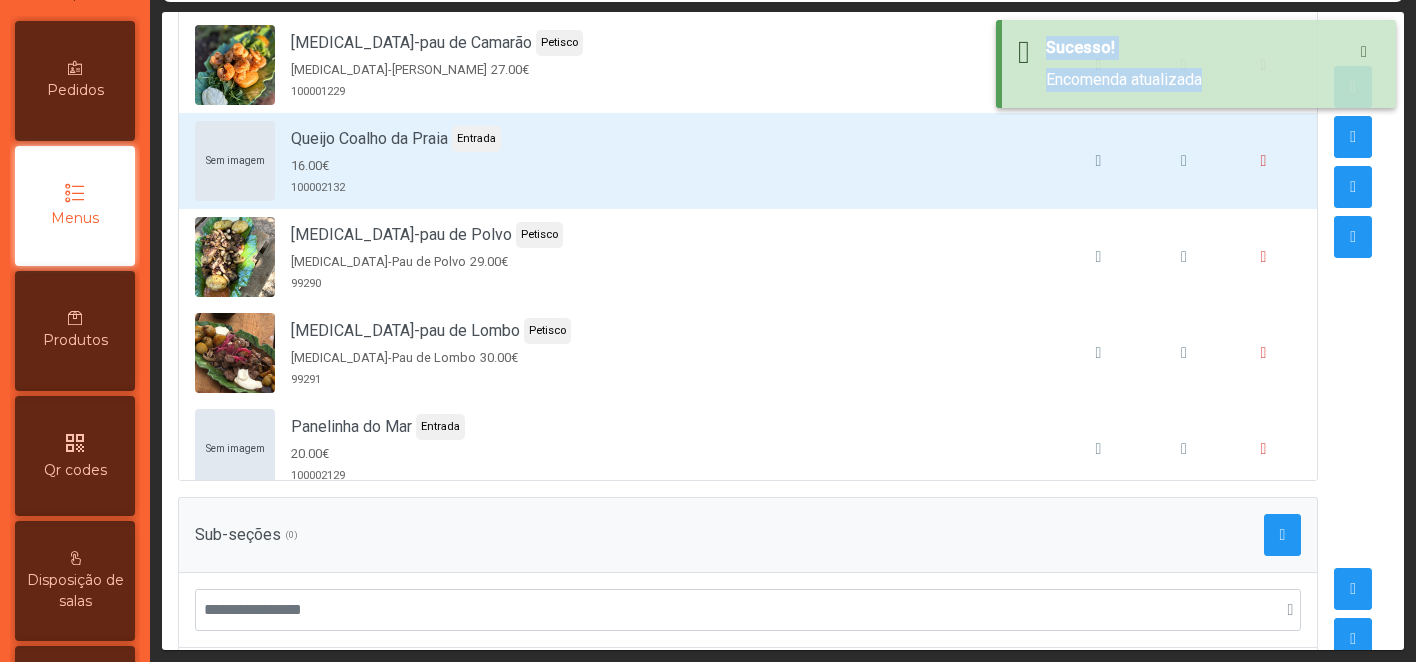 click on "Encomenda atualizada" 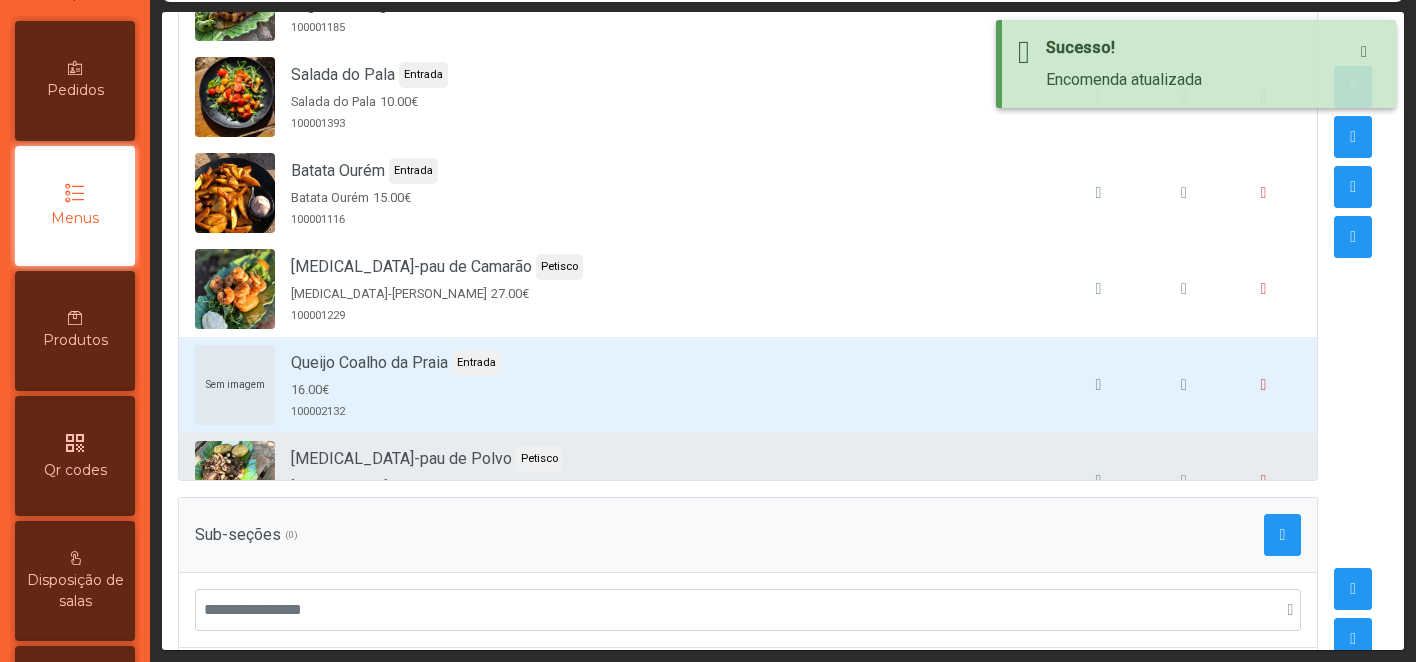 scroll, scrollTop: 629, scrollLeft: 0, axis: vertical 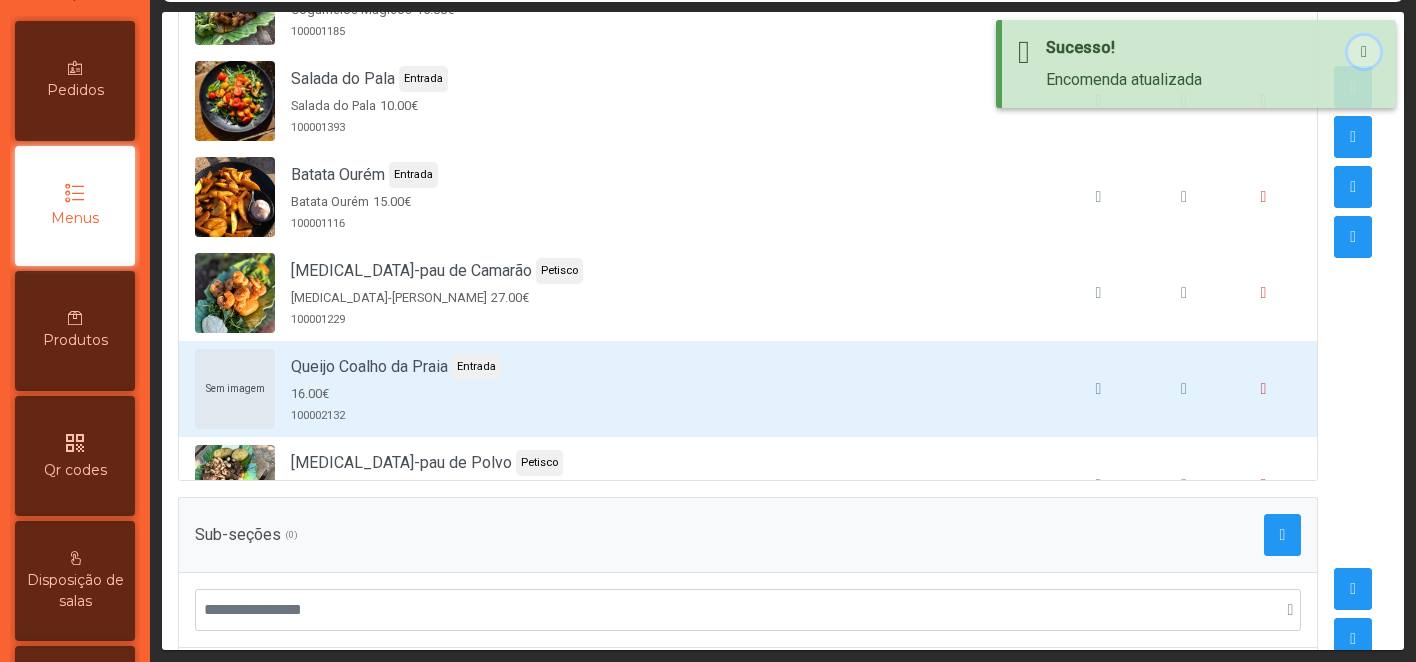 click 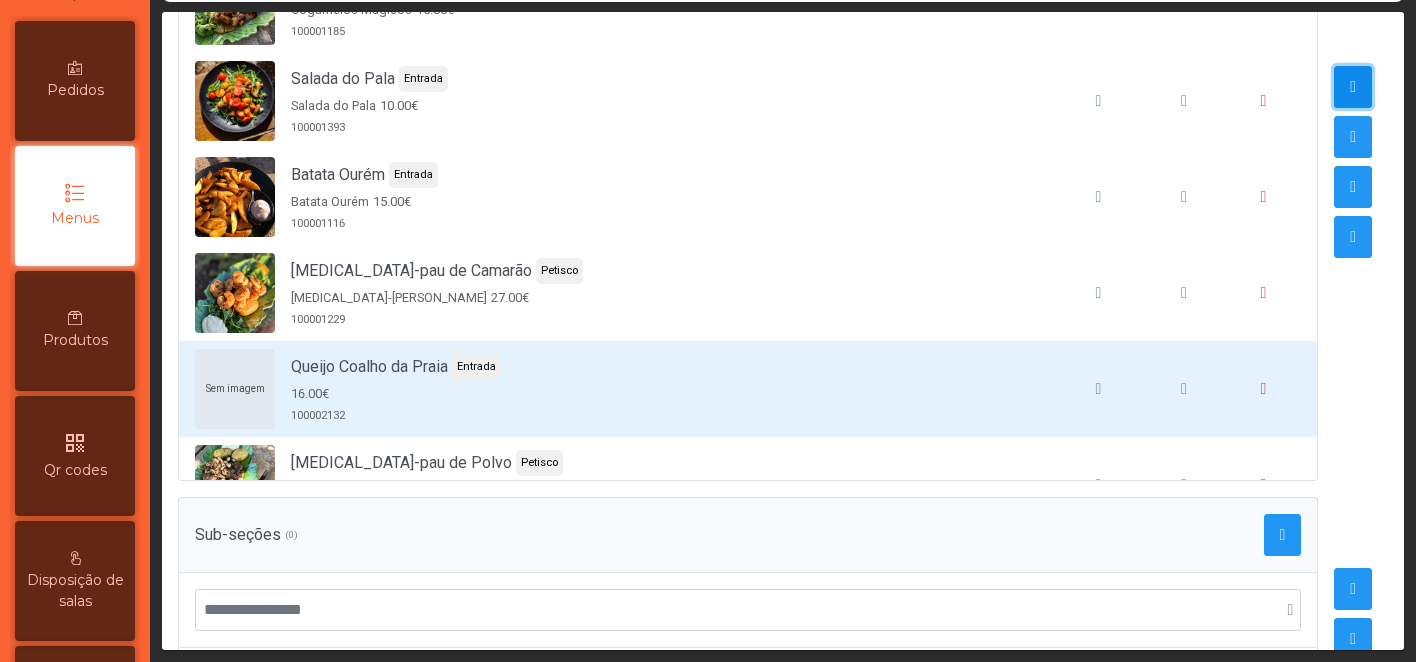 click 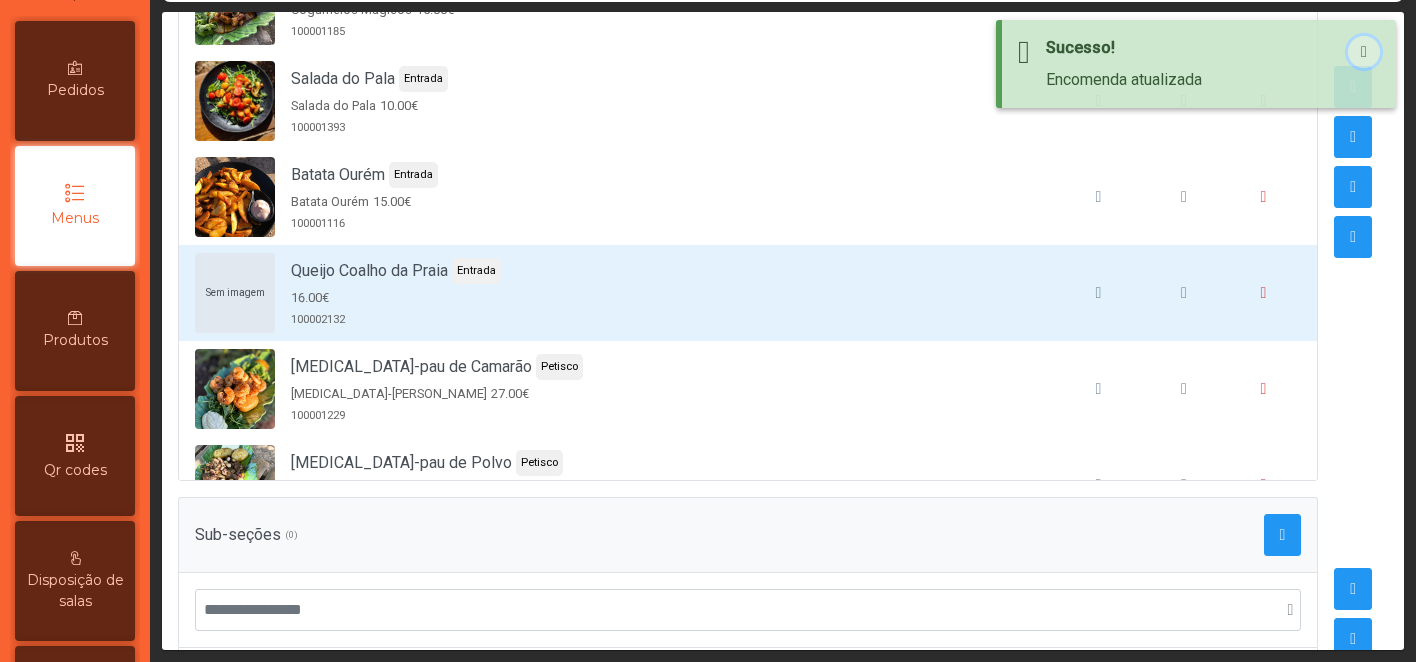 click 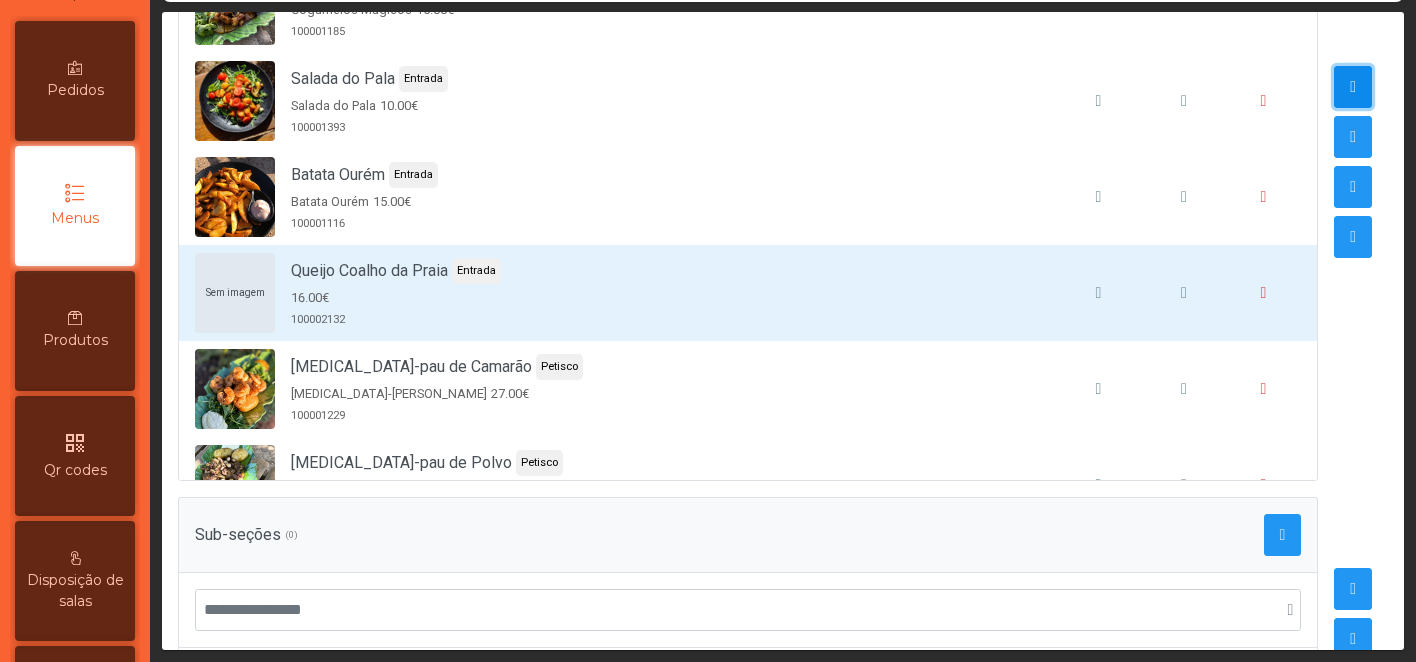 click 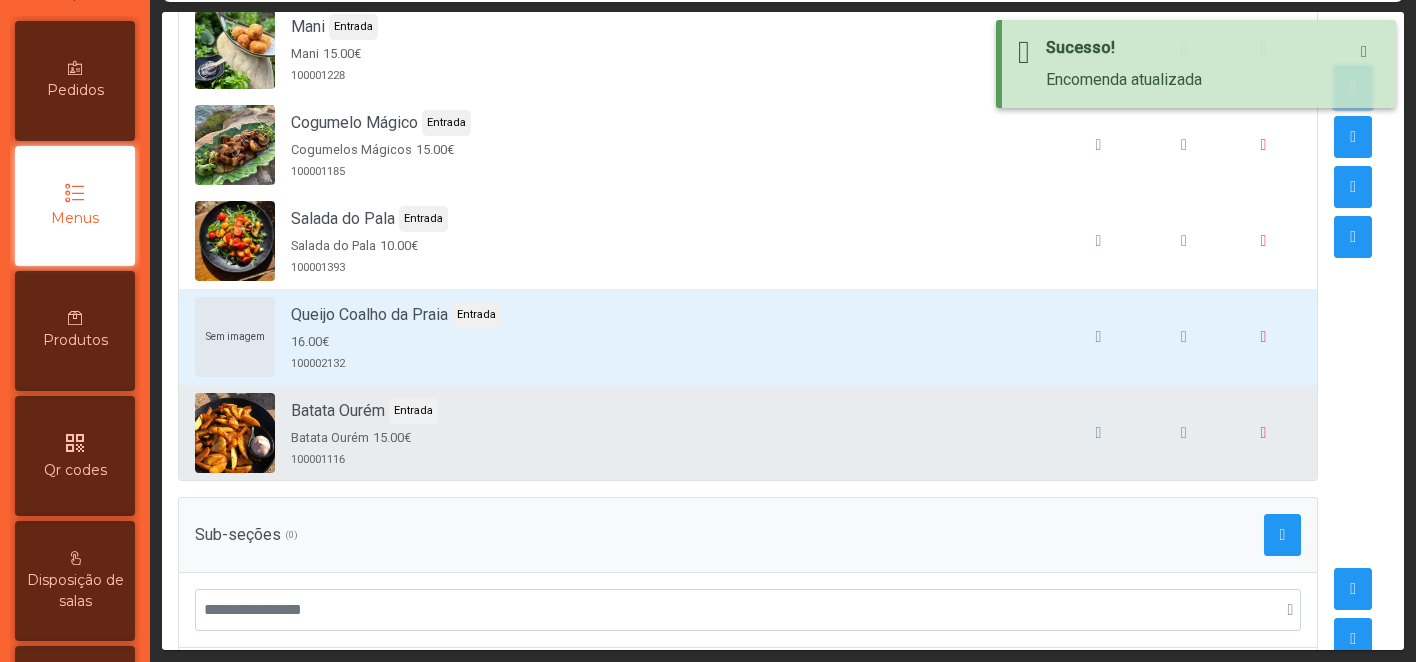 scroll, scrollTop: 478, scrollLeft: 0, axis: vertical 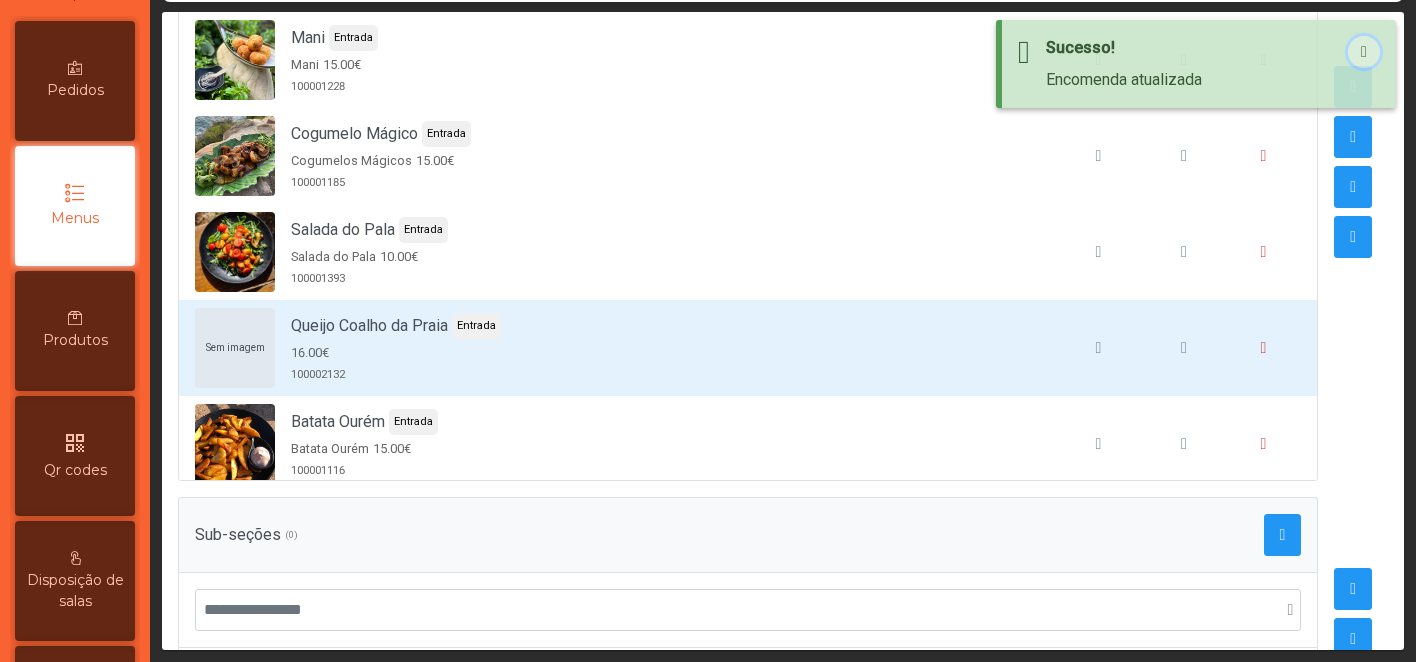 click 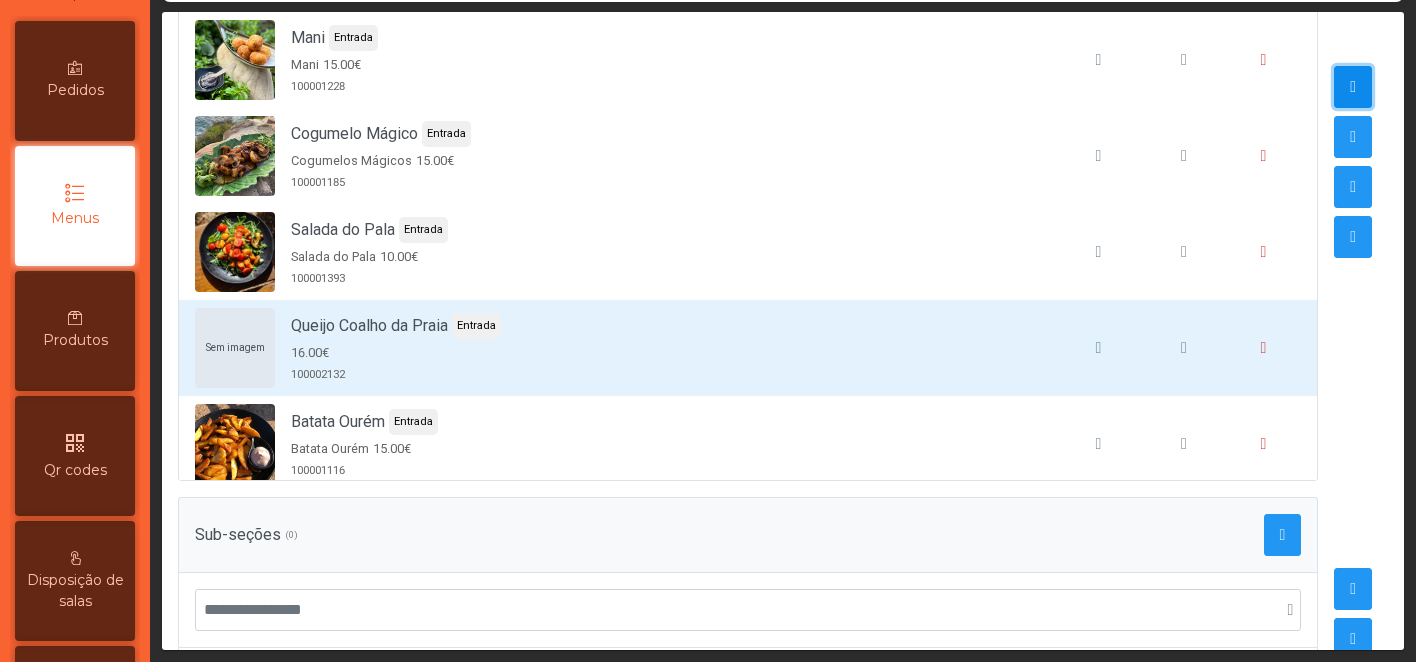 click 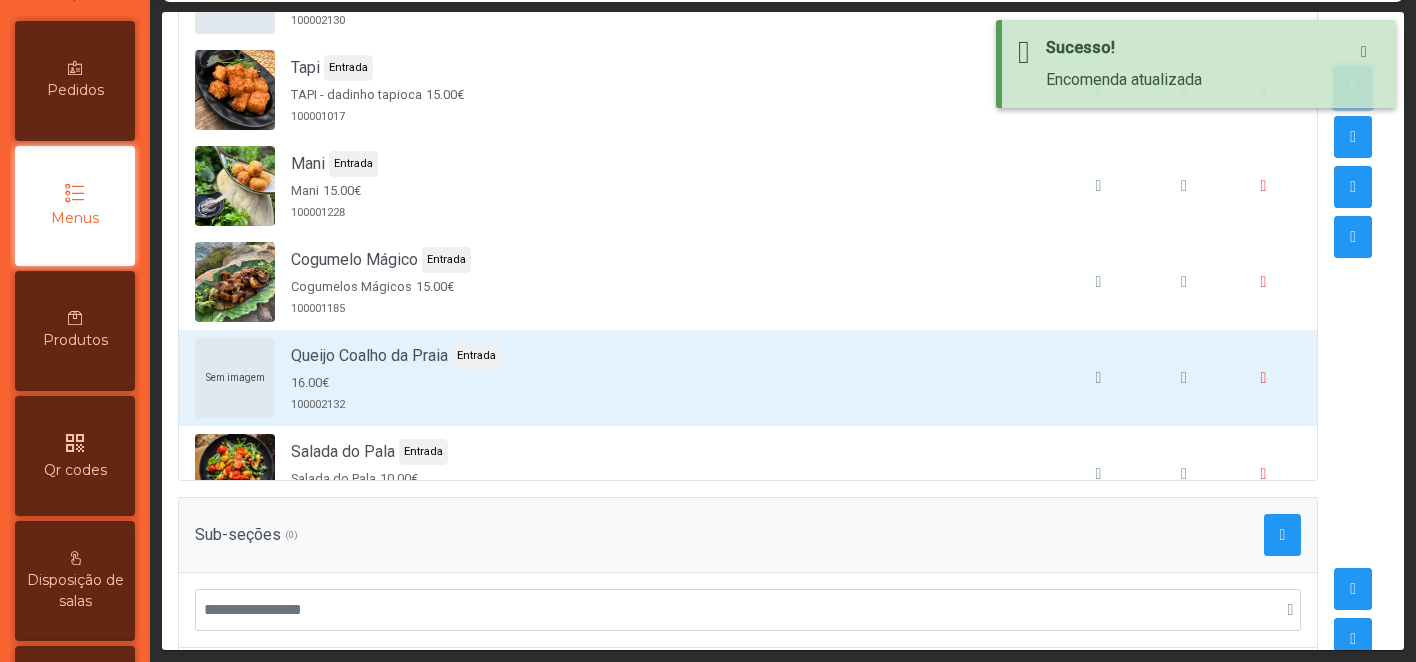 scroll, scrollTop: 339, scrollLeft: 0, axis: vertical 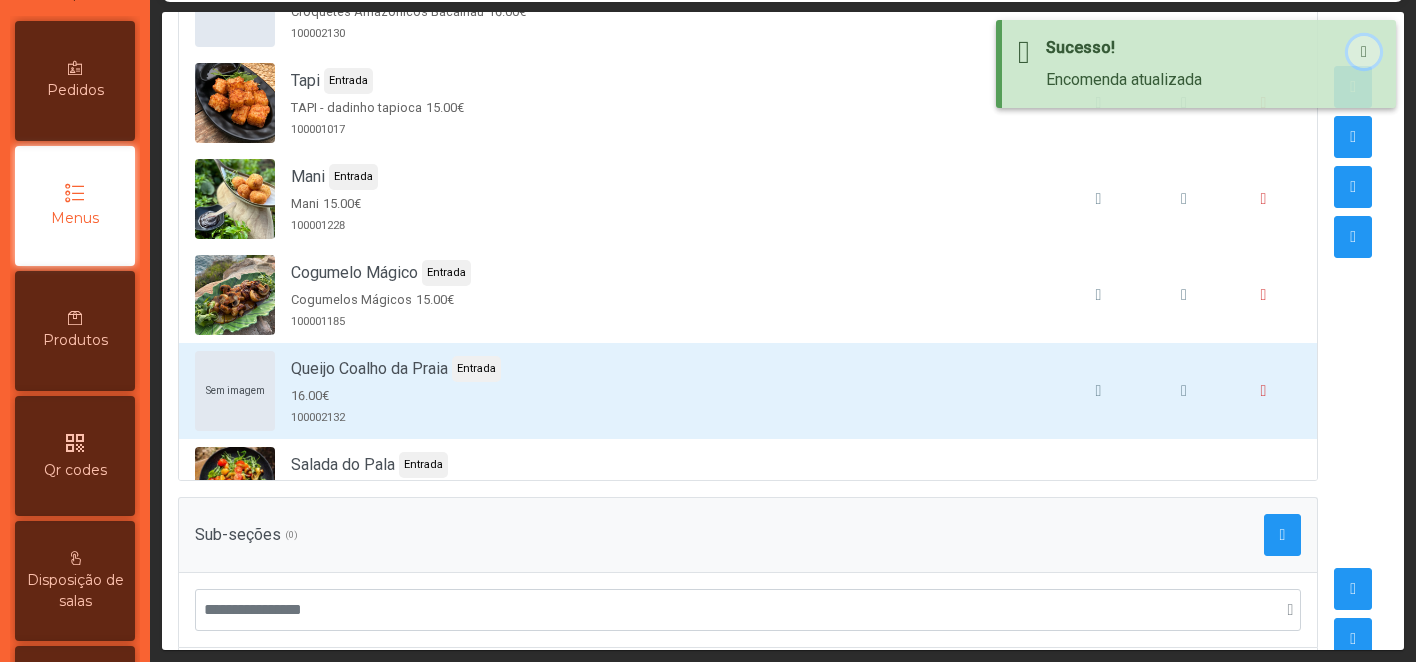 click 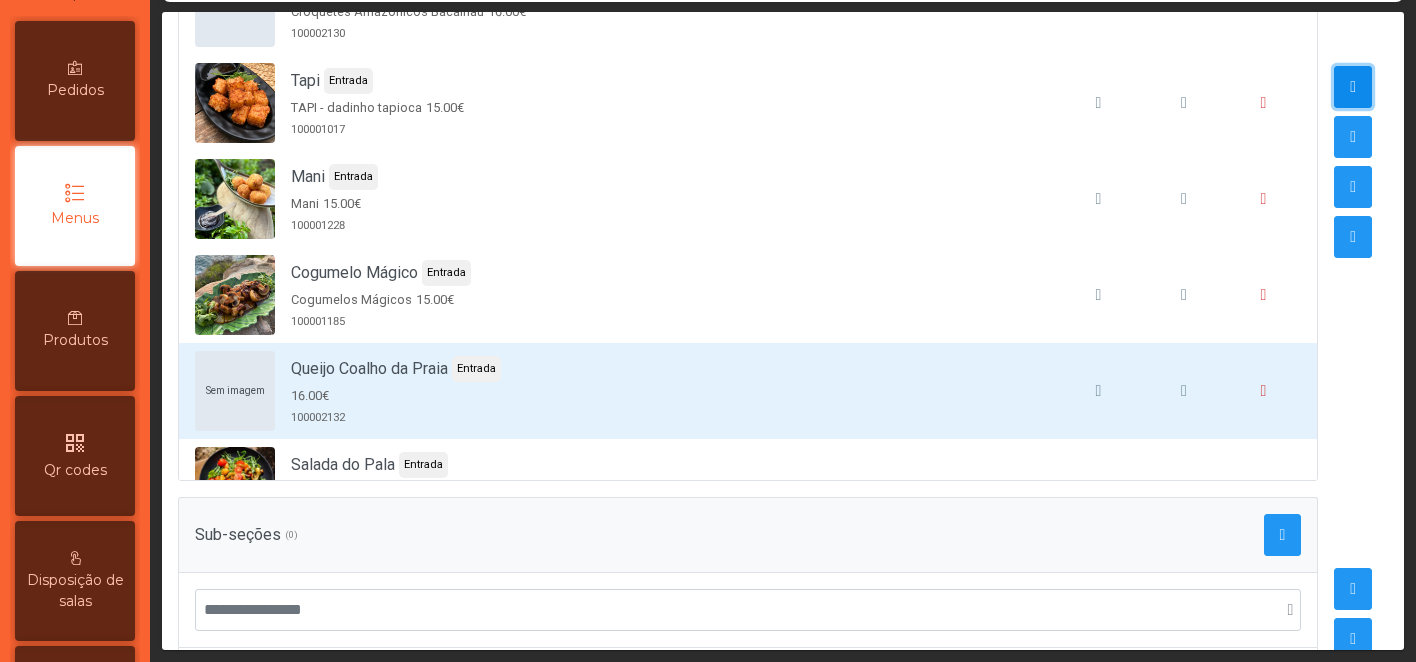 click 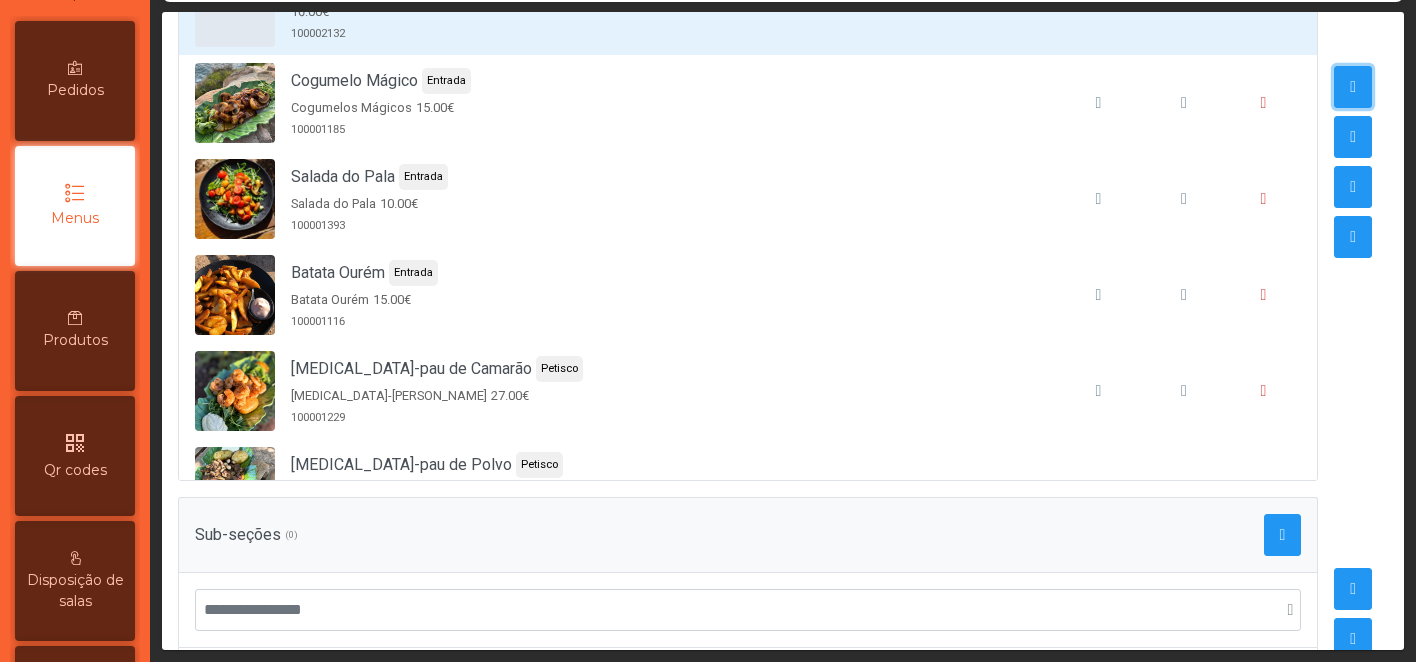 scroll, scrollTop: 625, scrollLeft: 0, axis: vertical 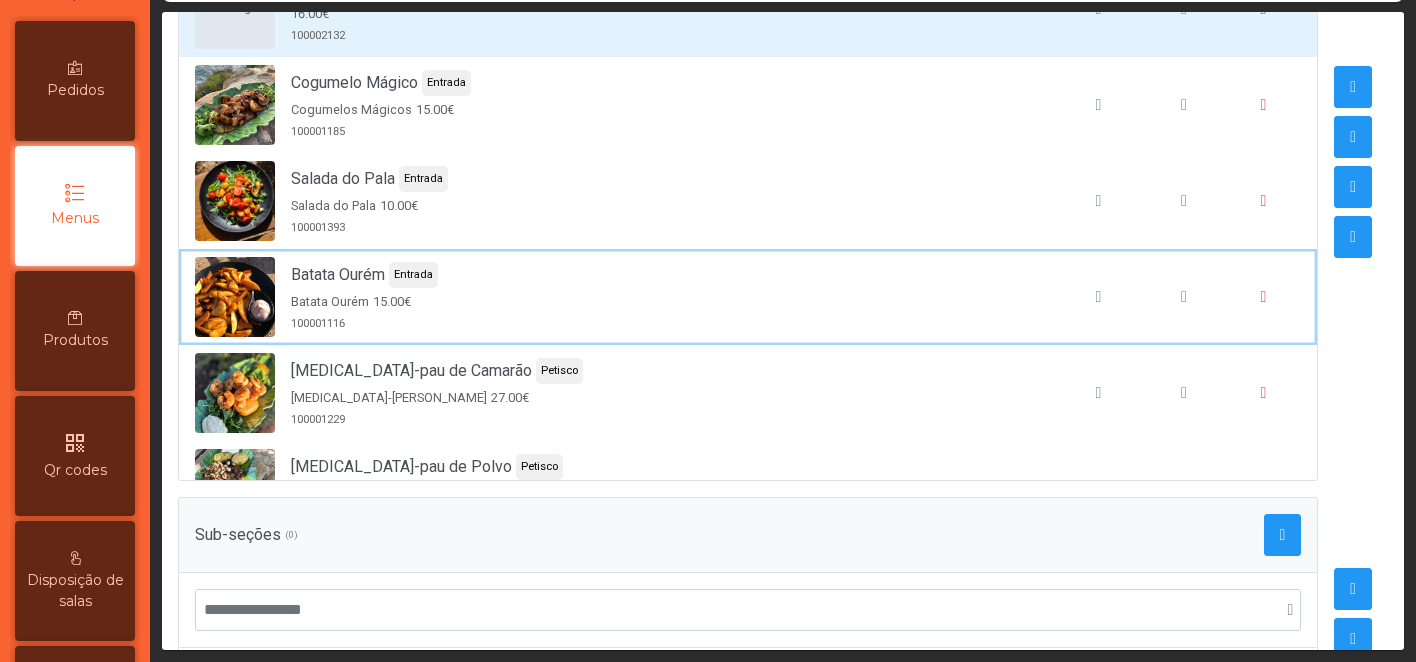 click on "Batata Ourém  Entrada  Batata Ourém   15.00€   100001116" at bounding box center (748, 297) 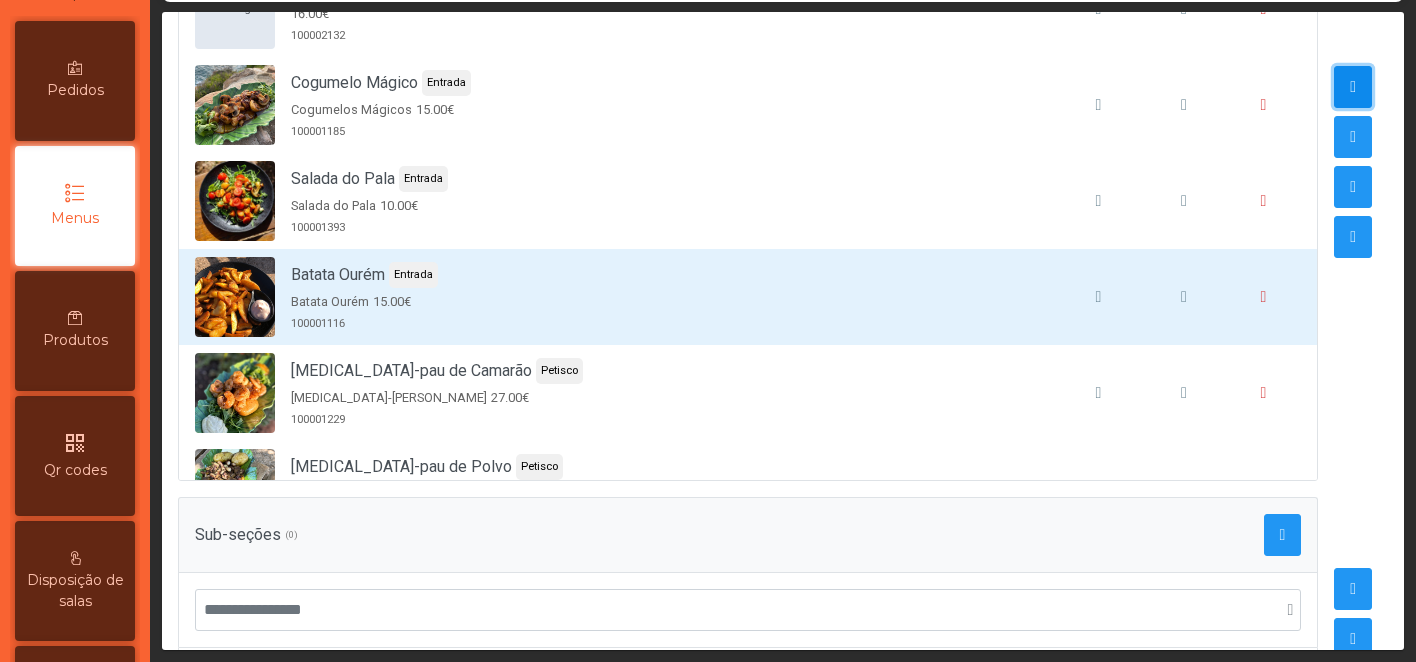 click 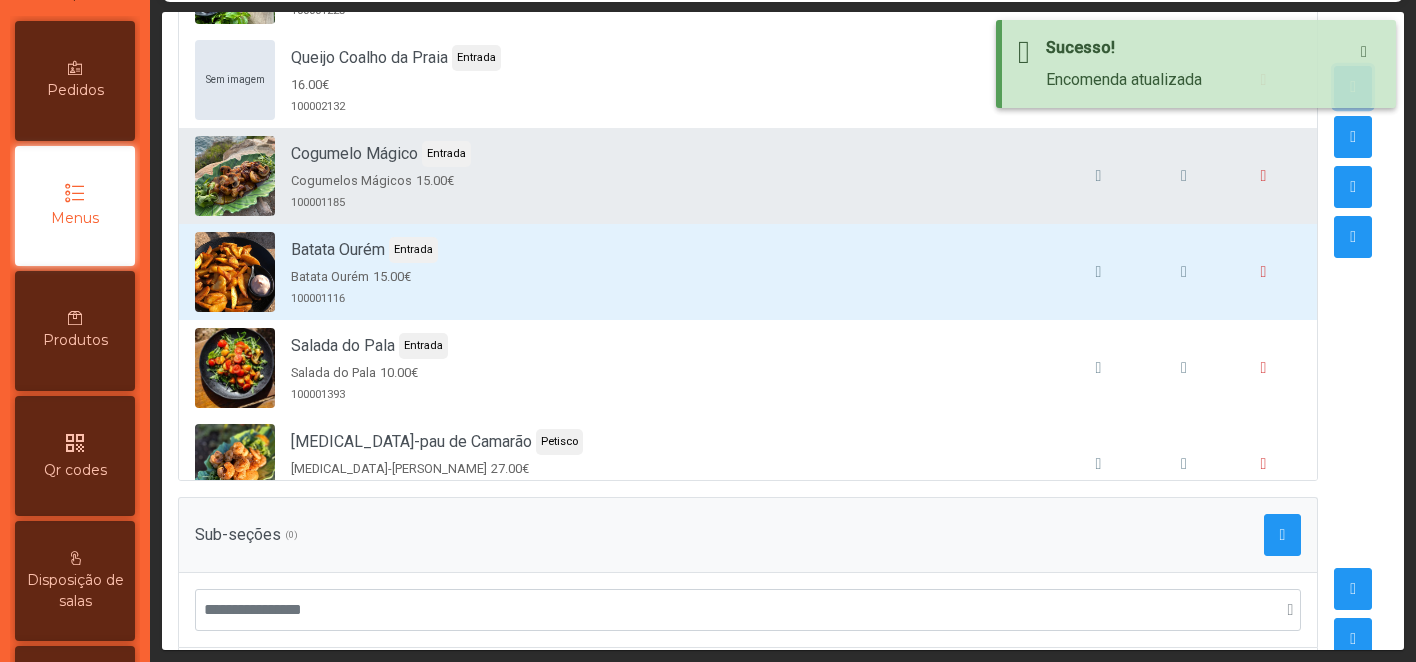scroll, scrollTop: 548, scrollLeft: 0, axis: vertical 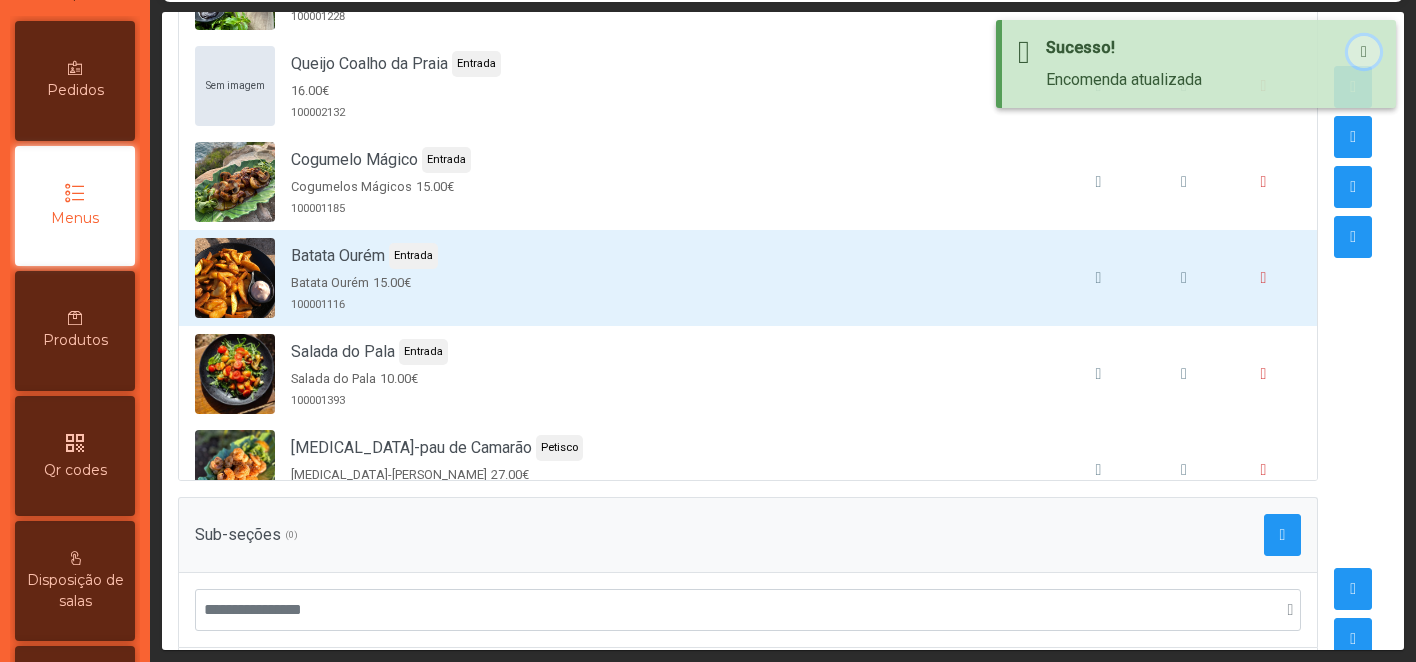 click 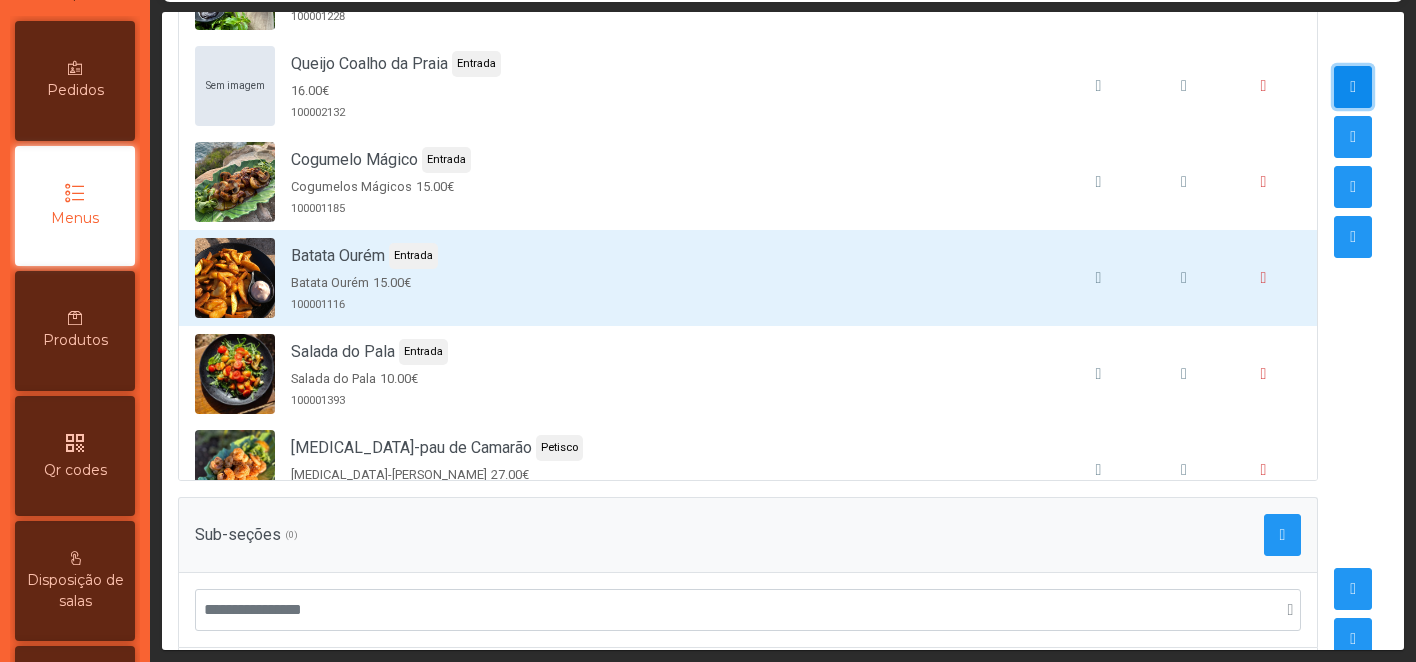 click 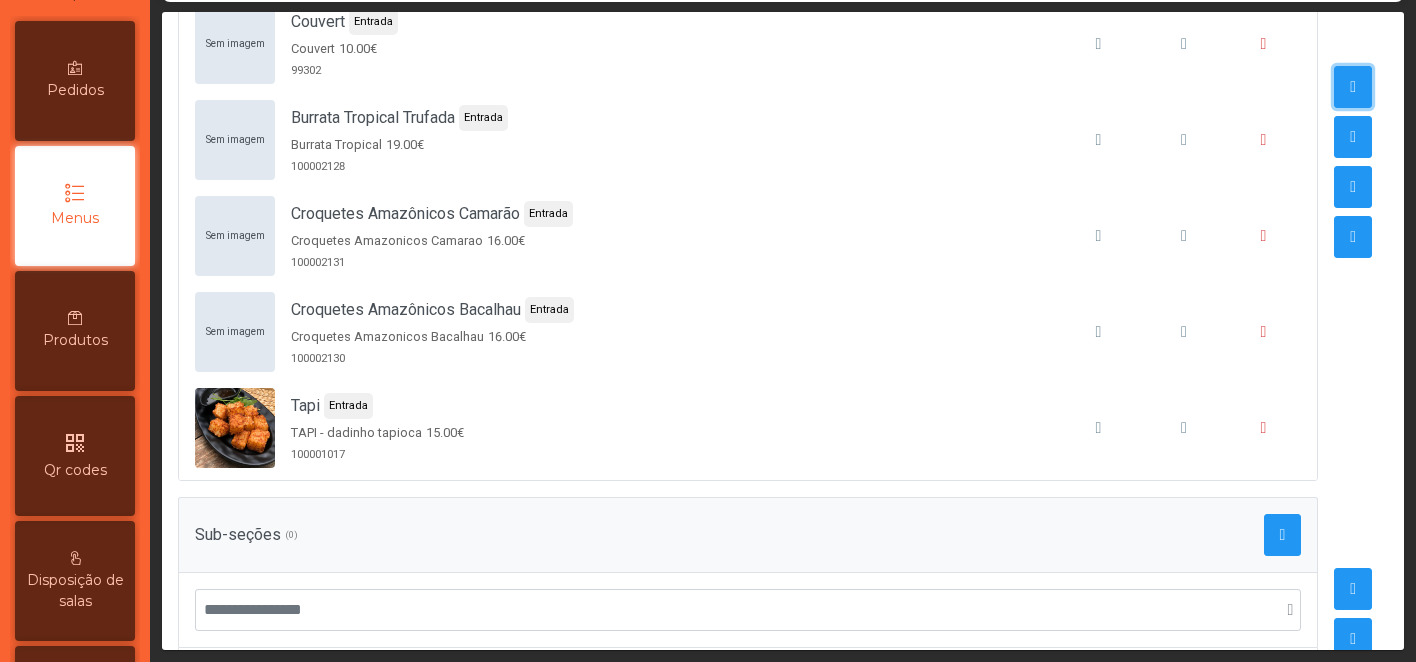 scroll, scrollTop: 0, scrollLeft: 0, axis: both 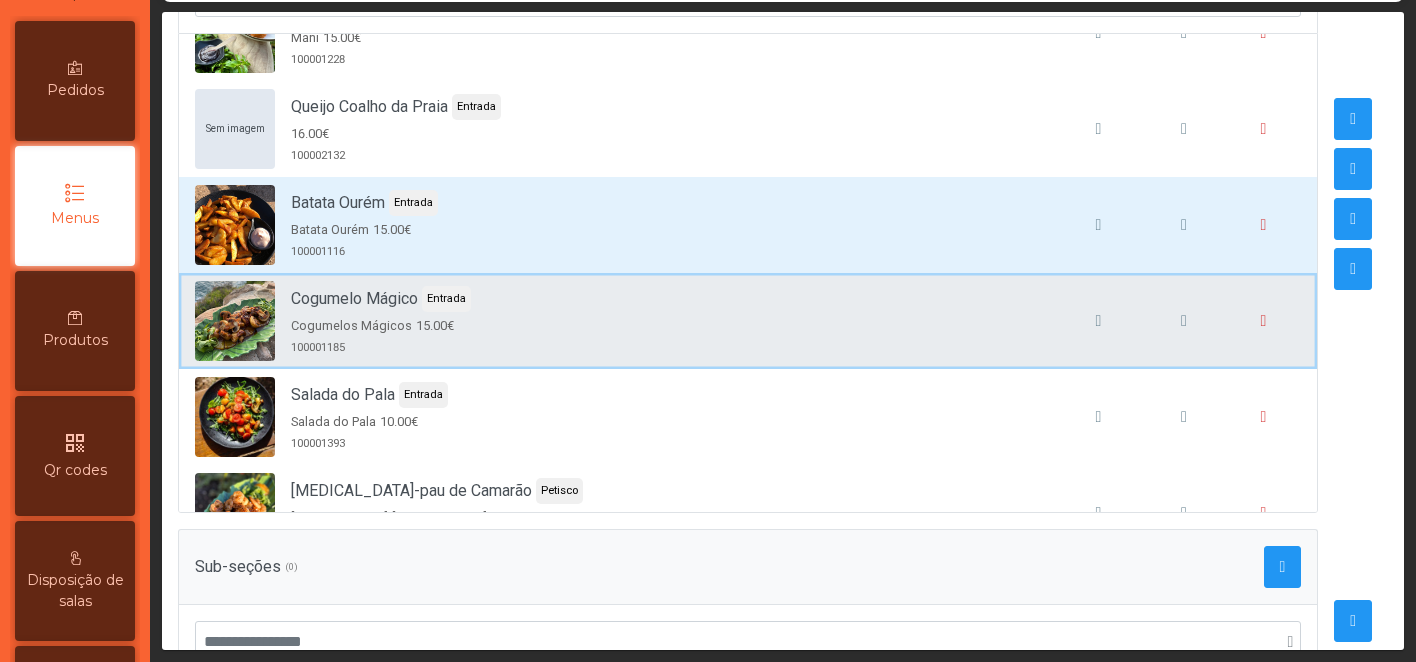 click on "Cogumelo Mágico  Entrada  Cogumelos Mágicos   15.00€   100001185" at bounding box center [748, 321] 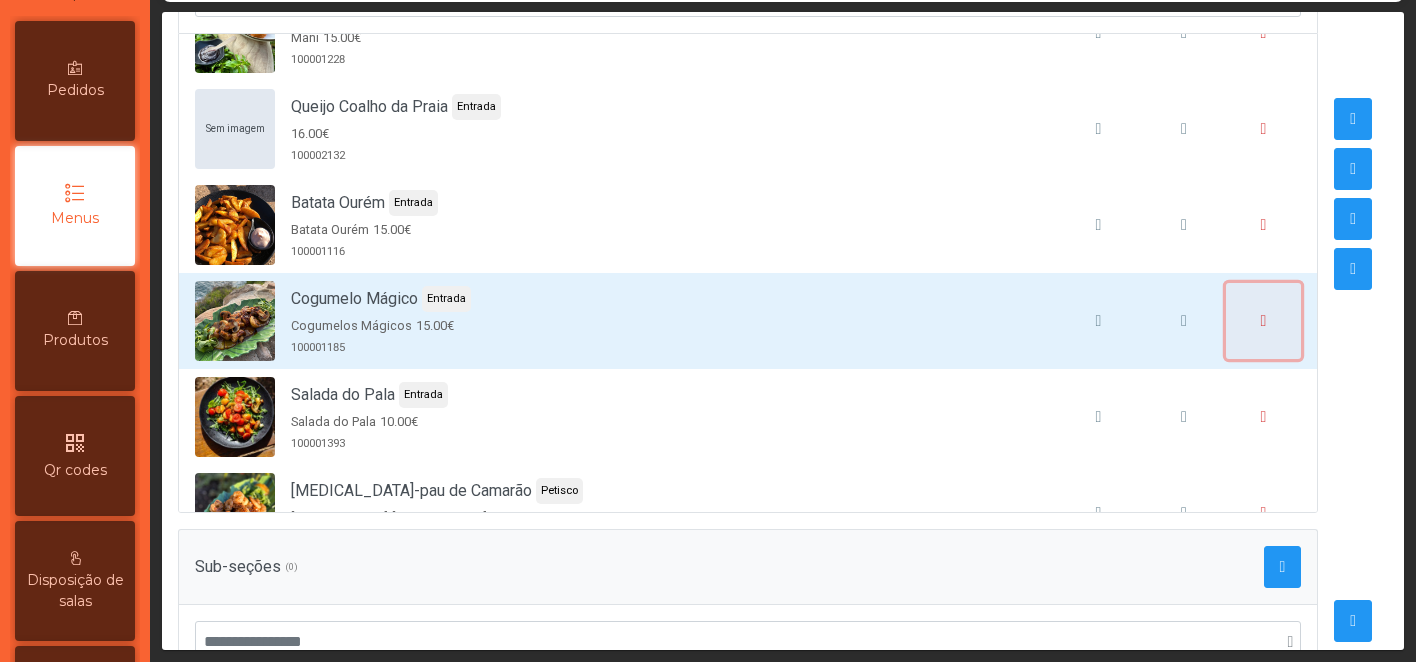click 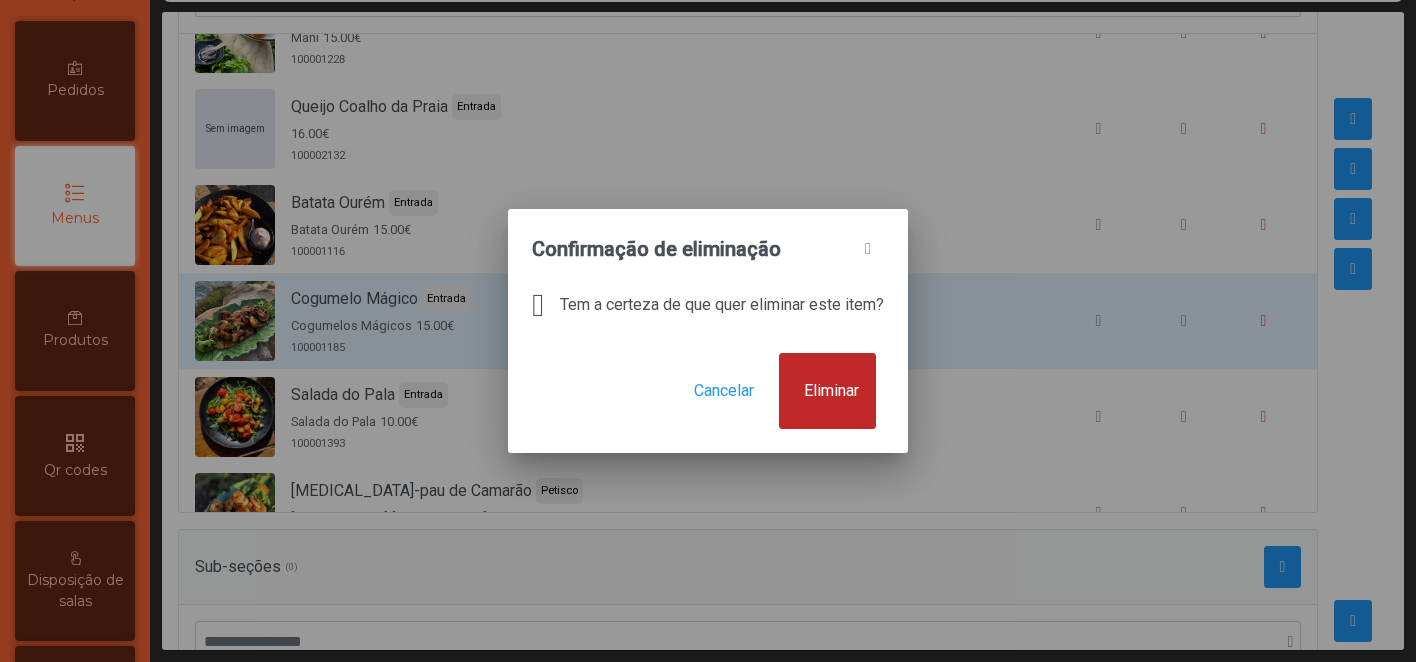 click on "Eliminar" at bounding box center [827, 391] 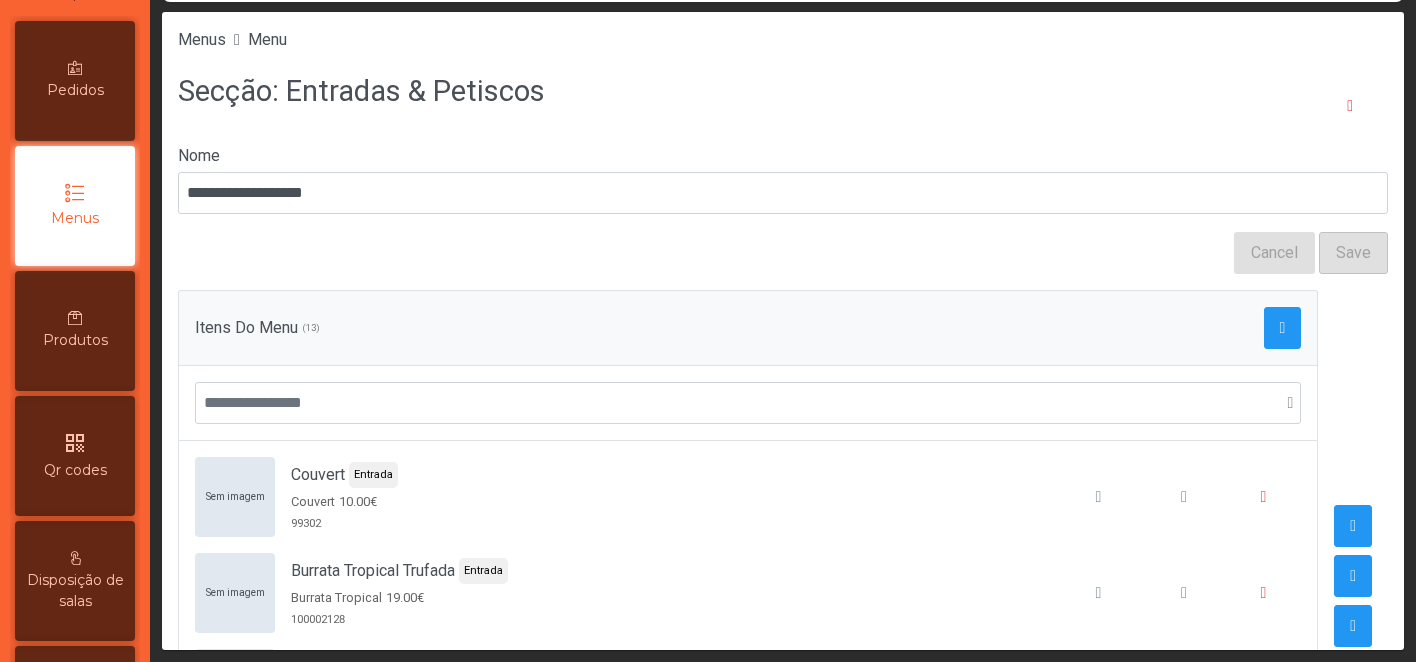 scroll, scrollTop: 136, scrollLeft: 0, axis: vertical 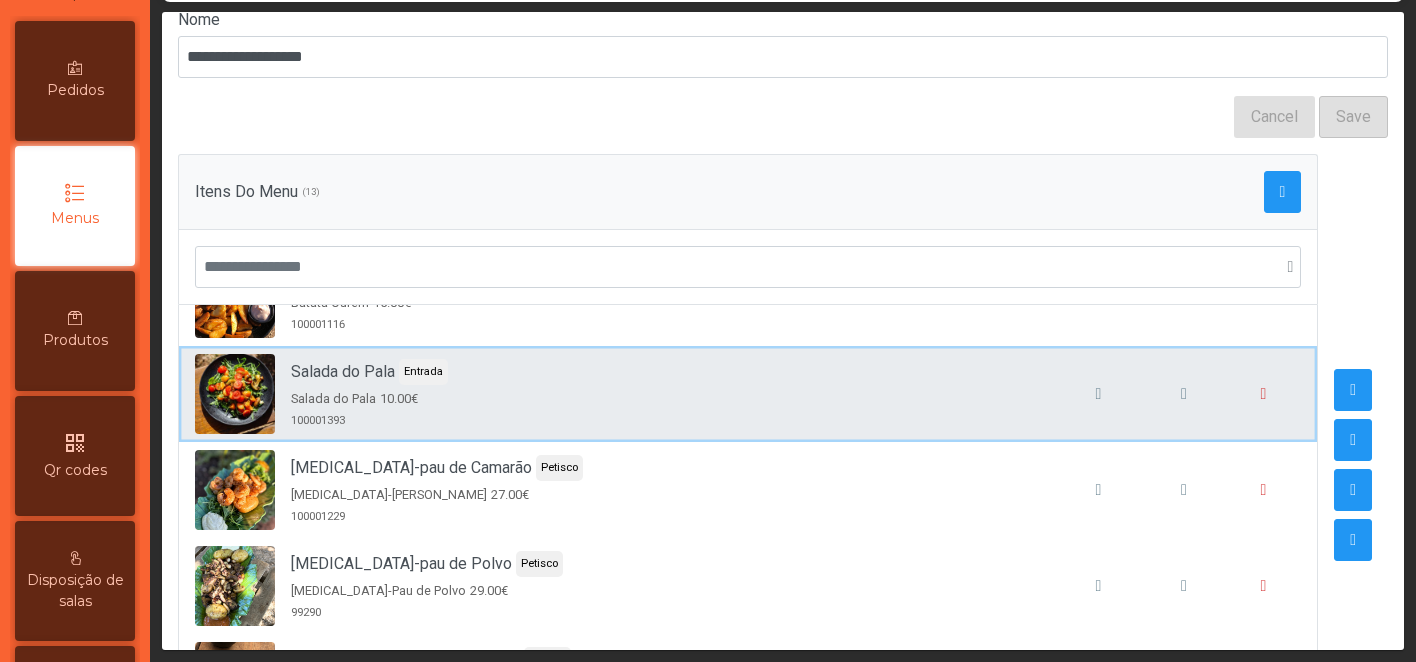 click on "Salada do Pala  Entrada  Salada do Pala   10.00€   100001393" at bounding box center [748, 394] 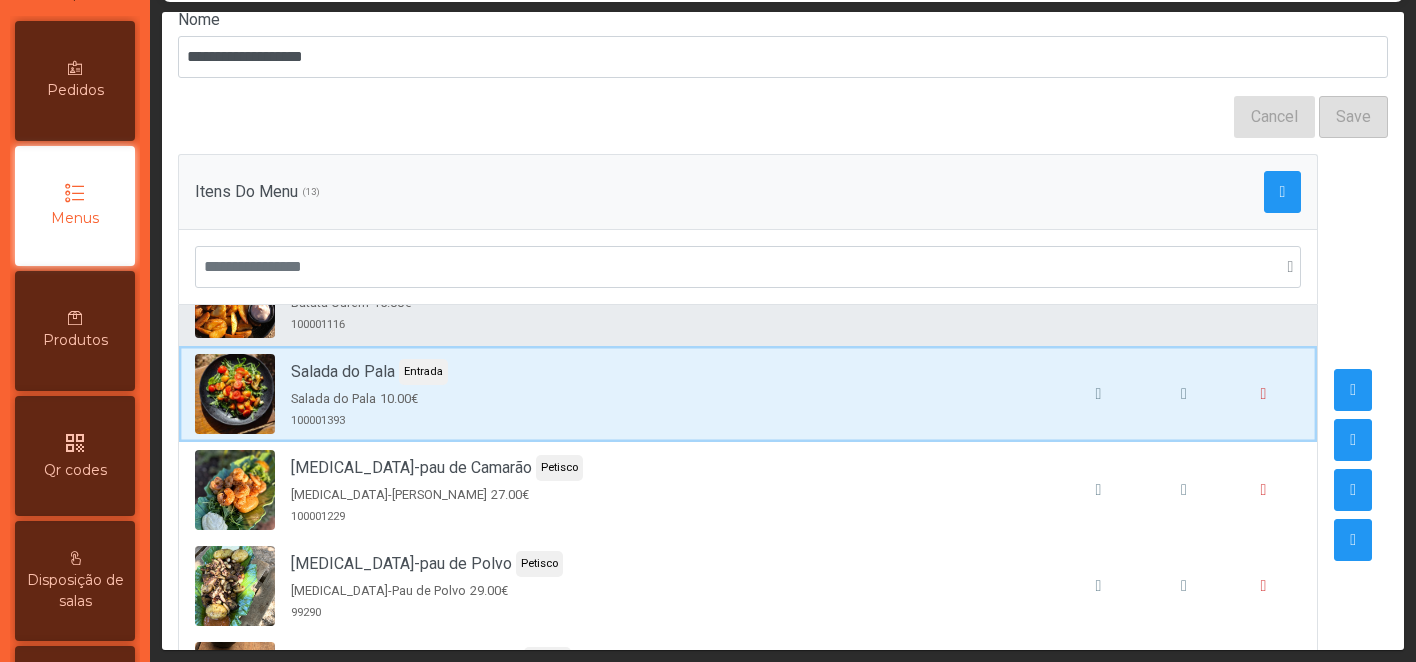 scroll, scrollTop: 786, scrollLeft: 0, axis: vertical 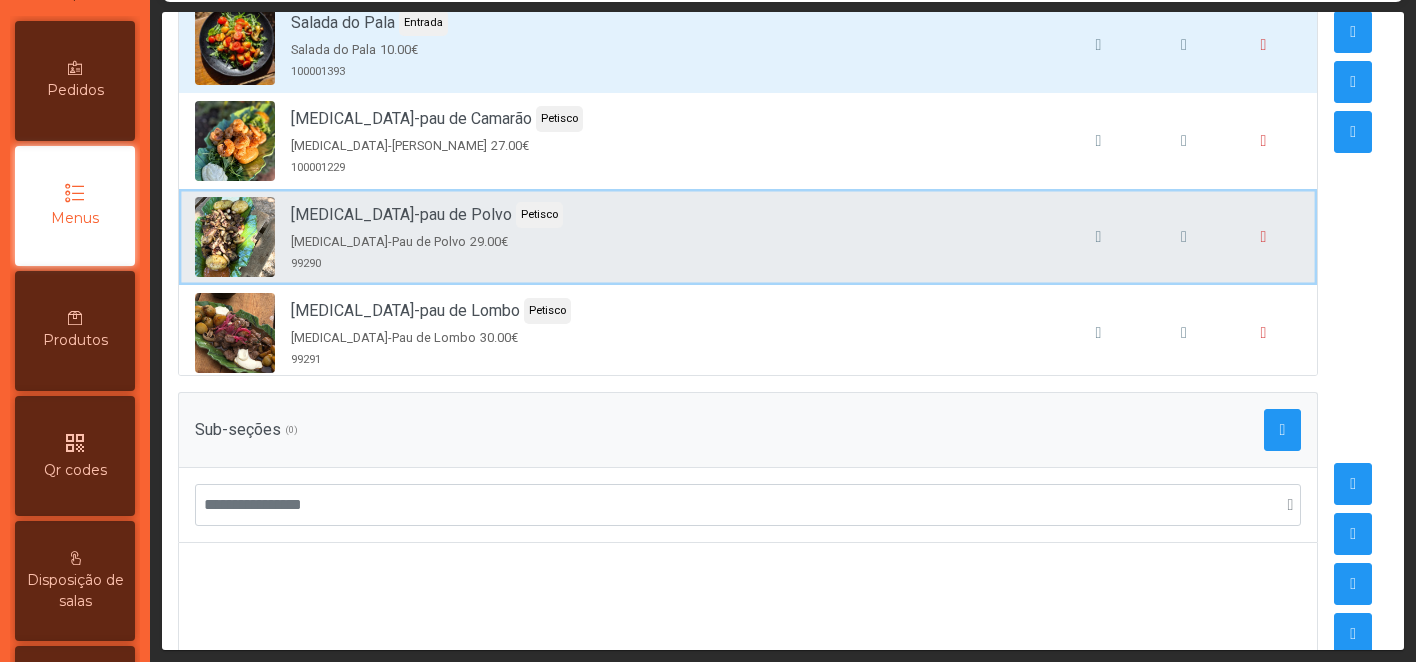 click on "Pica-pau de Polvo  Petisco  Pica-Pau de Polvo   29.00€   99290" at bounding box center [748, 237] 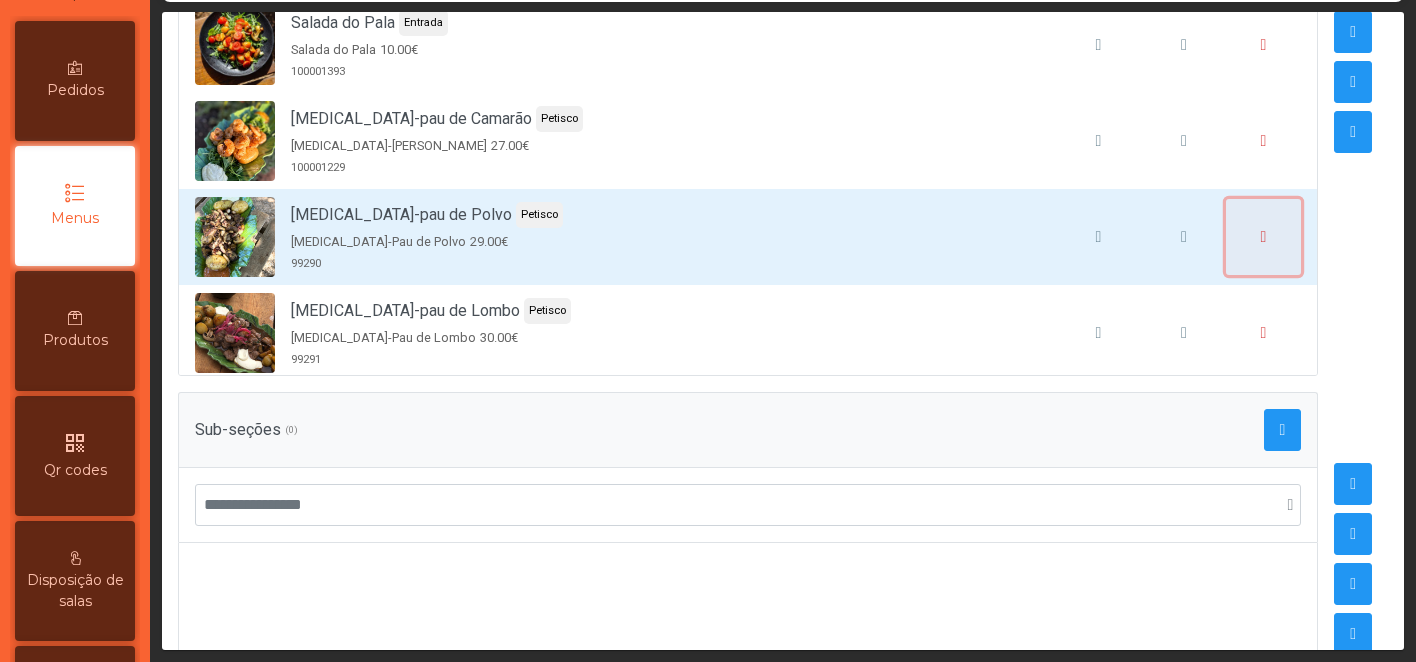 click 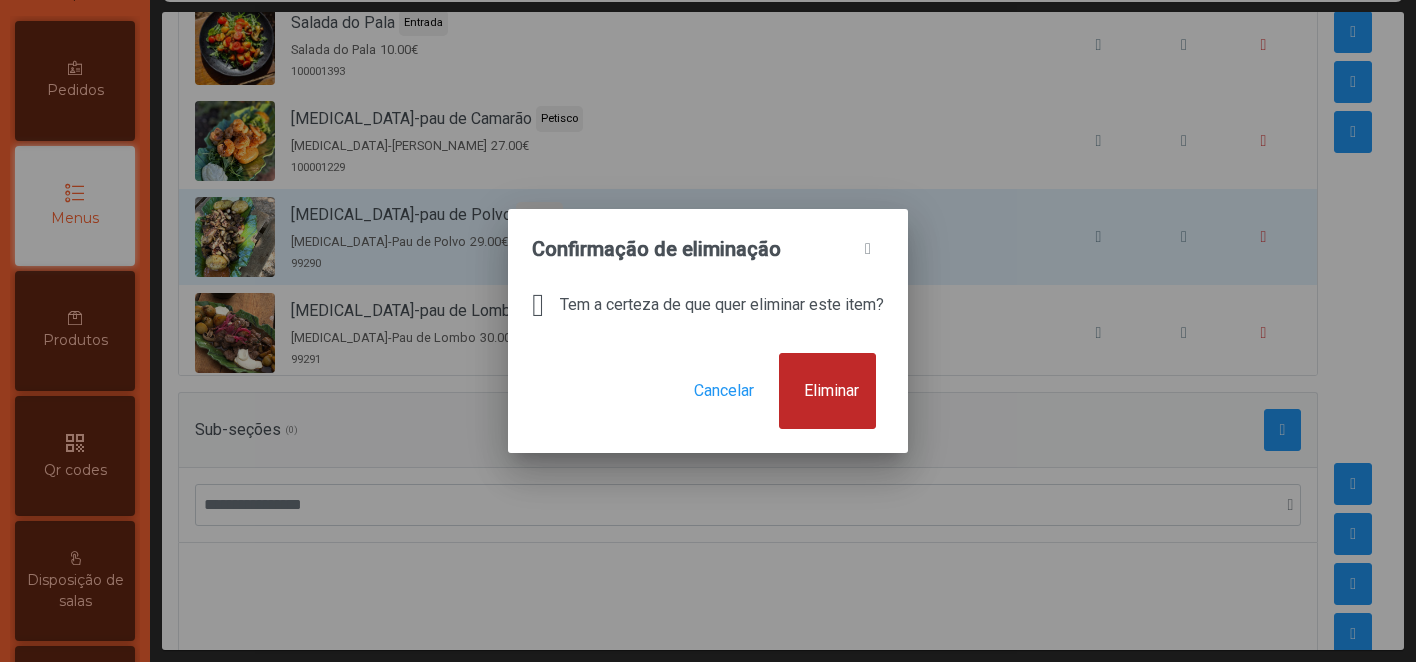 click on "Eliminar" at bounding box center [831, 391] 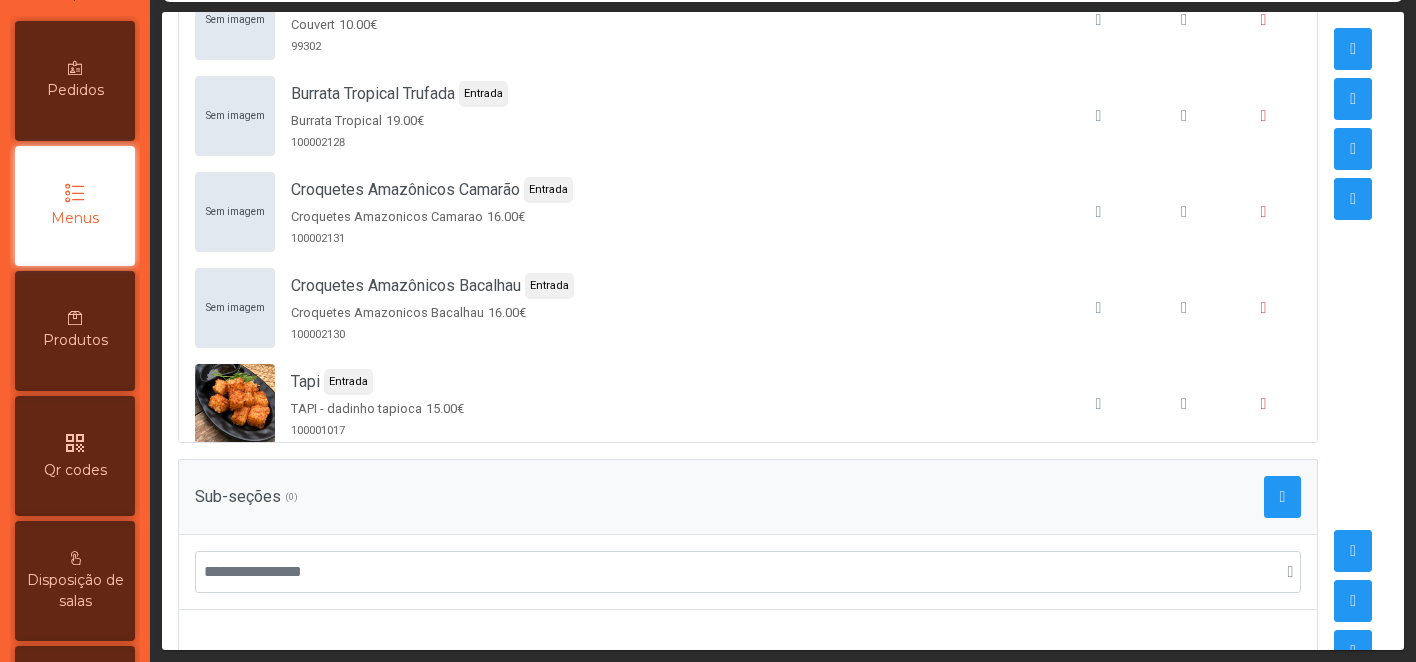 scroll, scrollTop: 522, scrollLeft: 0, axis: vertical 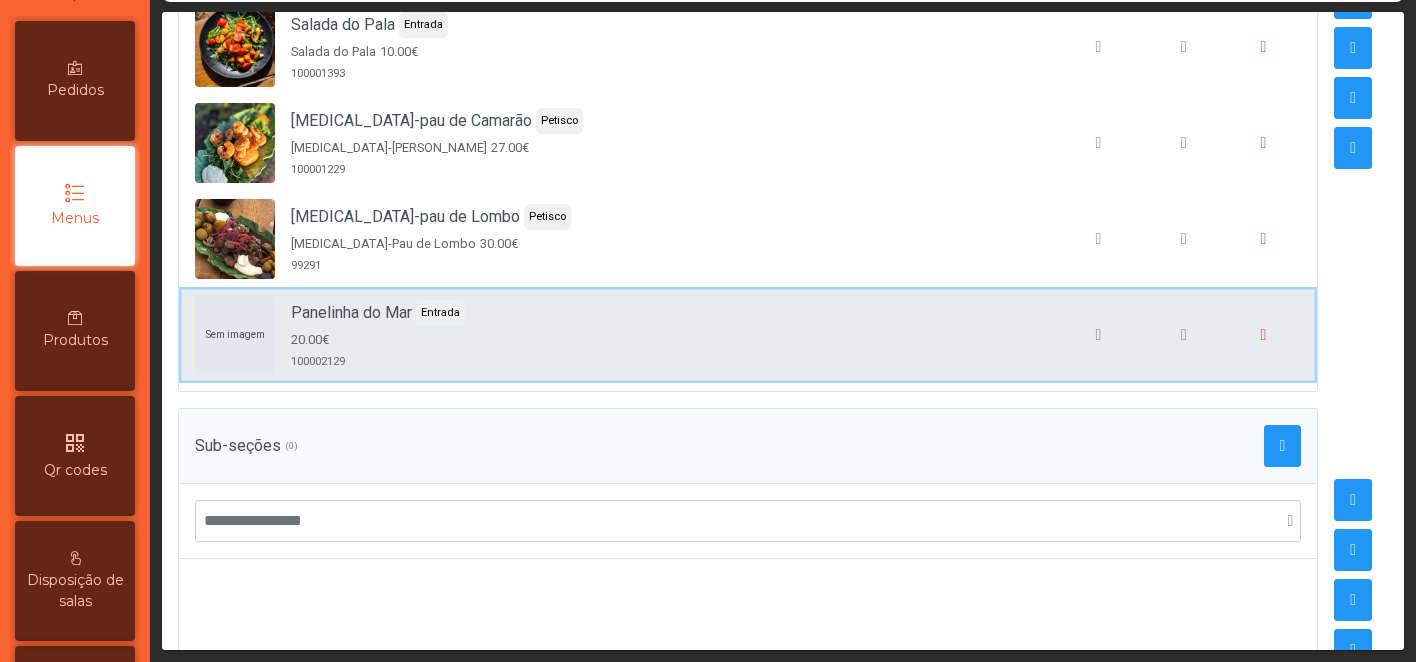 click on "Sem imagem   Panelinha do Mar  Entrada  20.00€   100002129" at bounding box center (748, 335) 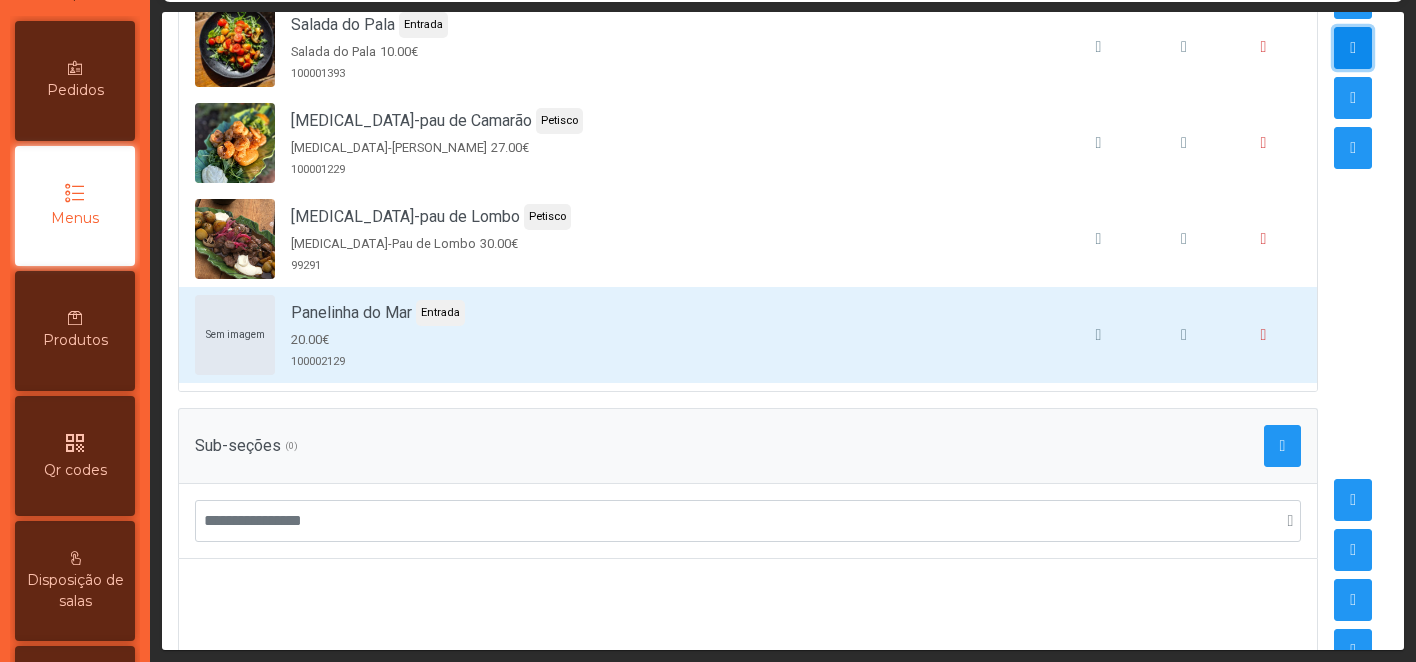 click 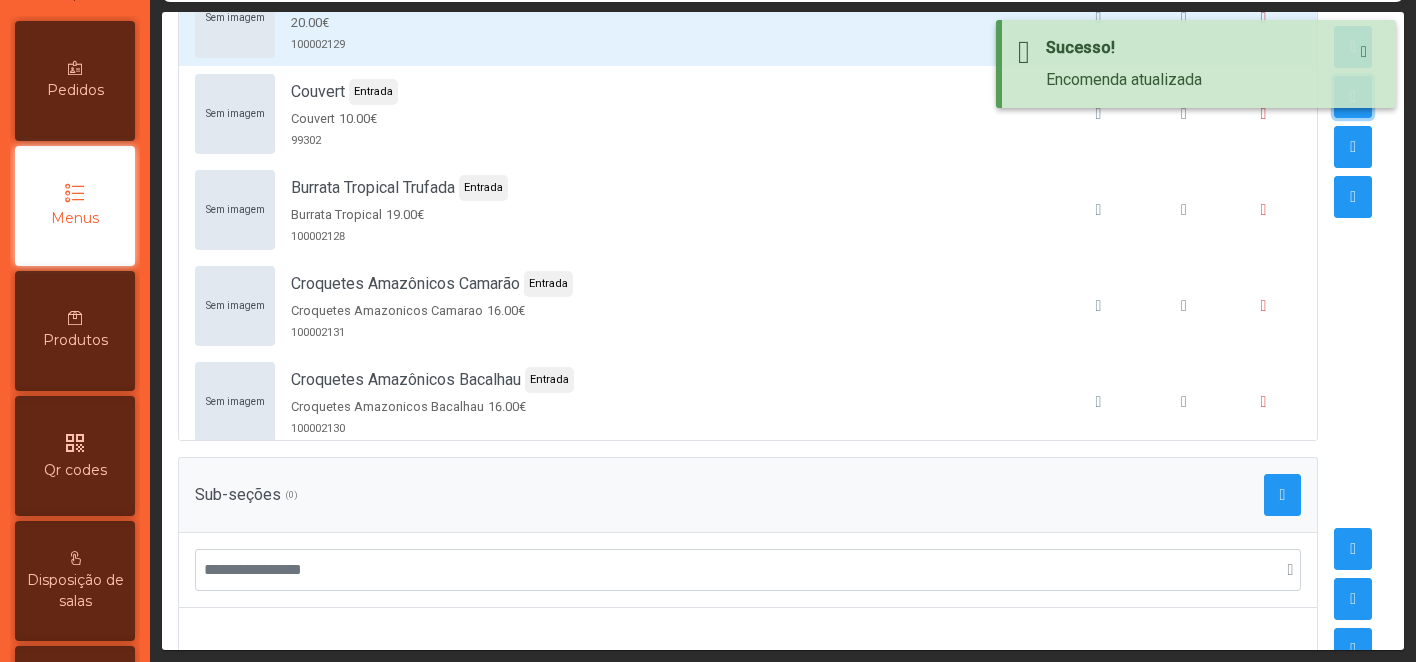 scroll, scrollTop: 465, scrollLeft: 0, axis: vertical 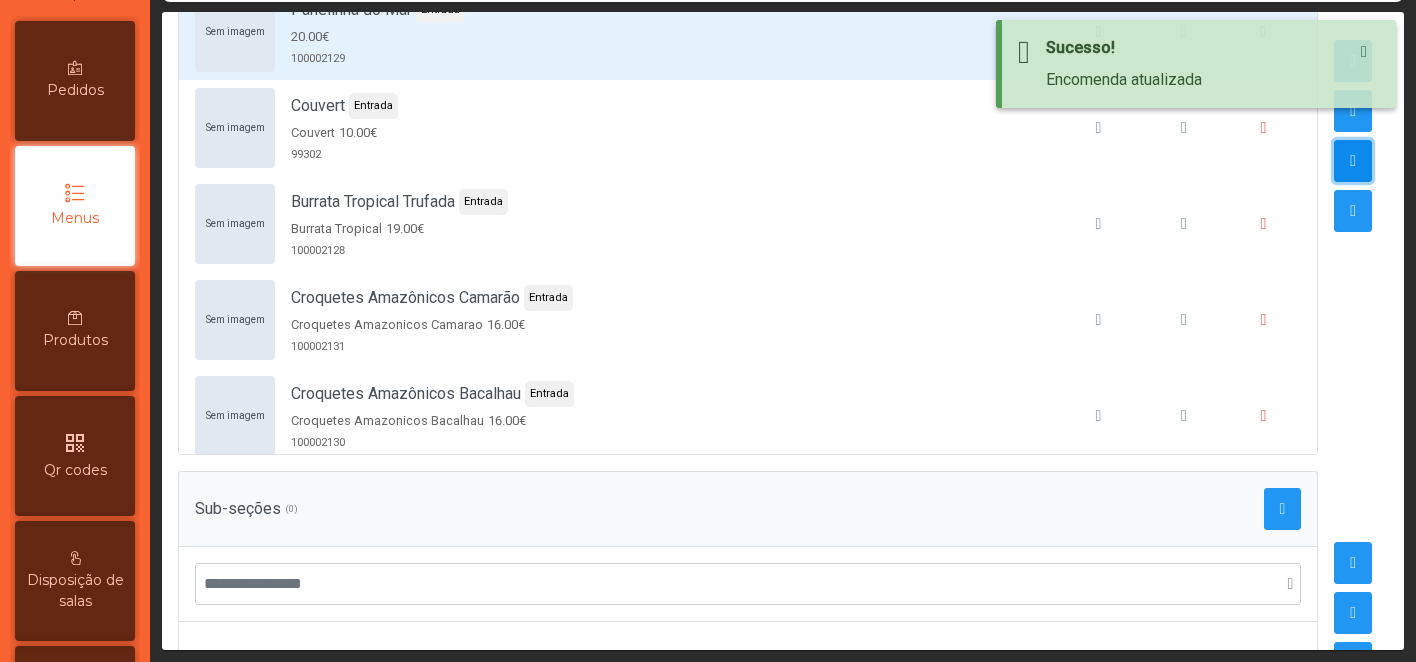 click 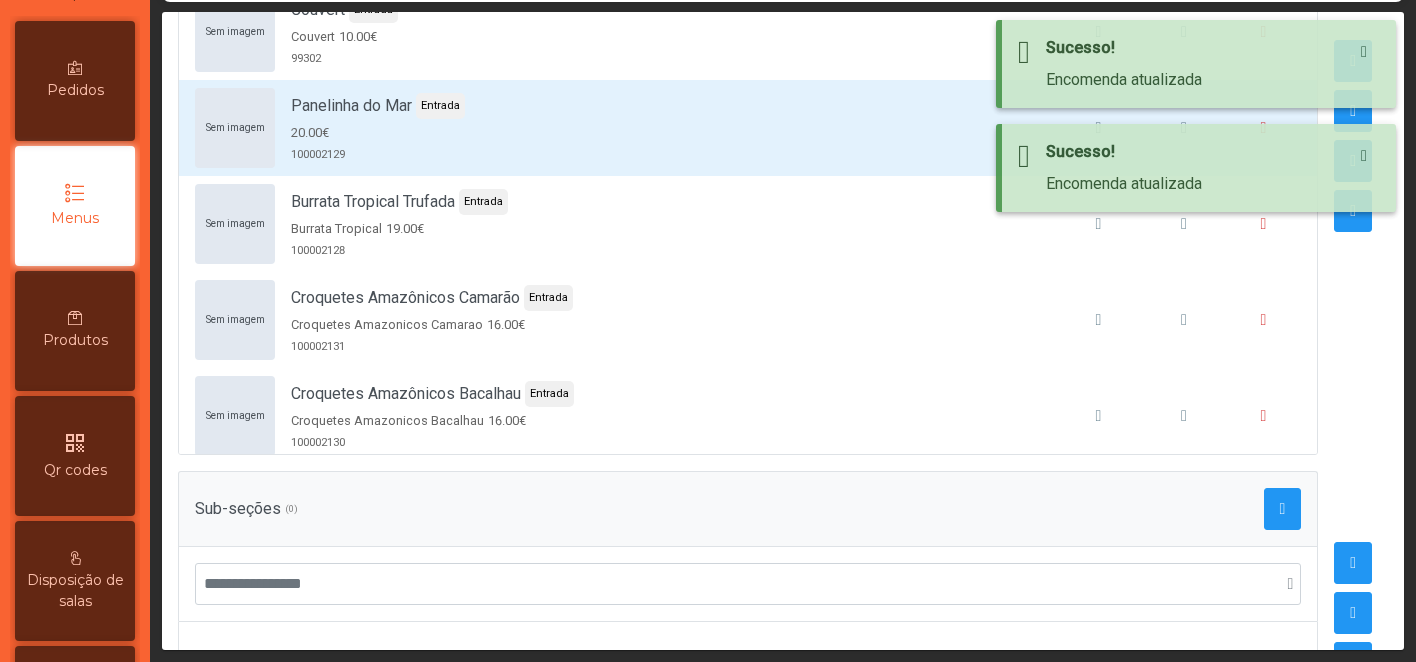 click on "**********" 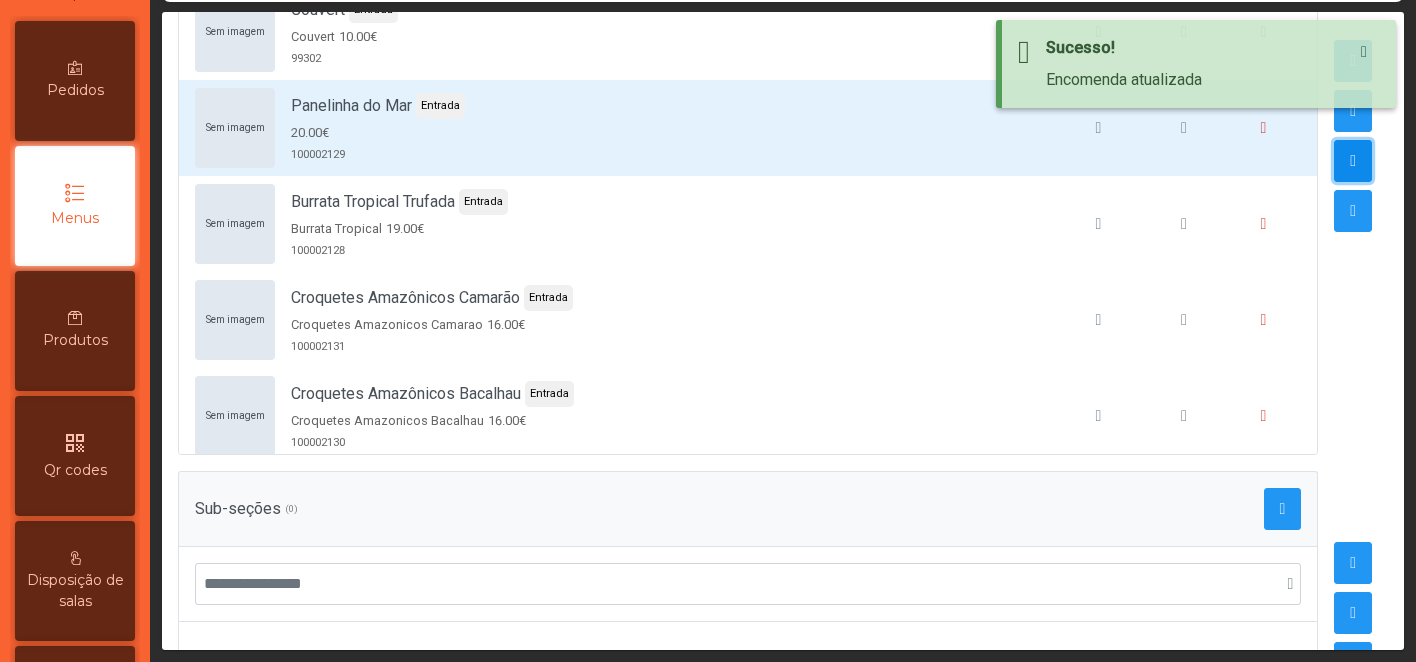 click 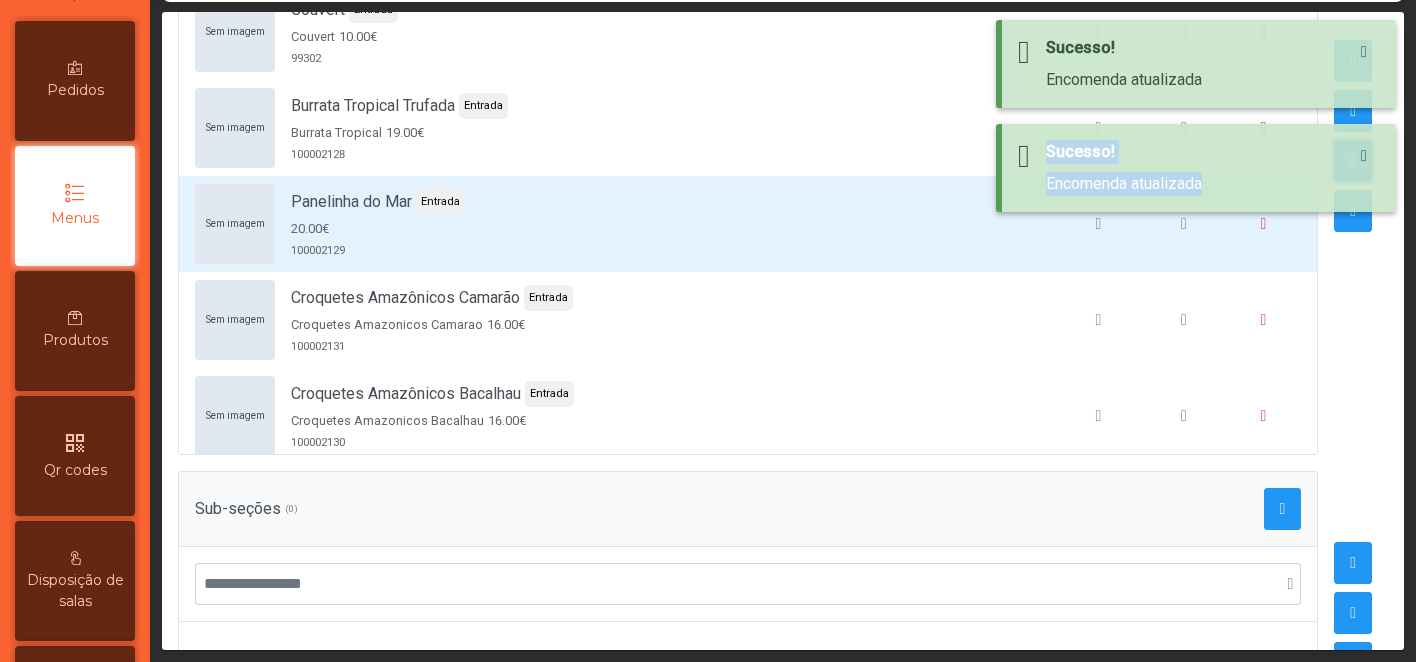click 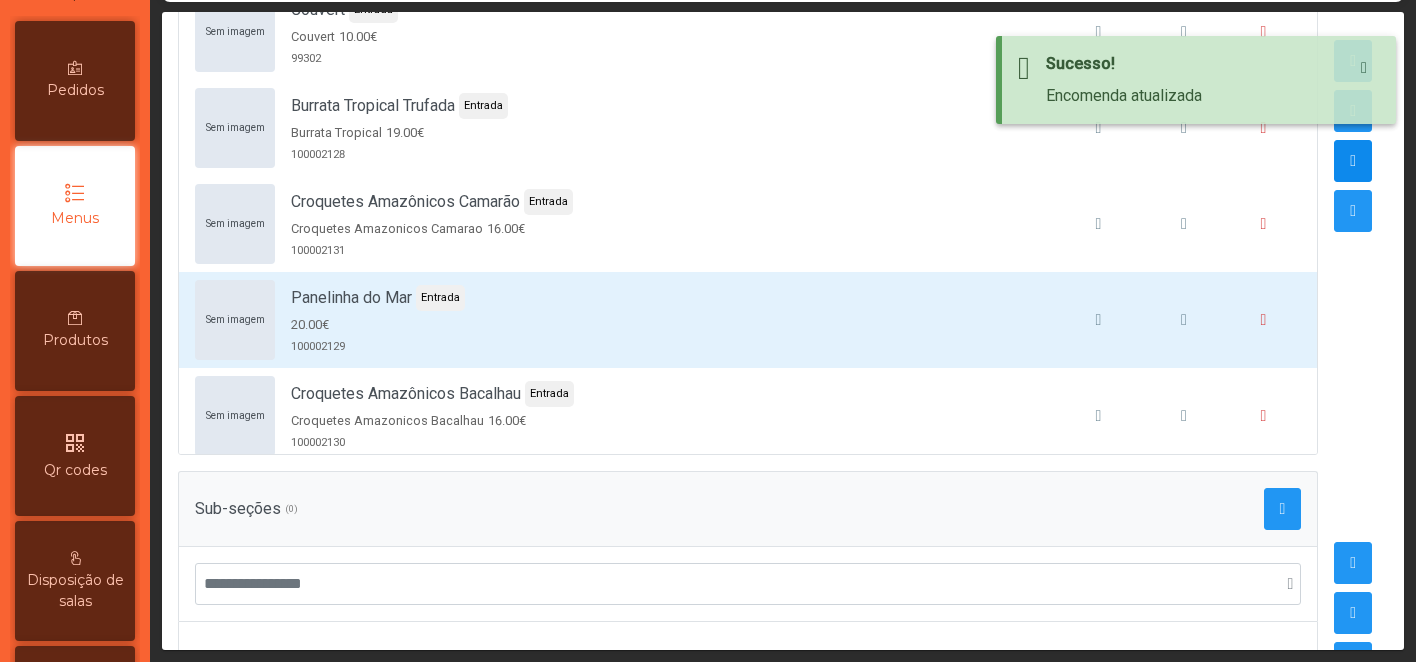click on "**********" 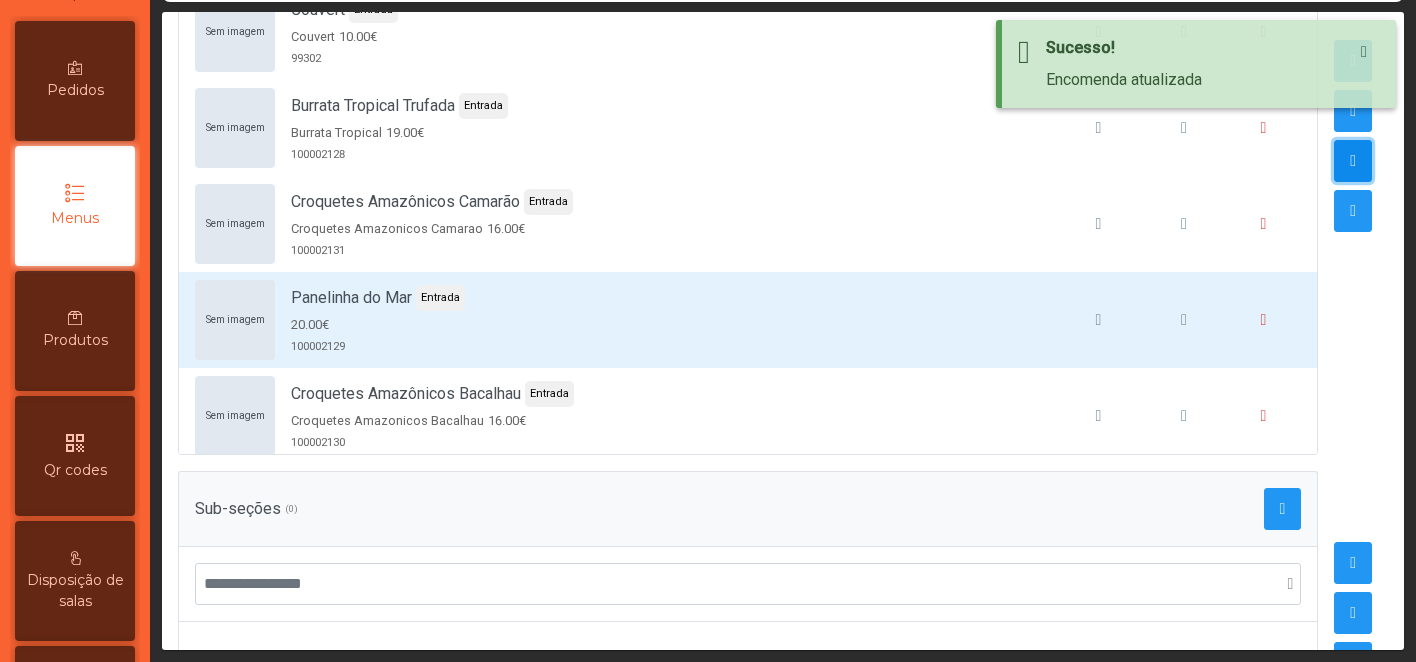 click 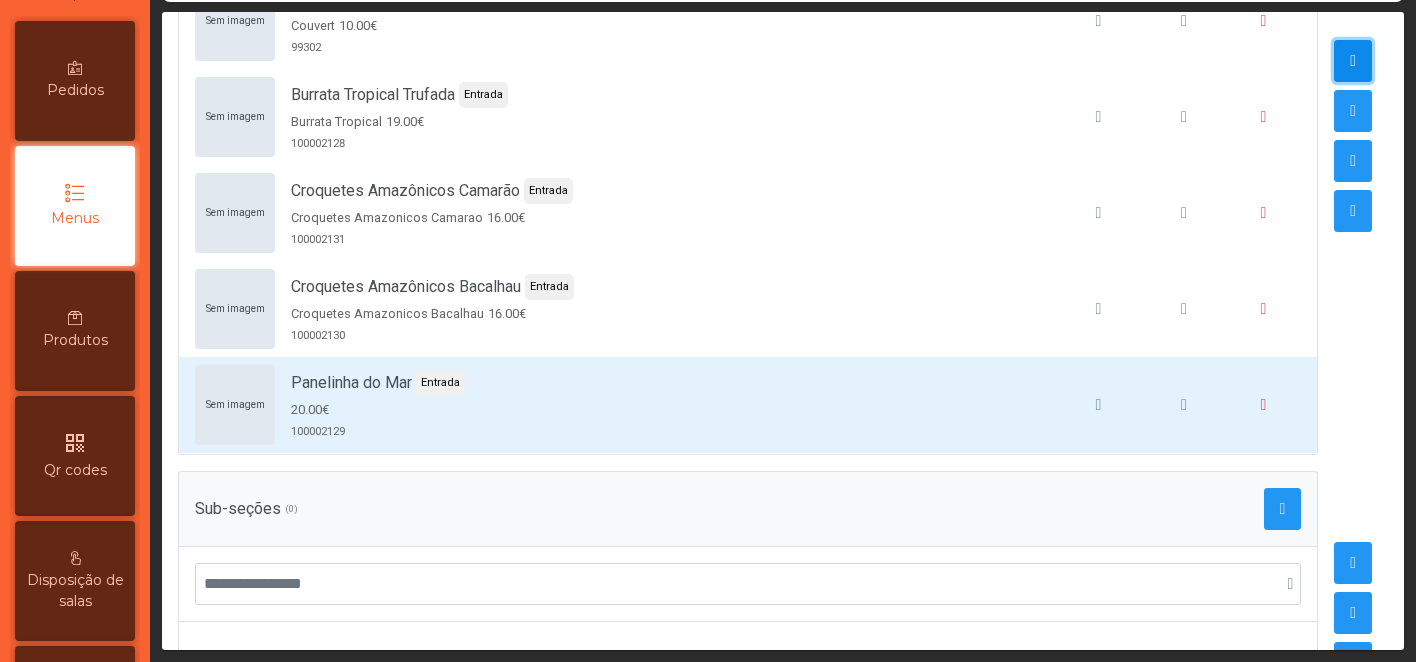 click 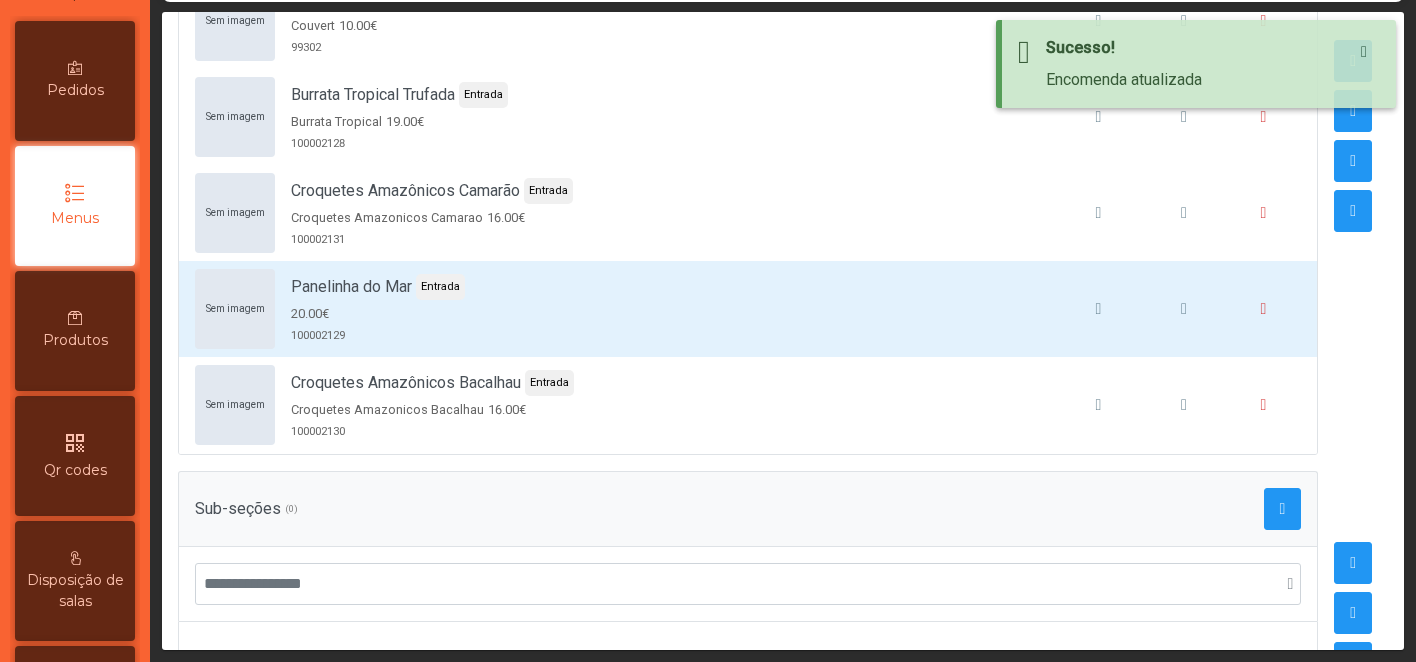 click on "Sucesso! Encomenda atualizada" 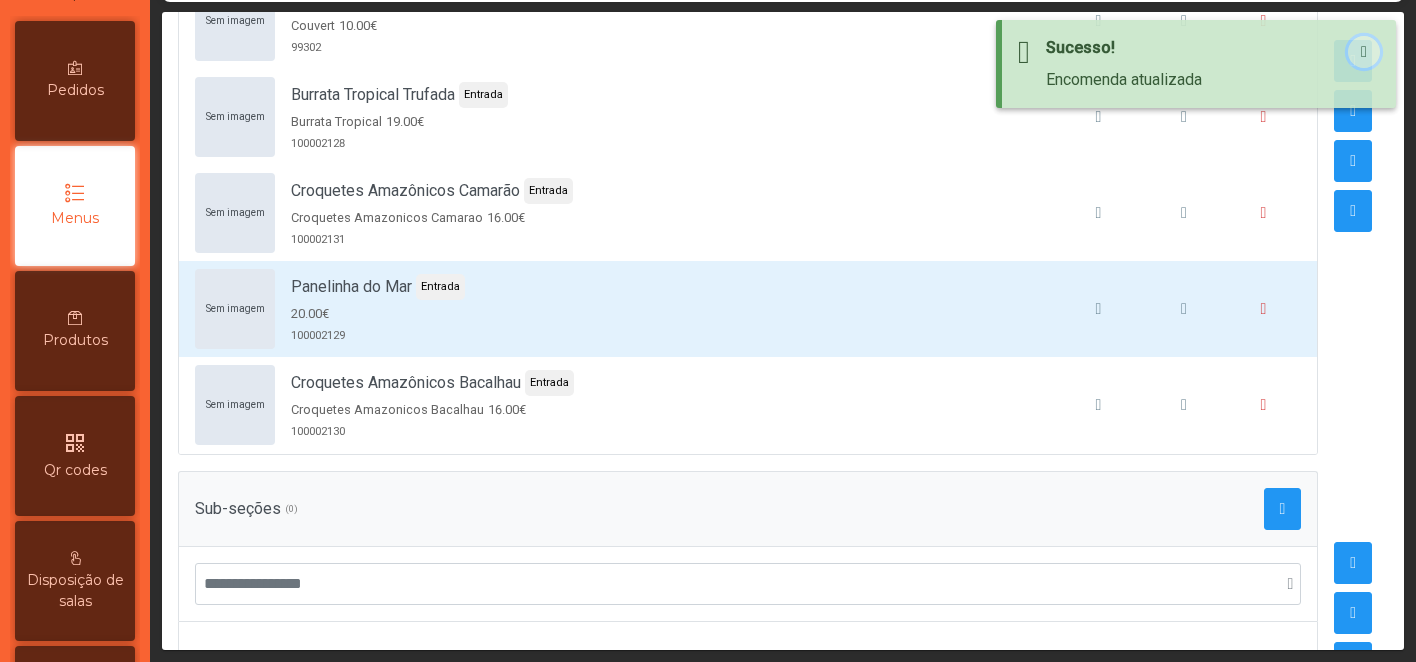click 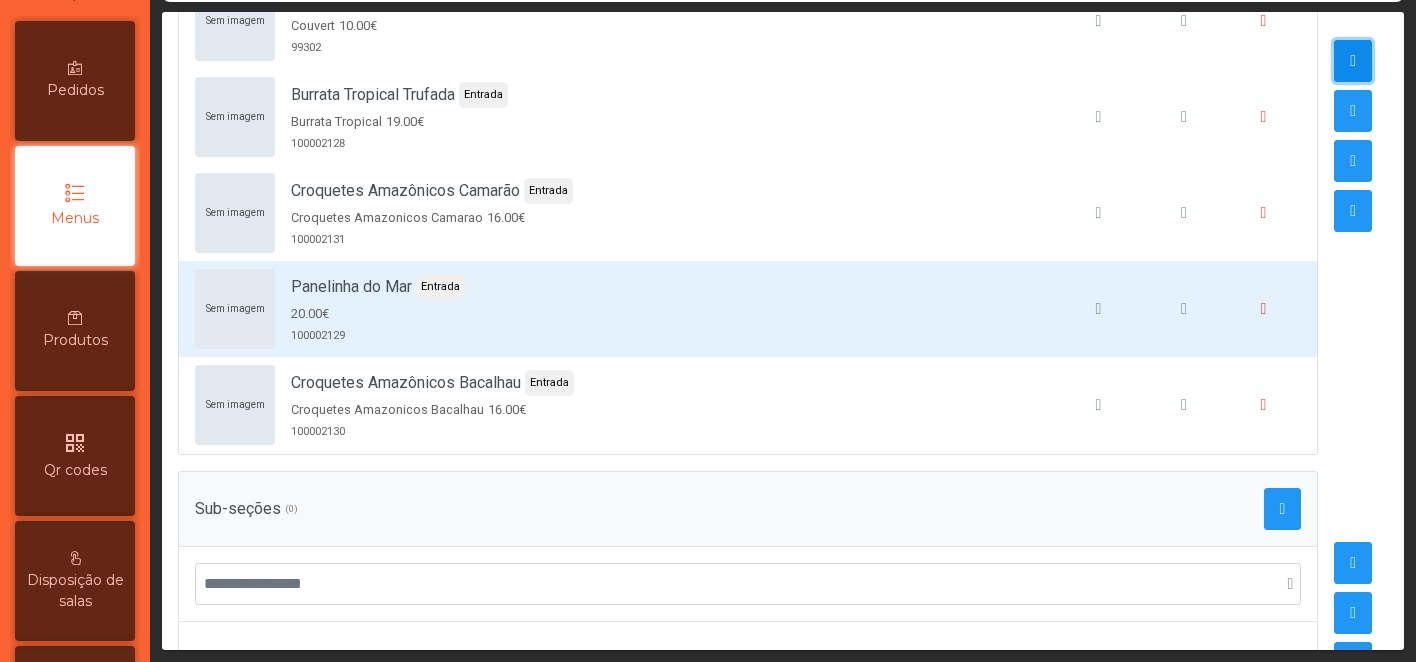 click 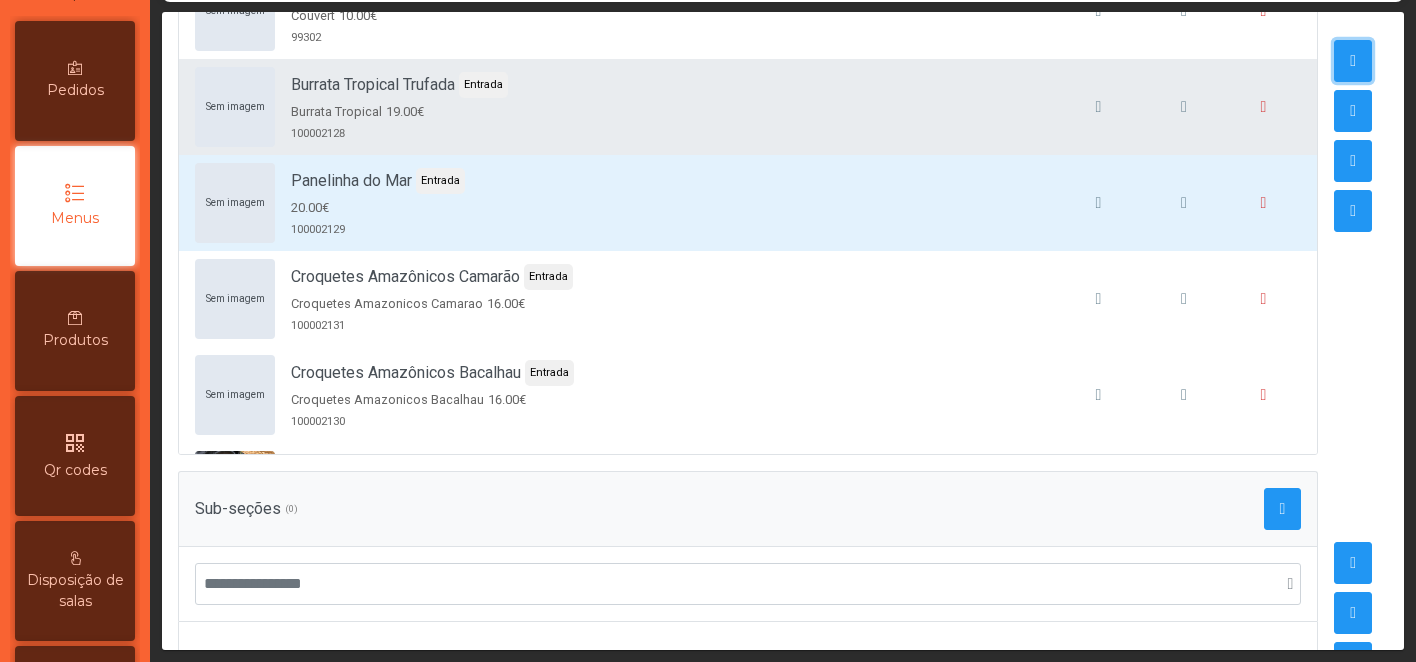 scroll, scrollTop: 28, scrollLeft: 0, axis: vertical 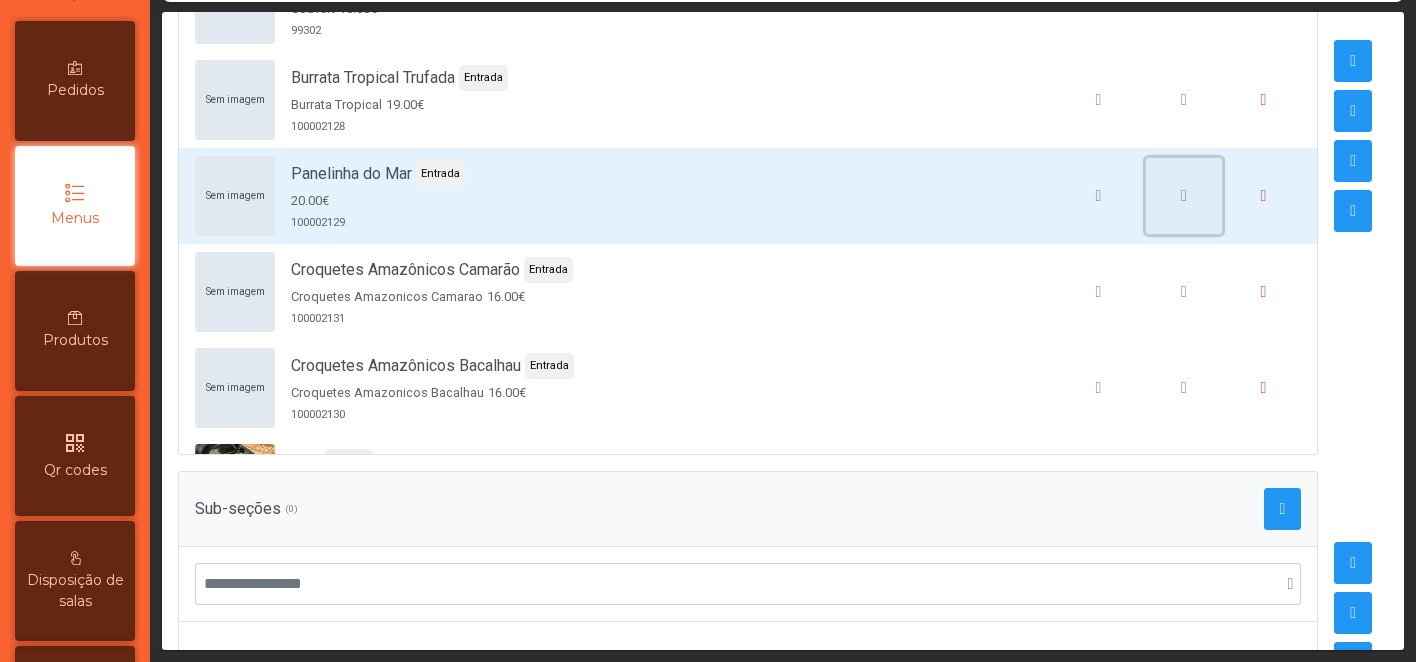 click 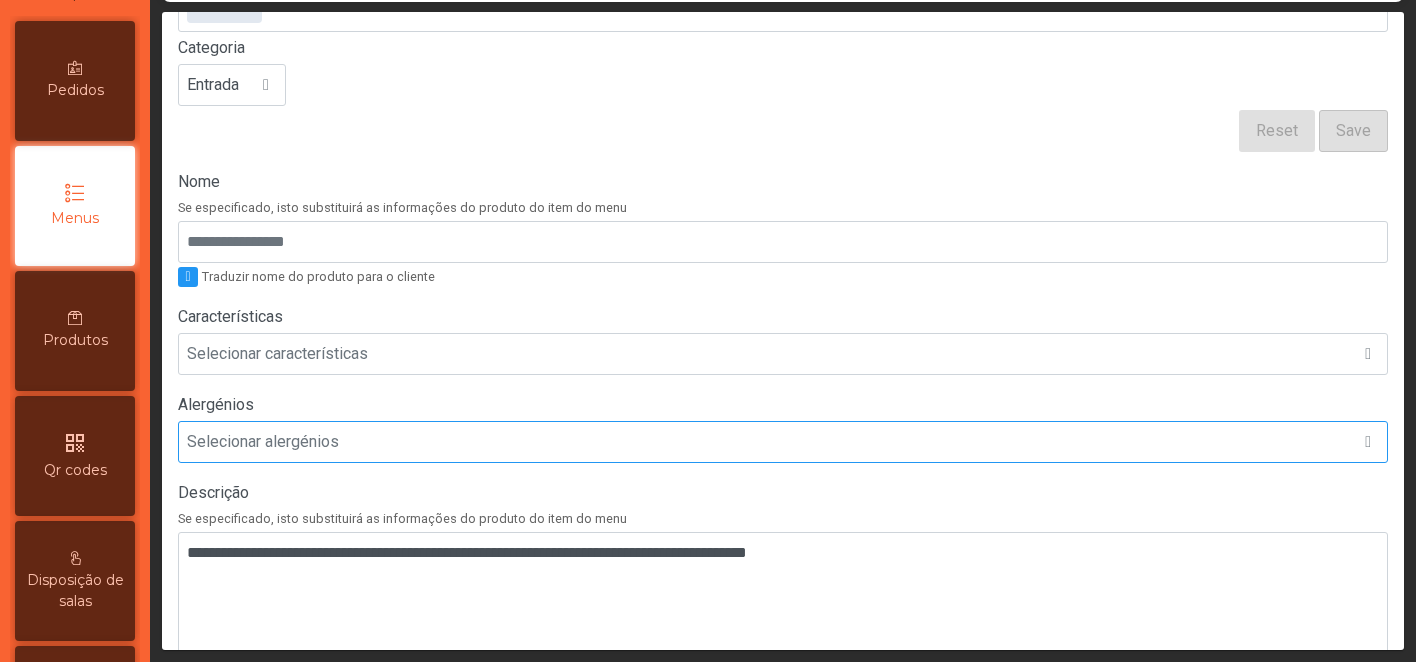 scroll, scrollTop: 241, scrollLeft: 0, axis: vertical 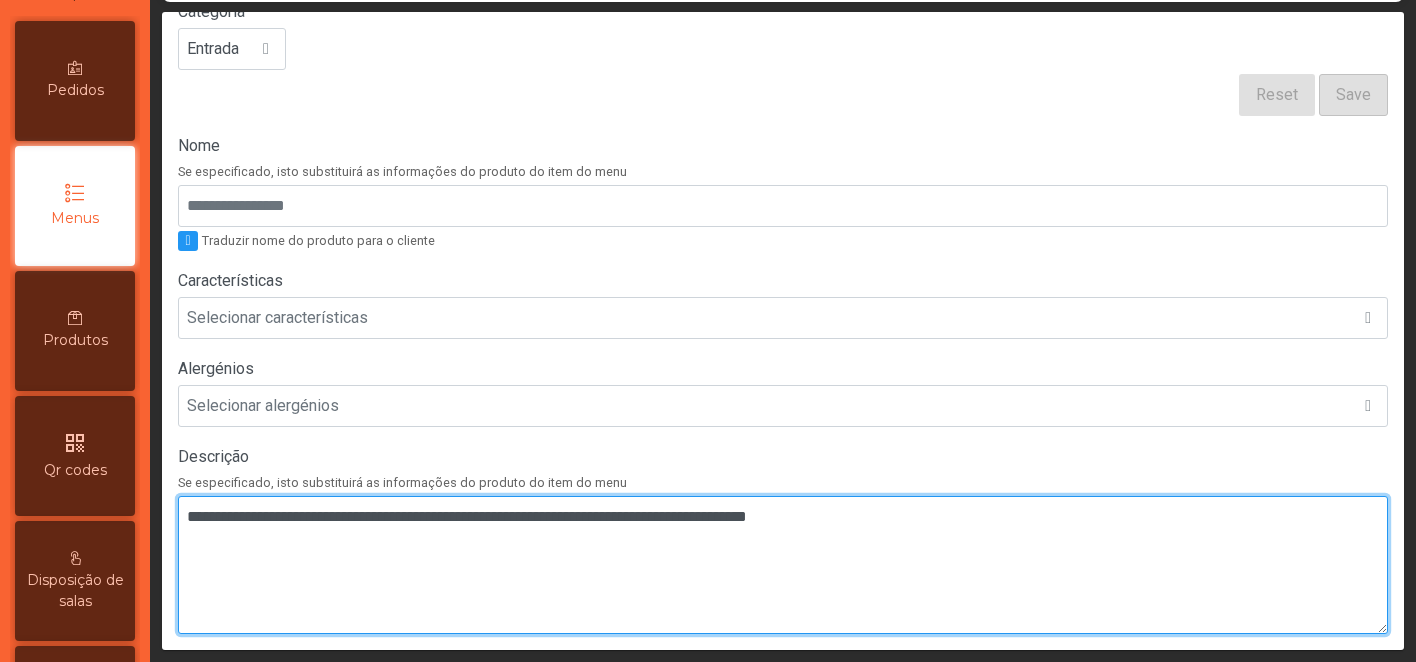click at bounding box center (783, 565) 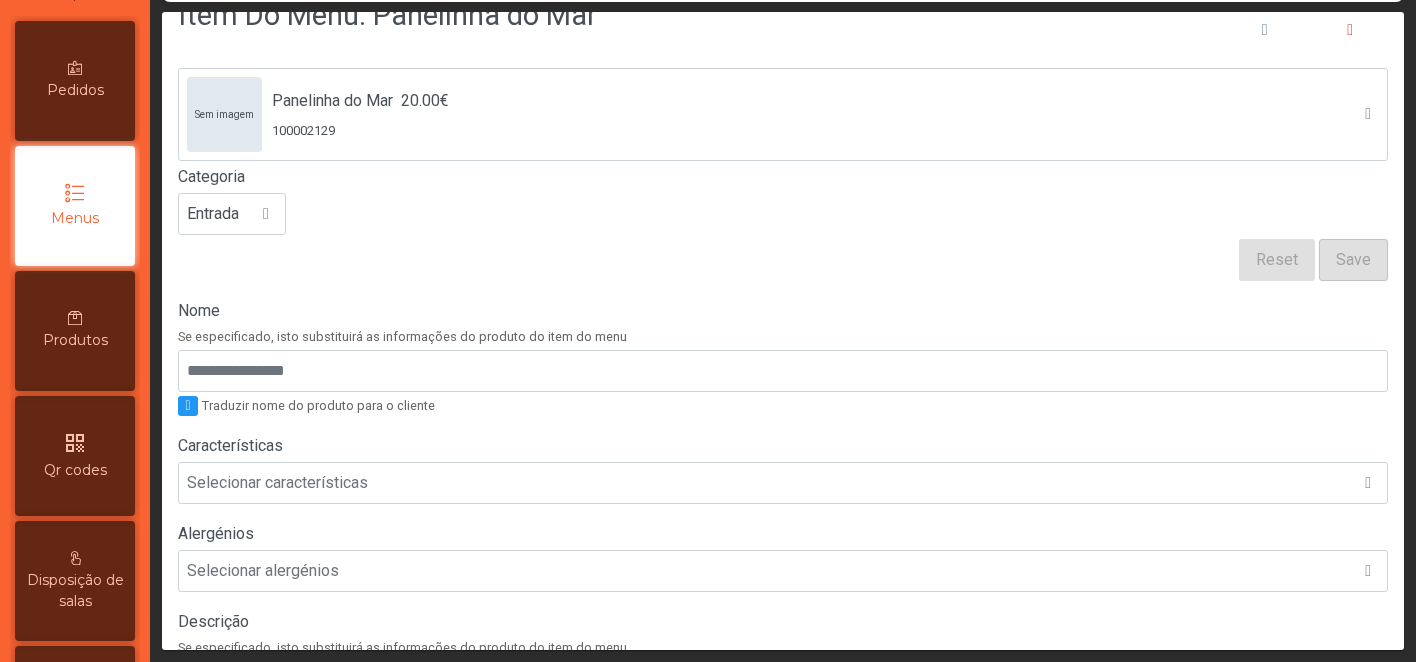 scroll, scrollTop: 0, scrollLeft: 0, axis: both 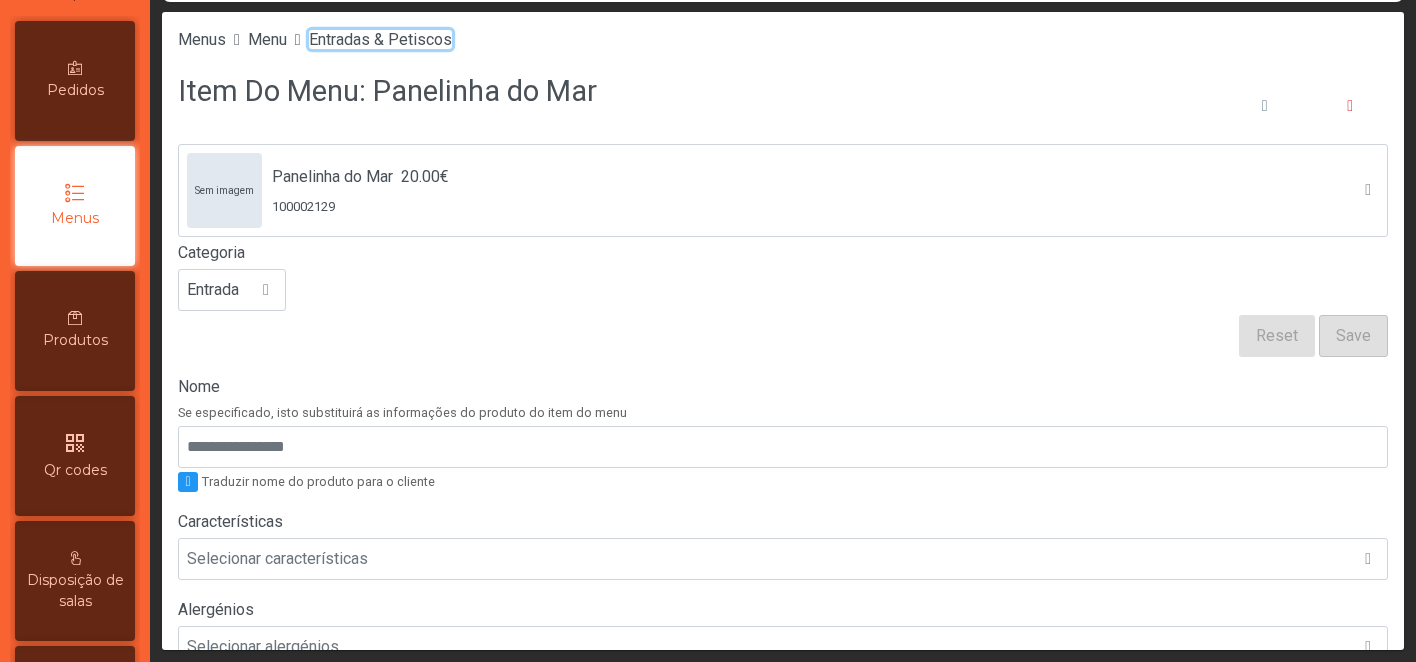 click on "Entradas & Petiscos" 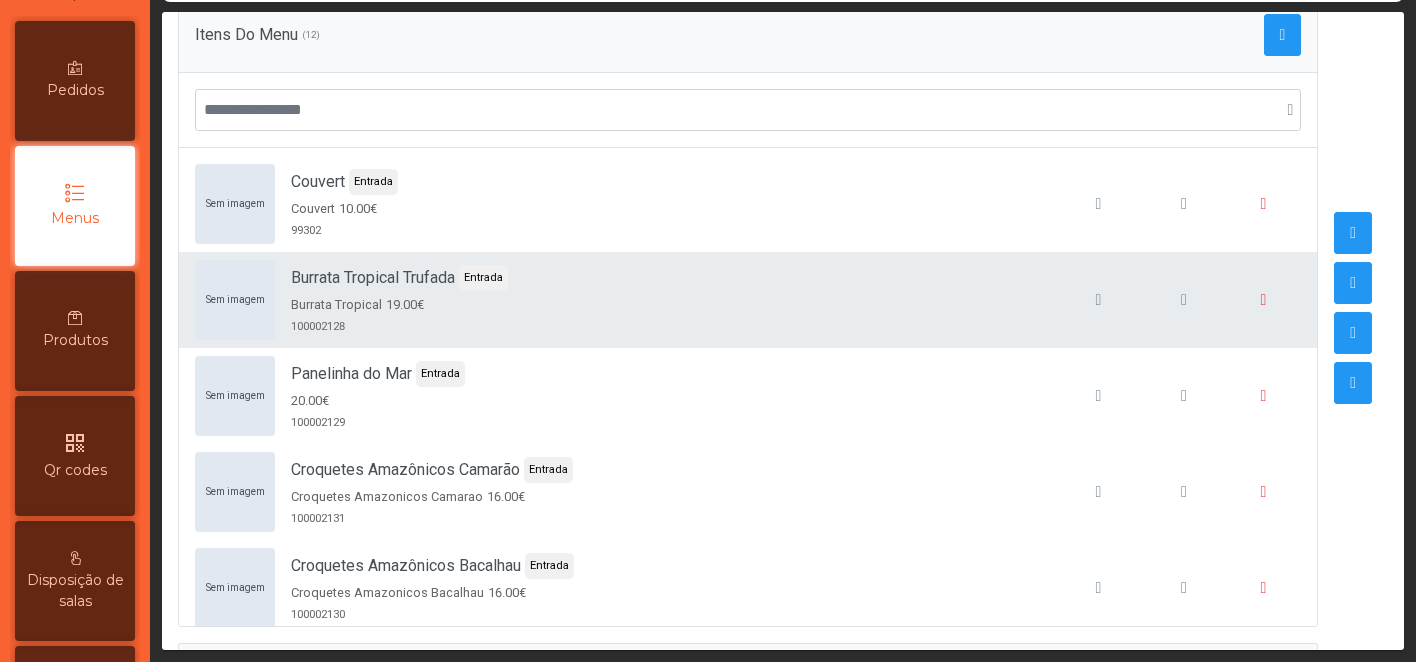 scroll, scrollTop: 211, scrollLeft: 0, axis: vertical 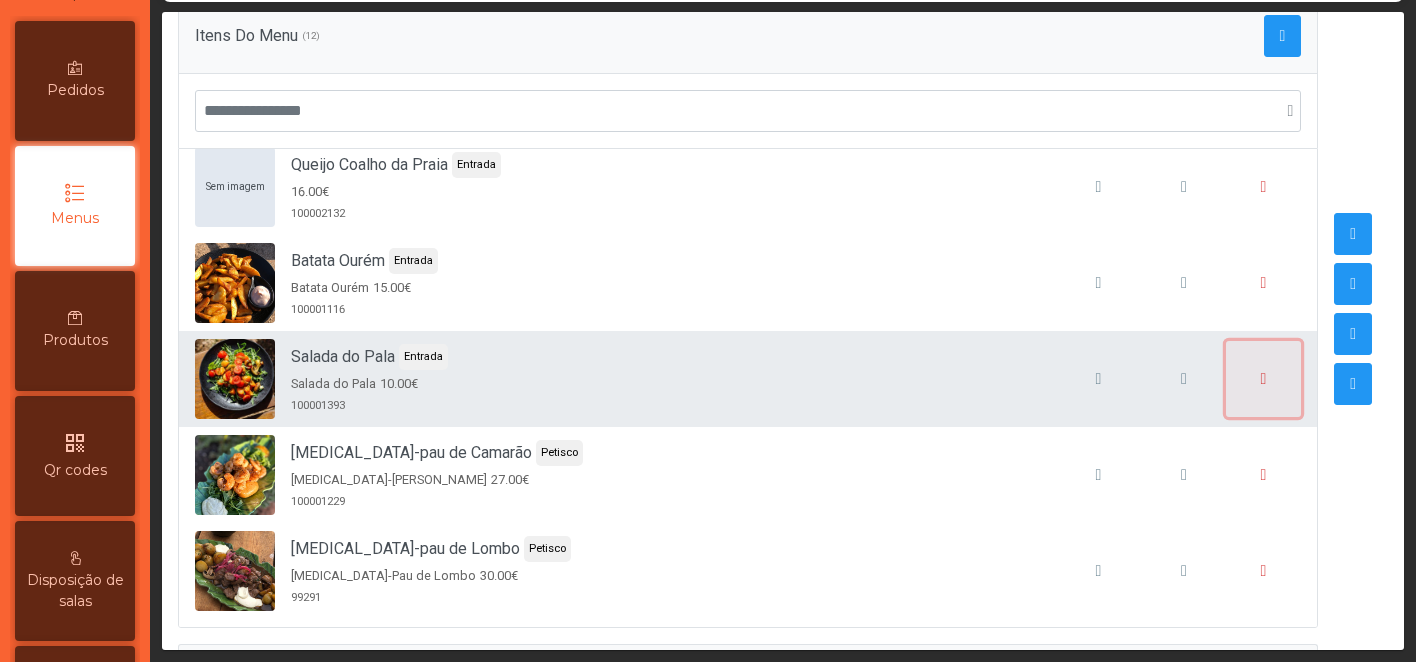 click 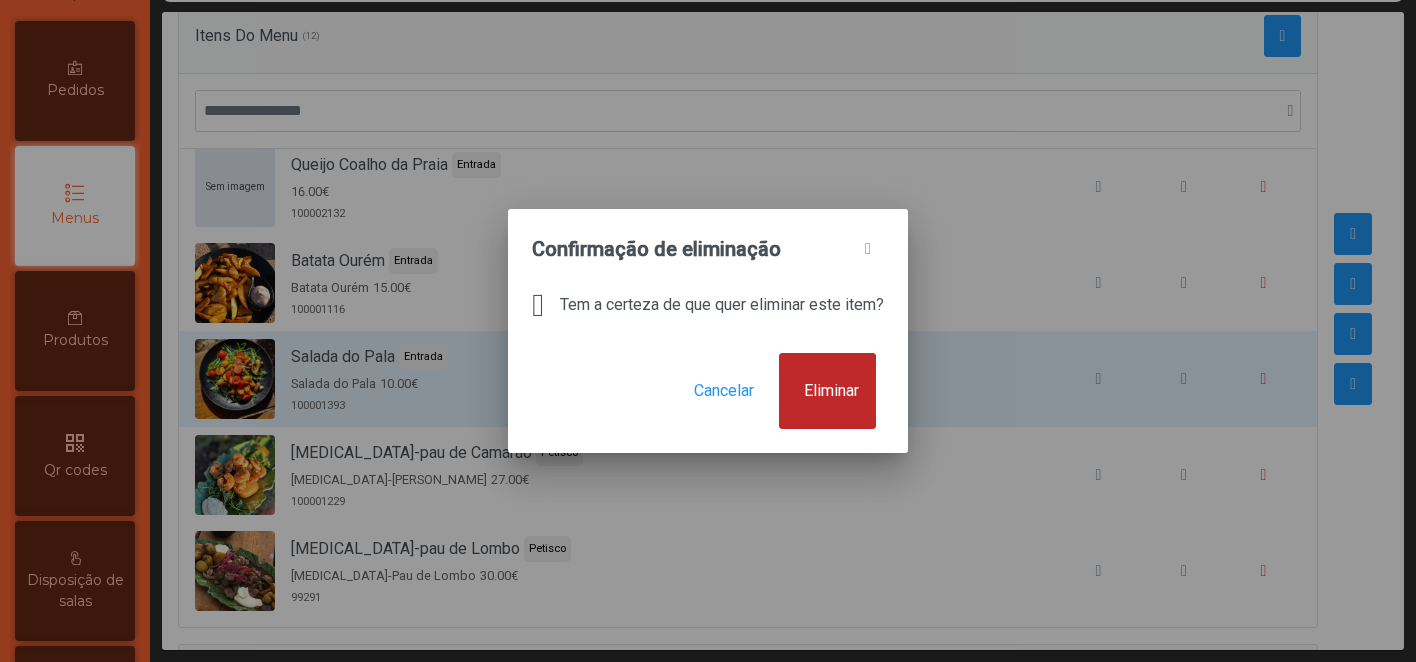 click on "Eliminar" at bounding box center (827, 391) 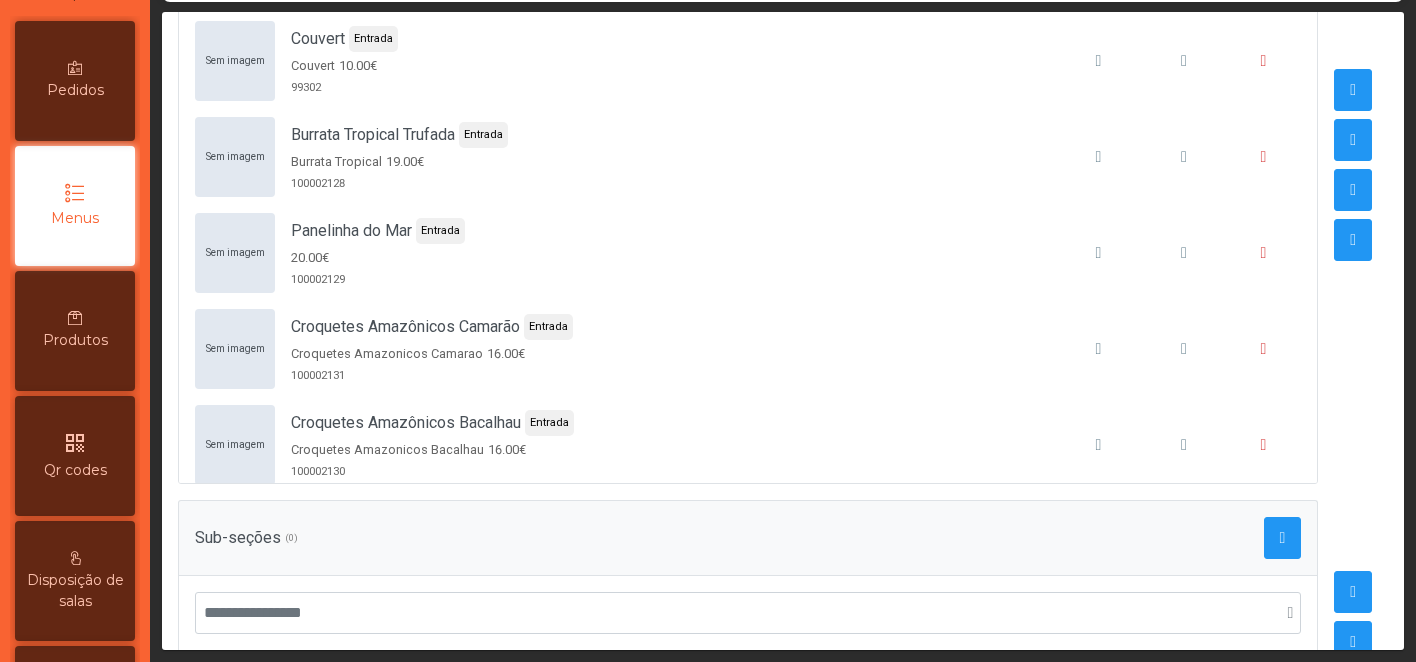 scroll, scrollTop: 529, scrollLeft: 0, axis: vertical 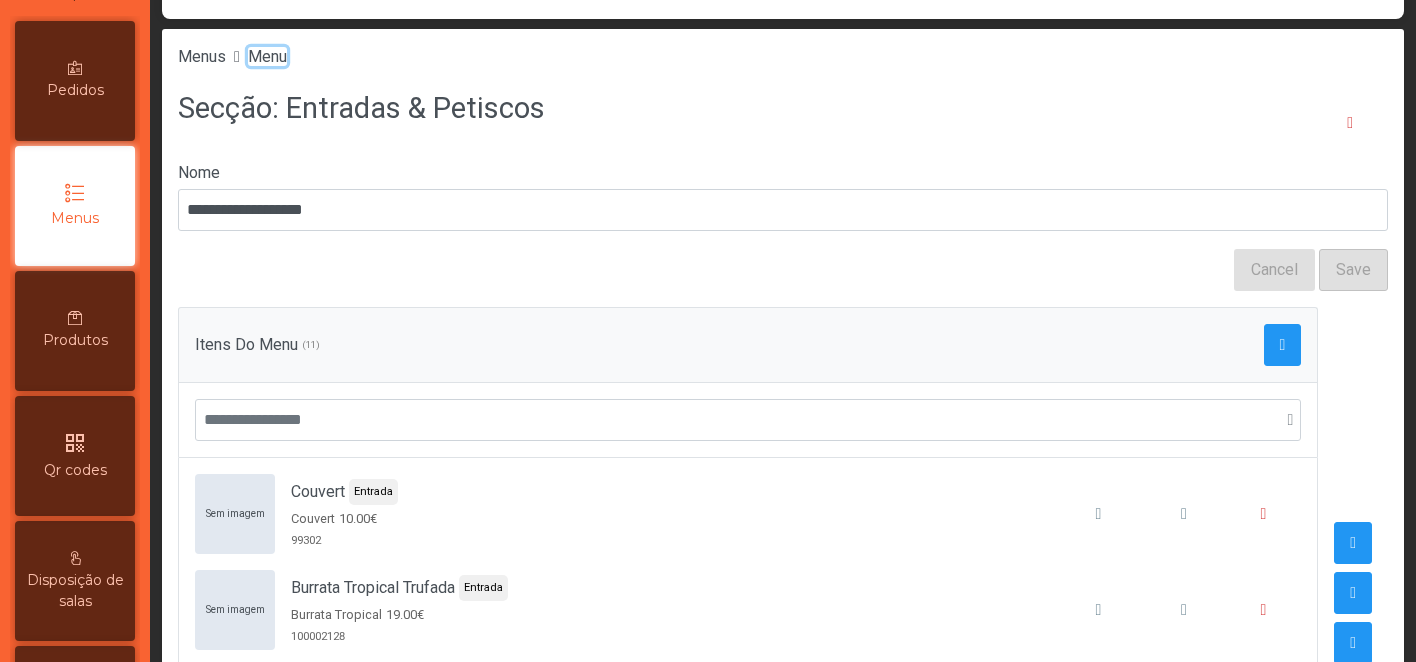 click on "Menu" 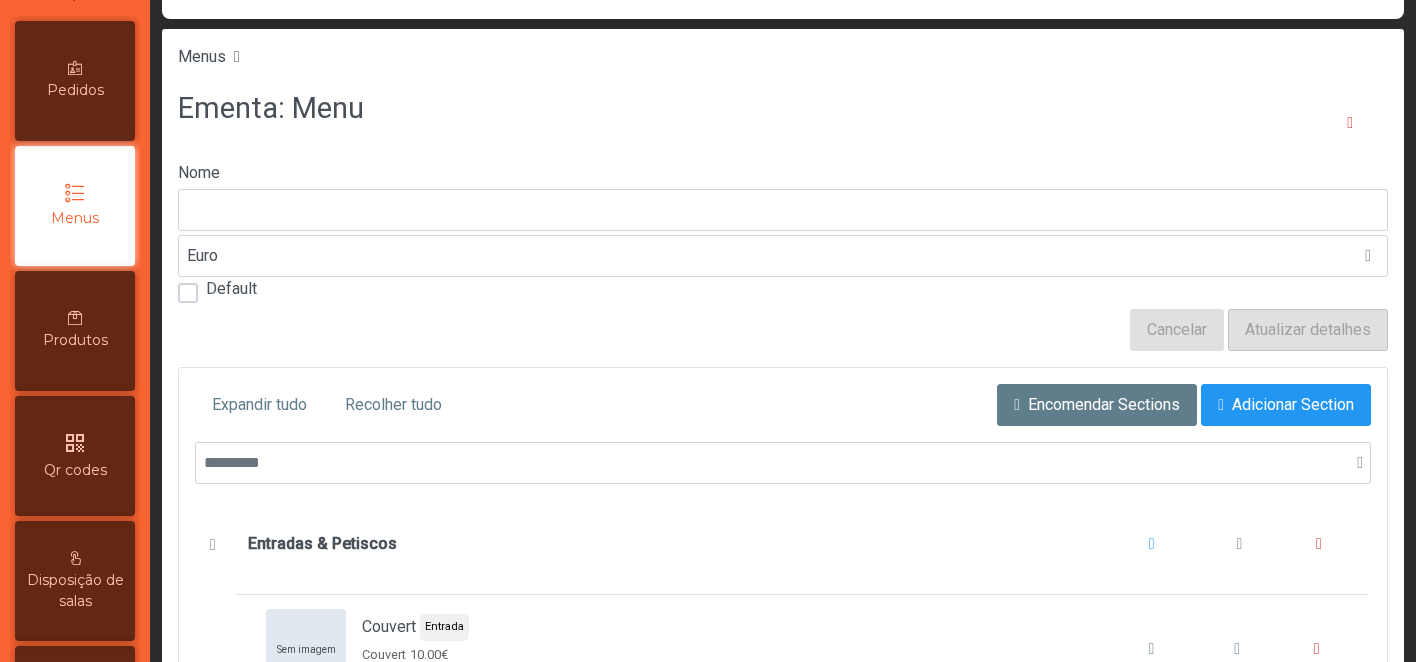 scroll, scrollTop: 132, scrollLeft: 0, axis: vertical 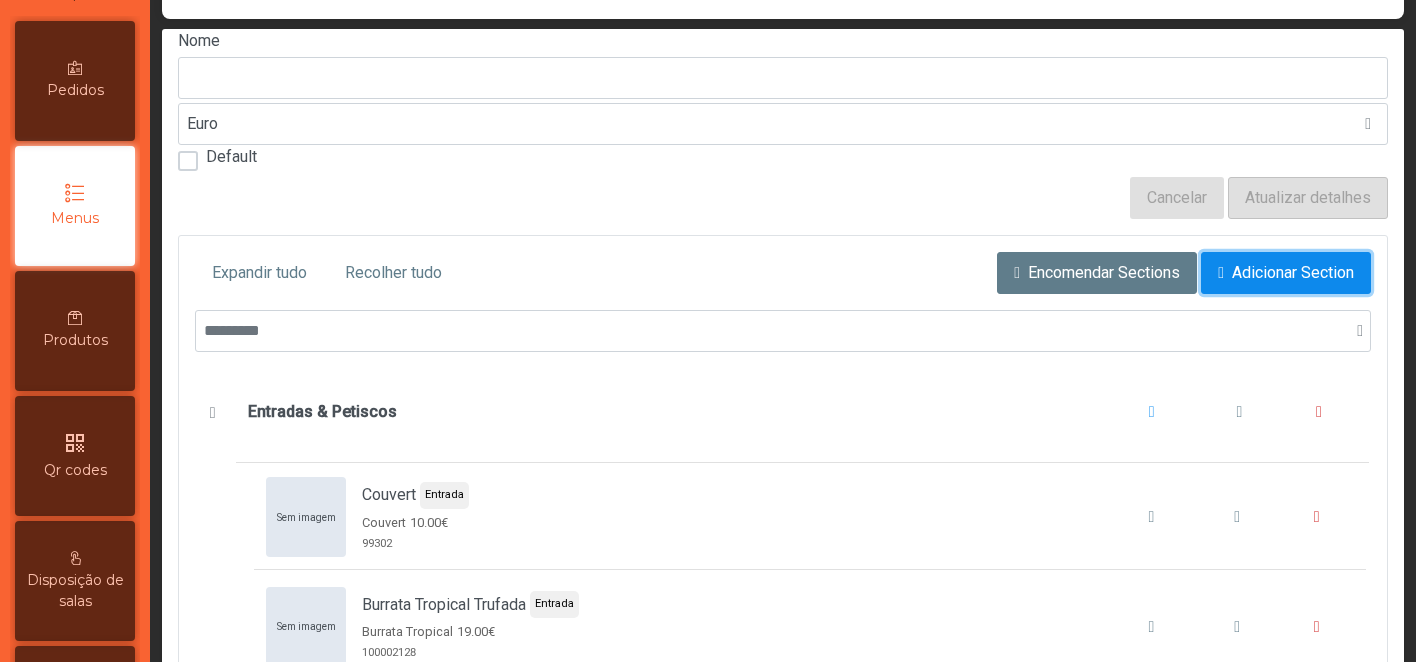 click on "Adicionar Section" 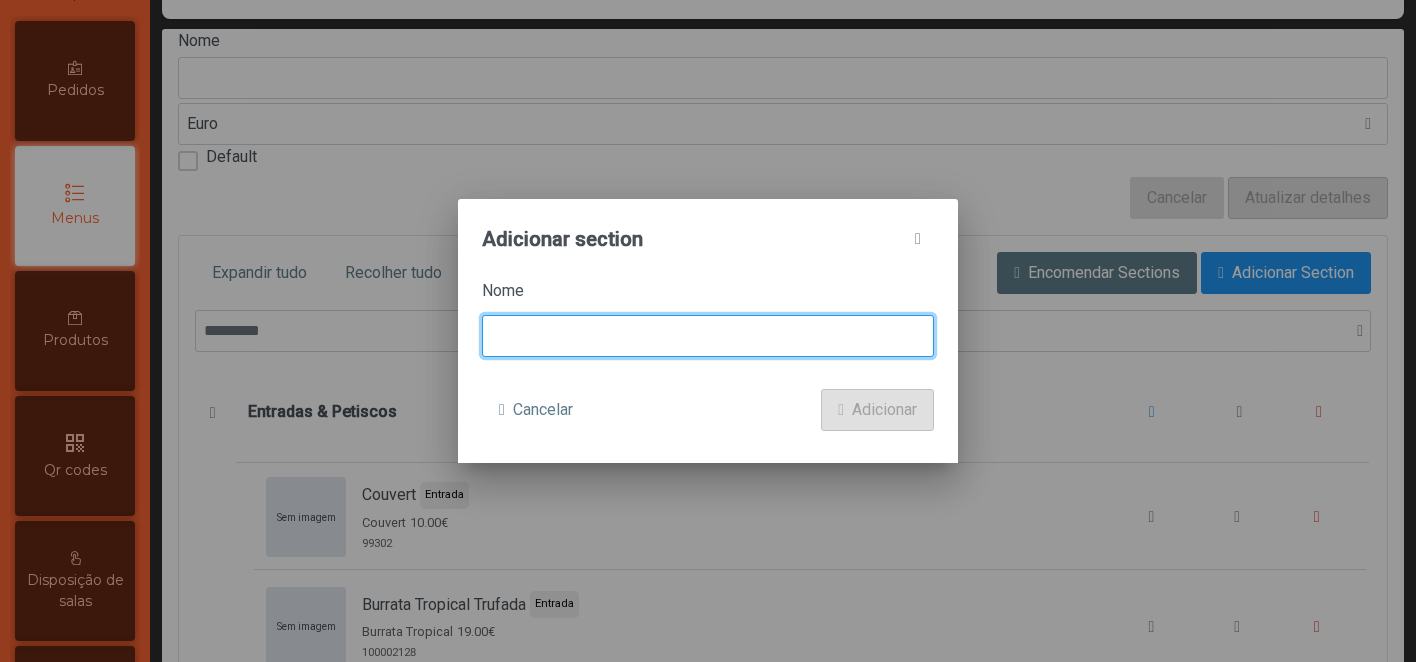 click 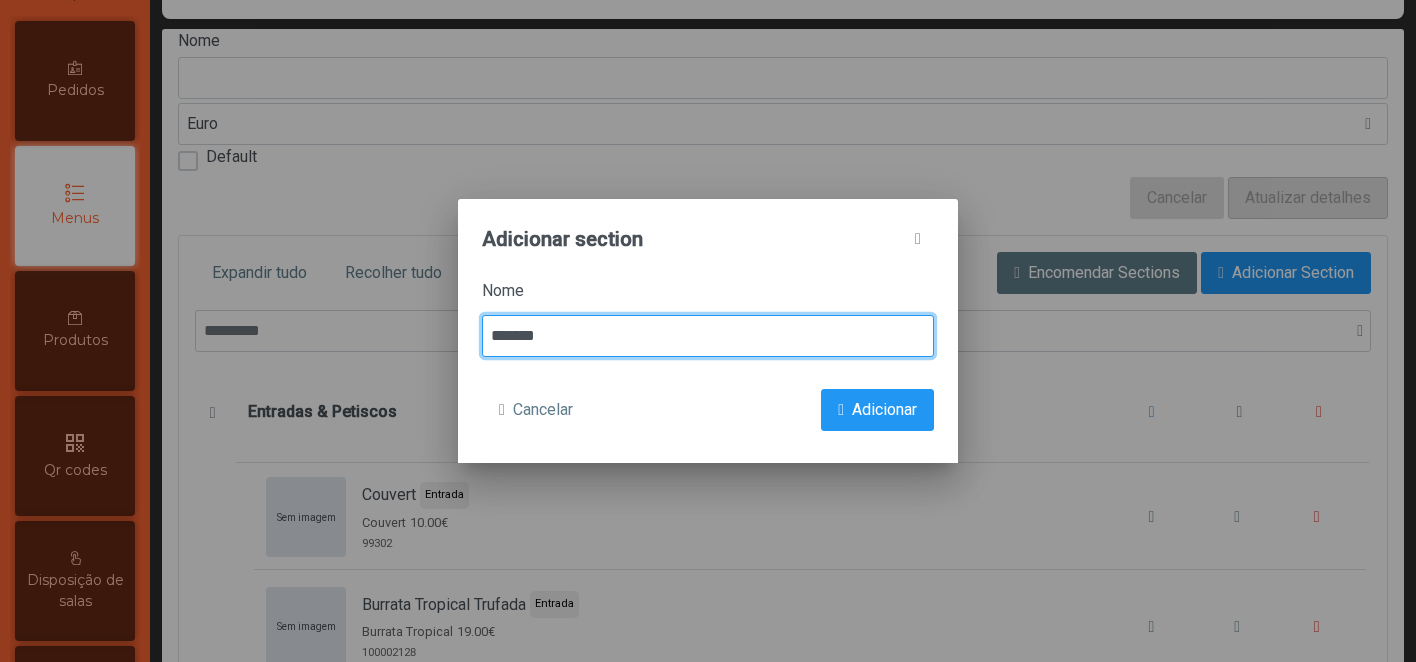 type on "*******" 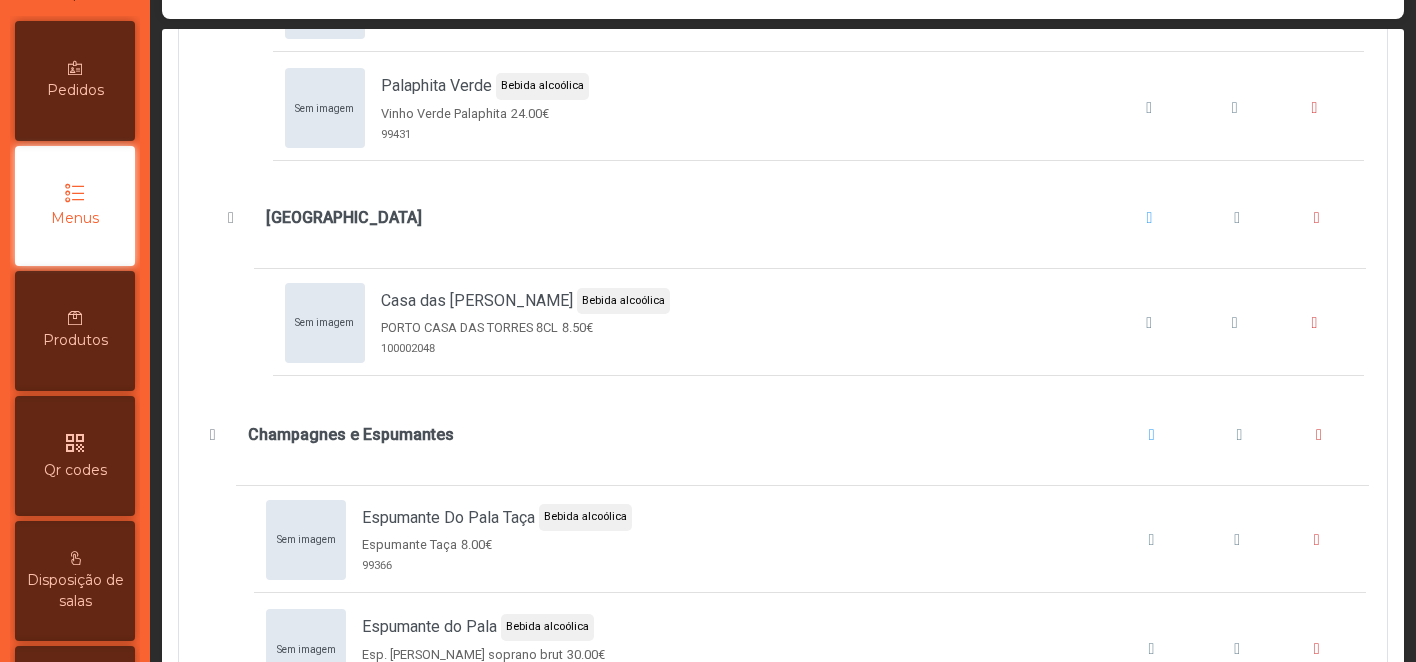 scroll, scrollTop: 21023, scrollLeft: 0, axis: vertical 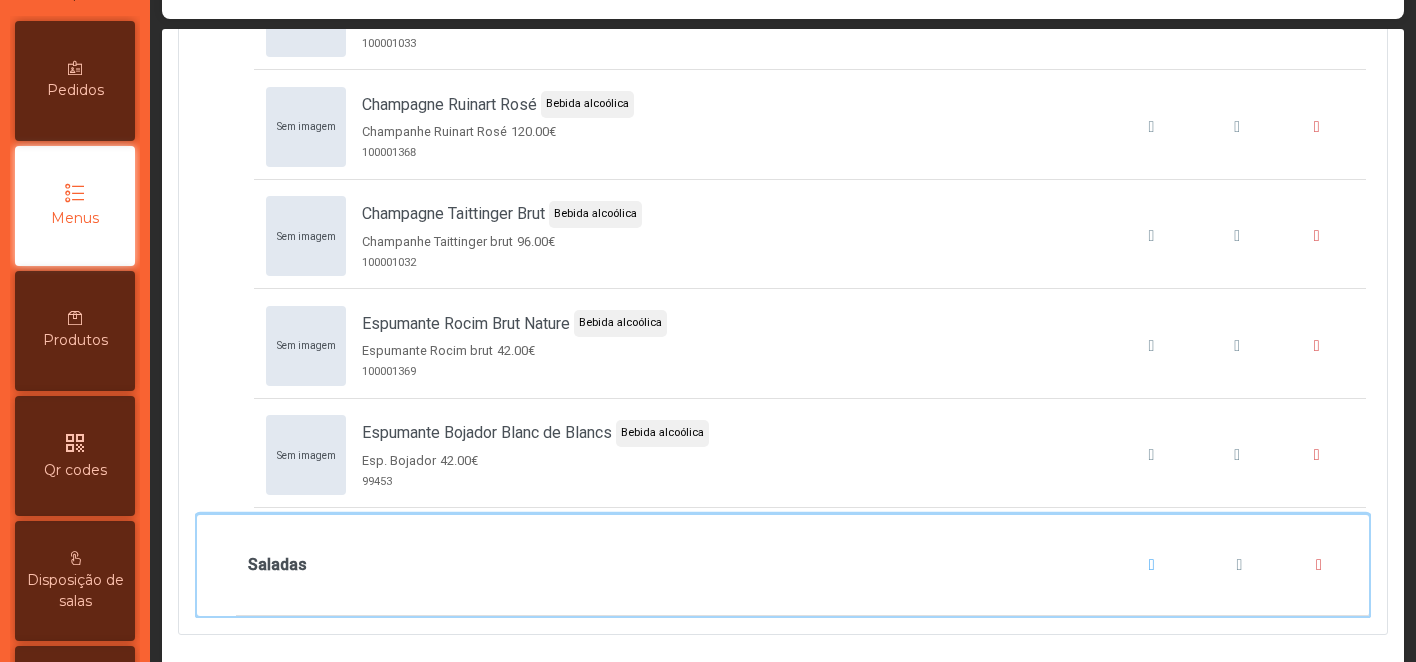 click on "Saladas" 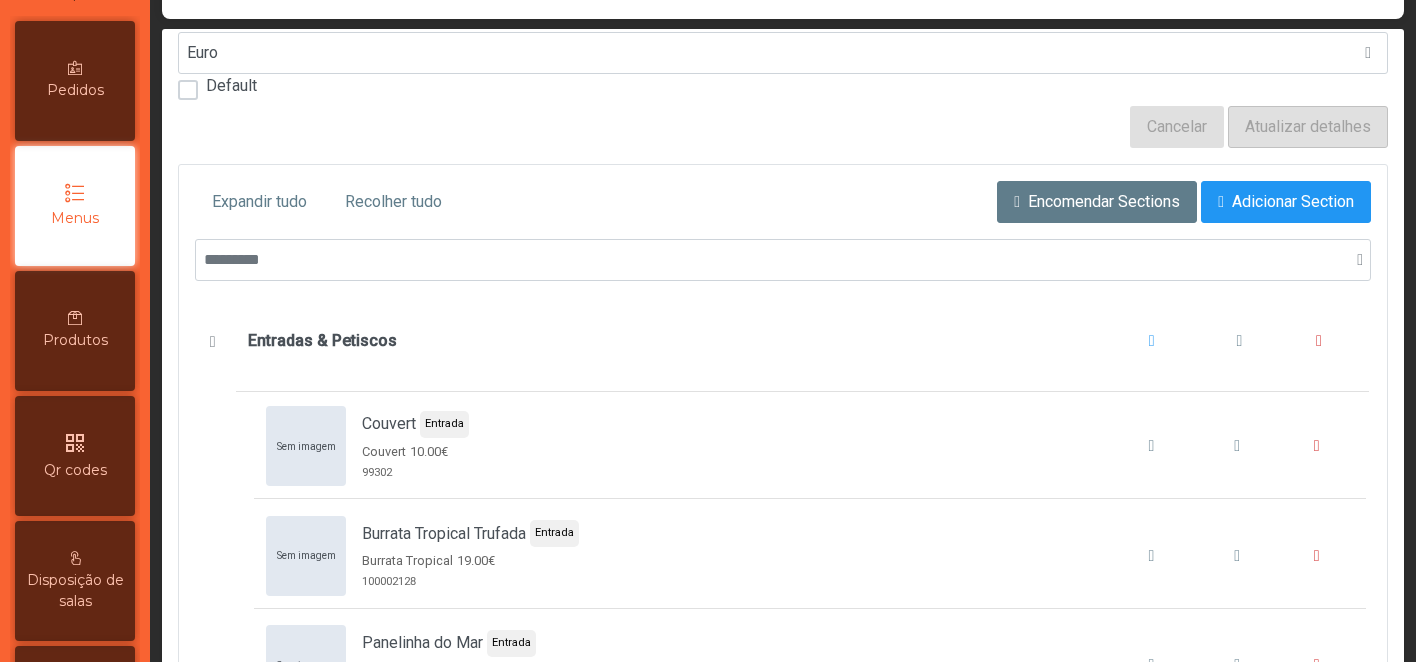scroll, scrollTop: 152, scrollLeft: 0, axis: vertical 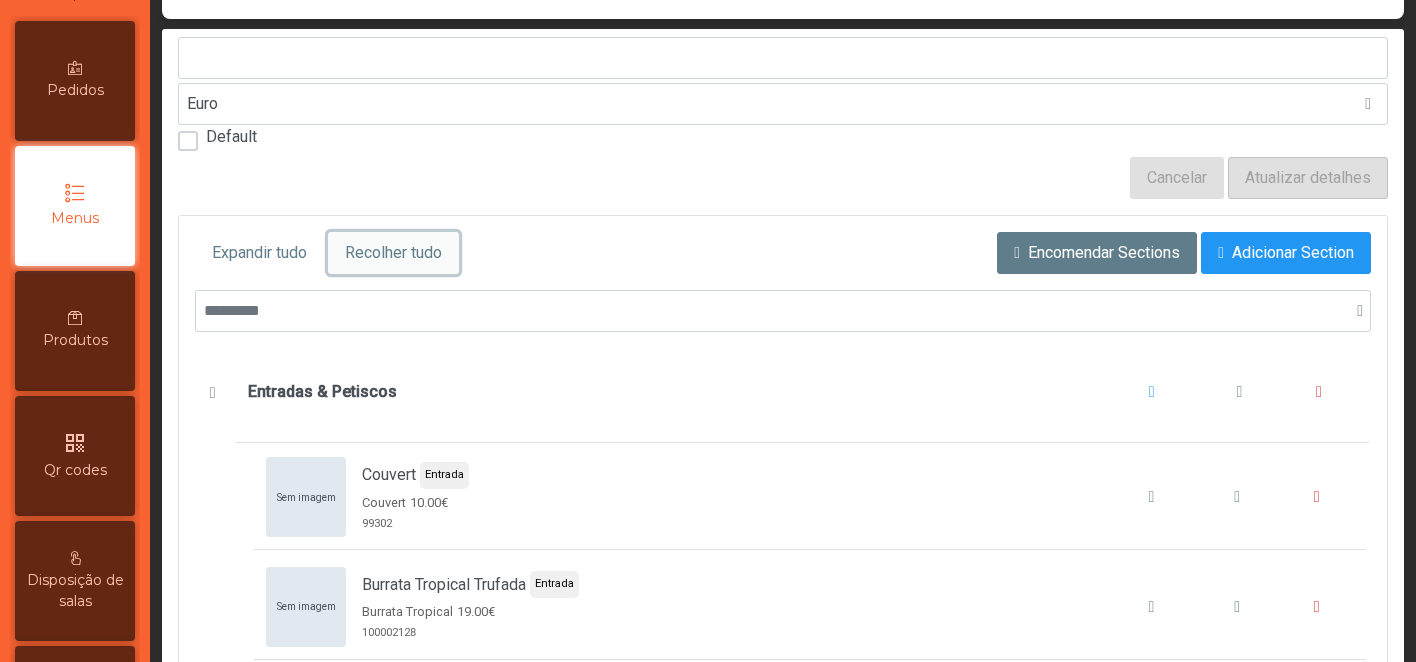 click on "Recolher tudo" 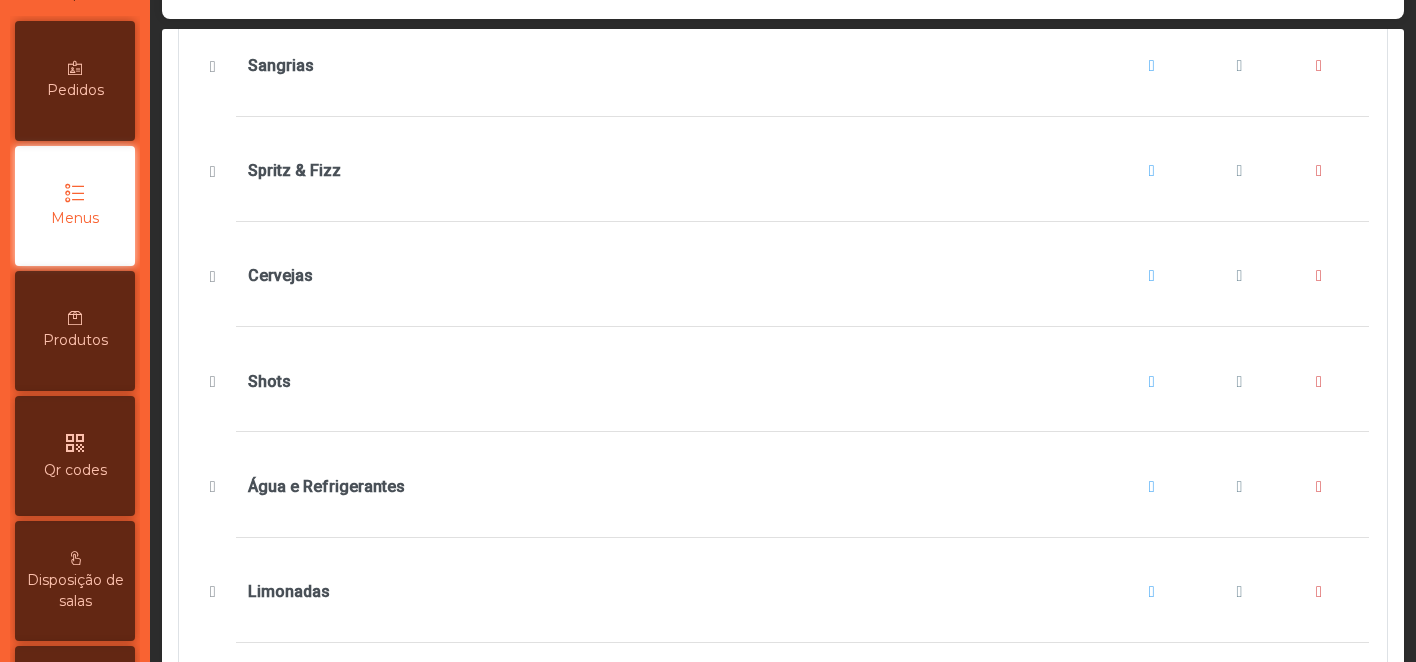 scroll, scrollTop: 1871, scrollLeft: 0, axis: vertical 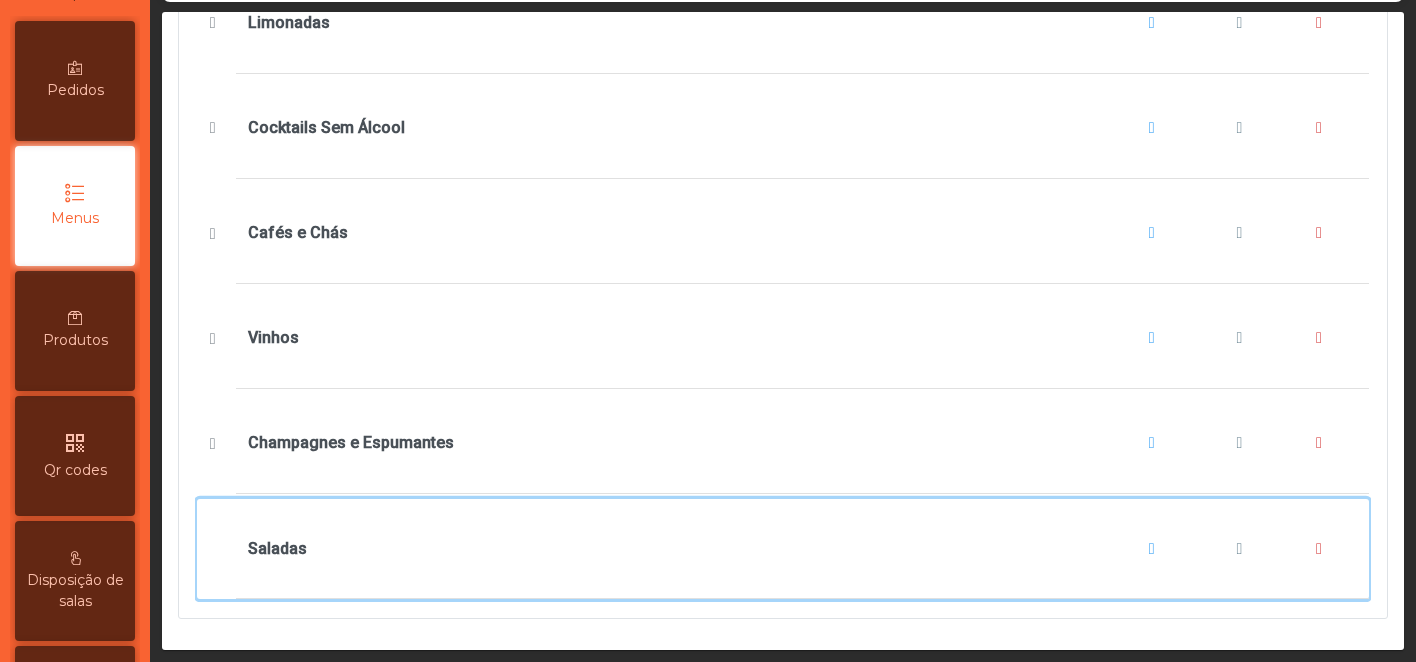 click on "Saladas" 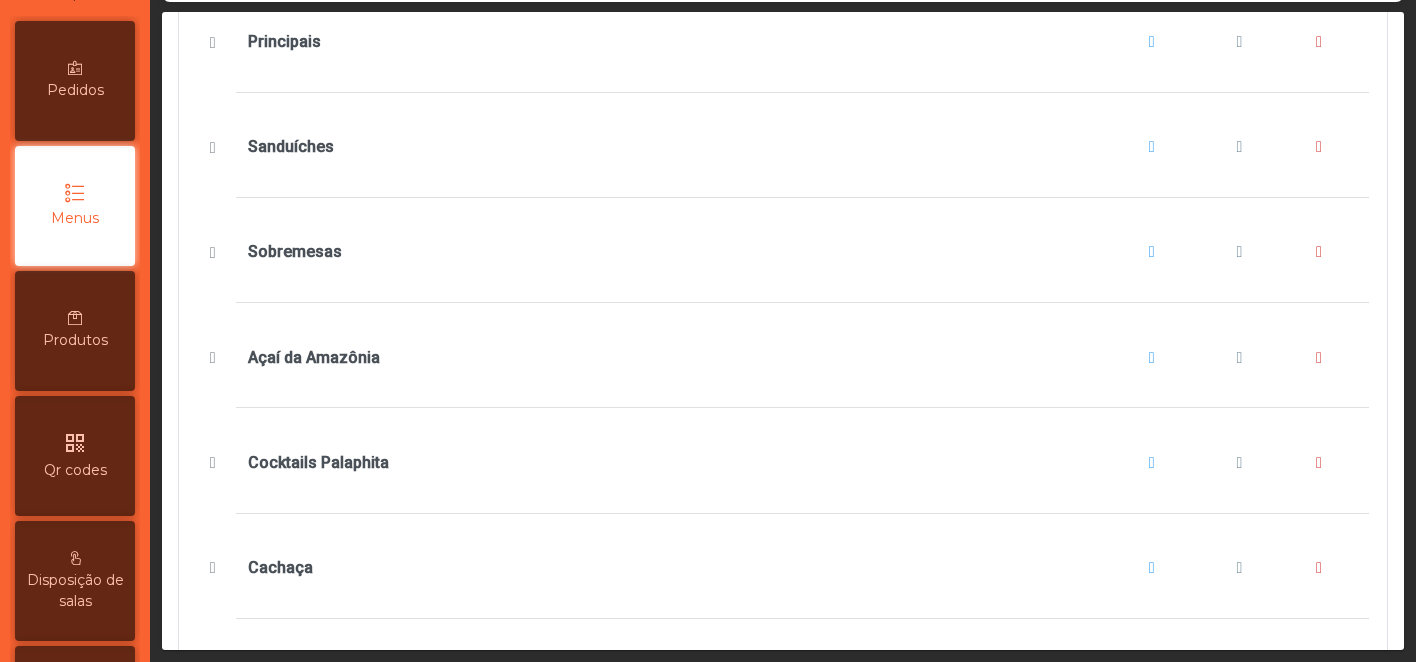 scroll, scrollTop: 0, scrollLeft: 0, axis: both 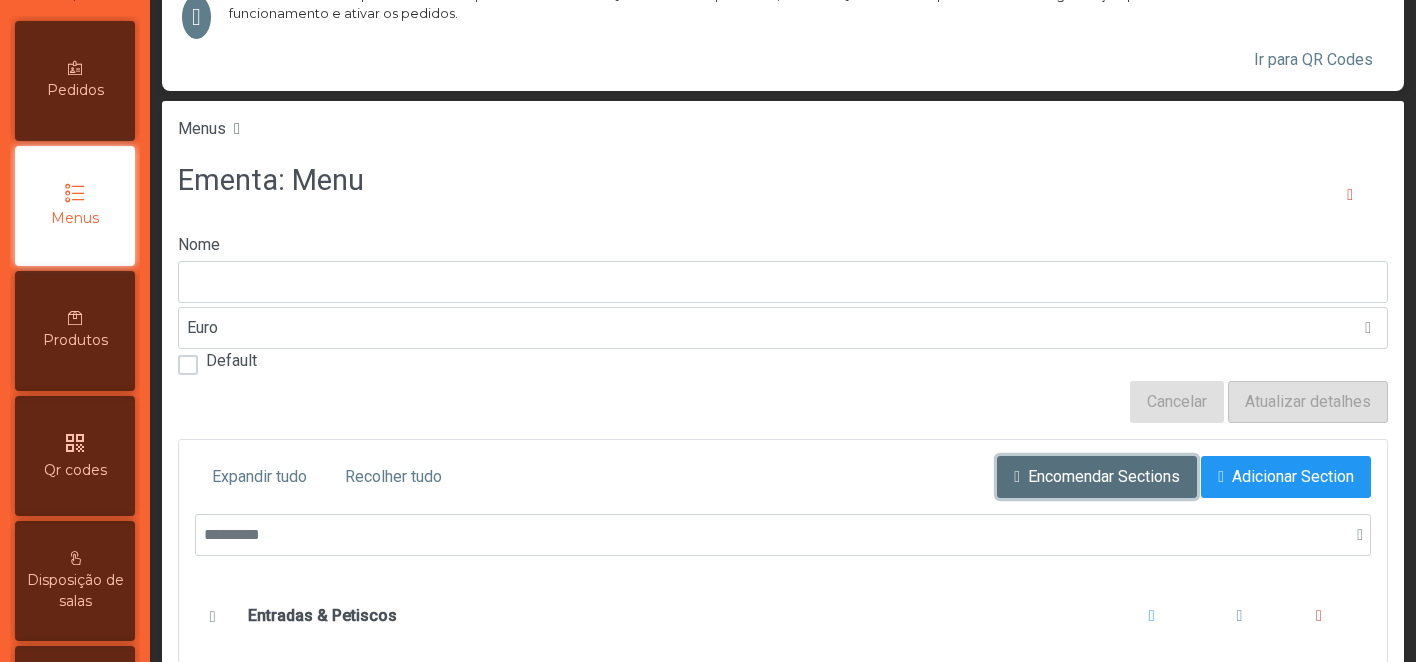 click on "Encomendar Sections" 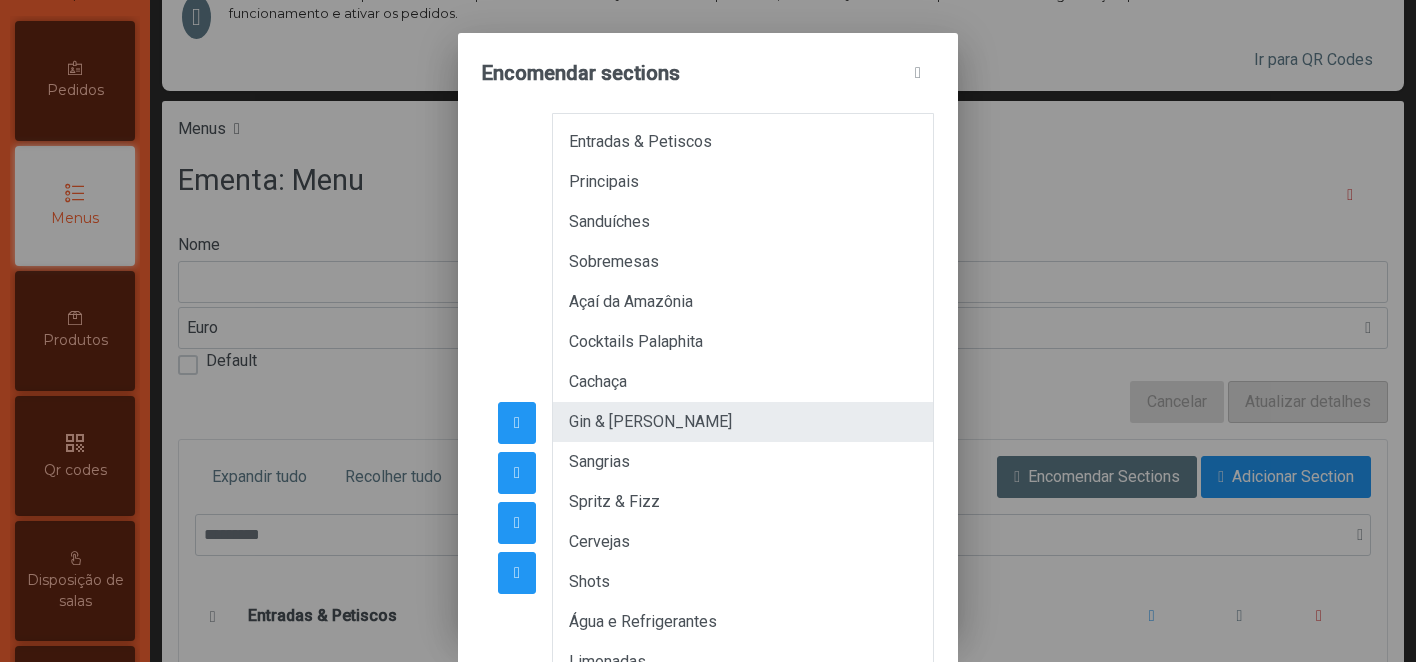drag, startPoint x: 942, startPoint y: 374, endPoint x: 642, endPoint y: 427, distance: 304.6457 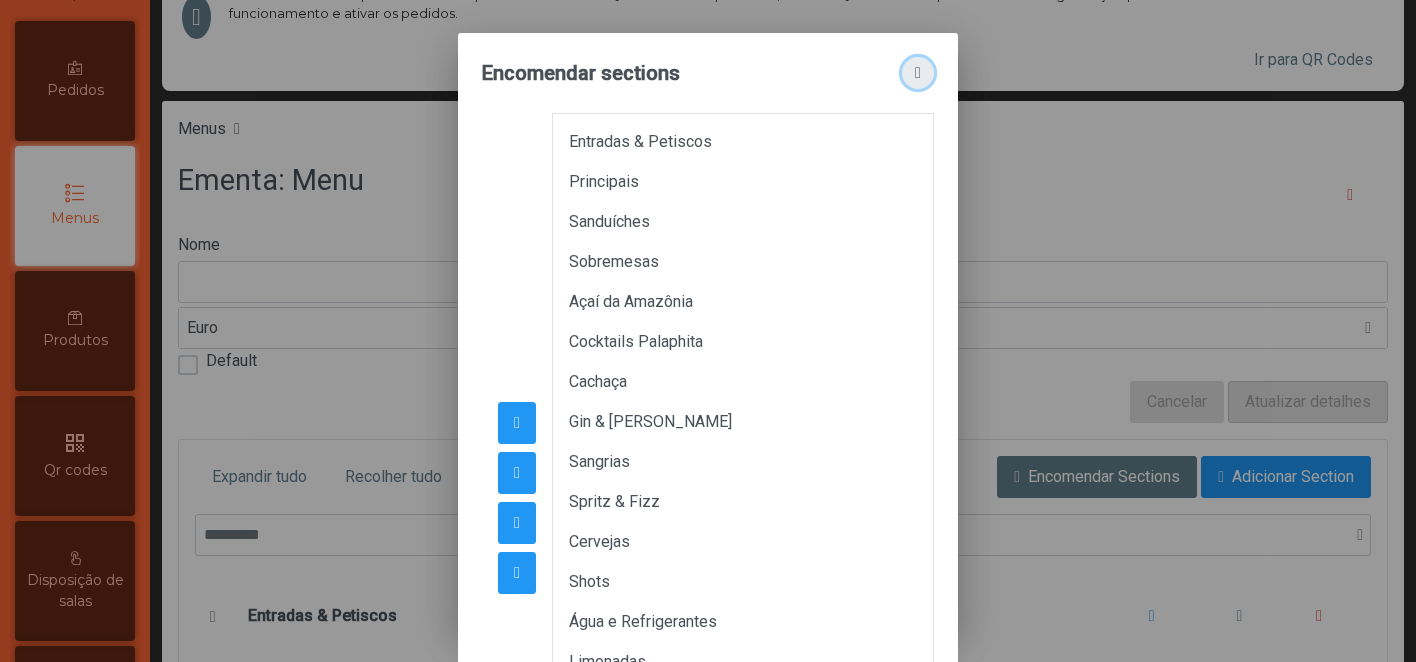 click 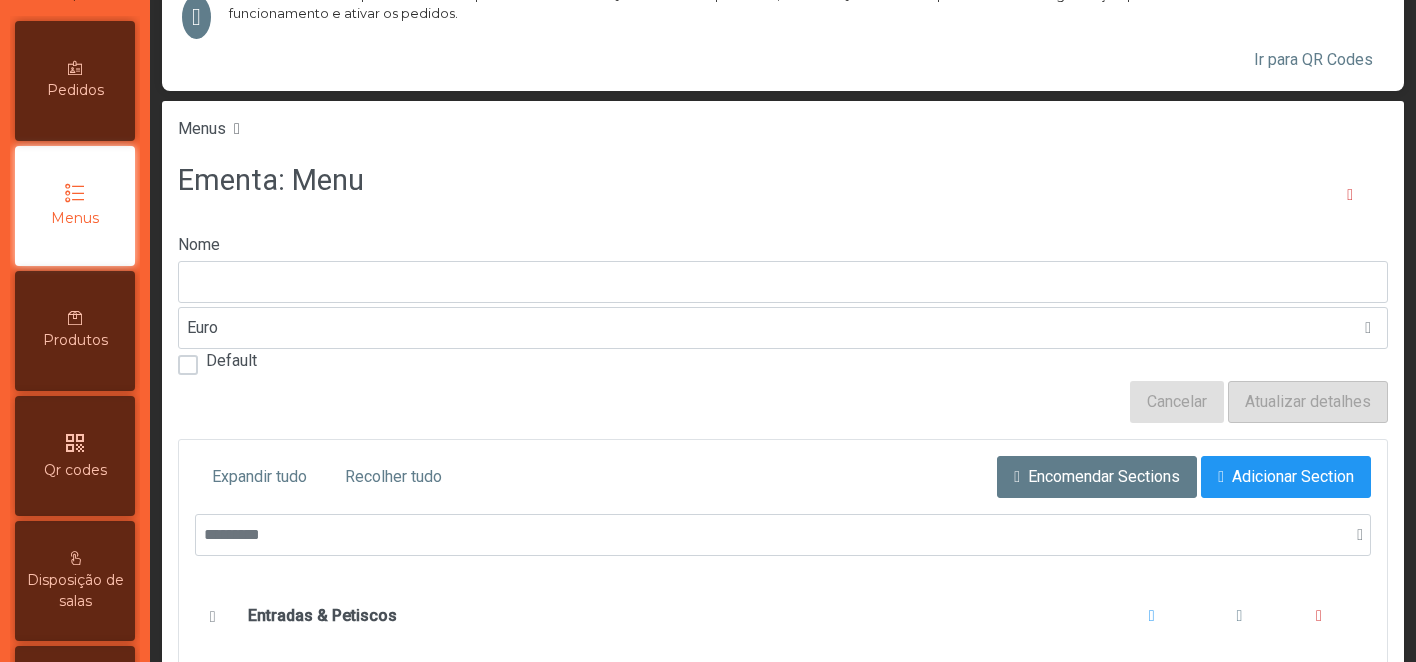 scroll, scrollTop: 126, scrollLeft: 0, axis: vertical 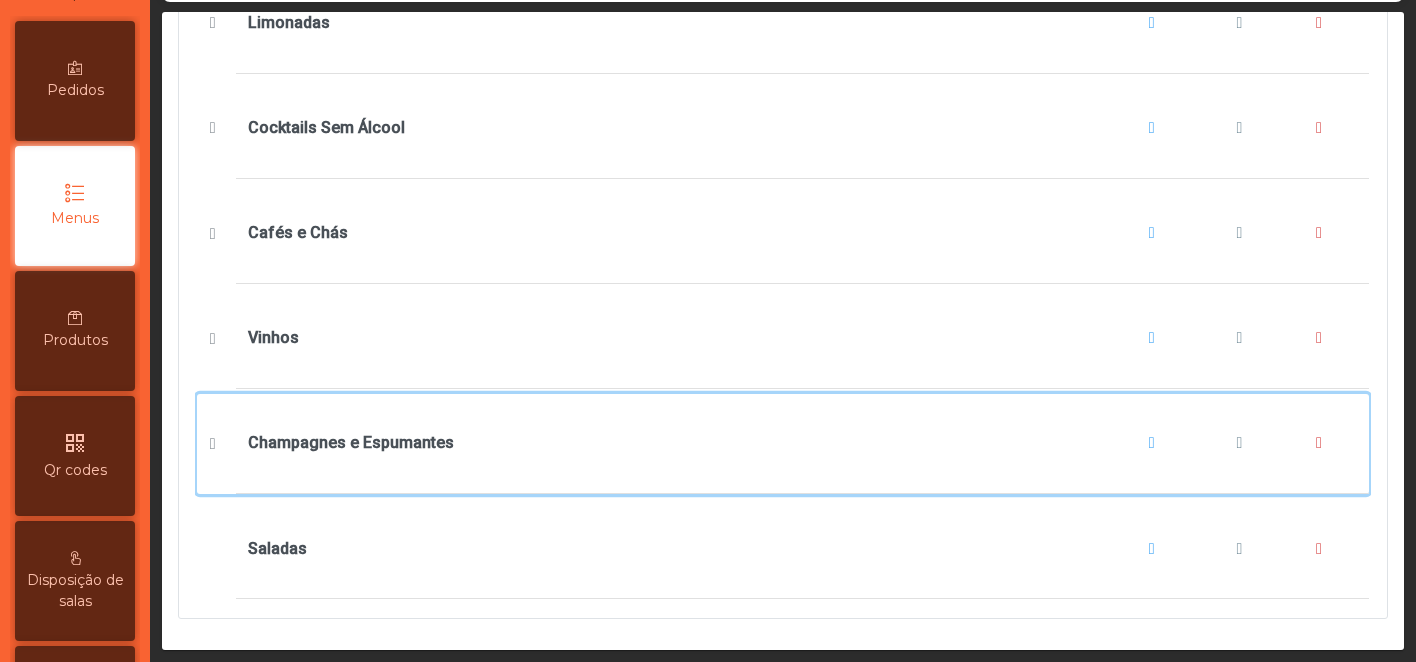 click on "Champagnes e Espumantes" 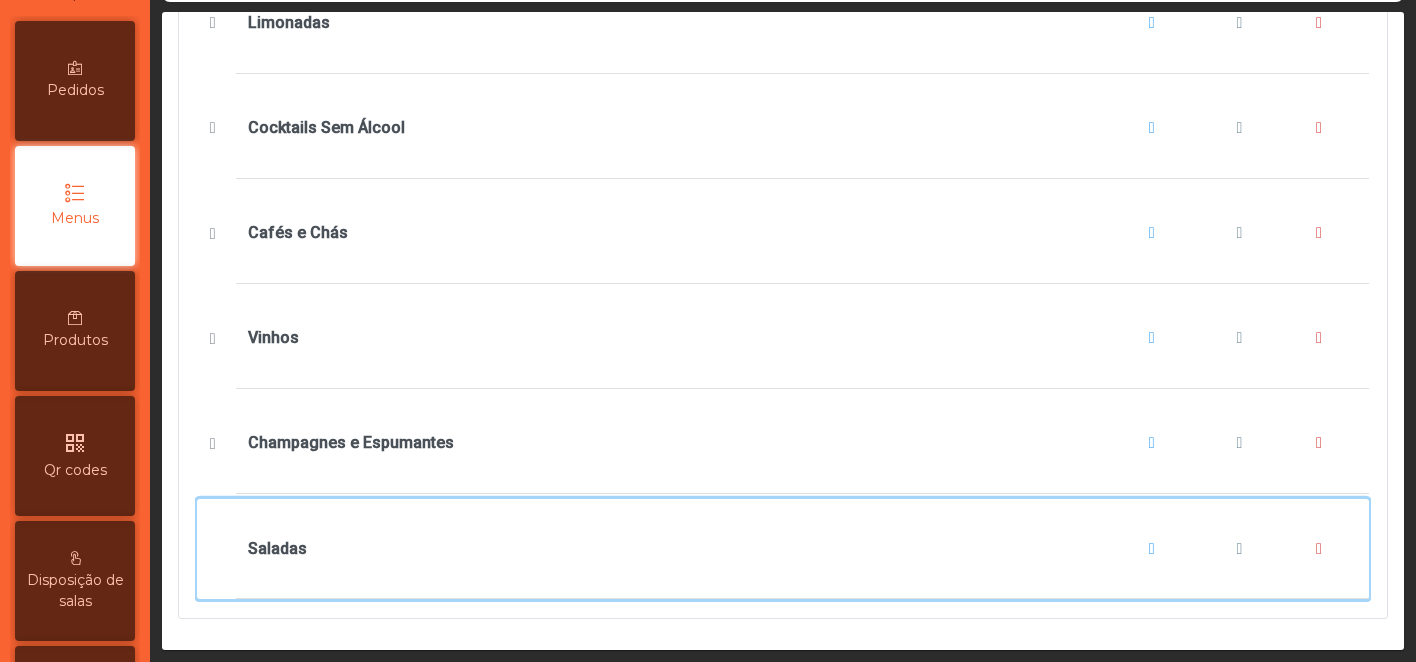 click on "Saladas" 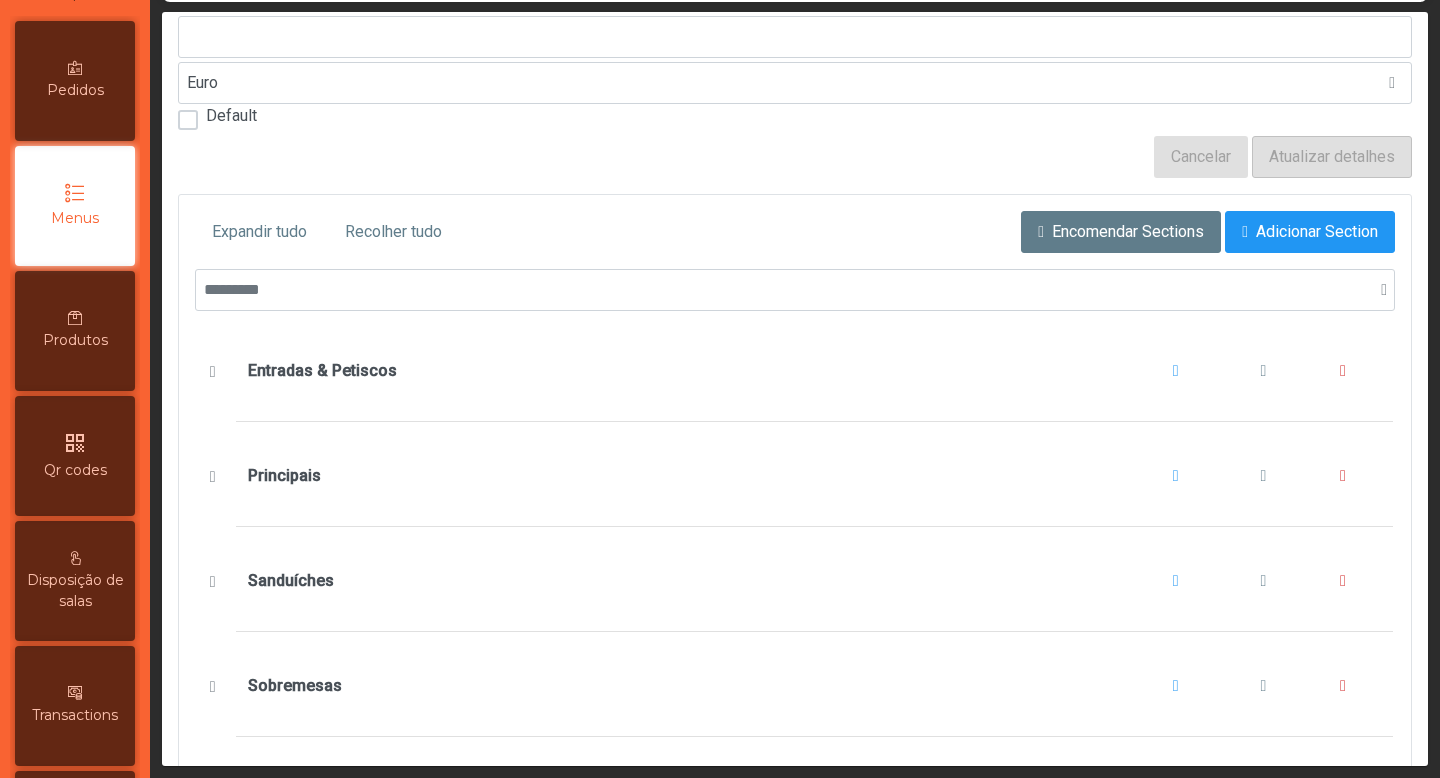 scroll, scrollTop: 0, scrollLeft: 0, axis: both 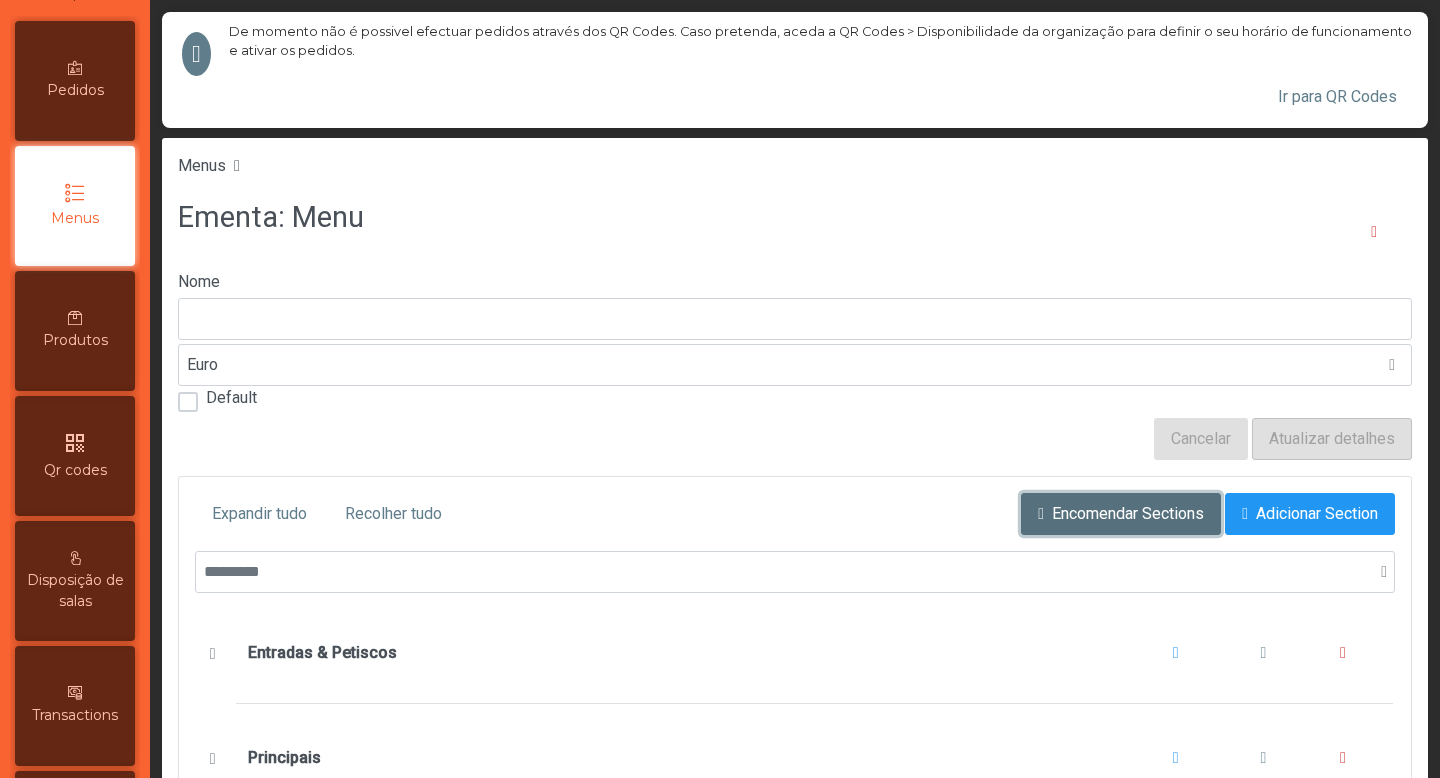 click on "Encomendar Sections" 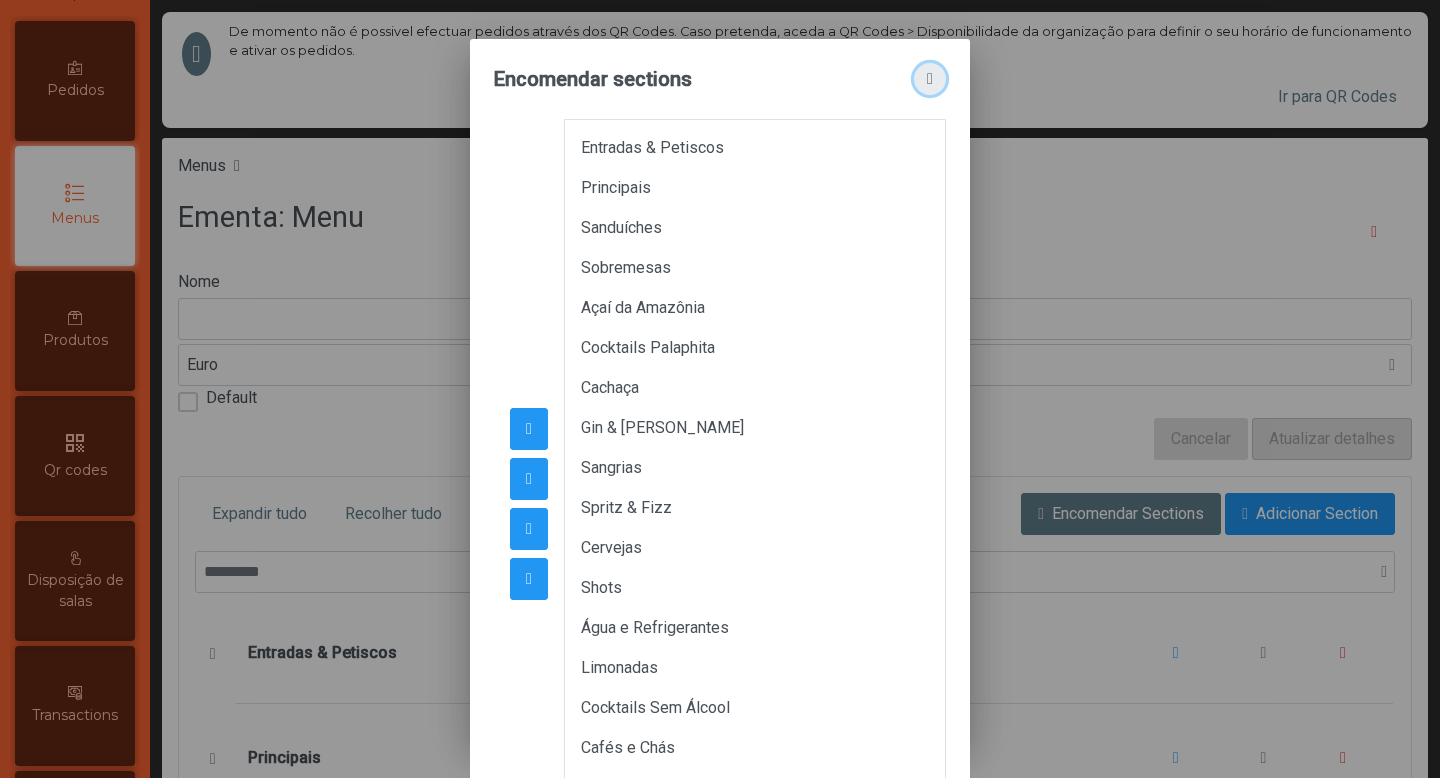 click 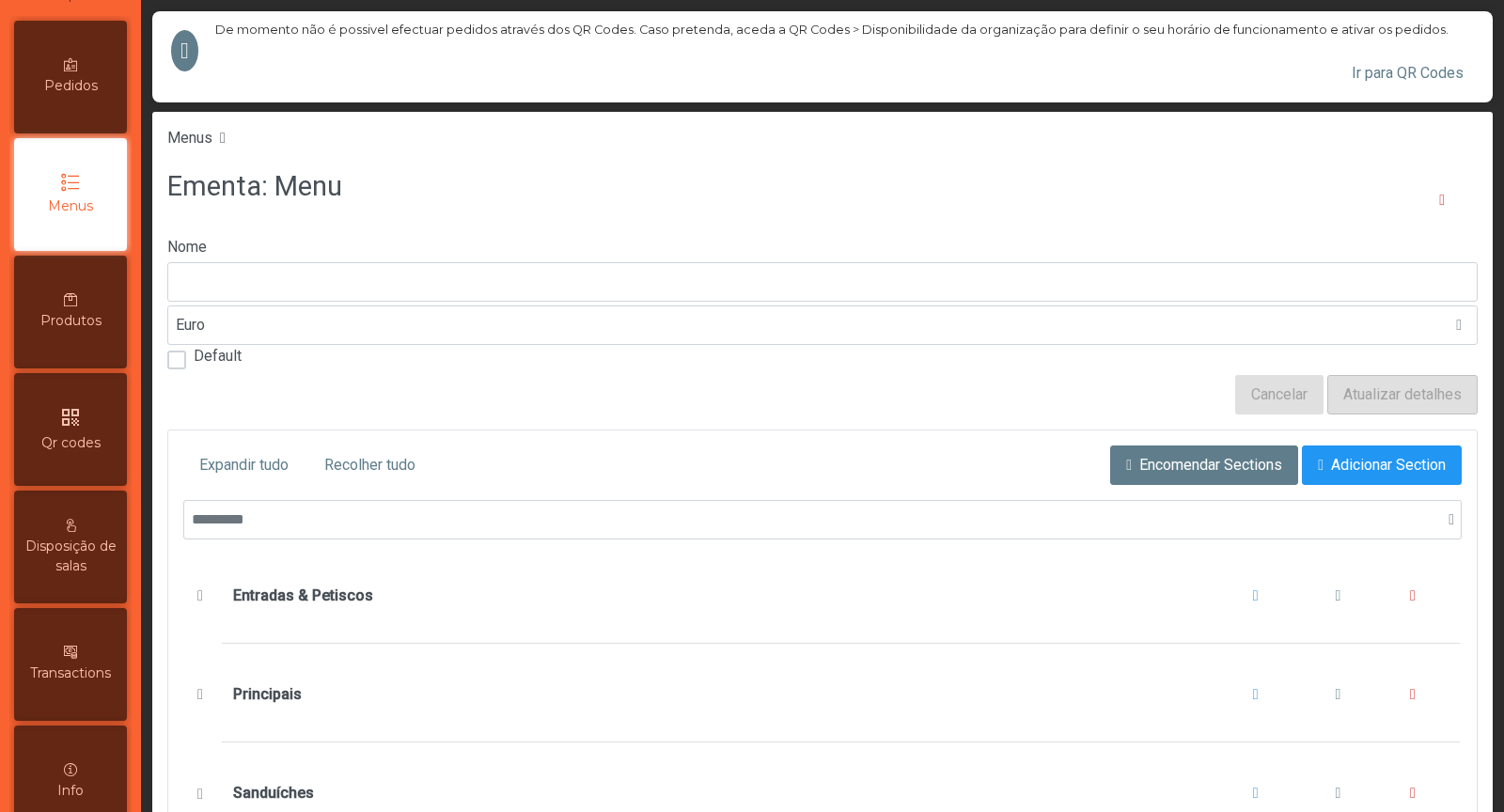 scroll, scrollTop: 157, scrollLeft: 0, axis: vertical 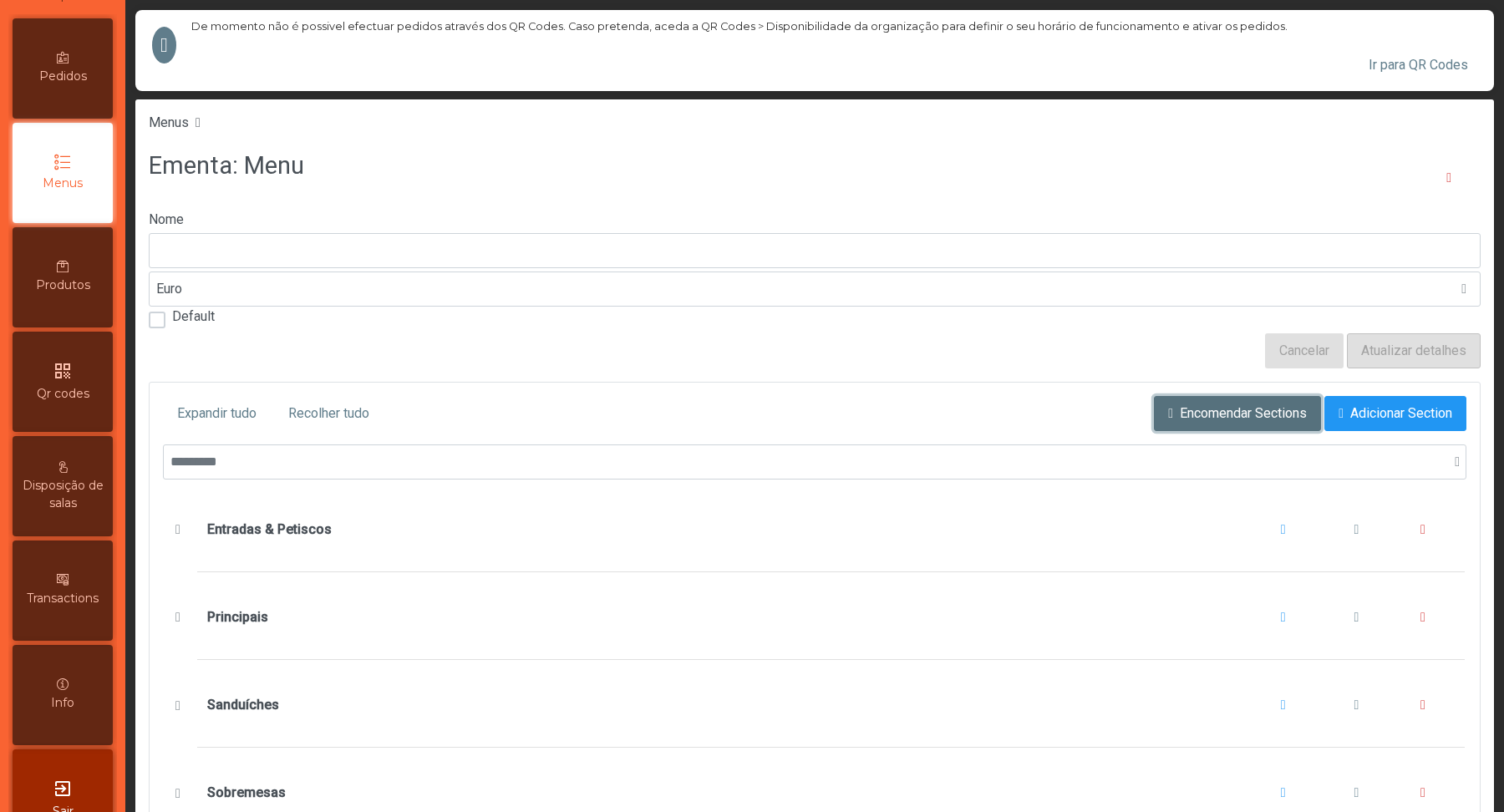 click on "Encomendar Sections" 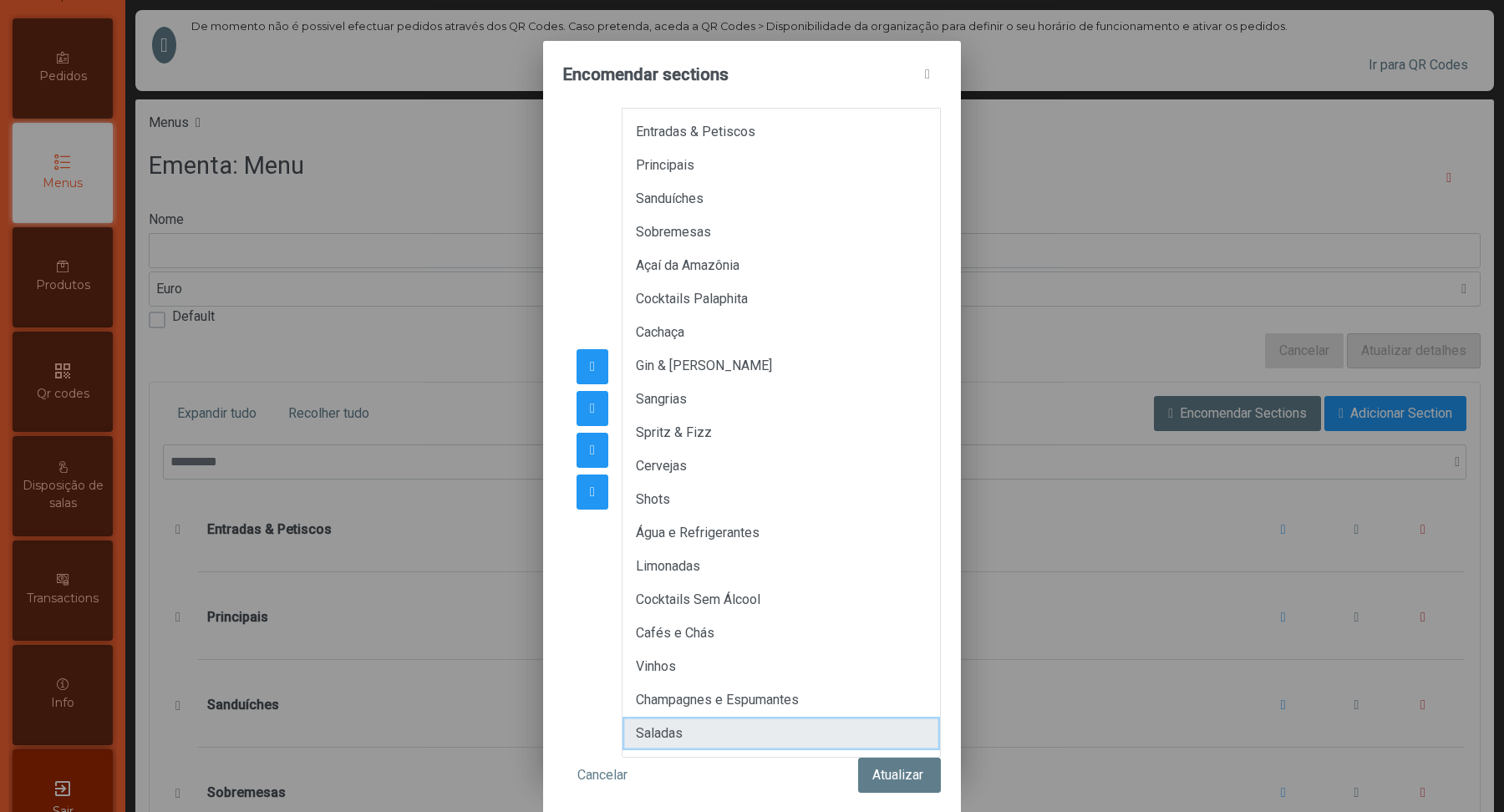 click on "Saladas" at bounding box center [781, 733] 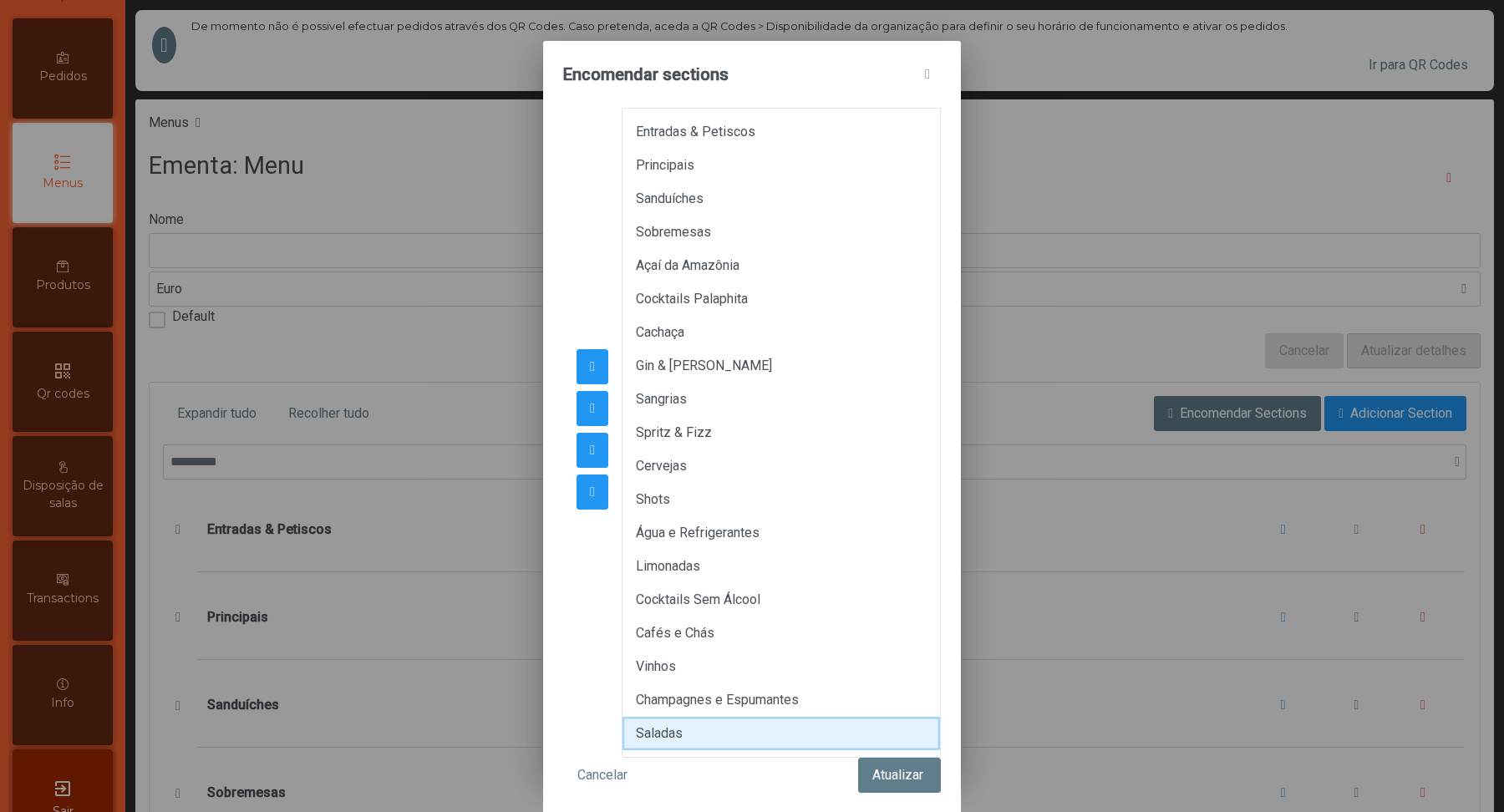 drag, startPoint x: 703, startPoint y: 738, endPoint x: 664, endPoint y: 733, distance: 39.319207 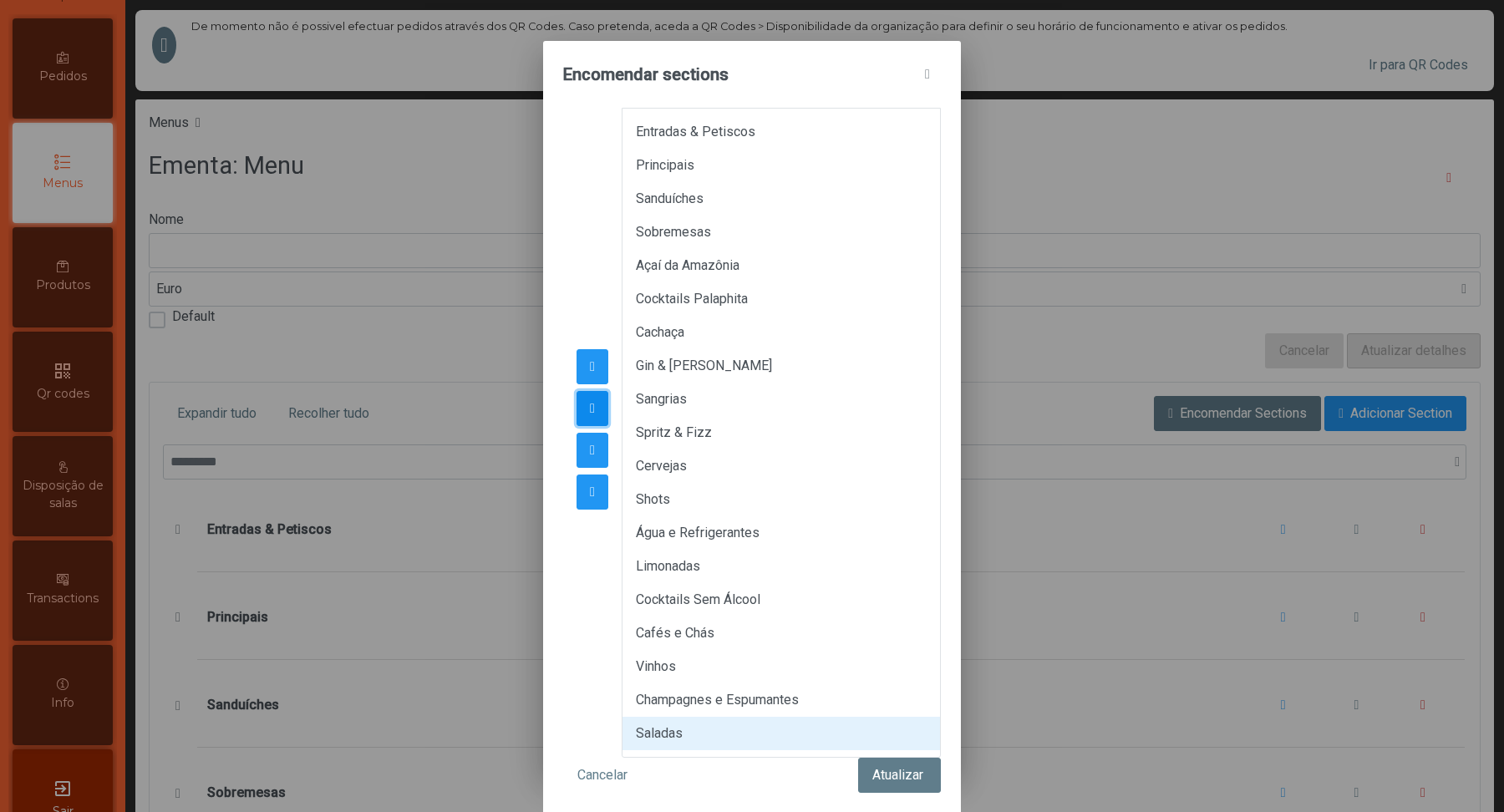click 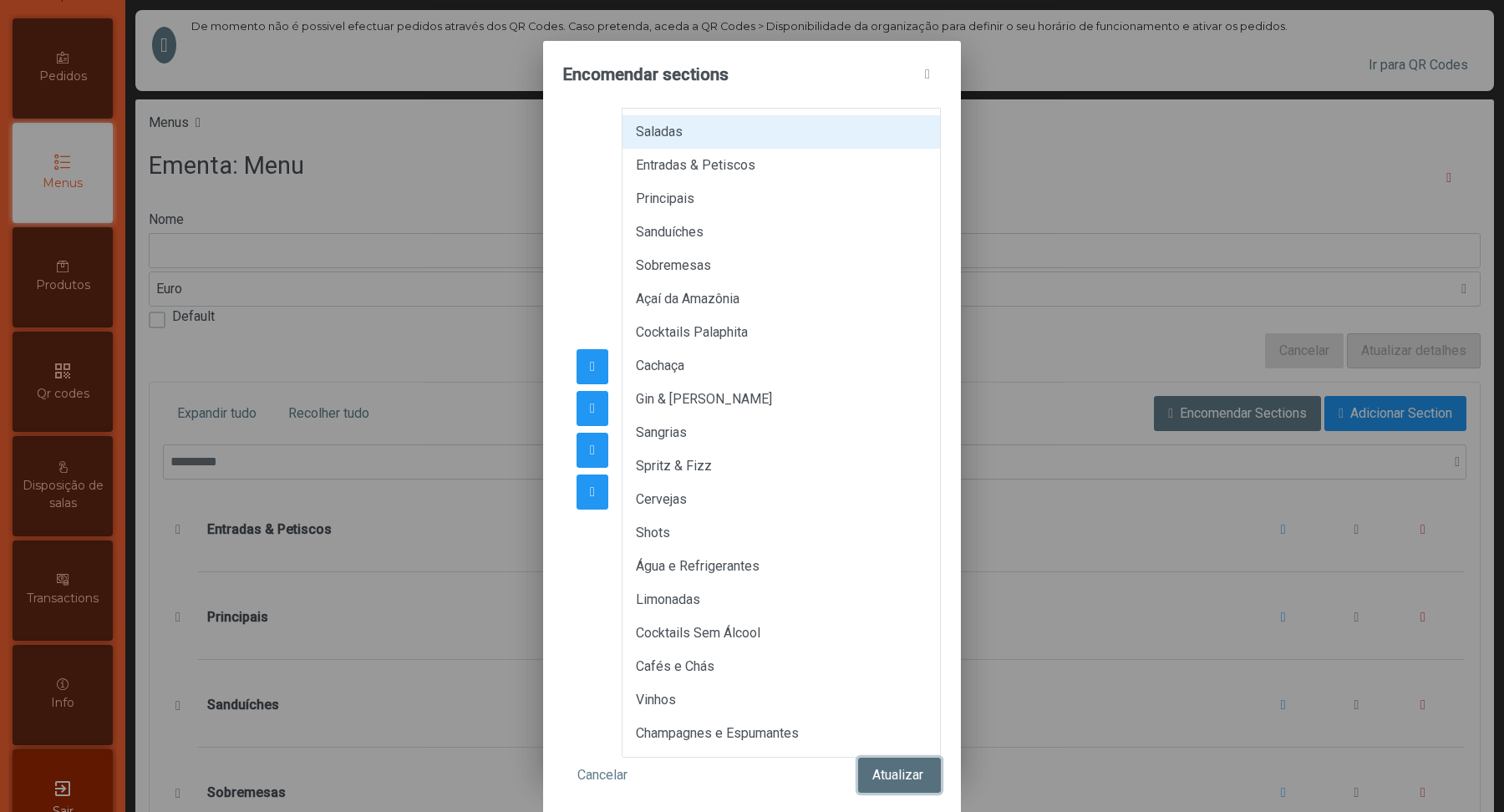 click on "Atualizar" 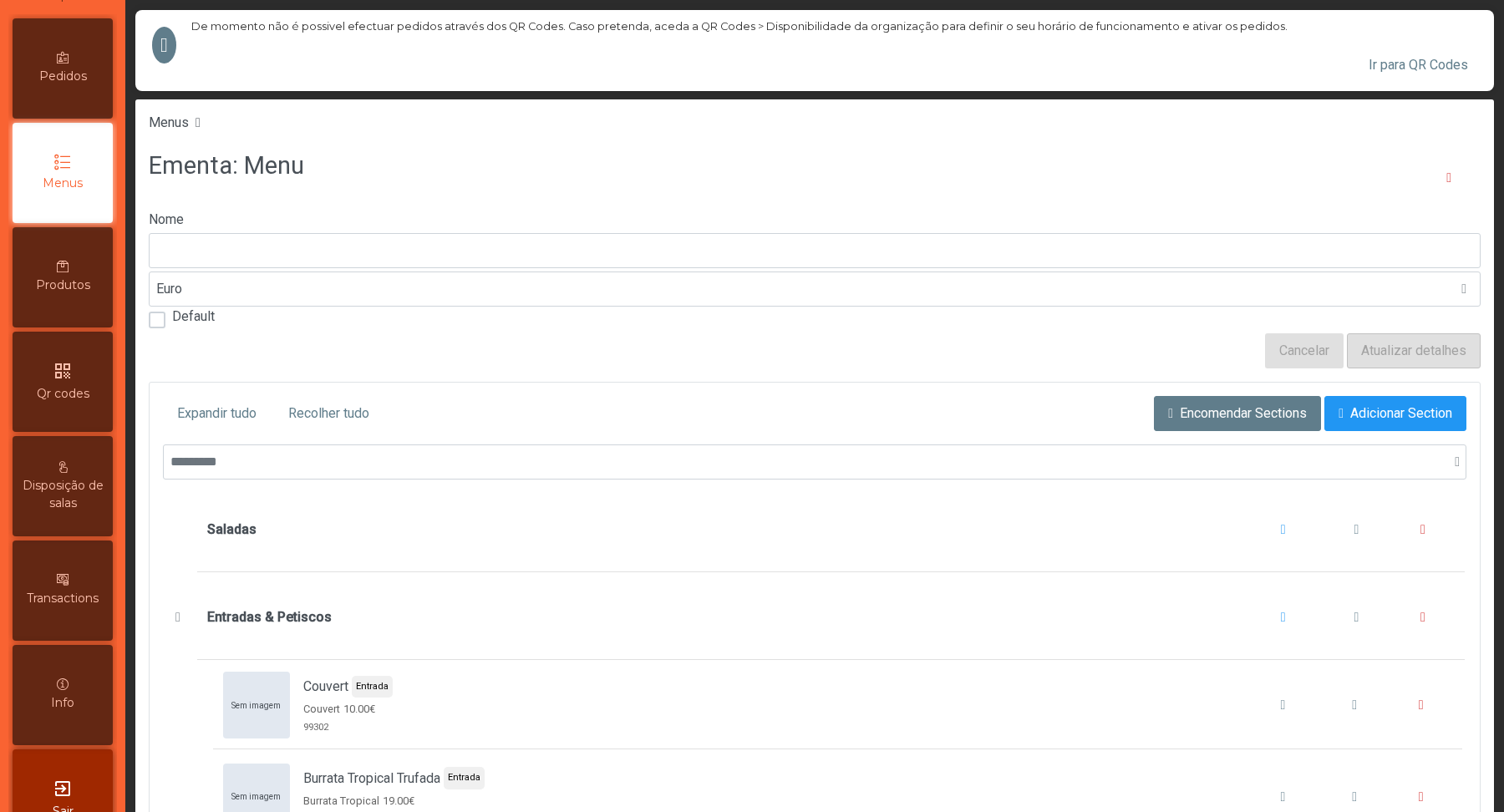 click on "Menus" at bounding box center (63, 173) 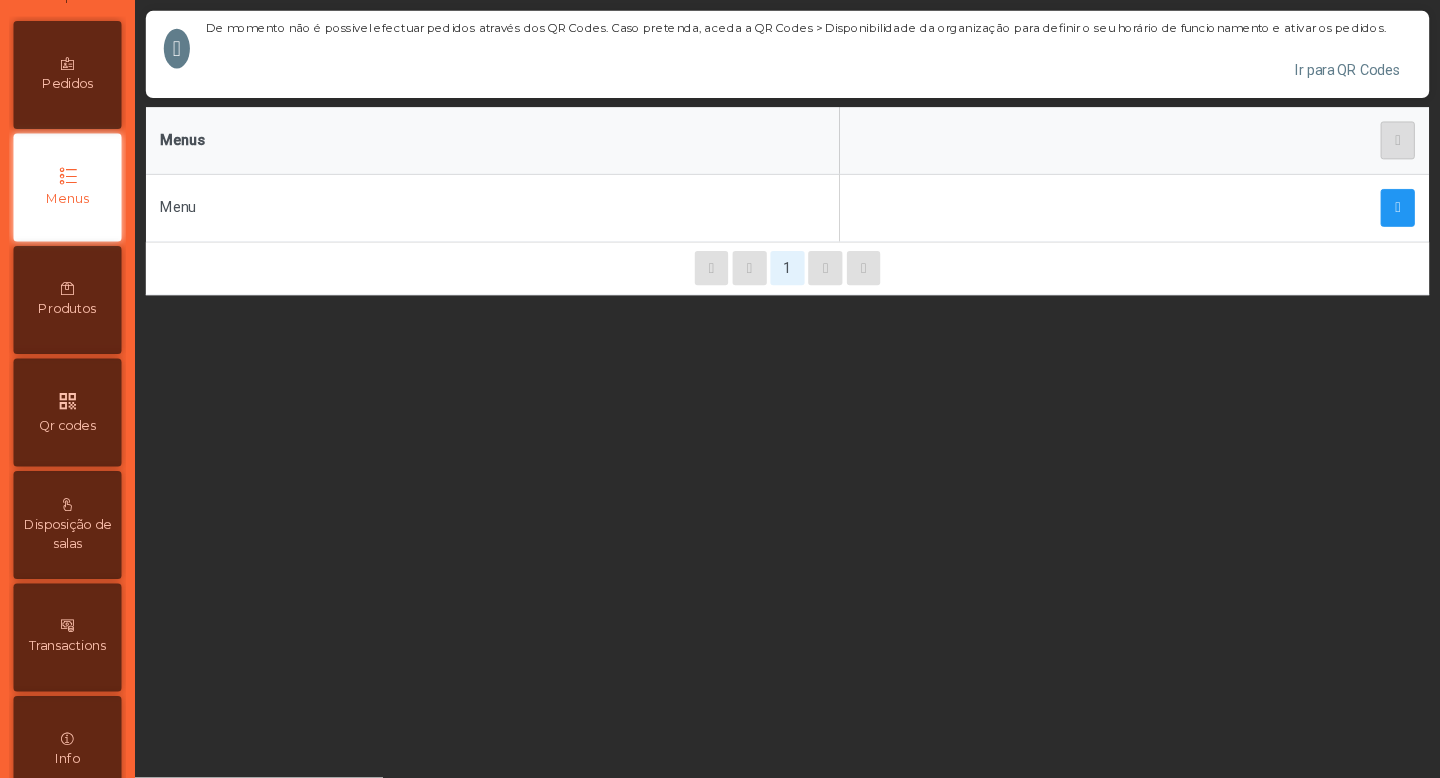 scroll, scrollTop: 166, scrollLeft: 0, axis: vertical 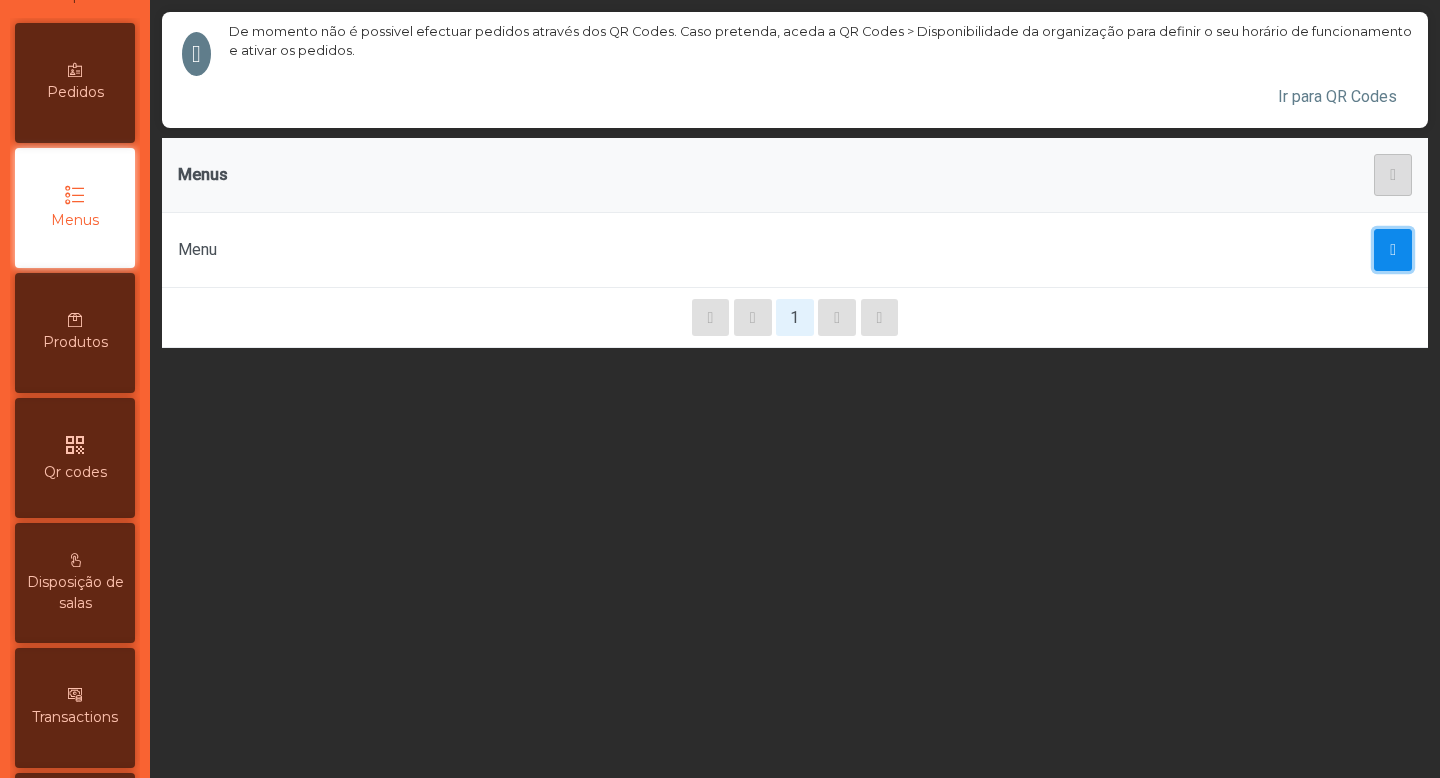 click 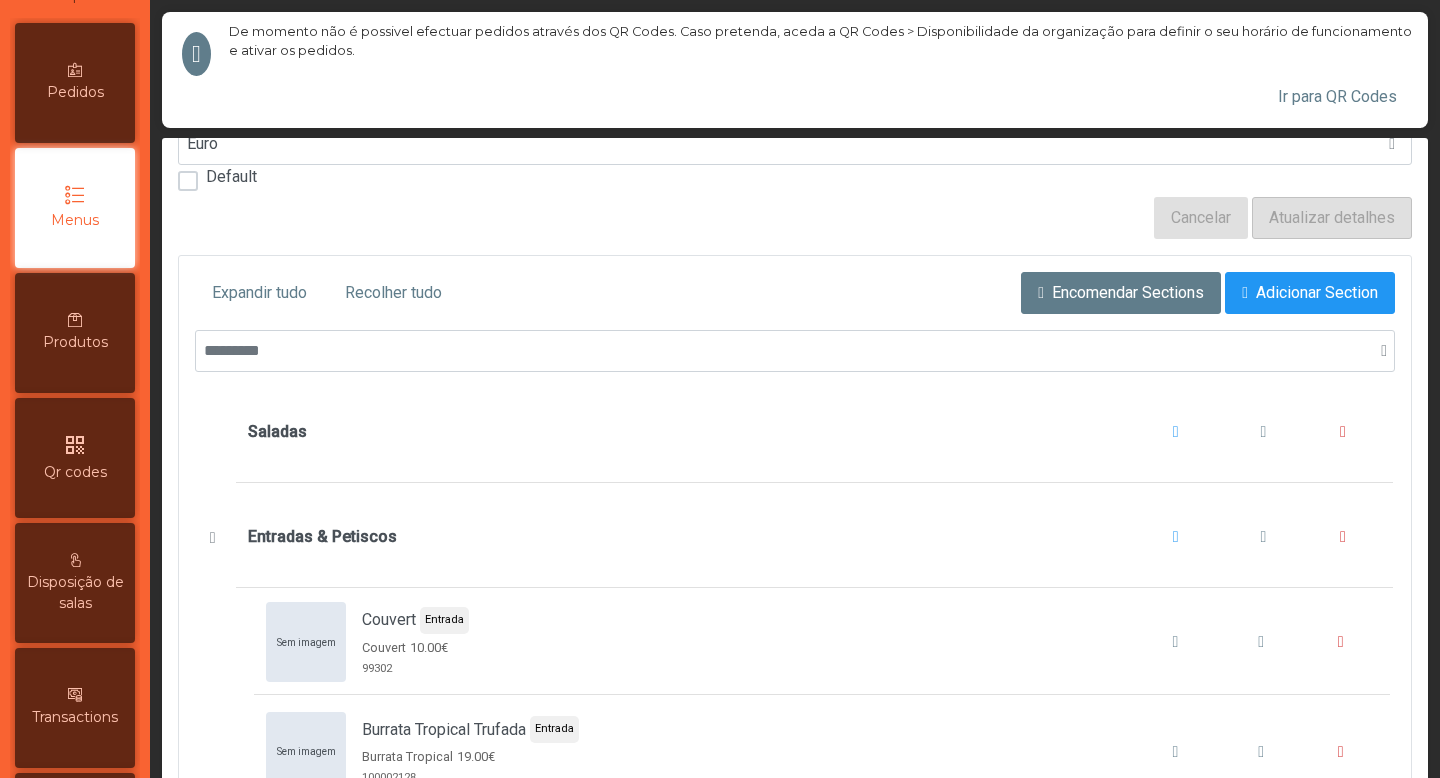 scroll, scrollTop: 266, scrollLeft: 0, axis: vertical 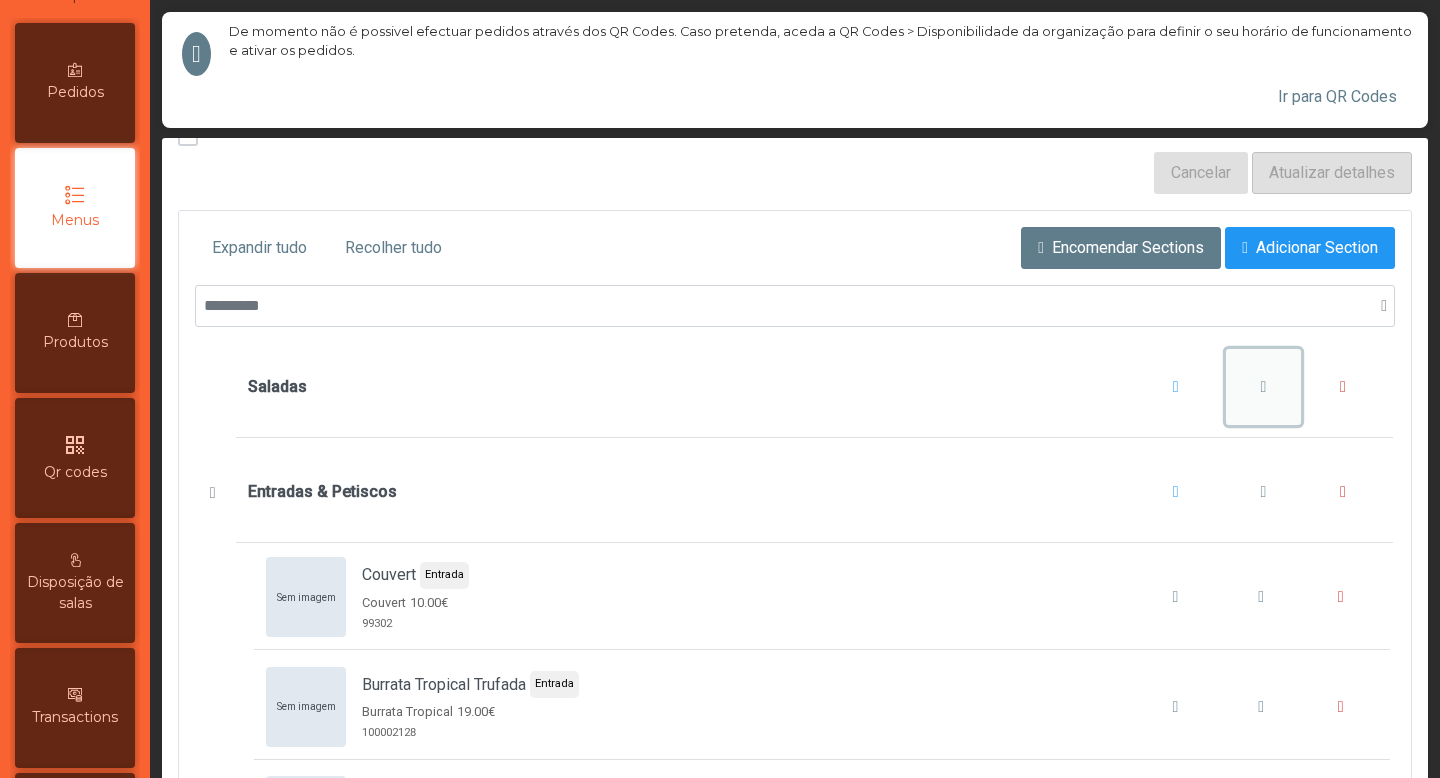 click 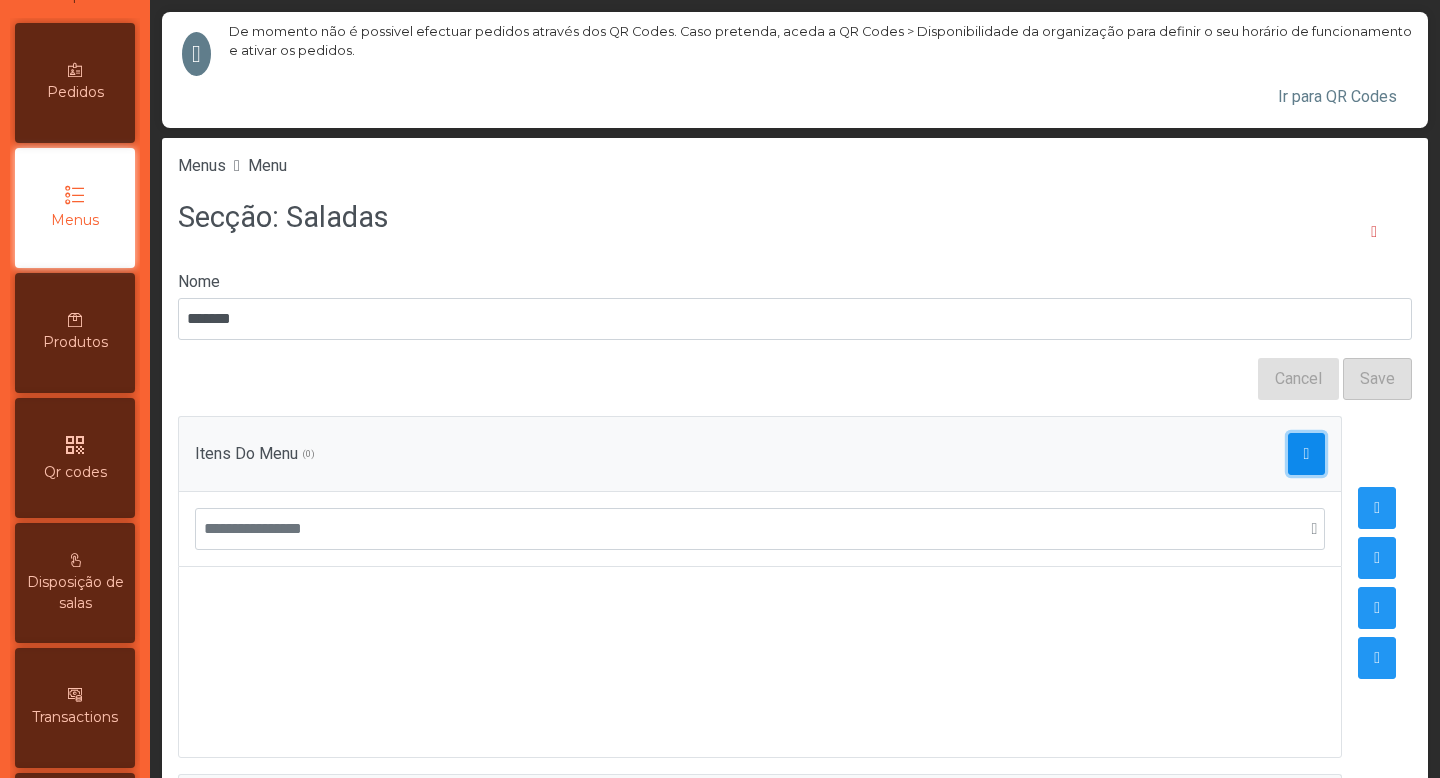 click 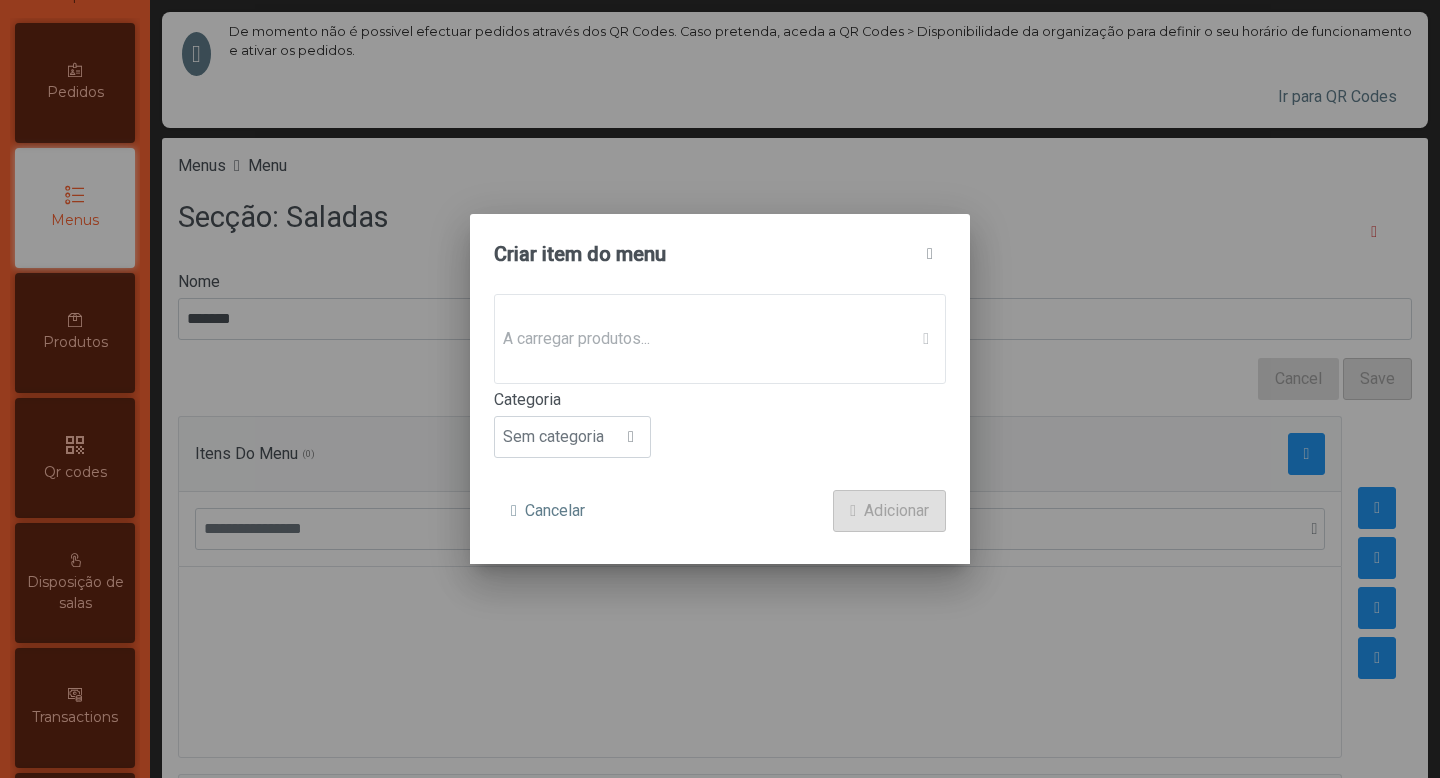 click on "A carregar produtos..." 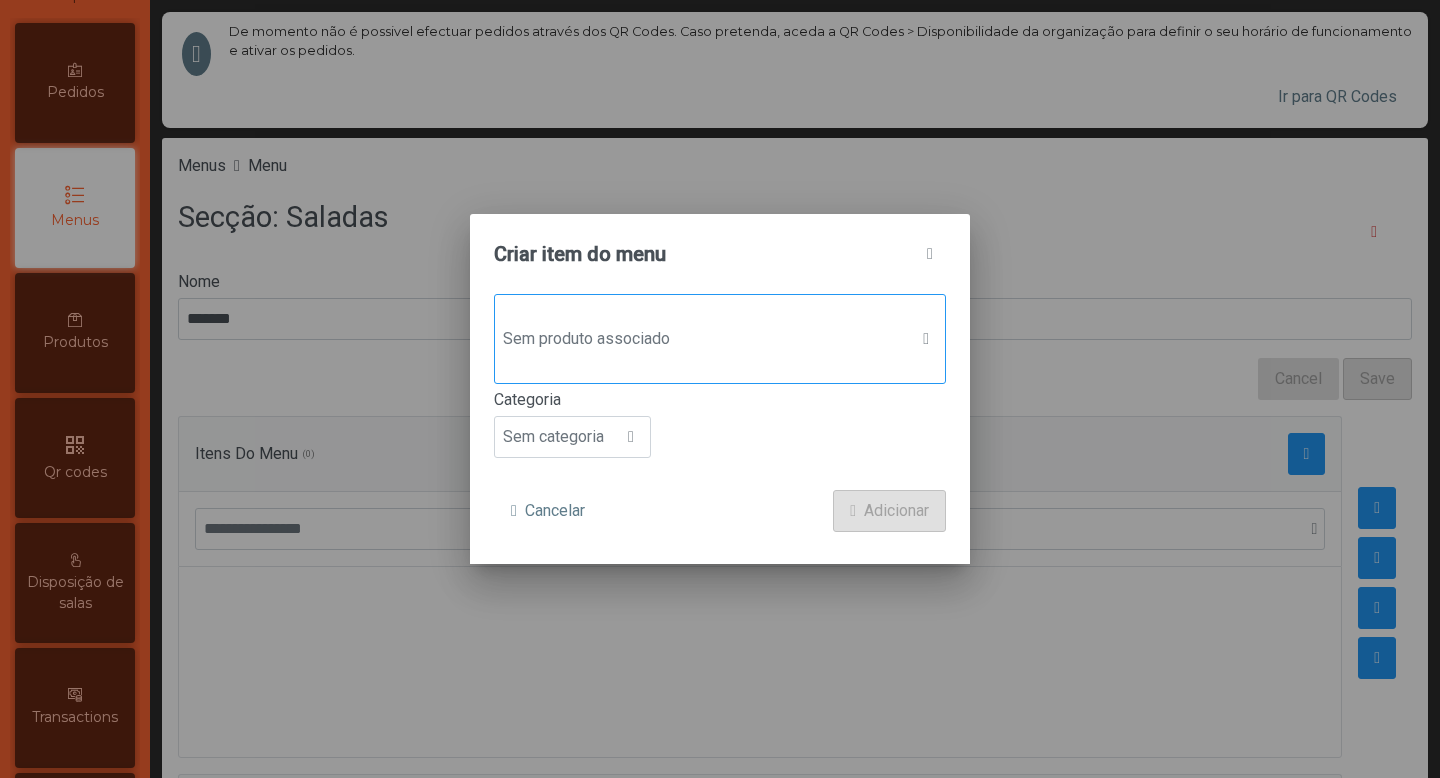 click on "Sem produto associado" 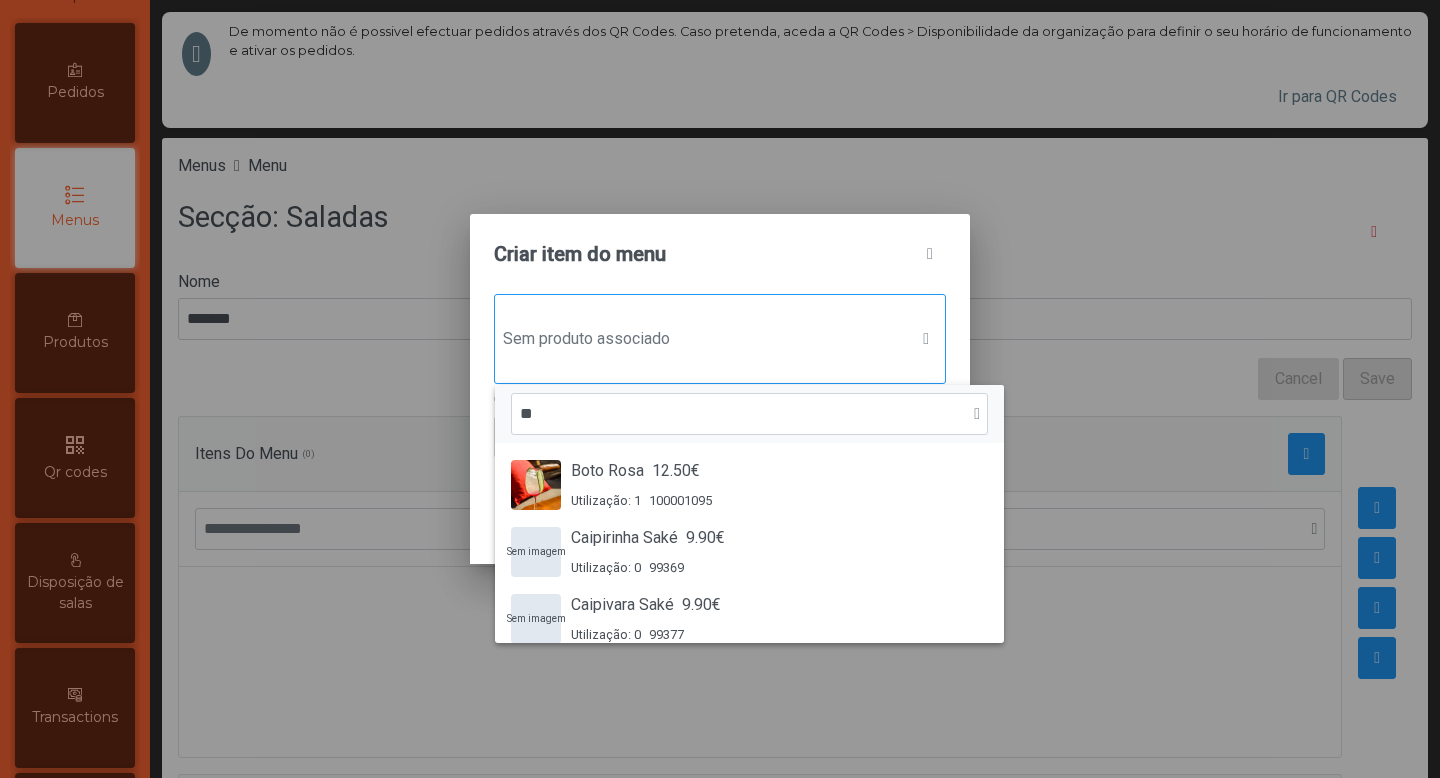 scroll, scrollTop: 15, scrollLeft: 97, axis: both 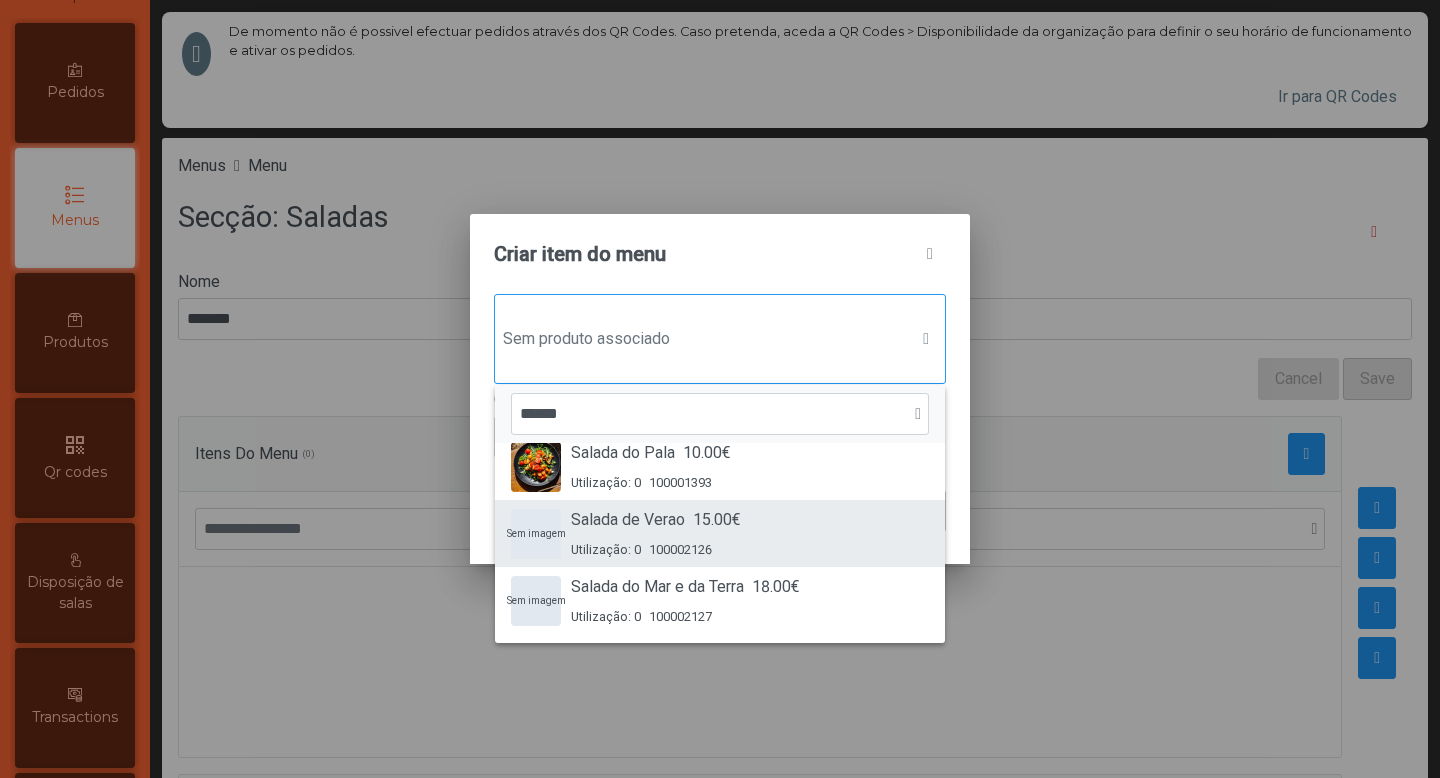 type on "******" 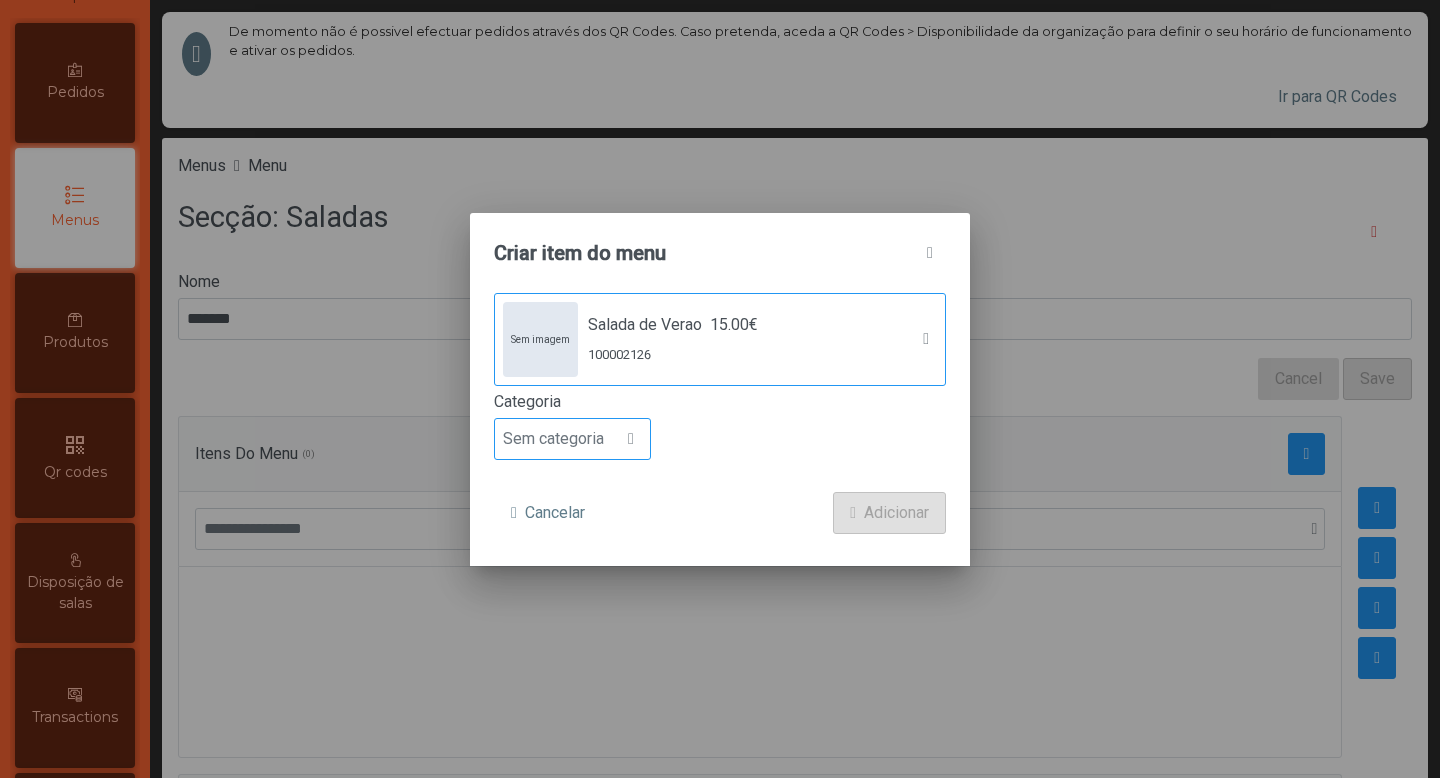 click on "Sem categoria" 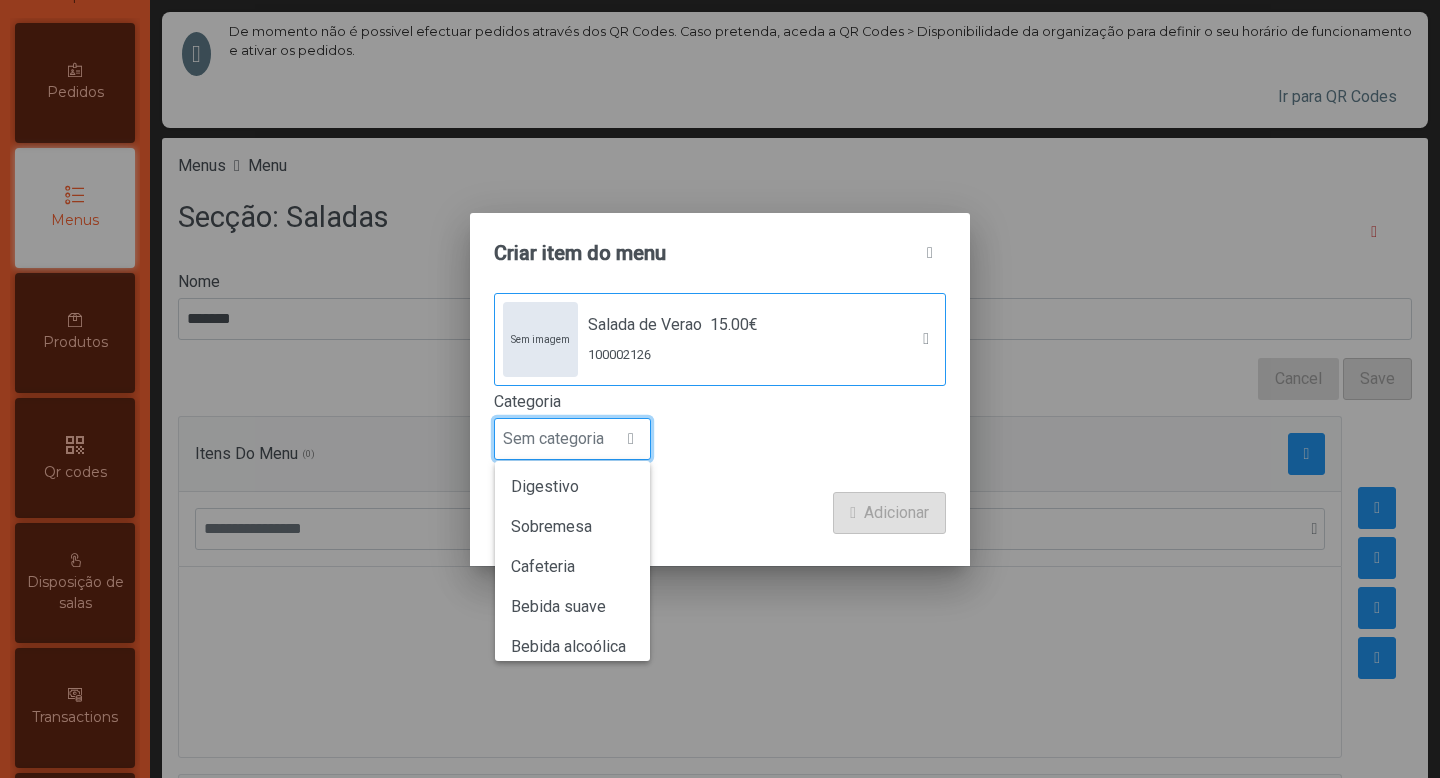 scroll, scrollTop: 0, scrollLeft: 0, axis: both 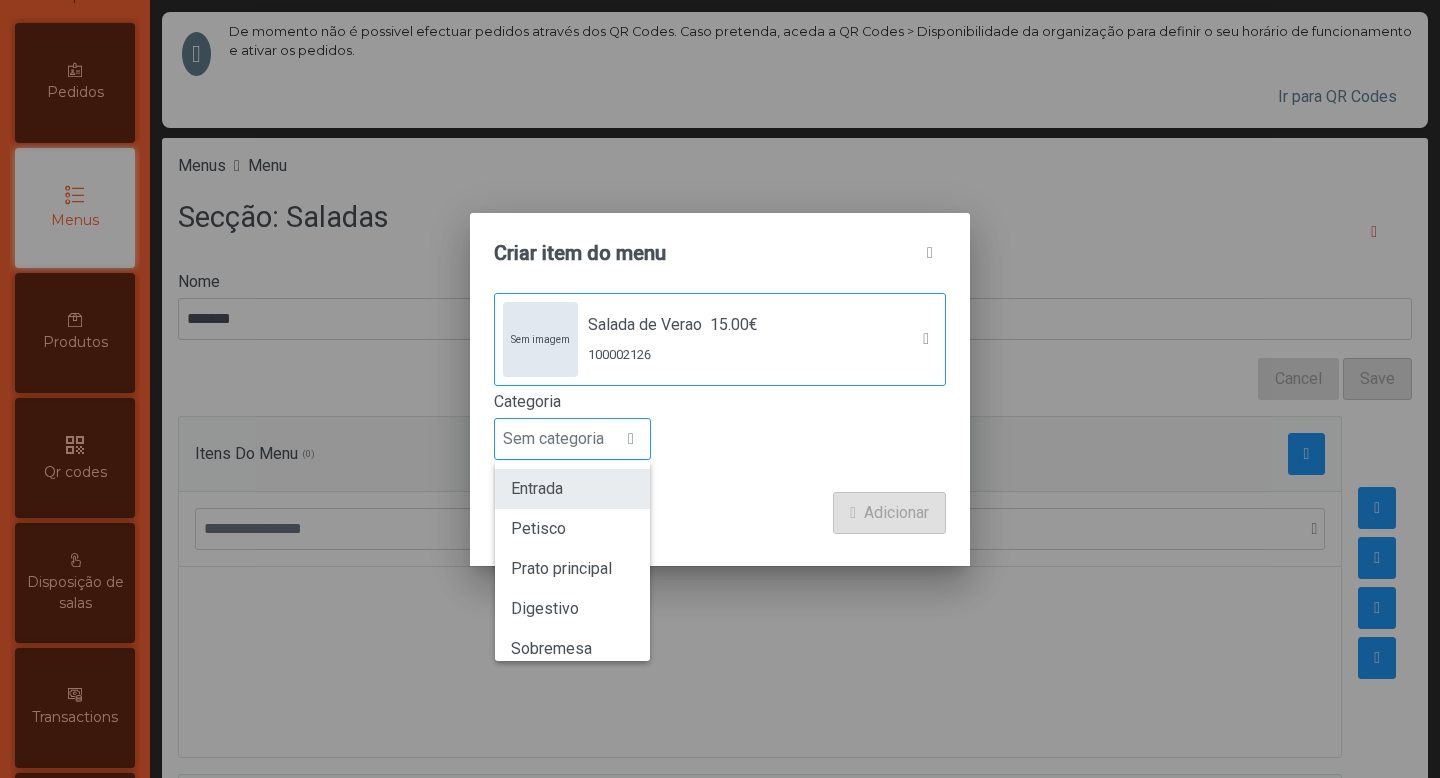 click on "Entrada" 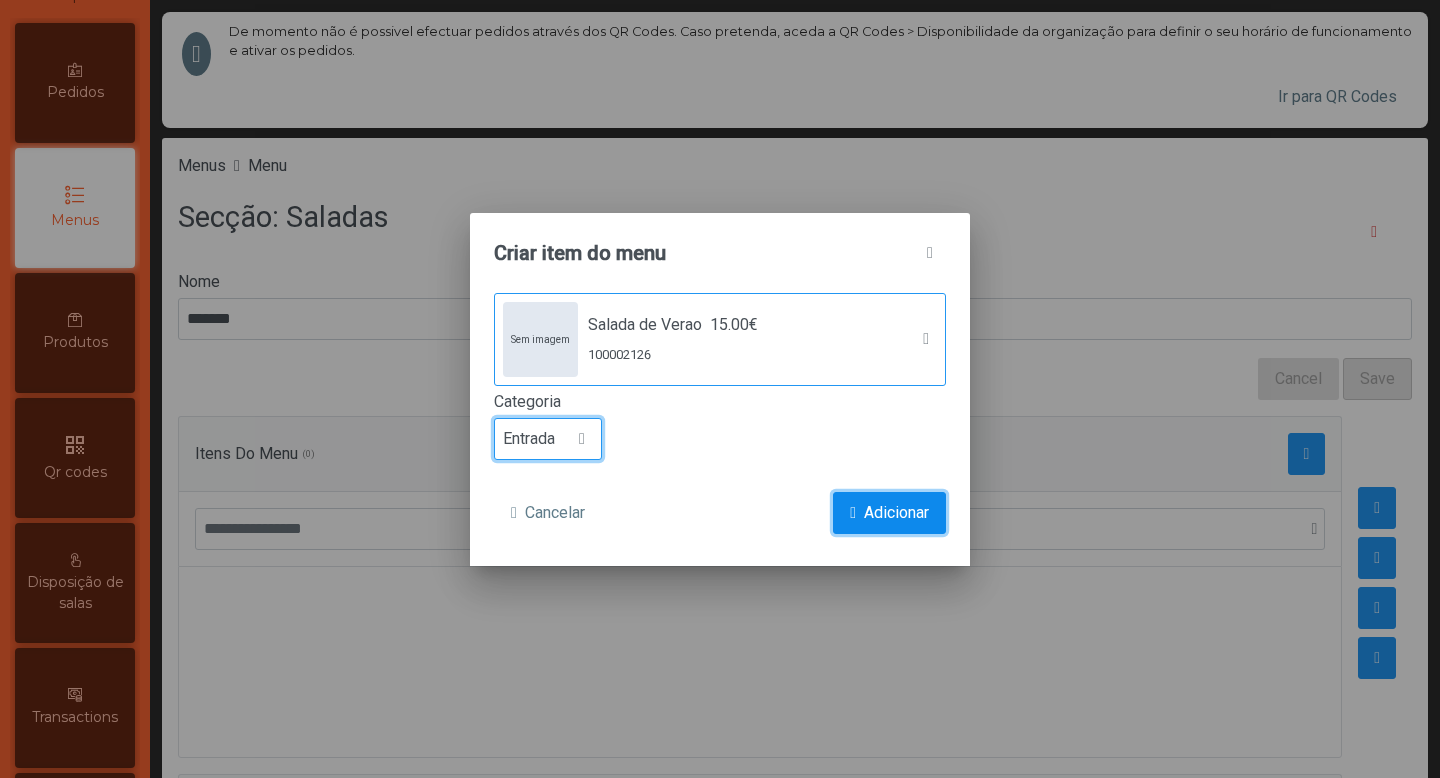 click on "Adicionar" 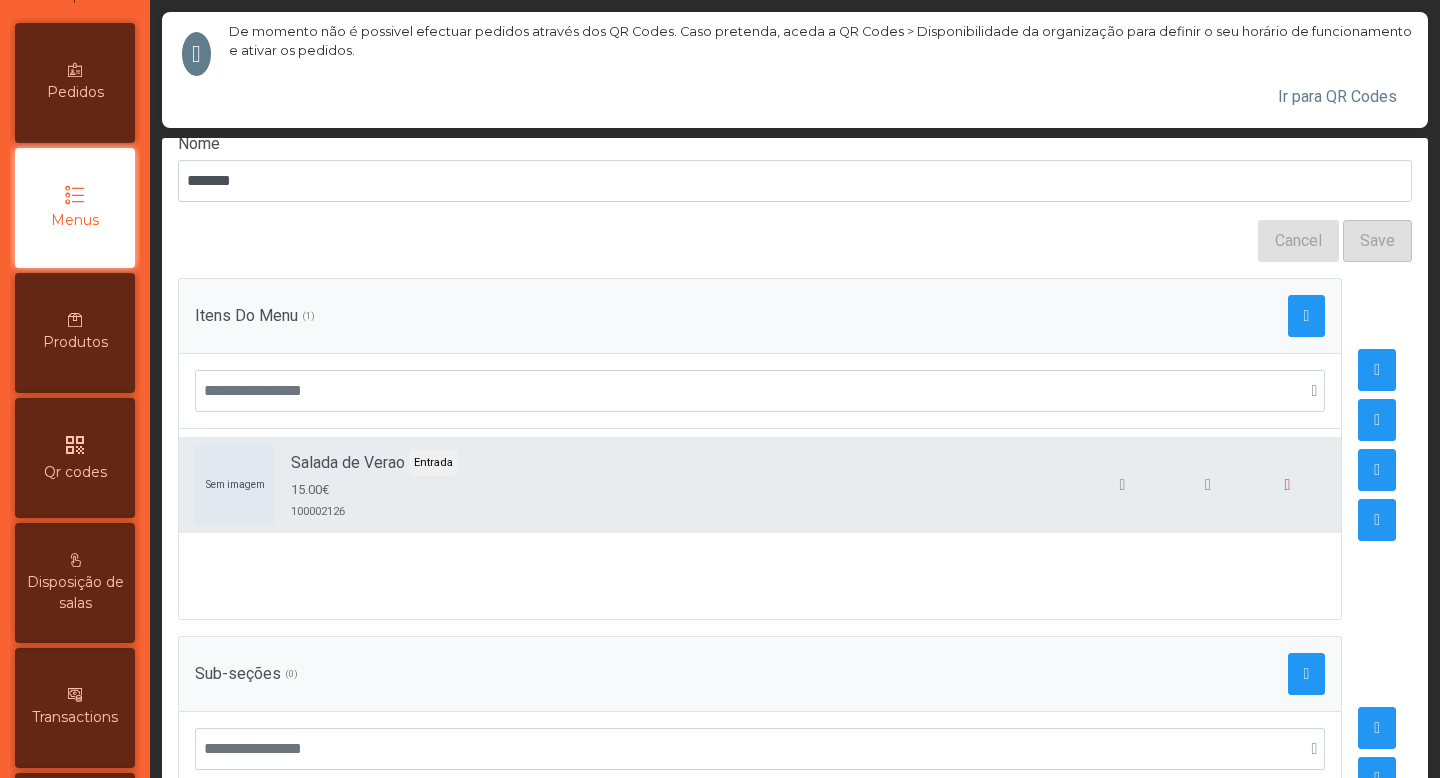 scroll, scrollTop: 162, scrollLeft: 0, axis: vertical 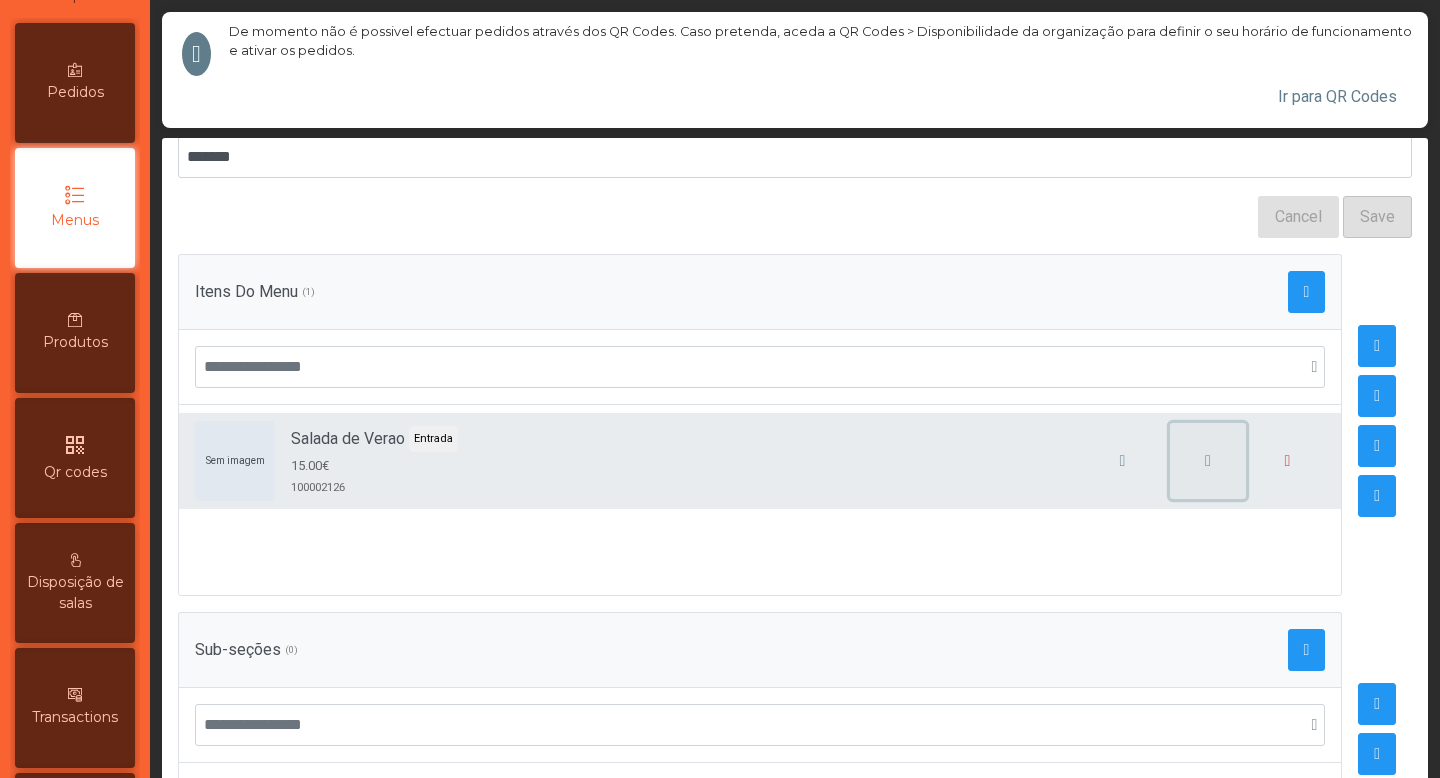 click 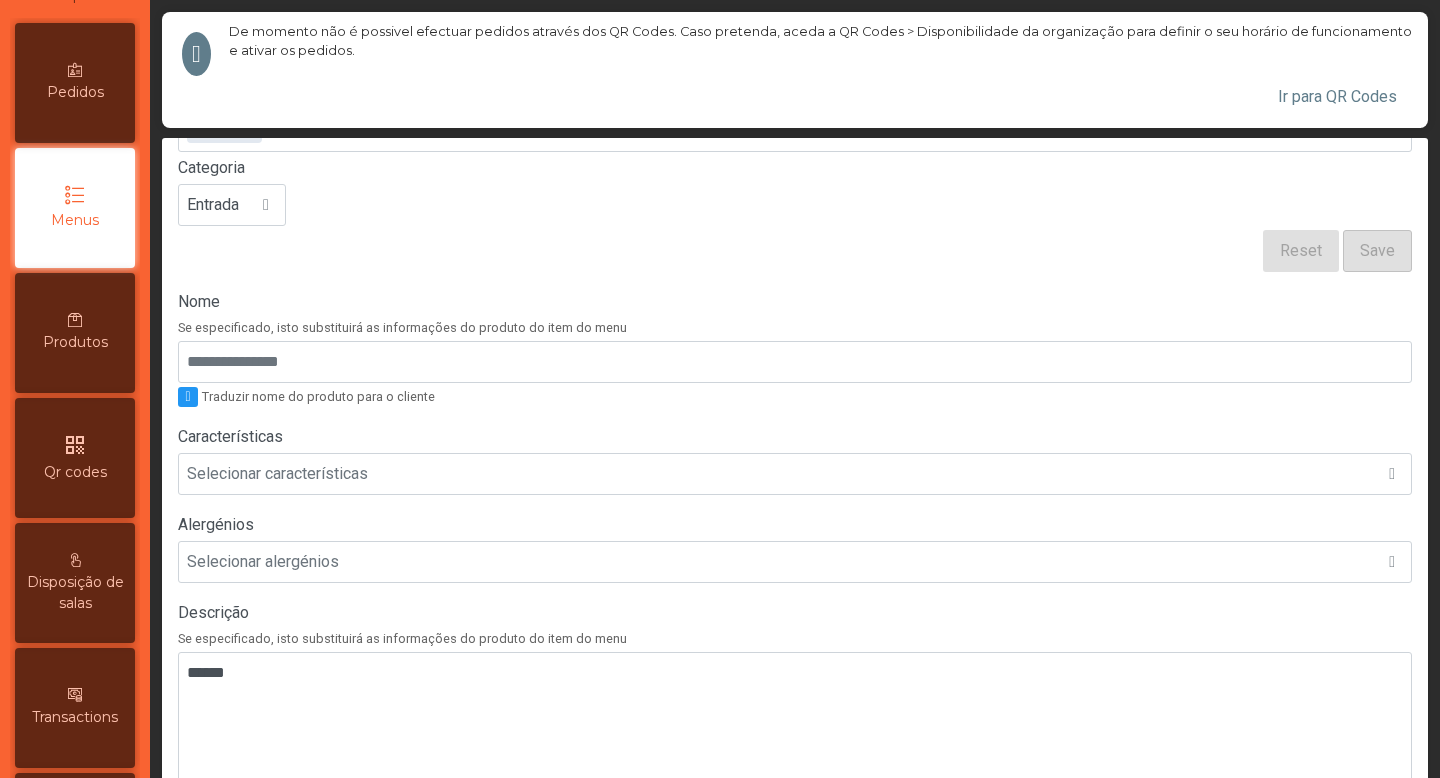 scroll, scrollTop: 221, scrollLeft: 0, axis: vertical 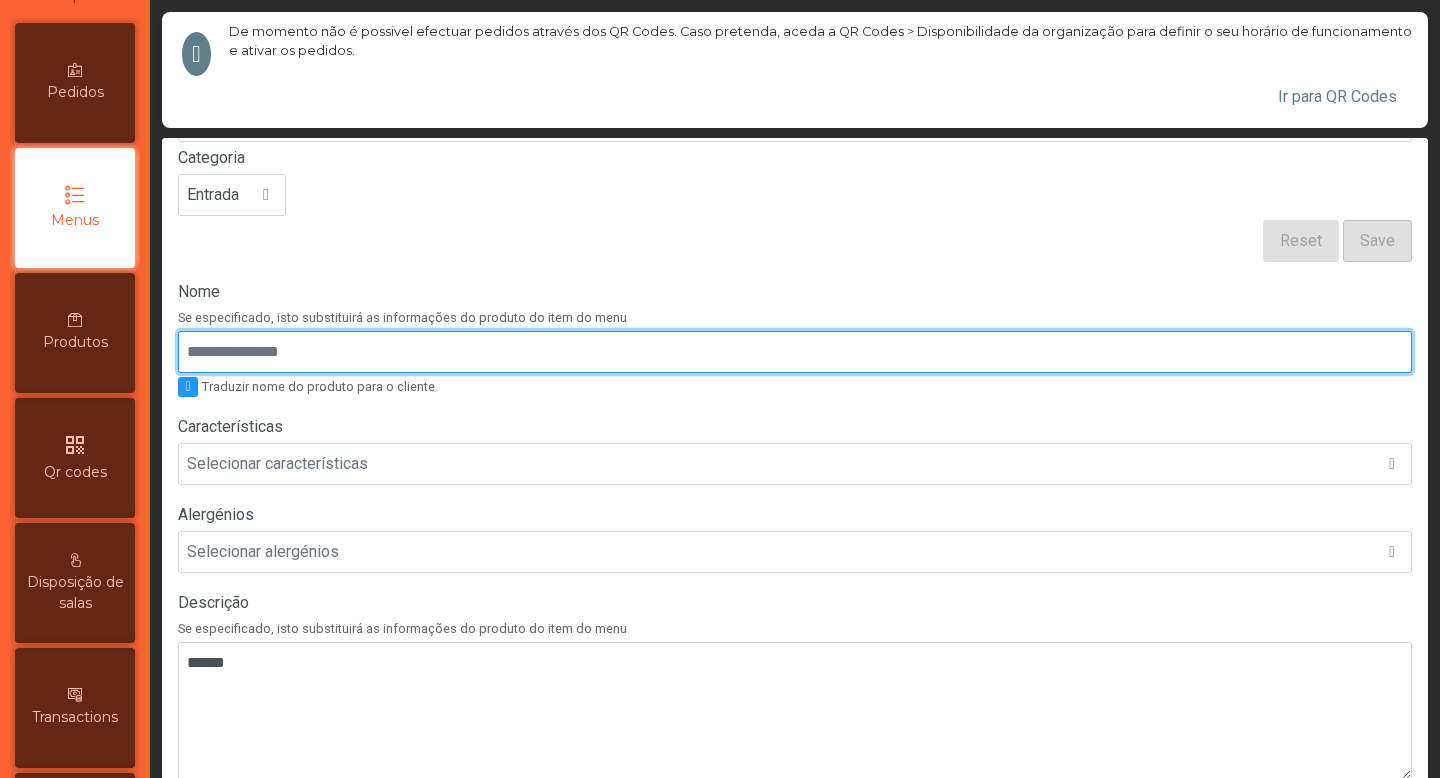 click on "Nome" at bounding box center [795, 352] 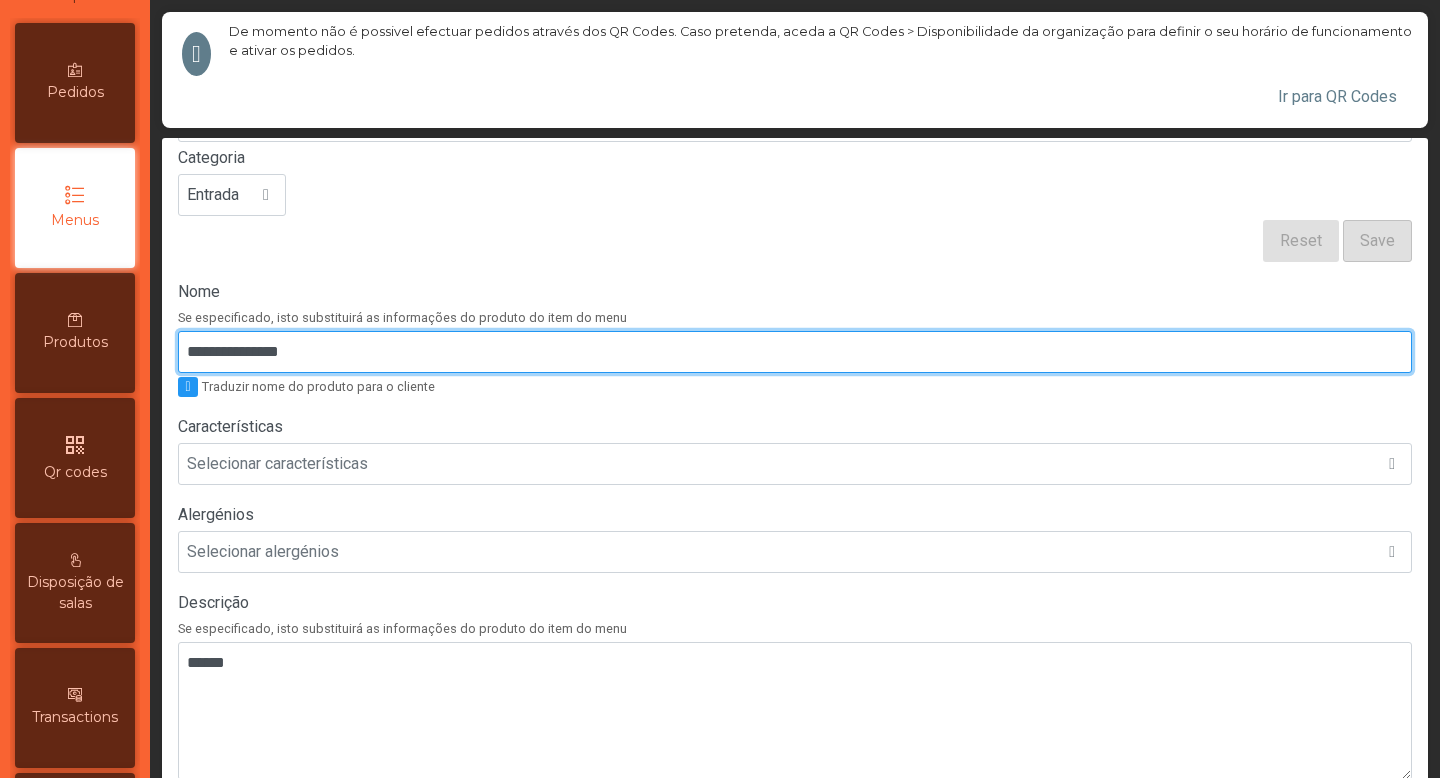 type on "**********" 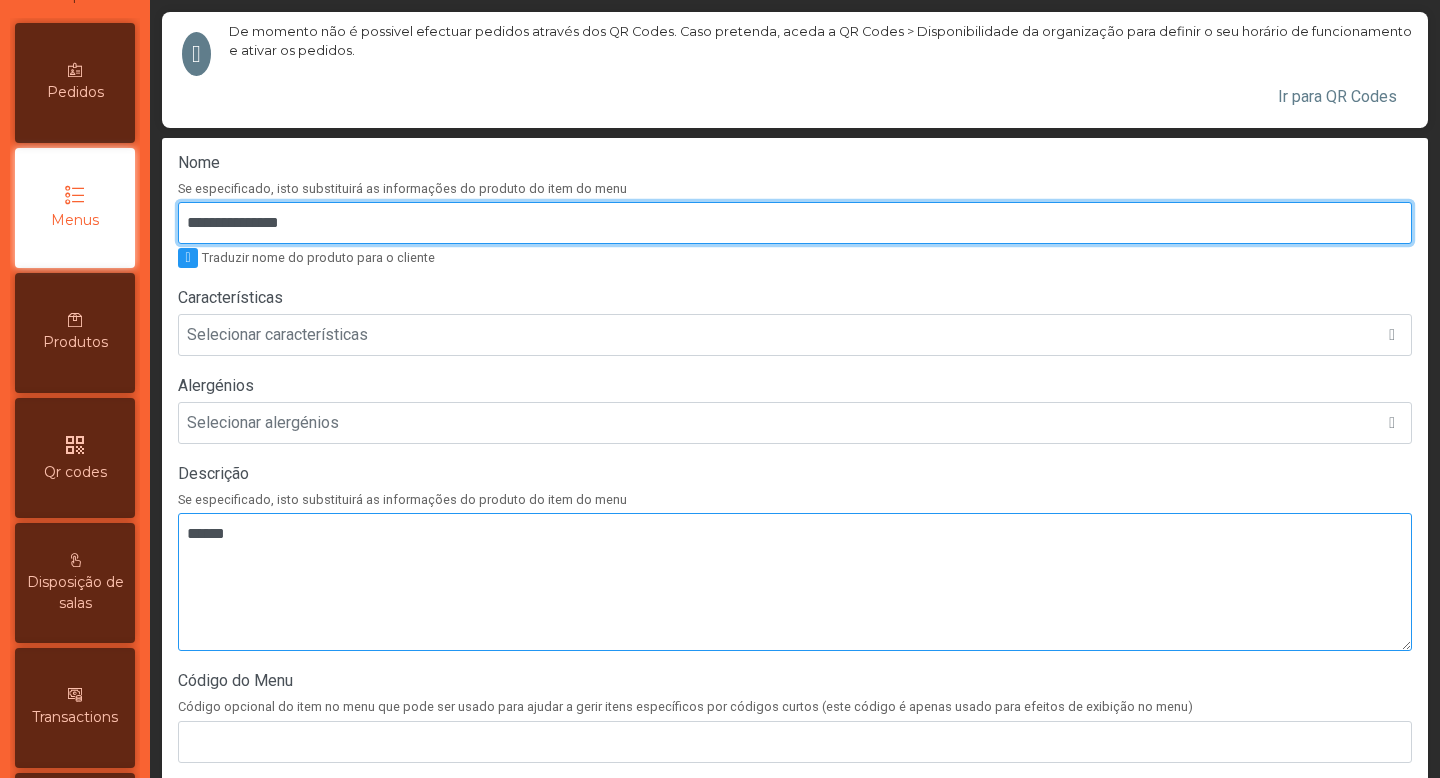 scroll, scrollTop: 360, scrollLeft: 0, axis: vertical 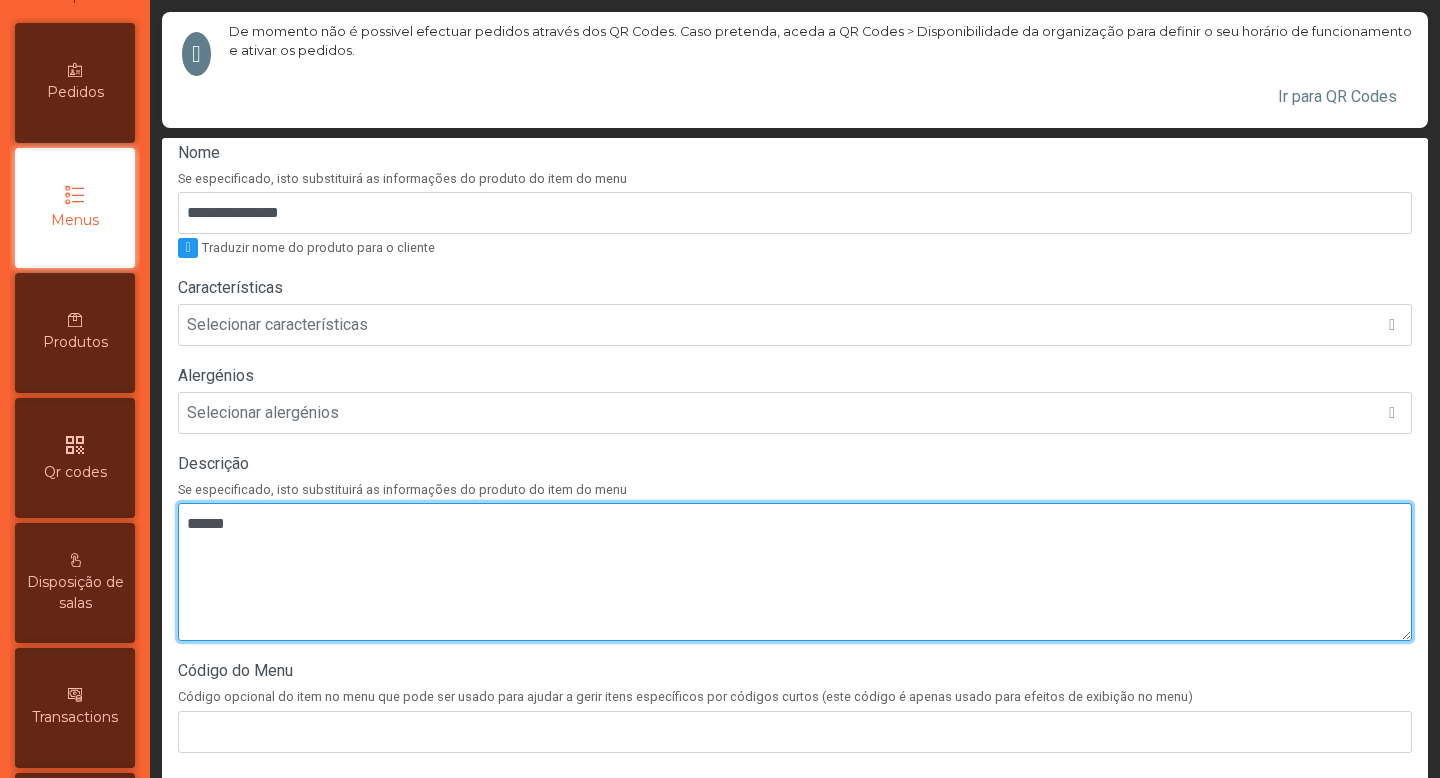 click at bounding box center (795, 572) 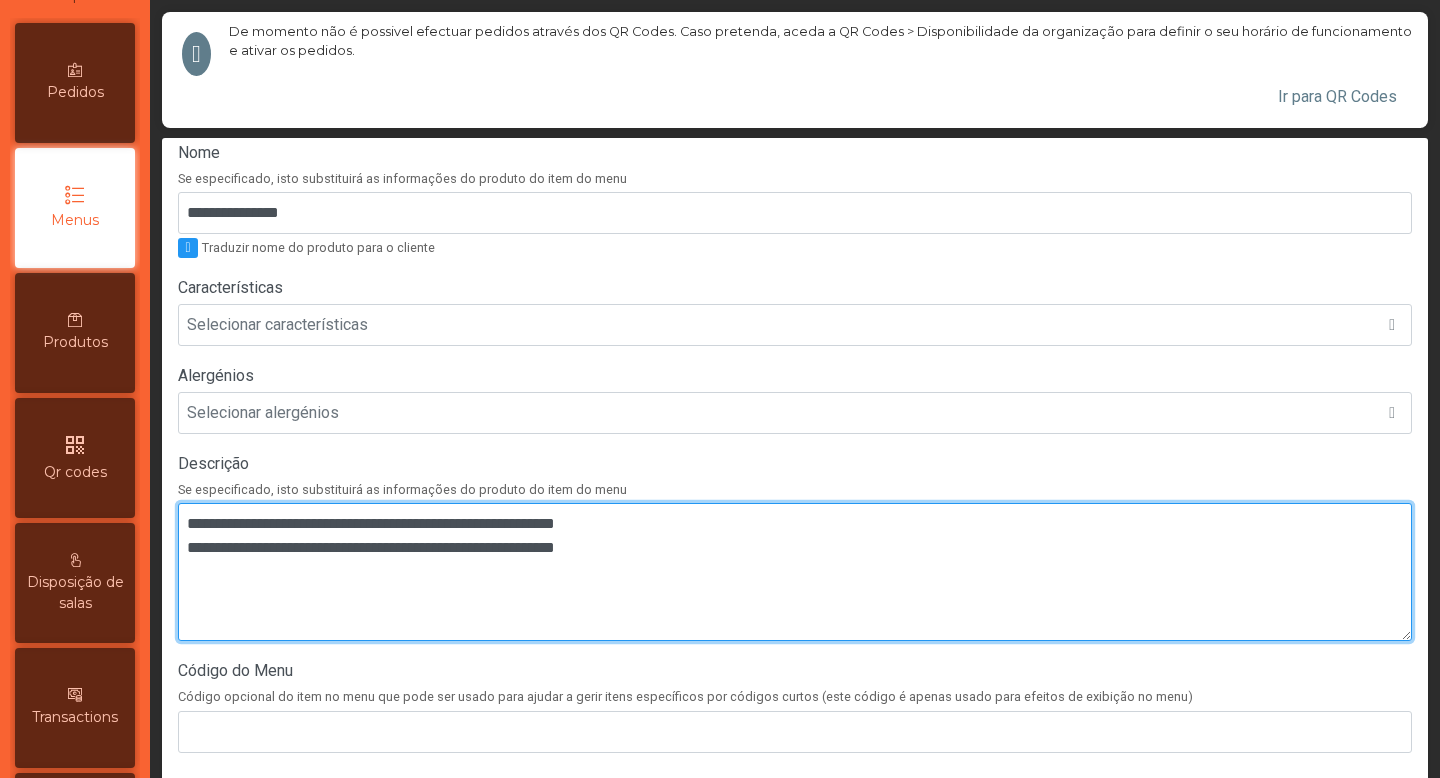 click at bounding box center (795, 572) 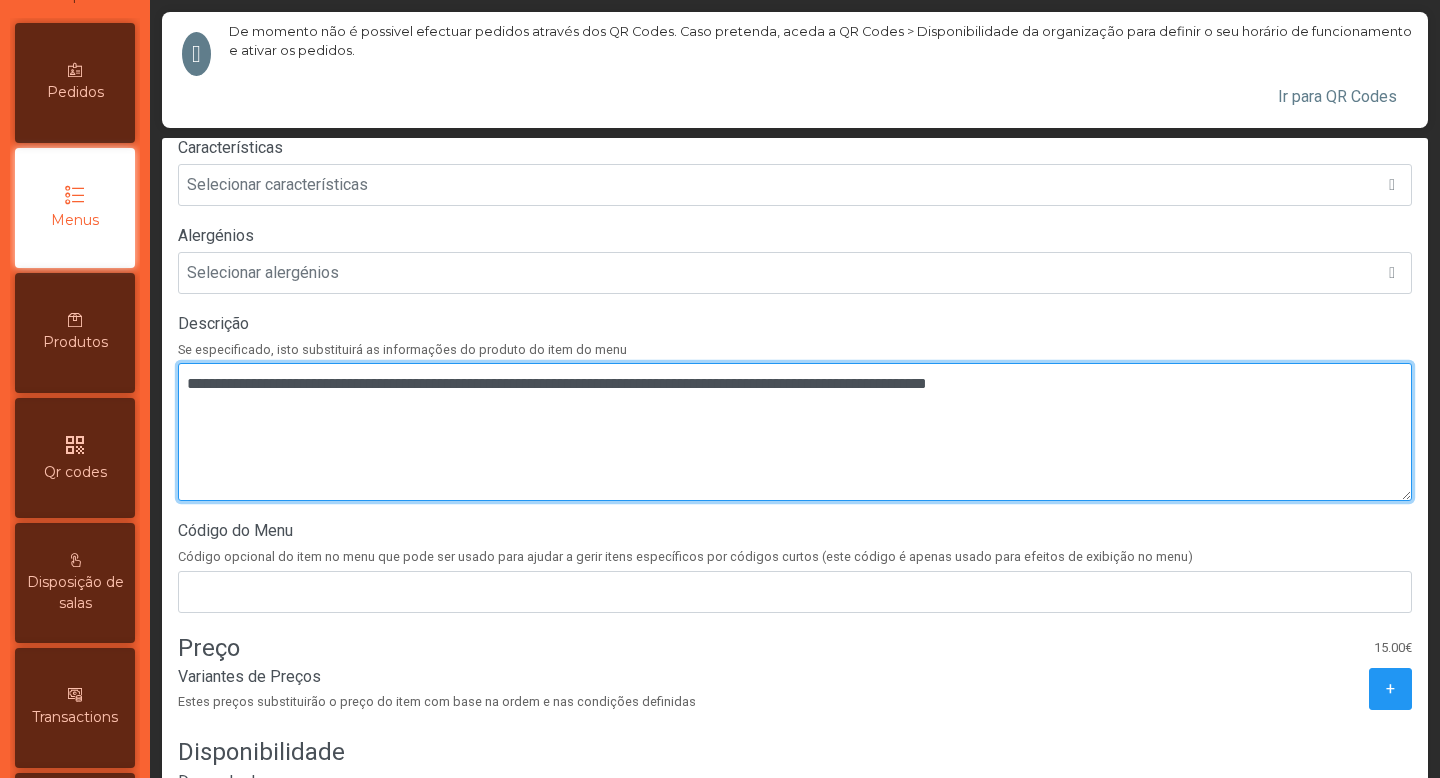 scroll, scrollTop: 579, scrollLeft: 0, axis: vertical 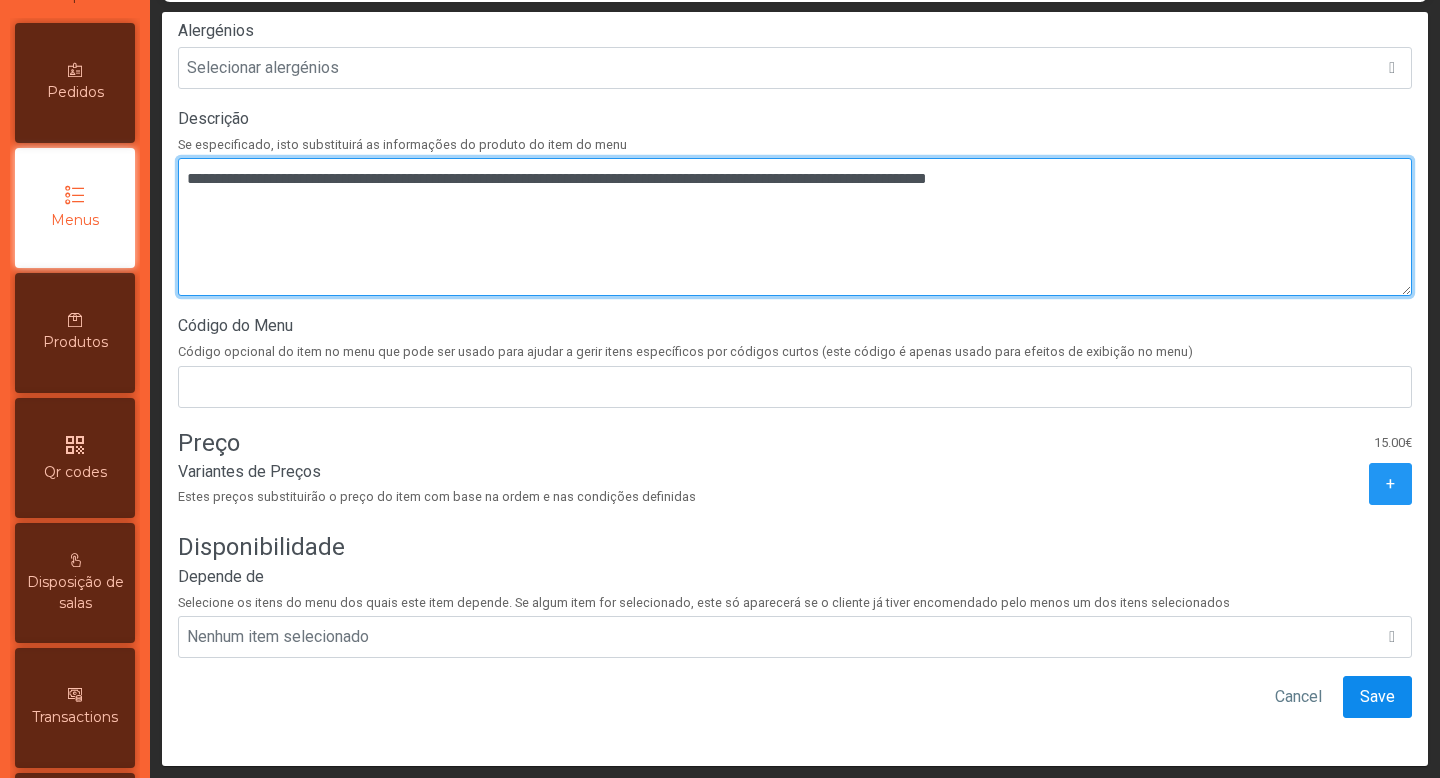 type on "**********" 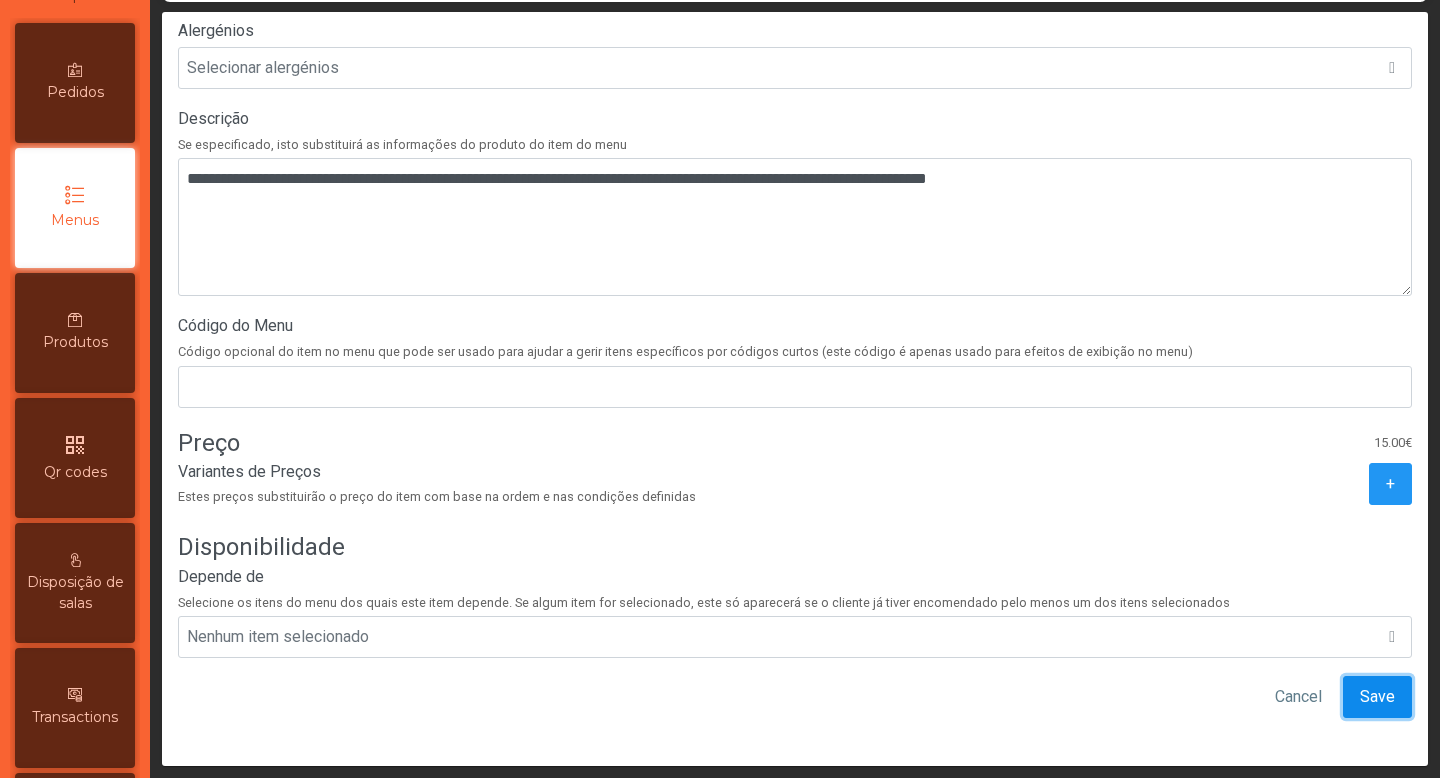 click on "Save" 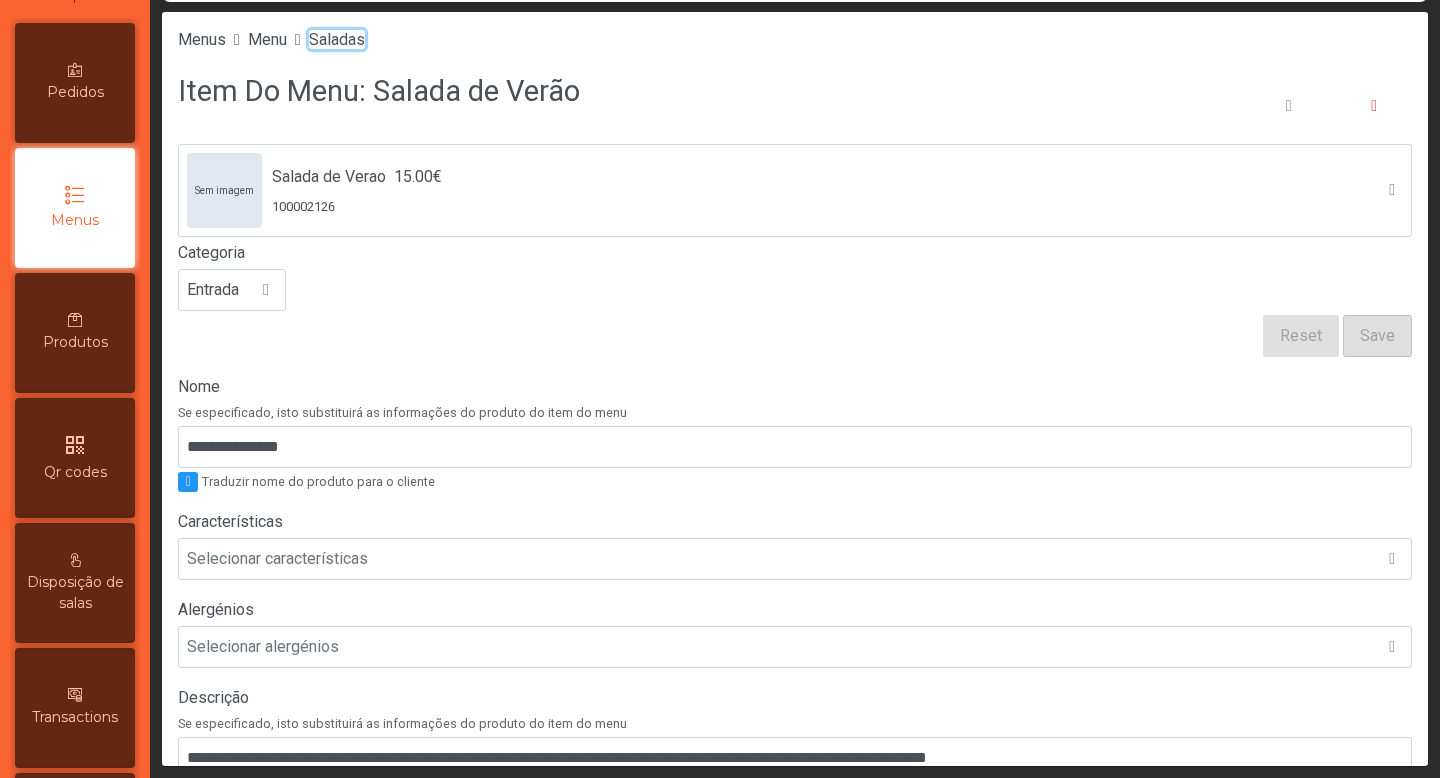 click on "Saladas" 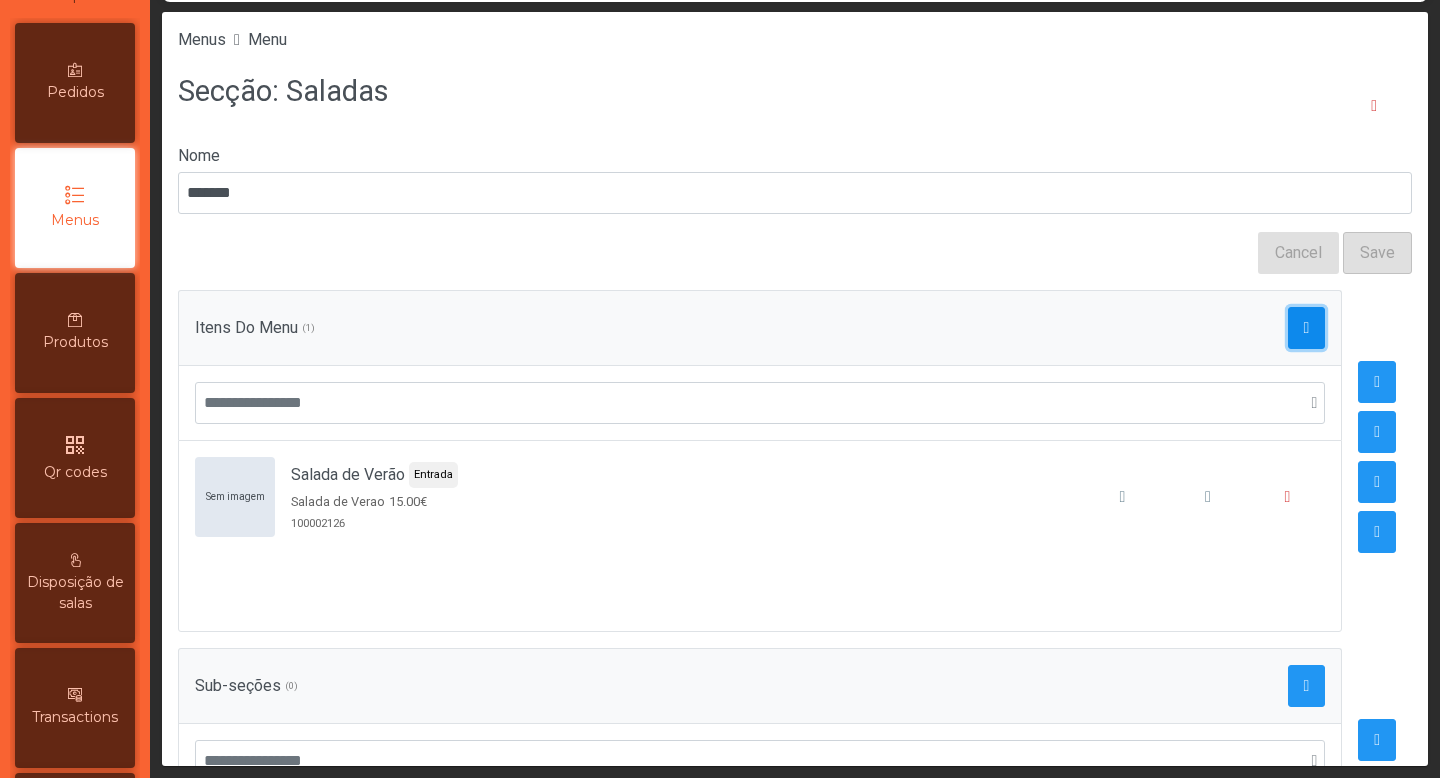 click 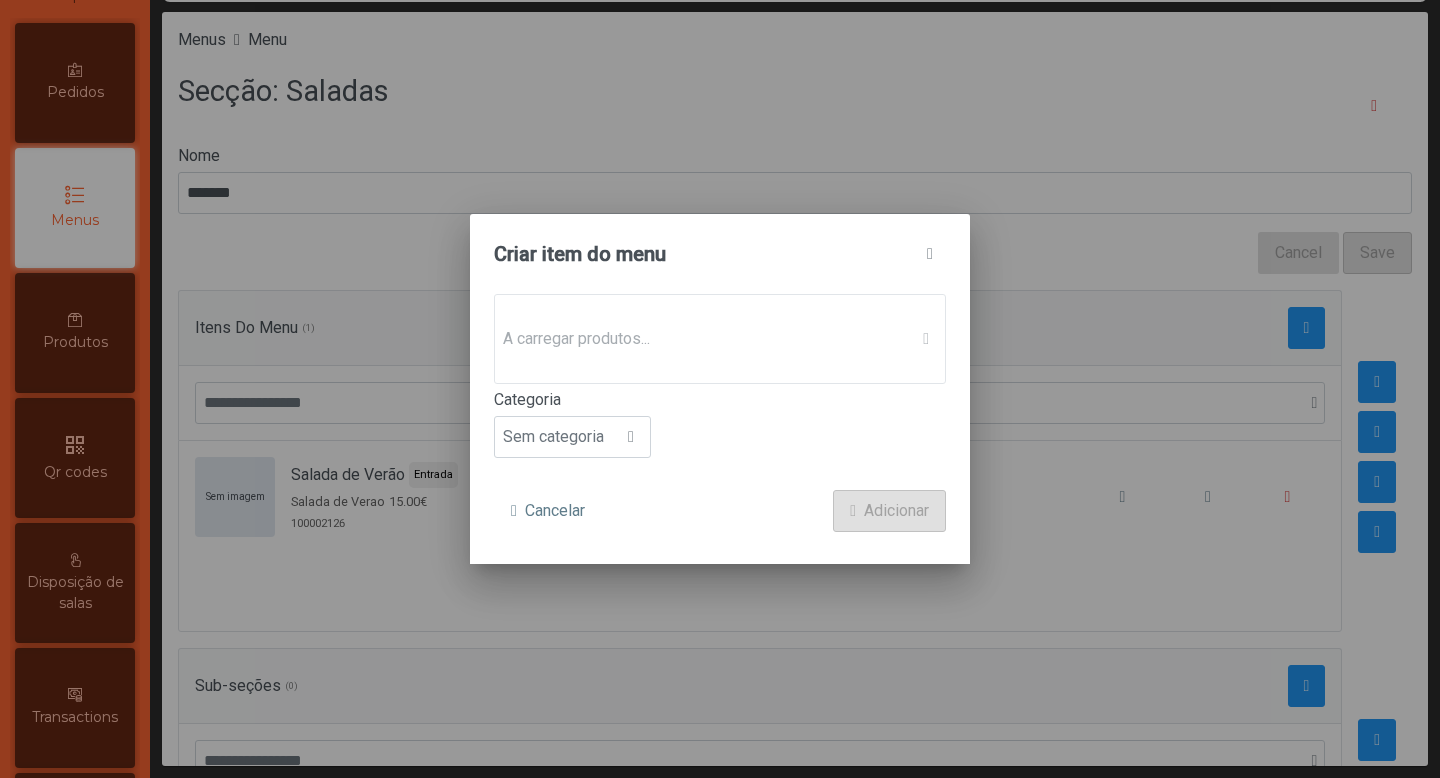 click on "A carregar produtos..." 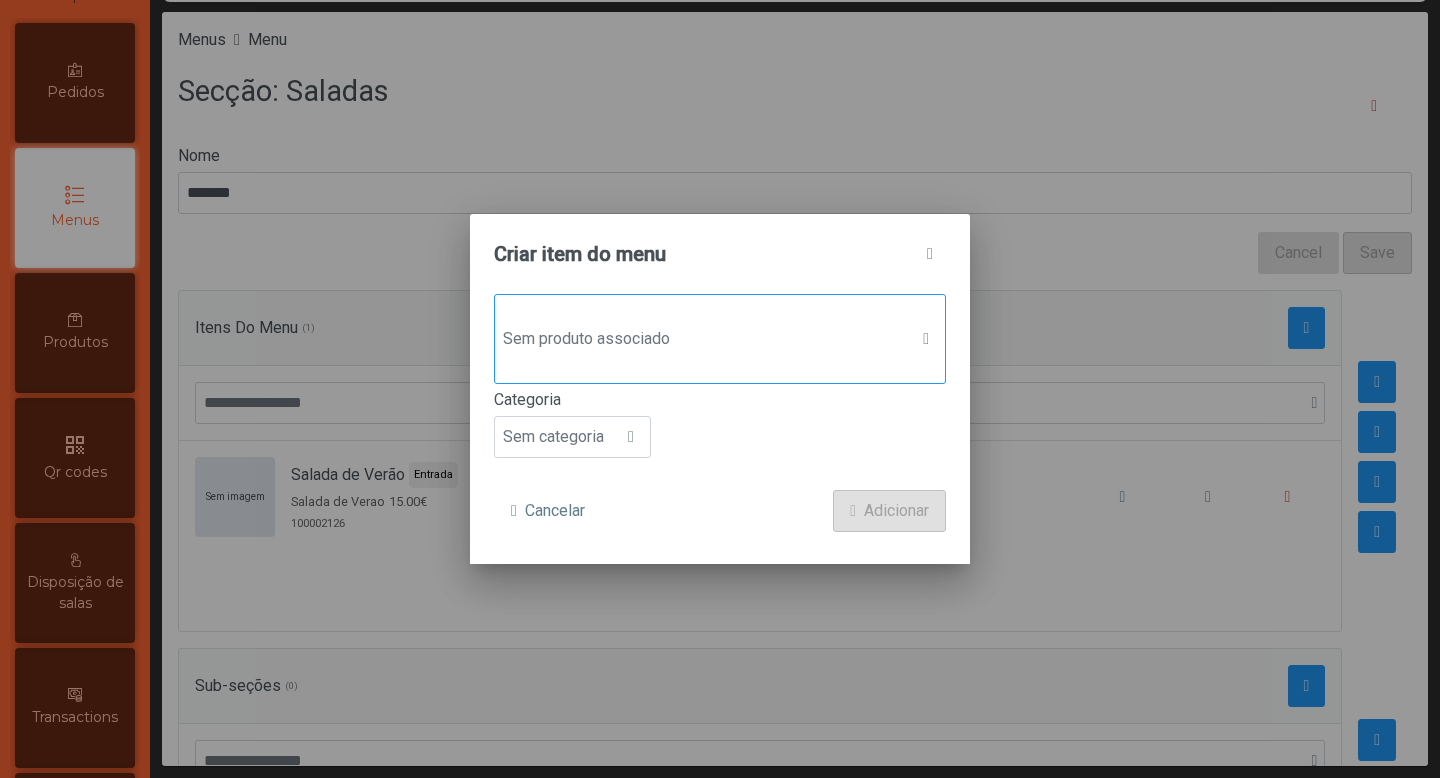 click on "Sem produto associado" 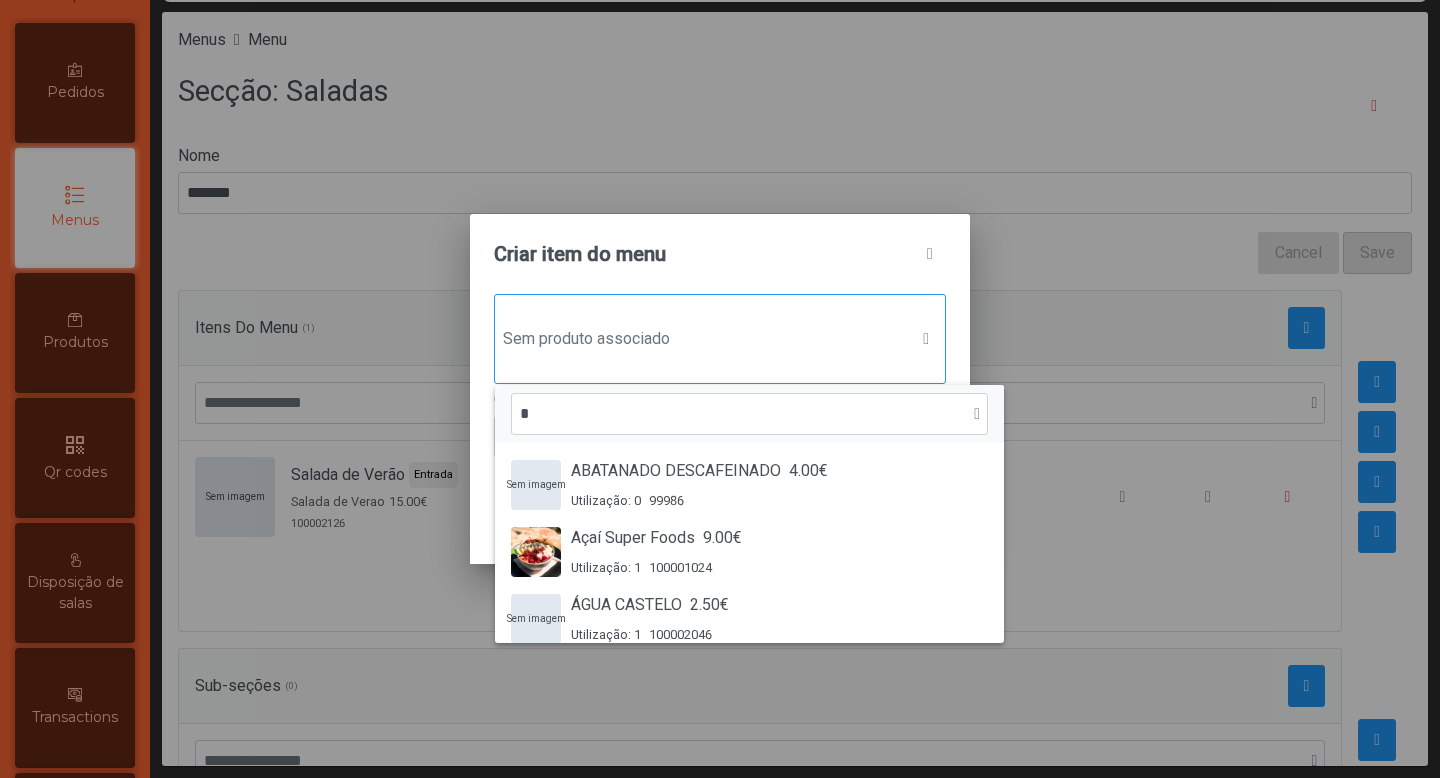 scroll, scrollTop: 15, scrollLeft: 97, axis: both 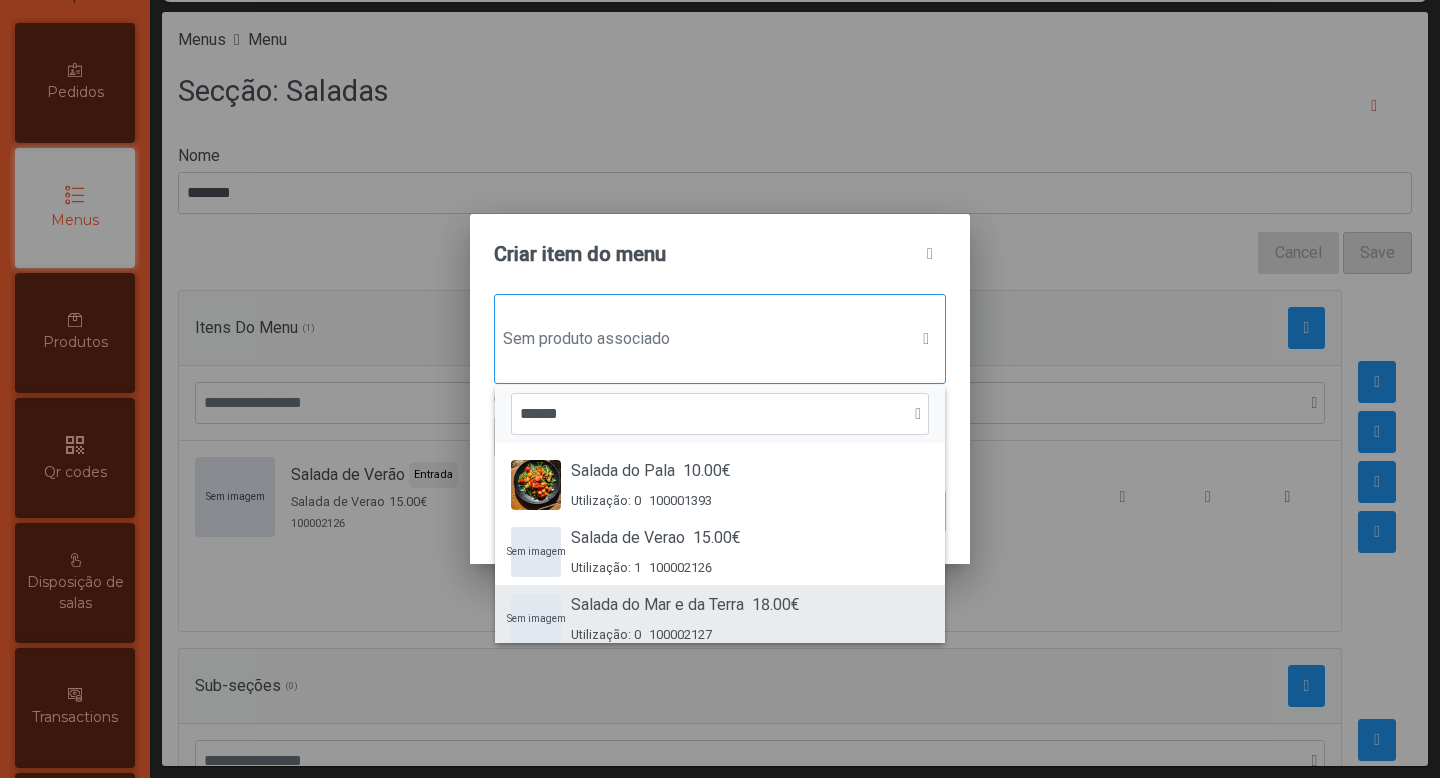 type on "******" 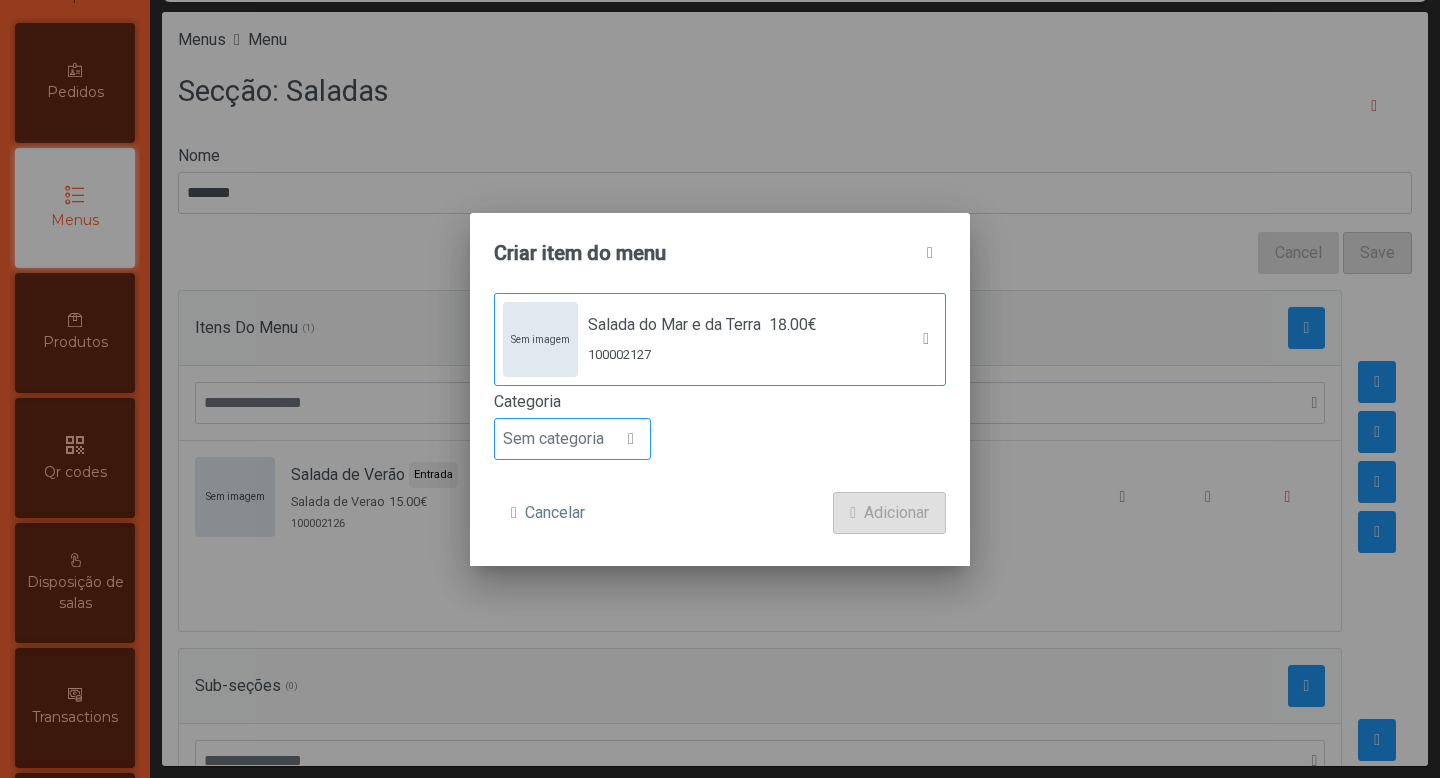 click on "Sem categoria" 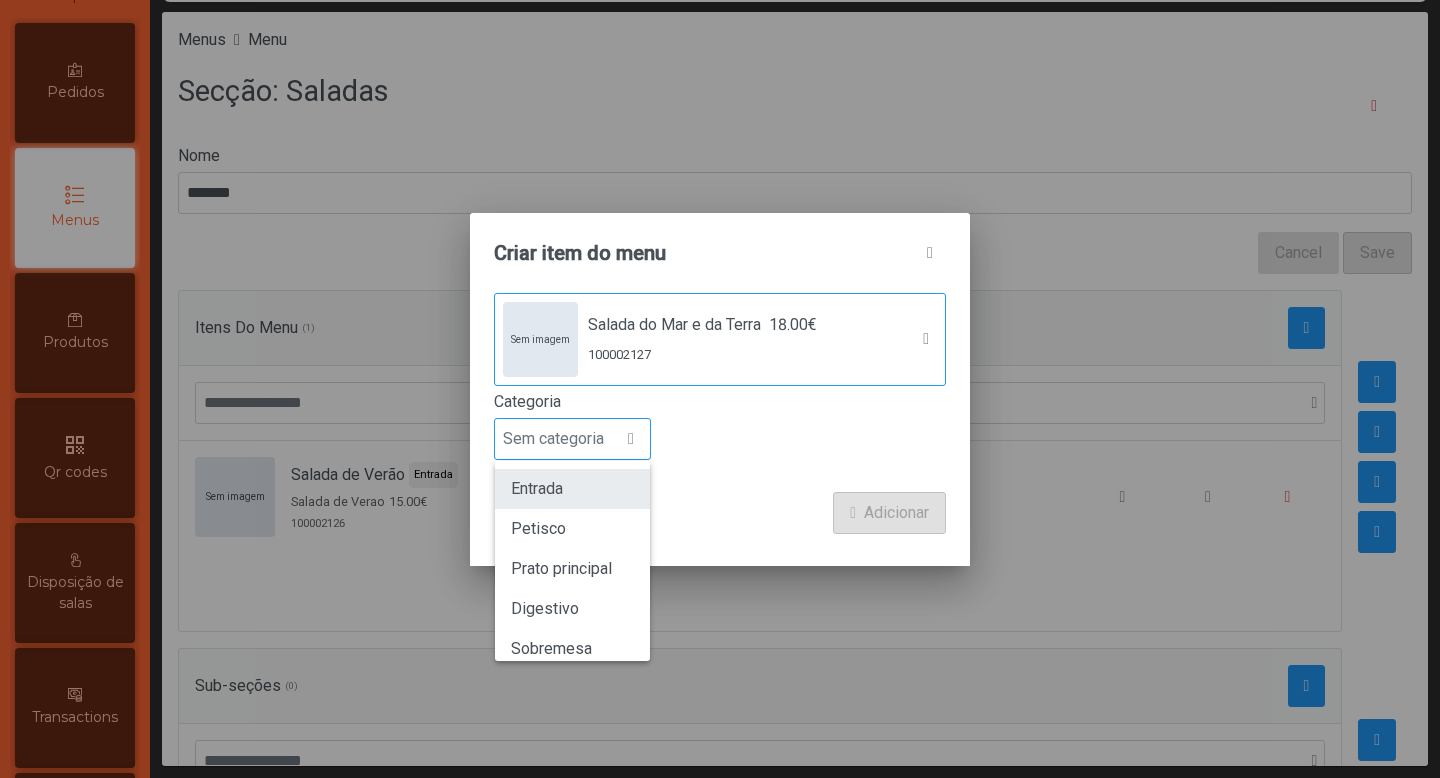 click on "Entrada" 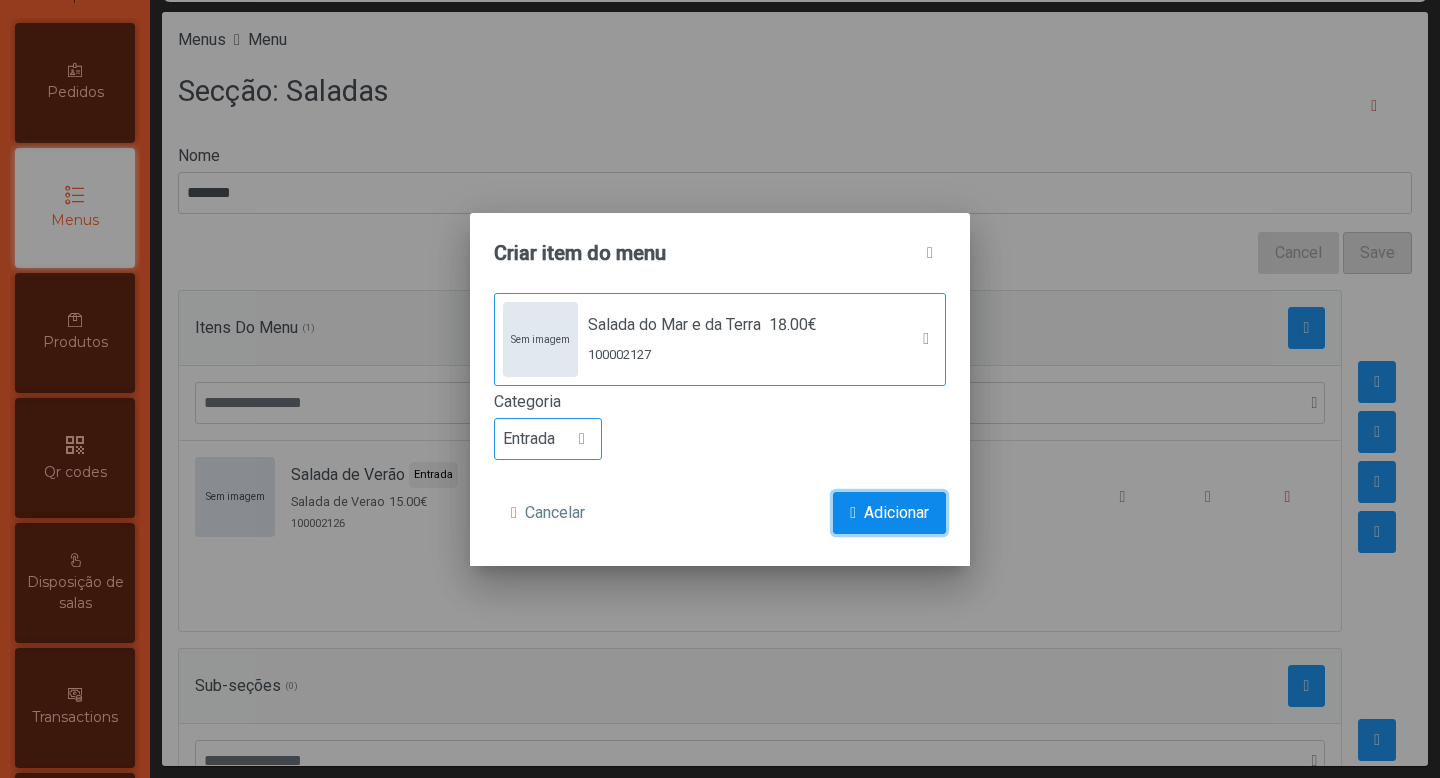 click on "Adicionar" 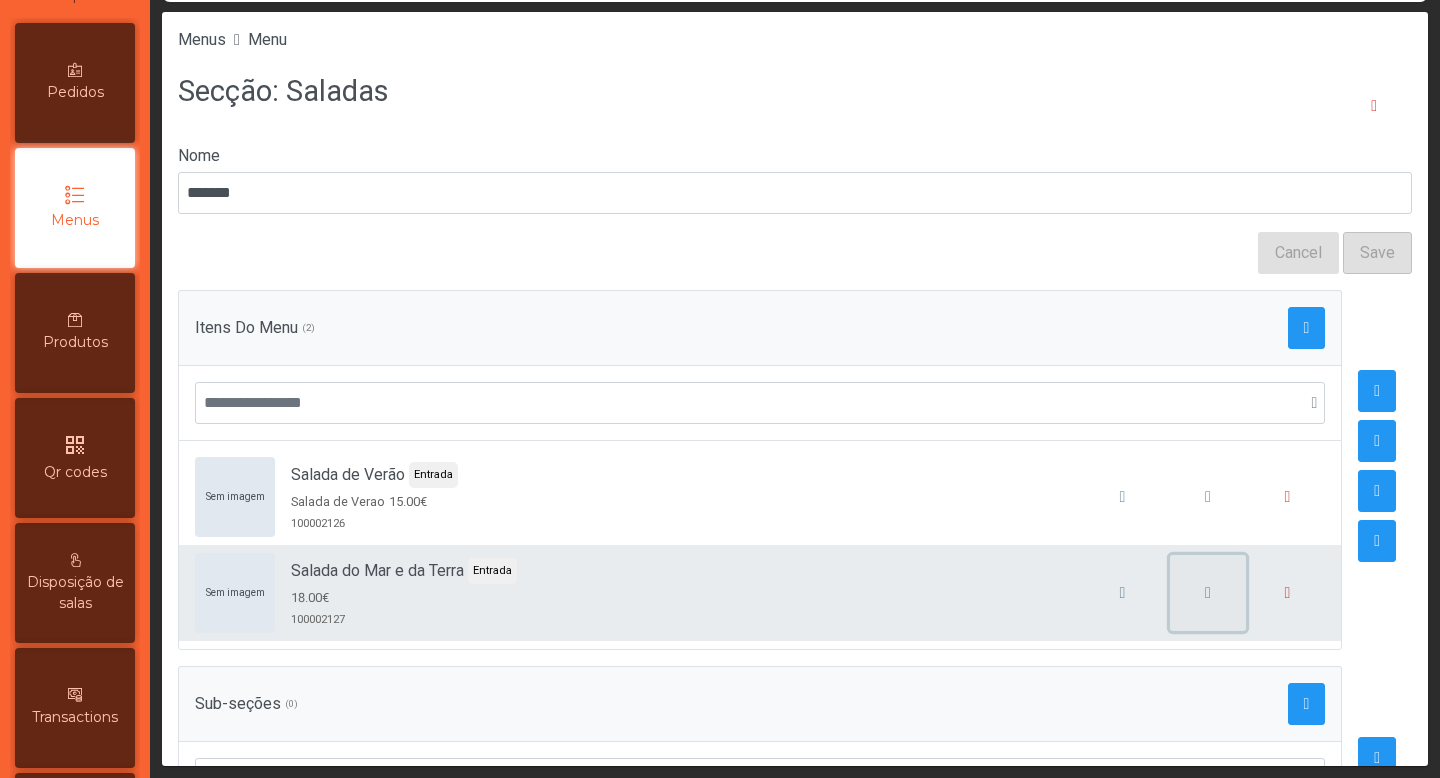 click 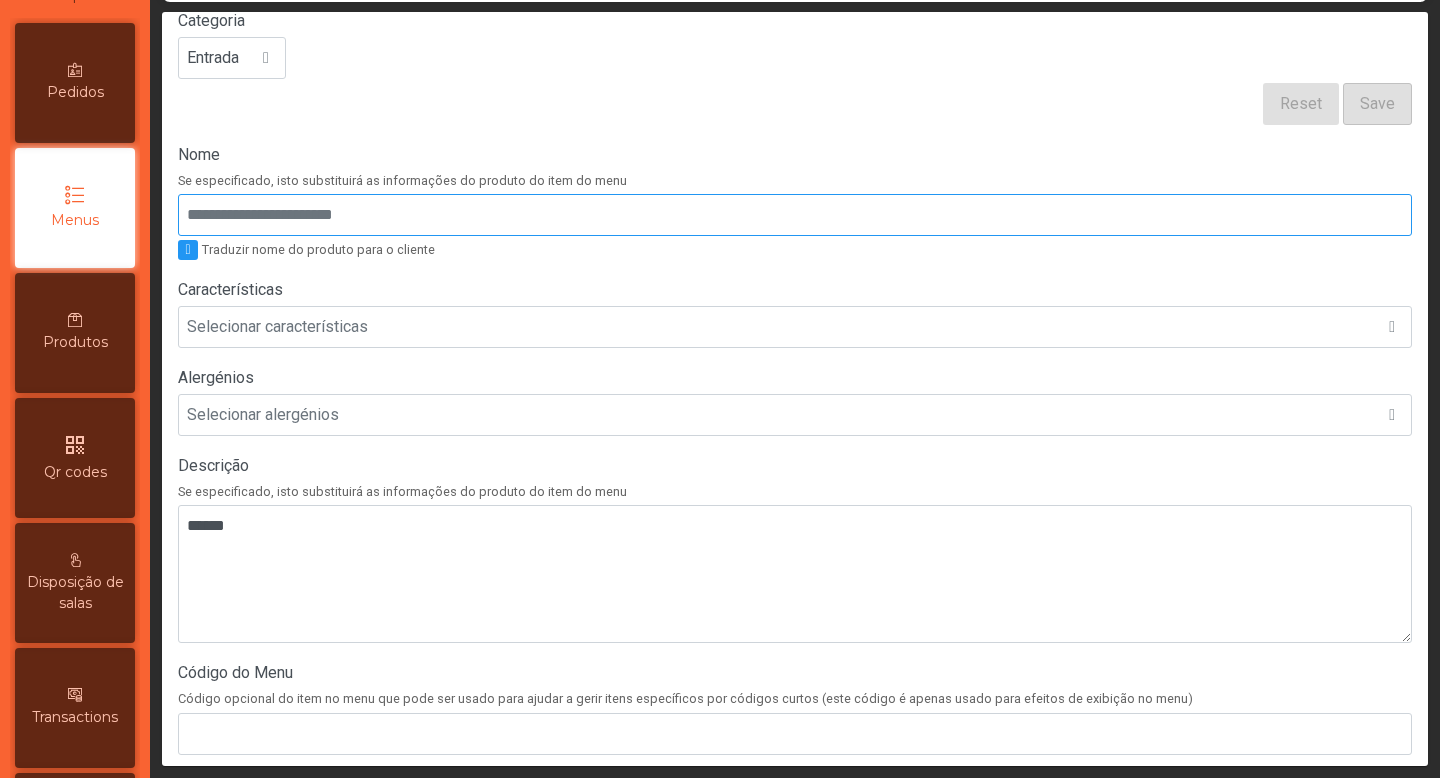 scroll, scrollTop: 256, scrollLeft: 0, axis: vertical 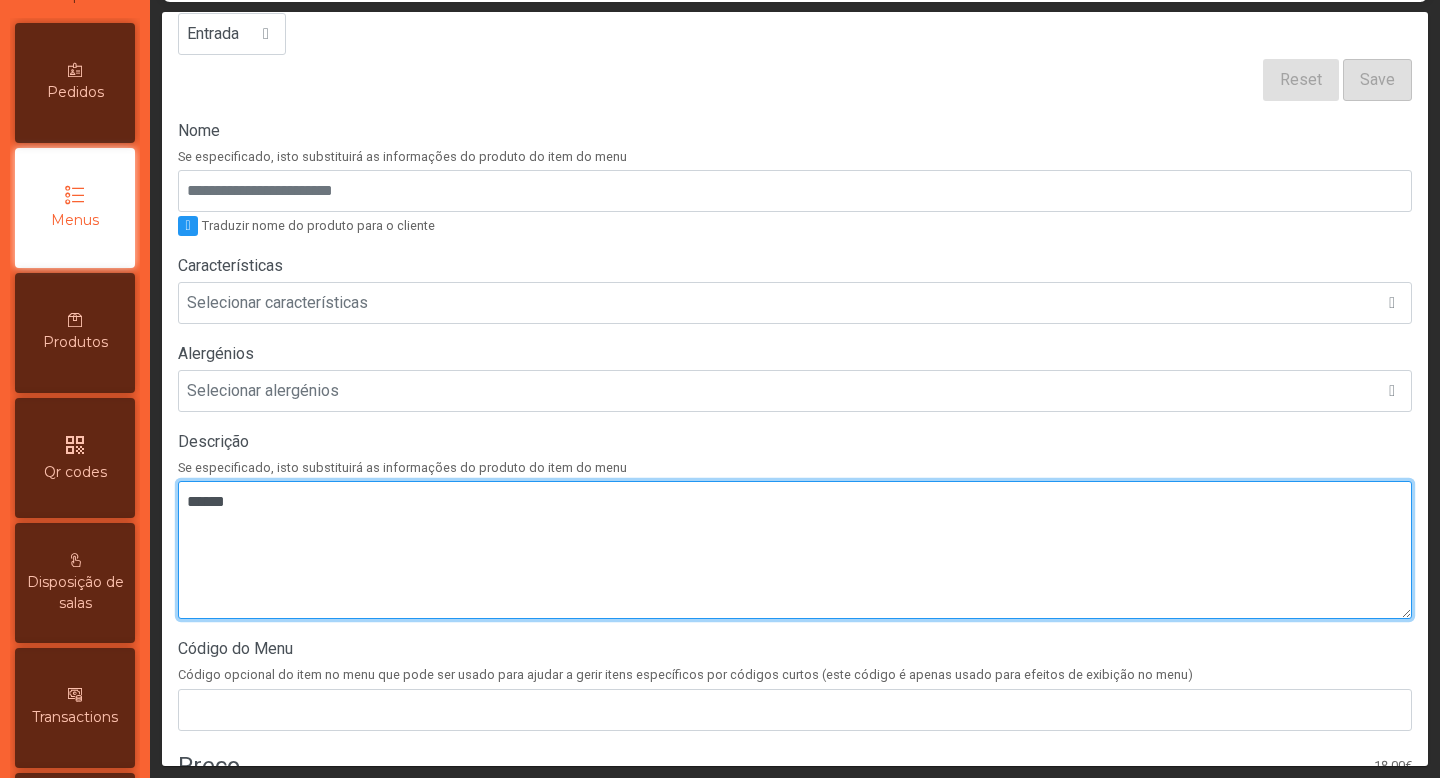 click at bounding box center [795, 550] 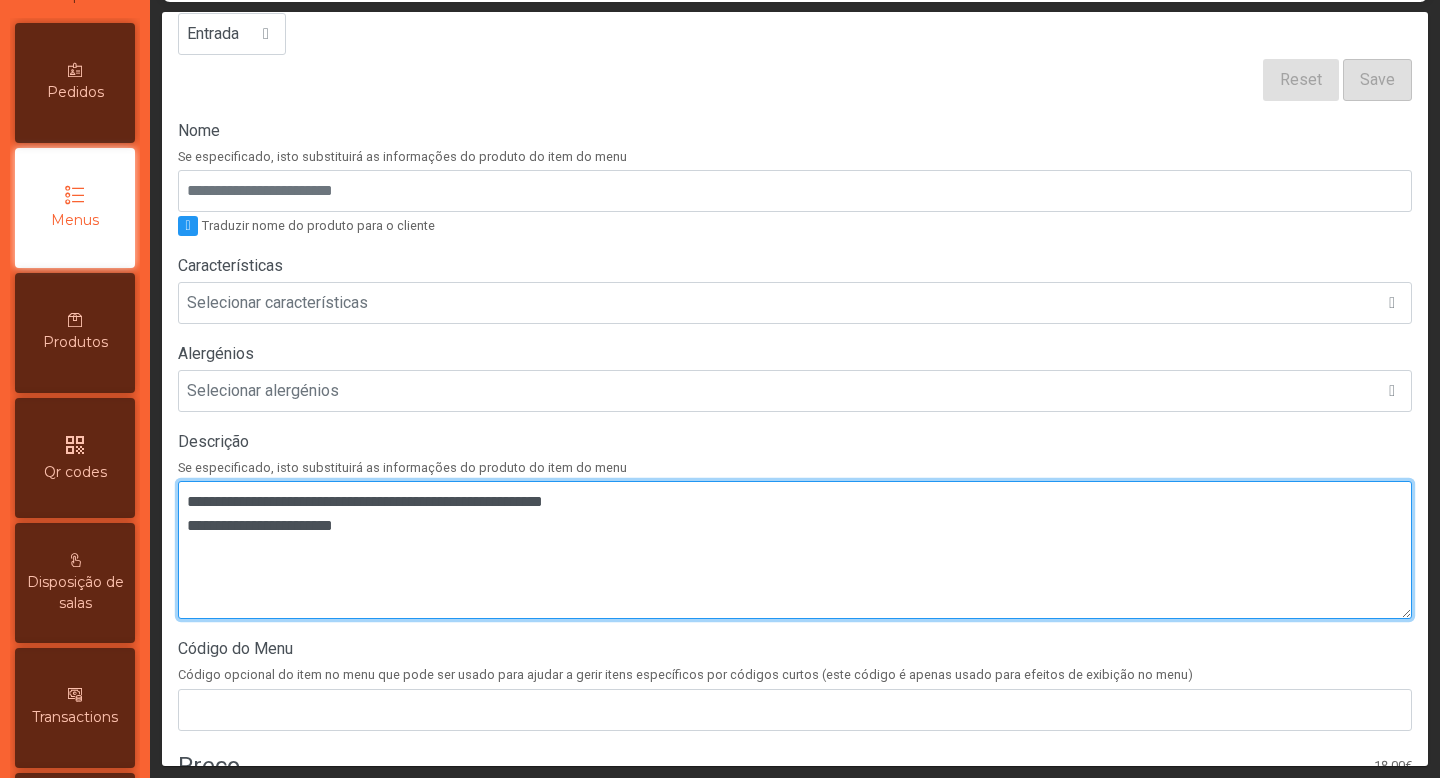 click at bounding box center (795, 550) 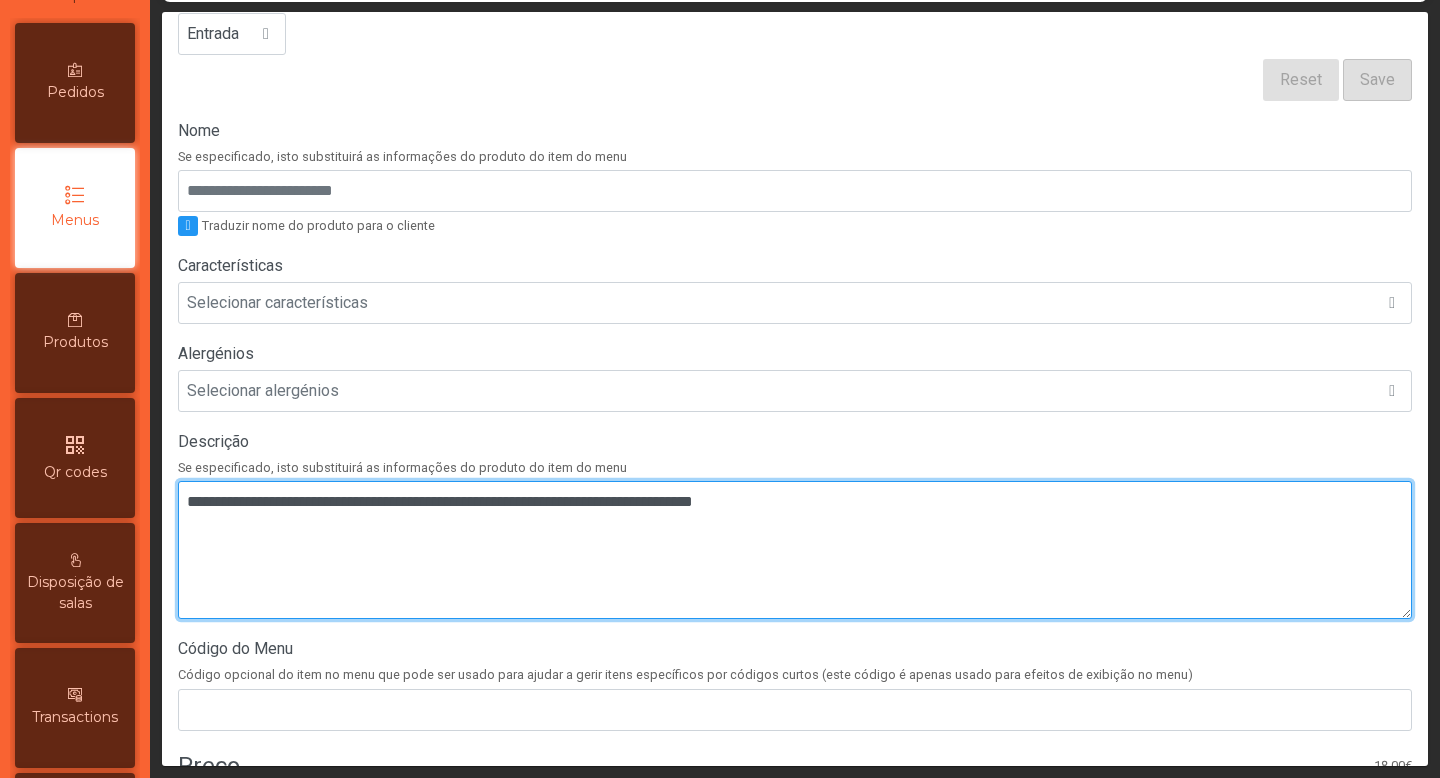 scroll, scrollTop: 579, scrollLeft: 0, axis: vertical 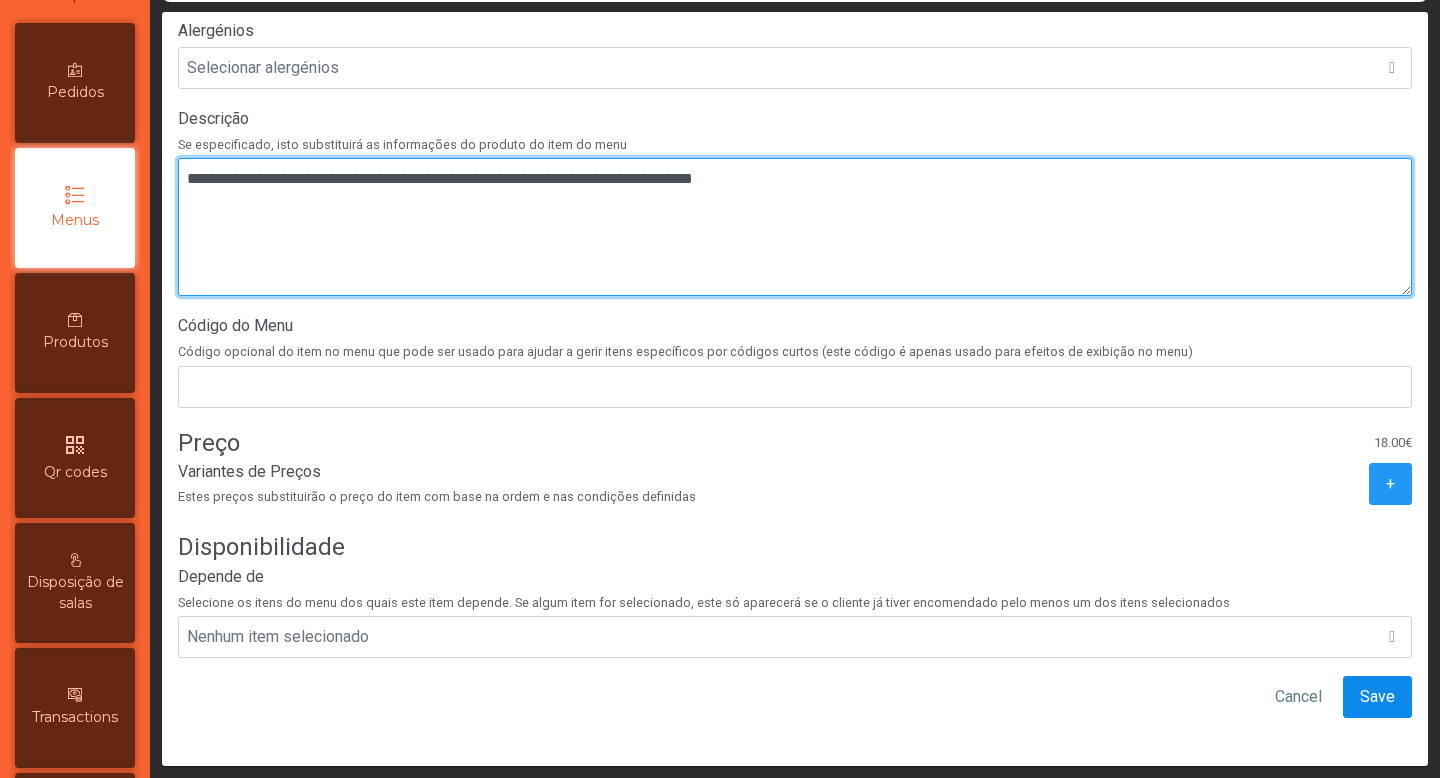 type on "**********" 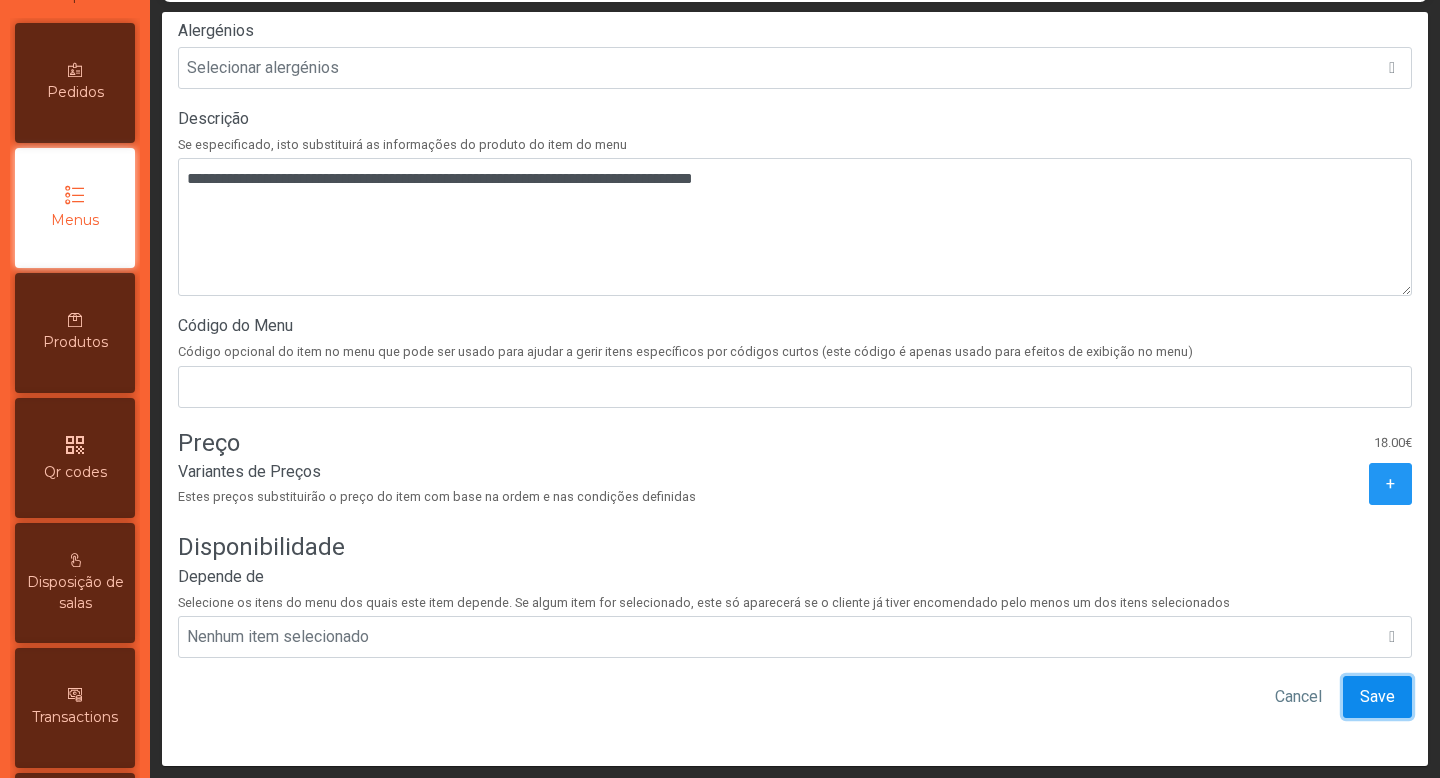 click on "Save" 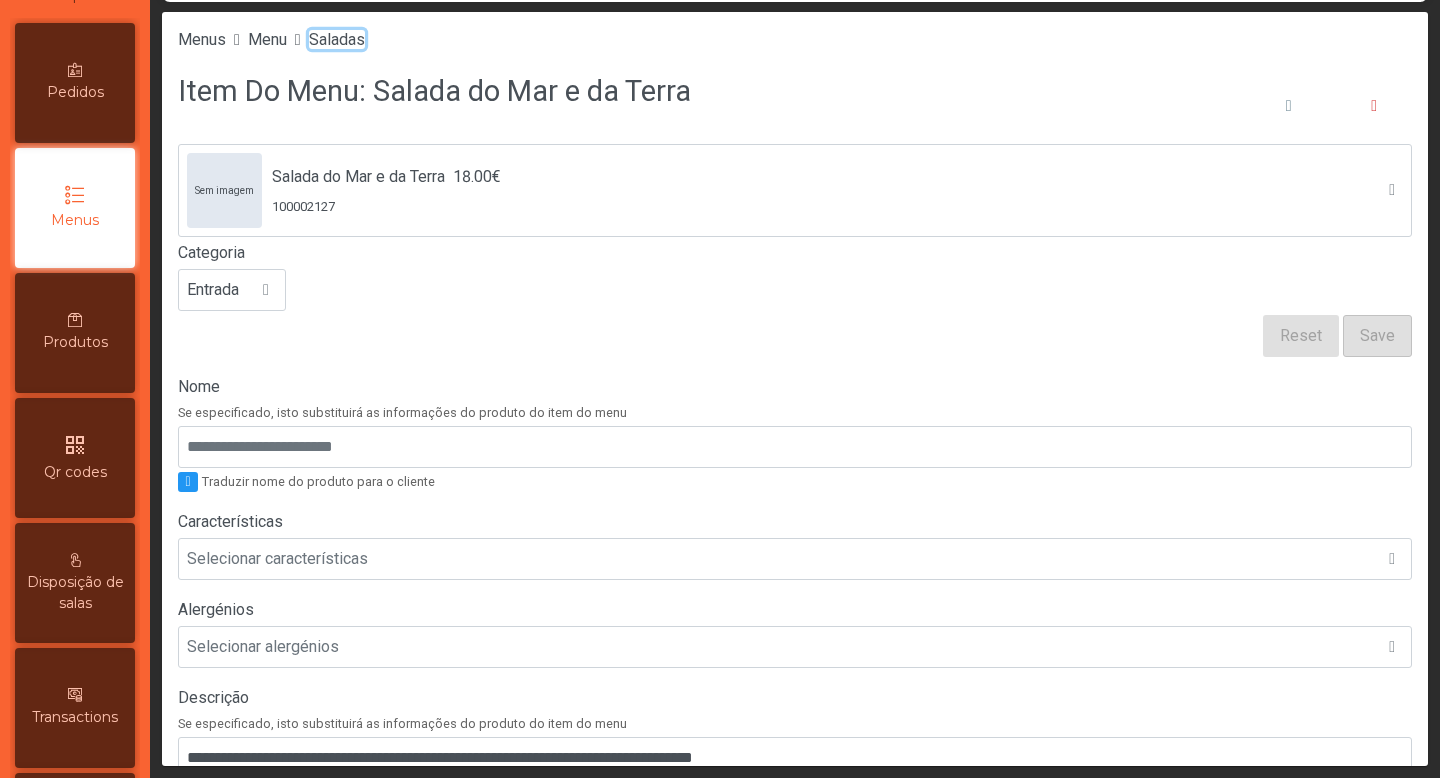 click on "Saladas" 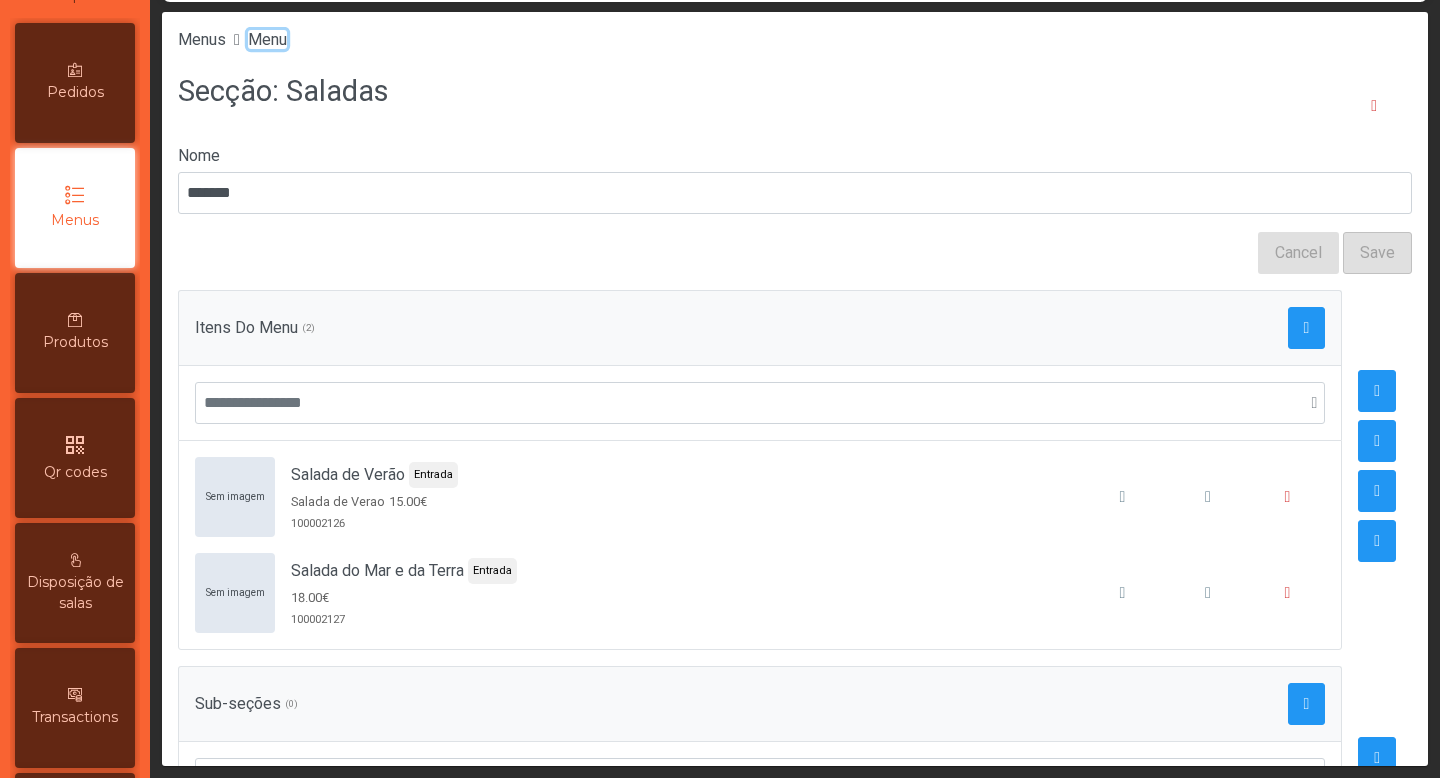 click on "Menu" 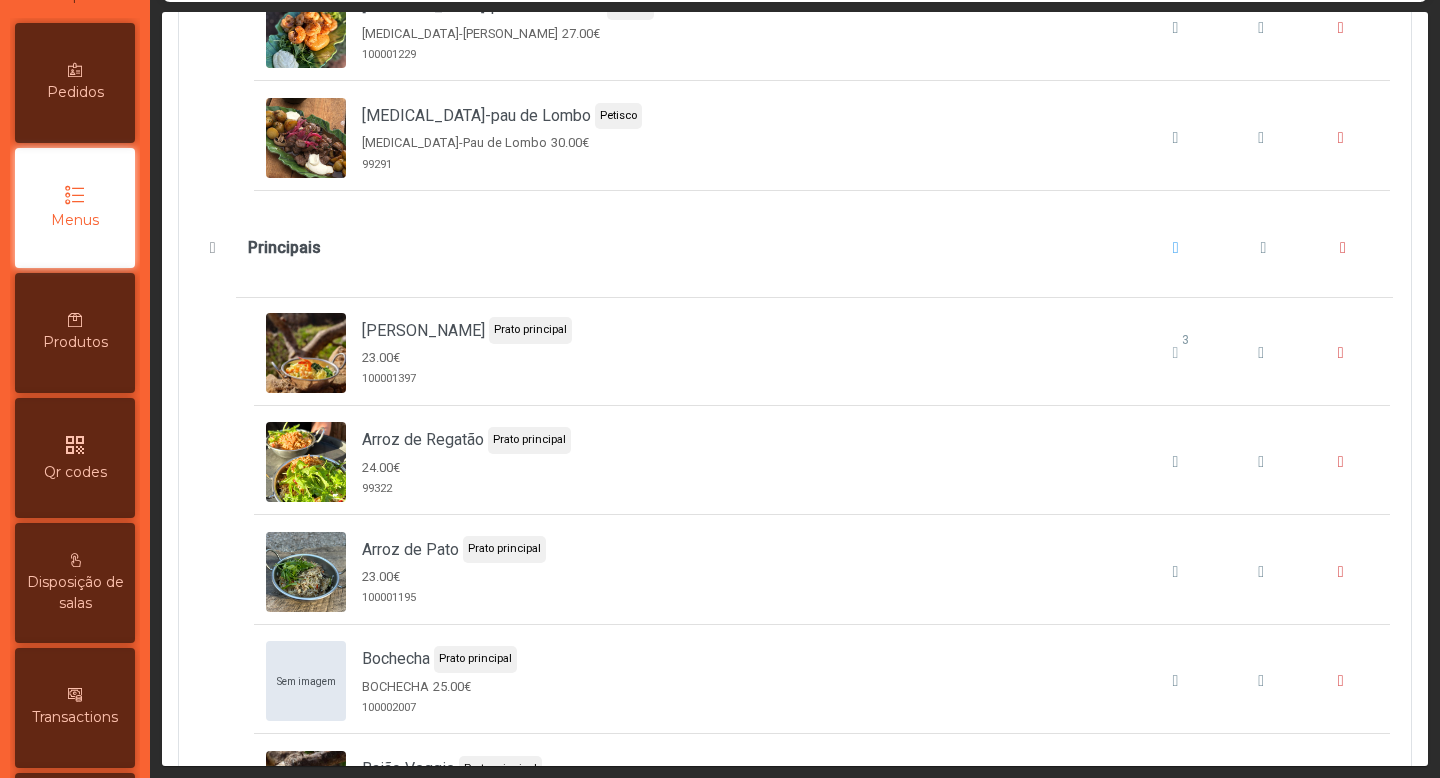 scroll, scrollTop: 1923, scrollLeft: 0, axis: vertical 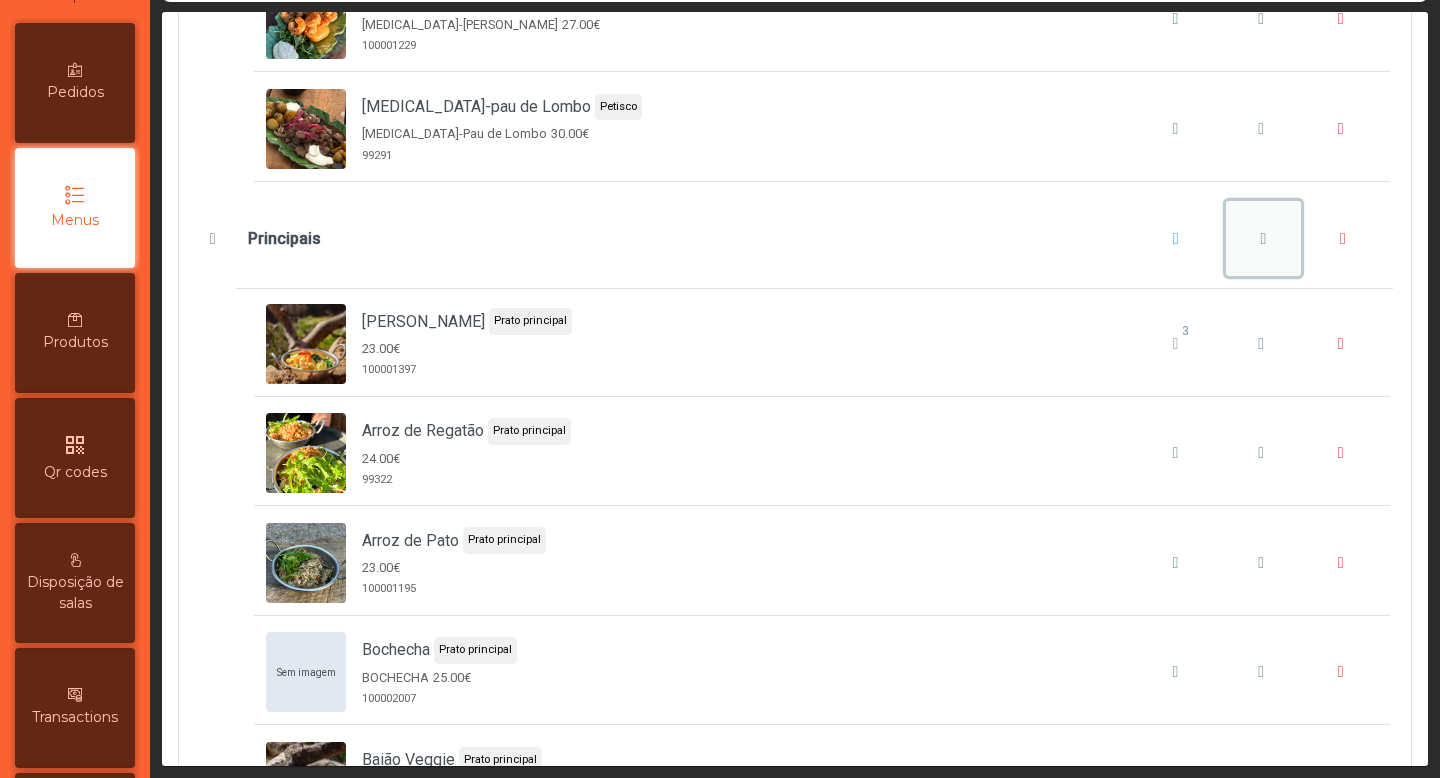 click 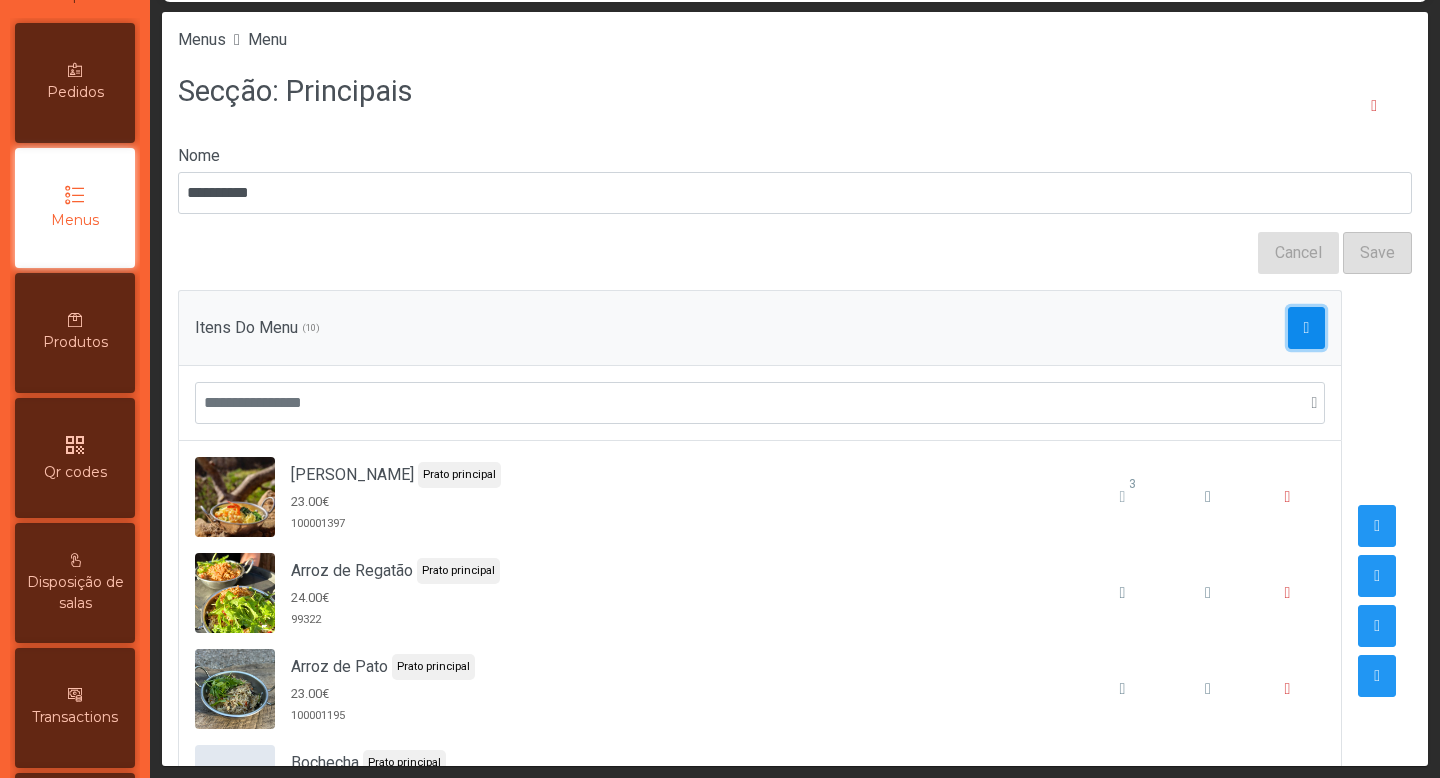 click 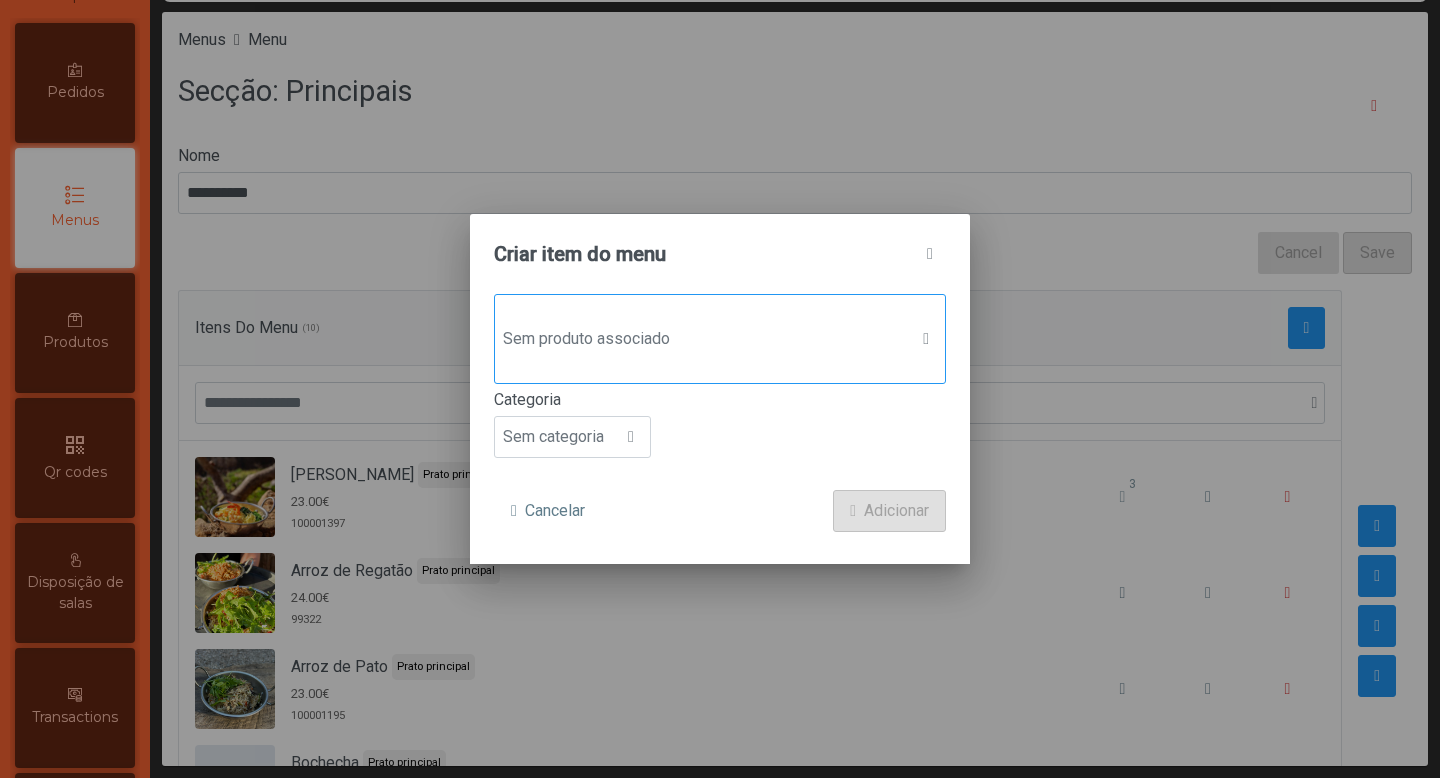 click on "Sem produto associado" 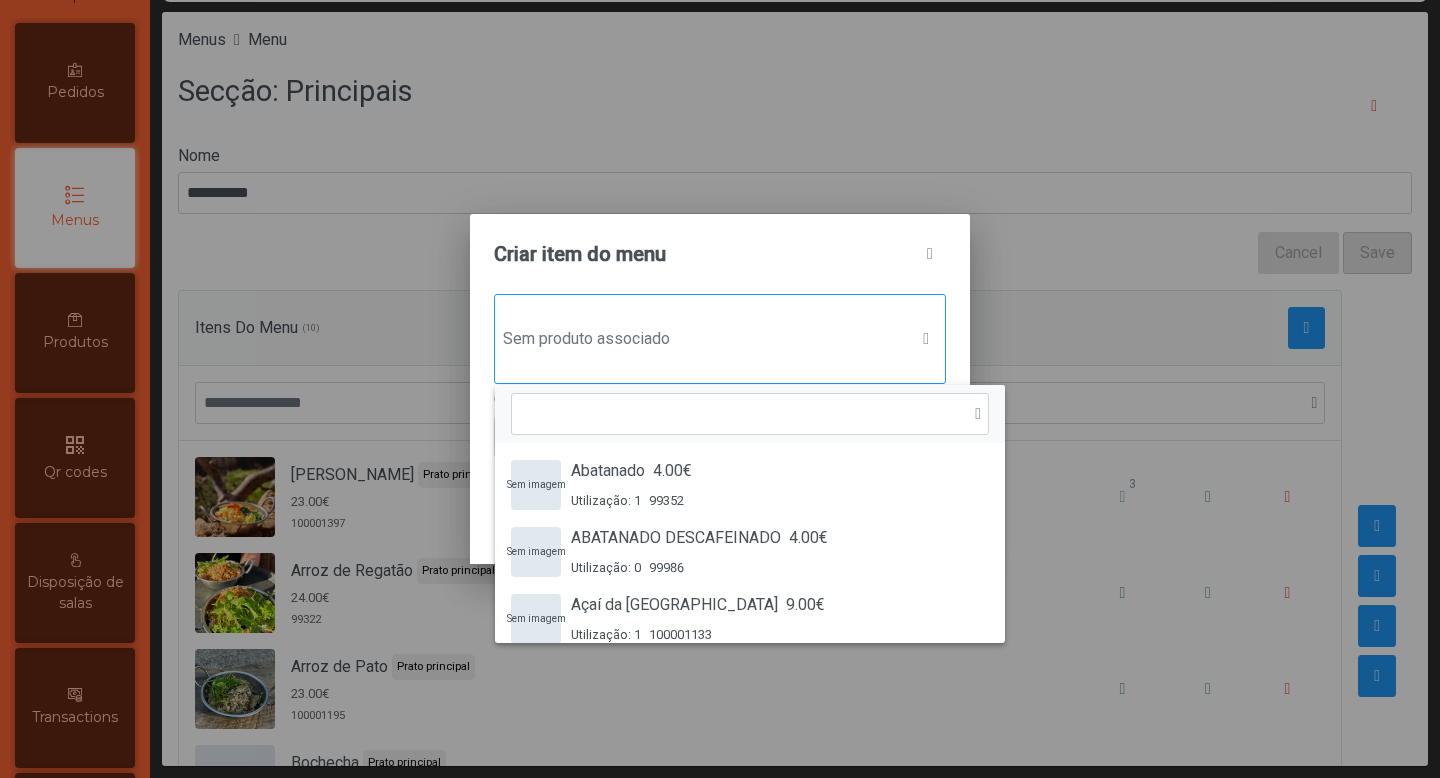 scroll, scrollTop: 15, scrollLeft: 97, axis: both 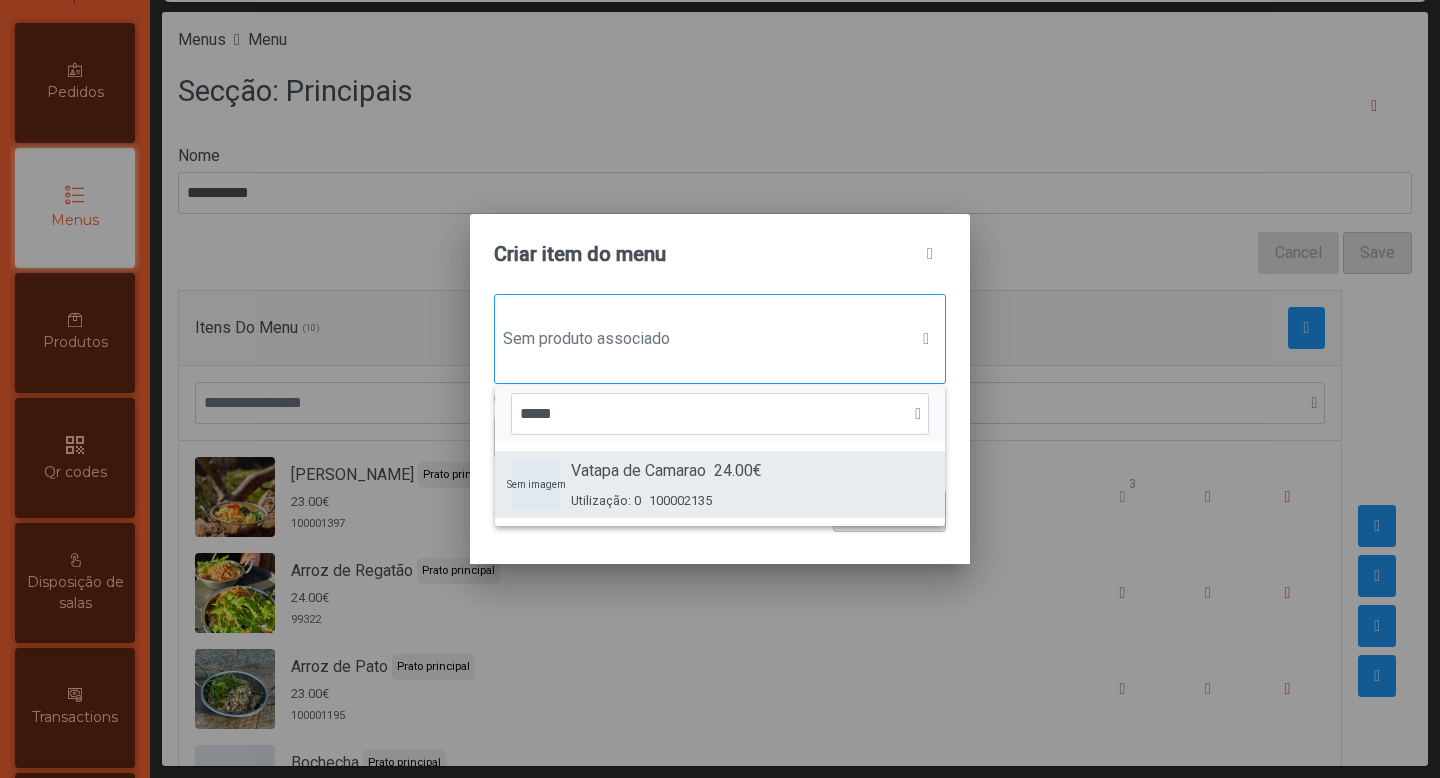 type on "*****" 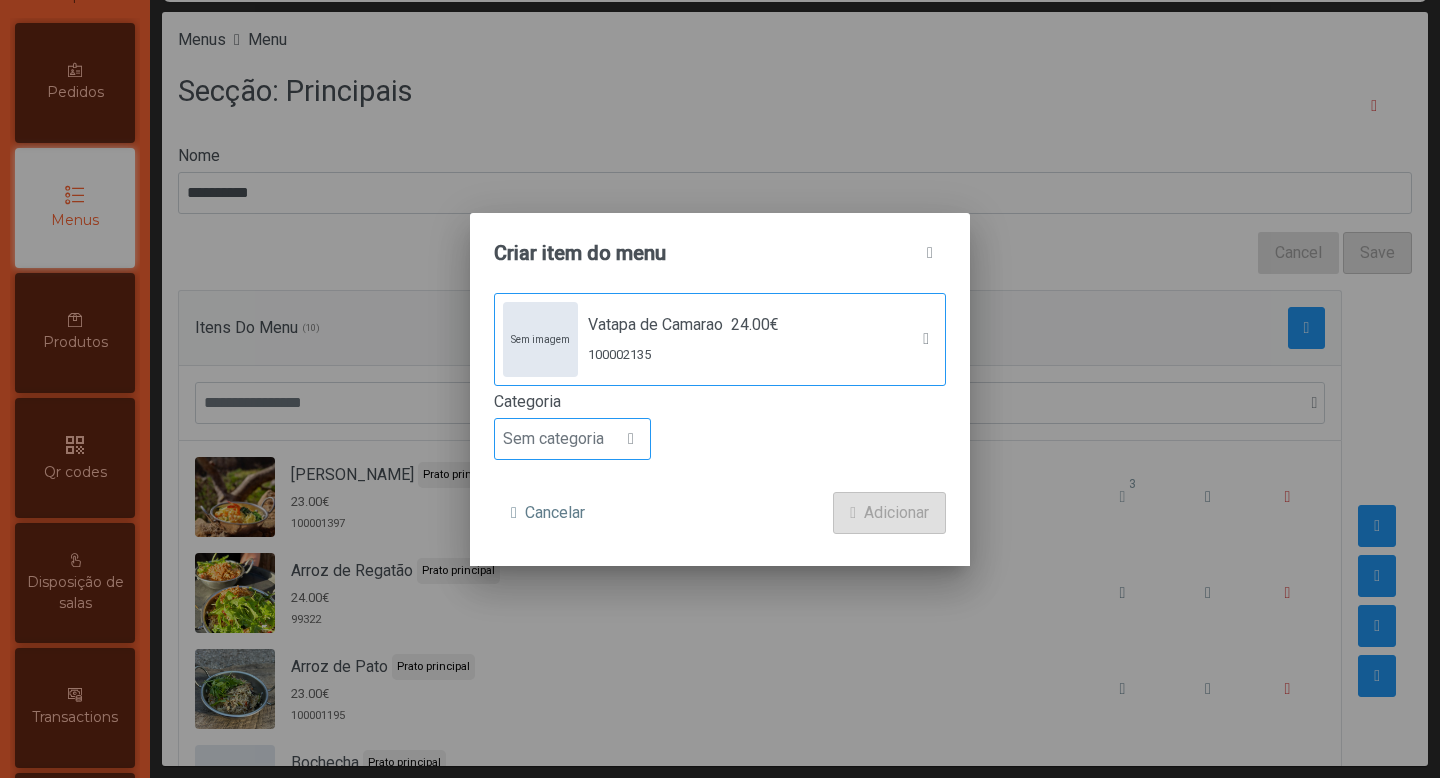 click on "Sem categoria" 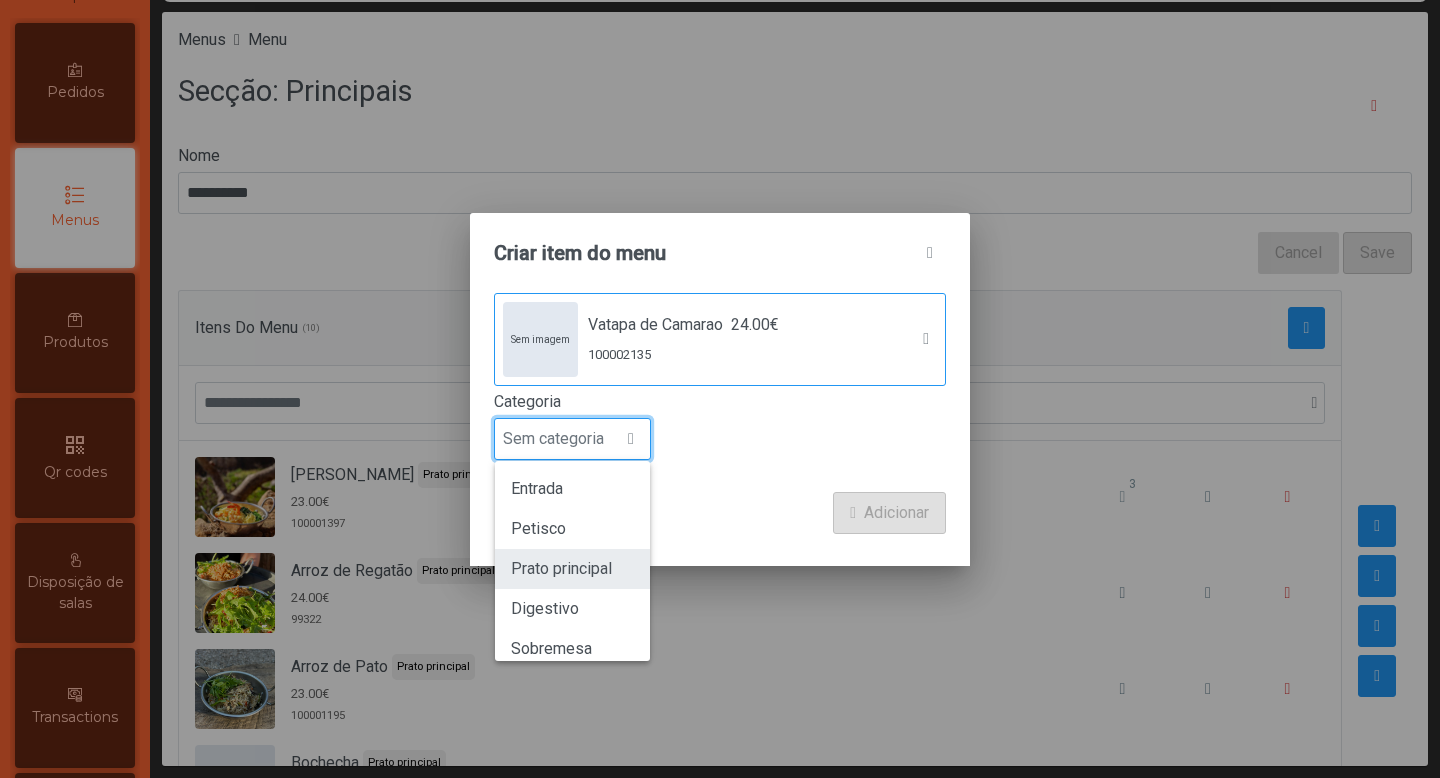 click on "Prato principal" 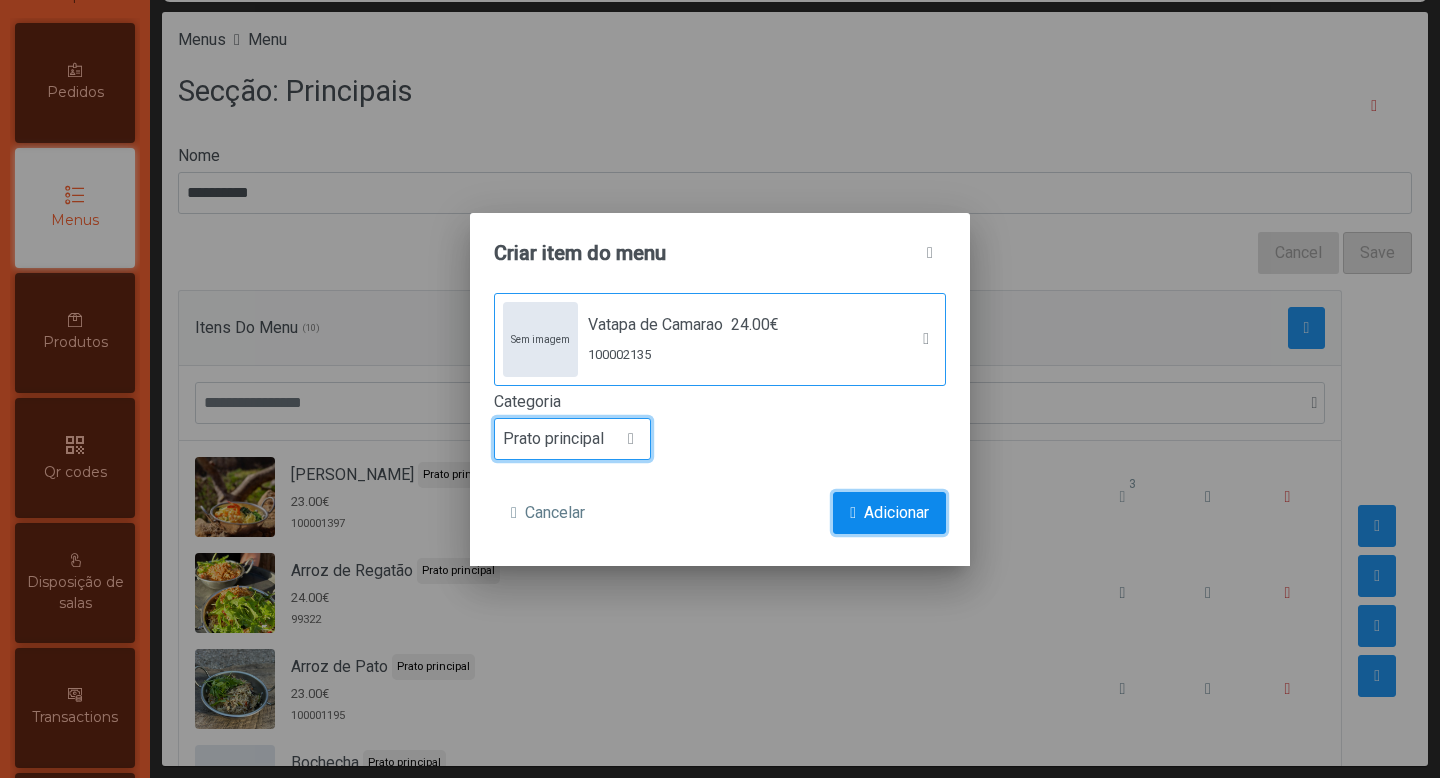 click on "Adicionar" 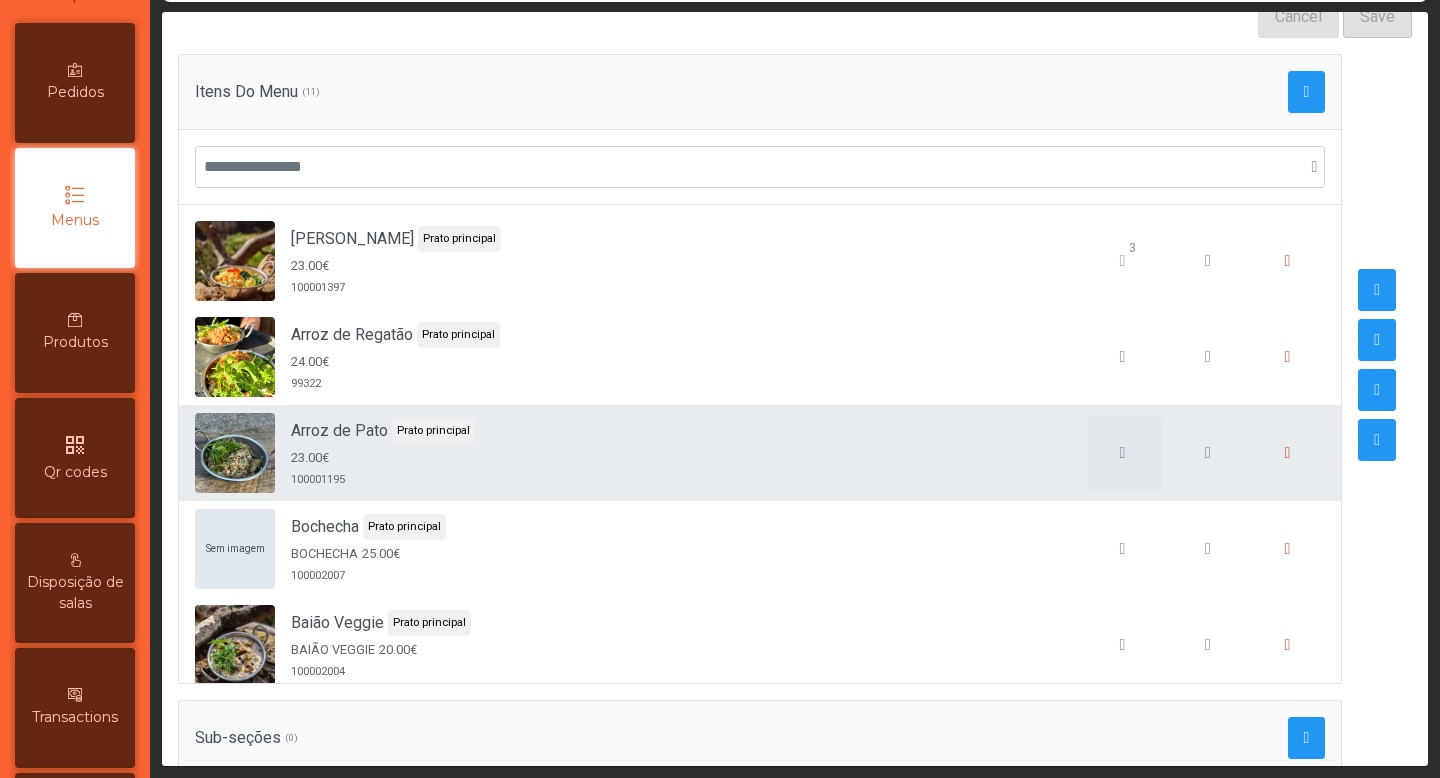 scroll, scrollTop: 124, scrollLeft: 0, axis: vertical 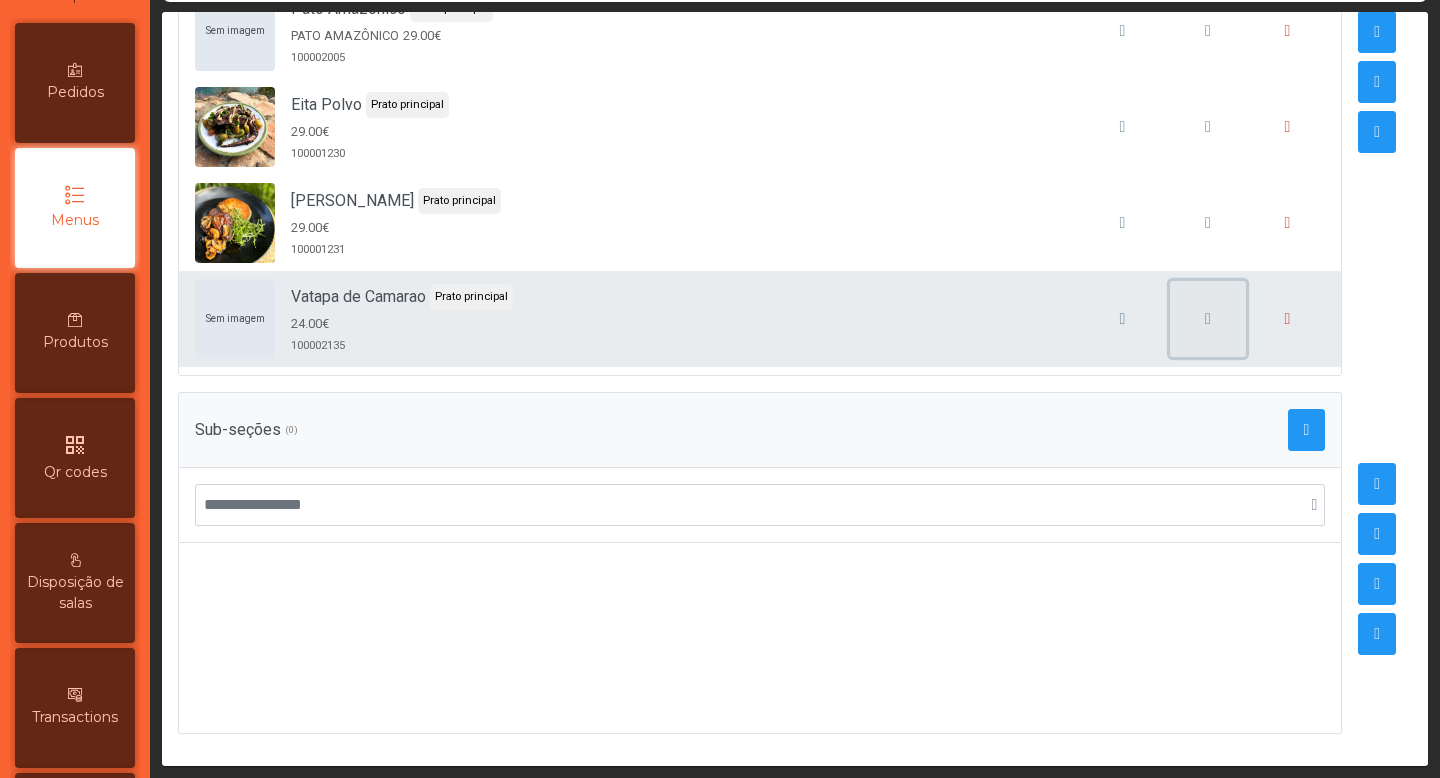 click 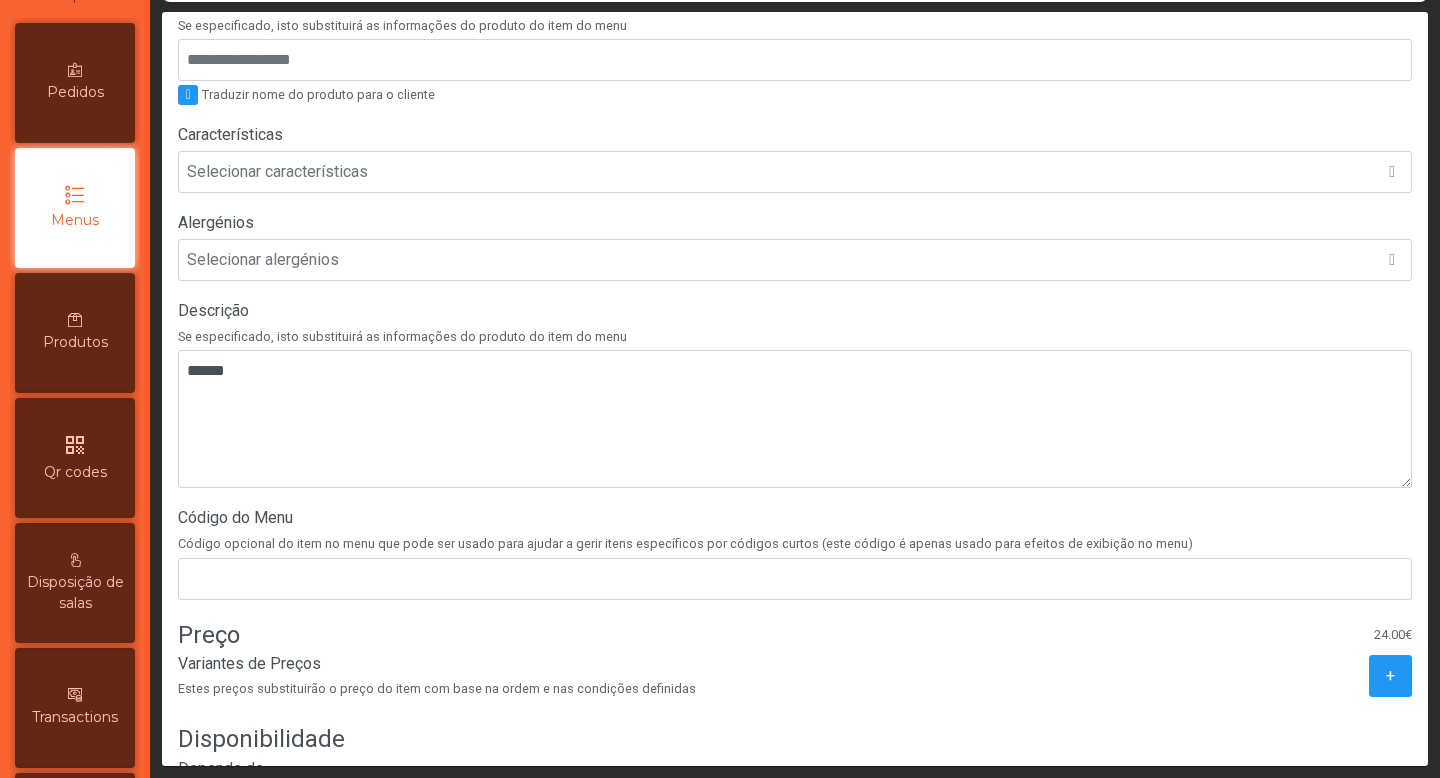 scroll, scrollTop: 395, scrollLeft: 0, axis: vertical 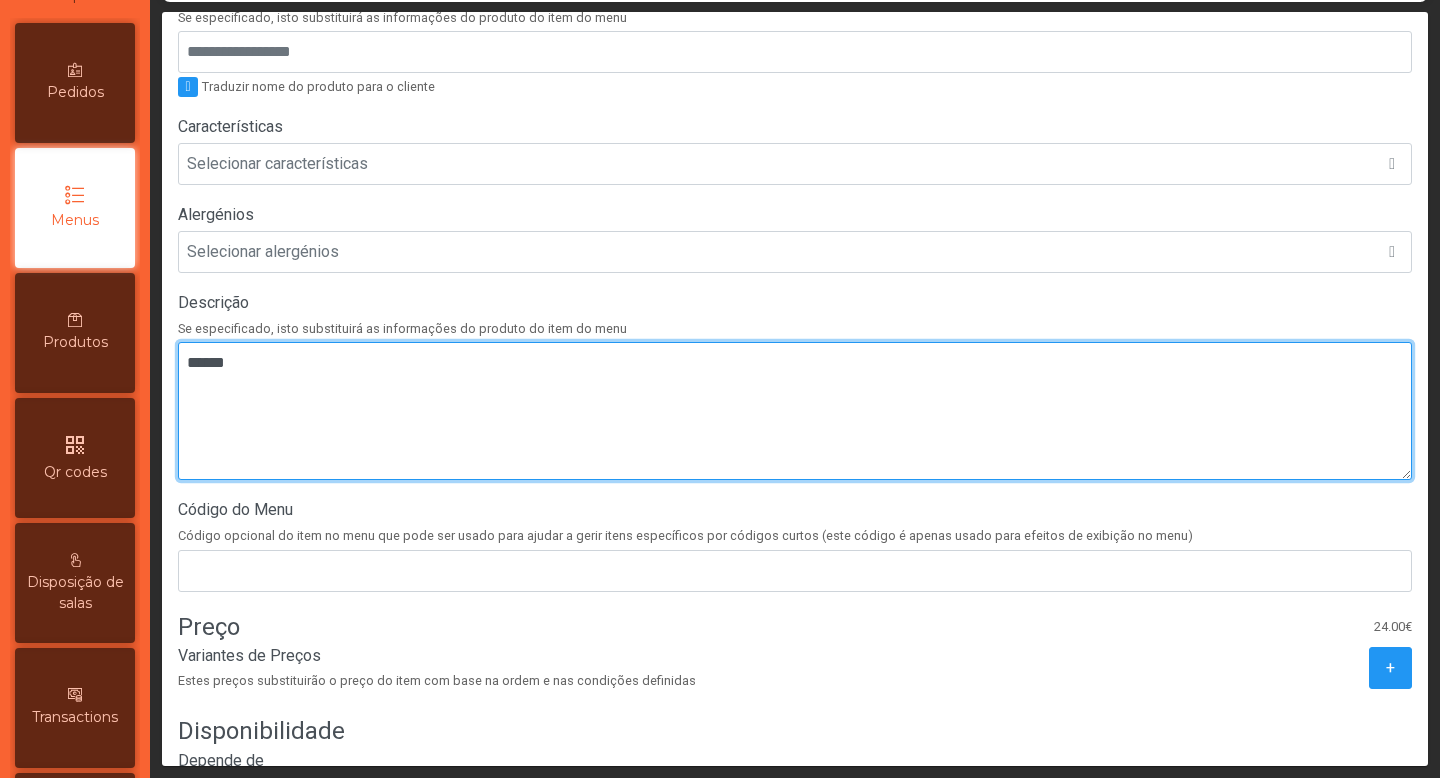 click at bounding box center (795, 411) 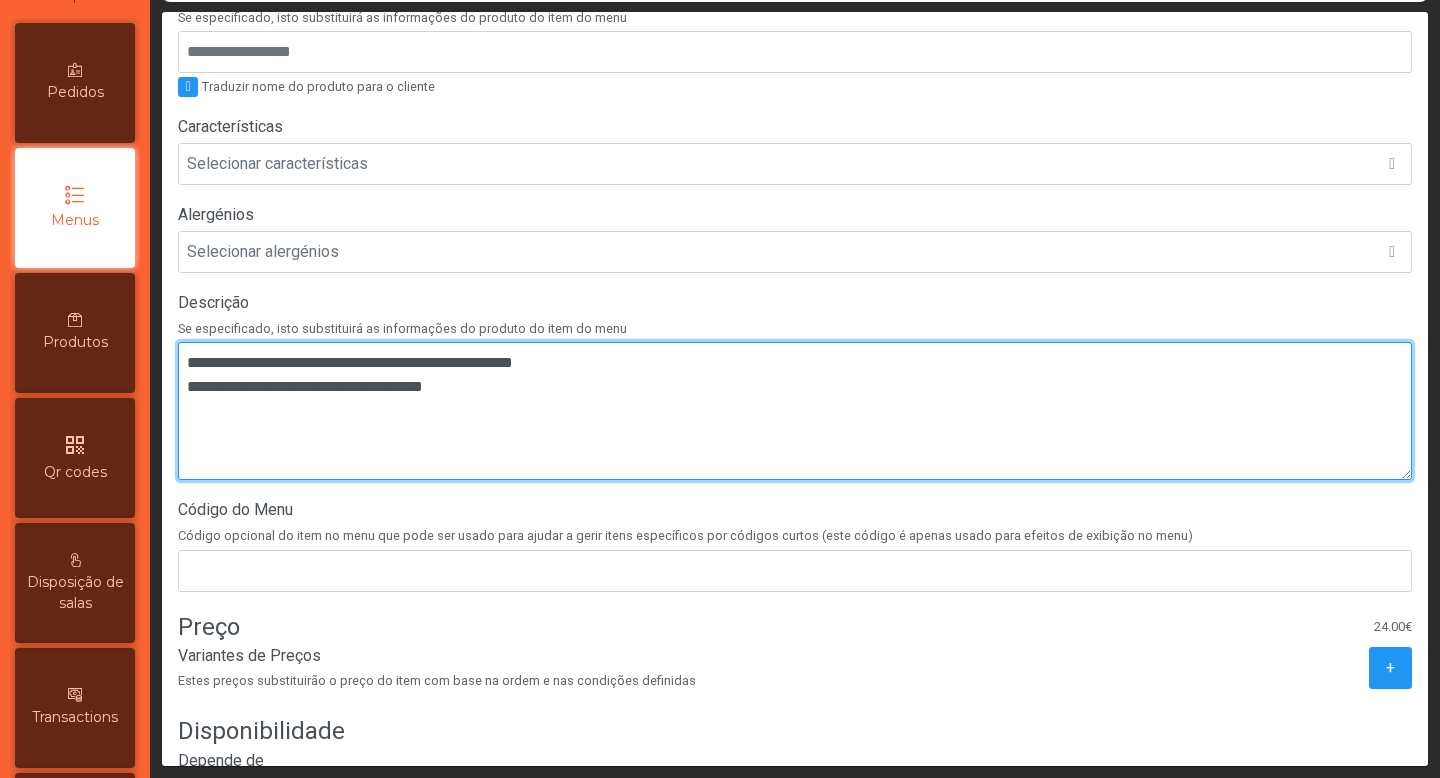 click at bounding box center (795, 411) 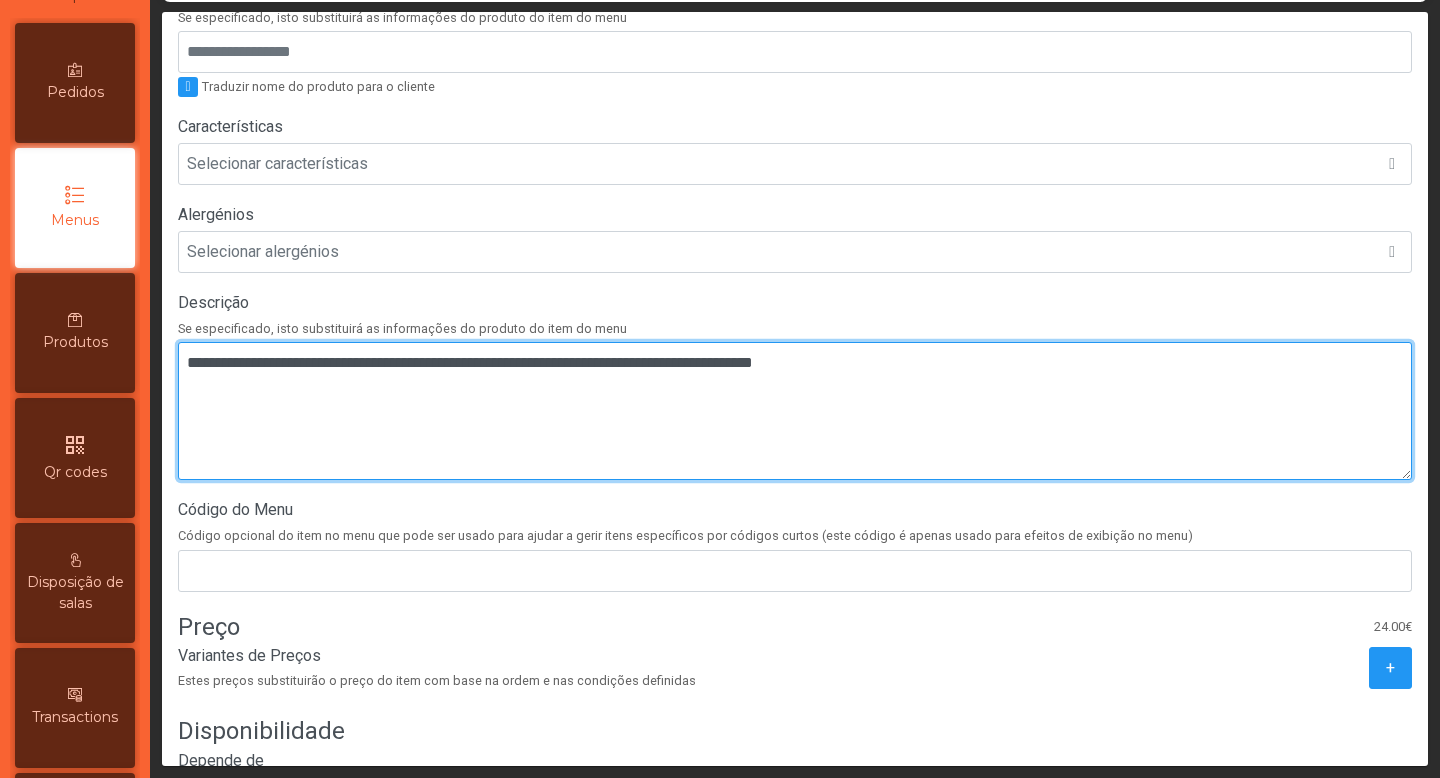 scroll, scrollTop: 579, scrollLeft: 0, axis: vertical 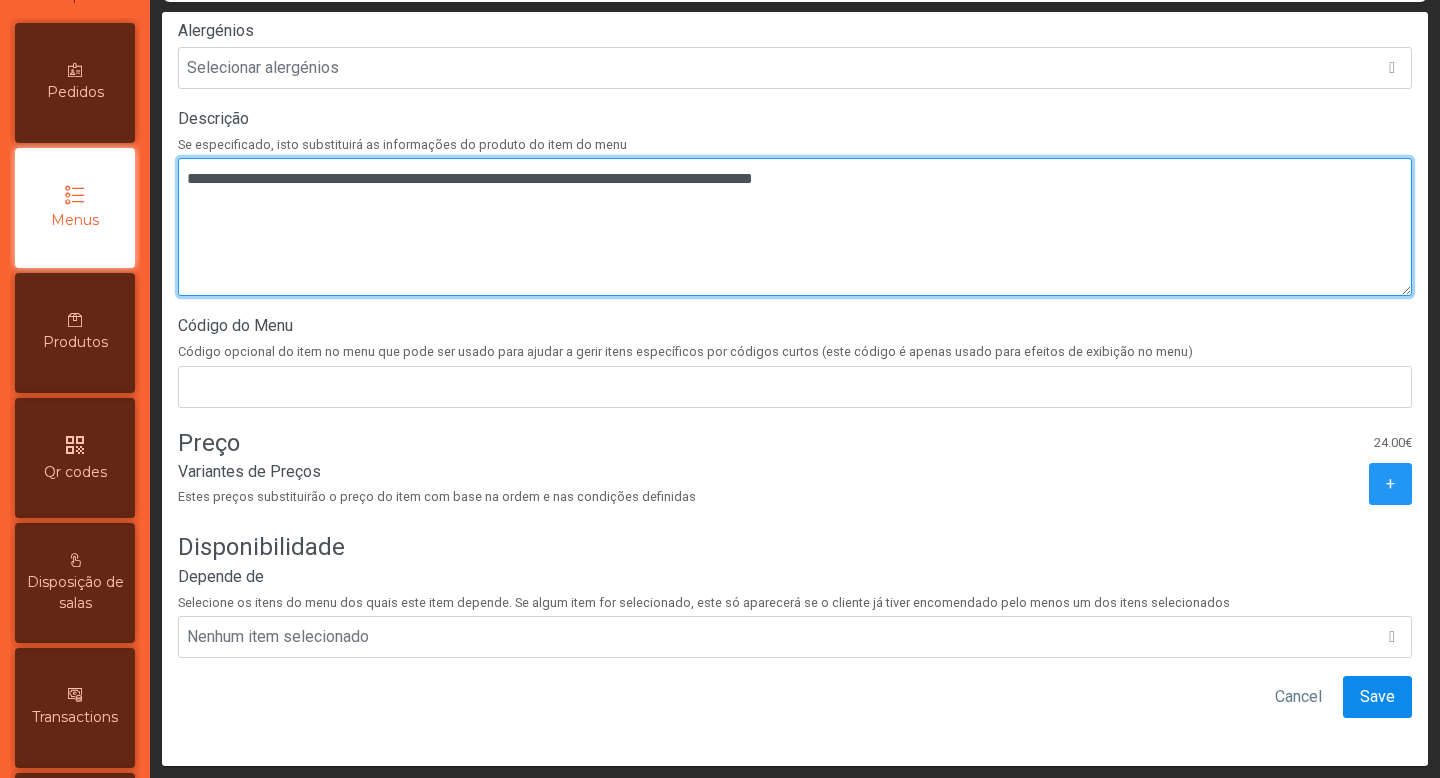 type on "**********" 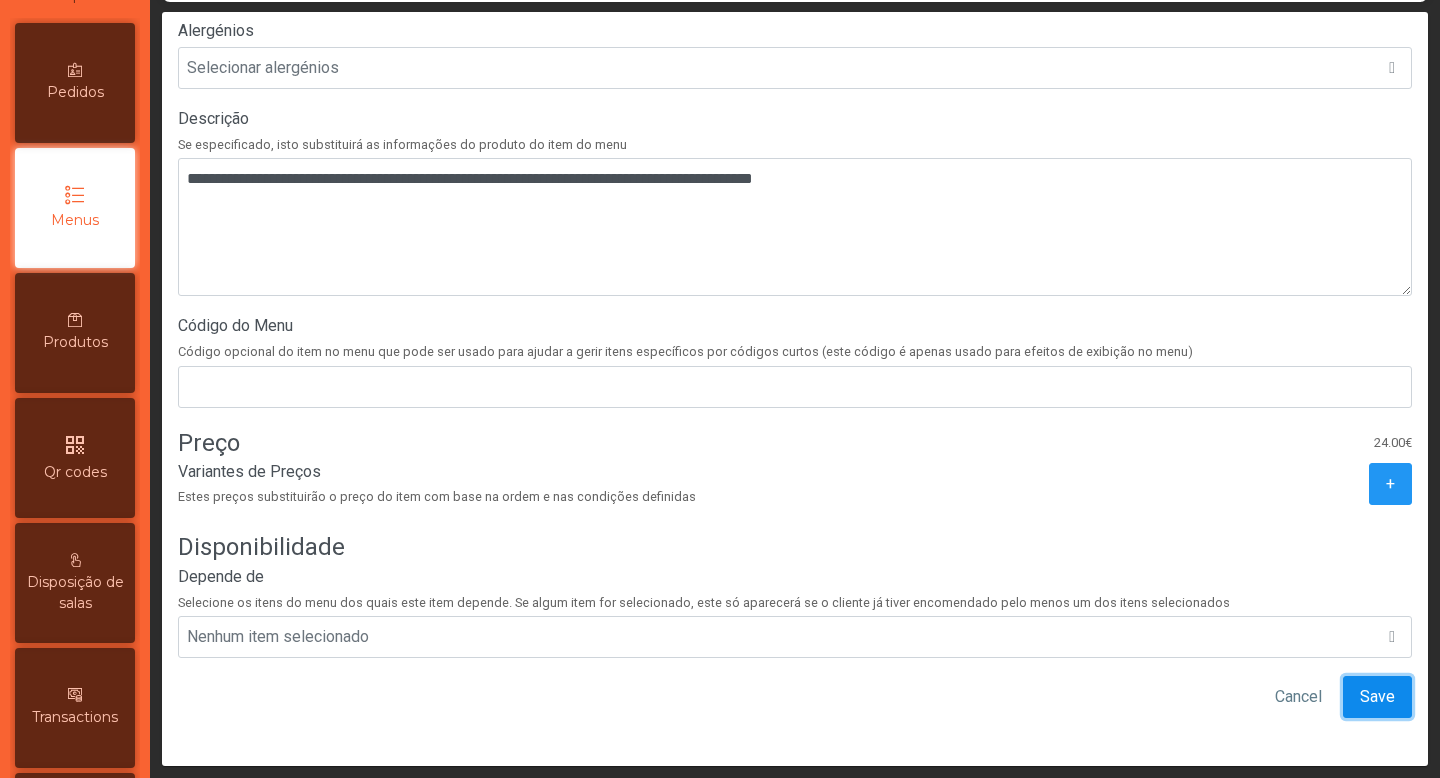 click on "Save" 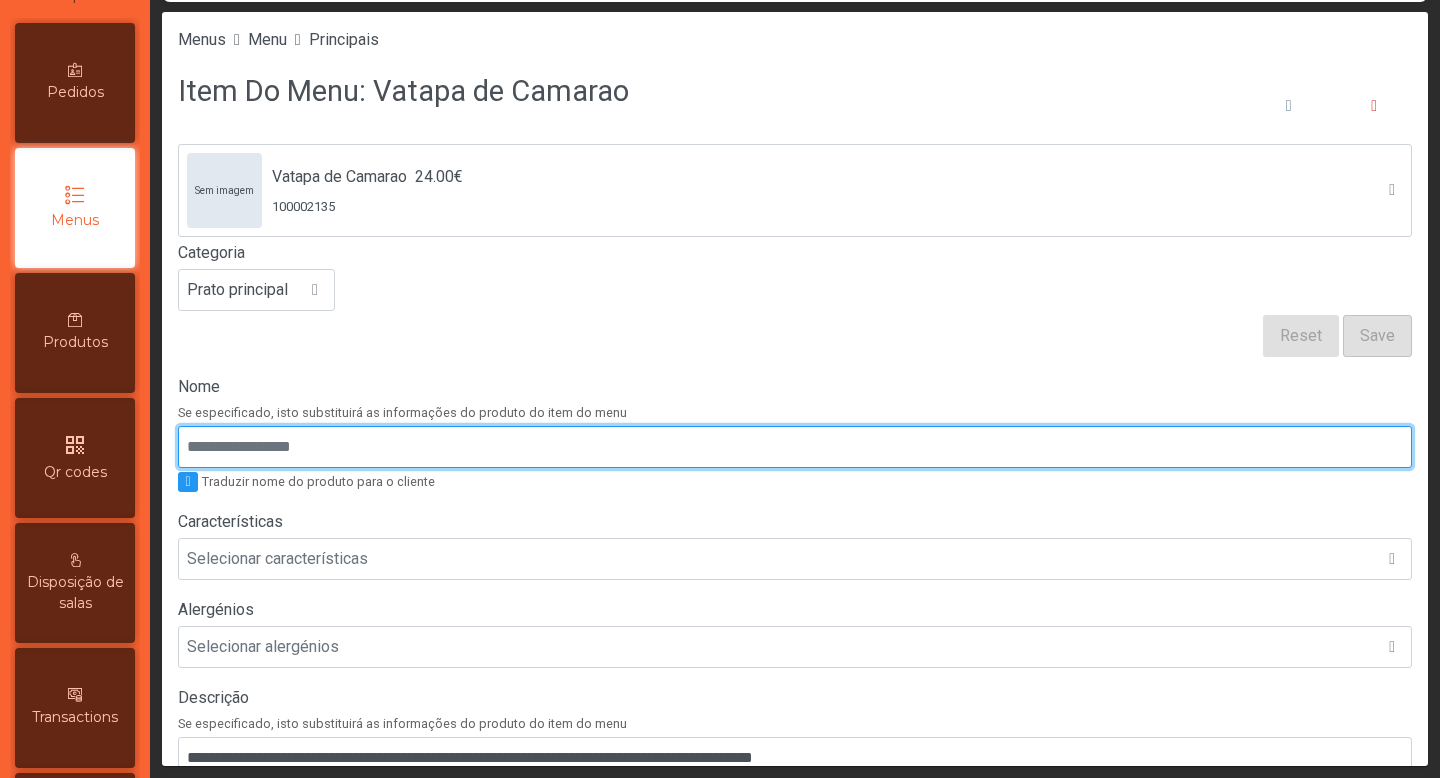 click on "Nome" at bounding box center (795, 447) 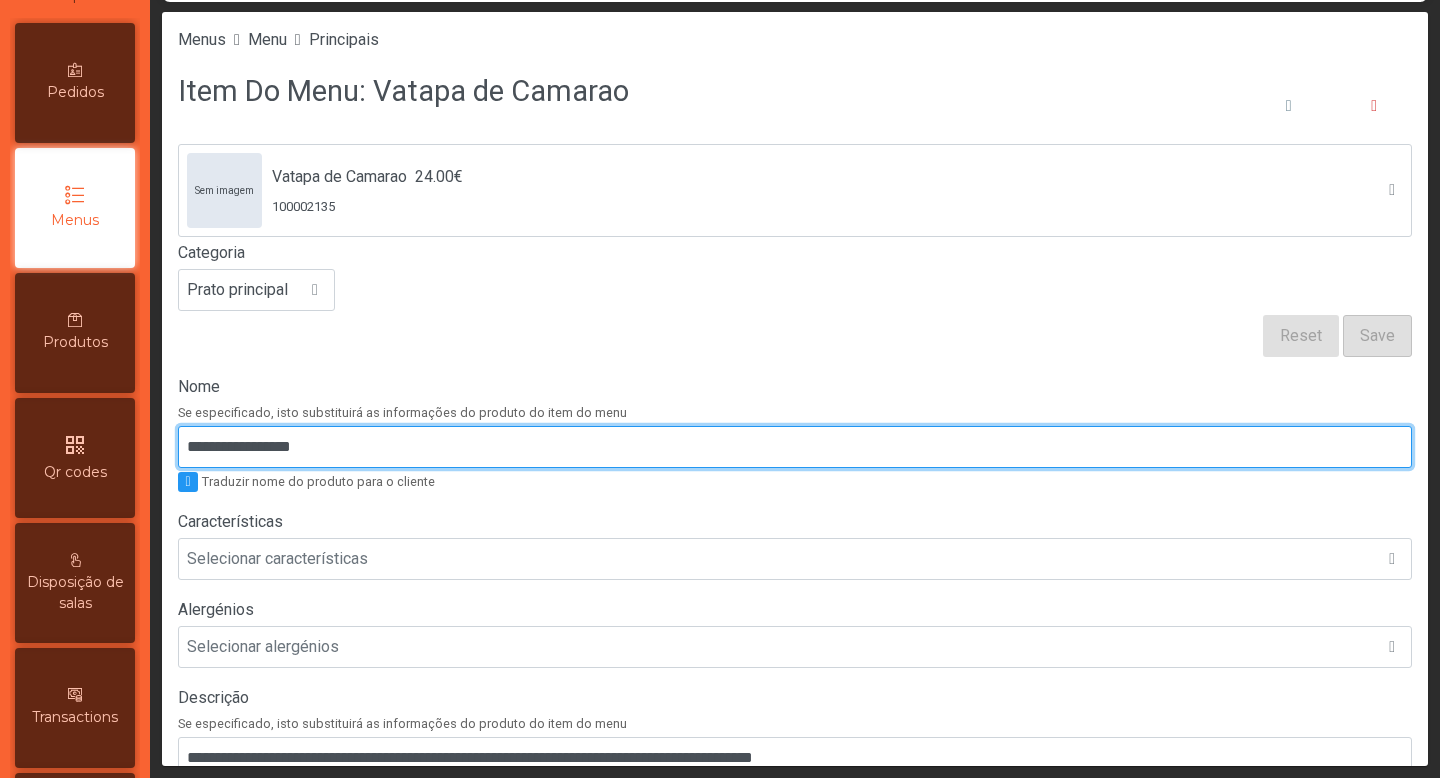 scroll, scrollTop: 579, scrollLeft: 0, axis: vertical 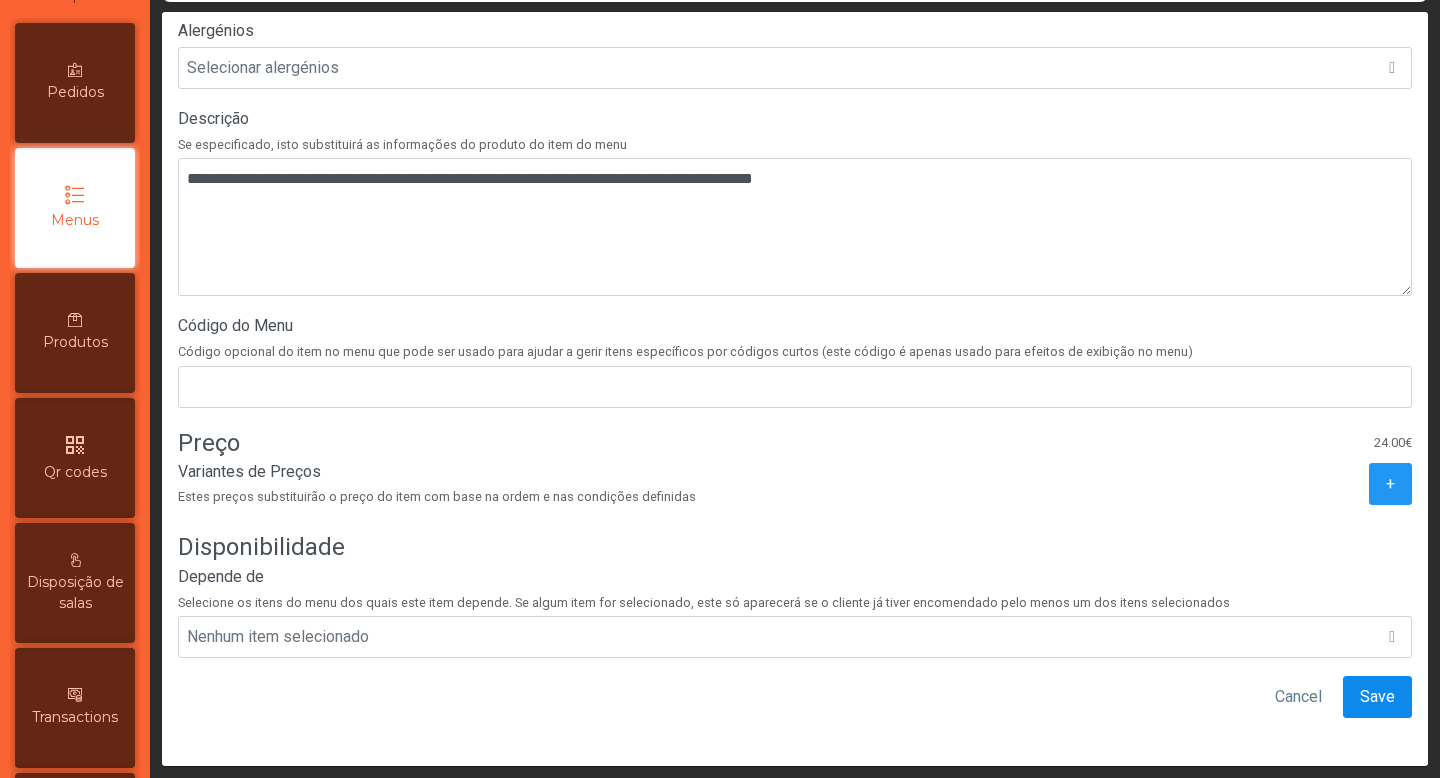 type on "**********" 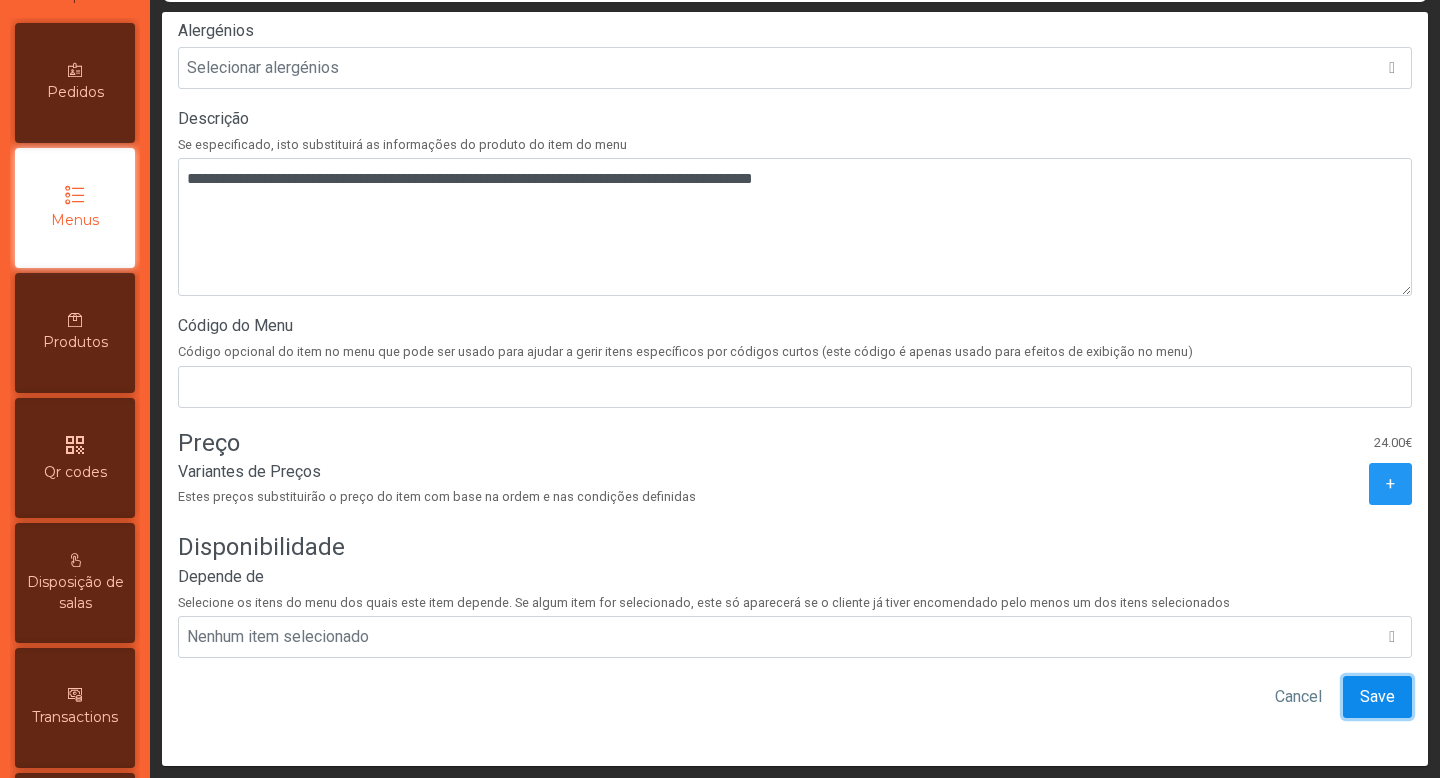 click on "Save" 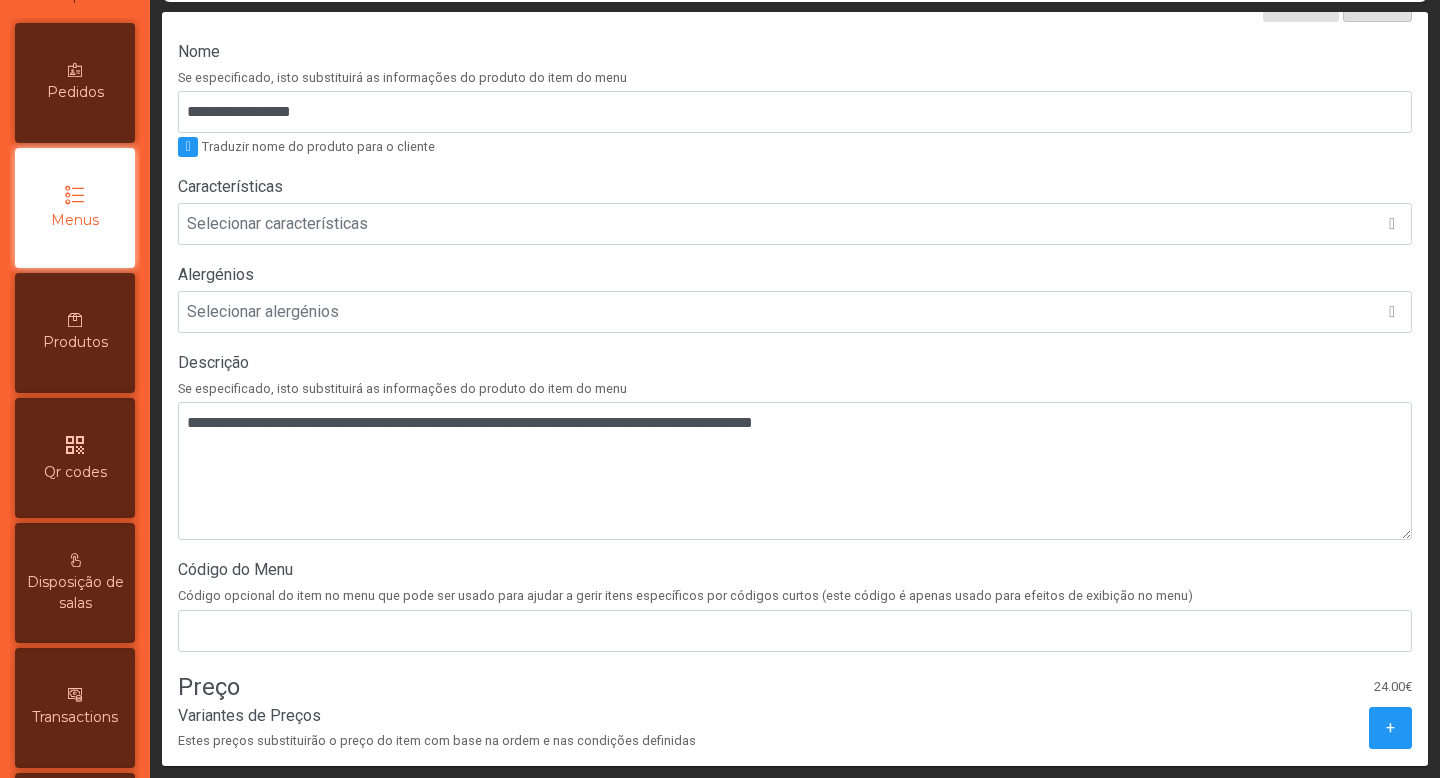 scroll, scrollTop: 0, scrollLeft: 0, axis: both 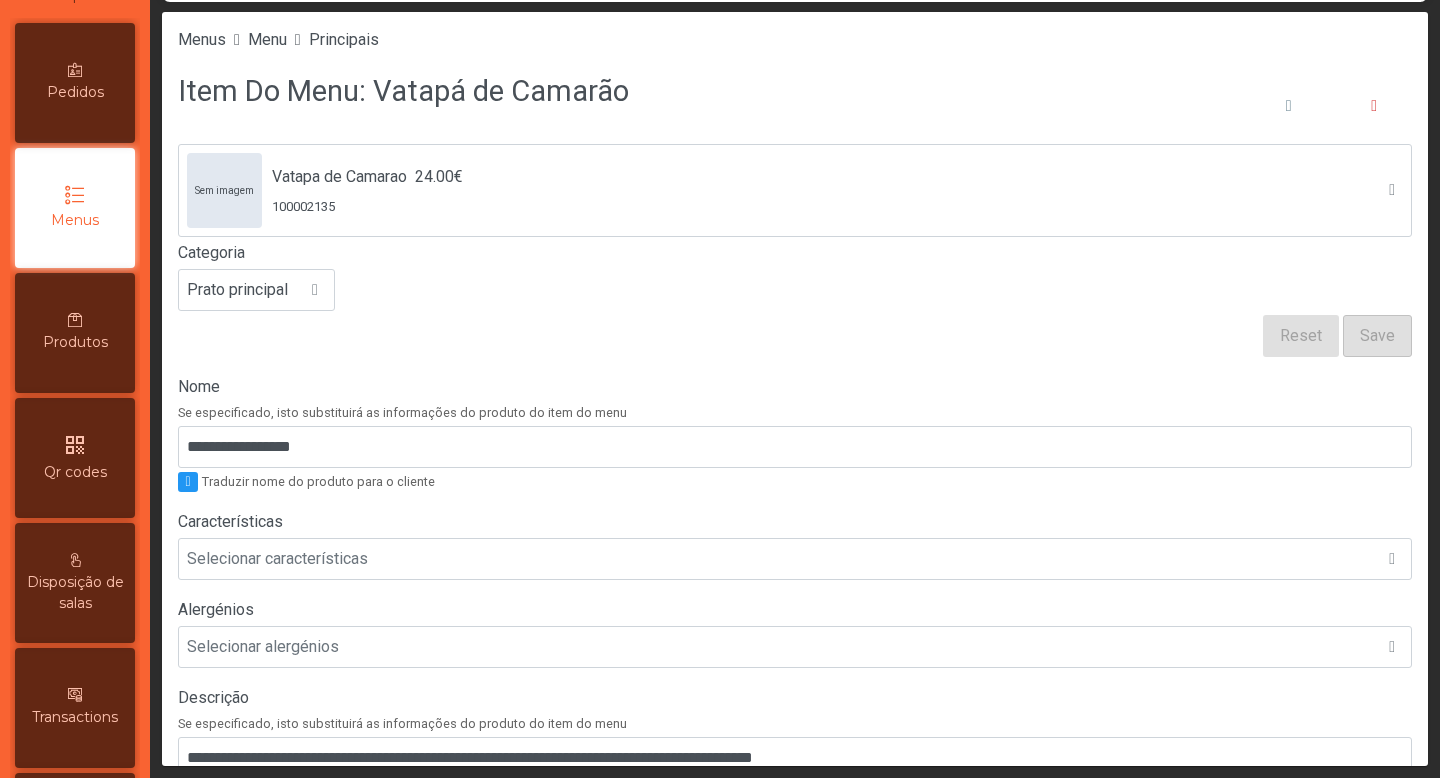 click on "Menus Menu Principais" 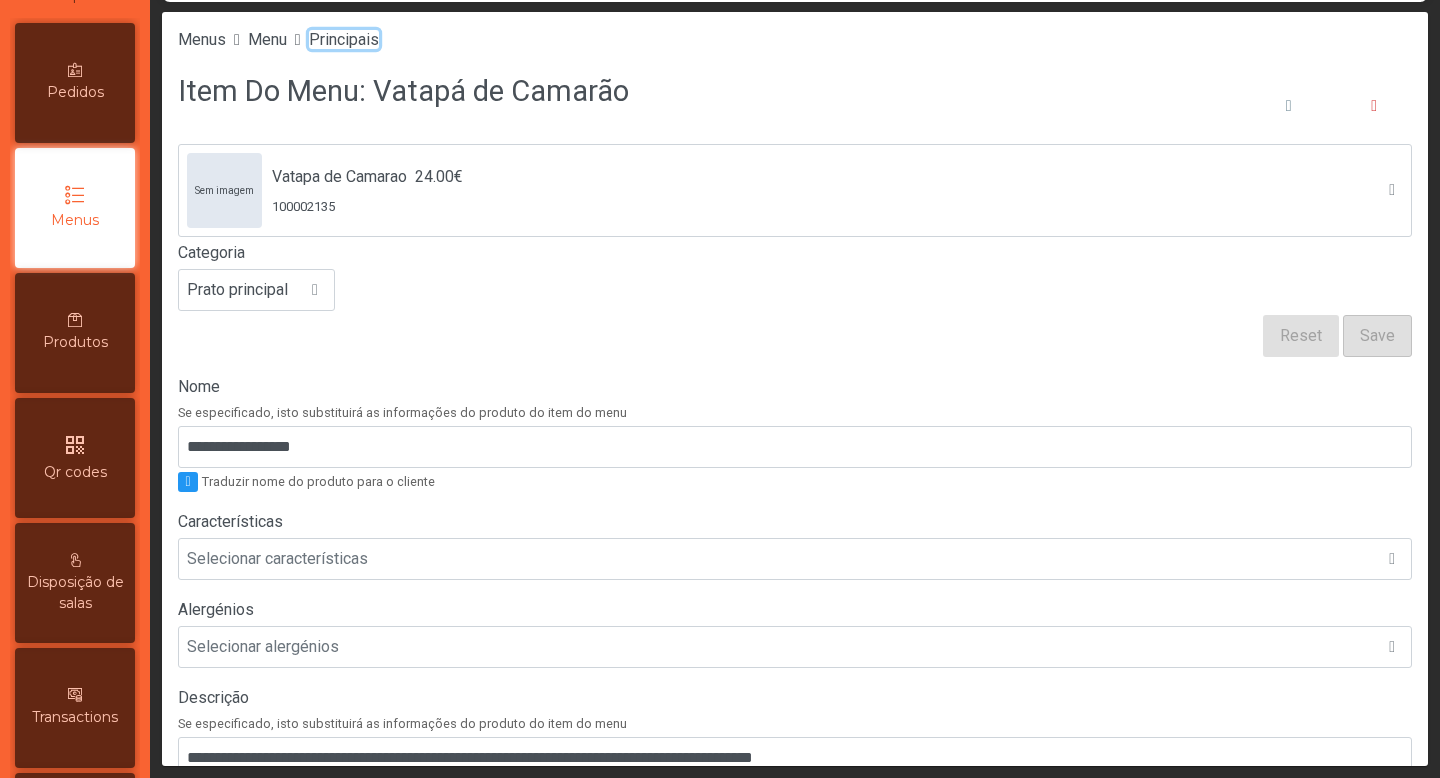 click on "Principais" 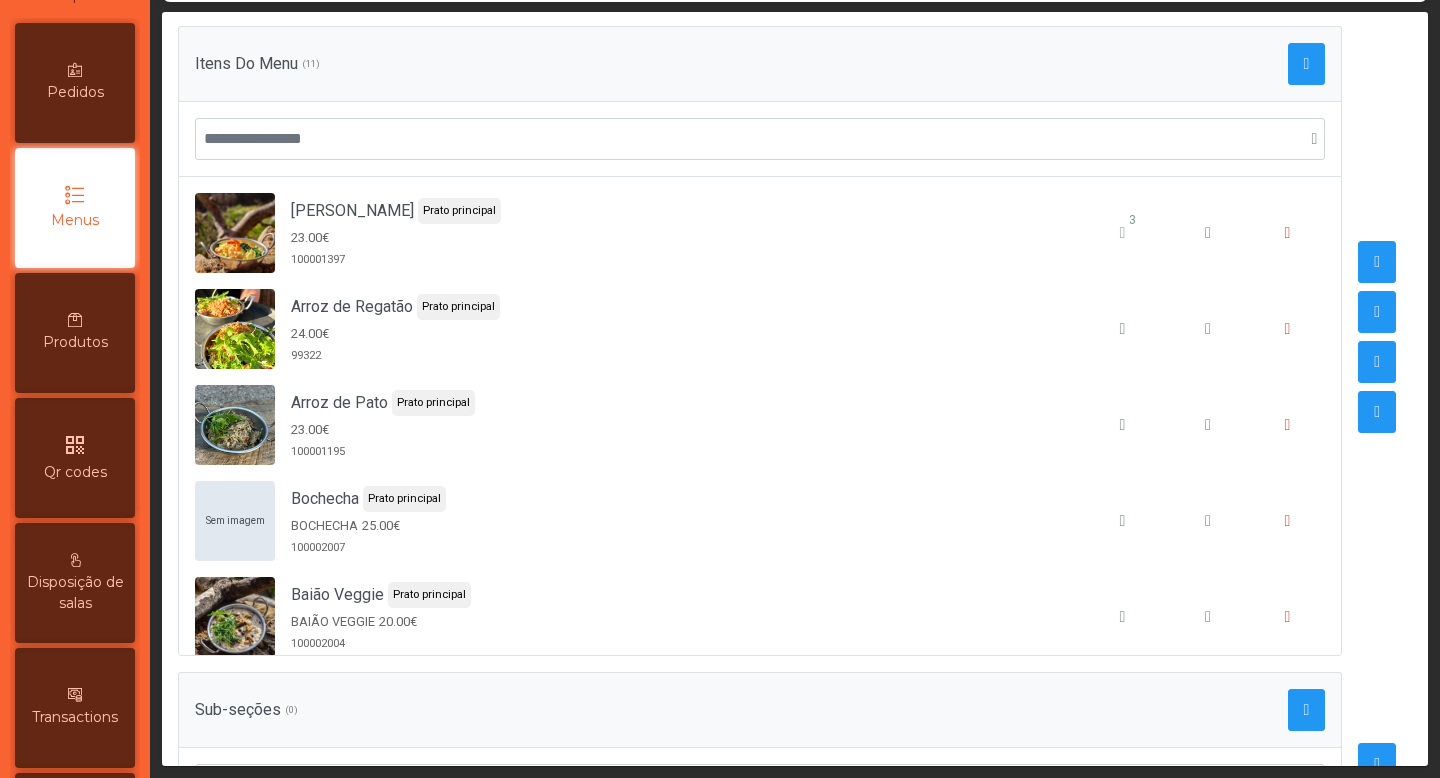 scroll, scrollTop: 544, scrollLeft: 0, axis: vertical 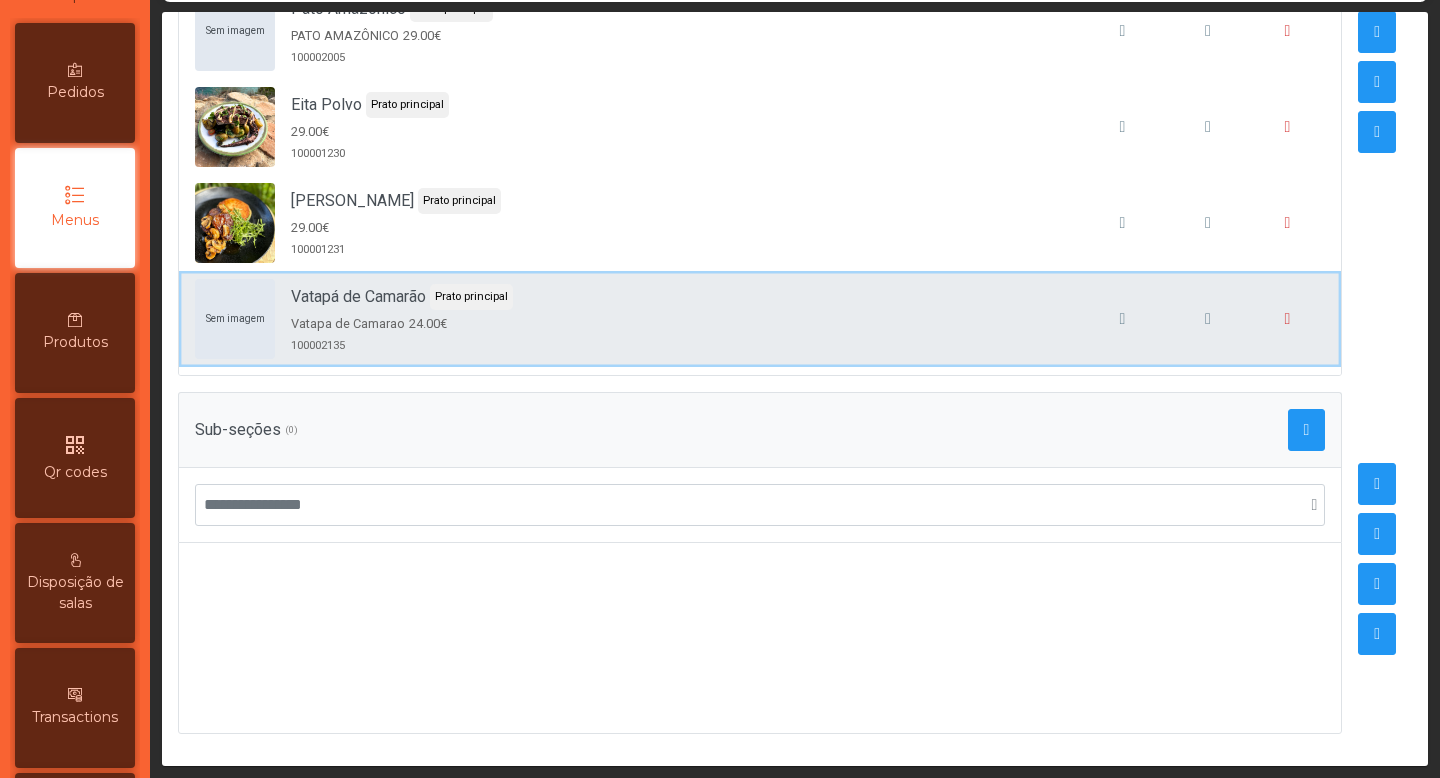 click on "Sem imagem   Vatapá de Camarão  Prato principal  Vatapa de Camarao   24.00€   100002135" at bounding box center (760, 319) 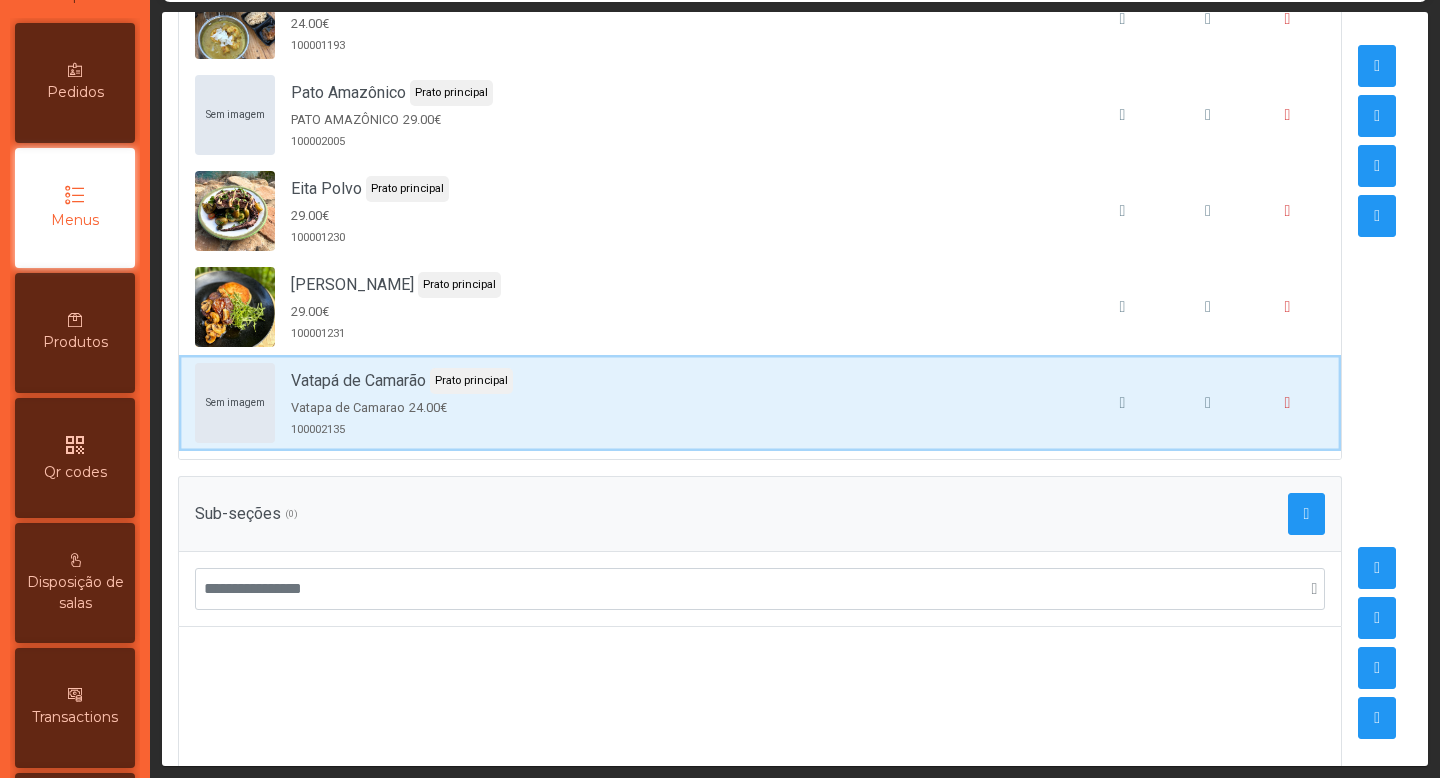 scroll, scrollTop: 445, scrollLeft: 0, axis: vertical 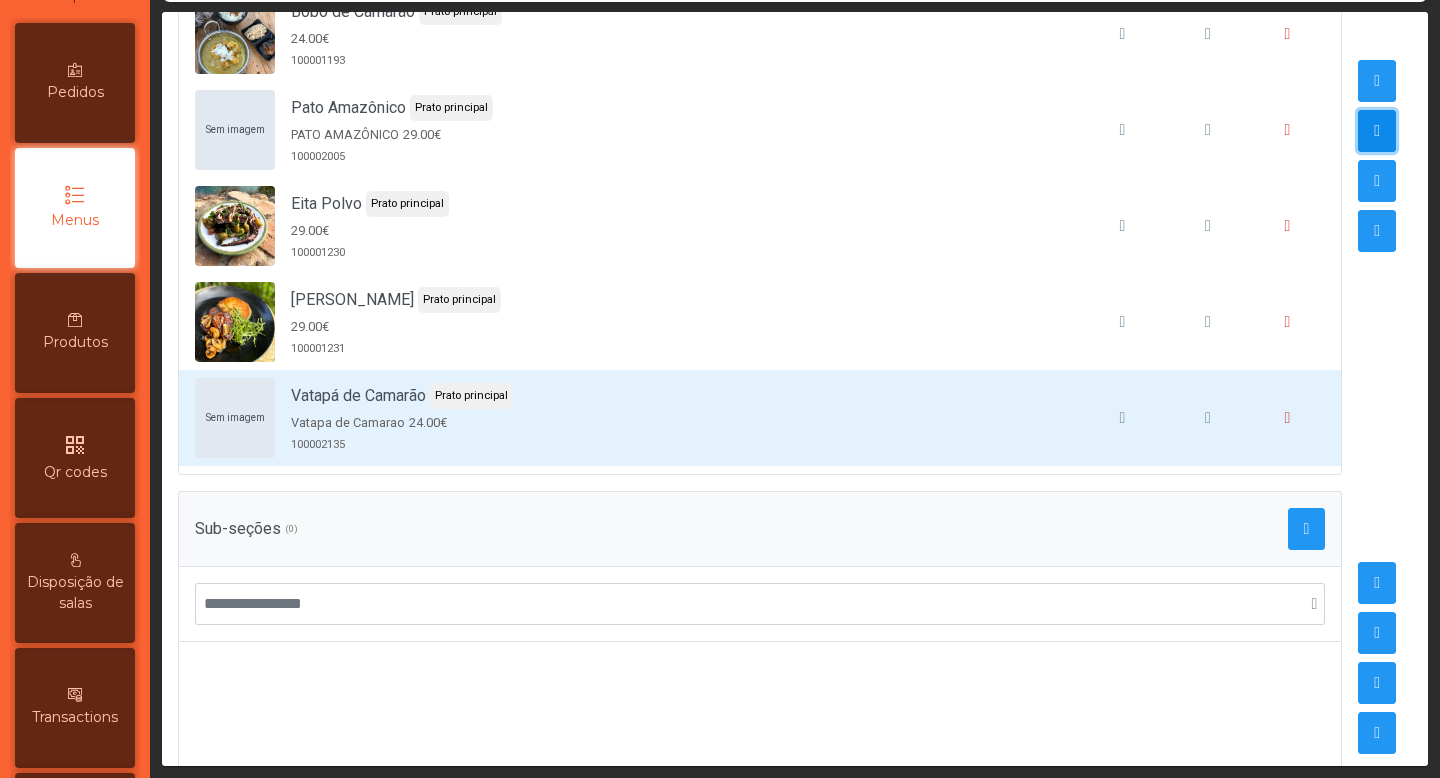 click 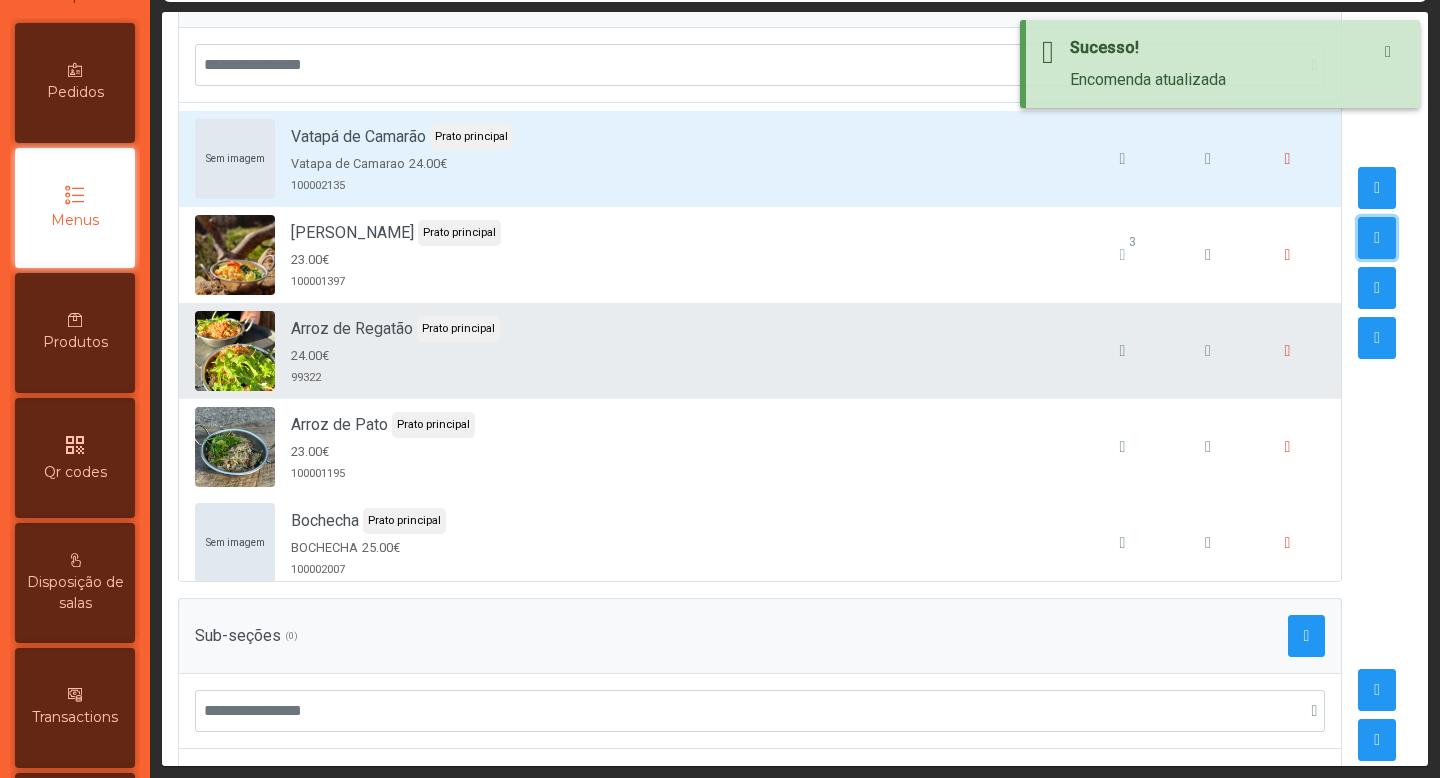 scroll, scrollTop: 298, scrollLeft: 0, axis: vertical 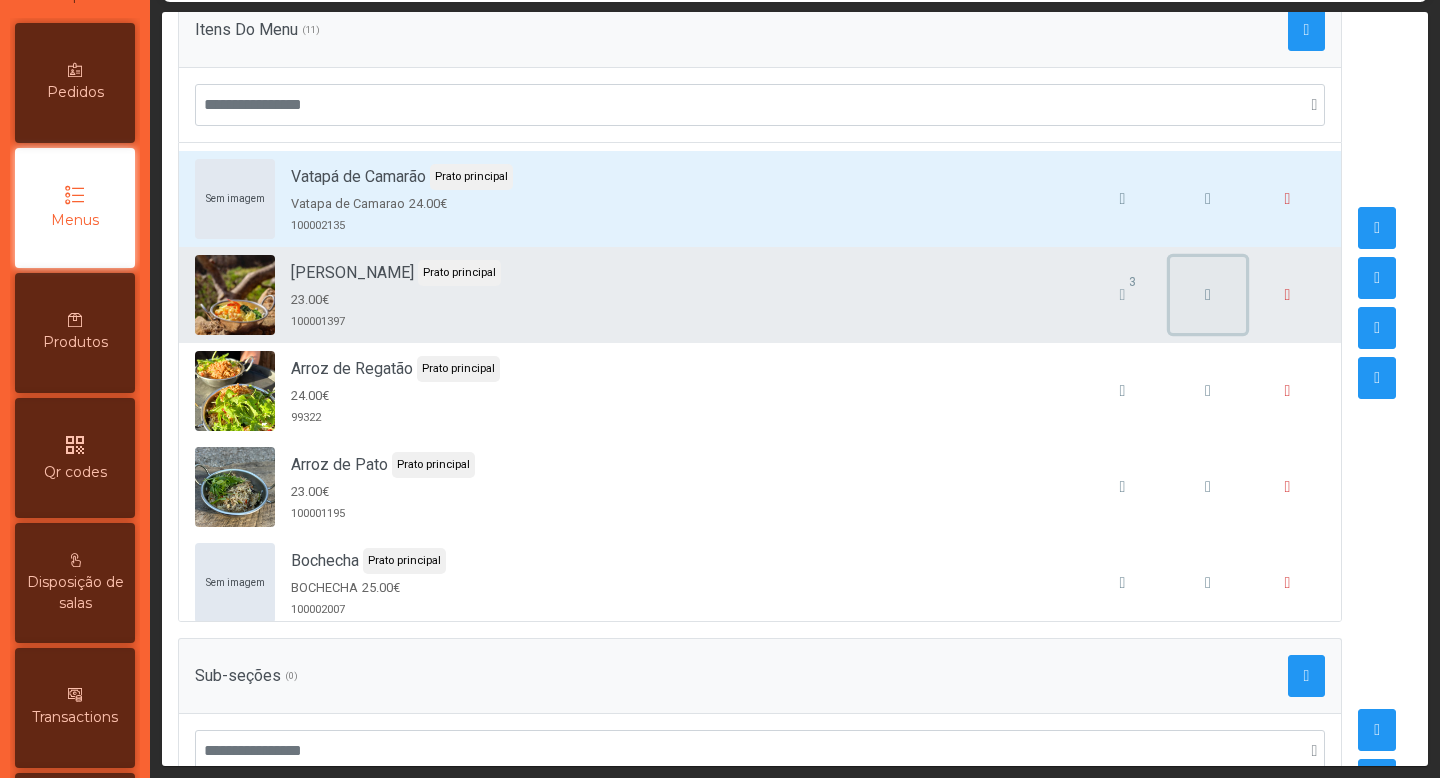 click 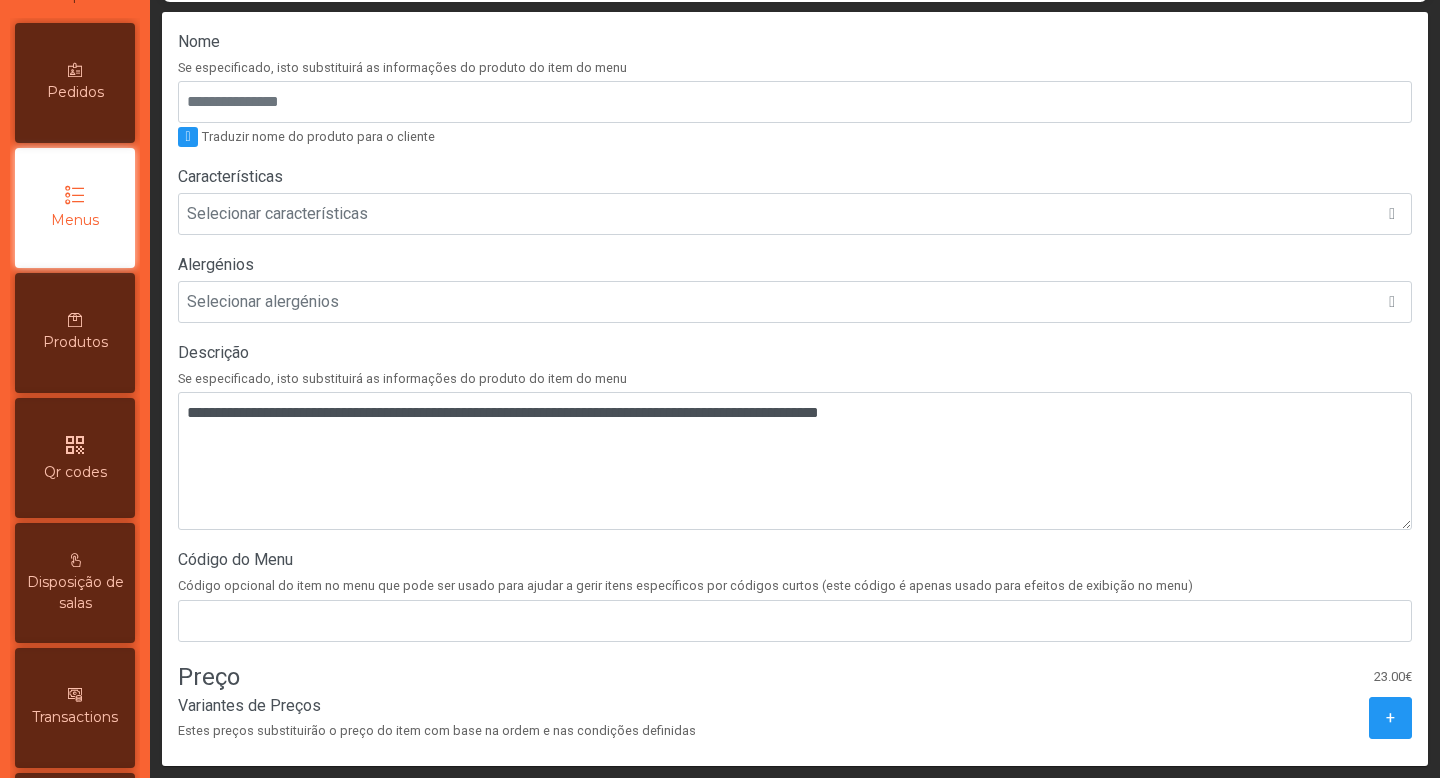 scroll, scrollTop: 579, scrollLeft: 0, axis: vertical 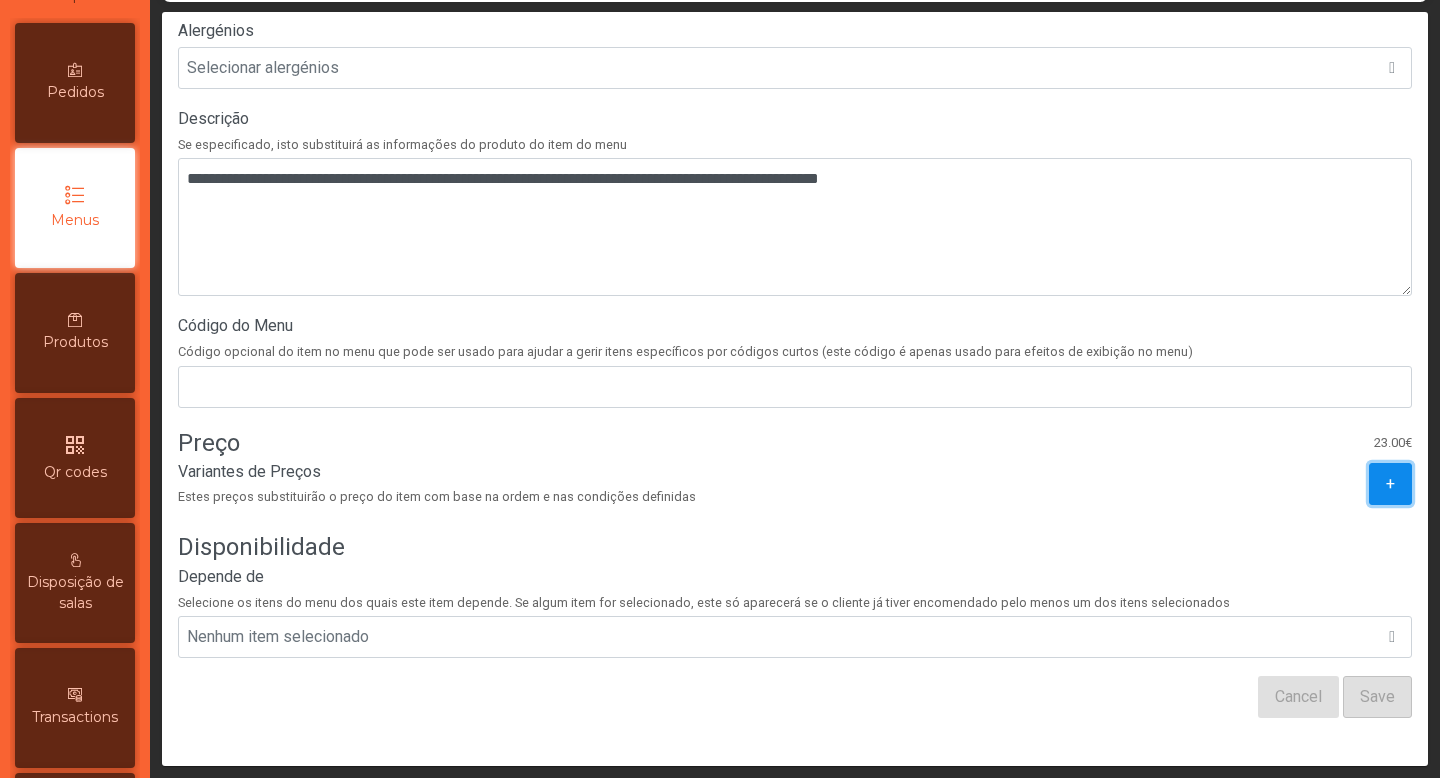 click on "+" 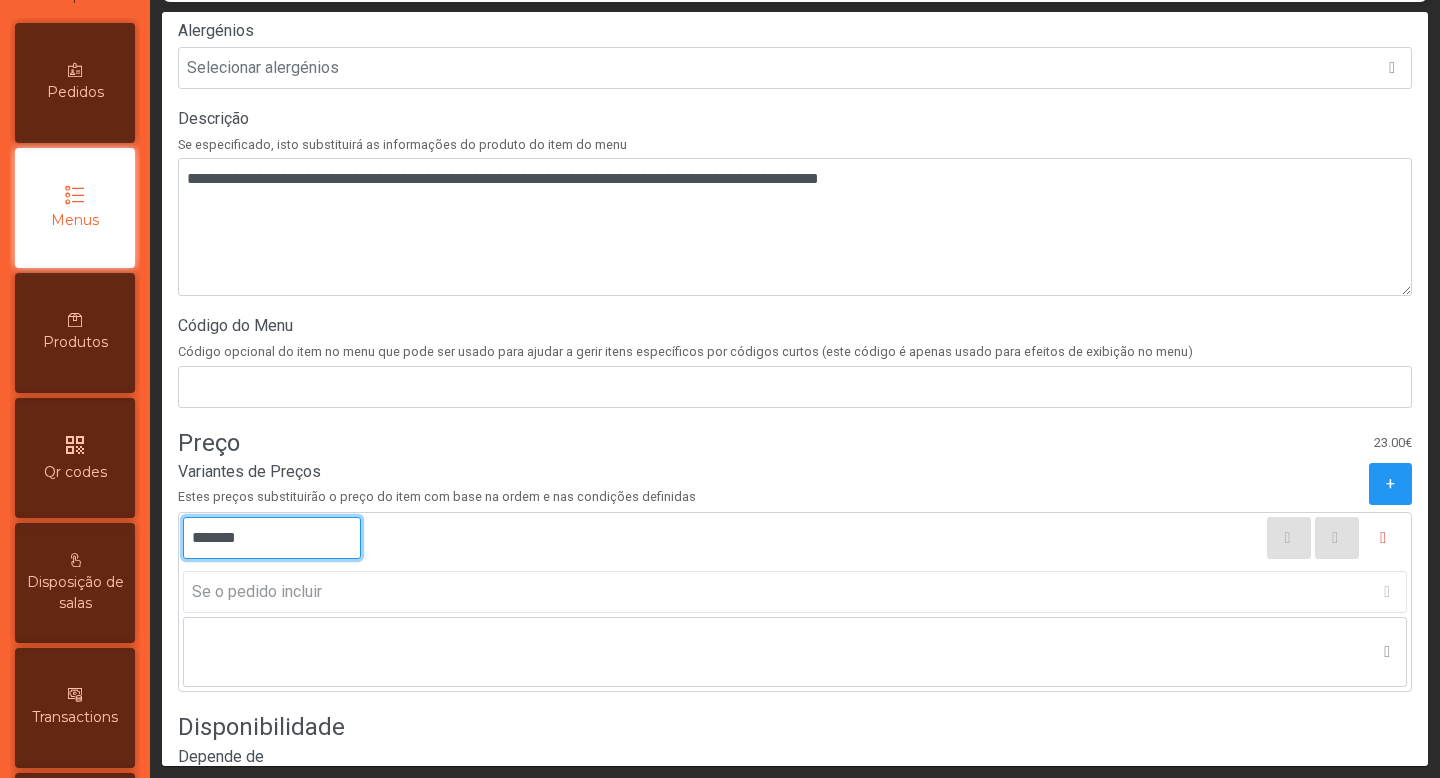 click on "*******" 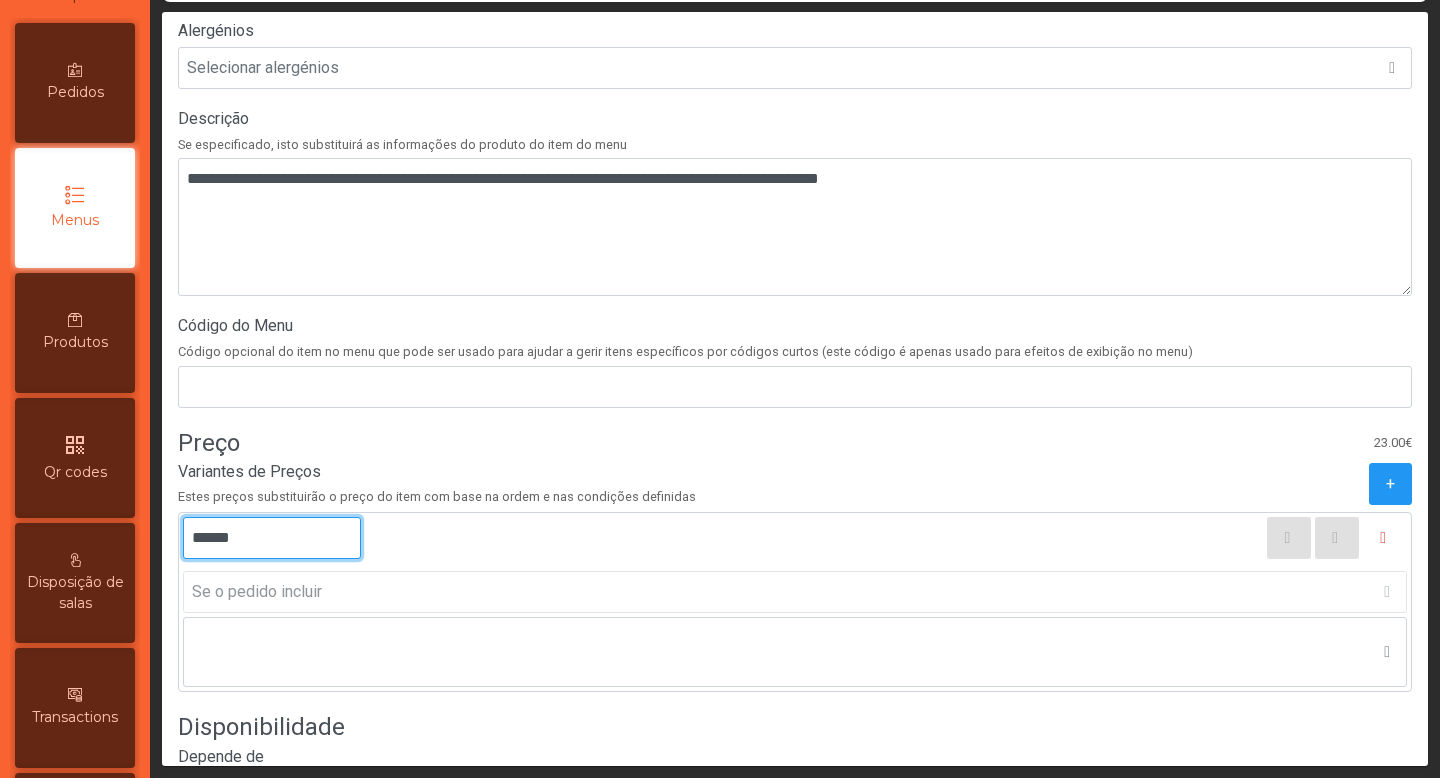 type on "*******" 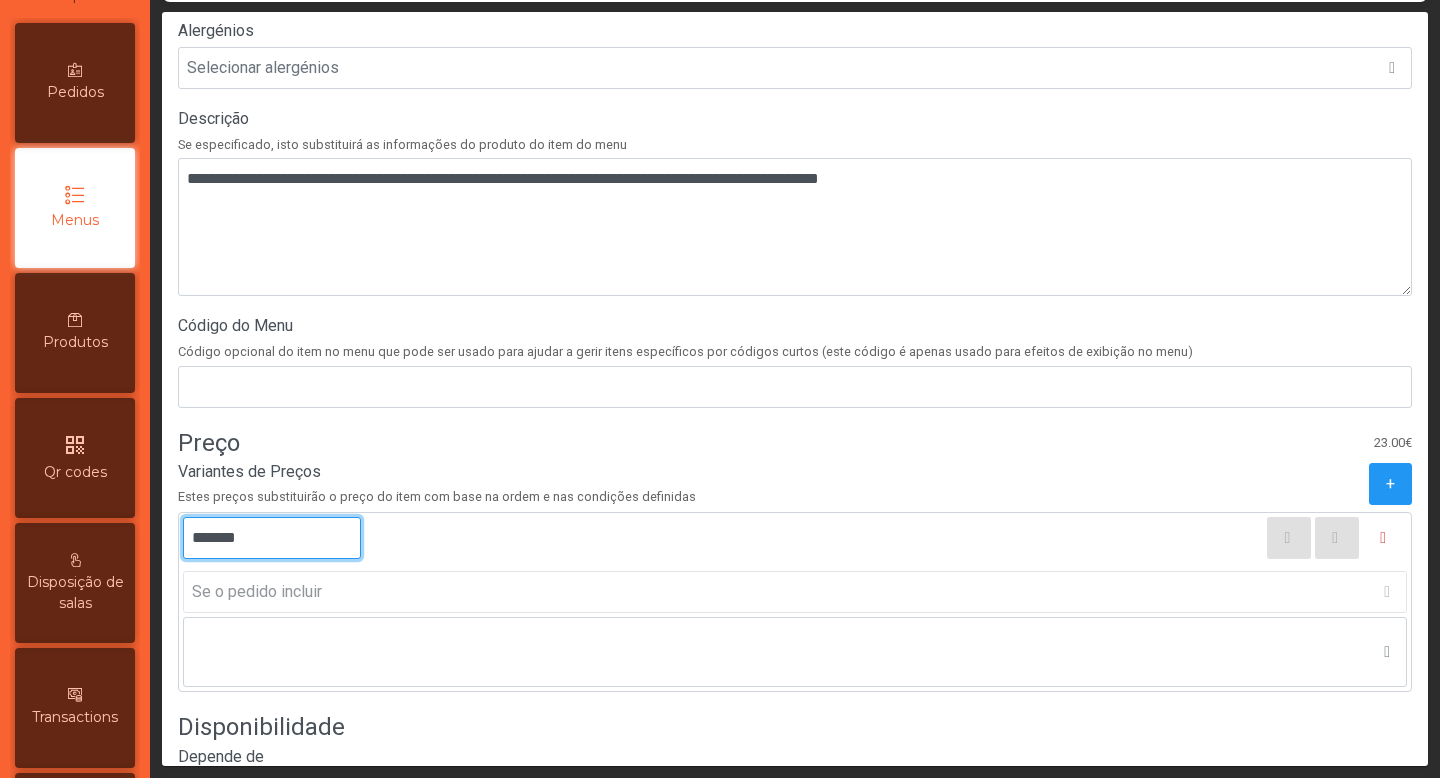 scroll, scrollTop: 759, scrollLeft: 0, axis: vertical 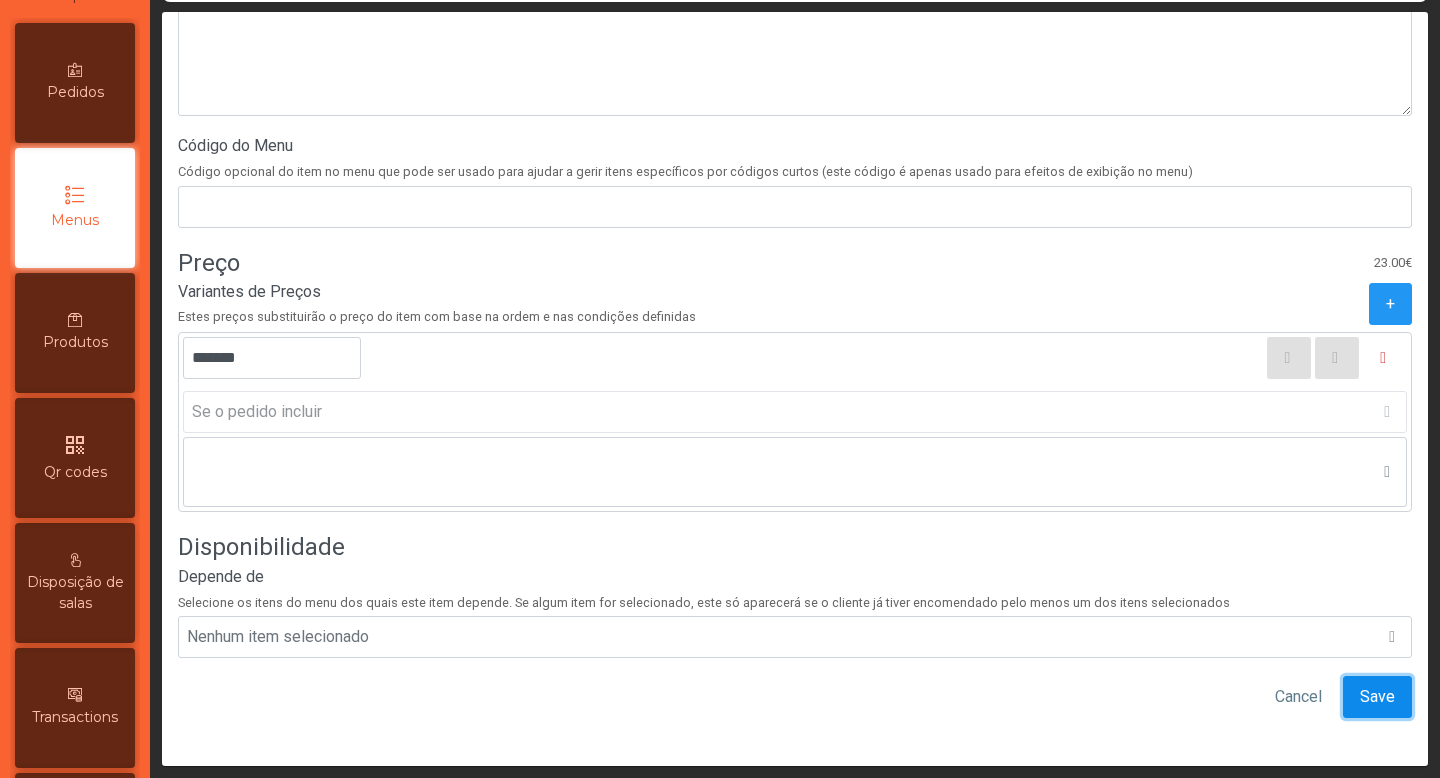 click on "Save" 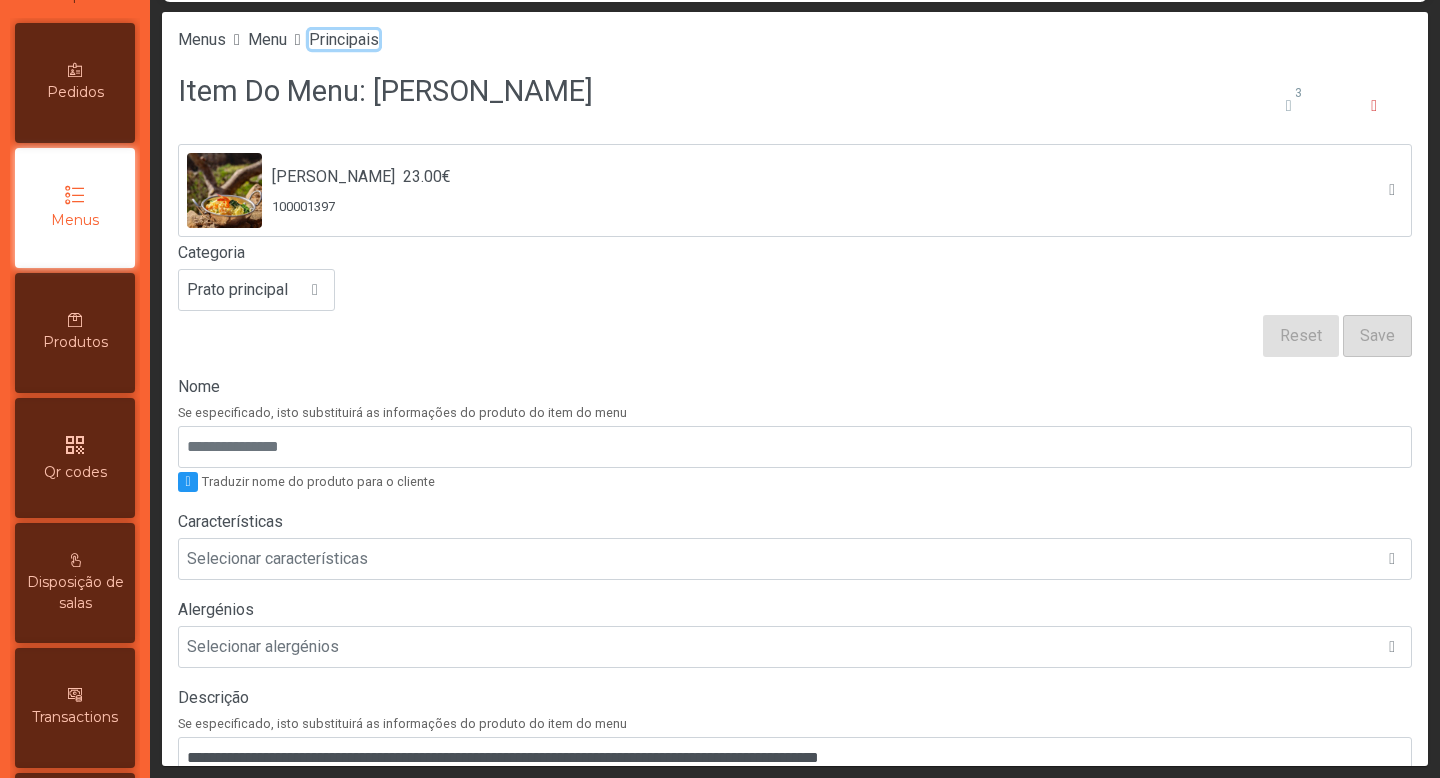 click on "Principais" 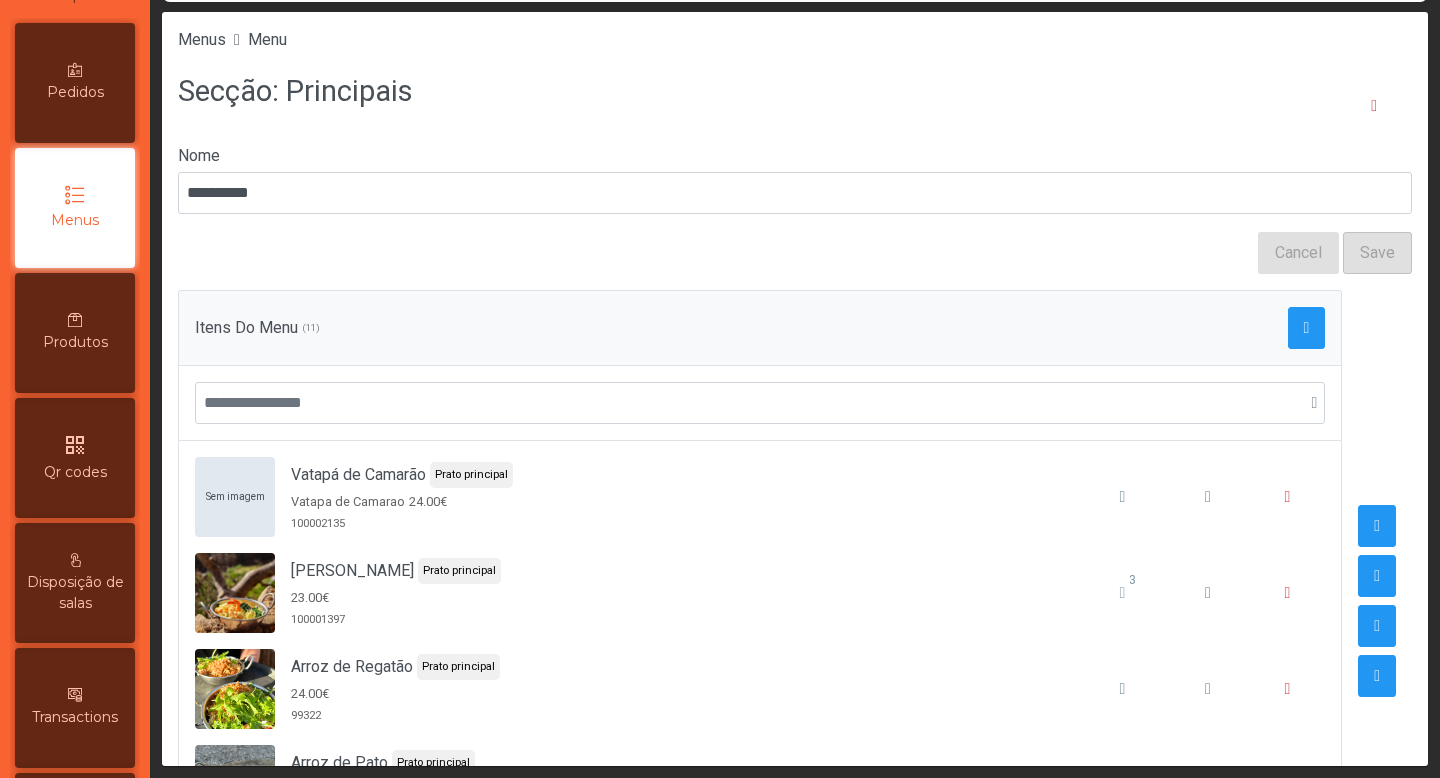 scroll, scrollTop: 40, scrollLeft: 0, axis: vertical 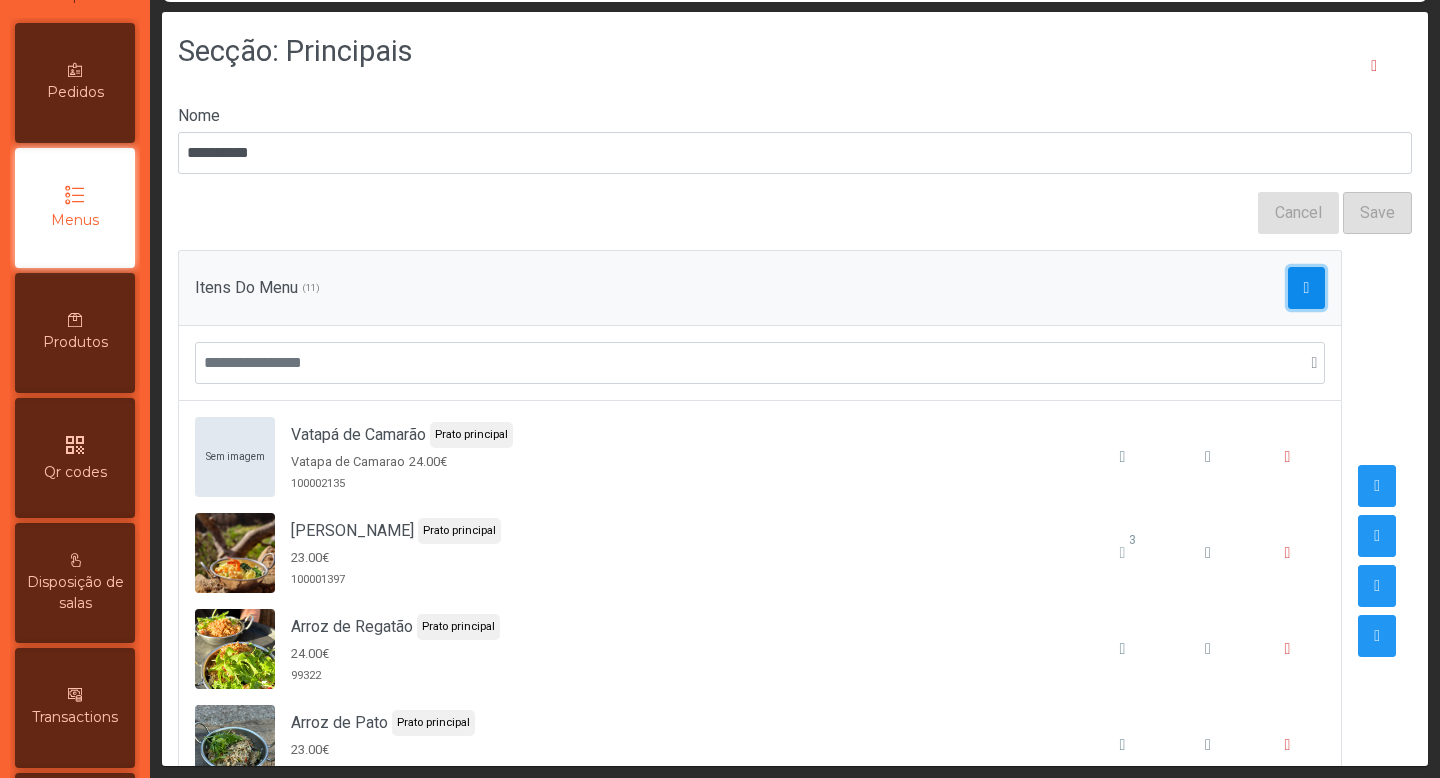 click 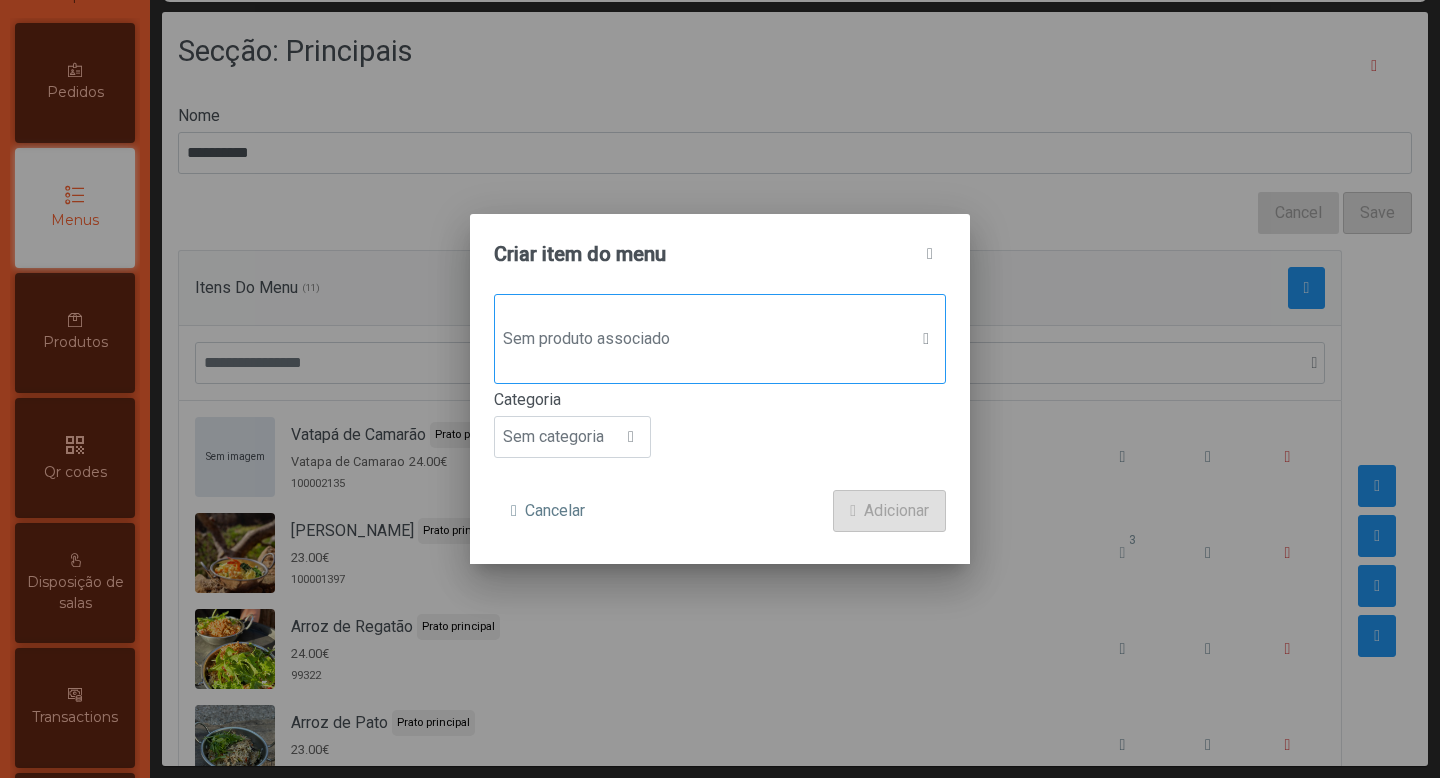 click on "Sem produto associado" 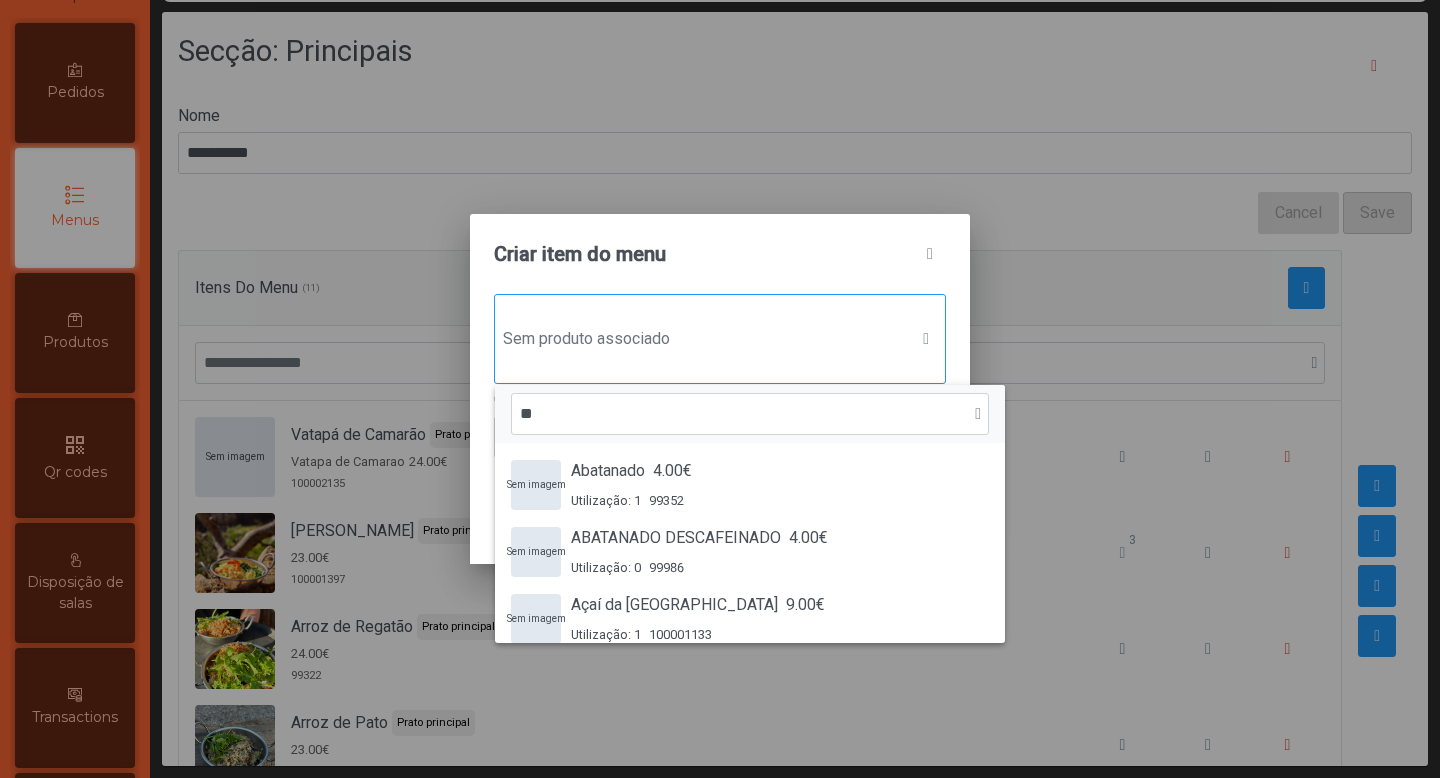 scroll, scrollTop: 15, scrollLeft: 97, axis: both 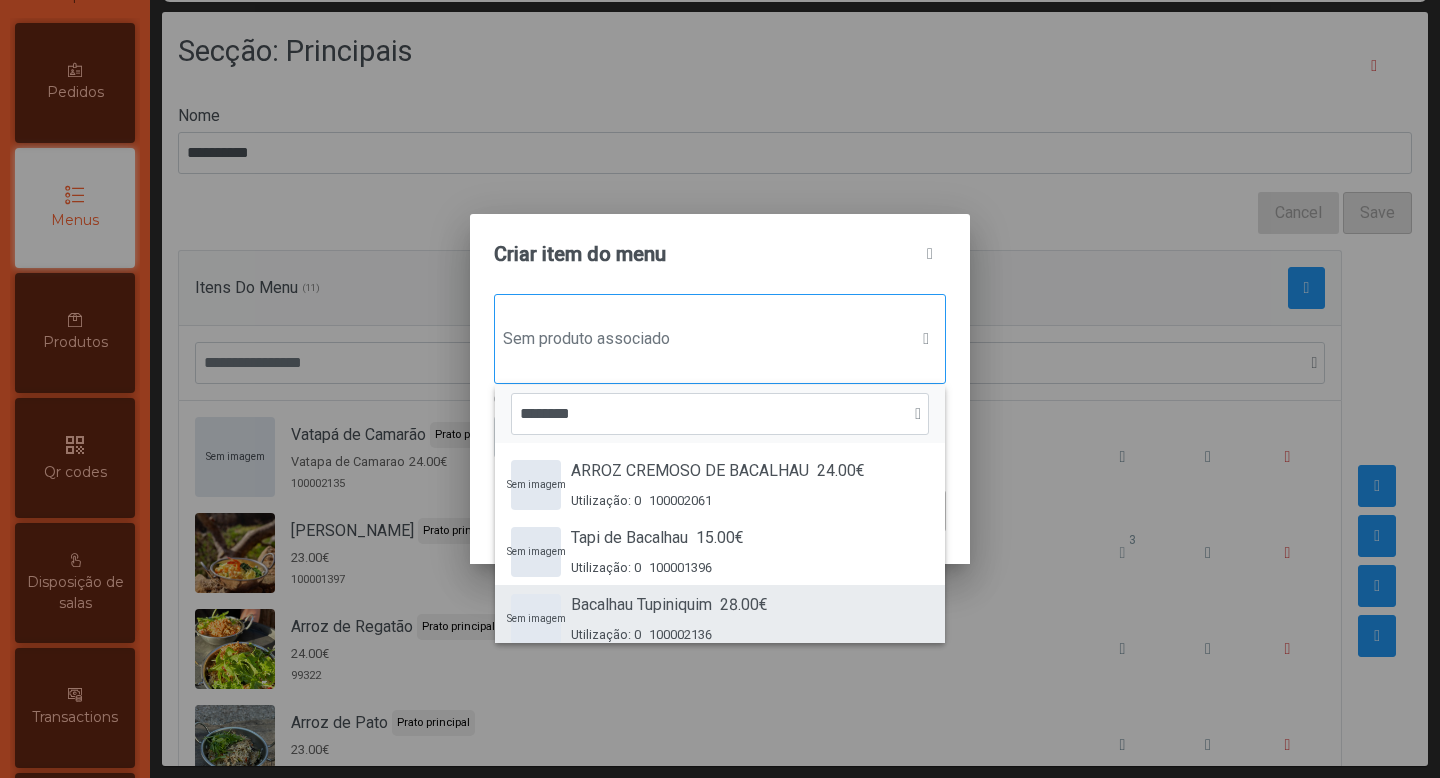 type on "********" 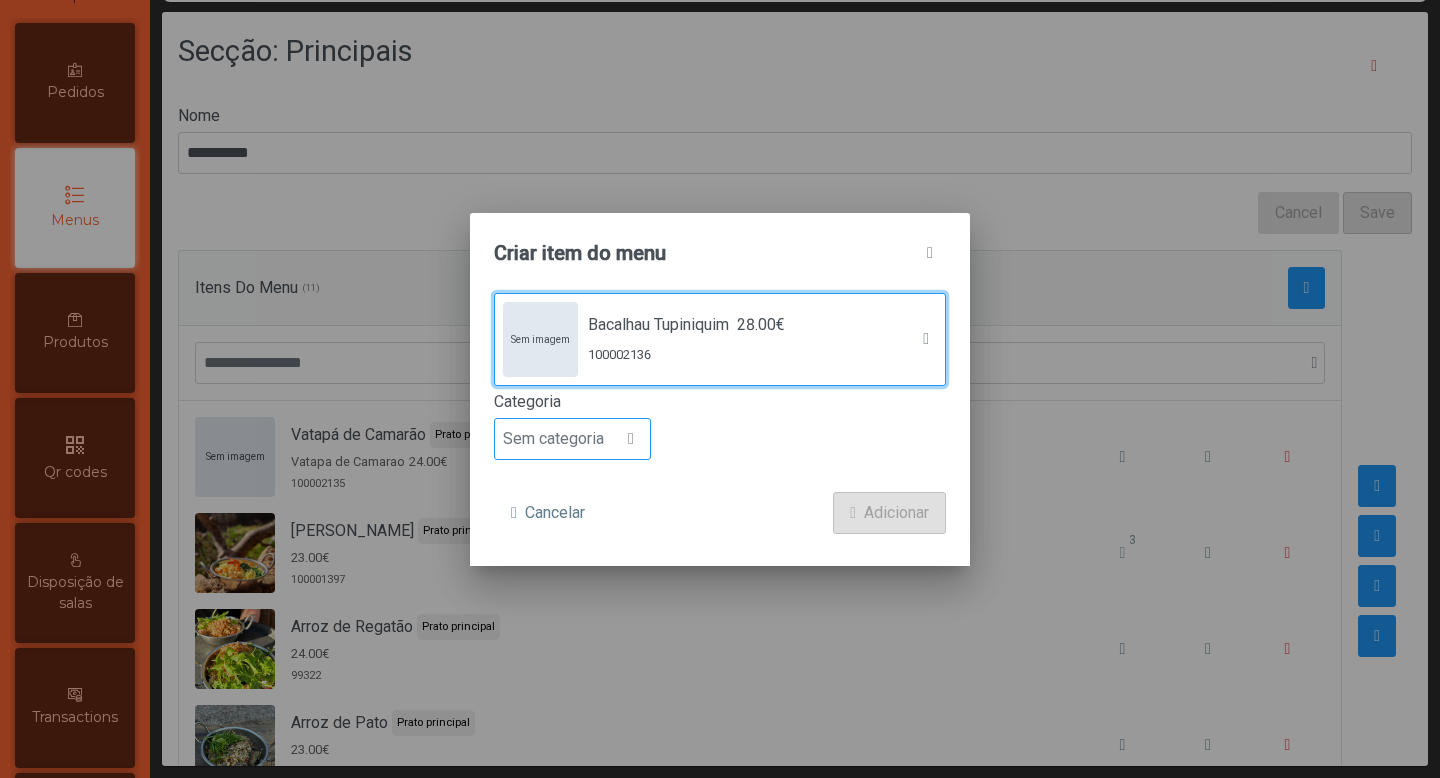 click on "Sem categoria" 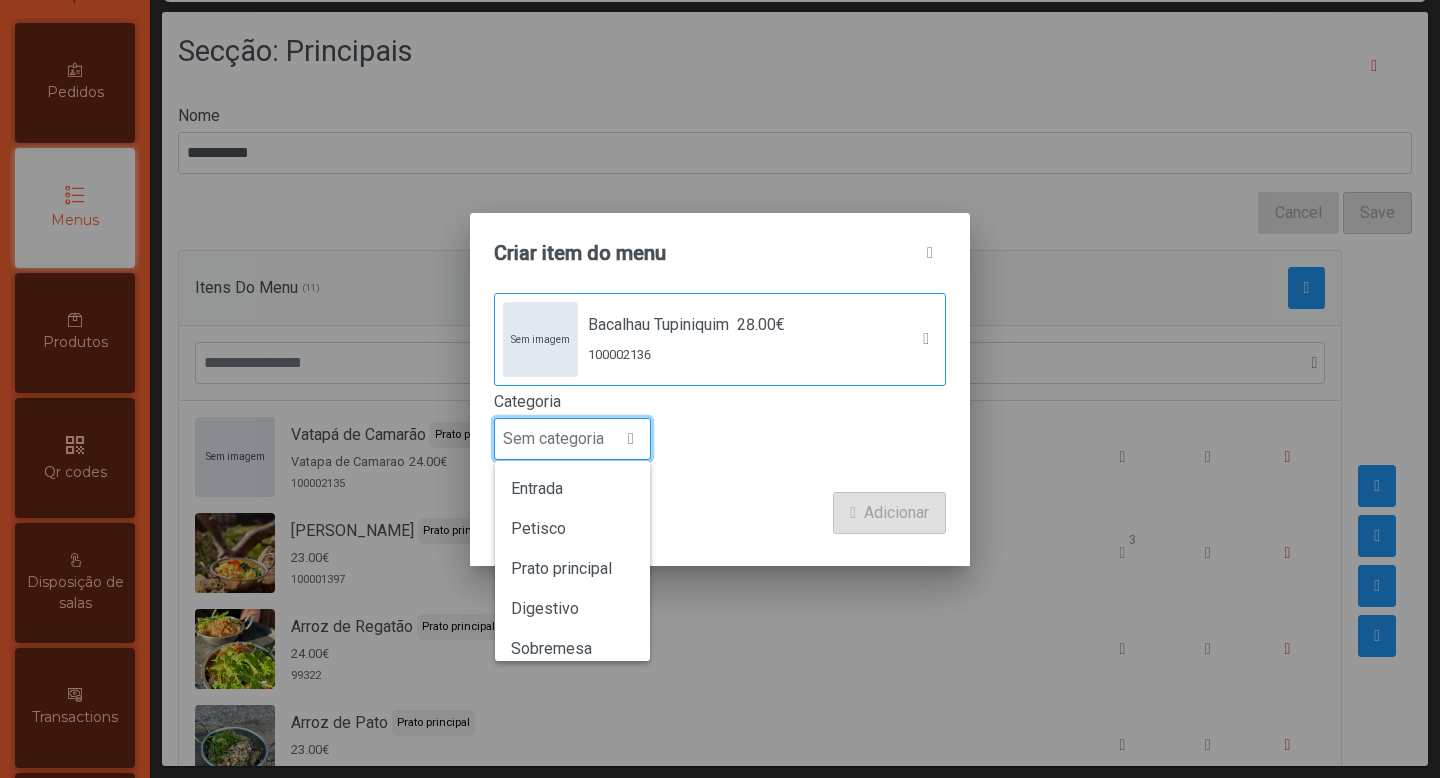 scroll, scrollTop: 15, scrollLeft: 97, axis: both 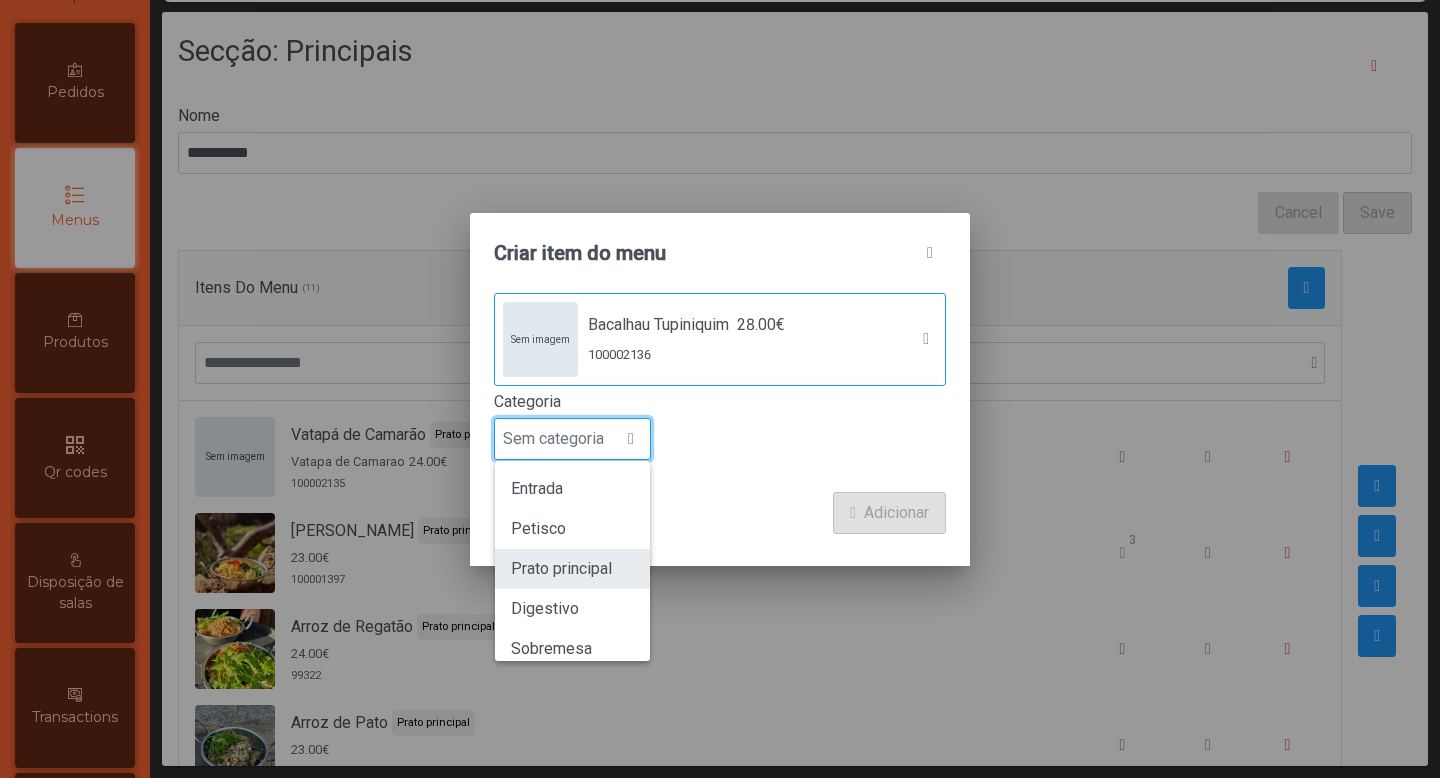 click on "Prato principal" 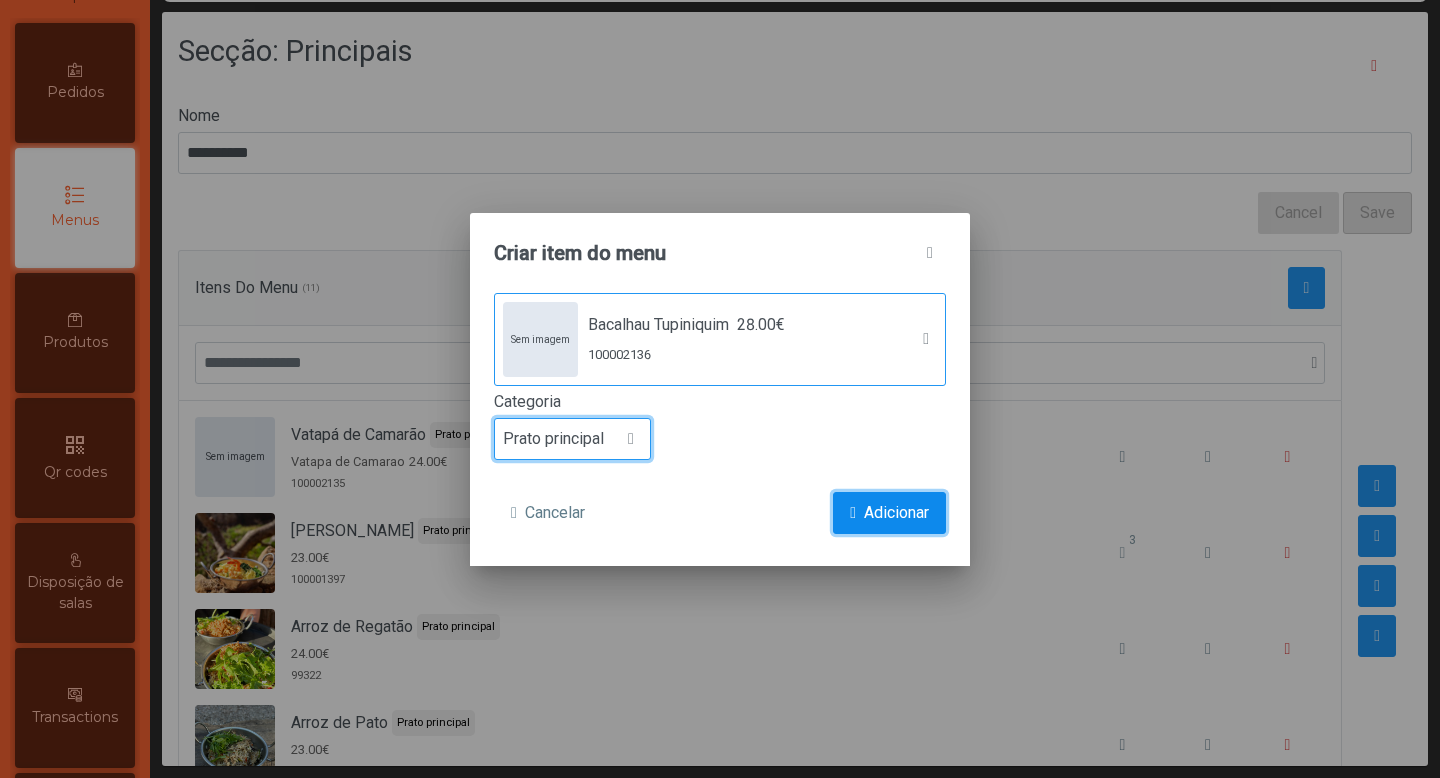 click 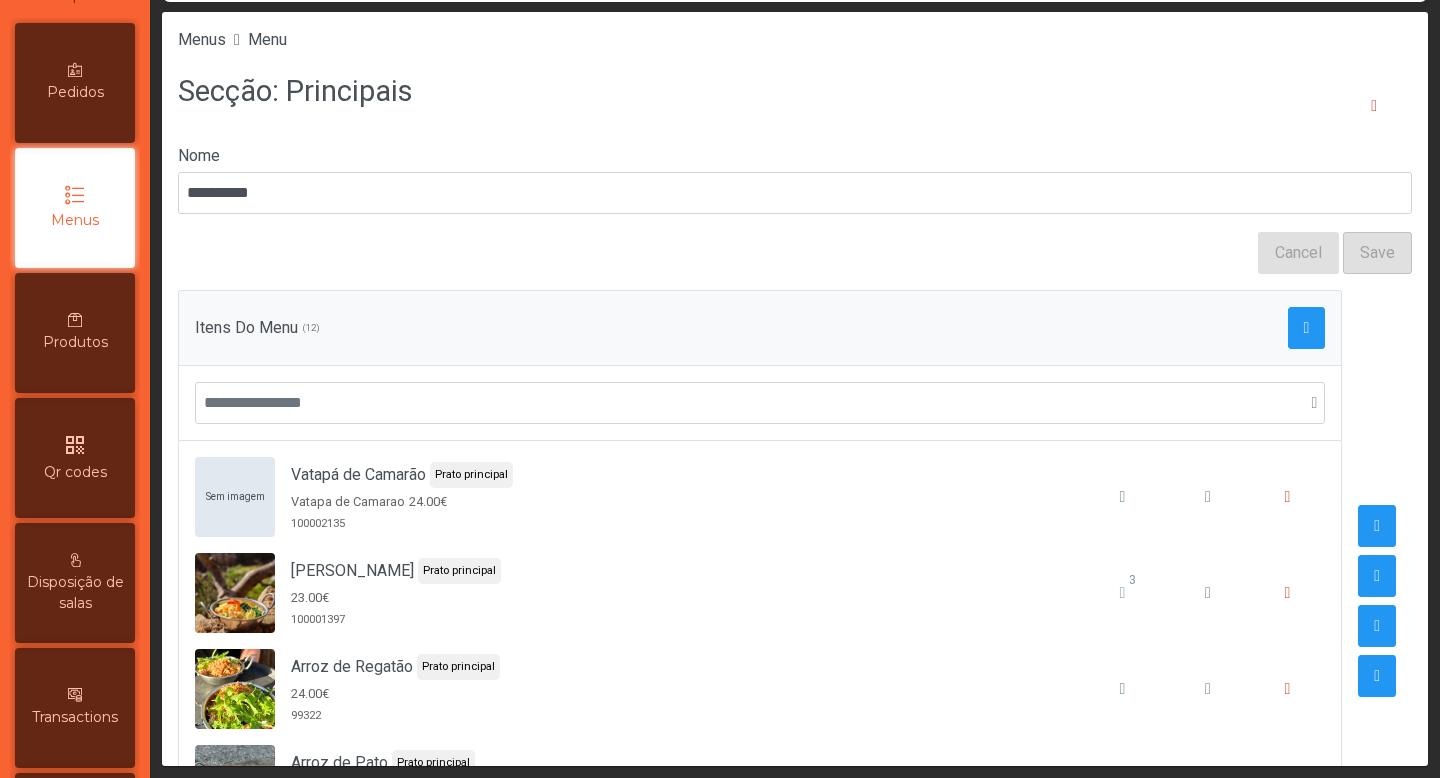 scroll, scrollTop: 544, scrollLeft: 0, axis: vertical 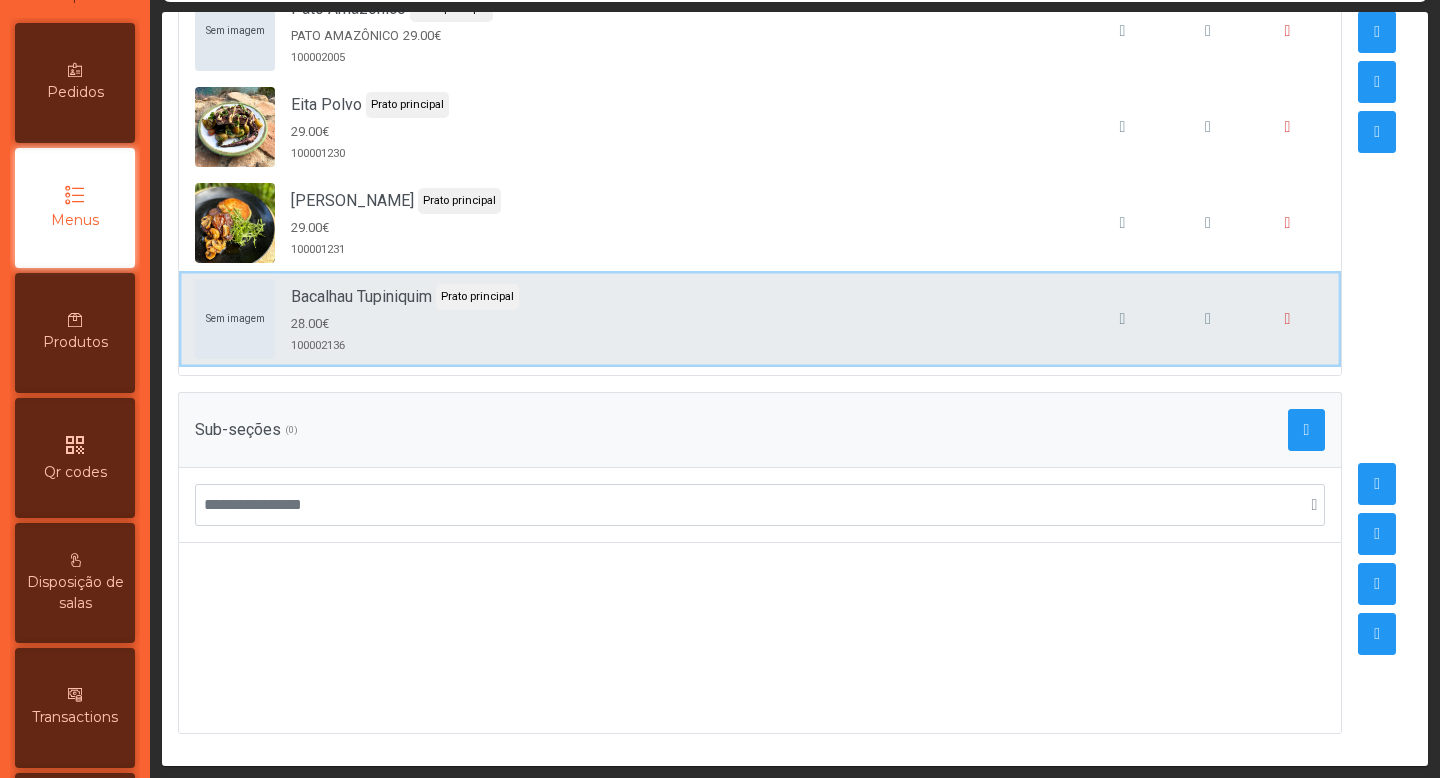 click on "Sem imagem   Bacalhau Tupiniquim  Prato principal  28.00€   100002136" at bounding box center [760, 319] 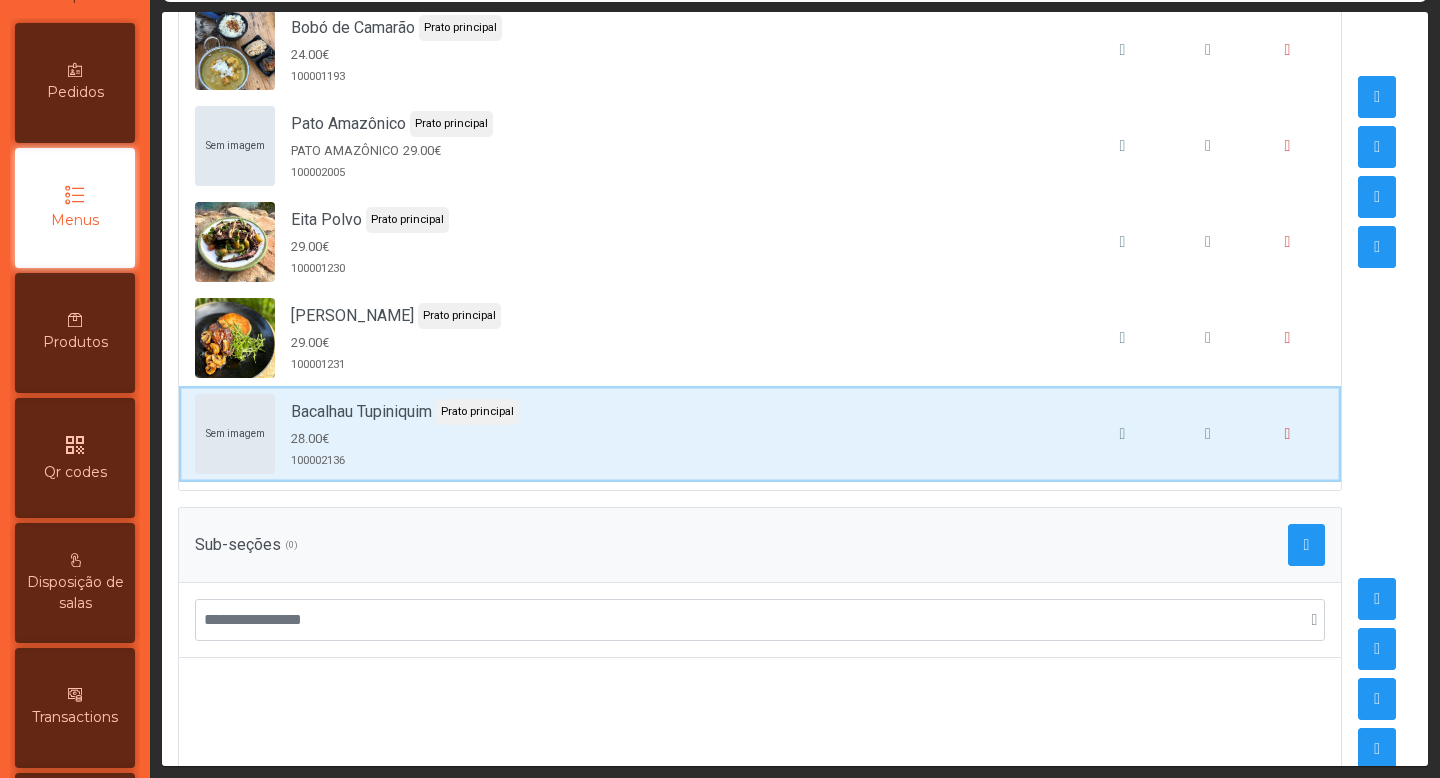 scroll, scrollTop: 418, scrollLeft: 0, axis: vertical 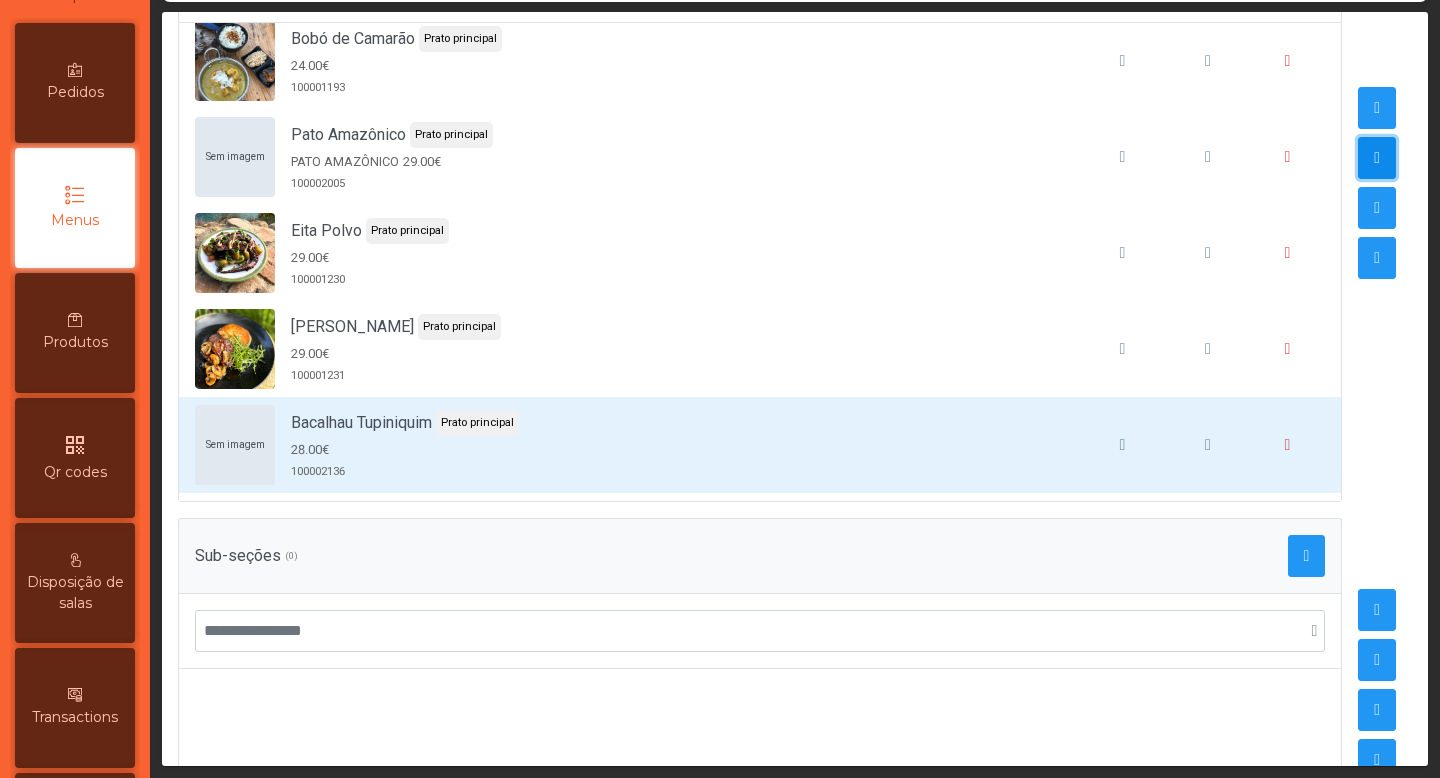 click 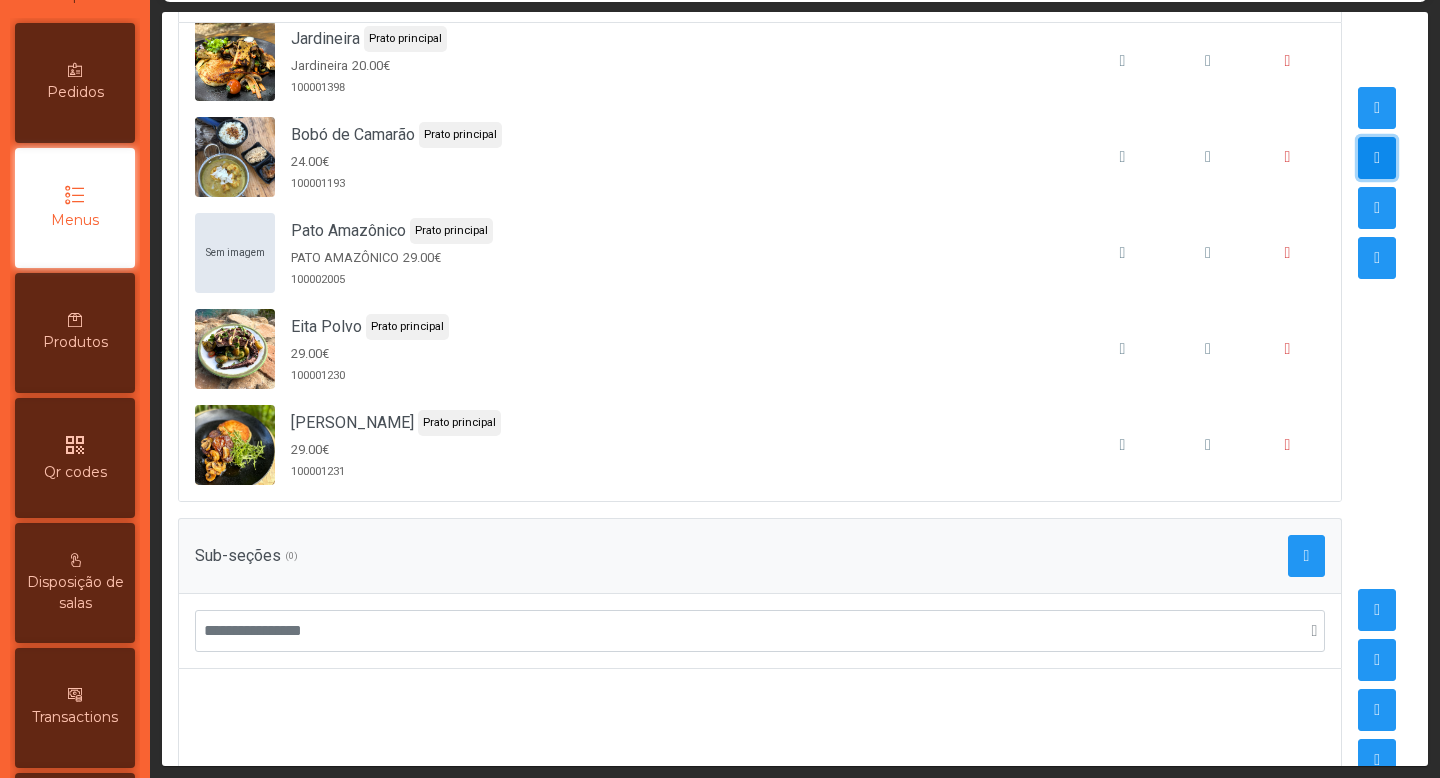 scroll, scrollTop: 0, scrollLeft: 0, axis: both 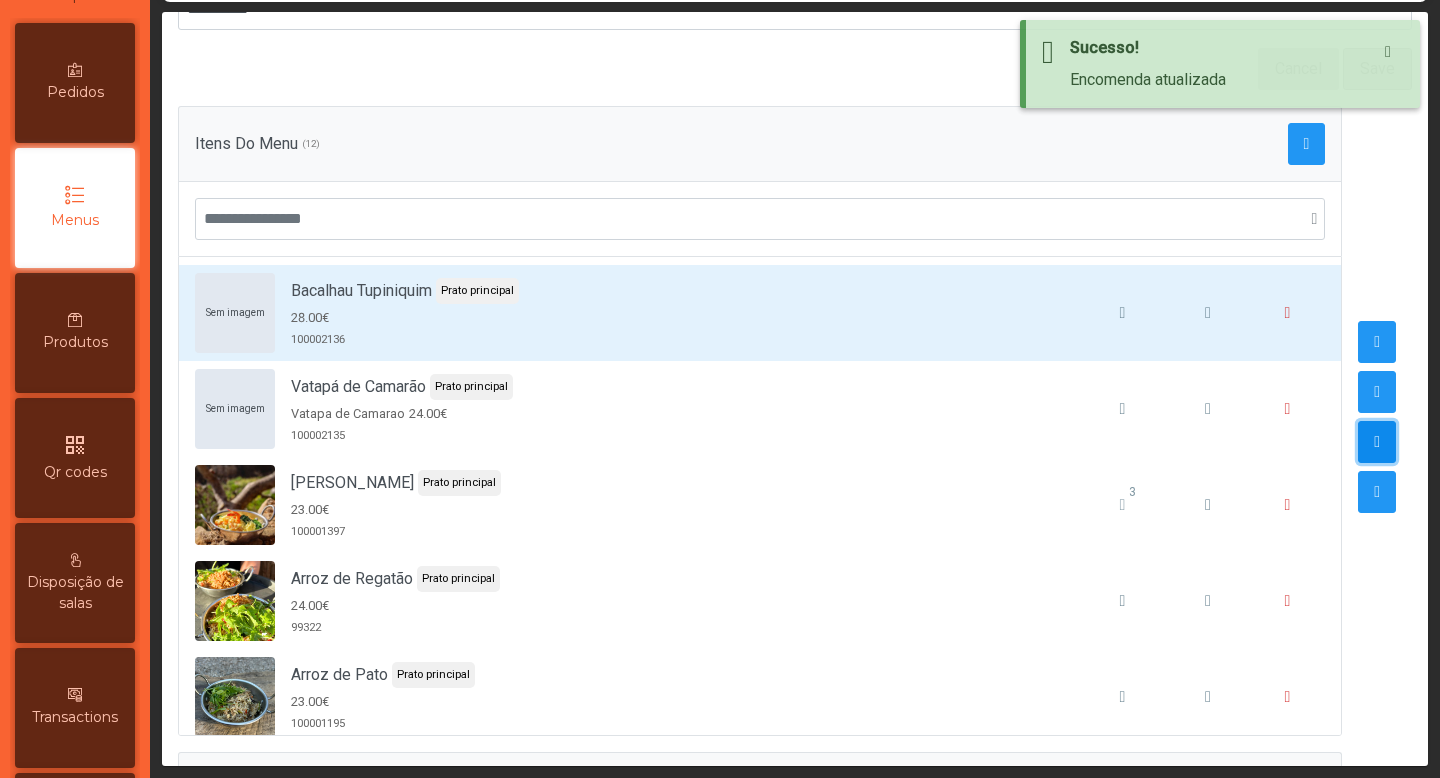 click 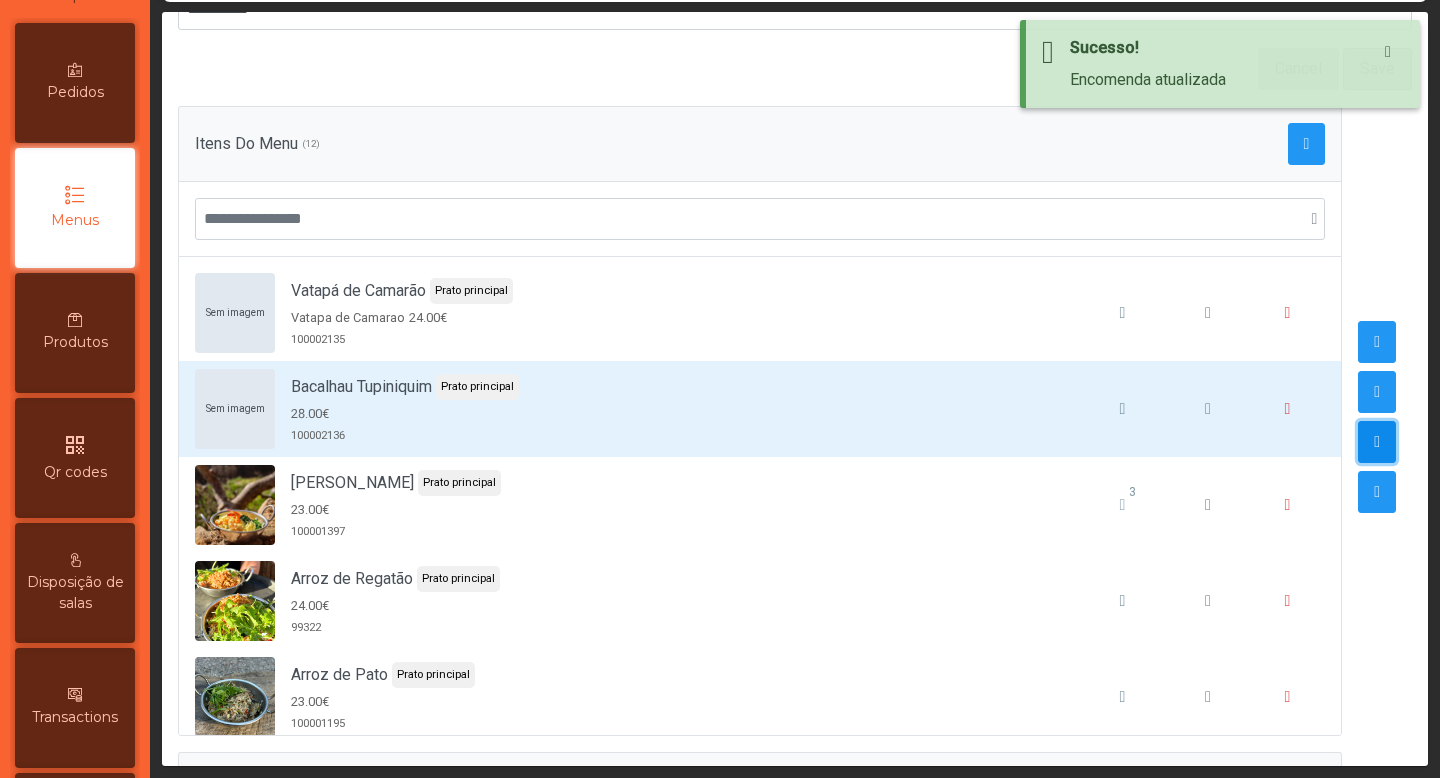 click 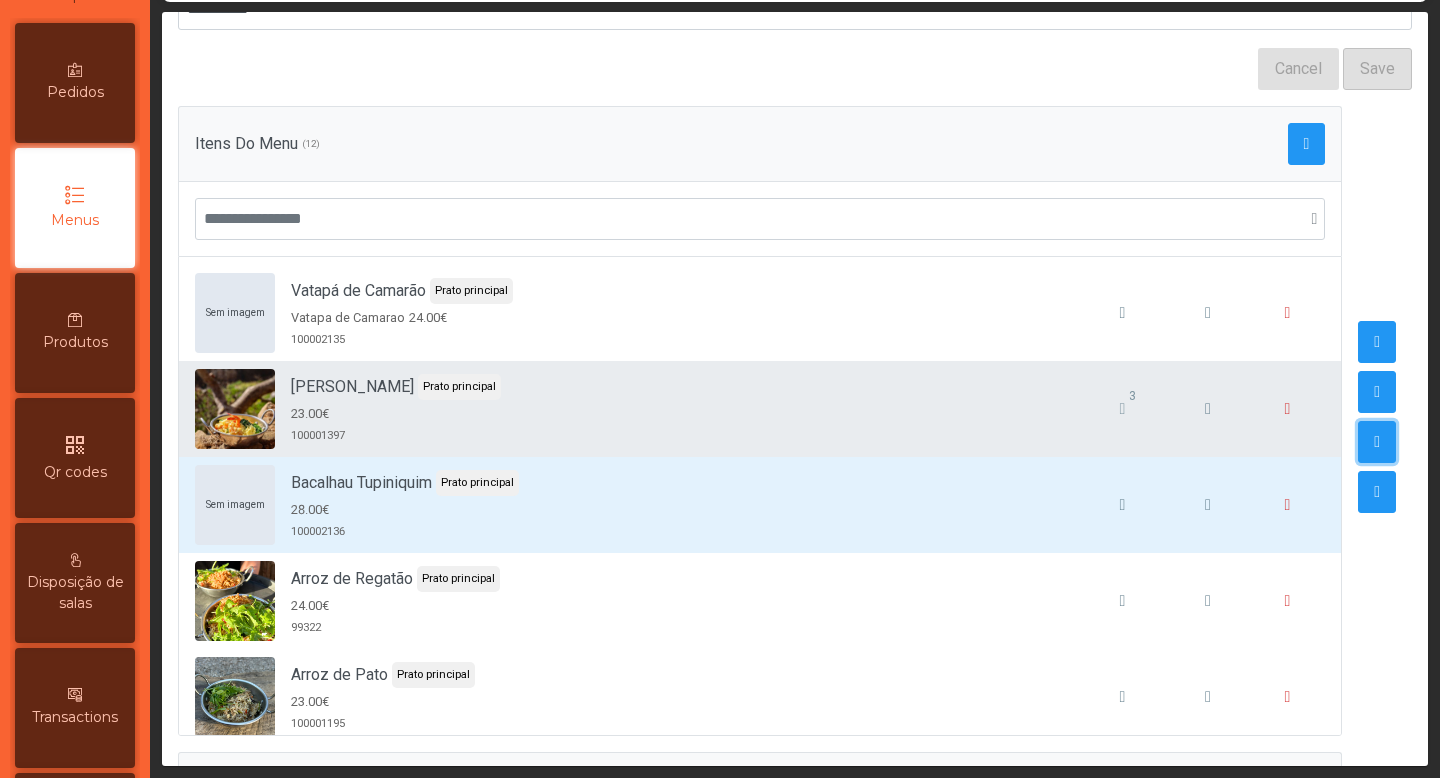 scroll, scrollTop: 4, scrollLeft: 0, axis: vertical 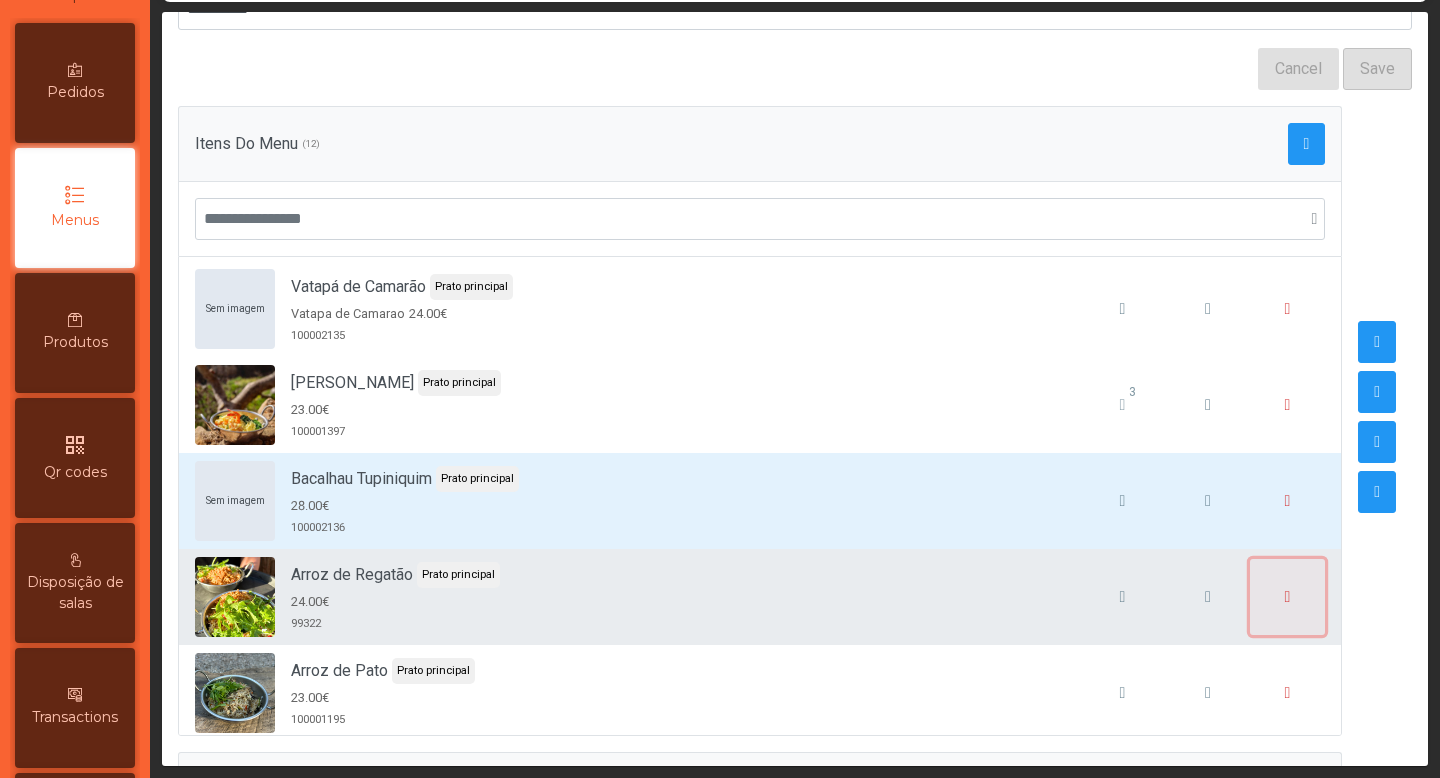 click 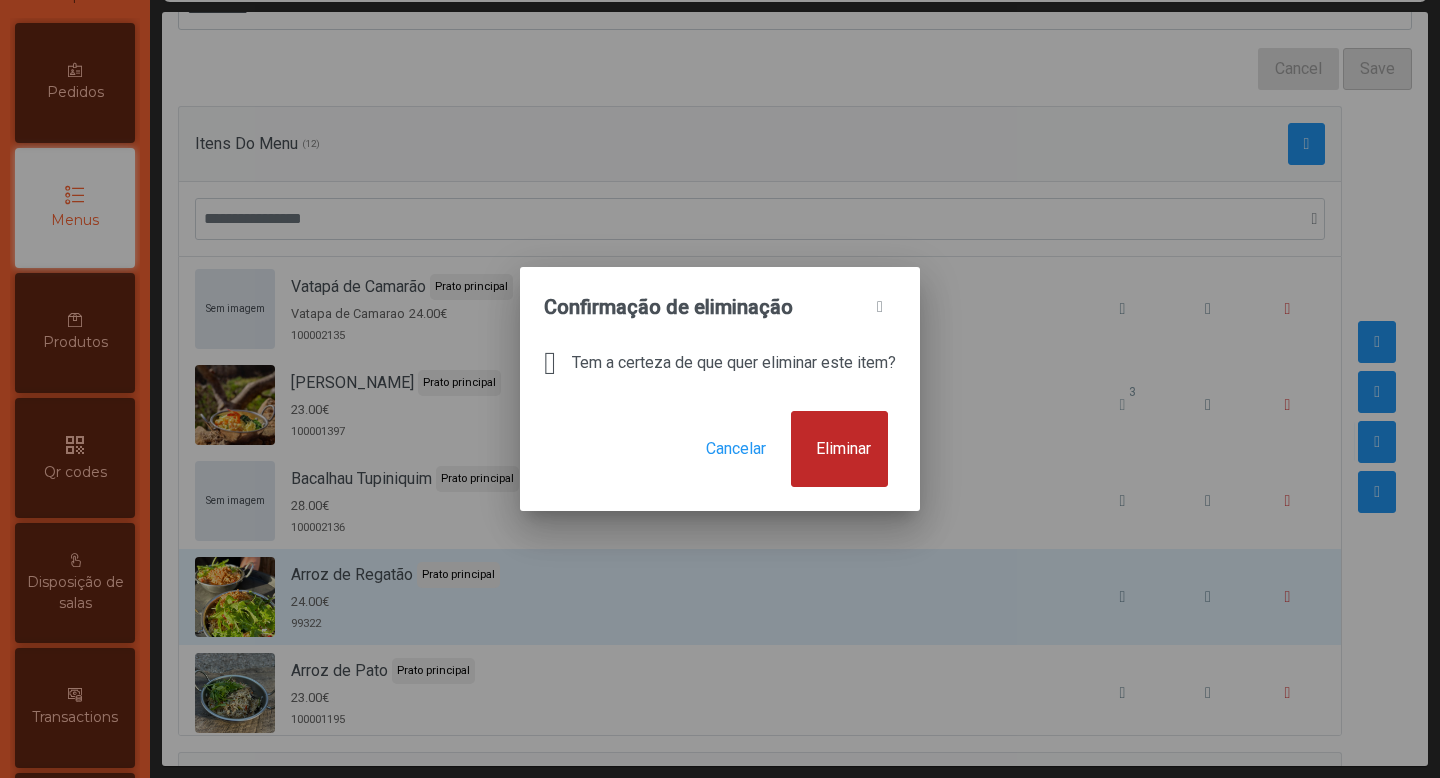 click on "Eliminar" at bounding box center [843, 449] 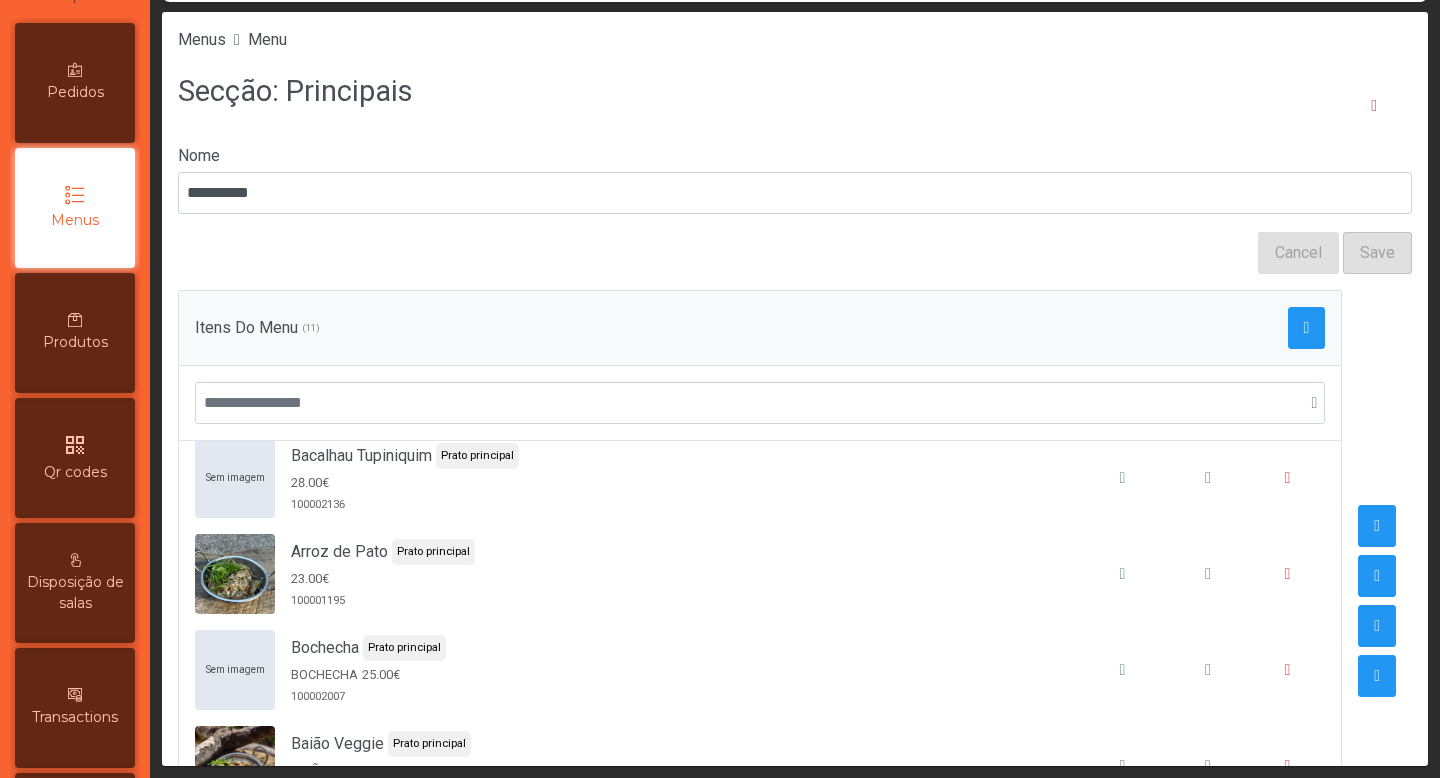 scroll, scrollTop: 199, scrollLeft: 0, axis: vertical 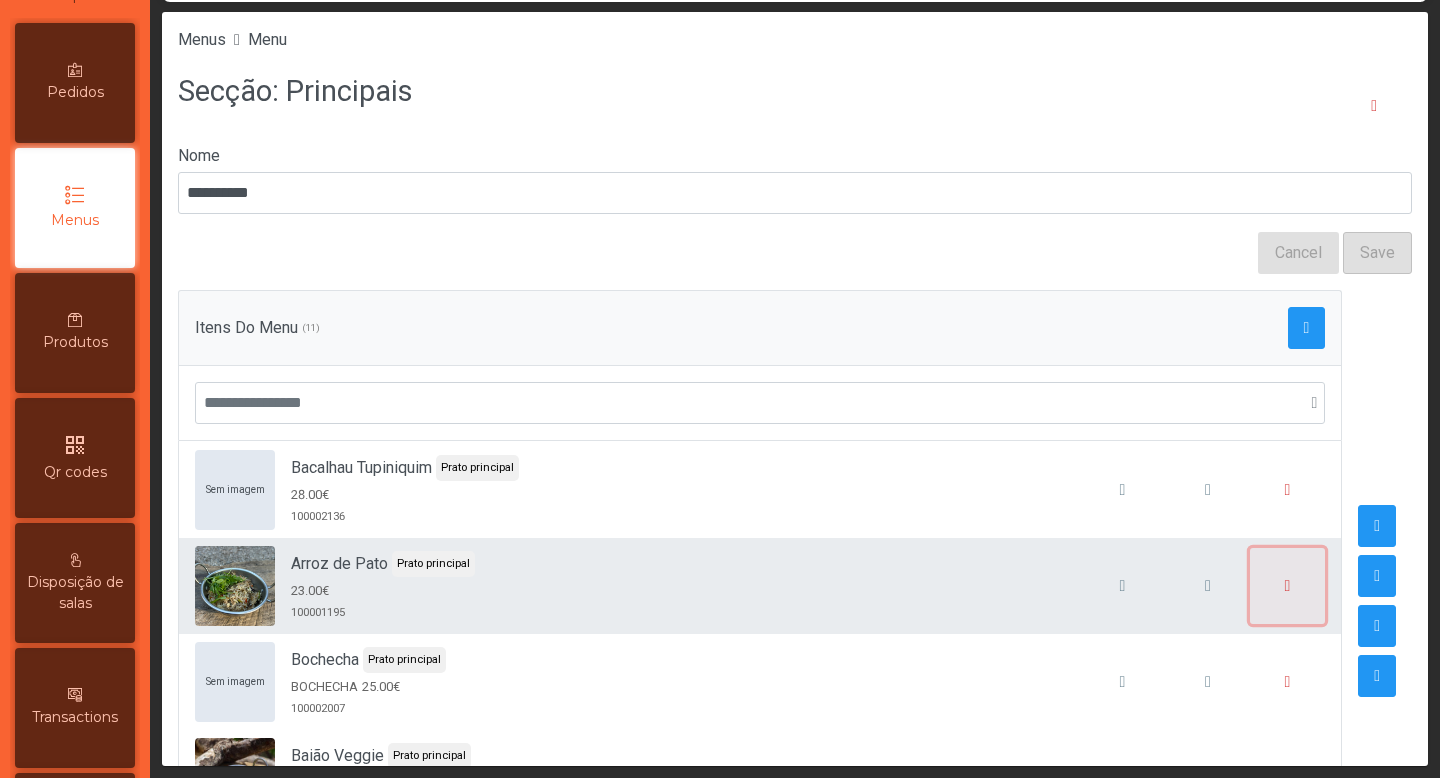 click 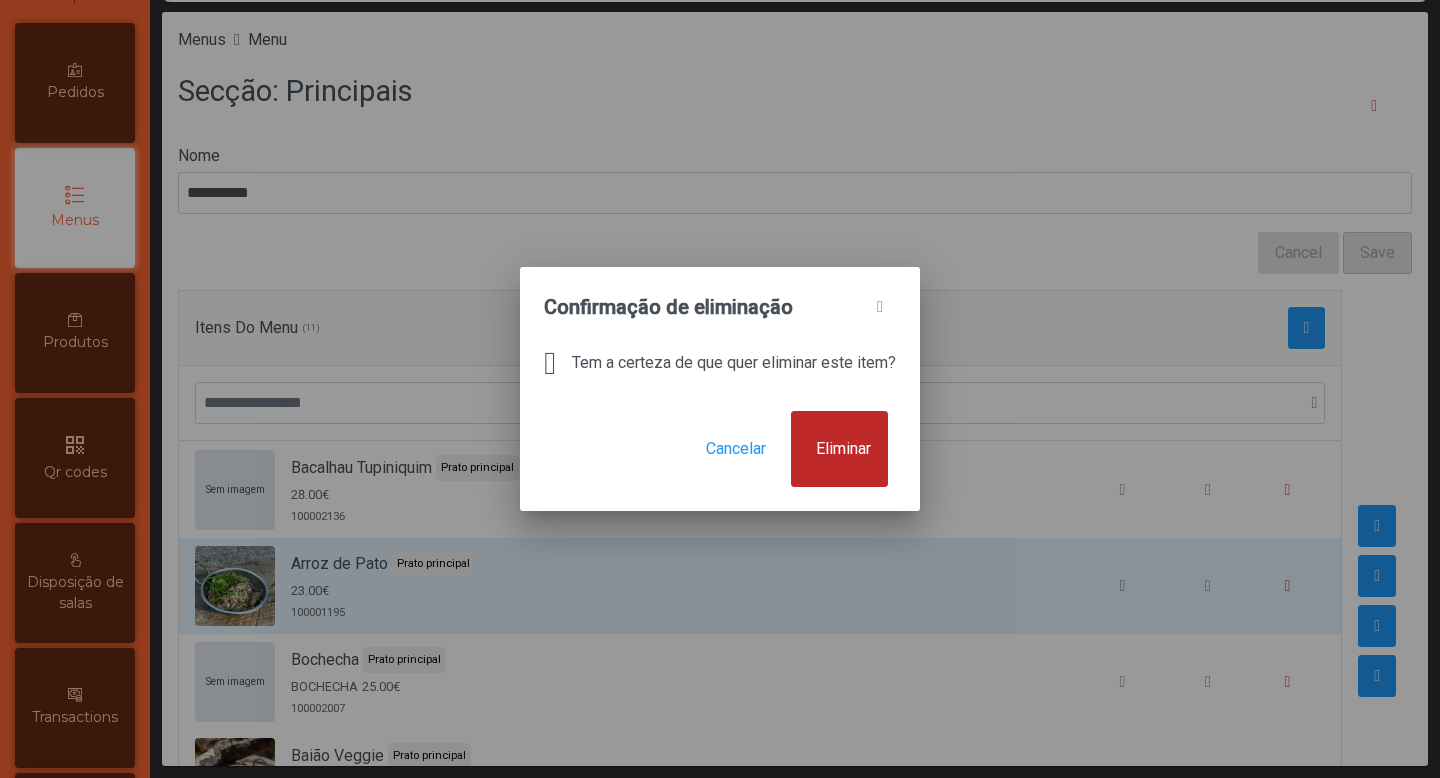 click on "Eliminar" at bounding box center (843, 449) 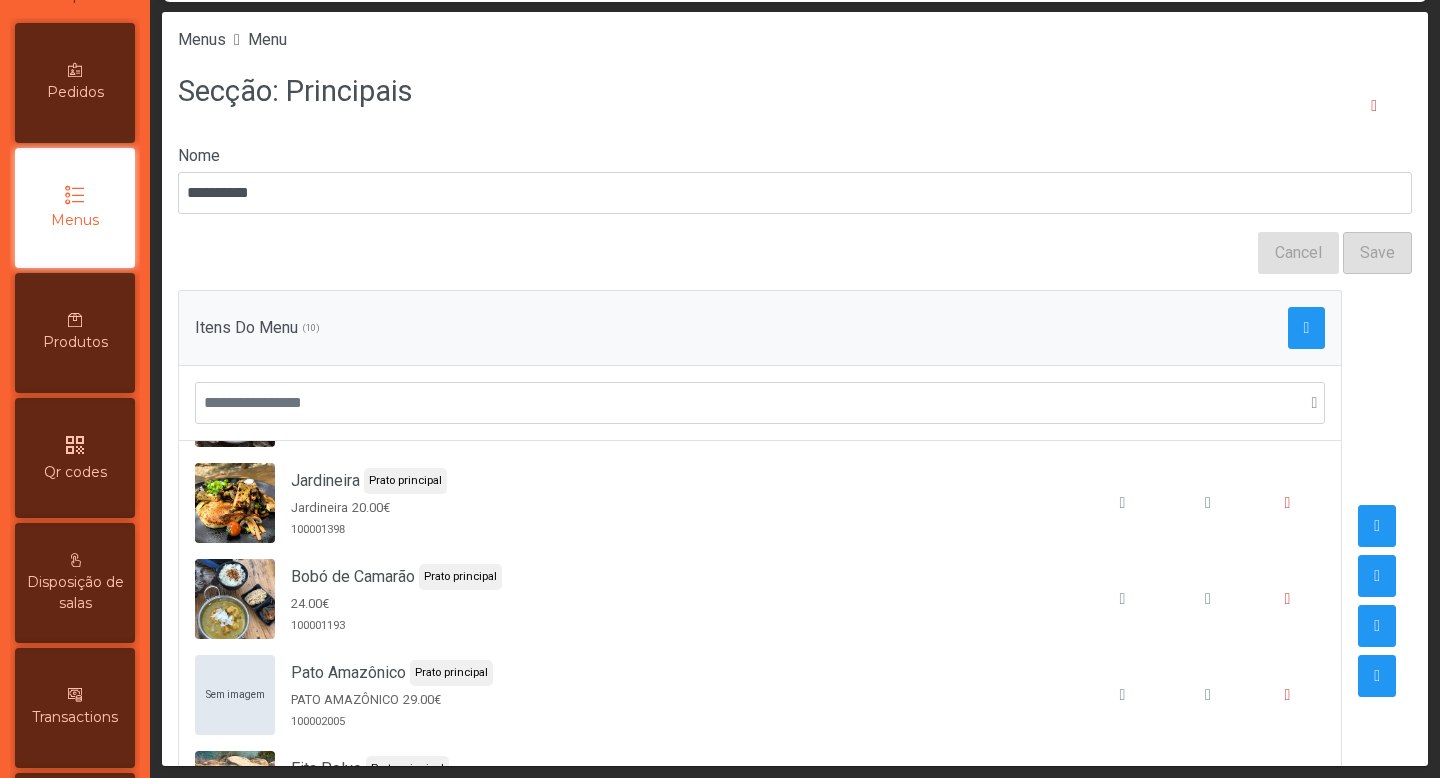 scroll, scrollTop: 498, scrollLeft: 0, axis: vertical 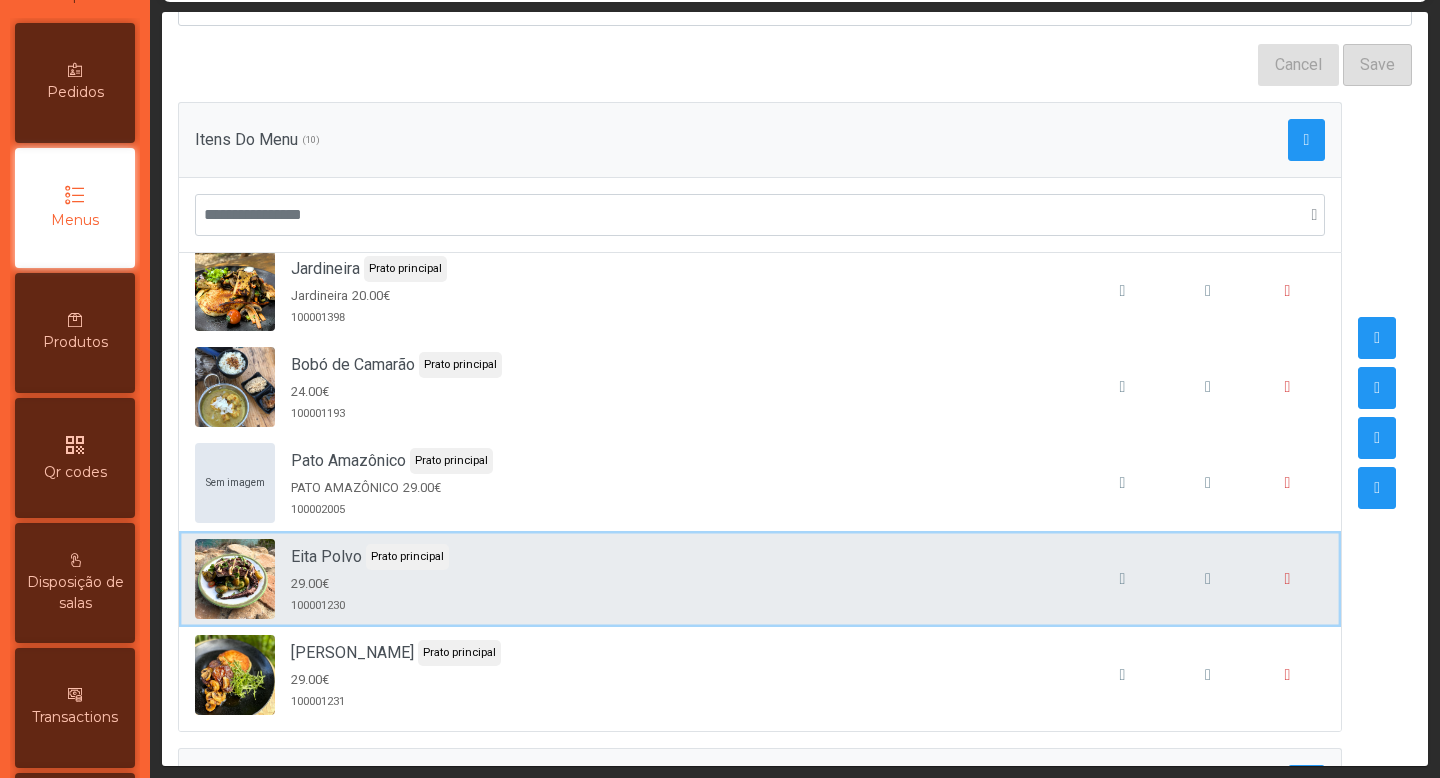 click on "Eita Polvo  Prato principal  29.00€   100001230" at bounding box center [760, 579] 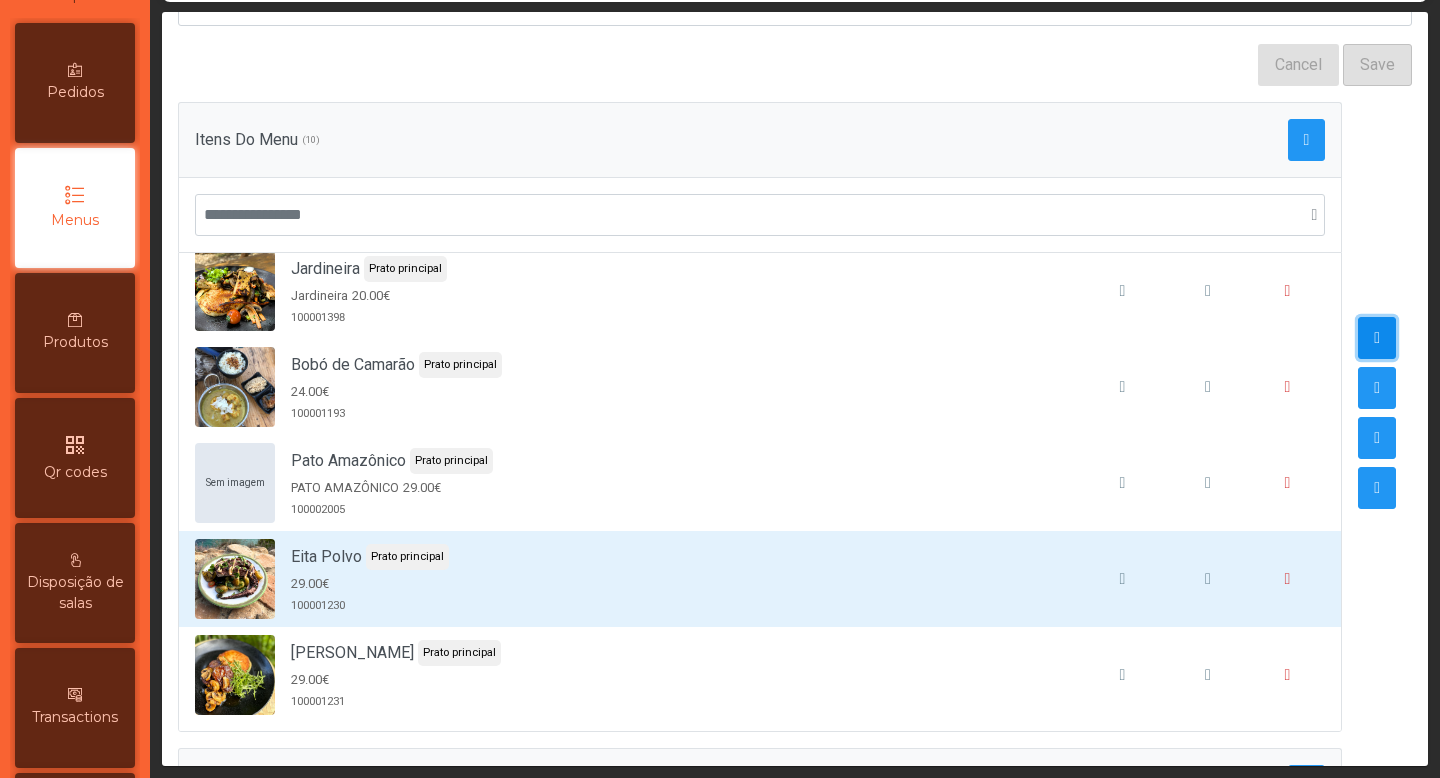 click 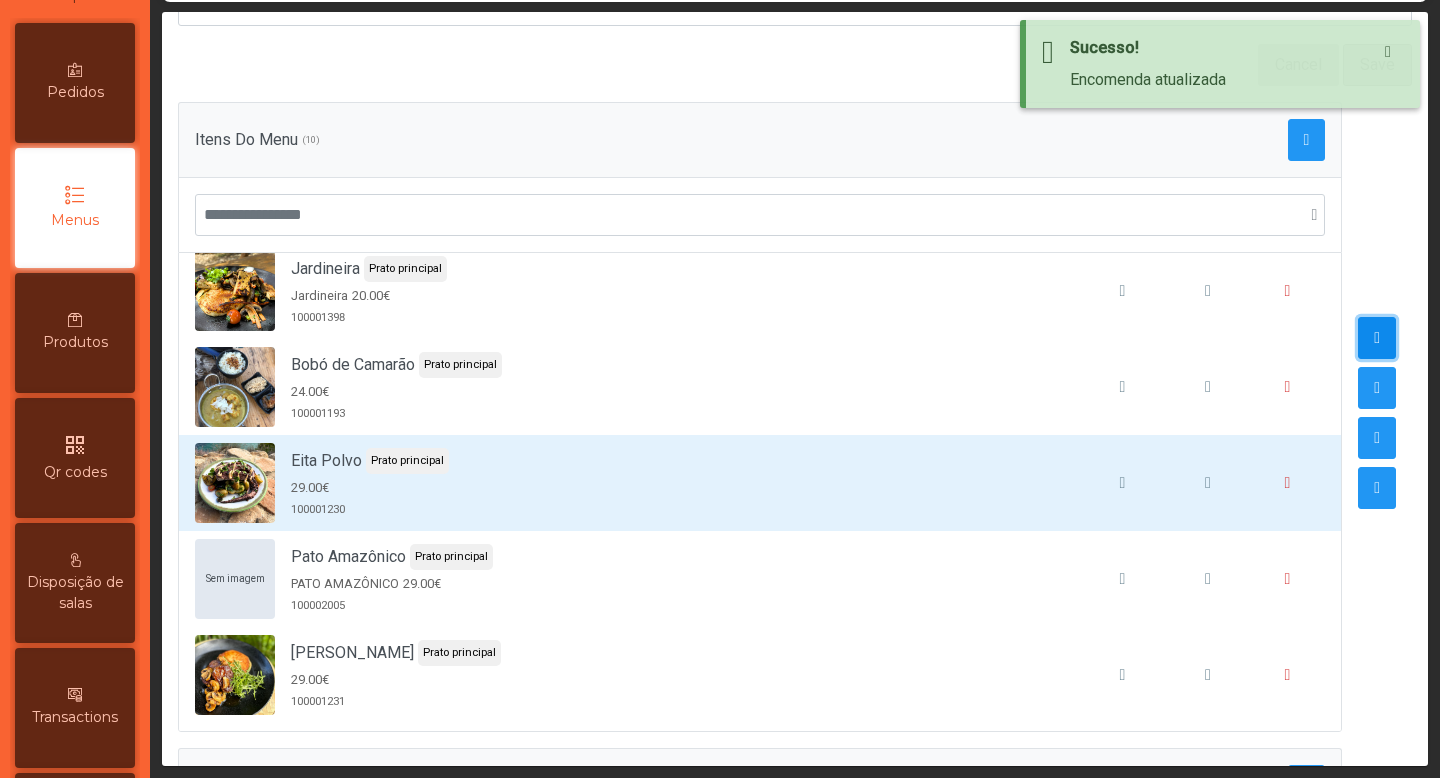 click 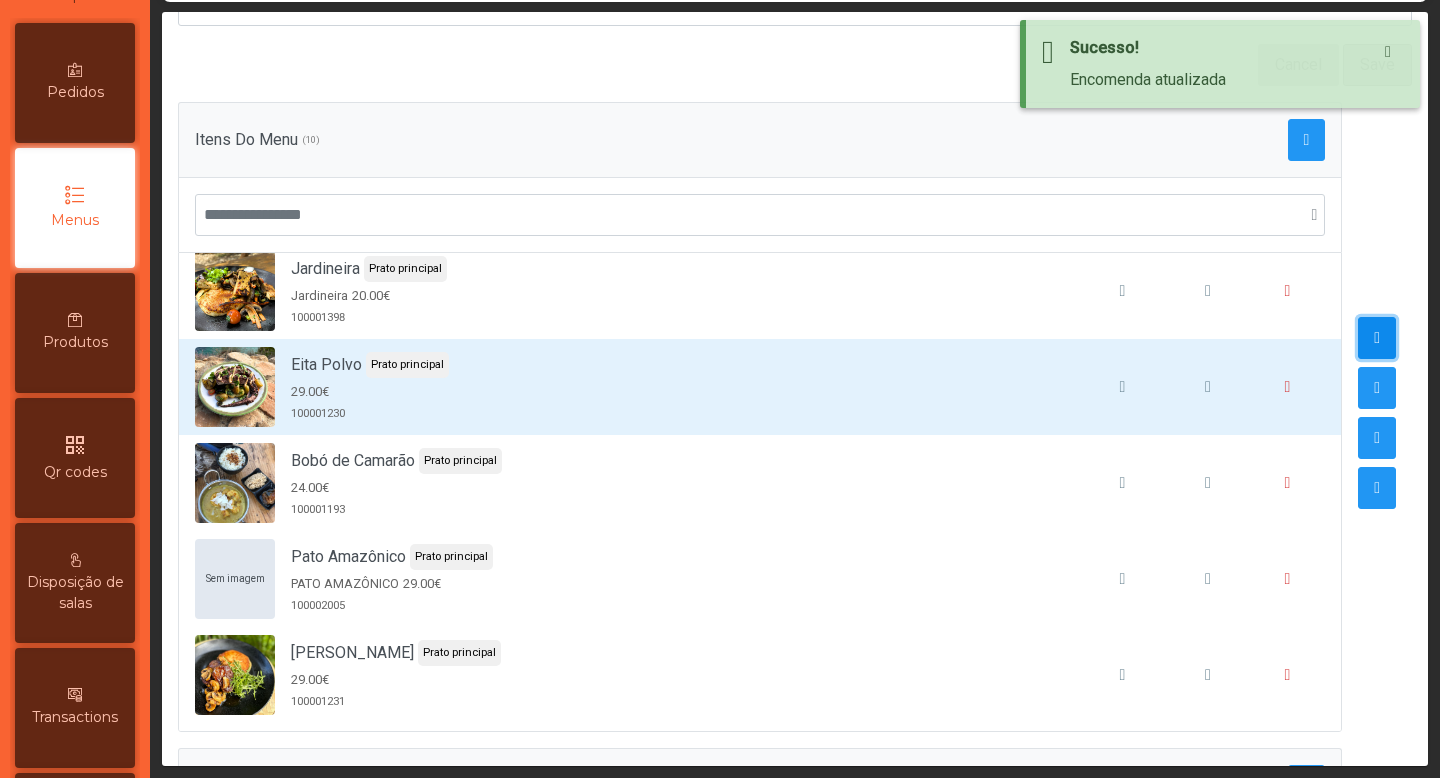 click 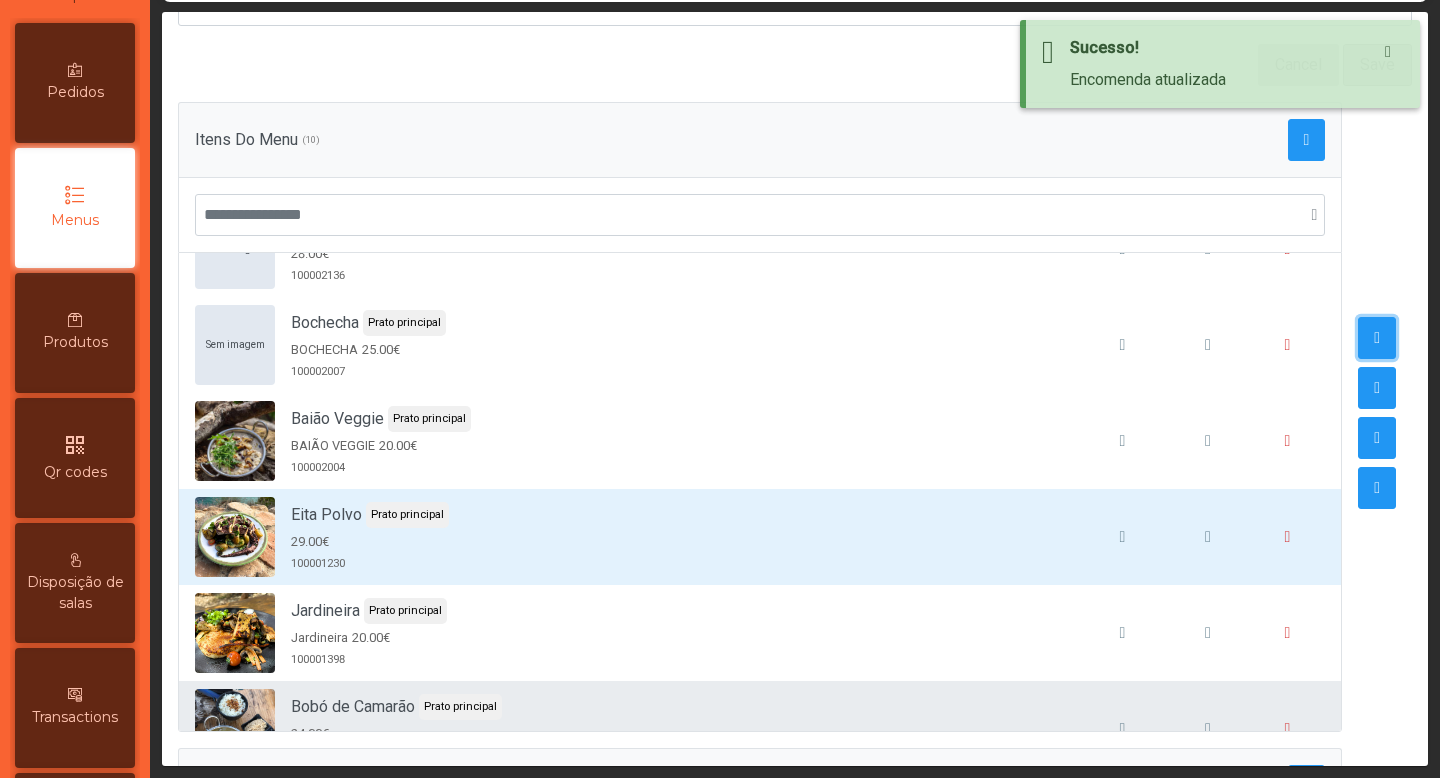 scroll, scrollTop: 225, scrollLeft: 0, axis: vertical 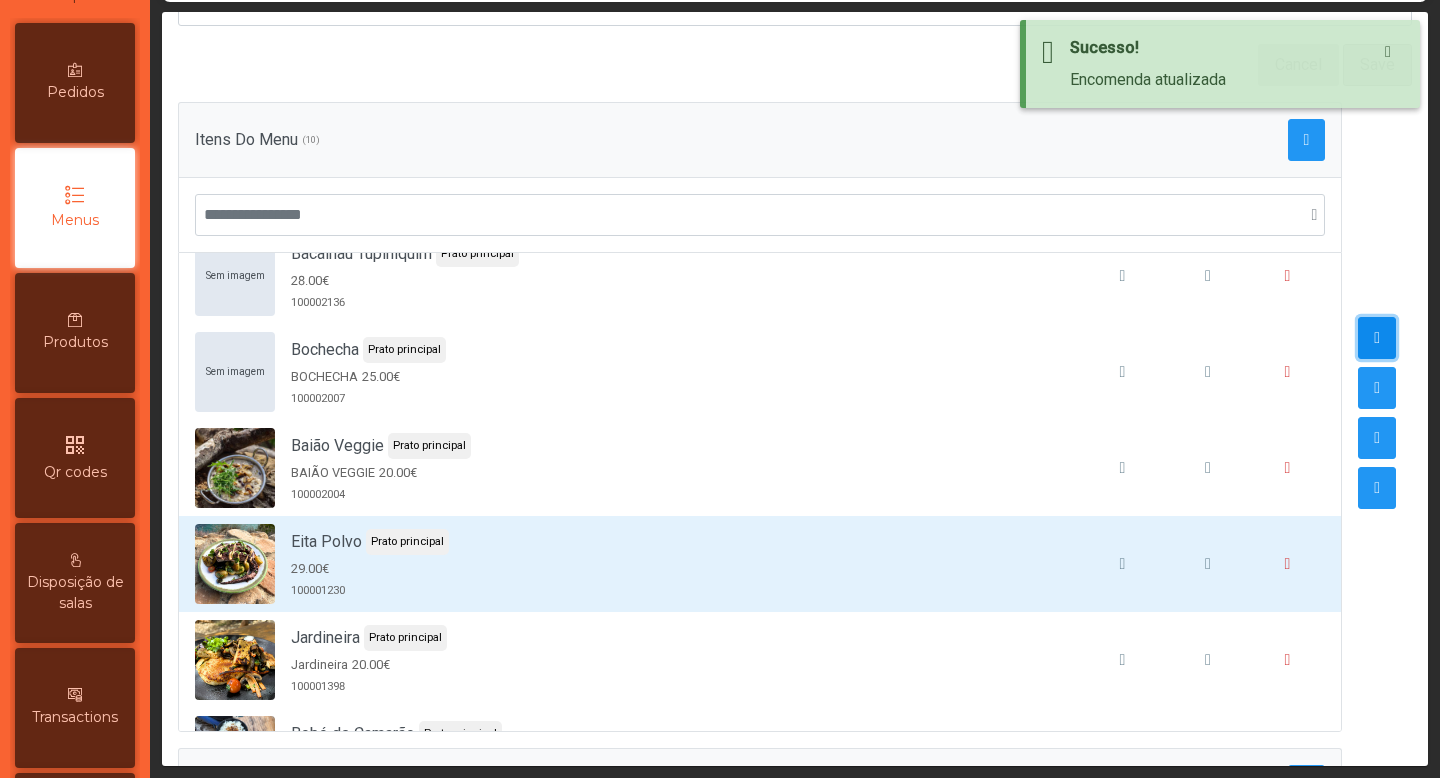 click 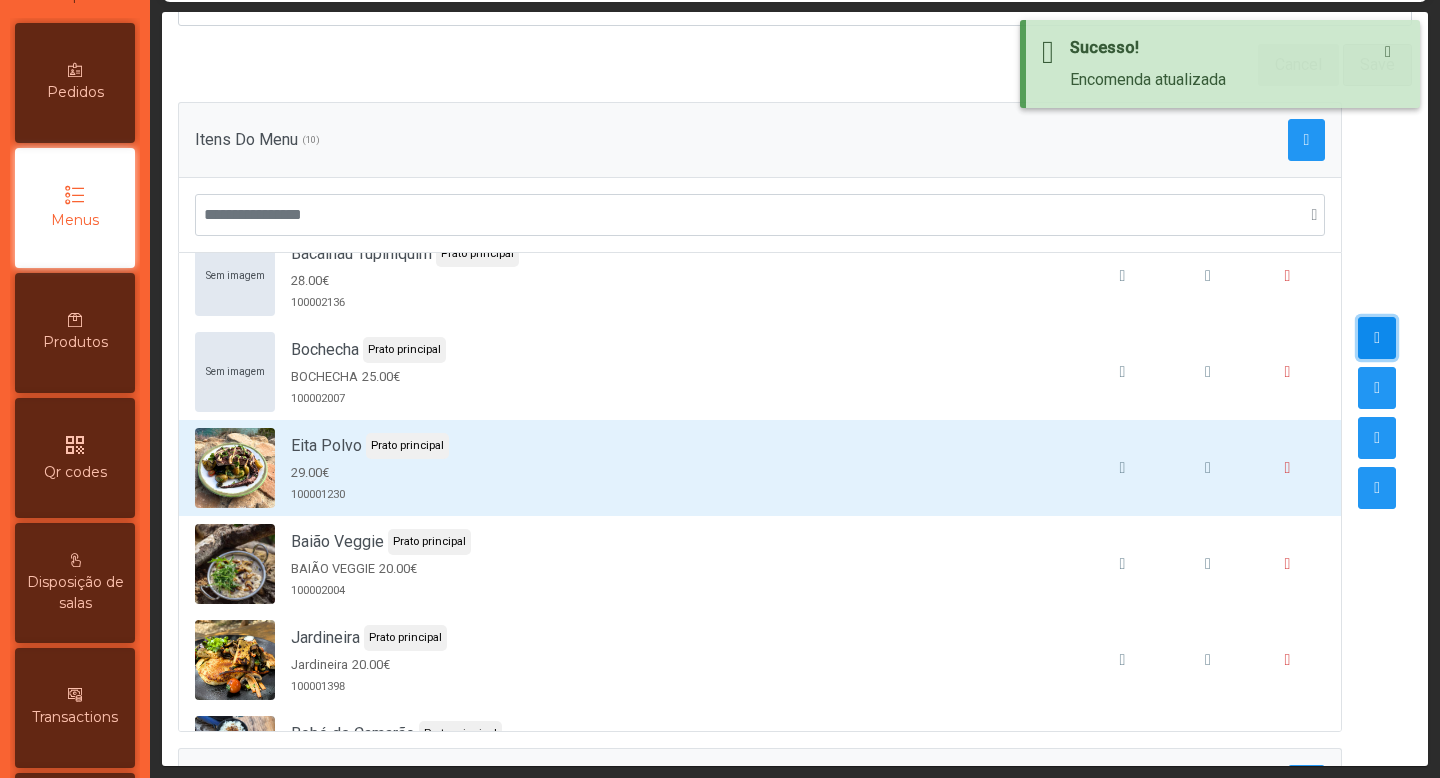 click 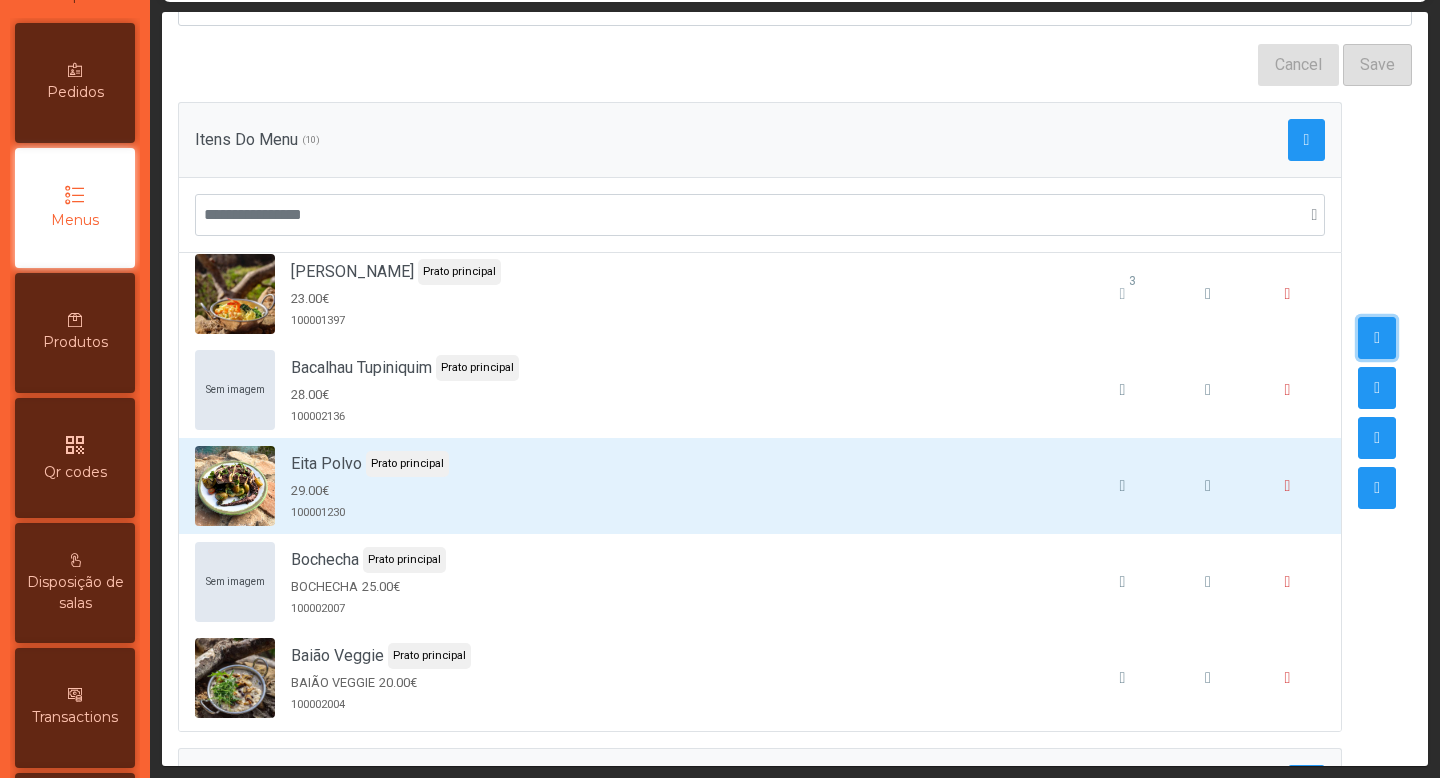 scroll, scrollTop: 99, scrollLeft: 0, axis: vertical 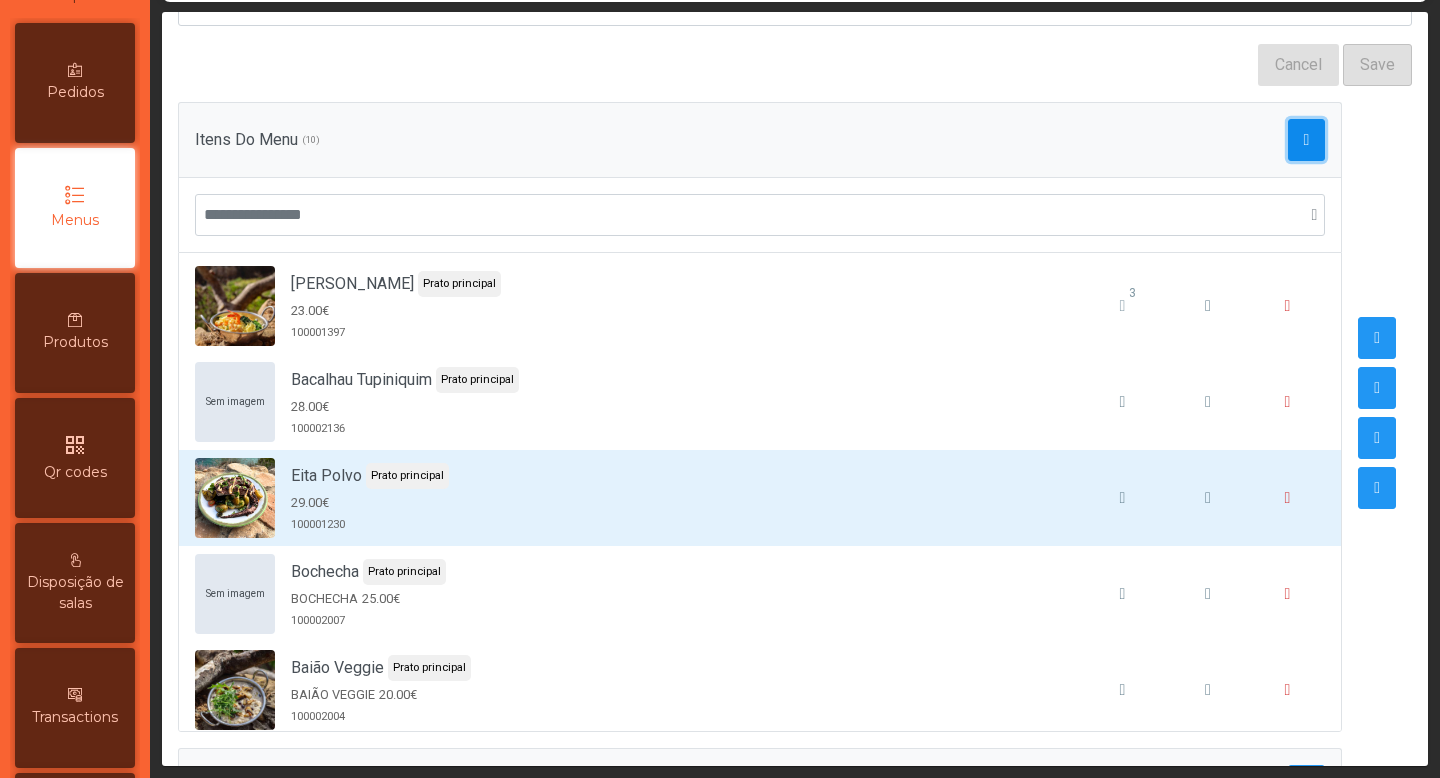 click 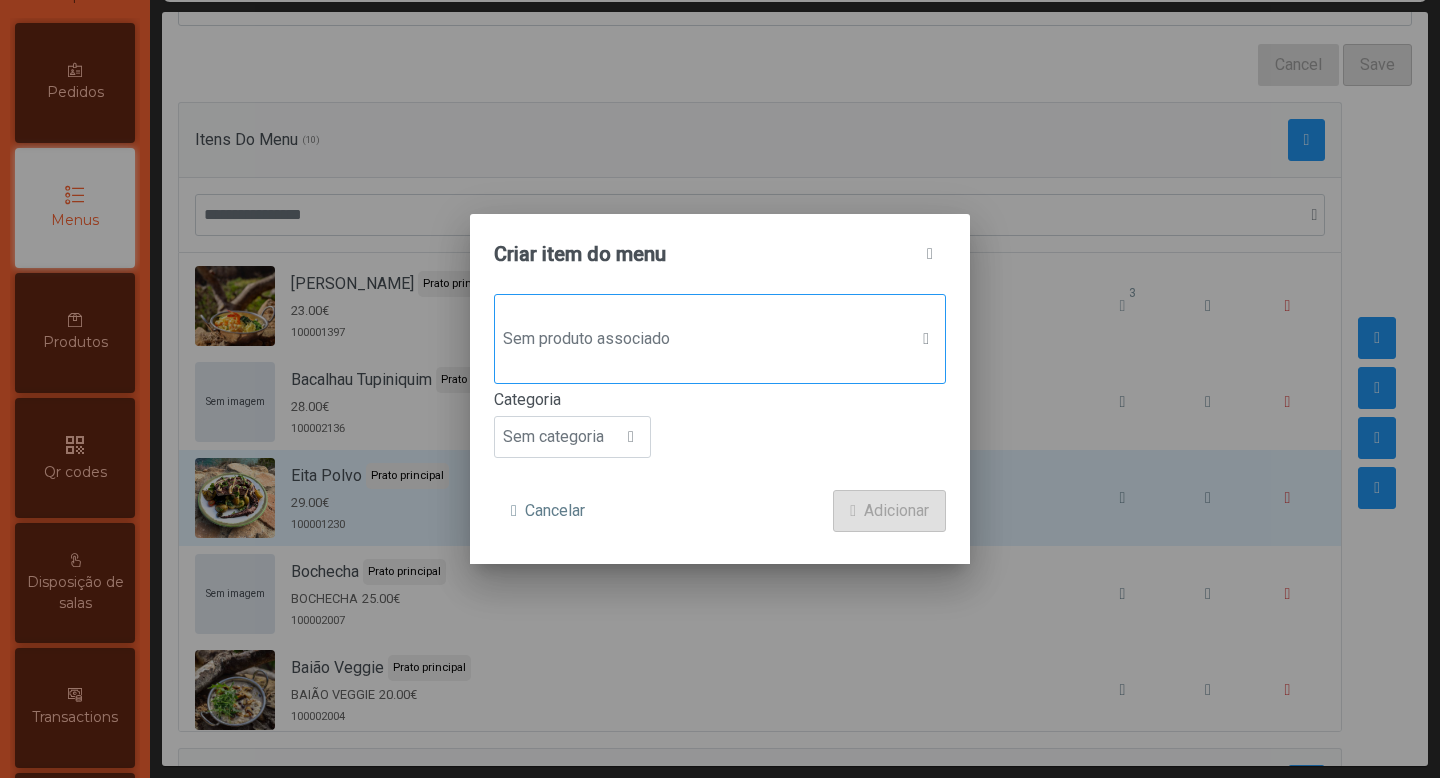 click on "Sem produto associado" 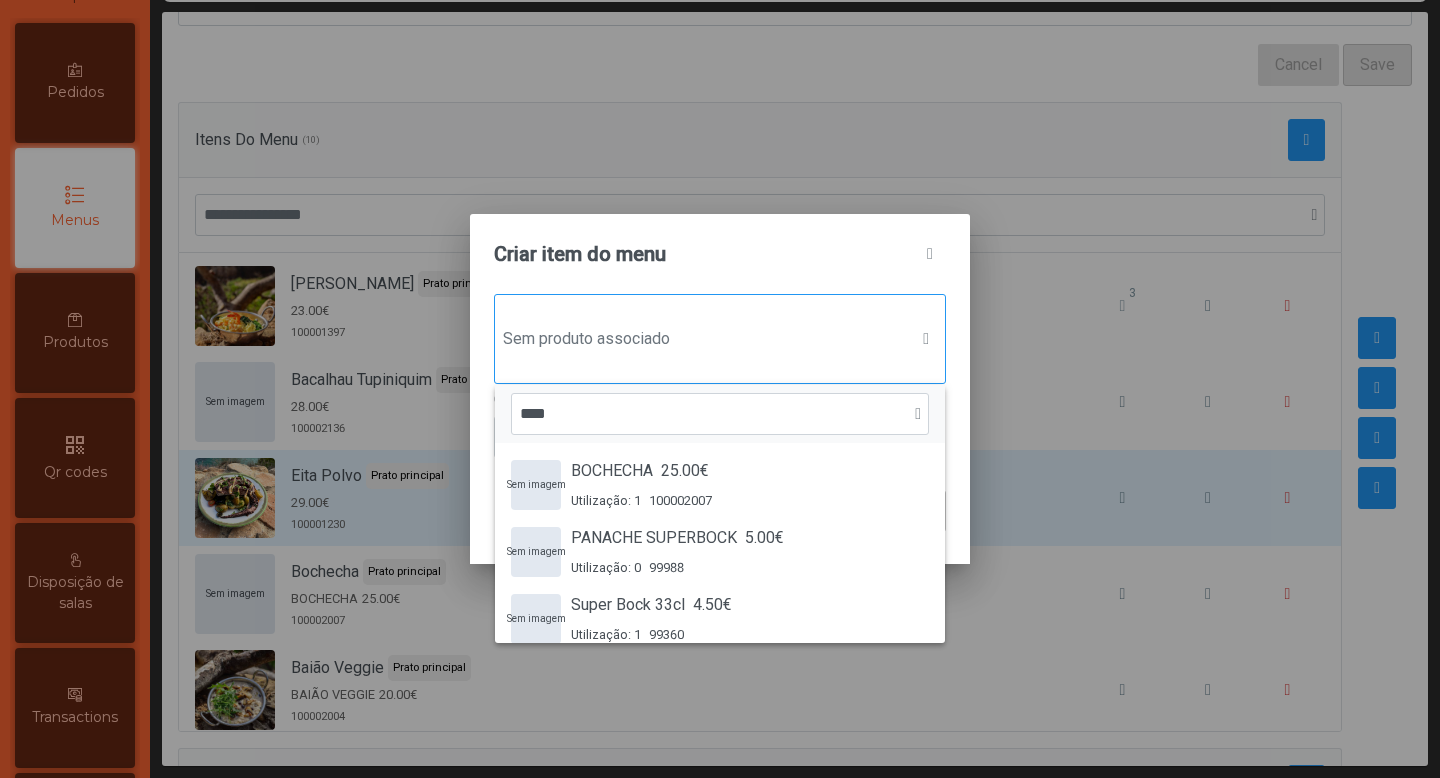 scroll, scrollTop: 15, scrollLeft: 97, axis: both 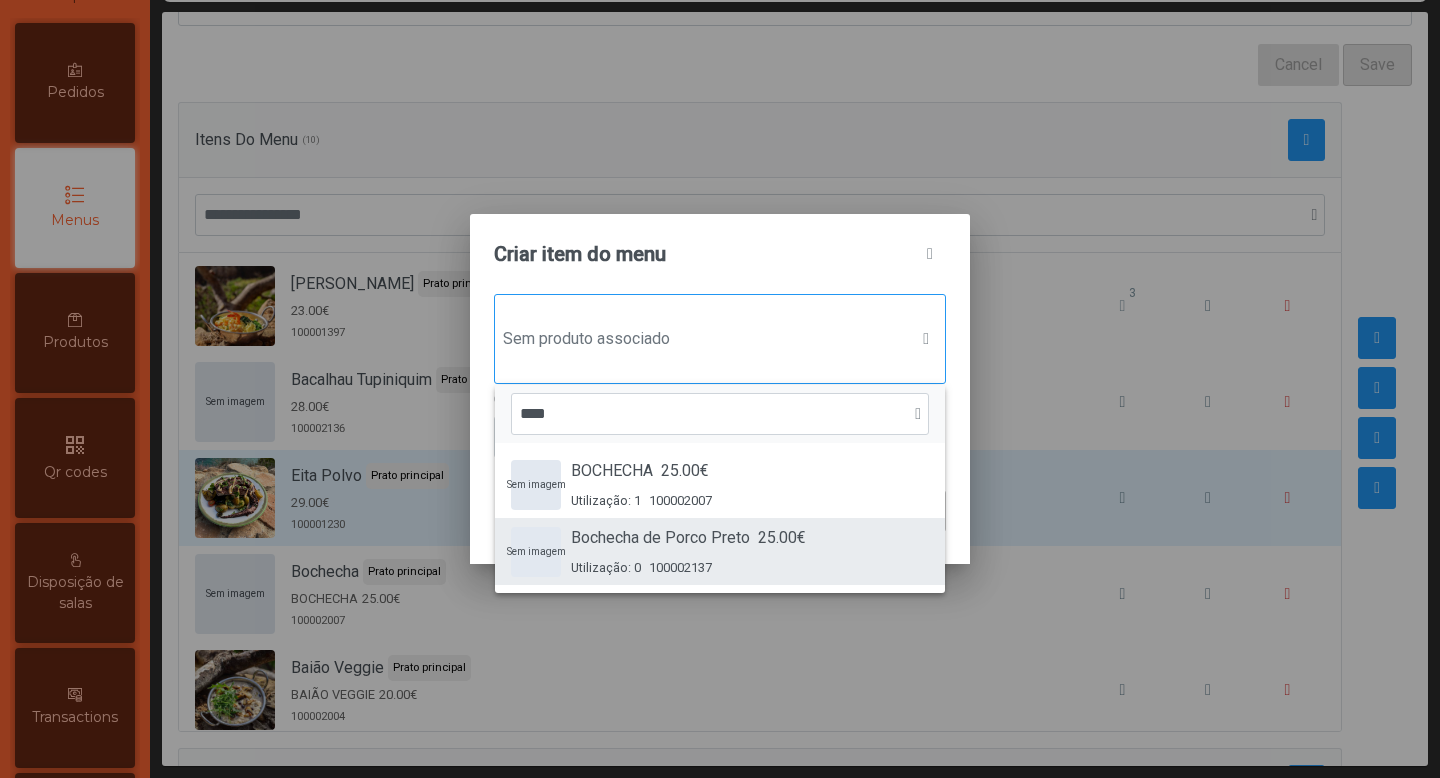 type on "****" 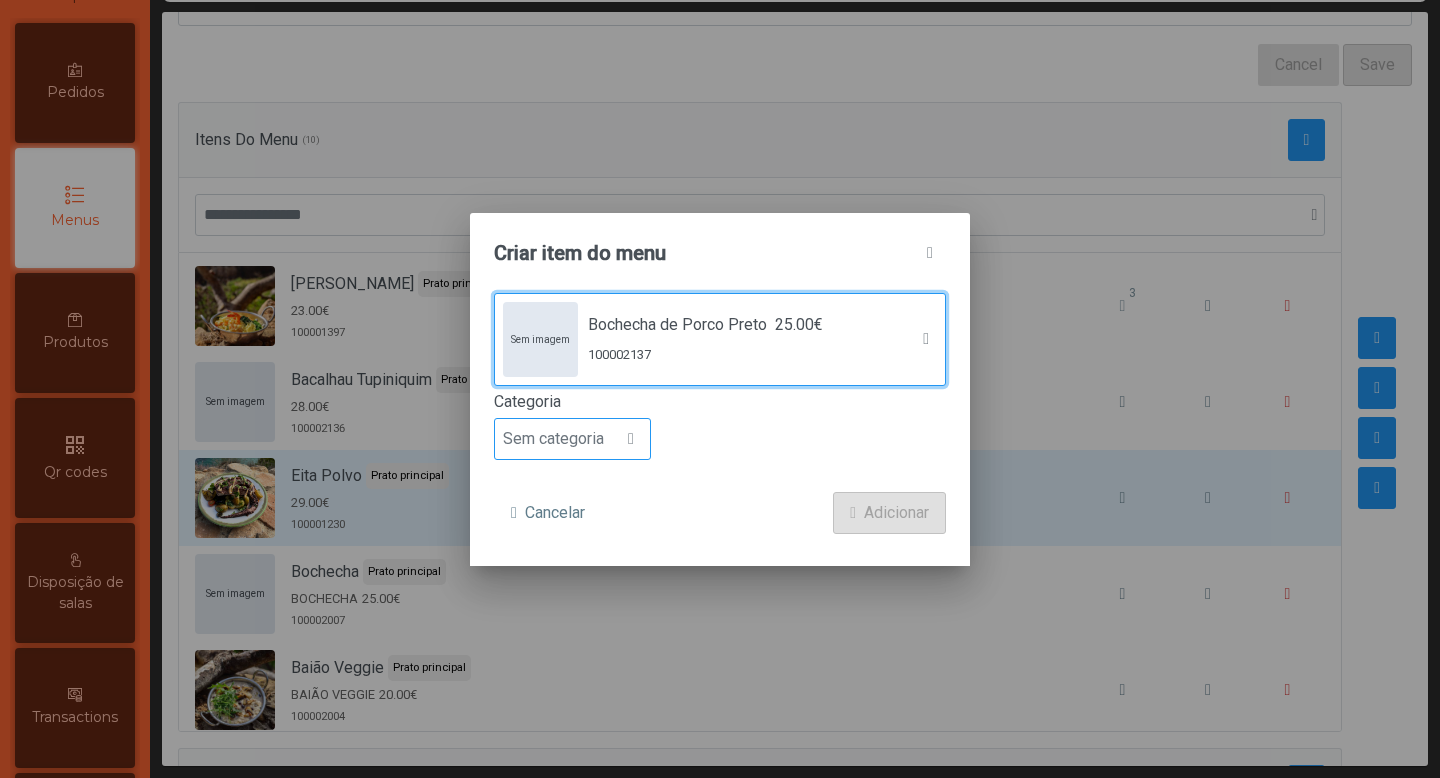 click on "Sem categoria" 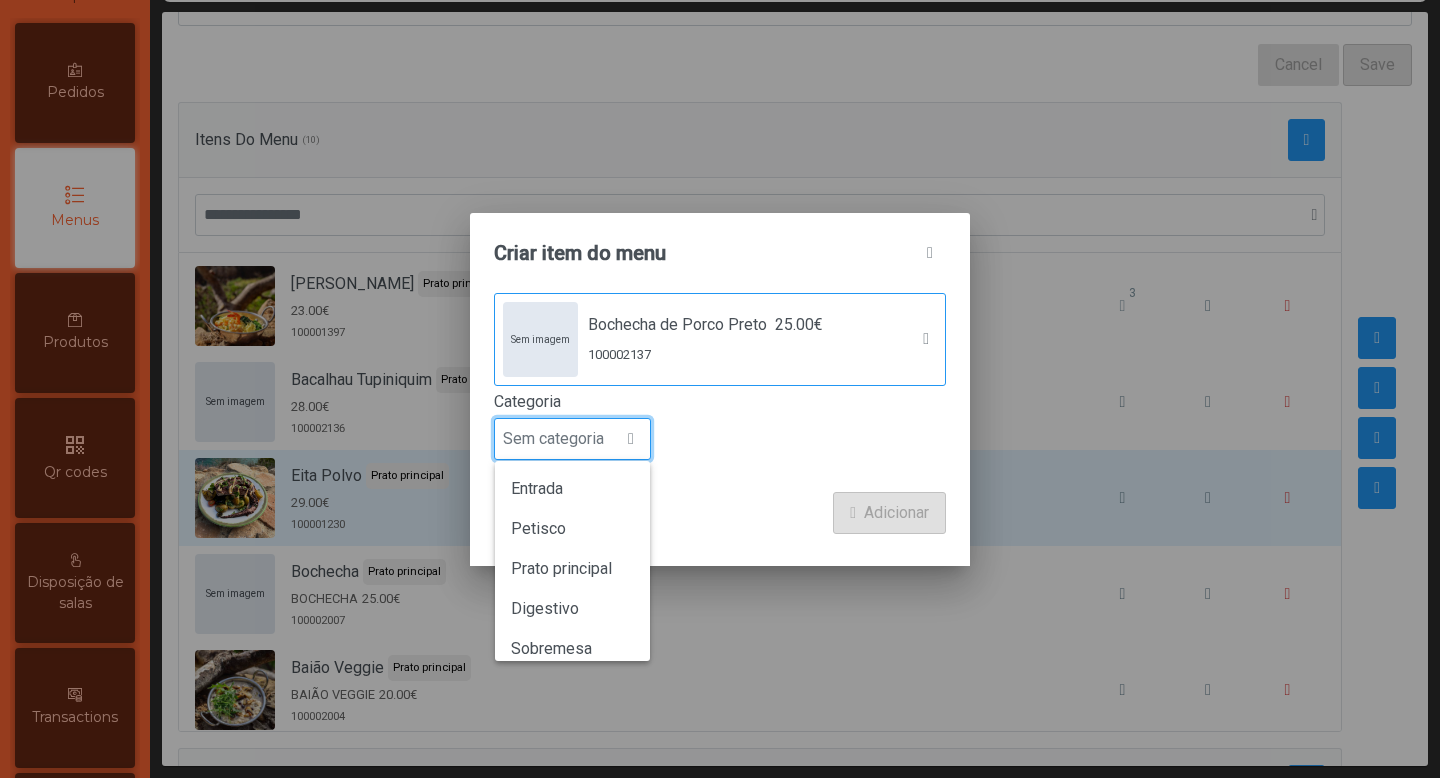 scroll, scrollTop: 15, scrollLeft: 97, axis: both 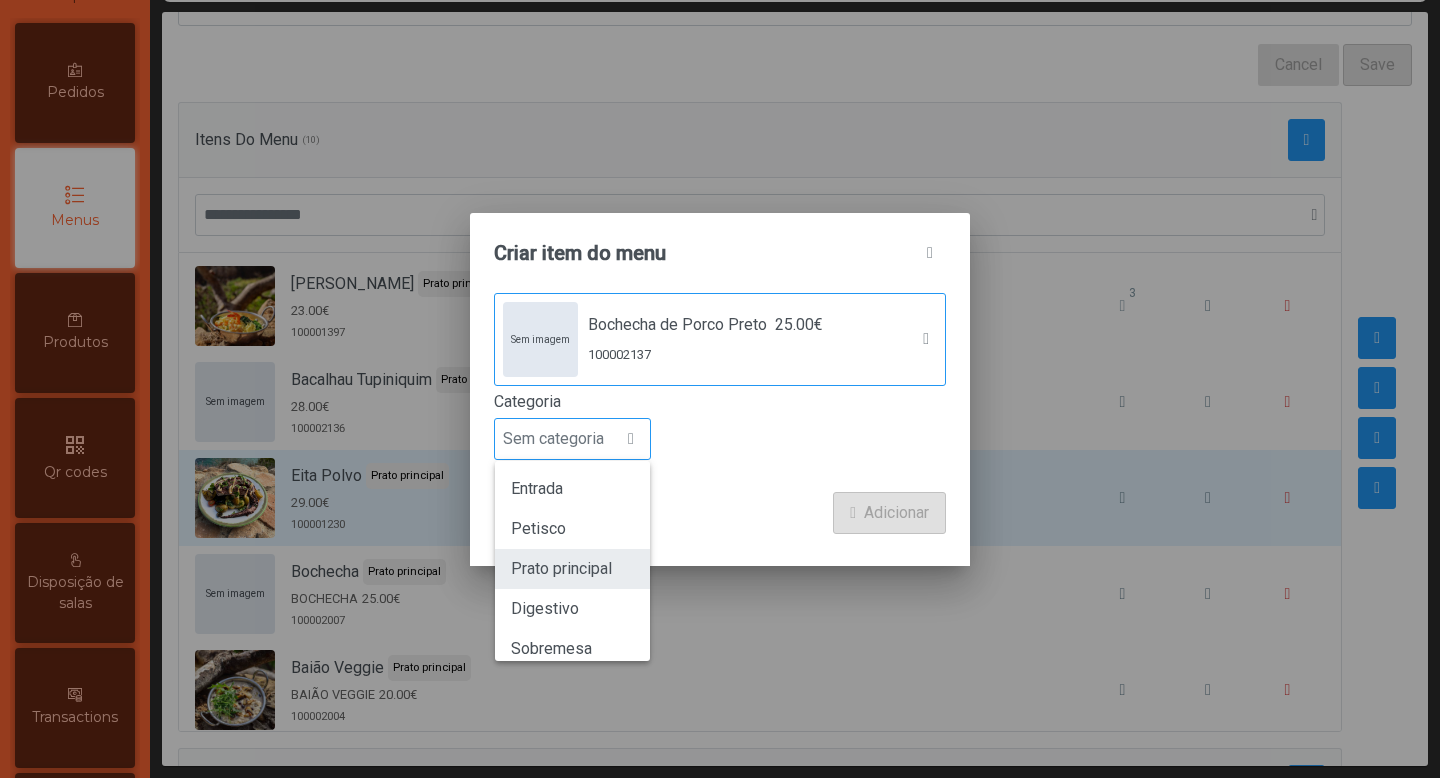 click on "Prato principal" 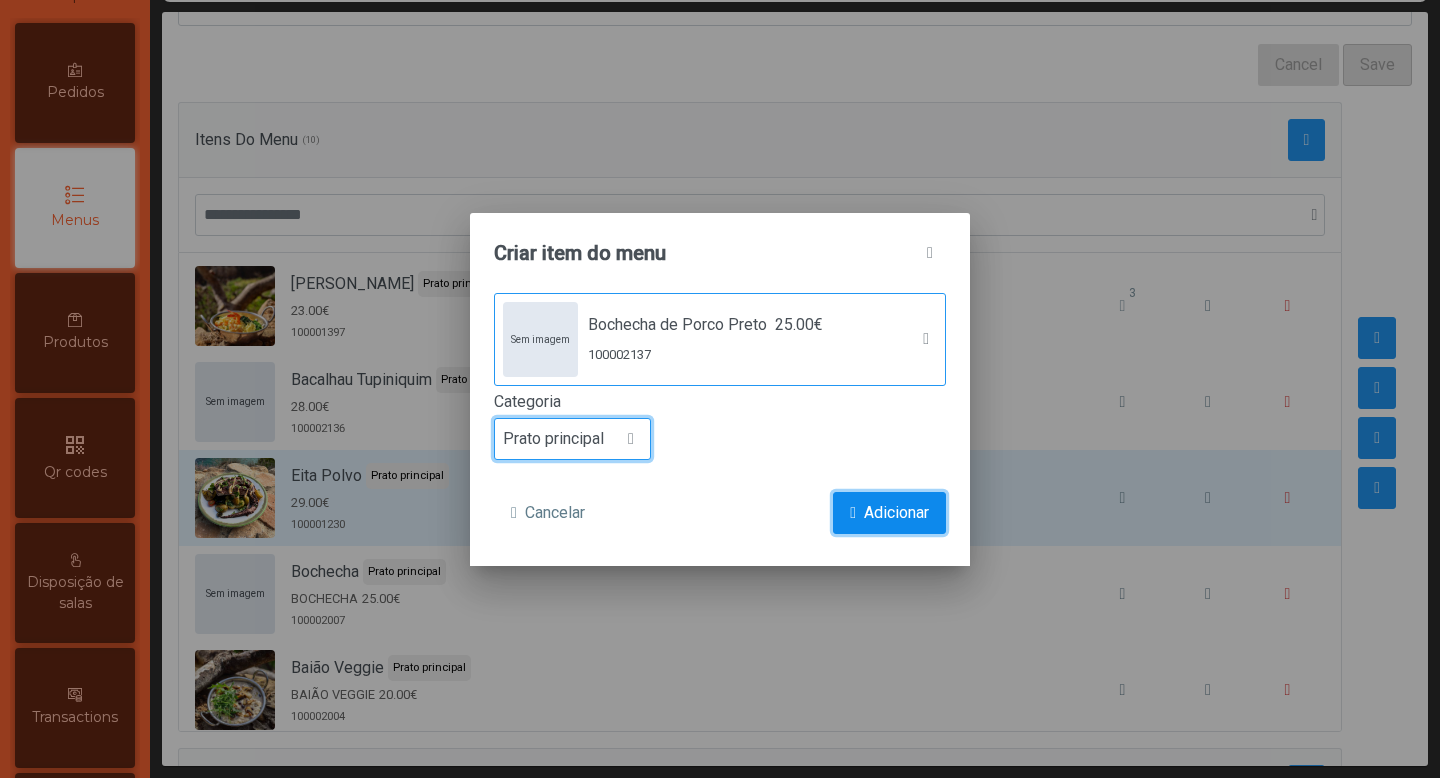 click on "Adicionar" 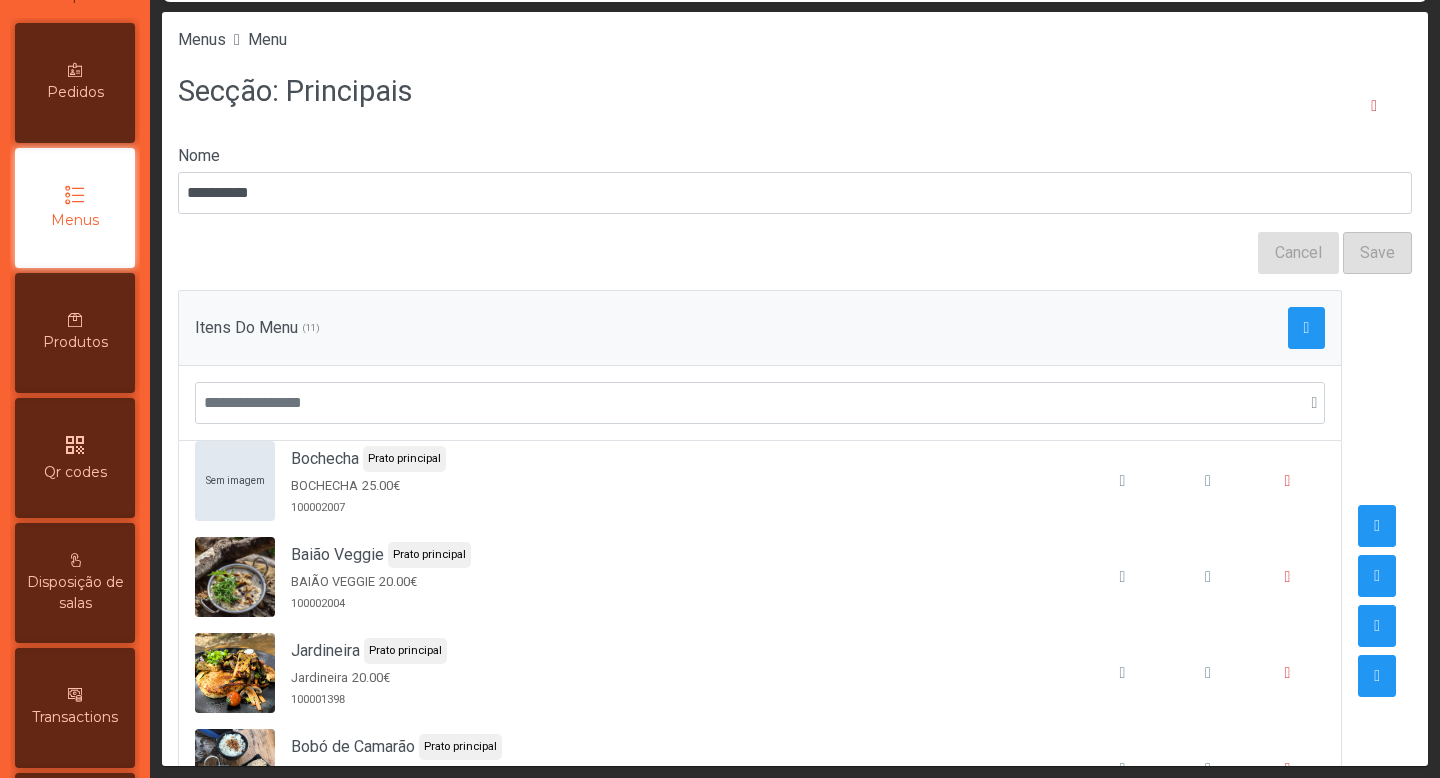 scroll, scrollTop: 405, scrollLeft: 0, axis: vertical 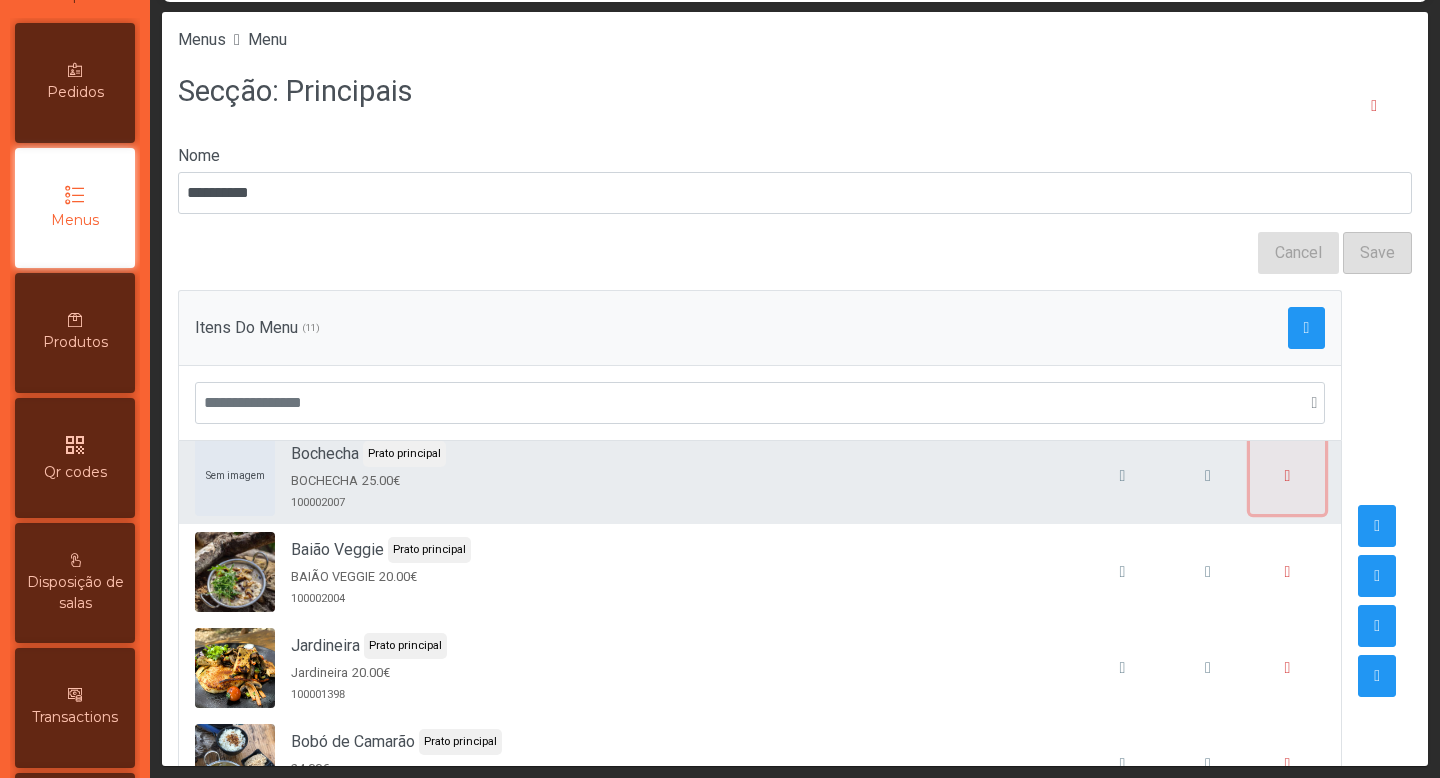 click 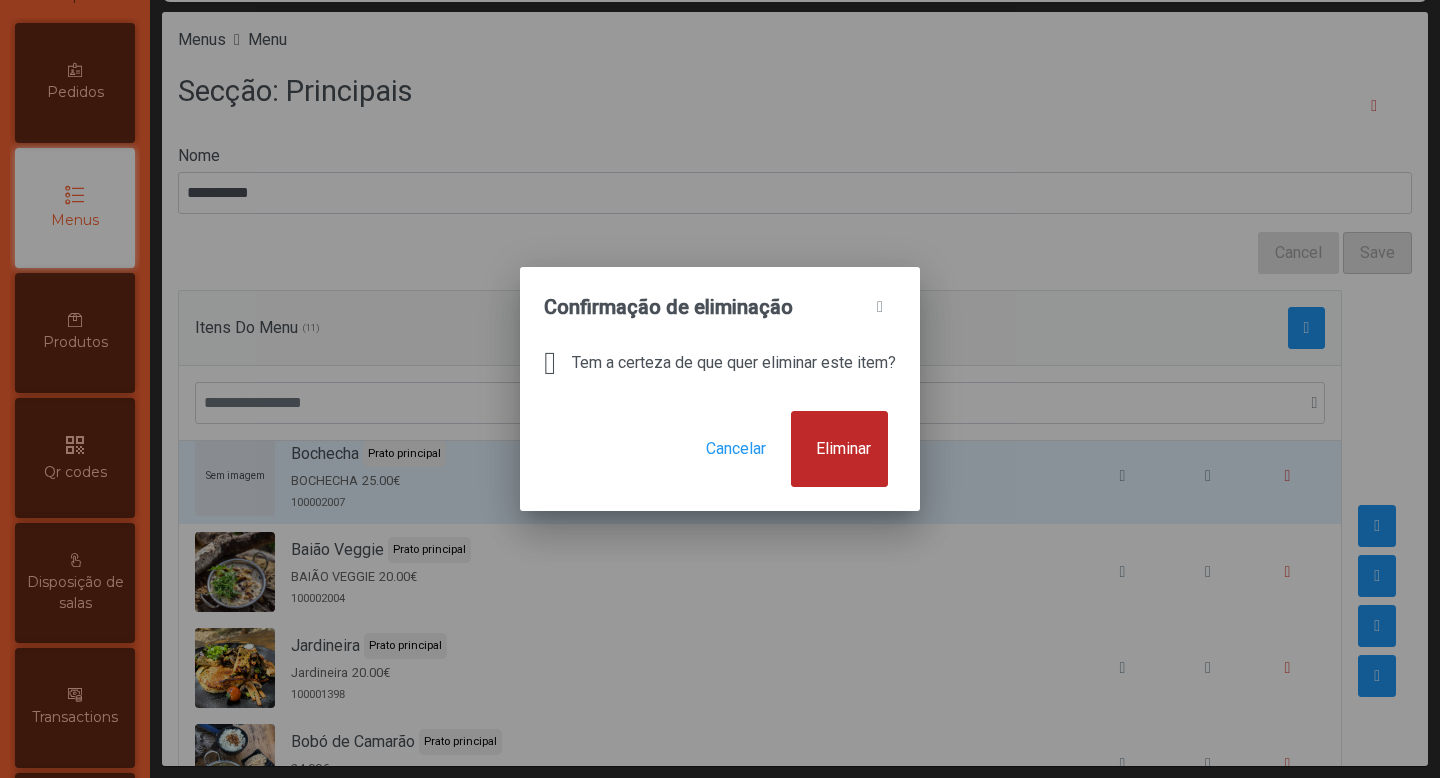 click on "Eliminar" at bounding box center [843, 449] 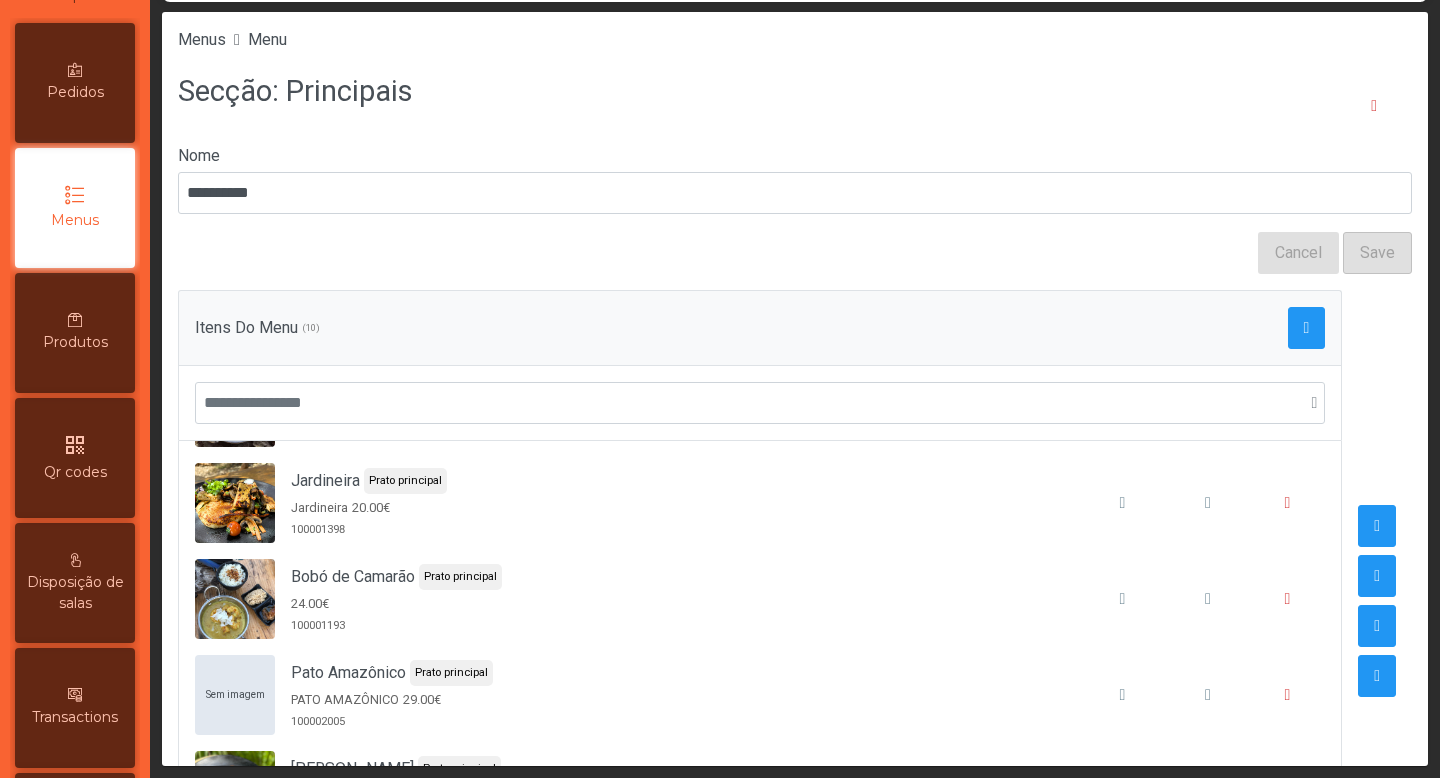 scroll, scrollTop: 498, scrollLeft: 0, axis: vertical 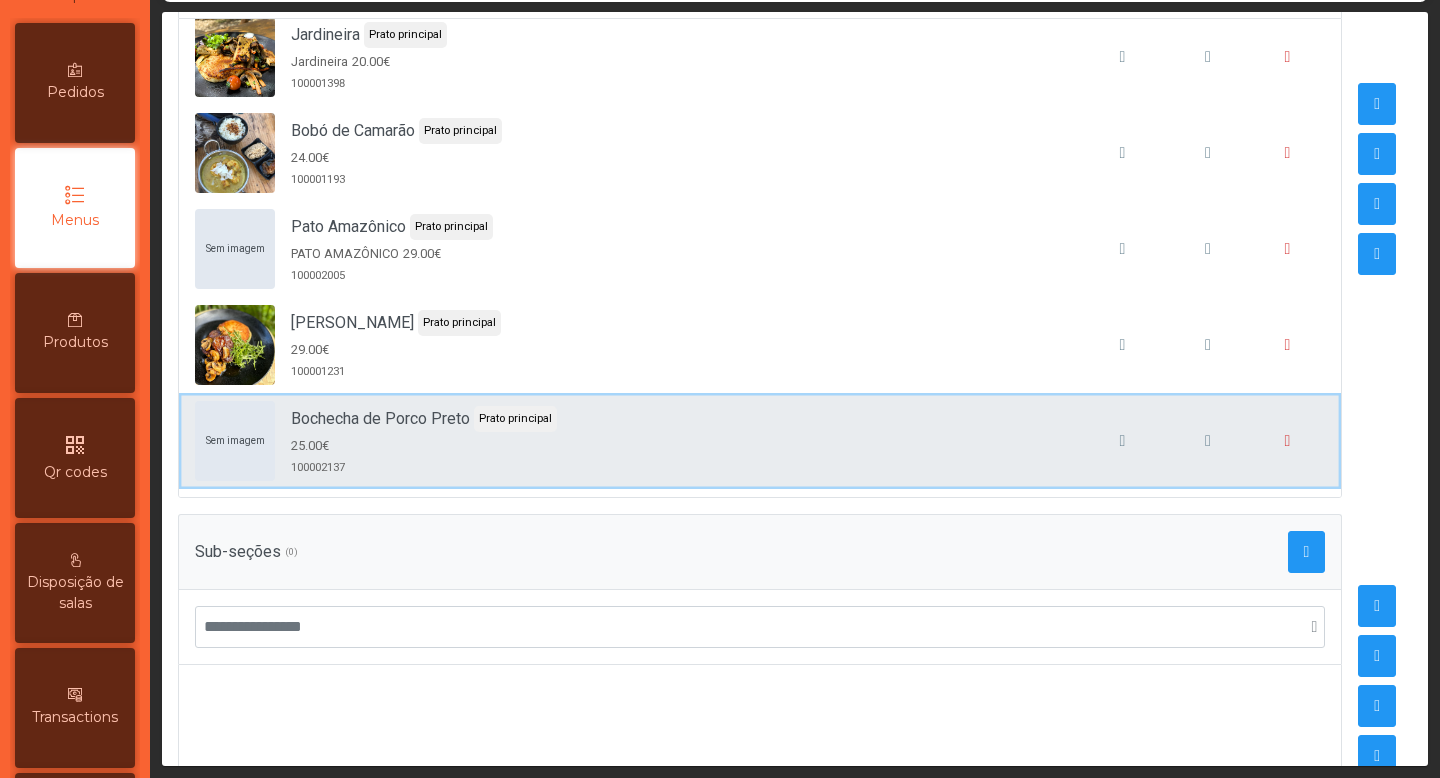 click on "Sem imagem   Bochecha de Porco Preto  Prato principal  25.00€   100002137" at bounding box center (760, 441) 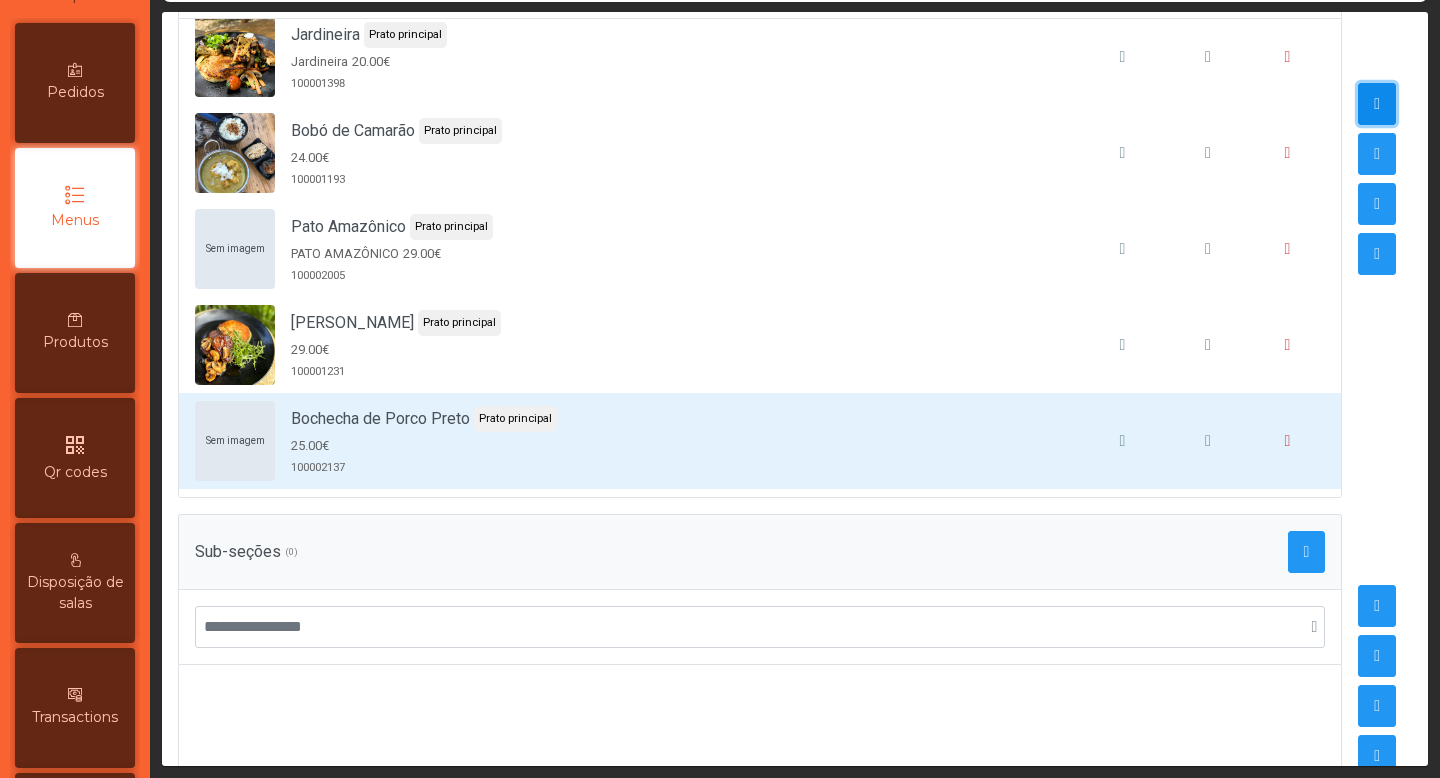 click 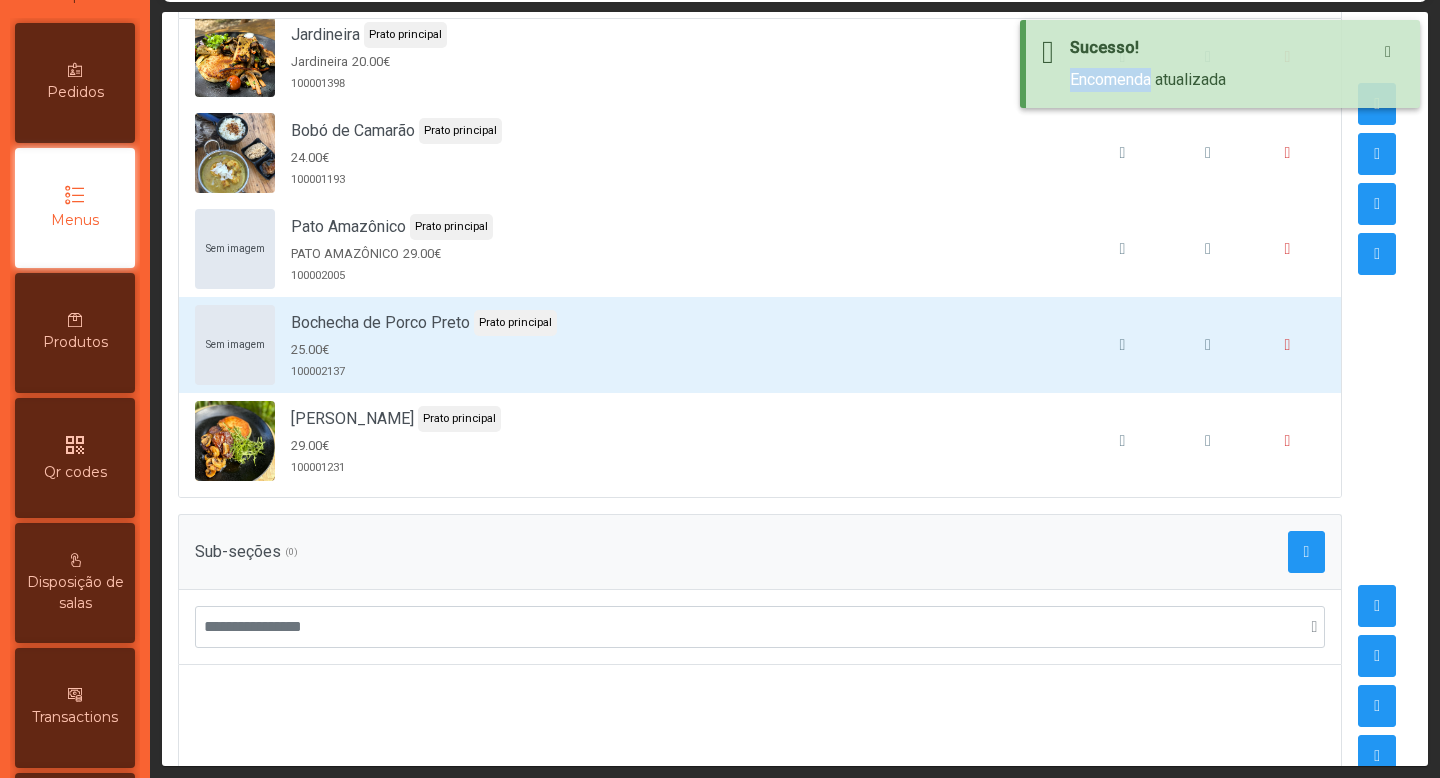click on "Sucesso! Encomenda atualizada" 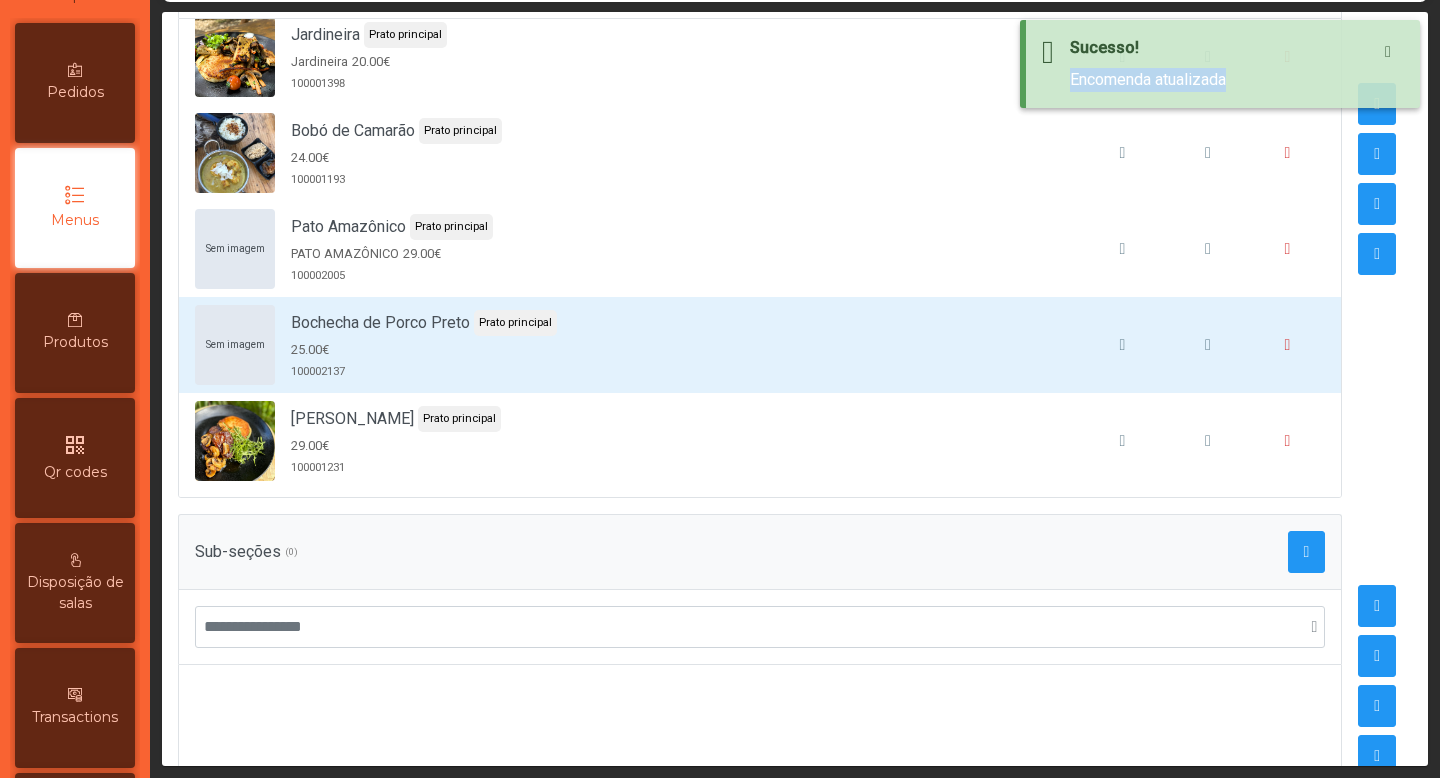 click on "Sucesso! Encomenda atualizada" 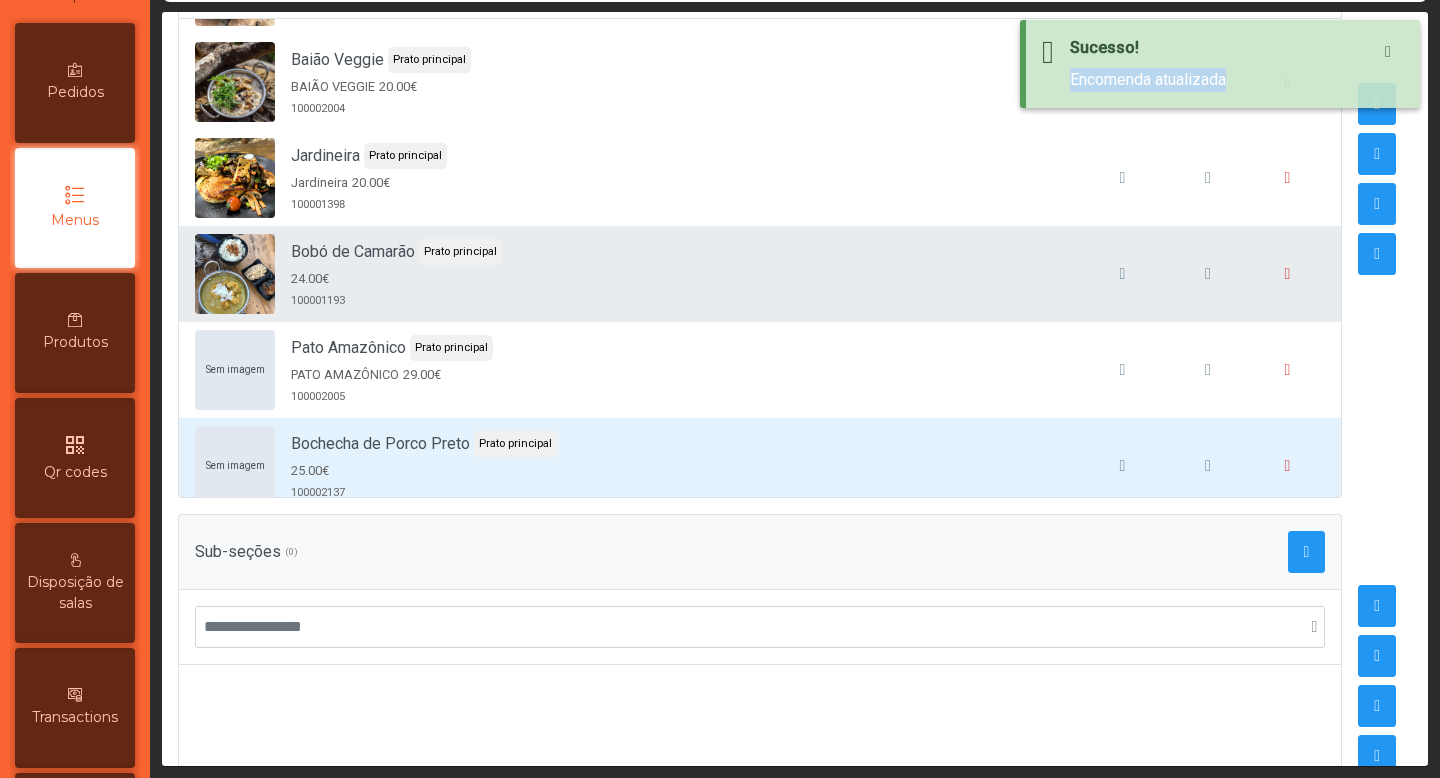 scroll, scrollTop: 365, scrollLeft: 0, axis: vertical 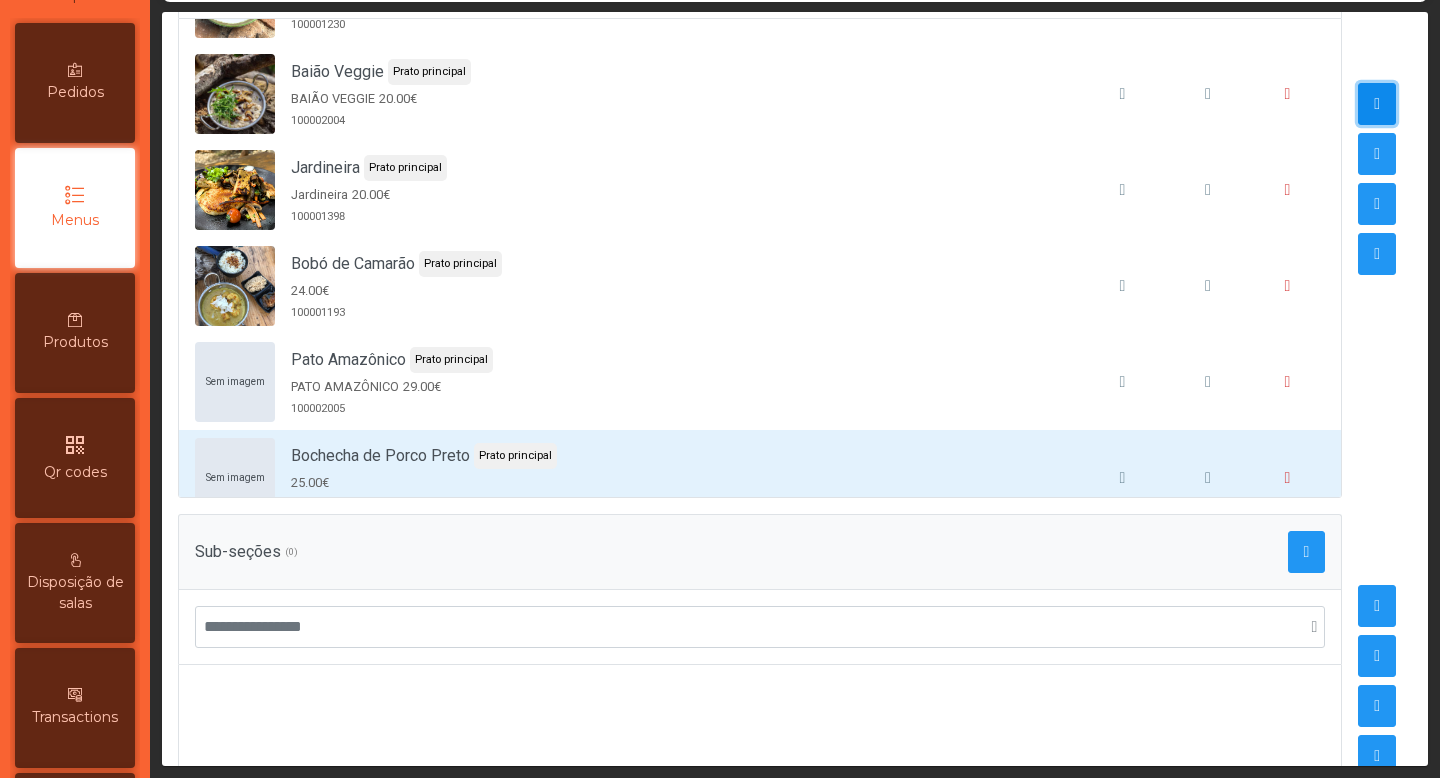 click 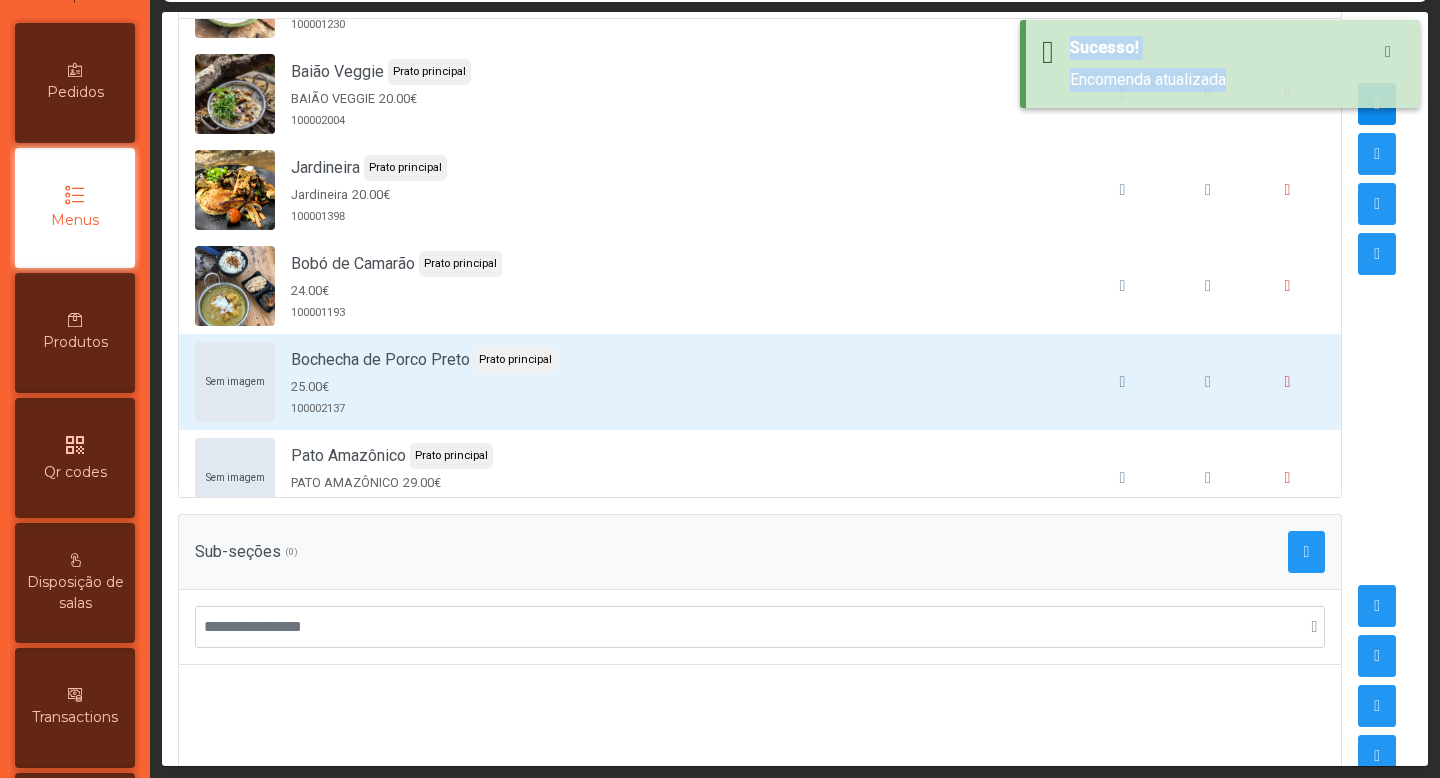 click on "Sucesso! Encomenda atualizada" 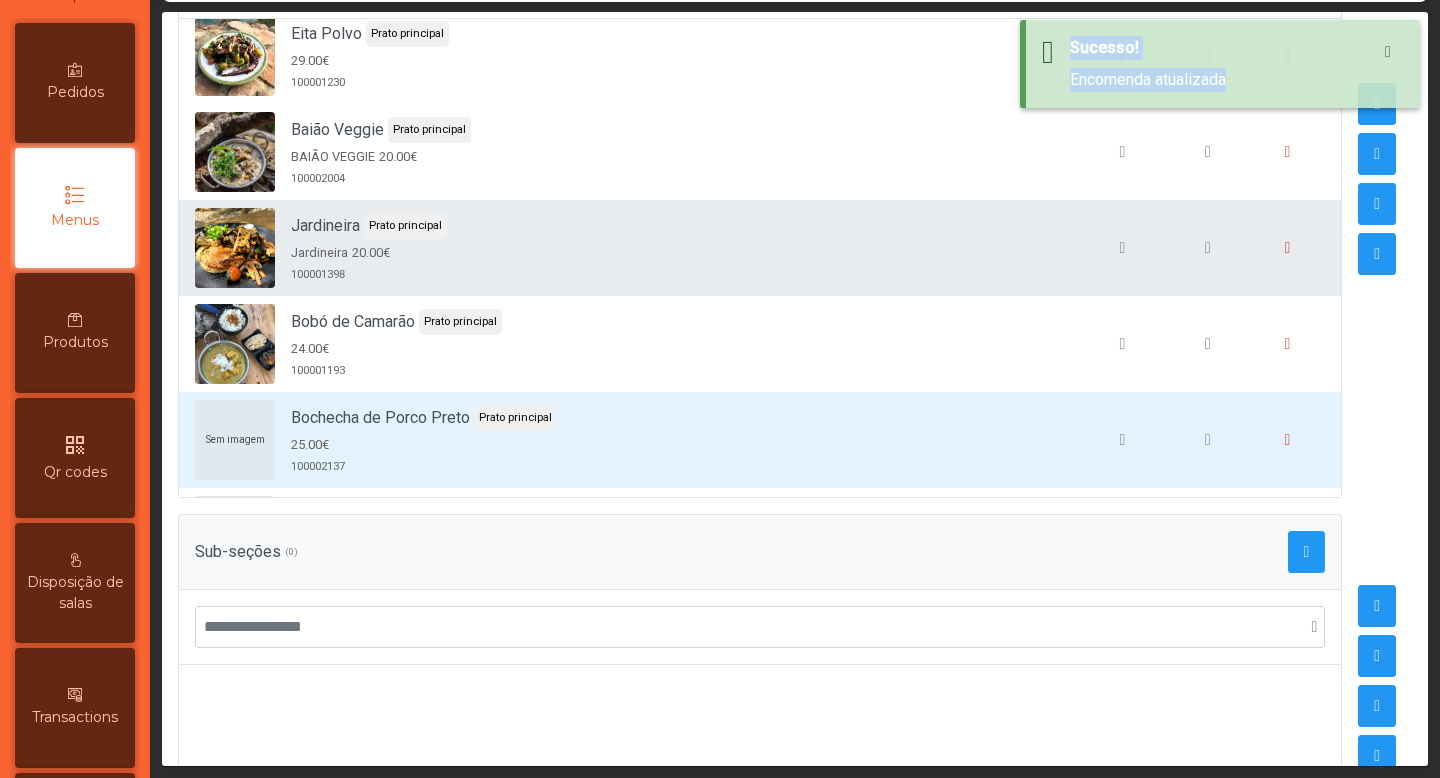 scroll, scrollTop: 181, scrollLeft: 0, axis: vertical 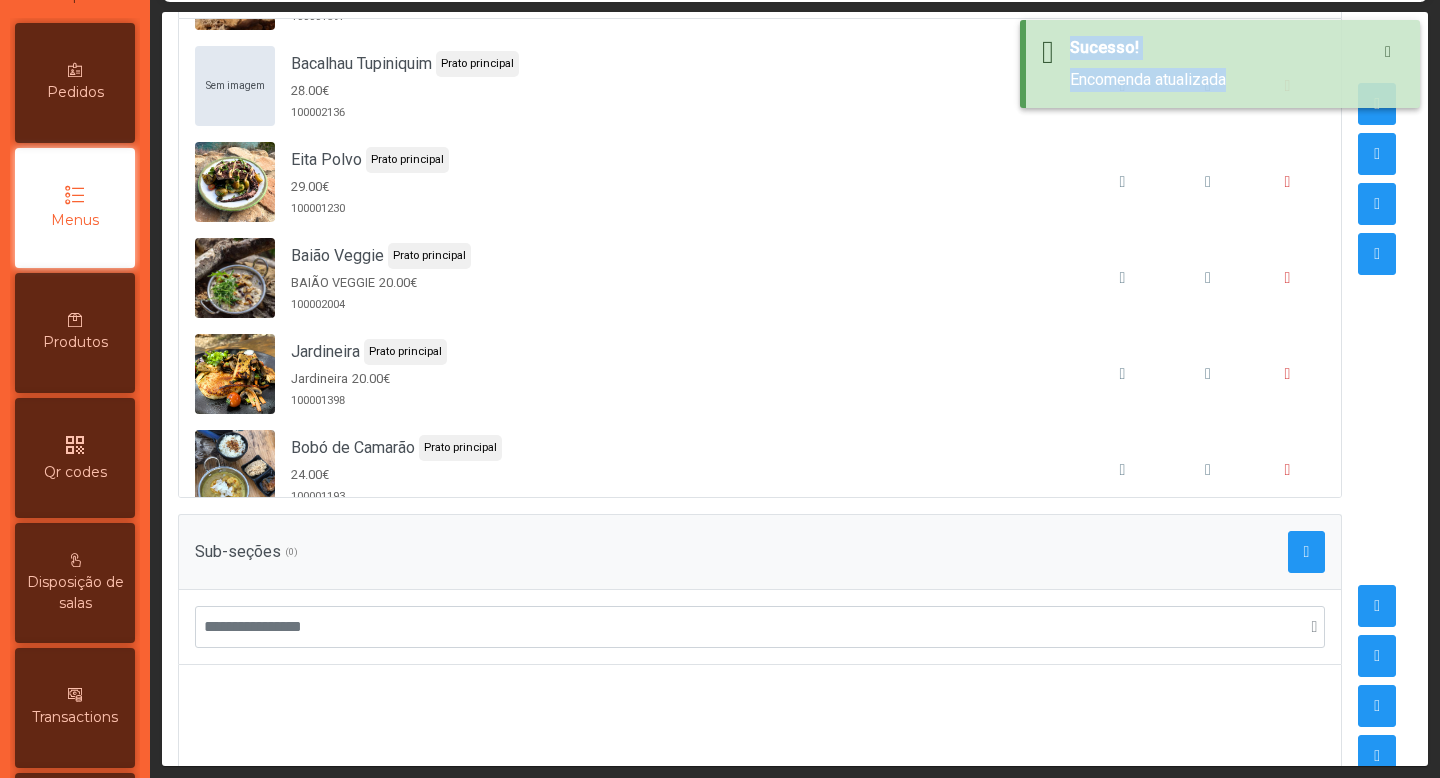click on "Sucesso! Encomenda atualizada" 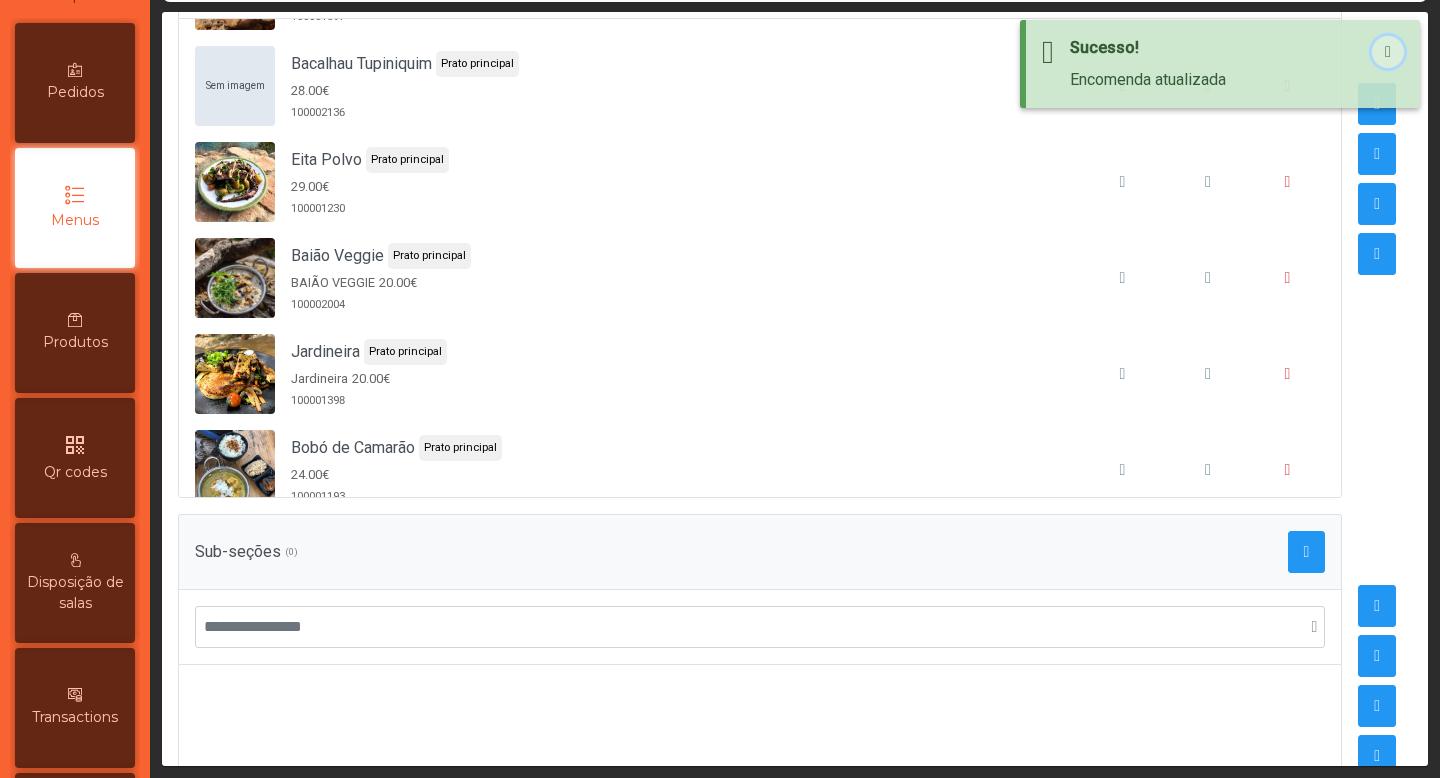 click 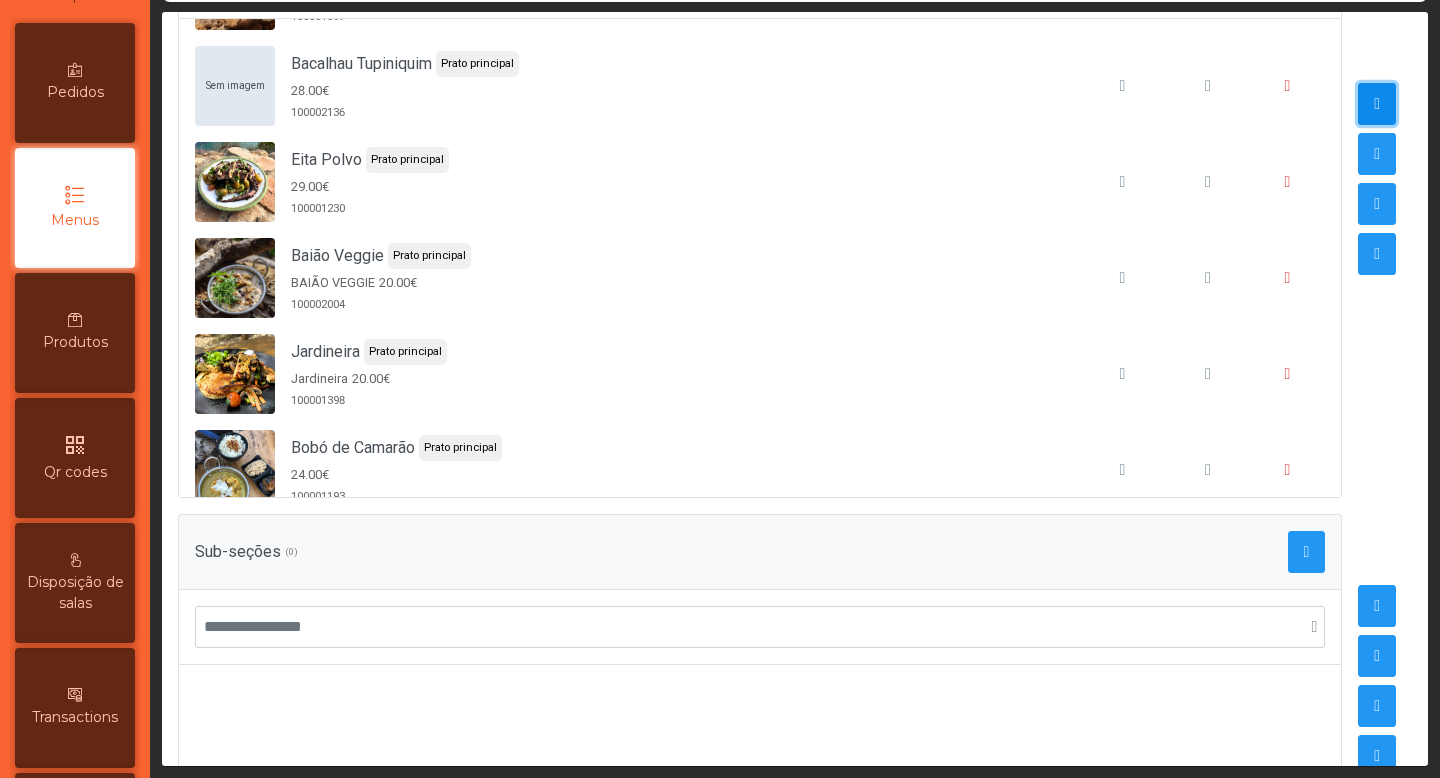 click 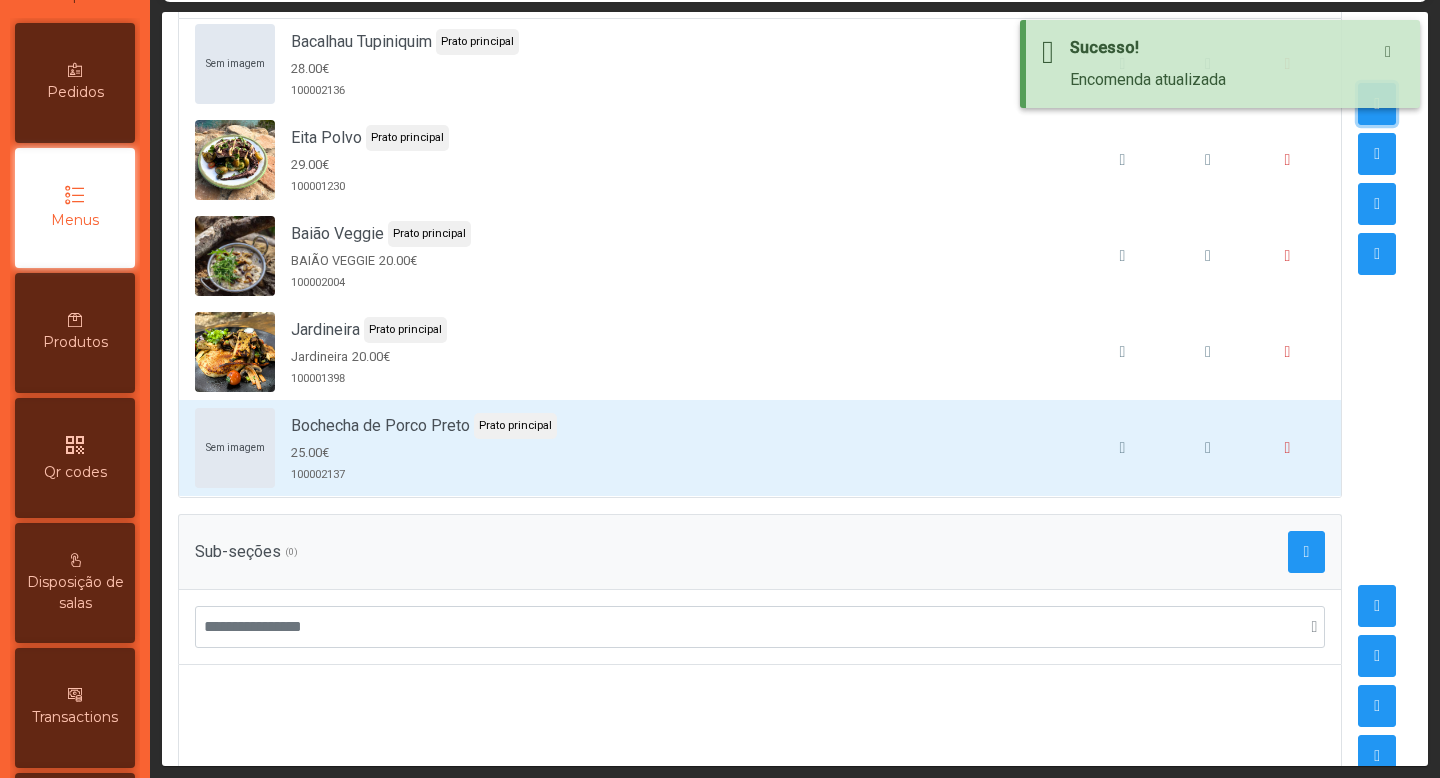 scroll, scrollTop: 355, scrollLeft: 0, axis: vertical 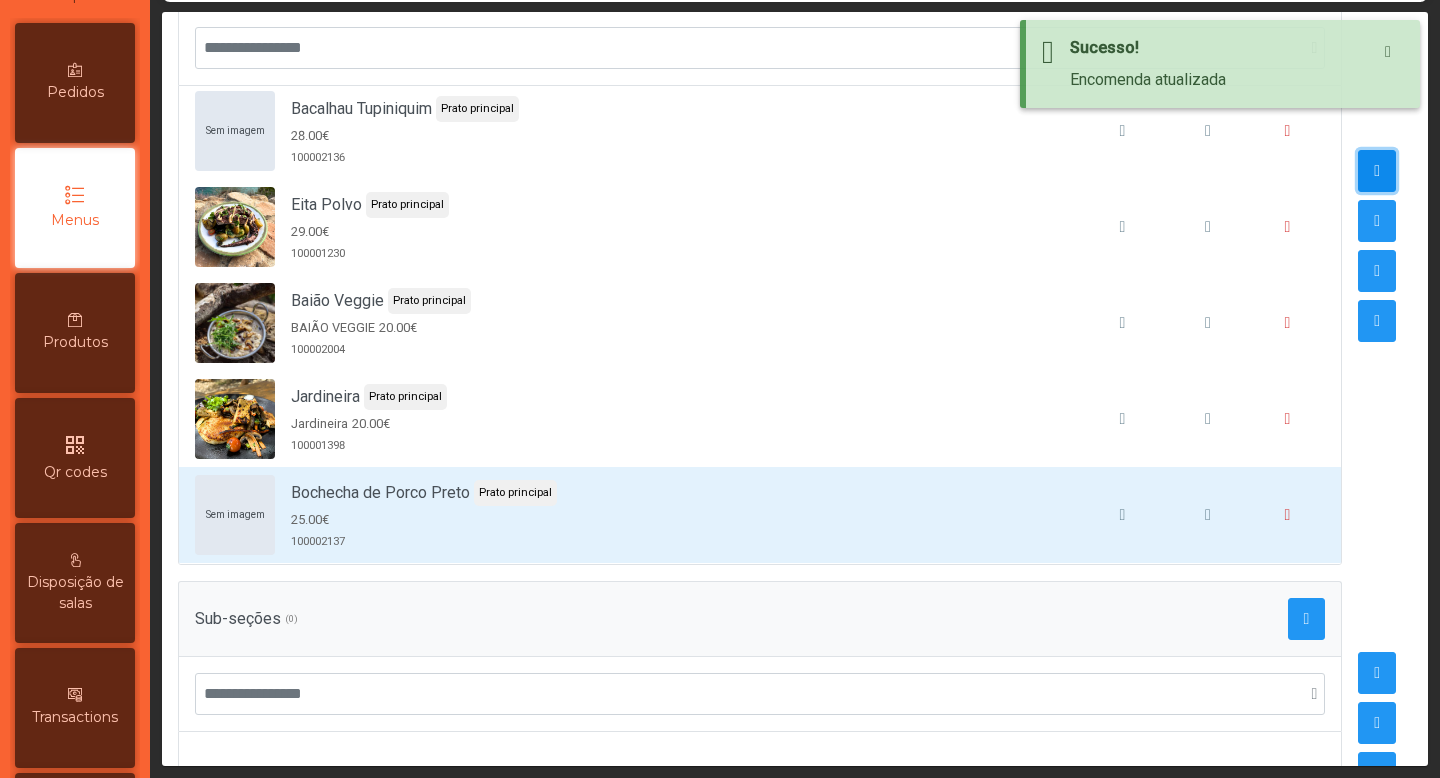 click 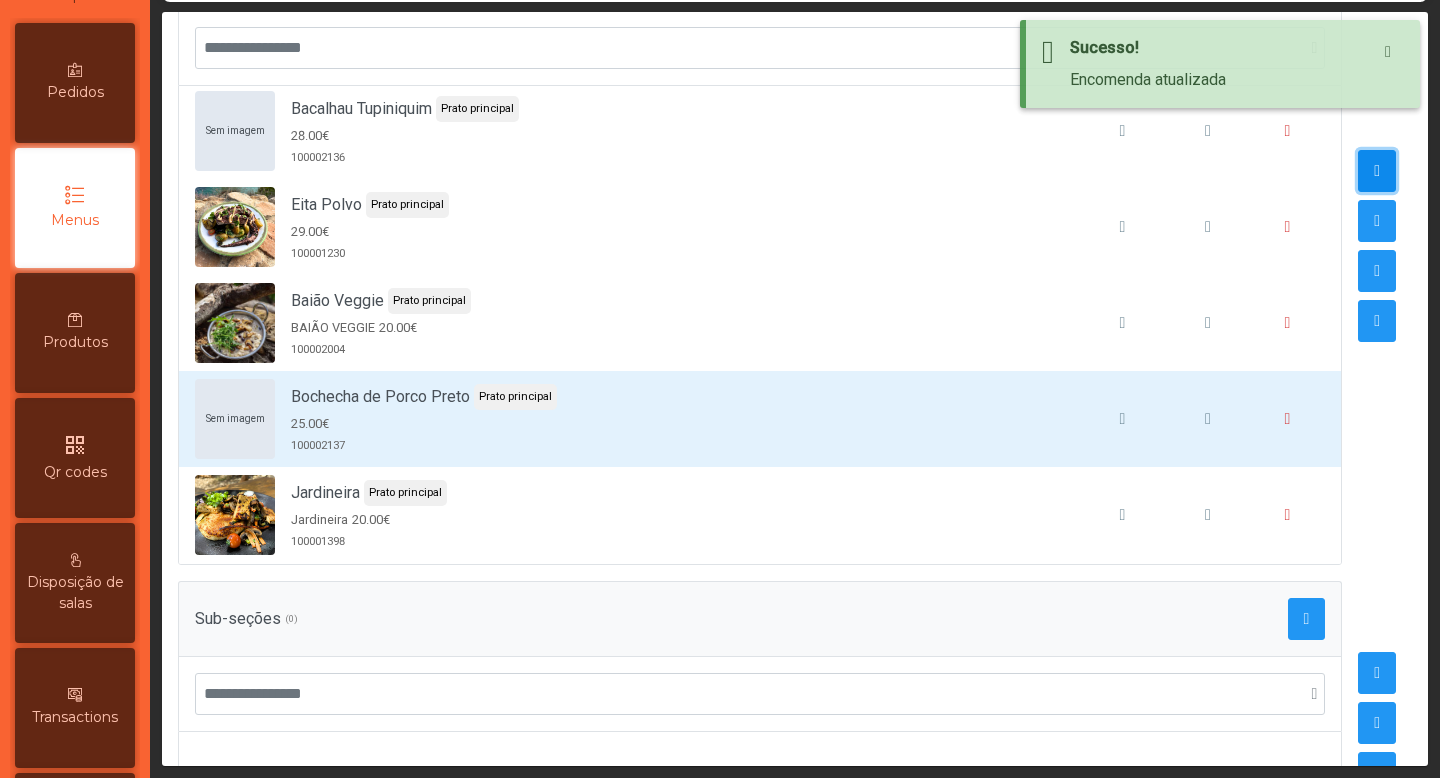 click 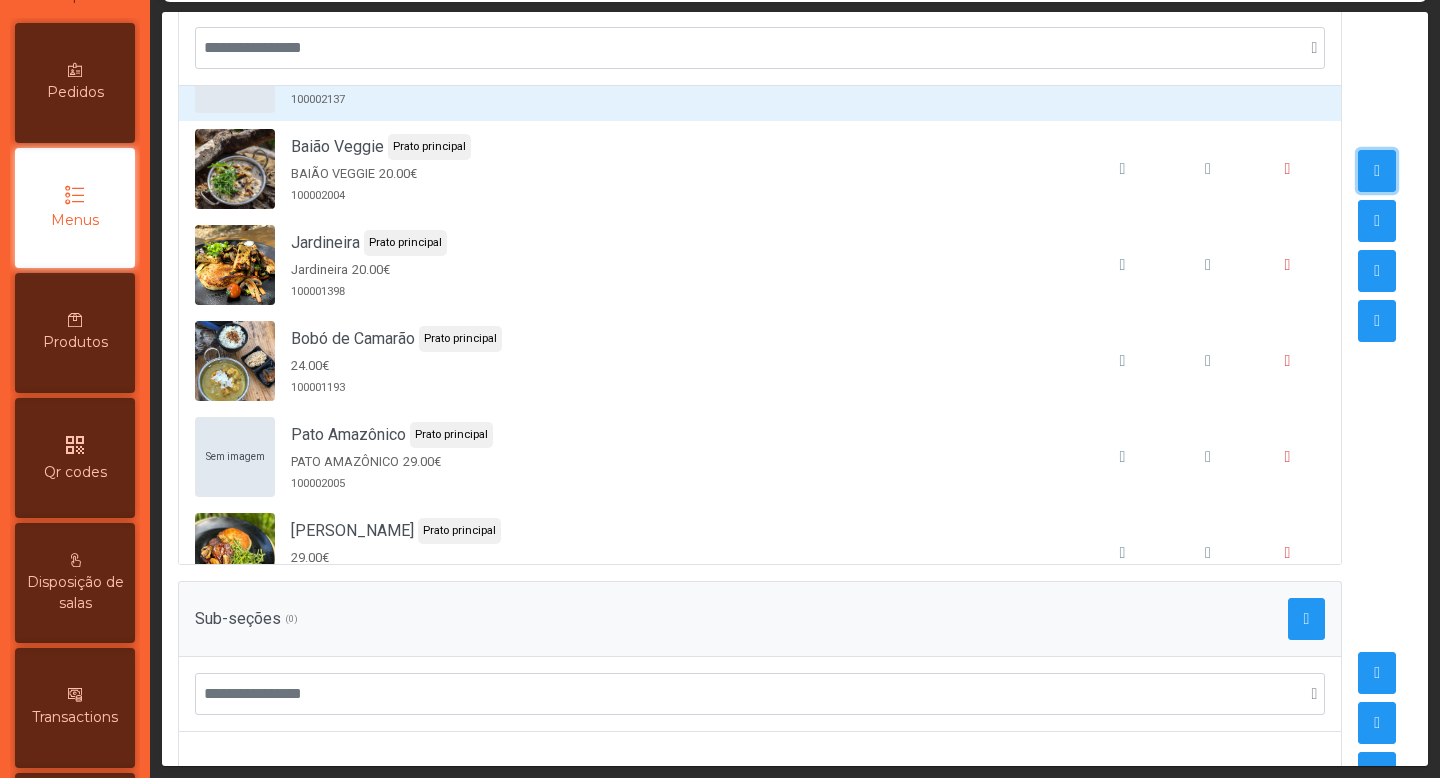 scroll, scrollTop: 498, scrollLeft: 0, axis: vertical 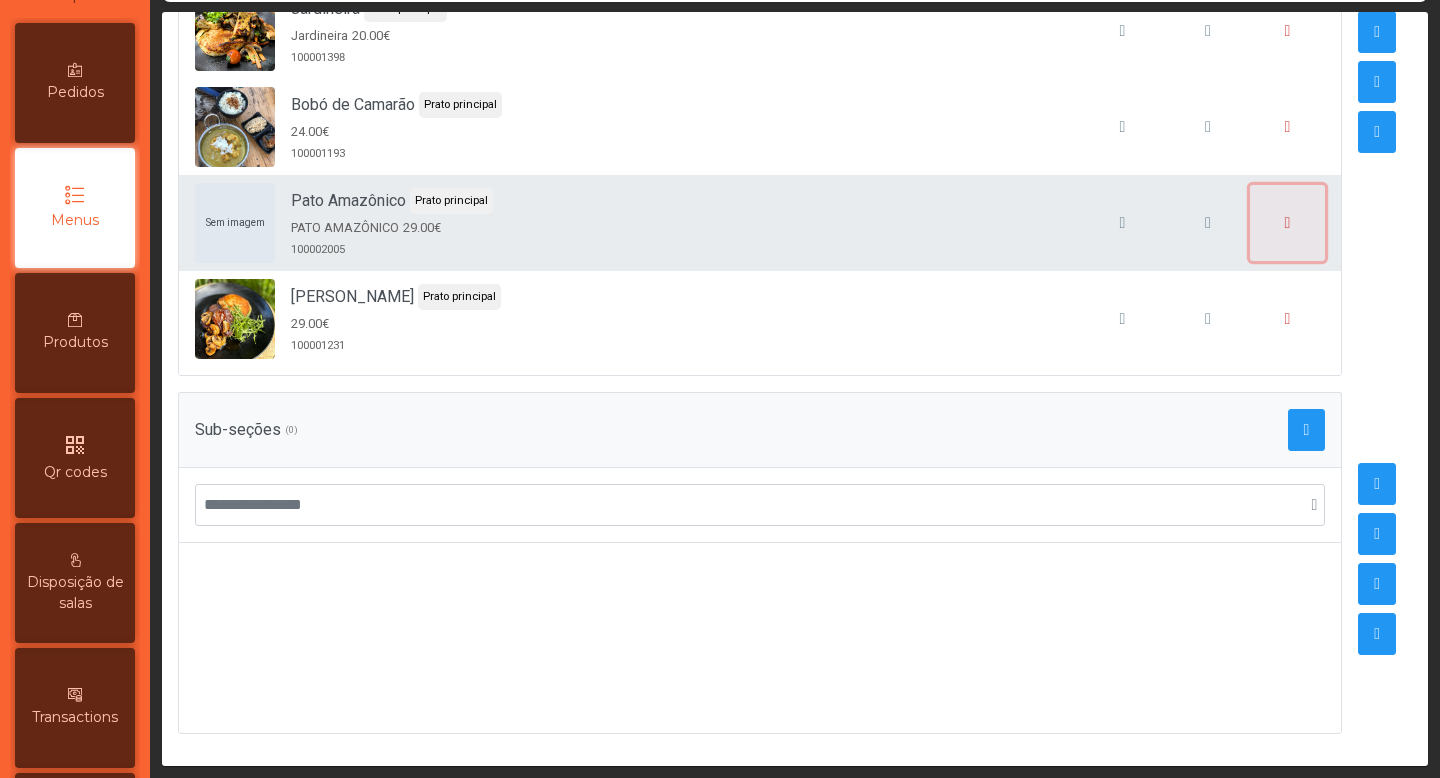click 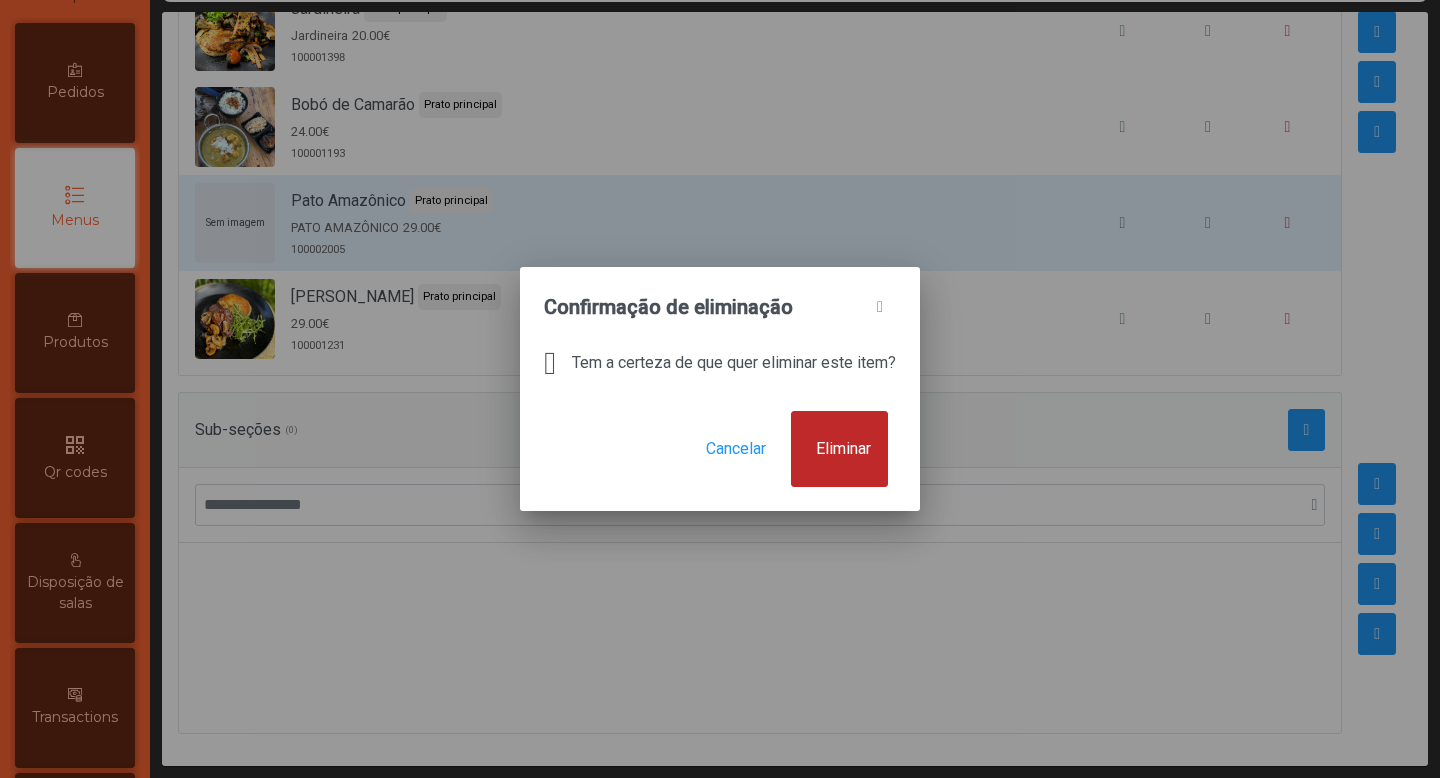 click on "Eliminar" at bounding box center (843, 449) 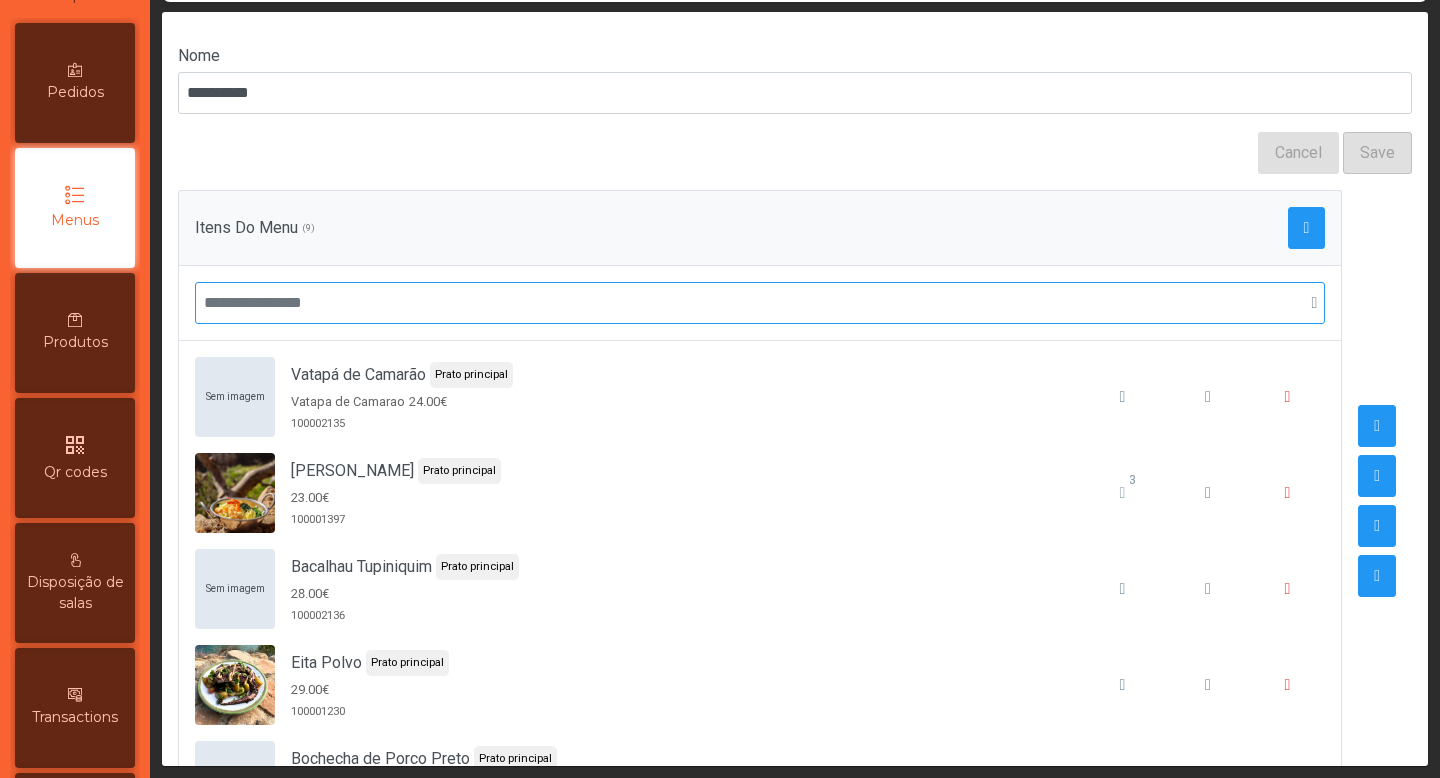 scroll, scrollTop: 283, scrollLeft: 0, axis: vertical 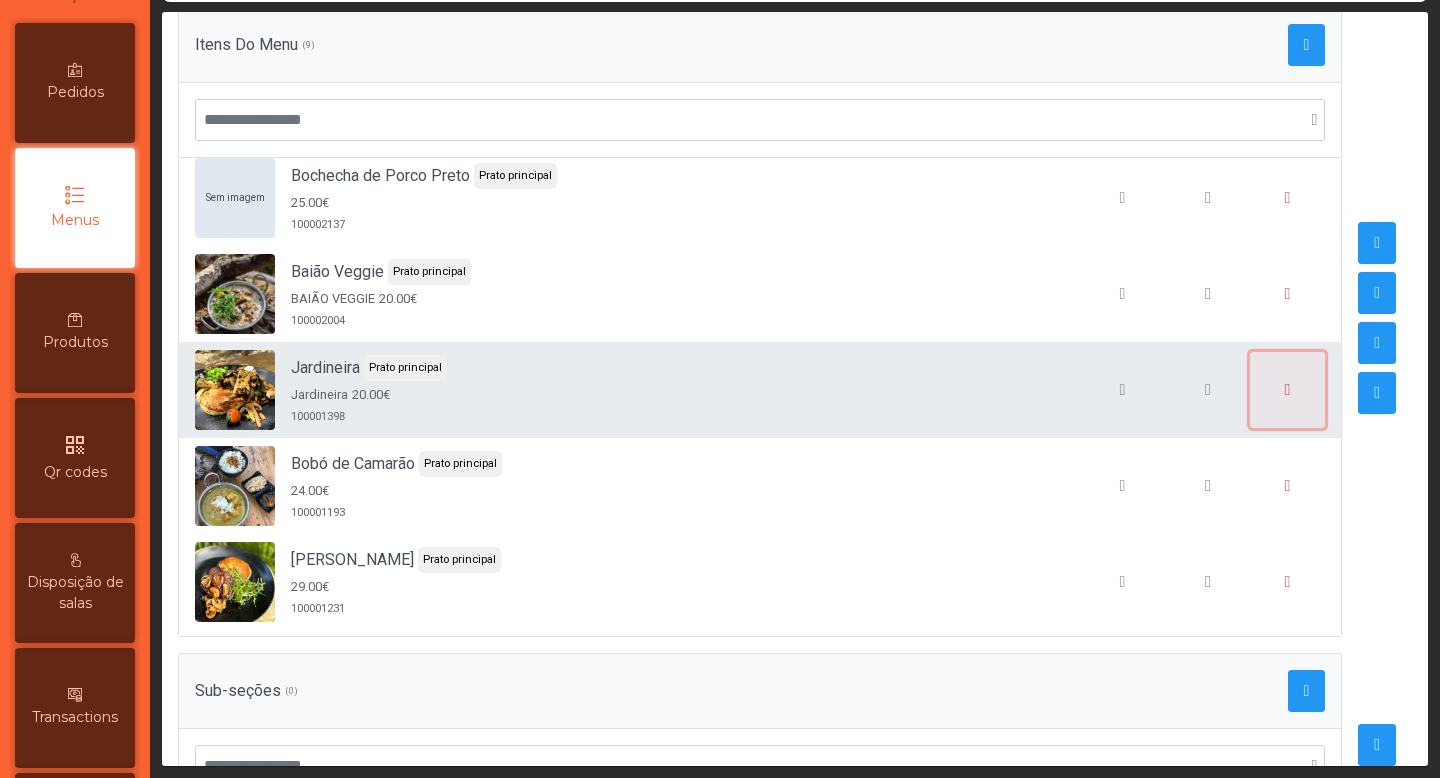 click 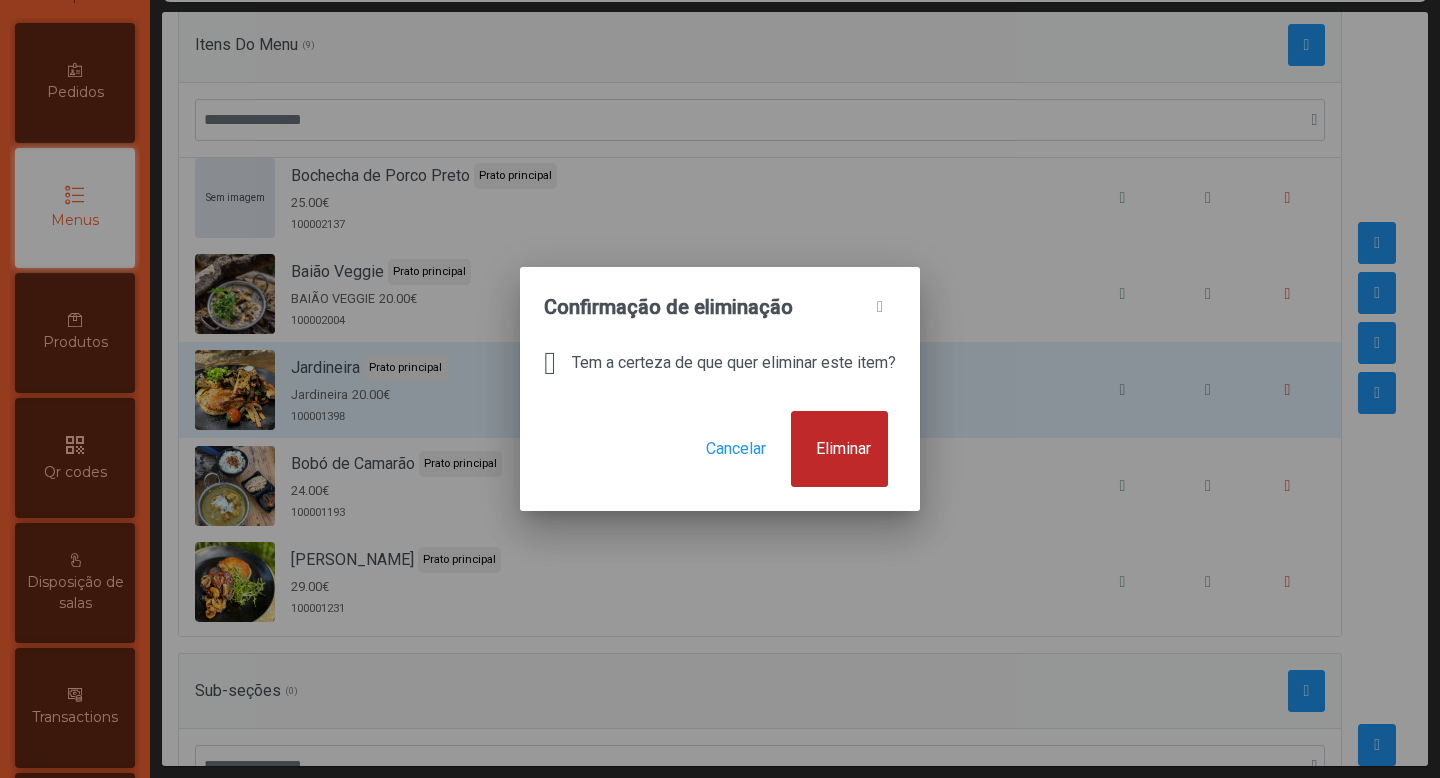 click on "Eliminar" at bounding box center (839, 449) 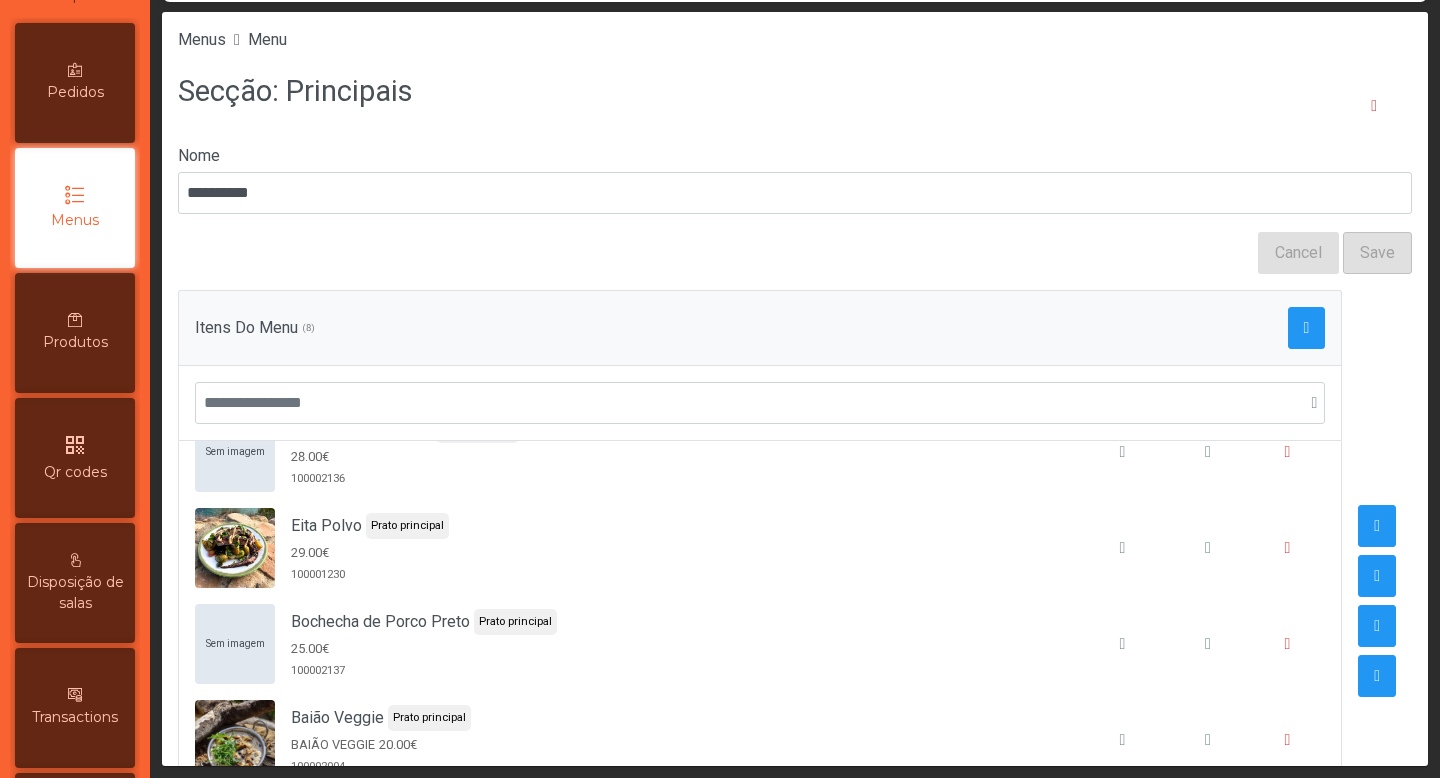 scroll, scrollTop: 268, scrollLeft: 0, axis: vertical 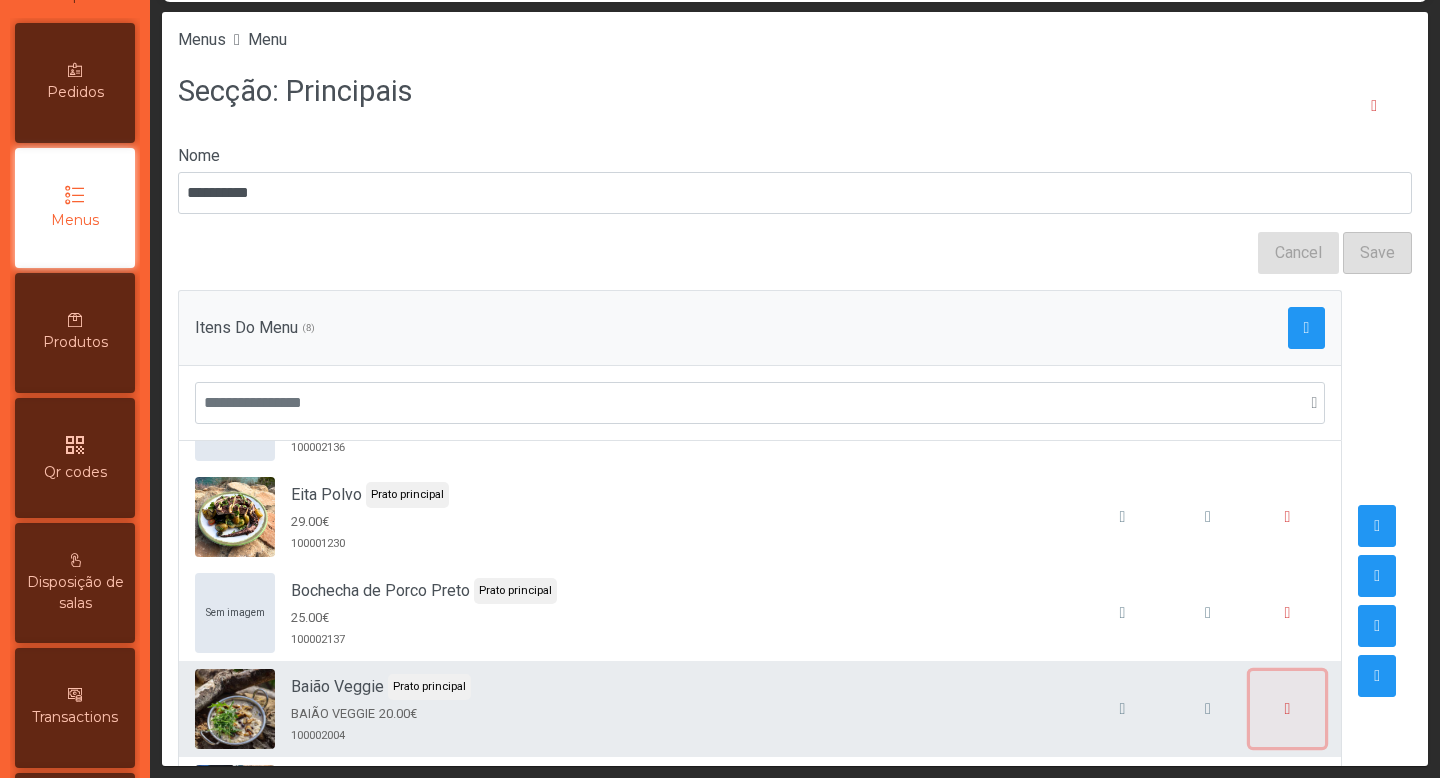 click 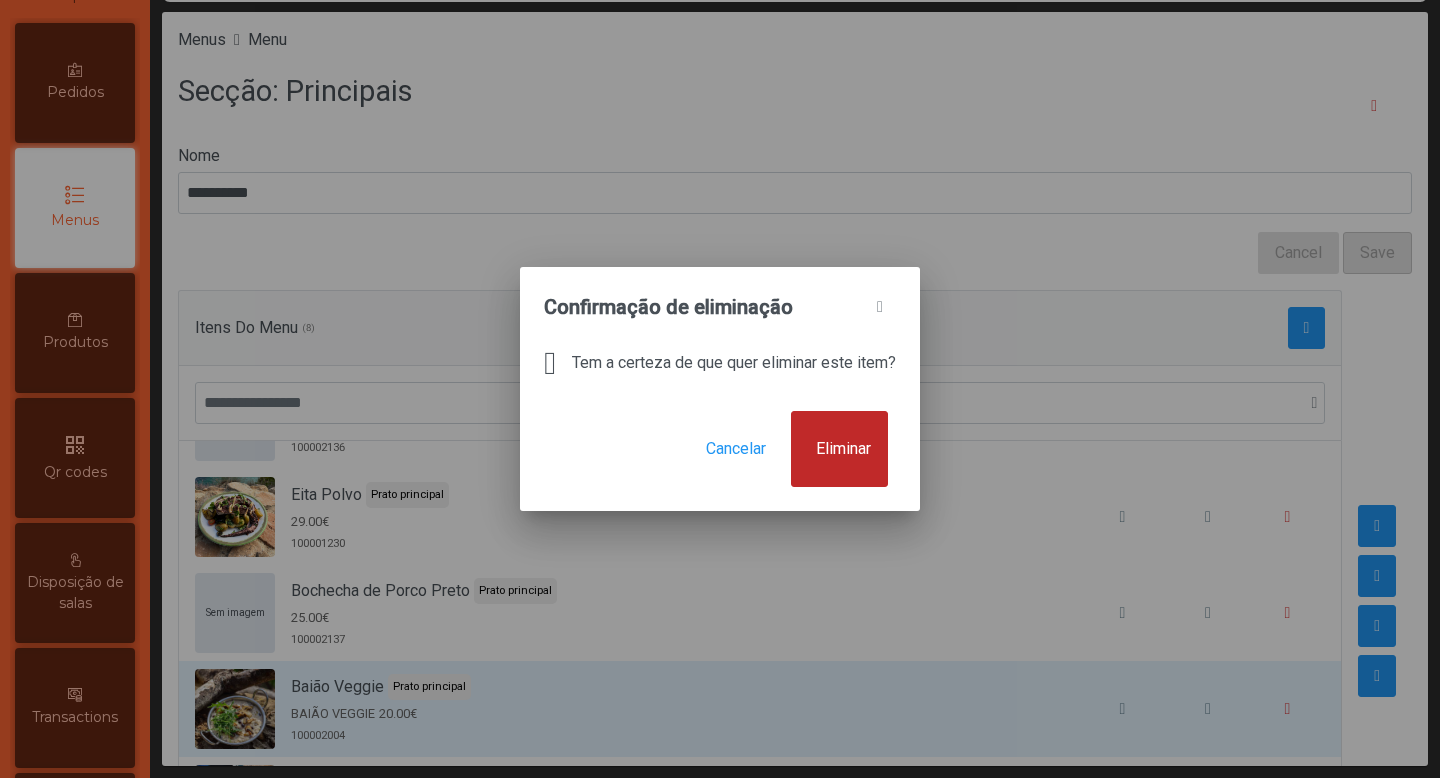 click on "Eliminar" at bounding box center (843, 449) 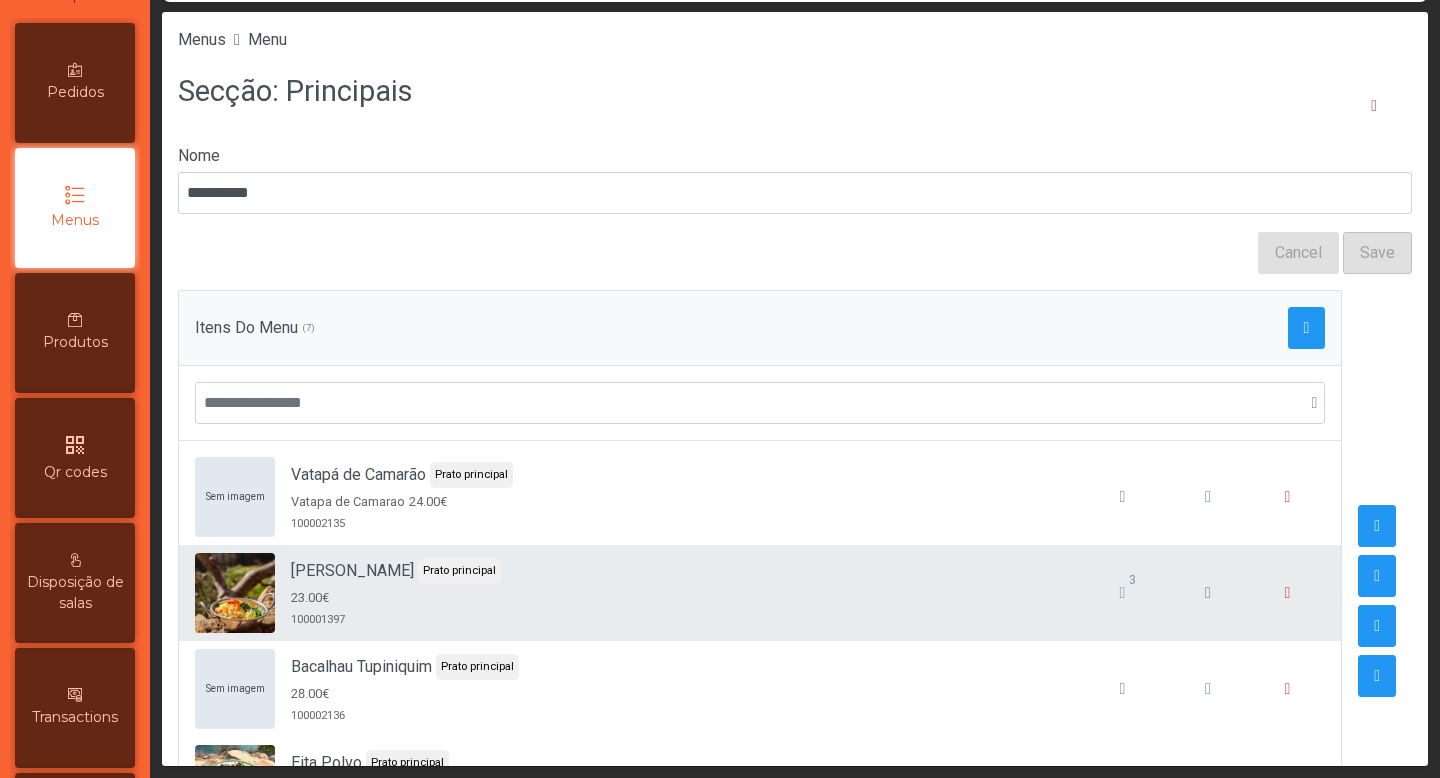 scroll, scrollTop: 210, scrollLeft: 0, axis: vertical 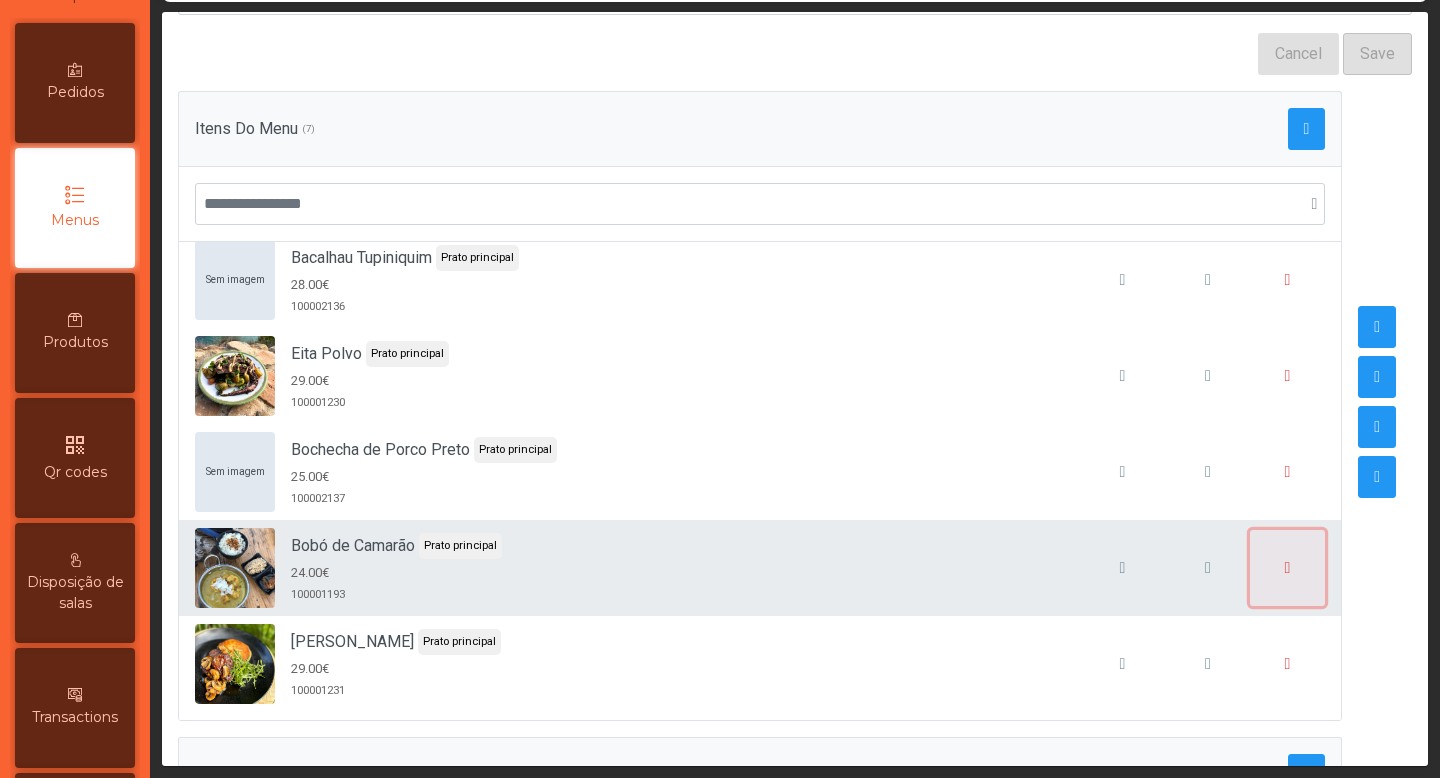 click 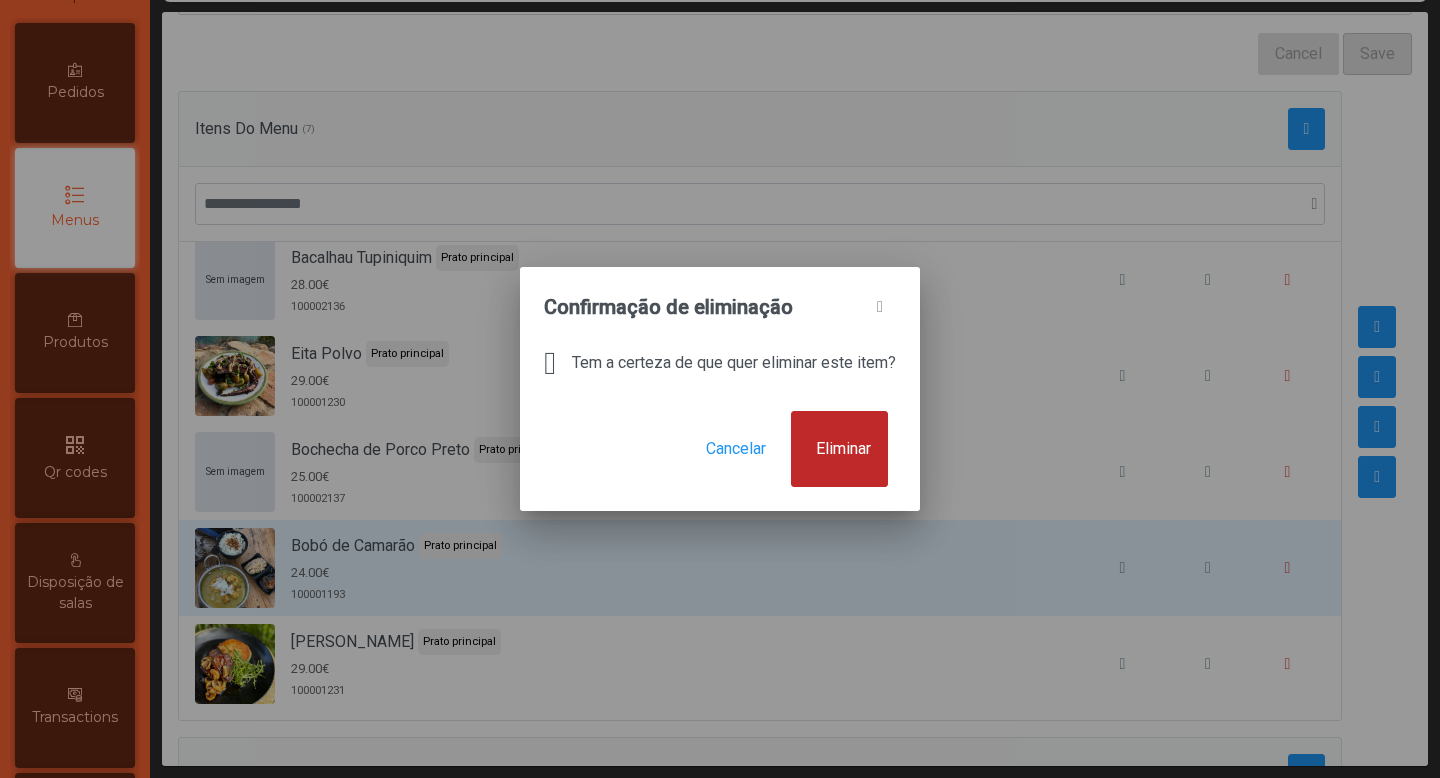 click on "Eliminar" at bounding box center (839, 449) 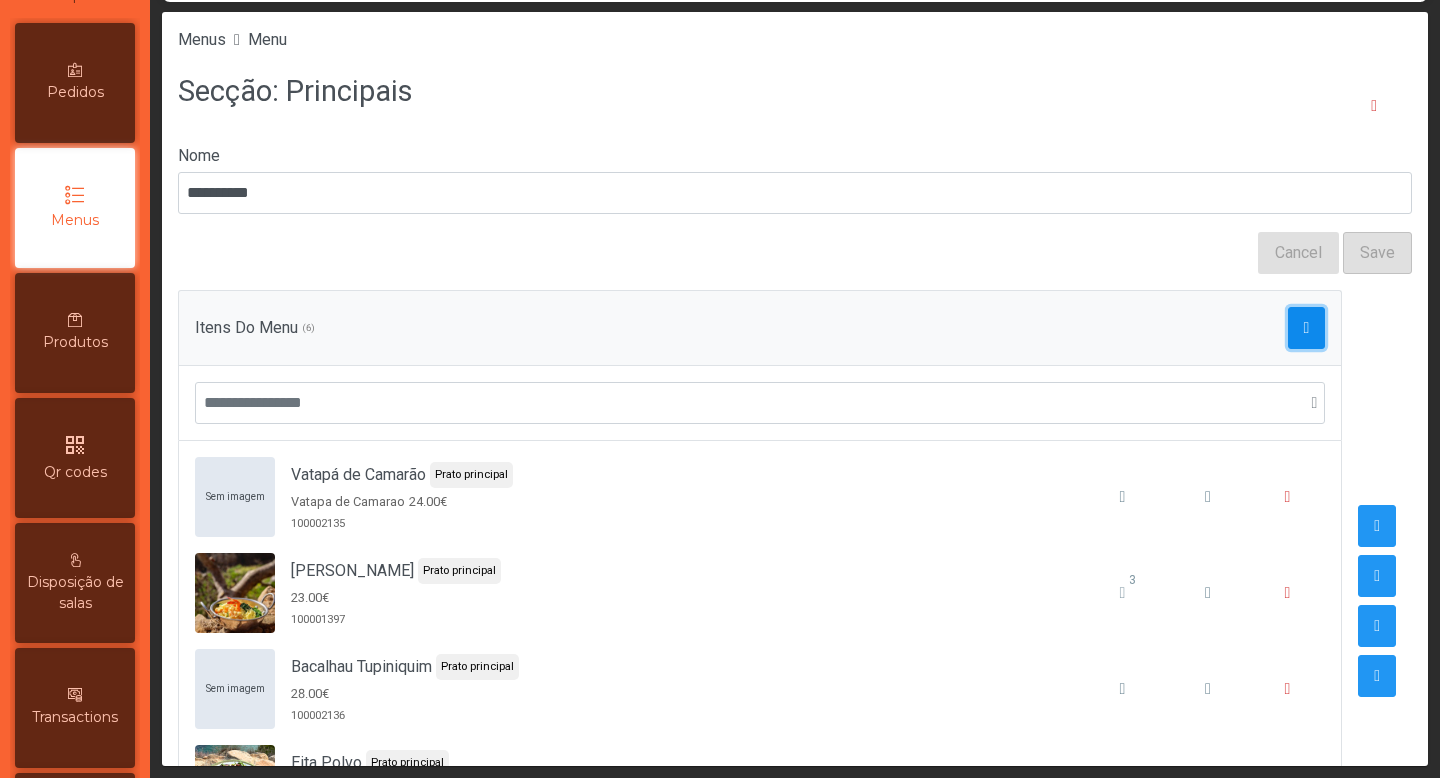 click 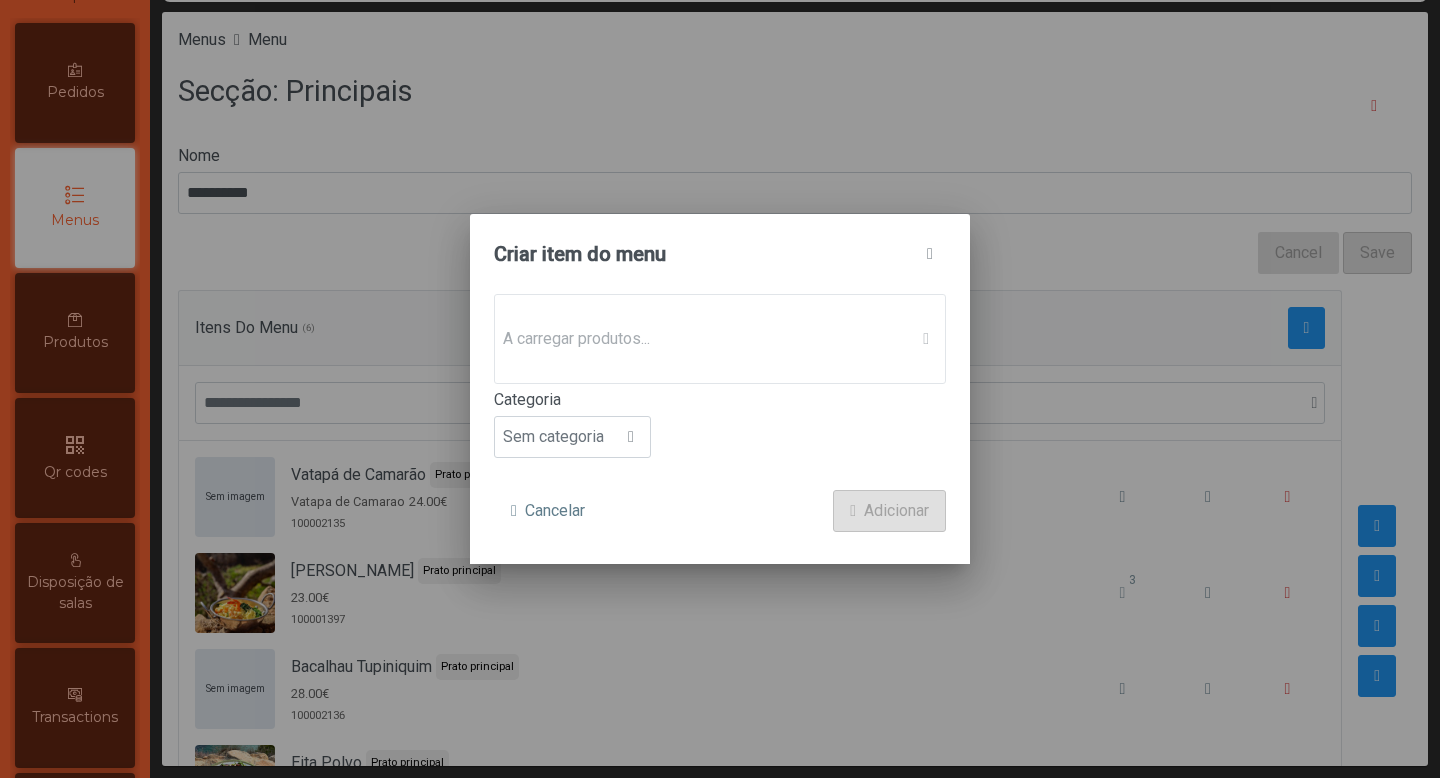 click on "A carregar produtos..." 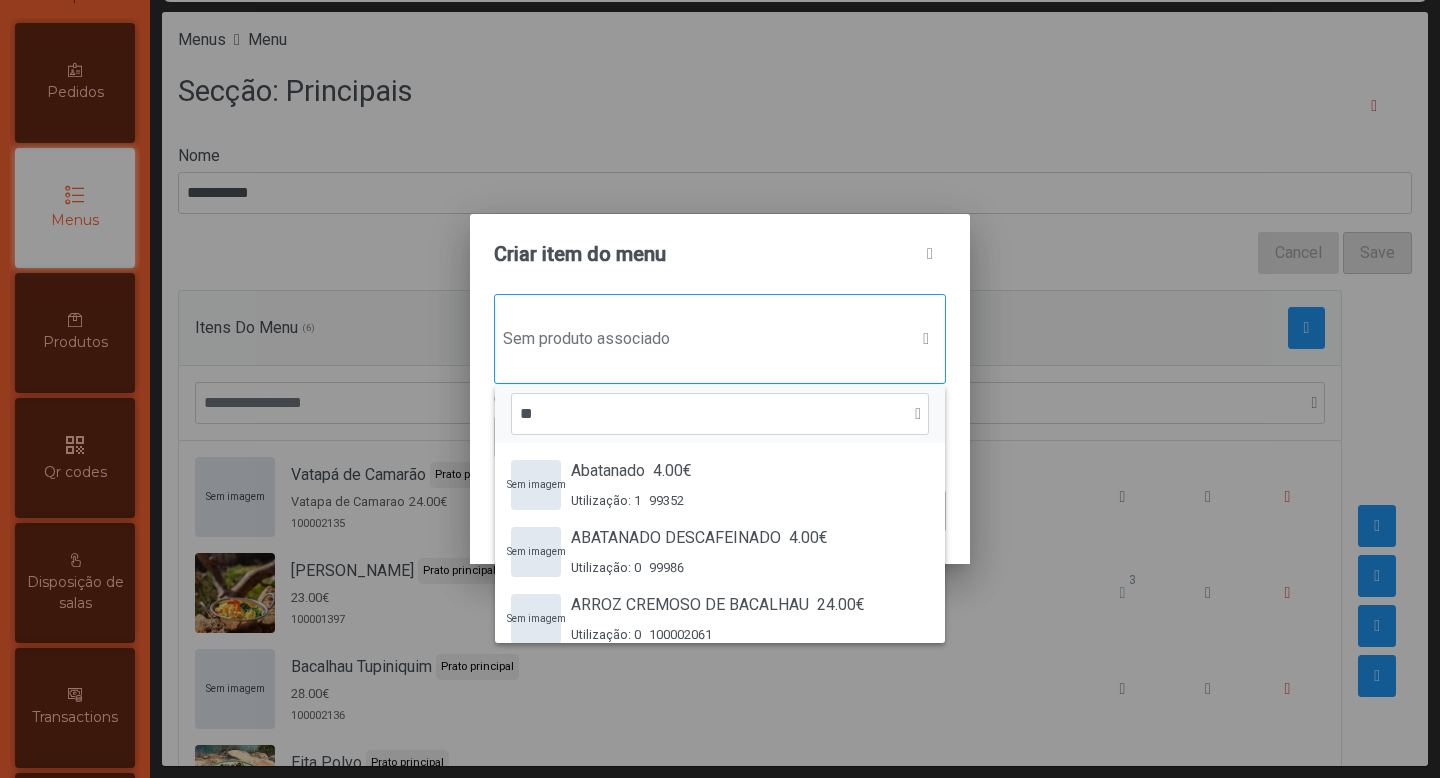 scroll, scrollTop: 15, scrollLeft: 97, axis: both 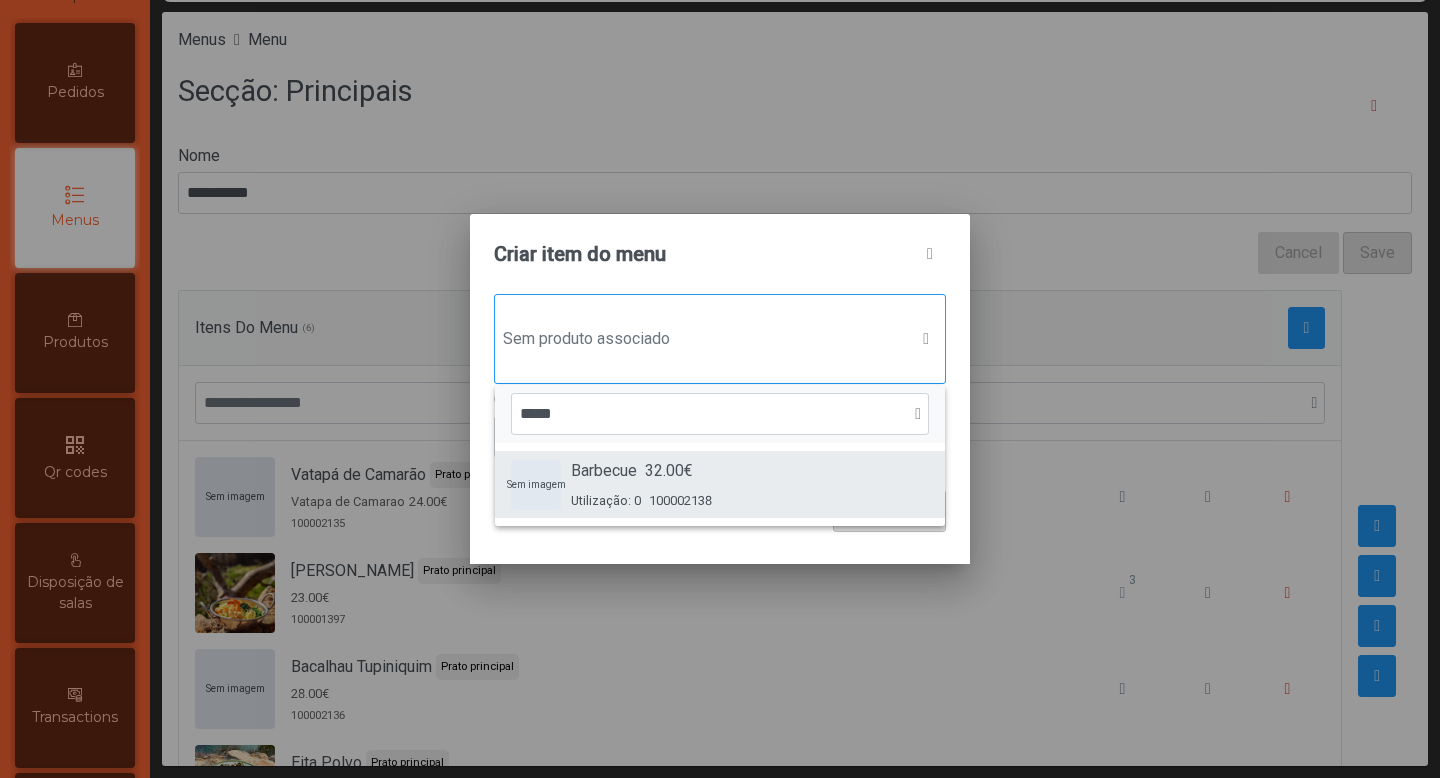 type on "*****" 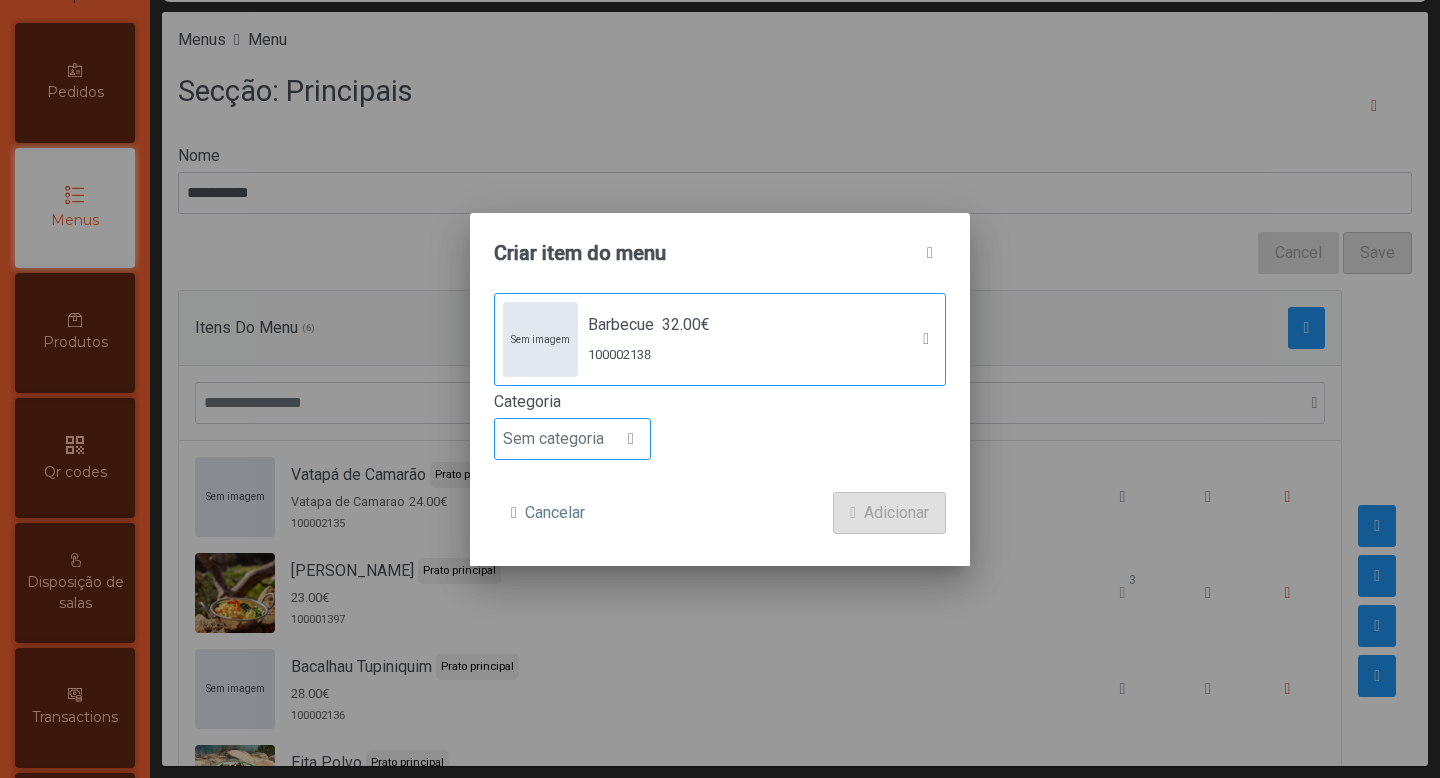 click on "Sem categoria" 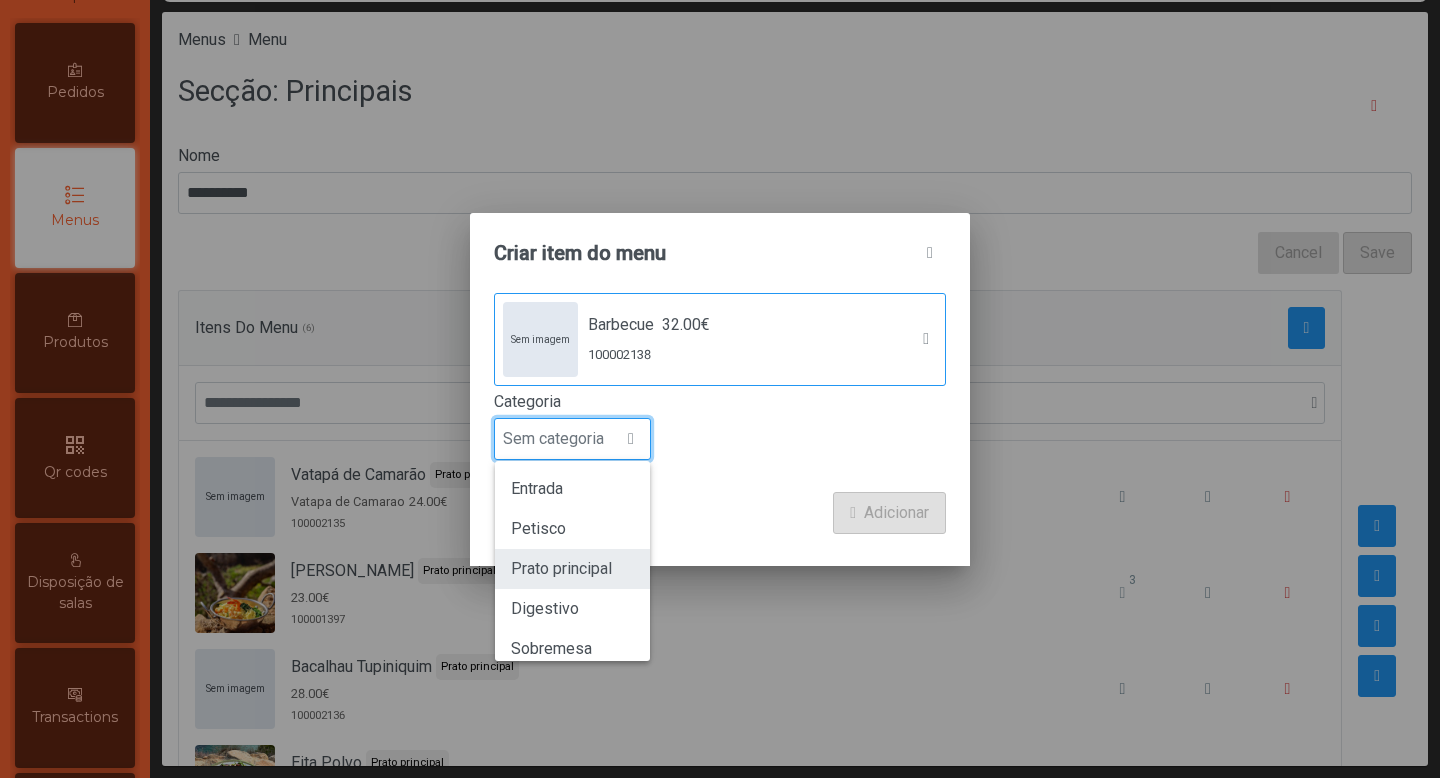 click on "Prato principal" 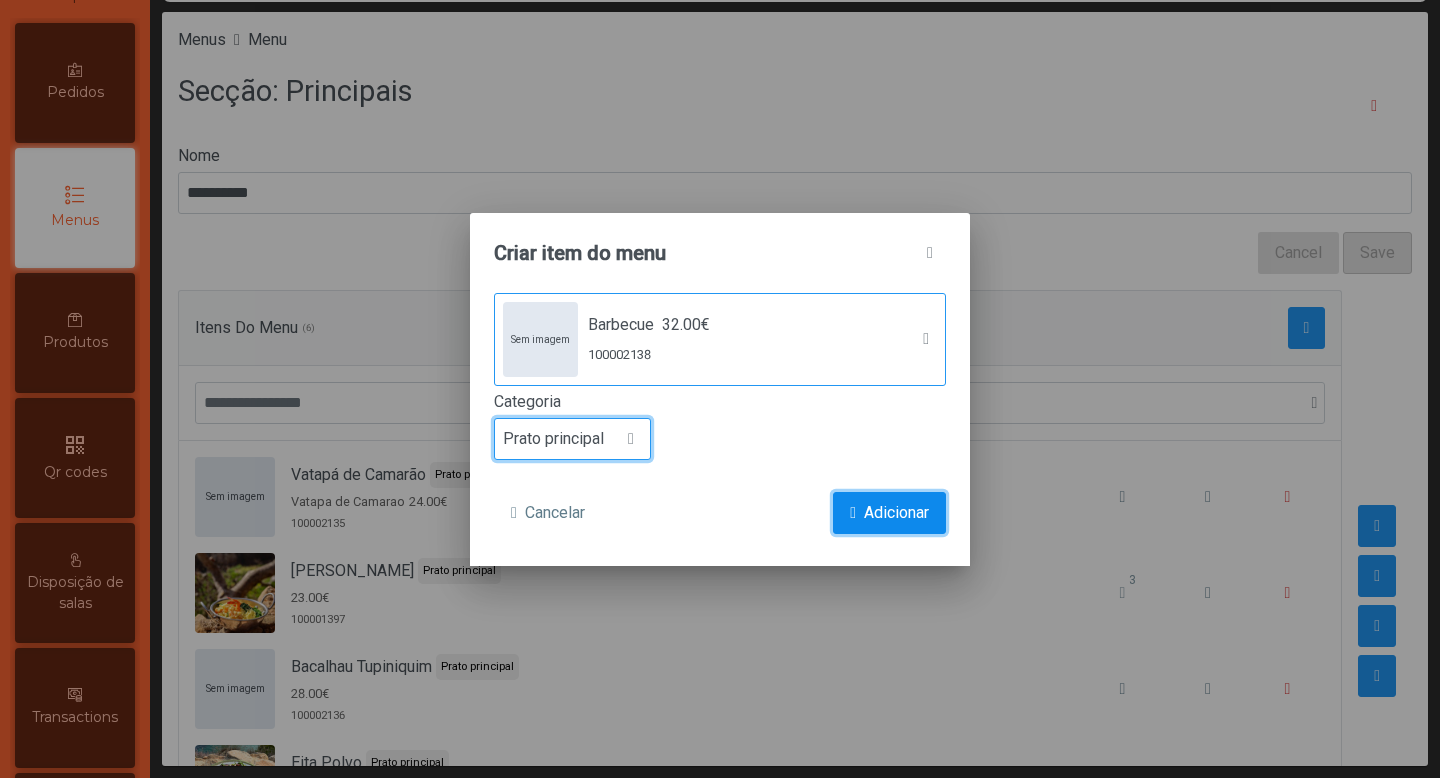 click on "Adicionar" 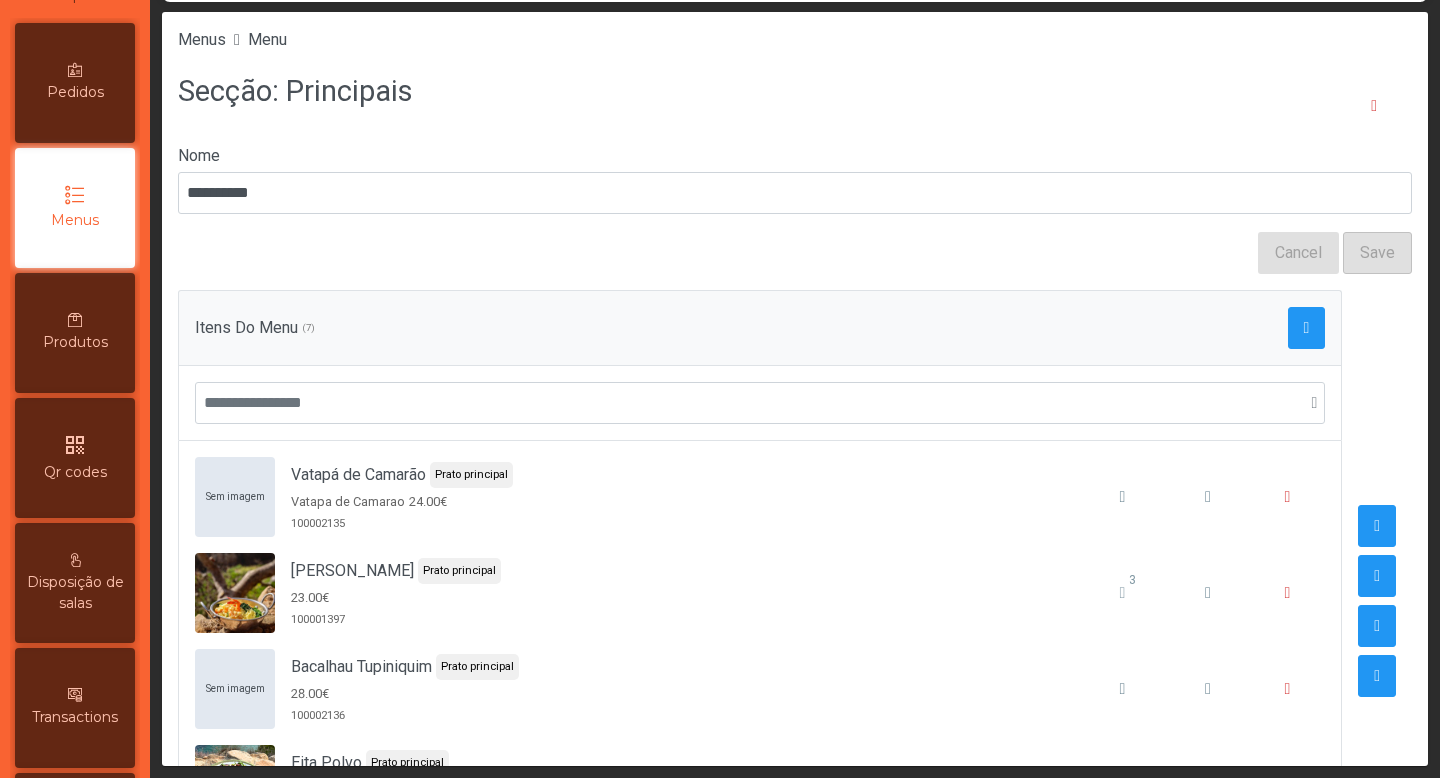 scroll, scrollTop: 544, scrollLeft: 0, axis: vertical 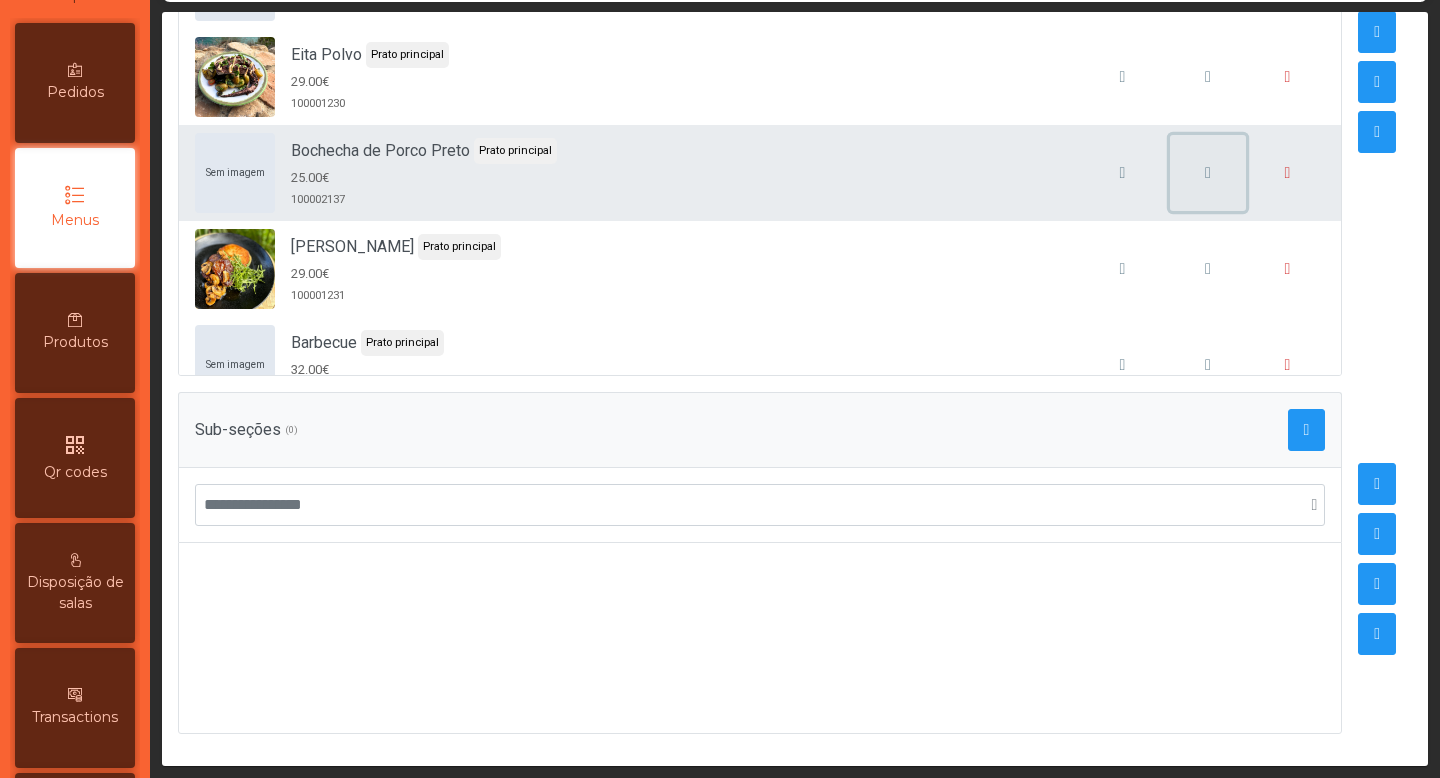 click 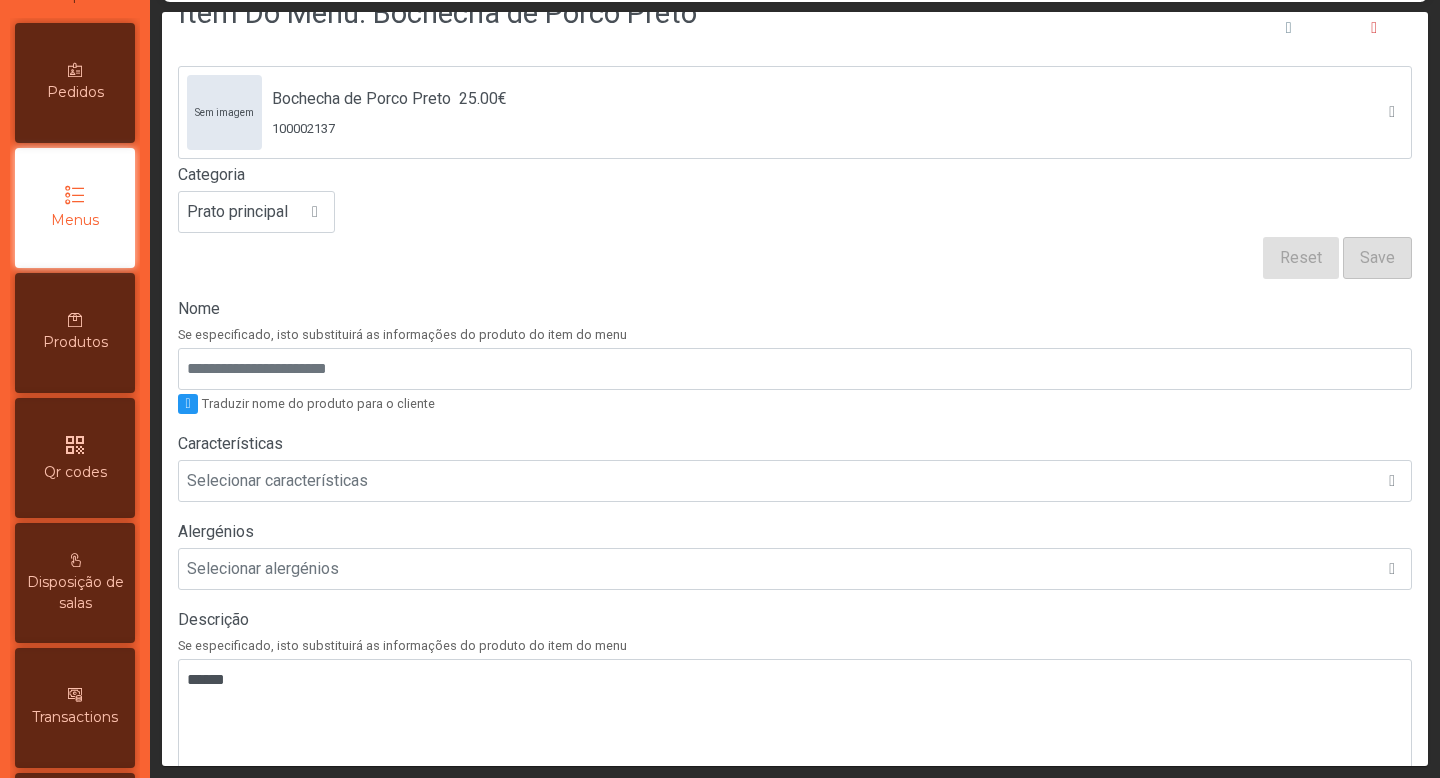 scroll, scrollTop: 208, scrollLeft: 0, axis: vertical 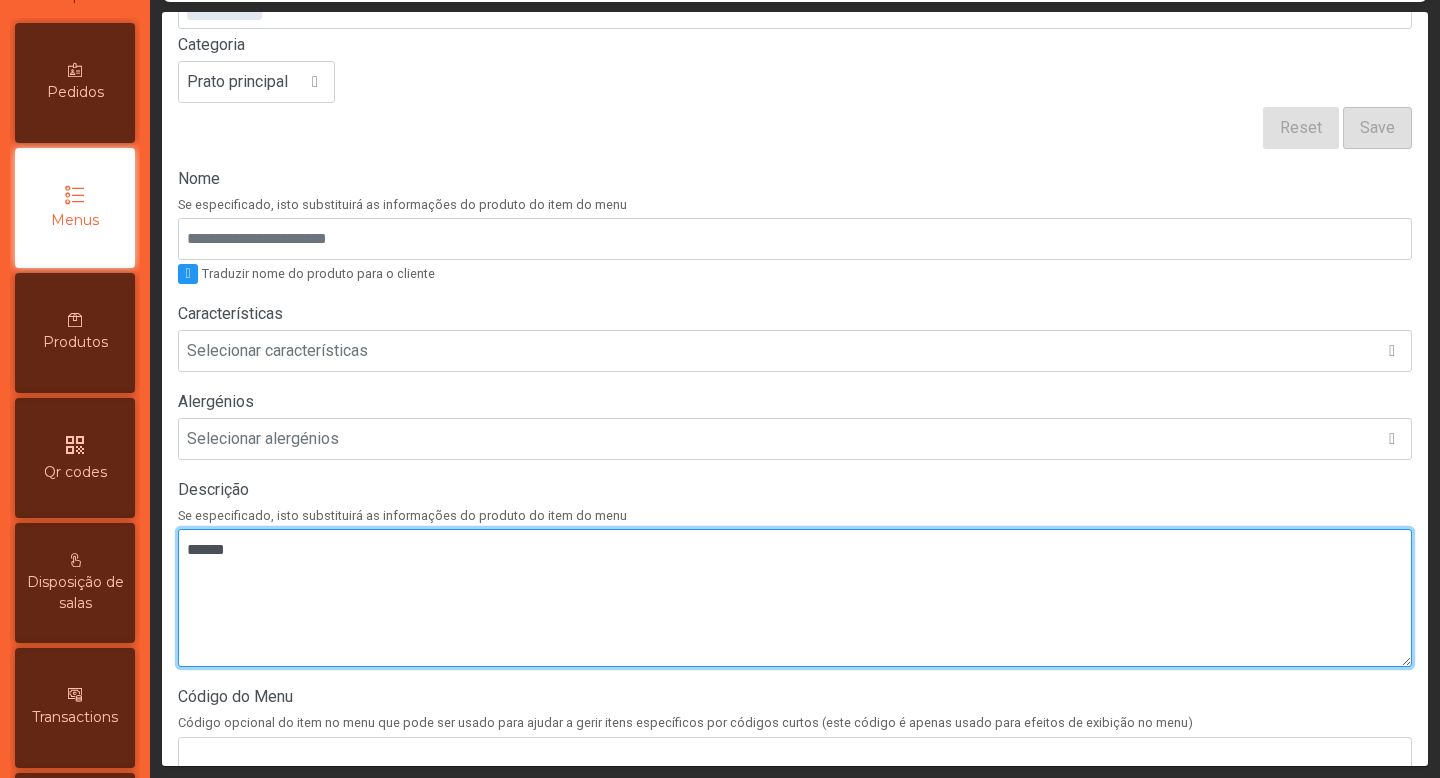 click at bounding box center (795, 598) 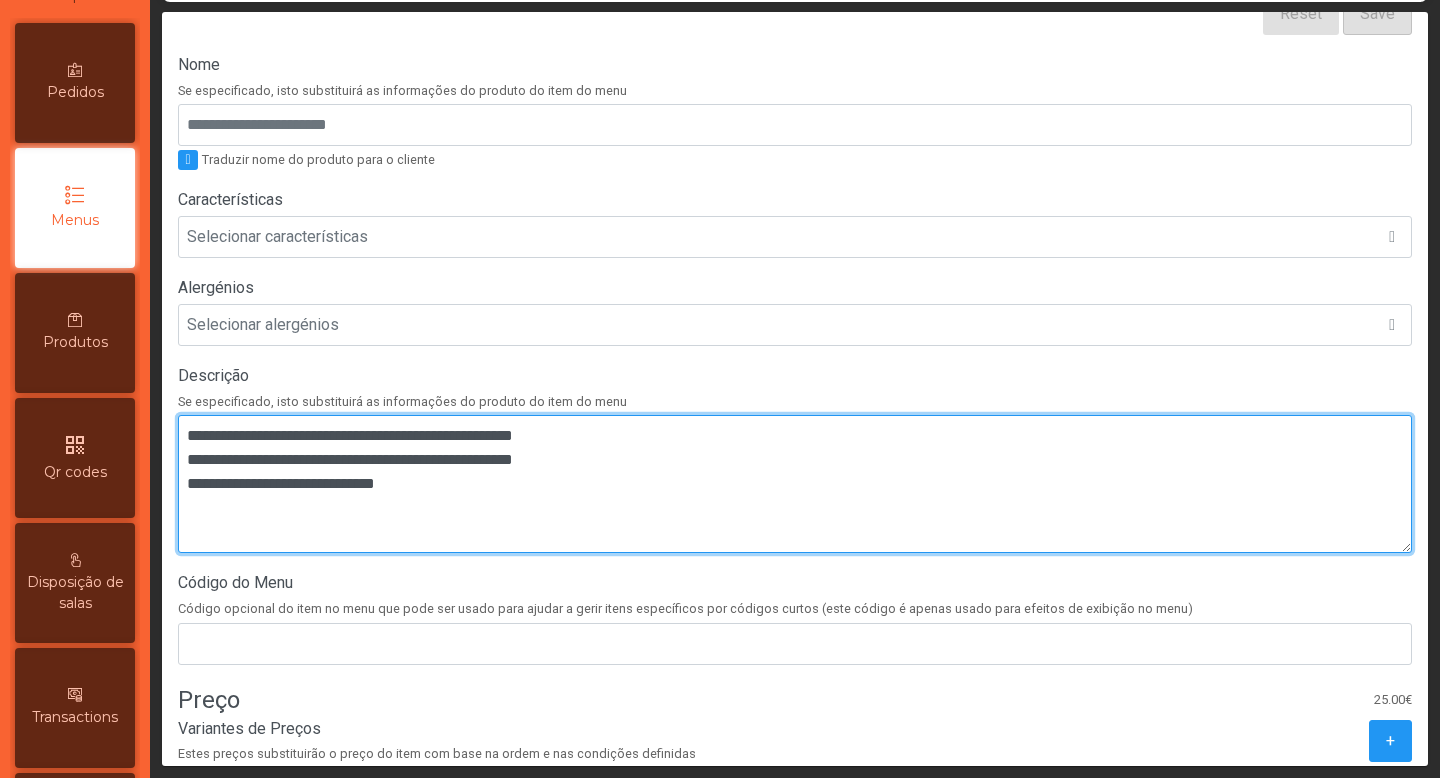 scroll, scrollTop: 364, scrollLeft: 0, axis: vertical 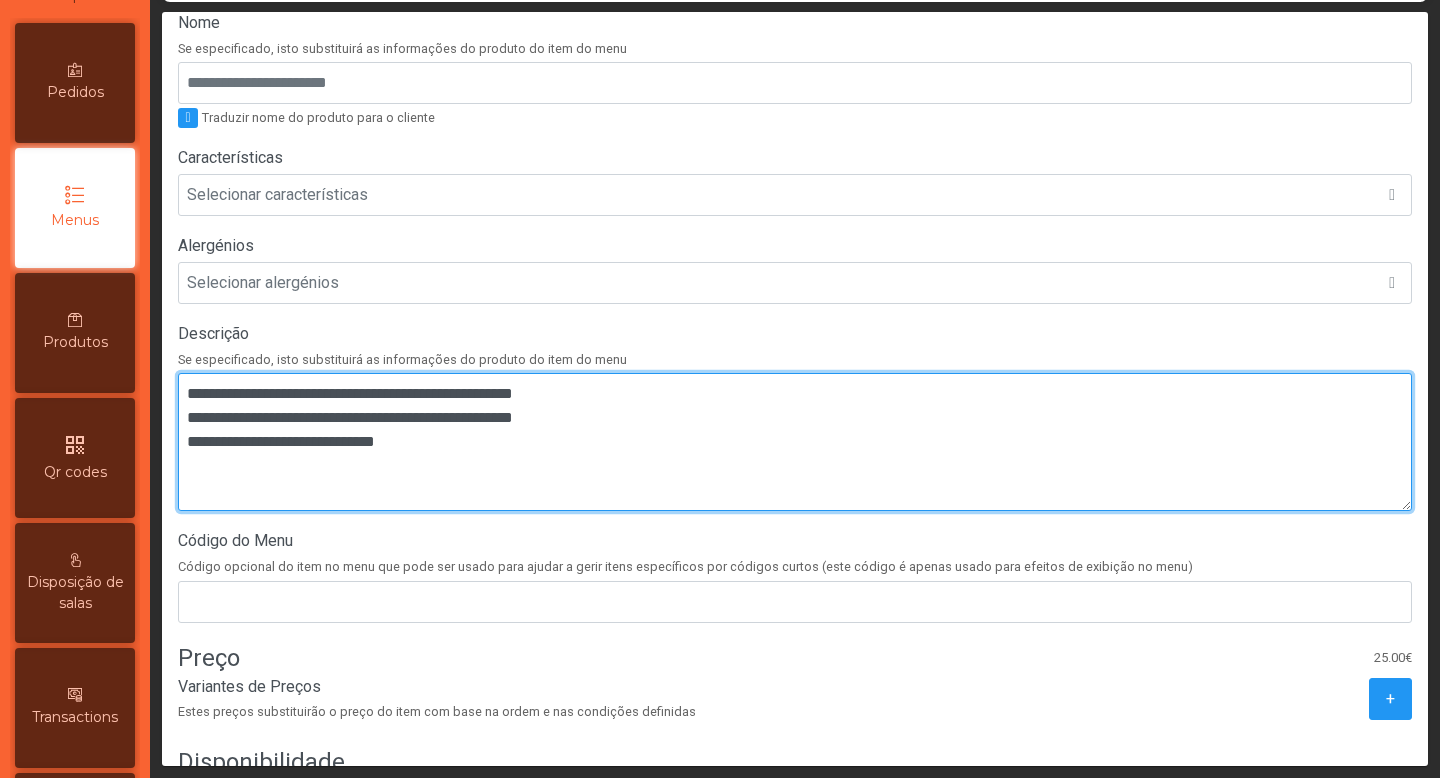 click at bounding box center (795, 442) 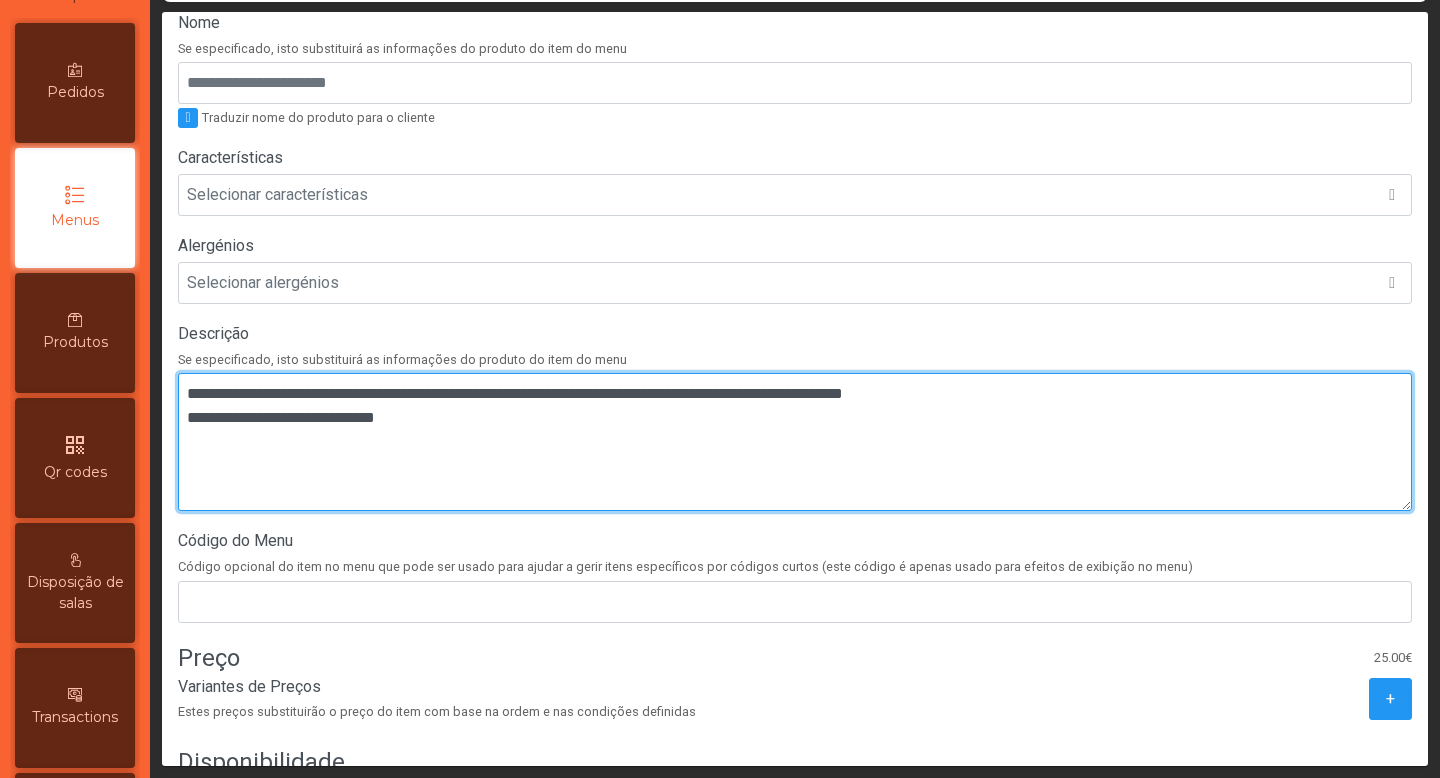 click at bounding box center [795, 442] 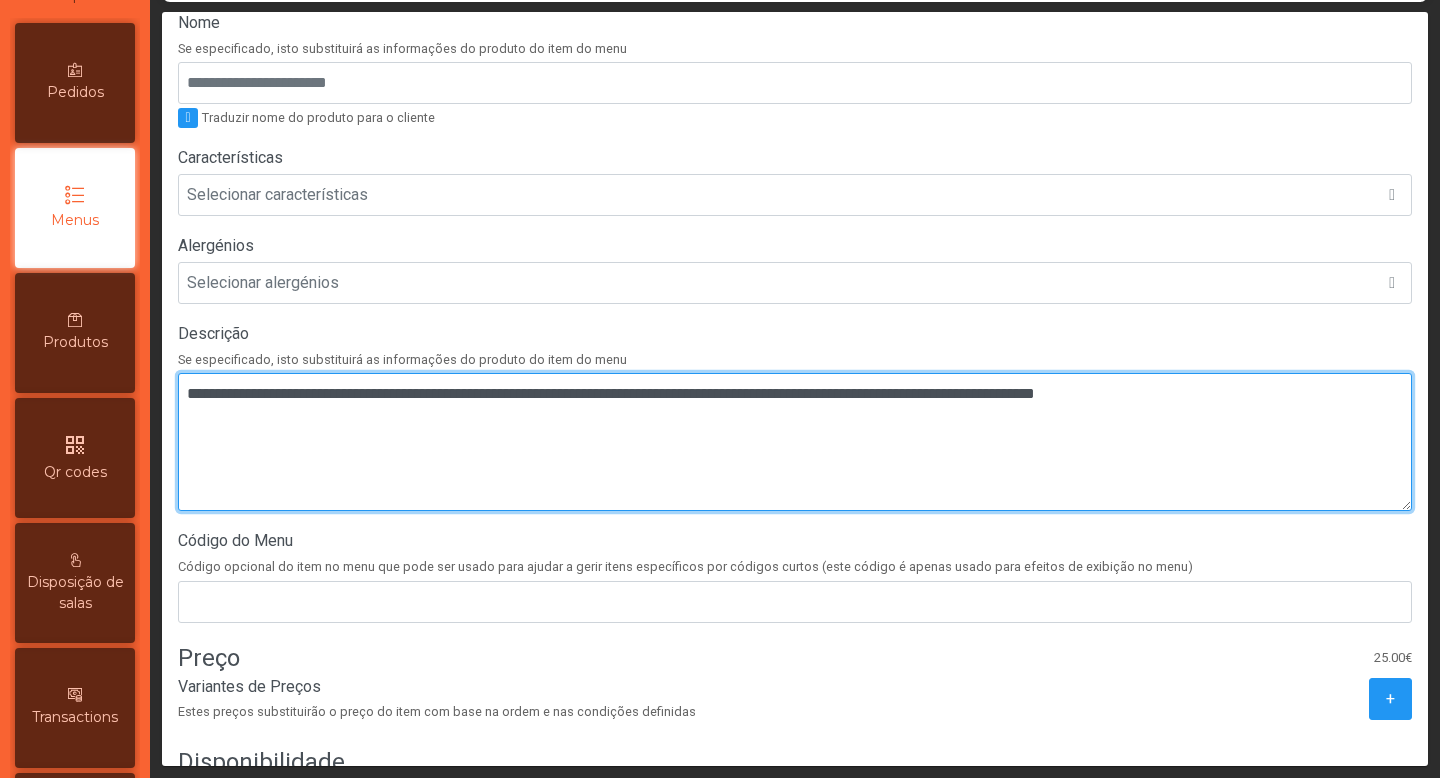scroll, scrollTop: 579, scrollLeft: 0, axis: vertical 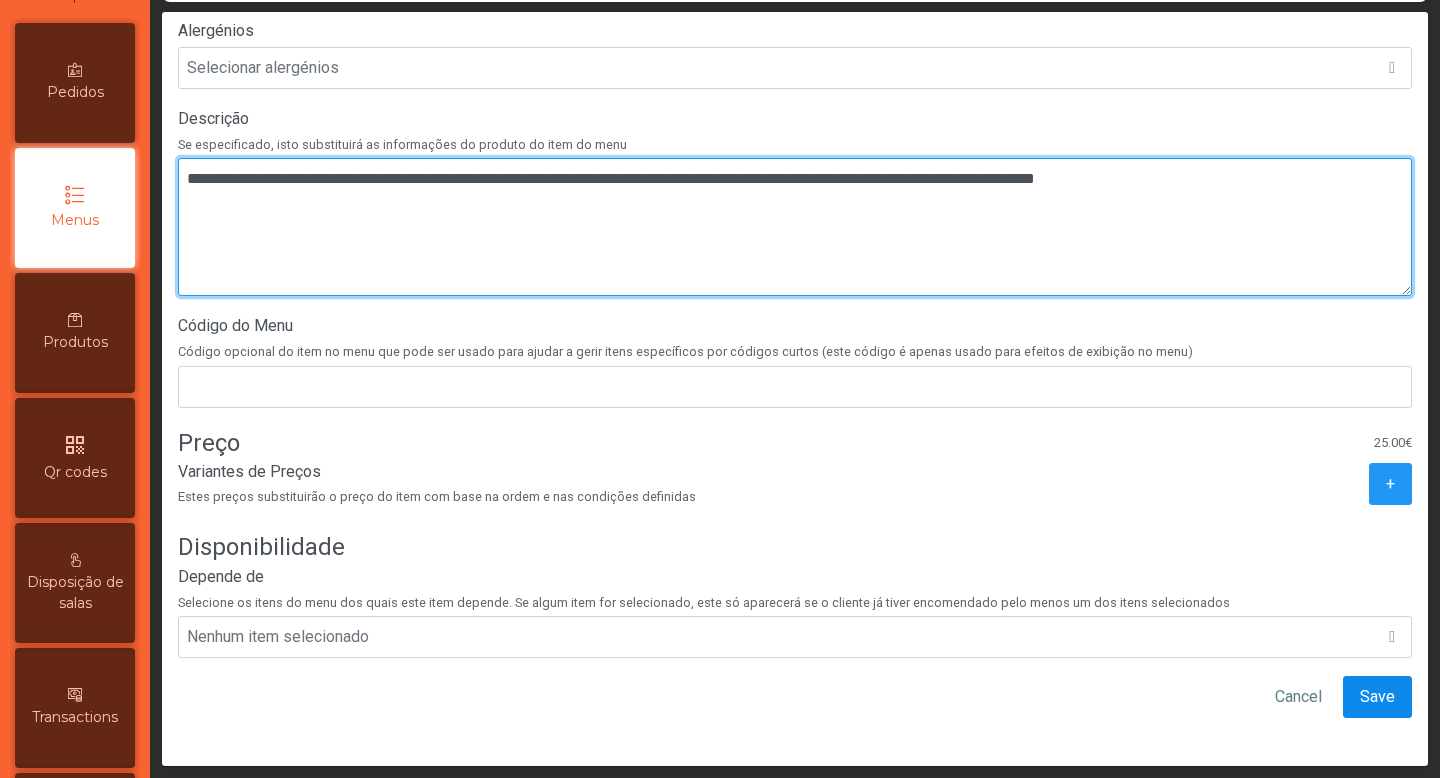 type on "**********" 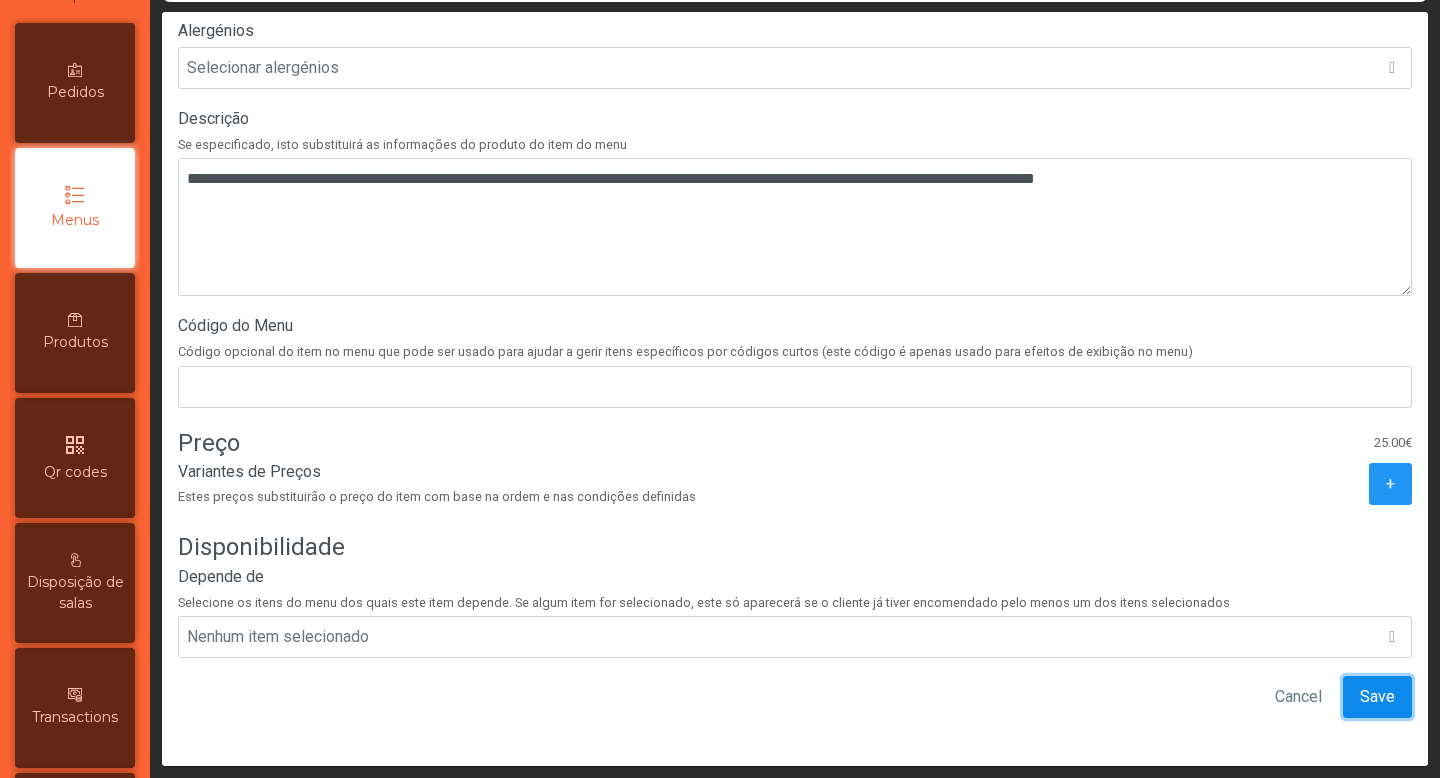 click on "Save" 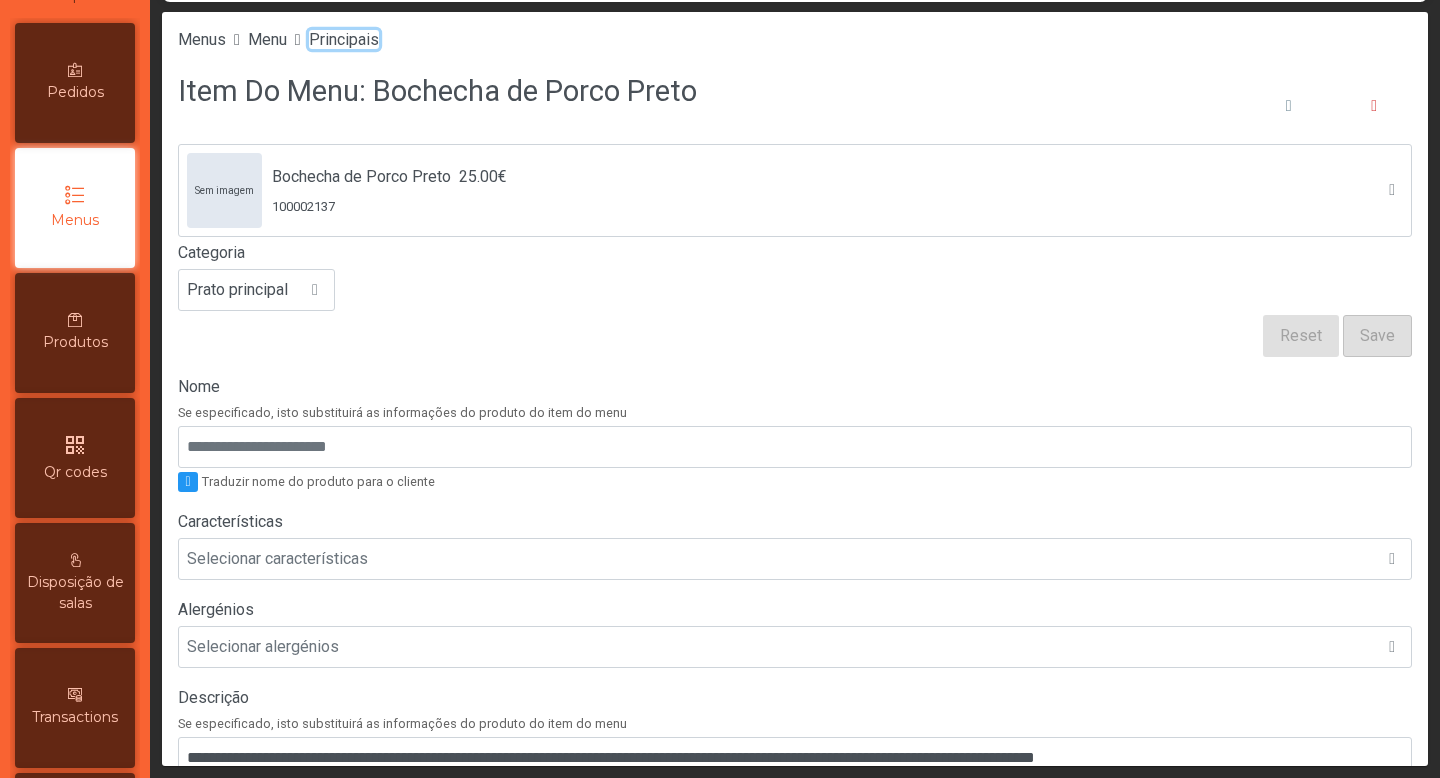 click on "Principais" 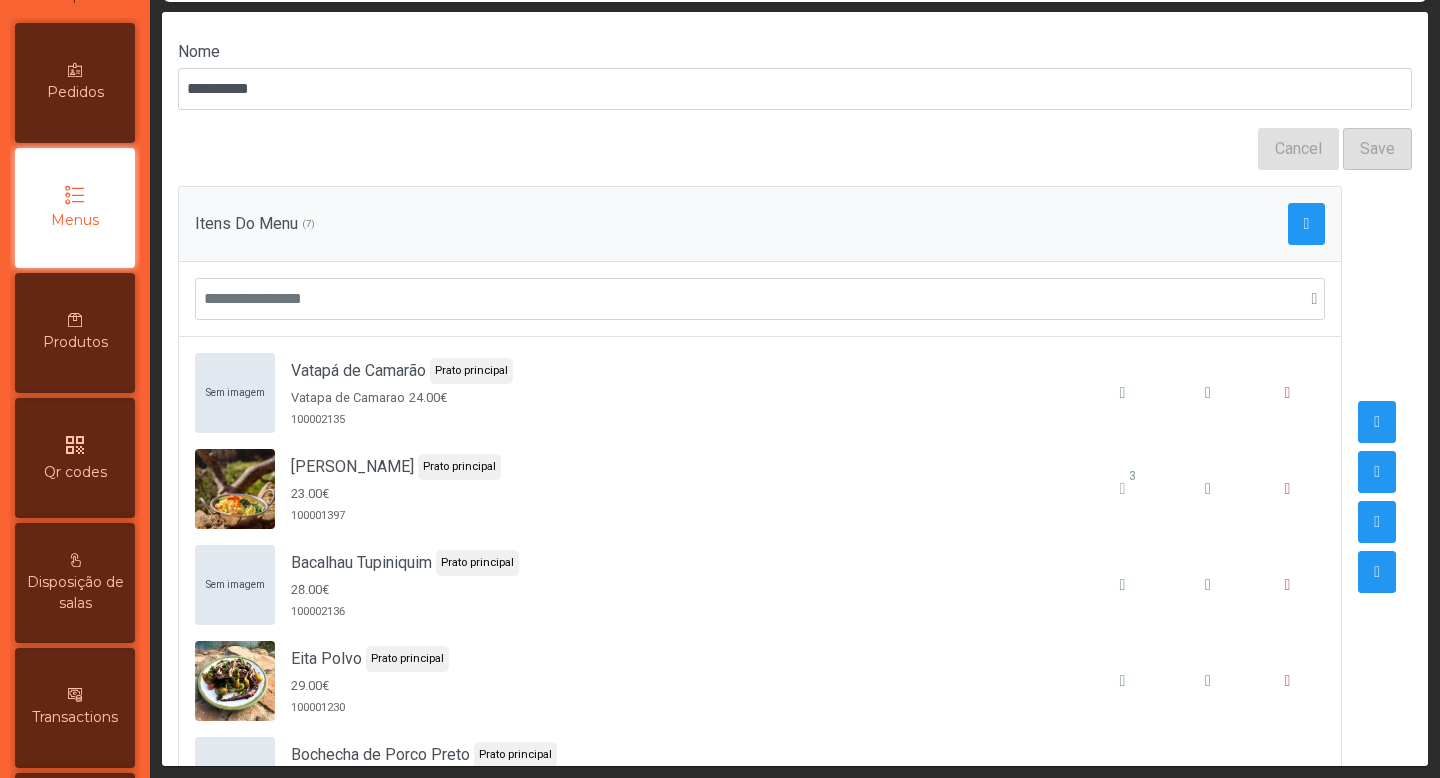 scroll, scrollTop: 151, scrollLeft: 0, axis: vertical 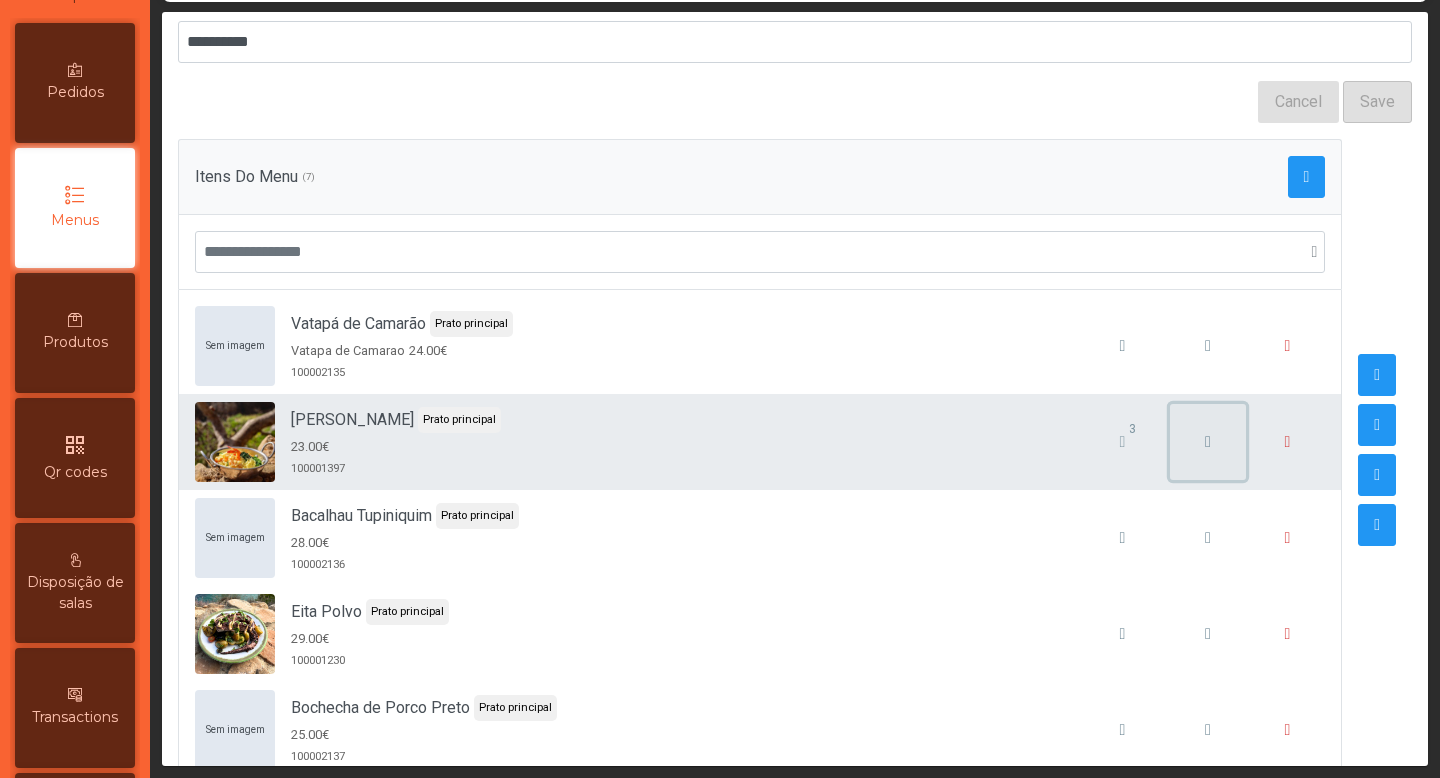 click 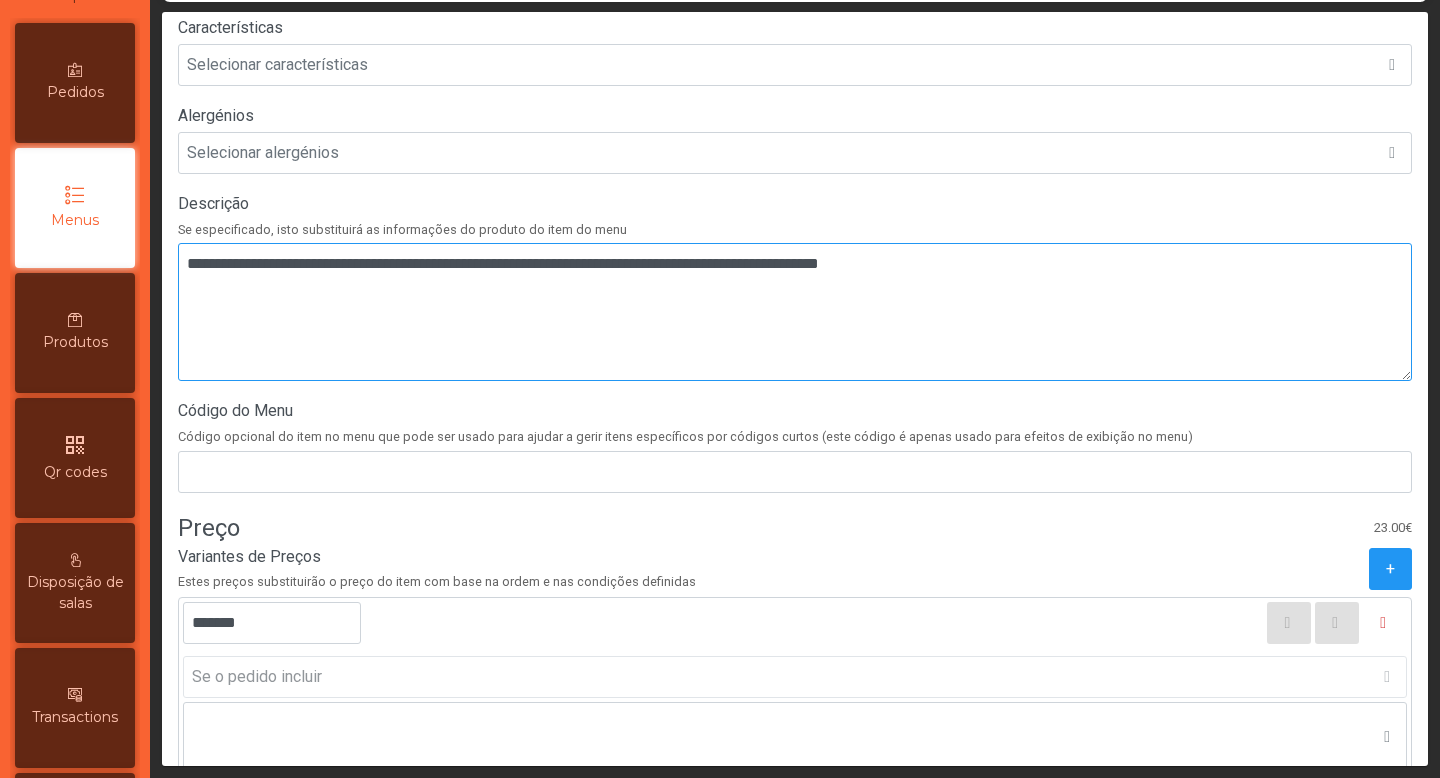 scroll, scrollTop: 0, scrollLeft: 0, axis: both 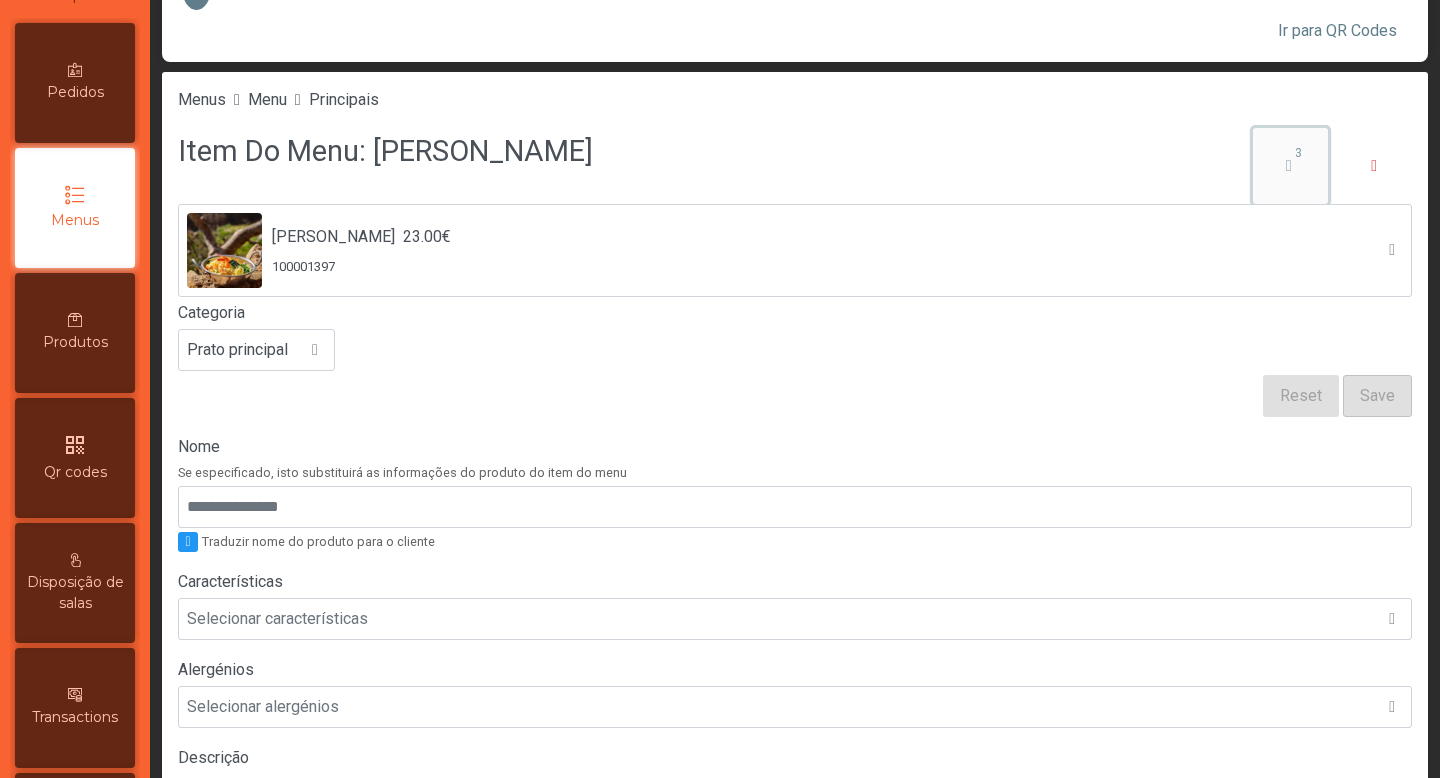 click 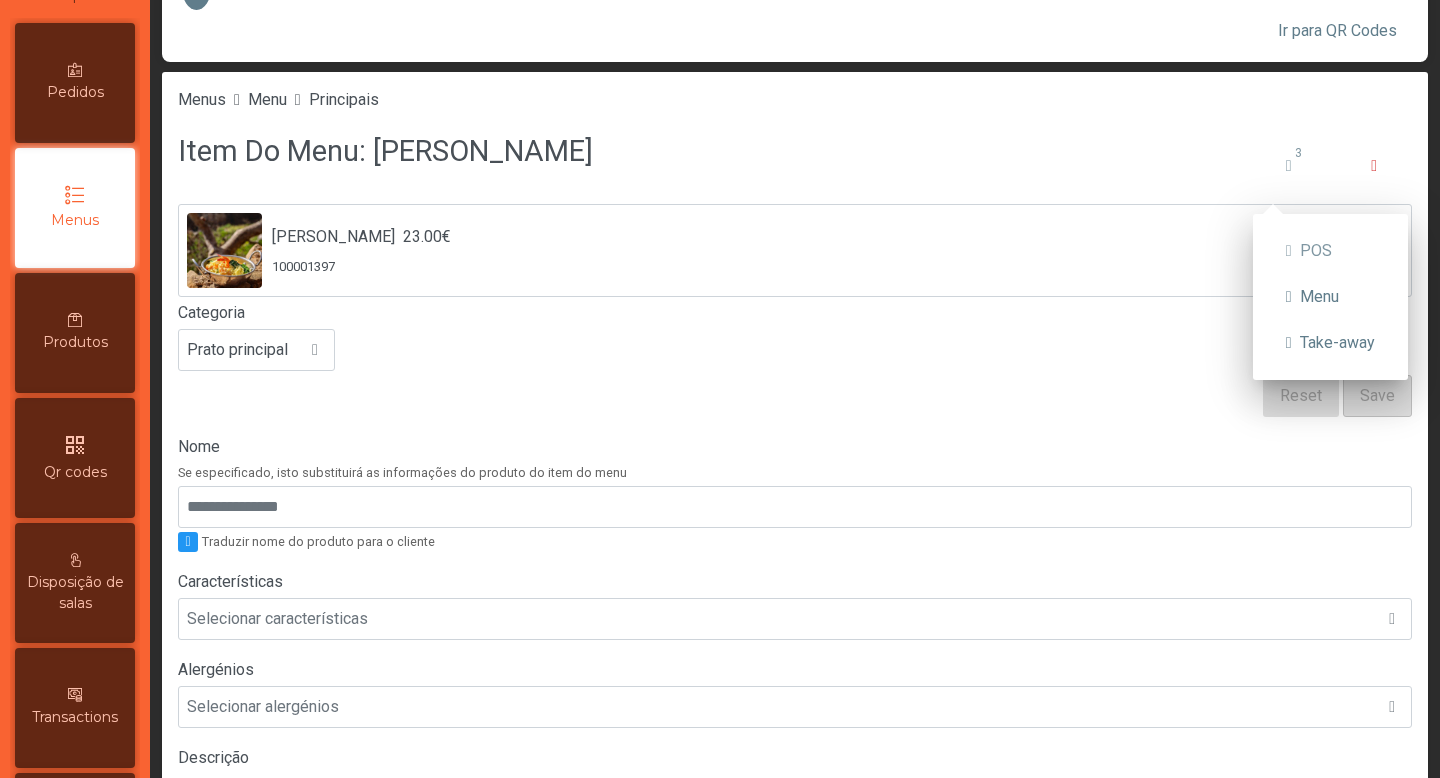 click on "Item Do Menu: Arroz Marajoara  3" 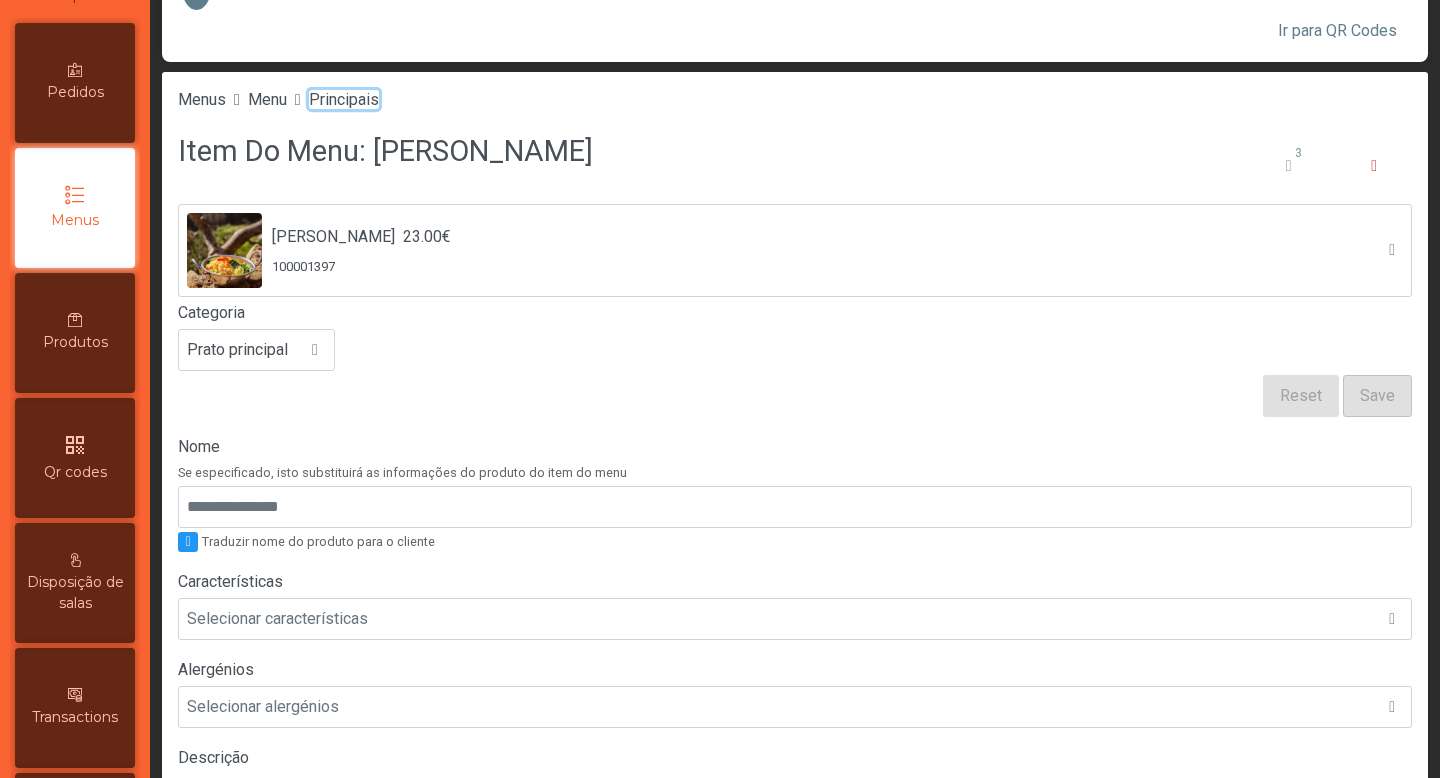 click on "Principais" 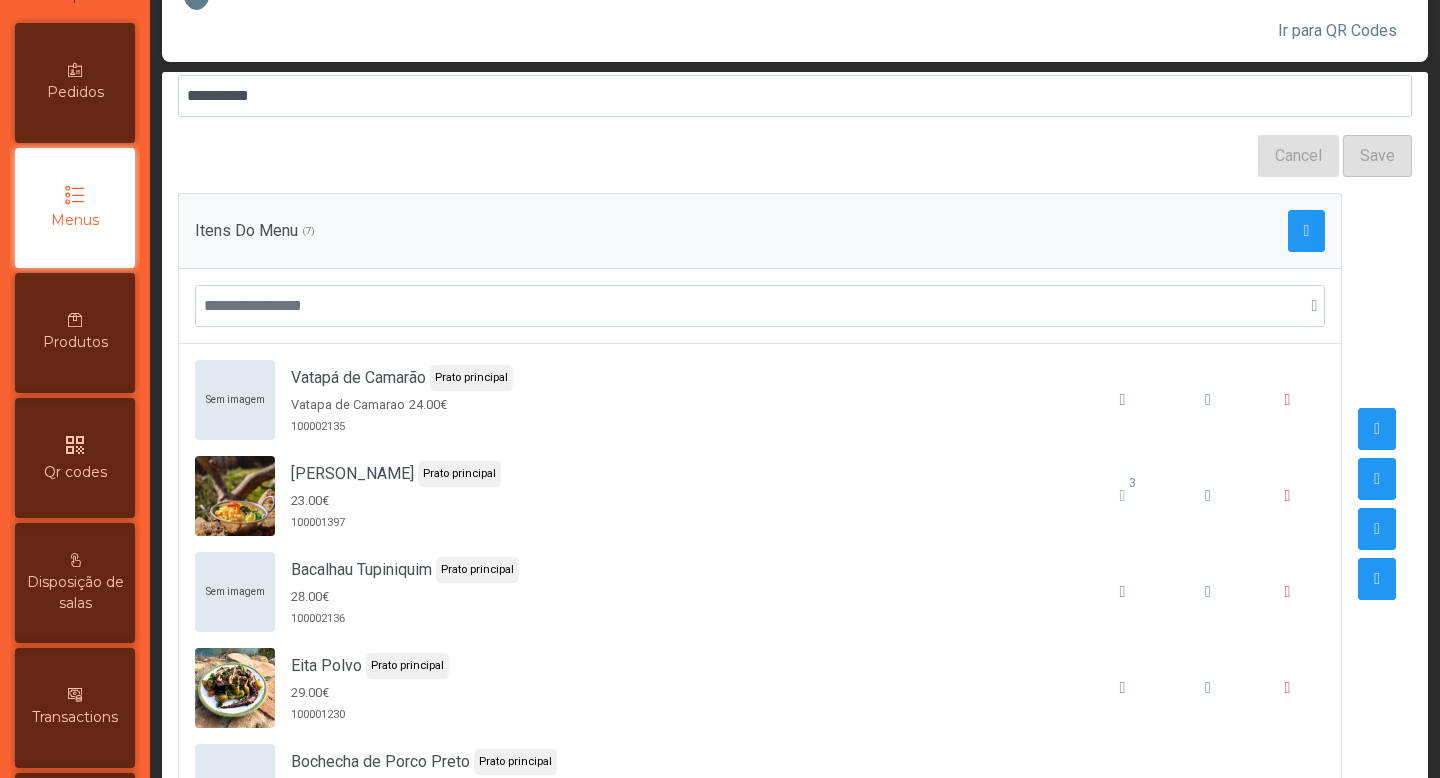 scroll, scrollTop: 173, scrollLeft: 0, axis: vertical 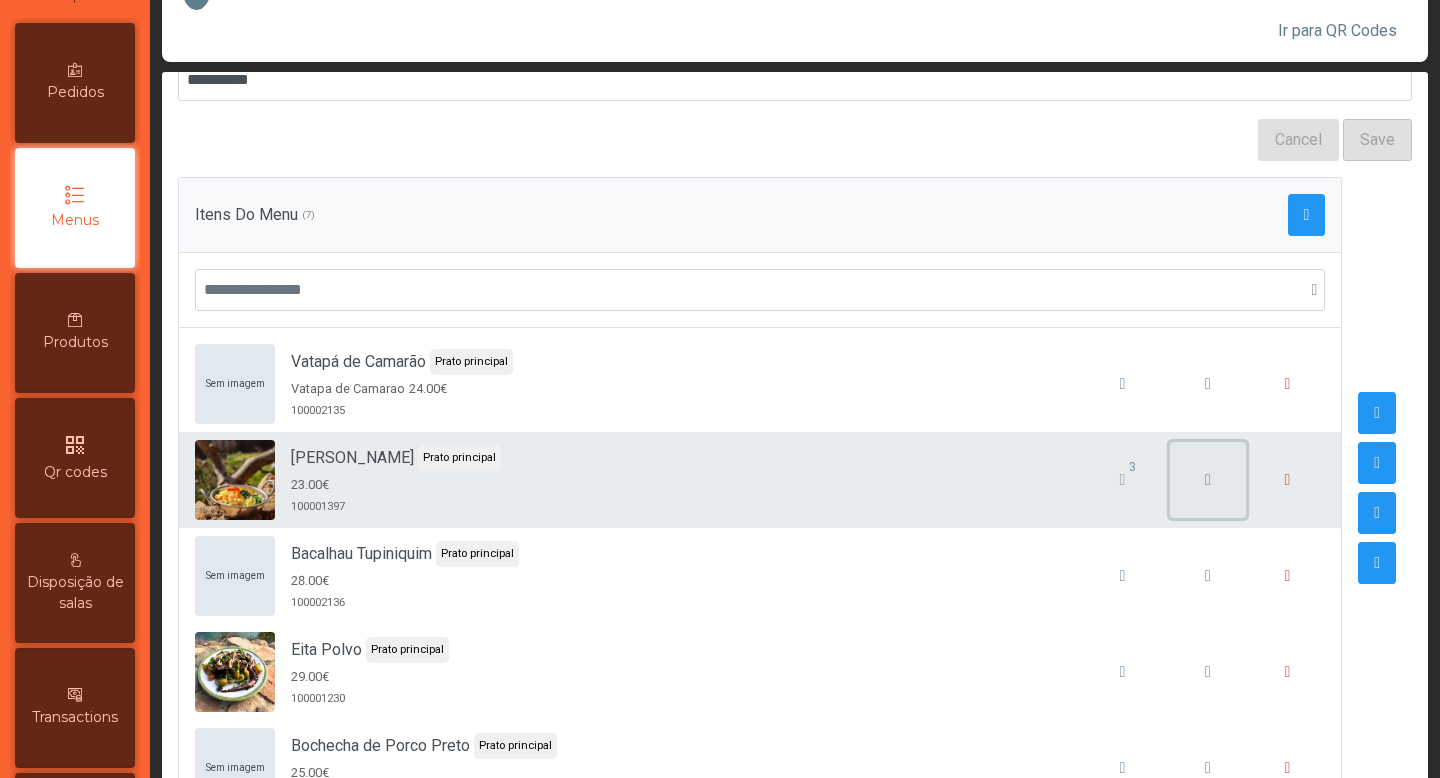 click 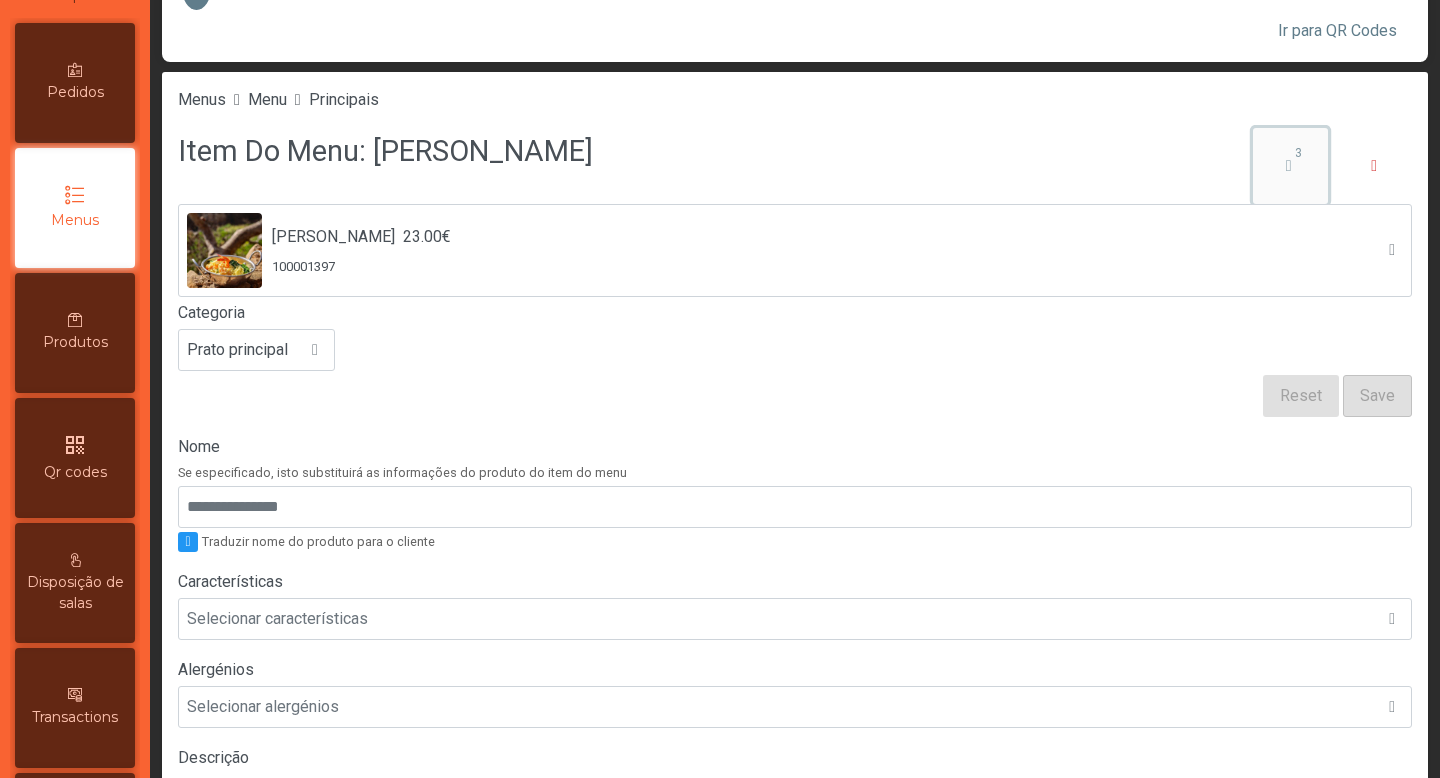 click 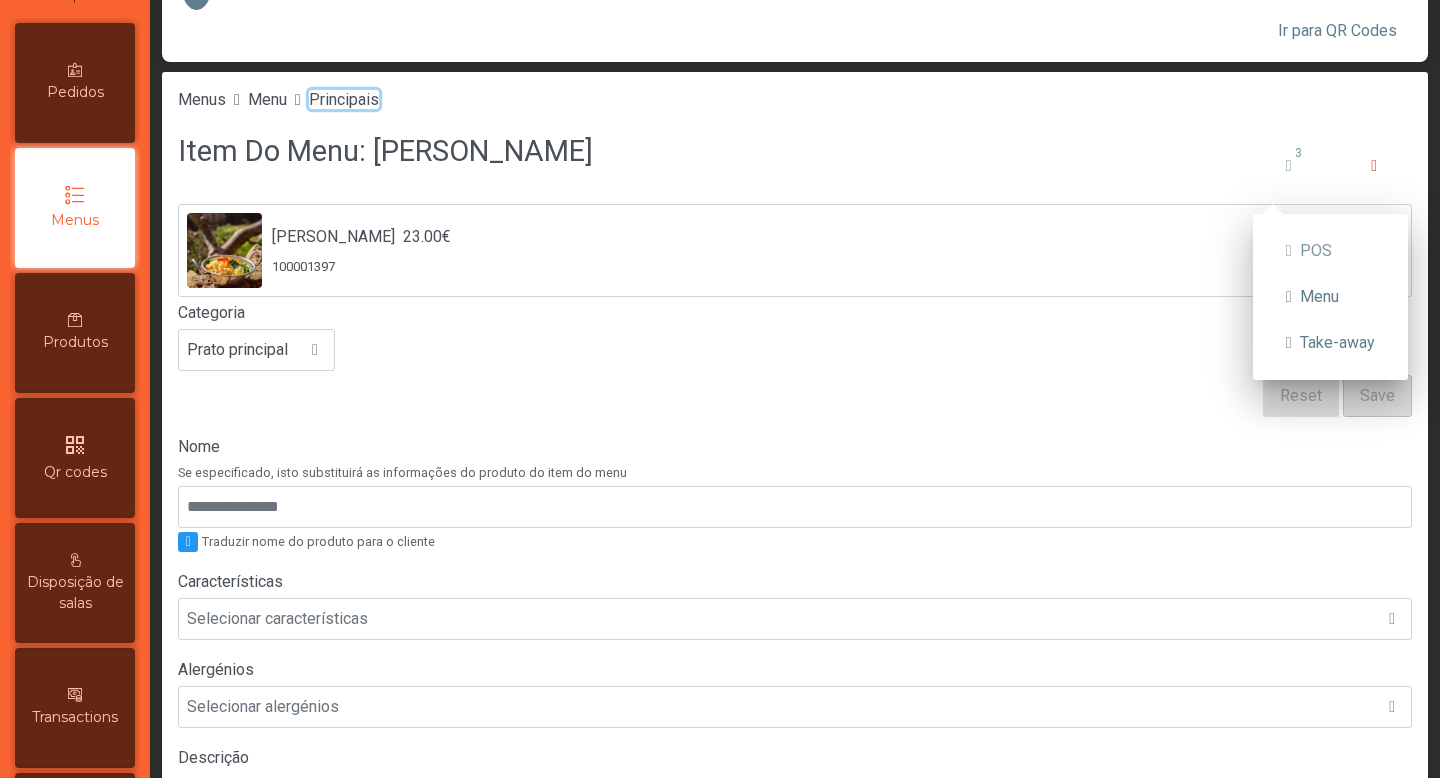 click on "Principais" 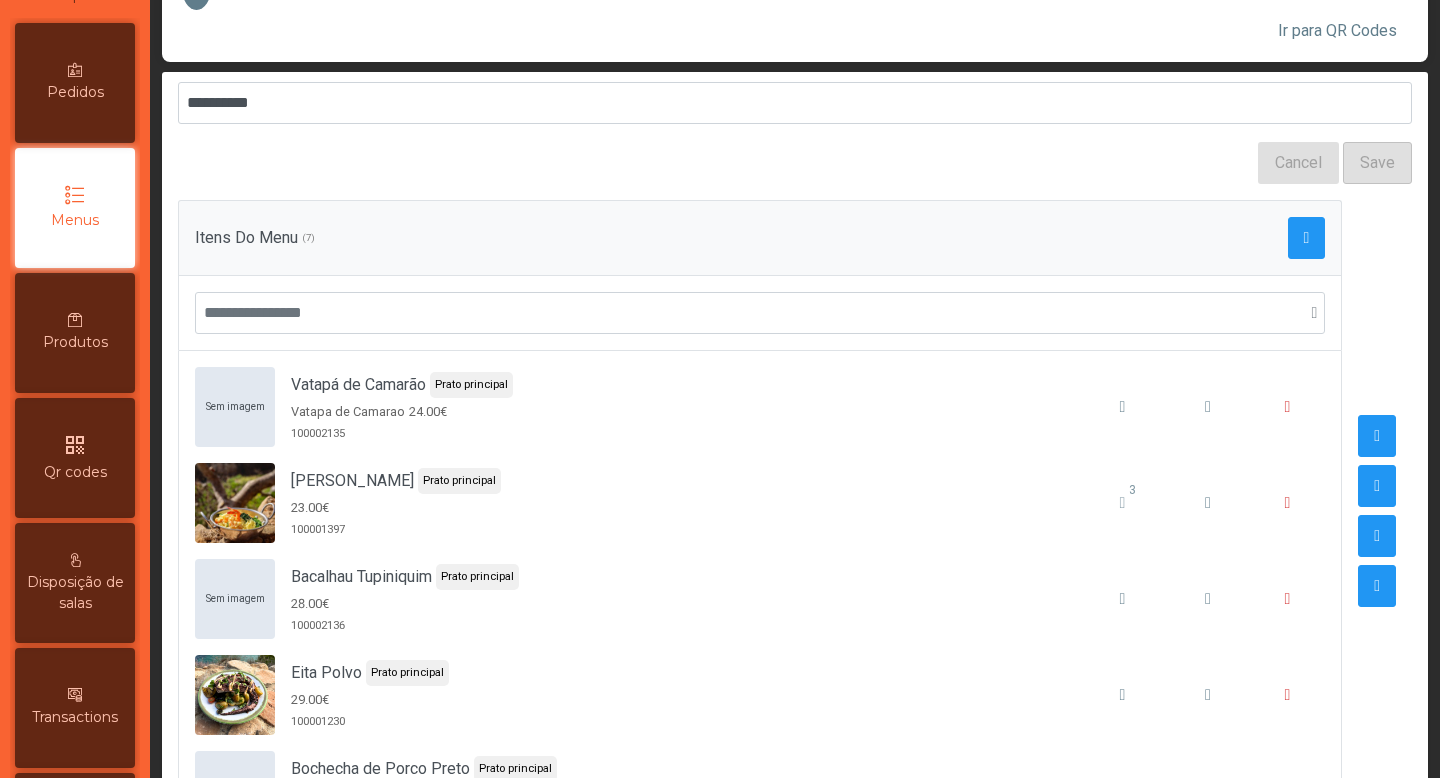 scroll, scrollTop: 153, scrollLeft: 0, axis: vertical 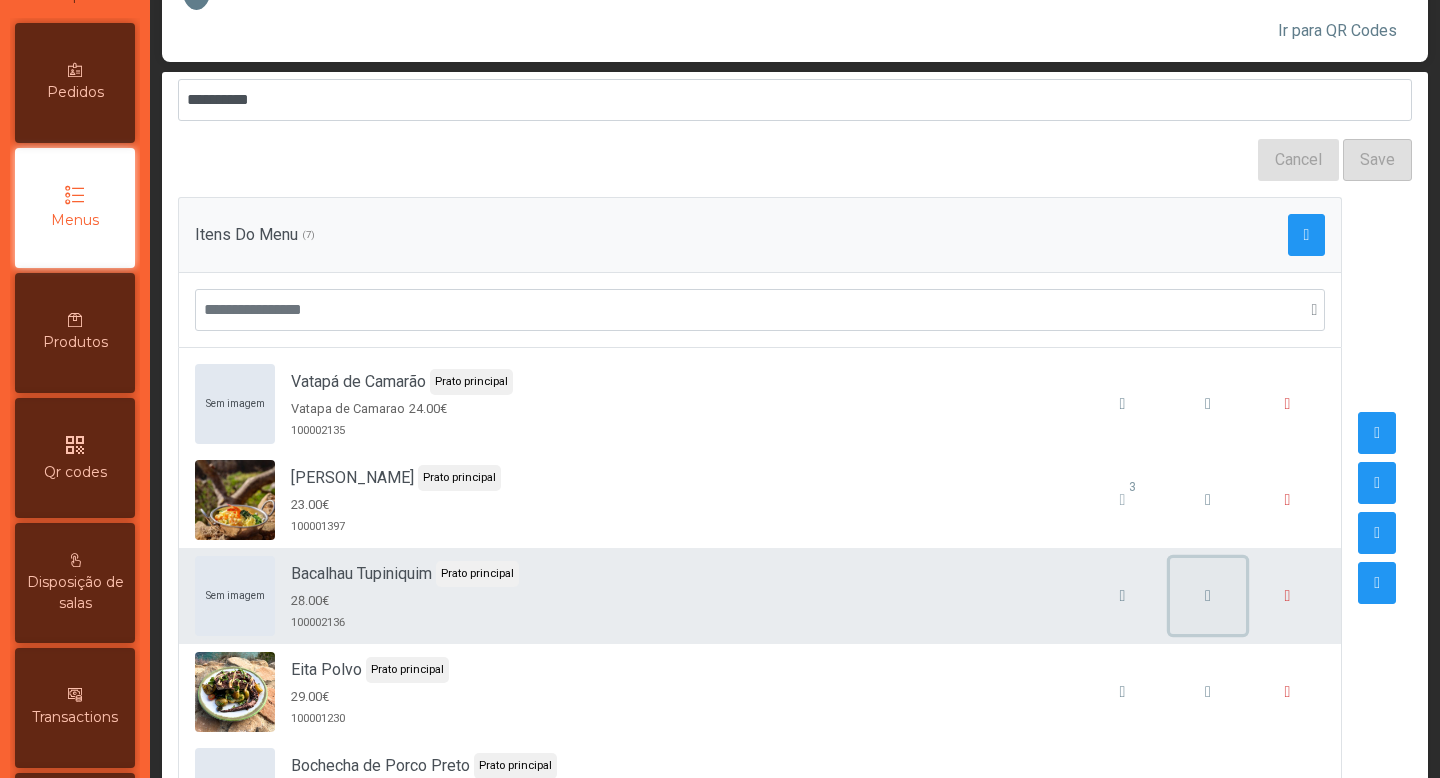 click 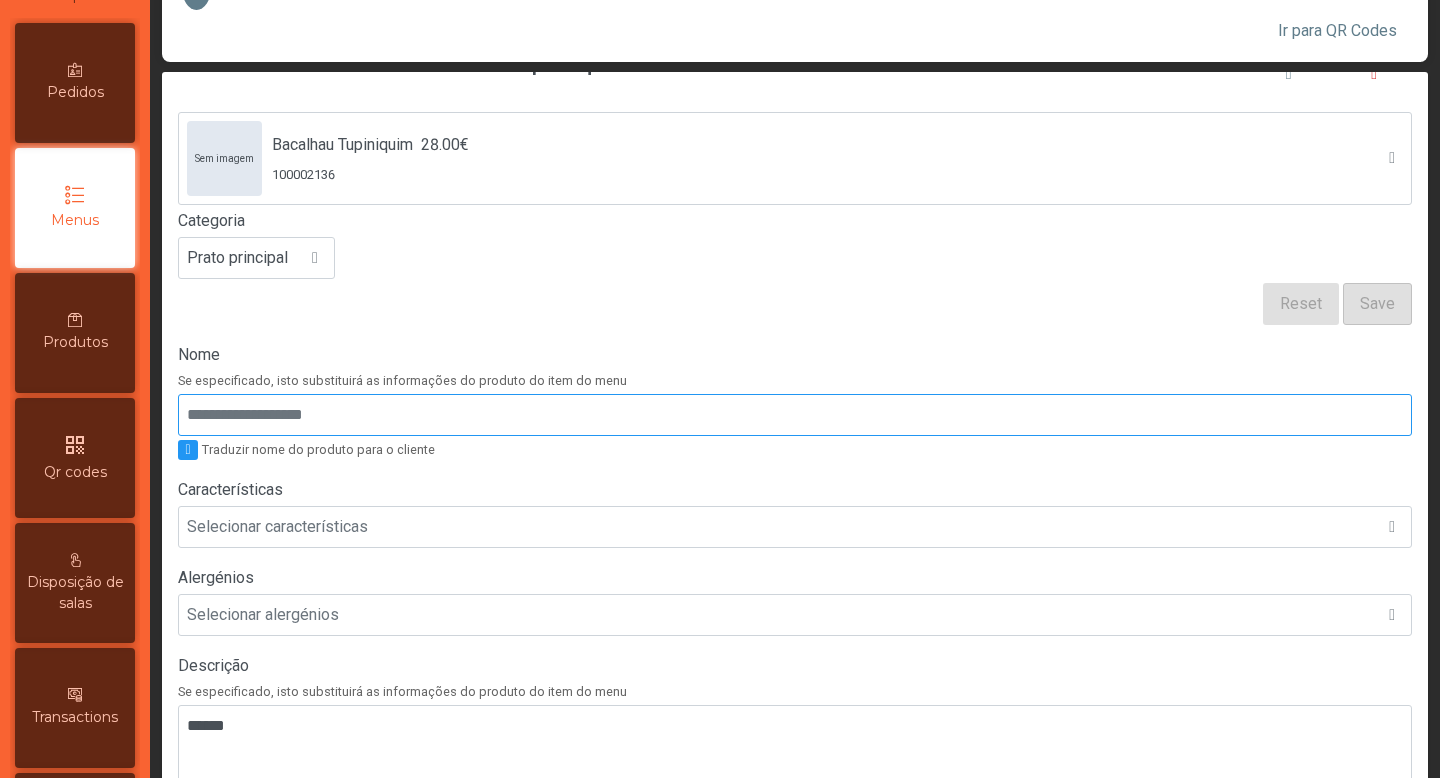 scroll, scrollTop: 202, scrollLeft: 0, axis: vertical 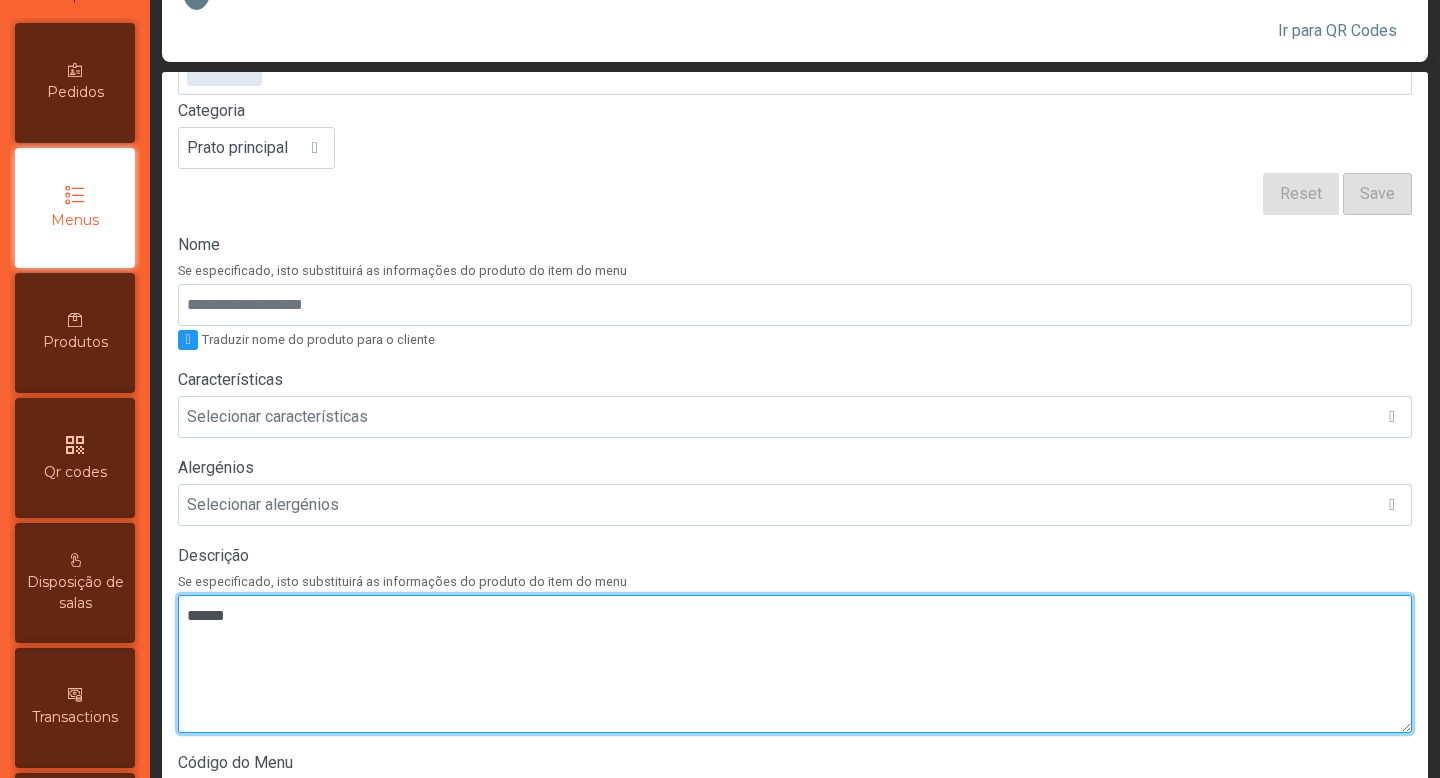 click at bounding box center [795, 664] 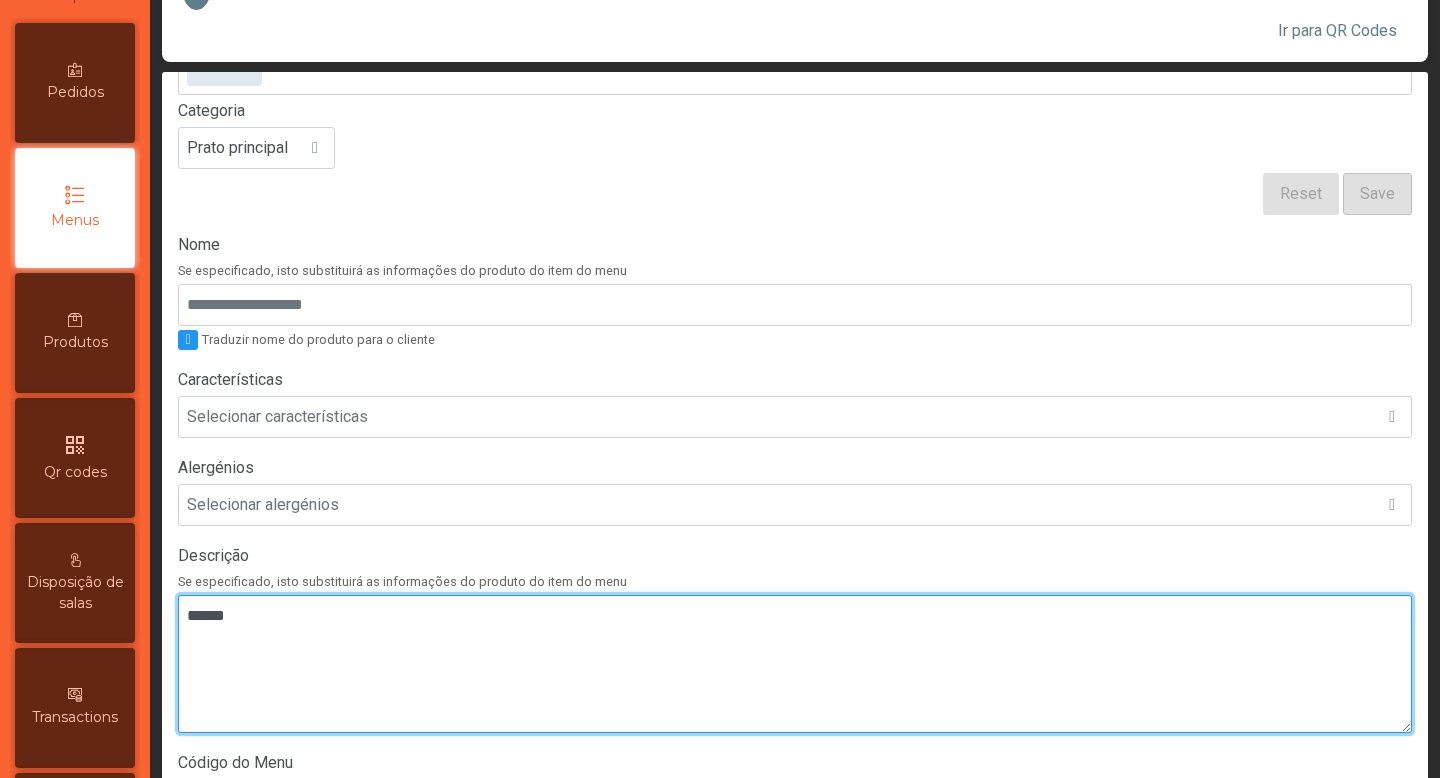 paste on "**********" 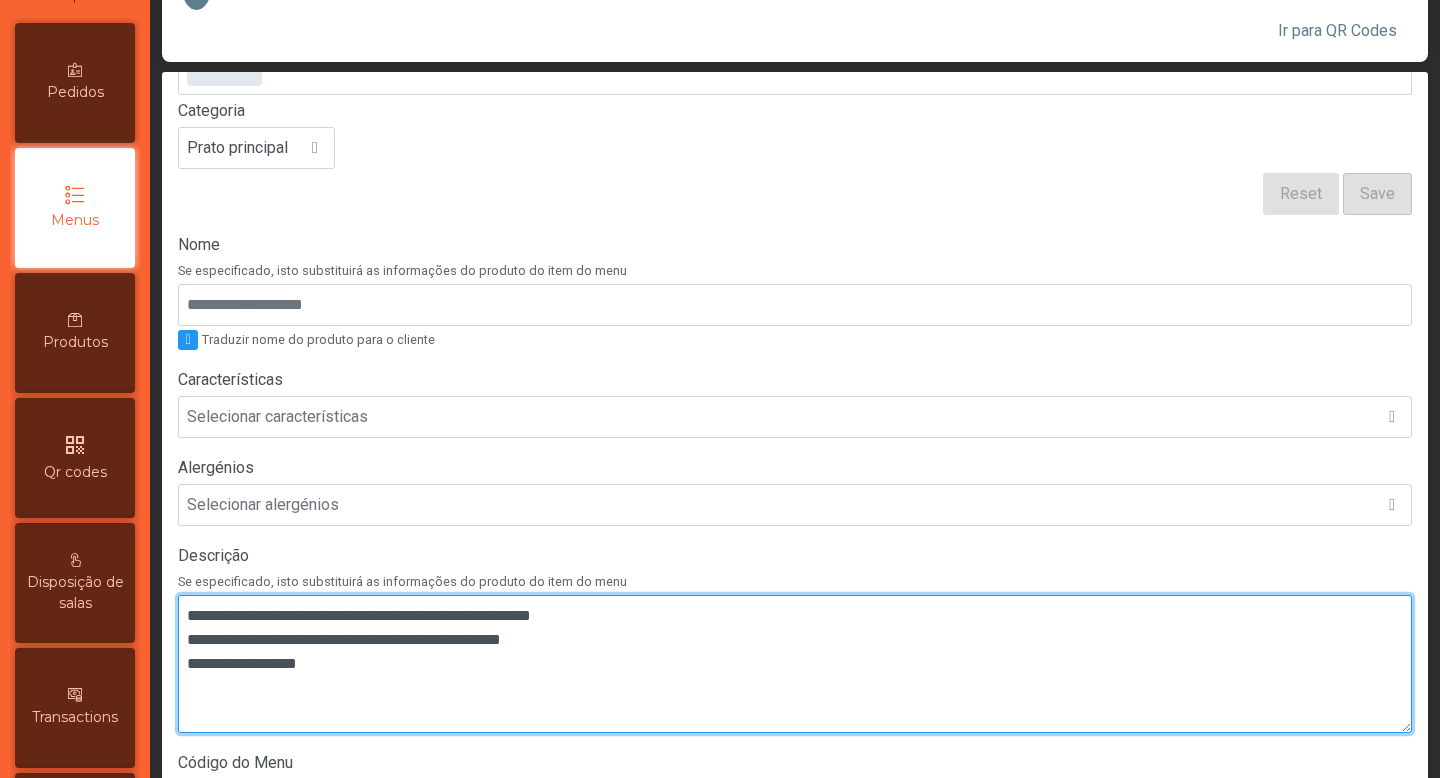 click at bounding box center [795, 664] 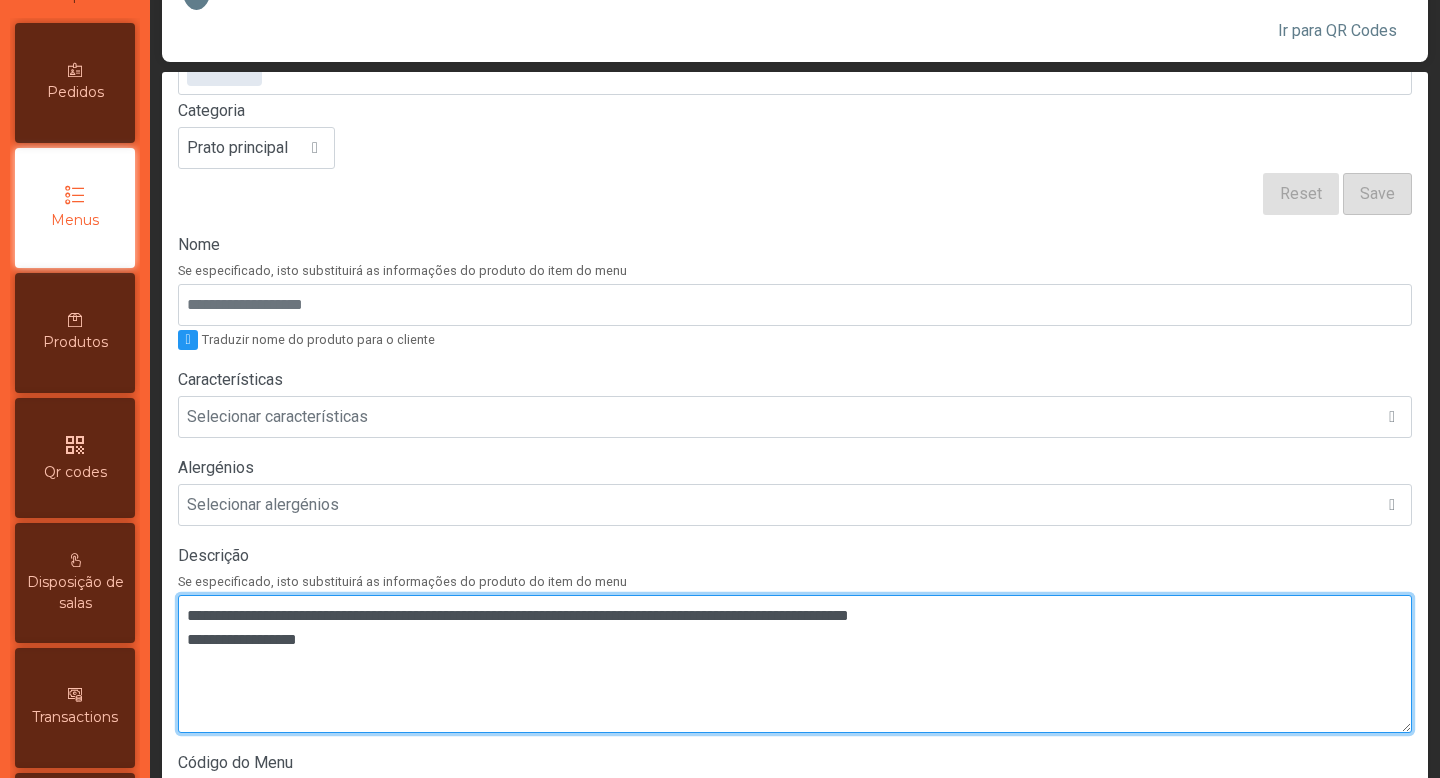 click at bounding box center [795, 664] 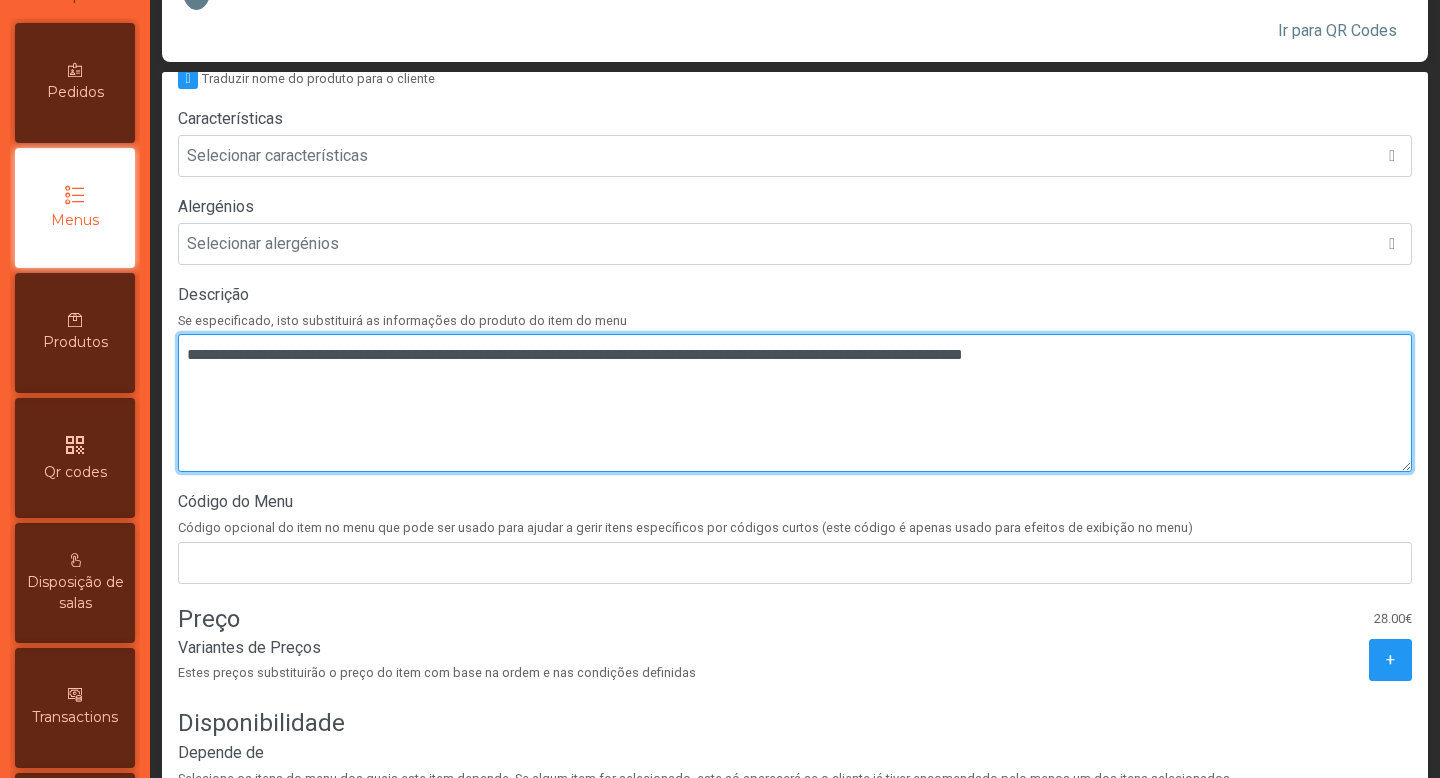 scroll, scrollTop: 459, scrollLeft: 0, axis: vertical 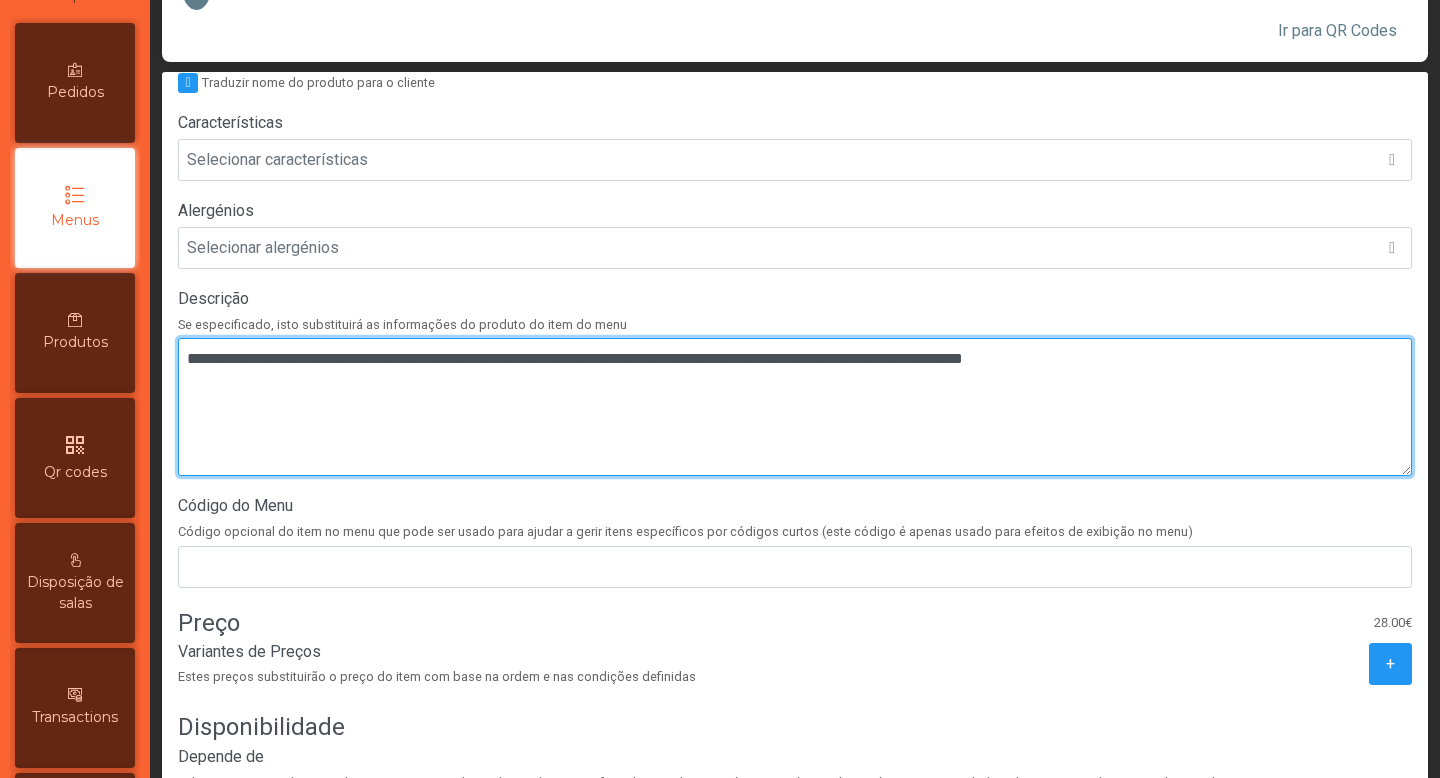 click at bounding box center [795, 407] 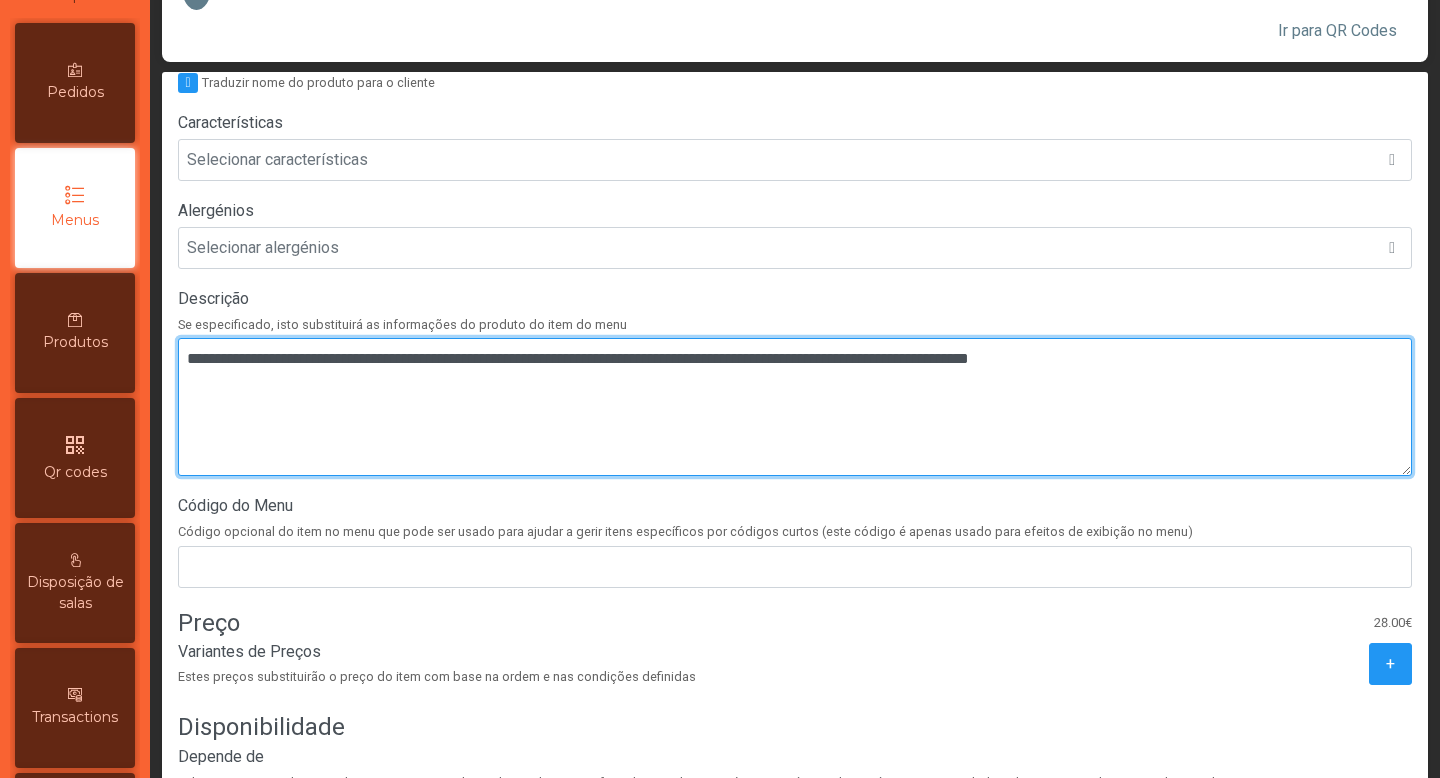 scroll, scrollTop: 579, scrollLeft: 0, axis: vertical 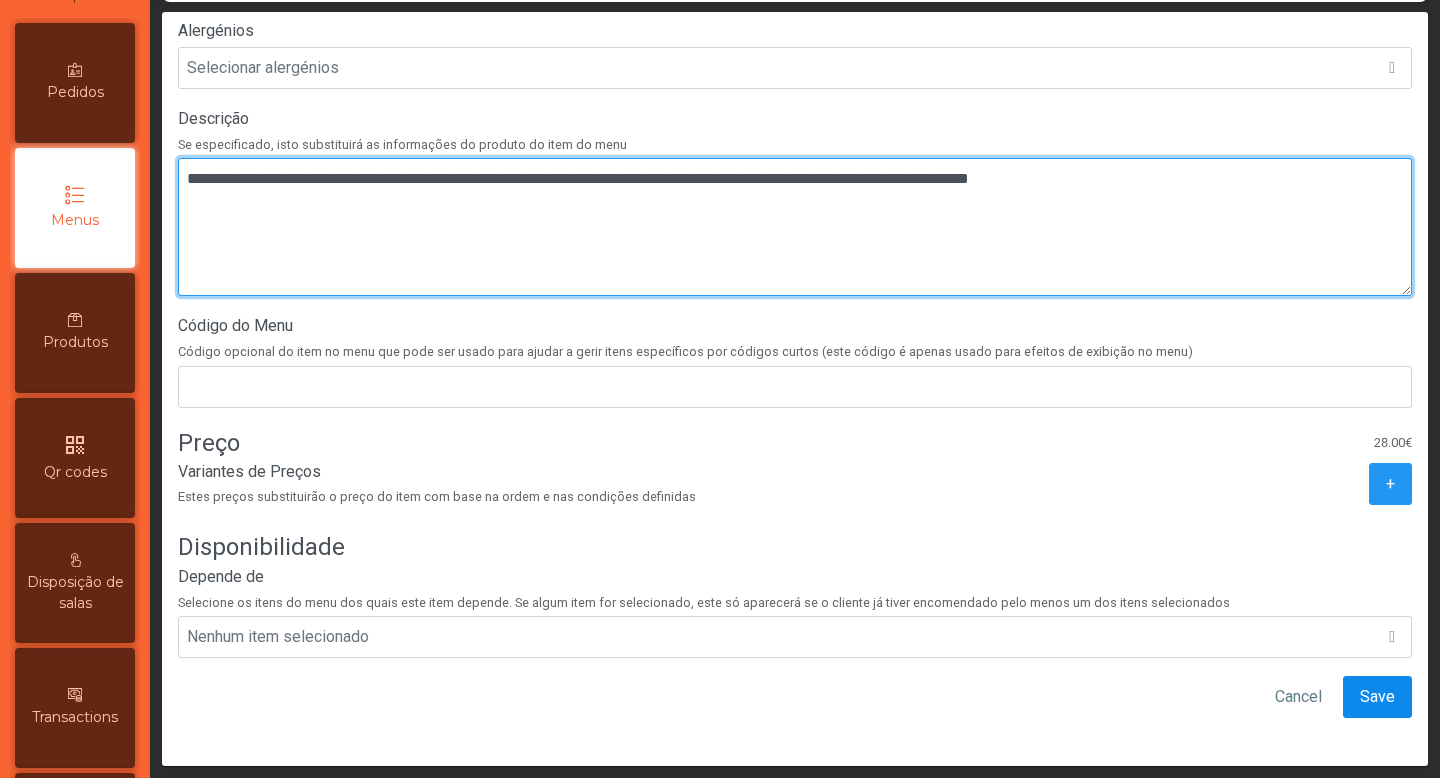 type on "**********" 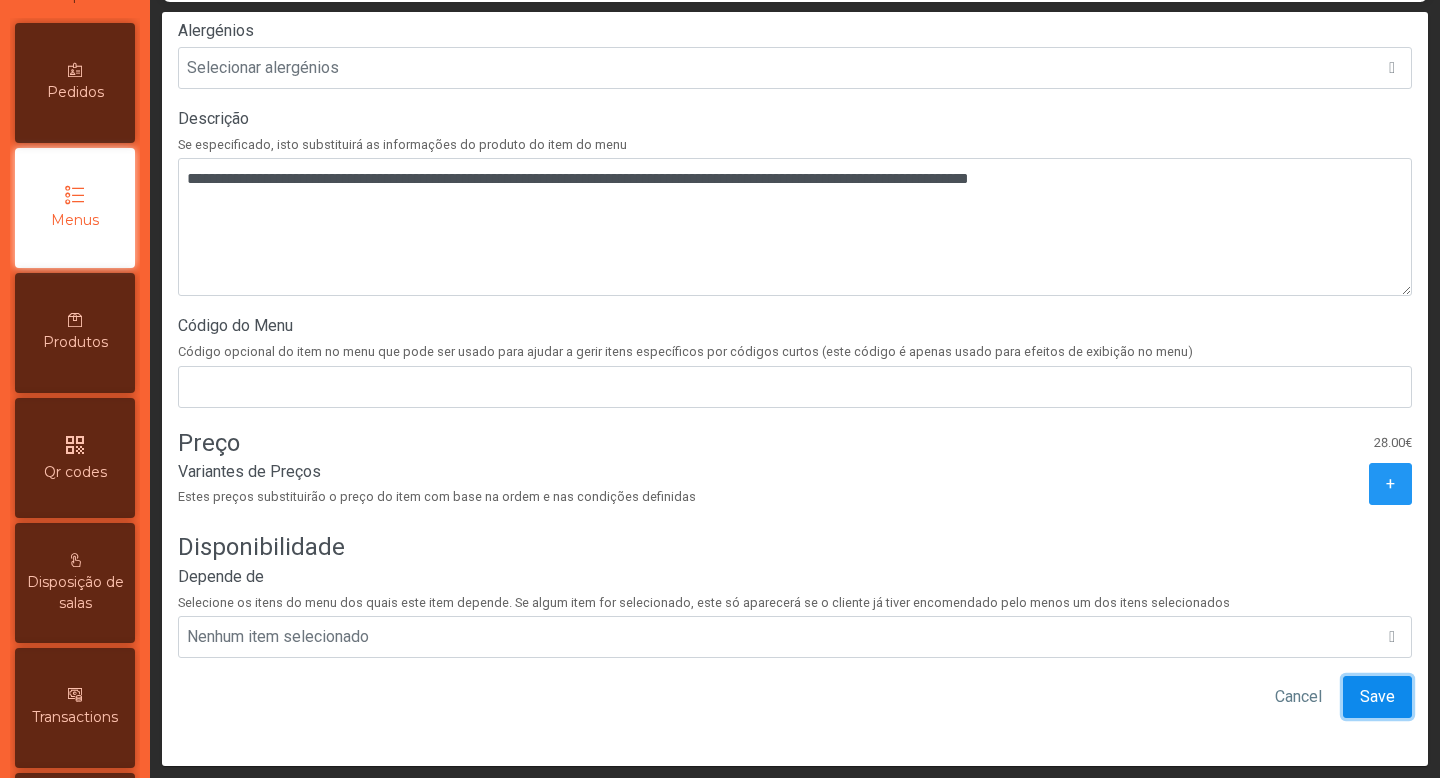 click on "Save" 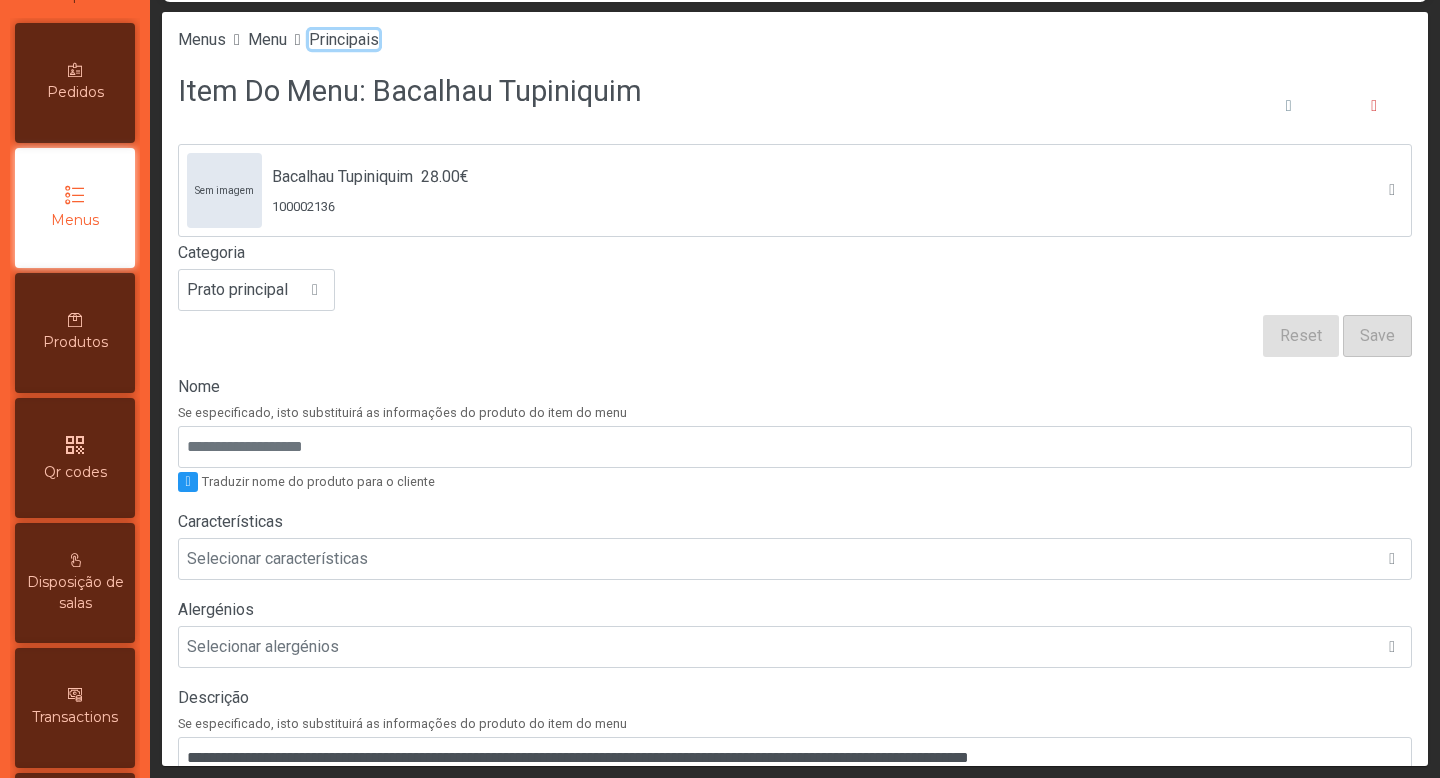 click on "Principais" 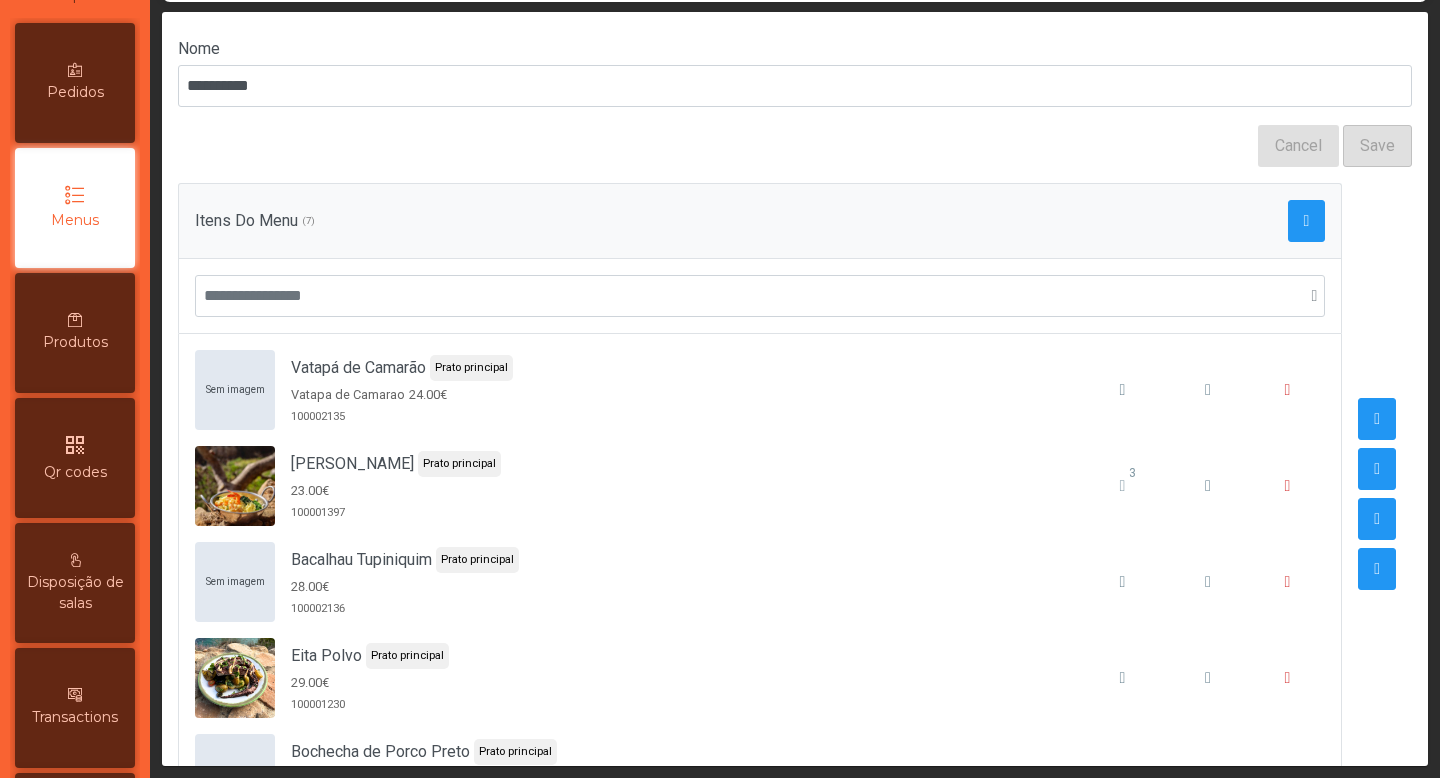 scroll, scrollTop: 150, scrollLeft: 0, axis: vertical 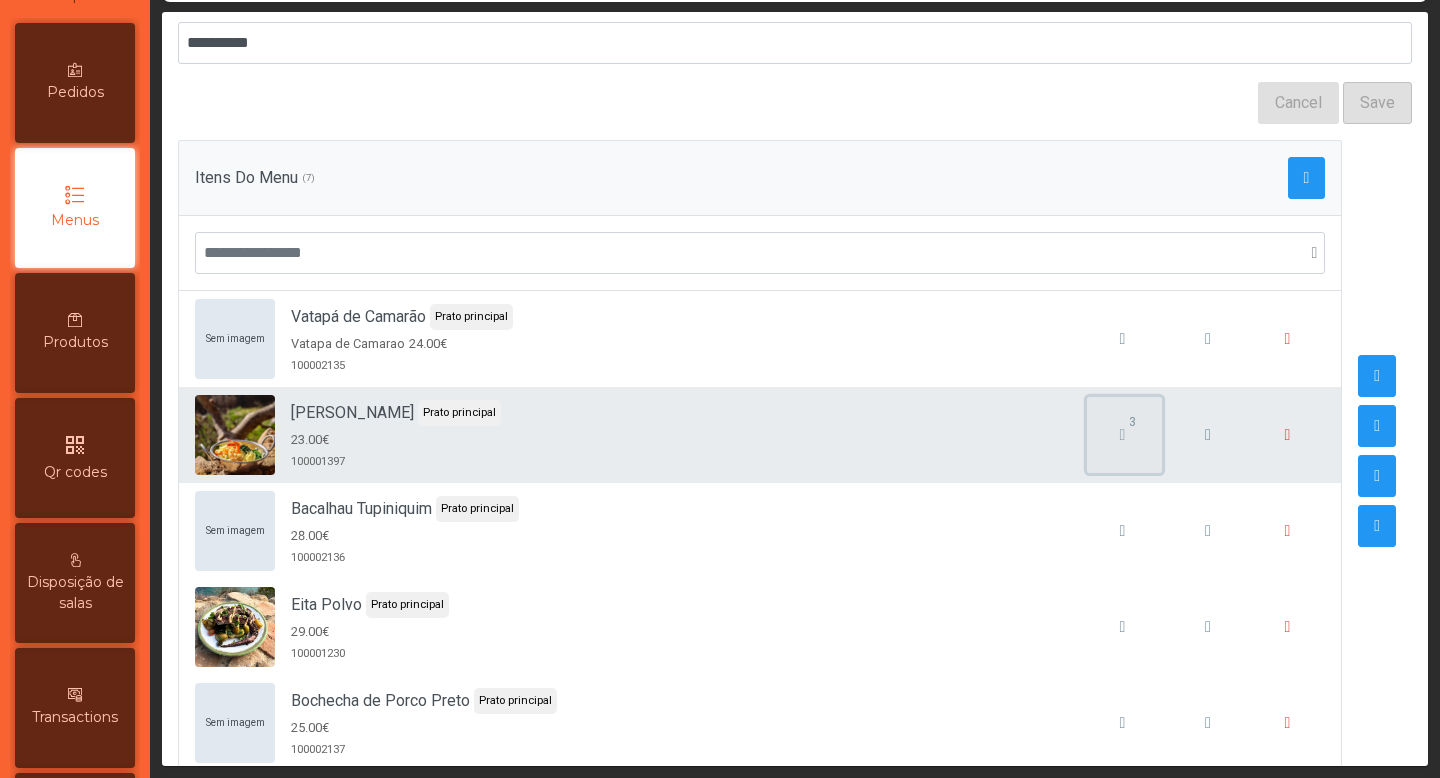 click 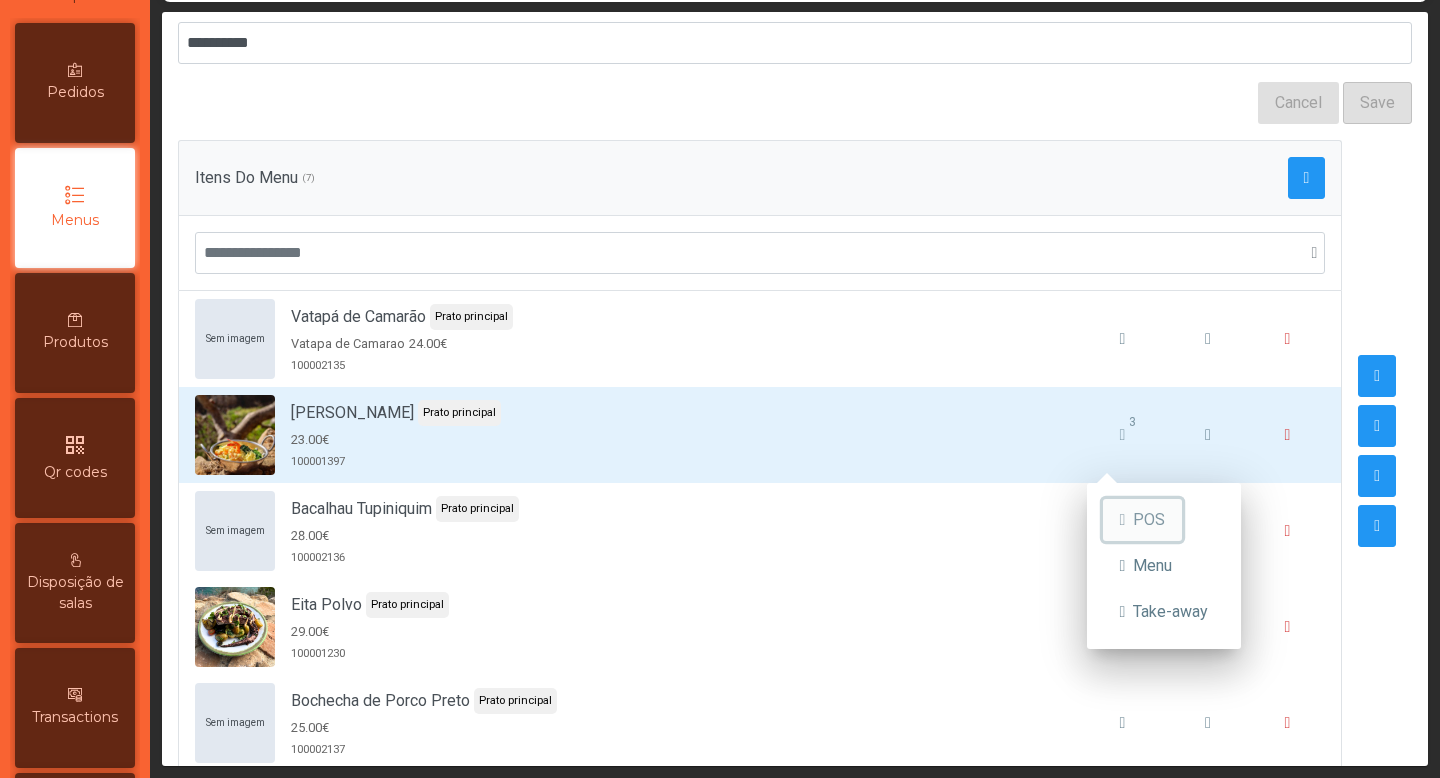 click on "POS" at bounding box center (1149, 520) 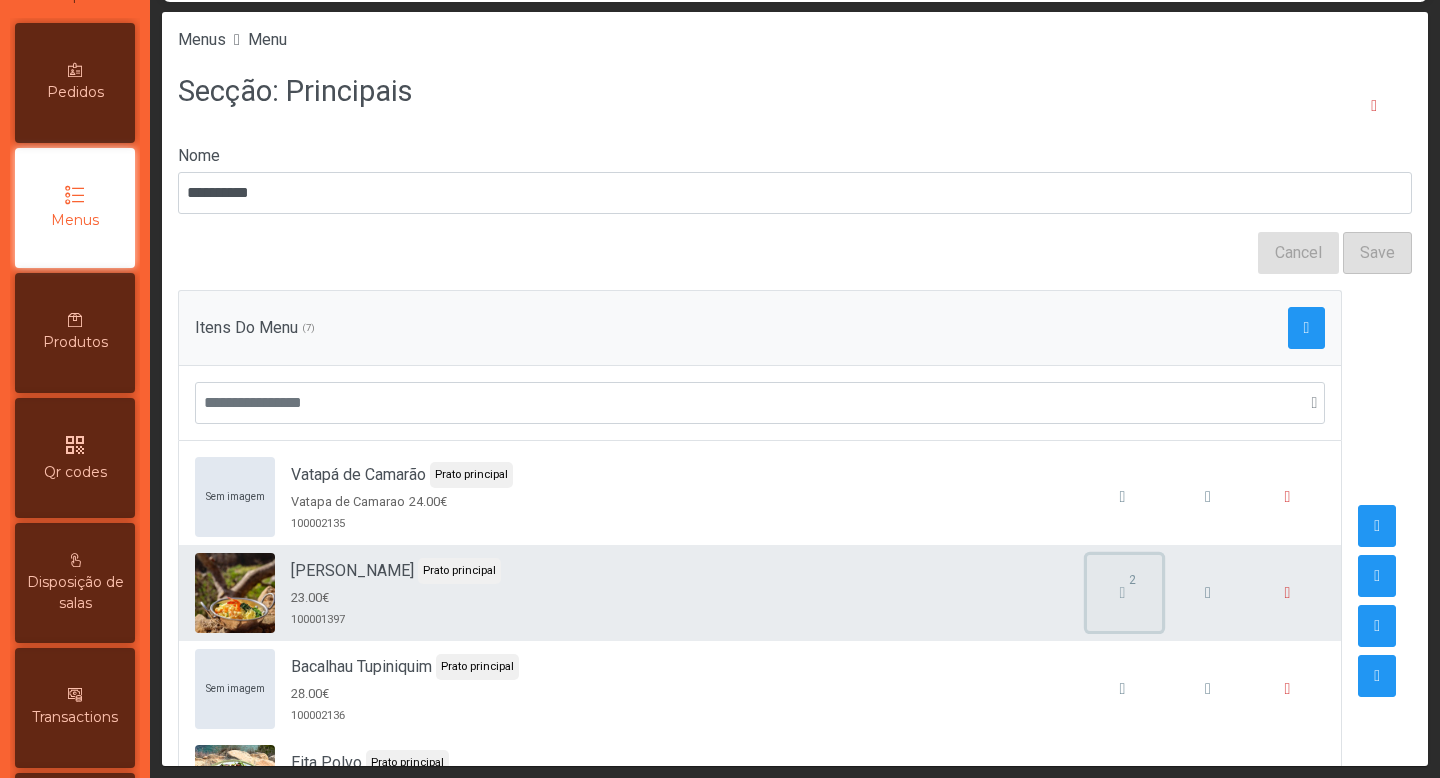 click on "2" 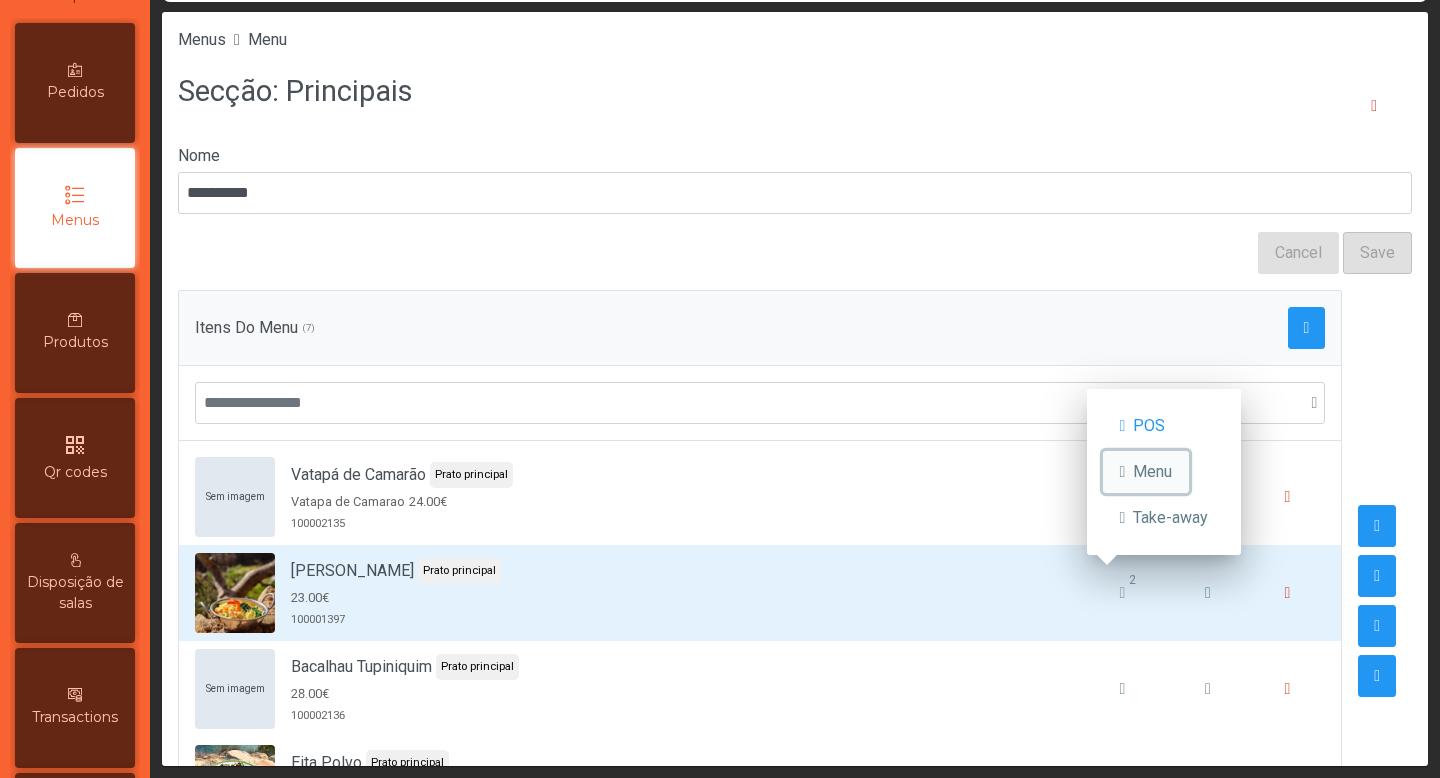 click on "Menu" at bounding box center (1146, 472) 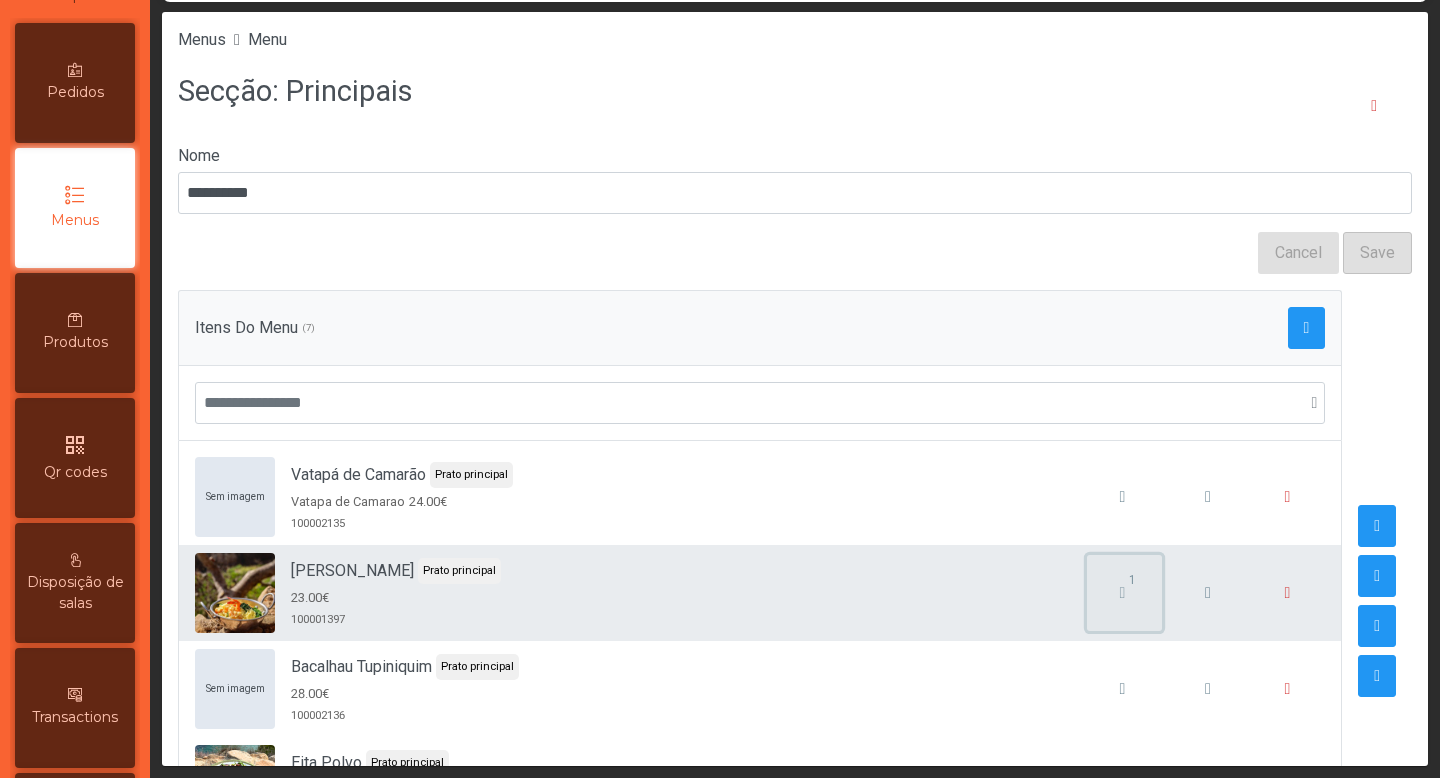 click on "1" 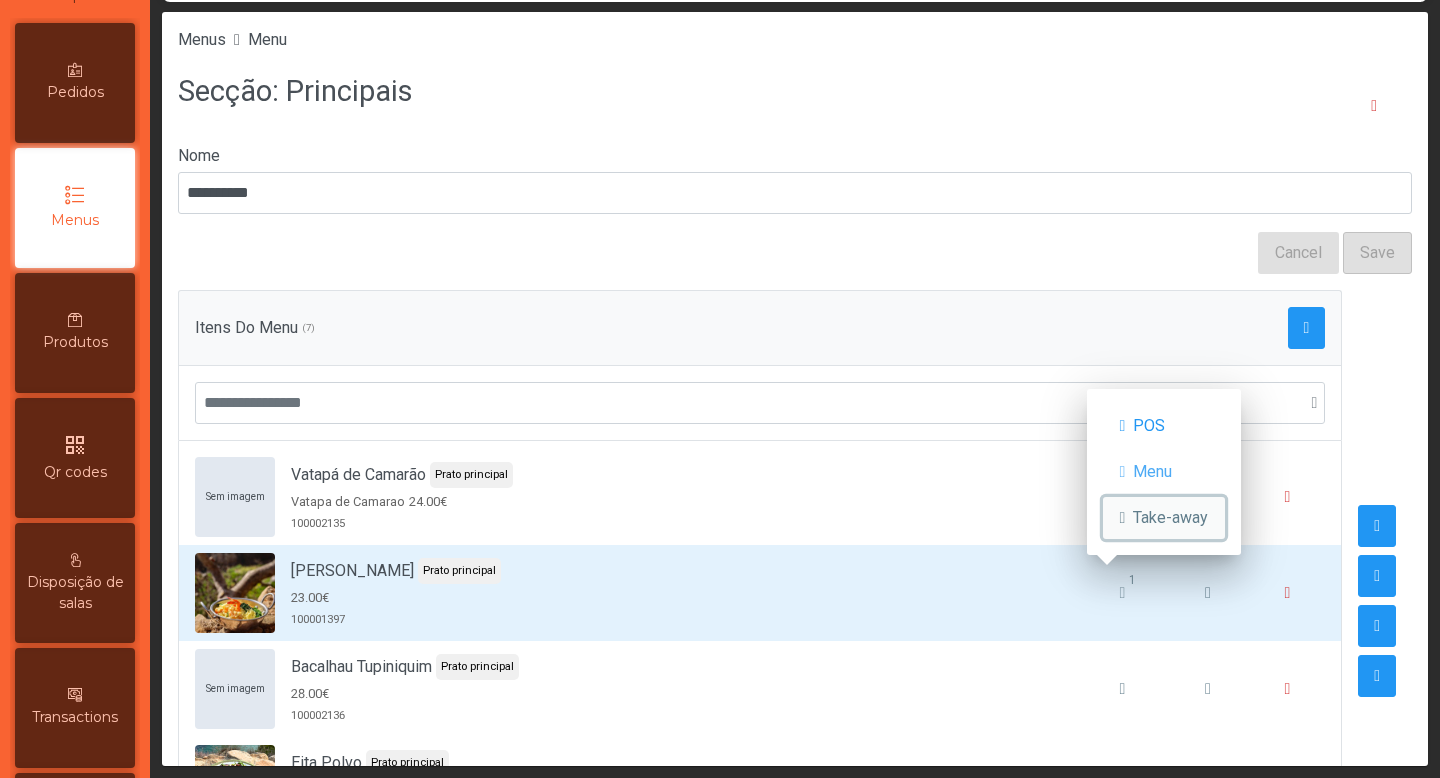 click on "Take-away" at bounding box center [1164, 518] 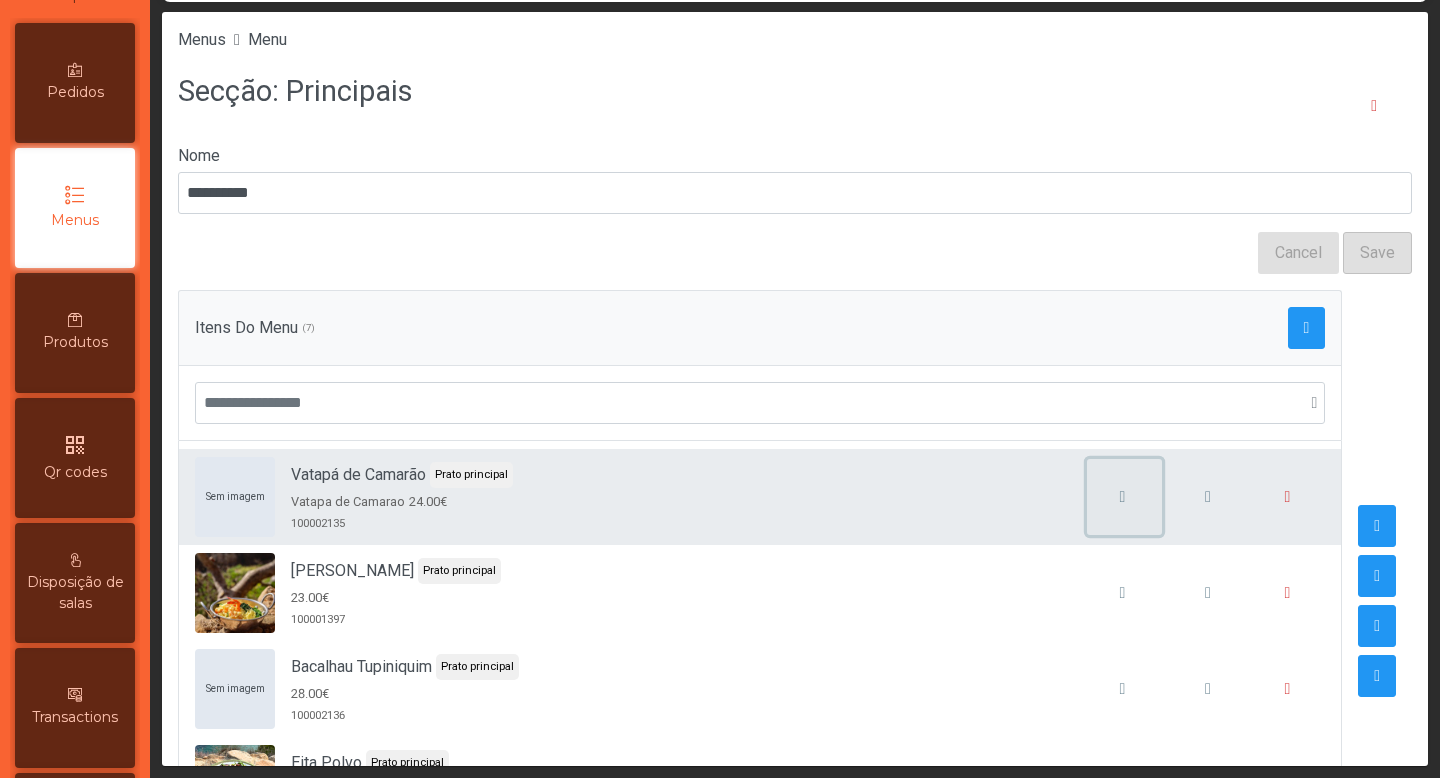 click 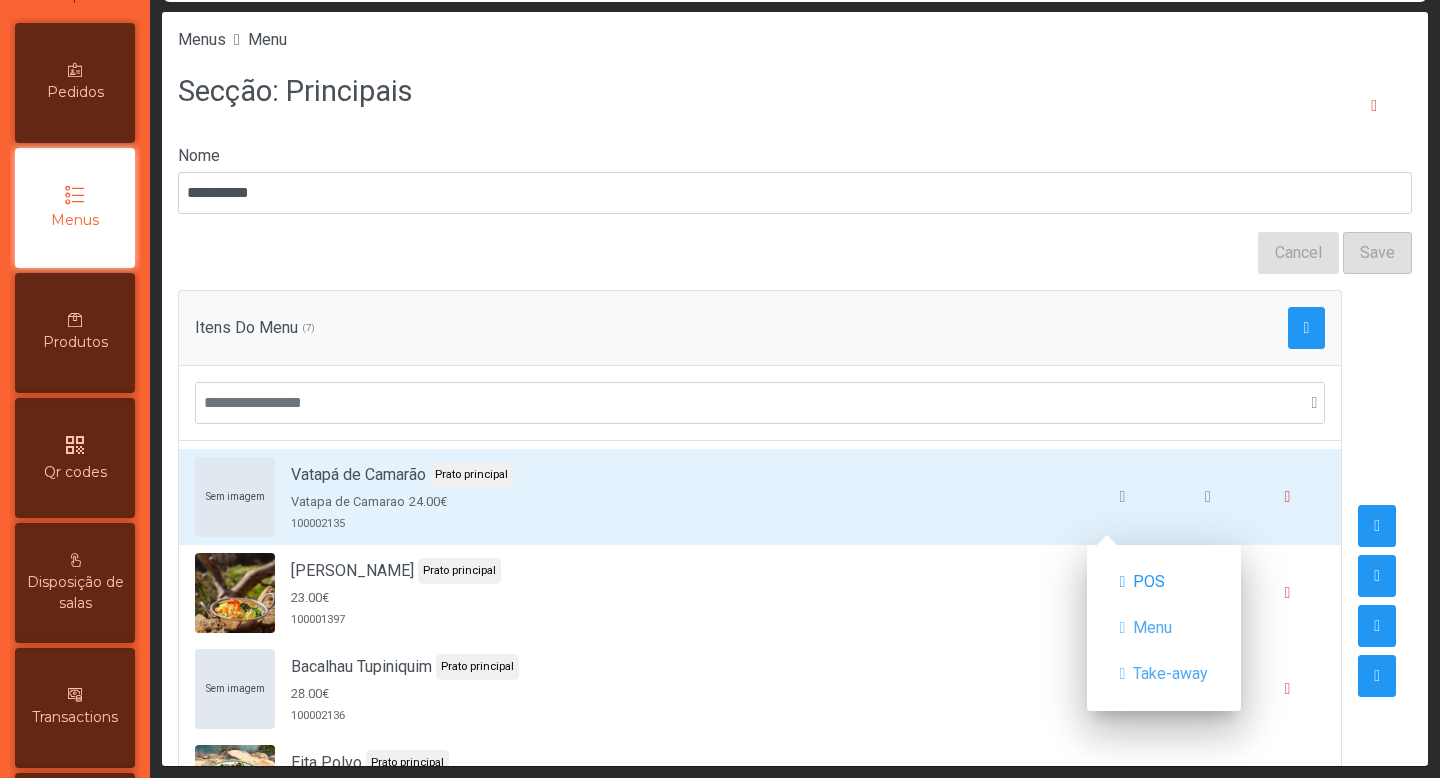 click 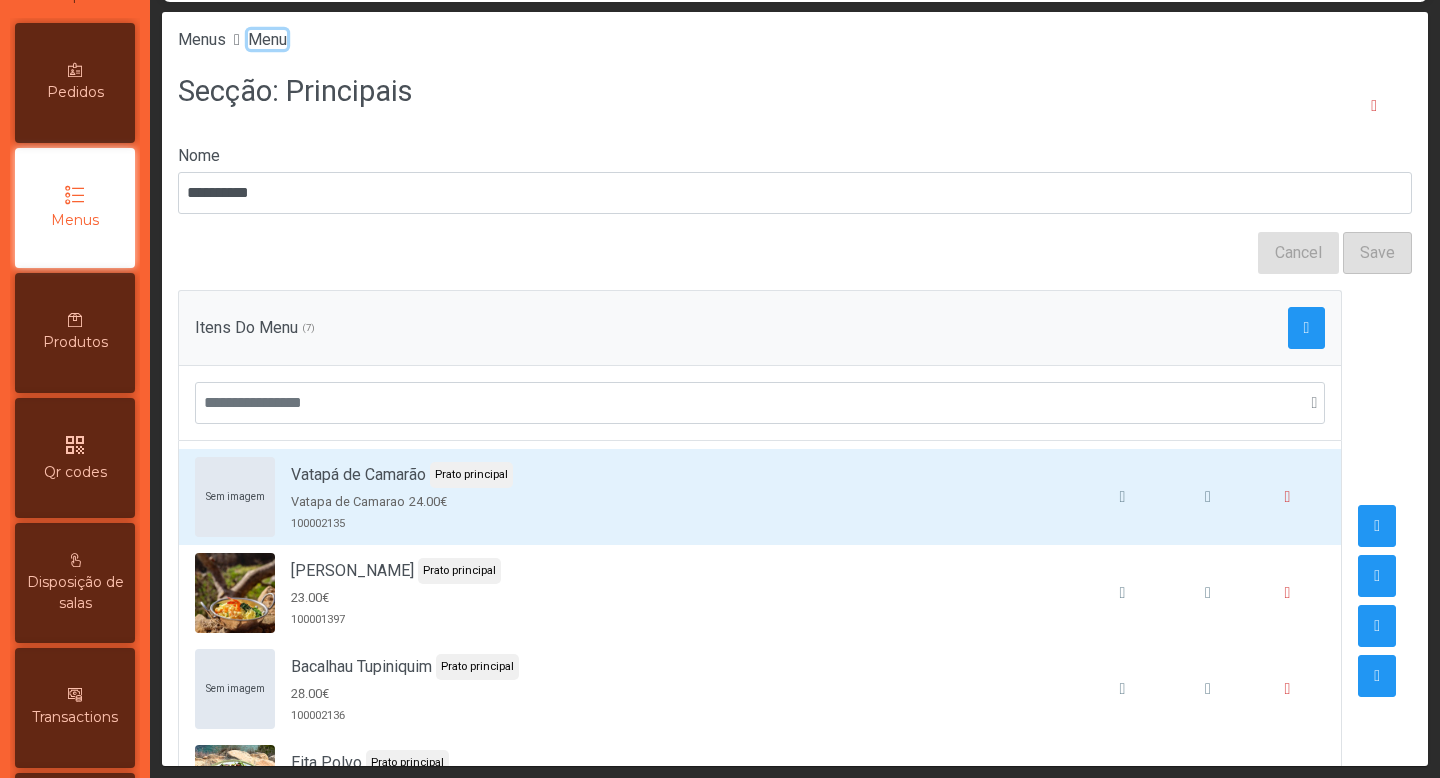 click on "Menu" 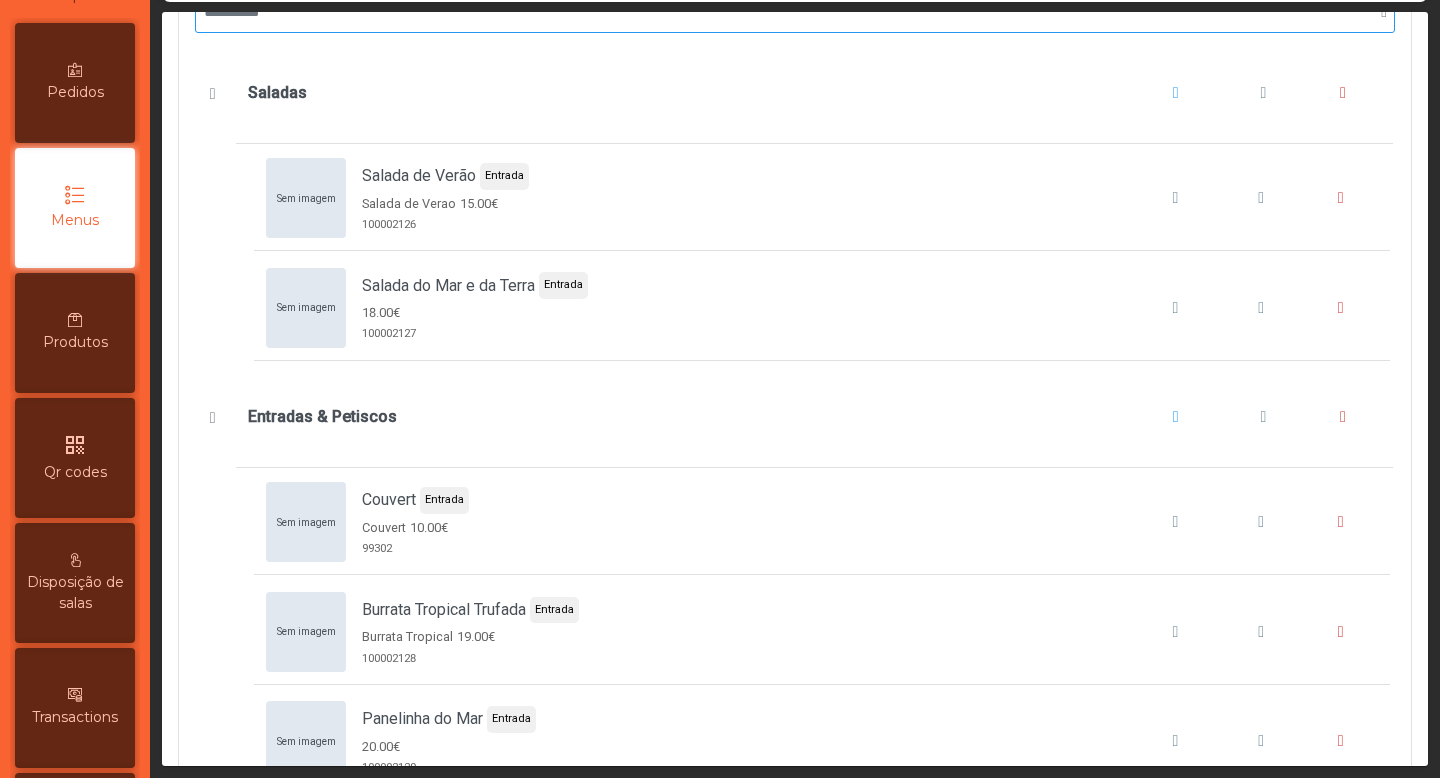 scroll, scrollTop: 445, scrollLeft: 0, axis: vertical 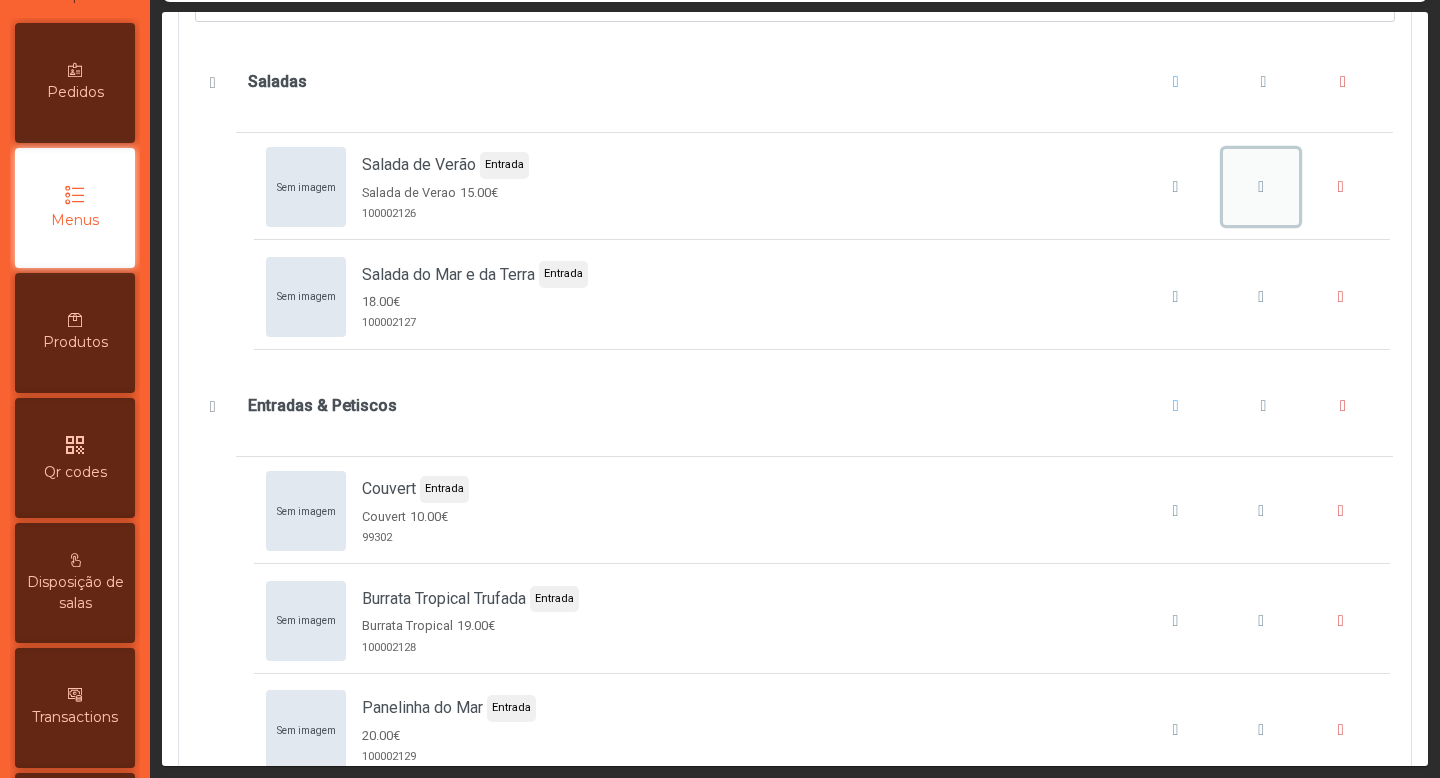 click 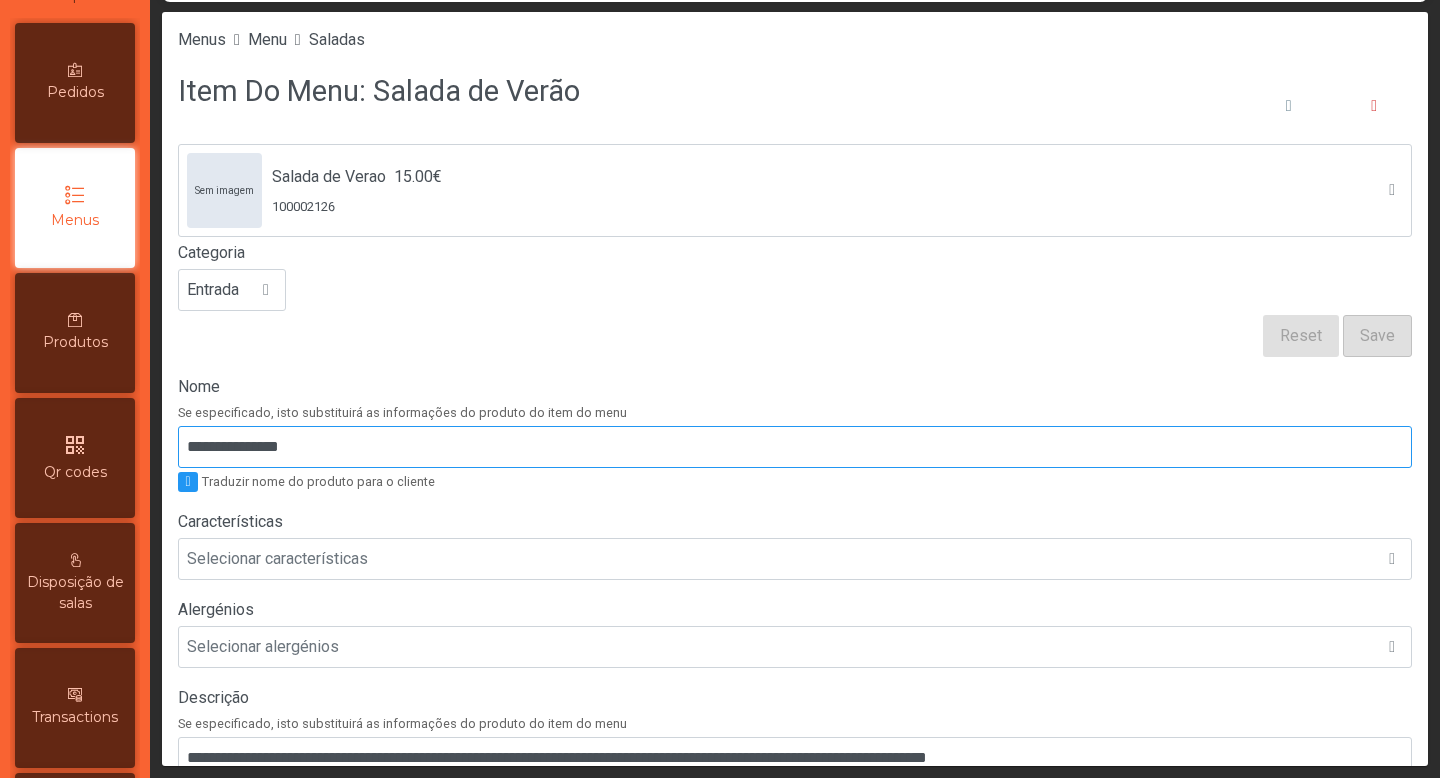 scroll, scrollTop: 303, scrollLeft: 0, axis: vertical 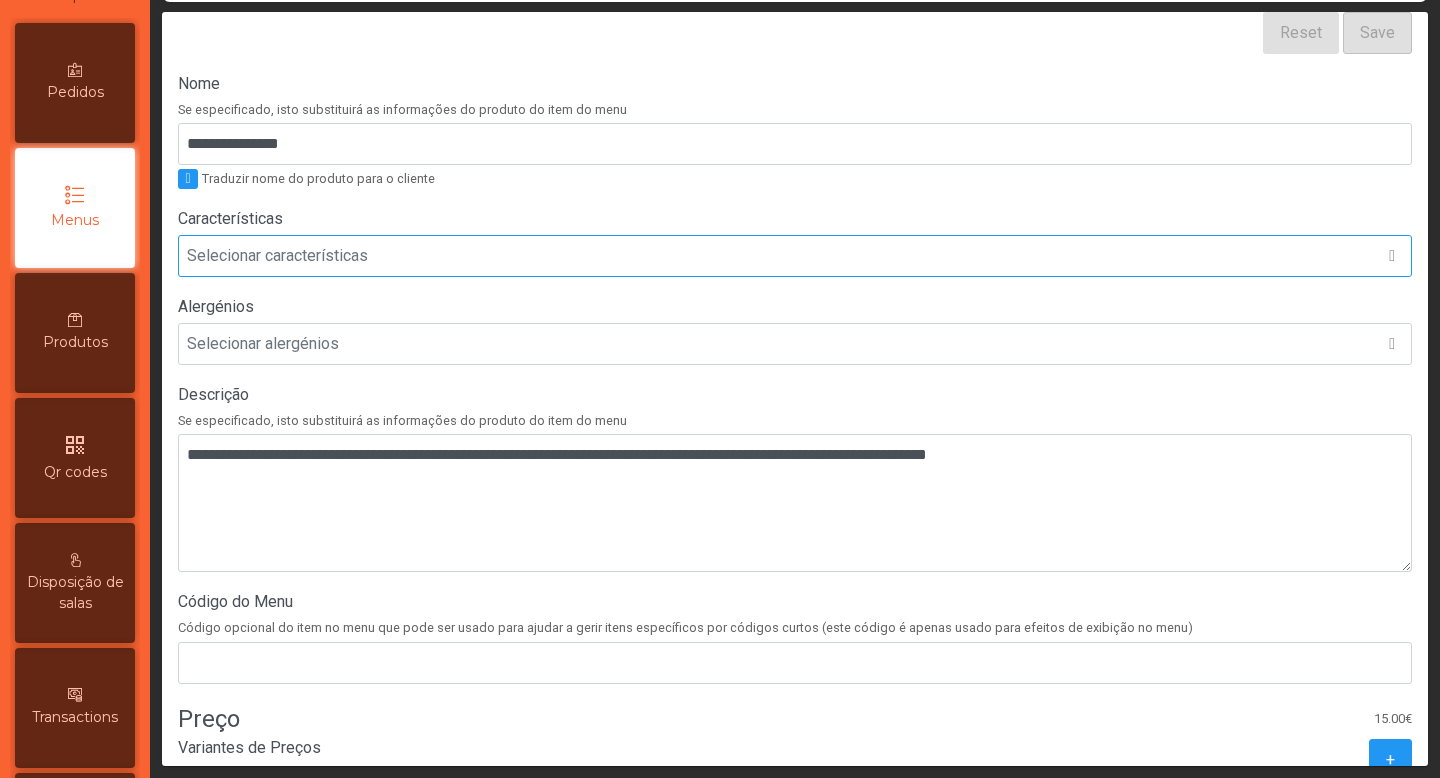 click on "Selecionar características" 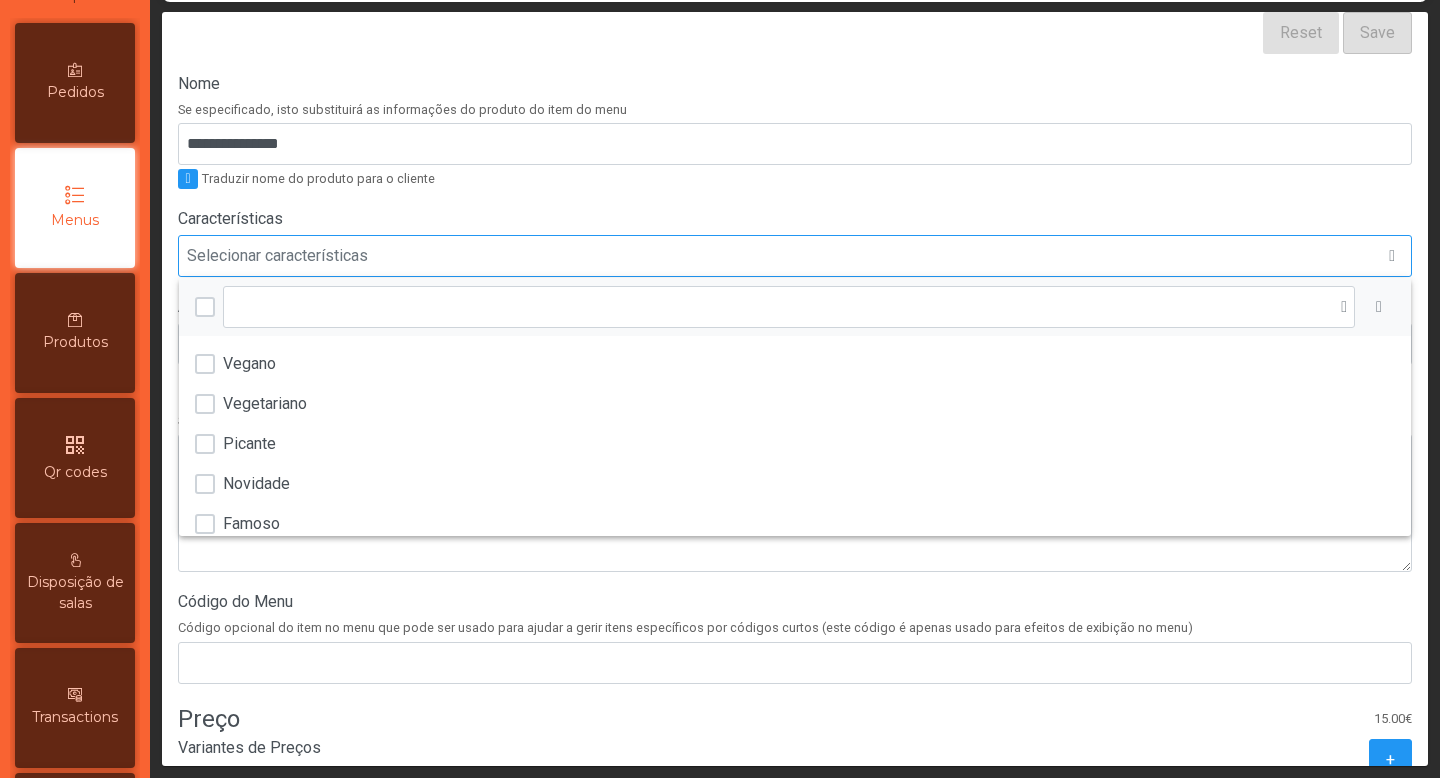 scroll, scrollTop: 15, scrollLeft: 97, axis: both 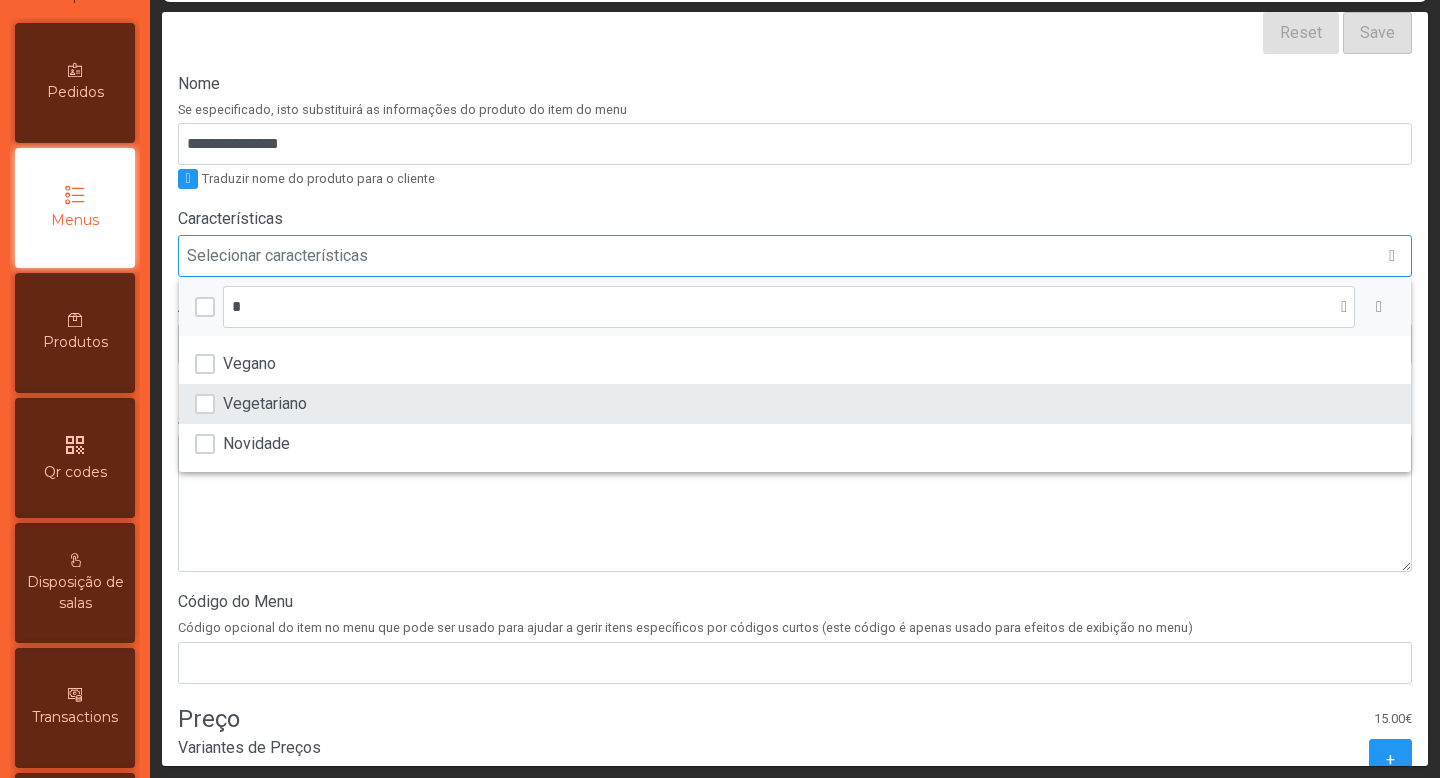 type on "*" 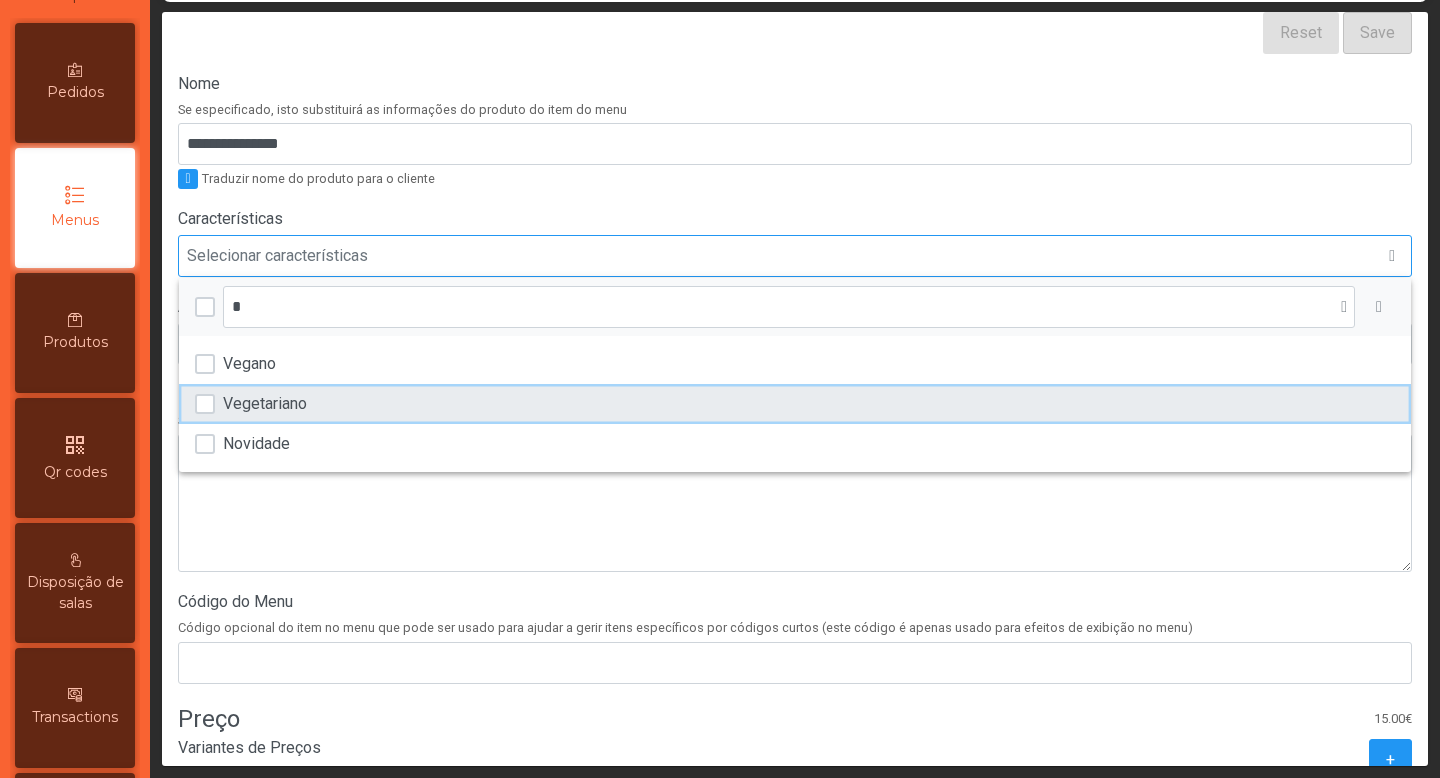click on "Vegetariano" 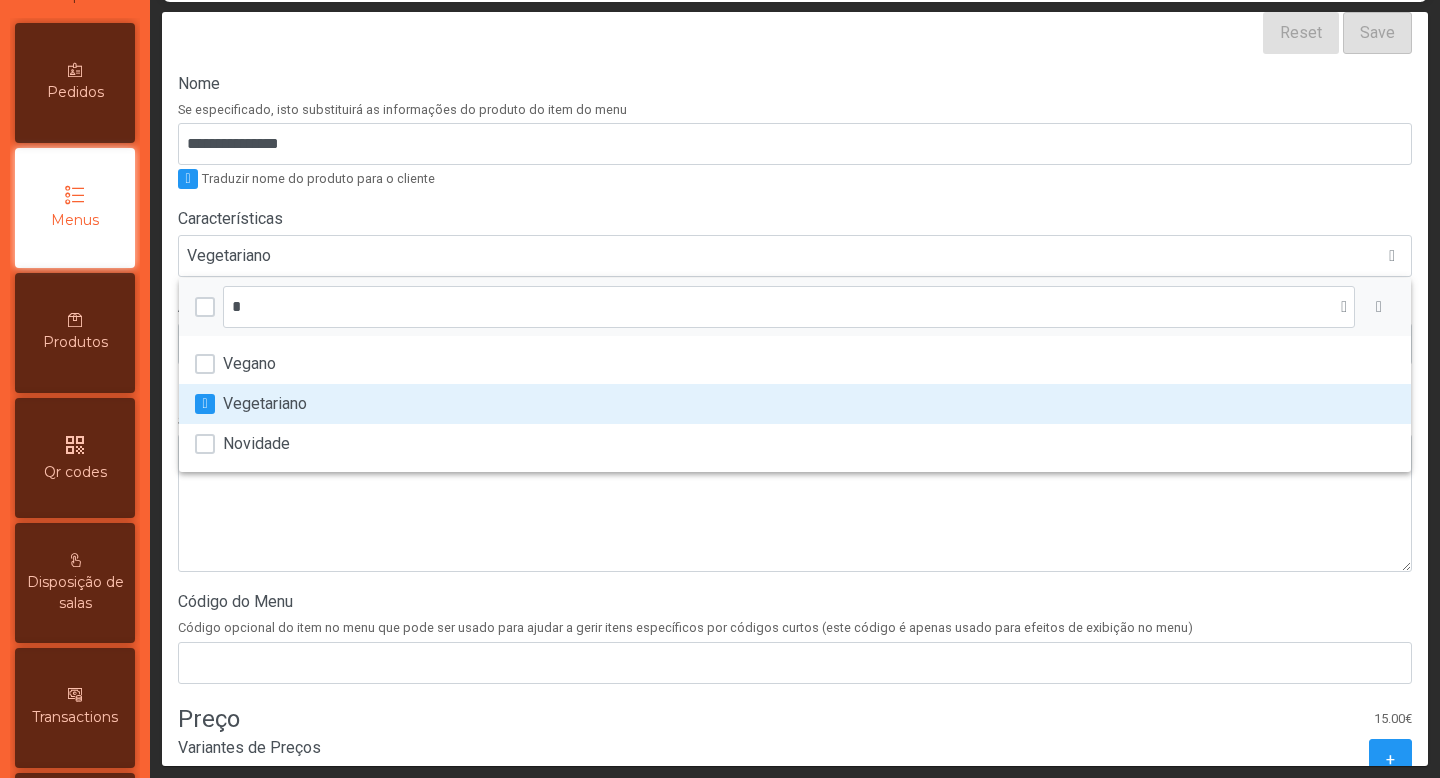 click on "**********" 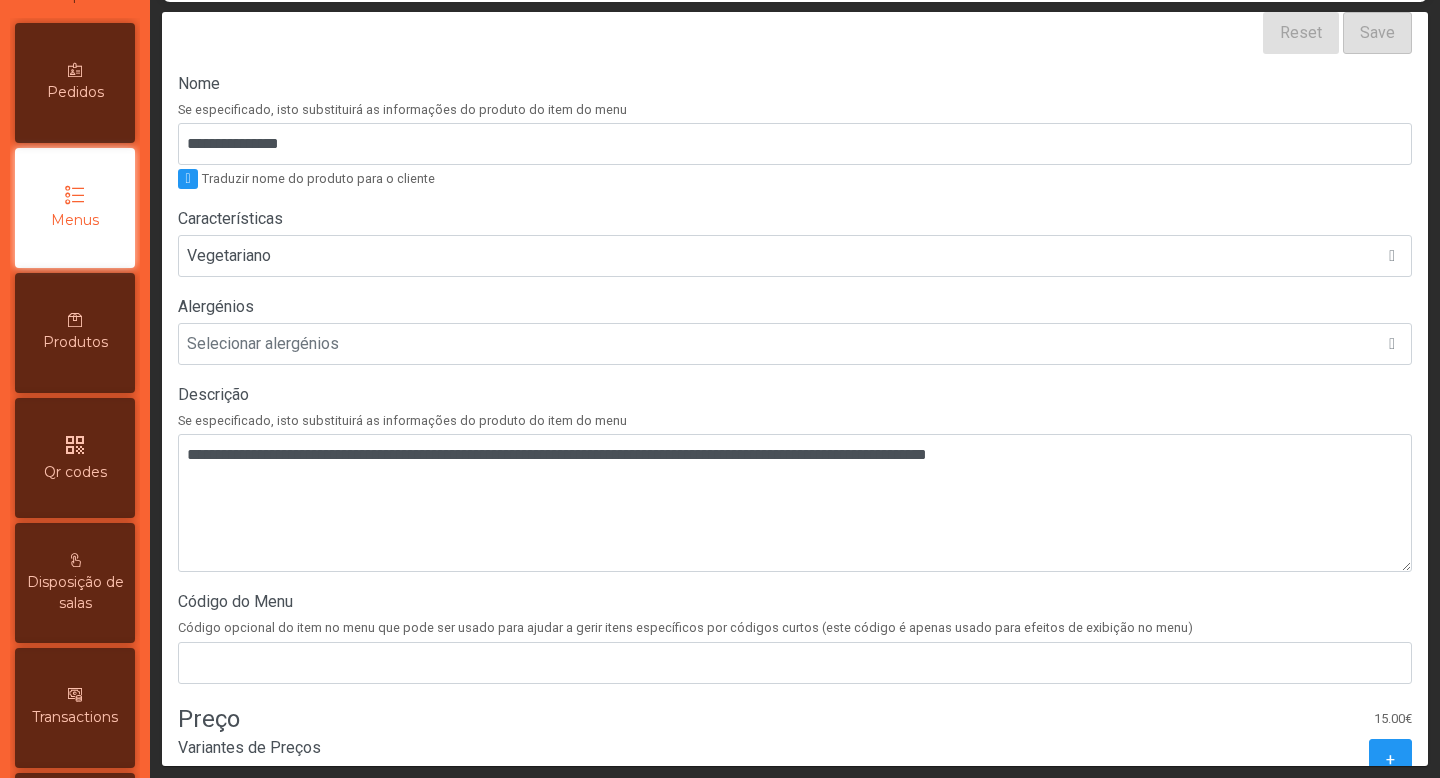 scroll, scrollTop: 579, scrollLeft: 0, axis: vertical 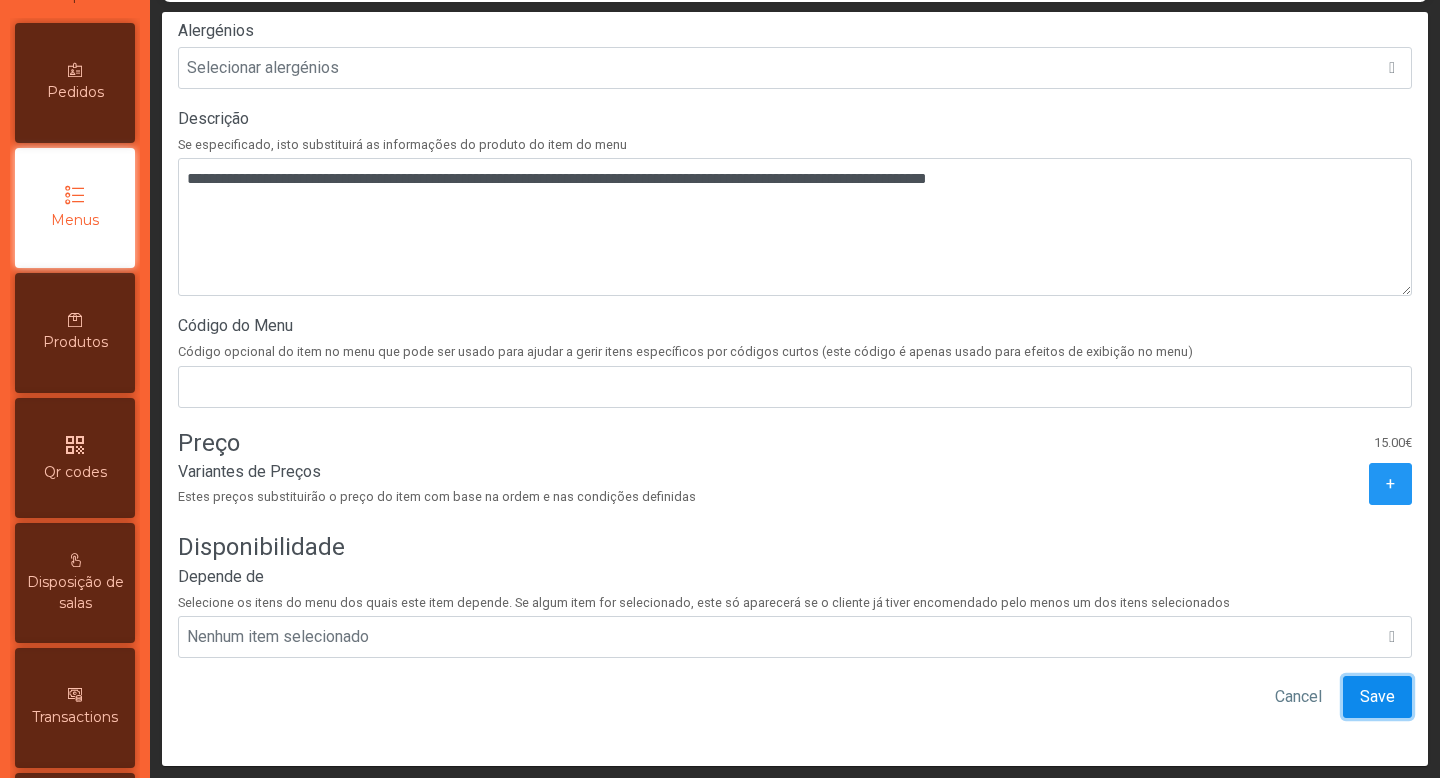 click on "Save" 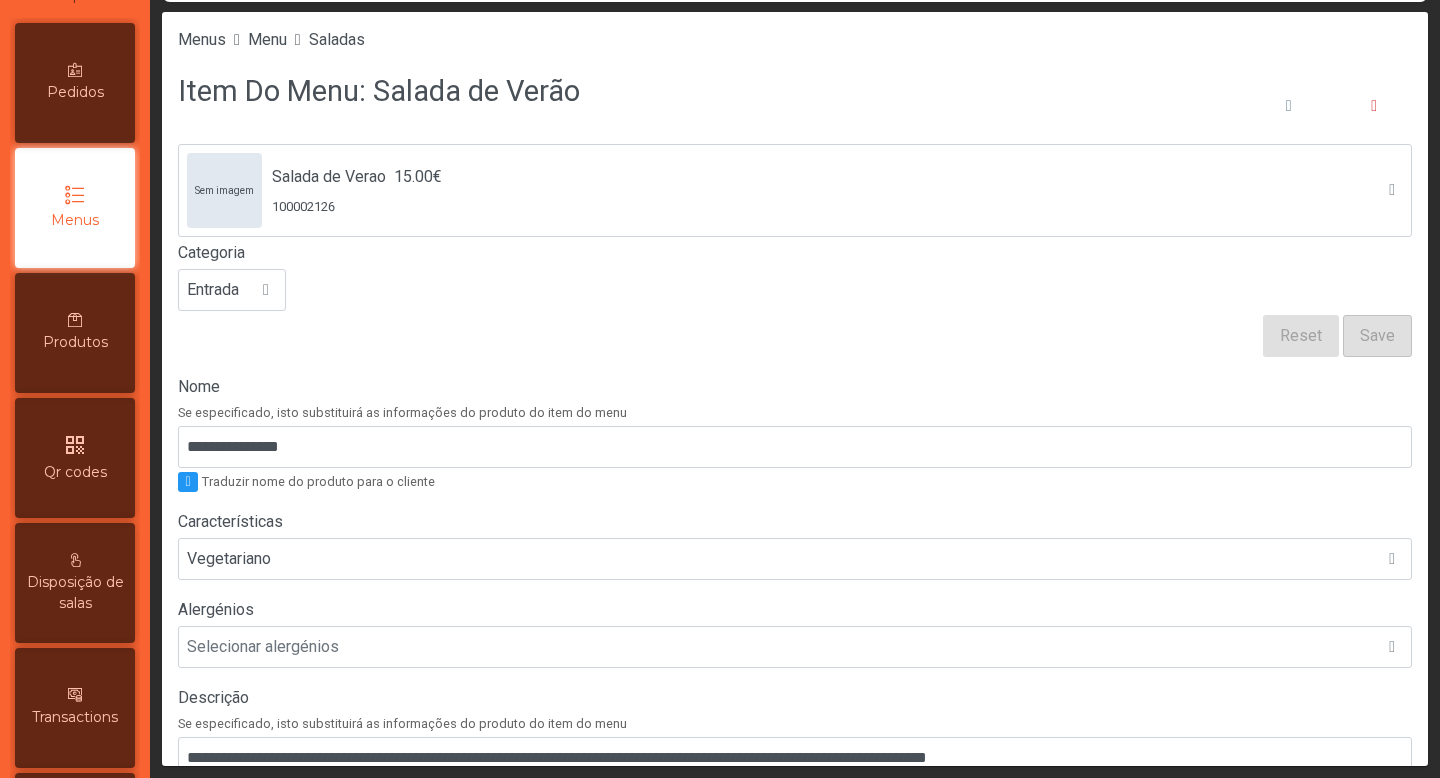 click on "Saladas" 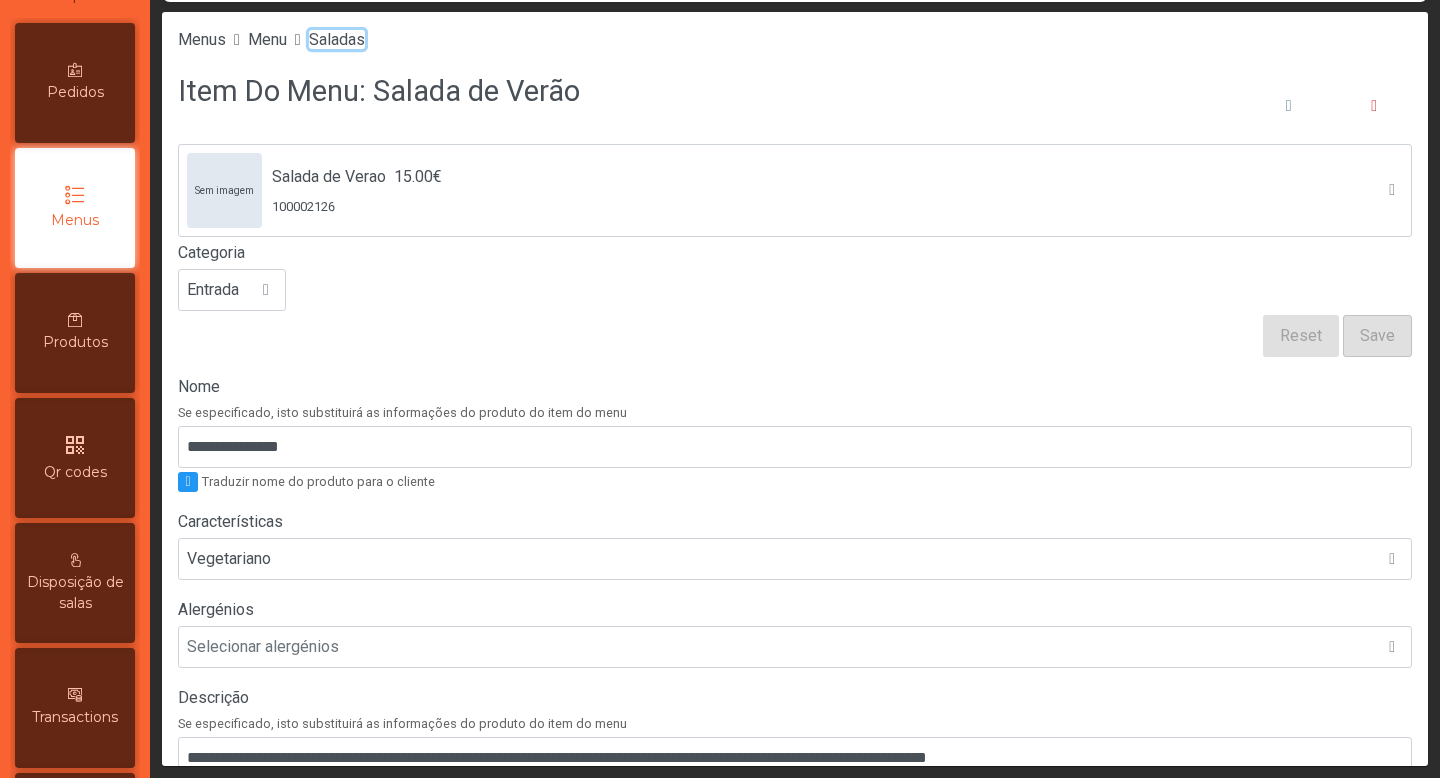 click on "Saladas" 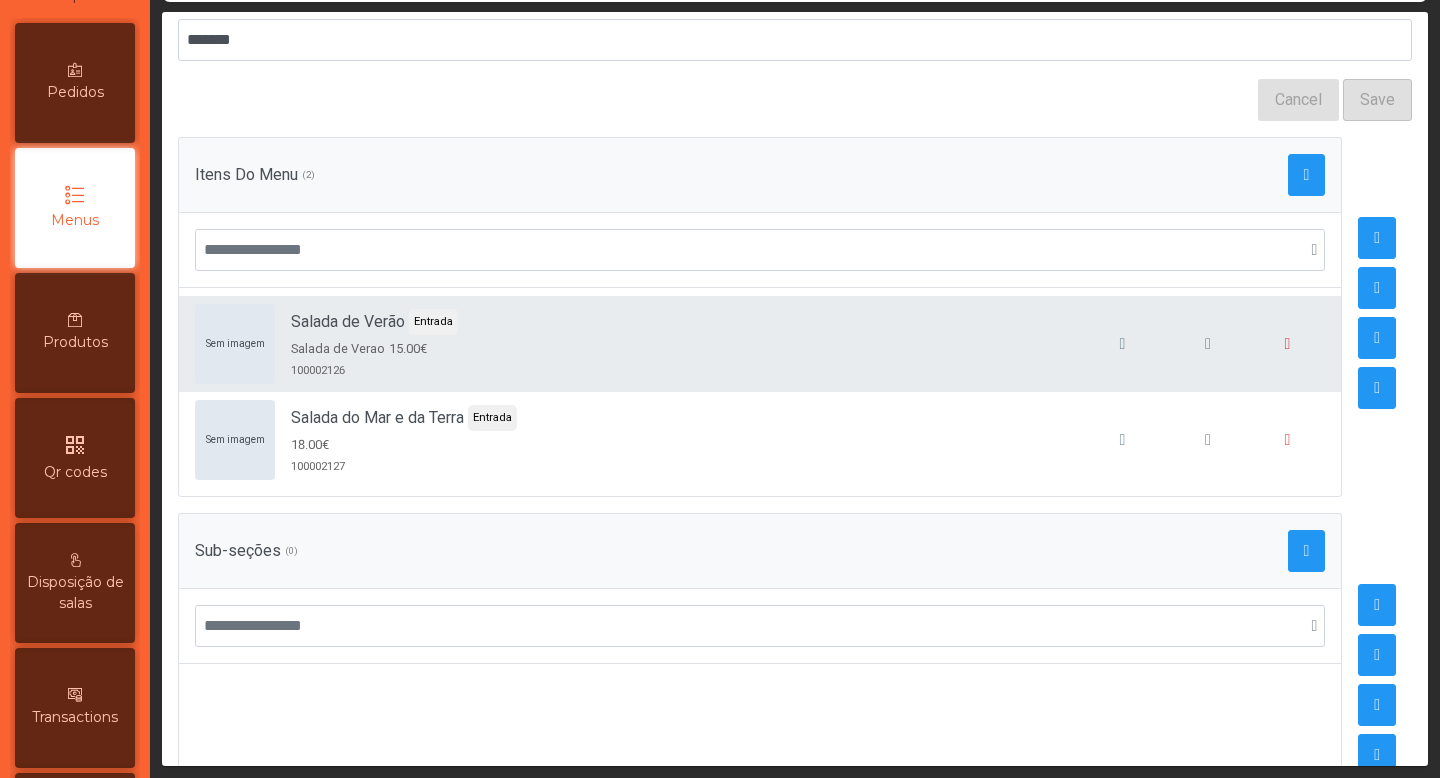 scroll, scrollTop: 0, scrollLeft: 0, axis: both 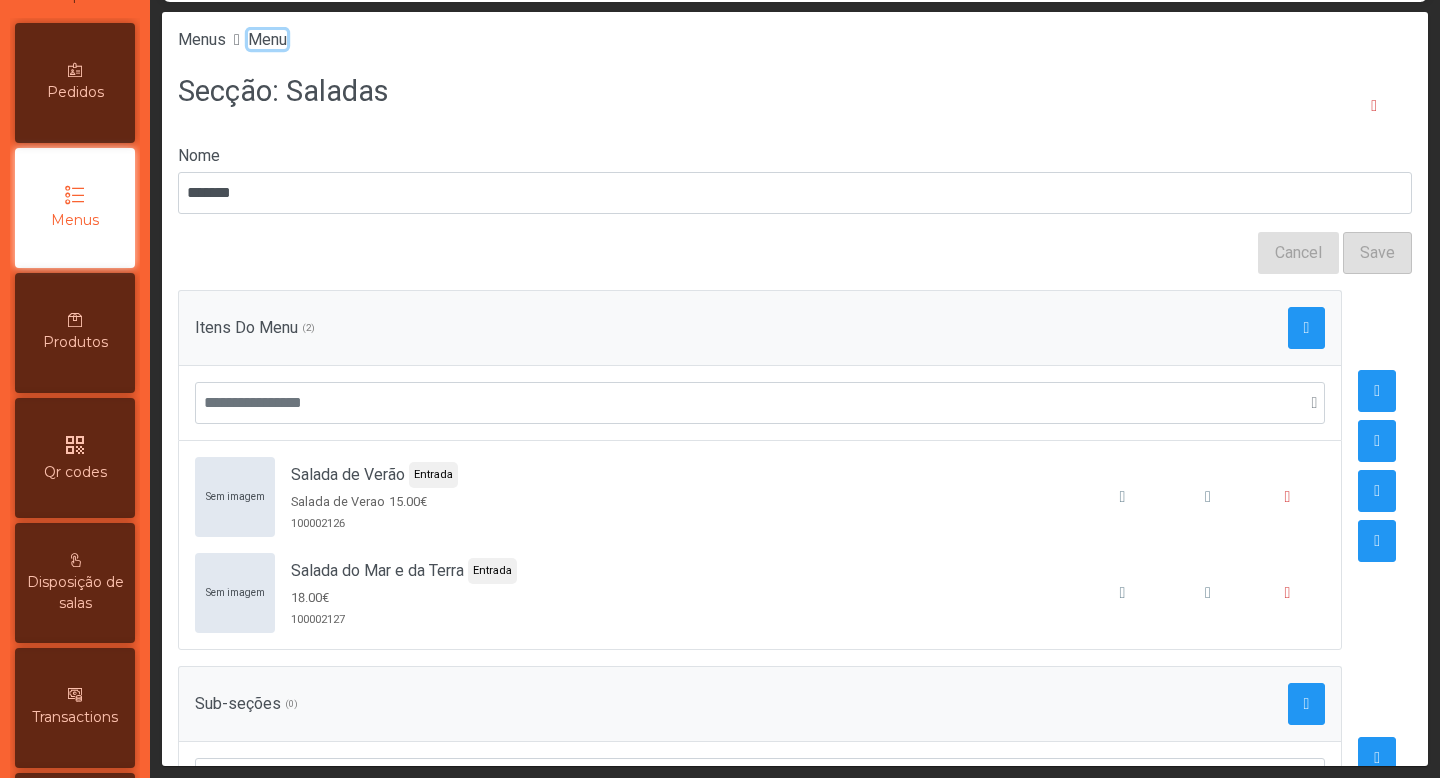click on "Menu" 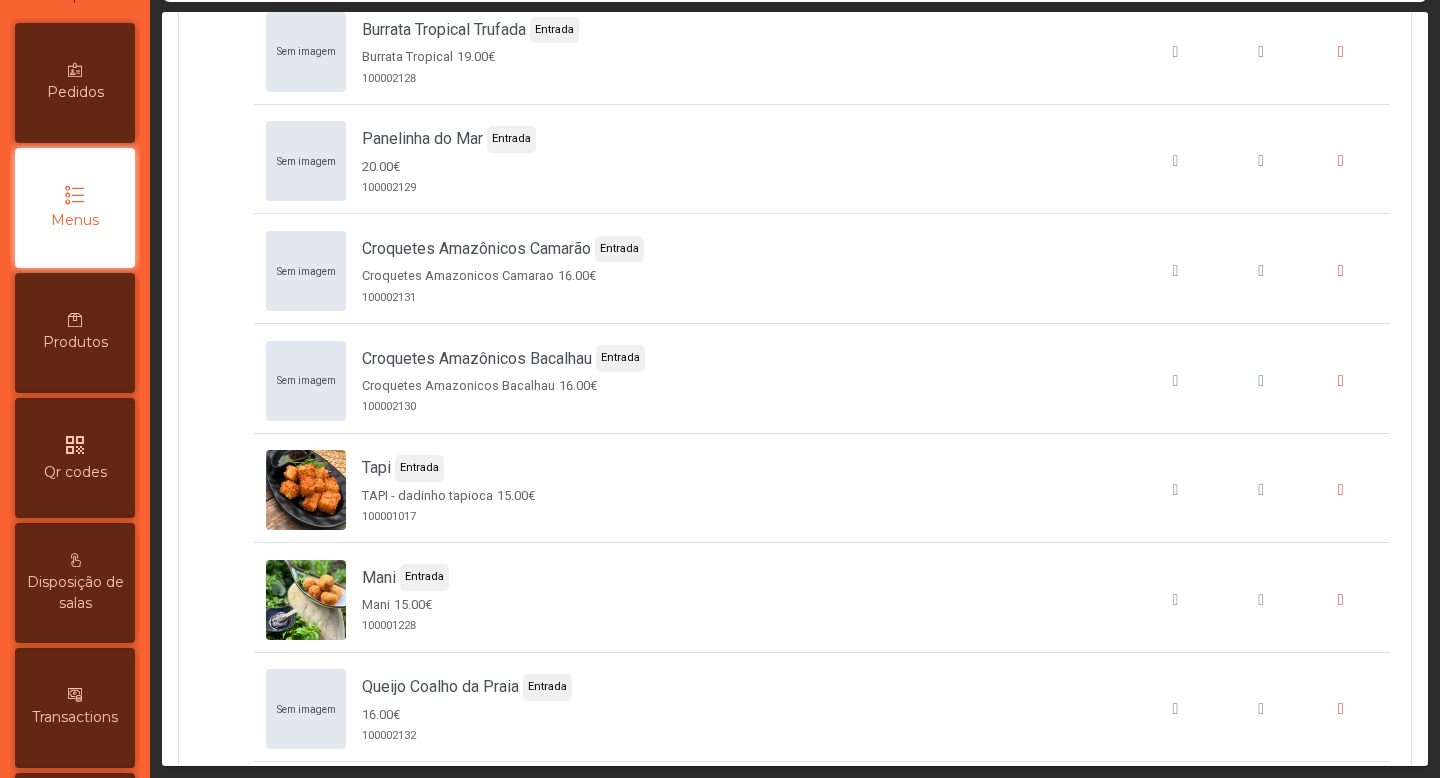 scroll, scrollTop: 1016, scrollLeft: 0, axis: vertical 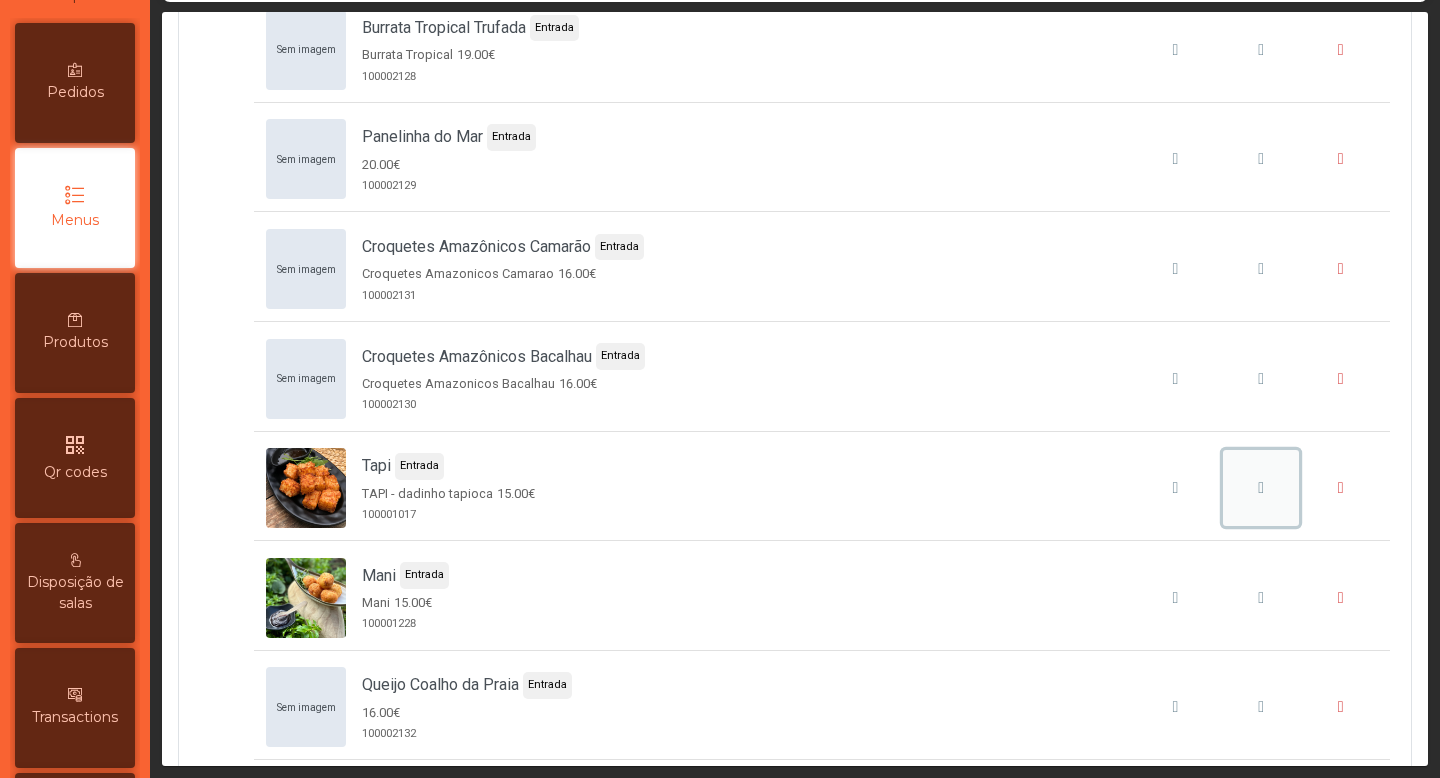 click 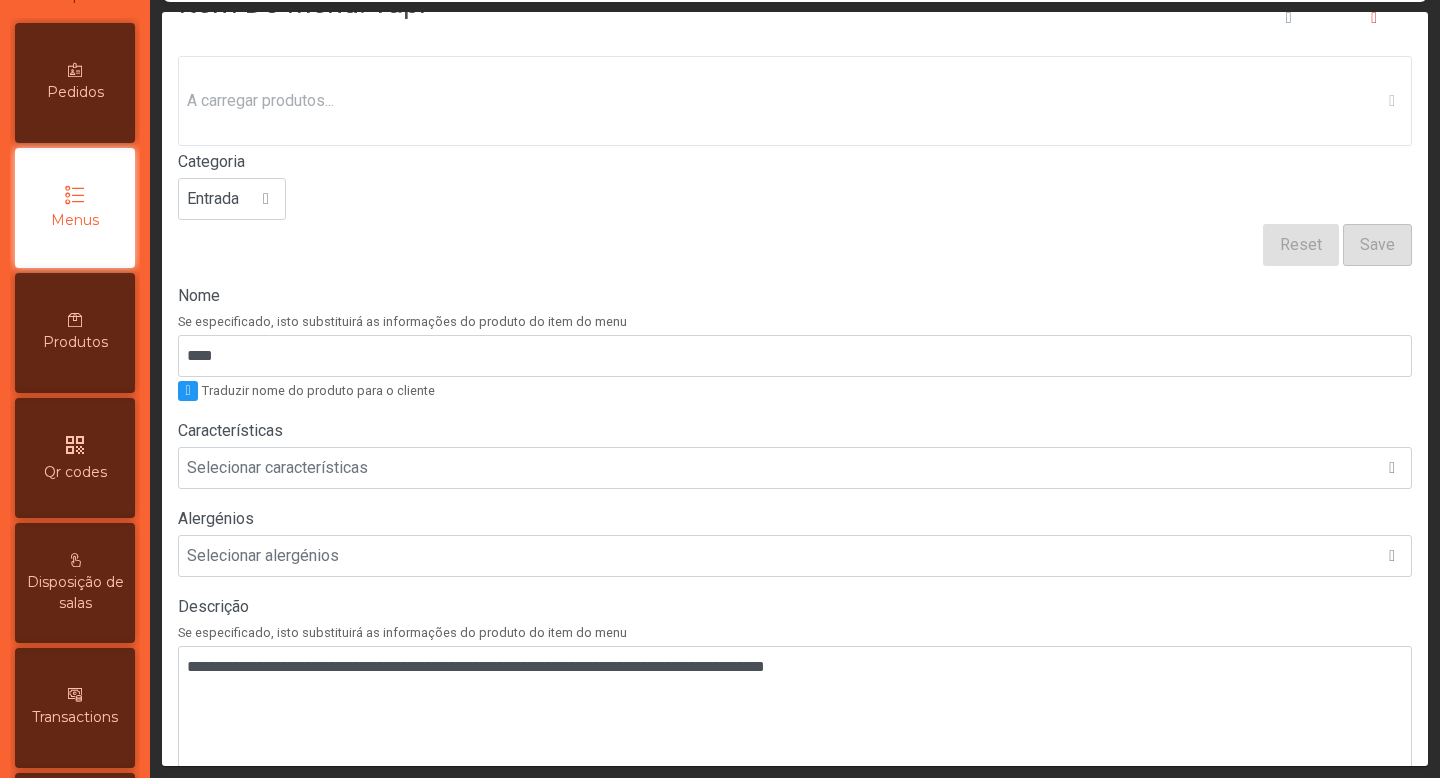 scroll, scrollTop: 112, scrollLeft: 0, axis: vertical 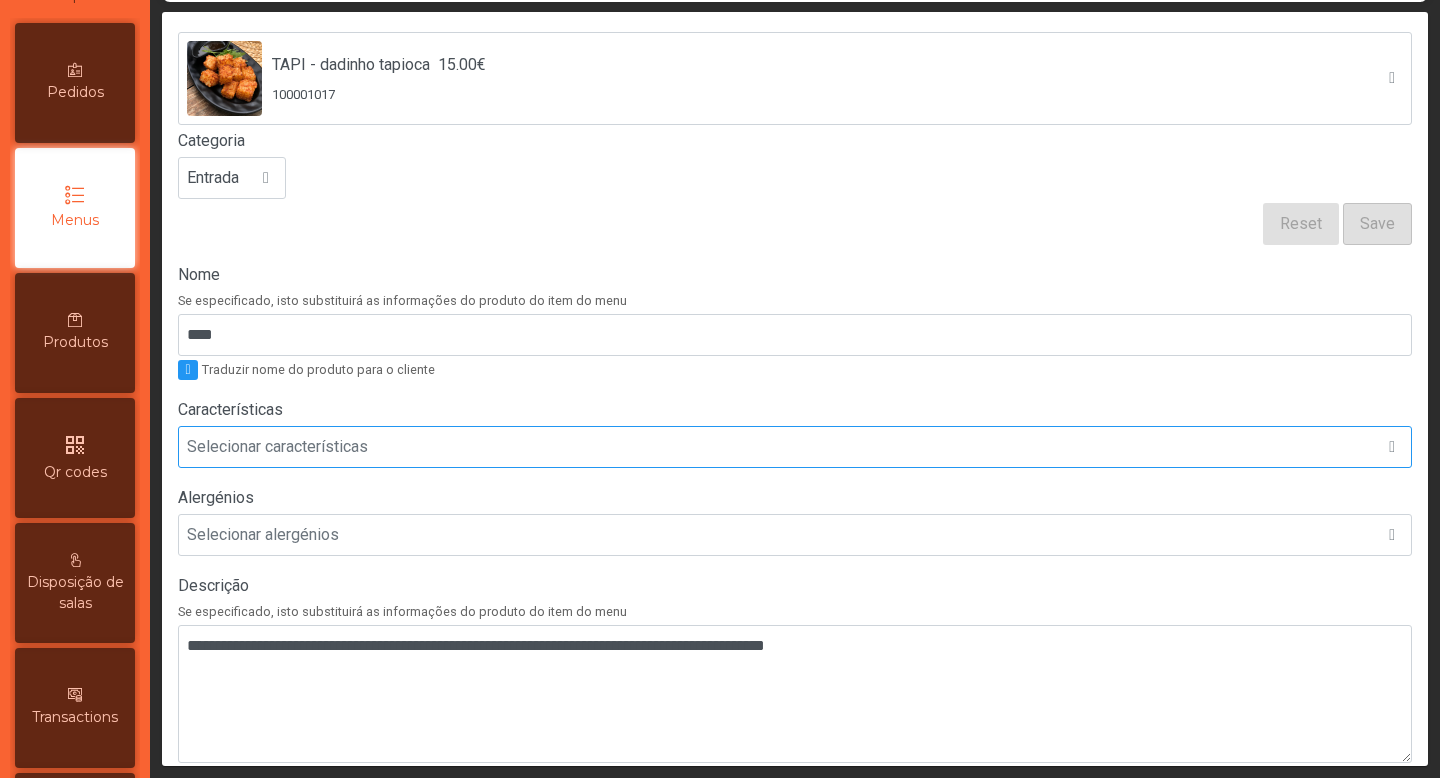 click on "Selecionar características" 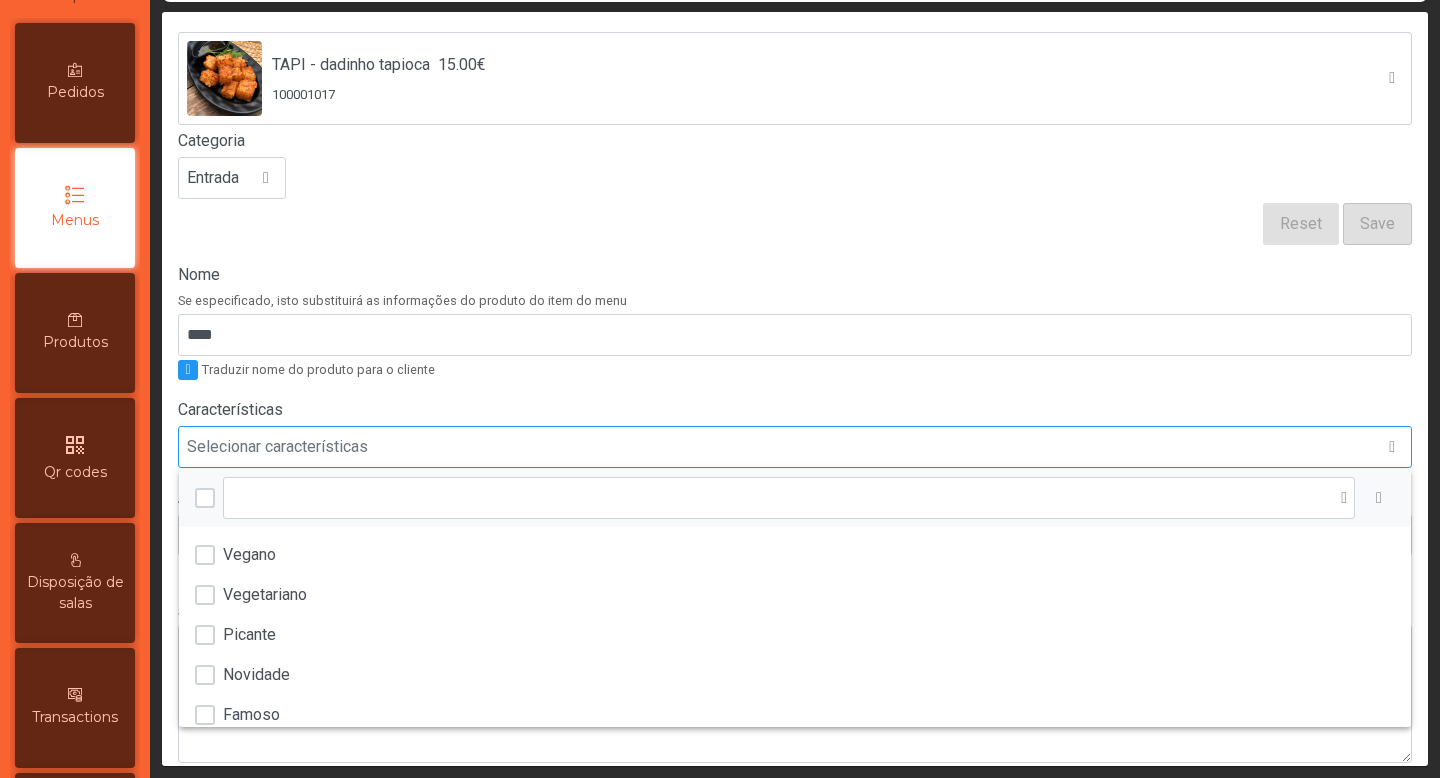 scroll, scrollTop: 15, scrollLeft: 97, axis: both 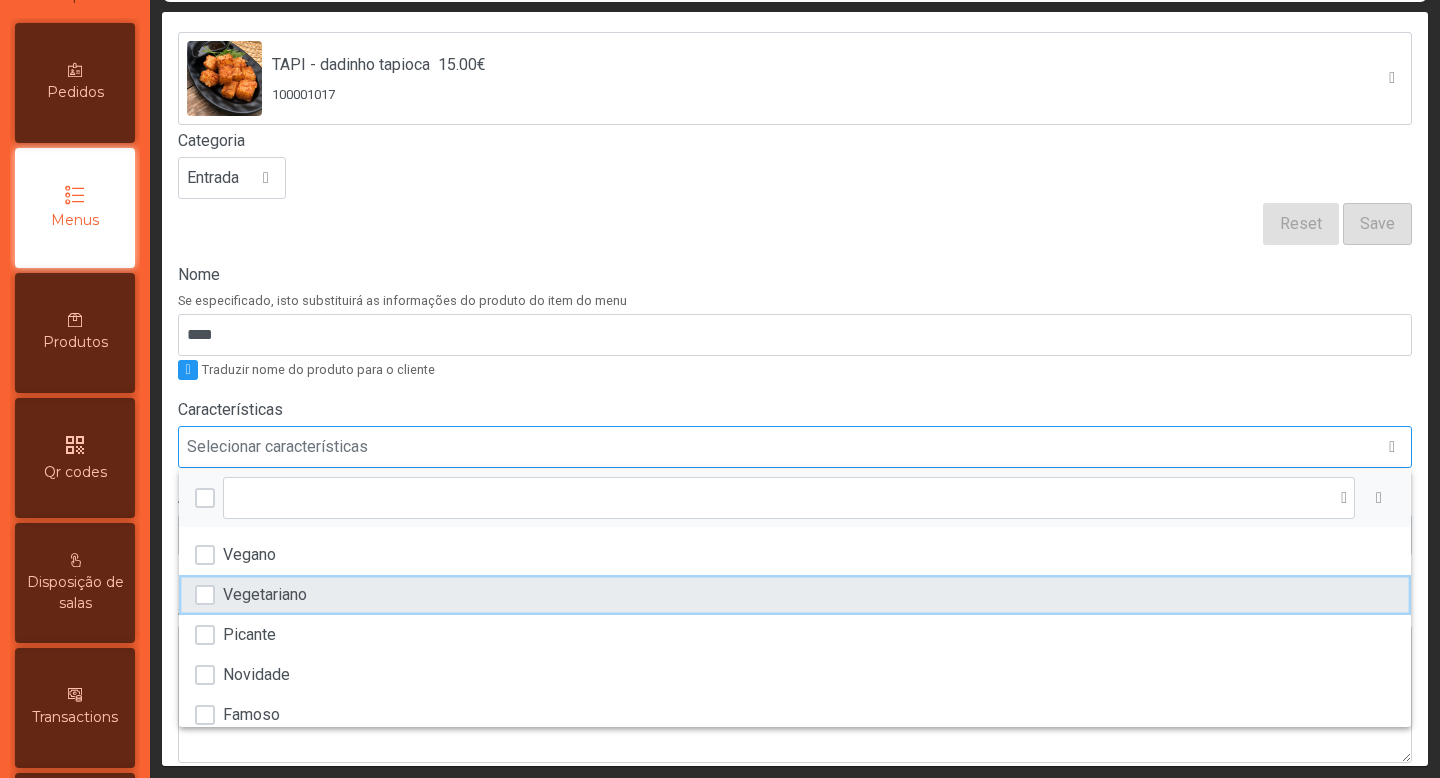 click on "Vegetariano" 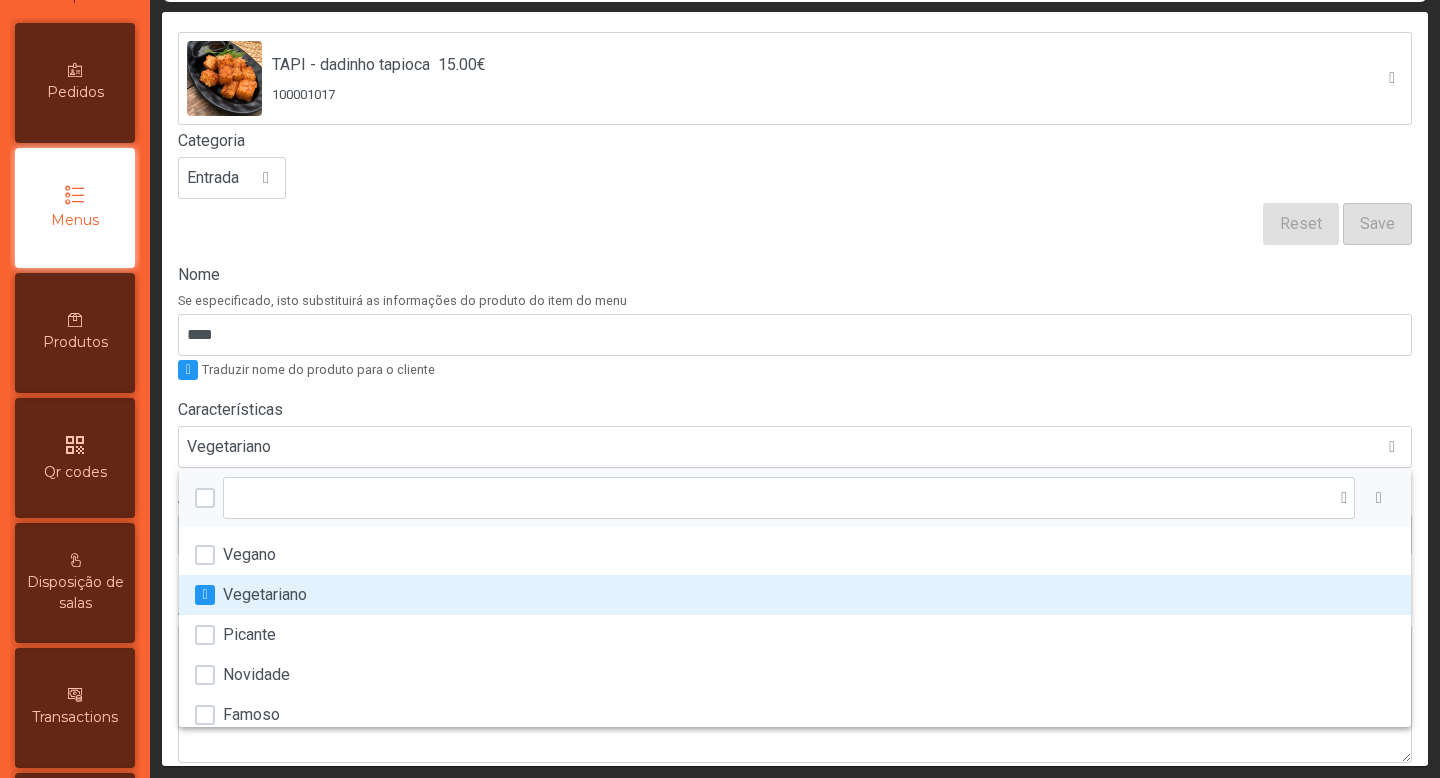 click on "TAPI - dadinho tapioca 15.00€ 100001017 Categoria Entrada Reset Save" 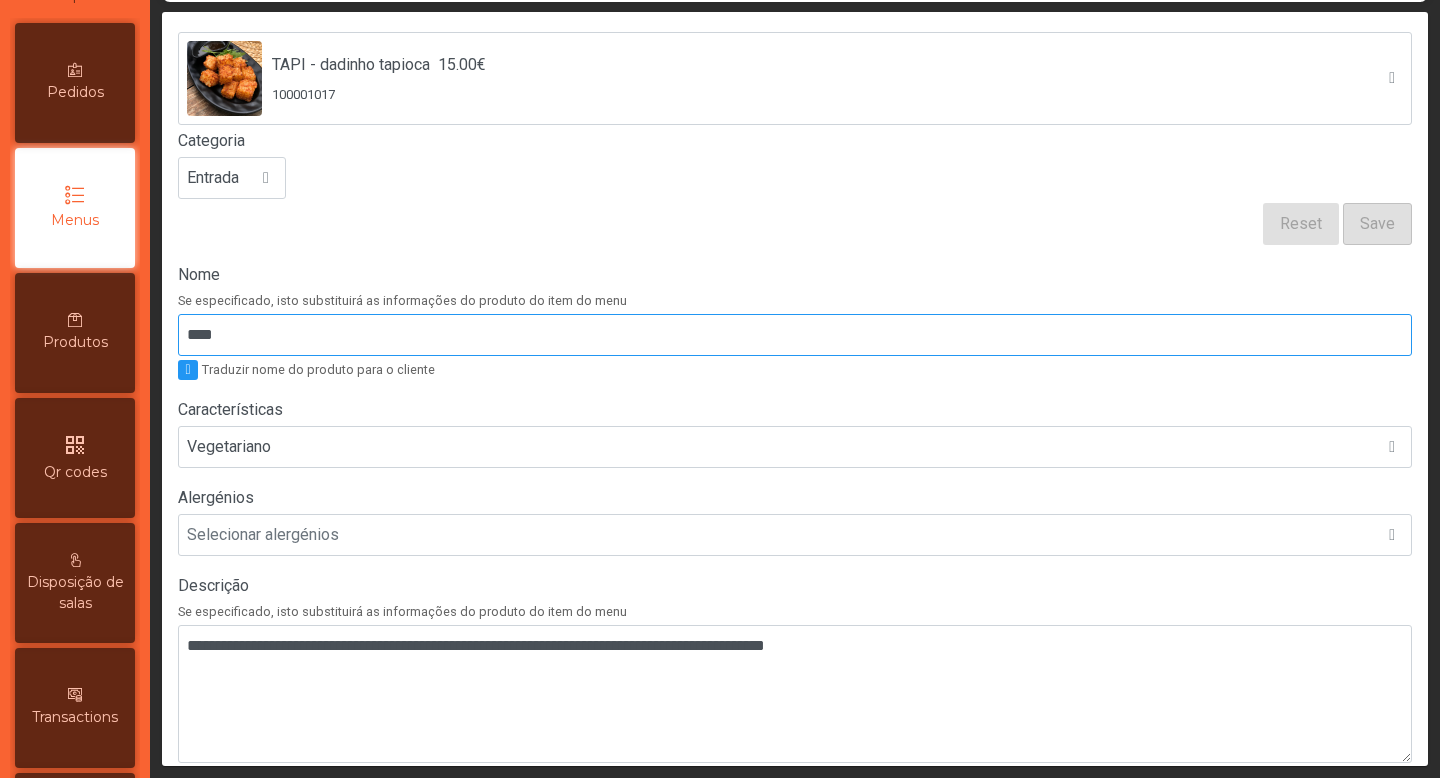 scroll, scrollTop: 579, scrollLeft: 0, axis: vertical 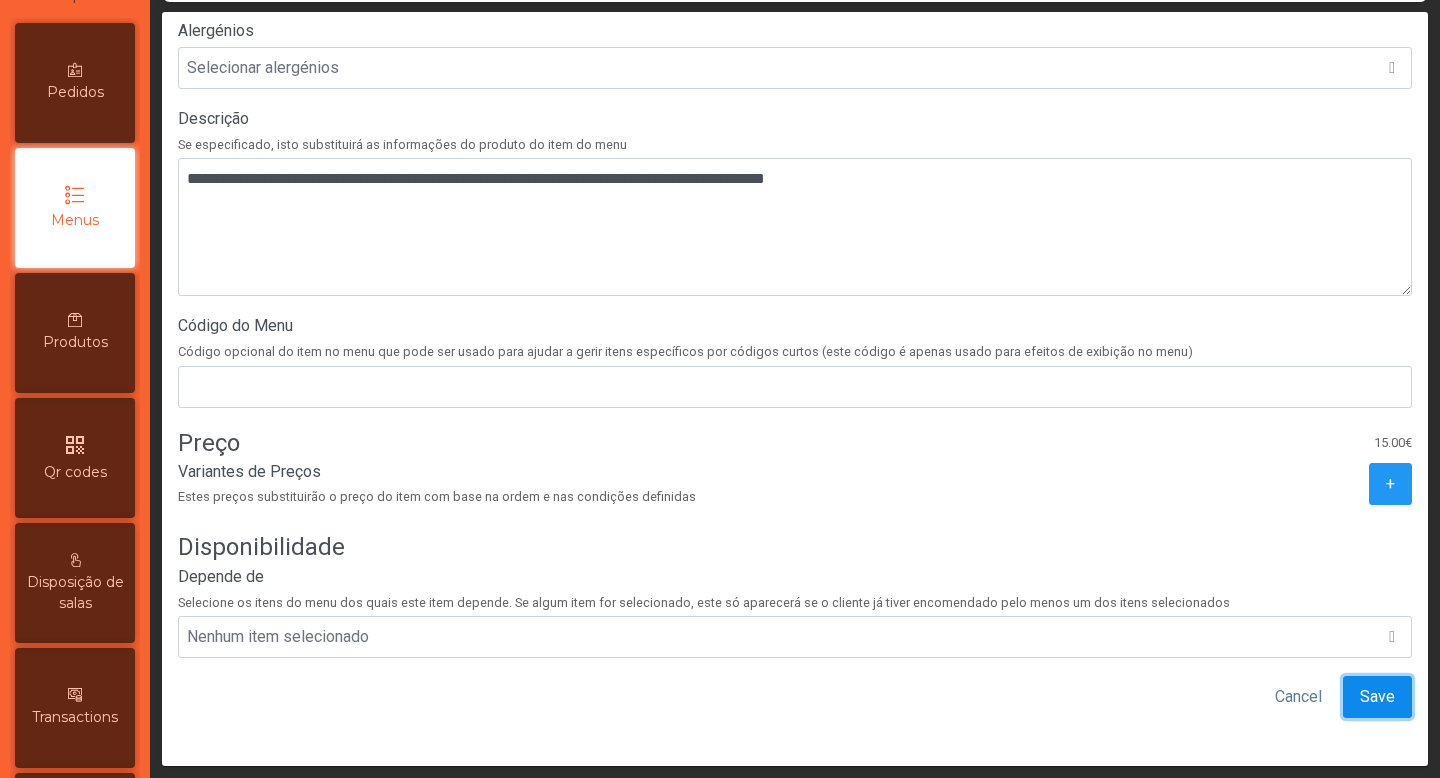 click on "Save" 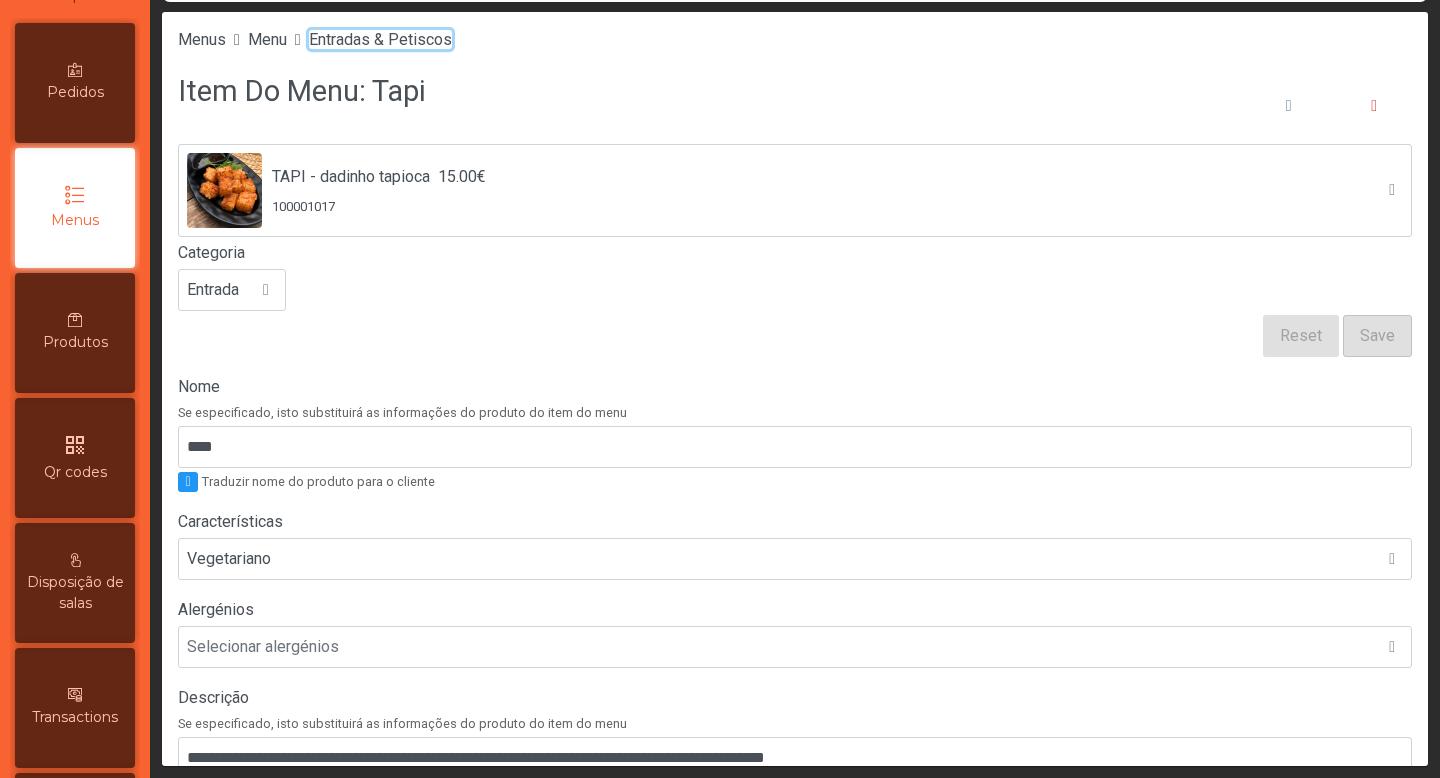 click on "Entradas & Petiscos" 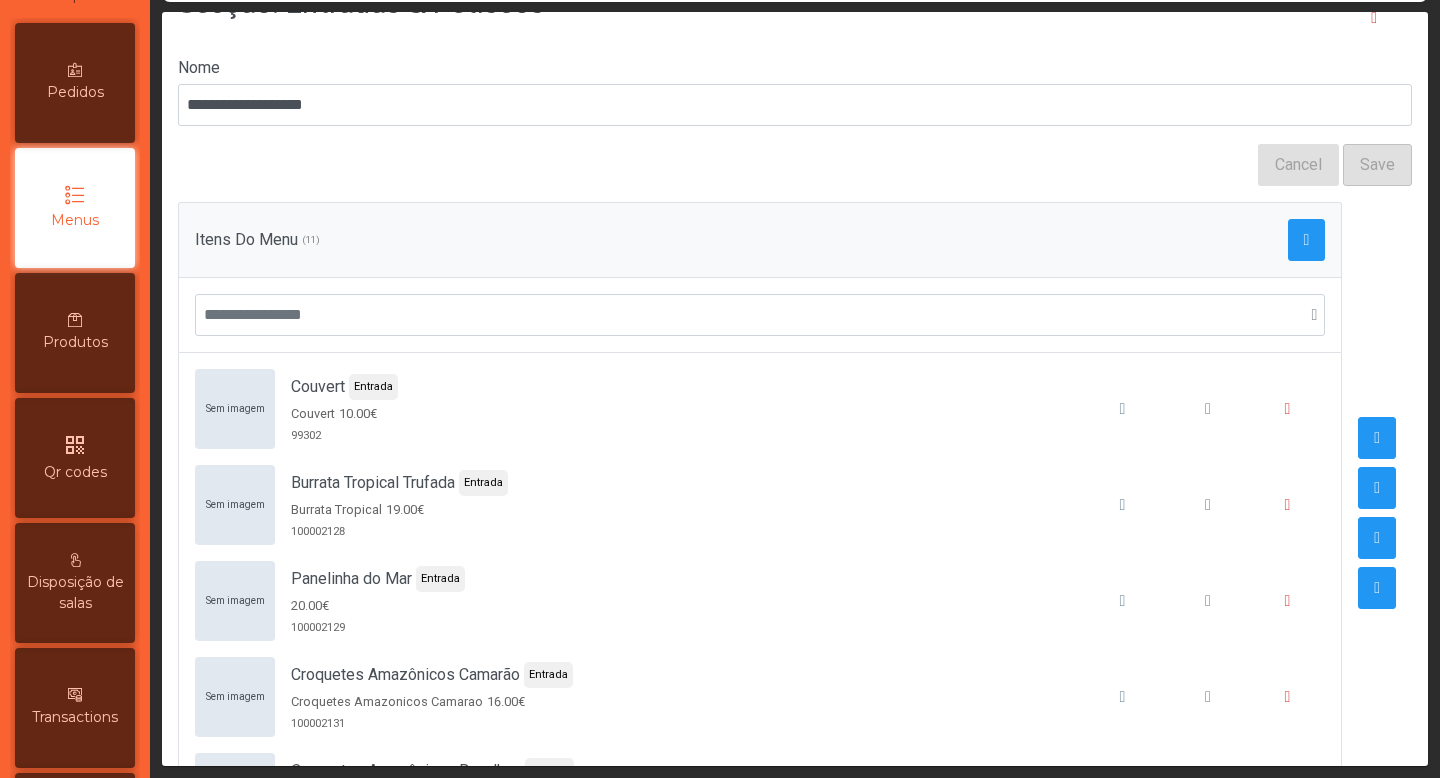 scroll, scrollTop: 115, scrollLeft: 0, axis: vertical 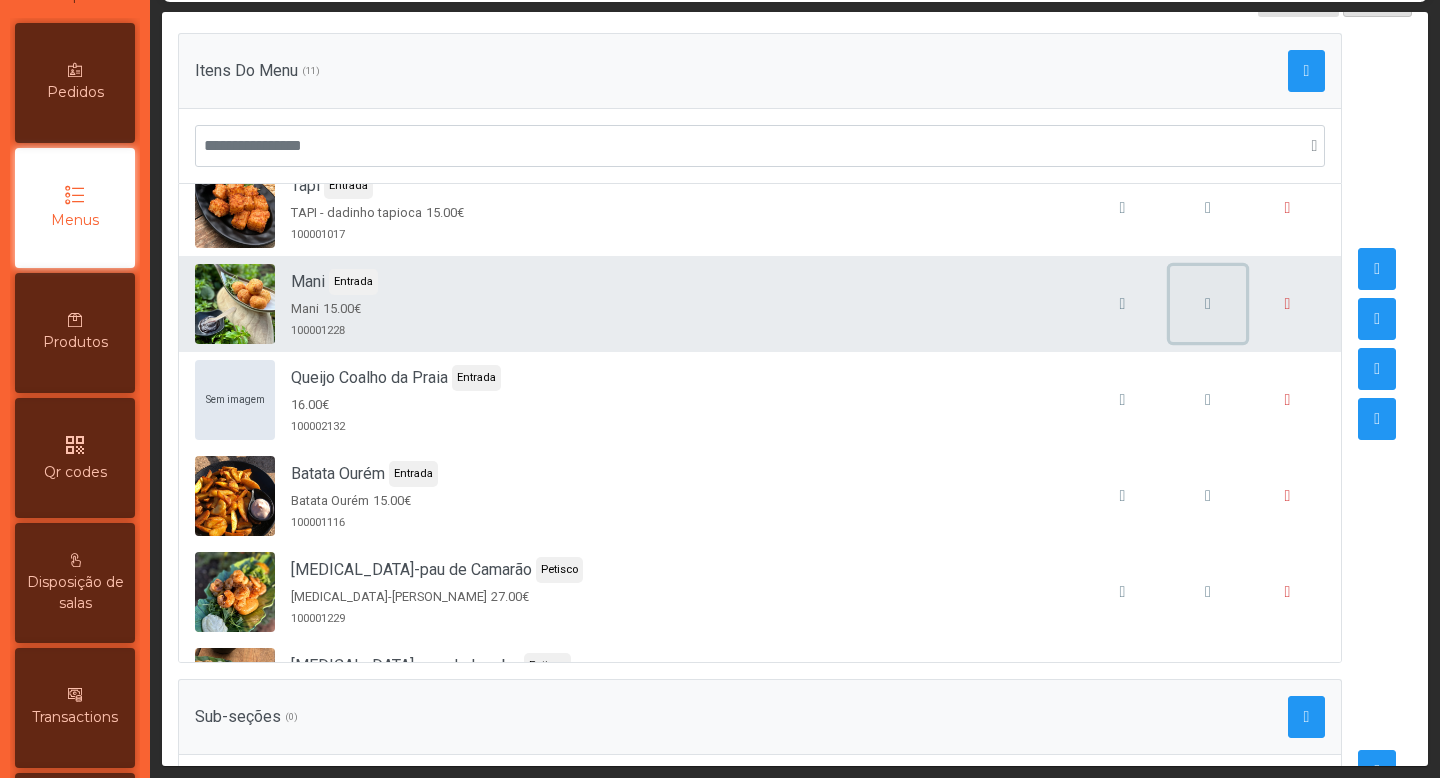 click 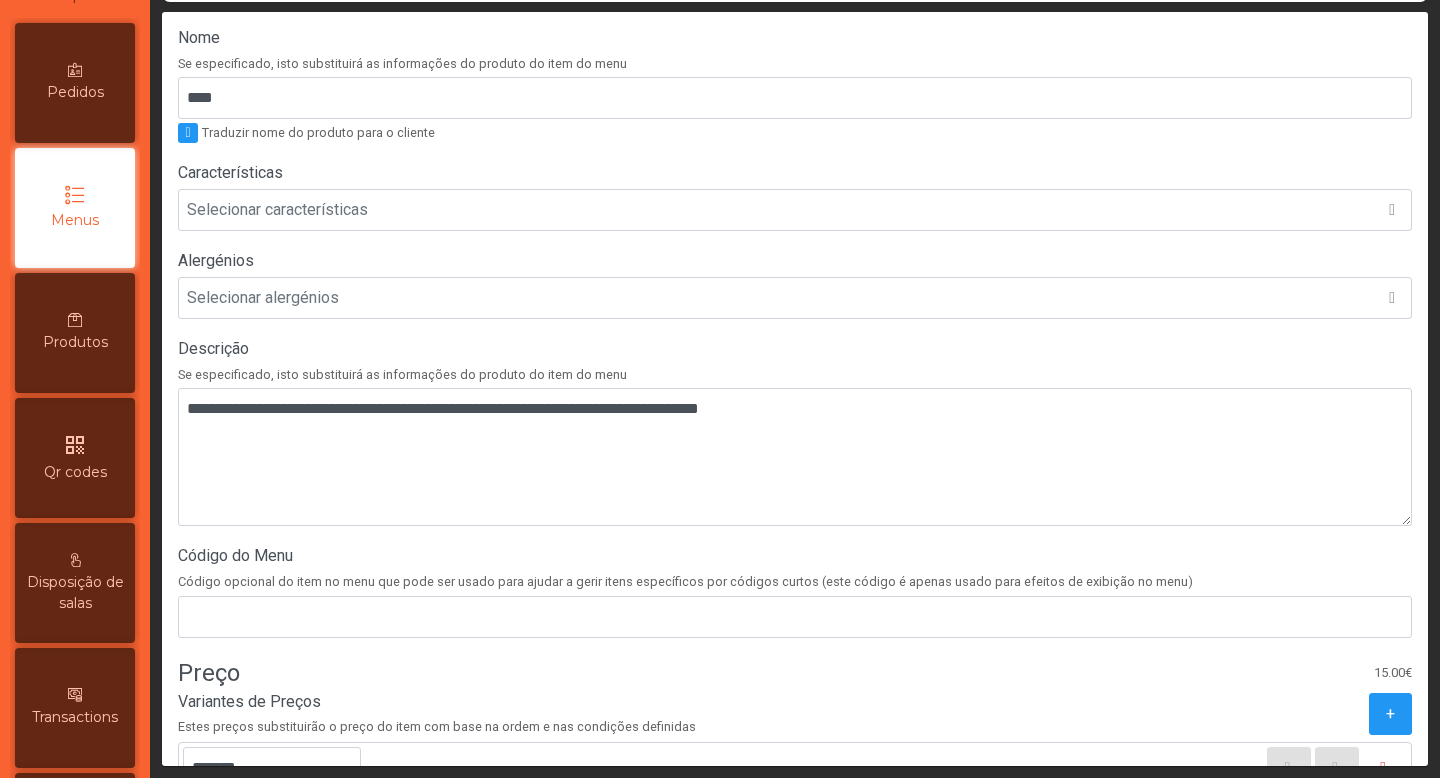 scroll, scrollTop: 402, scrollLeft: 0, axis: vertical 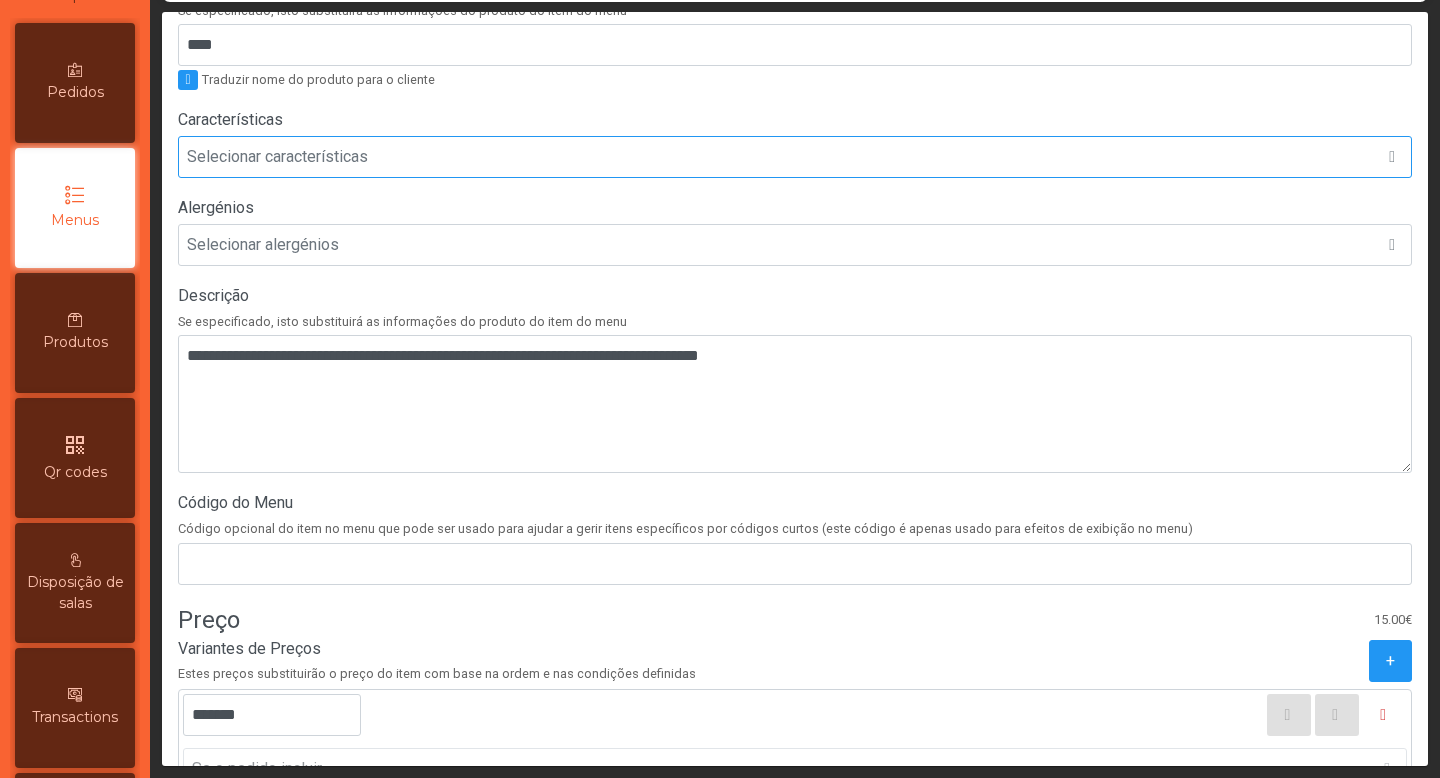 click on "Selecionar características" 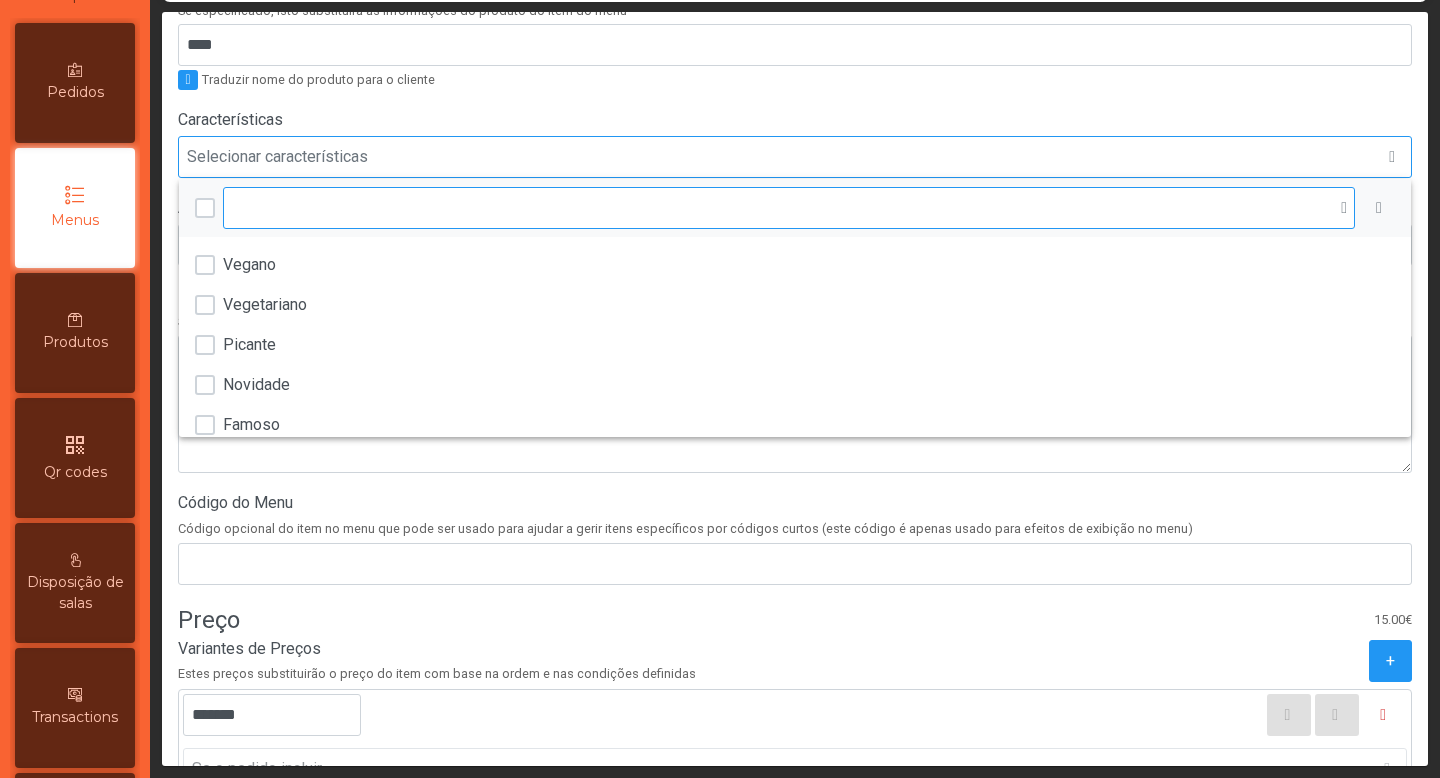 scroll, scrollTop: 15, scrollLeft: 97, axis: both 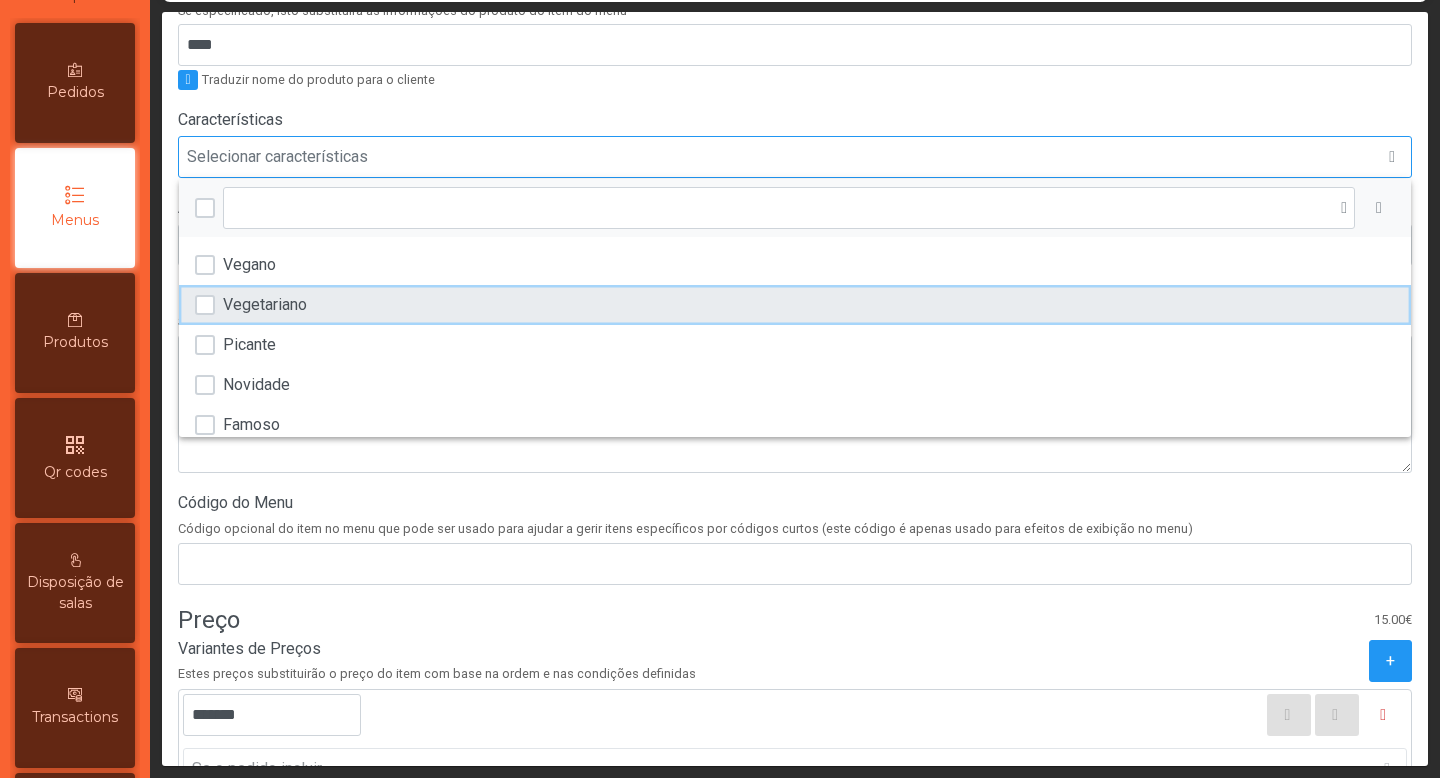 click on "Vegetariano" 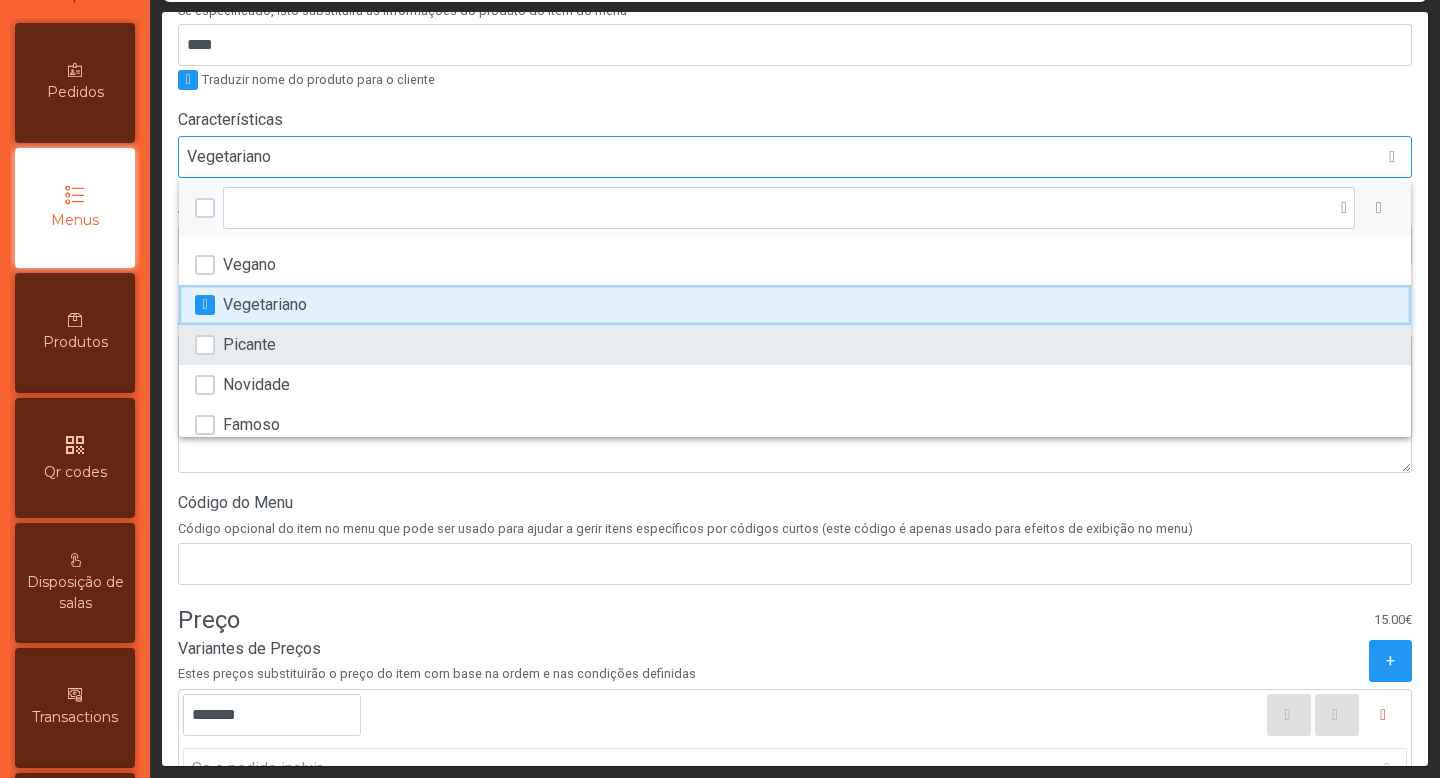 scroll, scrollTop: 96, scrollLeft: 0, axis: vertical 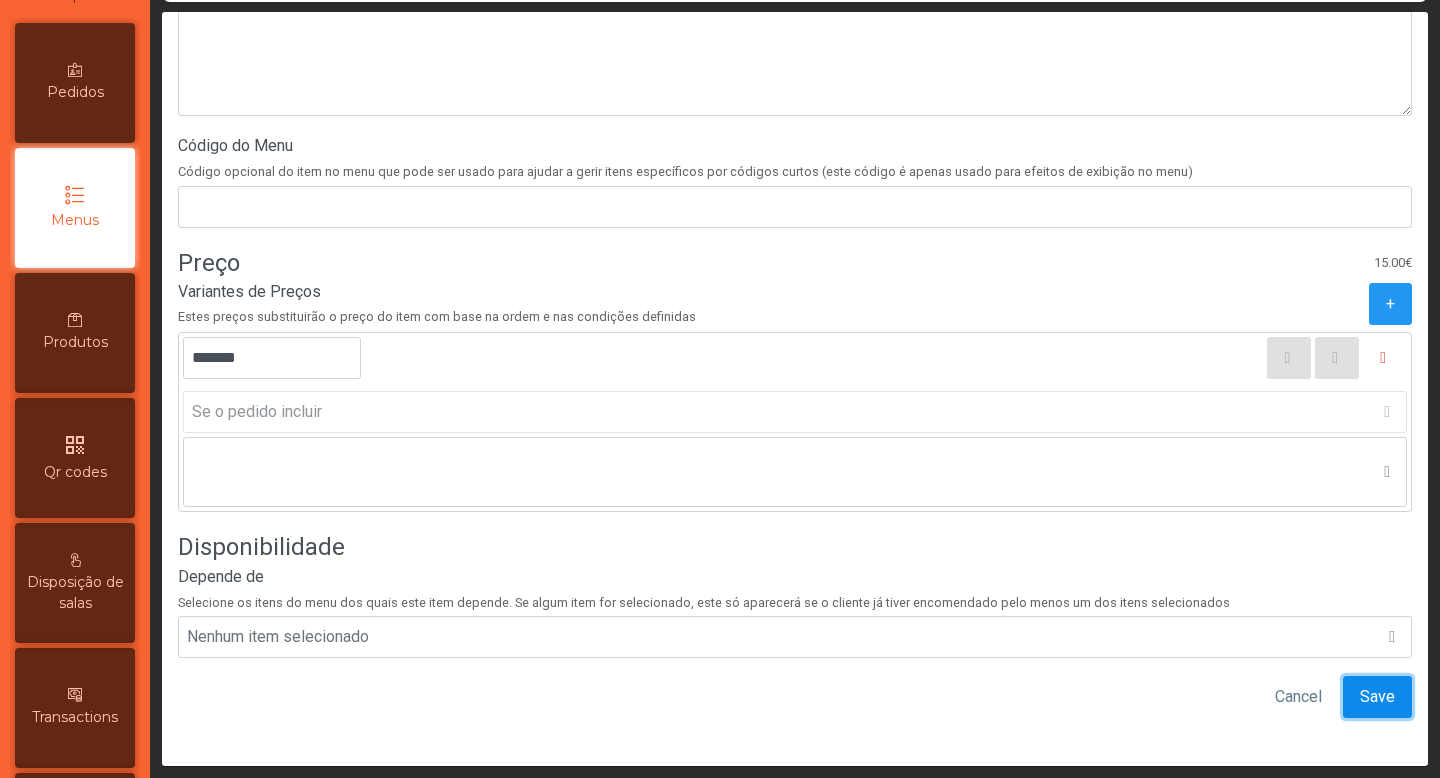 click on "Save" 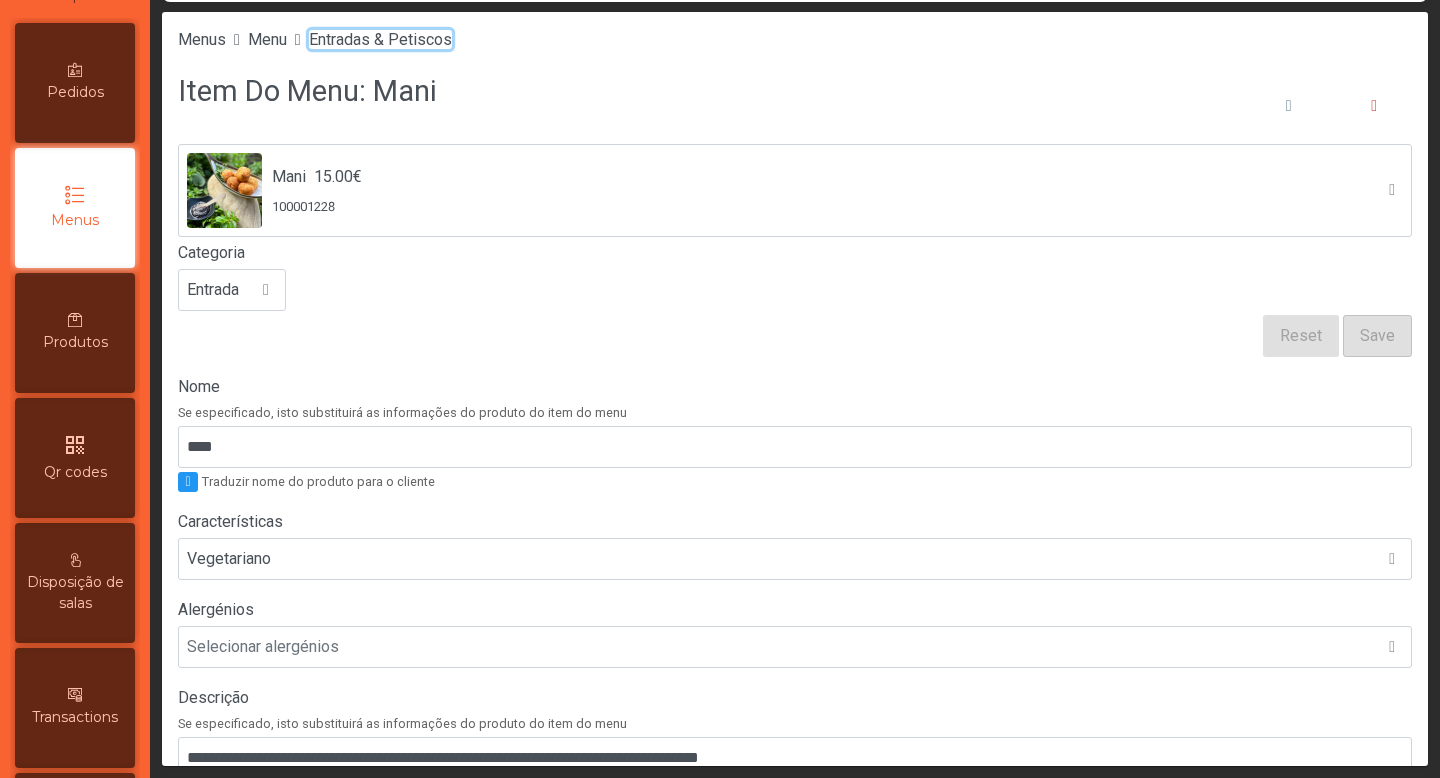 click on "Entradas & Petiscos" 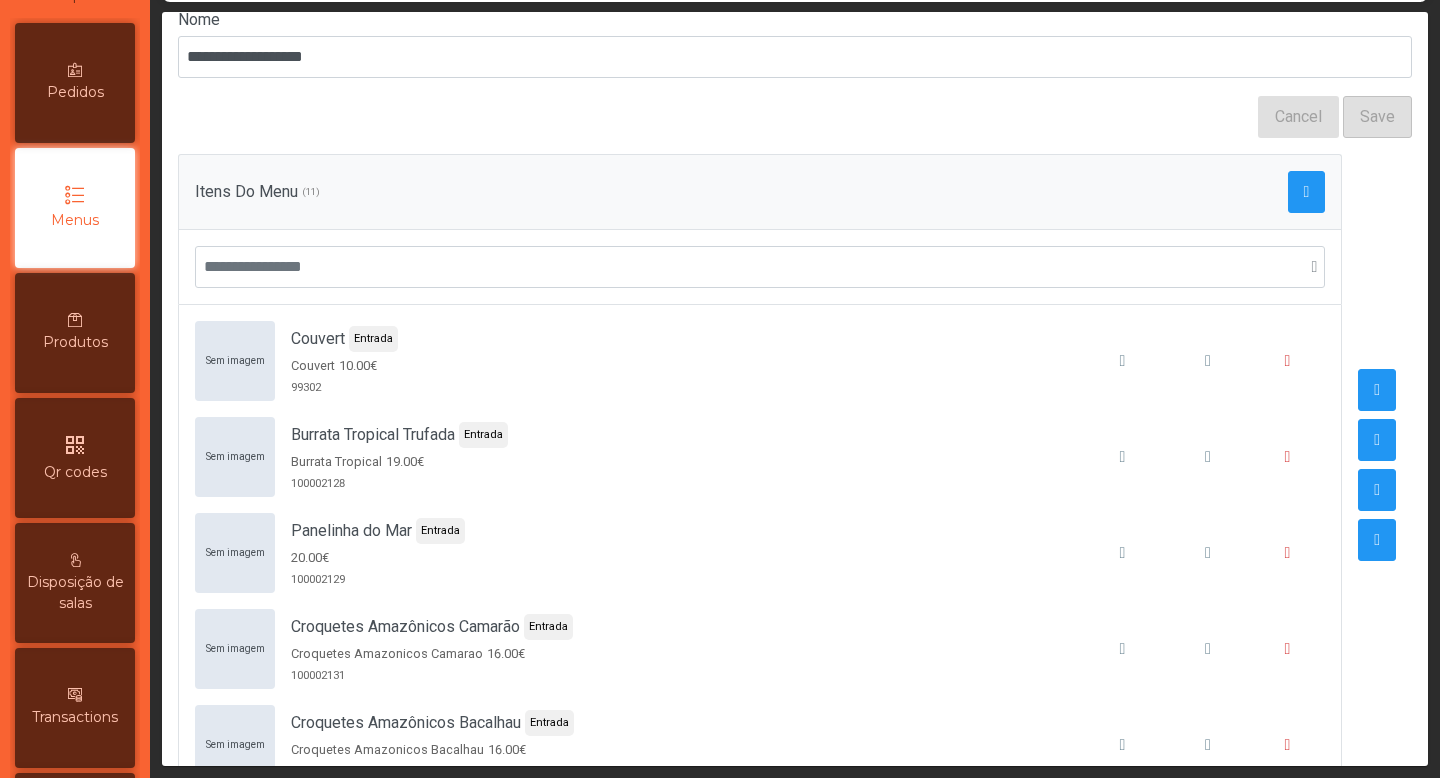 scroll, scrollTop: 159, scrollLeft: 0, axis: vertical 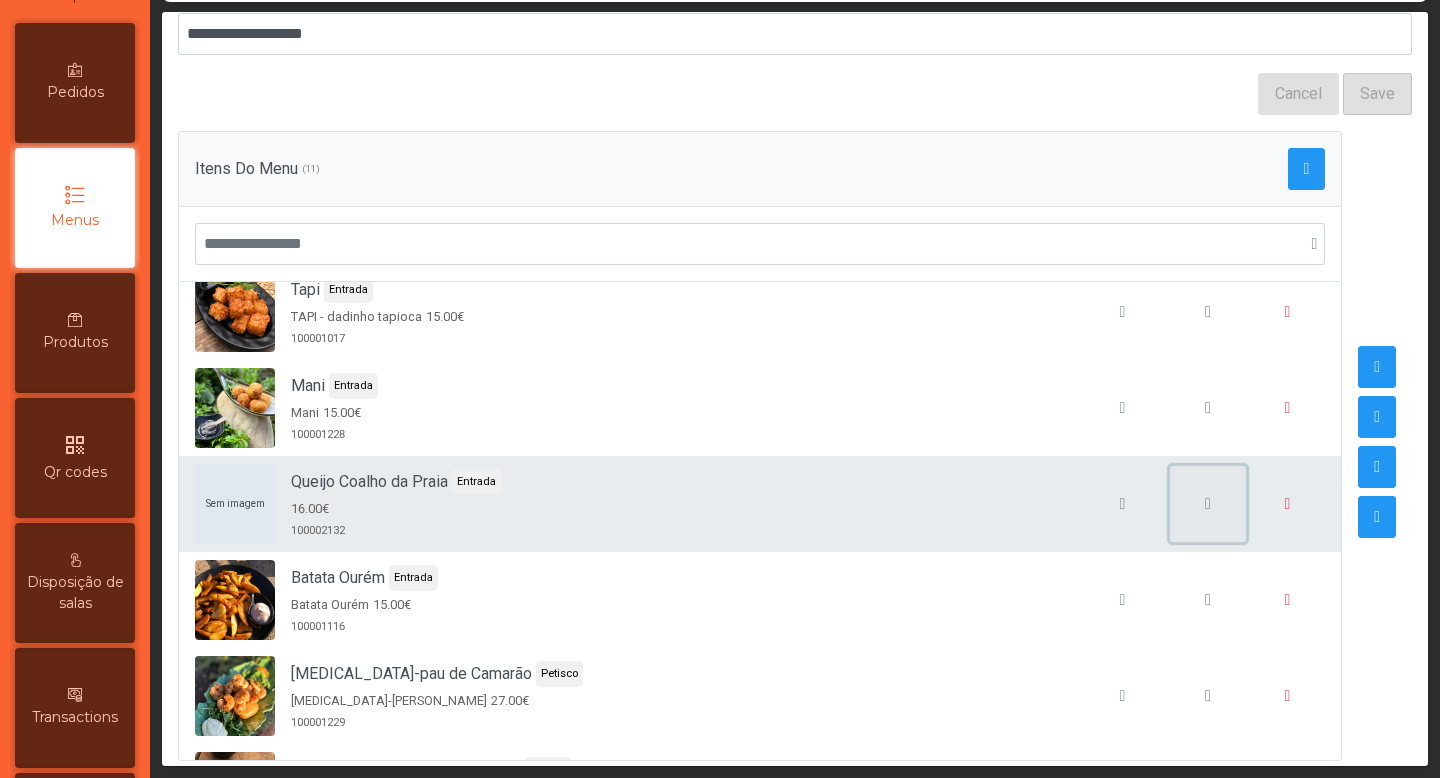 click 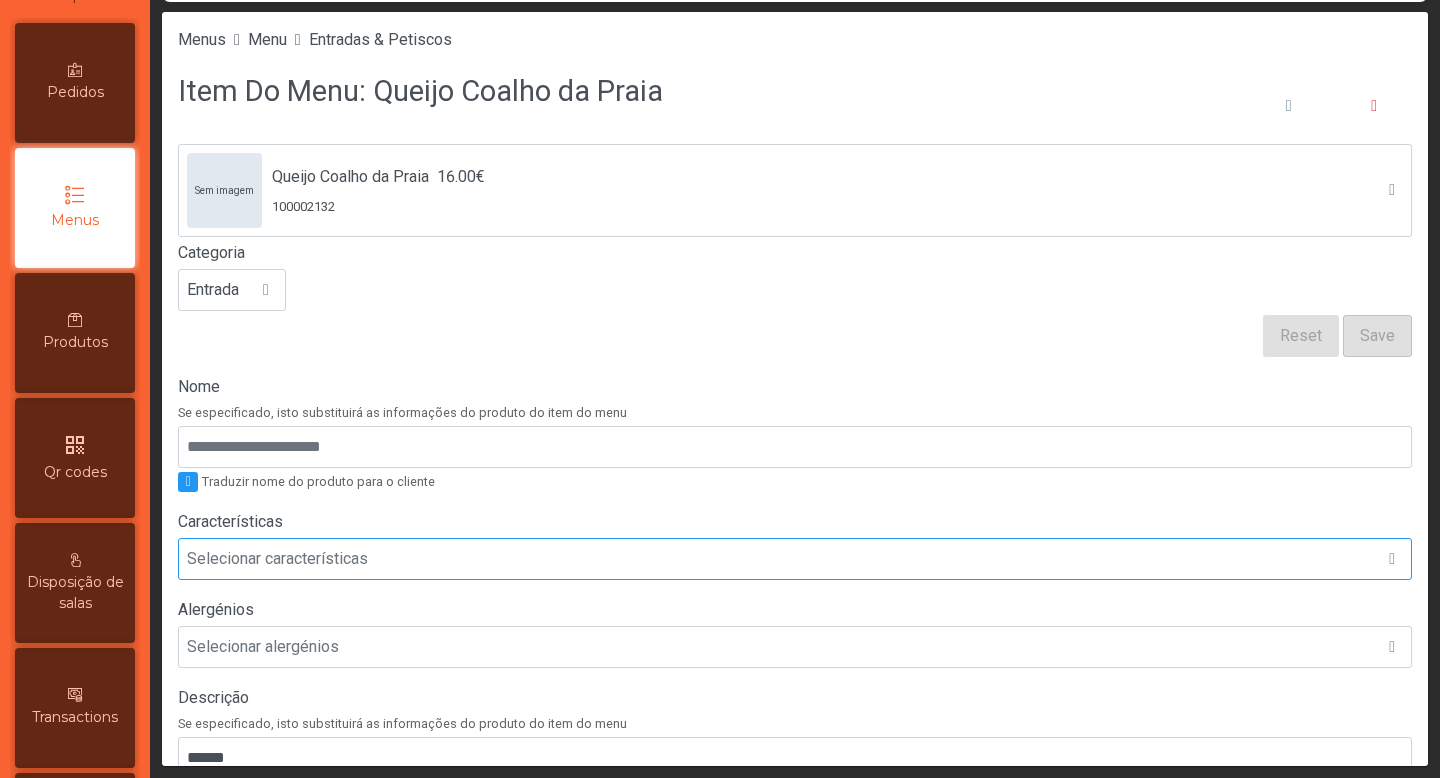 scroll, scrollTop: 76, scrollLeft: 0, axis: vertical 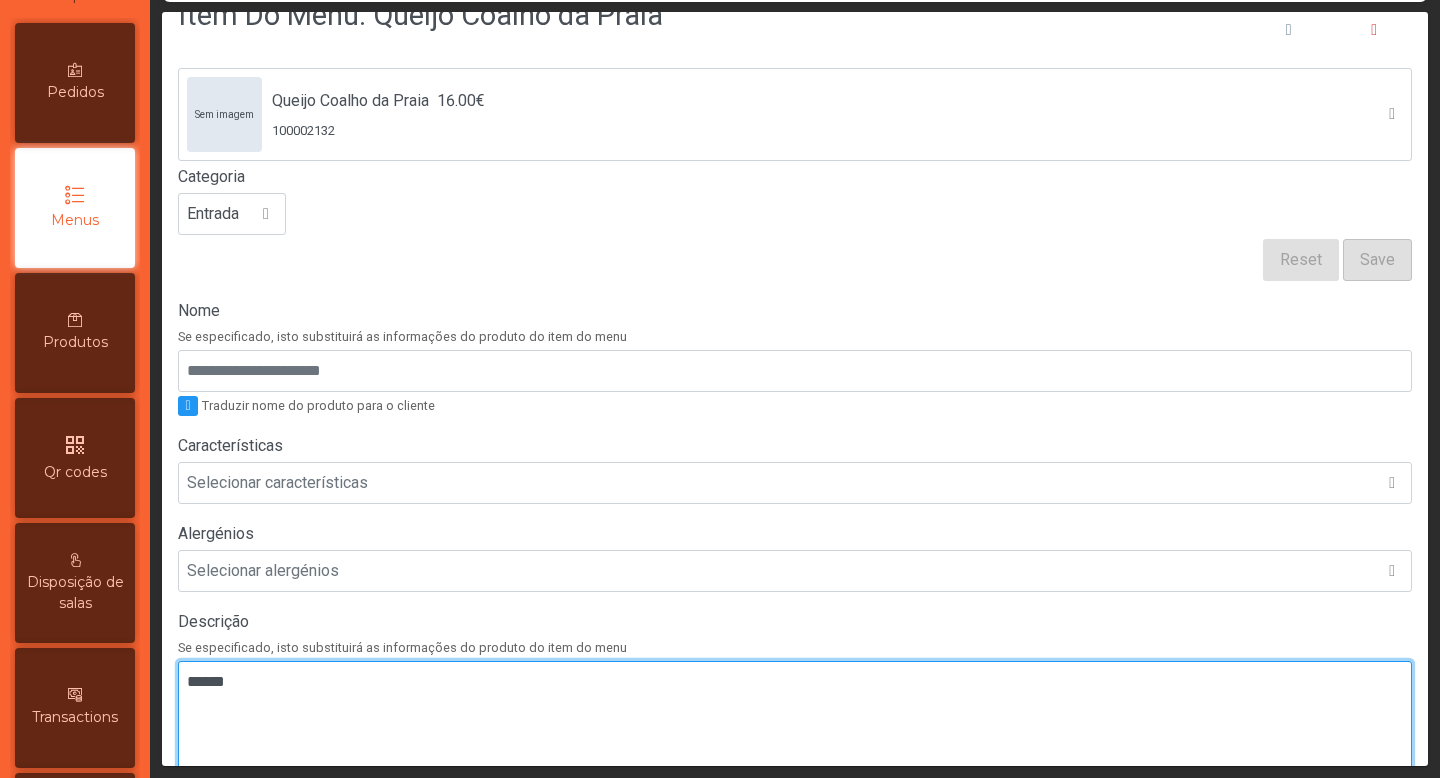 click at bounding box center (795, 730) 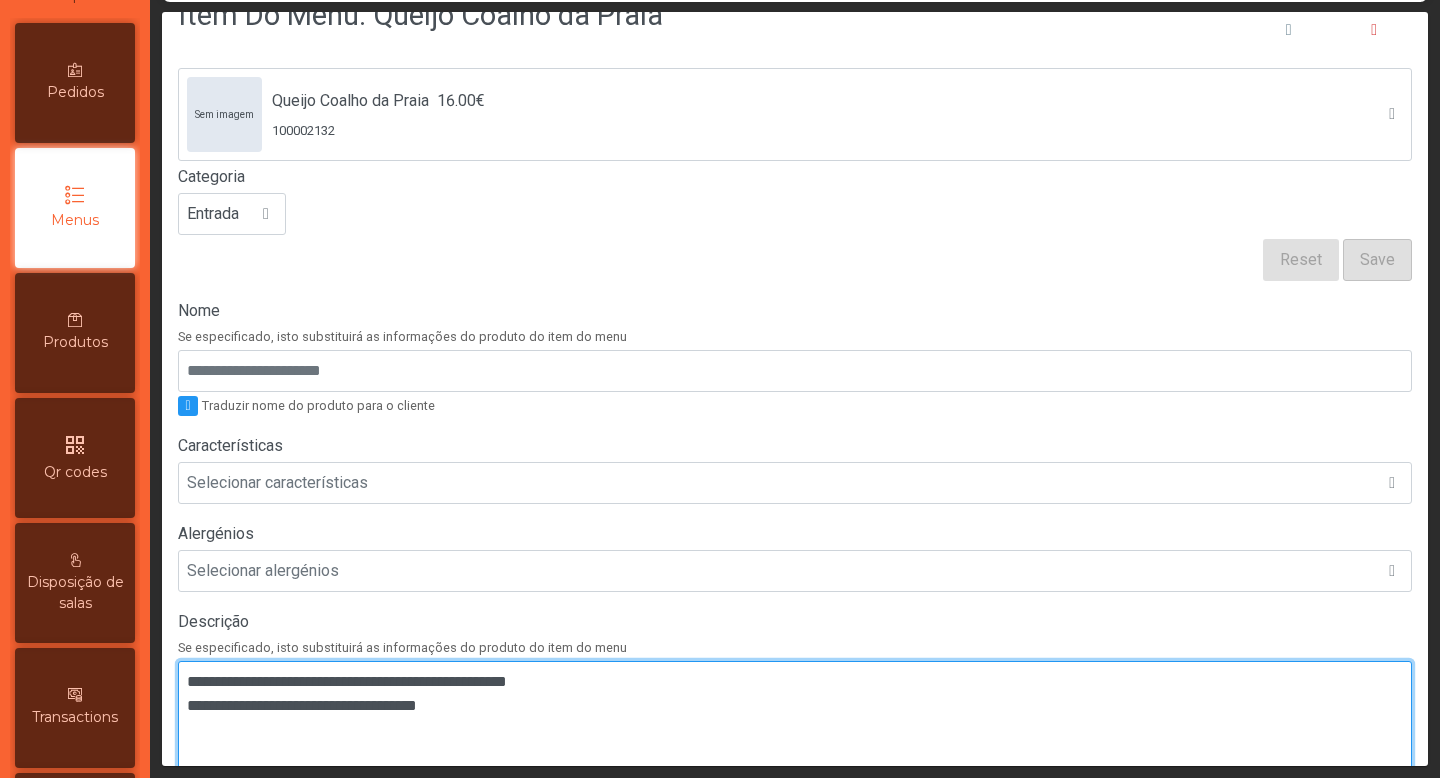click at bounding box center [795, 730] 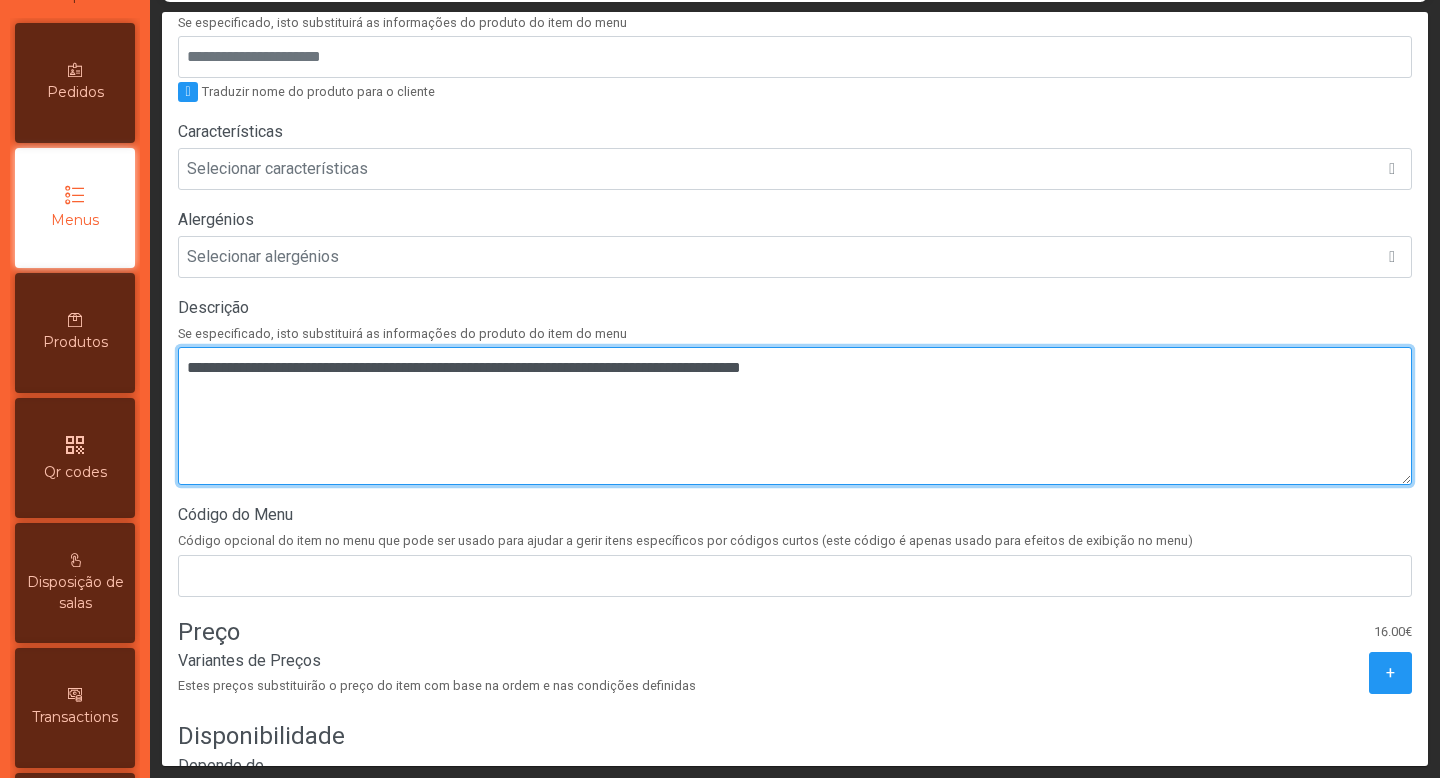 scroll, scrollTop: 320, scrollLeft: 0, axis: vertical 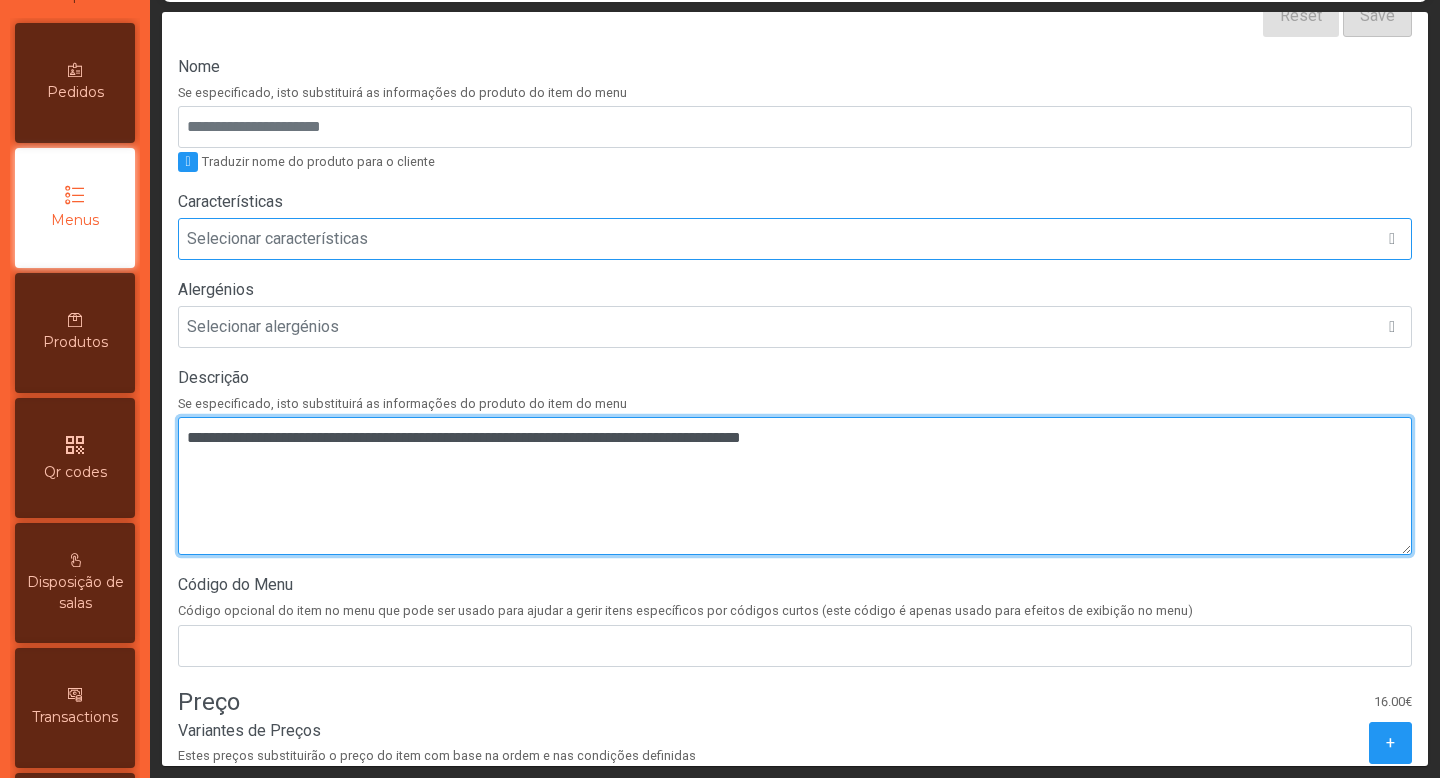 type on "**********" 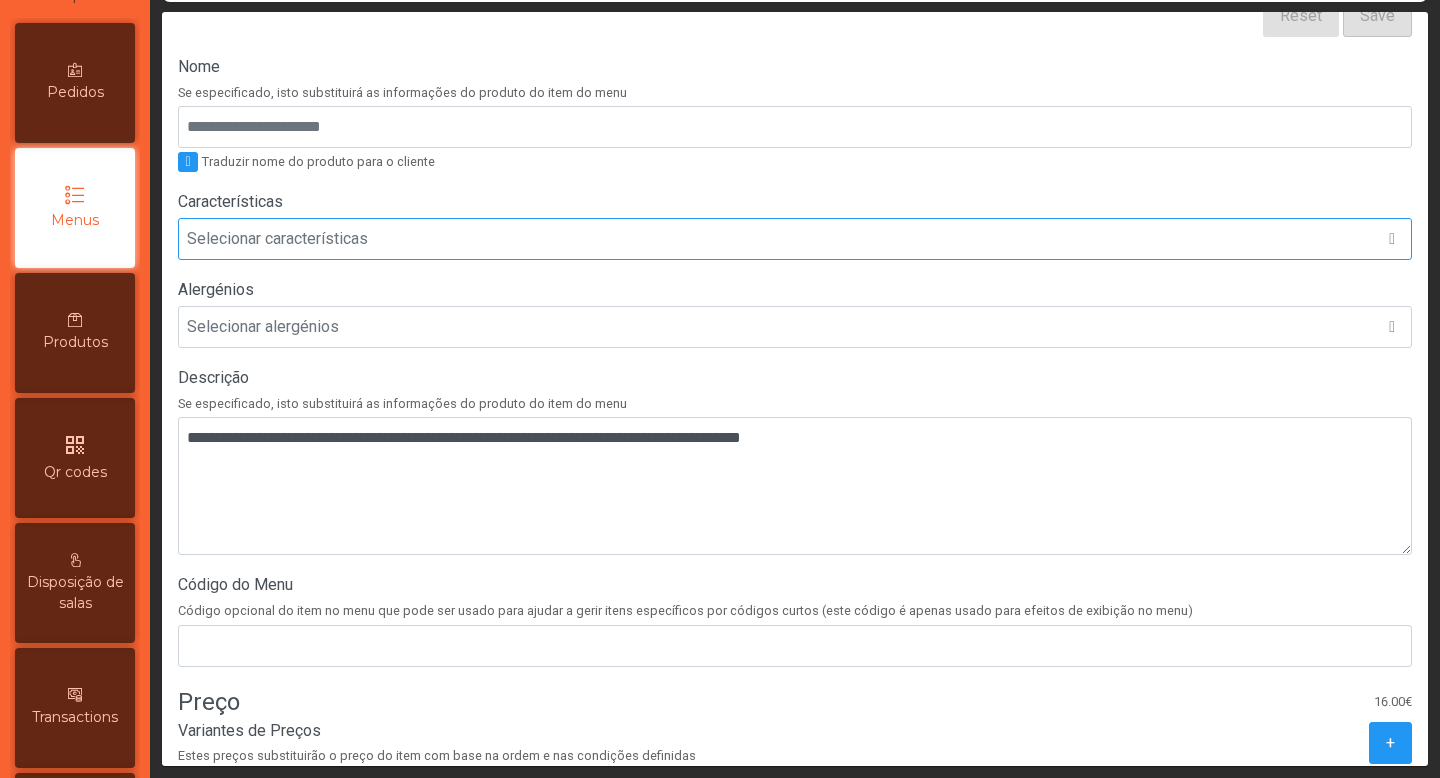 click on "Selecionar características" 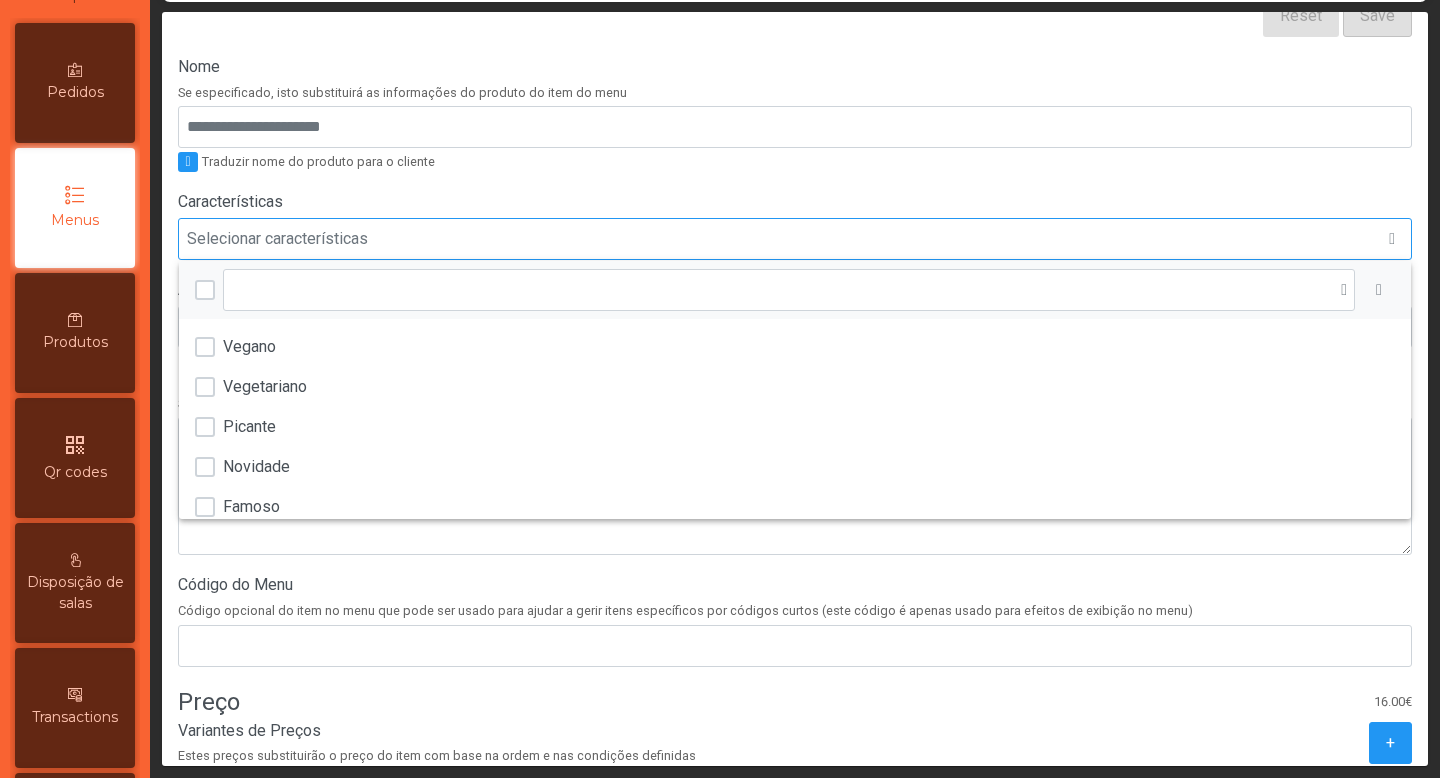 scroll, scrollTop: 15, scrollLeft: 97, axis: both 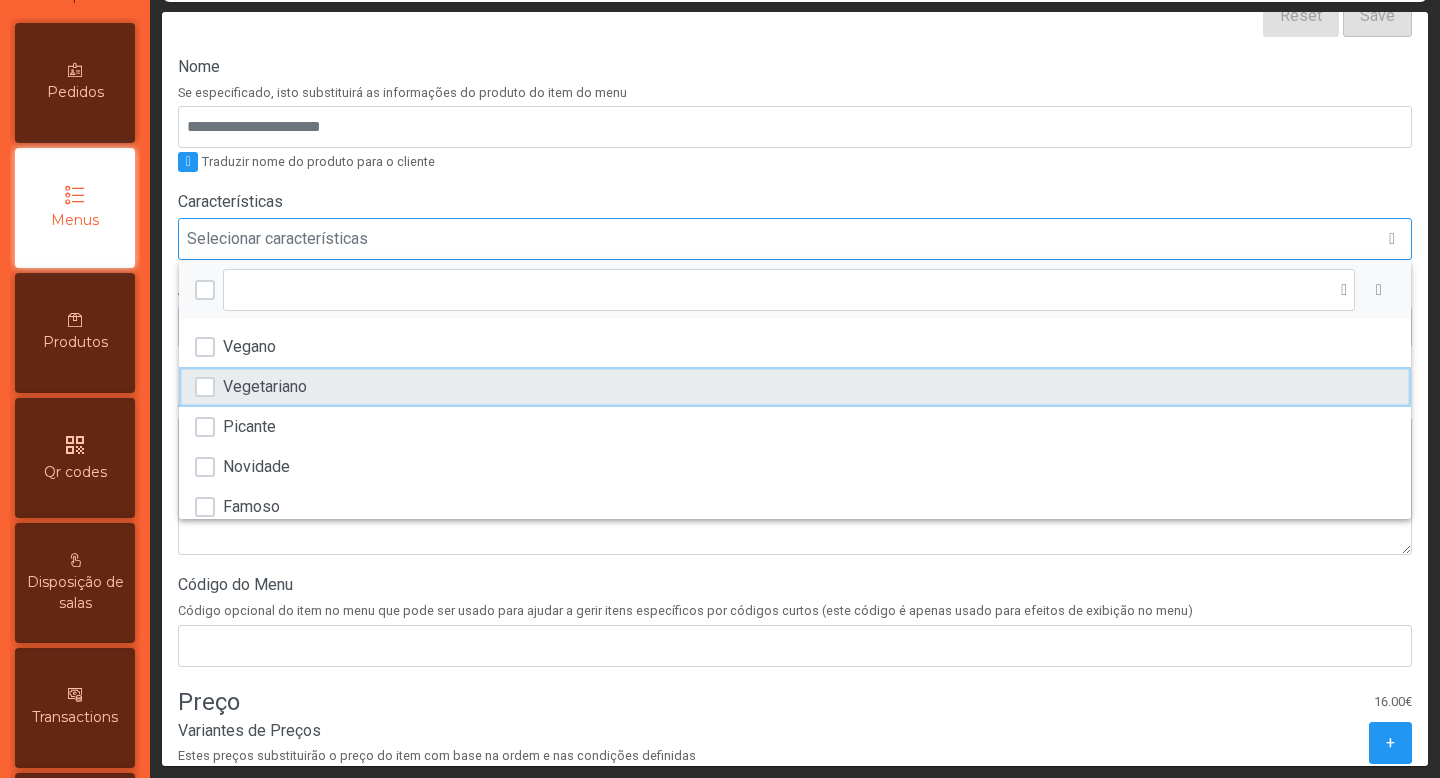 click on "Vegetariano" 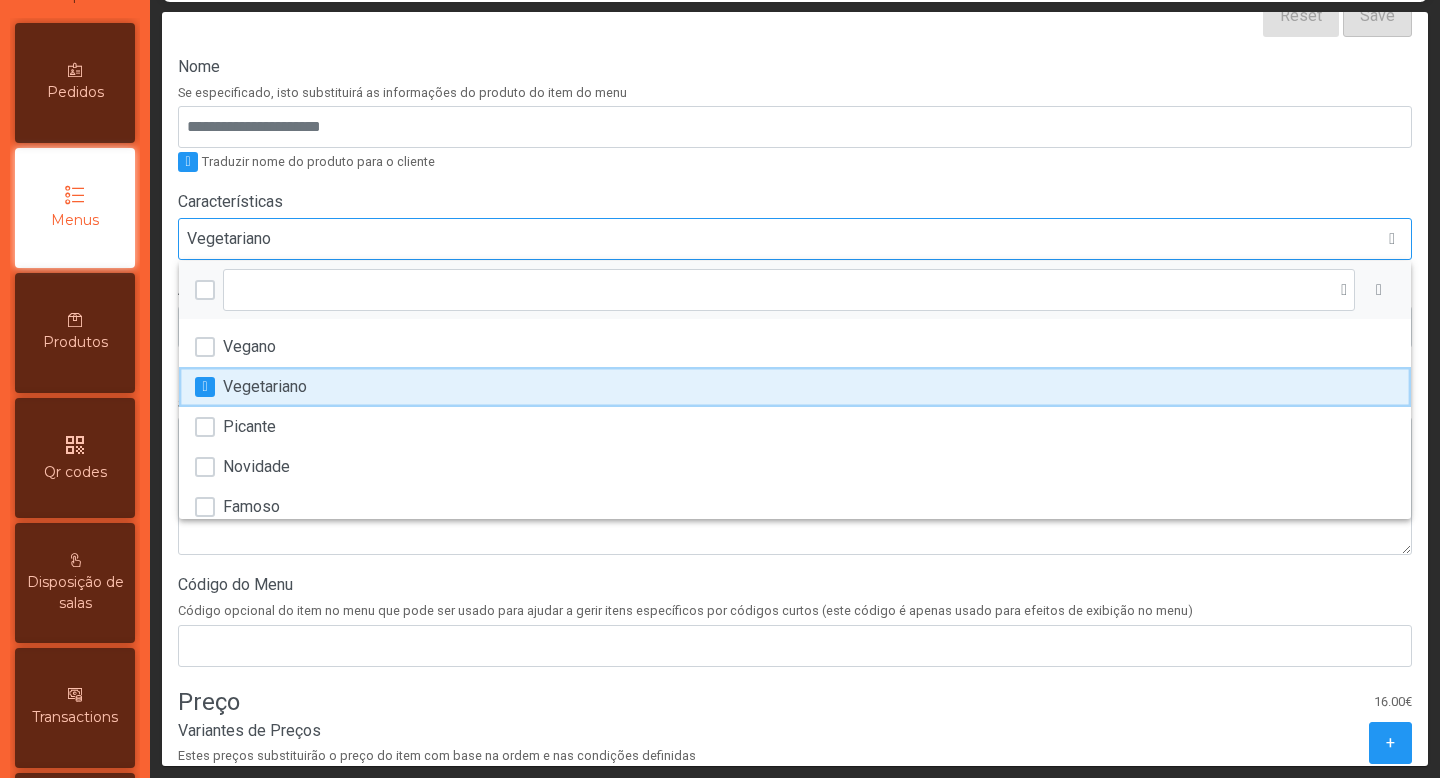 scroll, scrollTop: 96, scrollLeft: 0, axis: vertical 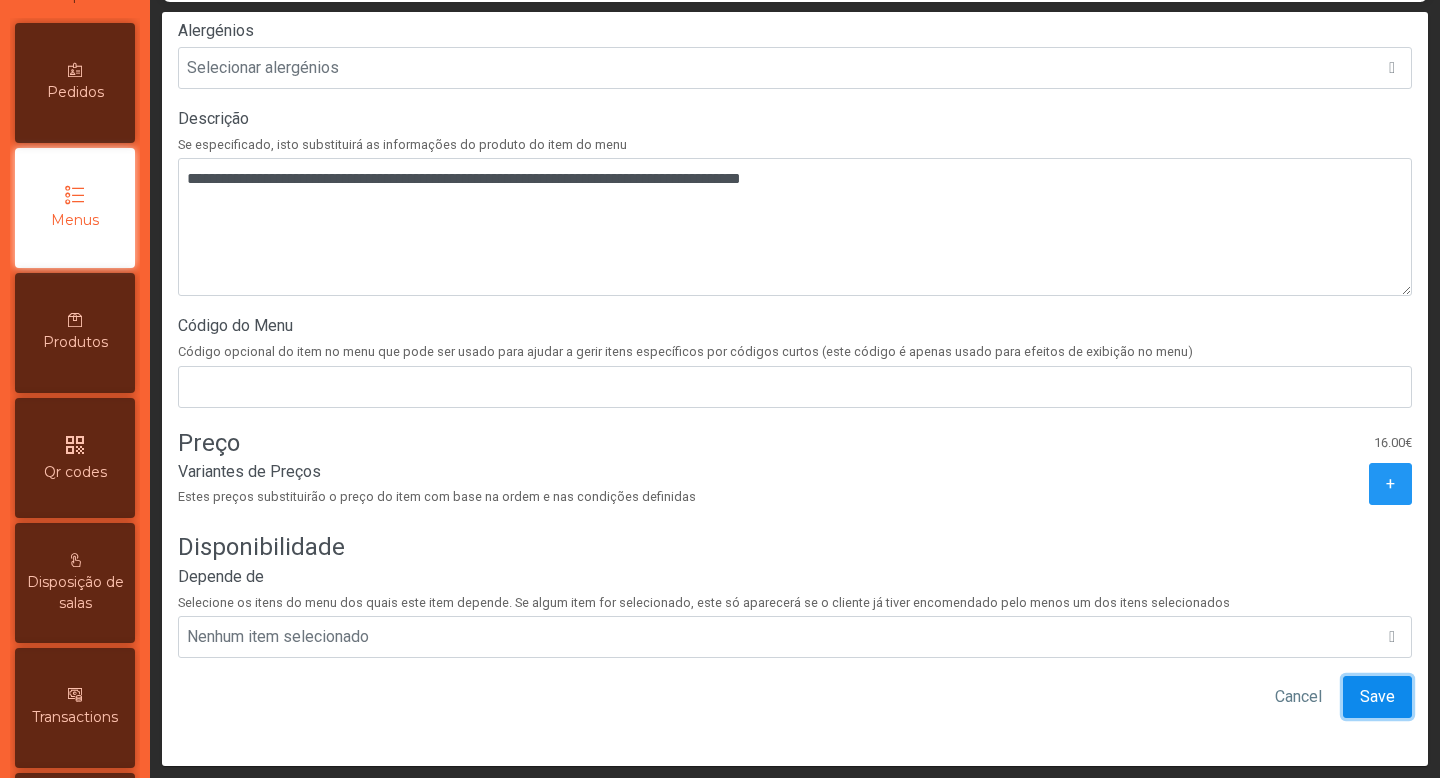 click on "Save" 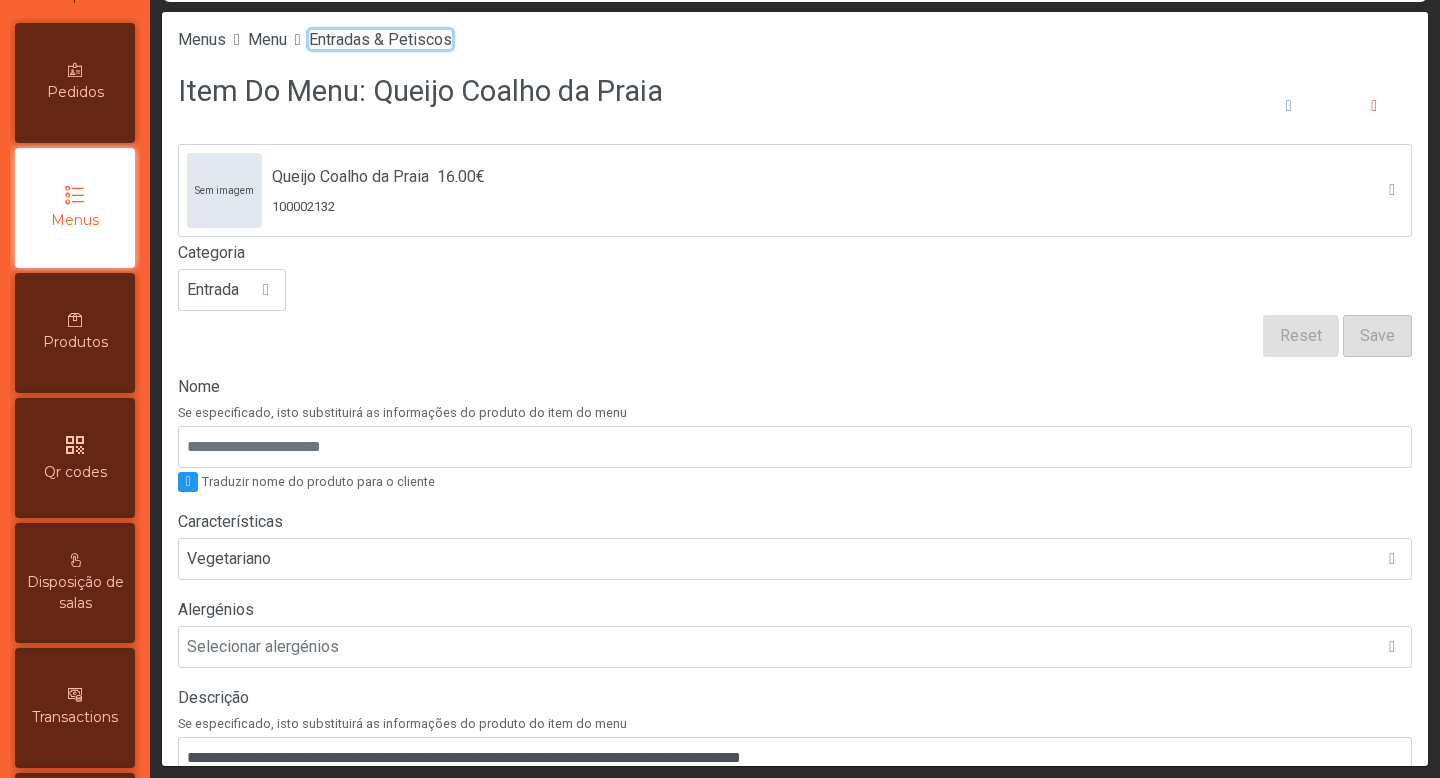 click on "Entradas & Petiscos" 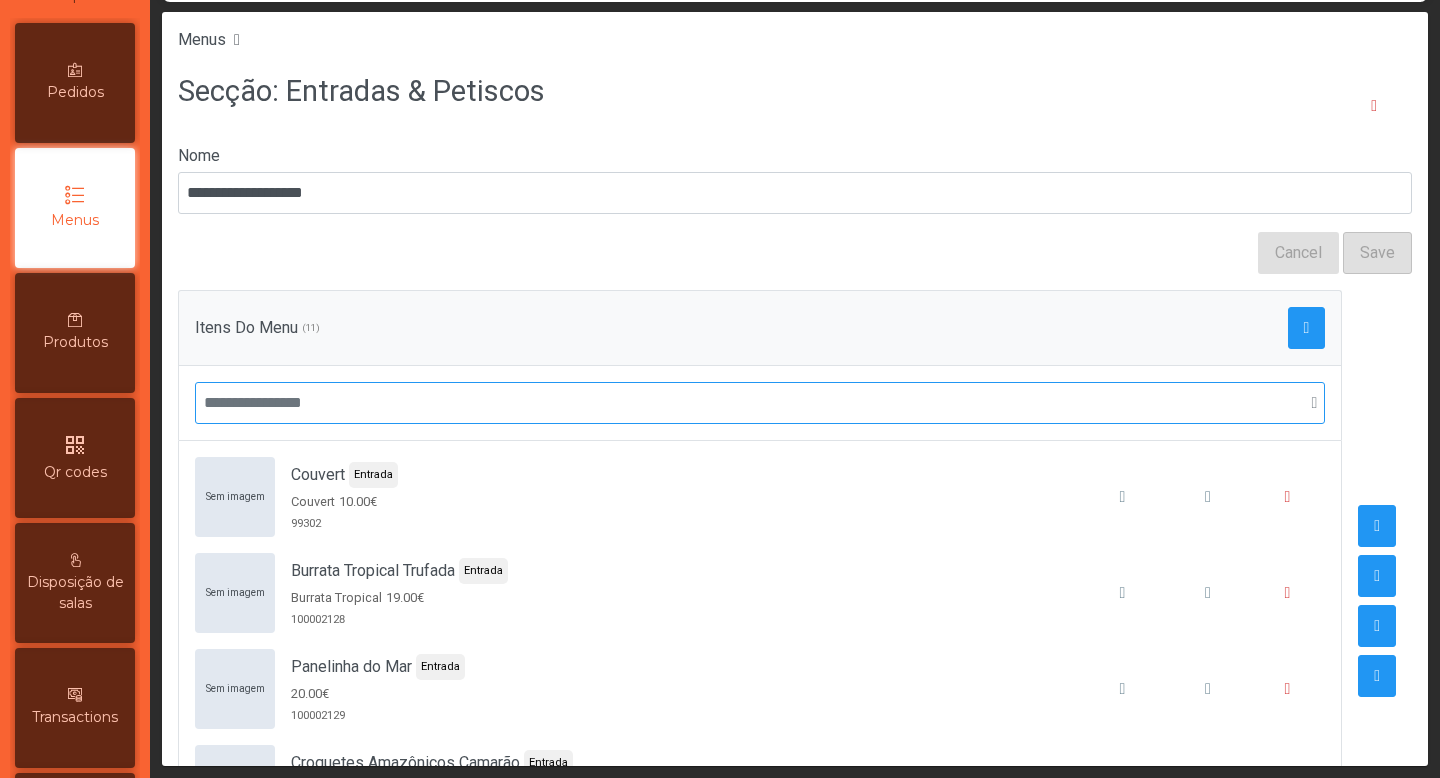 scroll, scrollTop: 379, scrollLeft: 0, axis: vertical 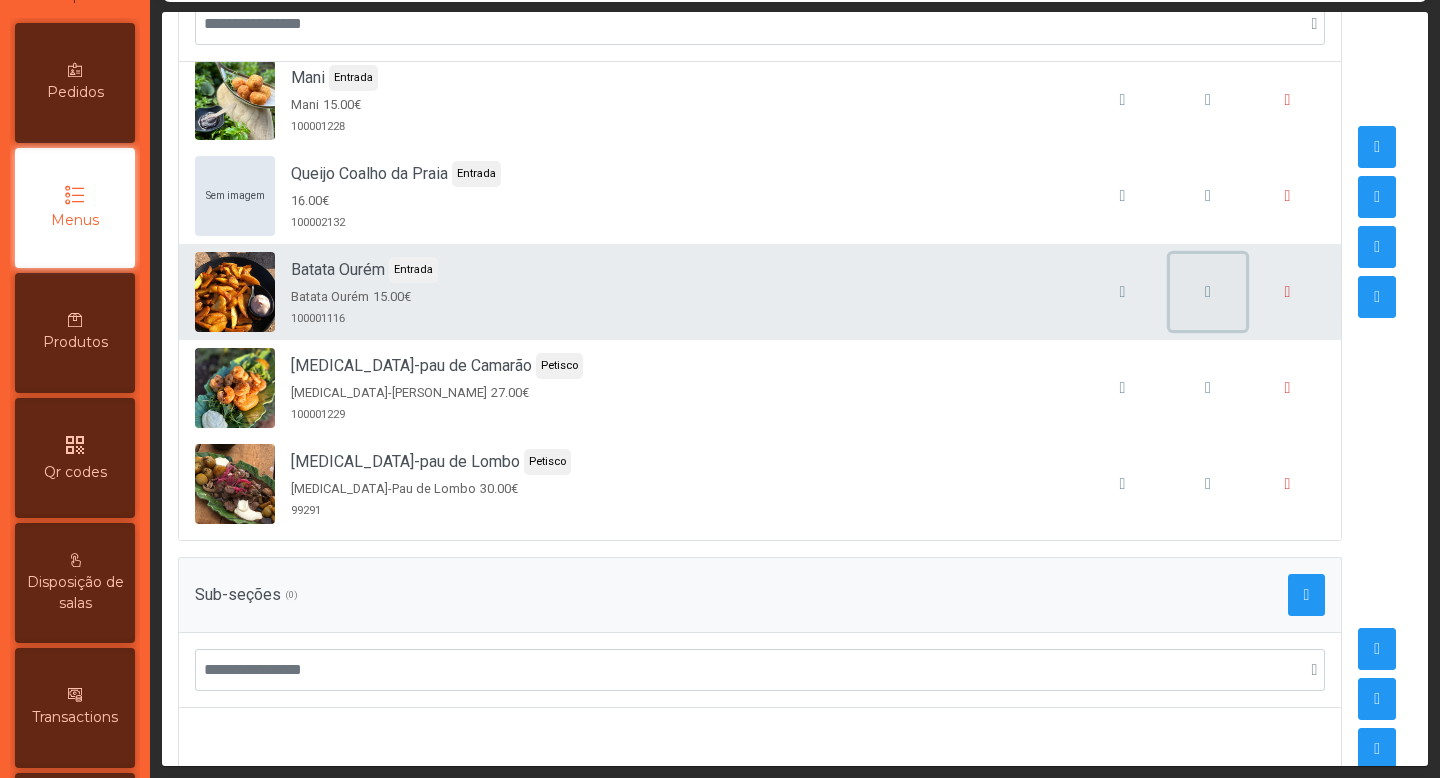 click 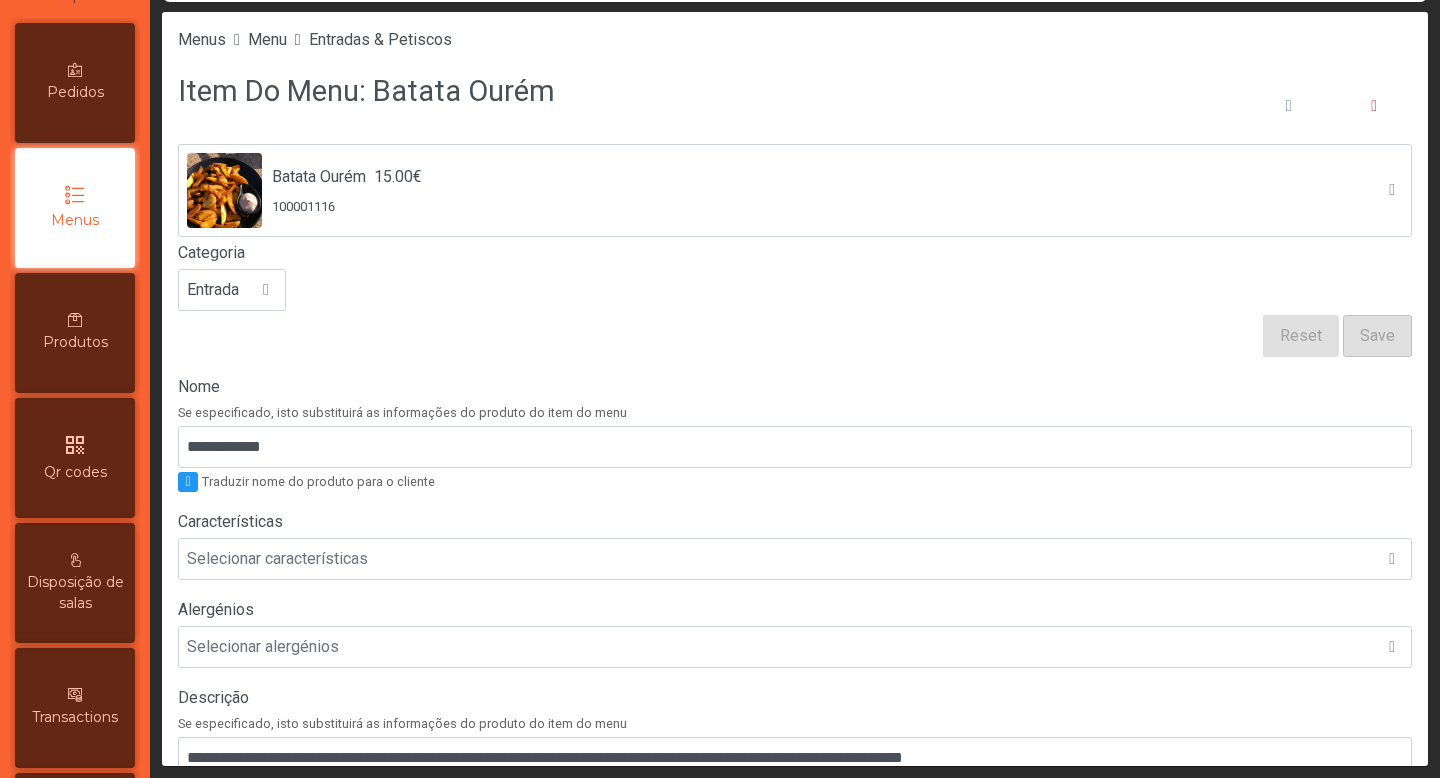 scroll, scrollTop: 186, scrollLeft: 0, axis: vertical 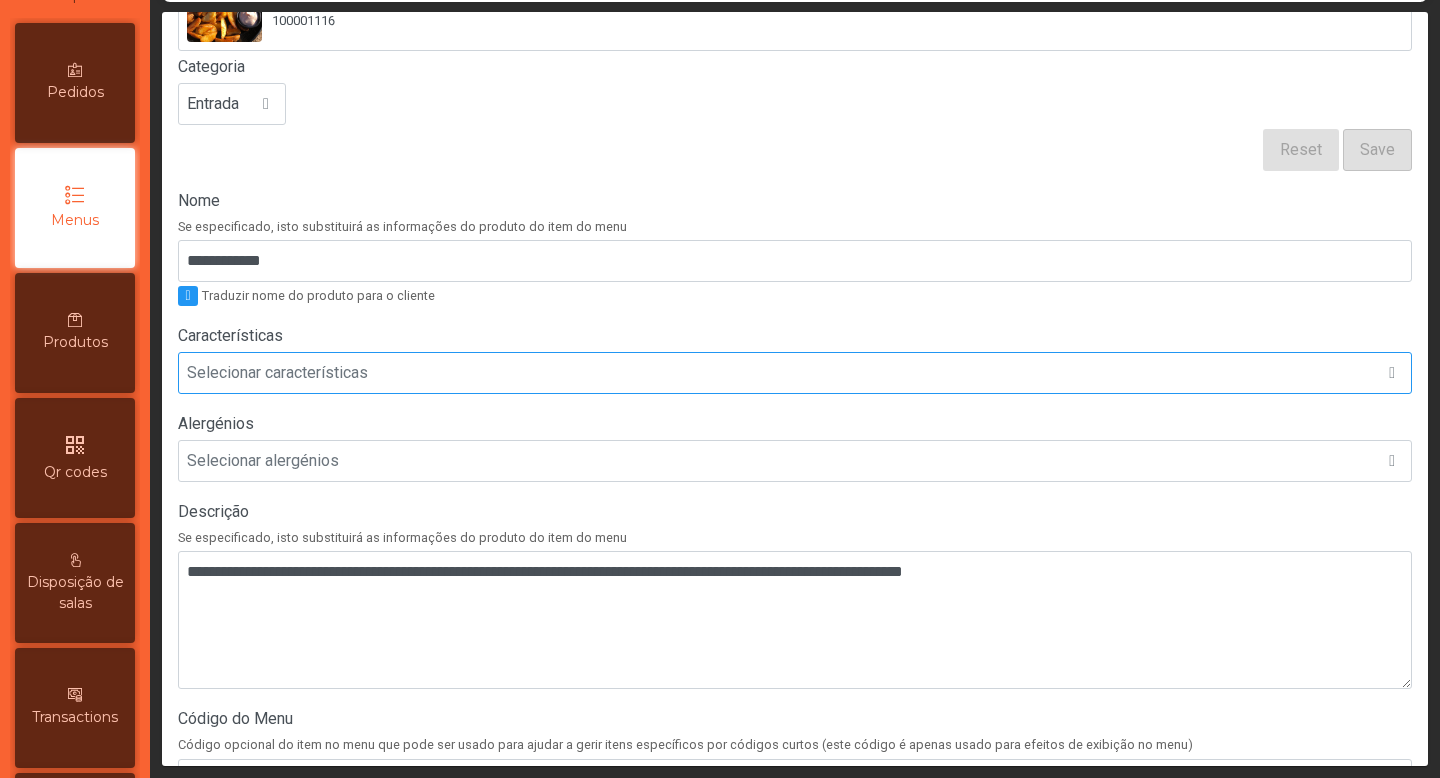 click on "Selecionar características" 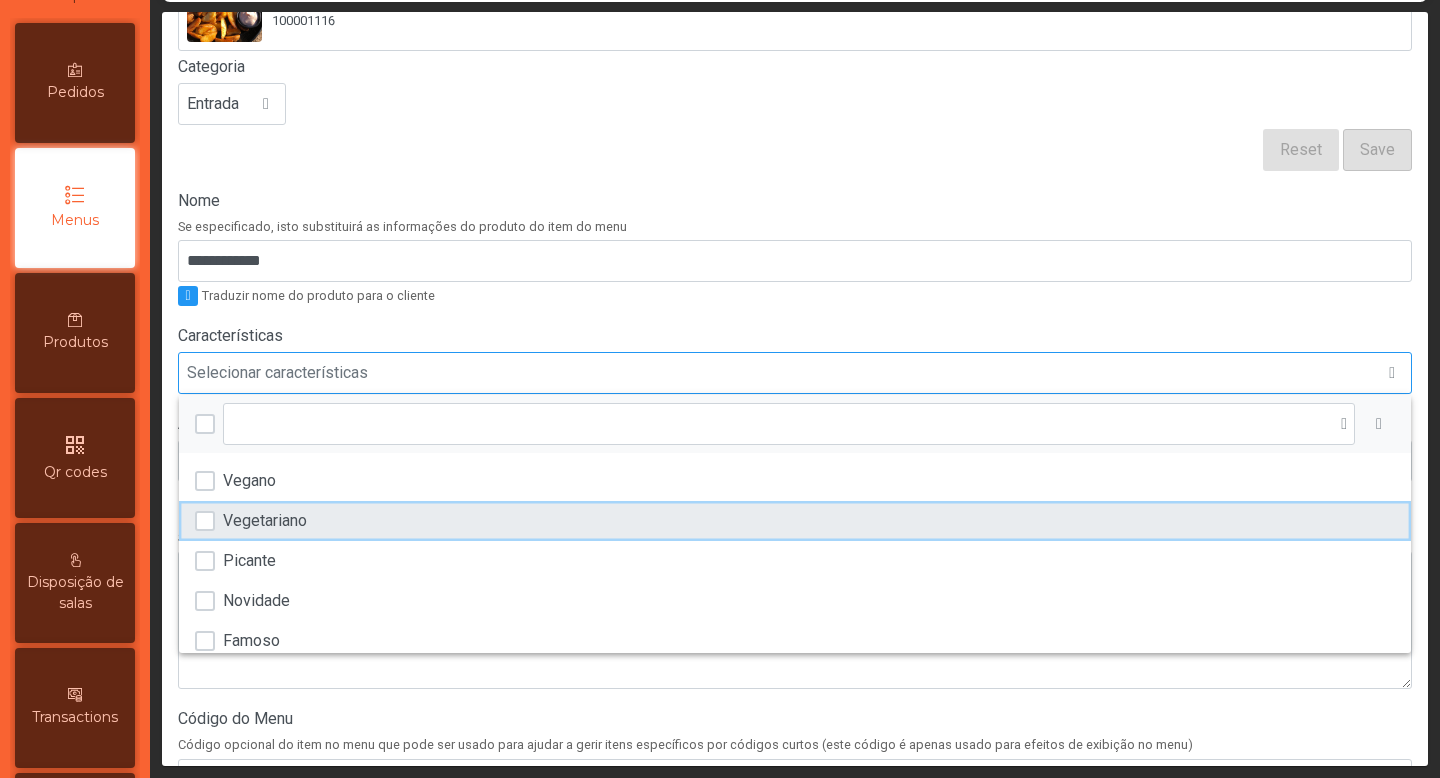 click on "Vegetariano" 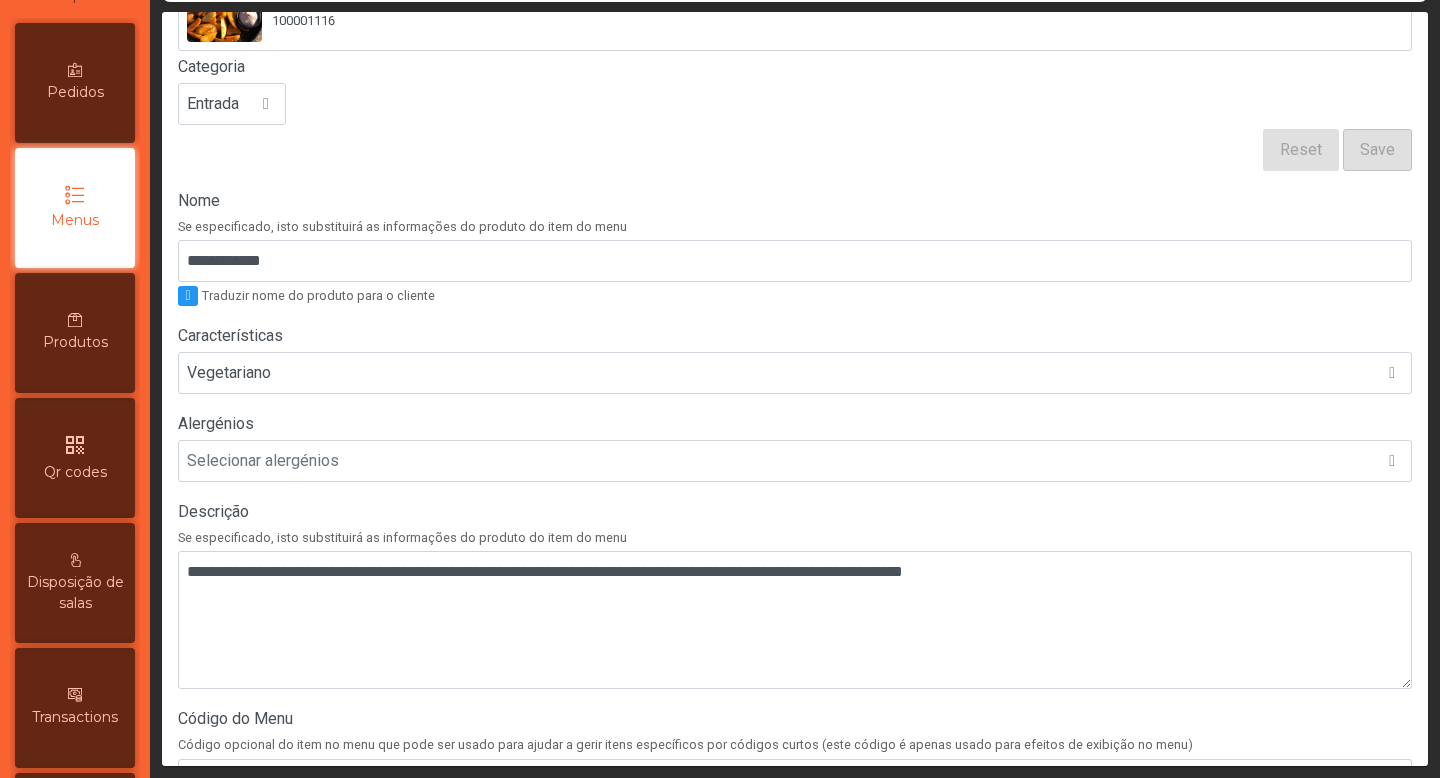 scroll, scrollTop: 190, scrollLeft: 0, axis: vertical 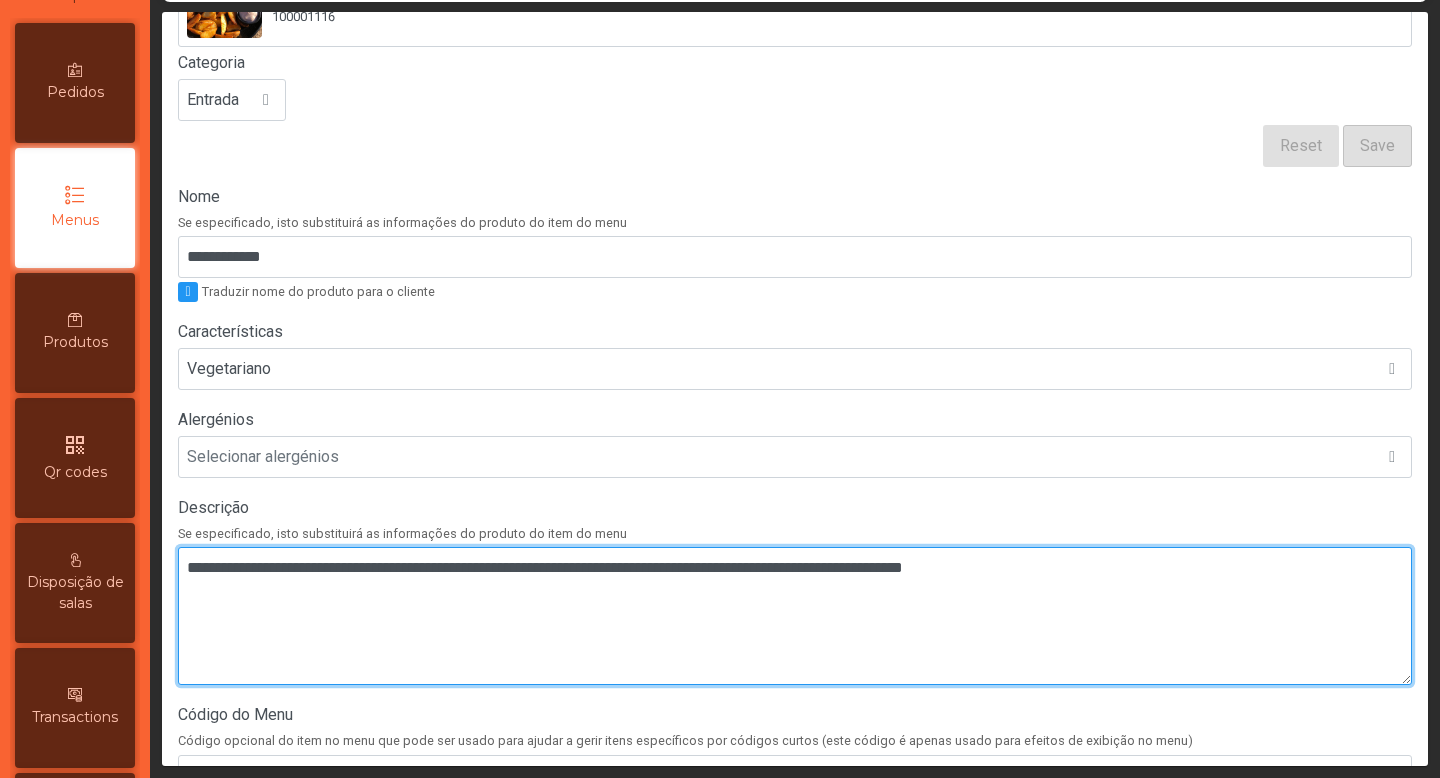 drag, startPoint x: 287, startPoint y: 570, endPoint x: 142, endPoint y: 568, distance: 145.0138 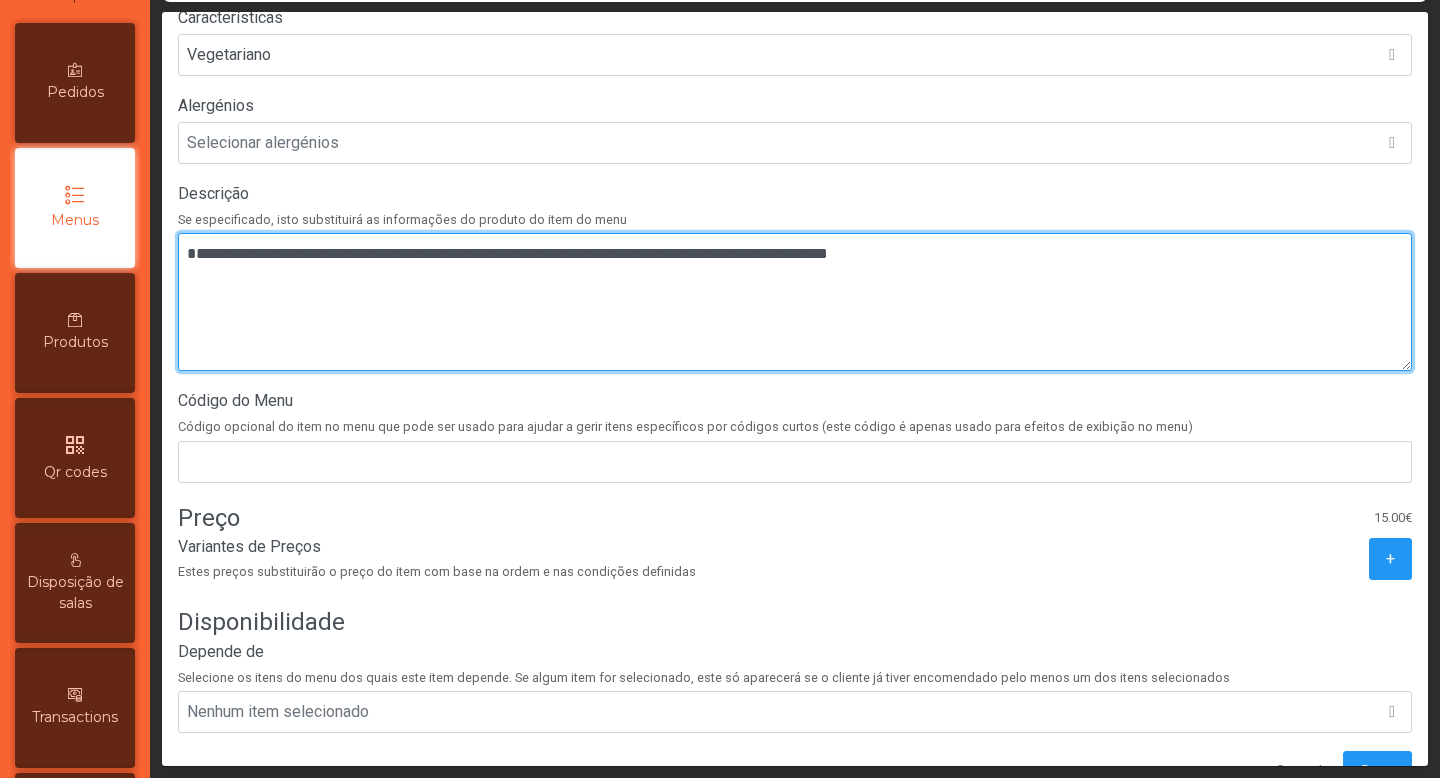 scroll, scrollTop: 579, scrollLeft: 0, axis: vertical 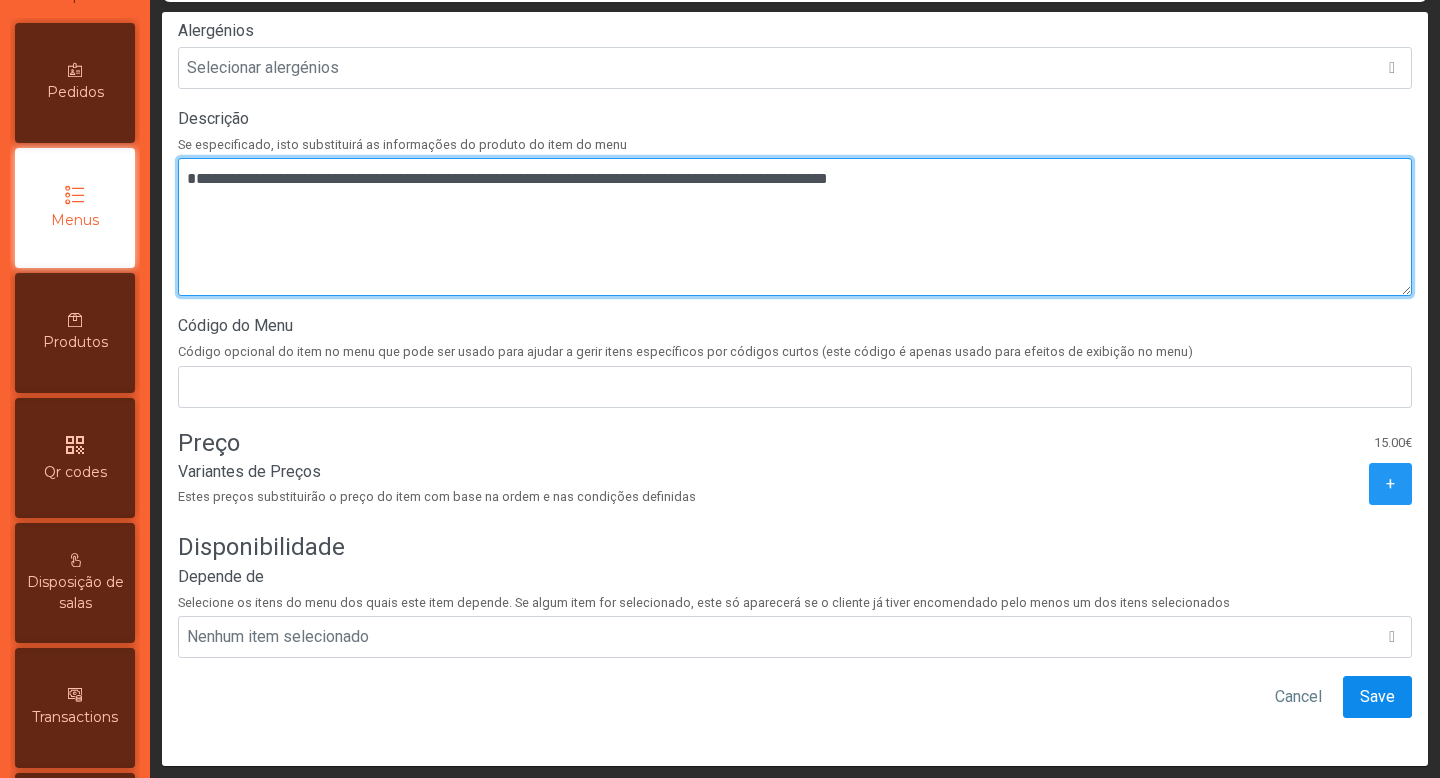 type on "**********" 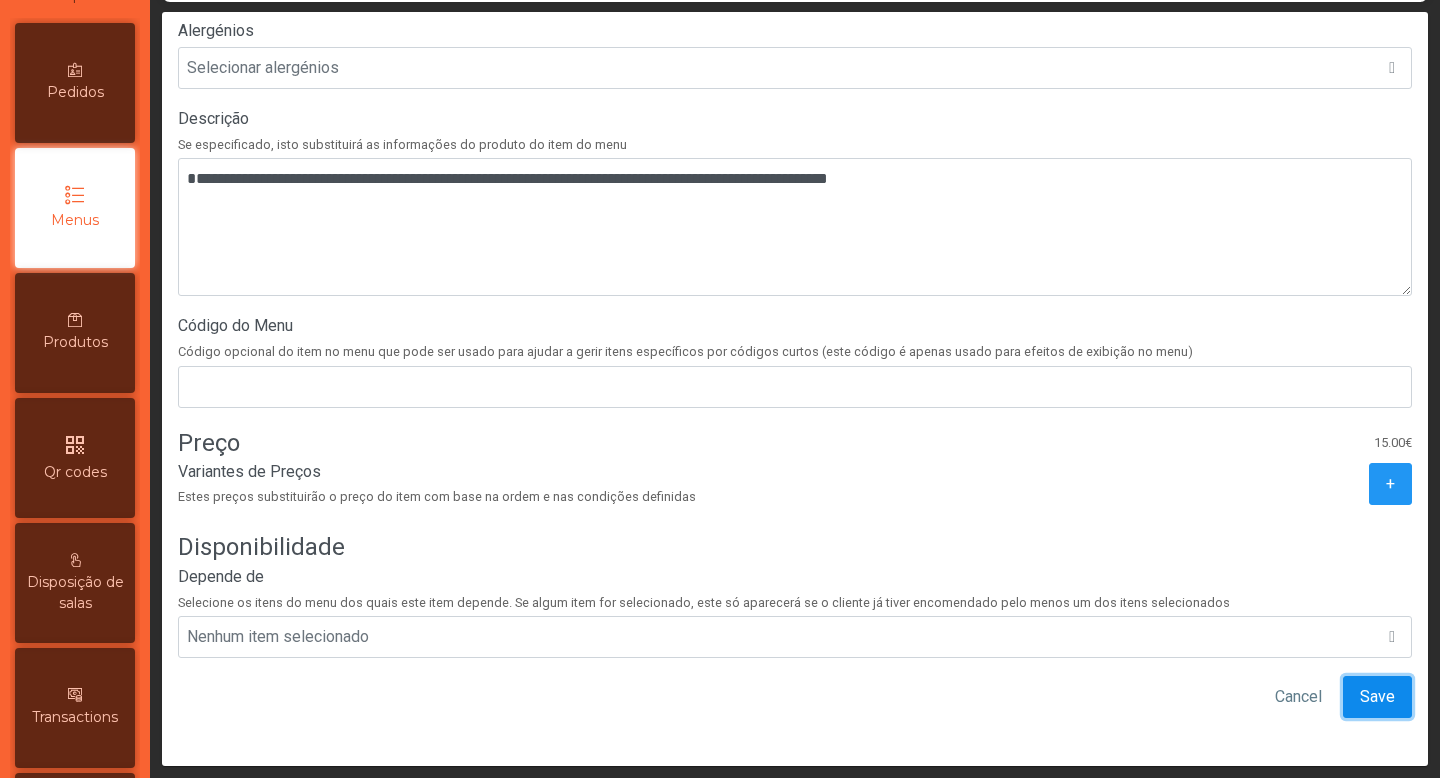 click on "Save" 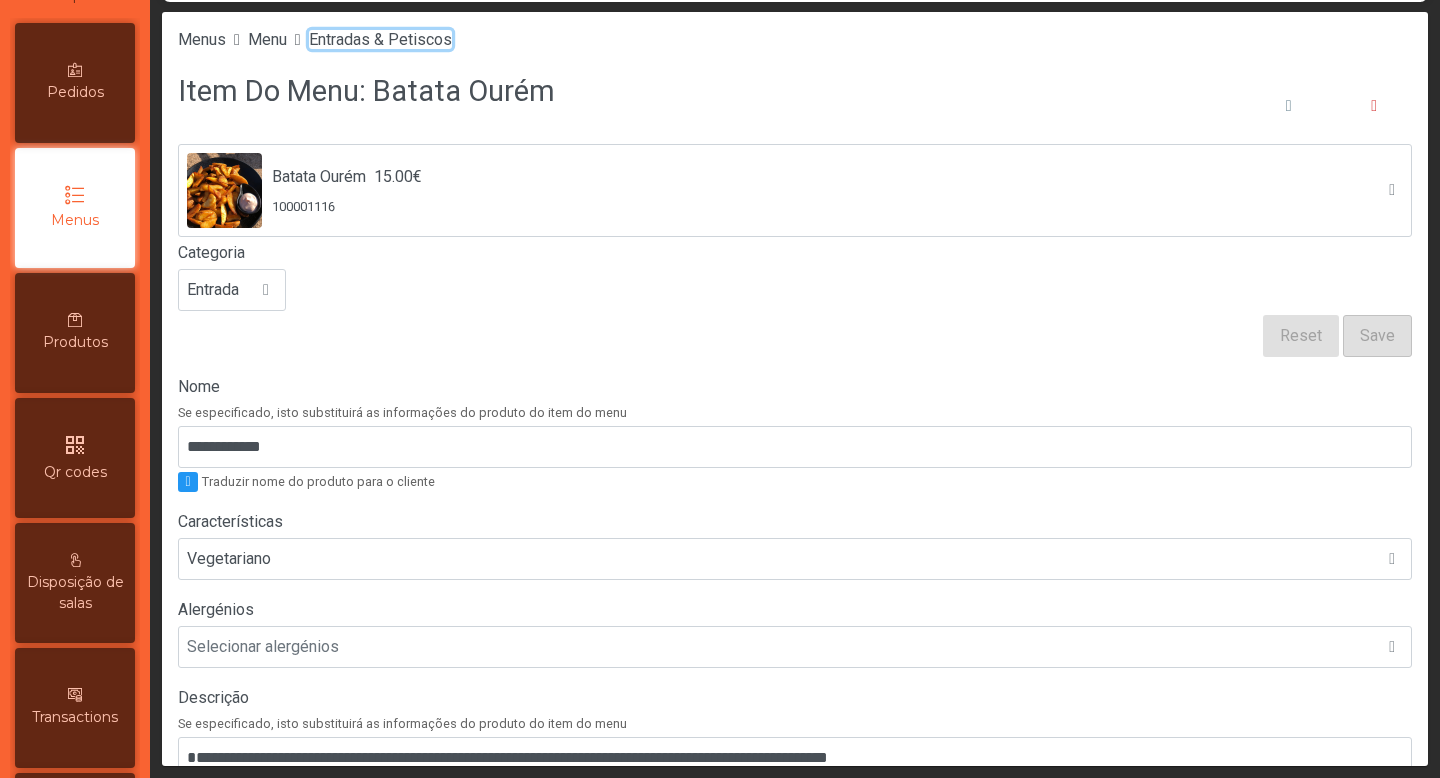 click on "Entradas & Petiscos" 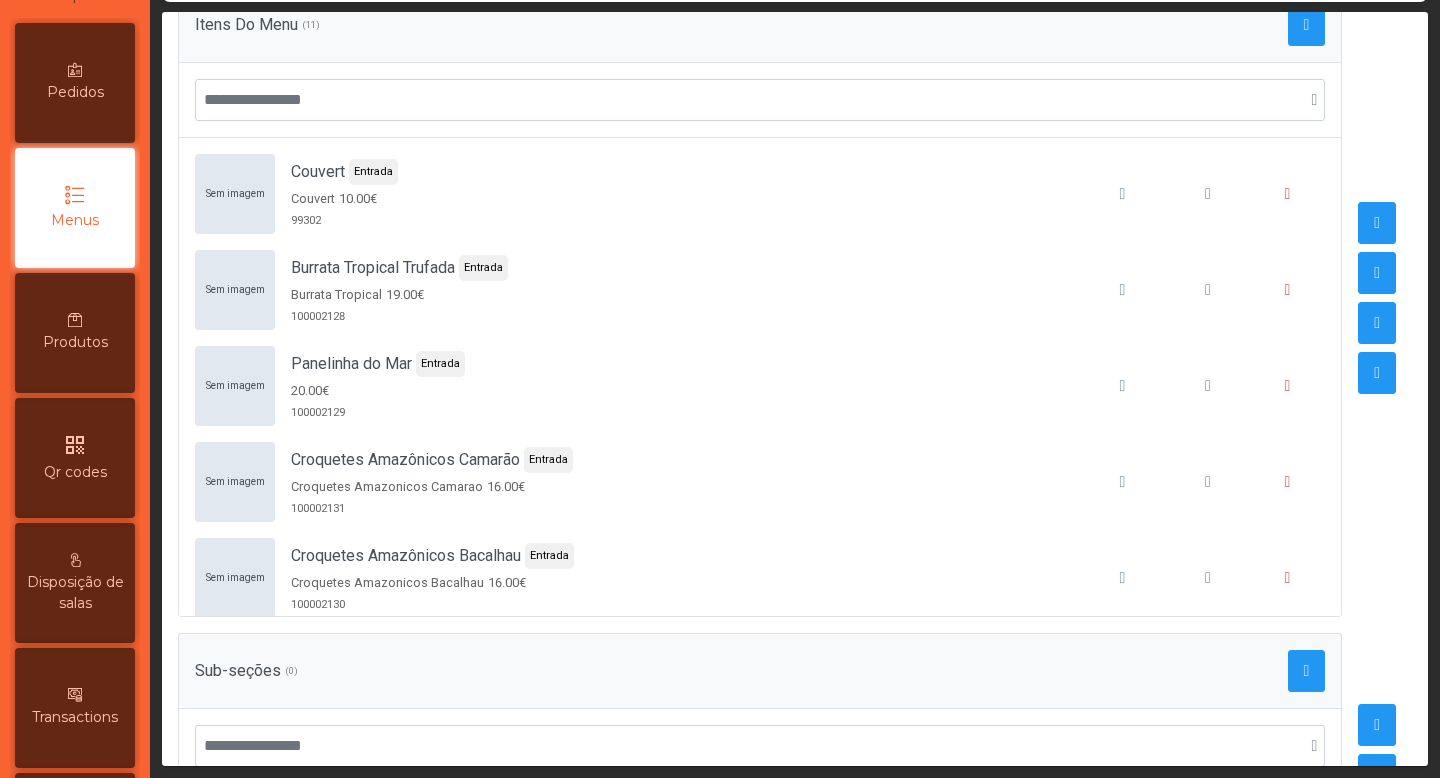 scroll, scrollTop: 373, scrollLeft: 0, axis: vertical 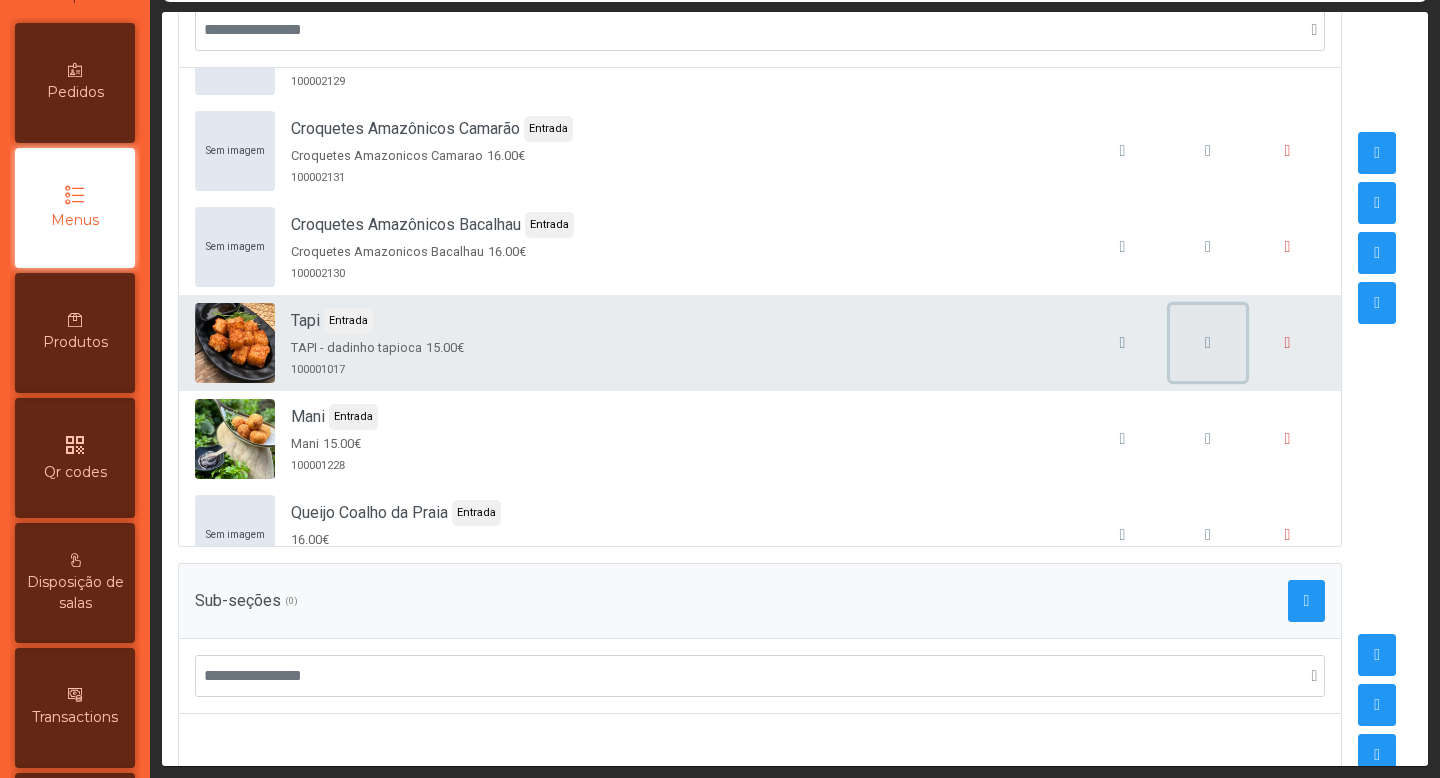 click 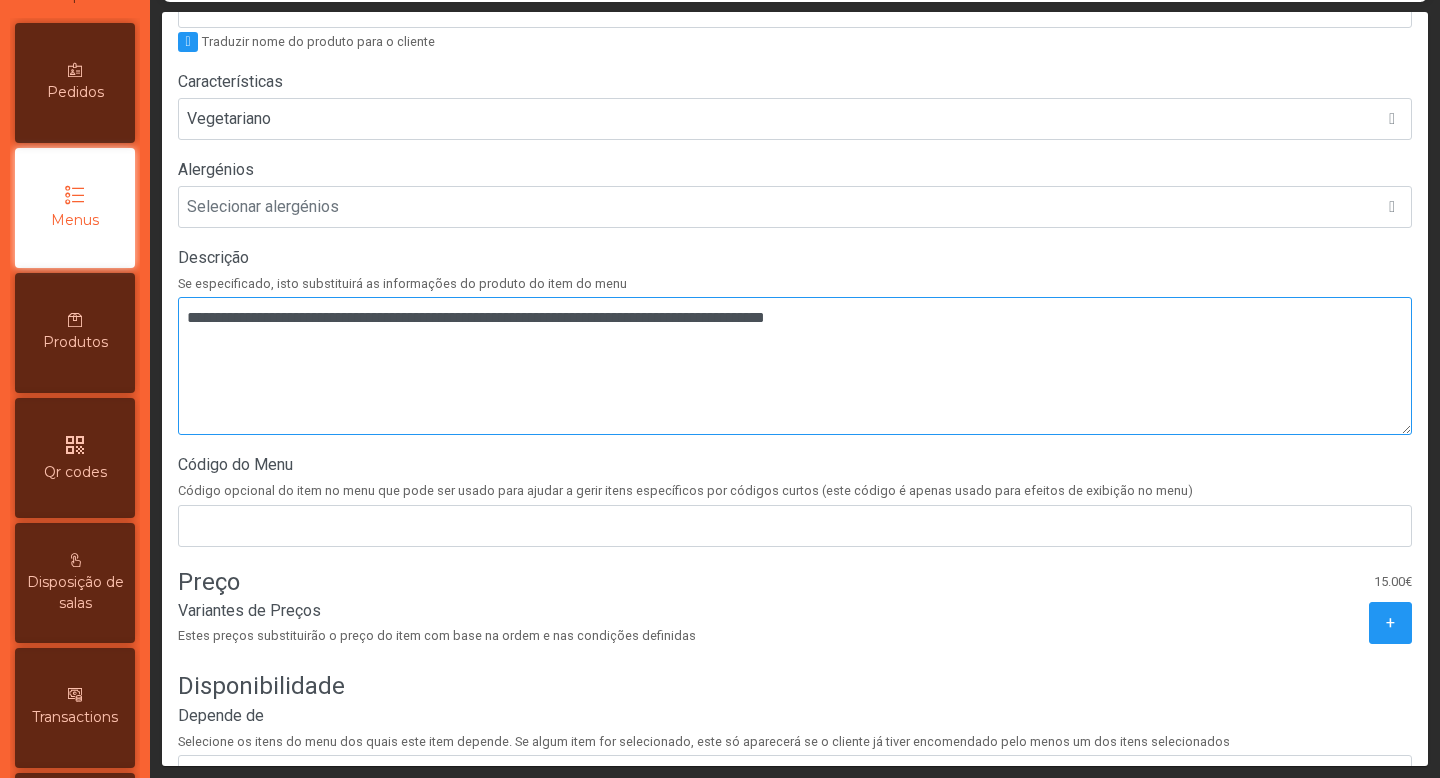 scroll, scrollTop: 474, scrollLeft: 0, axis: vertical 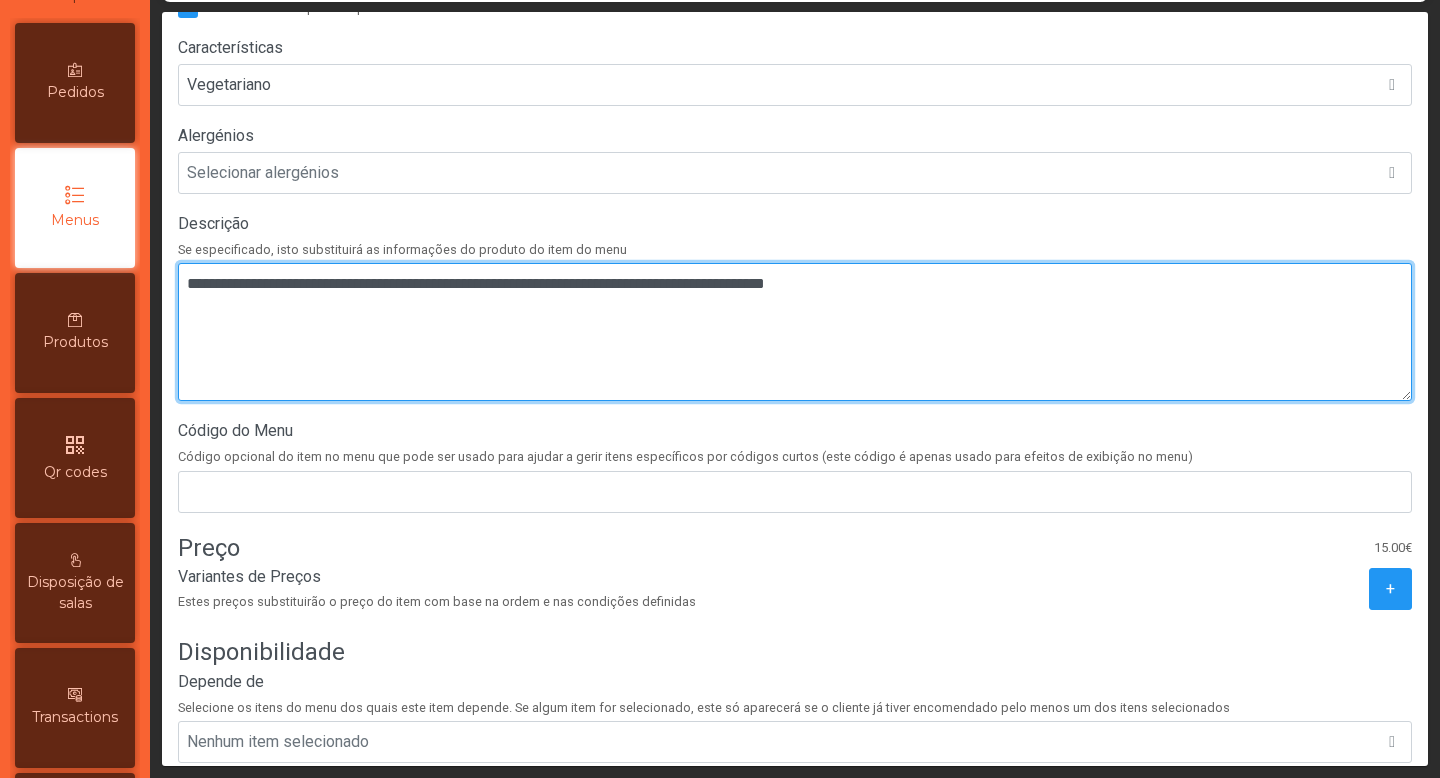 drag, startPoint x: 288, startPoint y: 287, endPoint x: 156, endPoint y: 281, distance: 132.13629 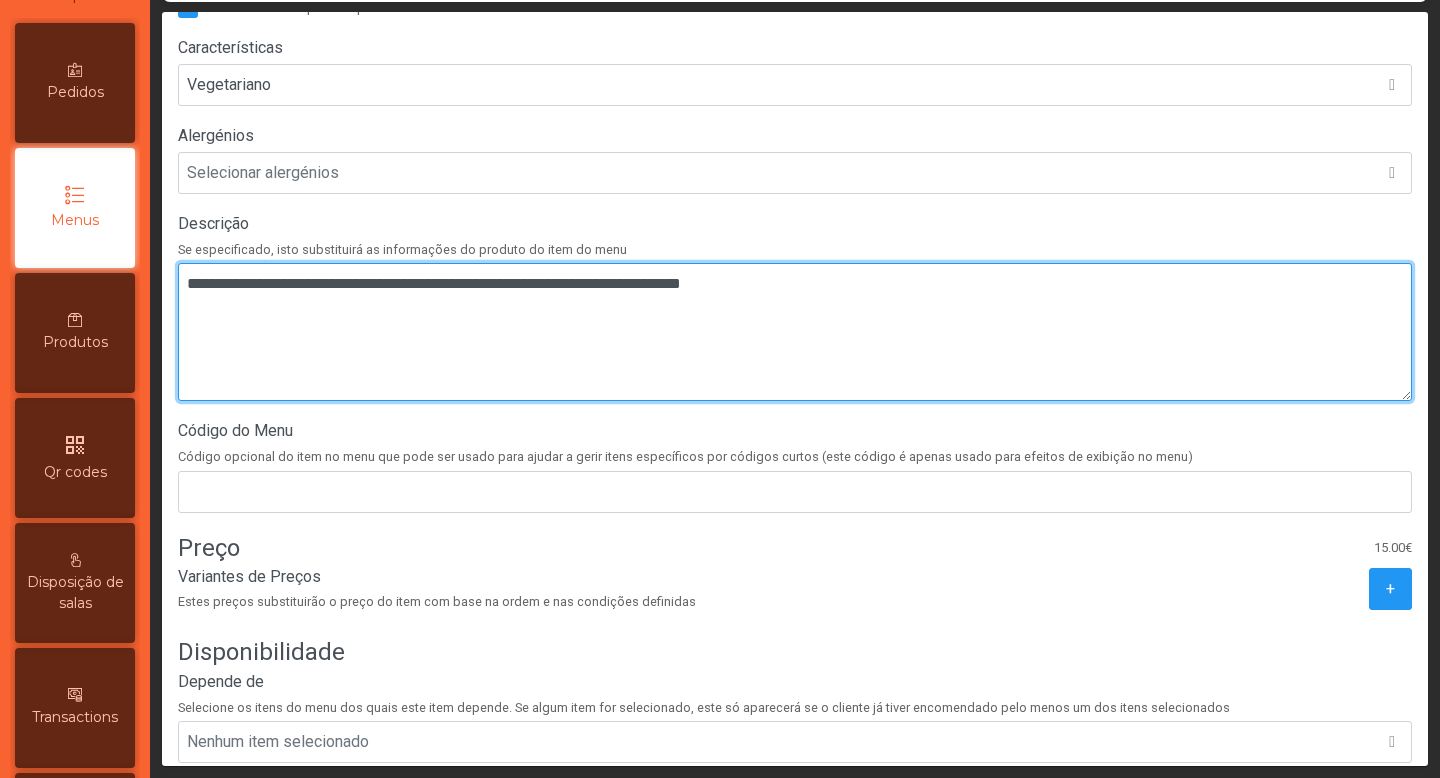 scroll, scrollTop: 579, scrollLeft: 0, axis: vertical 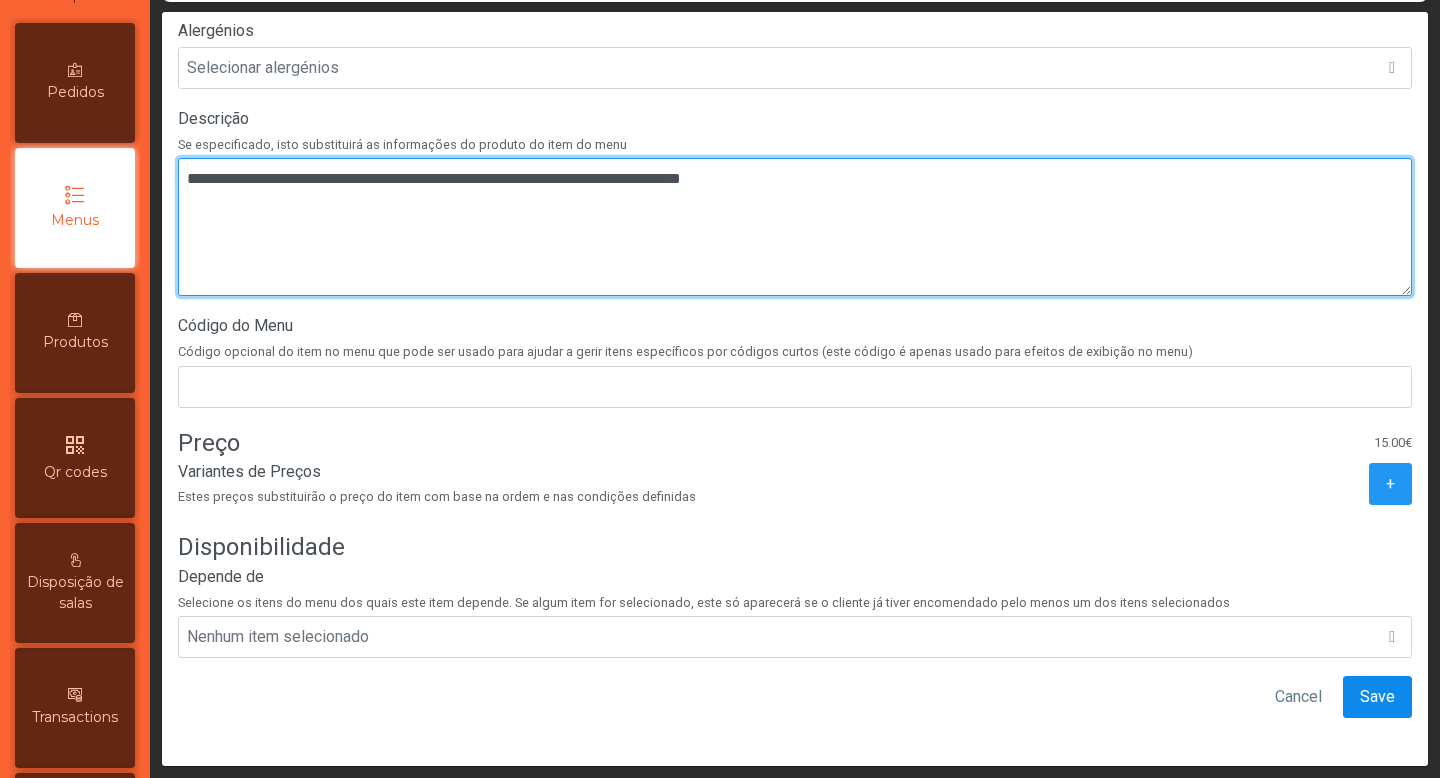 type on "**********" 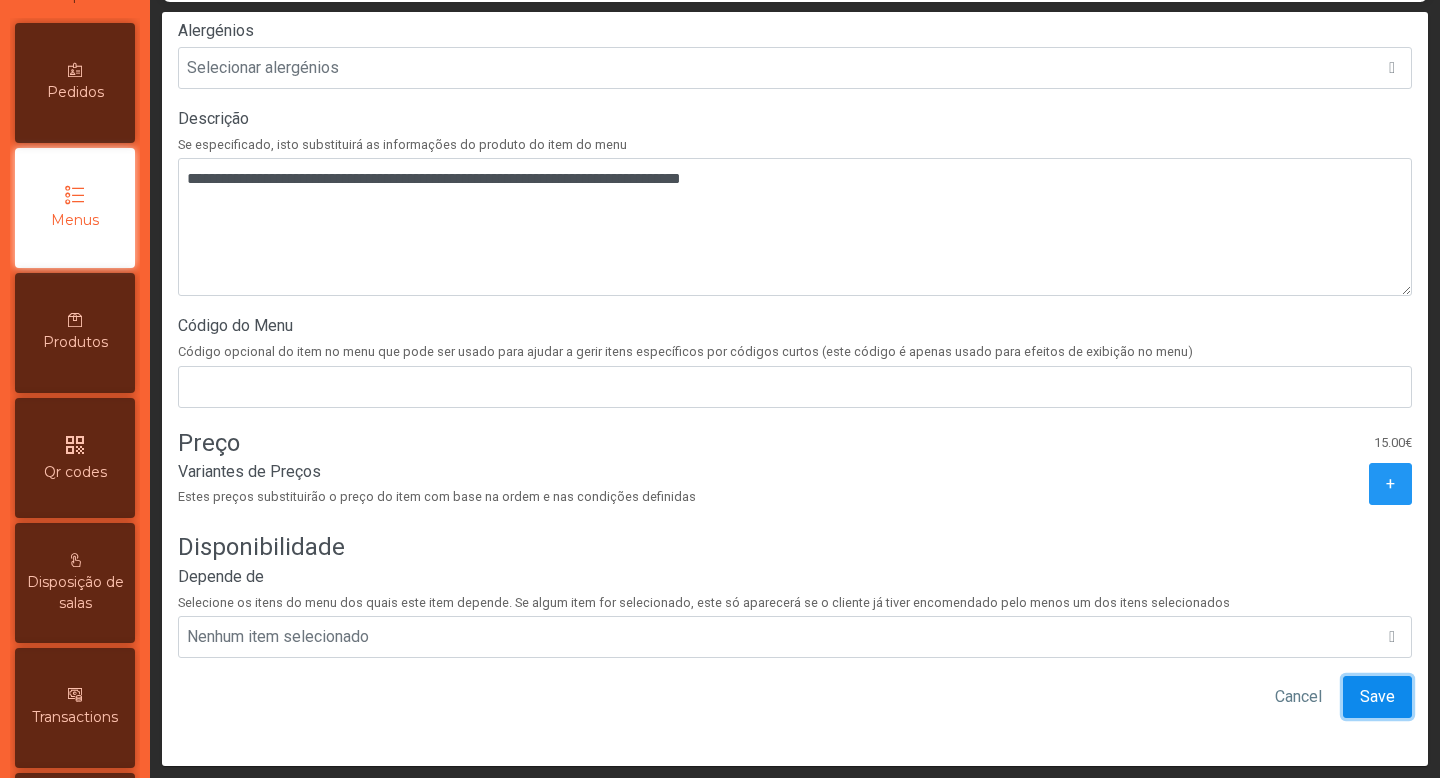 click on "Save" 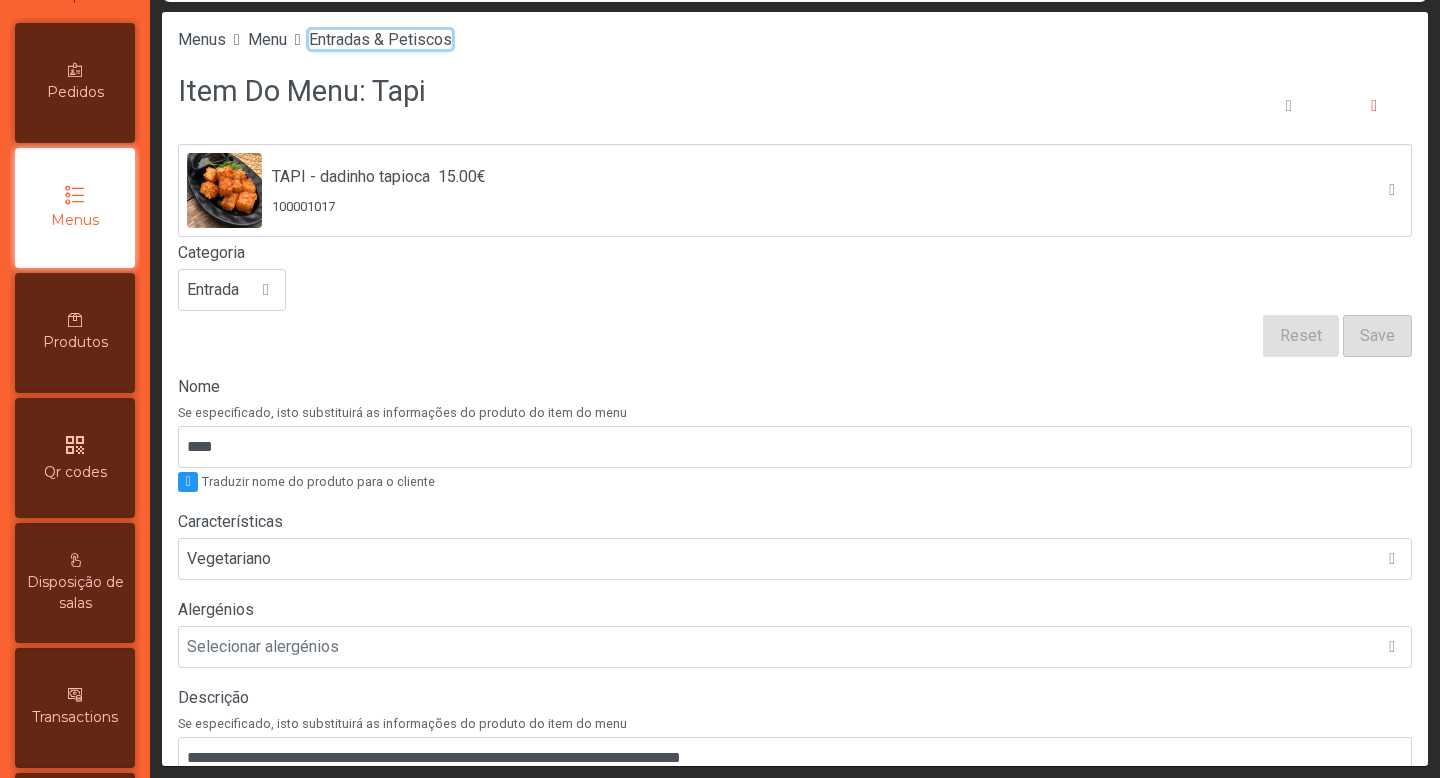 click on "Entradas & Petiscos" 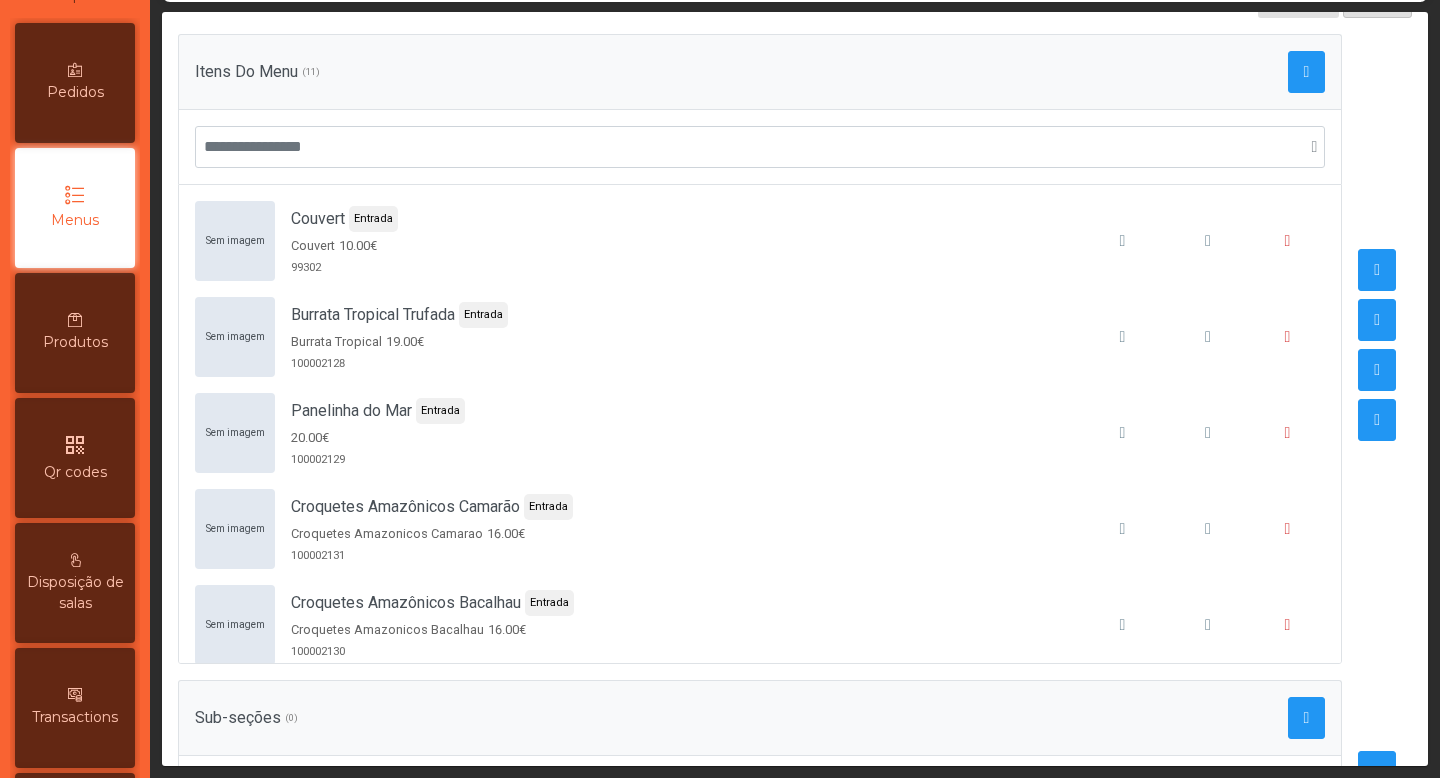 scroll, scrollTop: 387, scrollLeft: 0, axis: vertical 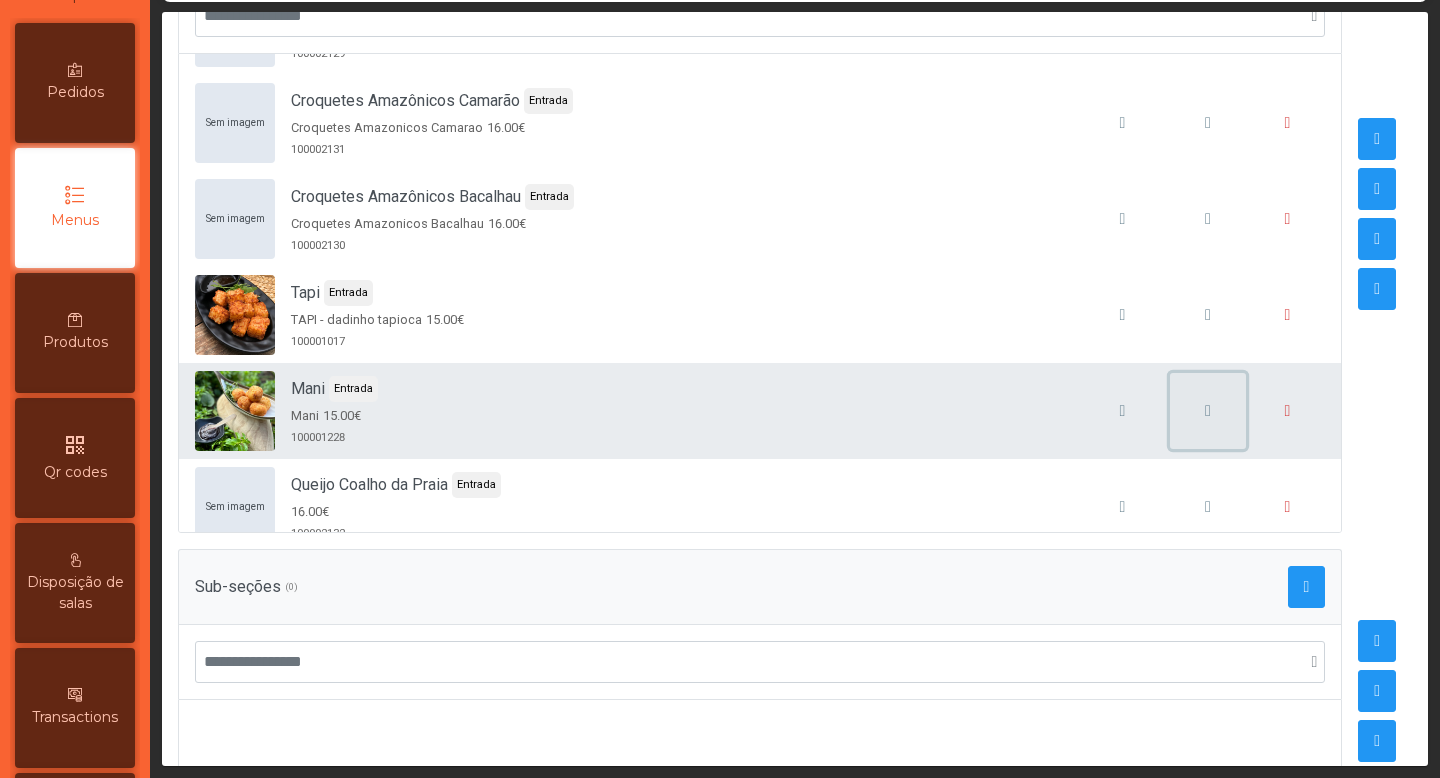 click 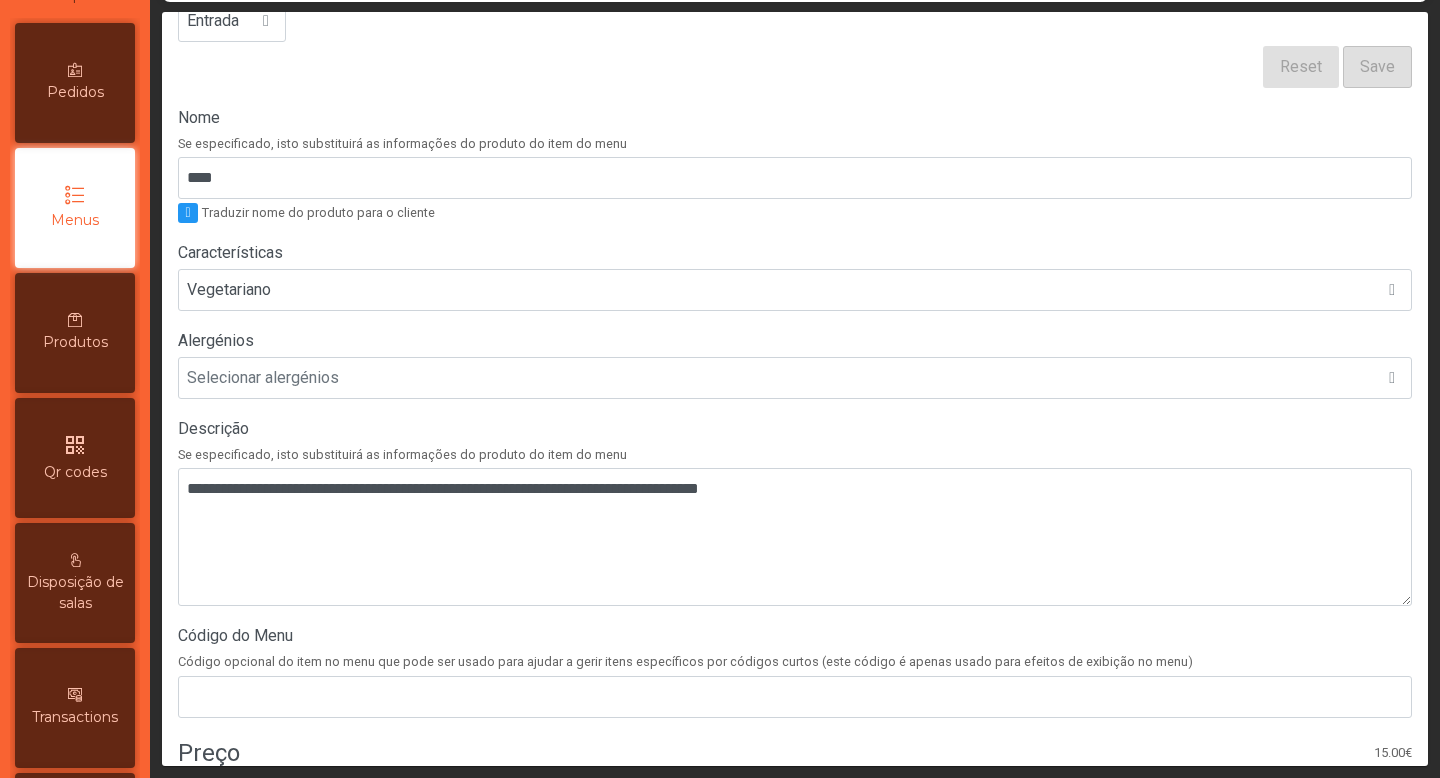 scroll, scrollTop: 435, scrollLeft: 0, axis: vertical 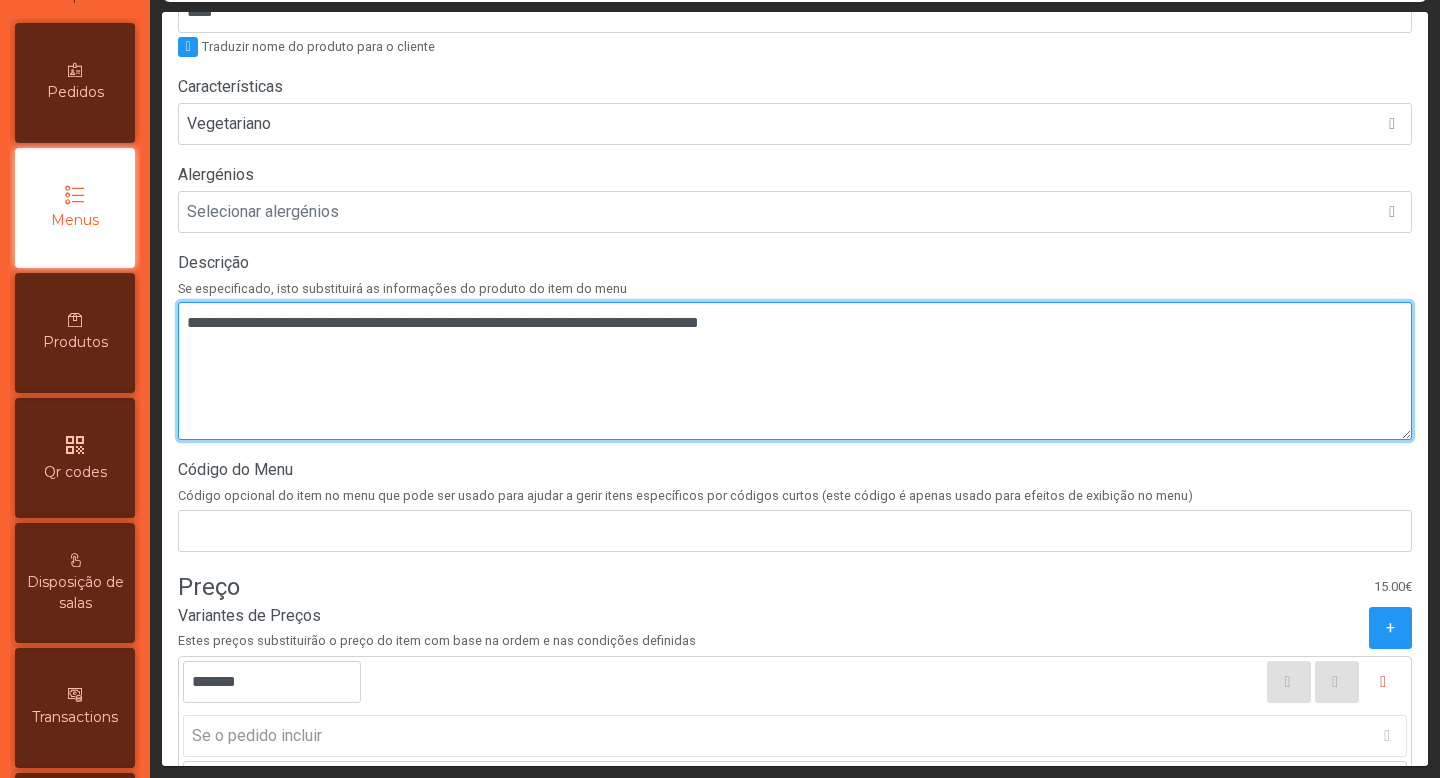 drag, startPoint x: 288, startPoint y: 327, endPoint x: 162, endPoint y: 325, distance: 126.01587 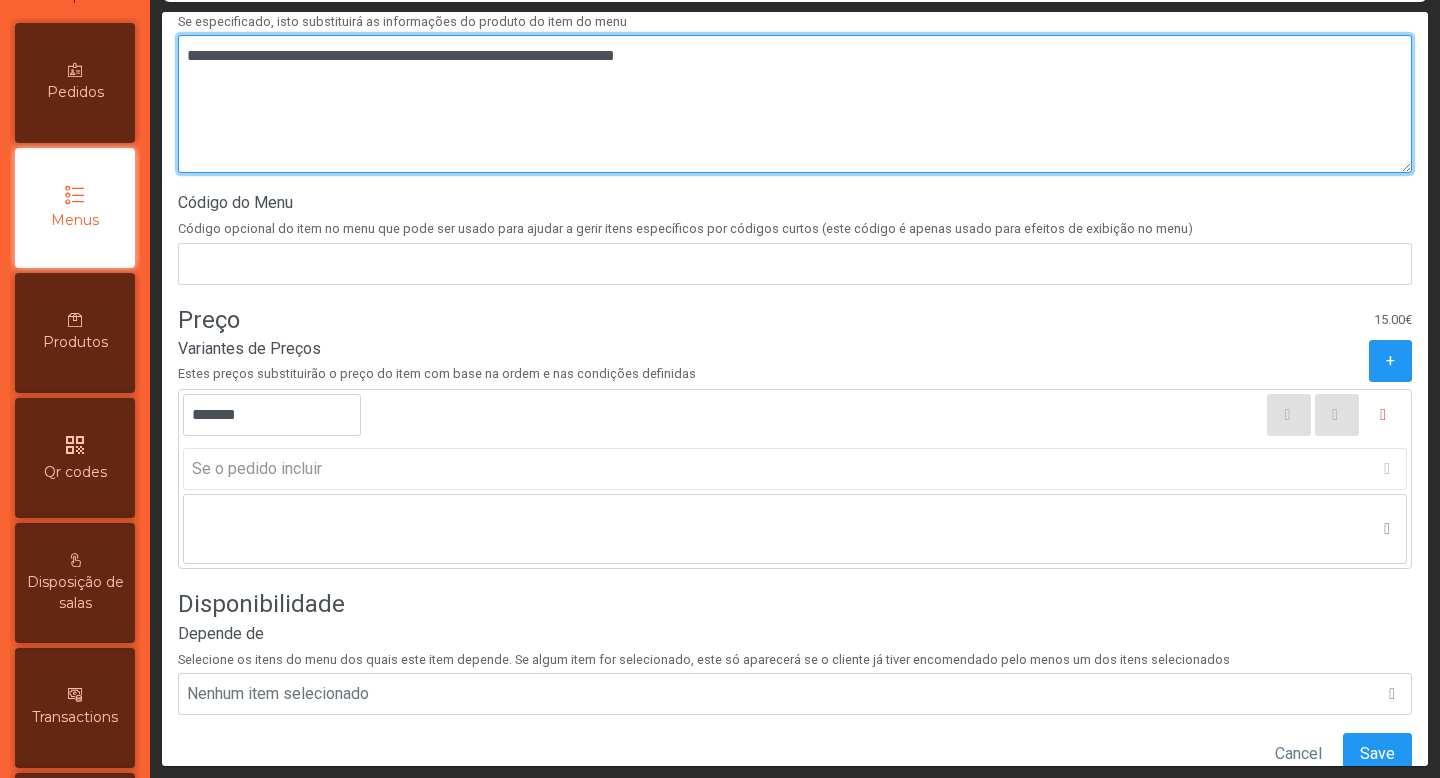 scroll, scrollTop: 759, scrollLeft: 0, axis: vertical 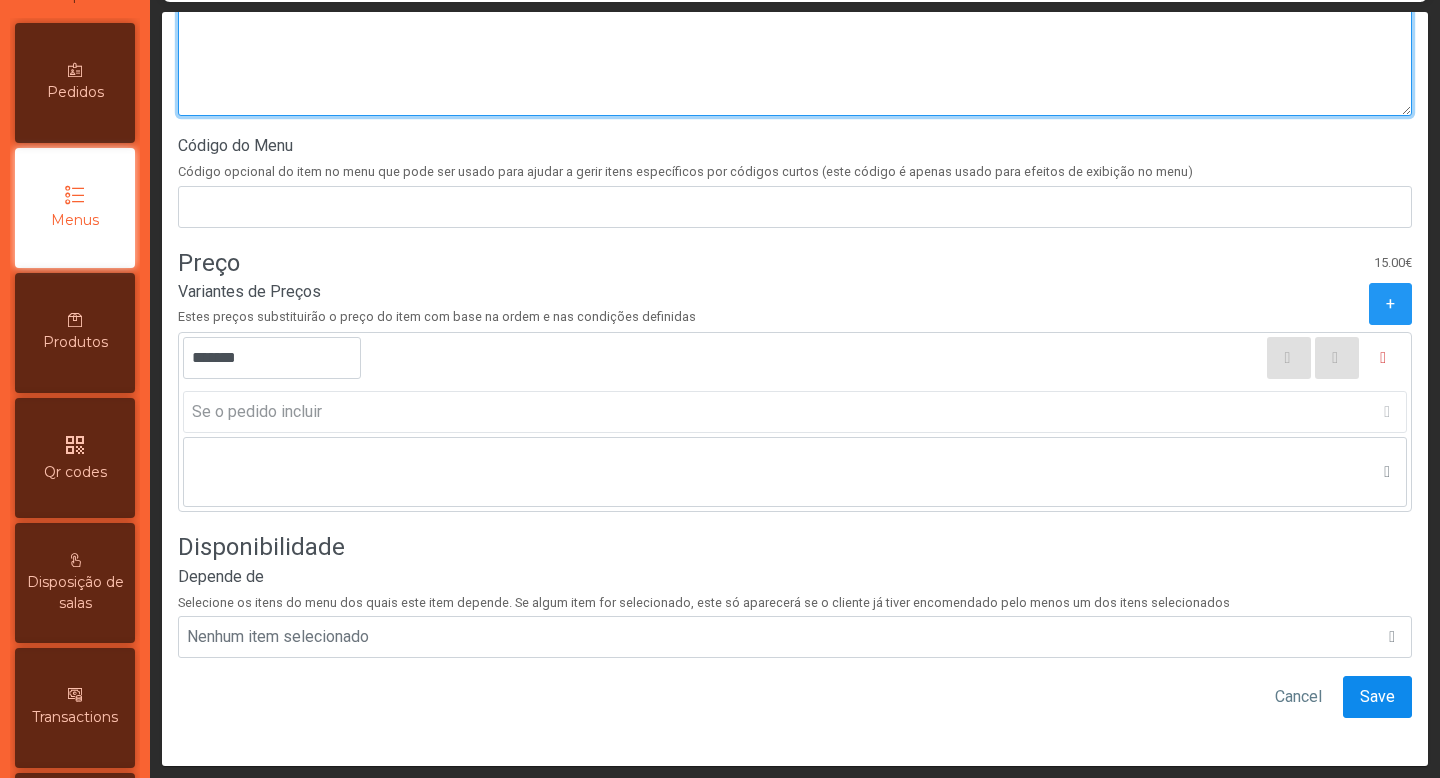 type on "**********" 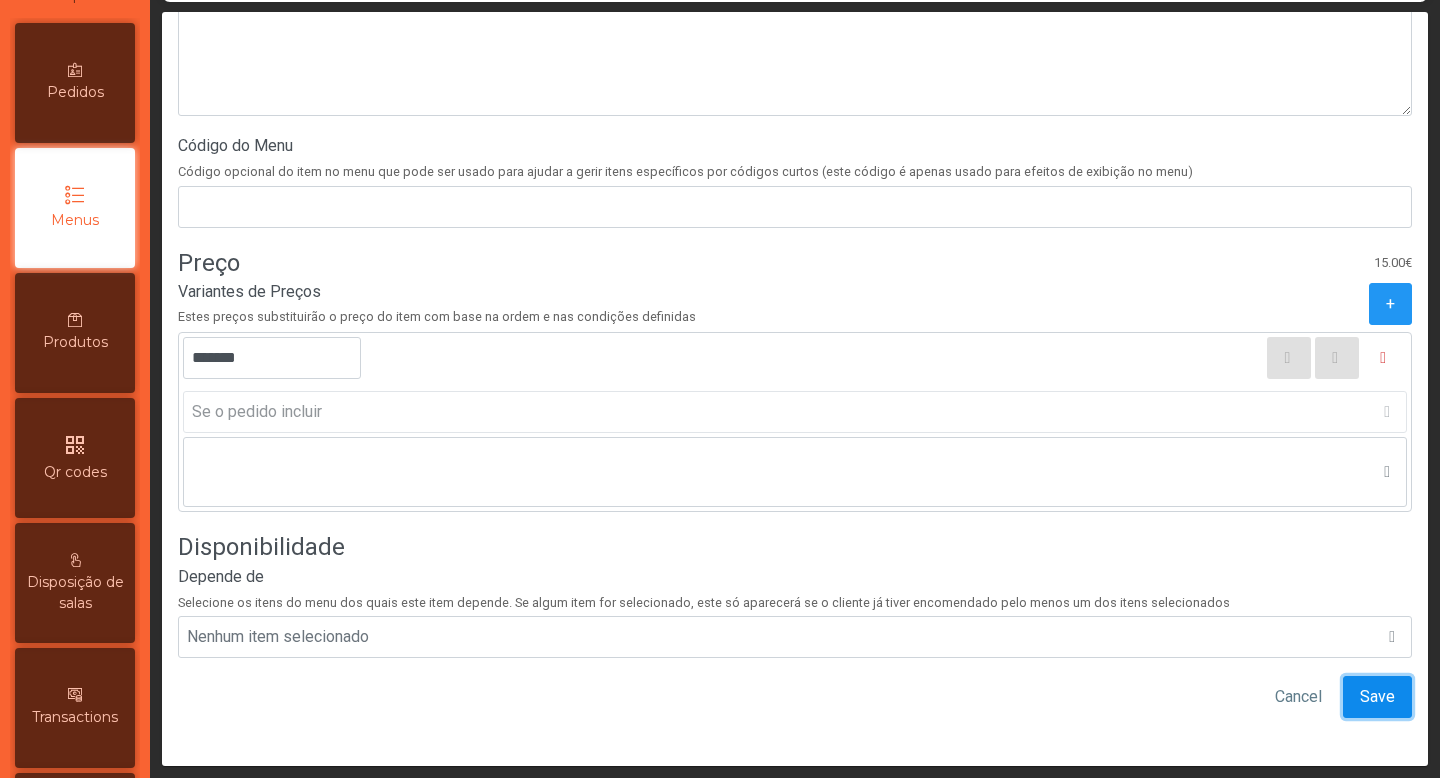 click on "Save" 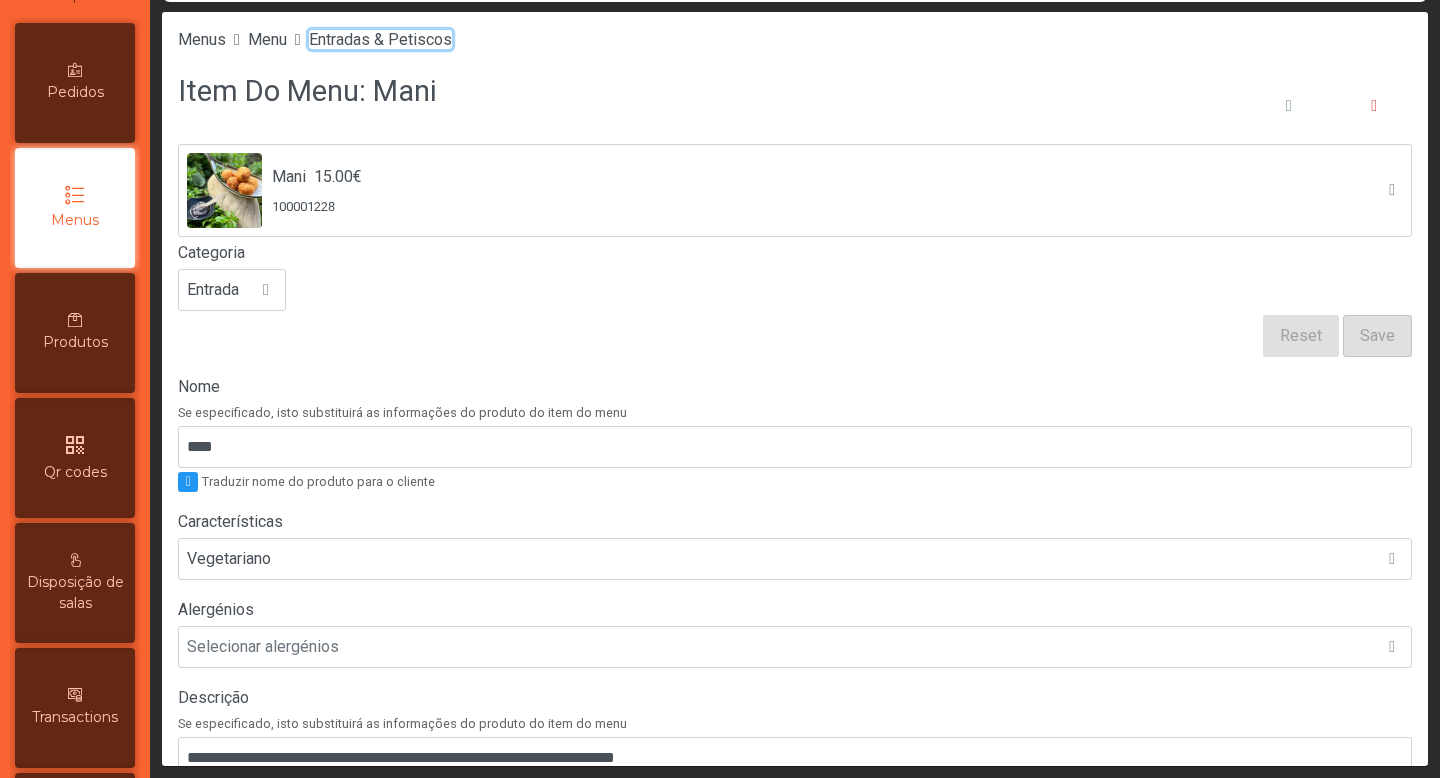 click on "Entradas & Petiscos" 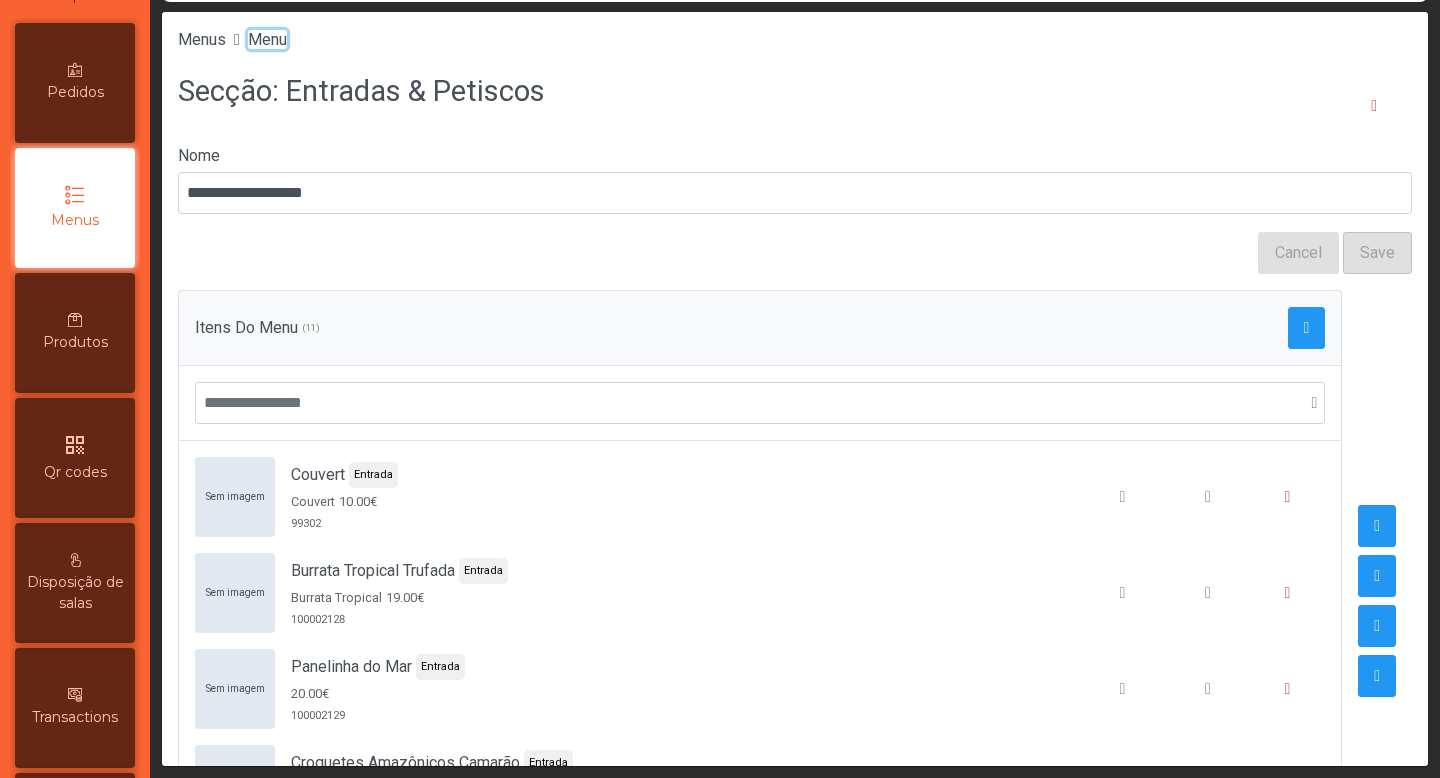 click on "Menu" 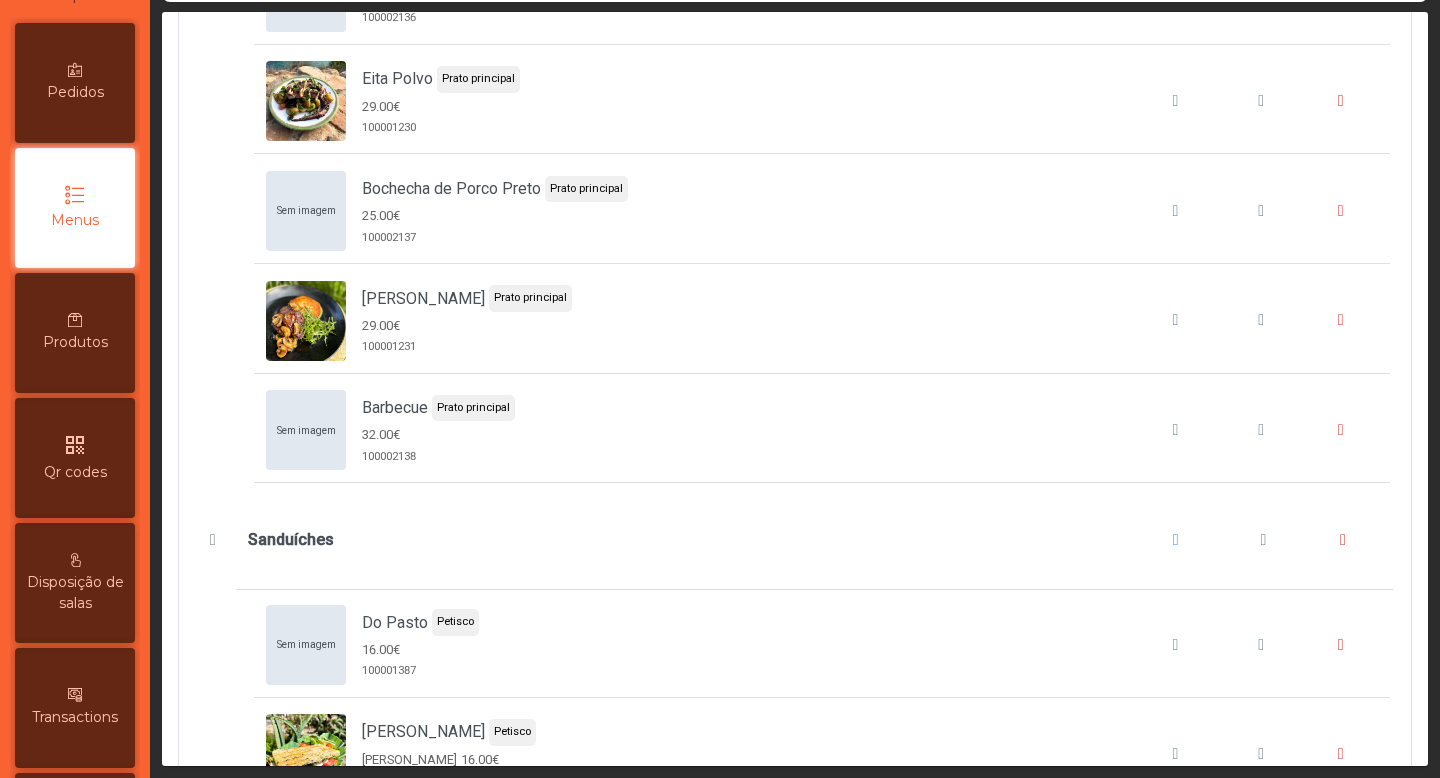 scroll, scrollTop: 2462, scrollLeft: 0, axis: vertical 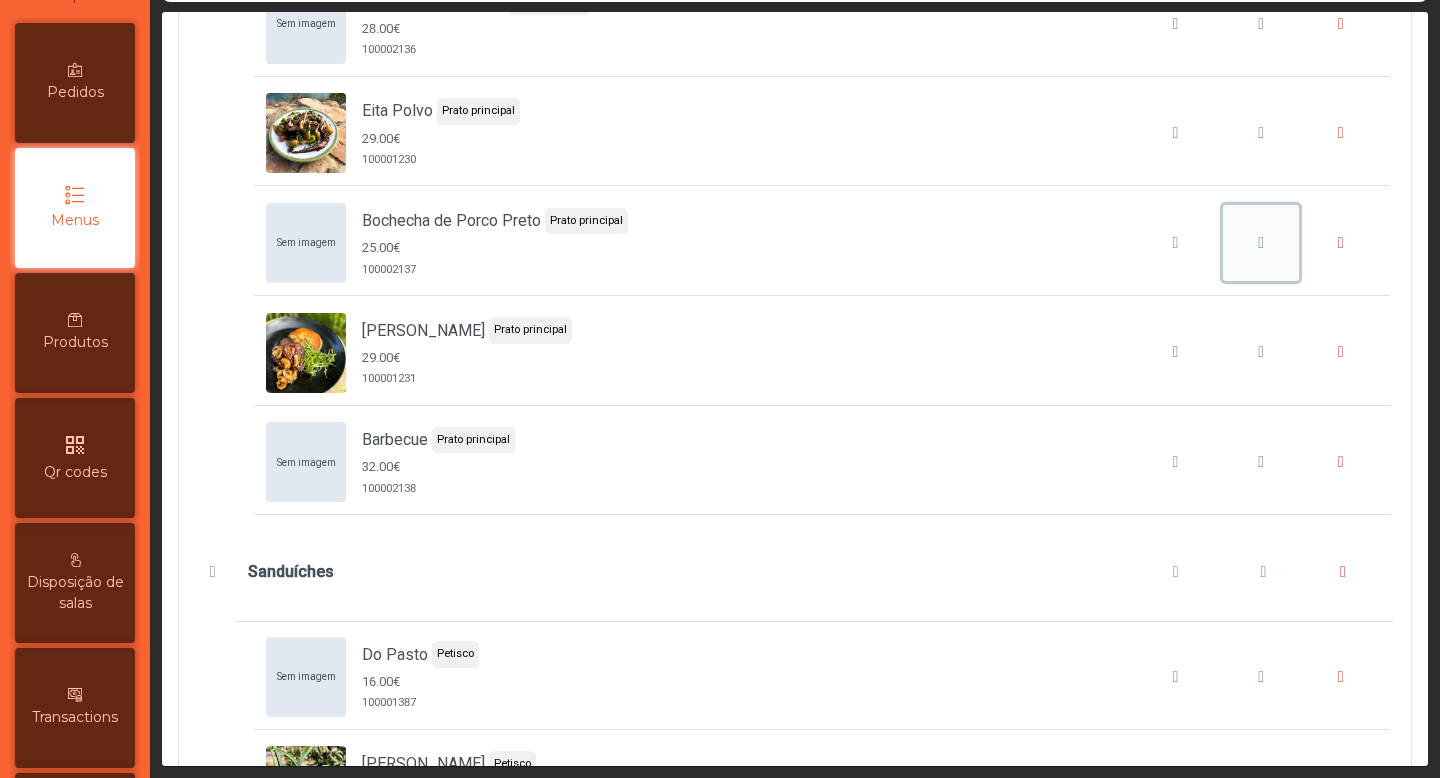 click 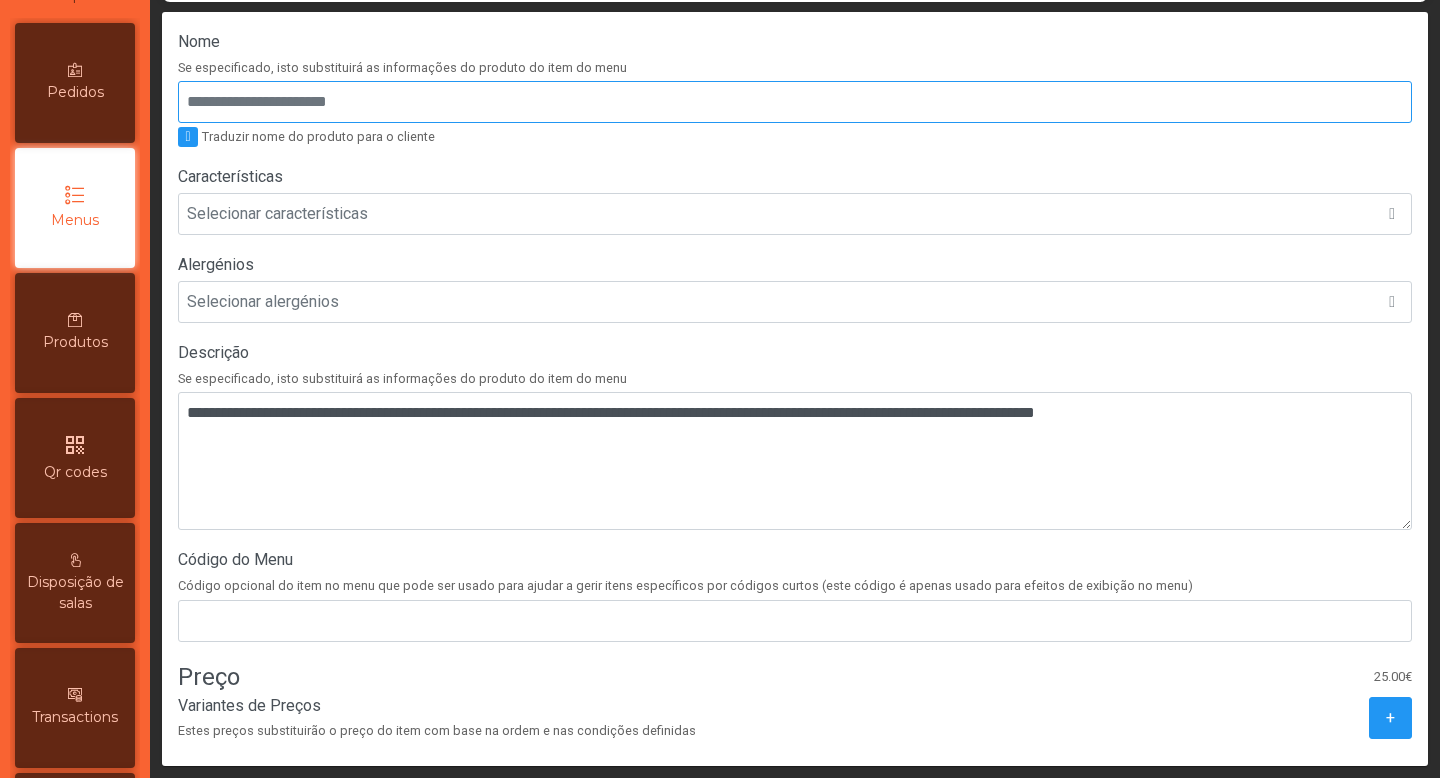 scroll, scrollTop: 351, scrollLeft: 0, axis: vertical 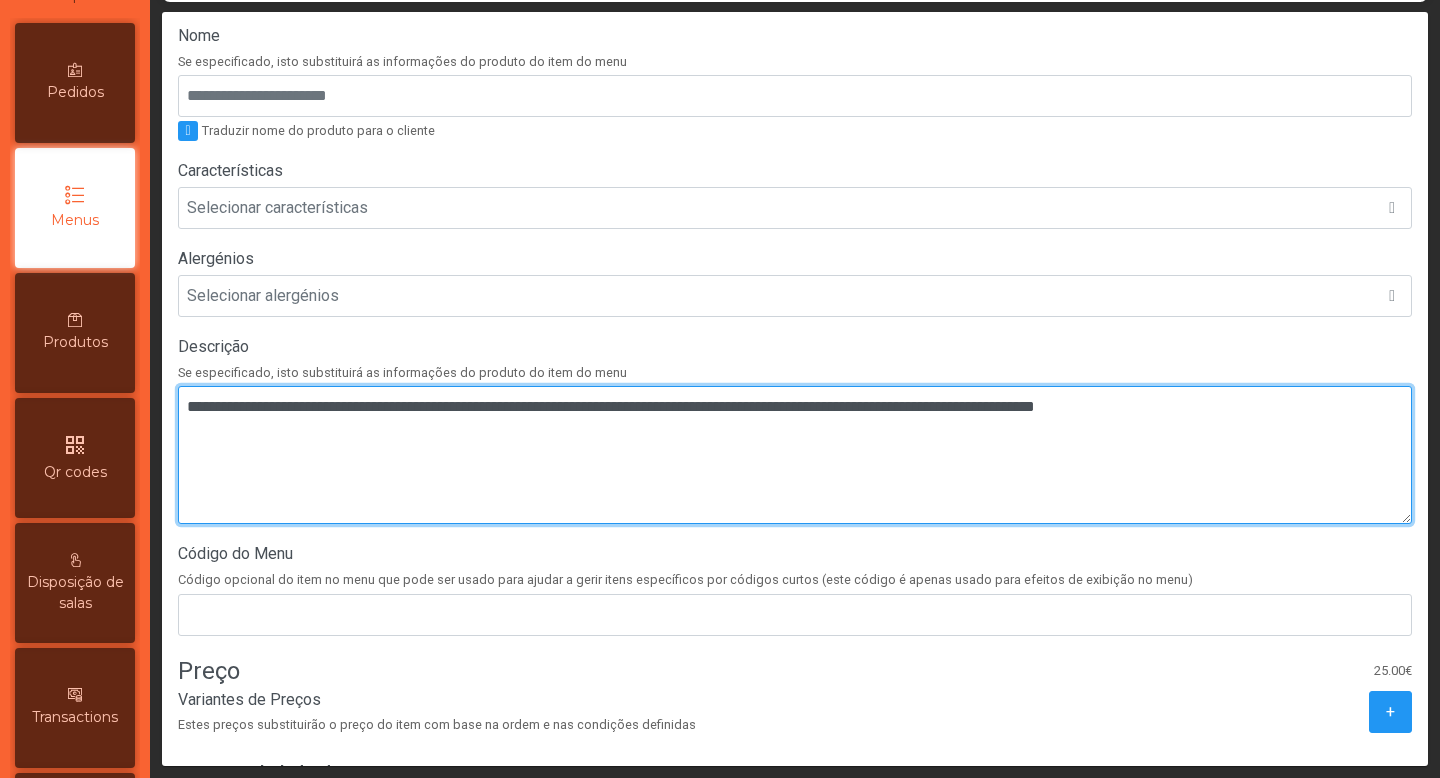 click at bounding box center (795, 455) 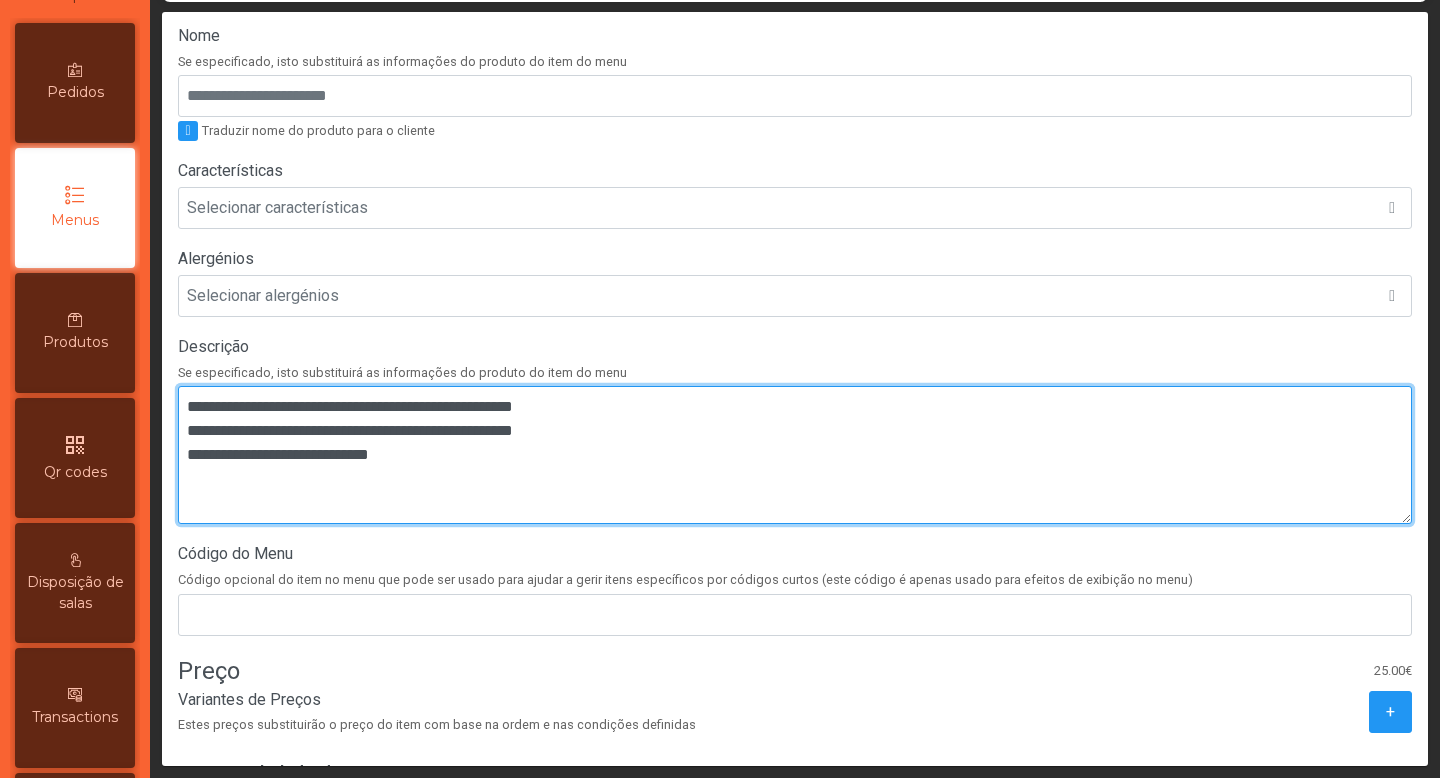 click at bounding box center (795, 455) 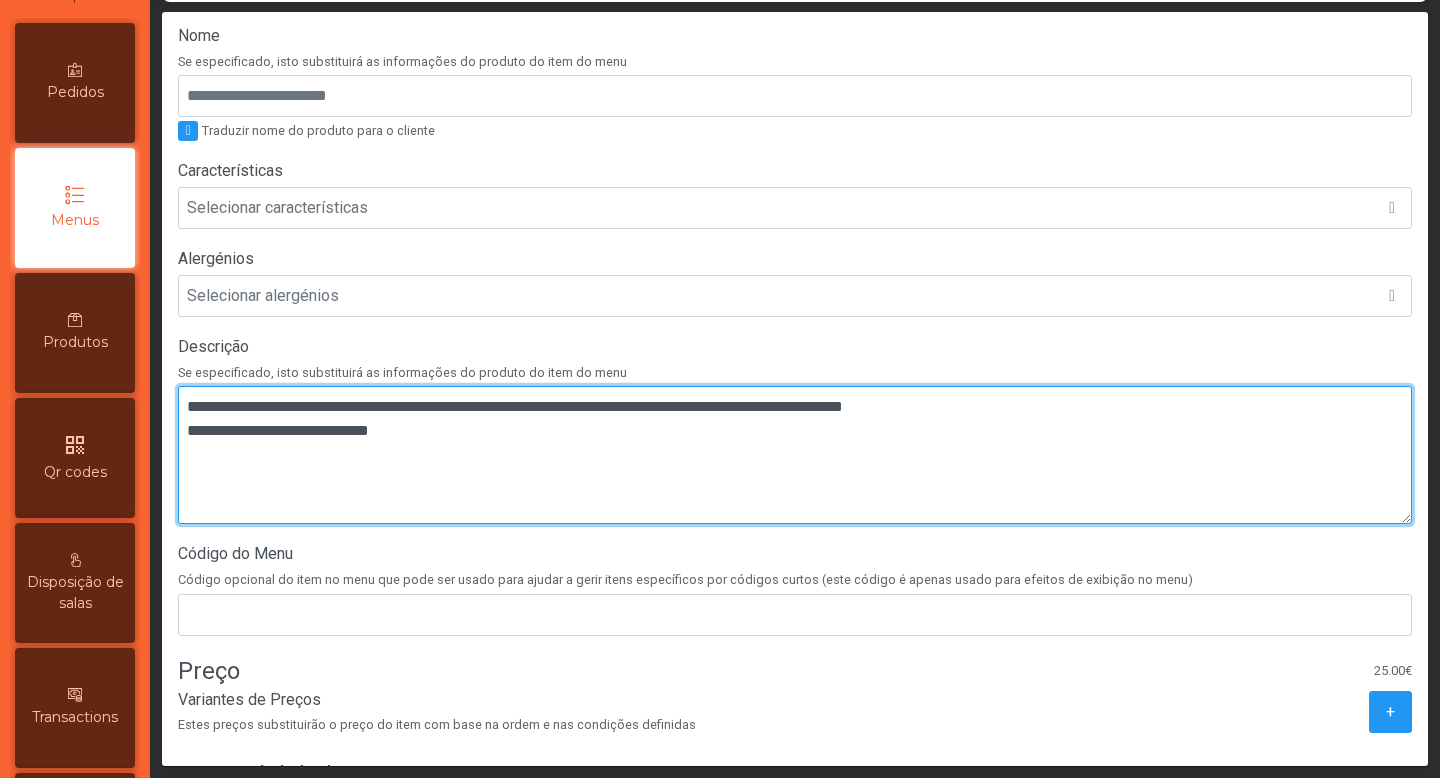 click at bounding box center [795, 455] 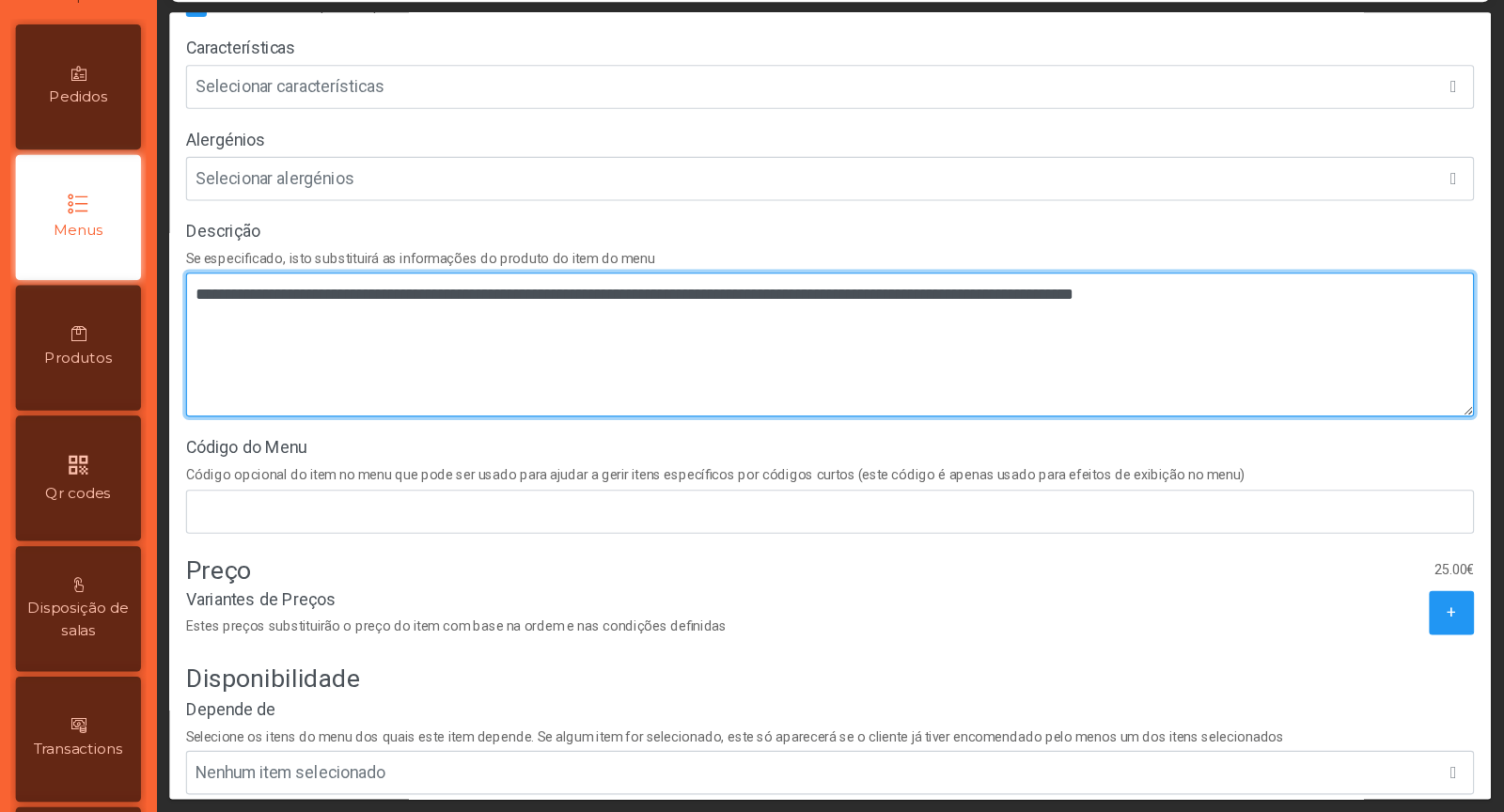 scroll, scrollTop: 544, scrollLeft: 0, axis: vertical 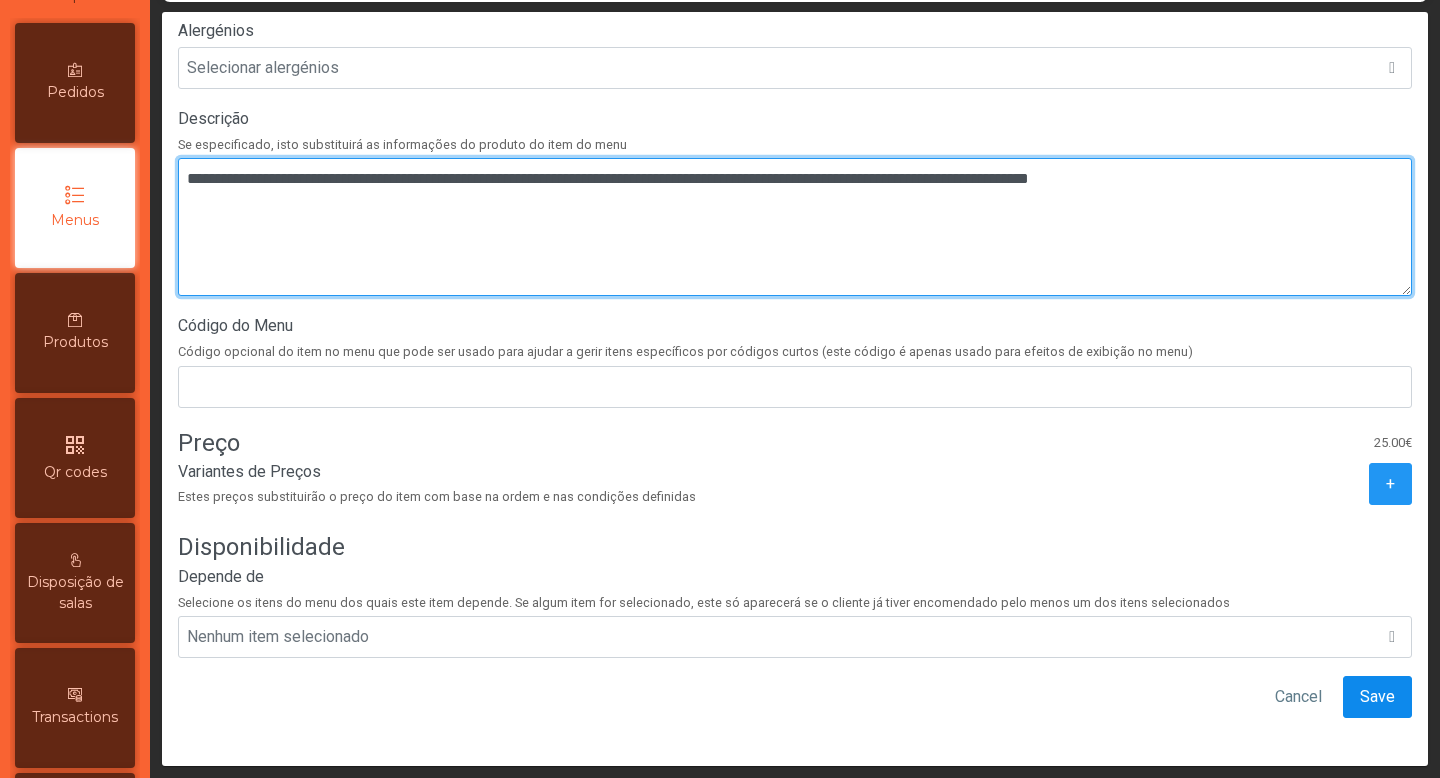 type on "**********" 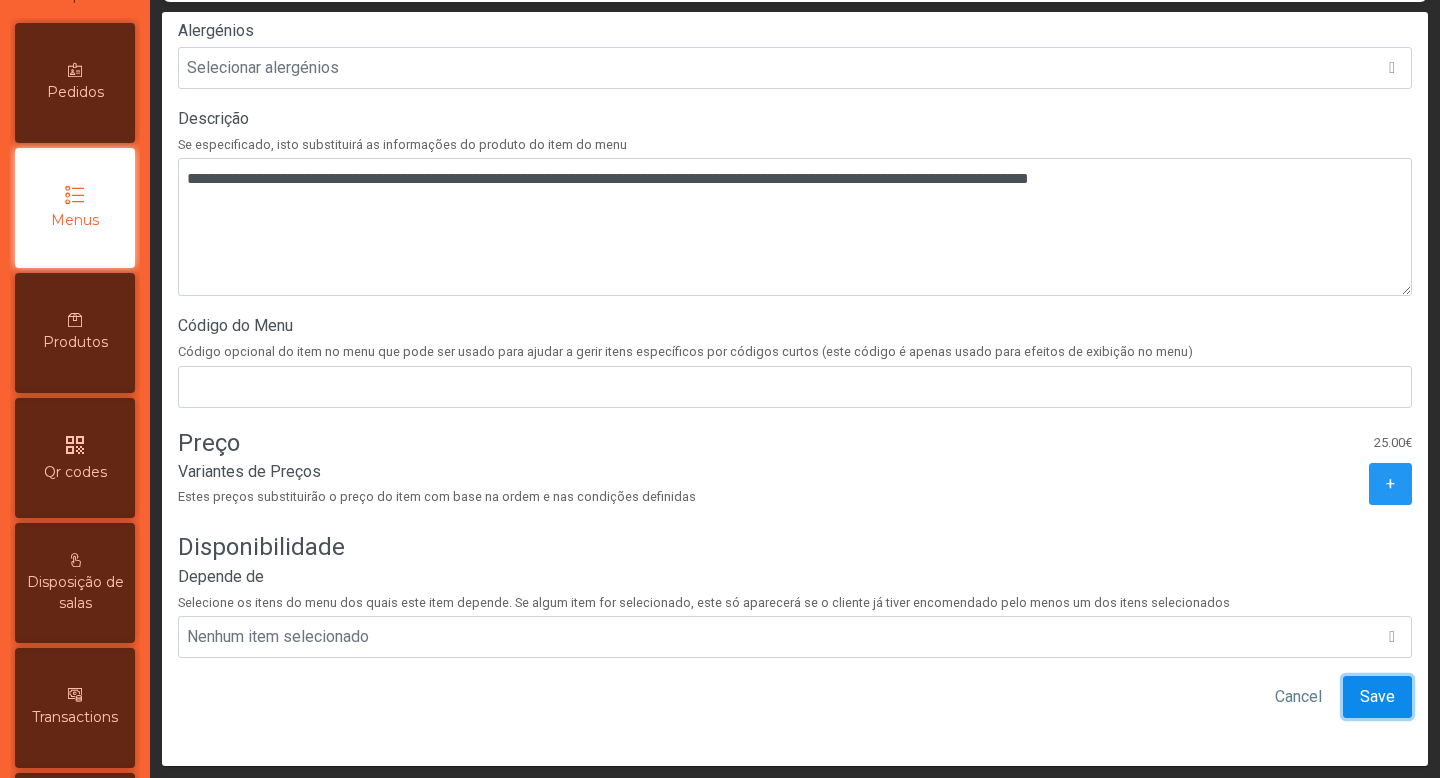 click on "Save" 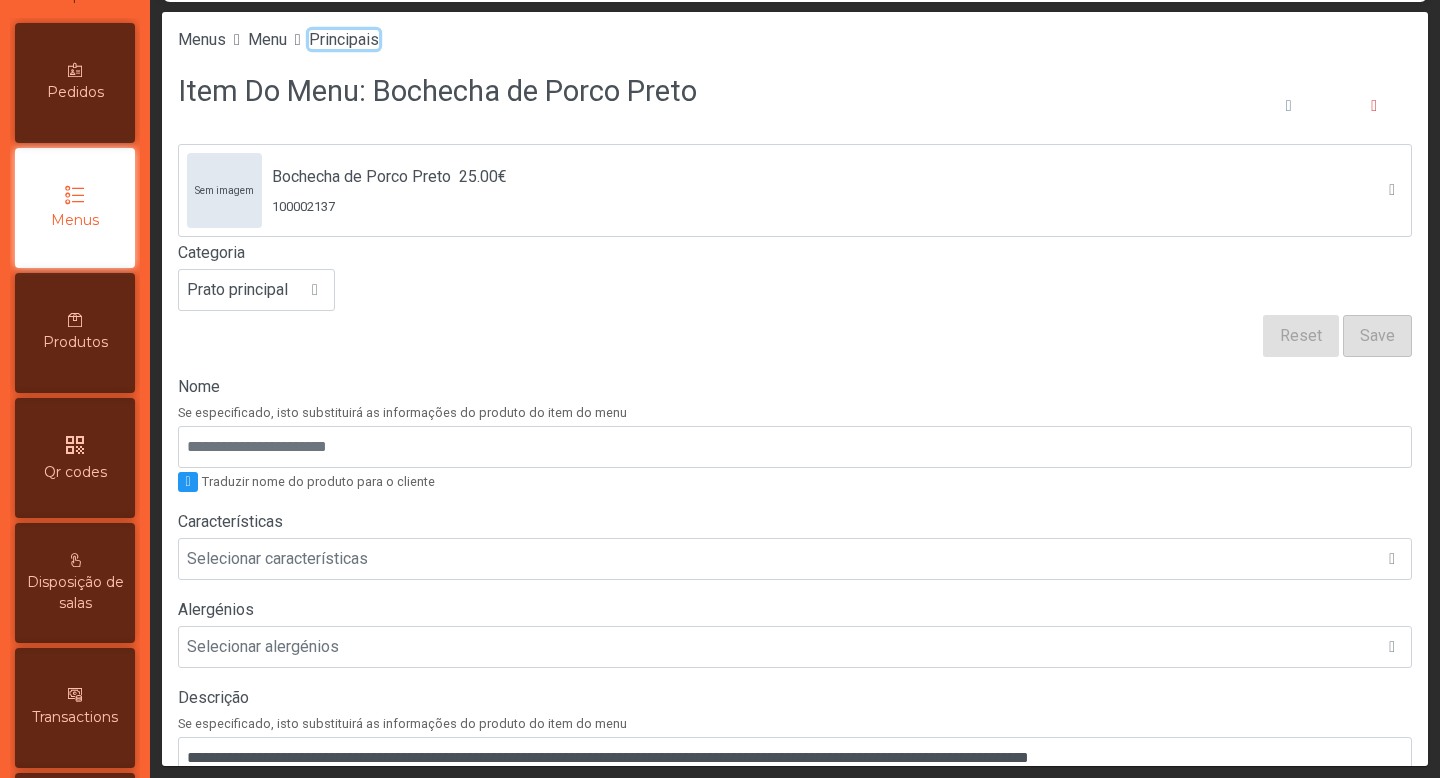click on "Principais" 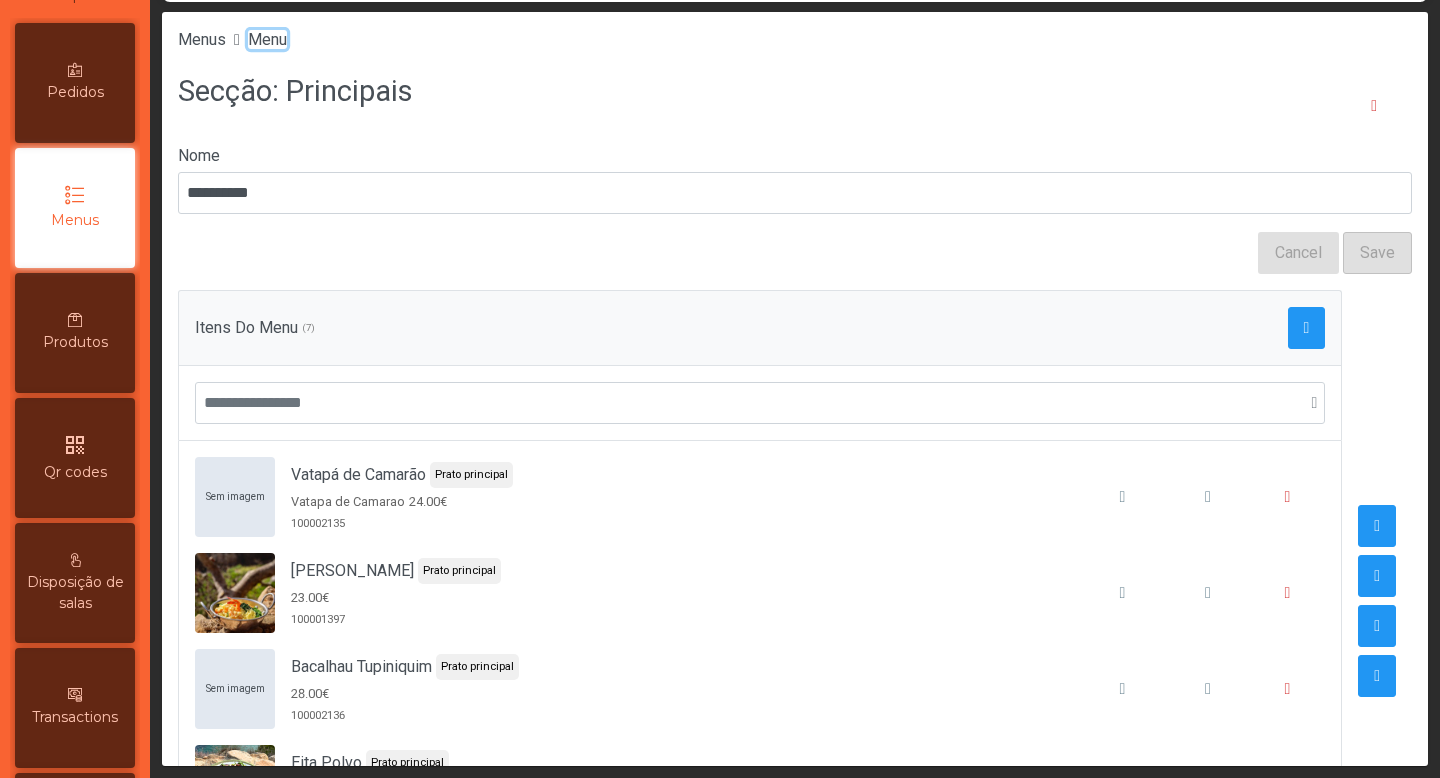 click on "Menu" 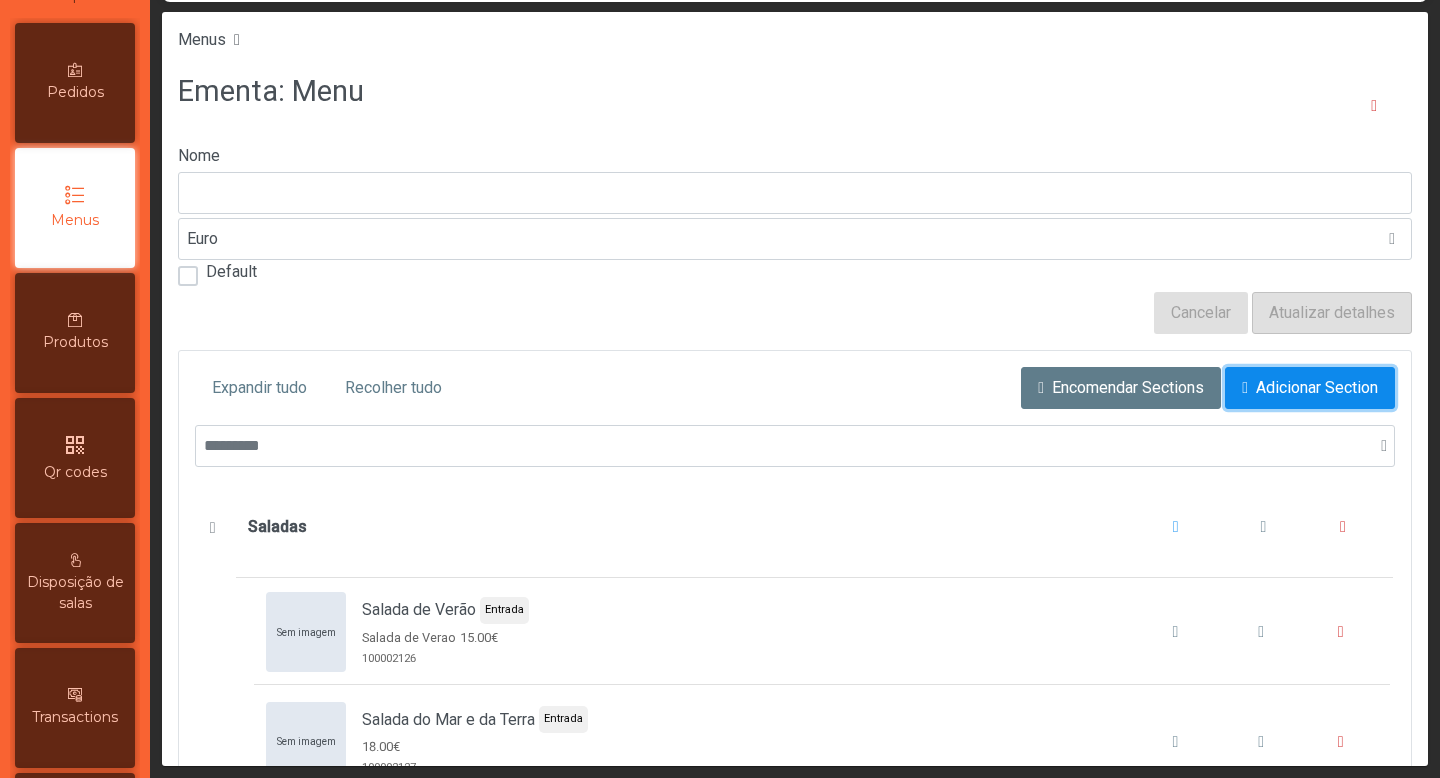 click on "Adicionar Section" 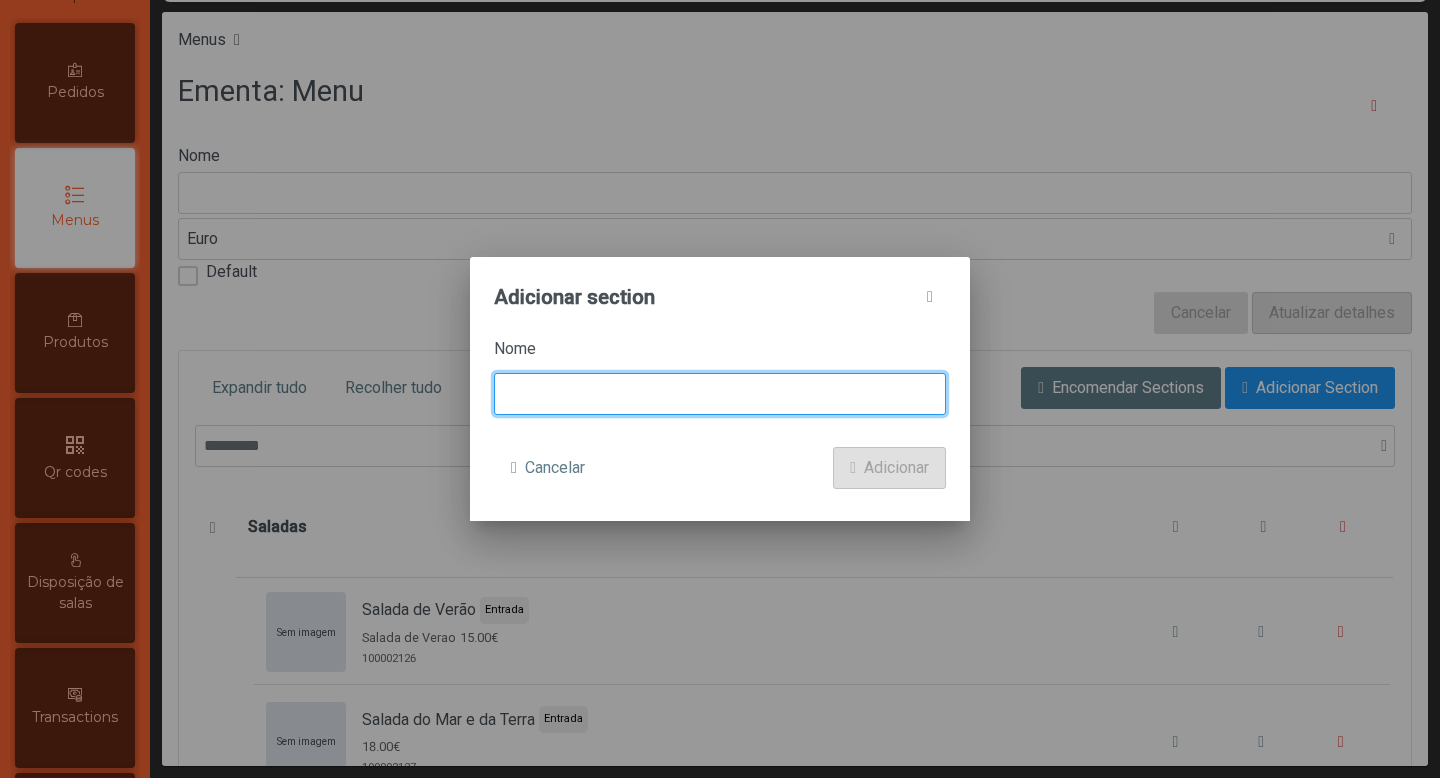 click 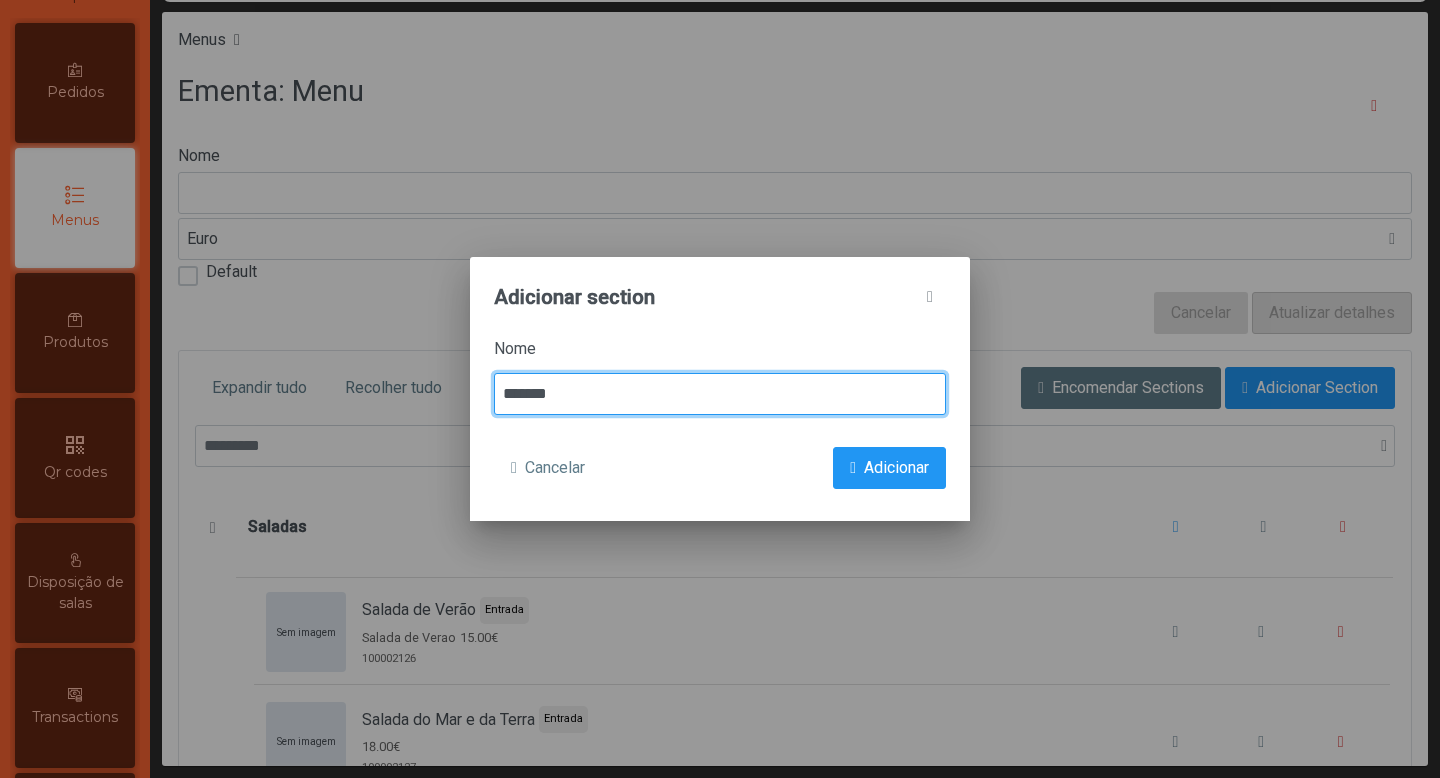 type on "*******" 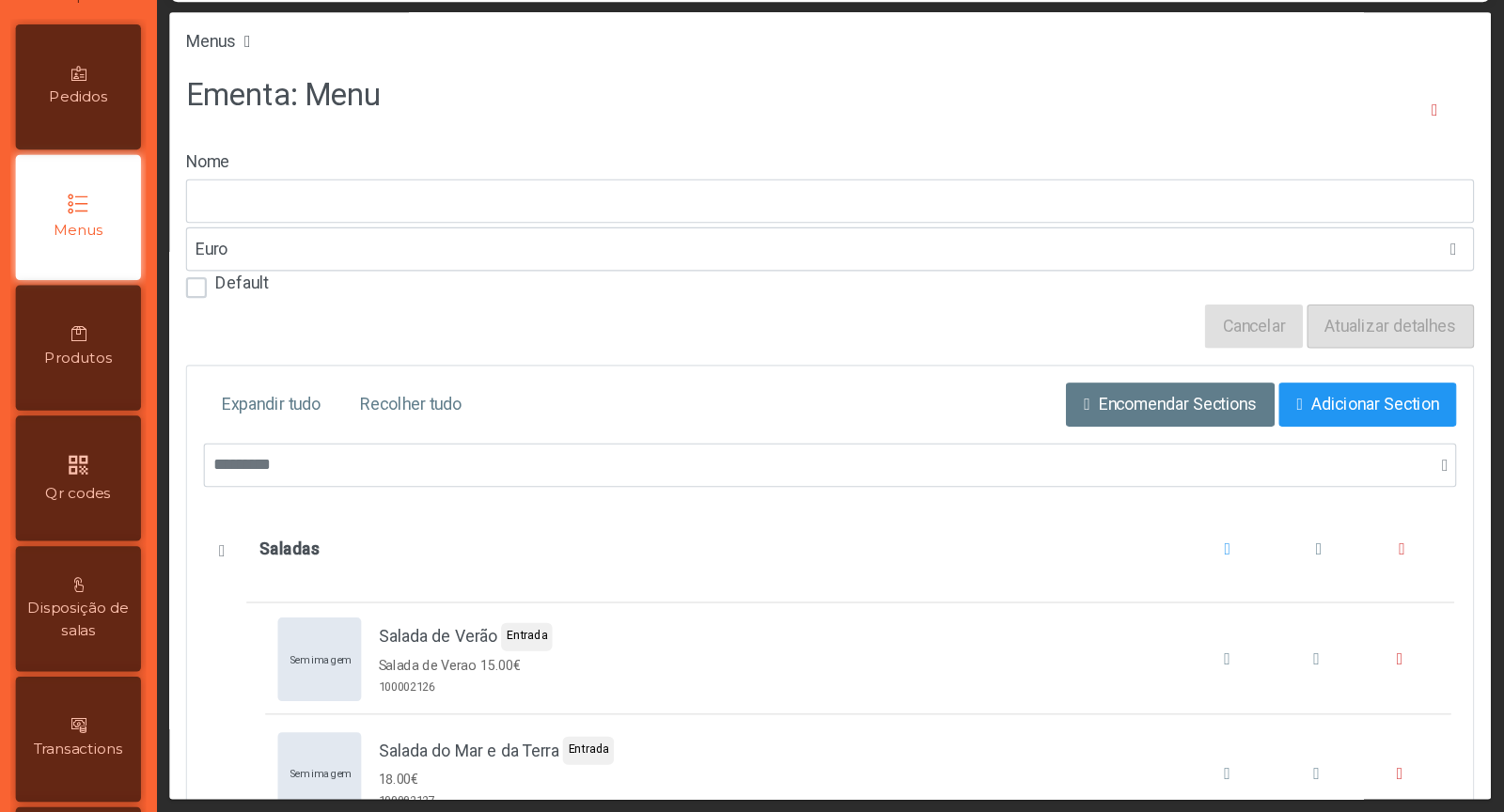 scroll, scrollTop: 155, scrollLeft: 0, axis: vertical 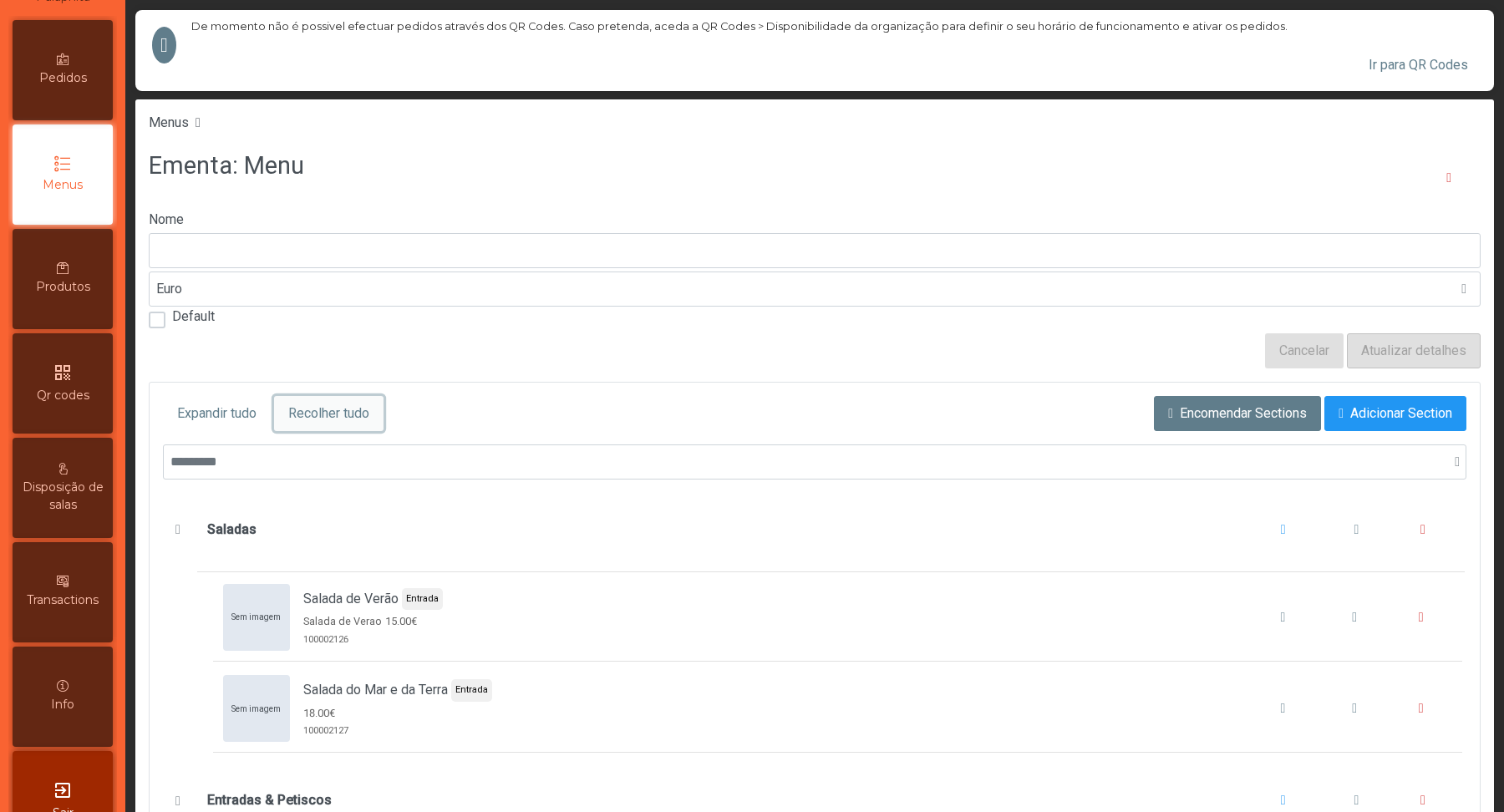 click on "Recolher tudo" 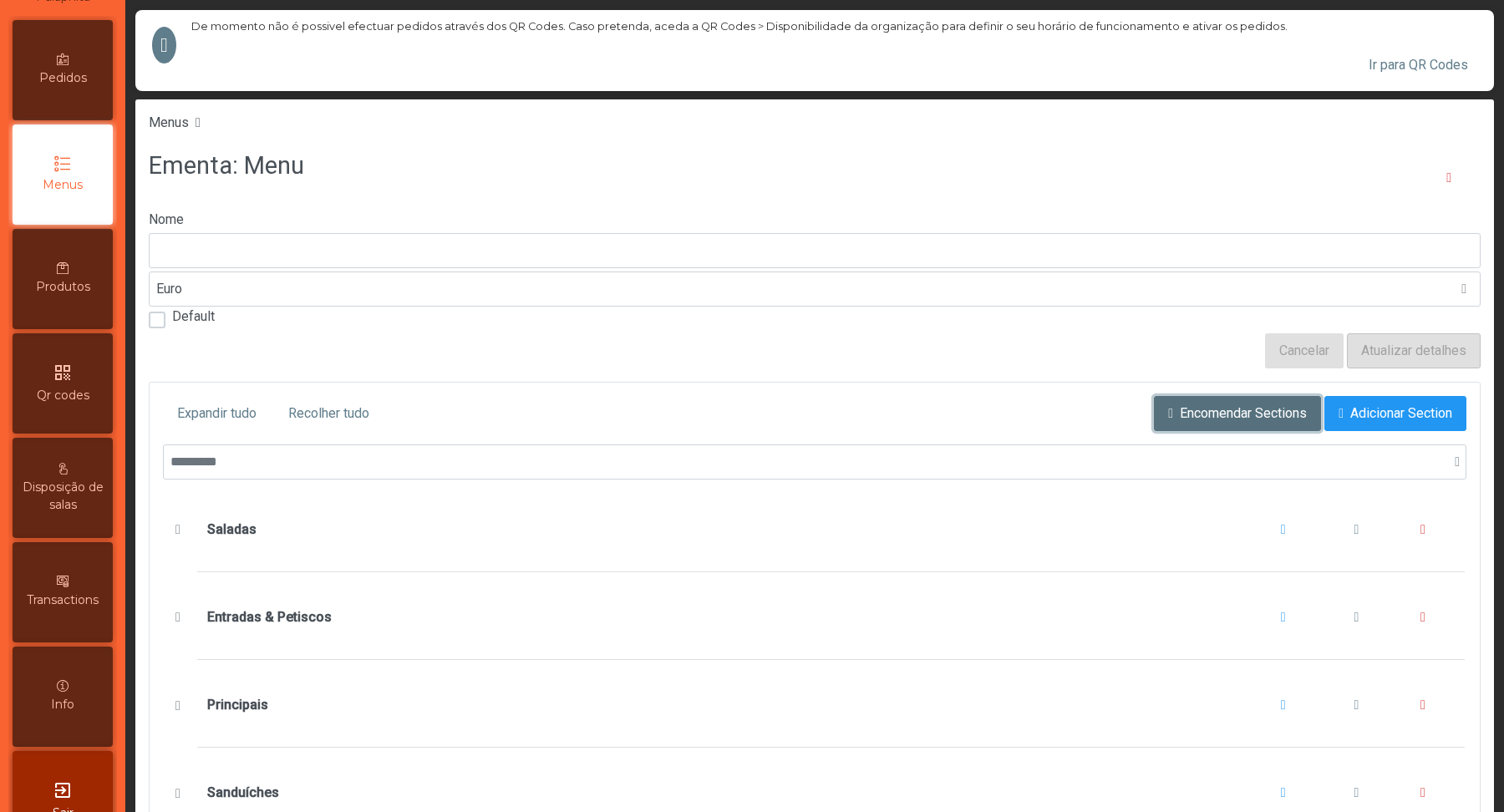 click on "Encomendar Sections" 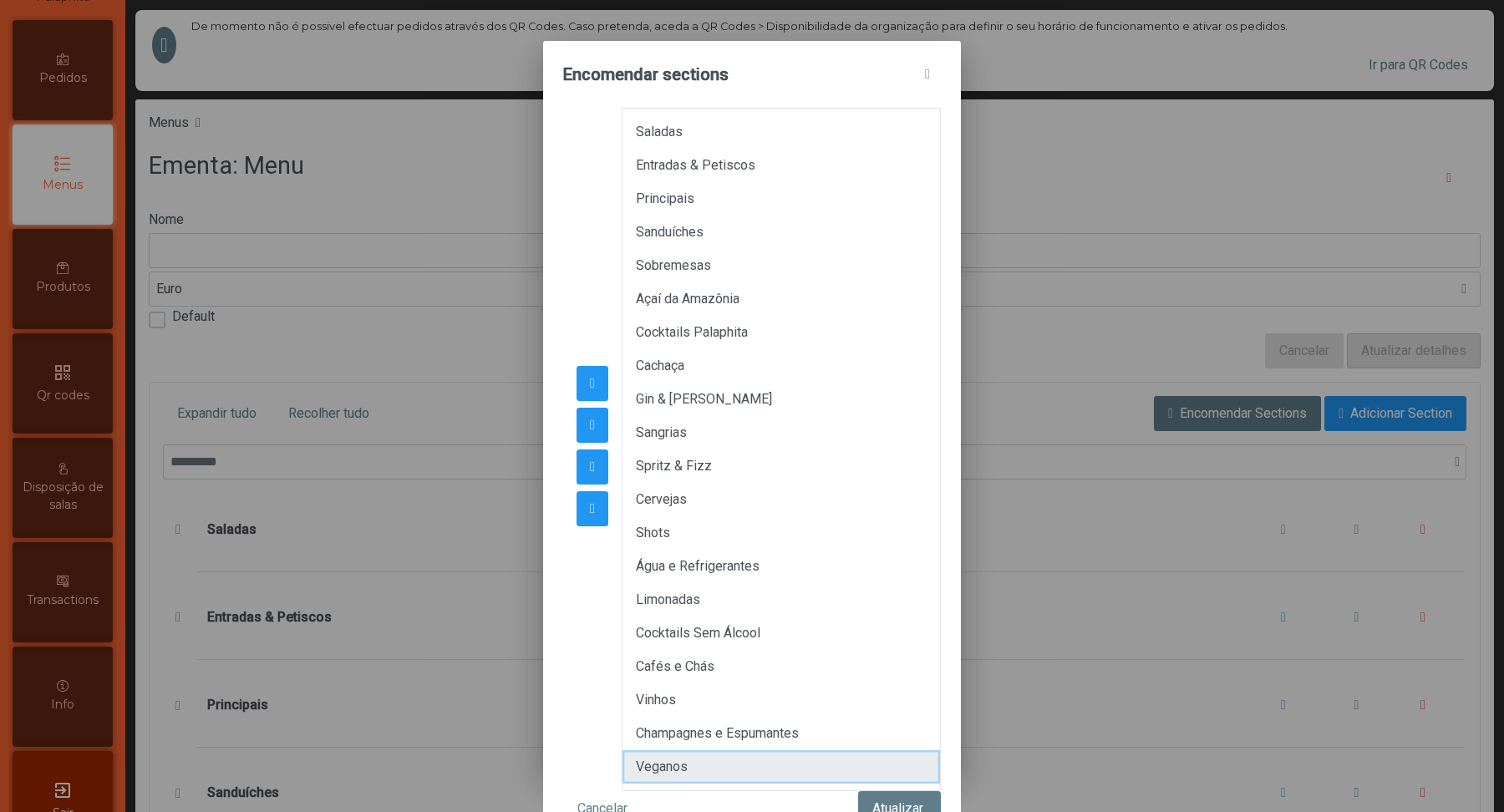 click on "Veganos" at bounding box center (781, 767) 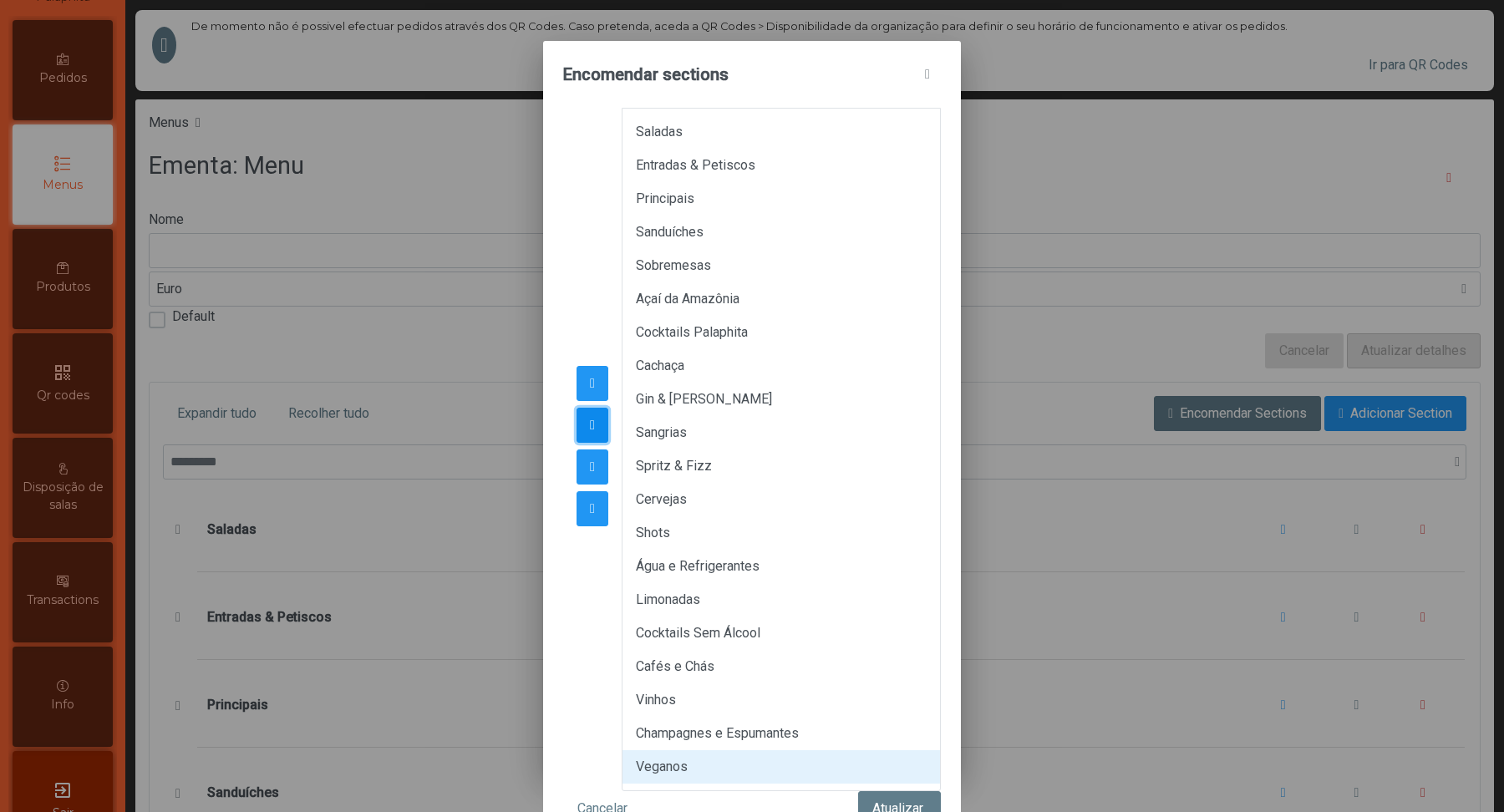 click 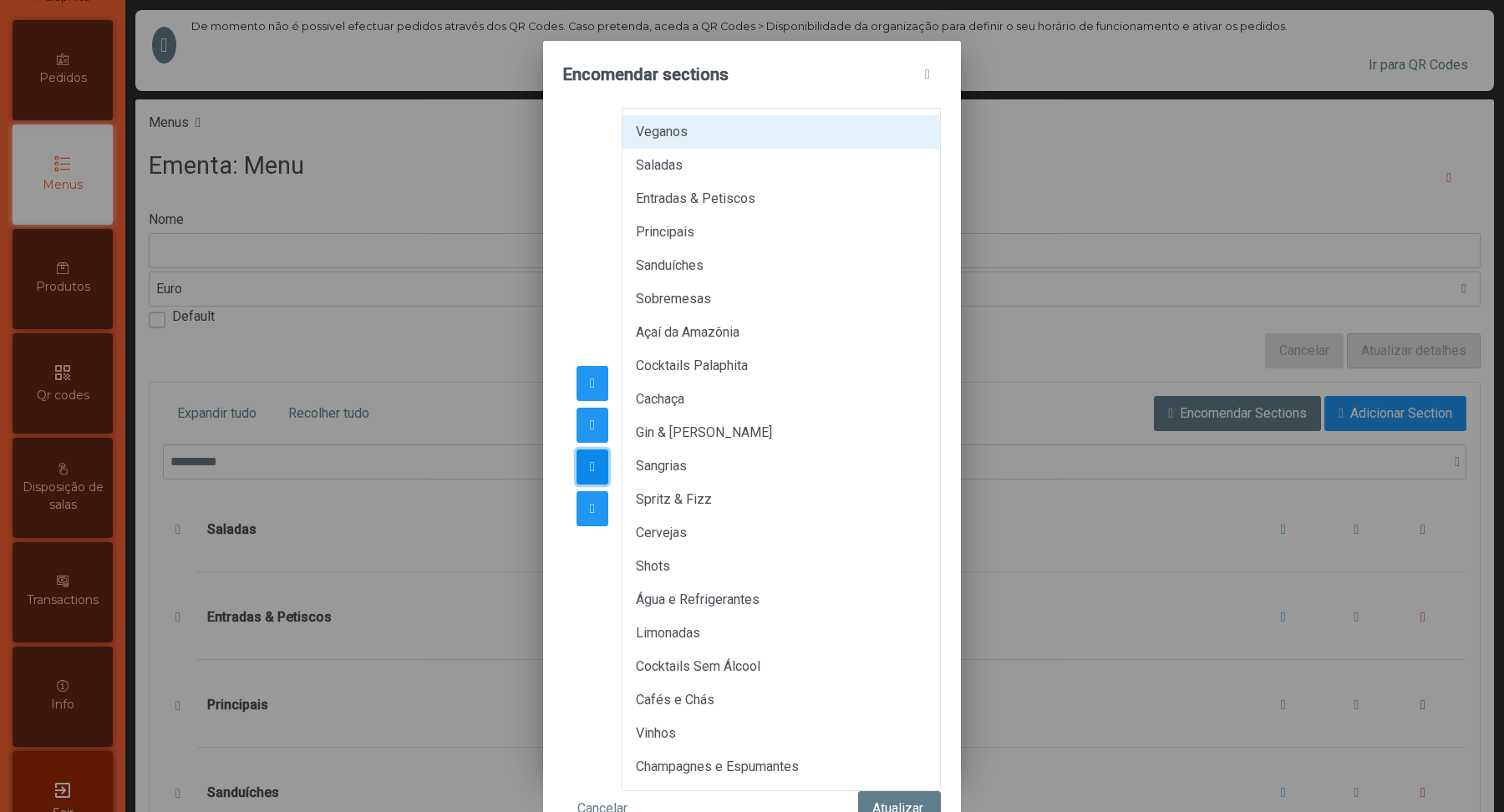 click 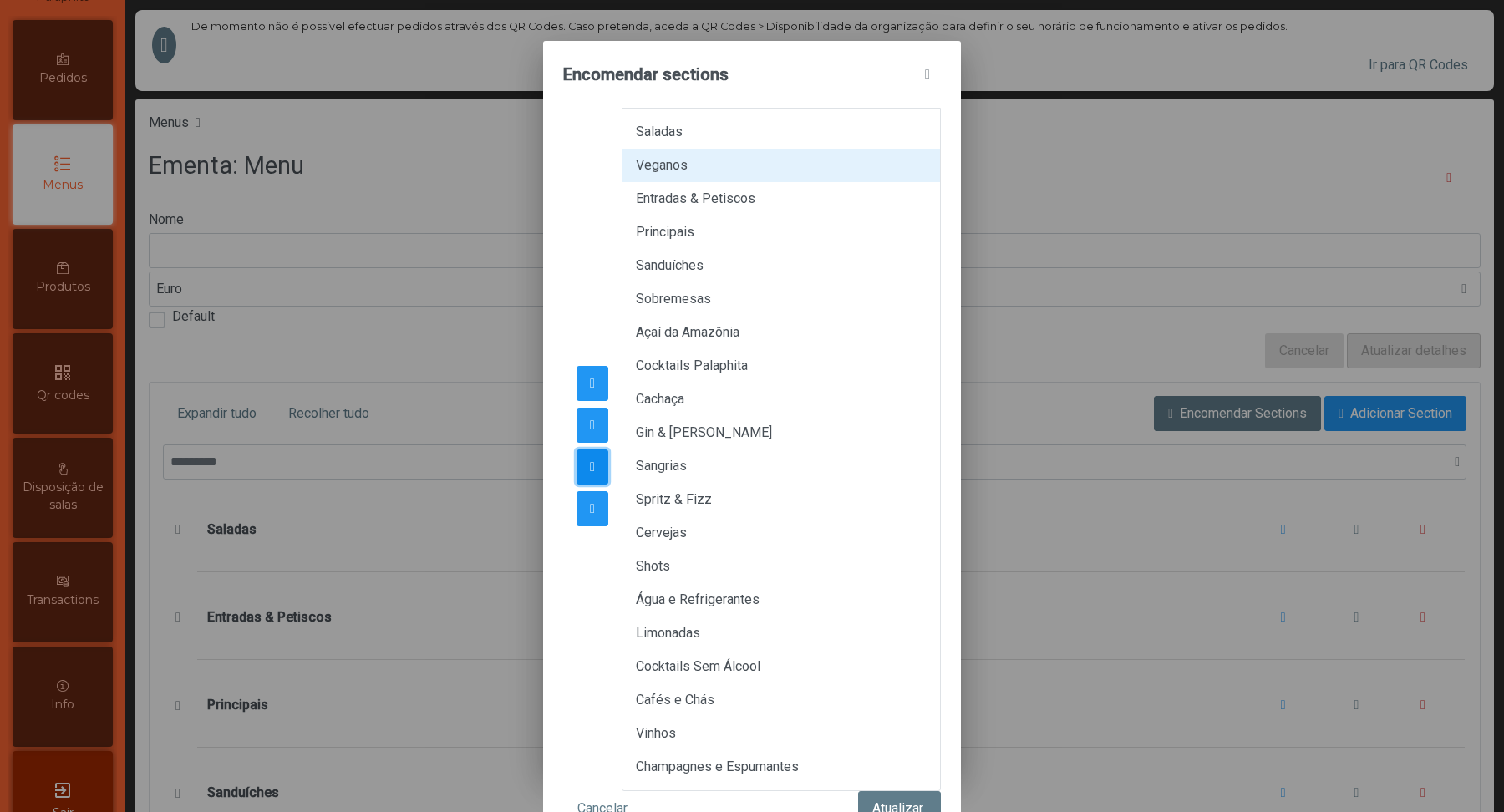 click 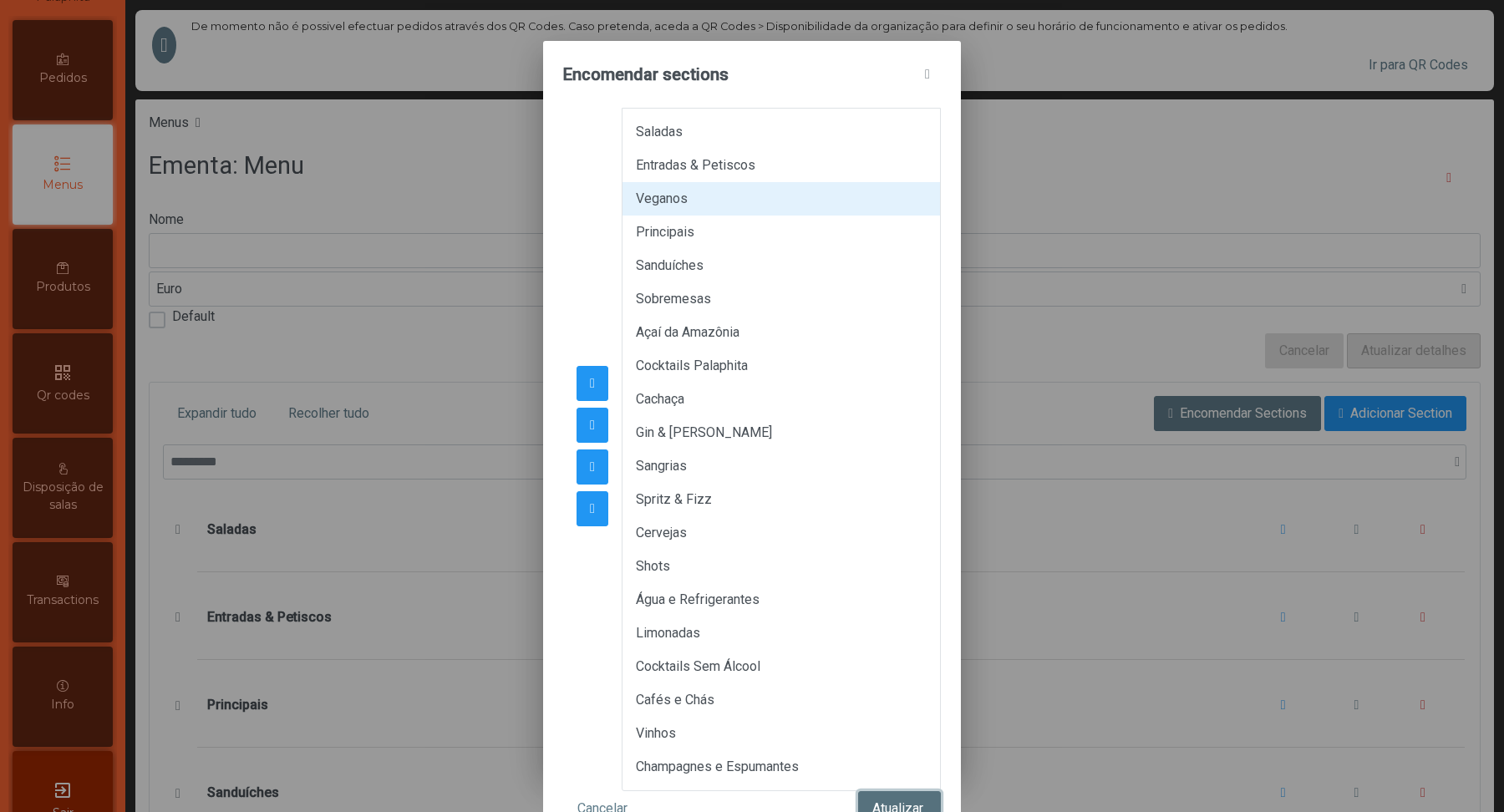 click on "Atualizar" 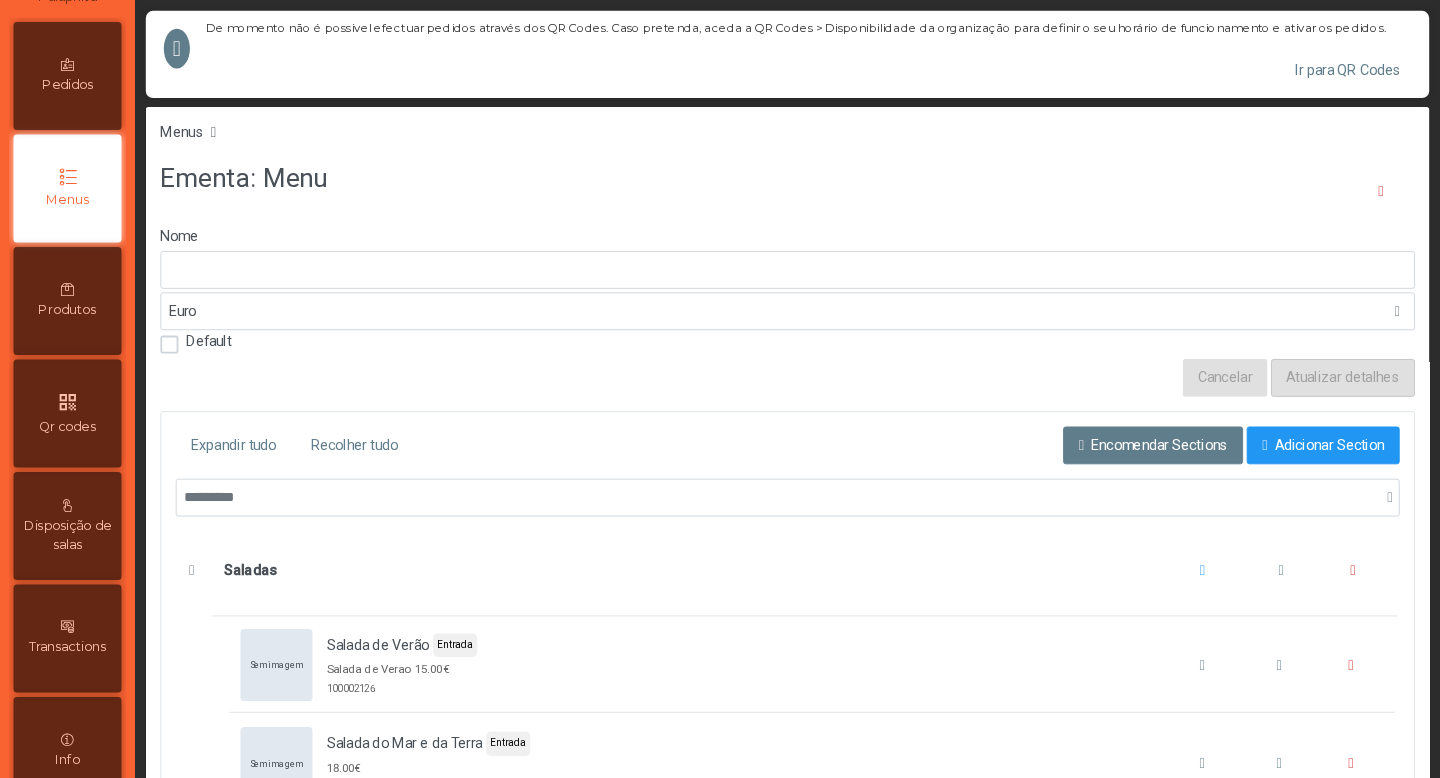 scroll, scrollTop: 164, scrollLeft: 0, axis: vertical 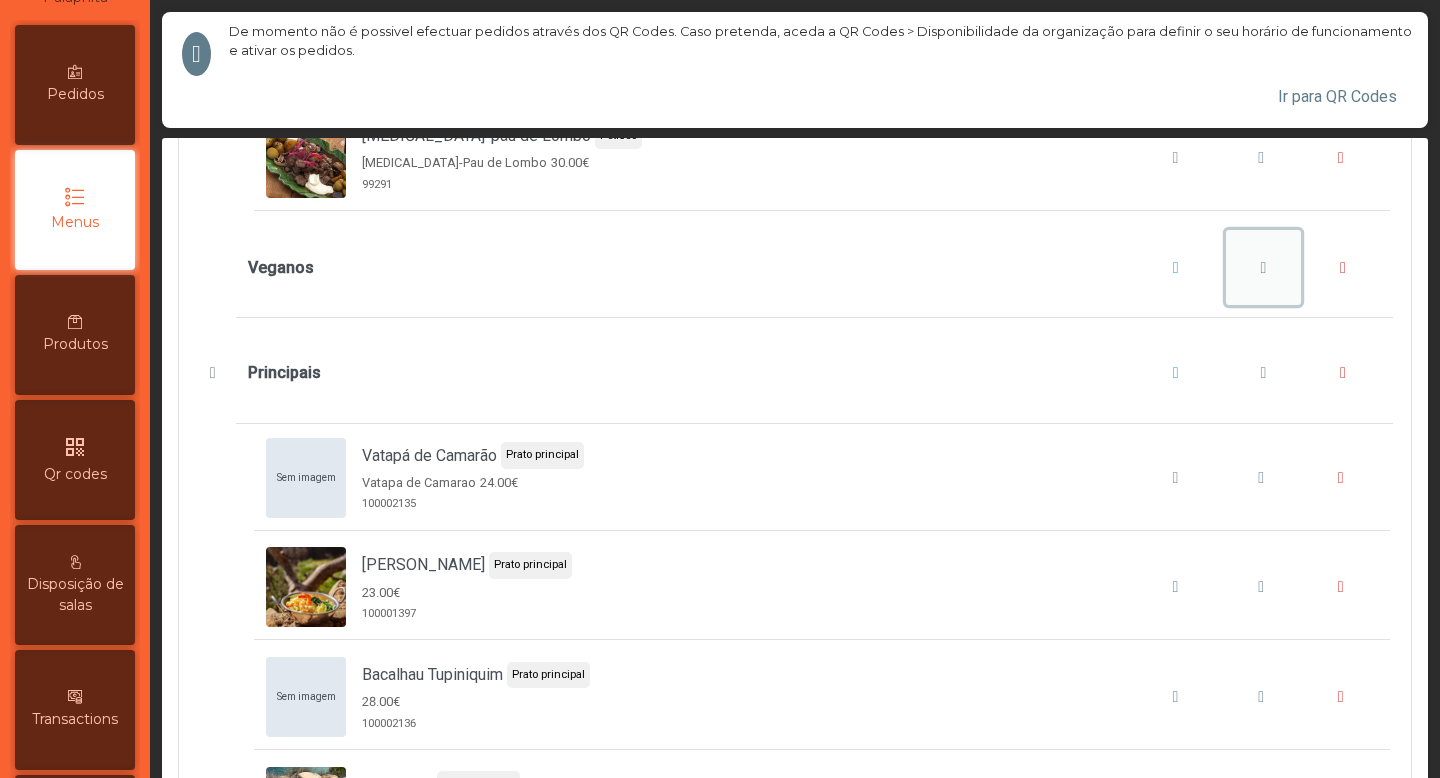 click 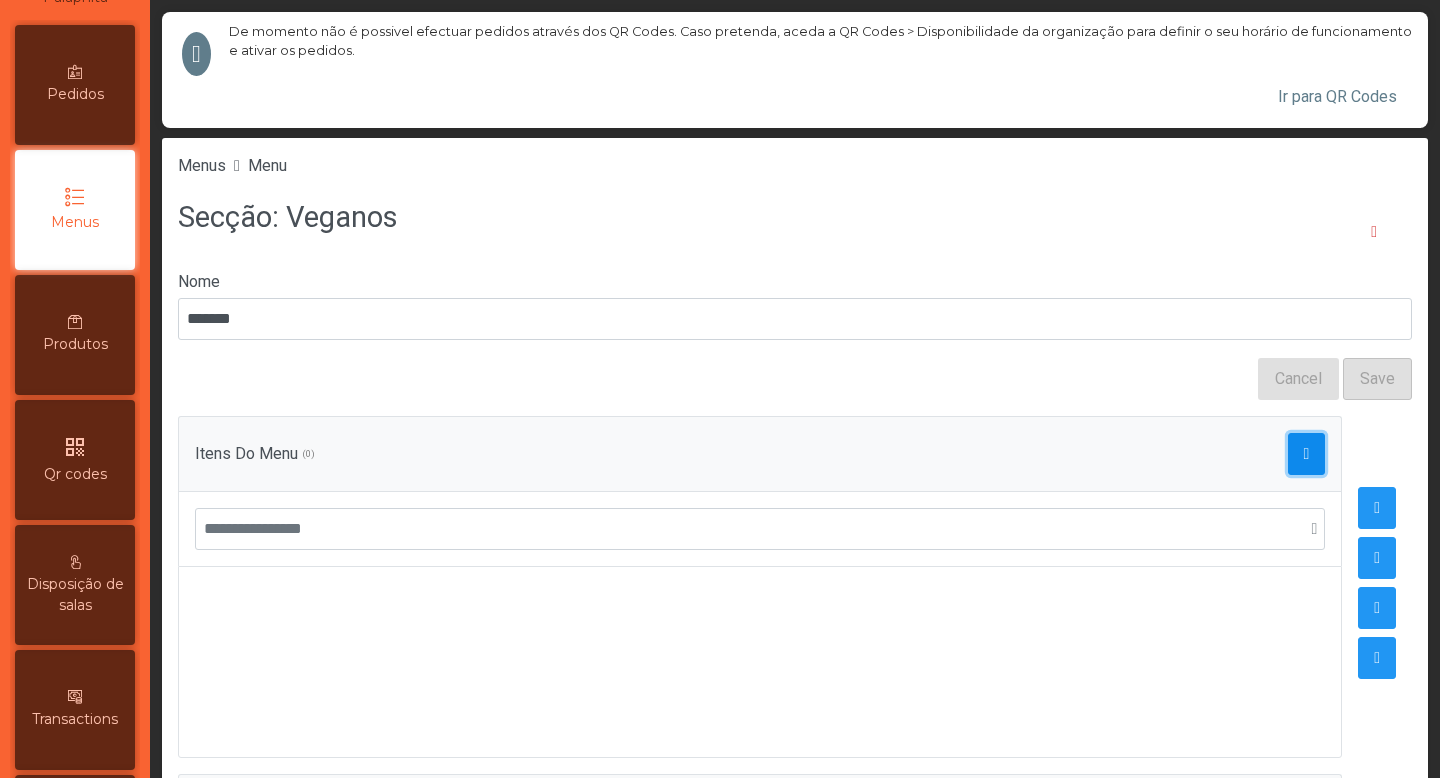 click 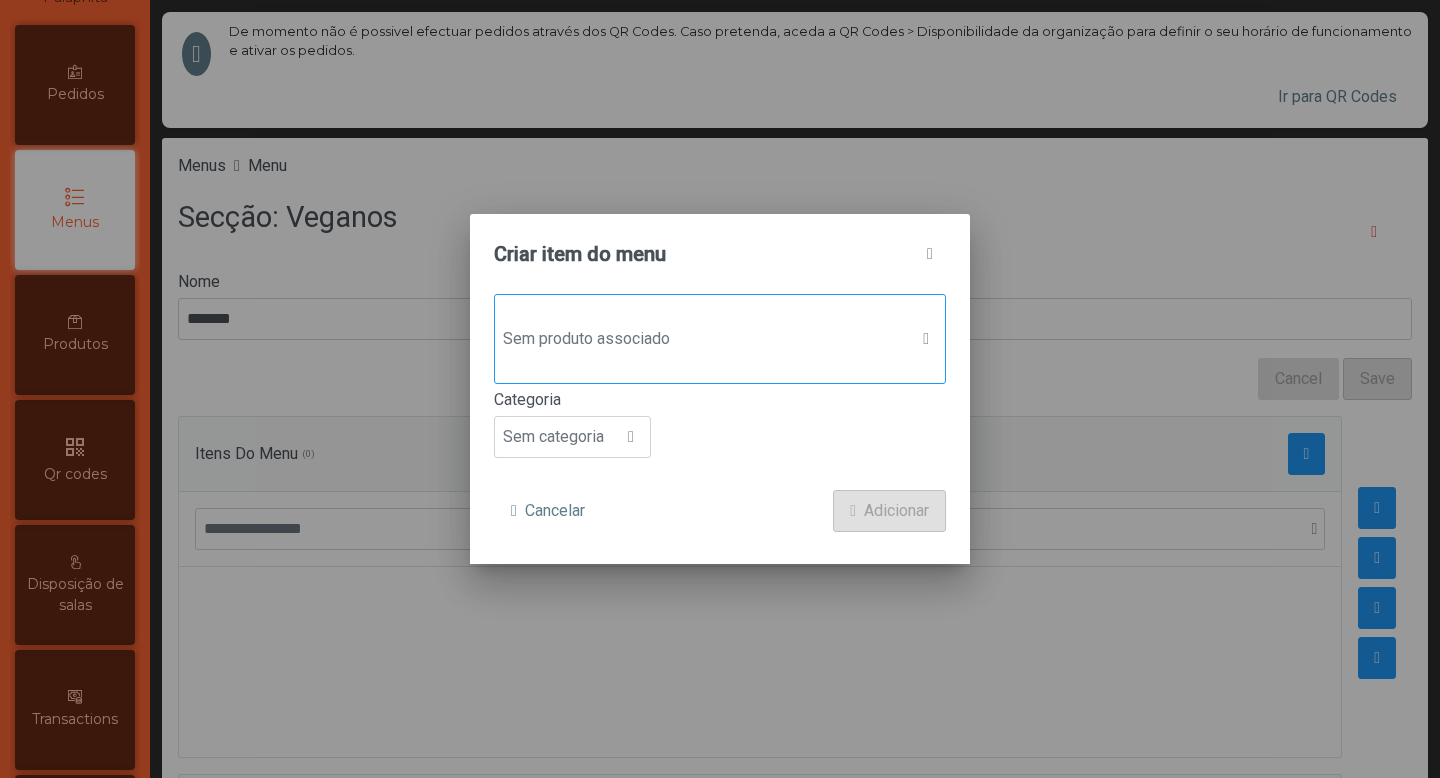 click on "Sem produto associado" 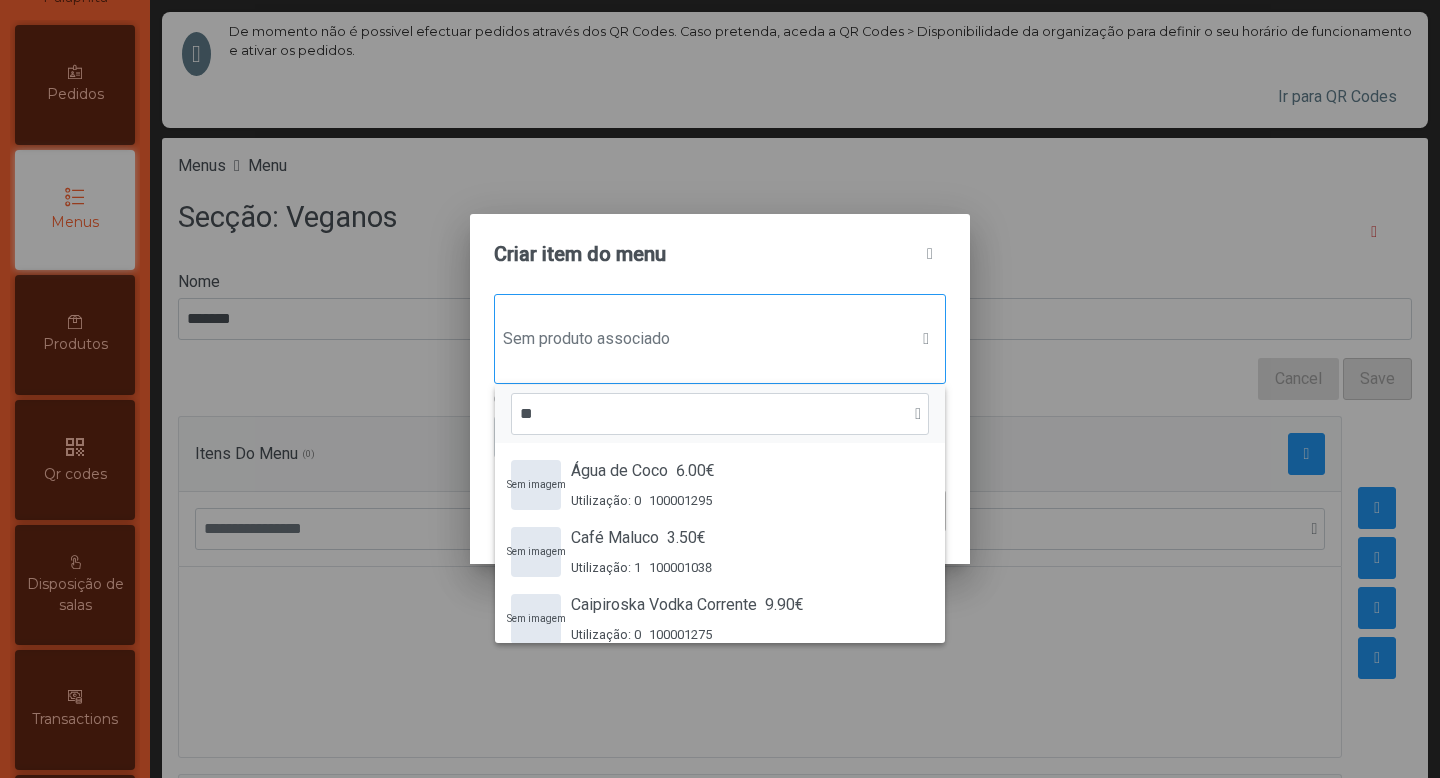 scroll, scrollTop: 15, scrollLeft: 97, axis: both 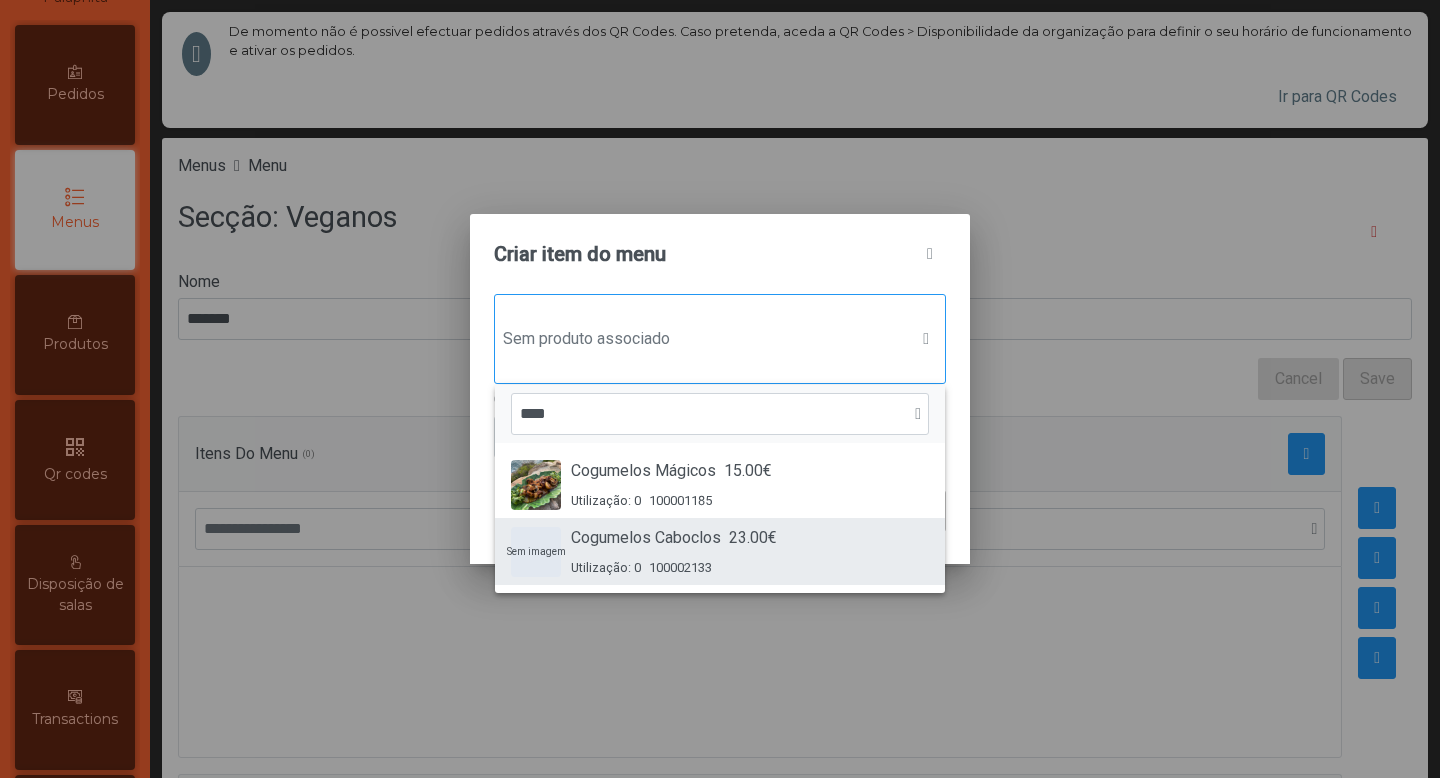 type on "****" 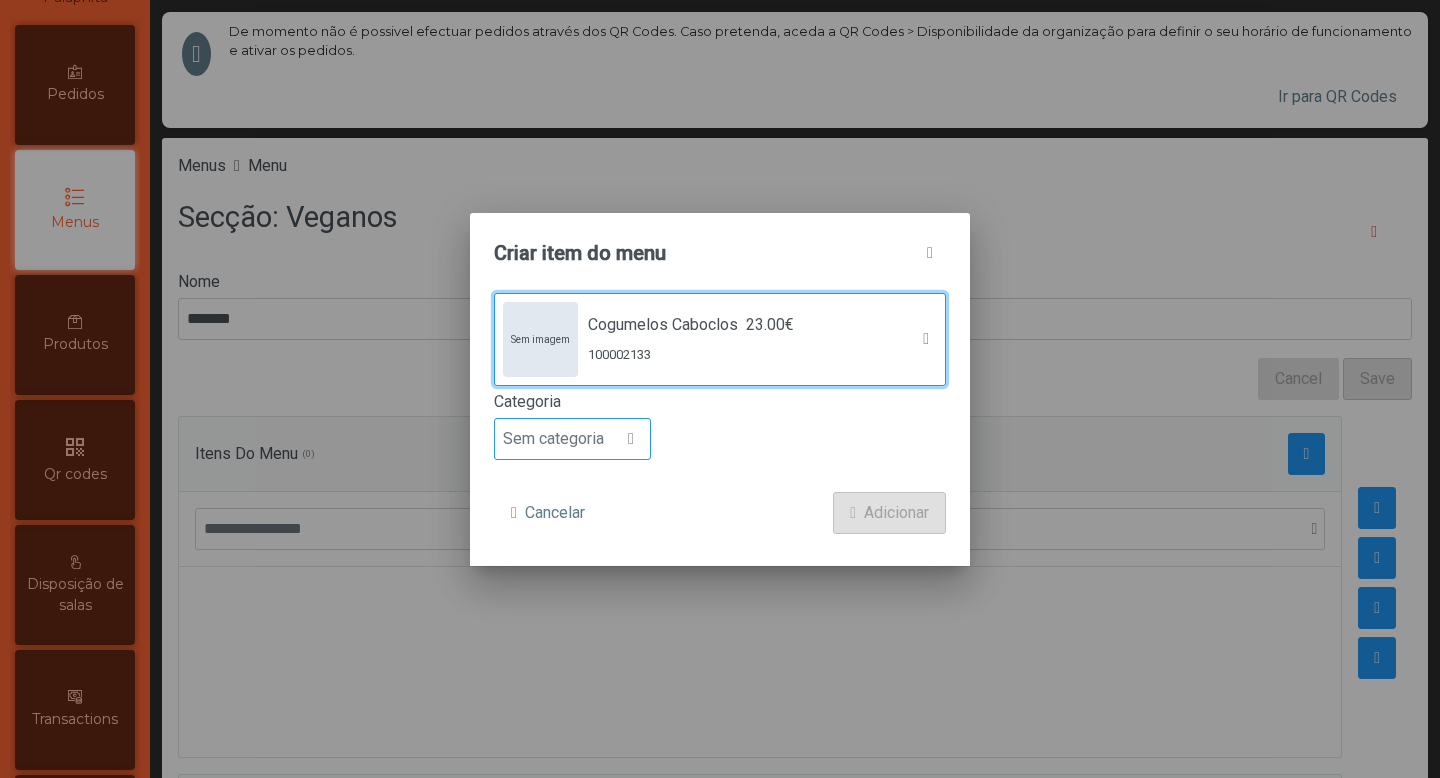 click on "Sem categoria" 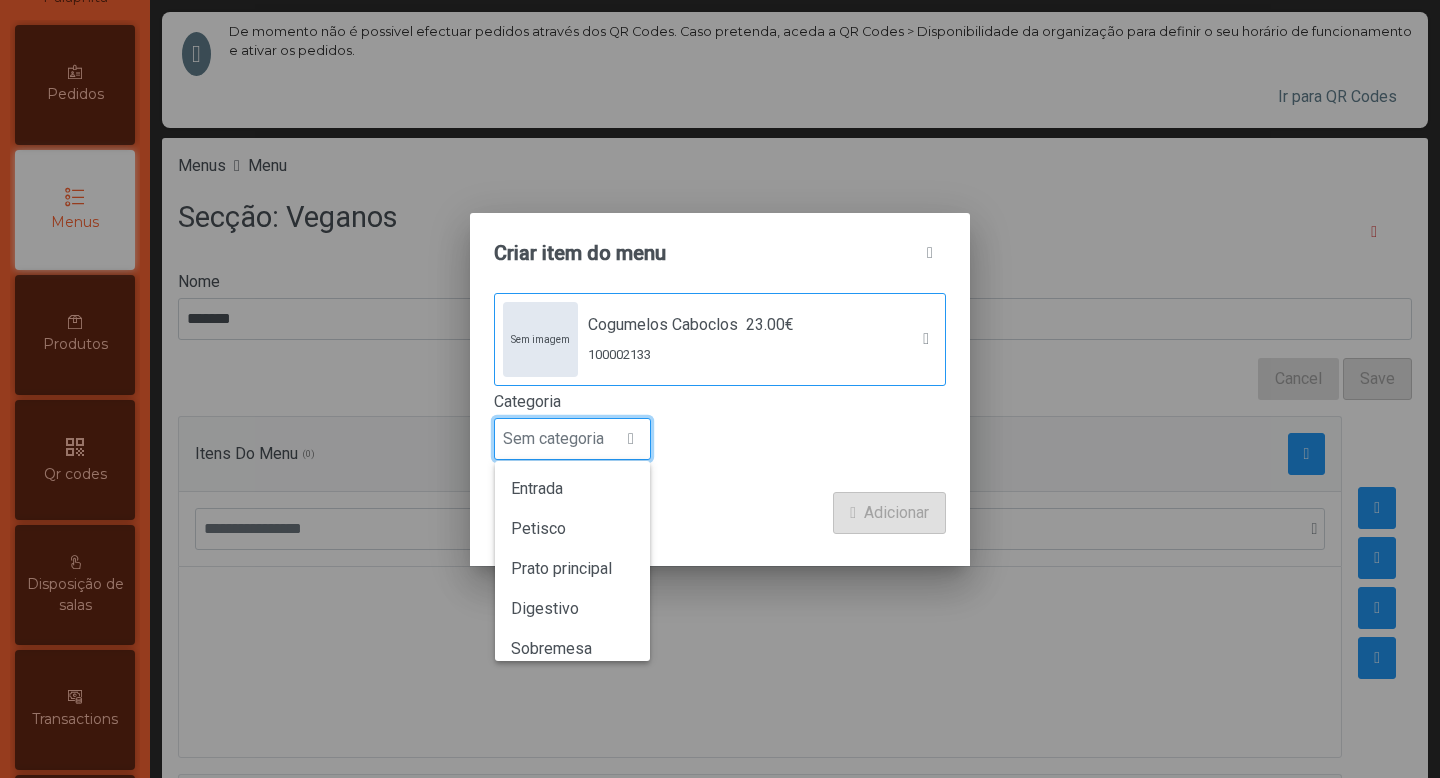 scroll, scrollTop: 15, scrollLeft: 97, axis: both 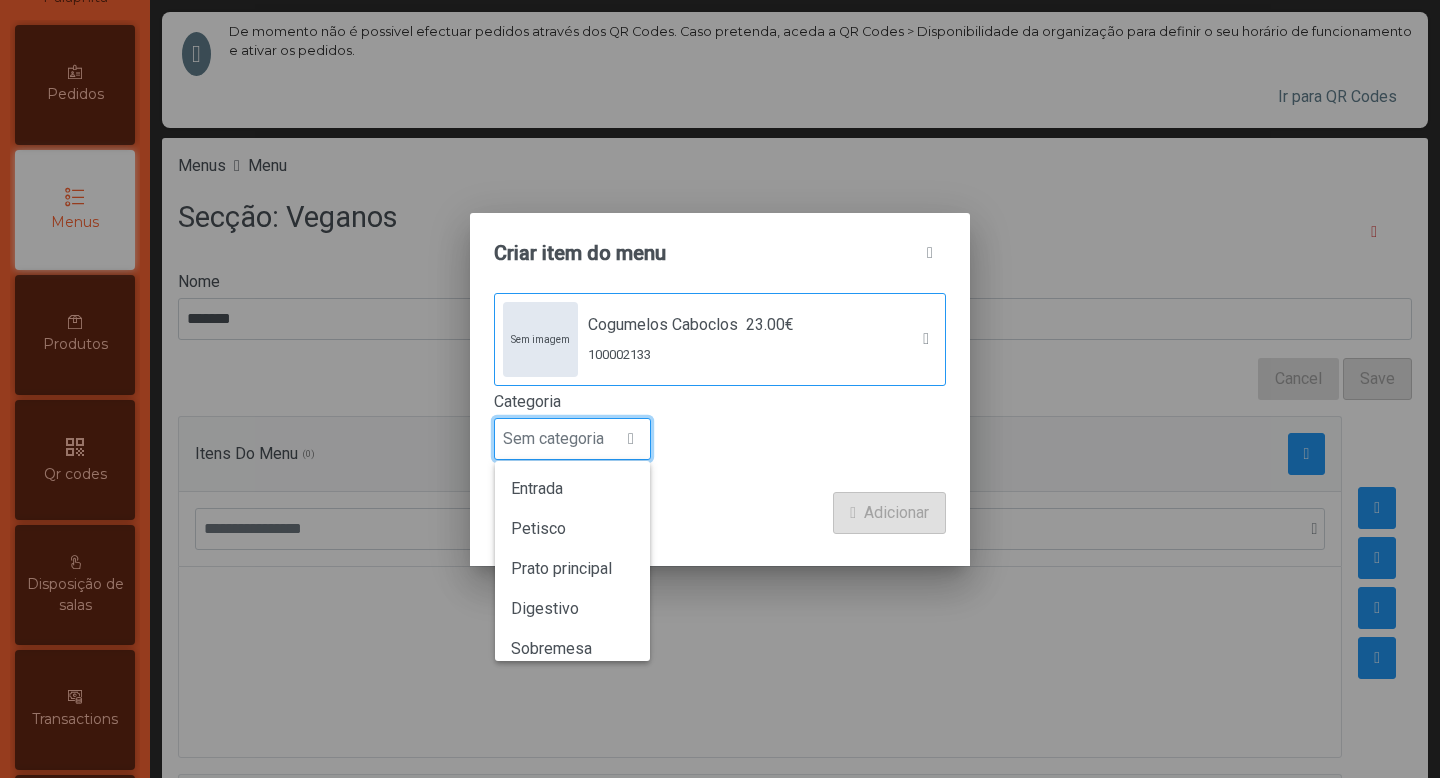 click on "Prato principal" 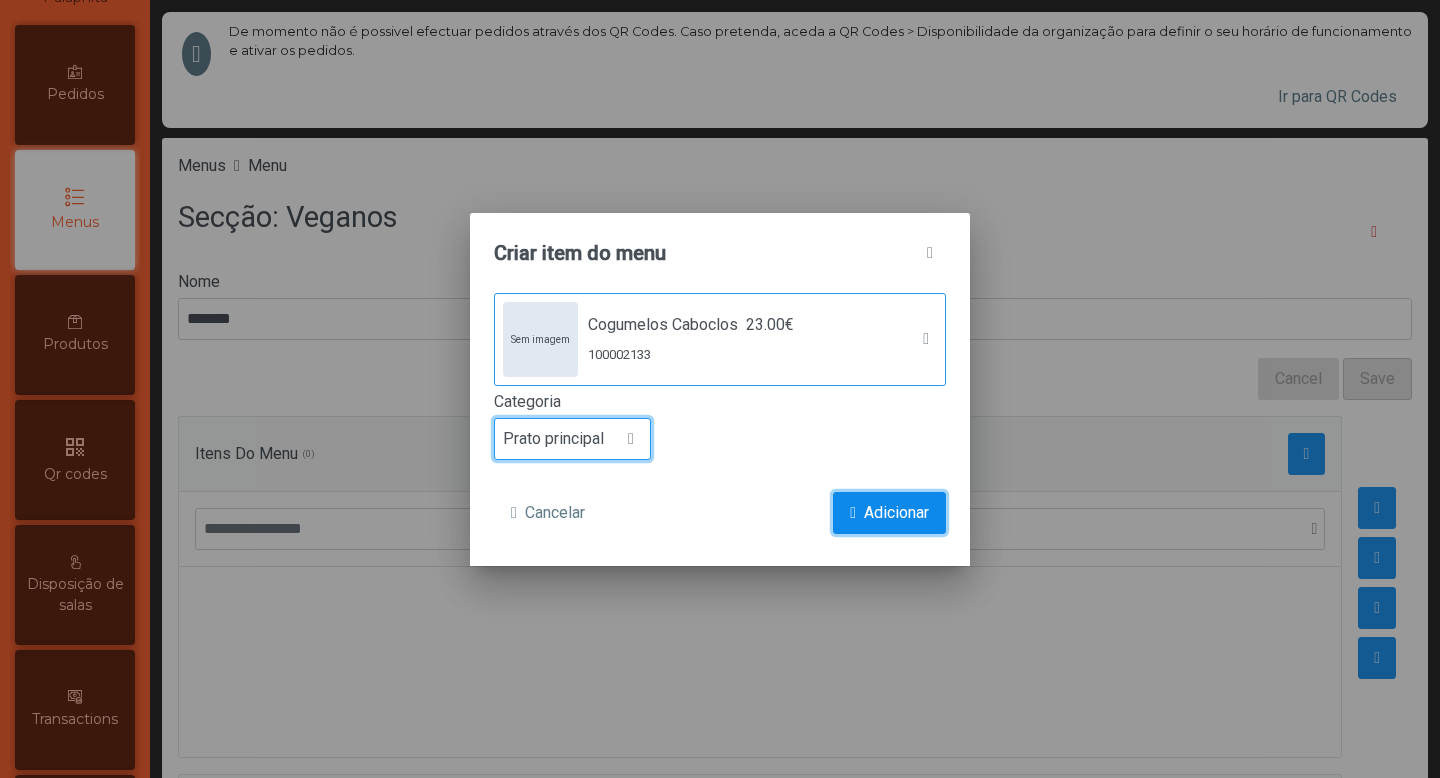 click on "Adicionar" 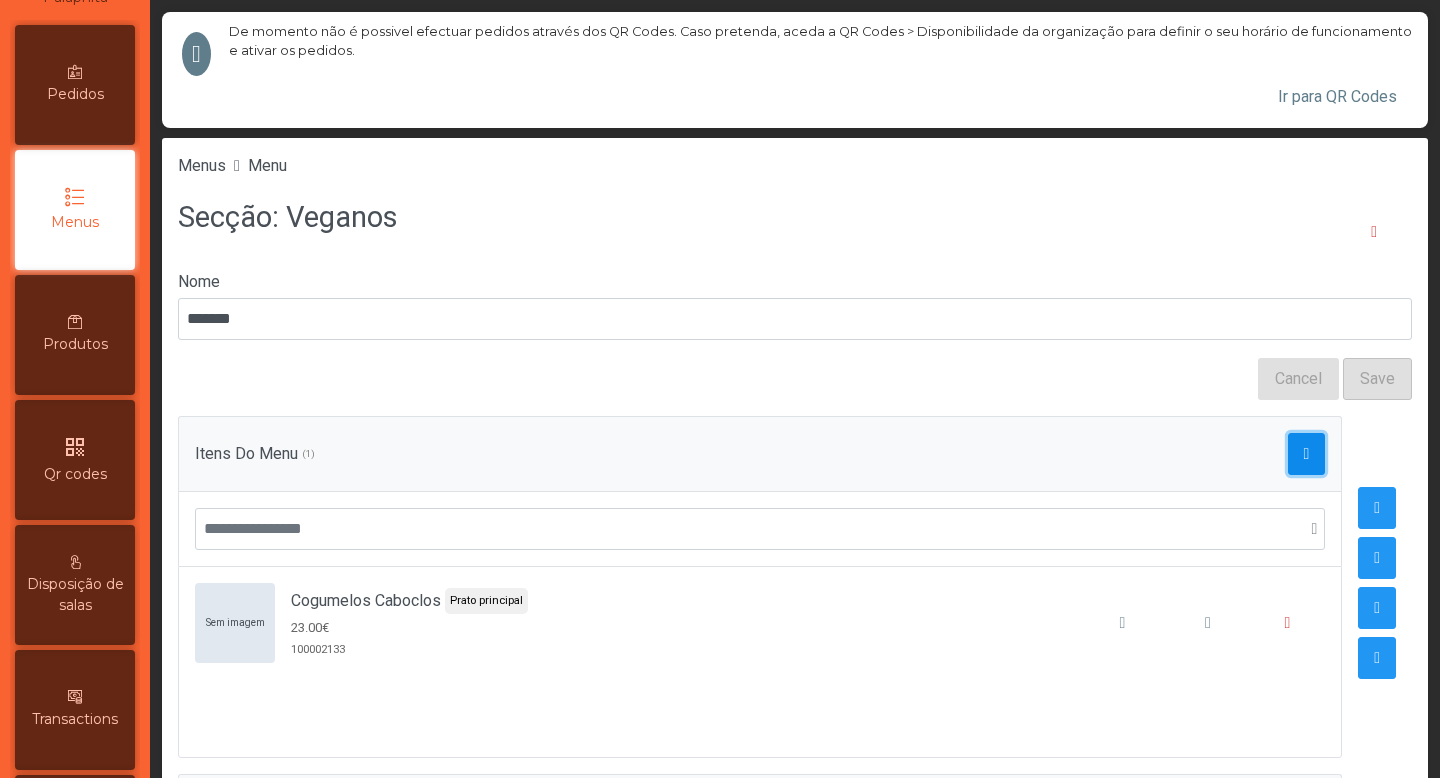 click 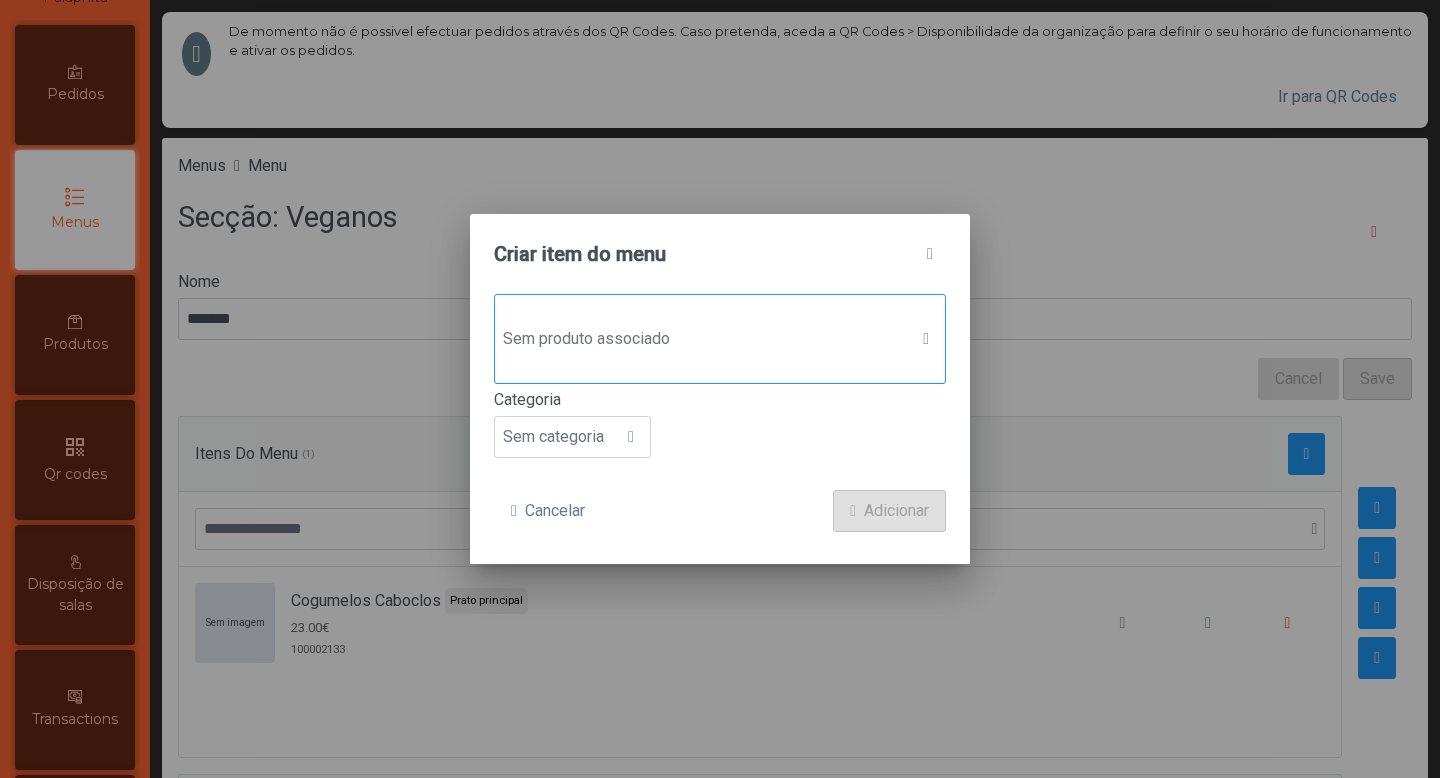 click on "Sem produto associado" 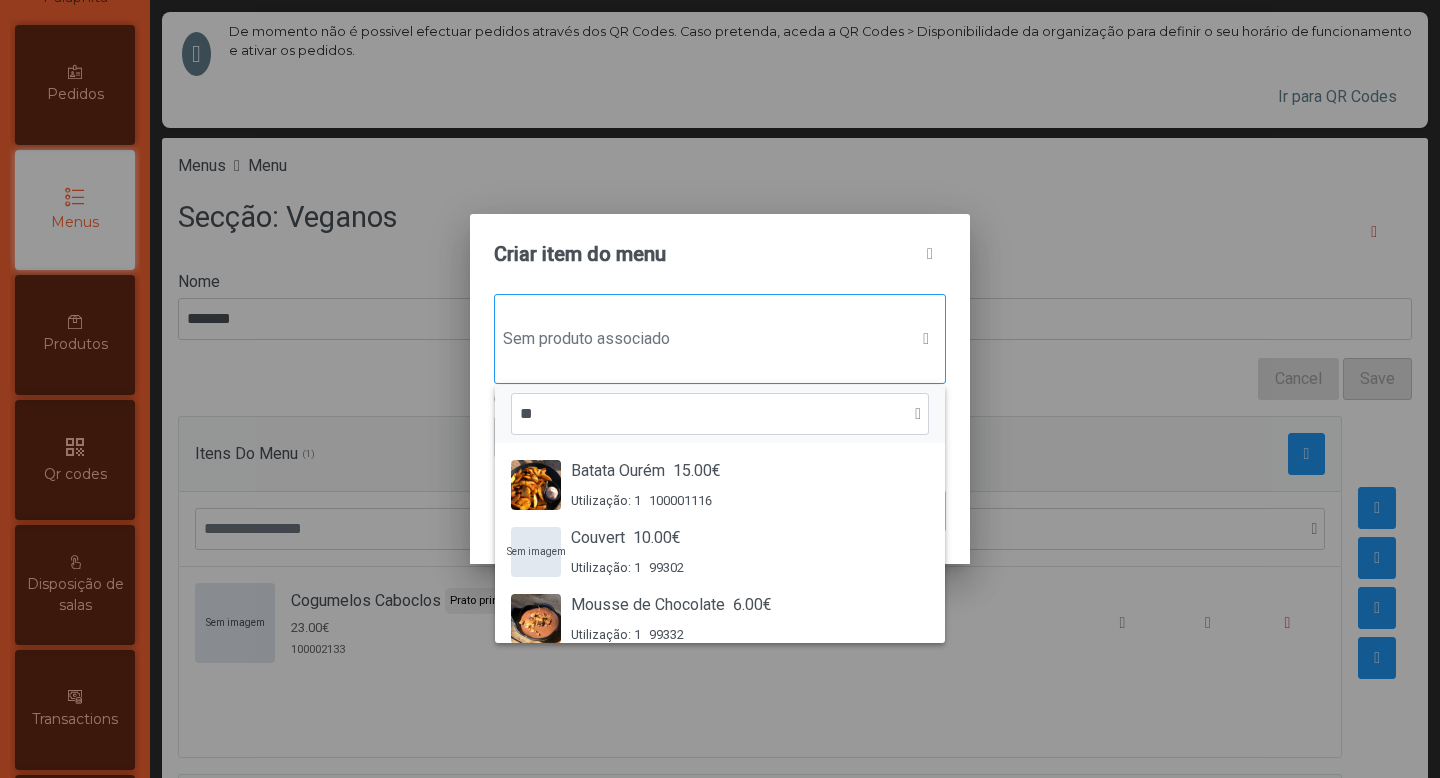 scroll, scrollTop: 15, scrollLeft: 97, axis: both 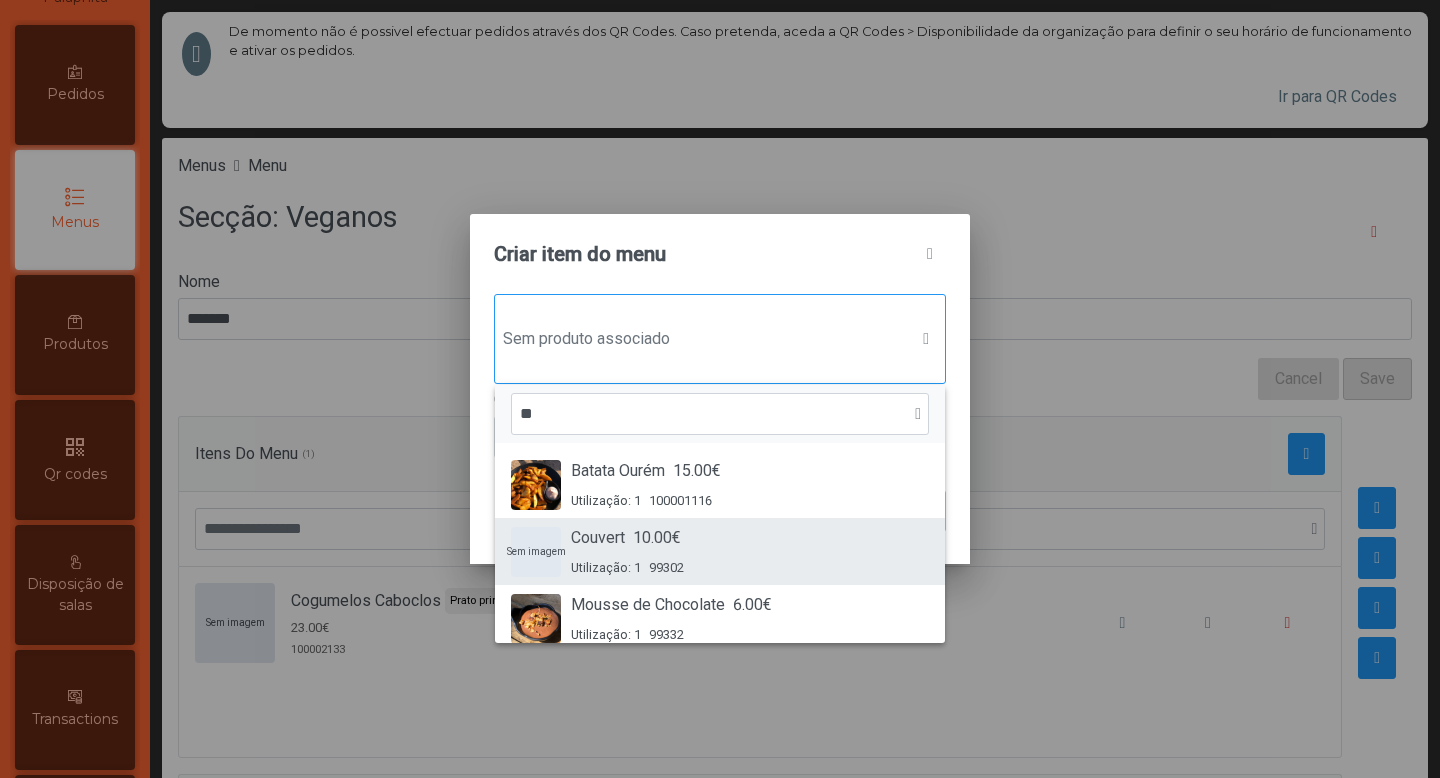 type on "*" 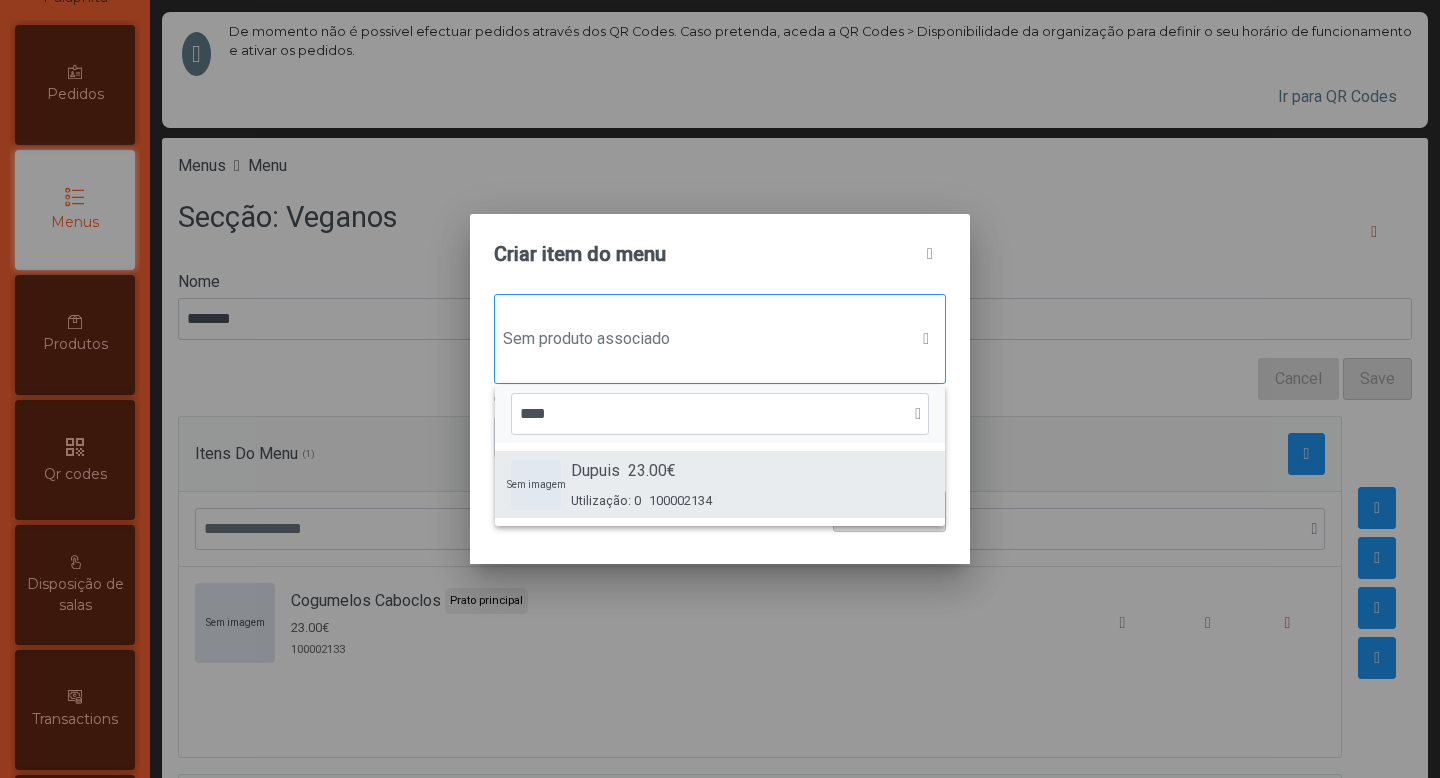 type on "****" 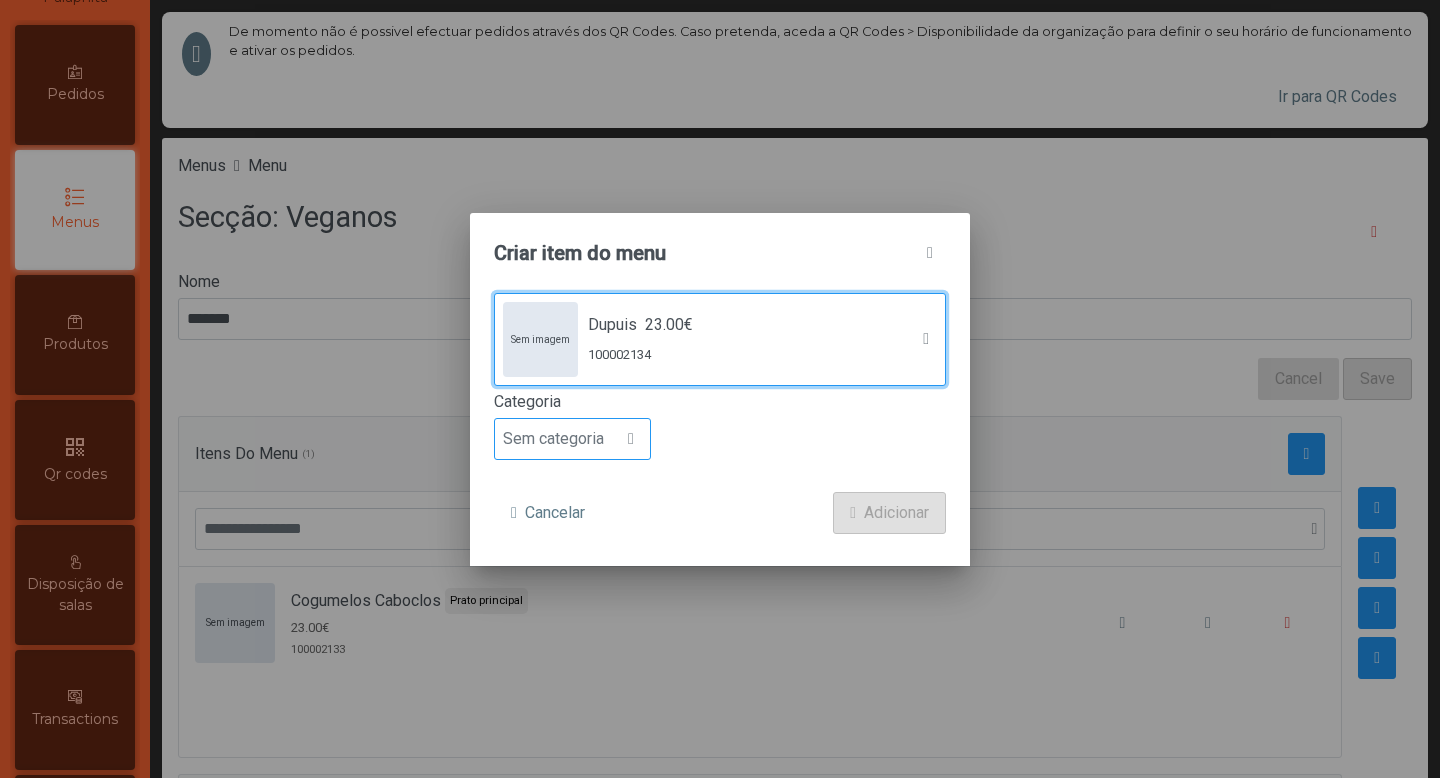 click on "Sem categoria" 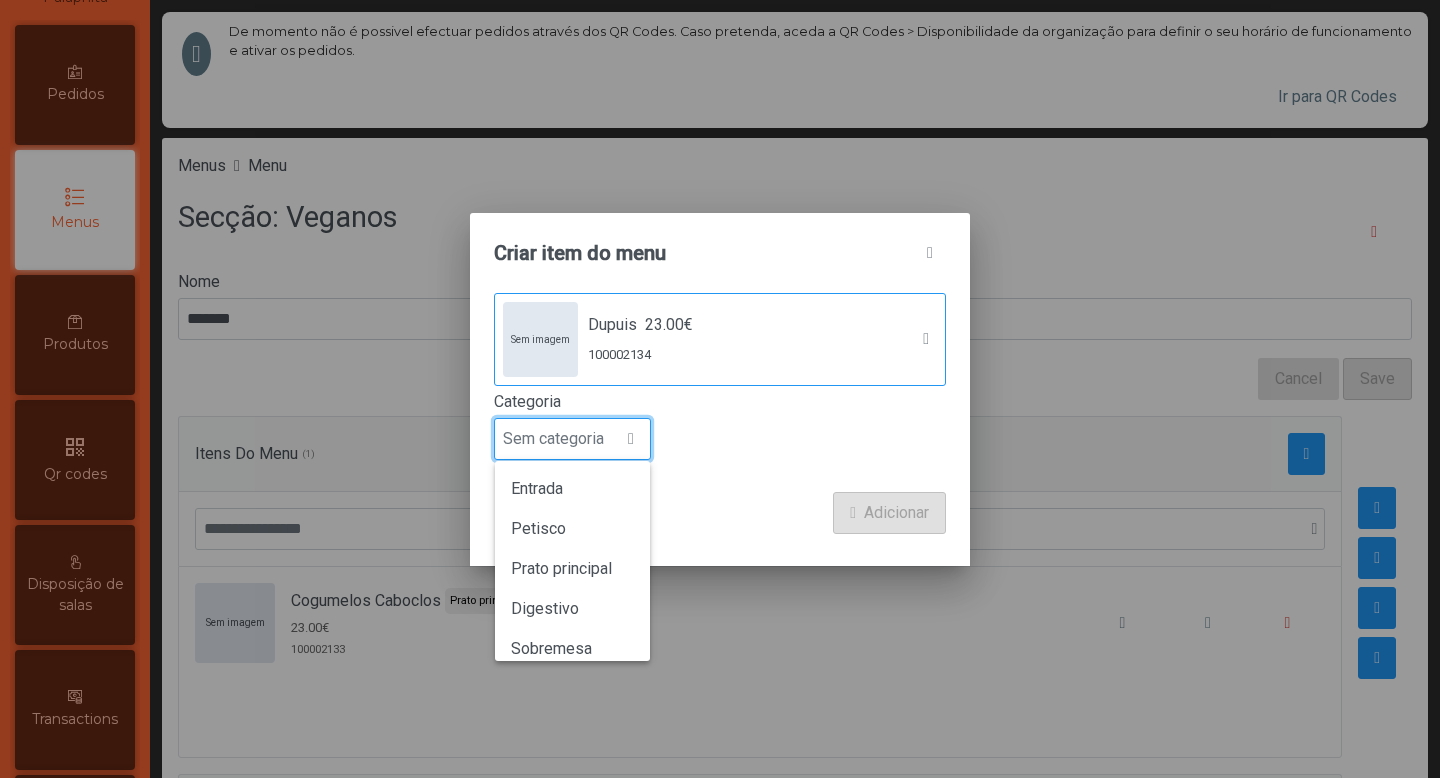 scroll, scrollTop: 15, scrollLeft: 97, axis: both 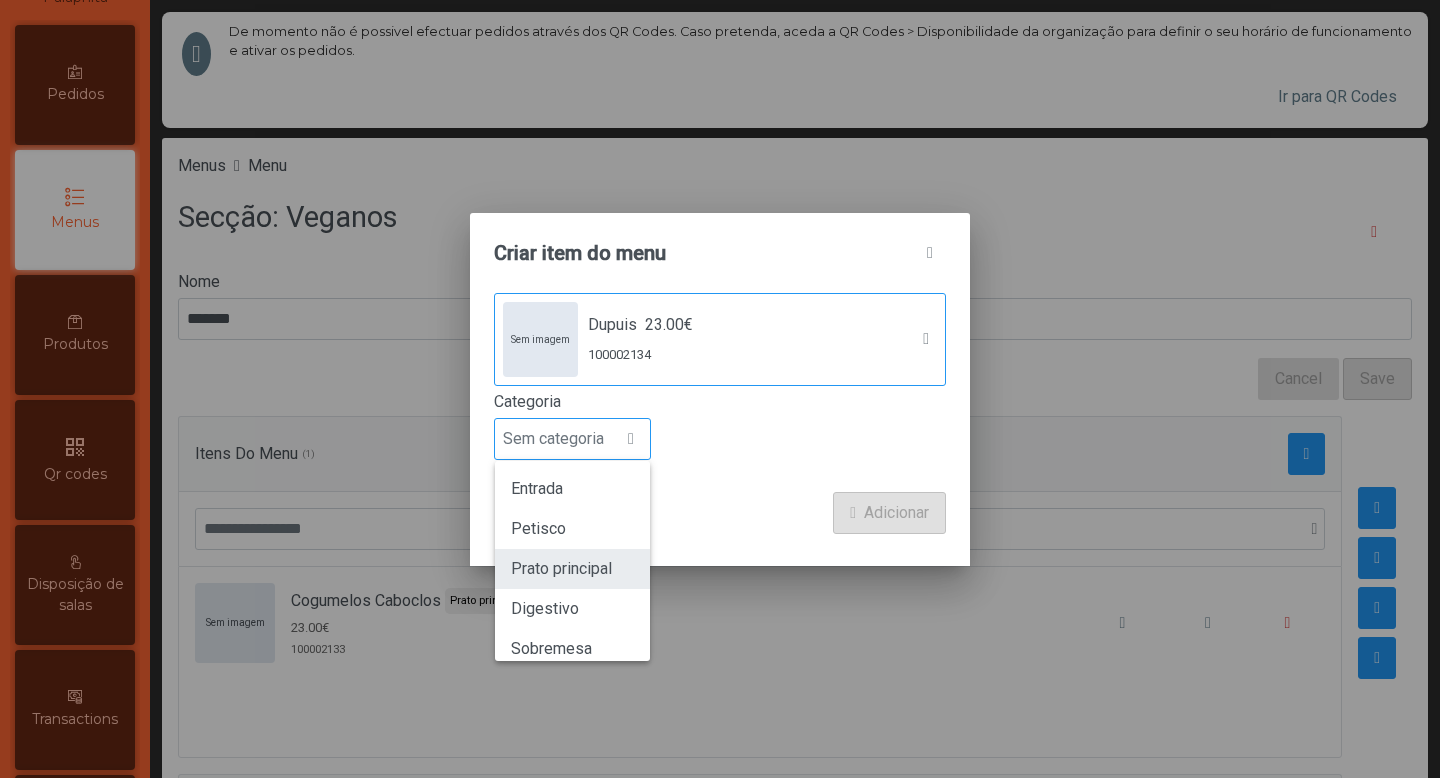 click on "Prato principal" 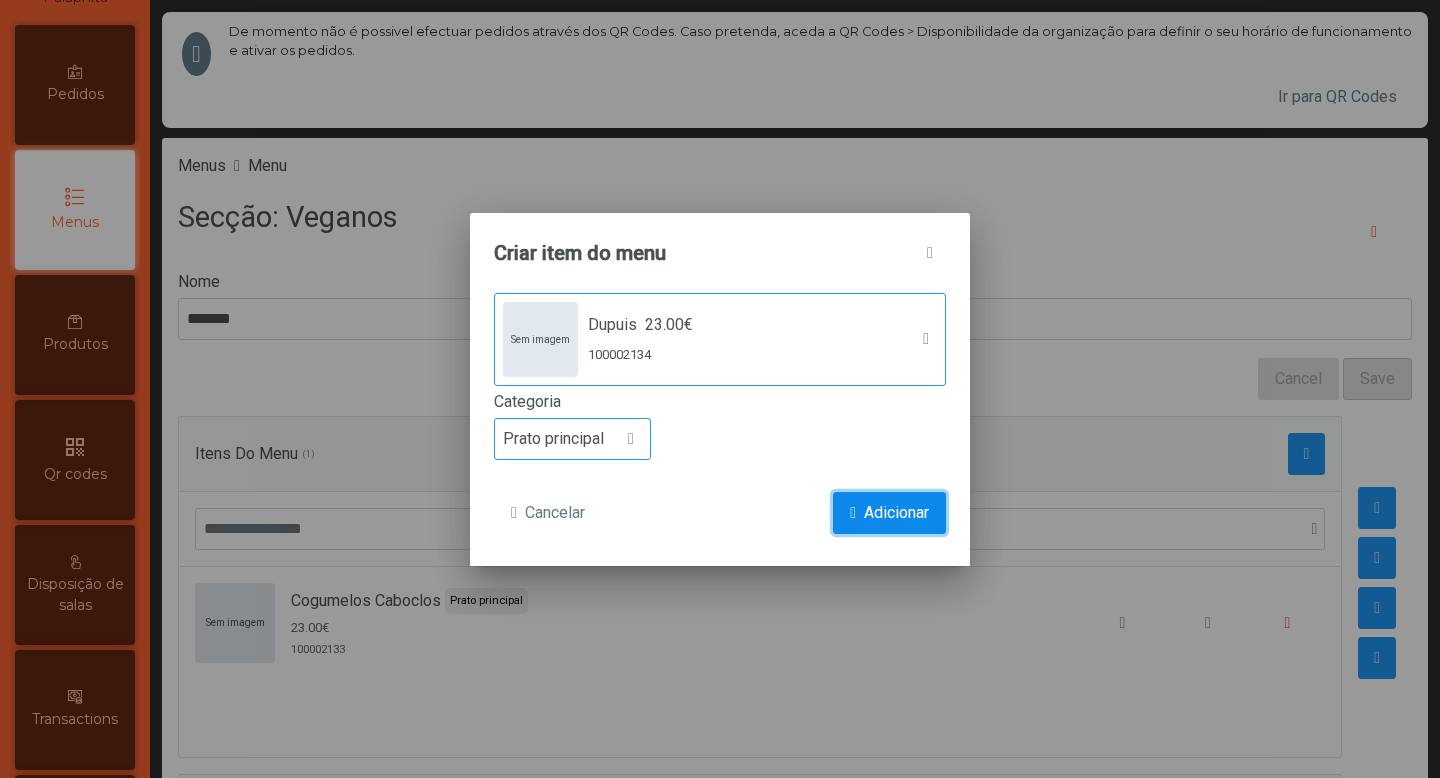 click on "Adicionar" 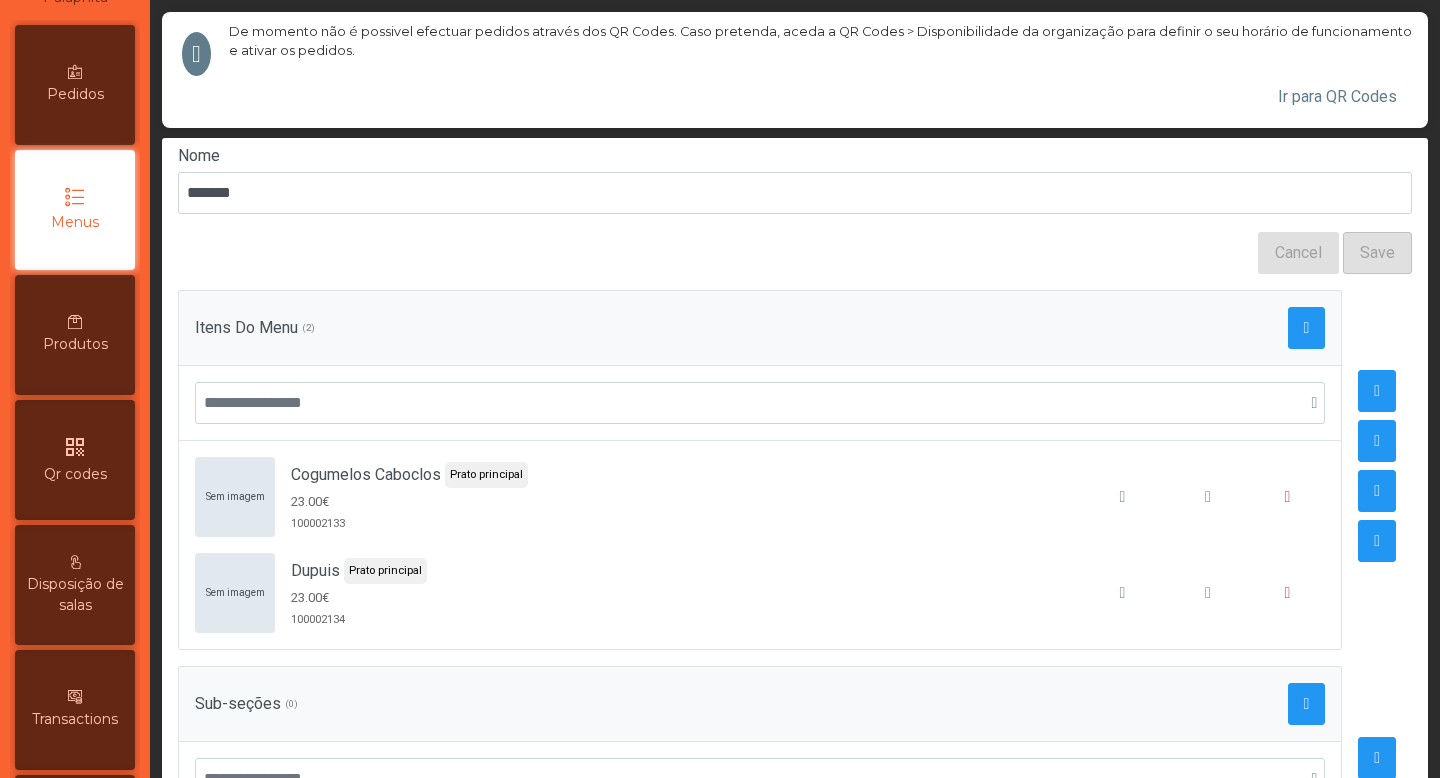 scroll, scrollTop: 151, scrollLeft: 0, axis: vertical 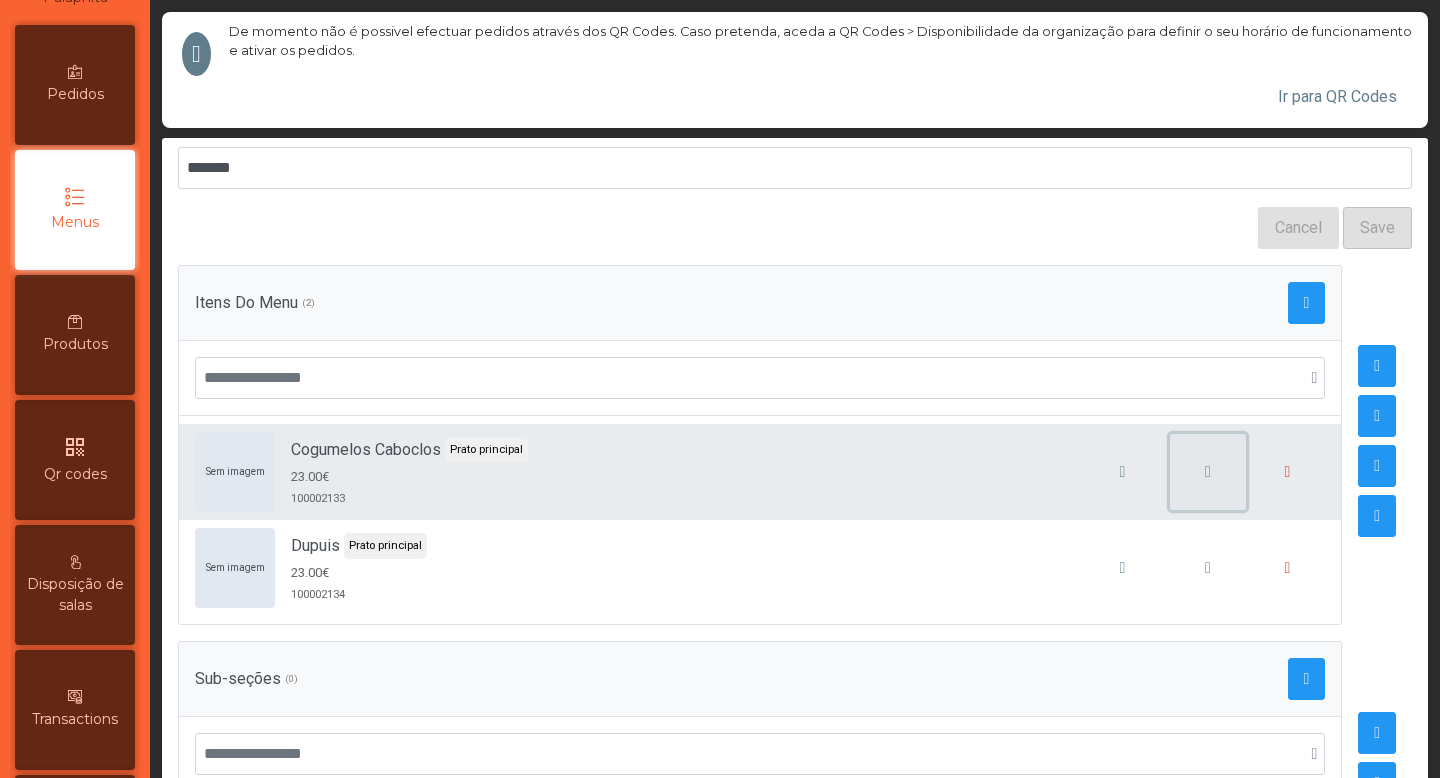 click 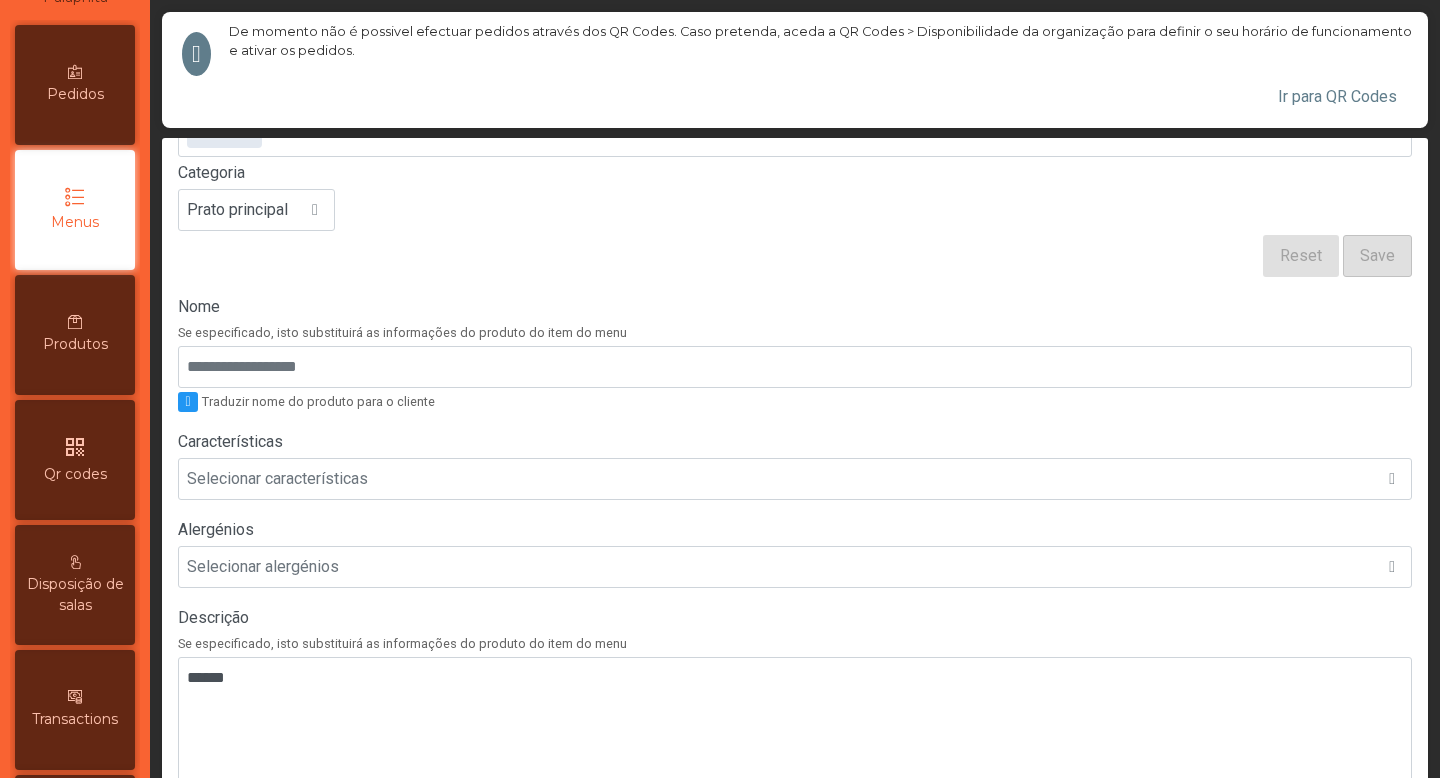 scroll, scrollTop: 254, scrollLeft: 0, axis: vertical 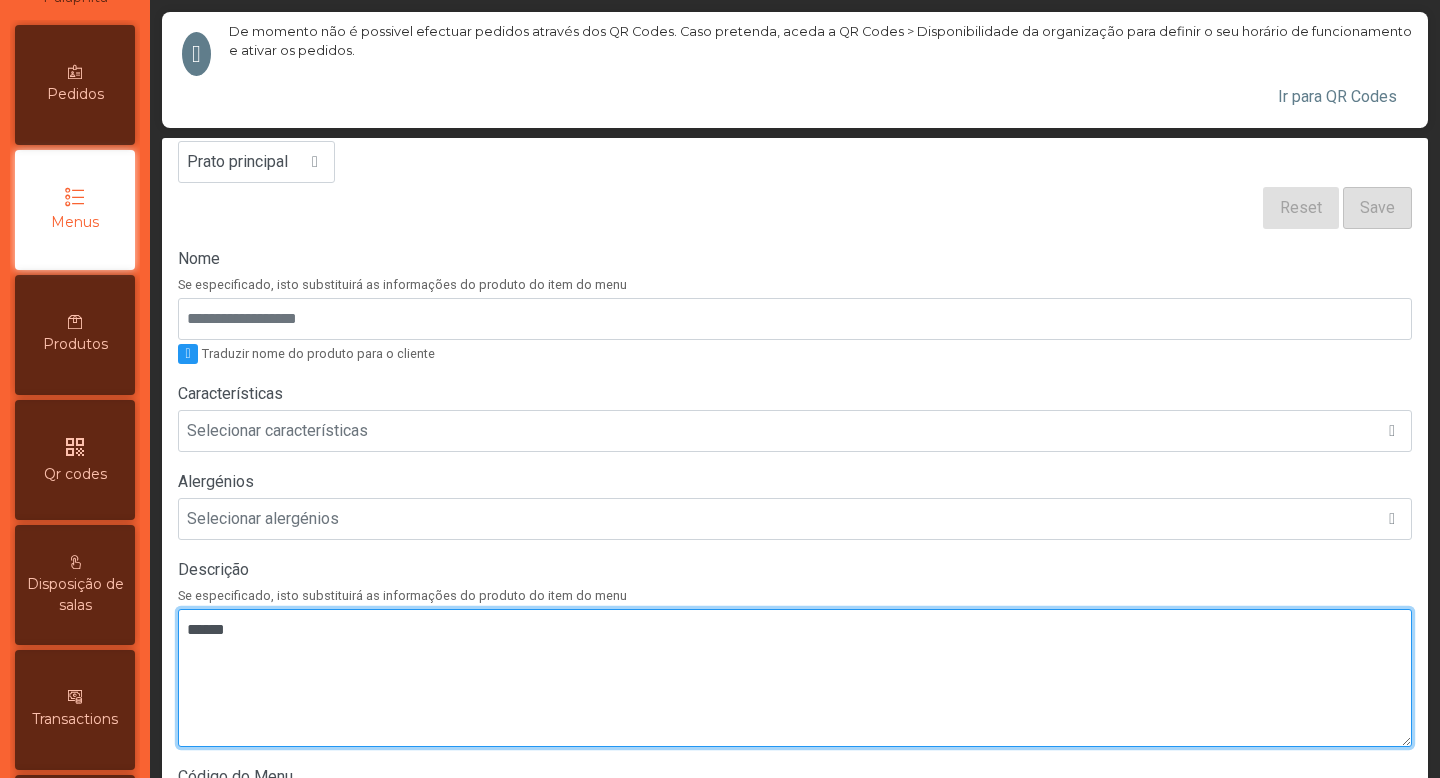 click at bounding box center (795, 678) 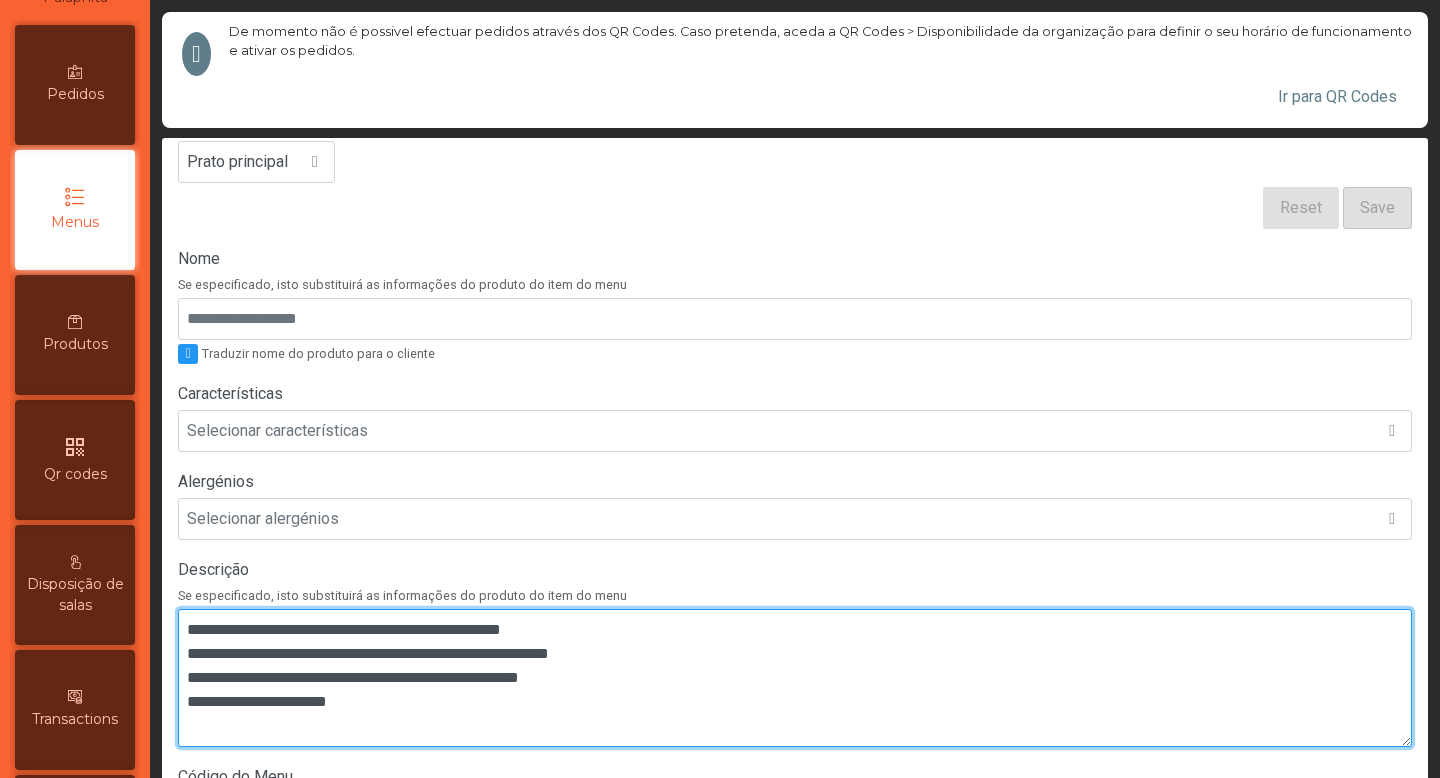 click at bounding box center [795, 678] 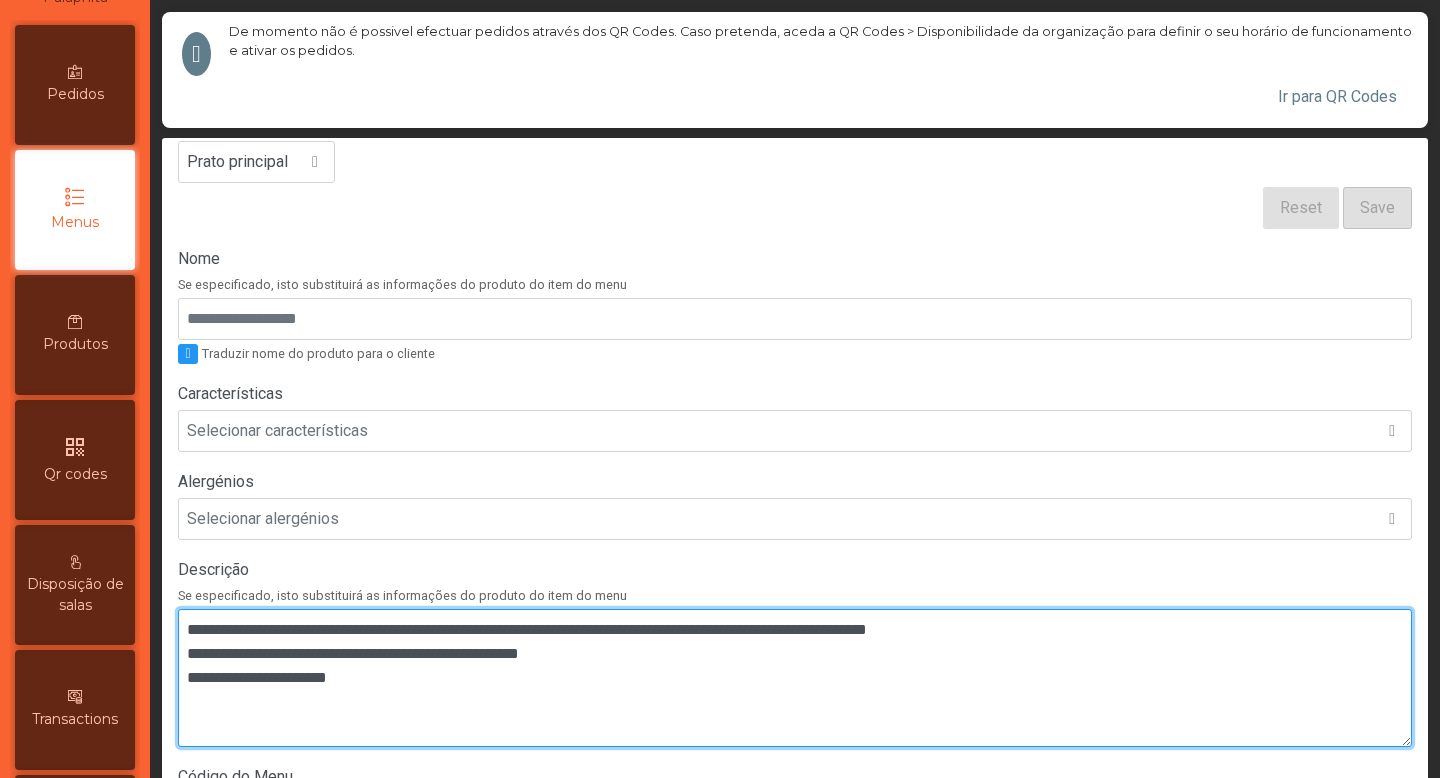 click at bounding box center (795, 678) 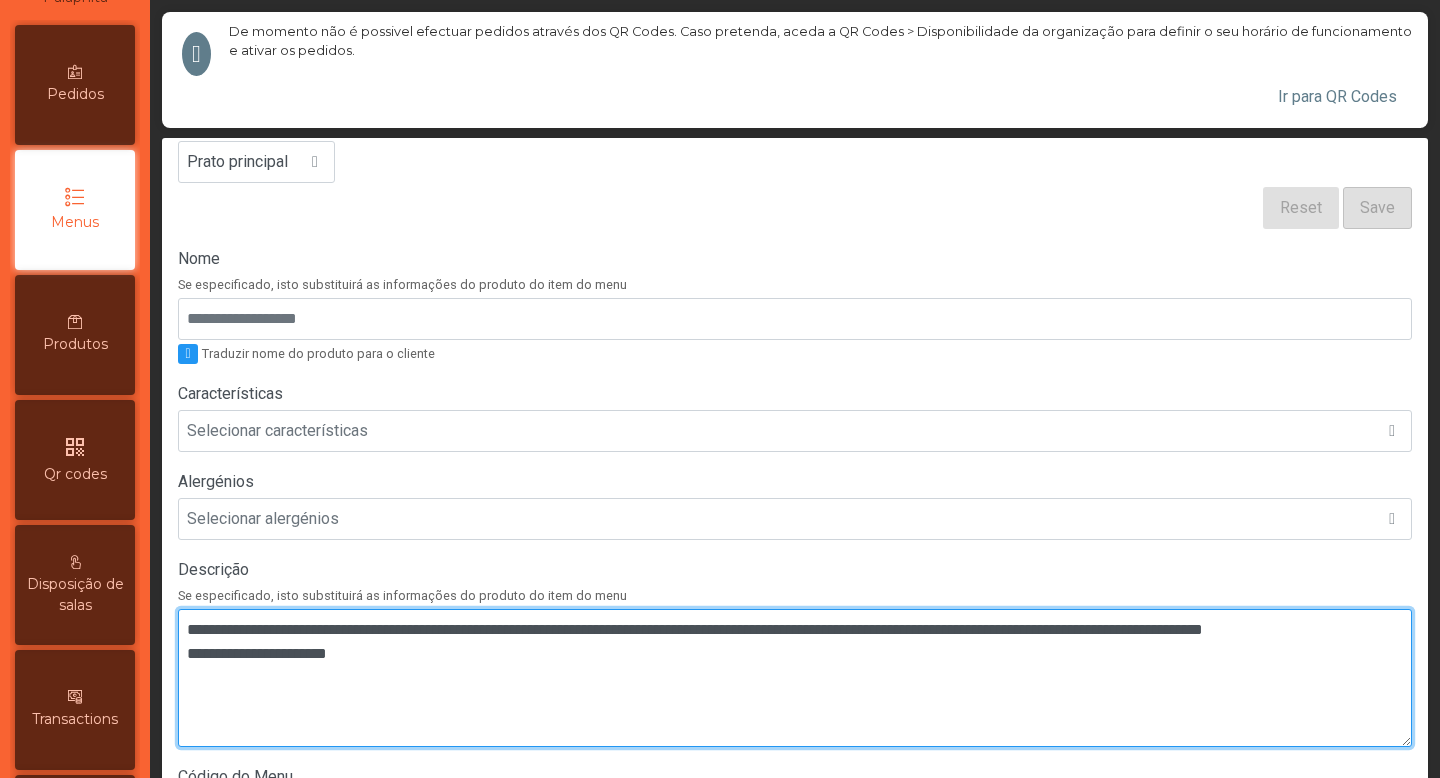 click at bounding box center [795, 678] 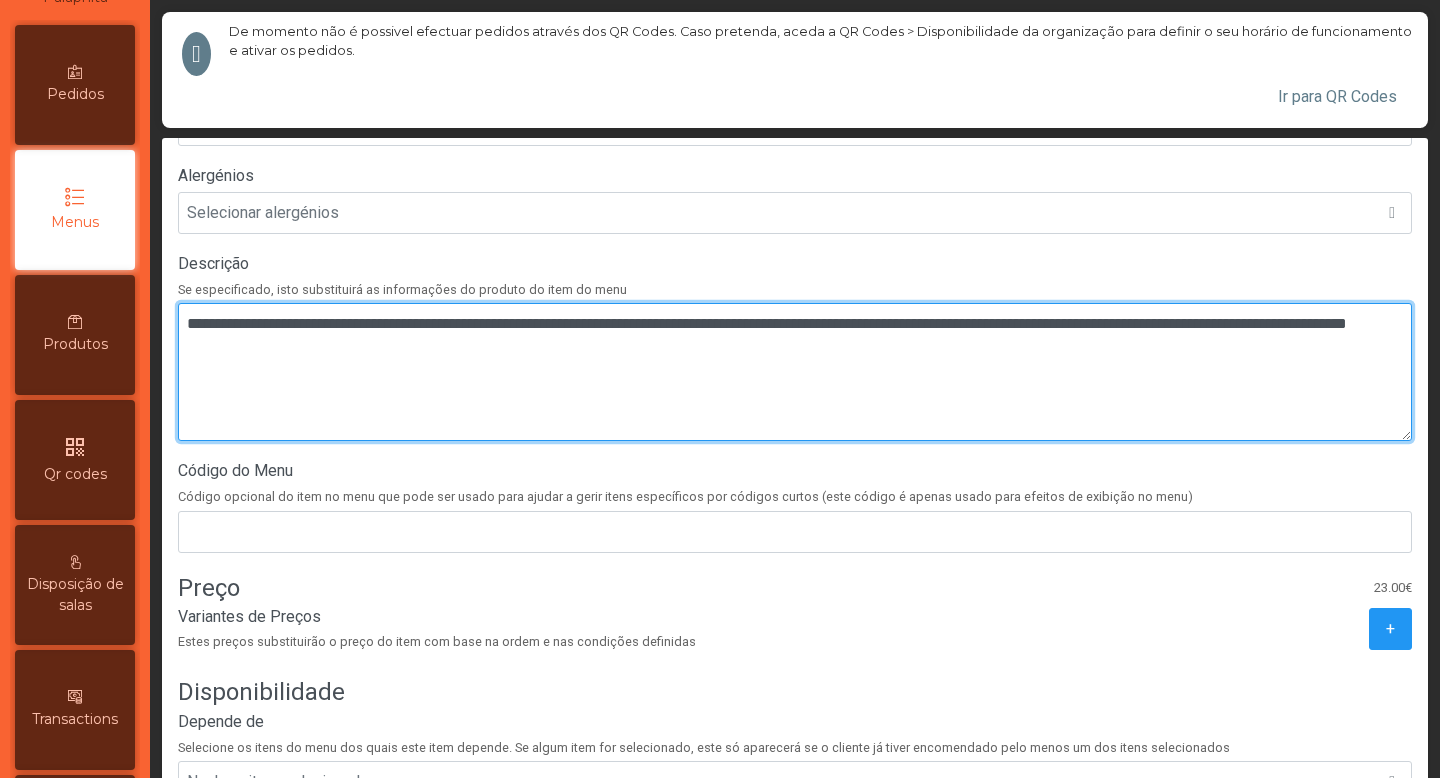 scroll, scrollTop: 579, scrollLeft: 0, axis: vertical 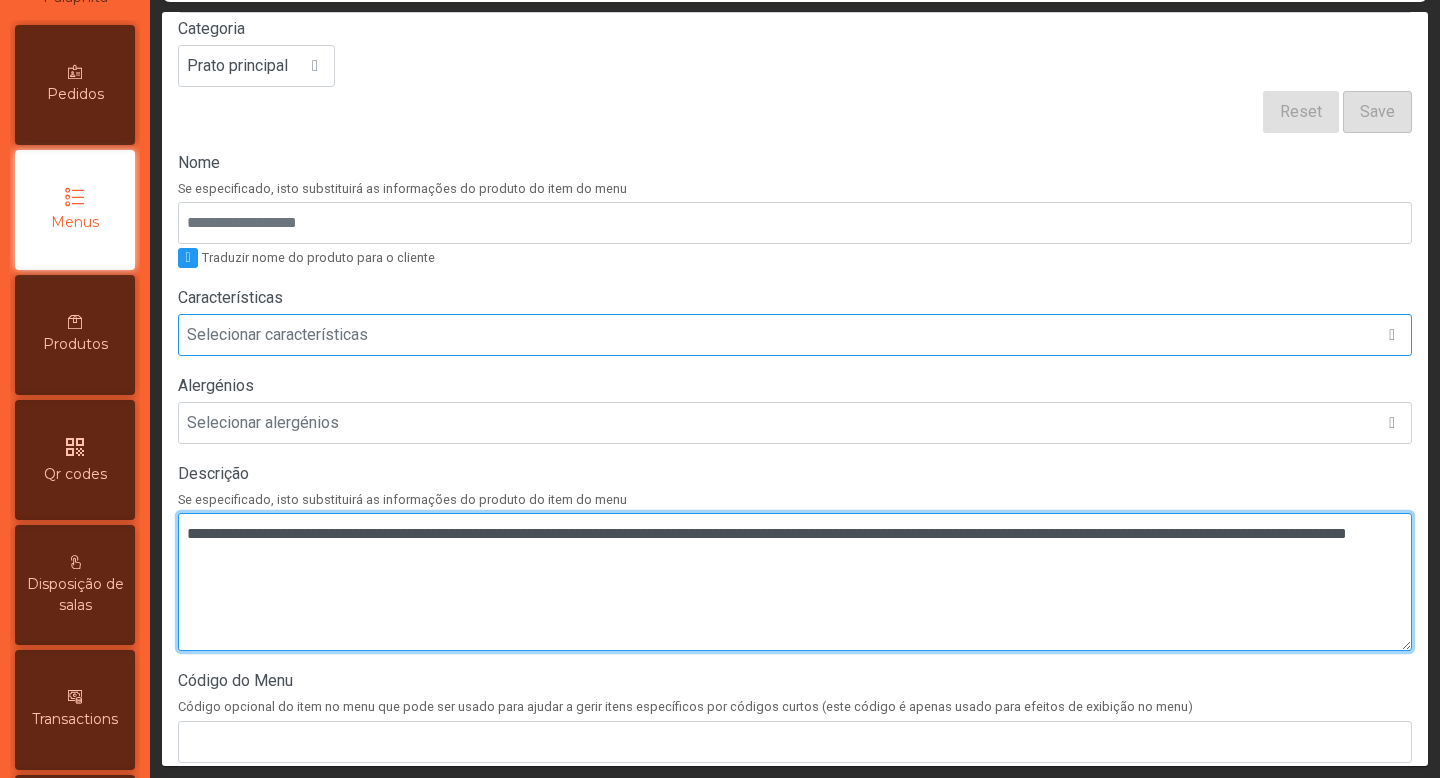 type on "**********" 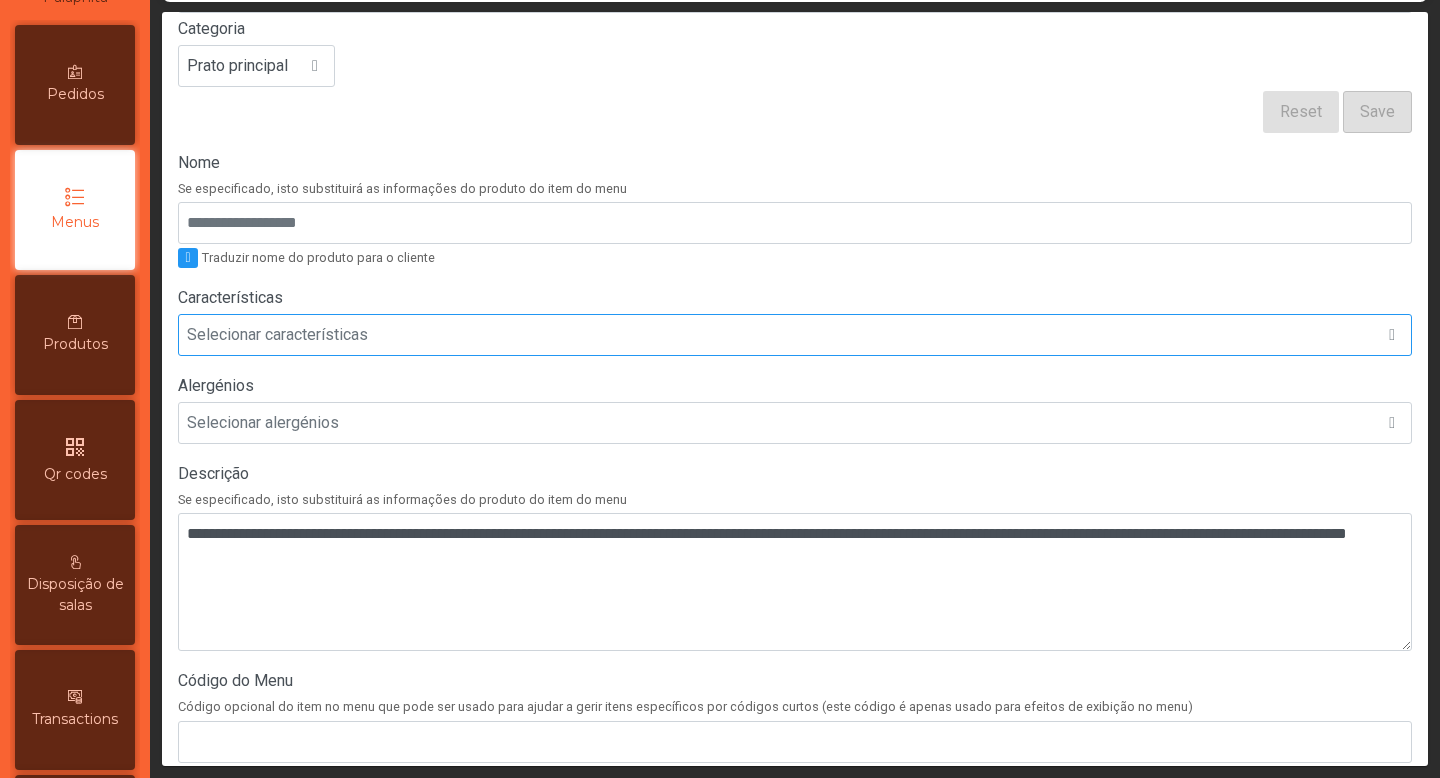 click on "Selecionar características" 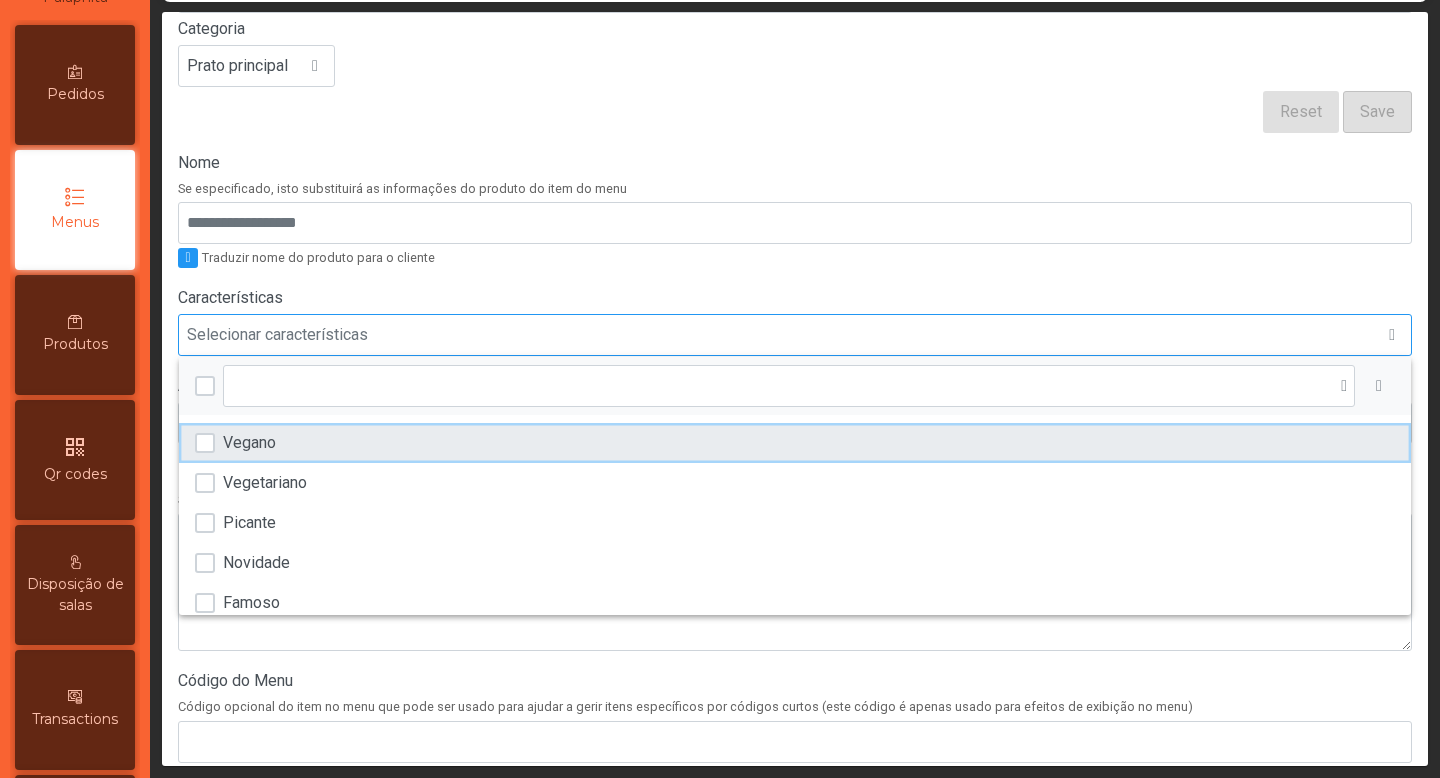 click on "Vegano" 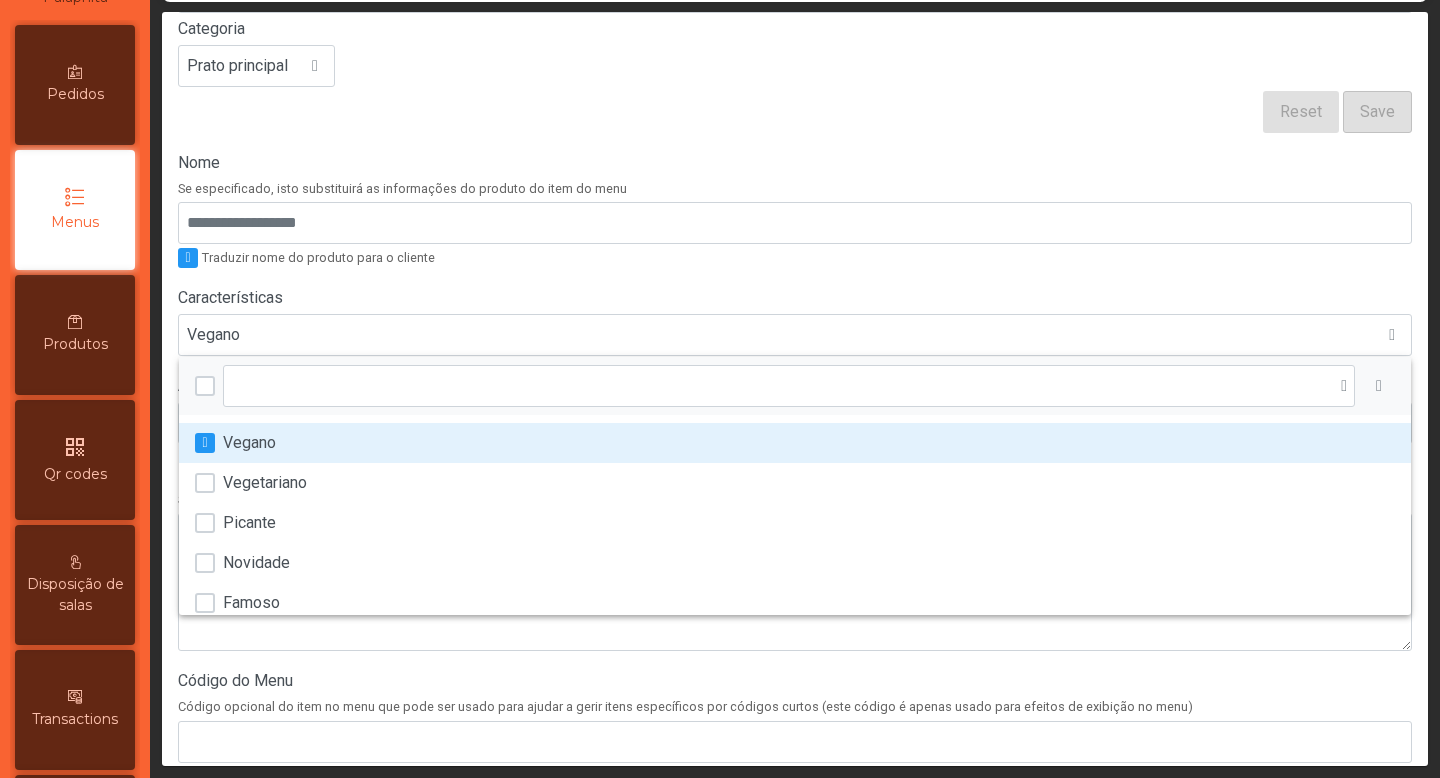 click on "Nome  Se especificado, isto substituirá as informações do produto do item do menu   Traduzir nome do produto para o cliente  Características Vegano Vegano Vegetariano Picante Novidade Famoso Sem gluten Sem lactose Alergénios Selecionar alergénios Descrição  Se especificado, isto substituirá as informações do produto do item do menu         Código do Menu  Código opcional do item no menu que pode ser usado para ajudar a gerir itens específicos por códigos curtos (este código é apenas usado para efeitos de exibição no menu)   Preço   23.00€   Variantes de Preços   Estes preços substituirão o preço do item com base na ordem e nas condições definidas  +  Disponibilidade   Depende de   Selecione os itens do menu dos quais este item depende. Se algum item for selecionado, este só aparecerá se o cliente já tiver encomendado pelo menos um dos itens selecionados  Nenhum item selecionado Cancel Save" 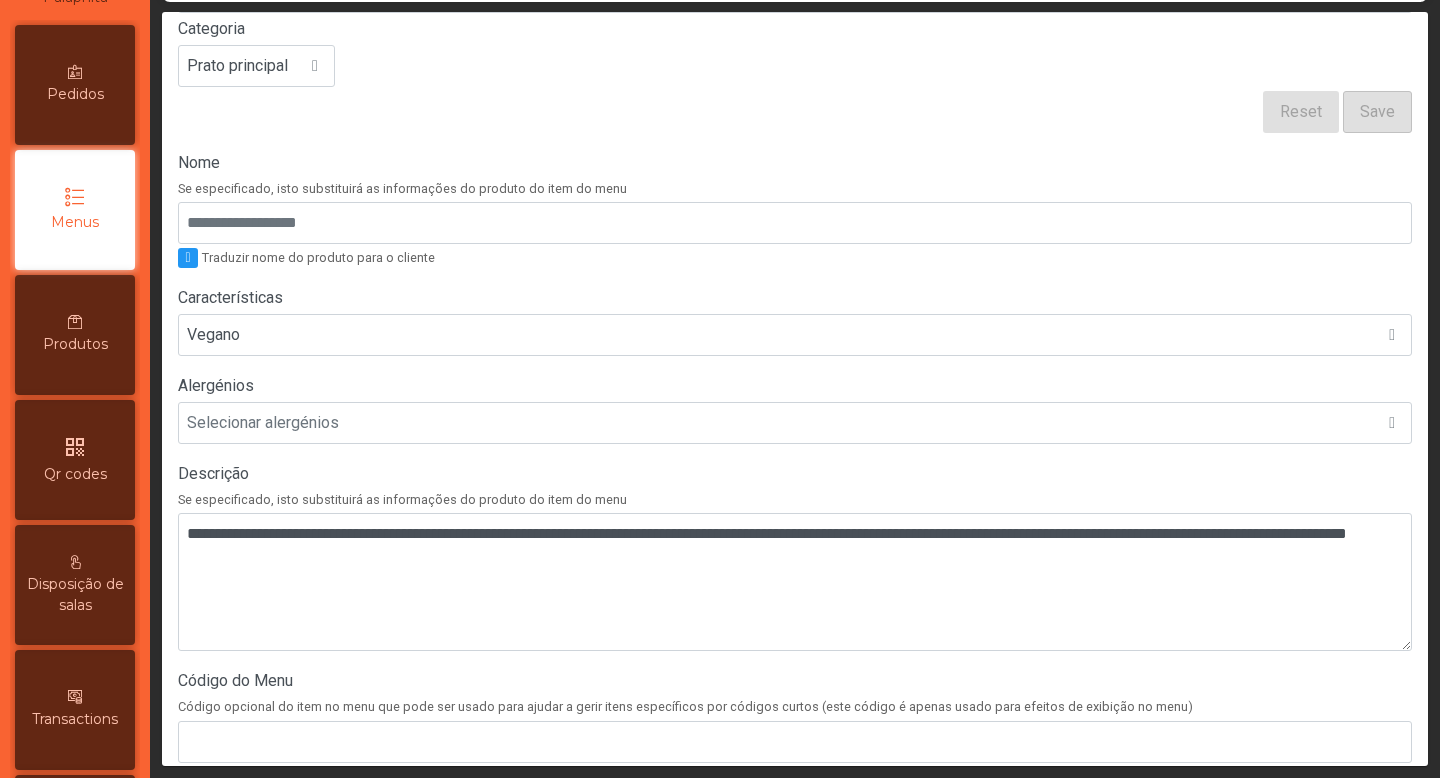 scroll, scrollTop: 579, scrollLeft: 0, axis: vertical 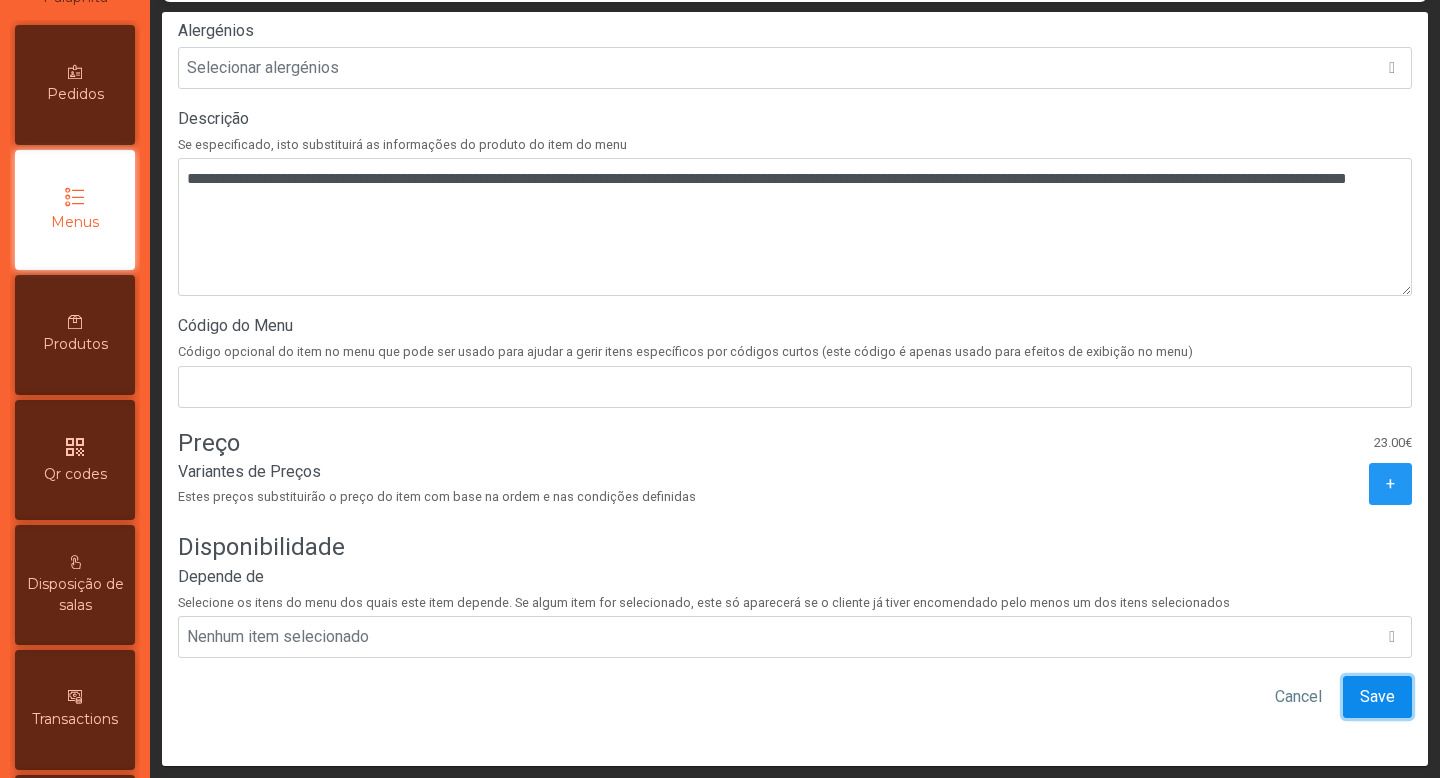 click on "Save" 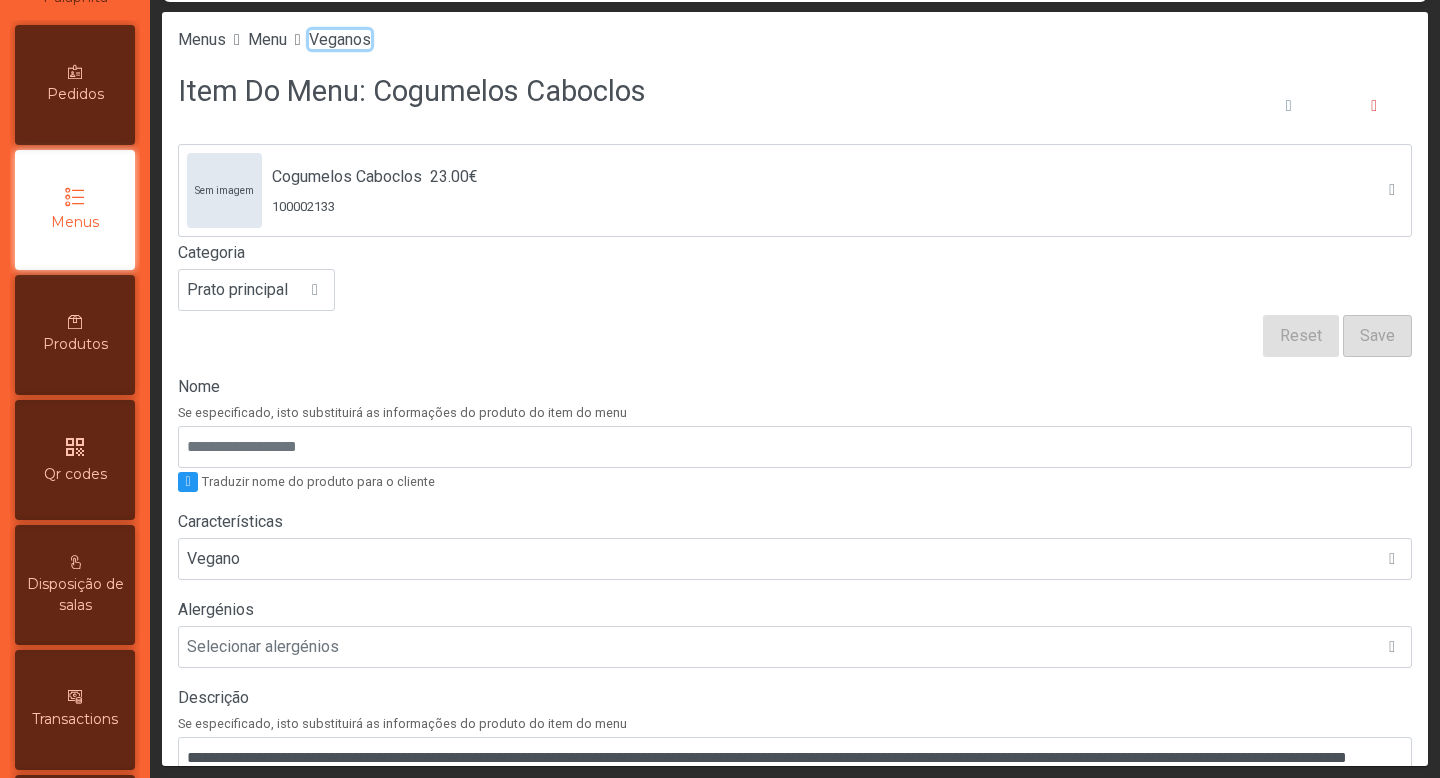 click on "Veganos" 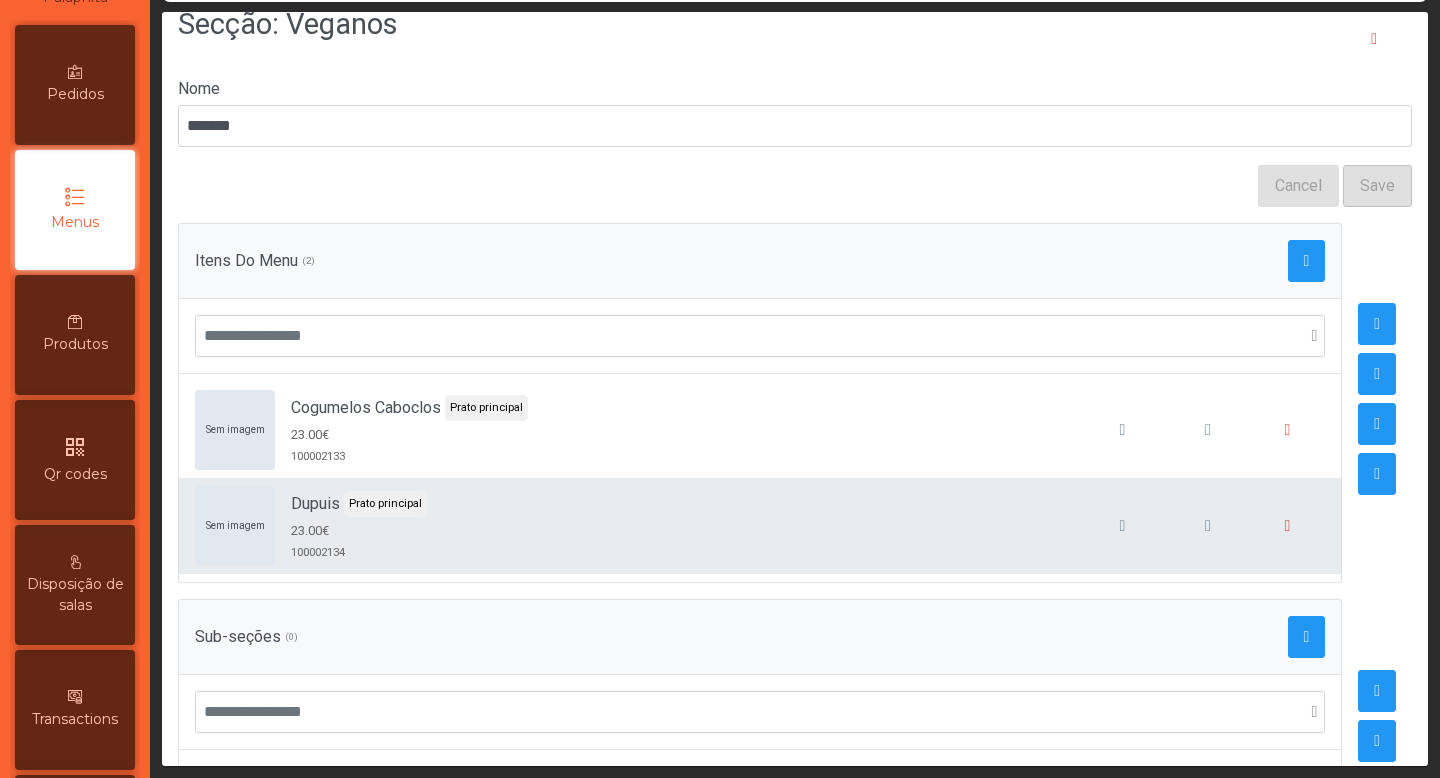 scroll, scrollTop: 72, scrollLeft: 0, axis: vertical 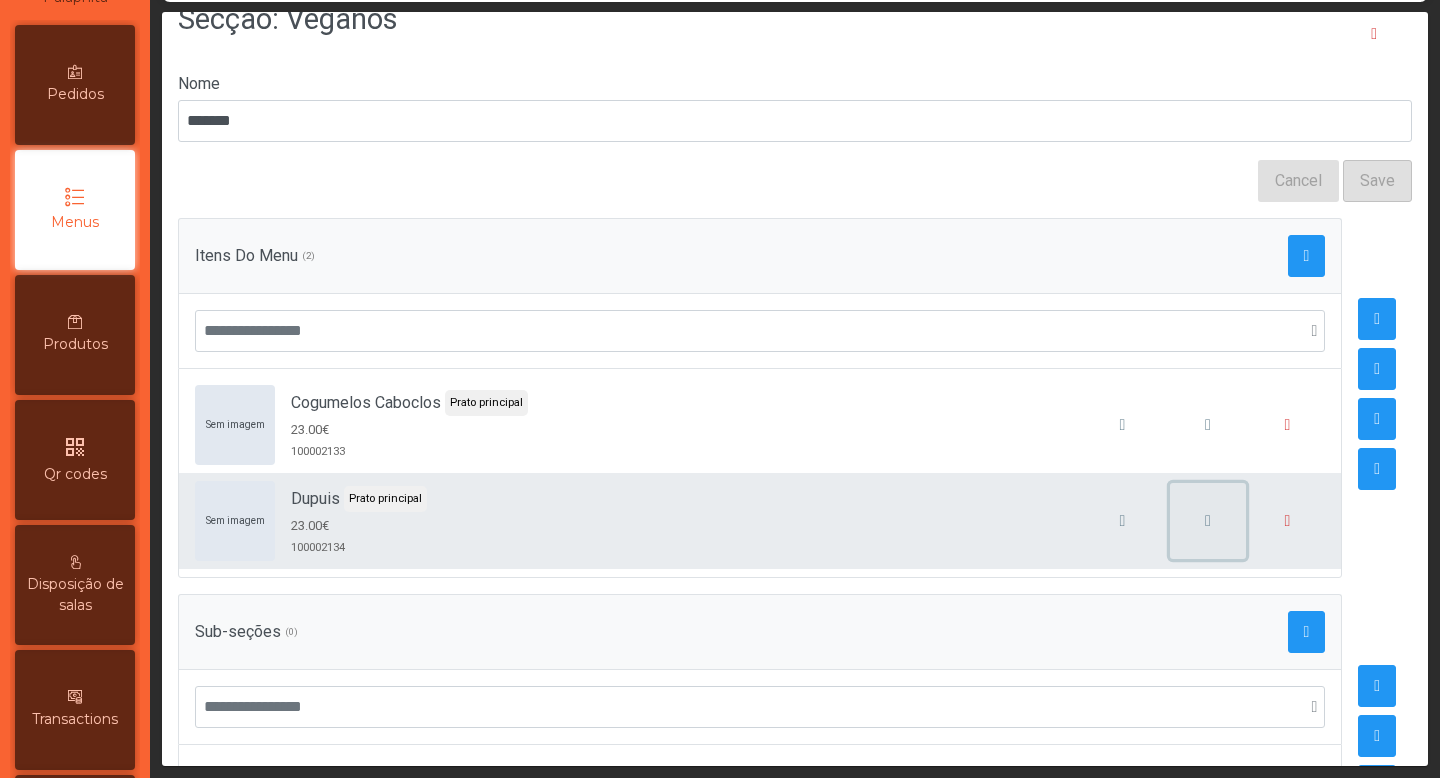 click 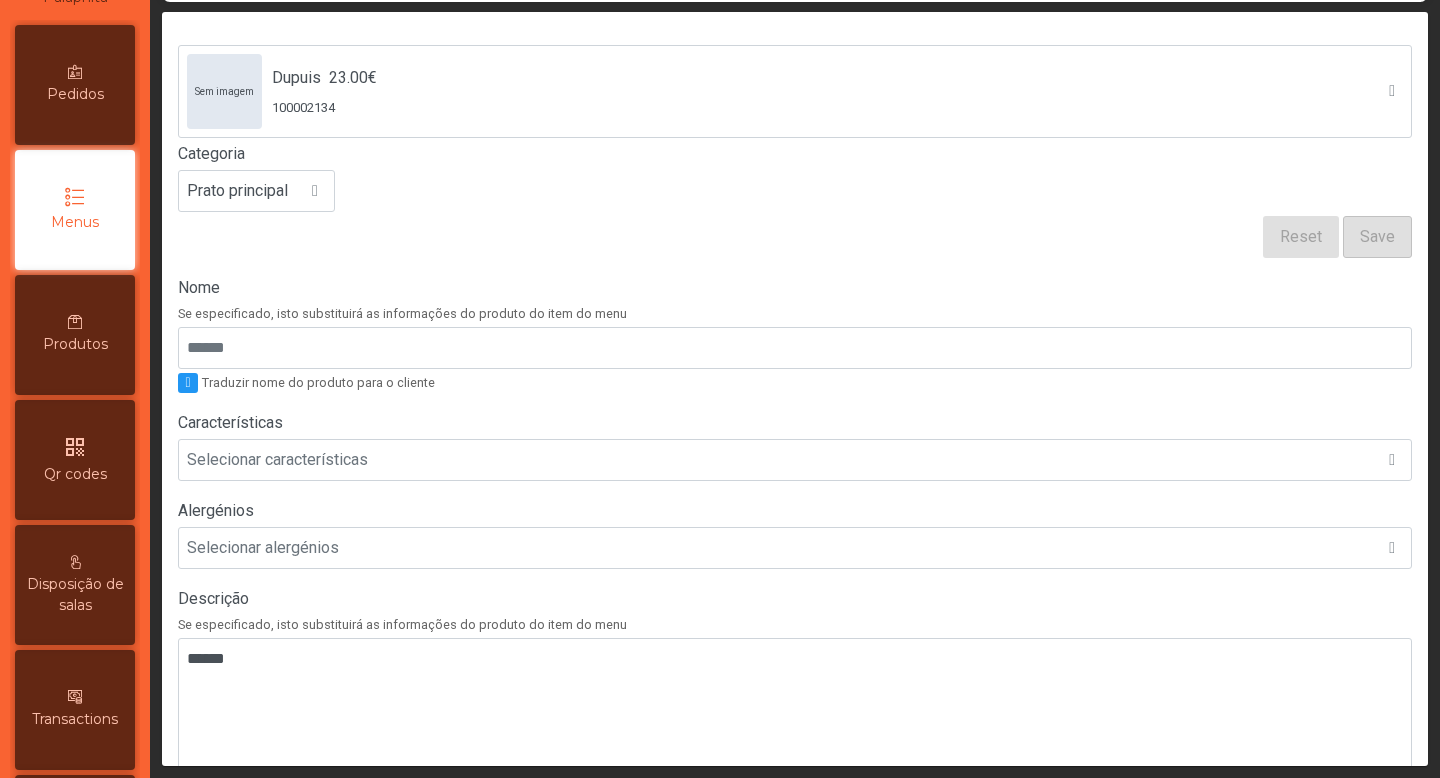 scroll, scrollTop: 210, scrollLeft: 0, axis: vertical 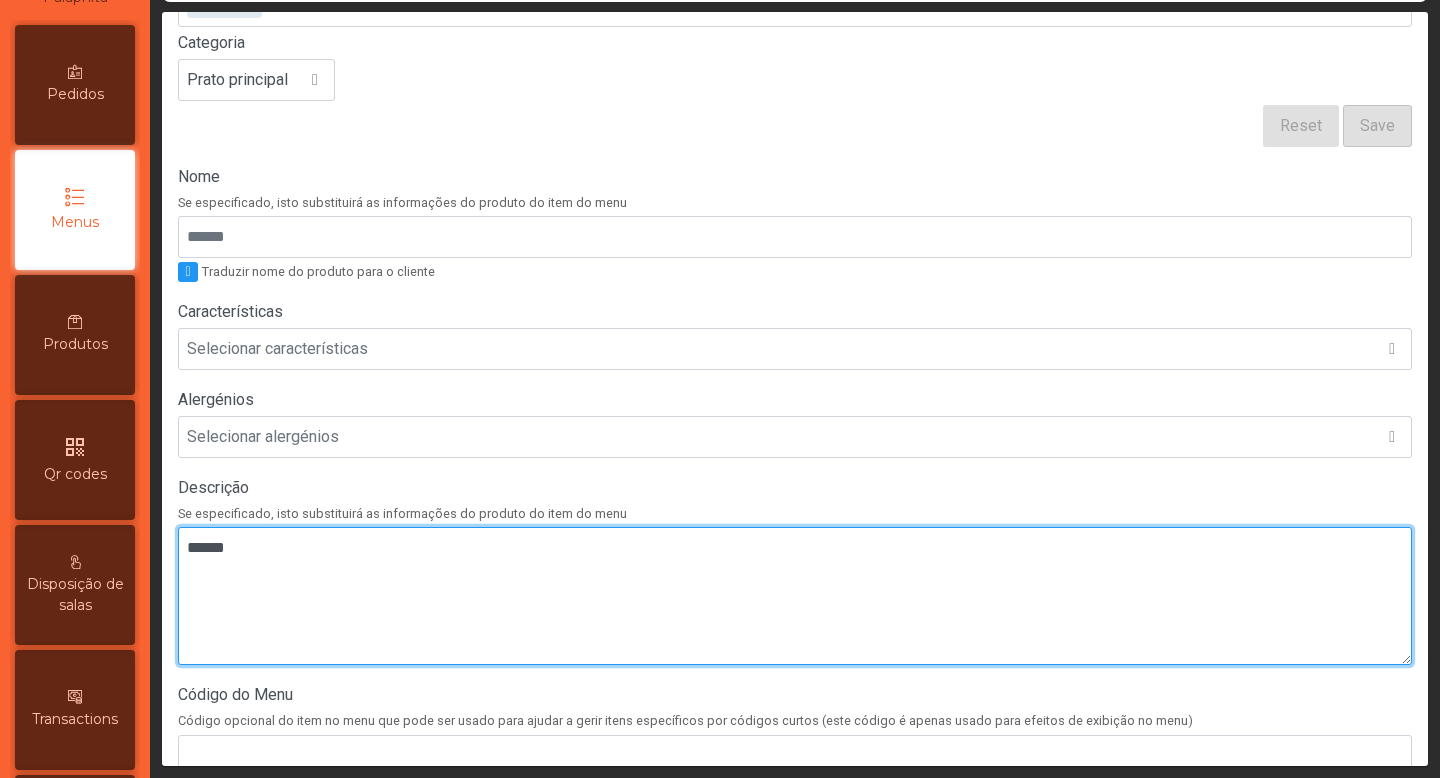 click at bounding box center (795, 596) 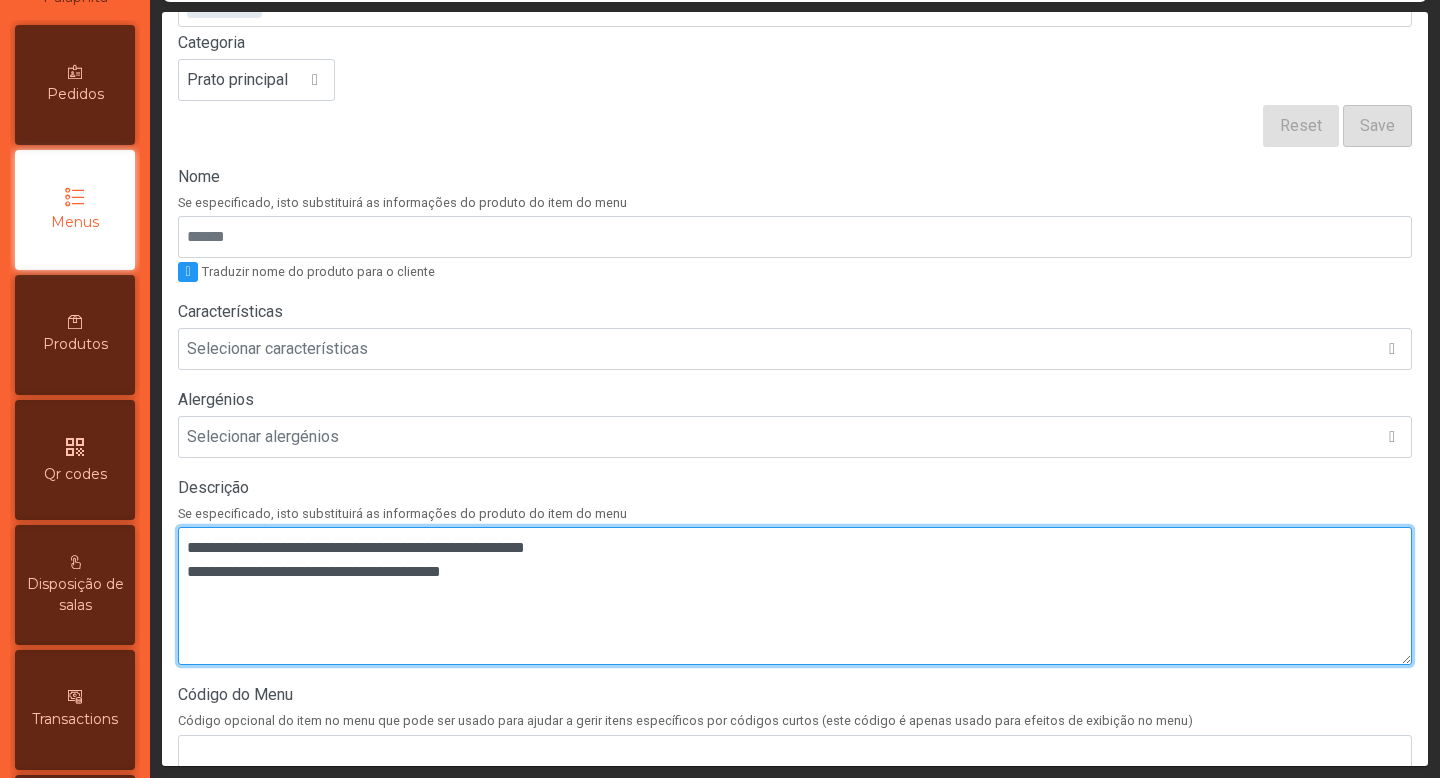 click at bounding box center (795, 596) 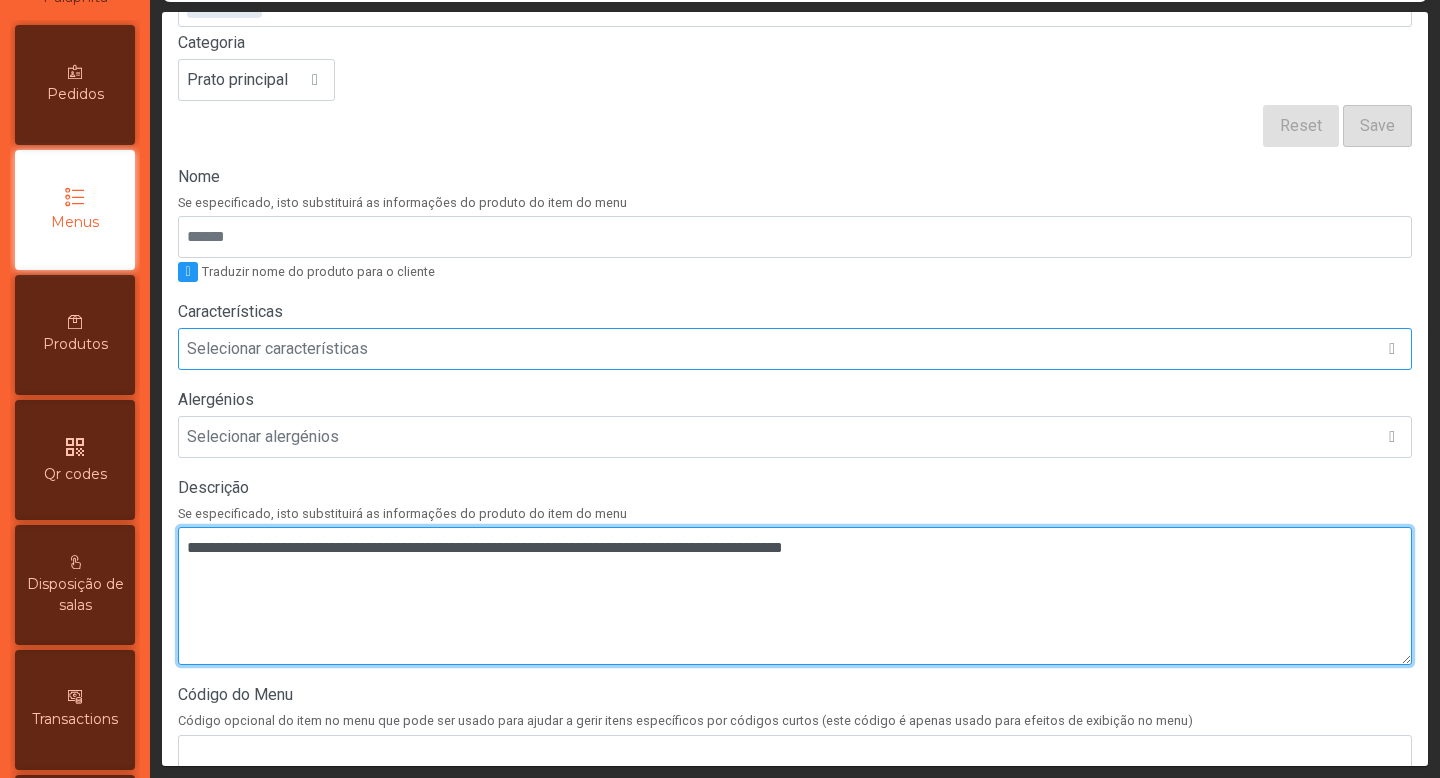 type on "**********" 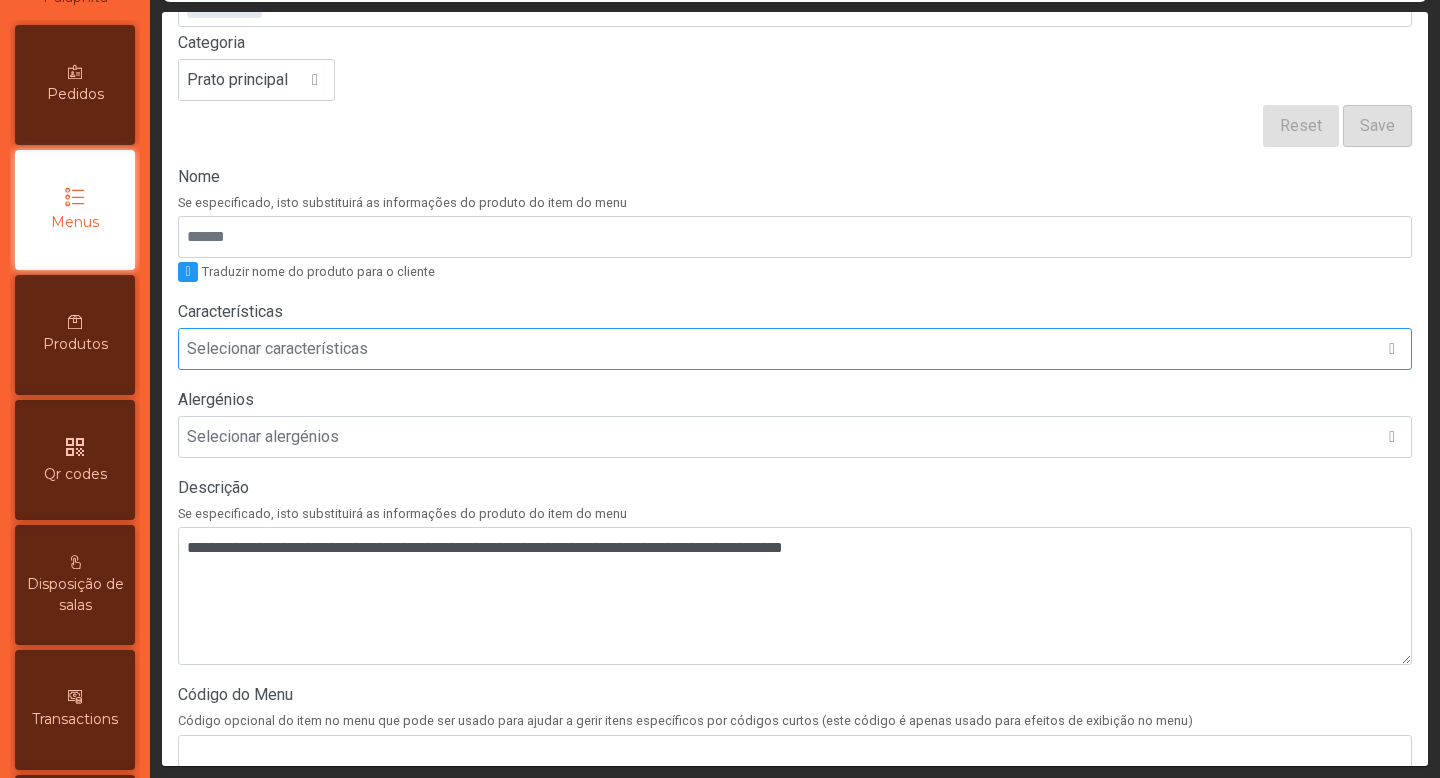 click on "Selecionar características" 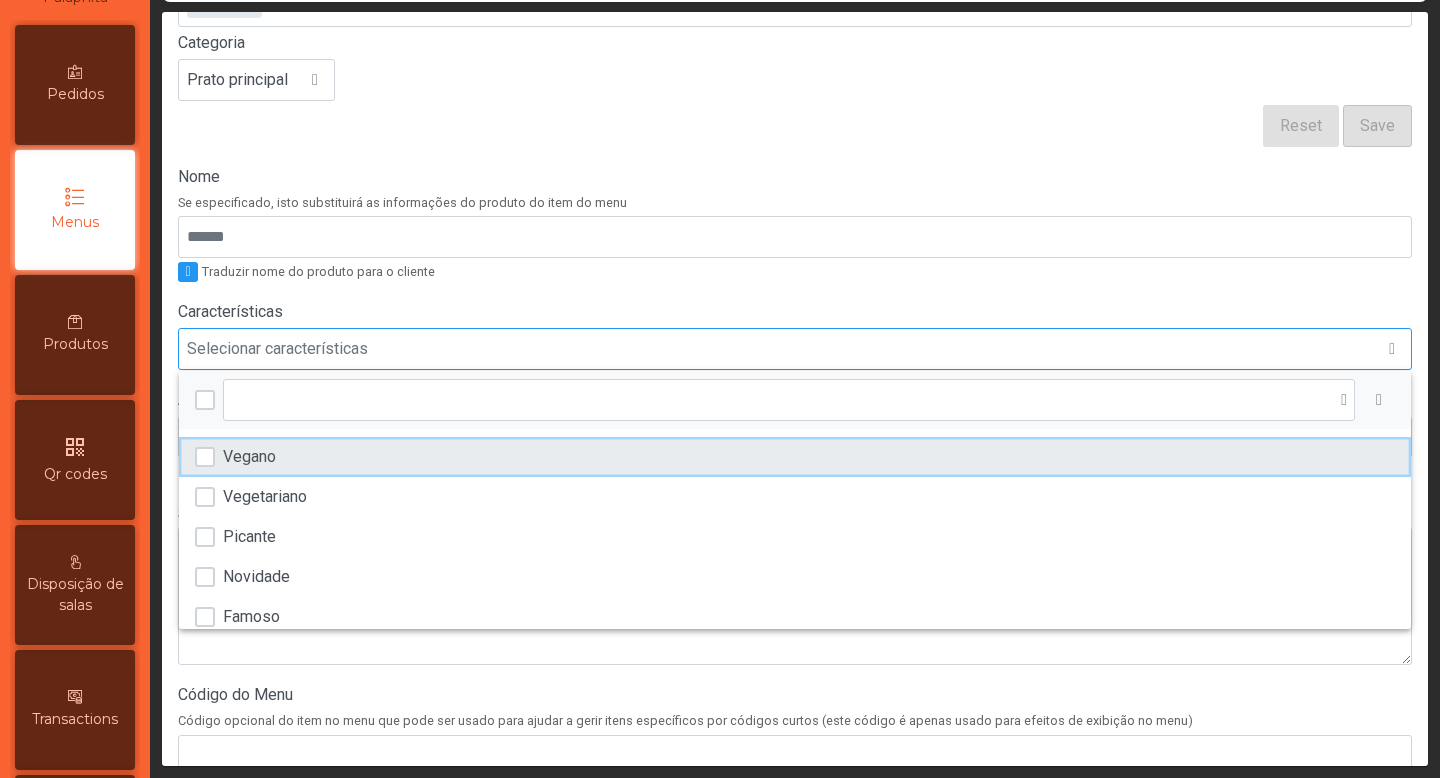 click on "Vegano" 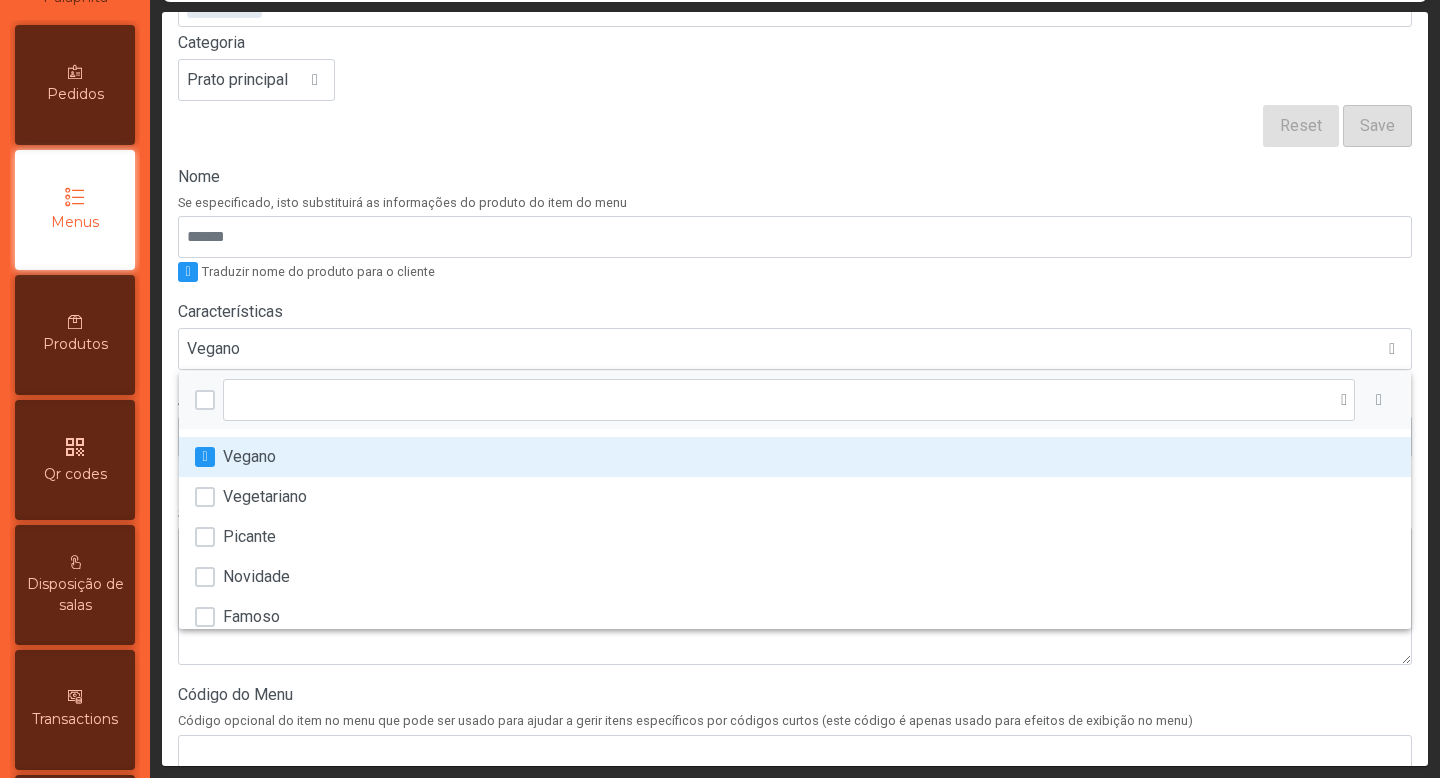click on "Sem imagem  Dupuis 23.00€ 100002134 Categoria Prato principal Reset Save" 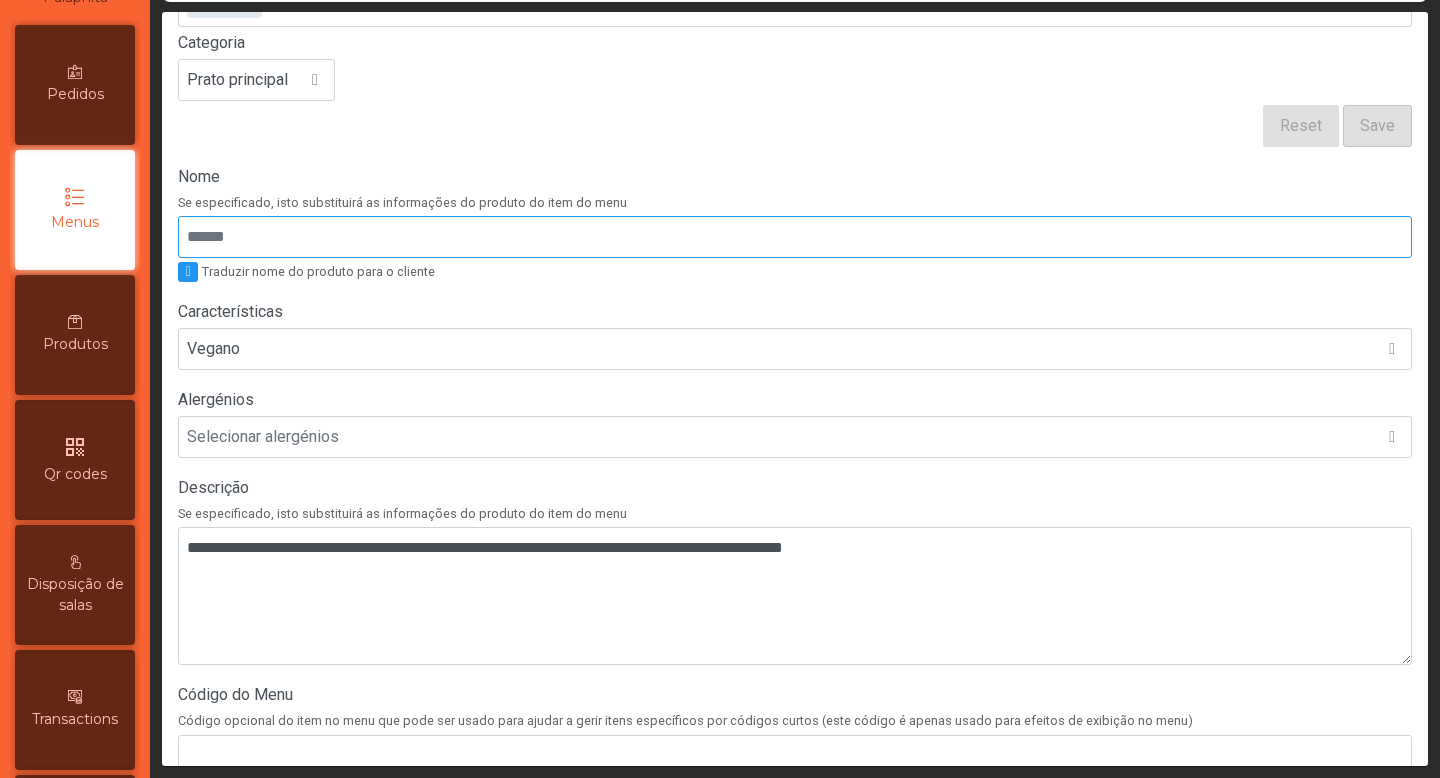 scroll, scrollTop: 579, scrollLeft: 0, axis: vertical 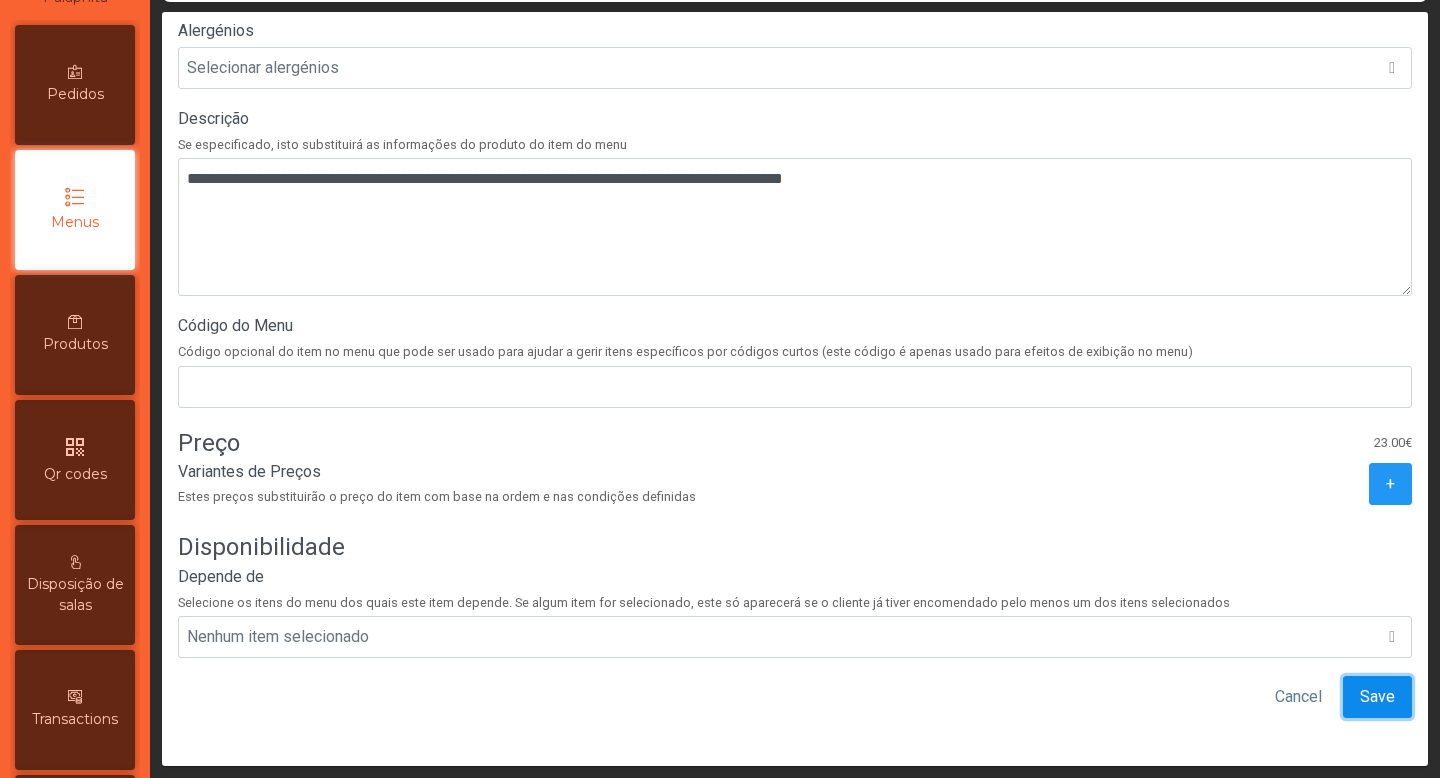click on "Save" 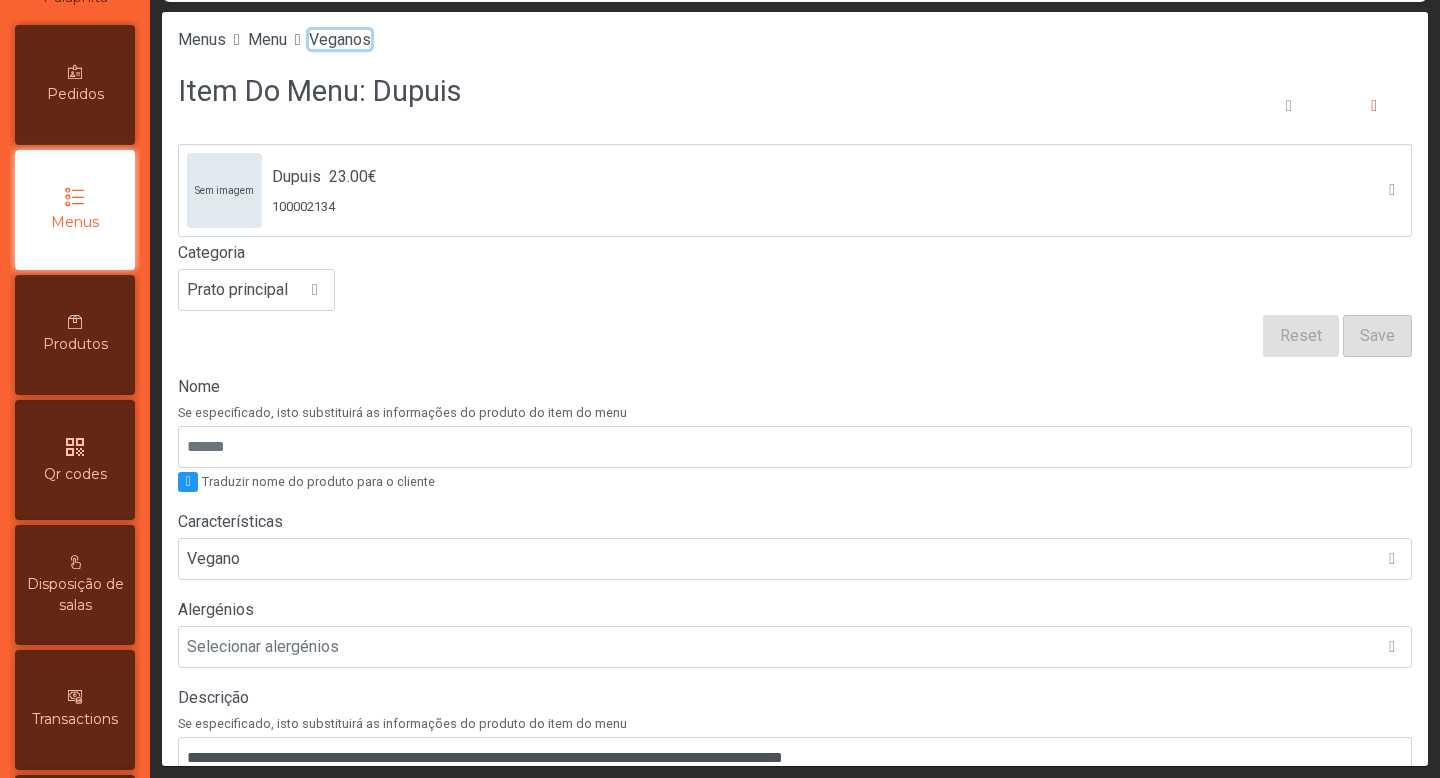click on "Veganos" 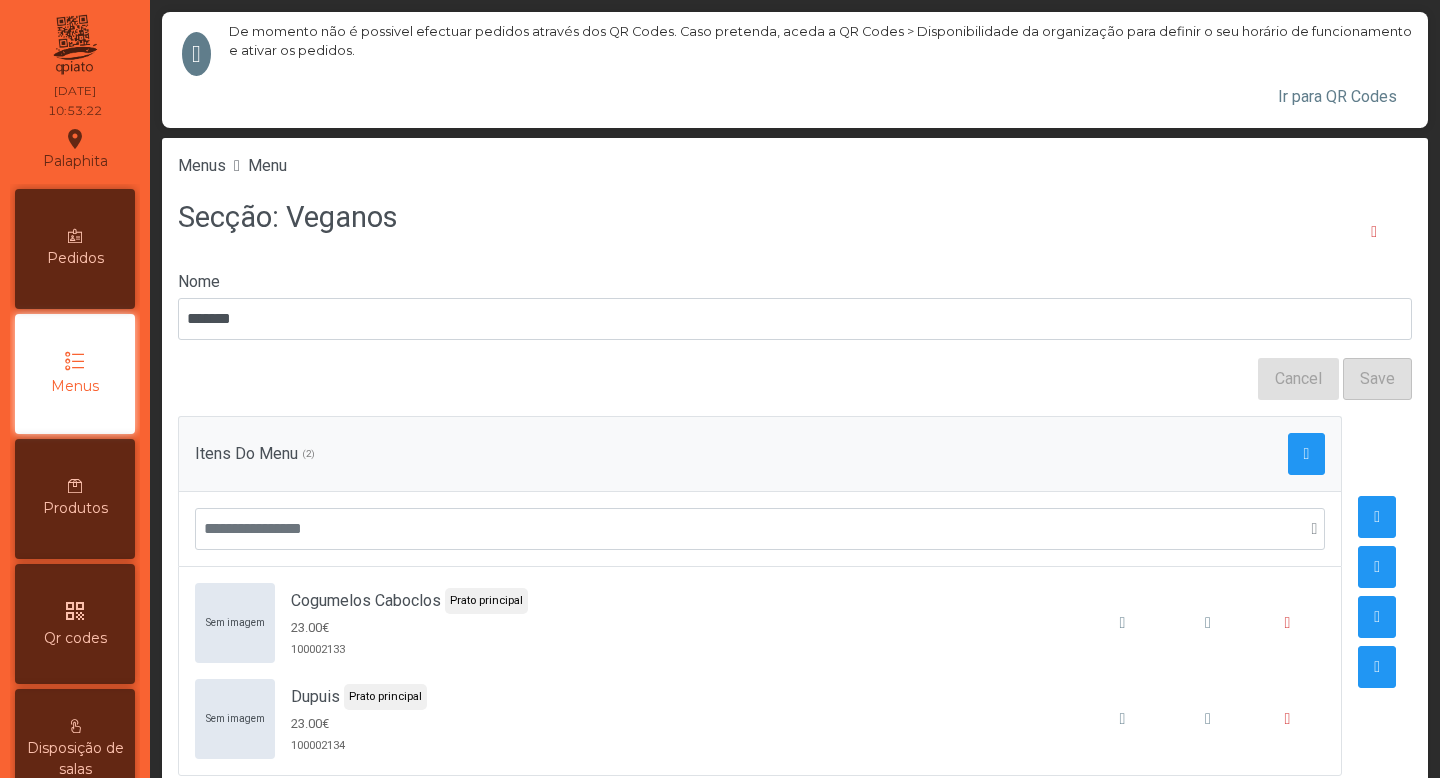 scroll, scrollTop: 0, scrollLeft: 0, axis: both 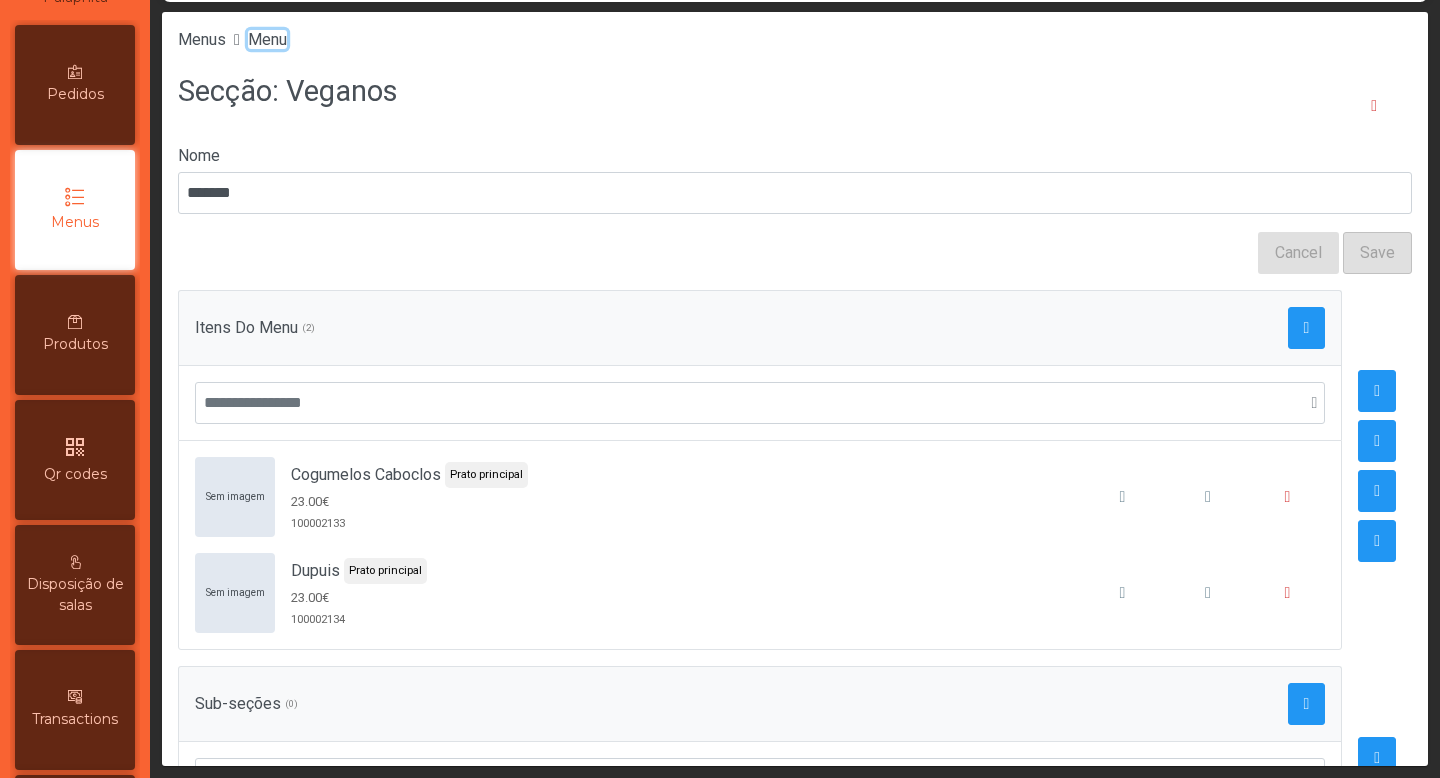 click on "Menu" 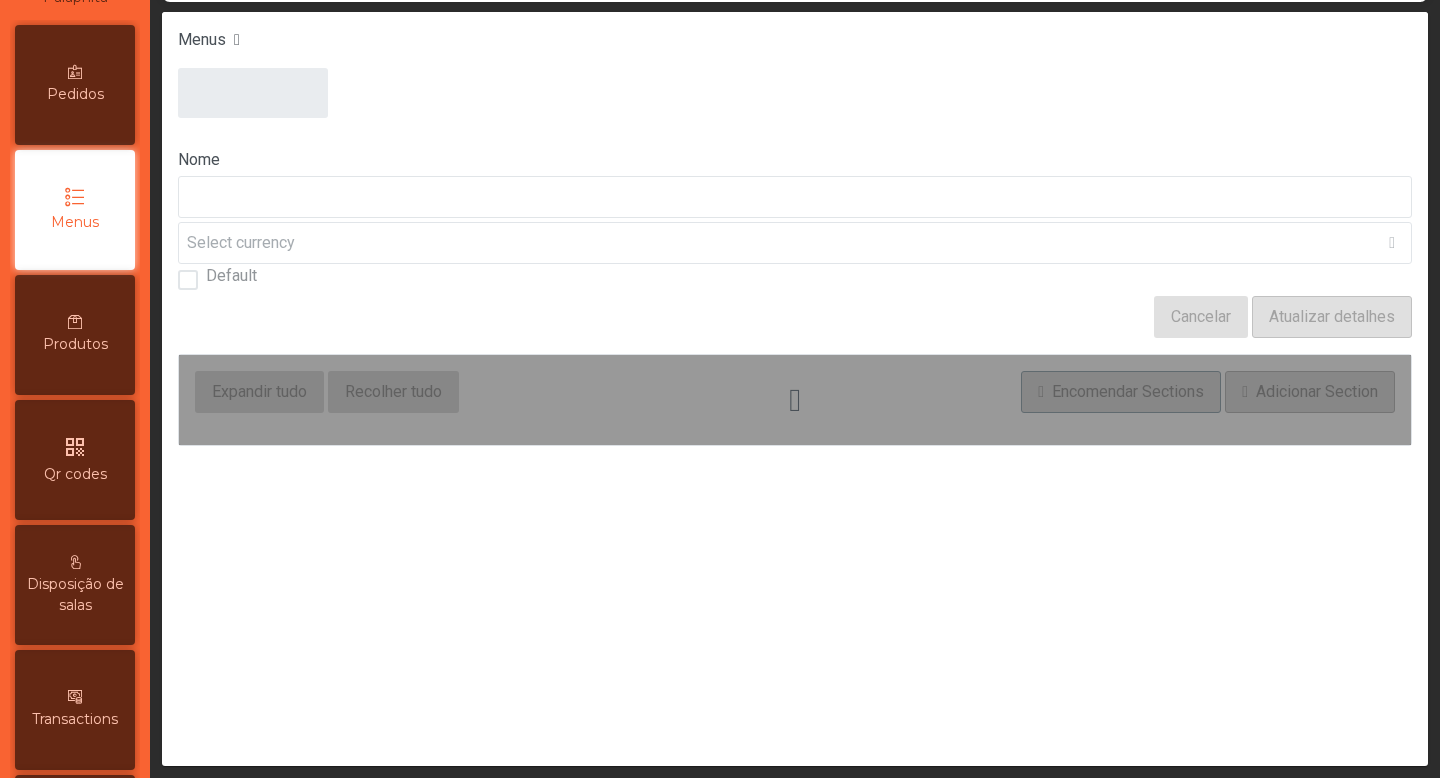 type on "****" 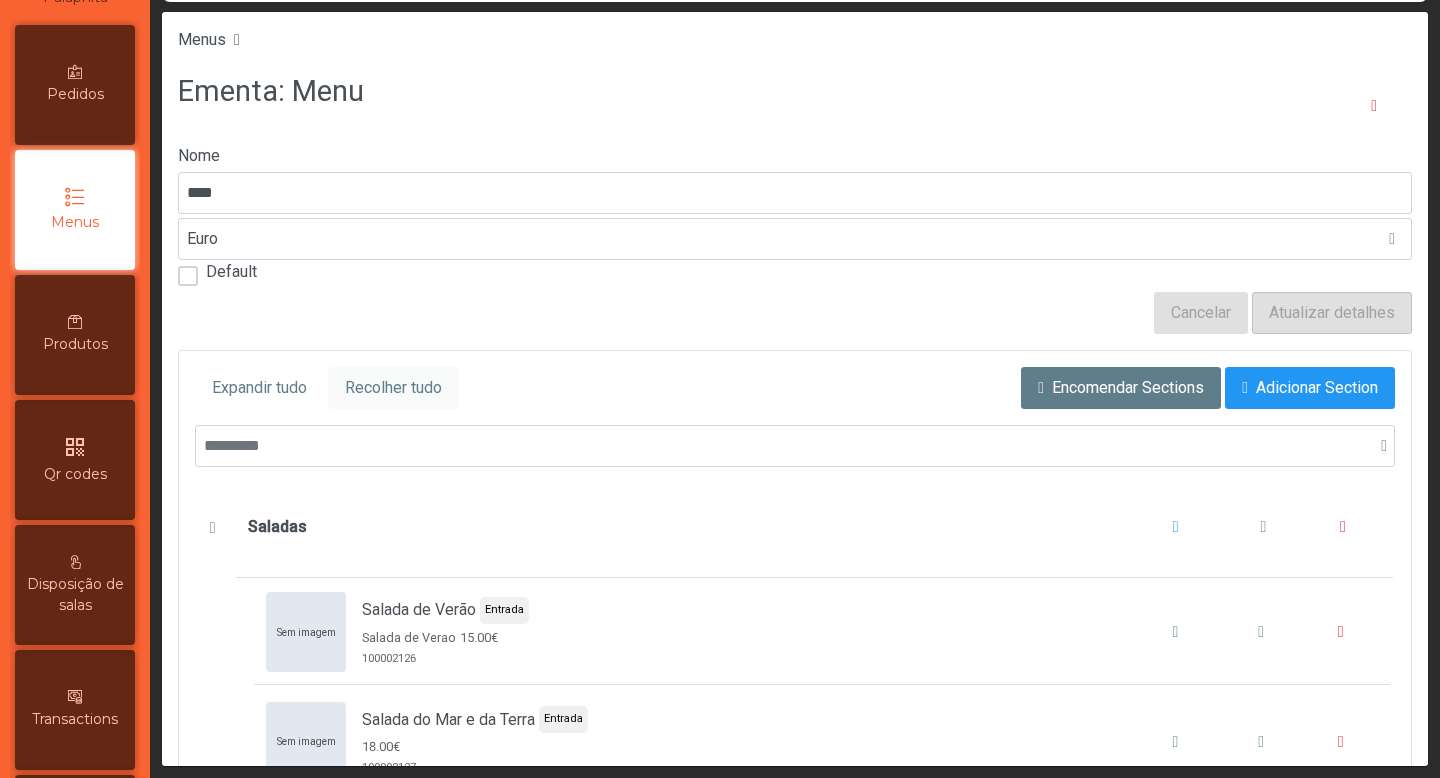 scroll, scrollTop: 56, scrollLeft: 0, axis: vertical 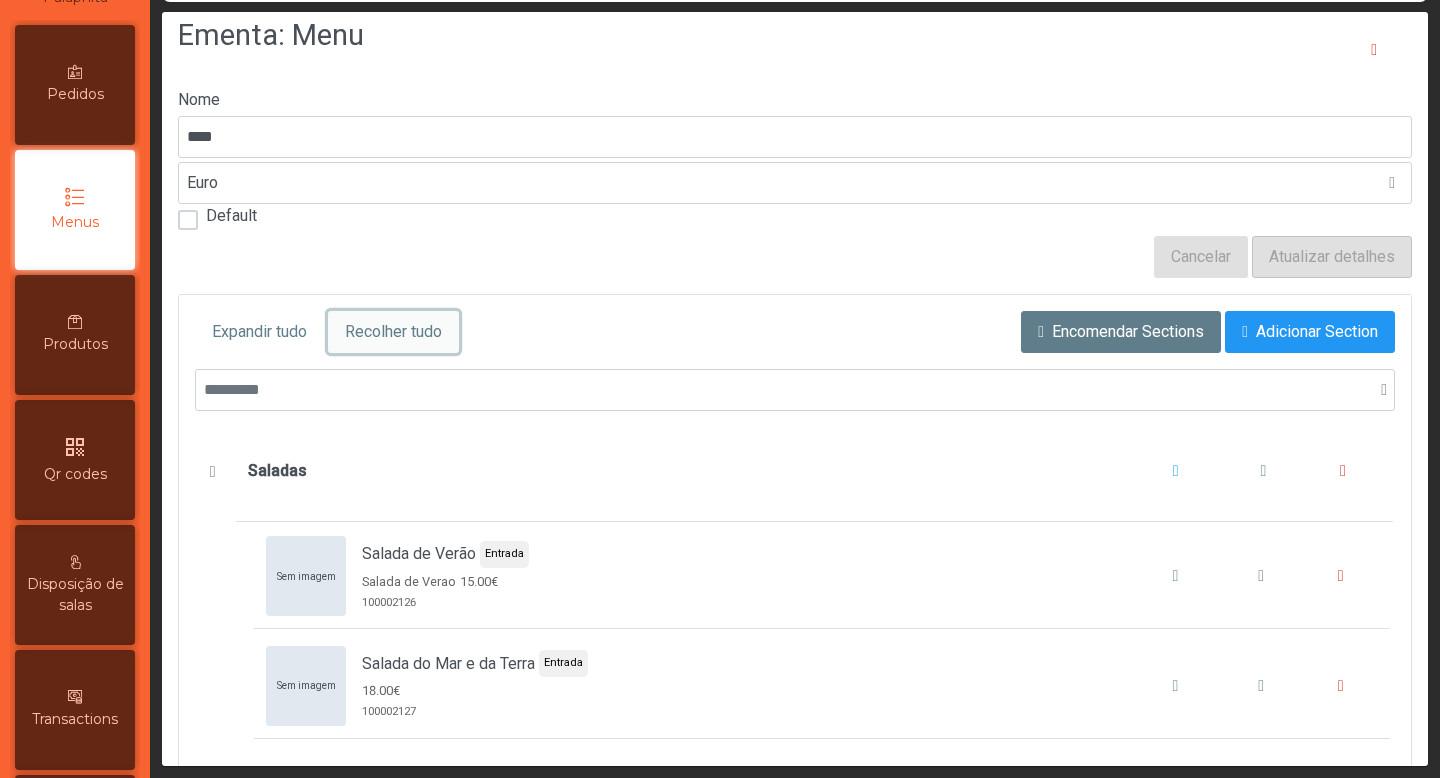 click on "Recolher tudo" 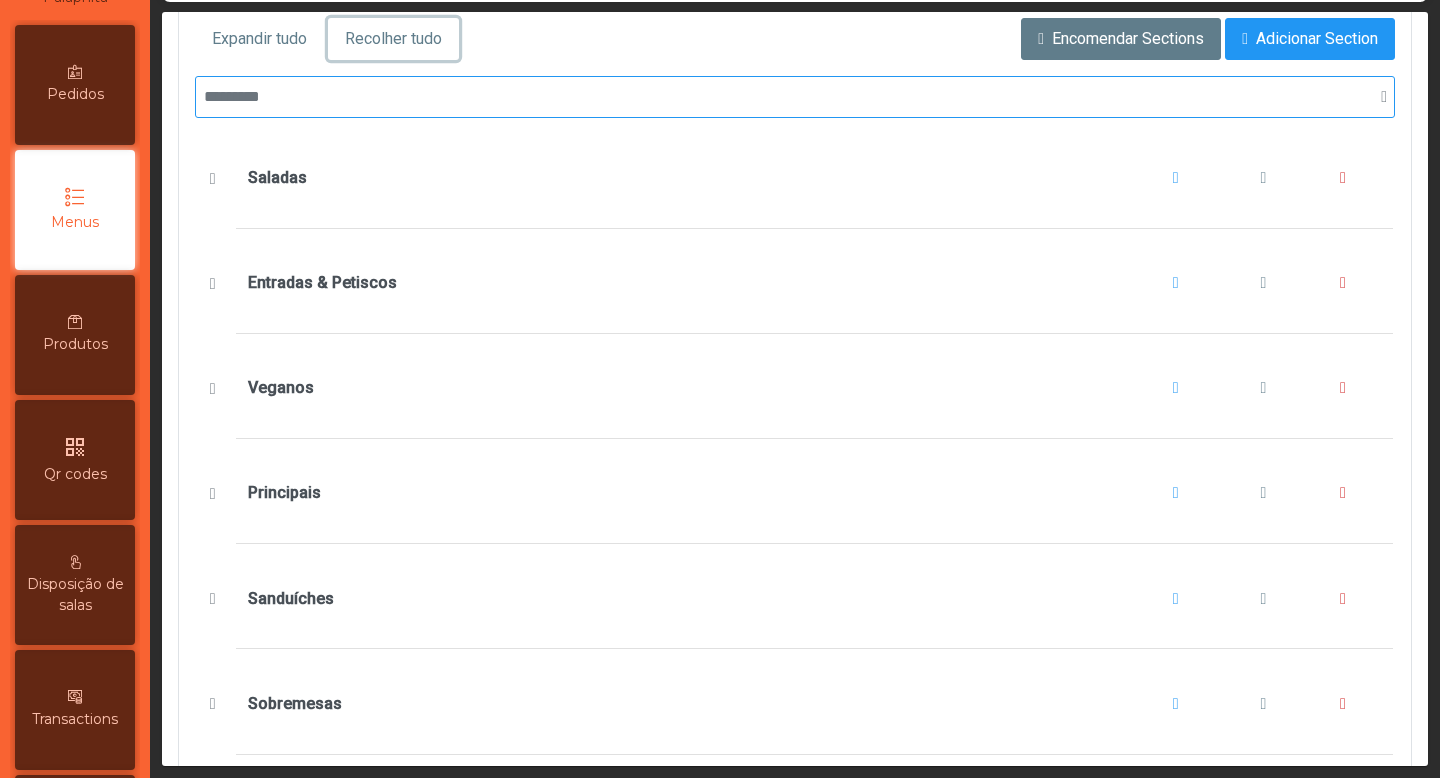 scroll, scrollTop: 415, scrollLeft: 0, axis: vertical 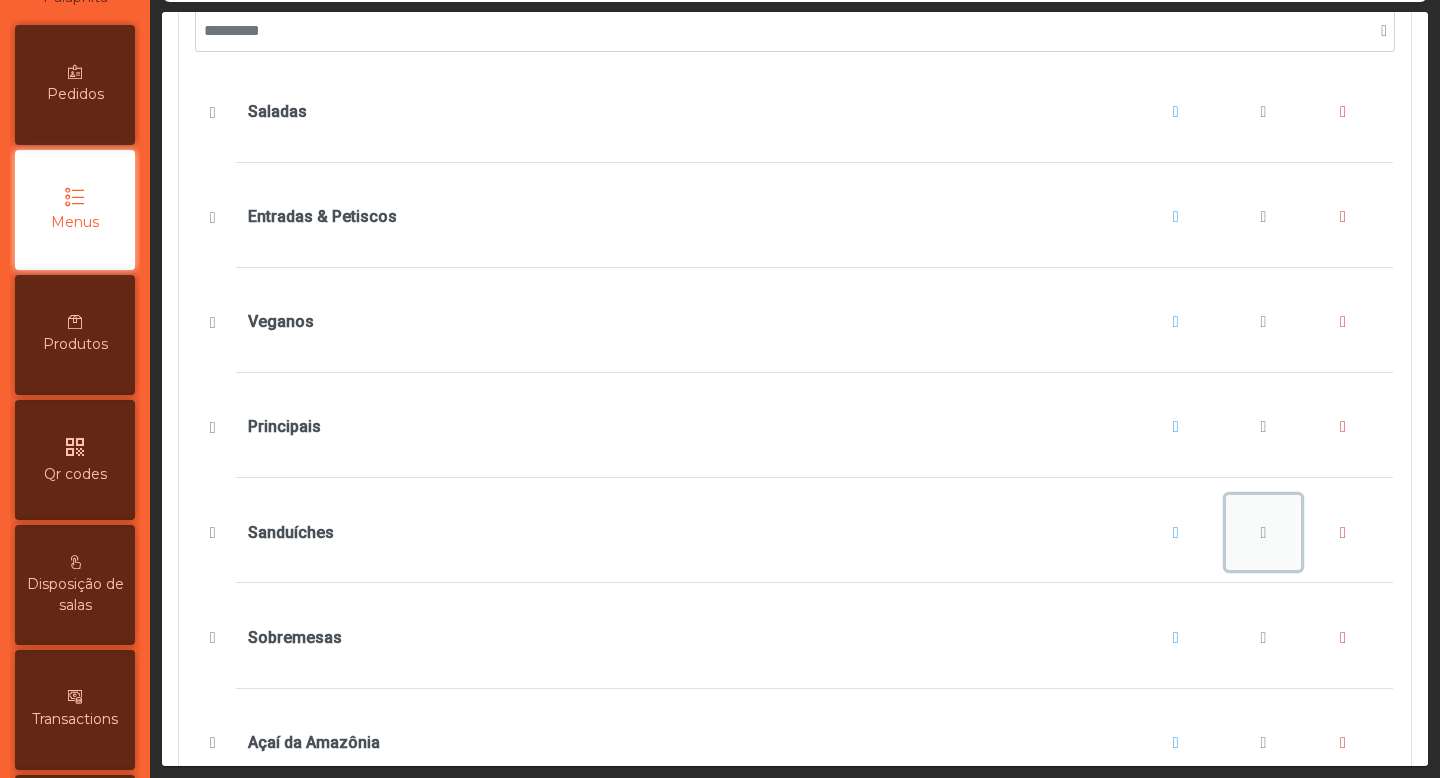 click 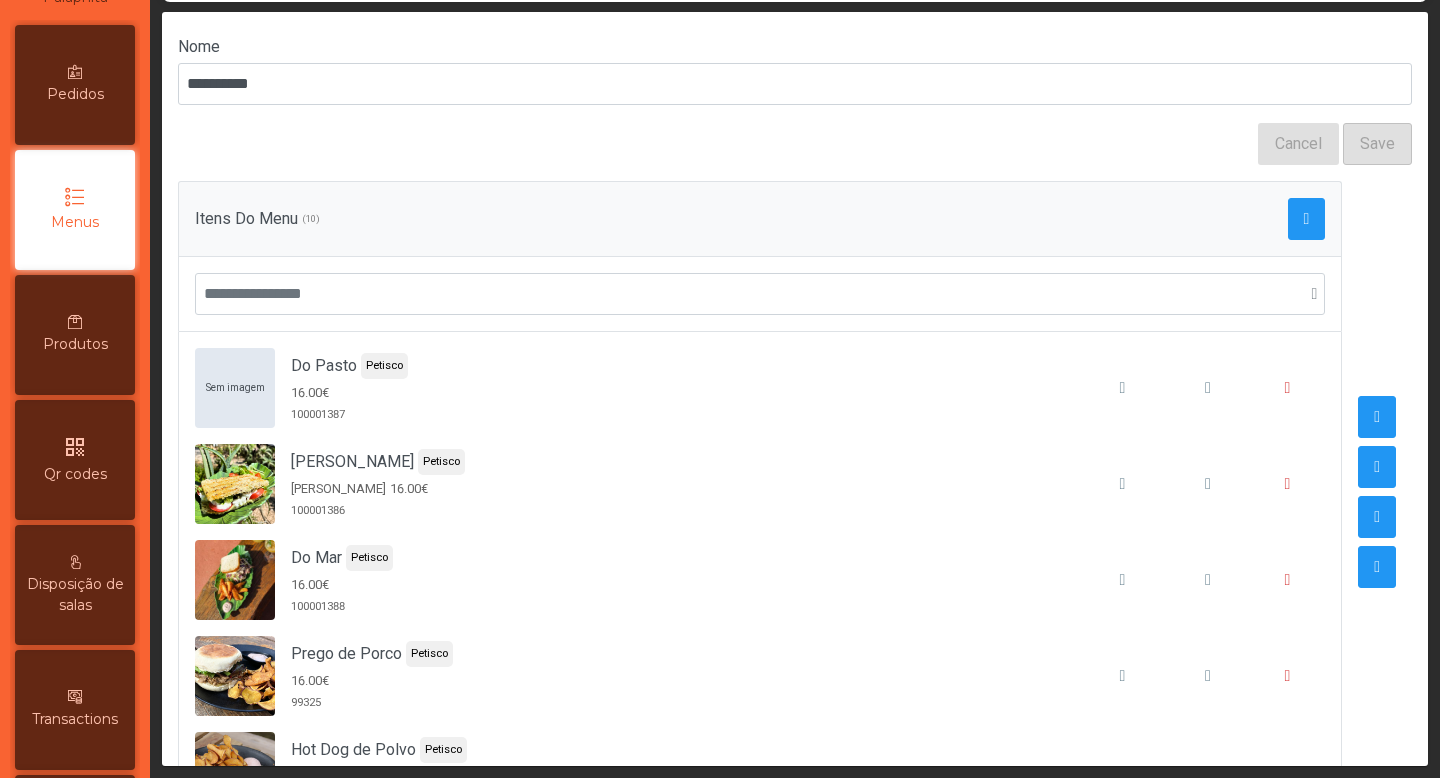 scroll, scrollTop: 147, scrollLeft: 0, axis: vertical 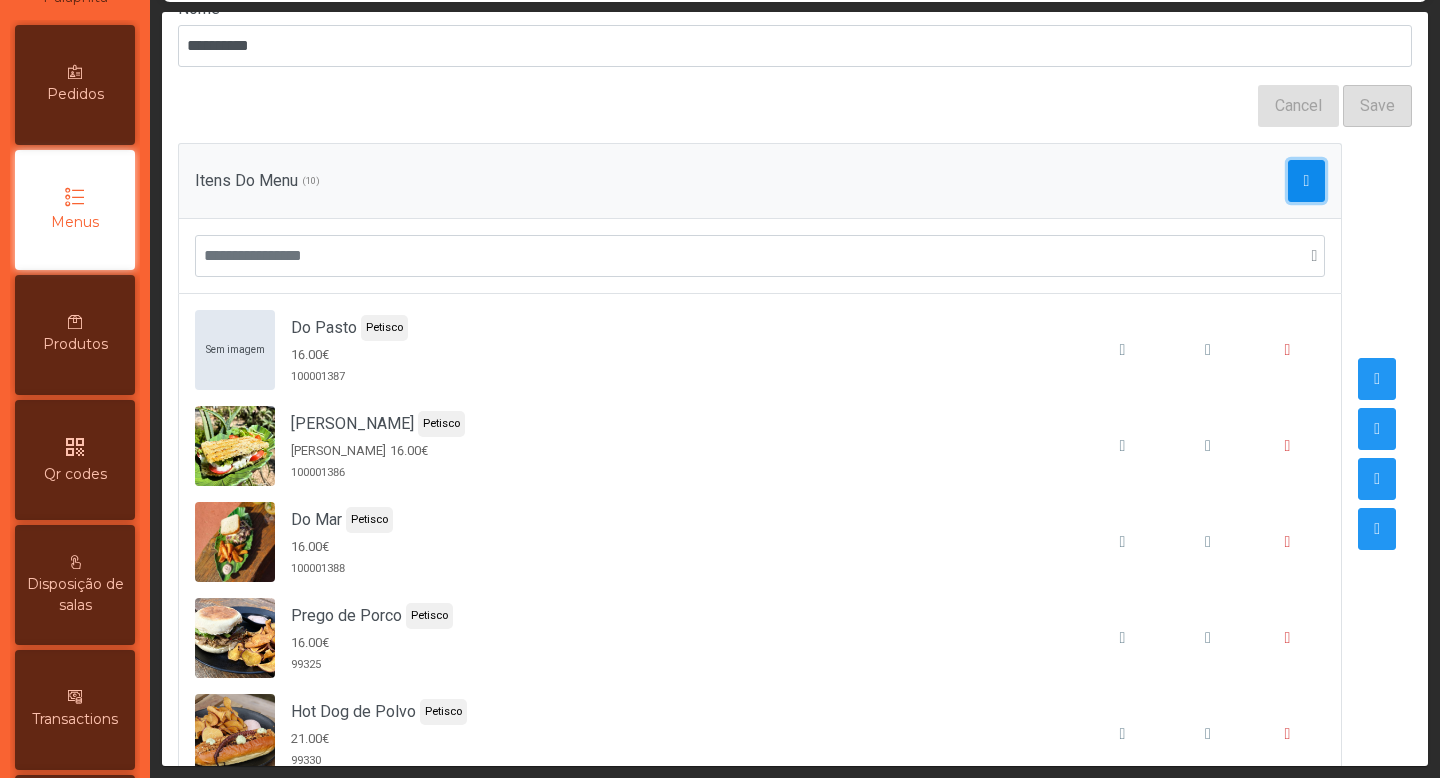 click 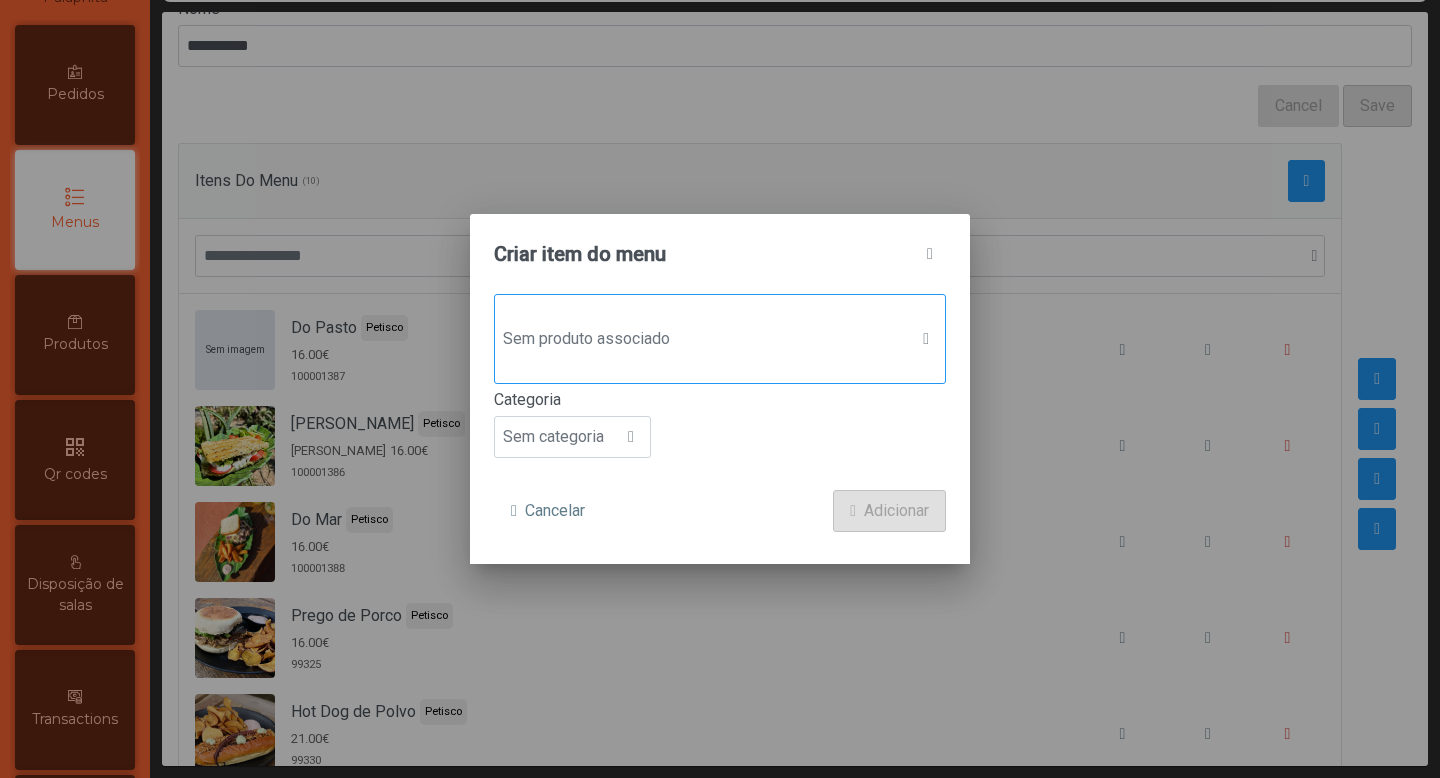 click on "Sem produto associado" 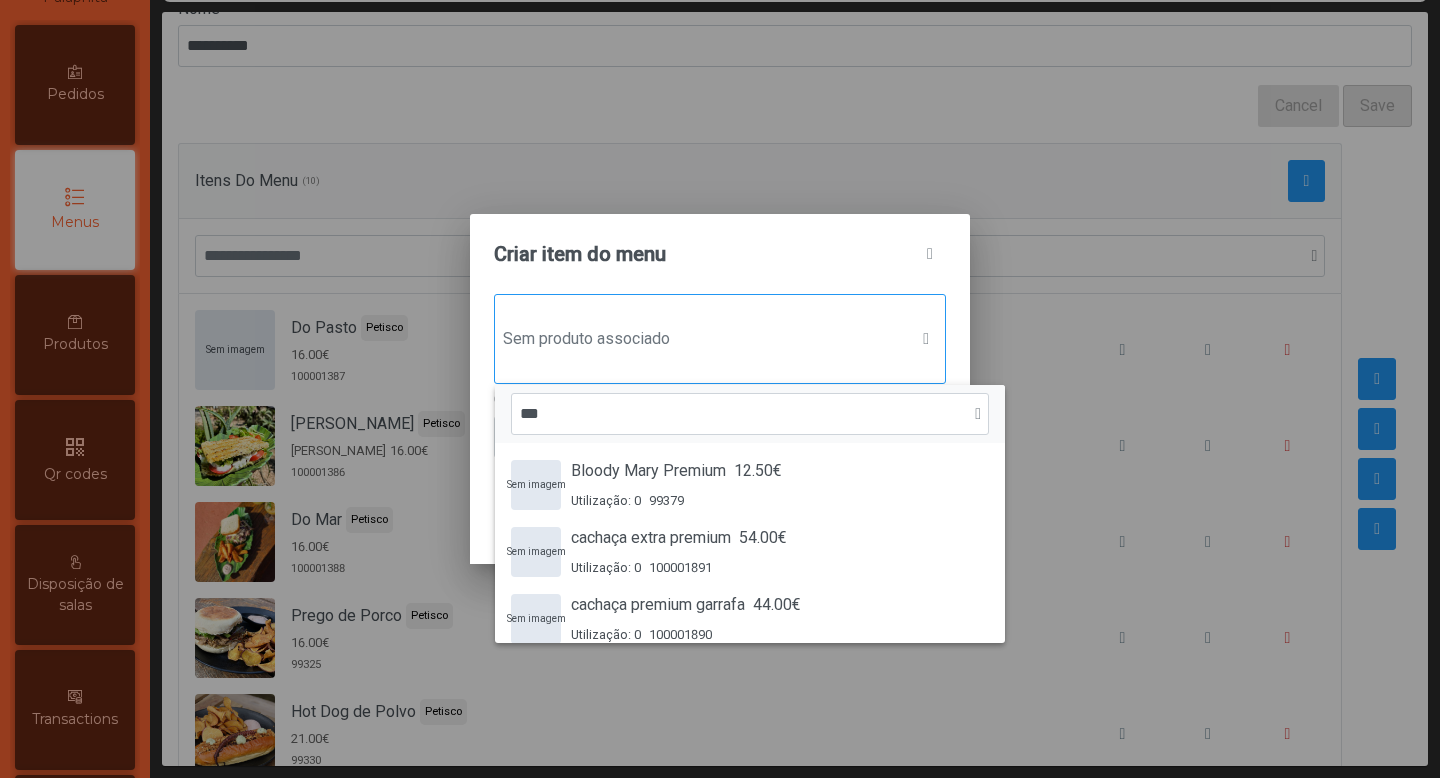 scroll, scrollTop: 15, scrollLeft: 97, axis: both 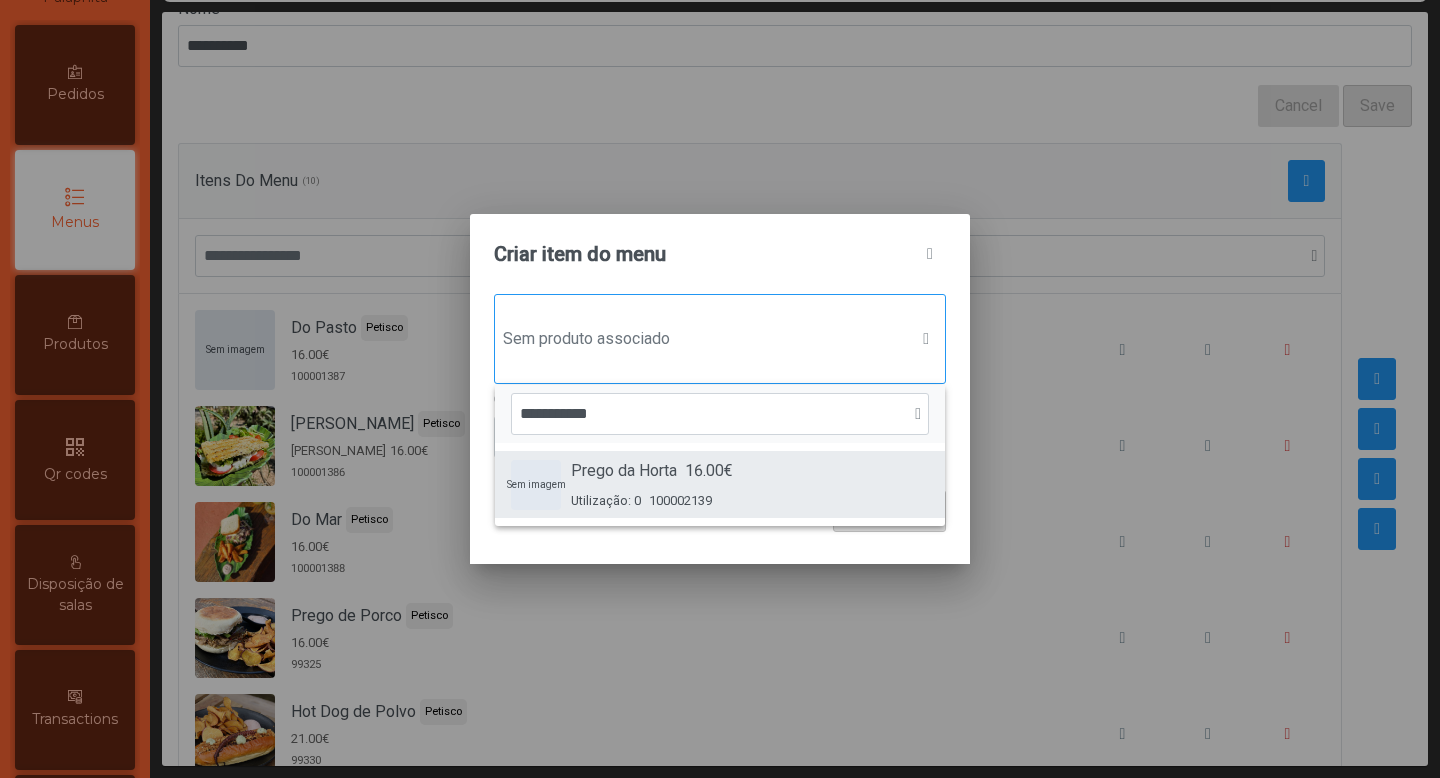 type on "**********" 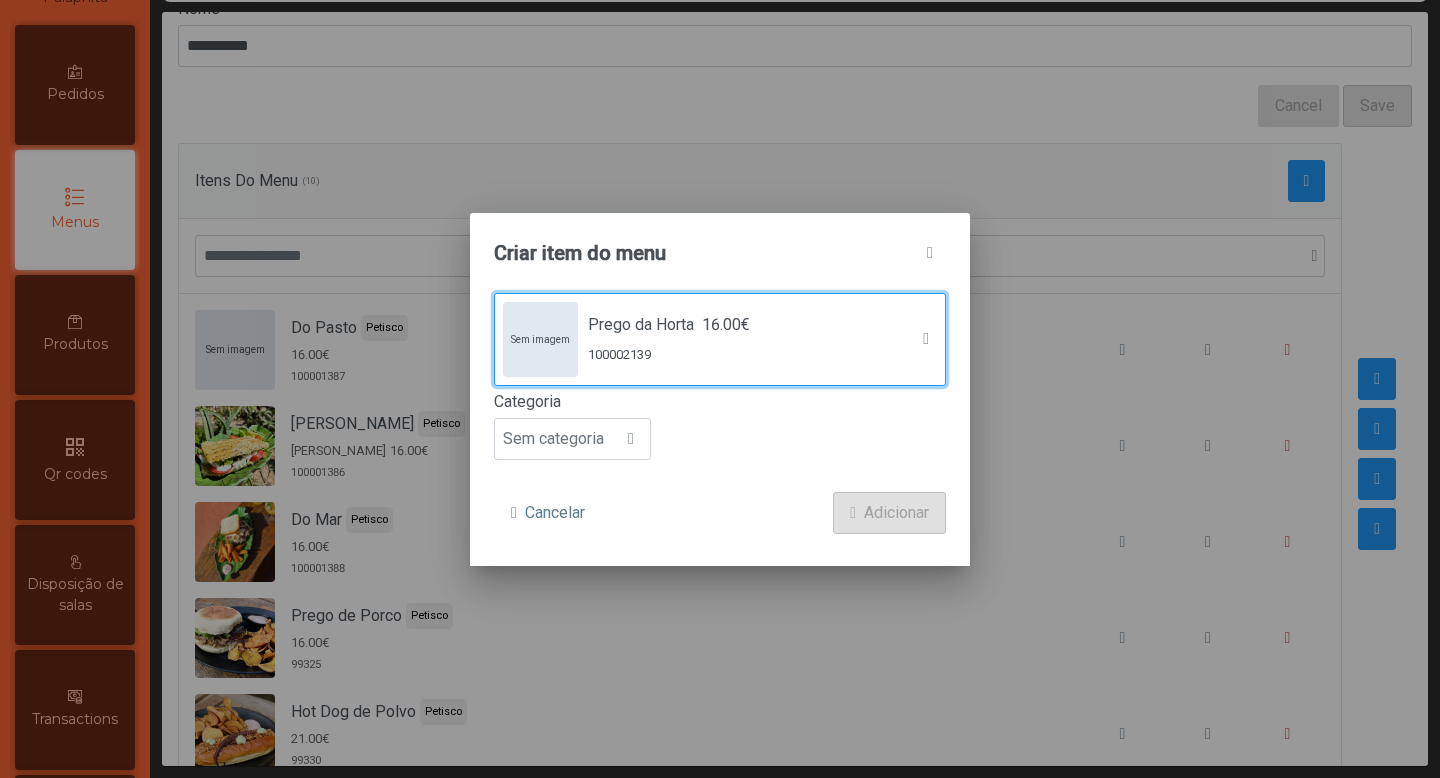 click on "Sem imagem  Prego da Horta 16.00€ 100002139 Categoria Sem categoria Cancelar Adicionar" 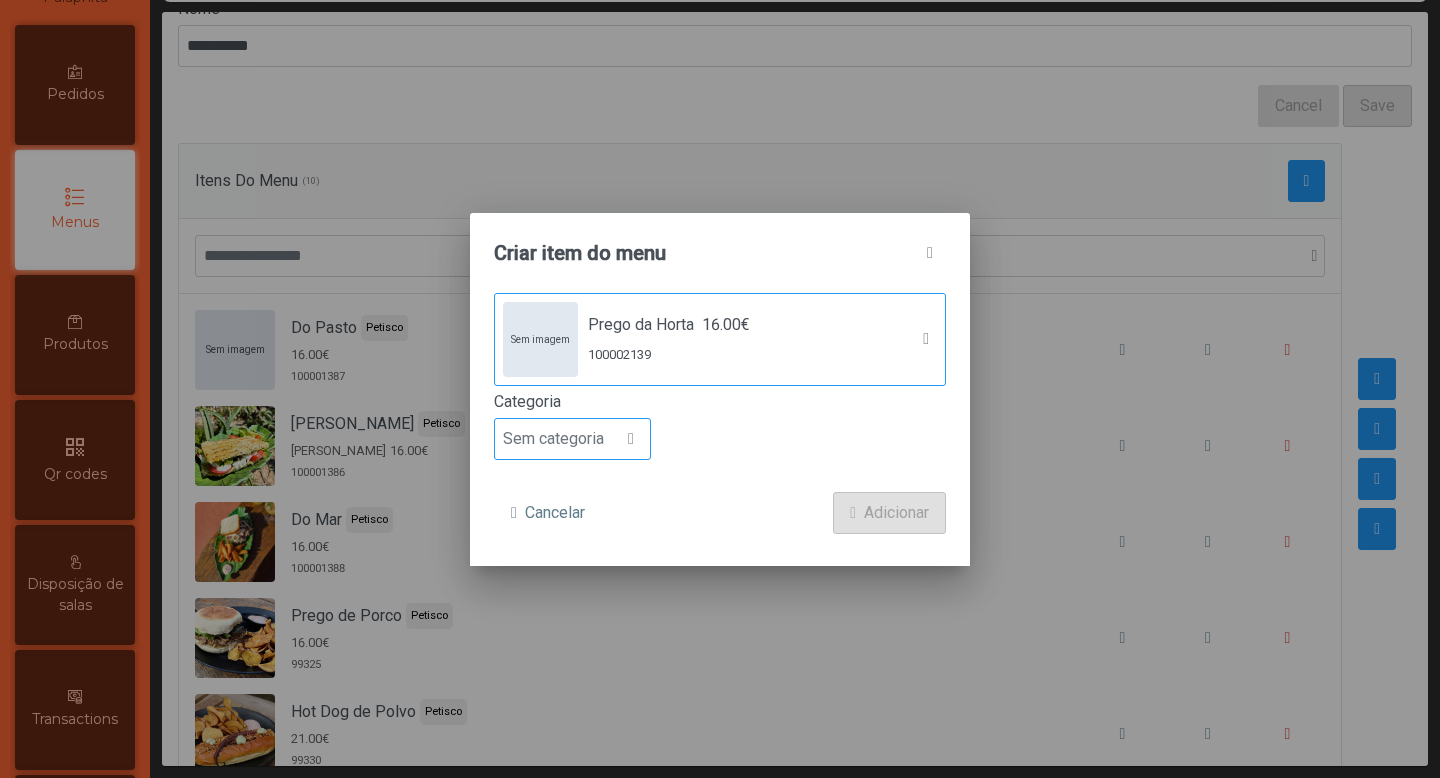 click on "Sem categoria" 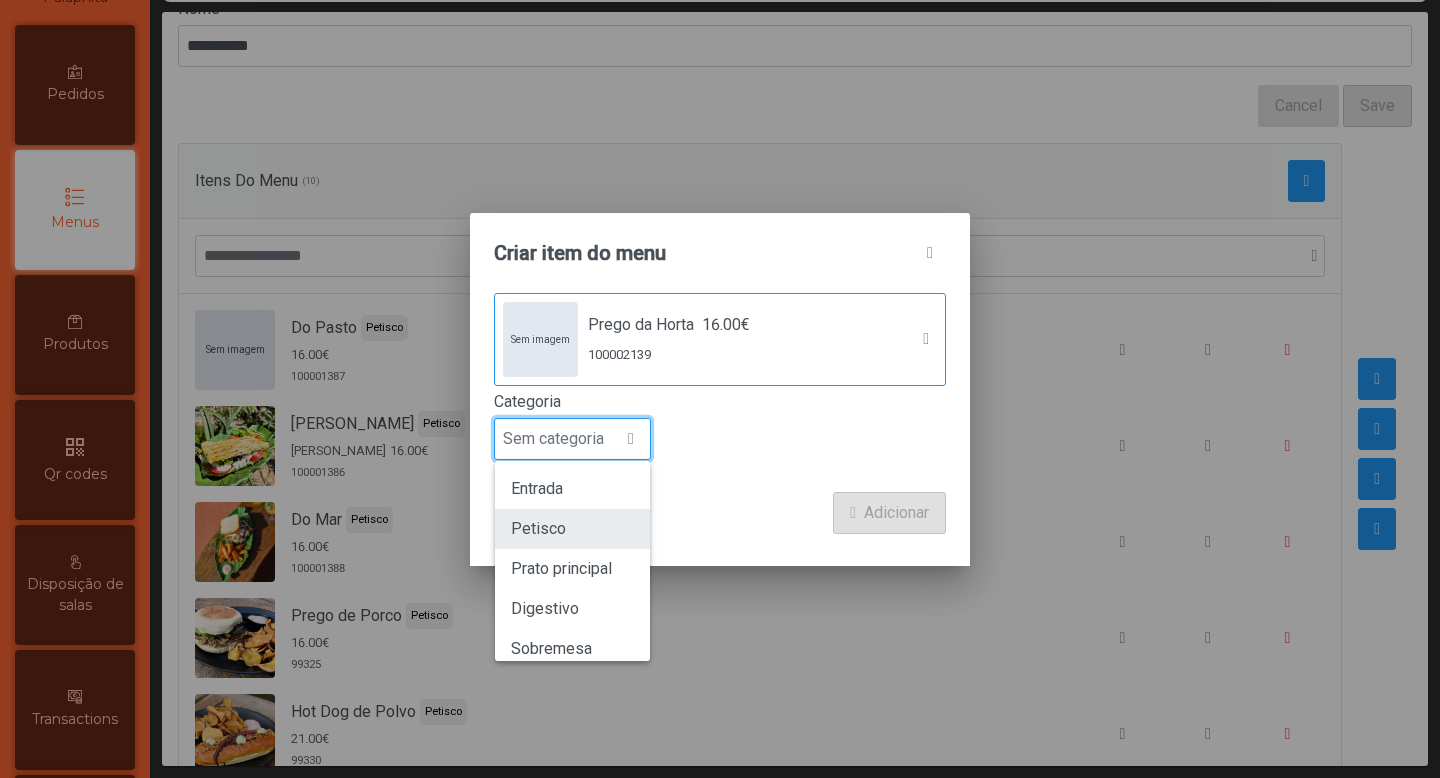 click on "Petisco" 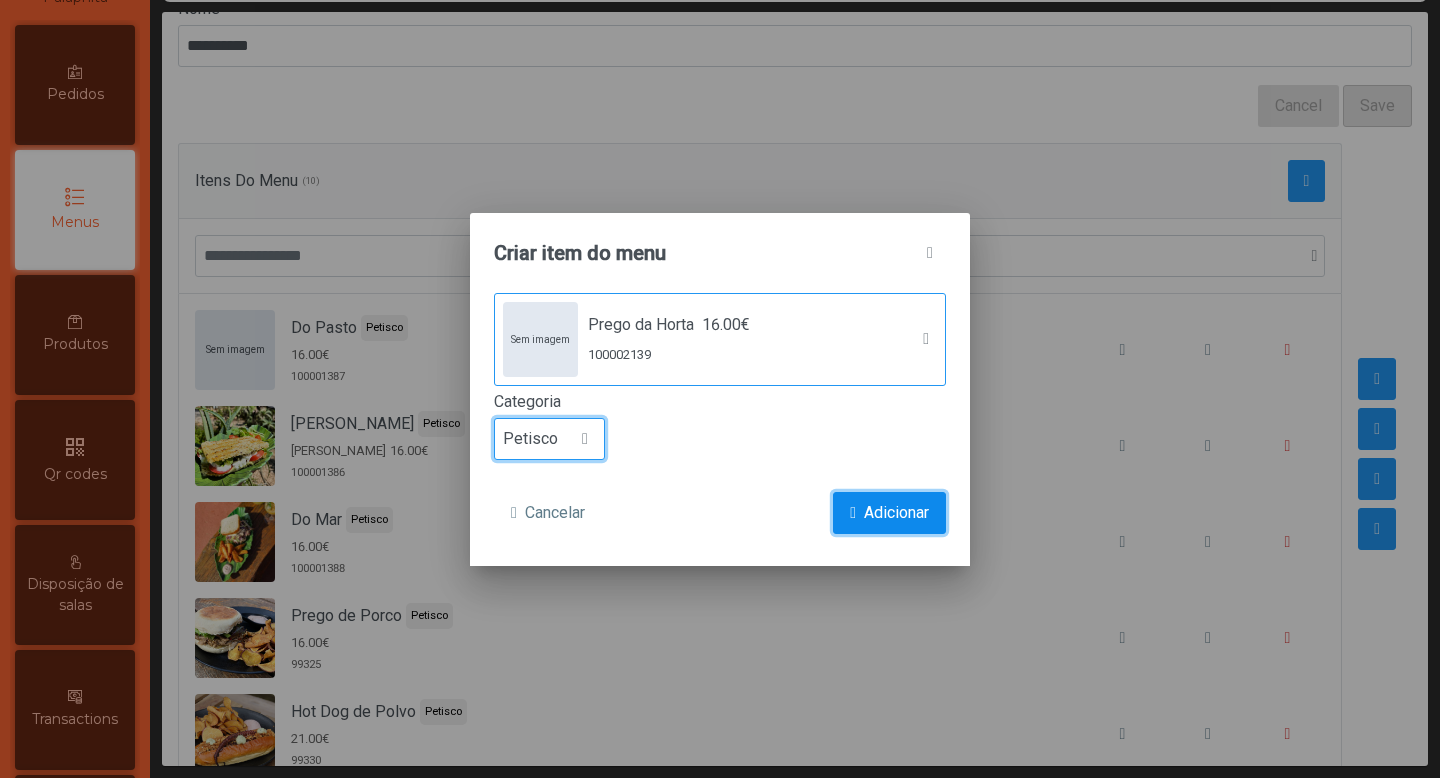 click on "Adicionar" 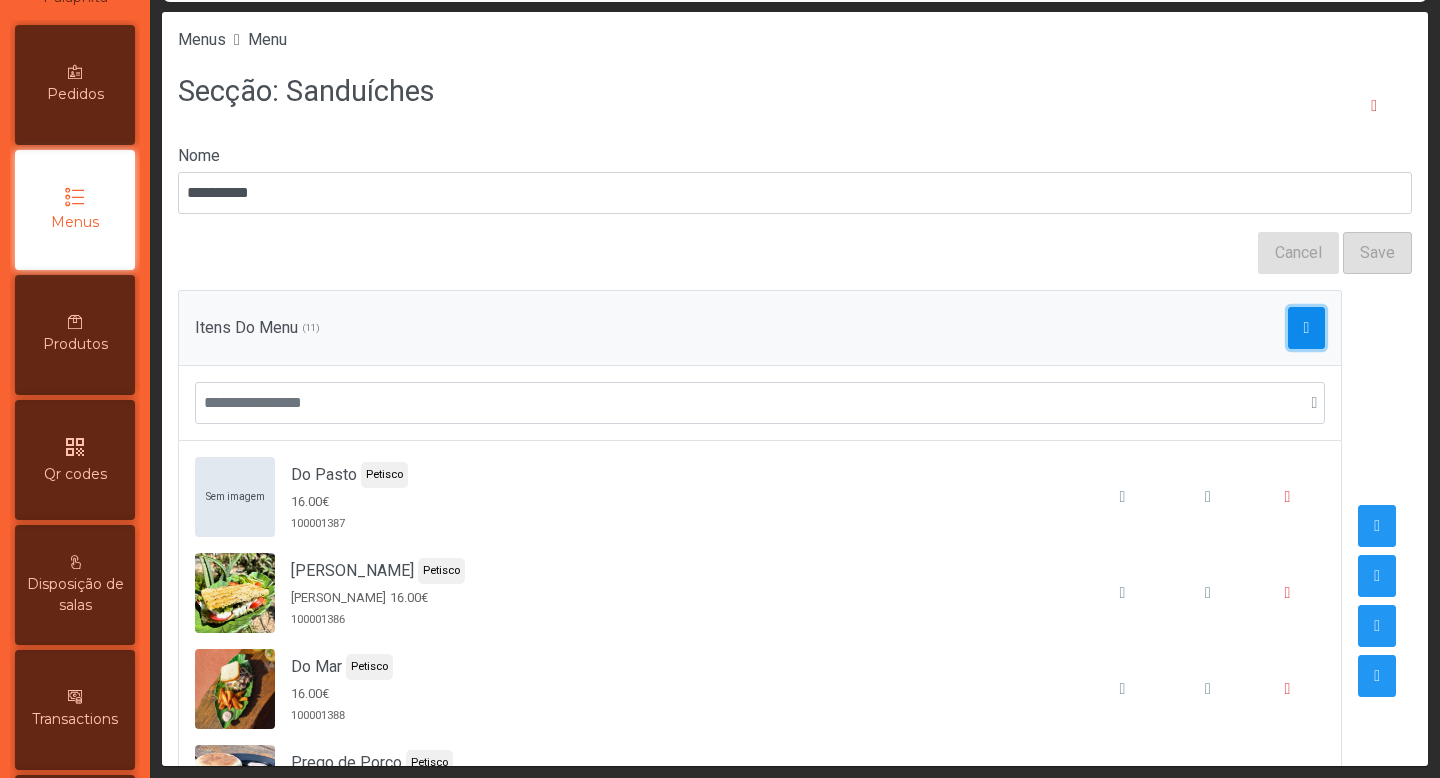 click 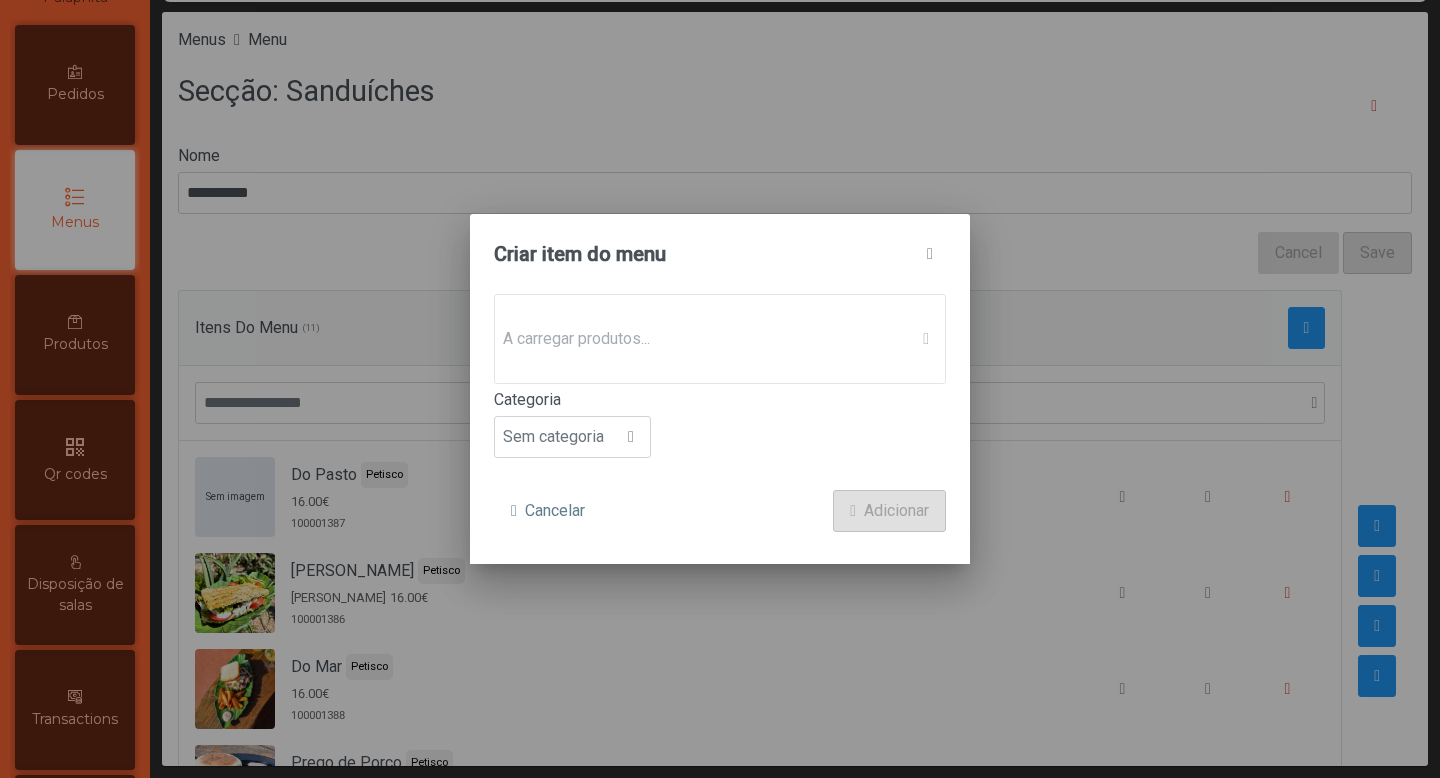 click on "A carregar produtos..." 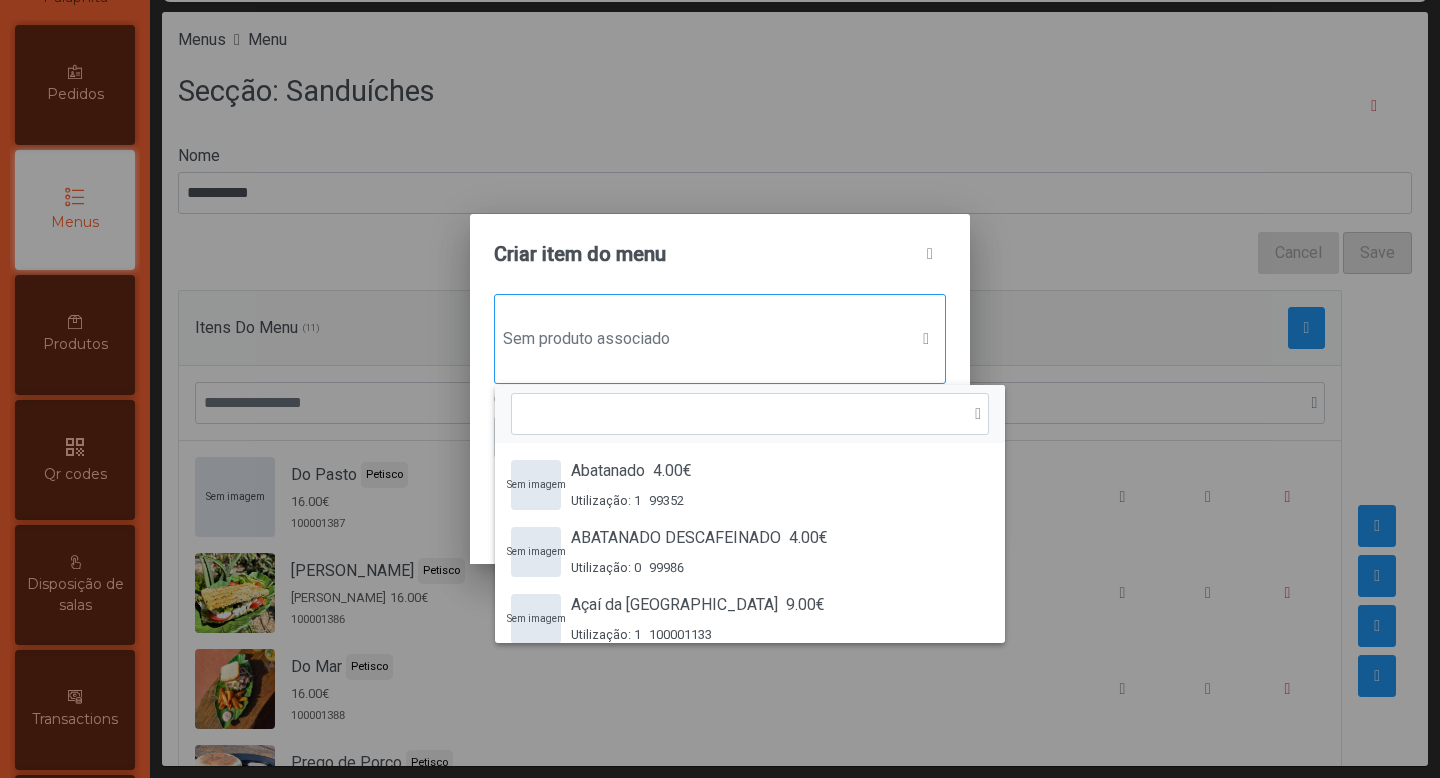 scroll, scrollTop: 15, scrollLeft: 97, axis: both 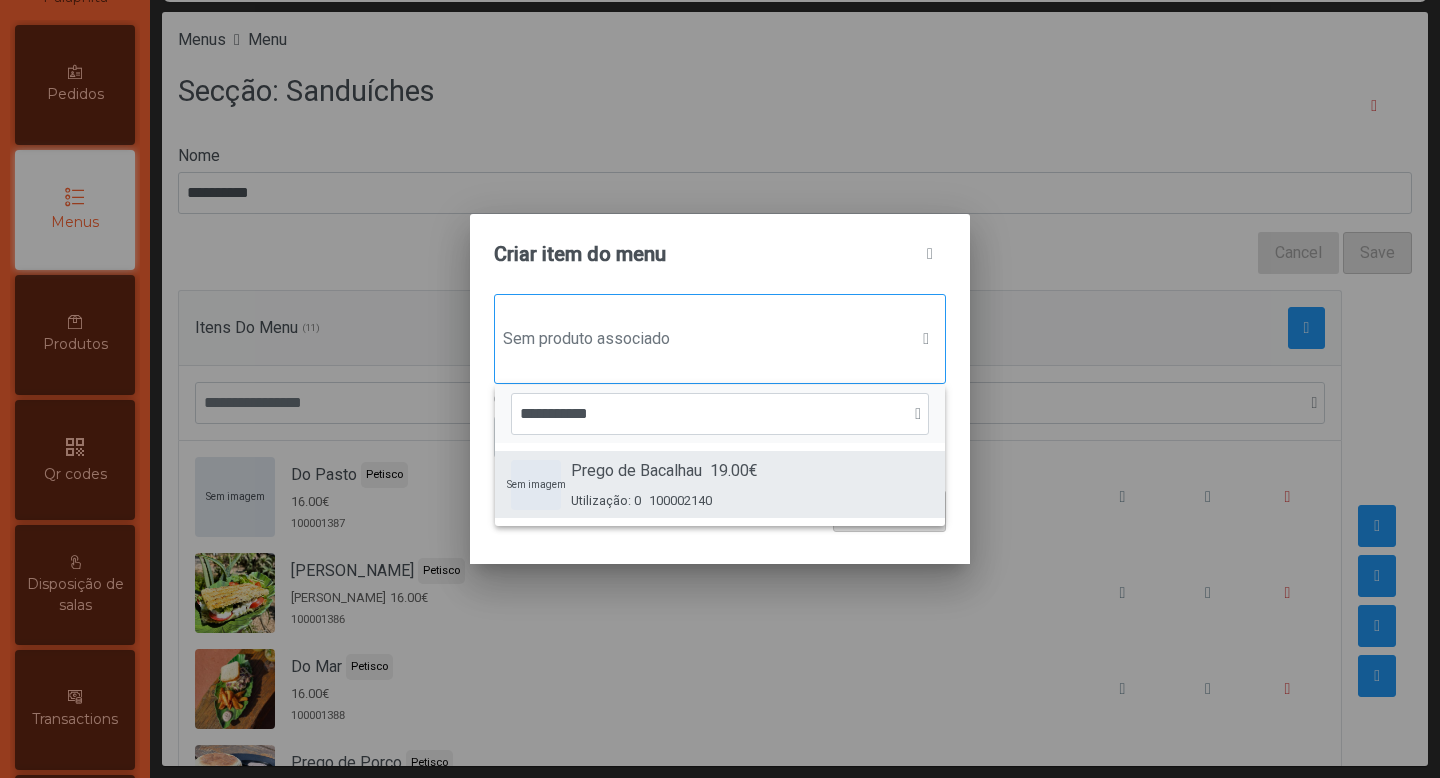 type on "**********" 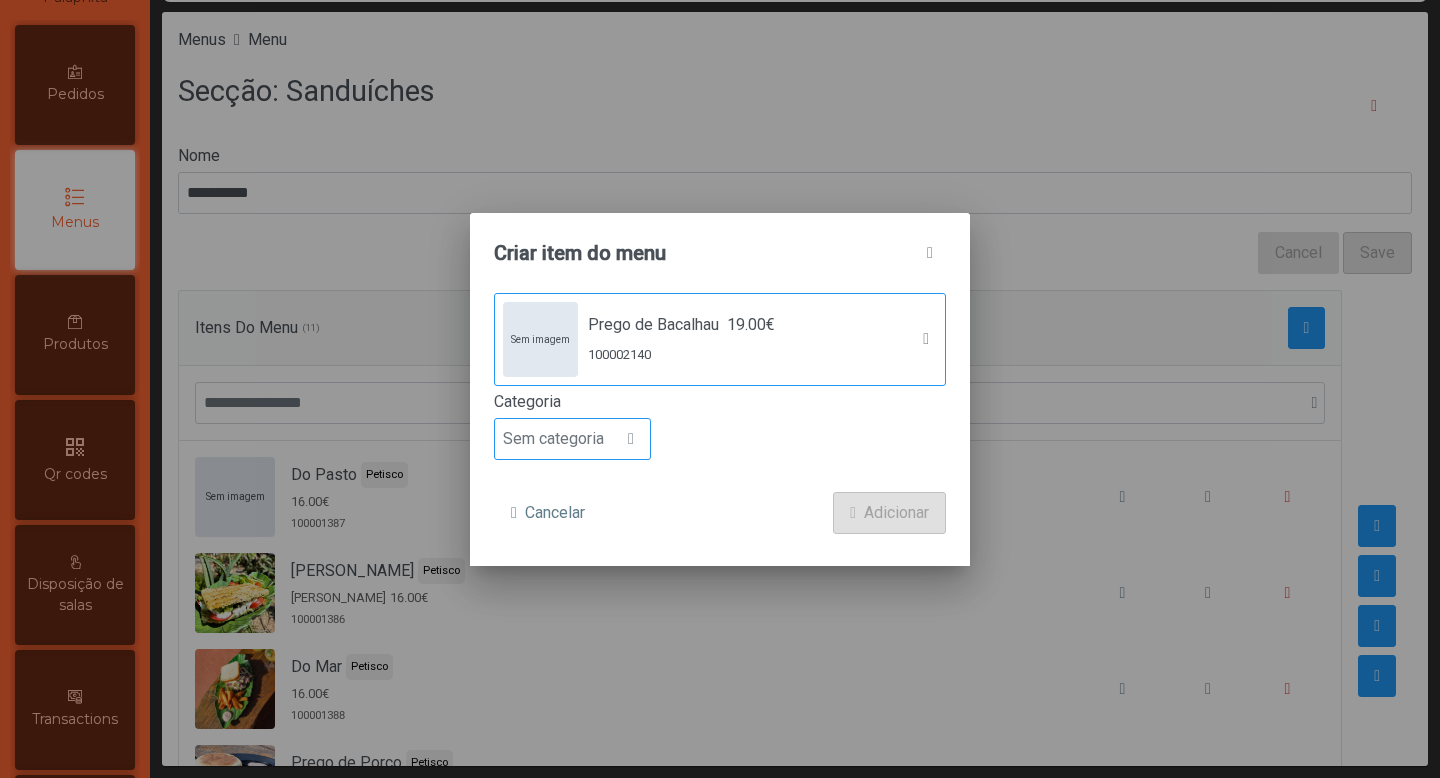 click on "Sem categoria" 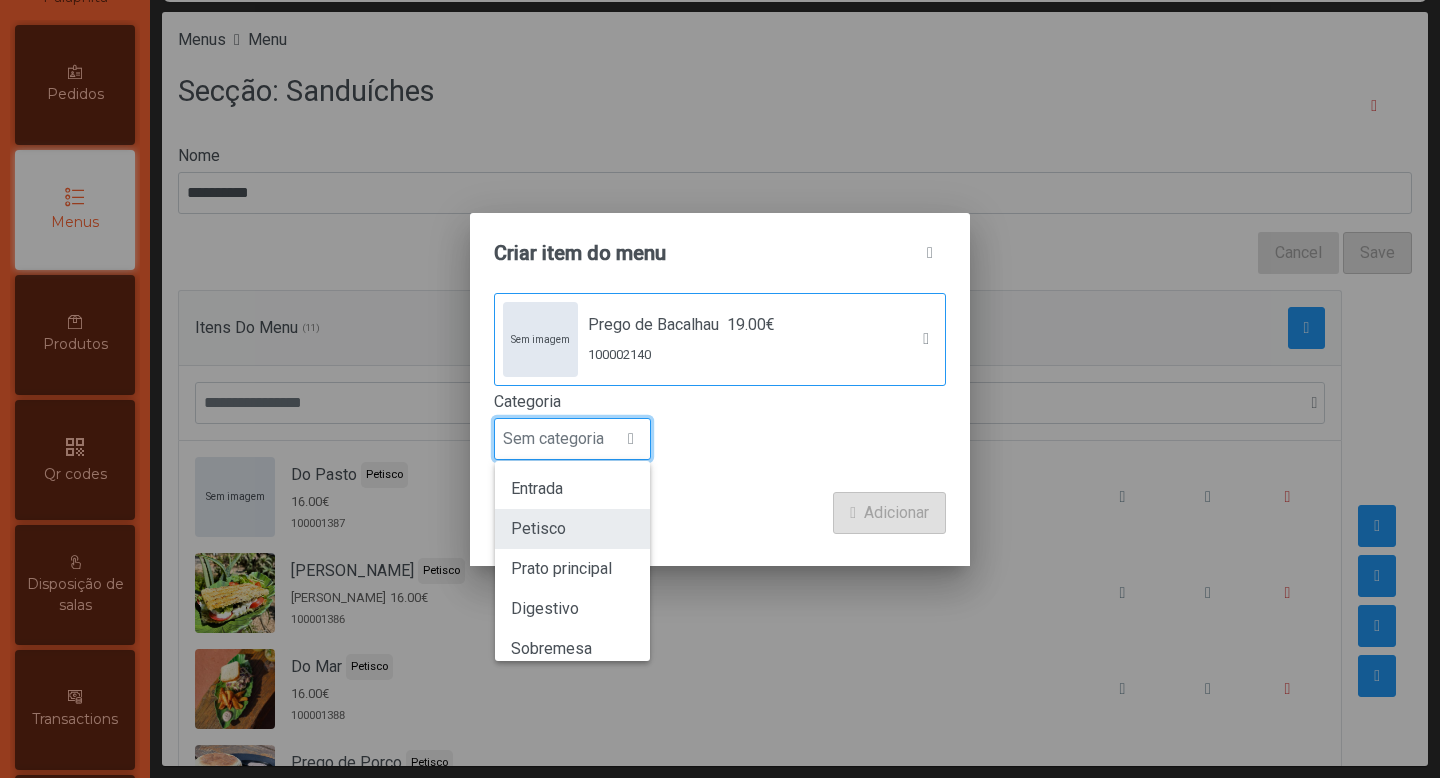 click on "Petisco" 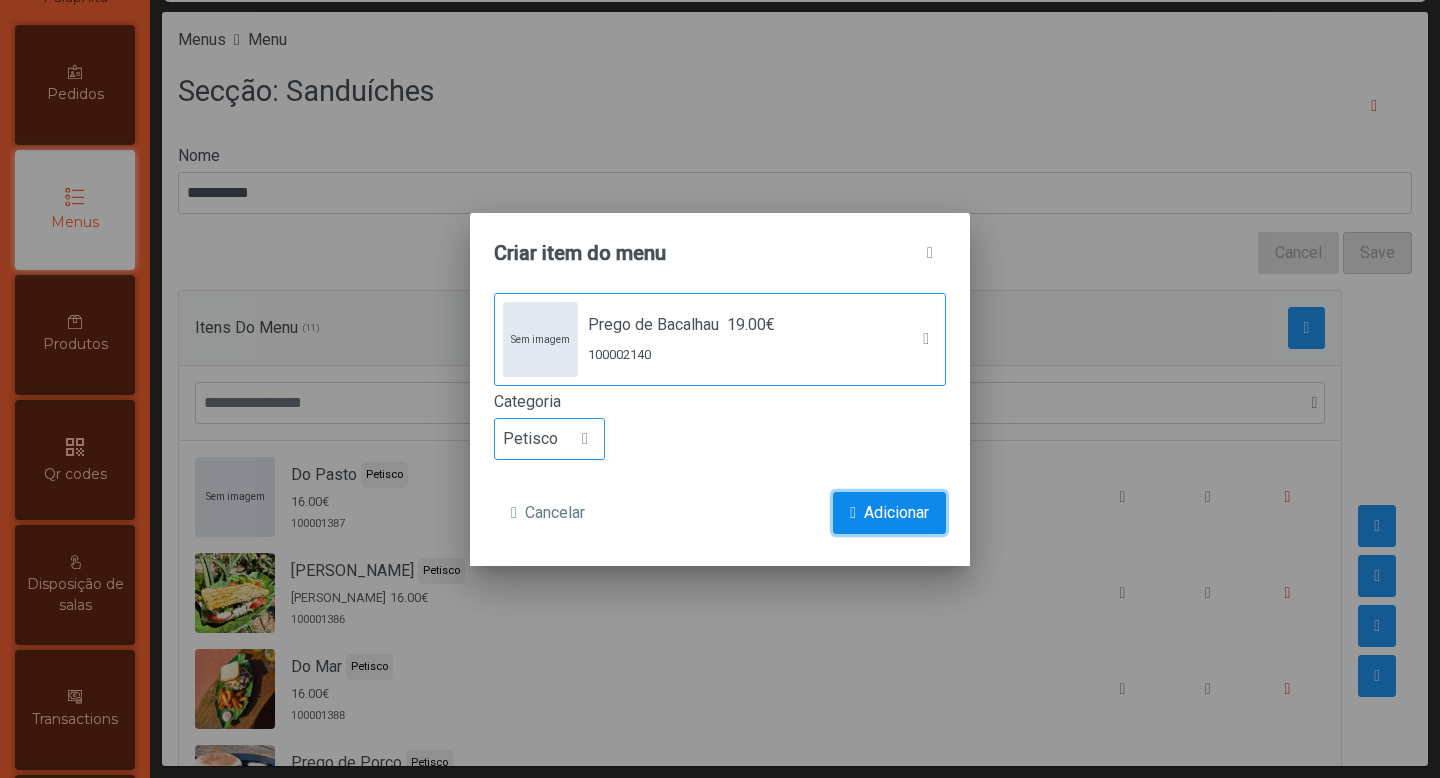 click on "Adicionar" 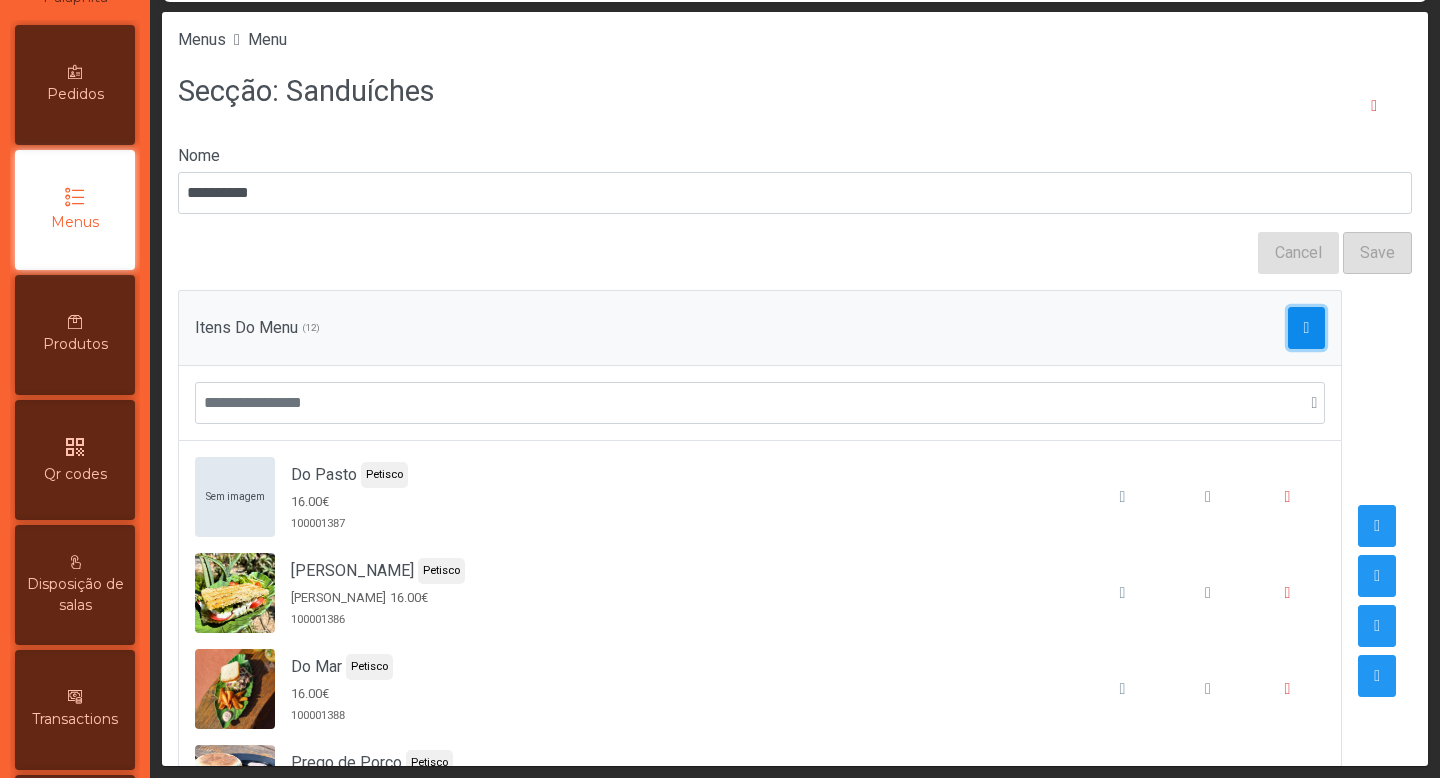 click 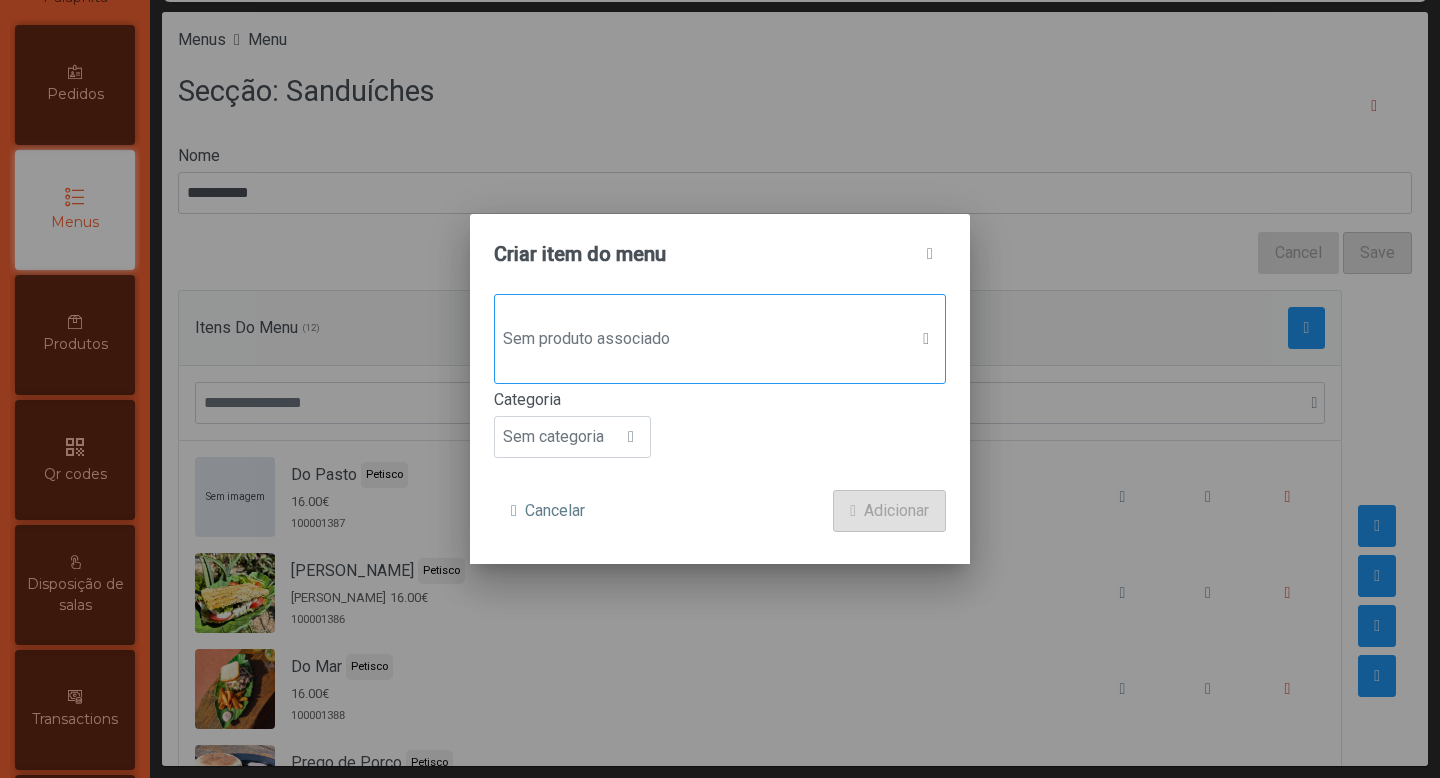 click on "Sem produto associado" 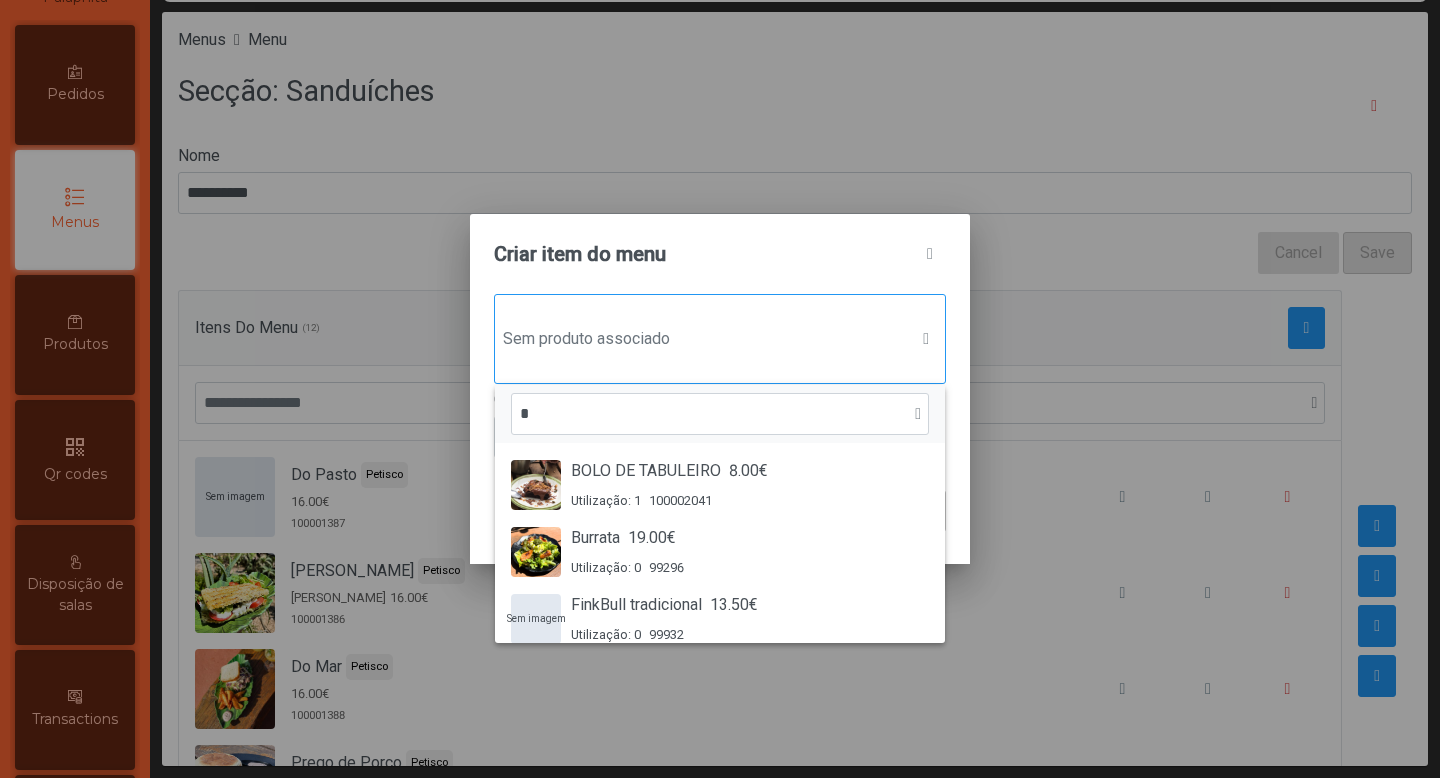 scroll, scrollTop: 15, scrollLeft: 97, axis: both 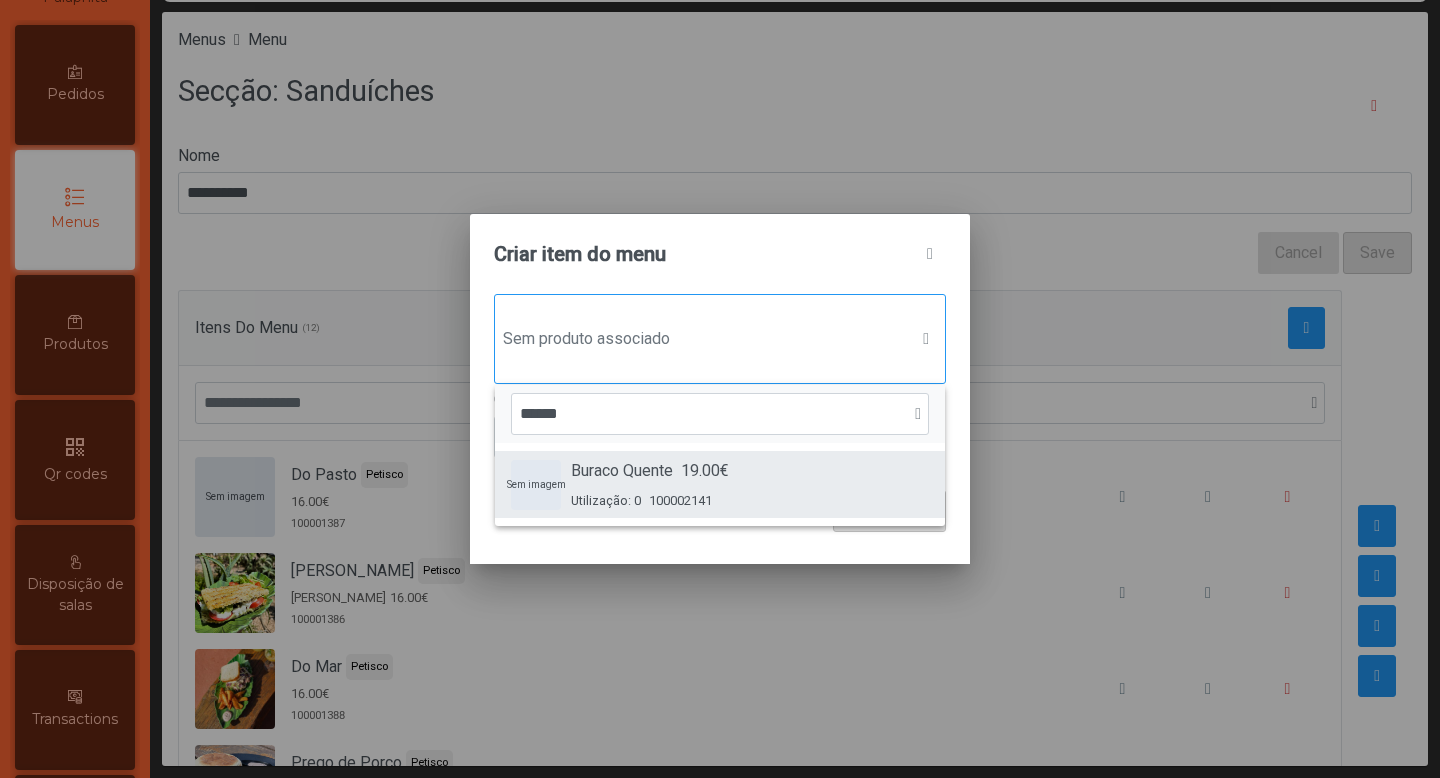 type on "******" 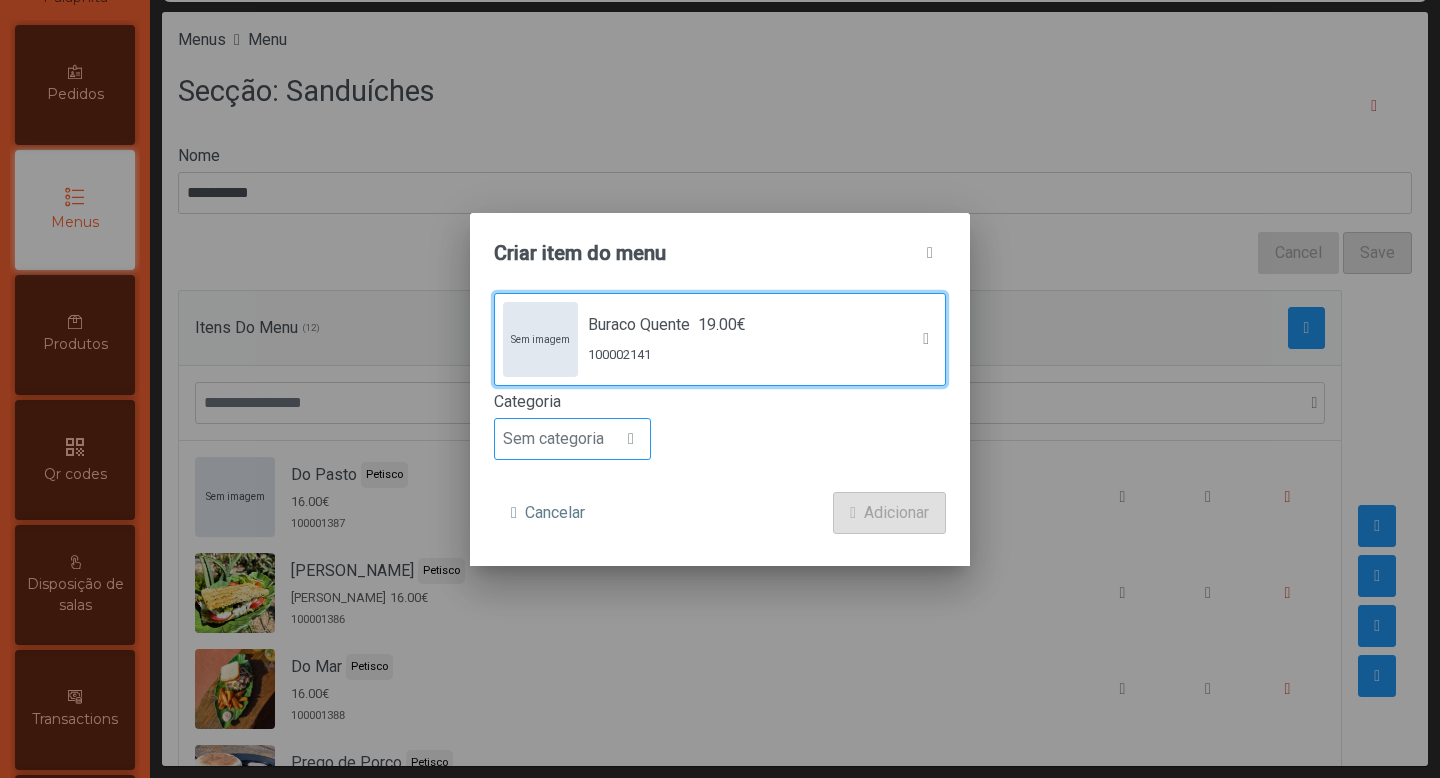 click on "Sem categoria" 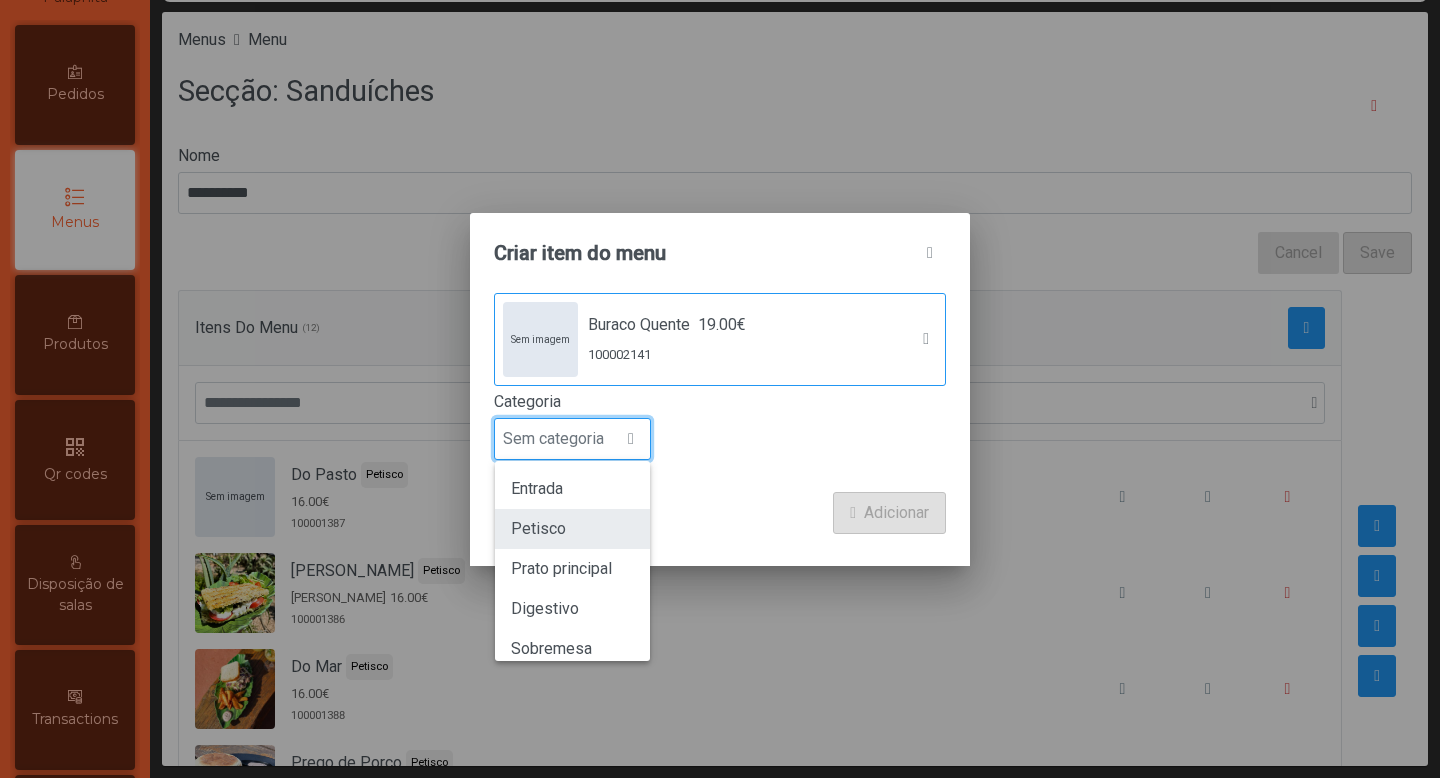 scroll, scrollTop: 15, scrollLeft: 97, axis: both 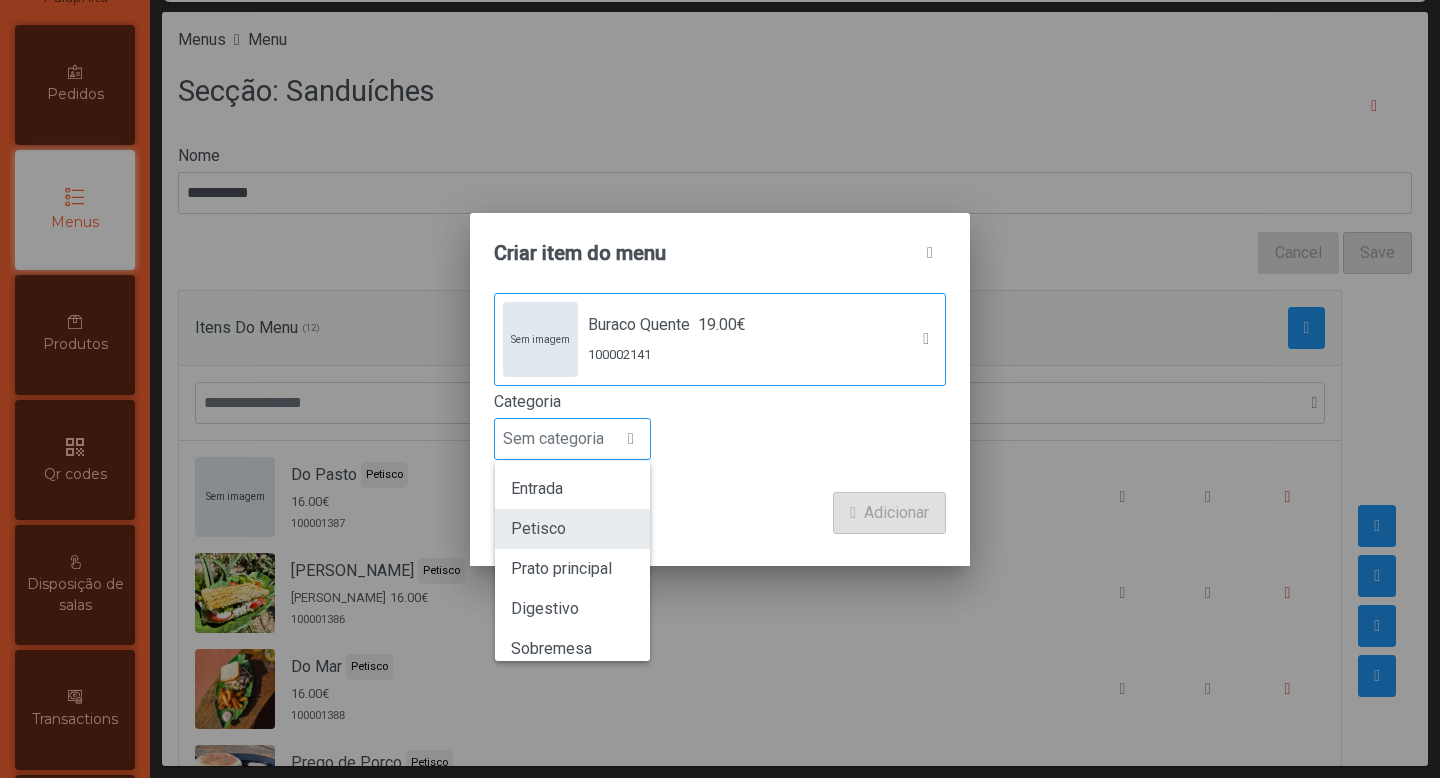click on "Petisco" 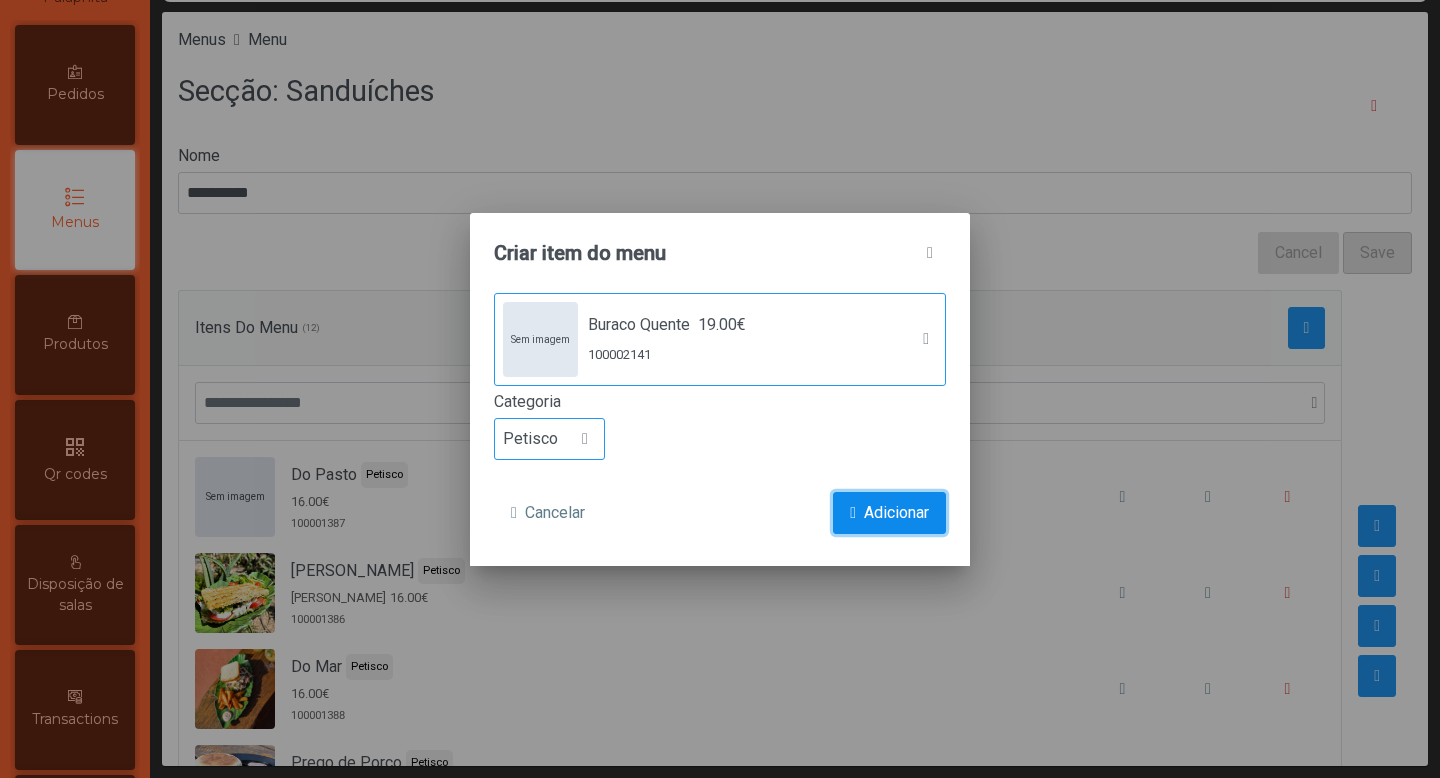 click on "Adicionar" 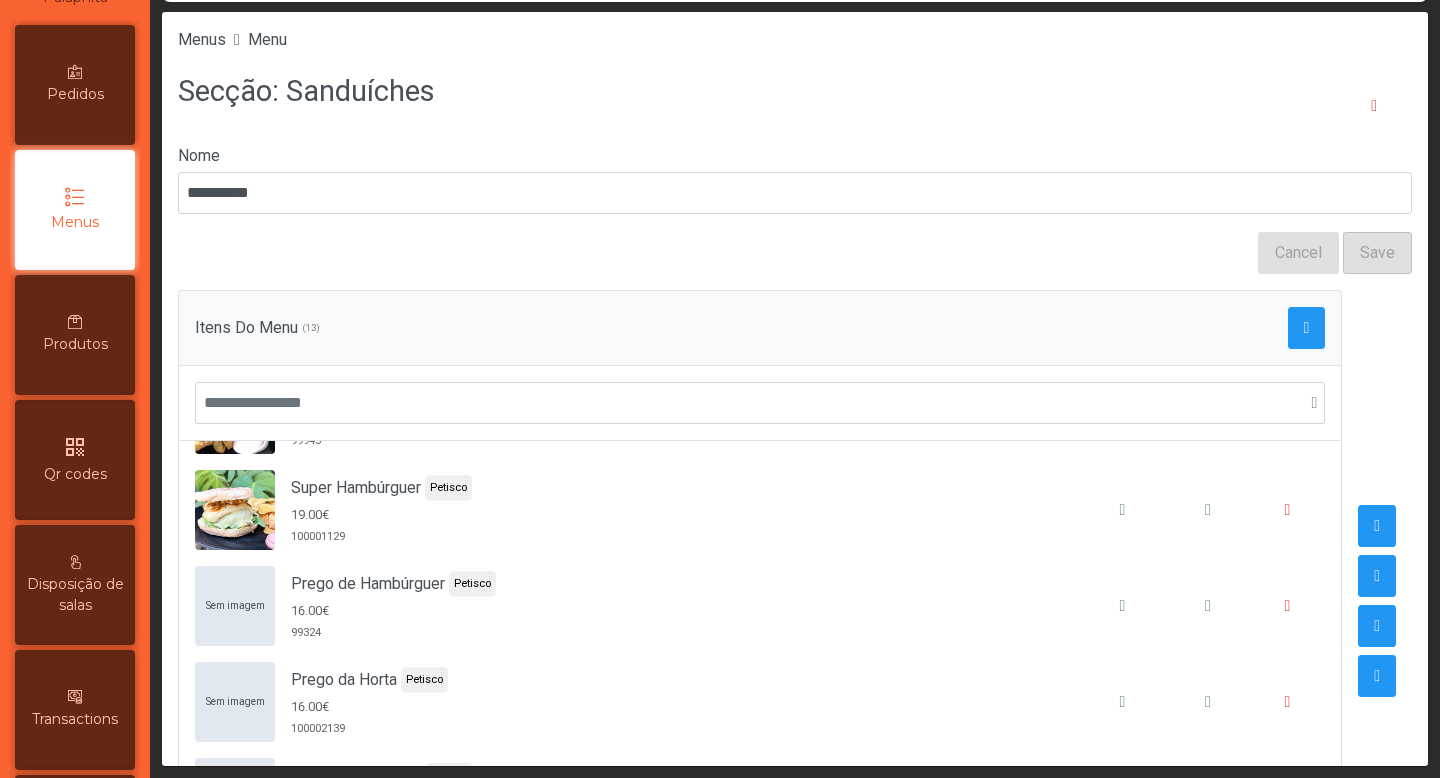 scroll, scrollTop: 786, scrollLeft: 0, axis: vertical 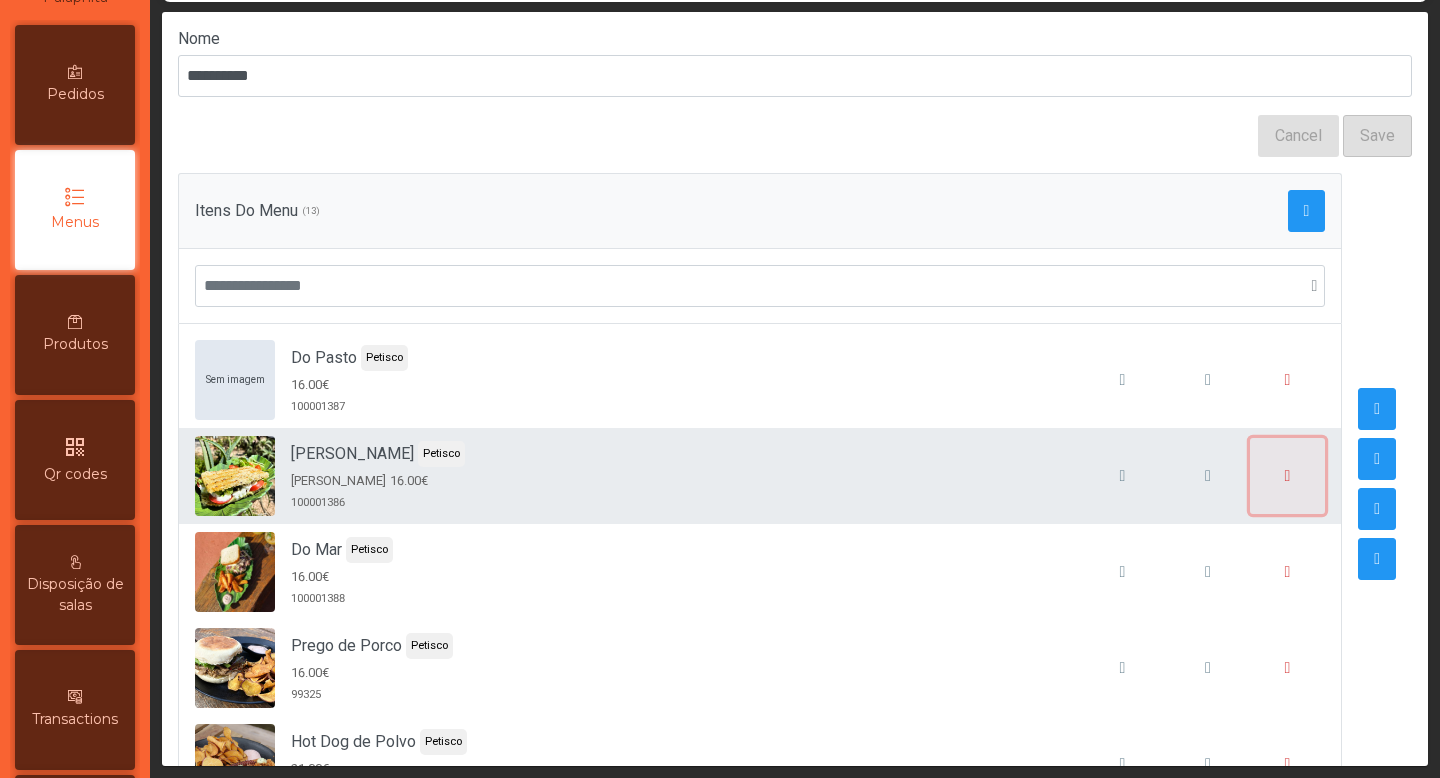 click 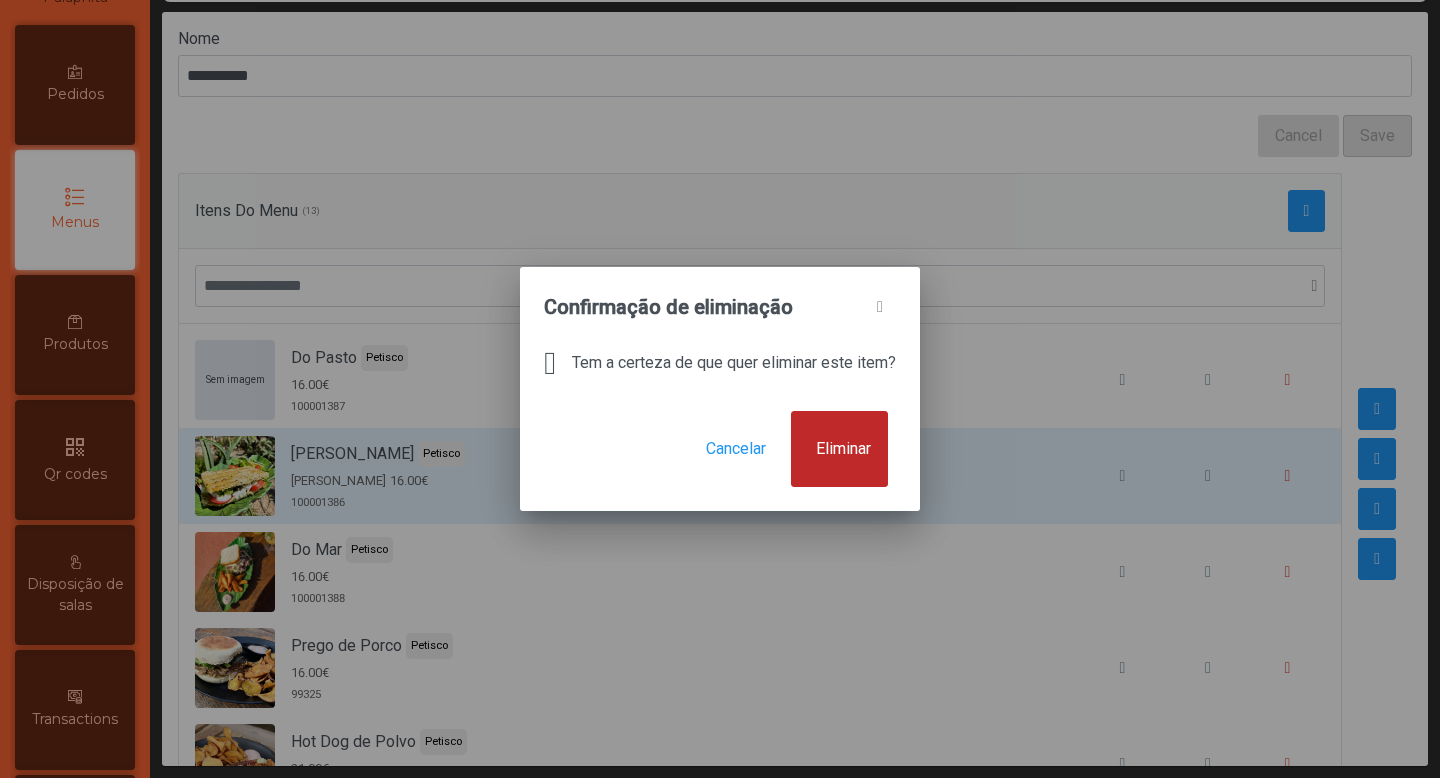 click on "Eliminar" at bounding box center [843, 449] 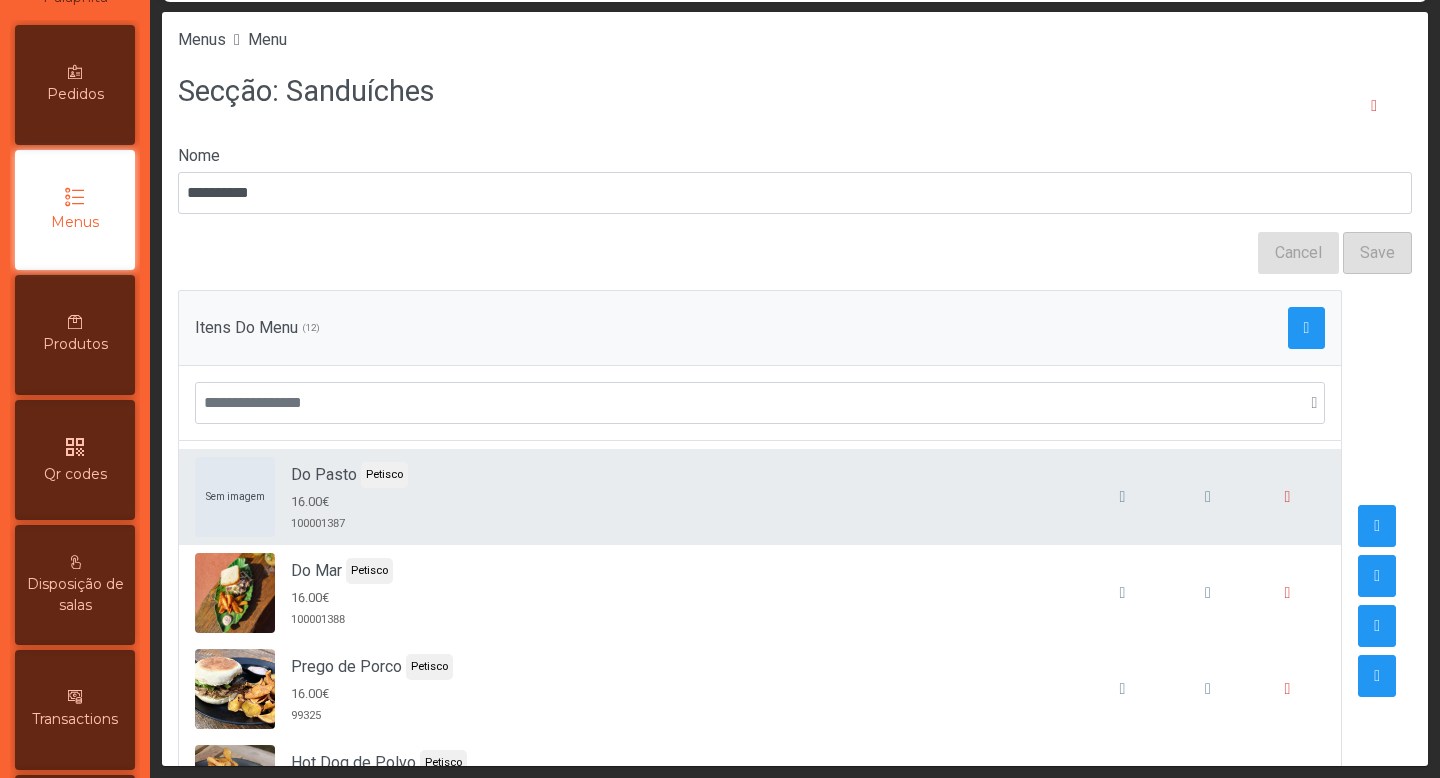 scroll, scrollTop: 10, scrollLeft: 0, axis: vertical 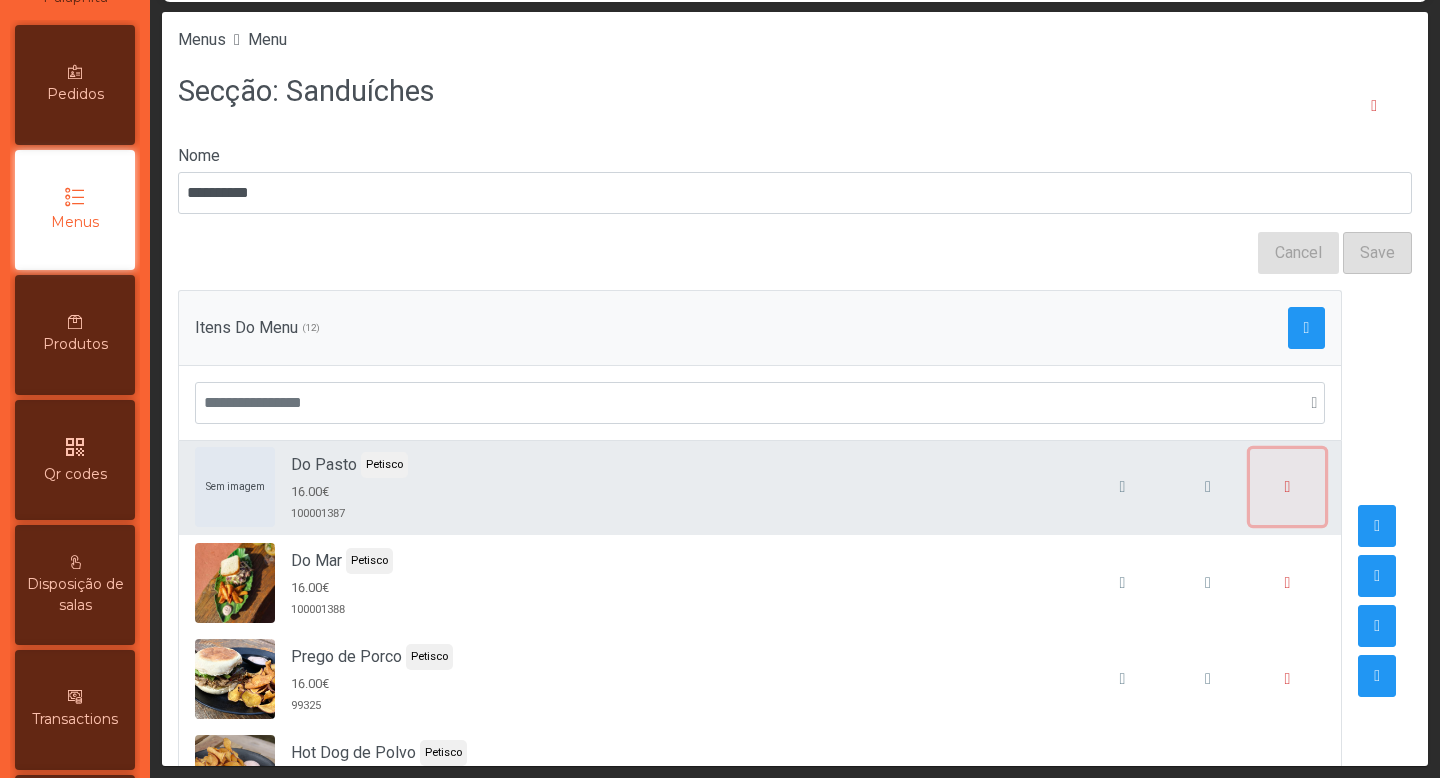 click 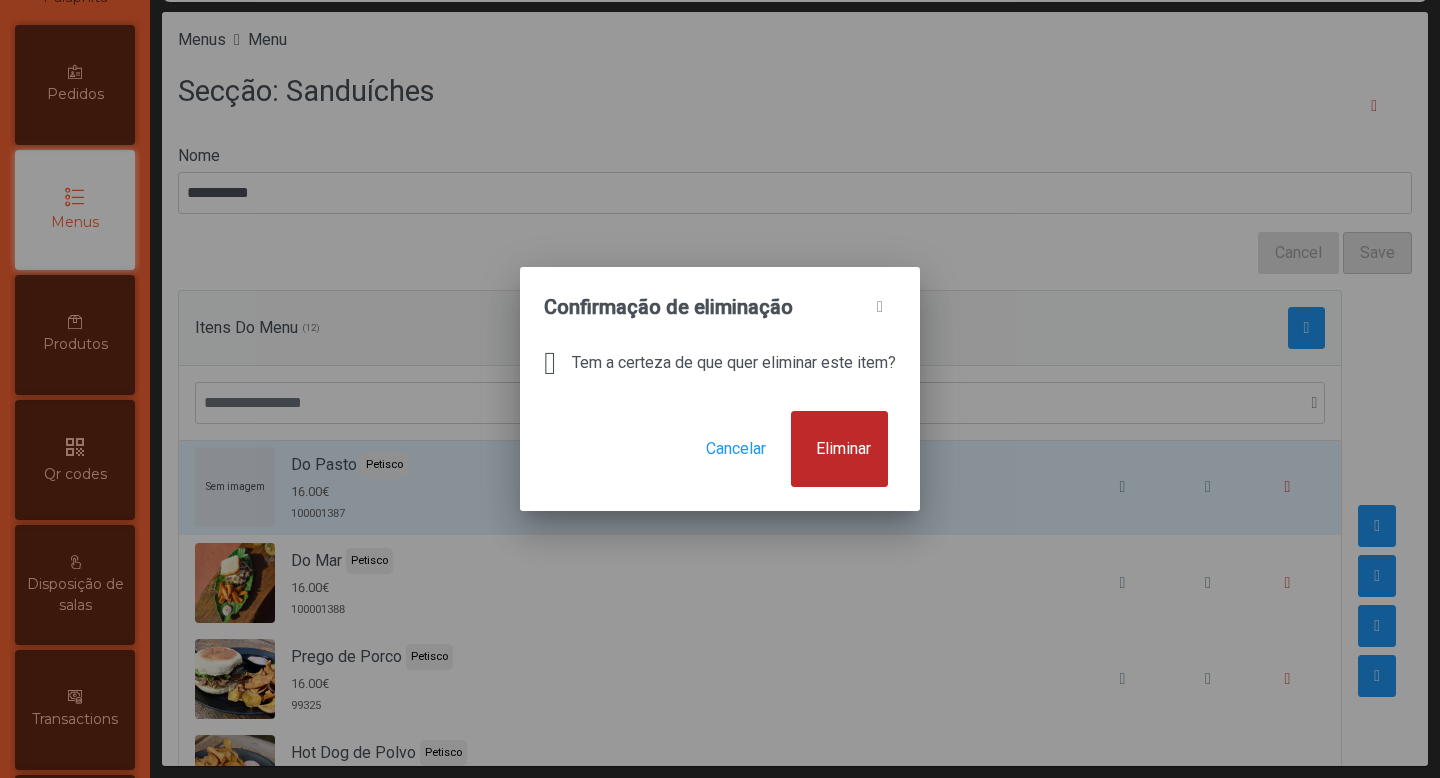 click on "Eliminar" at bounding box center [839, 449] 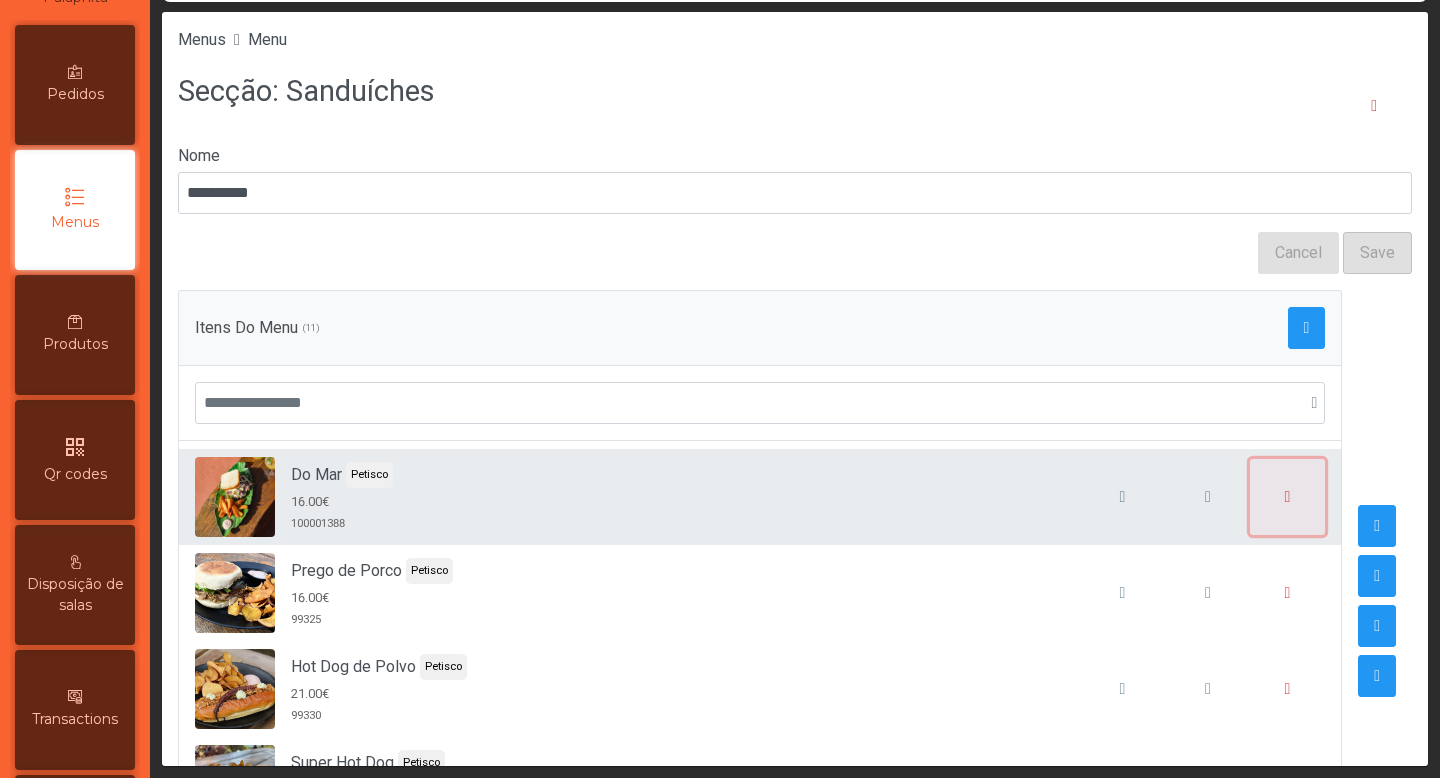 click 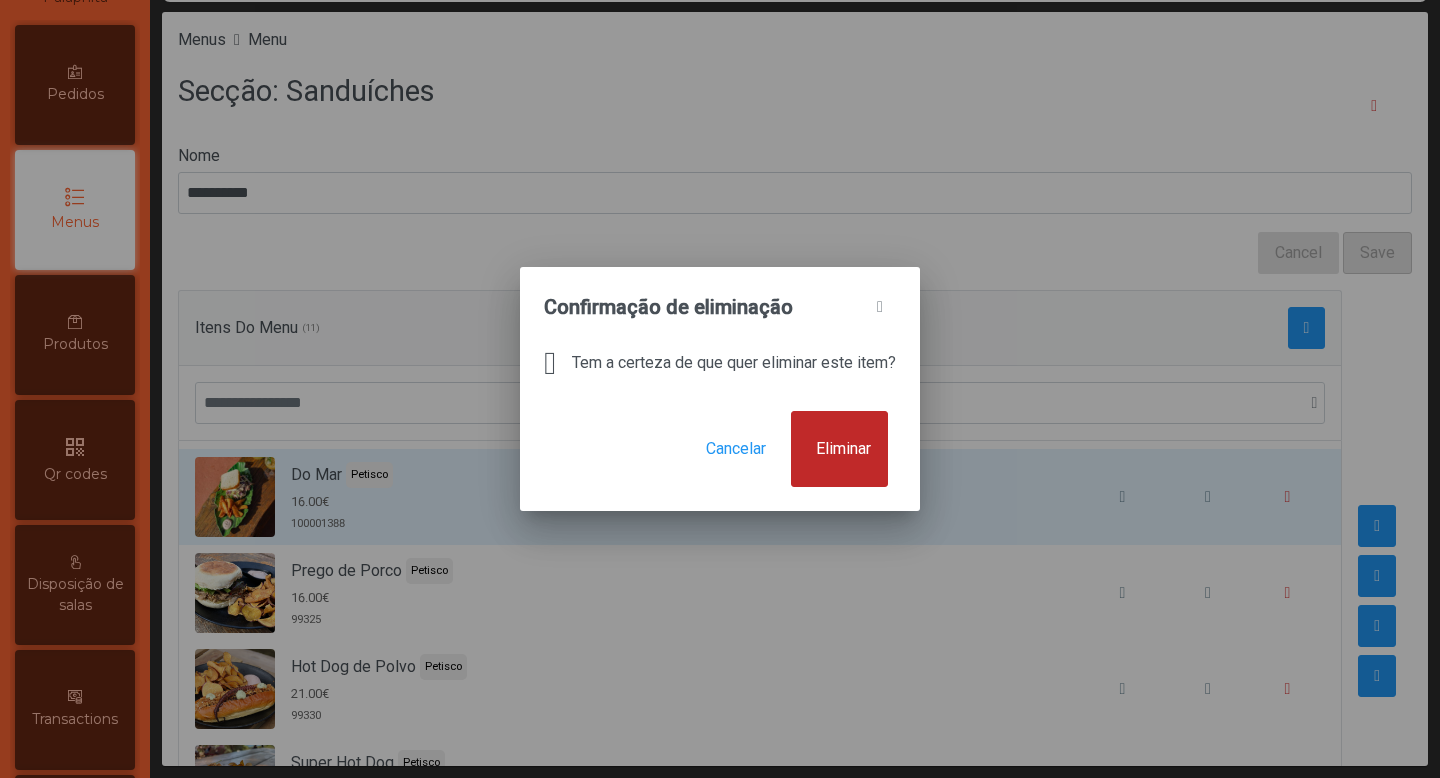 click on "Eliminar" at bounding box center [843, 449] 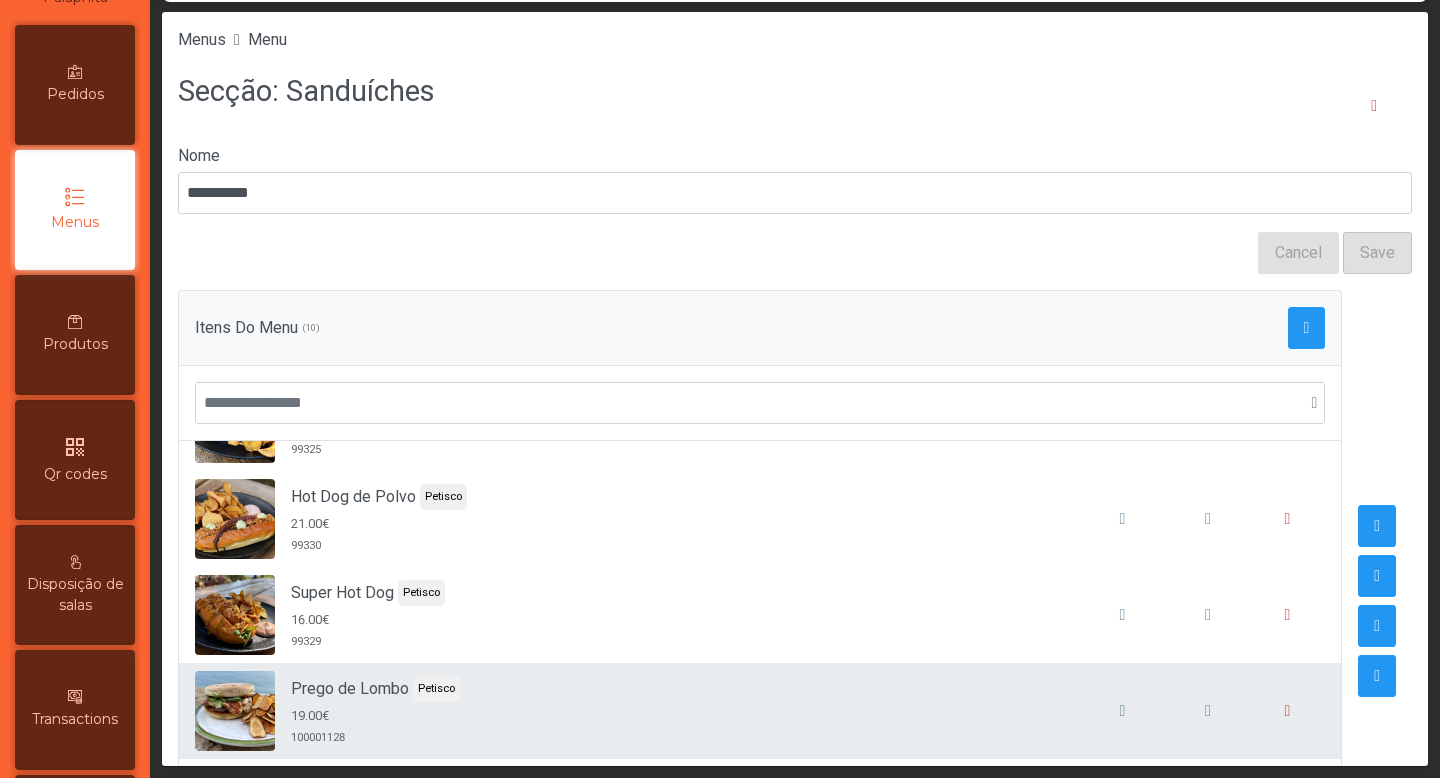 scroll, scrollTop: 0, scrollLeft: 0, axis: both 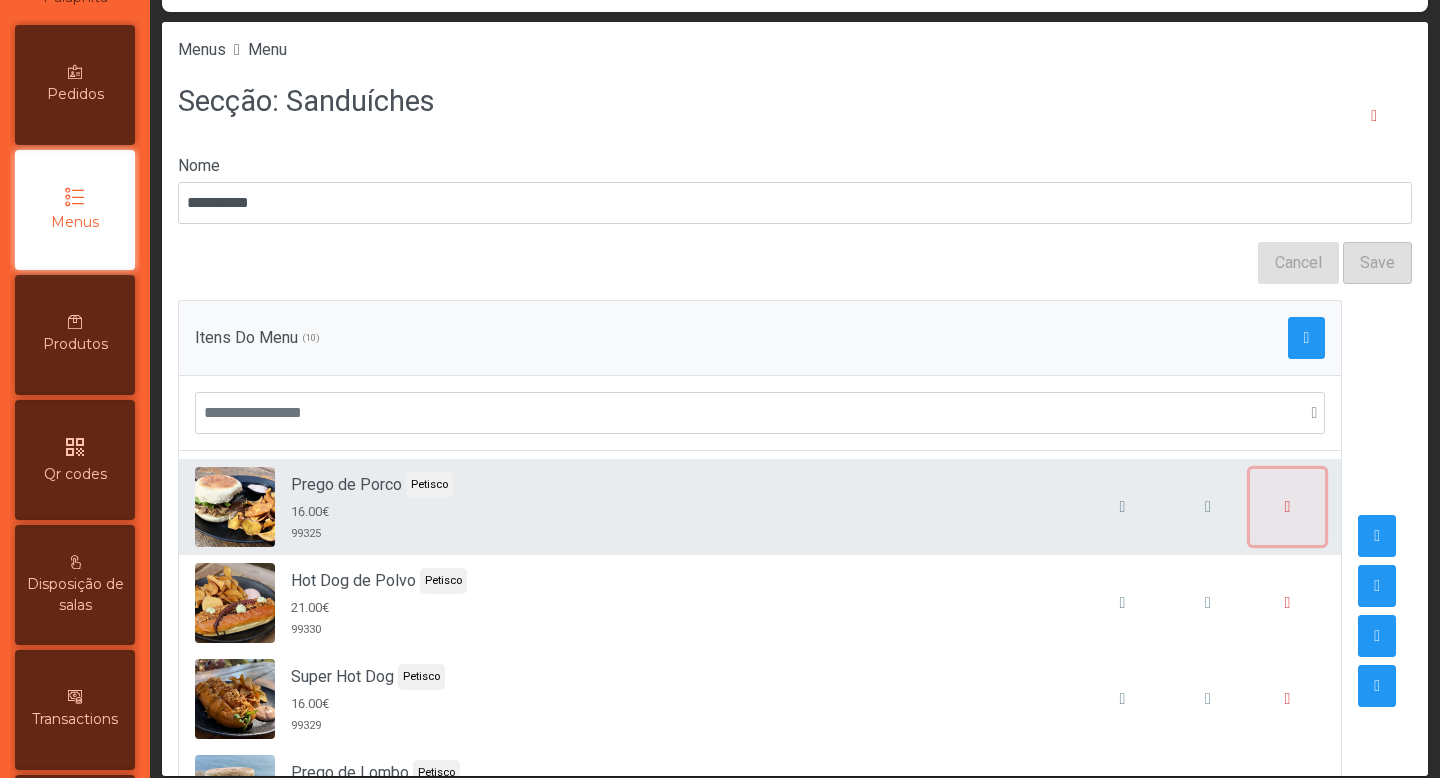 click 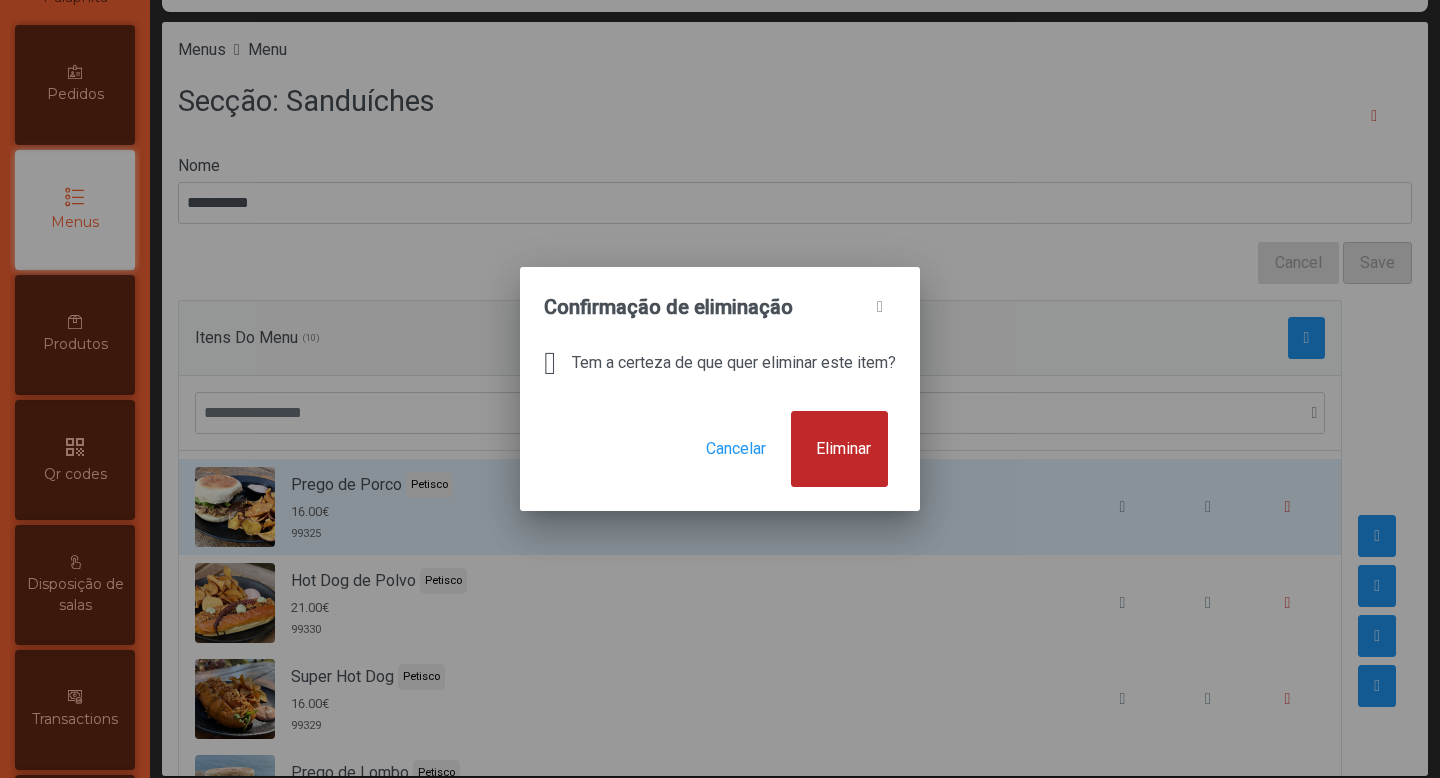 click on "Eliminar" at bounding box center (843, 449) 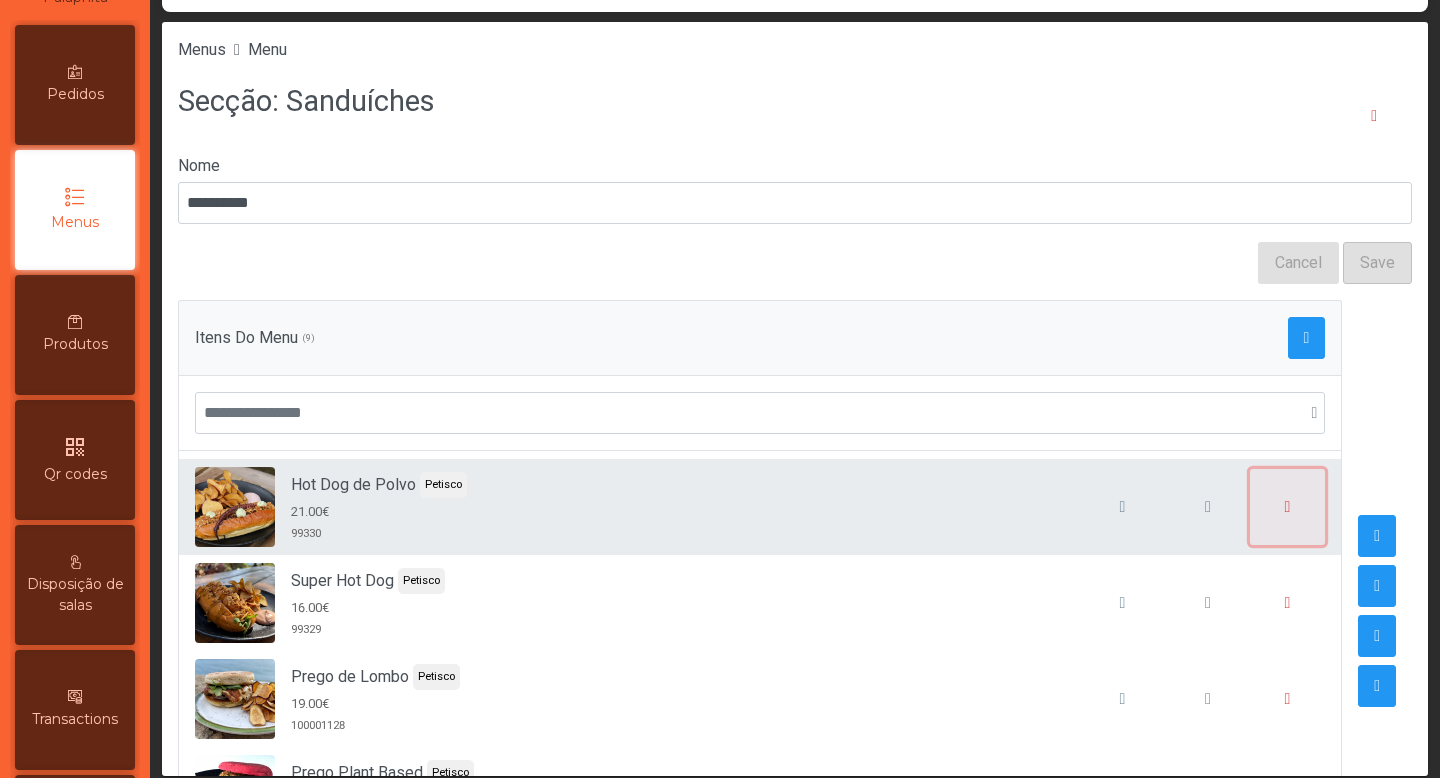 click 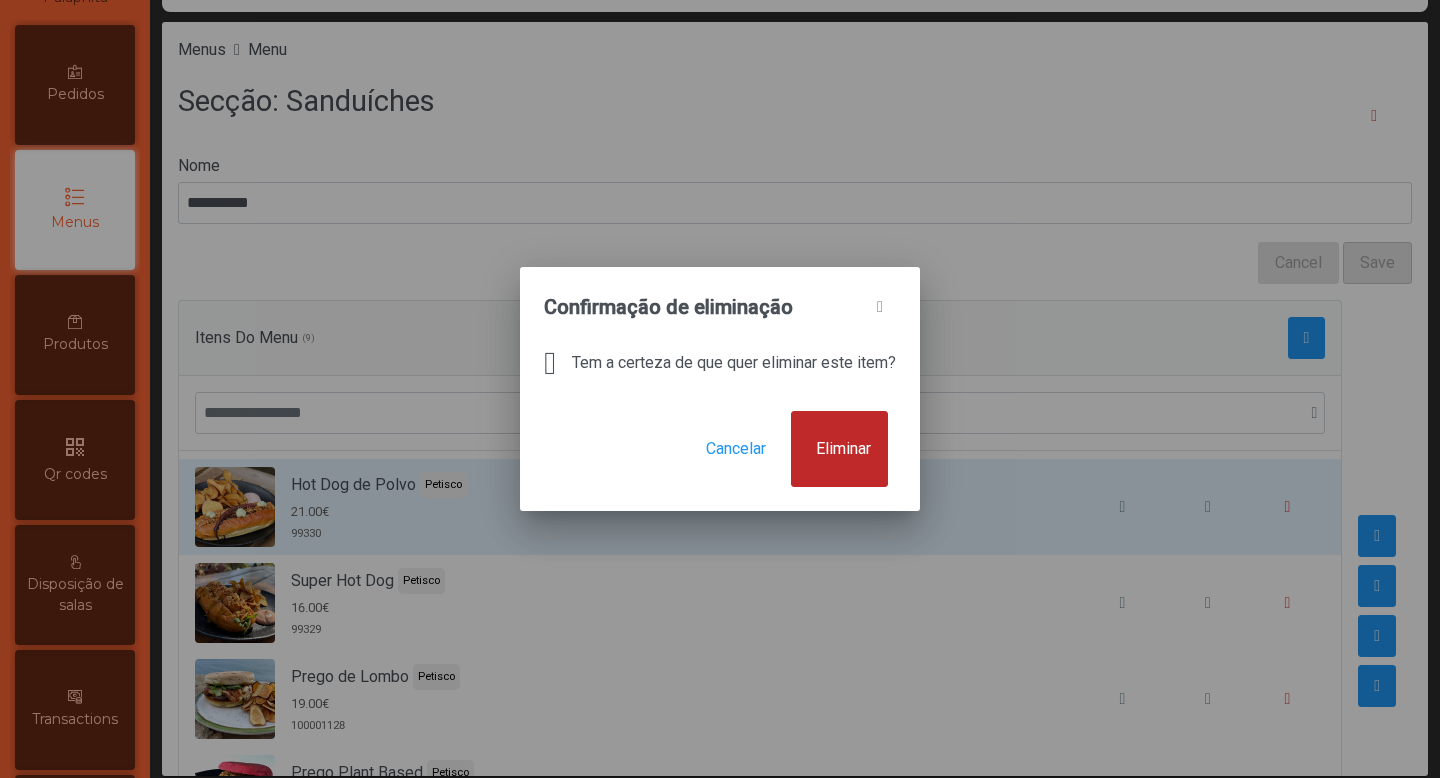 click on "Eliminar" at bounding box center [843, 449] 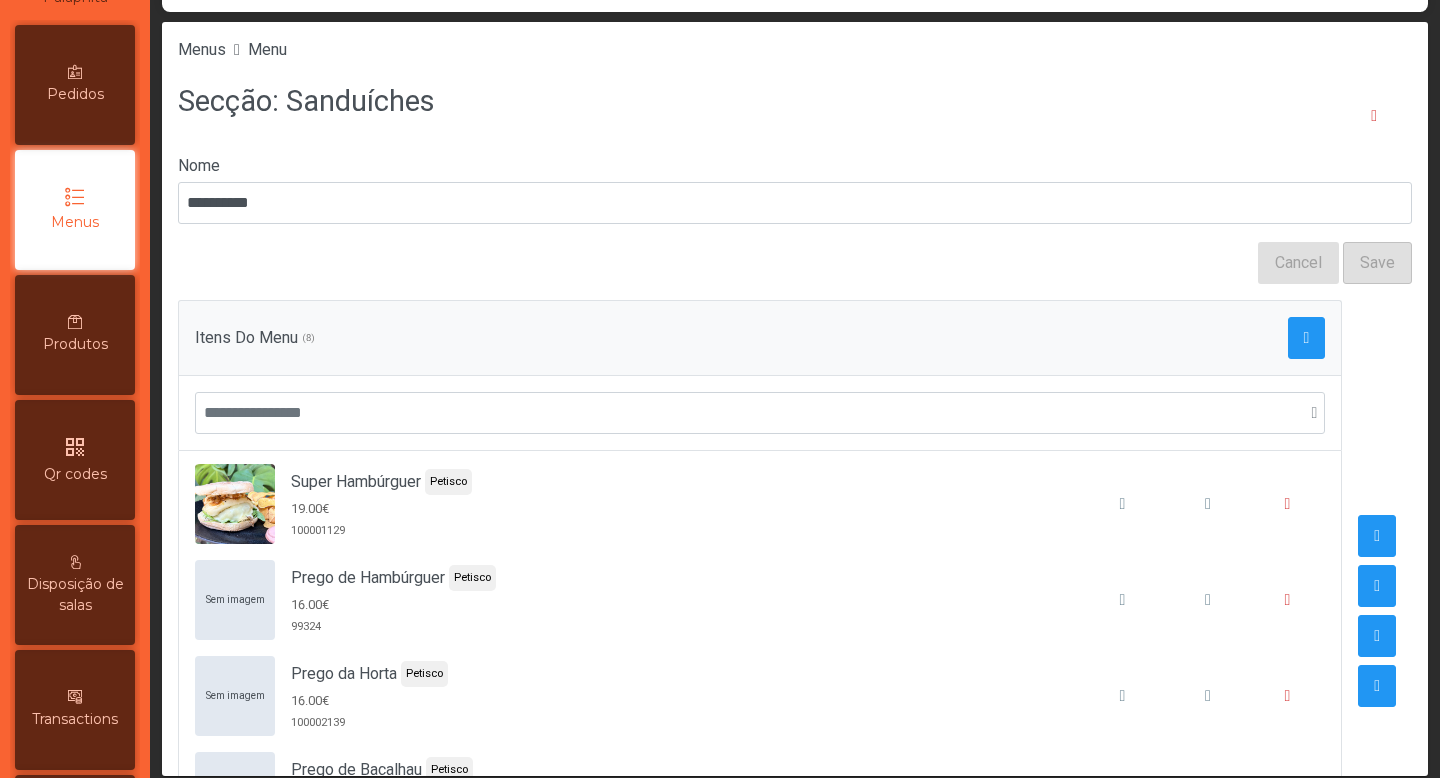 scroll, scrollTop: 306, scrollLeft: 0, axis: vertical 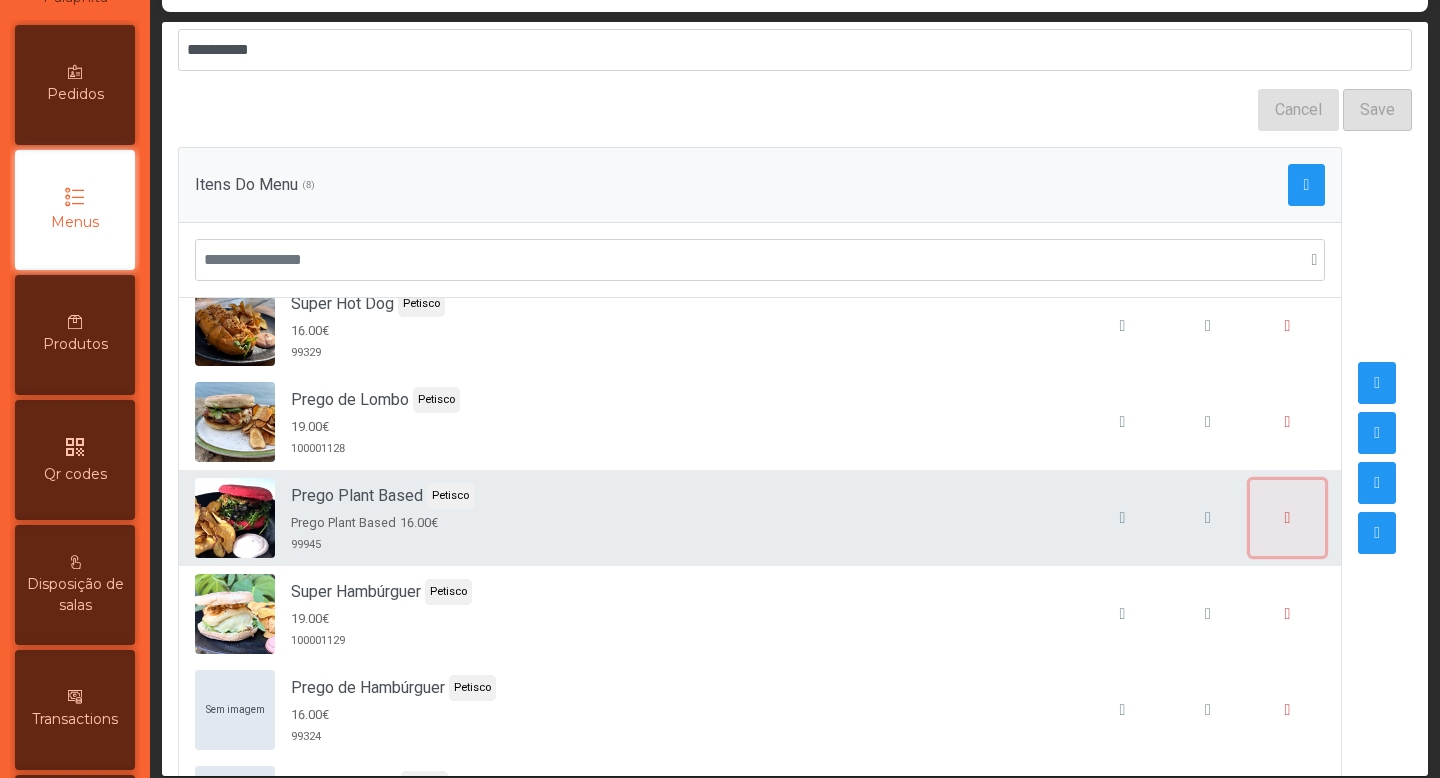 click 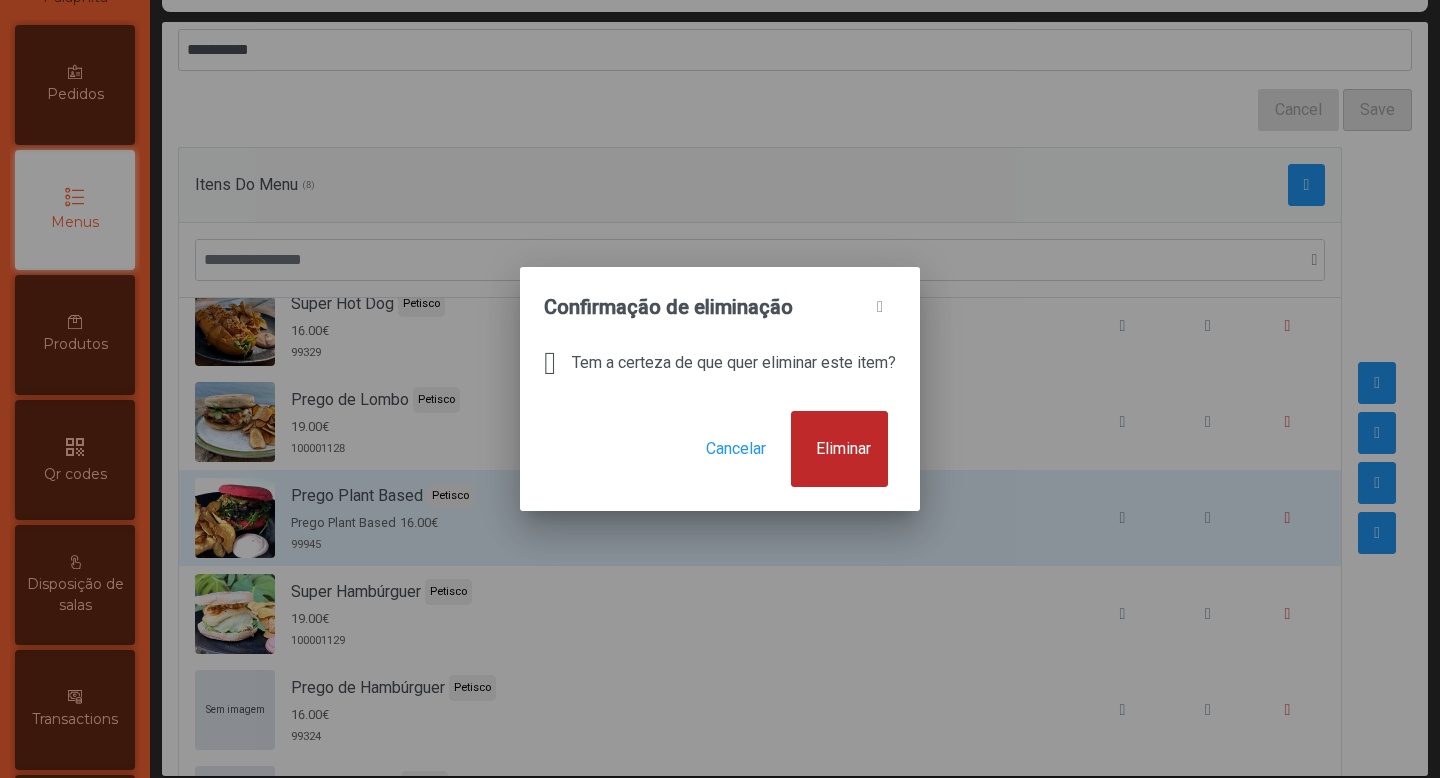 click on "Eliminar" at bounding box center (843, 449) 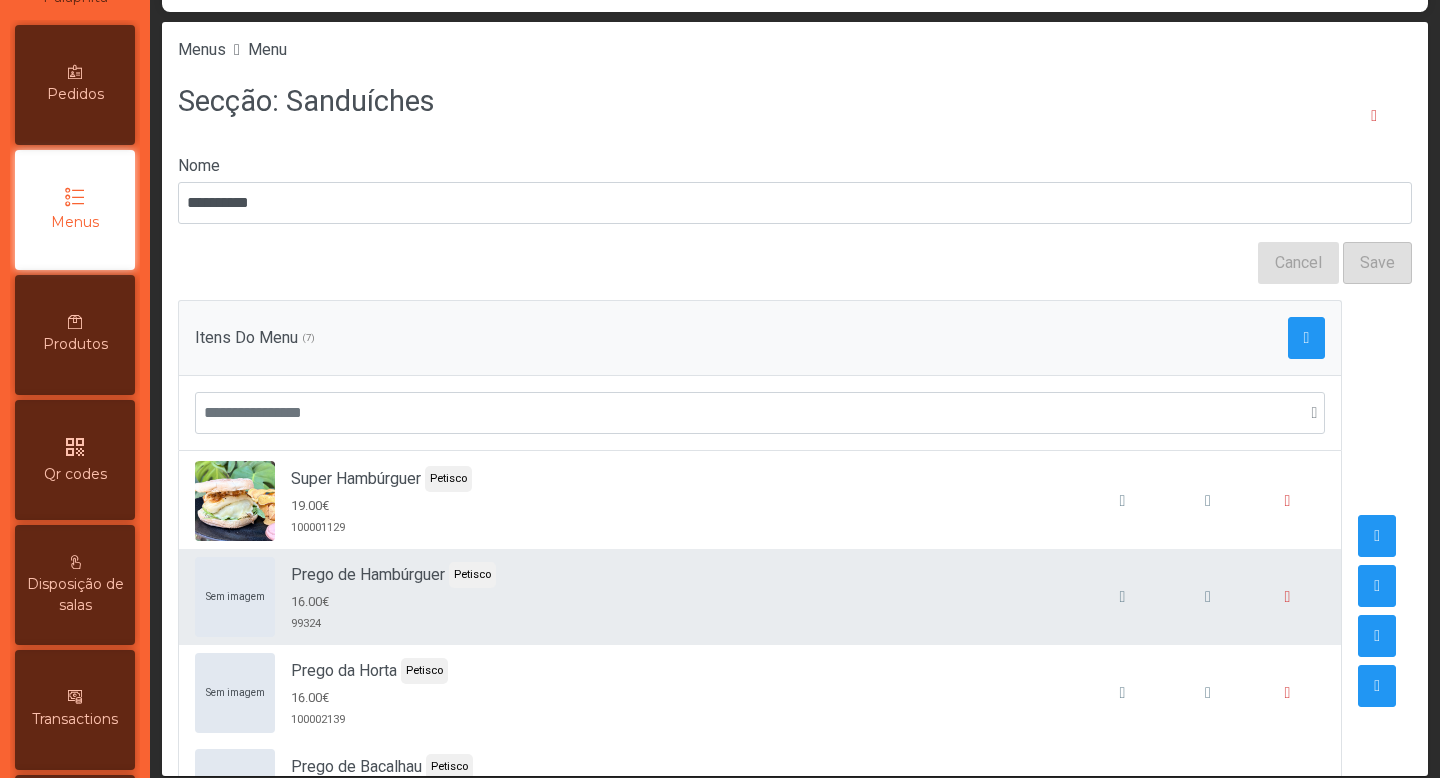 scroll, scrollTop: 210, scrollLeft: 0, axis: vertical 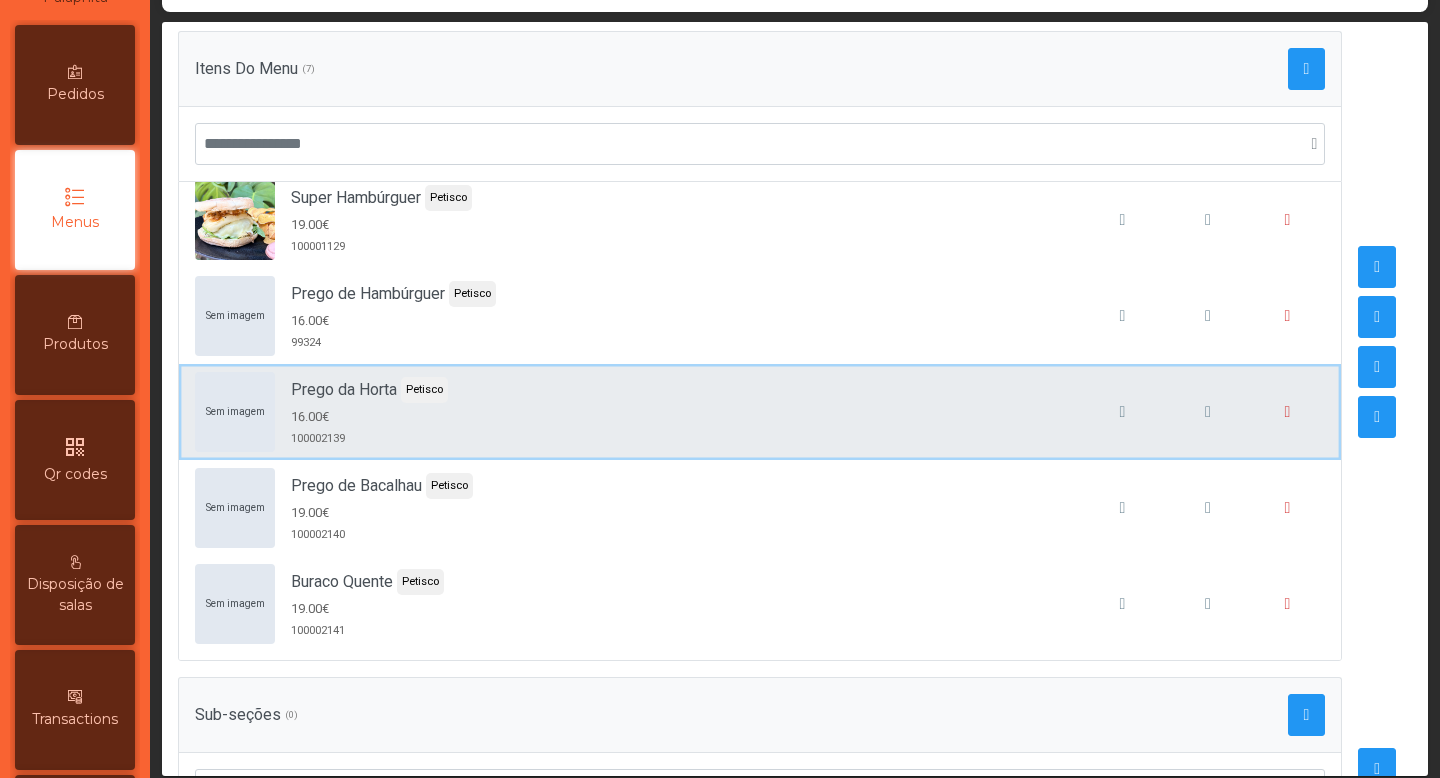 click on "Sem imagem   Prego da Horta  Petisco  16.00€   100002139" at bounding box center [760, 412] 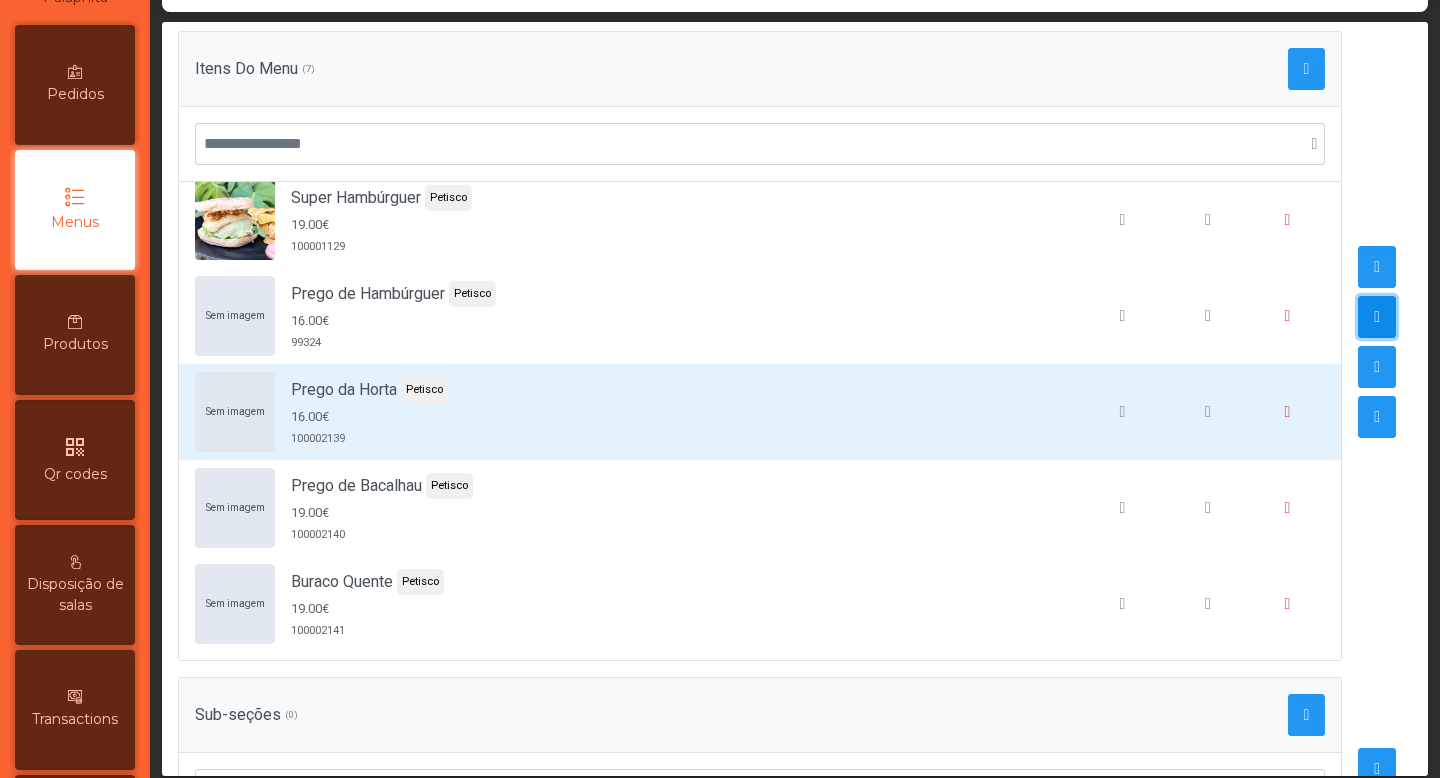 click 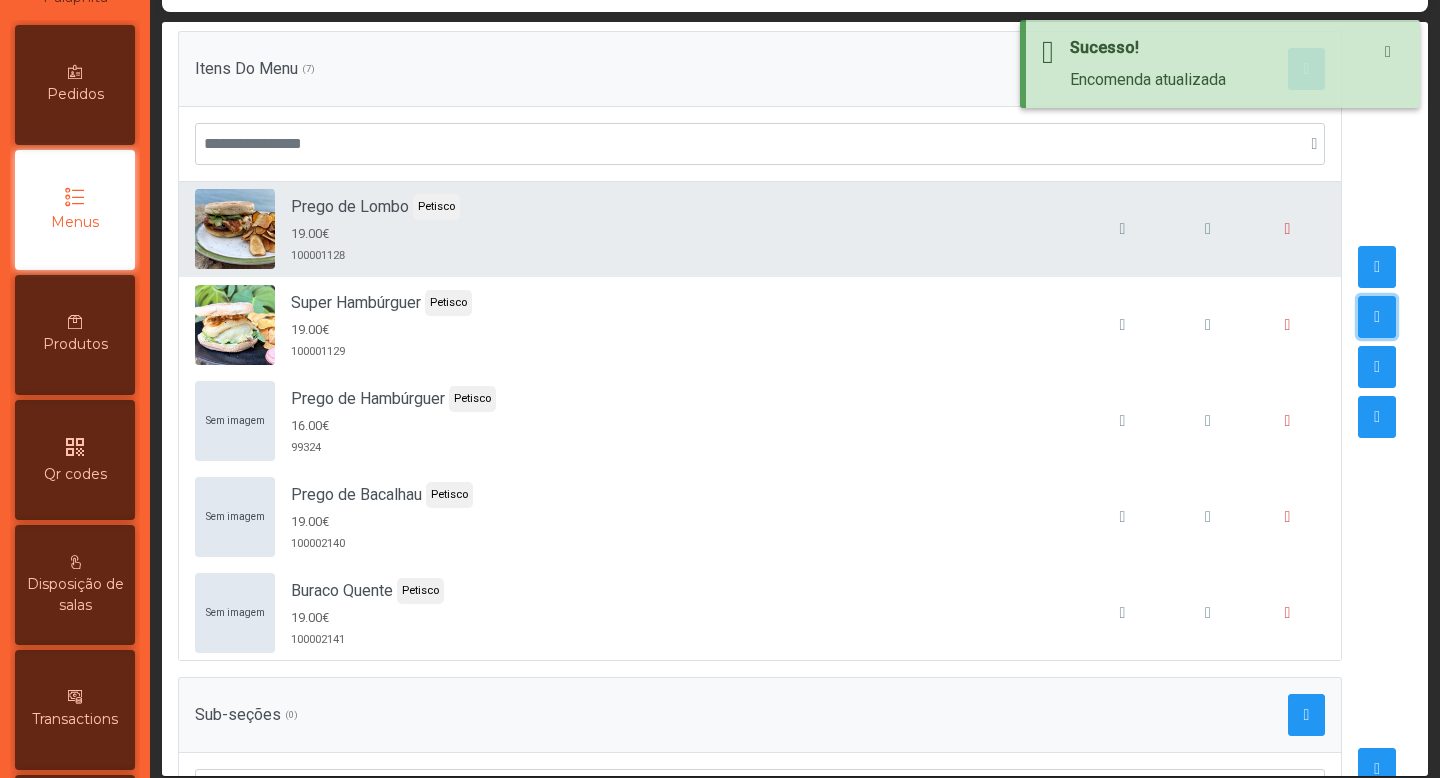 scroll, scrollTop: 210, scrollLeft: 0, axis: vertical 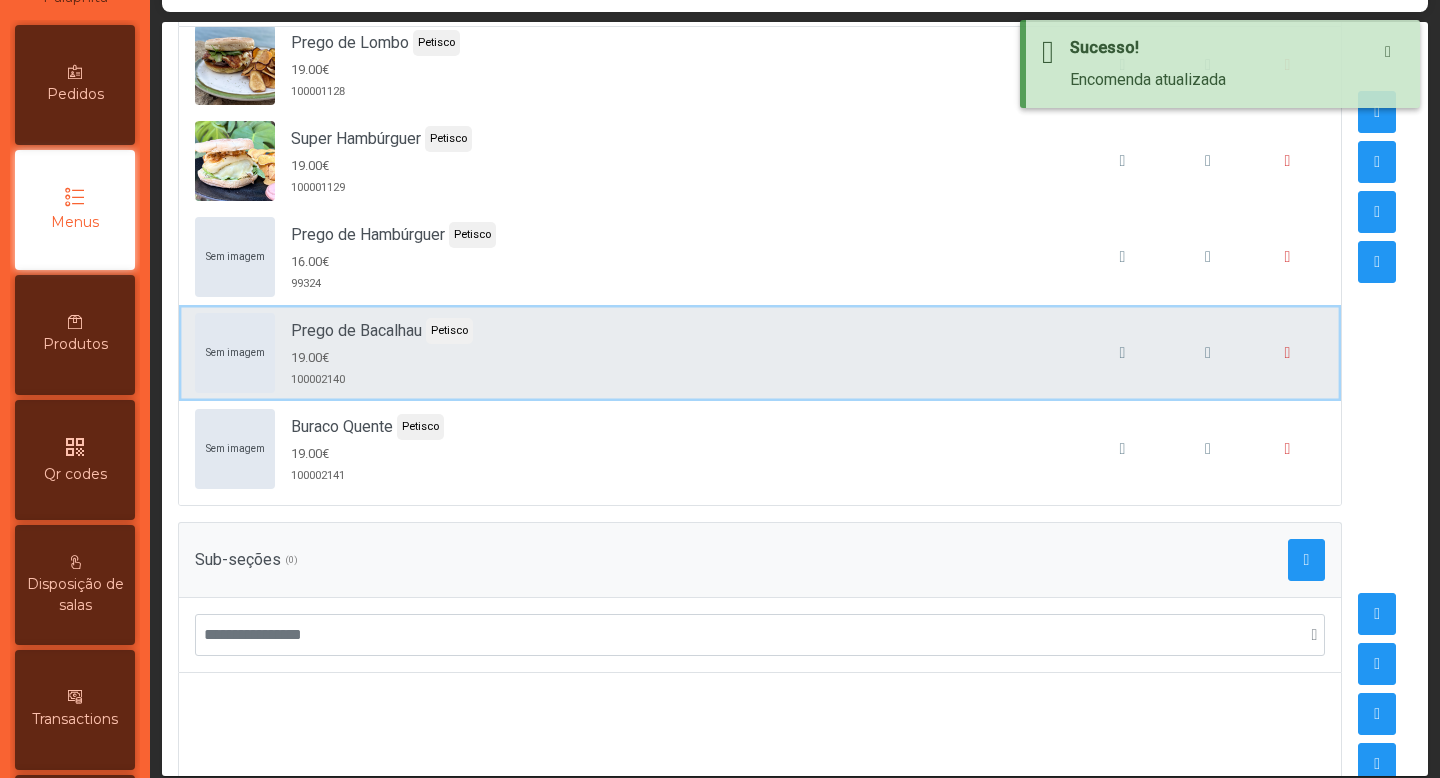 click on "Sem imagem   Prego de Bacalhau  Petisco  19.00€   100002140" at bounding box center (760, 353) 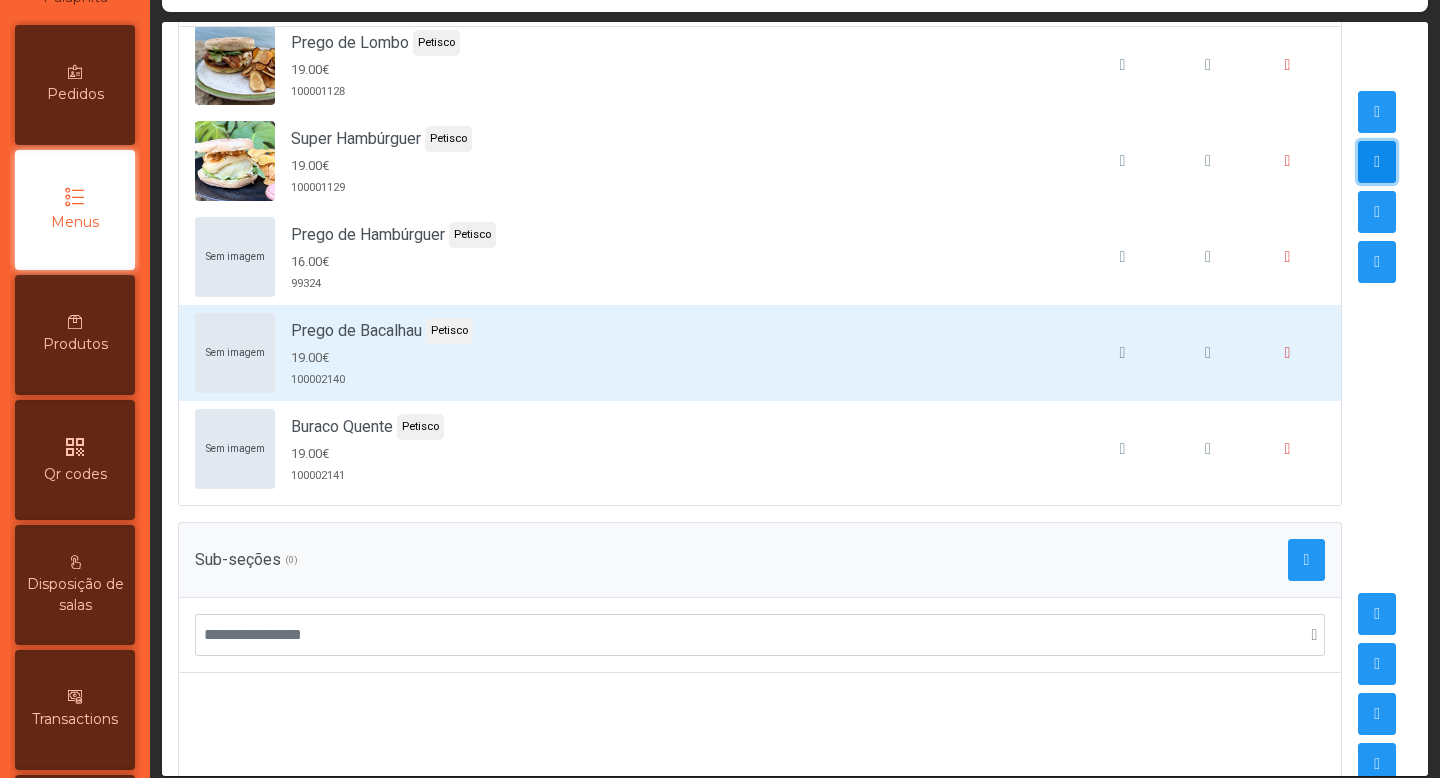 click 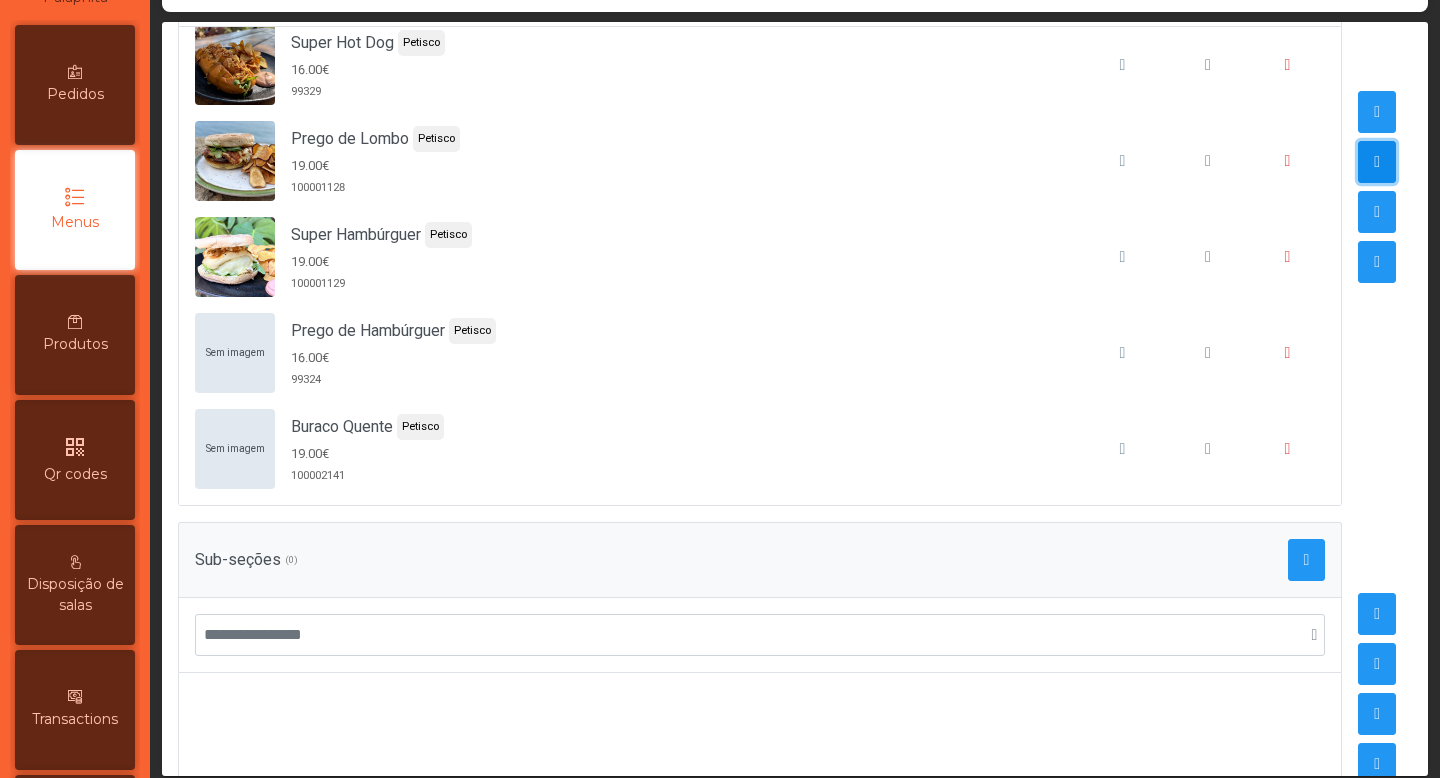 scroll, scrollTop: 0, scrollLeft: 0, axis: both 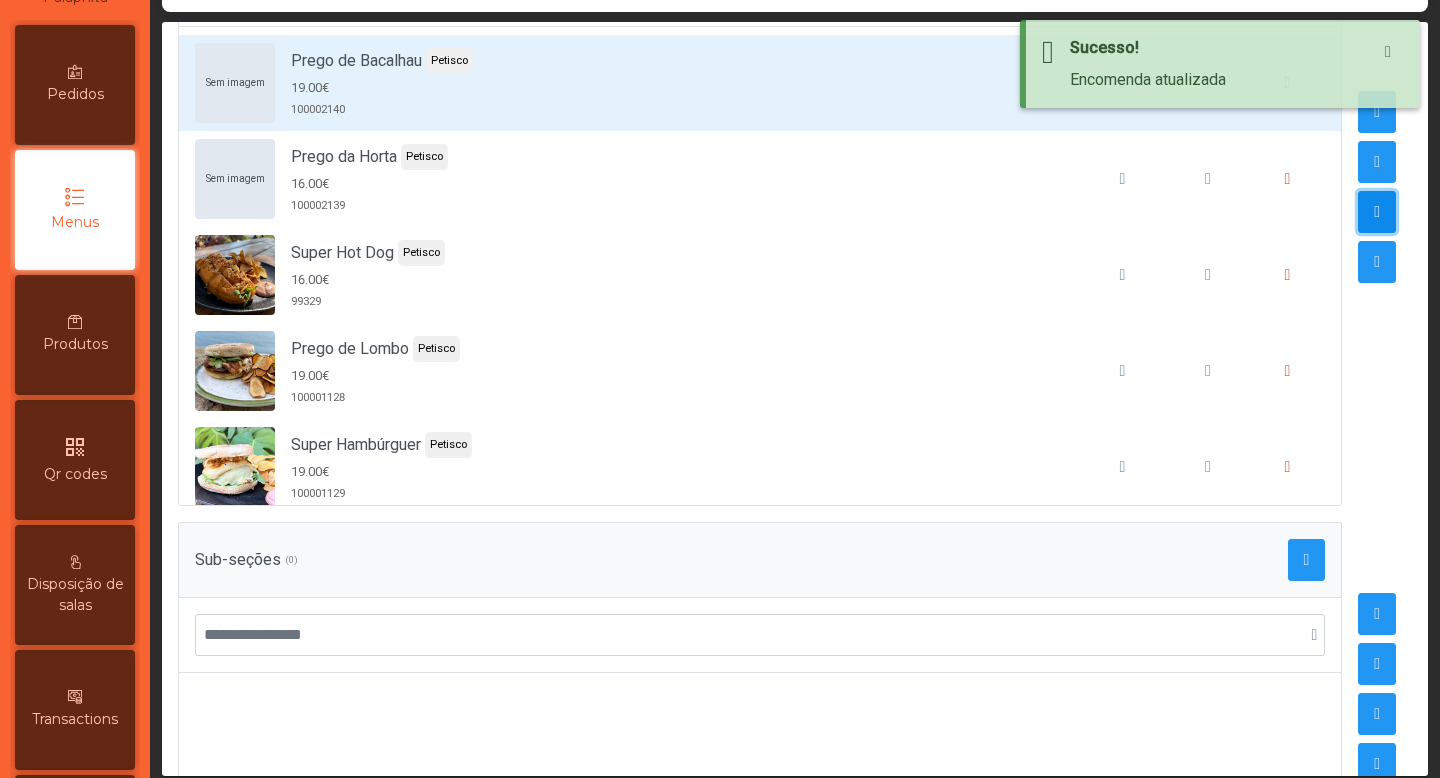 click 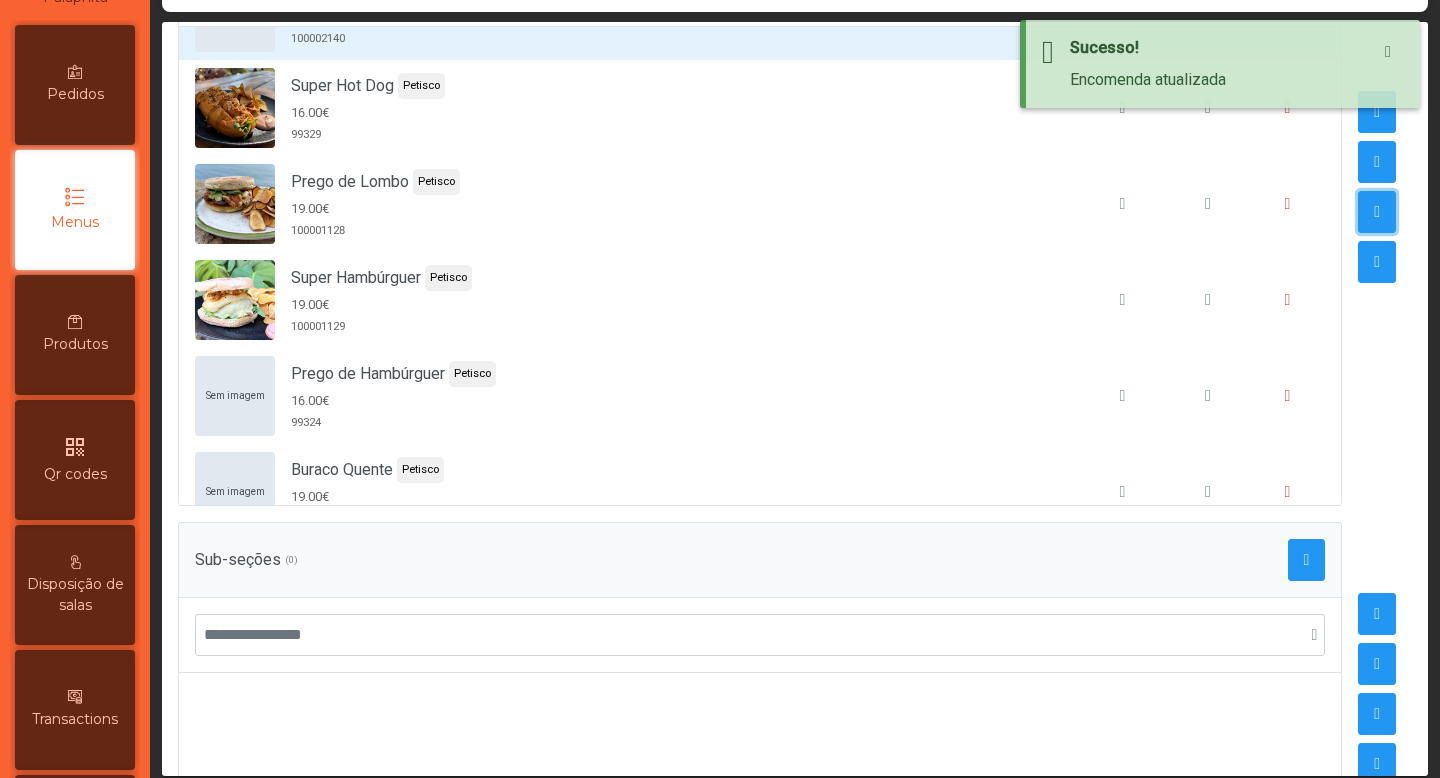 scroll, scrollTop: 210, scrollLeft: 0, axis: vertical 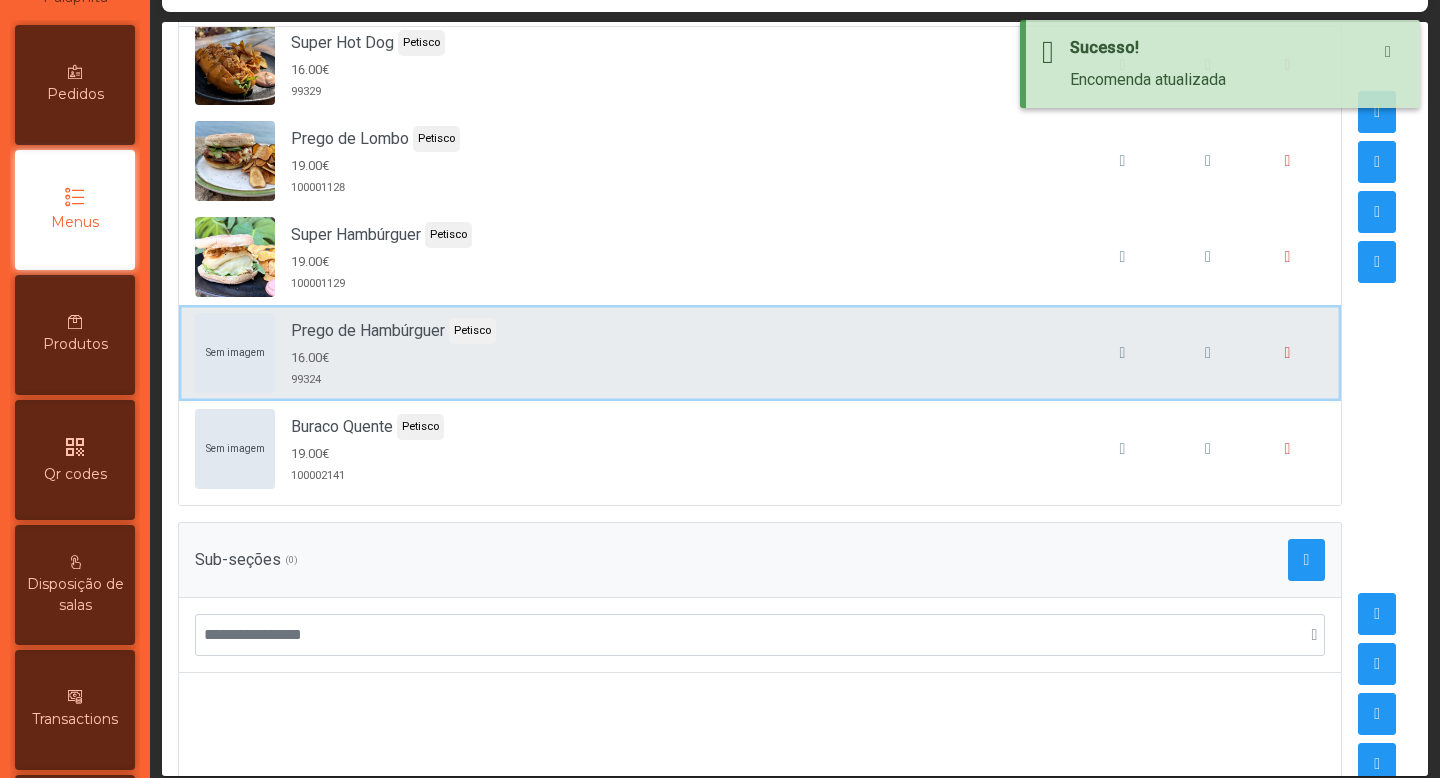 click on "Sem imagem   Prego de Hambúrguer  Petisco  16.00€   99324" at bounding box center (760, 353) 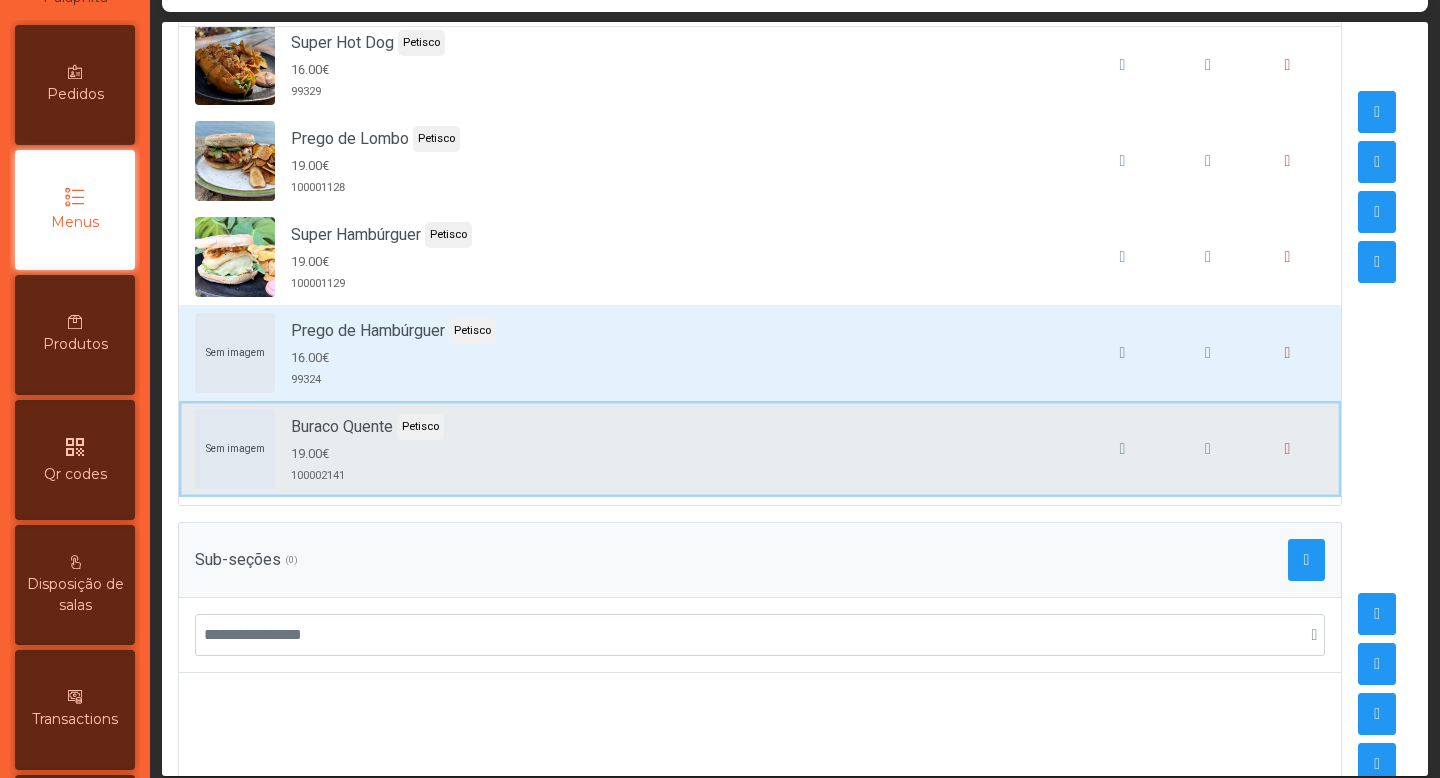 click on "Sem imagem   Buraco Quente  Petisco  19.00€   100002141" at bounding box center [760, 449] 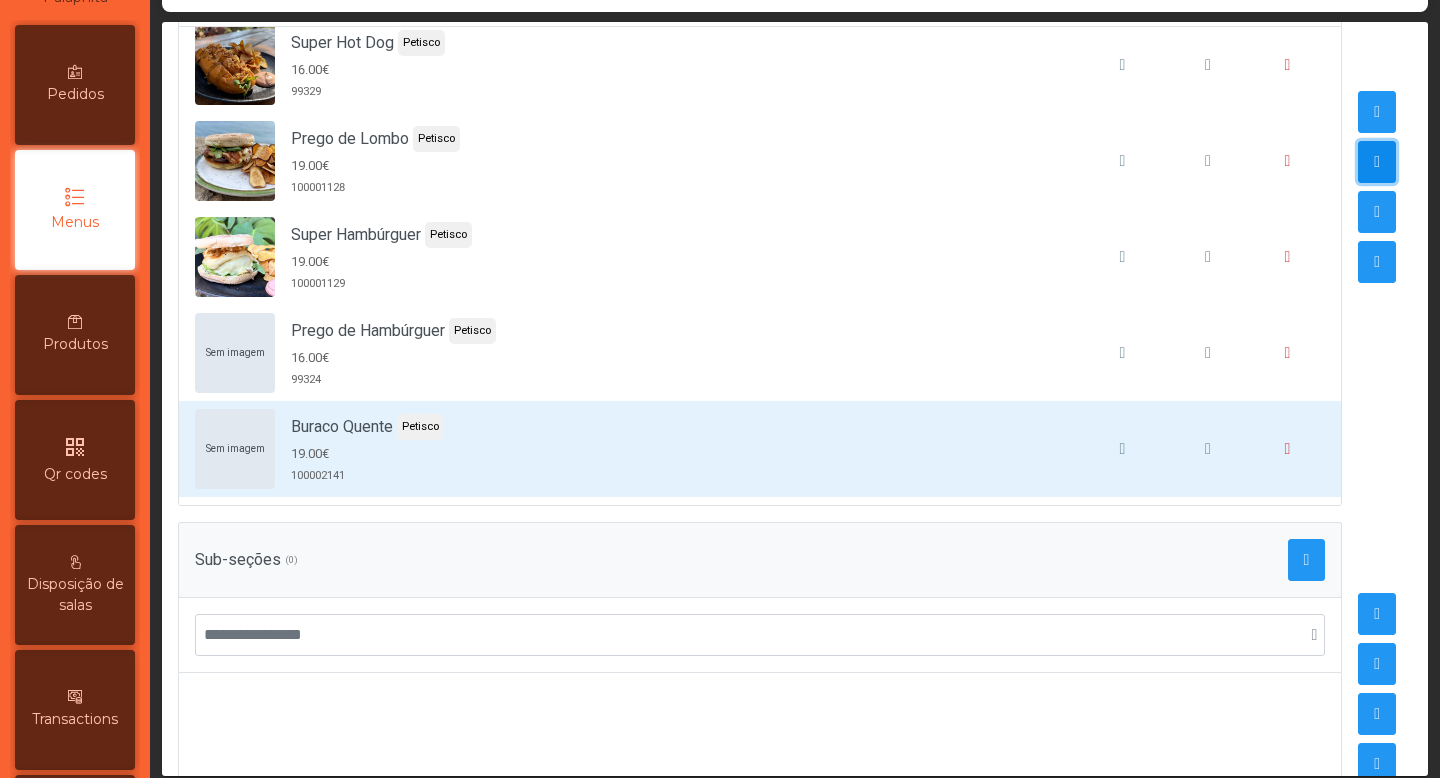 click 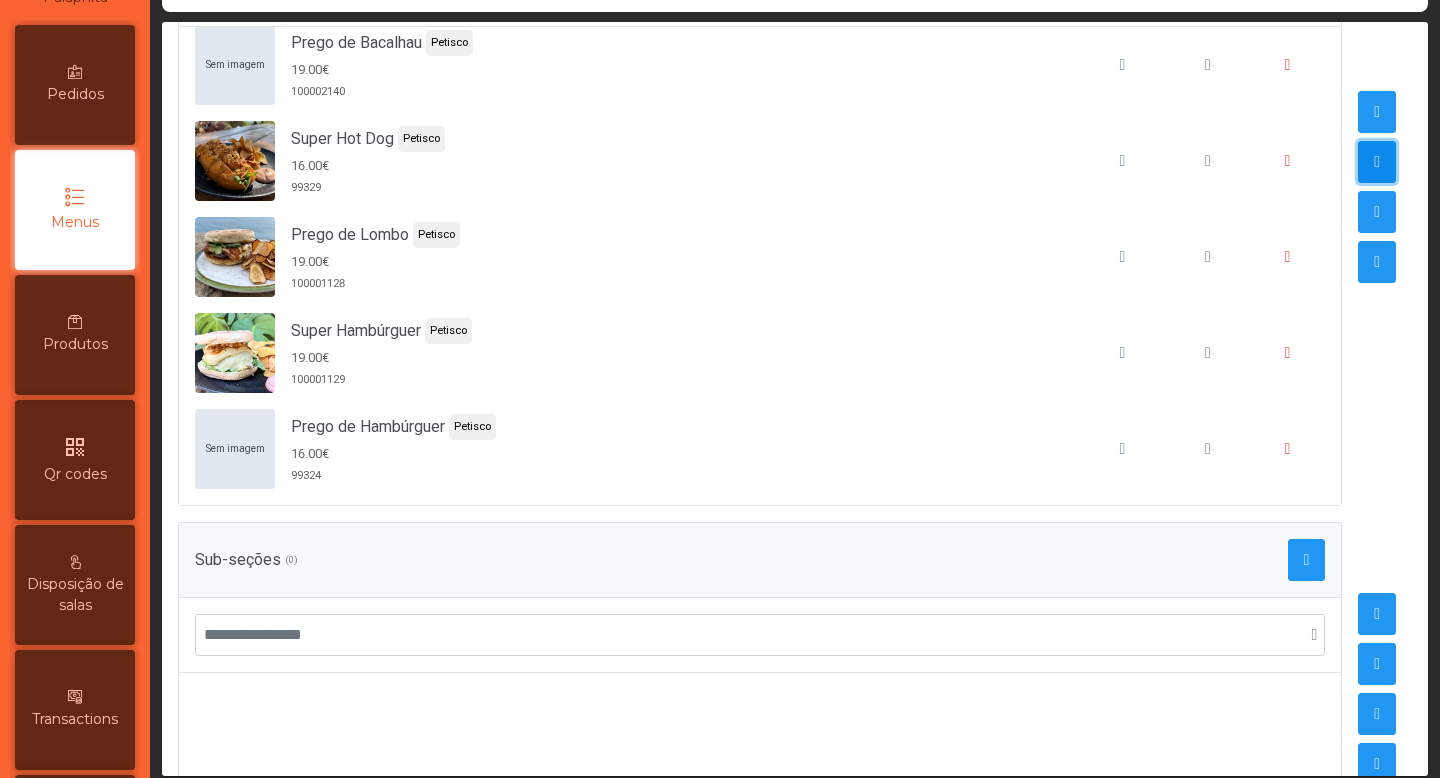 scroll, scrollTop: 0, scrollLeft: 0, axis: both 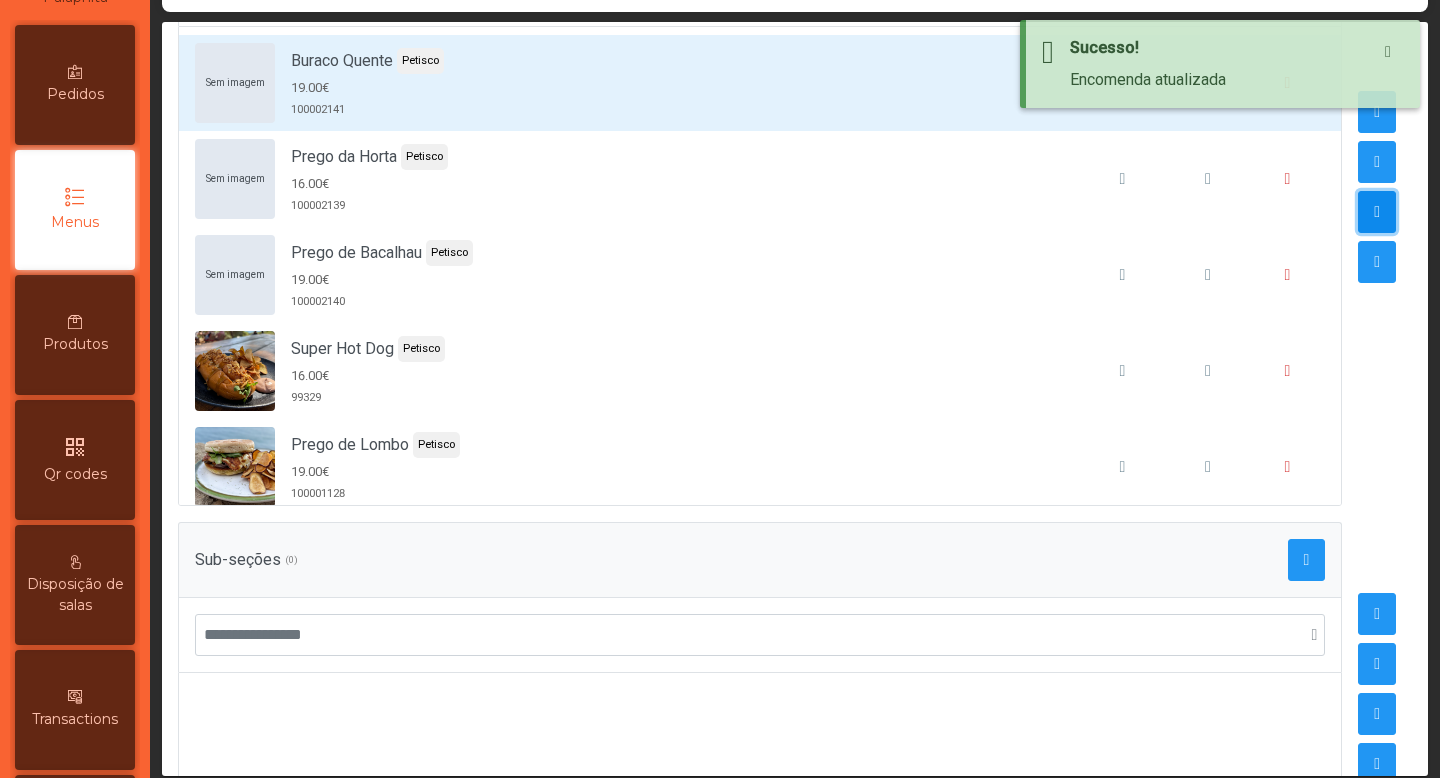click 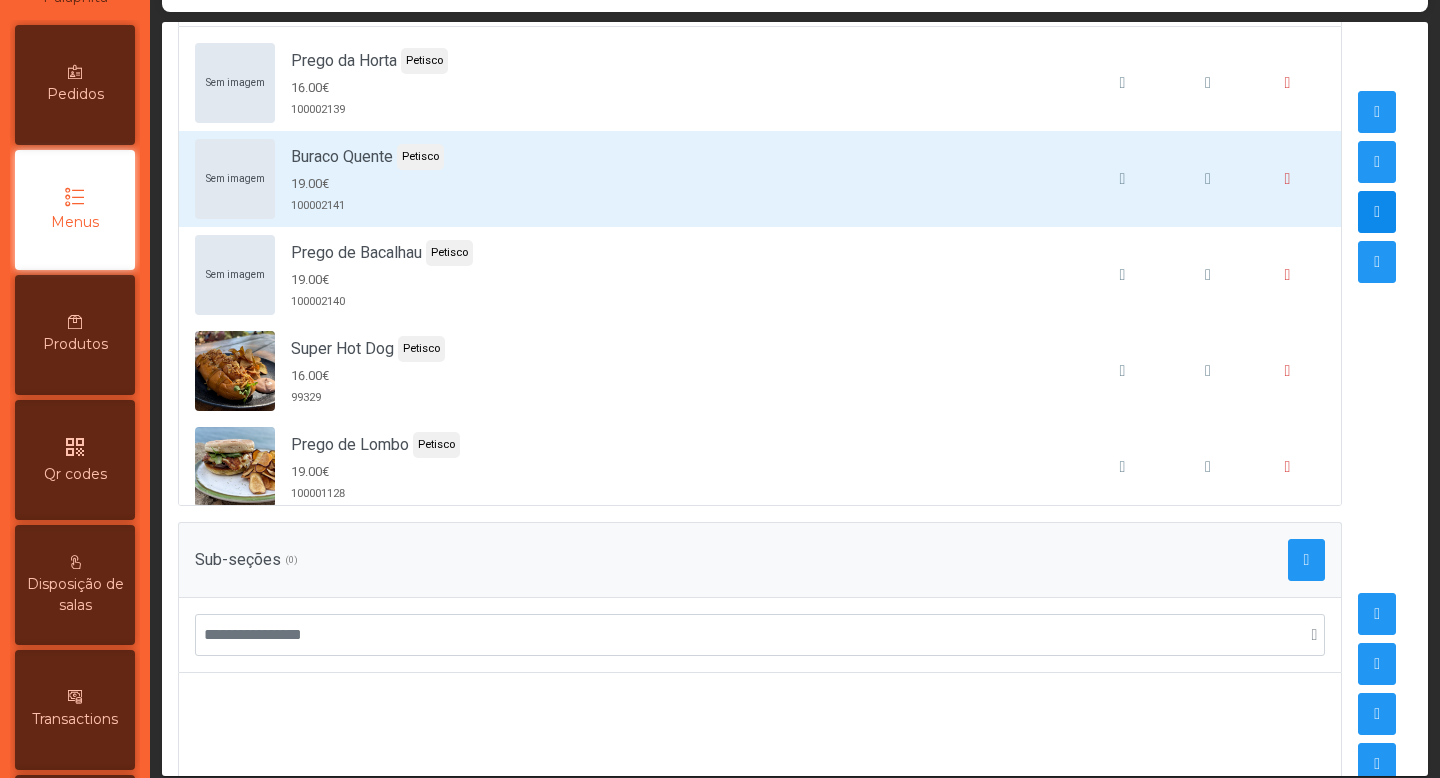 click on "**********" 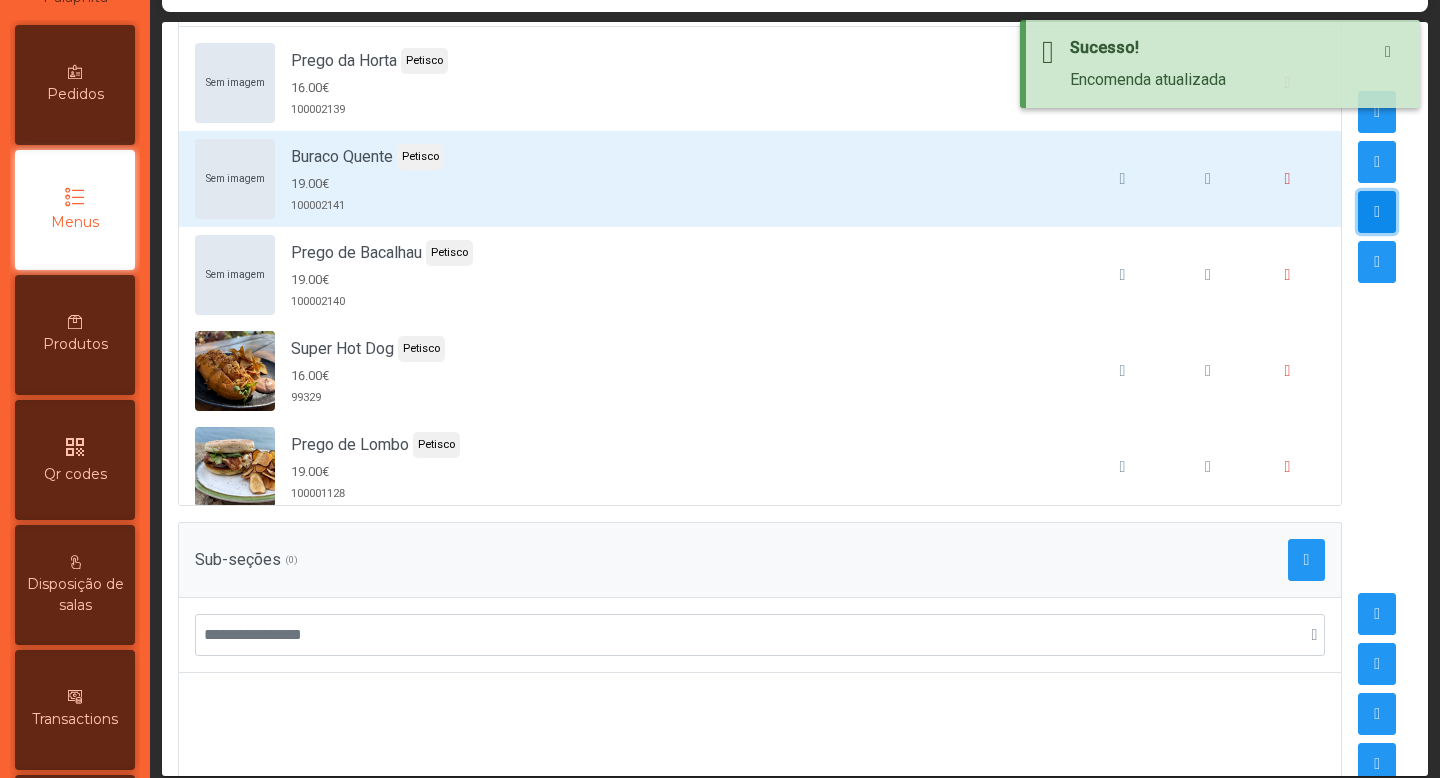 click 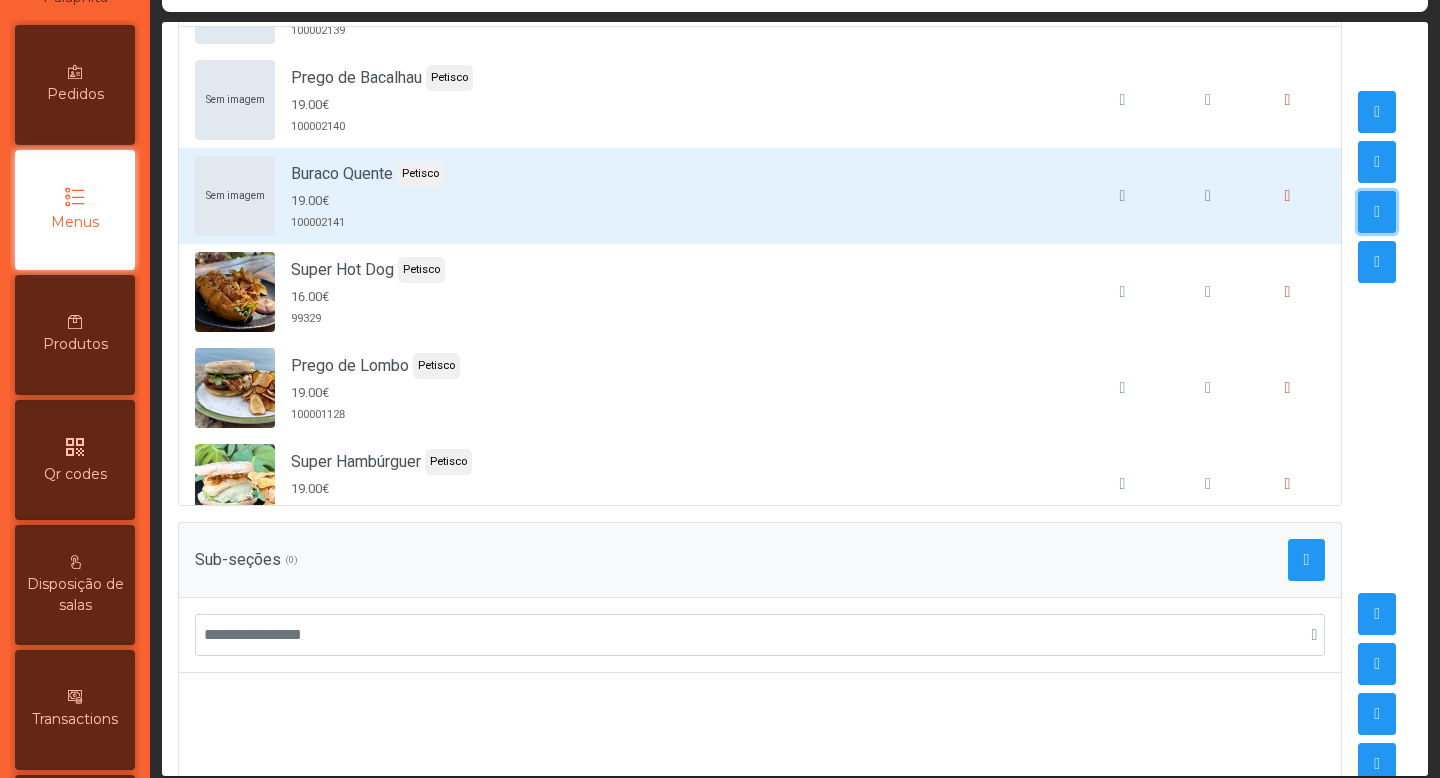 scroll, scrollTop: 0, scrollLeft: 0, axis: both 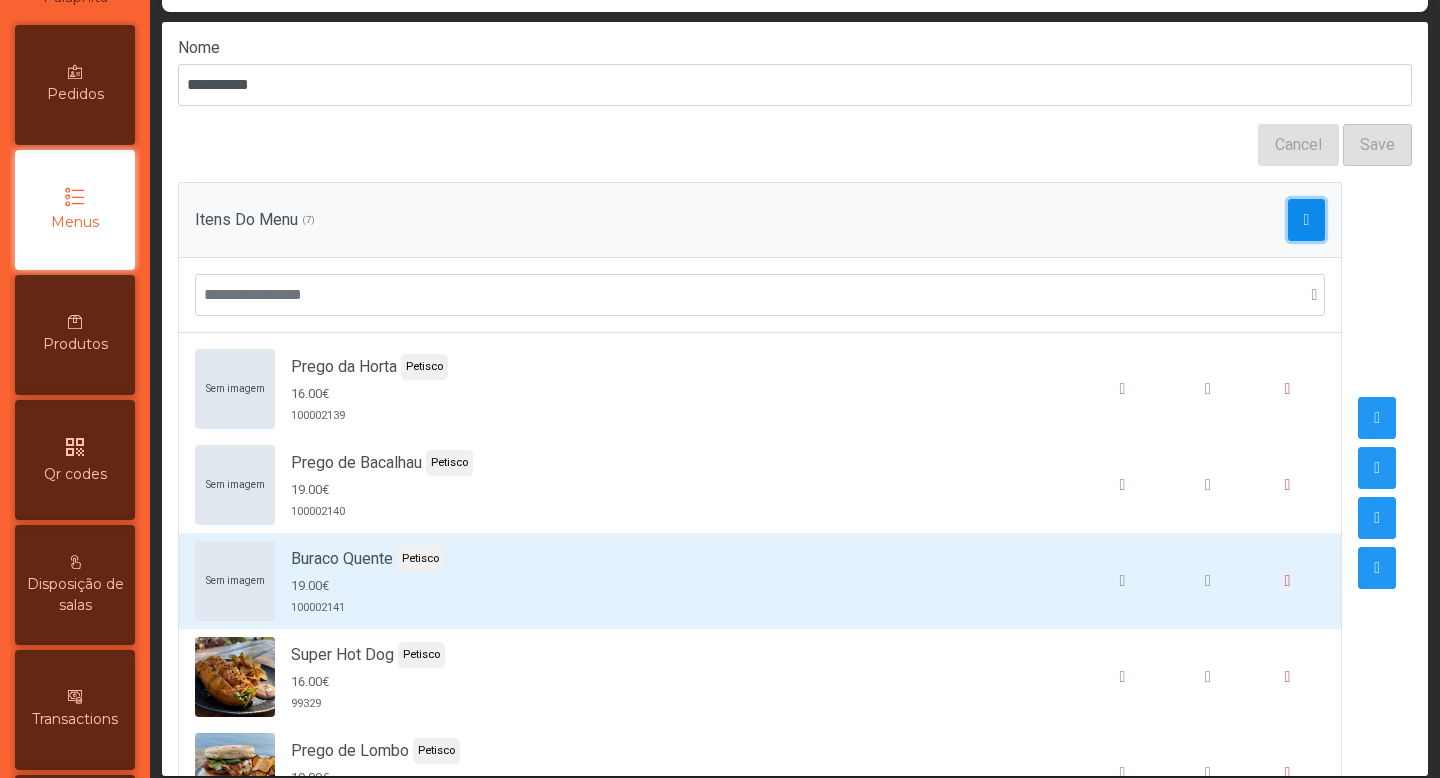 click 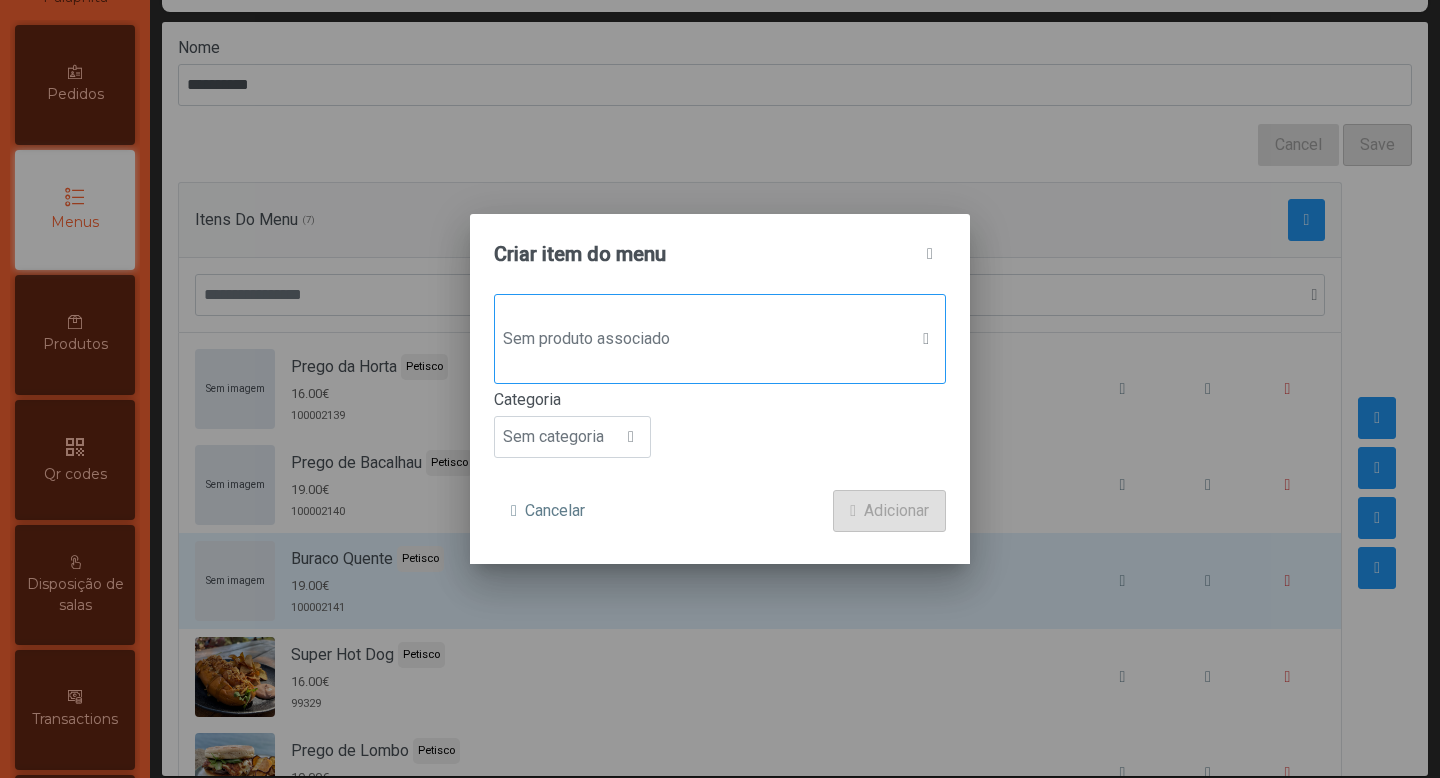 click on "Sem produto associado" 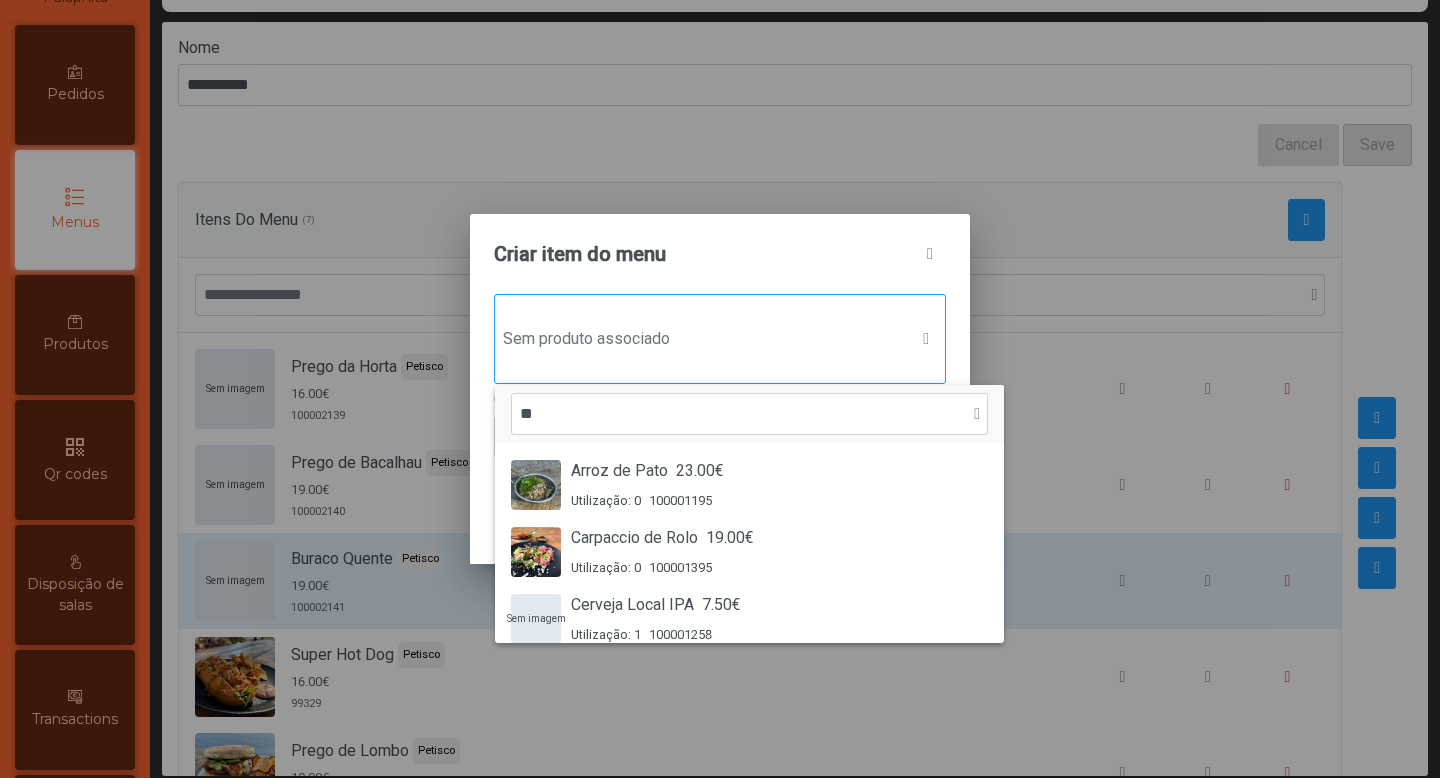 scroll, scrollTop: 15, scrollLeft: 97, axis: both 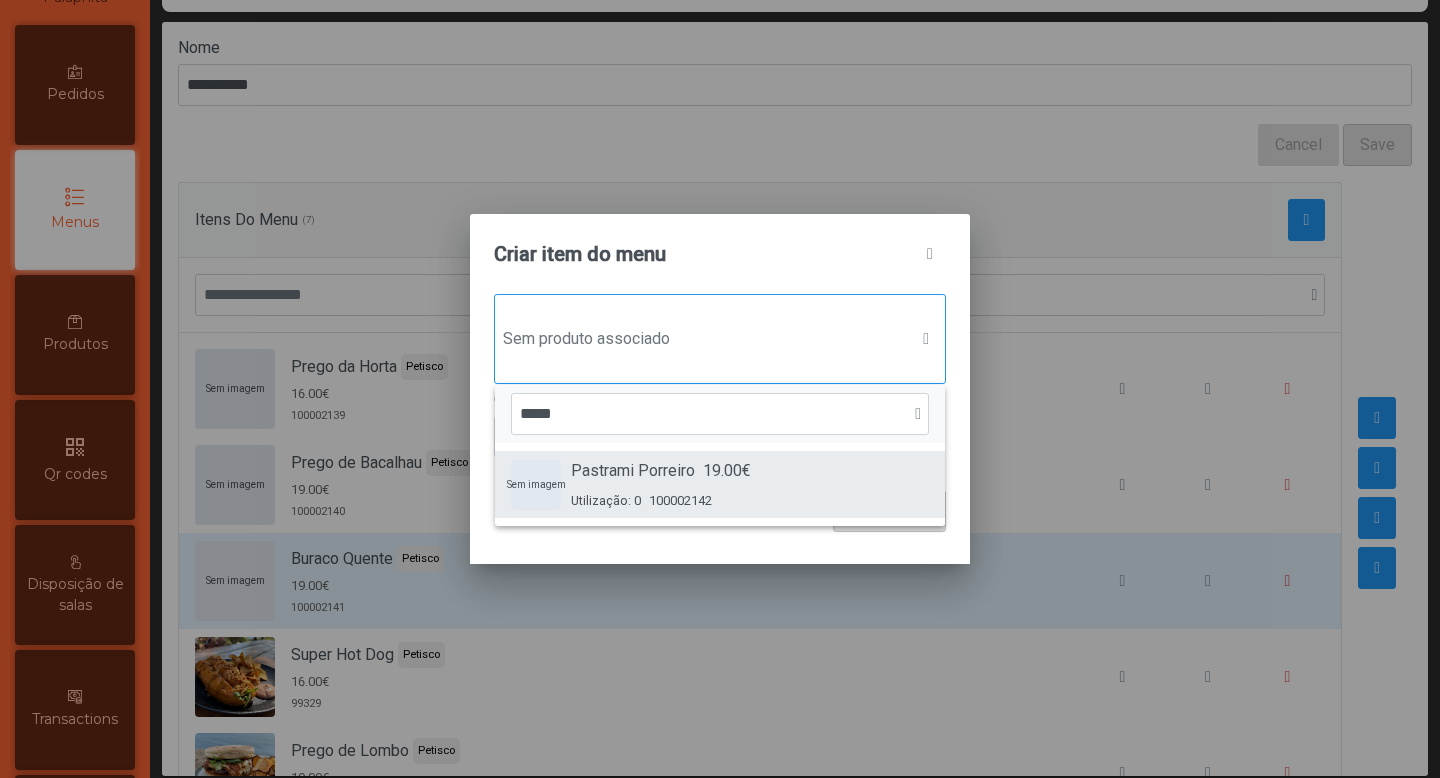 type on "*****" 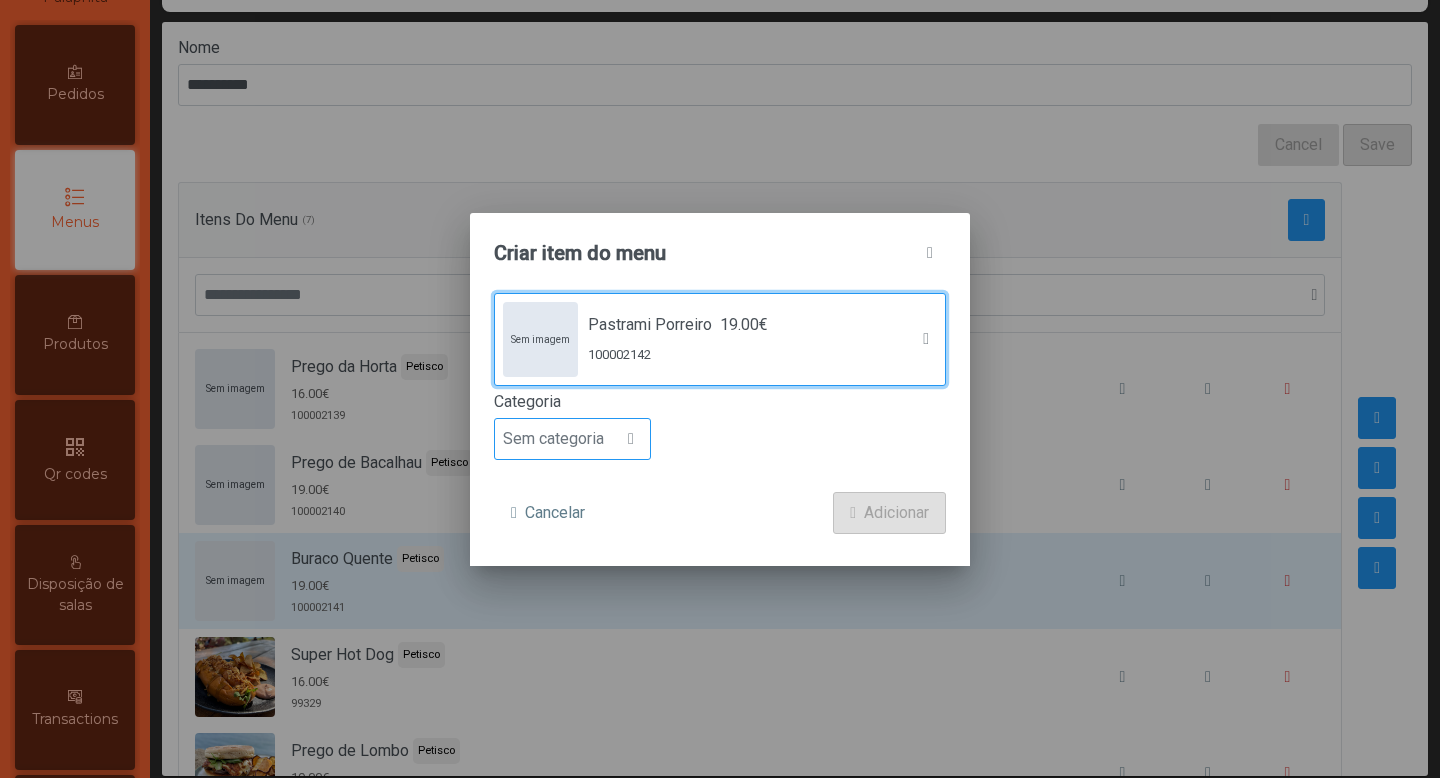 click on "Sem categoria" 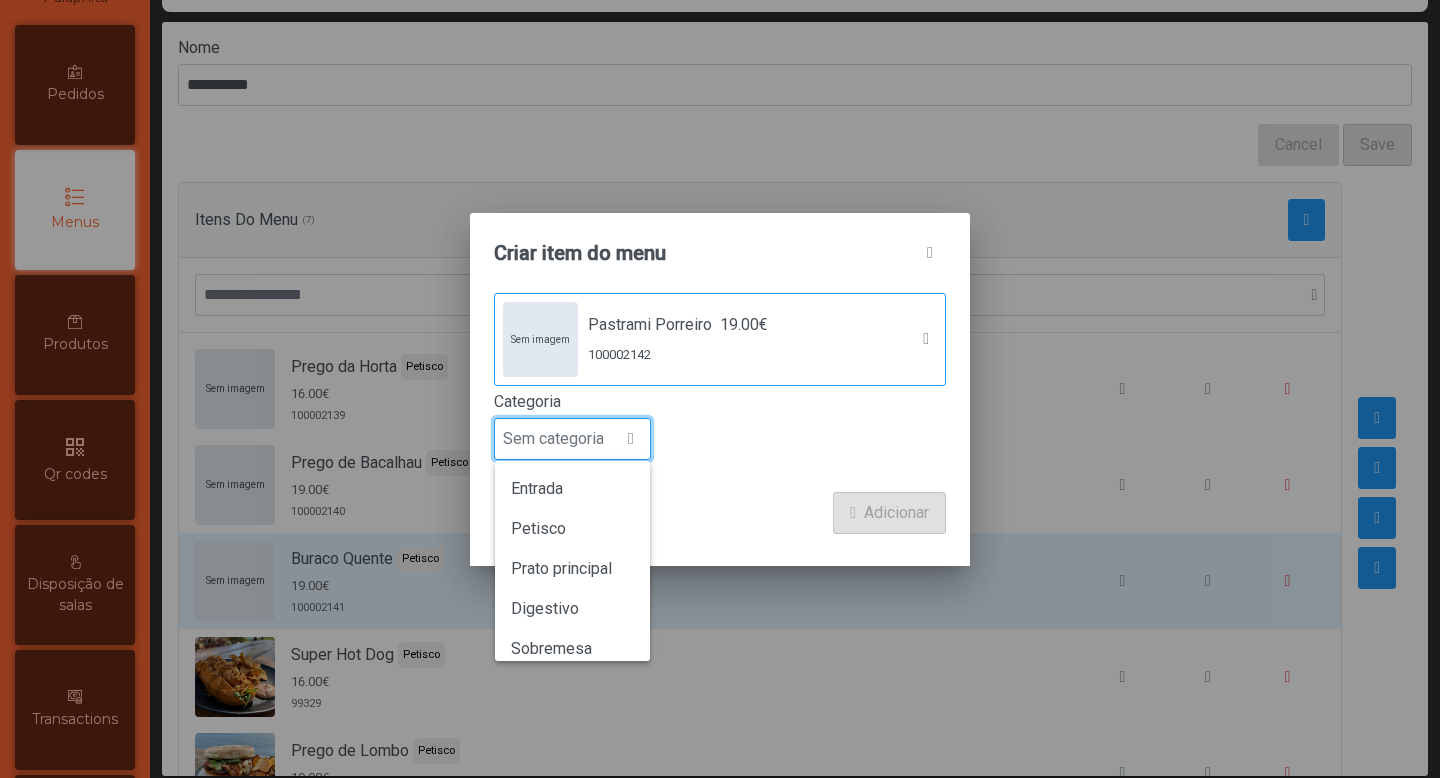 scroll, scrollTop: 15, scrollLeft: 97, axis: both 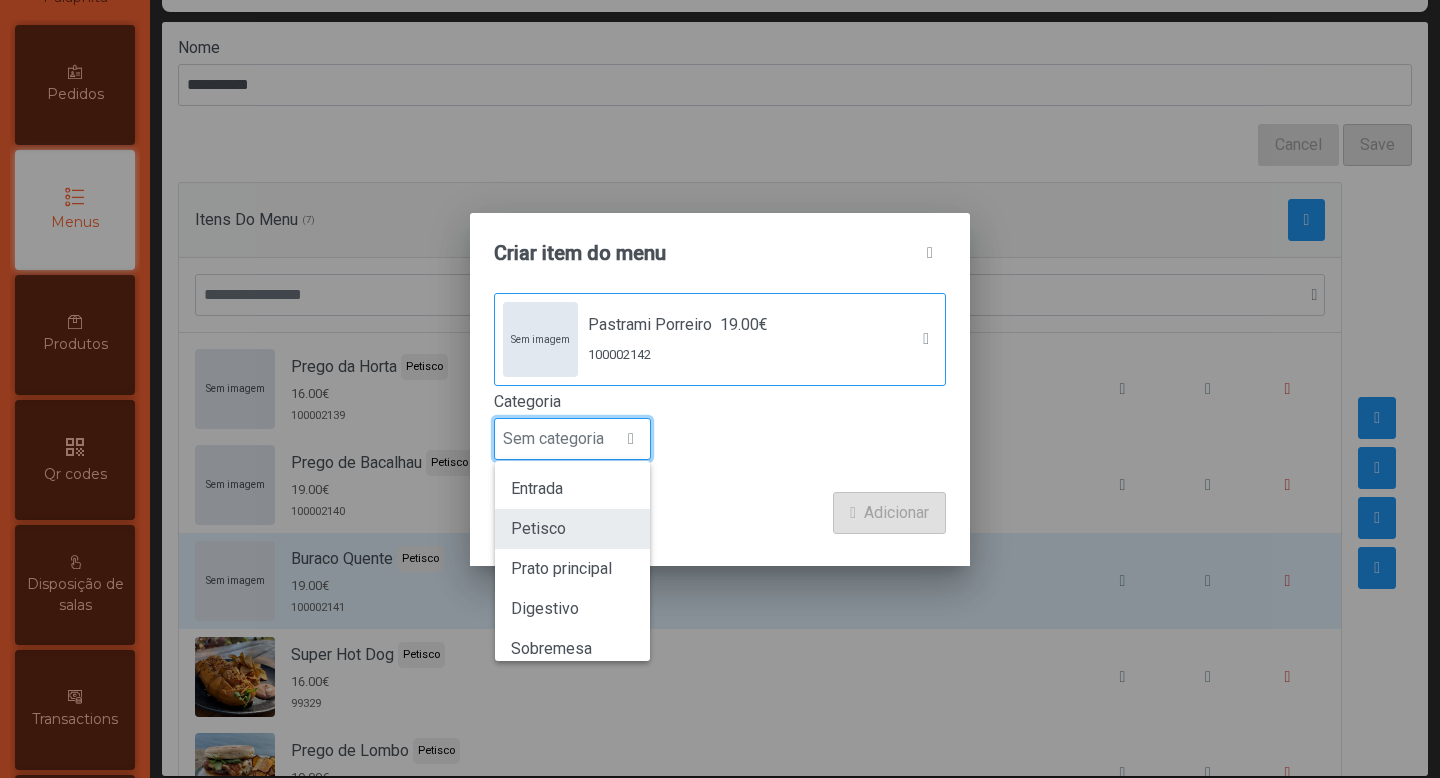 click on "Petisco" 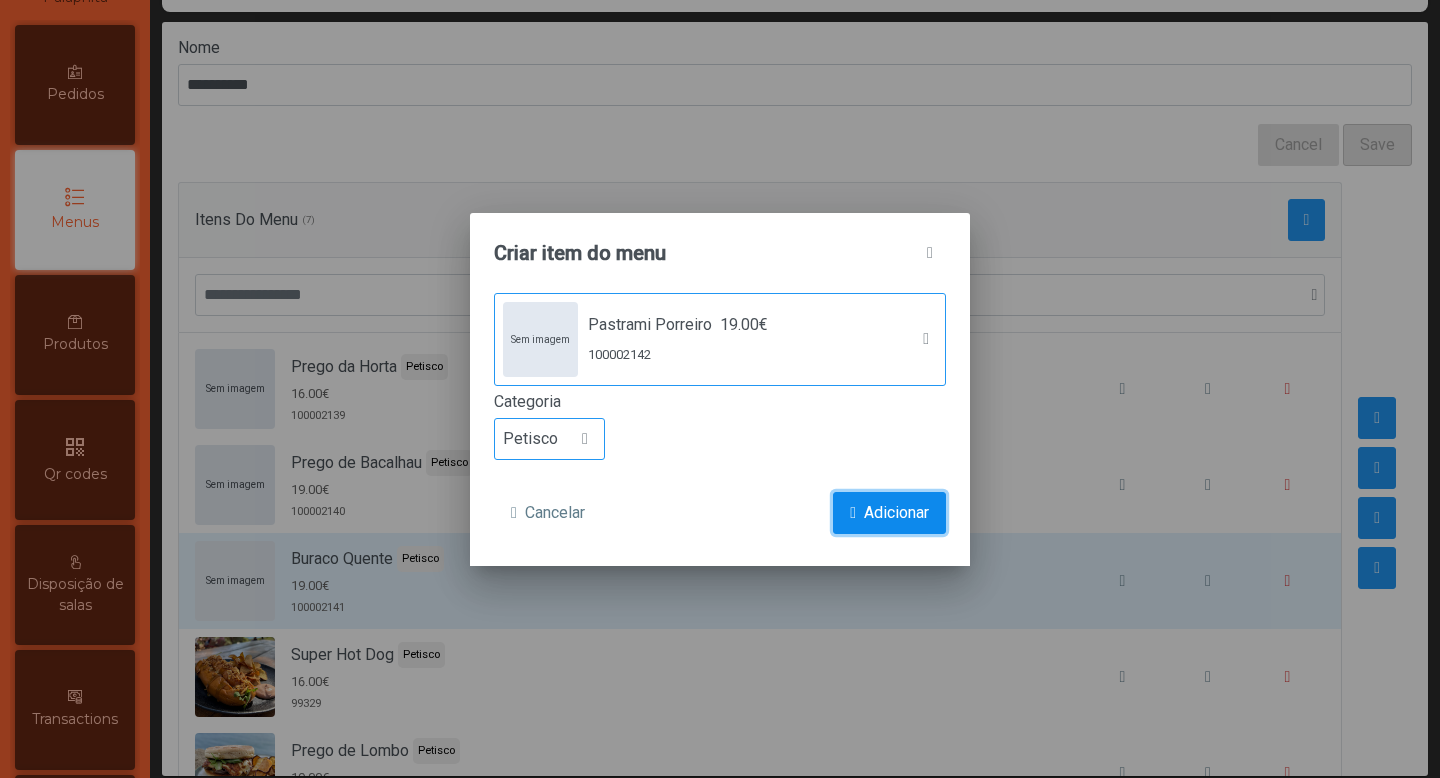 click on "Adicionar" 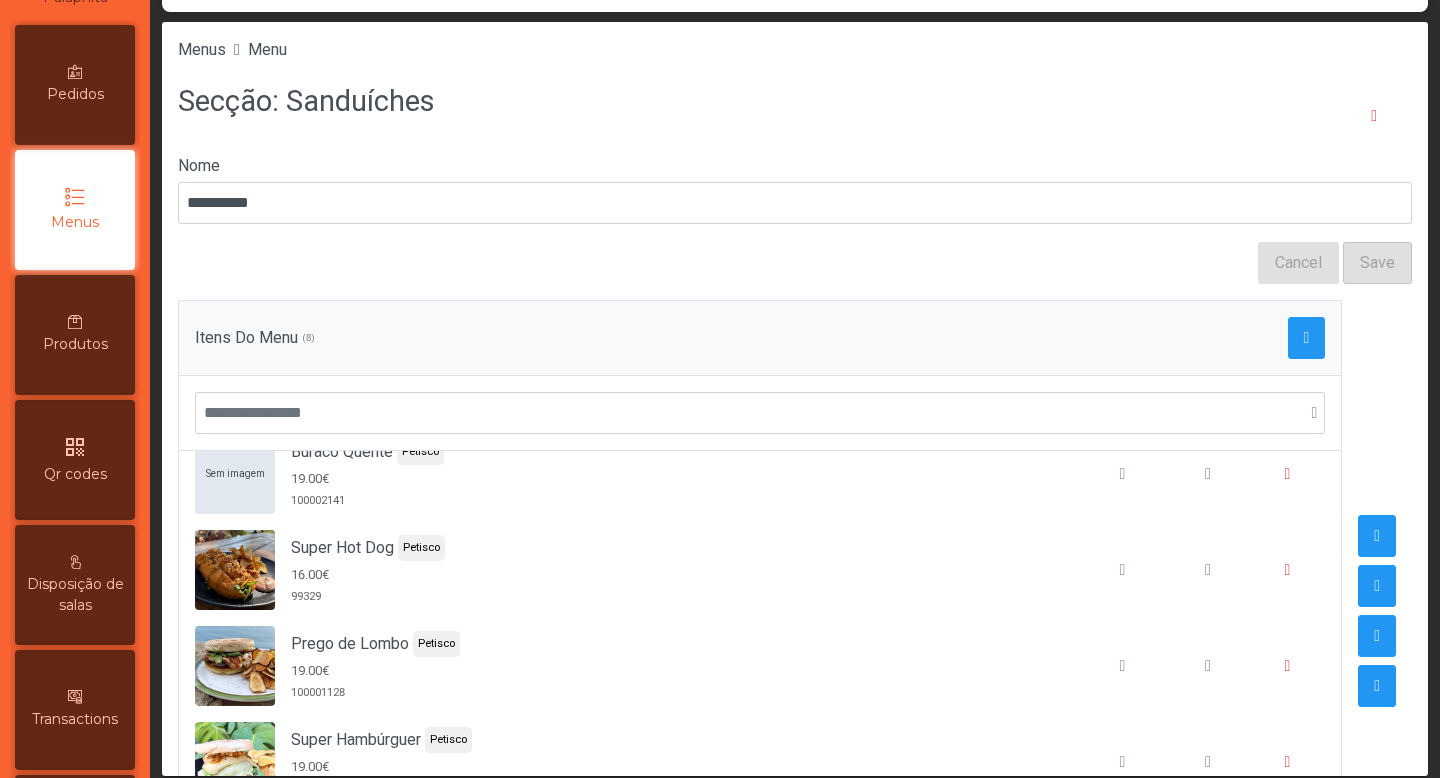 scroll, scrollTop: 306, scrollLeft: 0, axis: vertical 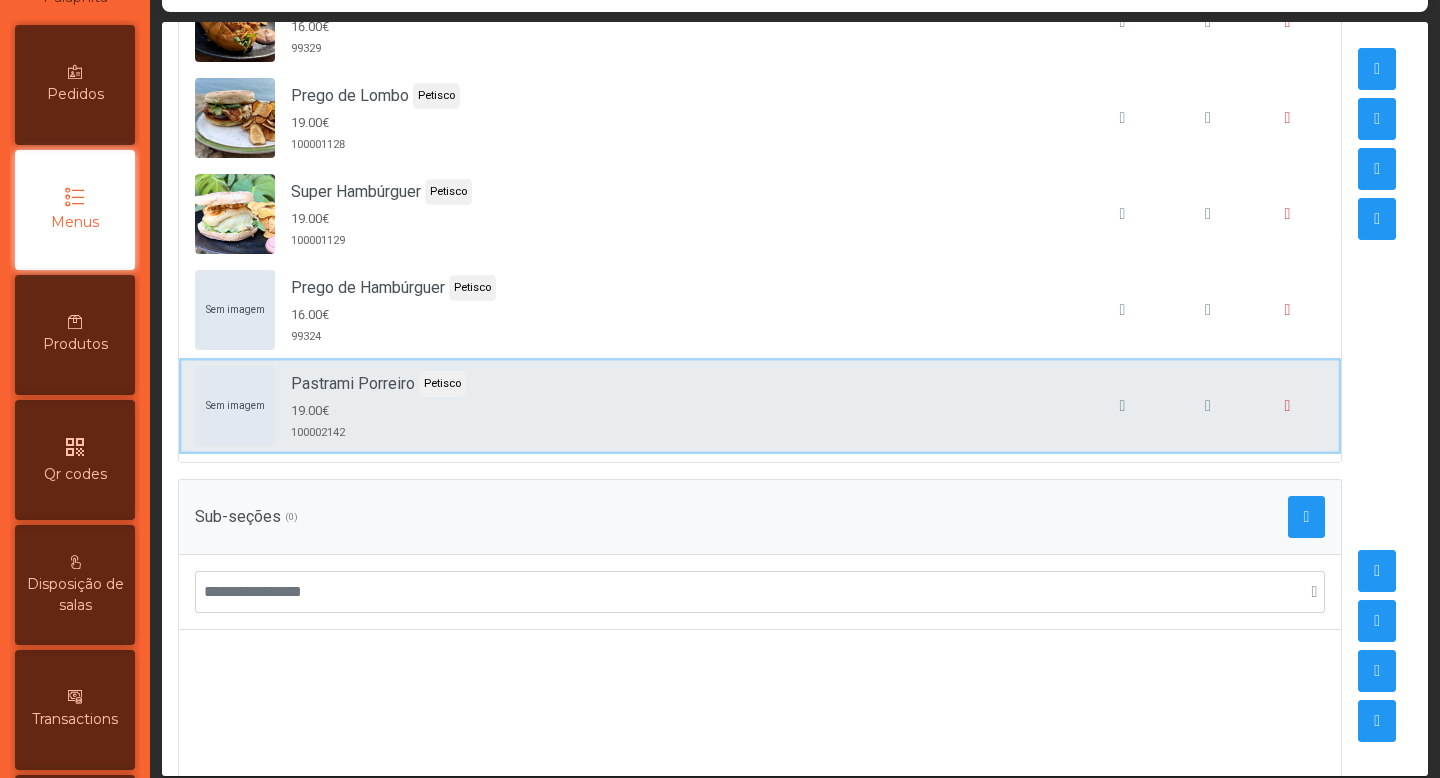 click on "Sem imagem   Pastrami Porreiro  Petisco  19.00€   100002142" at bounding box center [760, 406] 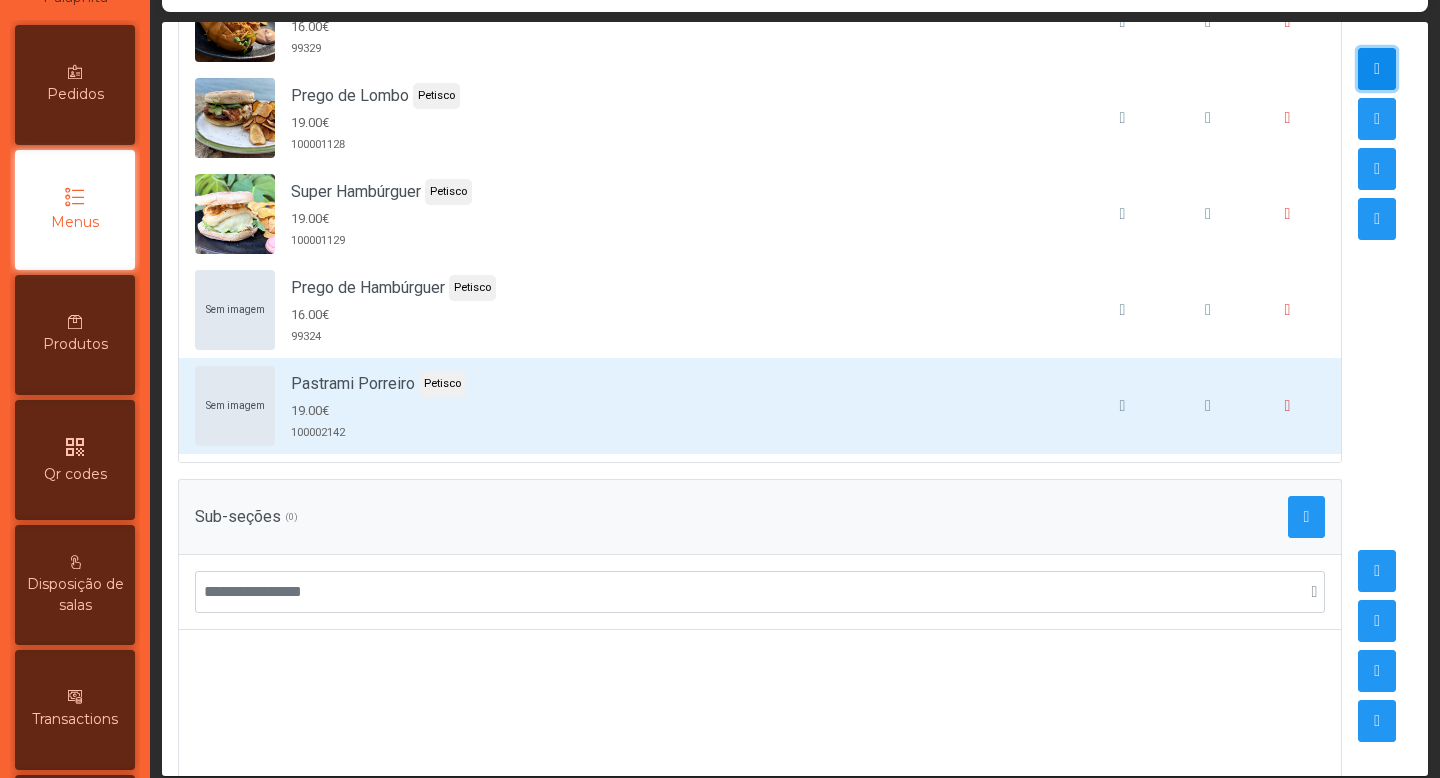click 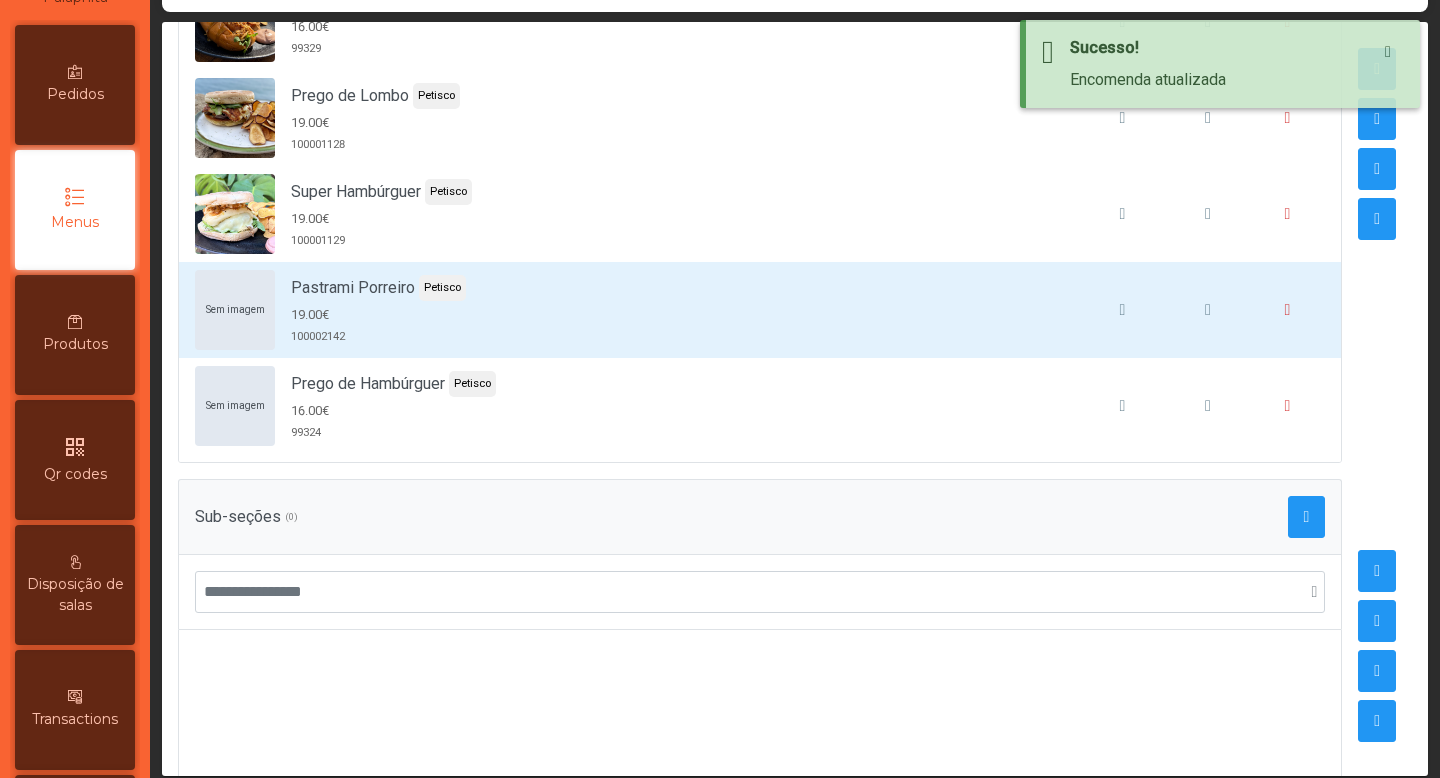 click on "Sucesso! Encomenda atualizada" 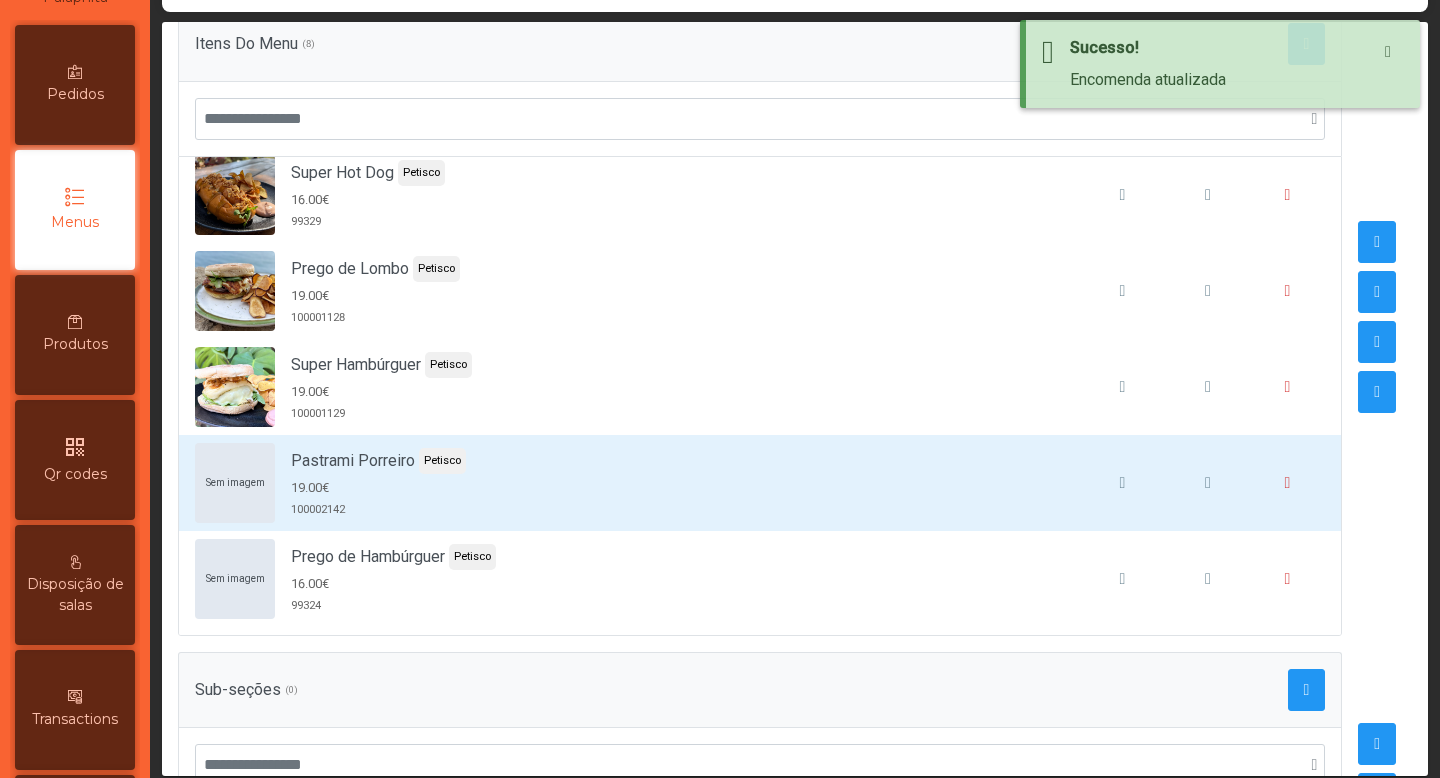 scroll, scrollTop: 289, scrollLeft: 0, axis: vertical 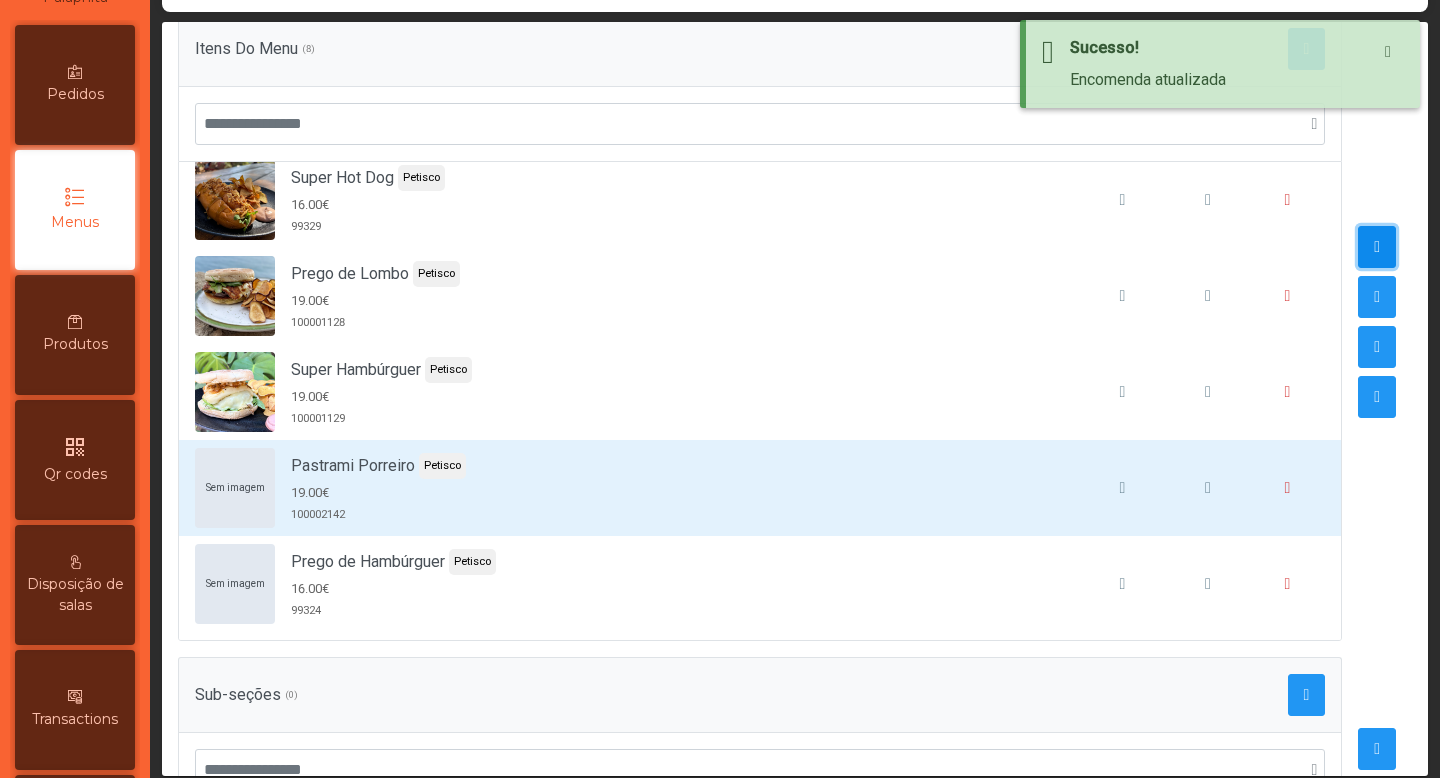 click 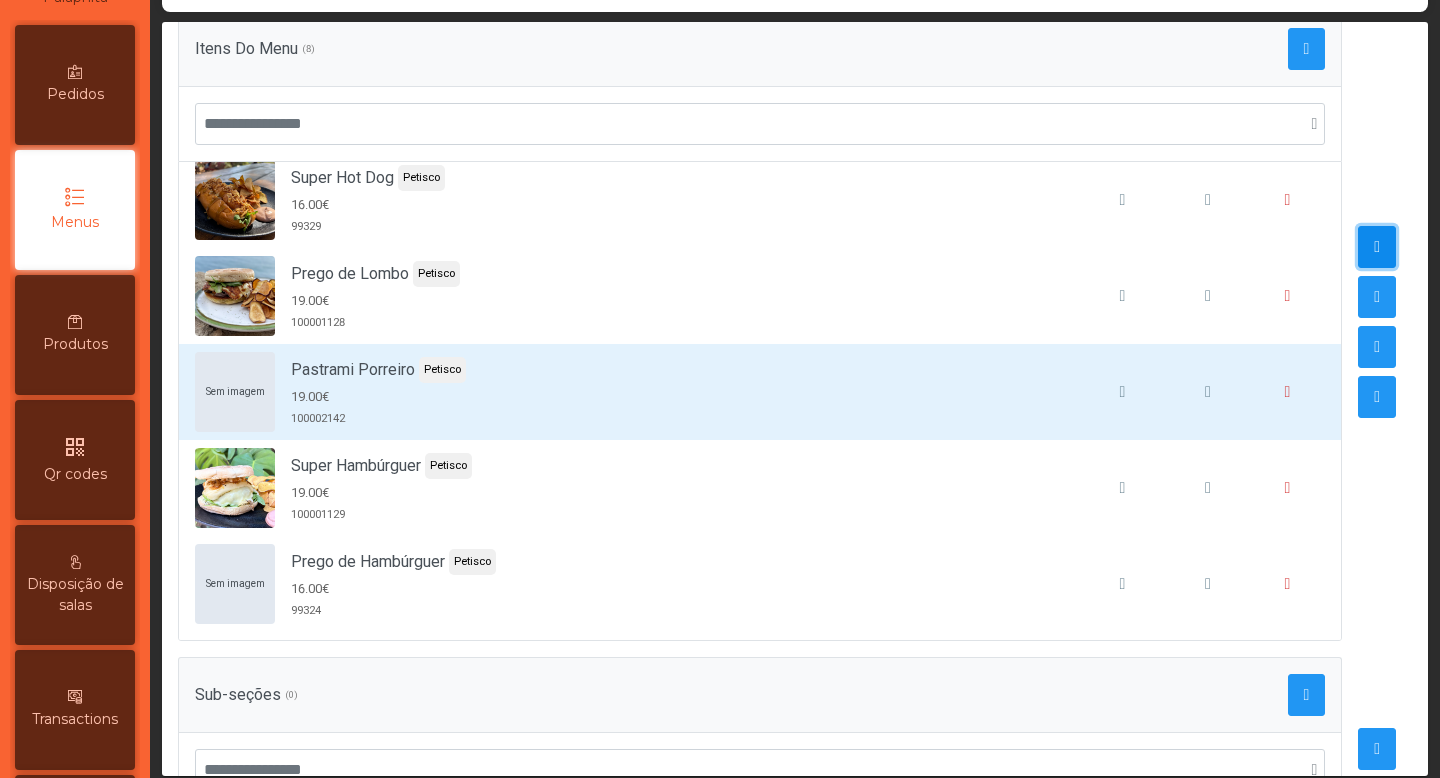 click on "**********" 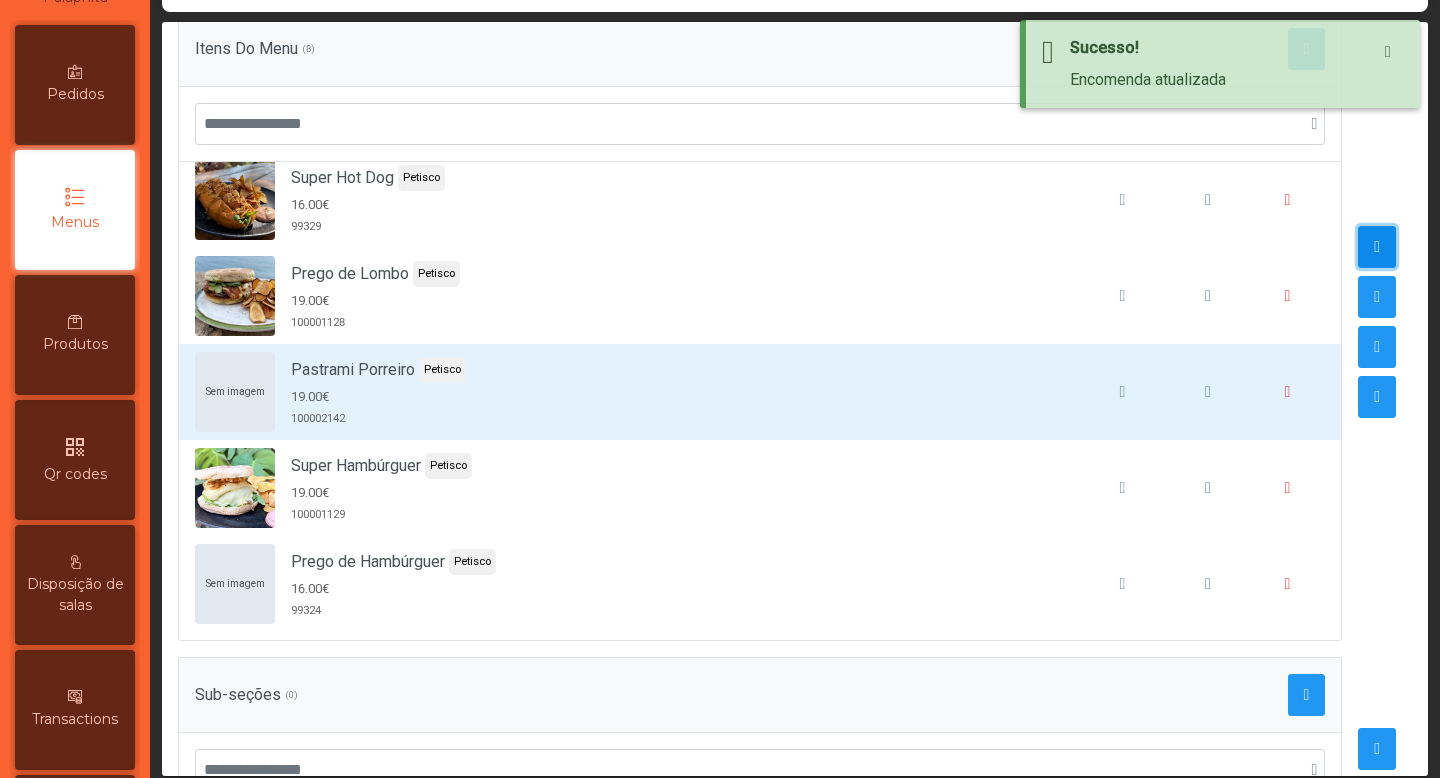 click 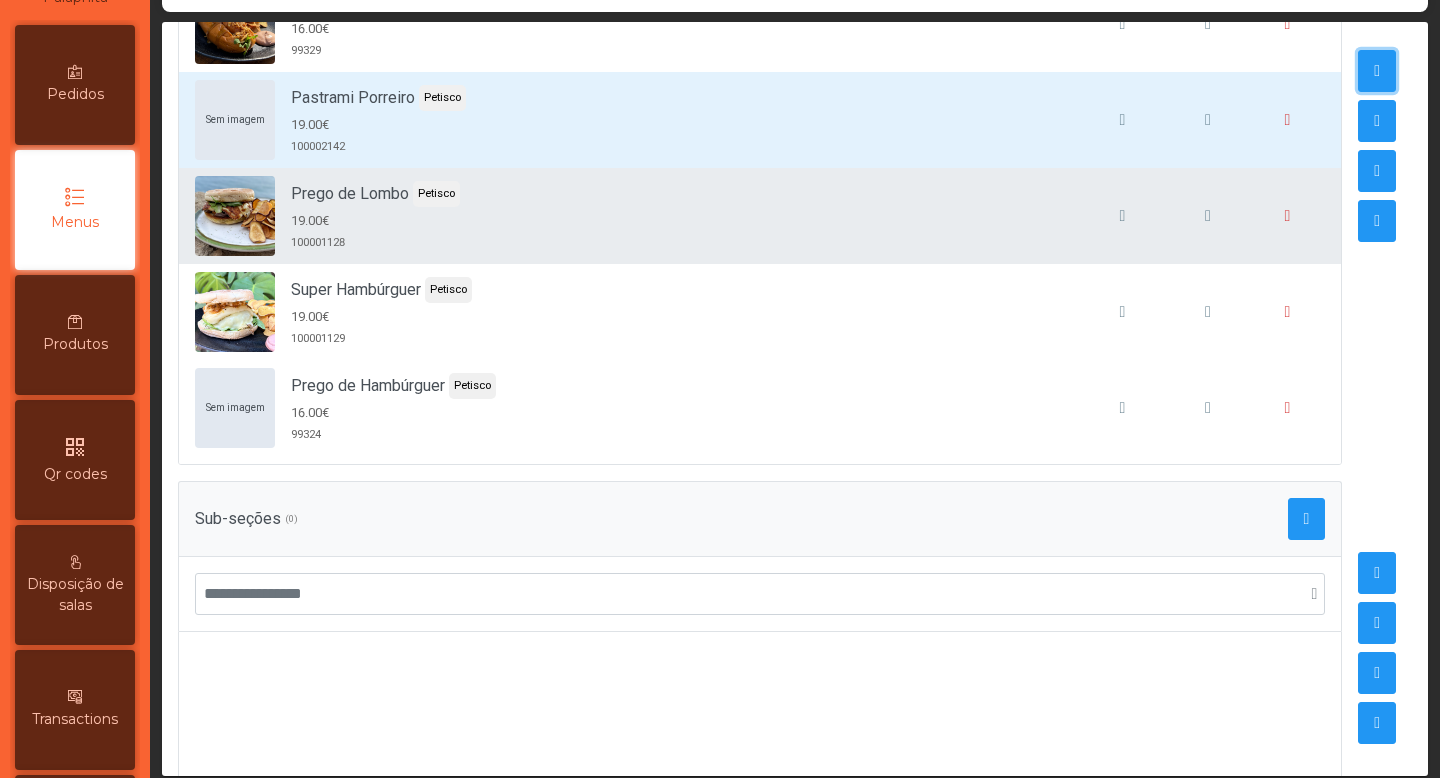 scroll, scrollTop: 489, scrollLeft: 0, axis: vertical 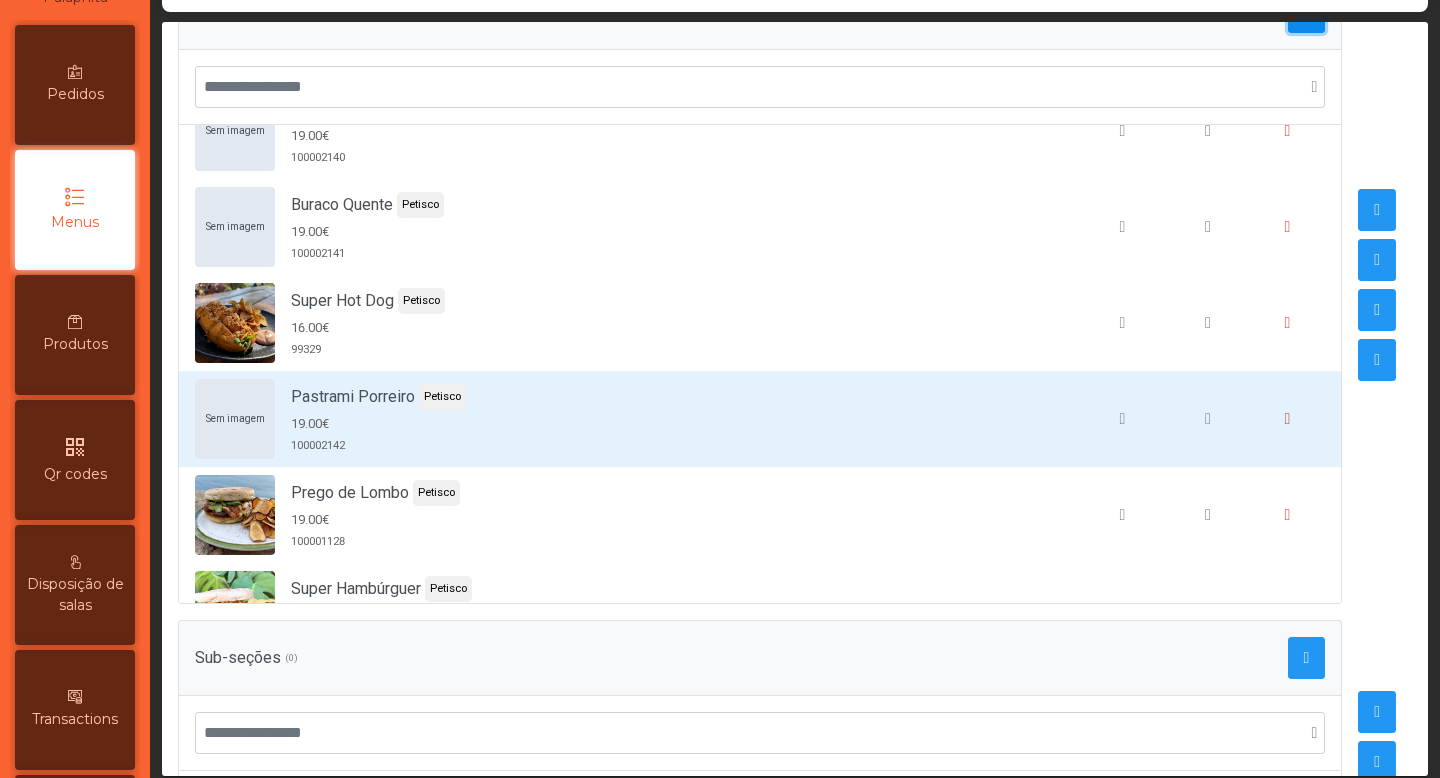 click 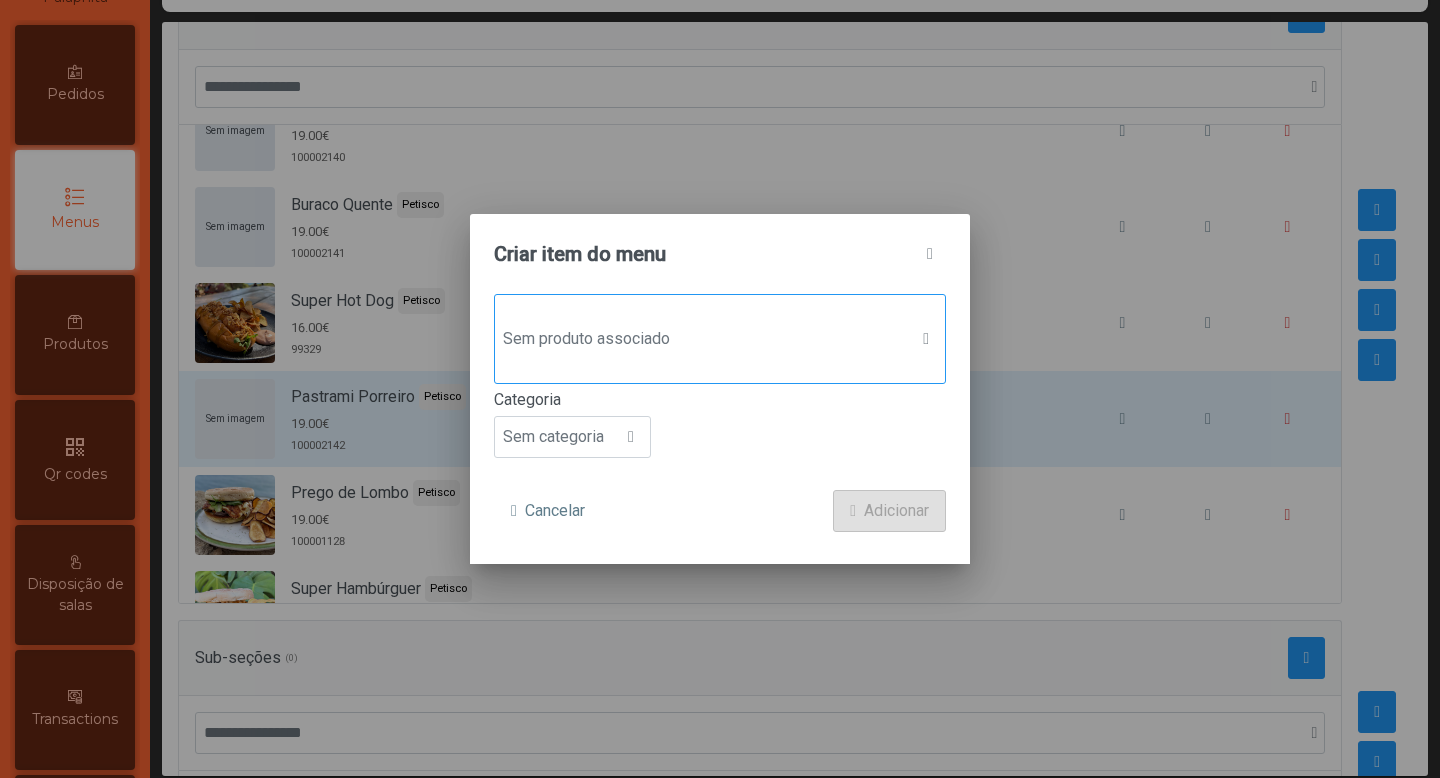 click on "Sem produto associado" 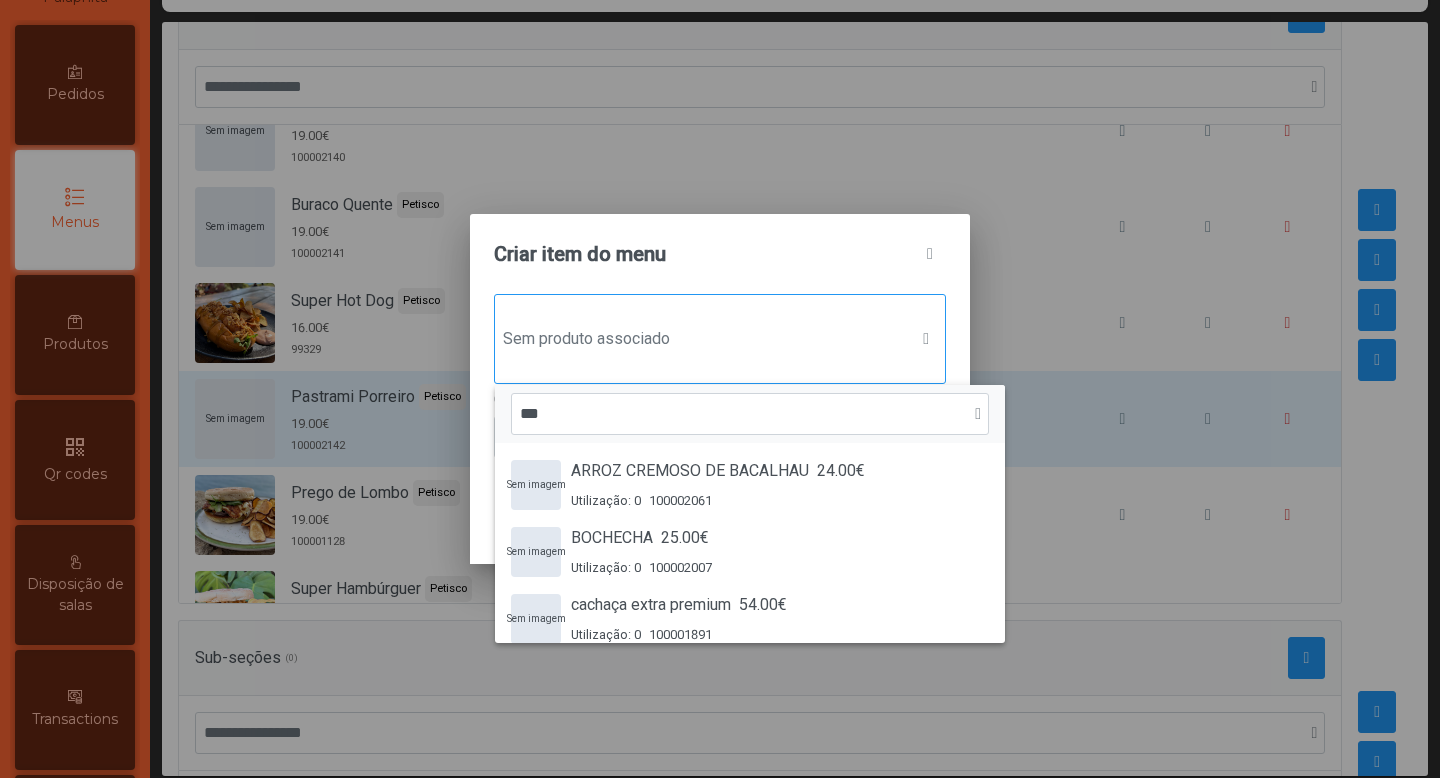 scroll, scrollTop: 15, scrollLeft: 97, axis: both 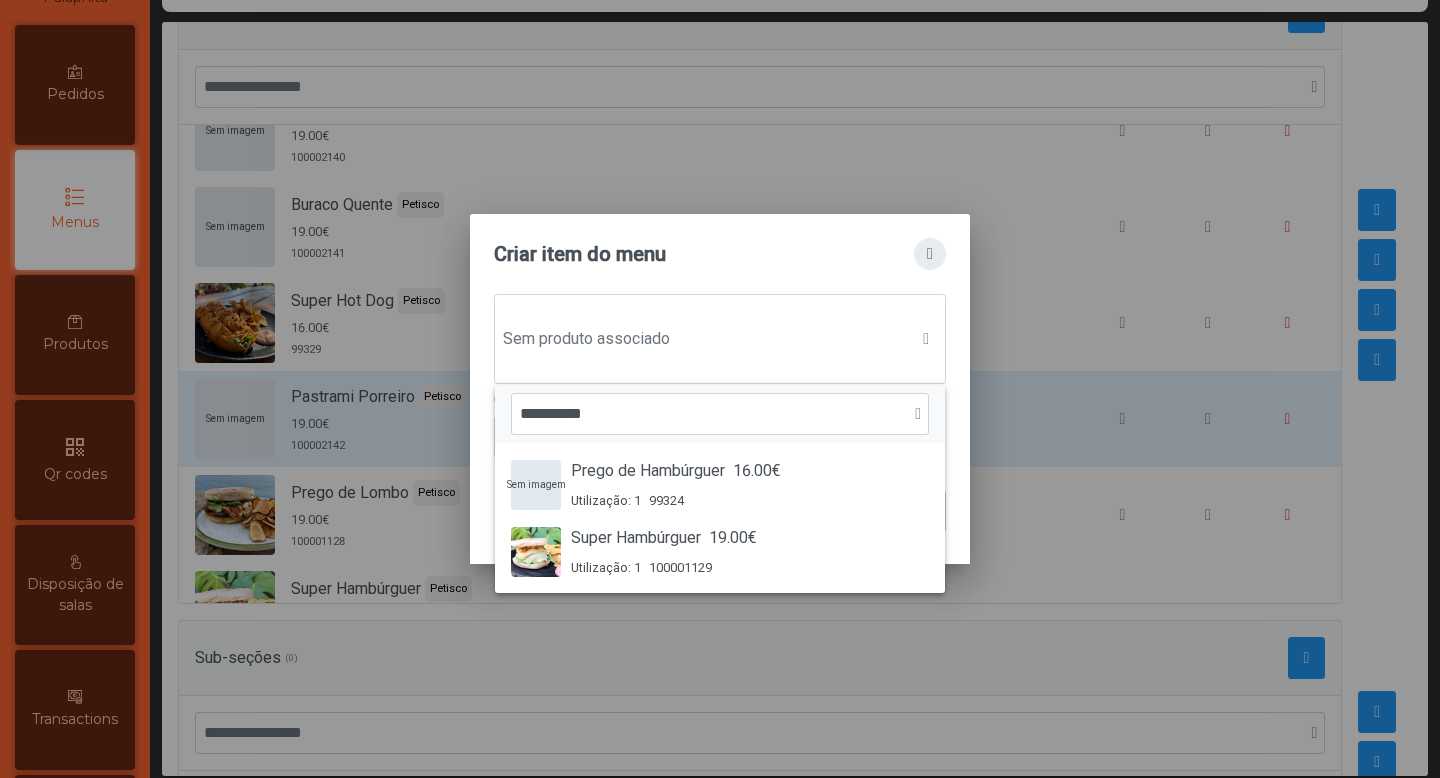 type on "**********" 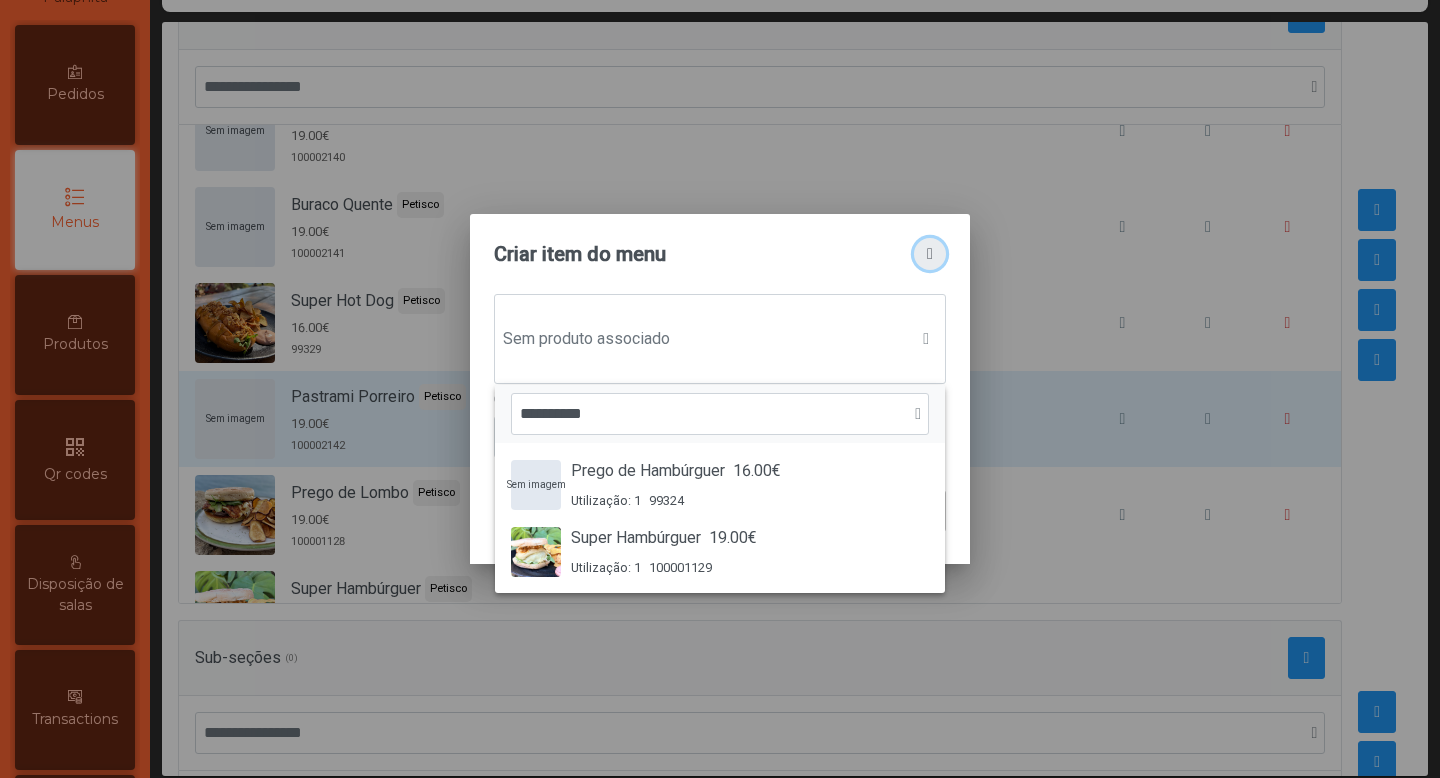 click 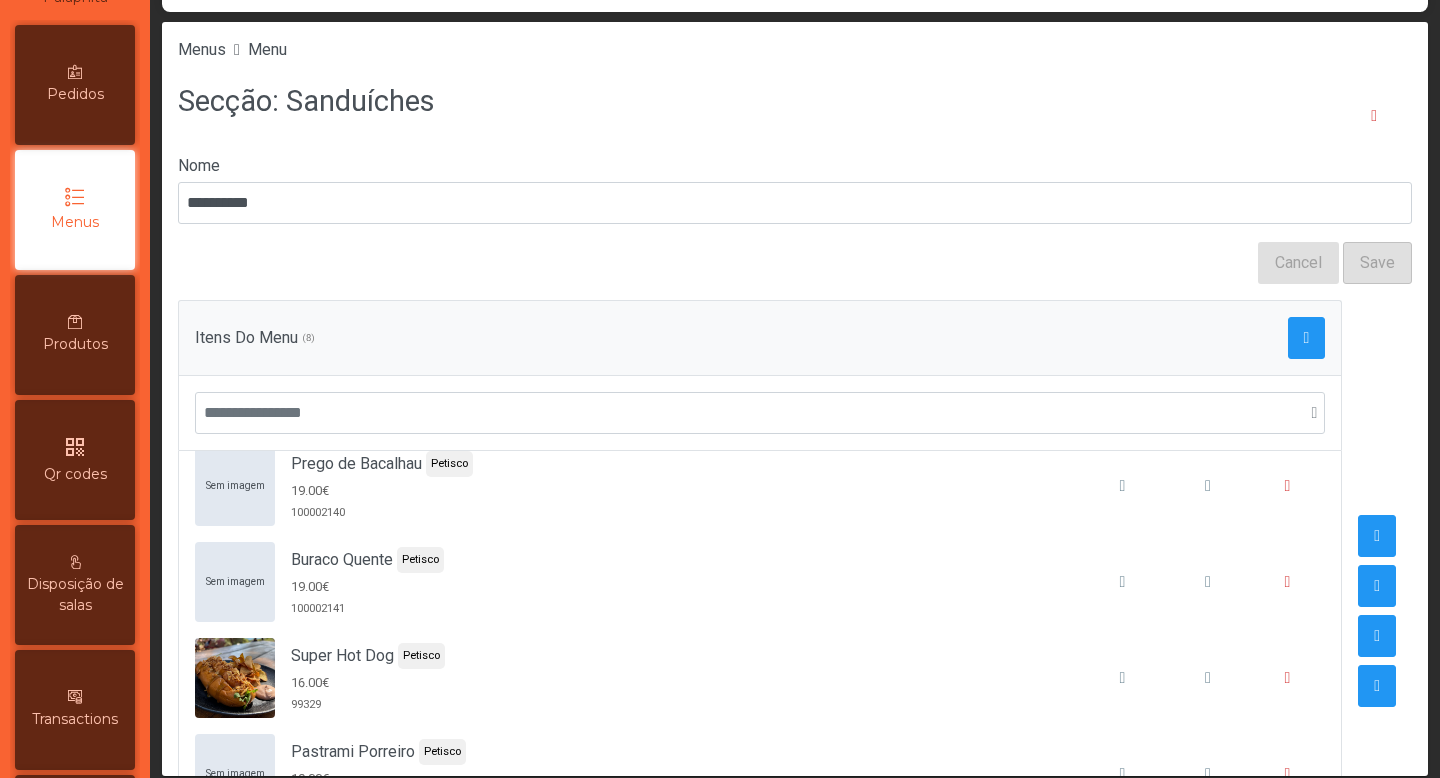 scroll, scrollTop: 143, scrollLeft: 0, axis: vertical 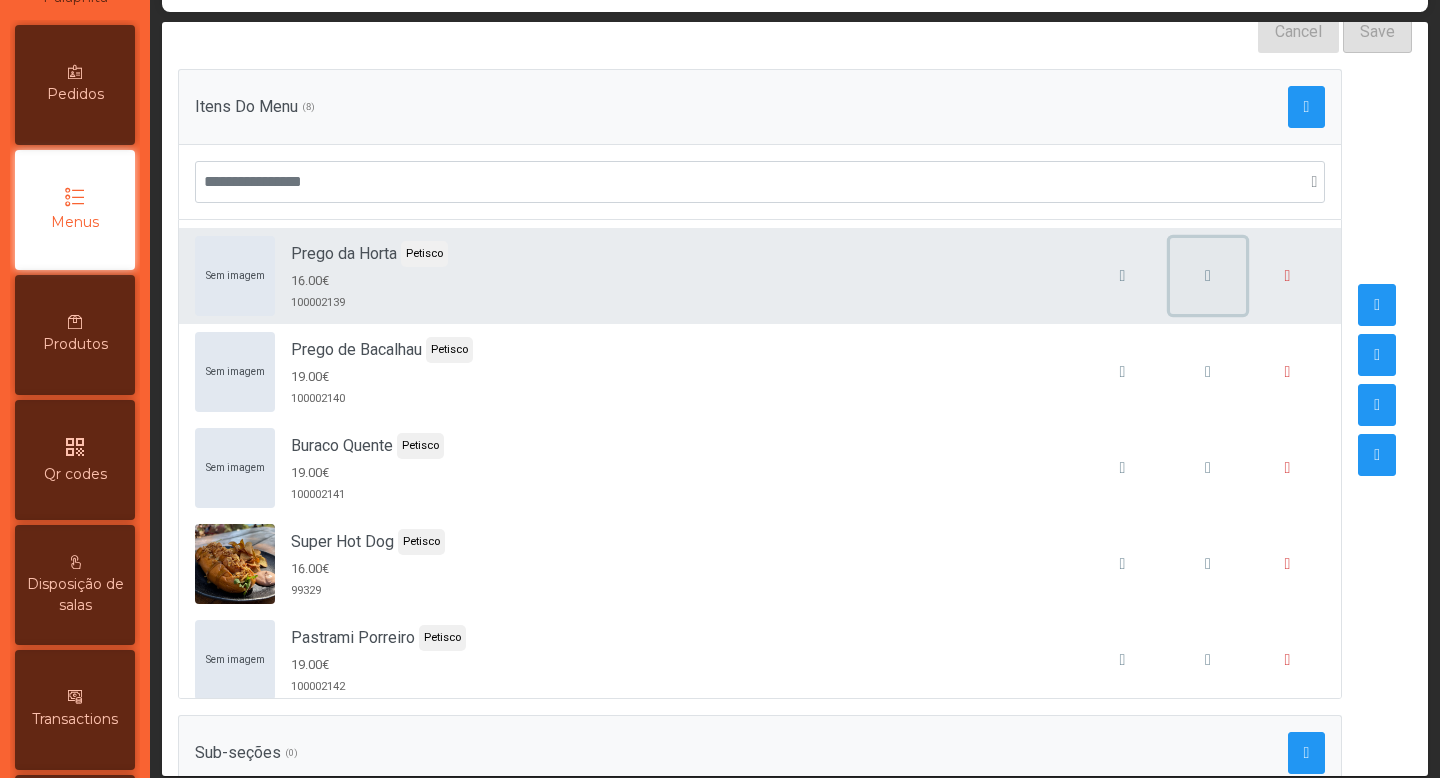 click 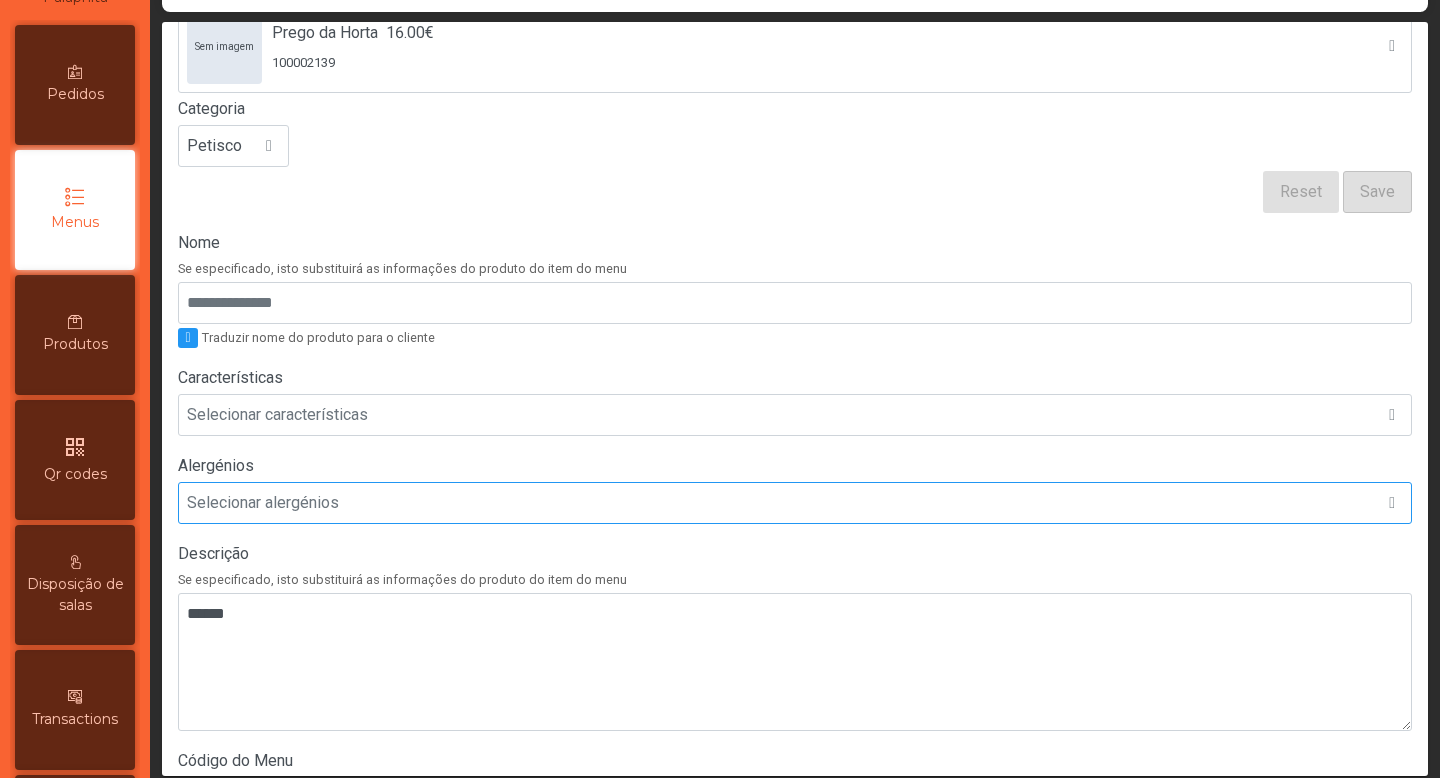 scroll, scrollTop: 203, scrollLeft: 0, axis: vertical 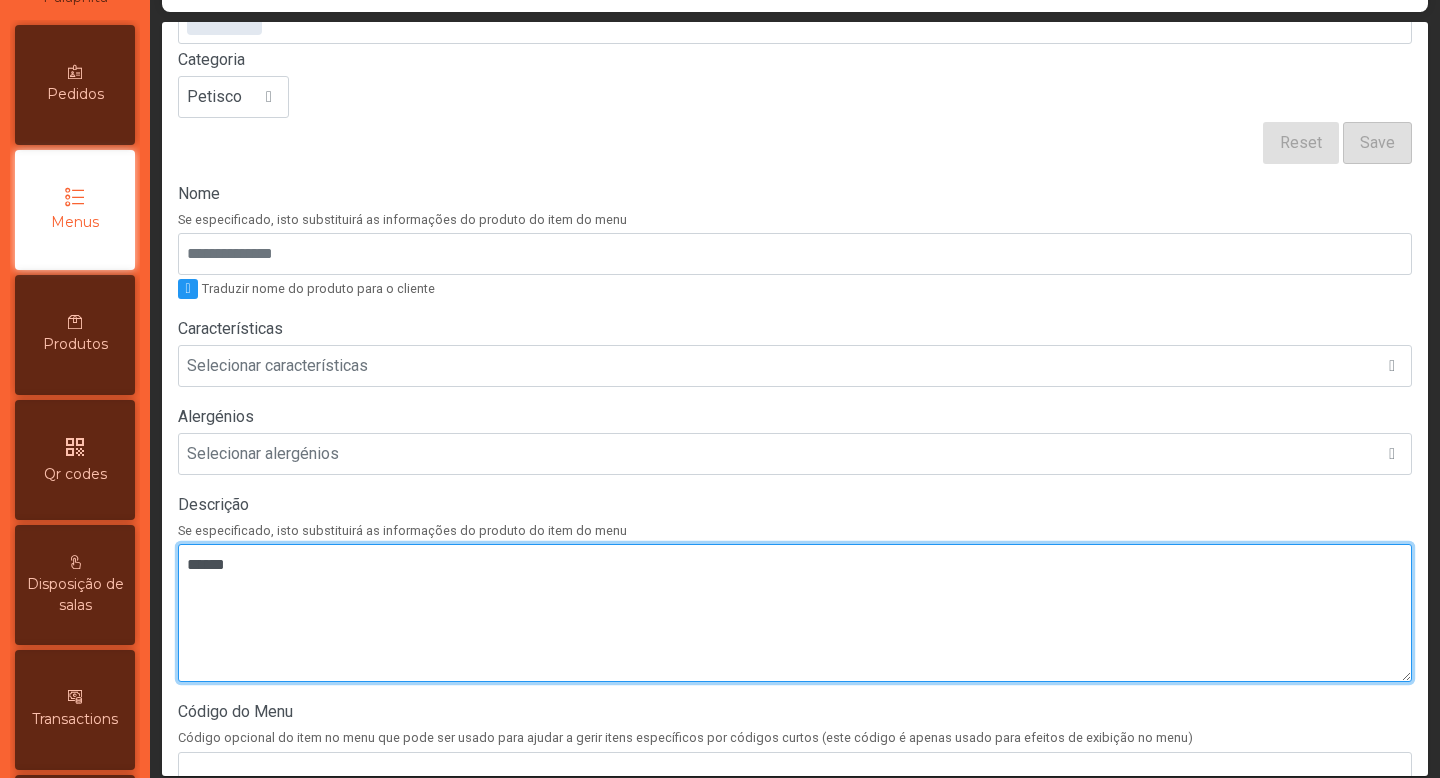 click at bounding box center [795, 613] 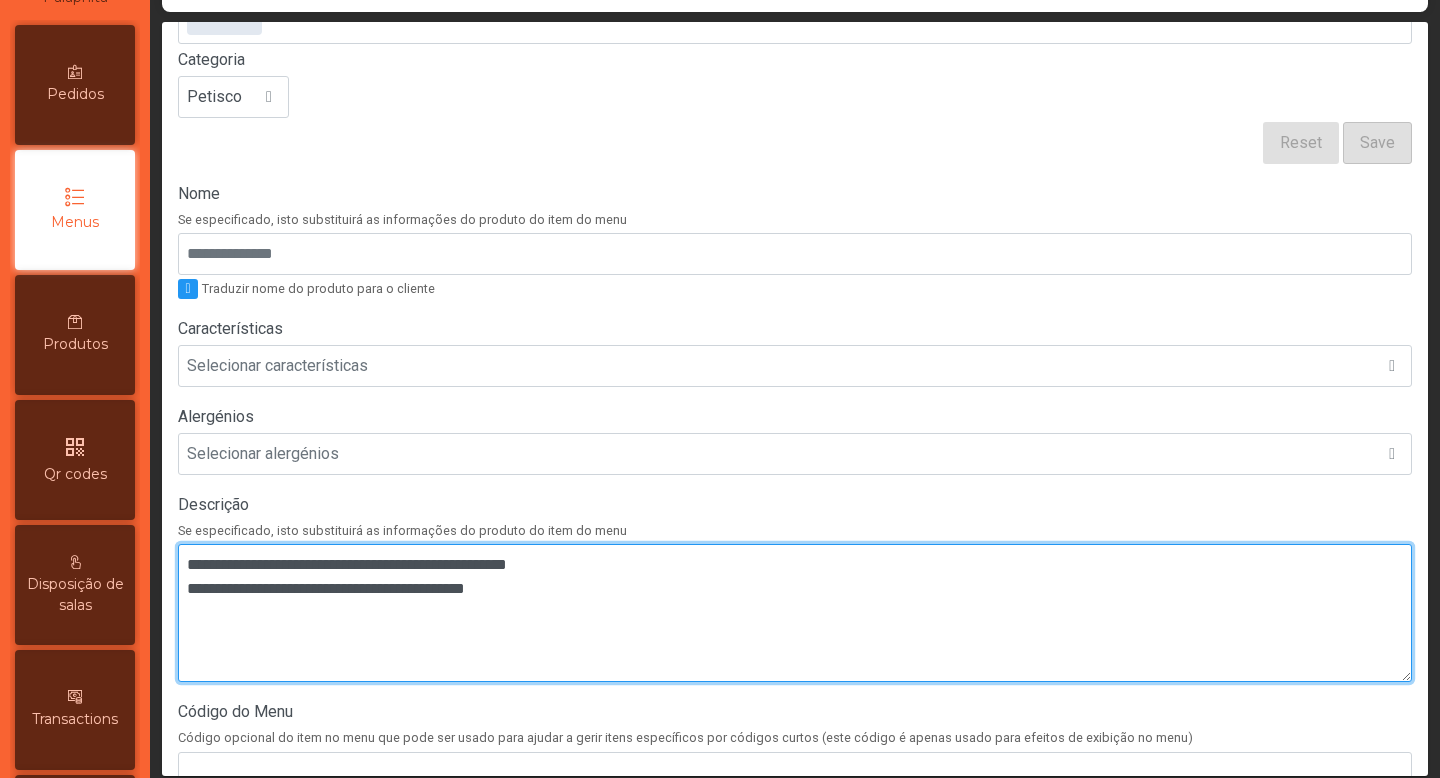 click at bounding box center [795, 613] 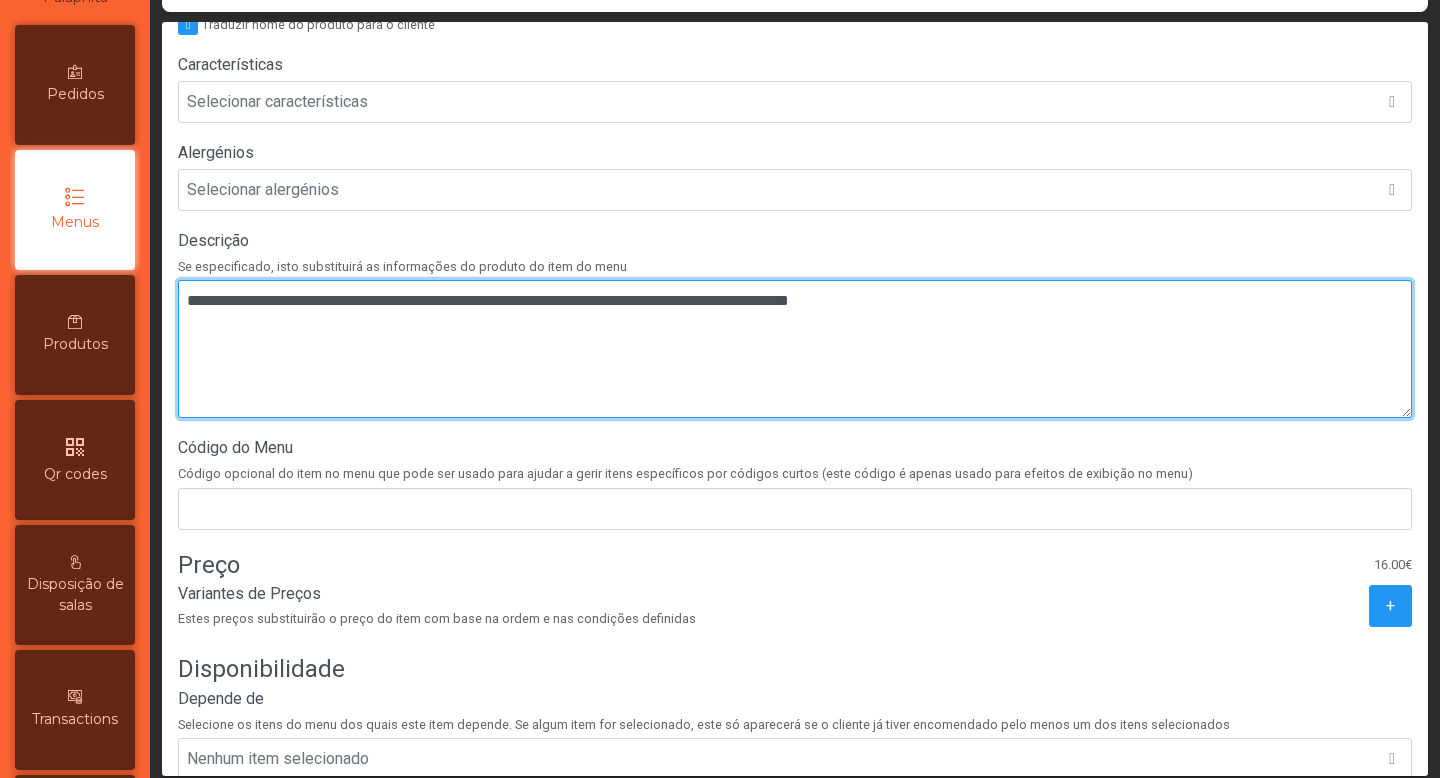 scroll, scrollTop: 432, scrollLeft: 0, axis: vertical 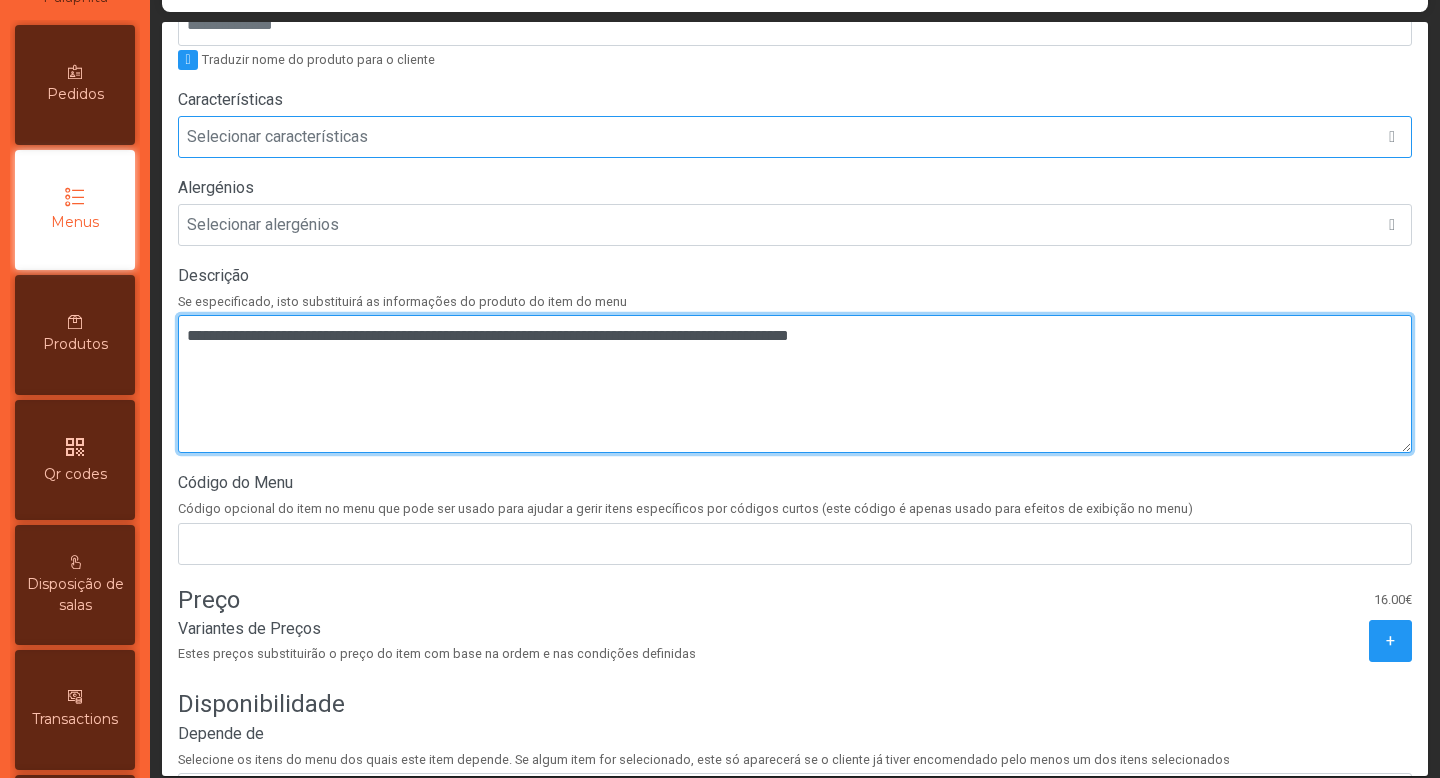 type on "**********" 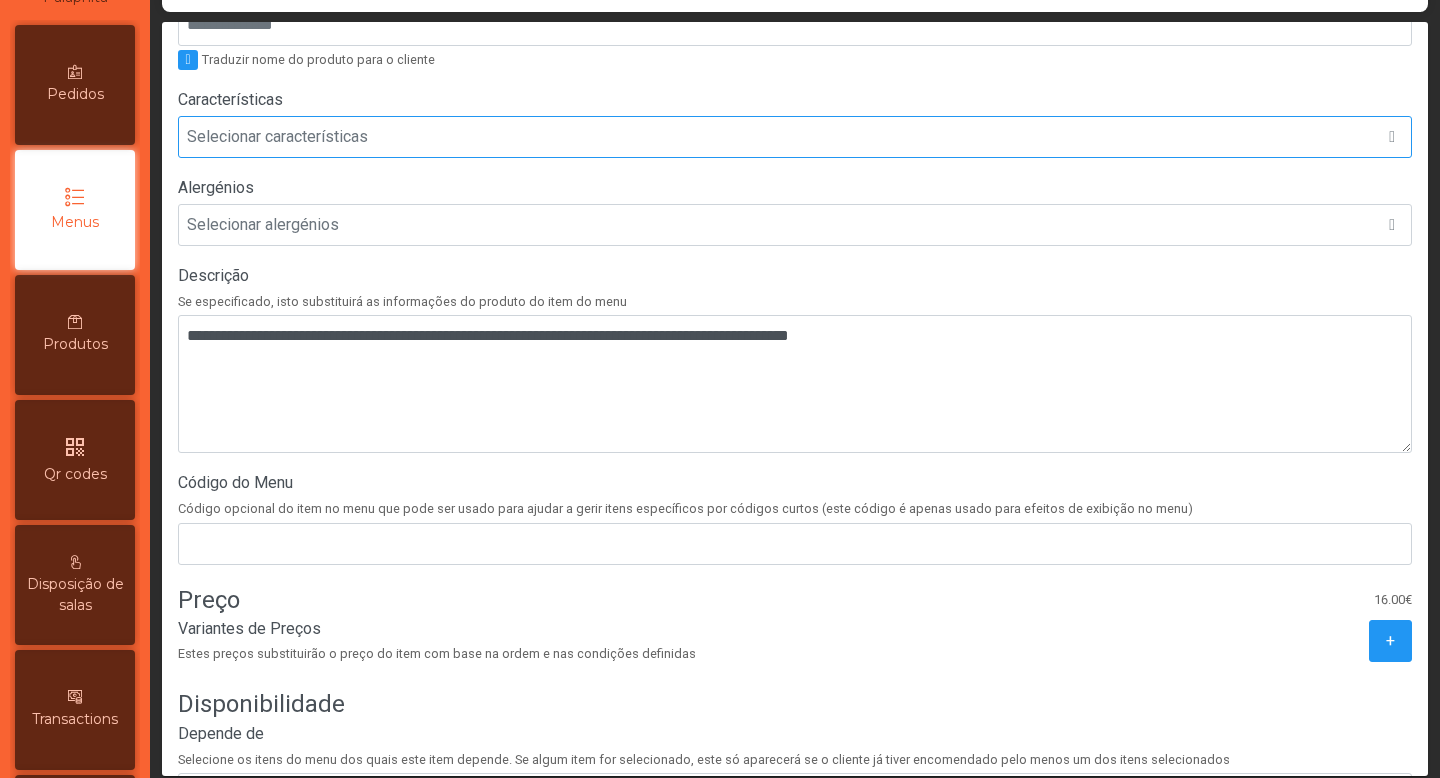 click on "Selecionar características" 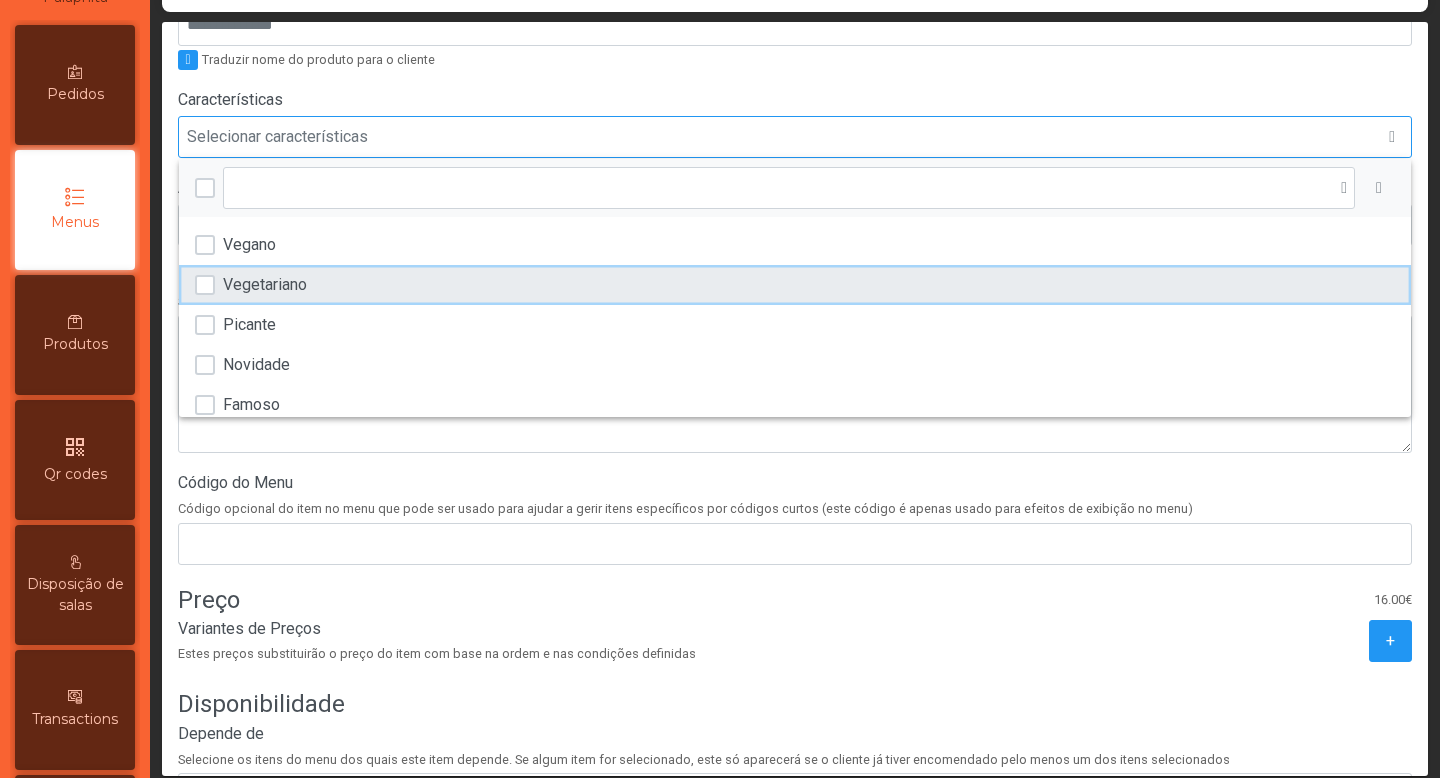 click on "Vegetariano" 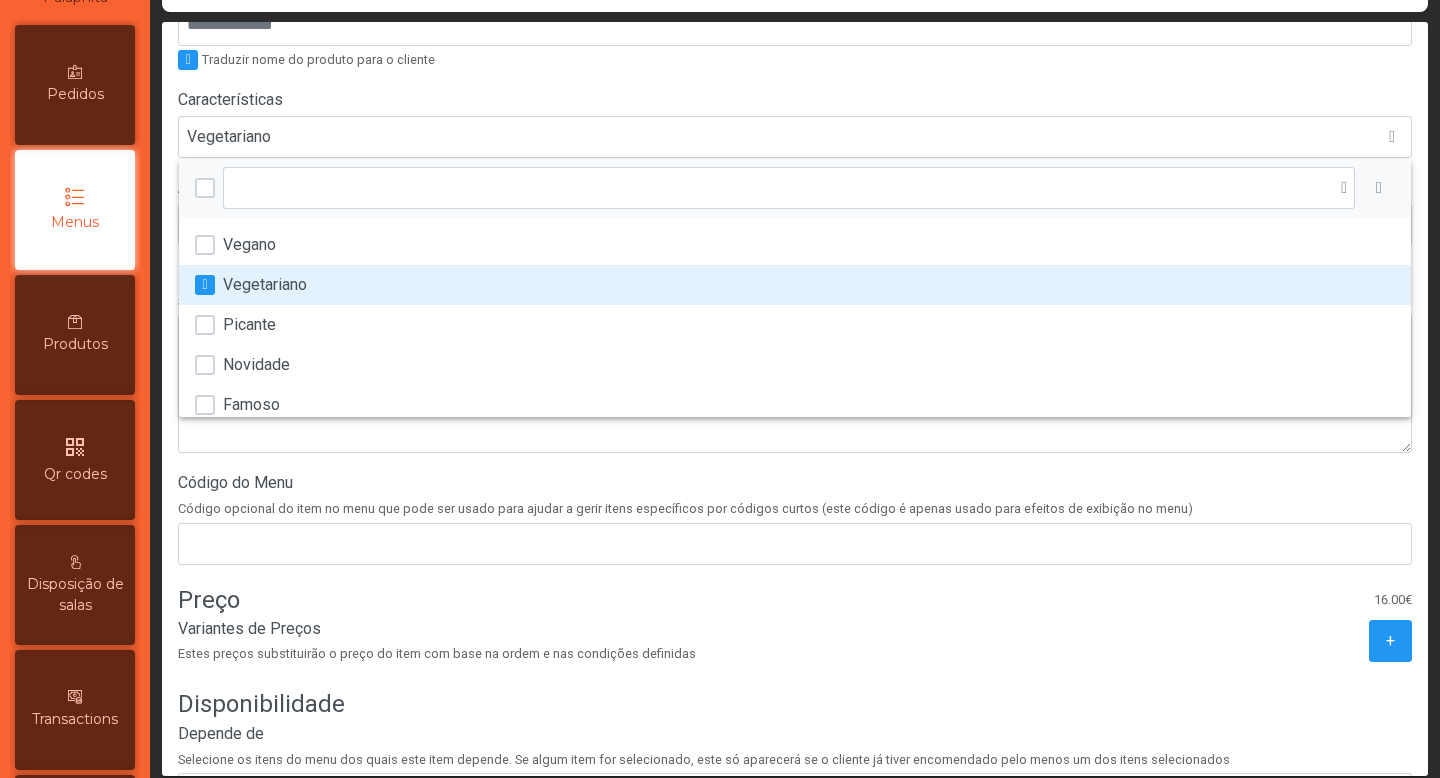 click on "Características" 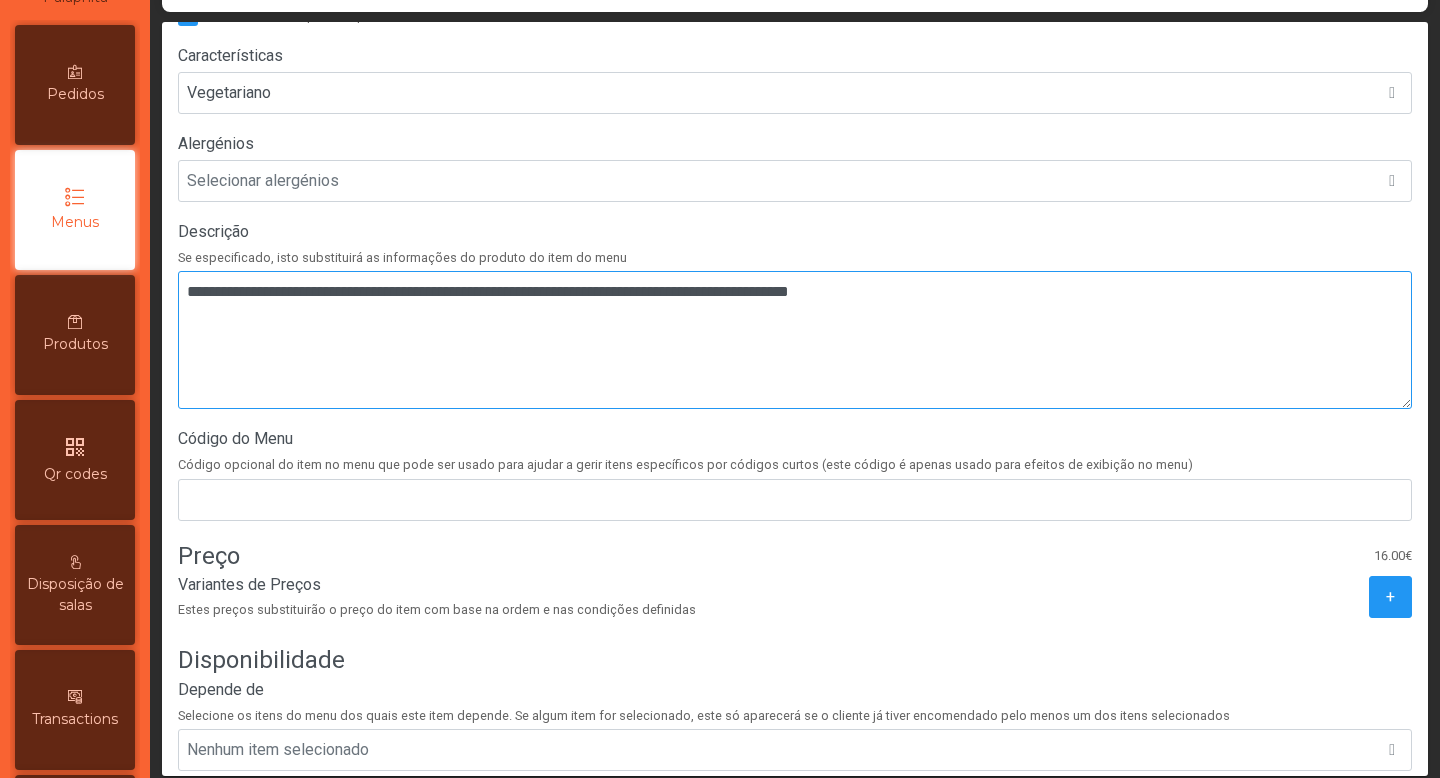 scroll, scrollTop: 579, scrollLeft: 0, axis: vertical 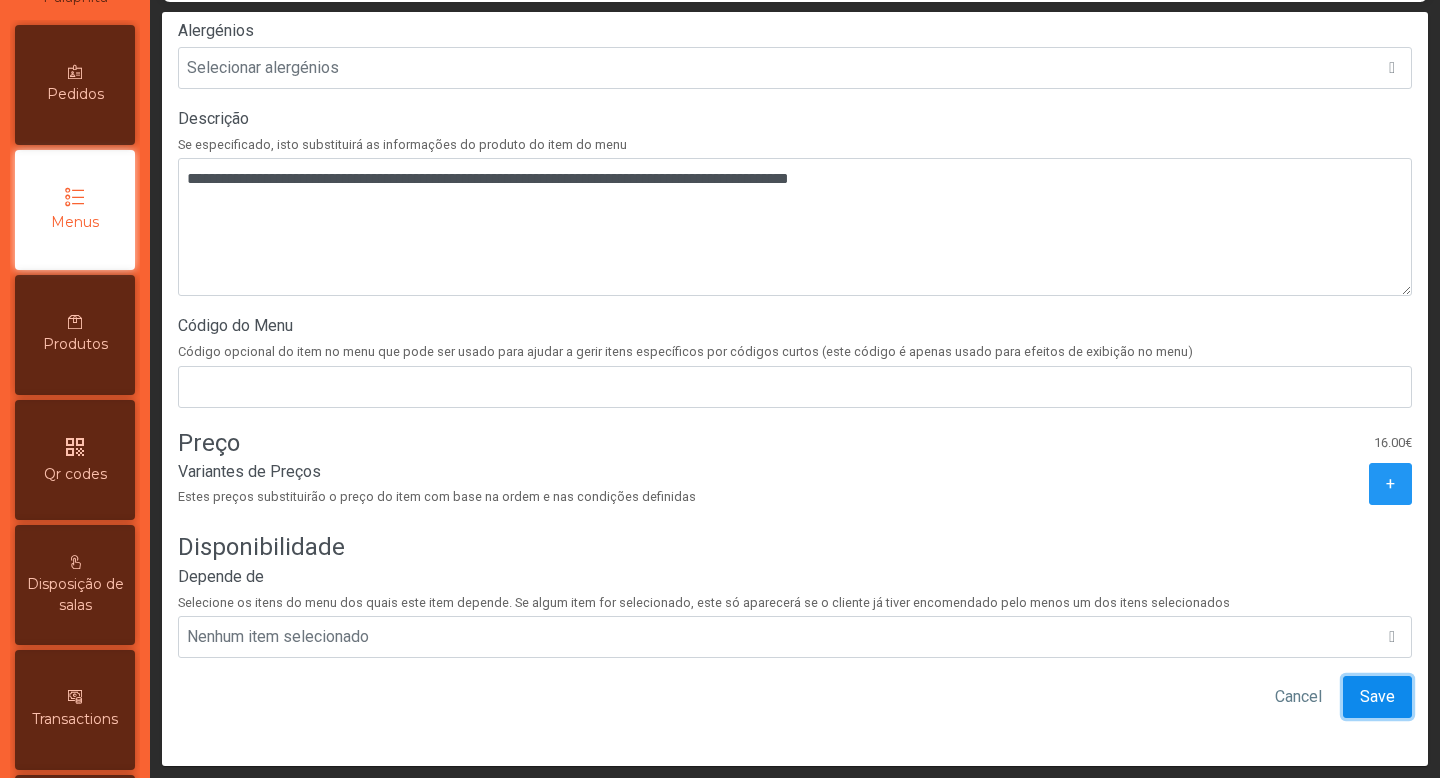 click on "Save" 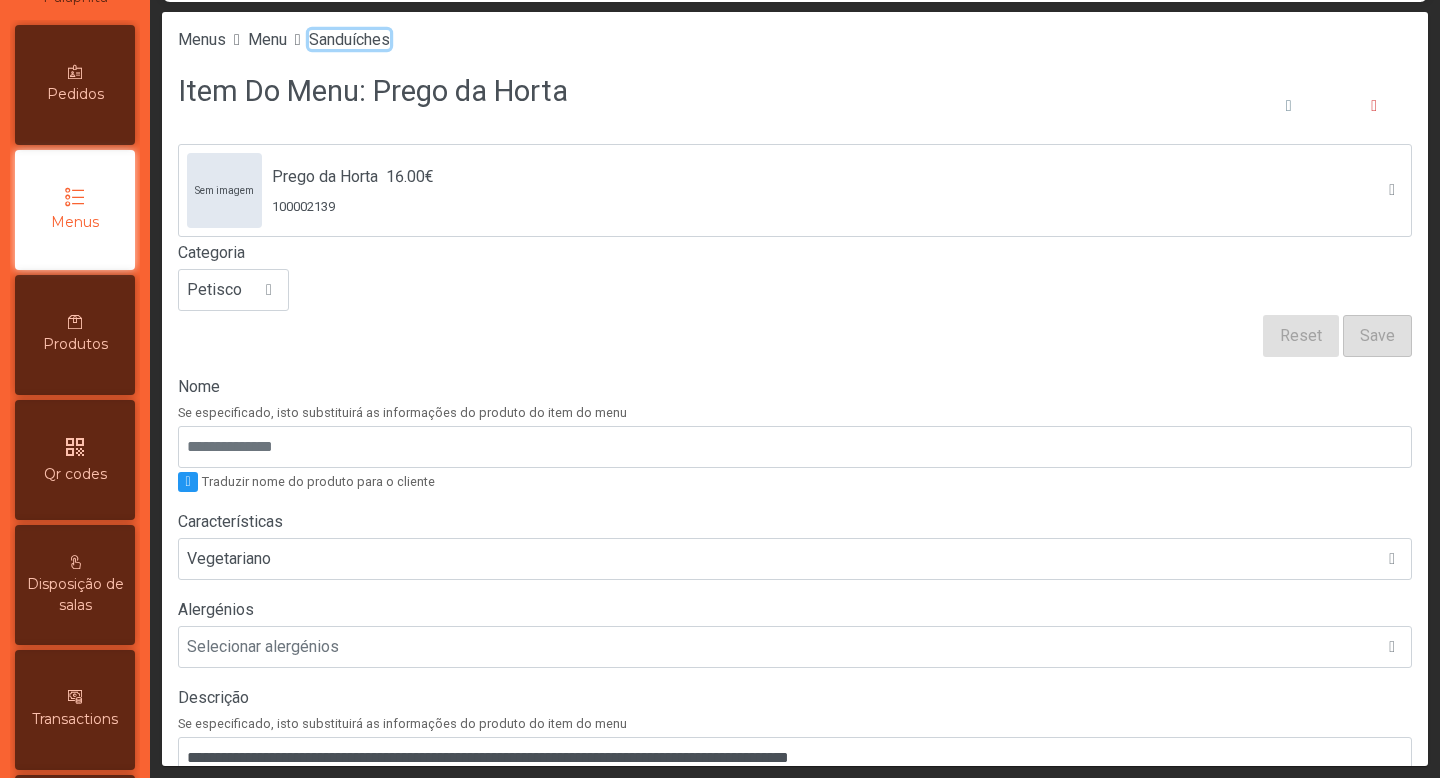click on "Sanduíches" 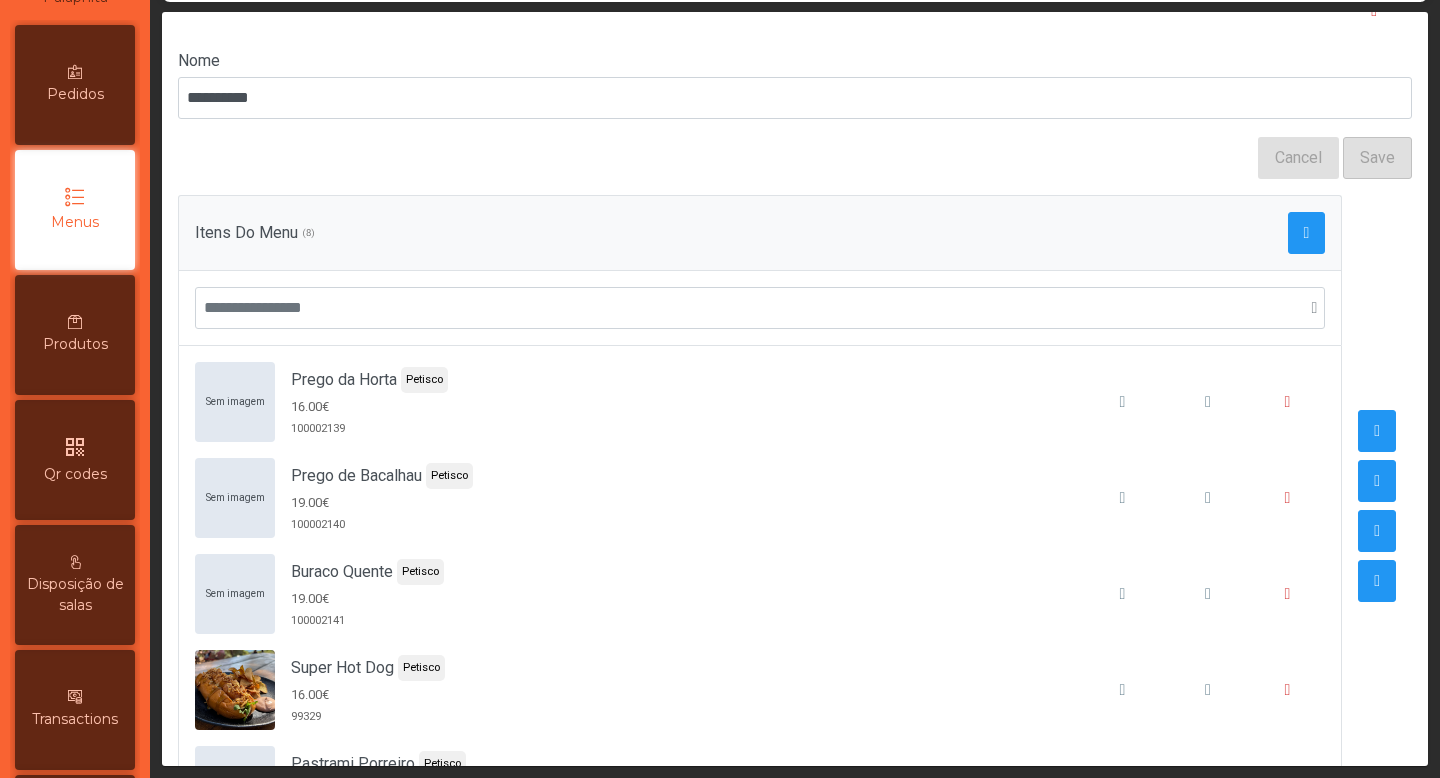 scroll, scrollTop: 193, scrollLeft: 0, axis: vertical 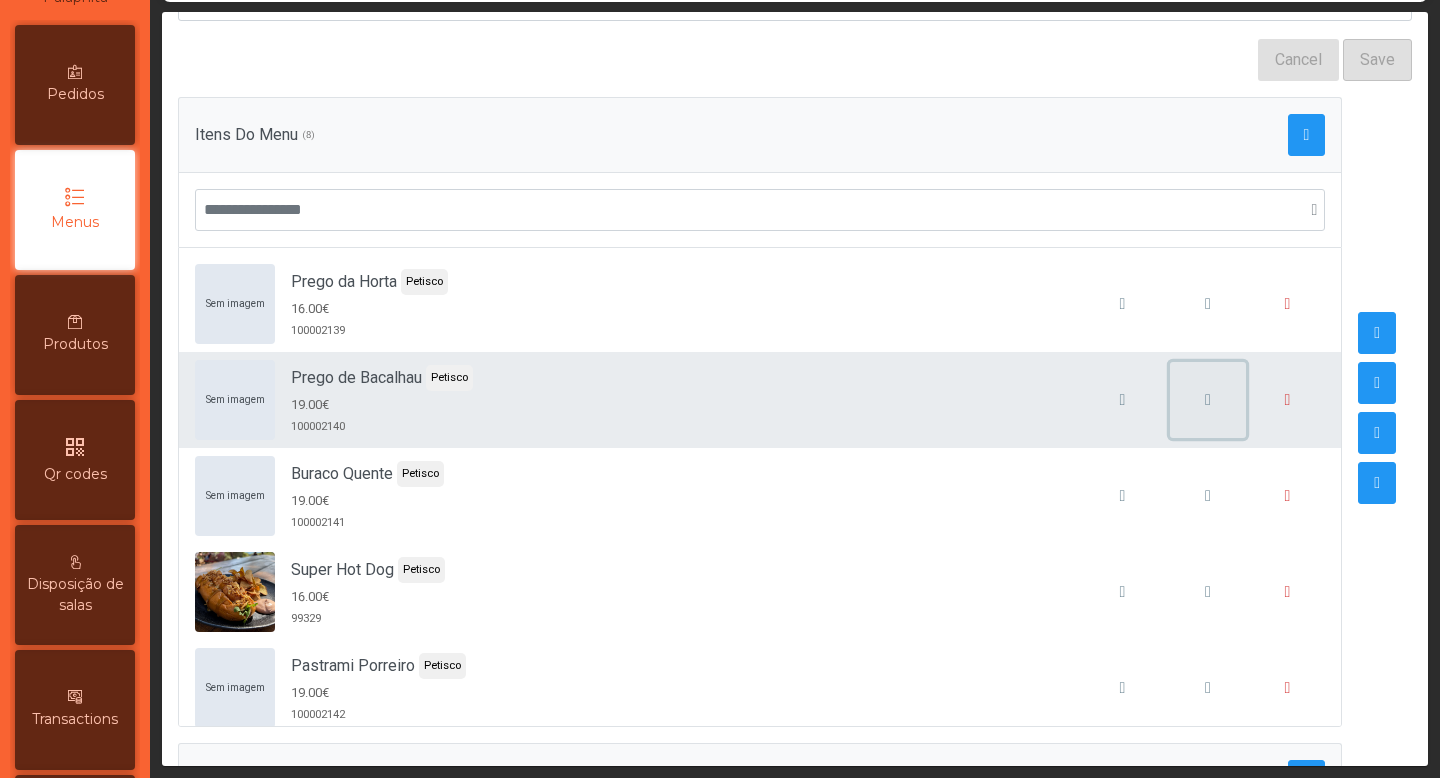 click 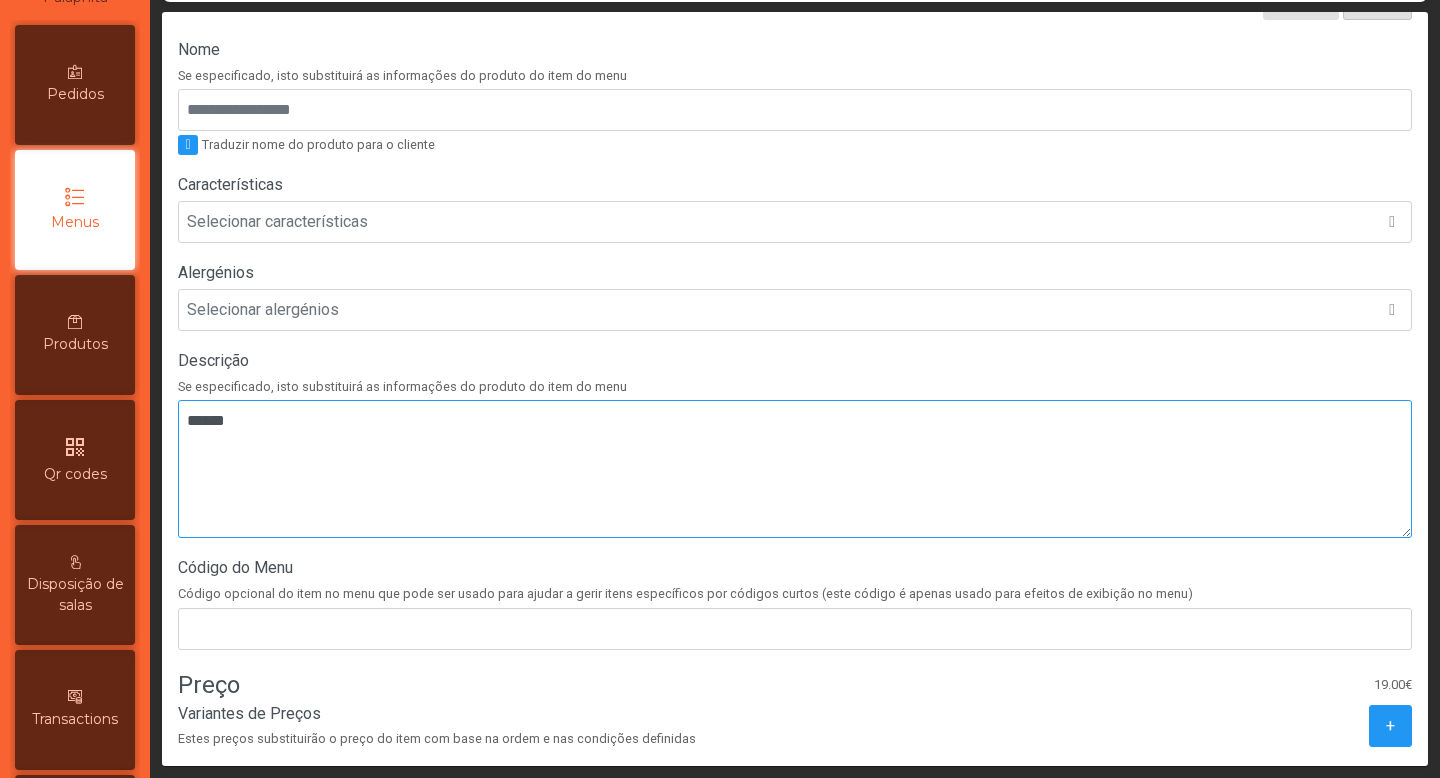 scroll, scrollTop: 352, scrollLeft: 0, axis: vertical 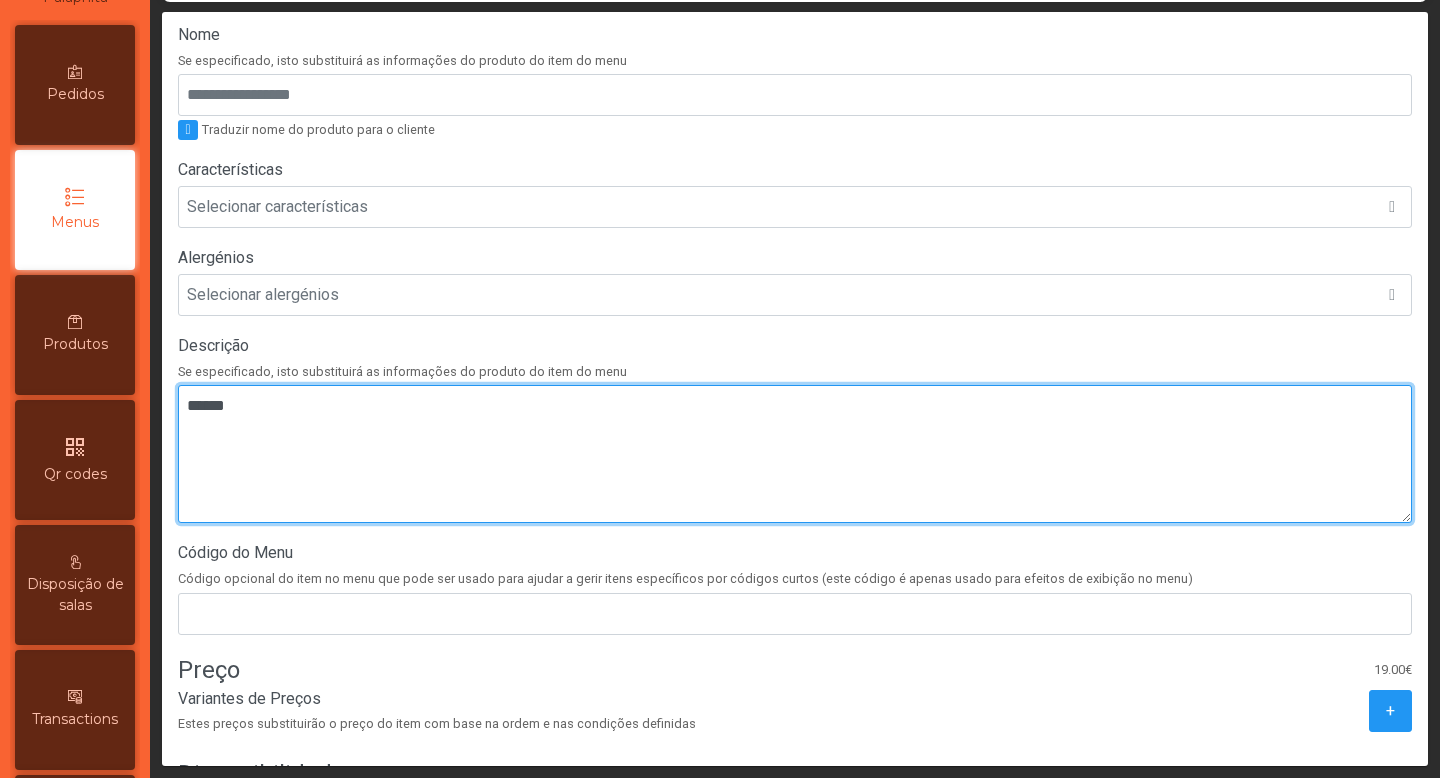 click at bounding box center (795, 454) 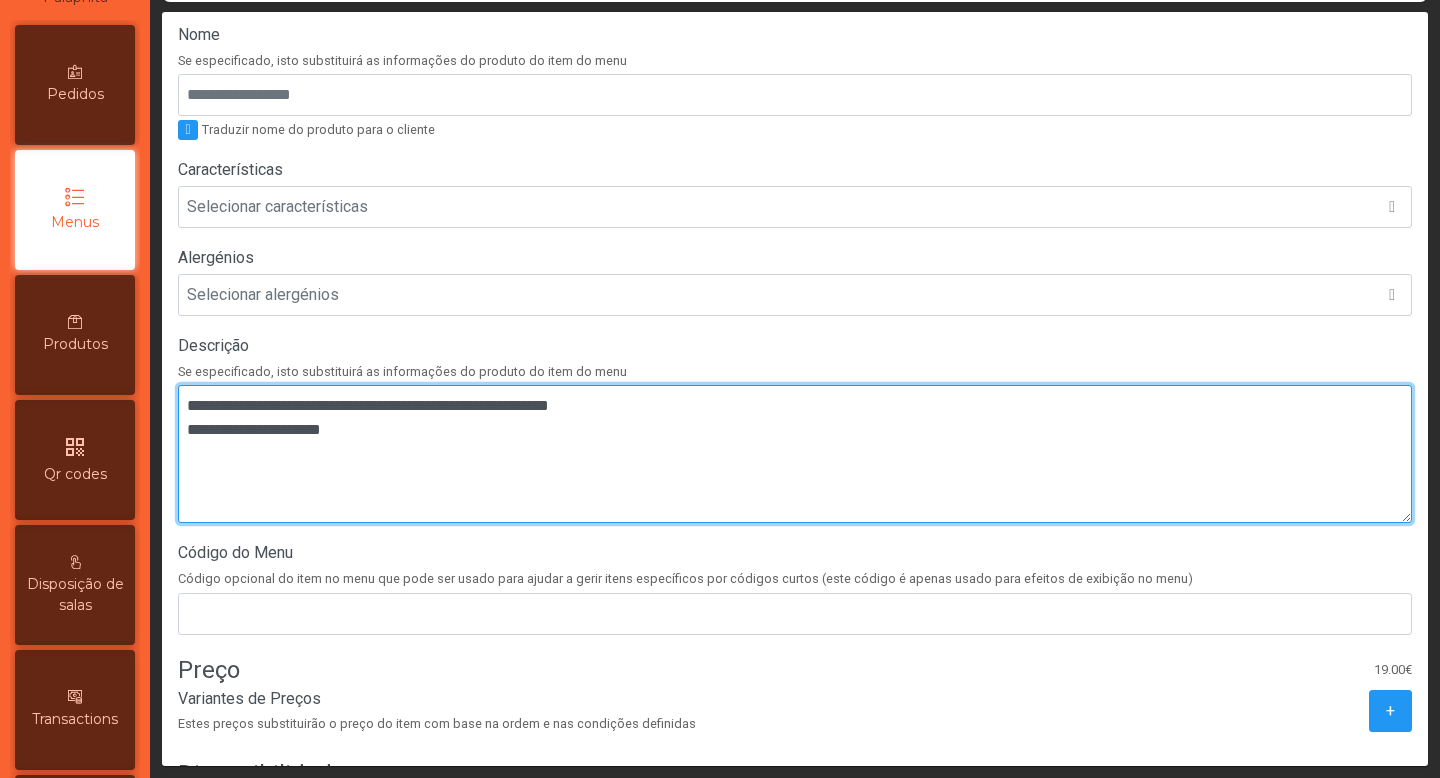 click at bounding box center (795, 454) 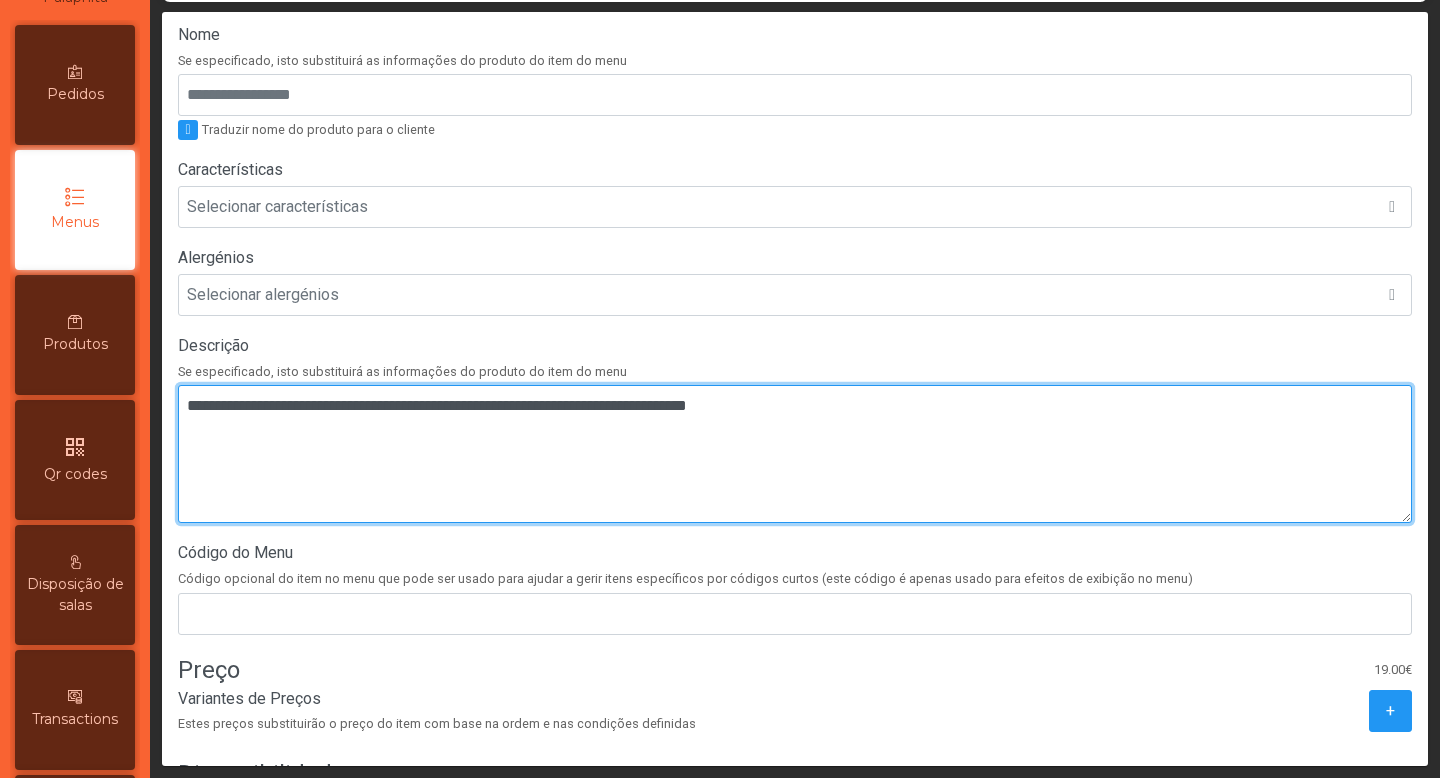 scroll, scrollTop: 579, scrollLeft: 0, axis: vertical 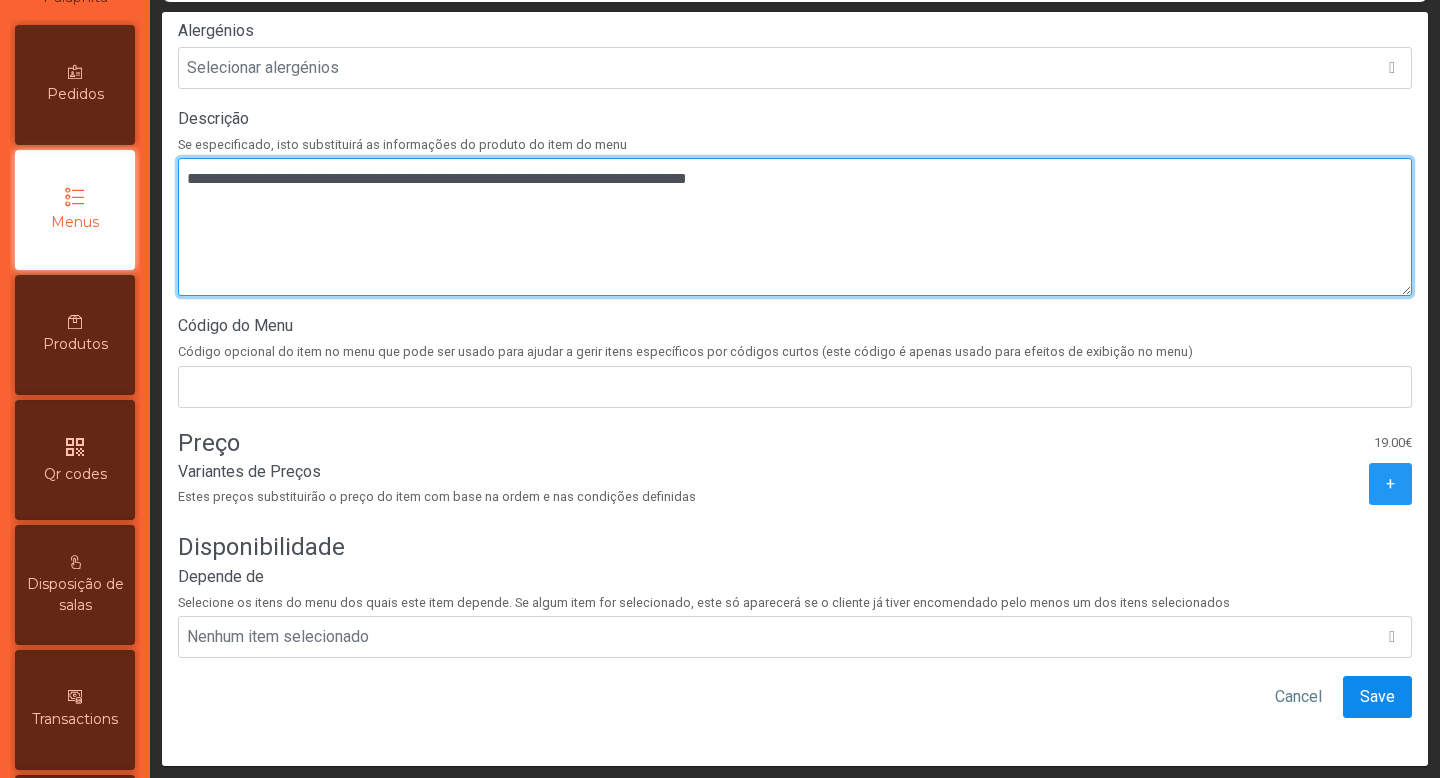 type on "**********" 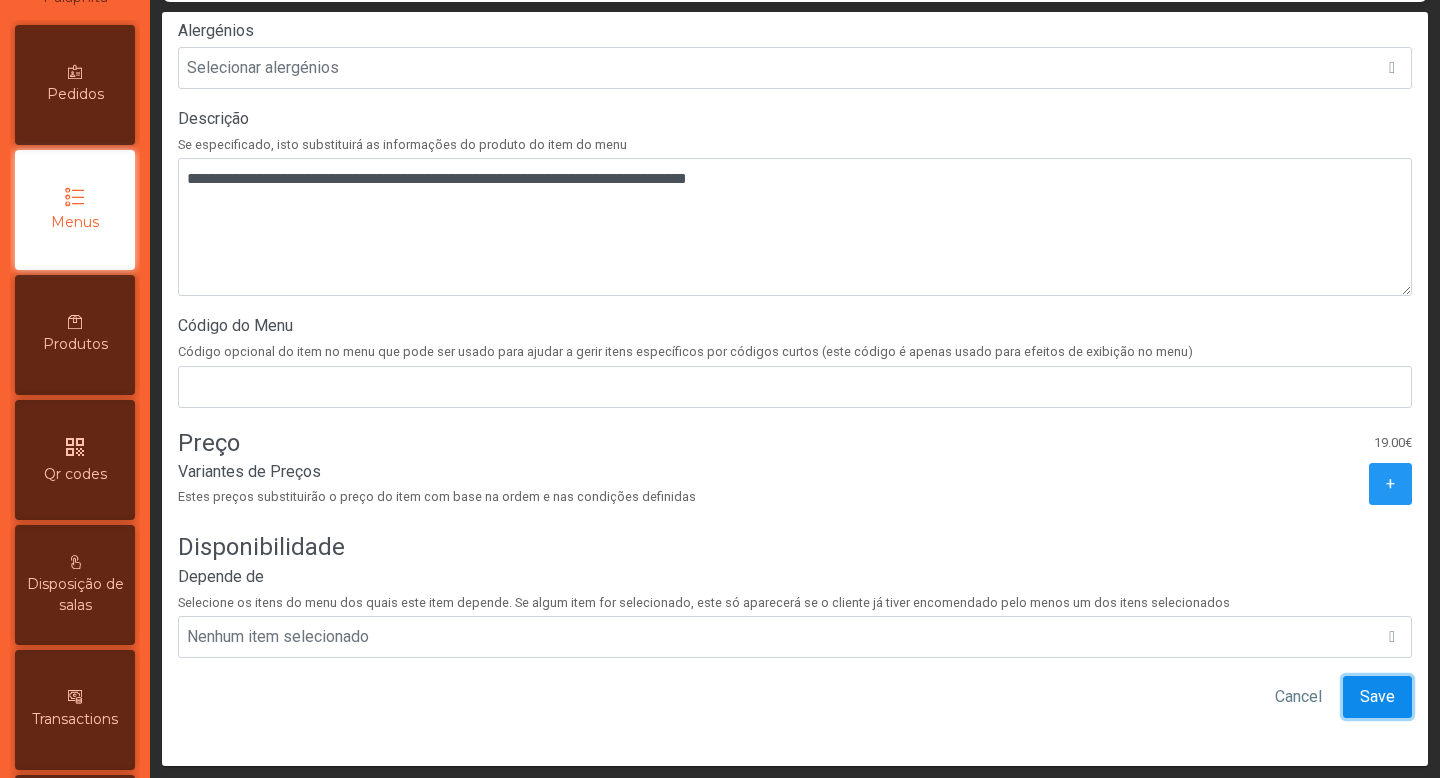 click on "Save" 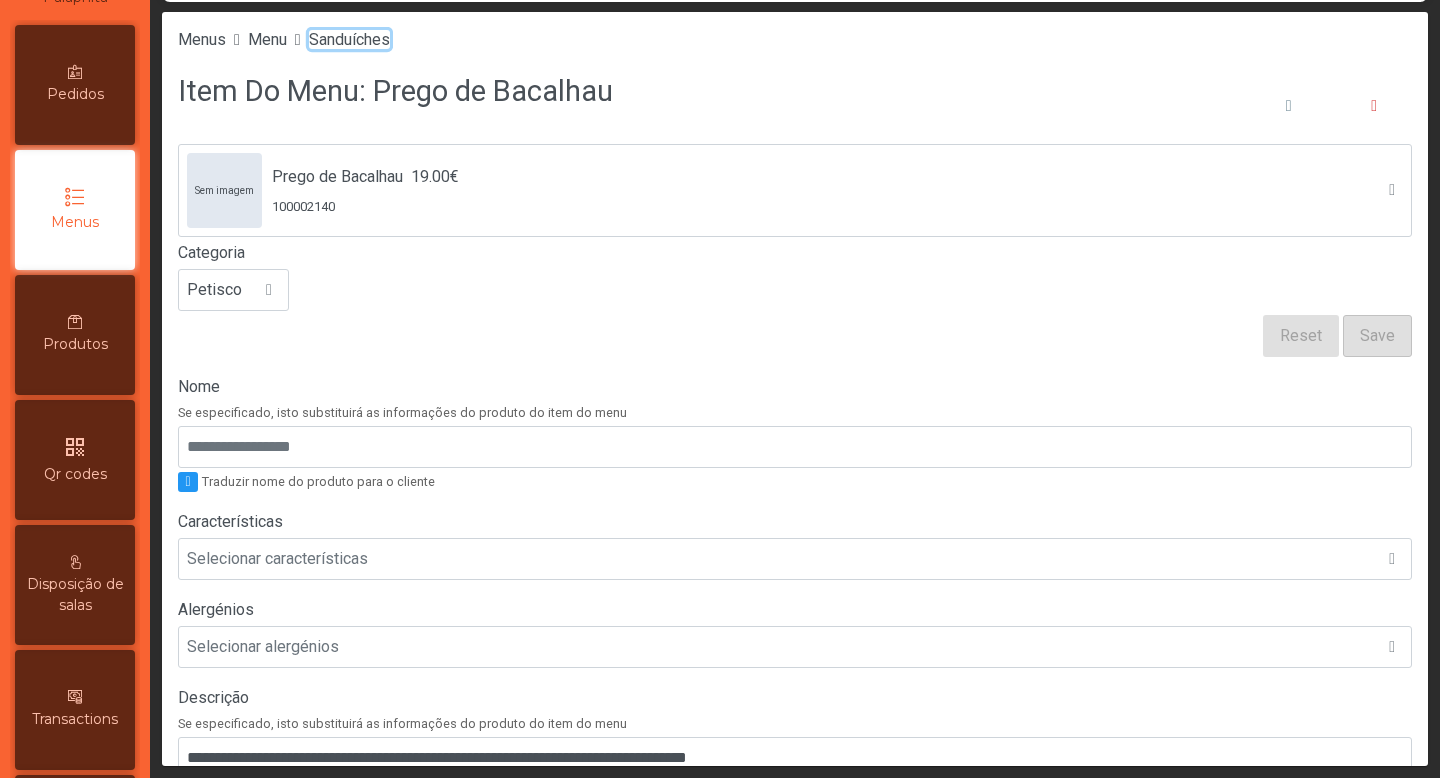 click on "Sanduíches" 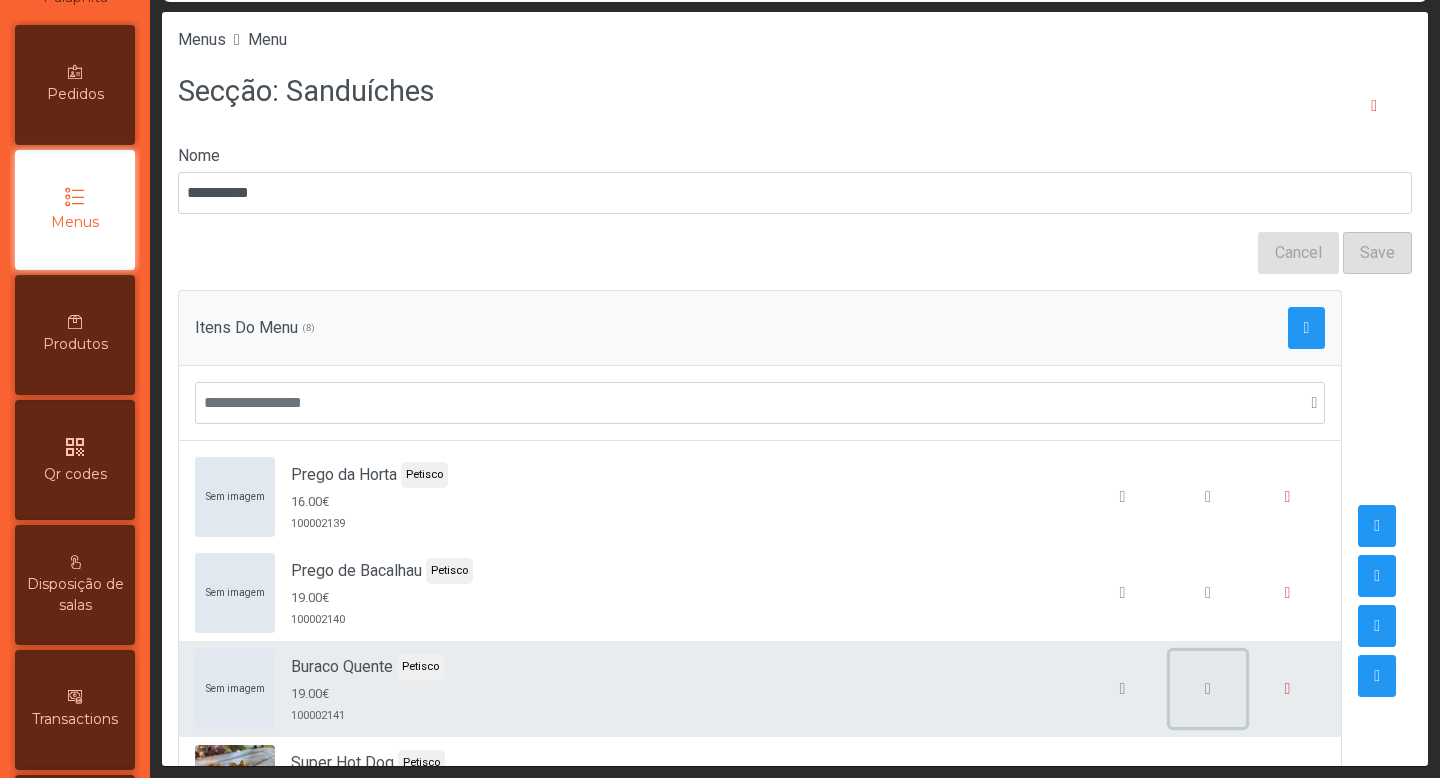 click 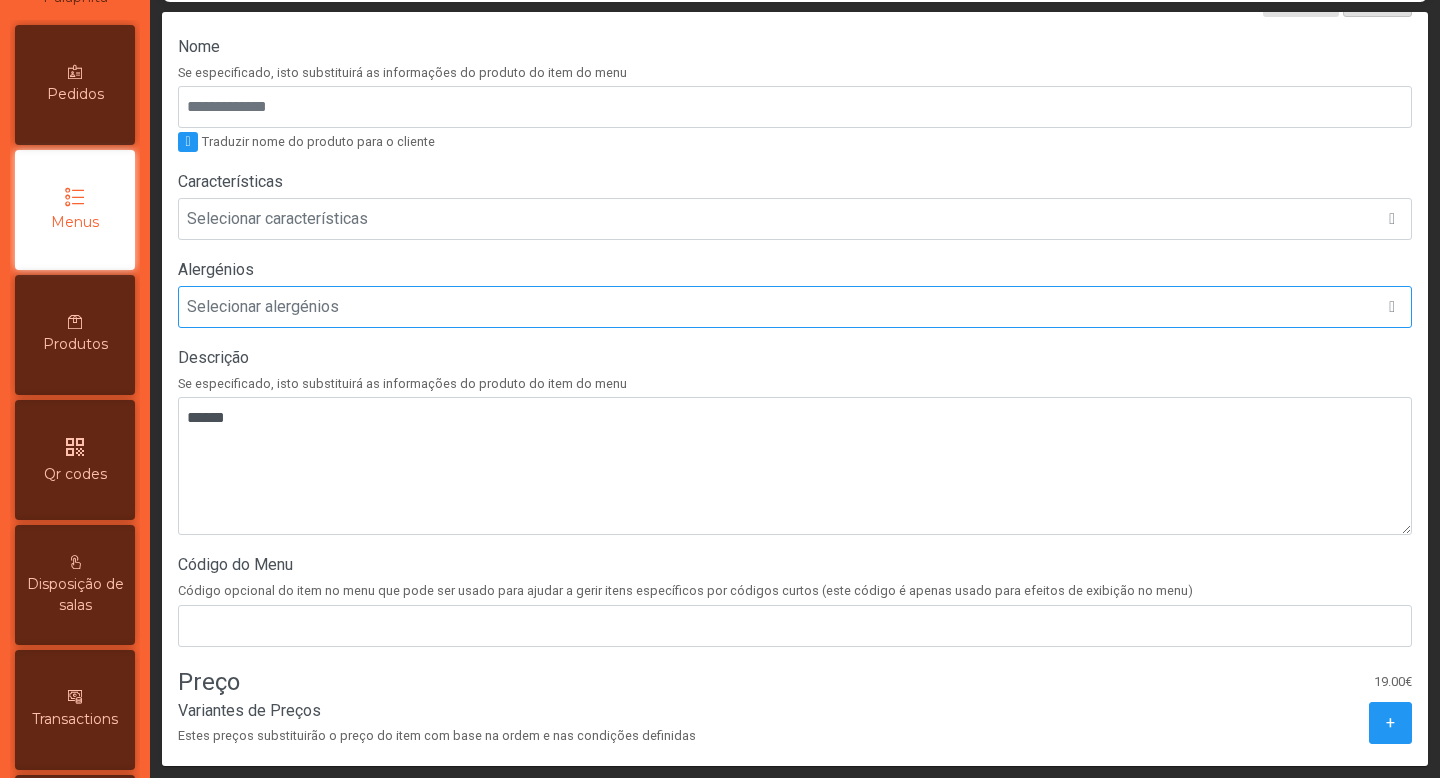 scroll, scrollTop: 375, scrollLeft: 0, axis: vertical 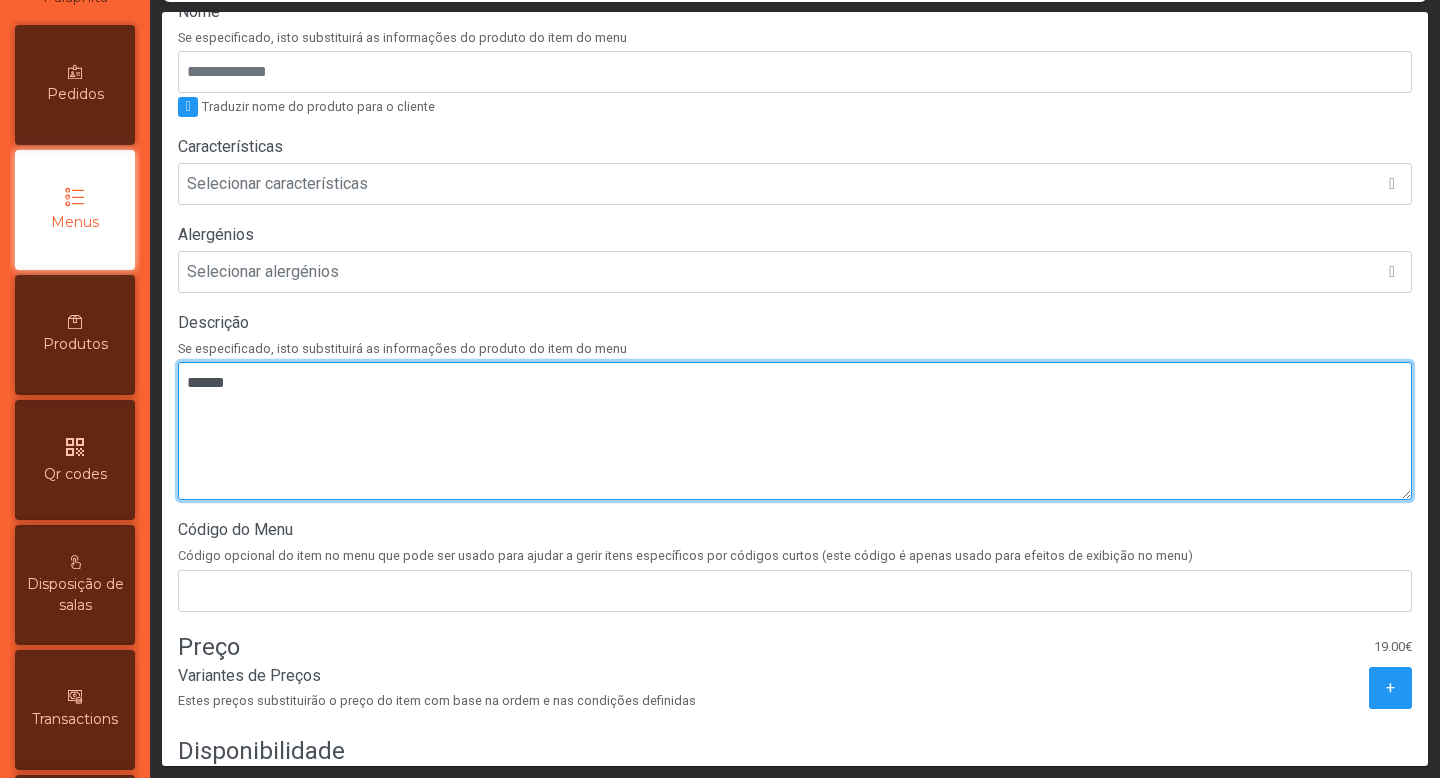 click at bounding box center (795, 431) 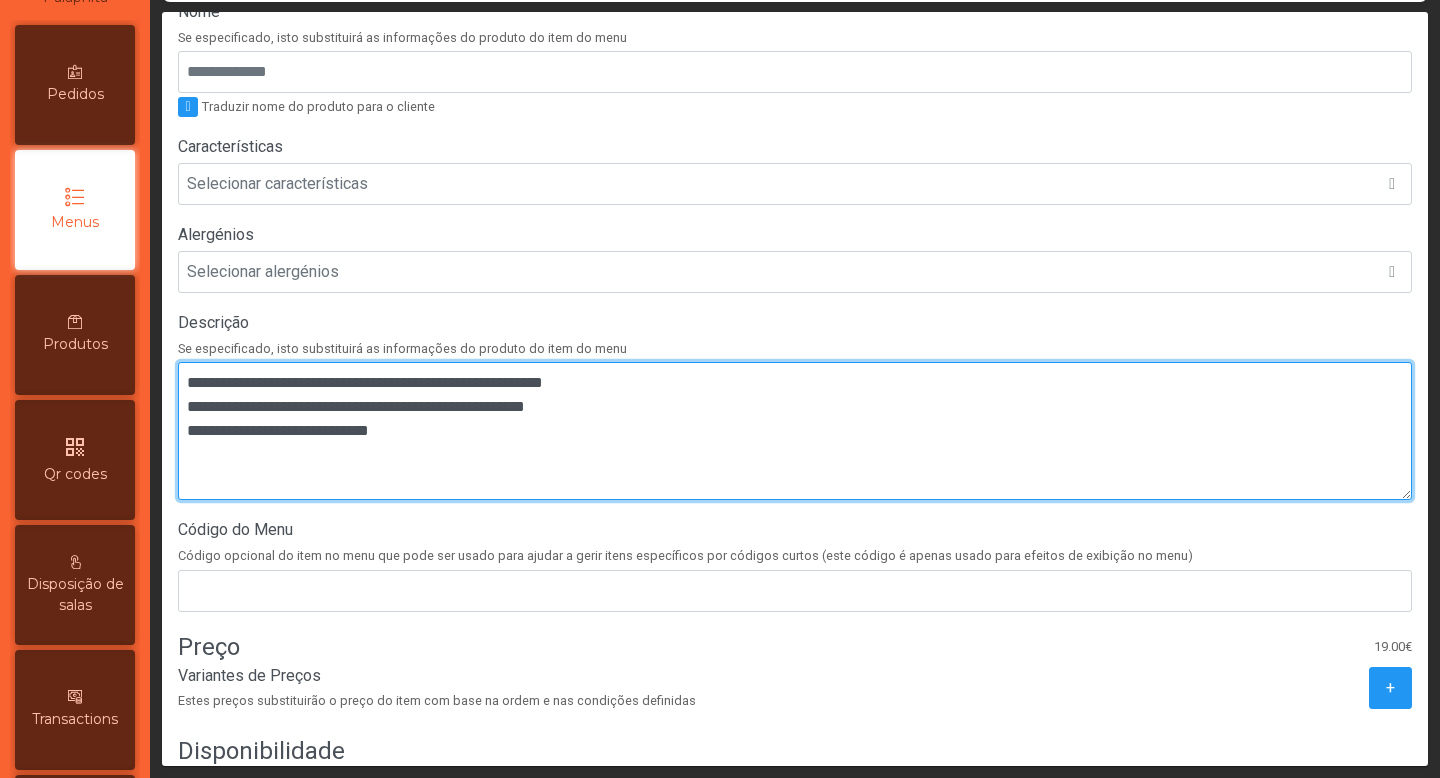 click at bounding box center [795, 431] 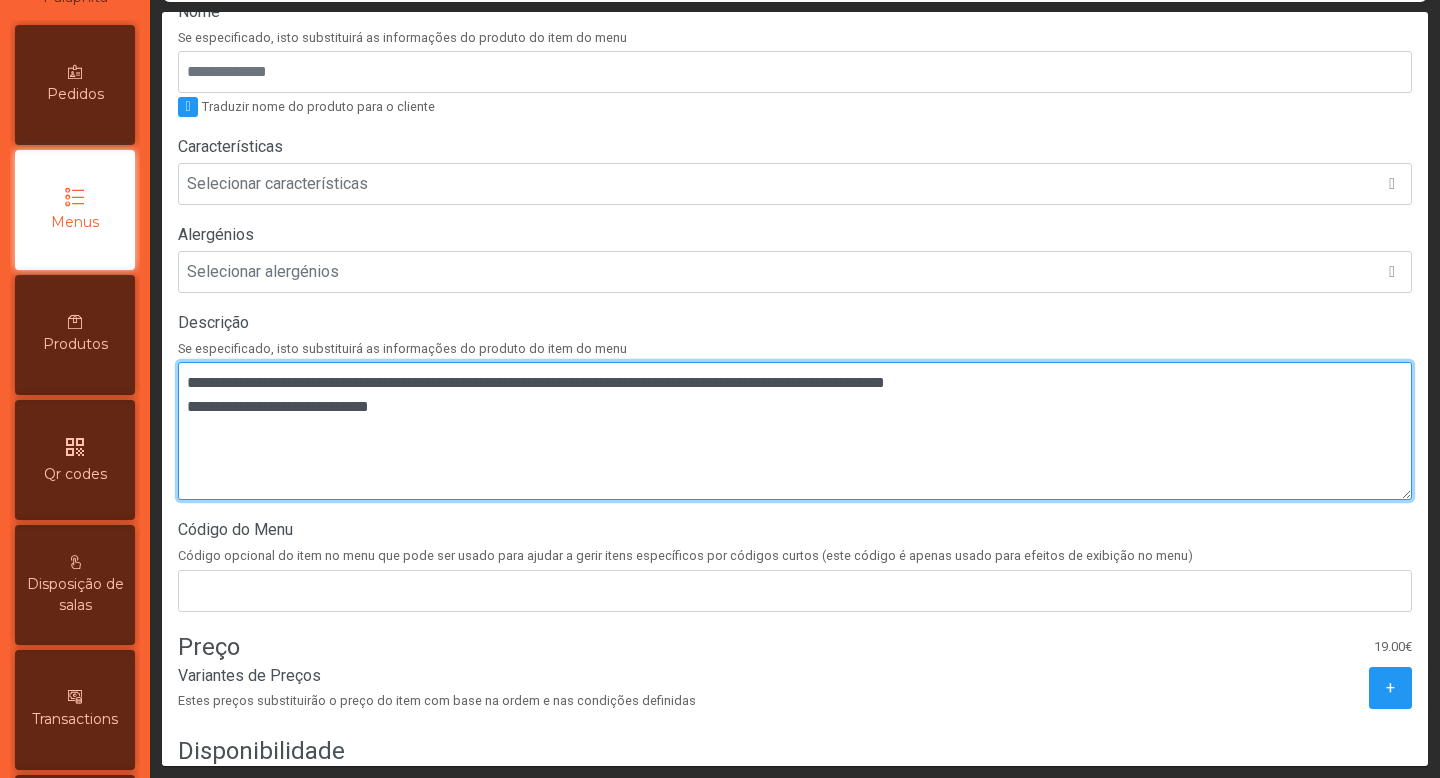 click at bounding box center (795, 431) 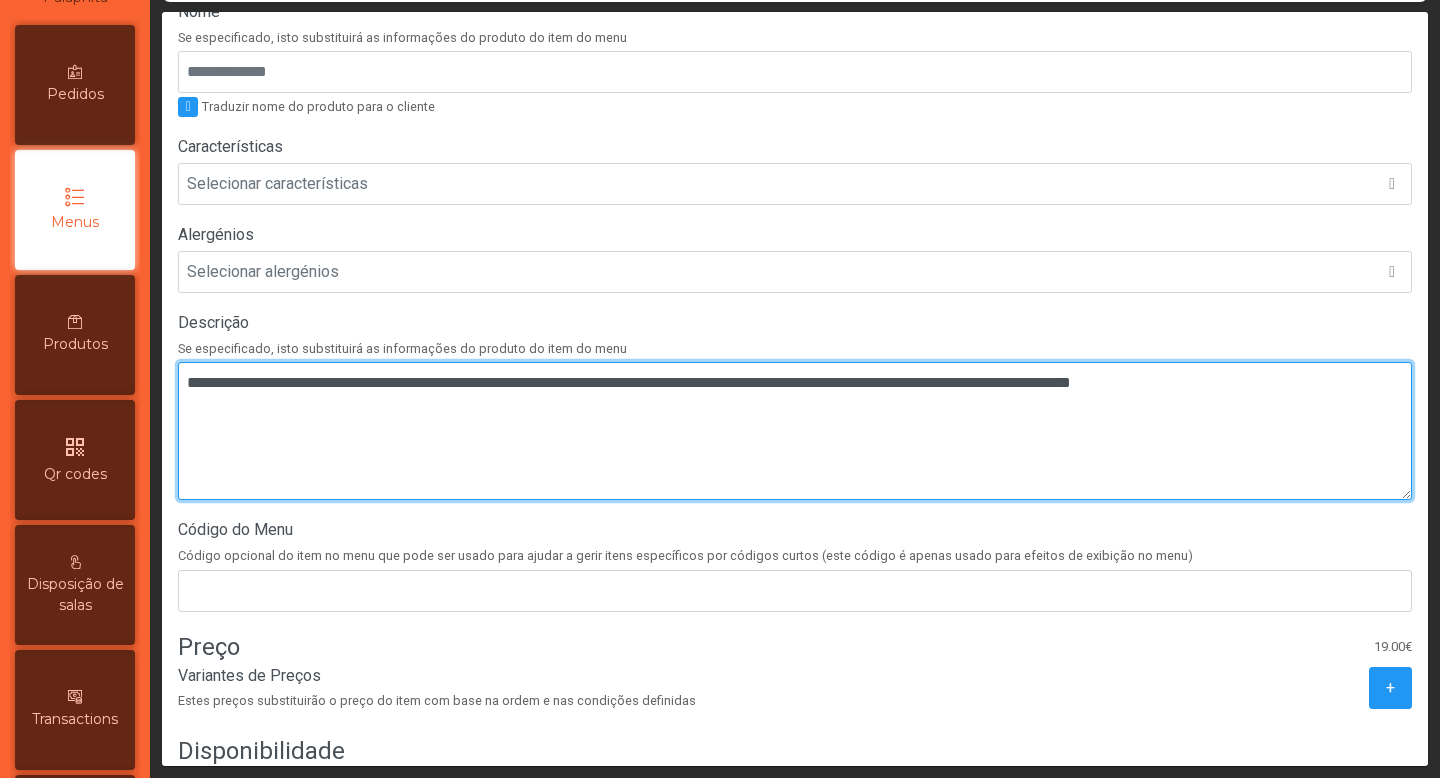 scroll, scrollTop: 579, scrollLeft: 0, axis: vertical 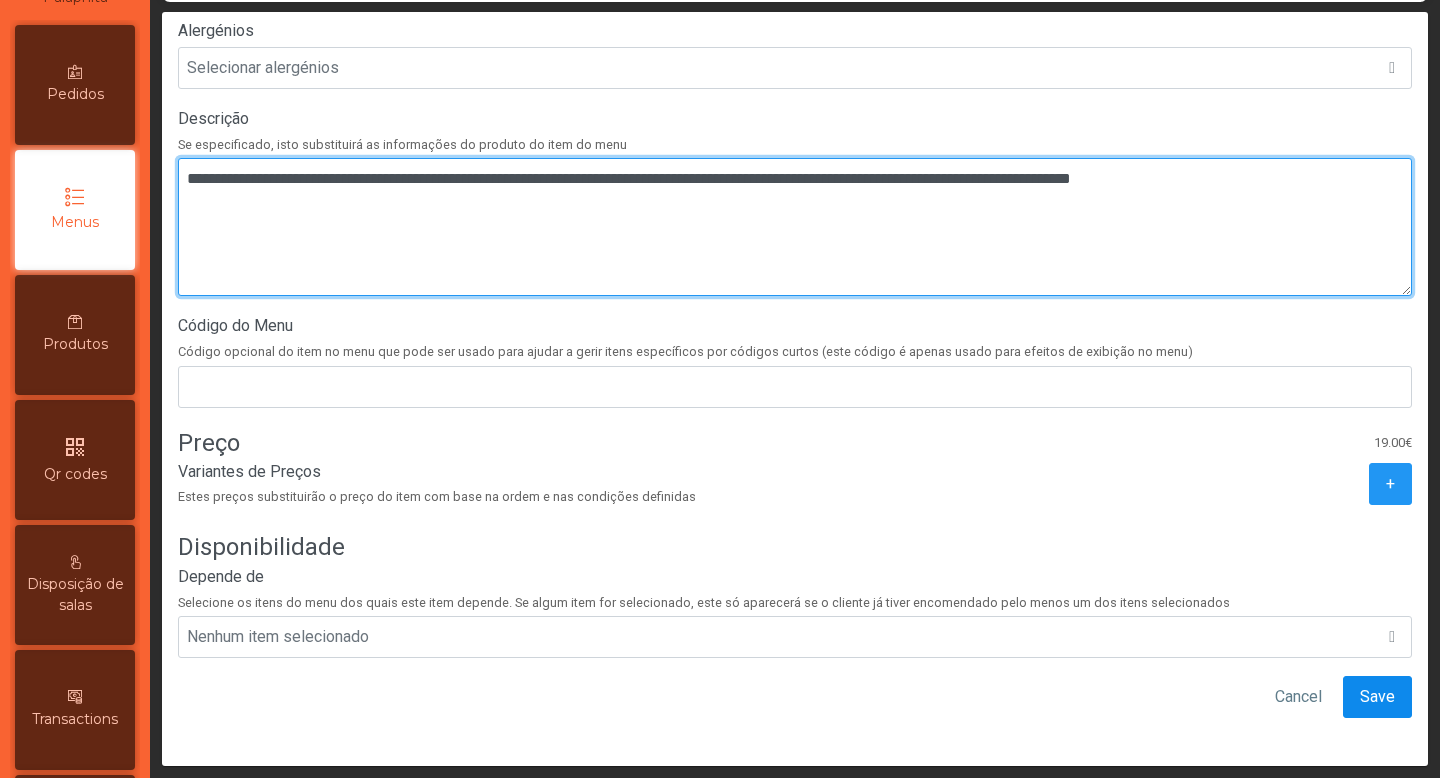 type on "**********" 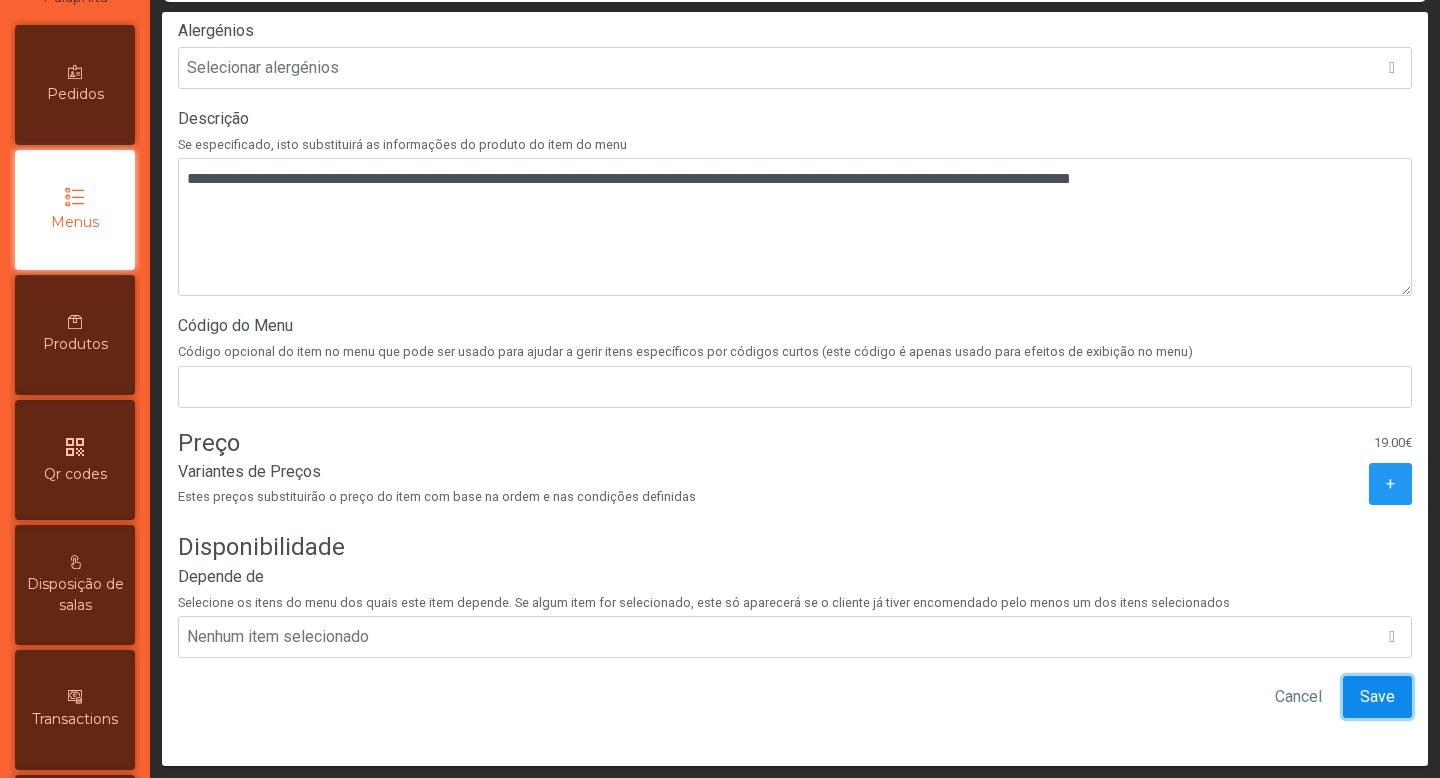 click on "Save" 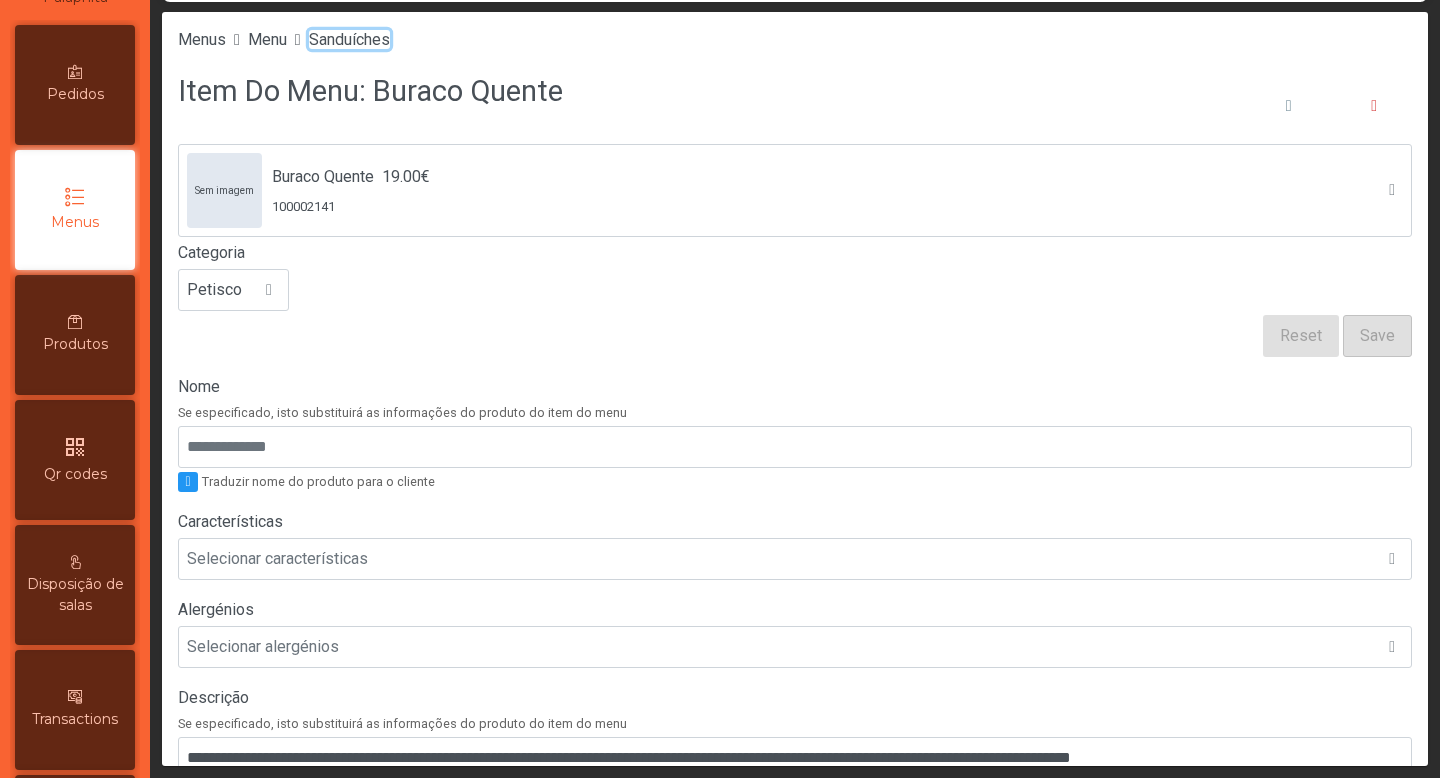 click on "Sanduíches" 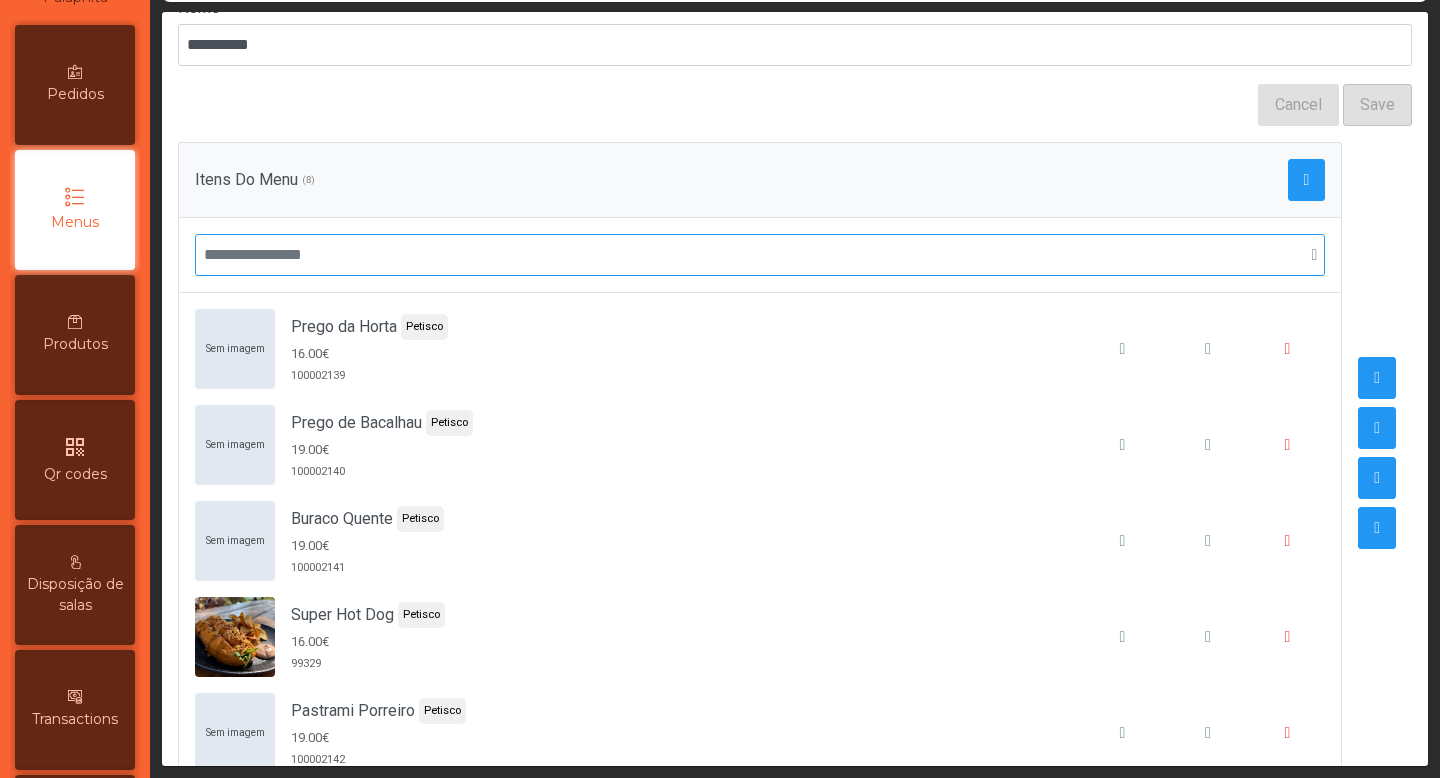 scroll, scrollTop: 154, scrollLeft: 0, axis: vertical 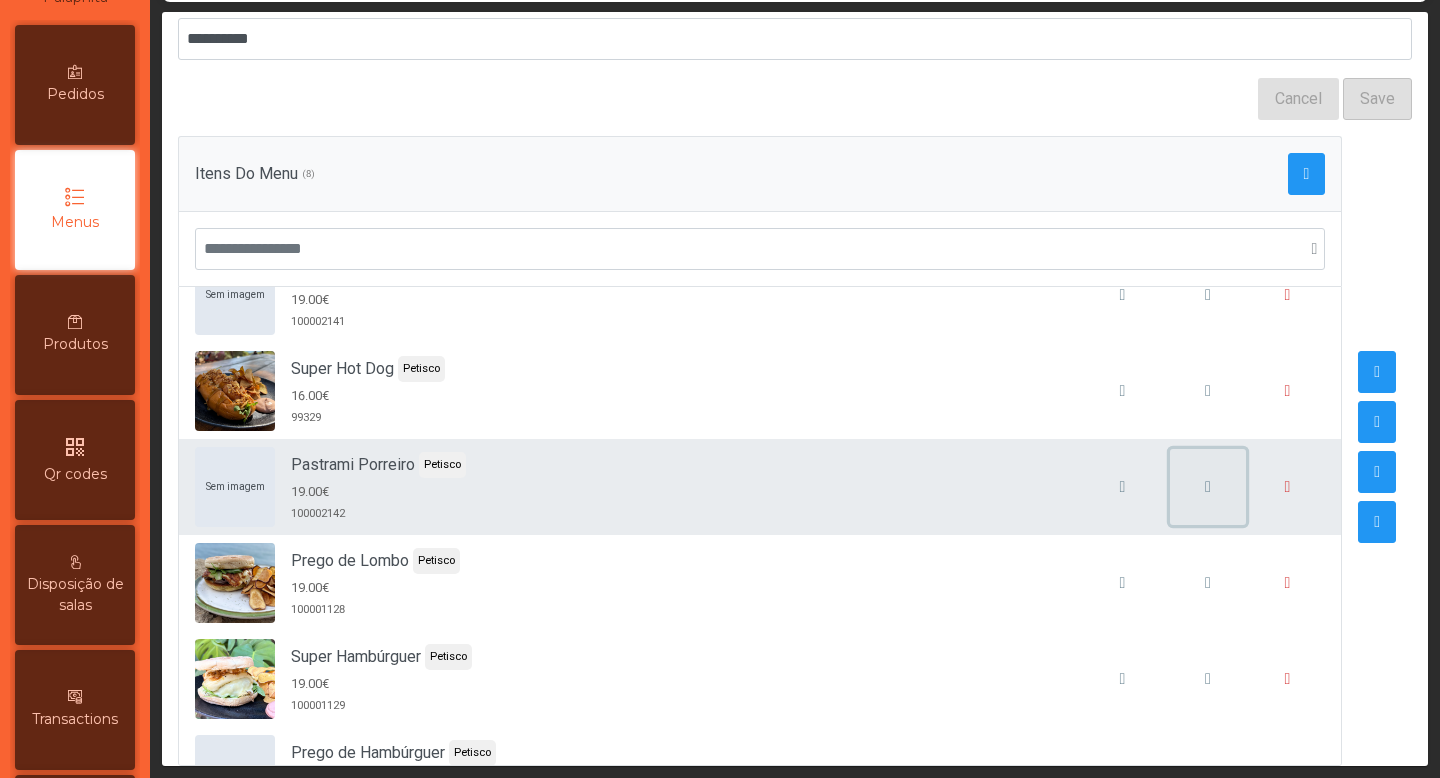 click 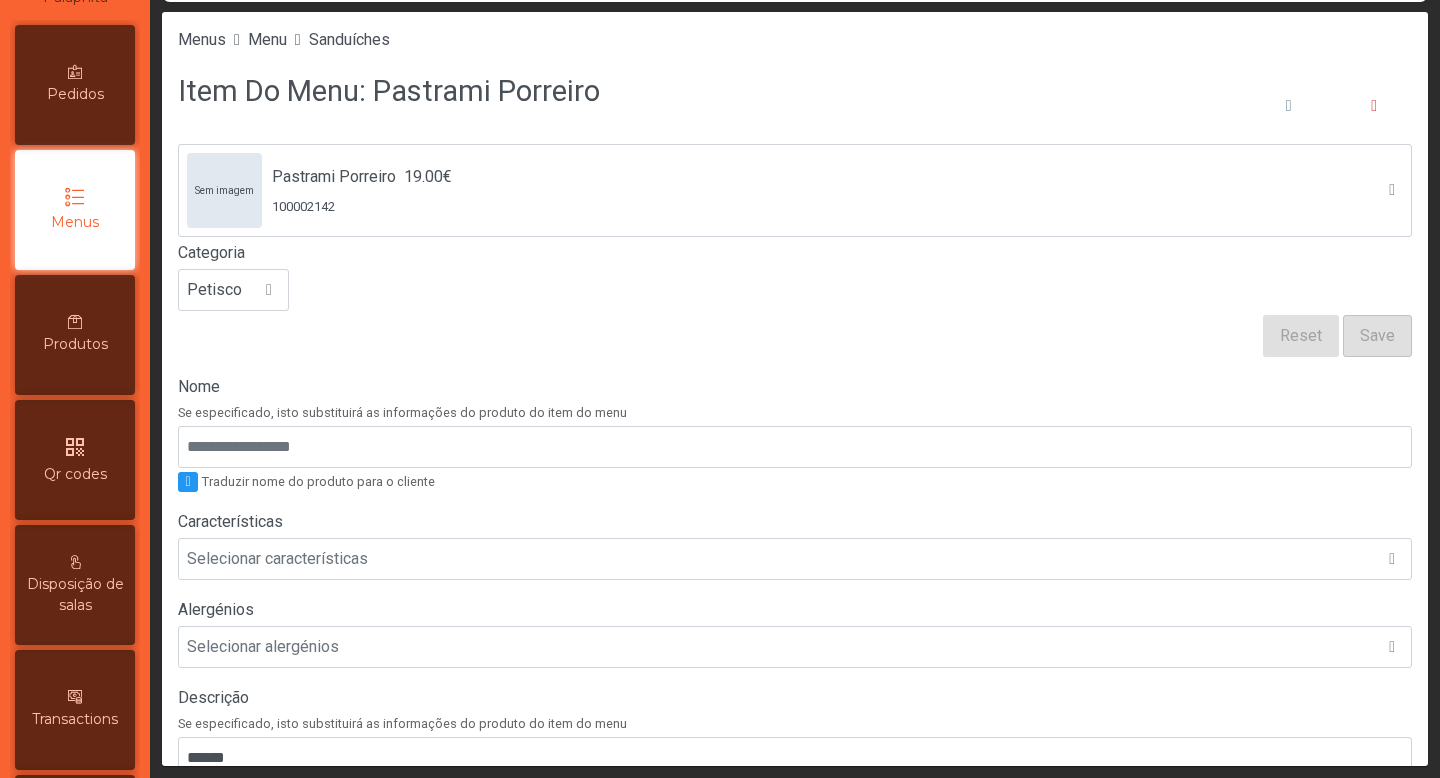 scroll, scrollTop: 317, scrollLeft: 0, axis: vertical 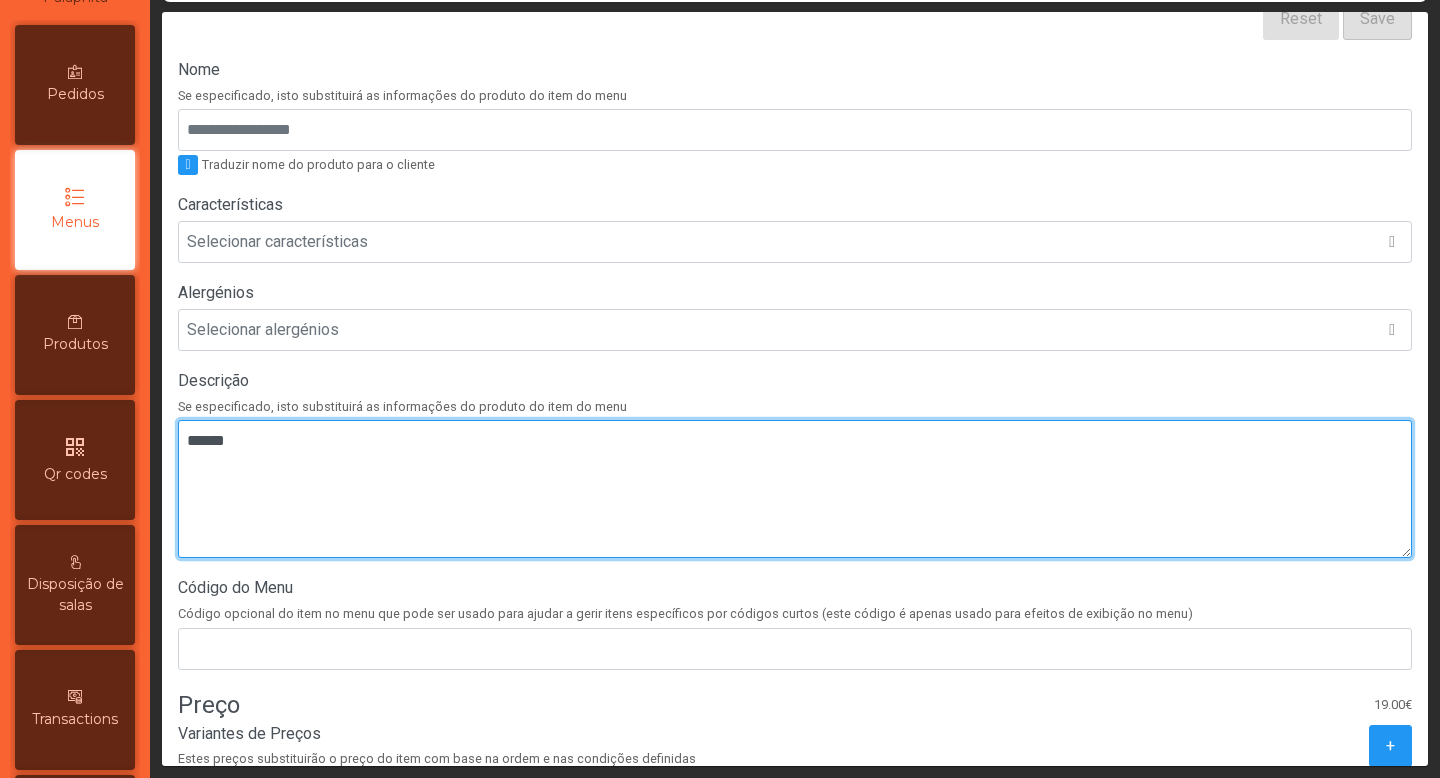 click at bounding box center (795, 489) 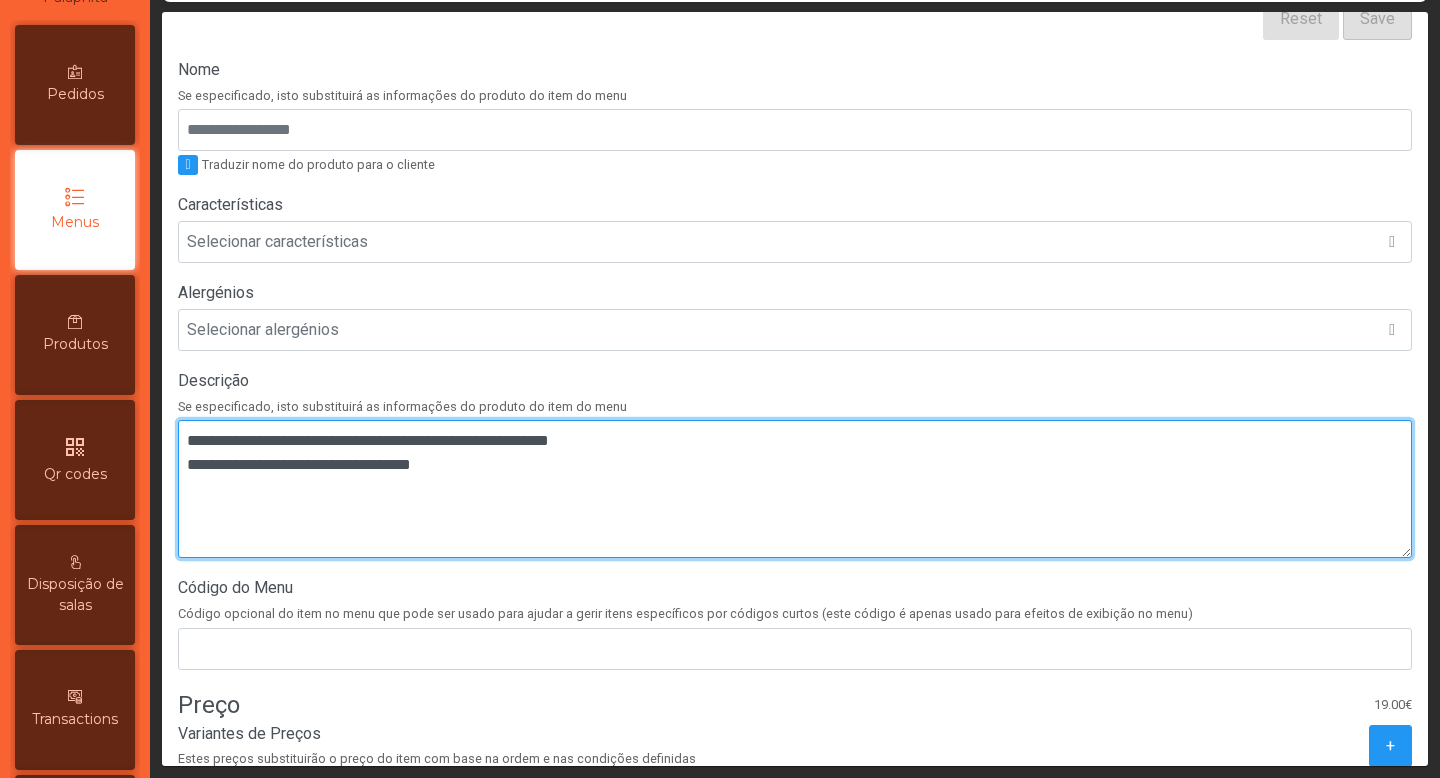 click at bounding box center (795, 489) 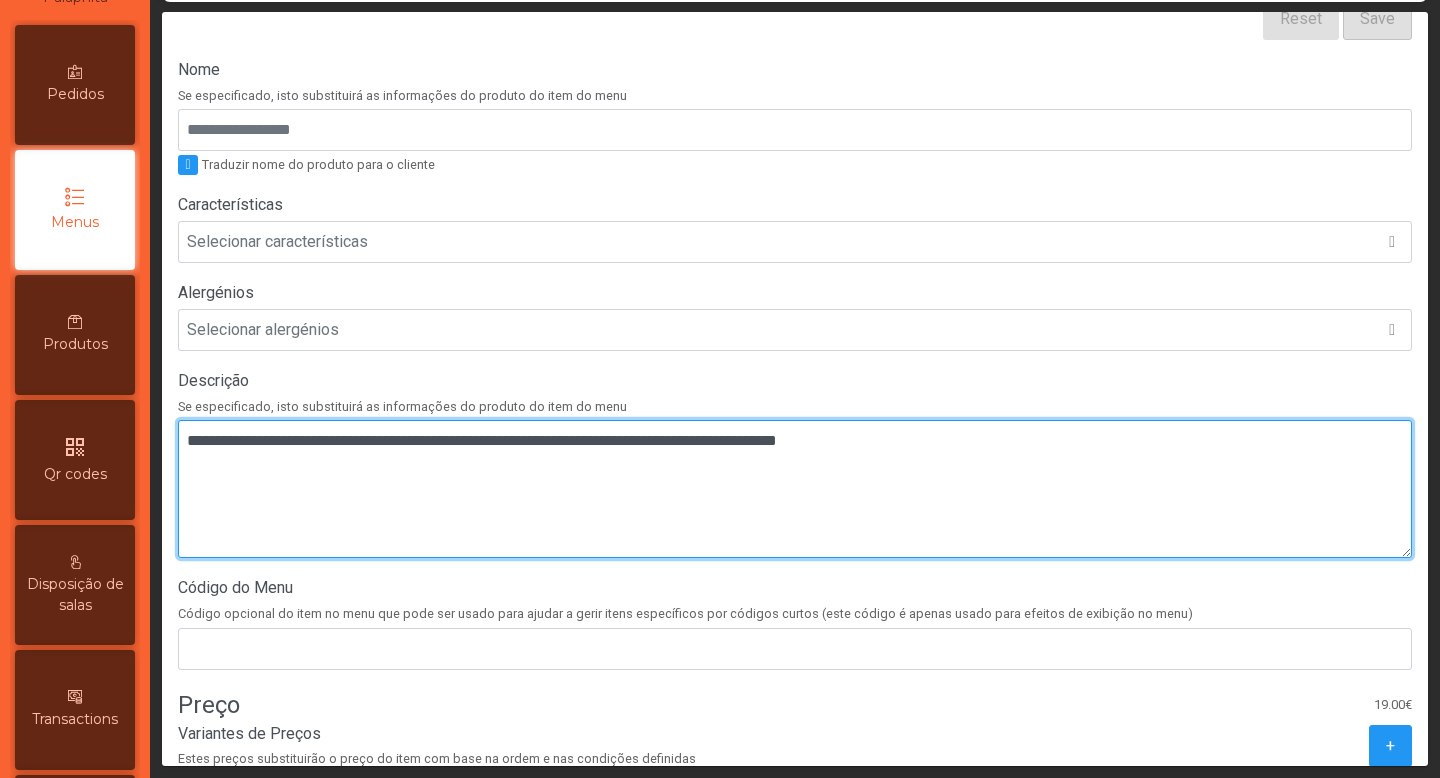 scroll, scrollTop: 579, scrollLeft: 0, axis: vertical 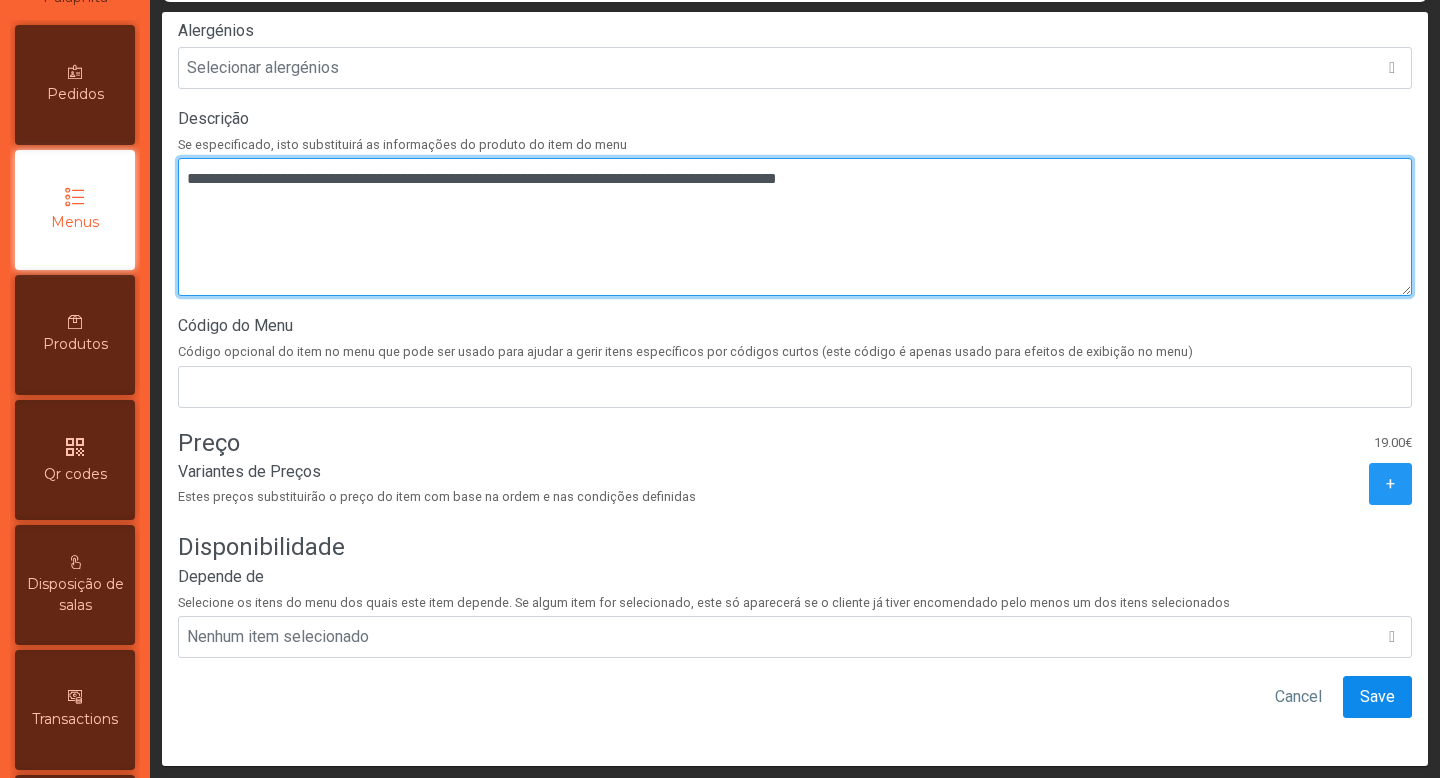 type on "**********" 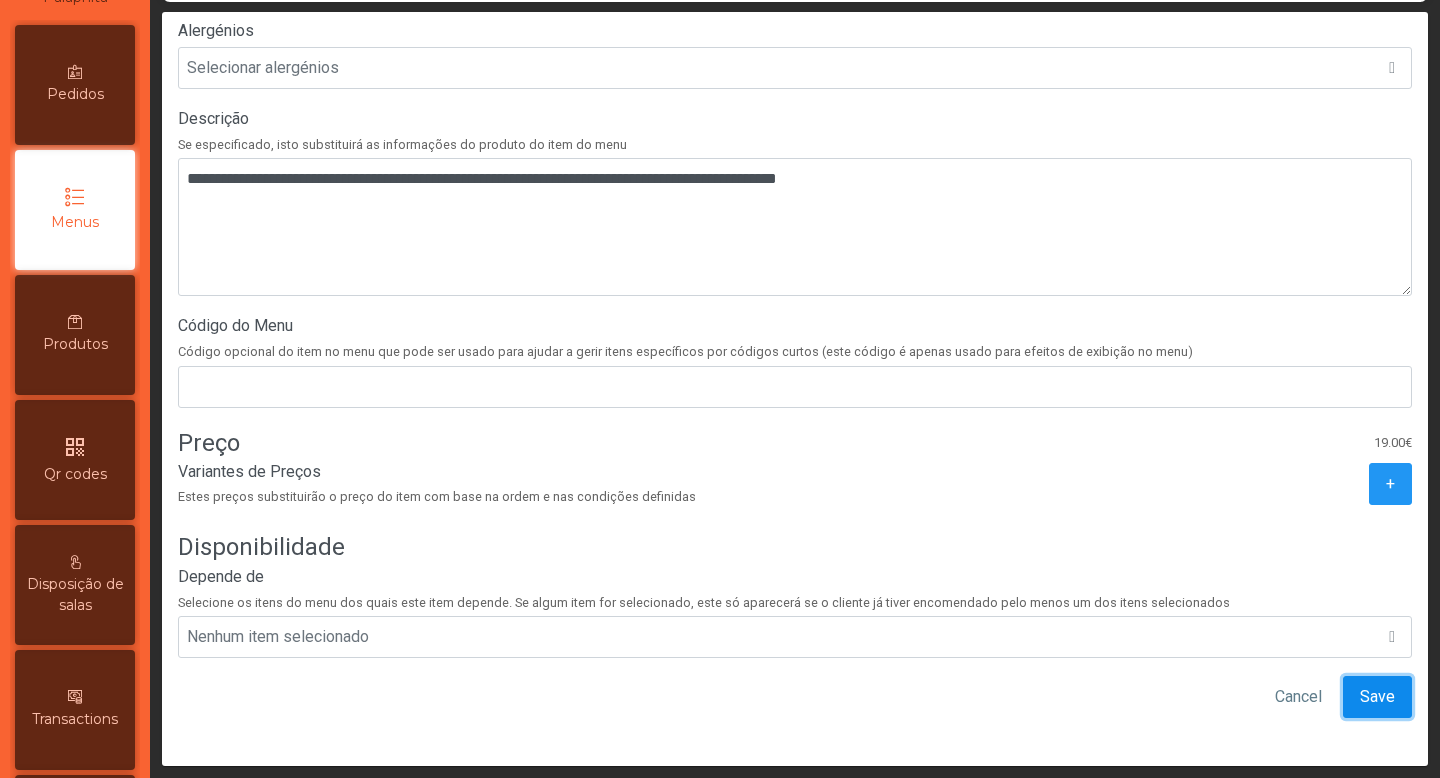 click on "Save" 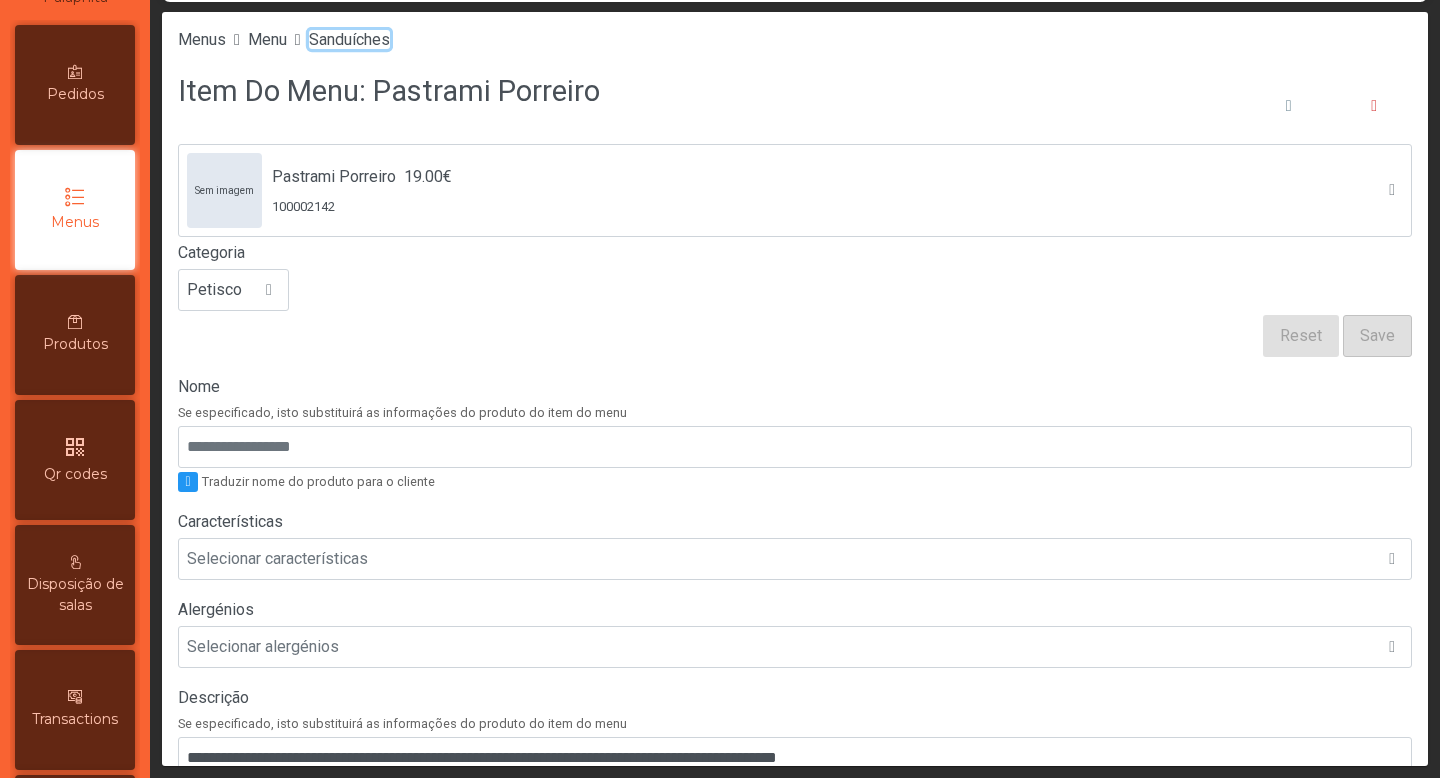click on "Sanduíches" 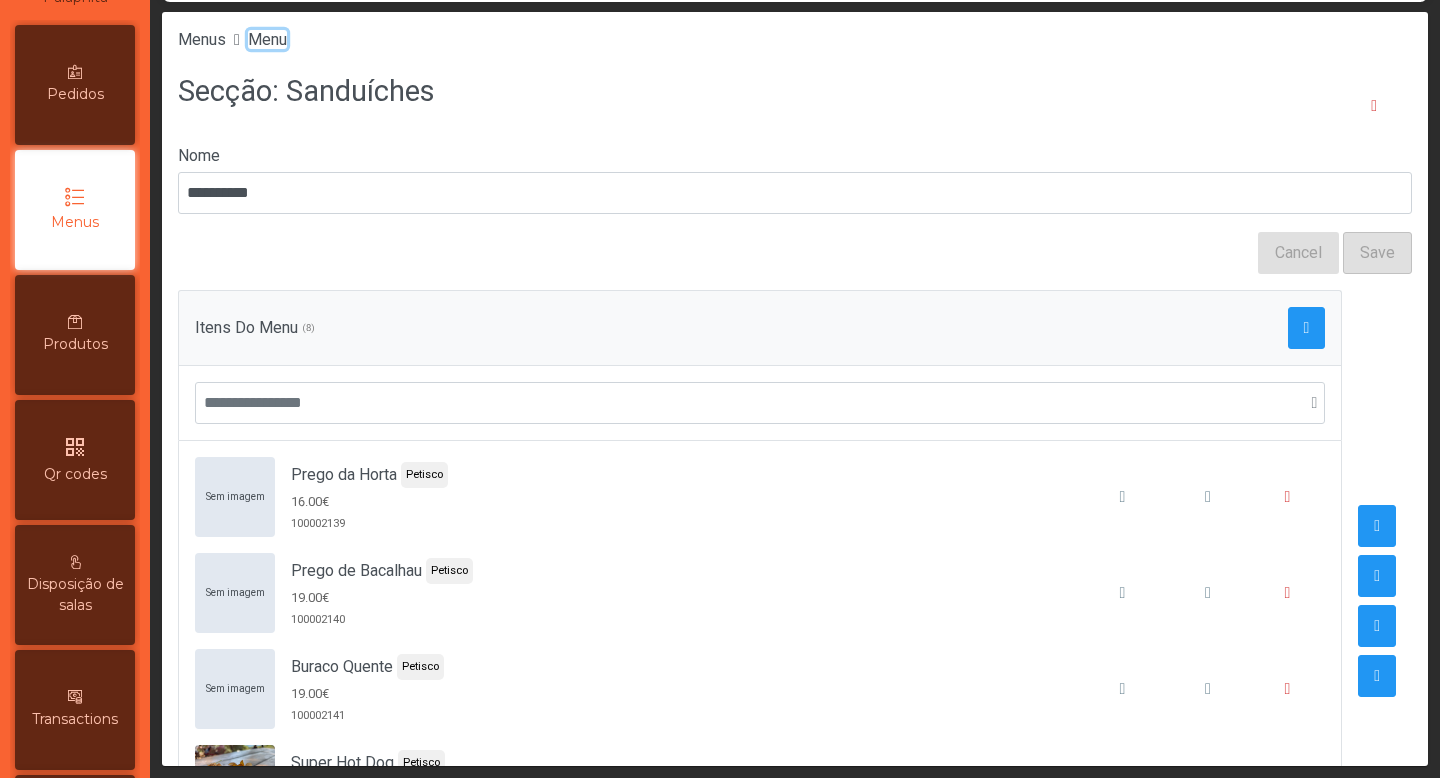 click on "Menu" 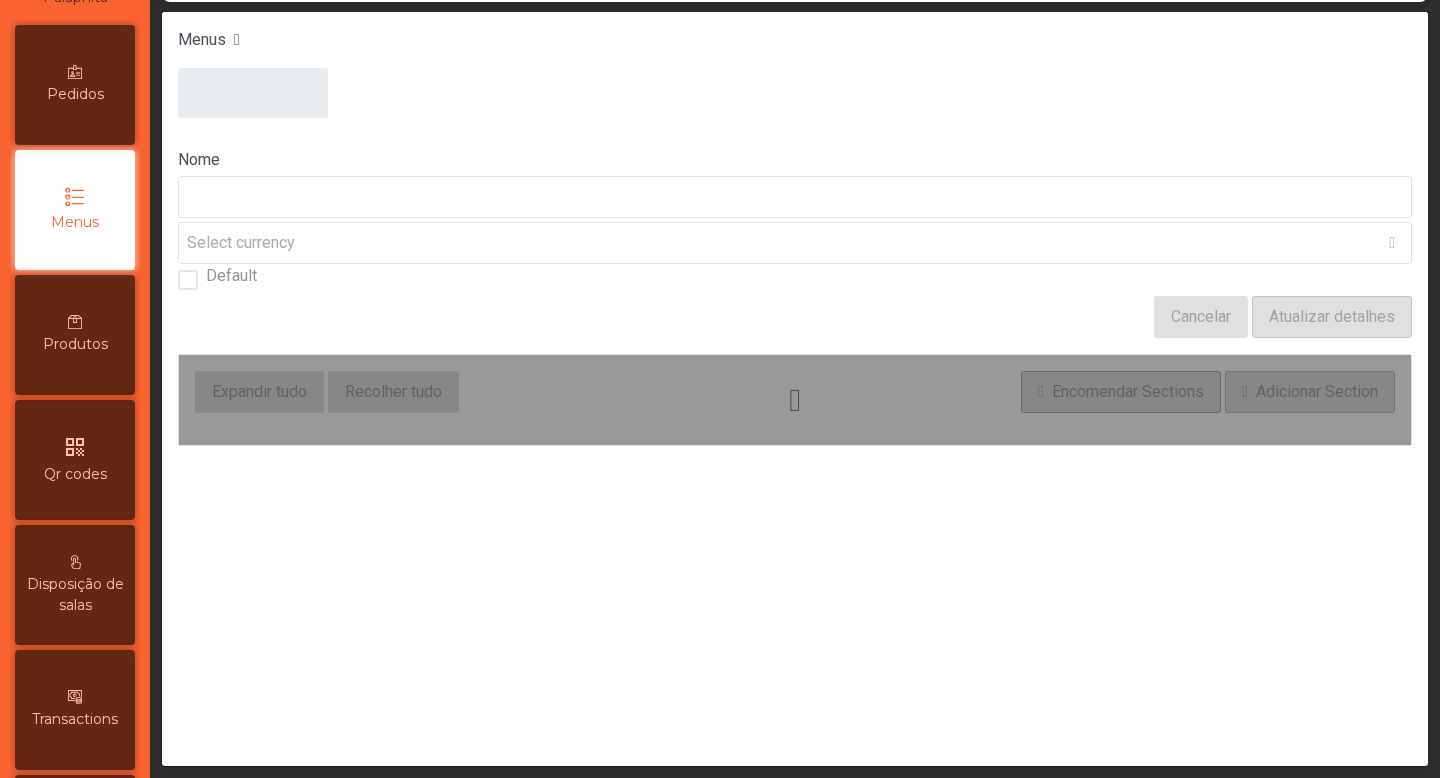 type on "****" 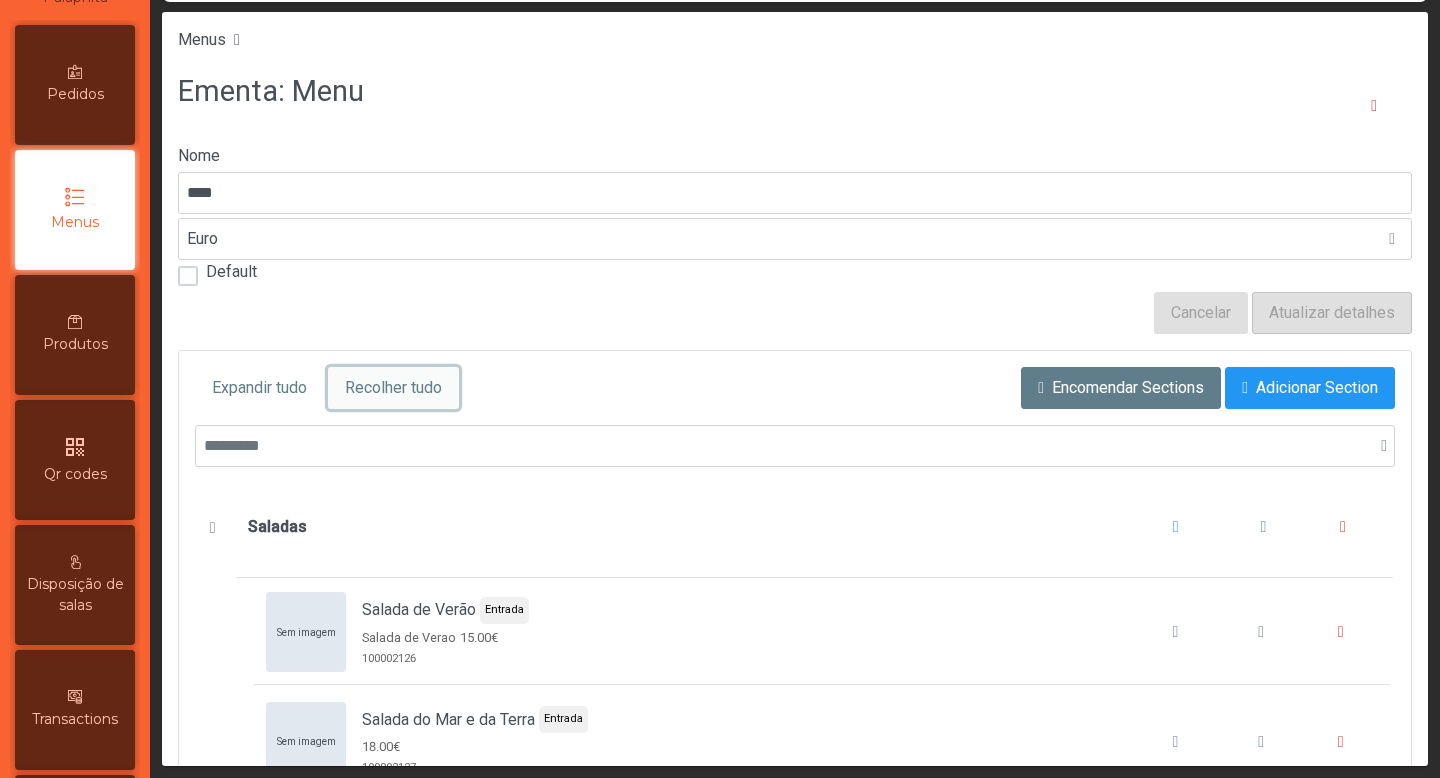 click on "Recolher tudo" 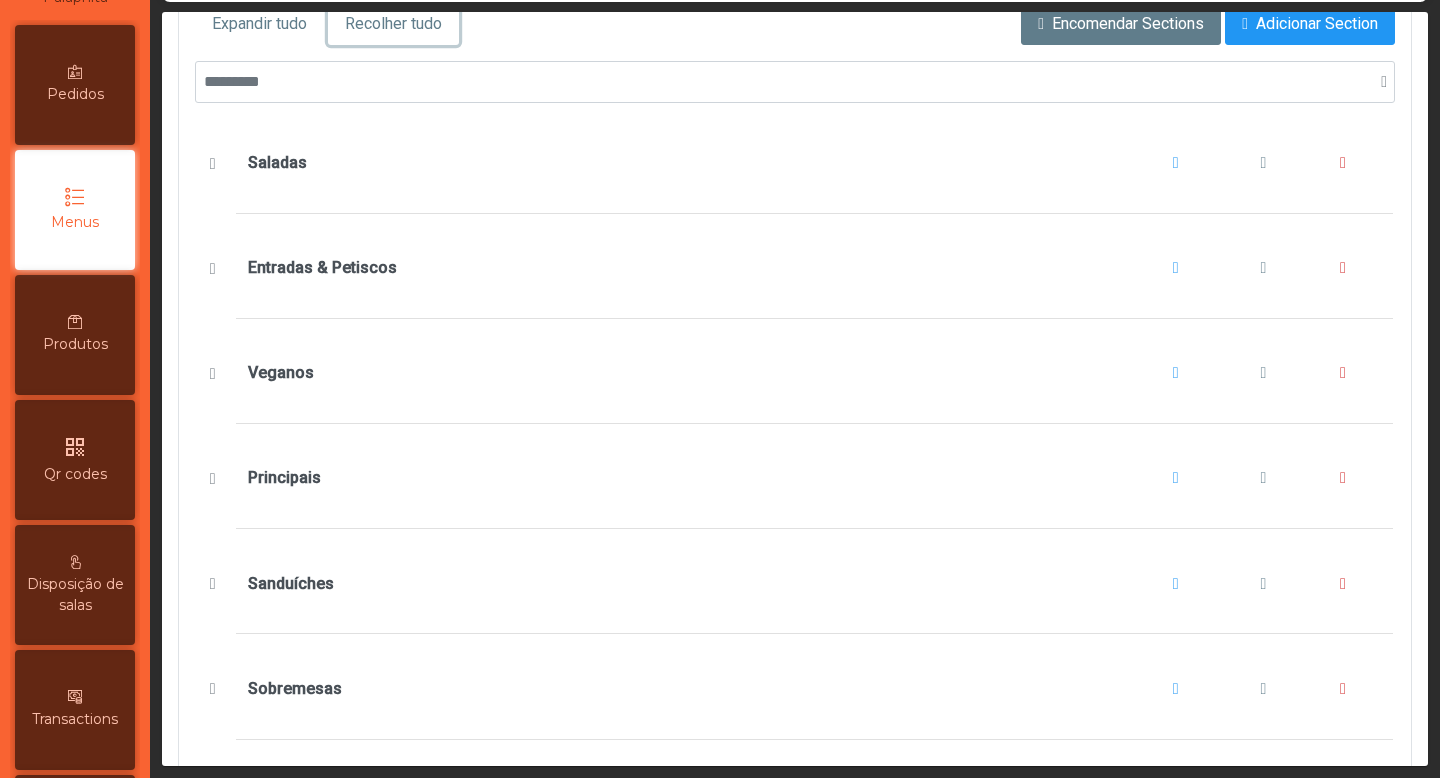 scroll, scrollTop: 398, scrollLeft: 0, axis: vertical 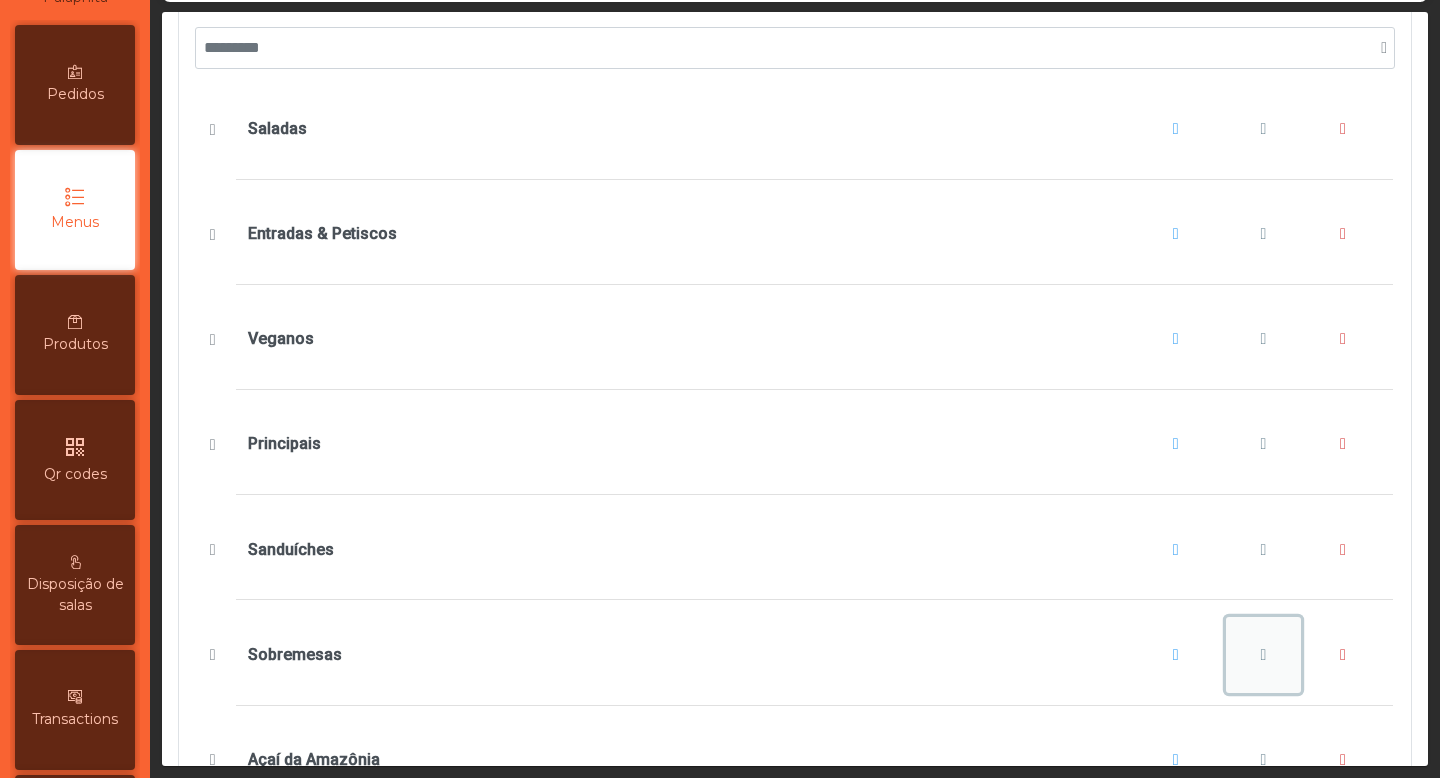 click 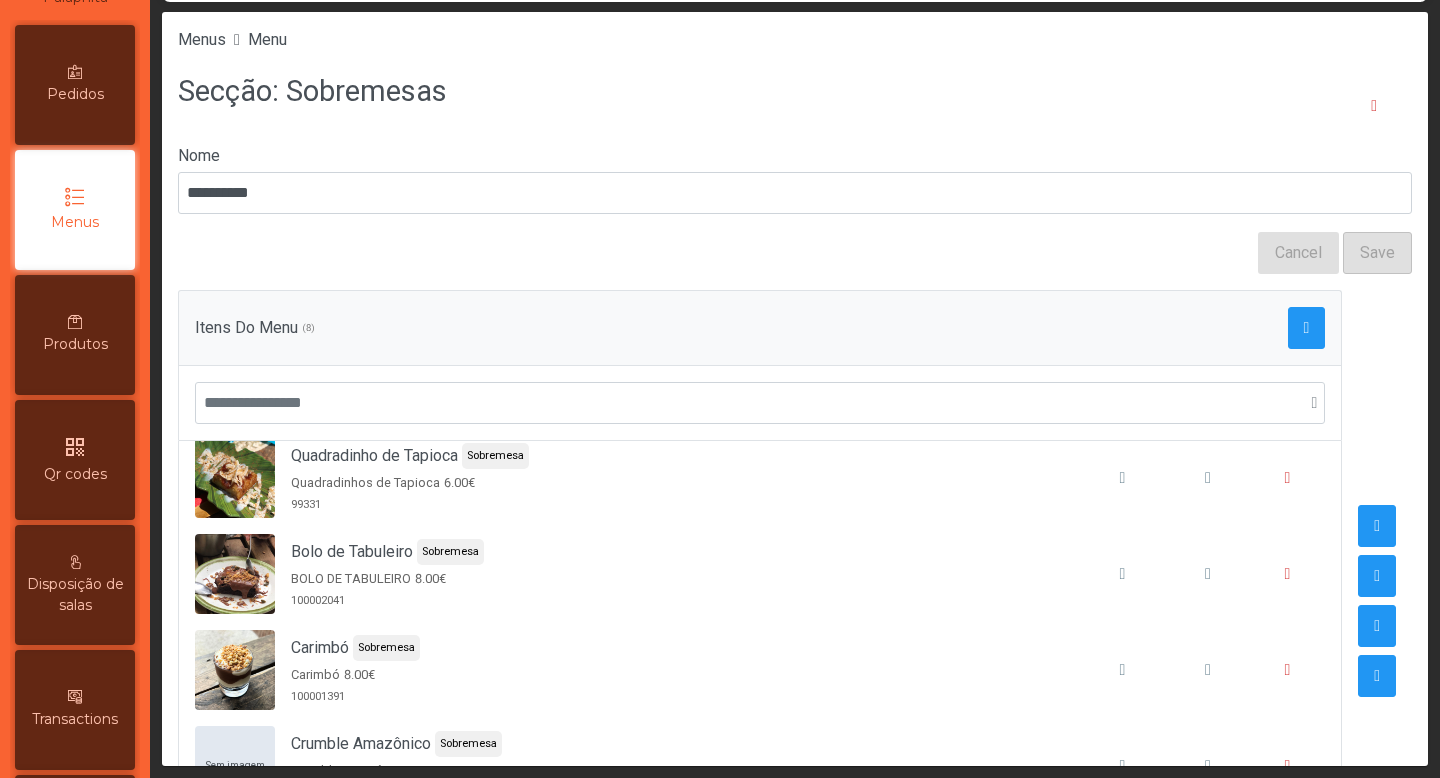 scroll, scrollTop: 0, scrollLeft: 0, axis: both 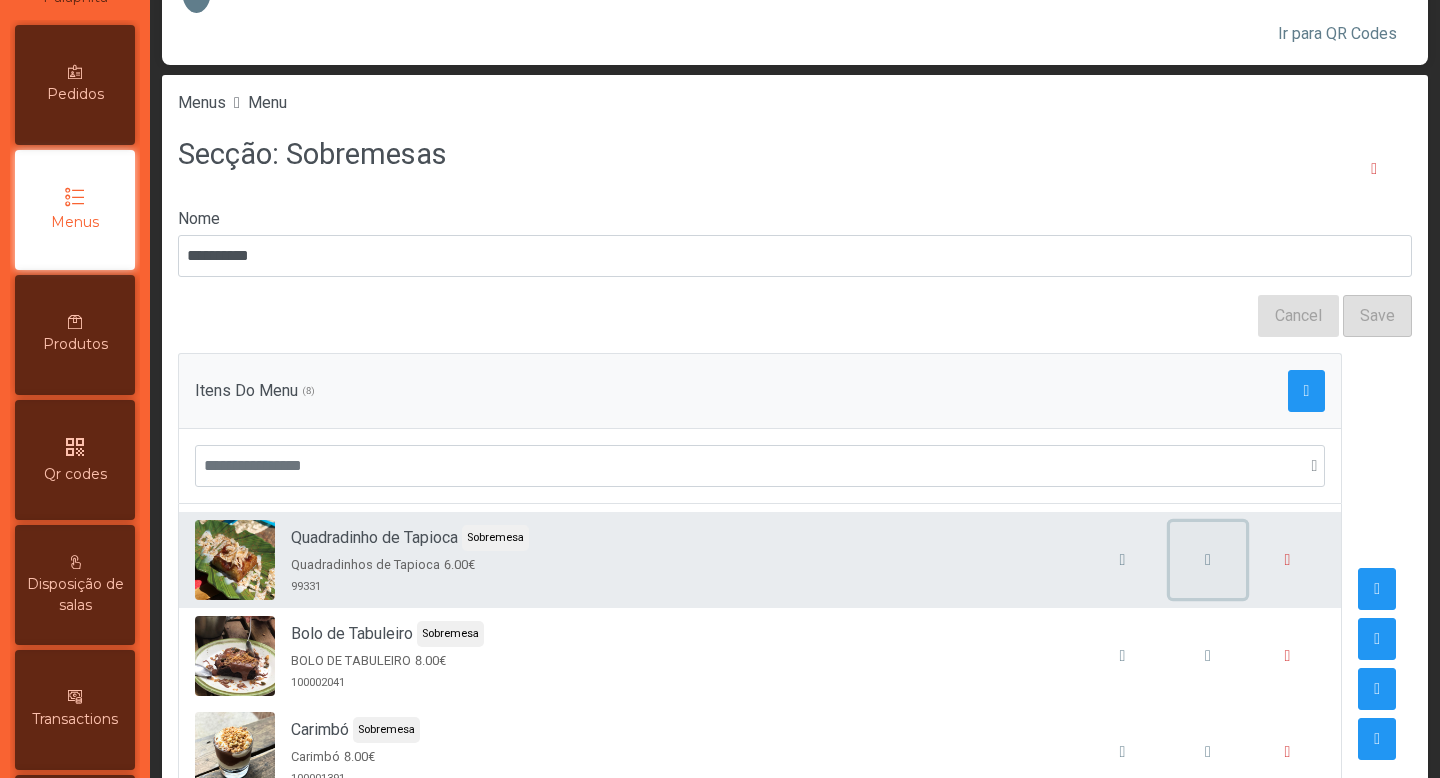click 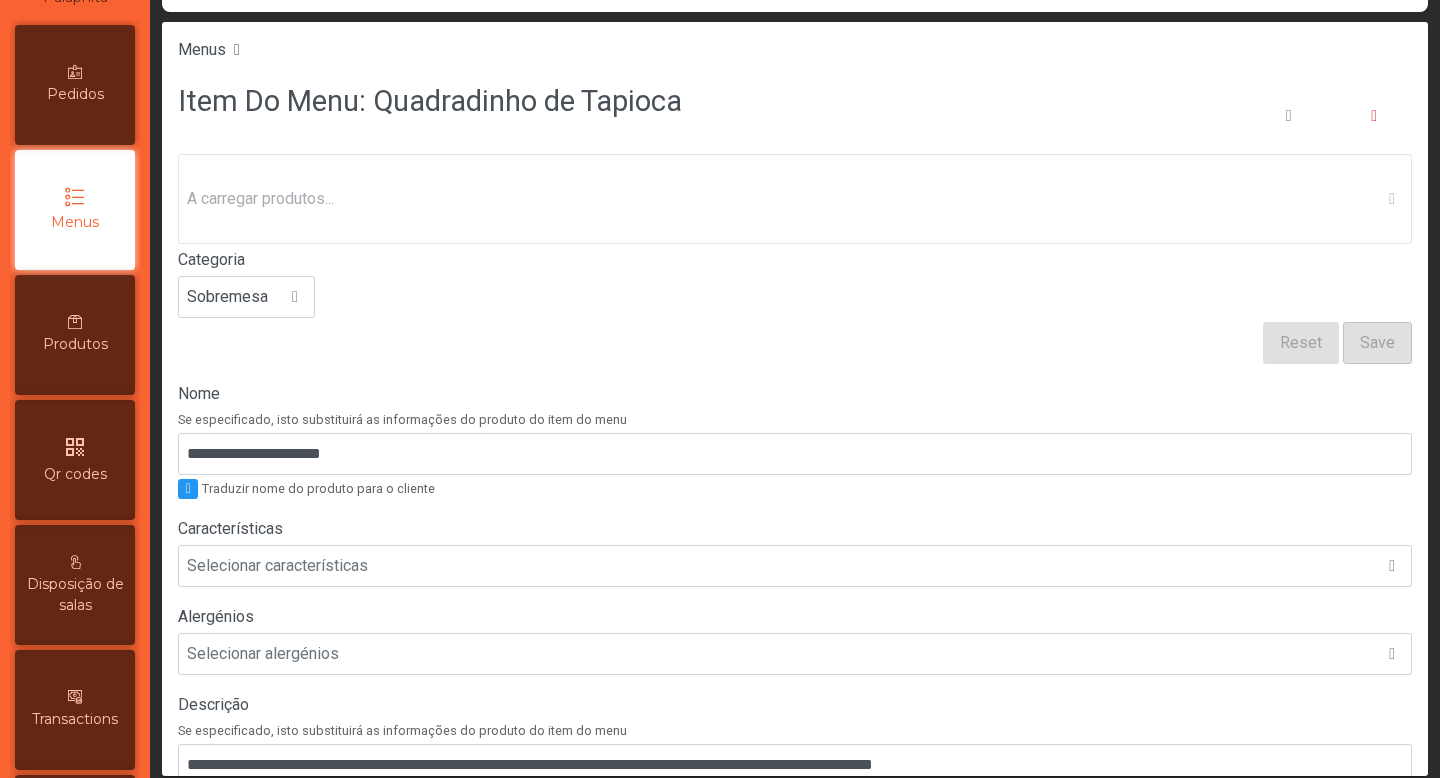 scroll, scrollTop: 126, scrollLeft: 0, axis: vertical 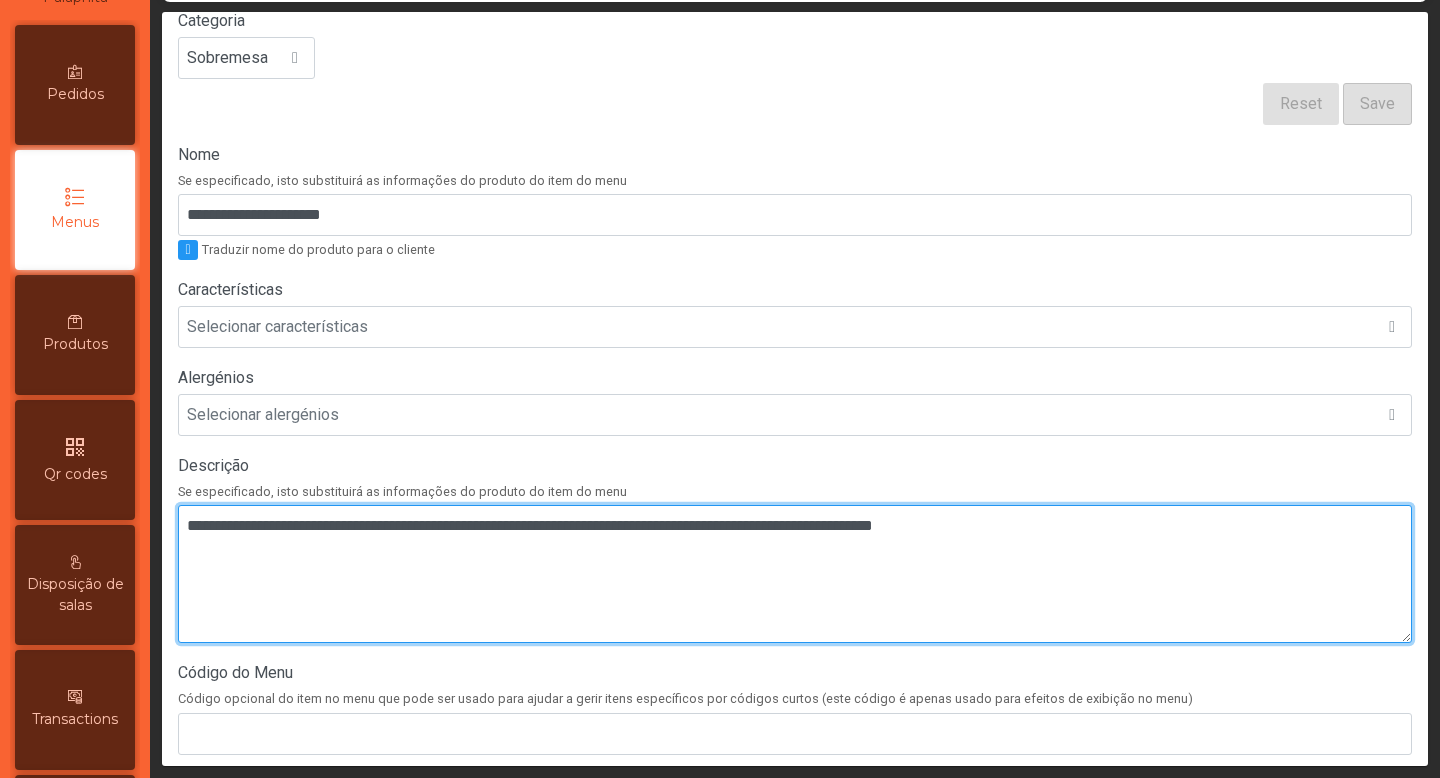 drag, startPoint x: 289, startPoint y: 527, endPoint x: 164, endPoint y: 526, distance: 125.004 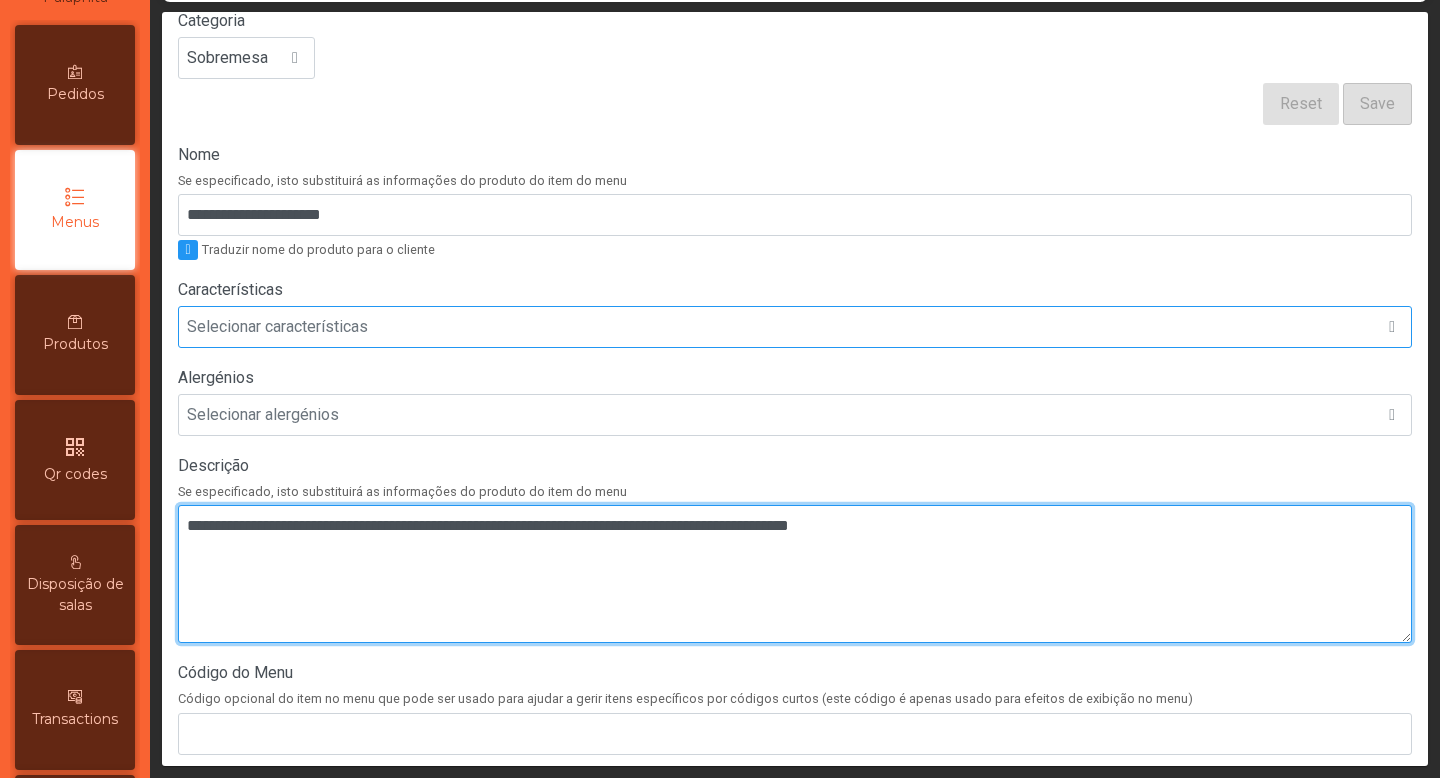 type on "**********" 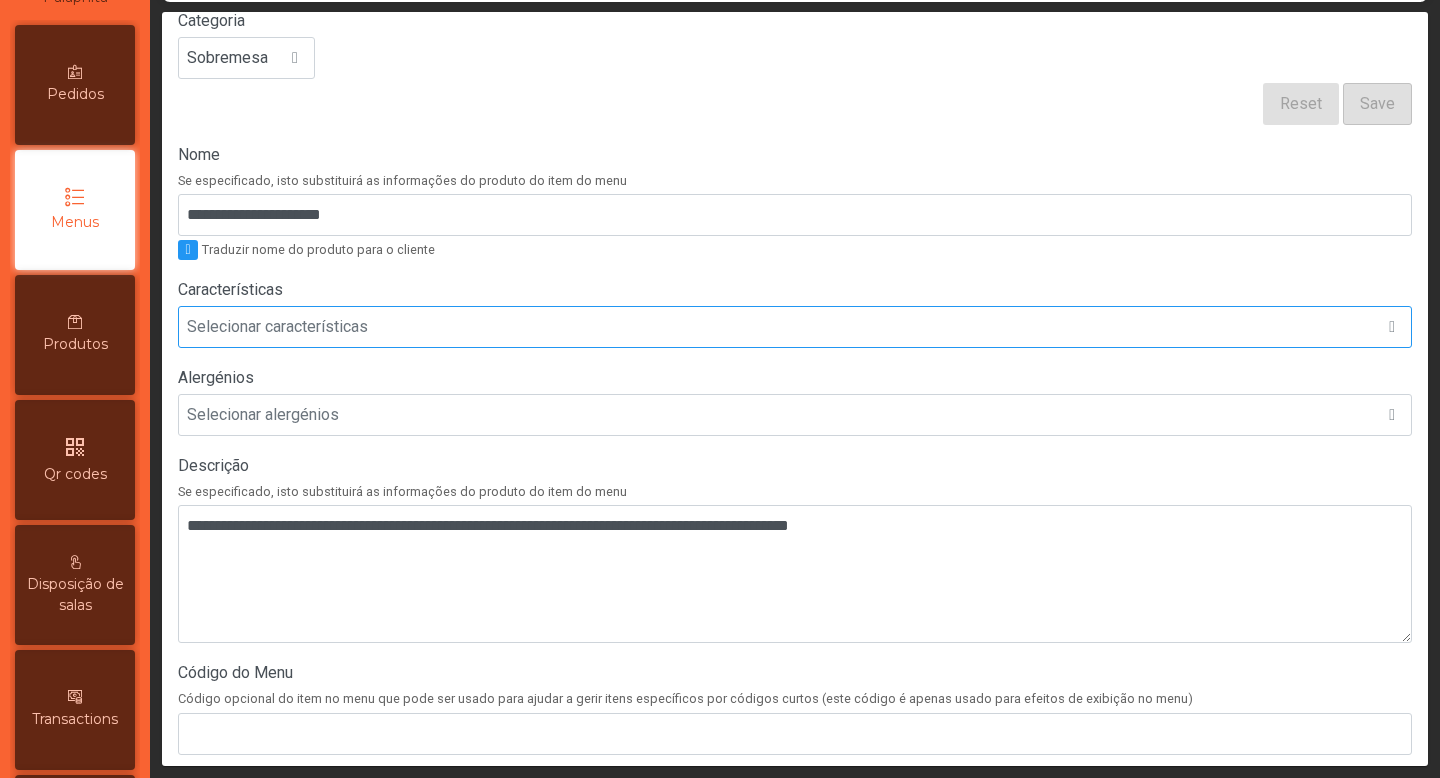click on "Selecionar características" 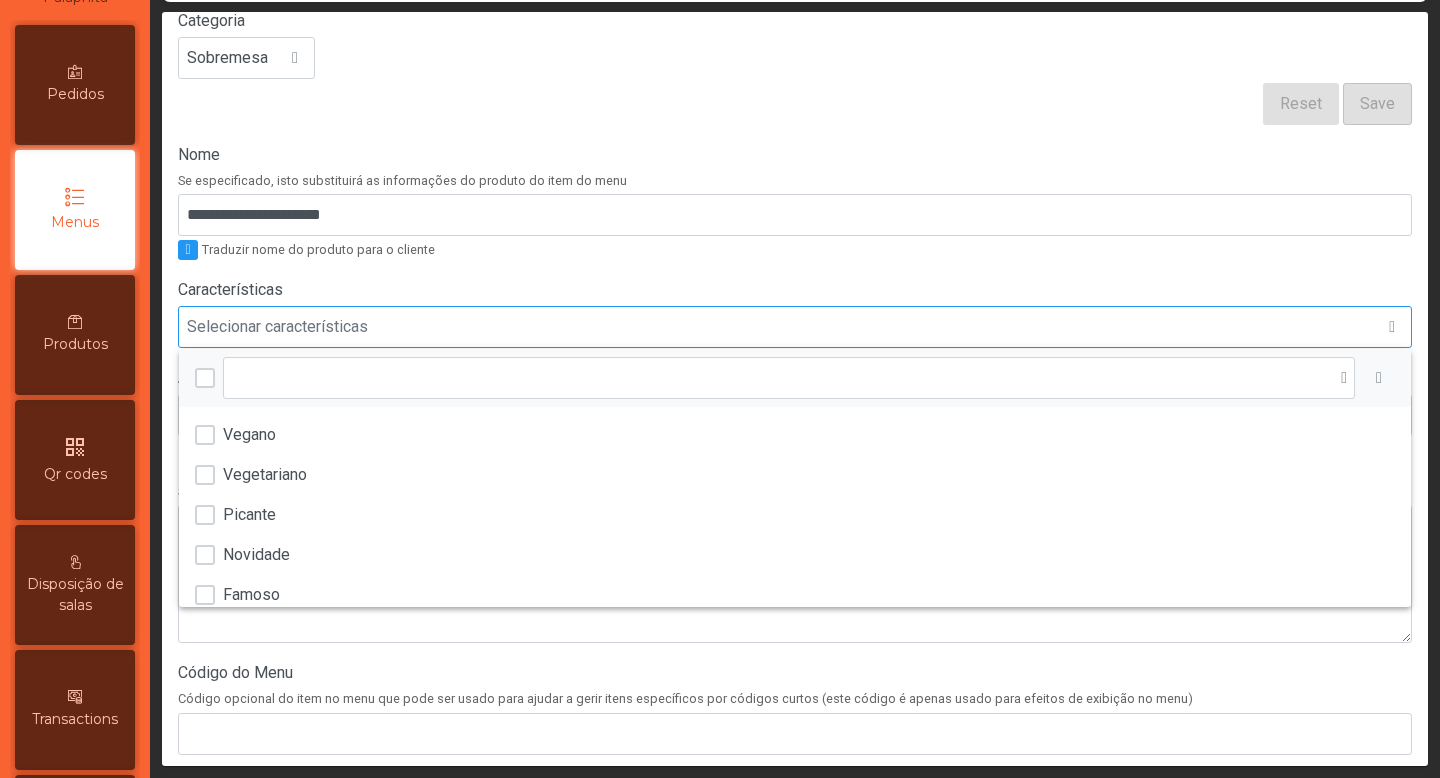 scroll, scrollTop: 15, scrollLeft: 97, axis: both 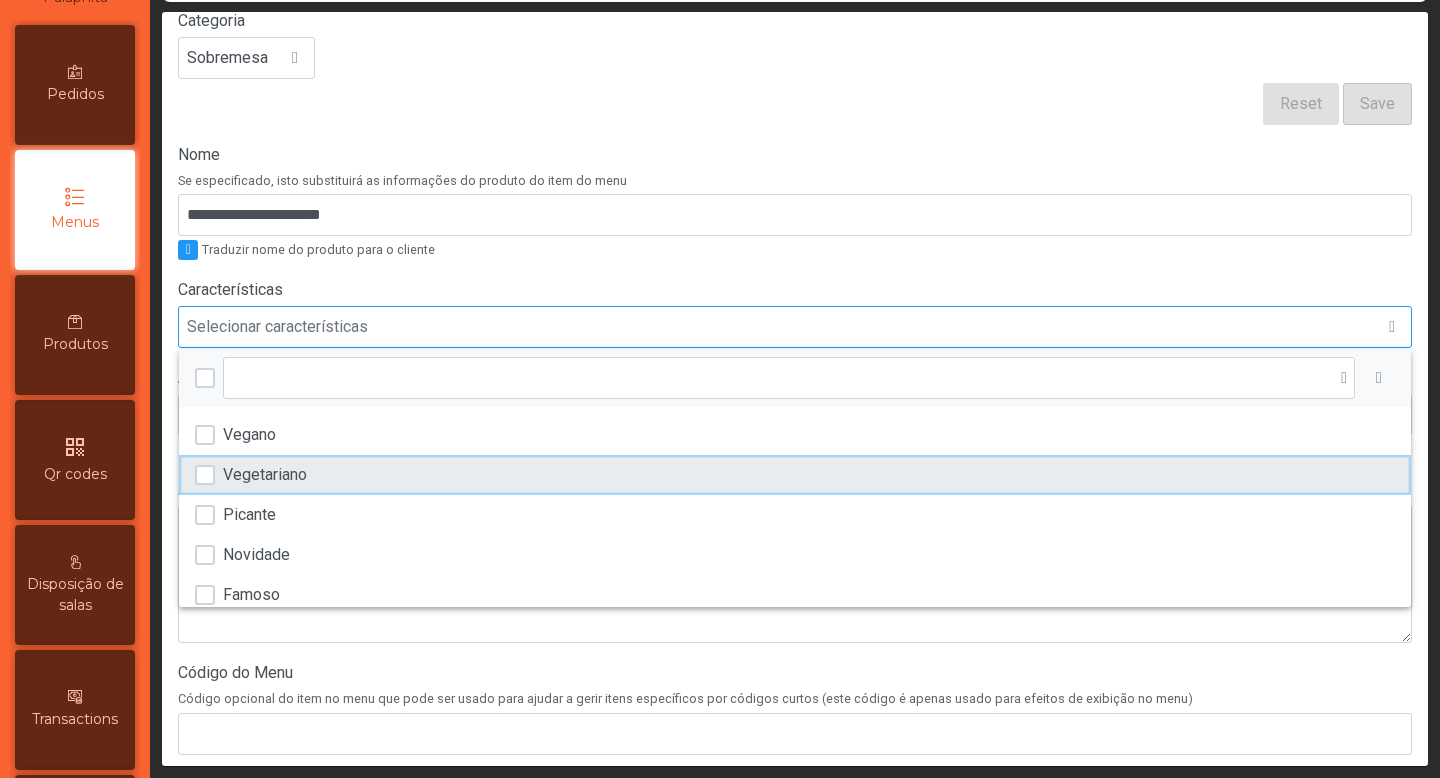 click on "Vegetariano" 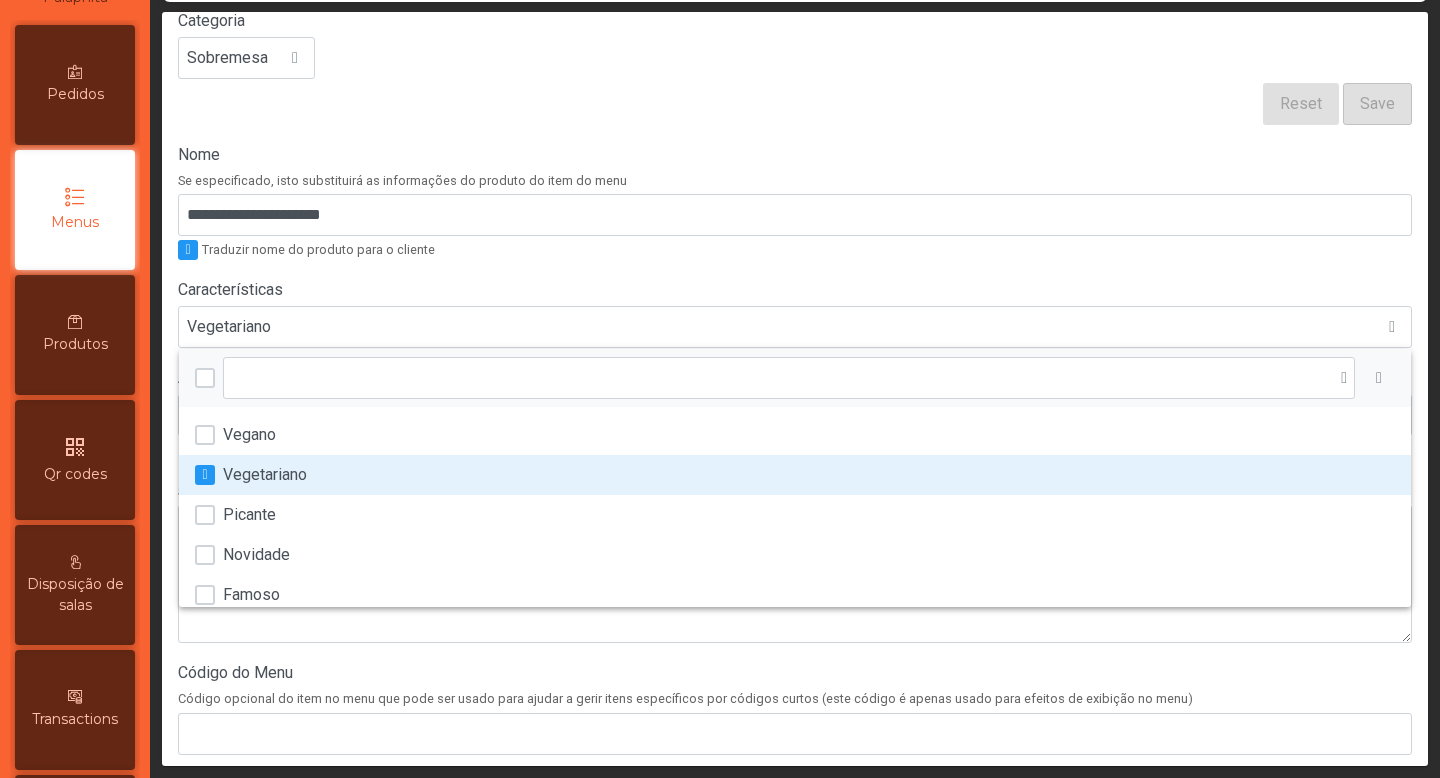click on "Nome" 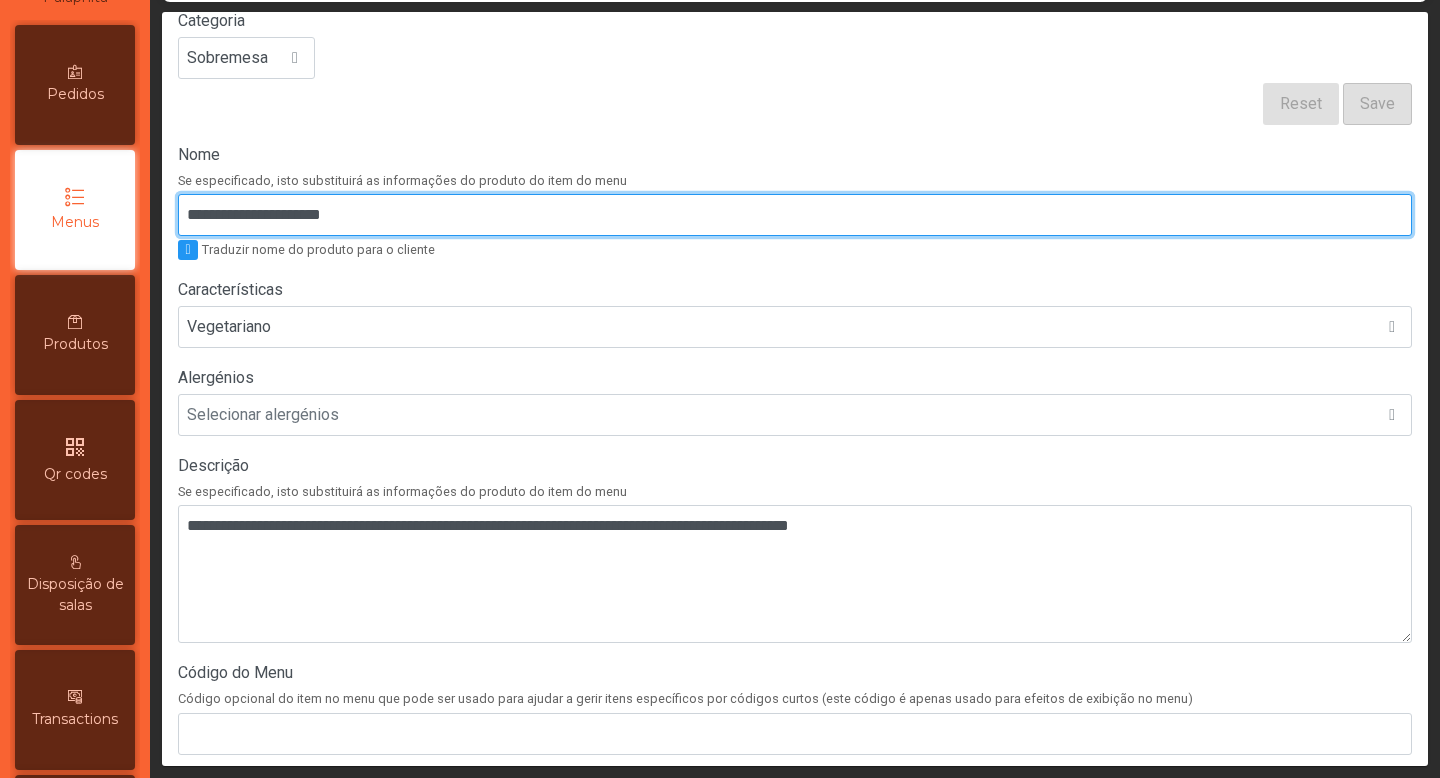click on "**********" at bounding box center [795, 215] 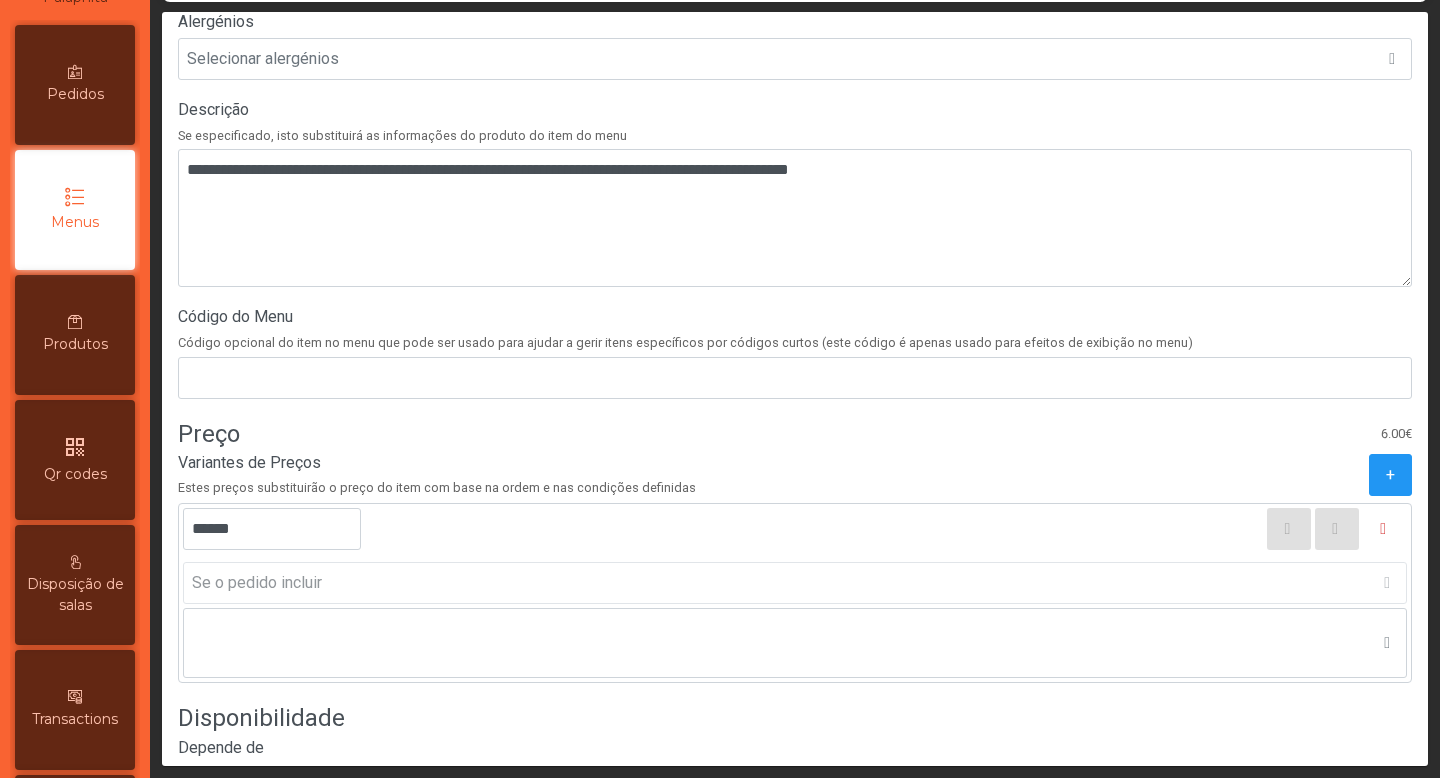 scroll, scrollTop: 759, scrollLeft: 0, axis: vertical 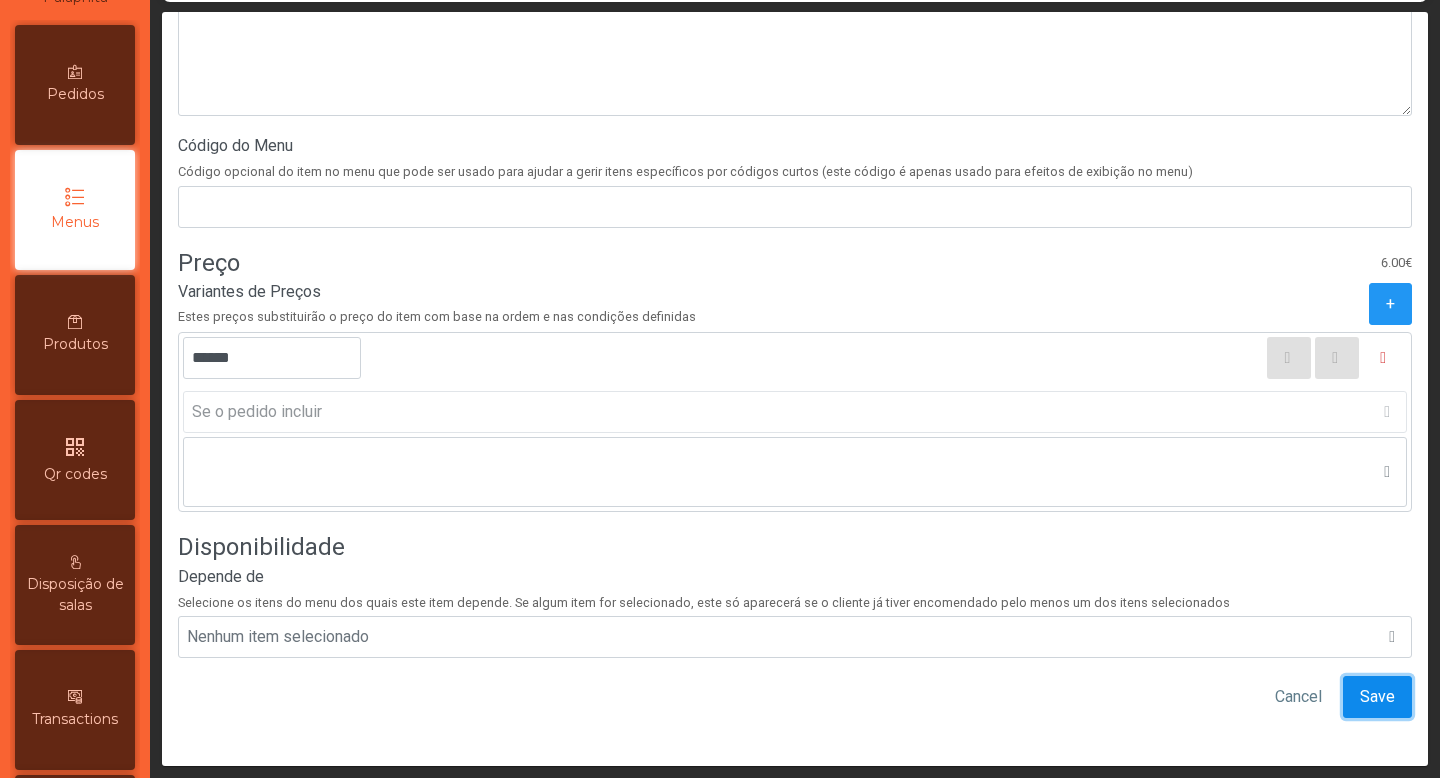 click on "Save" 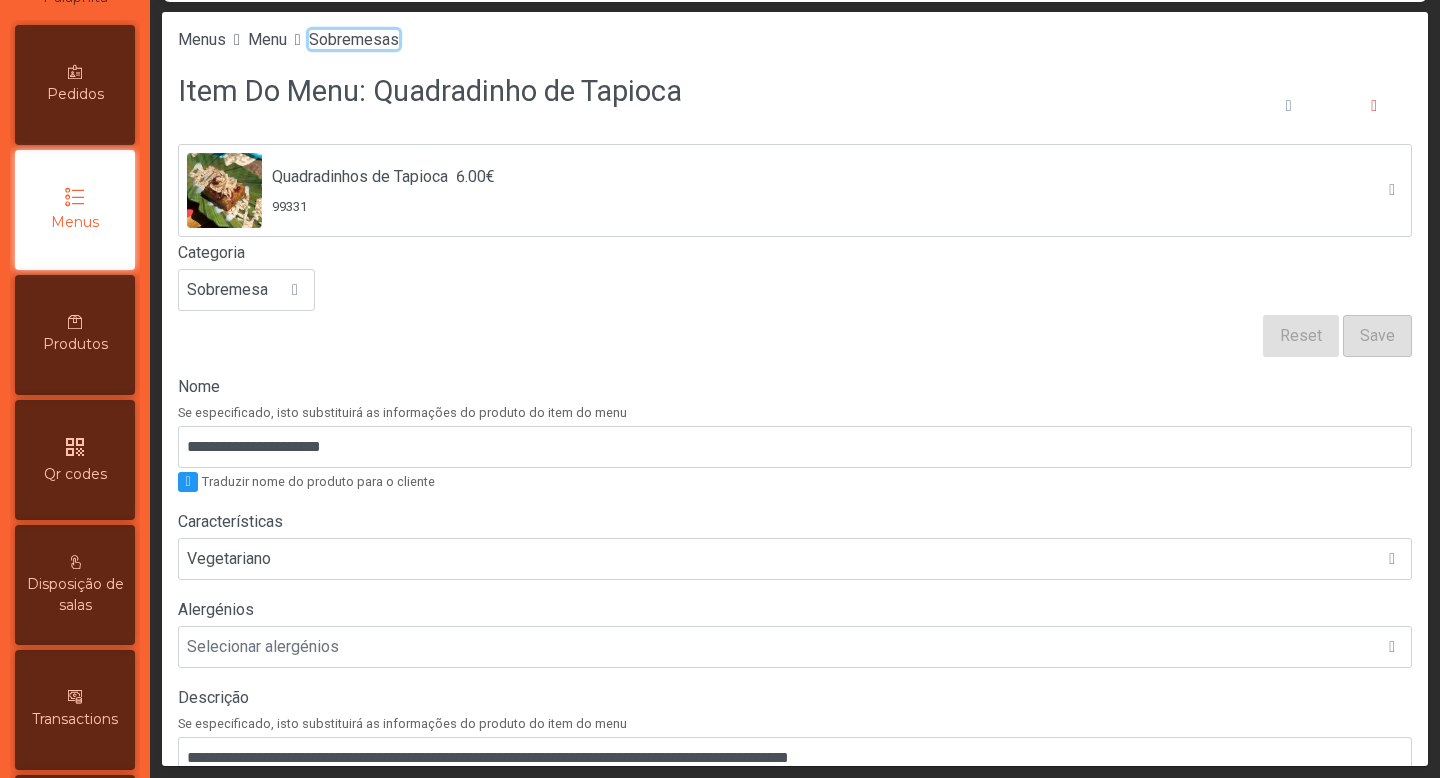 click on "Sobremesas" 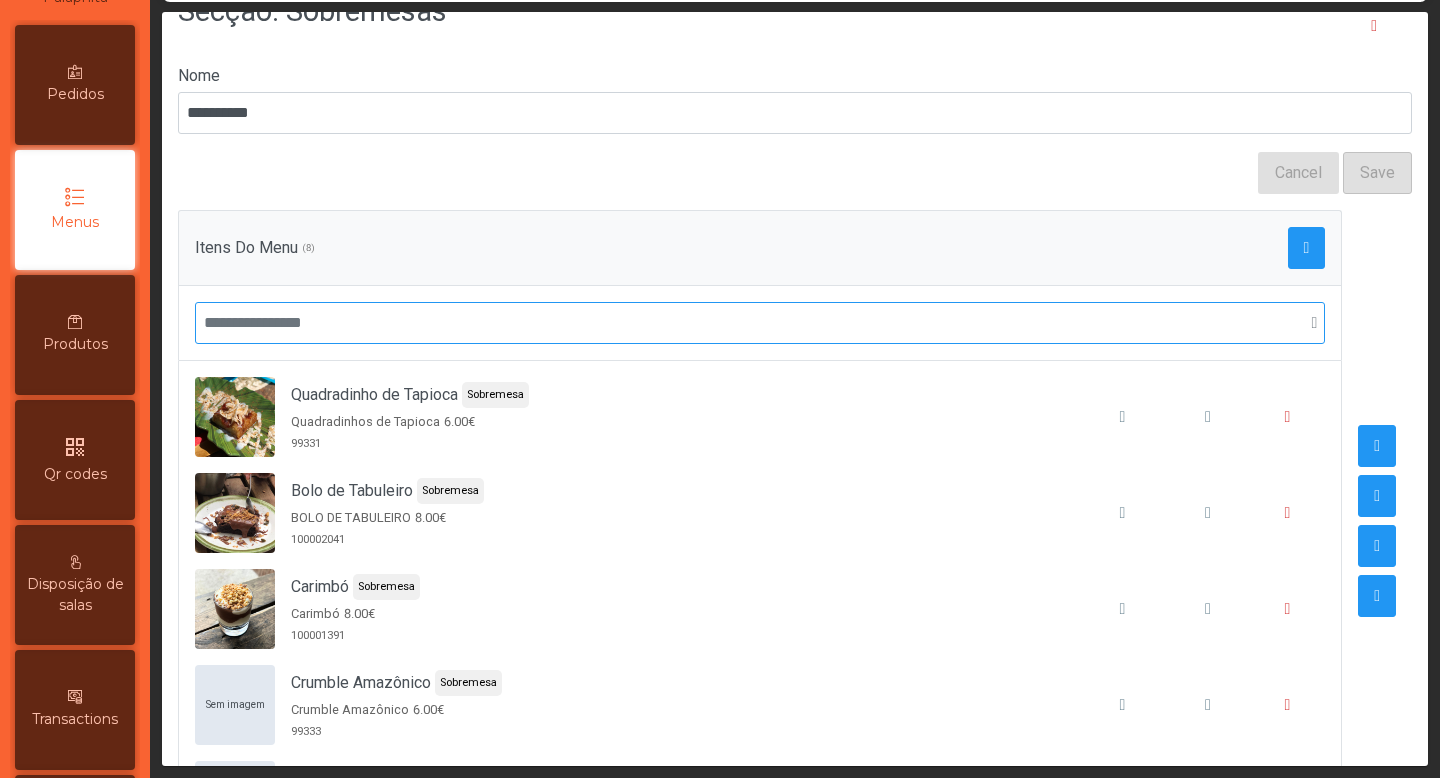scroll, scrollTop: 102, scrollLeft: 0, axis: vertical 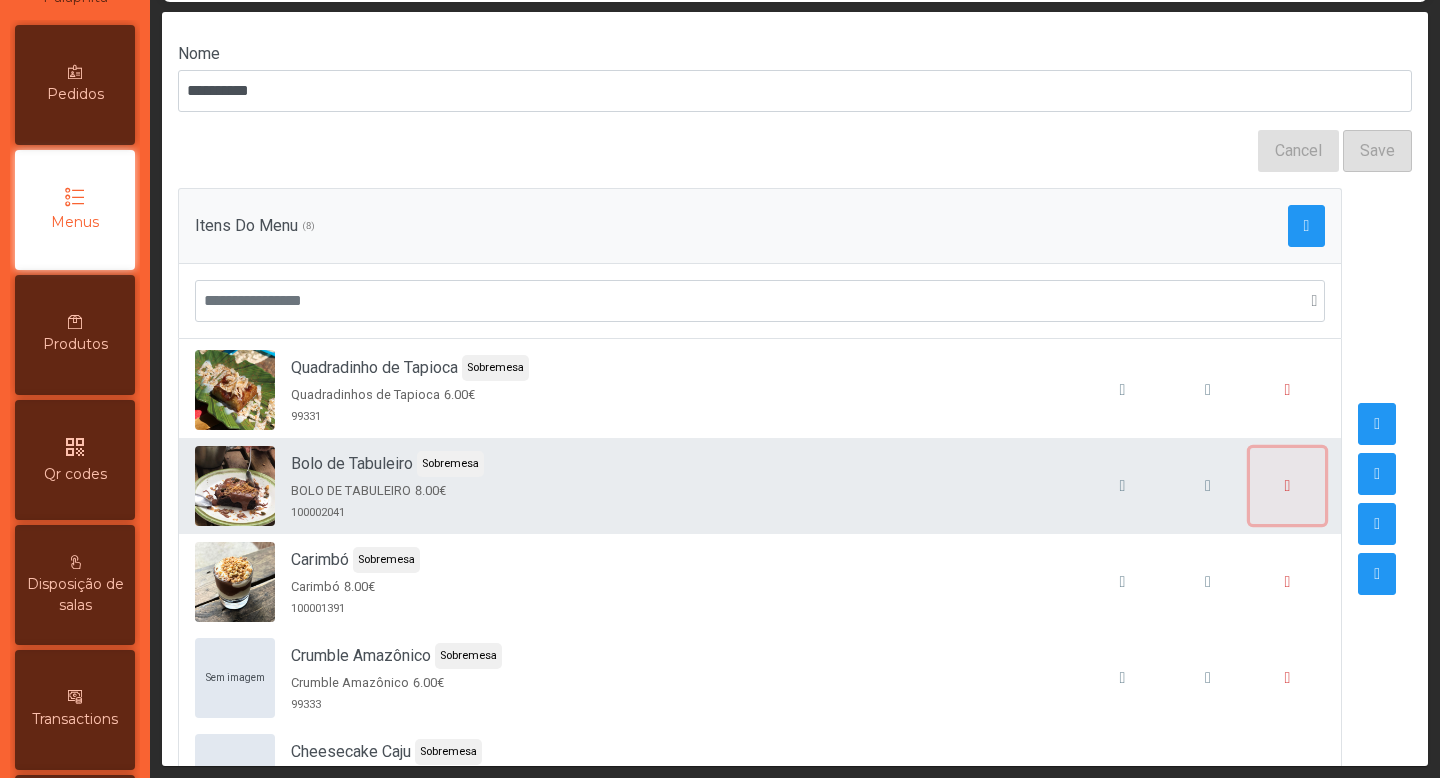 click 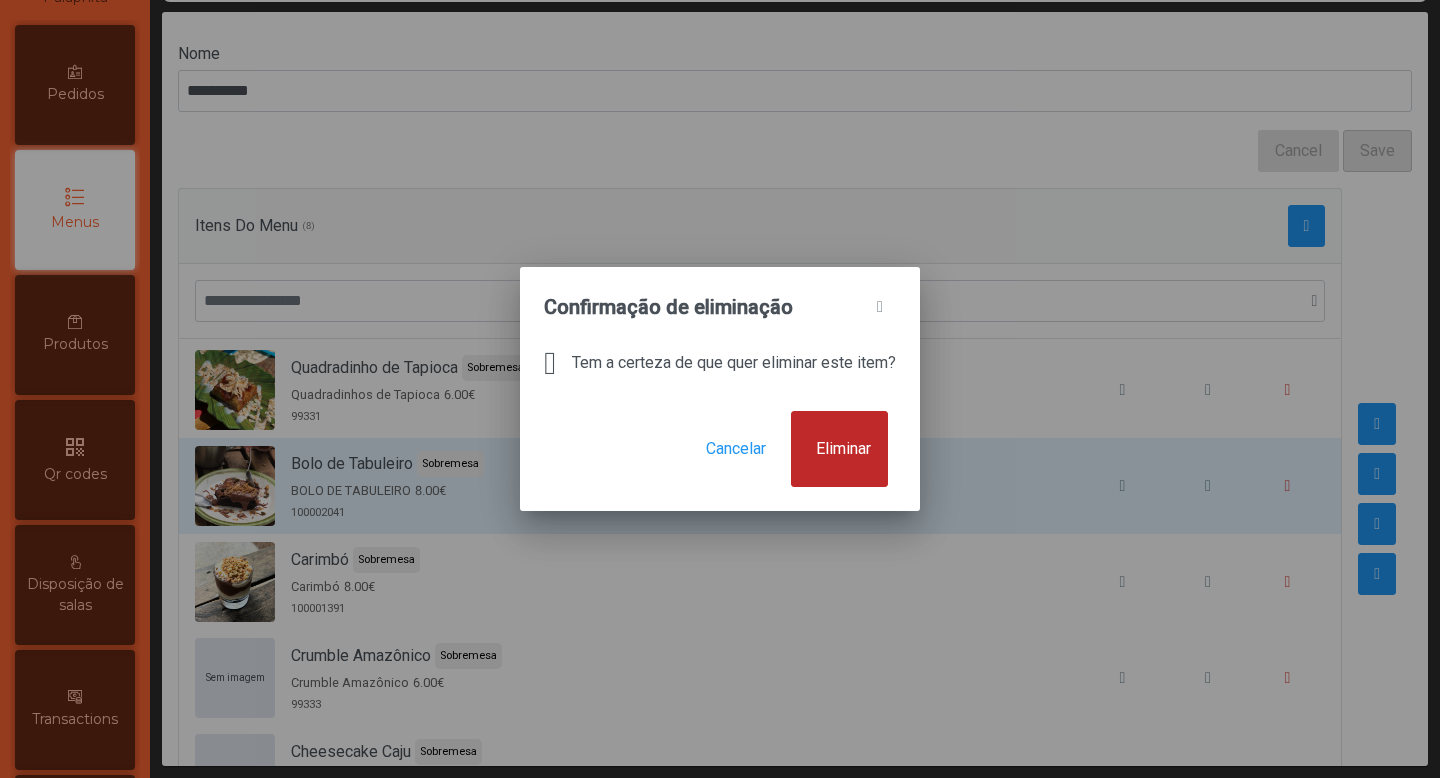 click on "Eliminar" at bounding box center (843, 449) 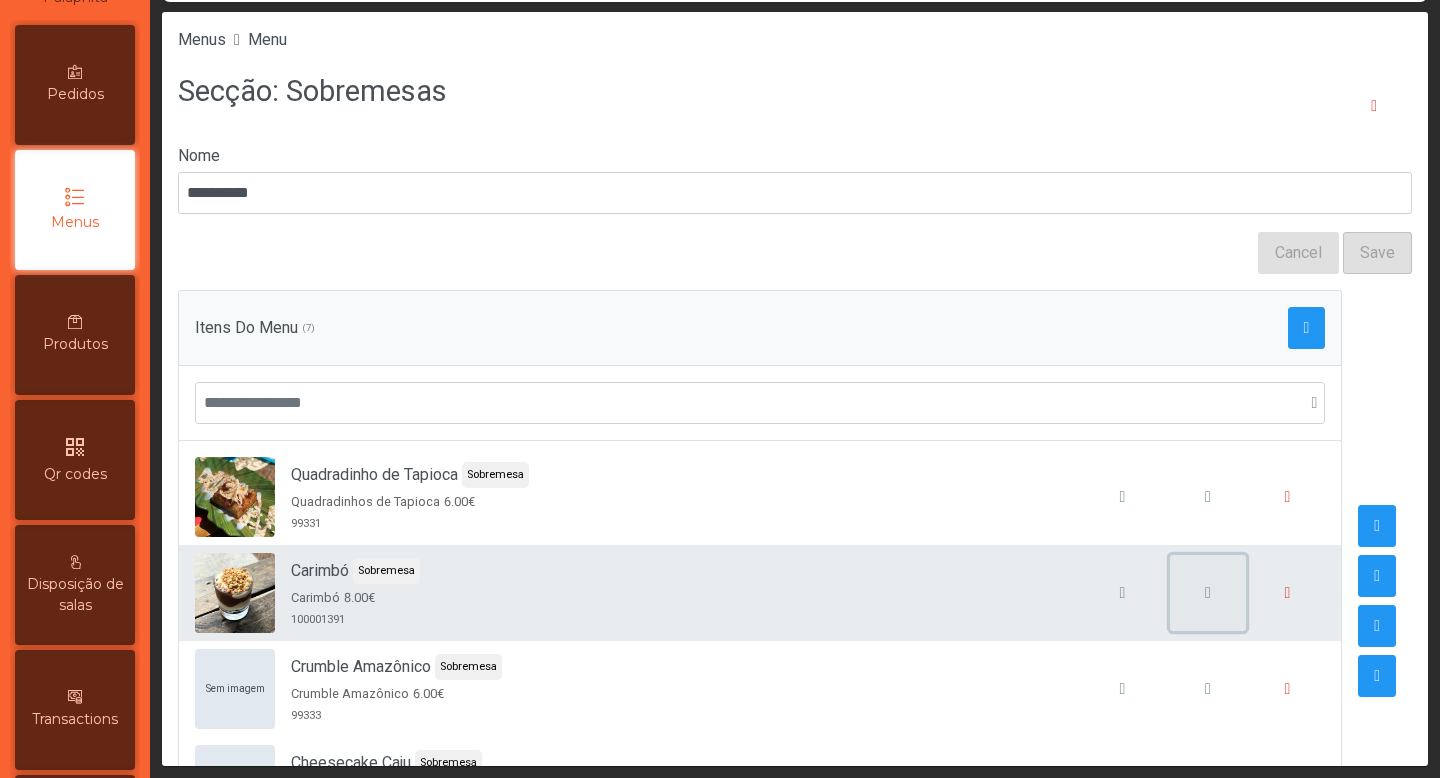 click 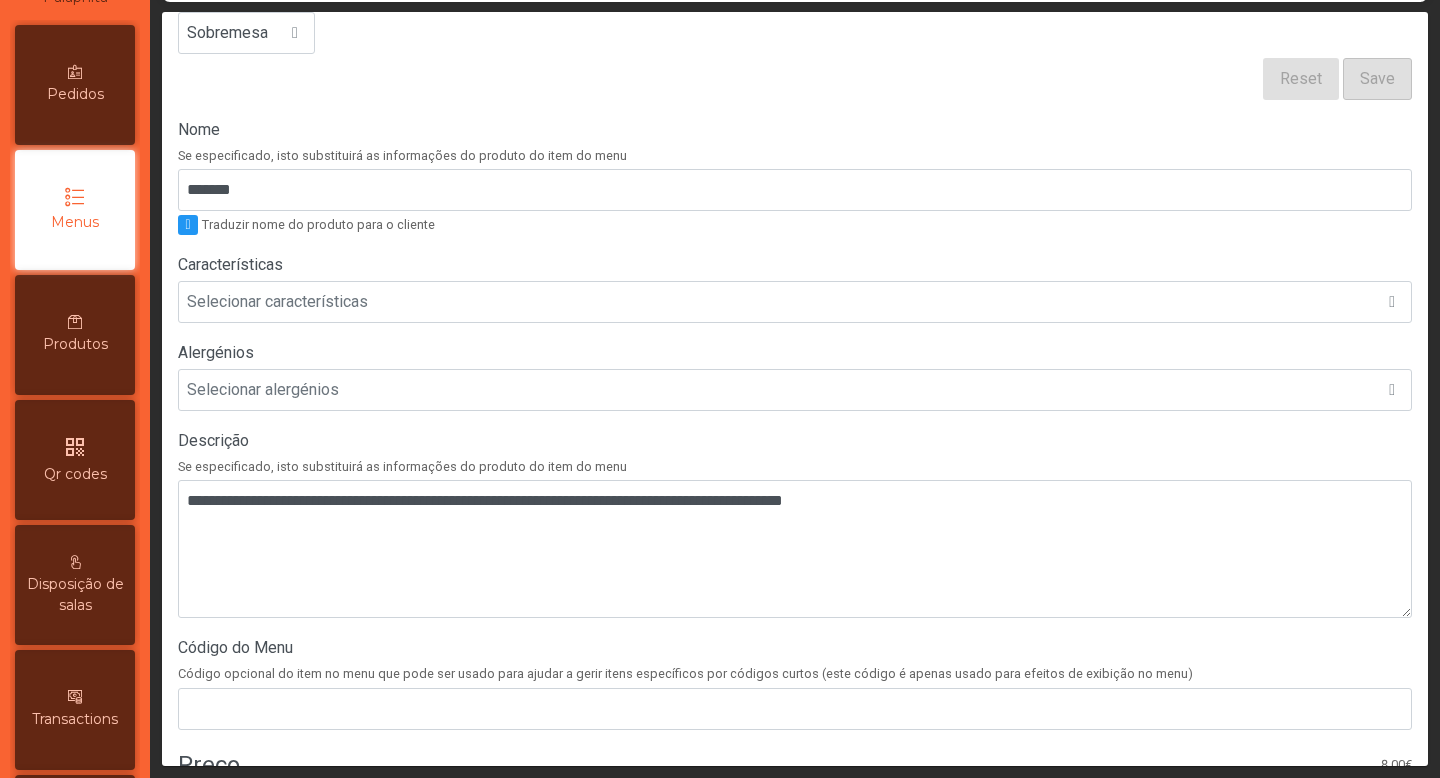 scroll, scrollTop: 258, scrollLeft: 0, axis: vertical 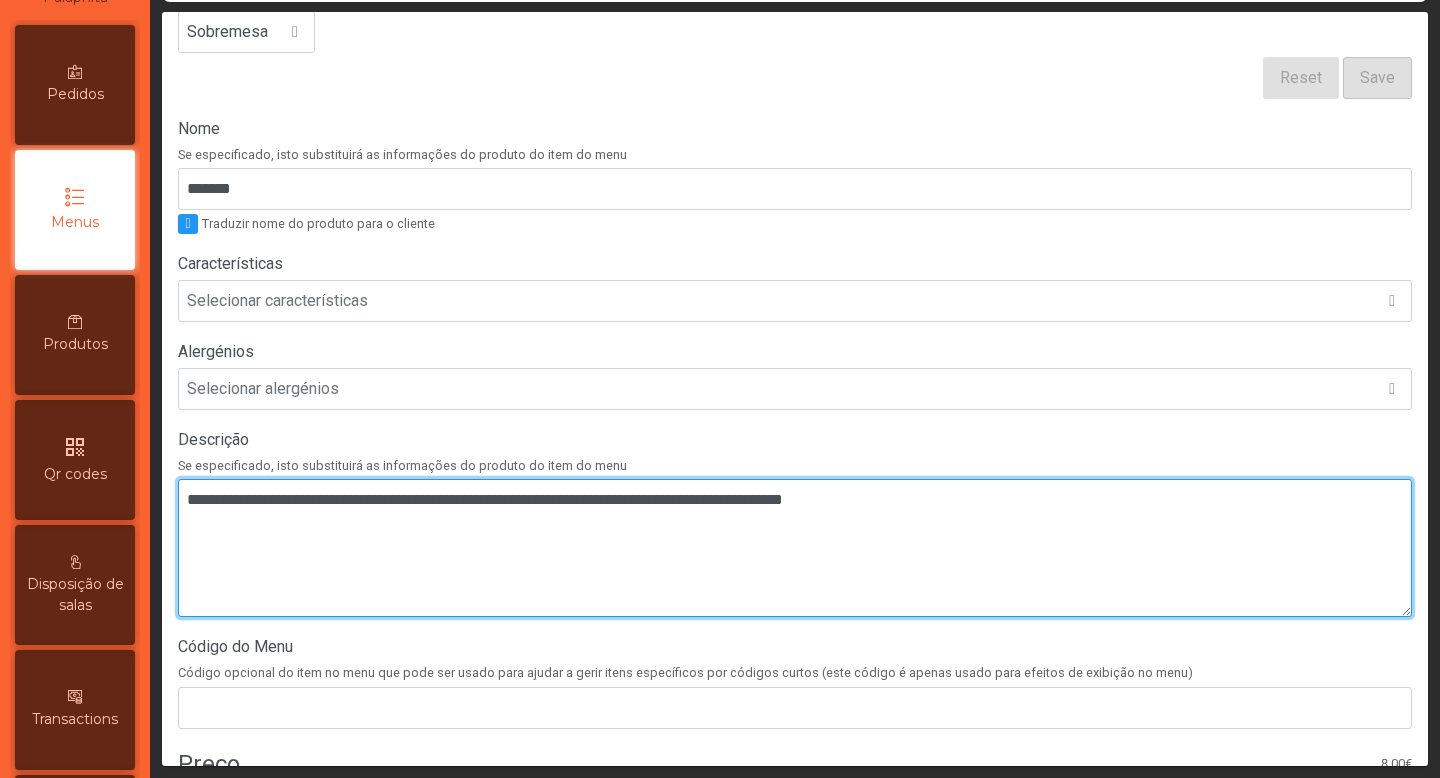 drag, startPoint x: 291, startPoint y: 498, endPoint x: 169, endPoint y: 495, distance: 122.03688 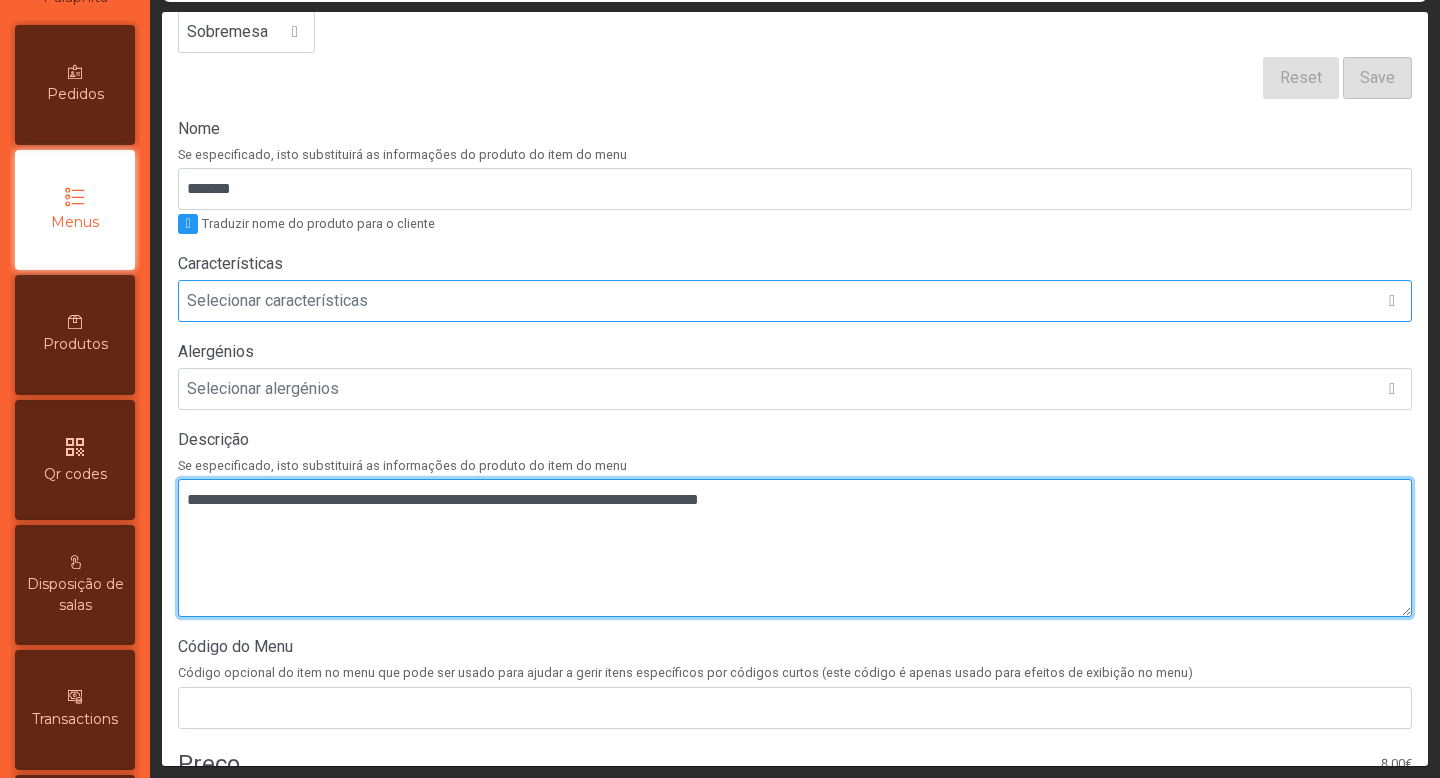 type on "**********" 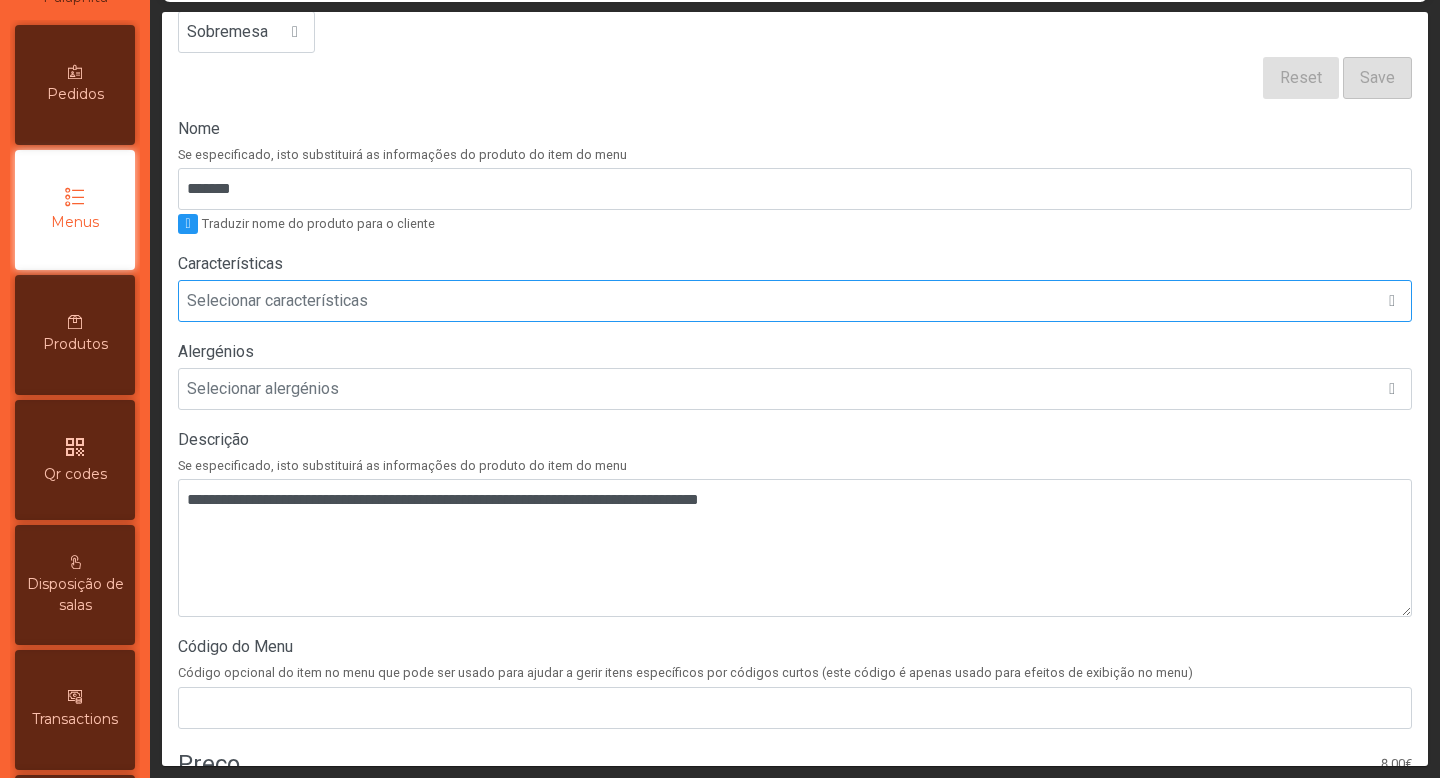click on "Selecionar características" 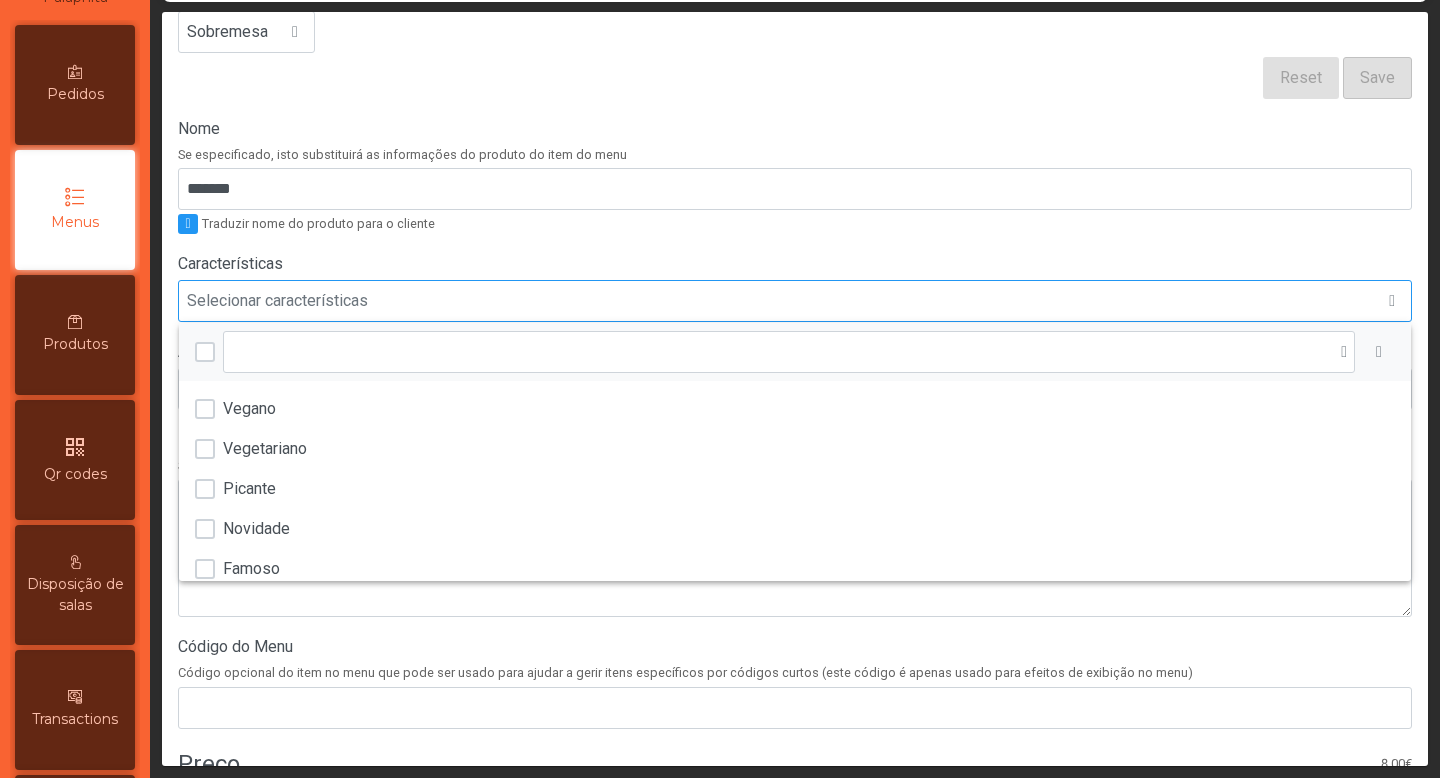 scroll, scrollTop: 15, scrollLeft: 97, axis: both 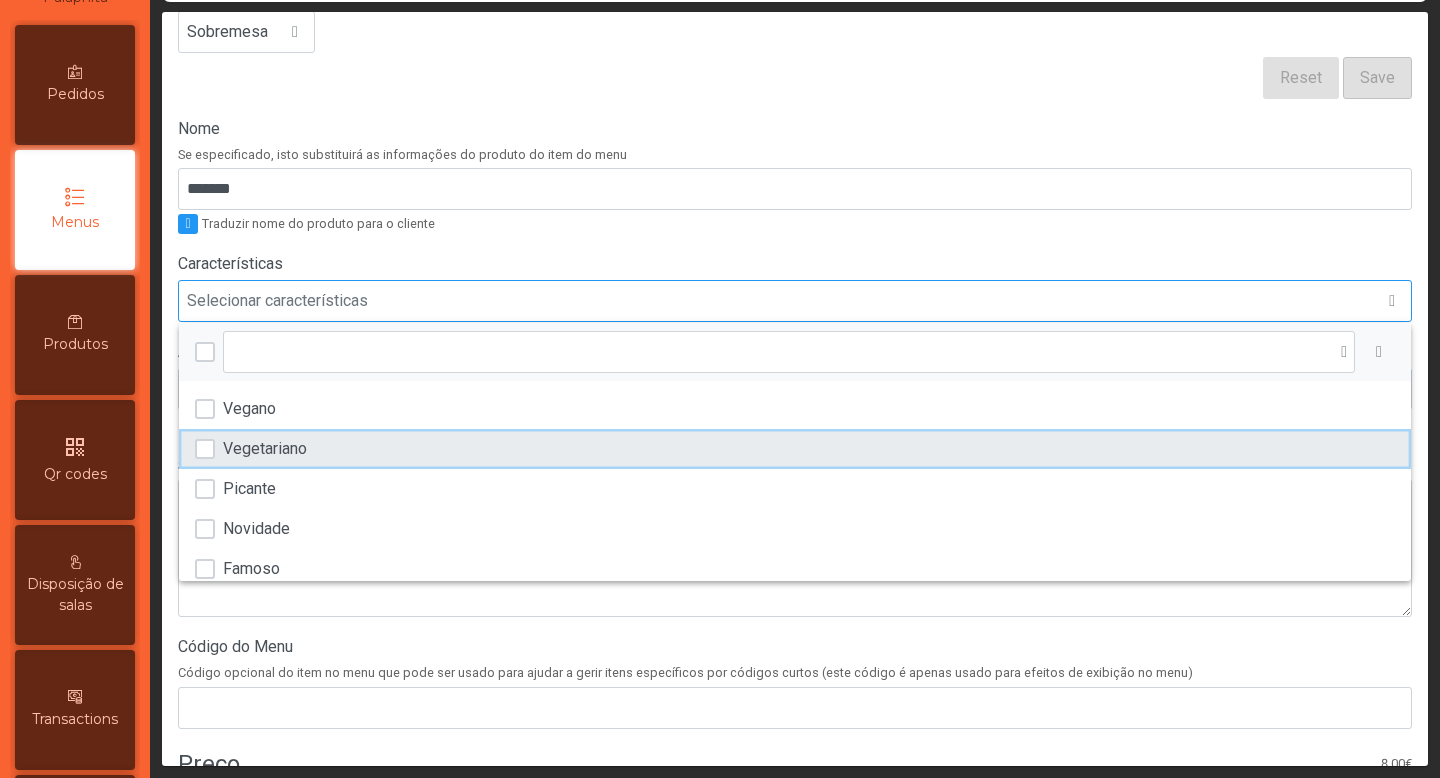 click on "Vegetariano" 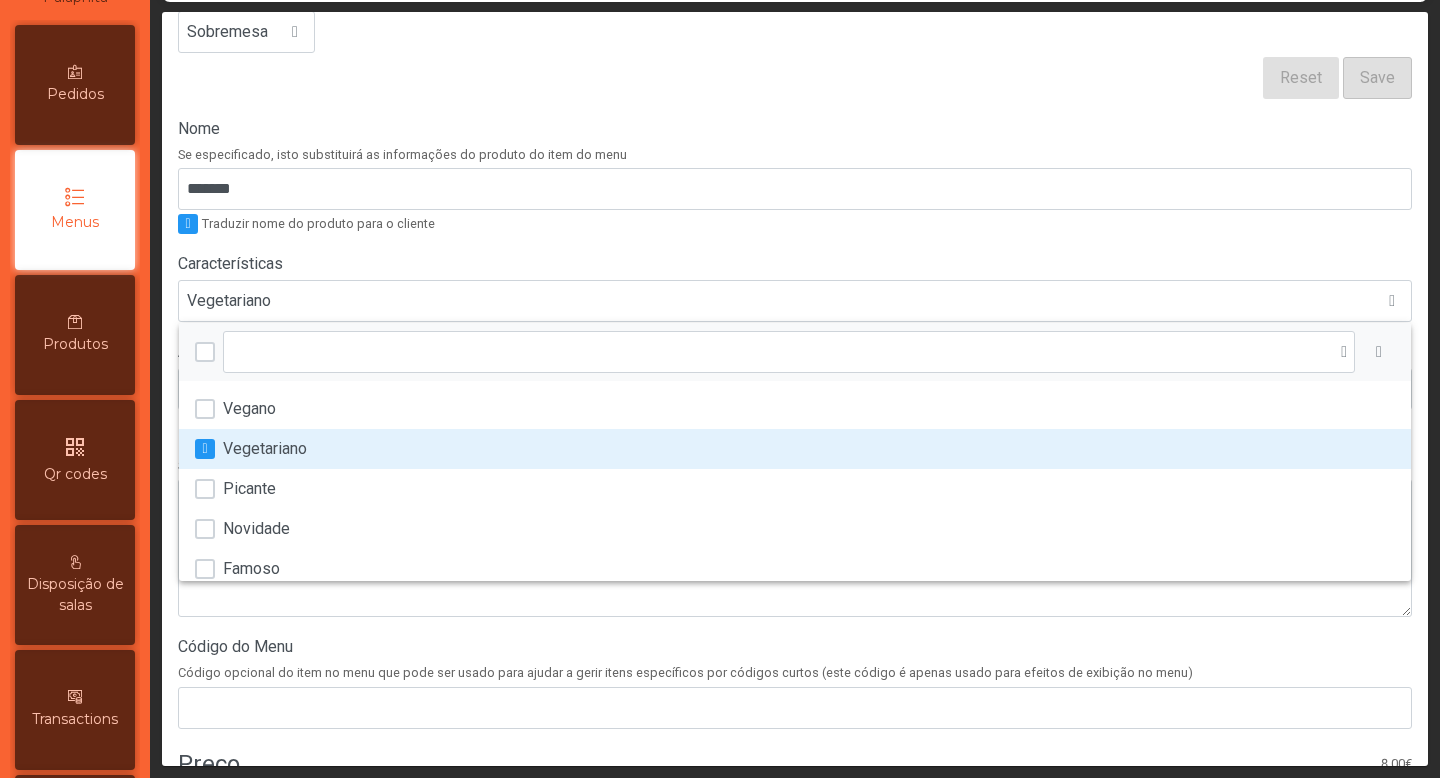 click on "Carimbó 8.00€ 100001391 Categoria Sobremesa Reset Save" 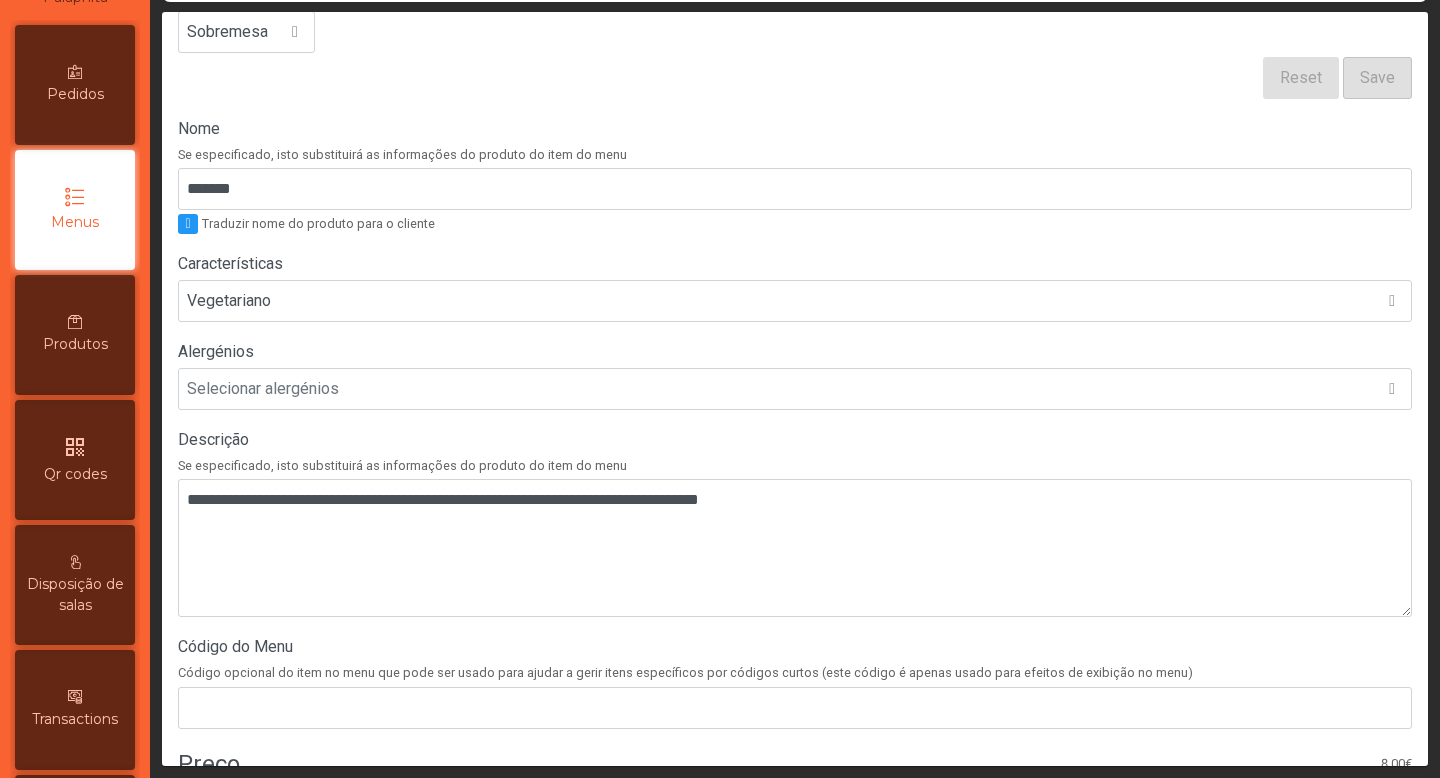 scroll, scrollTop: 579, scrollLeft: 0, axis: vertical 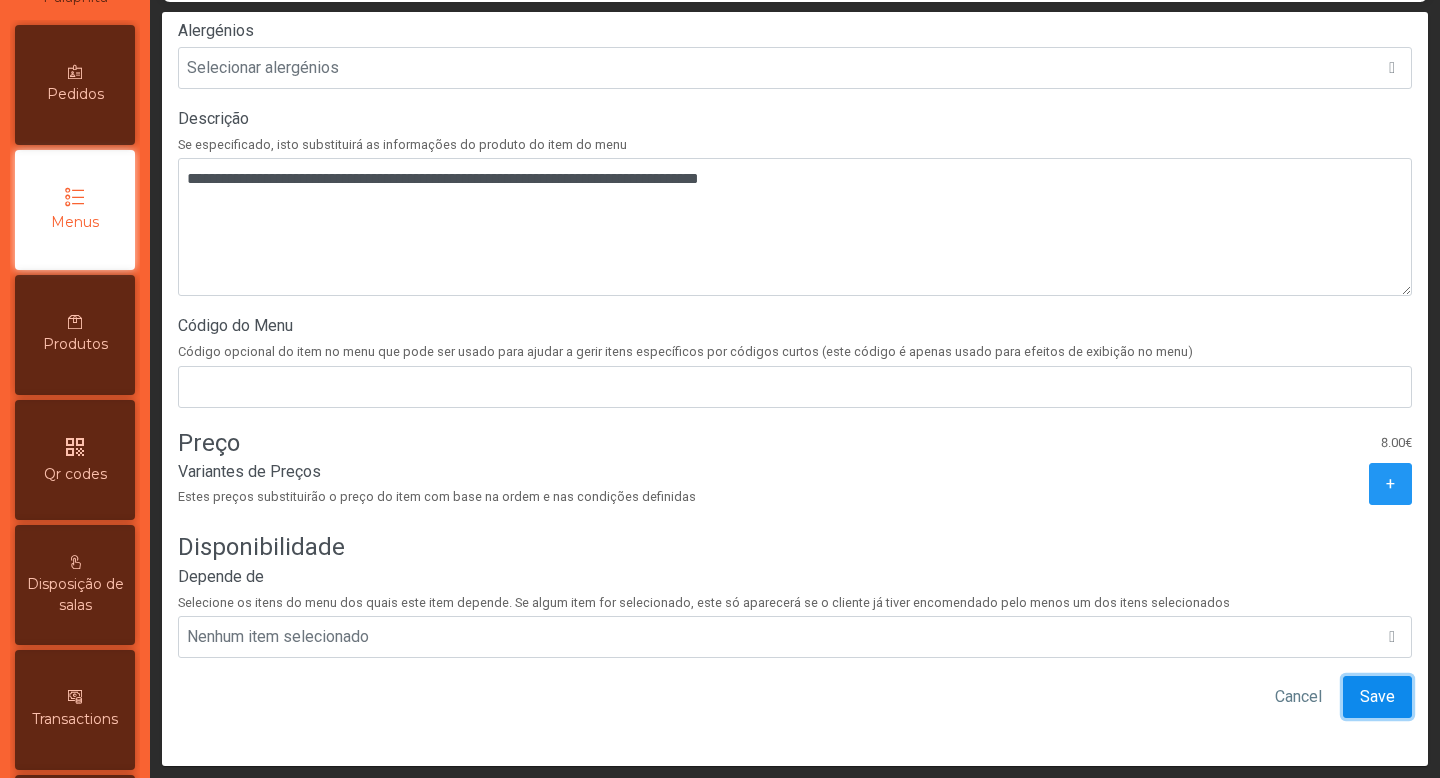 click on "Save" 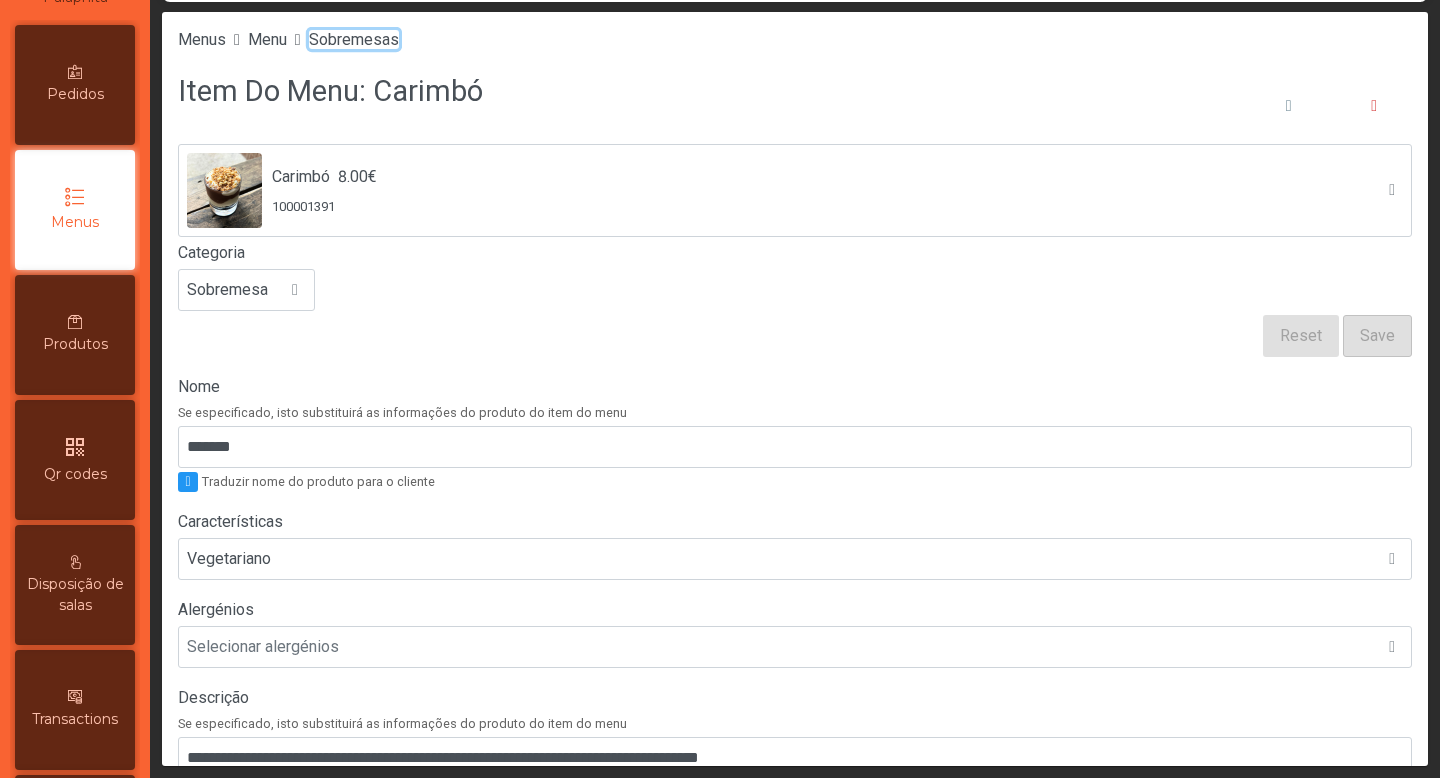 click on "Sobremesas" 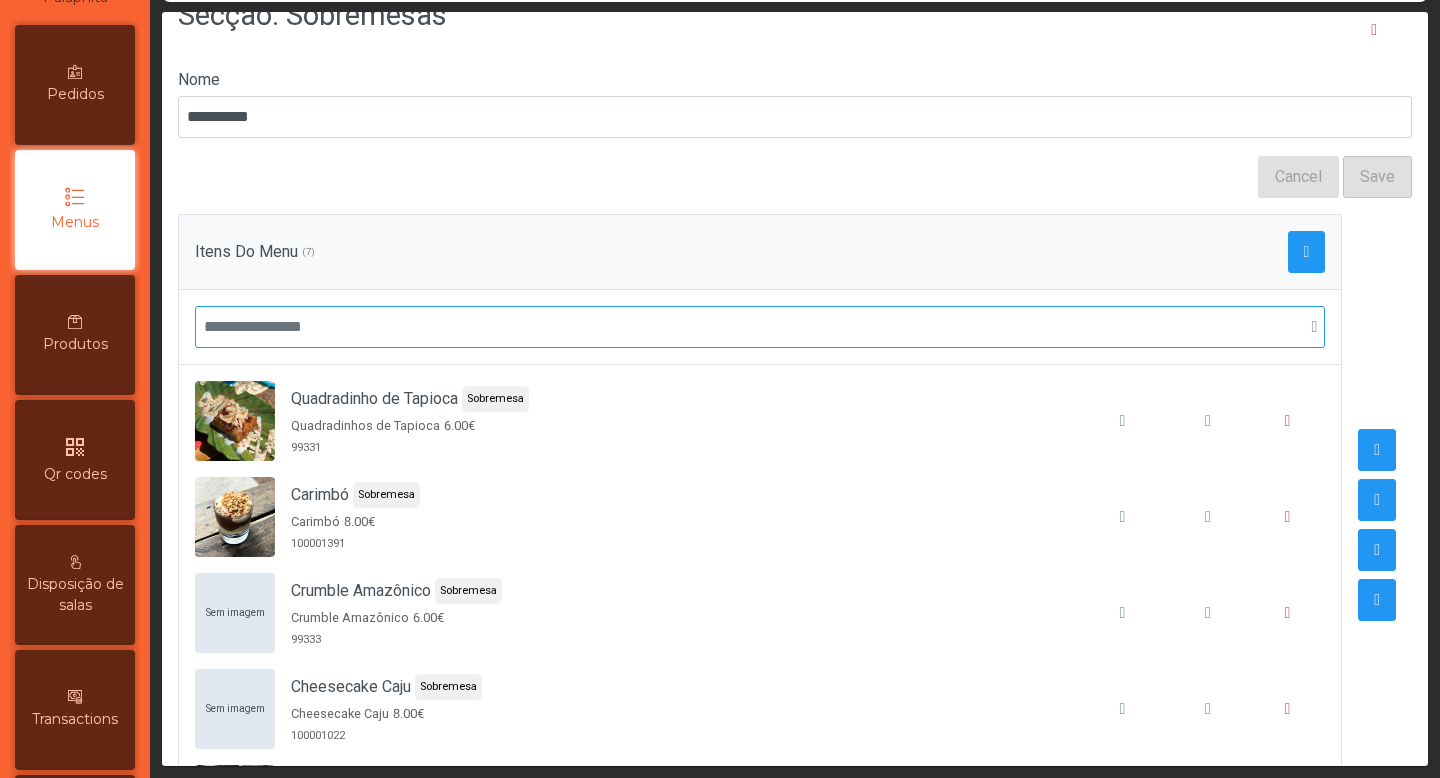 scroll, scrollTop: 128, scrollLeft: 0, axis: vertical 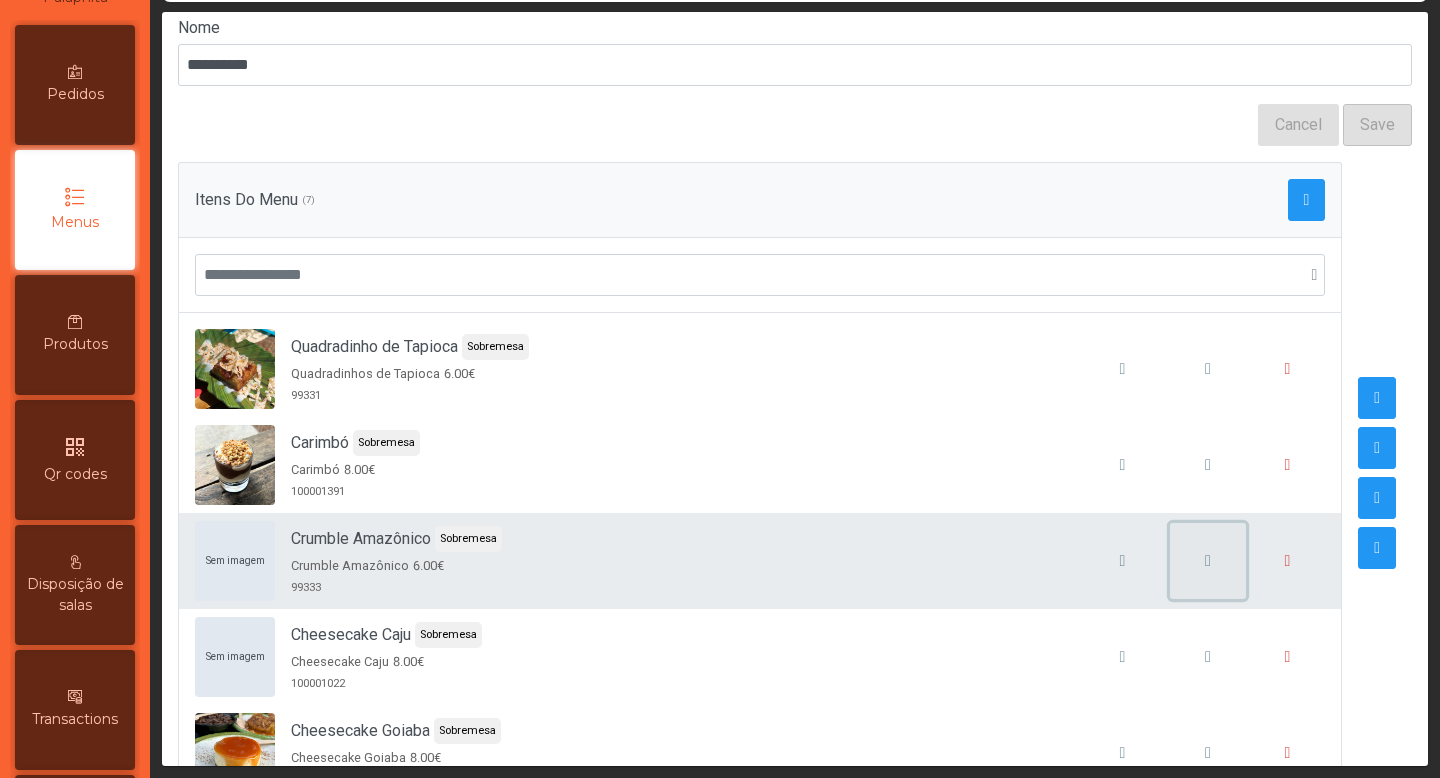 click 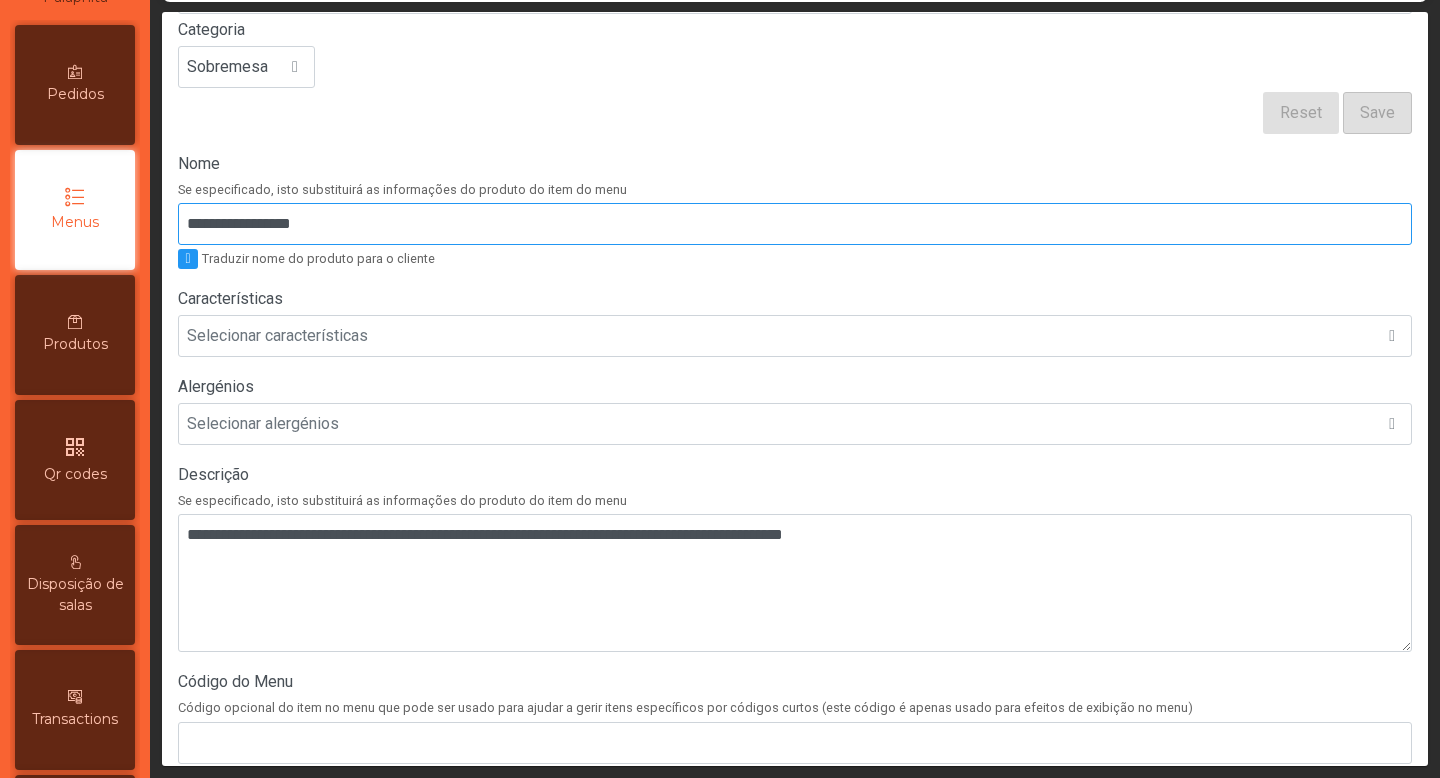 scroll, scrollTop: 225, scrollLeft: 0, axis: vertical 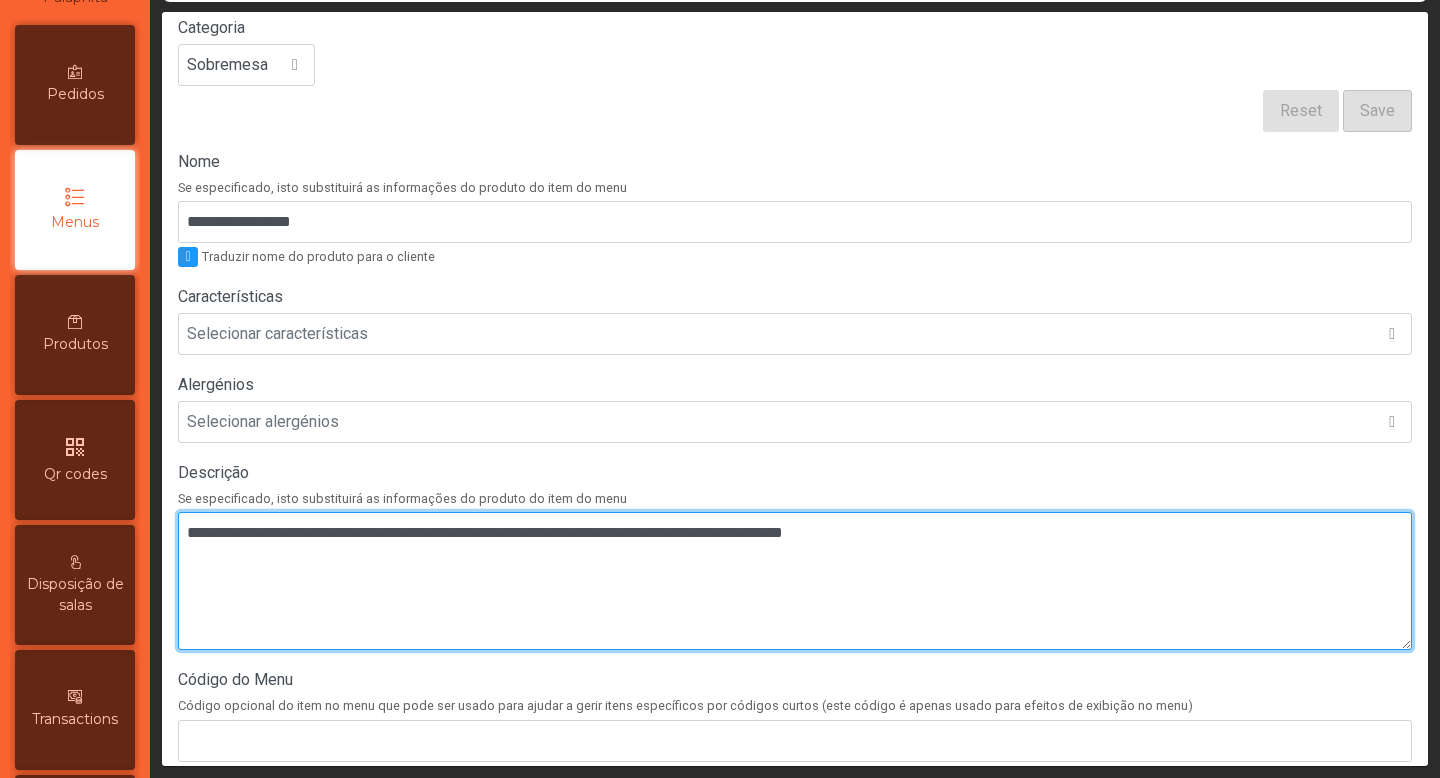 drag, startPoint x: 285, startPoint y: 536, endPoint x: 183, endPoint y: 536, distance: 102 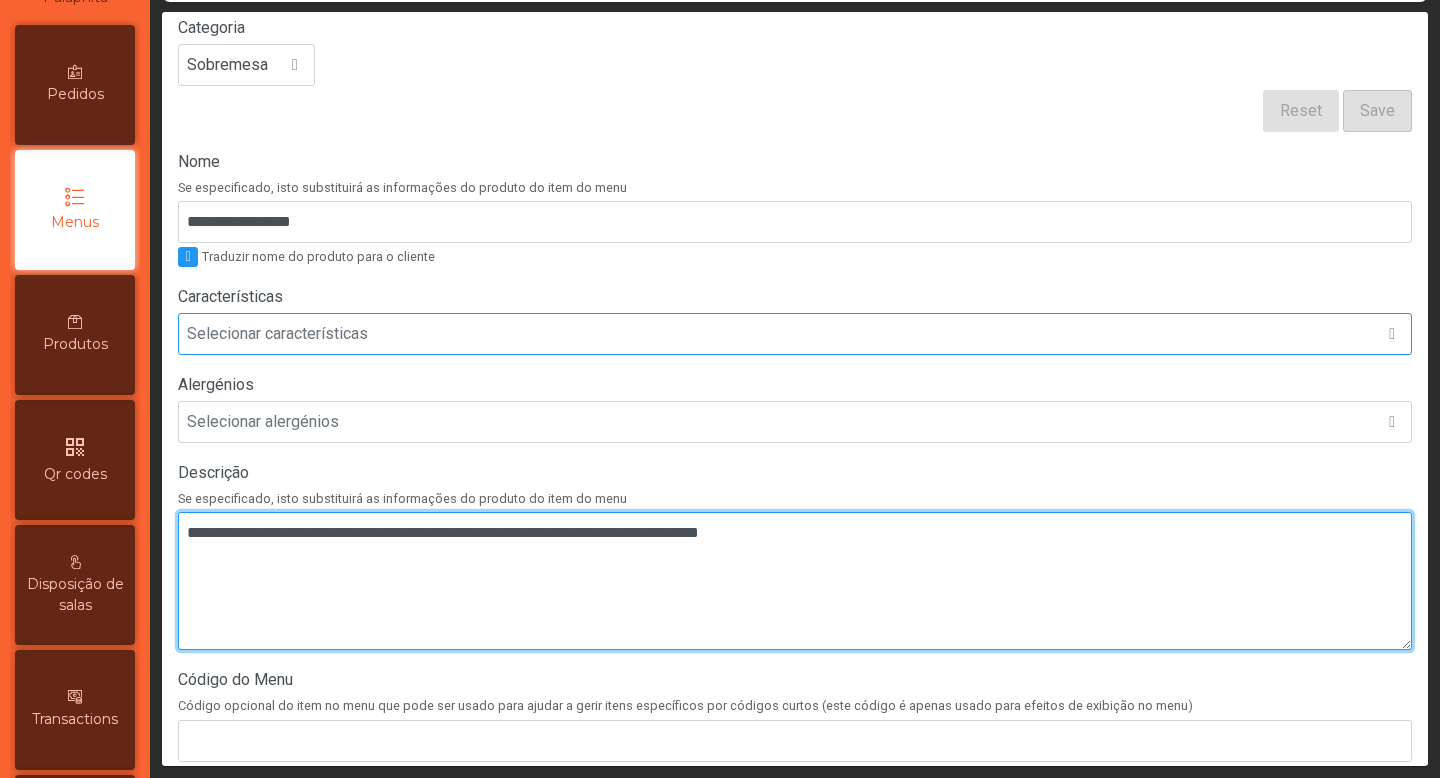 type on "**********" 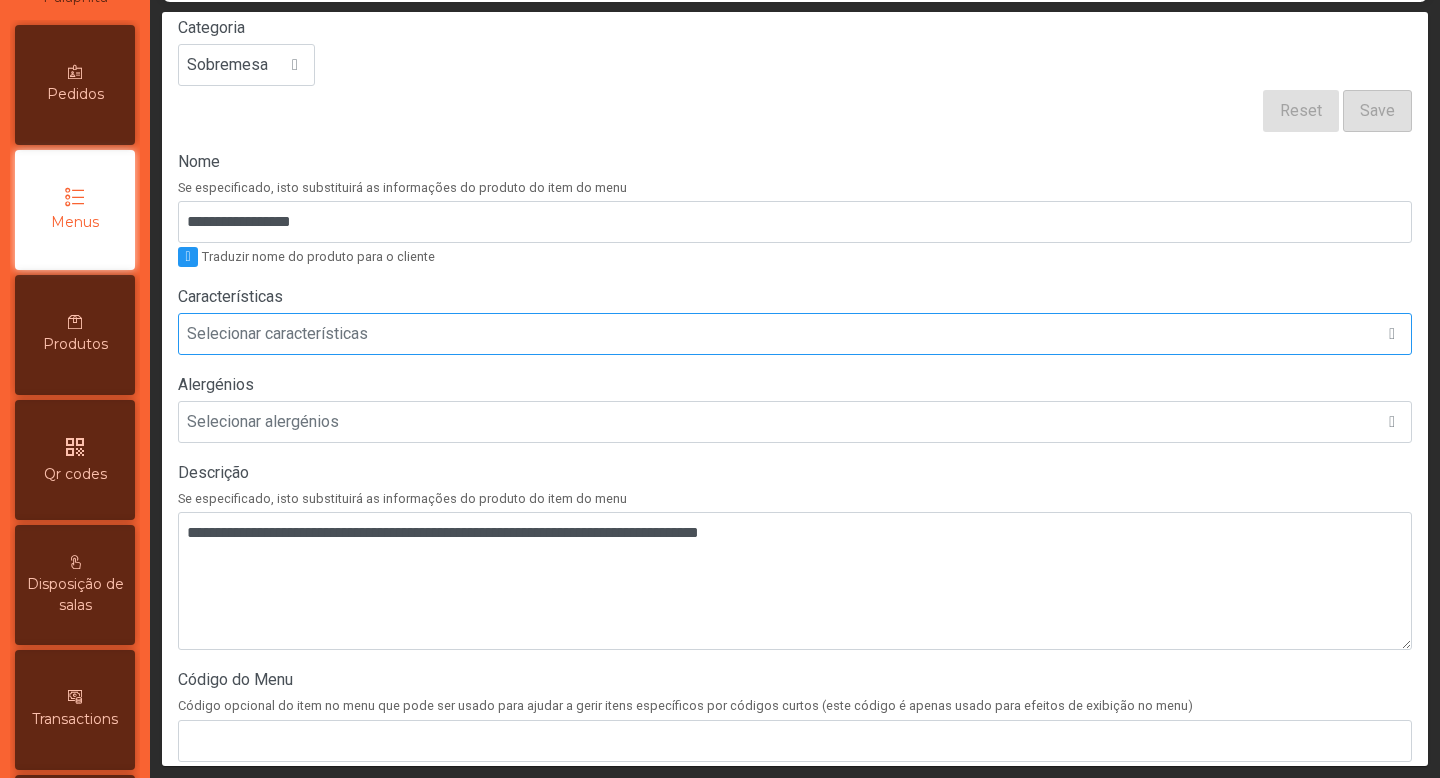 click on "Selecionar características" 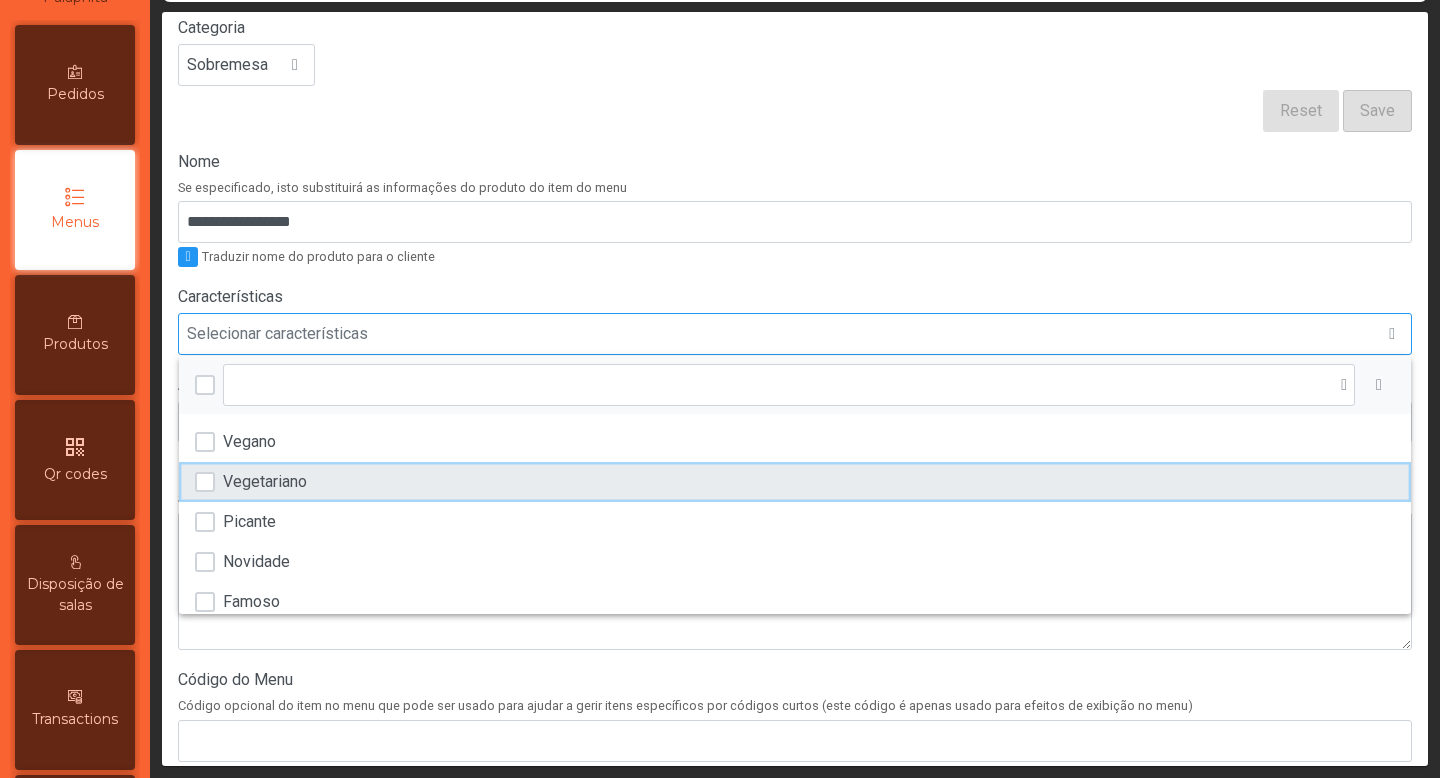 click on "Vegetariano" 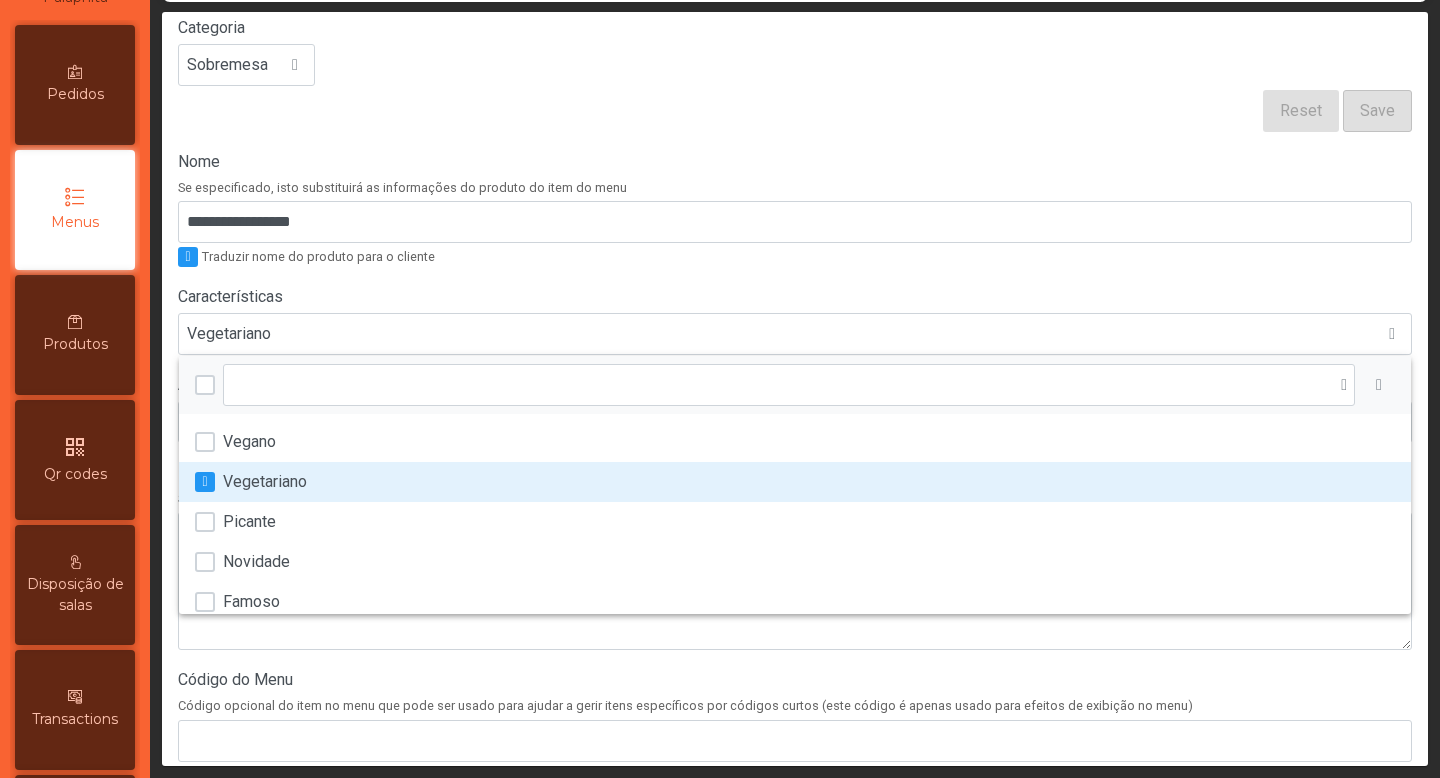 click on "Sem imagem  Crumble Amazônico 6.00€ 99333 Categoria Sobremesa Reset Save" 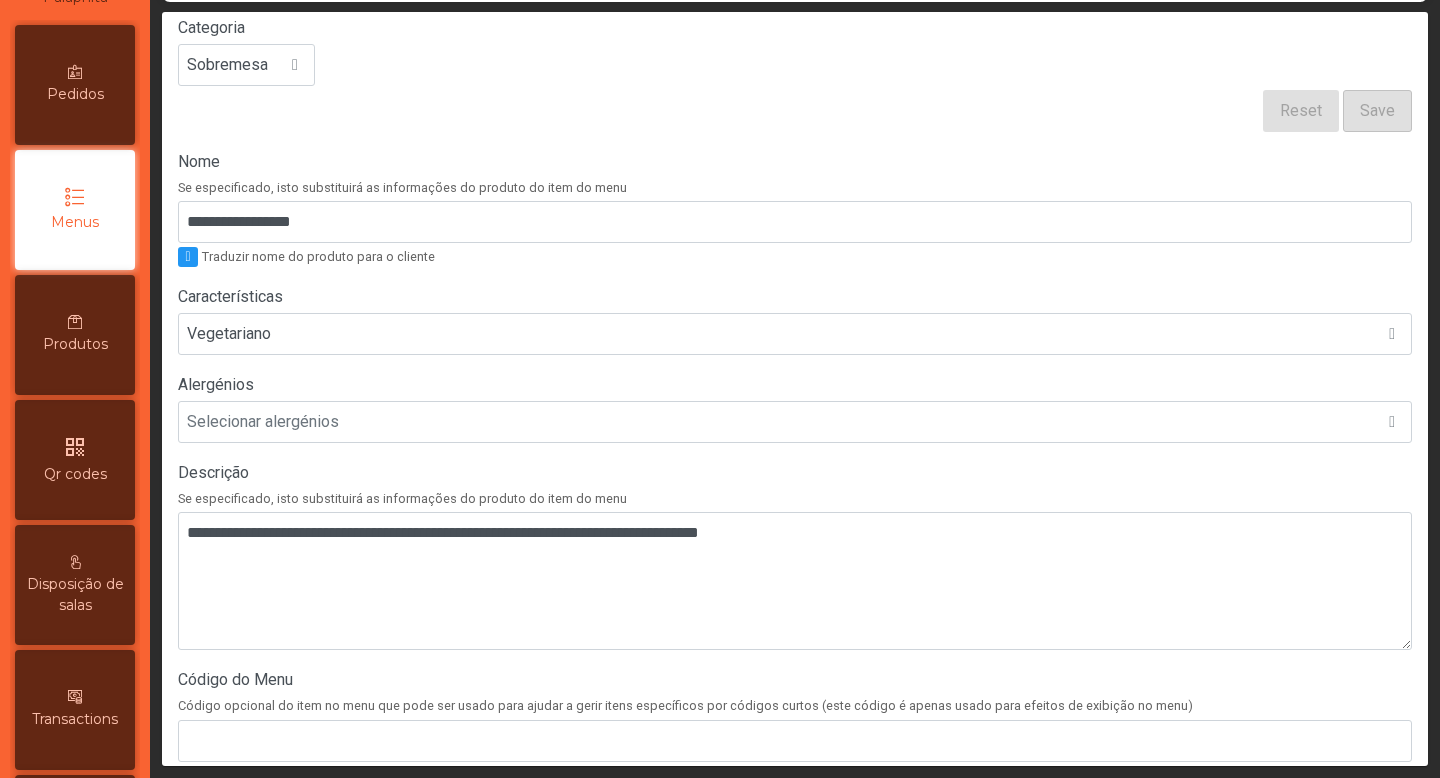 scroll, scrollTop: 759, scrollLeft: 0, axis: vertical 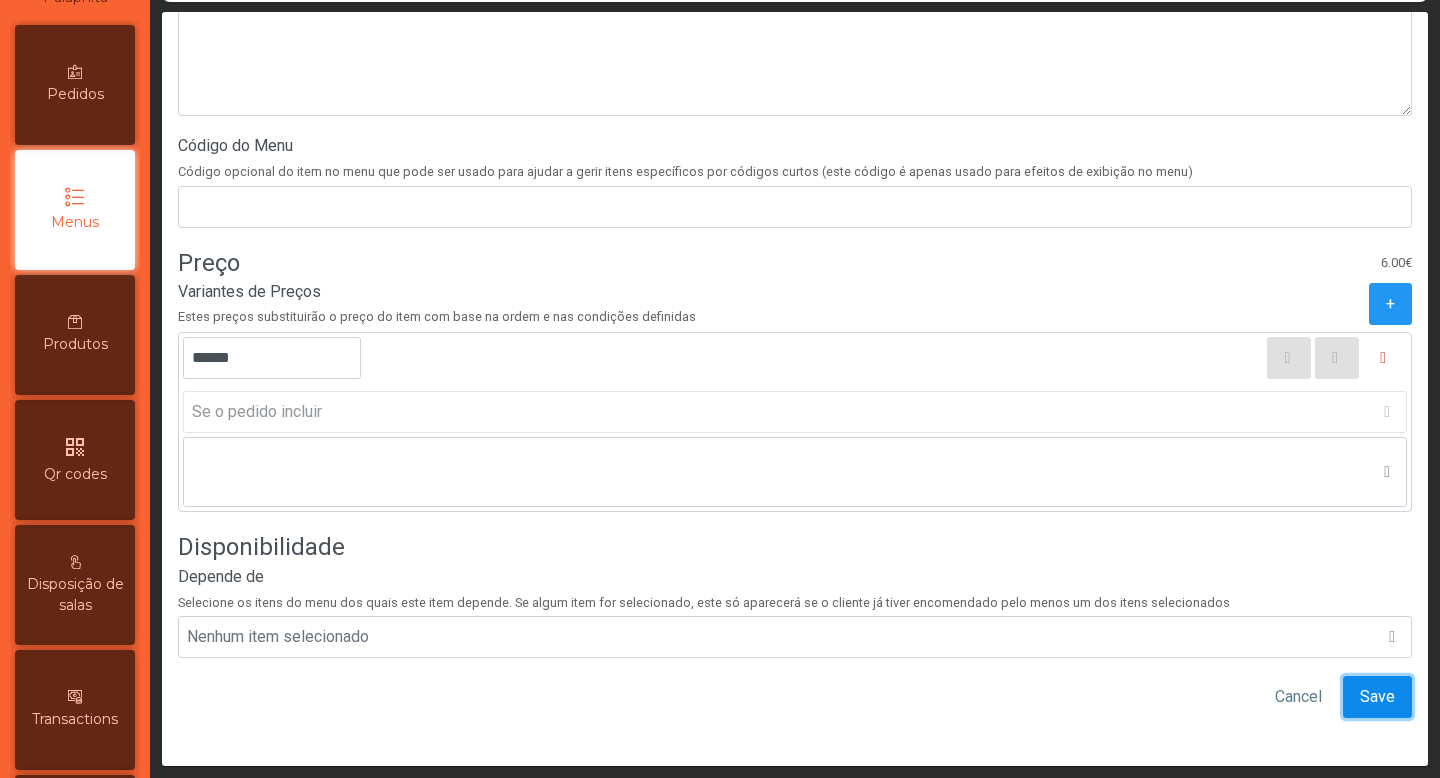 click on "Save" 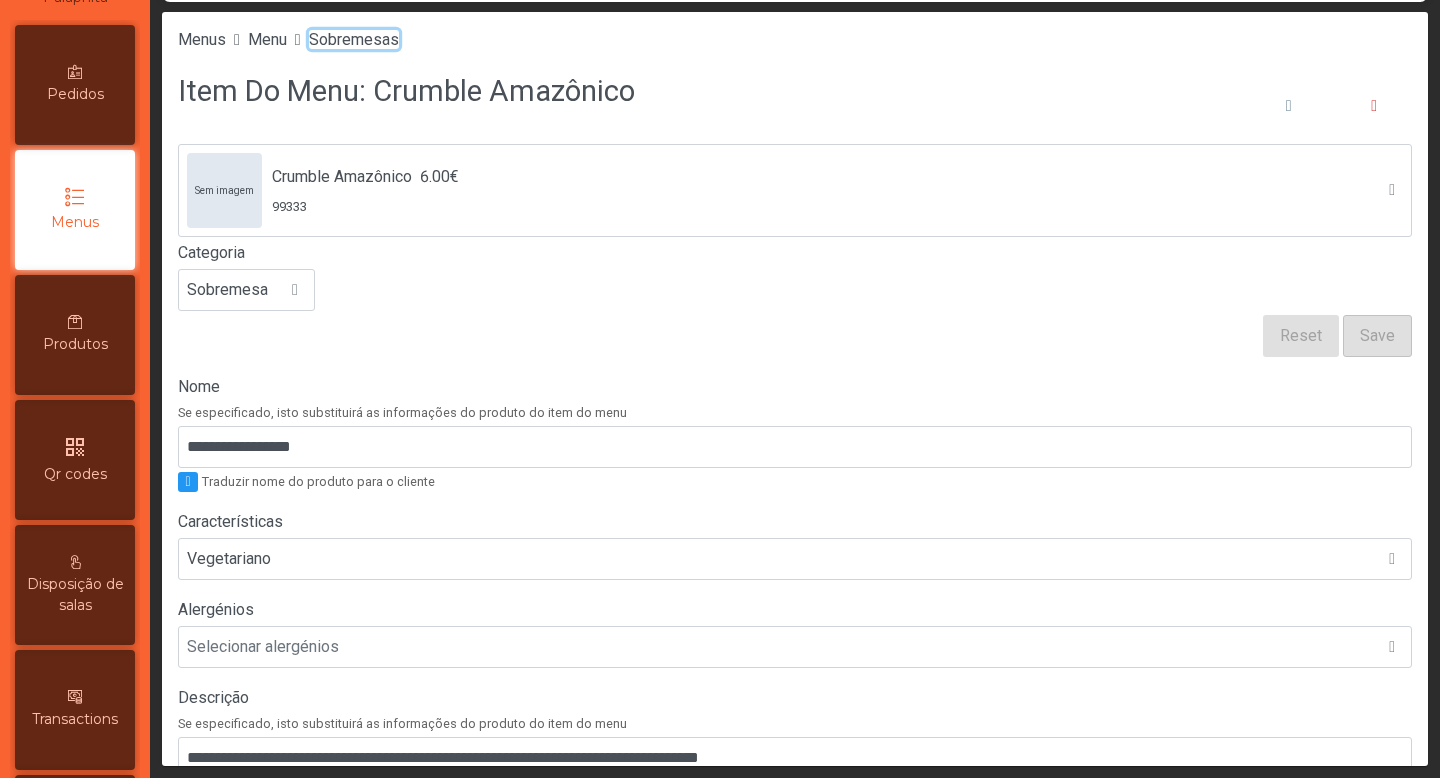click on "Sobremesas" 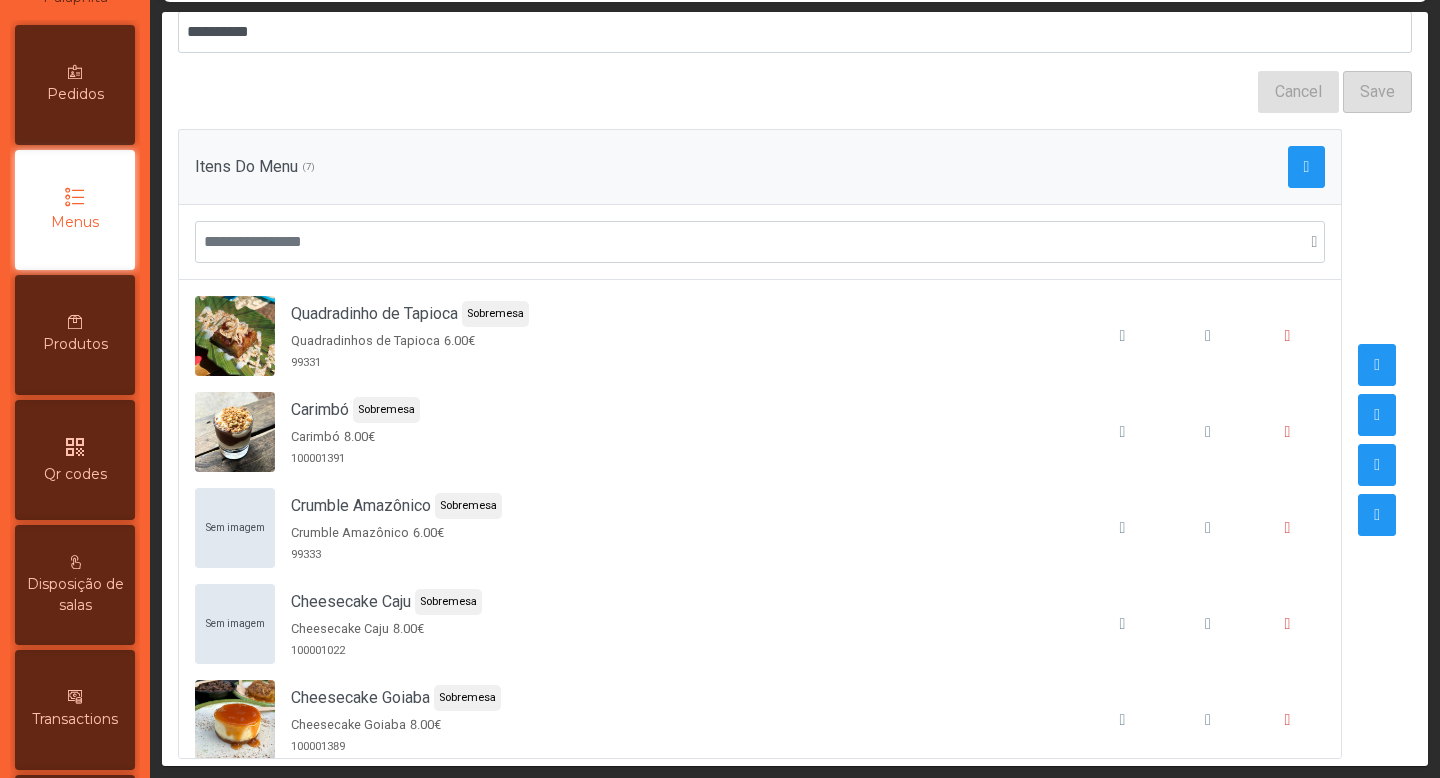 scroll, scrollTop: 174, scrollLeft: 0, axis: vertical 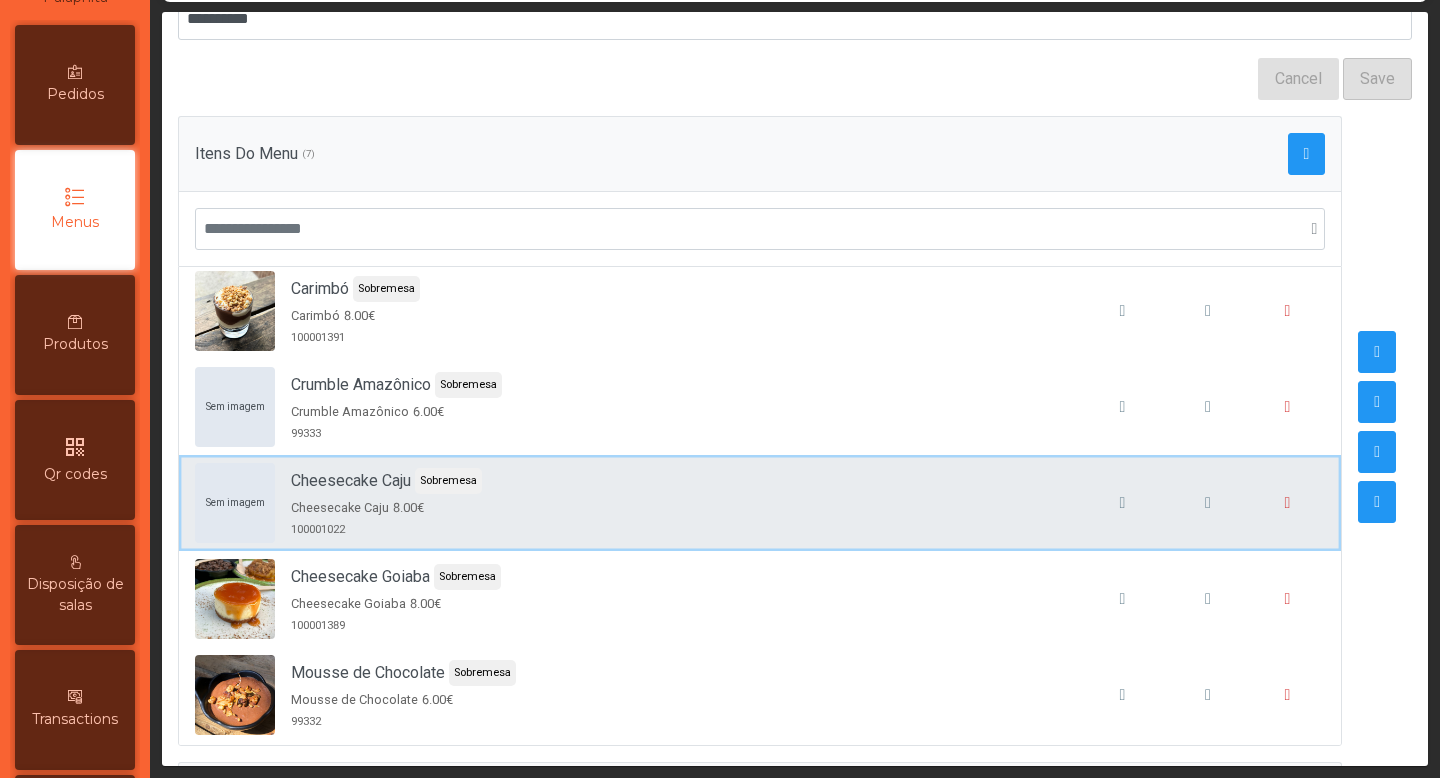 click on "Sem imagem   Cheesecake Caju  Sobremesa  Cheesecake Caju   8.00€   100001022" at bounding box center [760, 503] 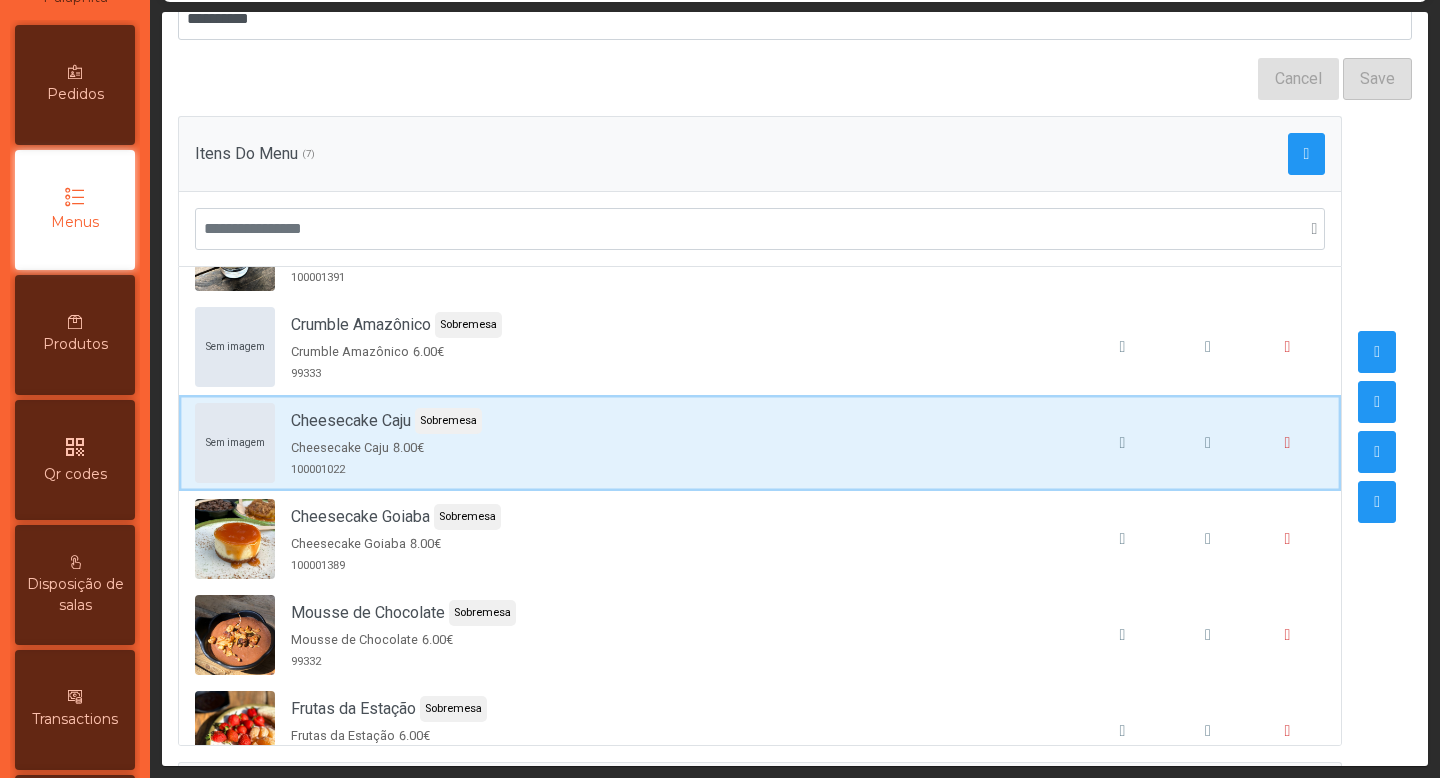 scroll, scrollTop: 210, scrollLeft: 0, axis: vertical 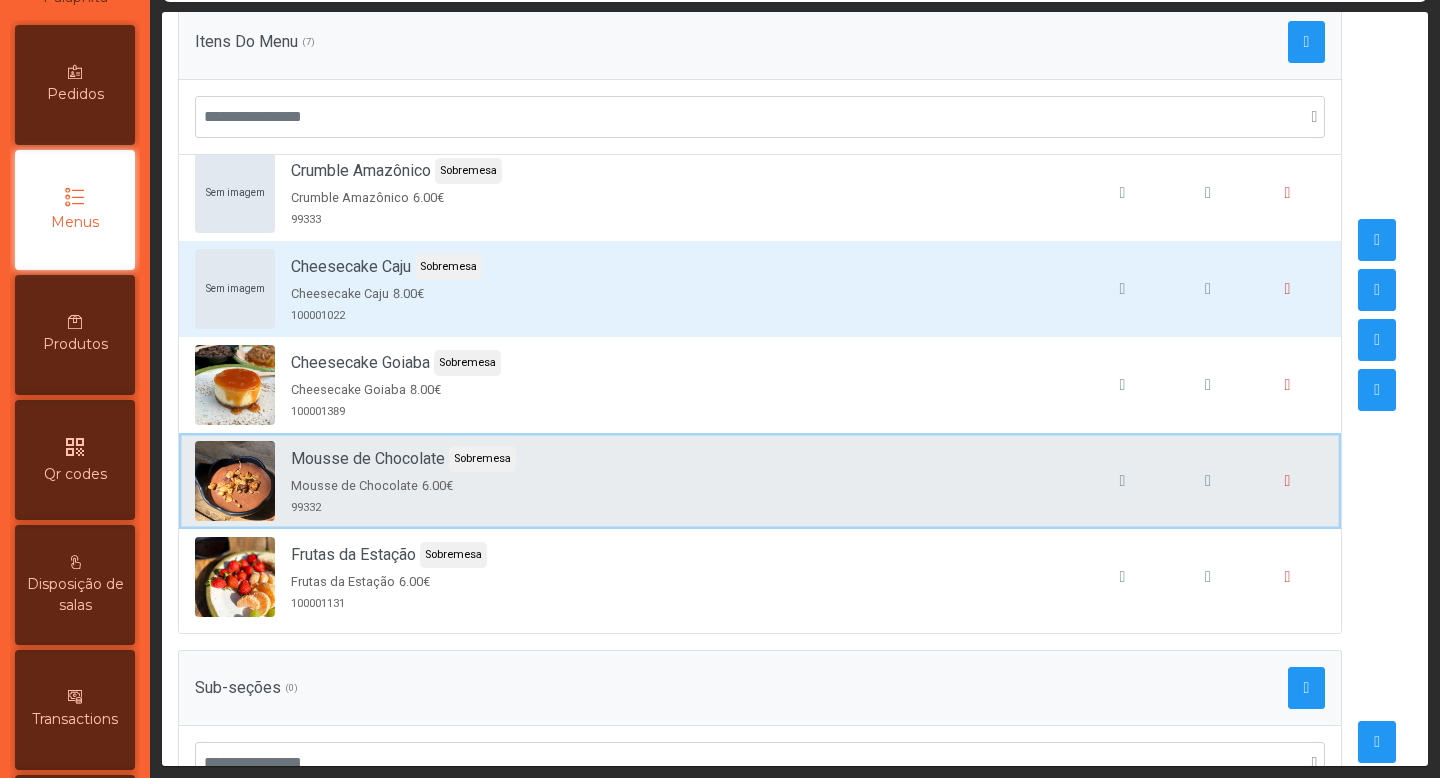 click on "Mousse de Chocolate  Sobremesa  Mousse de Chocolate   6.00€   99332" at bounding box center [760, 481] 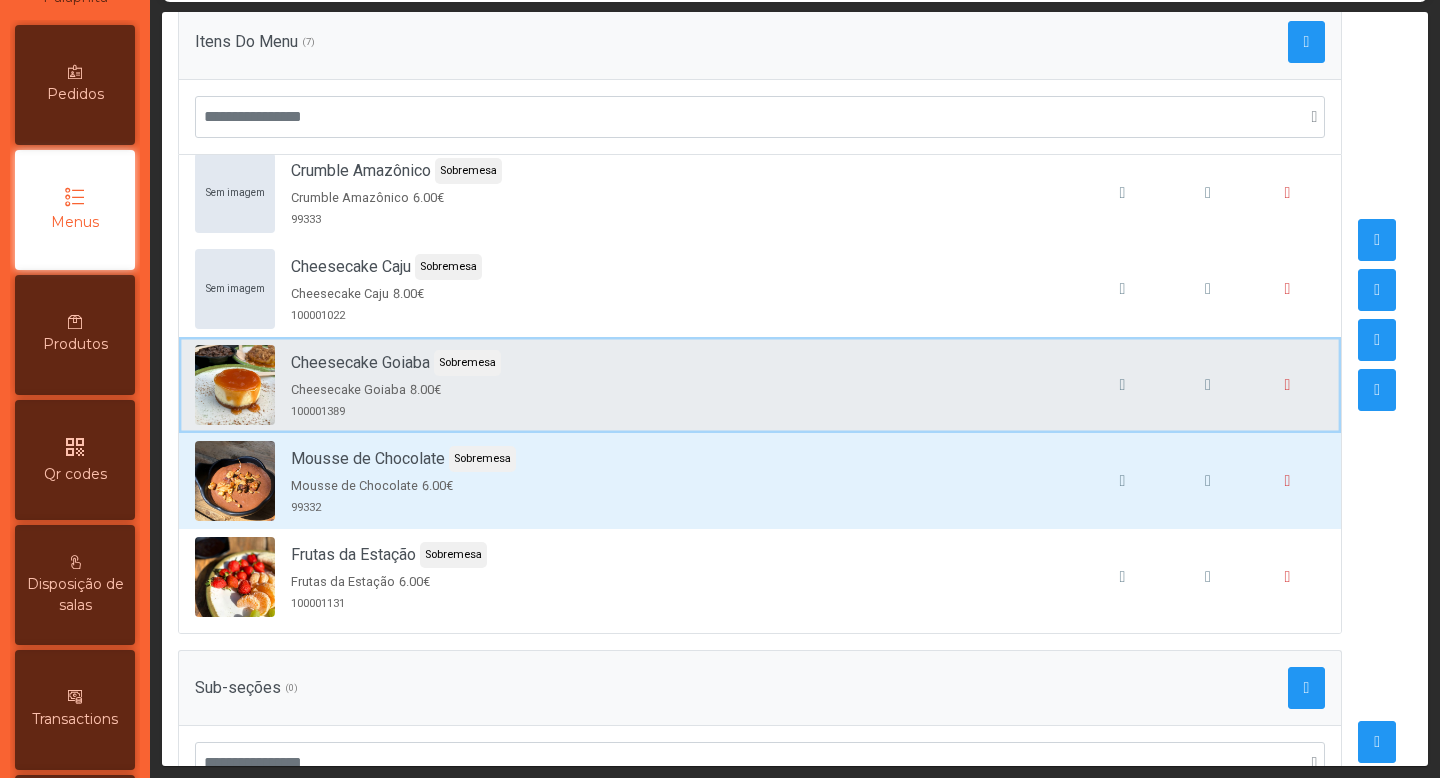 click on "Cheesecake Goiaba  Sobremesa  Cheesecake Goiaba   8.00€   100001389" at bounding box center (760, 385) 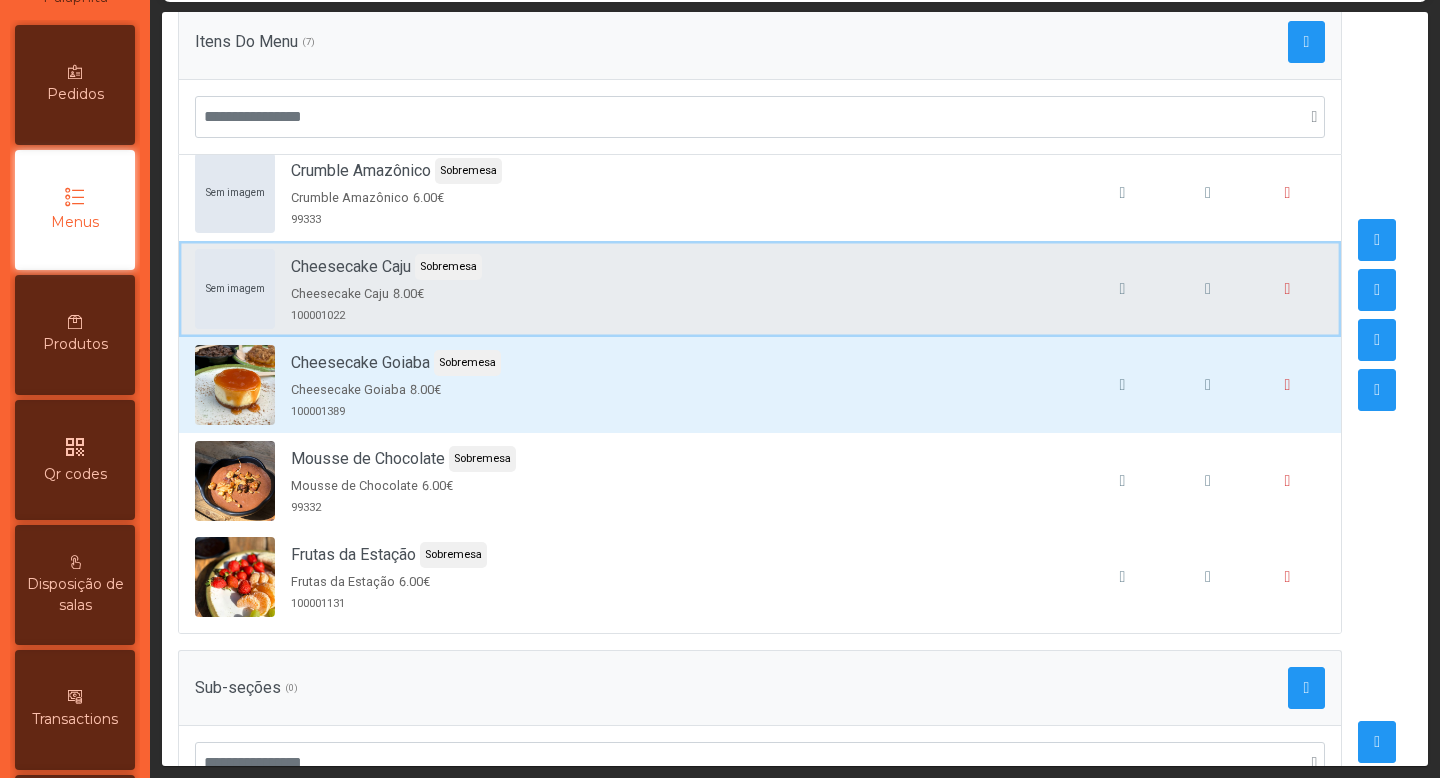click on "Sem imagem   Cheesecake Caju  Sobremesa  Cheesecake Caju   8.00€   100001022" at bounding box center [760, 289] 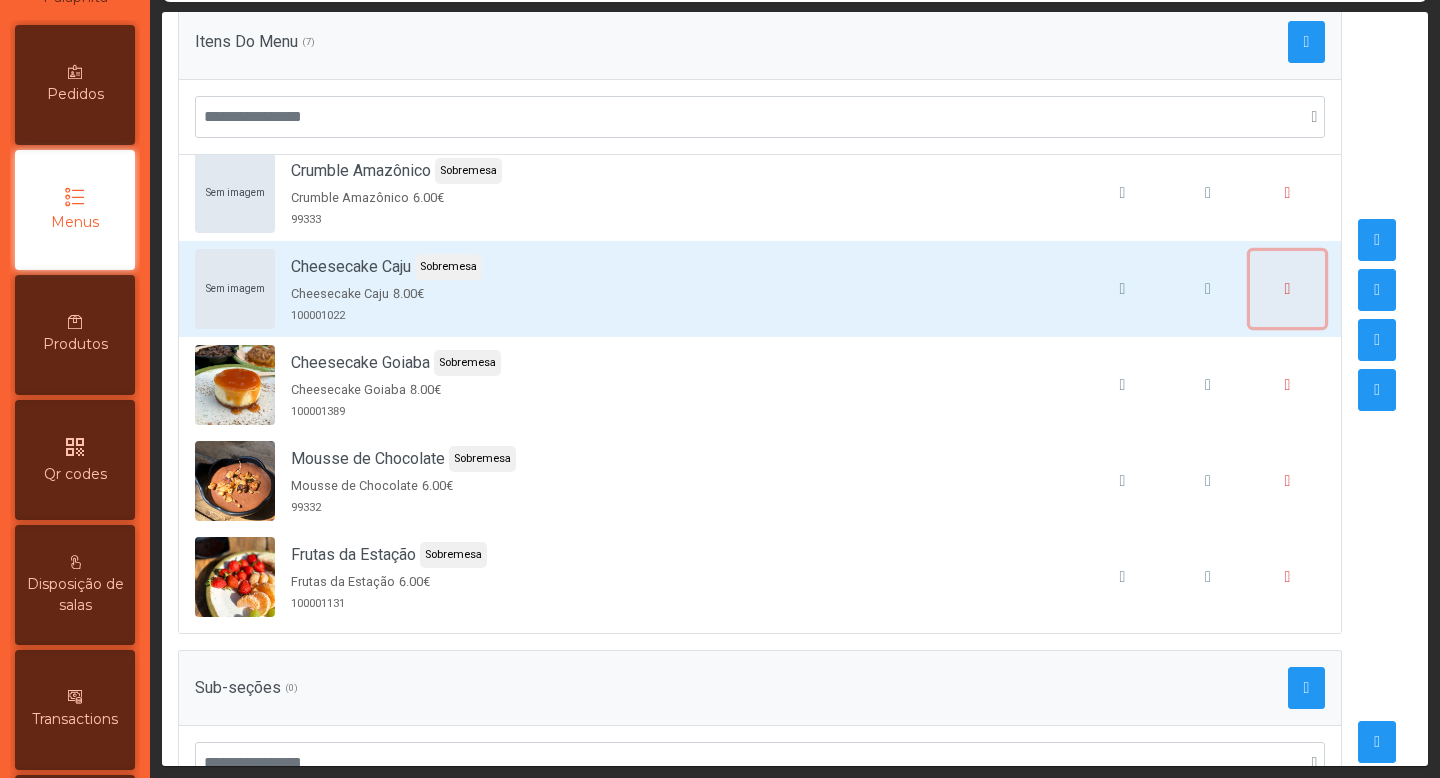 click 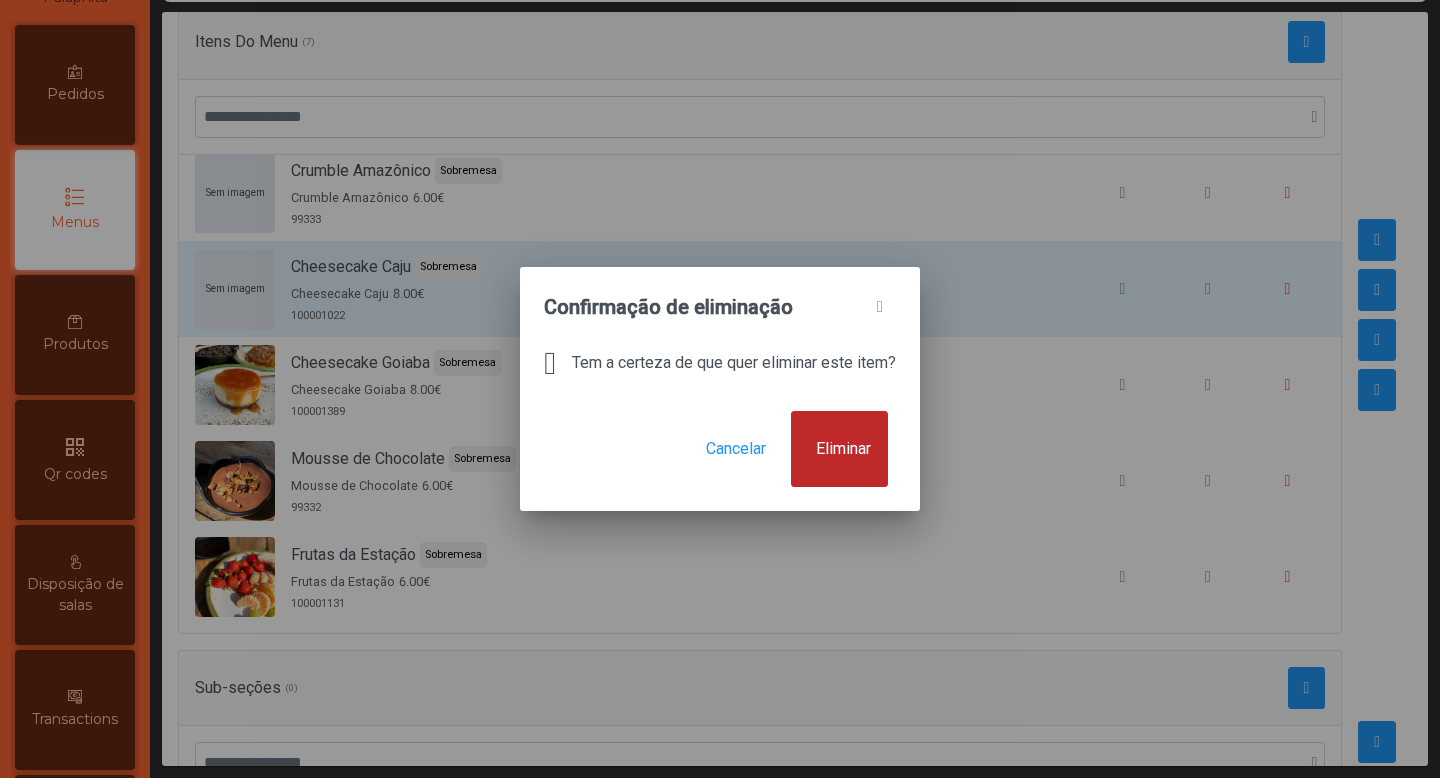 click on "Eliminar" at bounding box center (843, 449) 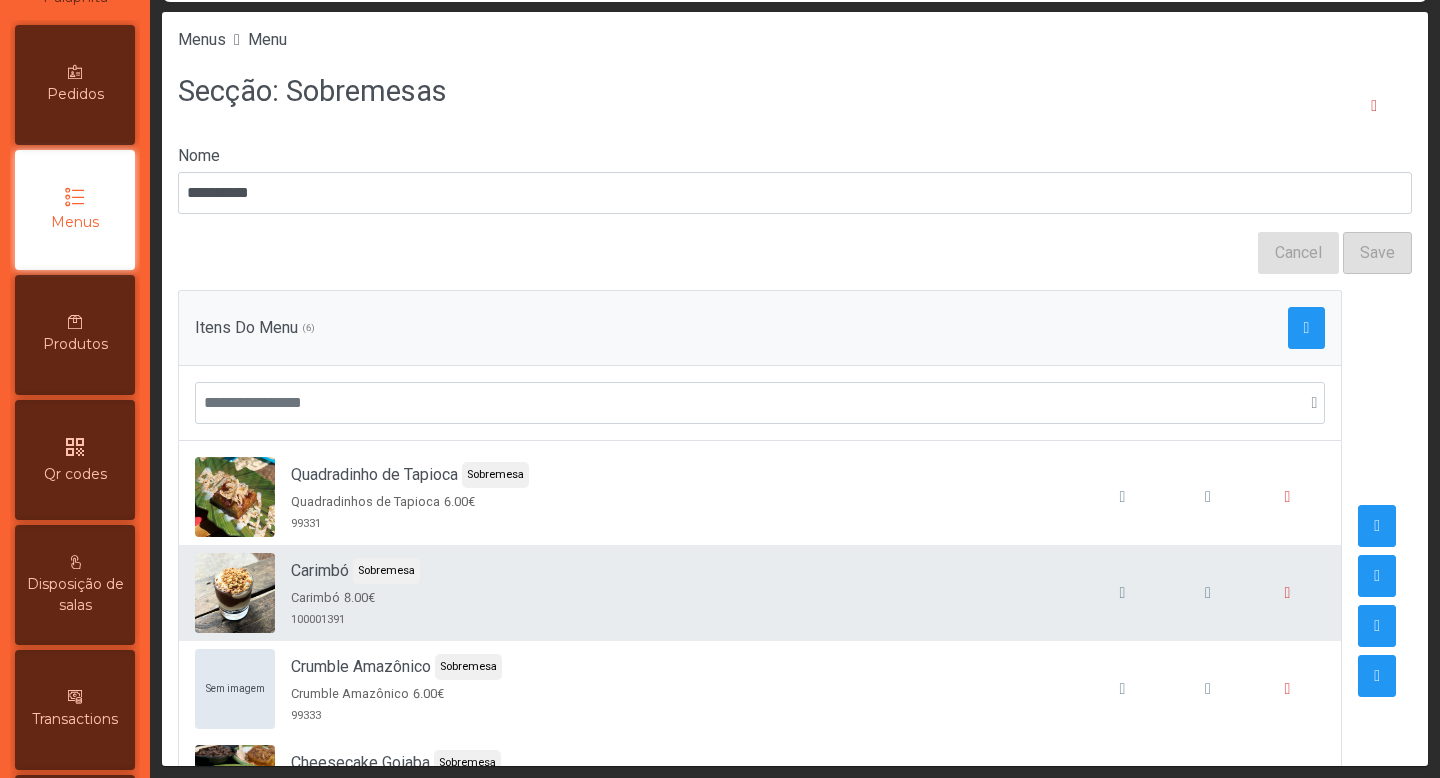 scroll, scrollTop: 114, scrollLeft: 0, axis: vertical 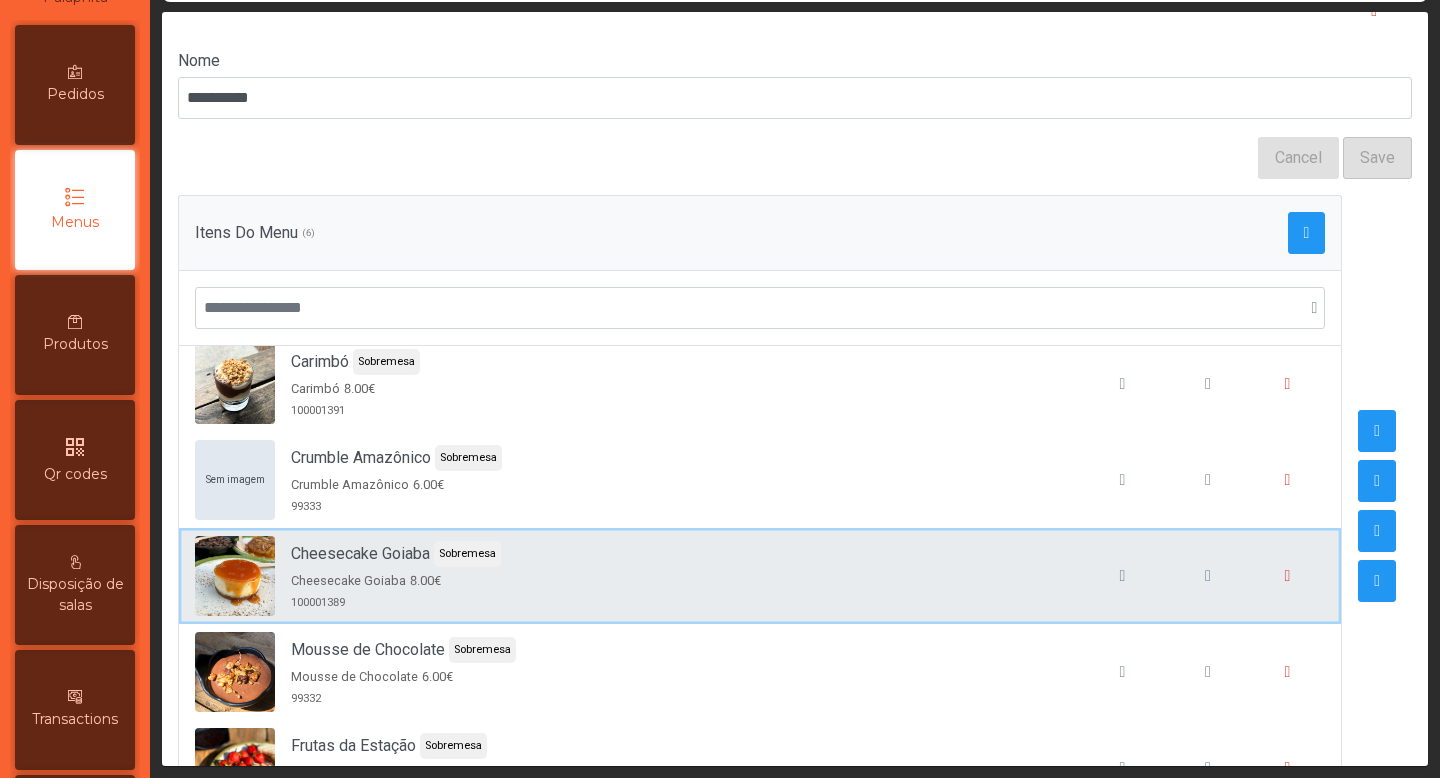 click on "Cheesecake Goiaba  Sobremesa  Cheesecake Goiaba   8.00€   100001389" at bounding box center [760, 576] 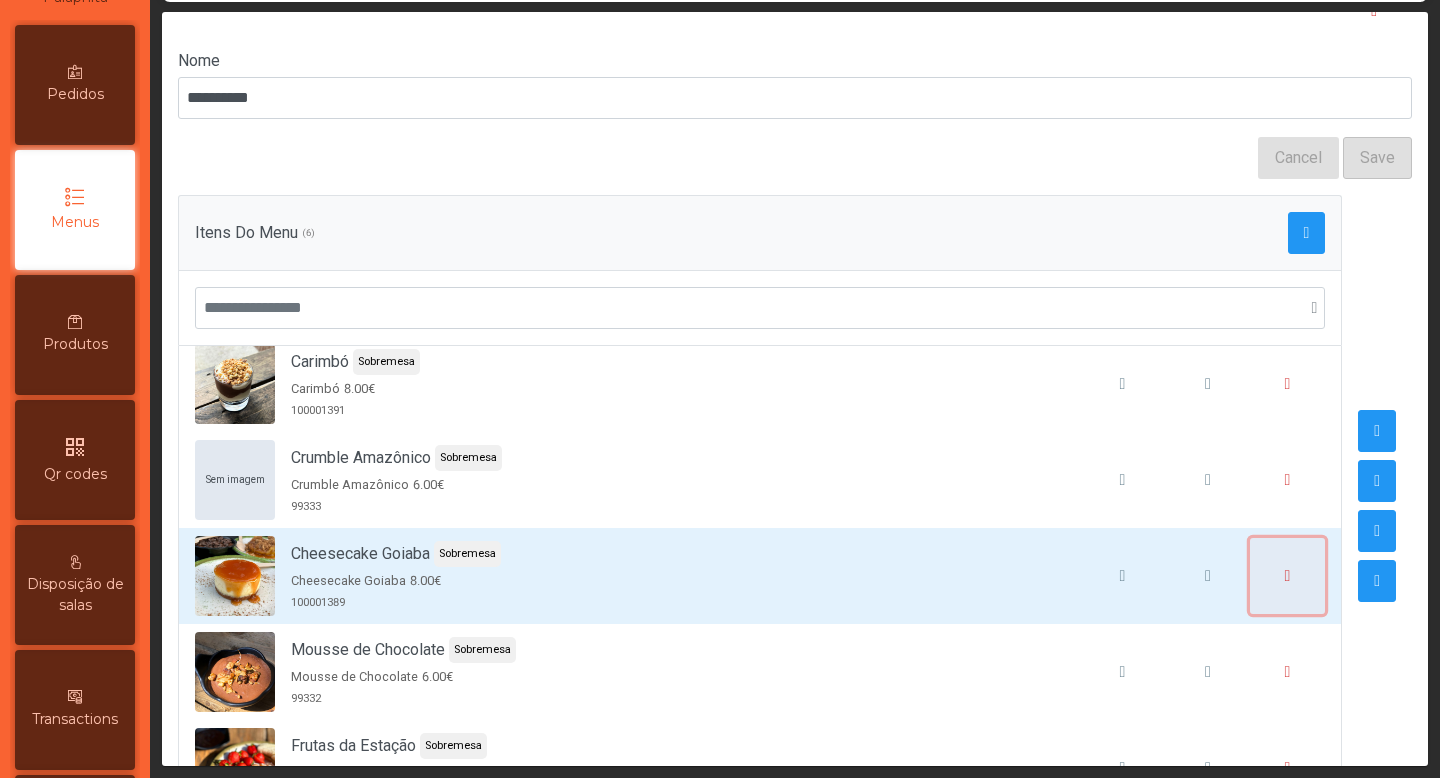 click 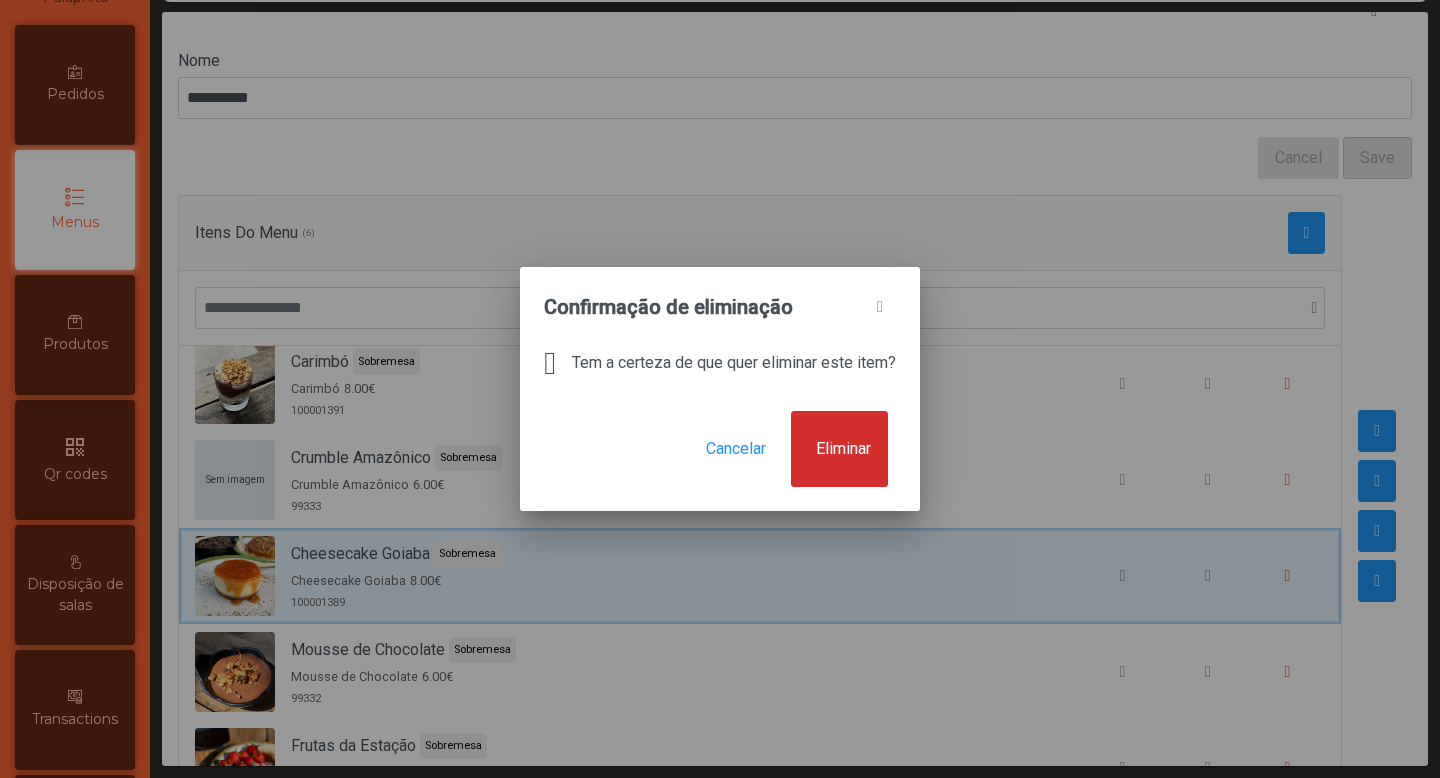 click on "Cancelar Eliminar" at bounding box center [720, 461] 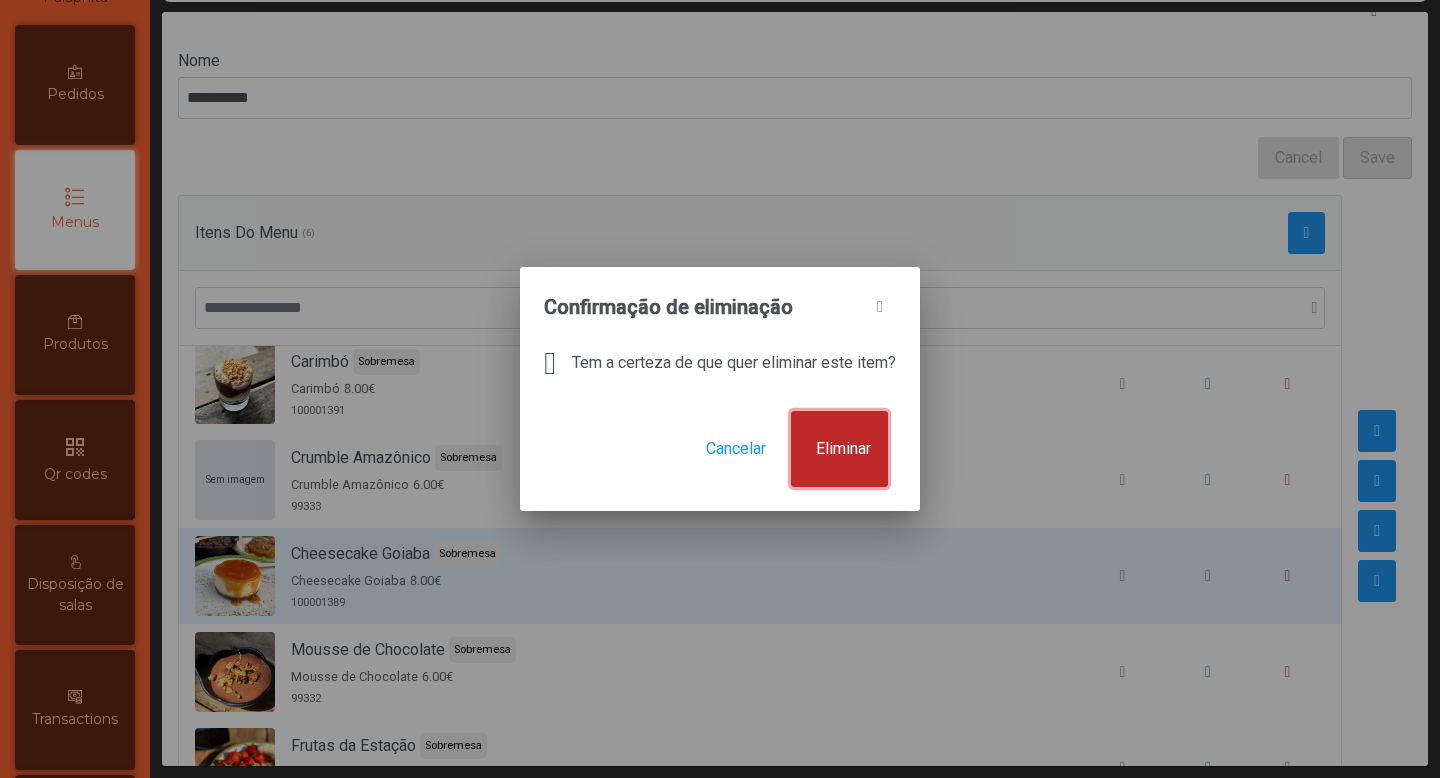 click on "Eliminar" at bounding box center (843, 449) 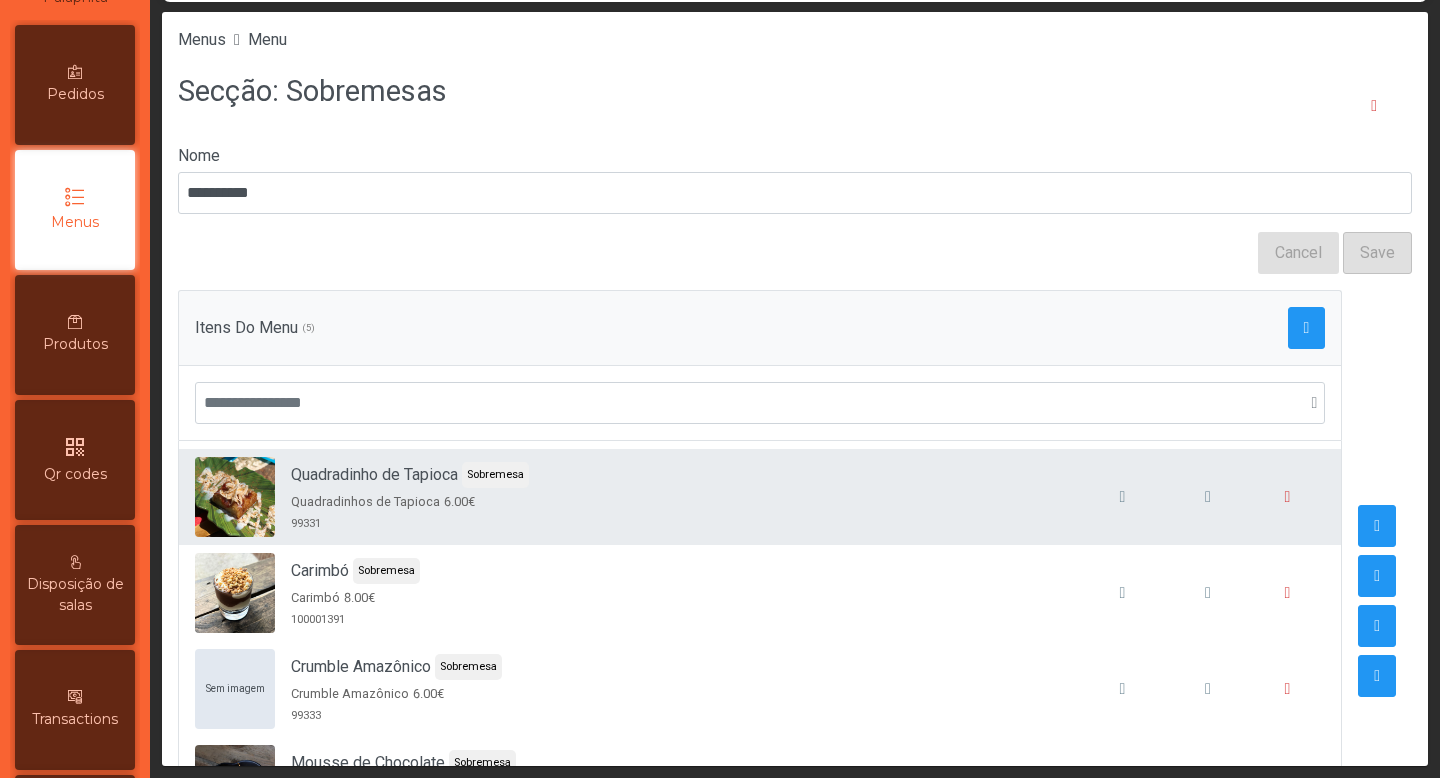 scroll, scrollTop: 18, scrollLeft: 0, axis: vertical 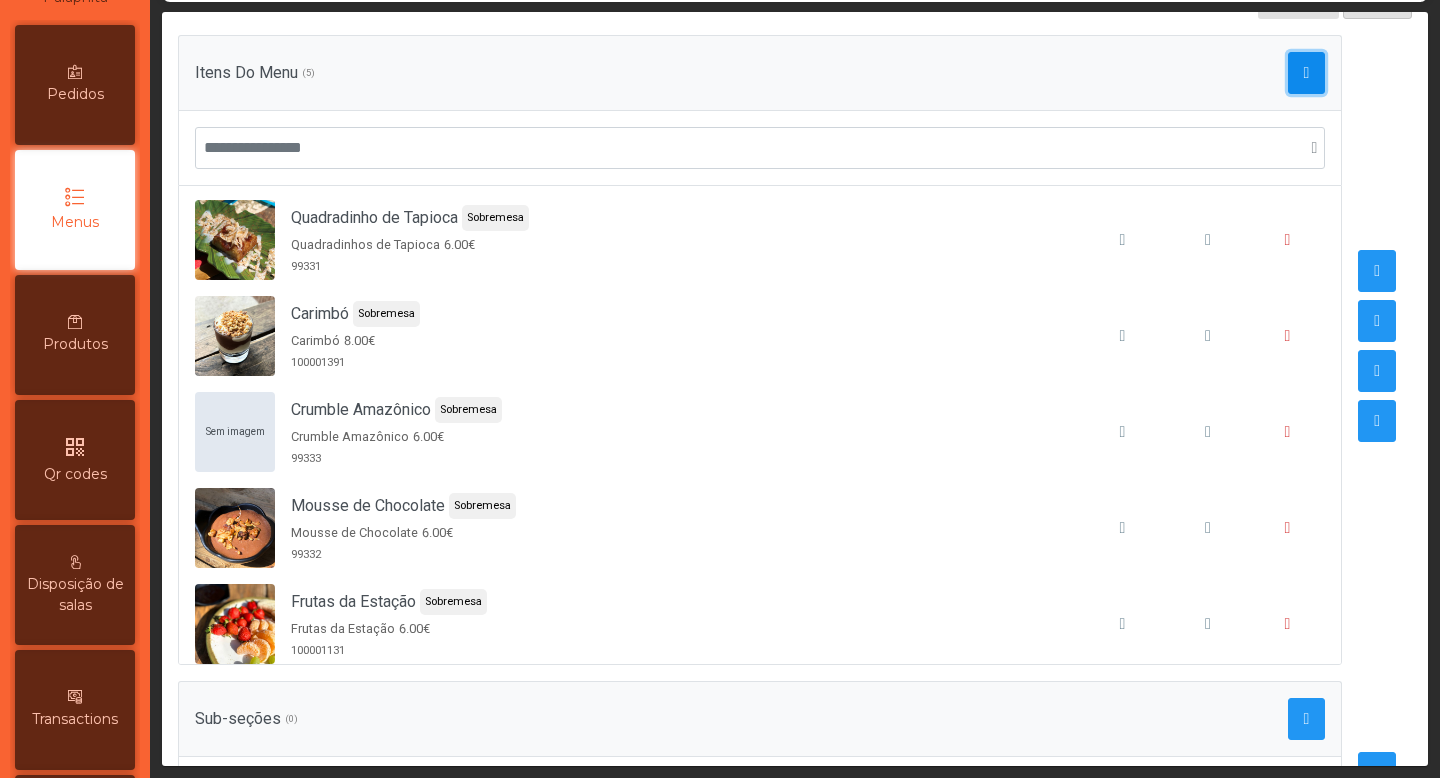 click 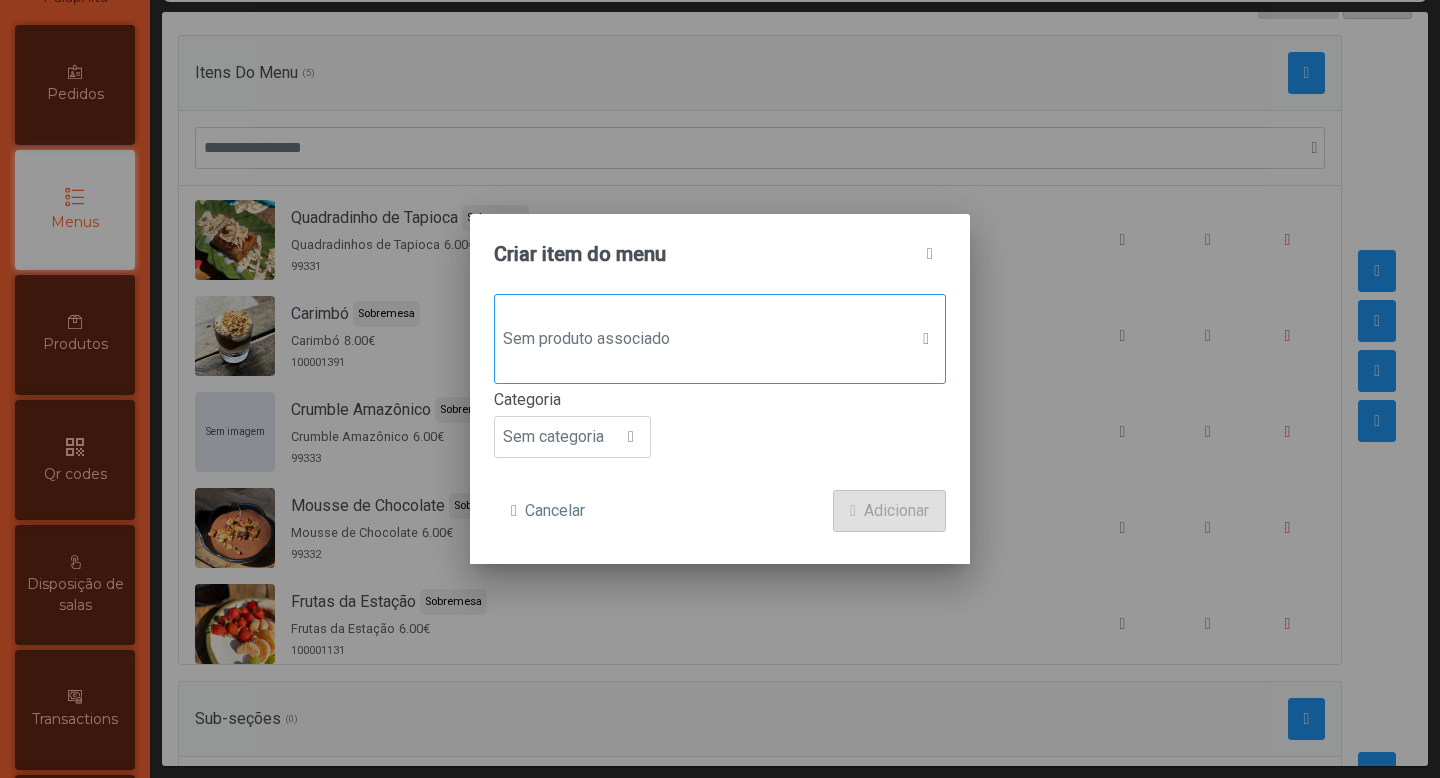 click on "Sem produto associado" 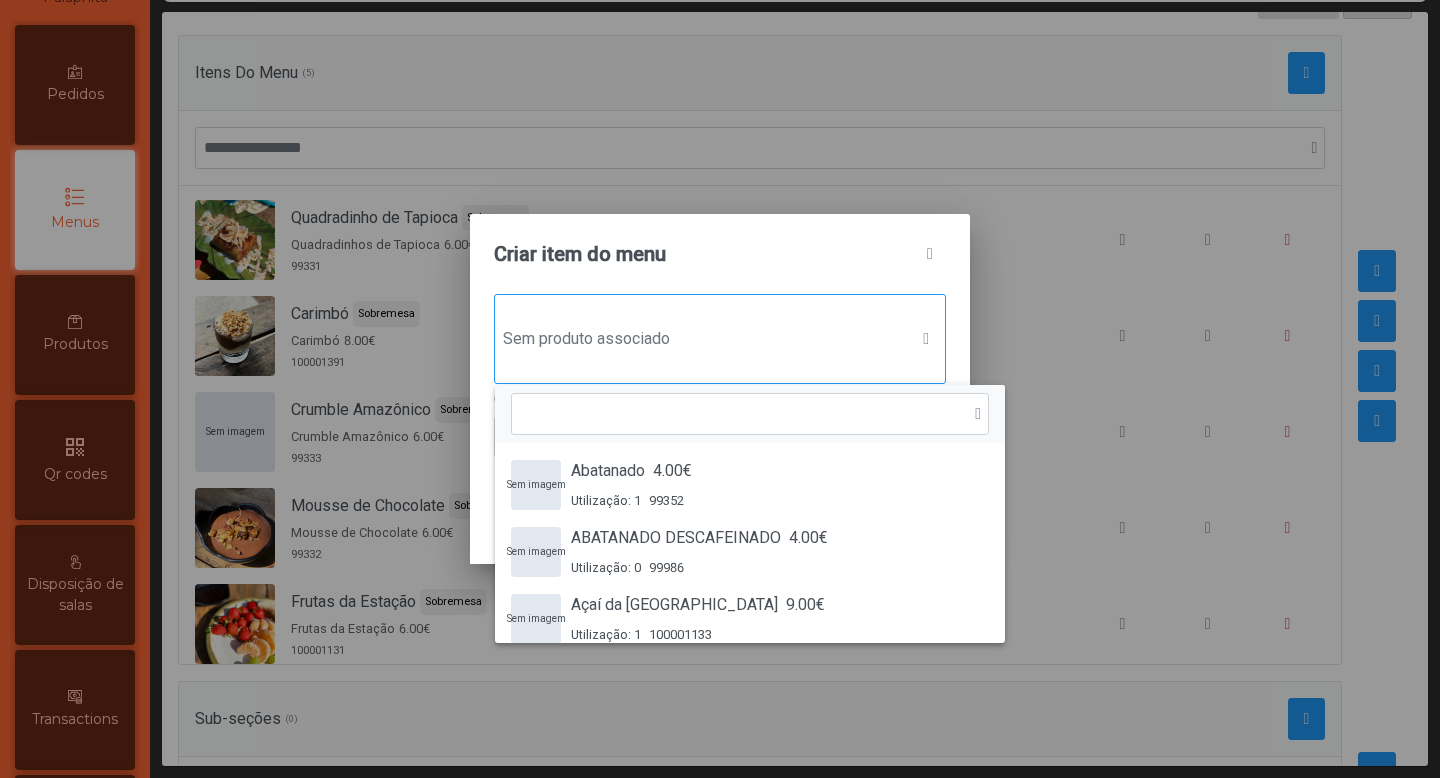 scroll, scrollTop: 15, scrollLeft: 97, axis: both 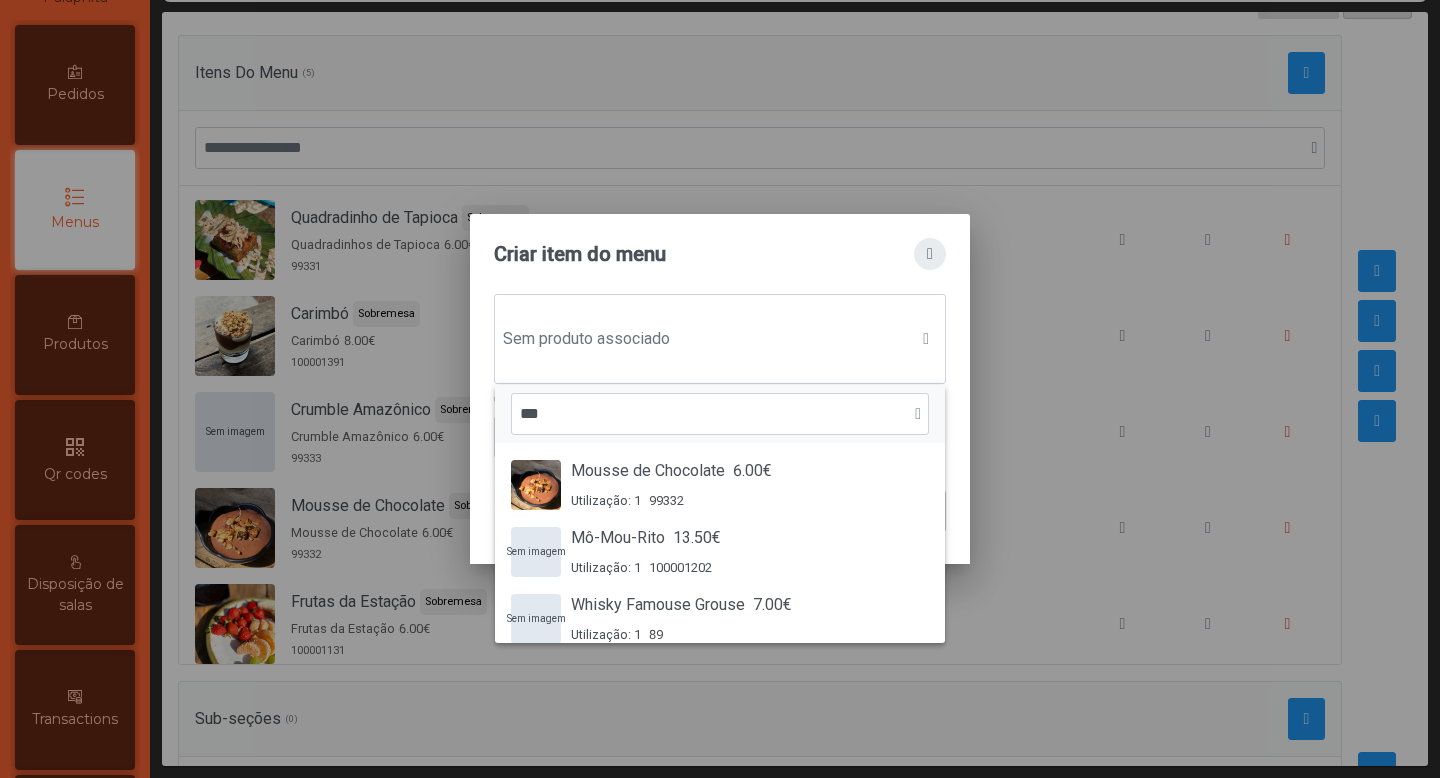 type on "***" 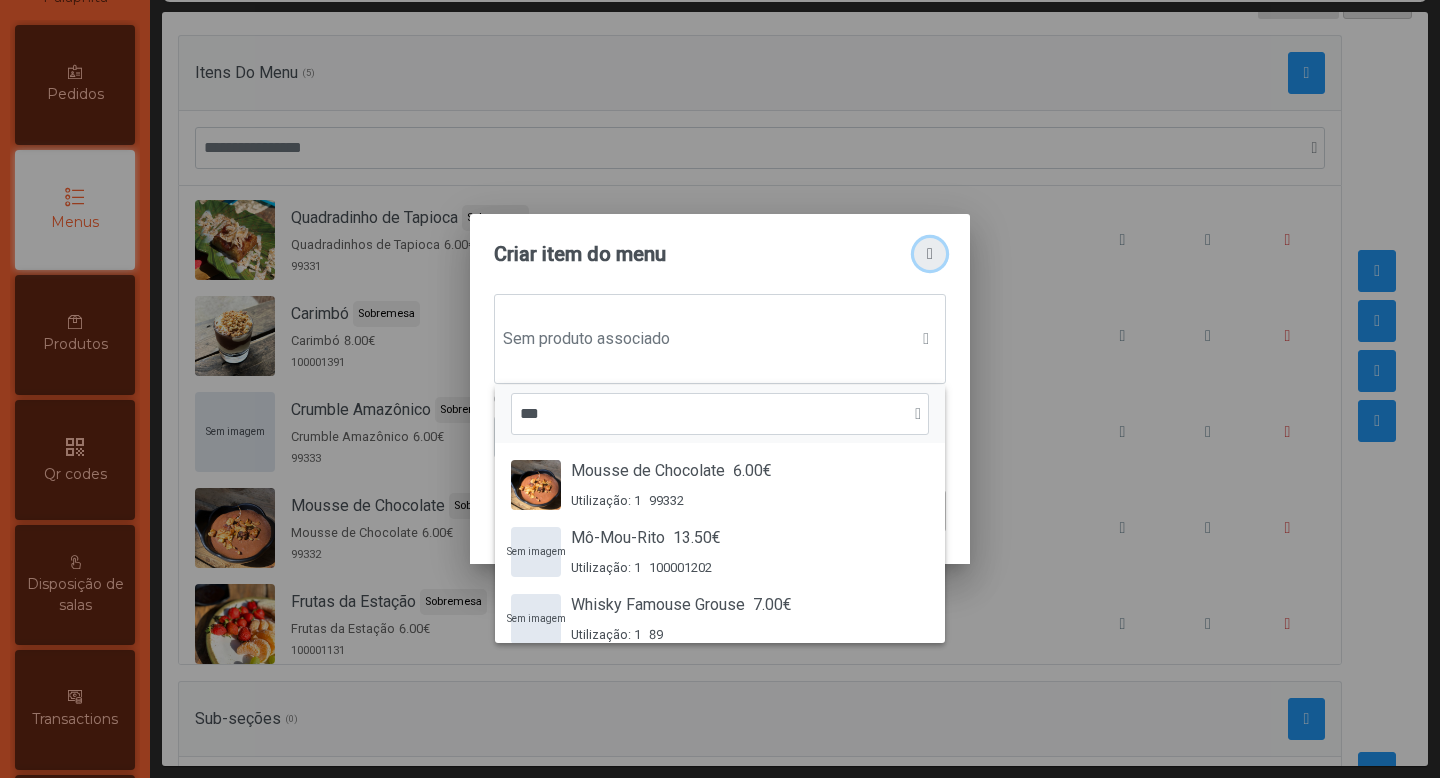 click 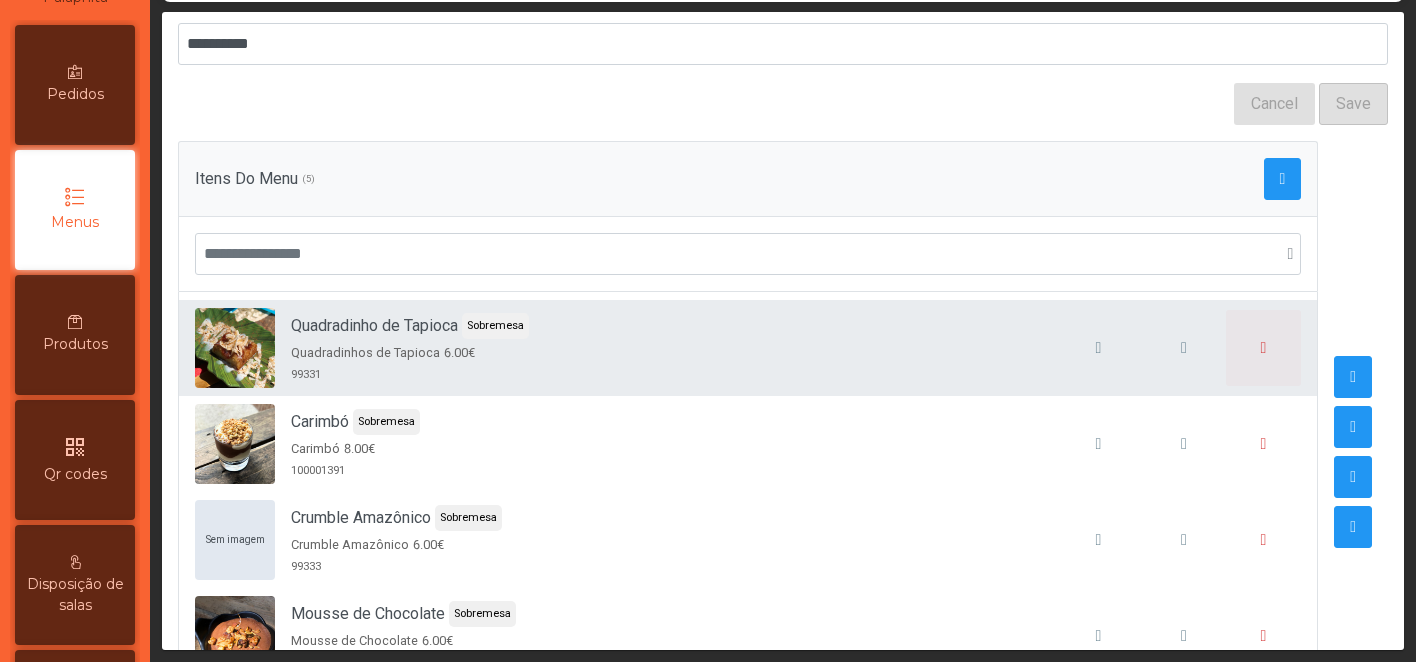 scroll, scrollTop: 113, scrollLeft: 0, axis: vertical 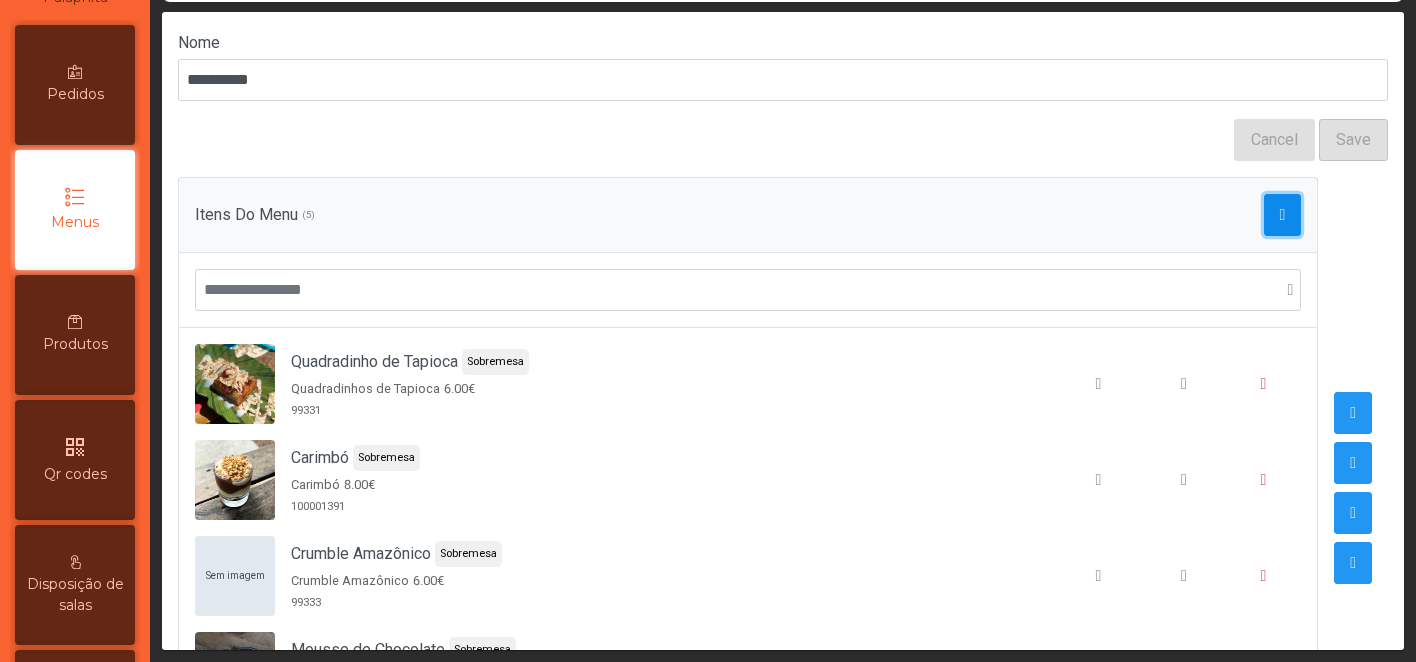 click 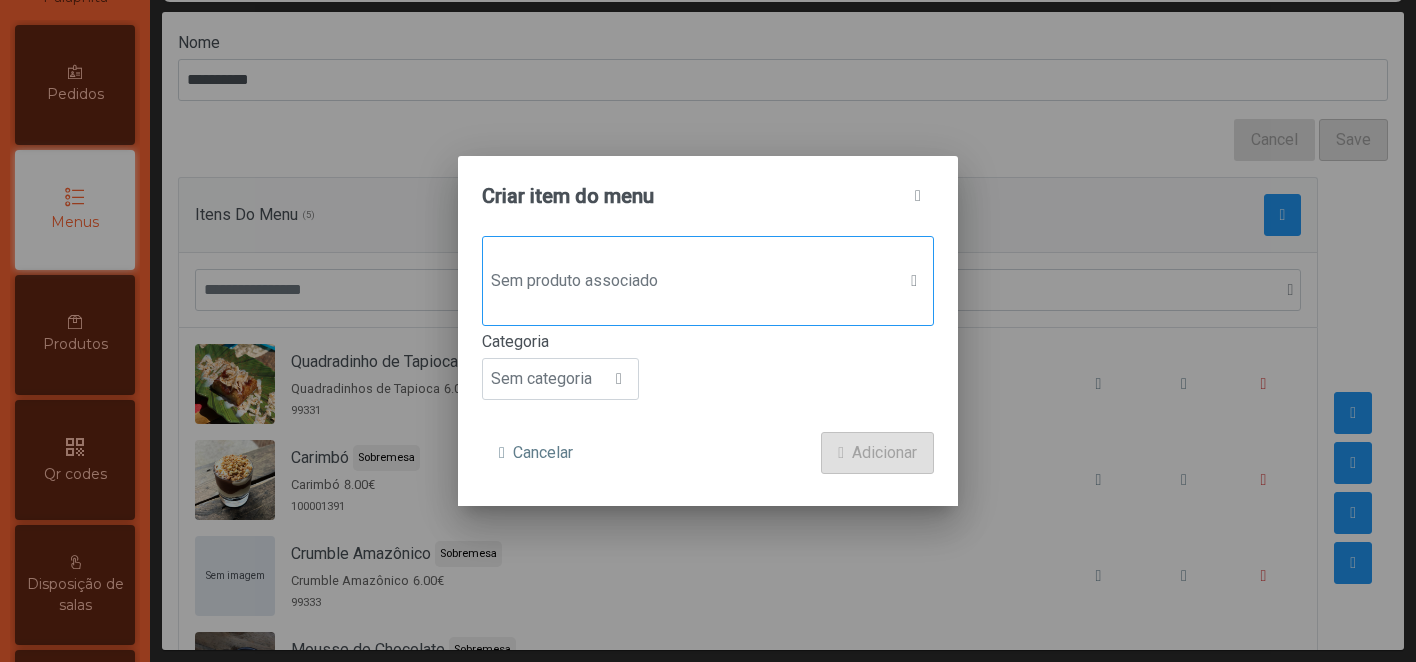 click on "Sem produto associado" 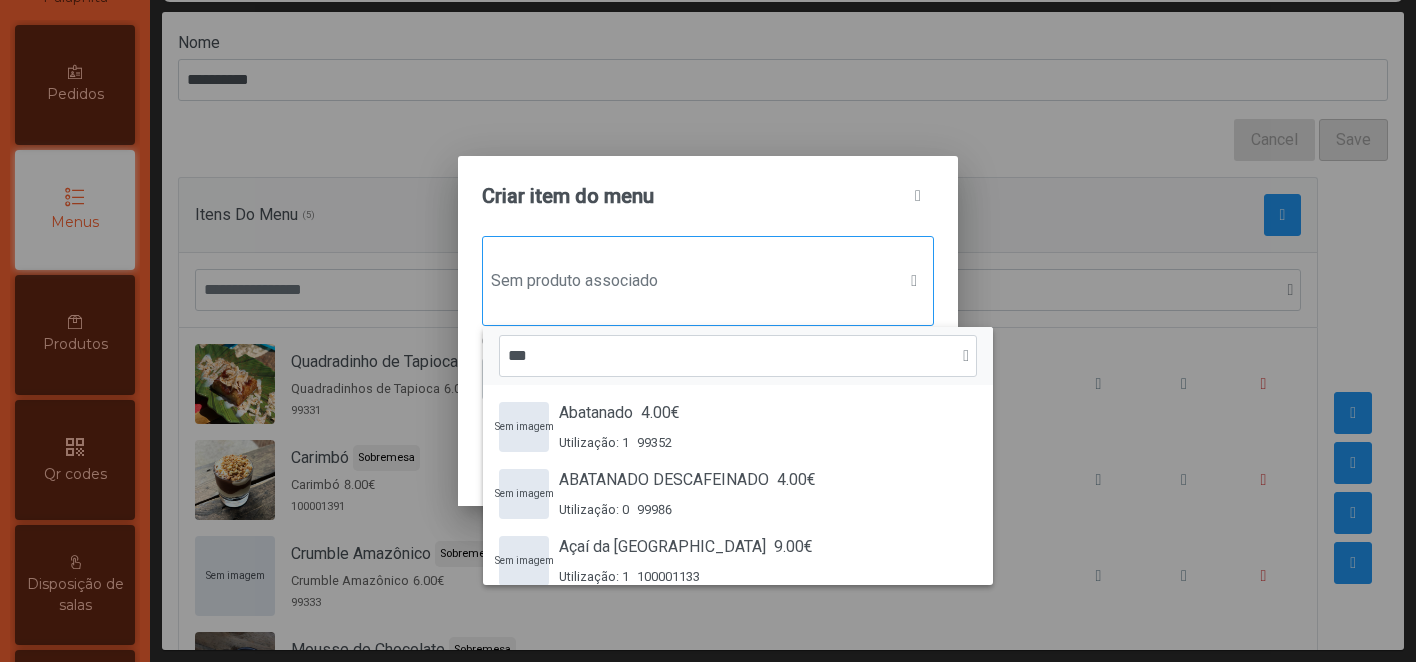 scroll, scrollTop: 15, scrollLeft: 97, axis: both 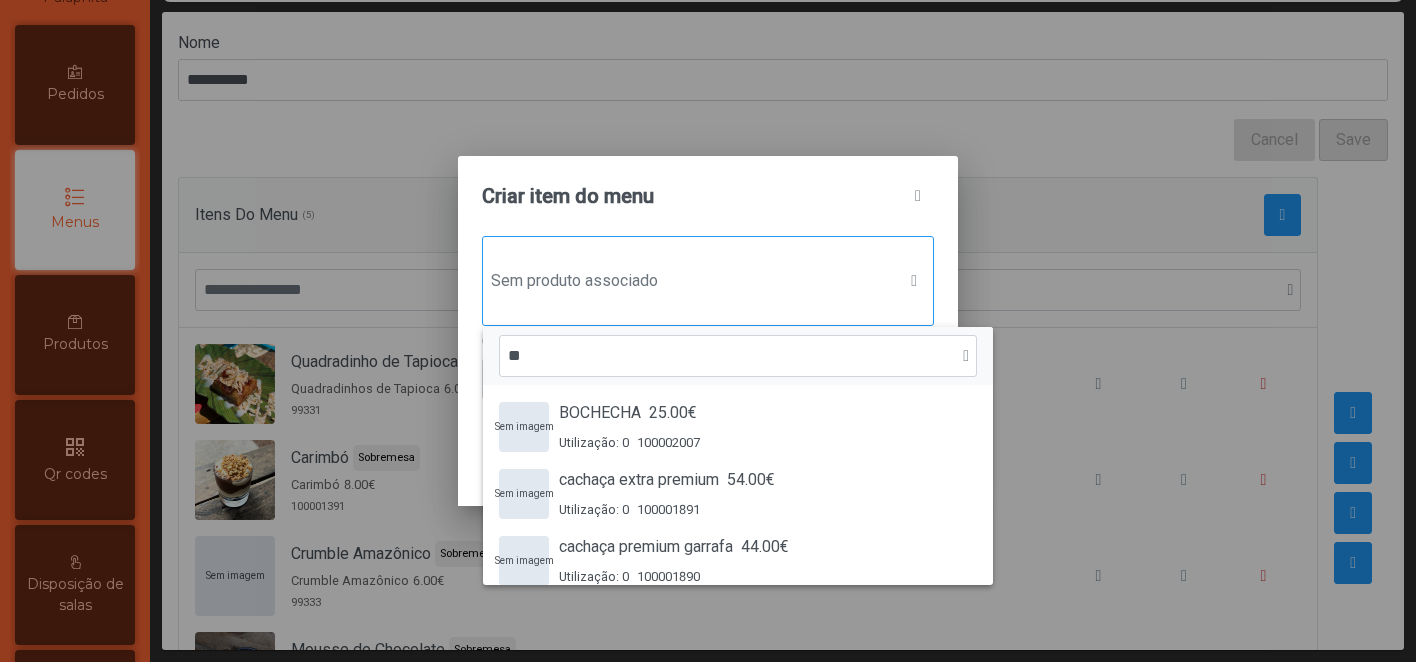 type on "*" 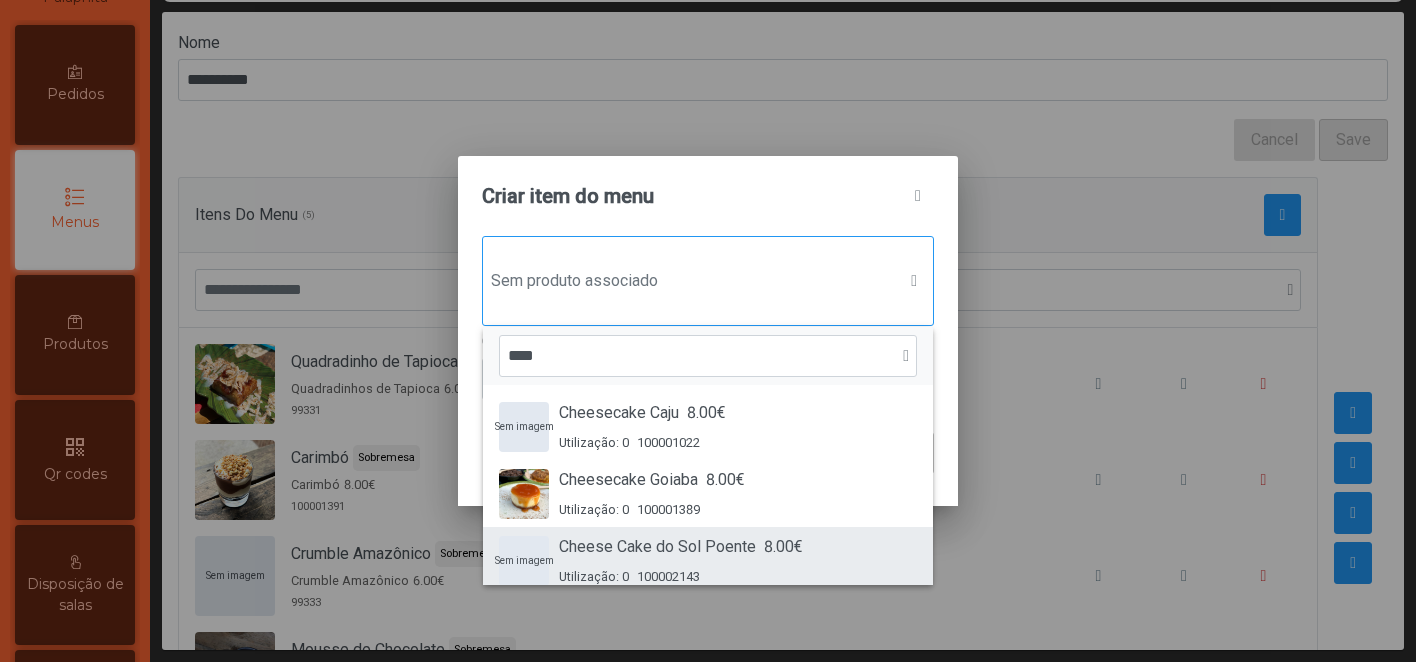 type on "****" 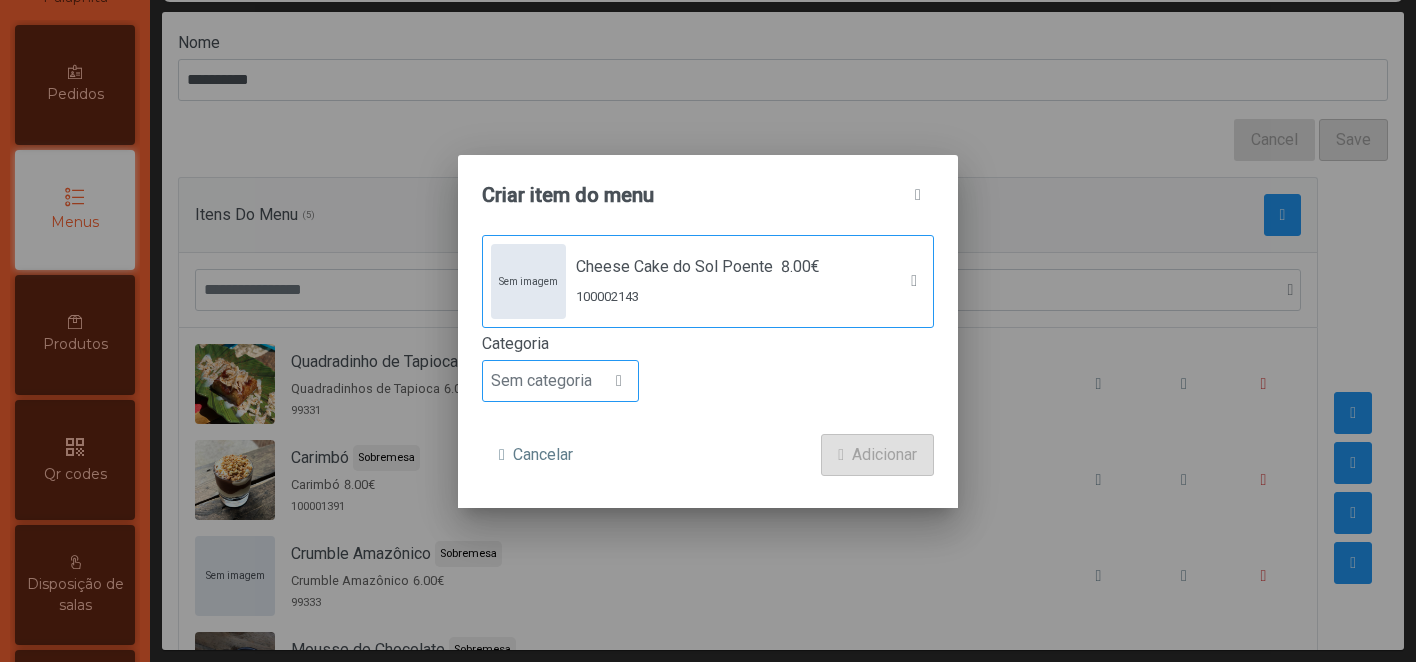 click on "Sem categoria" 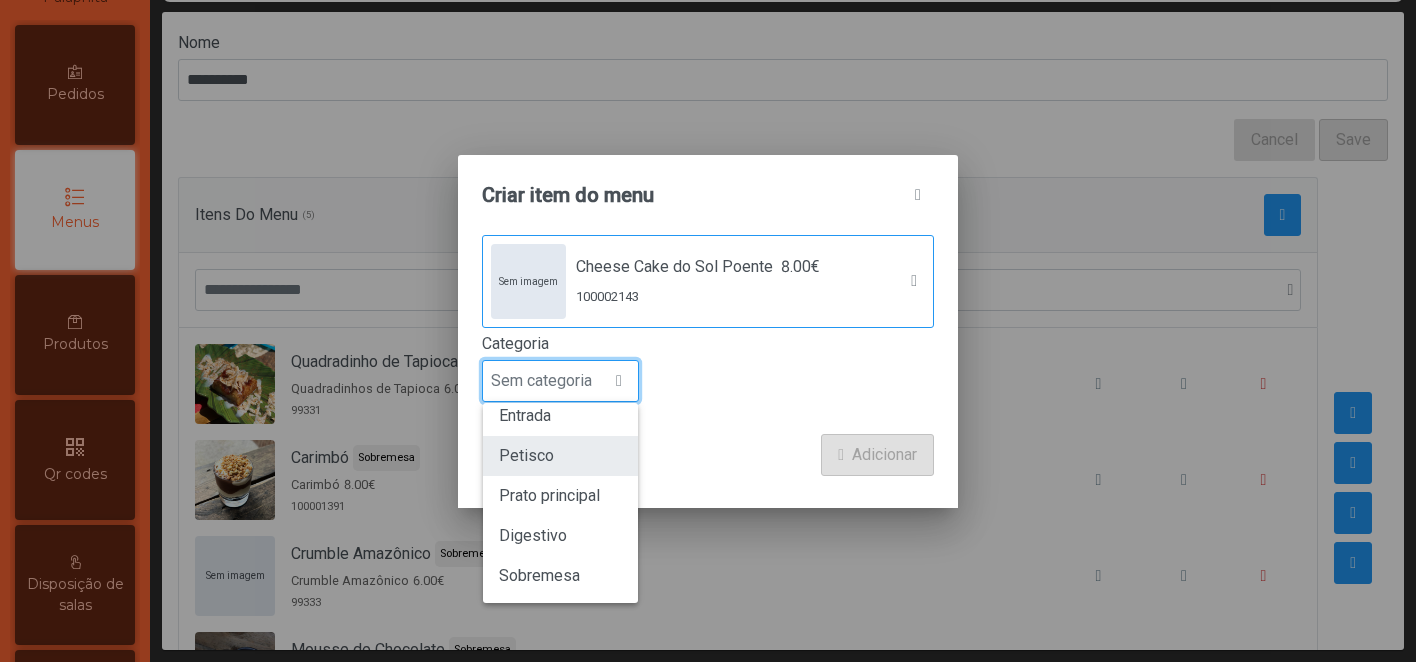 scroll, scrollTop: 24, scrollLeft: 0, axis: vertical 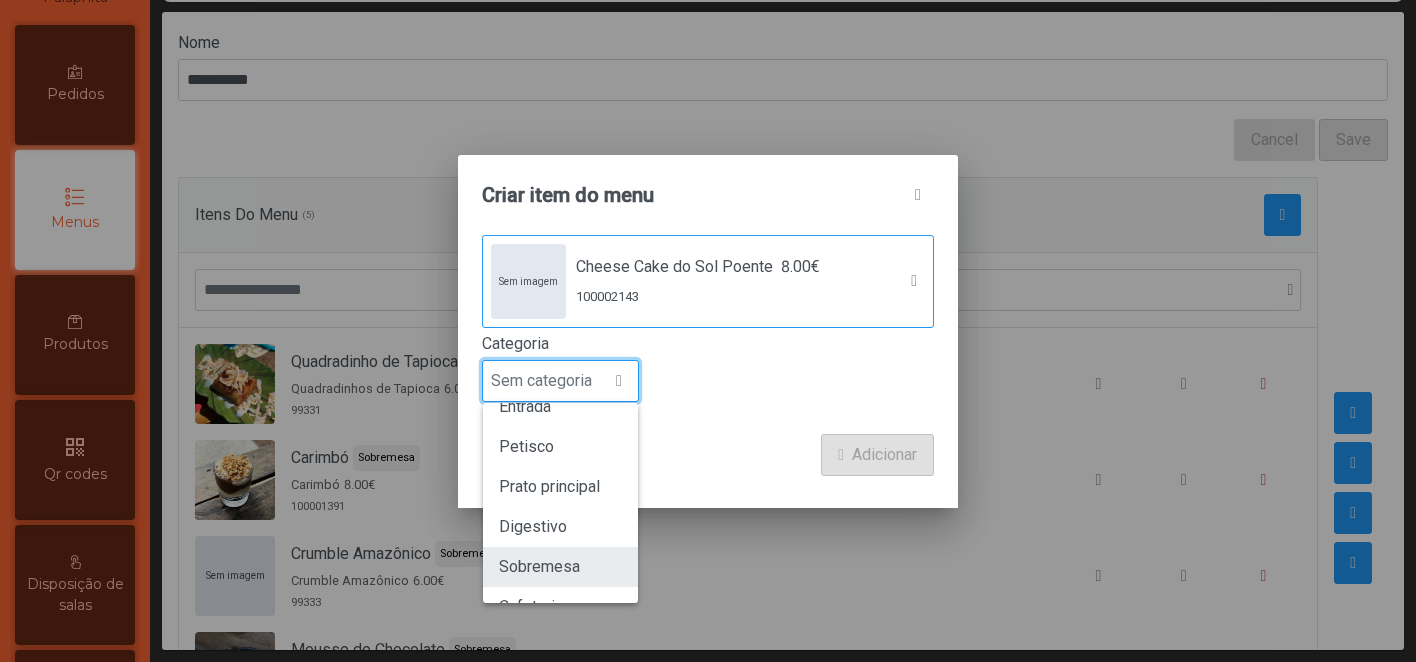 click on "Sobremesa" 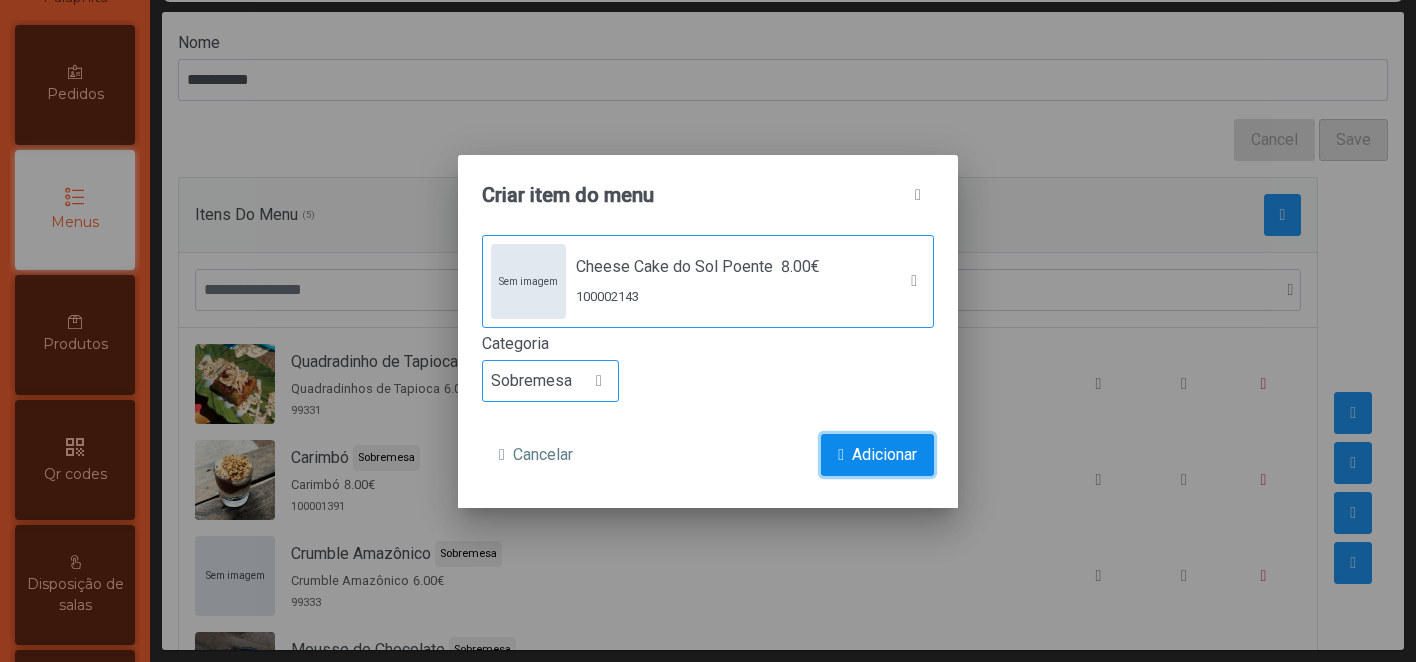 click on "Adicionar" 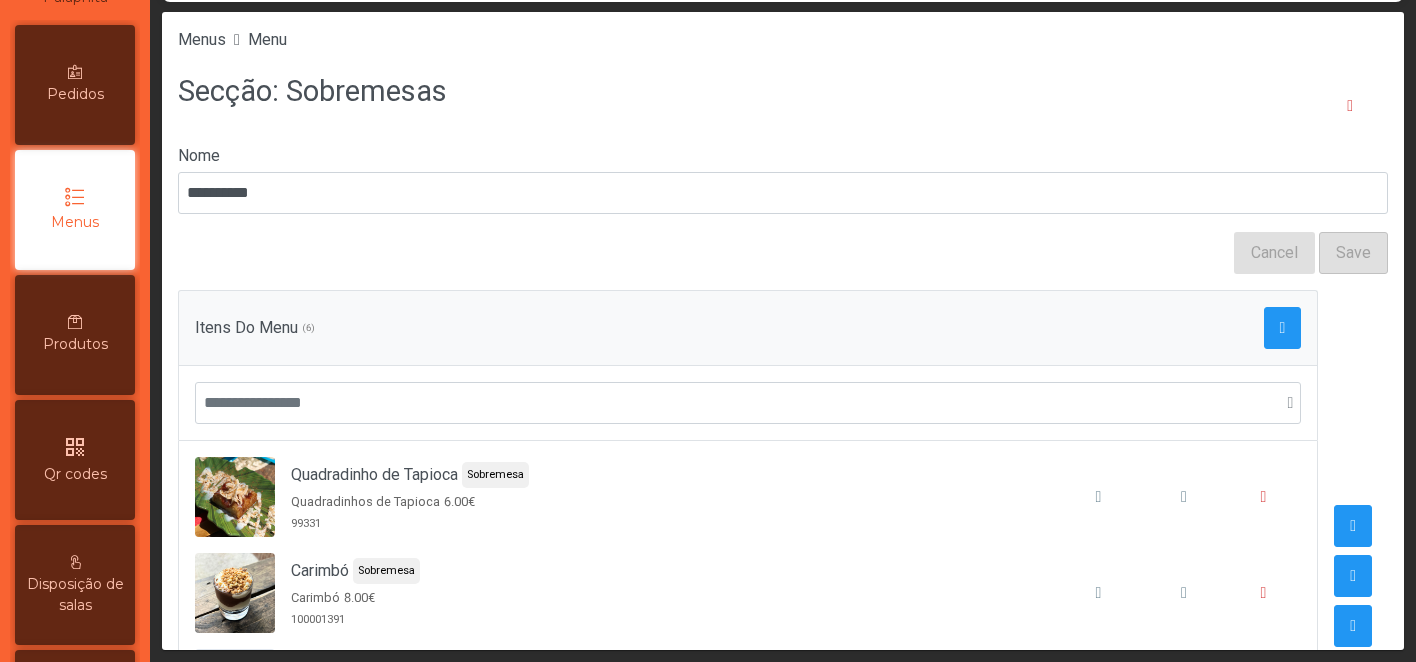 scroll, scrollTop: 114, scrollLeft: 0, axis: vertical 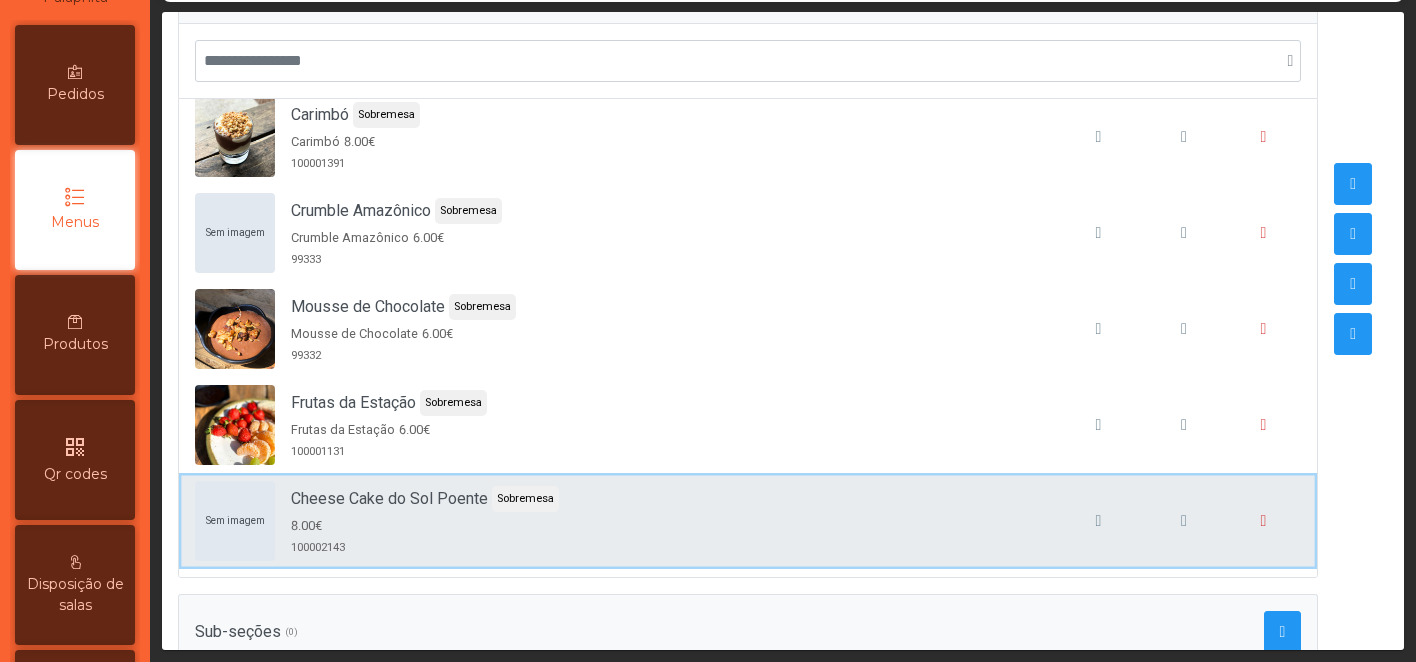 click on "Sem imagem   Cheese Cake do Sol Poente  Sobremesa  8.00€   100002143" at bounding box center (748, 521) 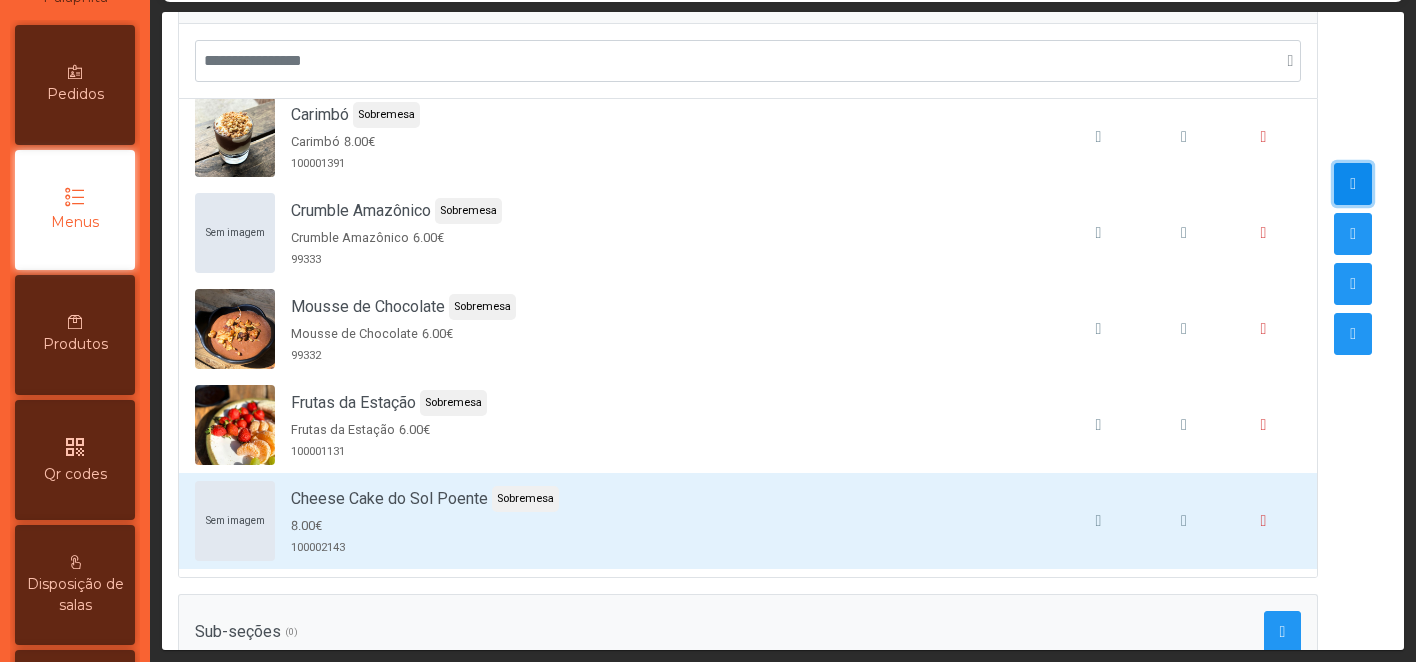 click 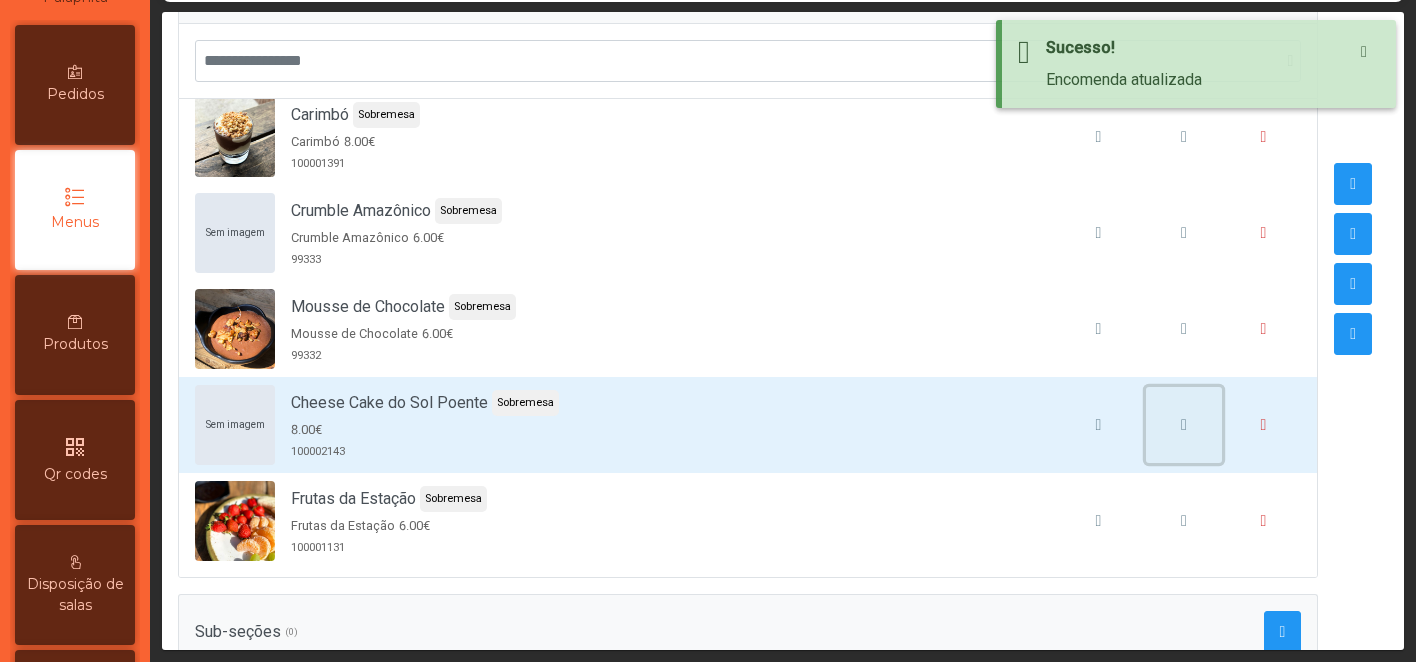 click 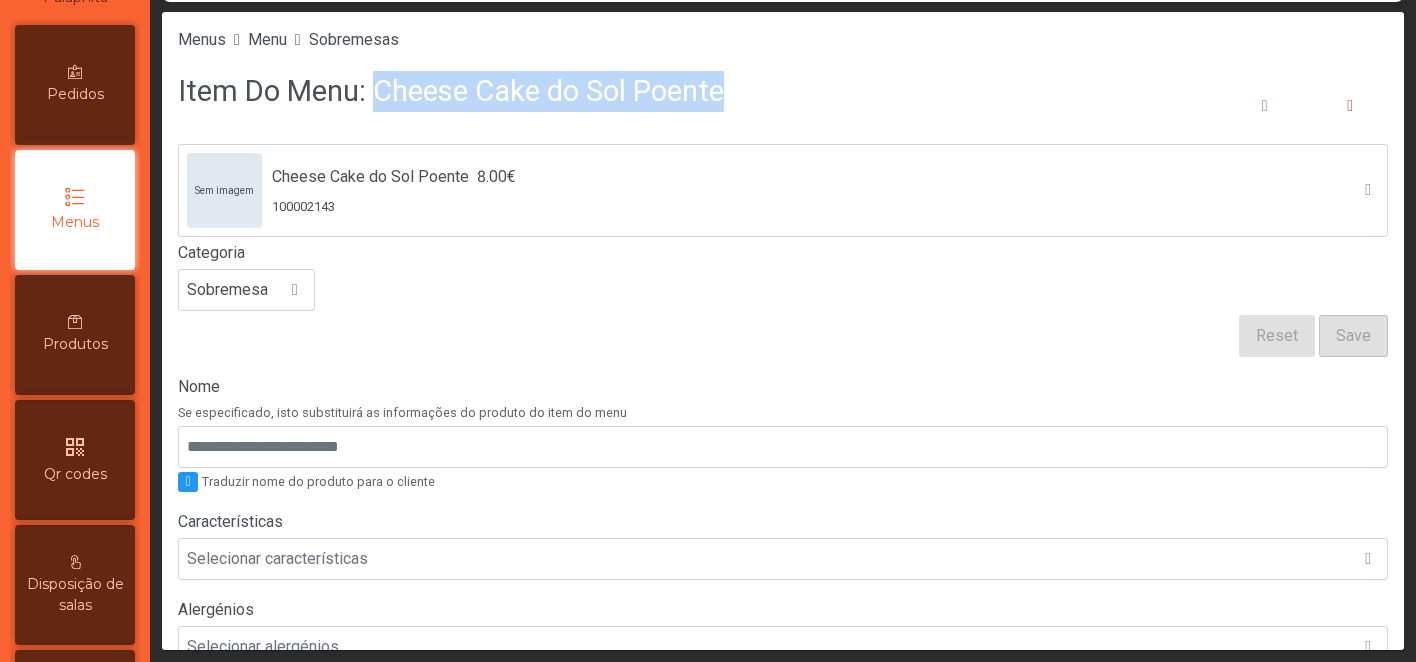 drag, startPoint x: 372, startPoint y: 88, endPoint x: 768, endPoint y: 101, distance: 396.21332 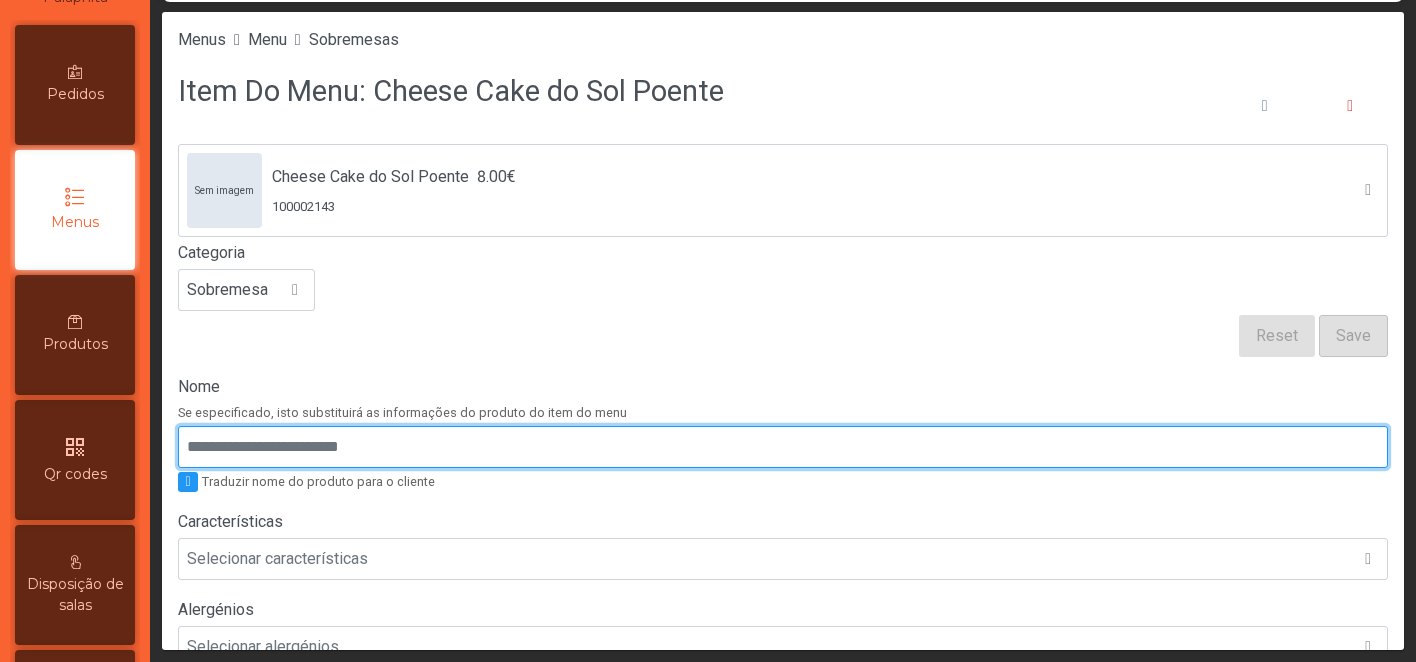 click on "Nome" at bounding box center (783, 447) 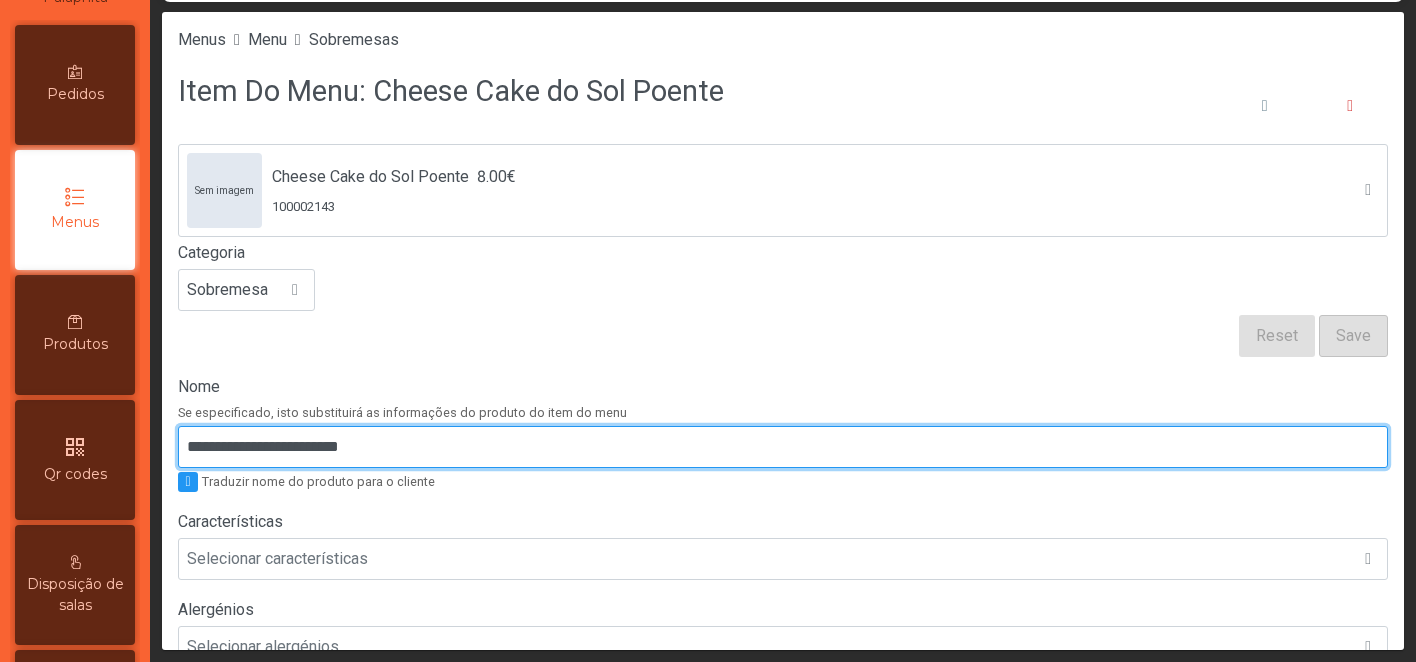 click on "**********" at bounding box center (783, 447) 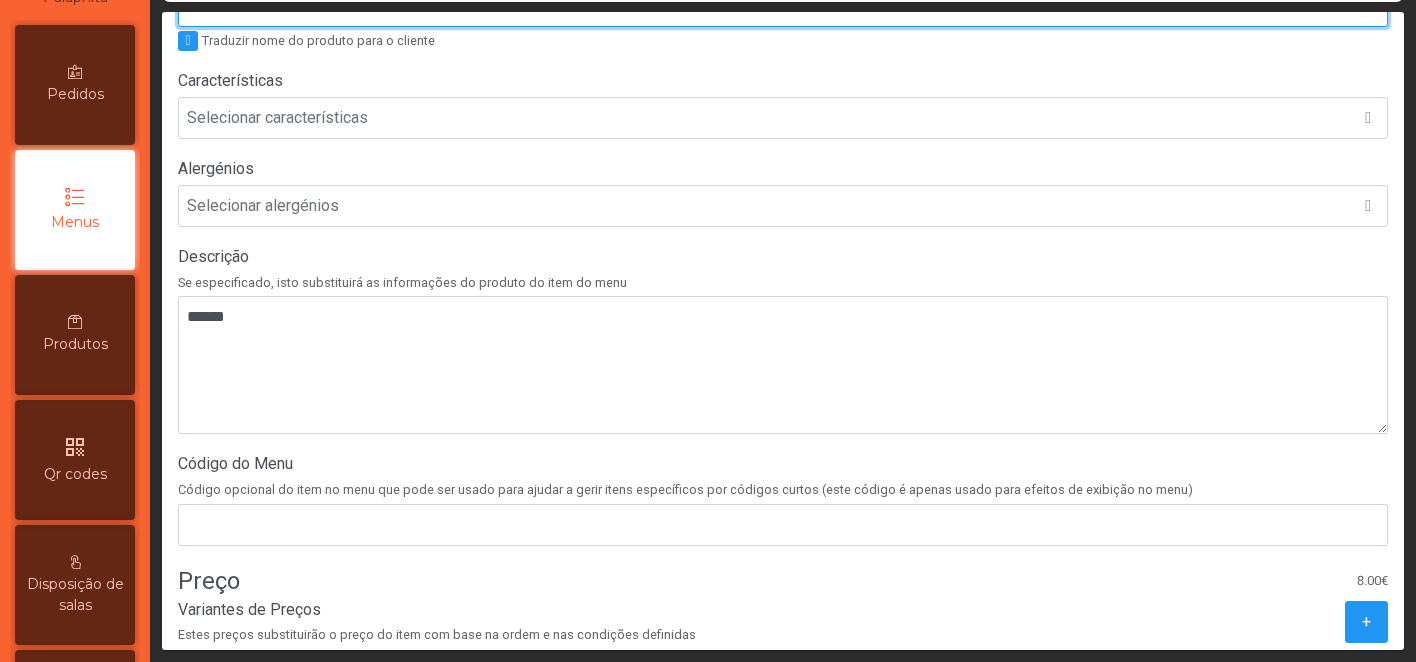 scroll, scrollTop: 445, scrollLeft: 0, axis: vertical 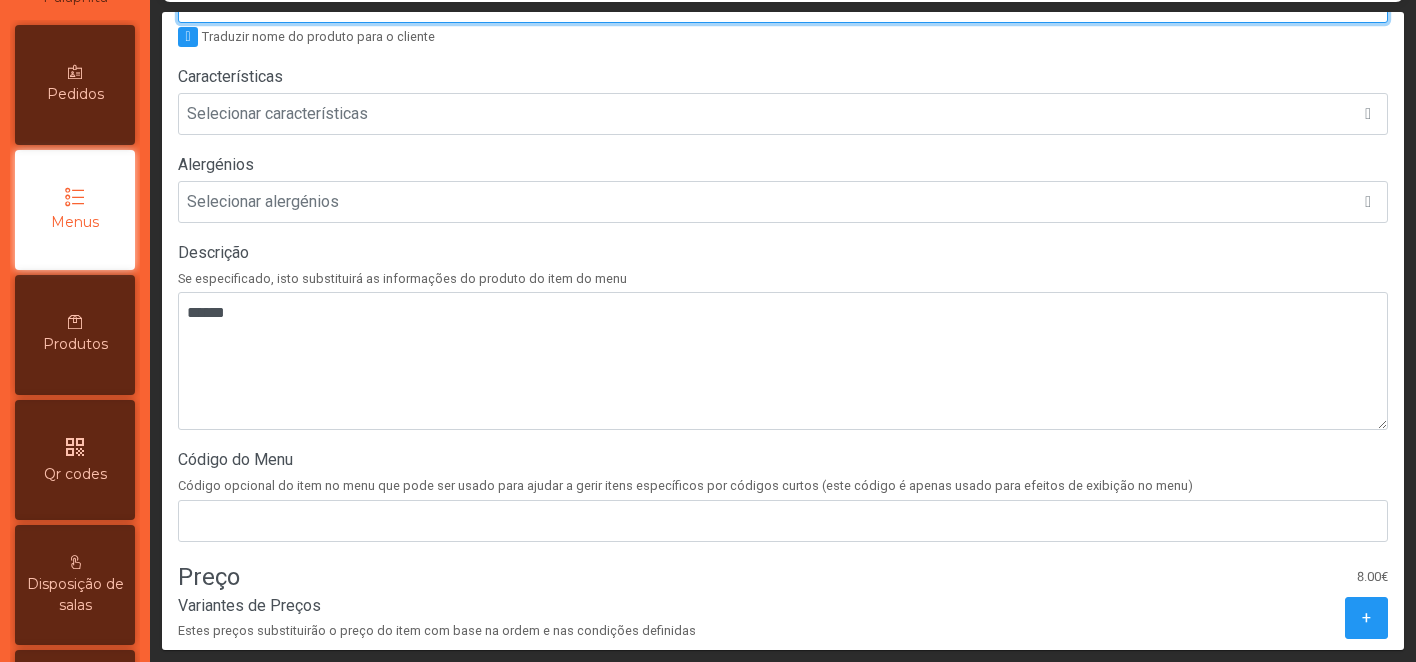 type on "**********" 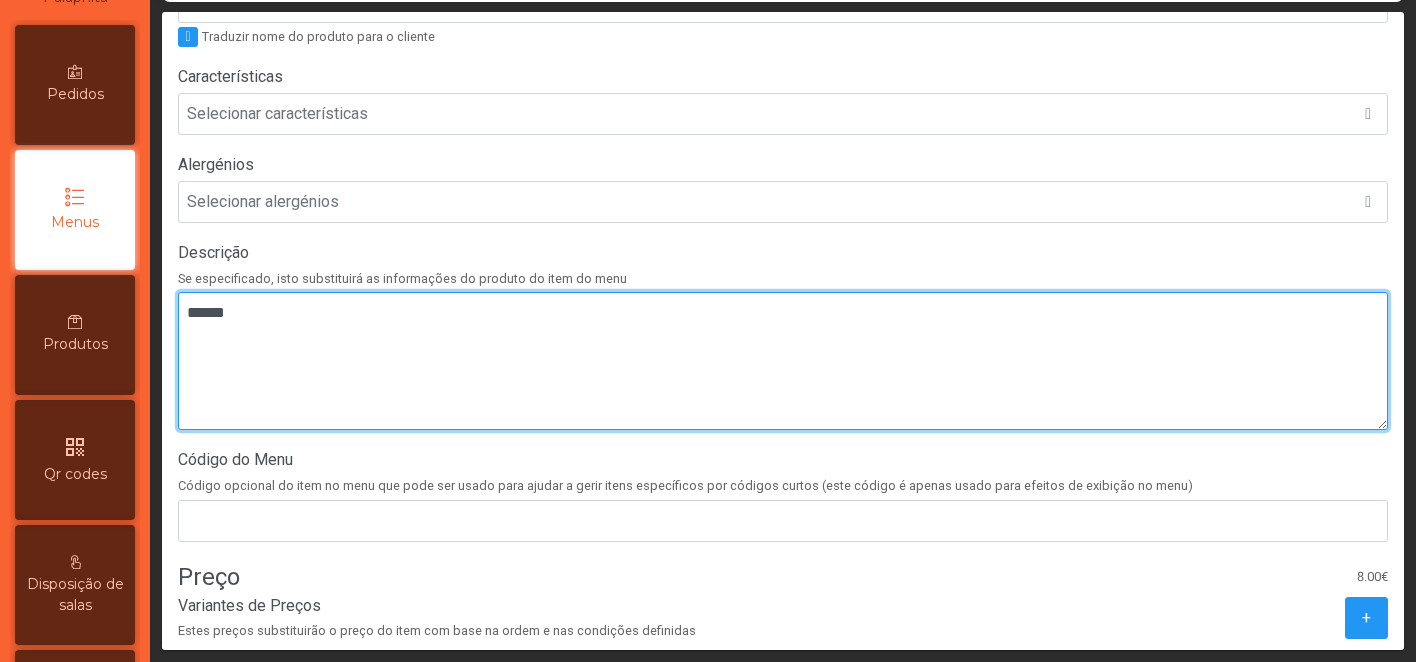 click at bounding box center (783, 361) 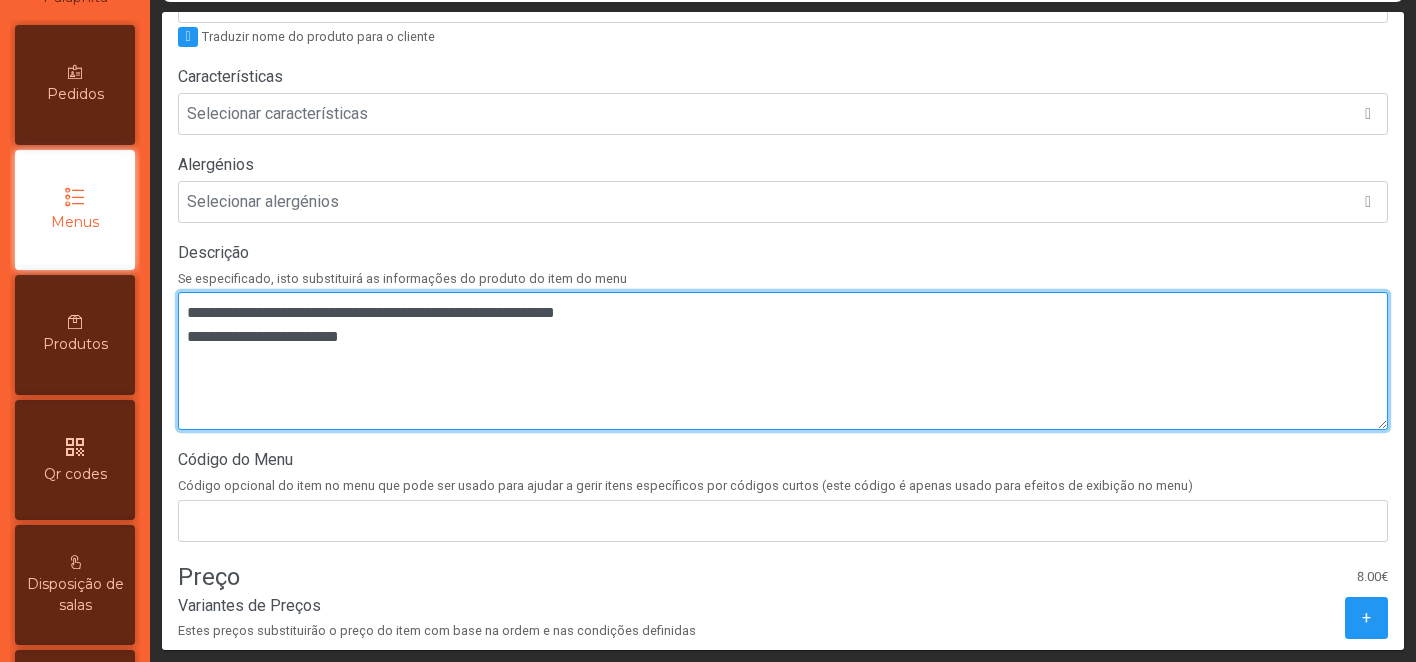 click at bounding box center [783, 361] 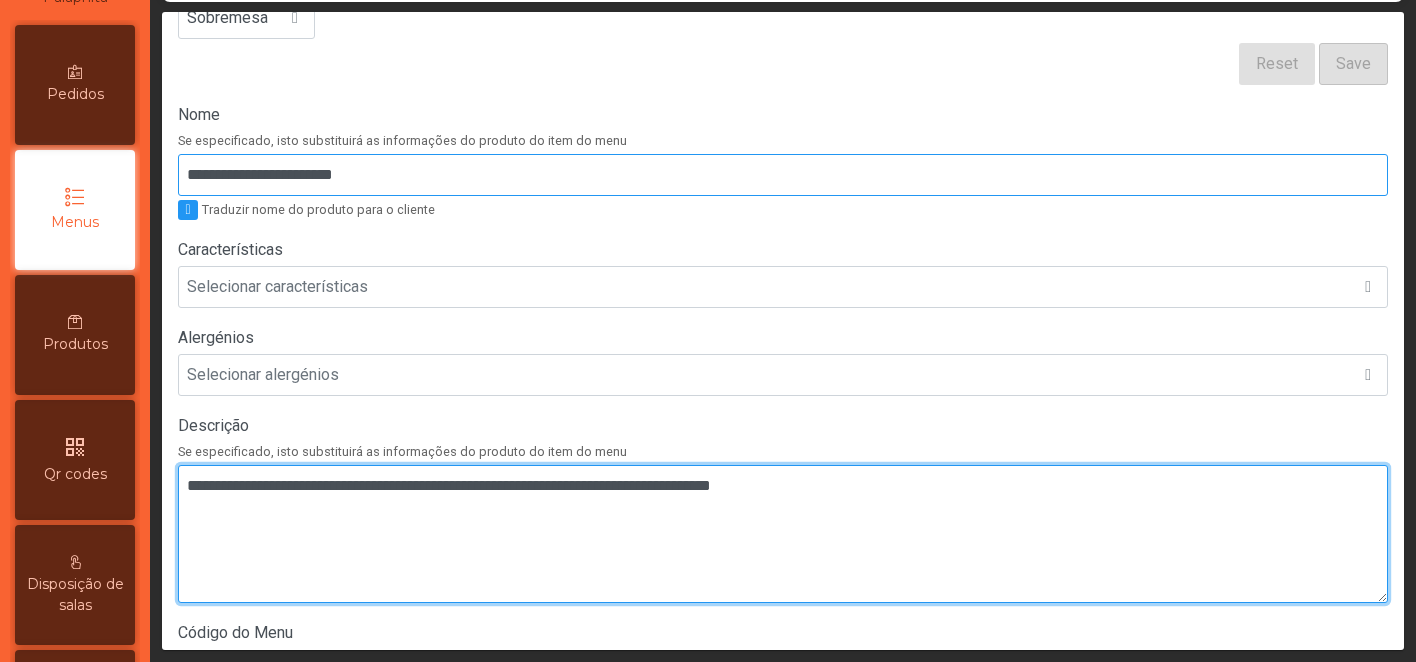 scroll, scrollTop: 196, scrollLeft: 0, axis: vertical 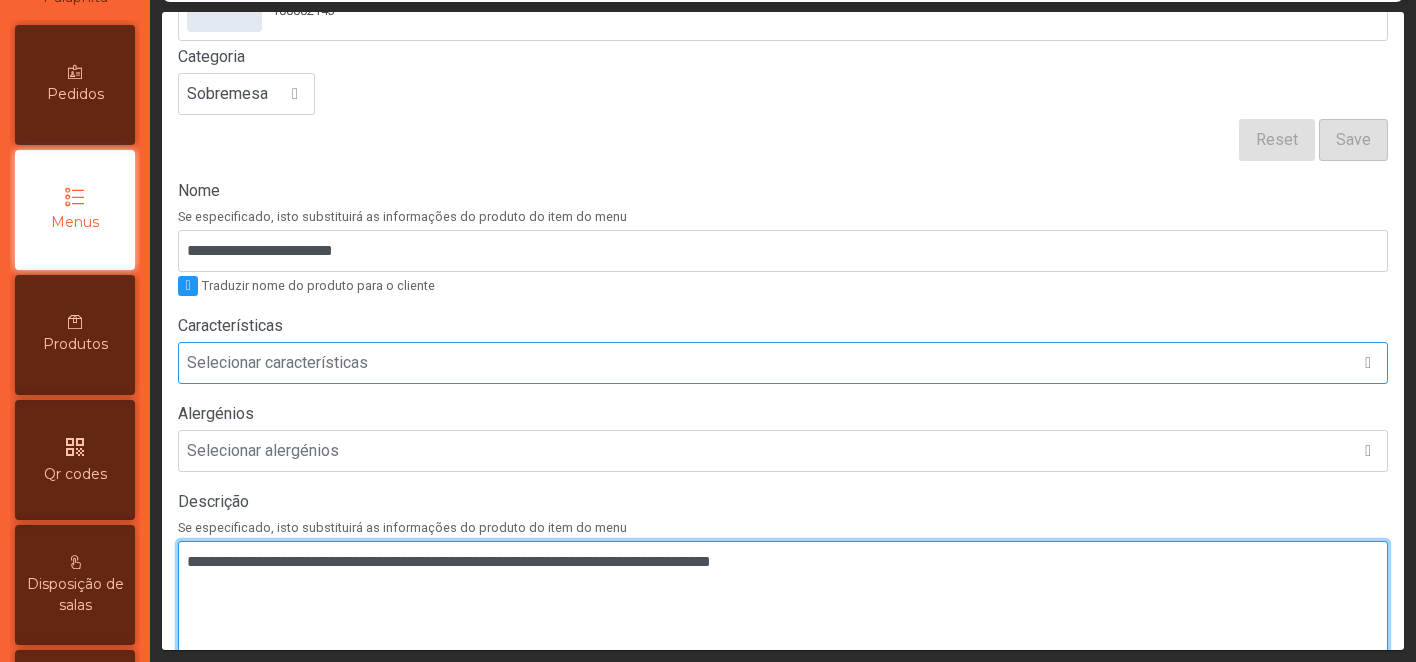 type on "**********" 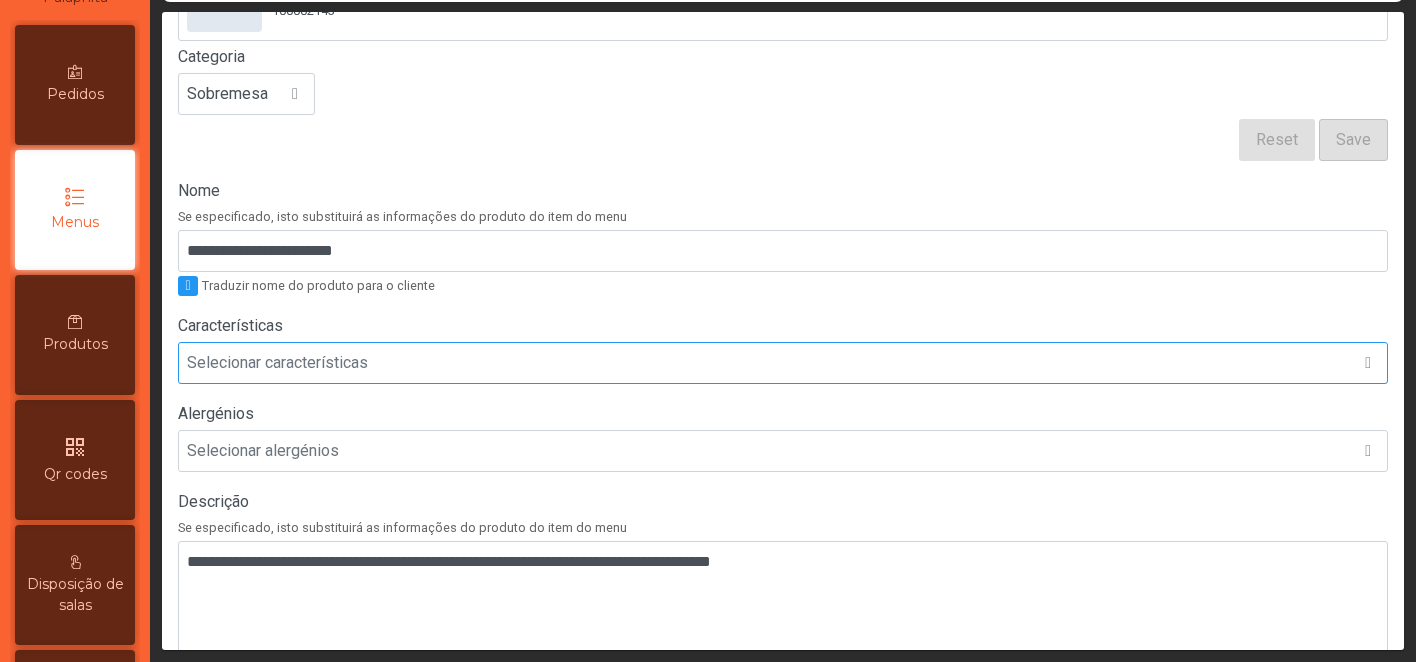 click on "Selecionar características" 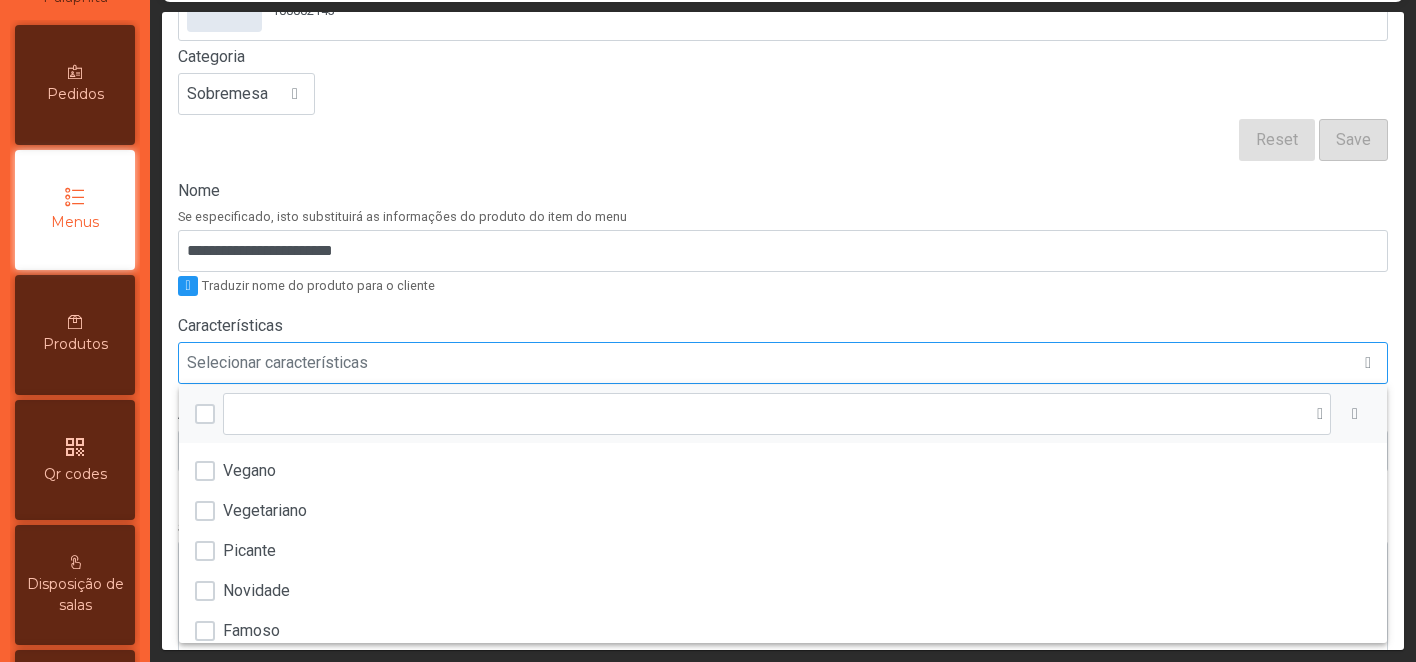 scroll, scrollTop: 15, scrollLeft: 97, axis: both 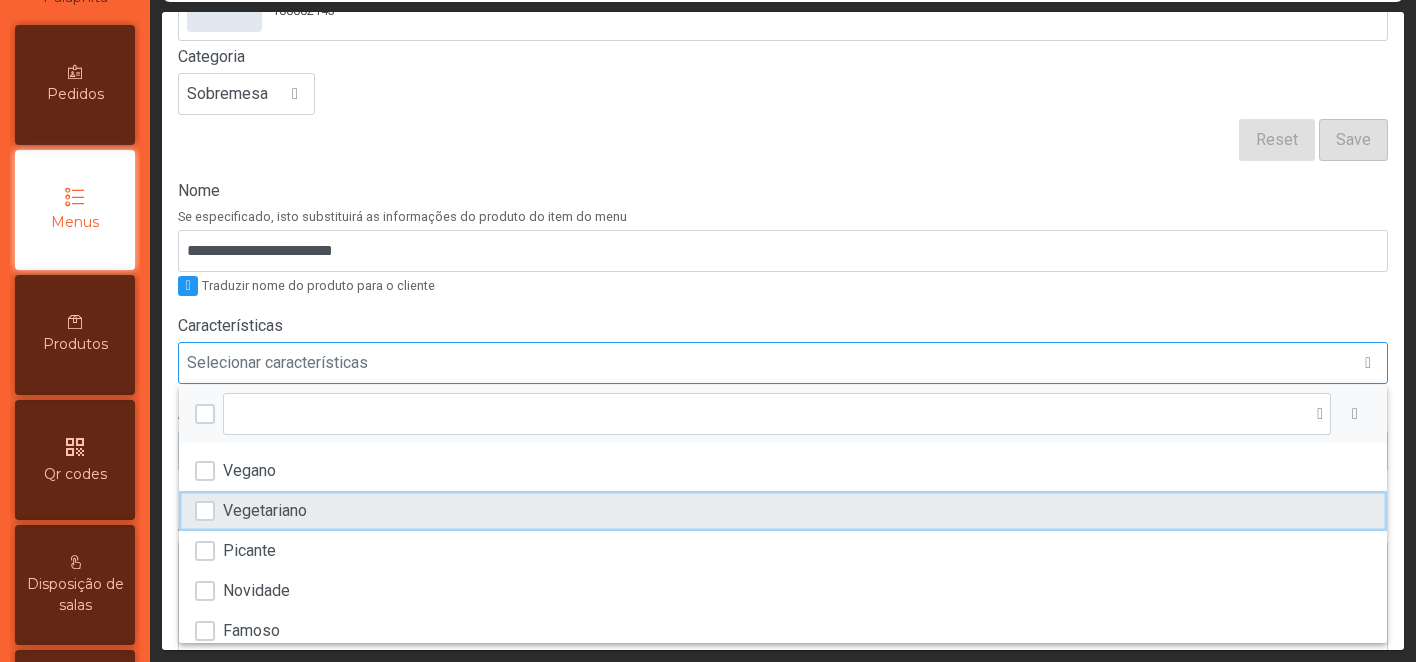 click on "Vegetariano" 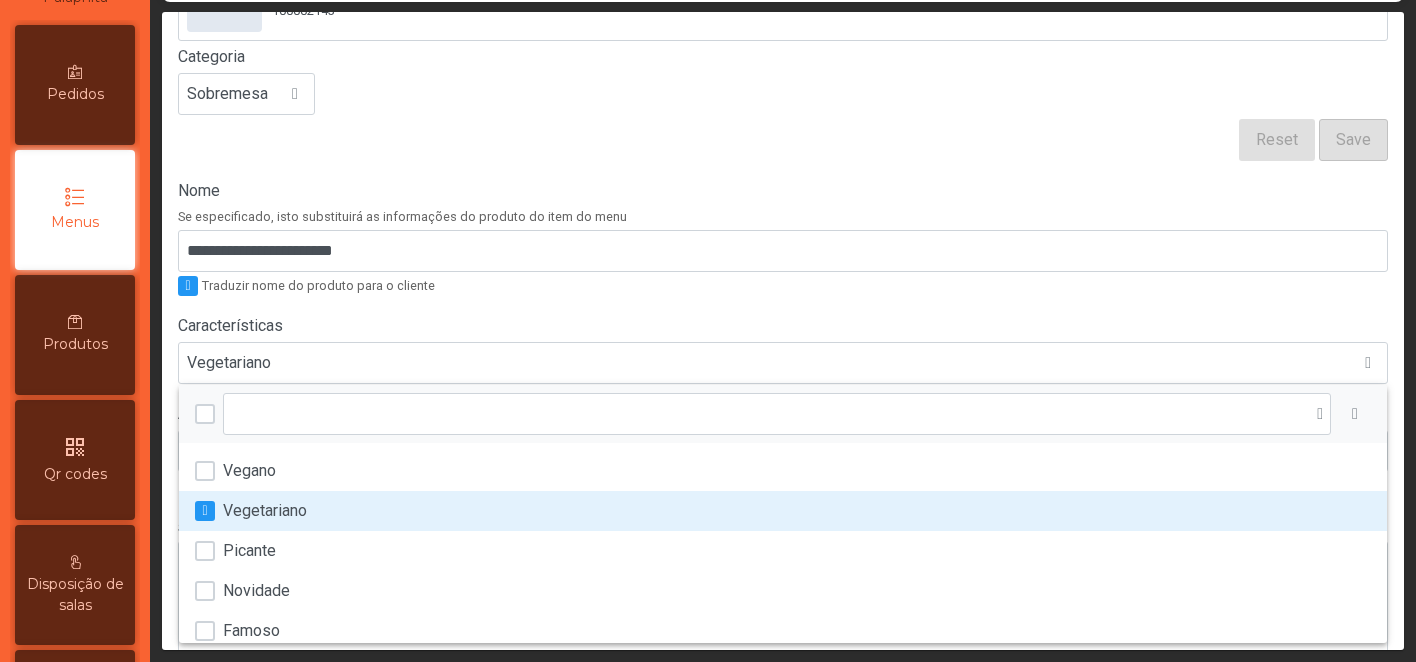 click on "Sem imagem  Cheese Cake do Sol Poente 8.00€ 100002143 Categoria Sobremesa Reset Save" 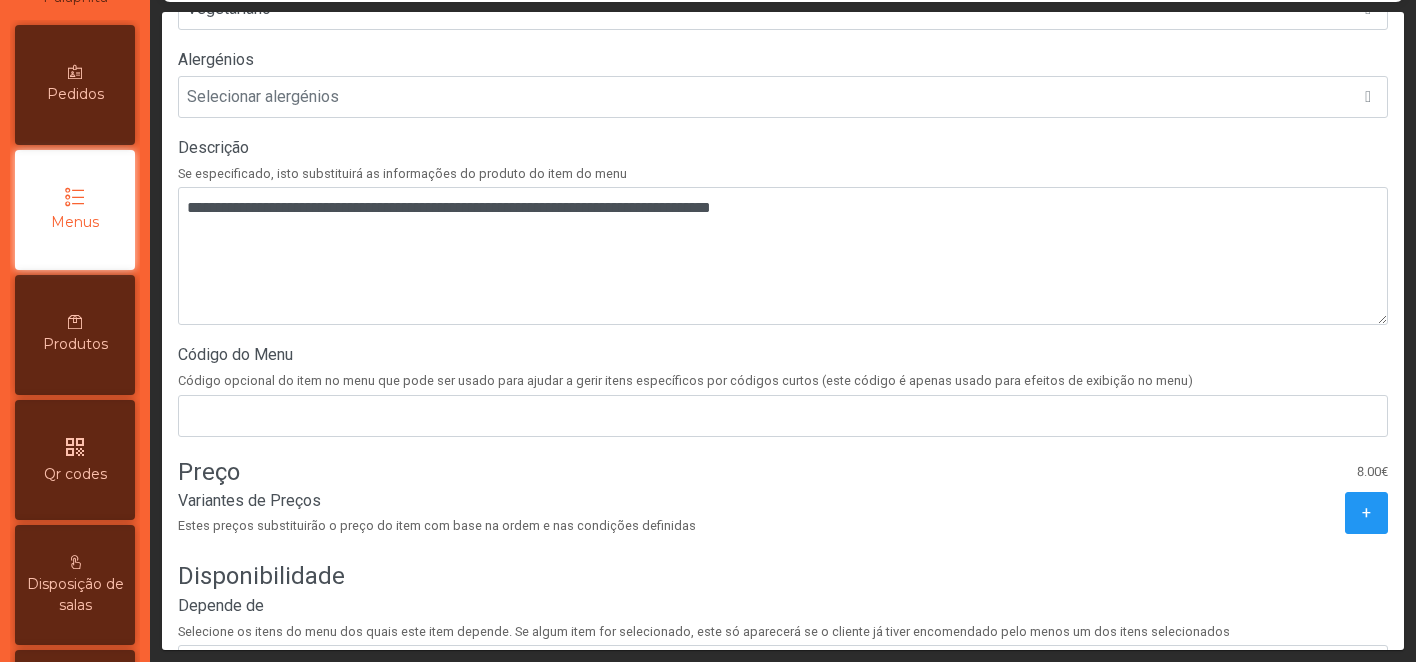 scroll, scrollTop: 695, scrollLeft: 0, axis: vertical 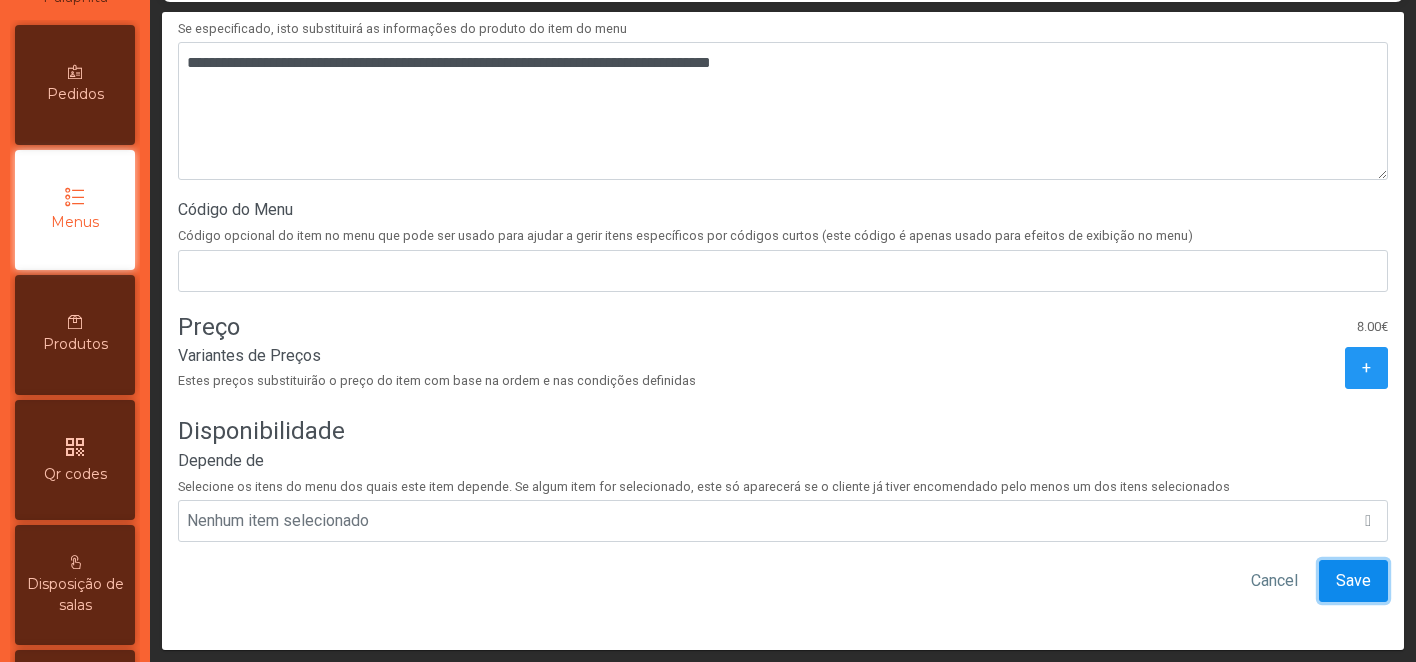 click on "Save" 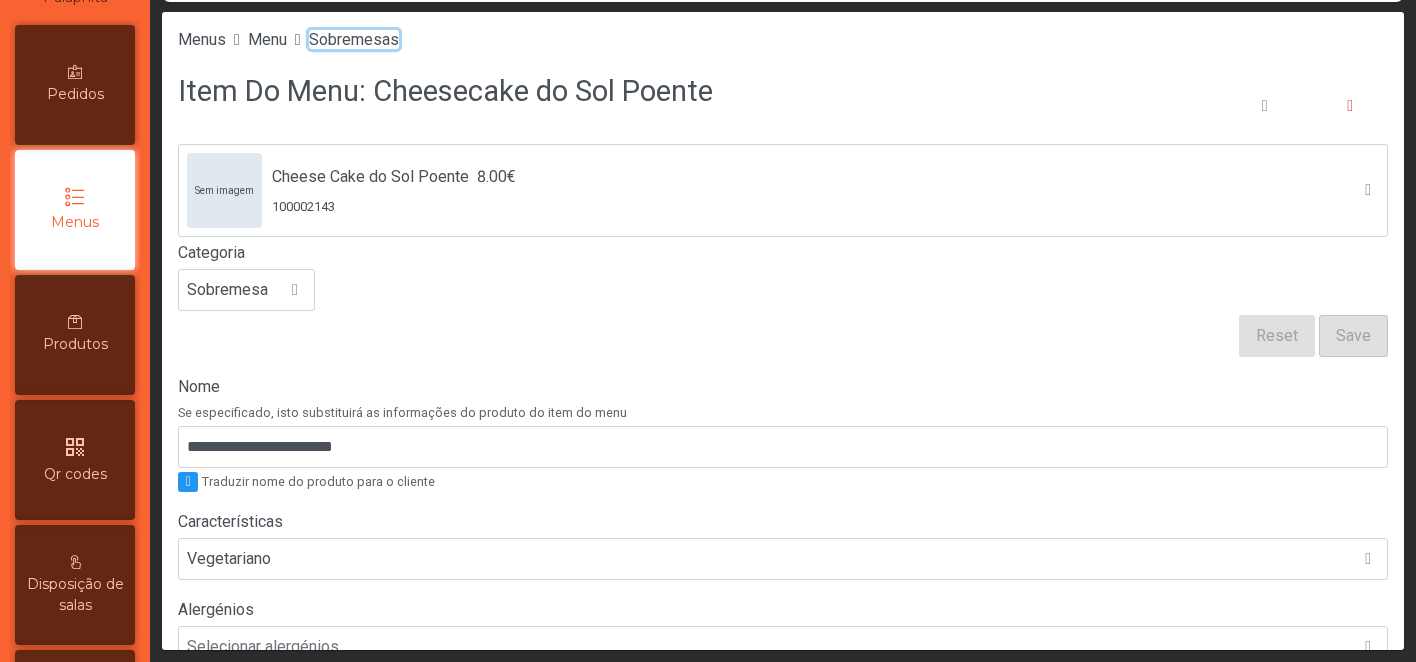 click on "Sobremesas" 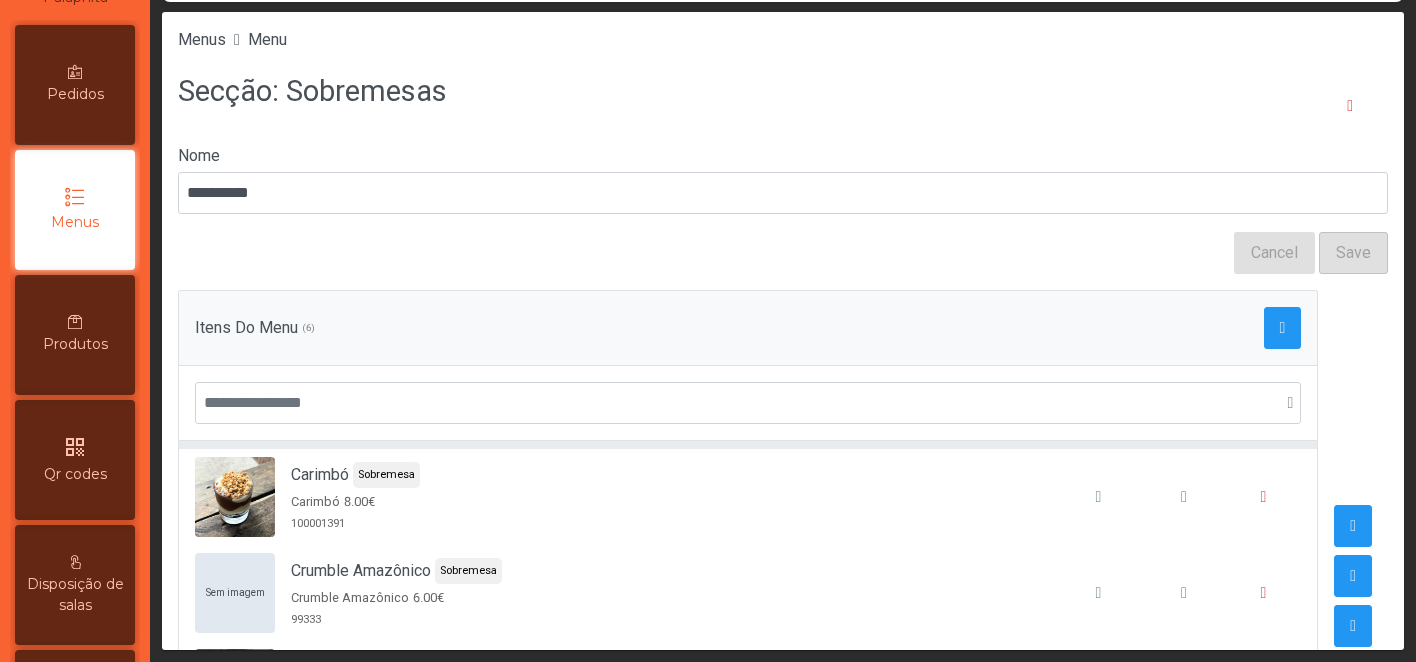 scroll, scrollTop: 114, scrollLeft: 0, axis: vertical 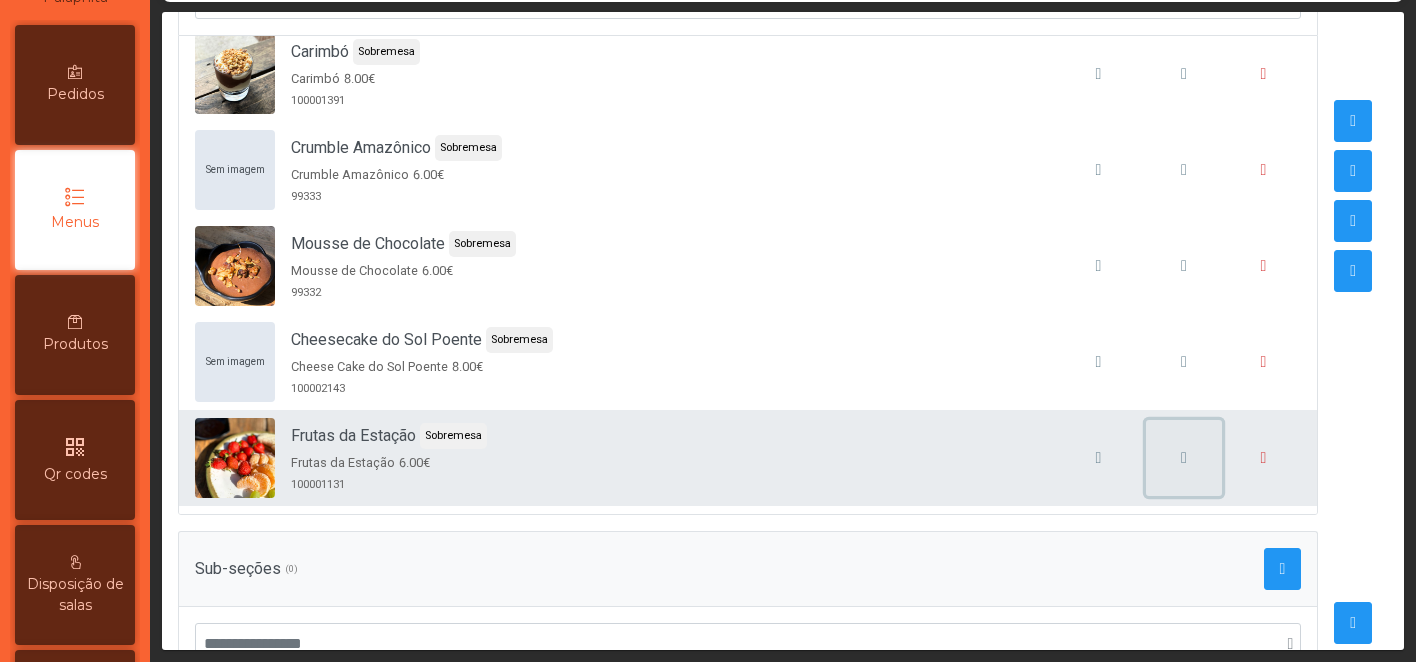 click 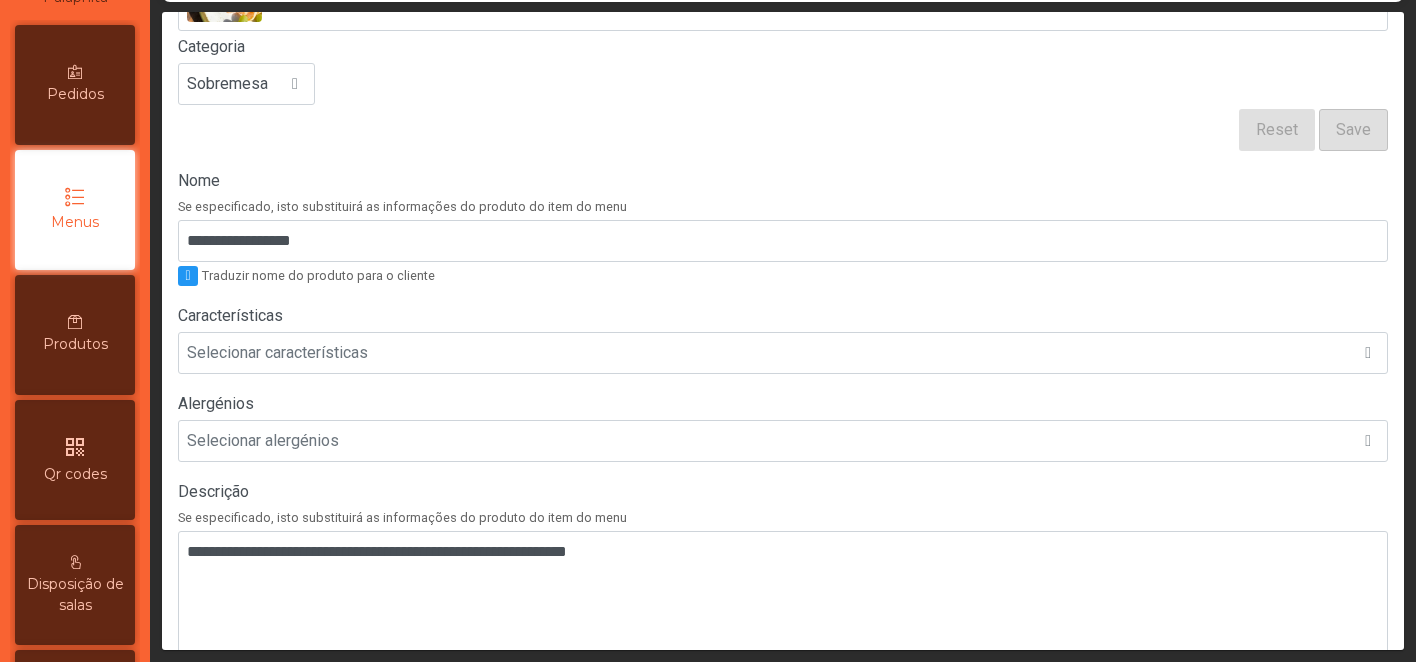 scroll, scrollTop: 210, scrollLeft: 0, axis: vertical 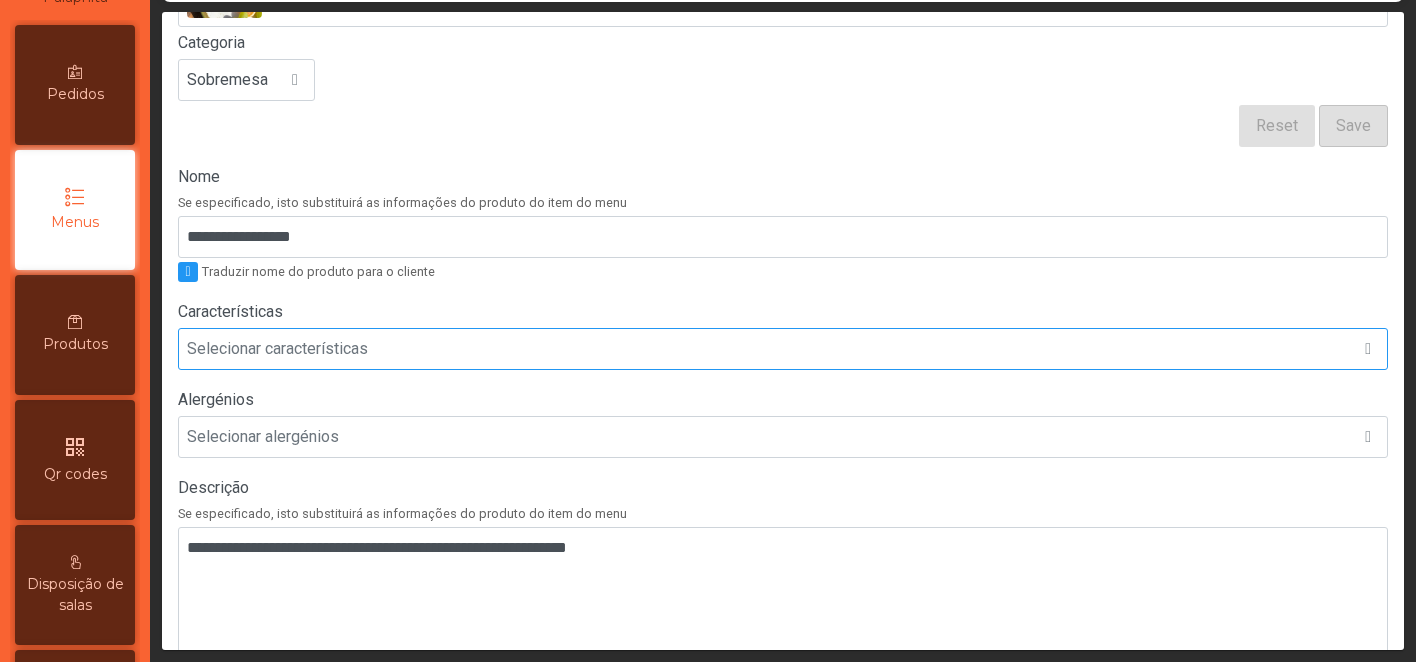 click on "Selecionar características" 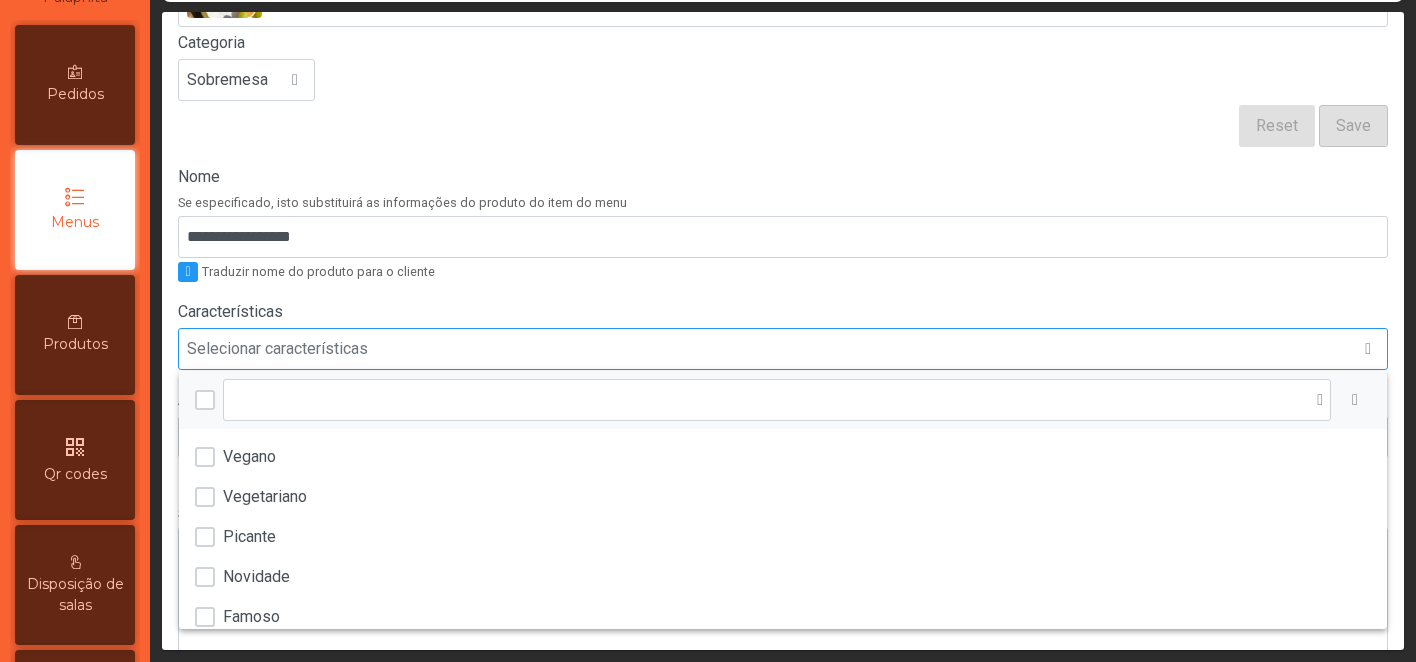 scroll, scrollTop: 15, scrollLeft: 97, axis: both 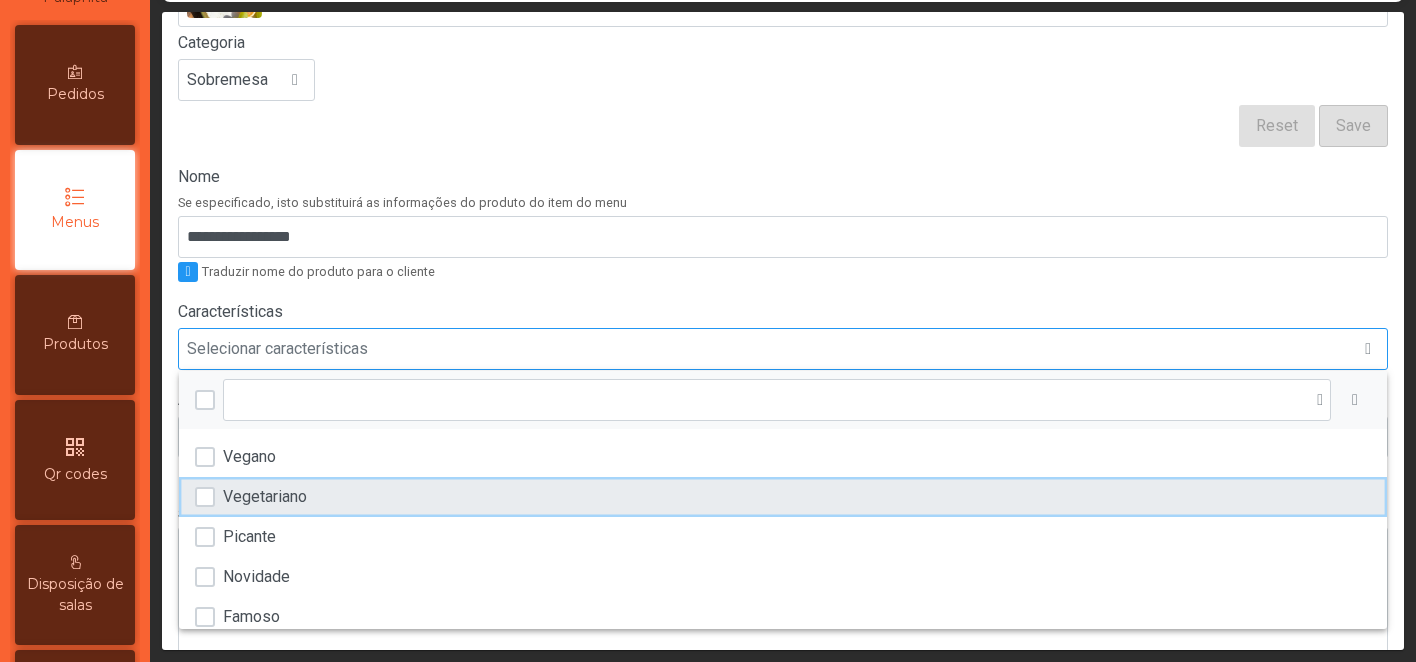 click on "Vegetariano" 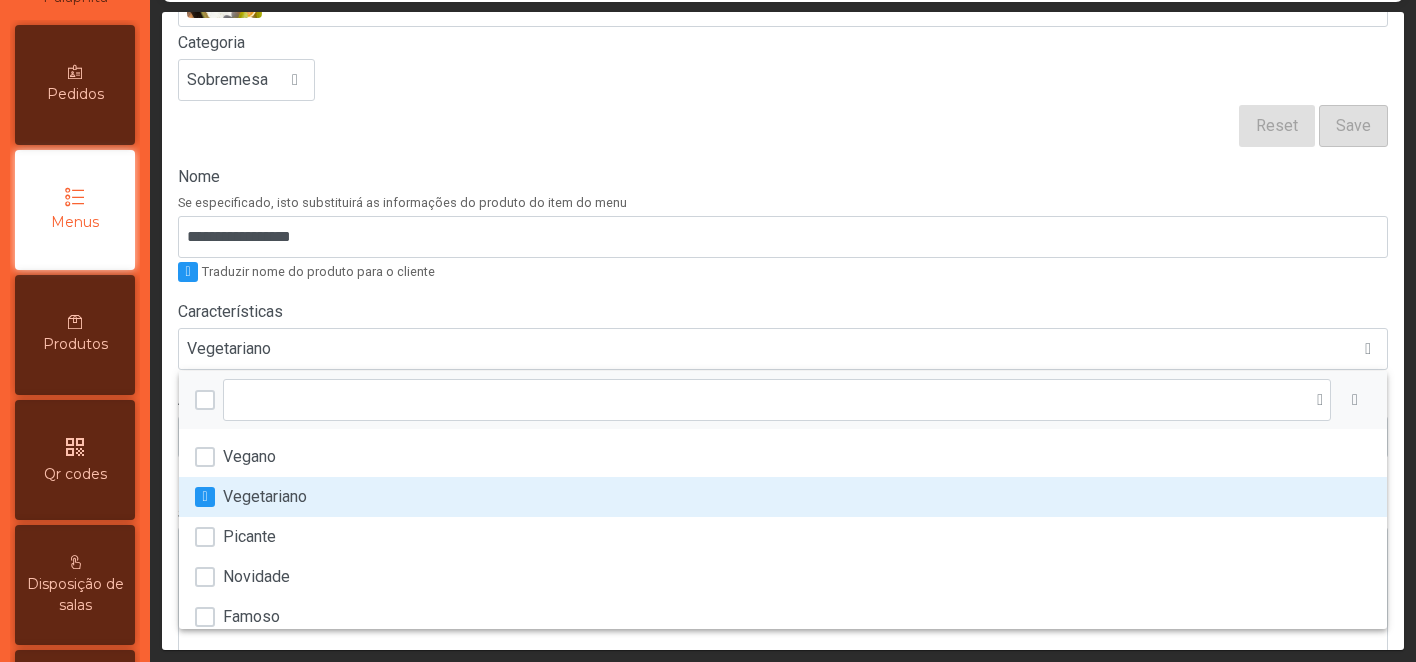 click on "**********" 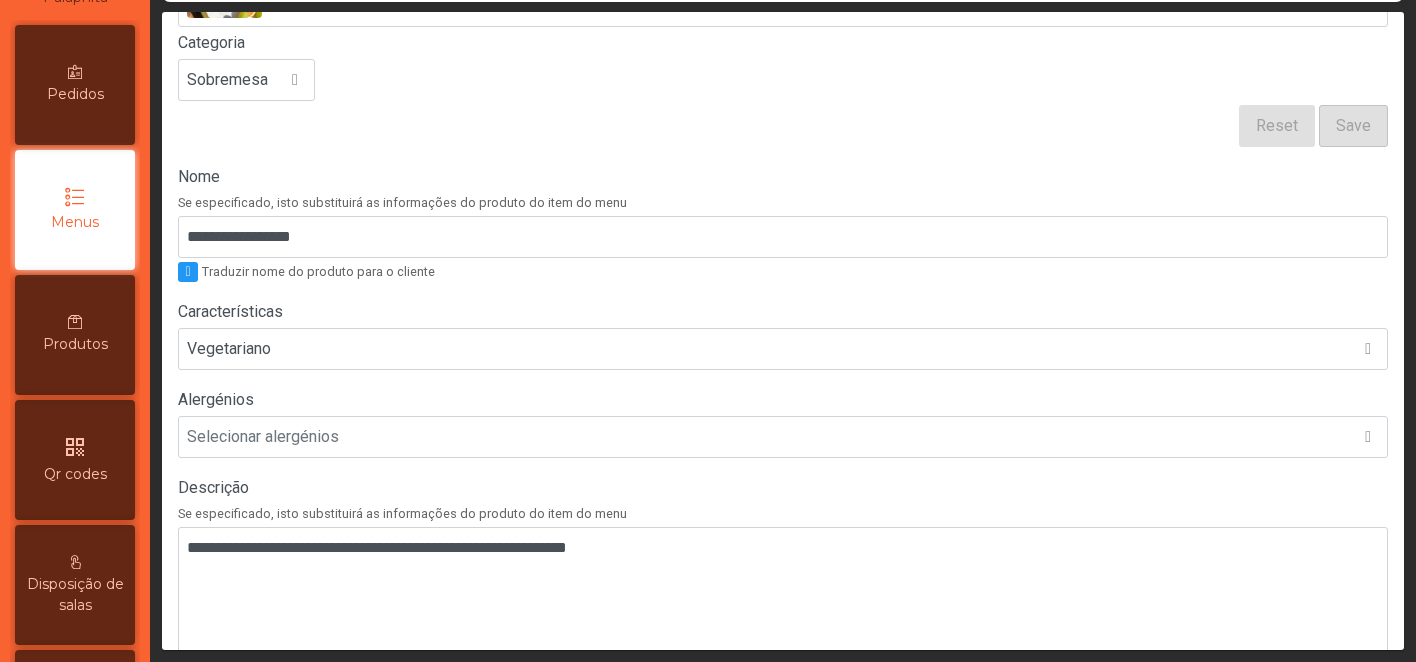 scroll, scrollTop: 695, scrollLeft: 0, axis: vertical 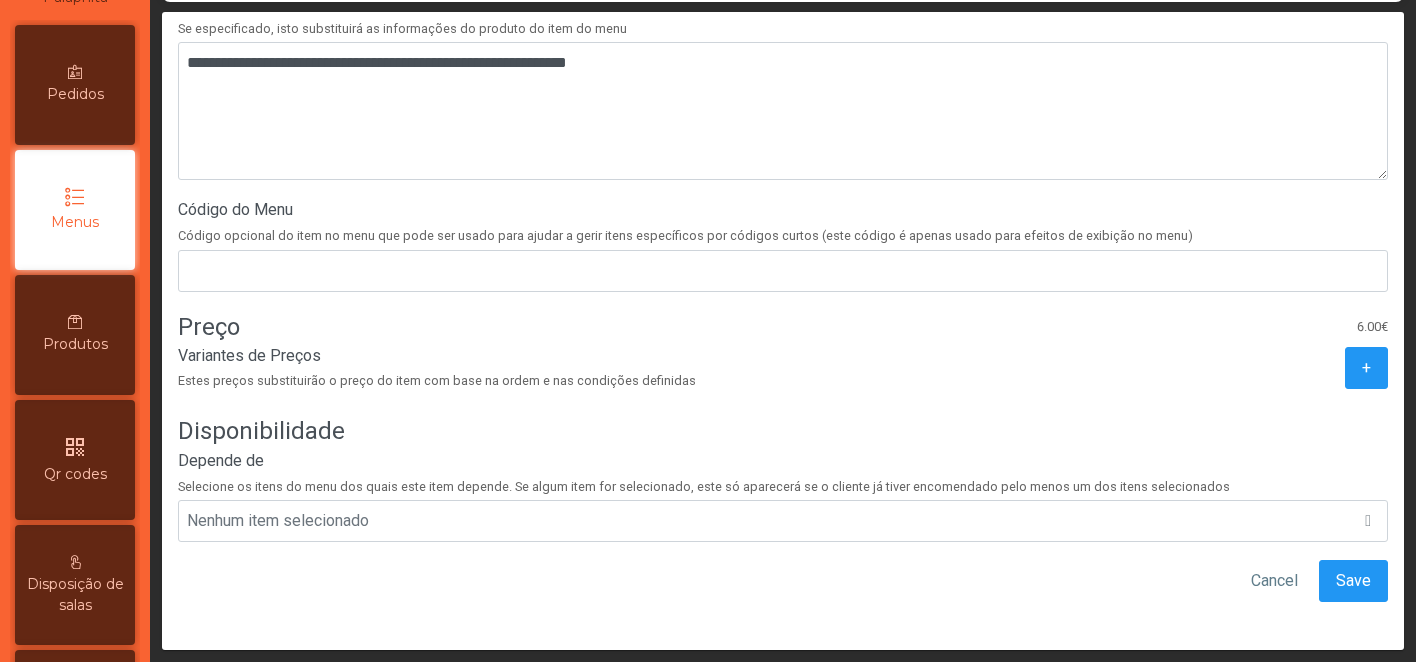 click on "**********" 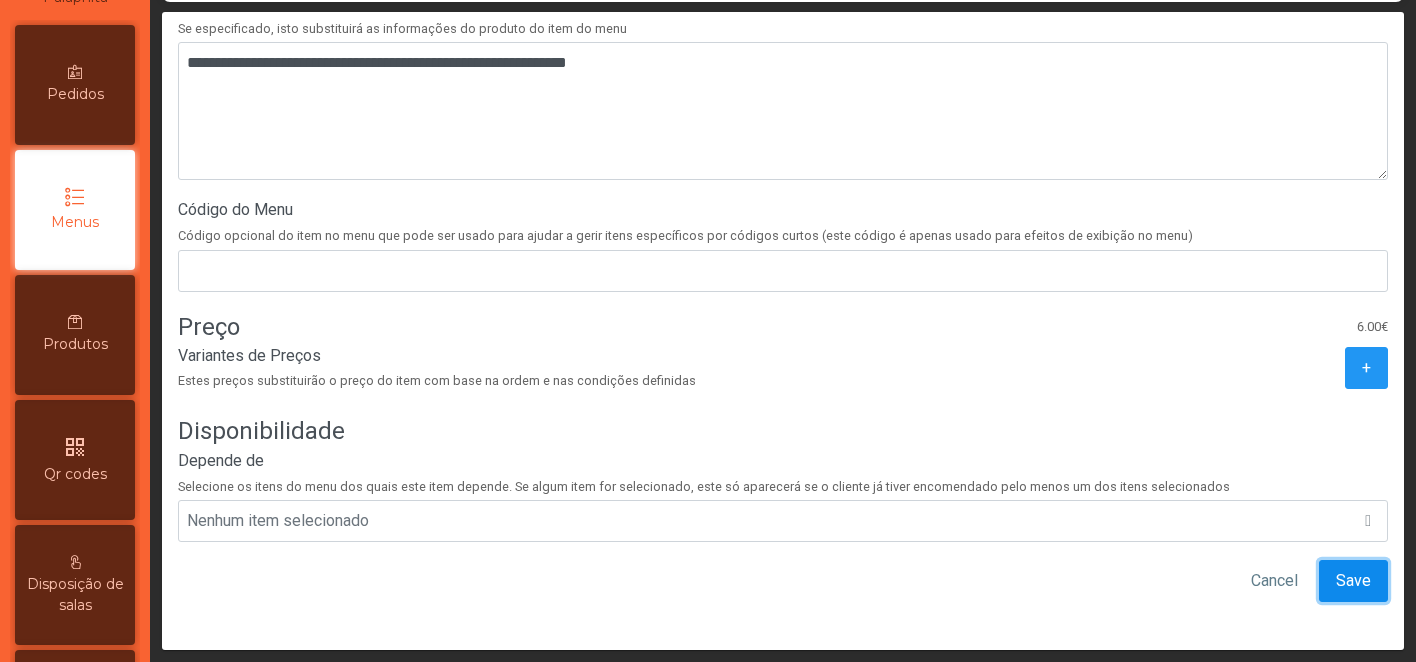 click on "Save" 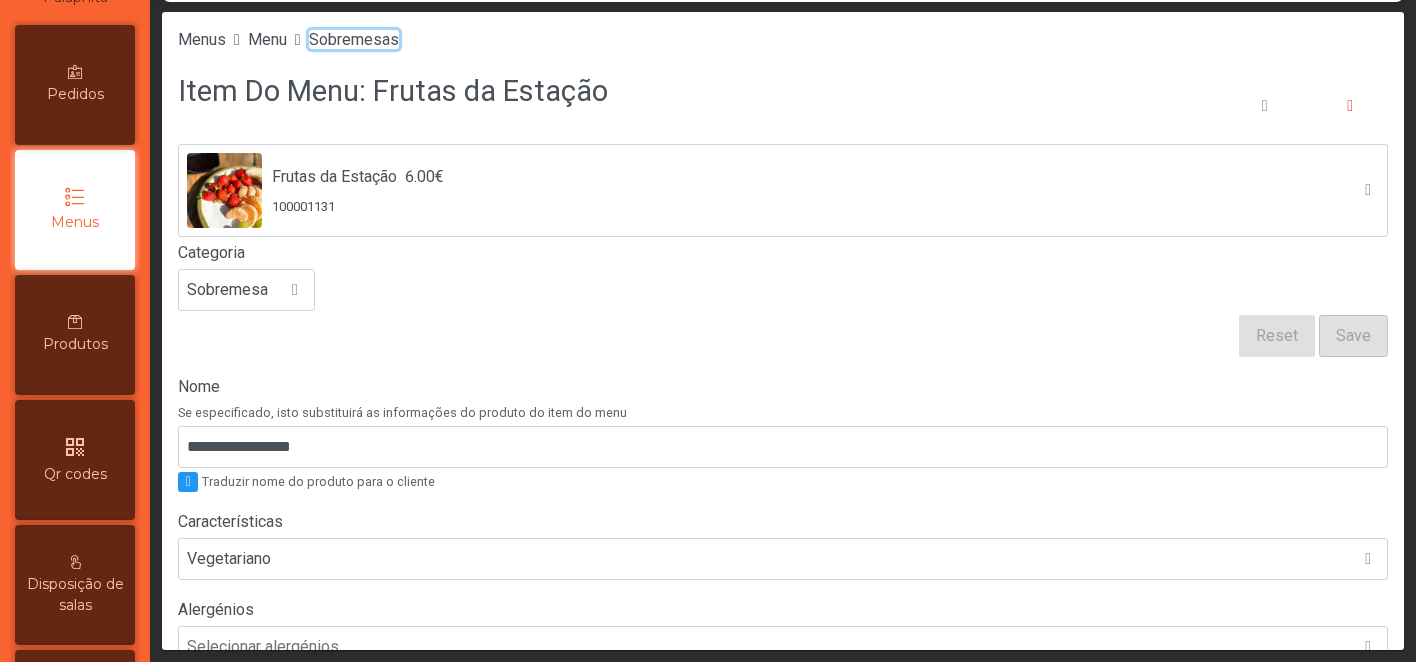 click on "Sobremesas" 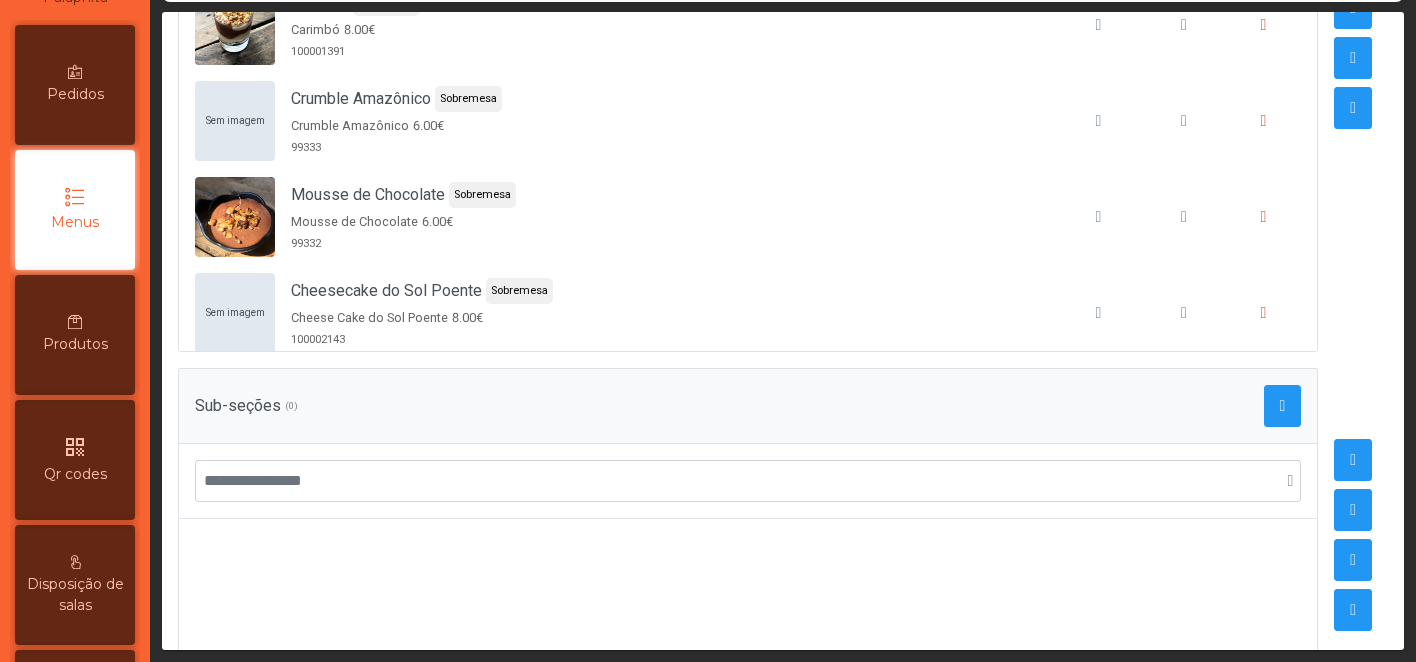 scroll, scrollTop: 660, scrollLeft: 0, axis: vertical 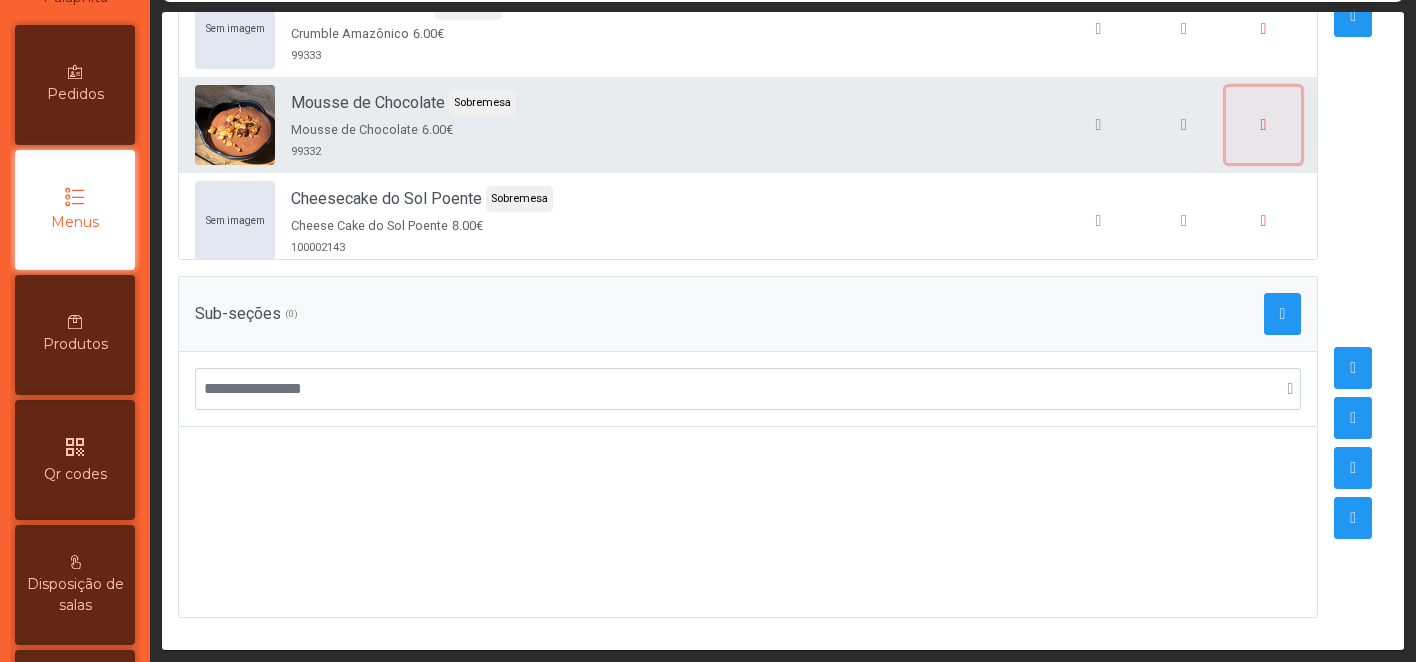 click 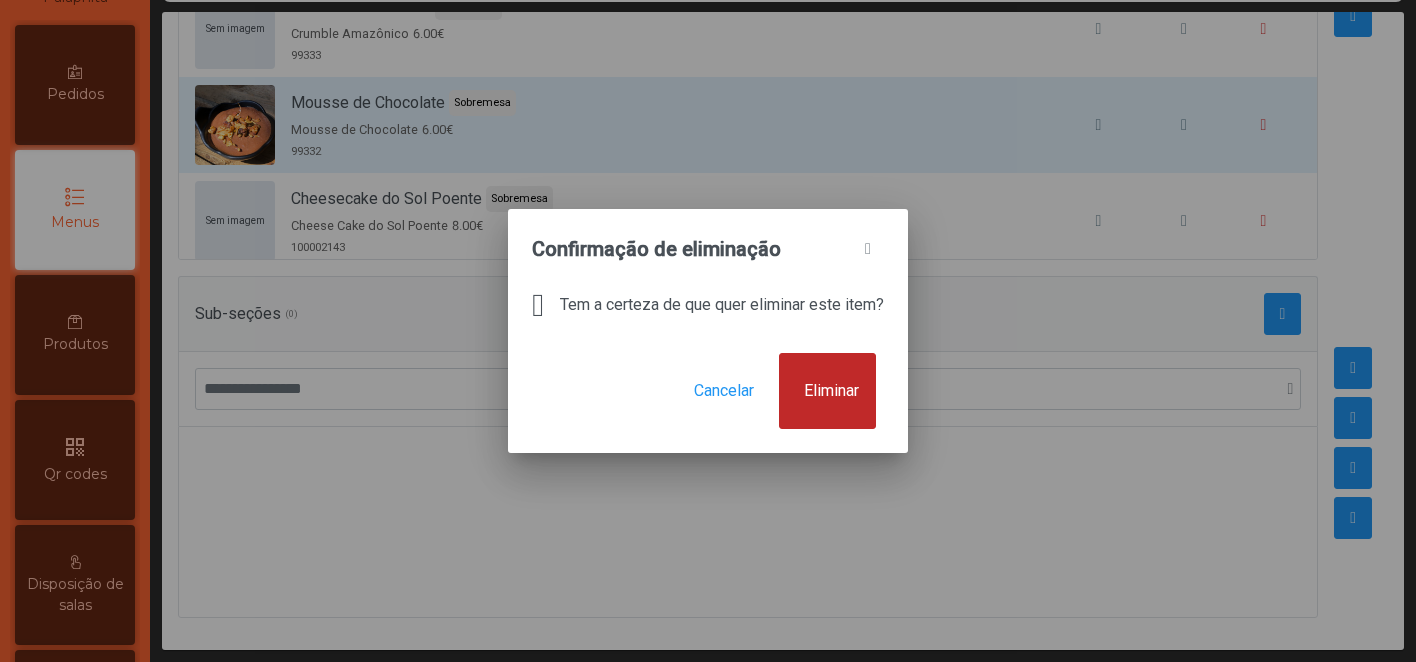 click on "Eliminar" at bounding box center [831, 391] 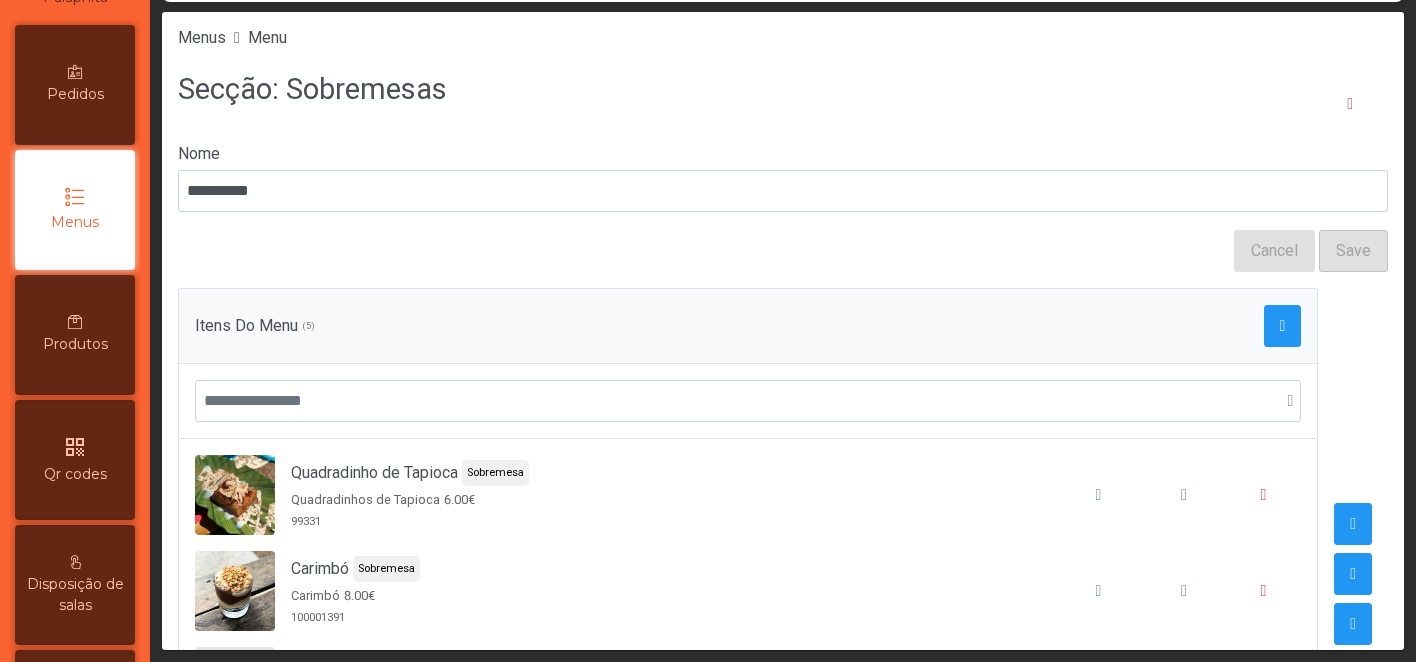 scroll, scrollTop: 0, scrollLeft: 0, axis: both 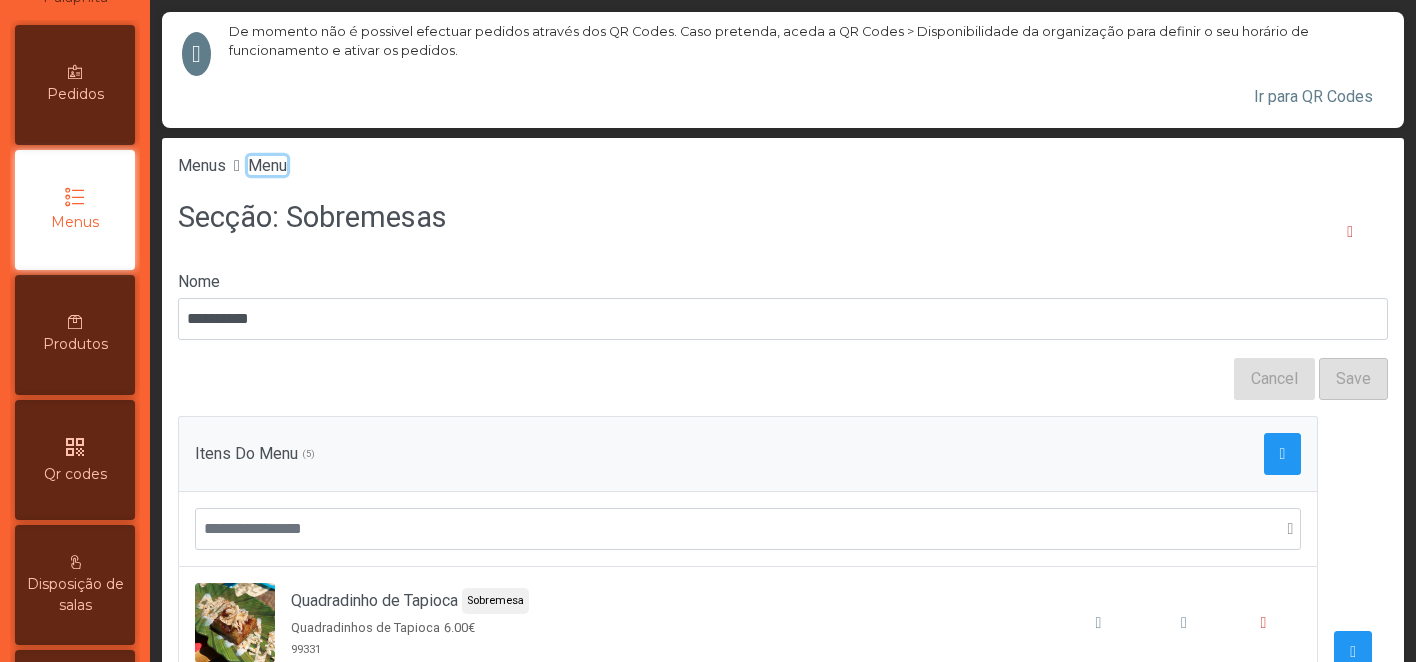 click on "Menu" 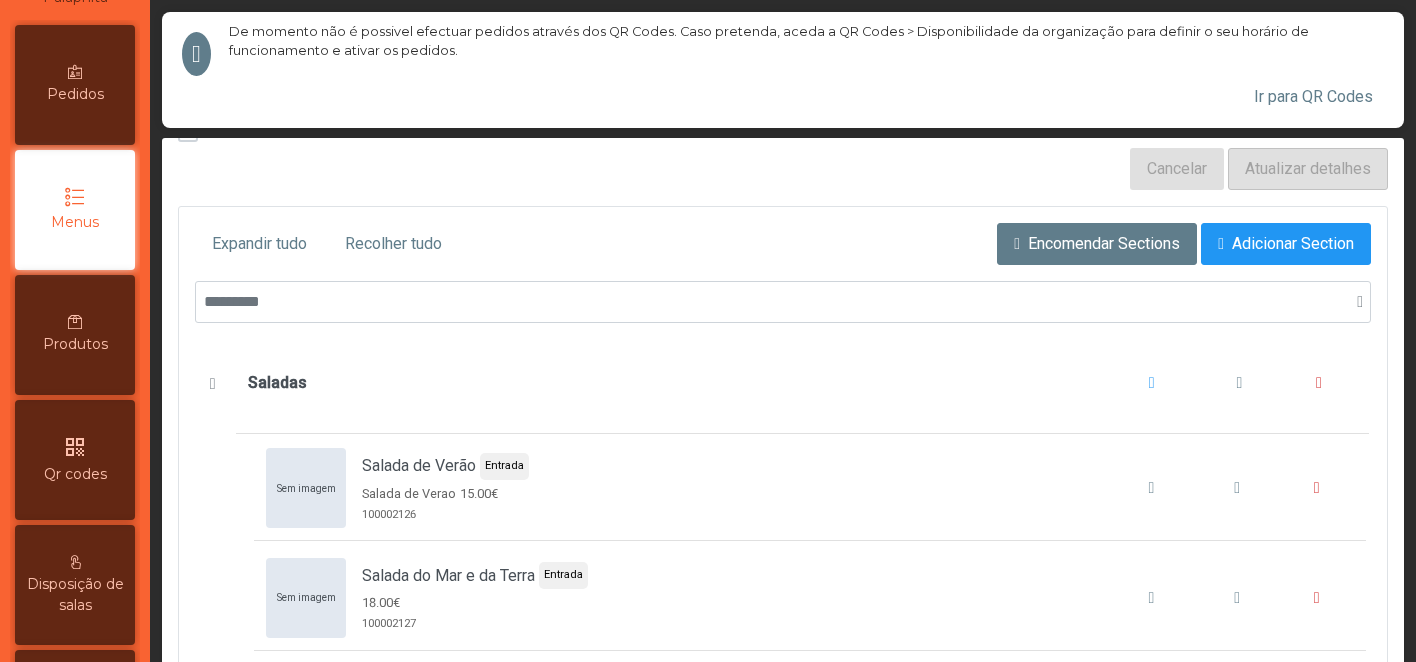 scroll, scrollTop: 261, scrollLeft: 0, axis: vertical 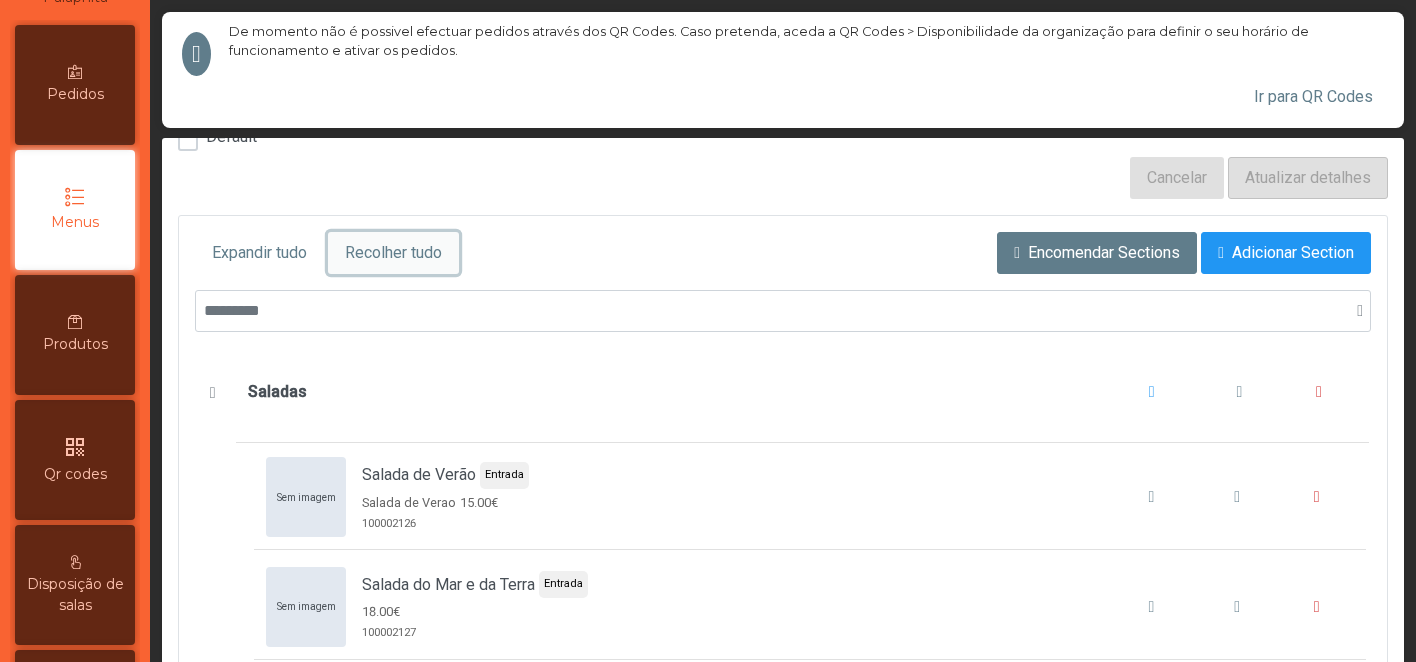 click on "Recolher tudo" 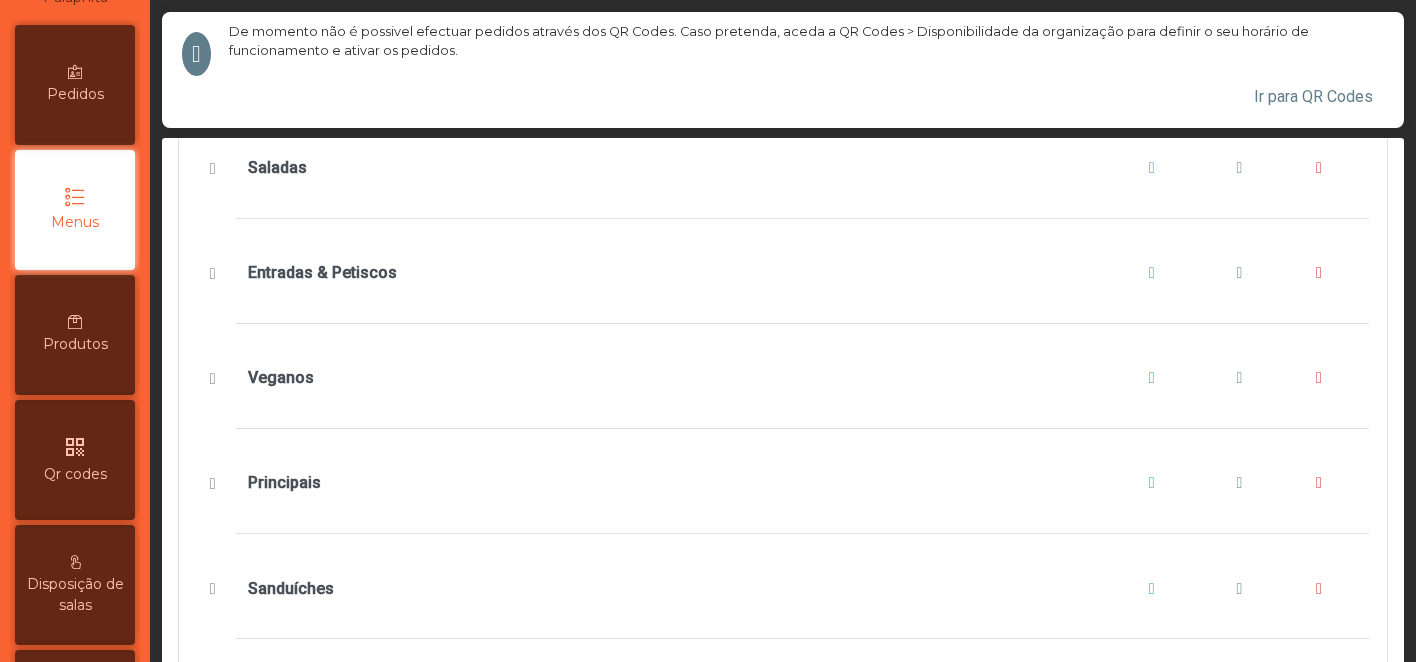 scroll, scrollTop: 778, scrollLeft: 0, axis: vertical 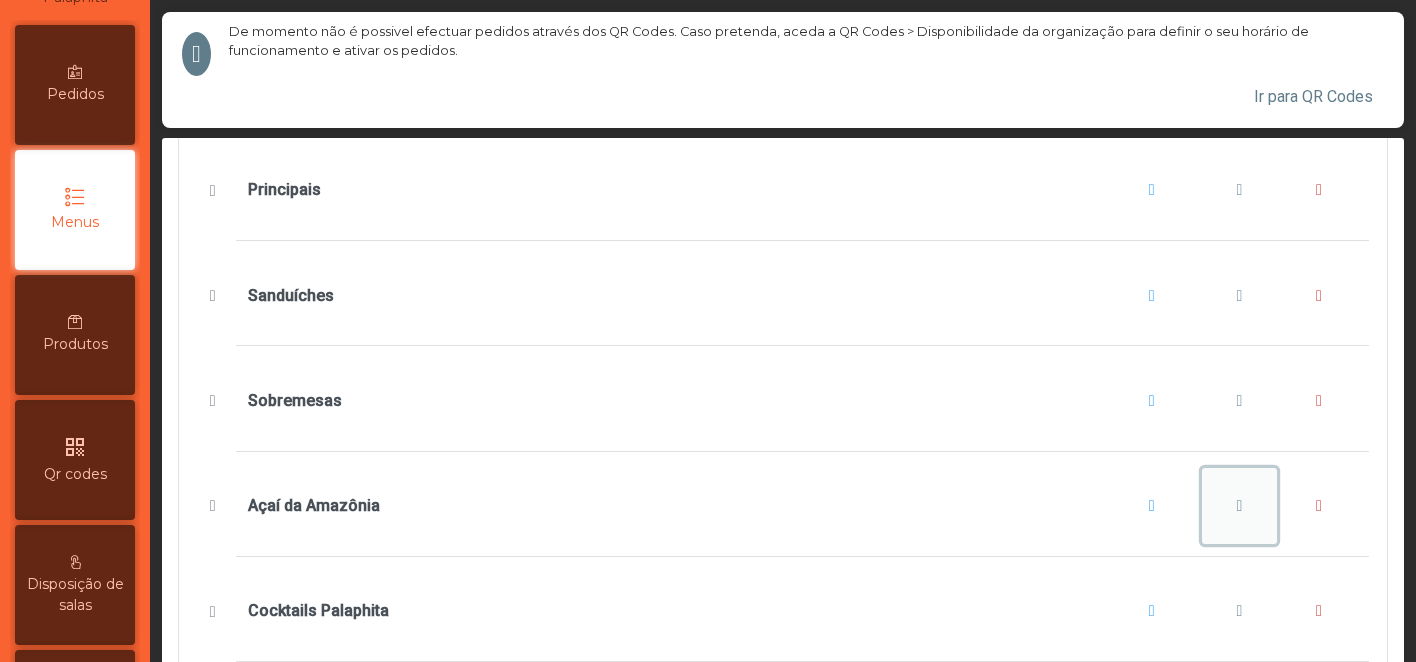 click 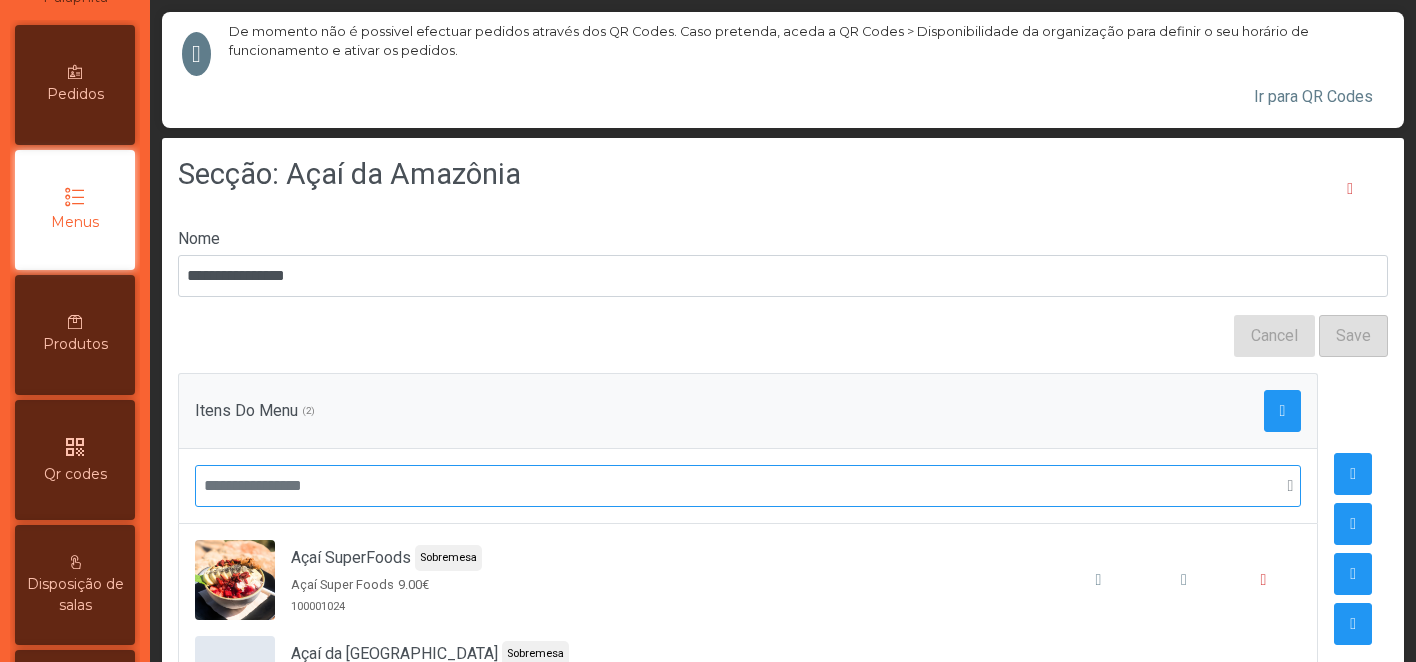 scroll, scrollTop: 0, scrollLeft: 0, axis: both 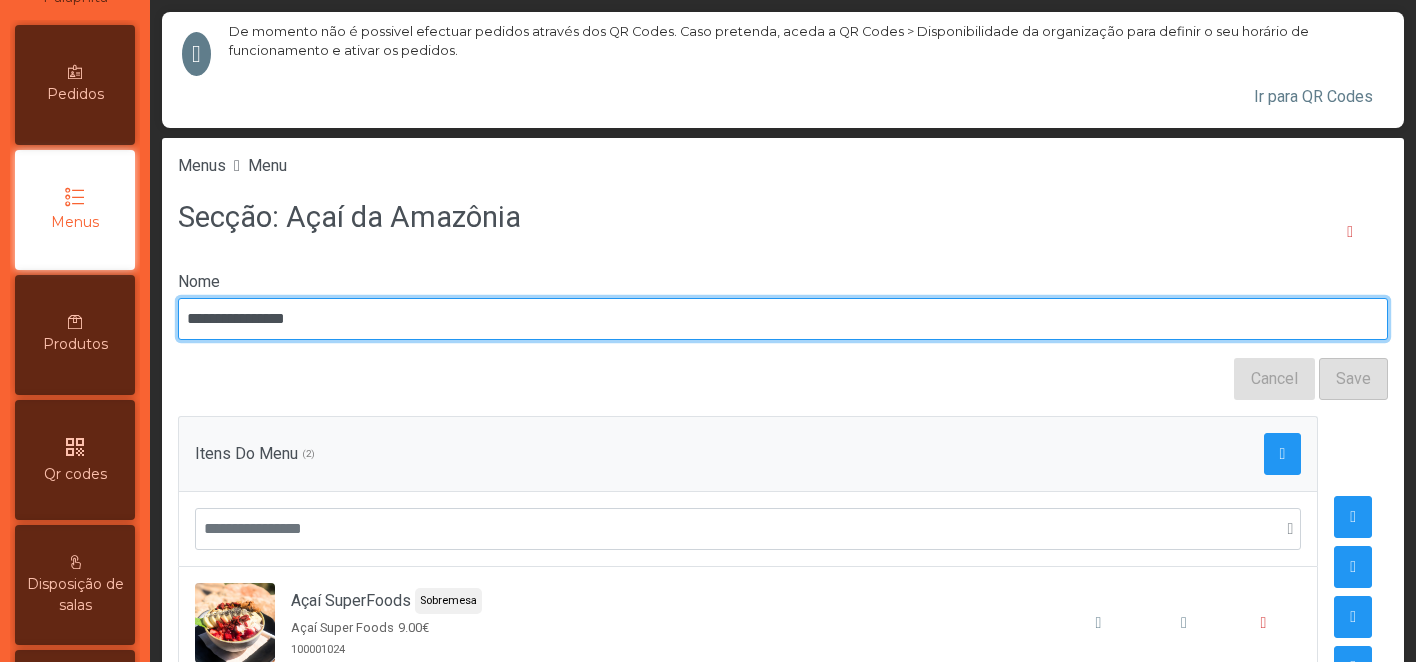 click on "**********" at bounding box center [783, 319] 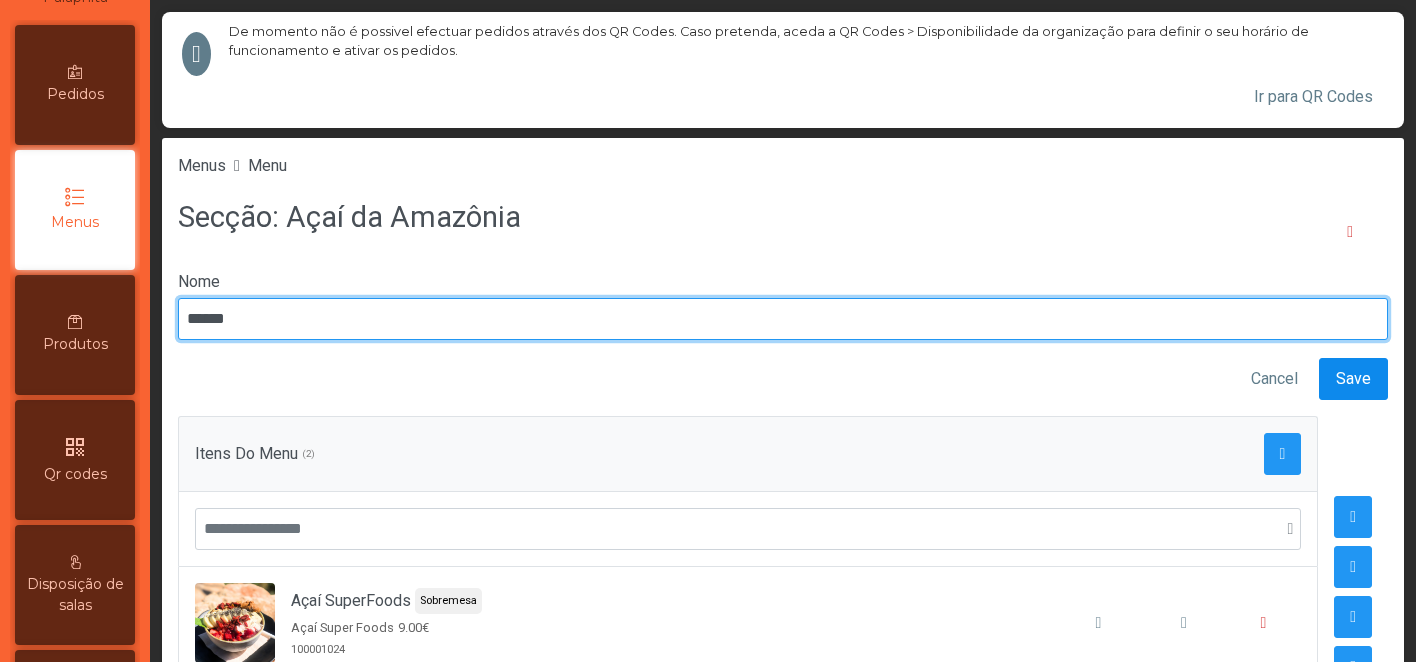 type on "*****" 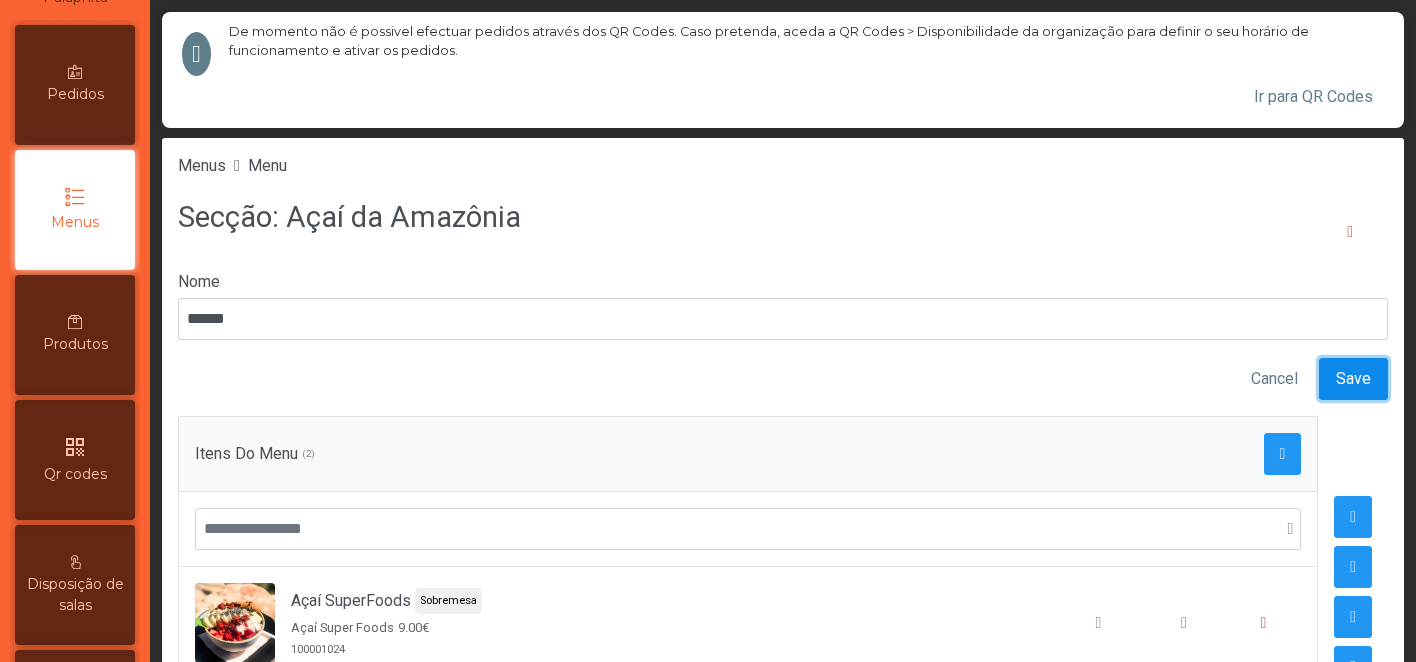 click on "Save" 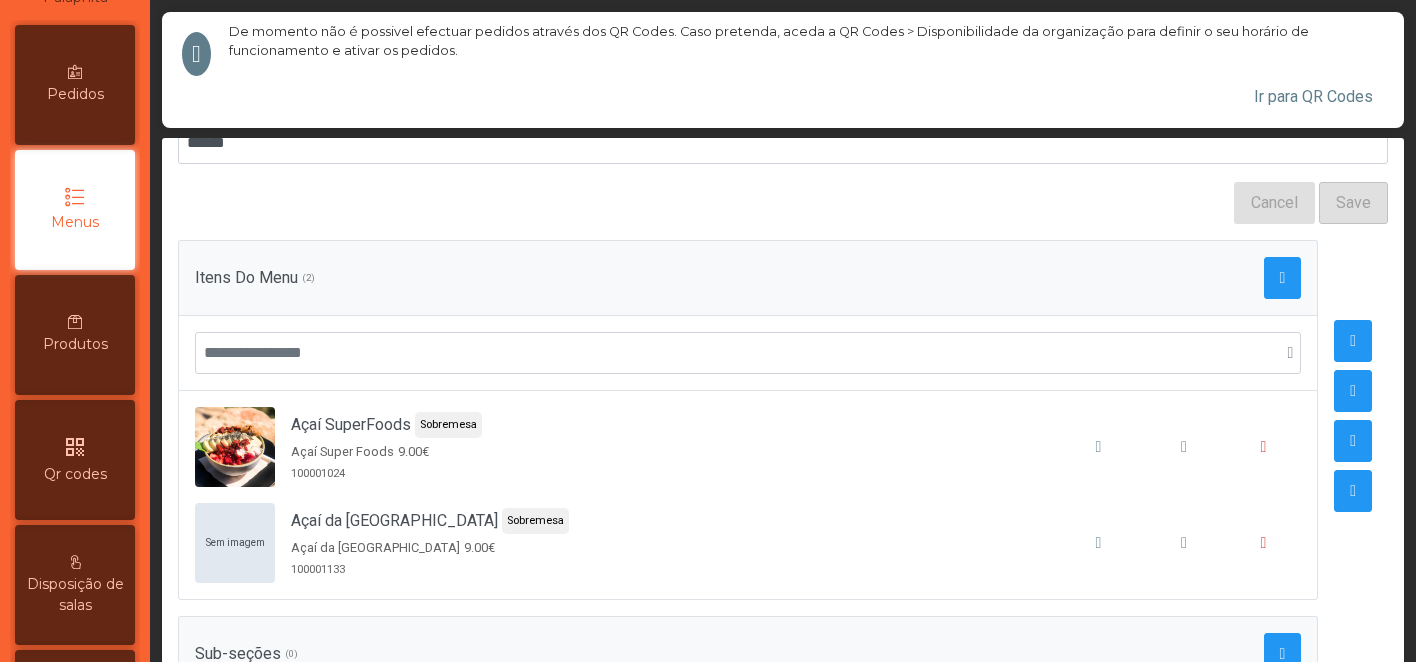 scroll, scrollTop: 224, scrollLeft: 0, axis: vertical 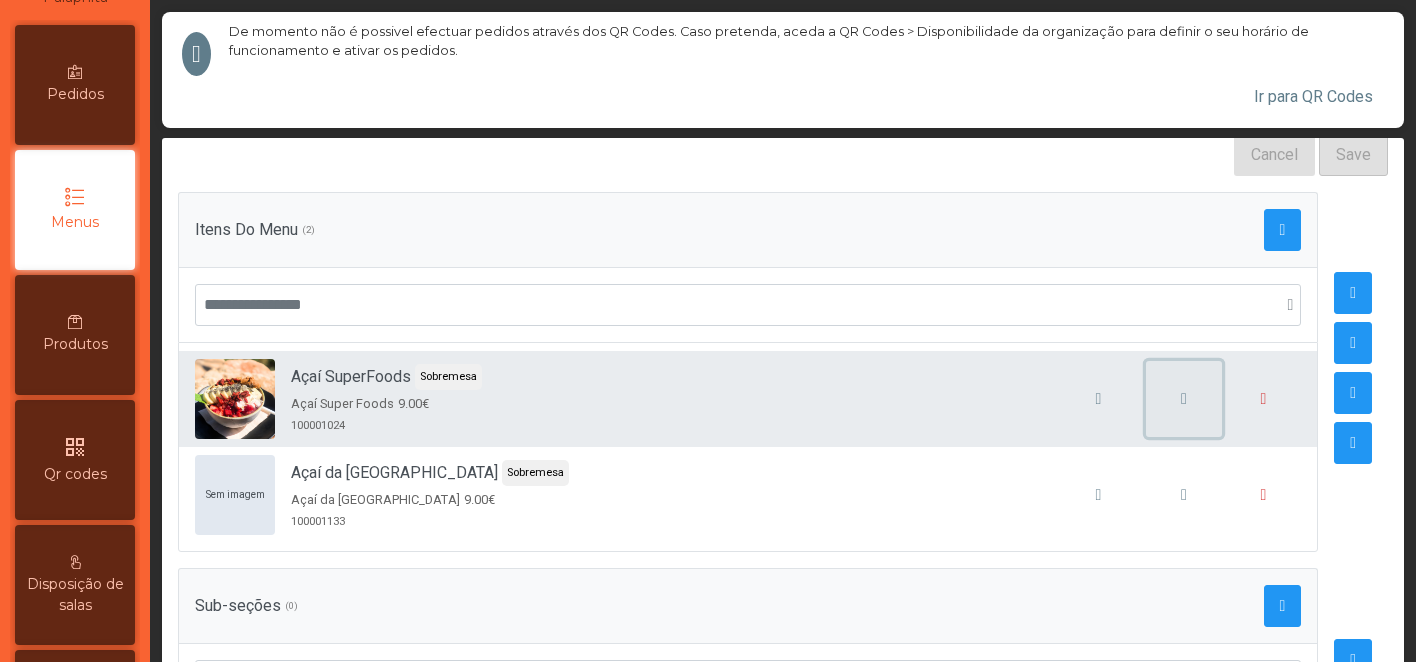 click 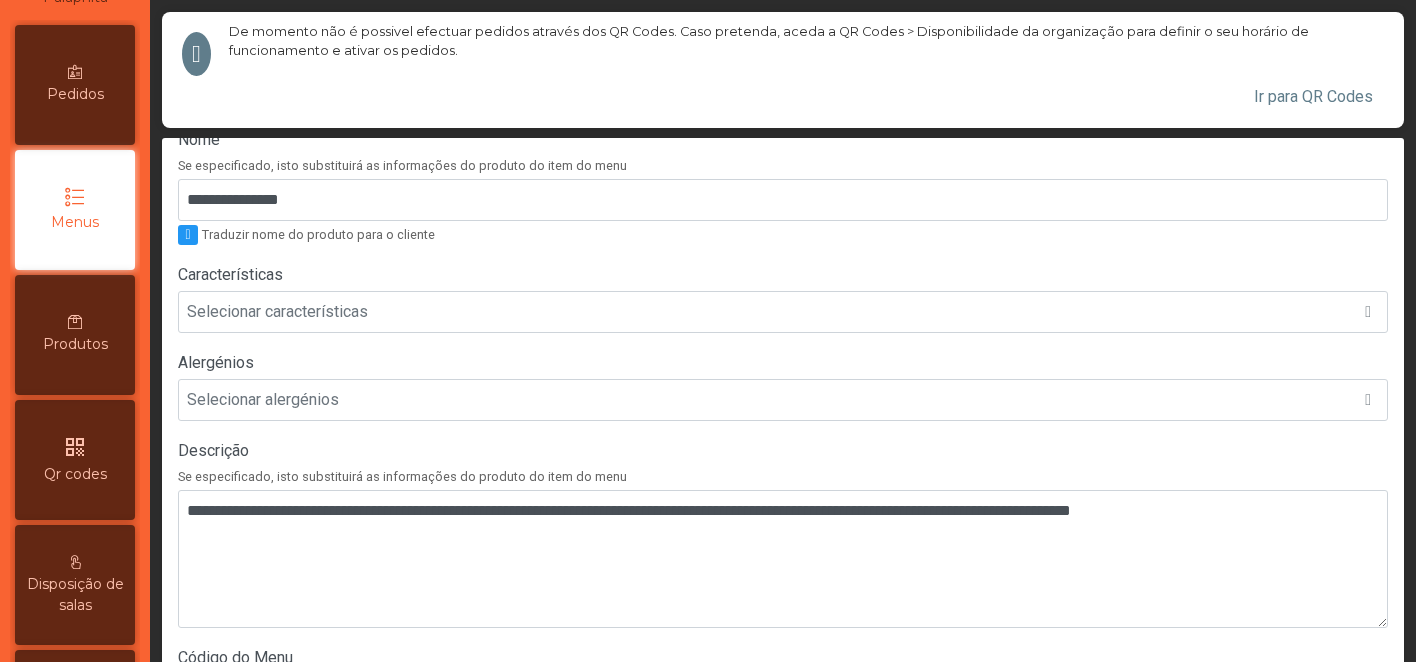 scroll, scrollTop: 381, scrollLeft: 0, axis: vertical 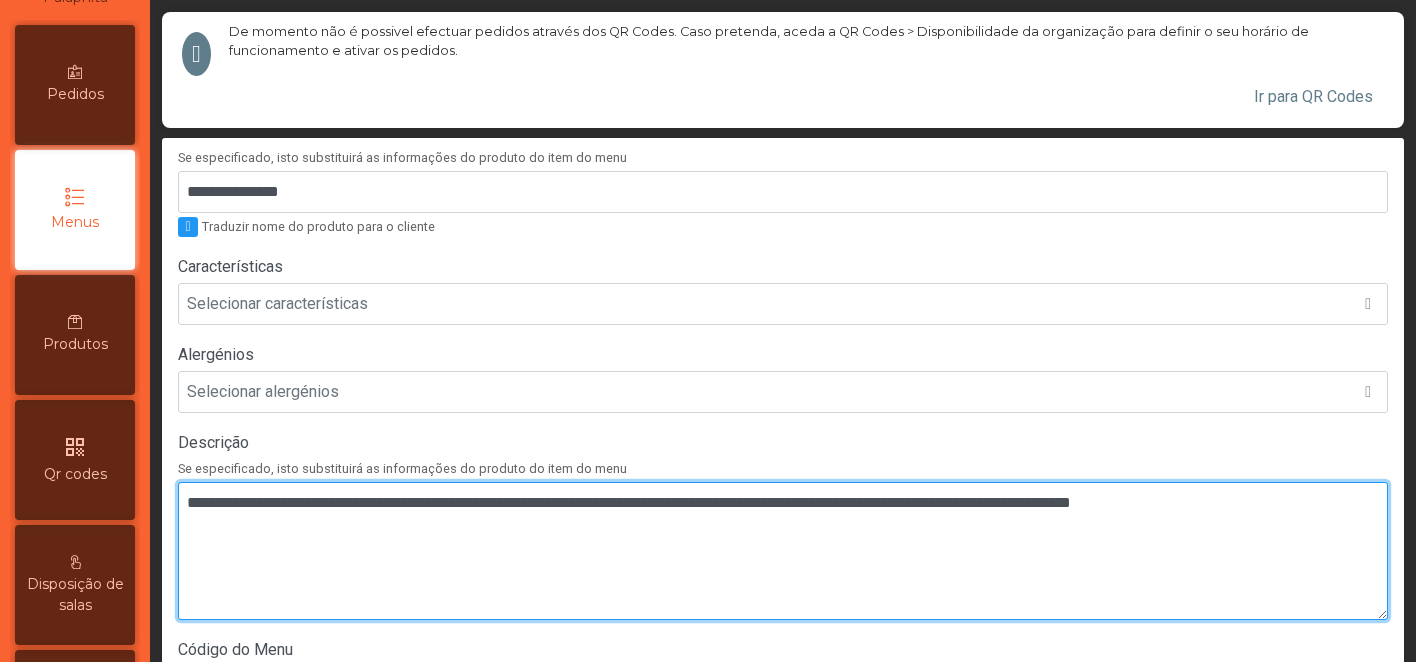 drag, startPoint x: 289, startPoint y: 504, endPoint x: 174, endPoint y: 500, distance: 115.06954 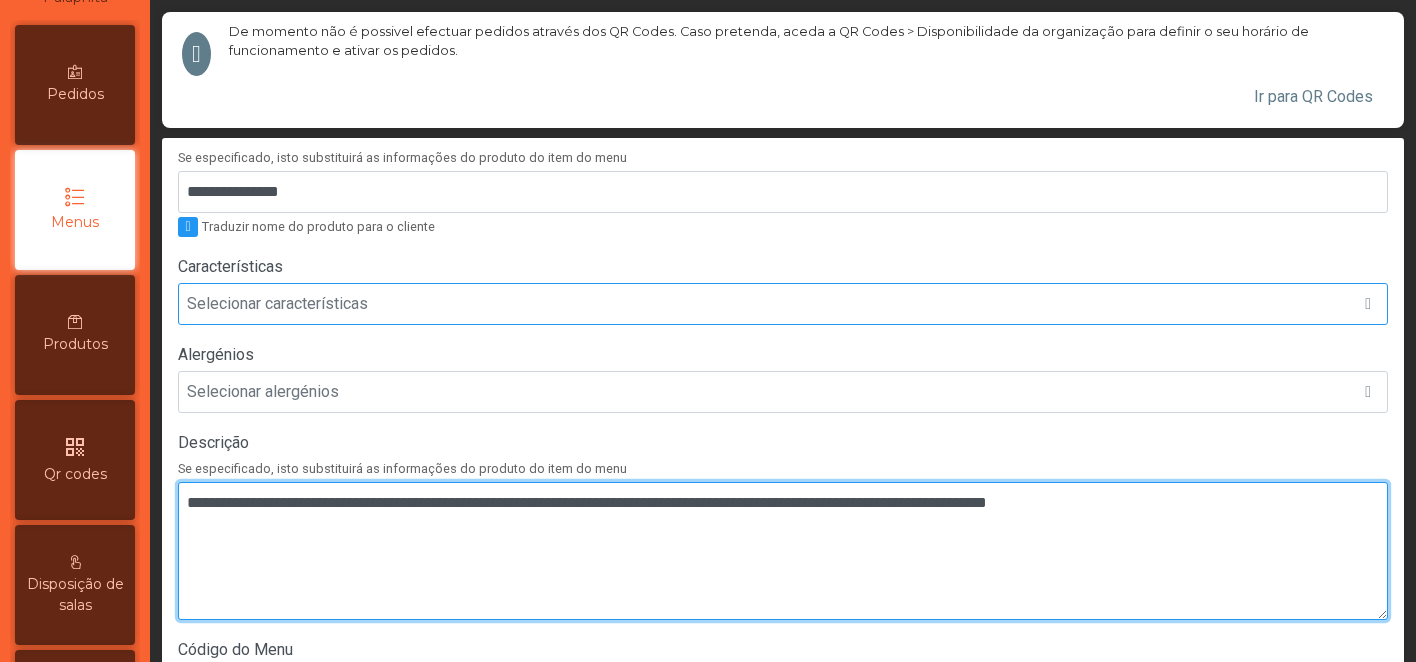 type on "**********" 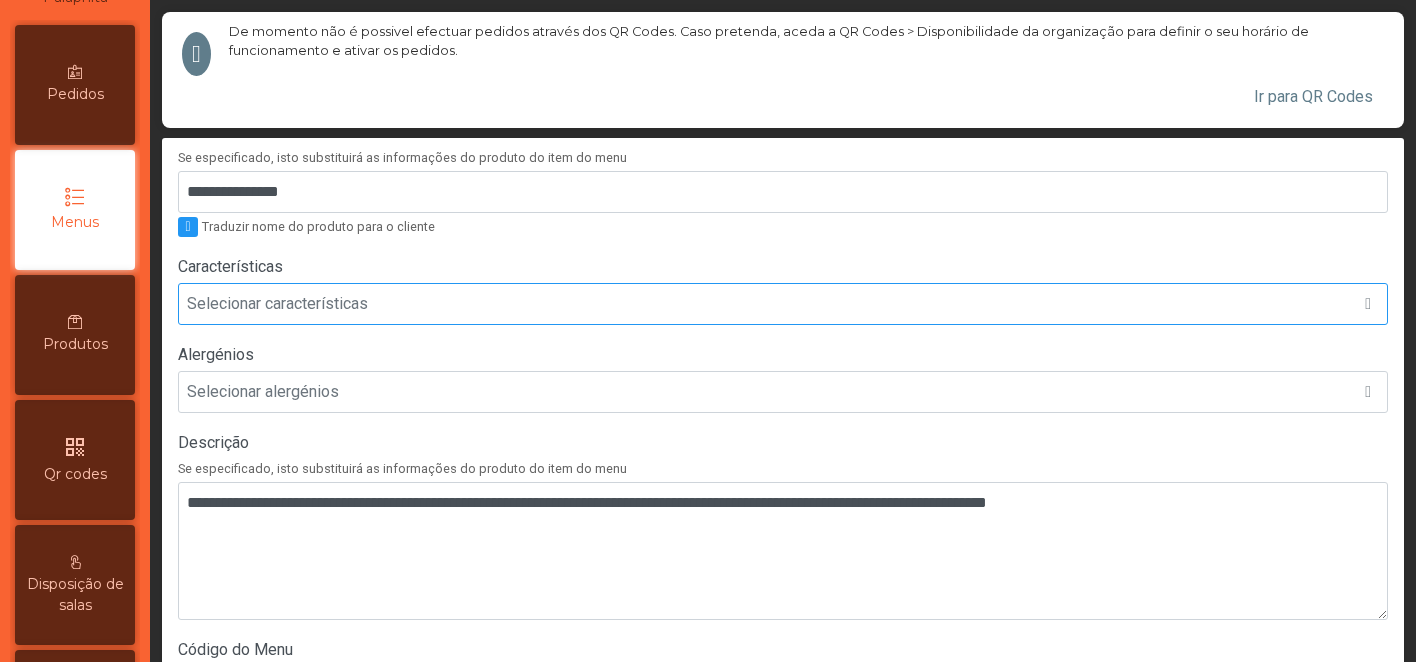 click on "Selecionar características" 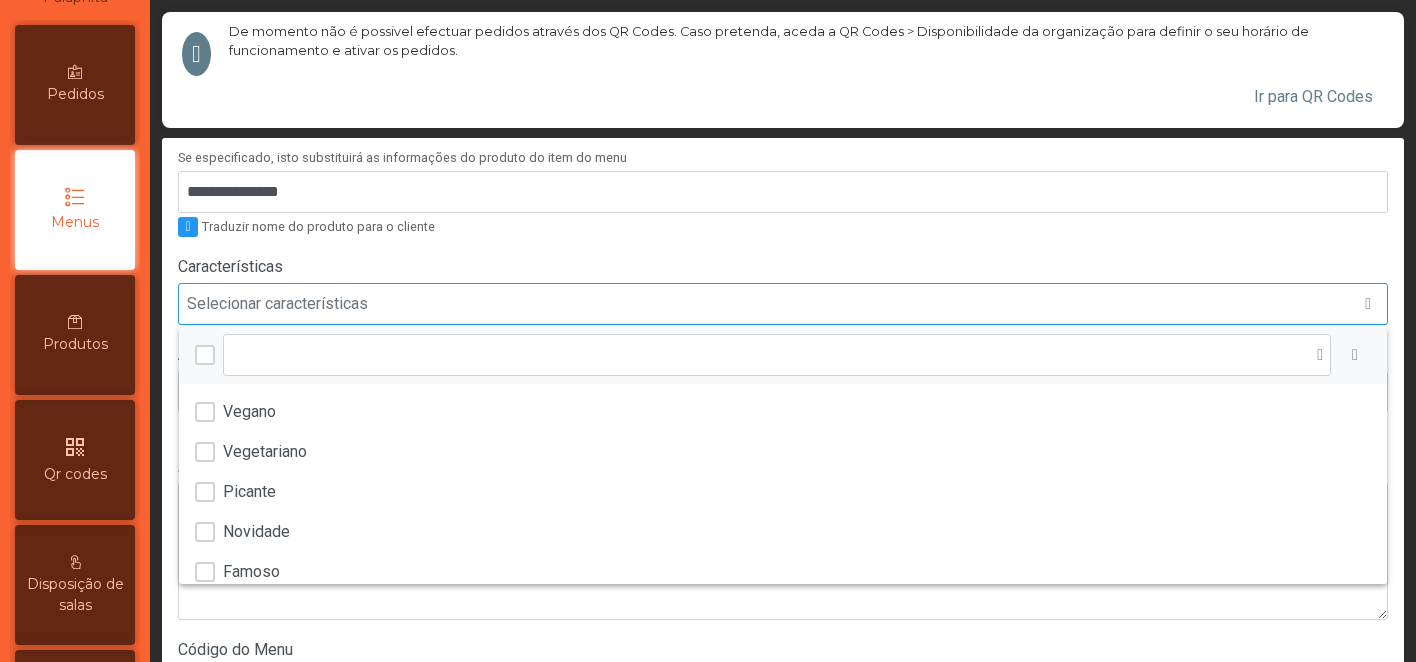 scroll, scrollTop: 15, scrollLeft: 97, axis: both 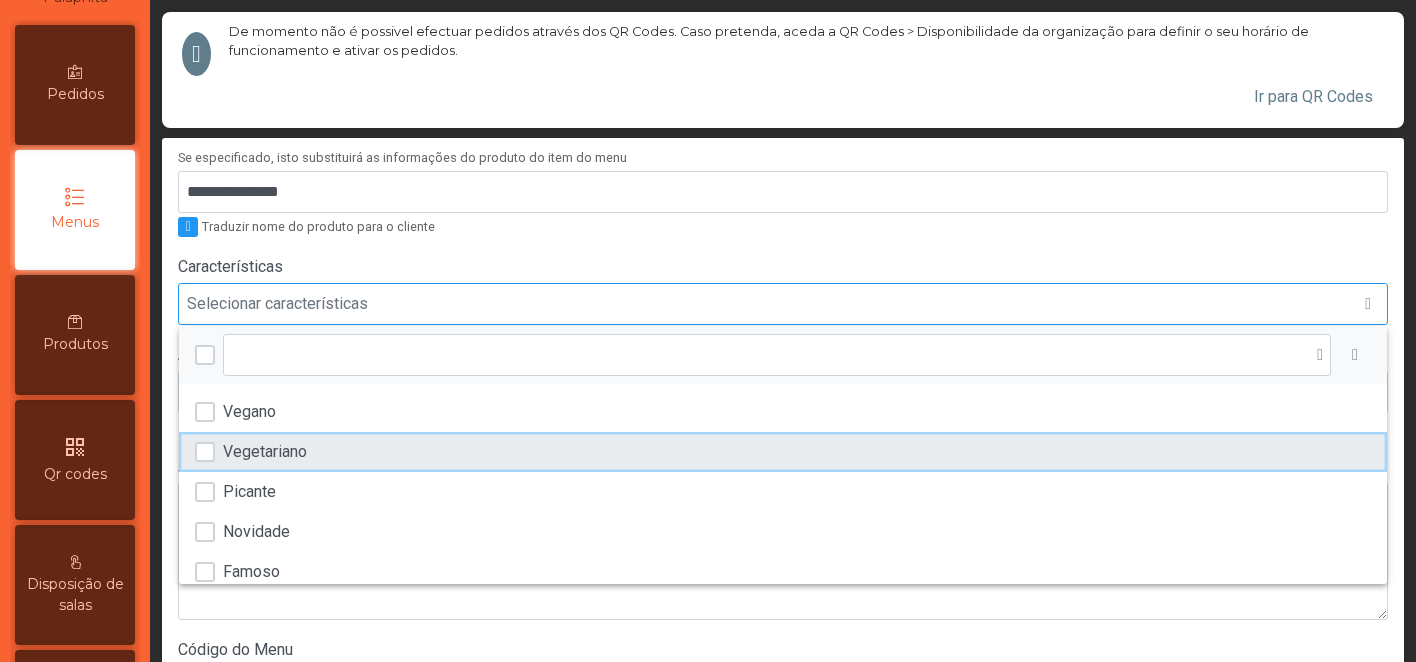 click on "Vegetariano" 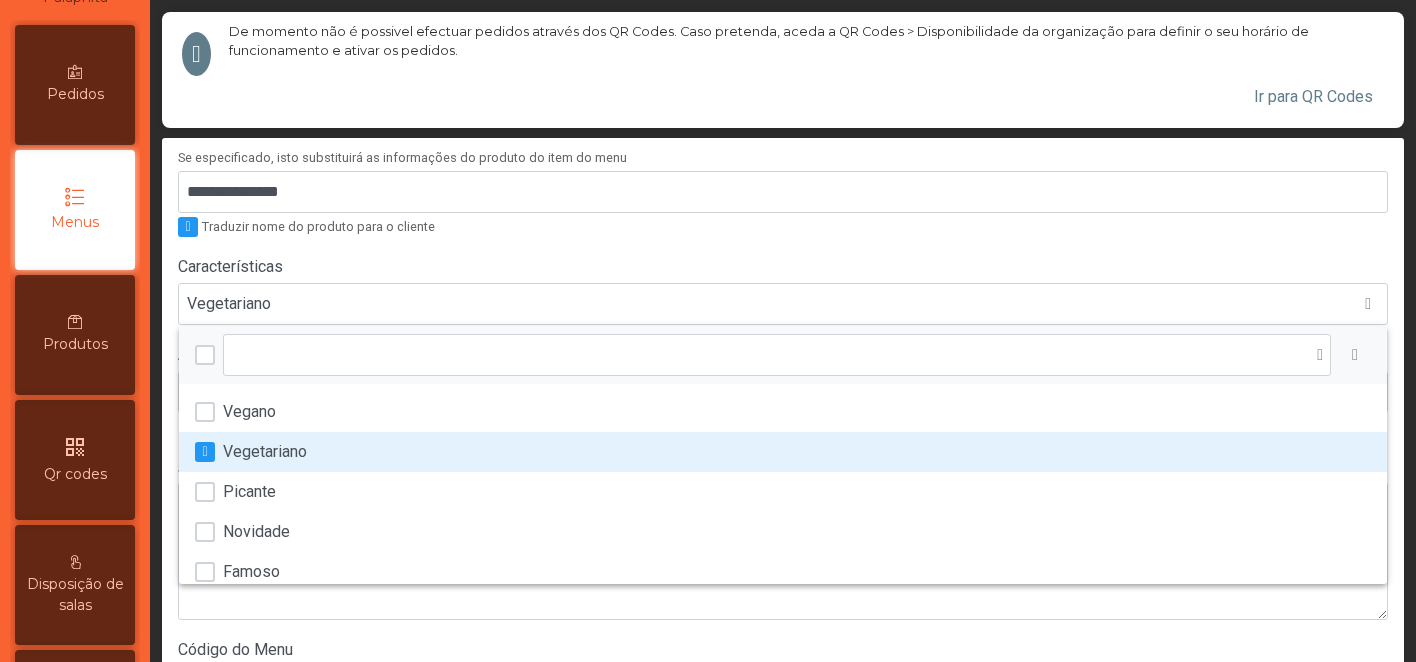 click on "Características" 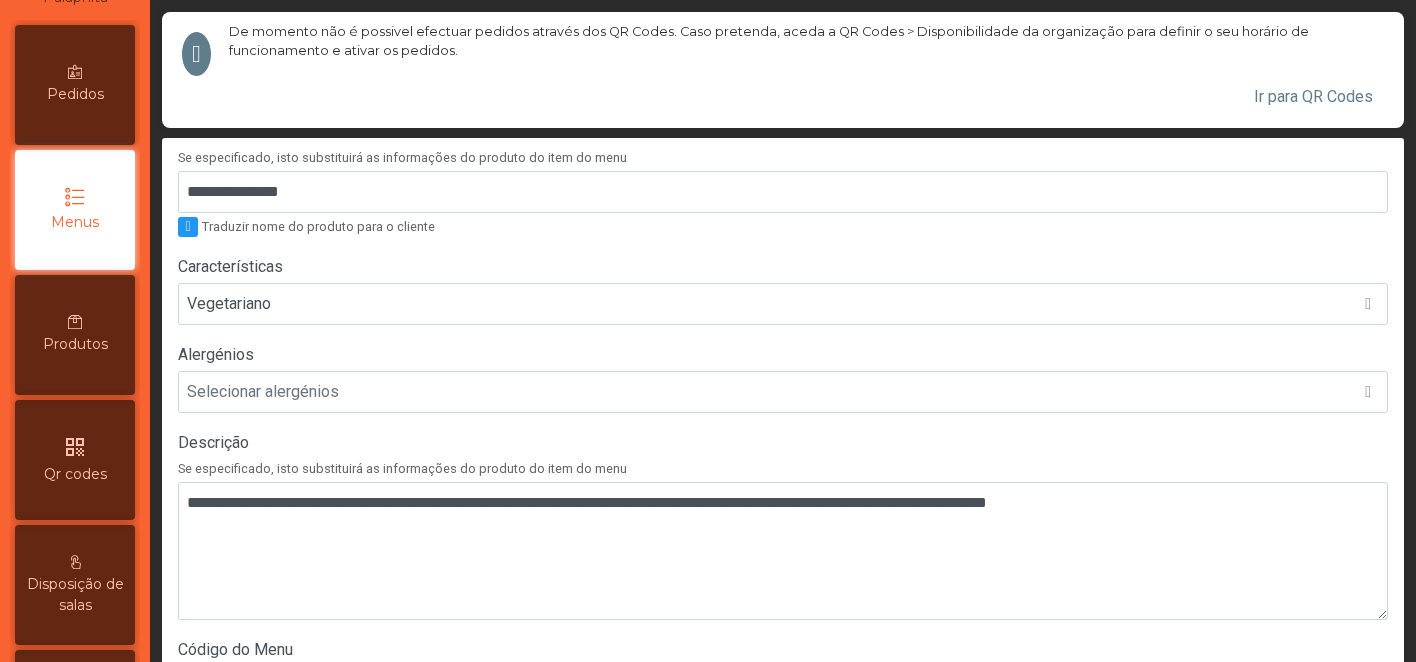 scroll, scrollTop: 695, scrollLeft: 0, axis: vertical 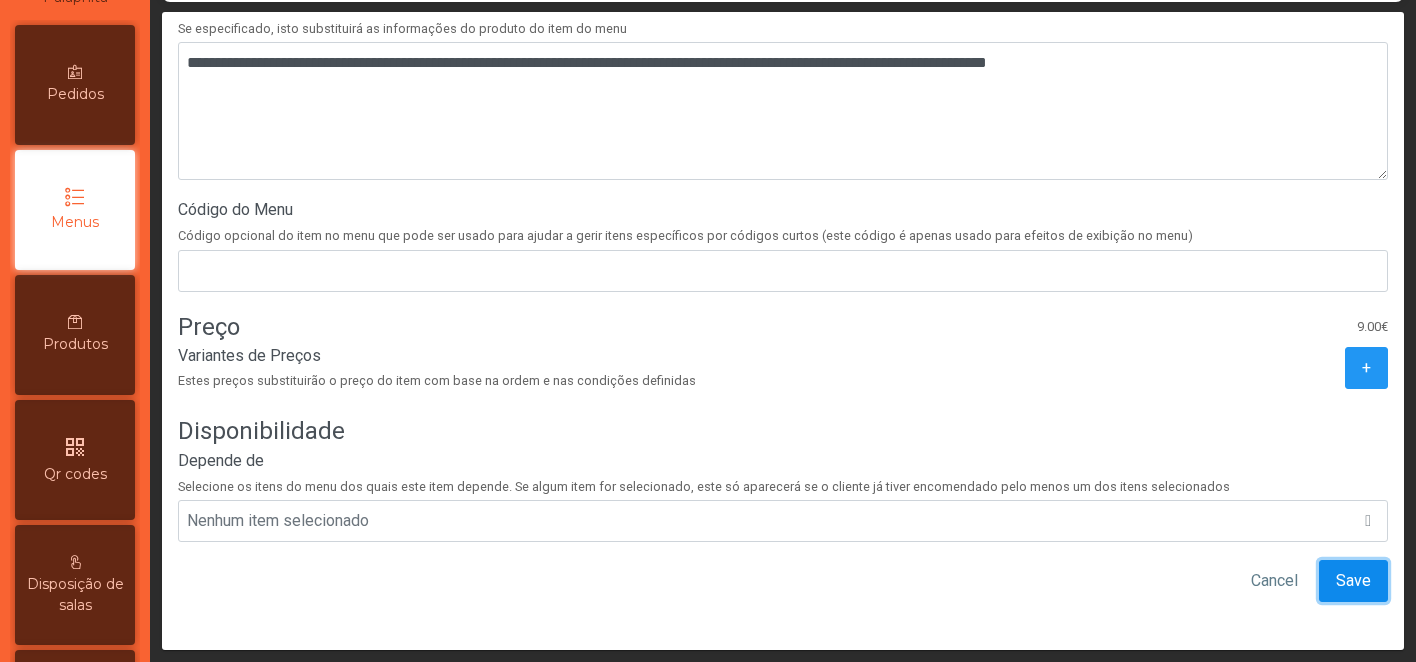 click on "Save" 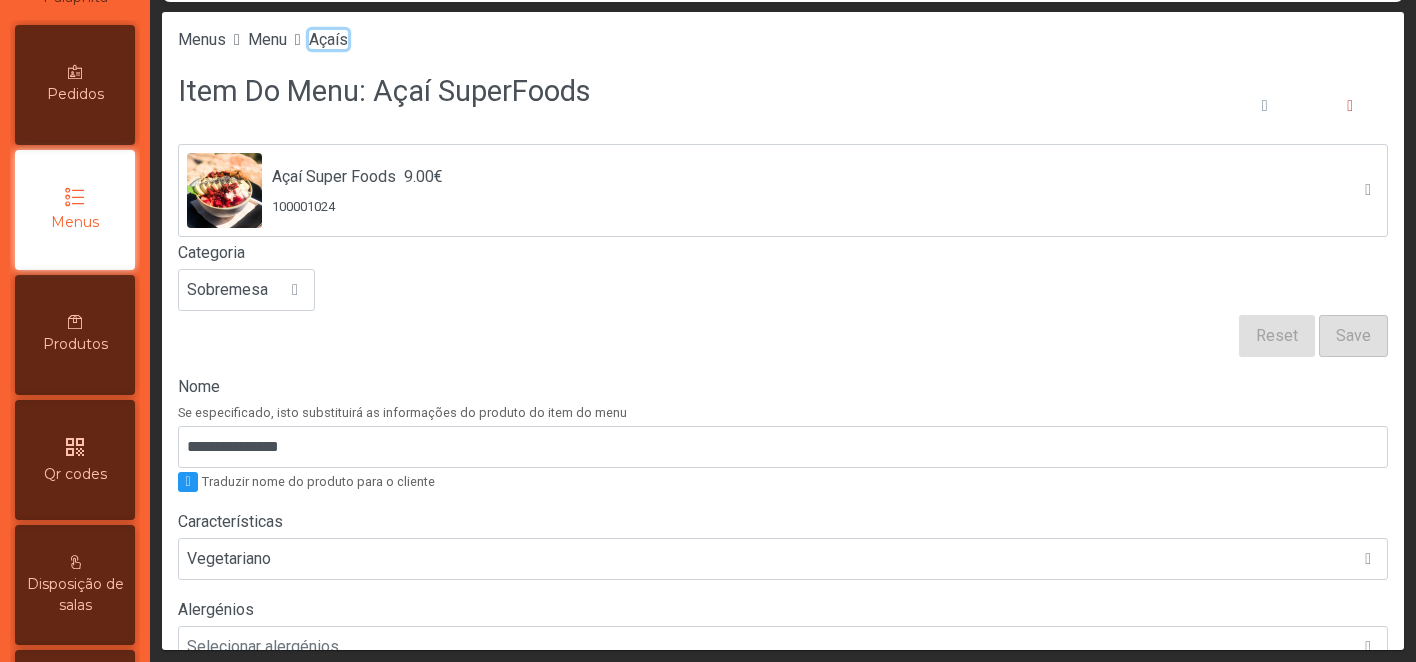 click on "Açaís" 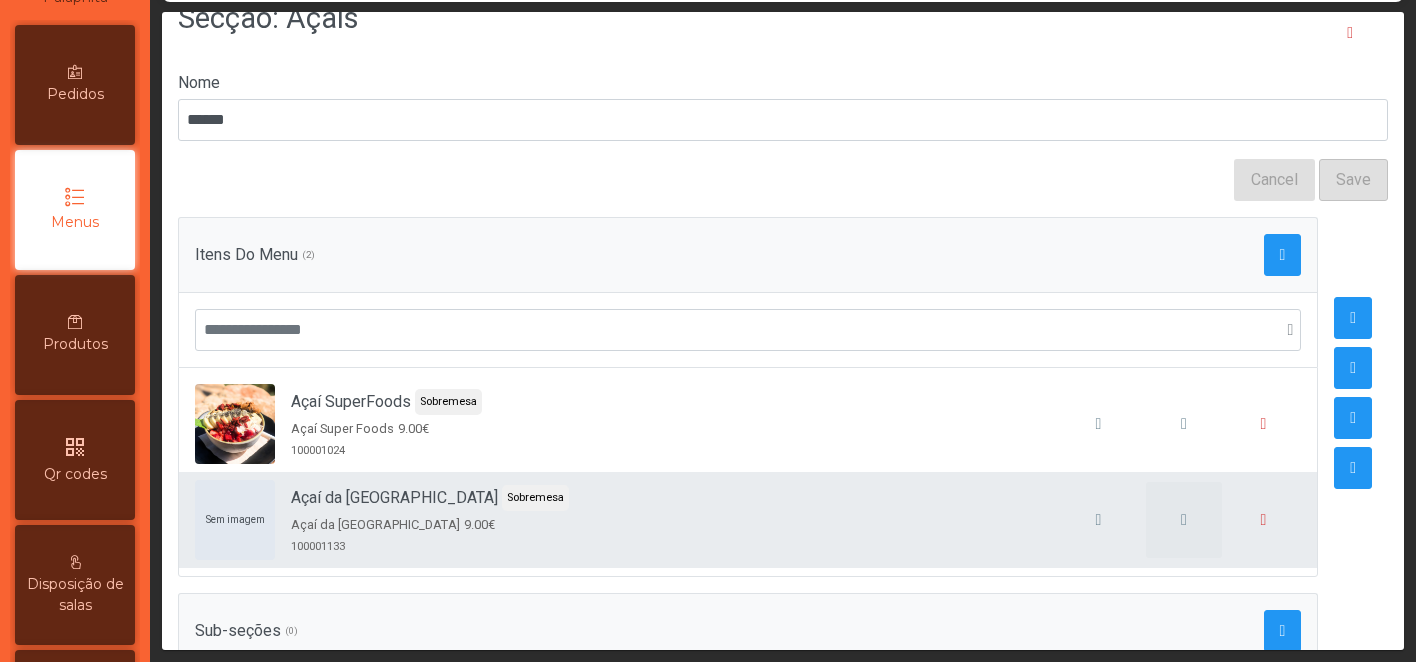 scroll, scrollTop: 105, scrollLeft: 0, axis: vertical 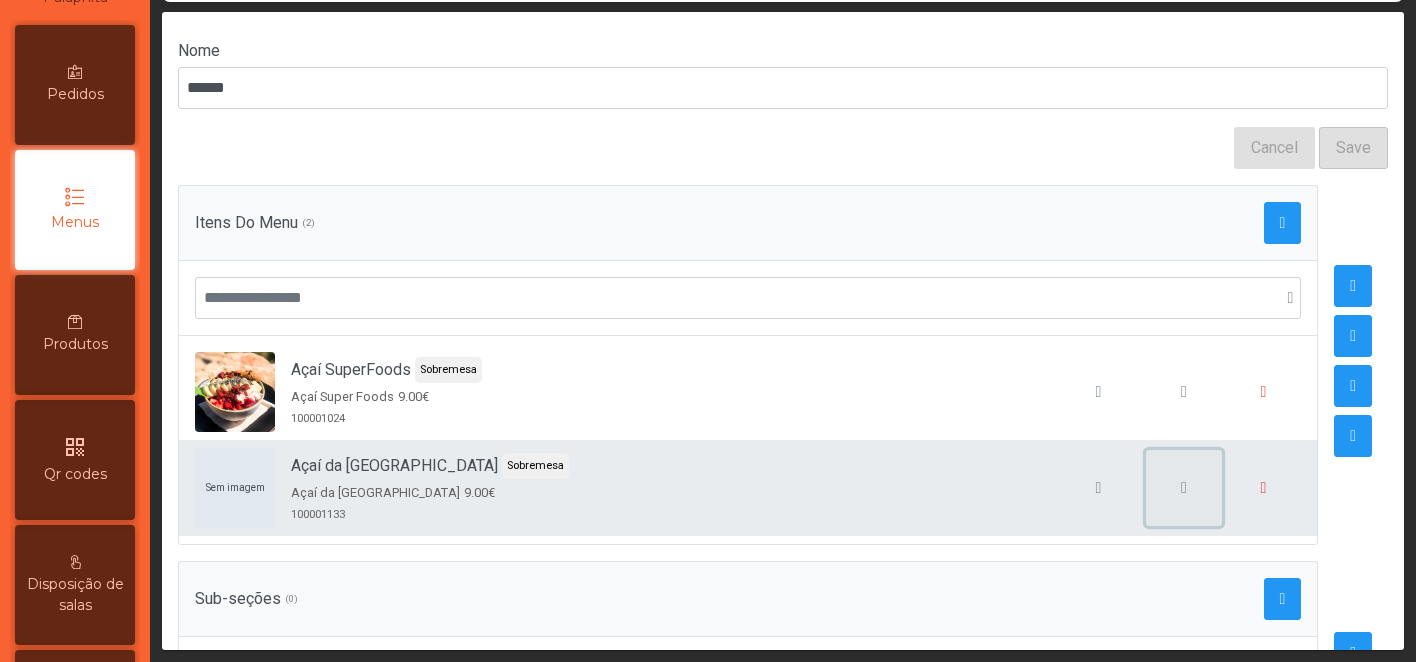 click 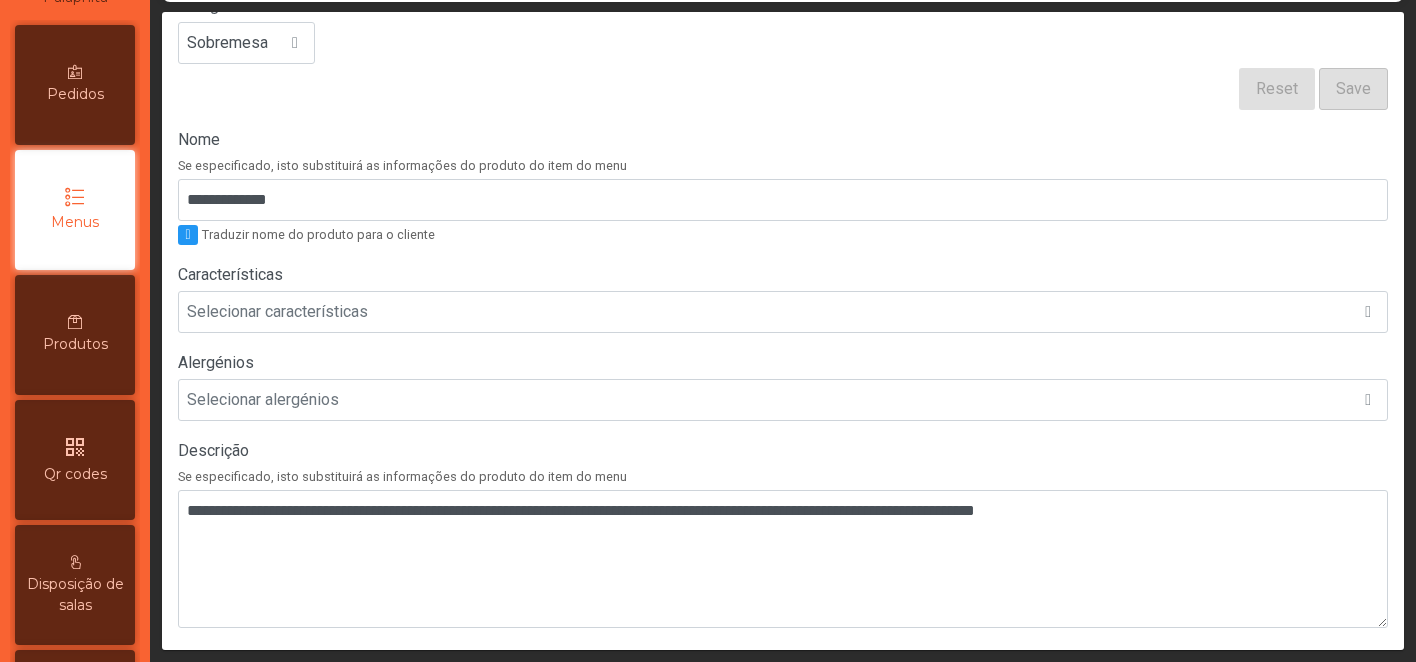 scroll, scrollTop: 304, scrollLeft: 0, axis: vertical 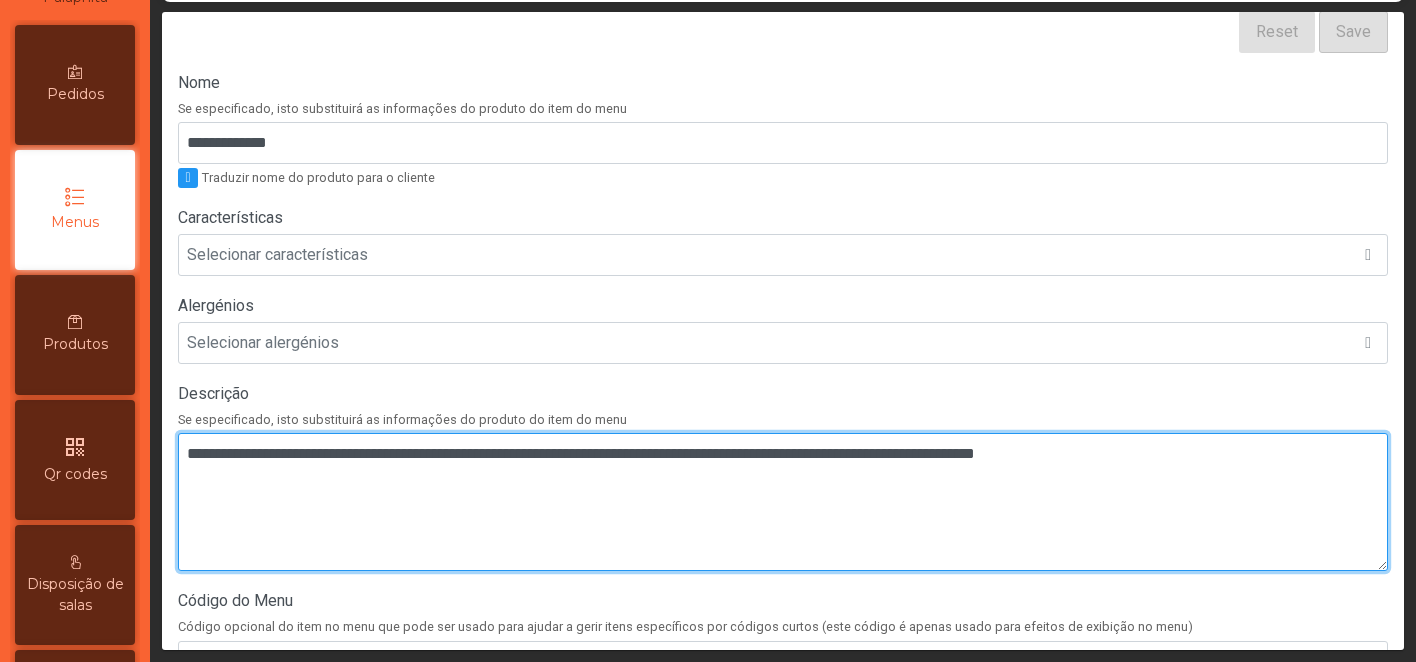 drag, startPoint x: 288, startPoint y: 457, endPoint x: 156, endPoint y: 455, distance: 132.01515 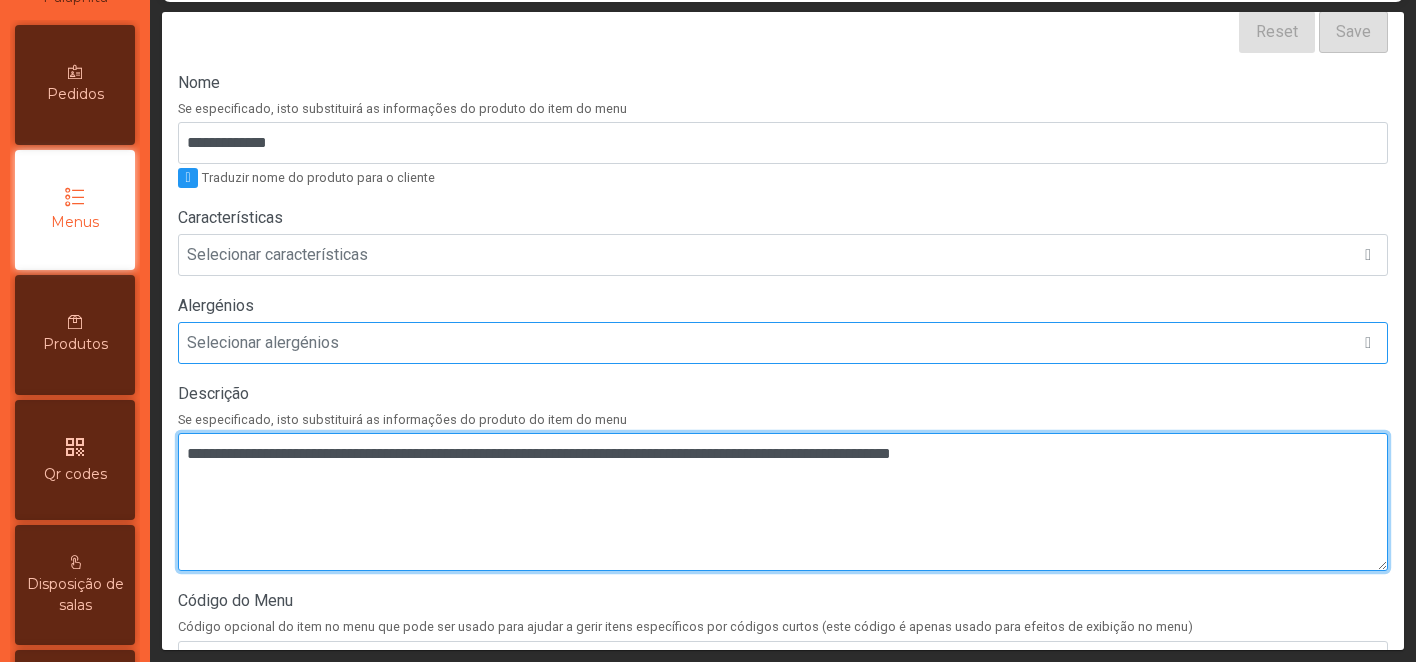 scroll, scrollTop: 251, scrollLeft: 0, axis: vertical 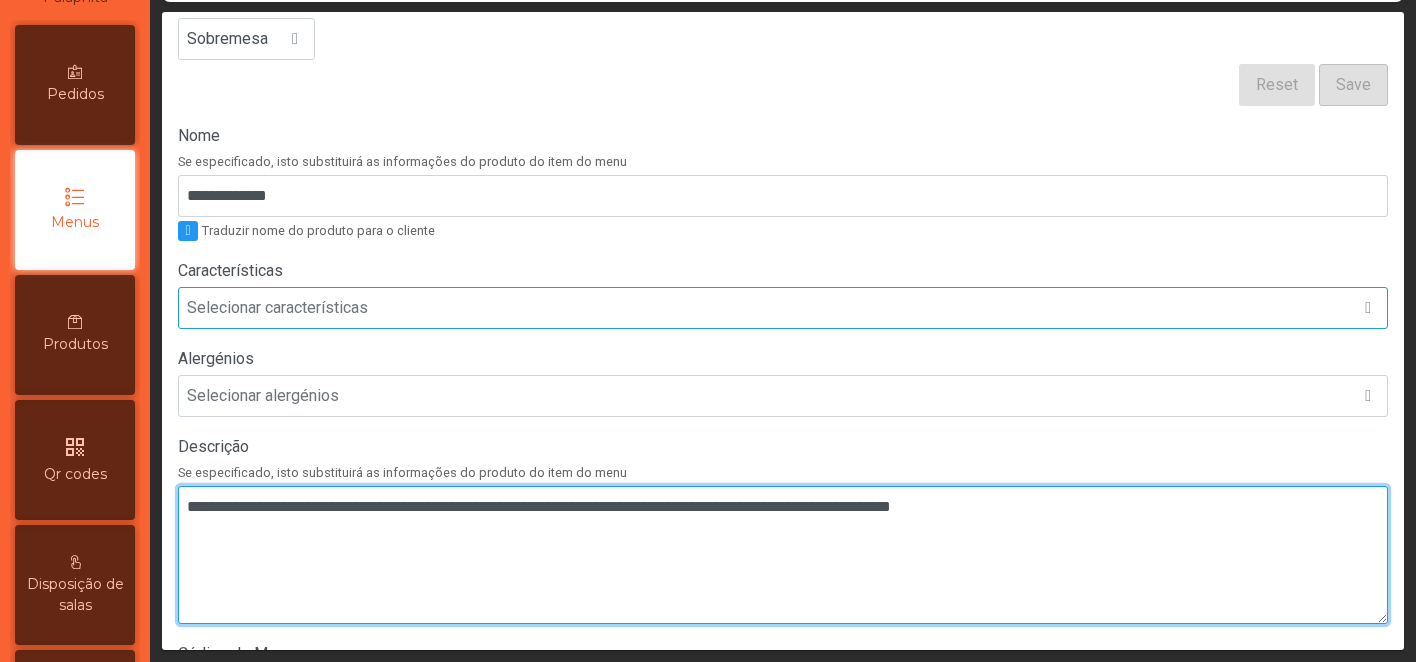 type on "**********" 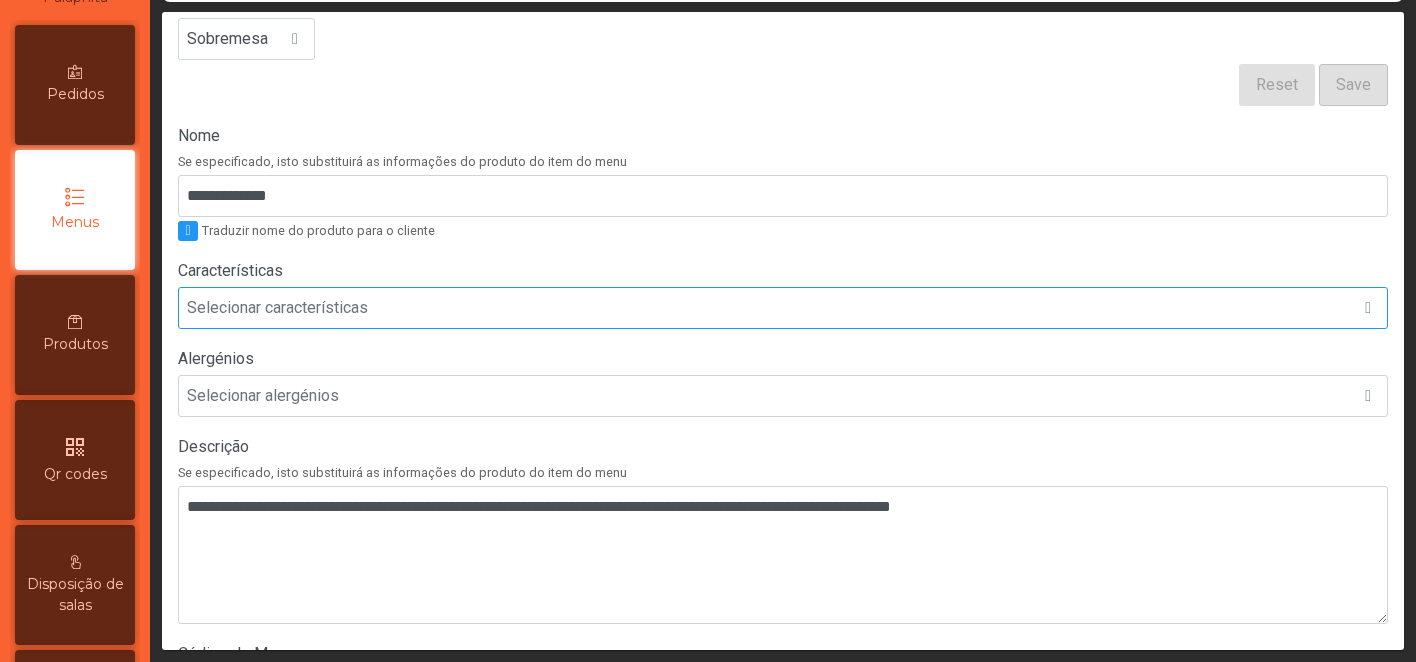 click on "Selecionar características" 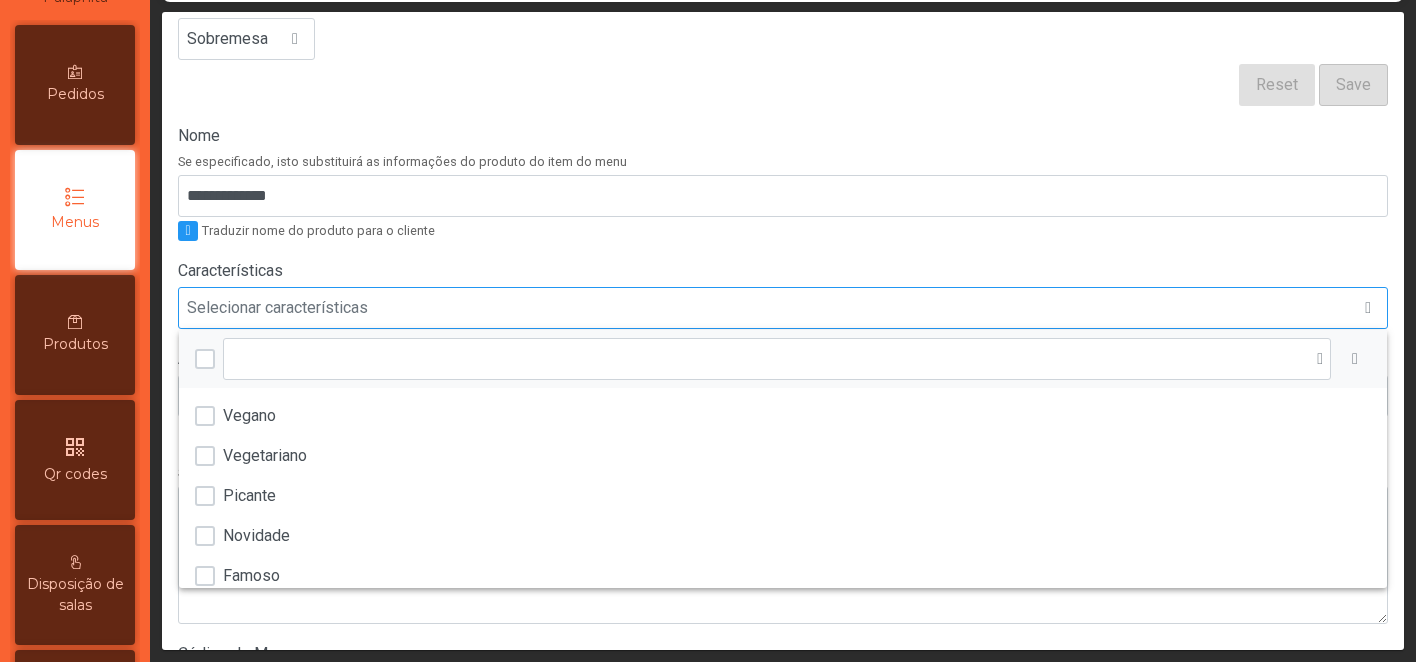 scroll, scrollTop: 15, scrollLeft: 97, axis: both 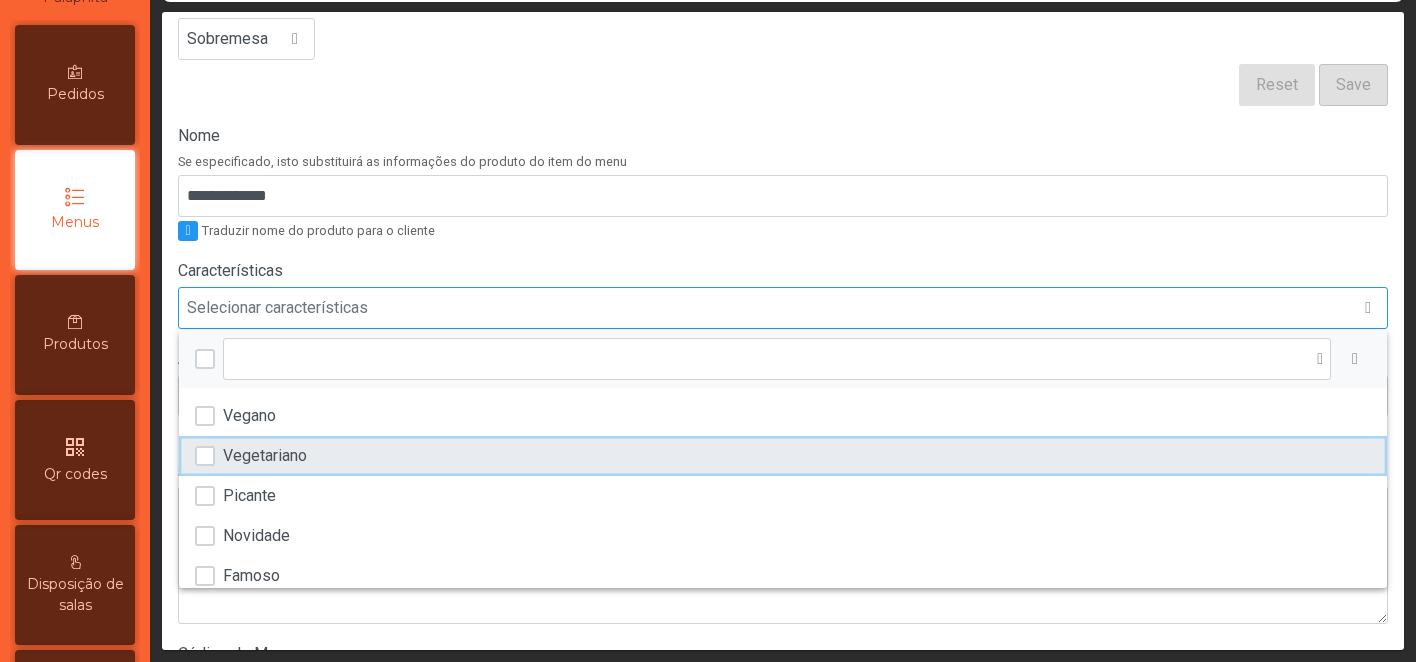 click on "Vegetariano" 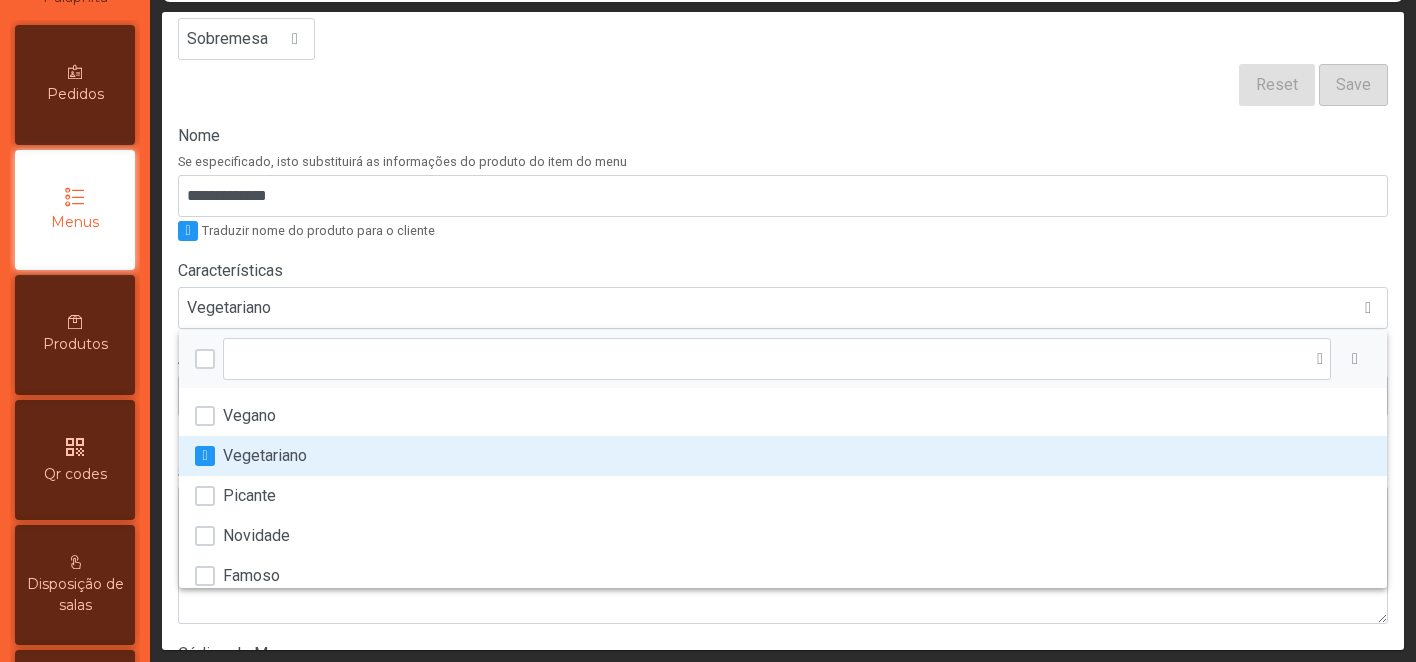 click on "**********" 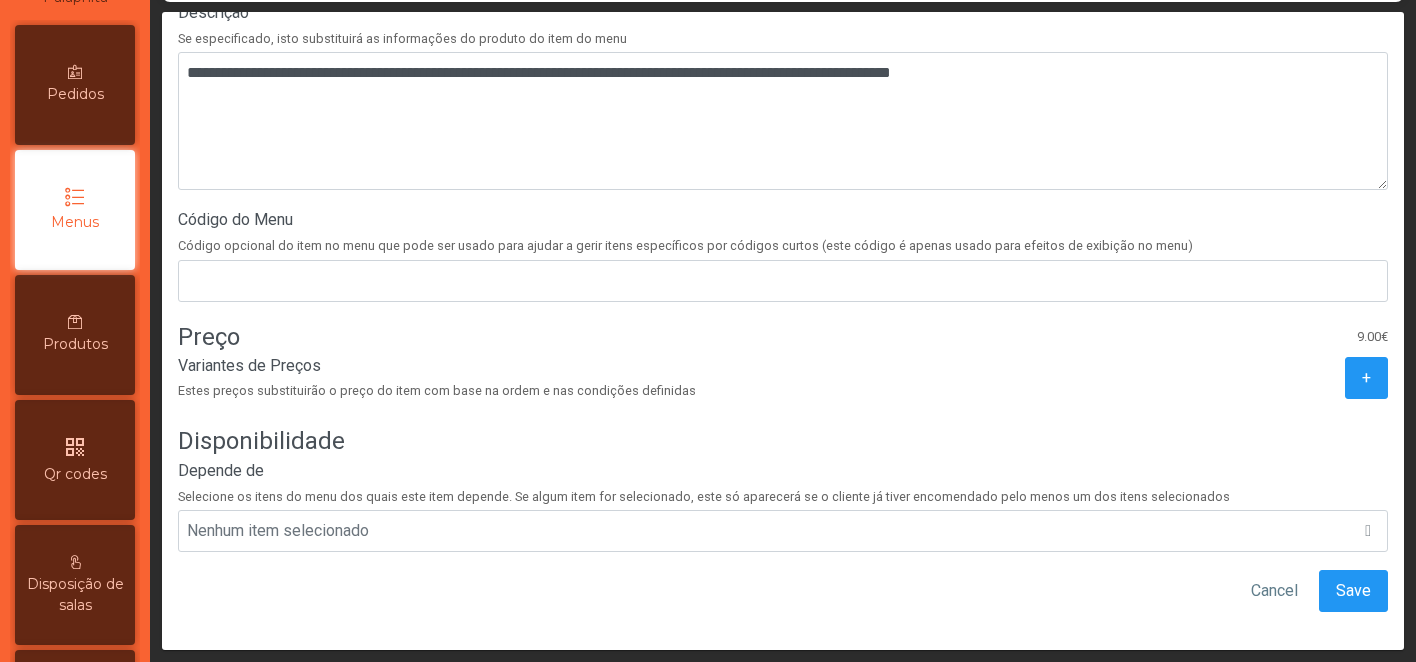 scroll, scrollTop: 695, scrollLeft: 0, axis: vertical 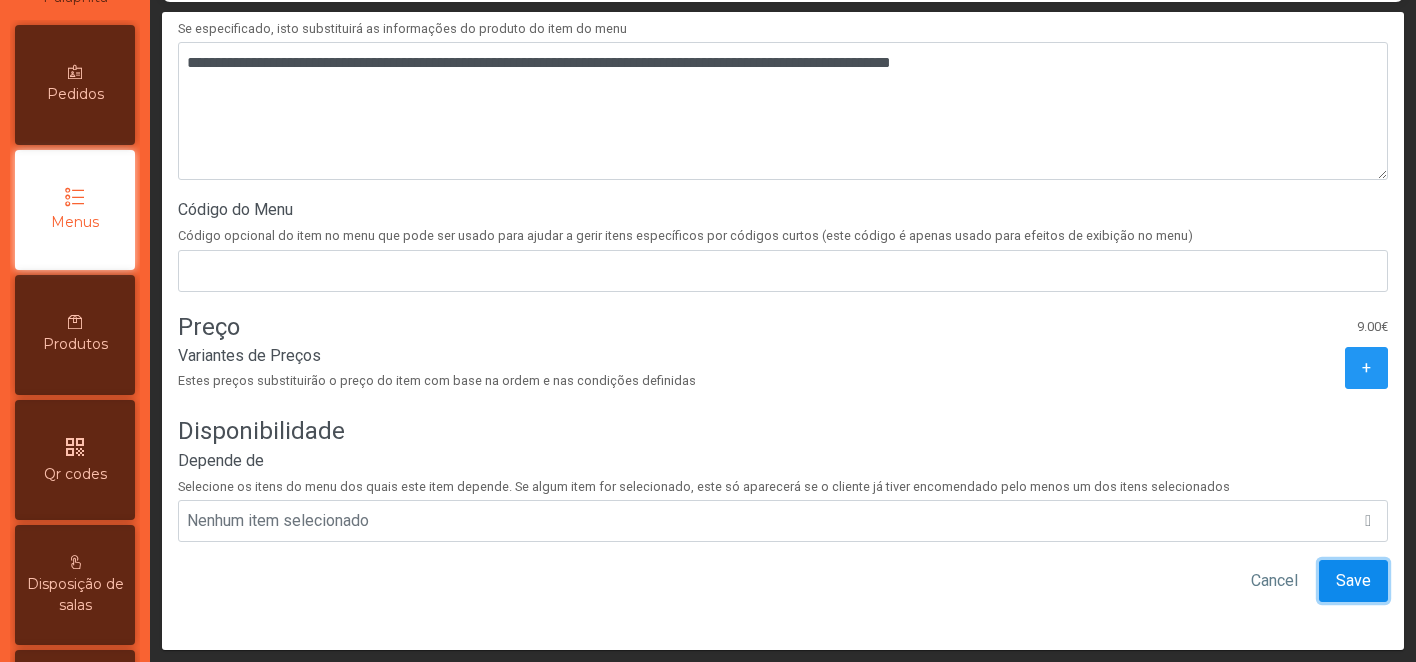 click on "Save" 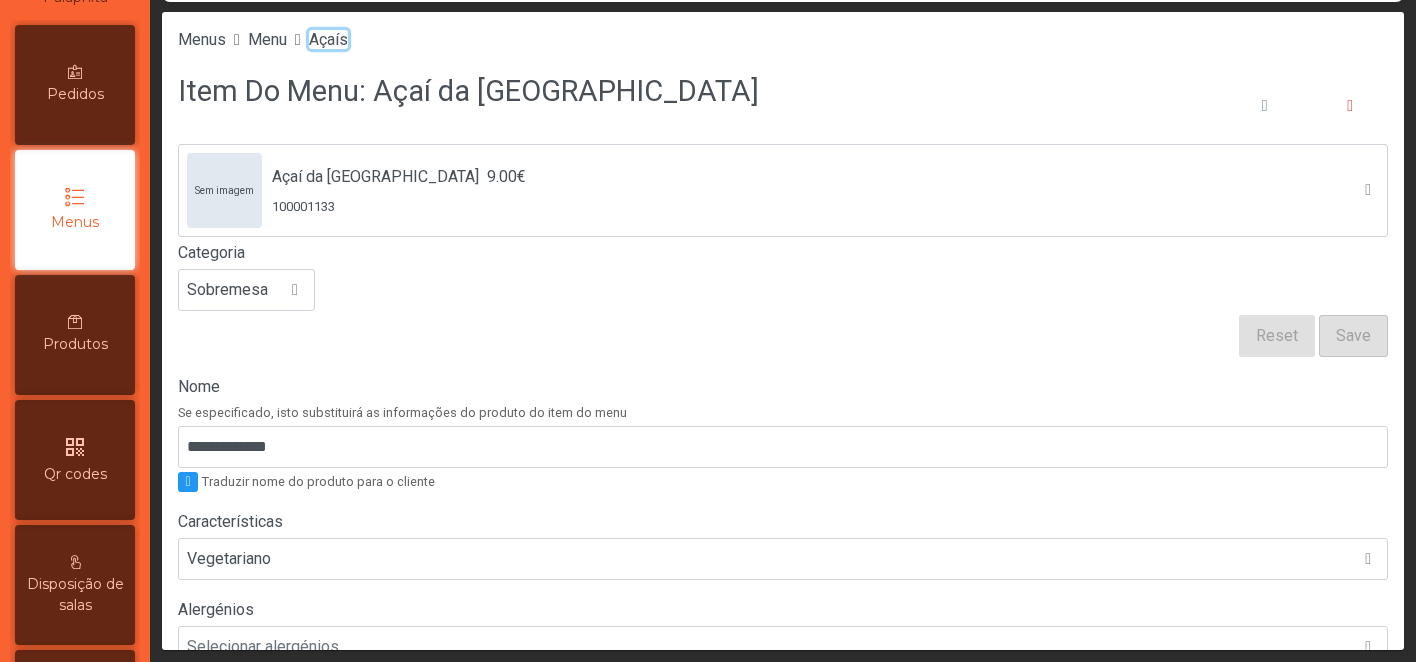 click on "Açaís" 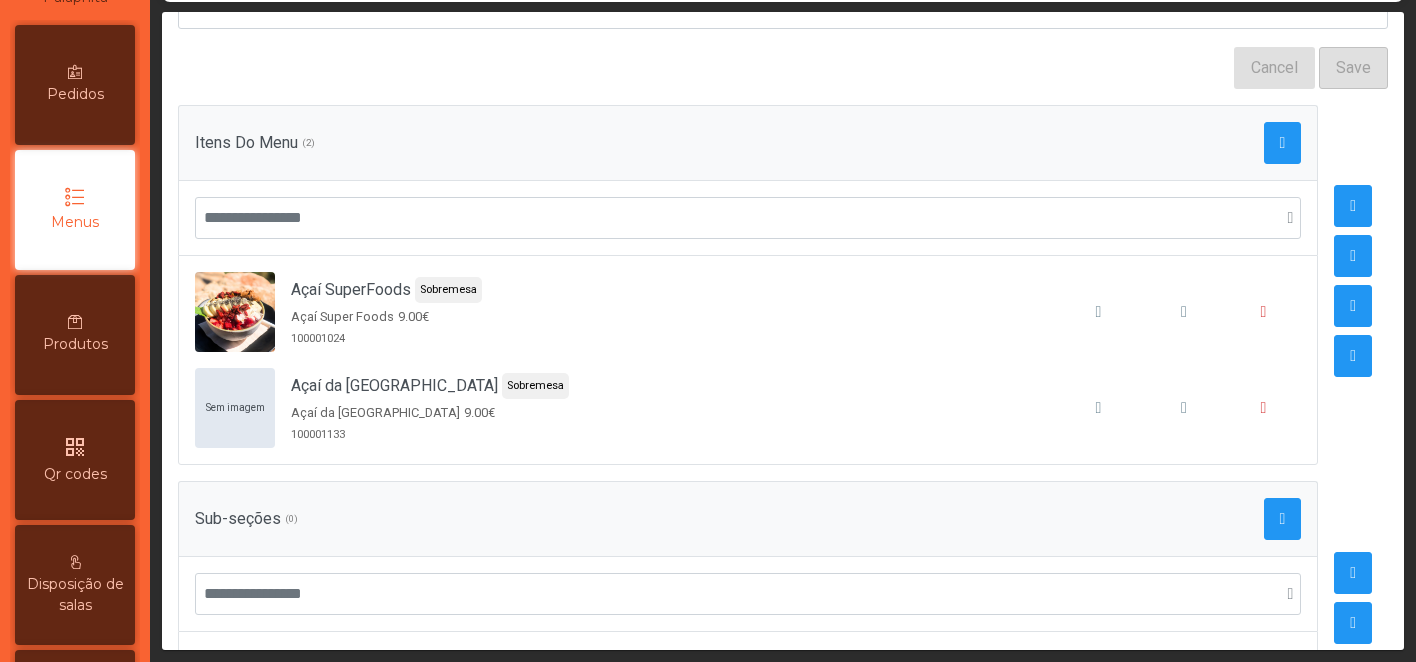 scroll, scrollTop: 202, scrollLeft: 0, axis: vertical 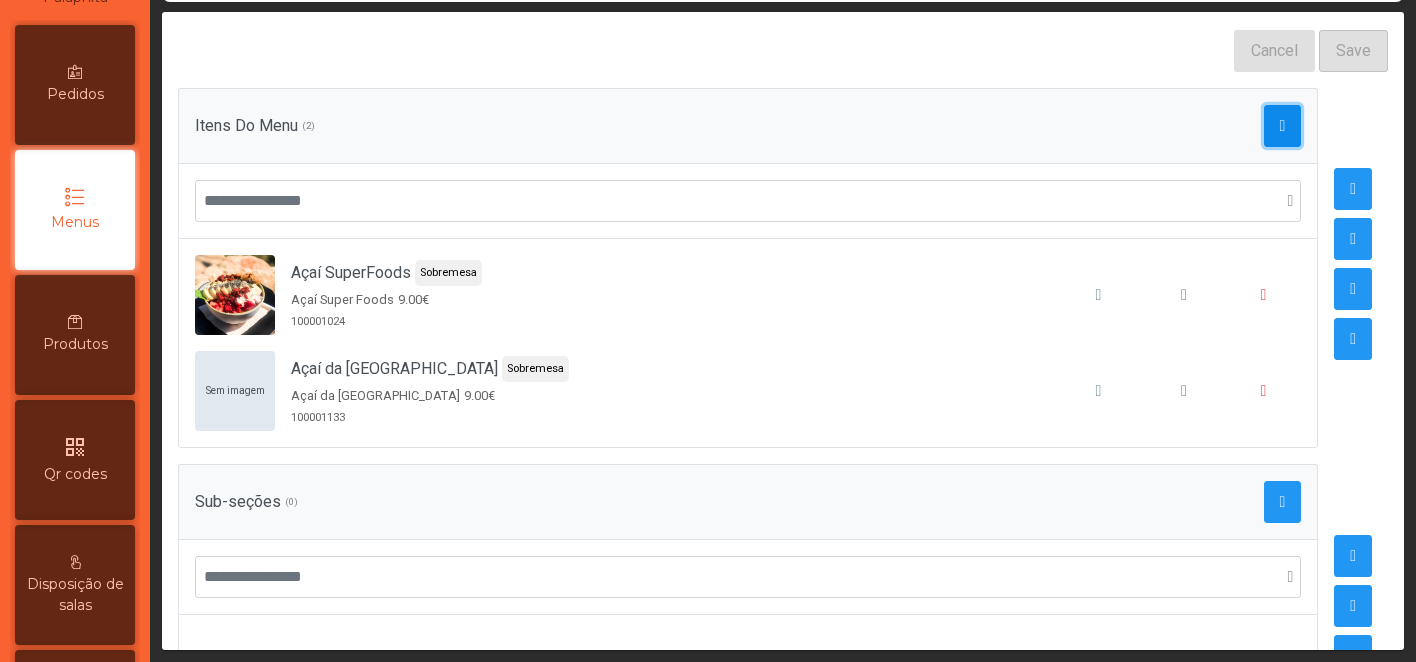 click 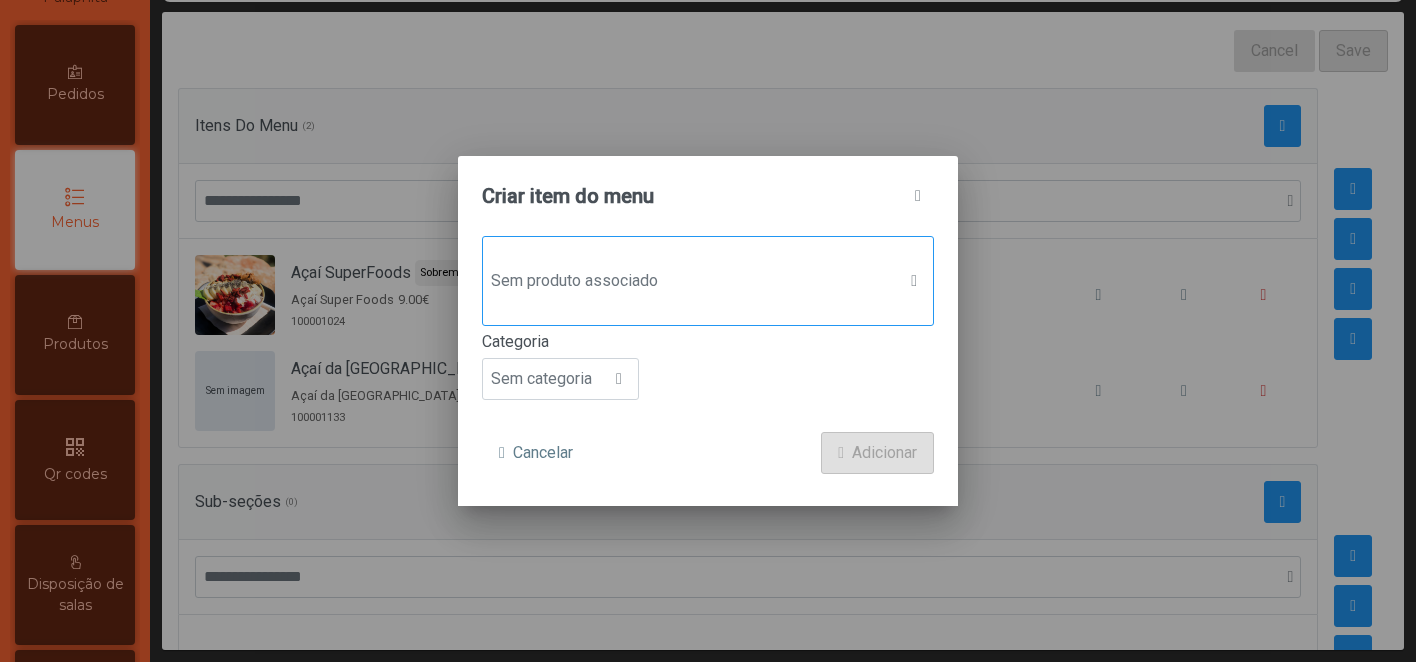 click on "Sem produto associado" 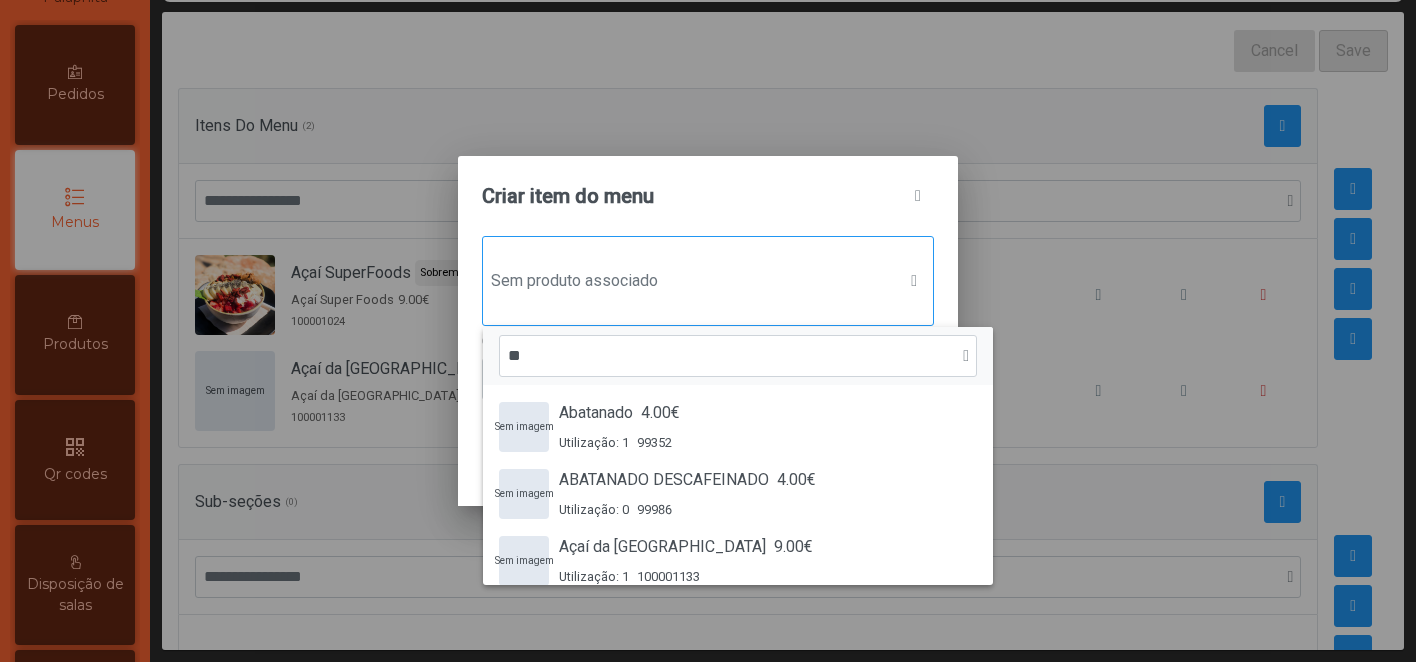 scroll, scrollTop: 15, scrollLeft: 97, axis: both 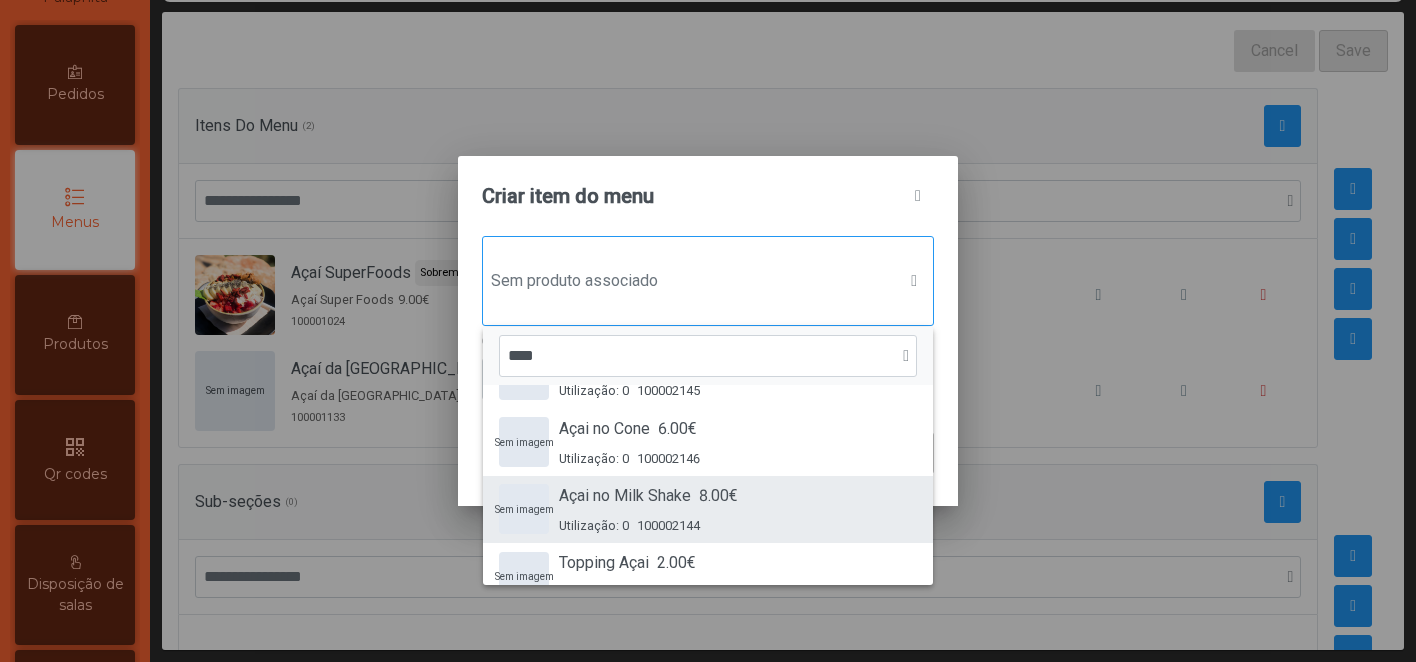 type on "****" 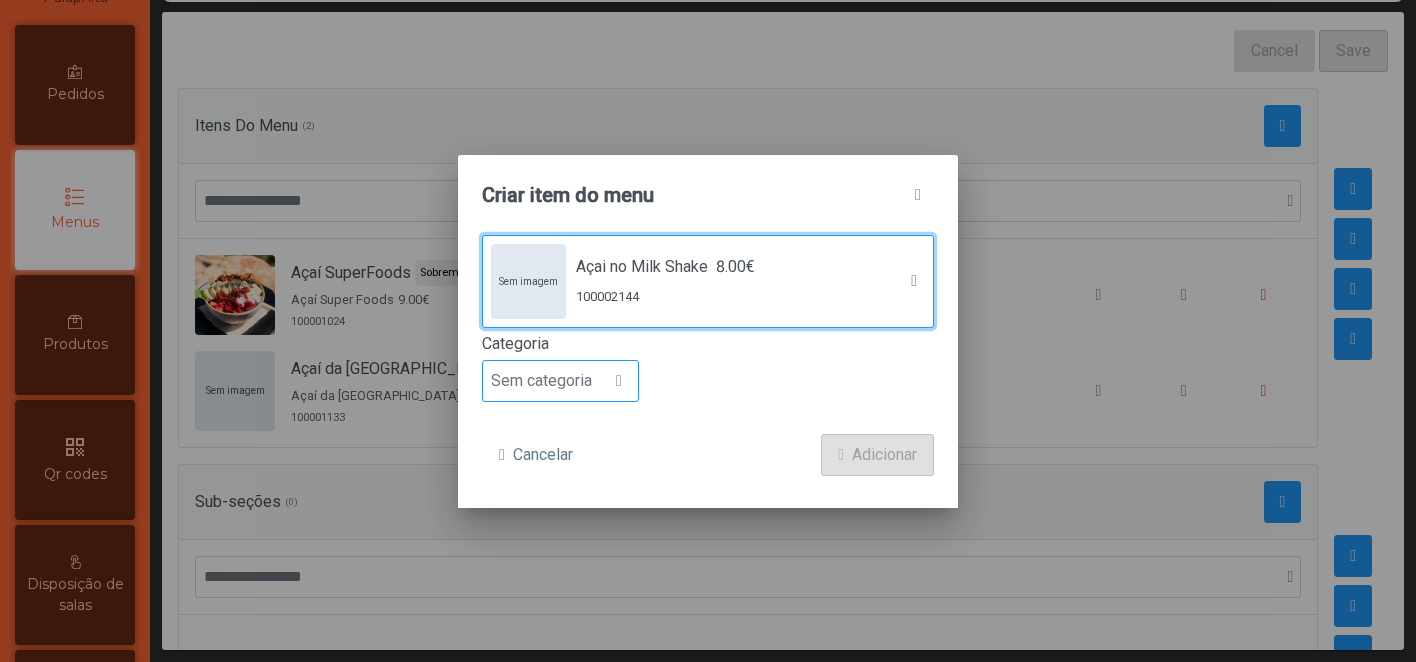 click on "Sem categoria" 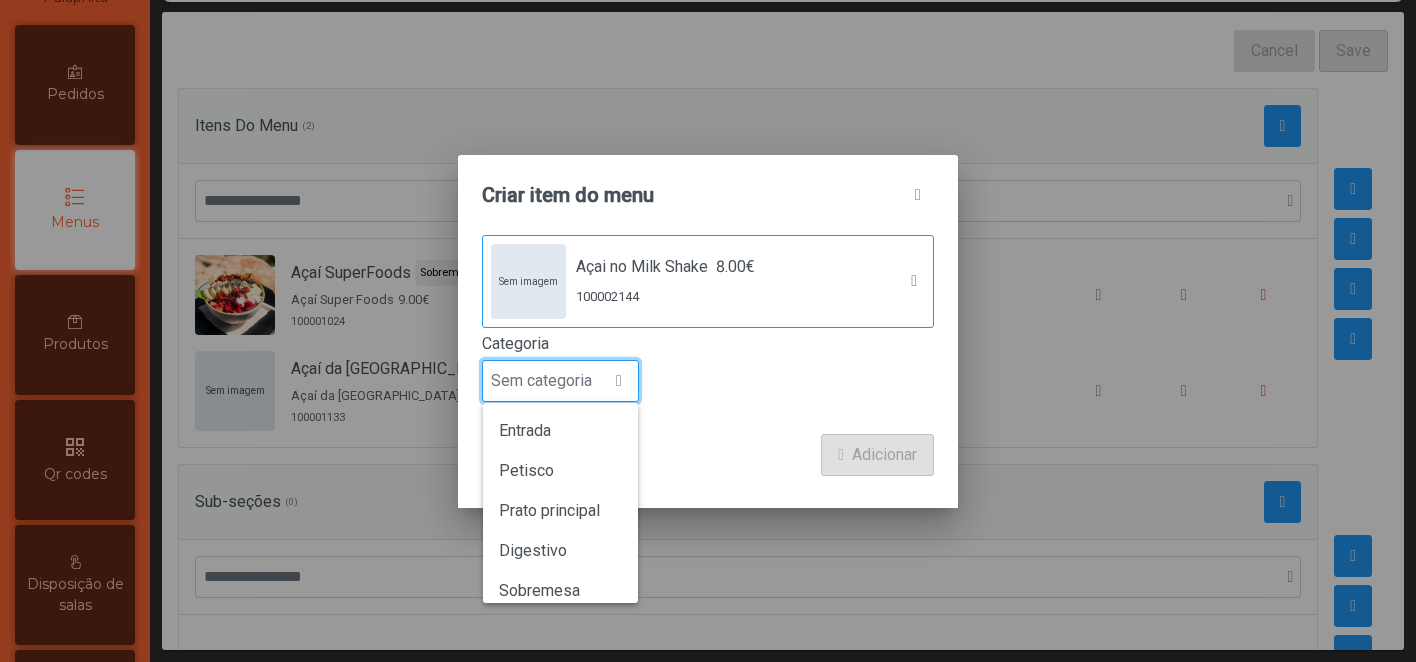 scroll, scrollTop: 15, scrollLeft: 97, axis: both 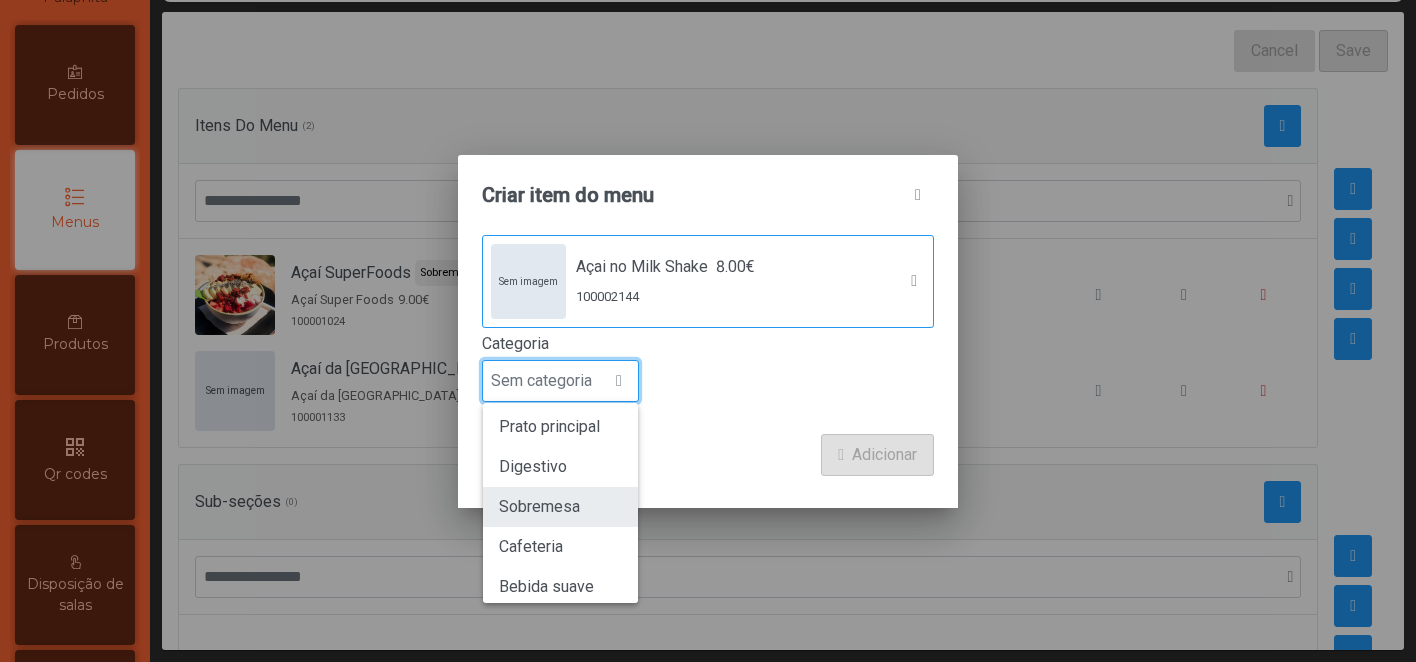 click on "Sobremesa" 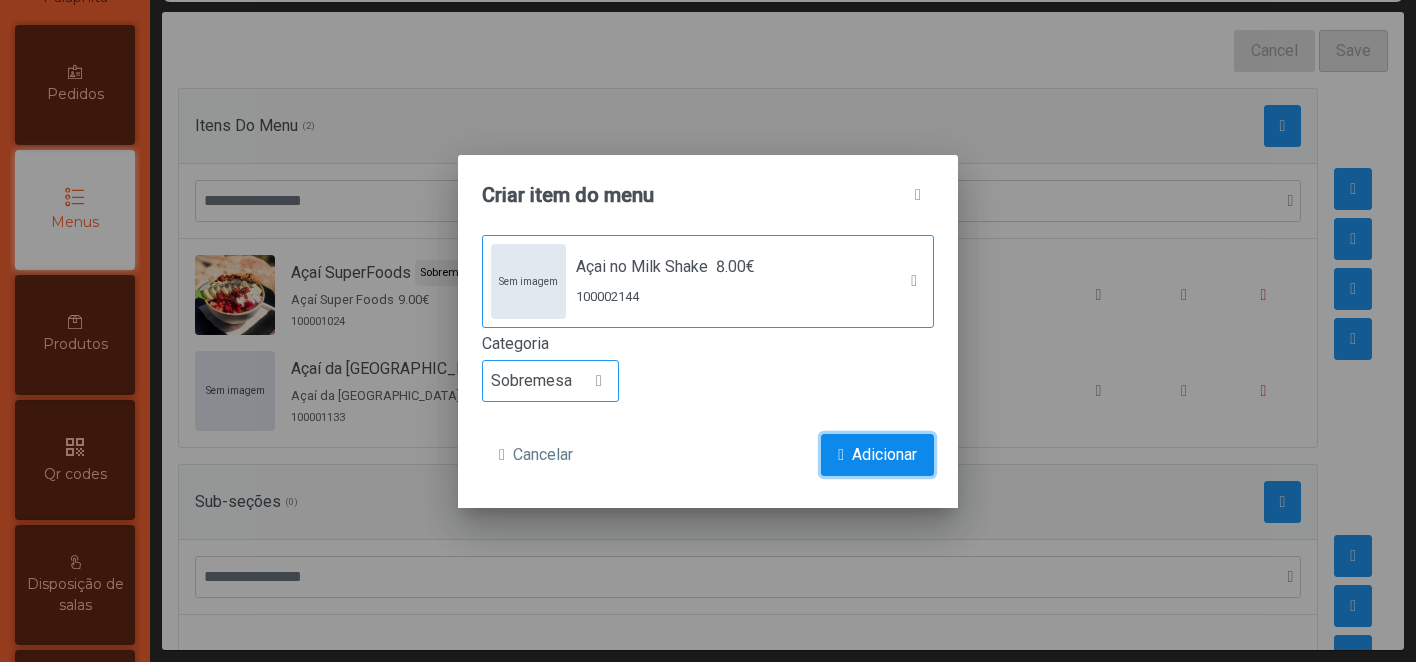 click on "Adicionar" 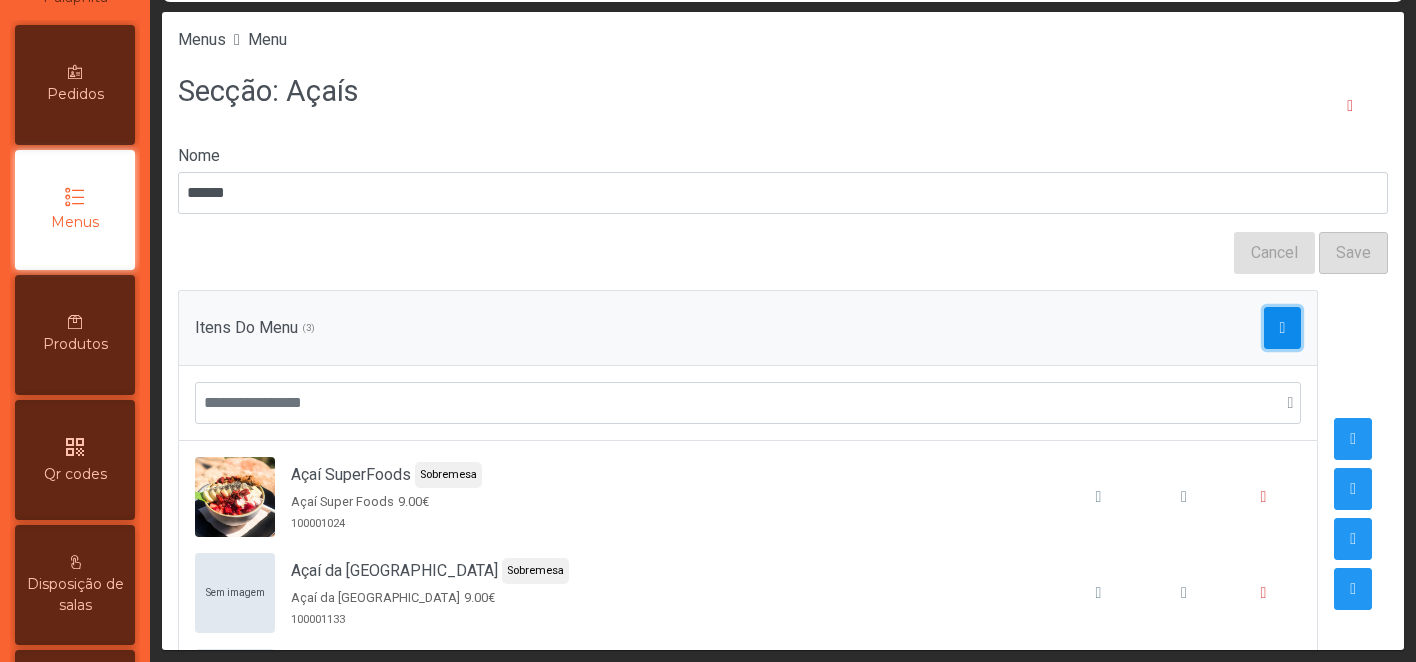 click 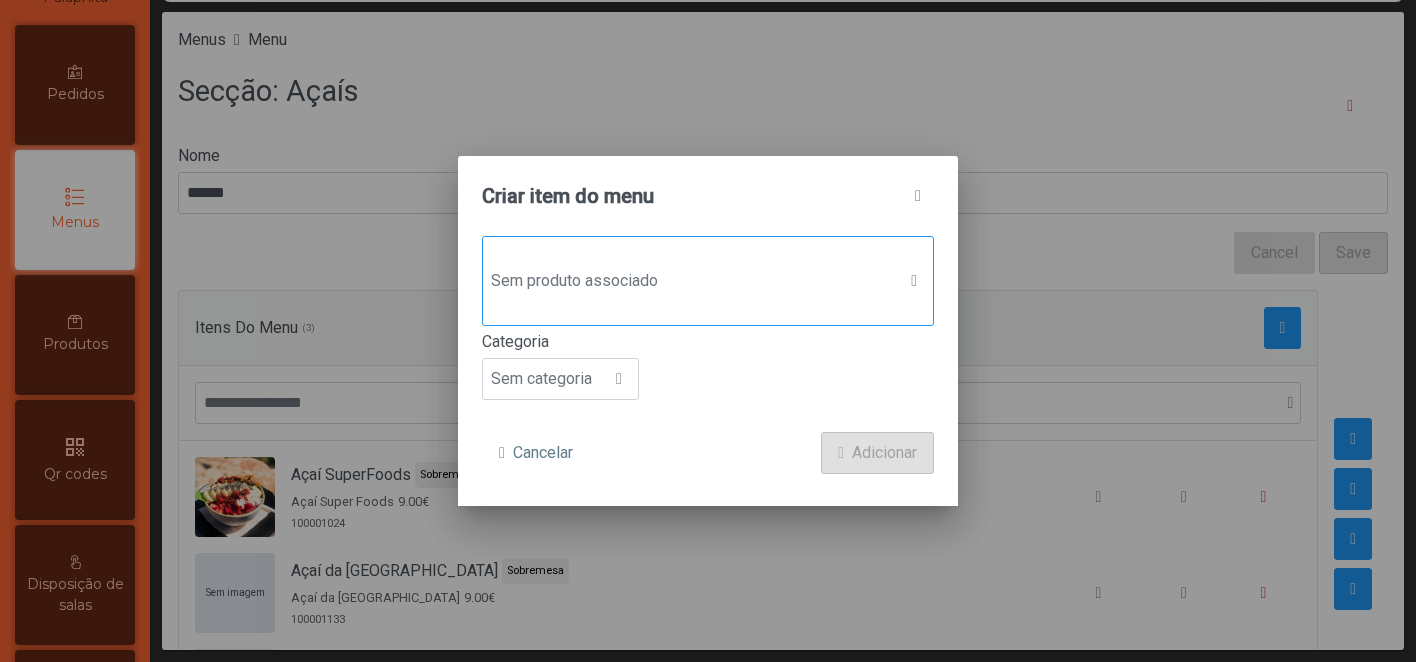 click on "Sem produto associado" 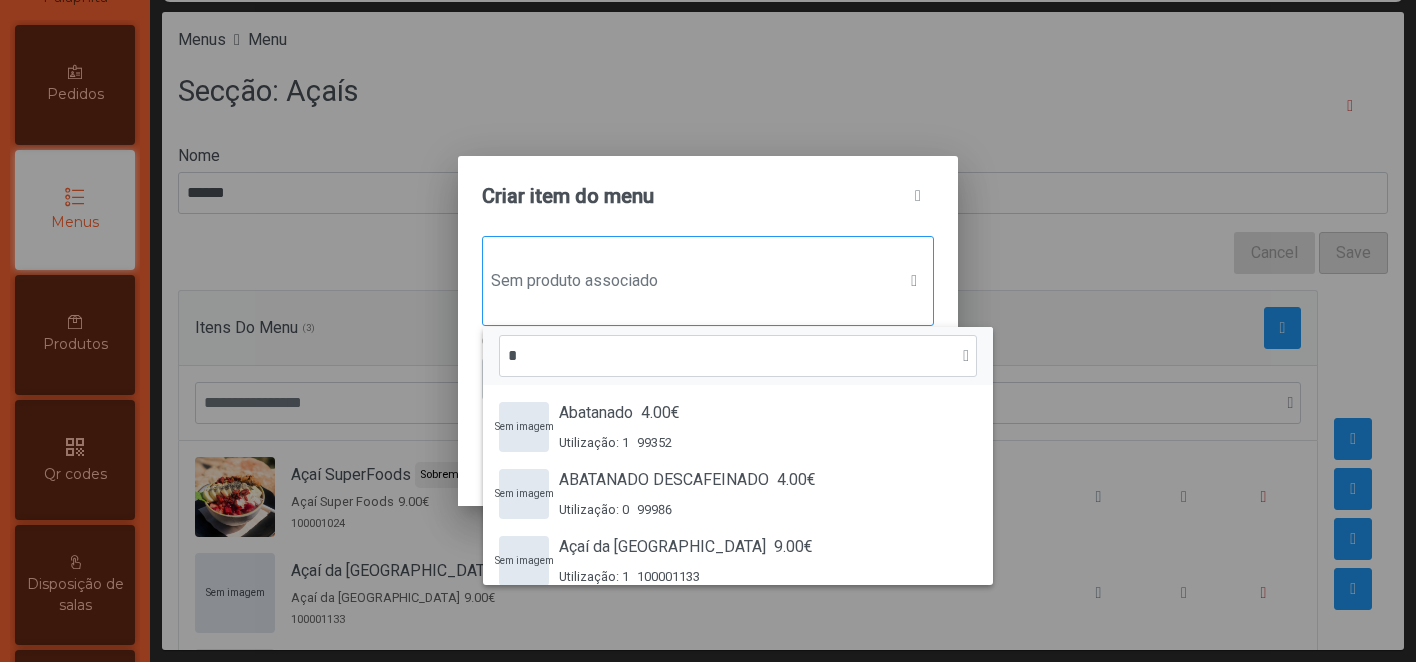 scroll, scrollTop: 15, scrollLeft: 97, axis: both 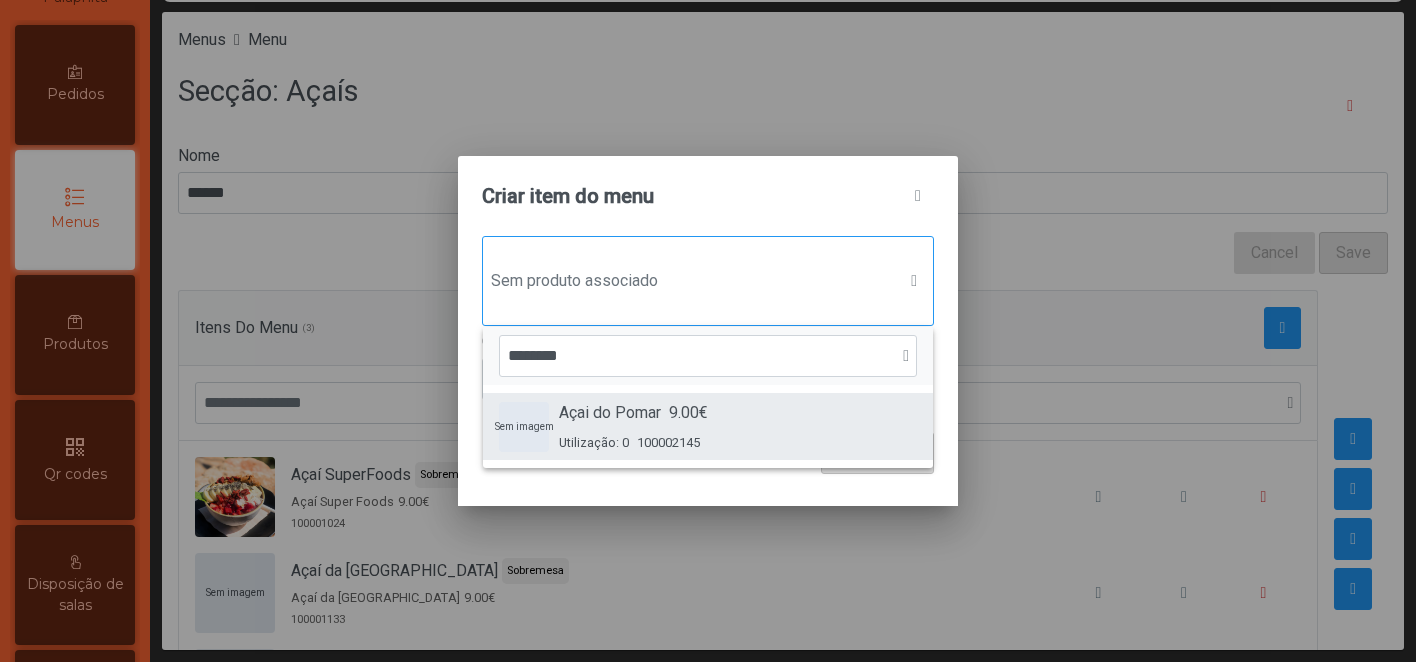 type on "*******" 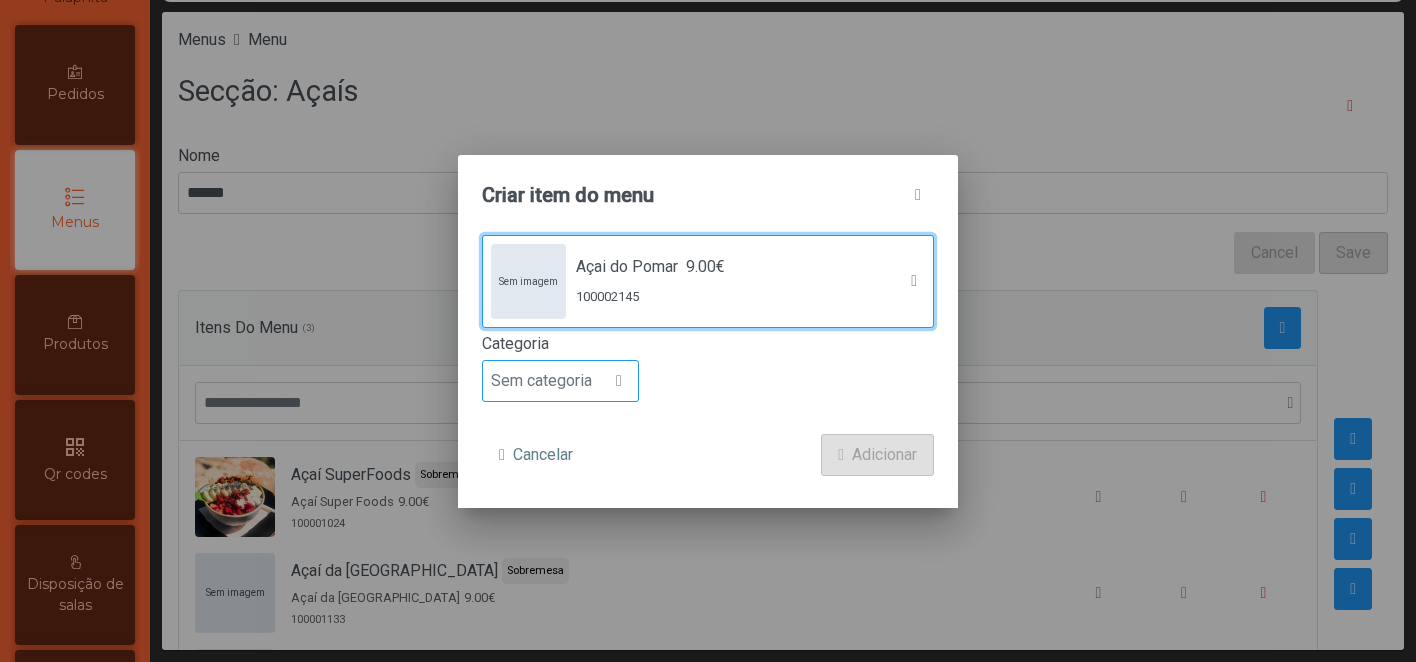 click on "Sem categoria" 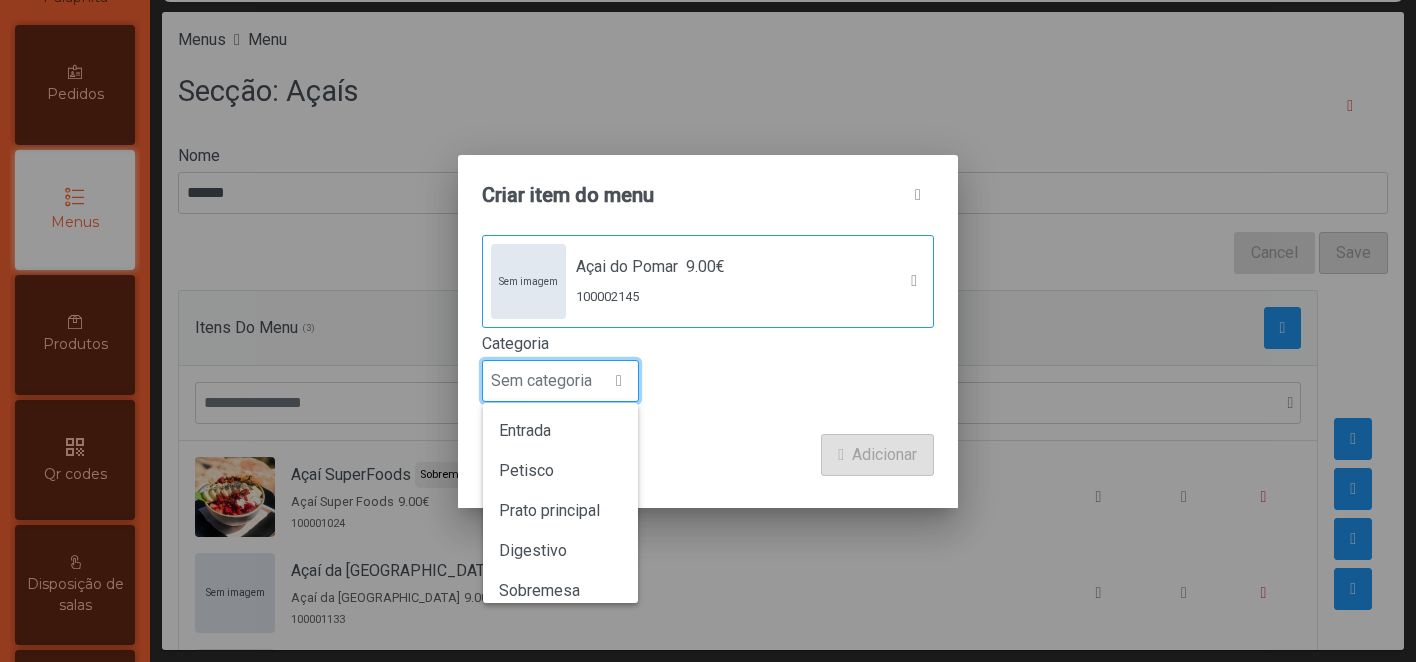 scroll, scrollTop: 15, scrollLeft: 97, axis: both 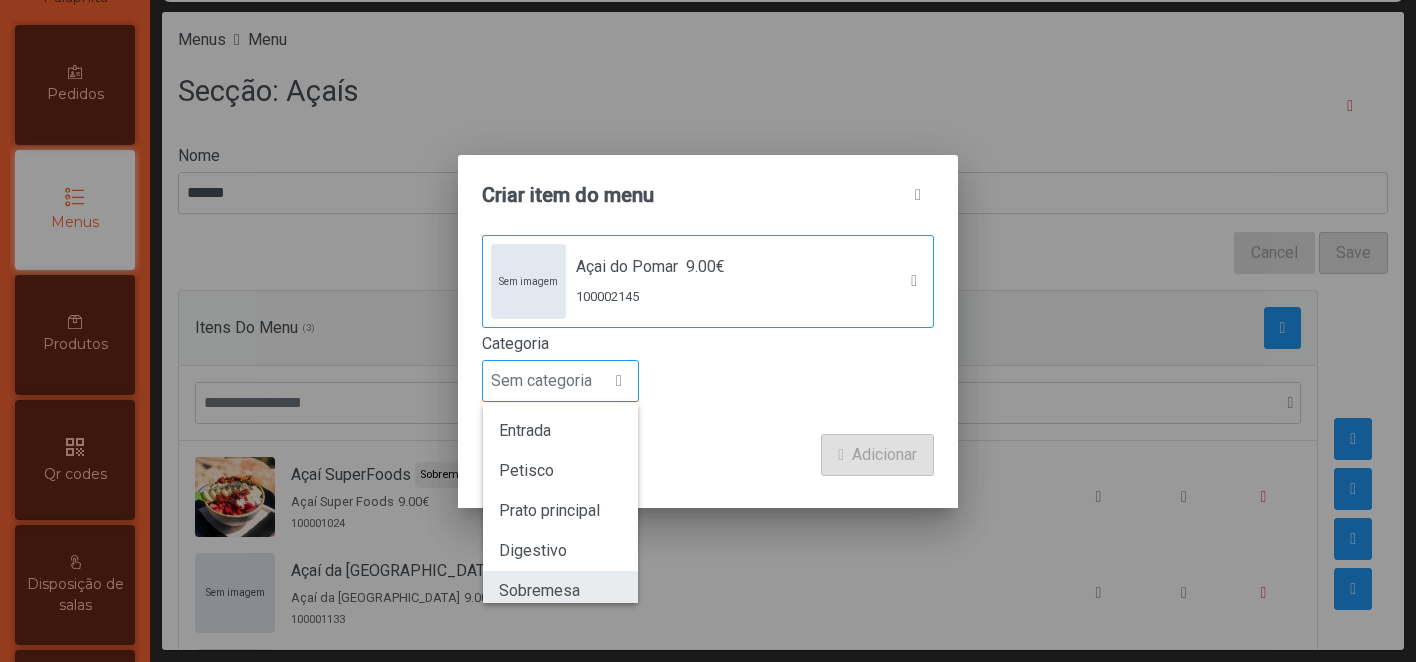 click on "Sobremesa" 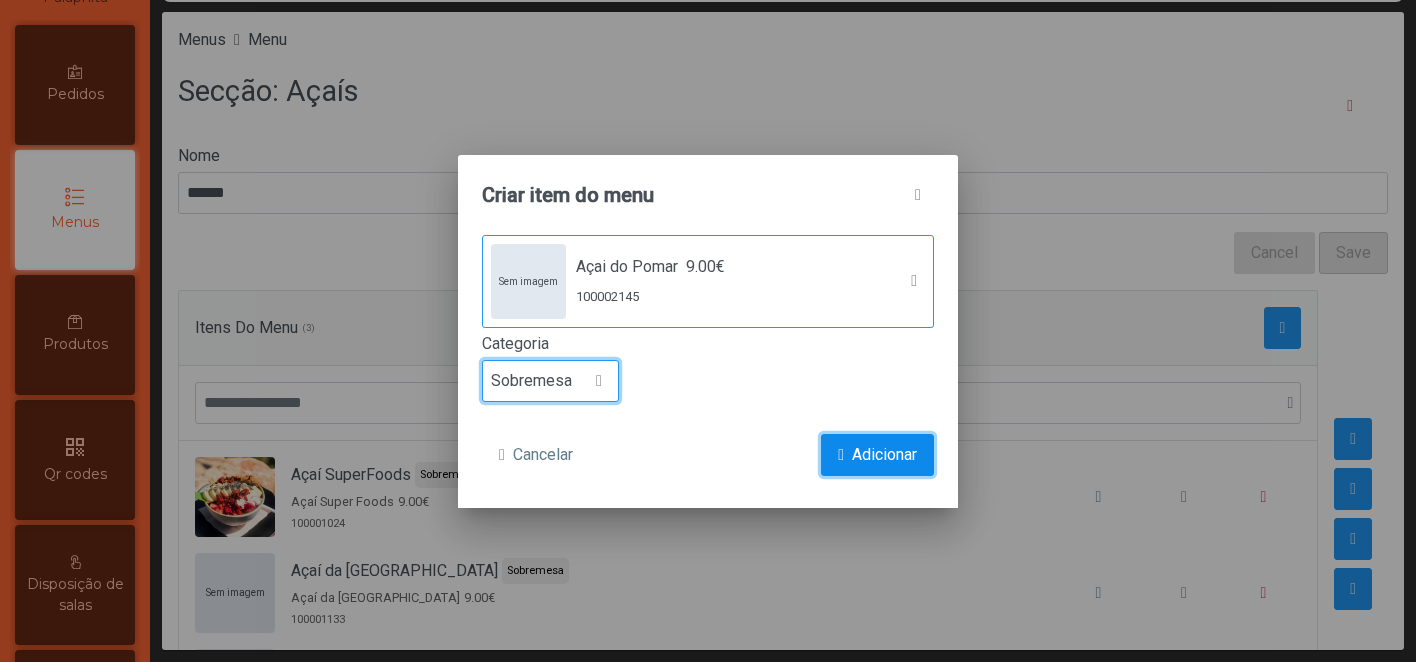 click on "Adicionar" 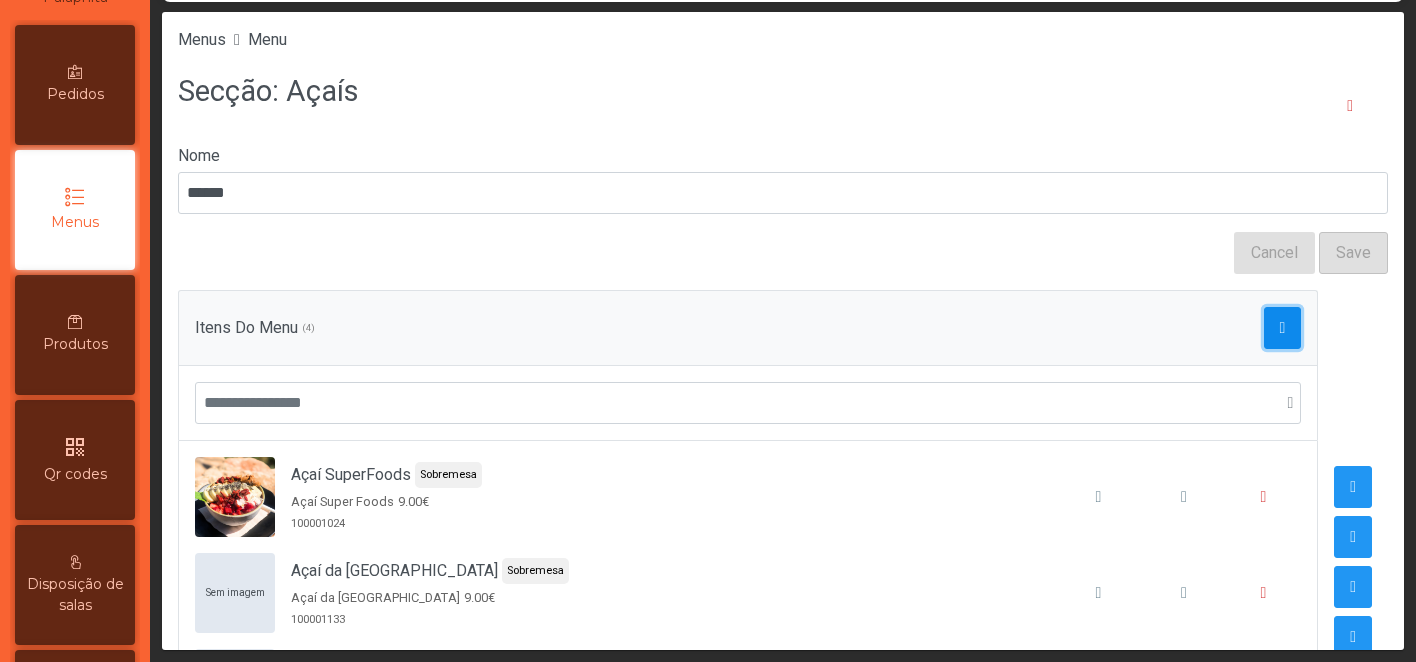 click 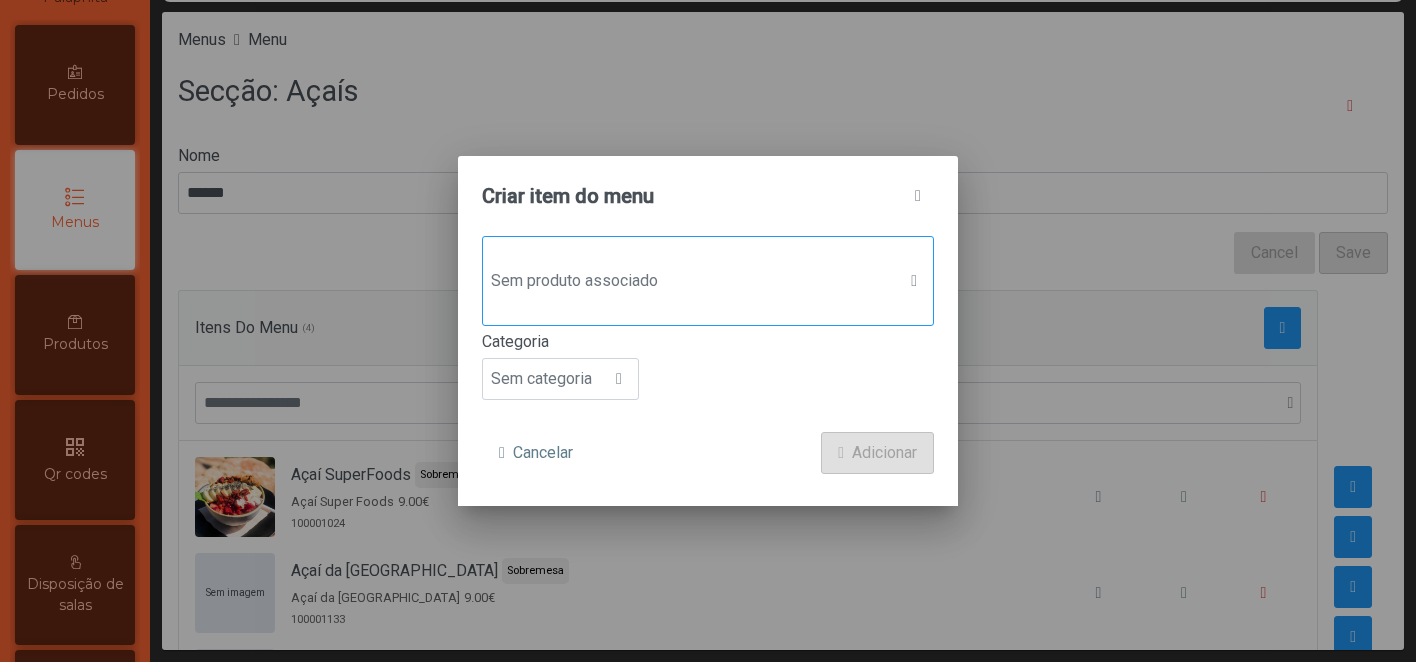 click on "Sem produto associado" 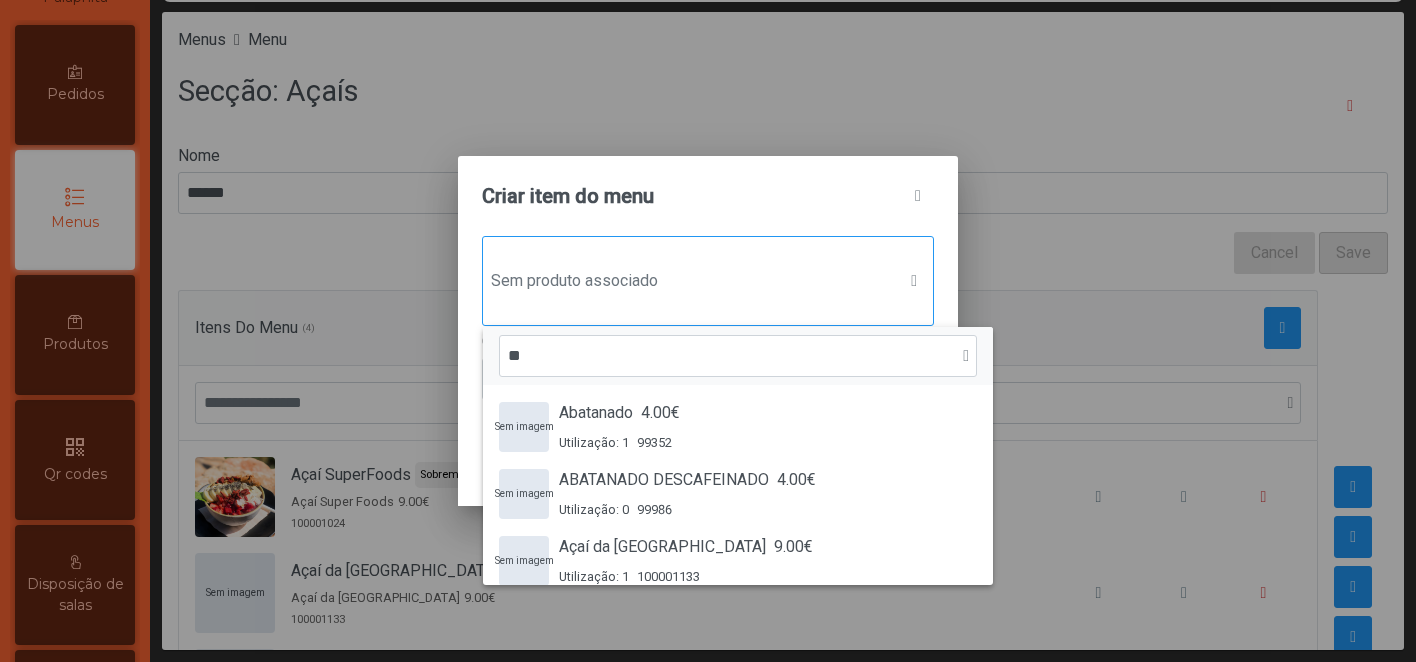 scroll, scrollTop: 15, scrollLeft: 97, axis: both 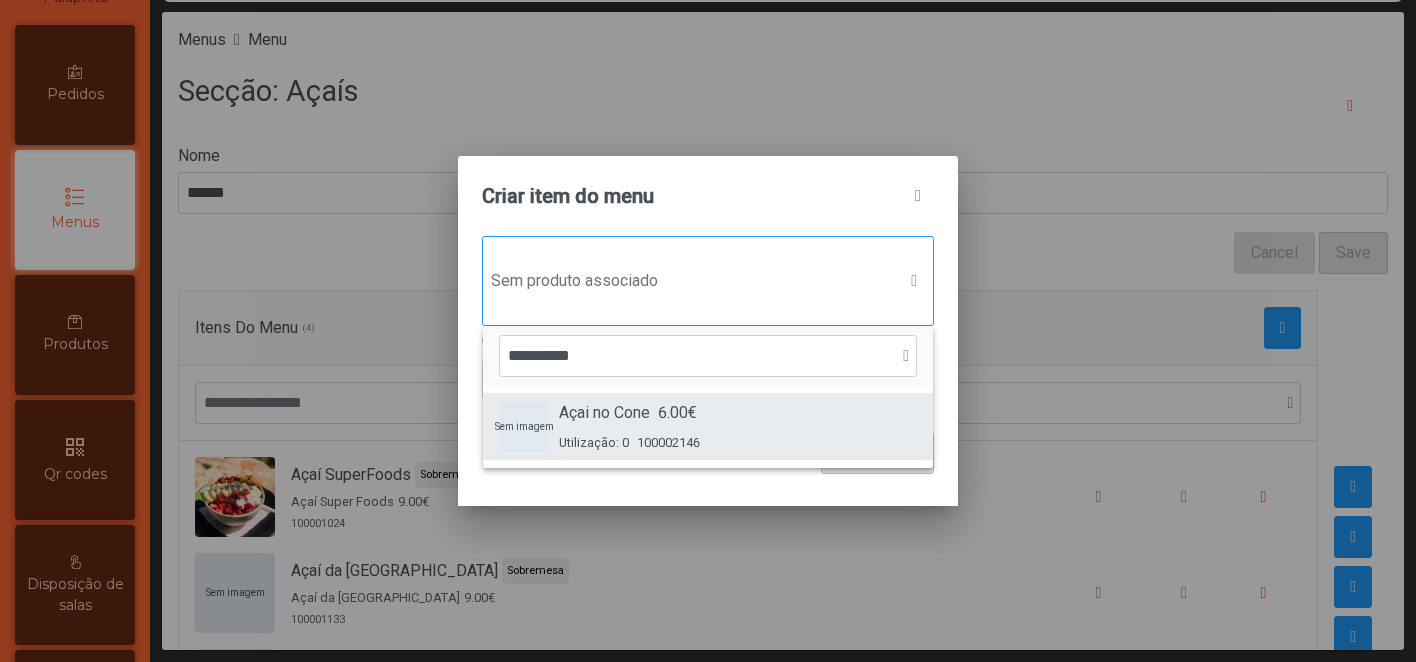 type on "**********" 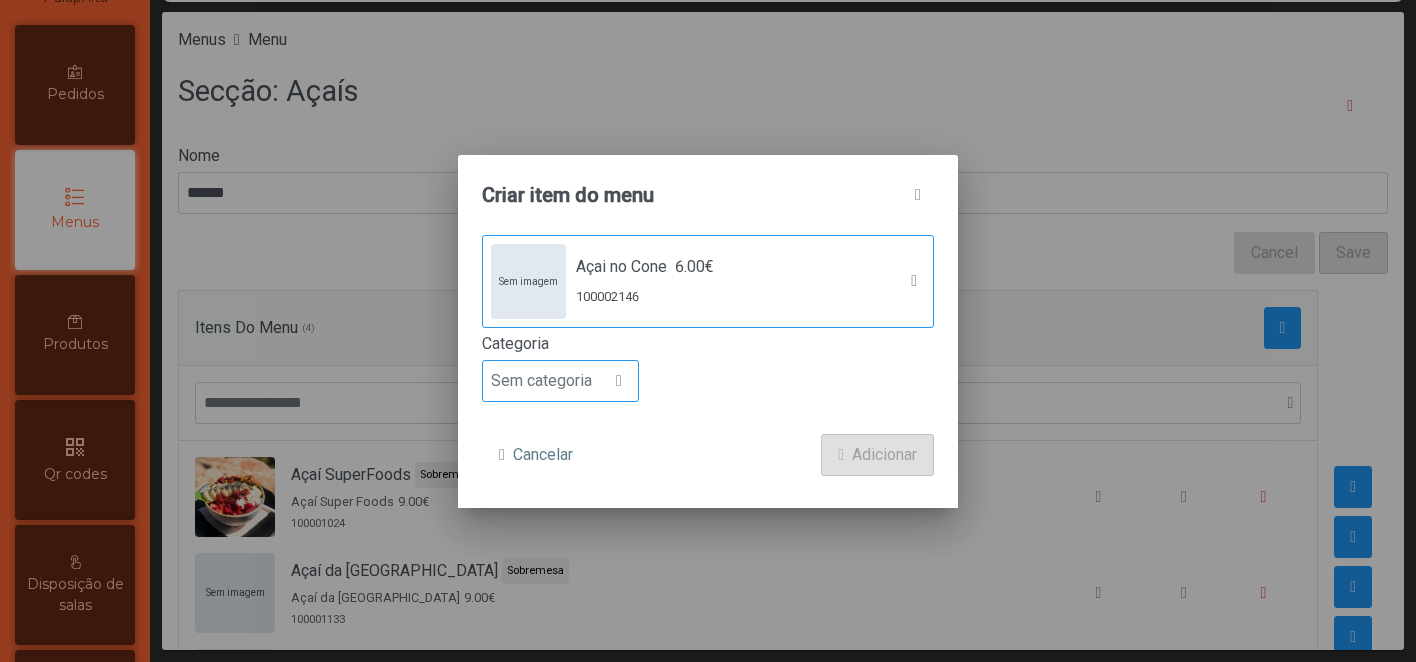click 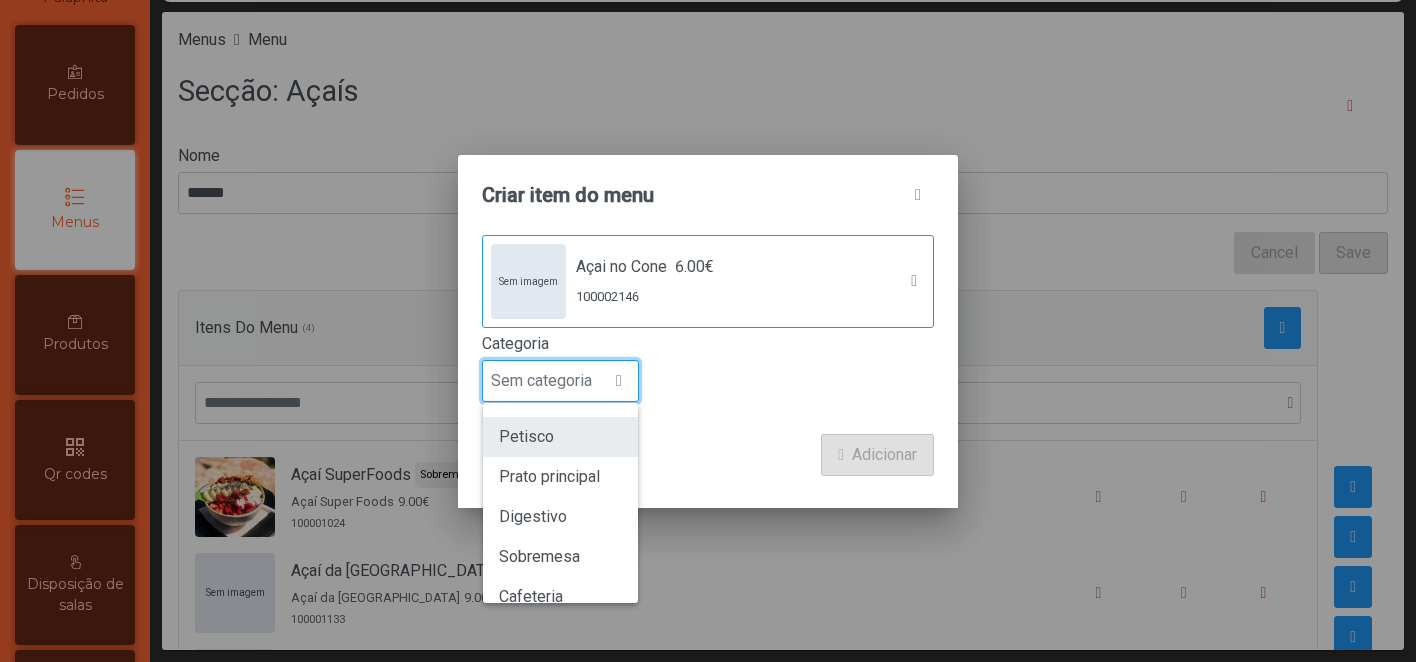 scroll, scrollTop: 49, scrollLeft: 0, axis: vertical 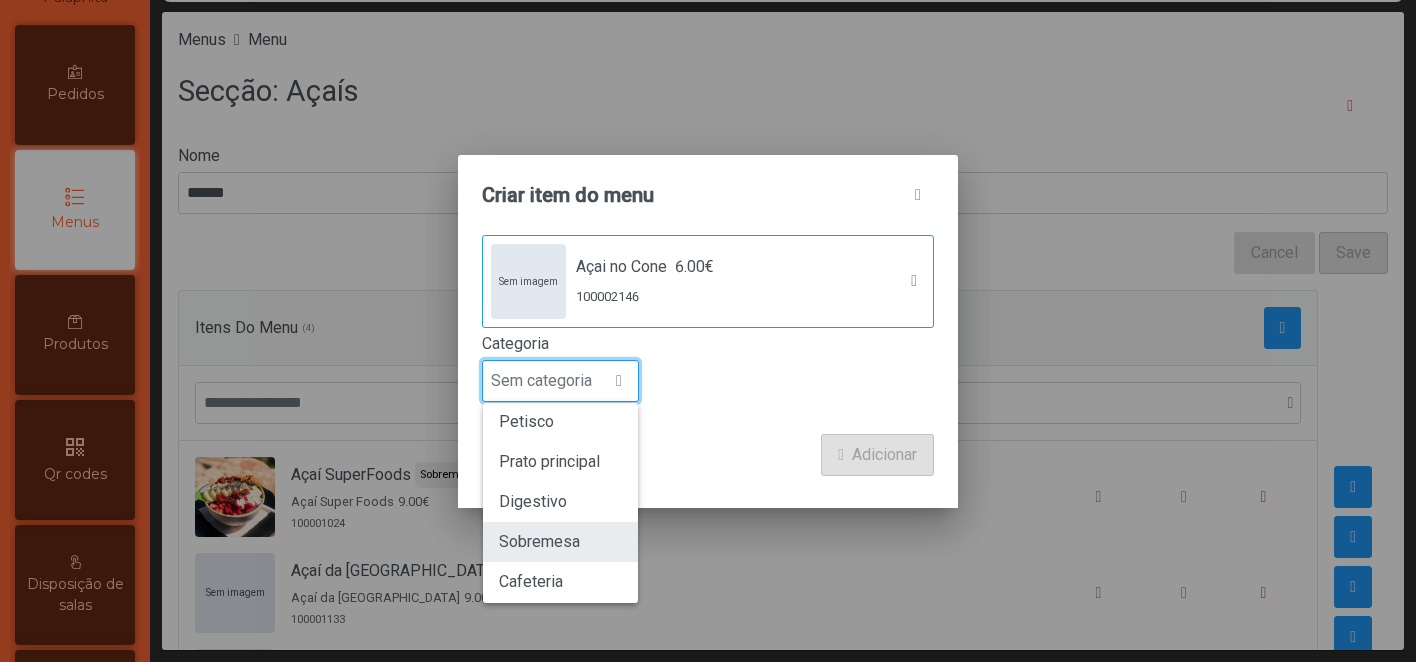 click on "Sobremesa" 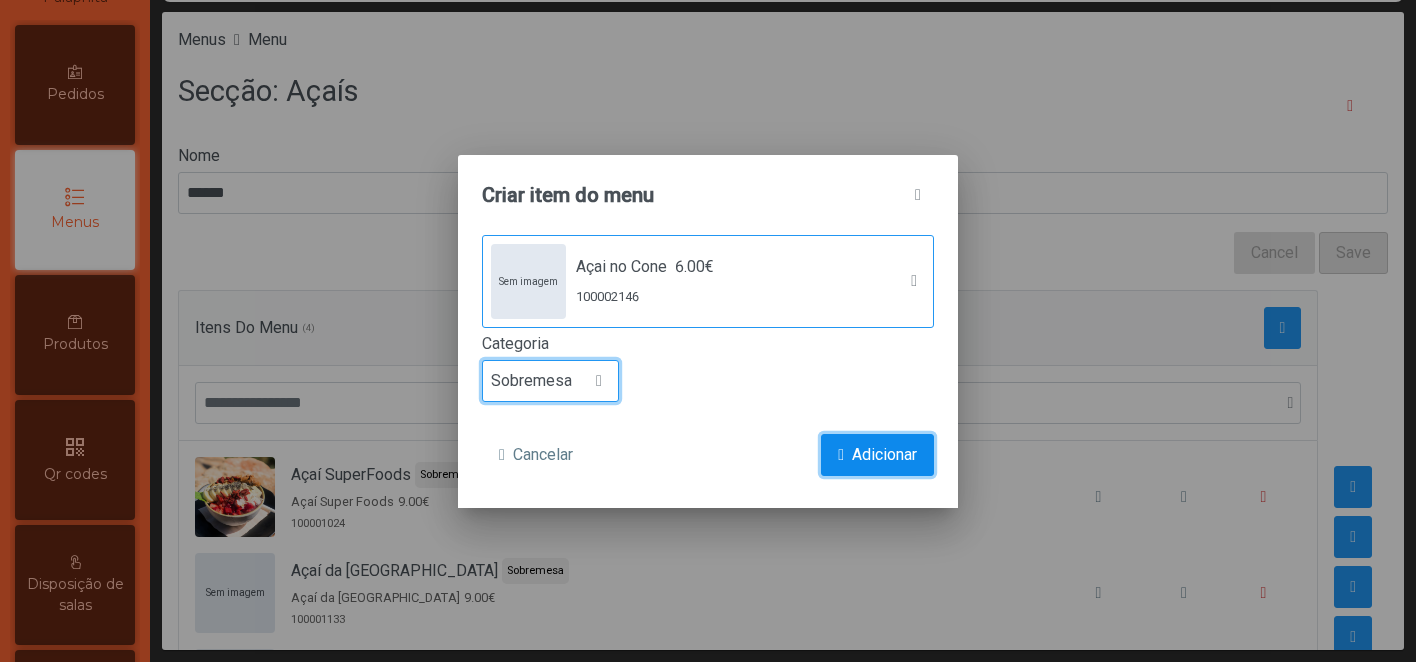 click on "Adicionar" 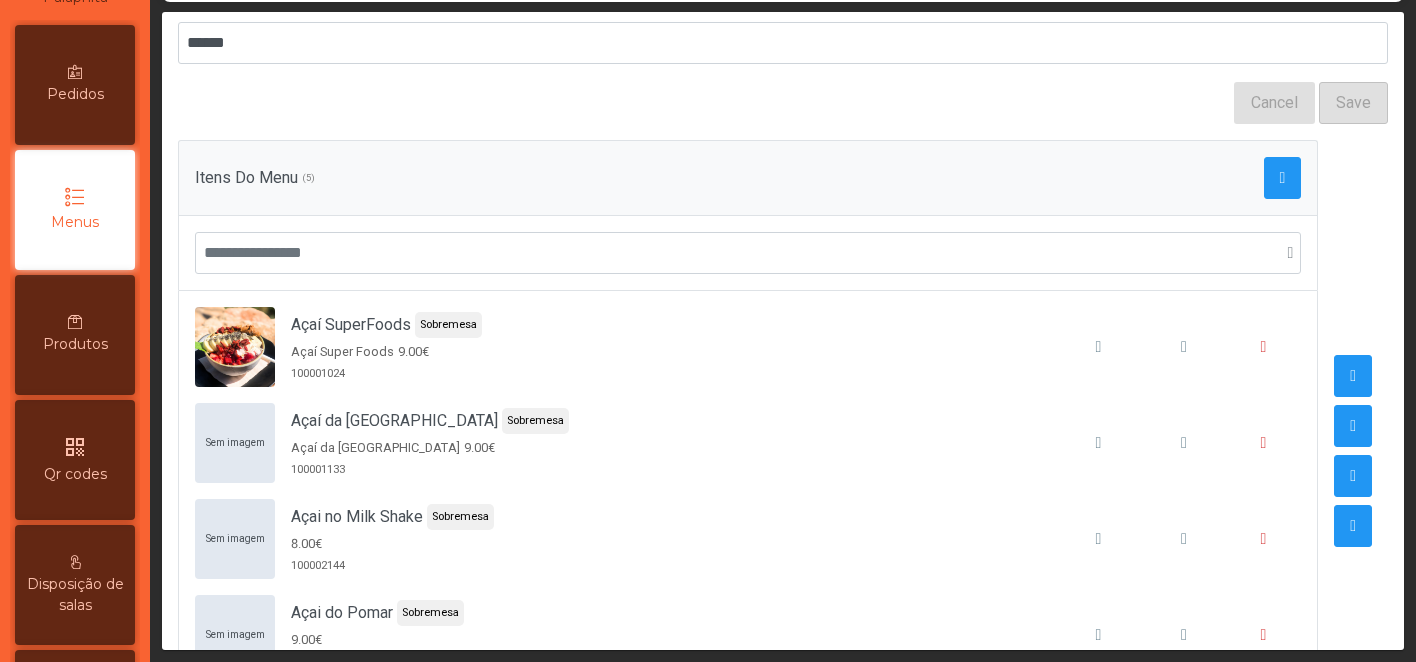 scroll, scrollTop: 228, scrollLeft: 0, axis: vertical 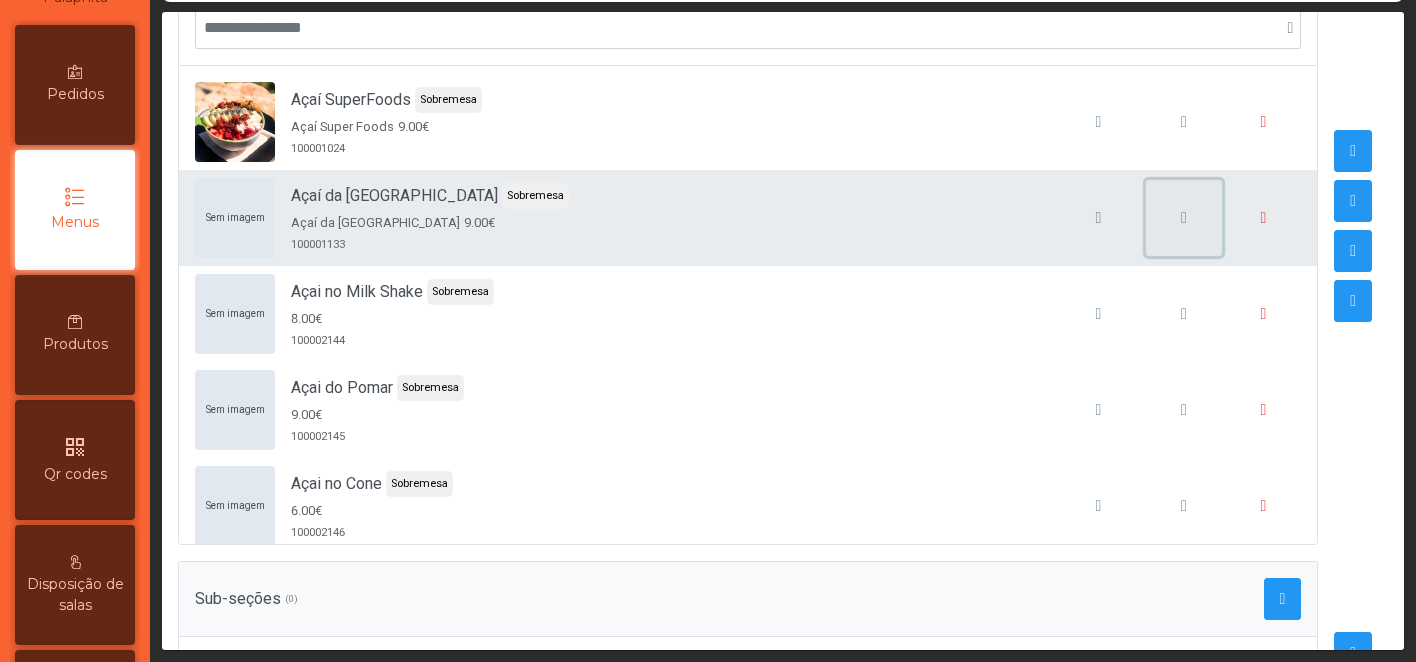 click 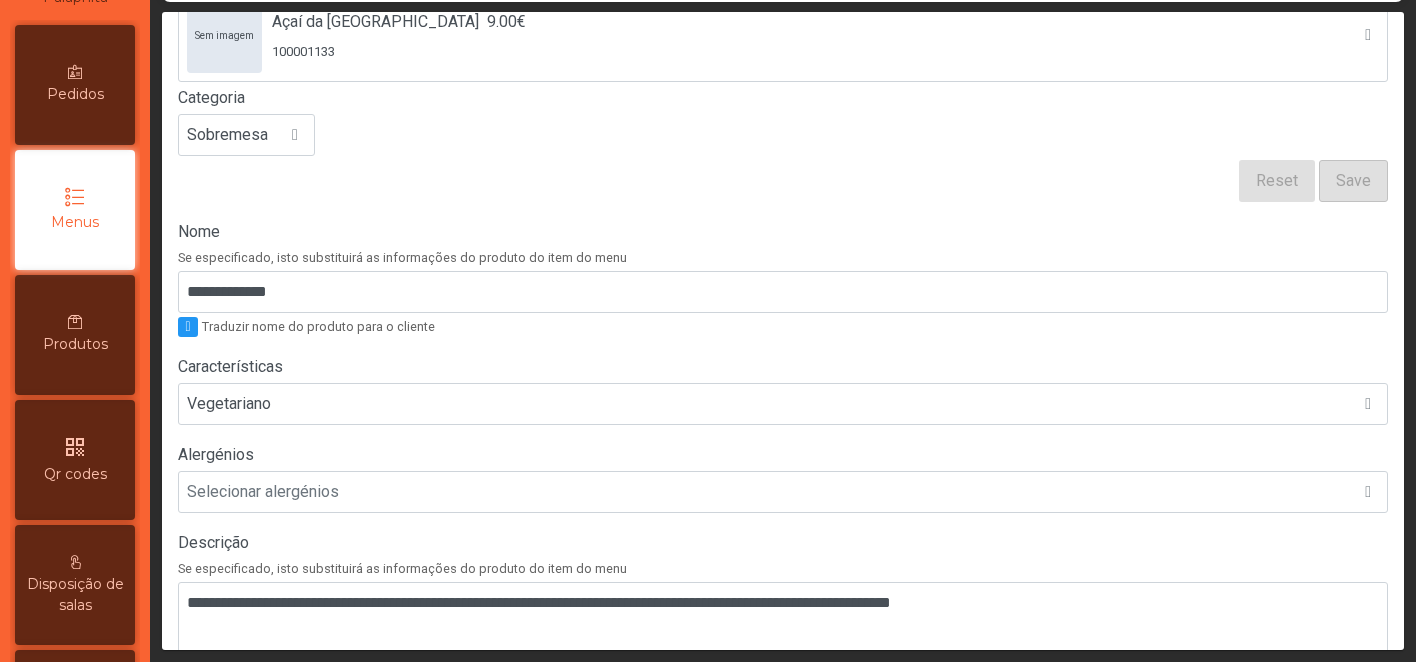 scroll, scrollTop: 0, scrollLeft: 0, axis: both 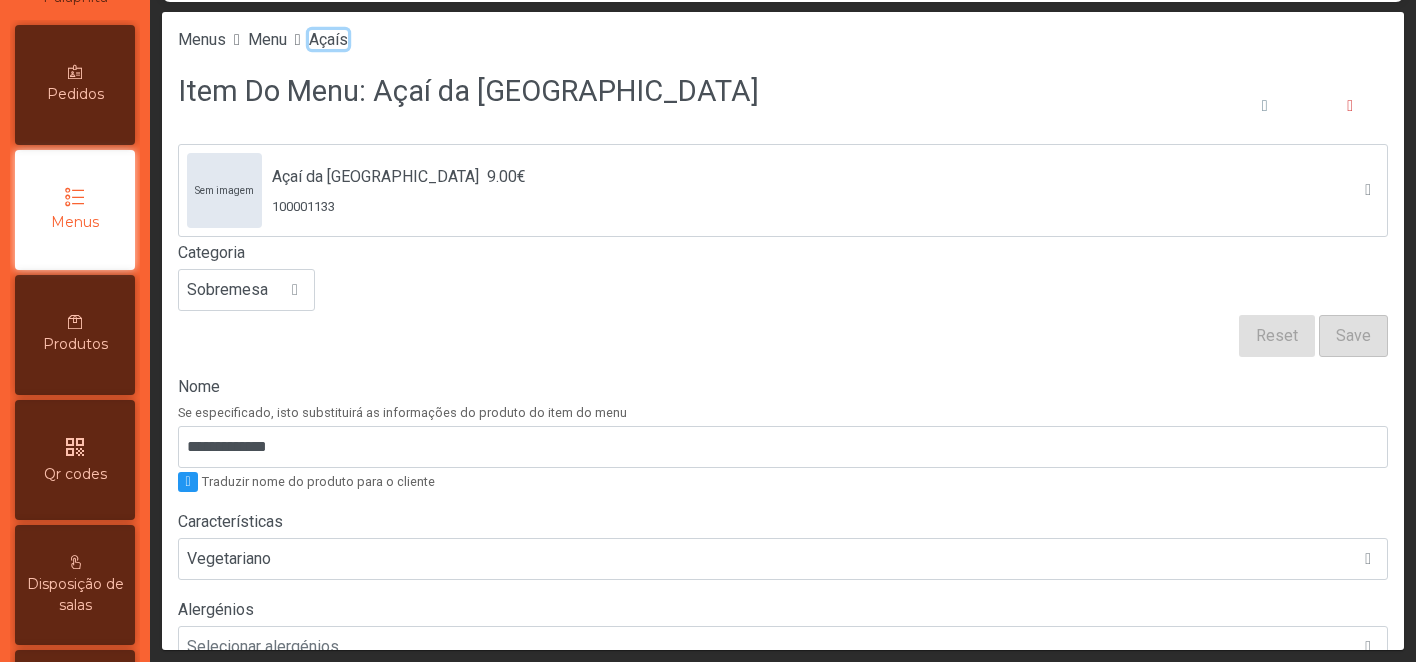 click on "Açaís" 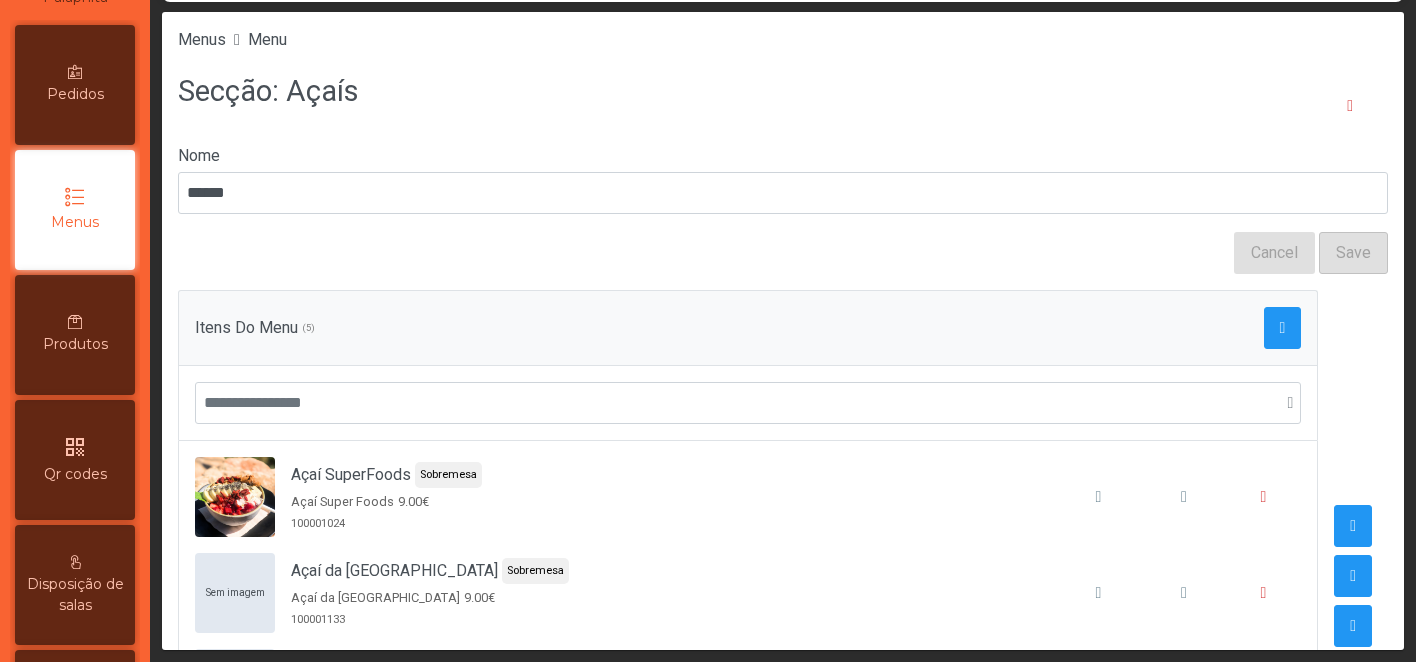 scroll, scrollTop: 295, scrollLeft: 0, axis: vertical 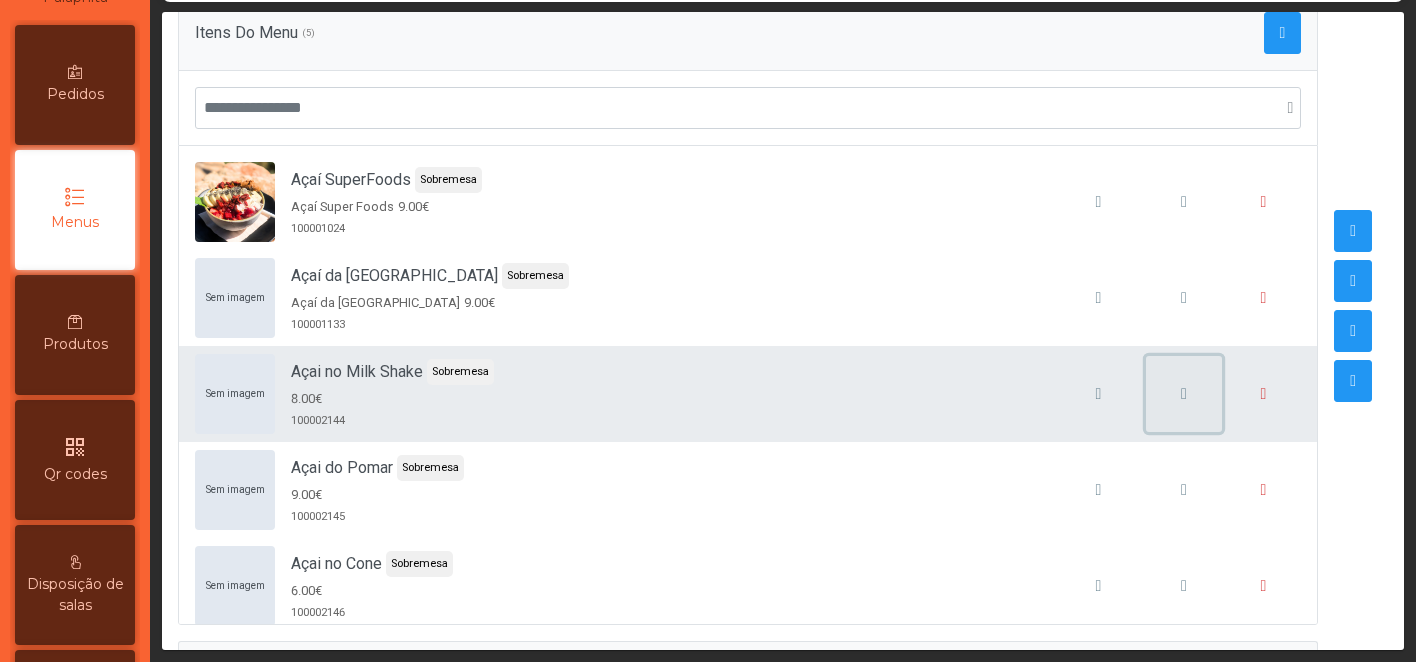 click 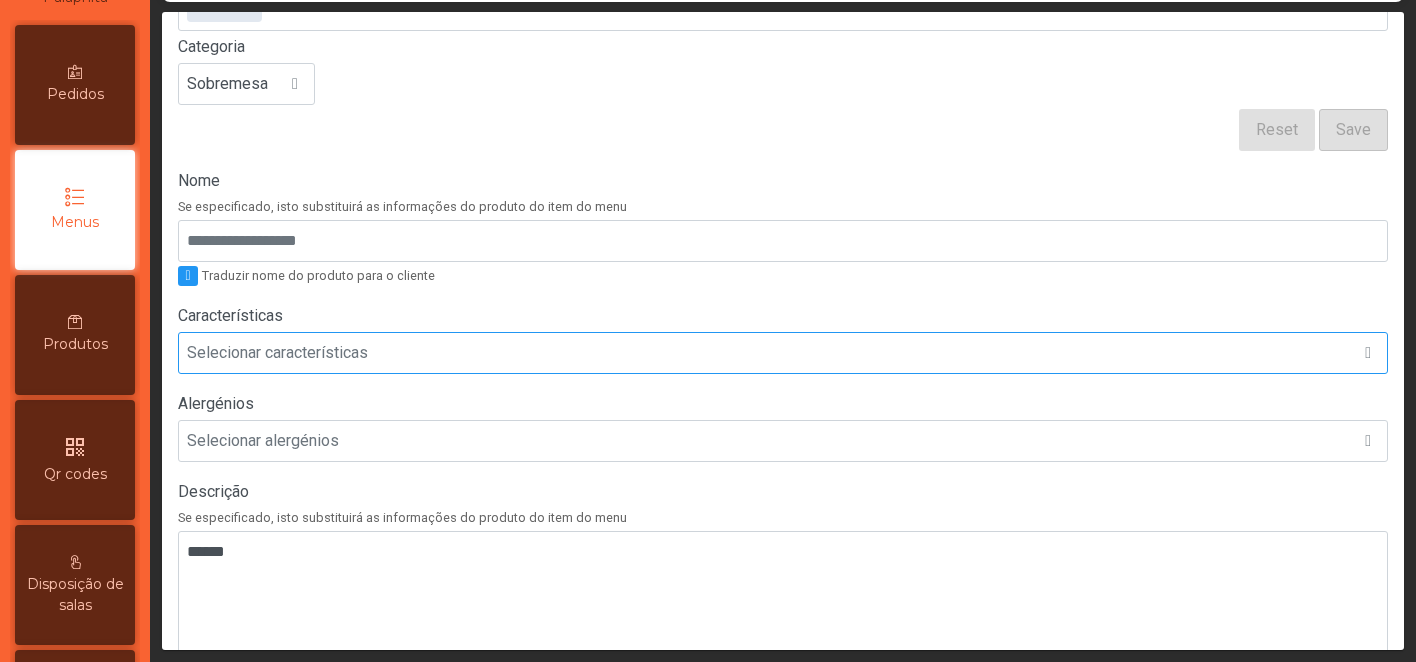 scroll, scrollTop: 225, scrollLeft: 0, axis: vertical 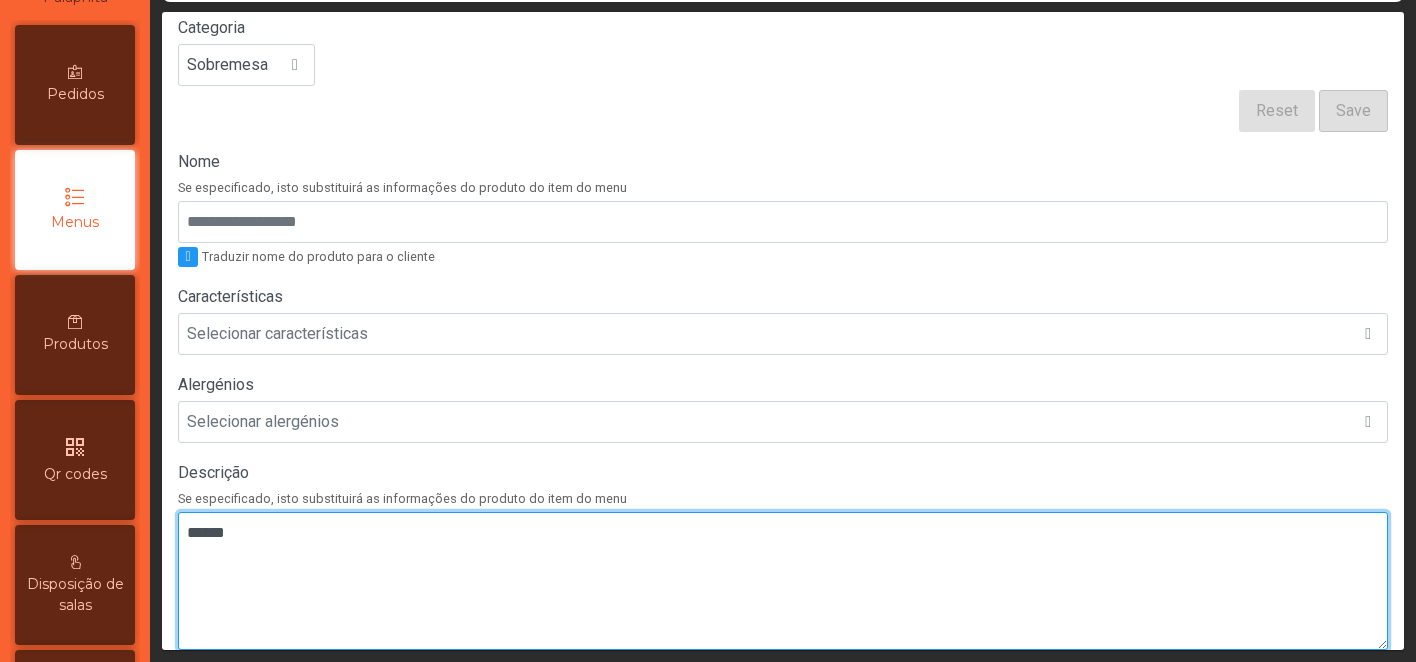 click at bounding box center (783, 581) 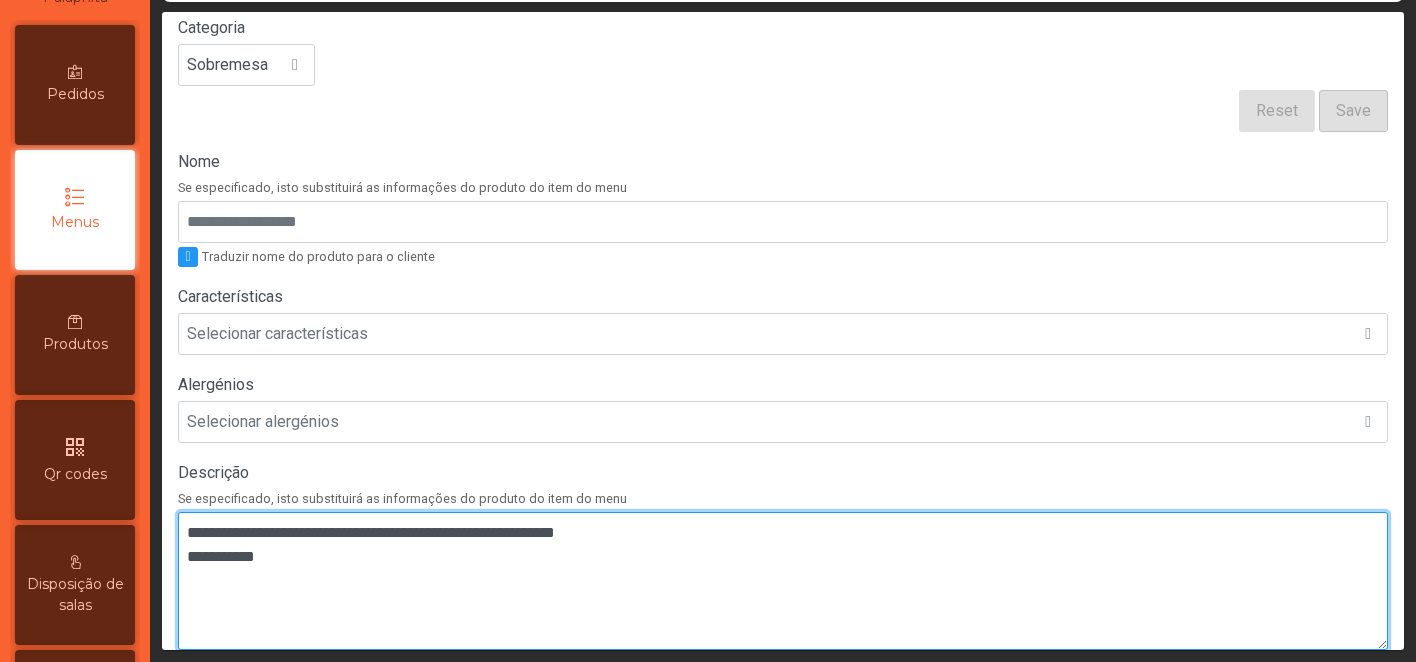 click at bounding box center (783, 581) 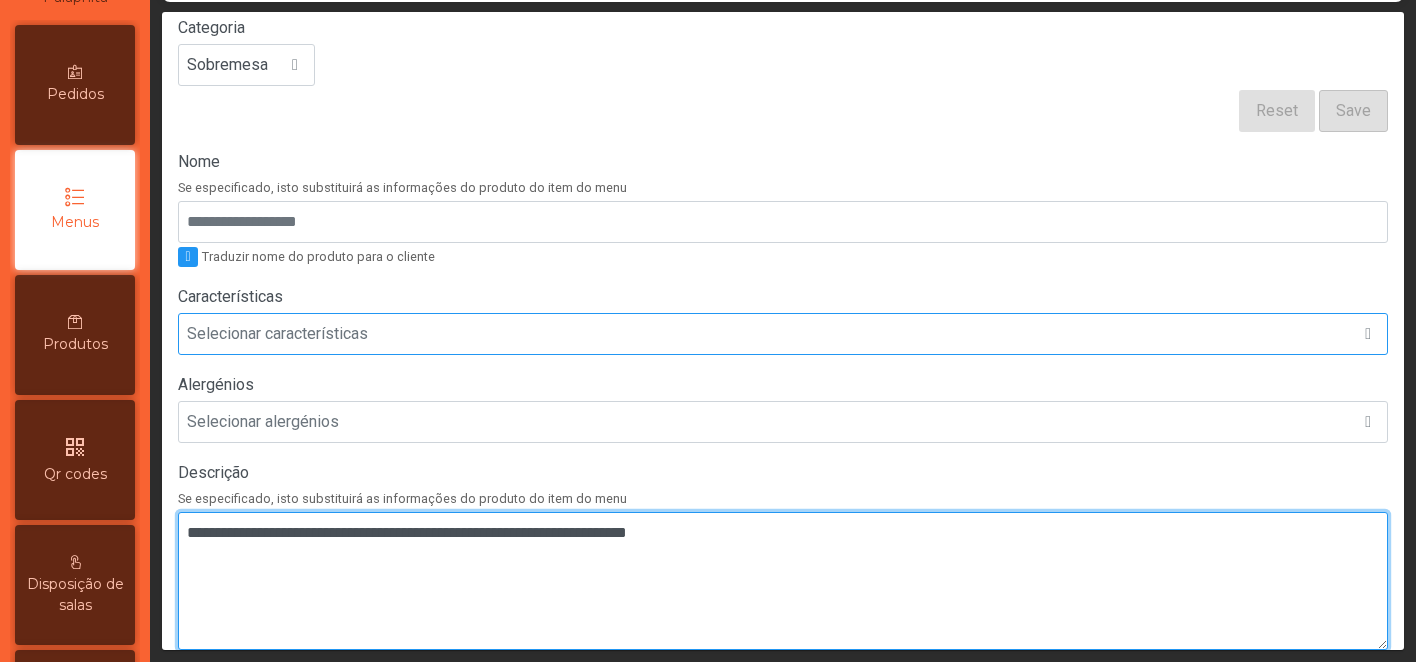 type on "**********" 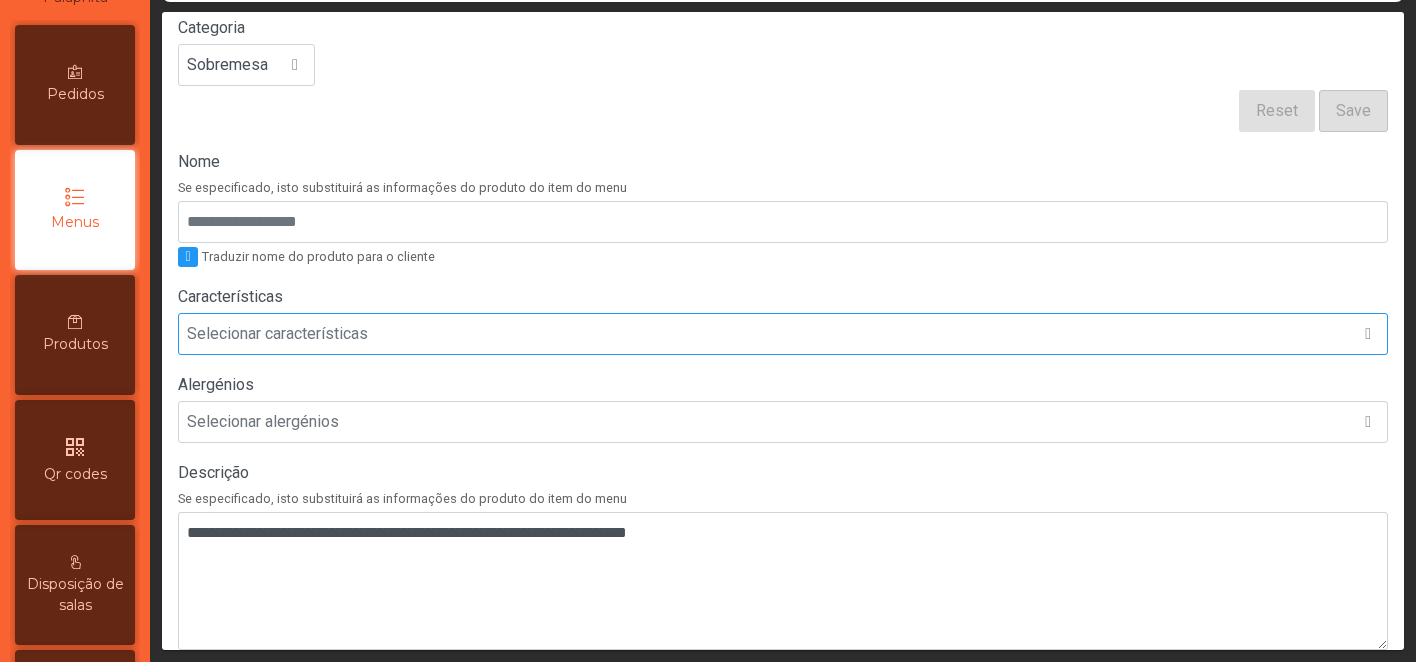 click on "Selecionar características" 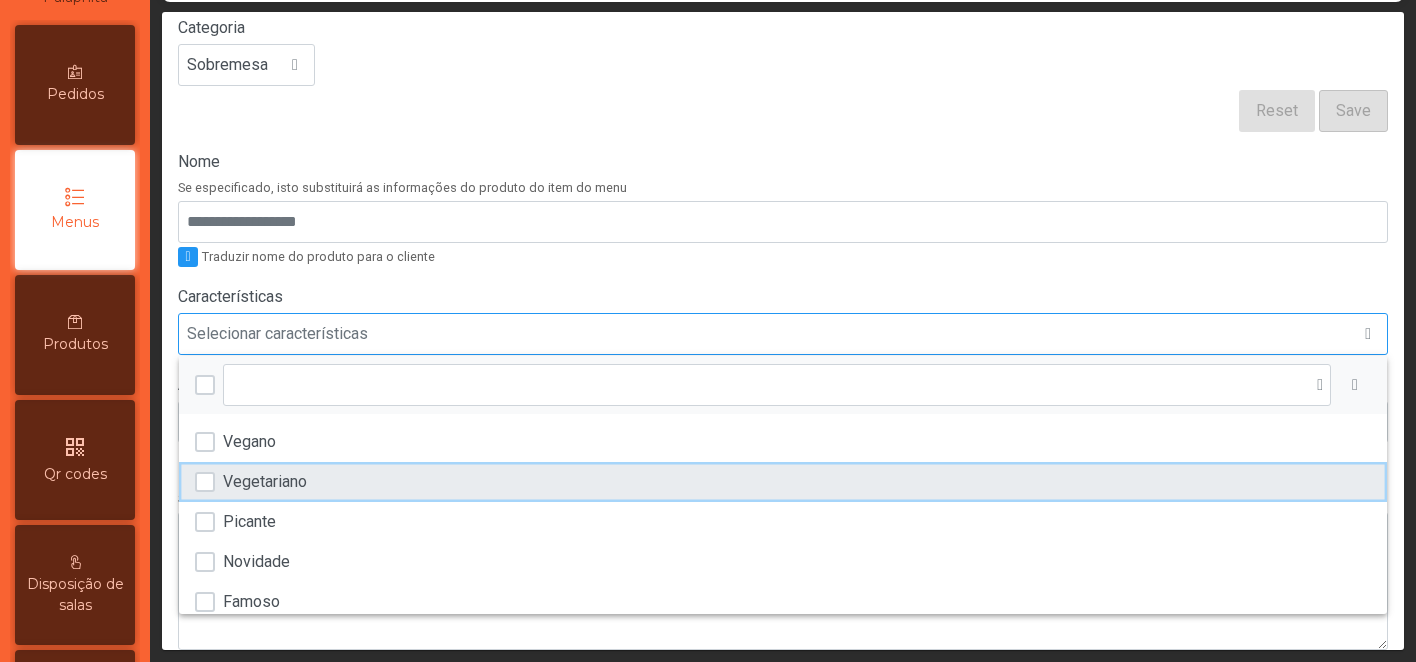 click on "Vegetariano" 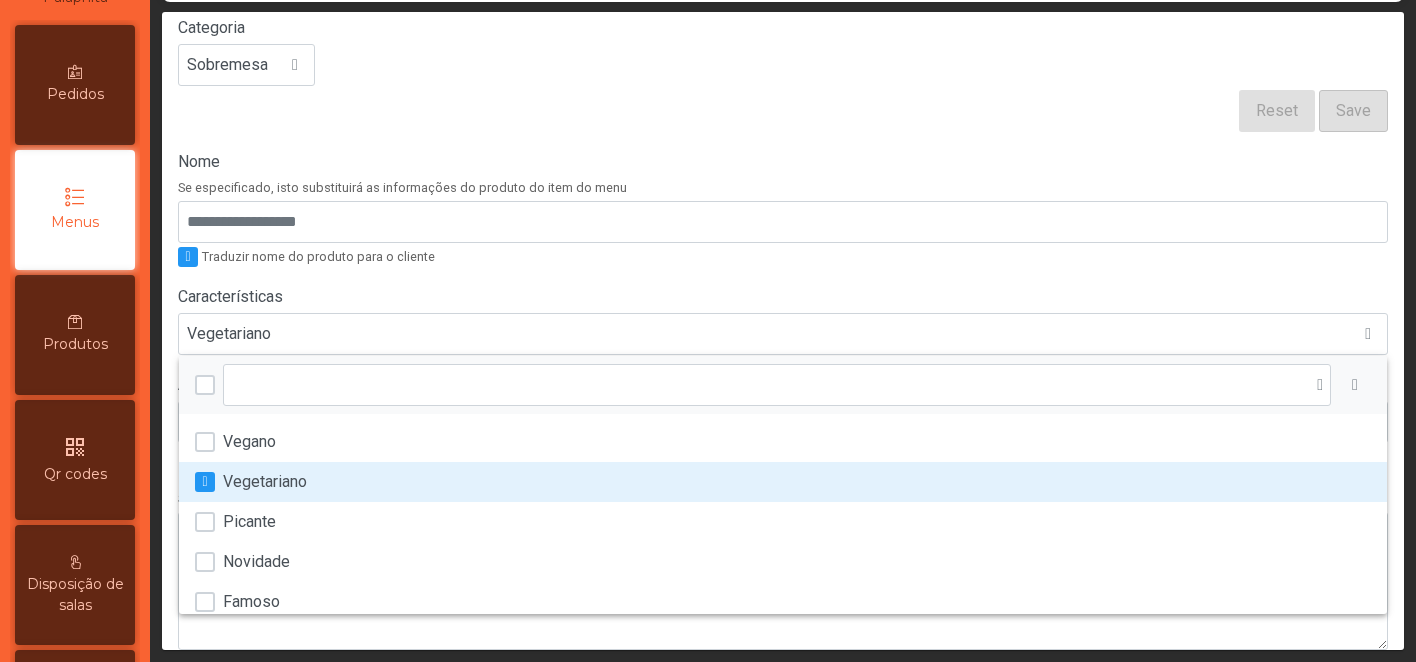 click on "Traduzir nome do produto para o cliente" 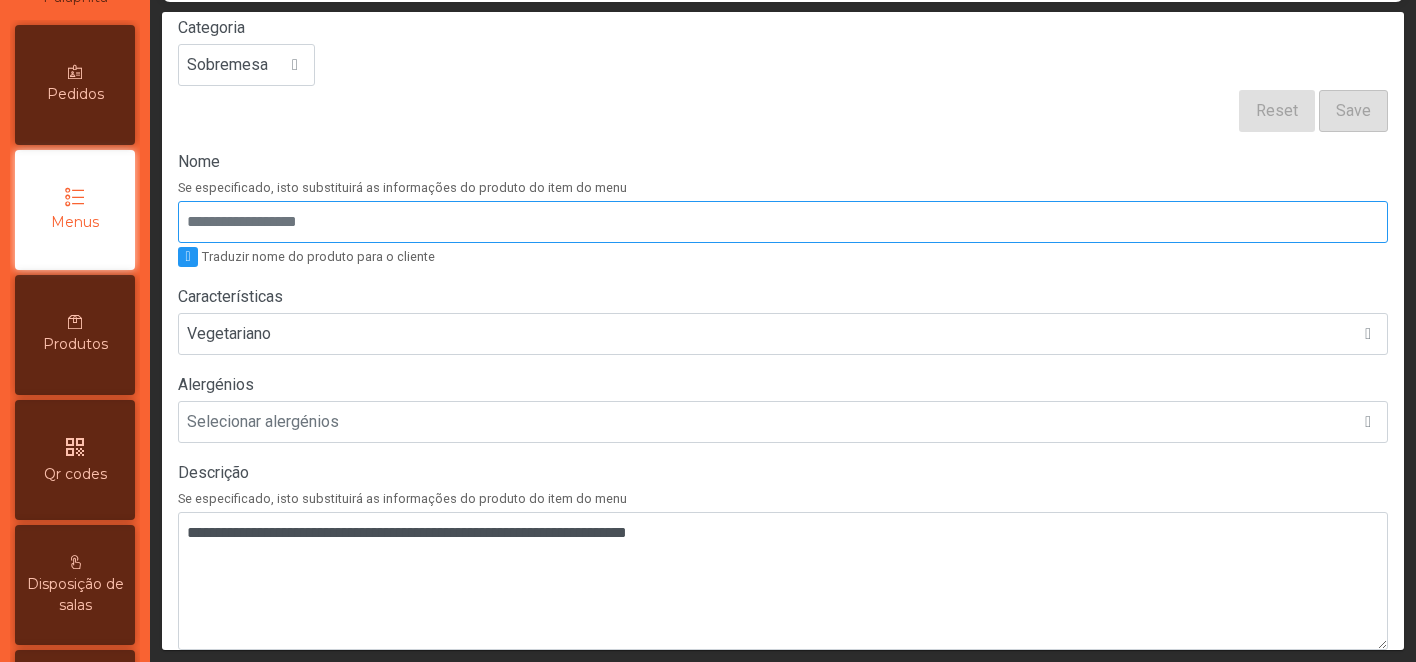 scroll, scrollTop: 695, scrollLeft: 0, axis: vertical 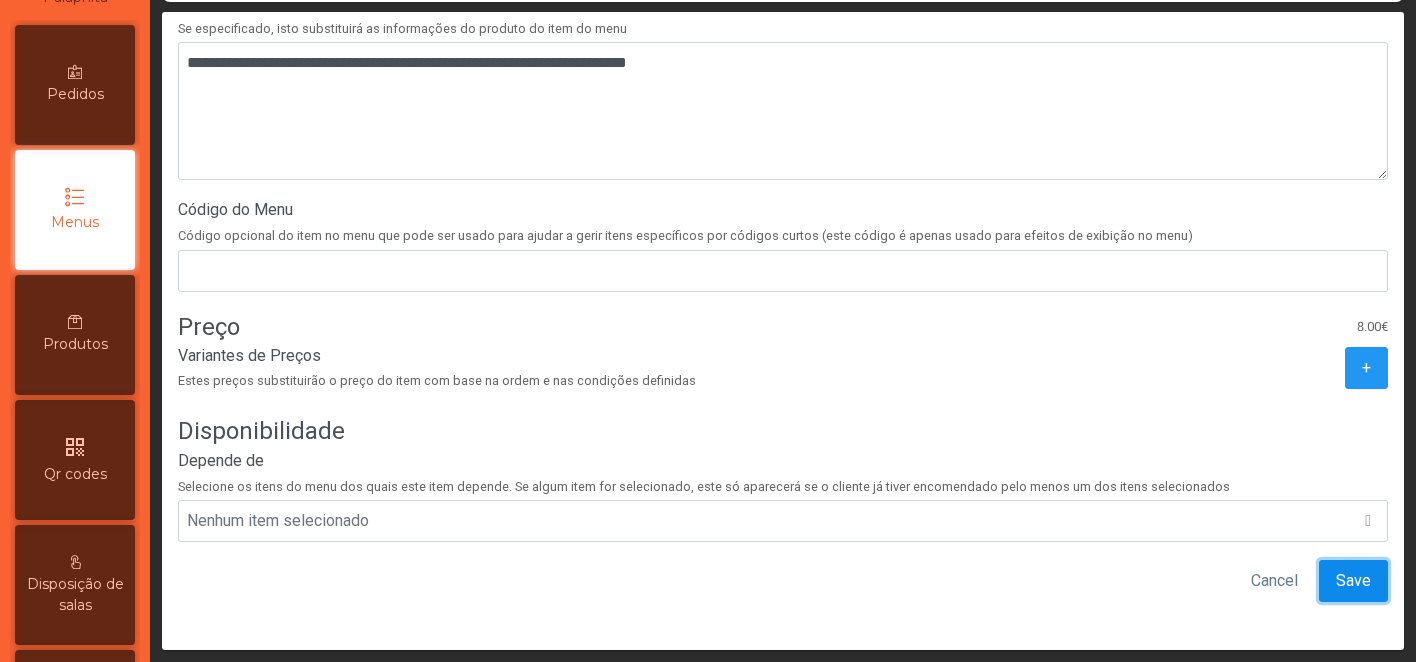 click on "Save" 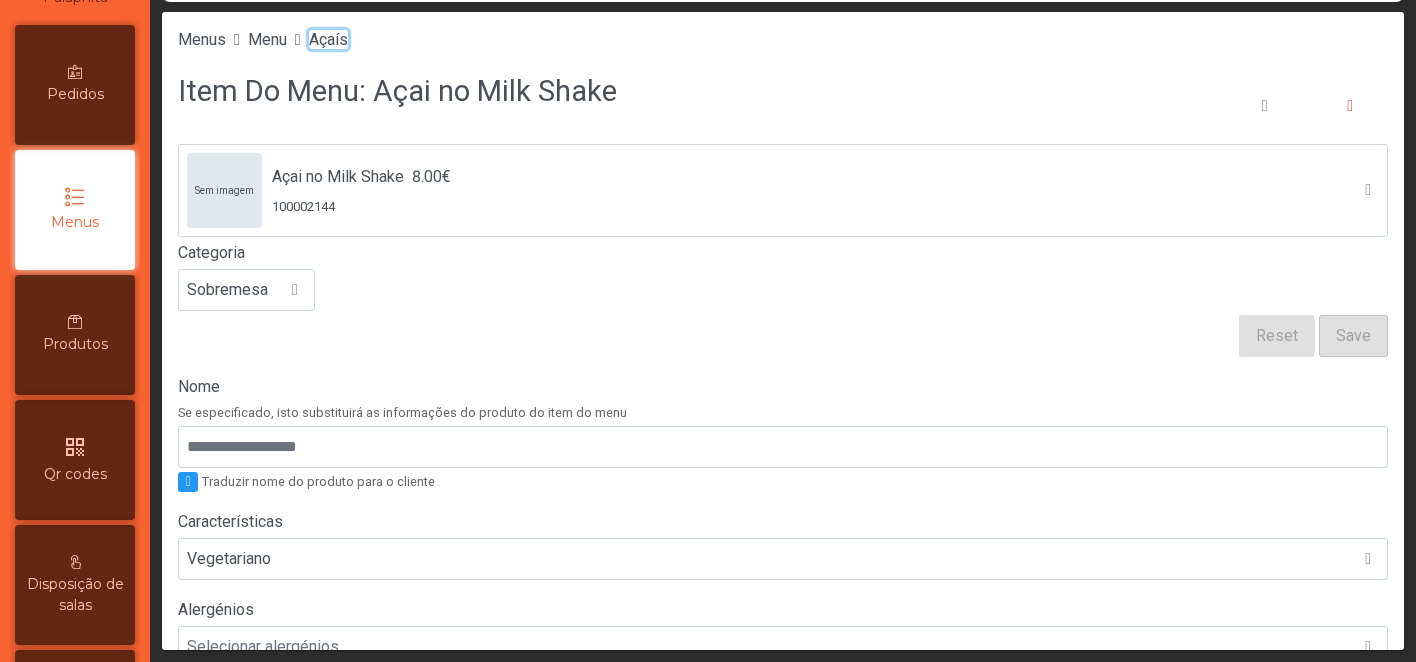 click on "Açaís" 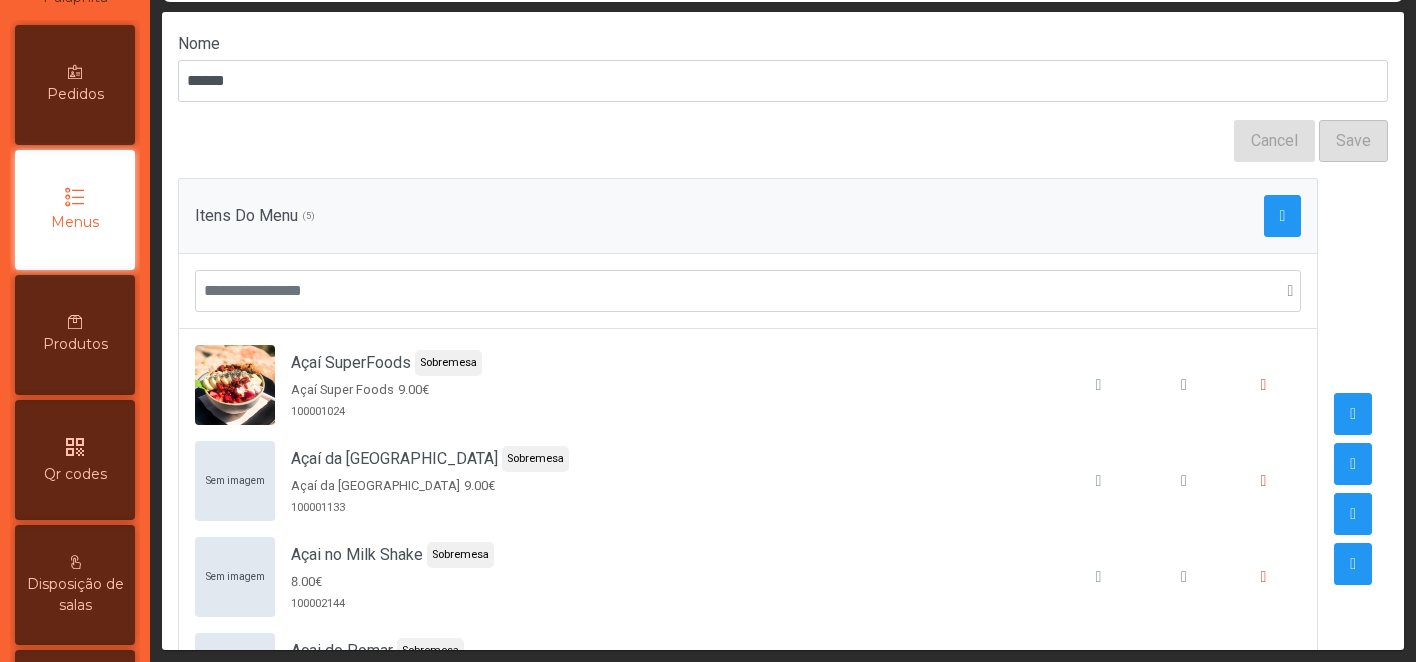 scroll, scrollTop: 147, scrollLeft: 0, axis: vertical 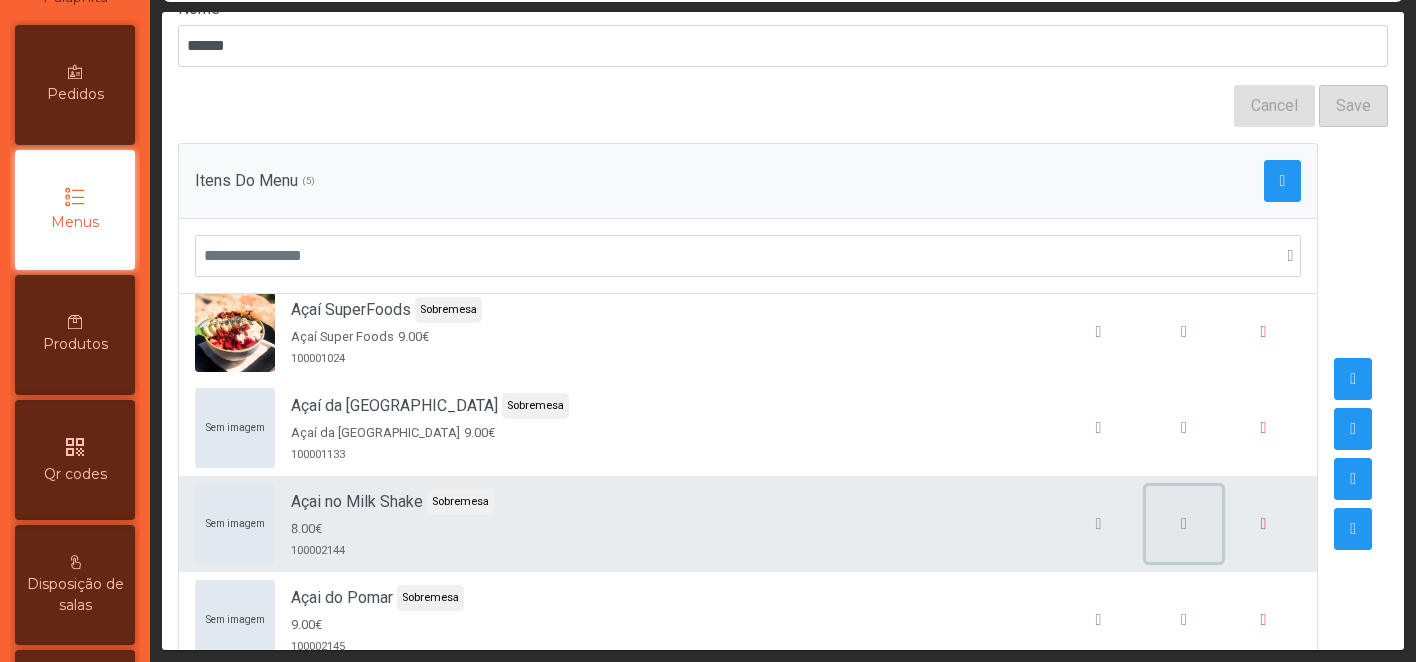 click 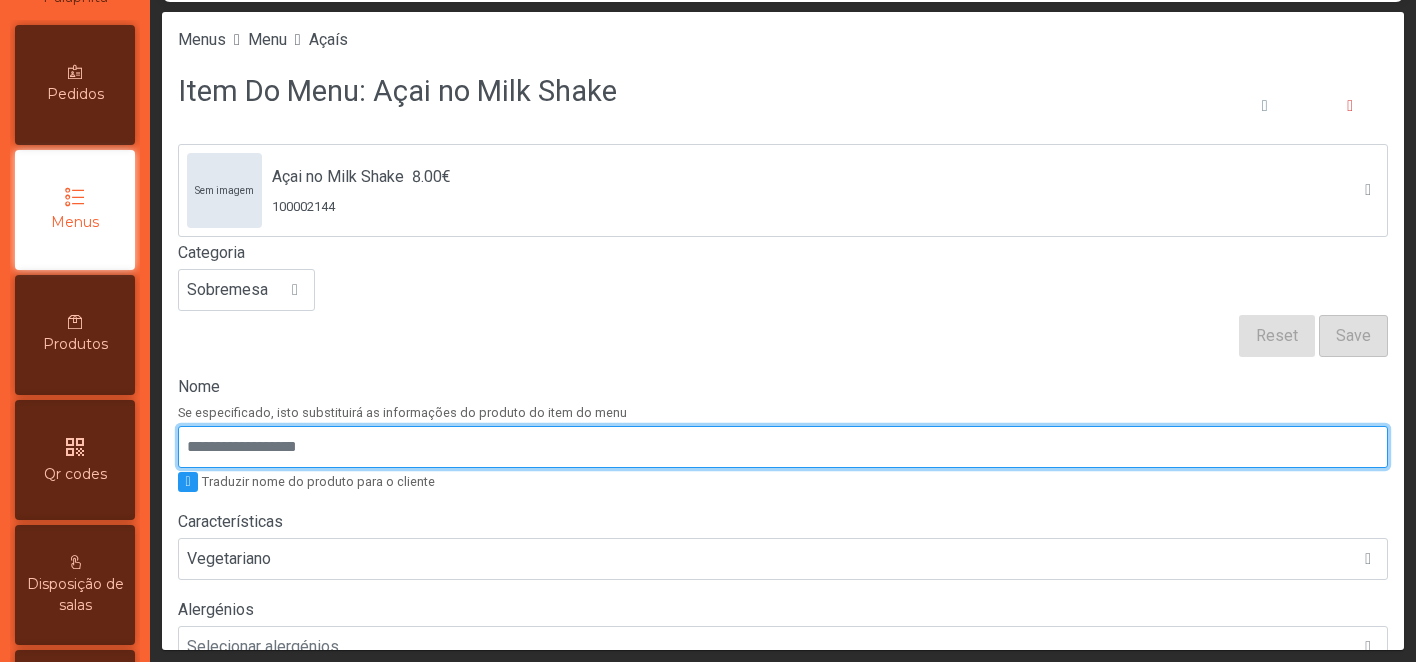 click on "Nome" at bounding box center [783, 447] 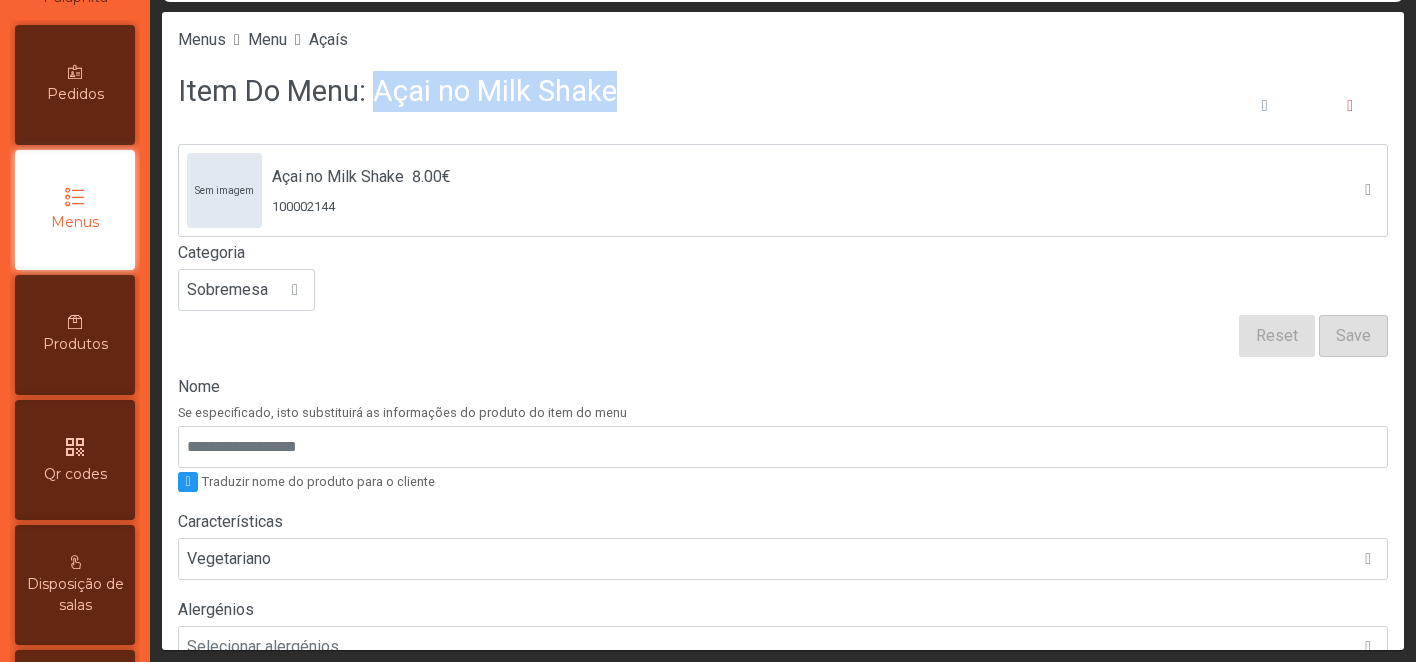 drag, startPoint x: 368, startPoint y: 89, endPoint x: 718, endPoint y: 90, distance: 350.00143 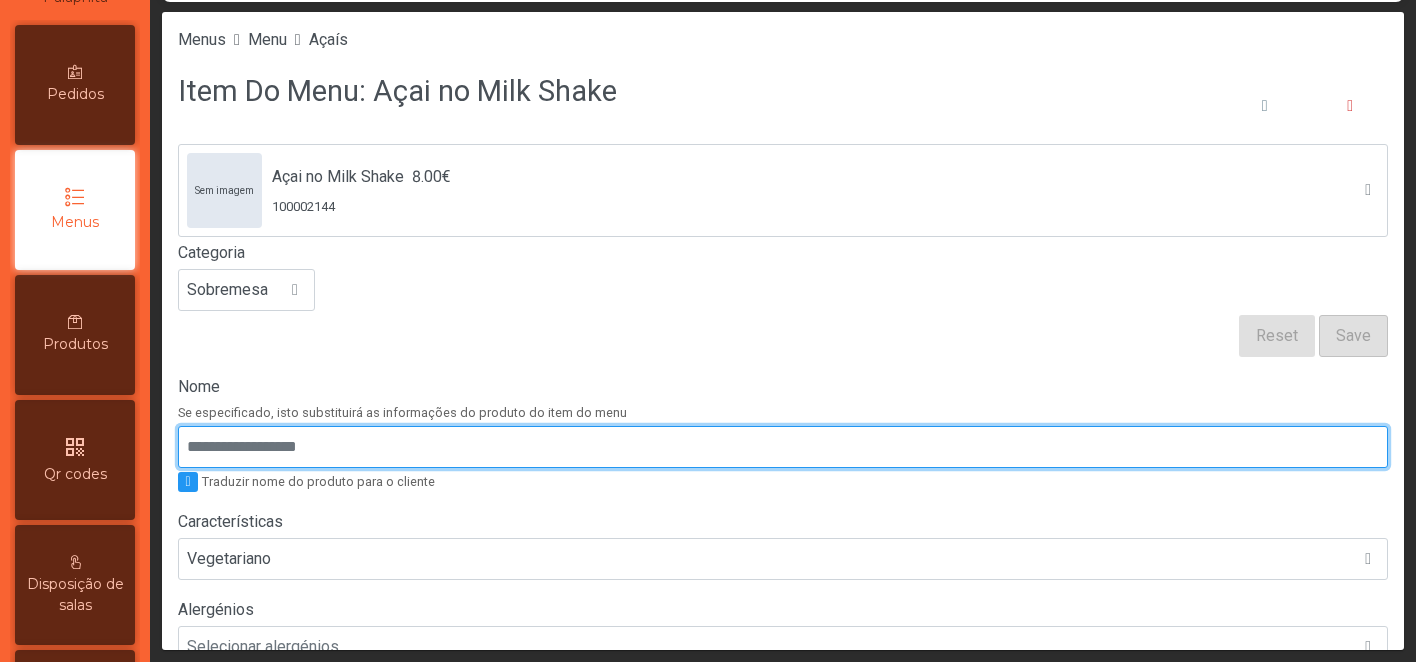 paste on "**********" 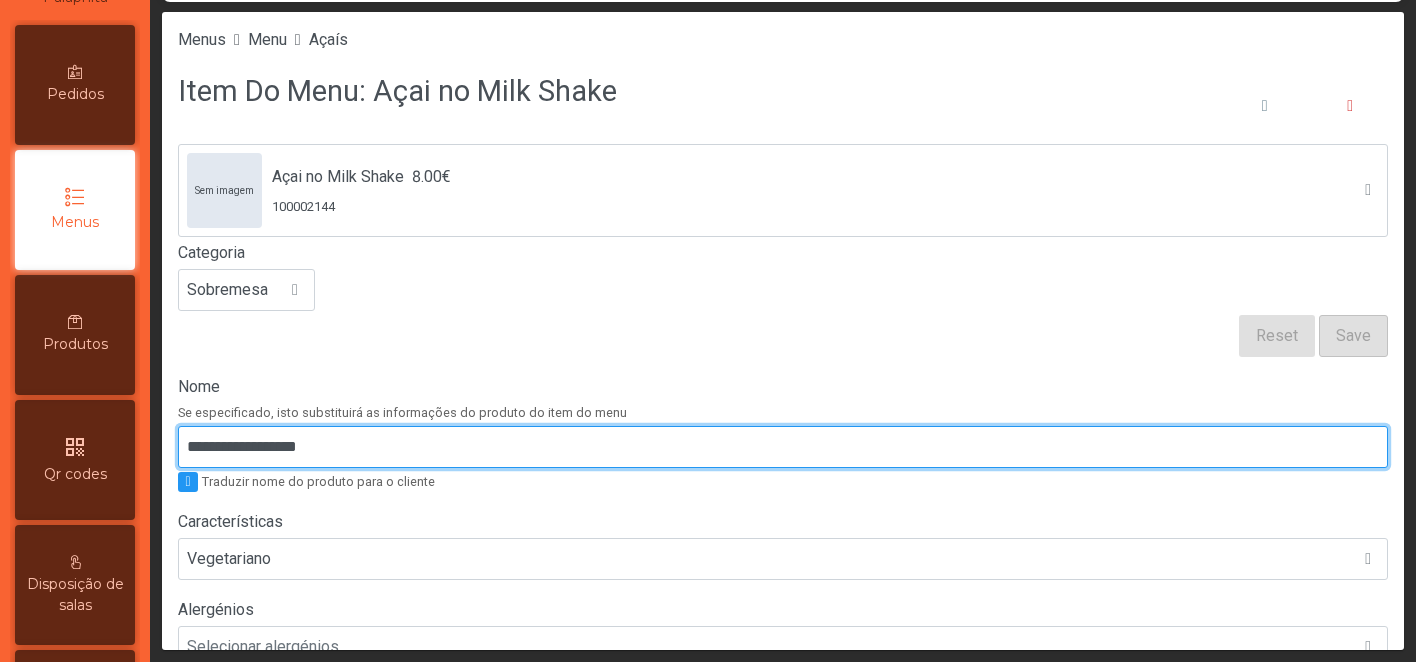 click on "**********" at bounding box center (783, 447) 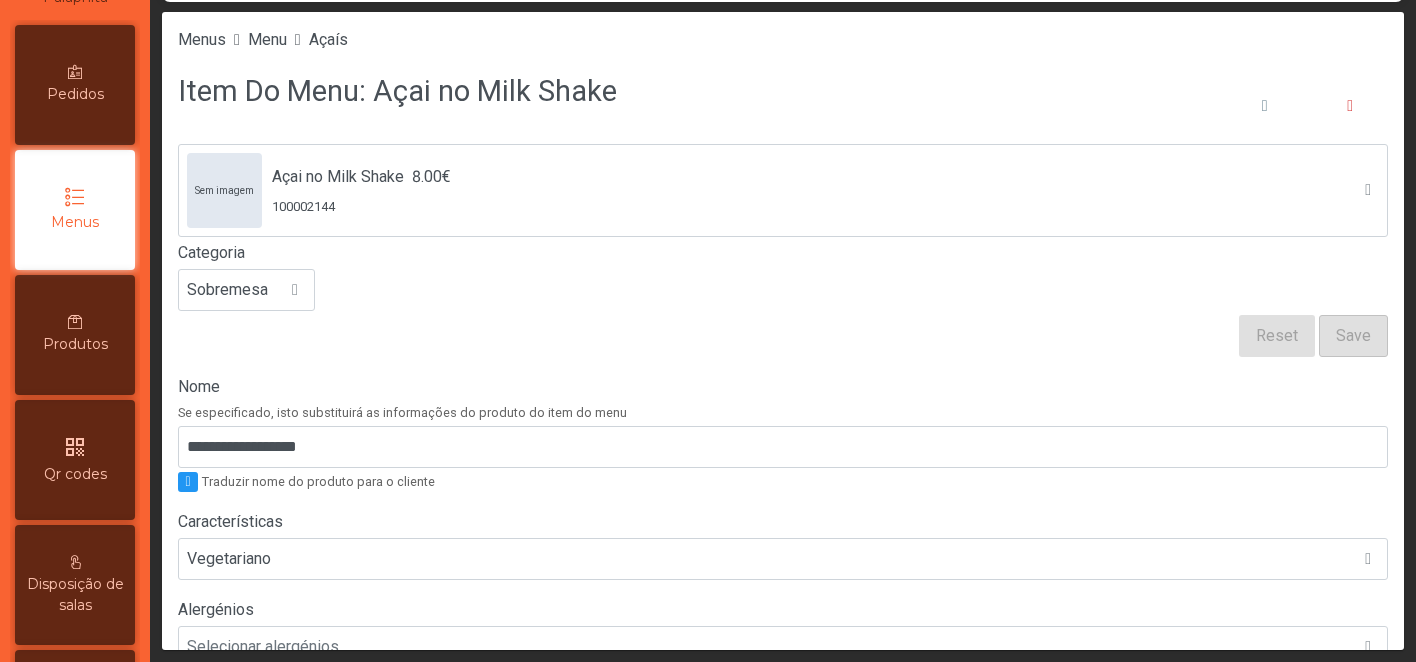 click on "Nome" 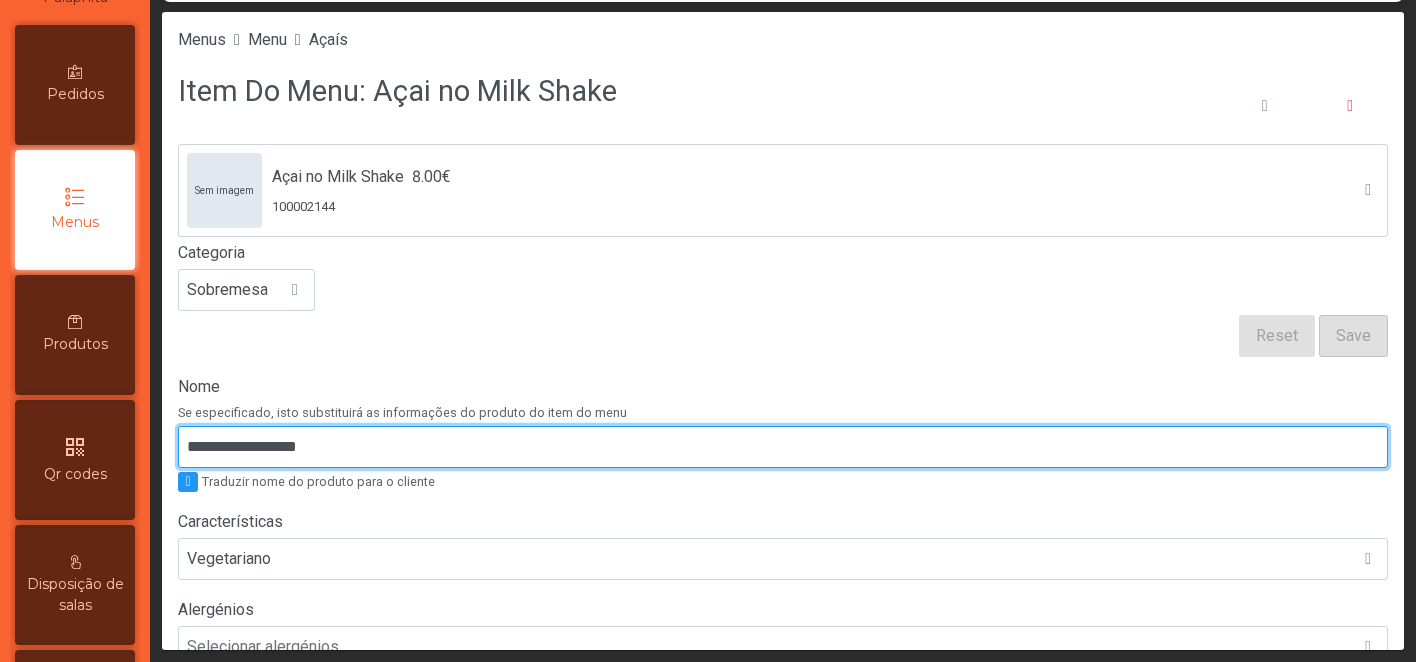 click on "**********" at bounding box center [783, 447] 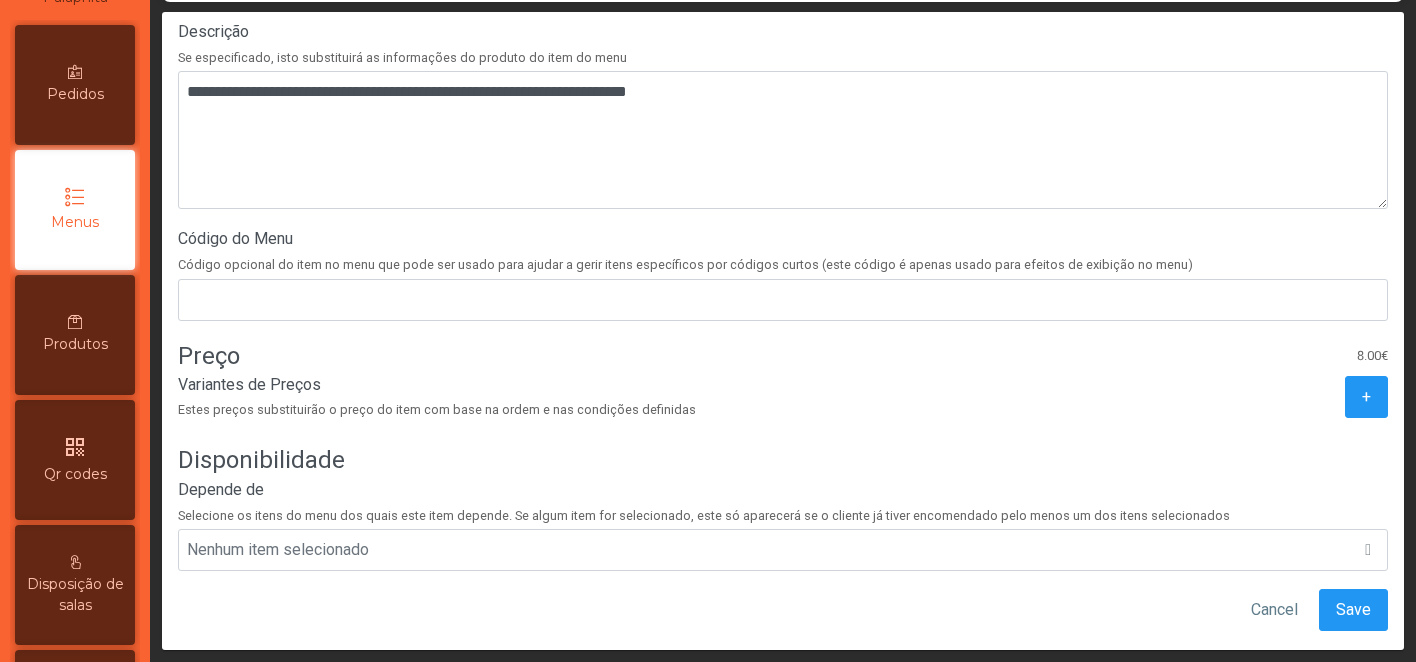 scroll, scrollTop: 695, scrollLeft: 0, axis: vertical 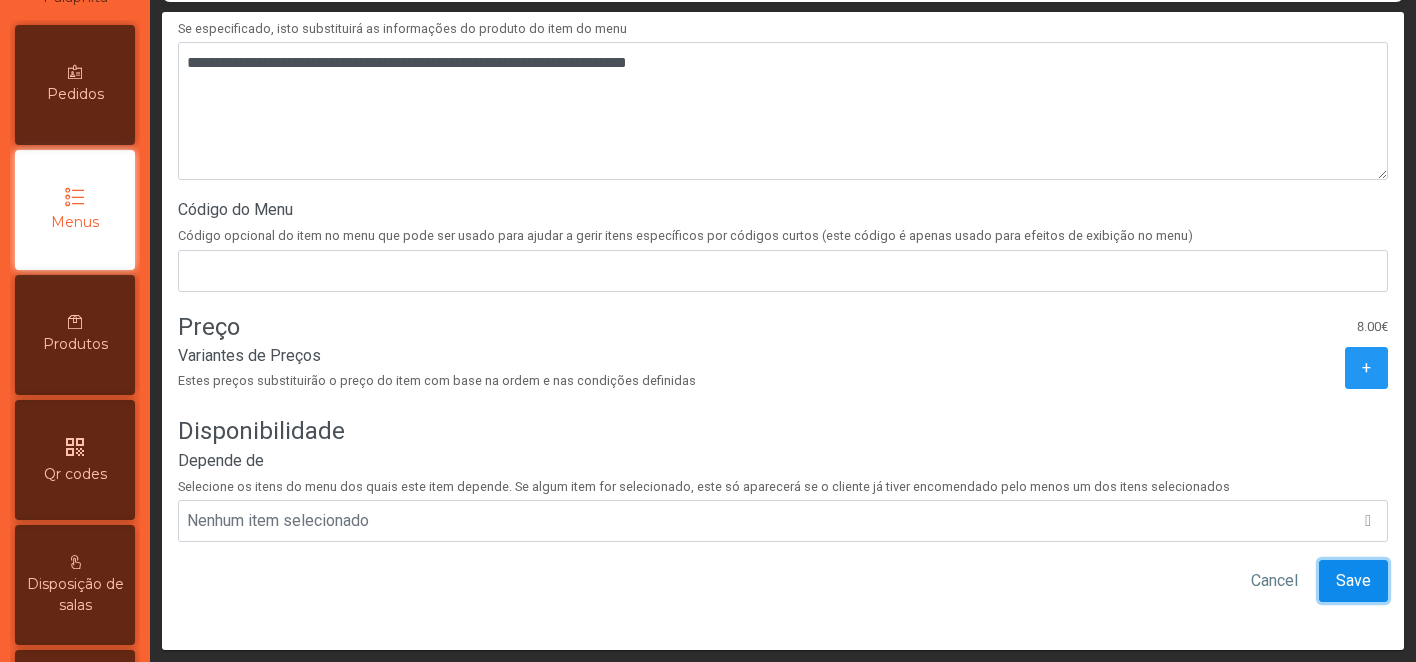 click on "Save" 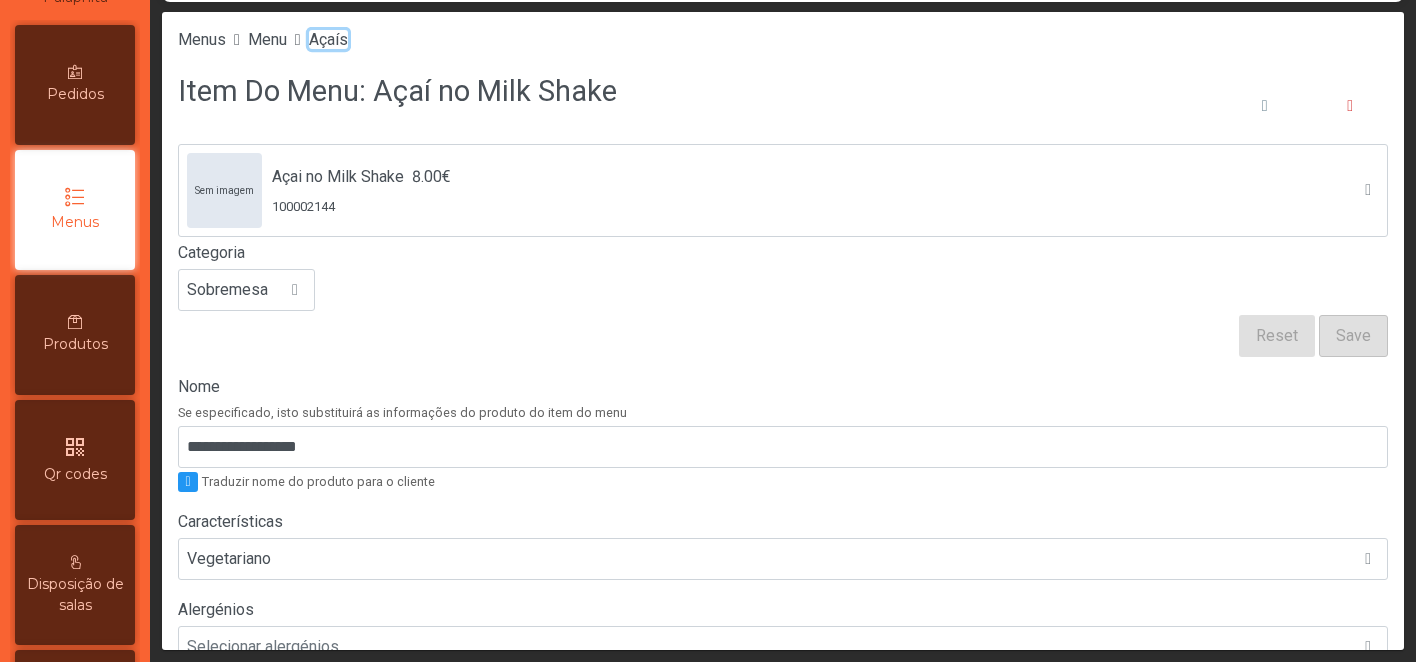 click on "Açaís" 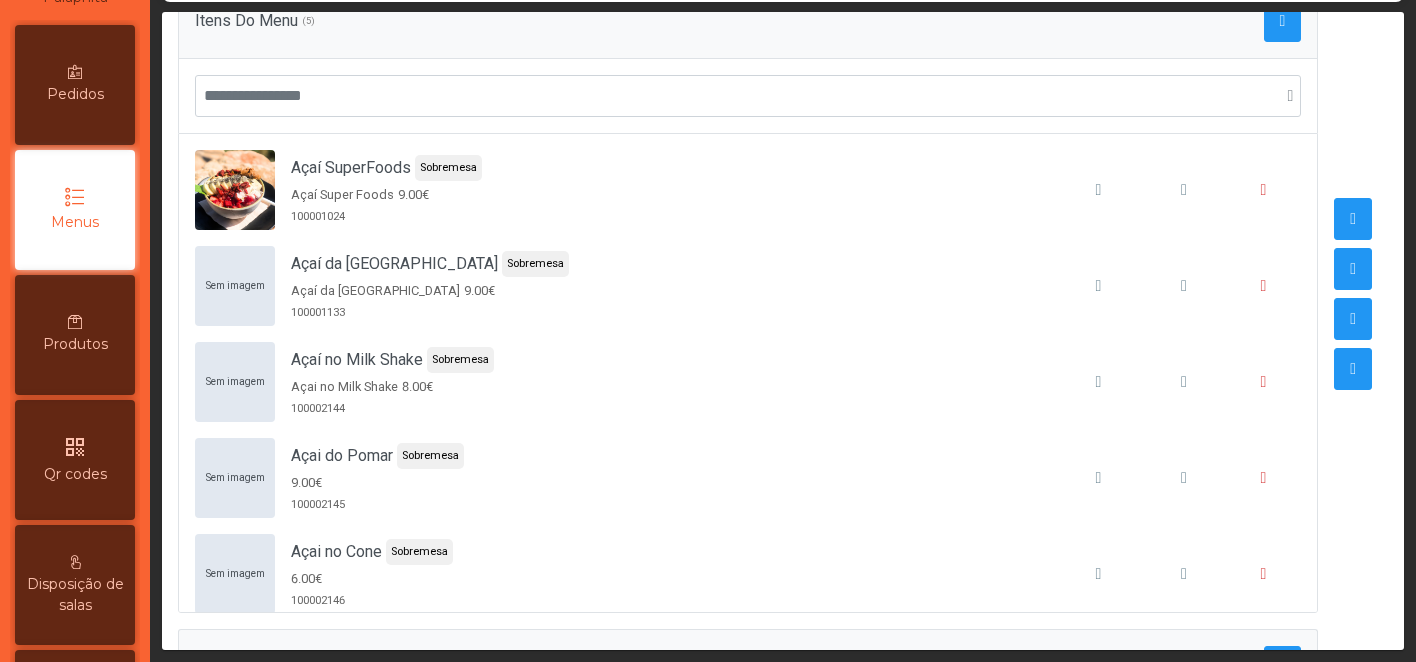 scroll, scrollTop: 337, scrollLeft: 0, axis: vertical 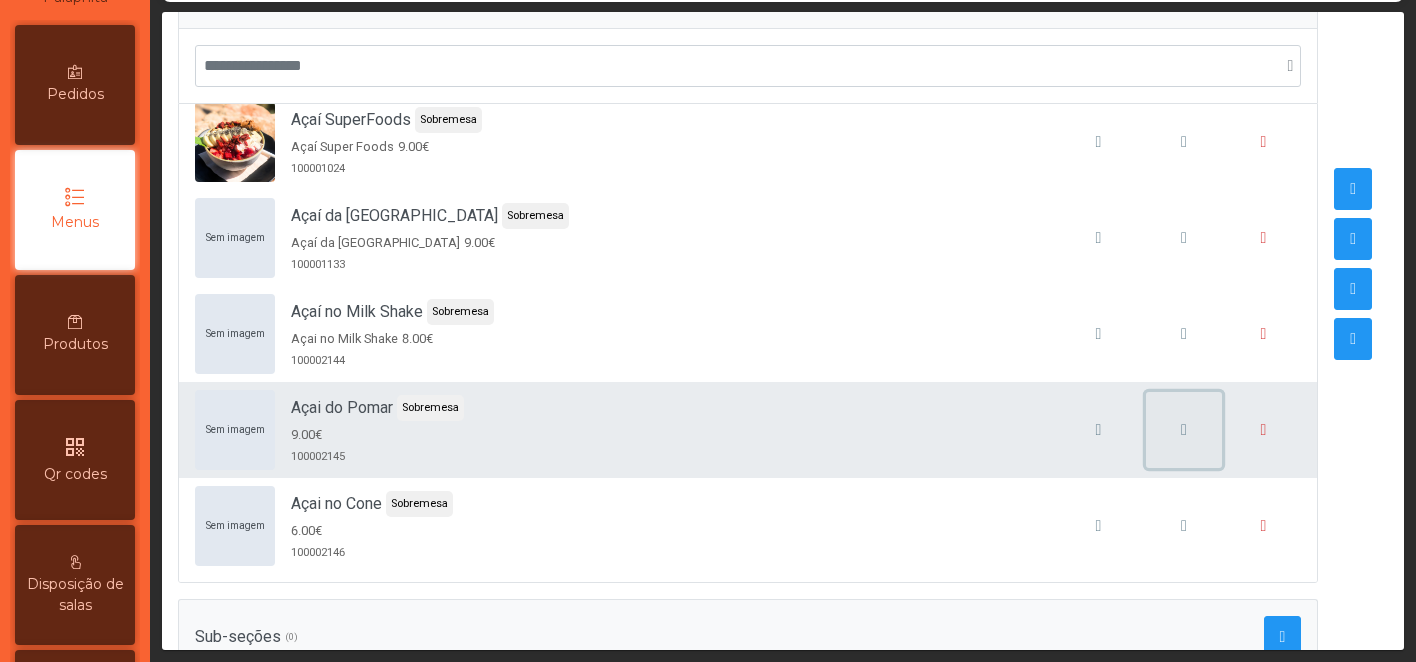 click 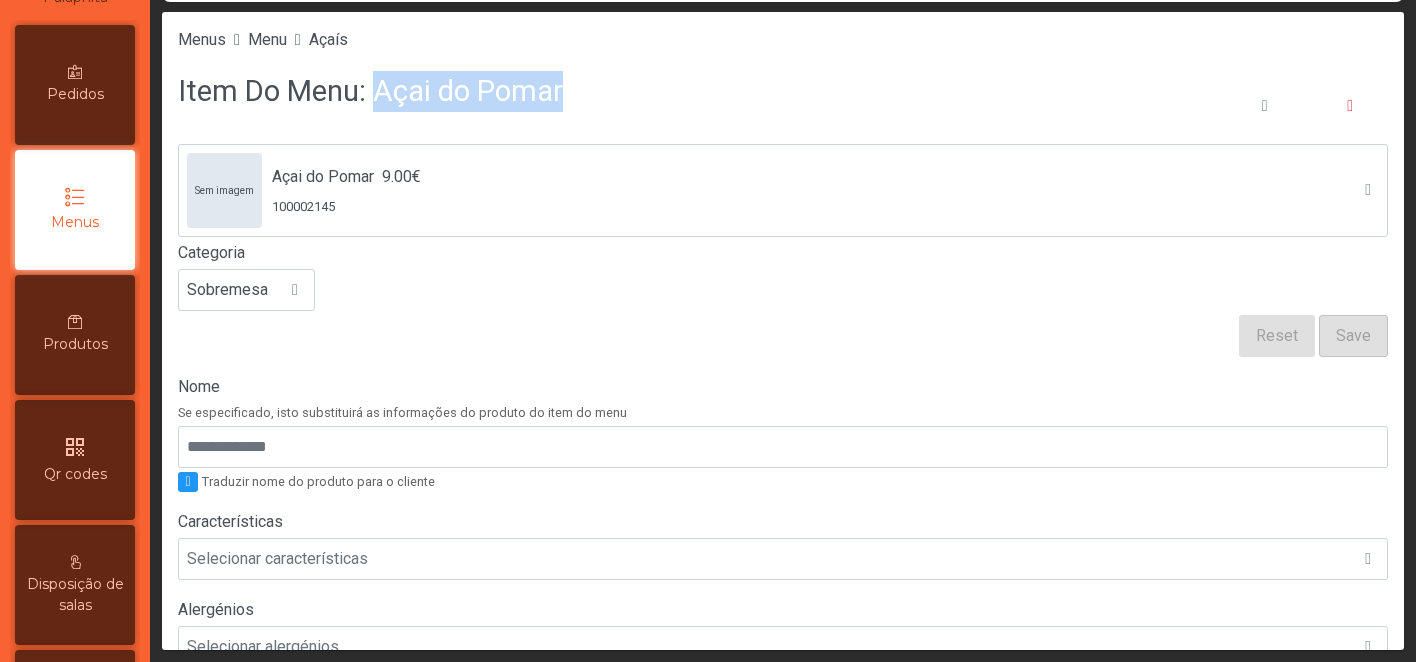 drag, startPoint x: 366, startPoint y: 86, endPoint x: 666, endPoint y: 98, distance: 300.2399 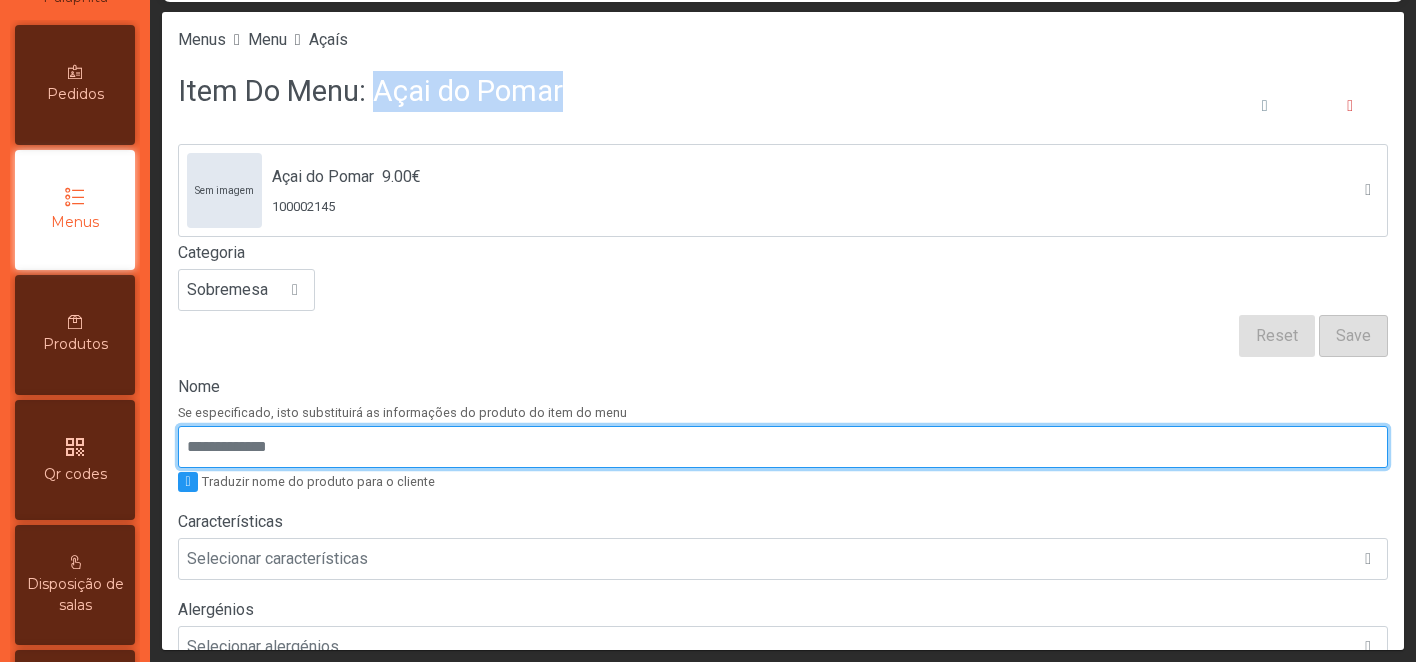 click on "Nome" at bounding box center [783, 447] 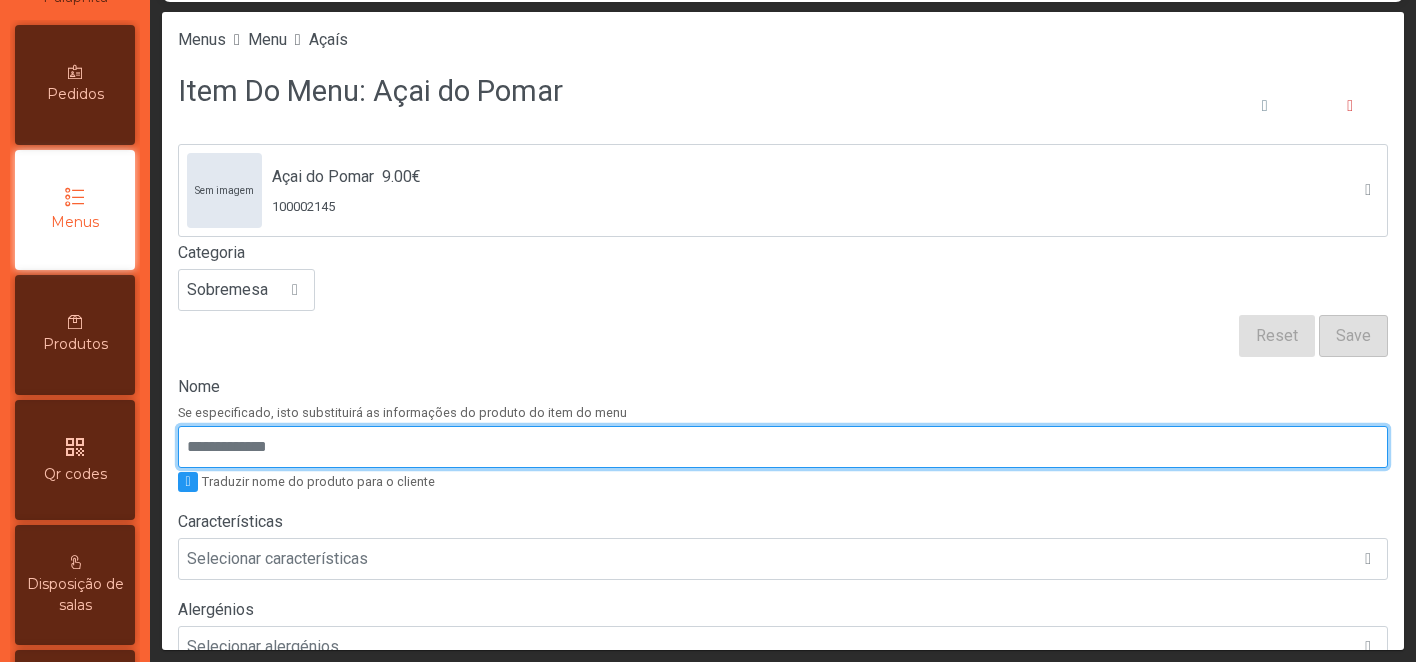 paste on "**********" 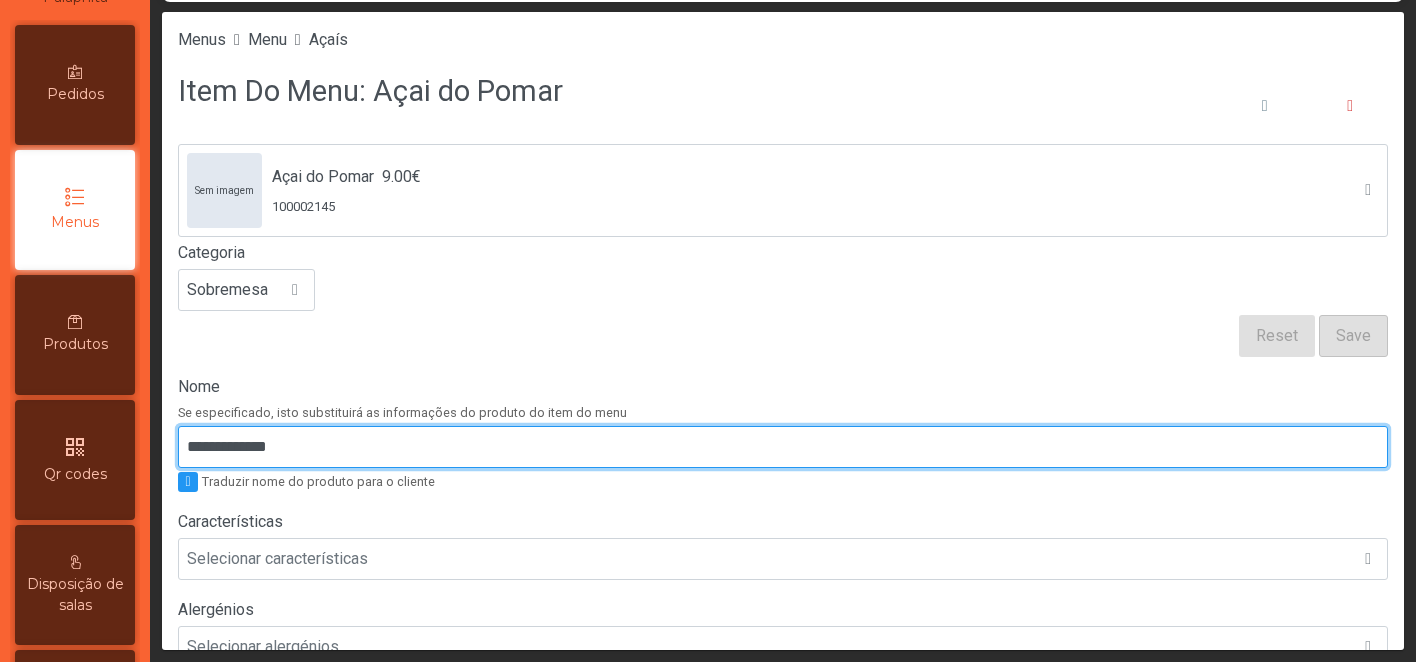click on "**********" at bounding box center (783, 447) 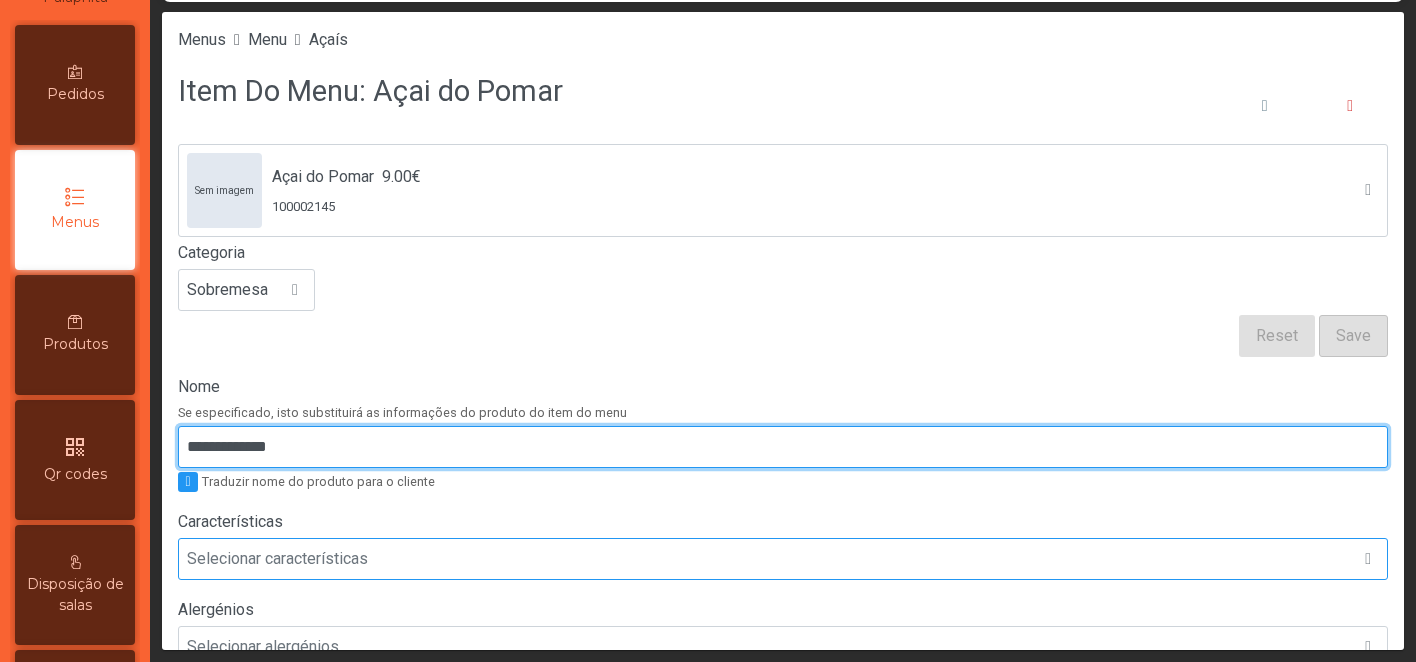 type on "**********" 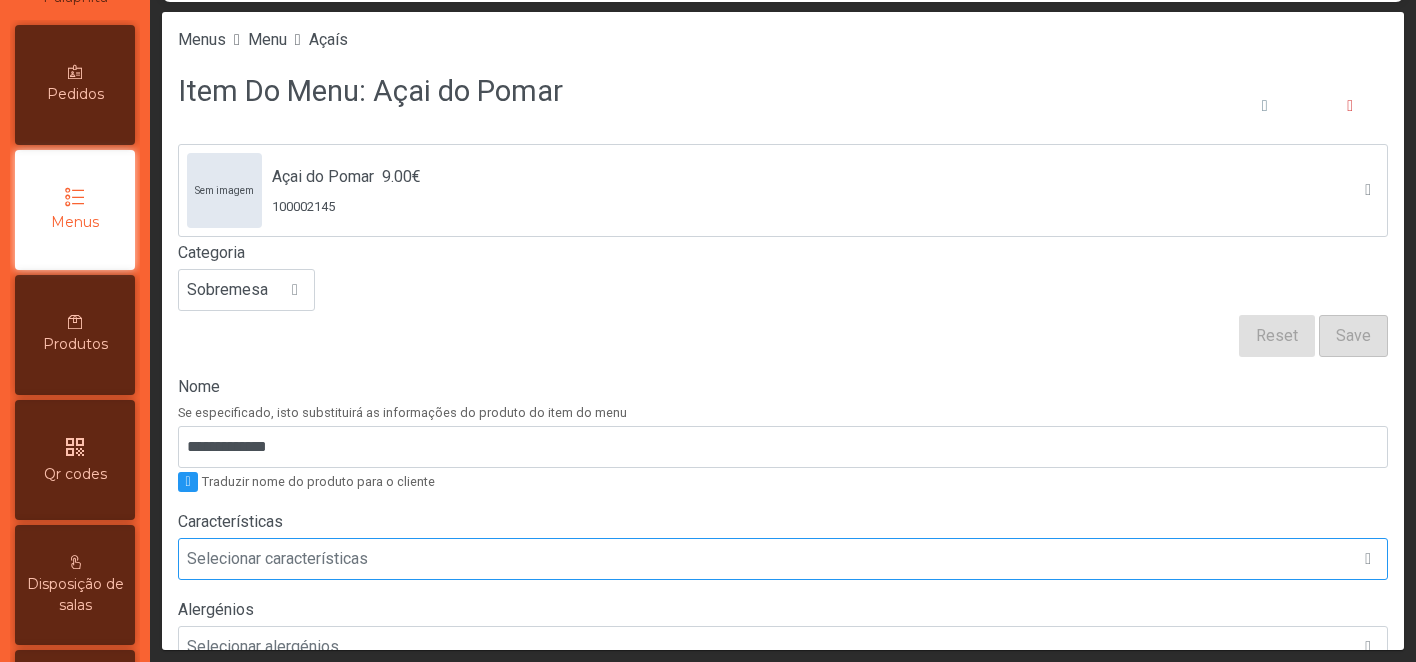 click on "Selecionar características" 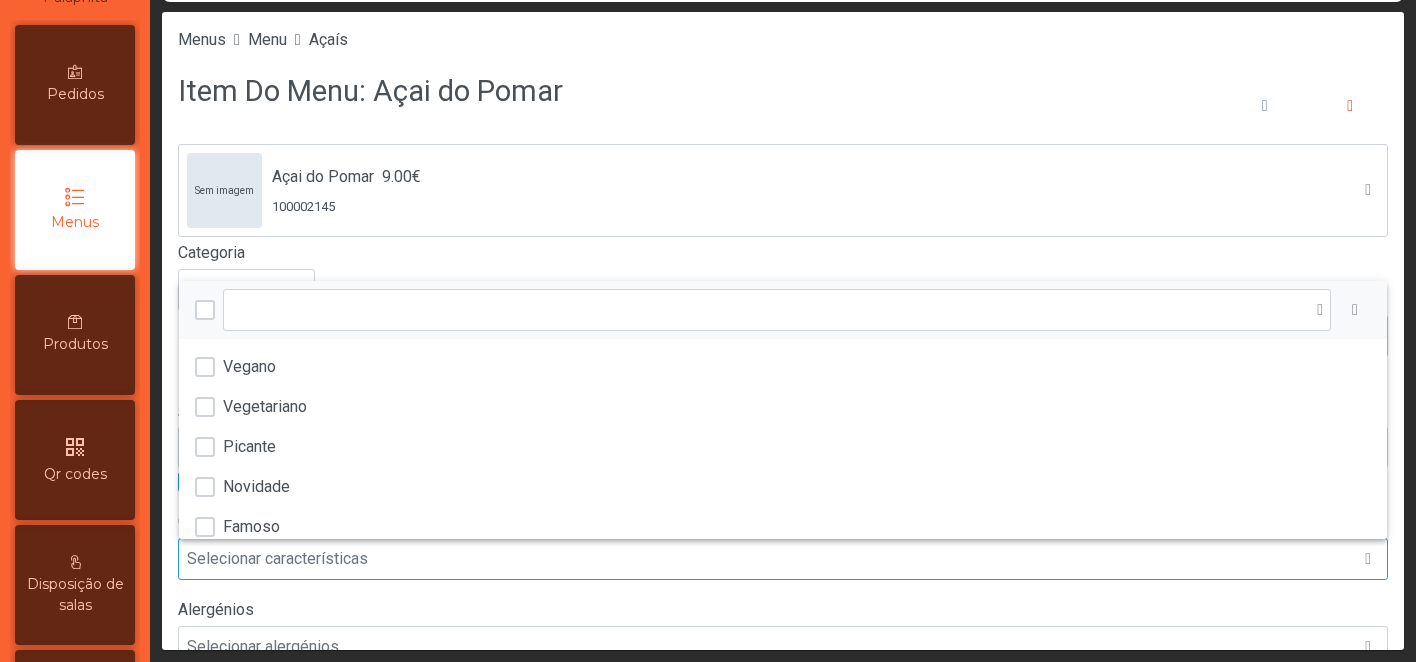scroll, scrollTop: 15, scrollLeft: 97, axis: both 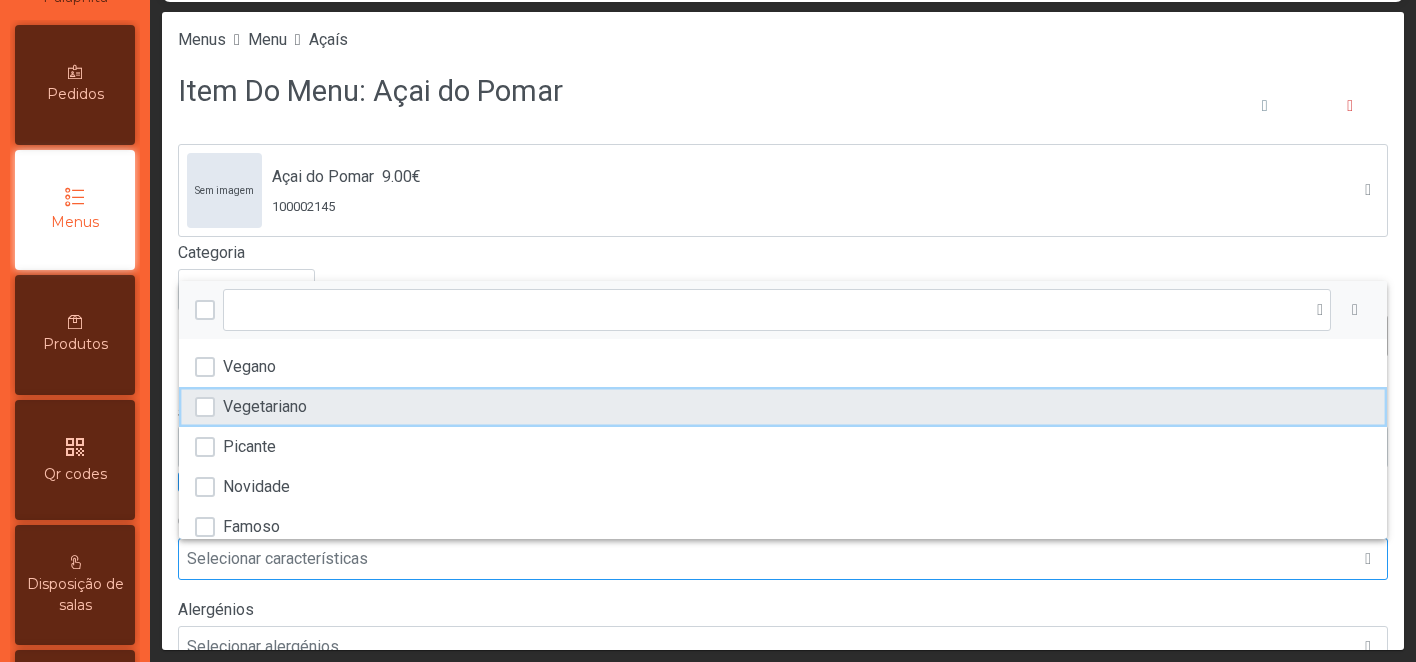 click on "Vegetariano" 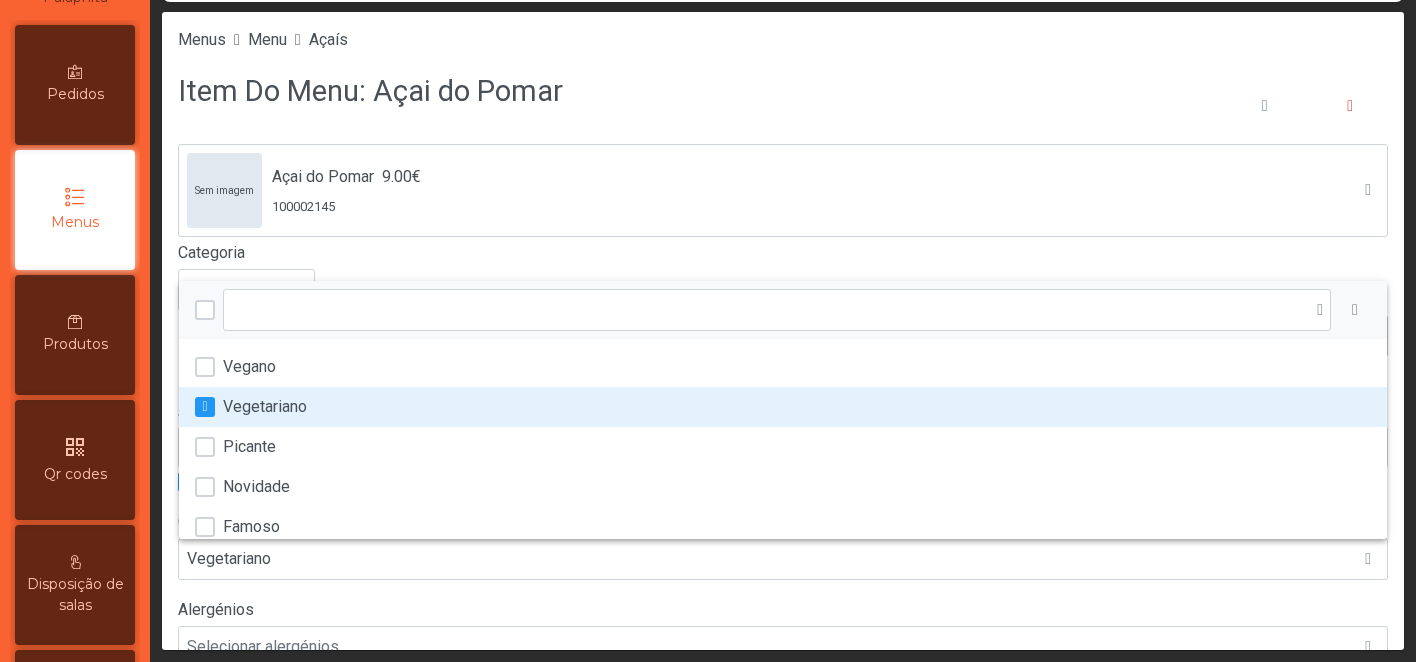 click on "Sem imagem  Açai do Pomar 9.00€ 100002145 Categoria Sobremesa" 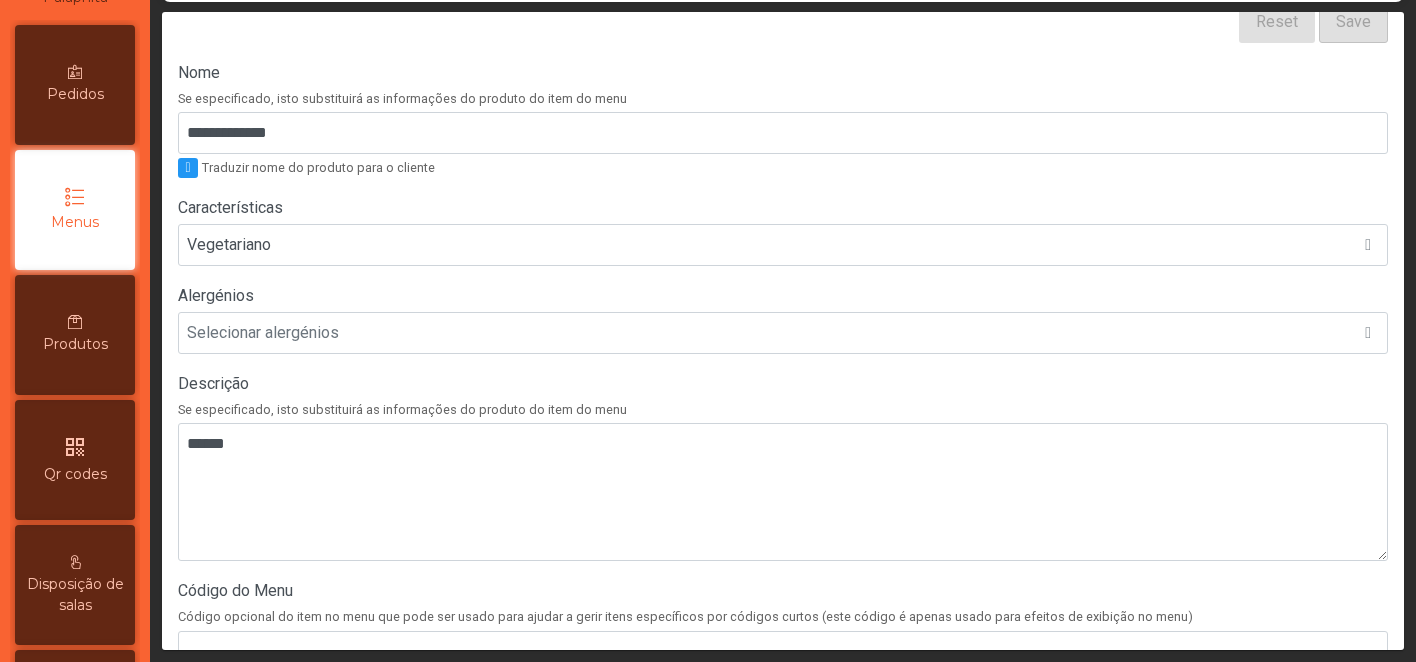 scroll, scrollTop: 319, scrollLeft: 0, axis: vertical 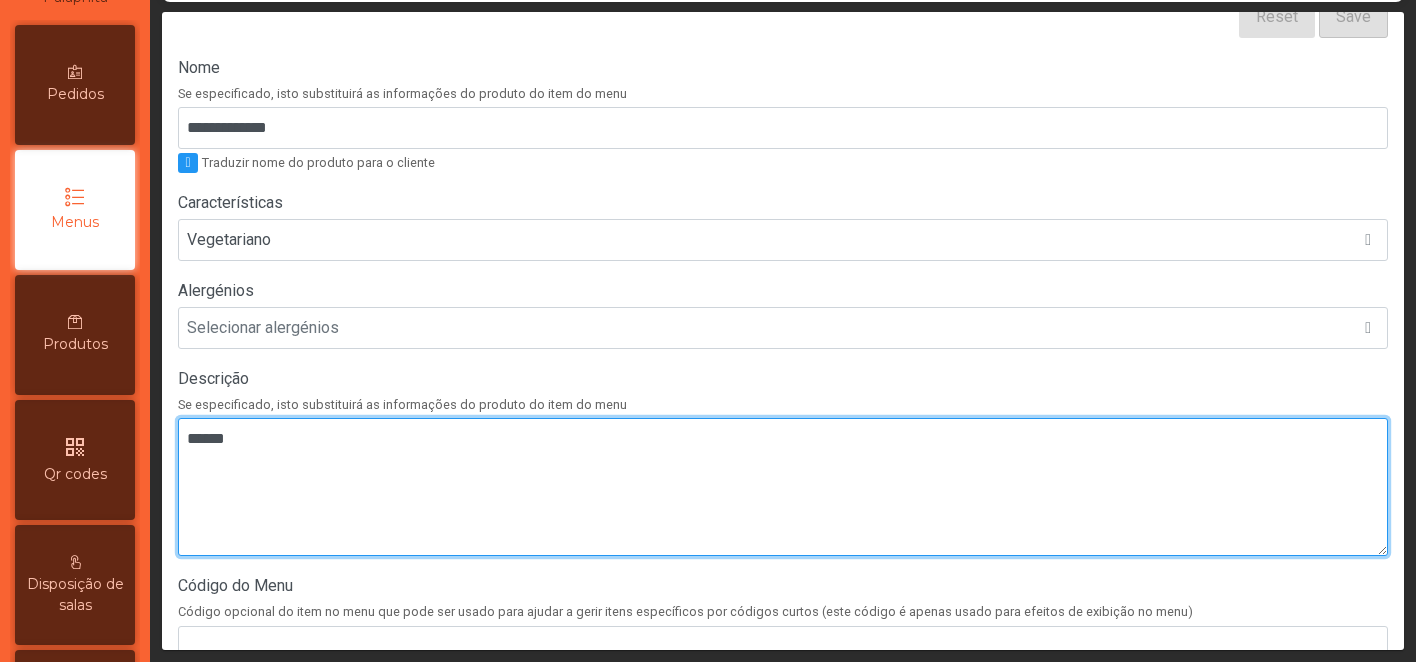 click at bounding box center (783, 487) 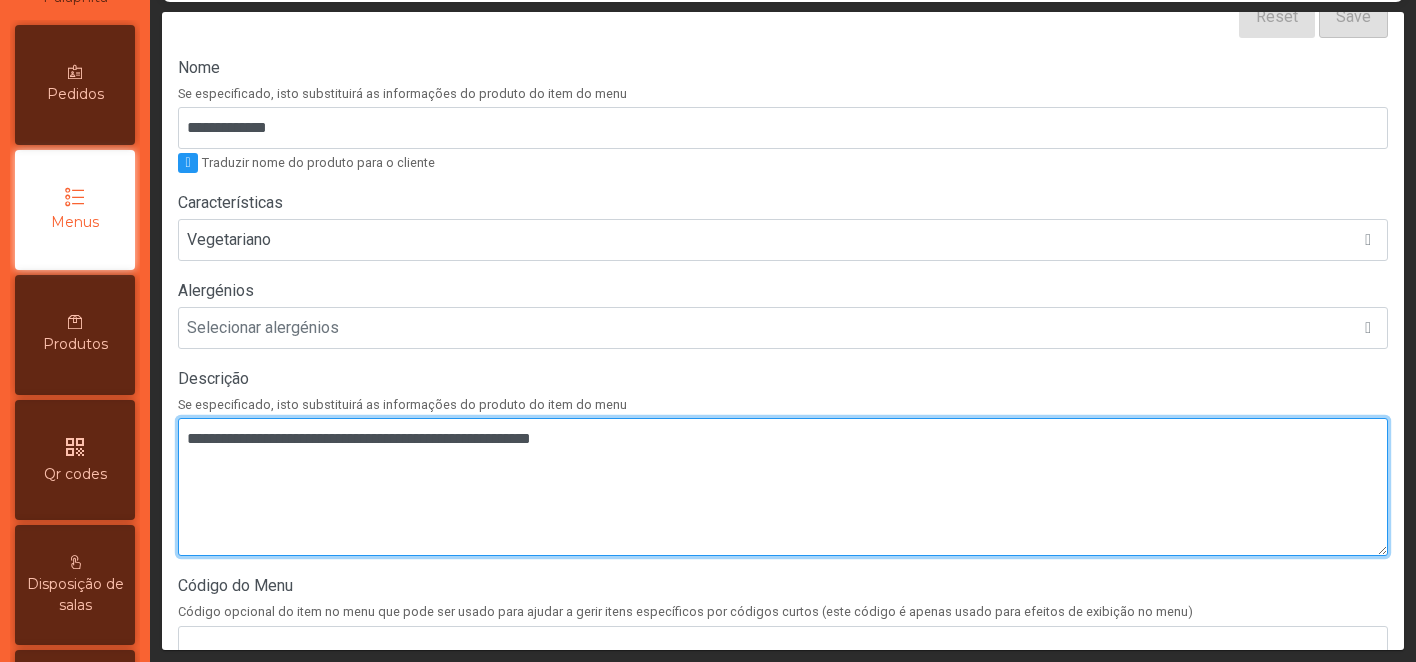 scroll, scrollTop: 695, scrollLeft: 0, axis: vertical 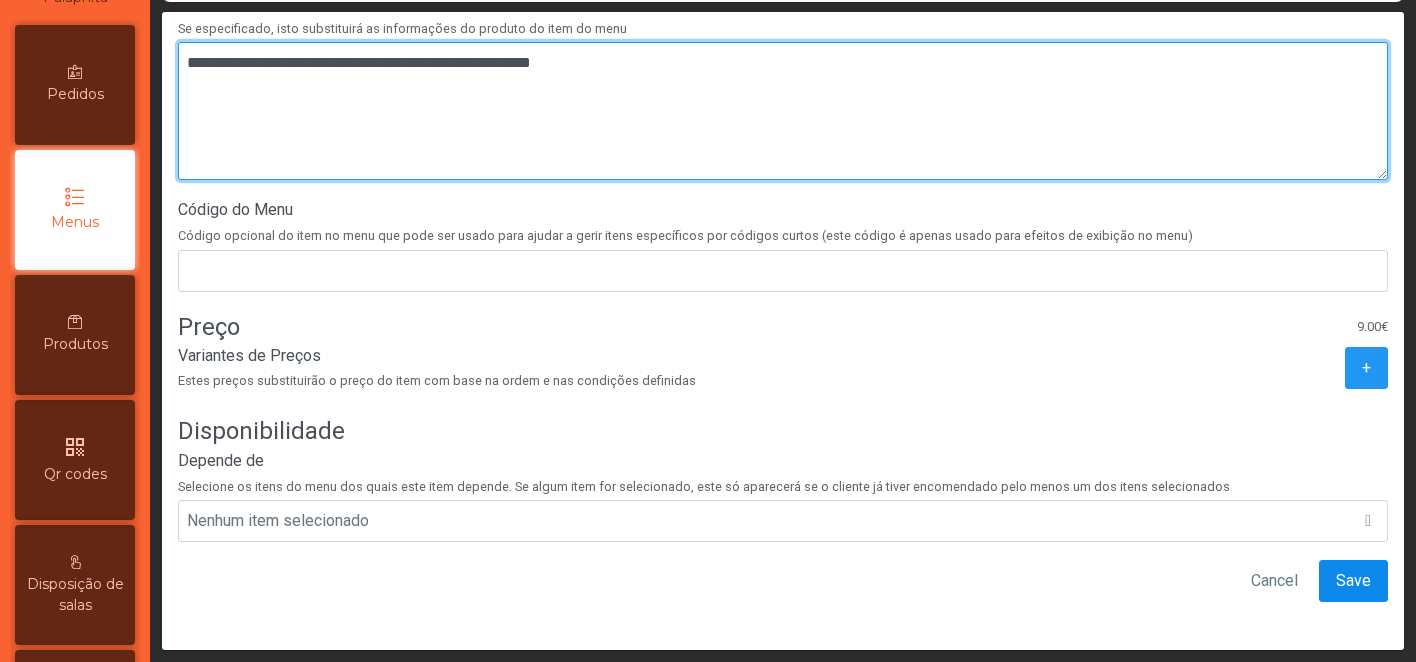 type on "**********" 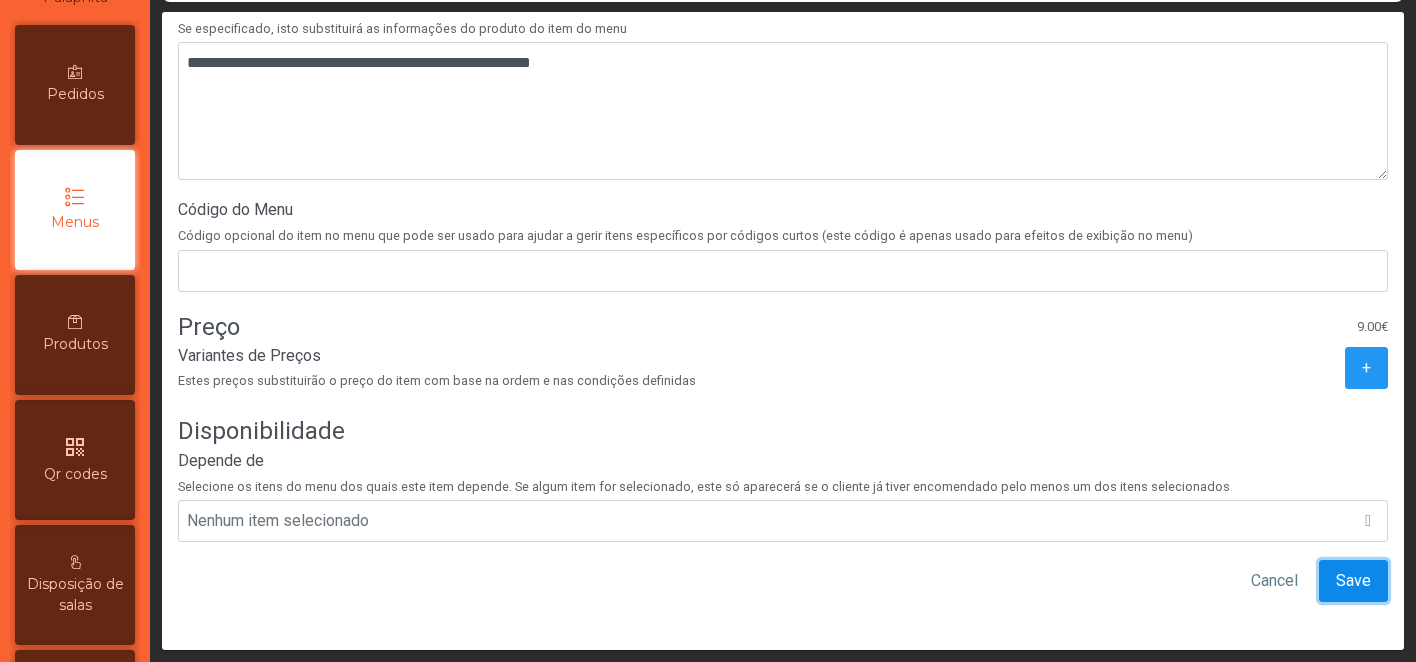 click on "Save" 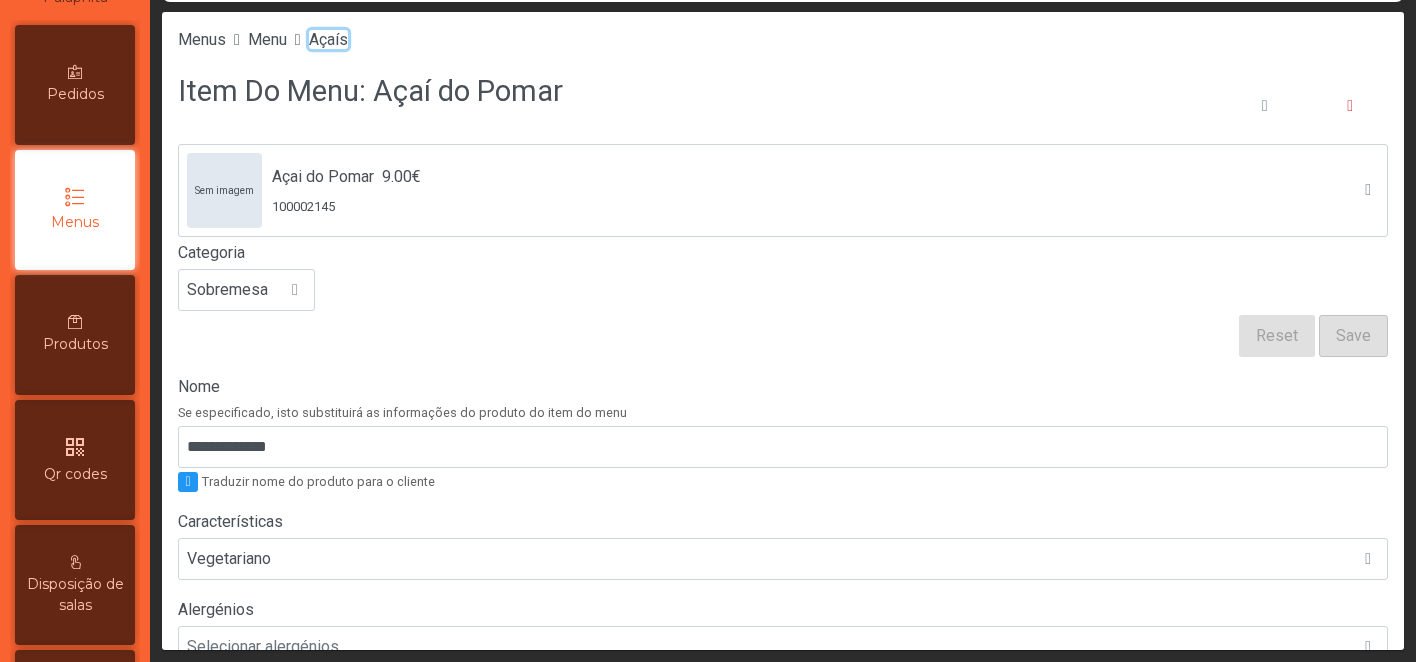 click on "Açaís" 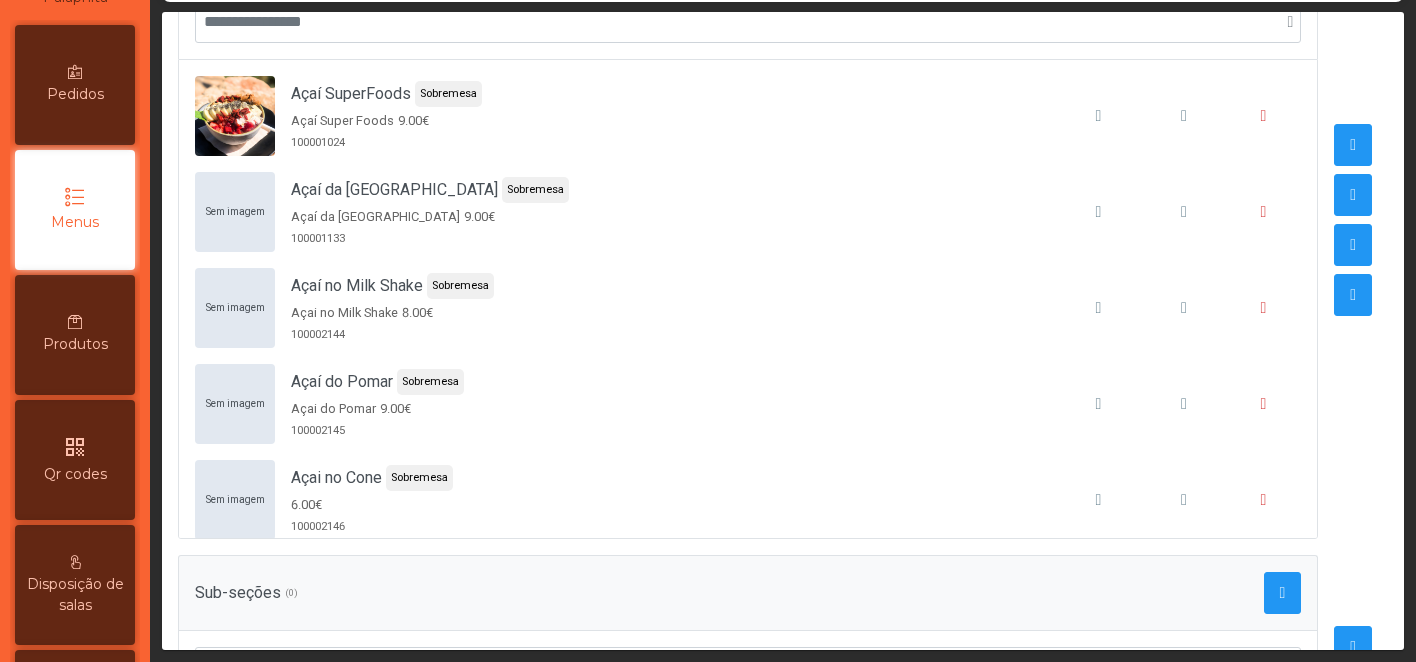 scroll, scrollTop: 420, scrollLeft: 0, axis: vertical 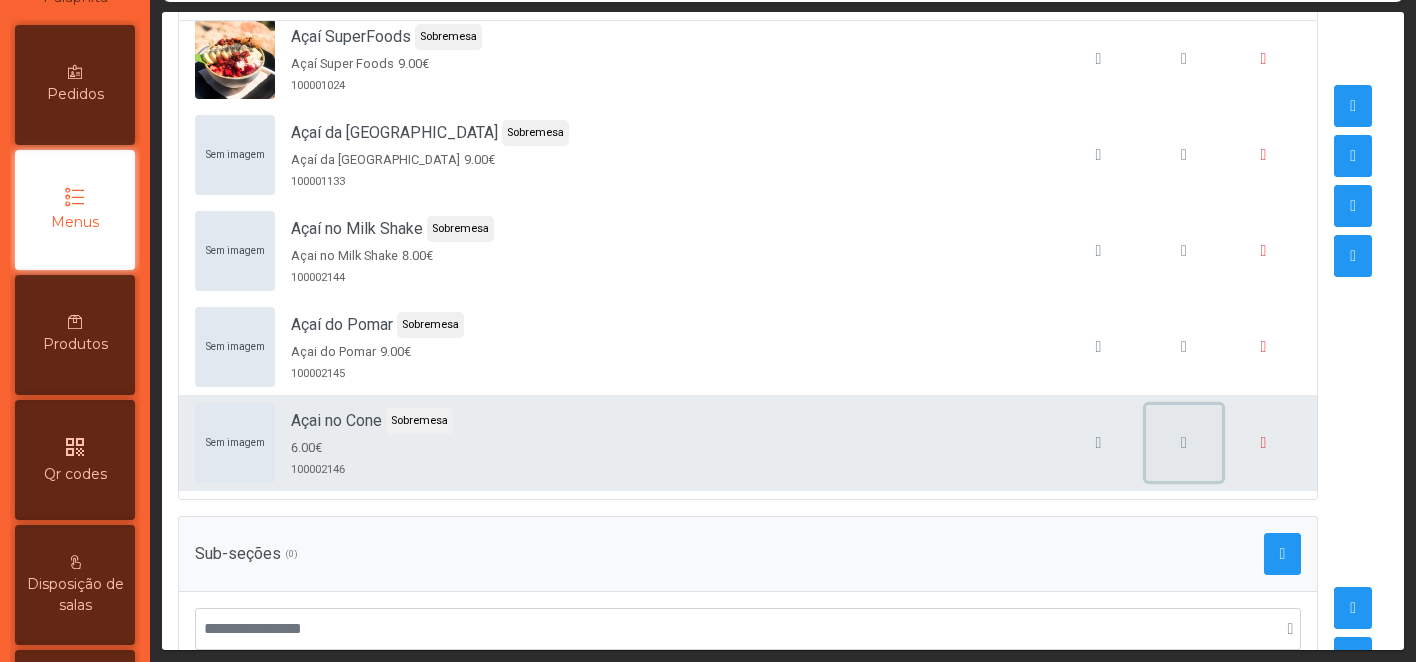 click 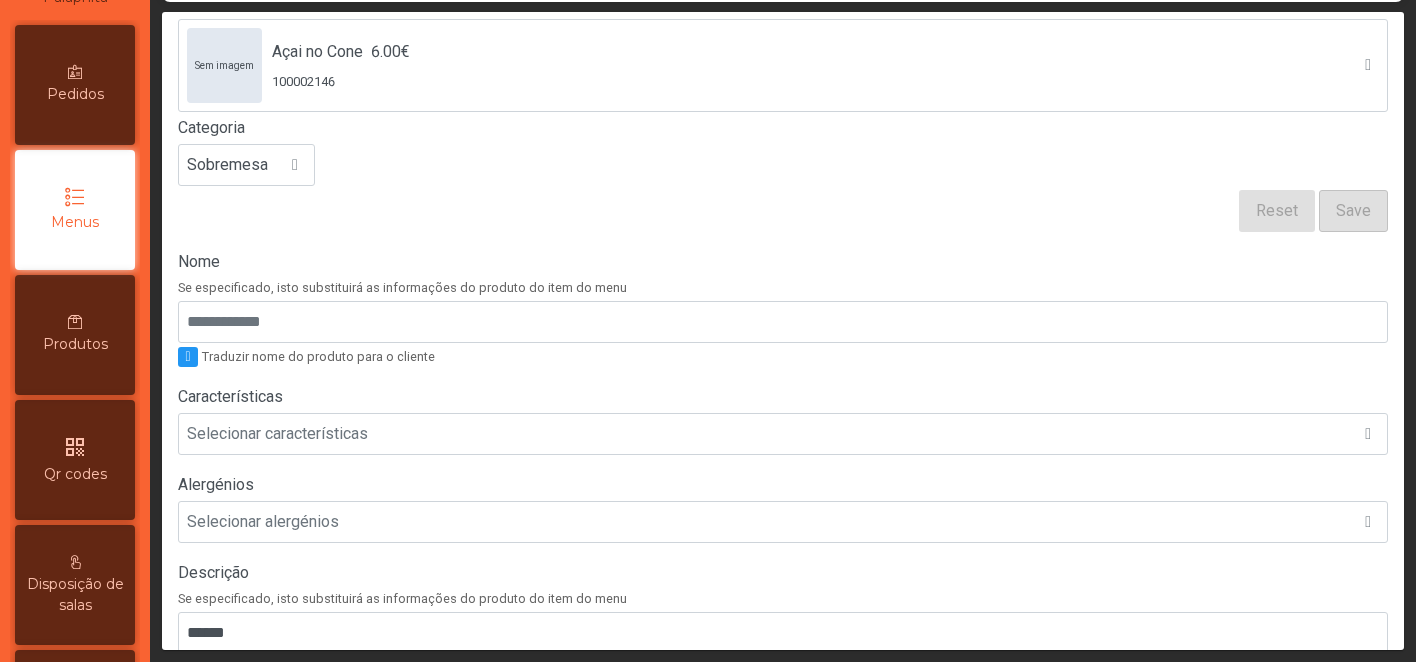 scroll, scrollTop: 390, scrollLeft: 0, axis: vertical 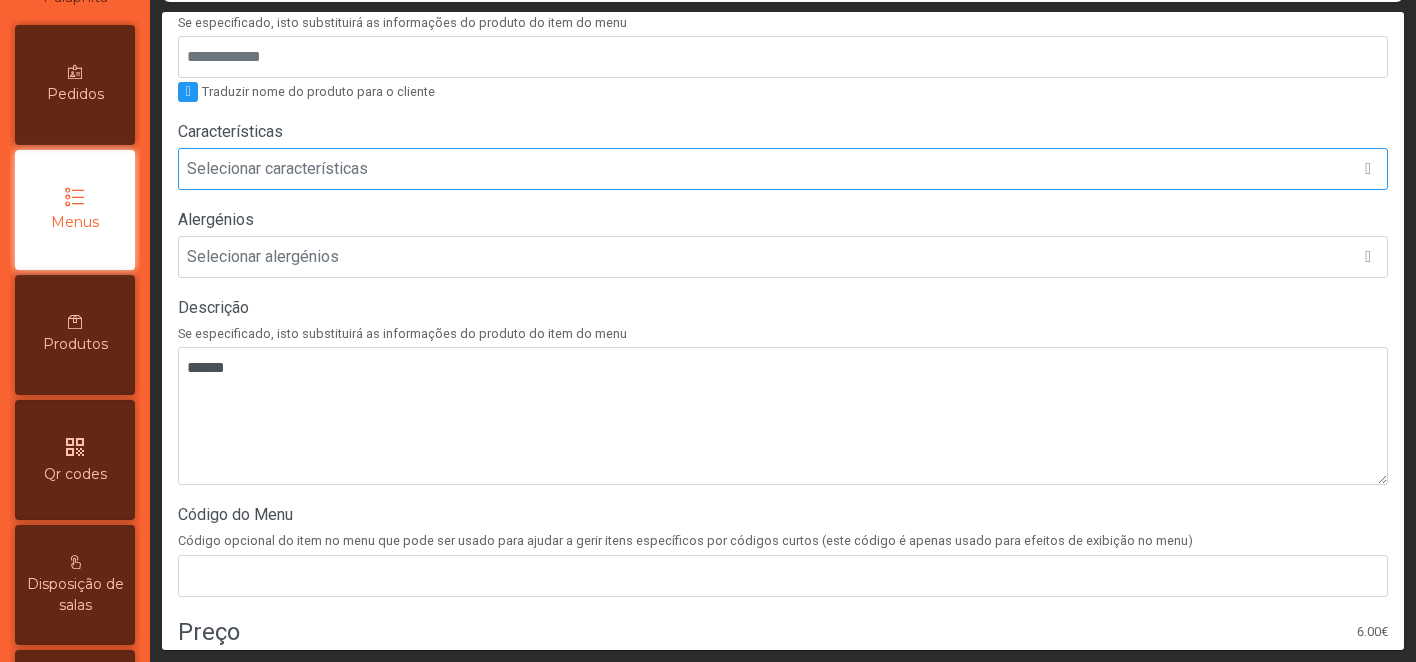 click on "Selecionar características" 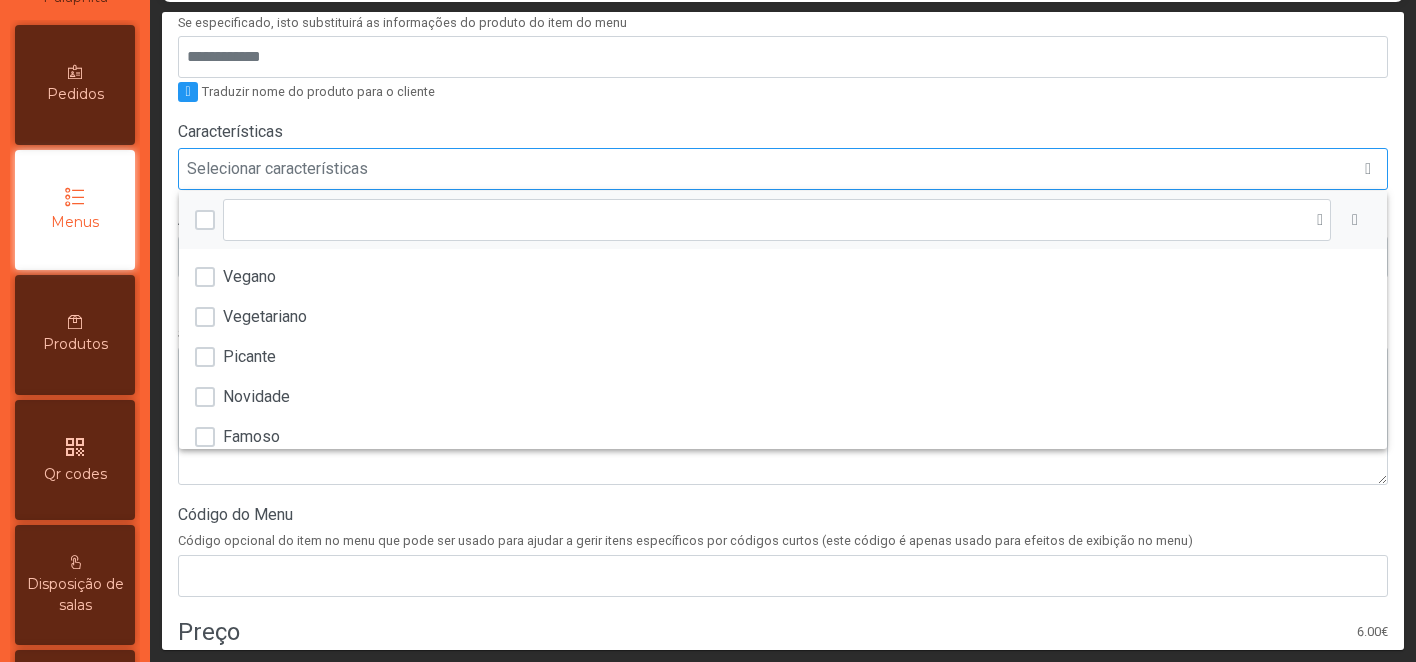 scroll, scrollTop: 15, scrollLeft: 97, axis: both 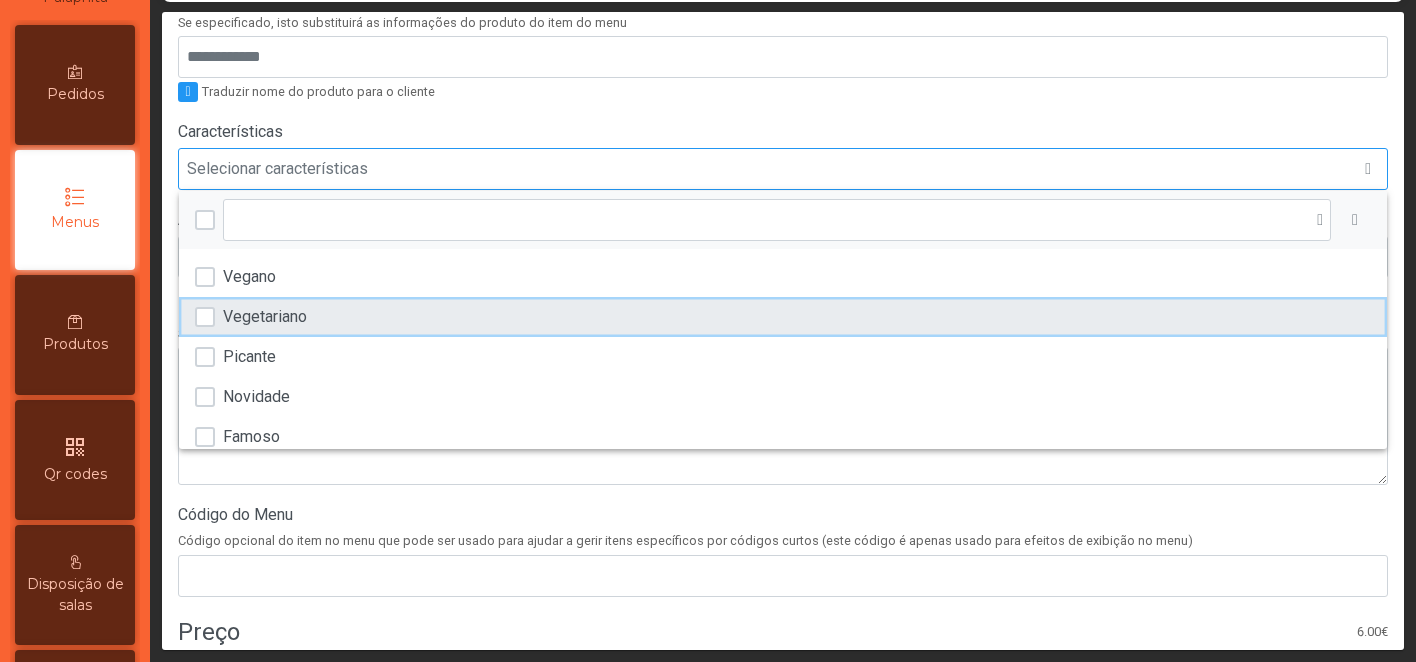 click on "Vegetariano" 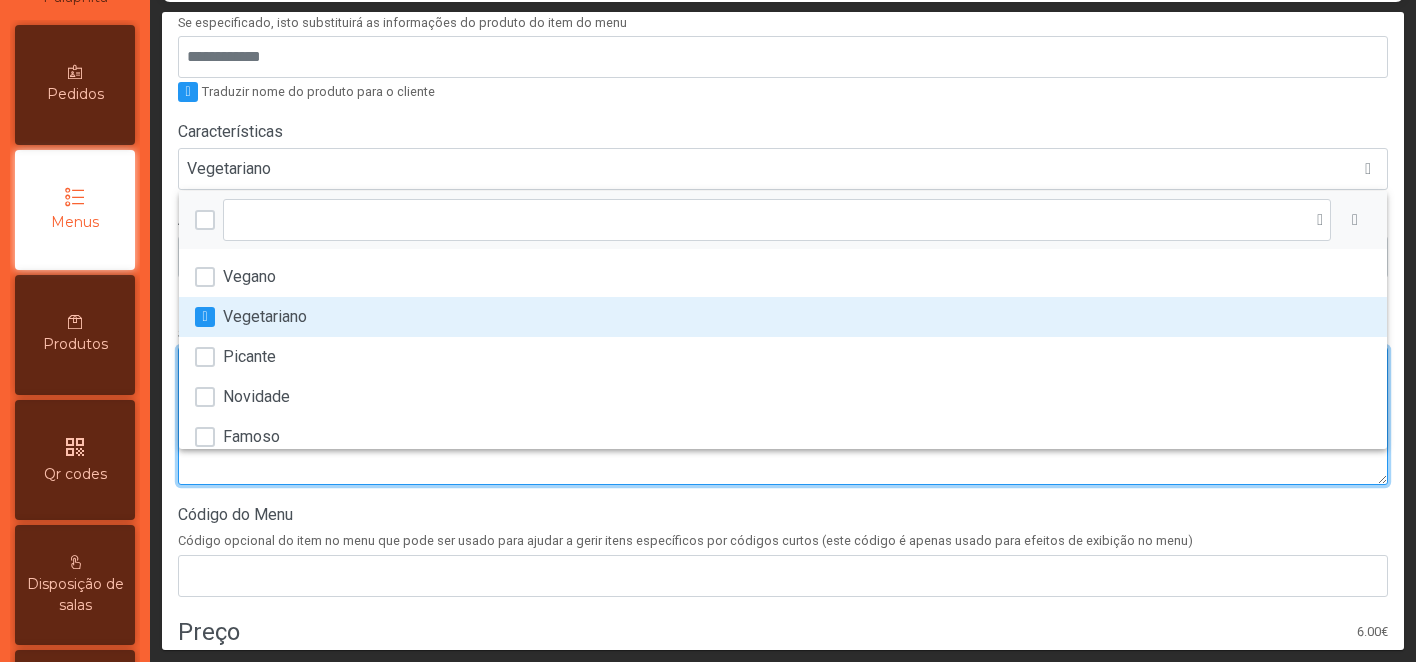 click at bounding box center (783, 416) 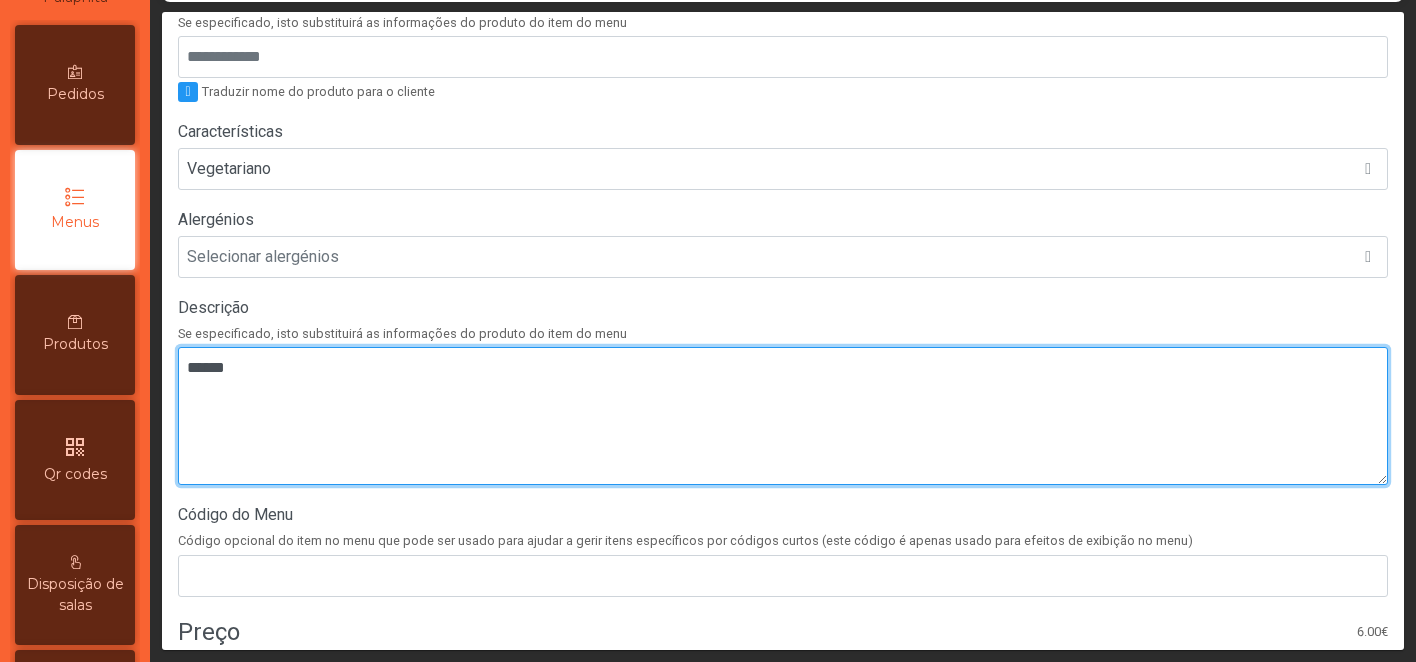paste on "**********" 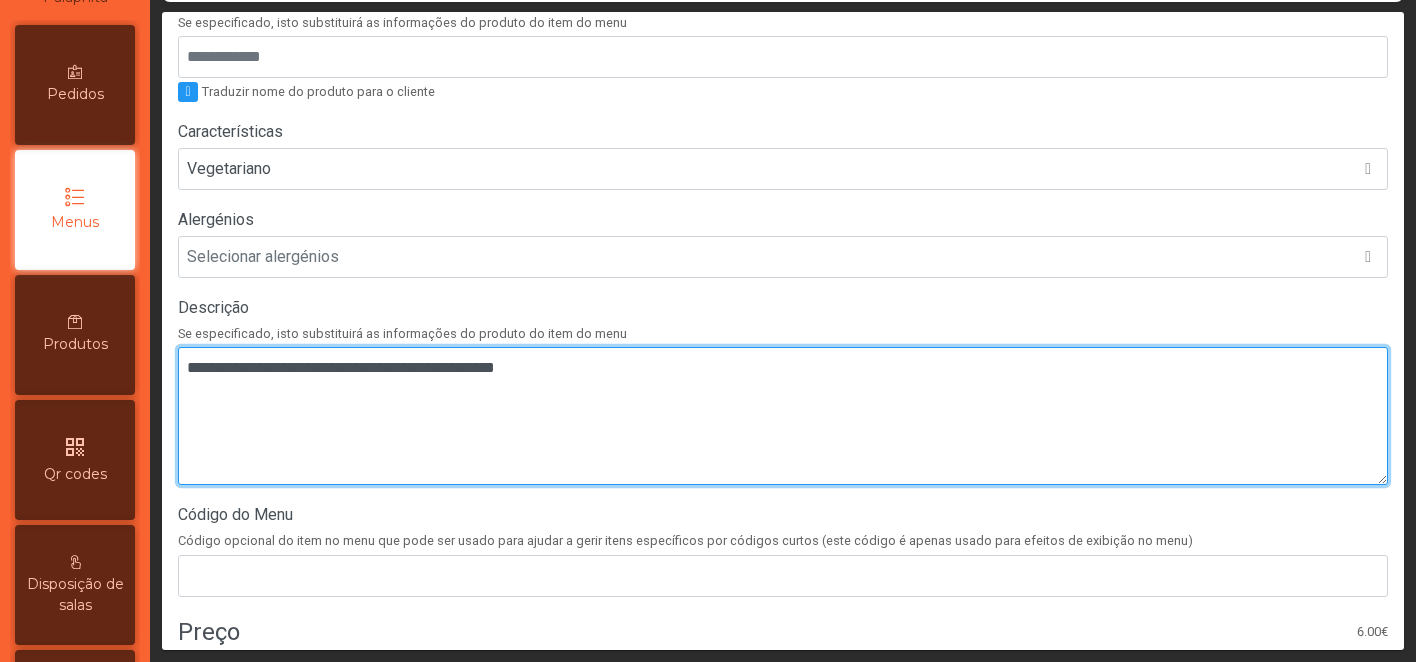 scroll, scrollTop: 695, scrollLeft: 0, axis: vertical 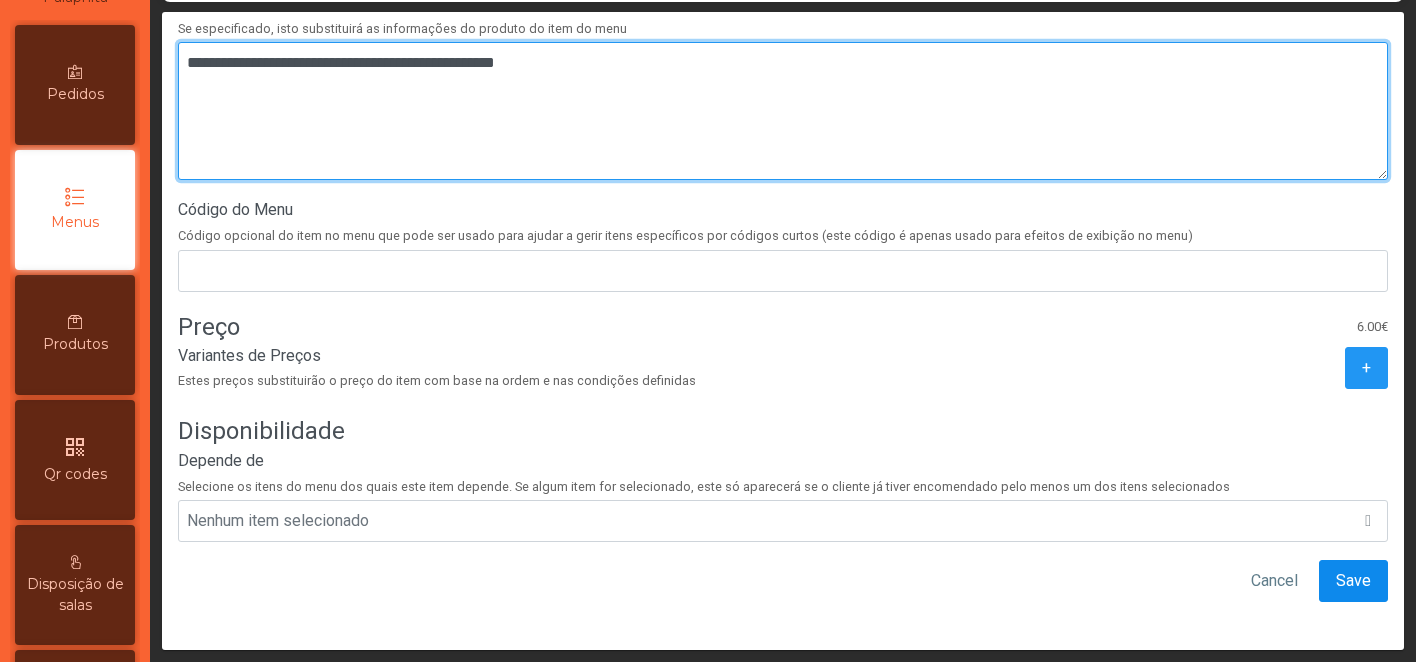 type on "**********" 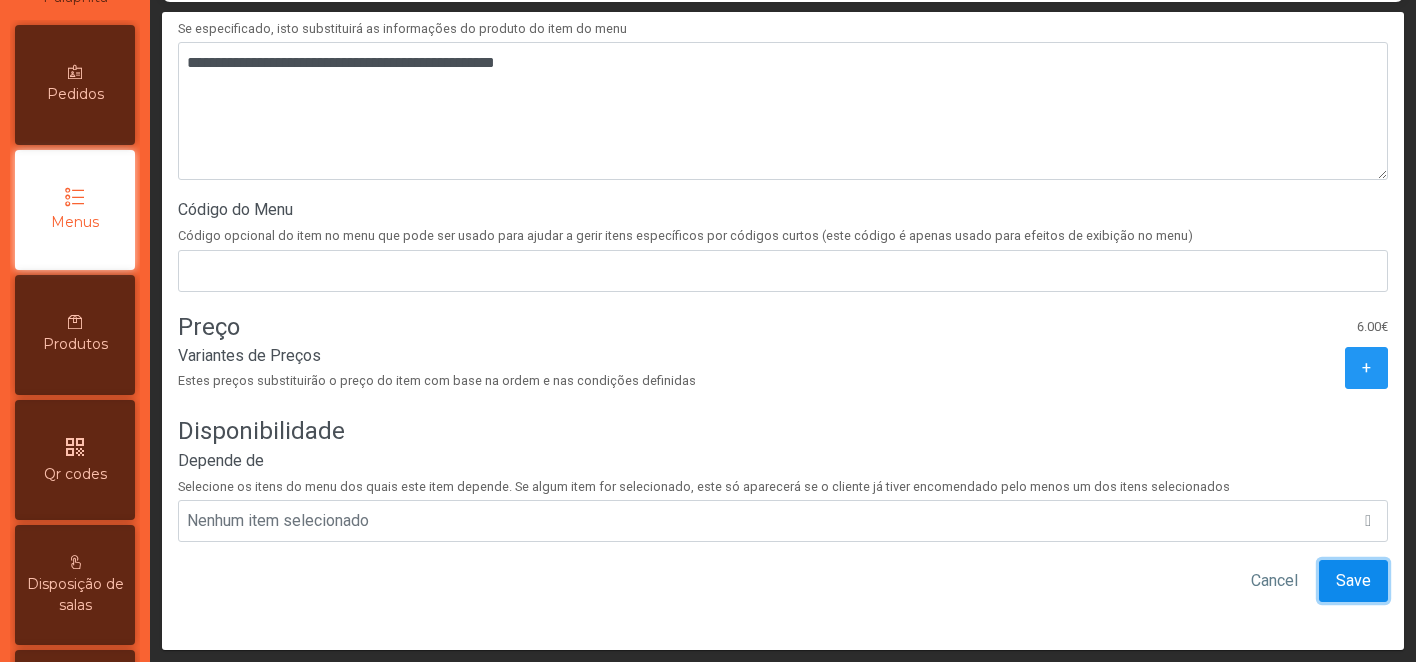 click on "Save" 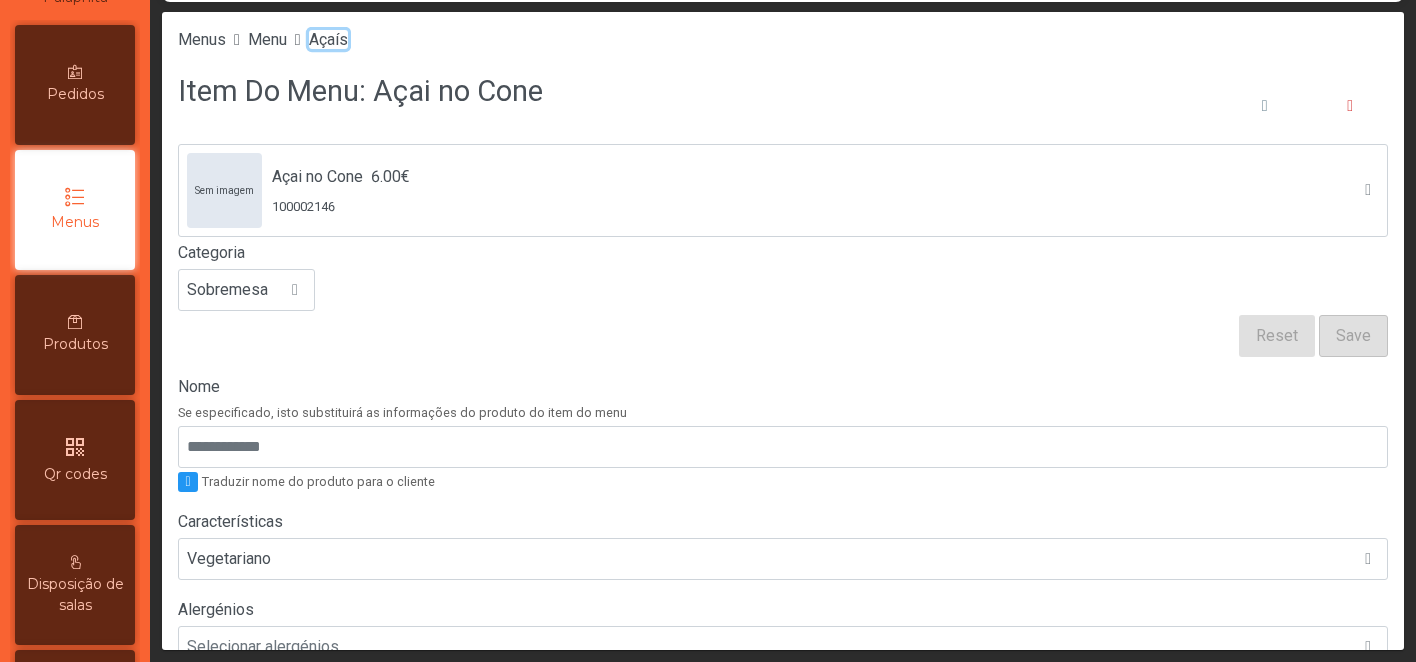 click on "Açaís" 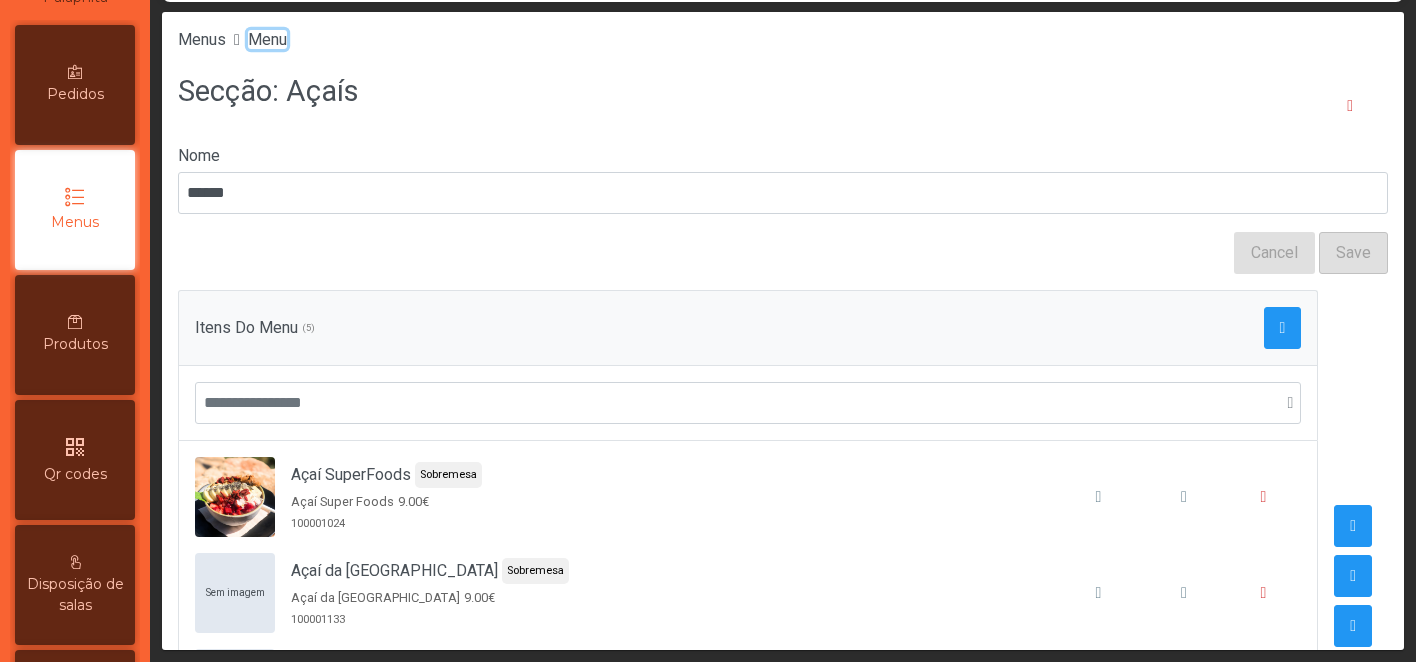 click on "Menu" 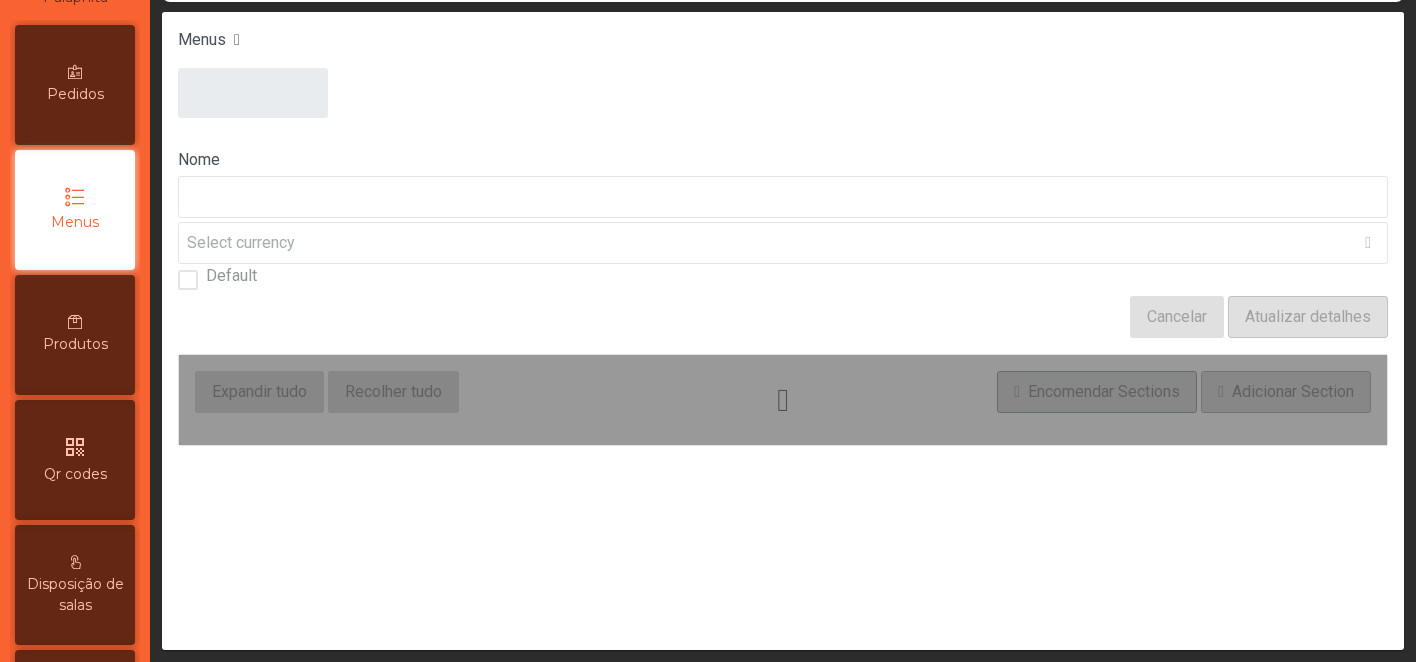 type on "****" 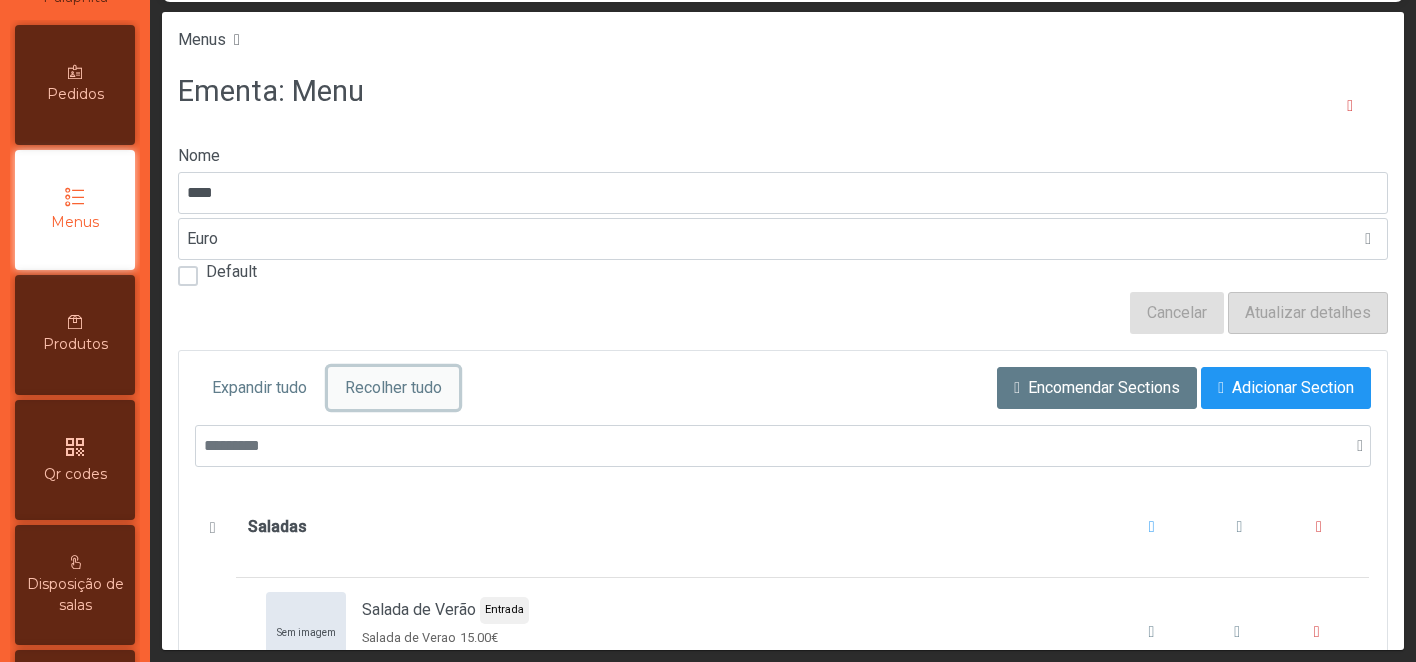 click on "Recolher tudo" 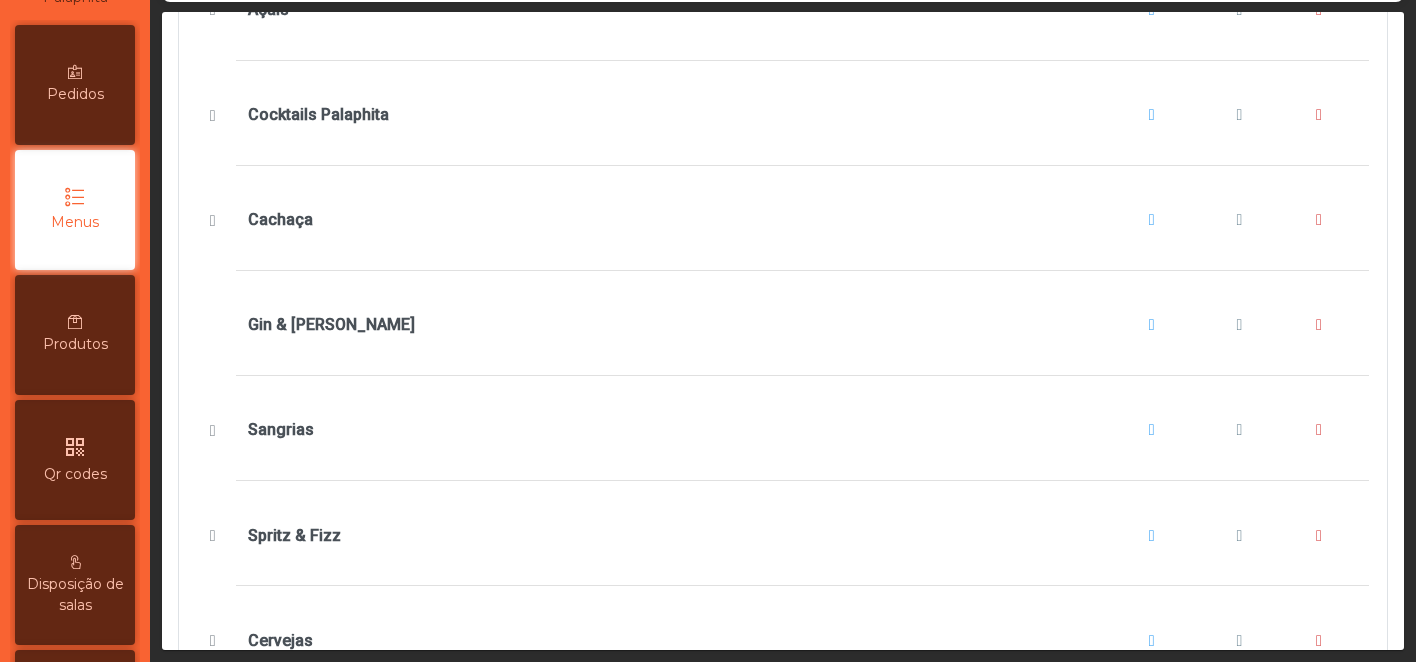 scroll, scrollTop: 1160, scrollLeft: 0, axis: vertical 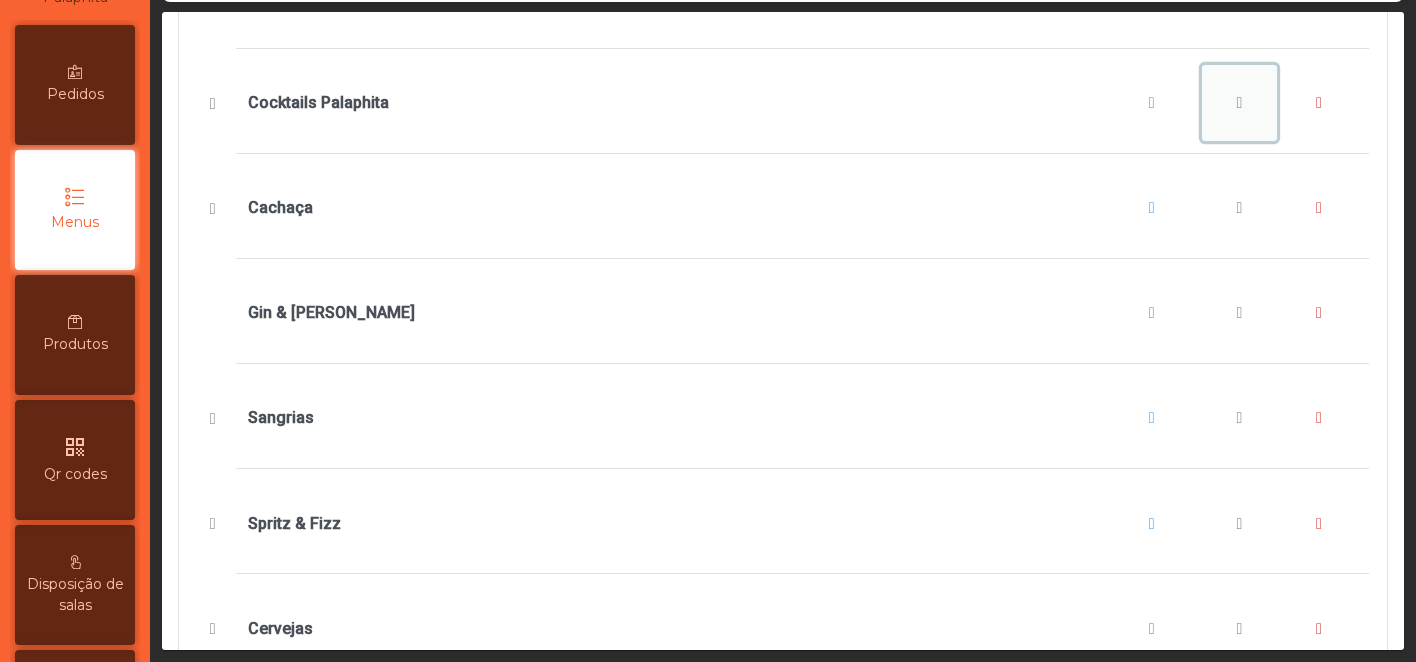 click 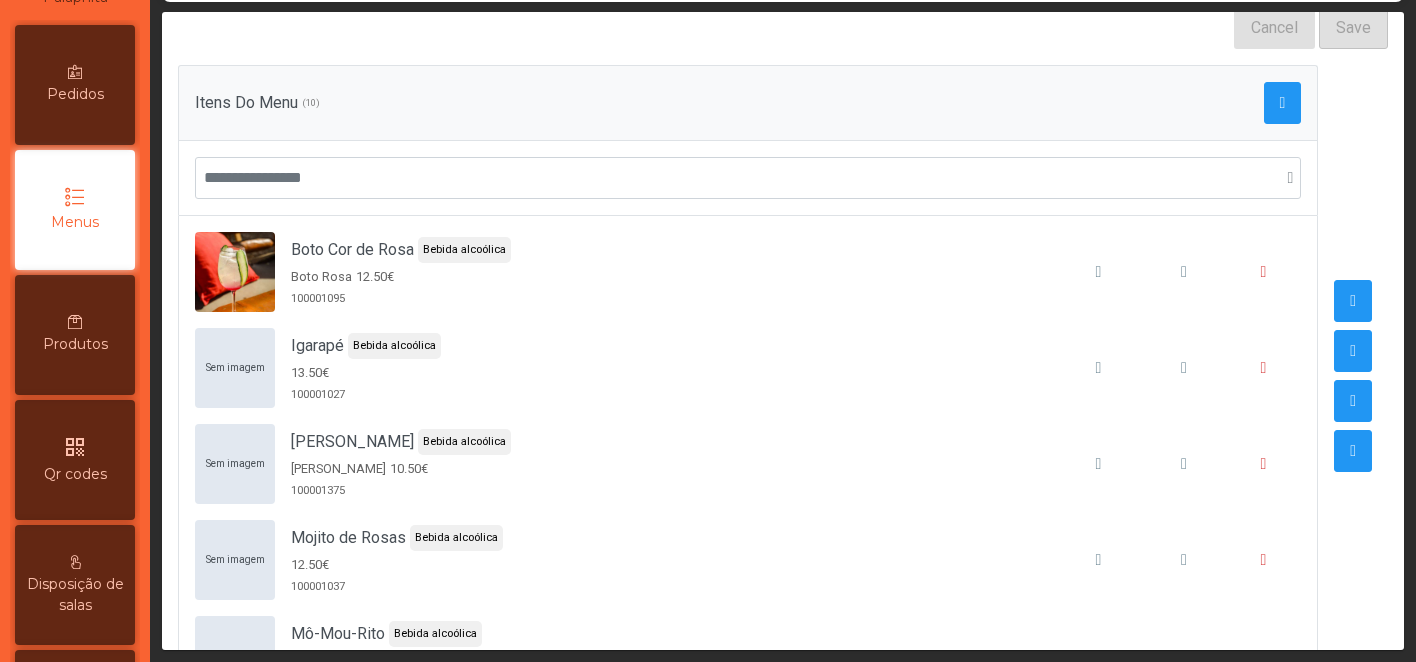 scroll, scrollTop: 370, scrollLeft: 0, axis: vertical 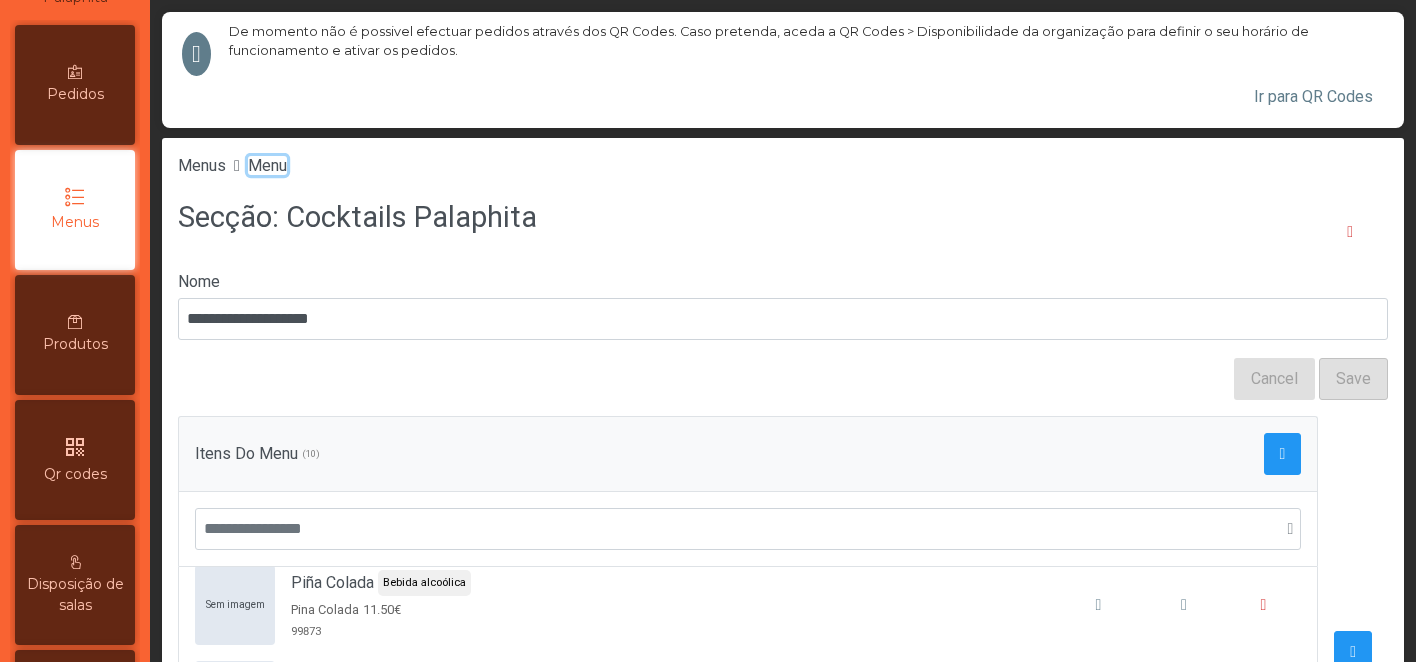 click on "Menu" 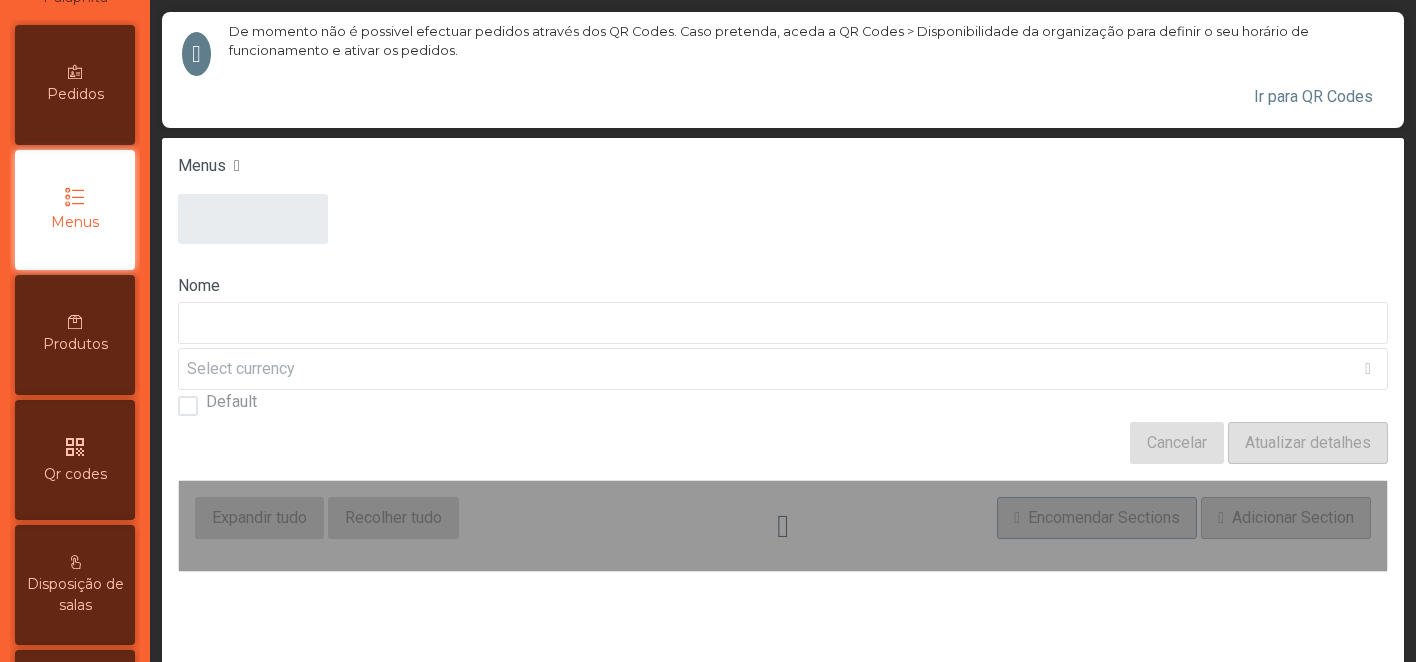 type on "****" 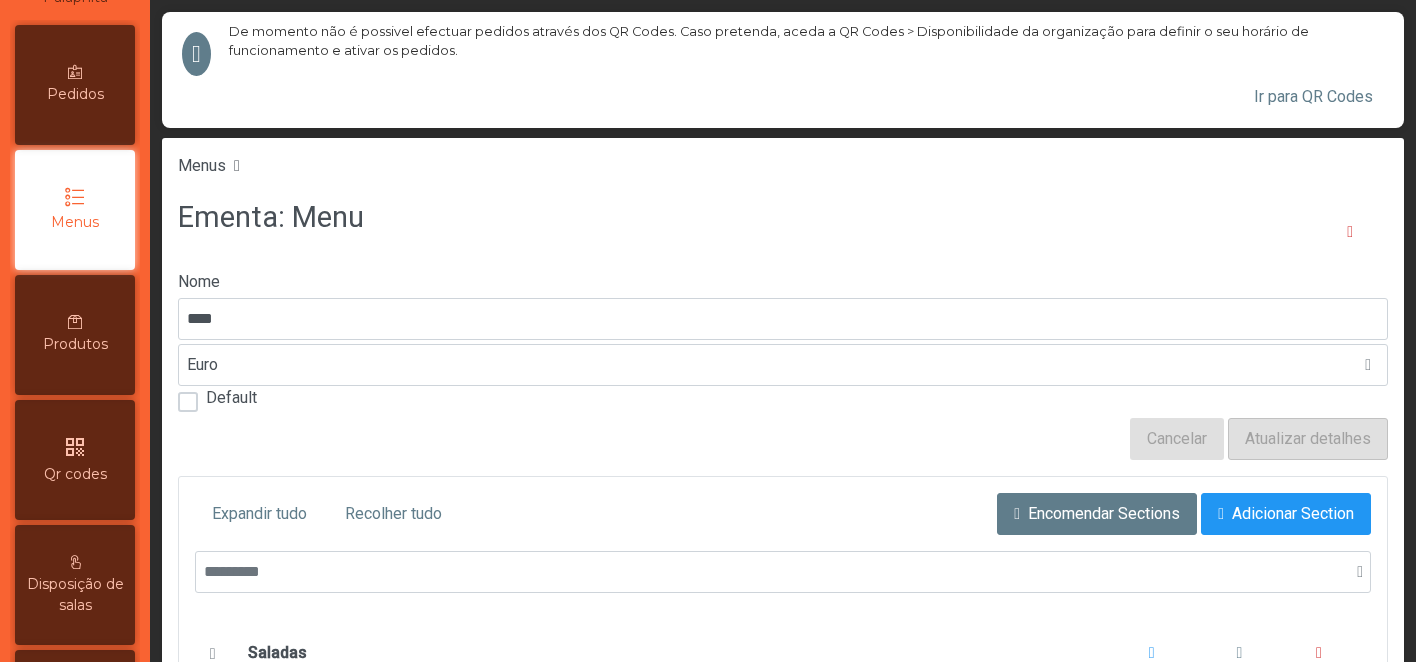 scroll, scrollTop: 126, scrollLeft: 0, axis: vertical 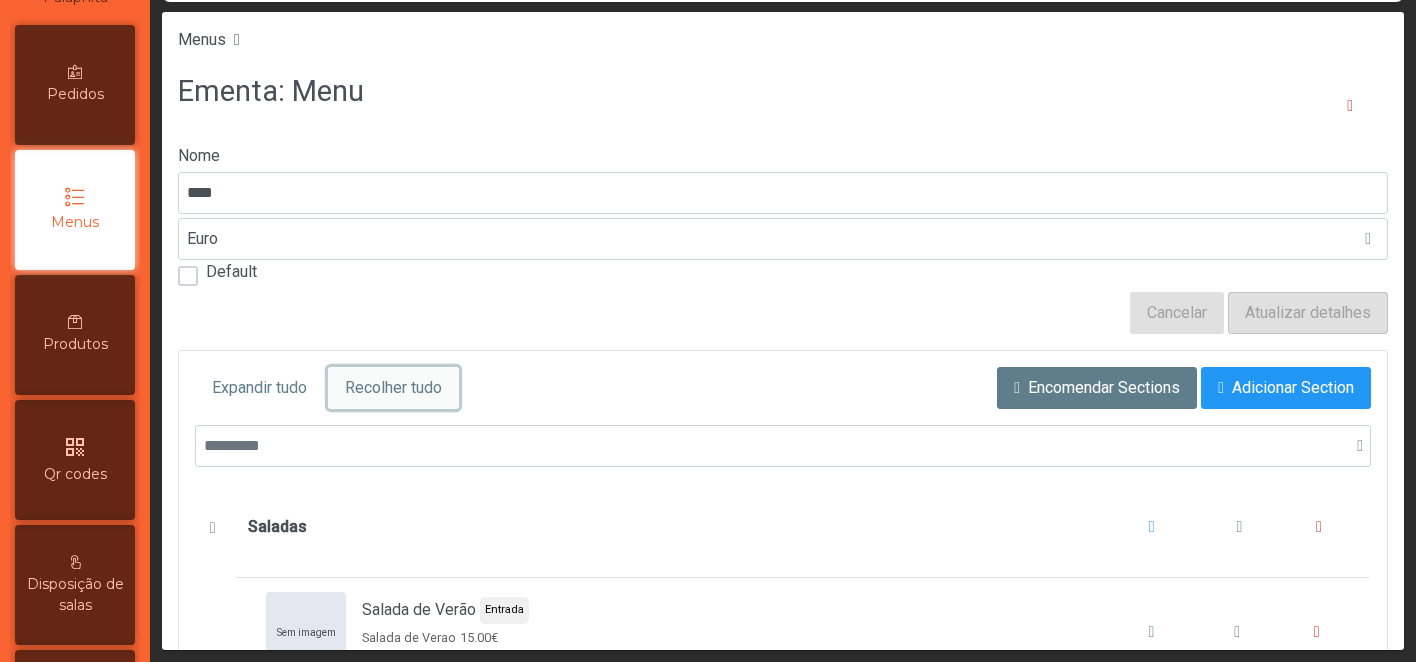 click on "Recolher tudo" 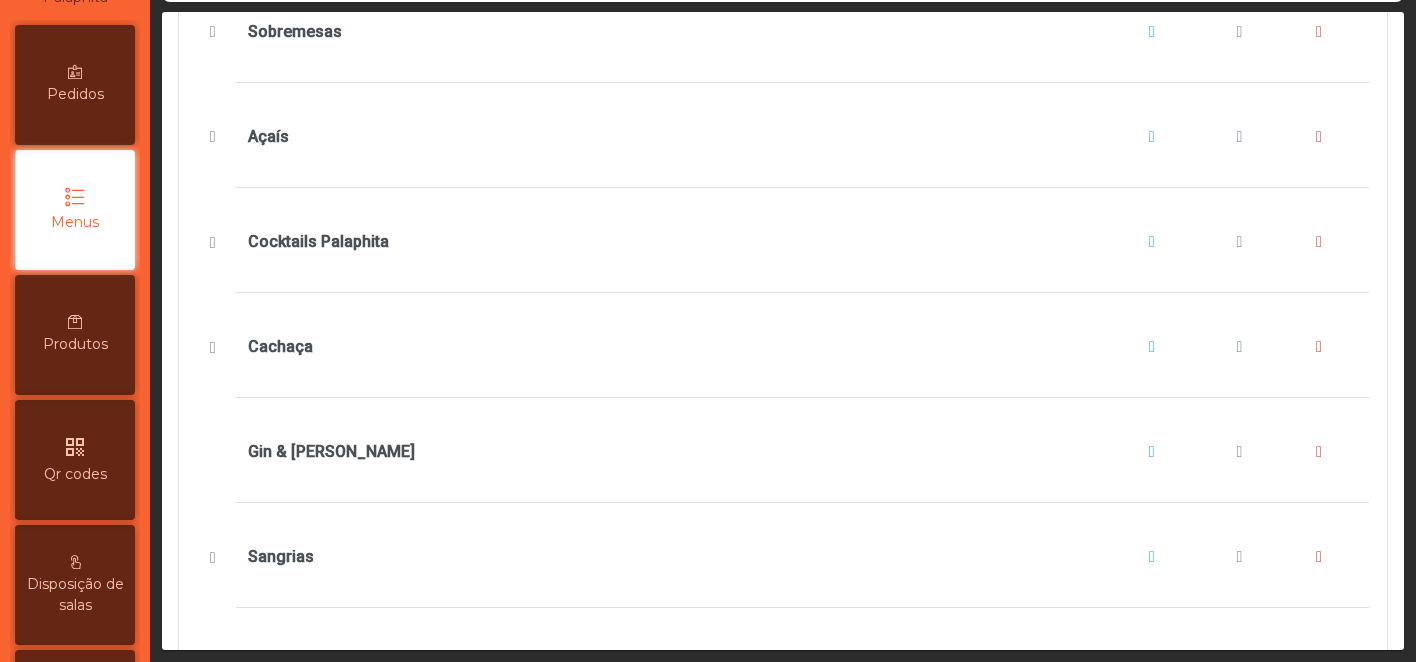 scroll, scrollTop: 1008, scrollLeft: 0, axis: vertical 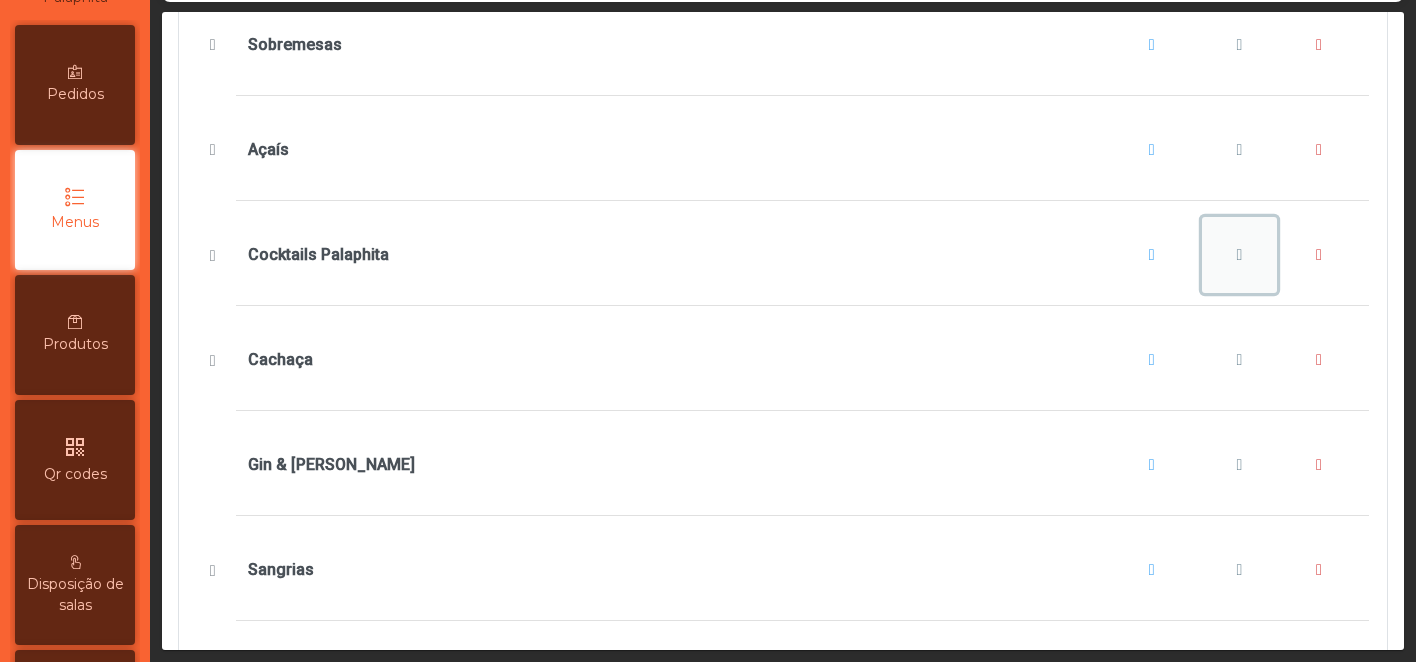 click 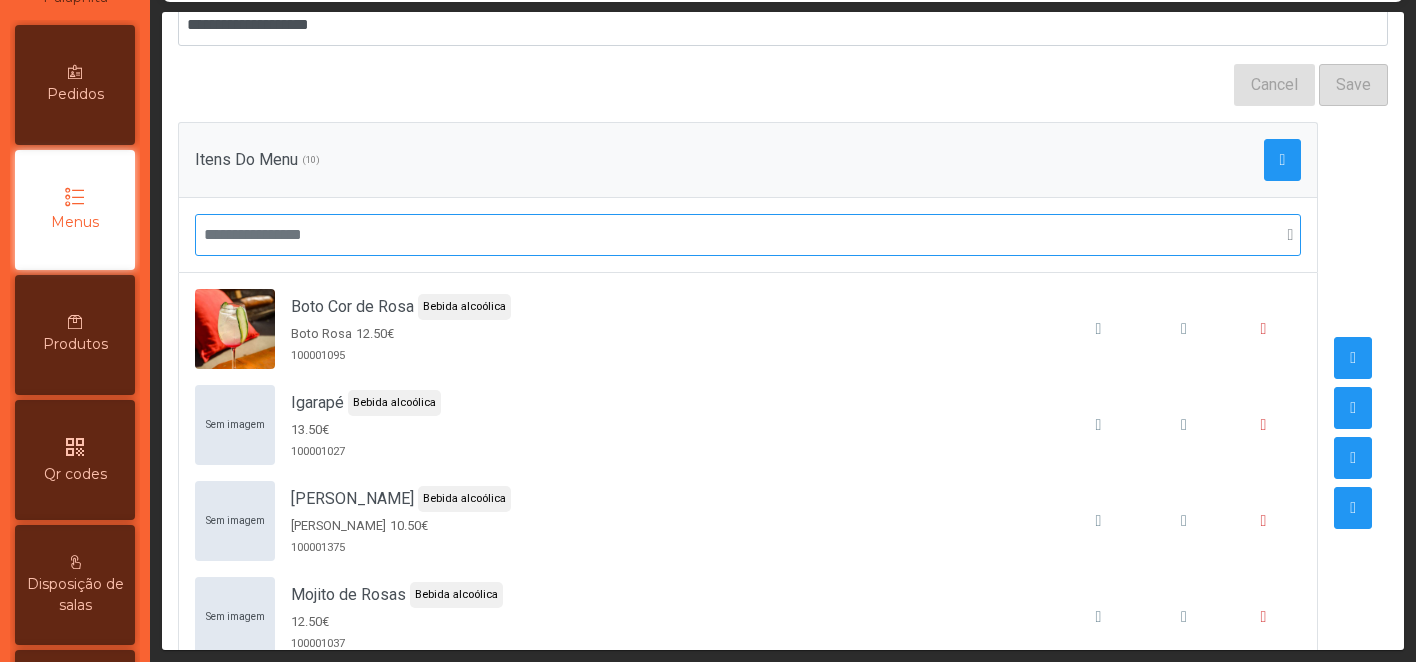scroll, scrollTop: 212, scrollLeft: 0, axis: vertical 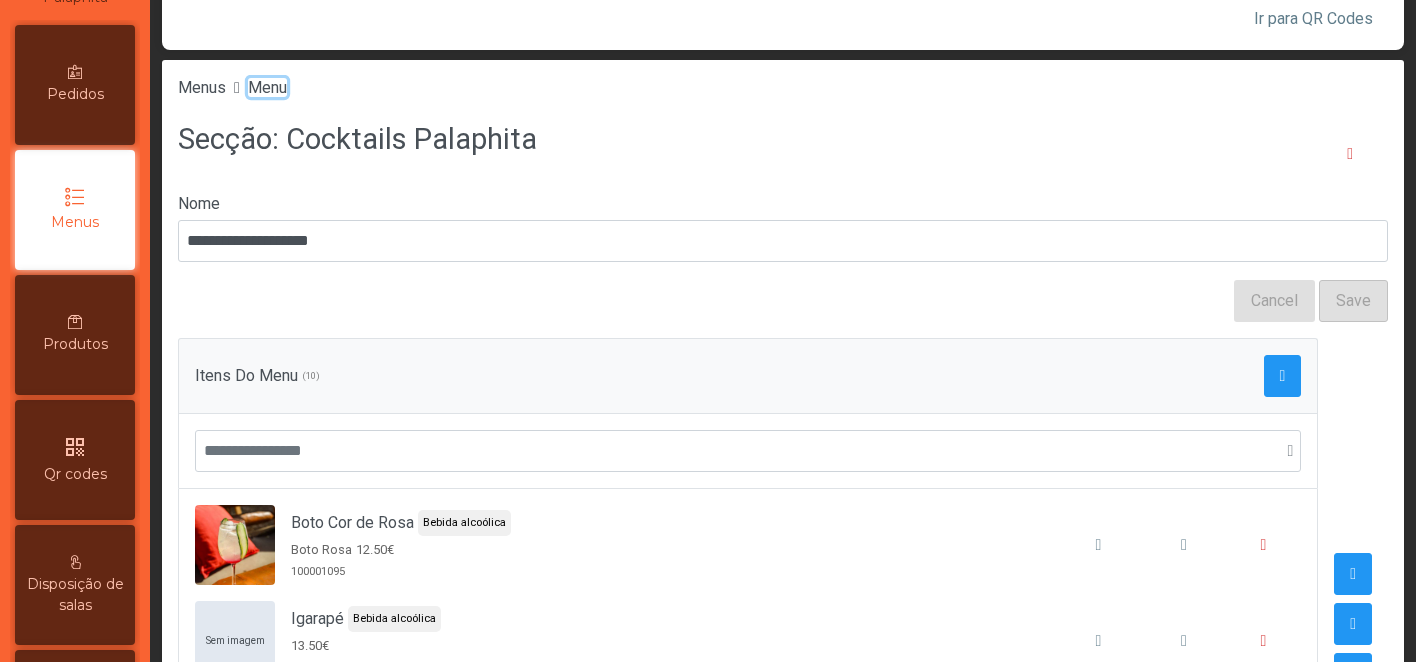 click on "Menu" 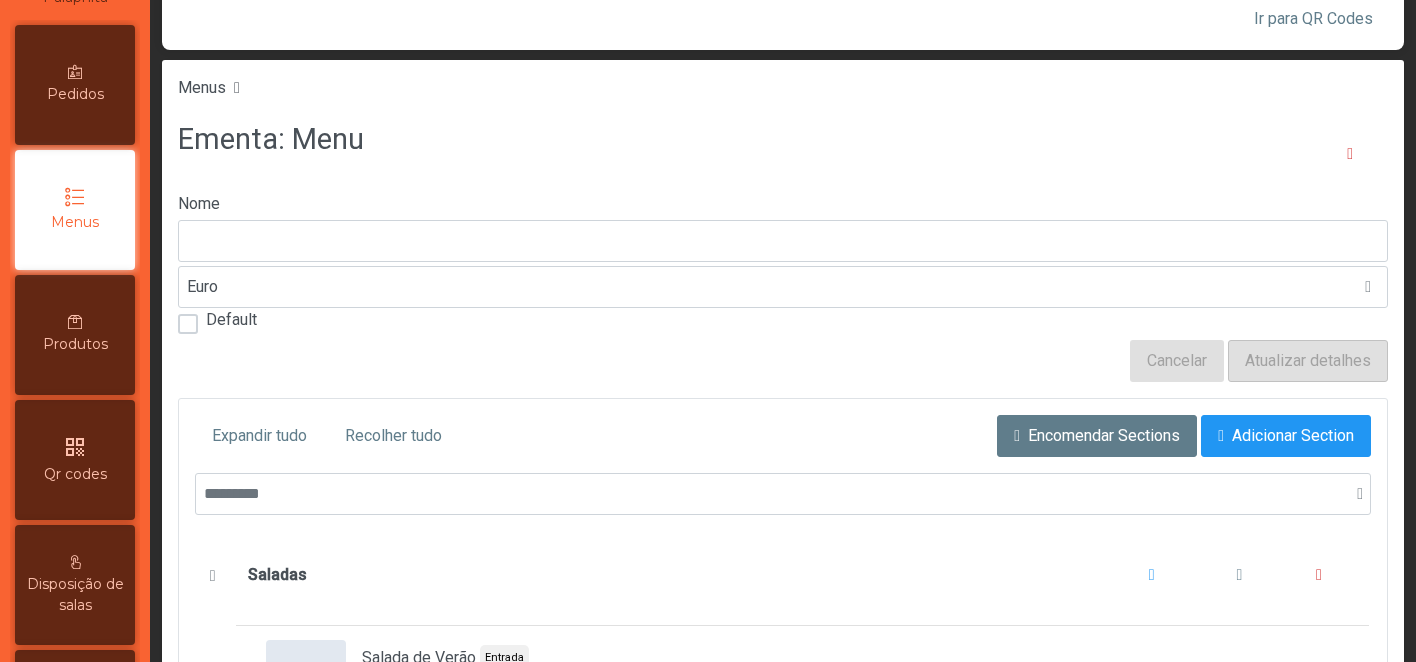 type on "****" 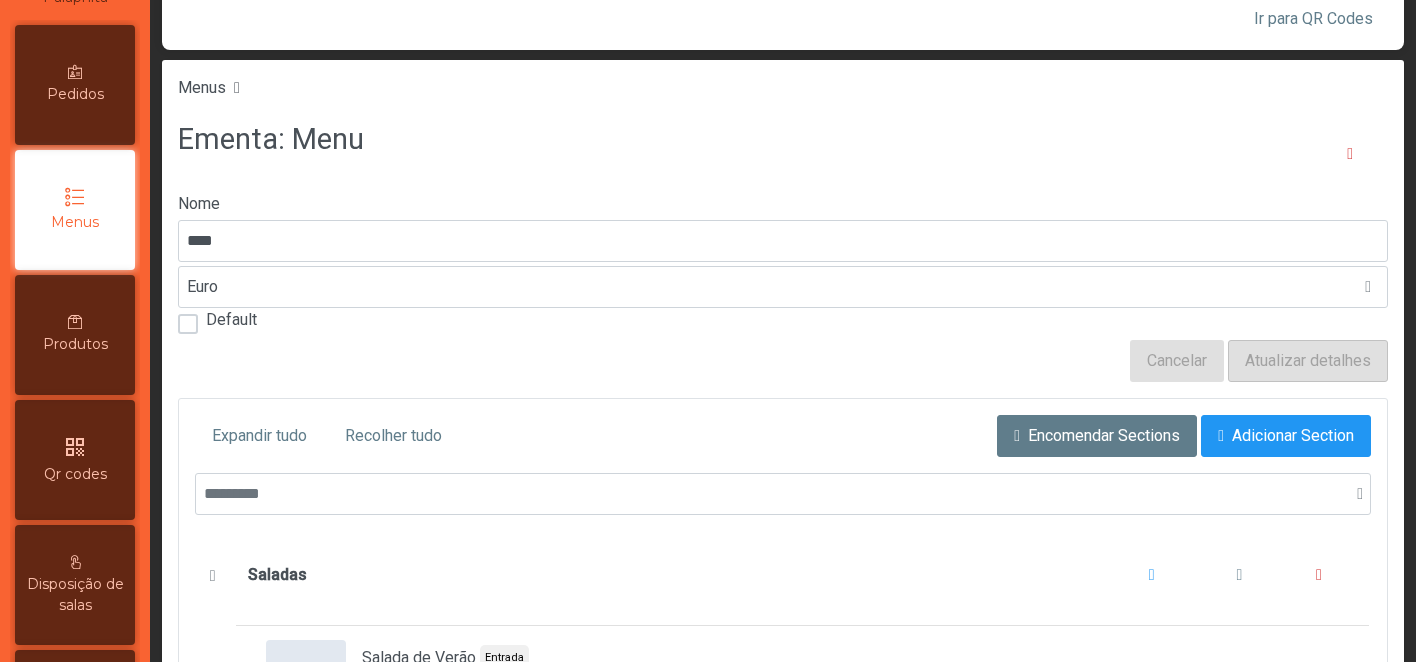 scroll, scrollTop: 126, scrollLeft: 0, axis: vertical 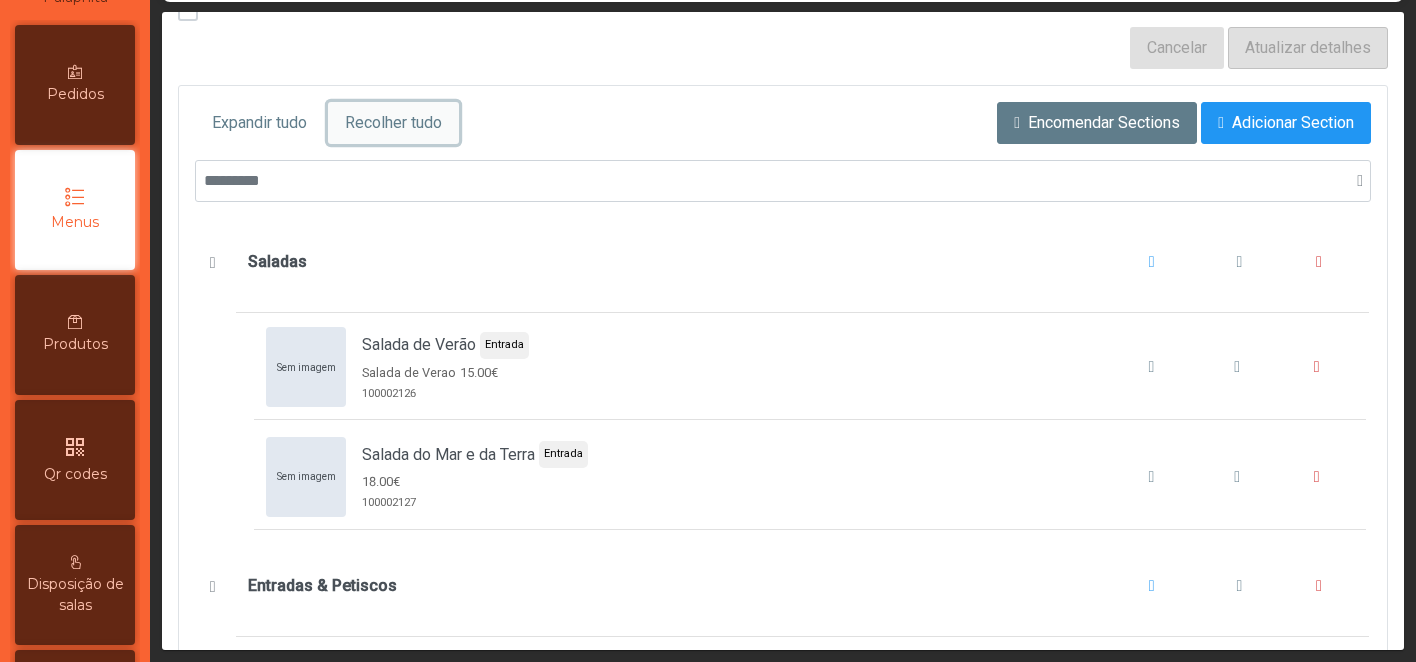 click on "Recolher tudo" 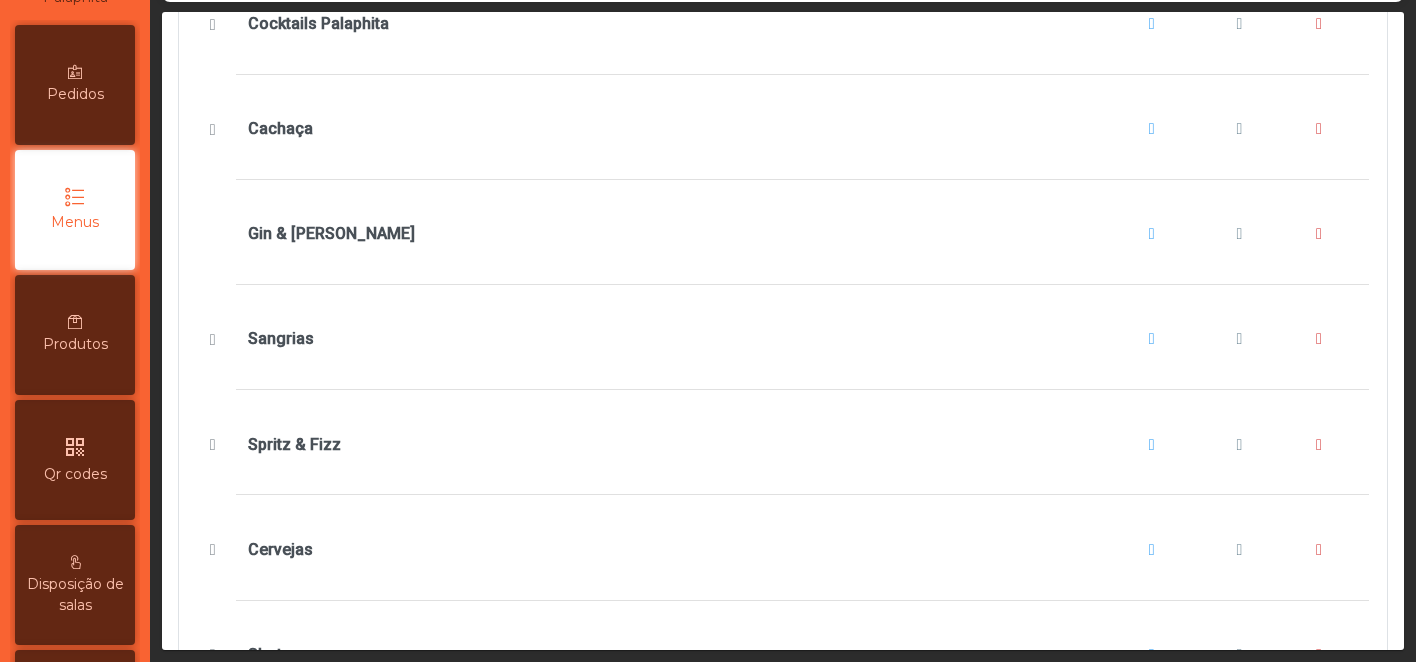 scroll, scrollTop: 1253, scrollLeft: 0, axis: vertical 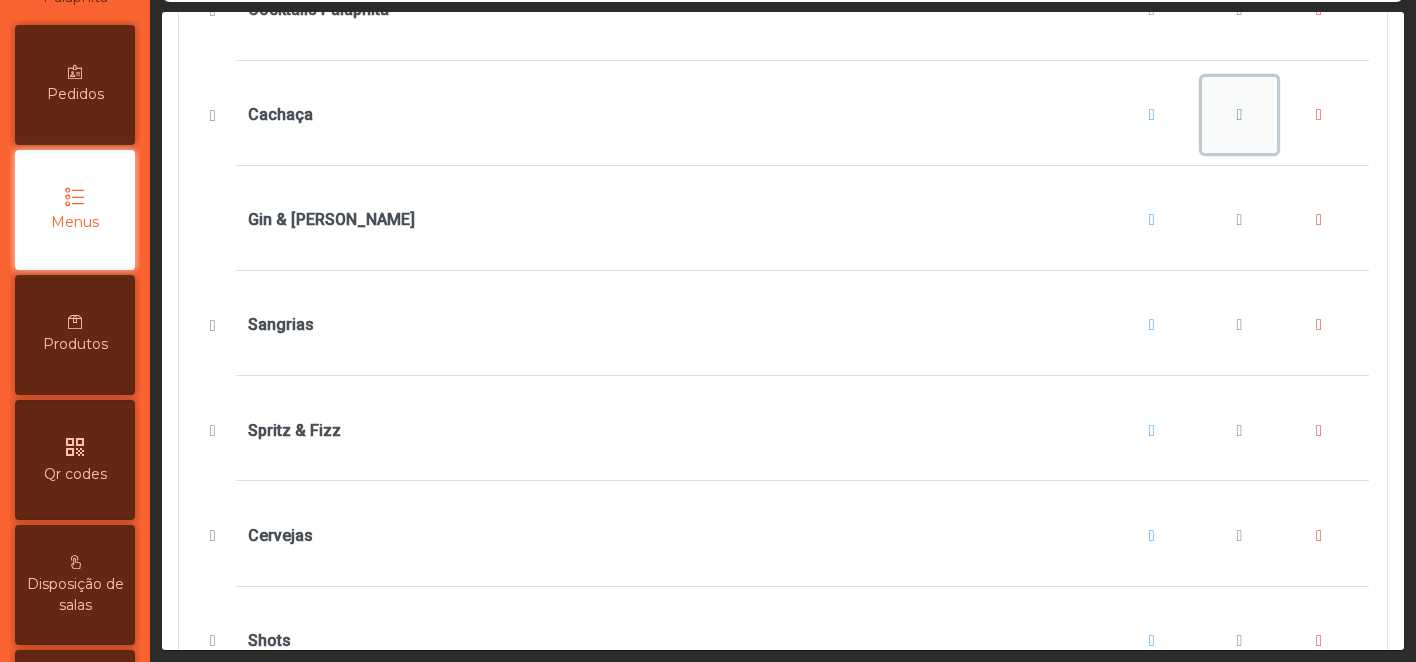 click 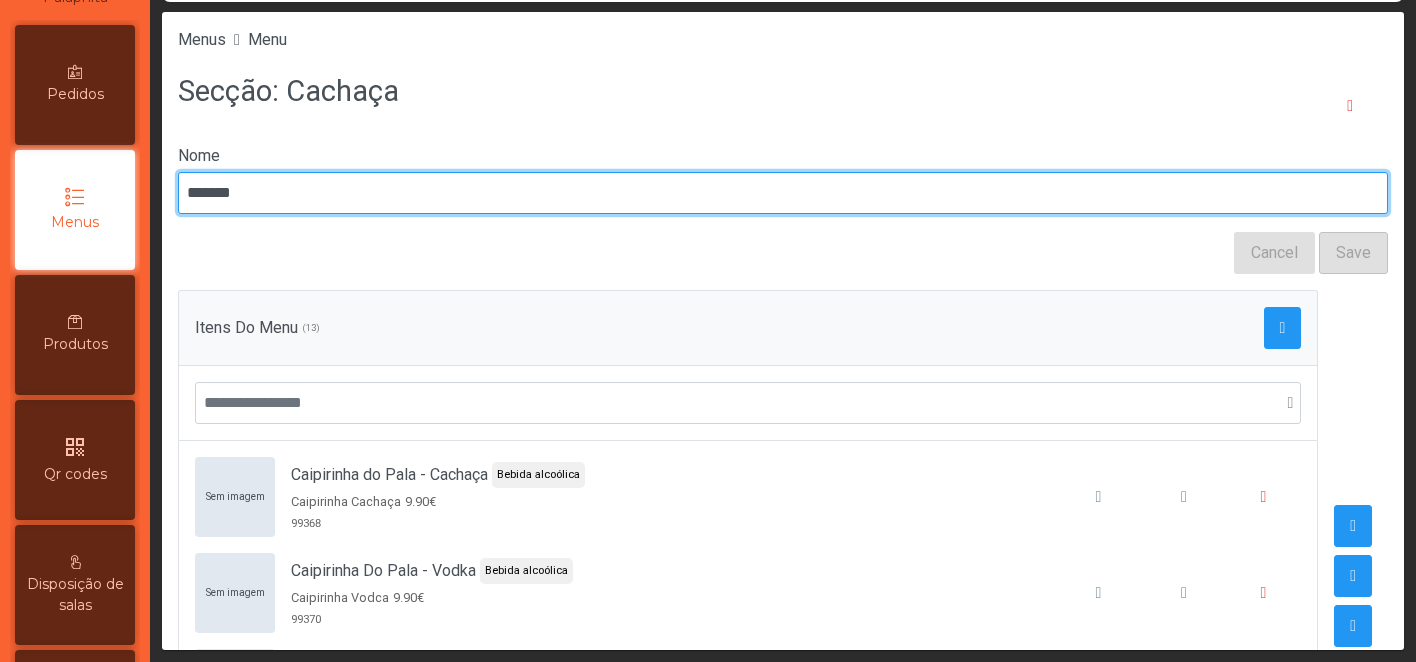 click on "*******" at bounding box center (783, 193) 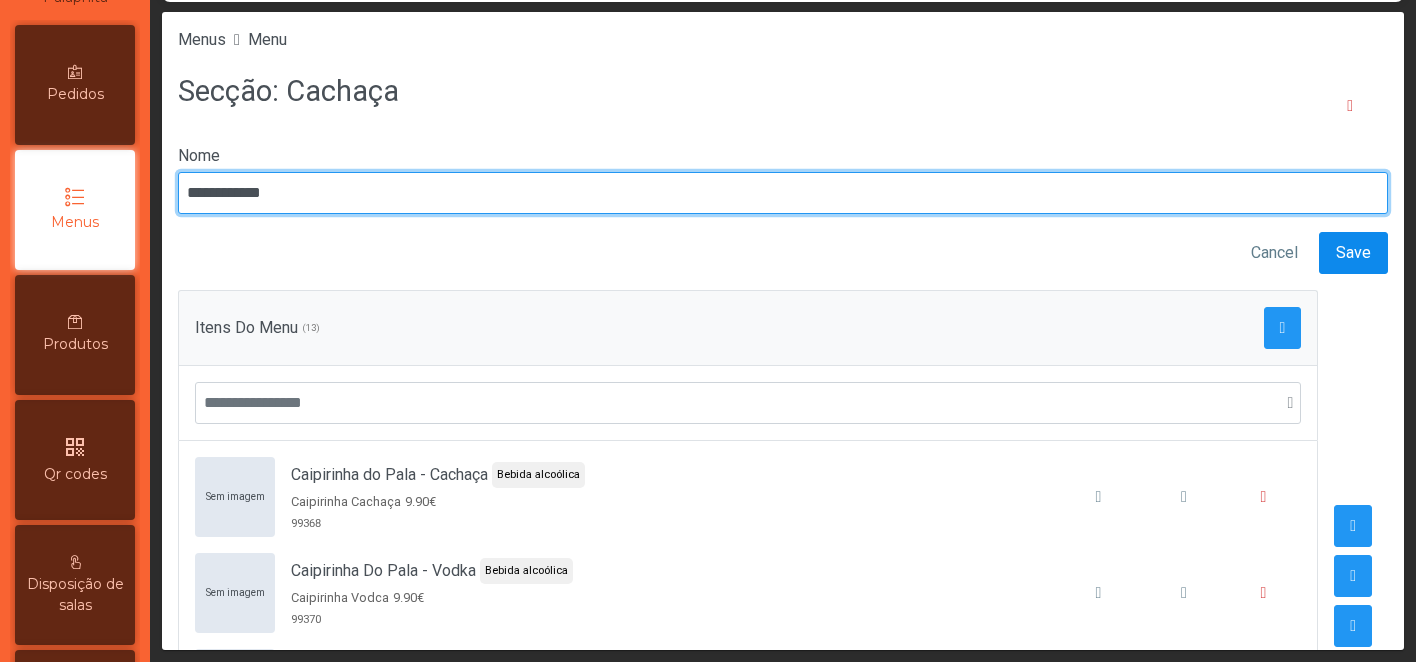 type on "**********" 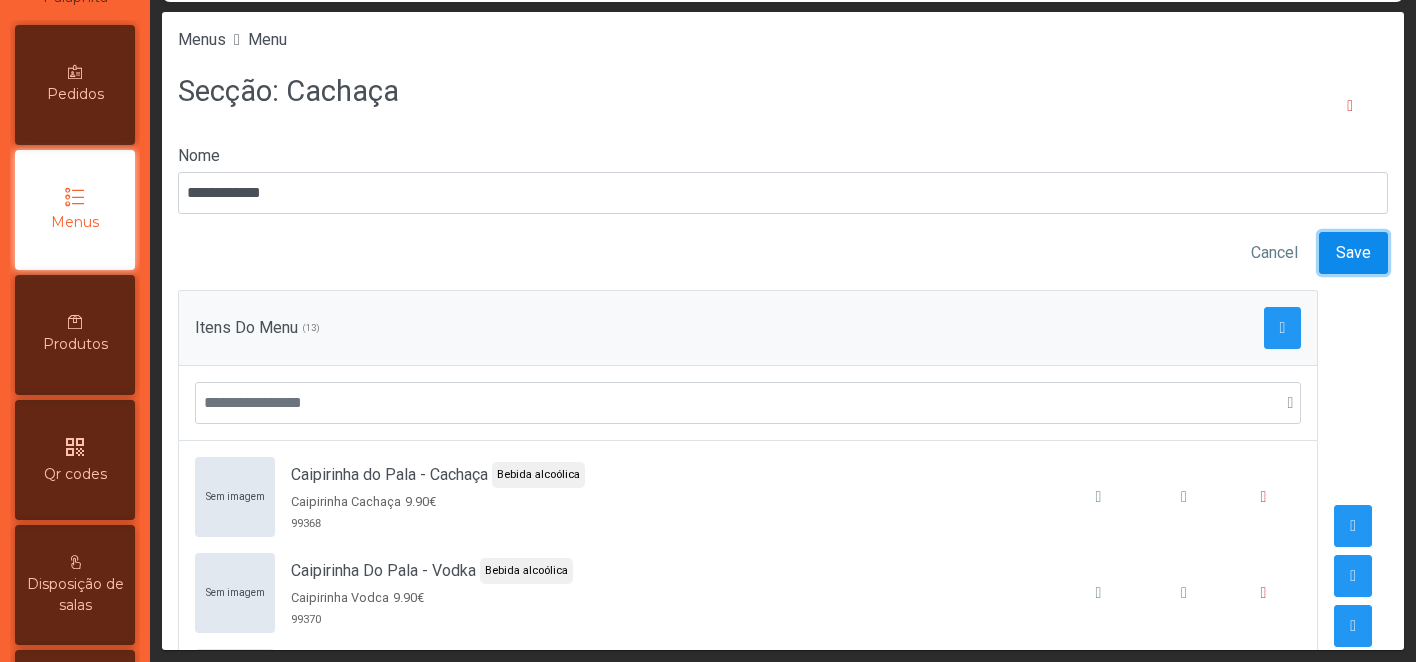 click on "Save" 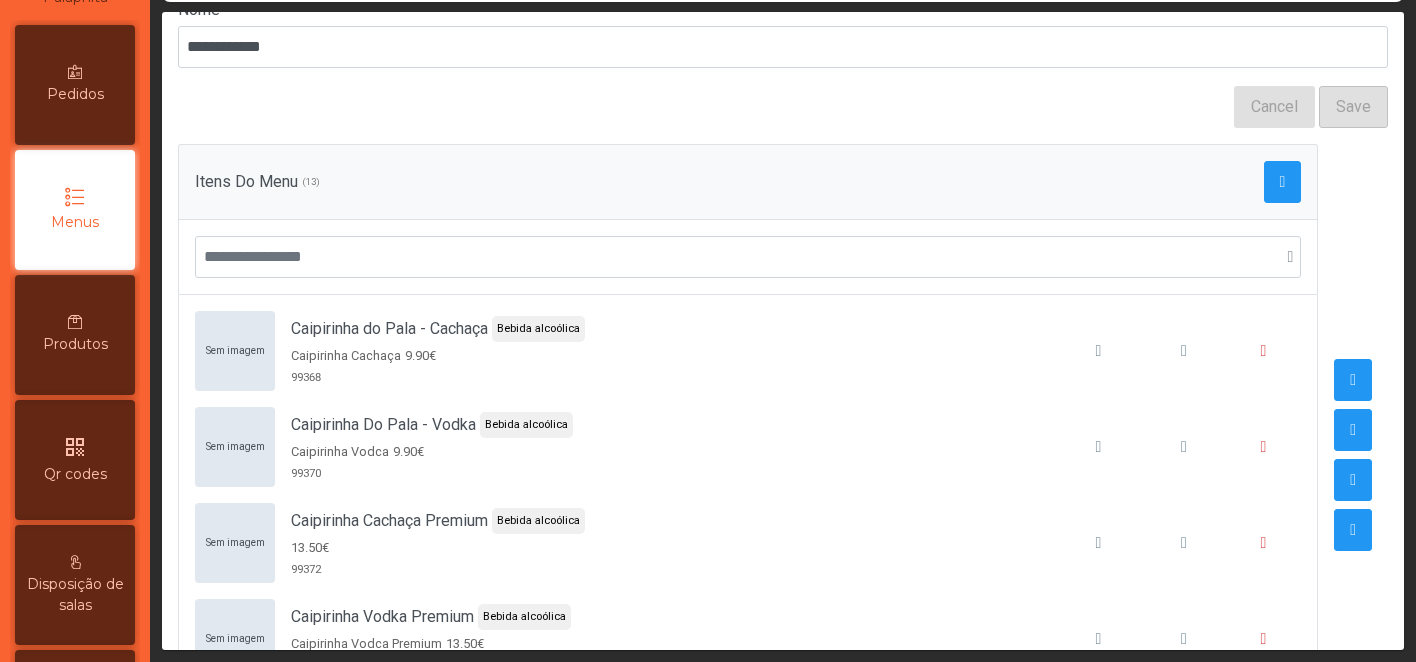 scroll, scrollTop: 190, scrollLeft: 0, axis: vertical 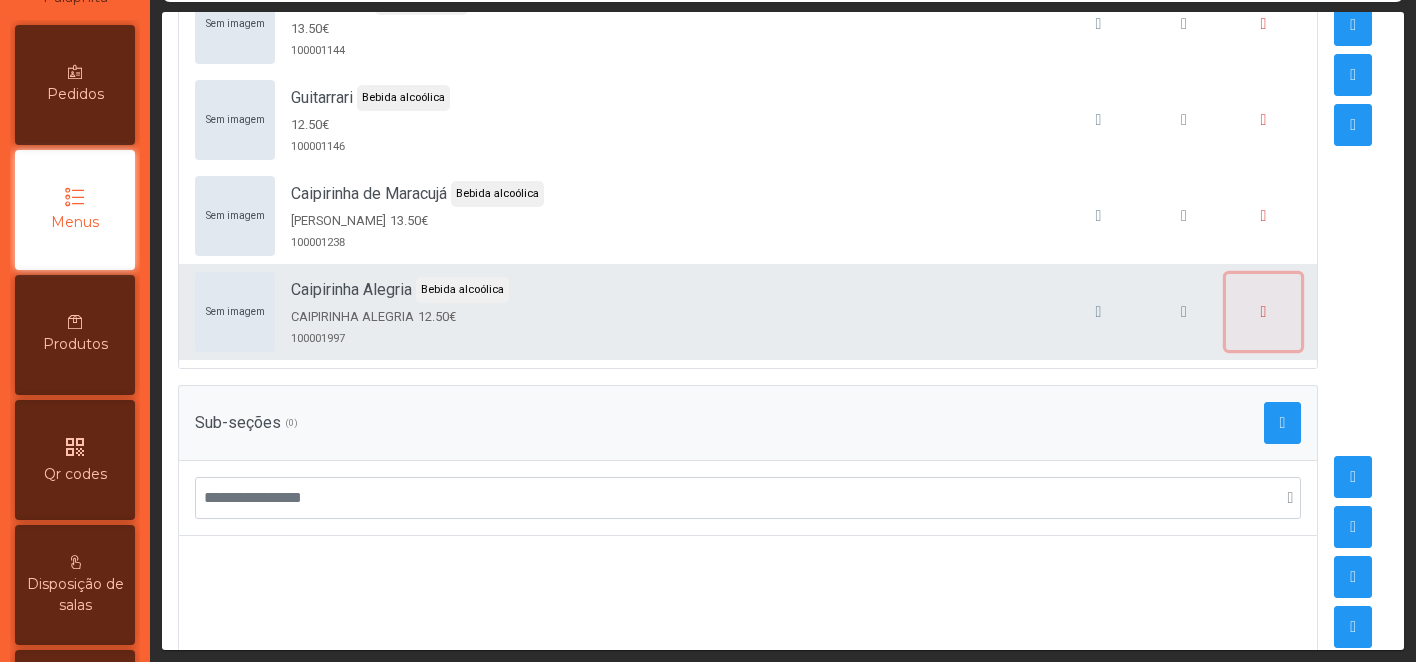 click 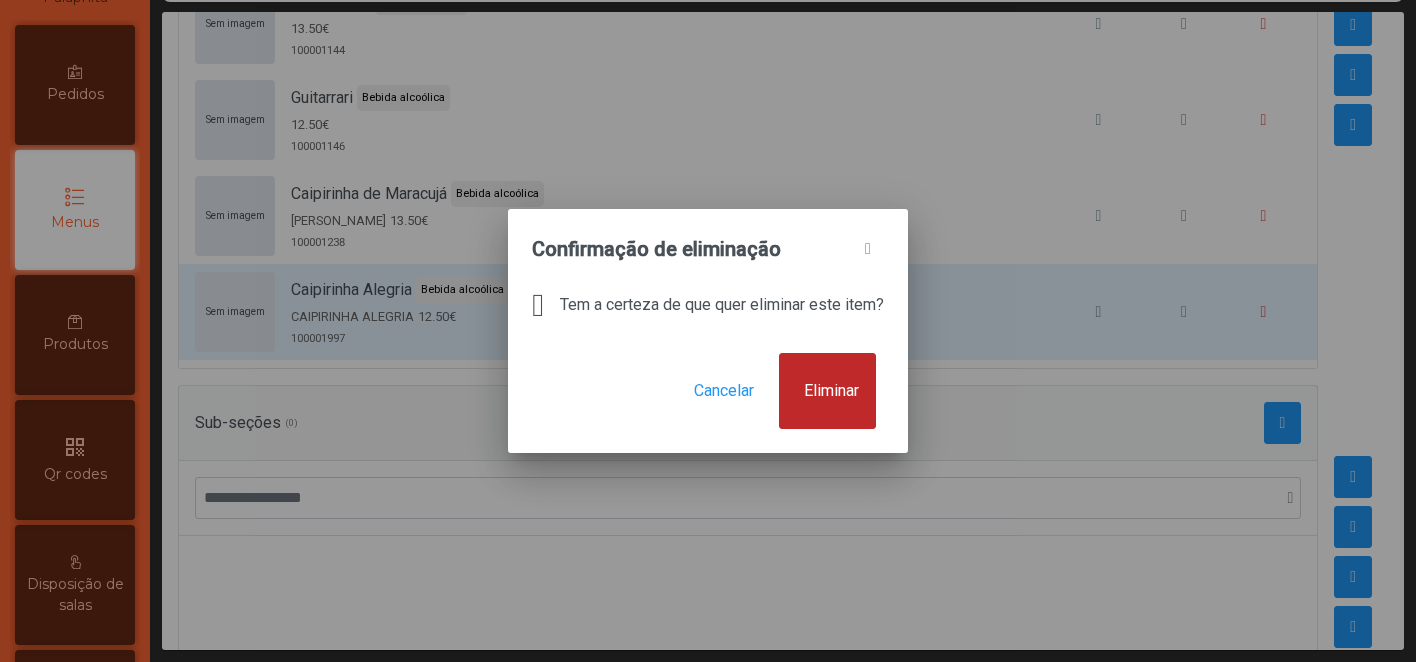 click on "Eliminar" at bounding box center (827, 391) 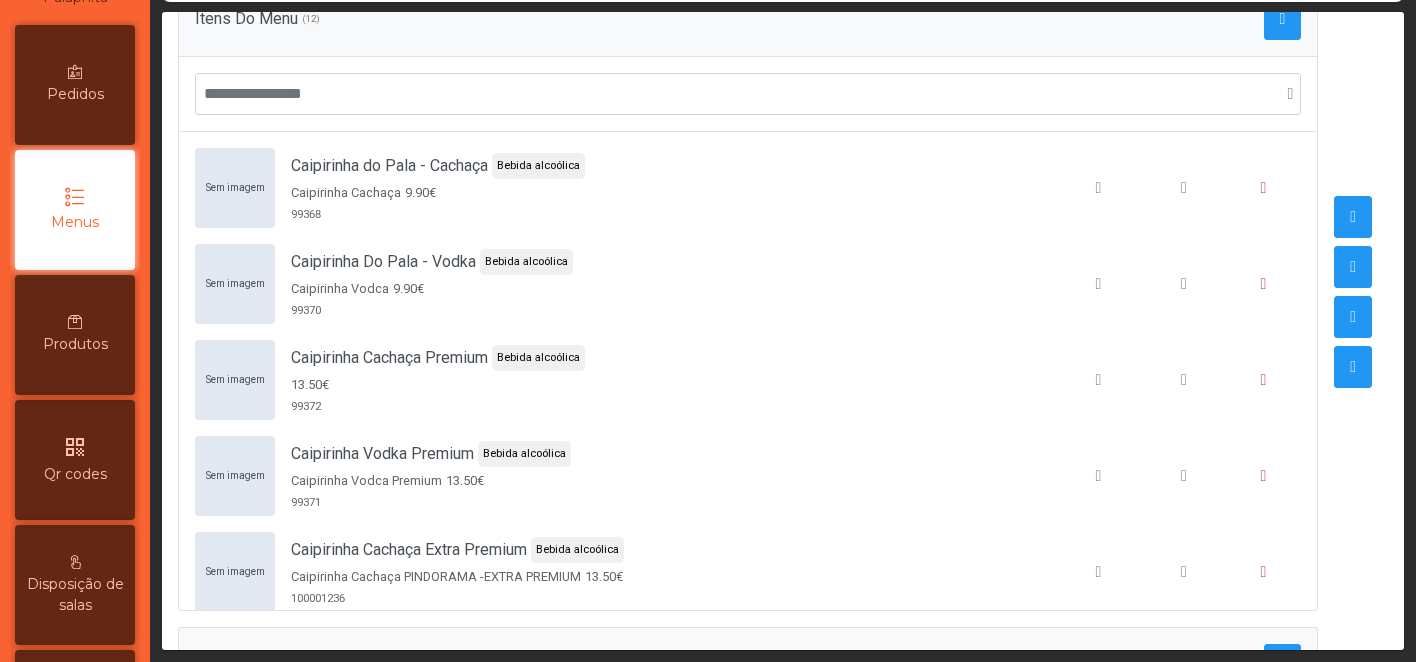 scroll, scrollTop: 460, scrollLeft: 0, axis: vertical 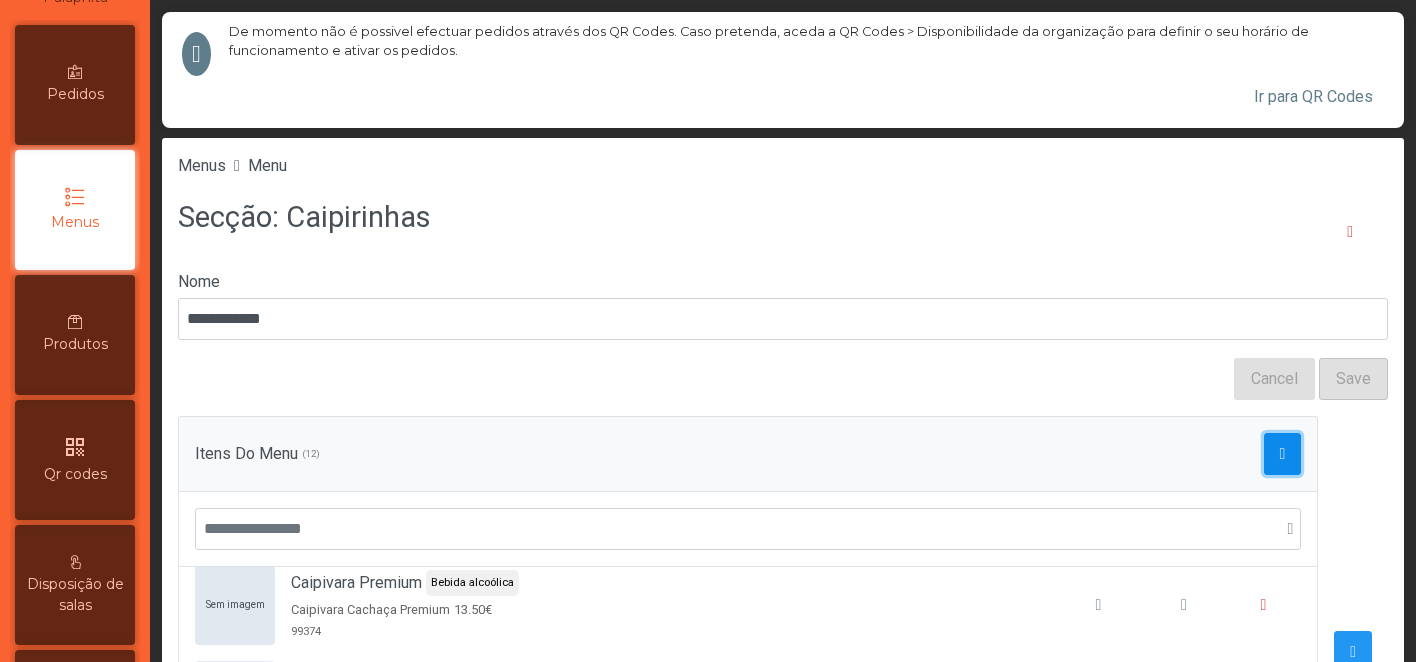 click 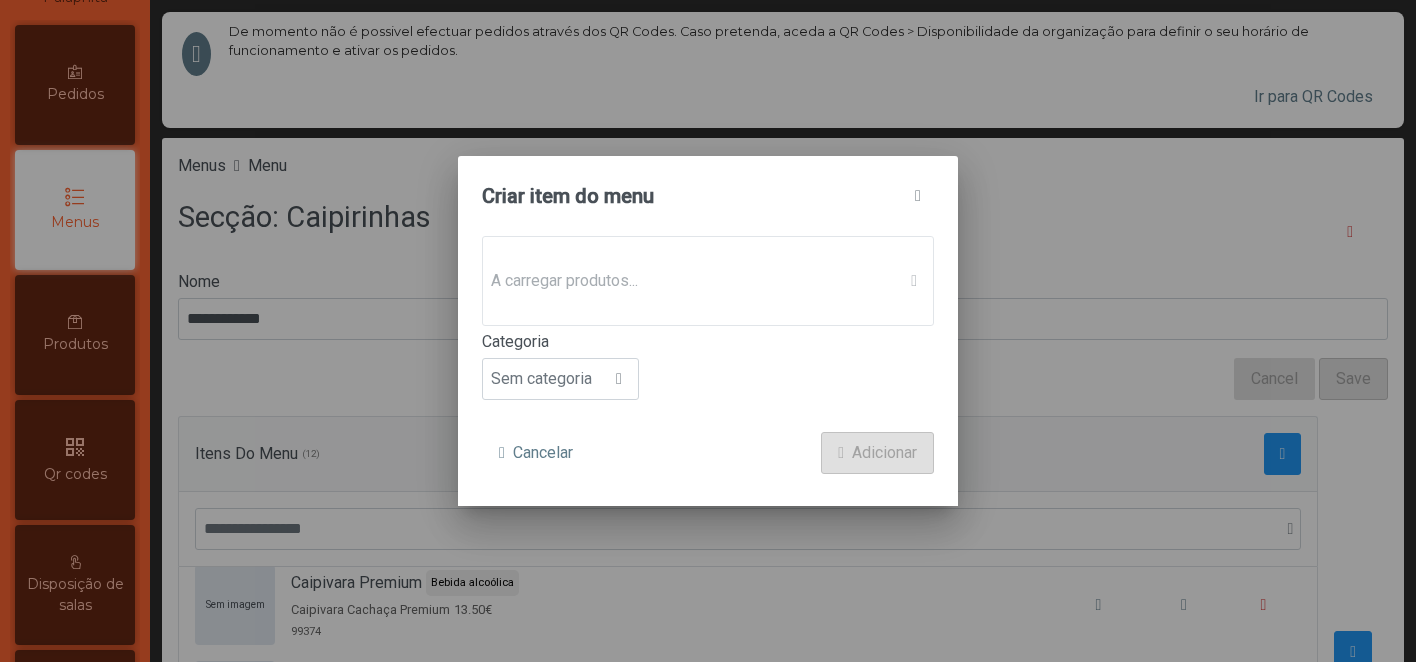 click on "A carregar produtos..." 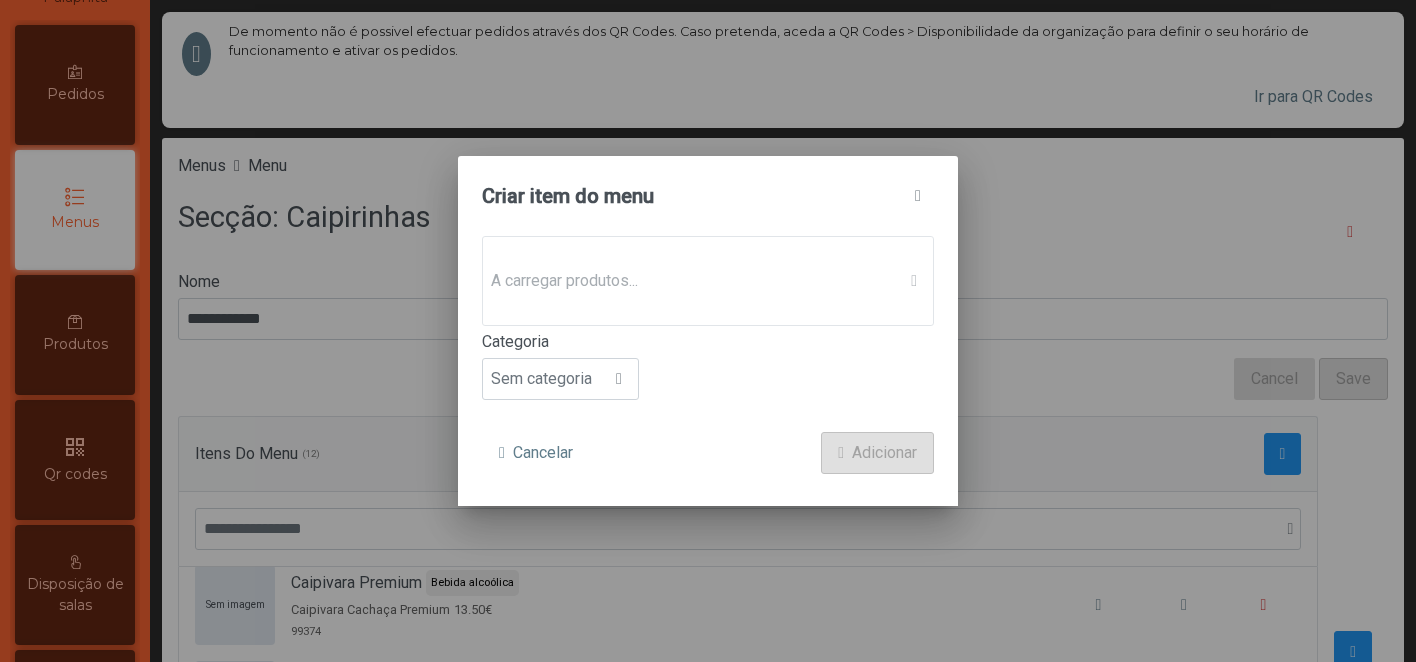 click on "Criar item do menu" 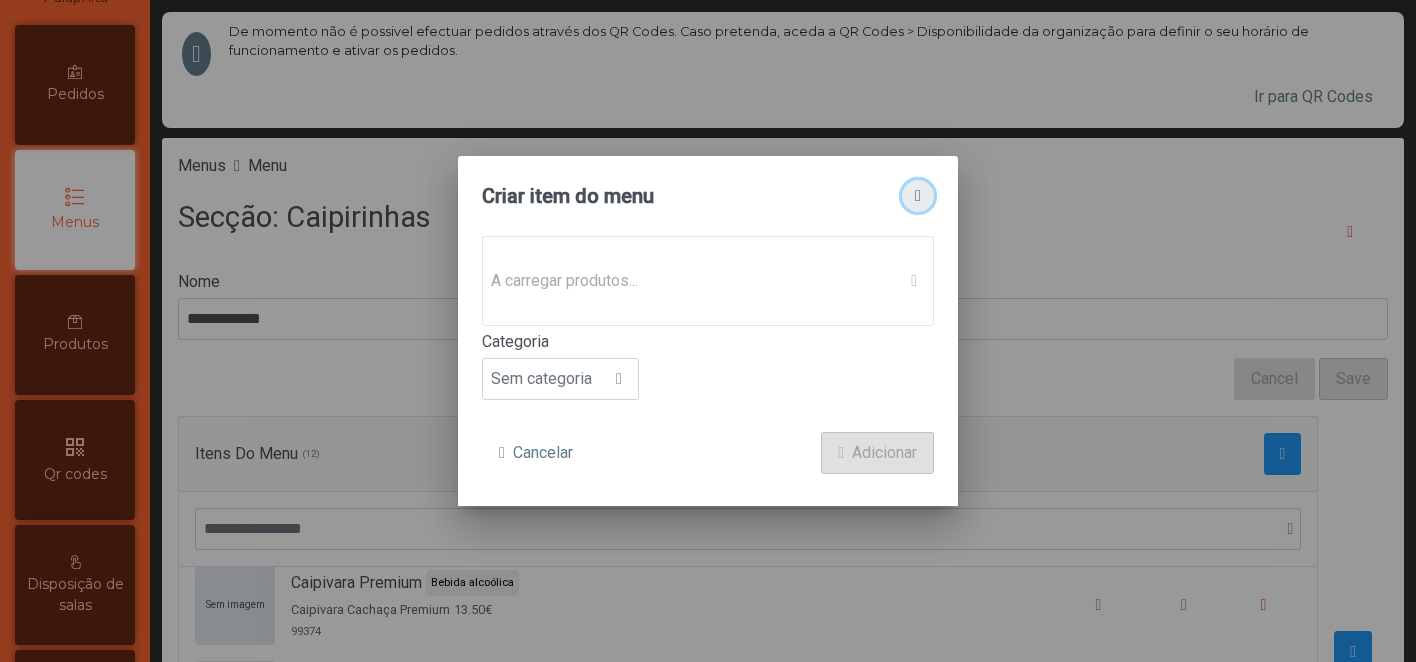 click 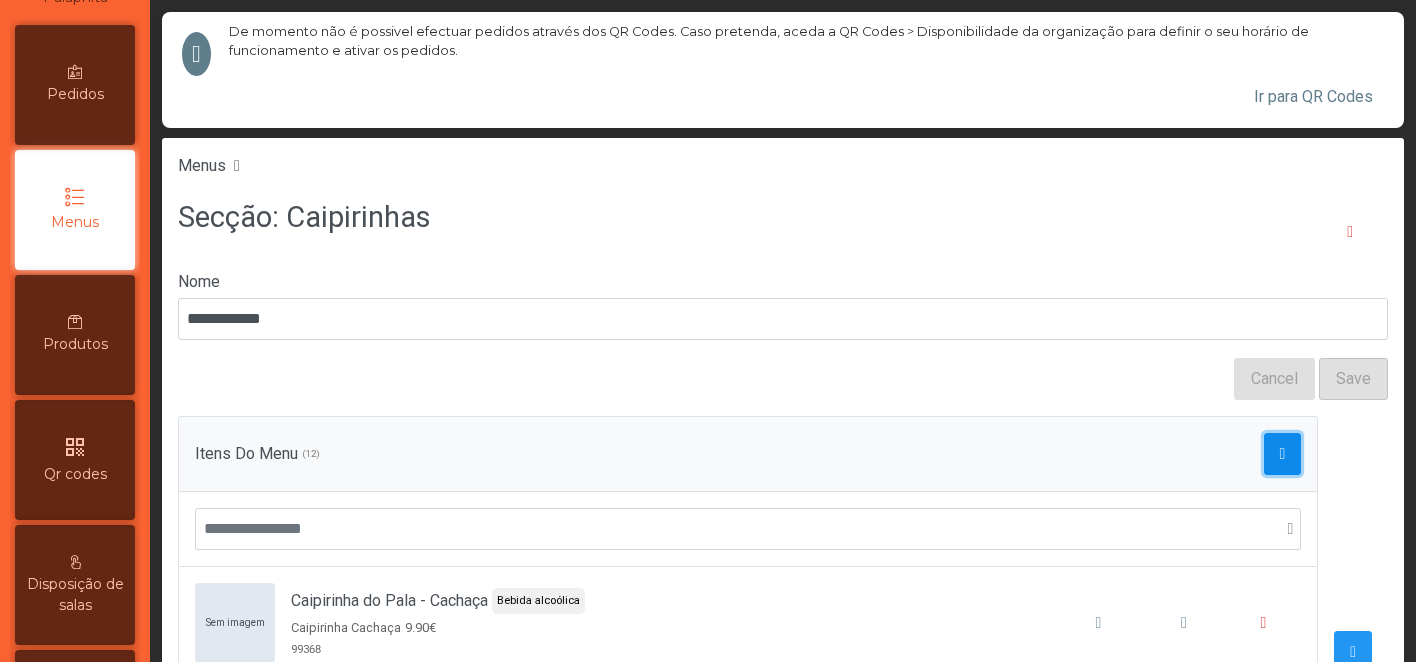click 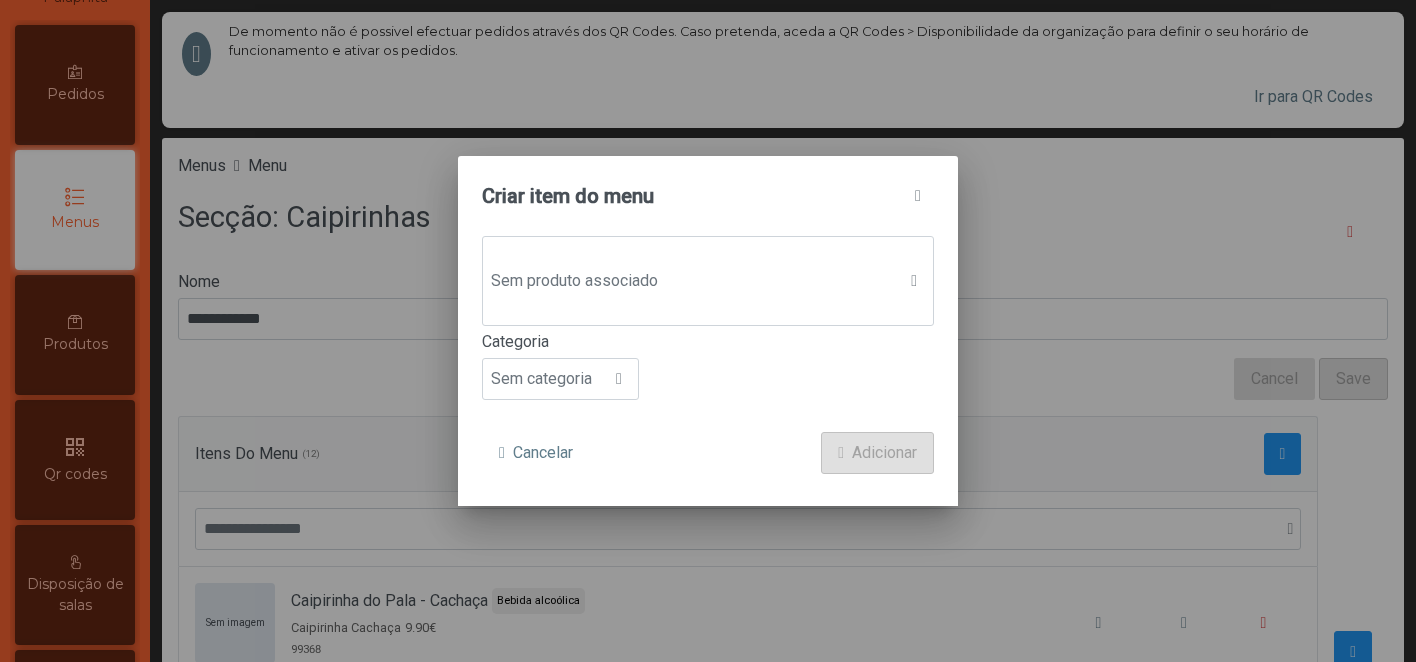 click on "Sem produto associado" 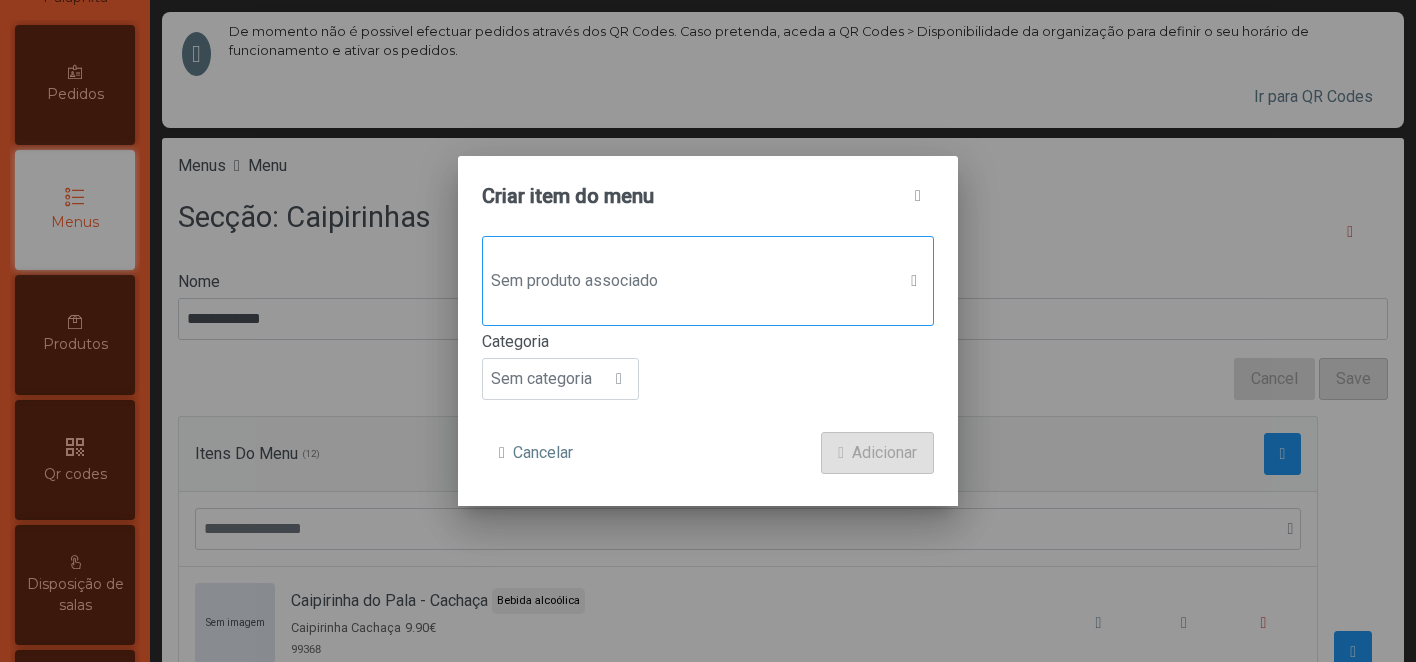 click on "Sem produto associado" 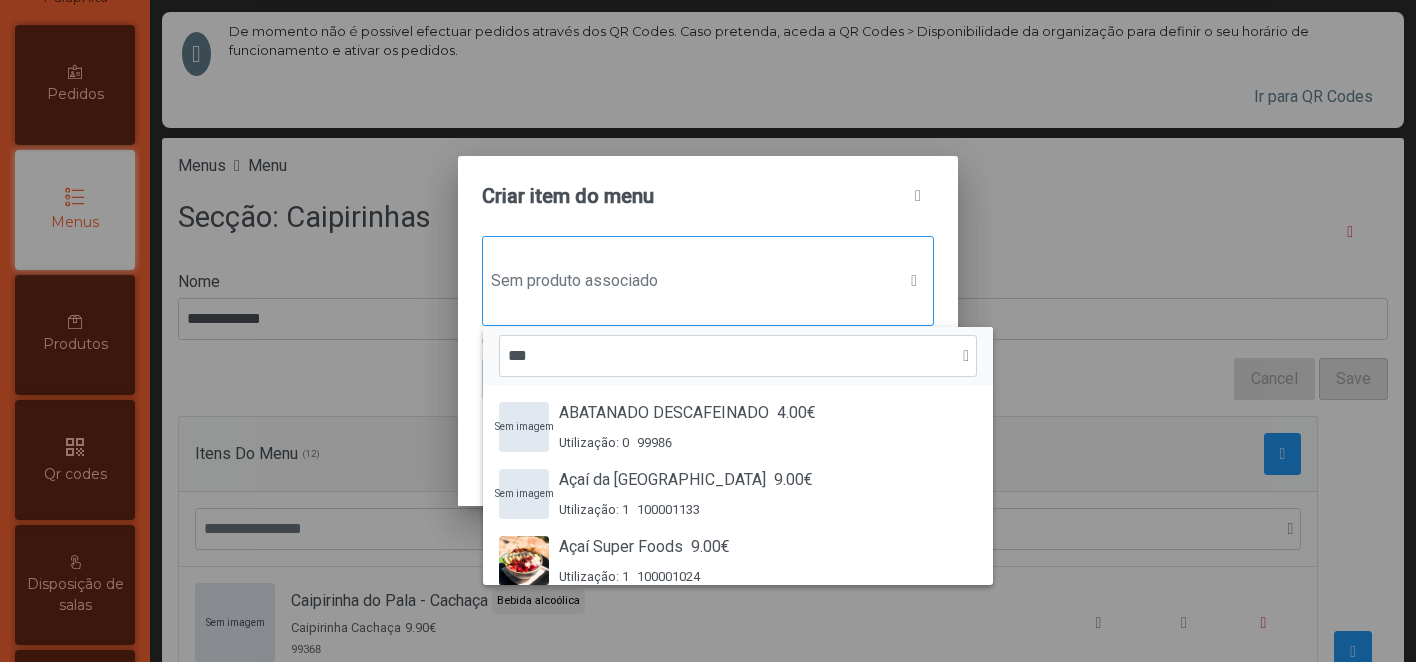 scroll, scrollTop: 15, scrollLeft: 97, axis: both 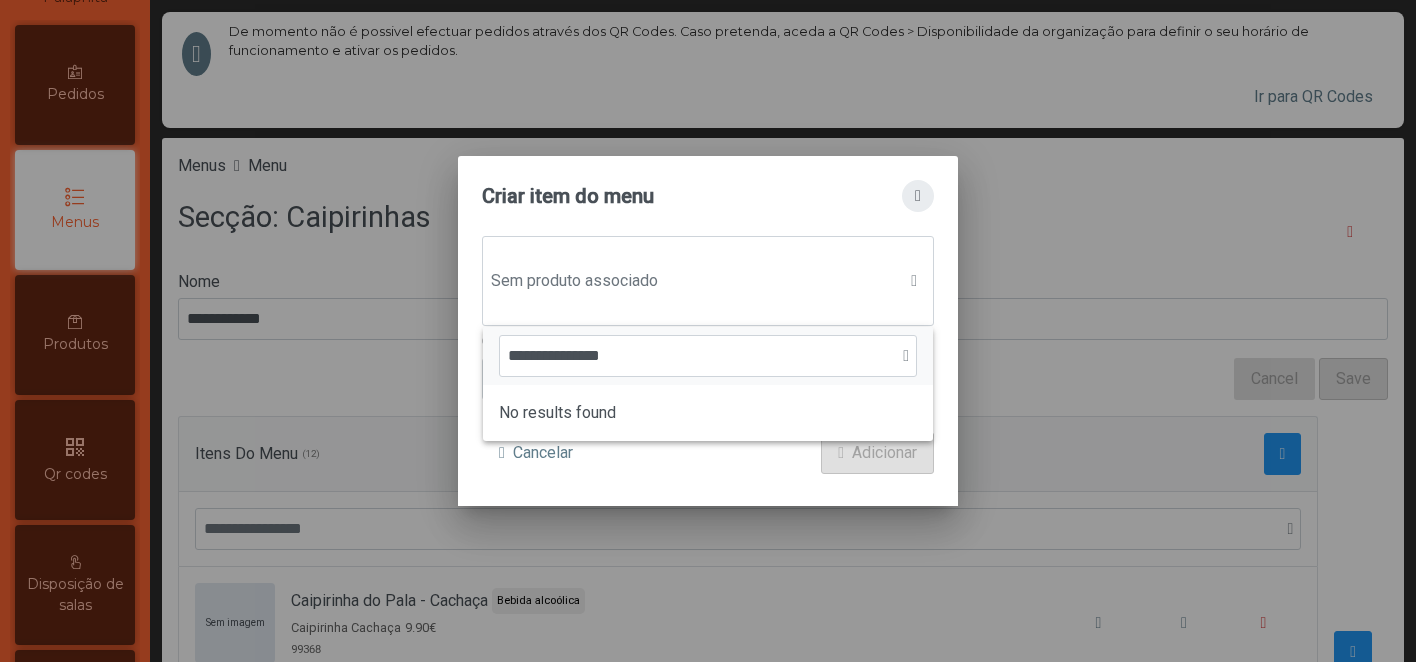 type on "**********" 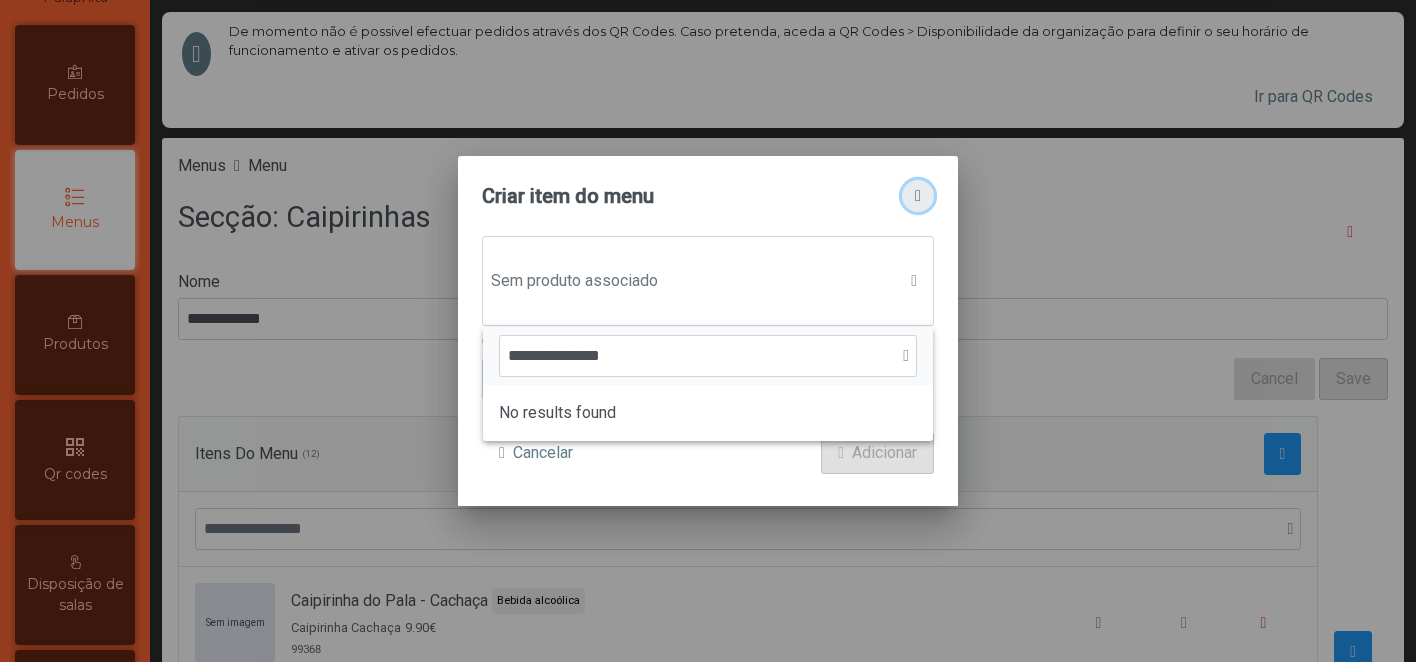 click 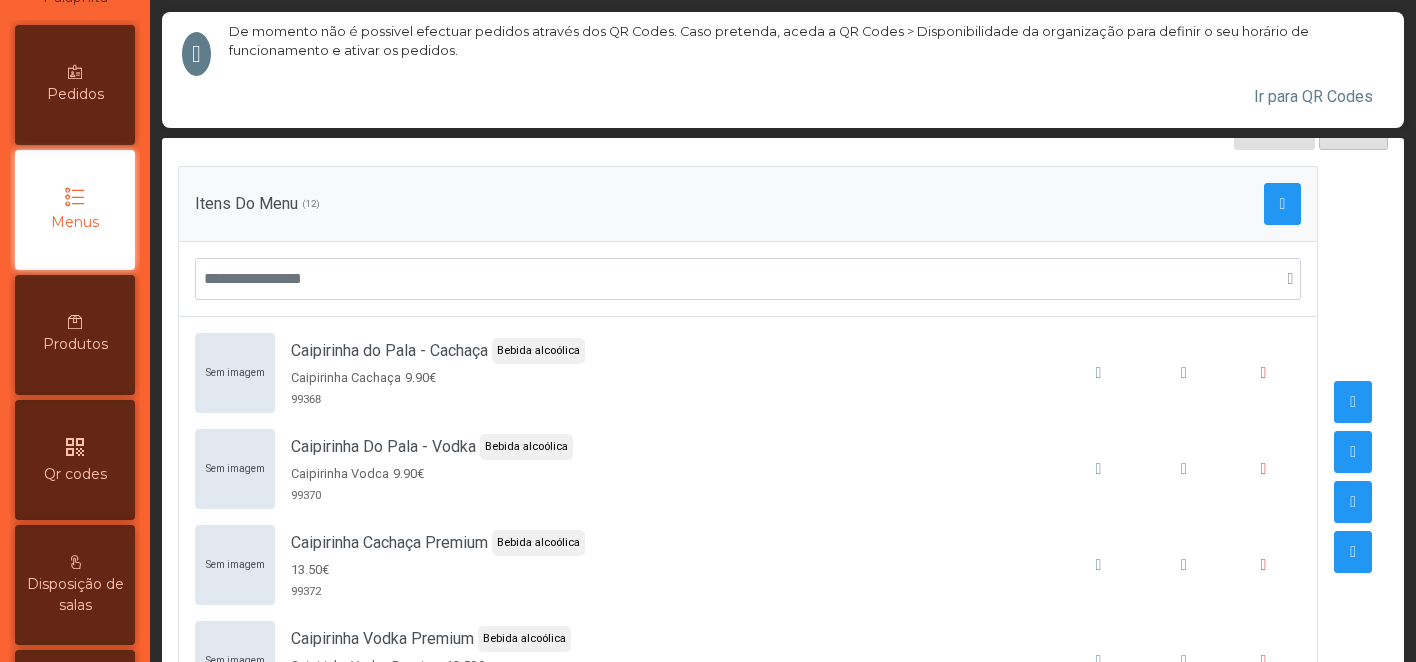 scroll, scrollTop: 389, scrollLeft: 0, axis: vertical 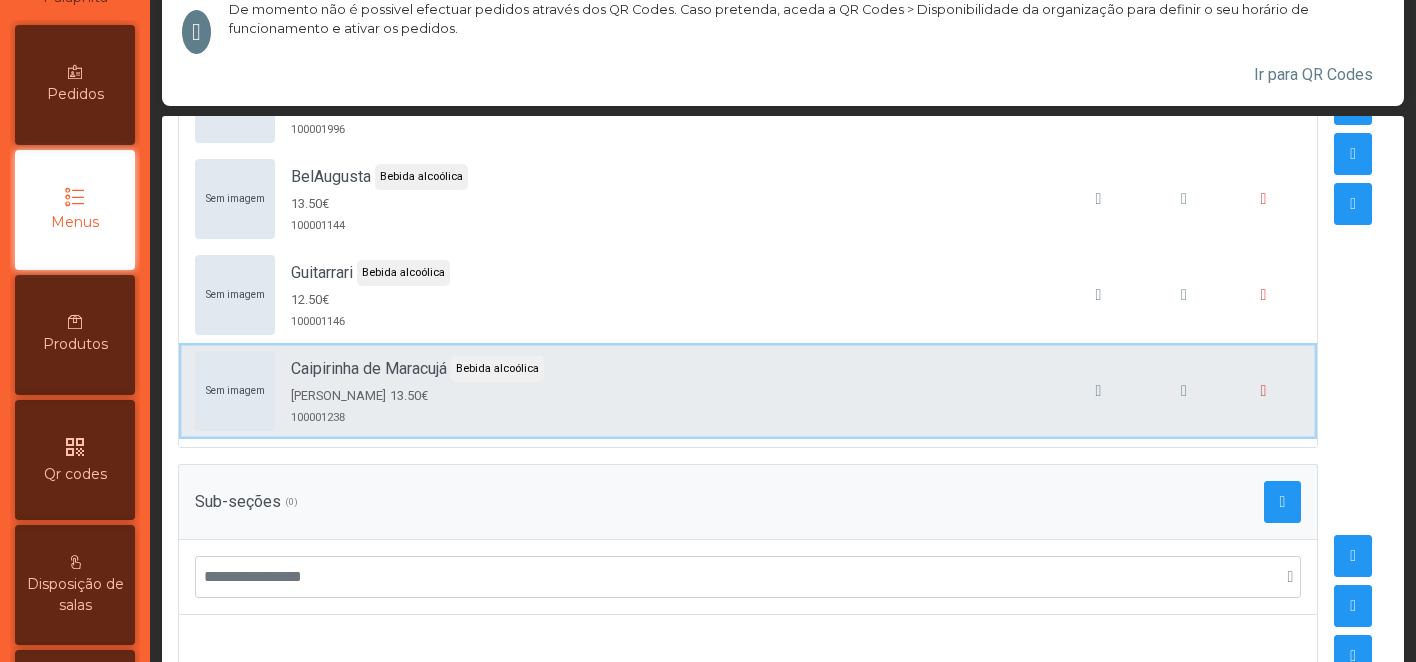 click on "Sem imagem   Caipirinha de Maracujá   Bebida alcoólica  CAIPIRINHA MARACUJÁ   13.50€   100001238" at bounding box center [748, 391] 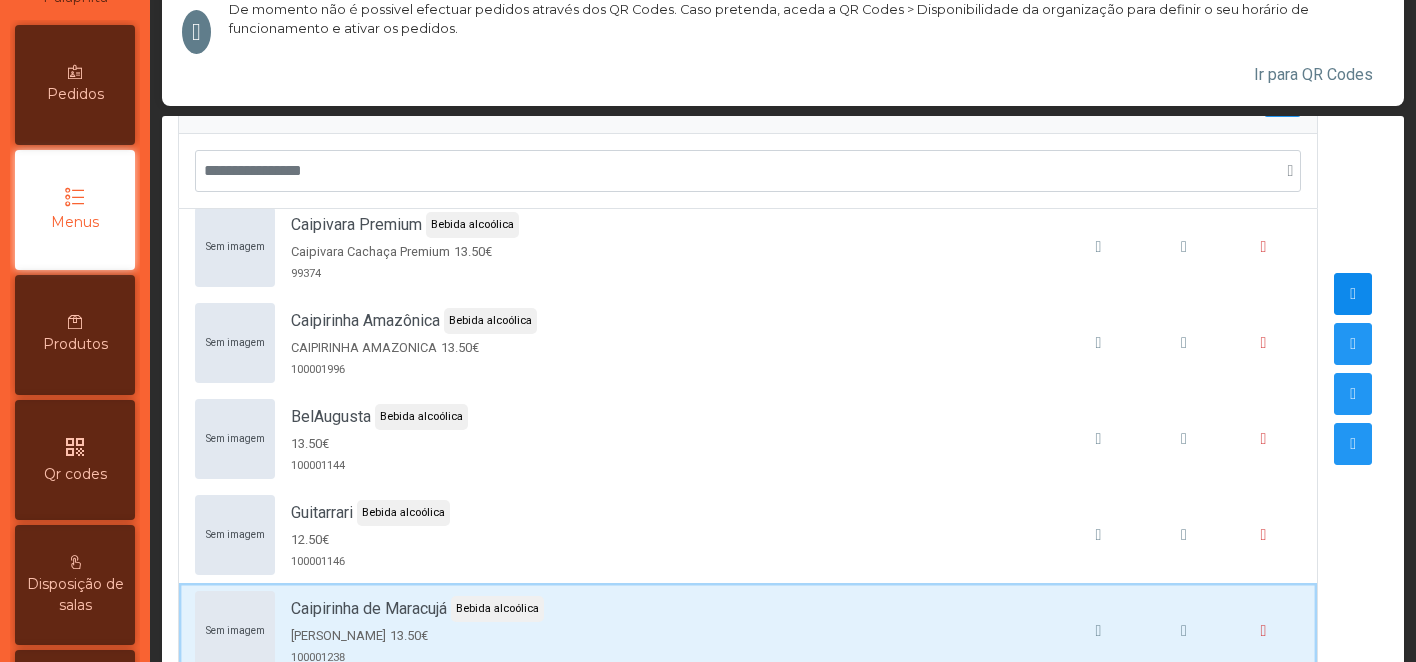 scroll, scrollTop: 330, scrollLeft: 0, axis: vertical 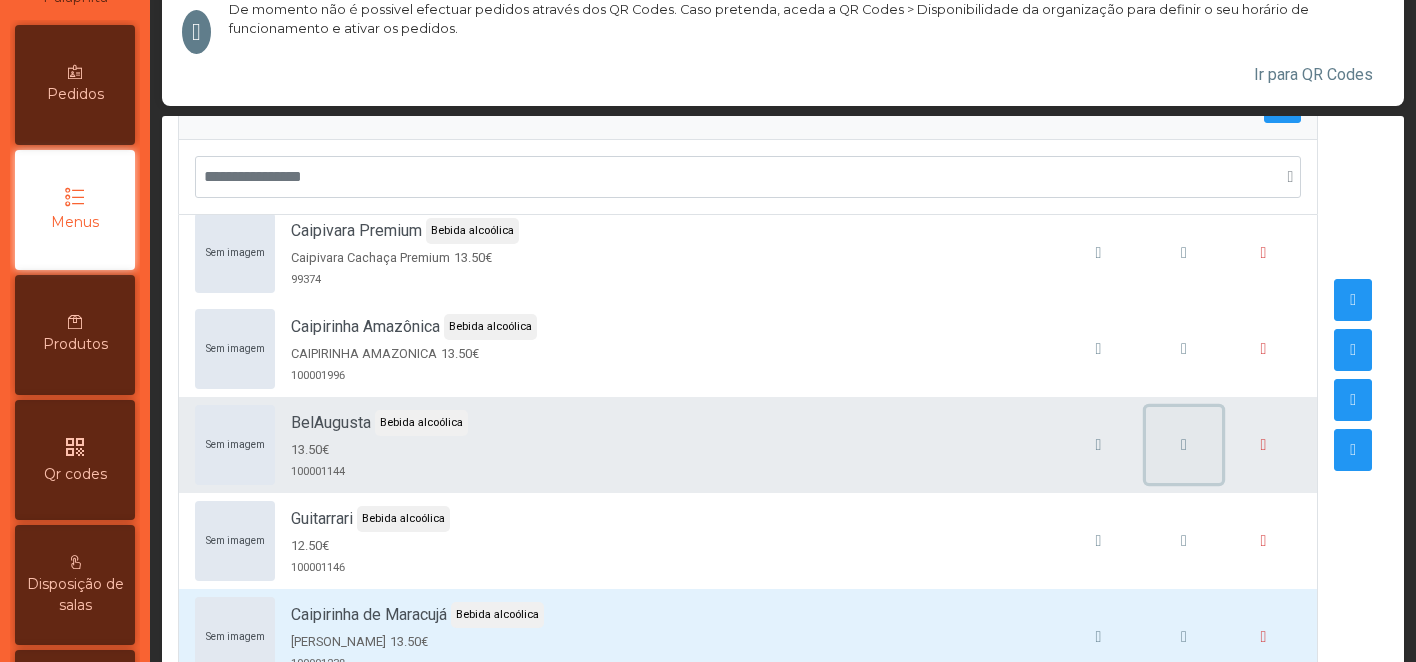 click 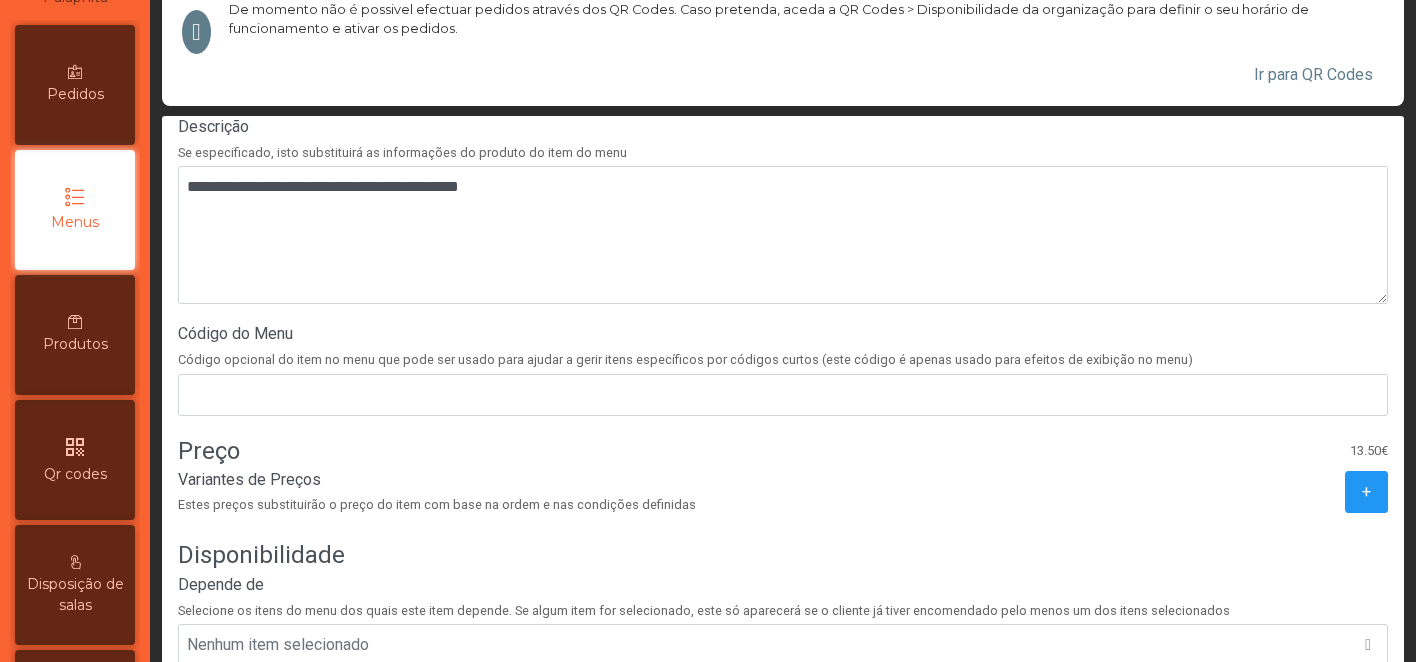 scroll, scrollTop: 695, scrollLeft: 0, axis: vertical 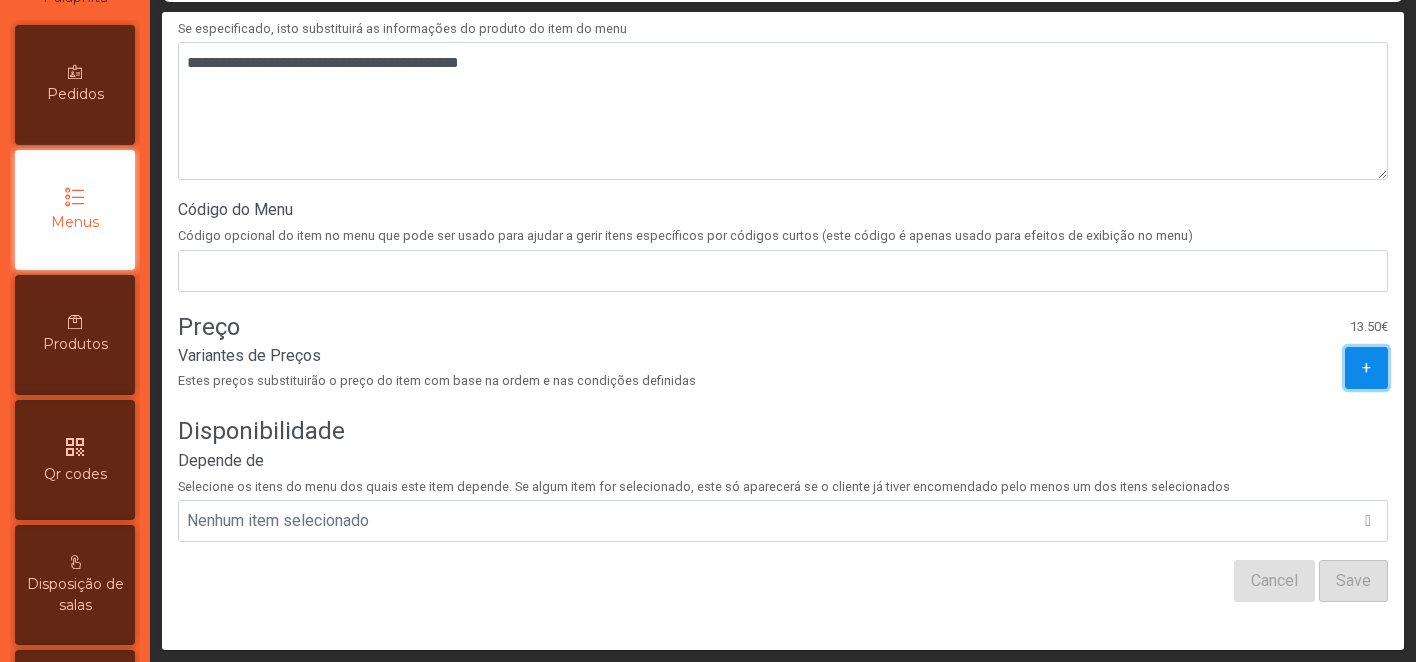 click on "+" 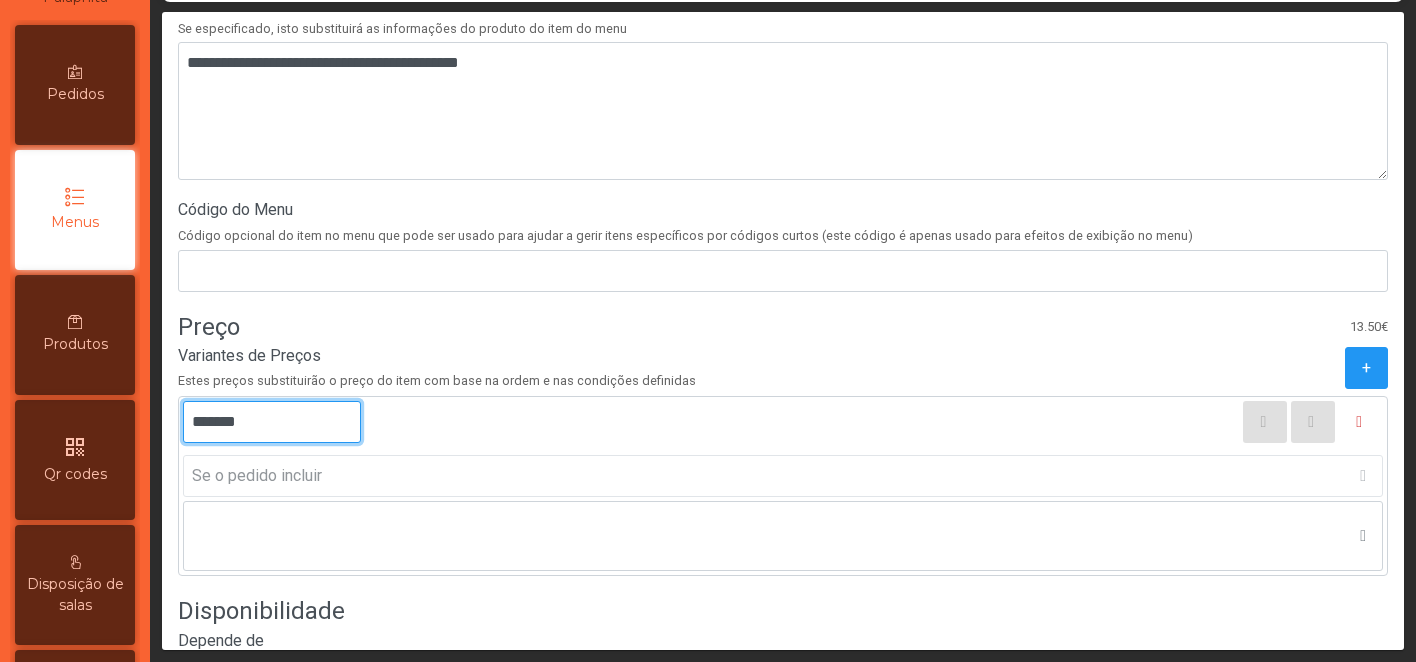 click on "*******" 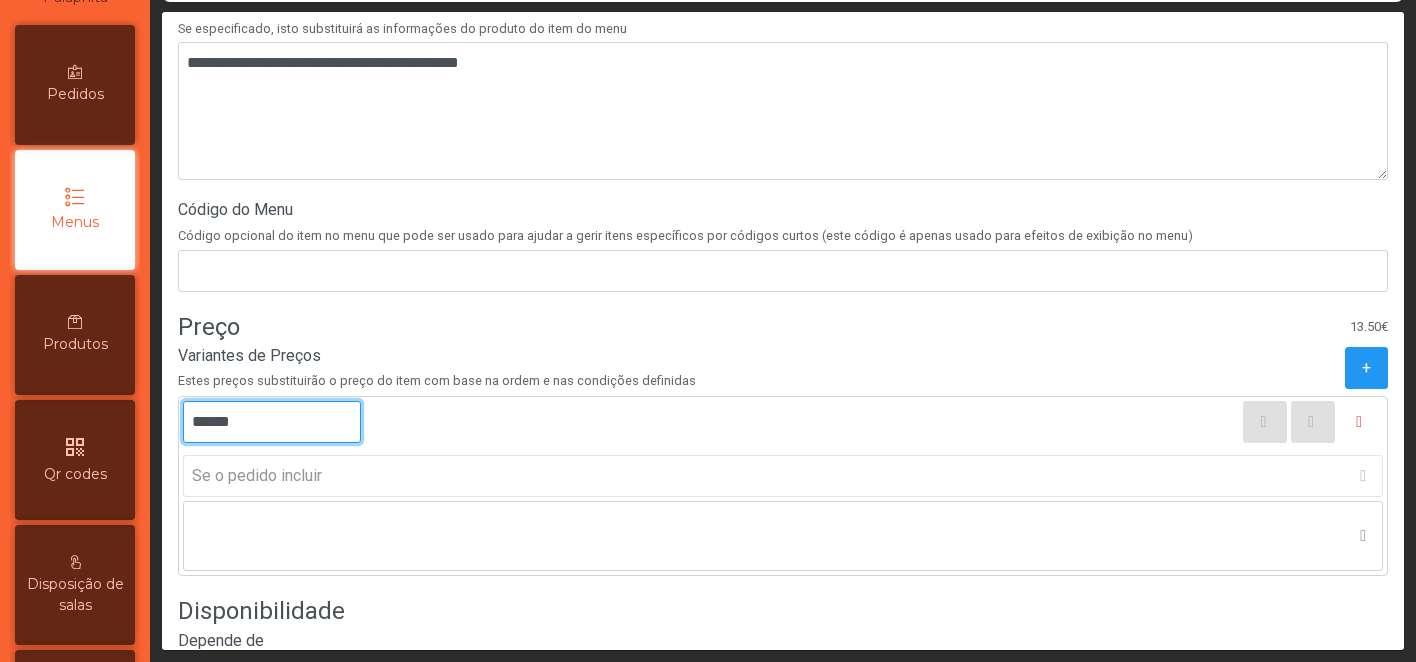 type on "*******" 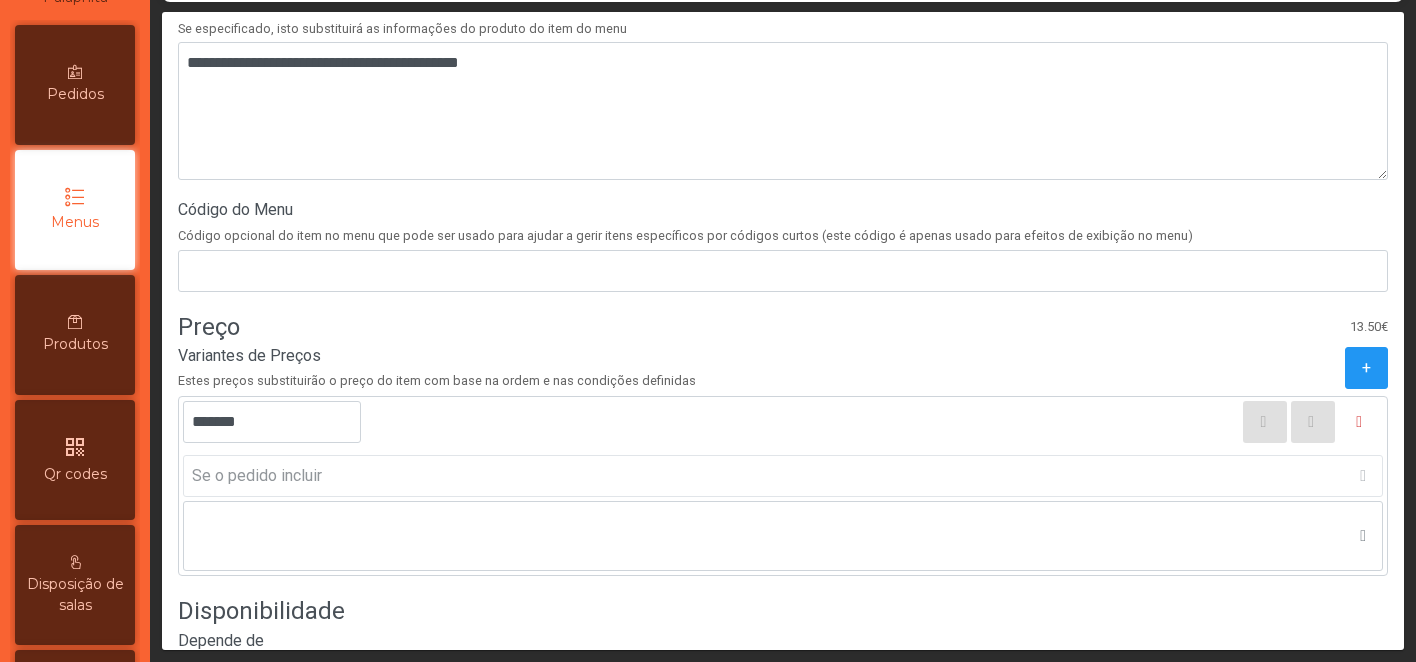 click on "*******        Se o pedido incluir  Nenhum item selecionado" 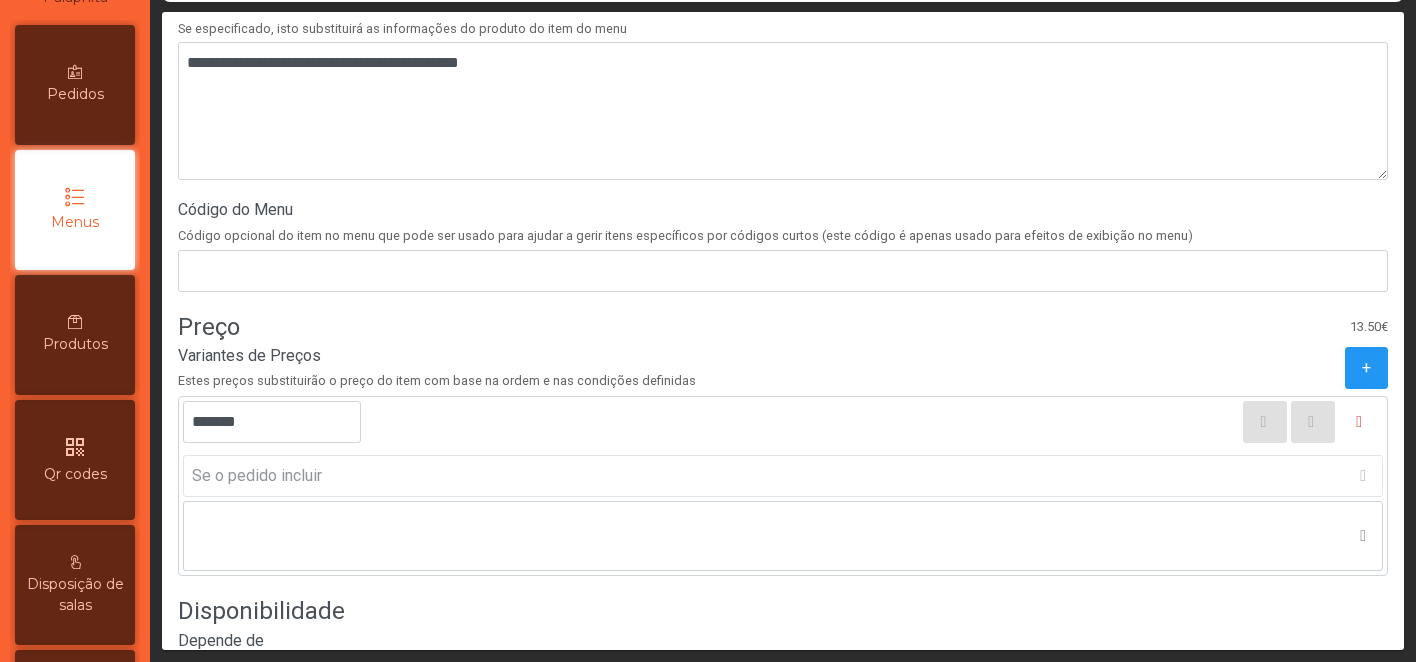 scroll, scrollTop: 875, scrollLeft: 0, axis: vertical 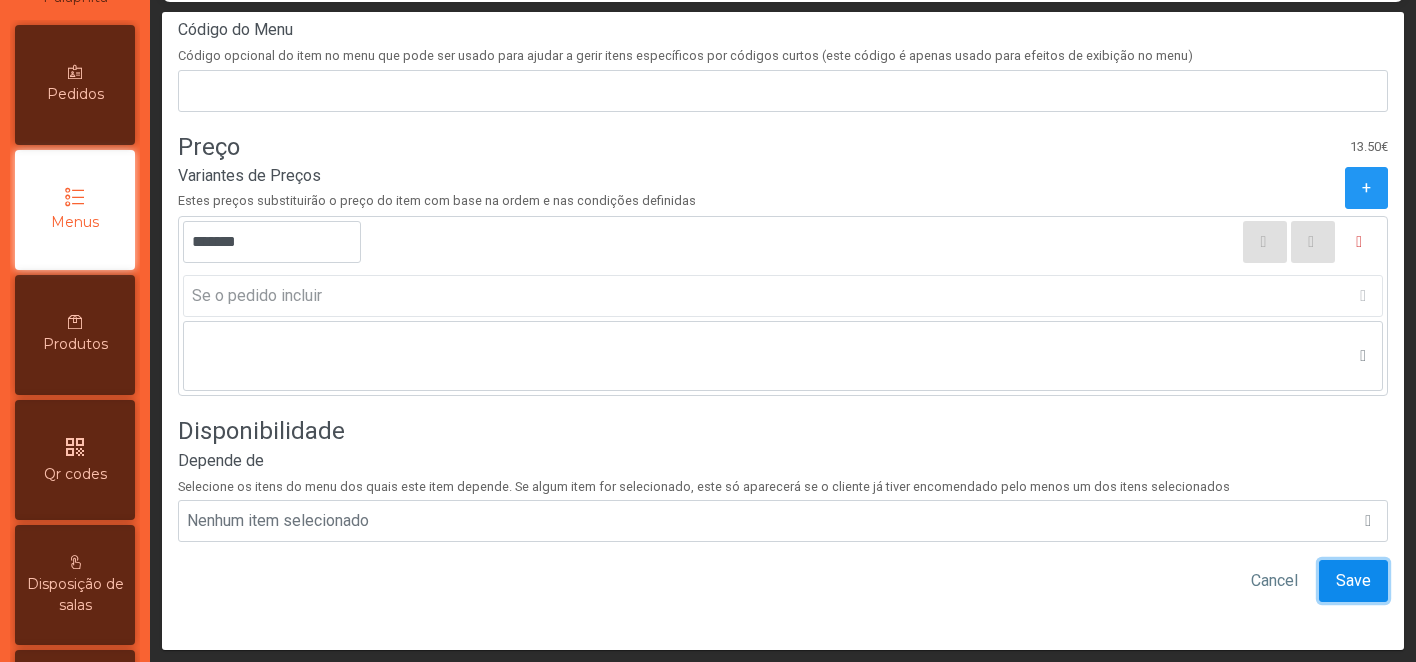 click on "Save" 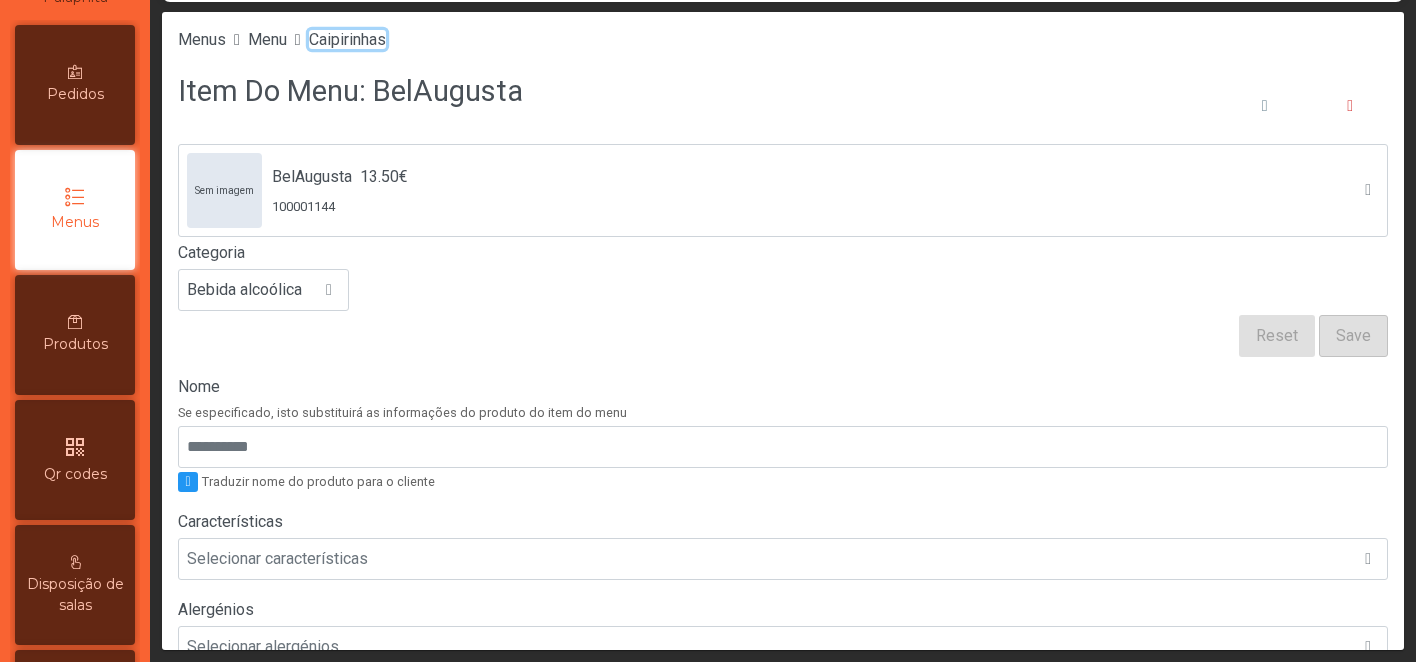 click on "Caipirinhas" 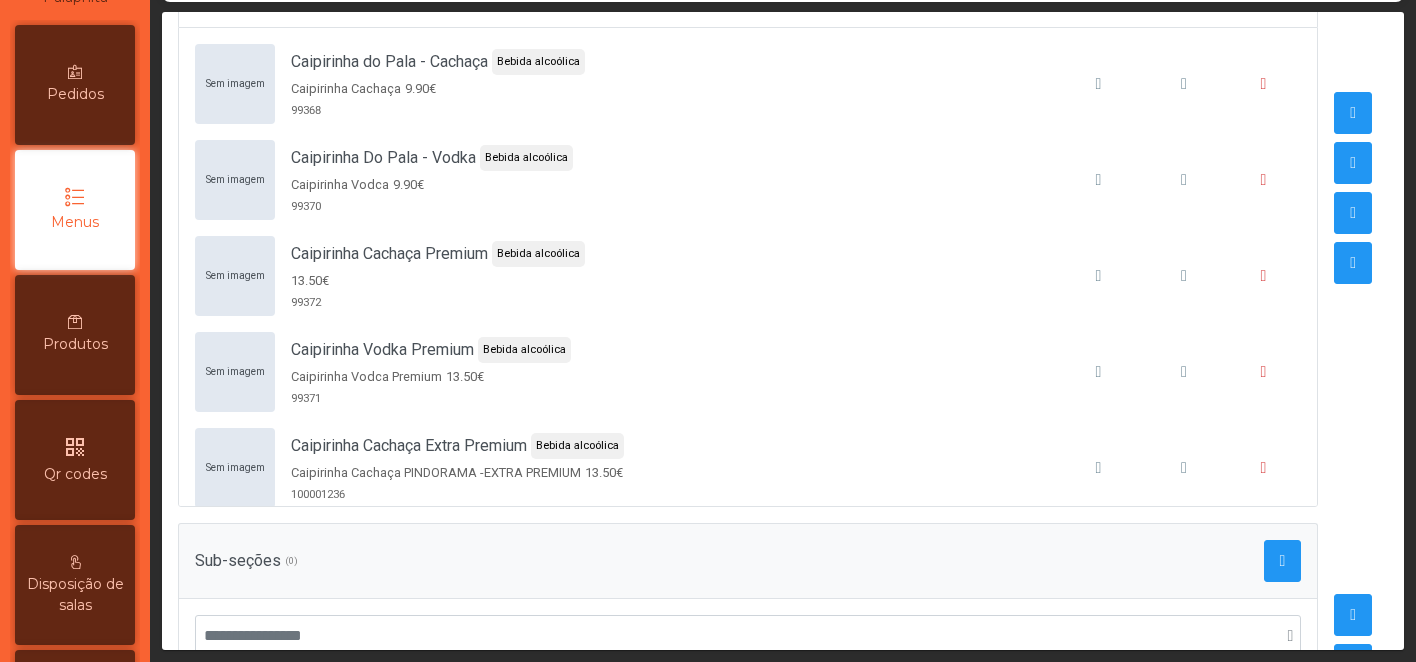 scroll, scrollTop: 506, scrollLeft: 0, axis: vertical 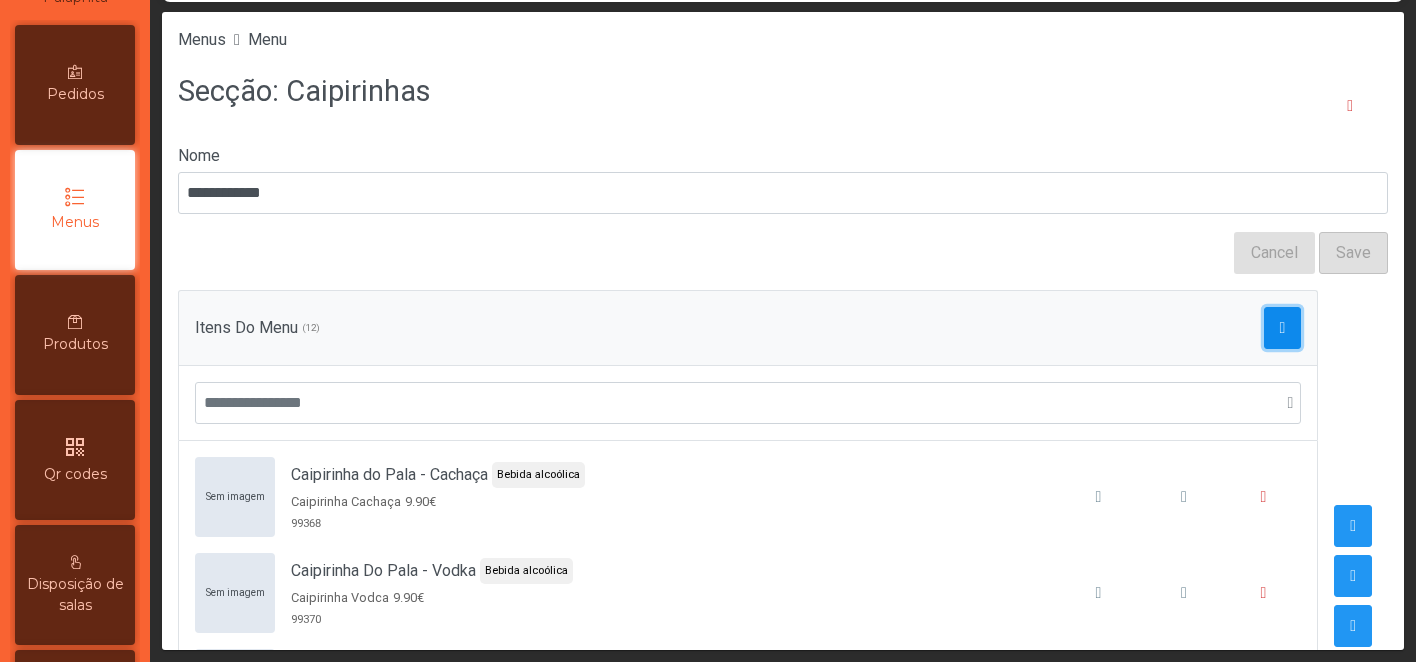 click 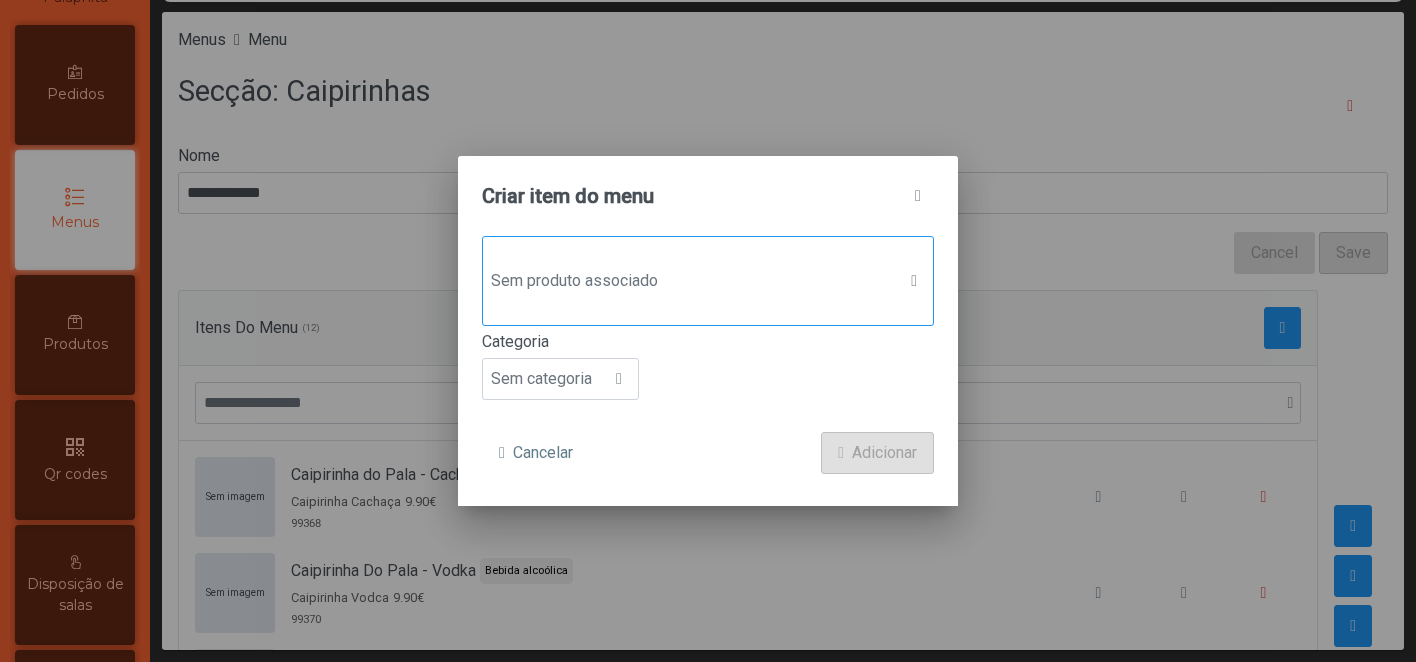 click on "Sem produto associado" 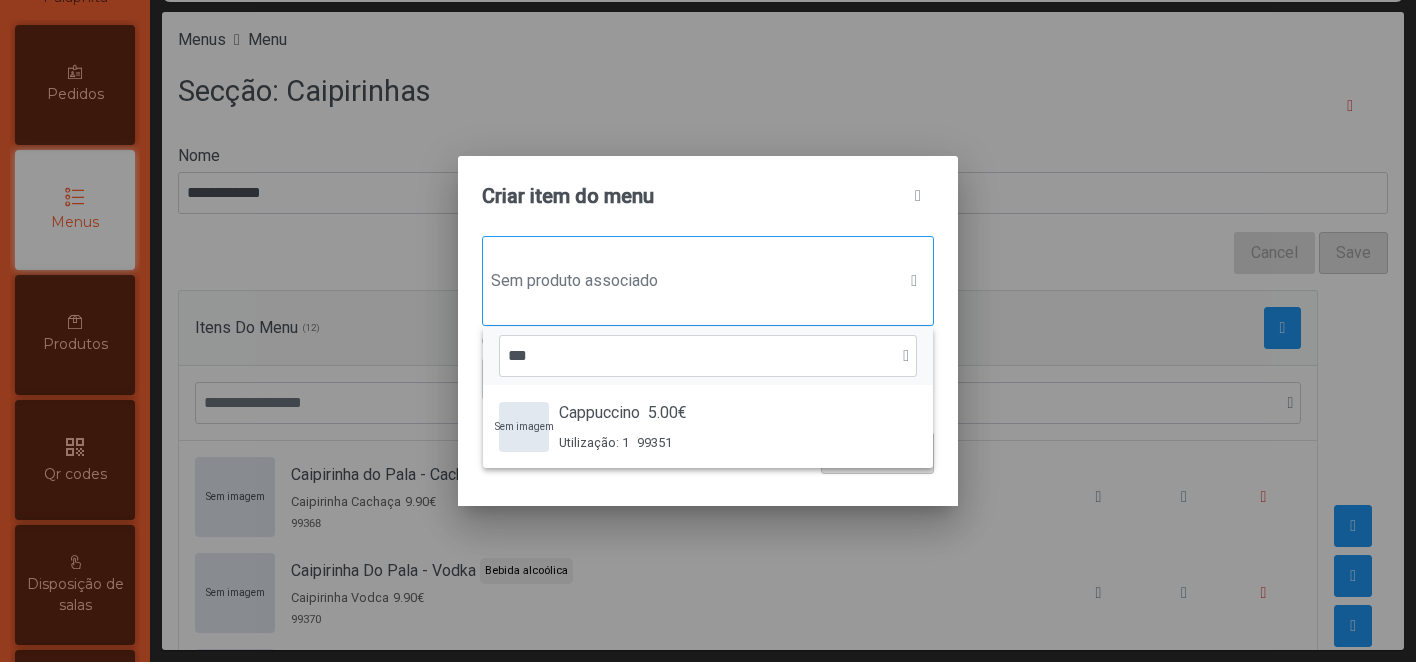 scroll, scrollTop: 15, scrollLeft: 97, axis: both 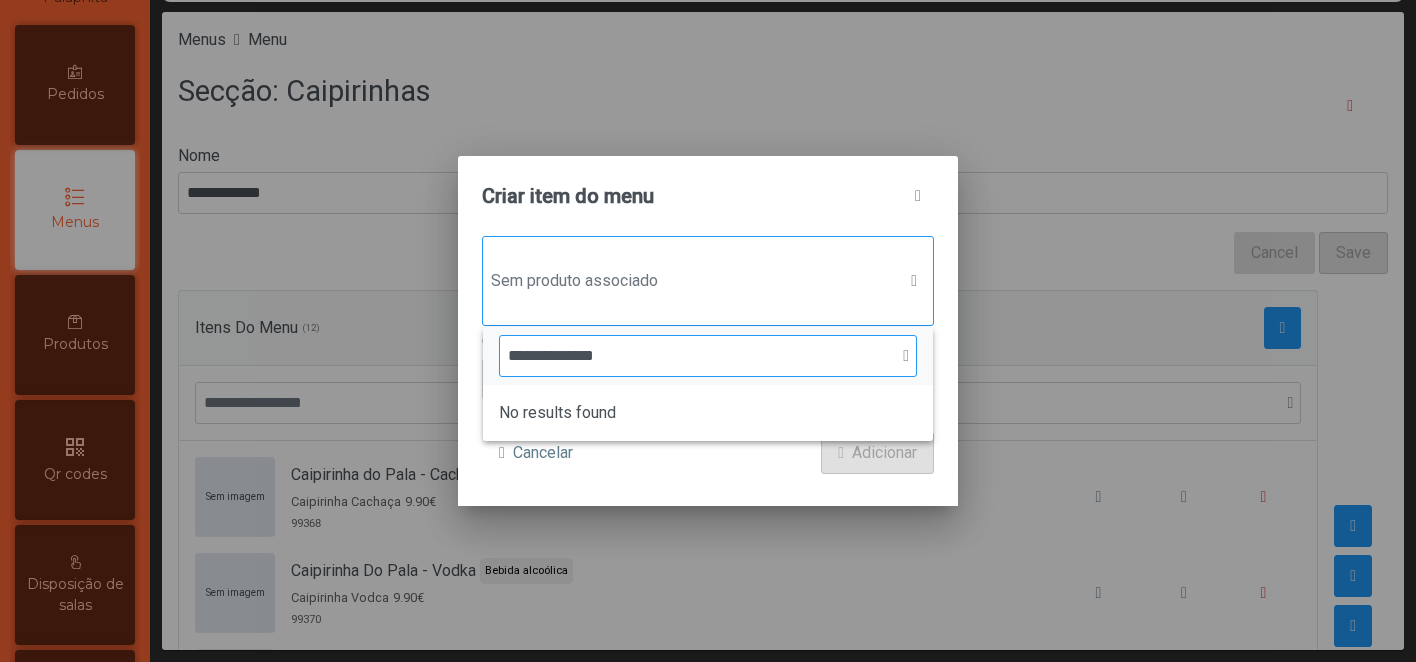 click on "**********" 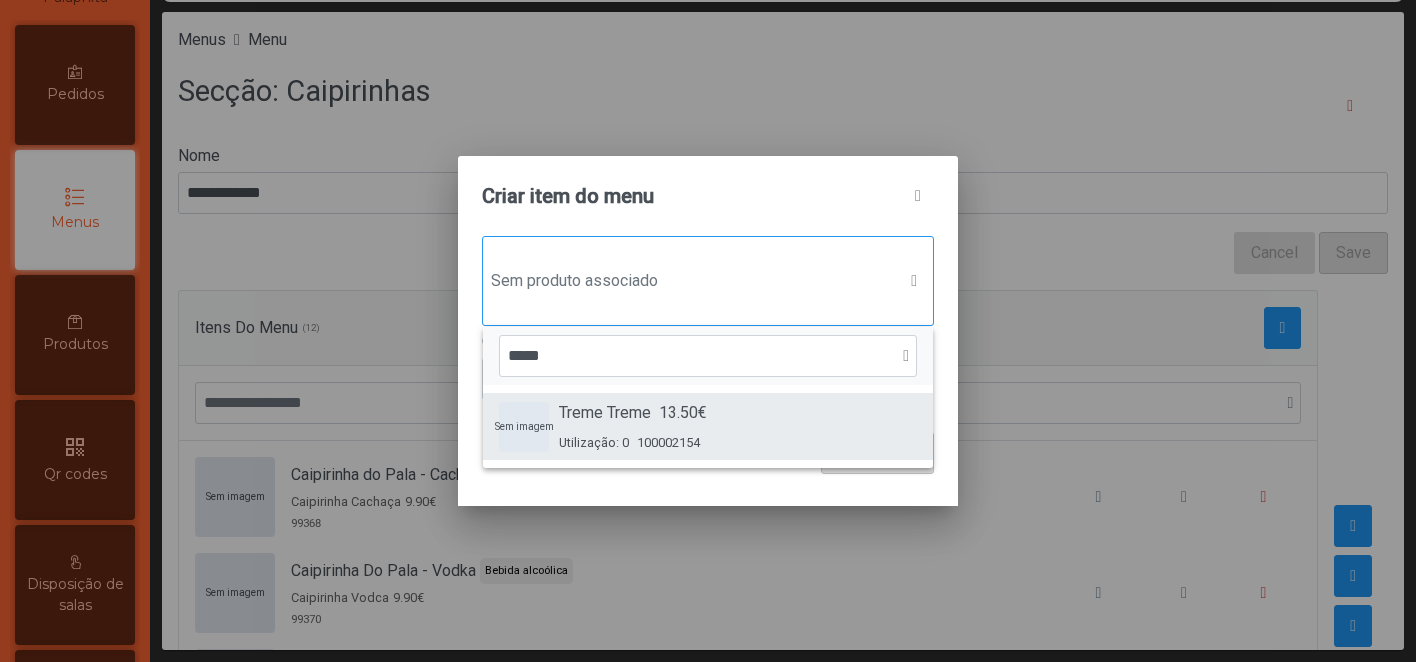 type on "*****" 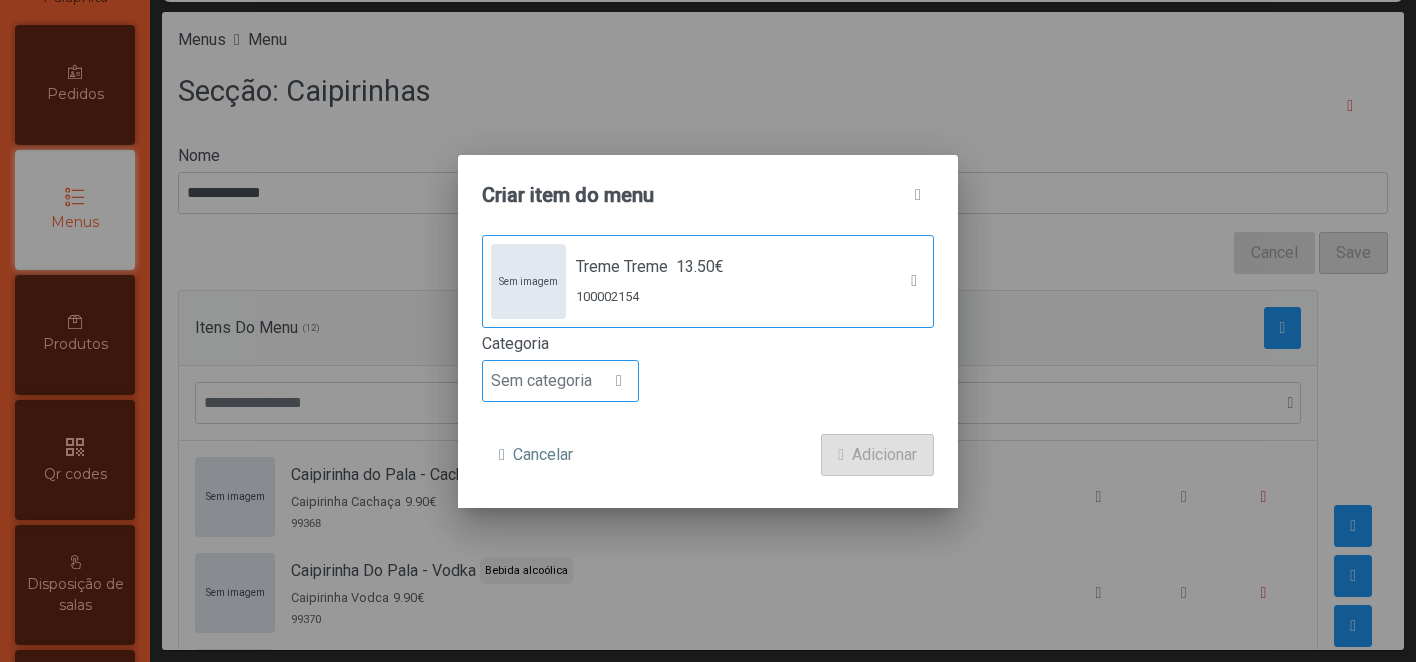 click on "Sem categoria" 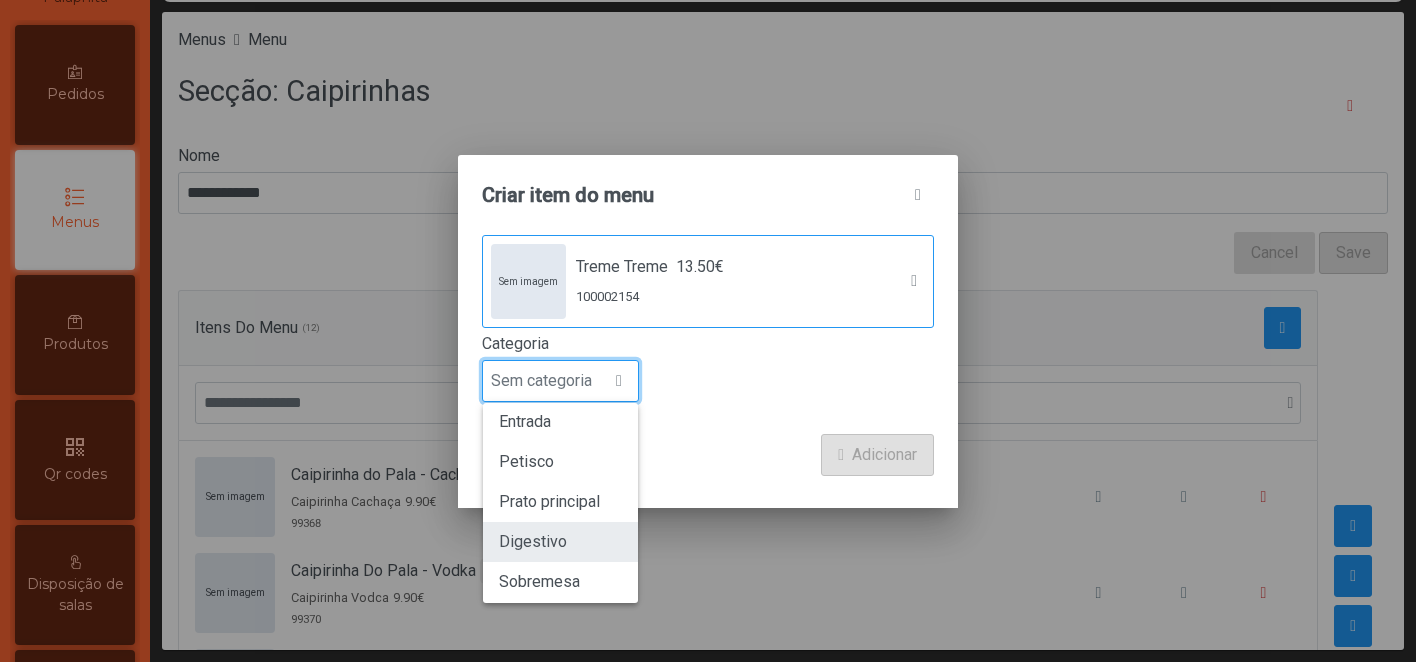 scroll, scrollTop: 176, scrollLeft: 0, axis: vertical 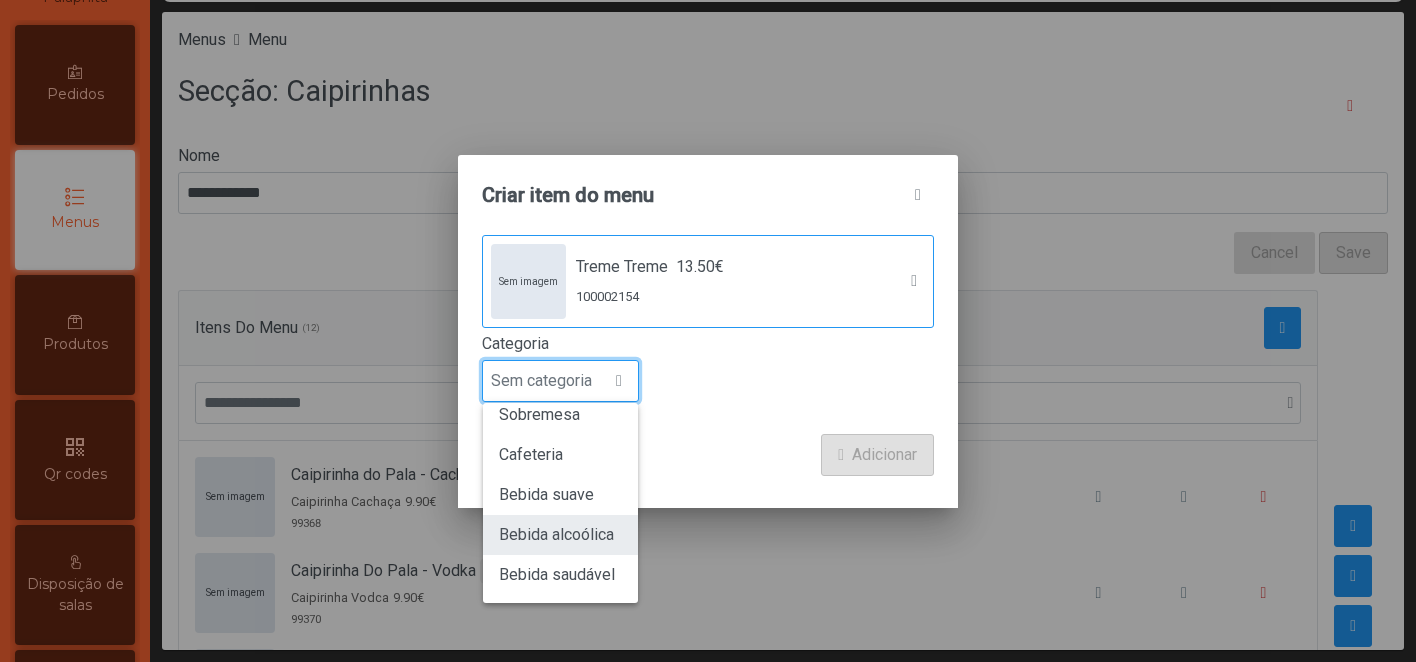 click on "Bebida alcoólica" 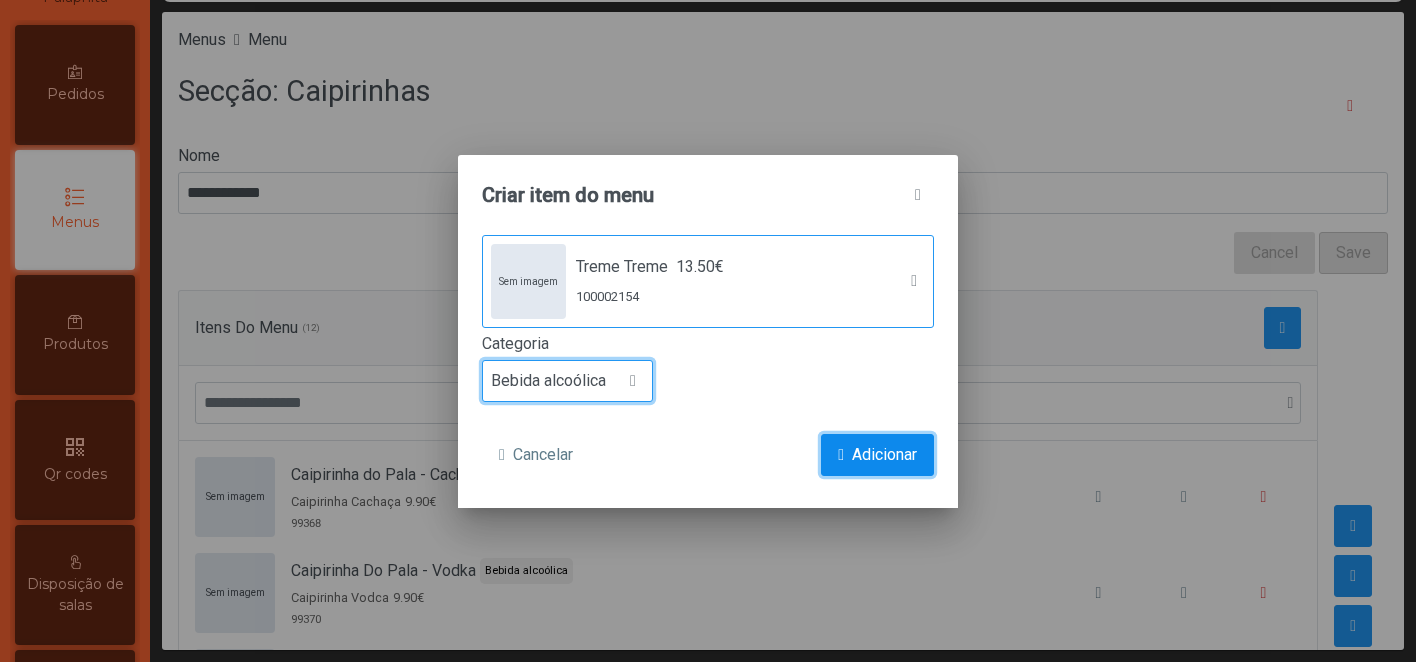 click on "Adicionar" 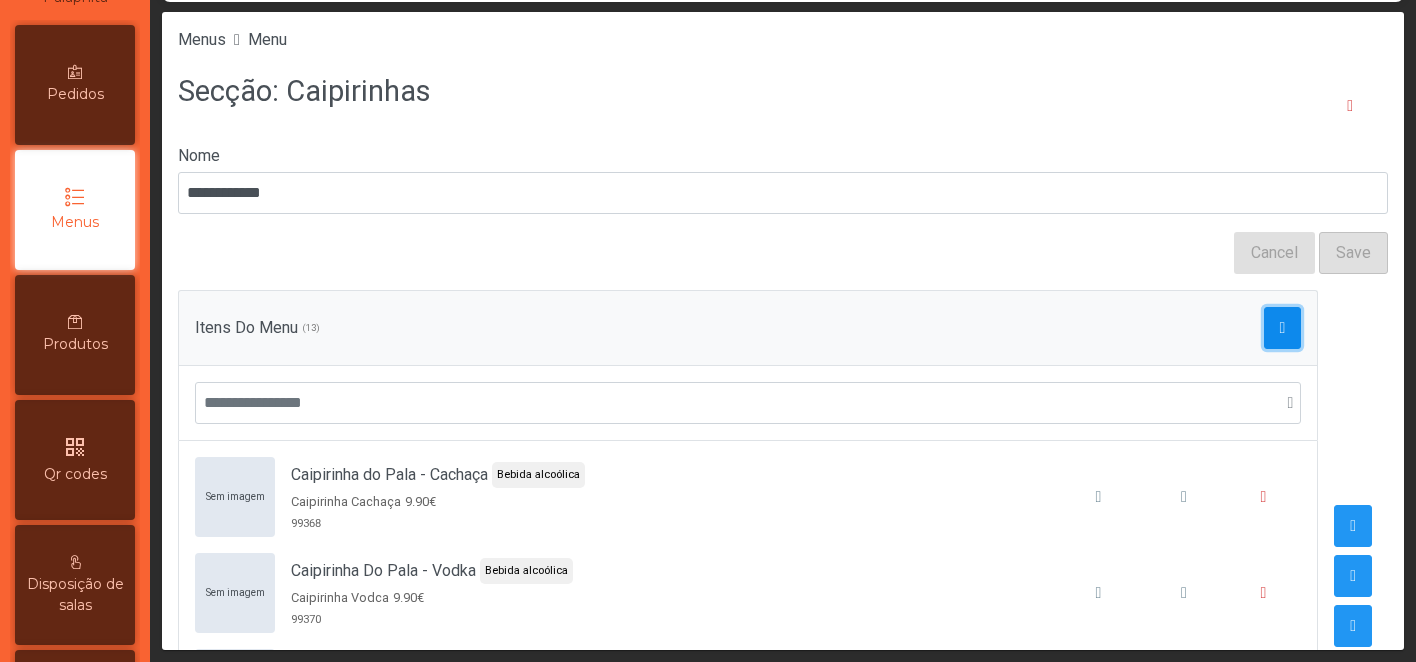 click 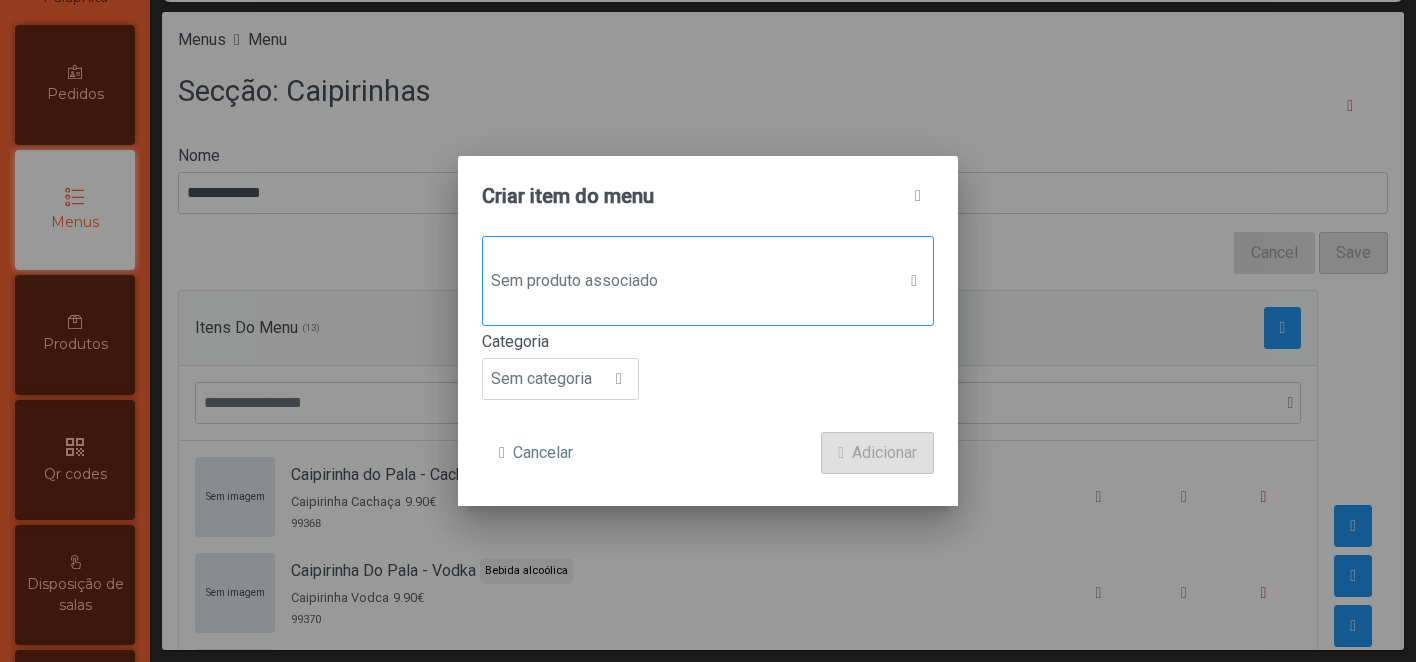 click on "Sem produto associado" 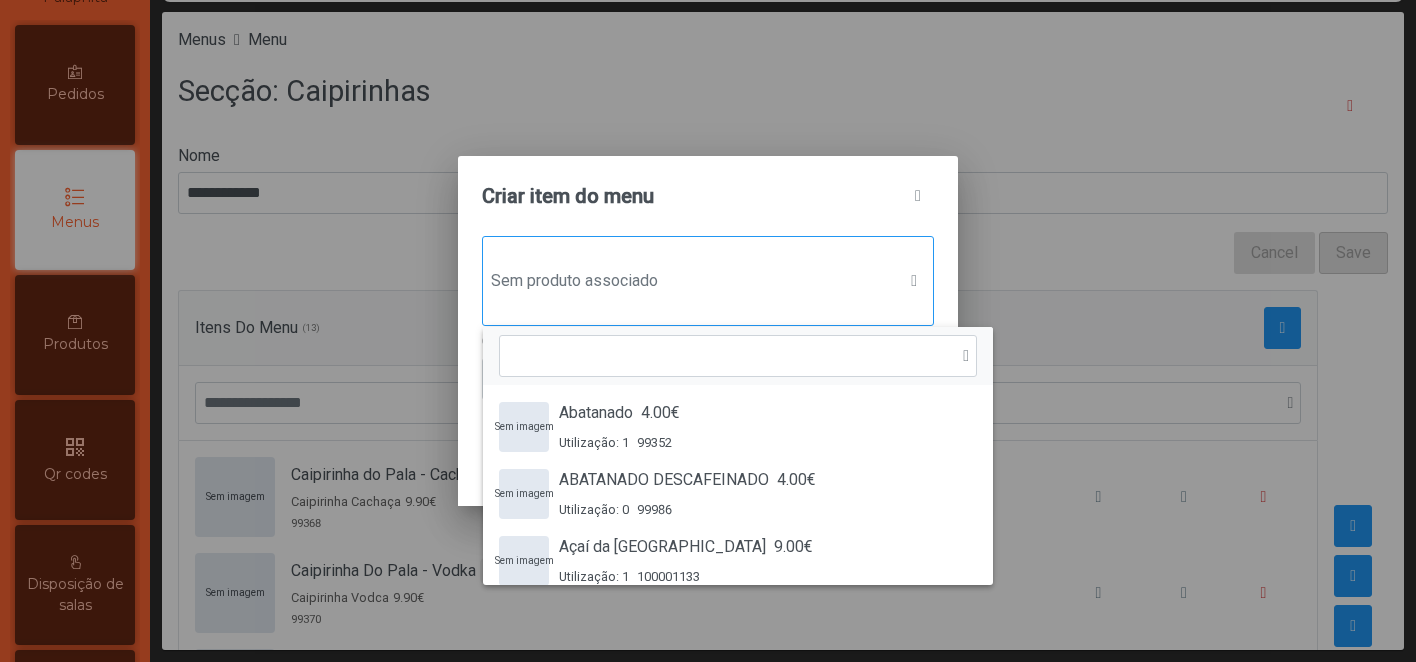scroll, scrollTop: 15, scrollLeft: 97, axis: both 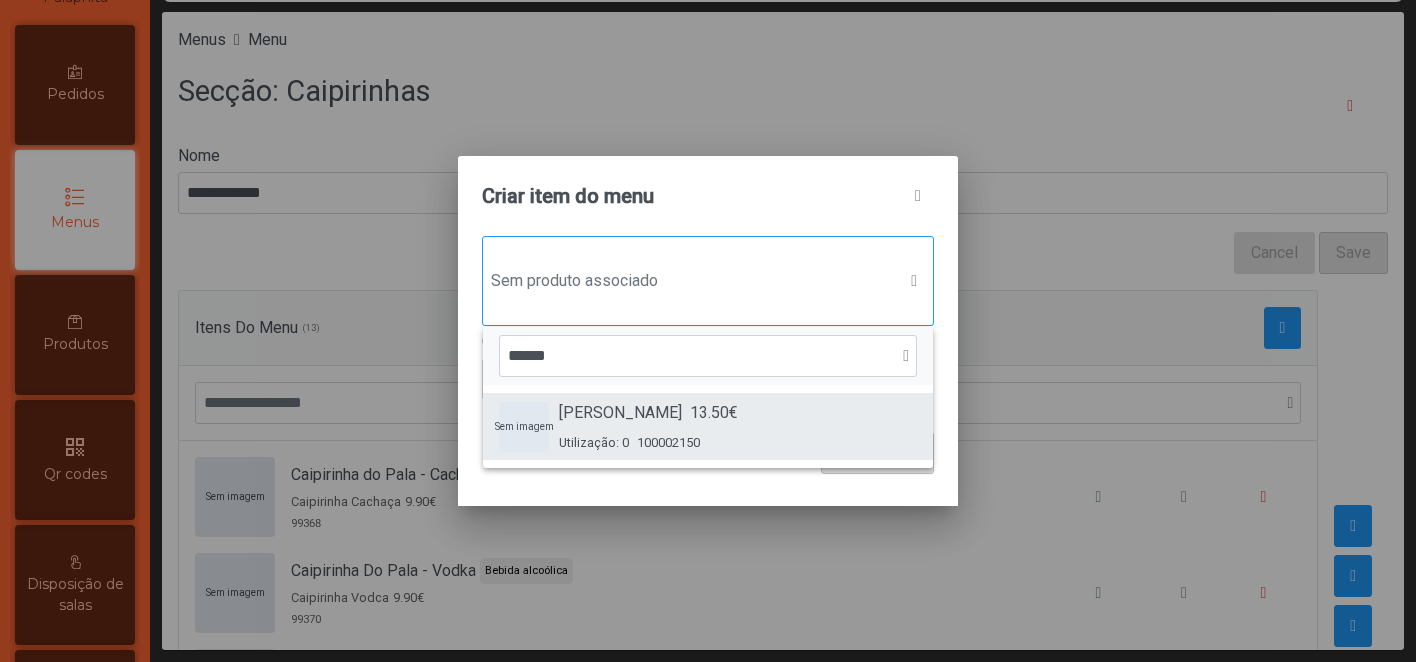 type on "******" 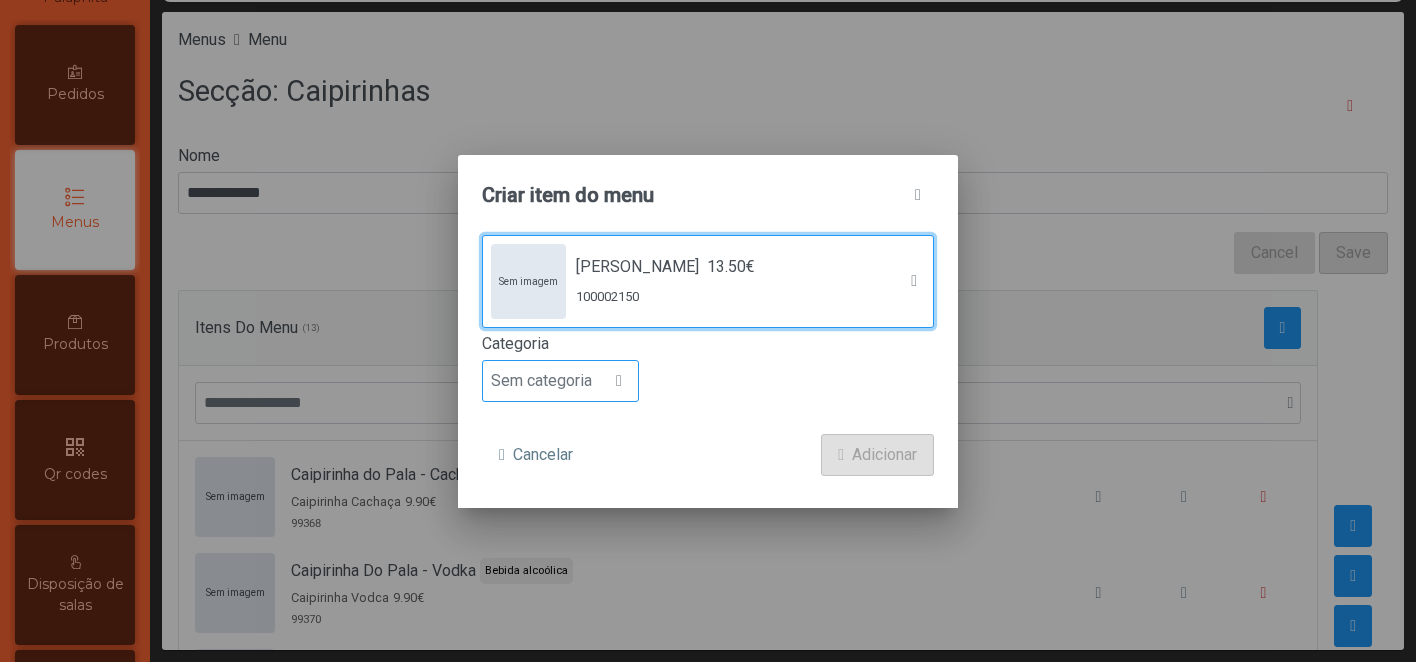 click on "Sem categoria" 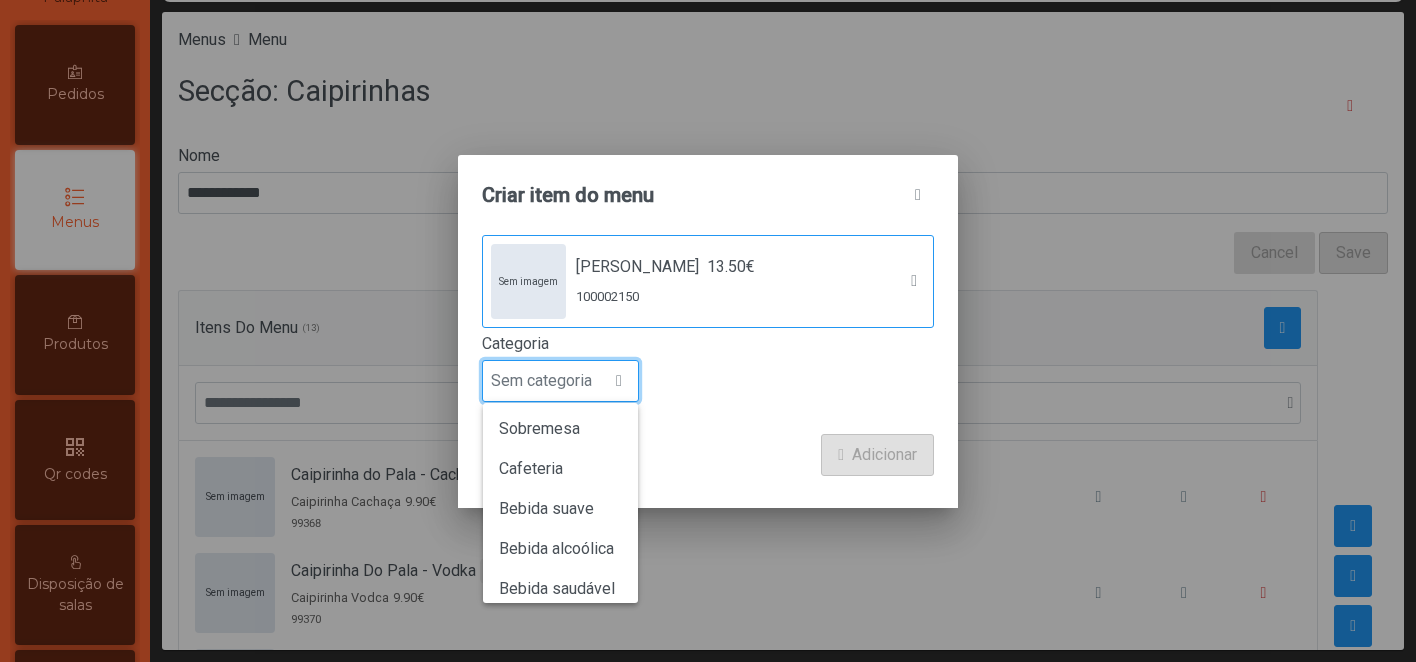 scroll, scrollTop: 176, scrollLeft: 0, axis: vertical 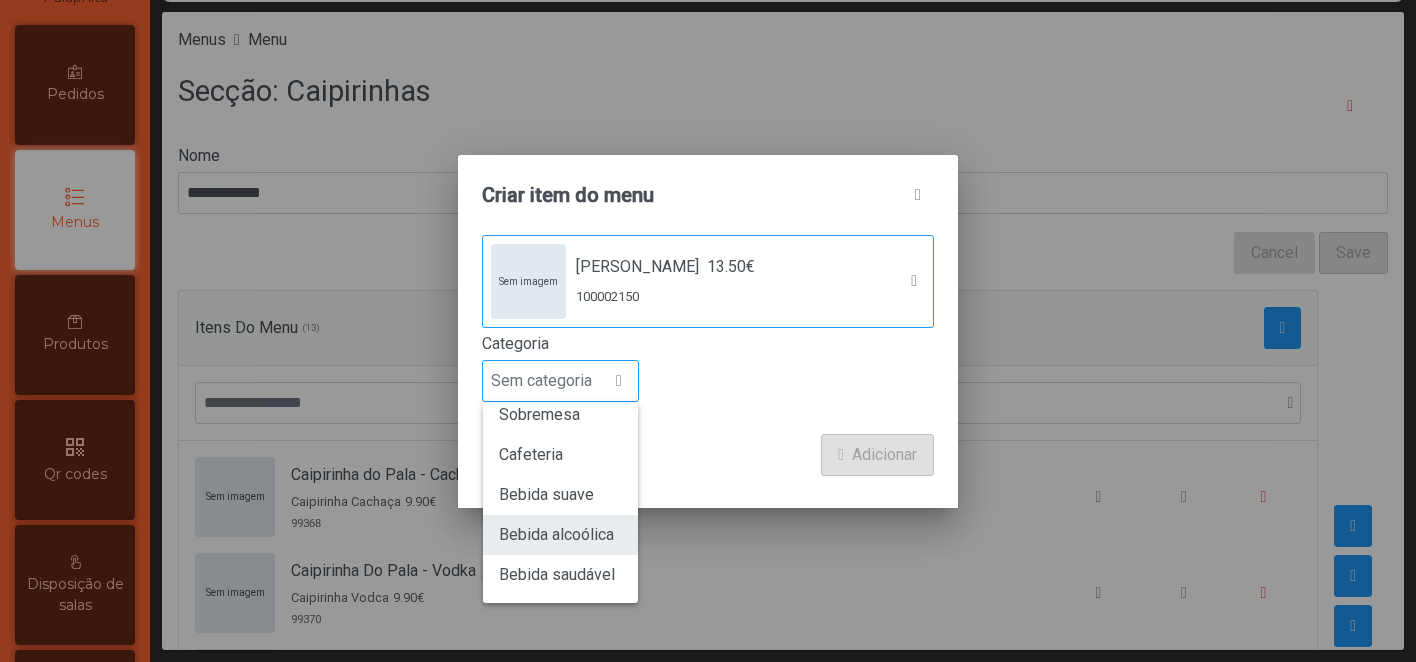 click on "Bebida alcoólica" 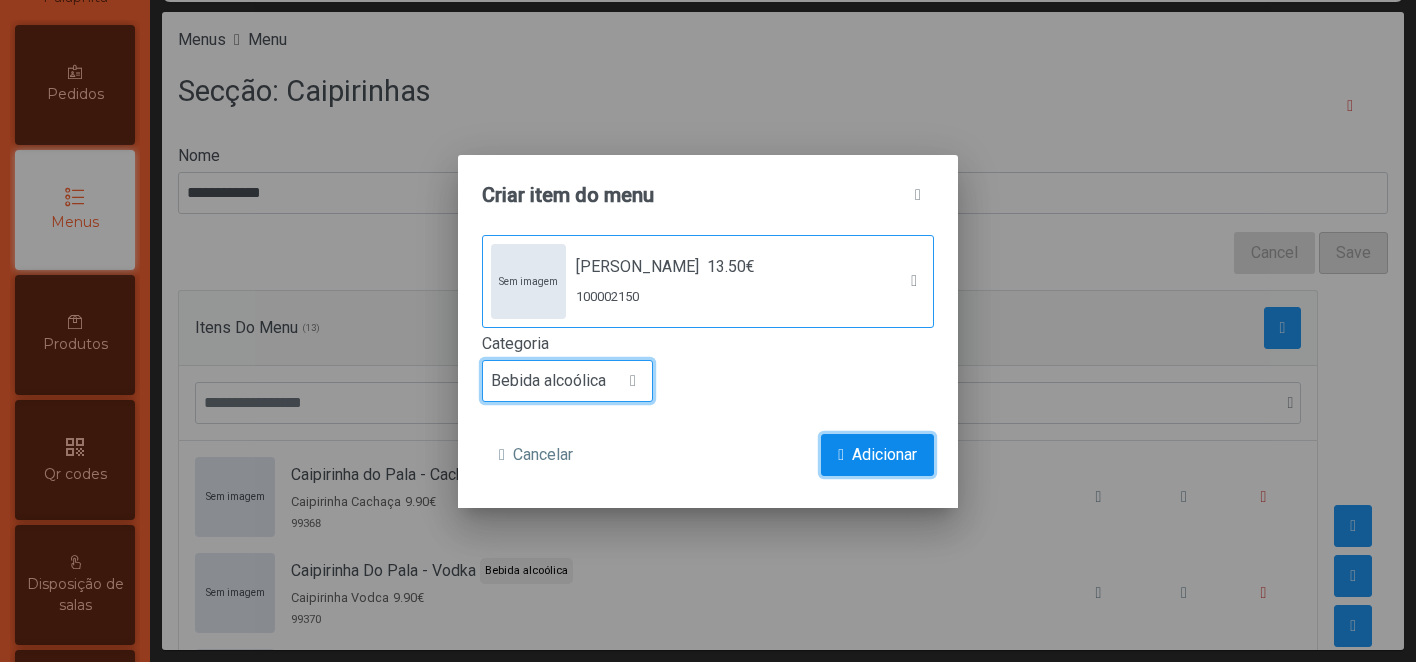 click 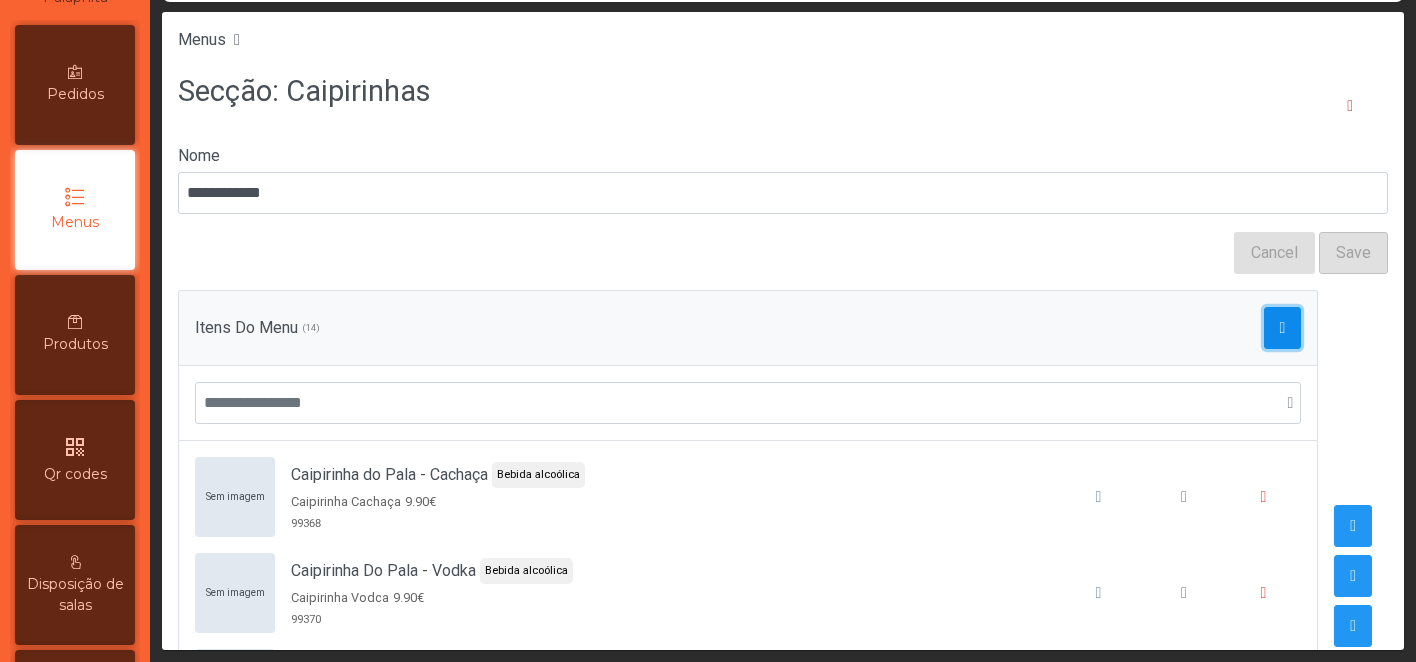 click 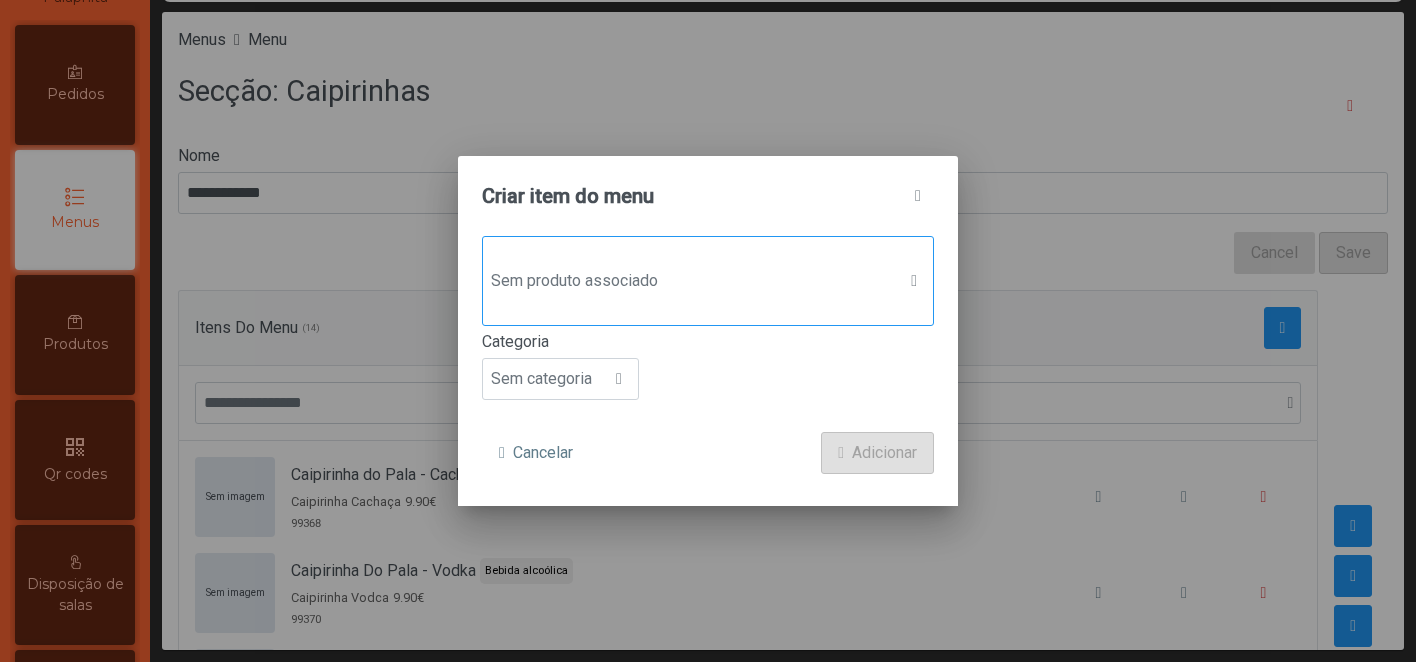 click on "Sem produto associado" 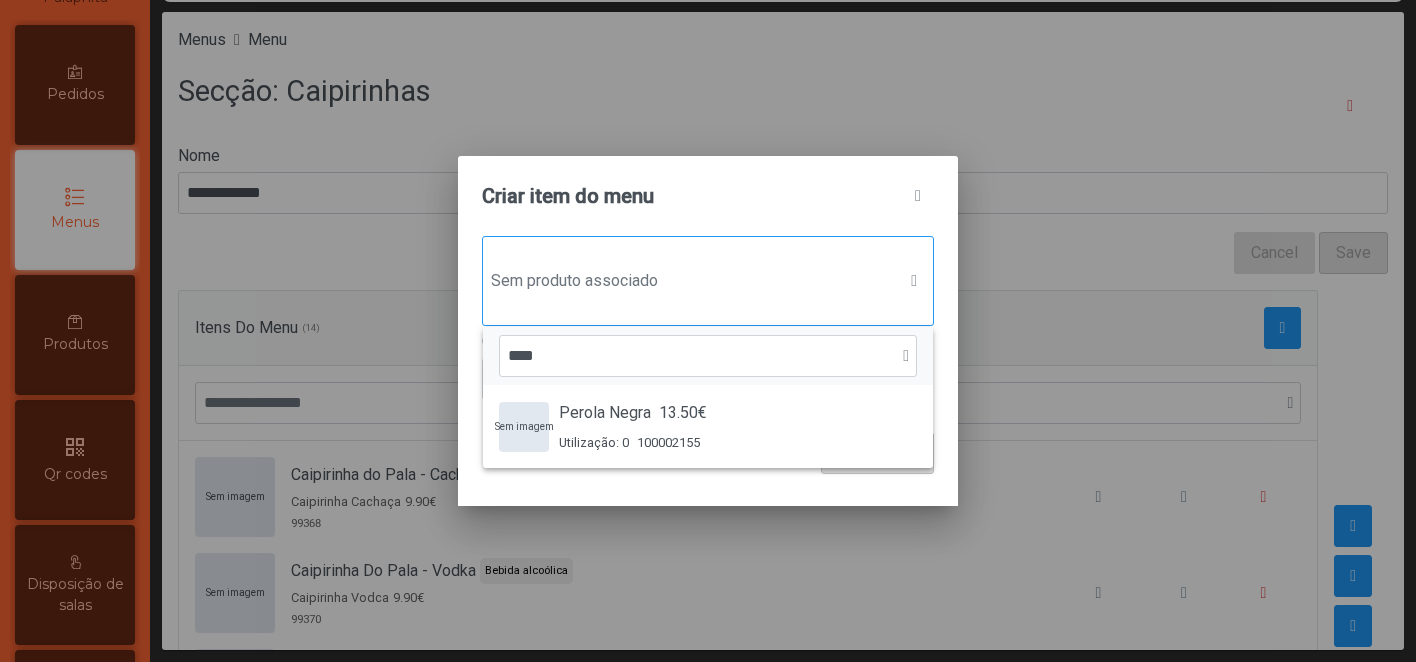 scroll, scrollTop: 15, scrollLeft: 97, axis: both 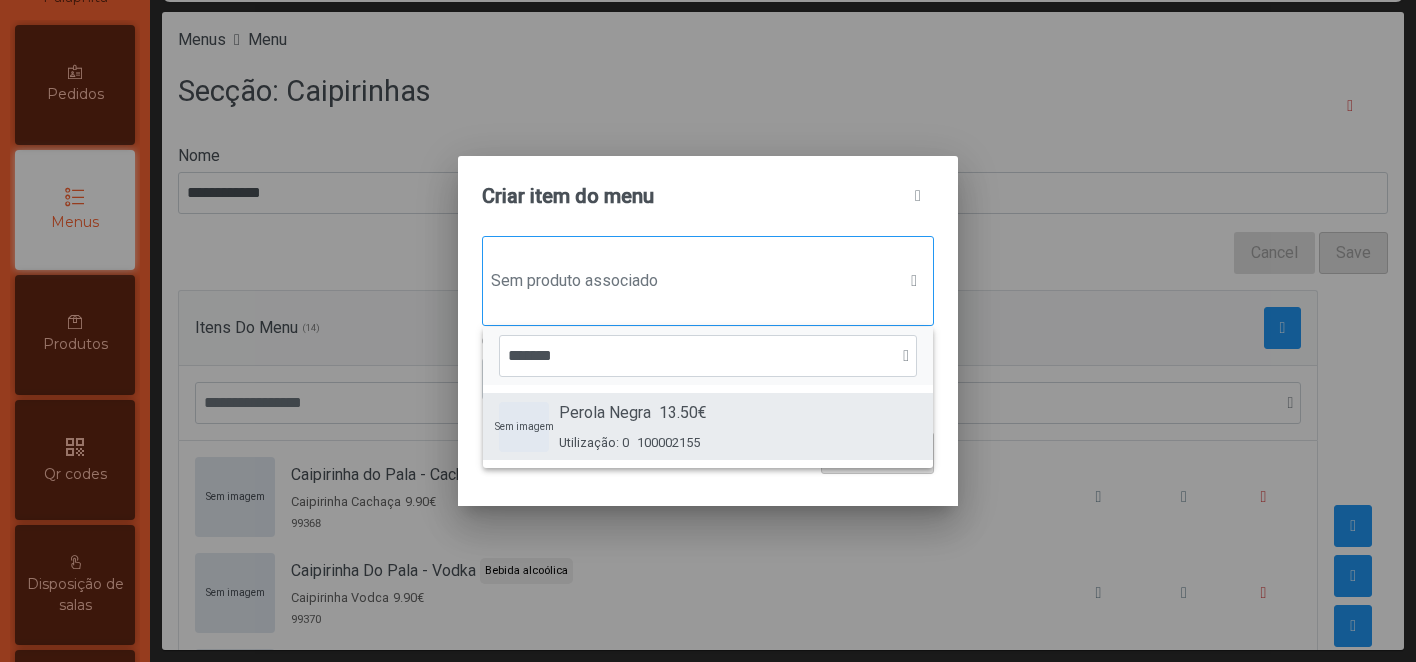 type on "******" 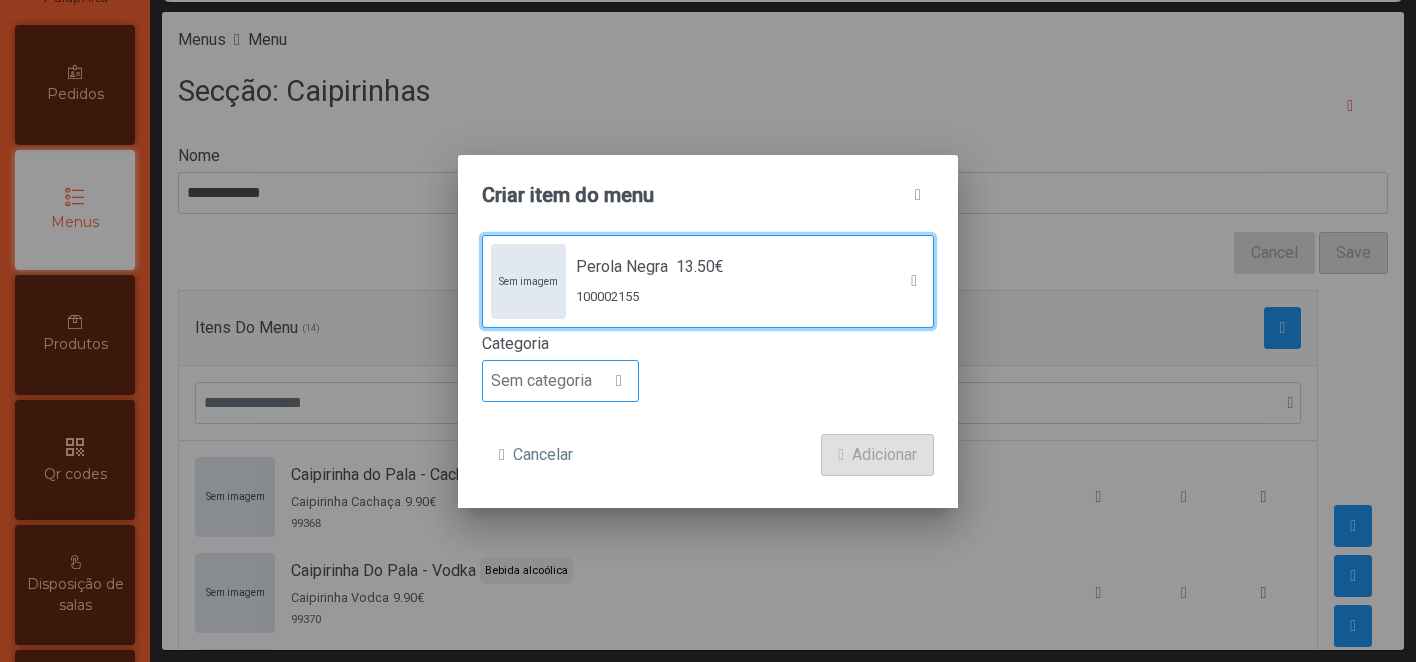 click 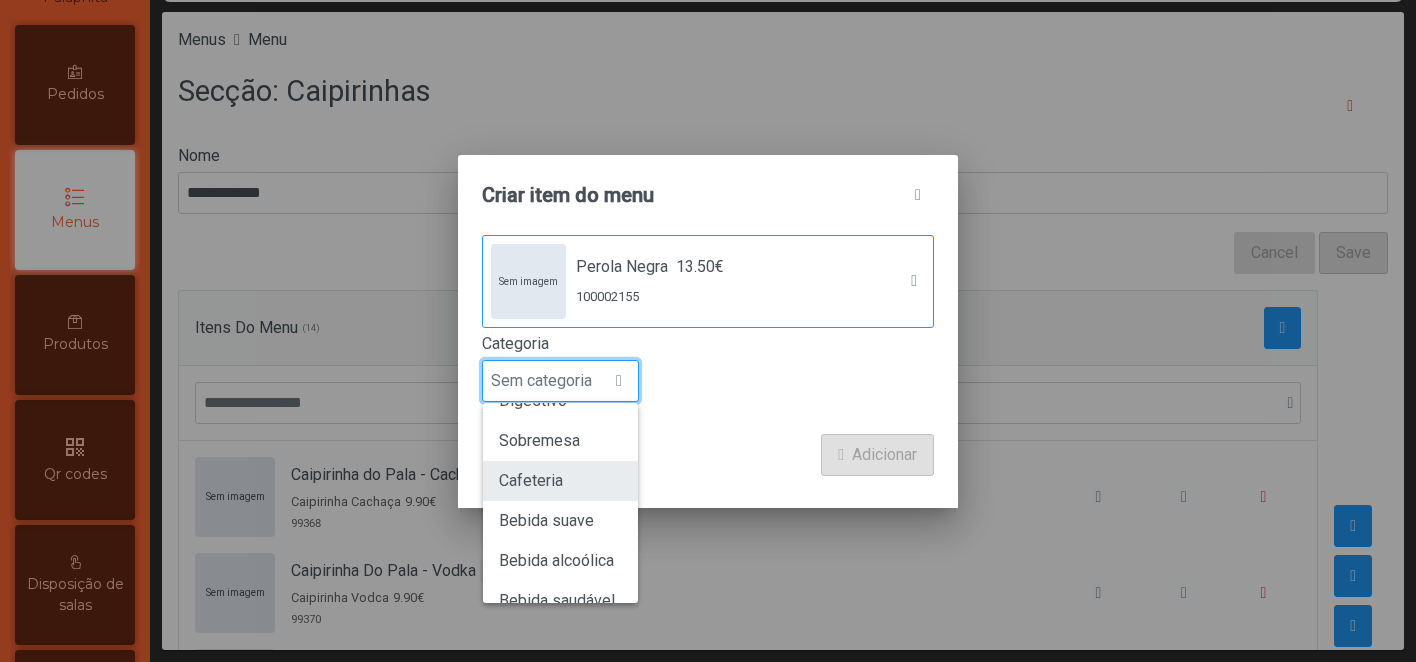 scroll, scrollTop: 176, scrollLeft: 0, axis: vertical 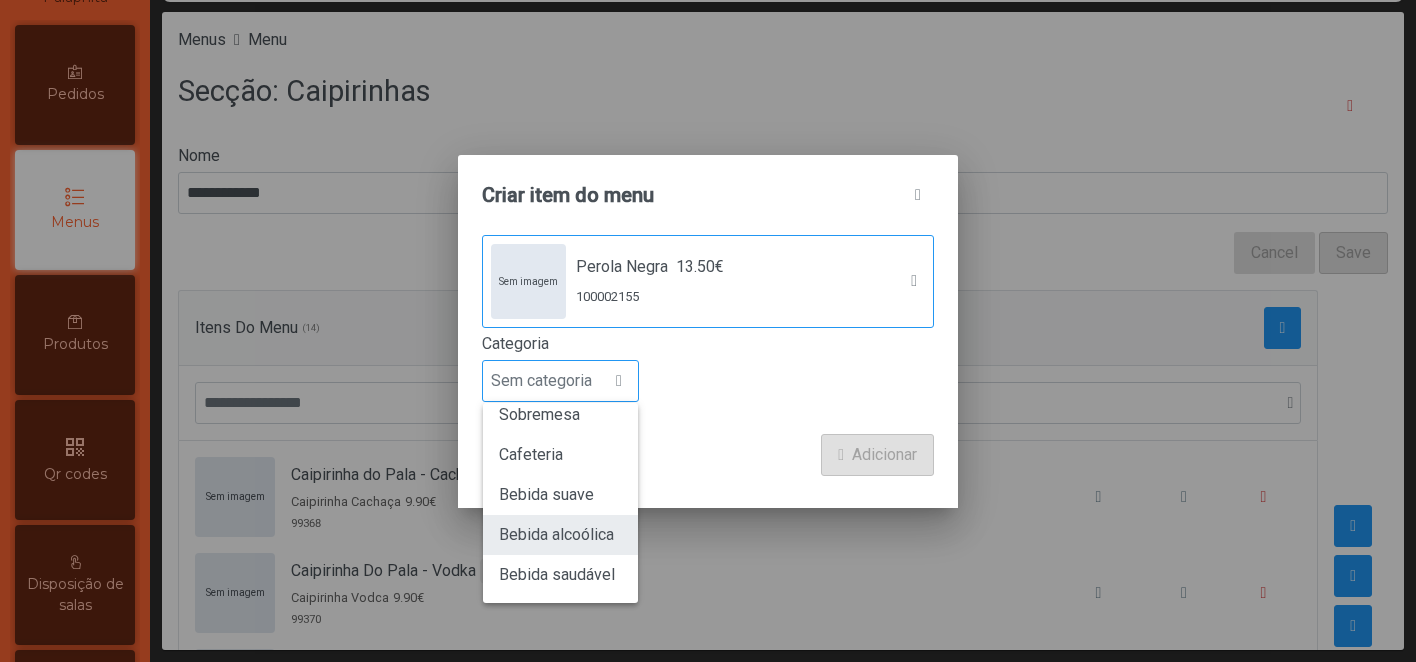 click on "Bebida alcoólica" 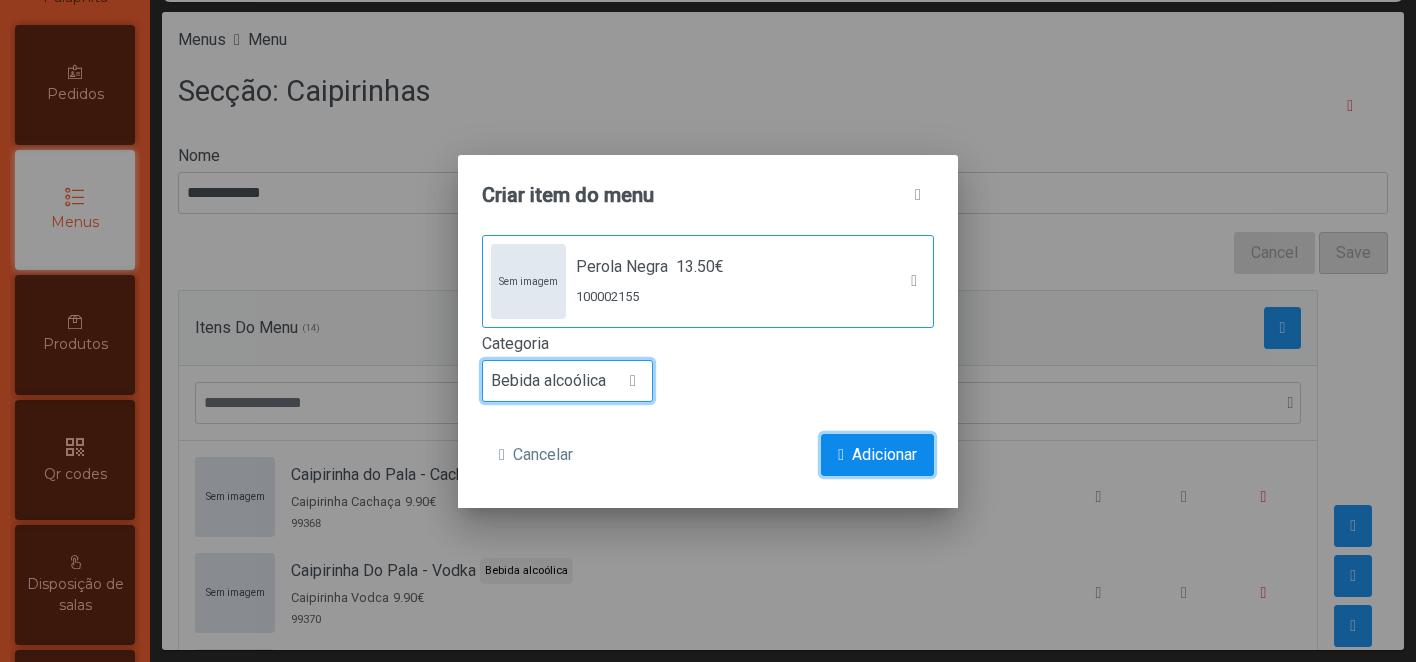 click on "Adicionar" 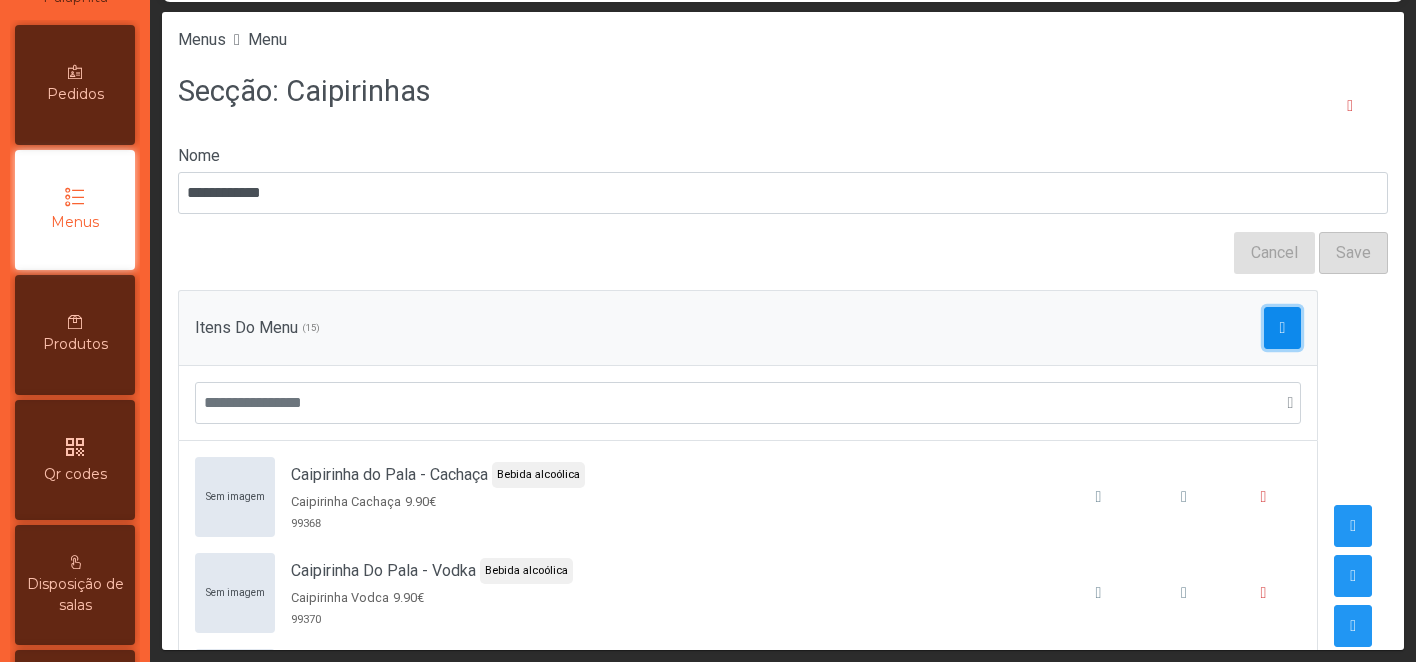 click 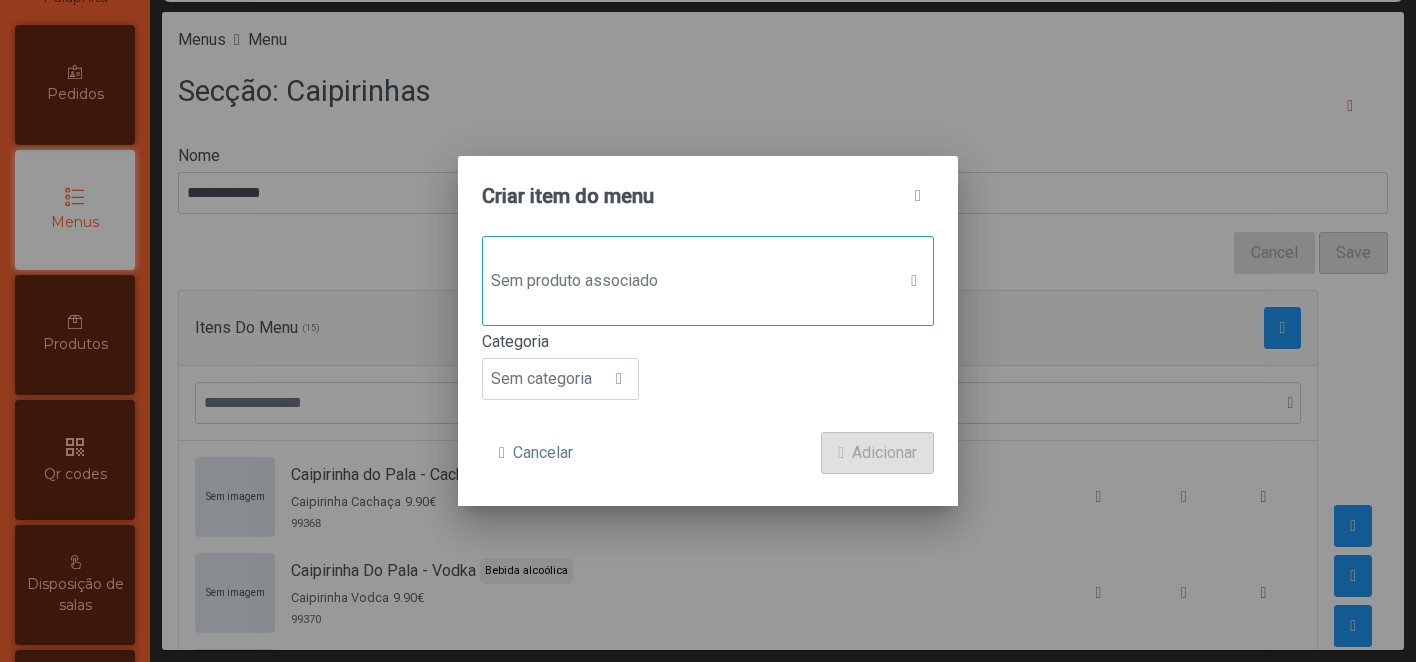 click on "Sem produto associado" 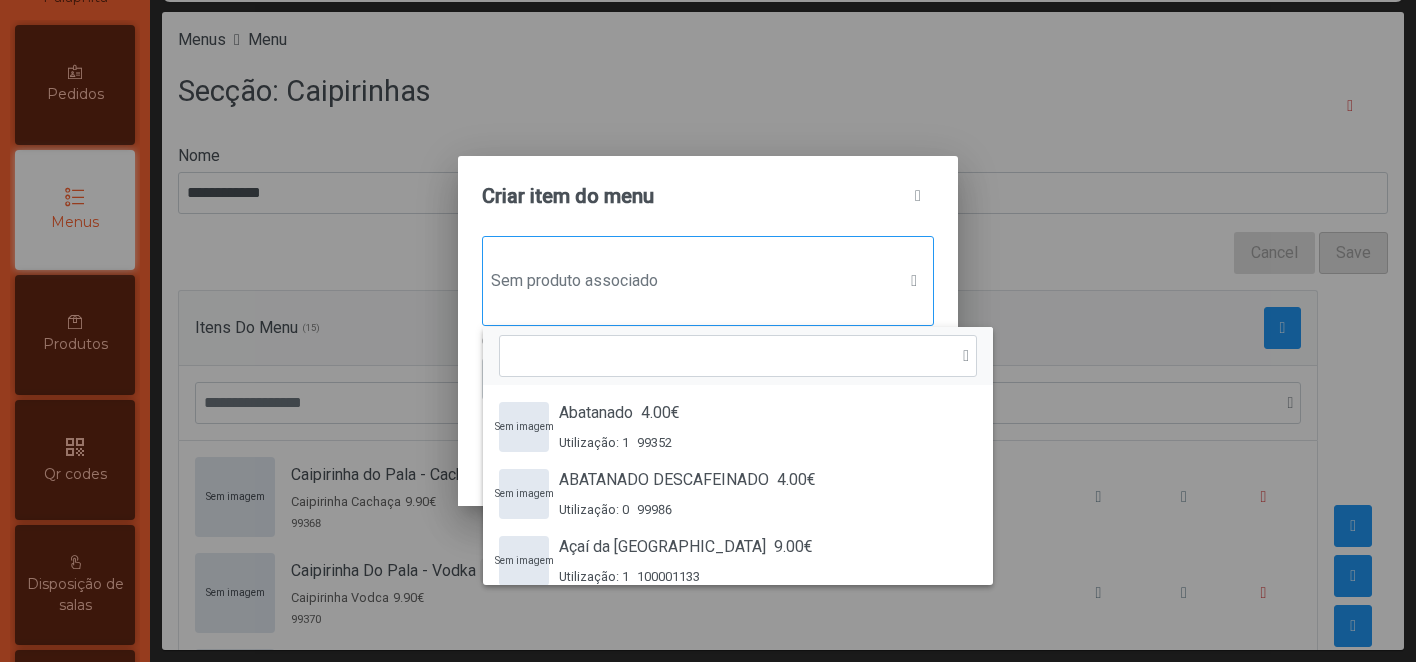 scroll, scrollTop: 15, scrollLeft: 97, axis: both 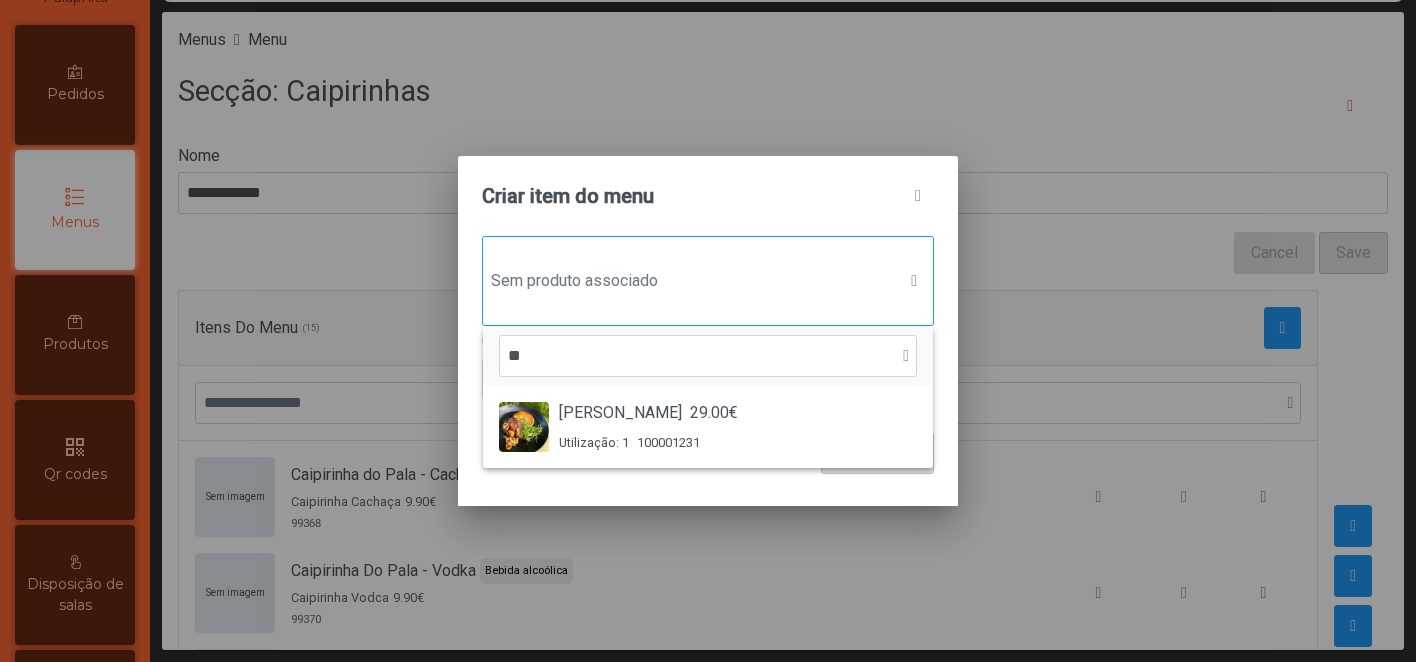 type on "*" 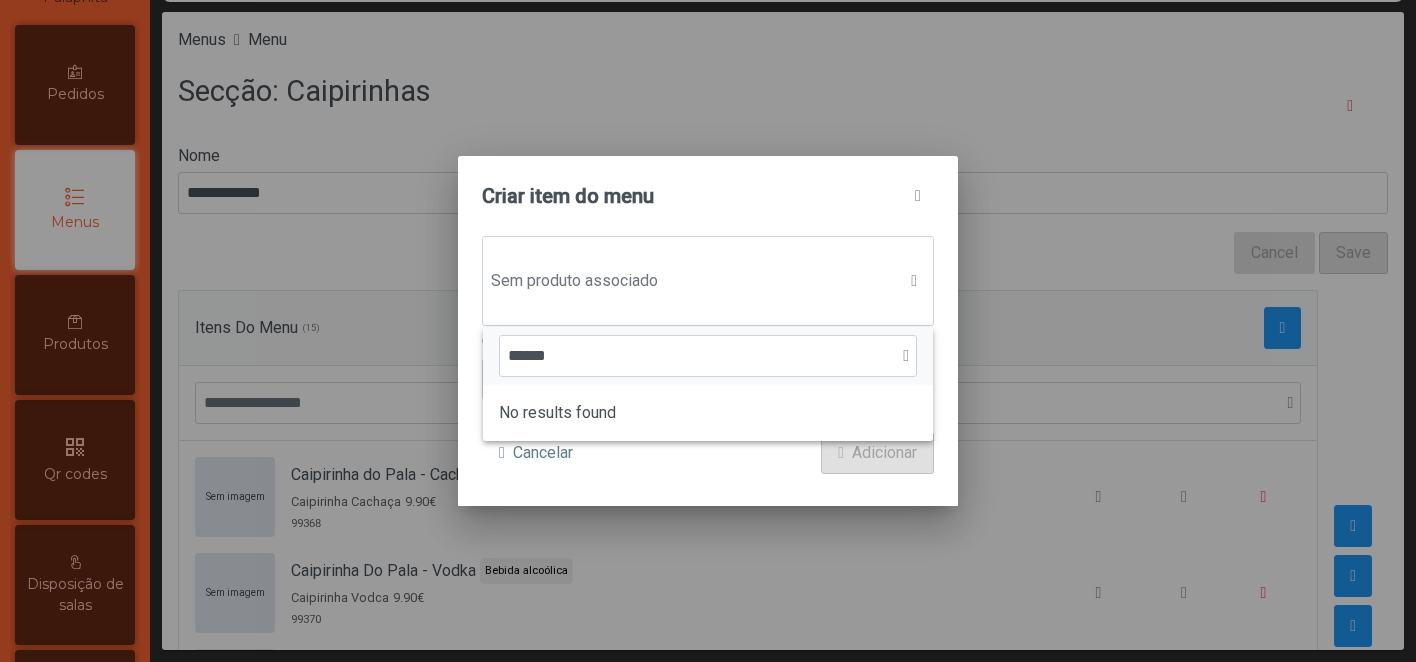type on "******" 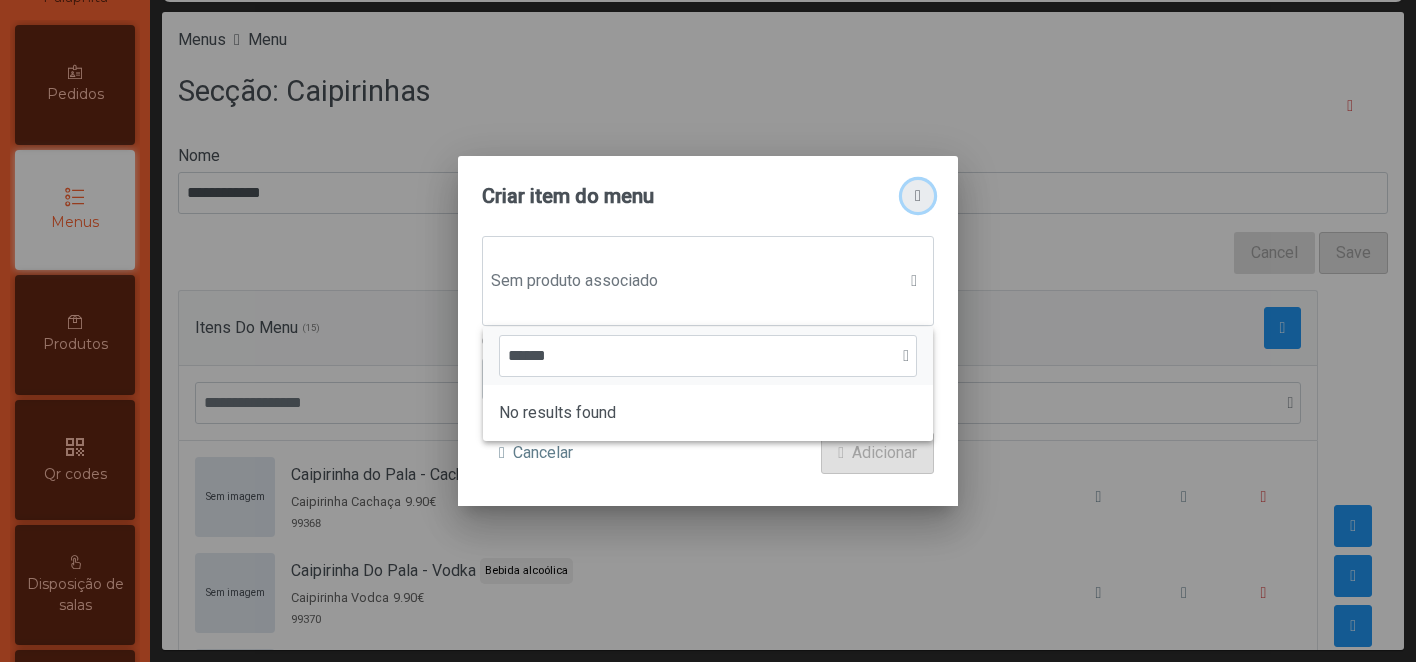 click 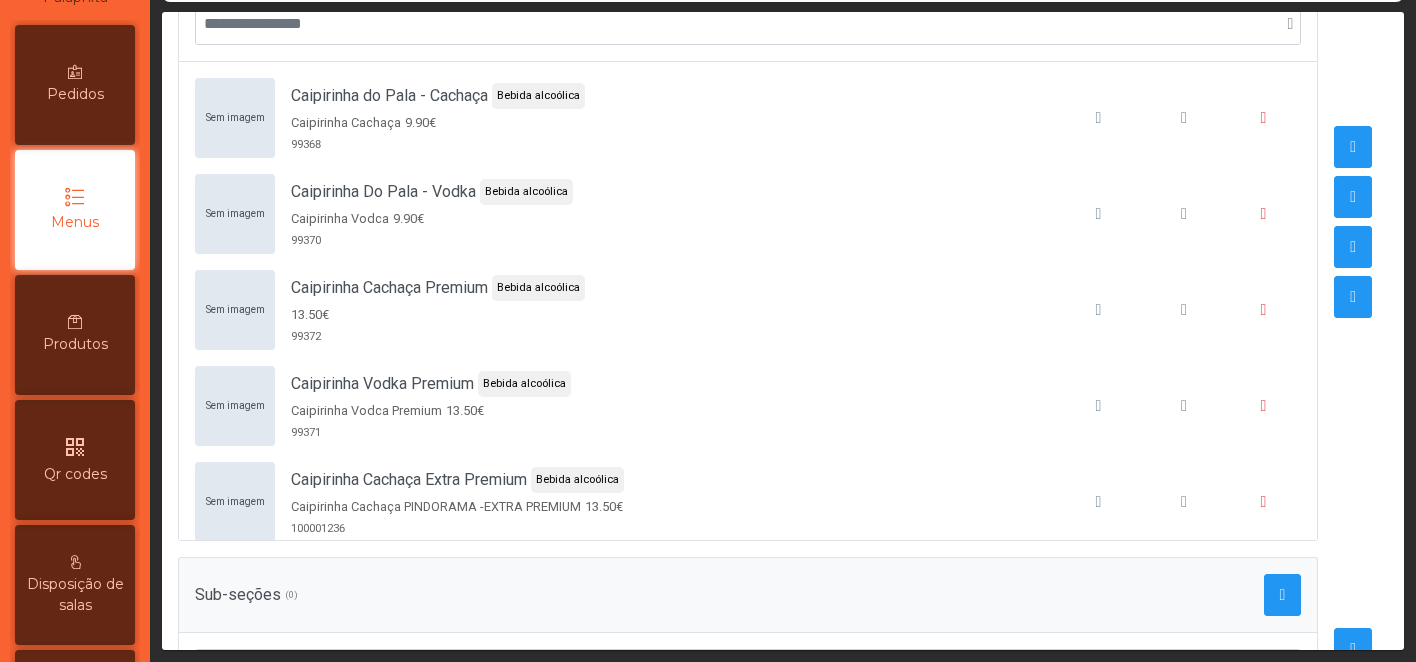 scroll, scrollTop: 73, scrollLeft: 0, axis: vertical 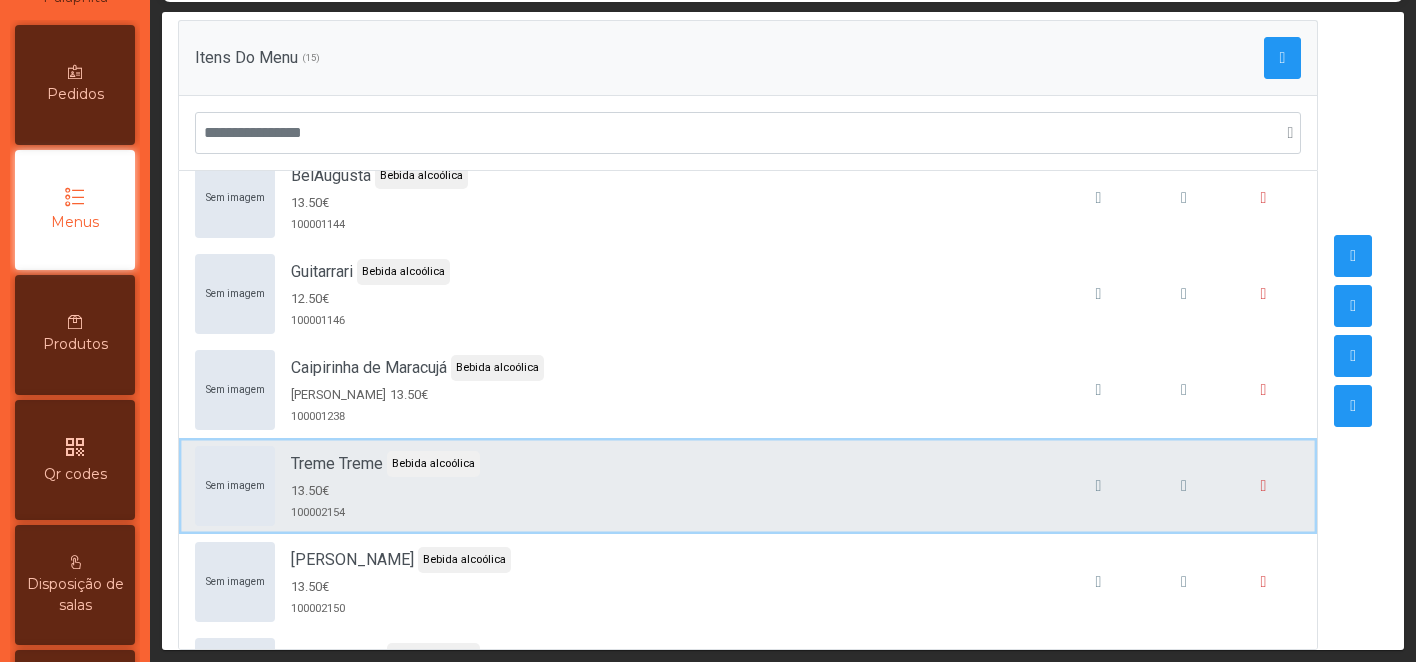 click on "Sem imagem   Treme Treme  Bebida alcoólica  13.50€   100002154" at bounding box center [748, 486] 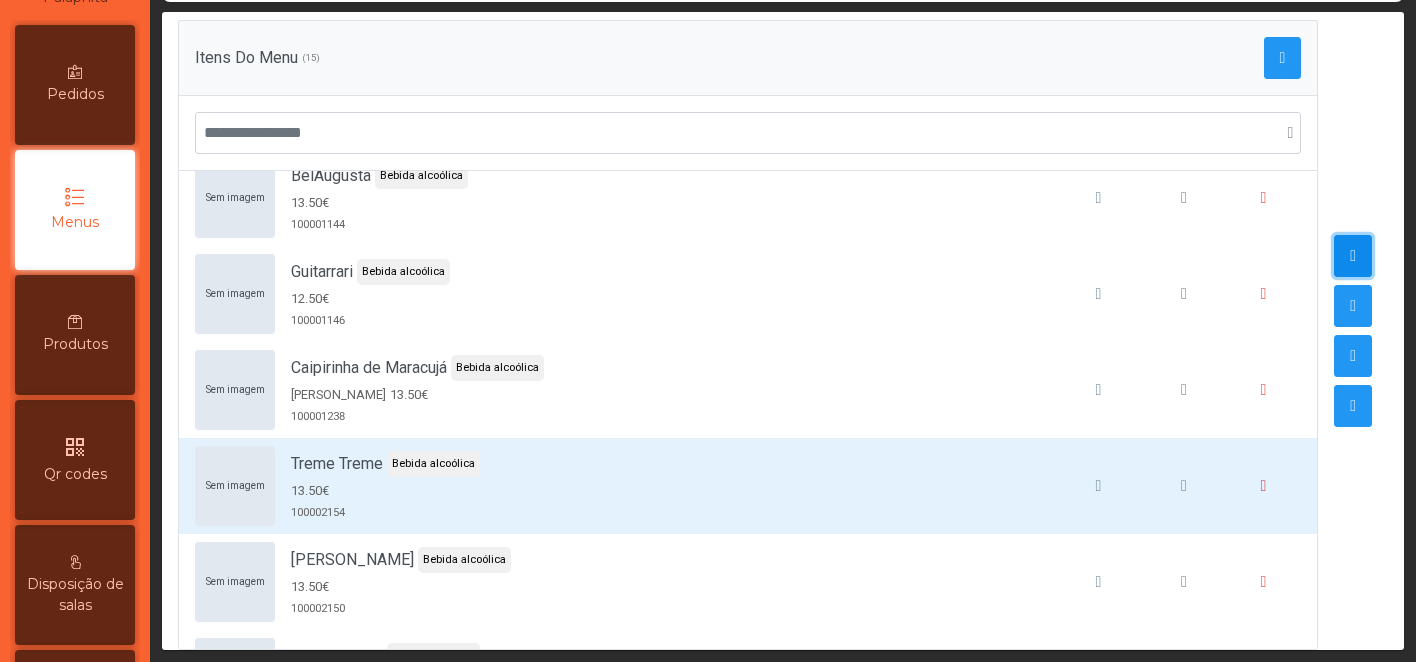 click 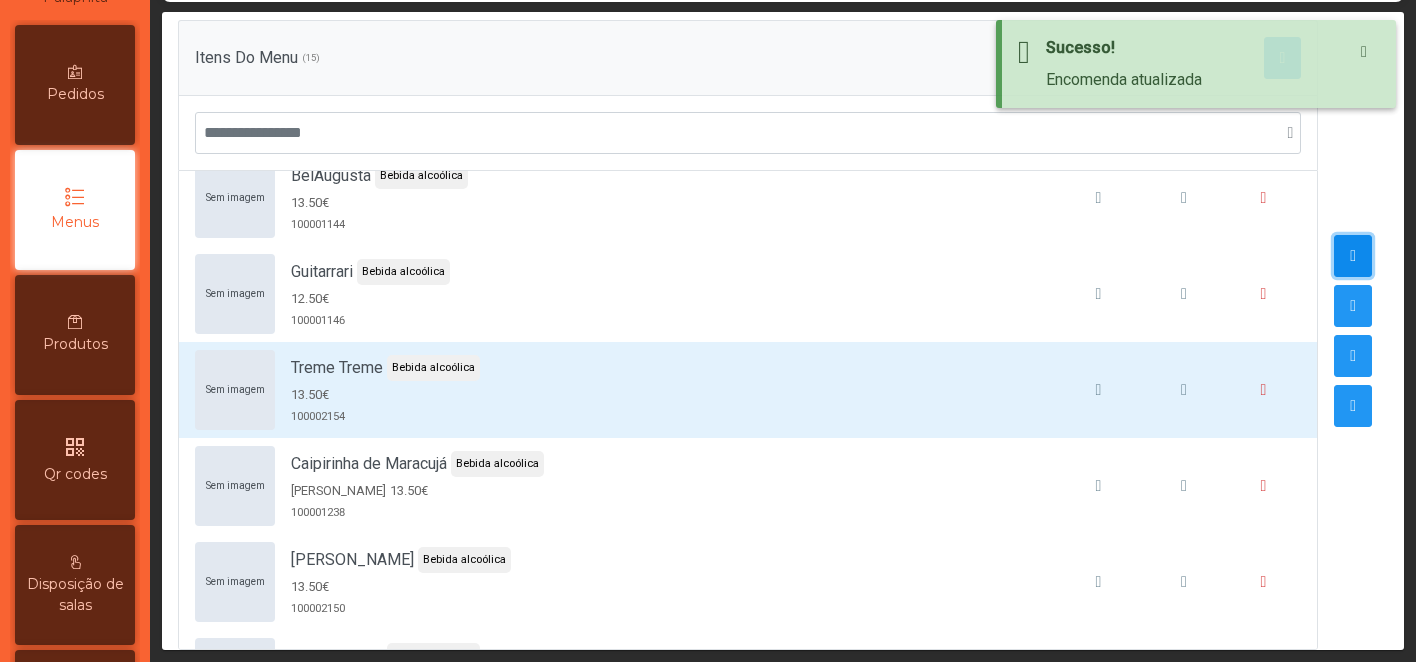 click 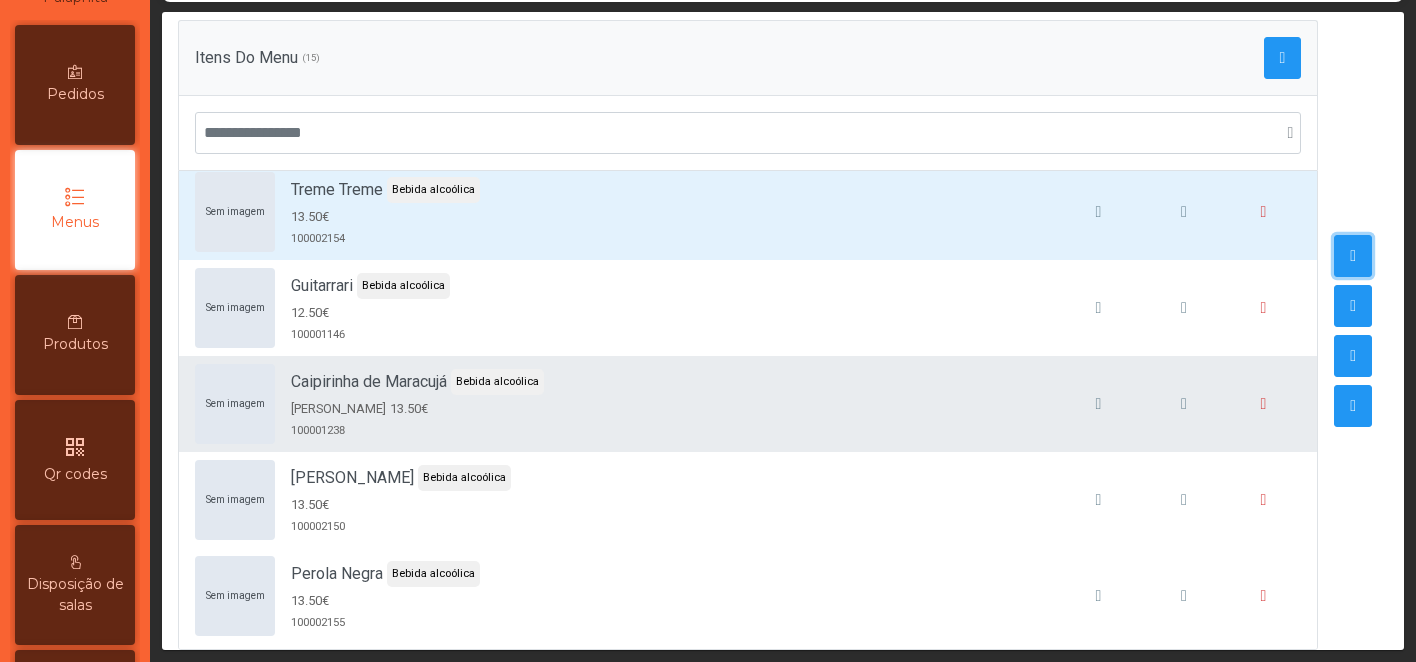 scroll, scrollTop: 978, scrollLeft: 0, axis: vertical 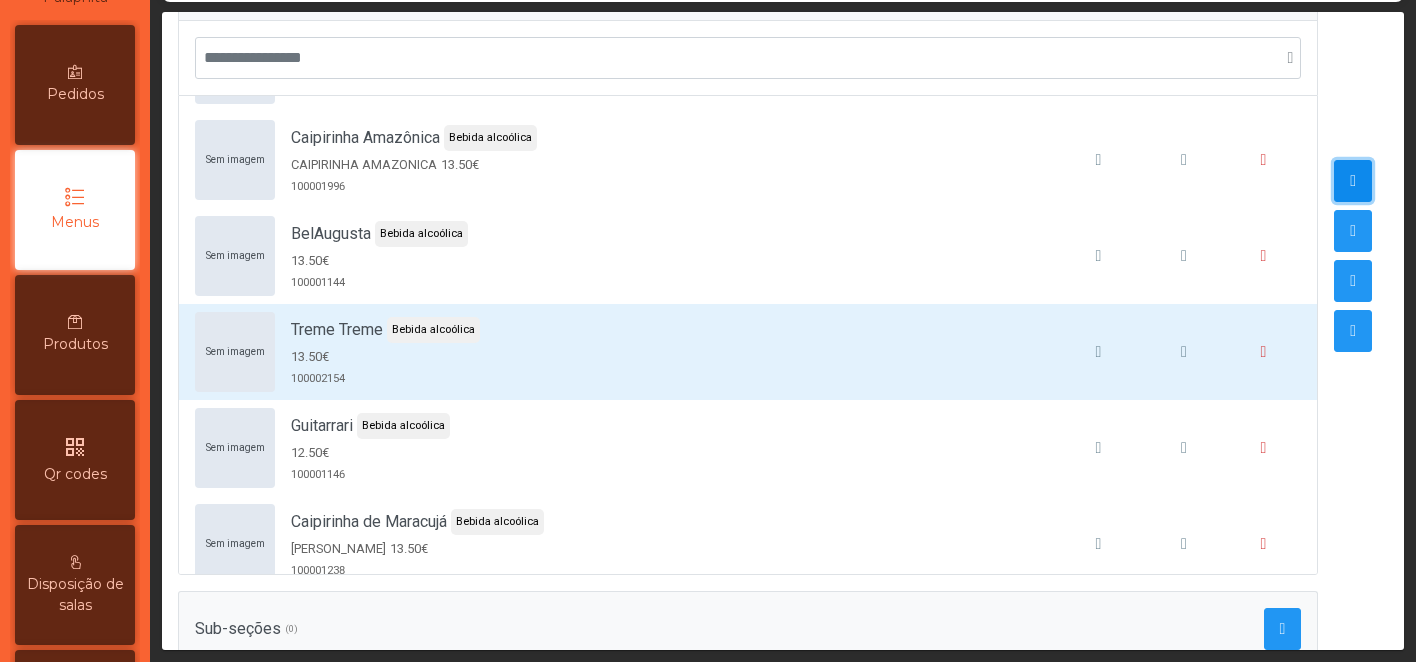 click 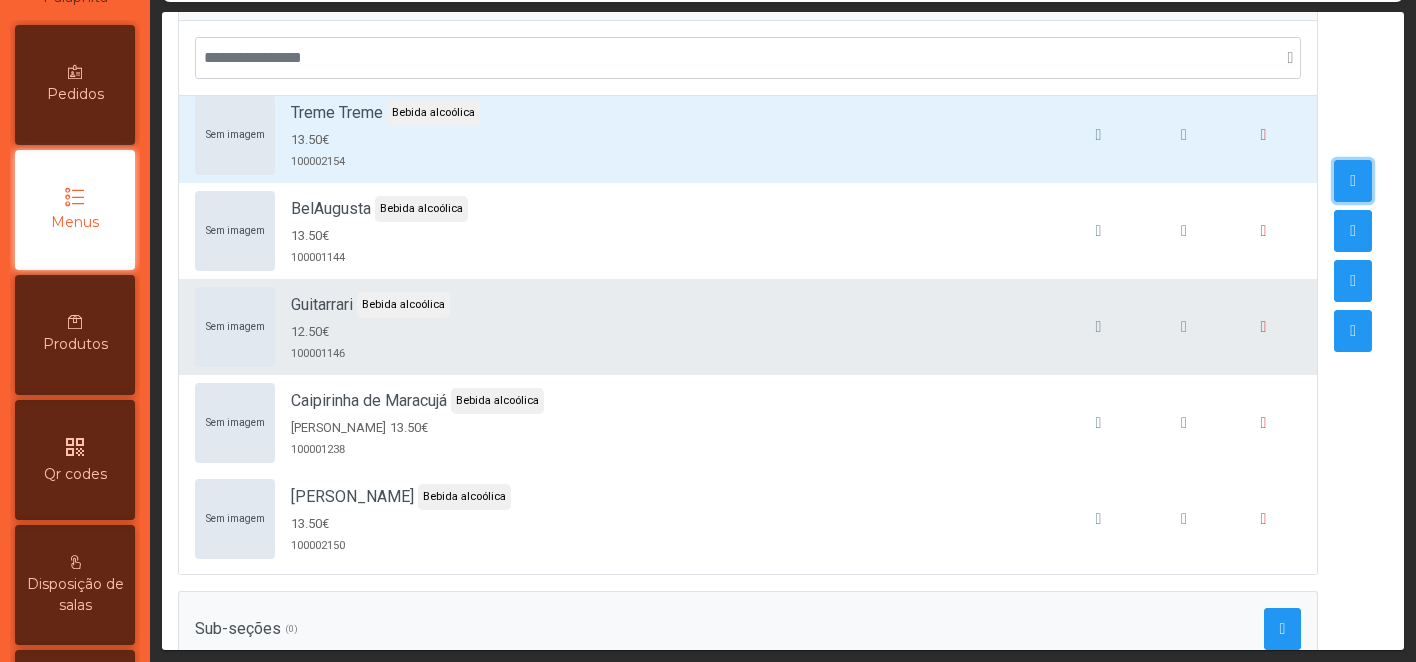 scroll, scrollTop: 915, scrollLeft: 0, axis: vertical 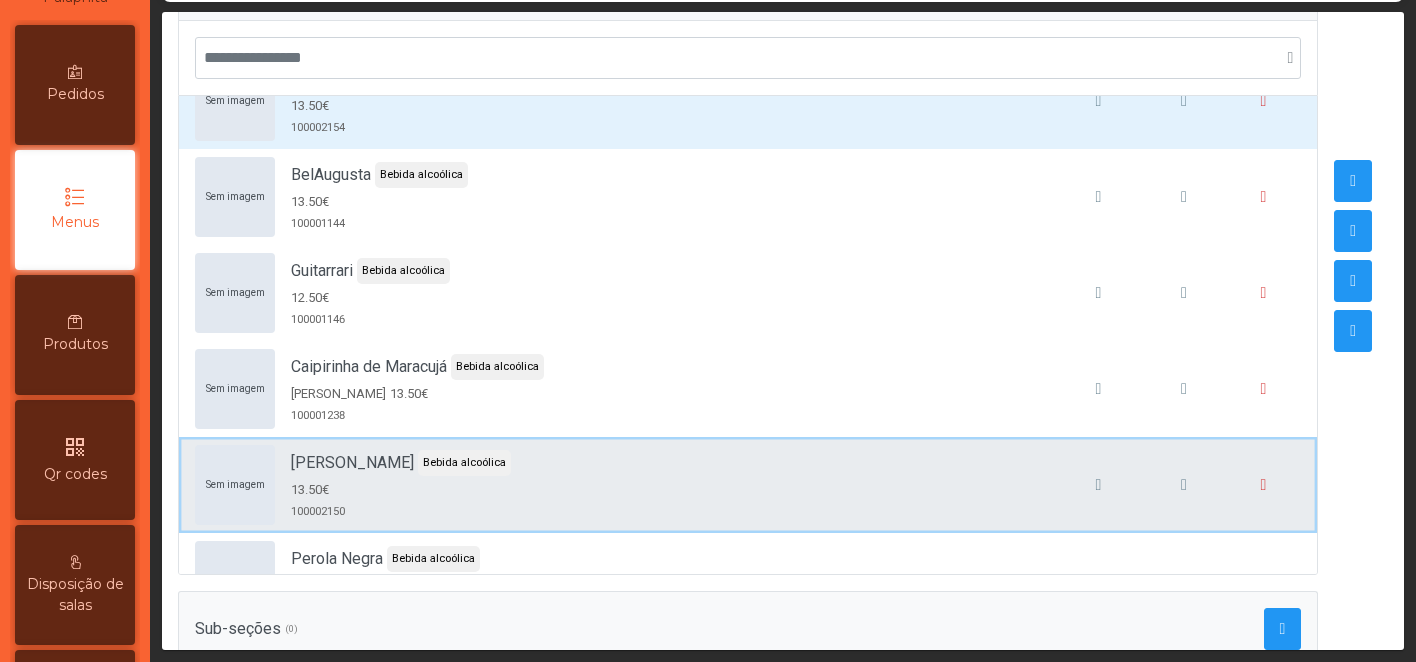 click on "Sem imagem   [PERSON_NAME] alcoólica  13.50€   100002150" at bounding box center (748, 485) 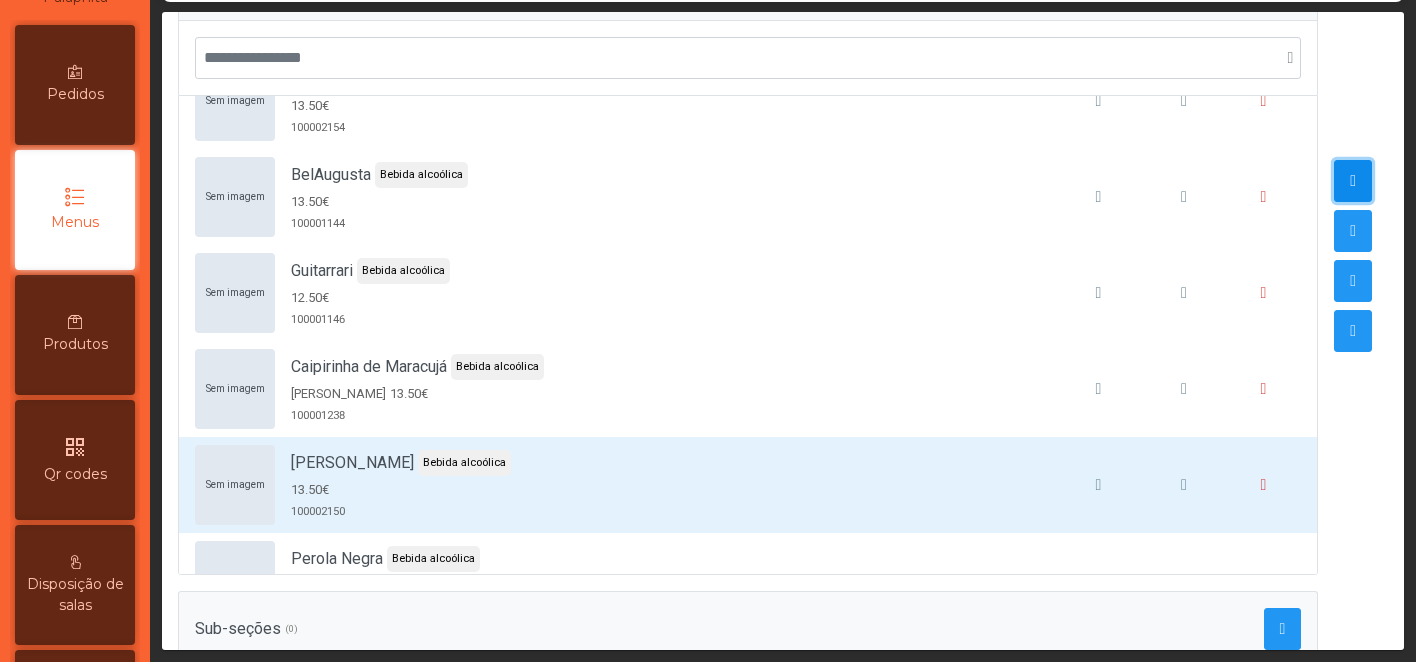 click 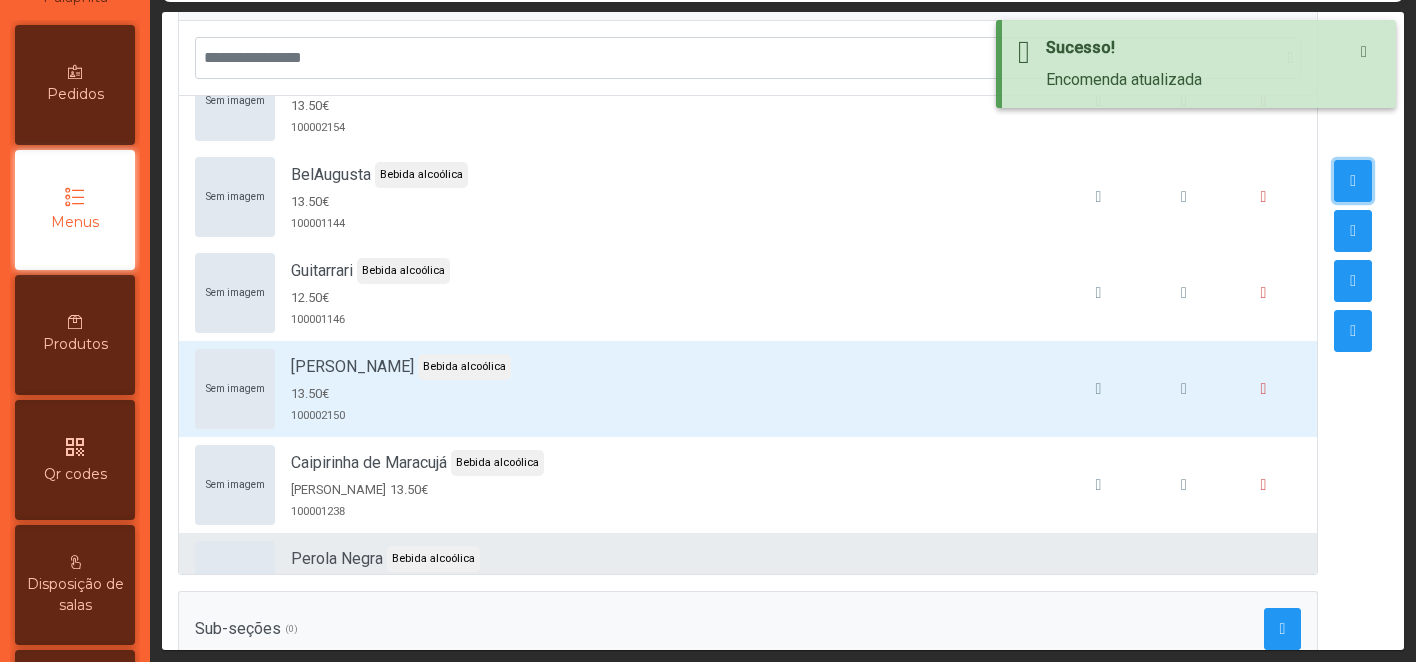 scroll, scrollTop: 978, scrollLeft: 0, axis: vertical 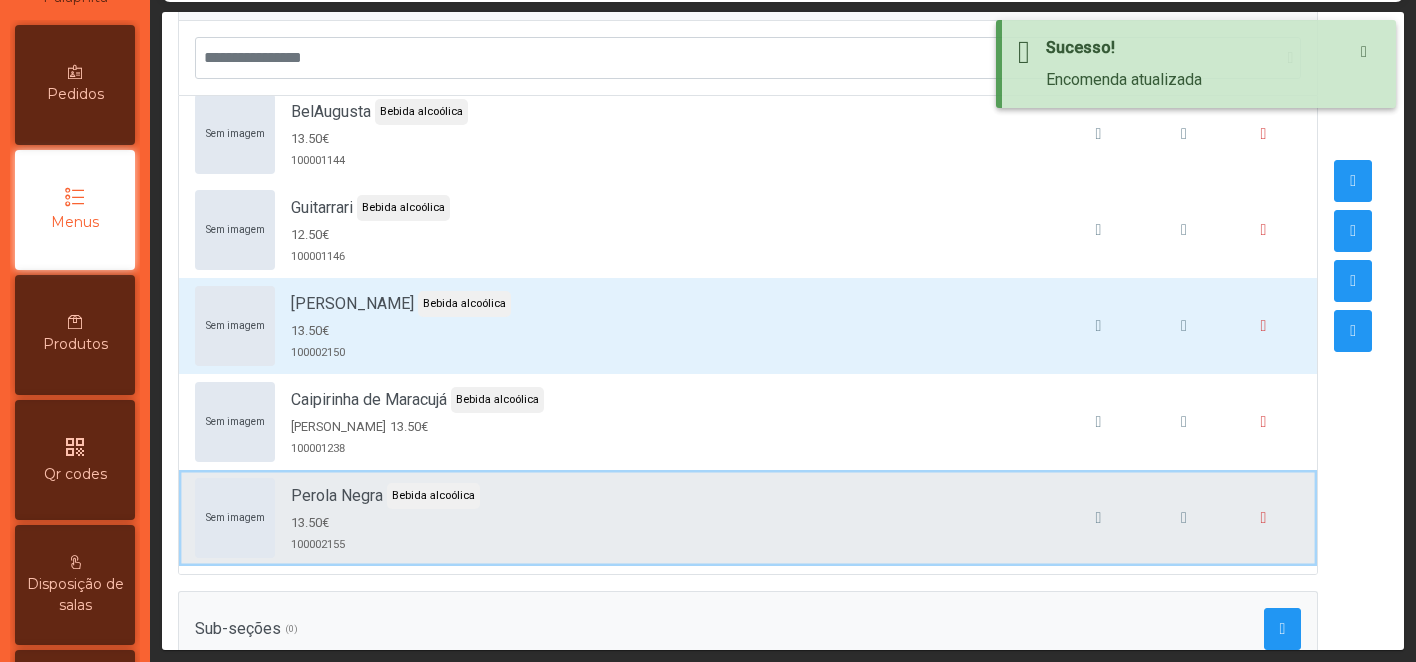 click on "Sem imagem   Perola Negra  Bebida alcoólica  13.50€   100002155" at bounding box center [748, 518] 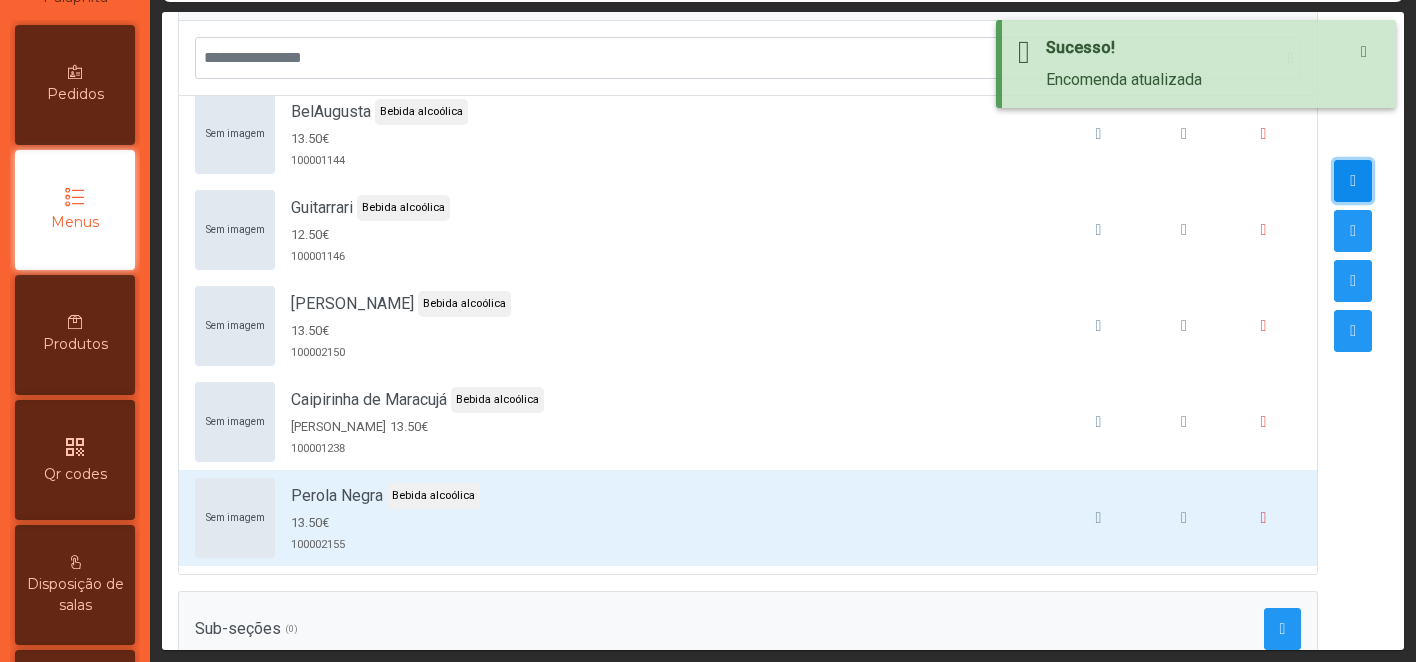 click 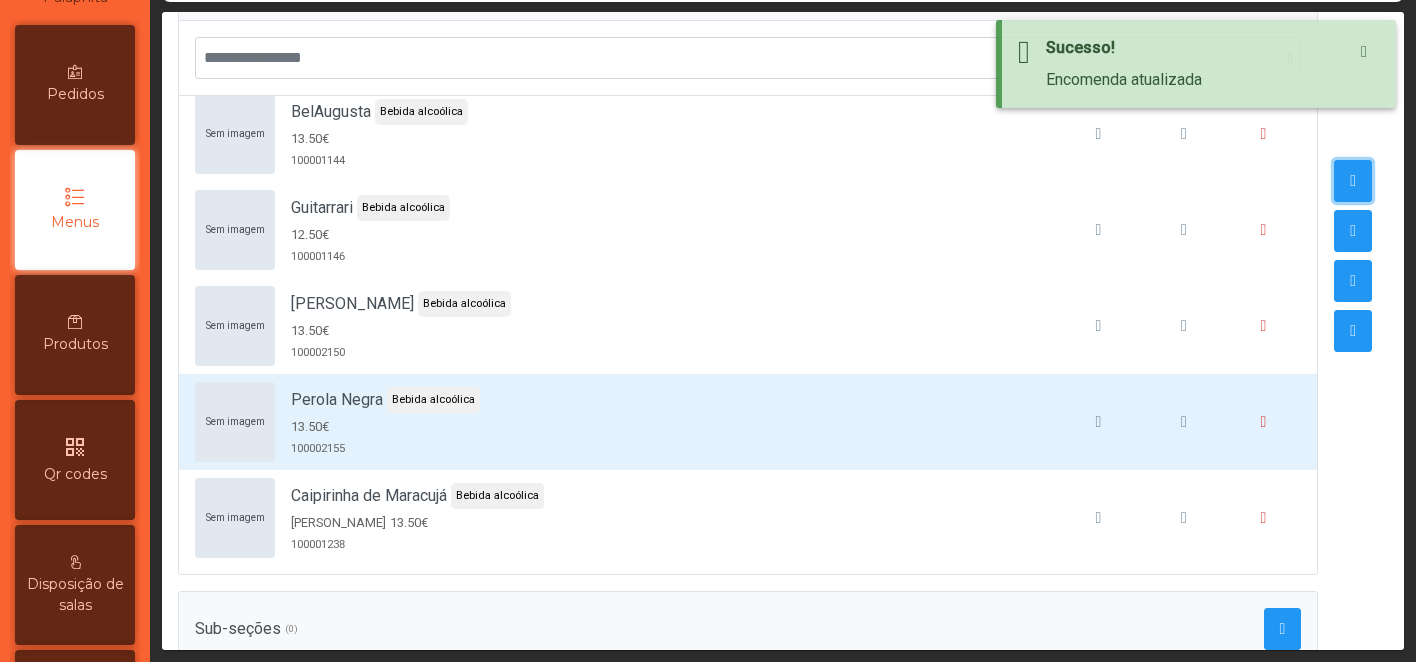 scroll, scrollTop: 394, scrollLeft: 0, axis: vertical 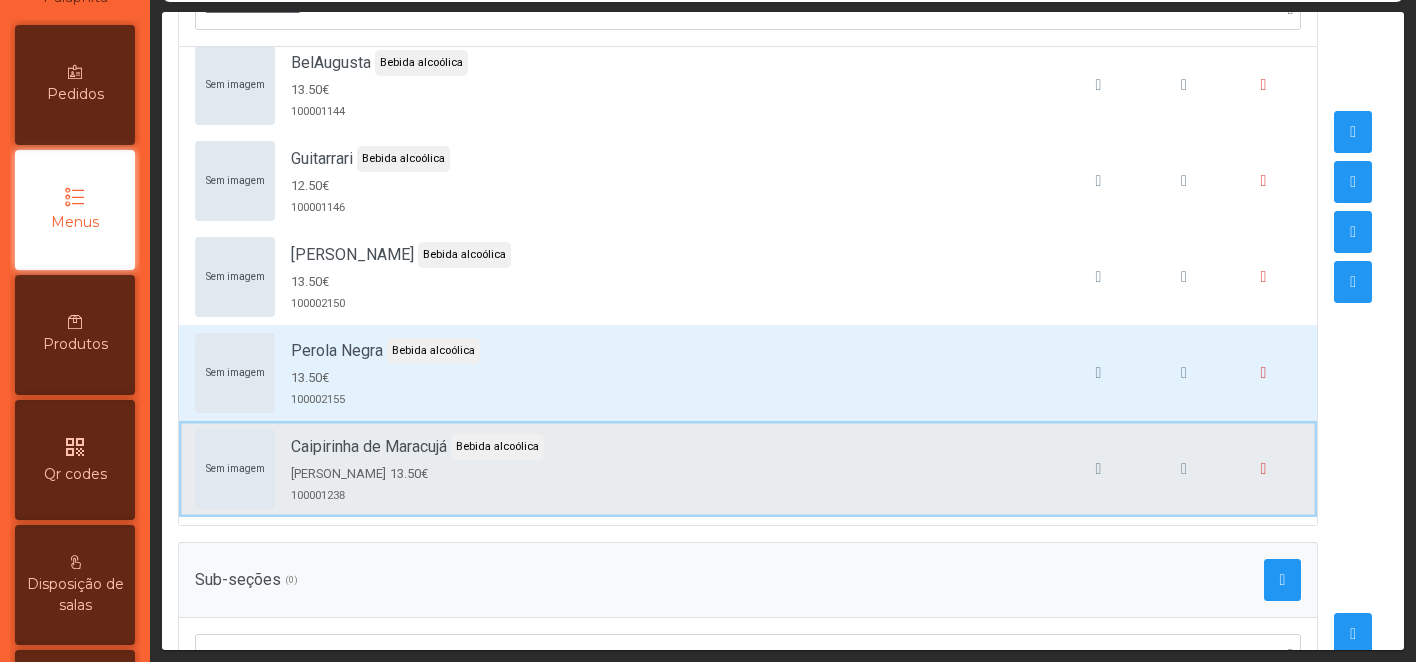 click on "Sem imagem   Caipirinha de Maracujá   Bebida alcoólica  CAIPIRINHA MARACUJÁ   13.50€   100001238" at bounding box center [748, 469] 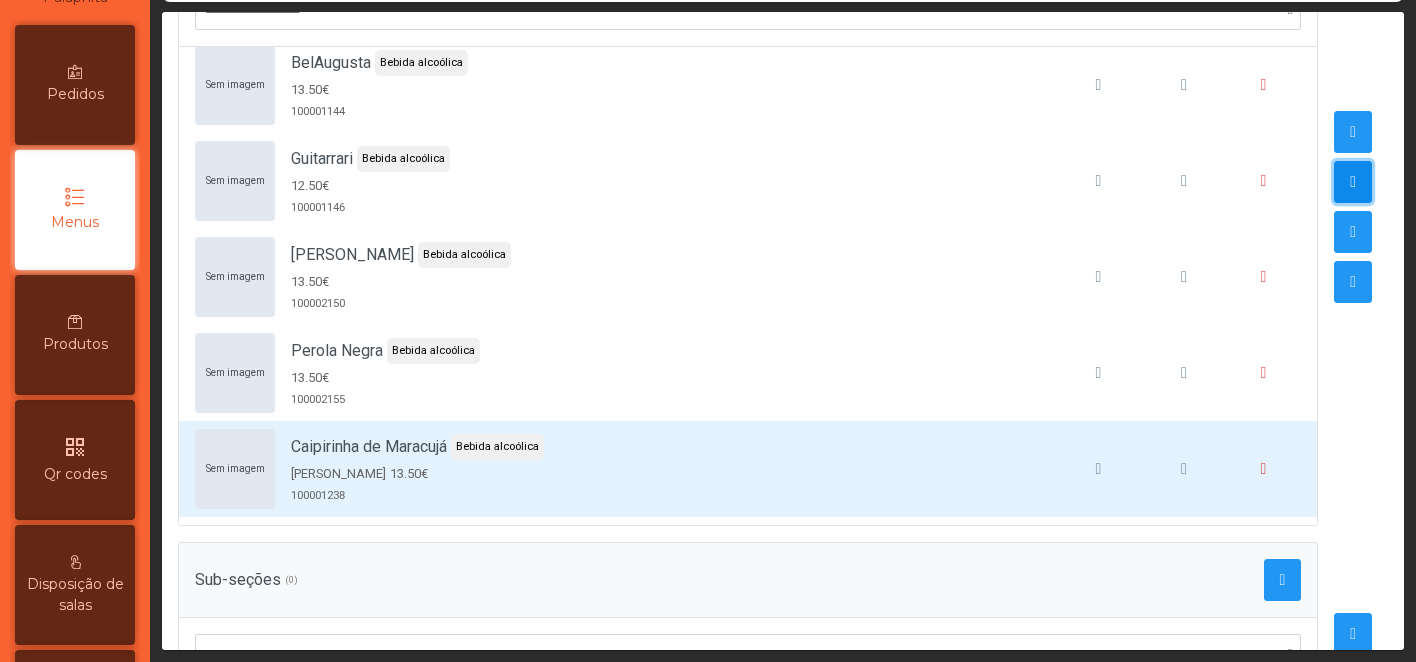 click 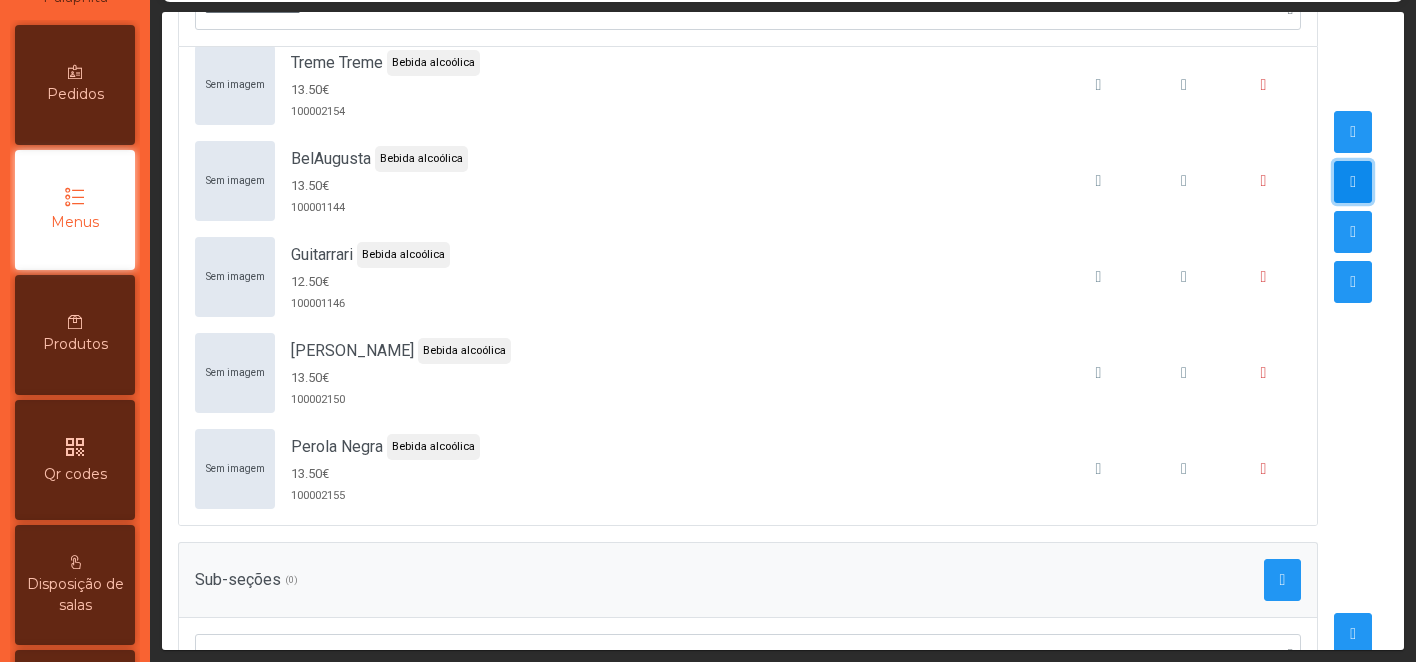 scroll, scrollTop: 0, scrollLeft: 0, axis: both 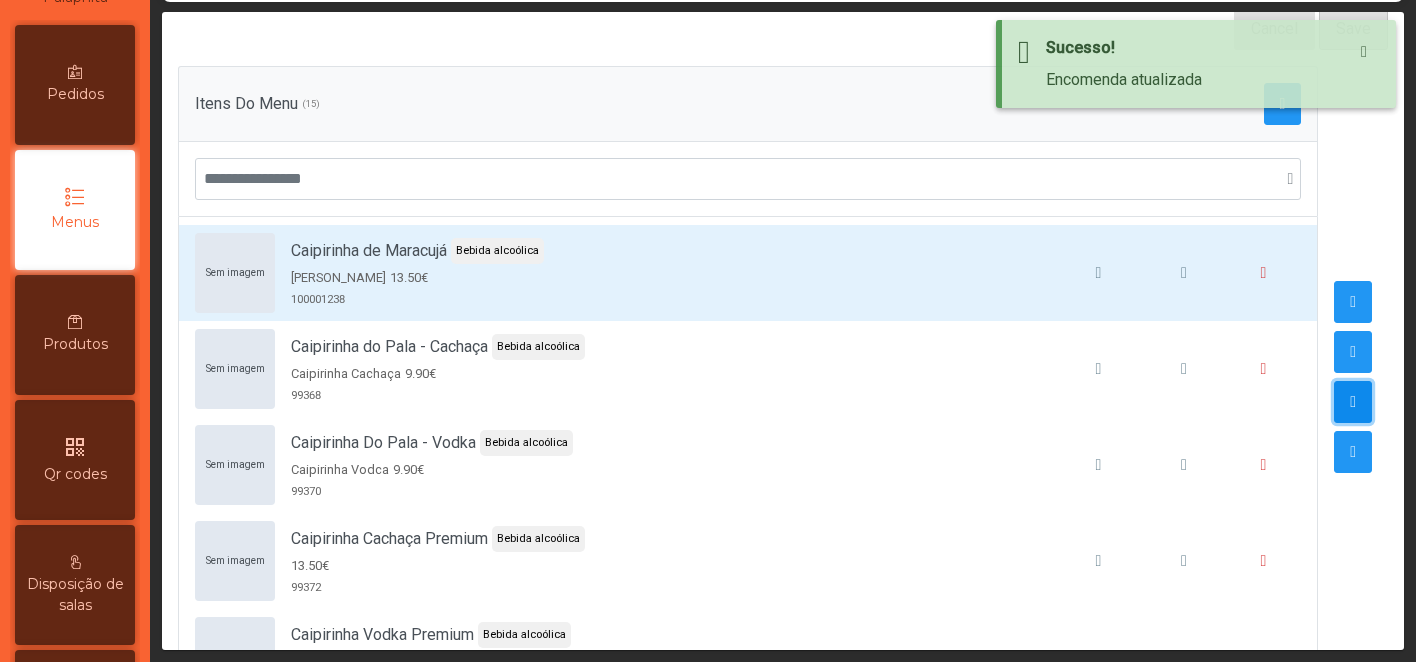 click 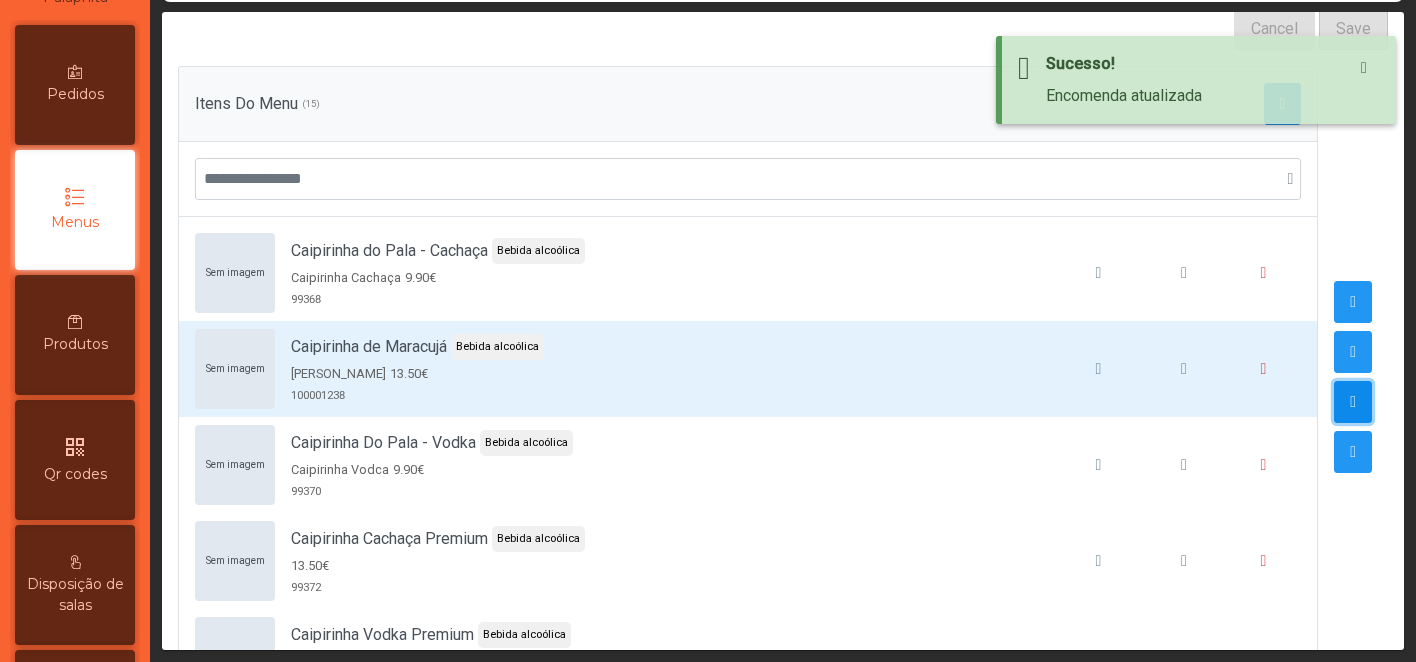 click 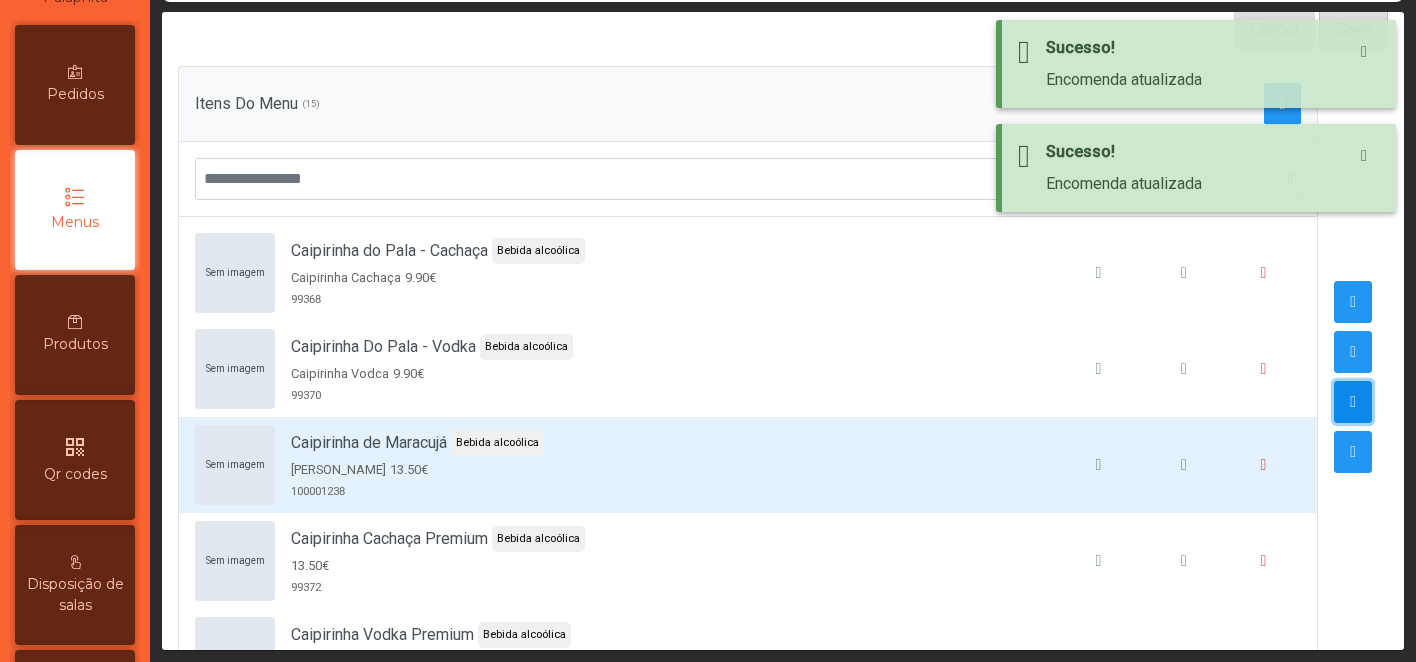 click 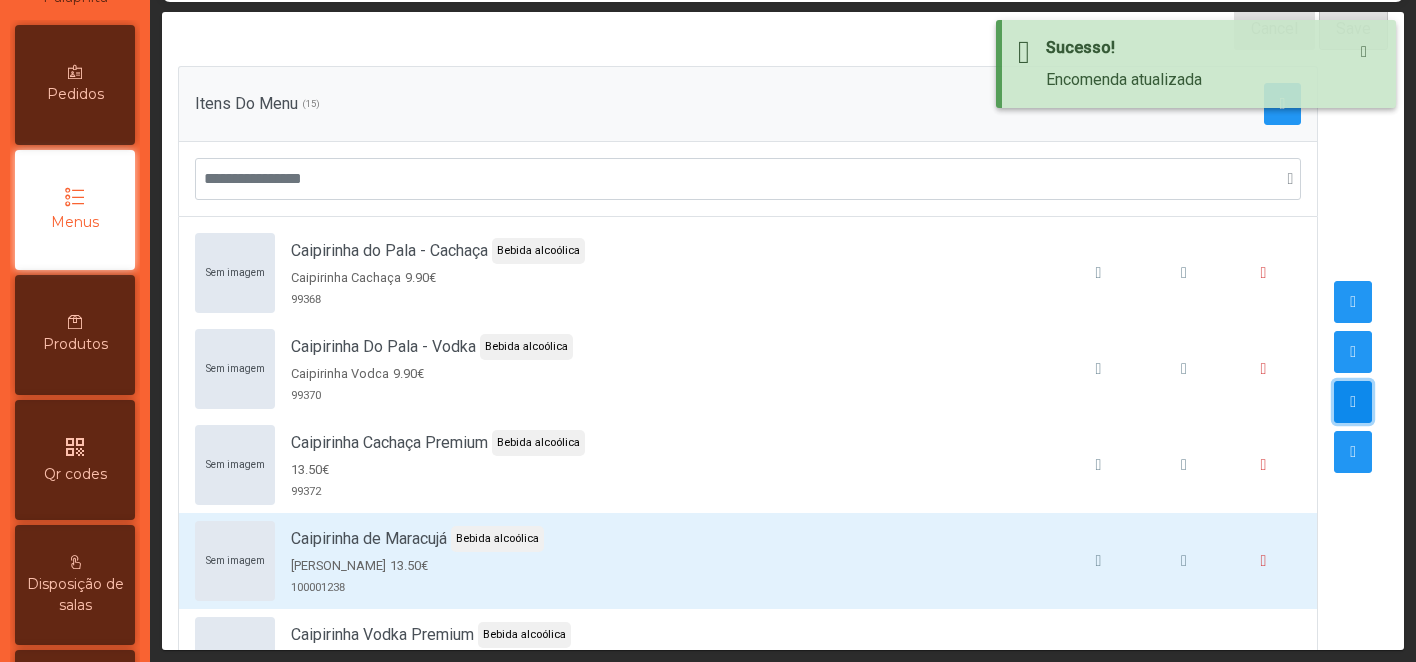 click 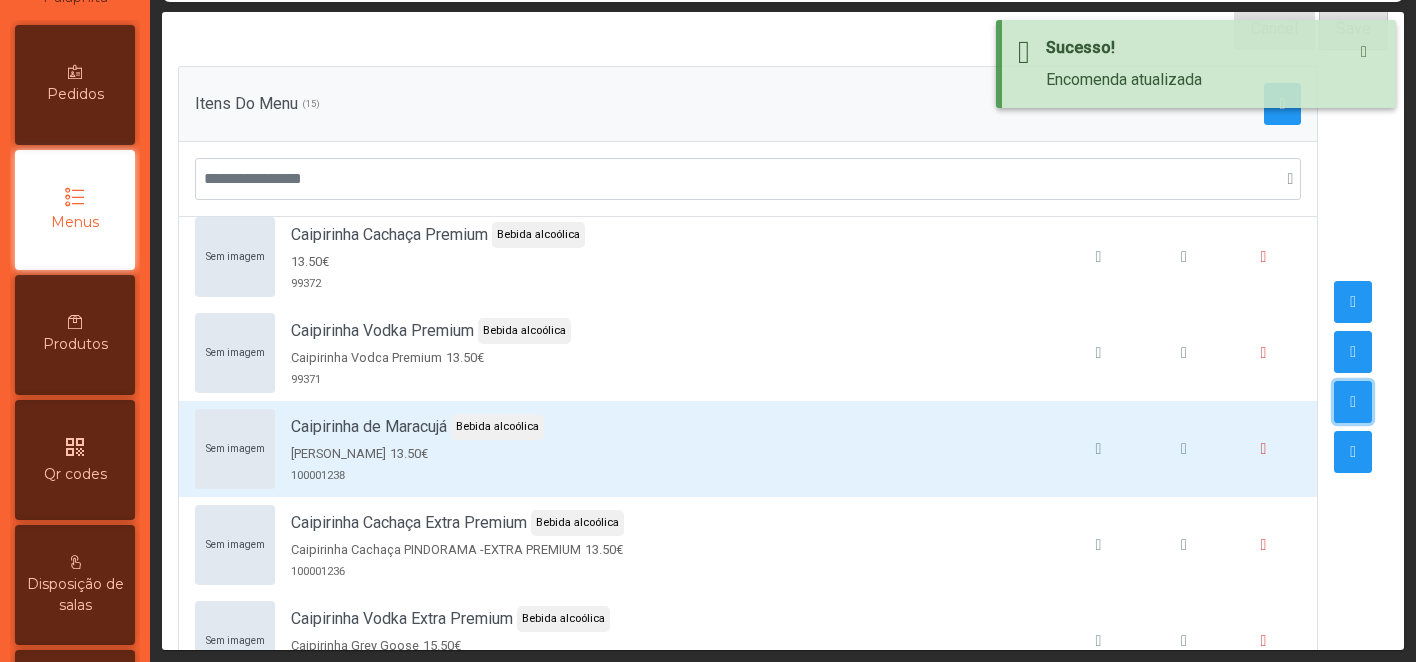scroll, scrollTop: 255, scrollLeft: 0, axis: vertical 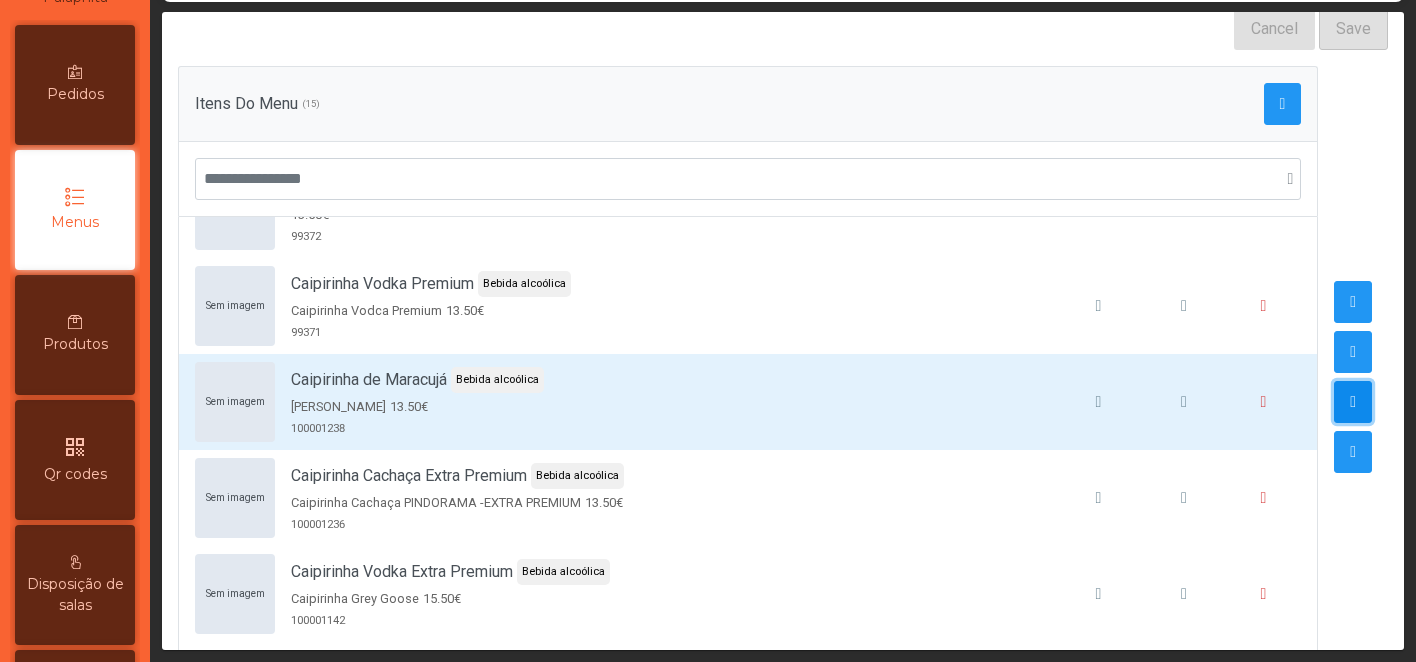 click 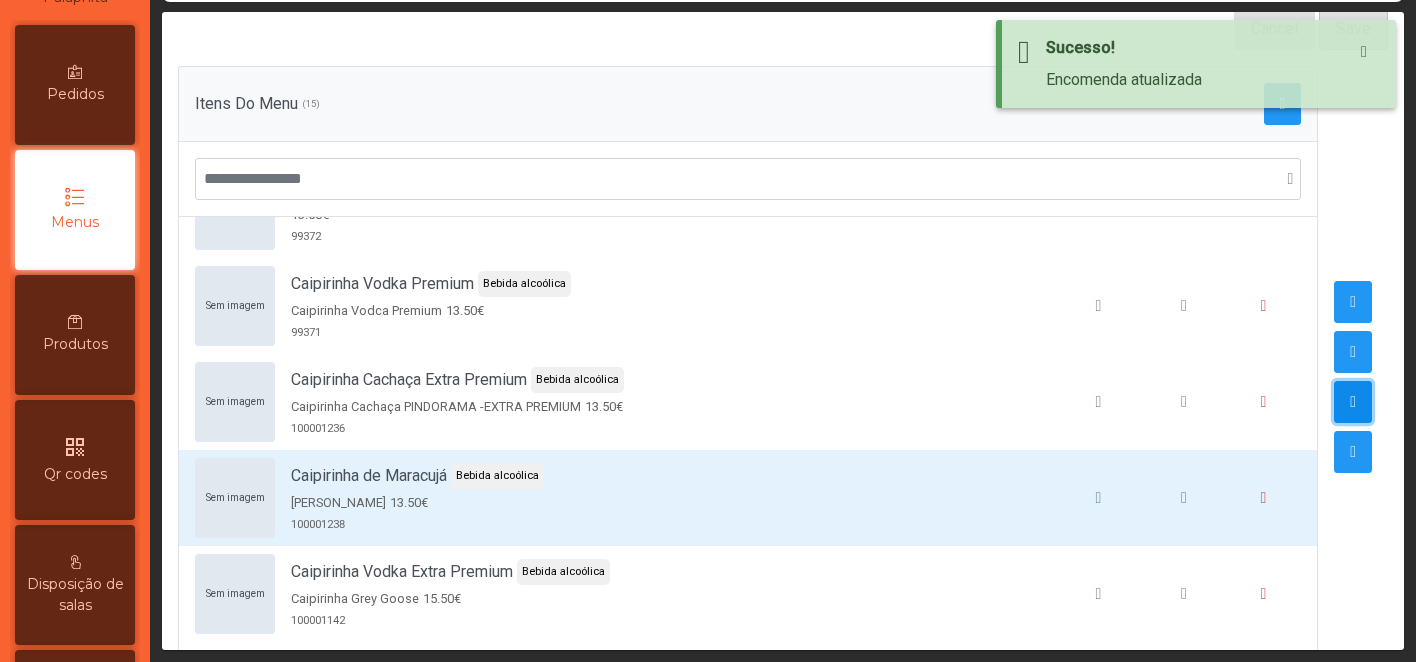 click 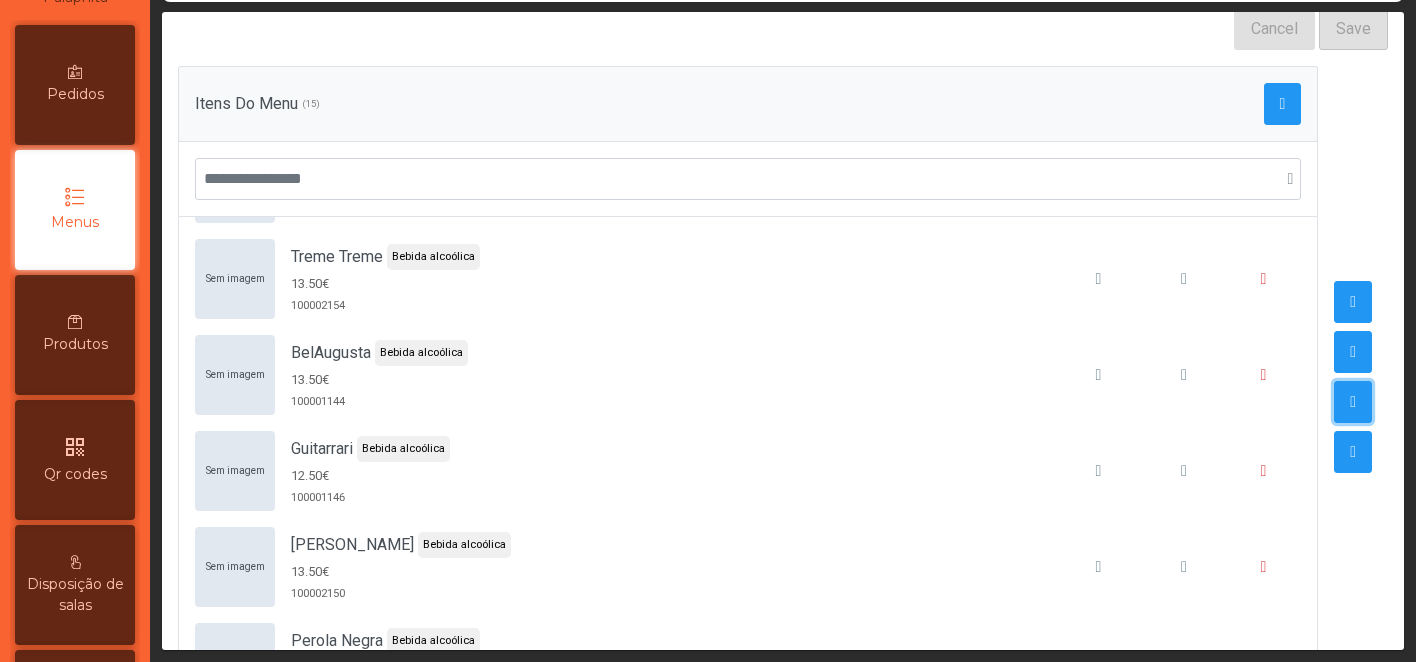 scroll, scrollTop: 978, scrollLeft: 0, axis: vertical 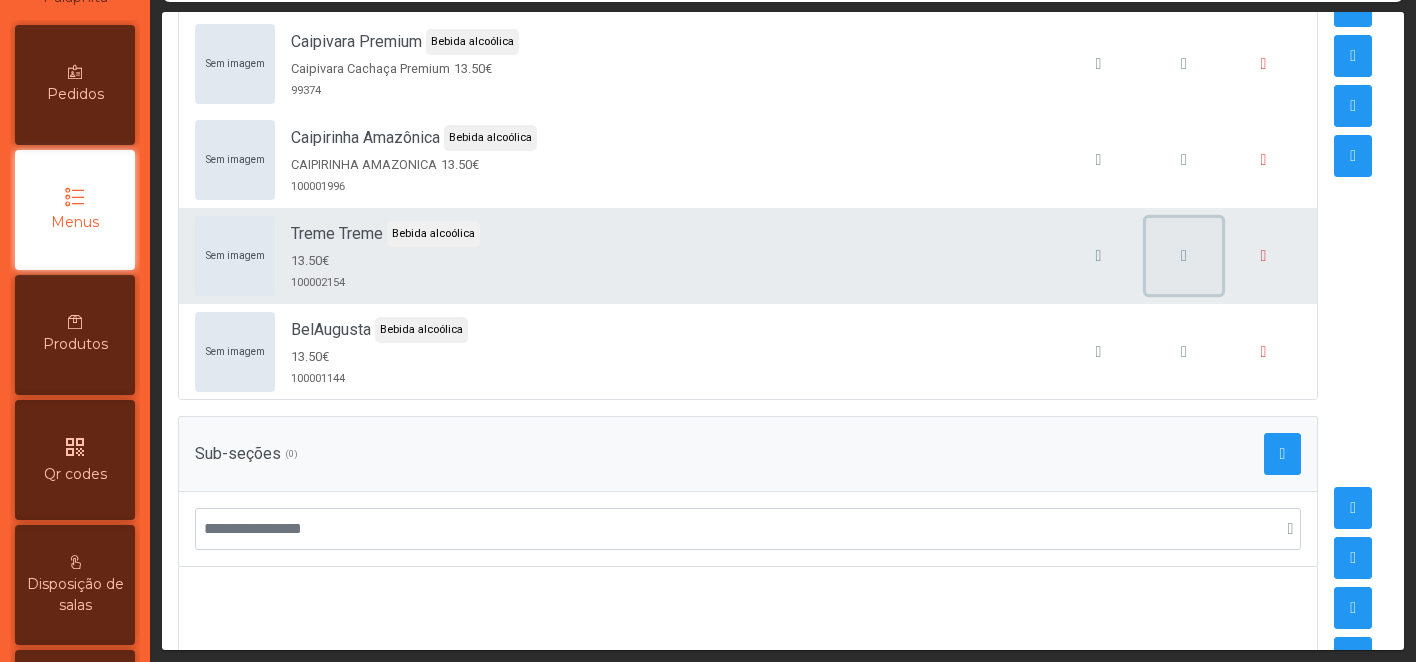 click 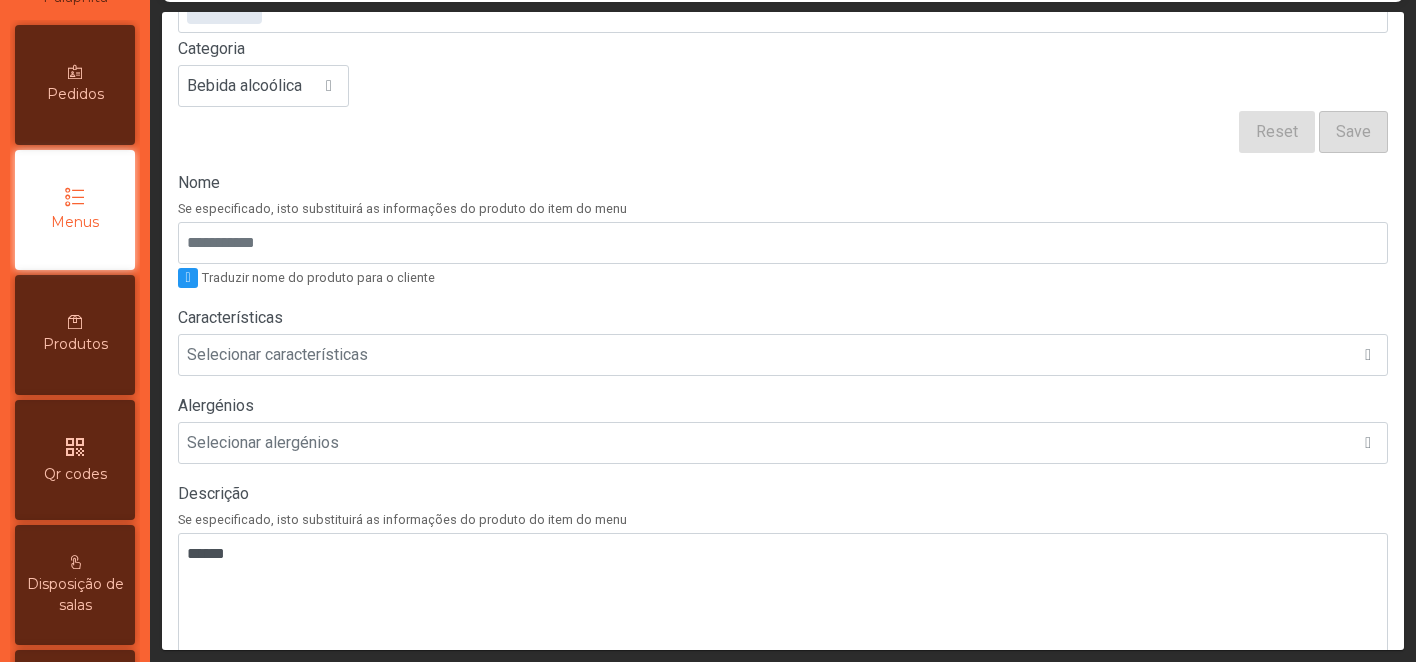 scroll, scrollTop: 315, scrollLeft: 0, axis: vertical 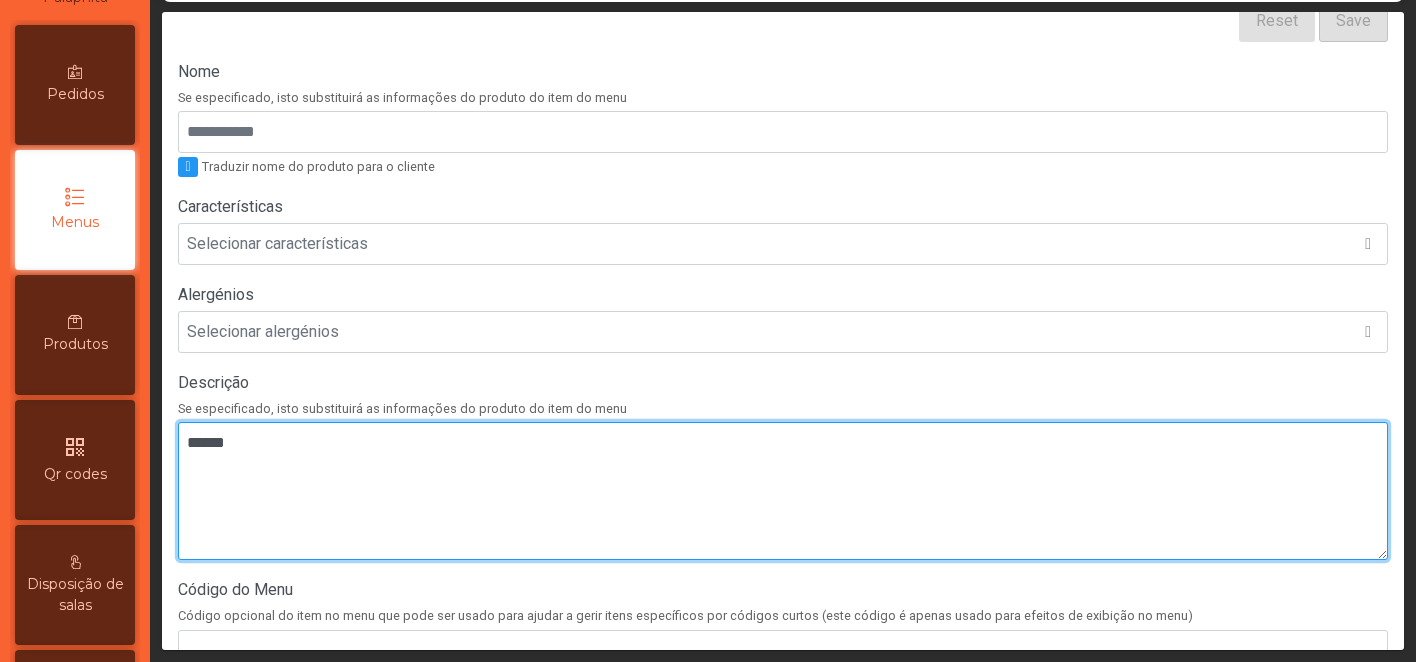 click at bounding box center [783, 491] 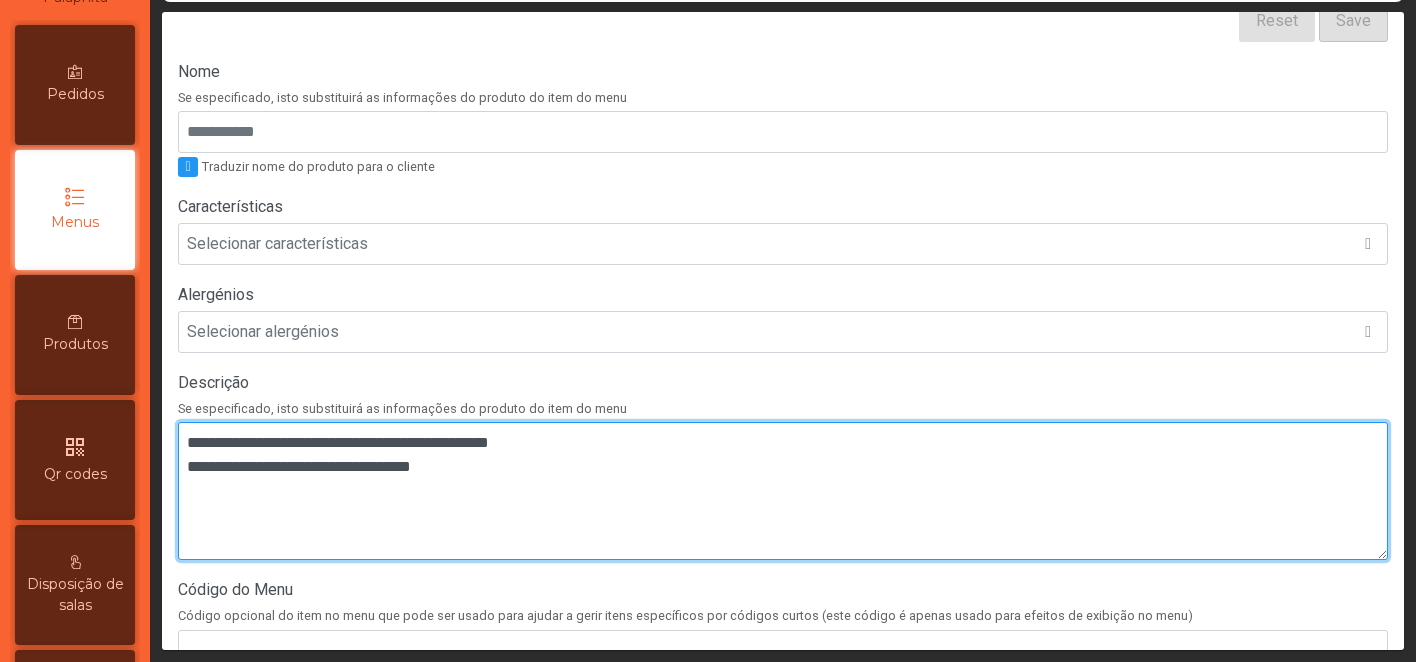 click at bounding box center (783, 491) 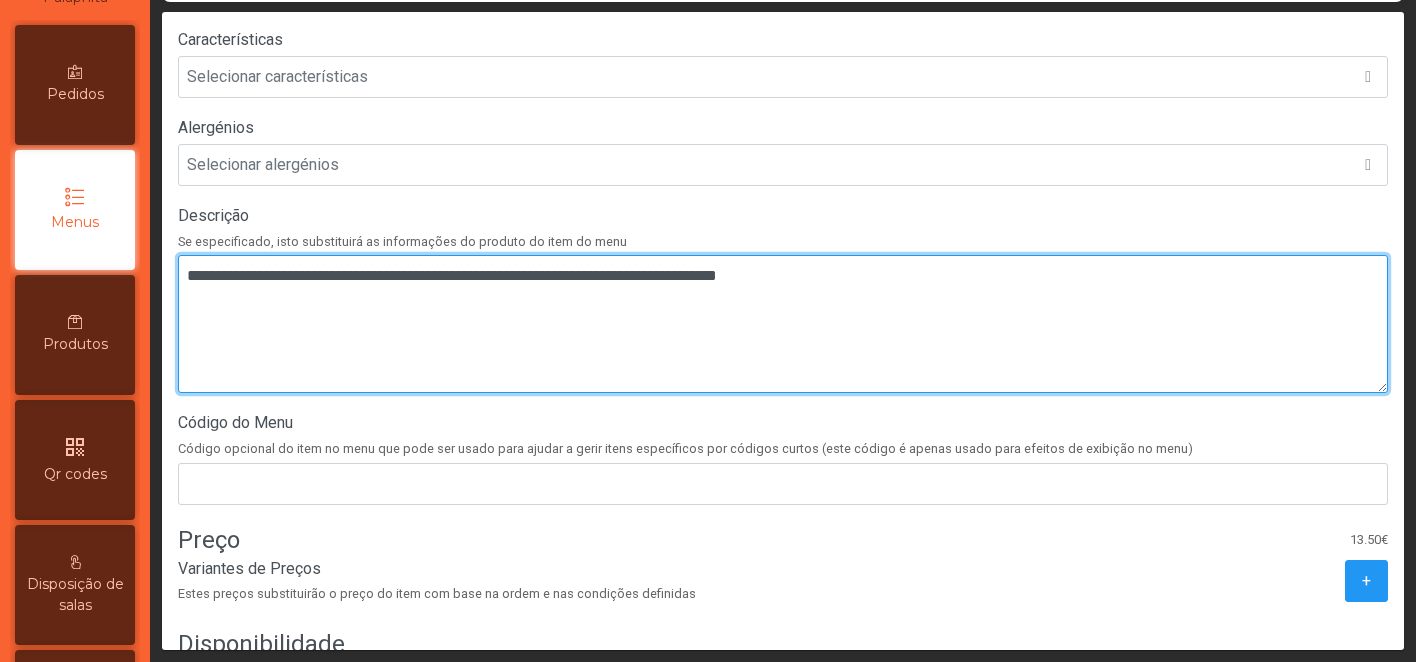 scroll, scrollTop: 695, scrollLeft: 0, axis: vertical 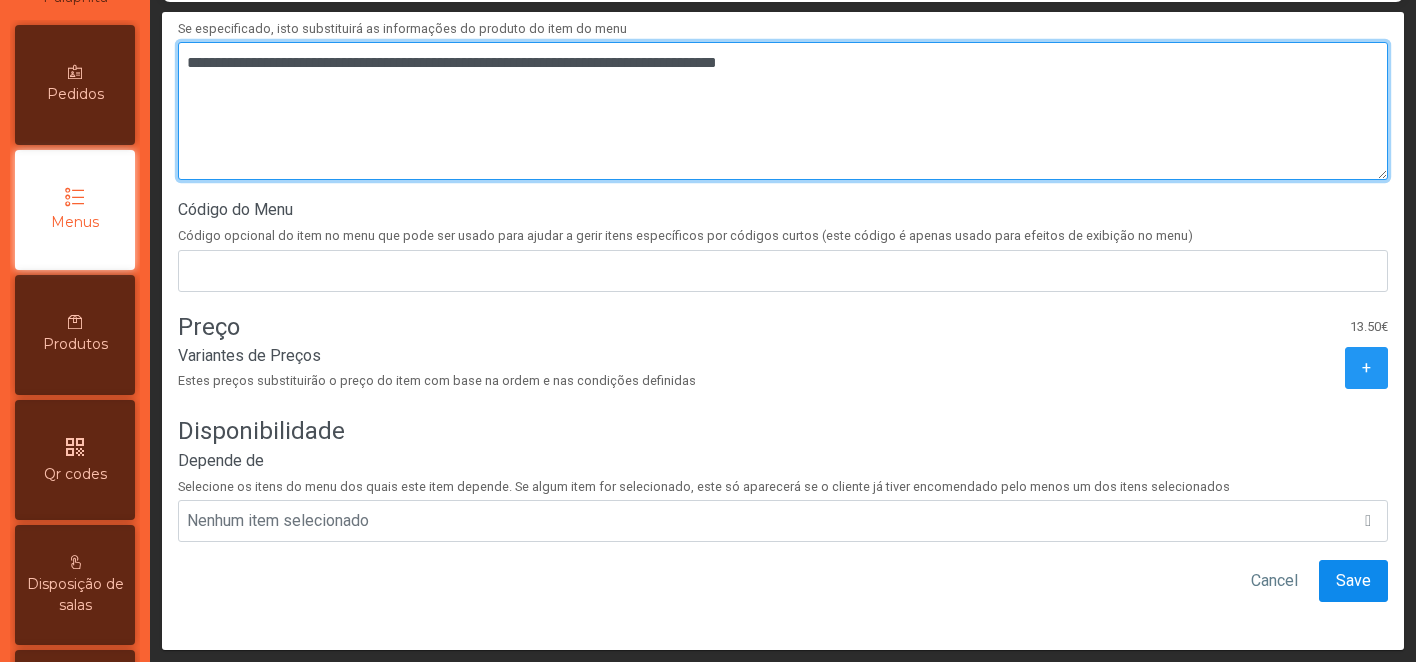 type on "**********" 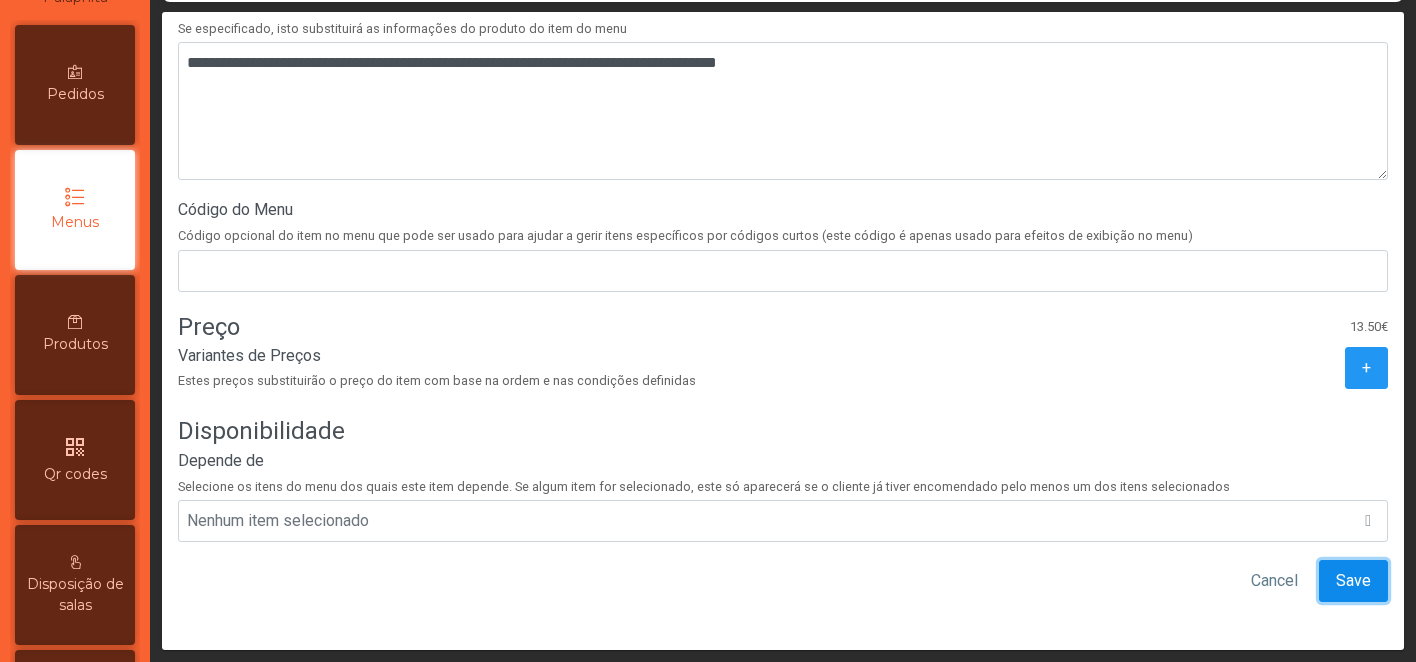 click on "Save" 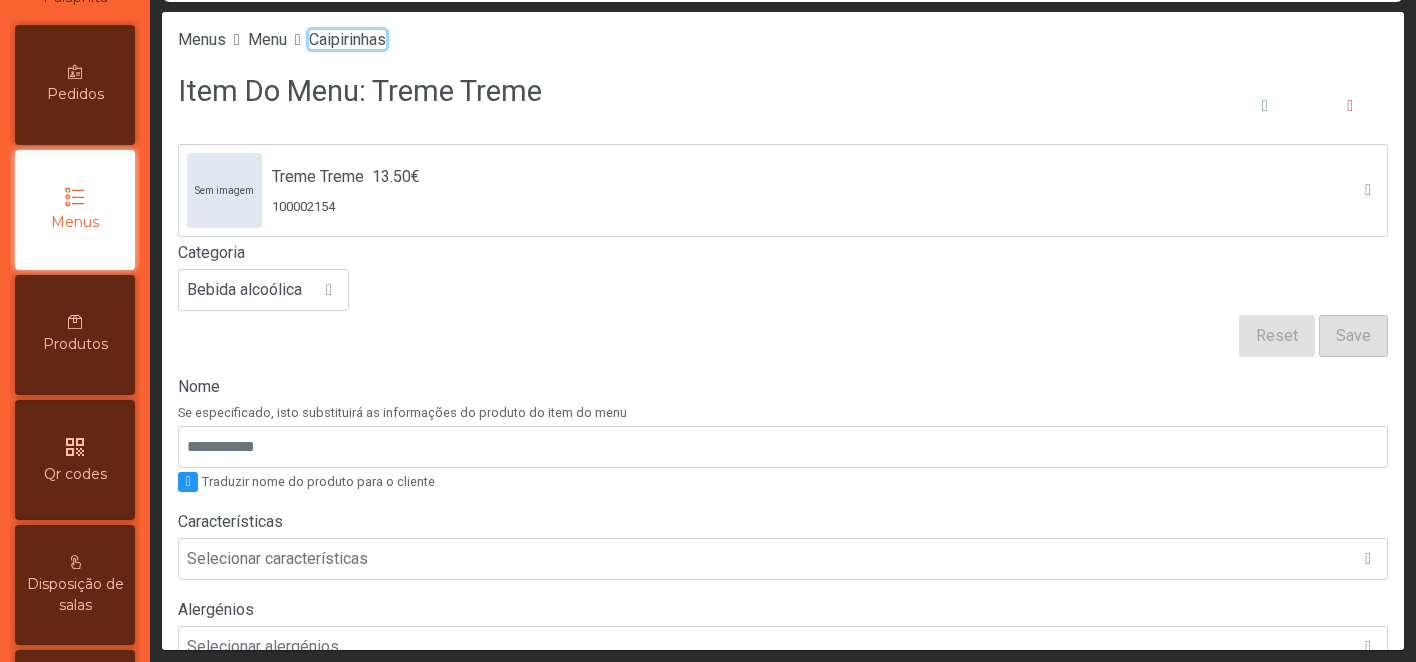 click on "Caipirinhas" 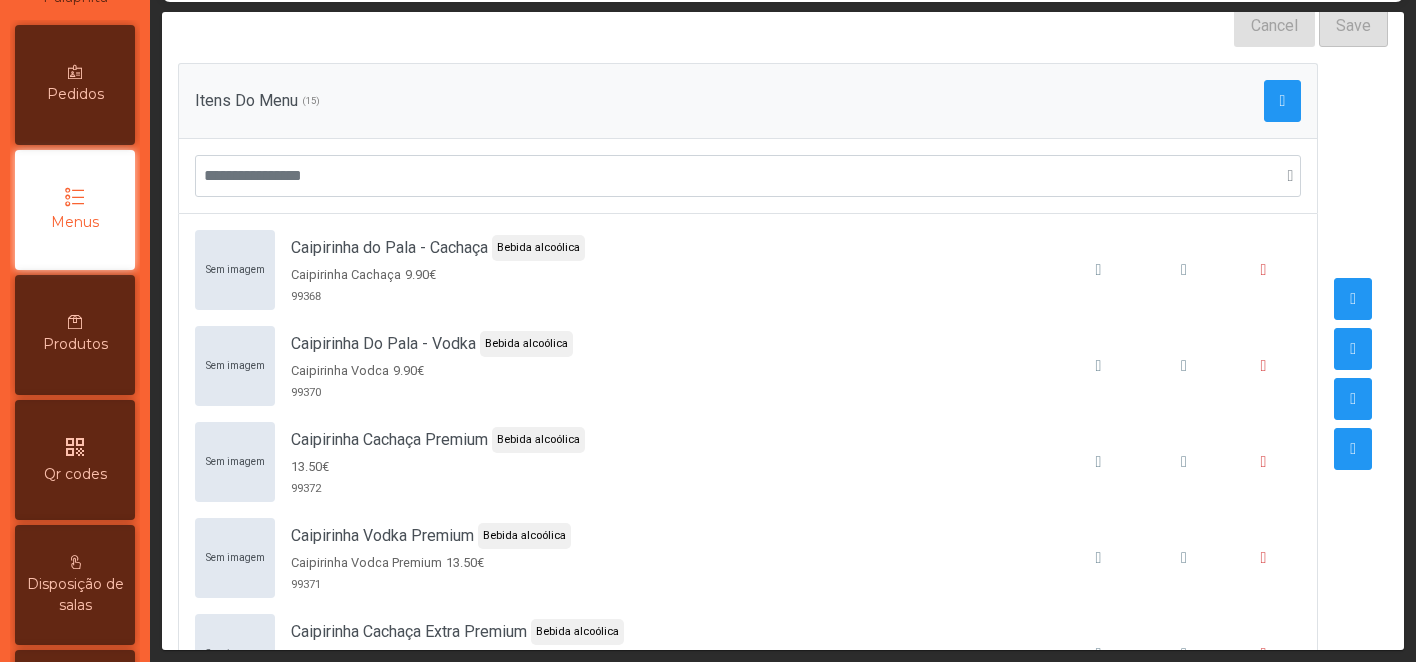 scroll, scrollTop: 294, scrollLeft: 0, axis: vertical 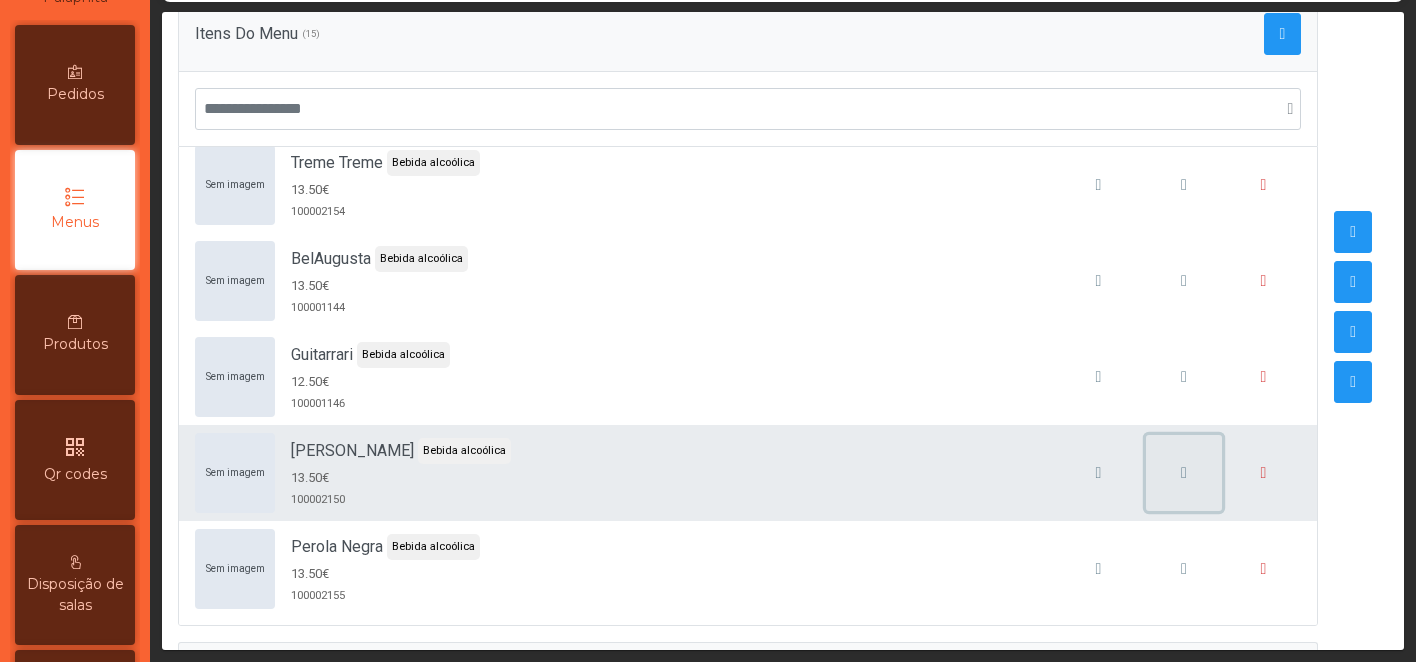 click 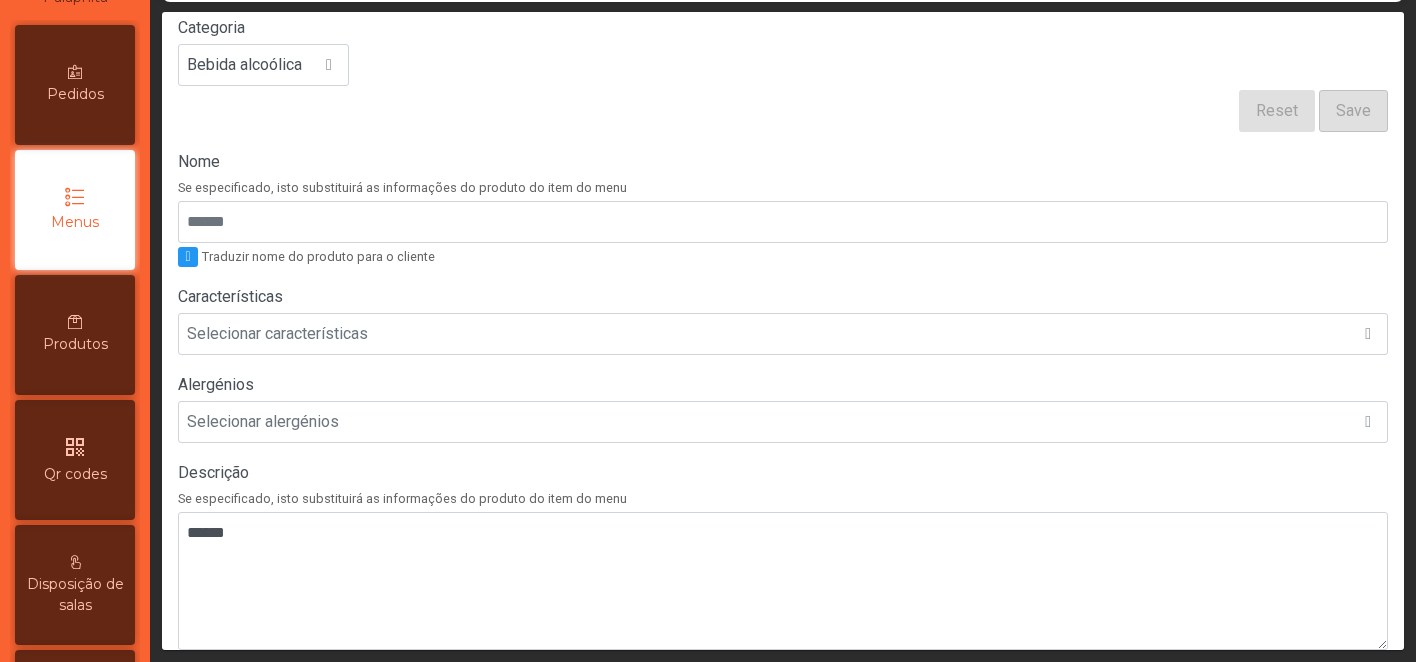 scroll, scrollTop: 361, scrollLeft: 0, axis: vertical 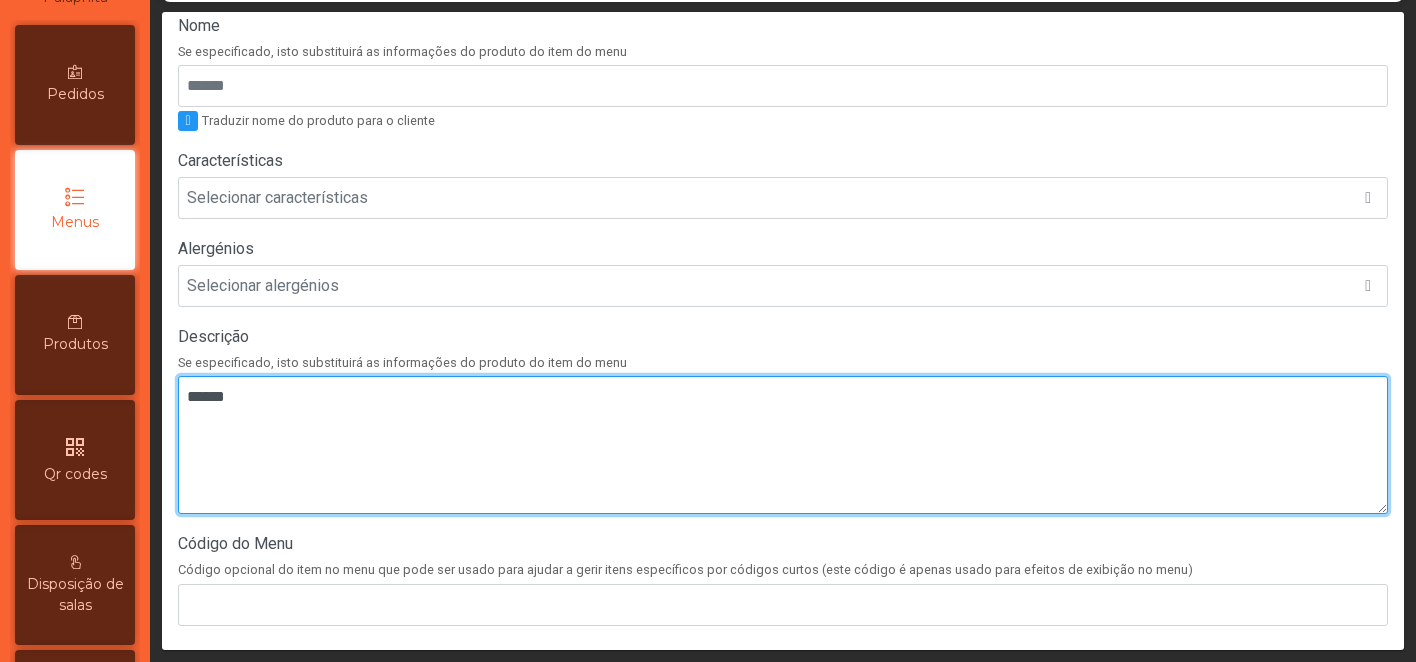 click at bounding box center (783, 445) 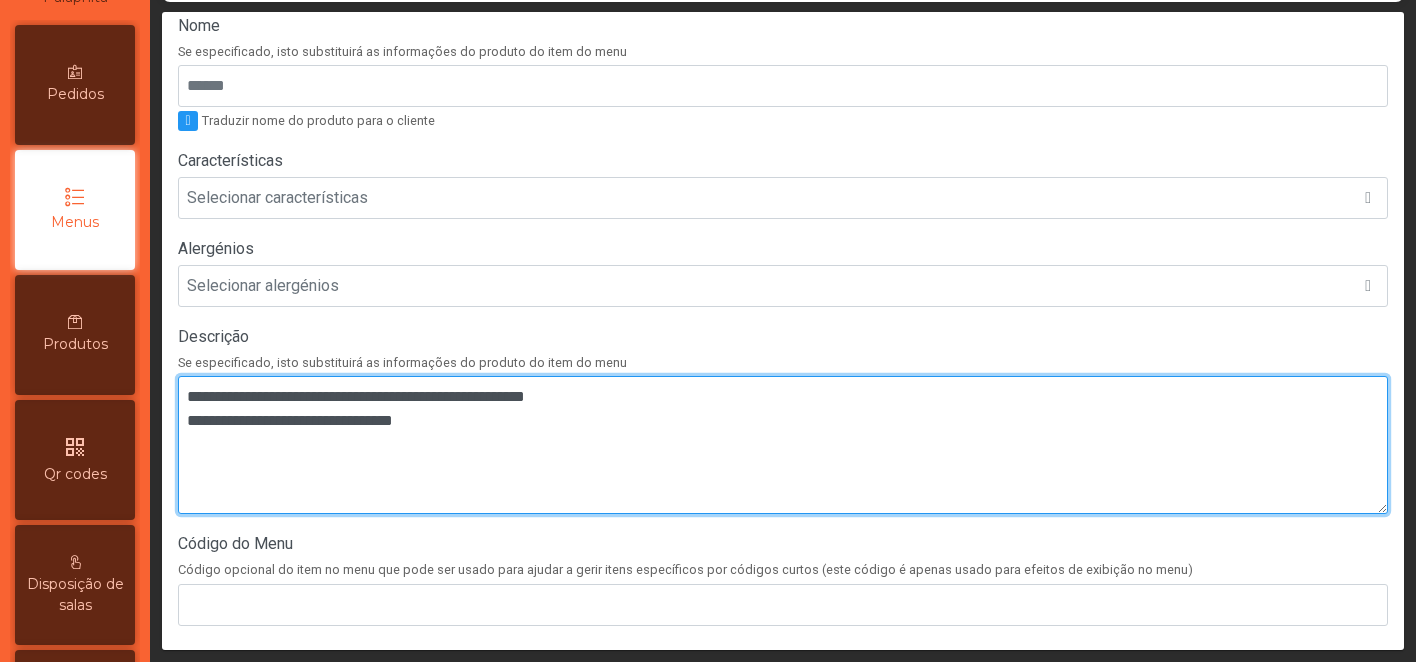 click at bounding box center (783, 445) 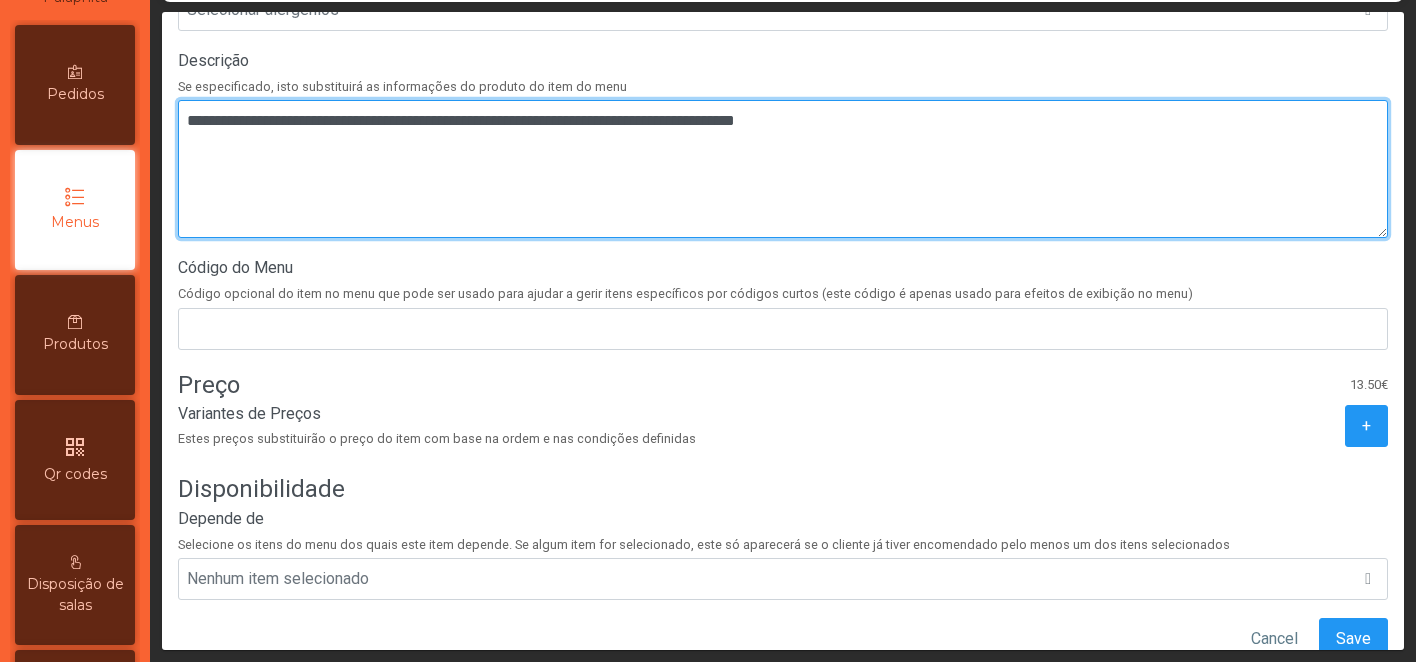 scroll, scrollTop: 695, scrollLeft: 0, axis: vertical 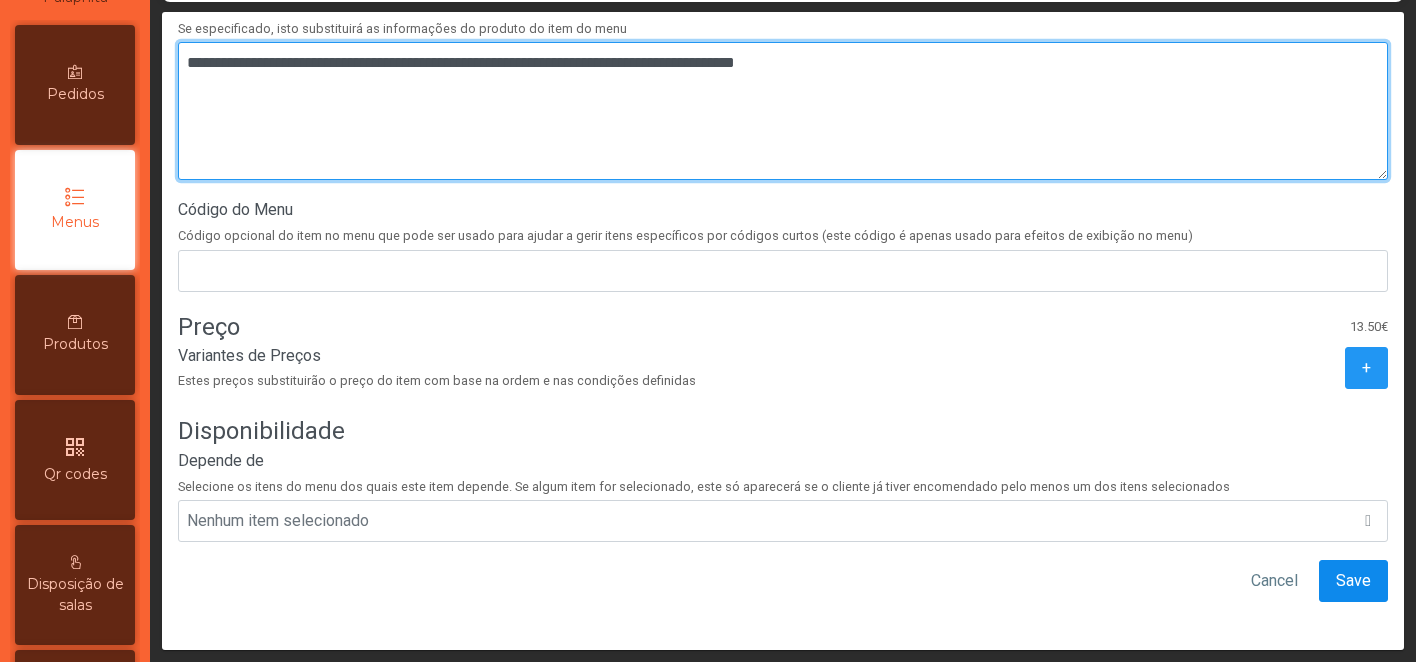 type on "**********" 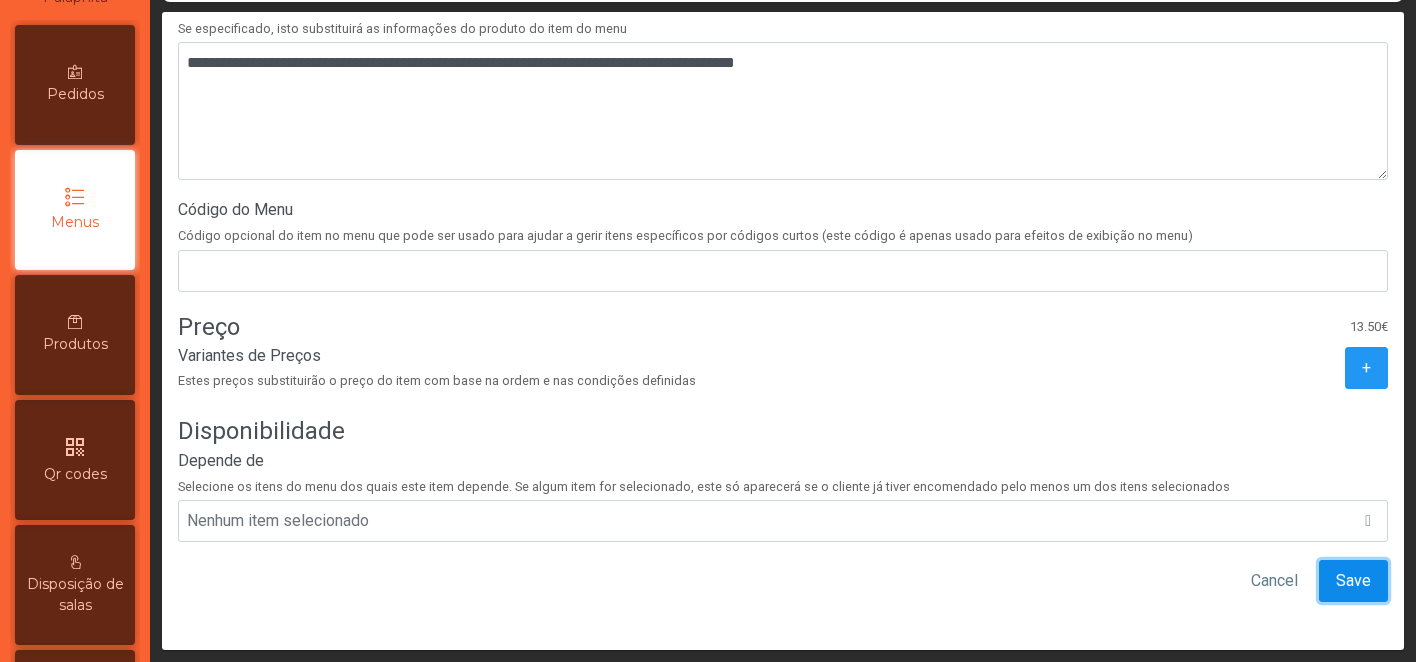click on "Save" 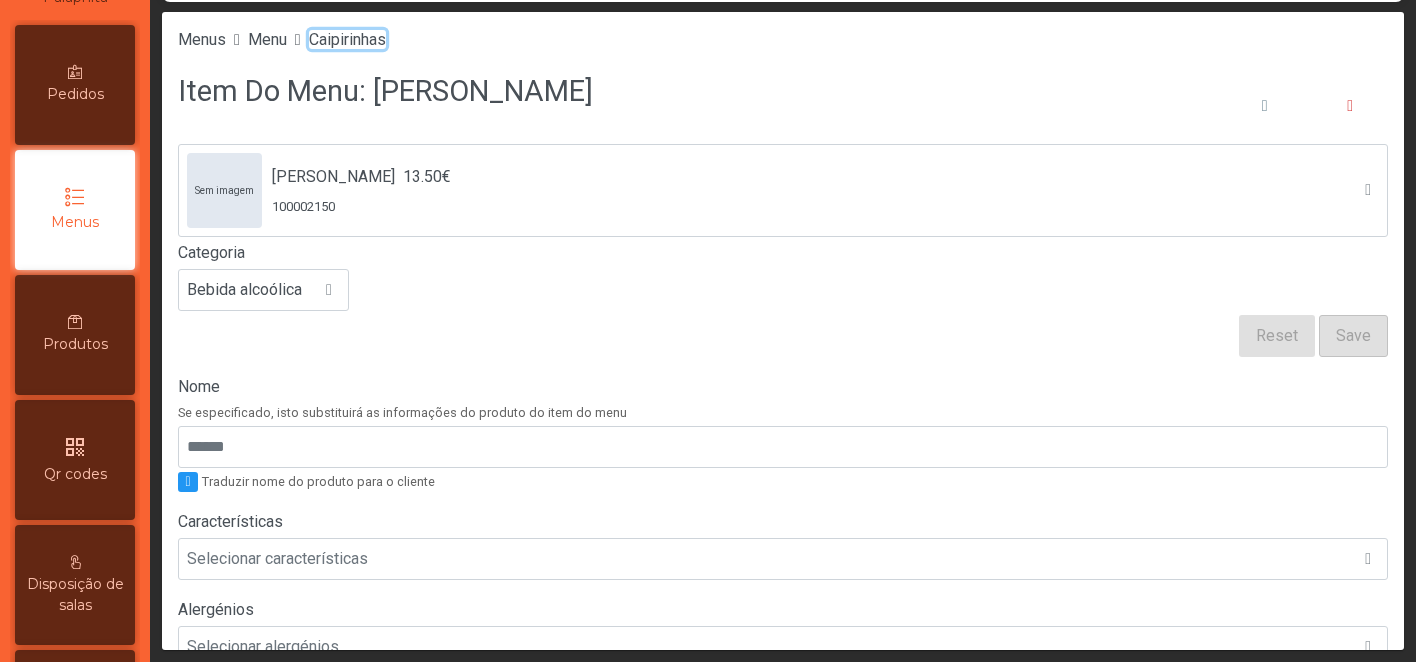 click on "Caipirinhas" 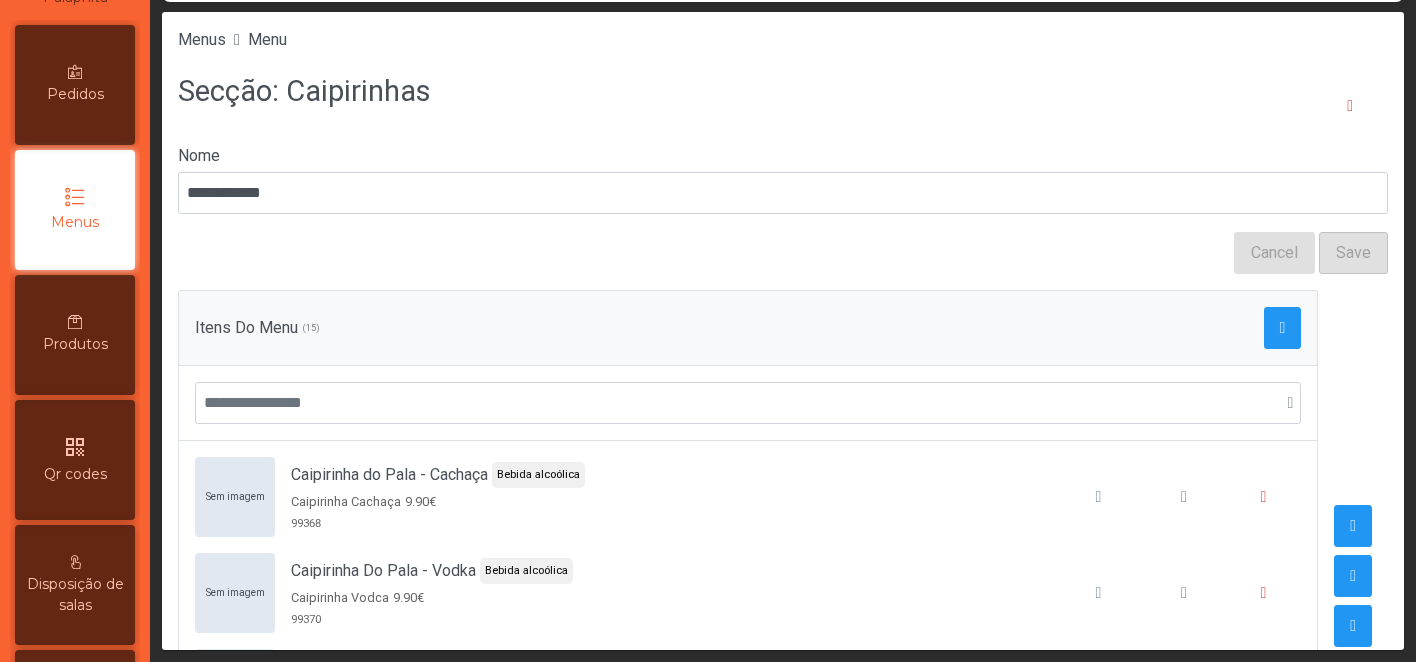scroll, scrollTop: 375, scrollLeft: 0, axis: vertical 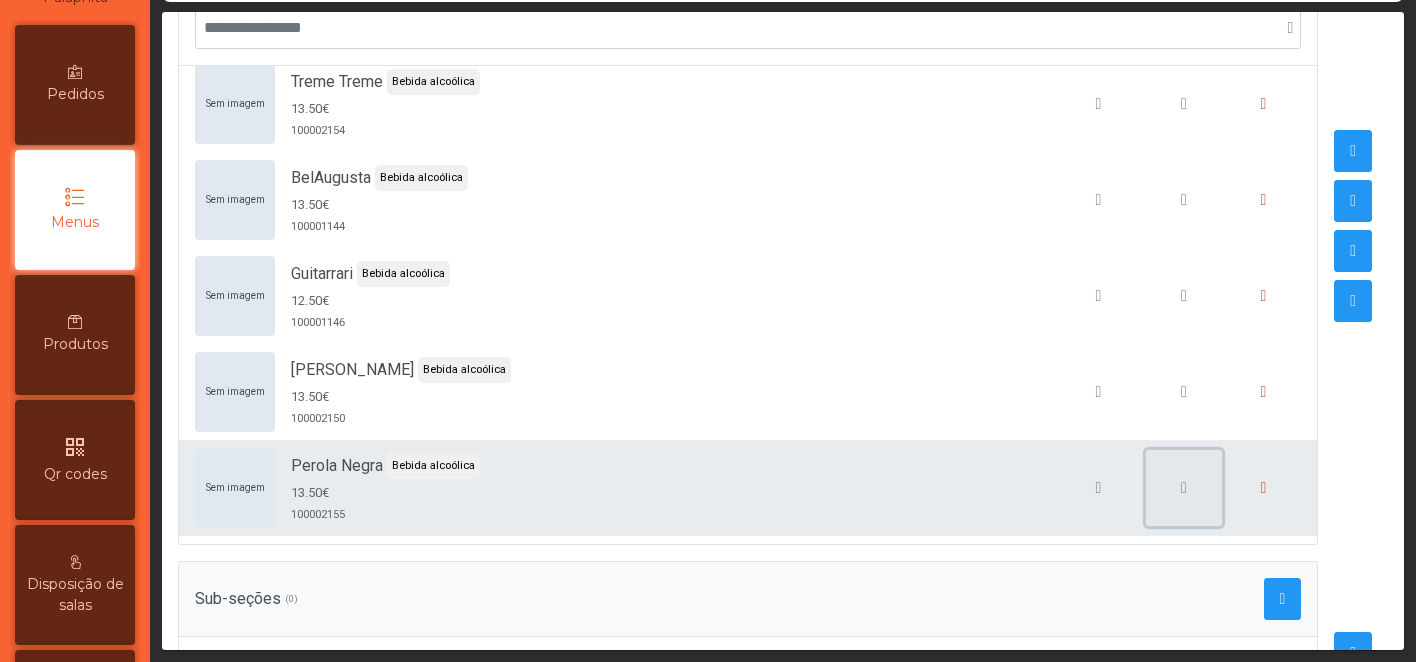 click 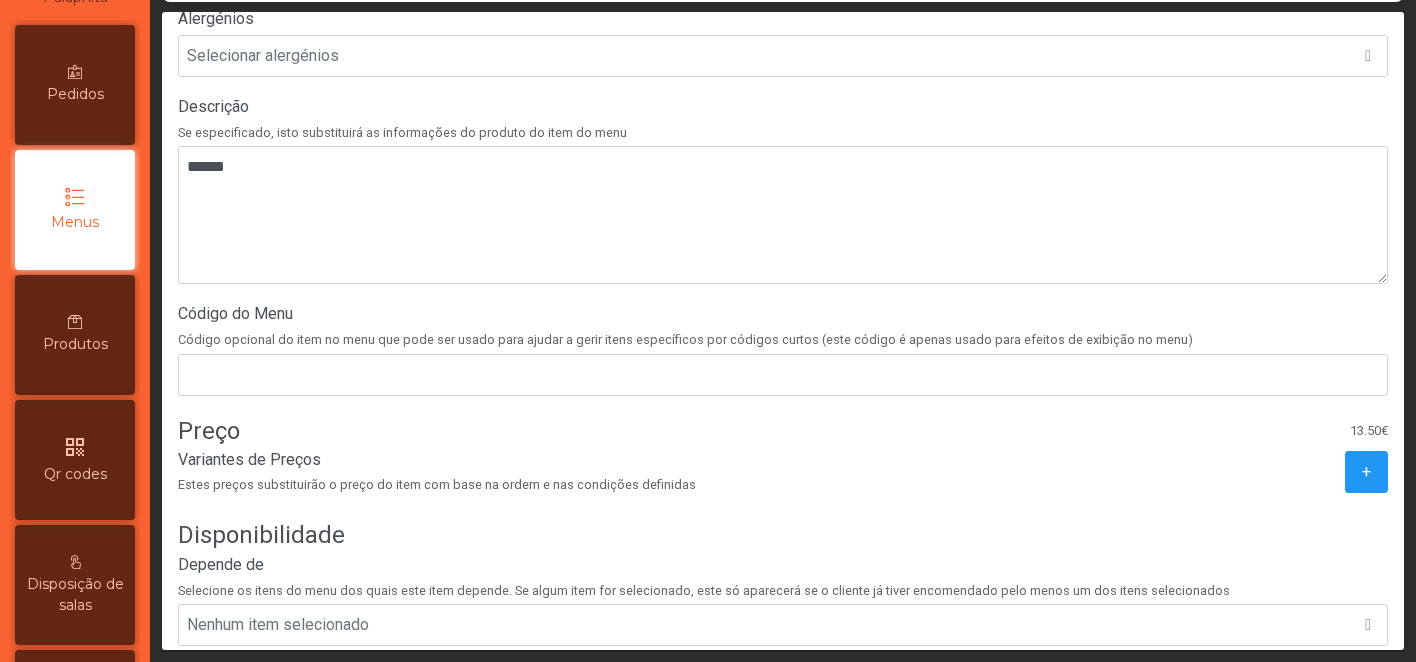 scroll, scrollTop: 623, scrollLeft: 0, axis: vertical 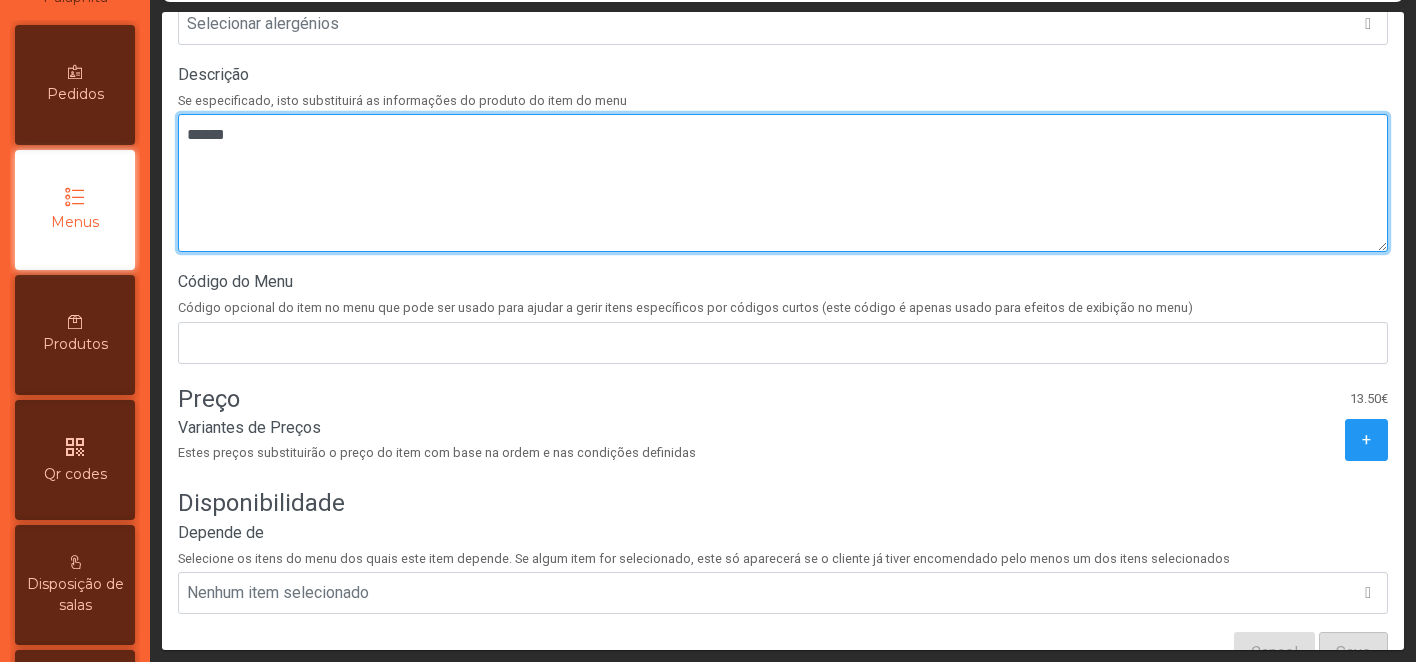 click at bounding box center (783, 183) 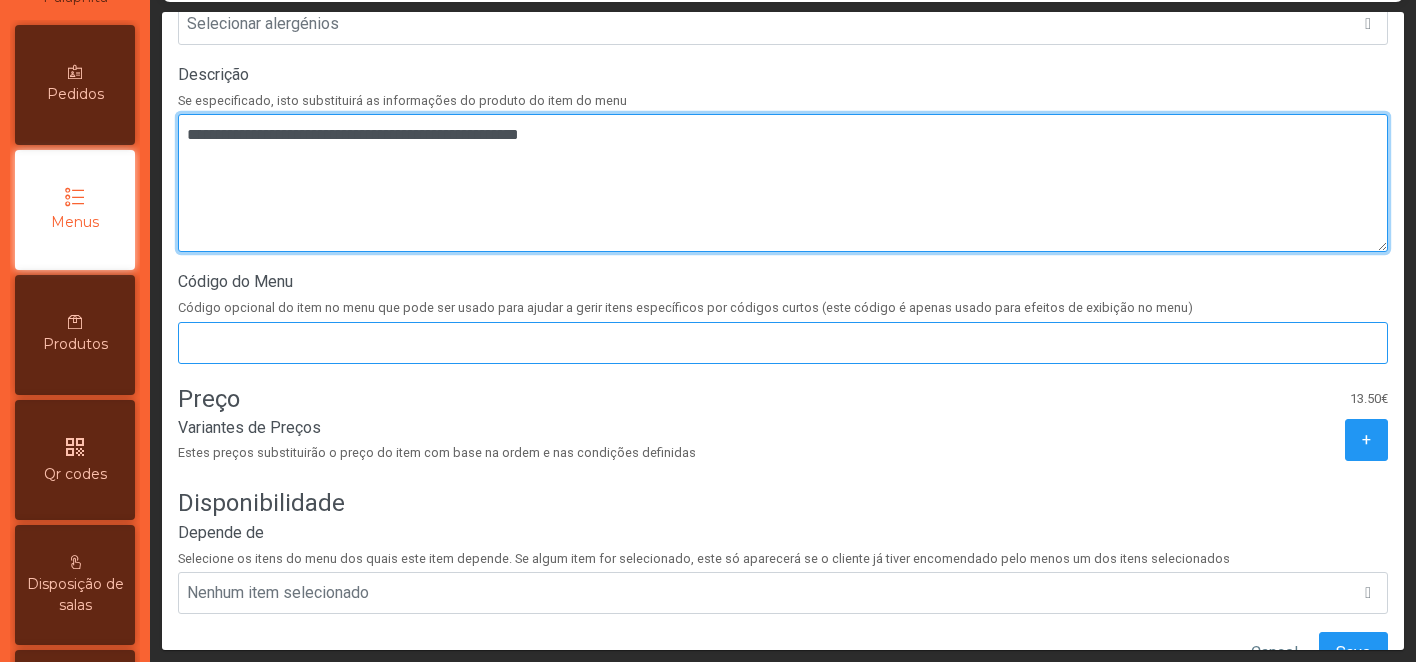 scroll, scrollTop: 695, scrollLeft: 0, axis: vertical 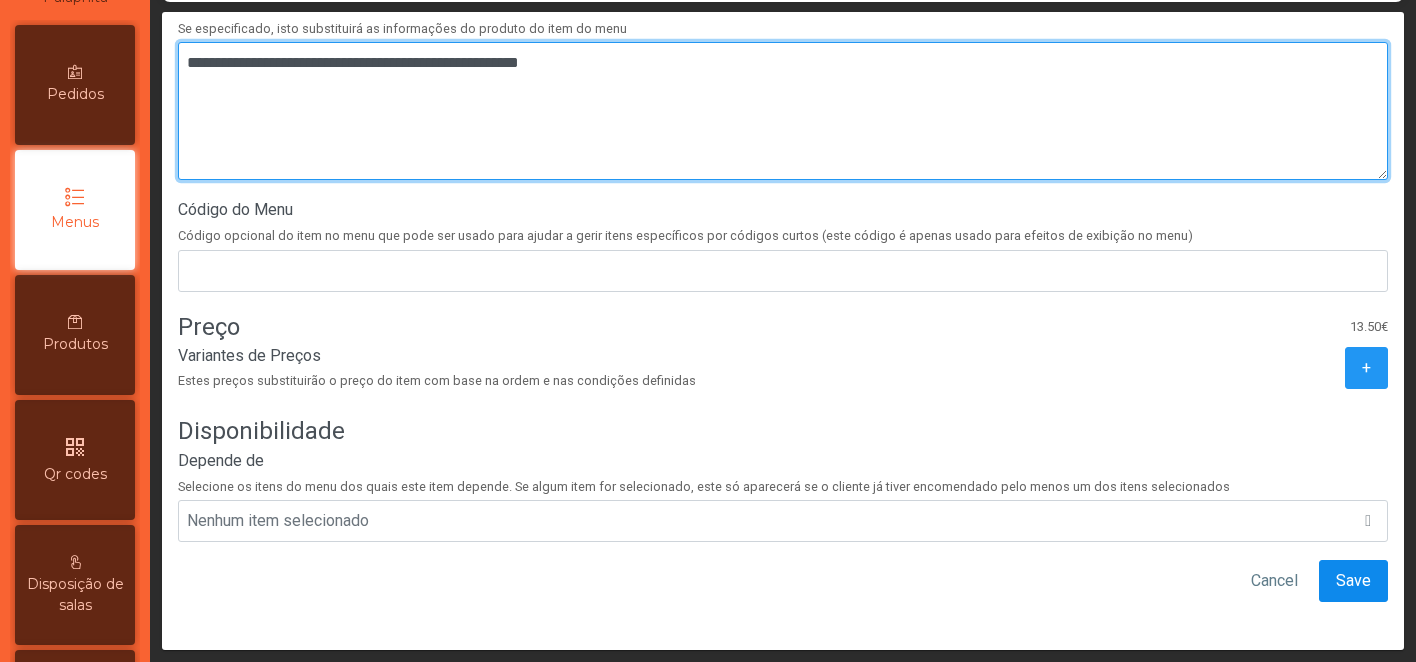 type on "**********" 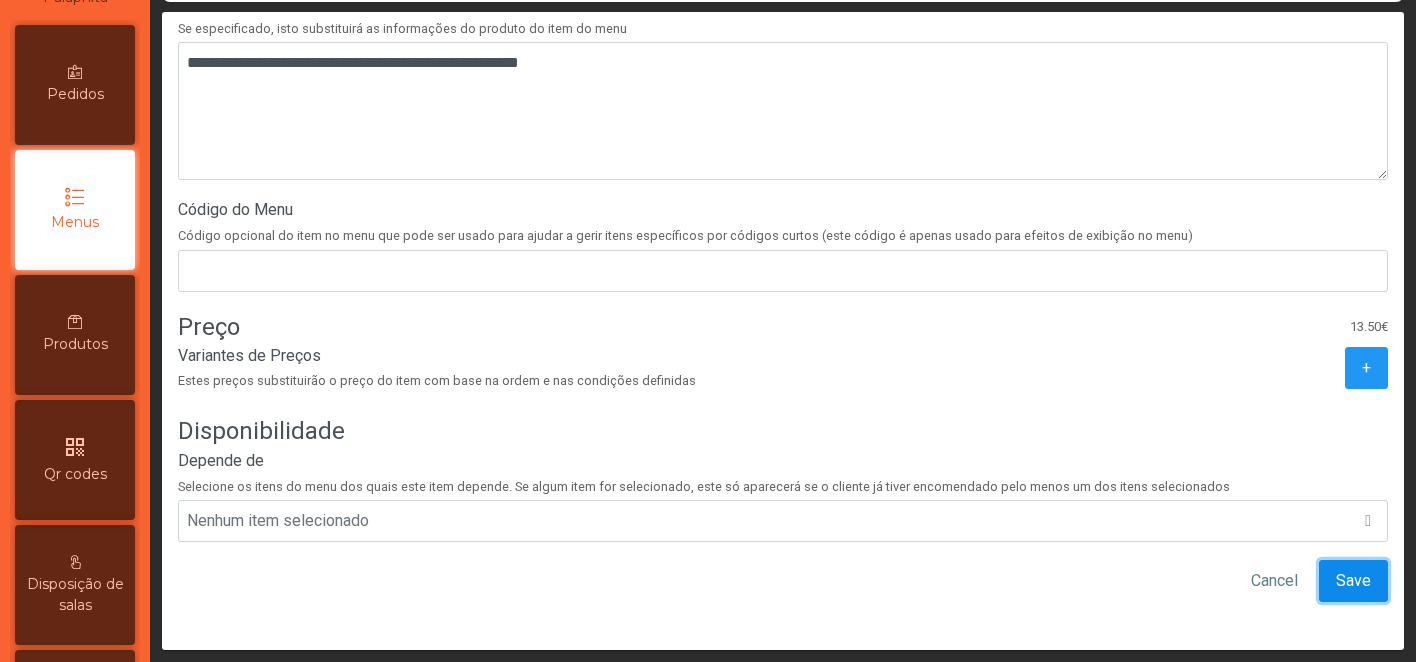 click on "Save" 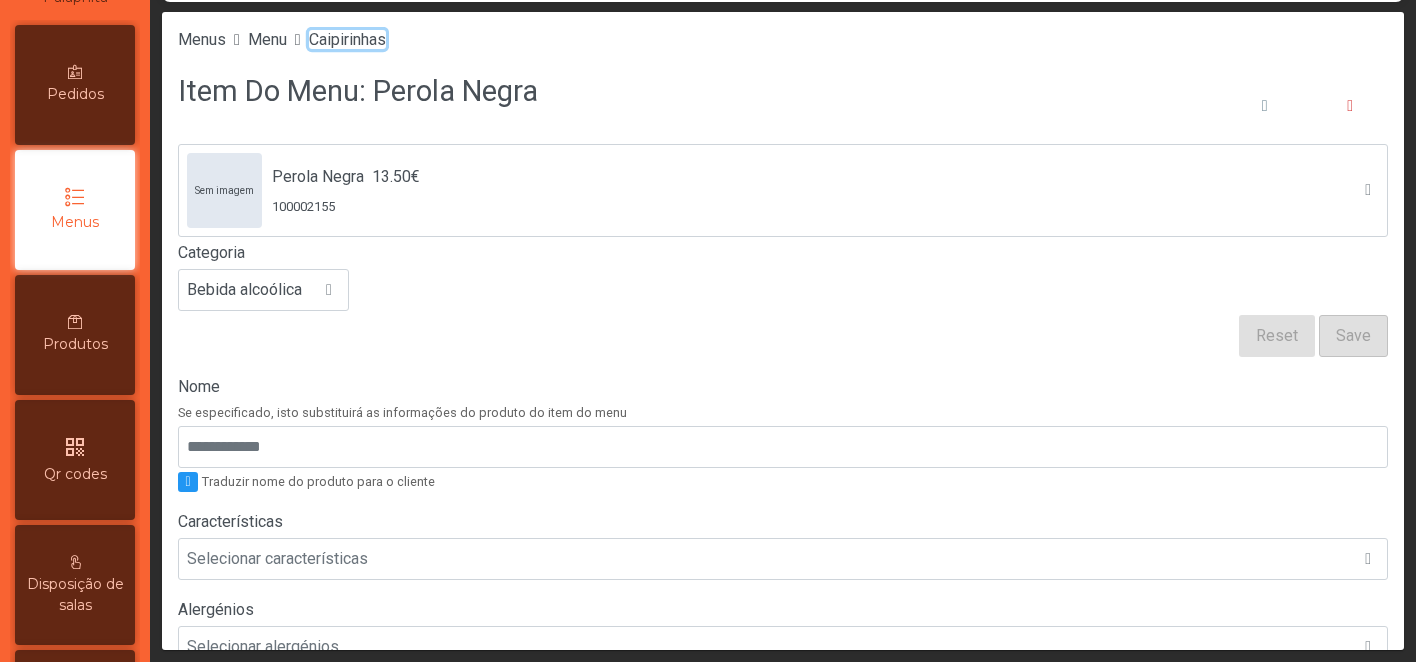 click on "Caipirinhas" 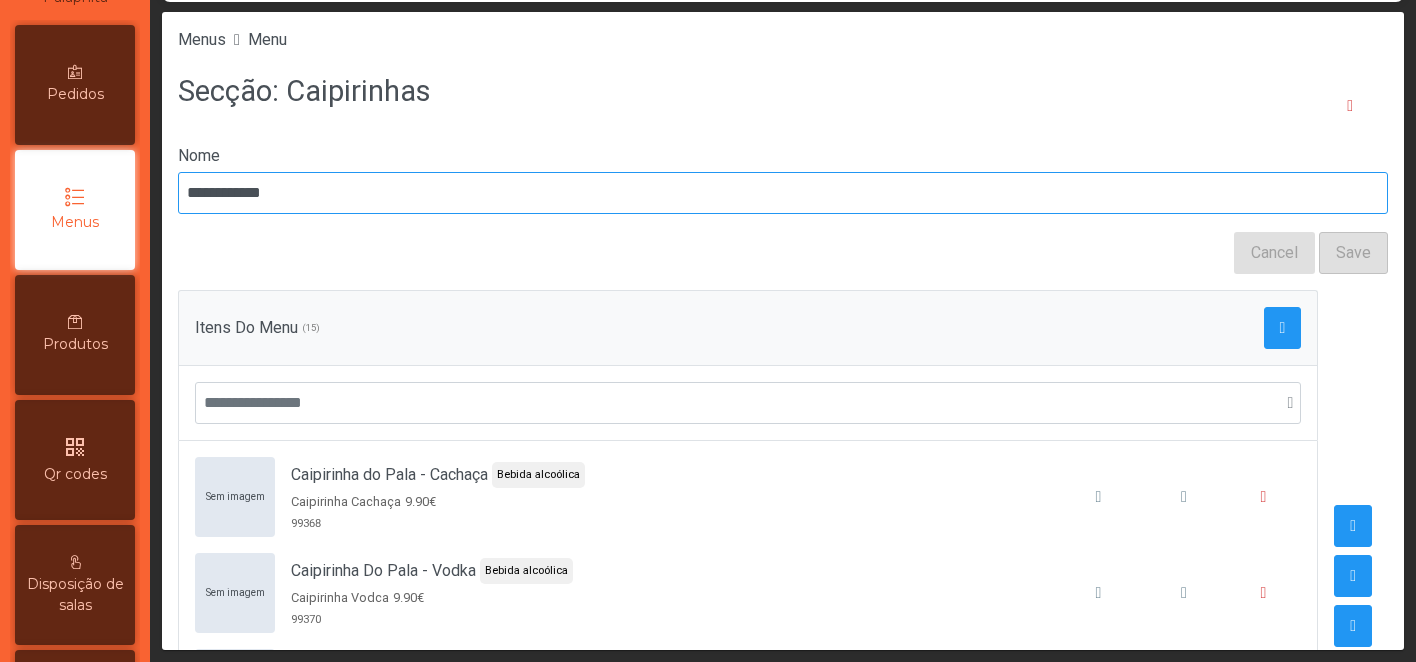 scroll, scrollTop: 555, scrollLeft: 0, axis: vertical 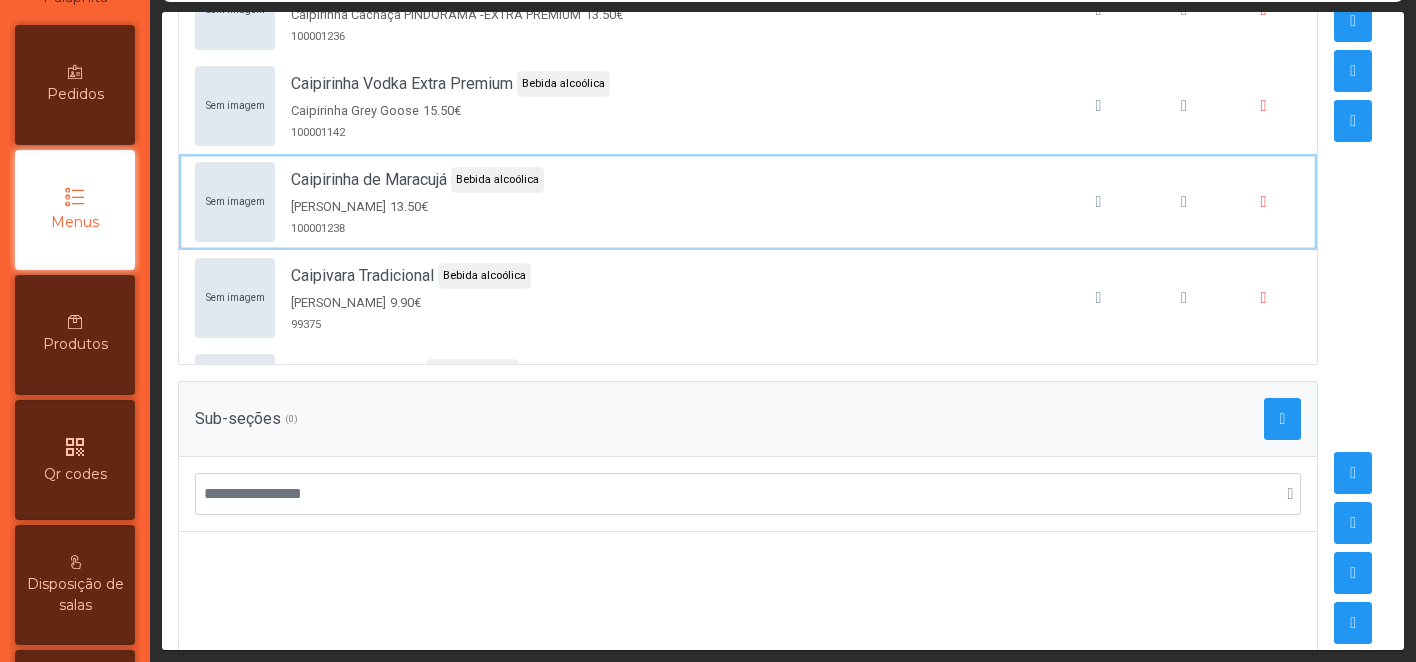 click on "Sem imagem   Caipirinha de Maracujá   Bebida alcoólica  CAIPIRINHA MARACUJÁ   13.50€   100001238" at bounding box center (748, 202) 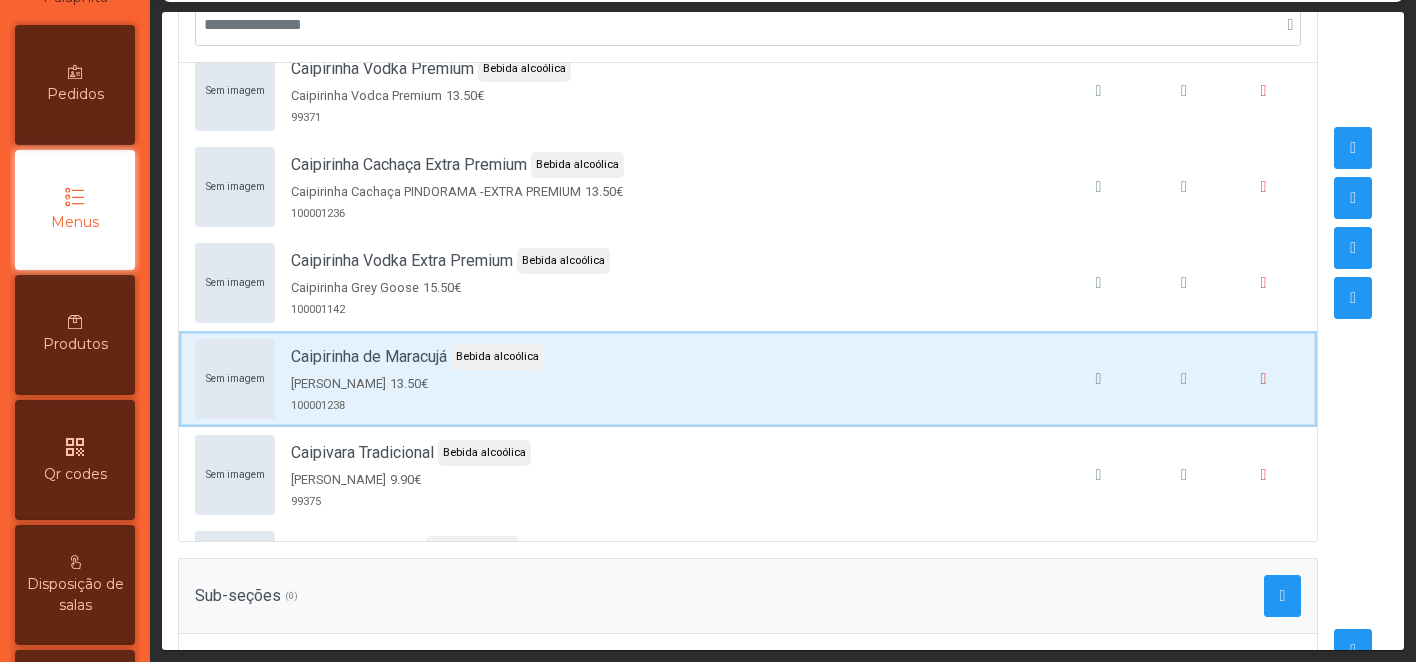 scroll, scrollTop: 343, scrollLeft: 0, axis: vertical 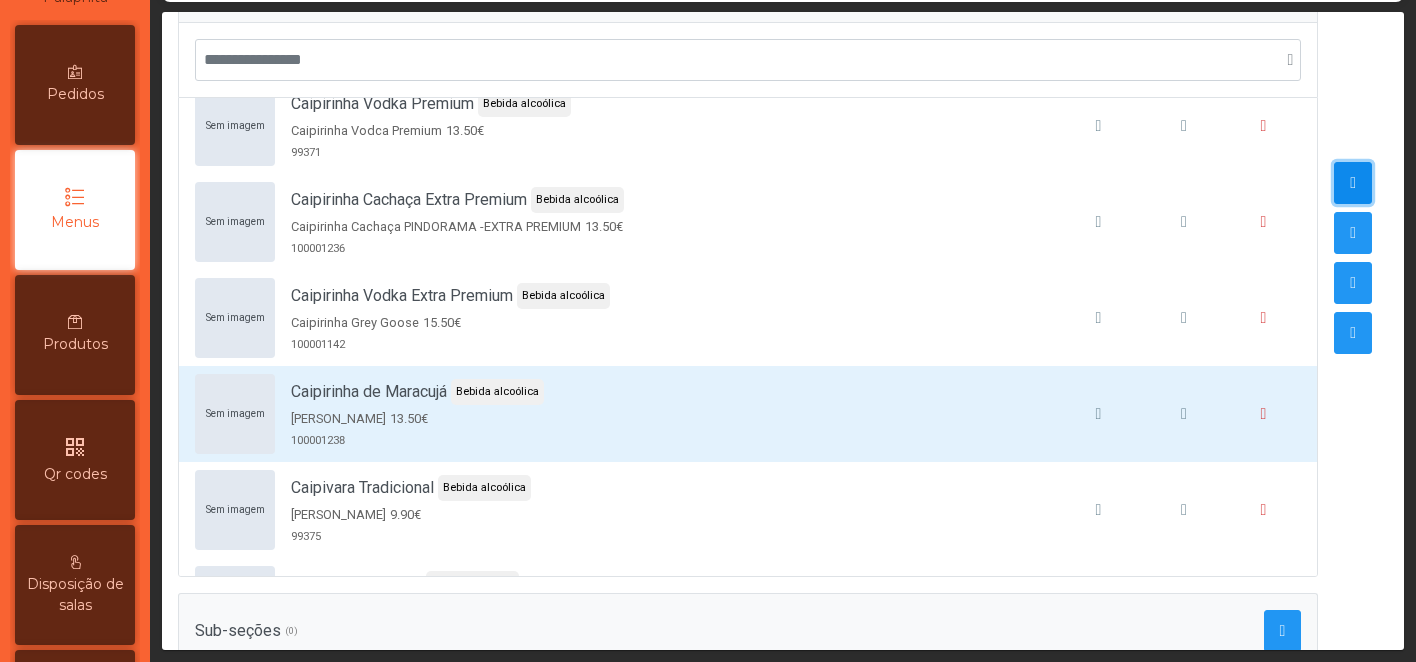 click 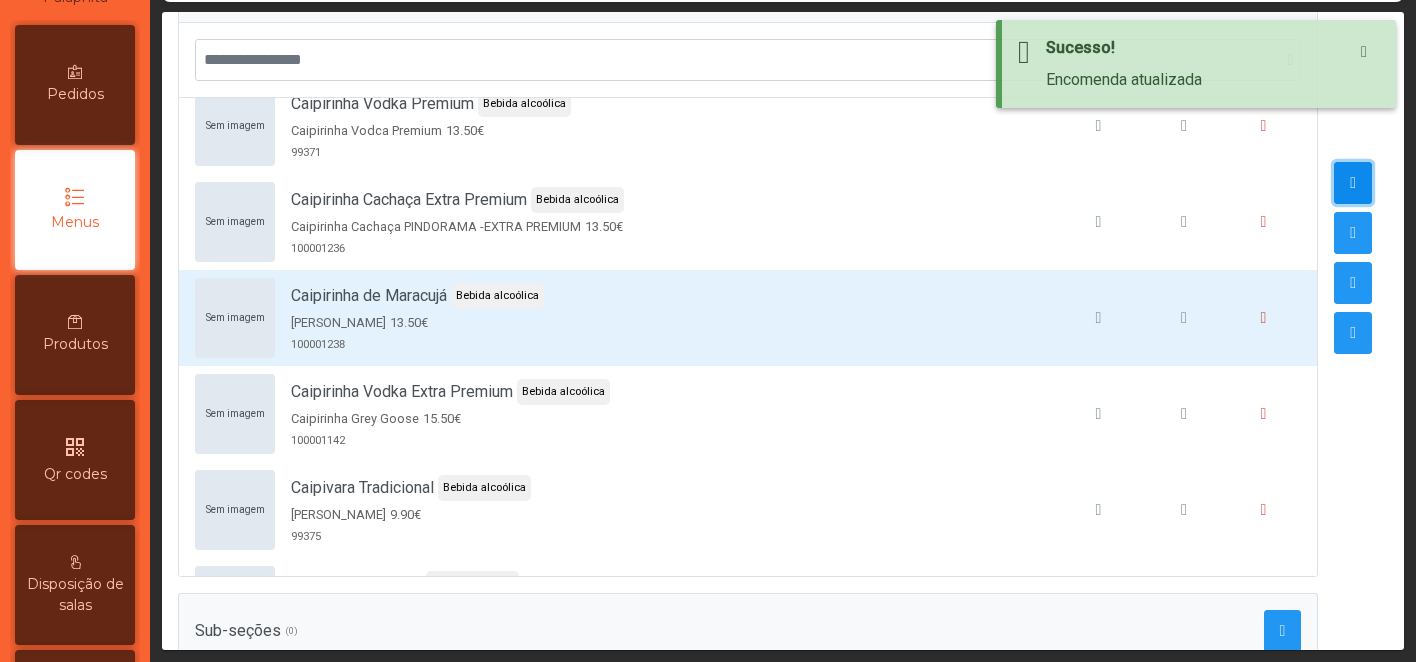 click 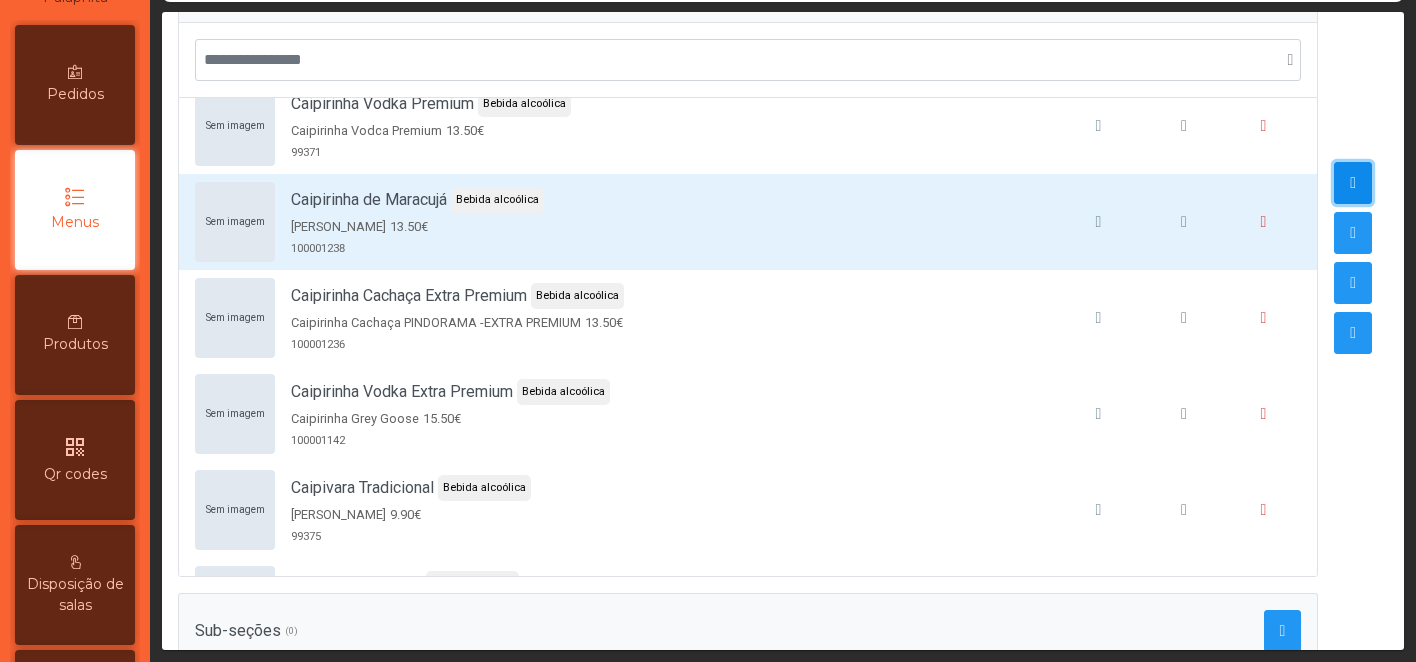 click 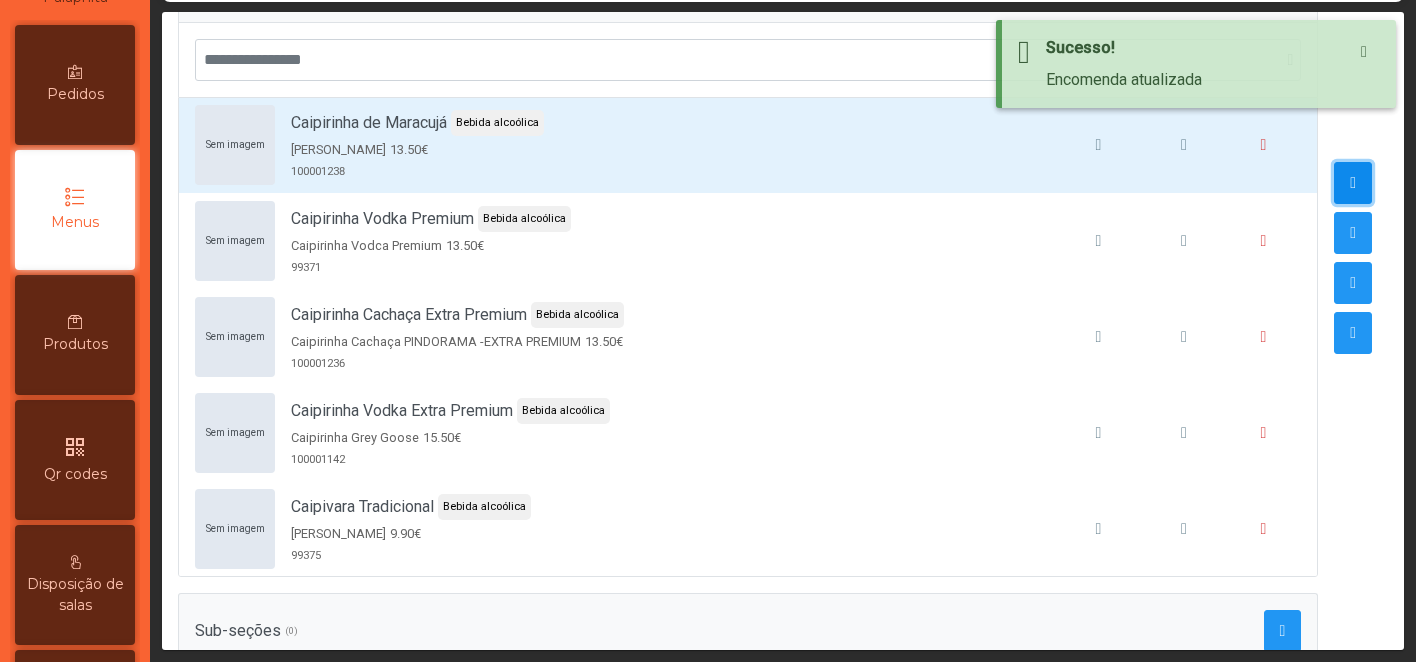 click 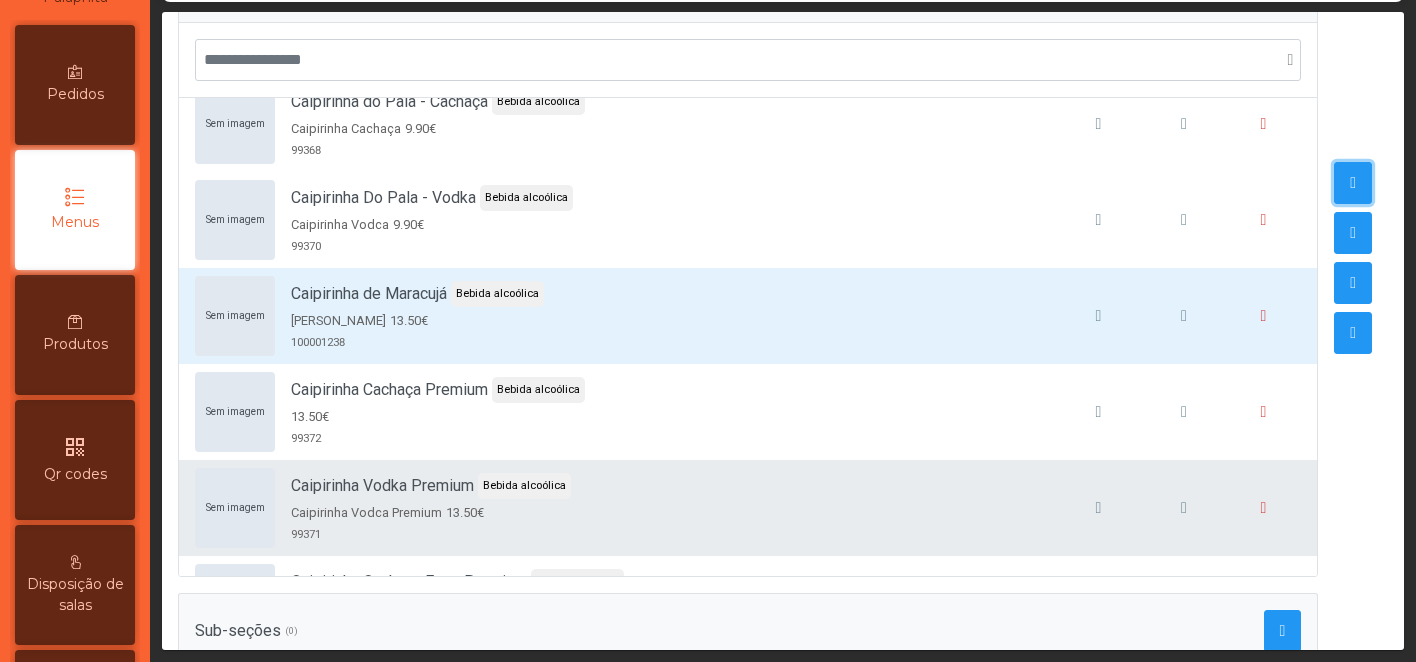 scroll, scrollTop: 0, scrollLeft: 0, axis: both 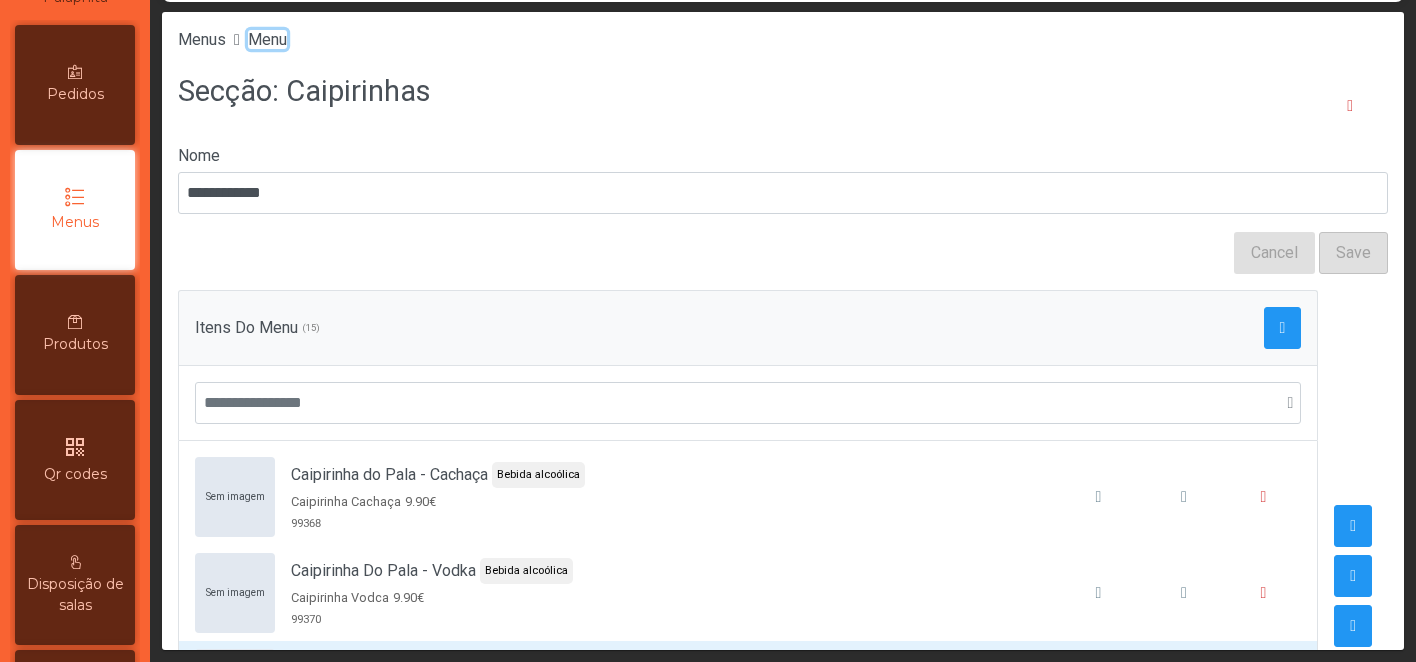 click on "Menu" 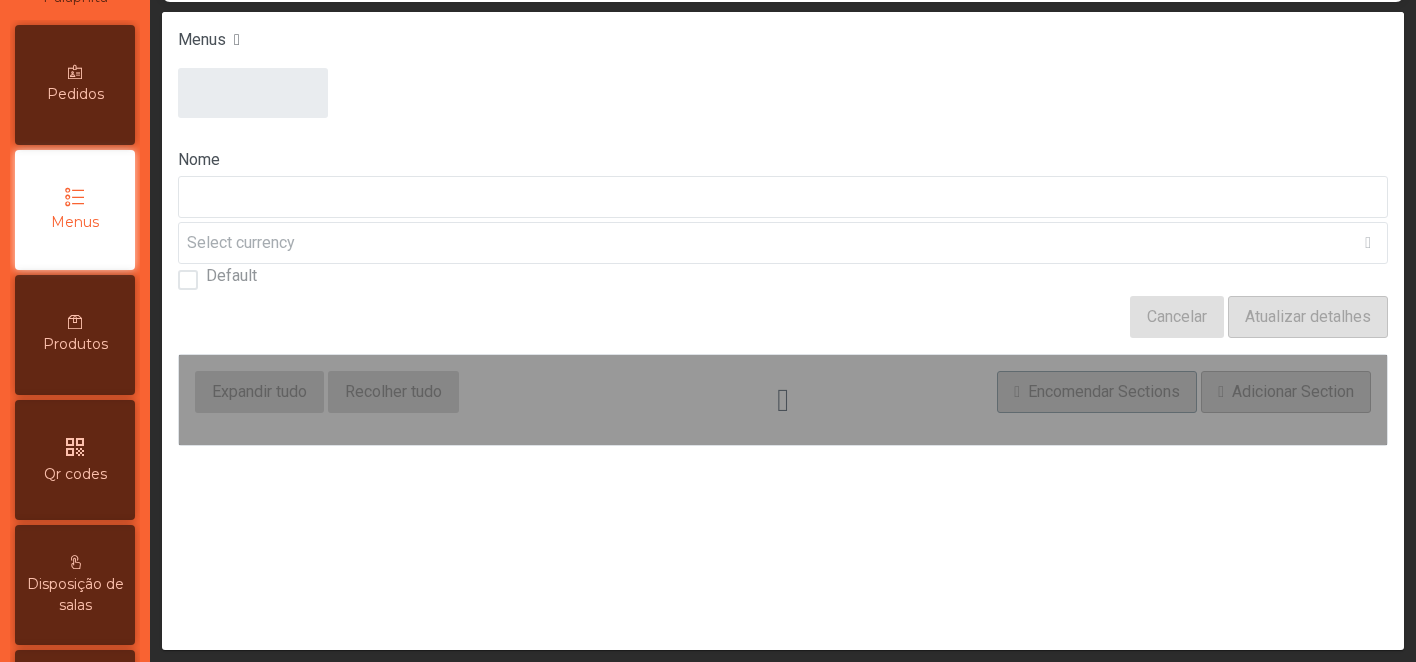 type on "****" 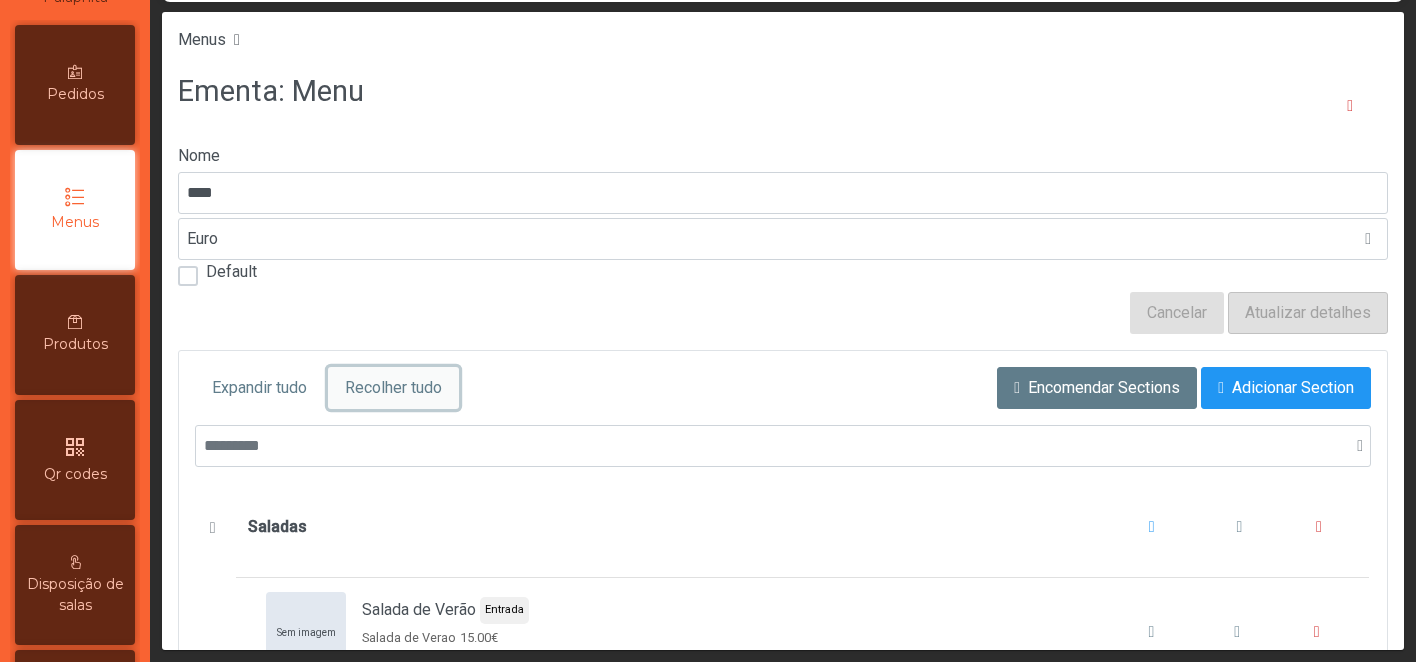 click on "Recolher tudo" 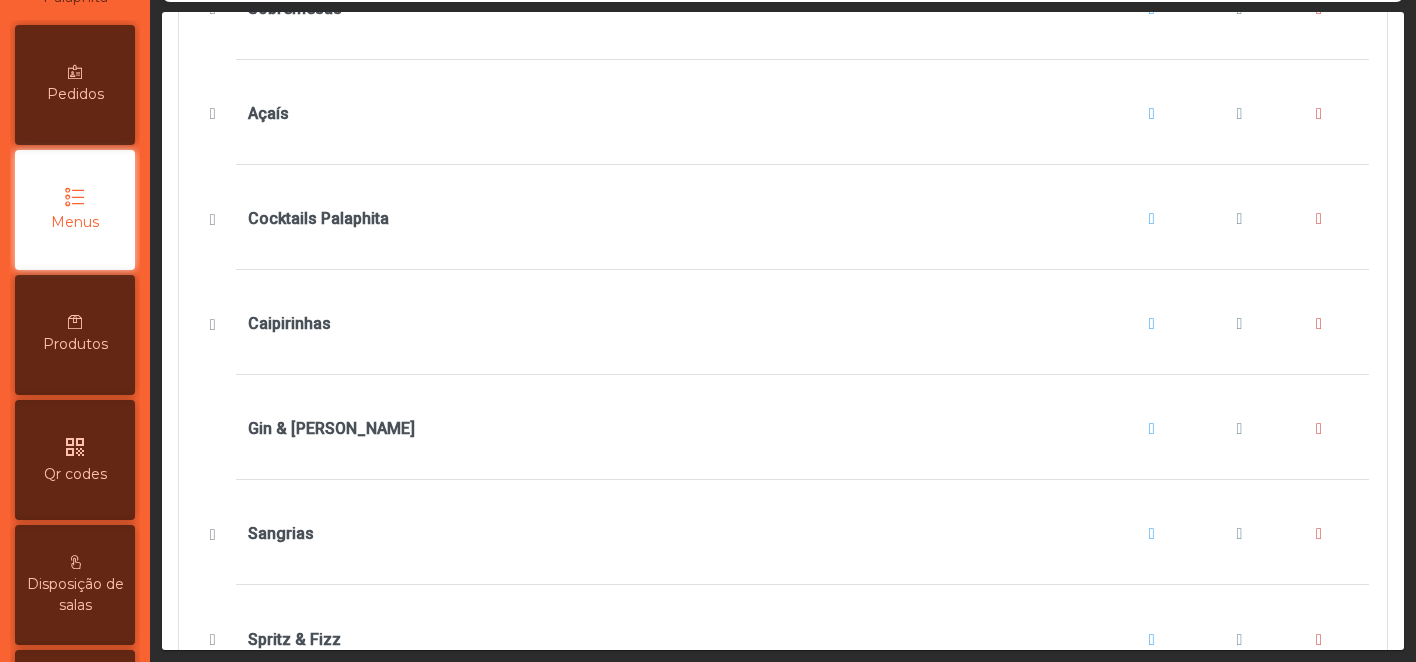 scroll, scrollTop: 1028, scrollLeft: 0, axis: vertical 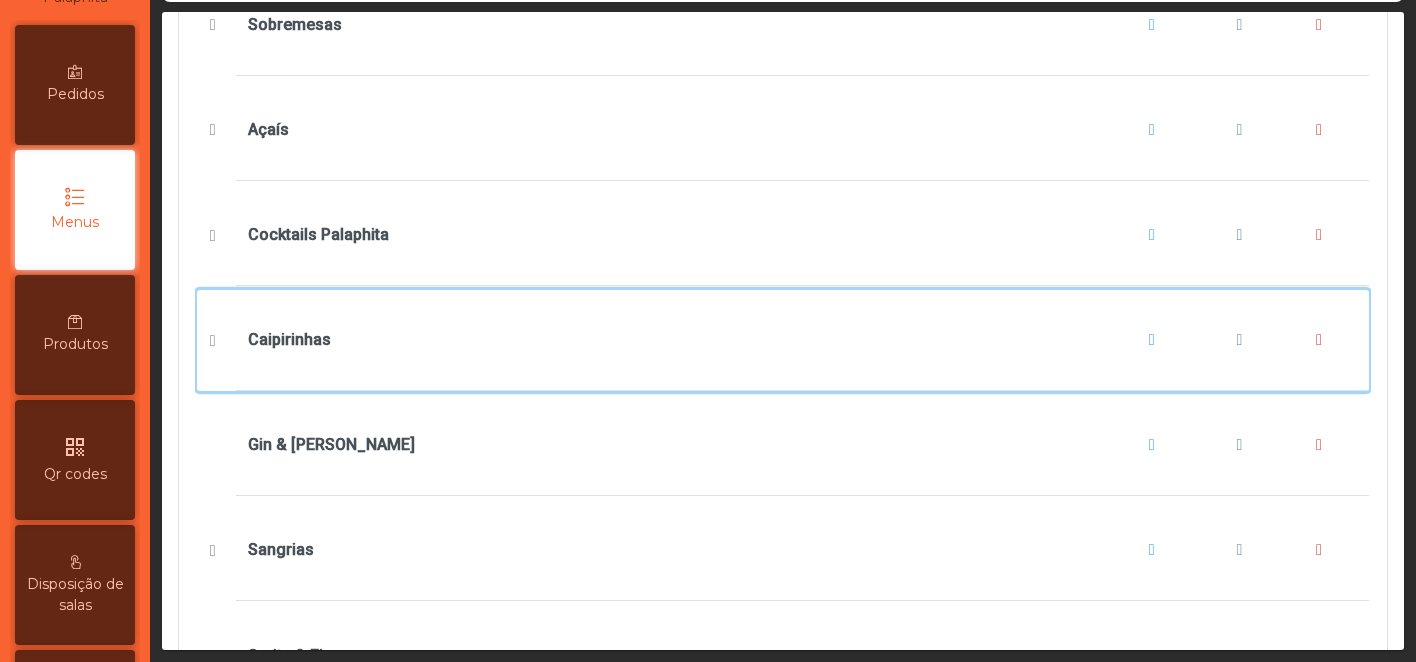 click on "Caipirinhas" 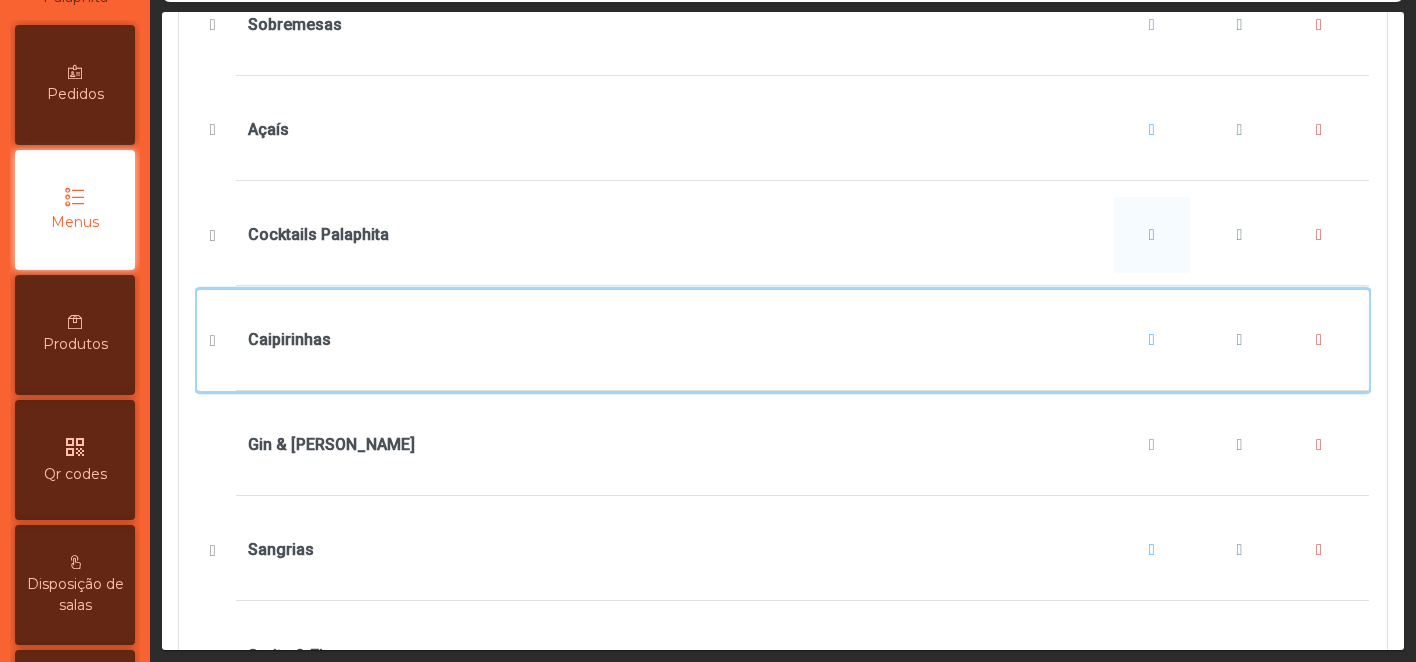scroll, scrollTop: 0, scrollLeft: 0, axis: both 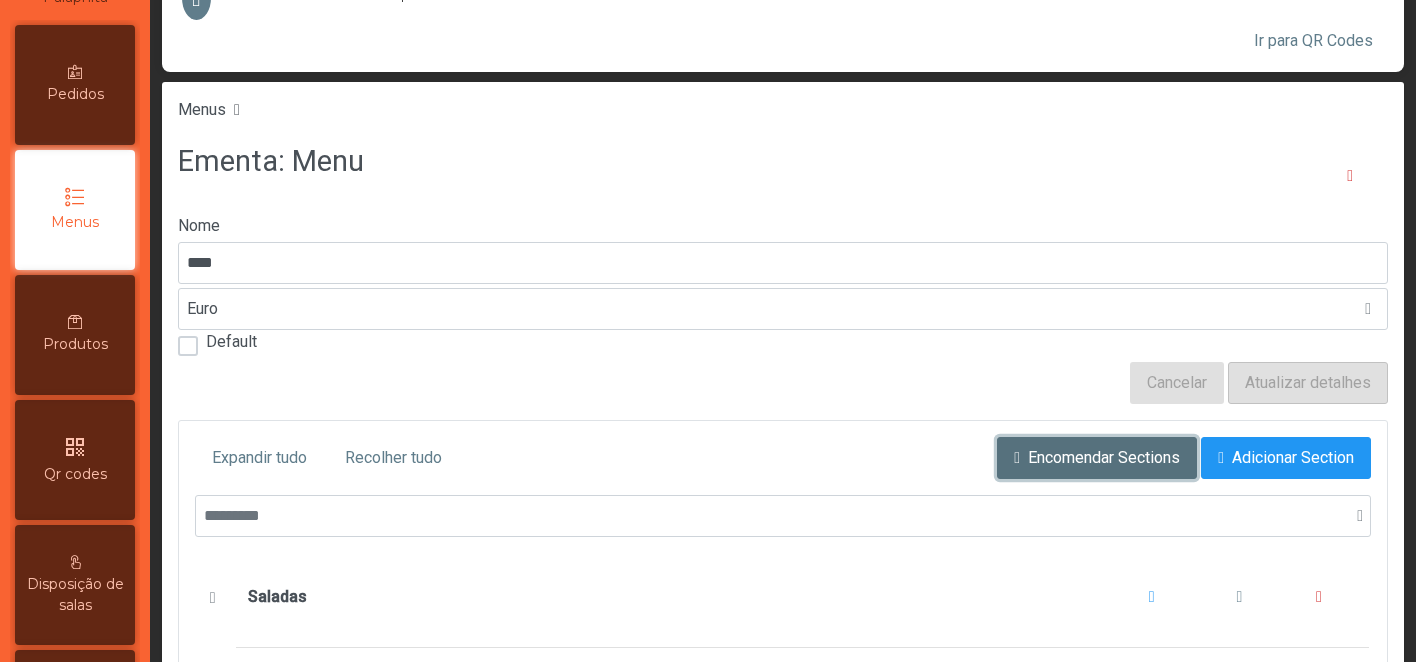 click on "Encomendar Sections" 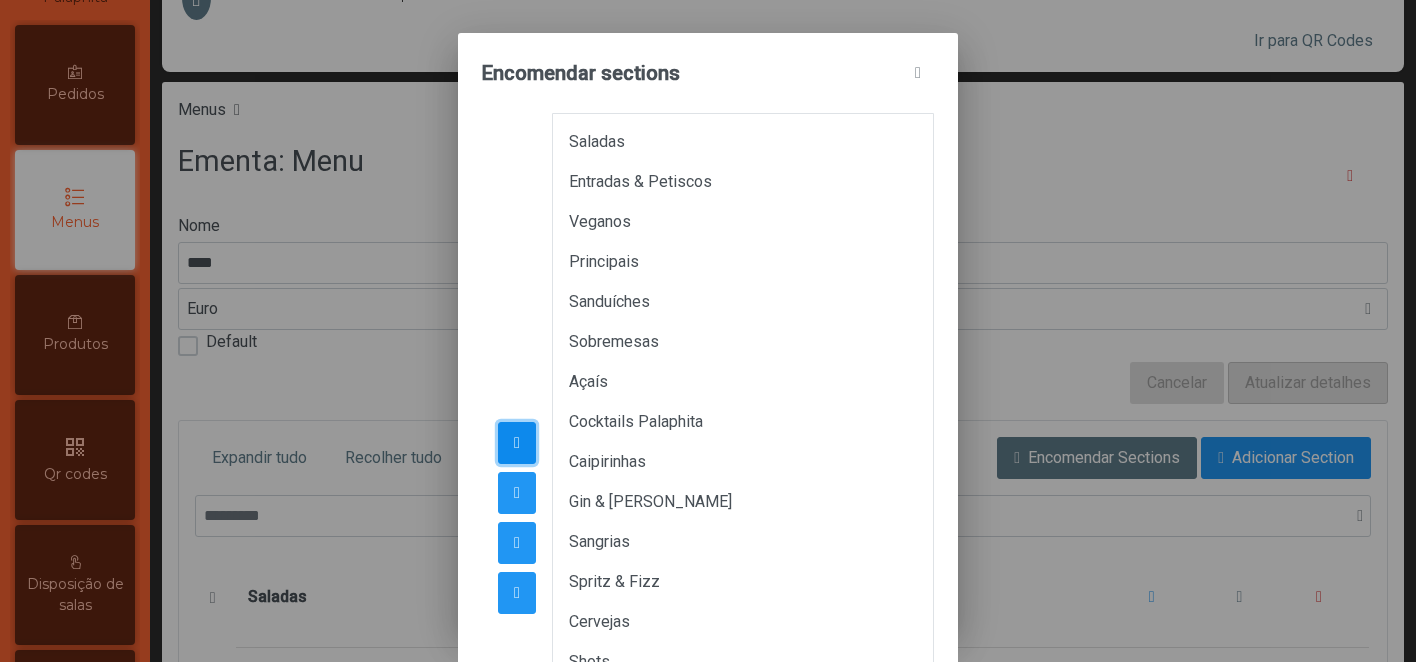 click 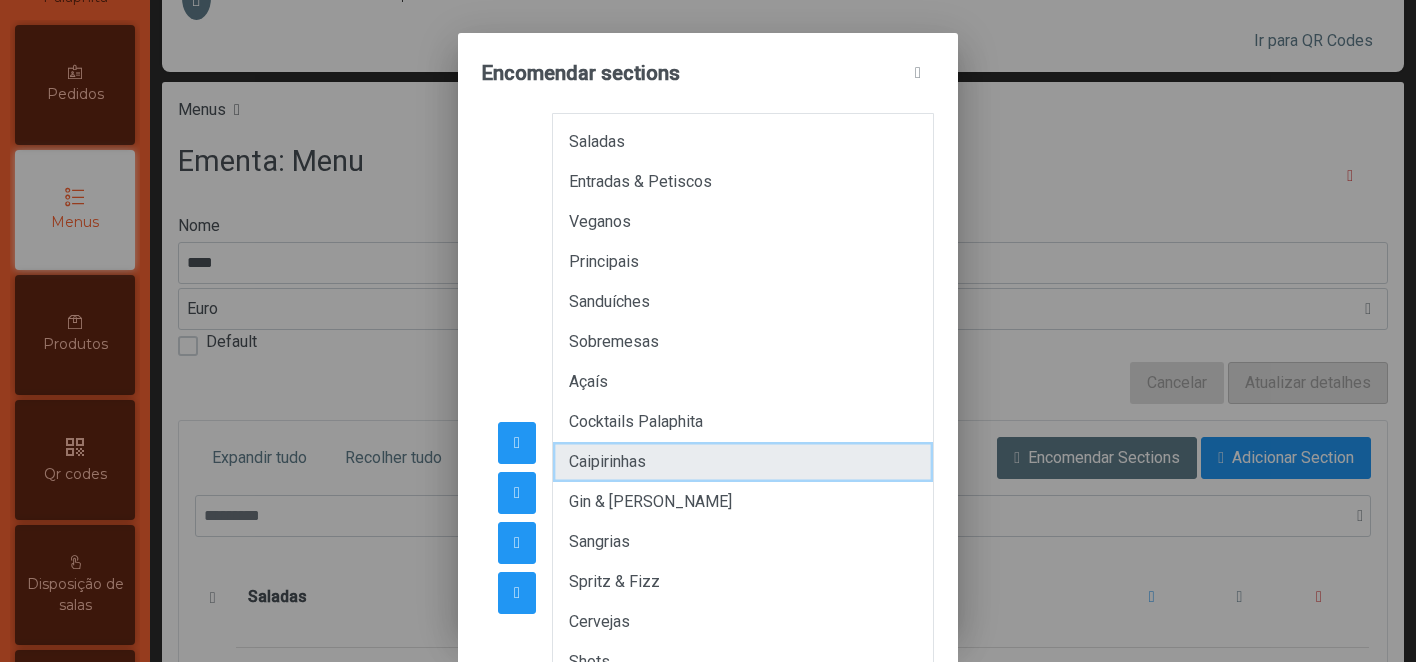 click on "Caipirinhas" at bounding box center [743, 462] 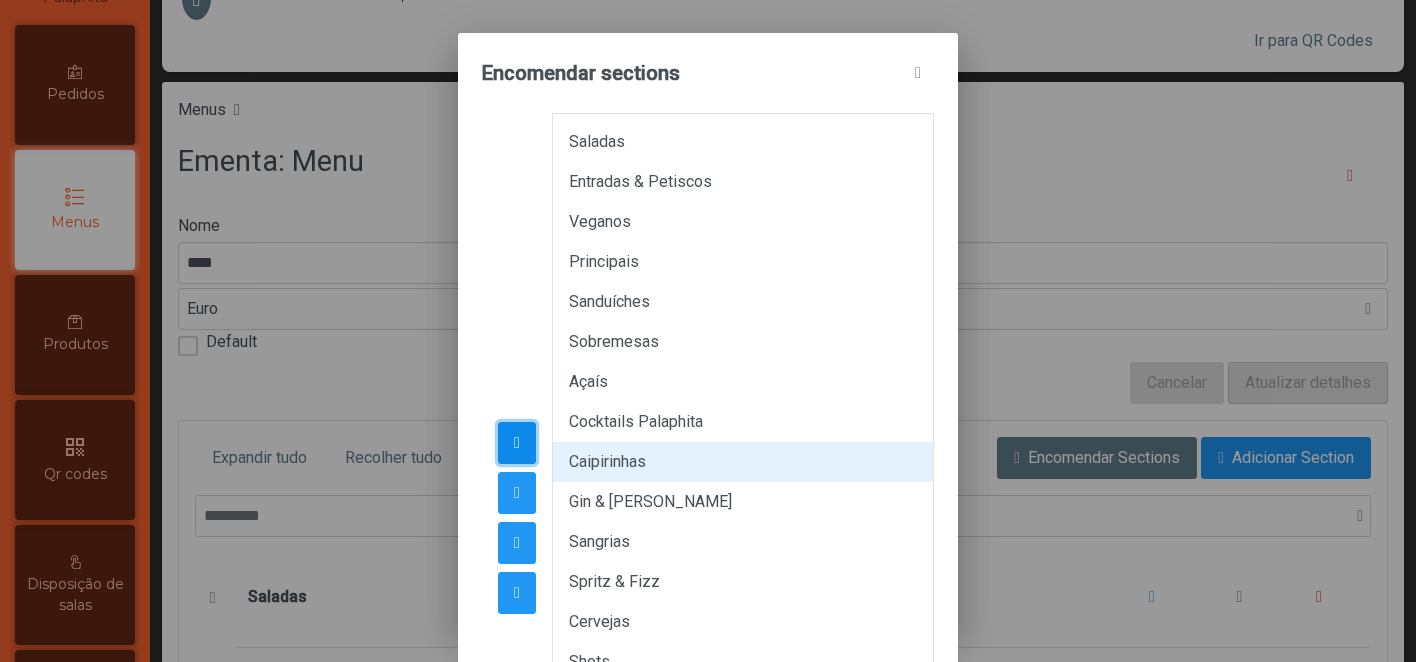 click 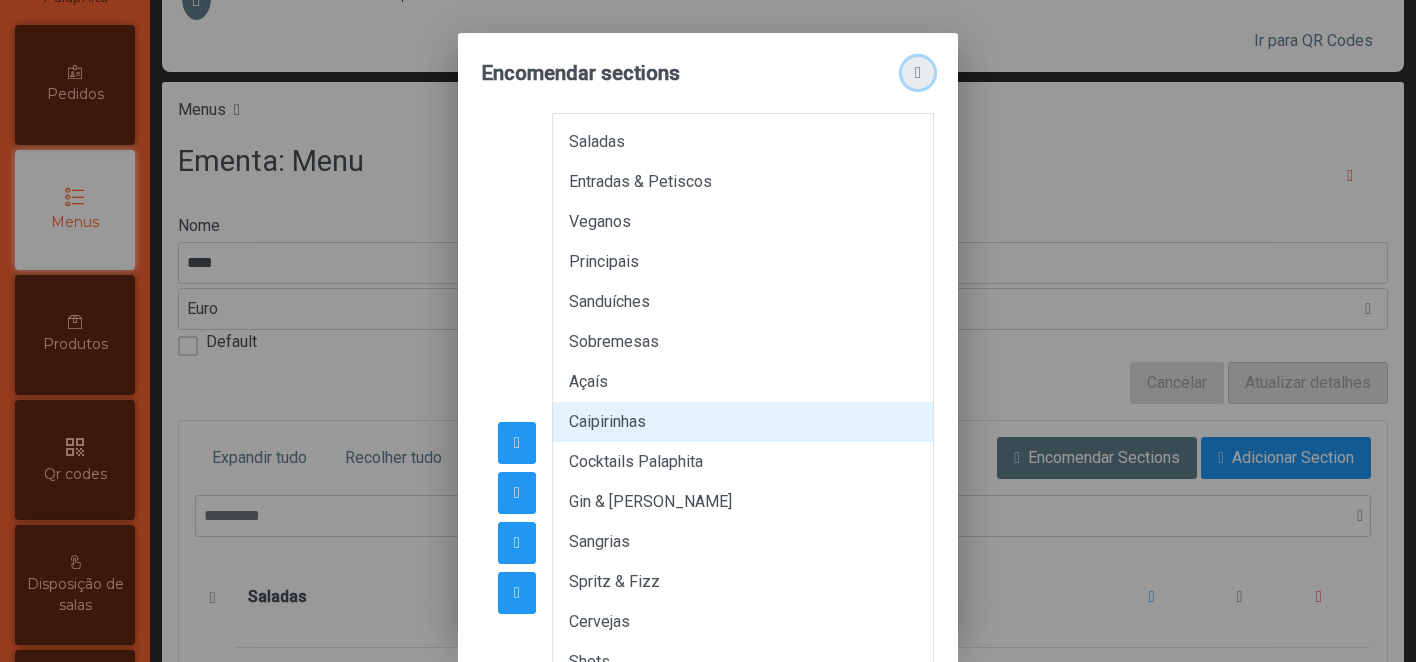 click 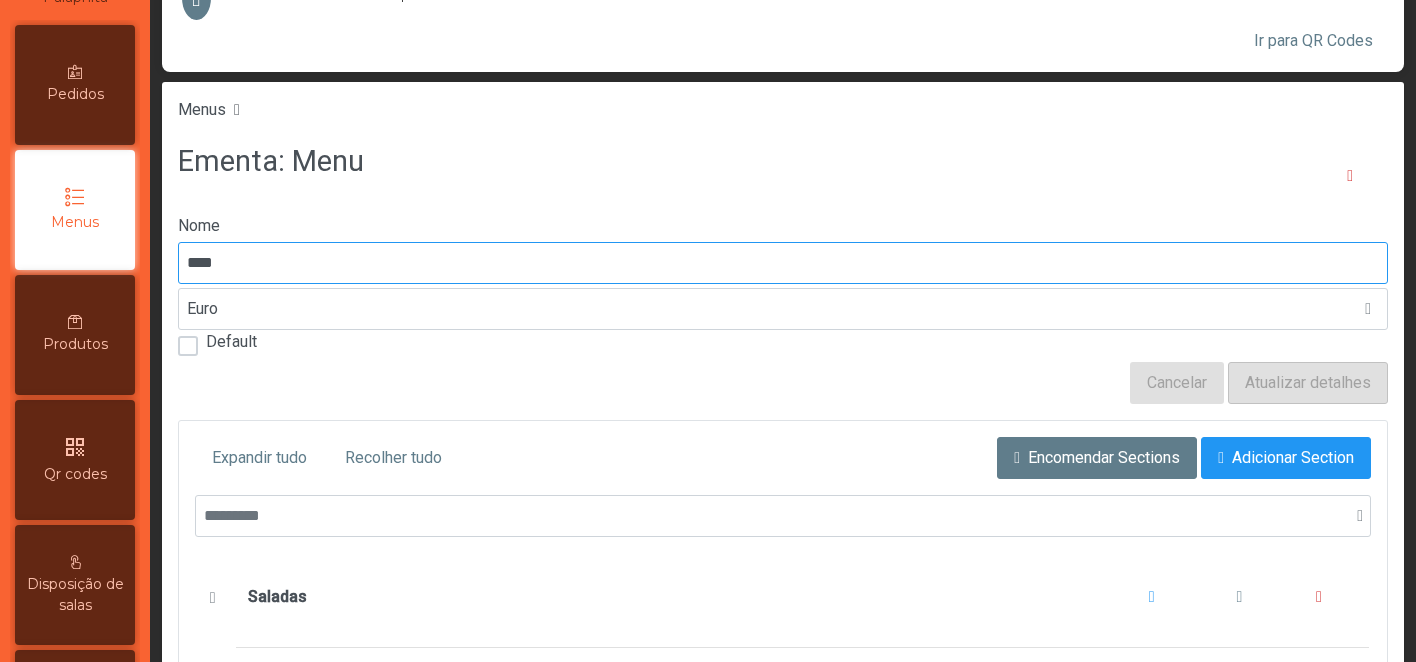 scroll, scrollTop: 0, scrollLeft: 0, axis: both 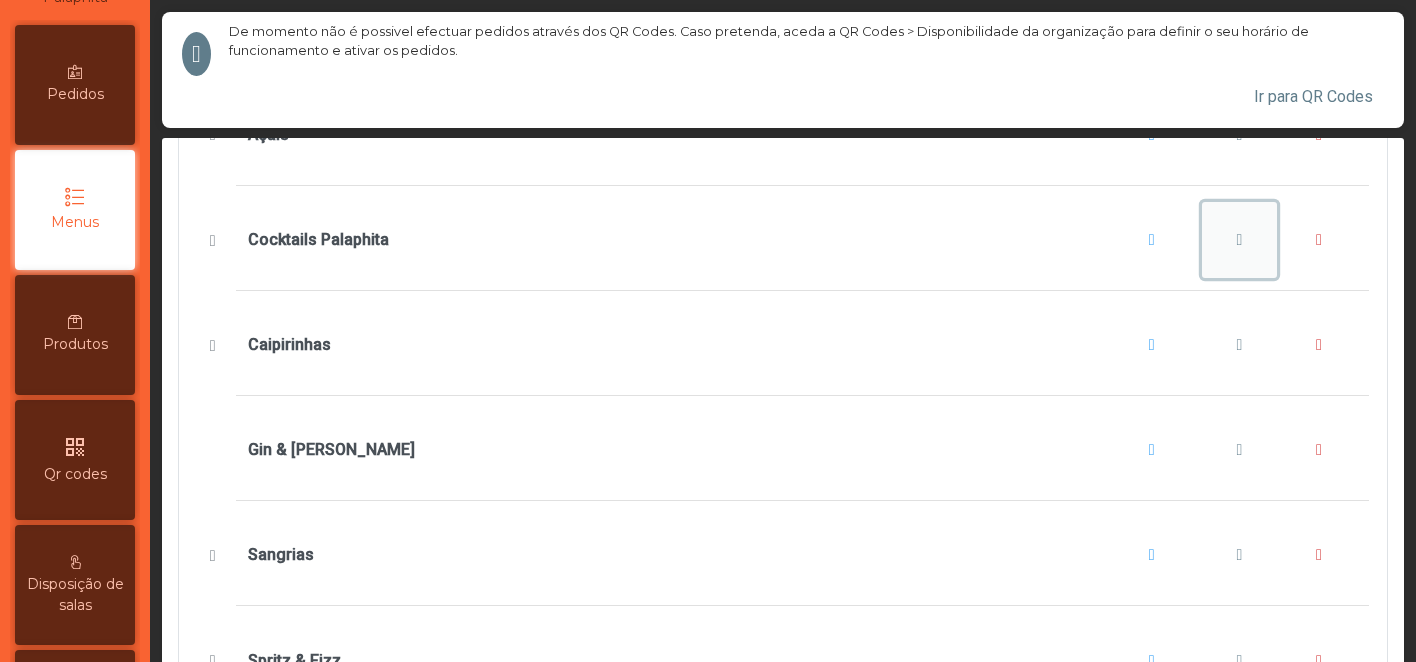 click 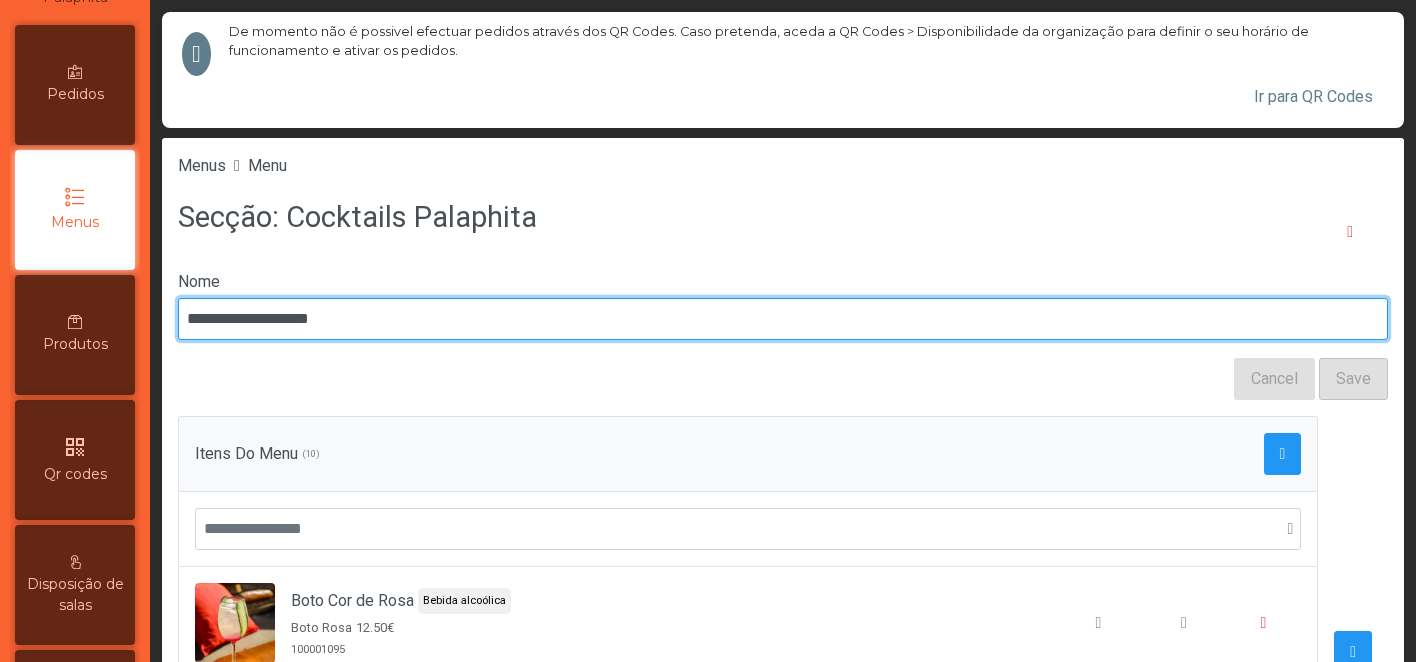 click on "**********" at bounding box center (783, 319) 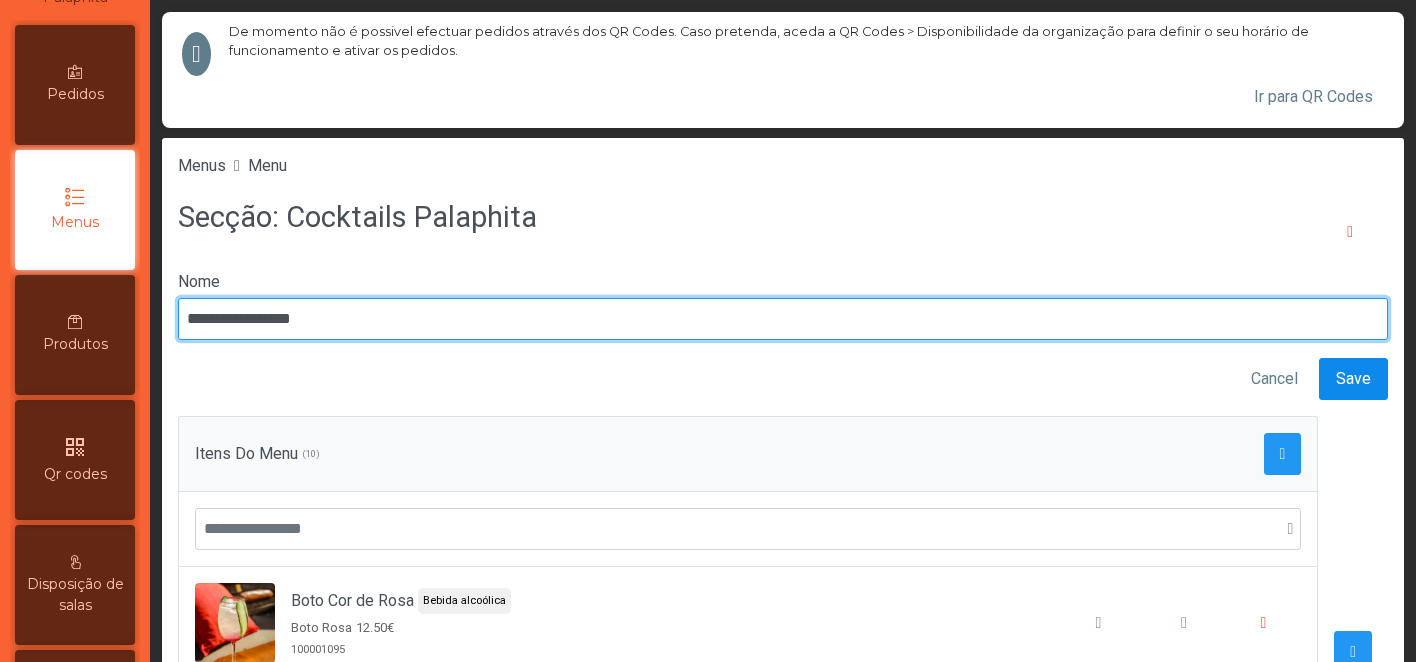 type on "**********" 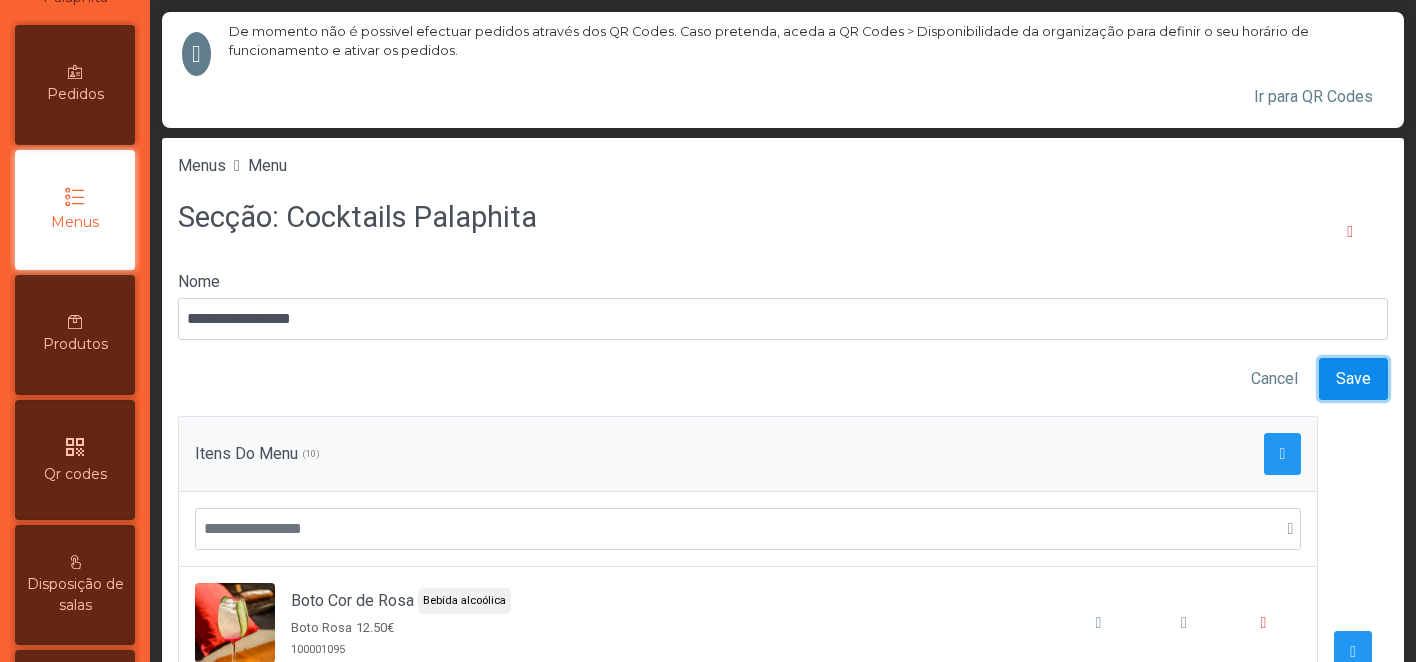 click on "Save" 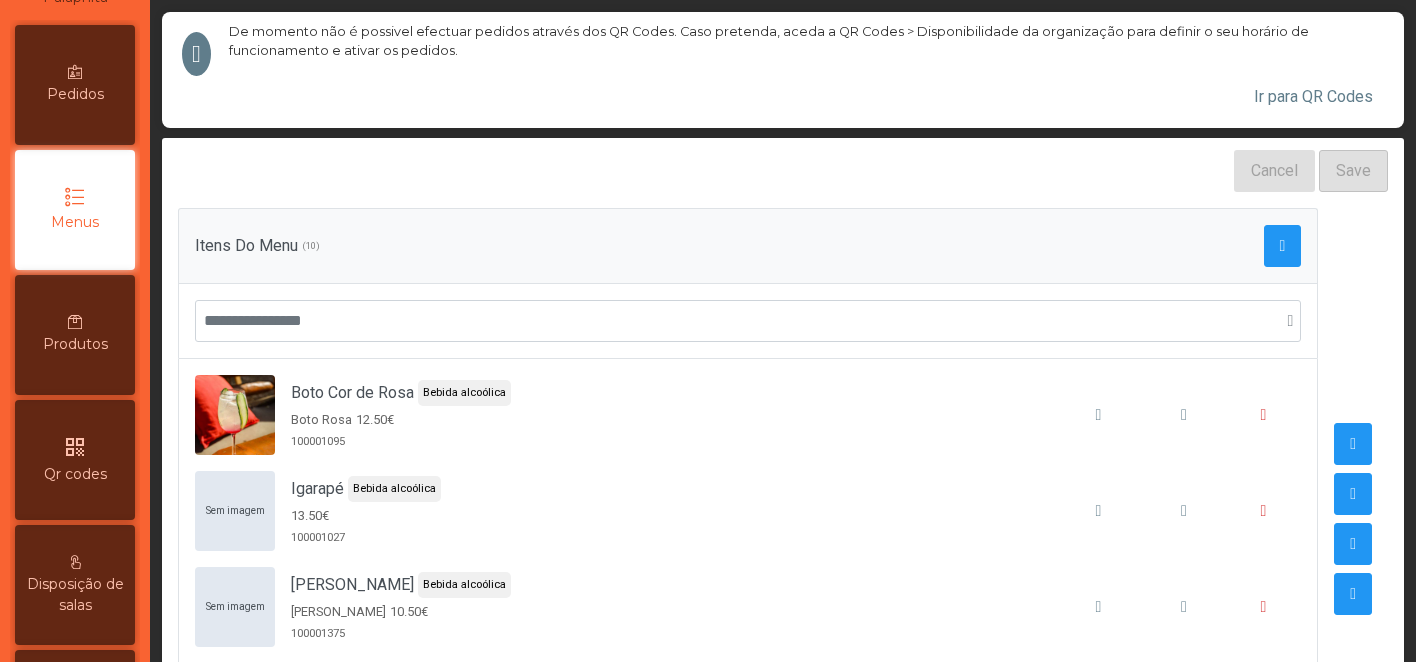 scroll, scrollTop: 212, scrollLeft: 0, axis: vertical 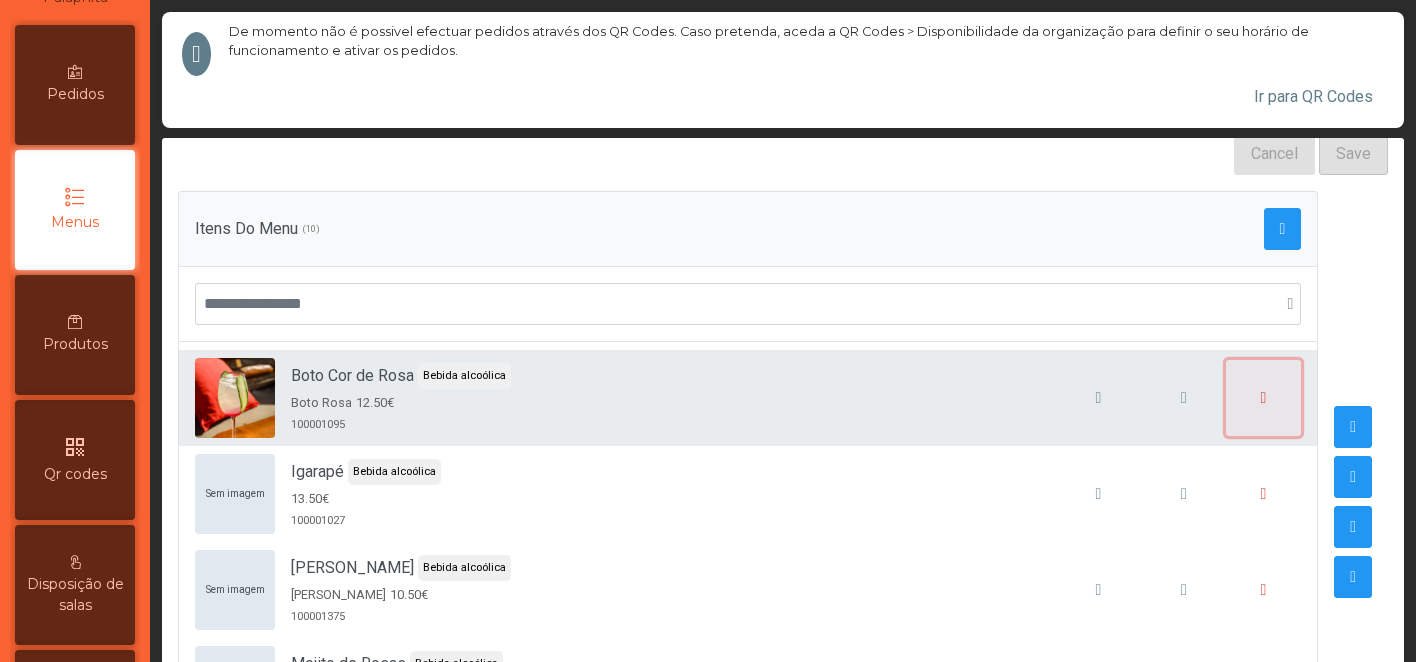 click 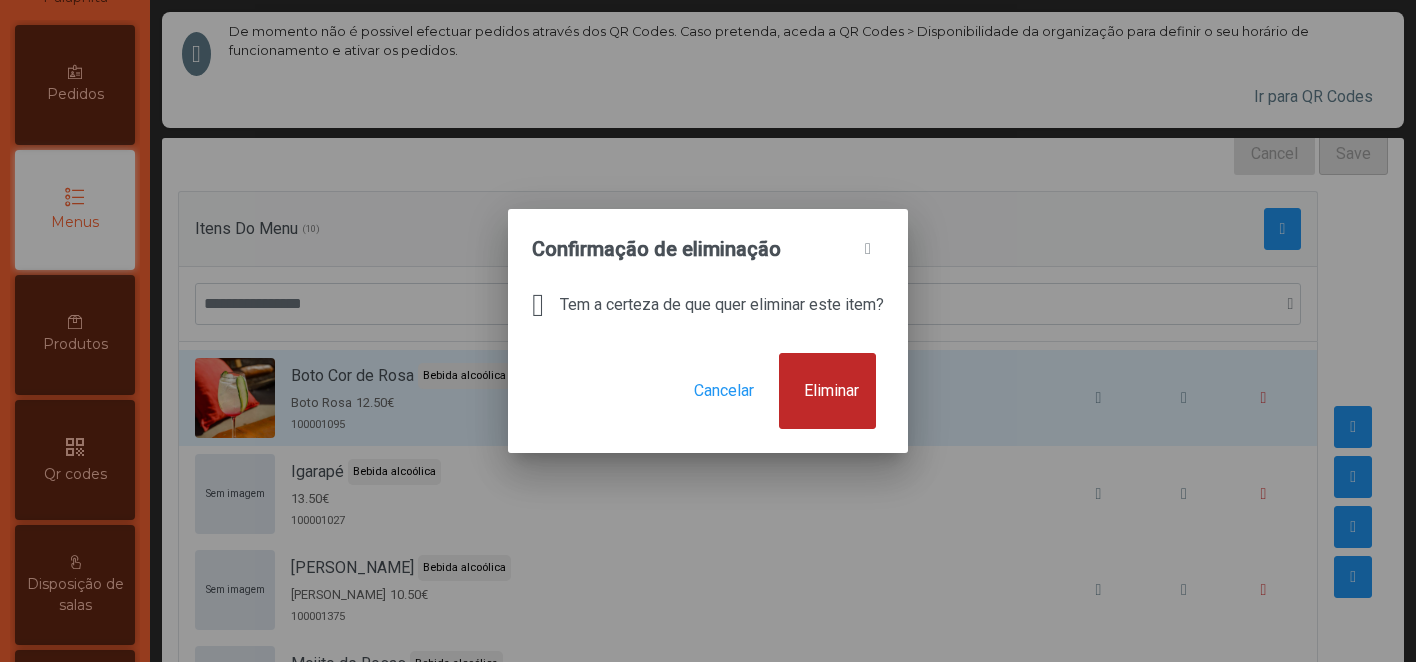 click on "Eliminar" at bounding box center [827, 391] 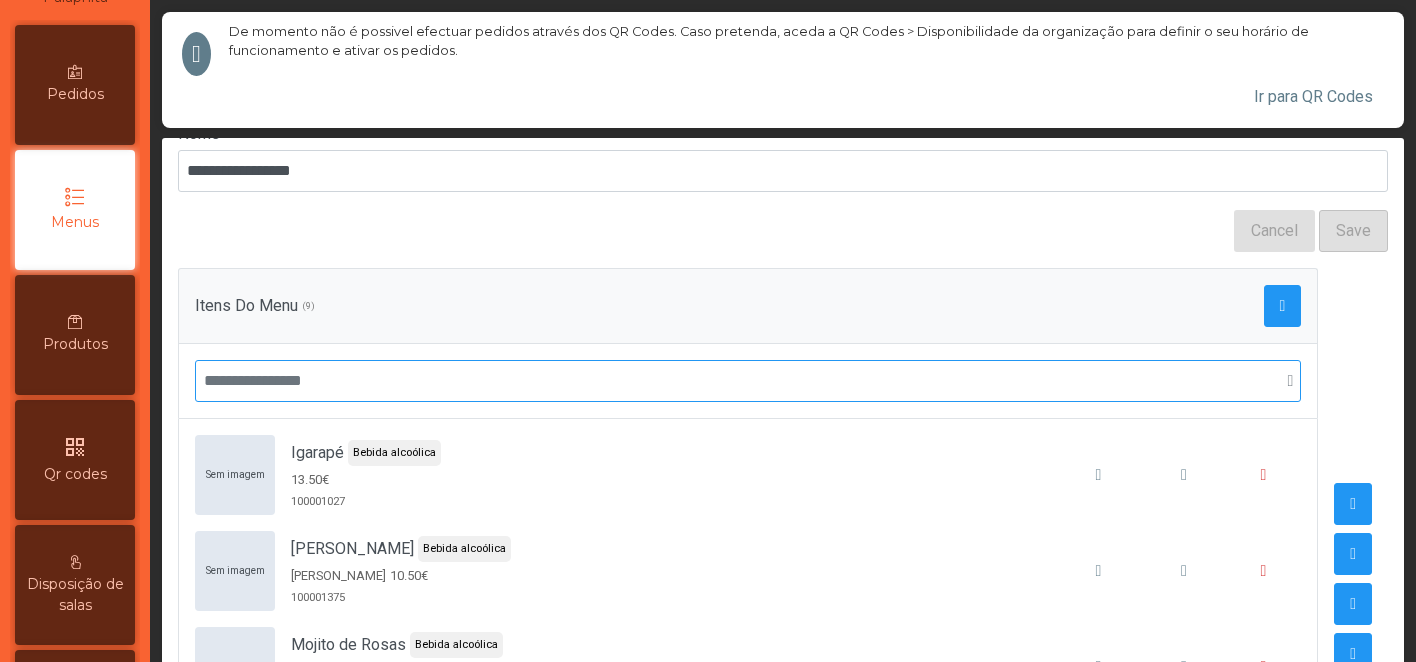 scroll, scrollTop: 196, scrollLeft: 0, axis: vertical 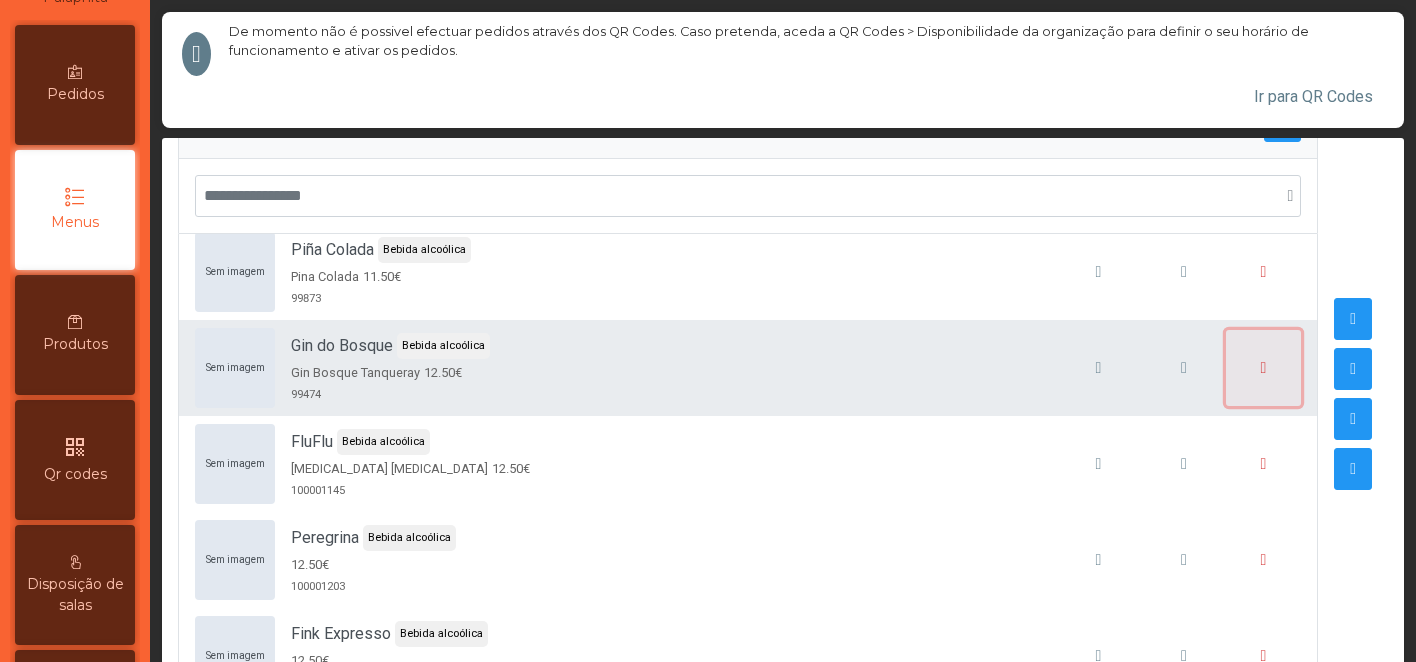 click 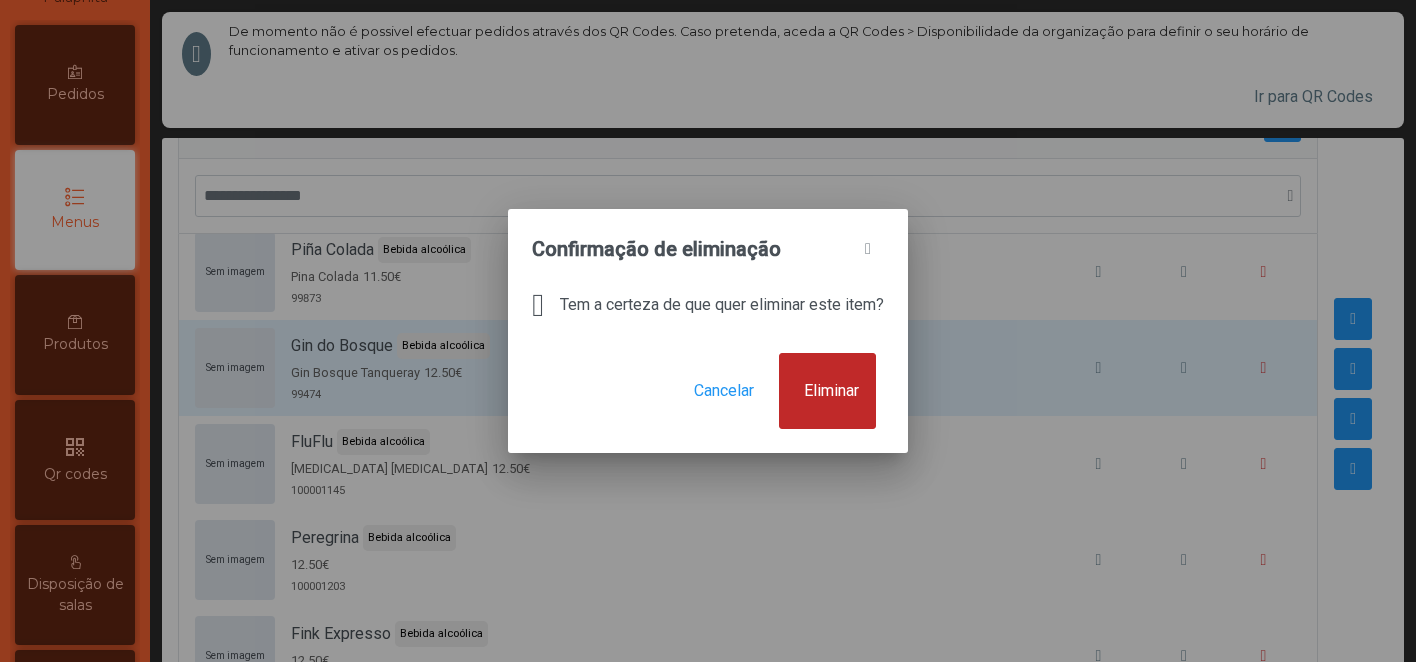 click on "Eliminar" at bounding box center (831, 391) 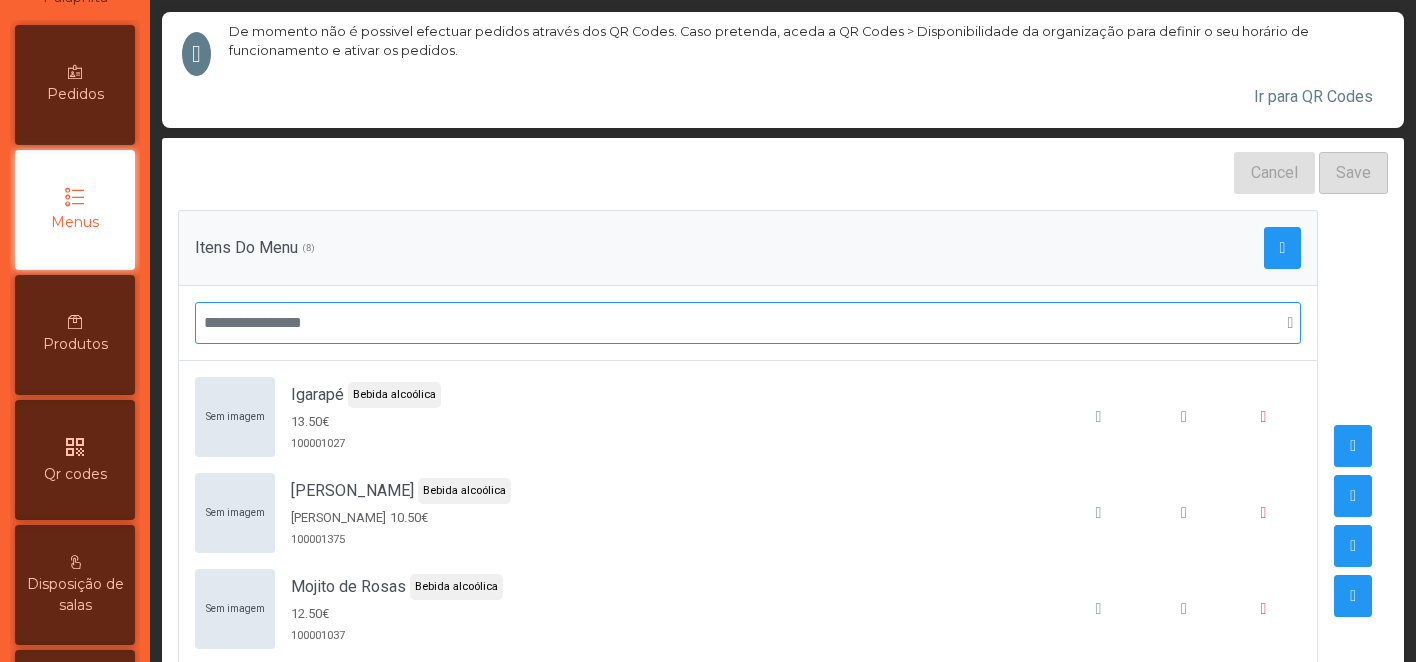 scroll, scrollTop: 274, scrollLeft: 0, axis: vertical 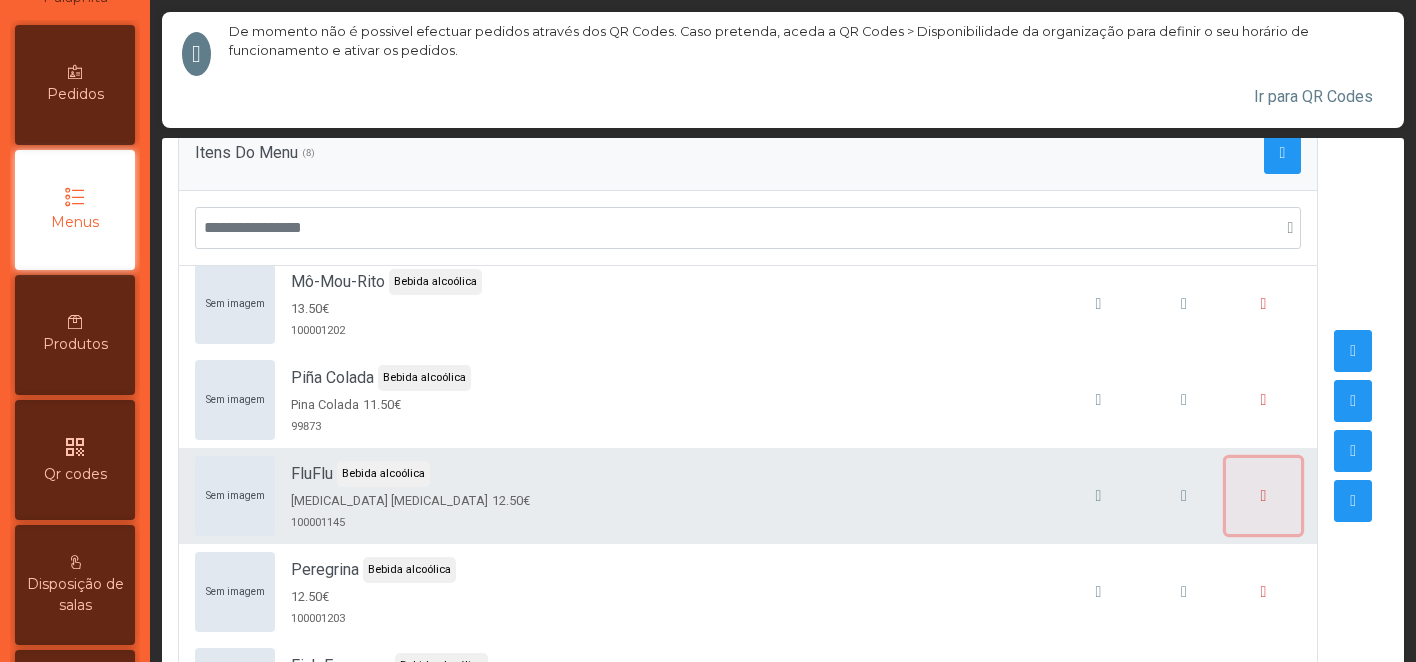 click 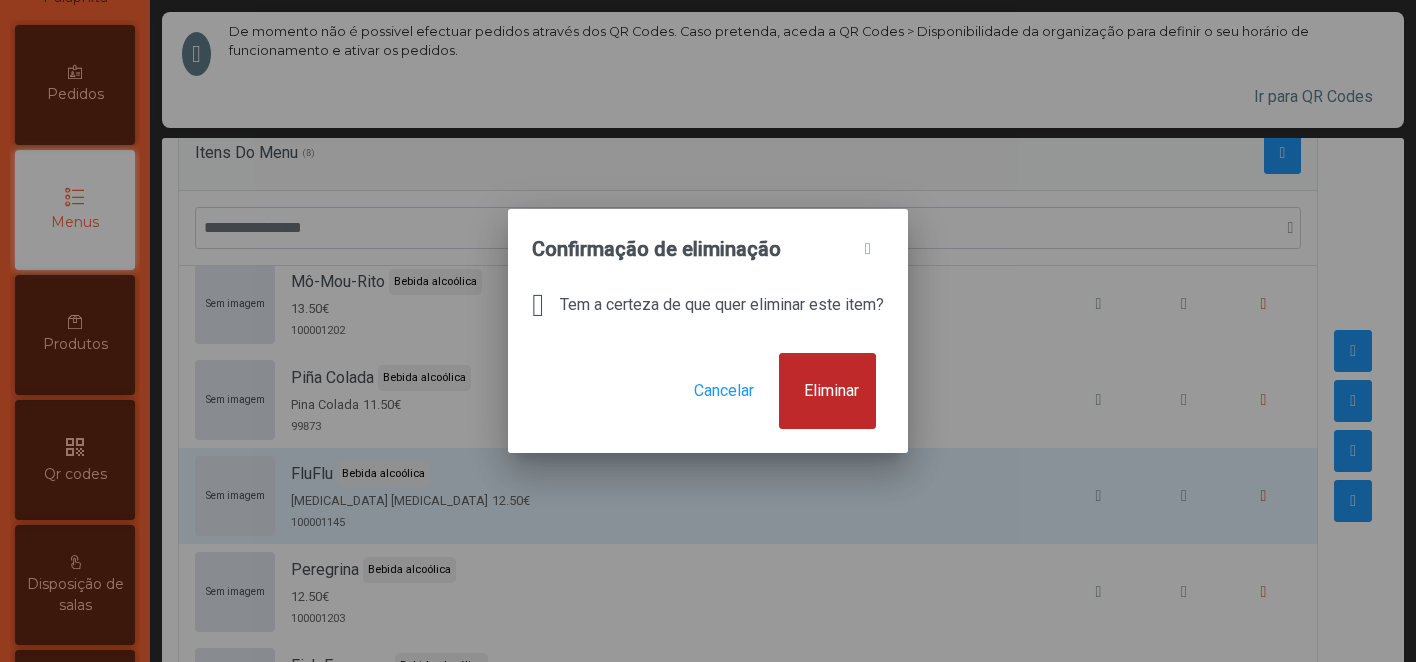 click on "Eliminar" at bounding box center [827, 391] 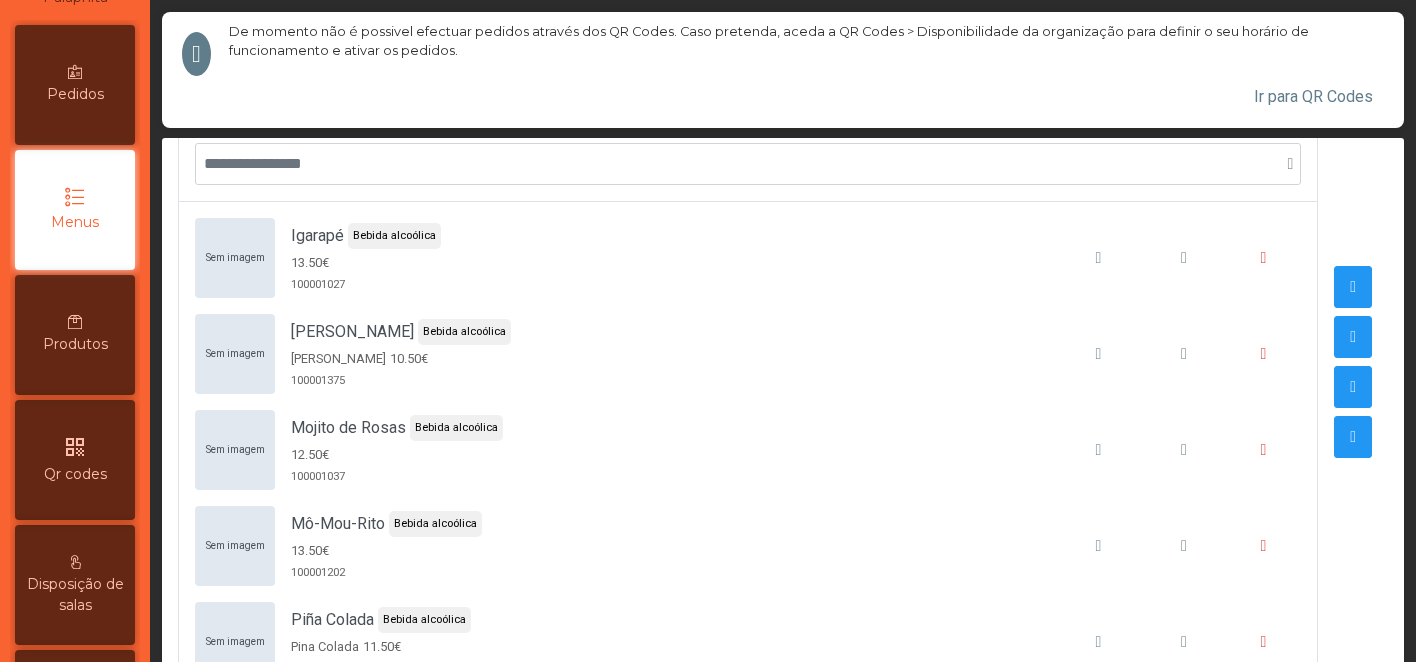 scroll, scrollTop: 453, scrollLeft: 0, axis: vertical 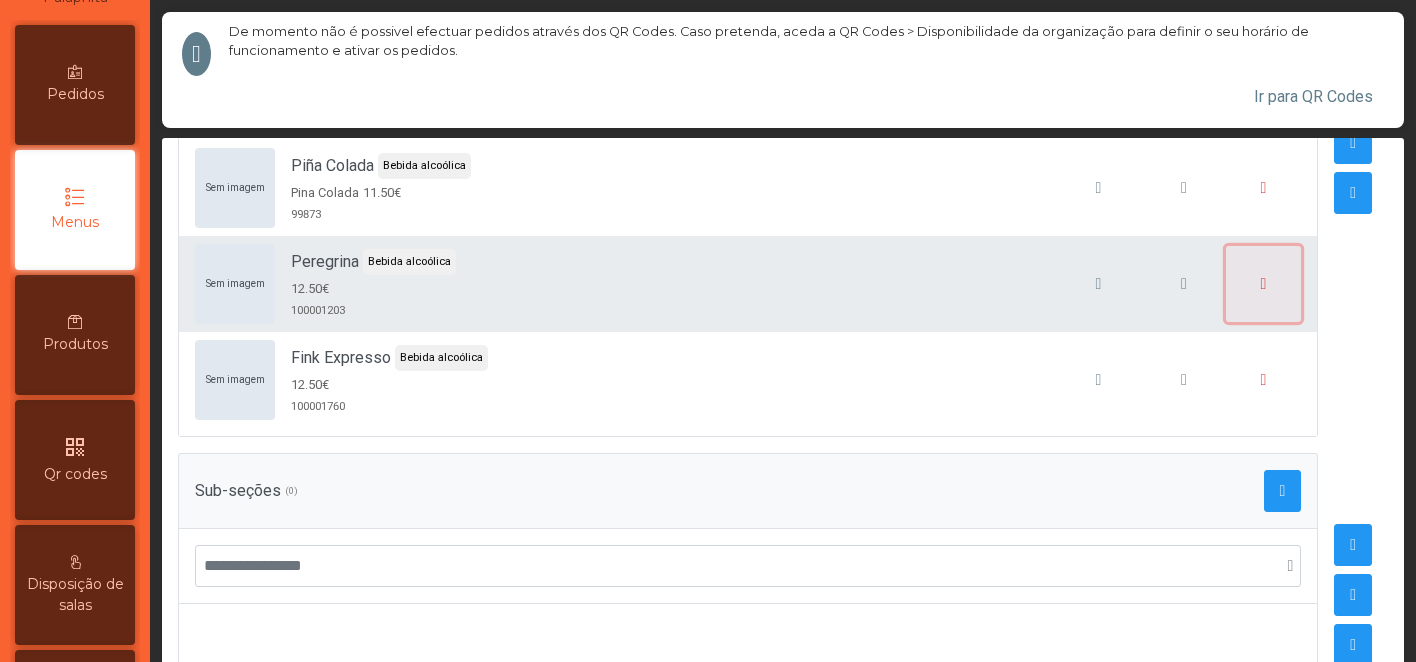 click 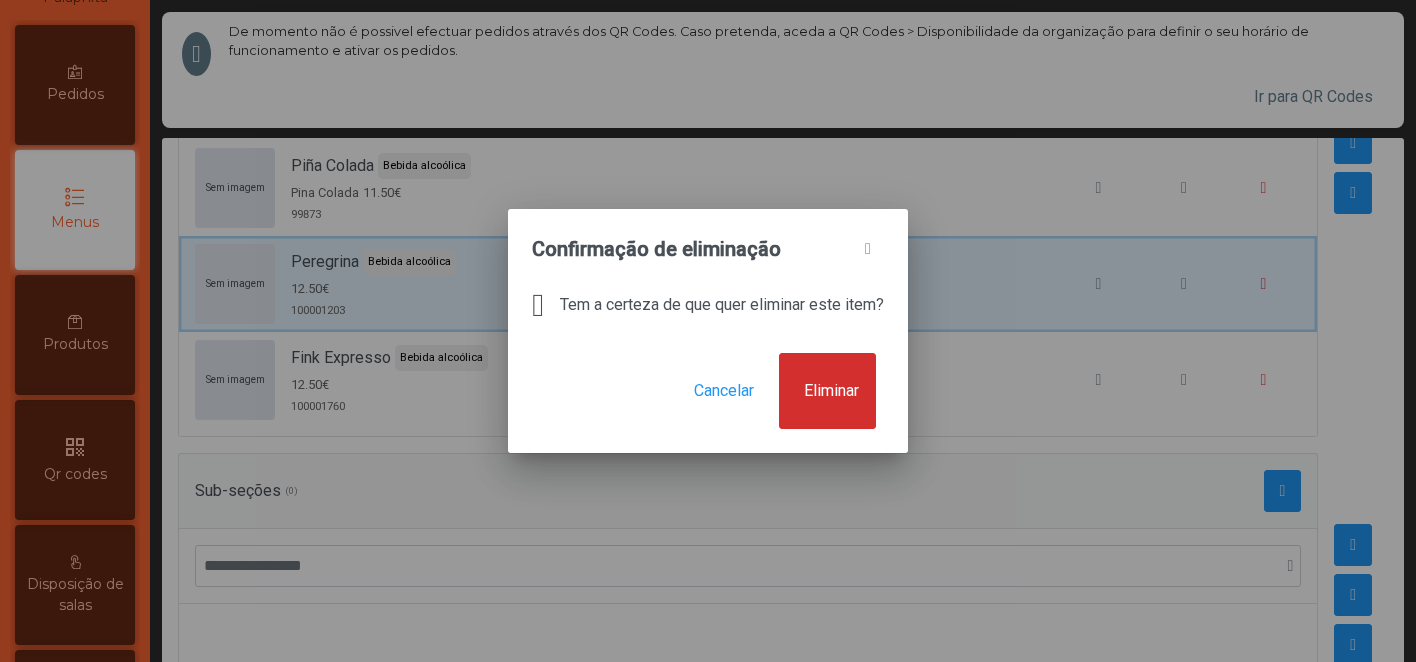click on "Cancelar Eliminar" at bounding box center [708, 403] 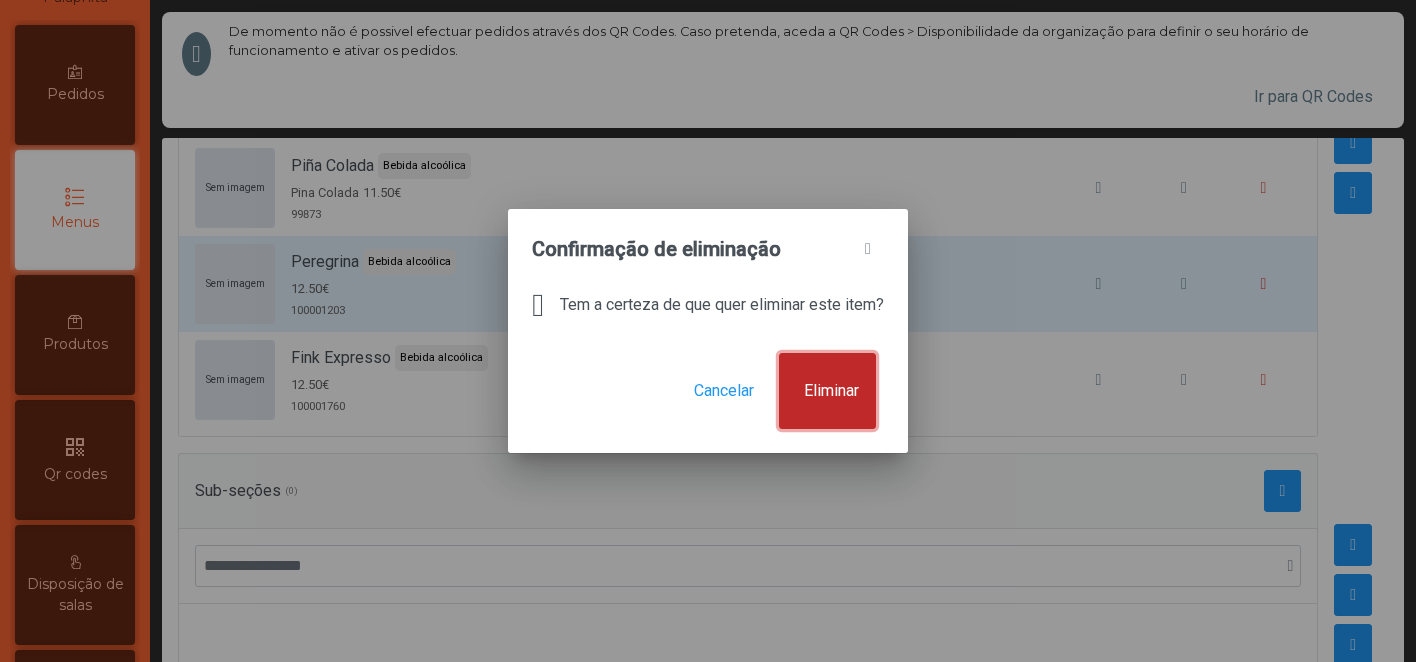 click on "Eliminar" at bounding box center (831, 391) 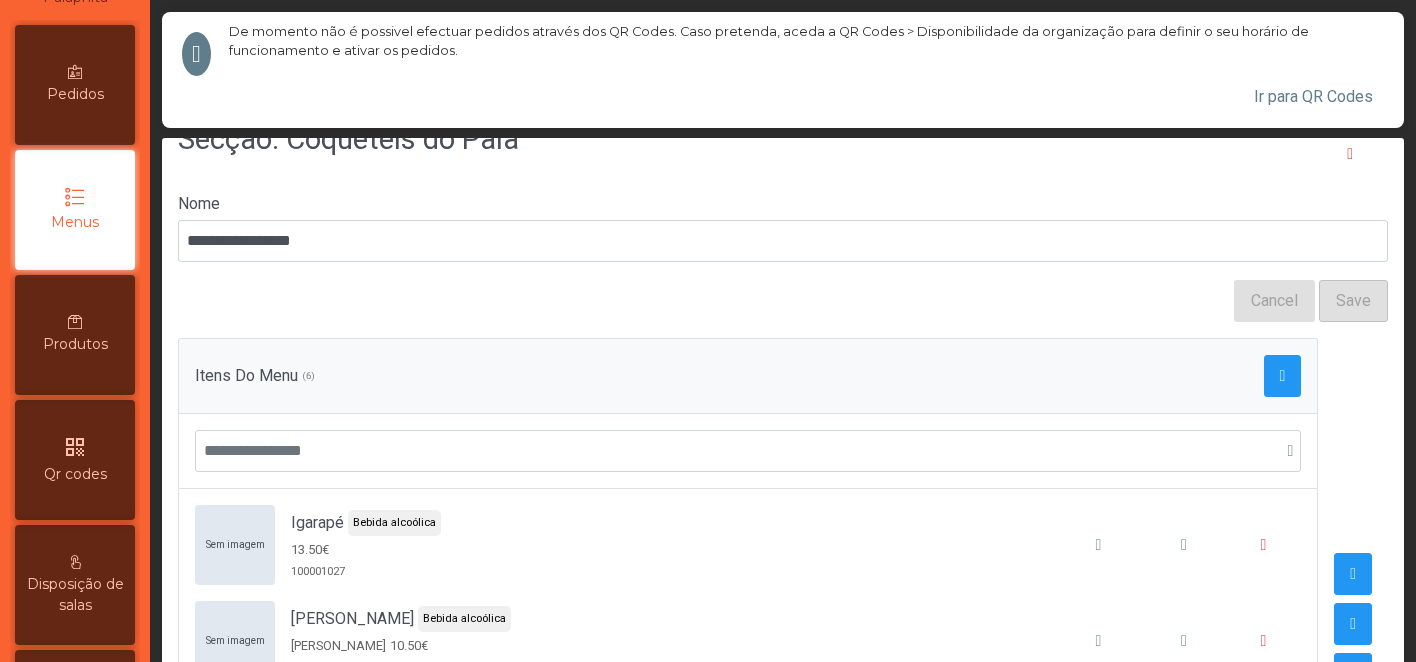 scroll, scrollTop: 238, scrollLeft: 0, axis: vertical 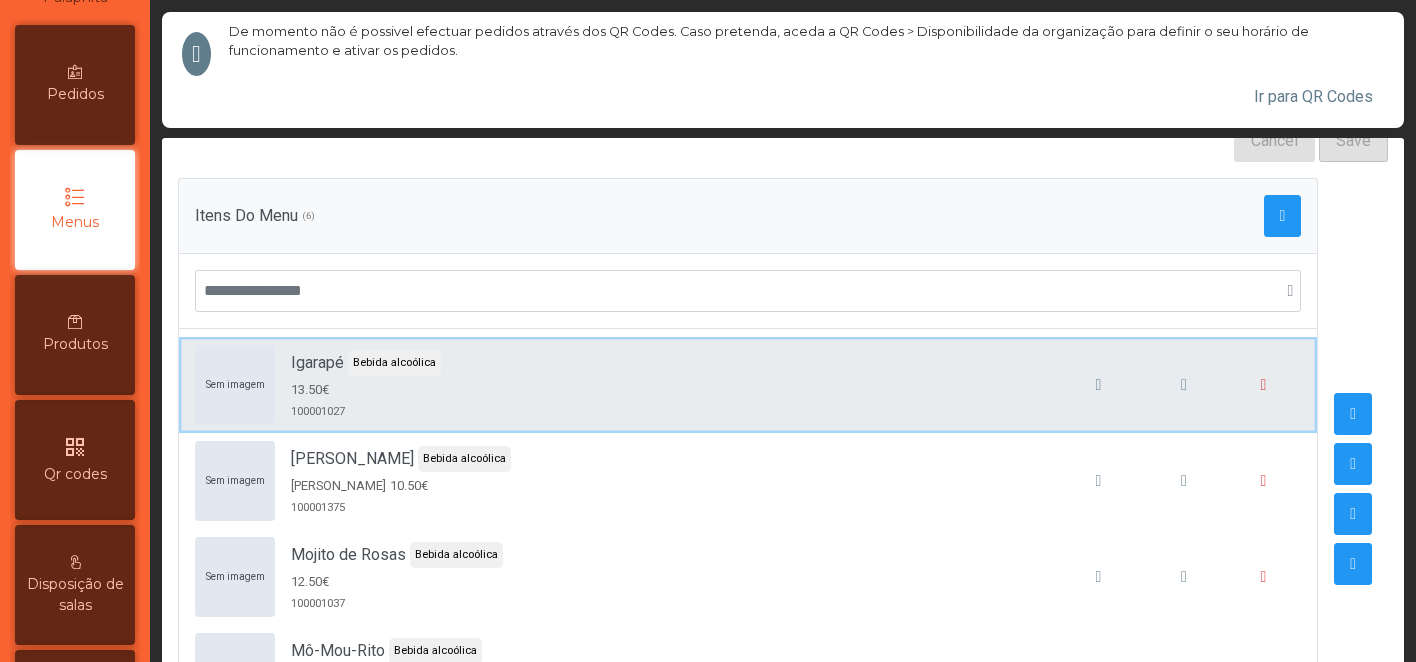 click on "Sem imagem   Igarapé  Bebida alcoólica  13.50€   100001027" at bounding box center [748, 385] 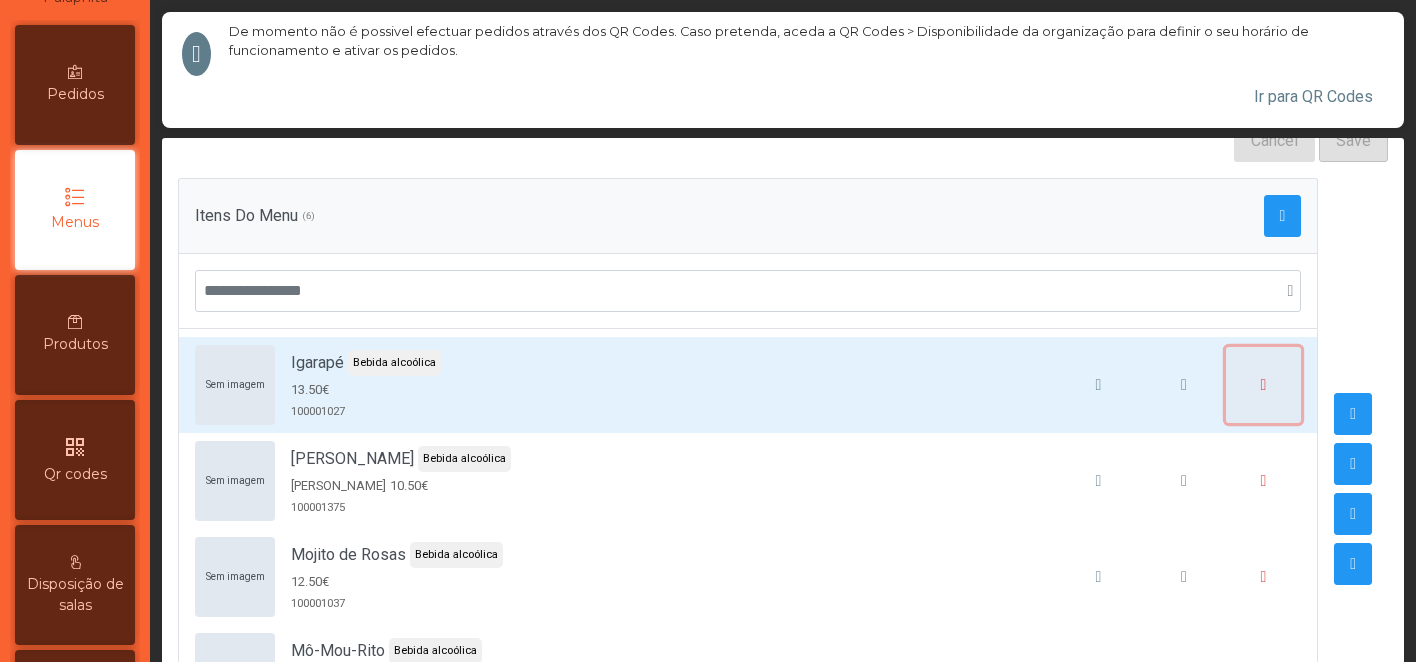 click 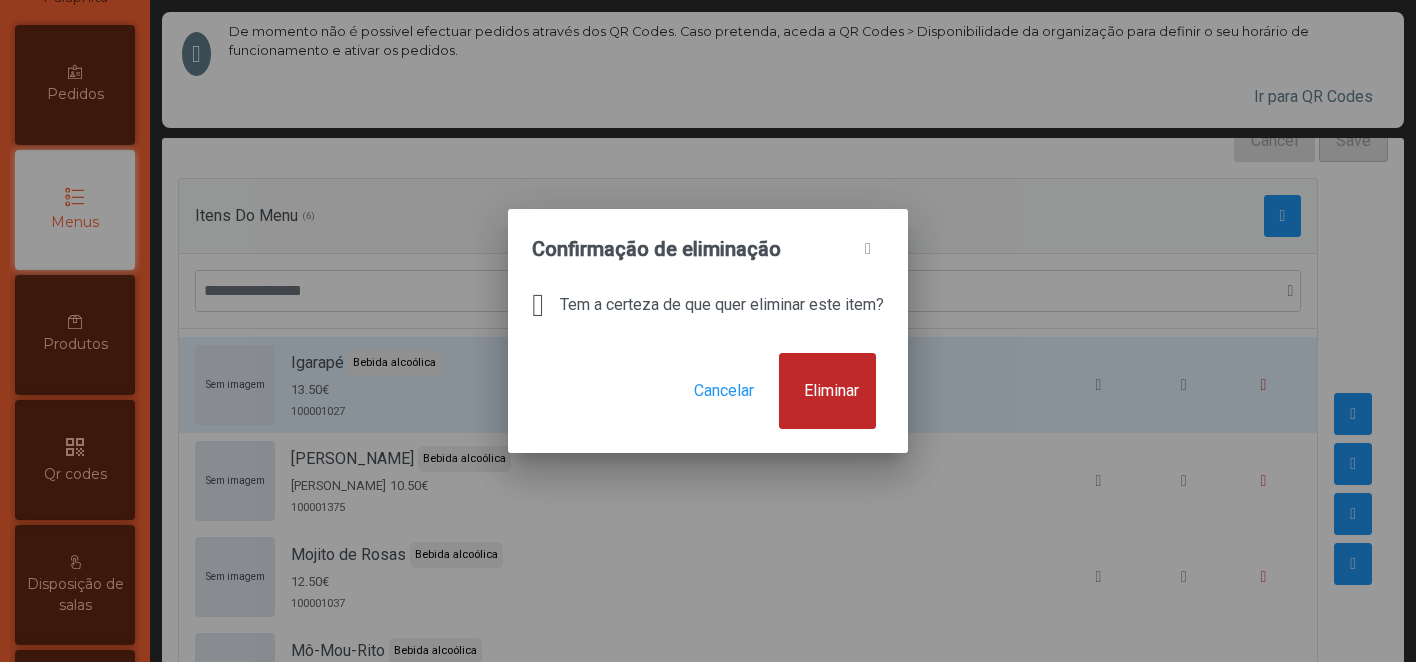 click on "Eliminar" at bounding box center [831, 391] 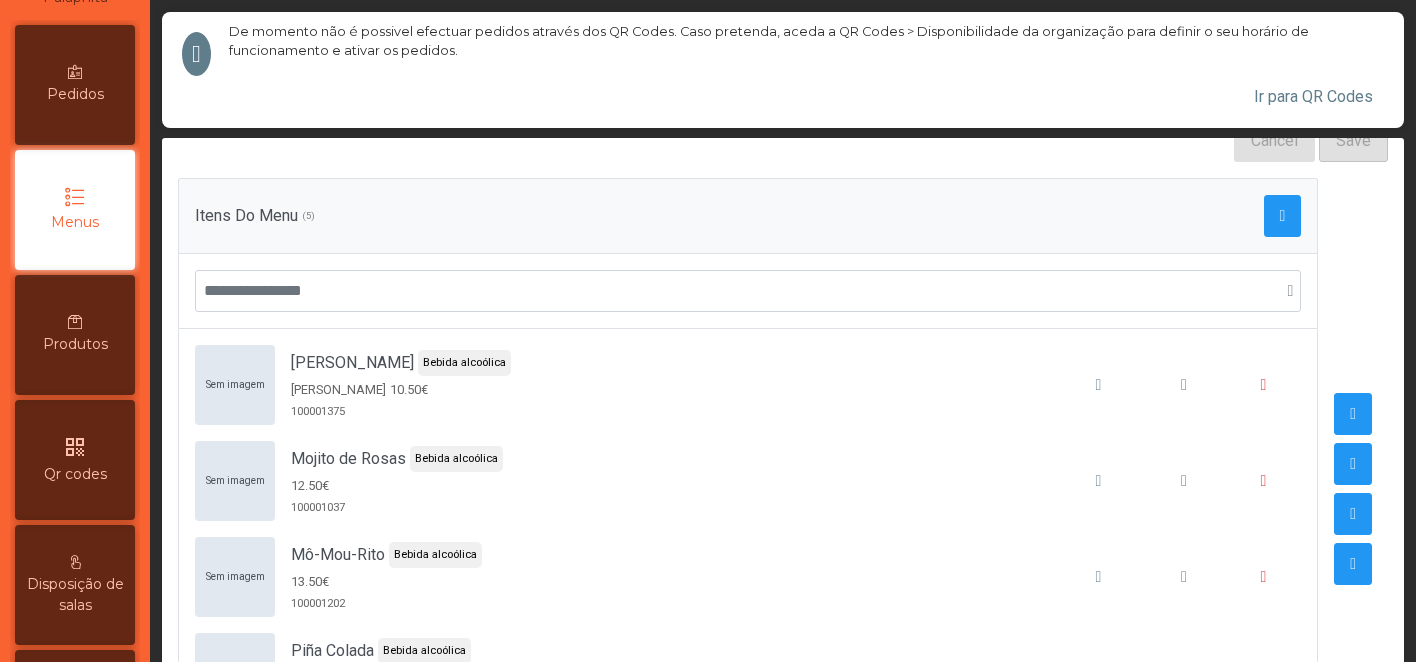 scroll, scrollTop: 289, scrollLeft: 0, axis: vertical 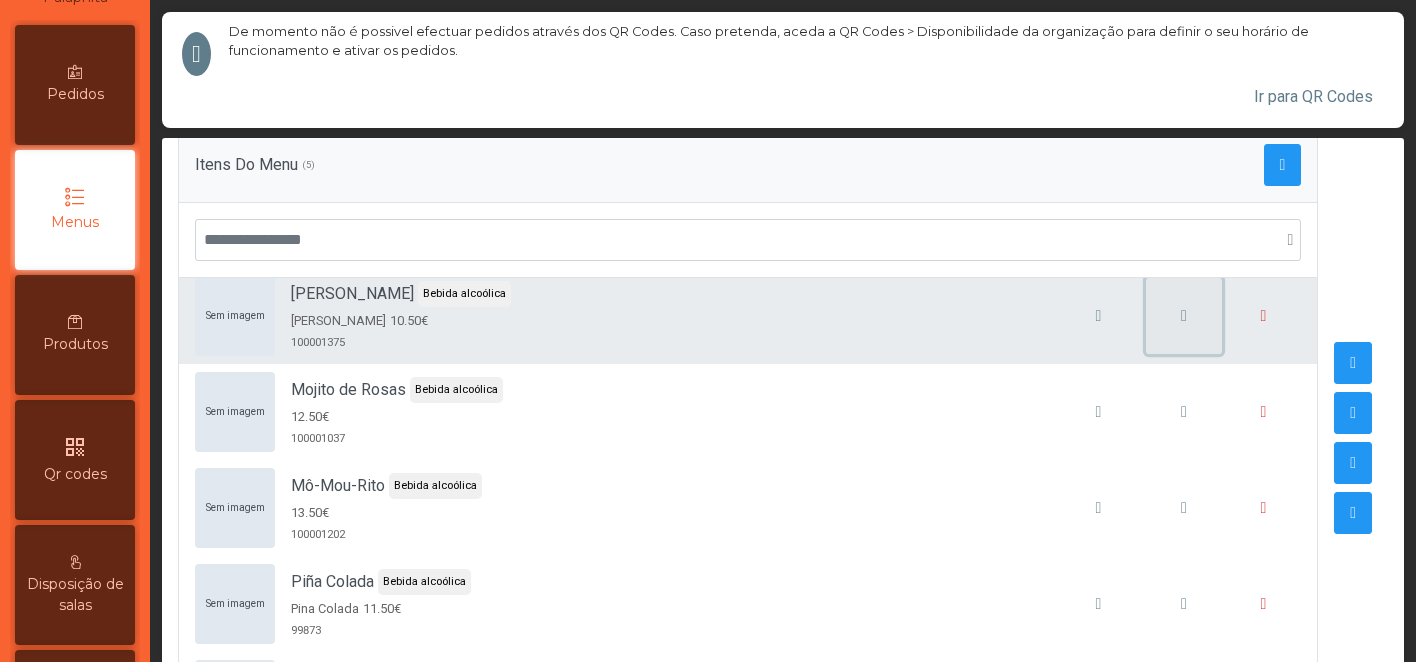 click 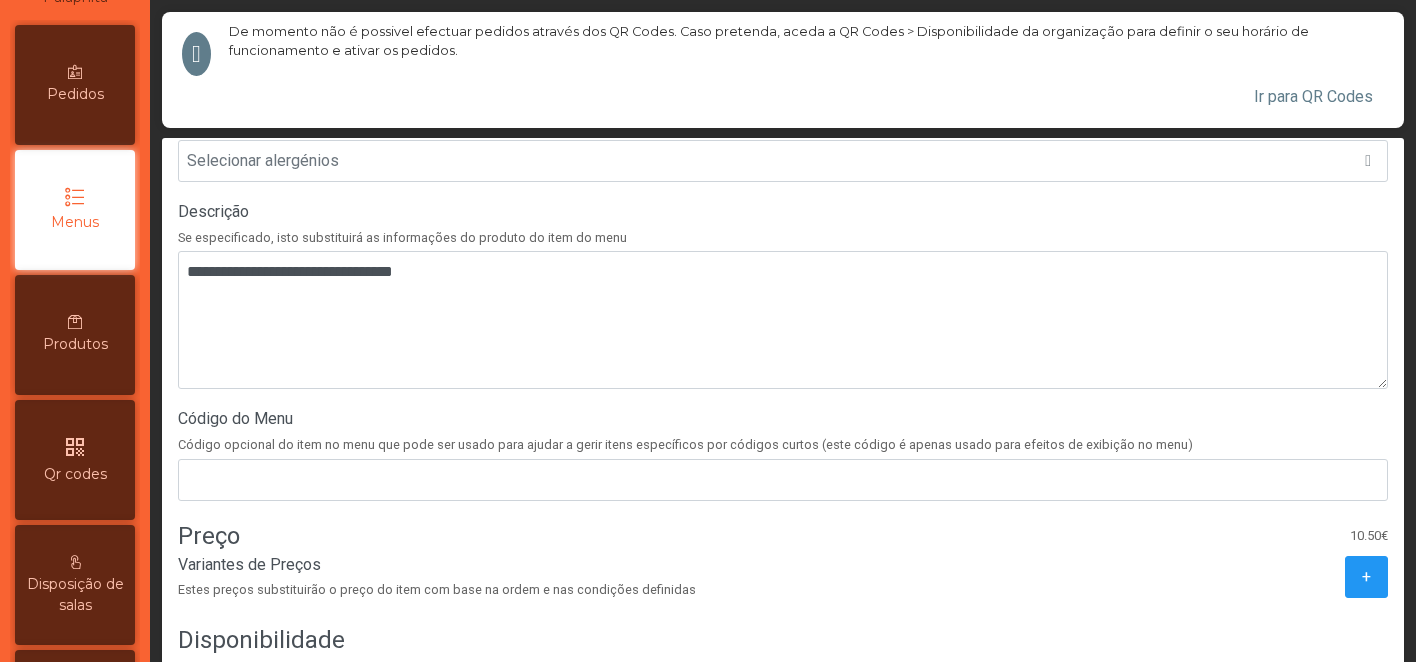 scroll, scrollTop: 695, scrollLeft: 0, axis: vertical 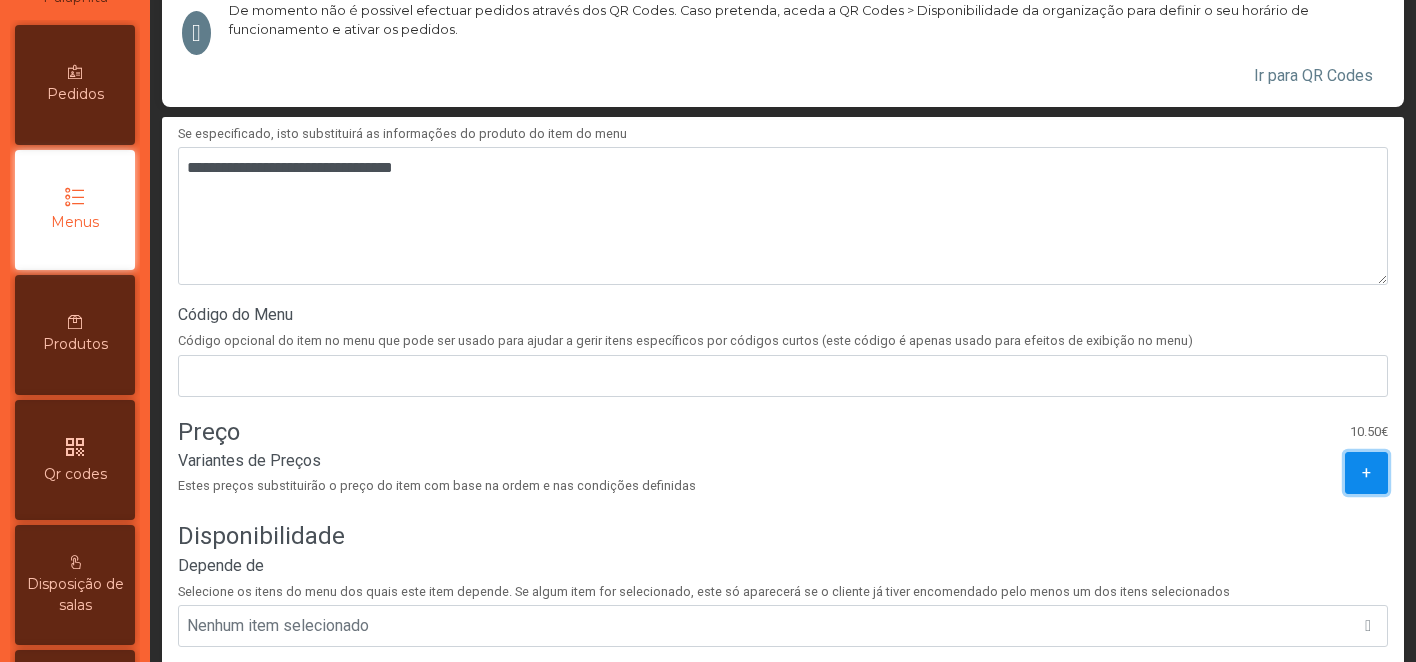 click on "+" 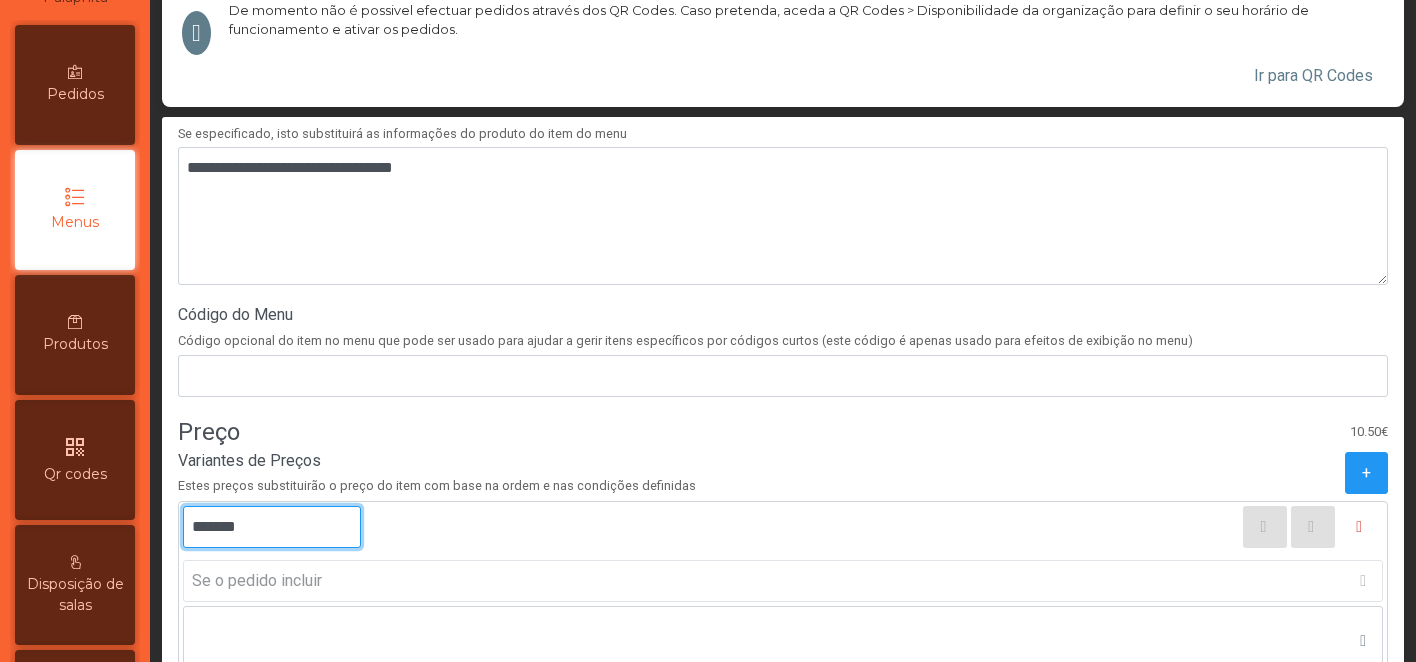 click on "*******" 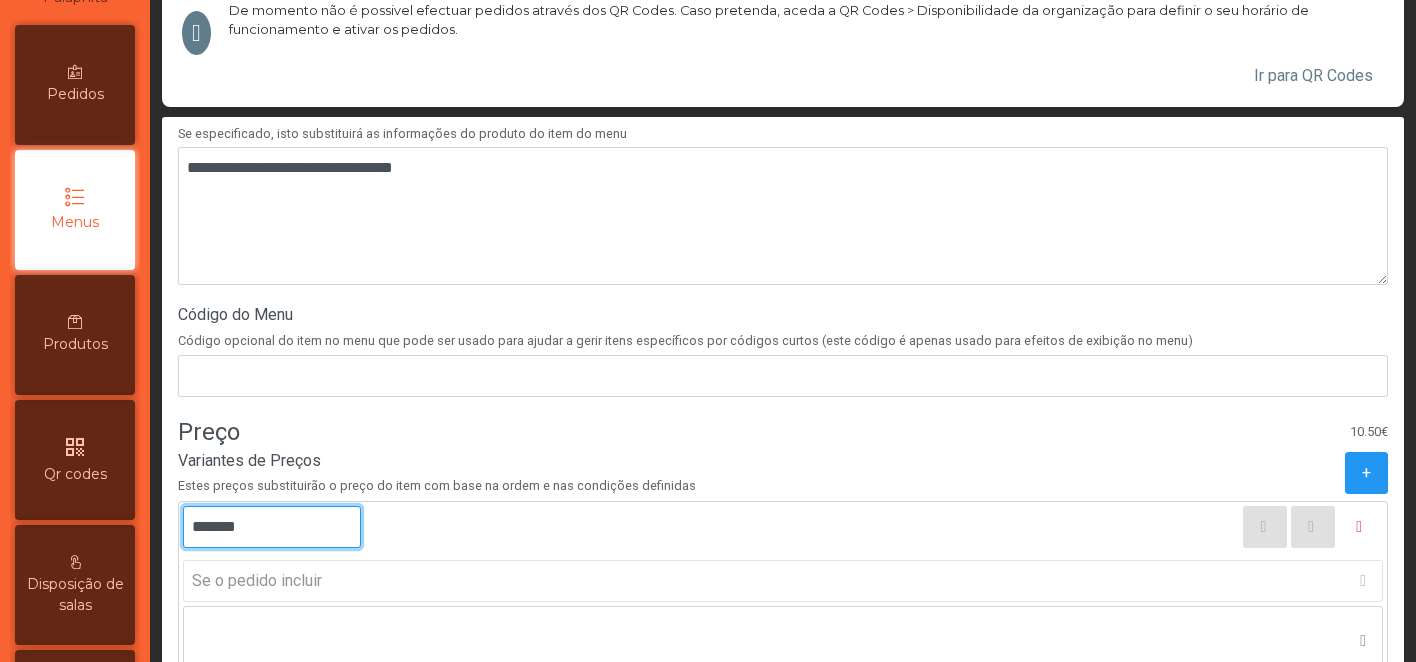 type on "*******" 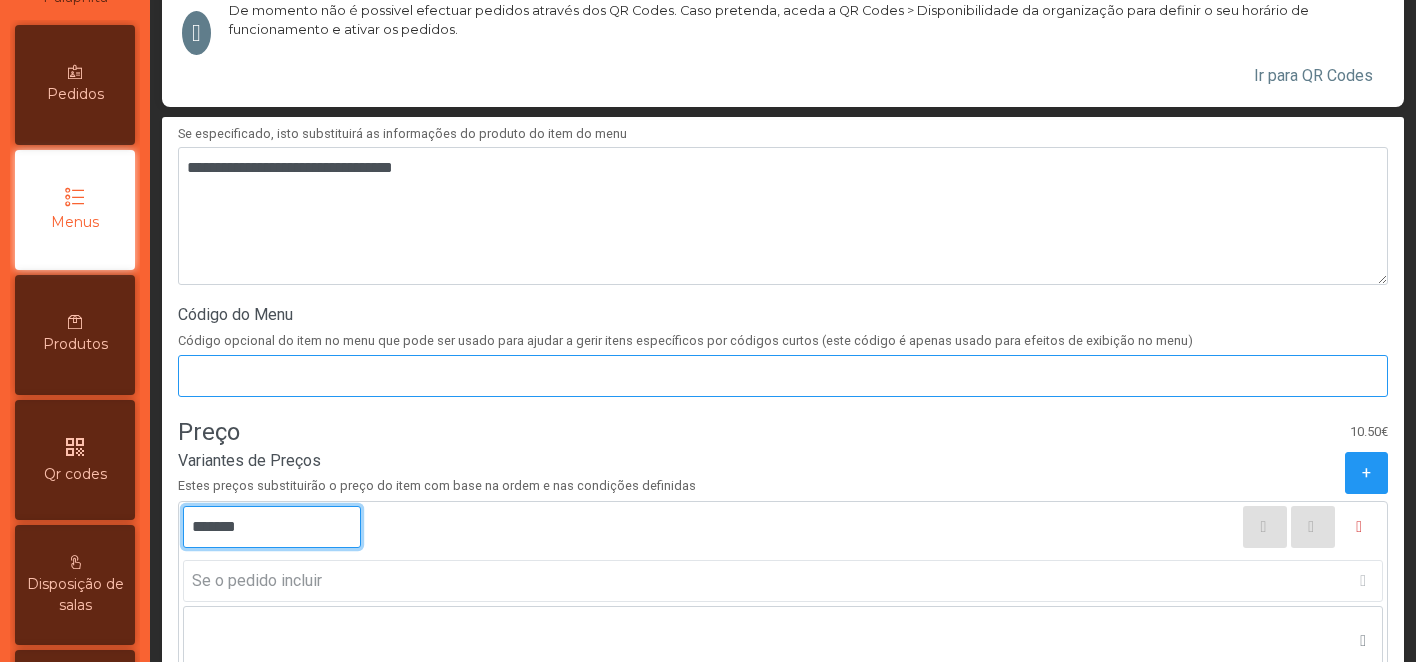 scroll, scrollTop: 875, scrollLeft: 0, axis: vertical 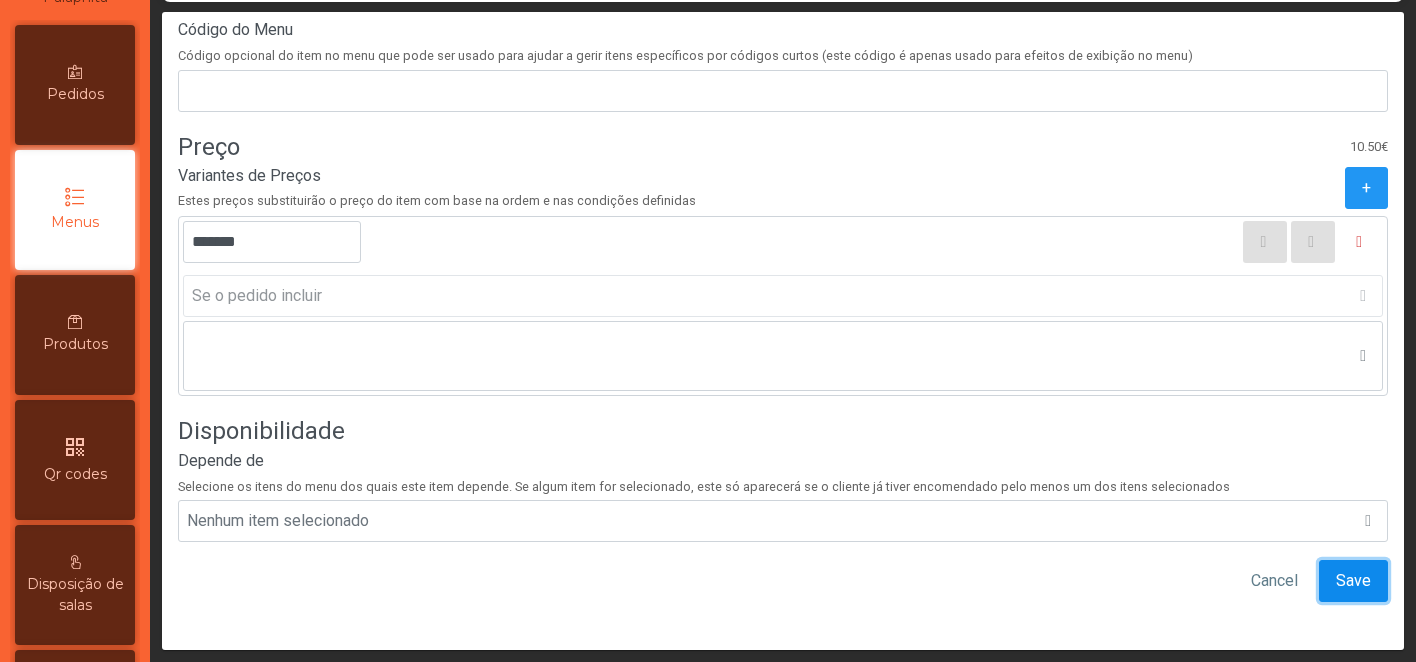 click on "Save" 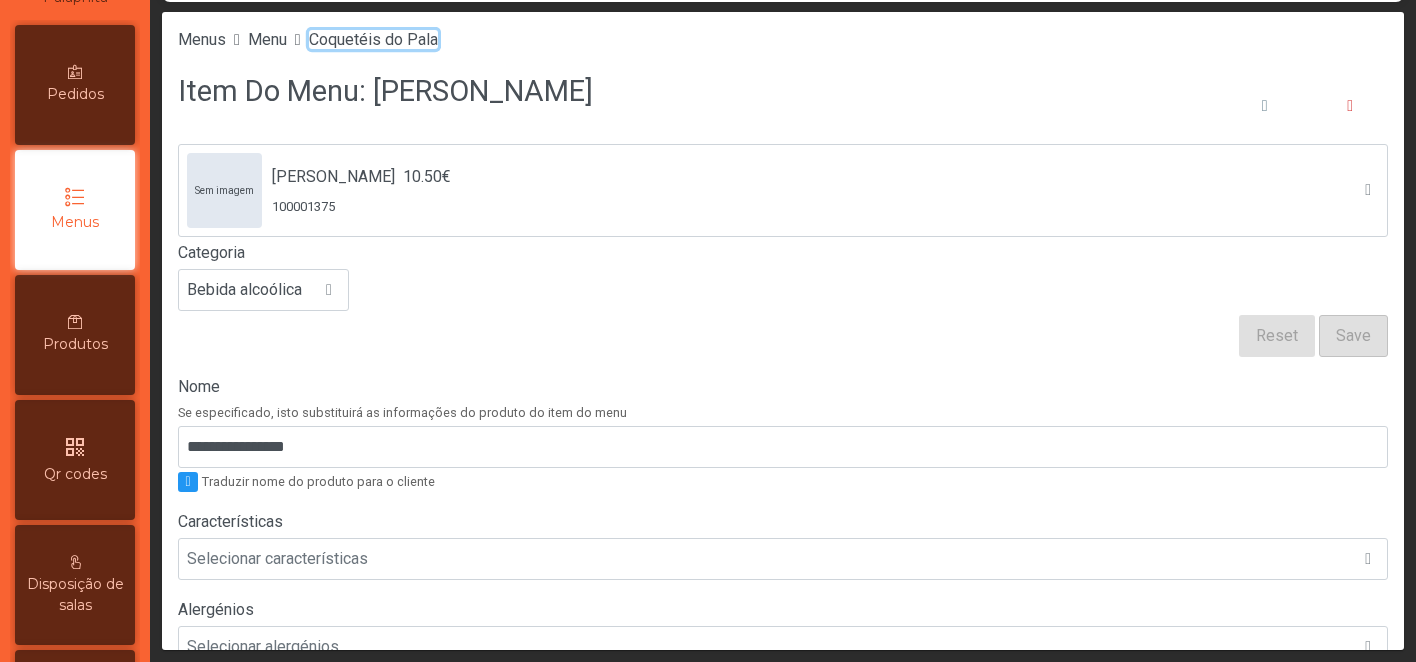 click on "Coquetéis do Pala" 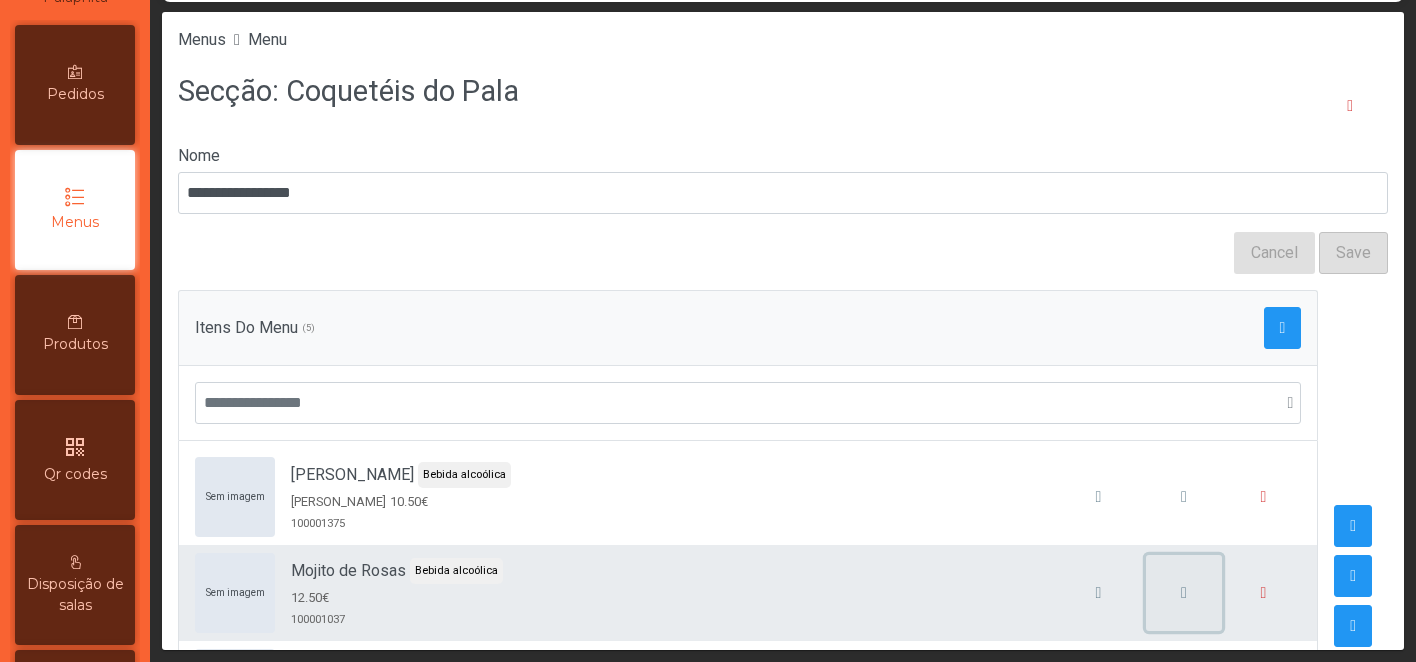 click 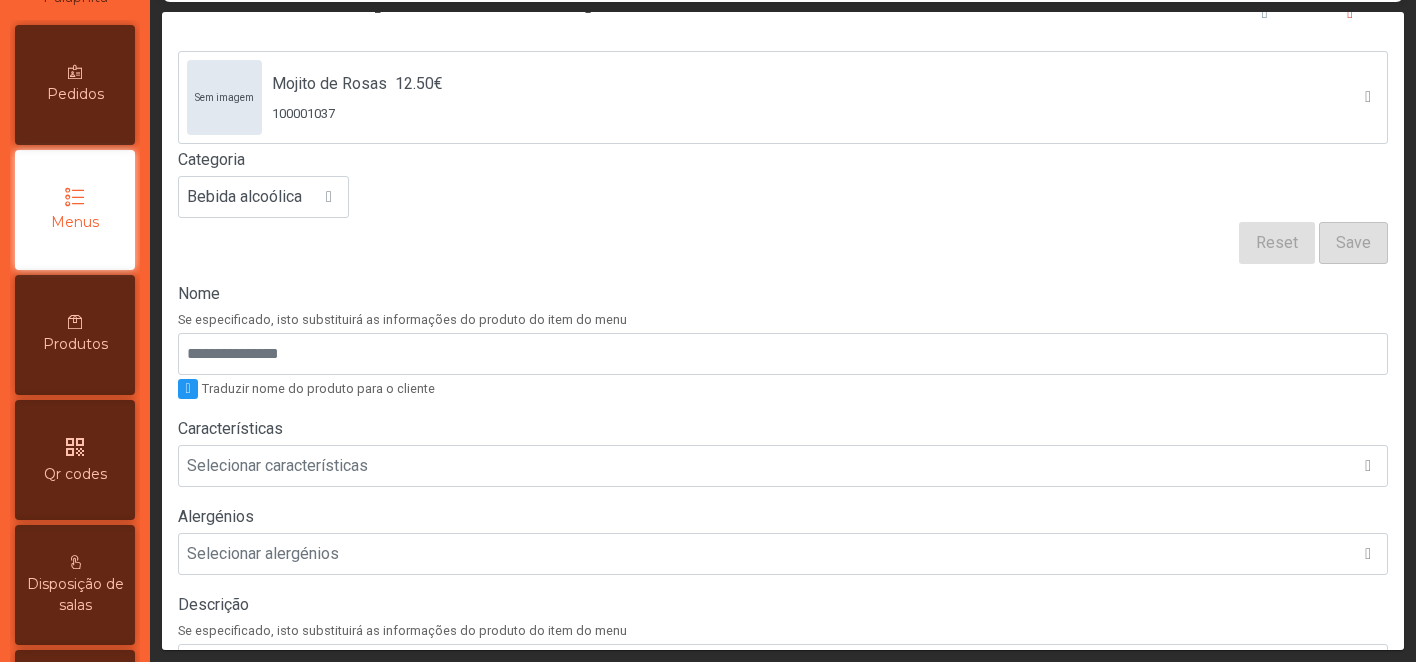 scroll, scrollTop: 695, scrollLeft: 0, axis: vertical 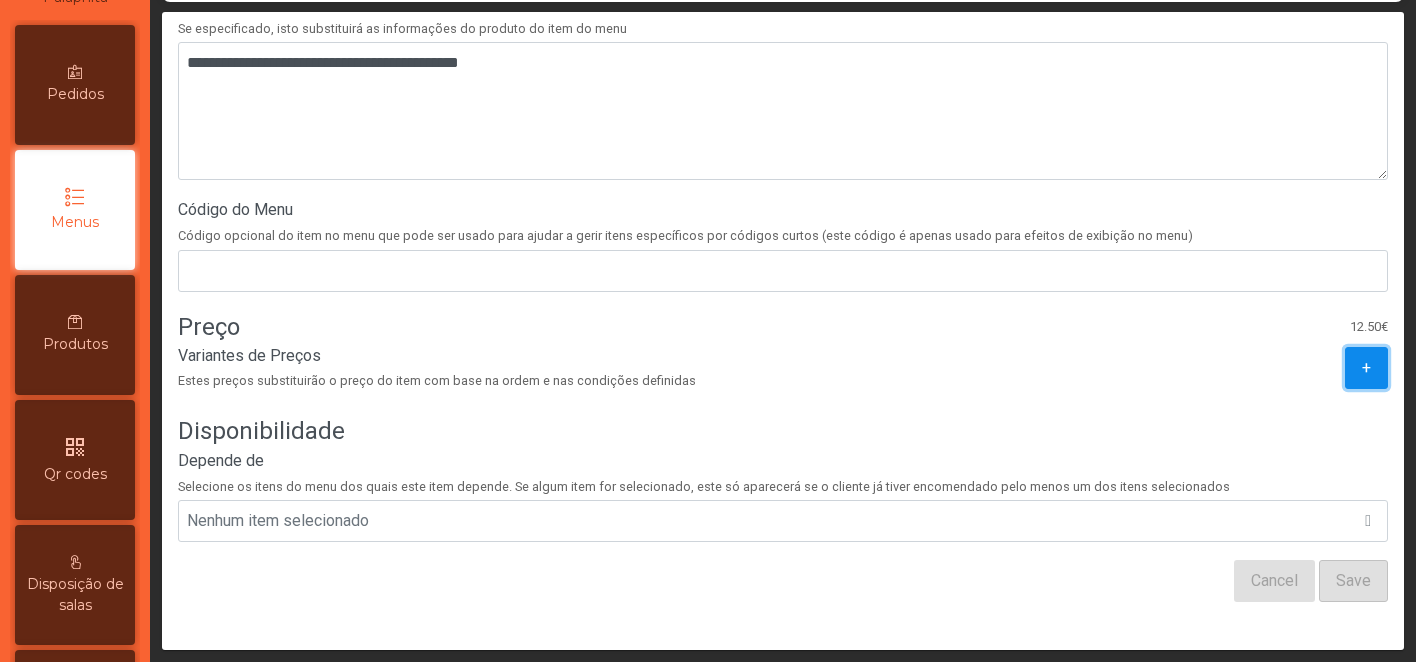 click on "+" 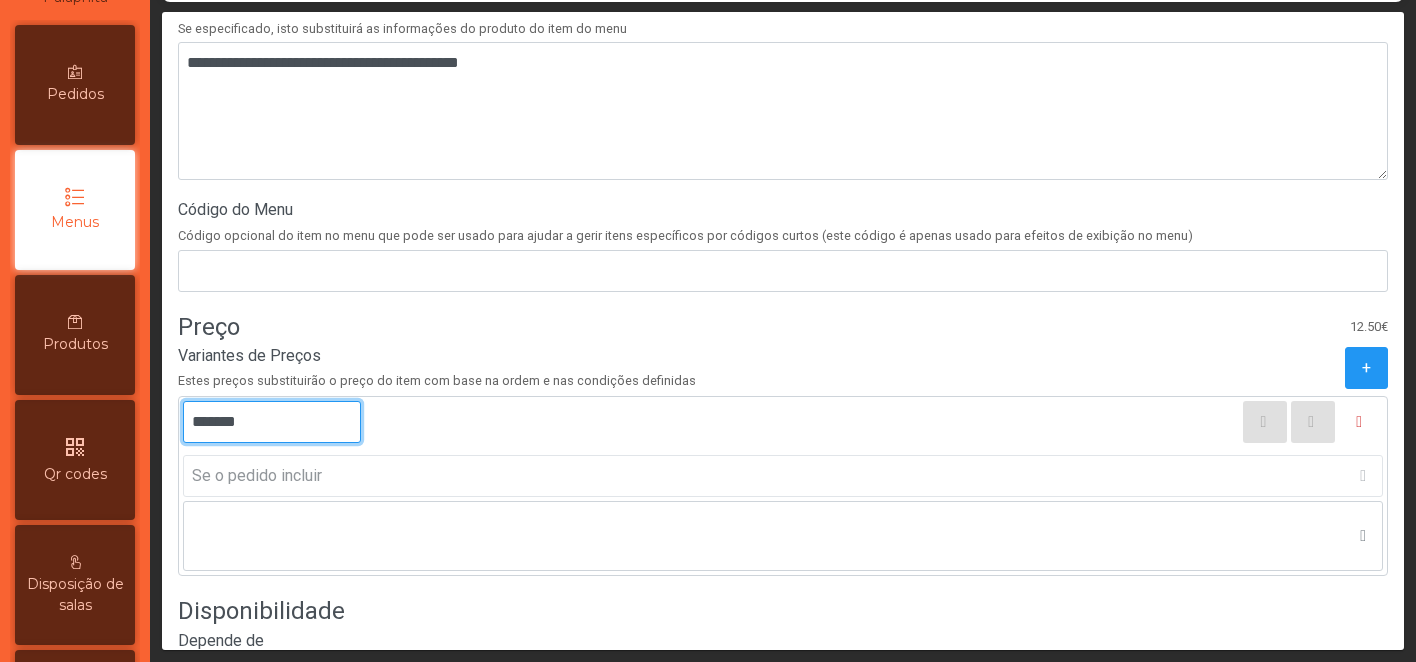 click on "*******" 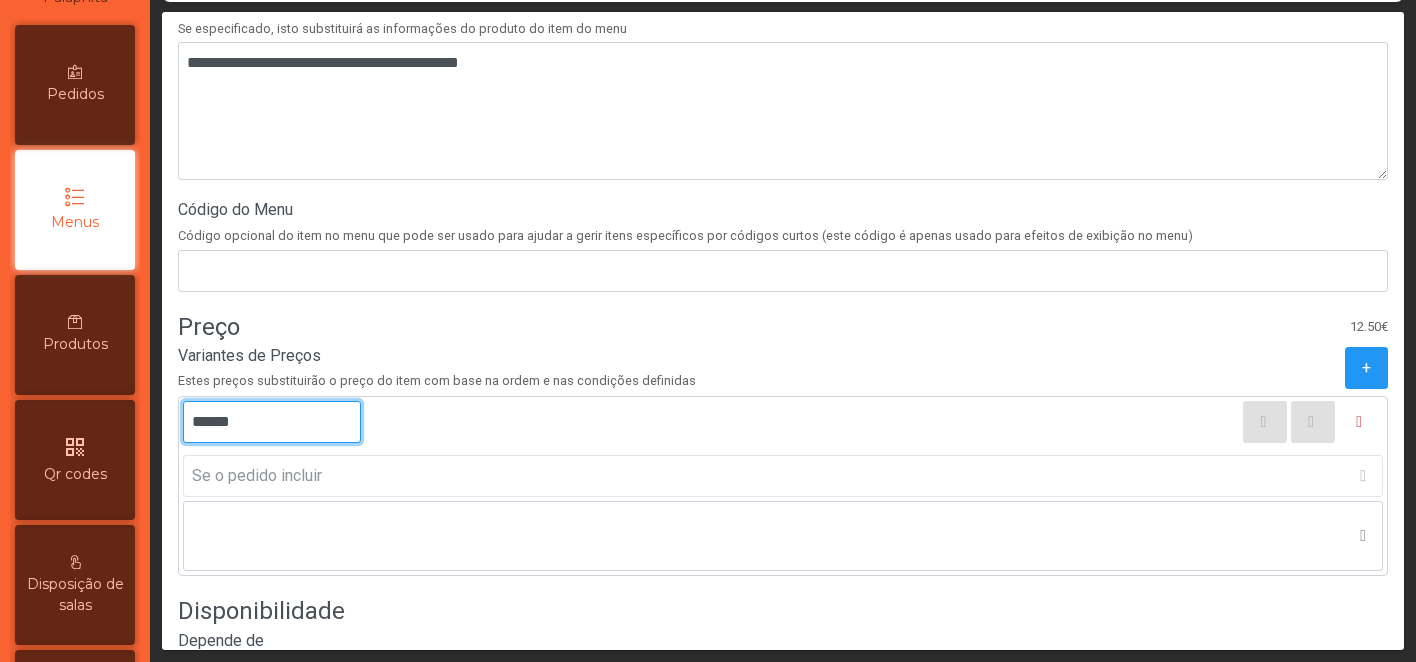 type on "*******" 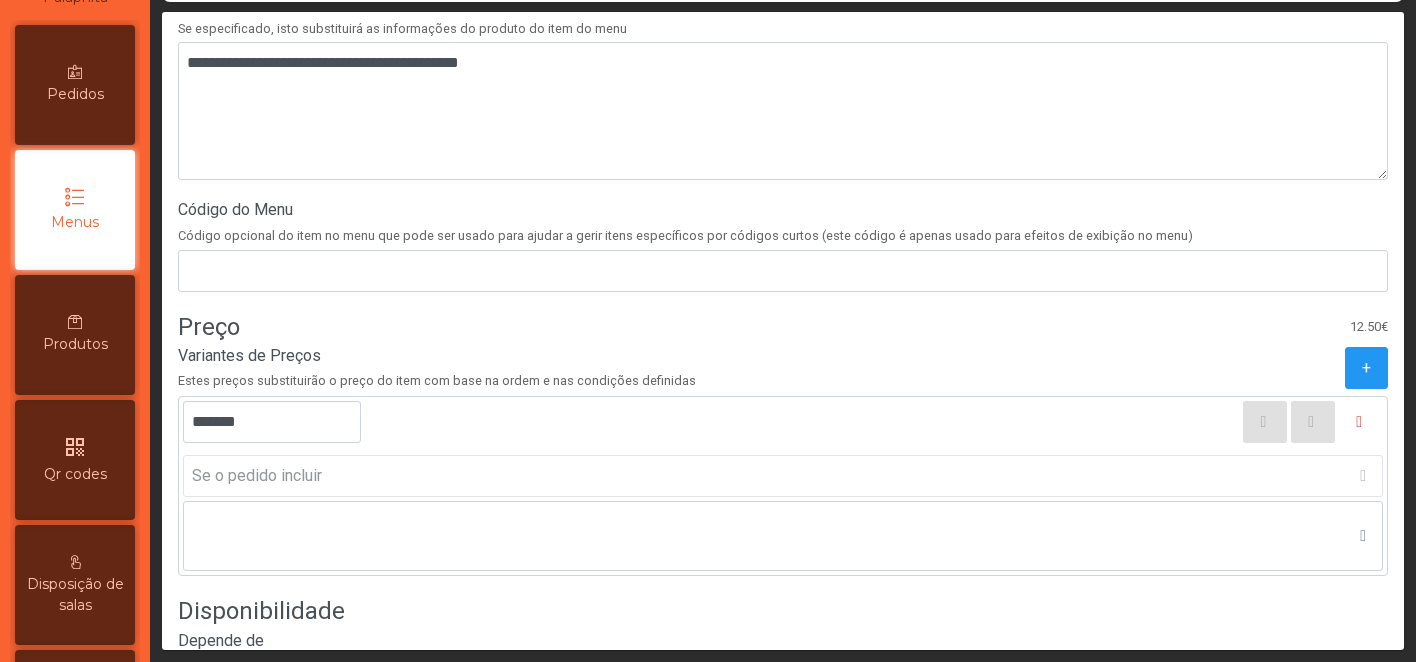 click on "Variantes de Preços   Estes preços substituirão o preço do item com base na ordem e nas condições definidas  +" 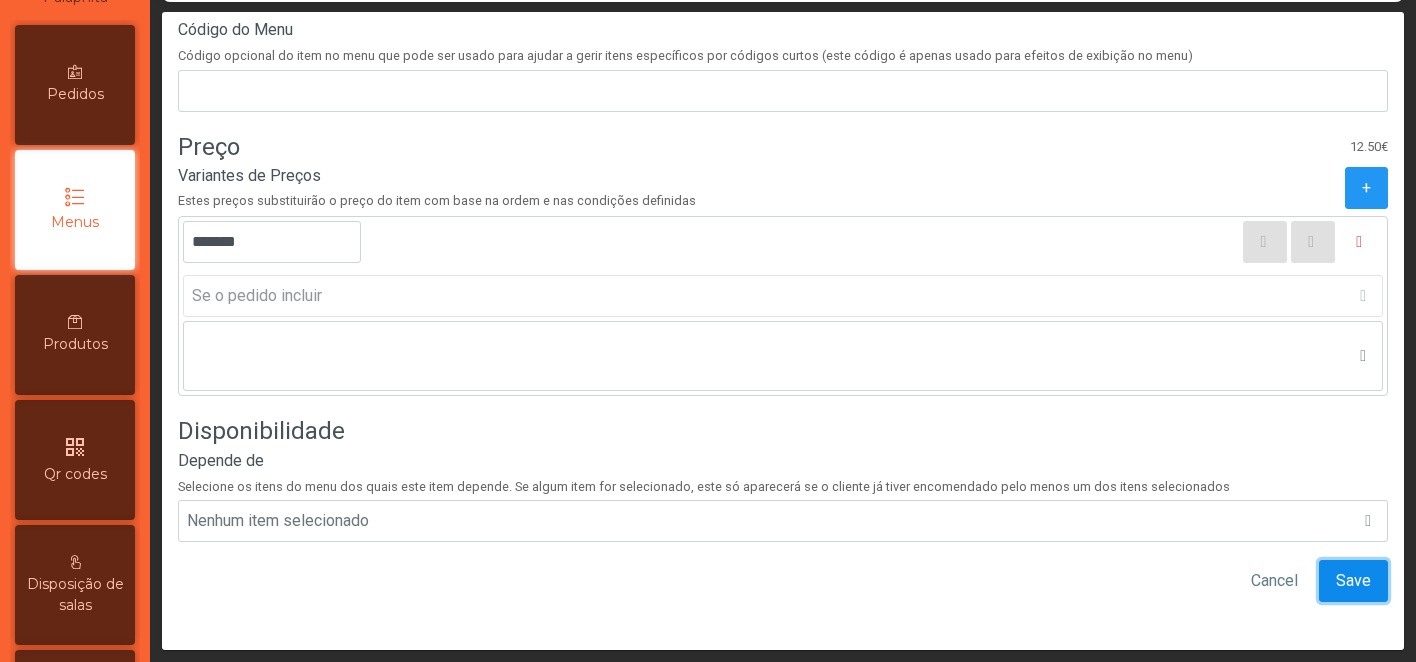 click on "Save" 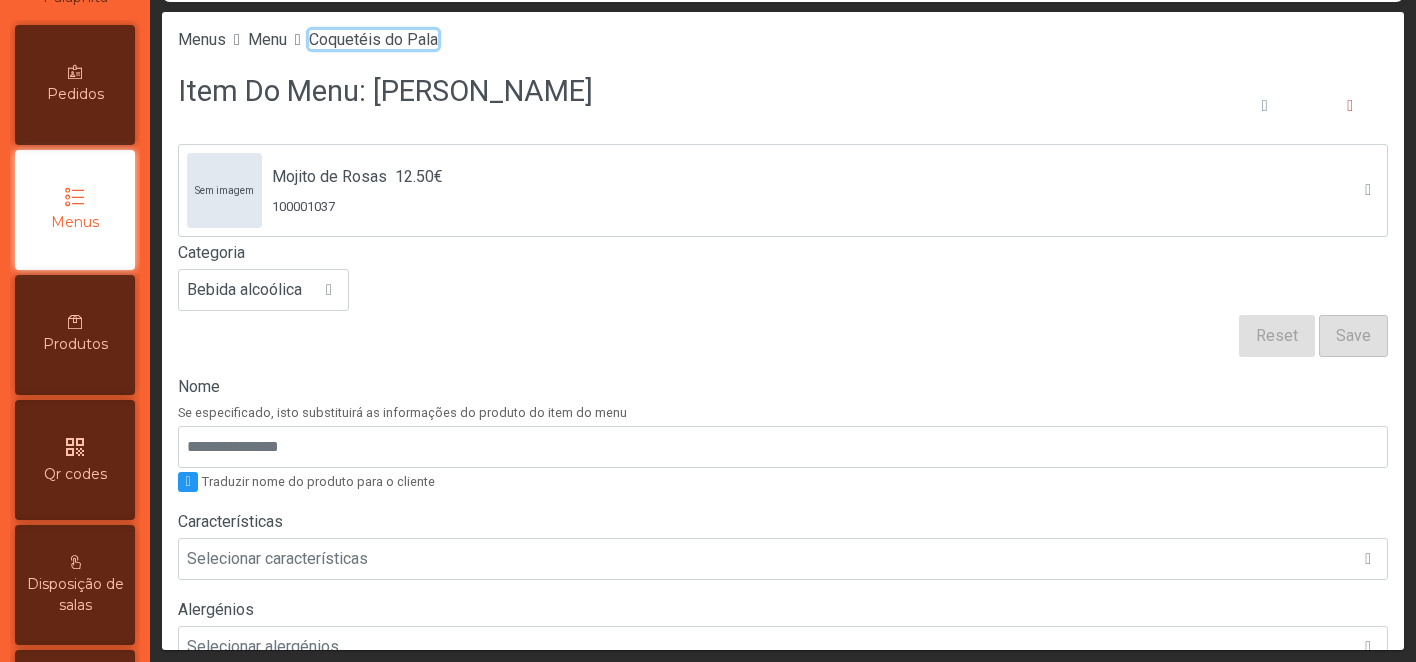 click on "Coquetéis do Pala" 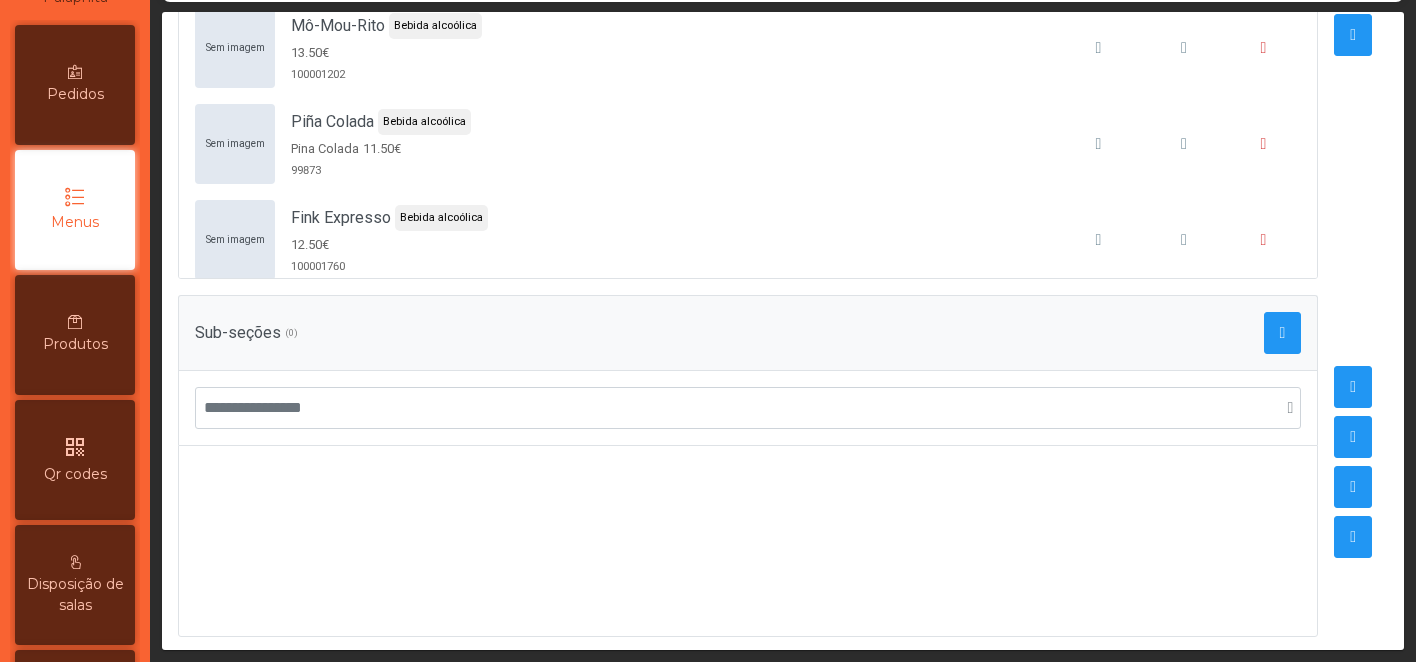 scroll, scrollTop: 581, scrollLeft: 0, axis: vertical 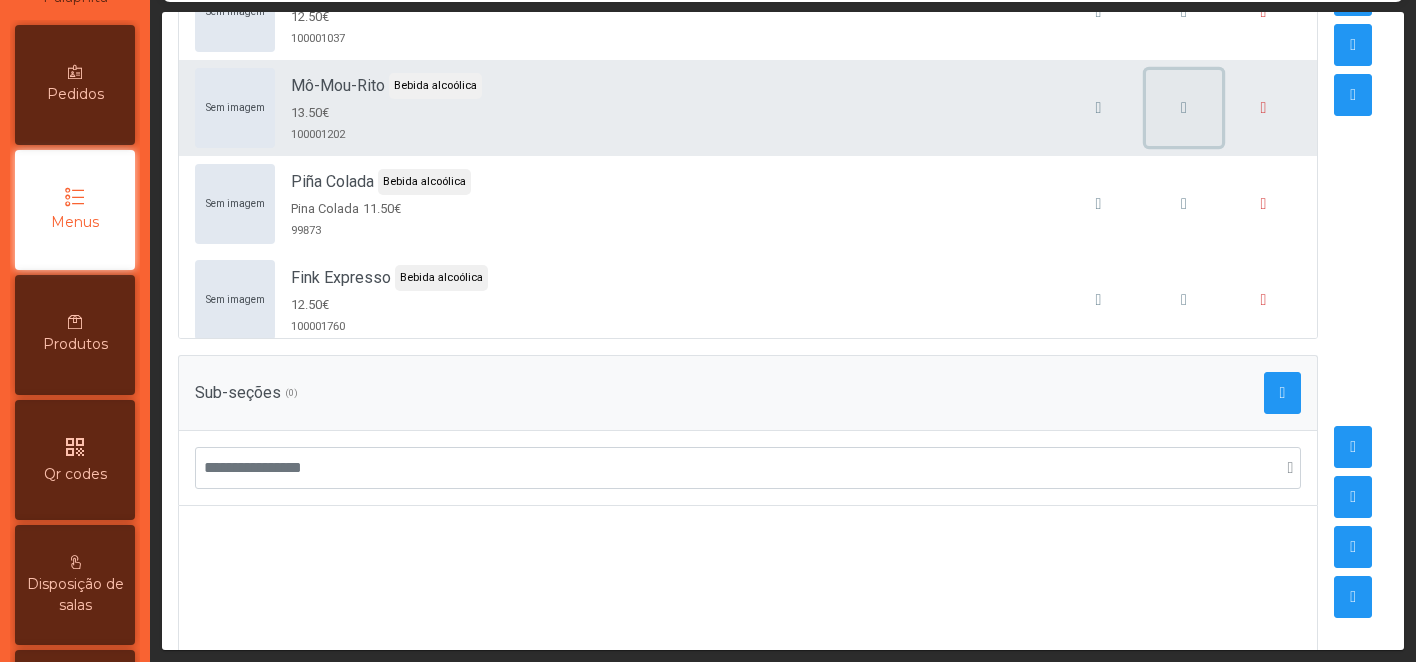 click 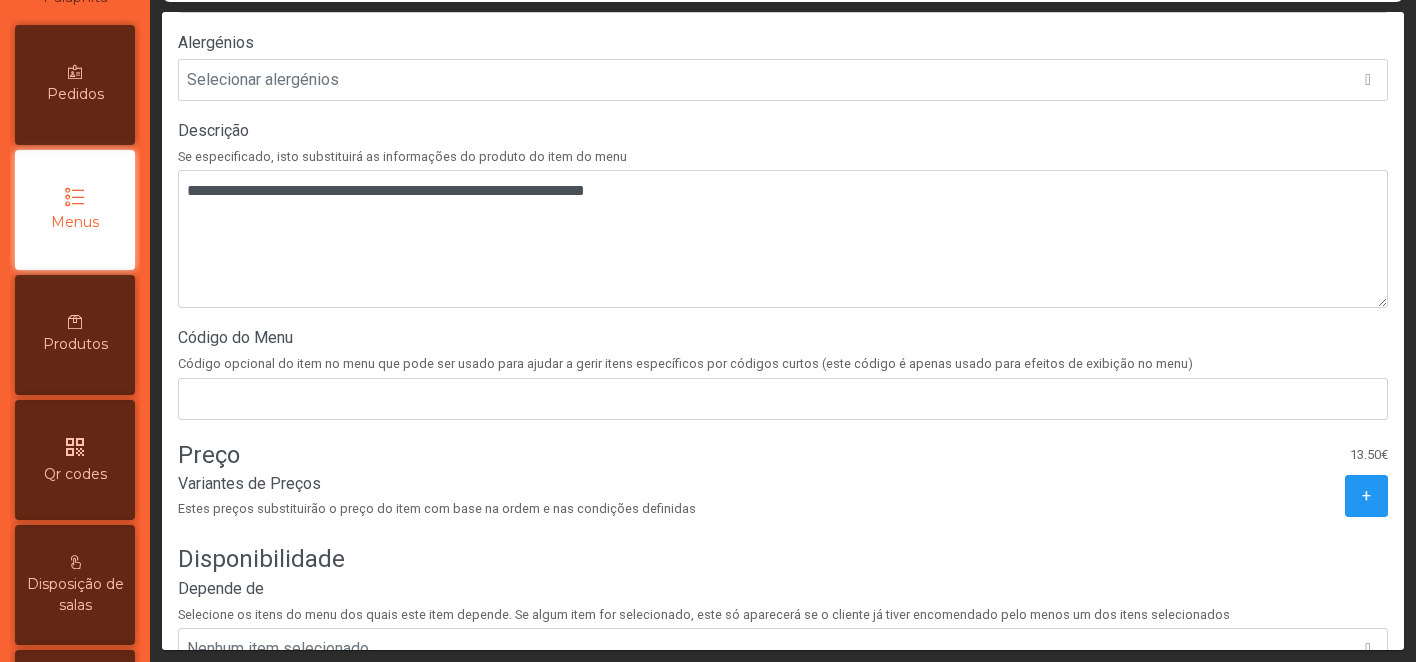 scroll, scrollTop: 629, scrollLeft: 0, axis: vertical 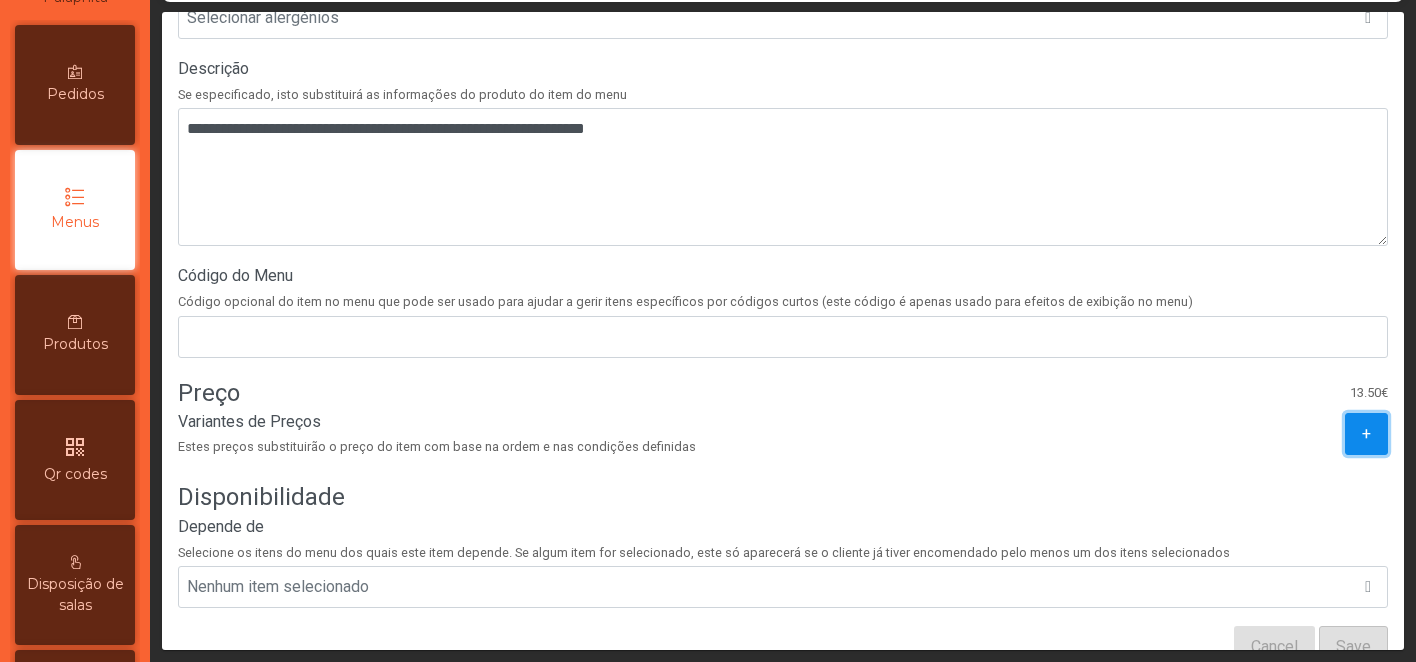 click on "+" 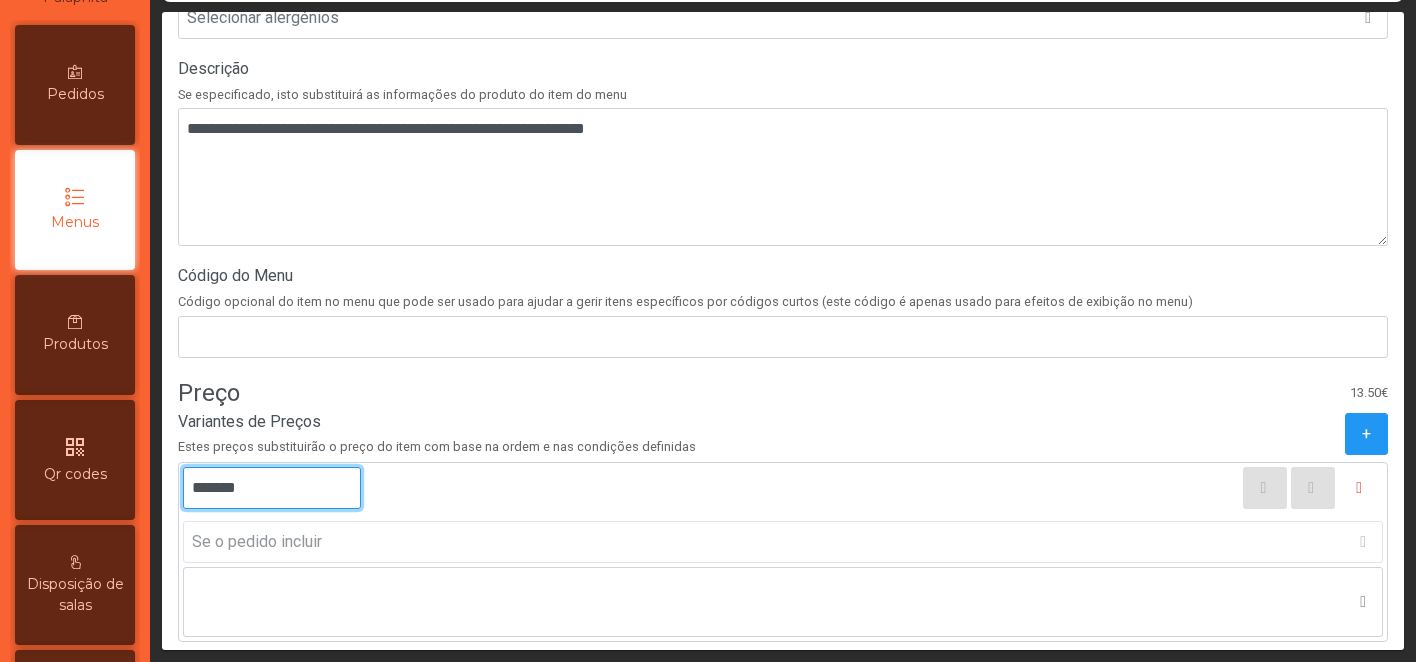 click on "*******" 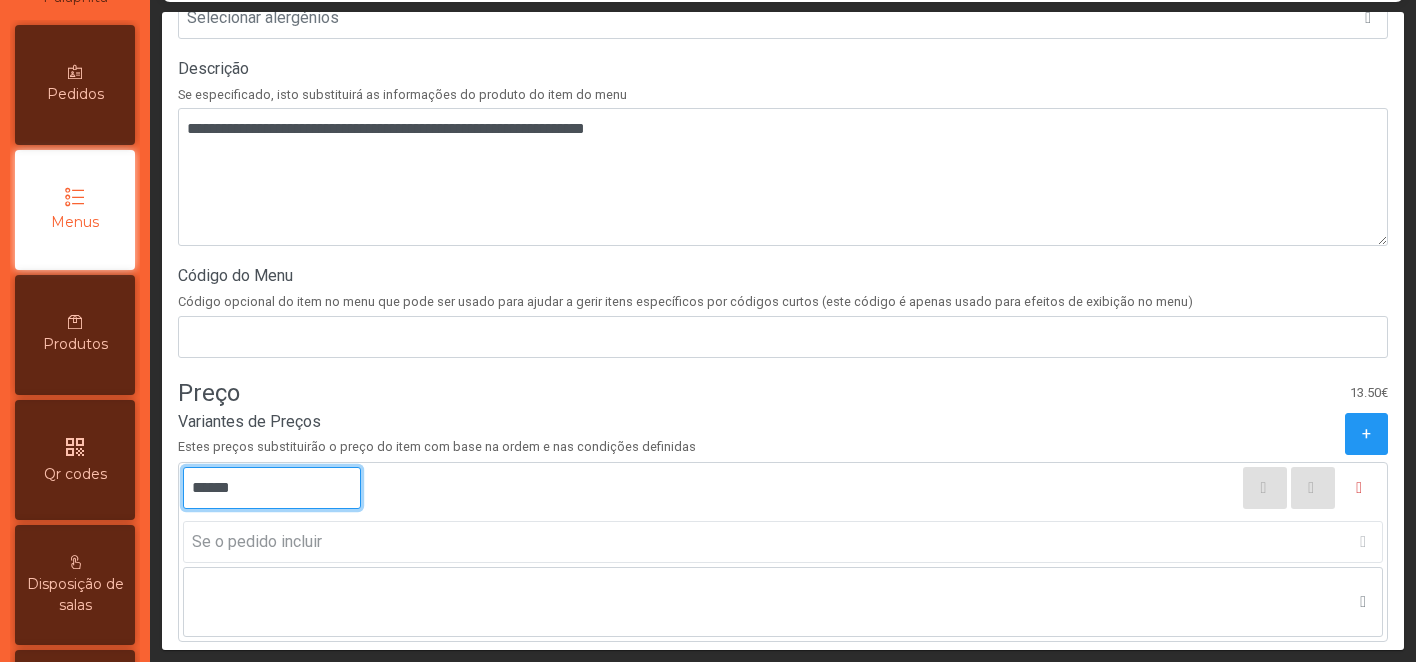 type on "*******" 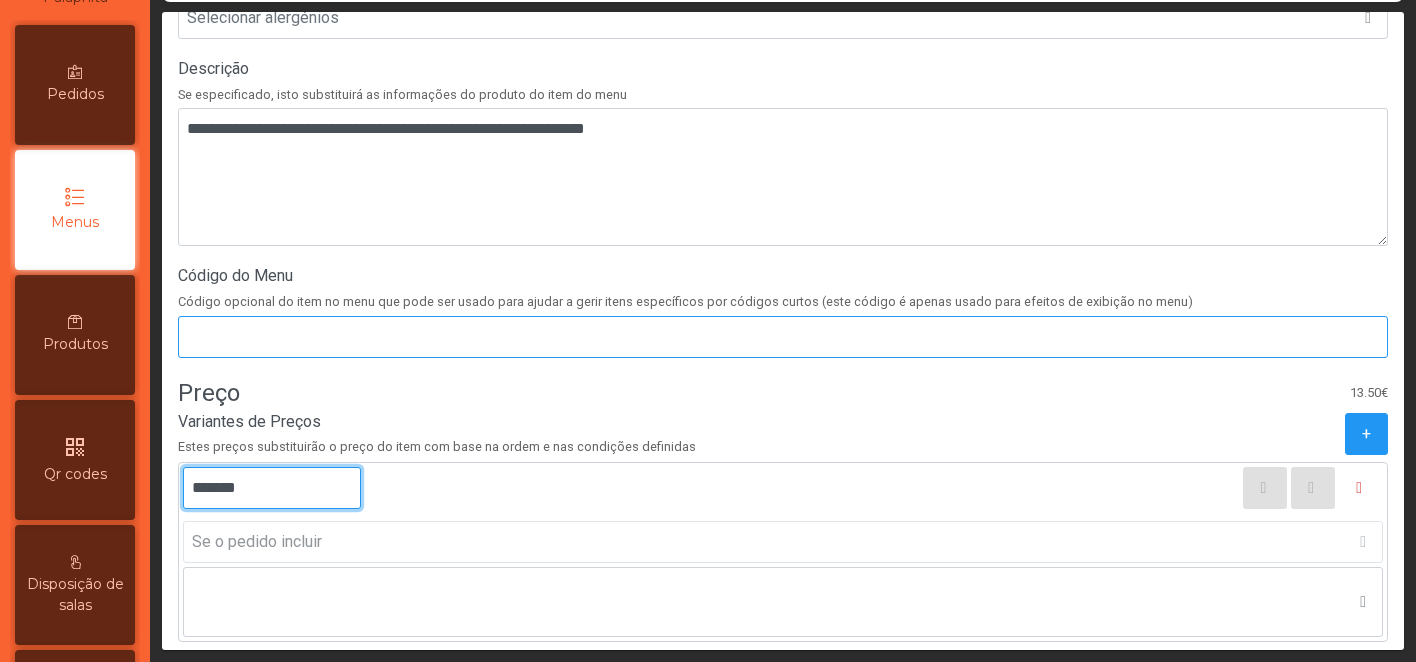 scroll, scrollTop: 875, scrollLeft: 0, axis: vertical 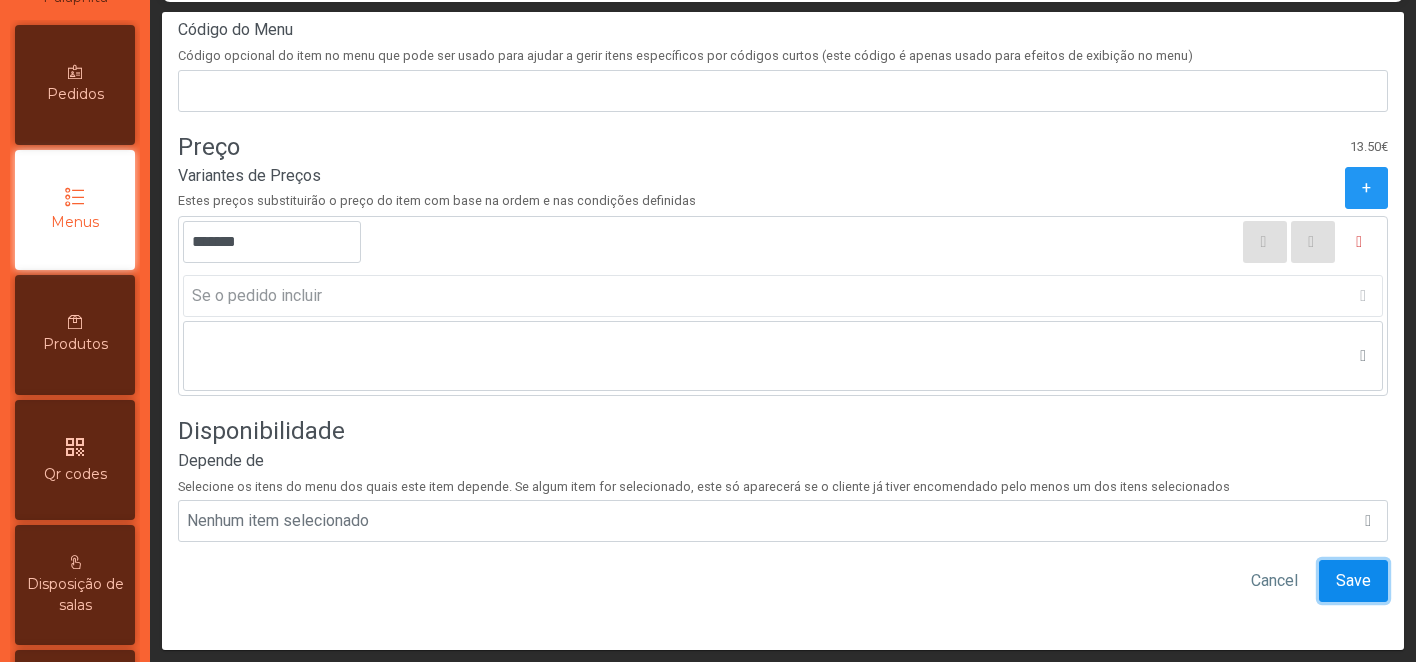 click on "Save" 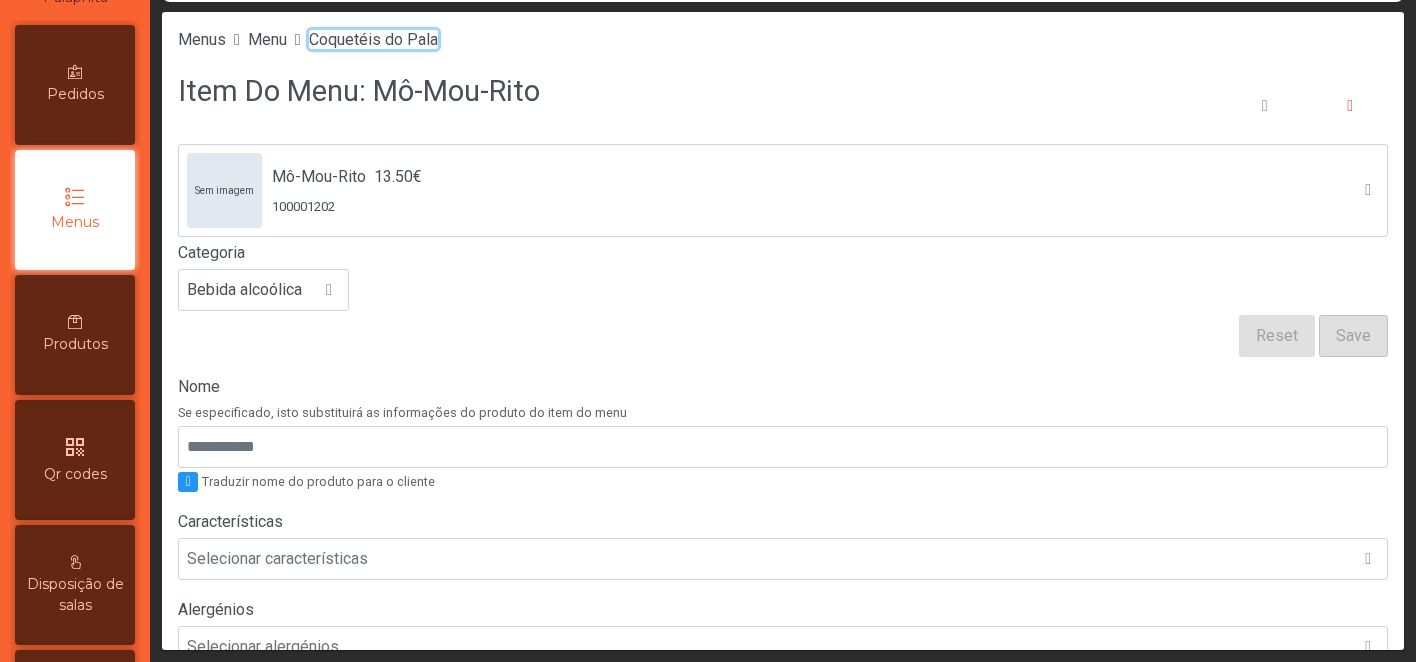 click on "Coquetéis do Pala" 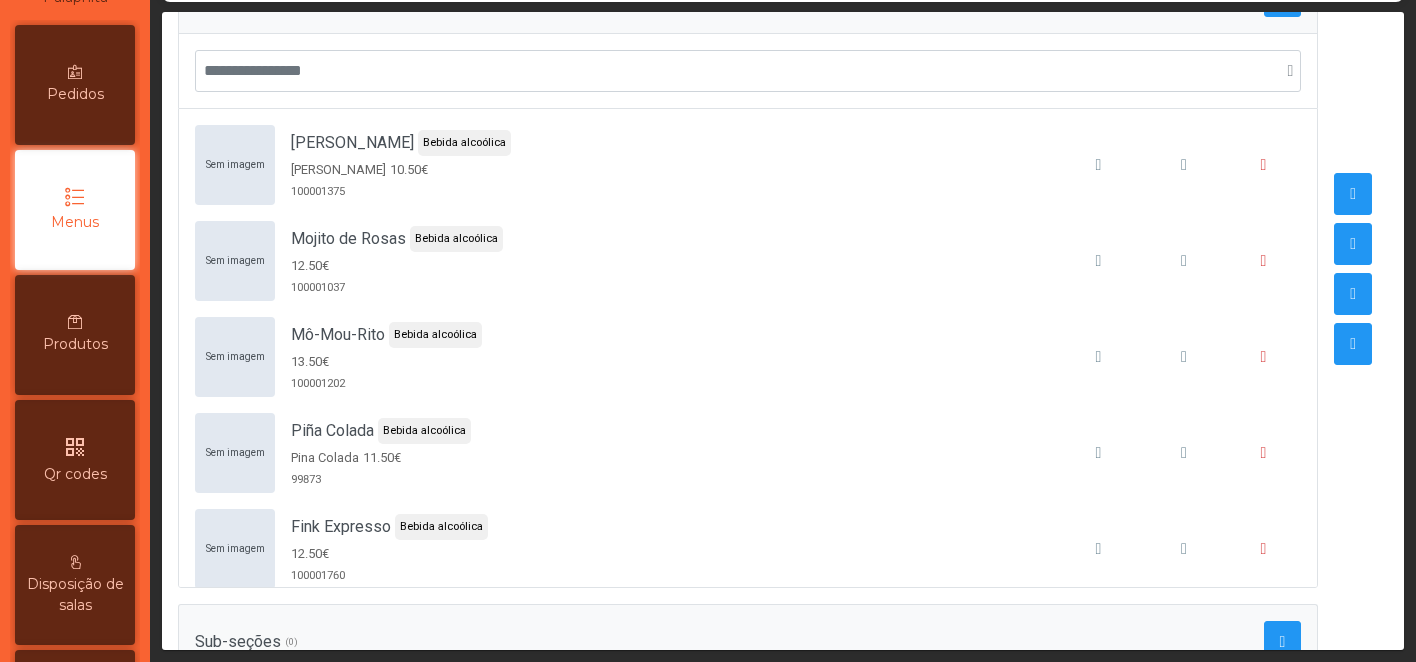scroll, scrollTop: 398, scrollLeft: 0, axis: vertical 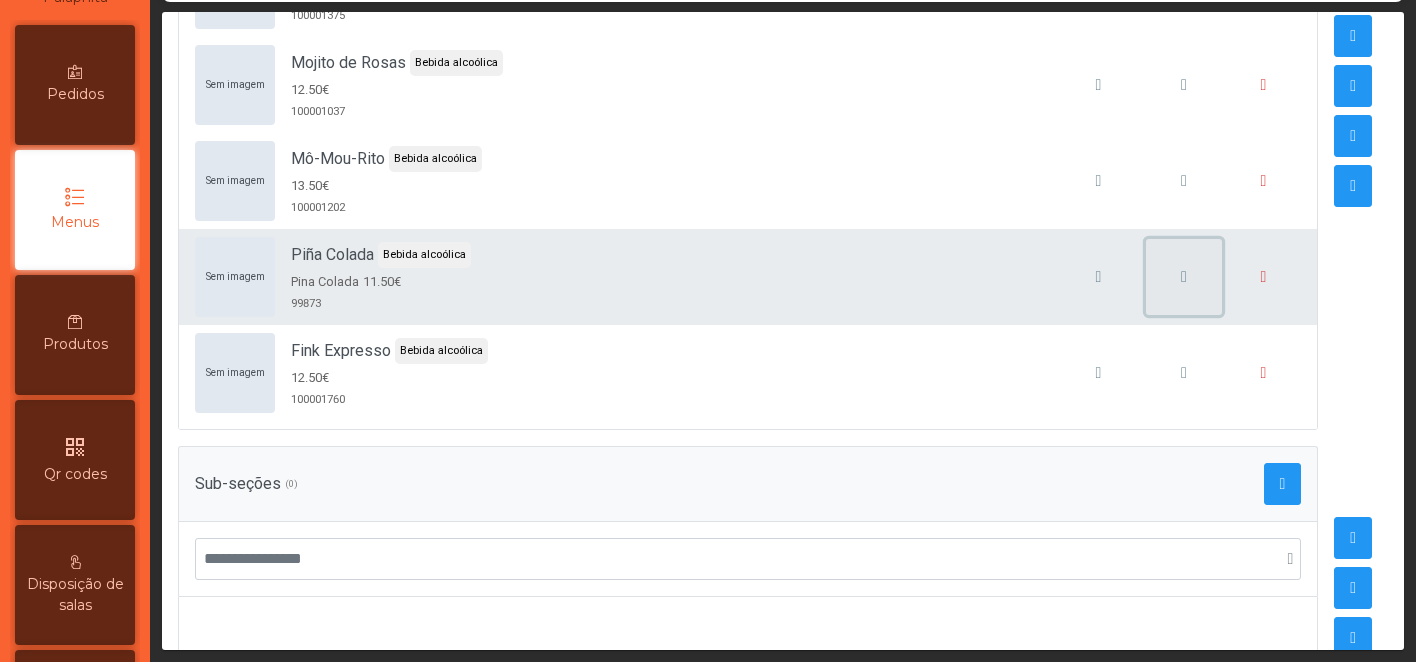 click 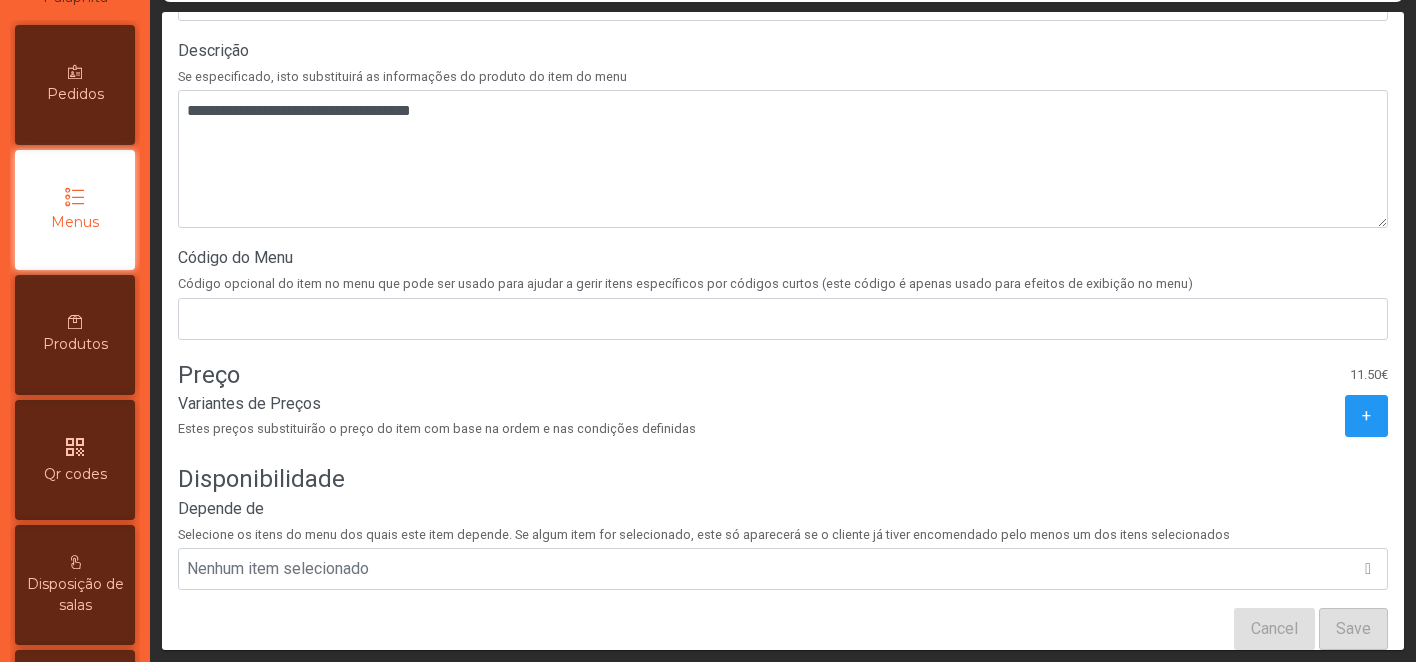scroll, scrollTop: 695, scrollLeft: 0, axis: vertical 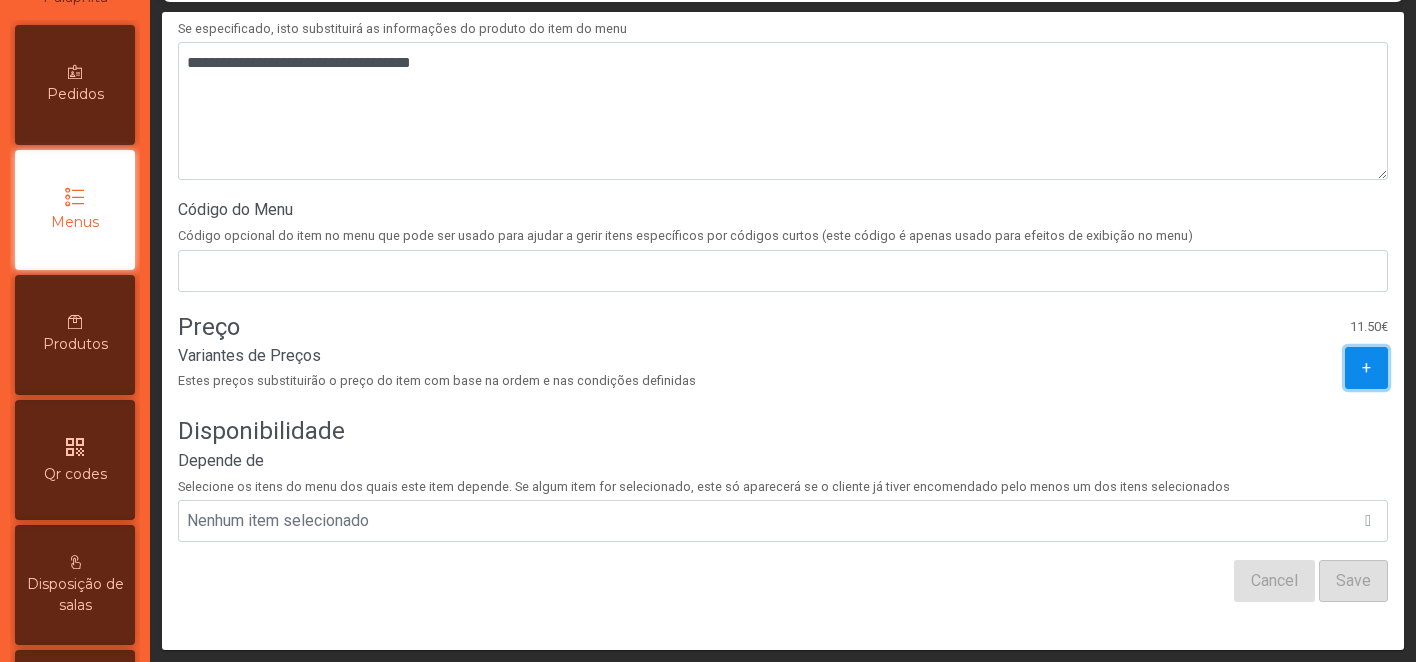 click on "+" 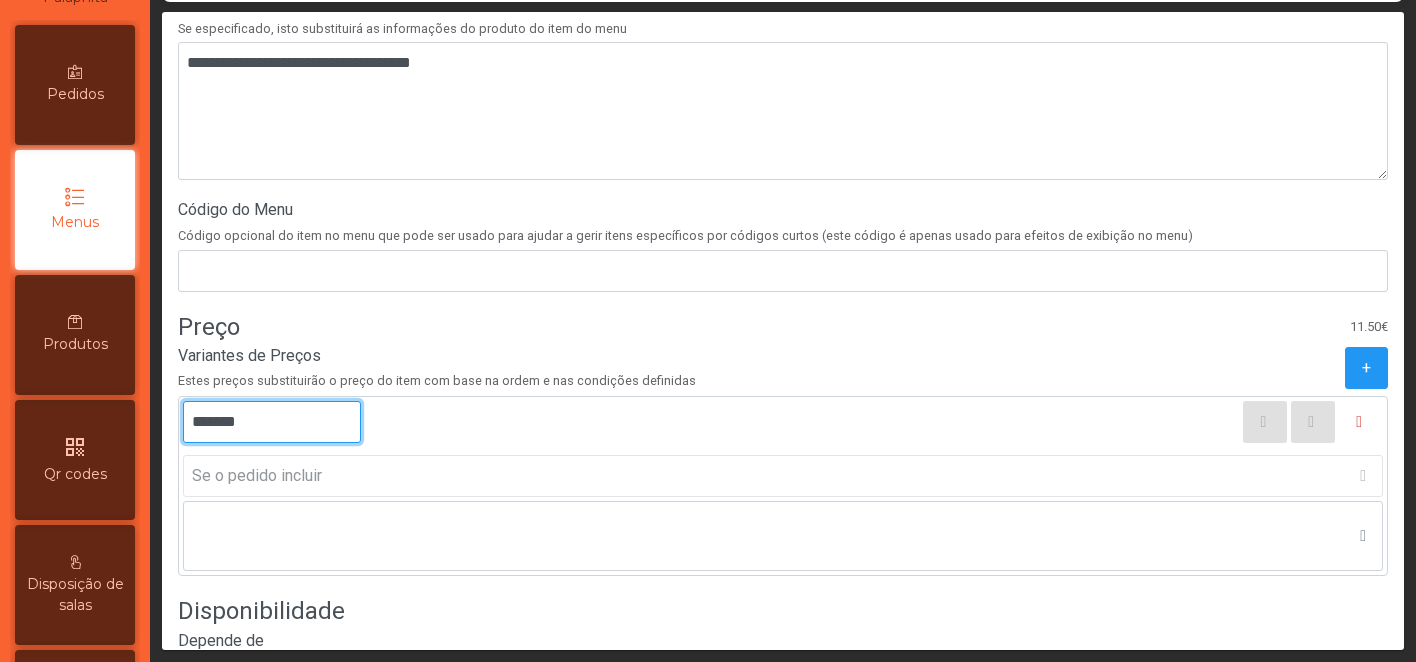 click on "*******" 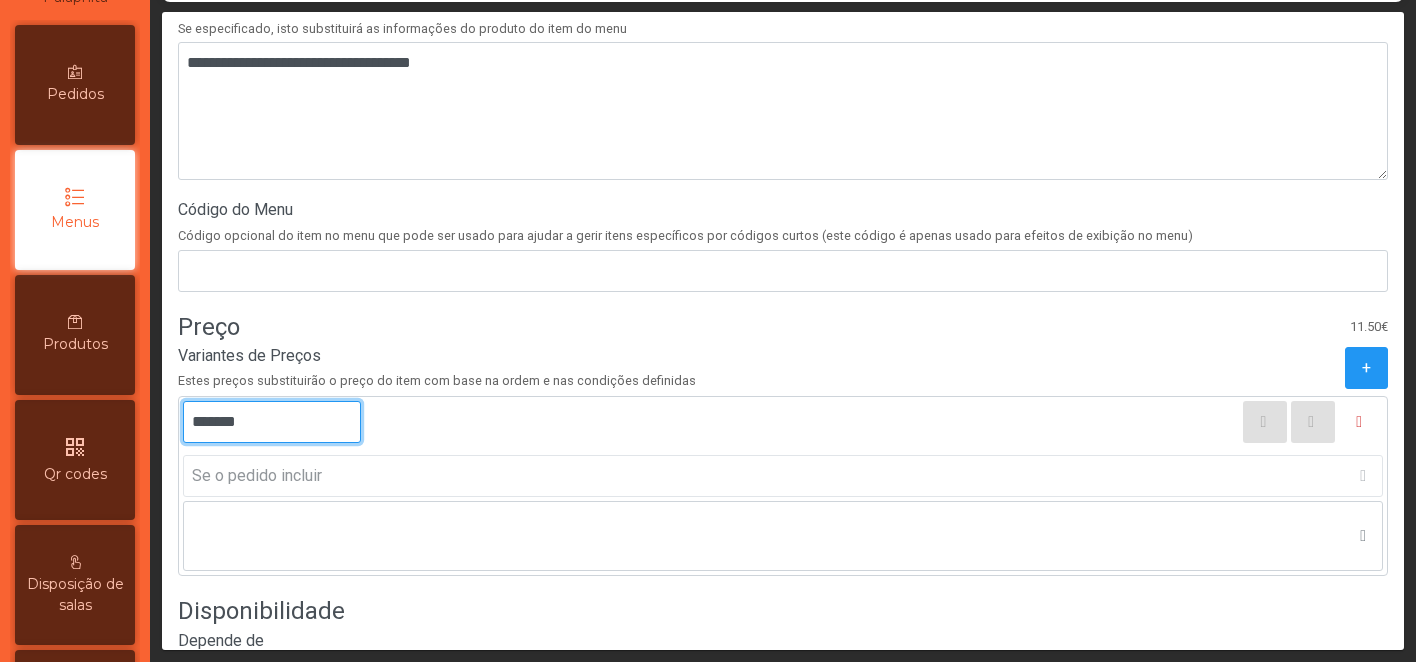 type on "*******" 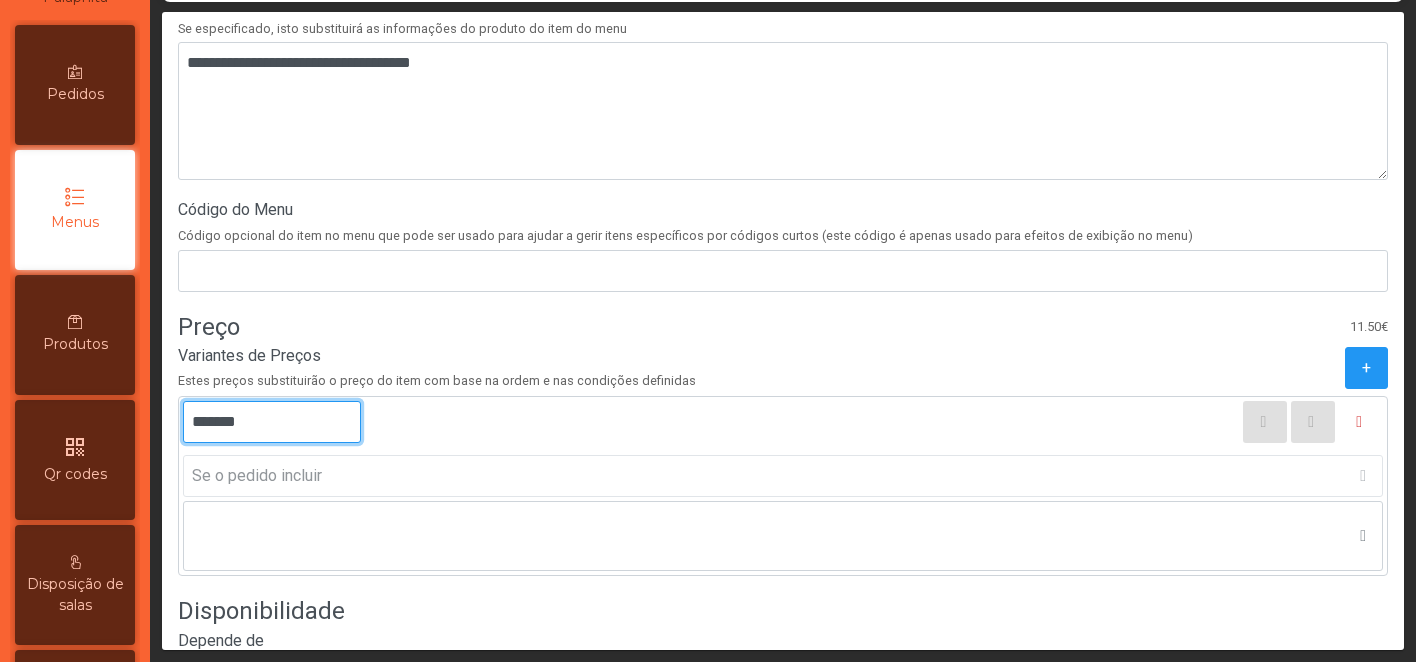 scroll, scrollTop: 875, scrollLeft: 0, axis: vertical 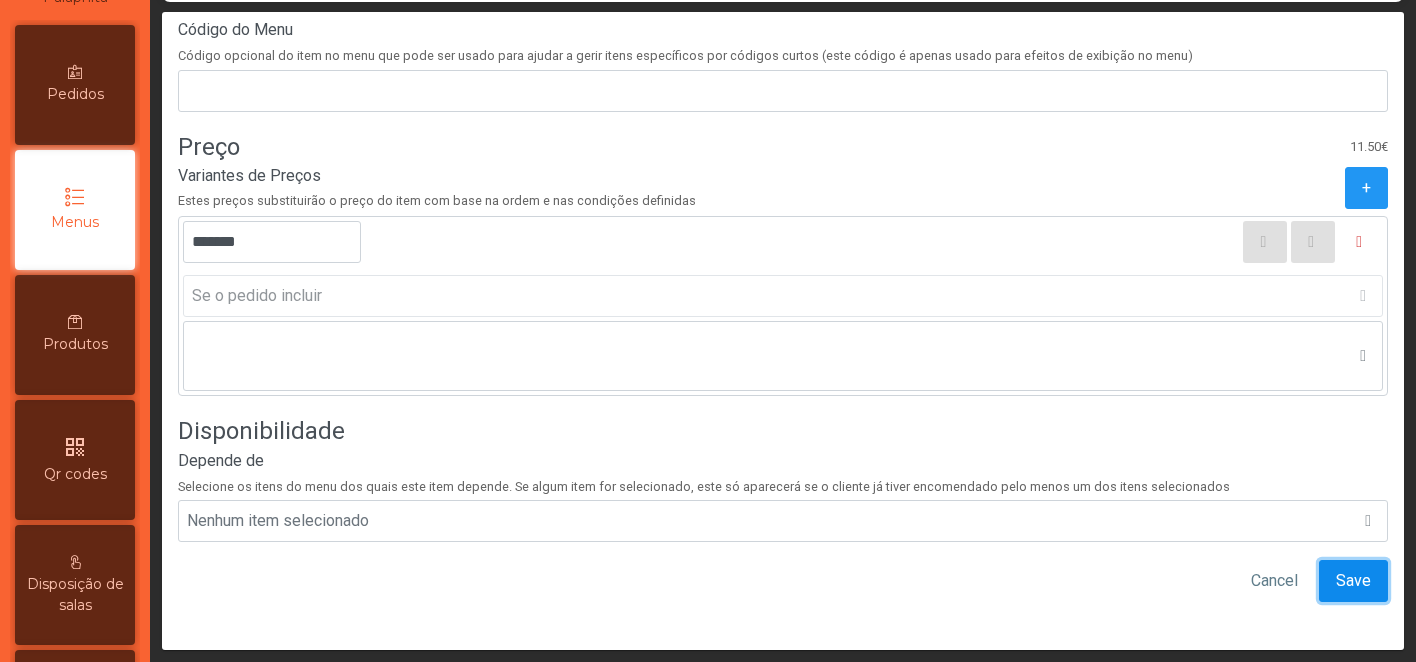 click on "Save" 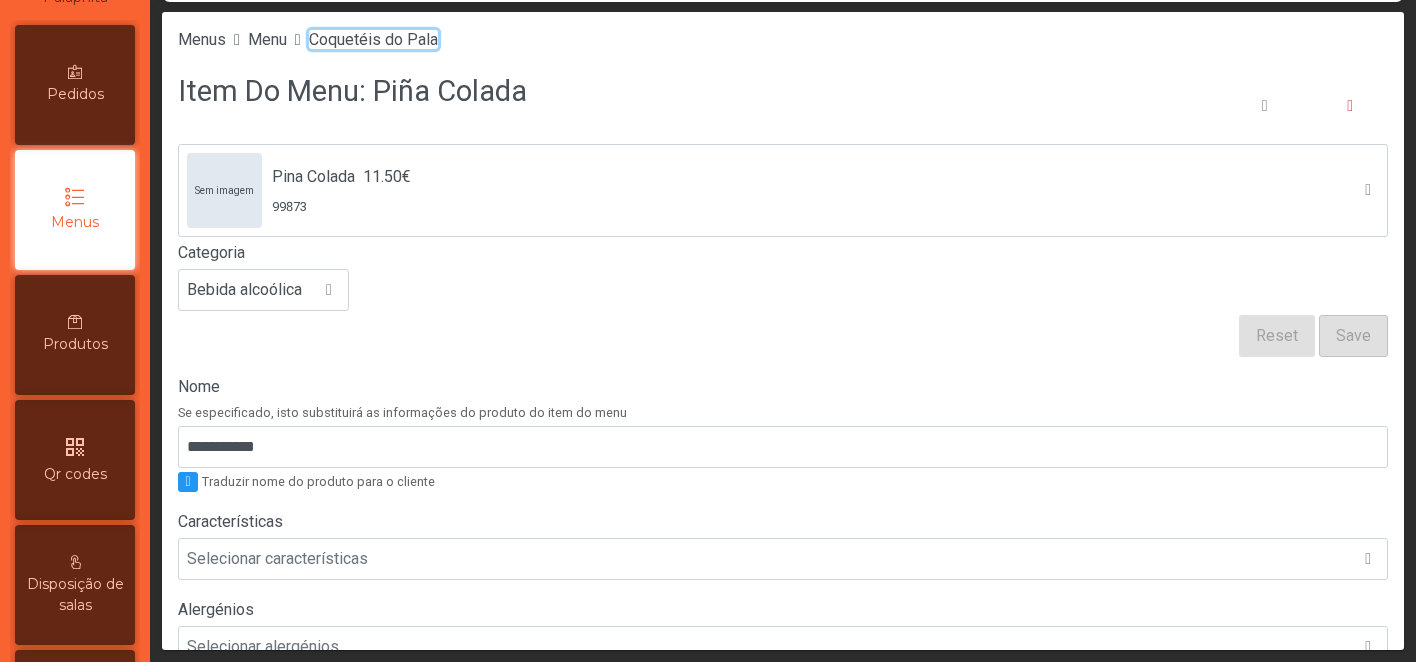 click on "Coquetéis do Pala" 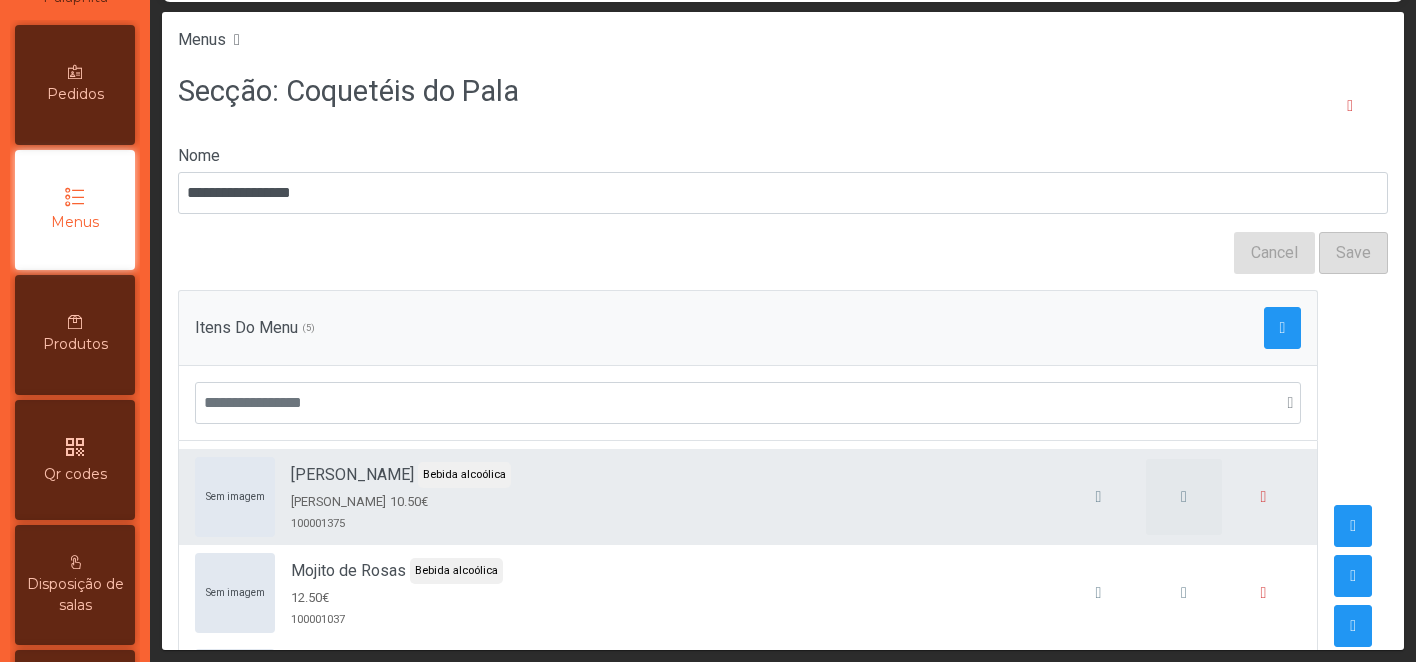 scroll, scrollTop: 18, scrollLeft: 0, axis: vertical 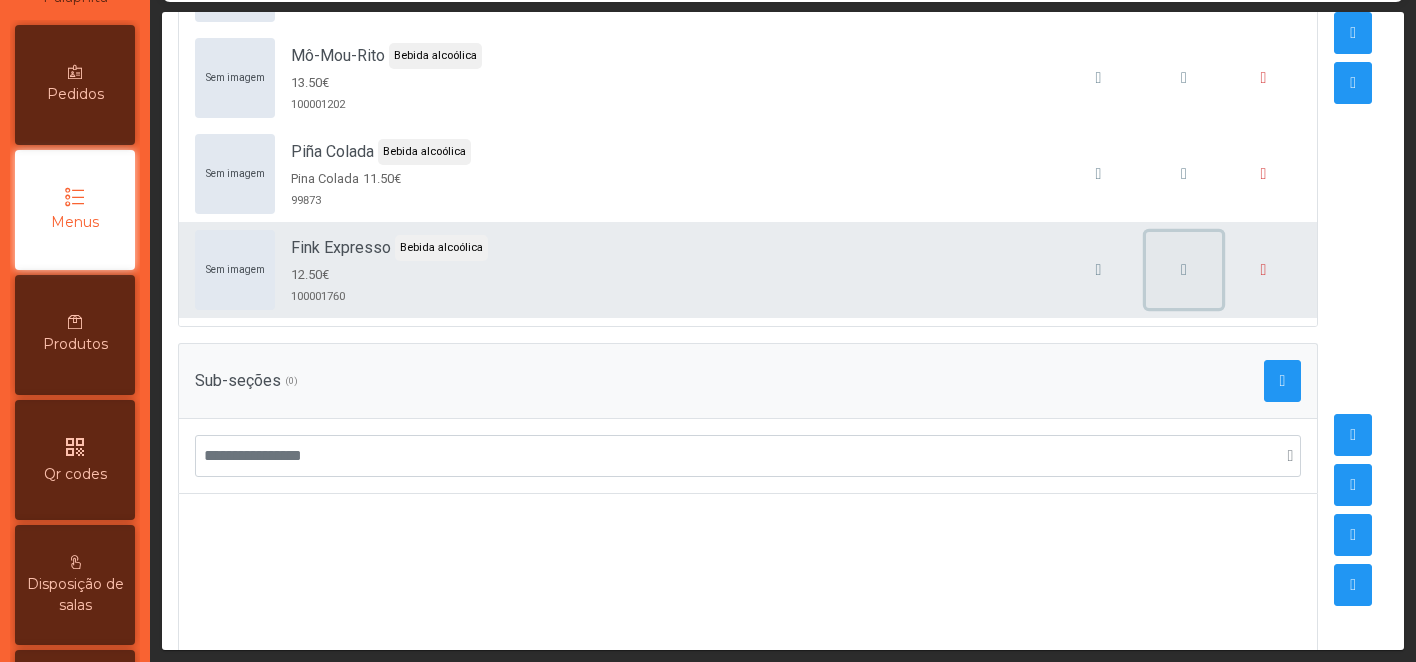 click 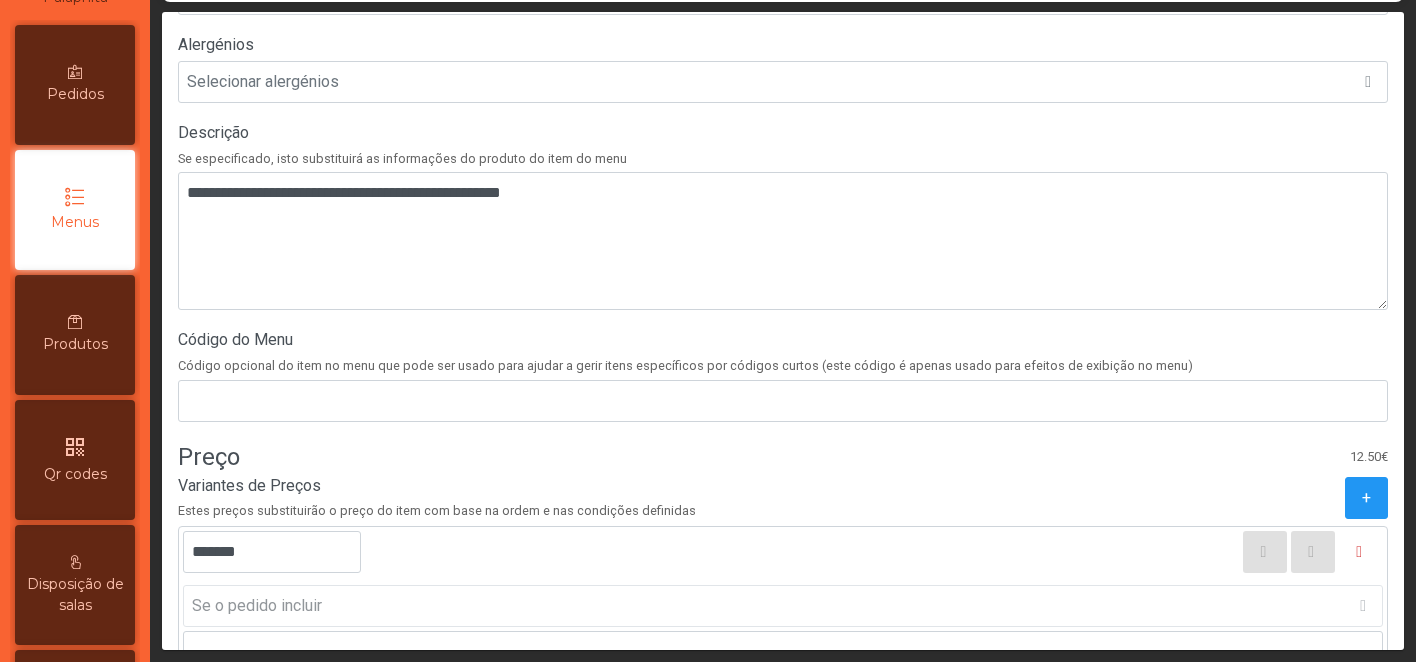 scroll, scrollTop: 592, scrollLeft: 0, axis: vertical 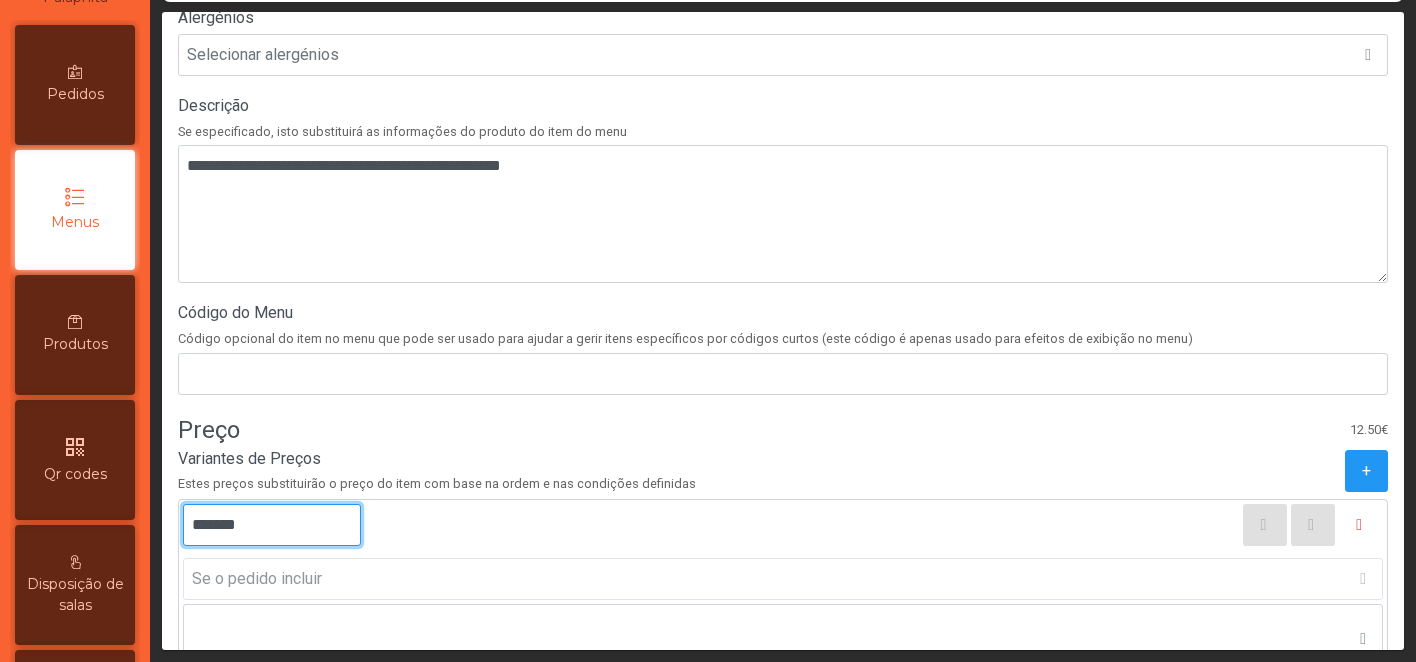 click on "*******" 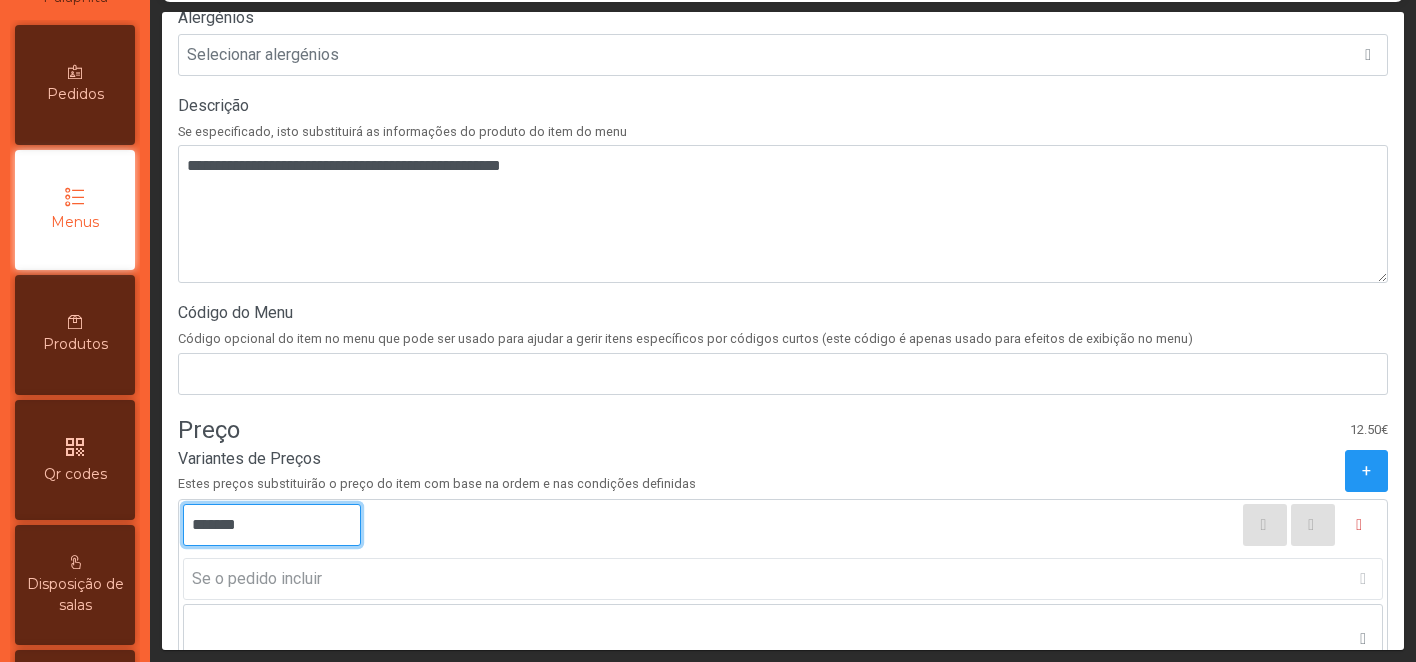 type on "*******" 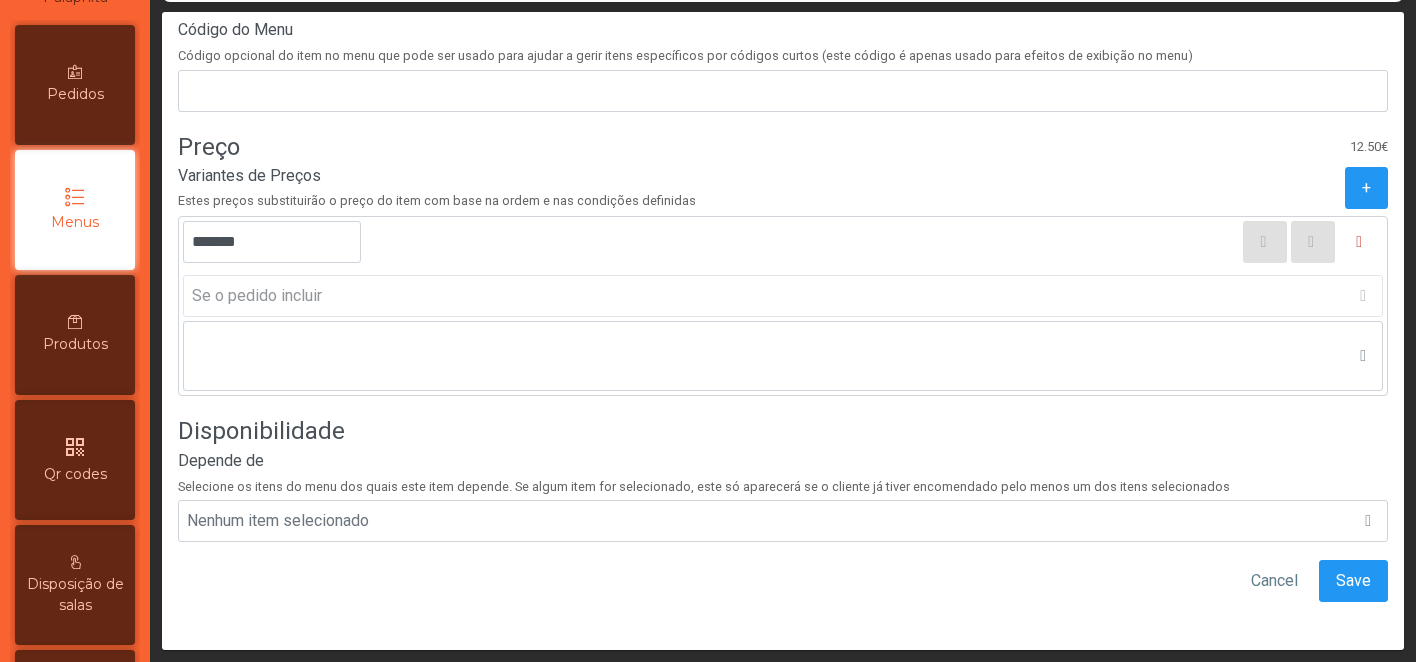 click on "Preço   12.50€" 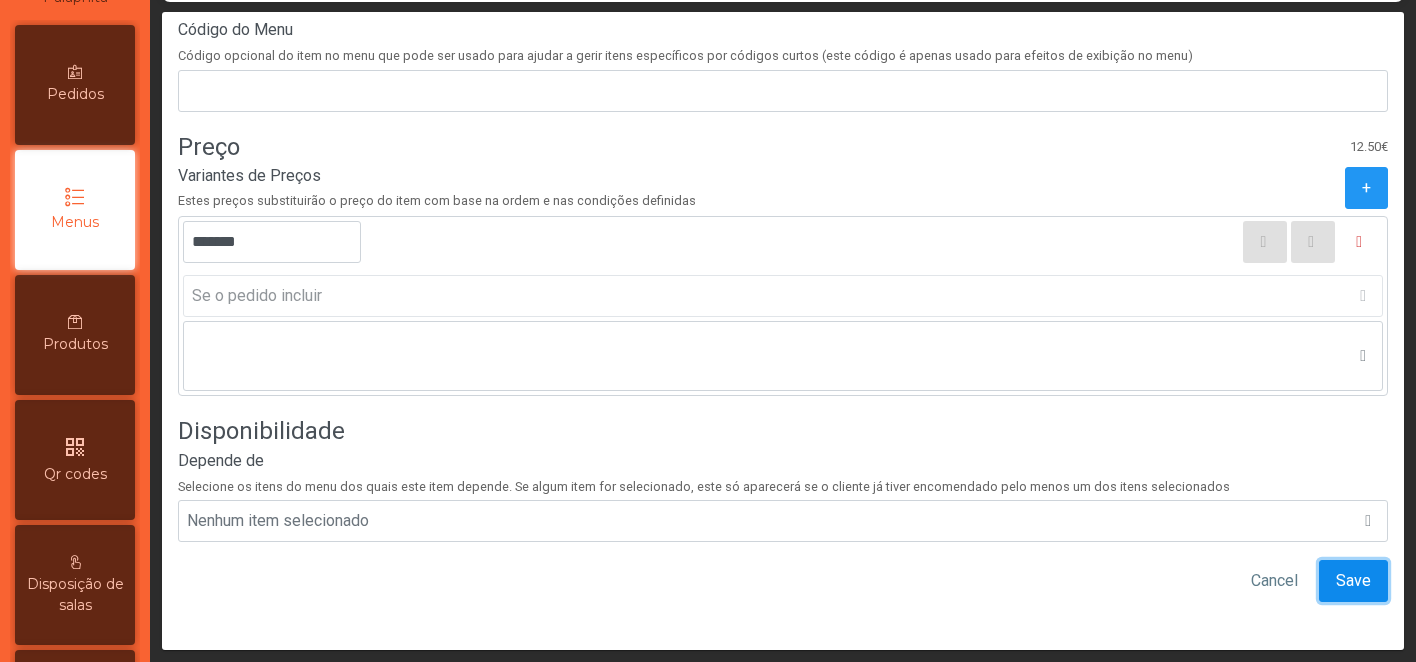 click on "Save" 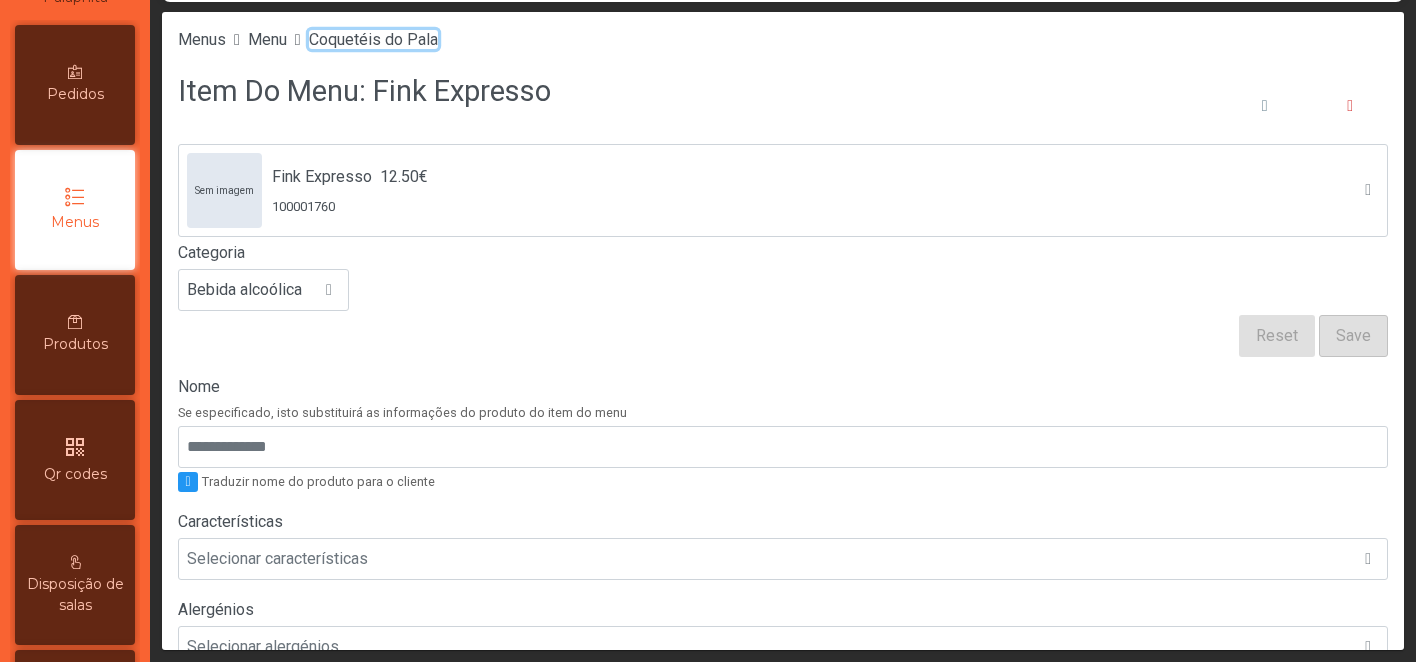 click on "Coquetéis do Pala" 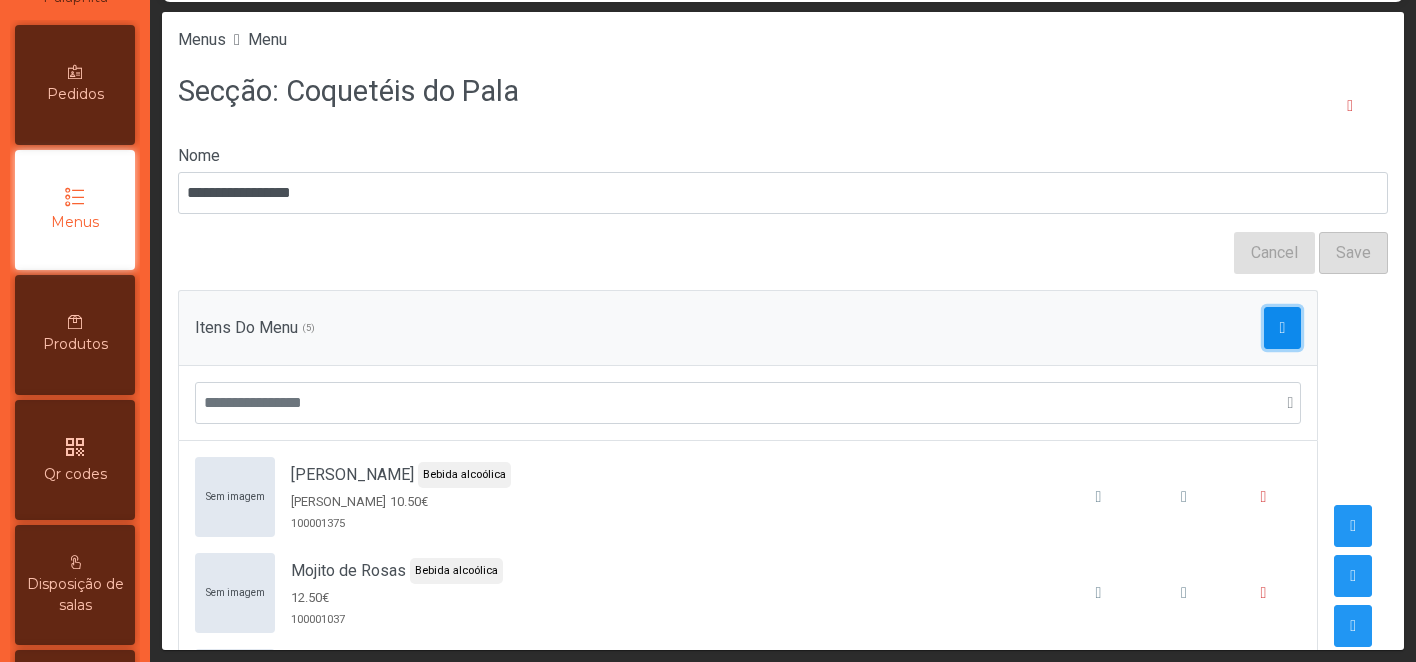 click 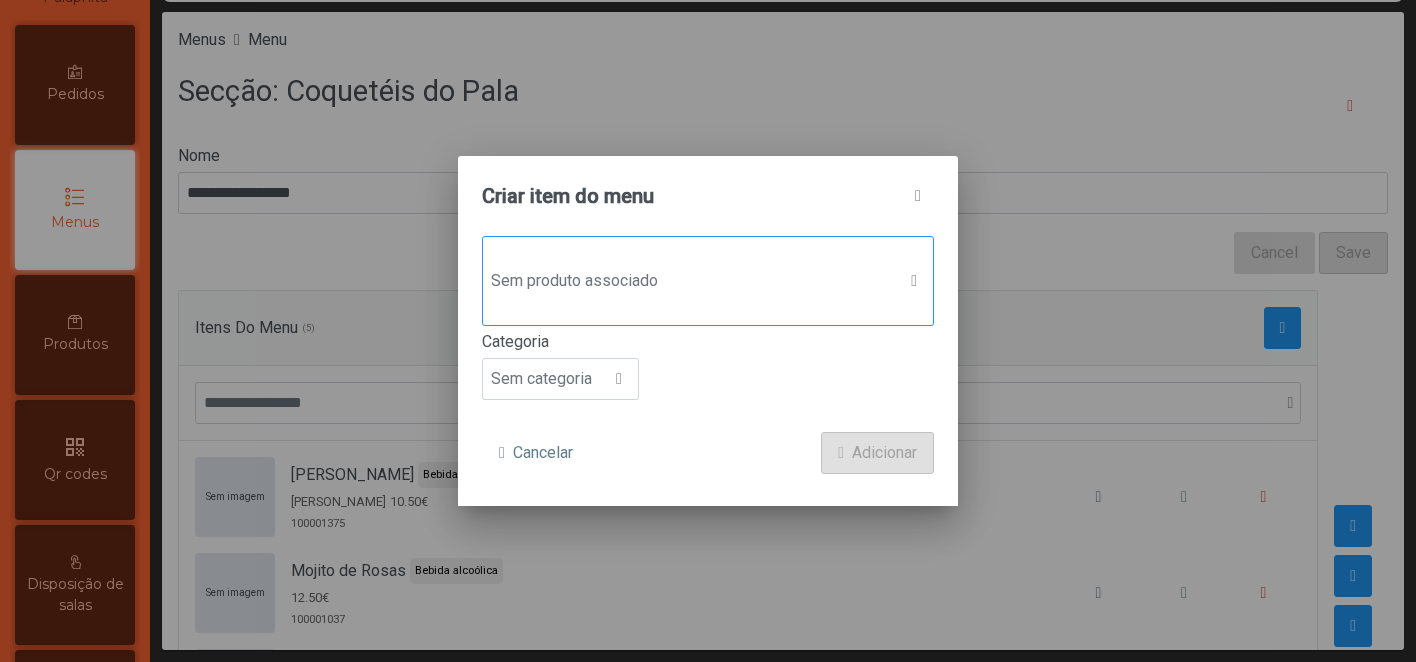 click on "Sem produto associado" 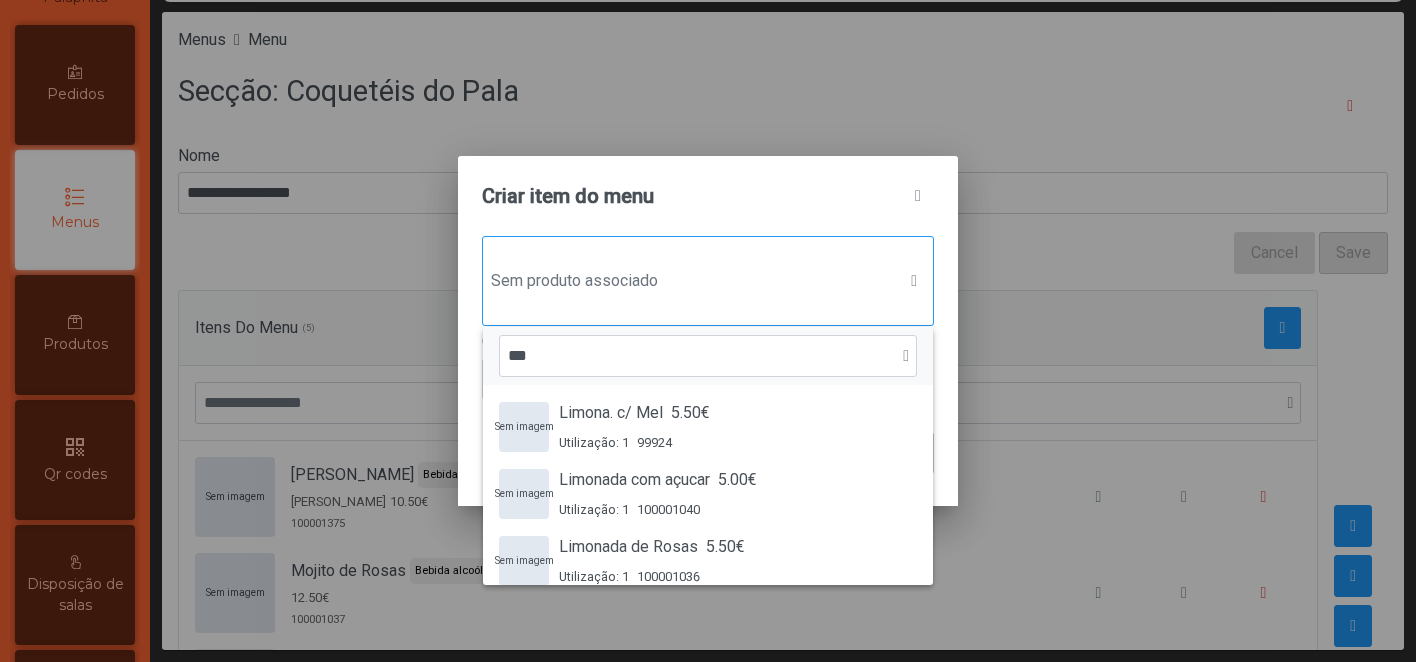 scroll, scrollTop: 15, scrollLeft: 97, axis: both 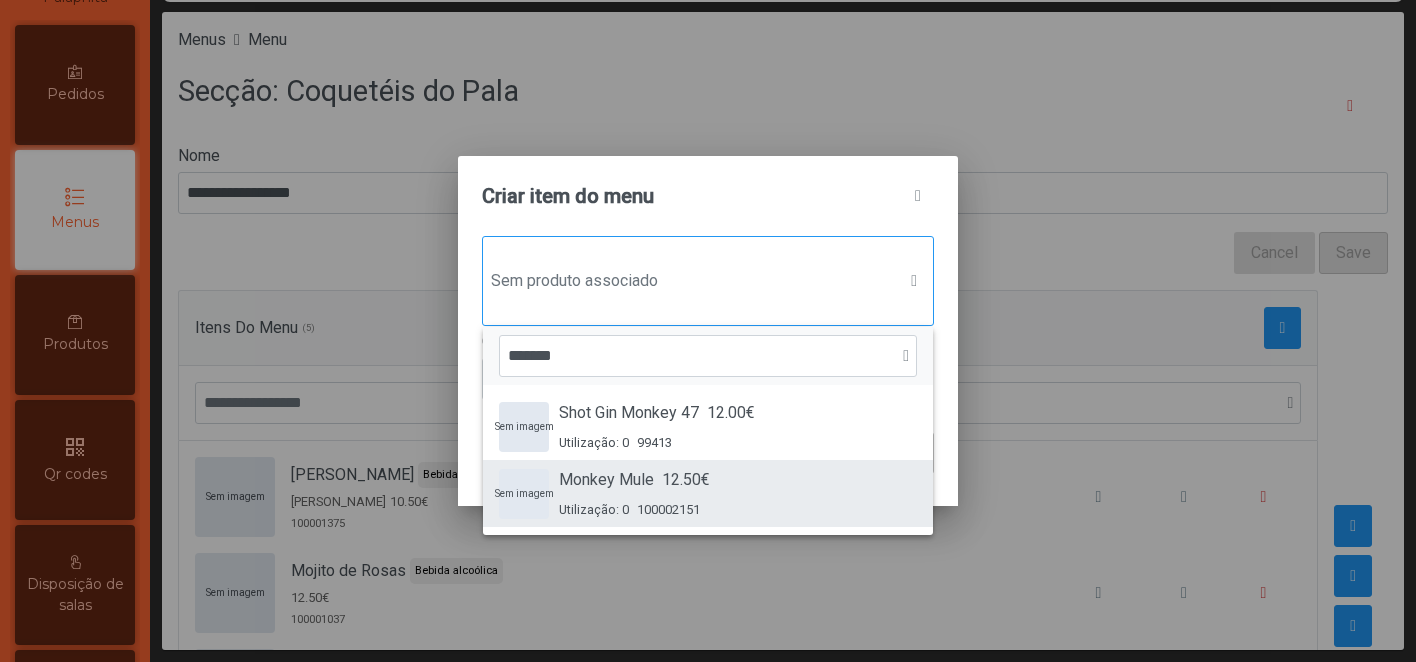 type on "******" 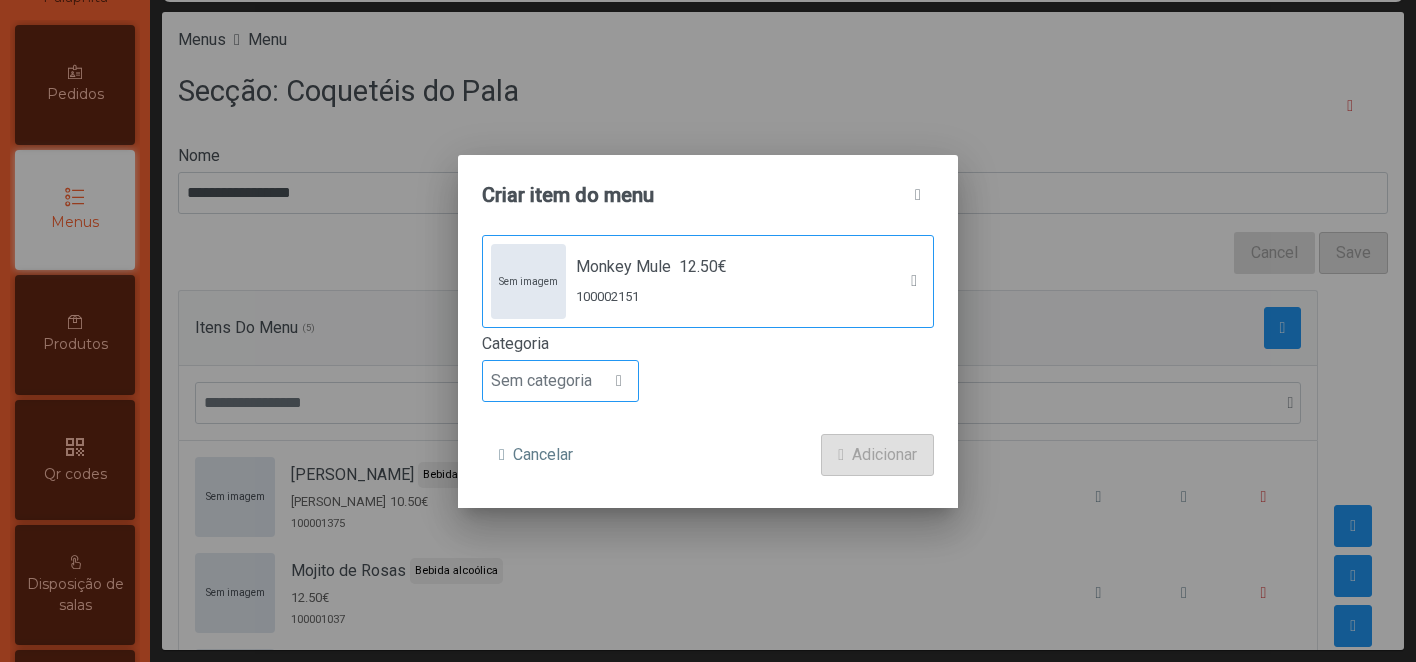 click on "Sem categoria" 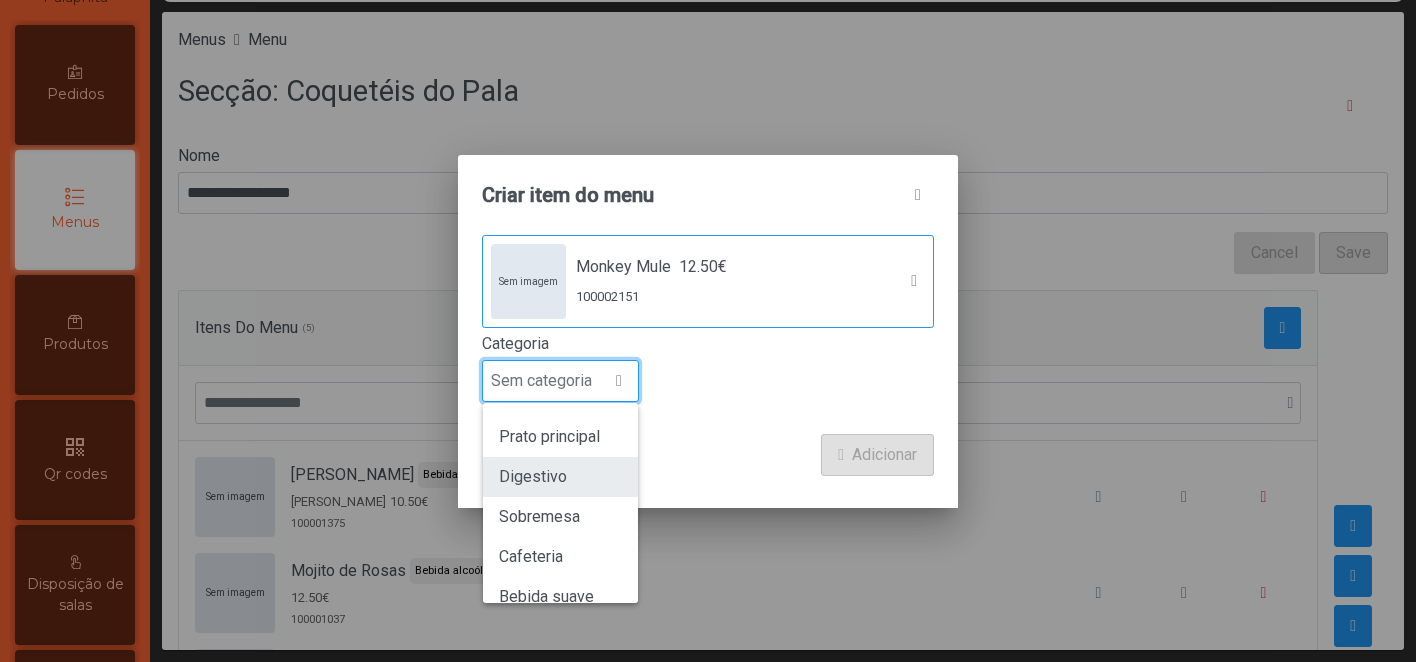 scroll, scrollTop: 176, scrollLeft: 0, axis: vertical 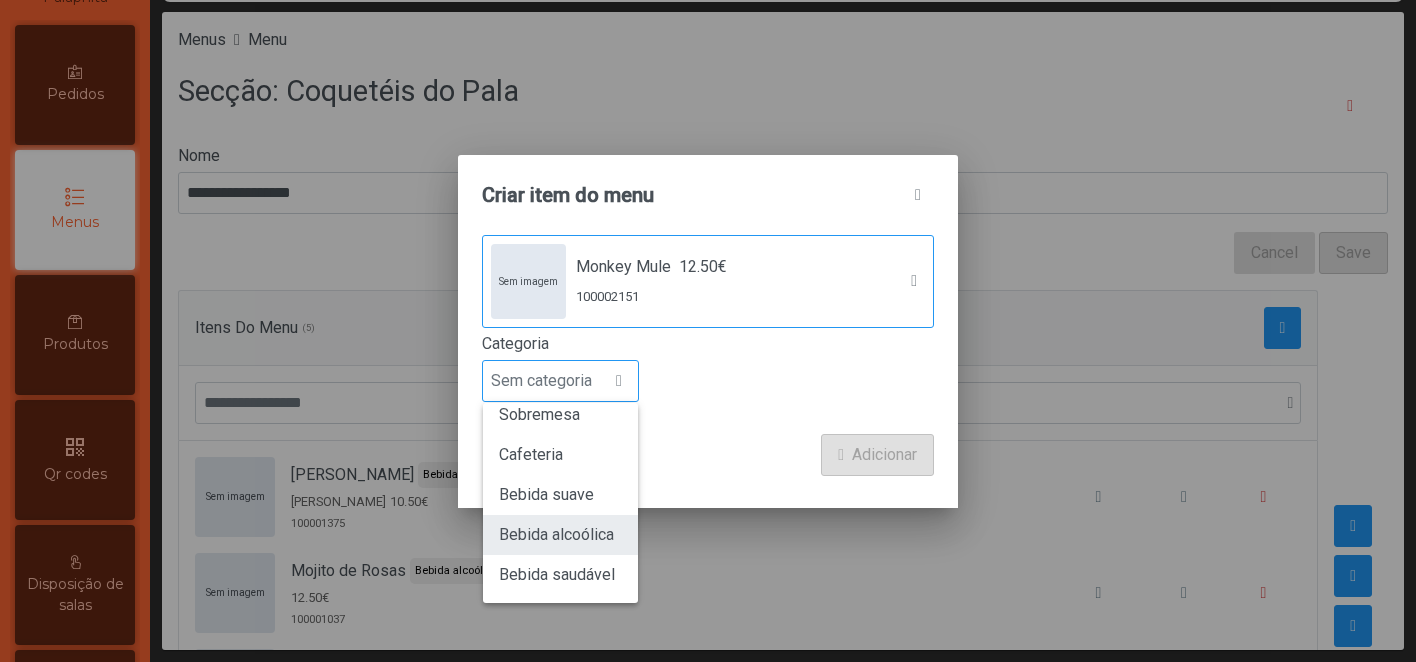 click on "Bebida alcoólica" 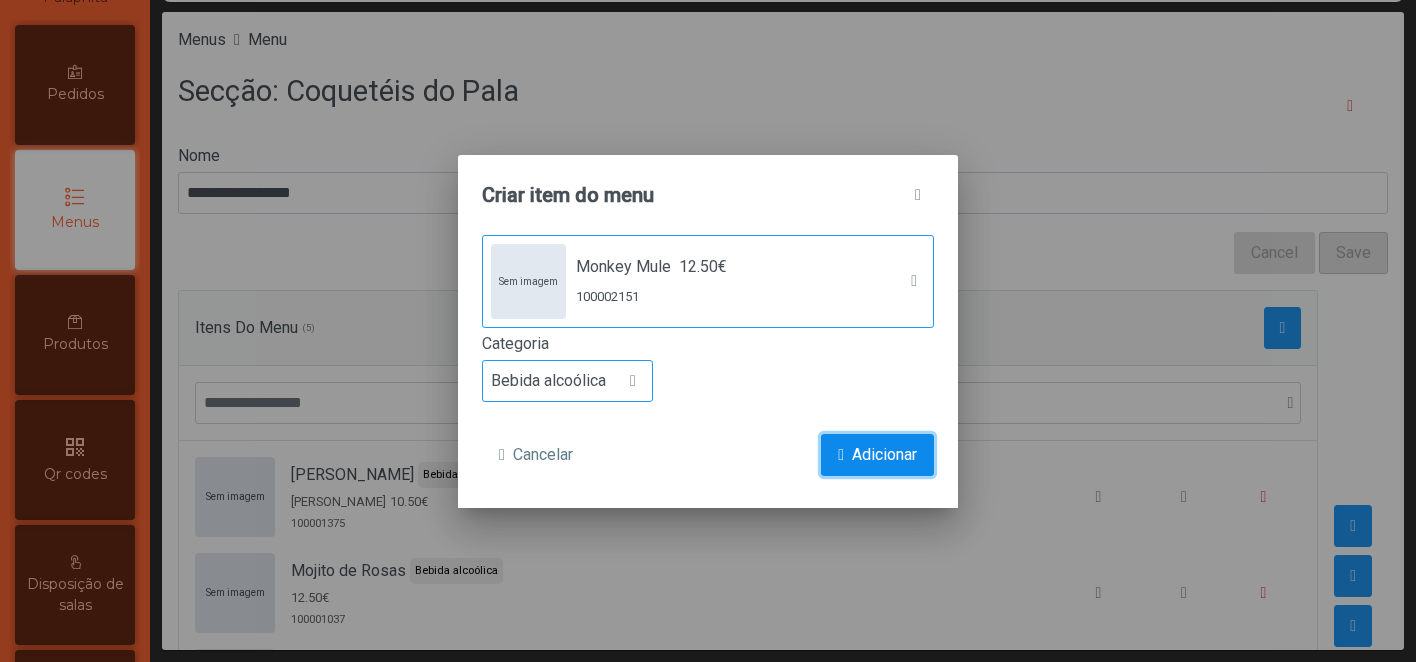 click on "Adicionar" 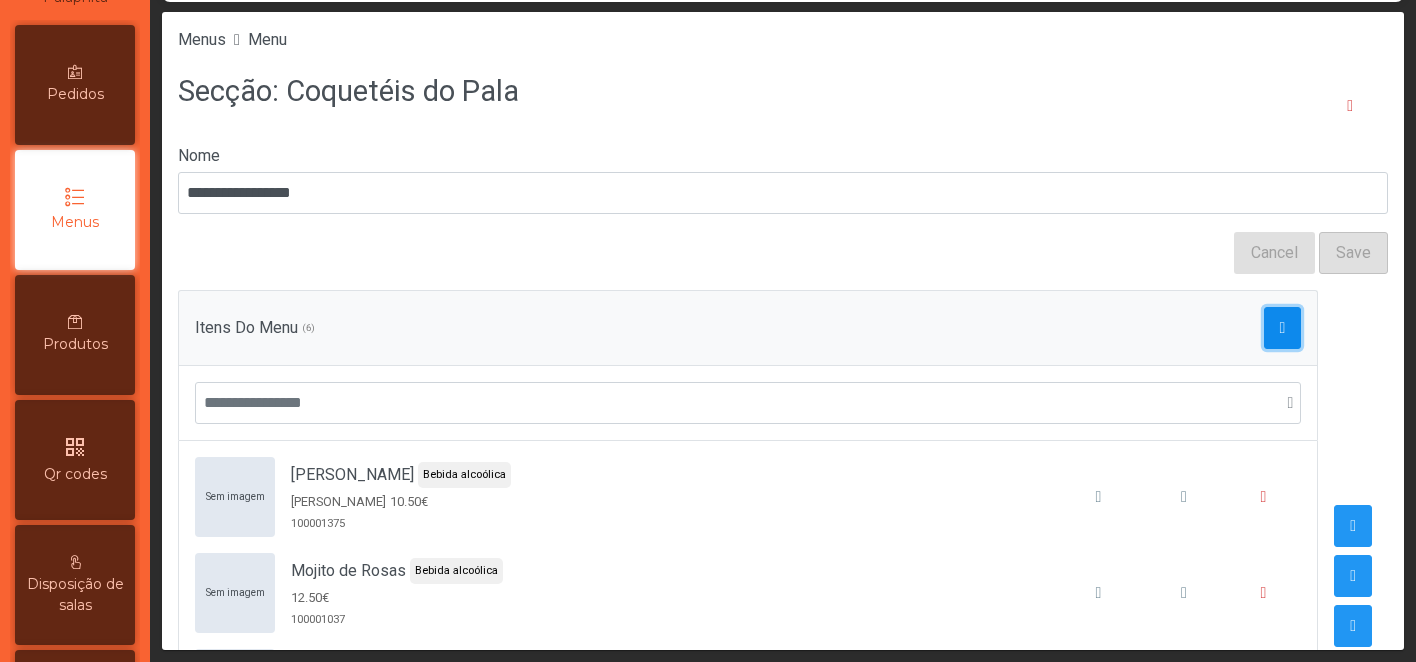 click 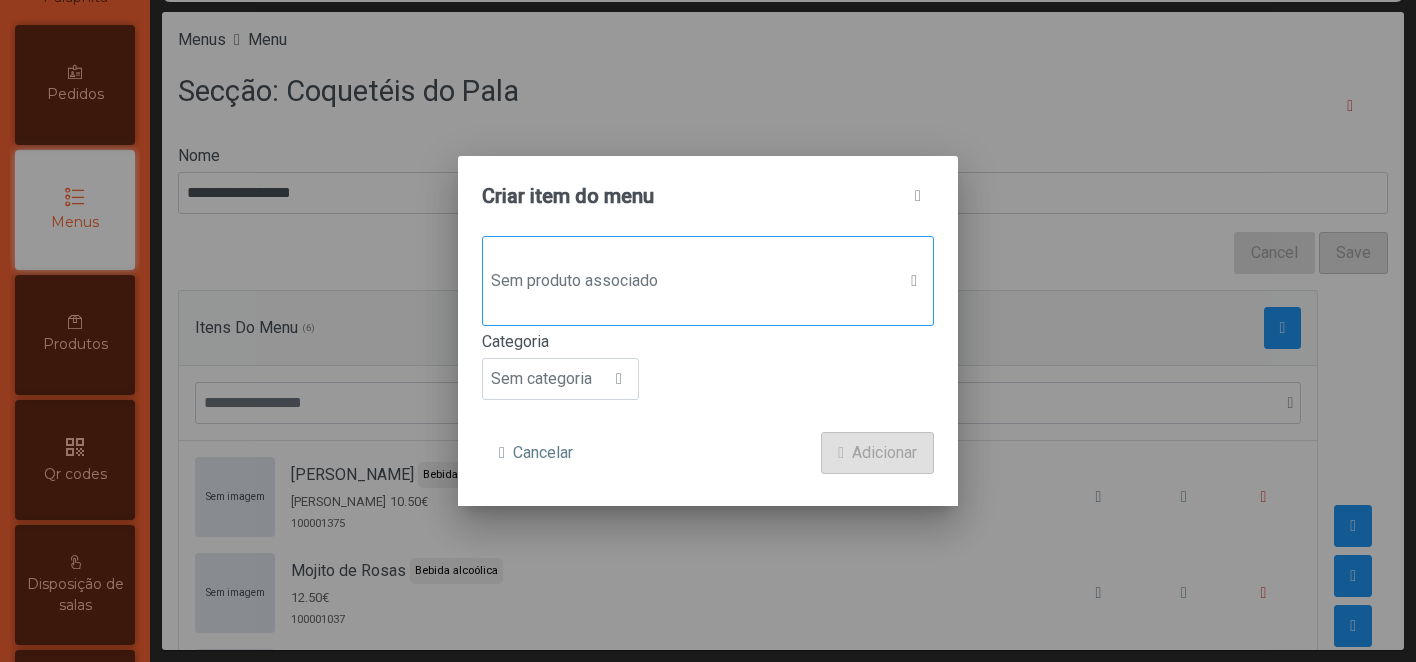 click on "Sem produto associado" 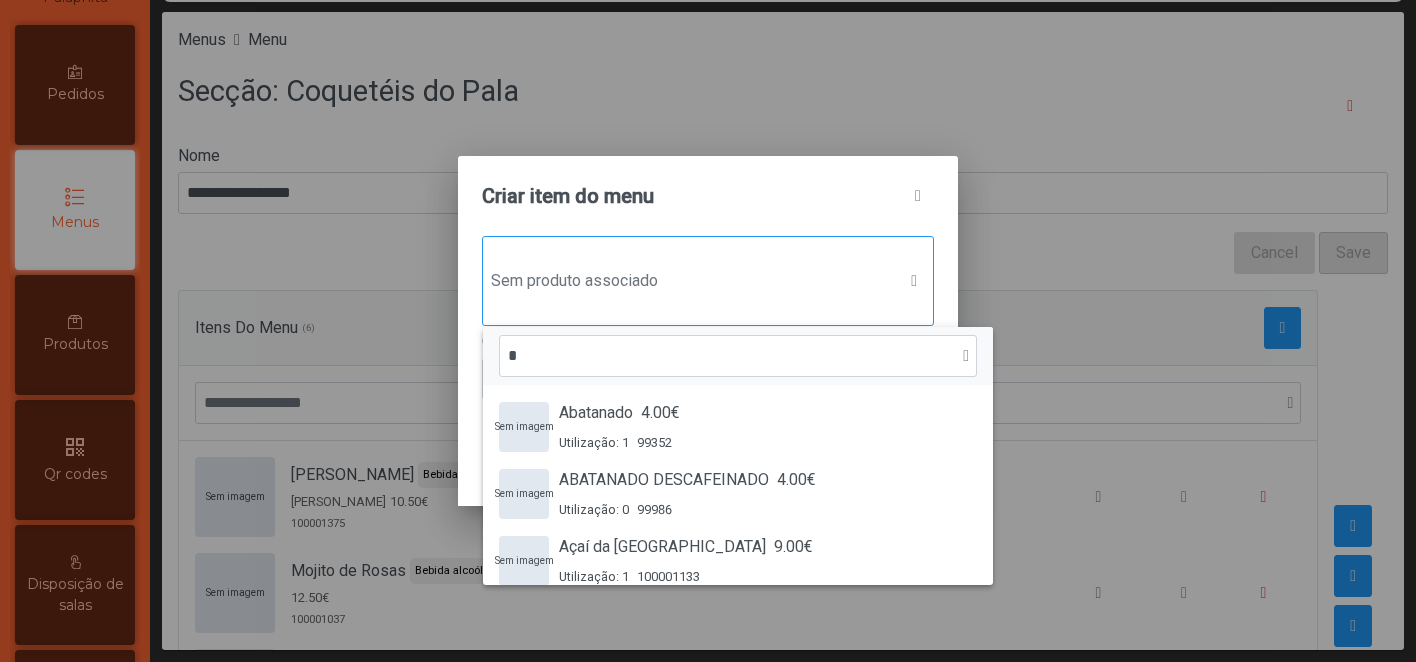 scroll, scrollTop: 15, scrollLeft: 97, axis: both 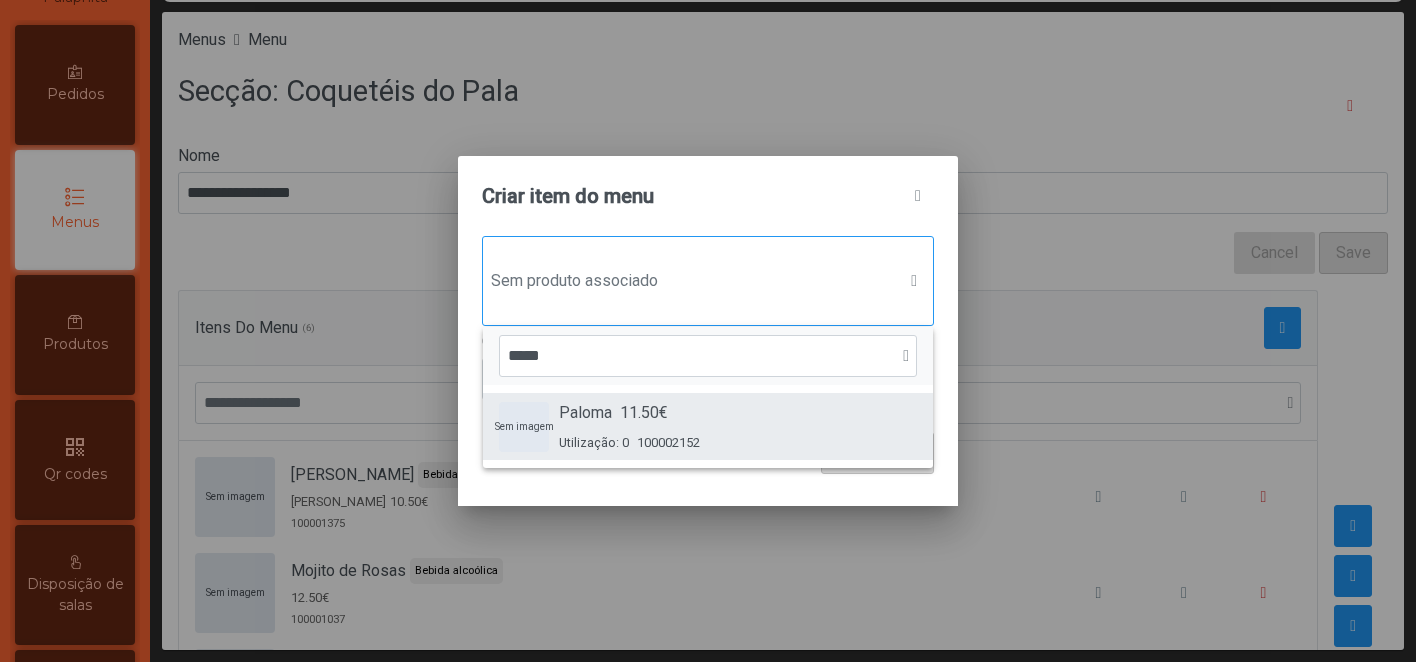 type on "*****" 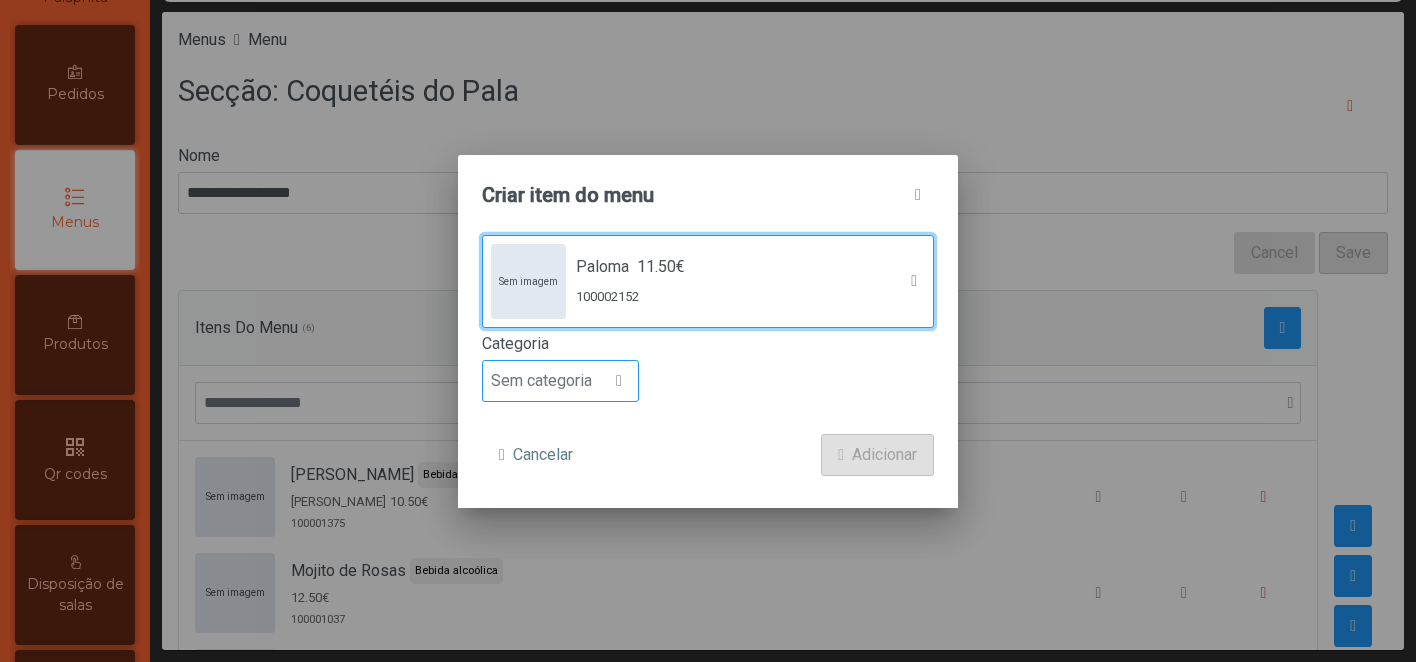 click on "Sem categoria" 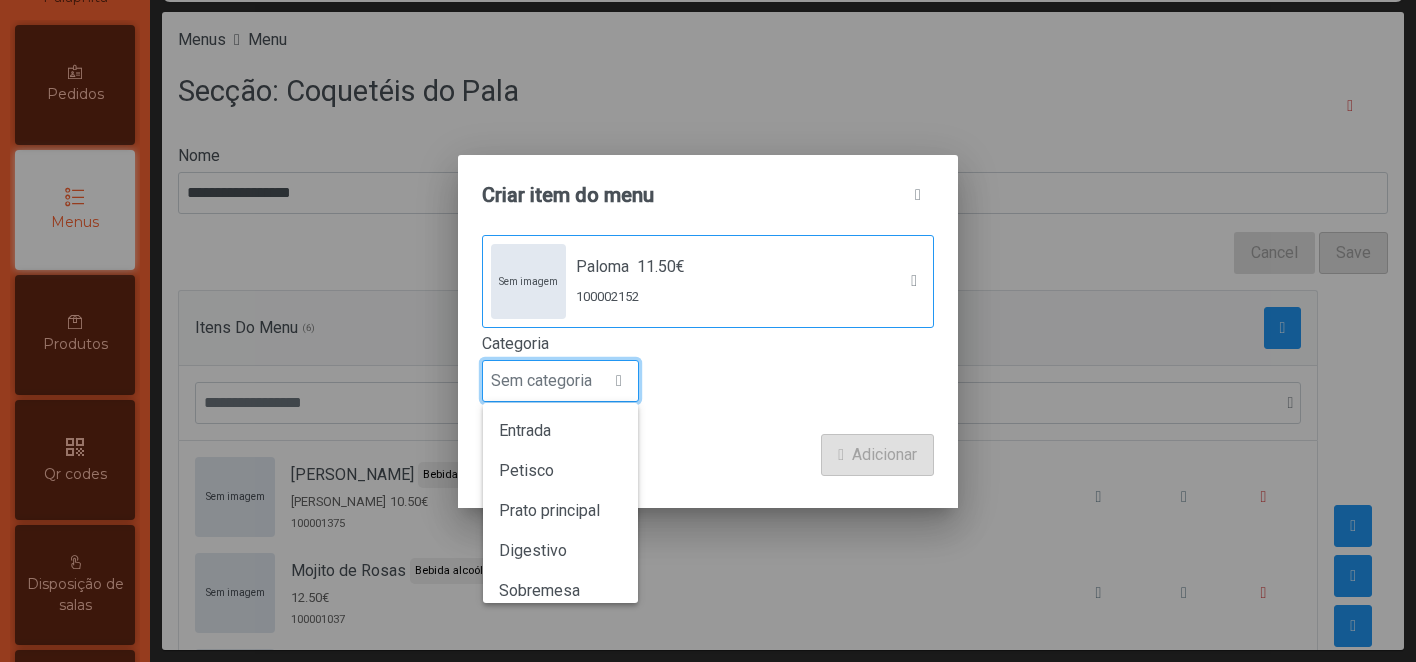 scroll, scrollTop: 15, scrollLeft: 97, axis: both 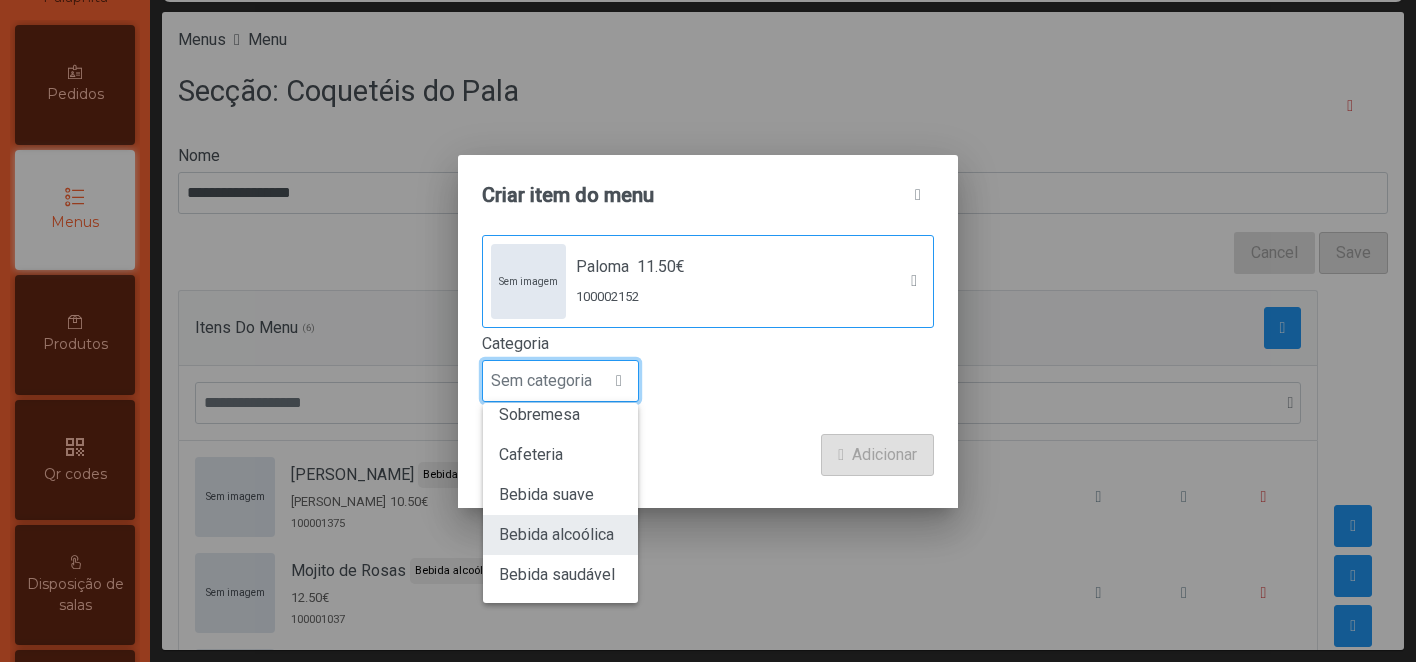 click on "Bebida alcoólica" 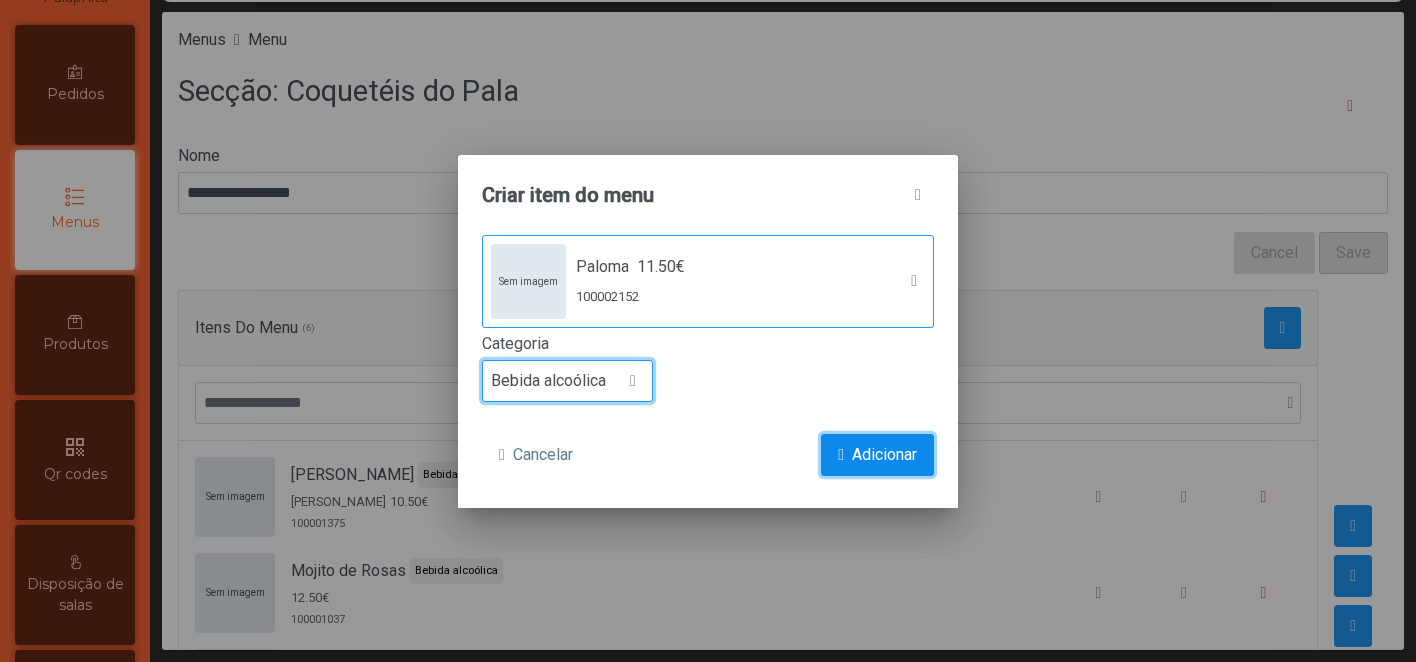 click on "Adicionar" 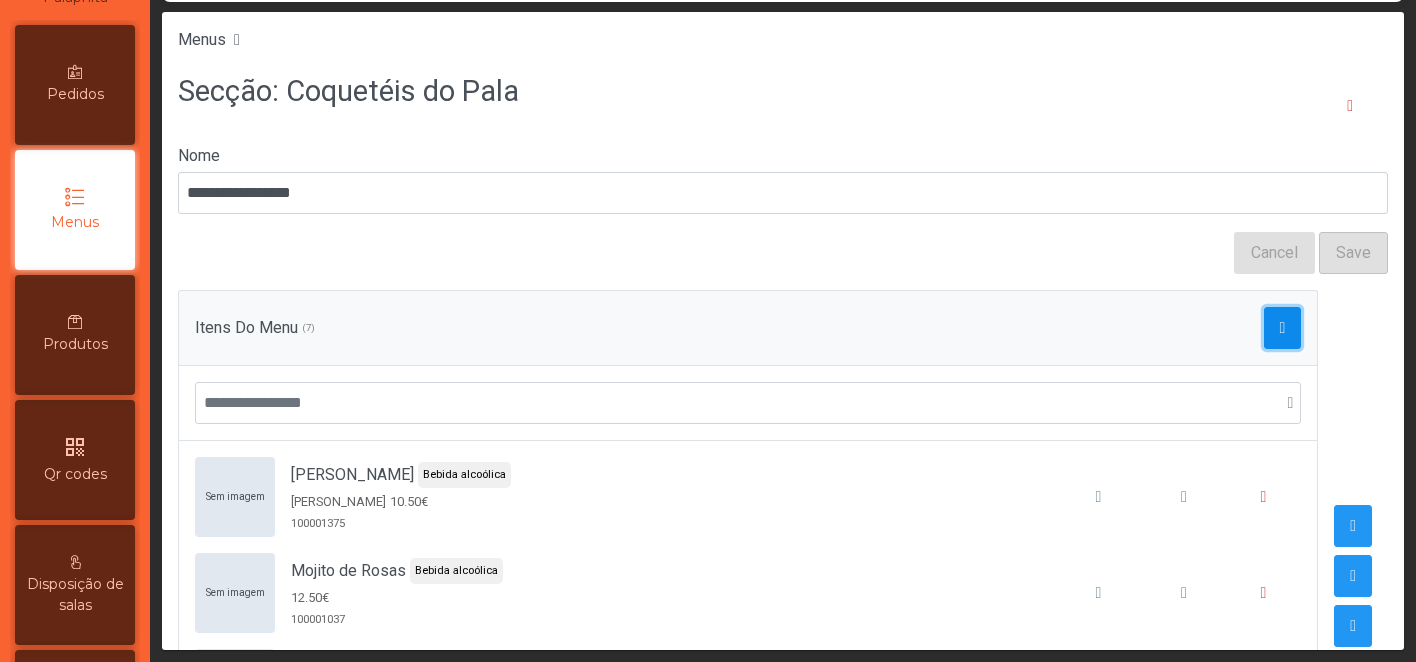click 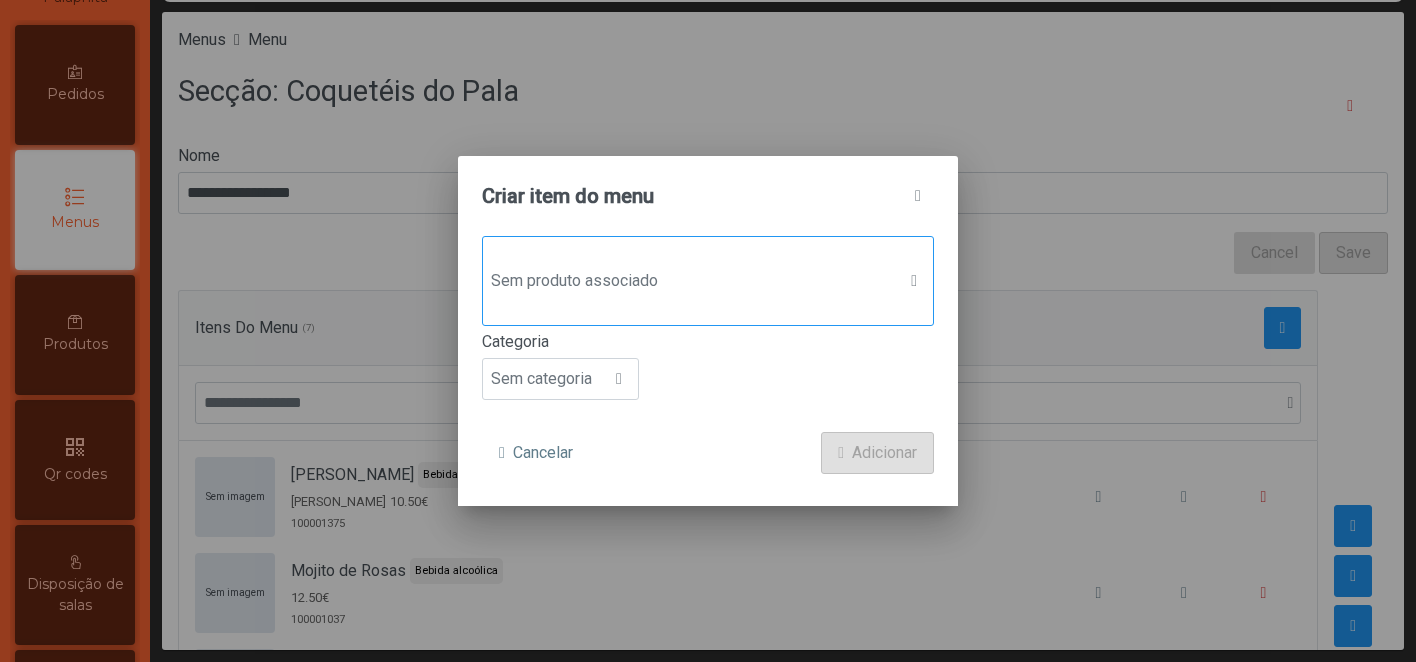 click on "Sem produto associado" 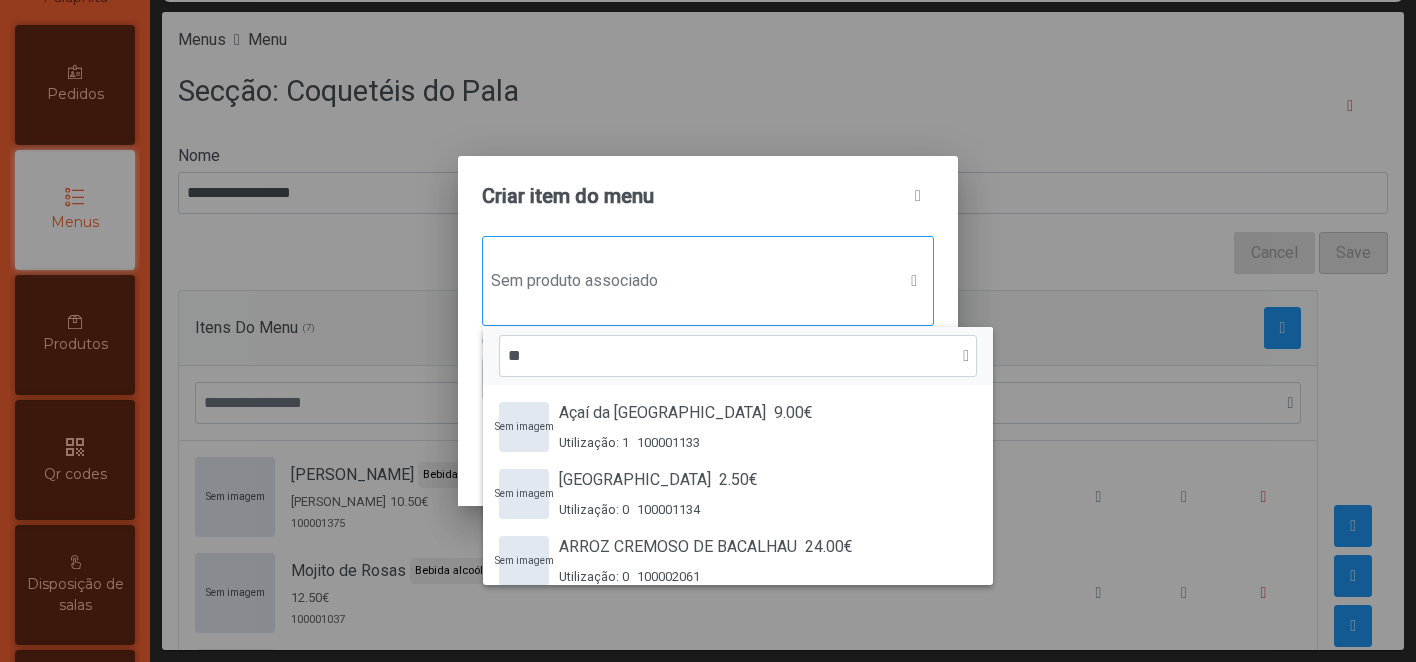 scroll, scrollTop: 15, scrollLeft: 97, axis: both 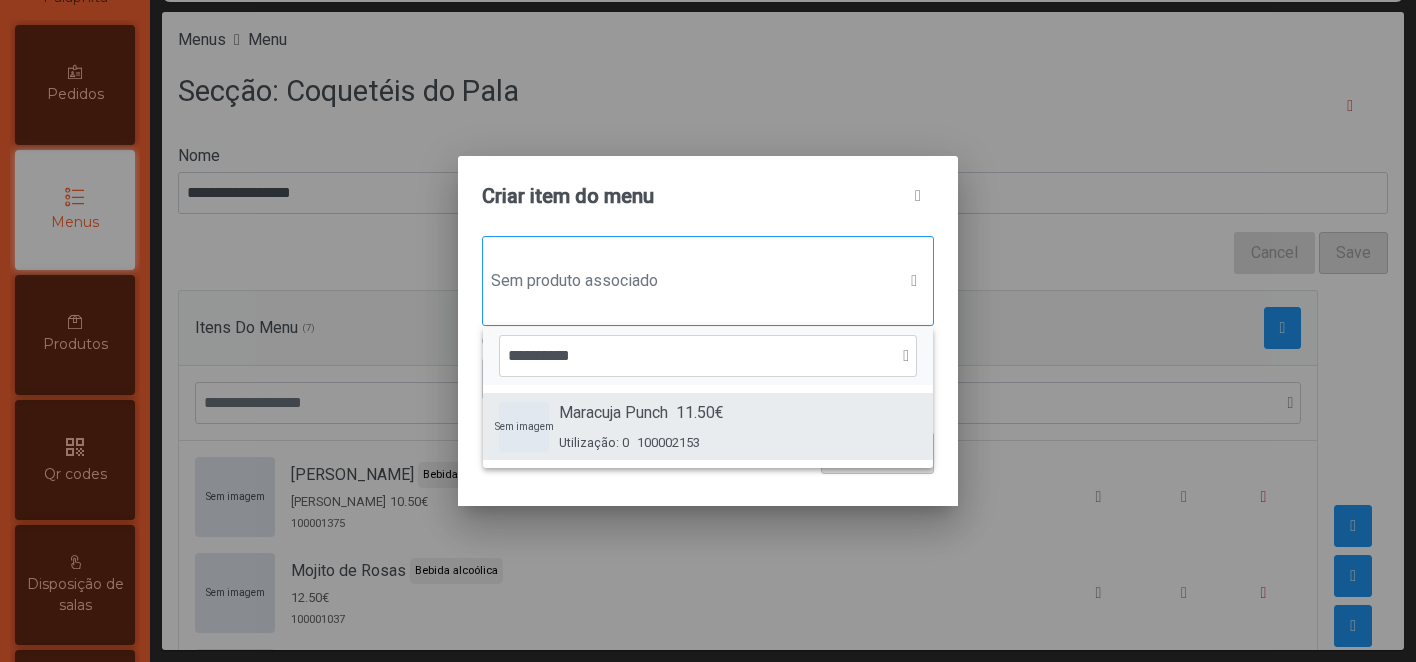 type on "**********" 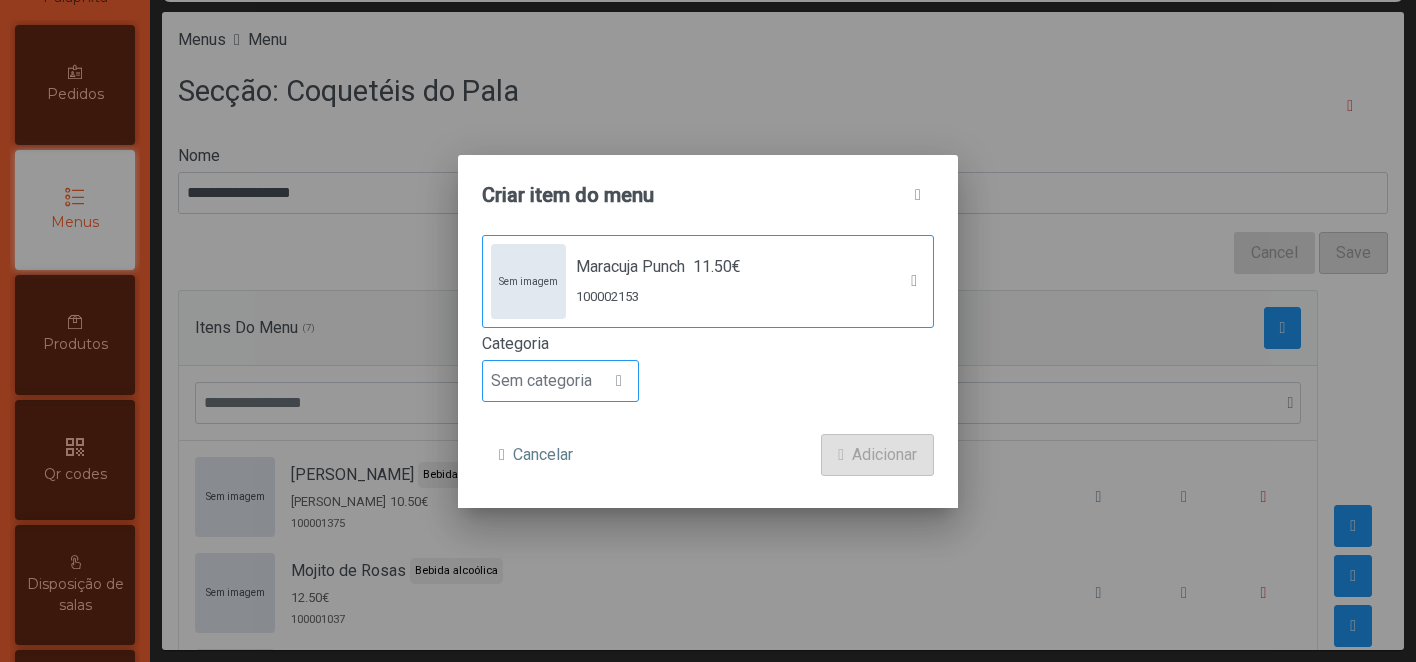 click on "Sem categoria" 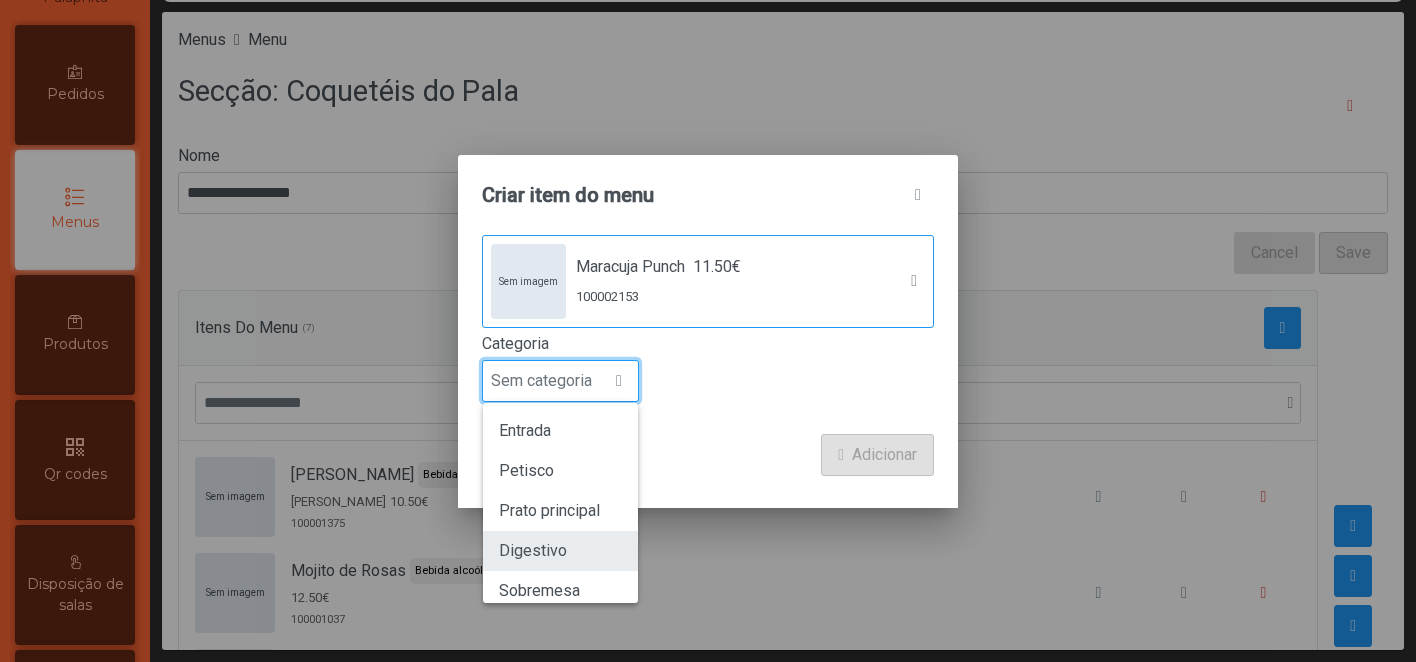 scroll, scrollTop: 176, scrollLeft: 0, axis: vertical 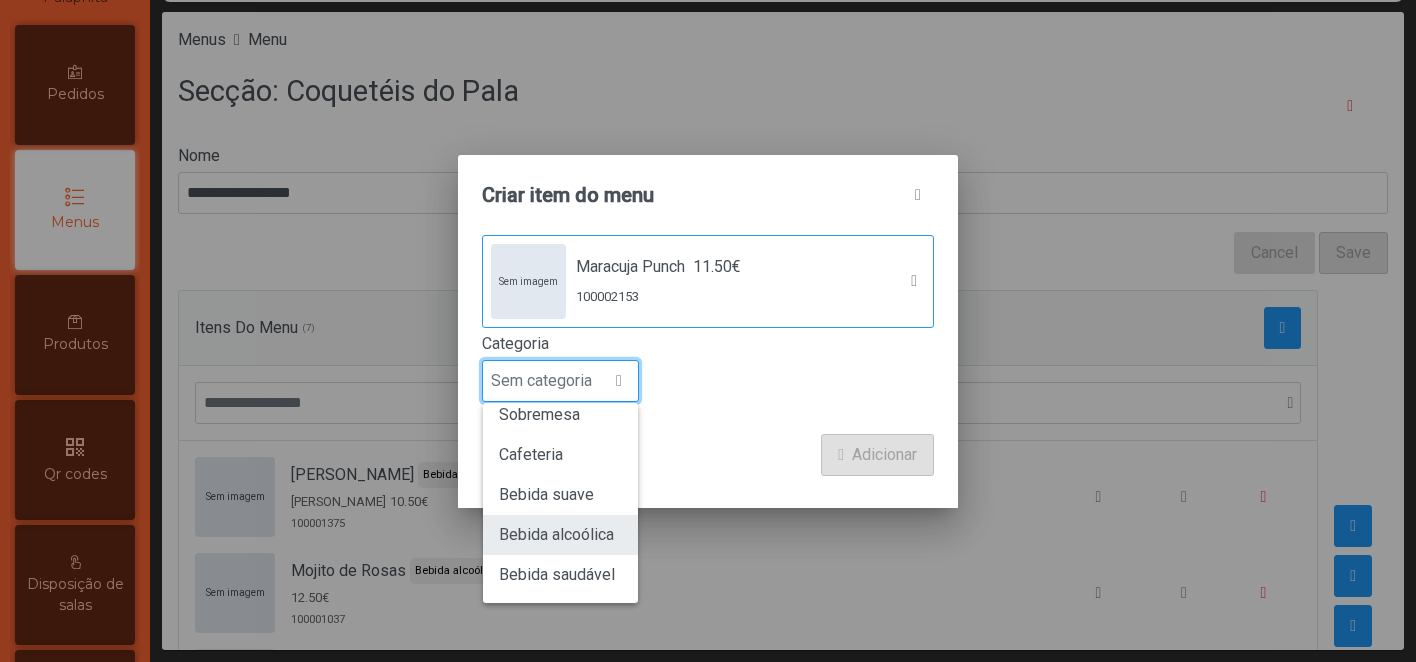 click on "Bebida alcoólica" 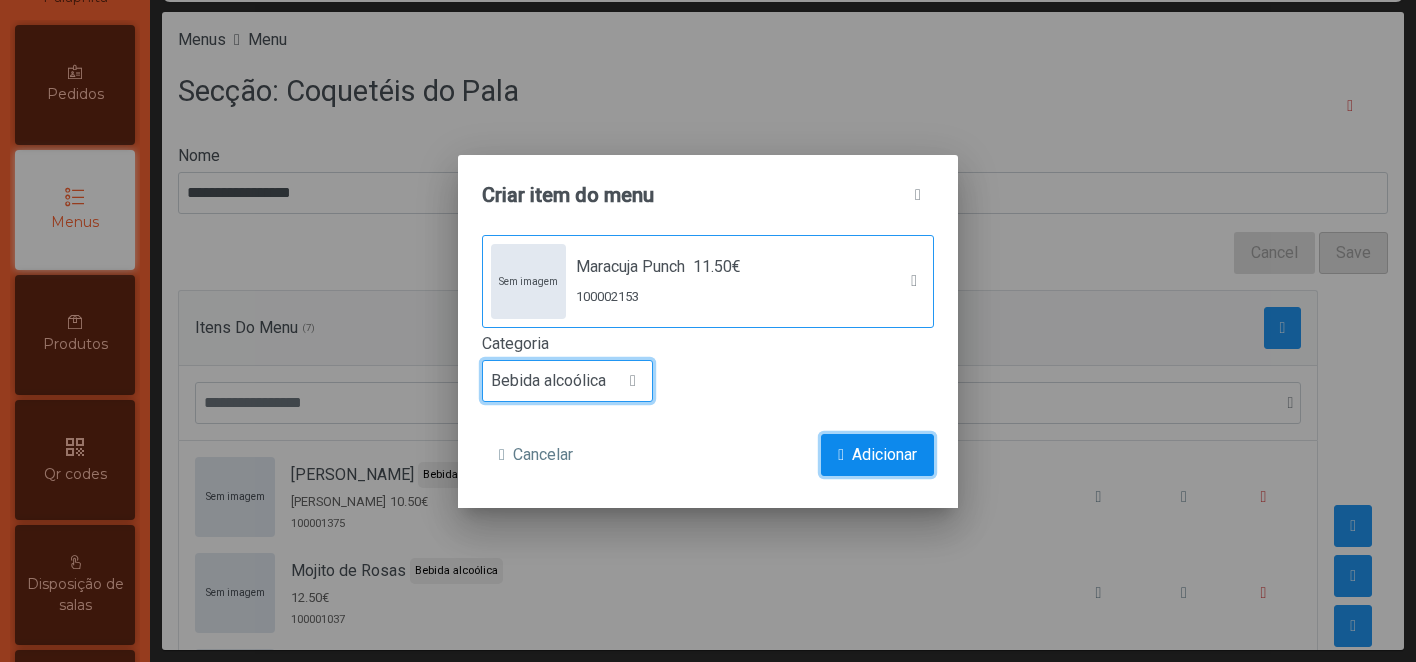 click on "Adicionar" 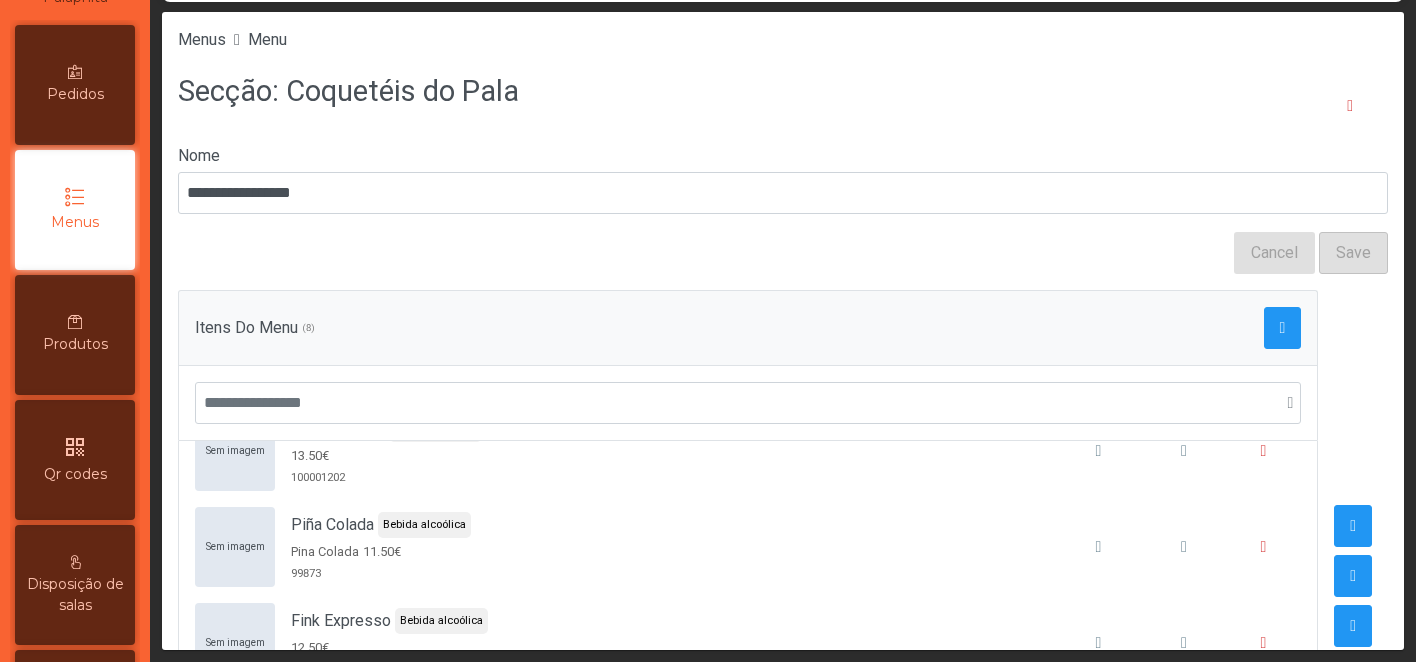 scroll, scrollTop: 306, scrollLeft: 0, axis: vertical 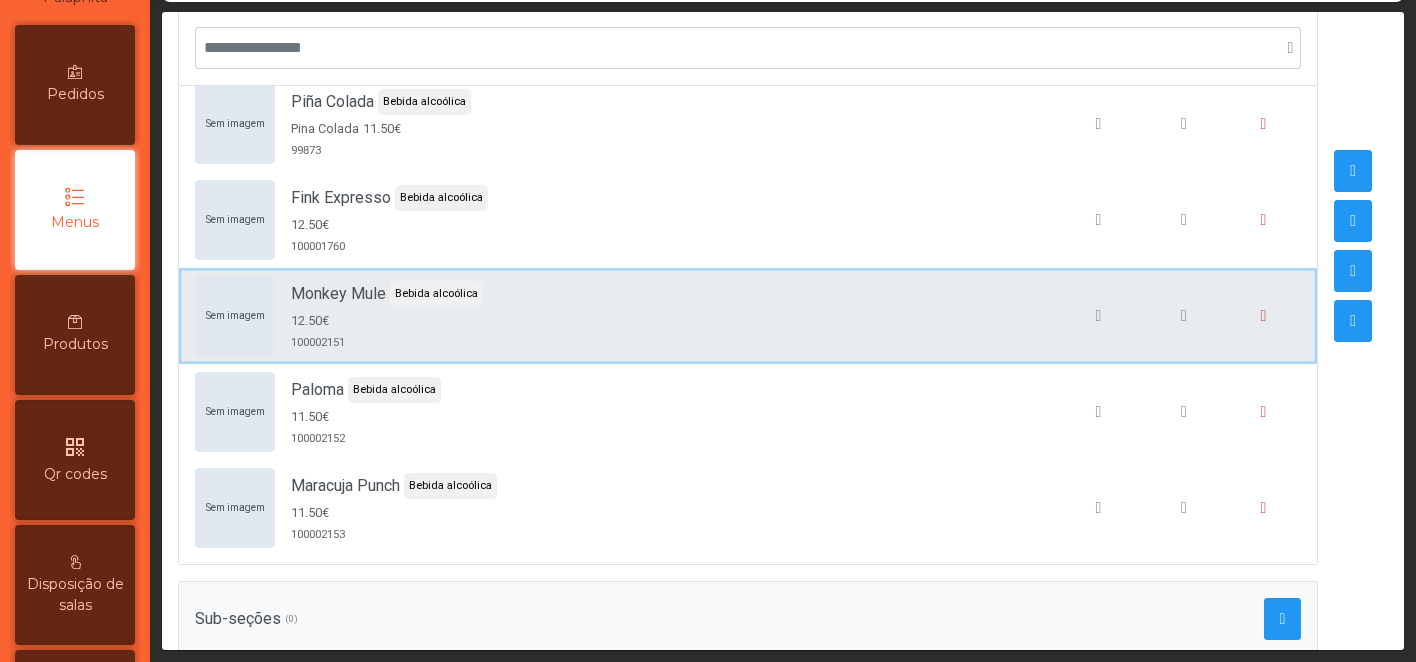 click on "Sem imagem   Monkey Mule  Bebida alcoólica  12.50€   100002151" at bounding box center [748, 316] 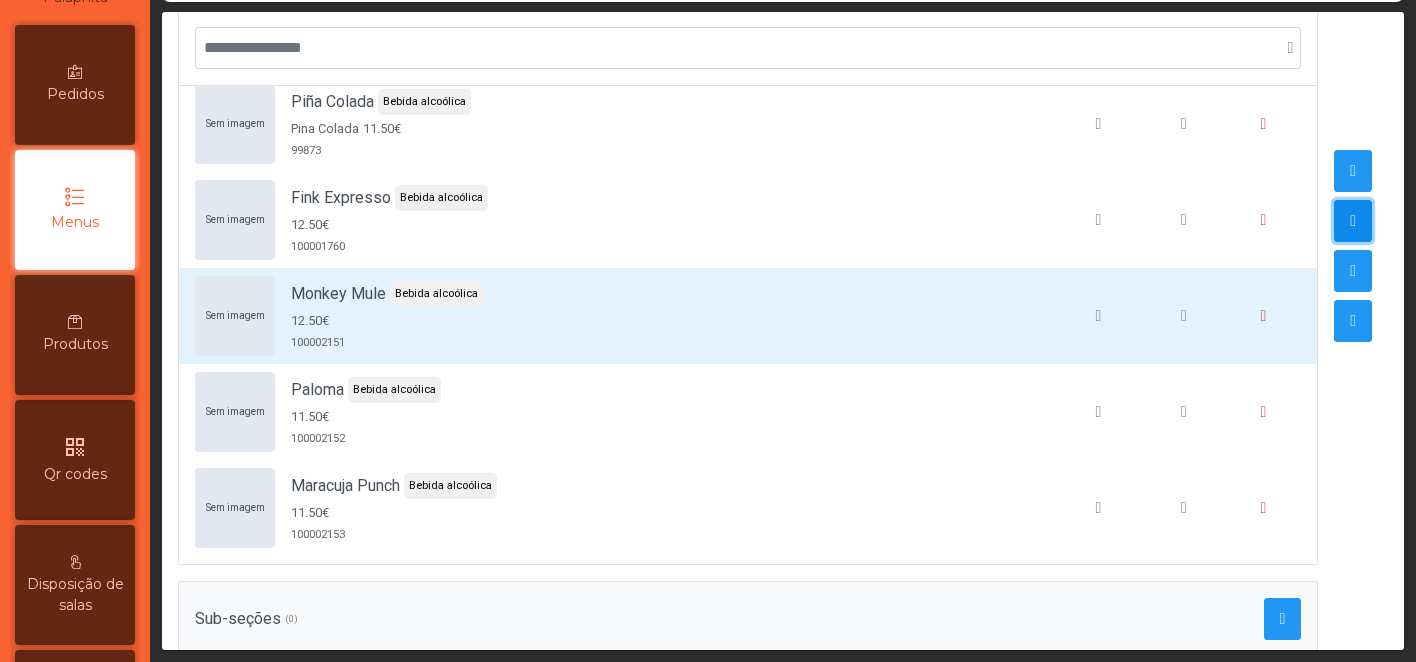 click 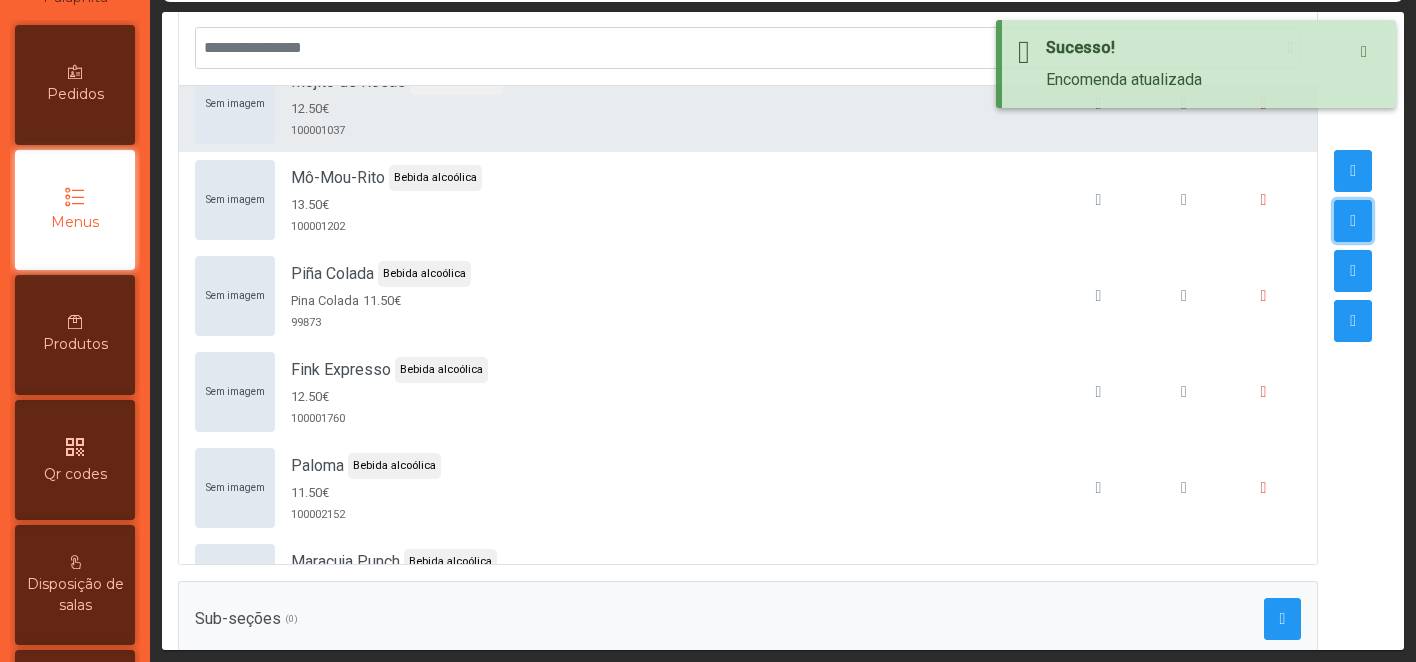 scroll, scrollTop: 306, scrollLeft: 0, axis: vertical 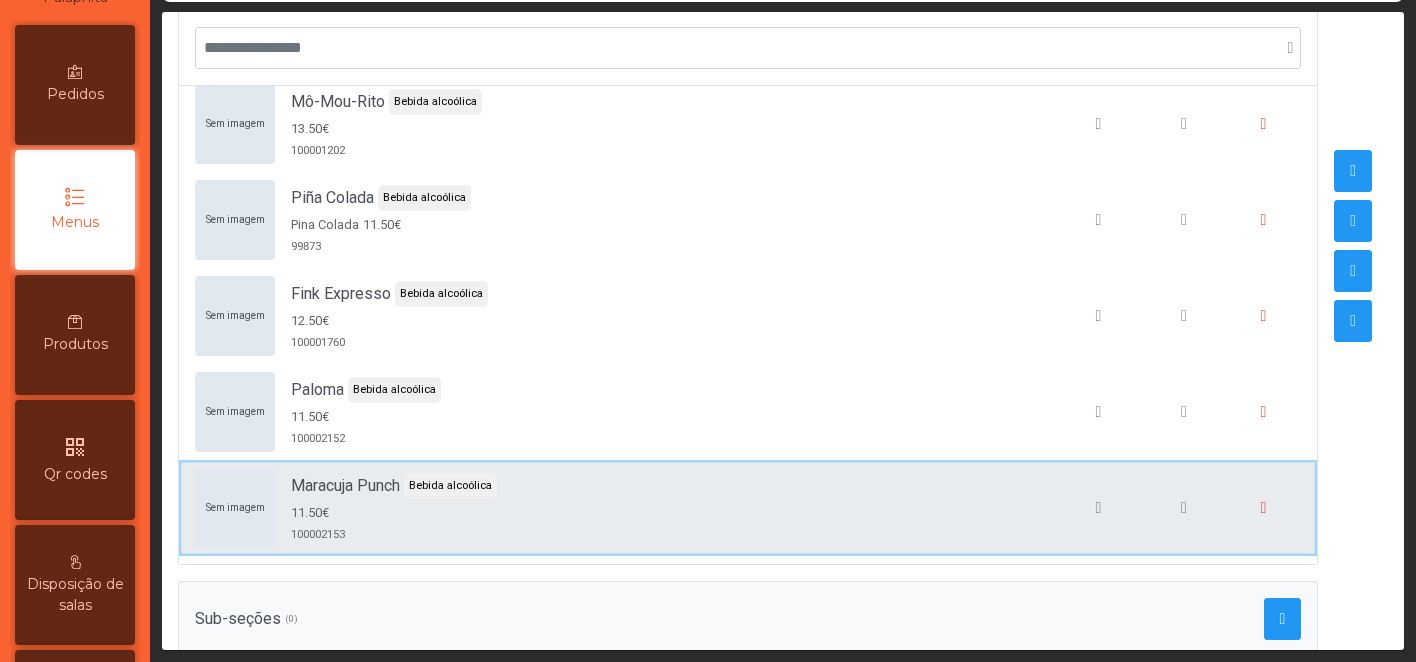 click on "Sem imagem   Maracuja Punch  Bebida alcoólica  11.50€   100002153" at bounding box center [748, 508] 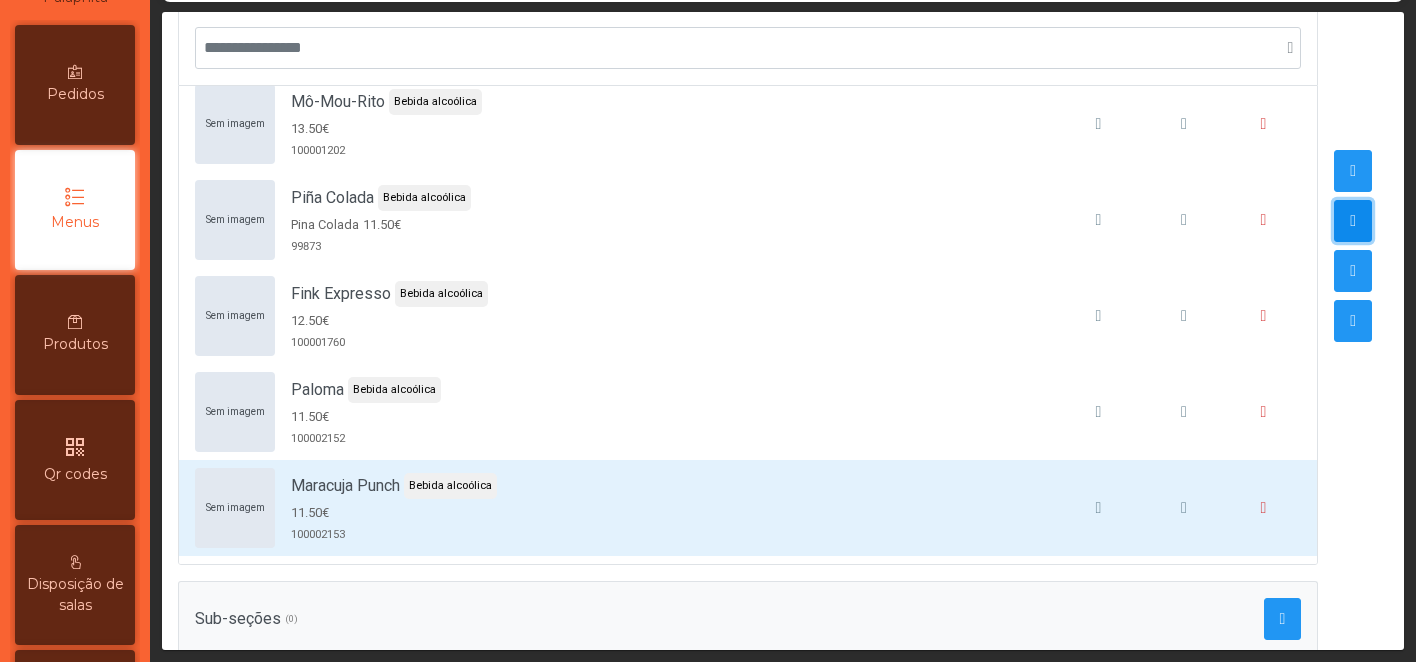 click 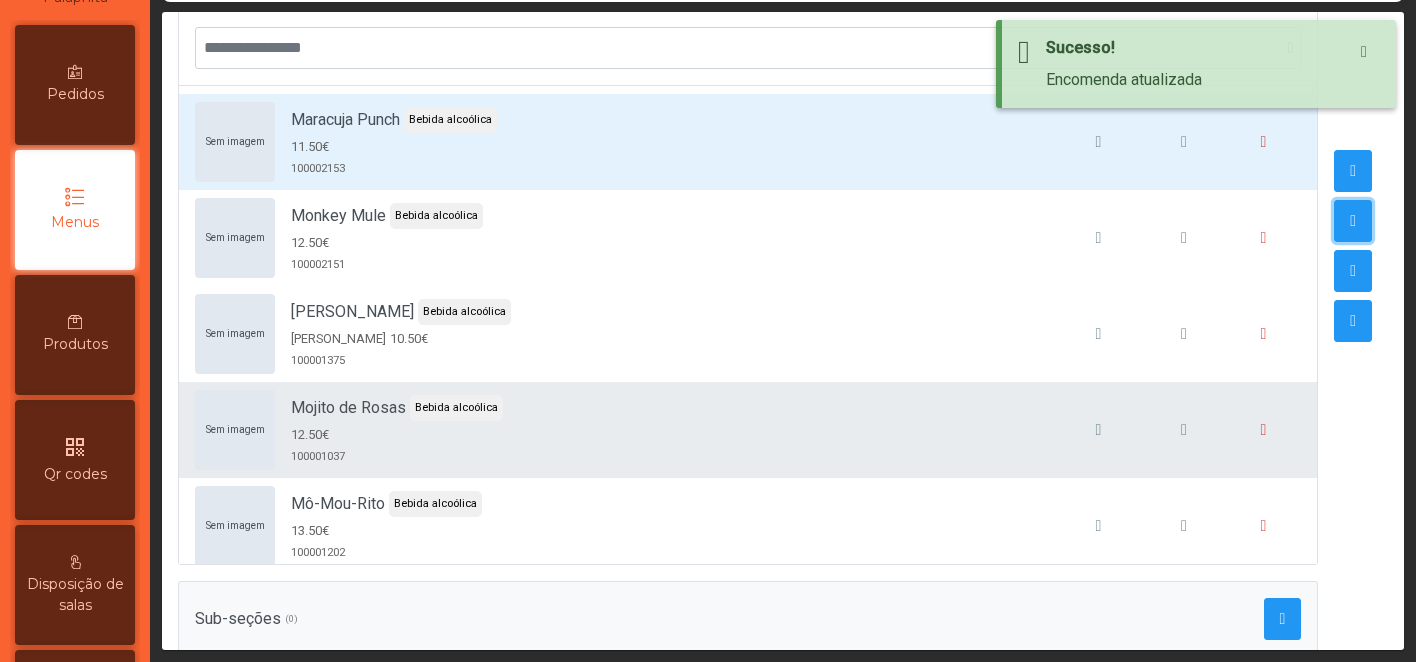 scroll, scrollTop: 306, scrollLeft: 0, axis: vertical 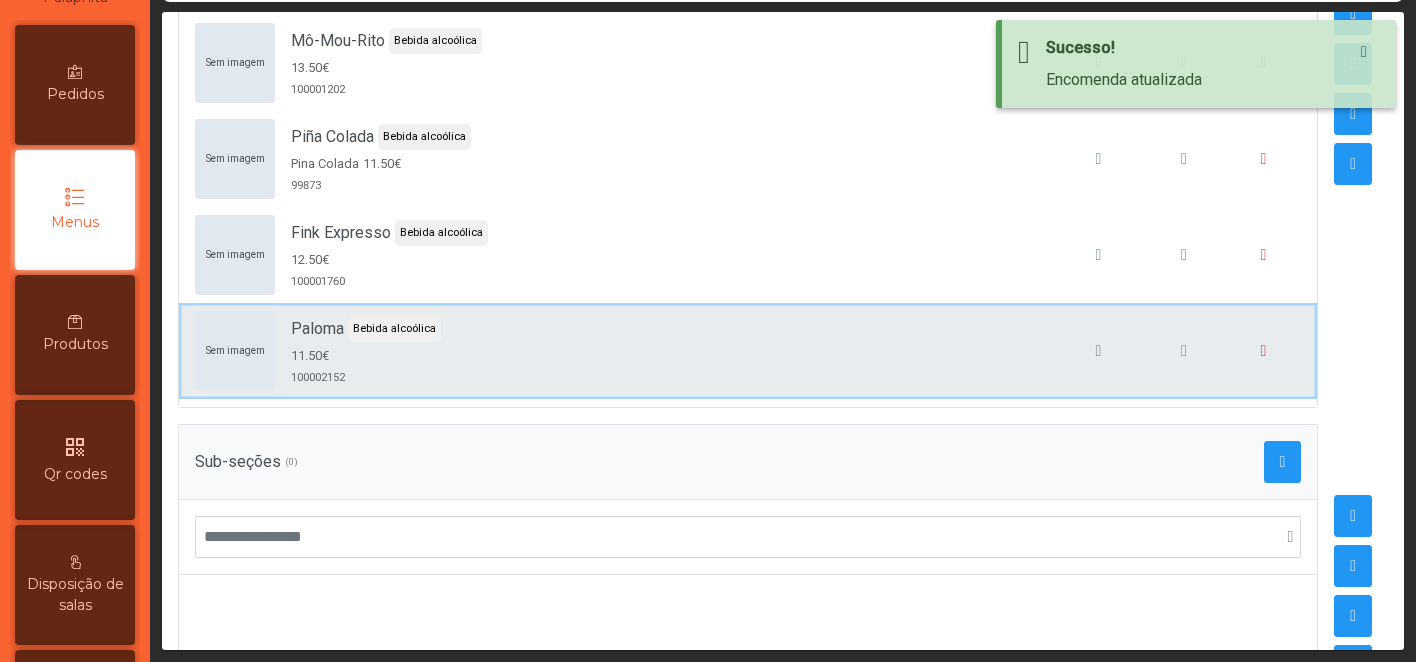 click on "Sem imagem   Paloma  Bebida alcoólica  11.50€   100002152" at bounding box center (748, 351) 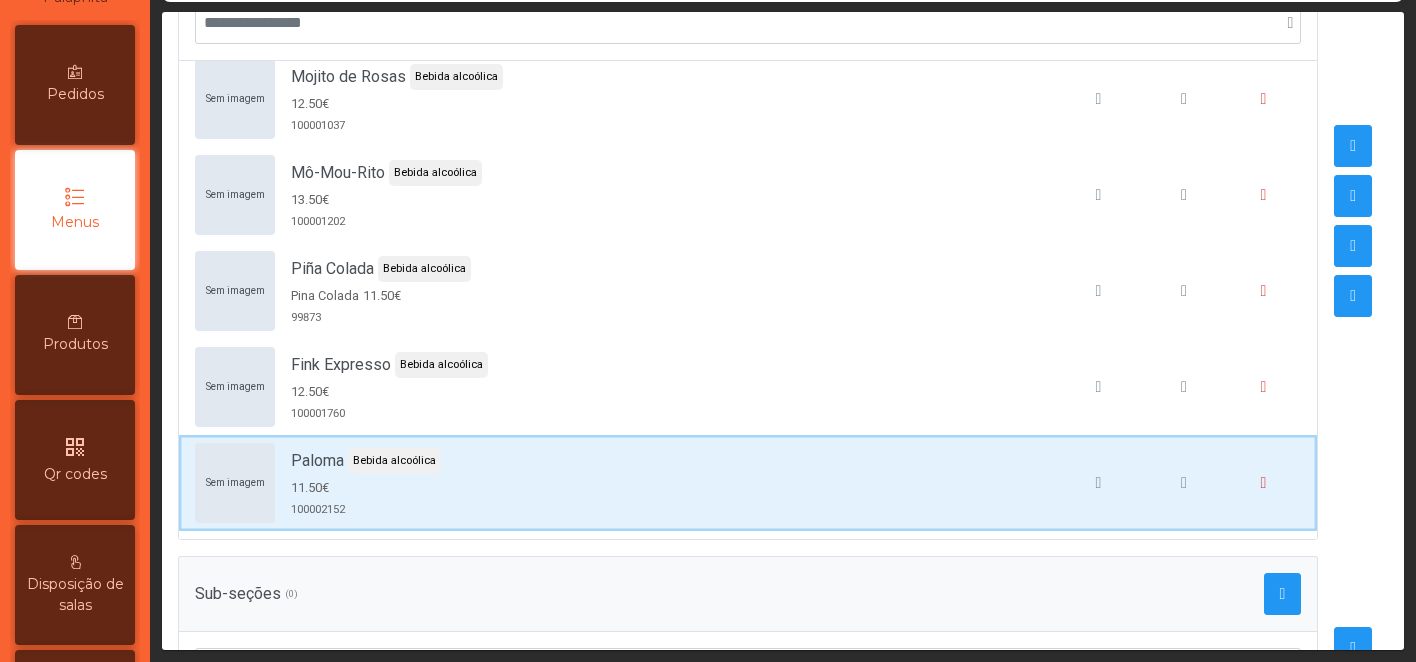 scroll, scrollTop: 330, scrollLeft: 0, axis: vertical 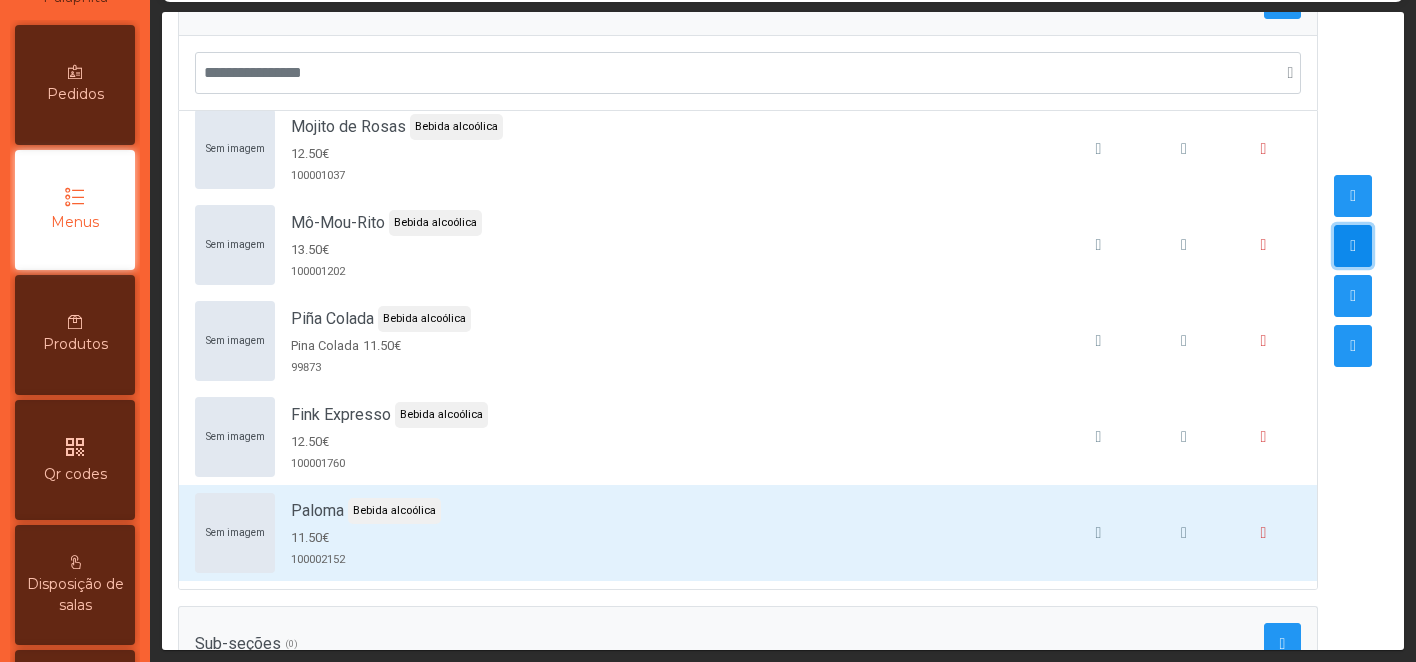 click 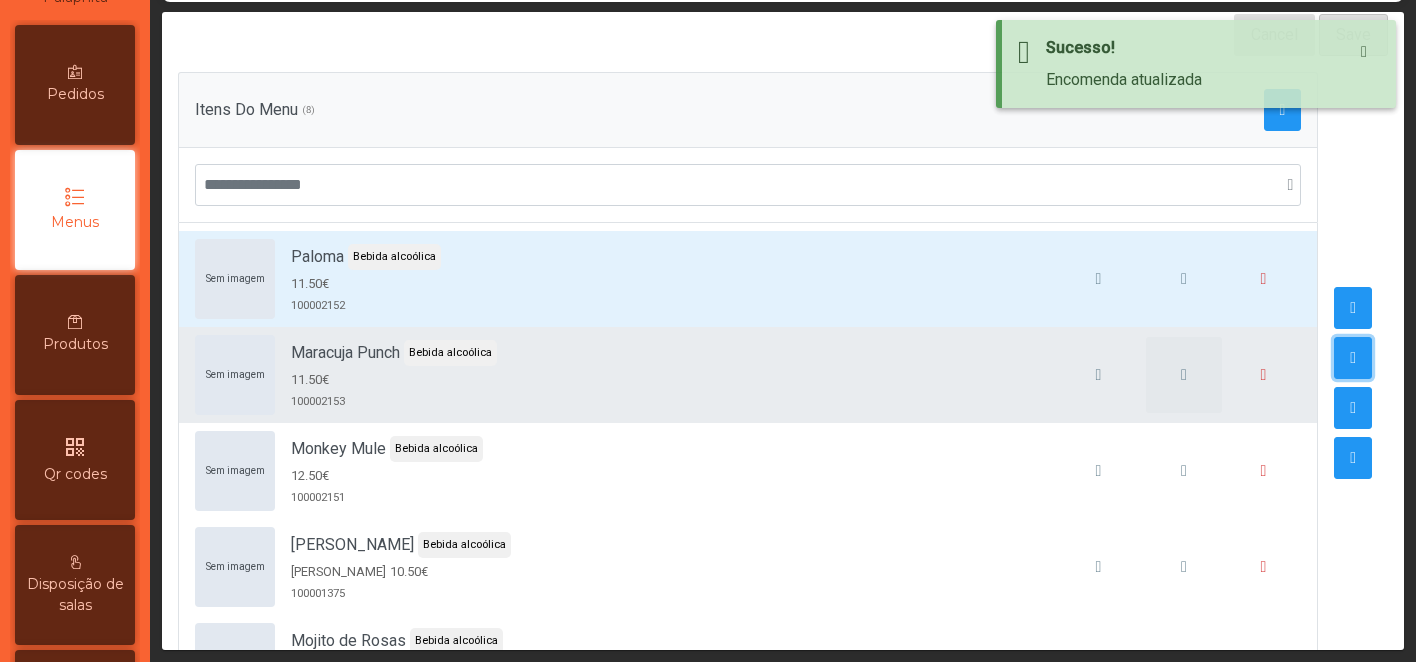 scroll, scrollTop: 215, scrollLeft: 0, axis: vertical 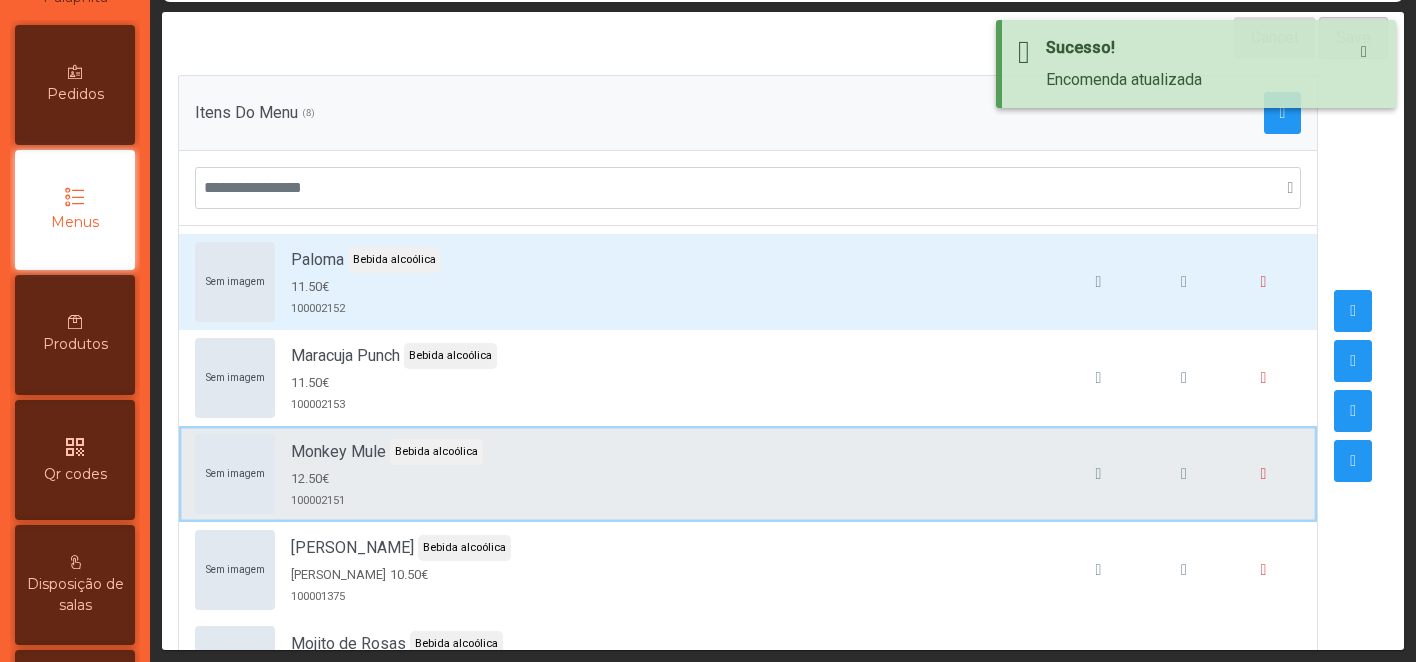 click on "Sem imagem   Monkey Mule  Bebida alcoólica  12.50€   100002151" at bounding box center [748, 474] 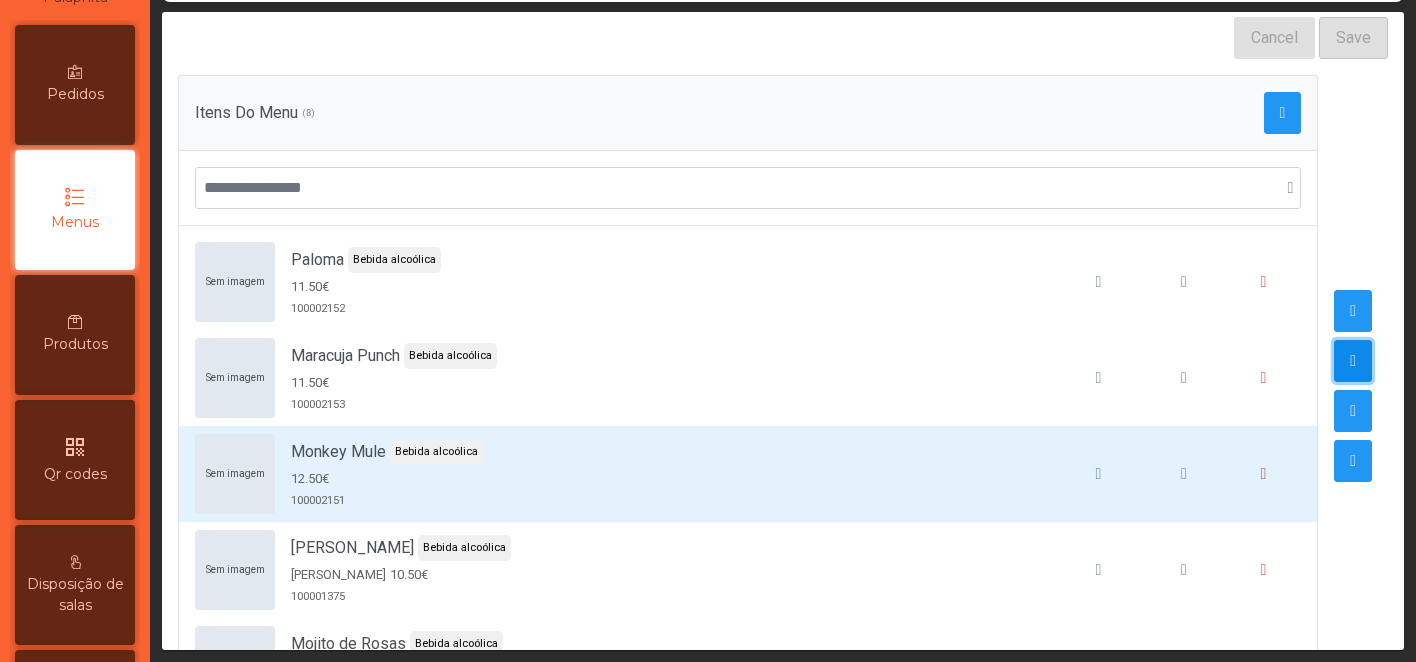 click 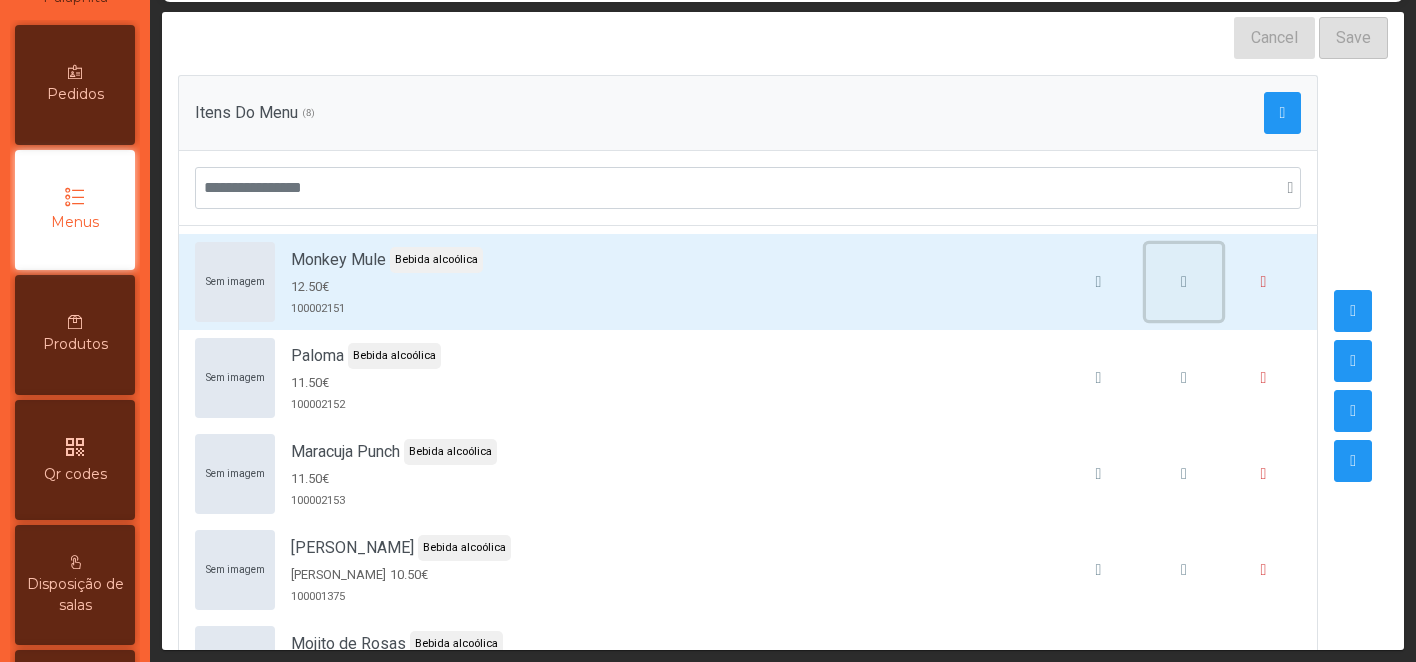 click 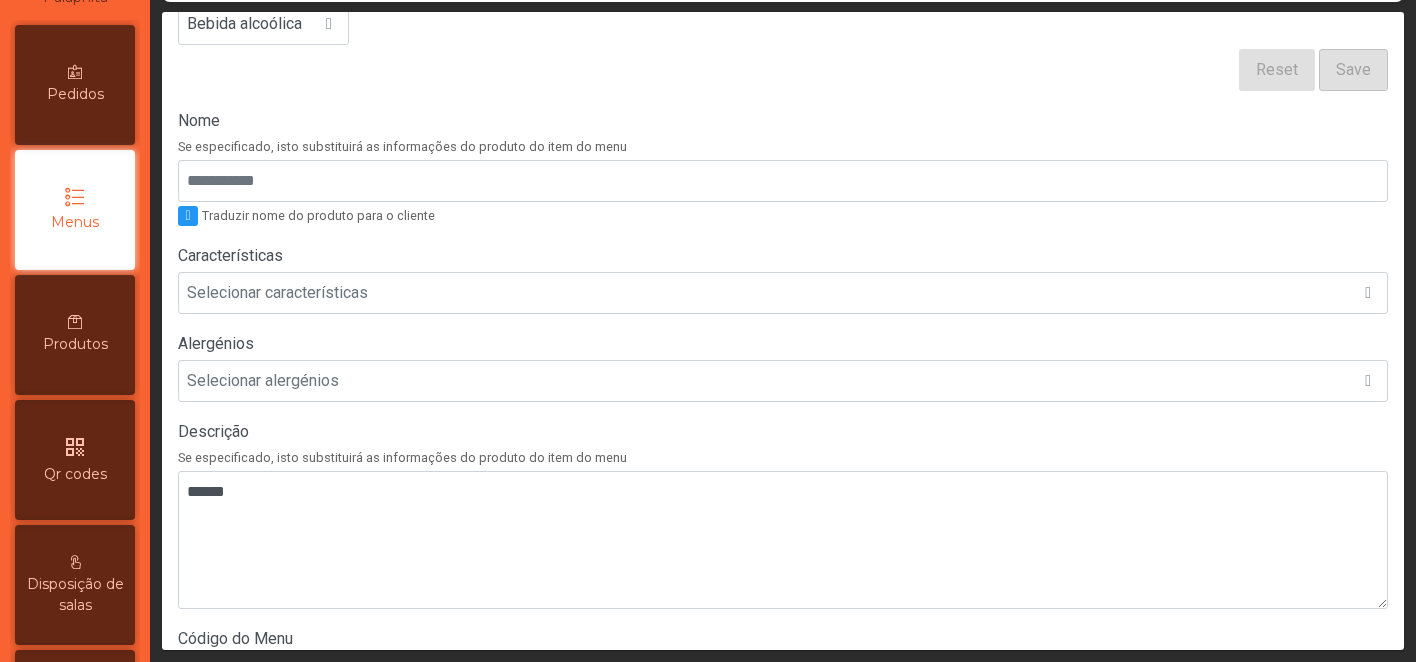 scroll, scrollTop: 293, scrollLeft: 0, axis: vertical 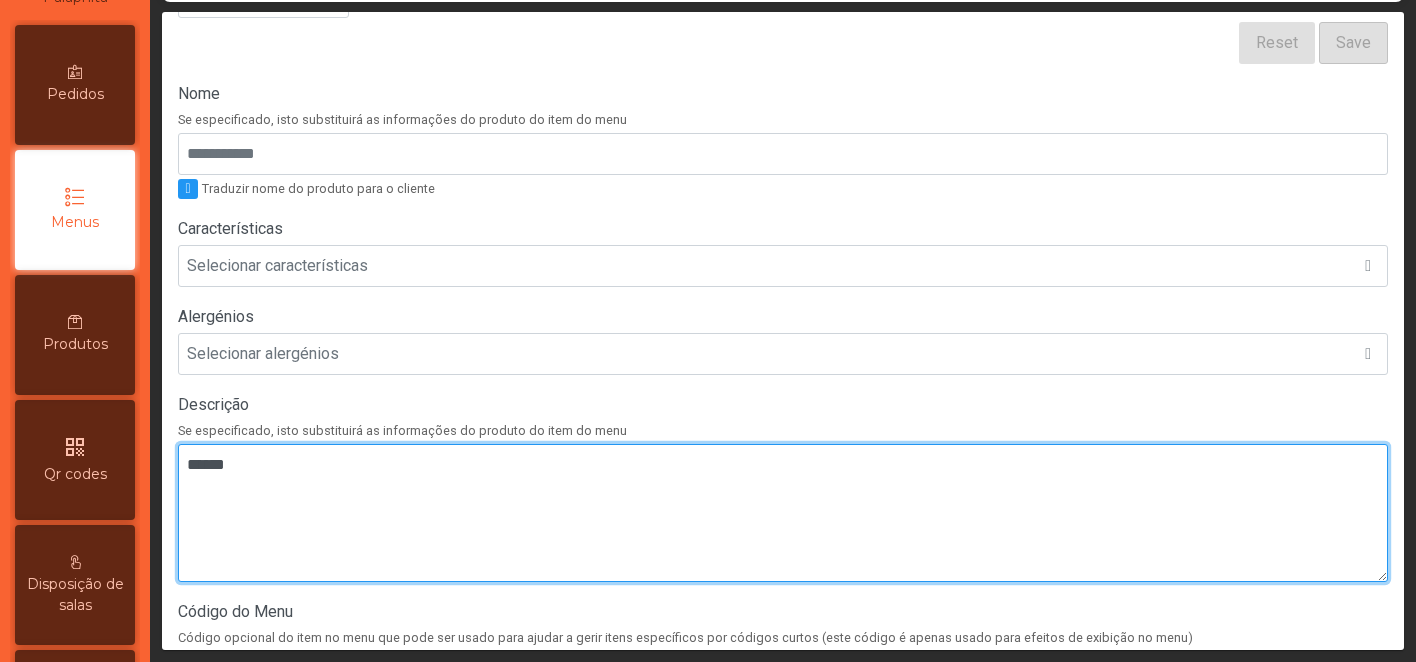 click at bounding box center [783, 513] 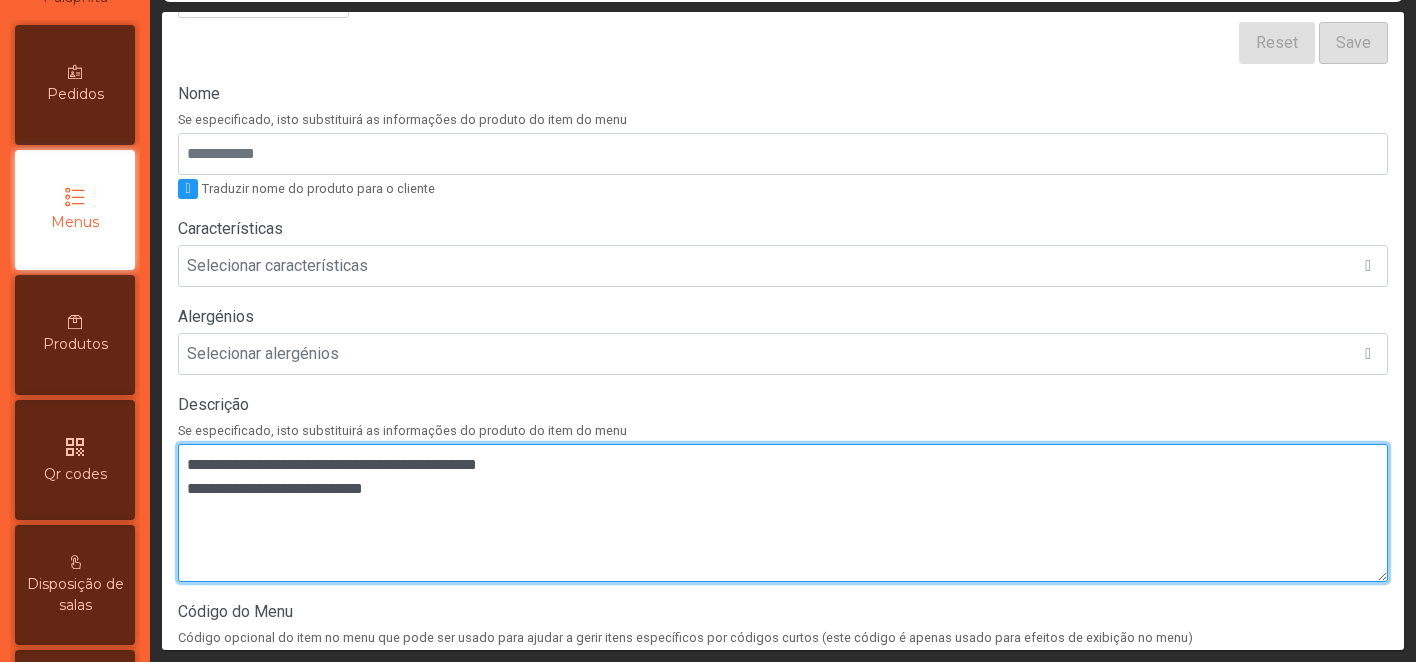 click at bounding box center (783, 513) 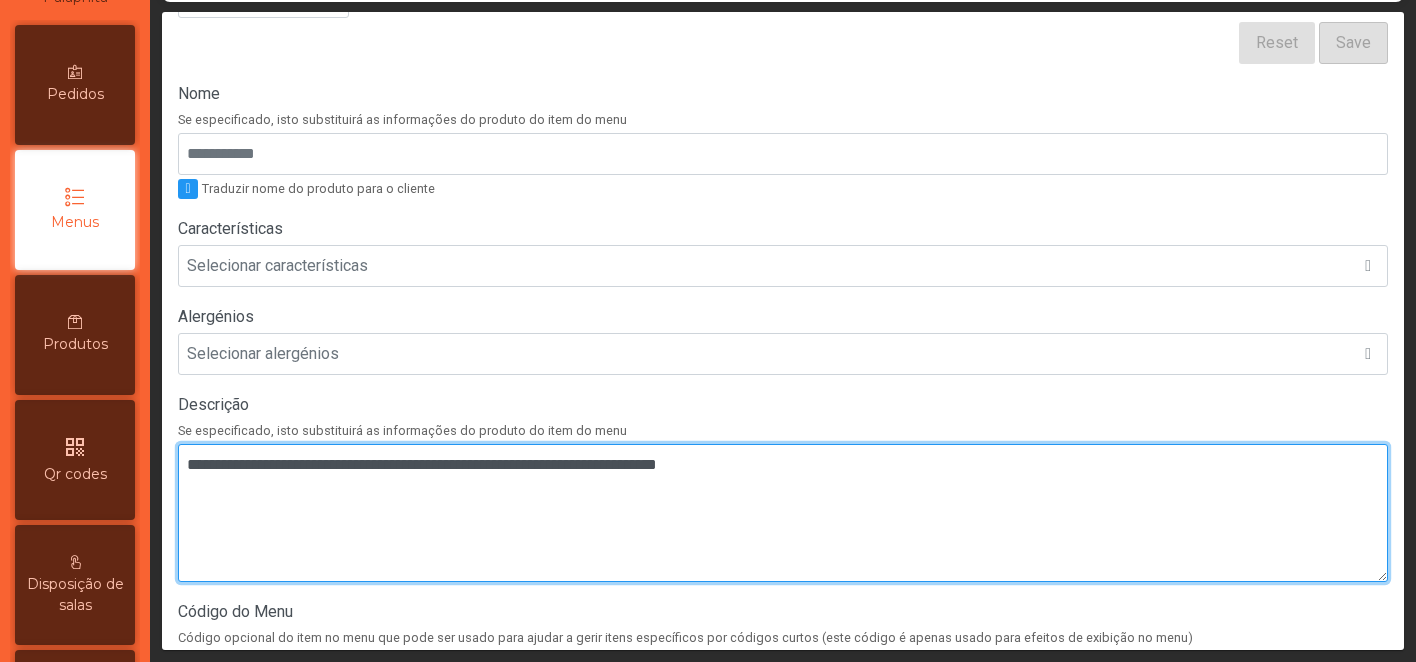 scroll, scrollTop: 695, scrollLeft: 0, axis: vertical 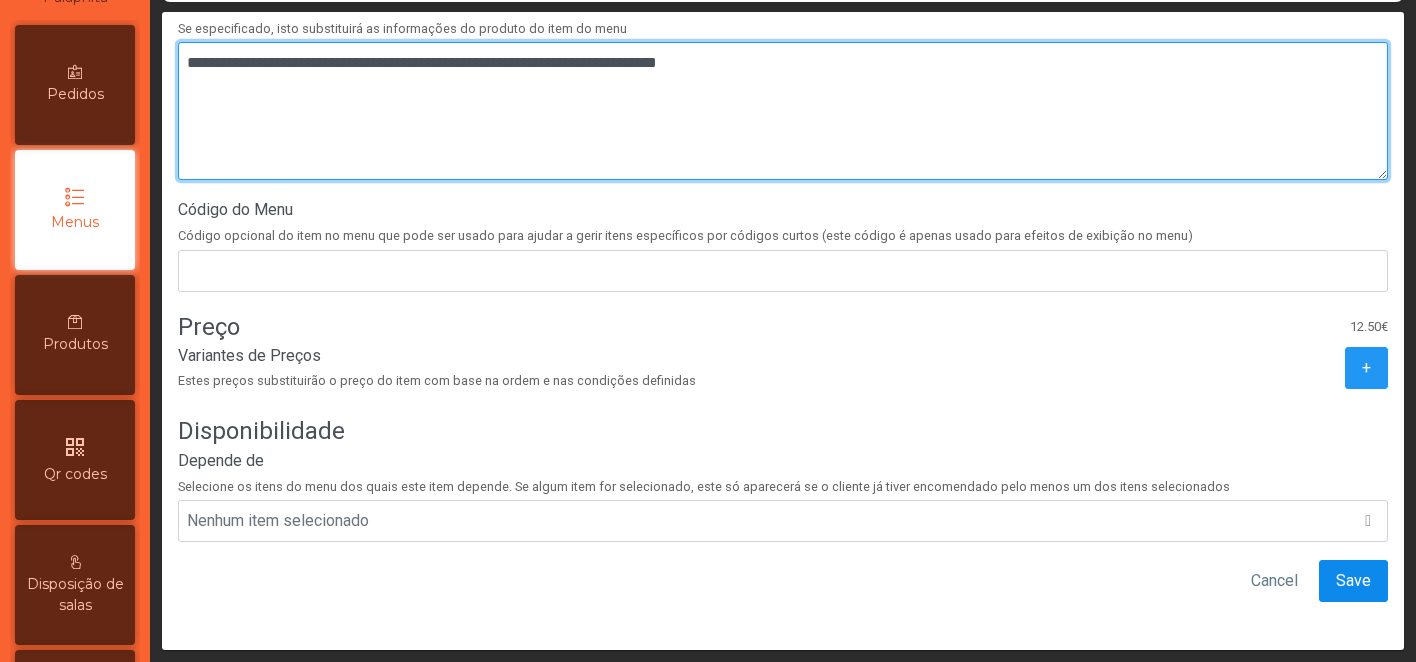 type on "**********" 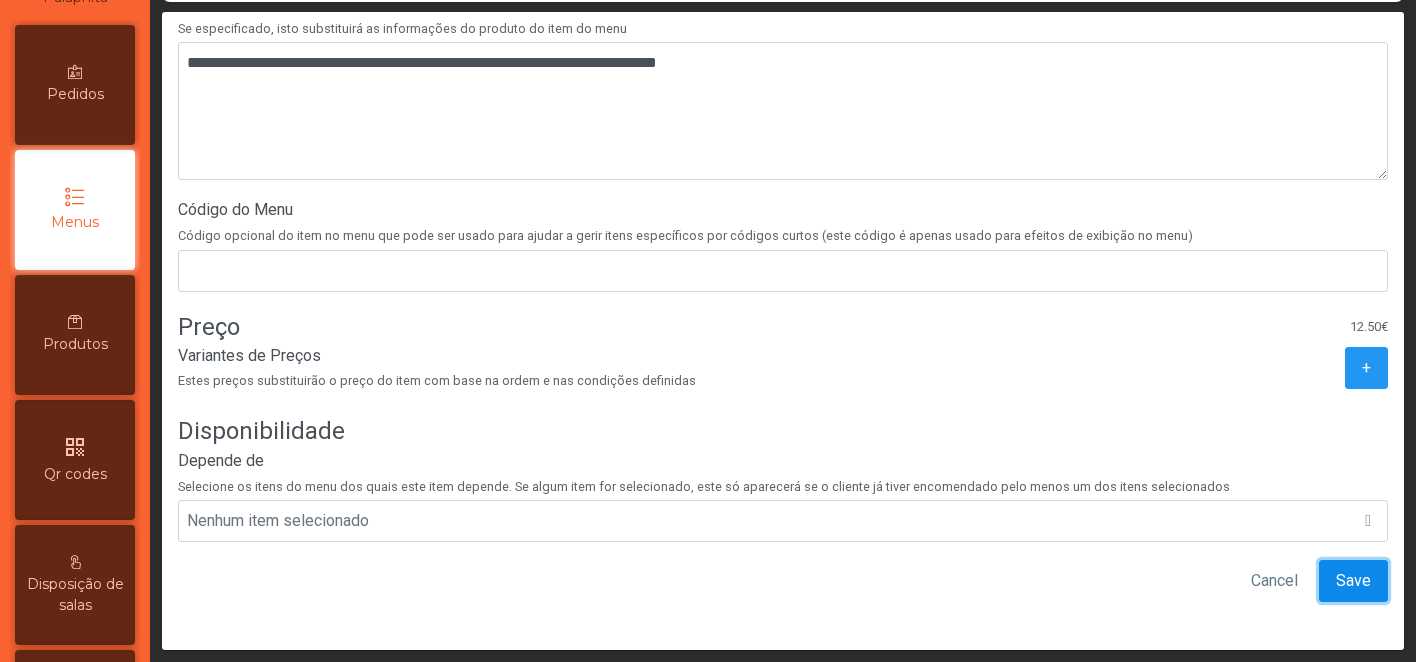 click on "Save" 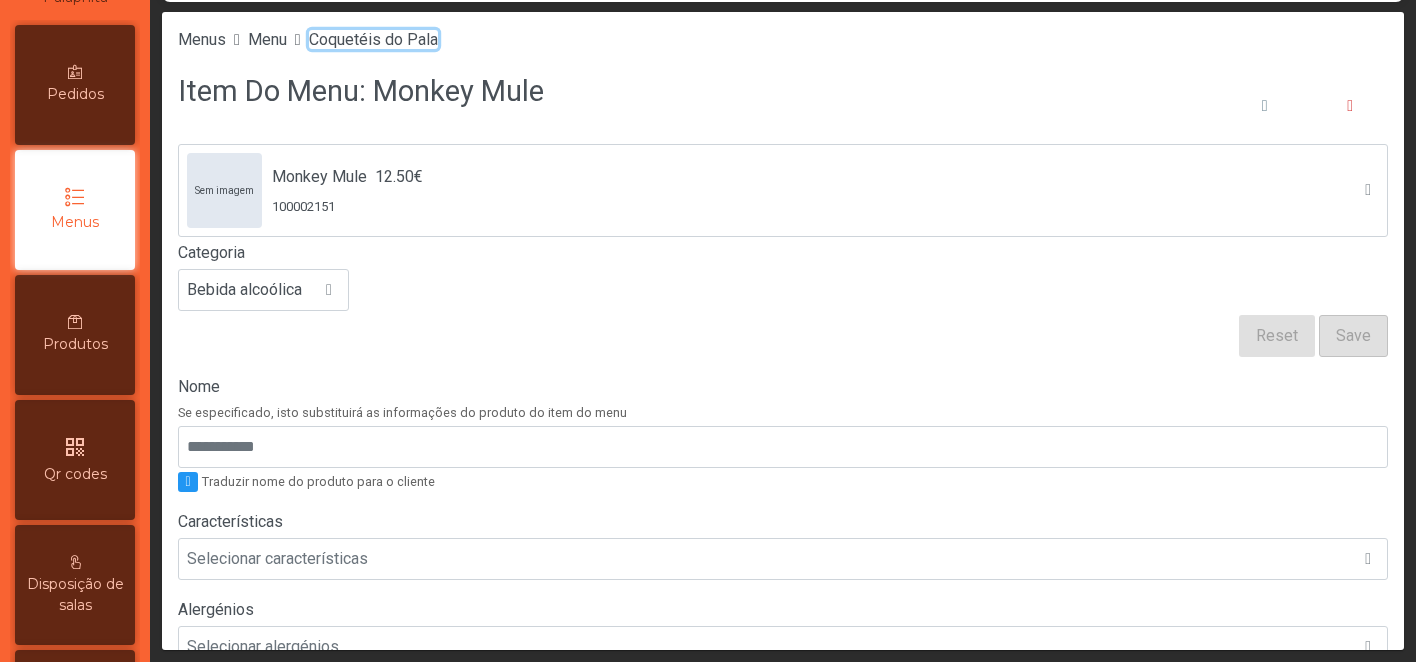 click on "Coquetéis do Pala" 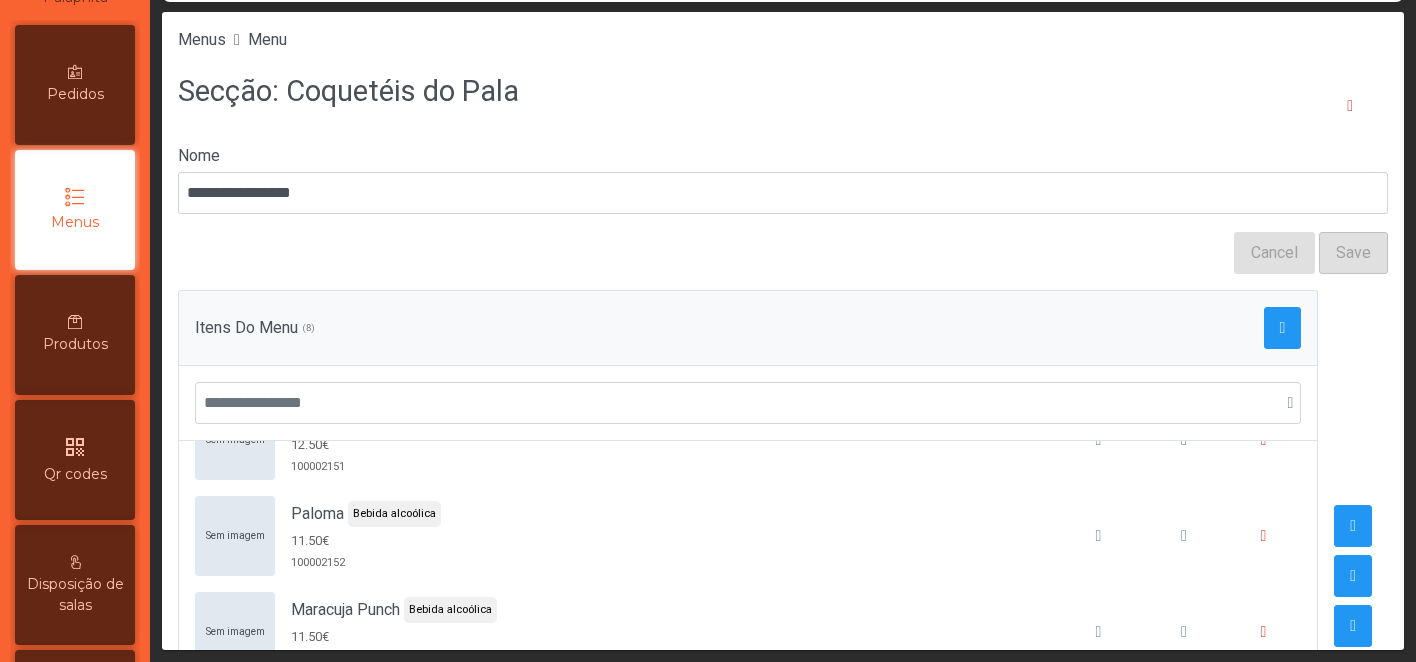 scroll, scrollTop: 29, scrollLeft: 0, axis: vertical 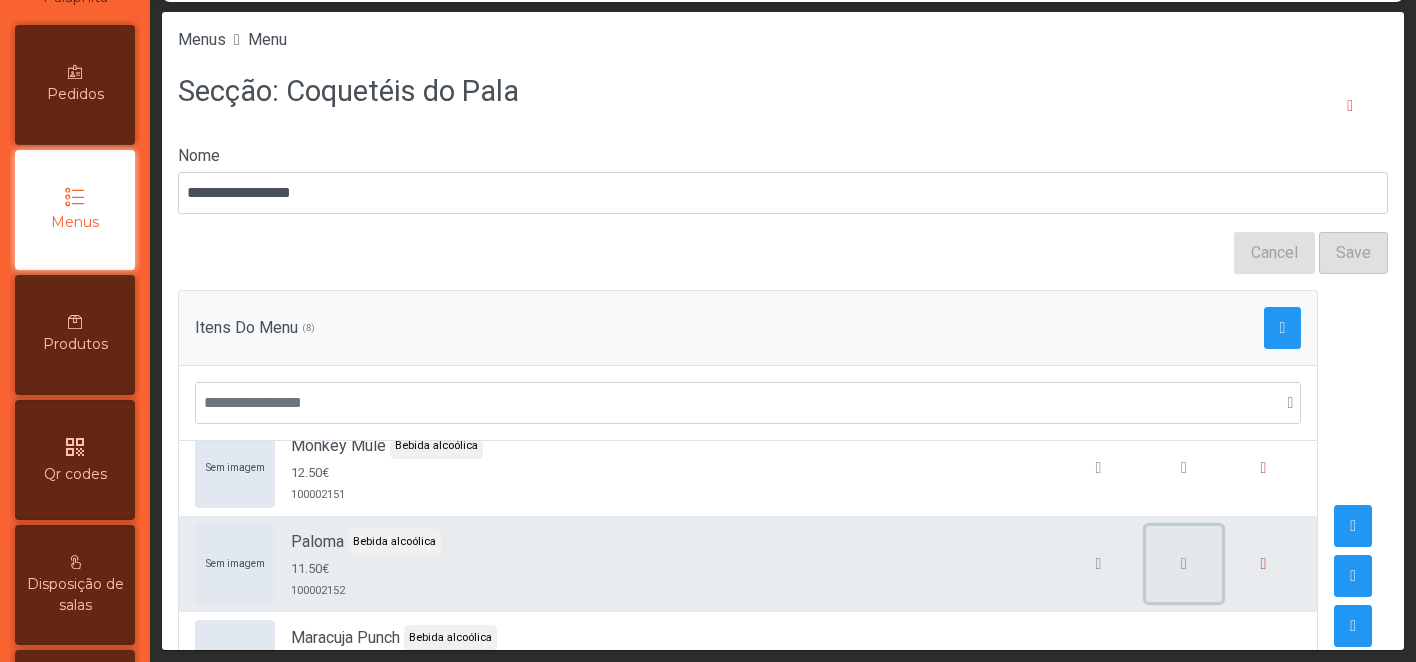 click 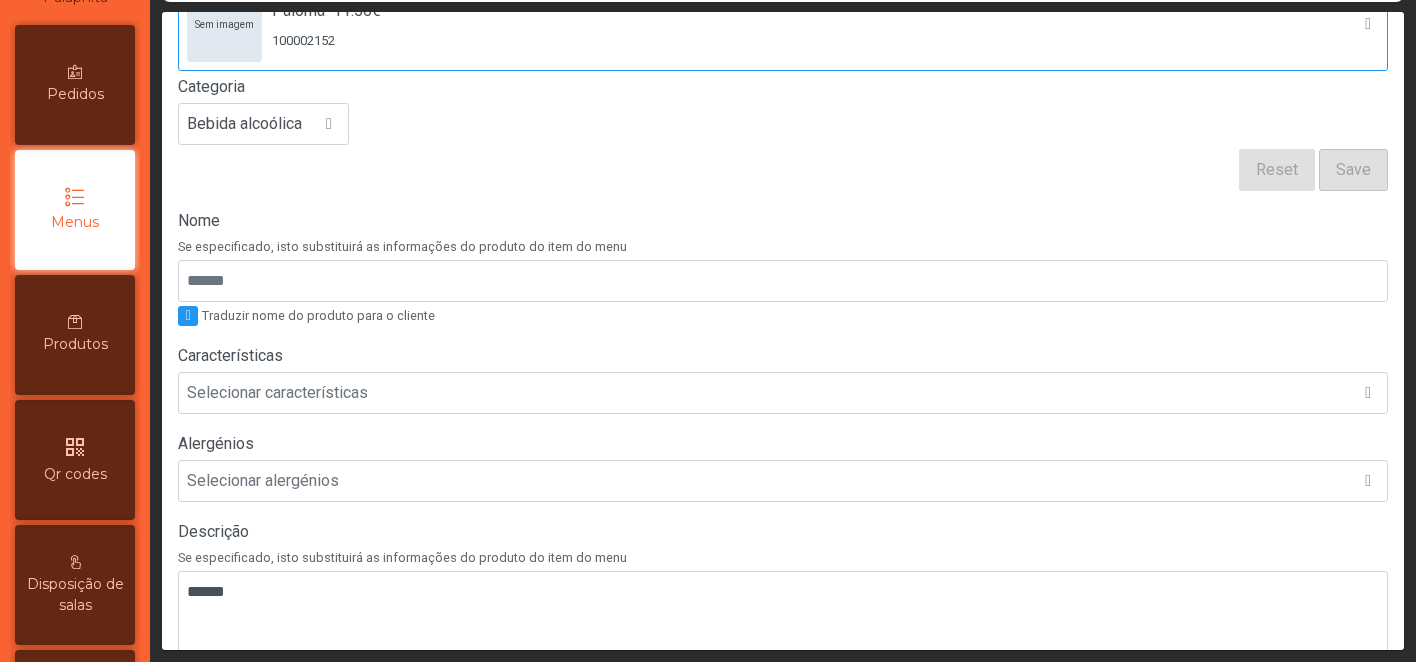 scroll, scrollTop: 258, scrollLeft: 0, axis: vertical 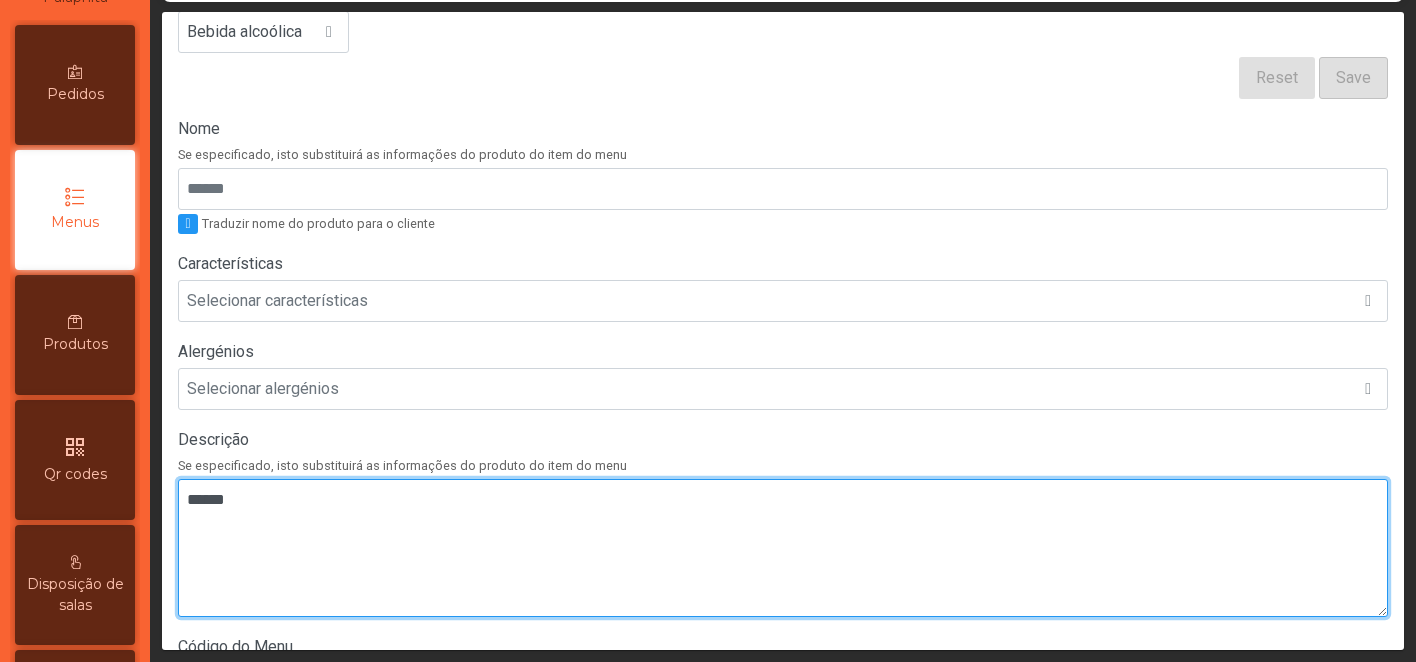 click at bounding box center [783, 548] 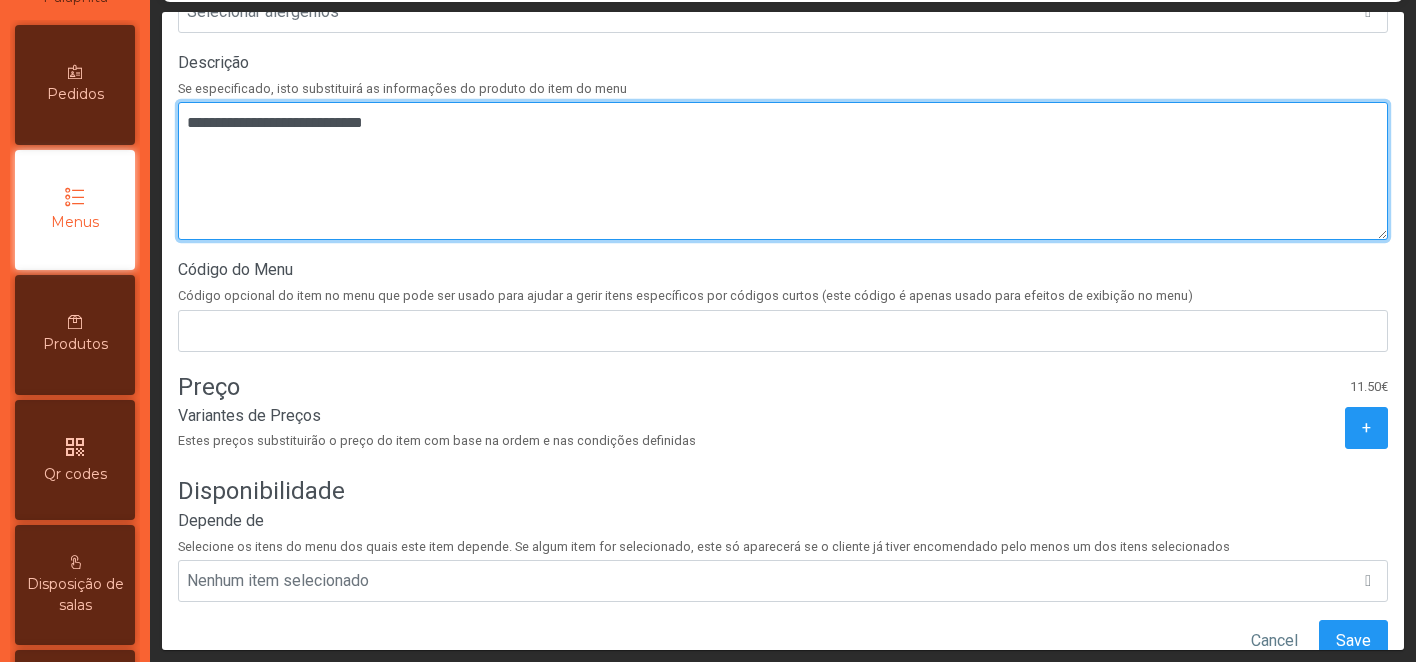 scroll, scrollTop: 695, scrollLeft: 0, axis: vertical 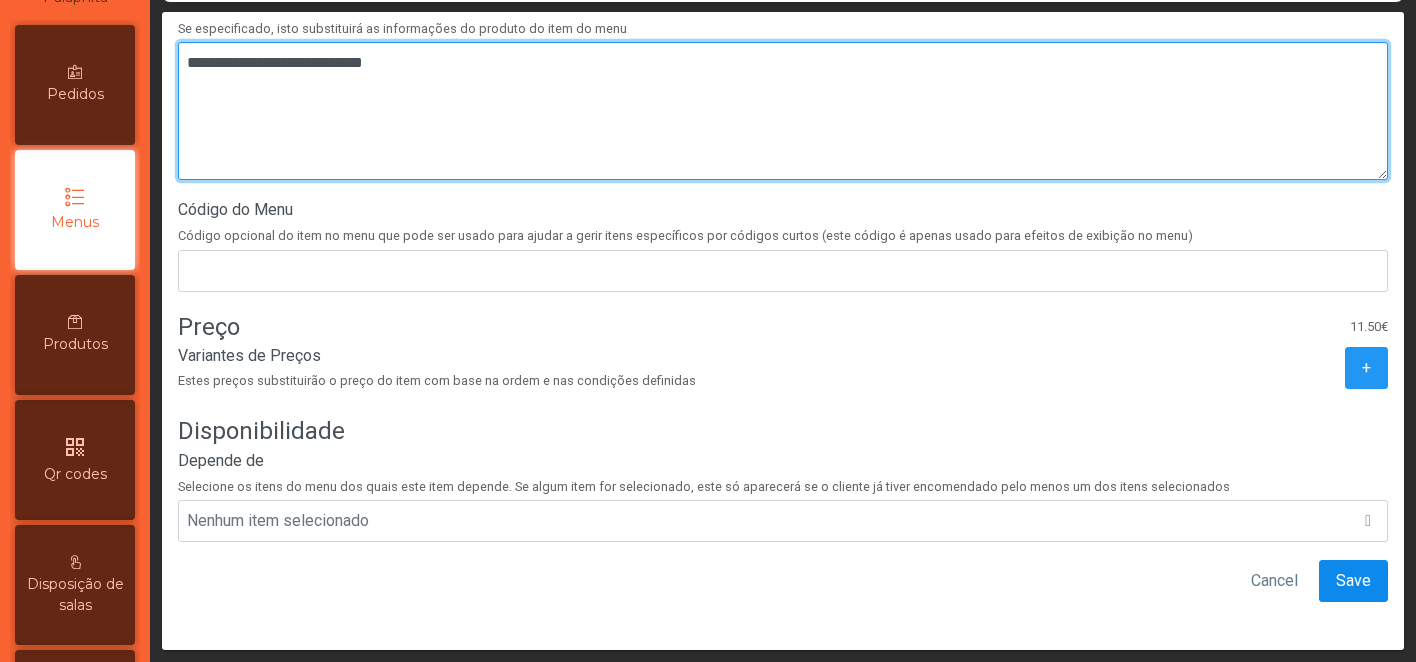 type on "**********" 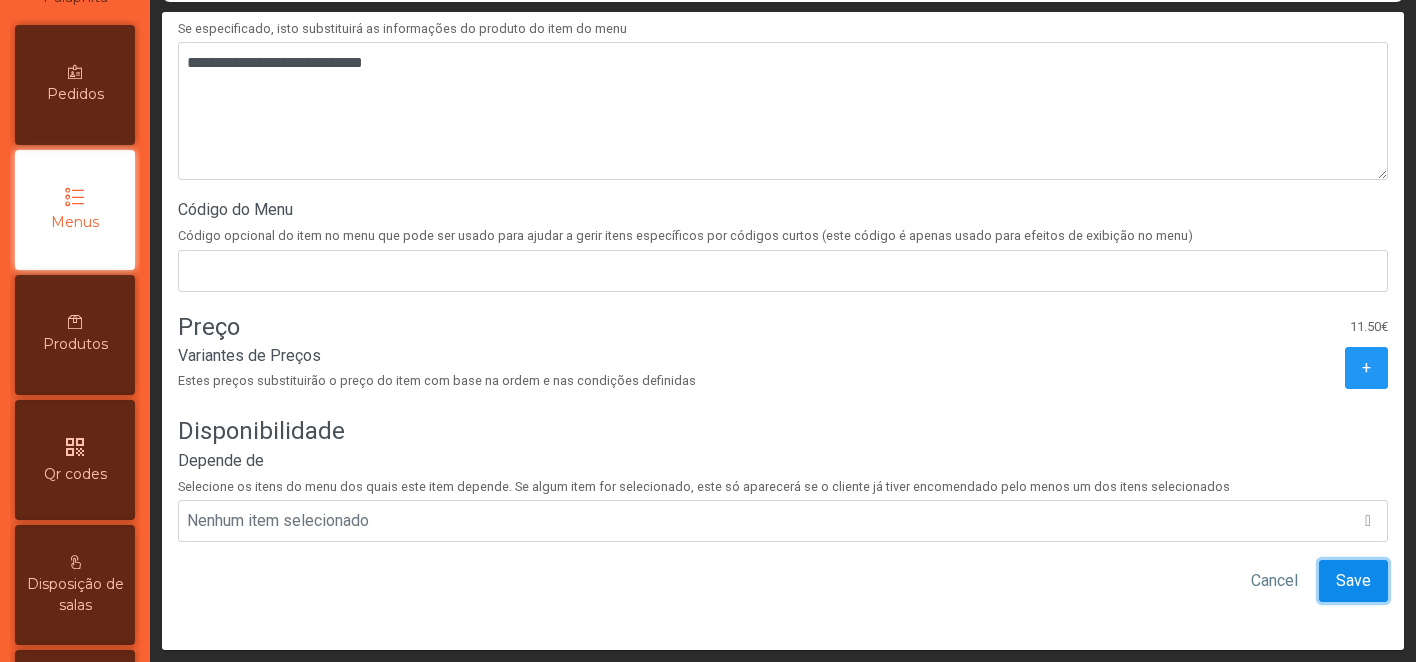 click on "Save" 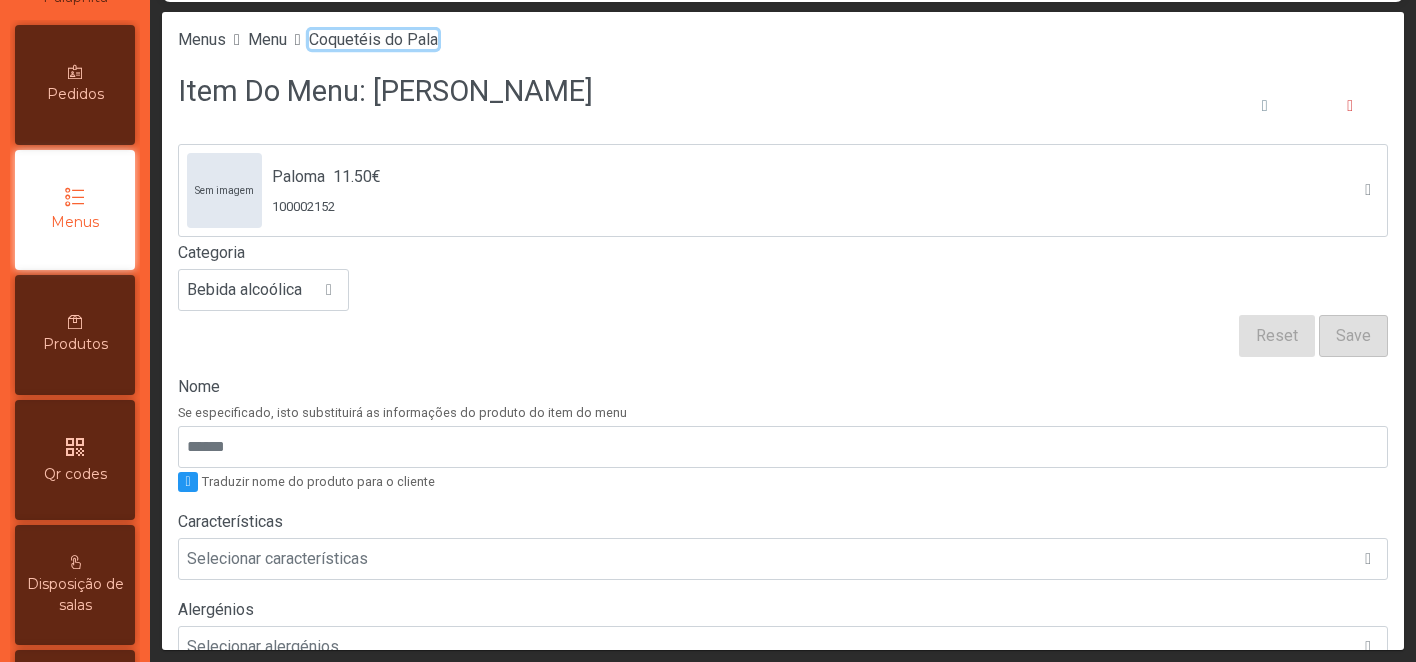 click on "Coquetéis do Pala" 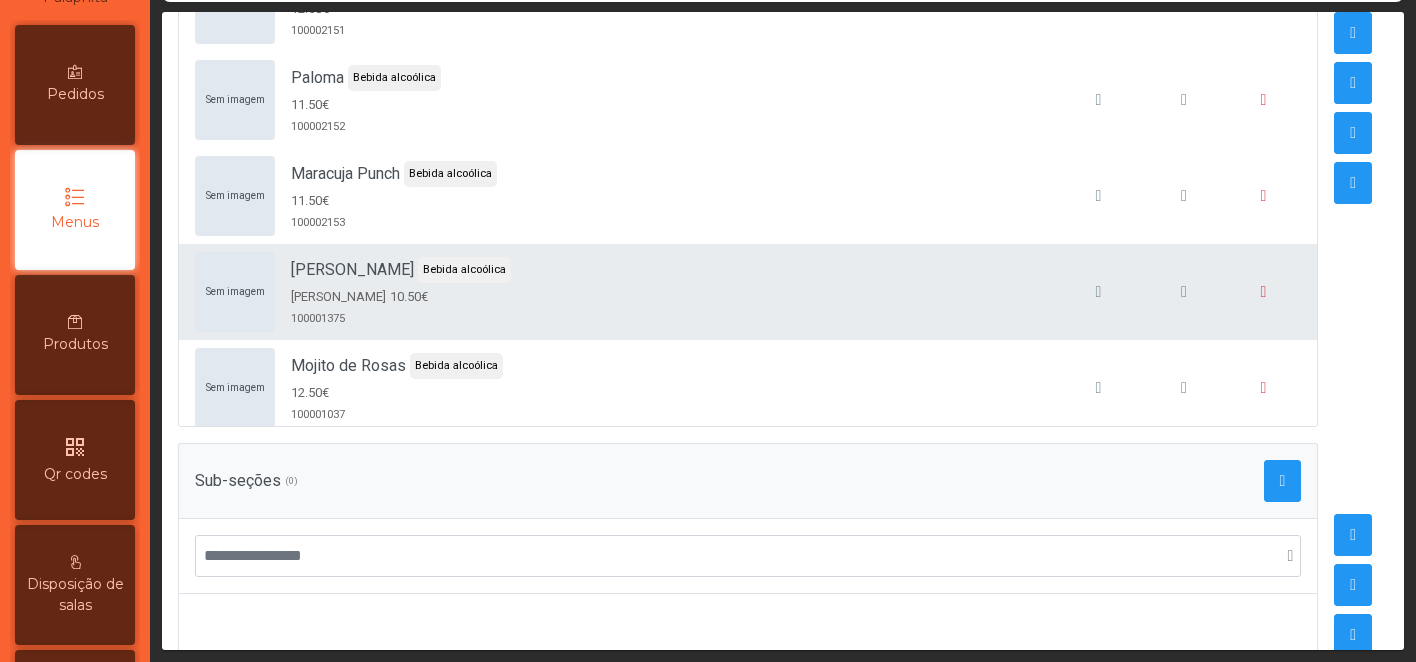 scroll, scrollTop: 459, scrollLeft: 0, axis: vertical 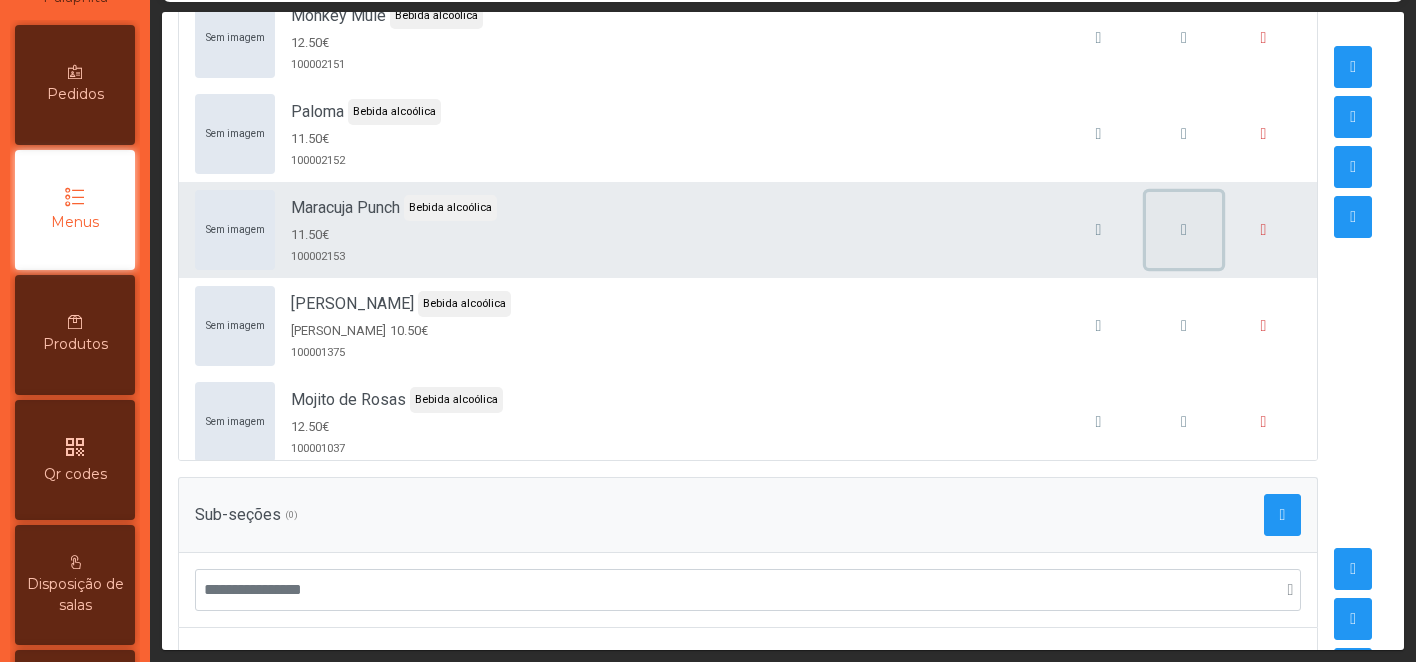 click 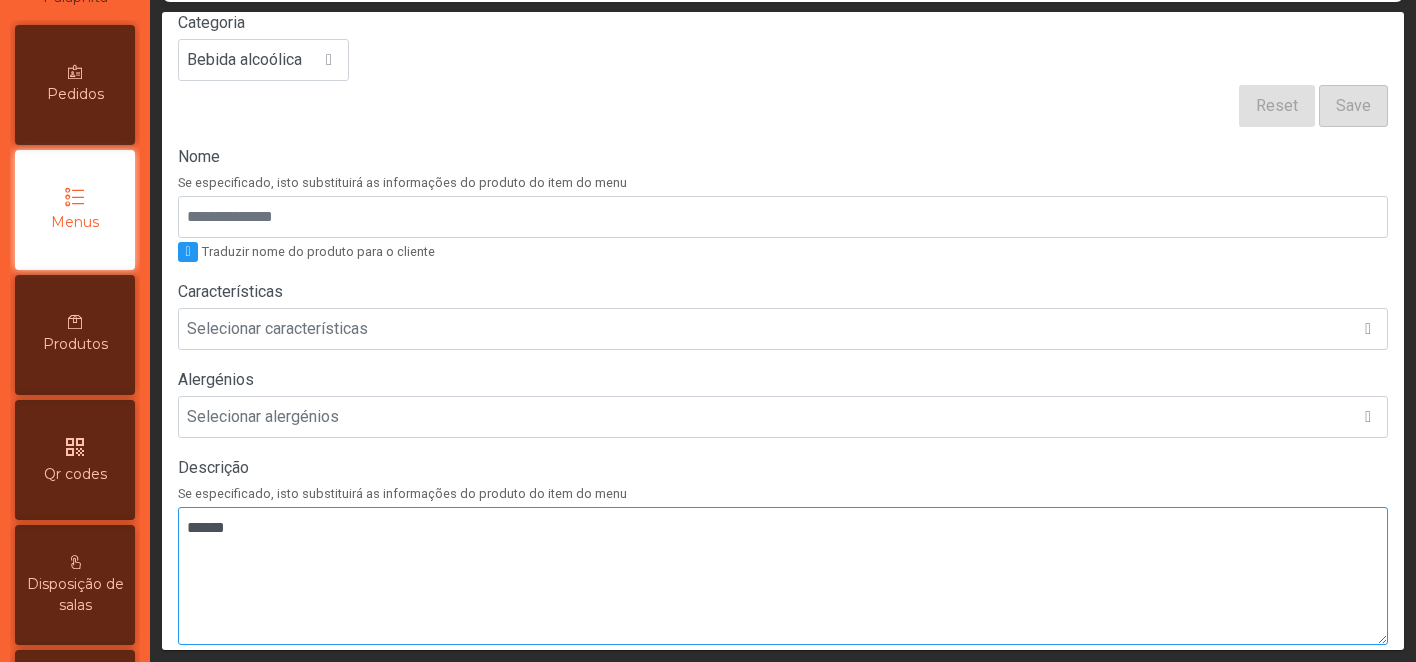 scroll, scrollTop: 258, scrollLeft: 0, axis: vertical 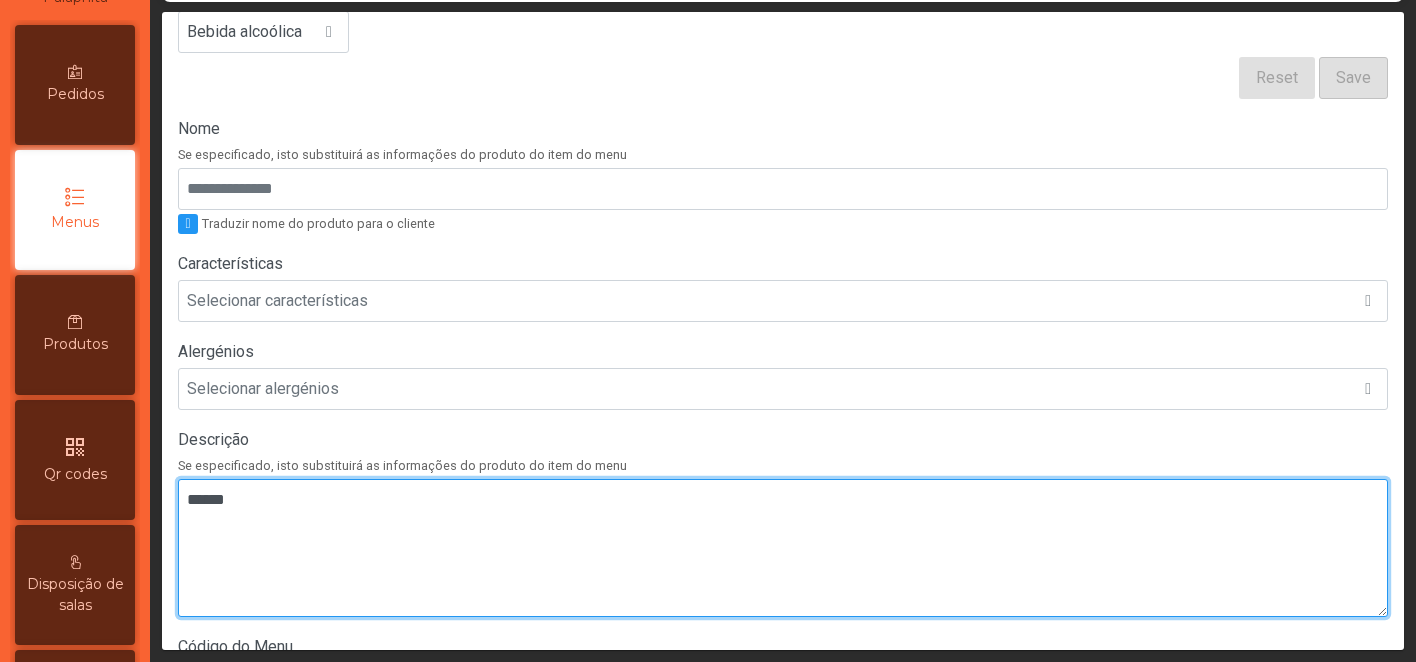 click at bounding box center (783, 548) 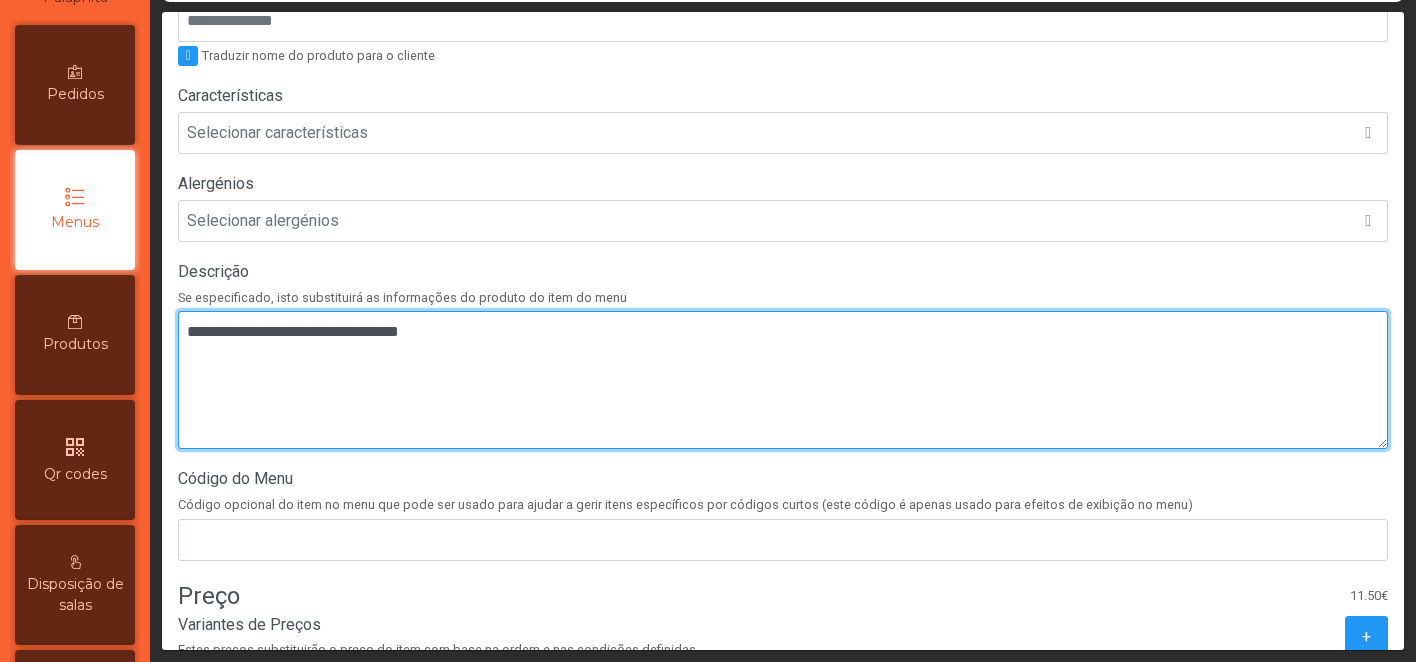 scroll, scrollTop: 695, scrollLeft: 0, axis: vertical 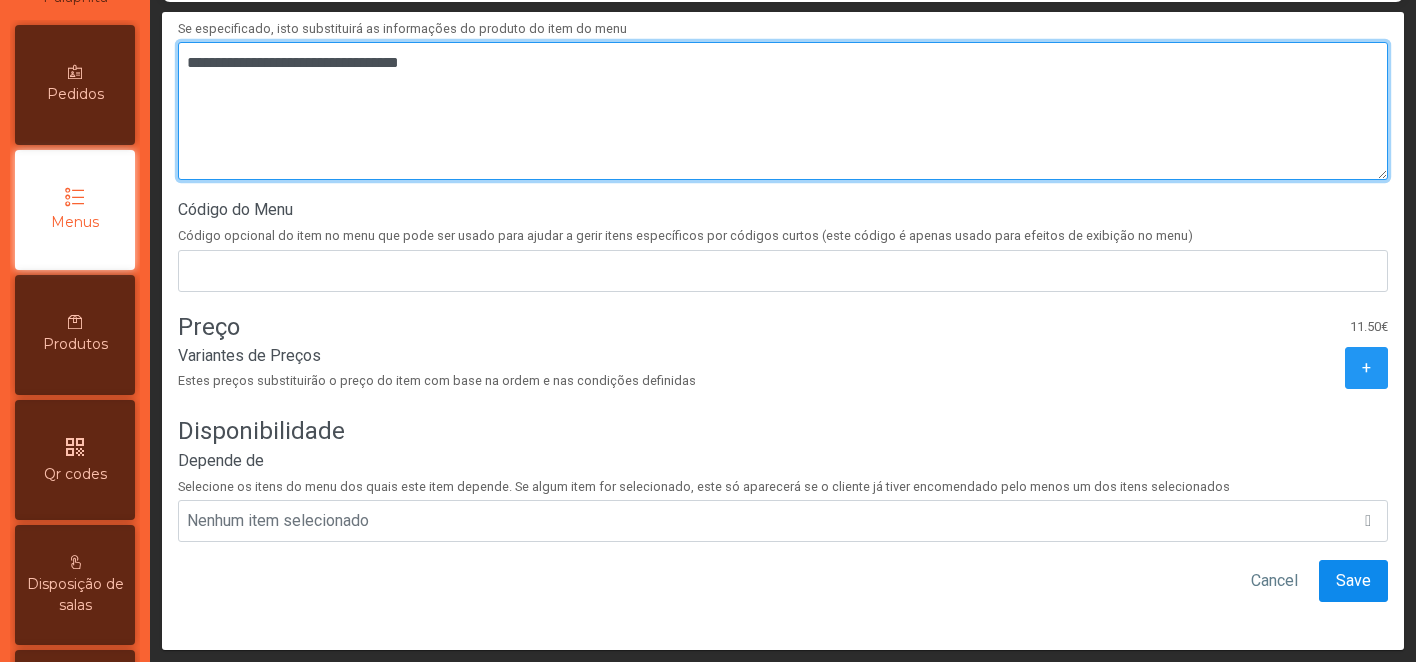 type on "**********" 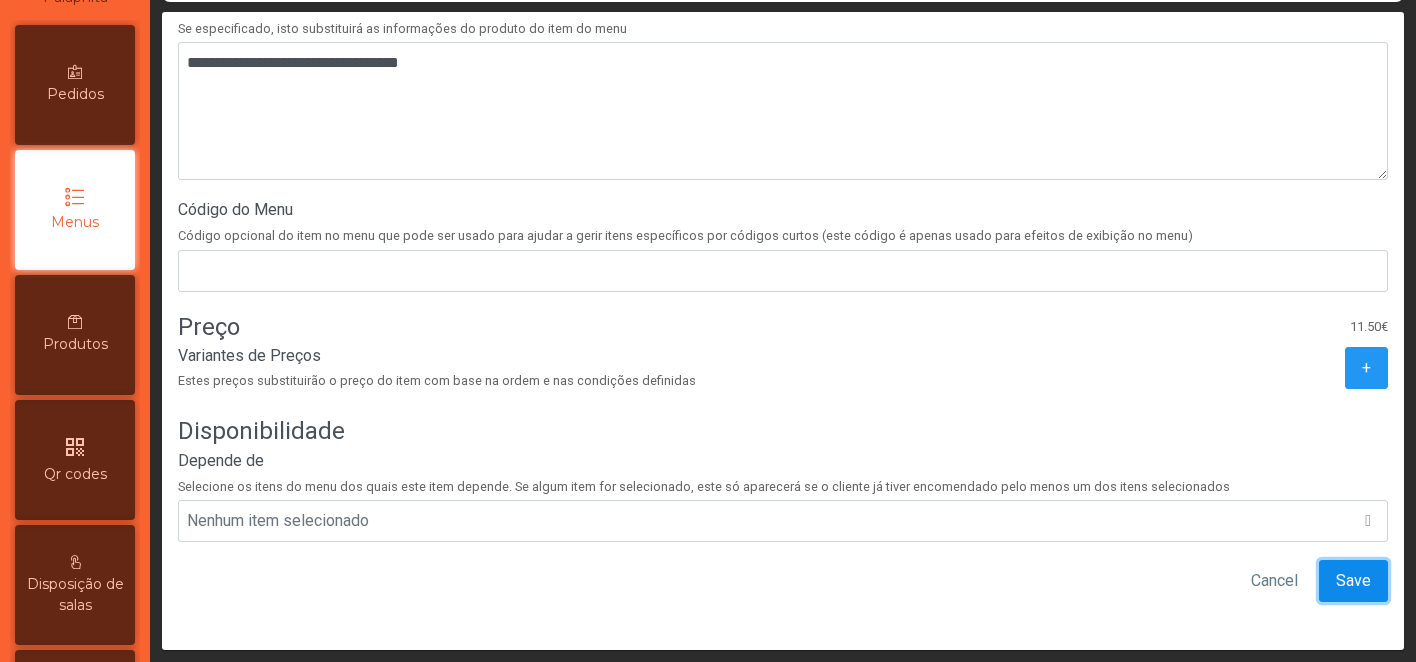 click on "Save" 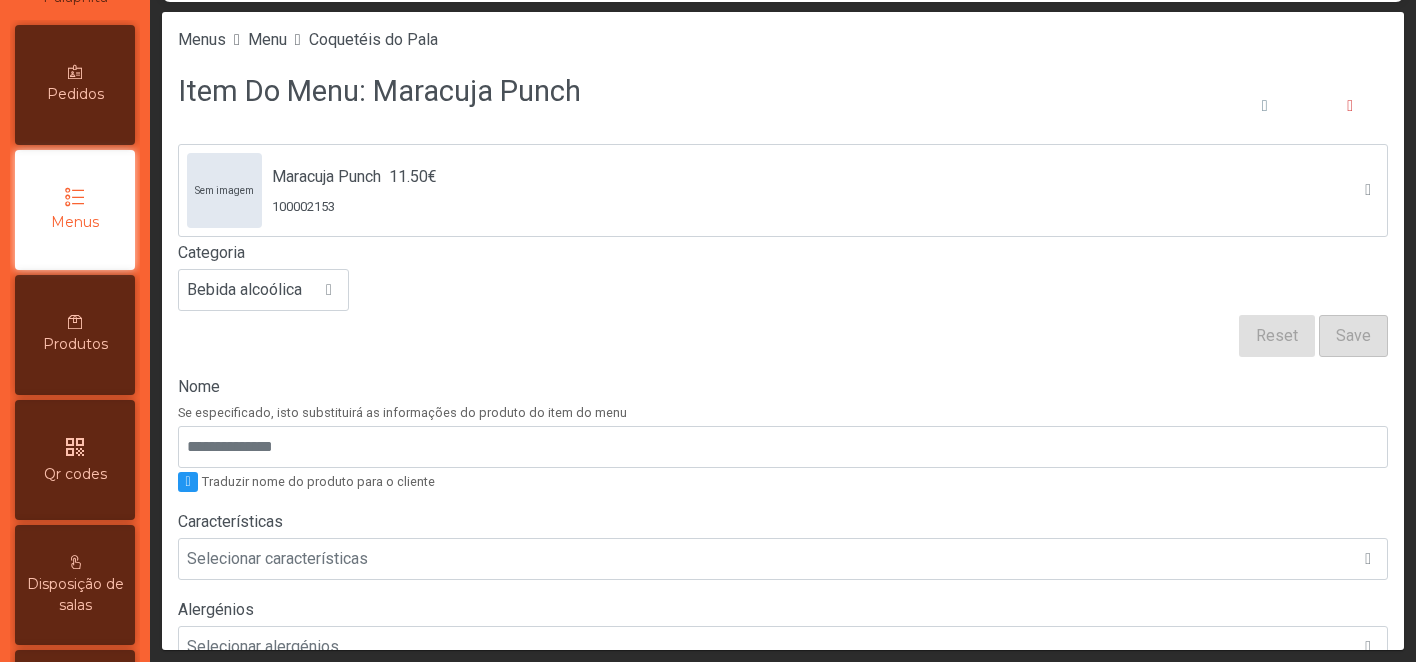 click on "Coquetéis do Pala" 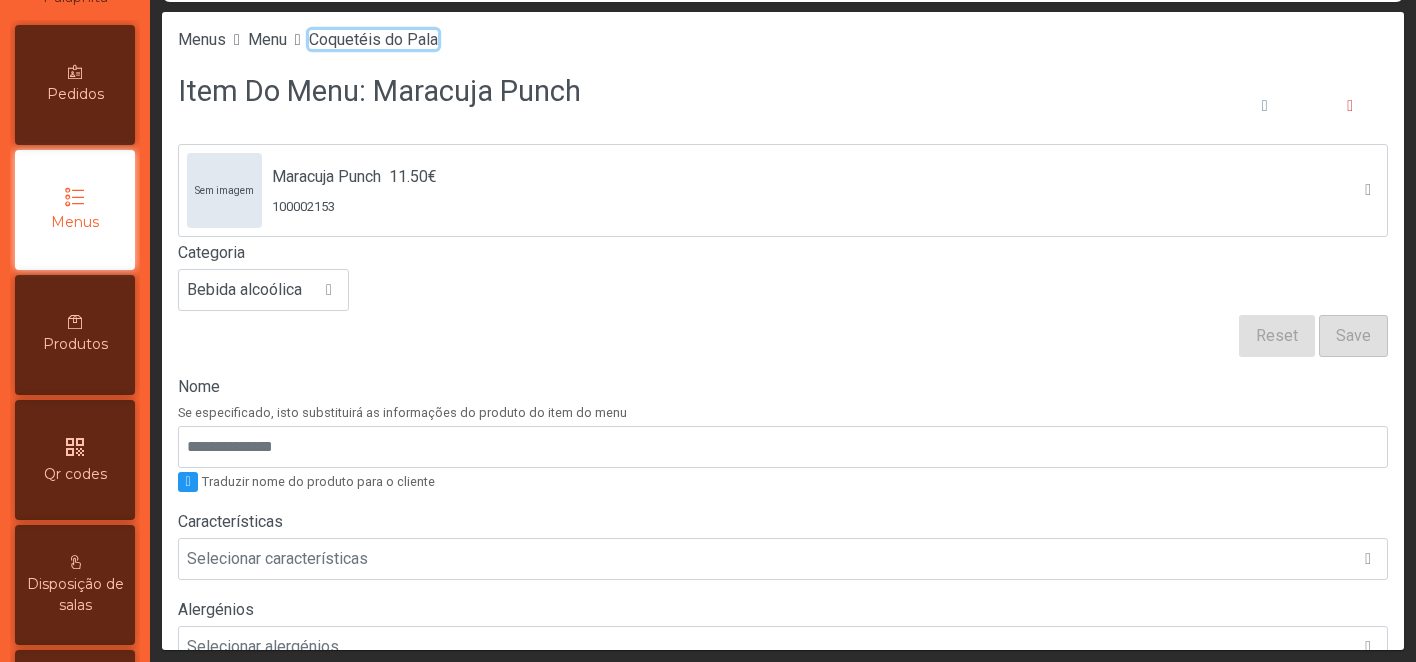 click on "Coquetéis do Pala" 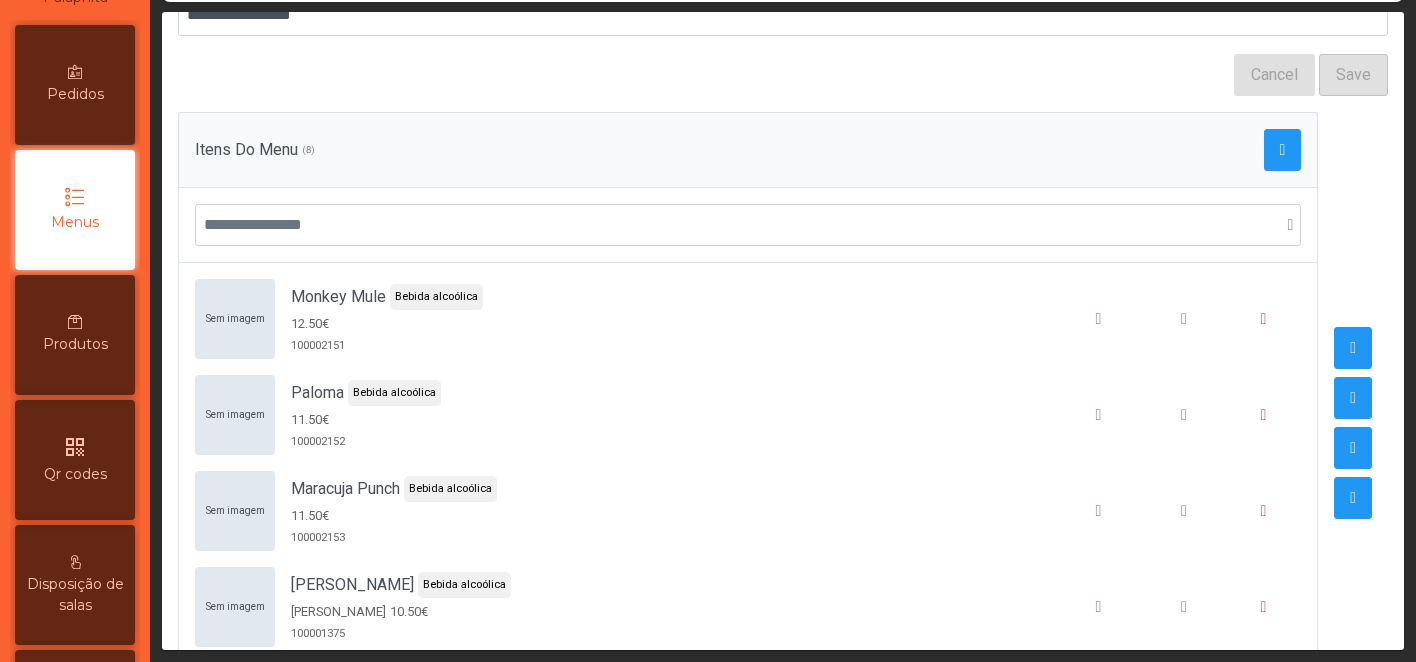 scroll, scrollTop: 280, scrollLeft: 0, axis: vertical 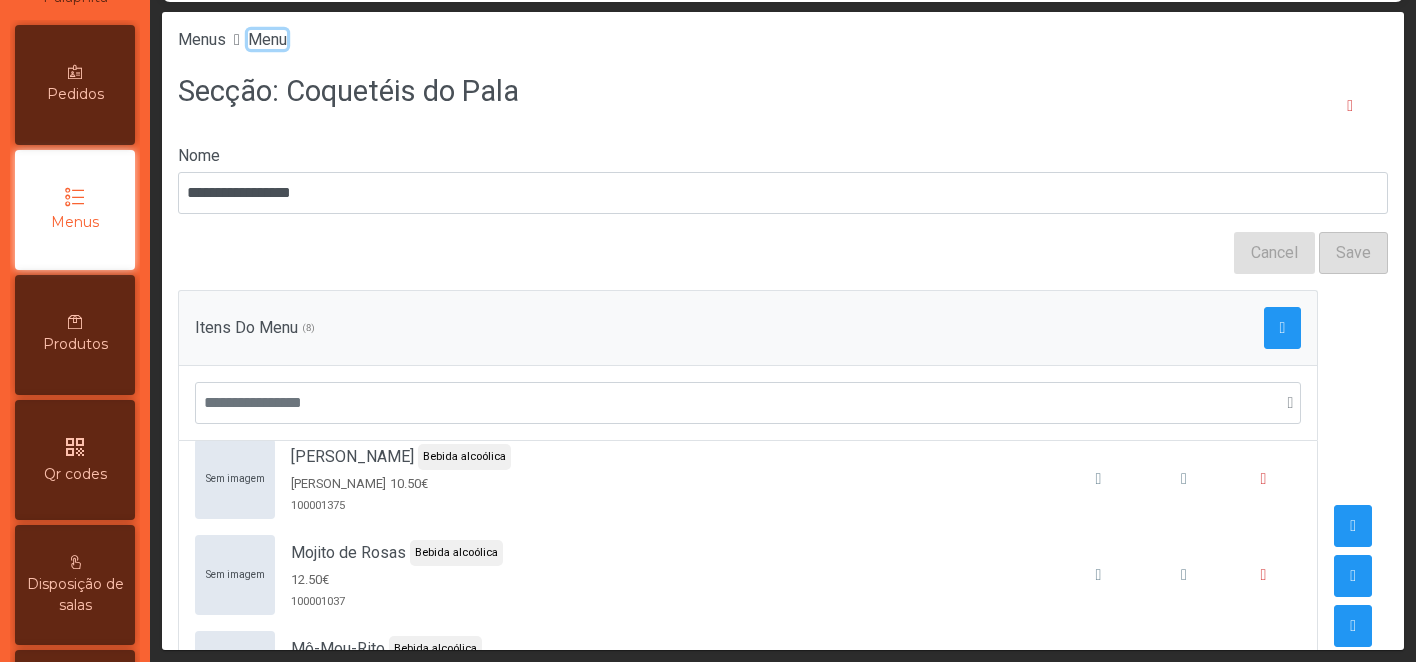 click on "Menu" 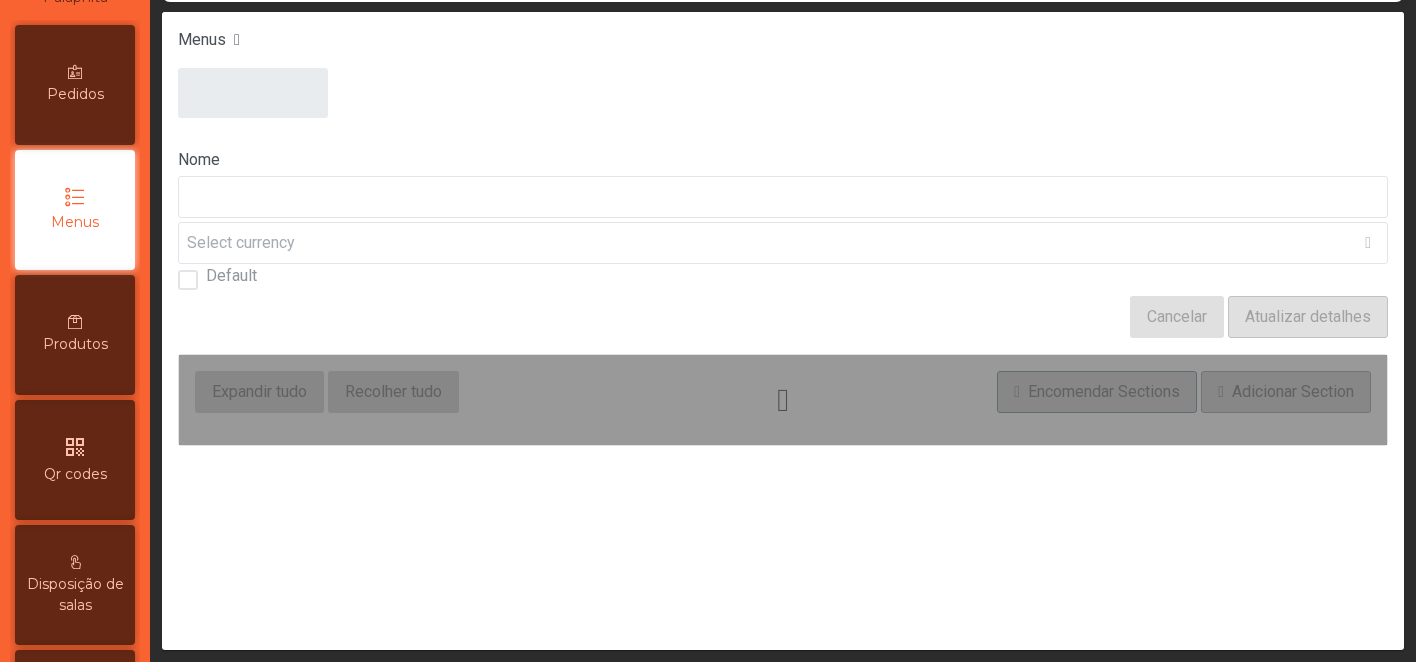 type on "****" 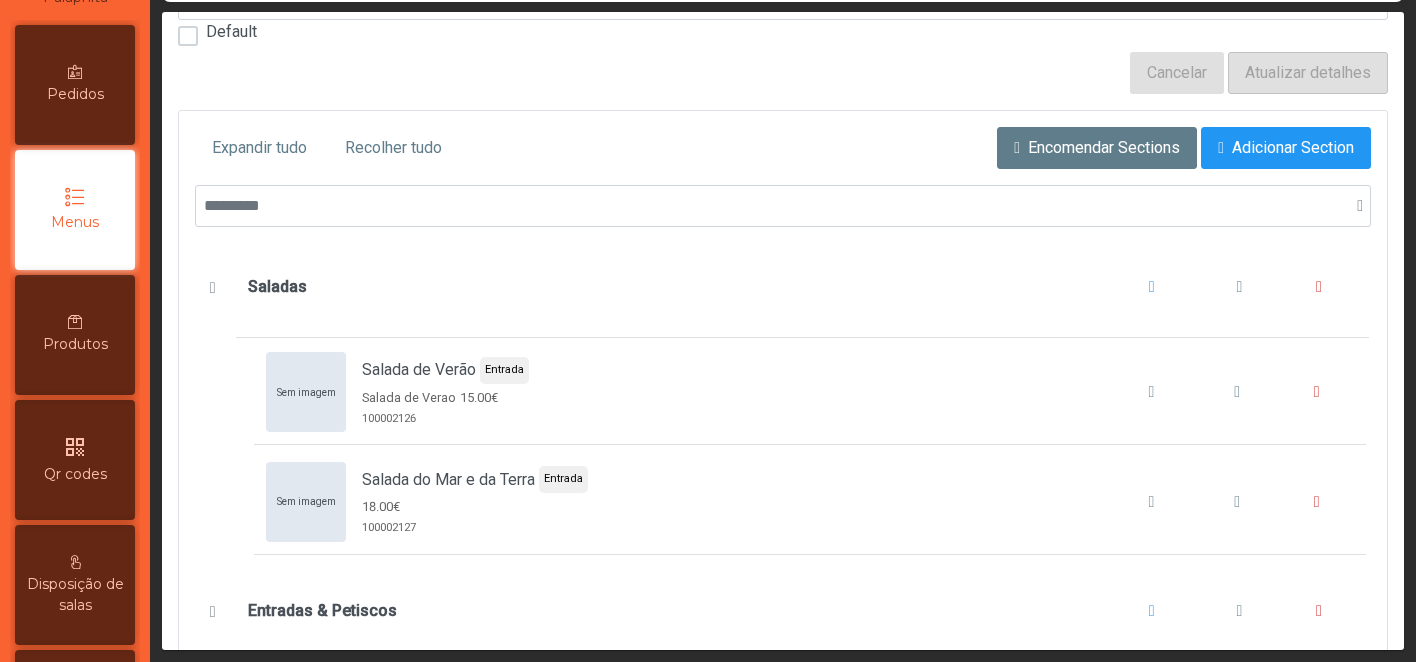 scroll, scrollTop: 0, scrollLeft: 0, axis: both 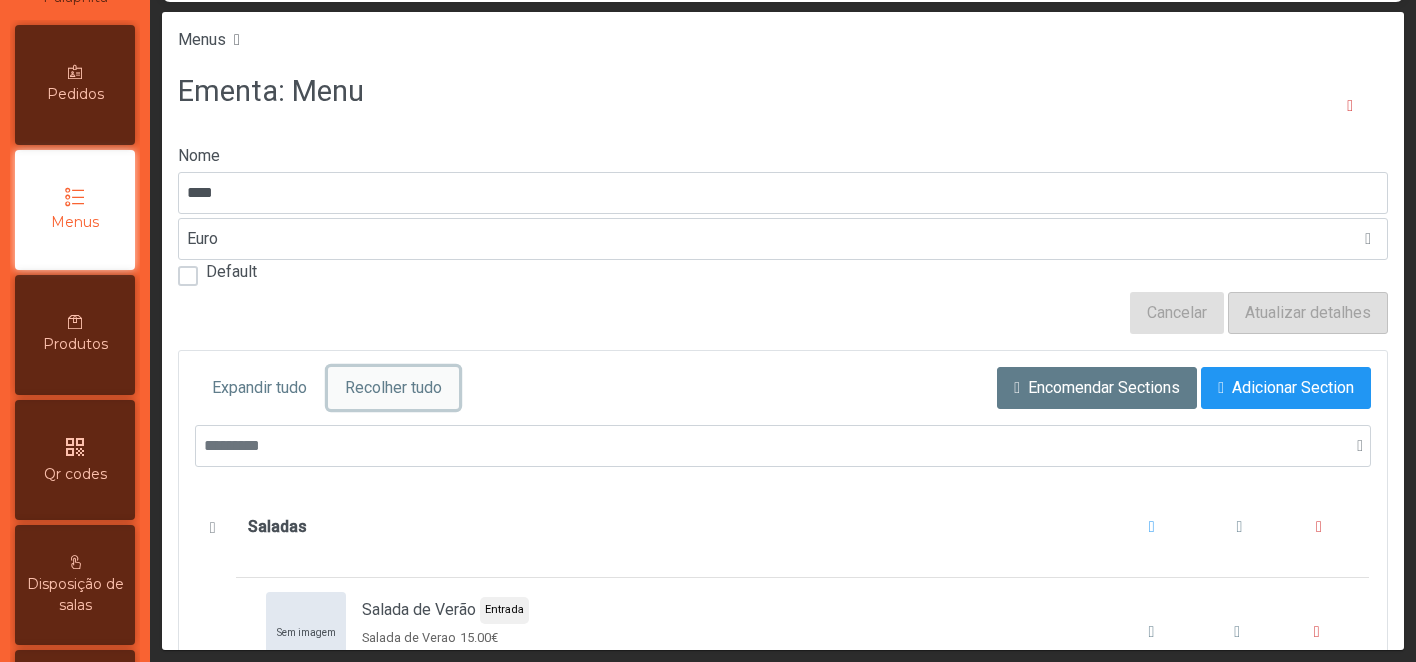 click on "Recolher tudo" 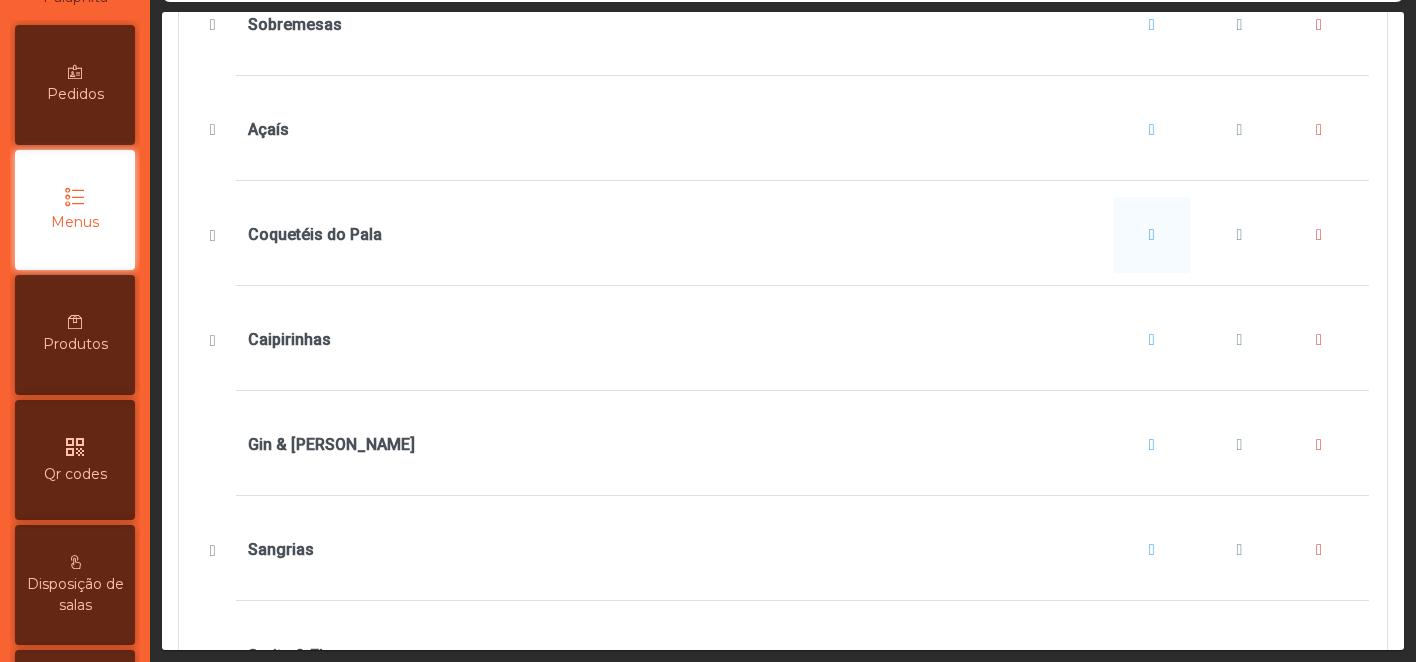 scroll, scrollTop: 1030, scrollLeft: 0, axis: vertical 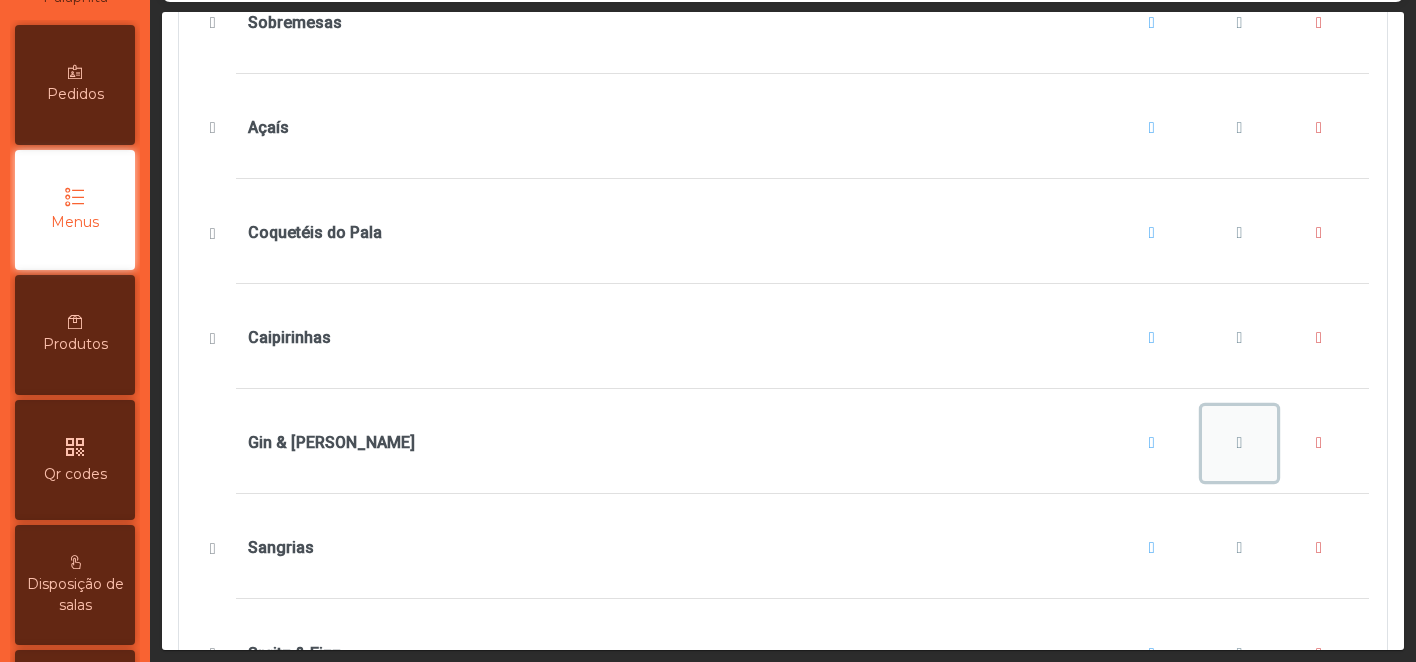 click 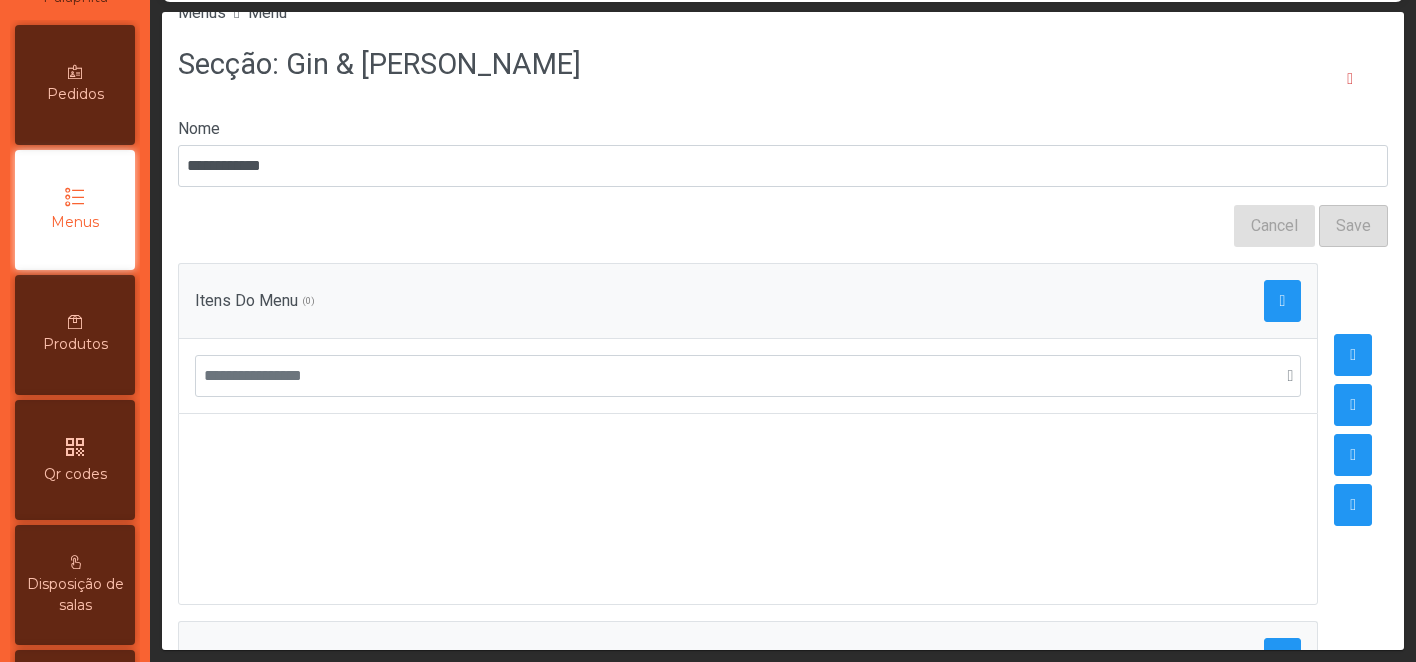 scroll, scrollTop: 0, scrollLeft: 0, axis: both 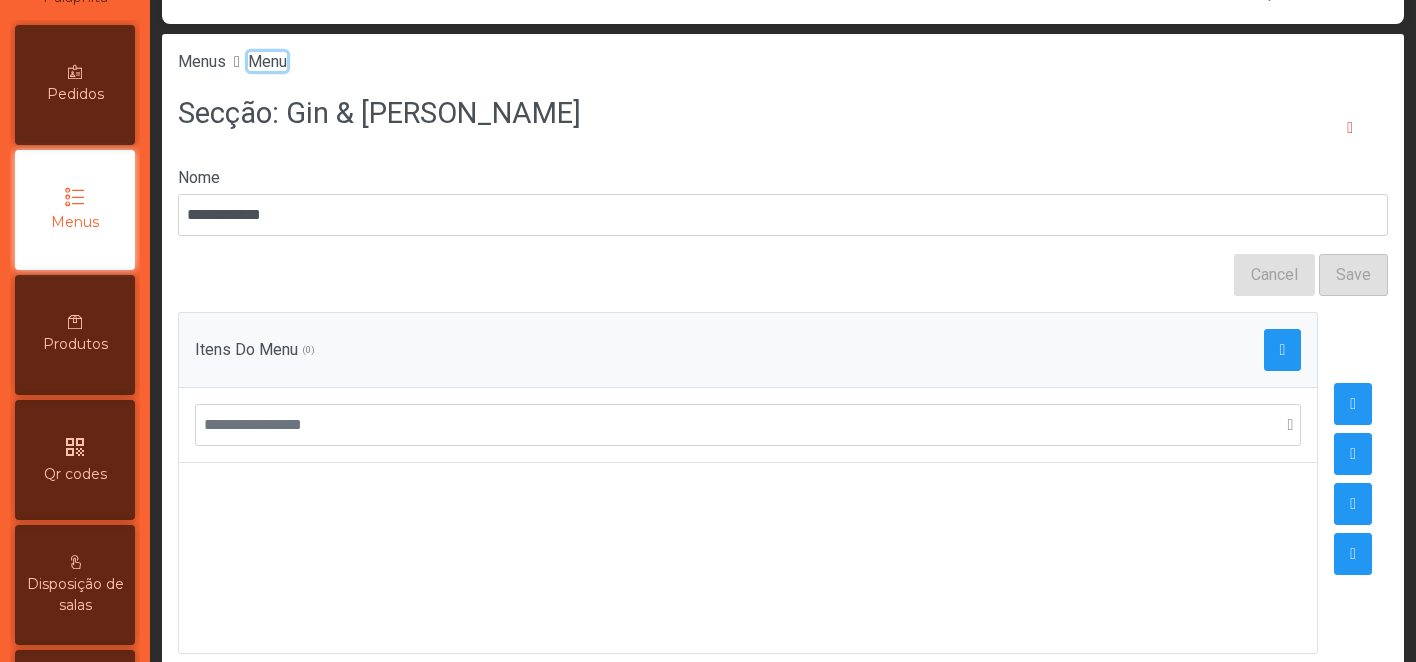 click on "Menu" 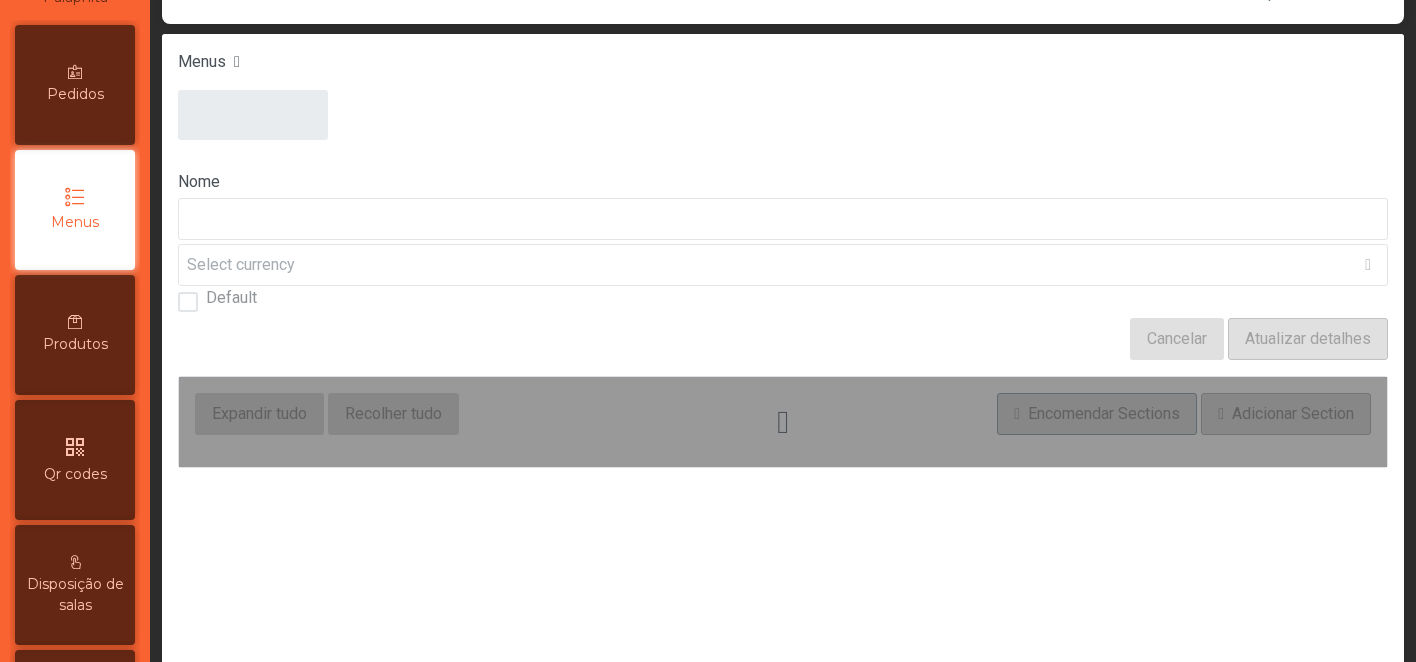 type on "****" 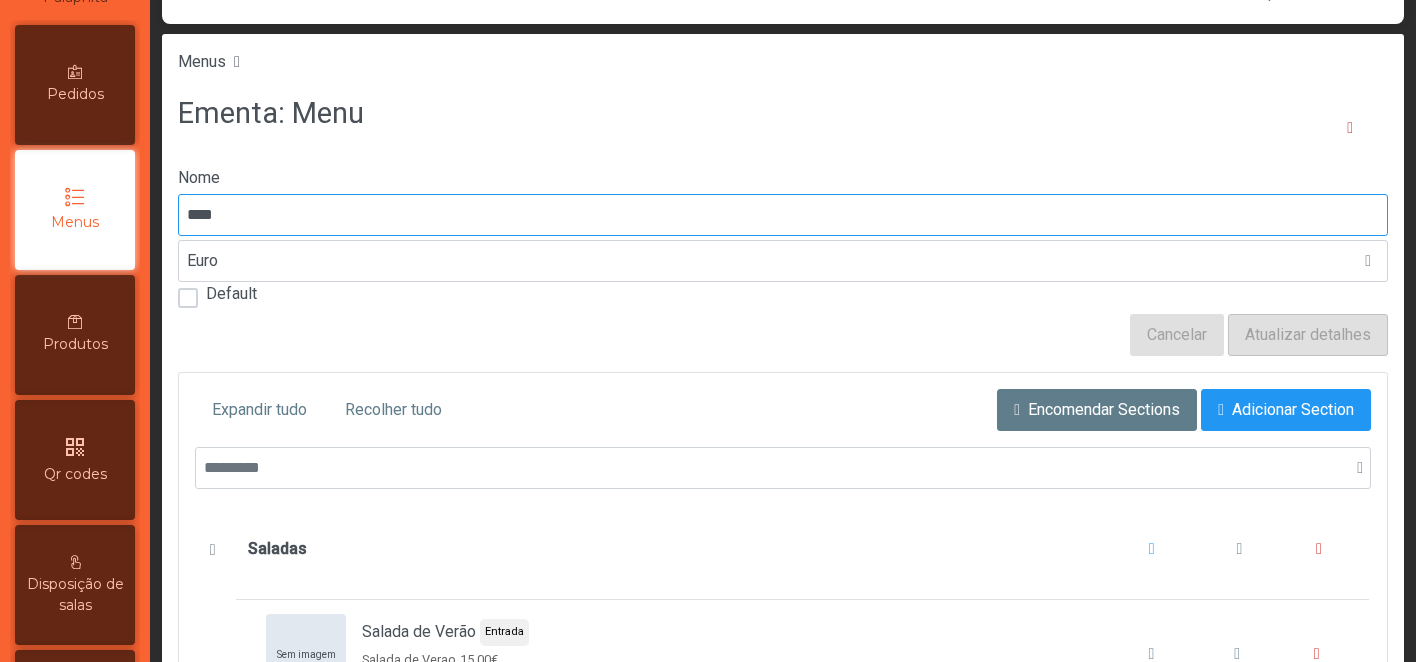 scroll, scrollTop: 116, scrollLeft: 0, axis: vertical 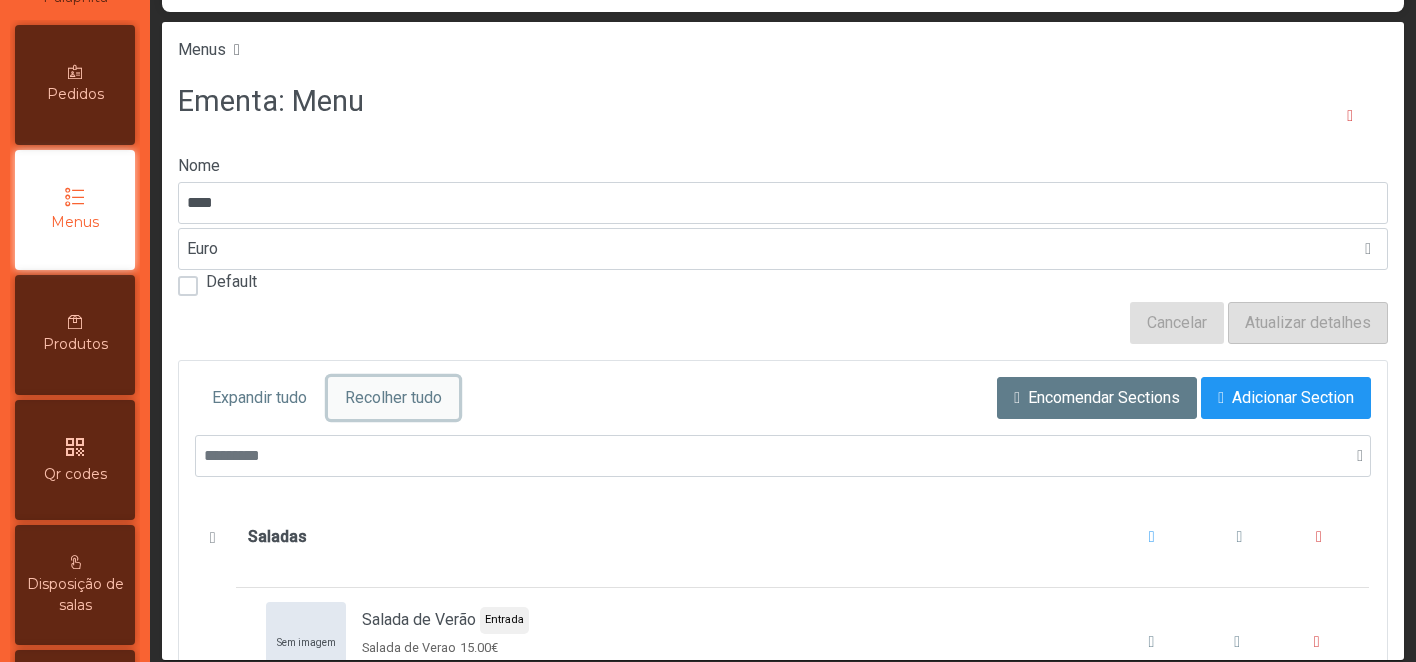 click on "Recolher tudo" 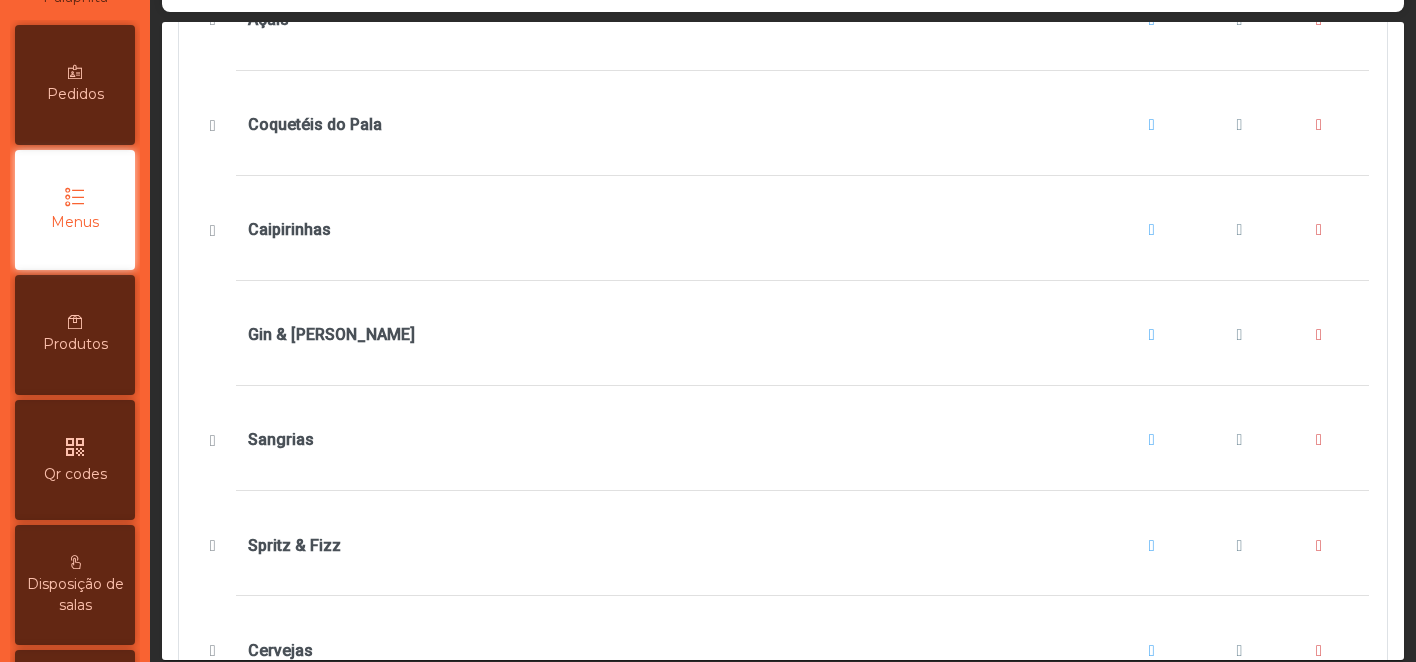 scroll, scrollTop: 1163, scrollLeft: 0, axis: vertical 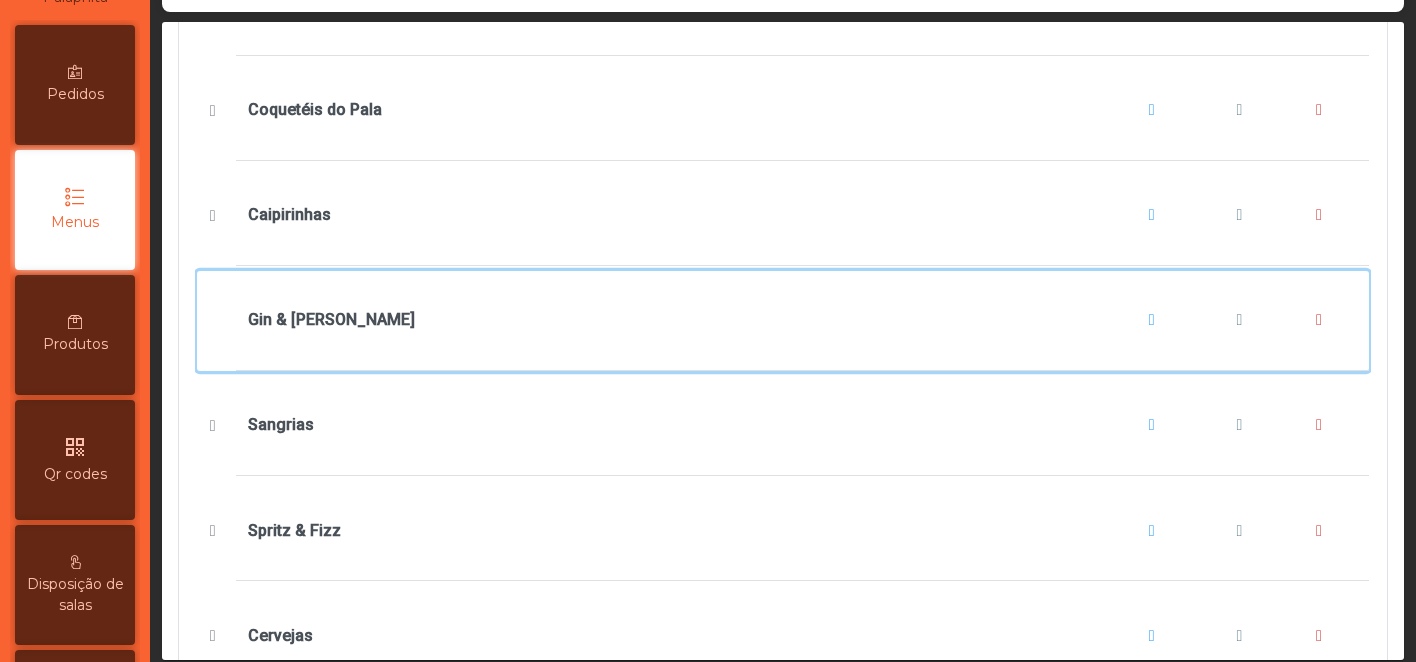 click on "Gin & [PERSON_NAME]" 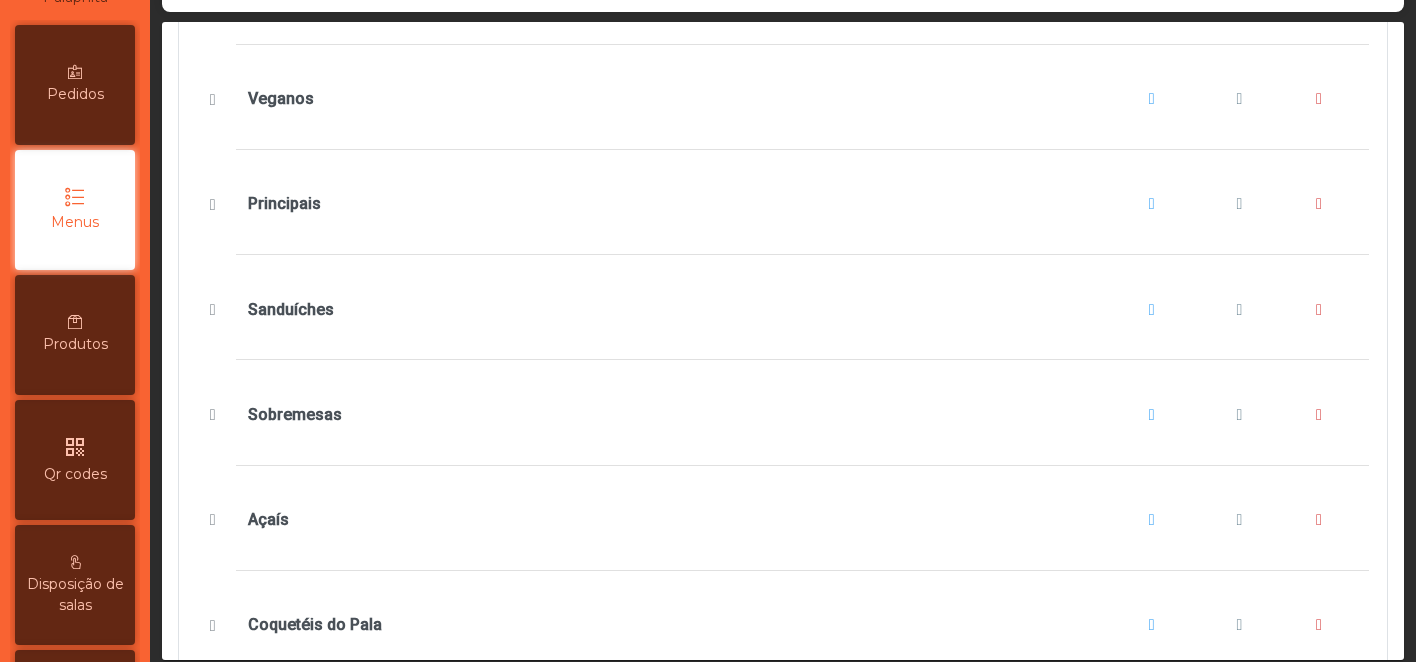 scroll, scrollTop: 0, scrollLeft: 0, axis: both 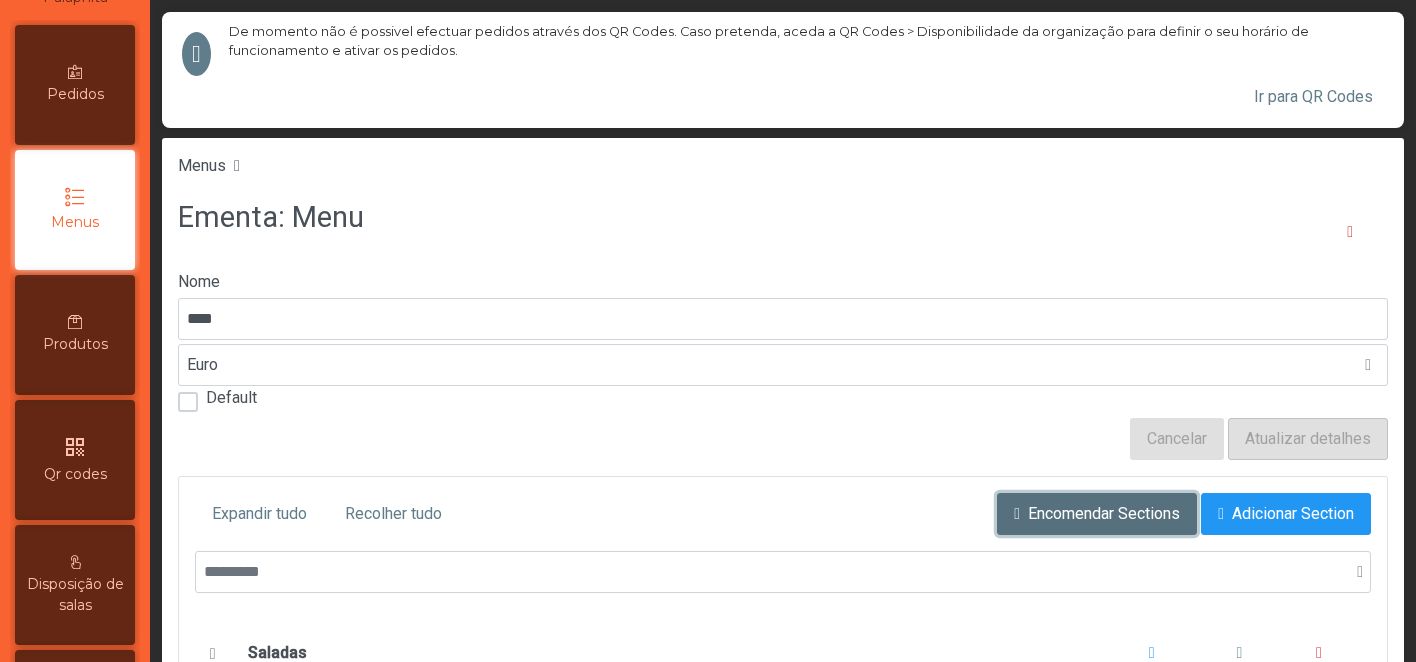 click on "Encomendar Sections" 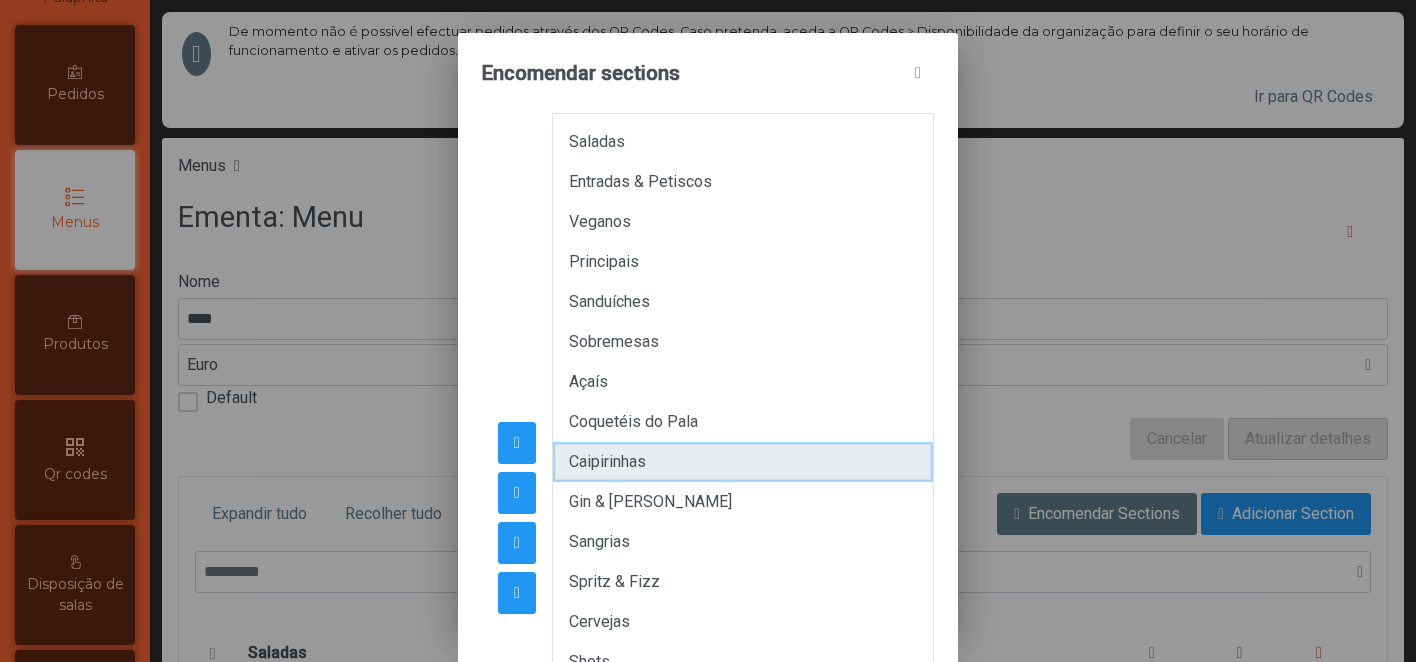 click on "Caipirinhas" at bounding box center [743, 462] 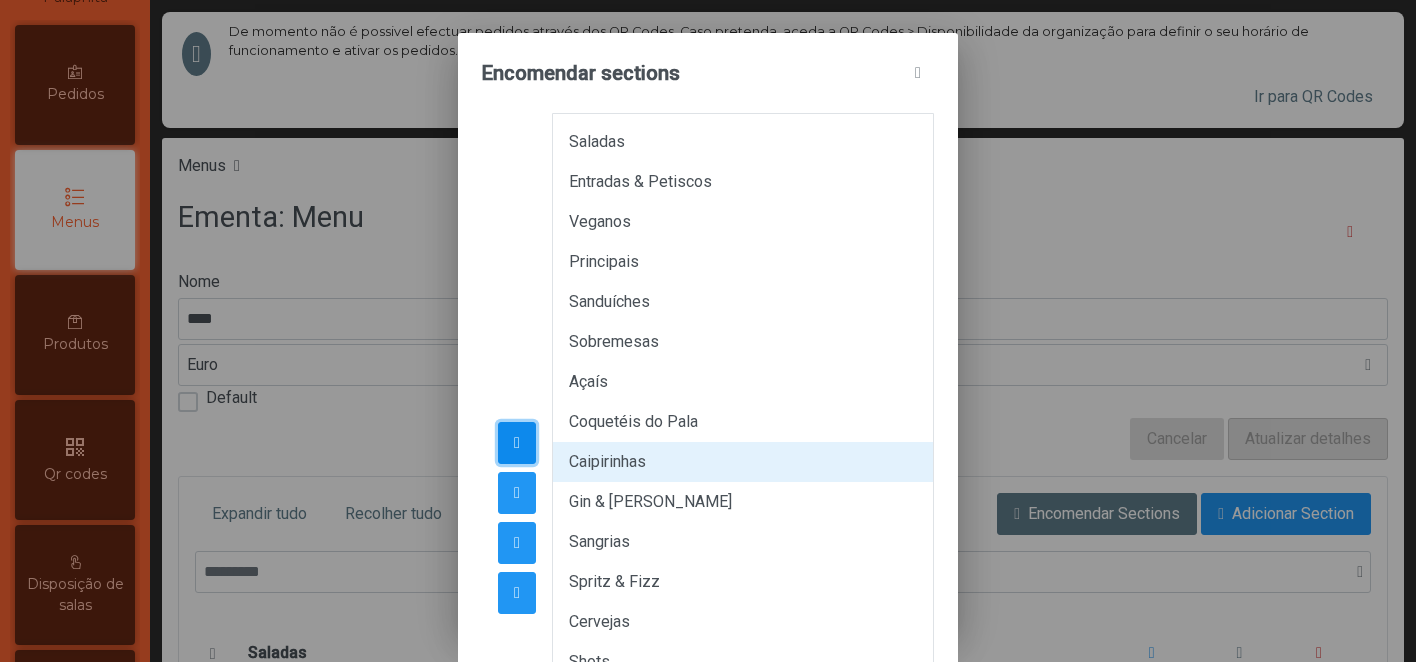 click 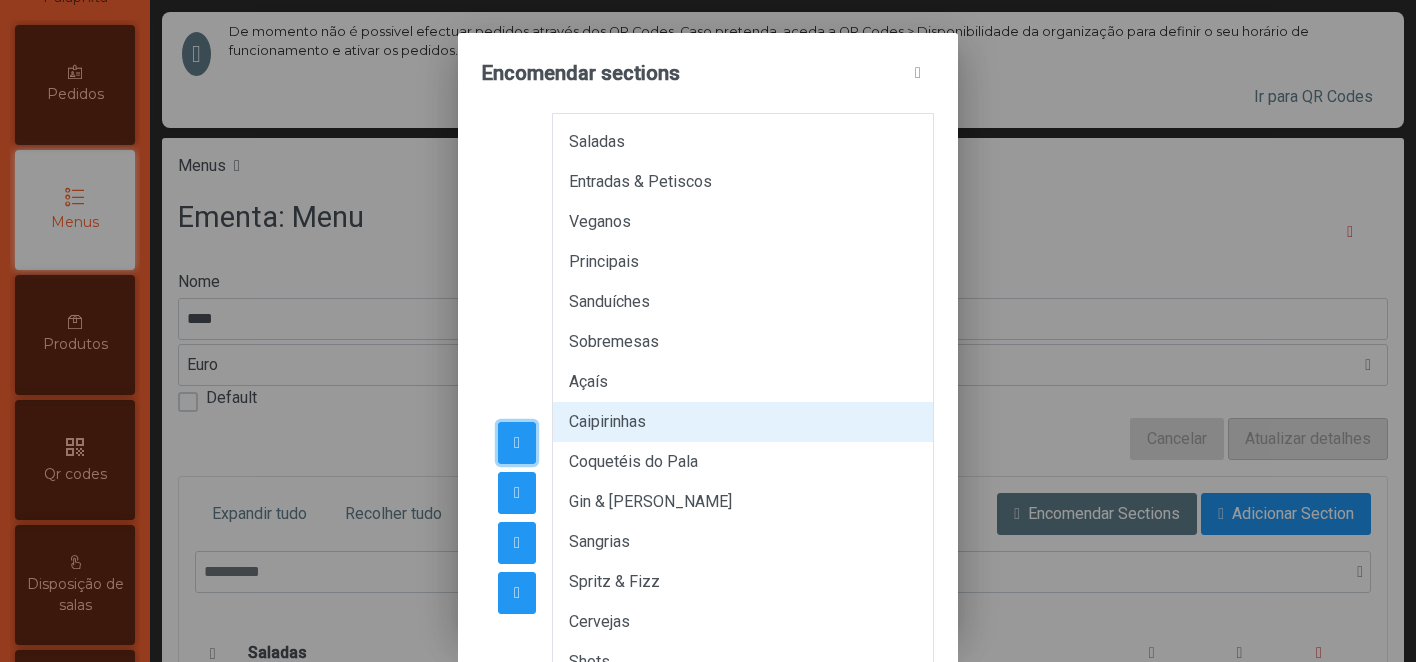 type 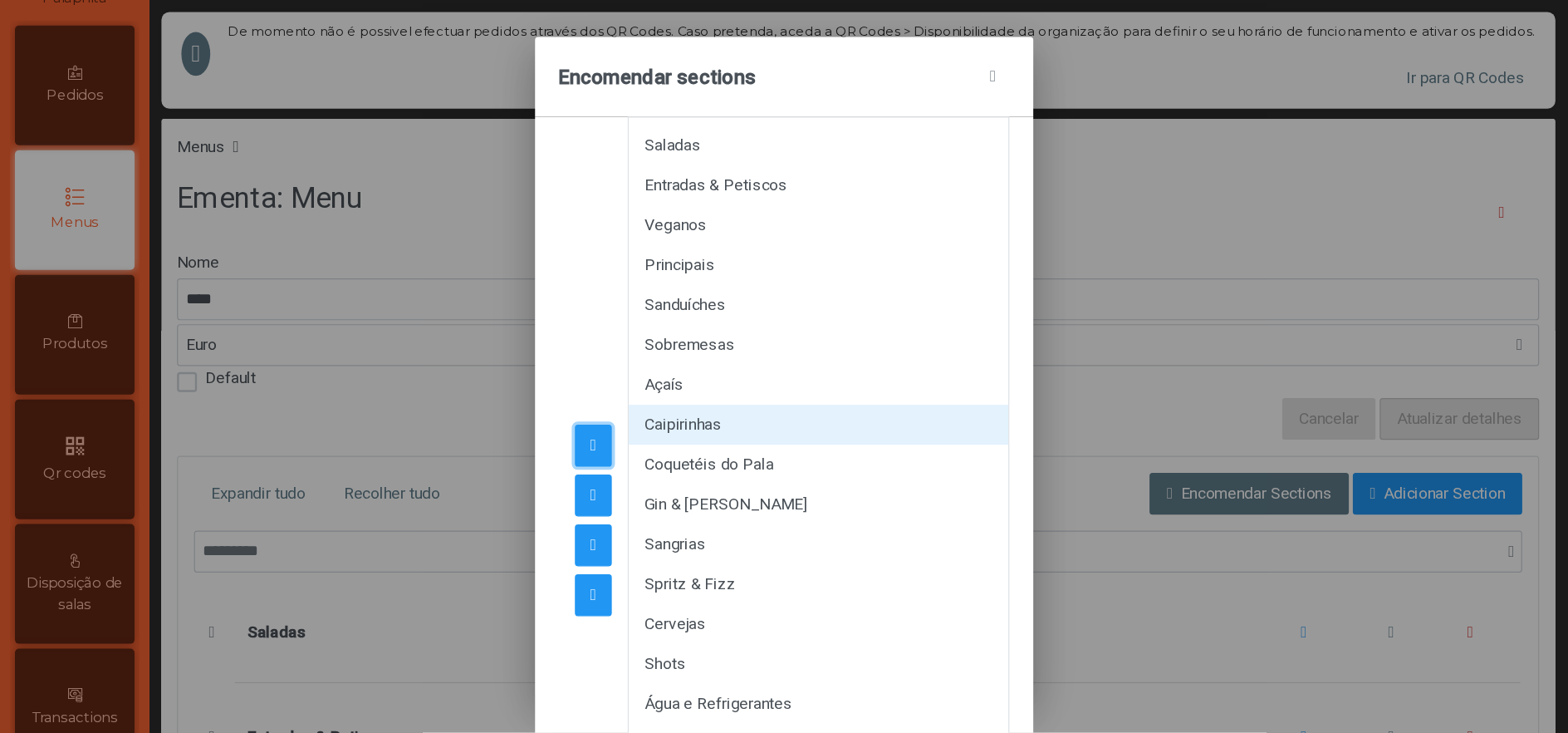 scroll, scrollTop: 135, scrollLeft: 0, axis: vertical 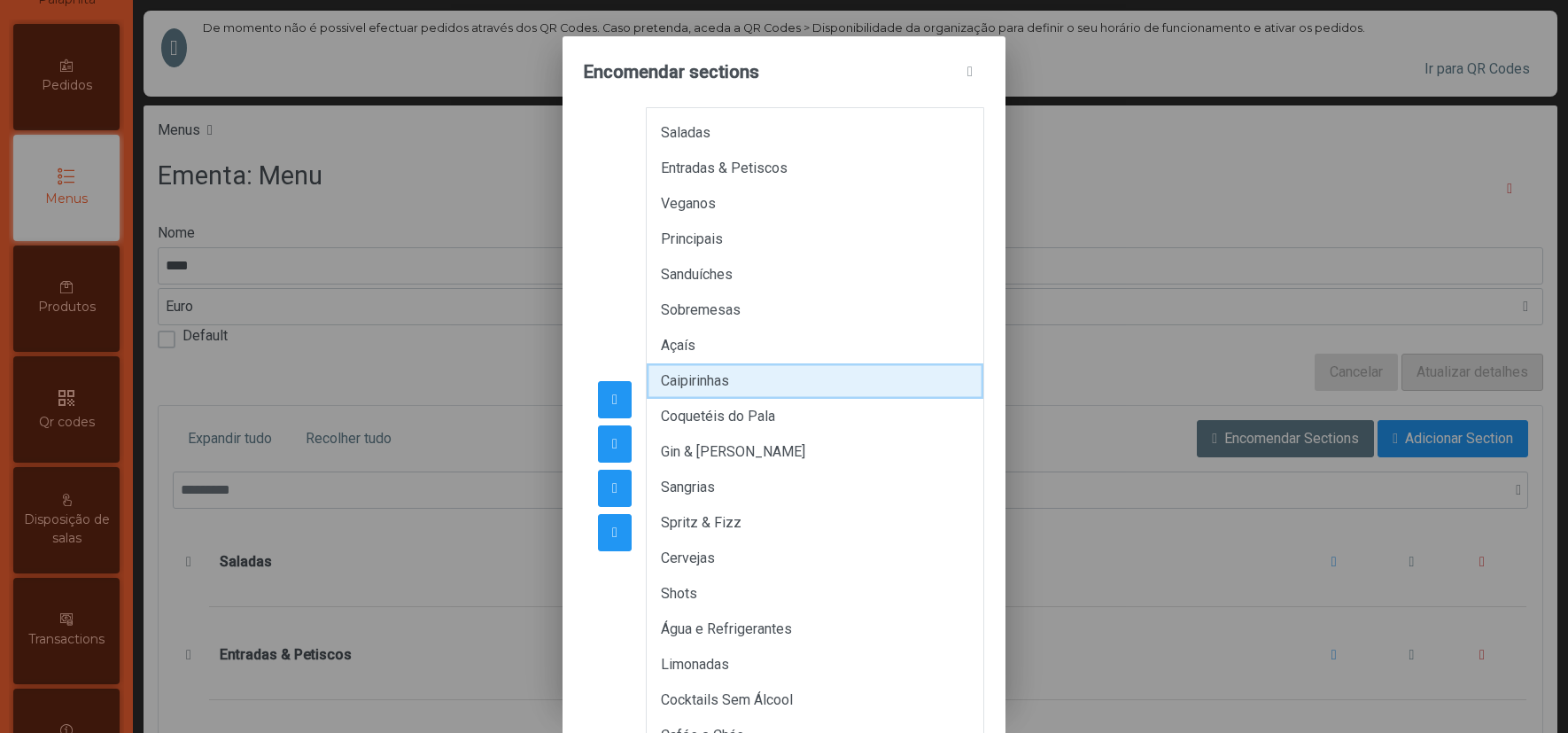 click on "Caipirinhas" at bounding box center [815, 381] 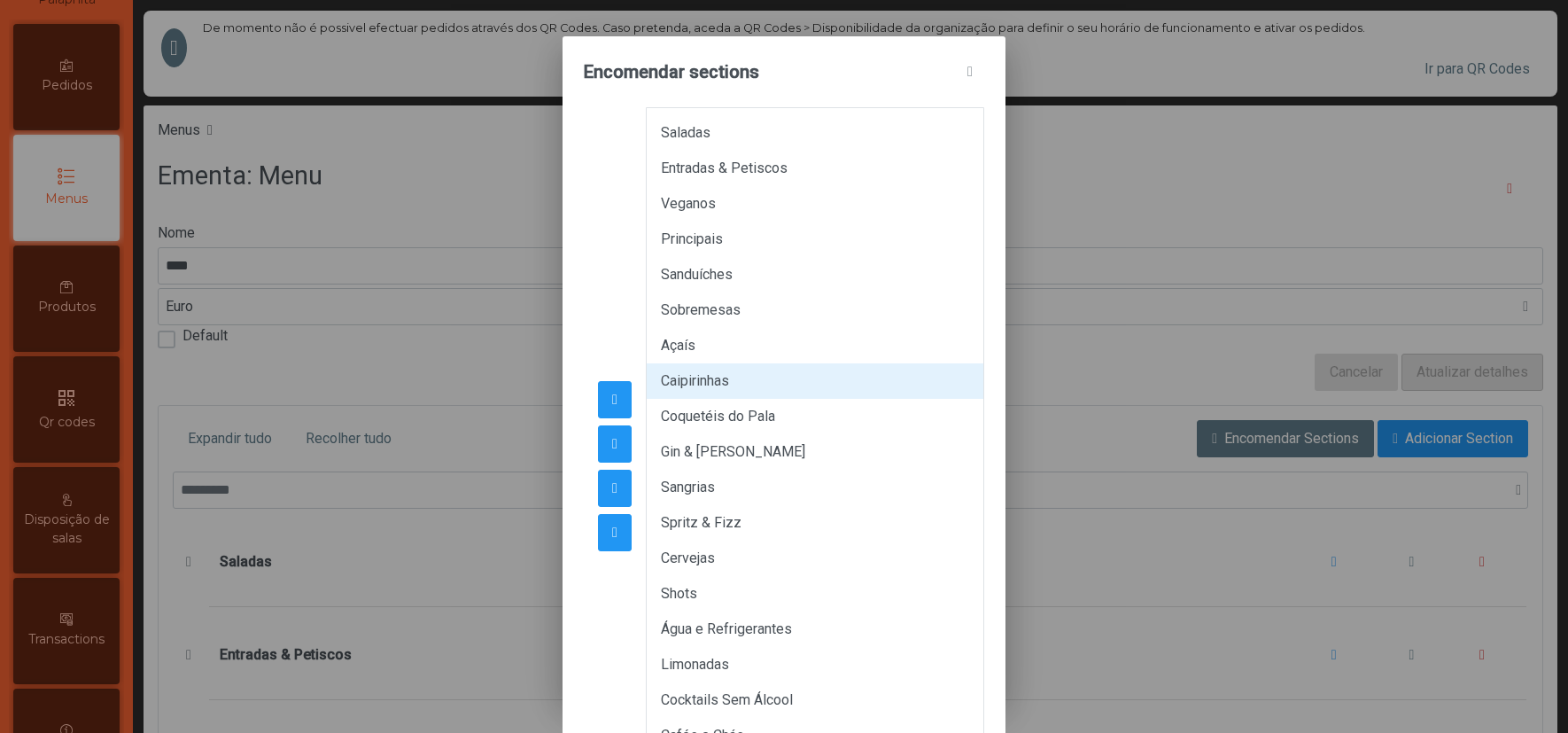 click on "Saladas   Entradas & Petiscos   Veganos   Principais   Sanduíches   Sobremesas   Açaís    Caipirinhas    Coquetéis do Pala   Gin & Tónica   Sangrias   Spritz & Fizz   Cervejas   Shots   Água e Refrigerantes   Limonadas   Cocktails Sem Álcool    Cafés e Chás   Vinhos    Champagnes e Espumantes    Cancelar     Atualizar" 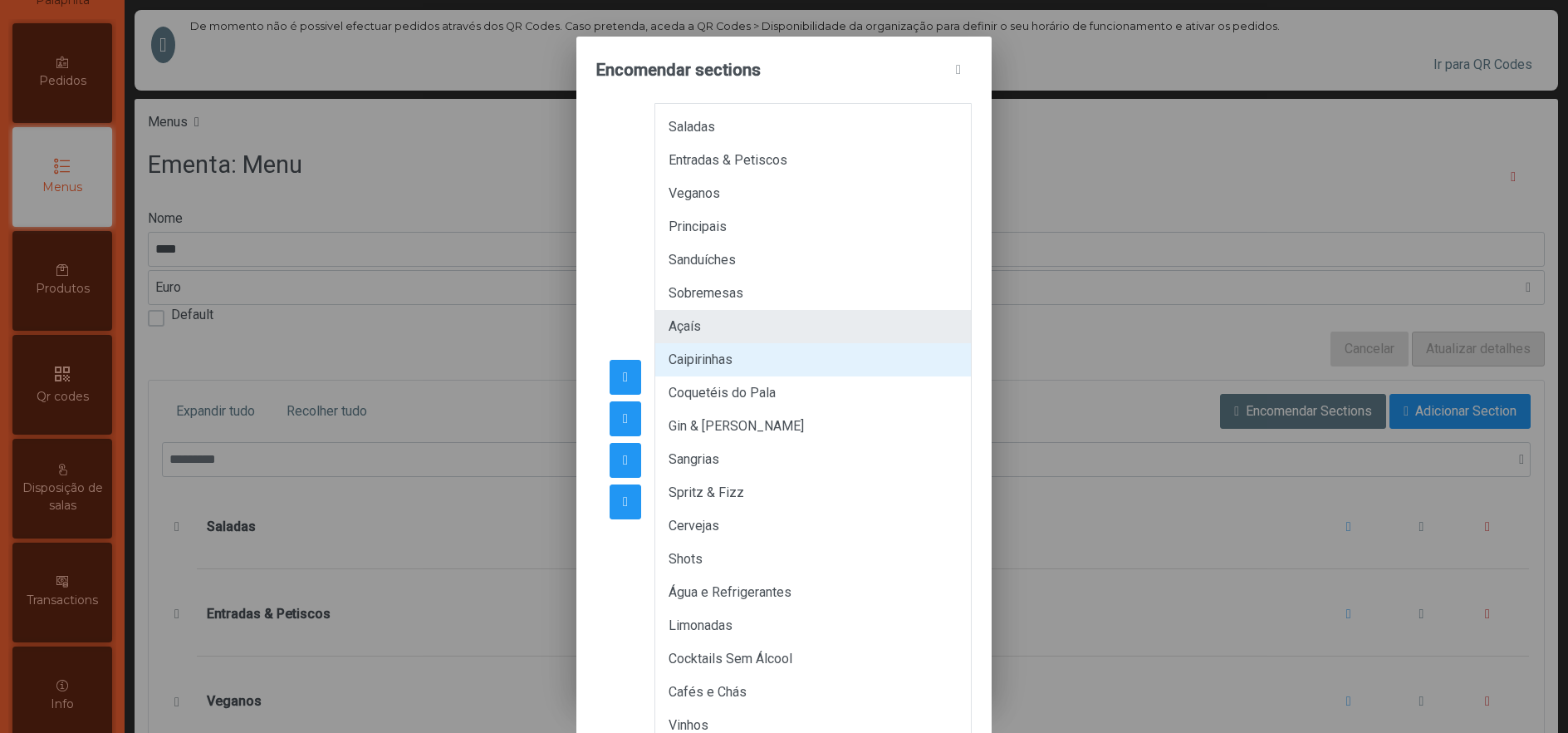 scroll, scrollTop: 133, scrollLeft: 0, axis: vertical 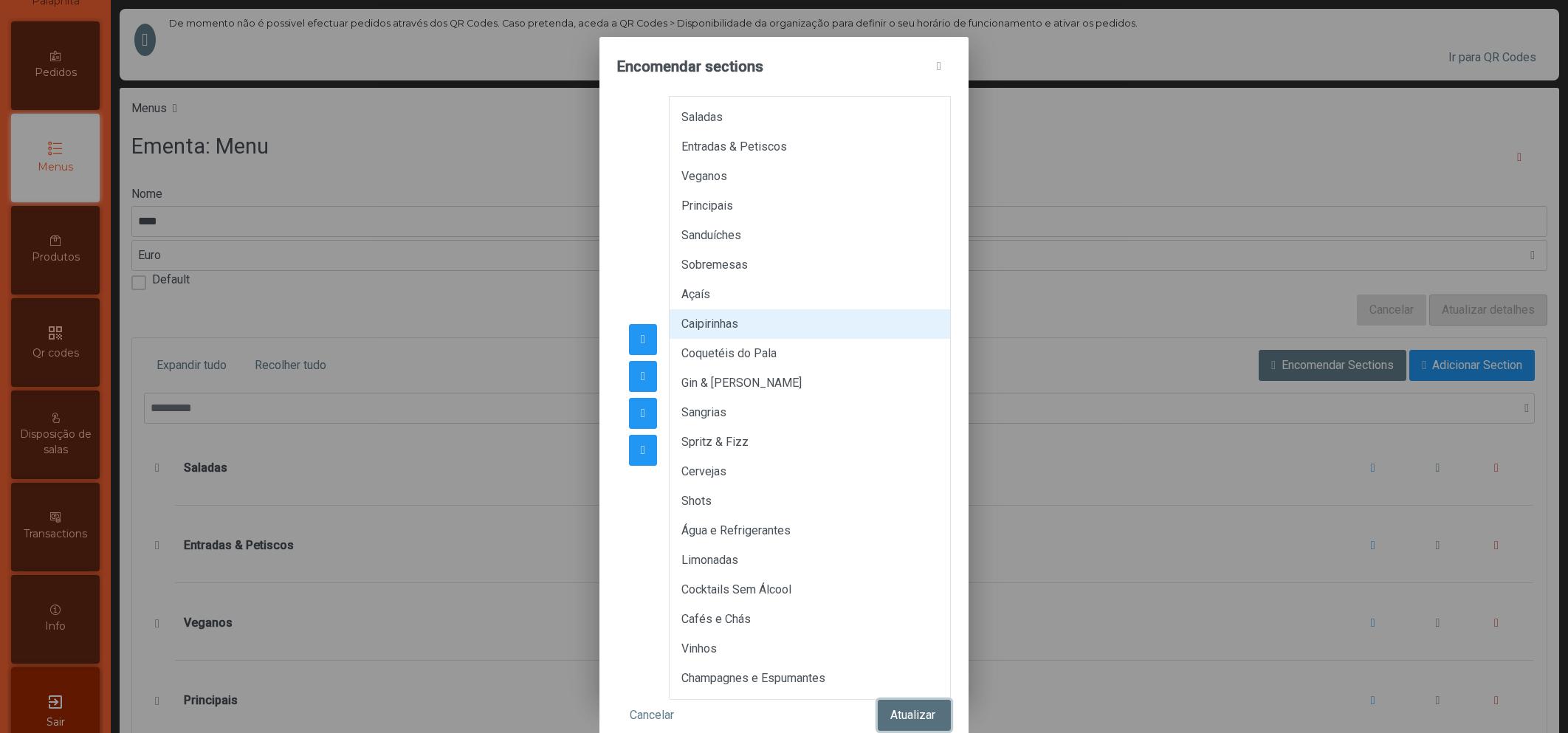click on "Atualizar" 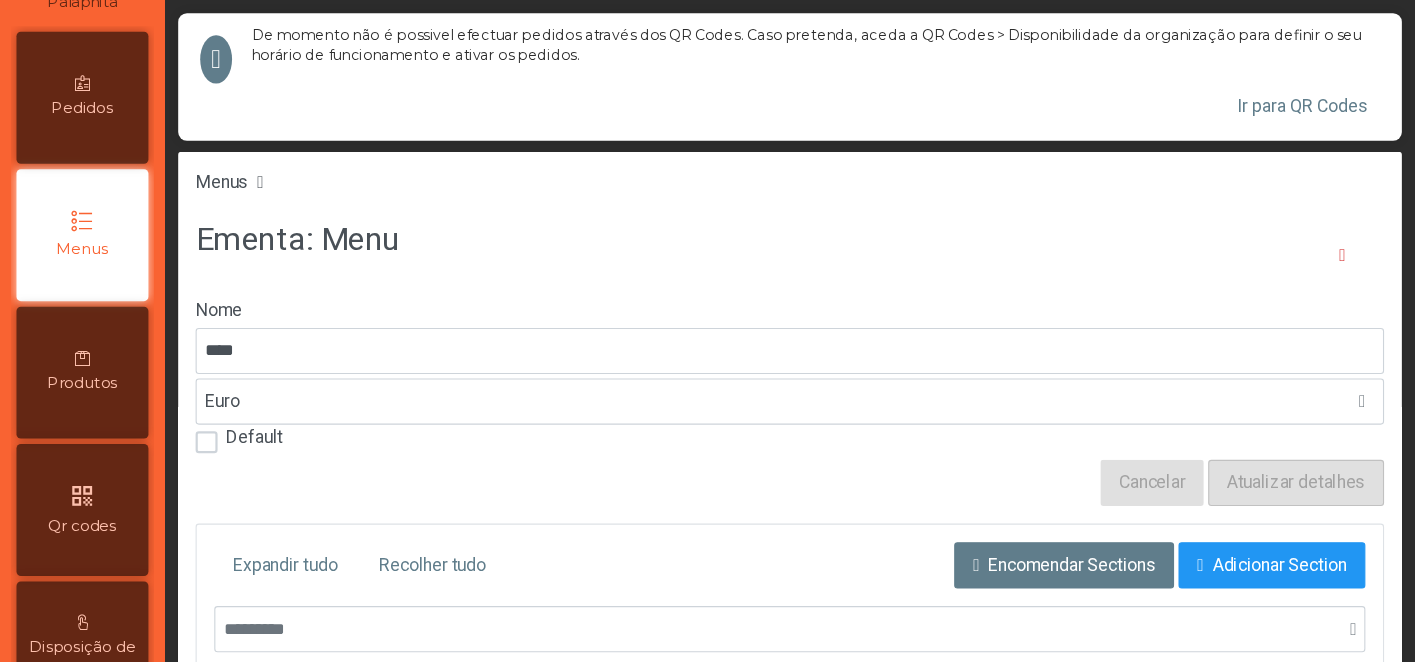 scroll, scrollTop: 160, scrollLeft: 0, axis: vertical 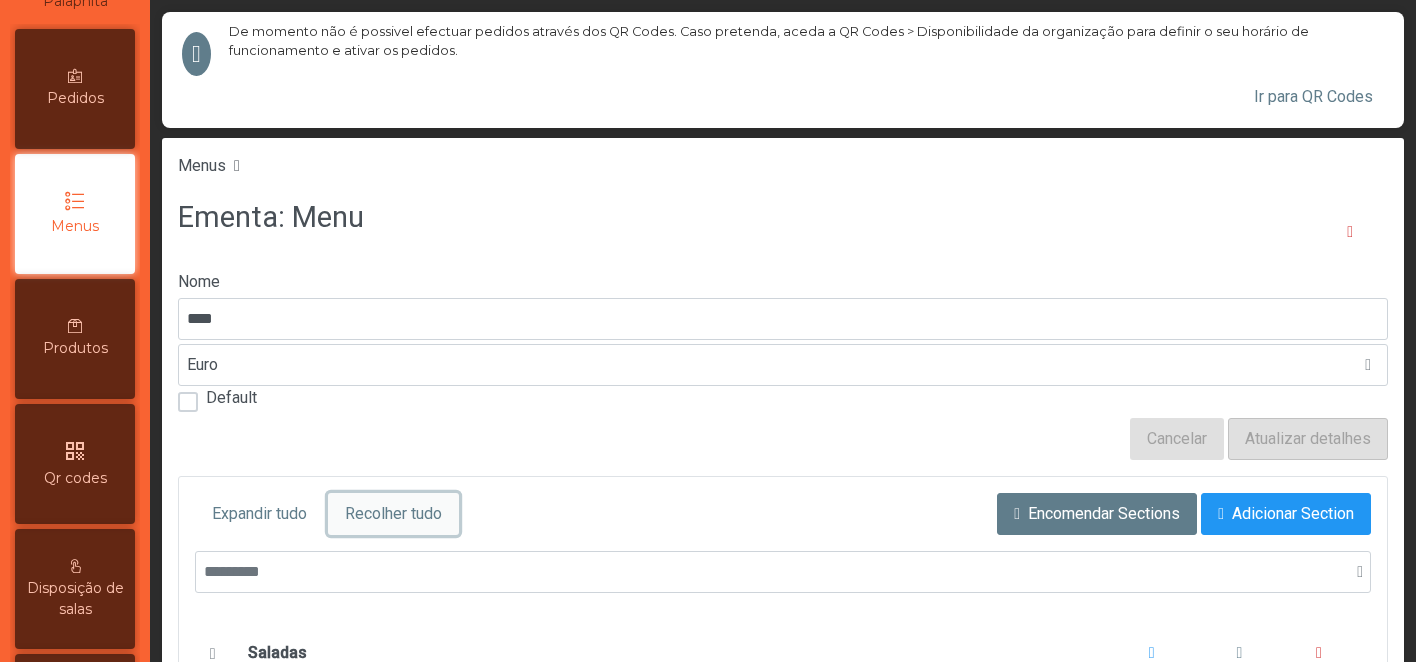 click on "Recolher tudo" 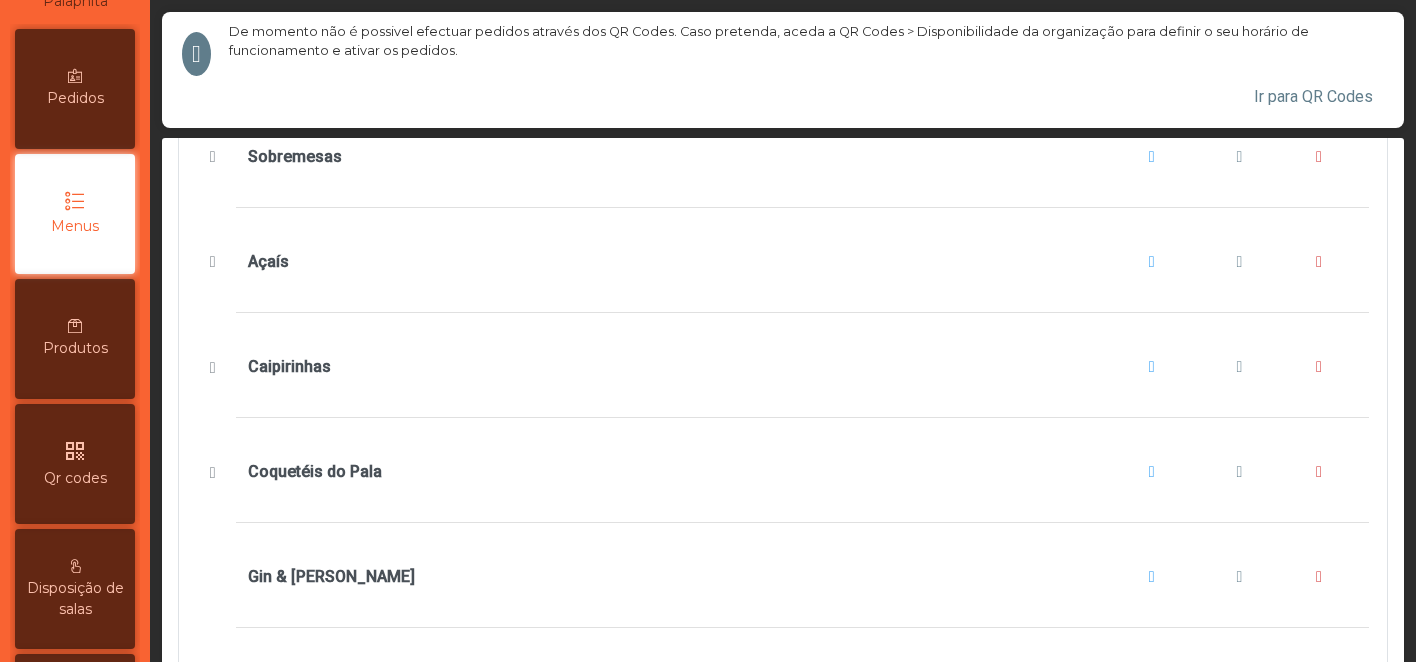 scroll, scrollTop: 1035, scrollLeft: 0, axis: vertical 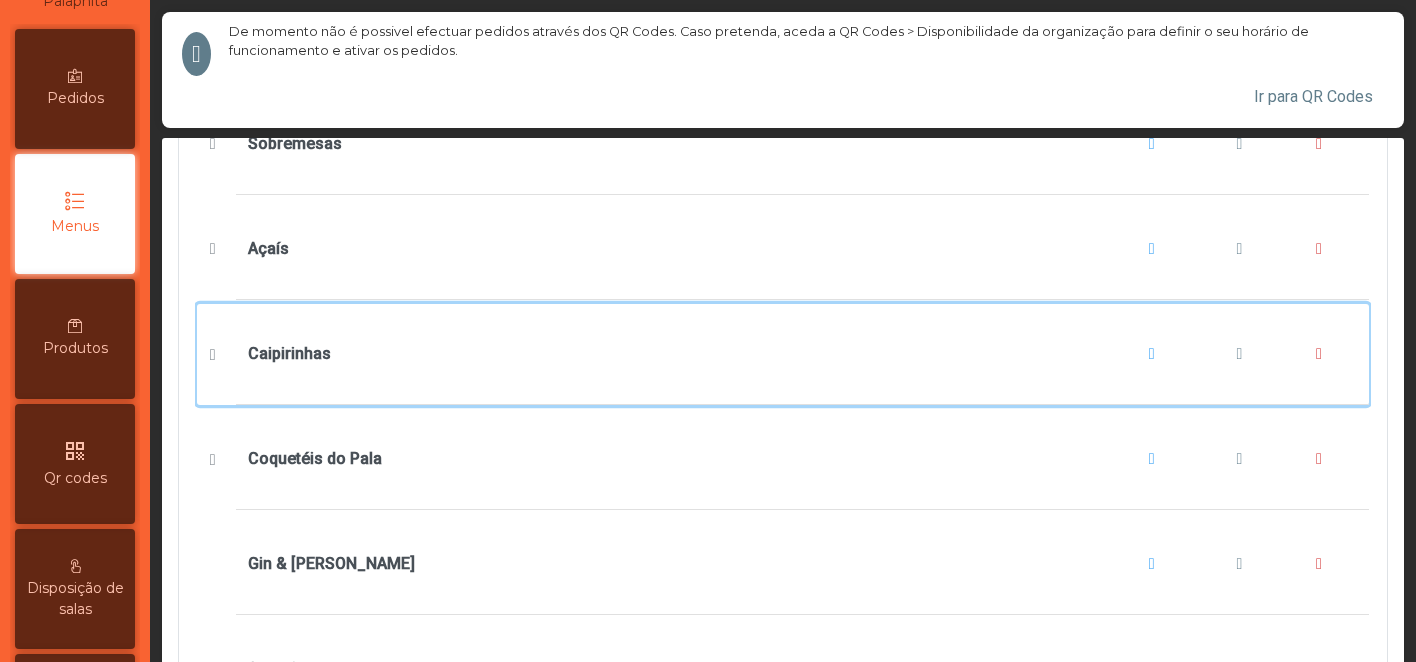 click on "Caipirinhas" 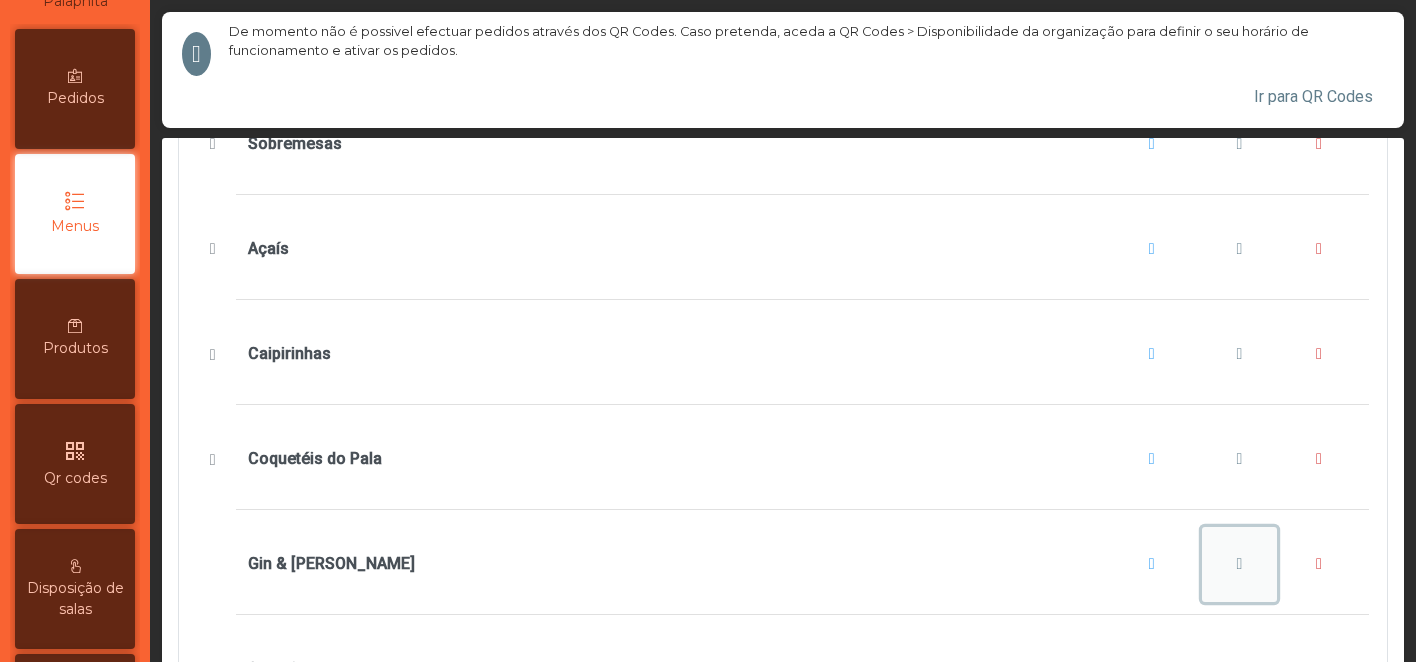 click 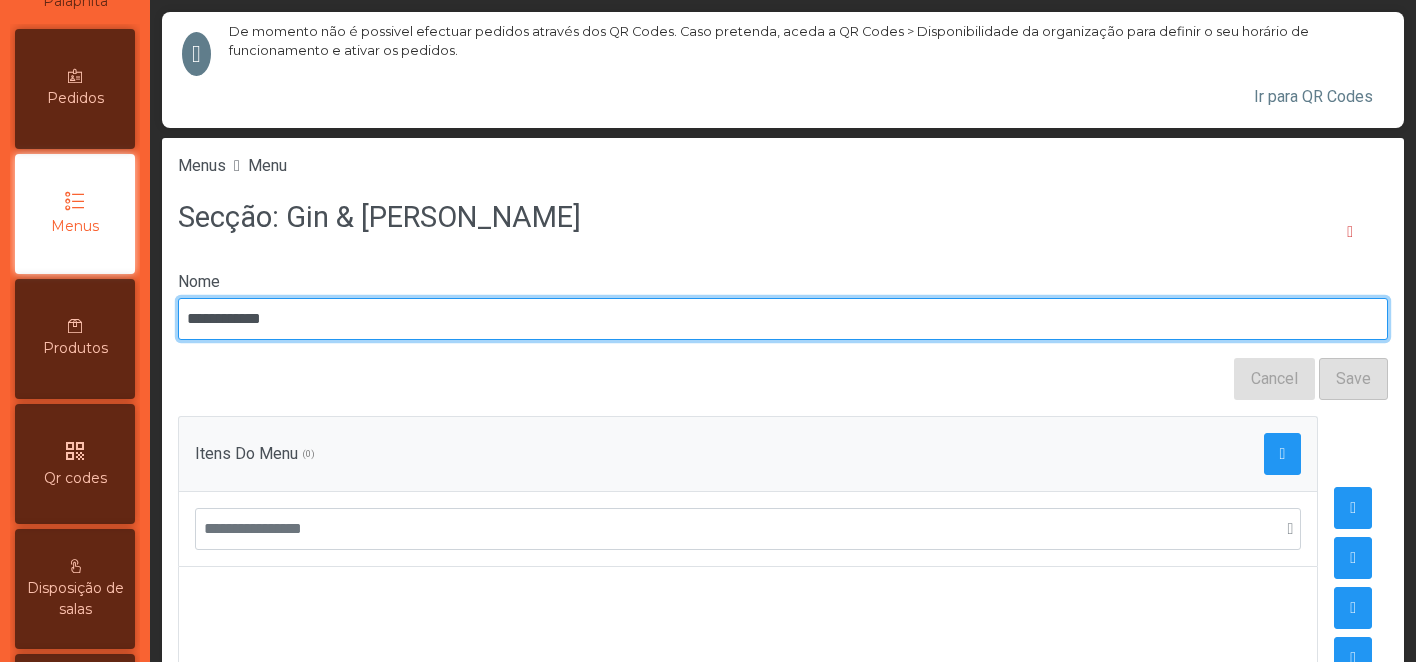 click on "**********" at bounding box center (783, 319) 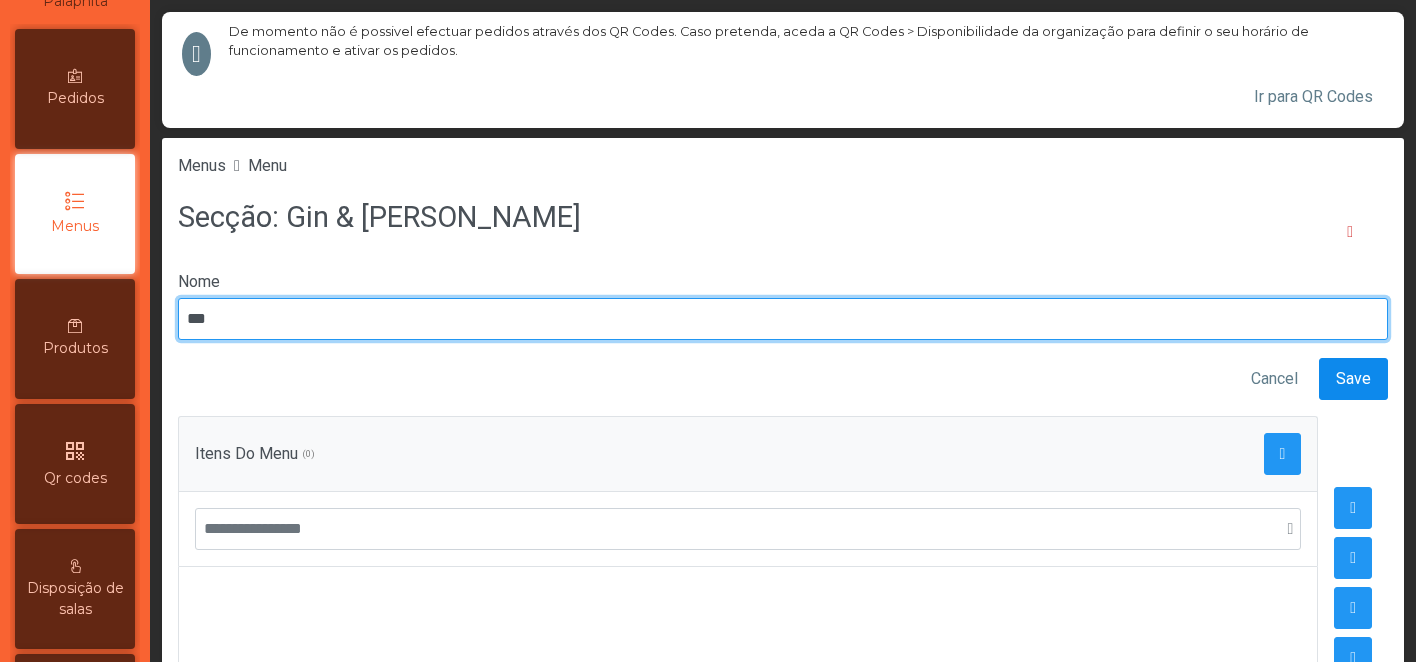 type on "***" 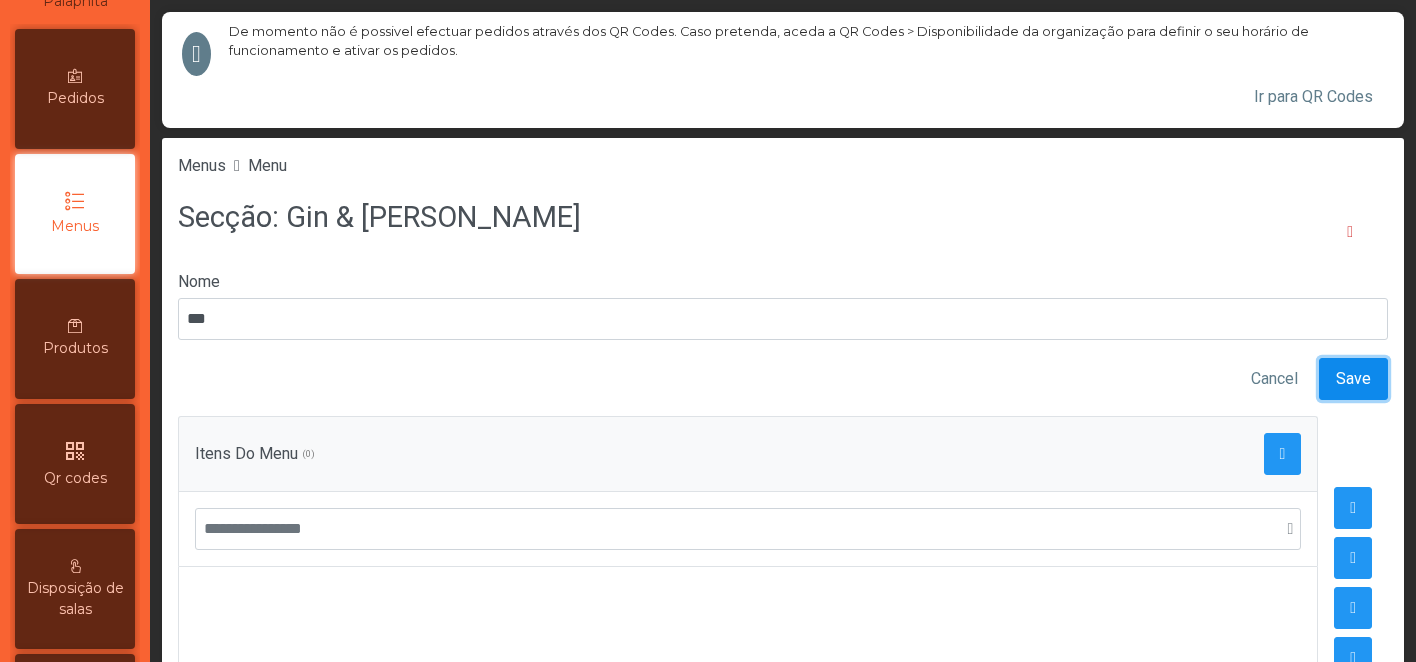 click on "Save" 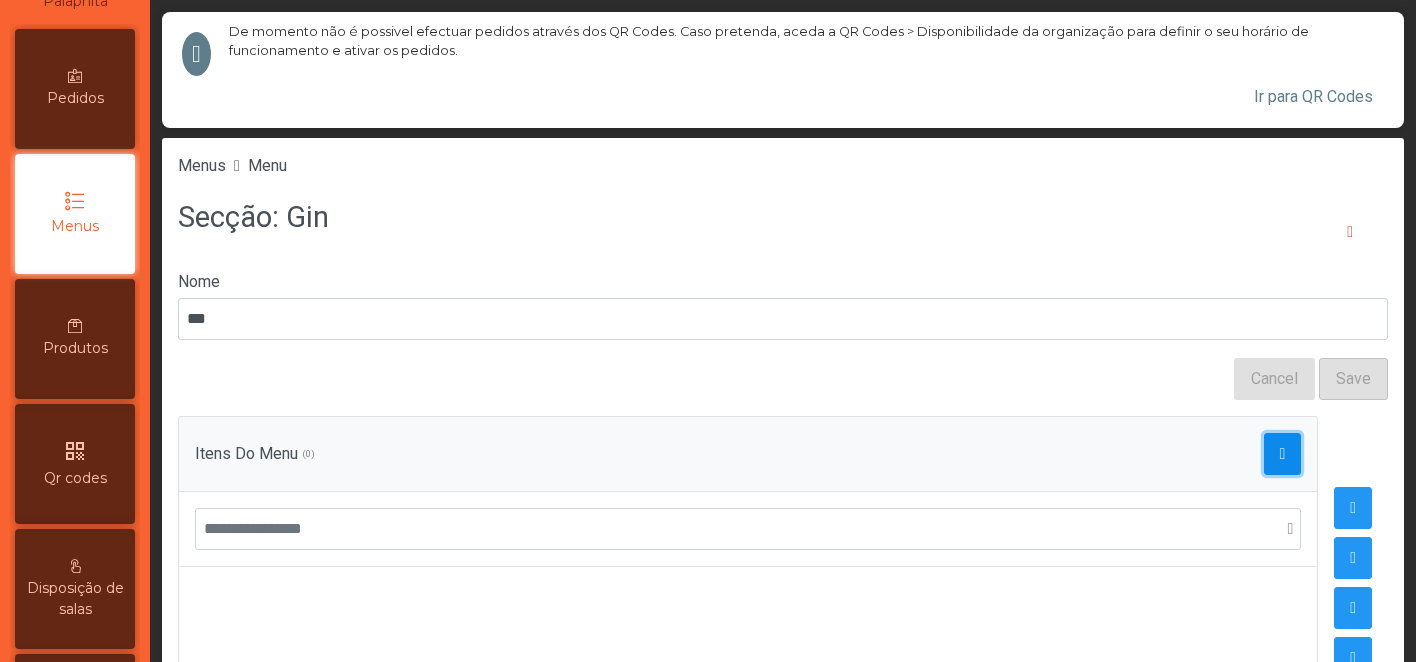 click 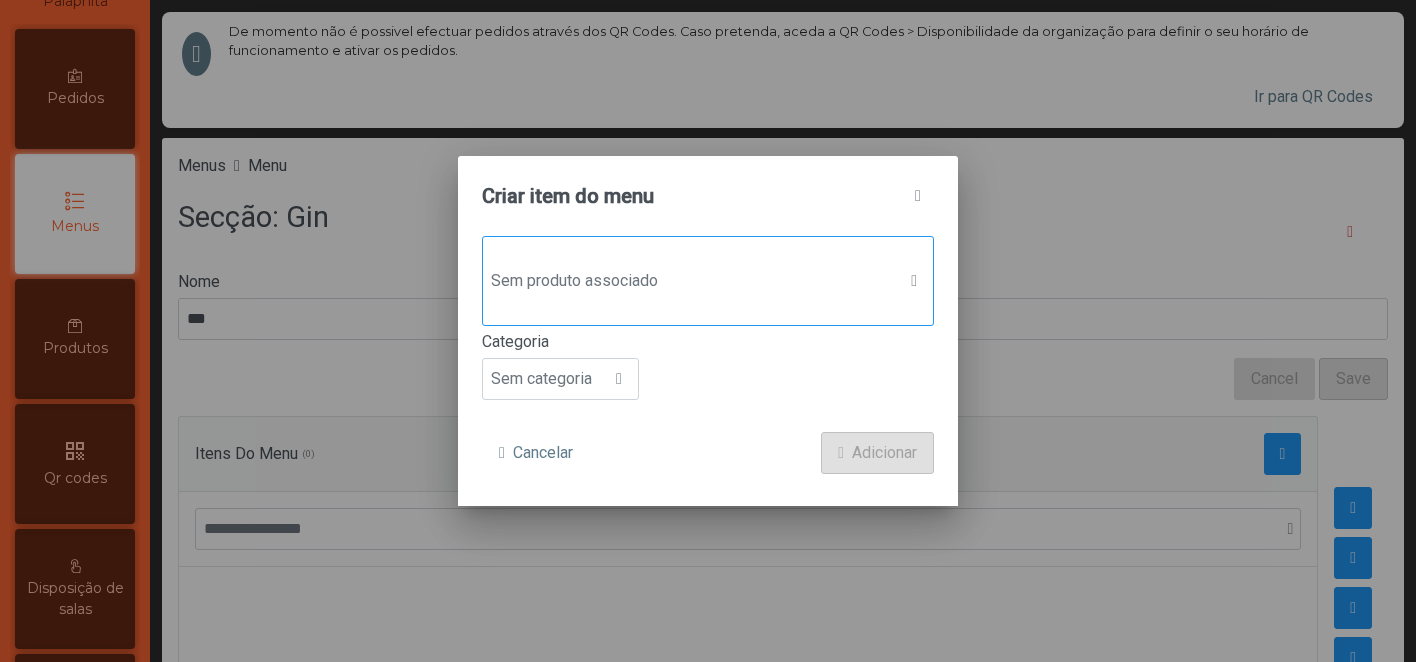click on "Sem produto associado" 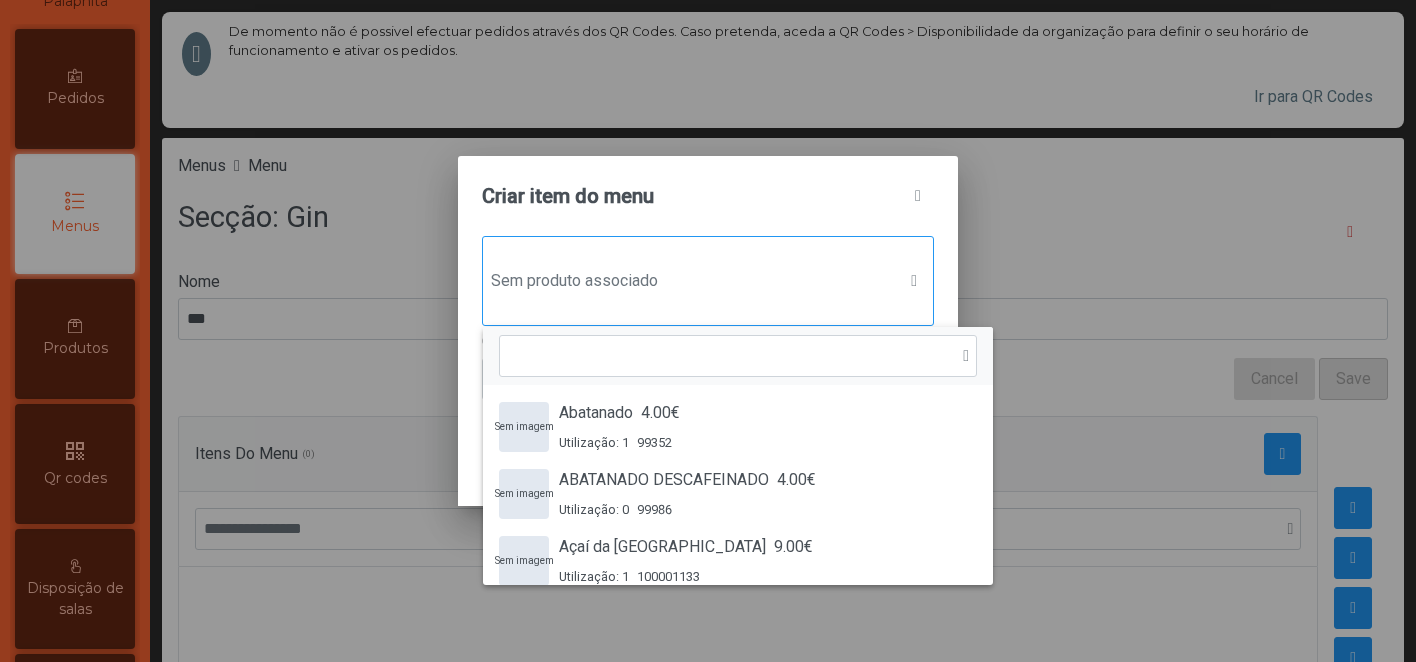 scroll, scrollTop: 15, scrollLeft: 97, axis: both 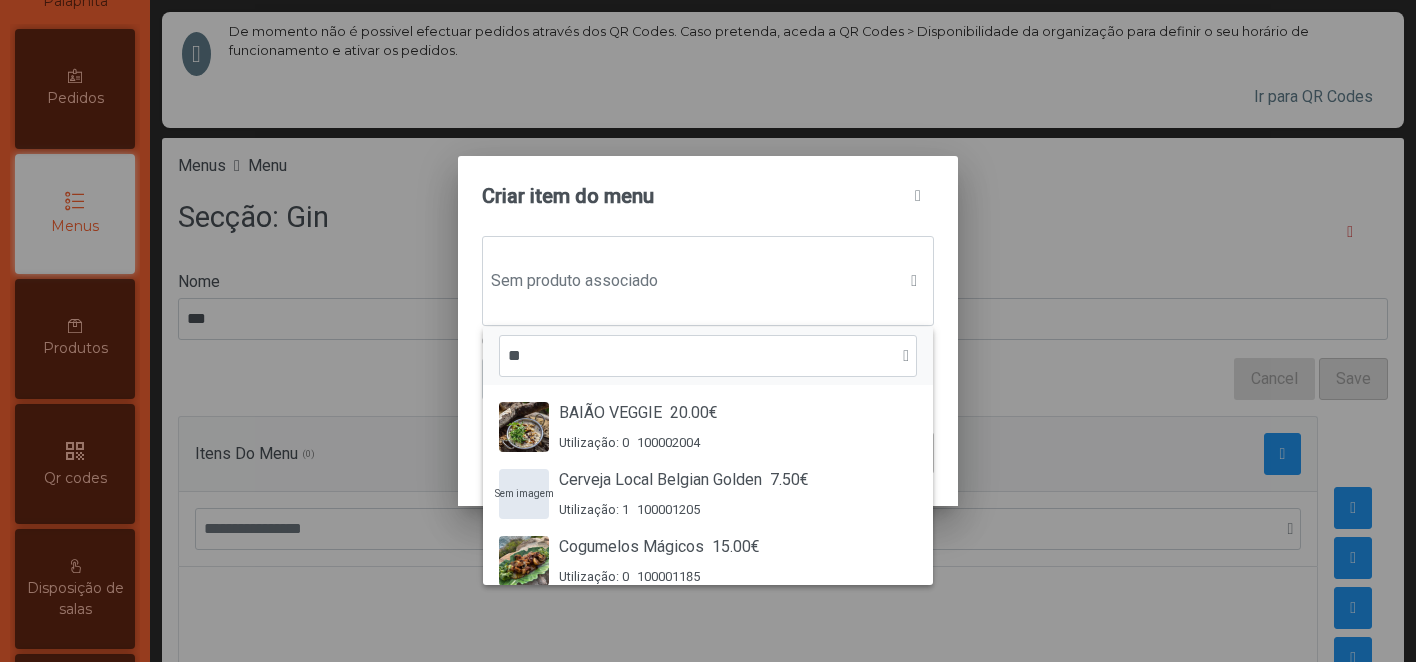 type on "*" 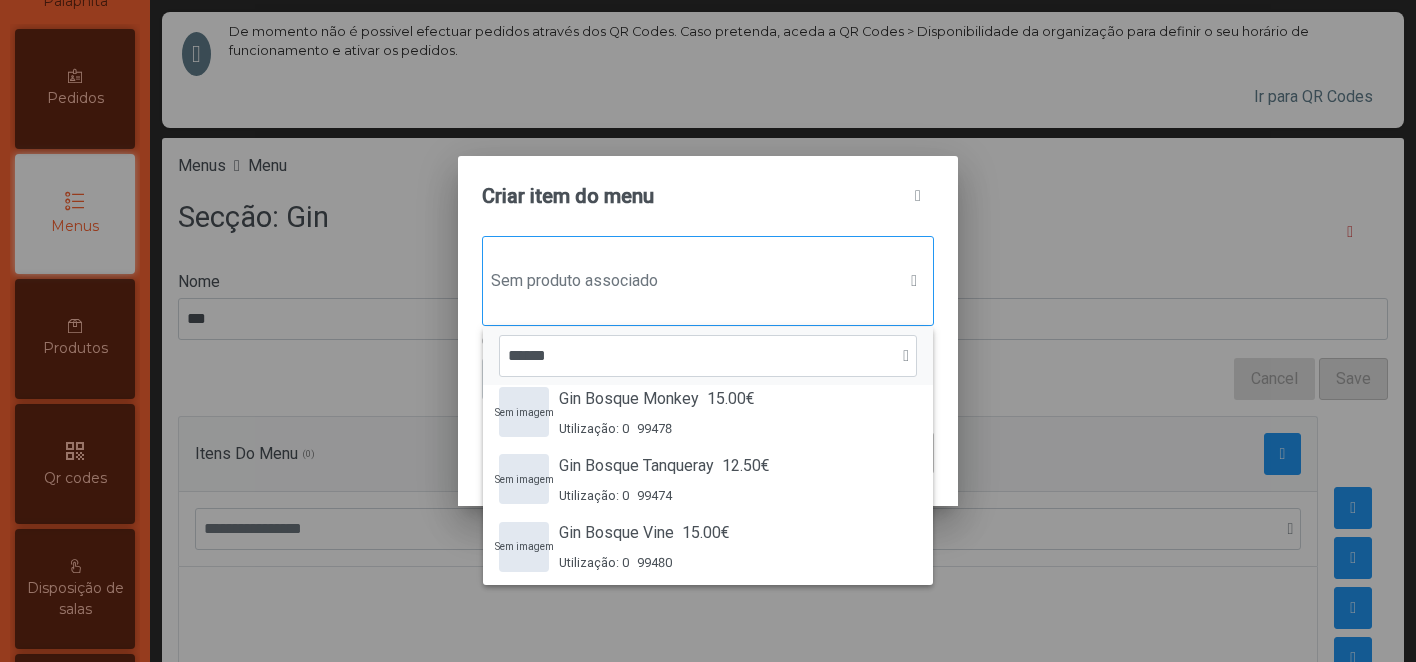 scroll, scrollTop: 219, scrollLeft: 0, axis: vertical 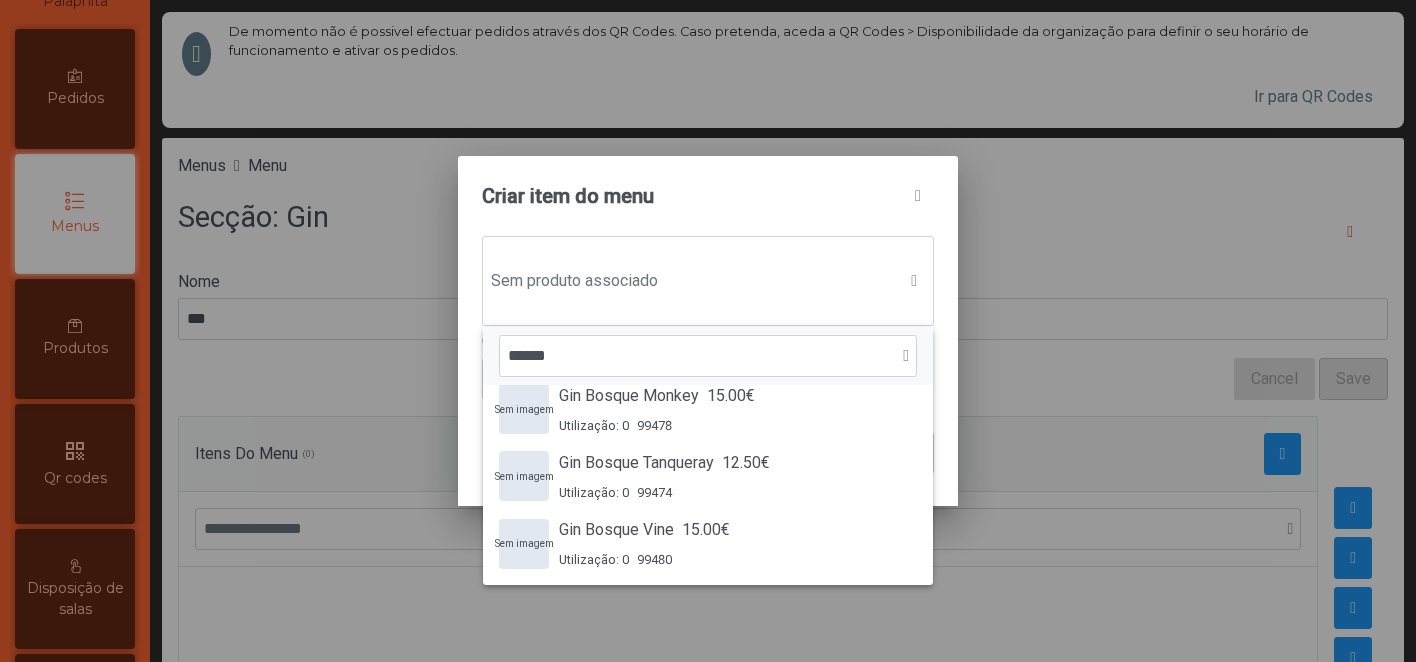 type on "******" 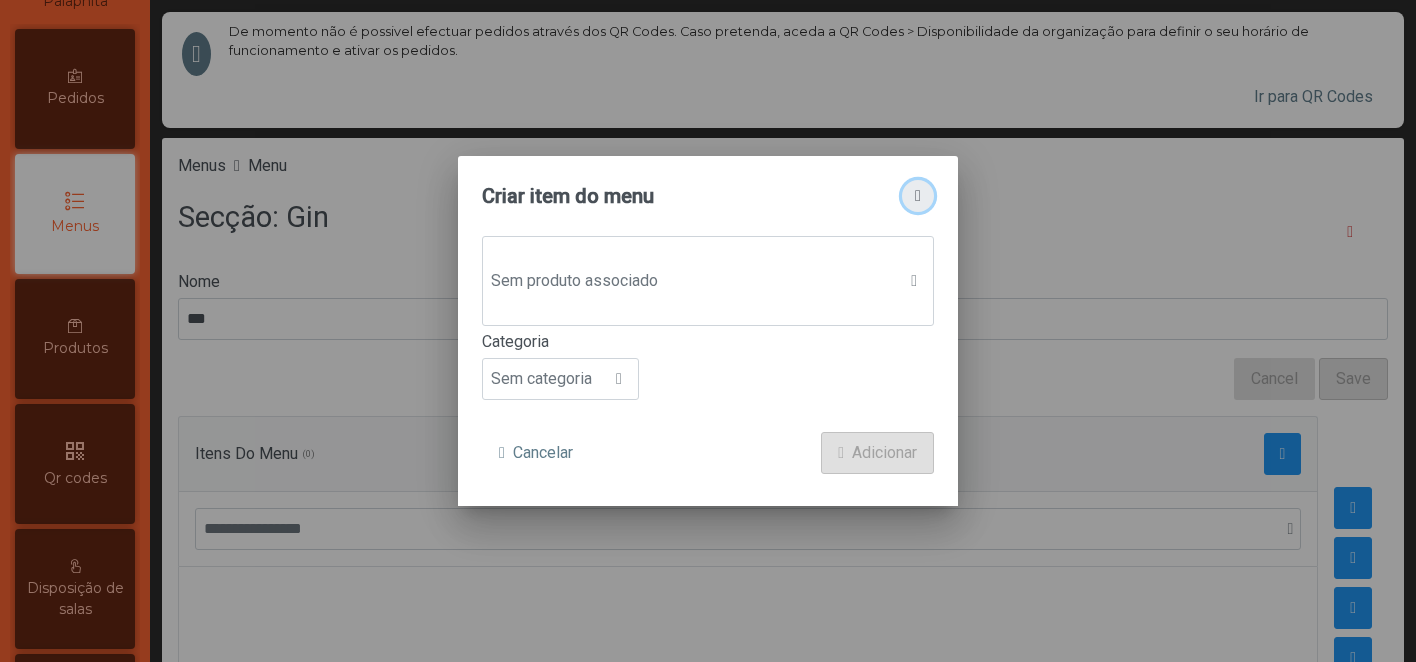 click 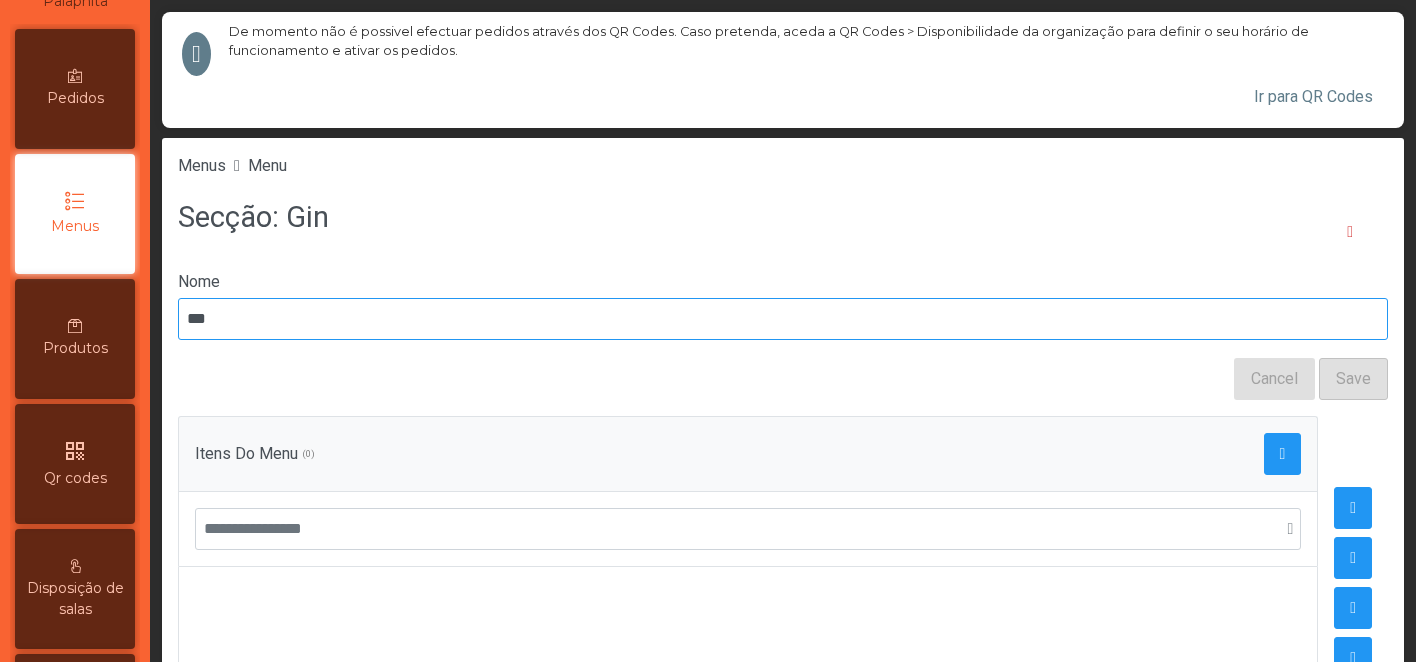 scroll, scrollTop: 372, scrollLeft: 0, axis: vertical 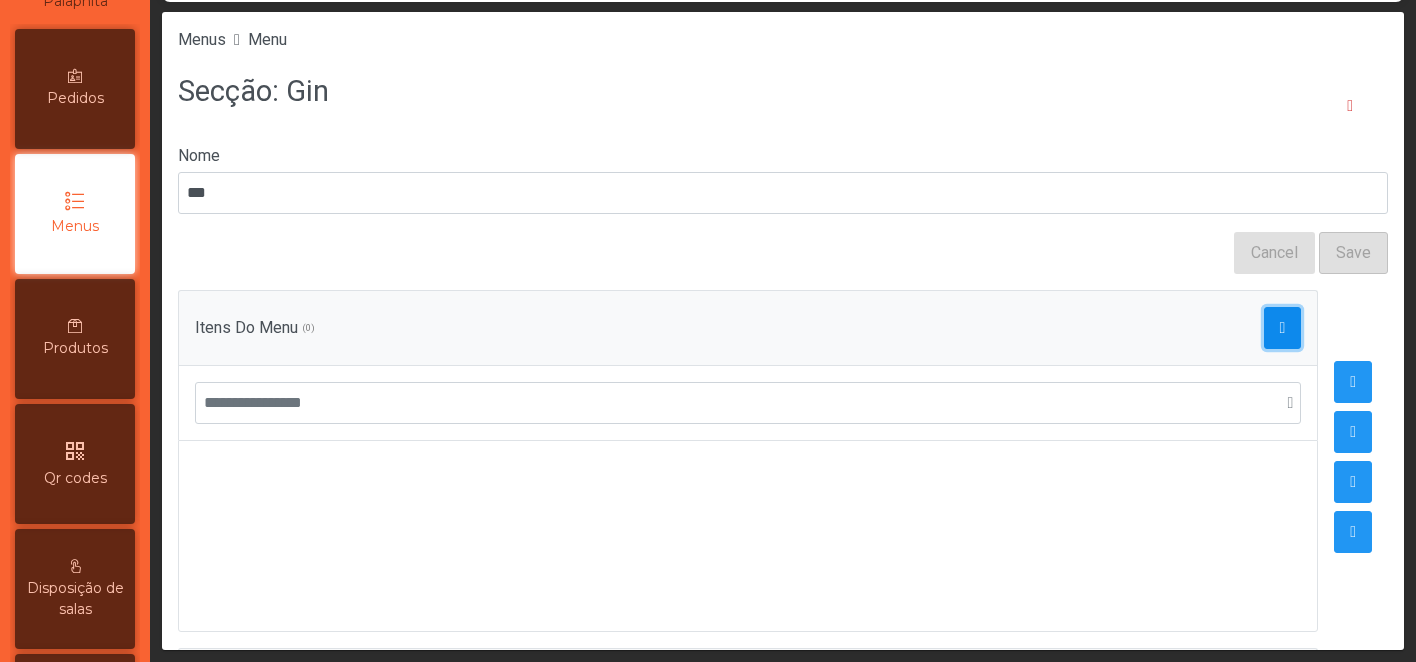 click 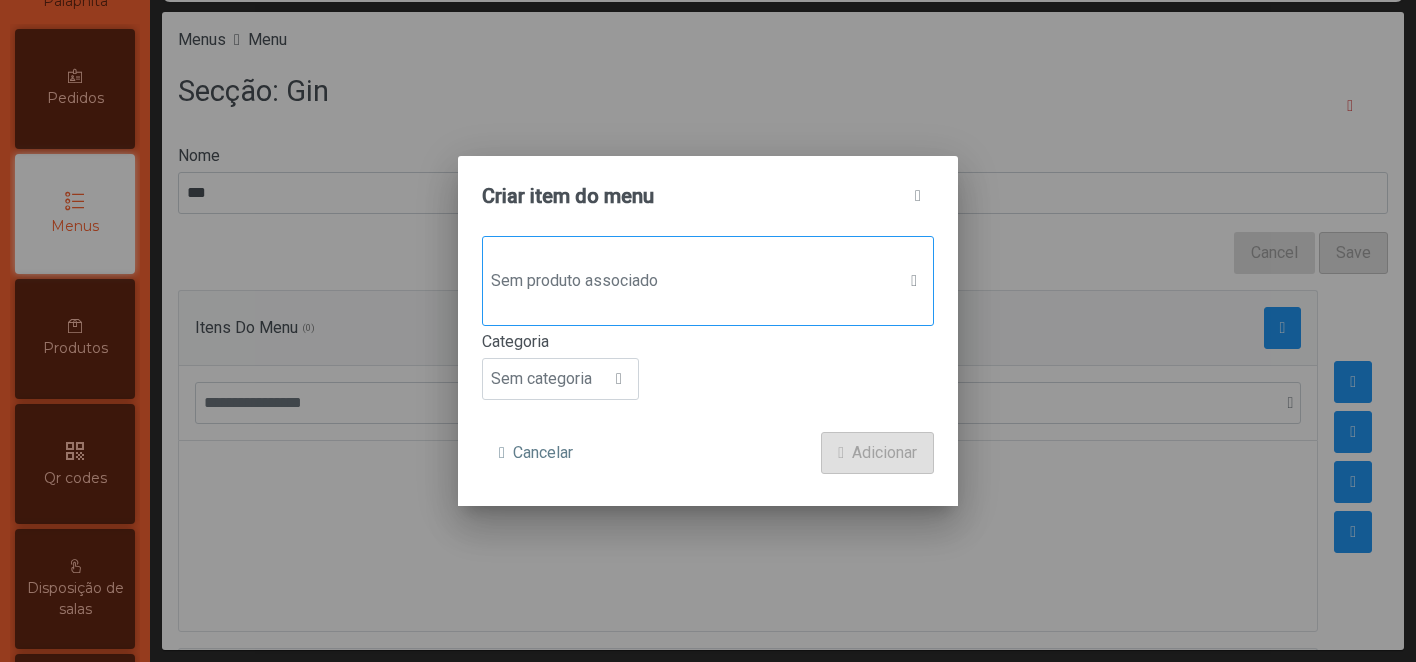 click on "Sem produto associado" 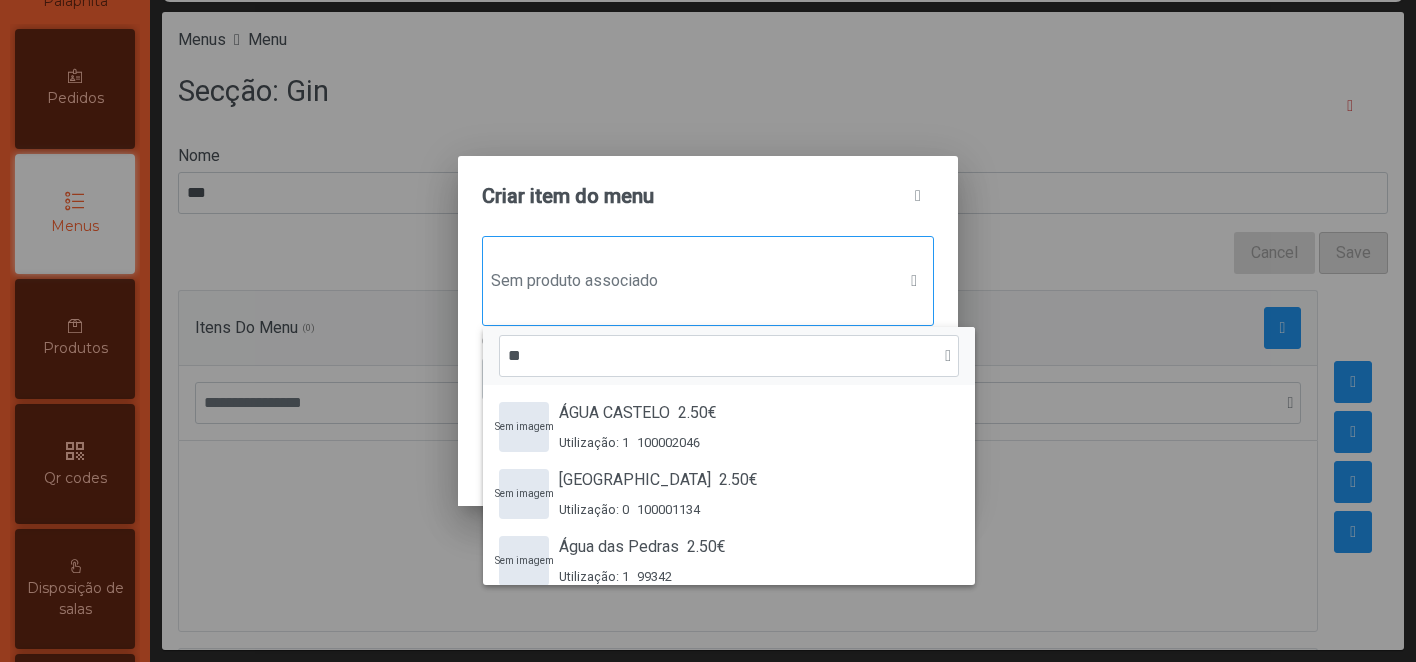 scroll, scrollTop: 15, scrollLeft: 97, axis: both 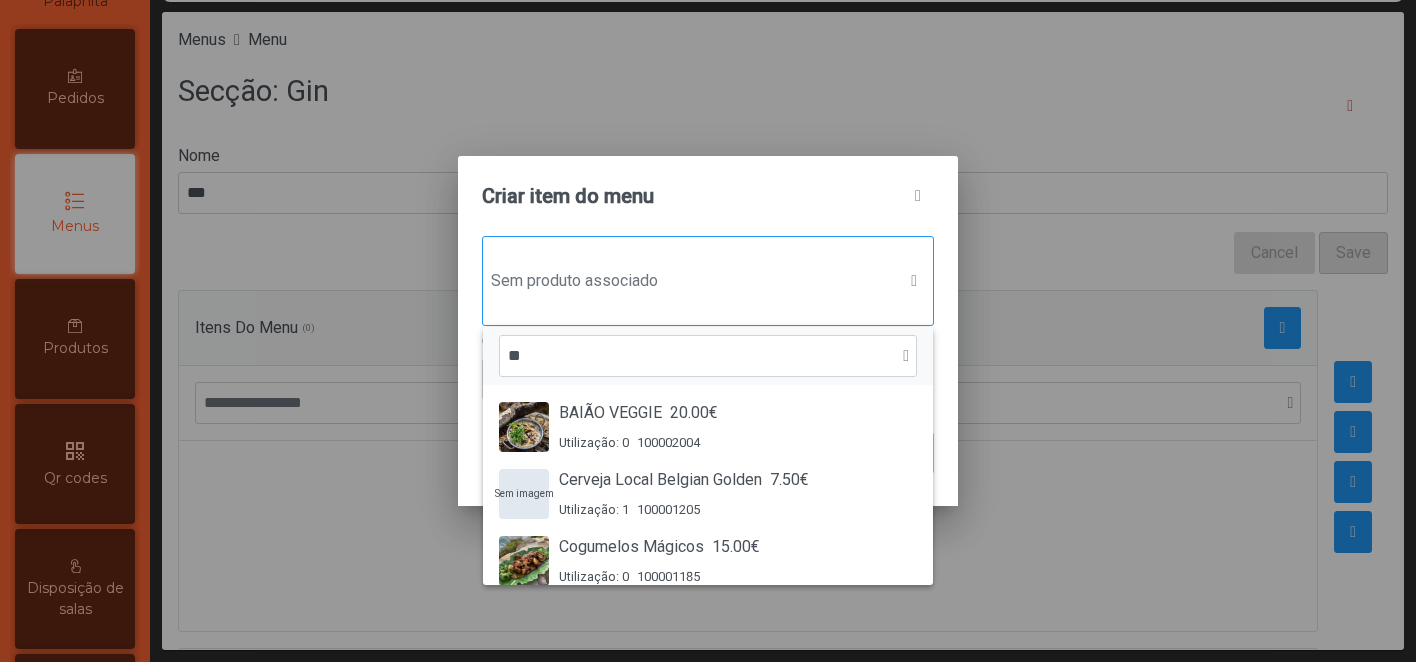 type on "*" 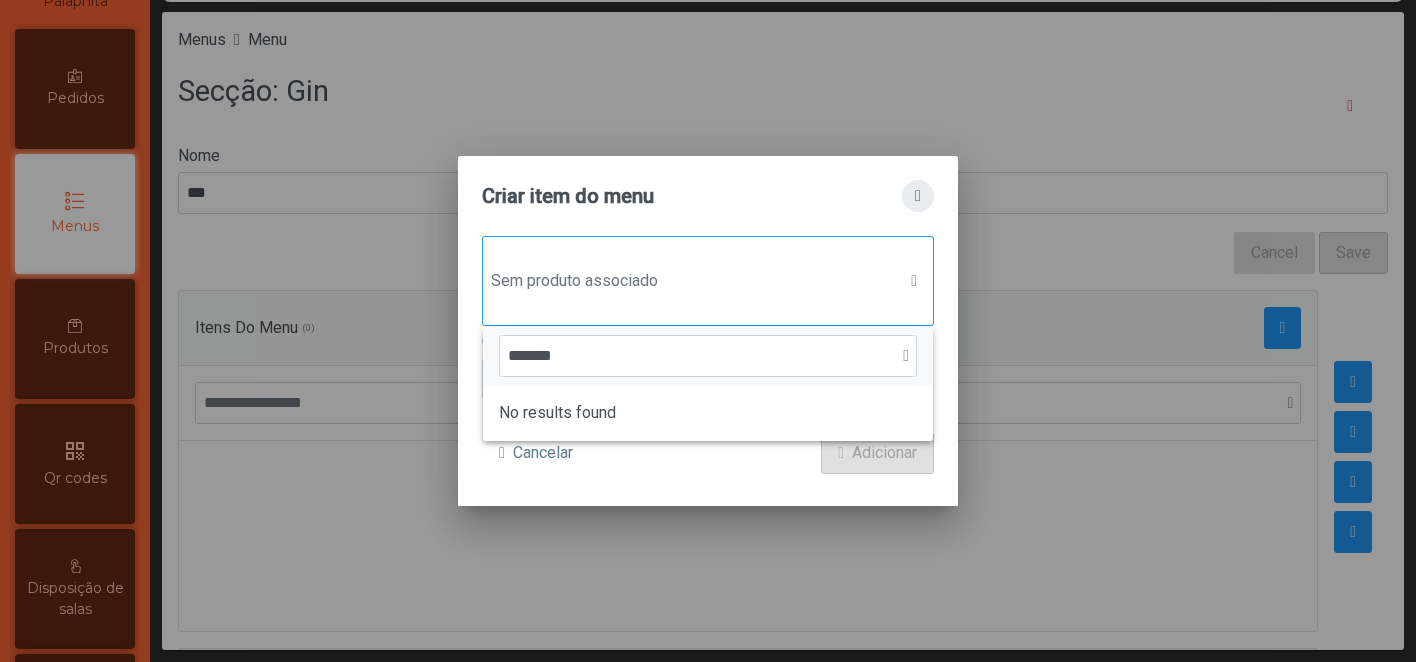 type on "******" 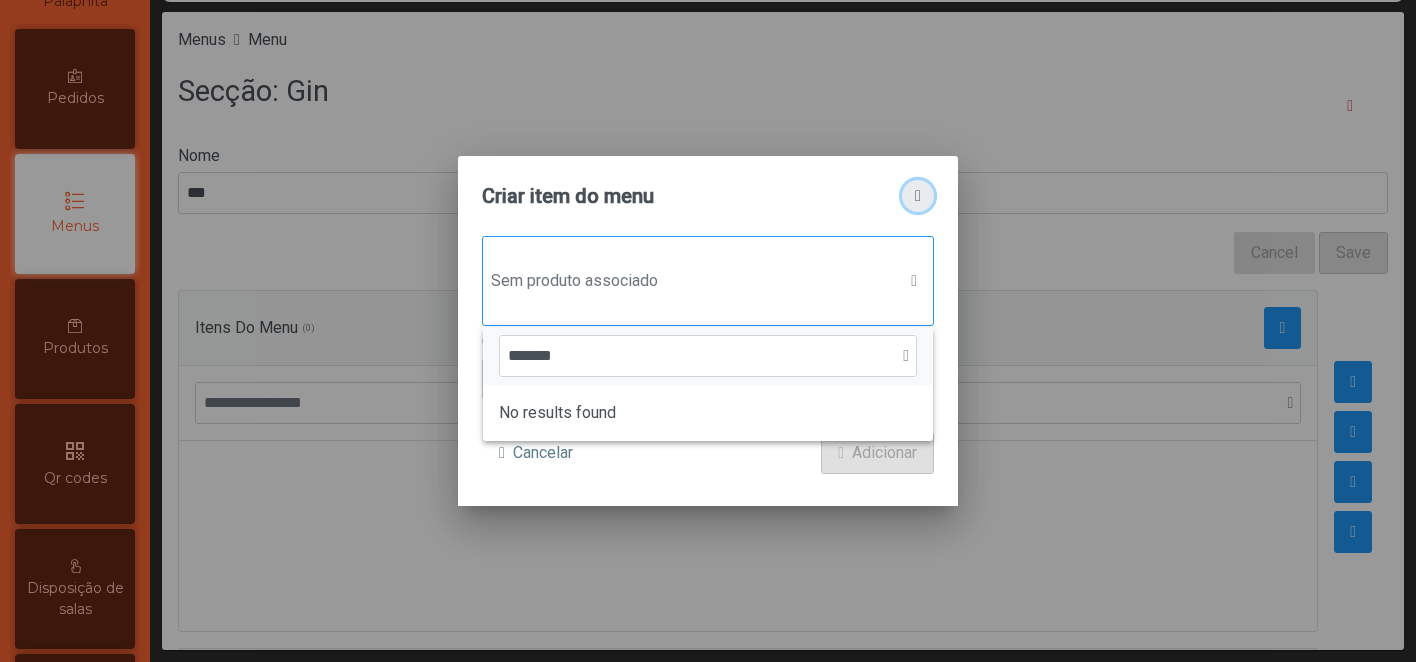 click 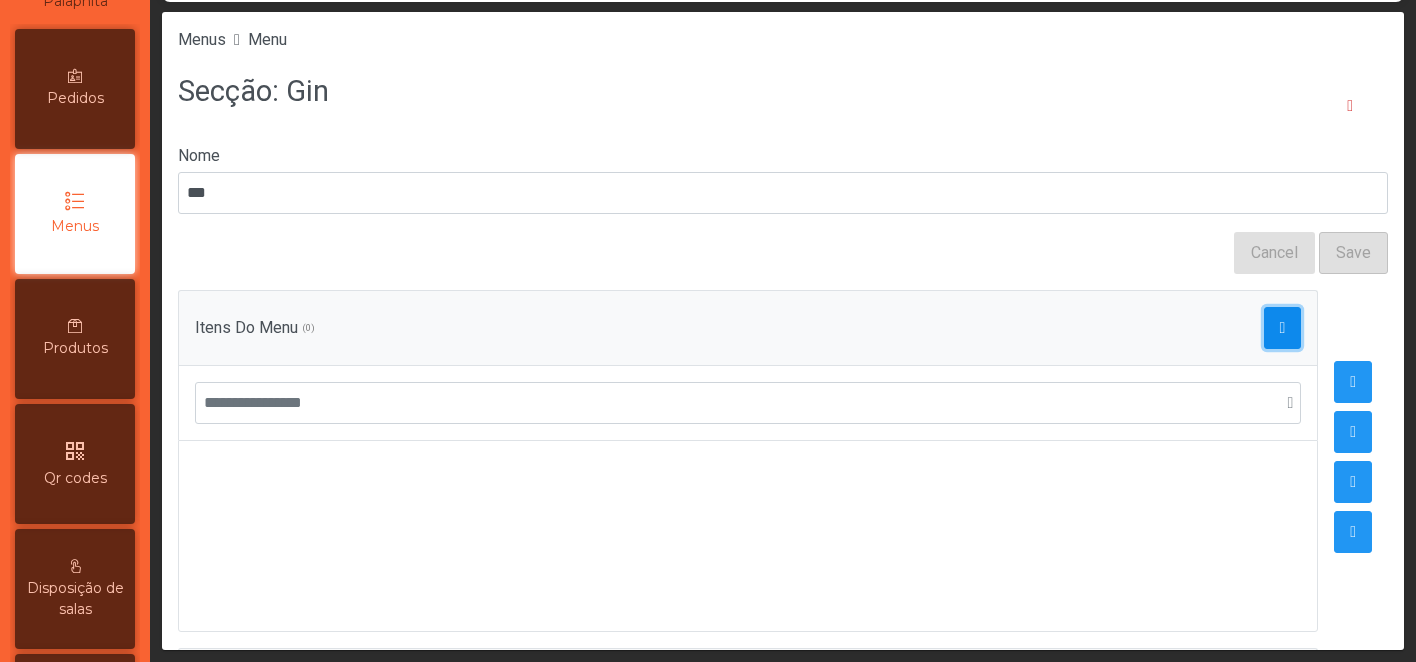 click 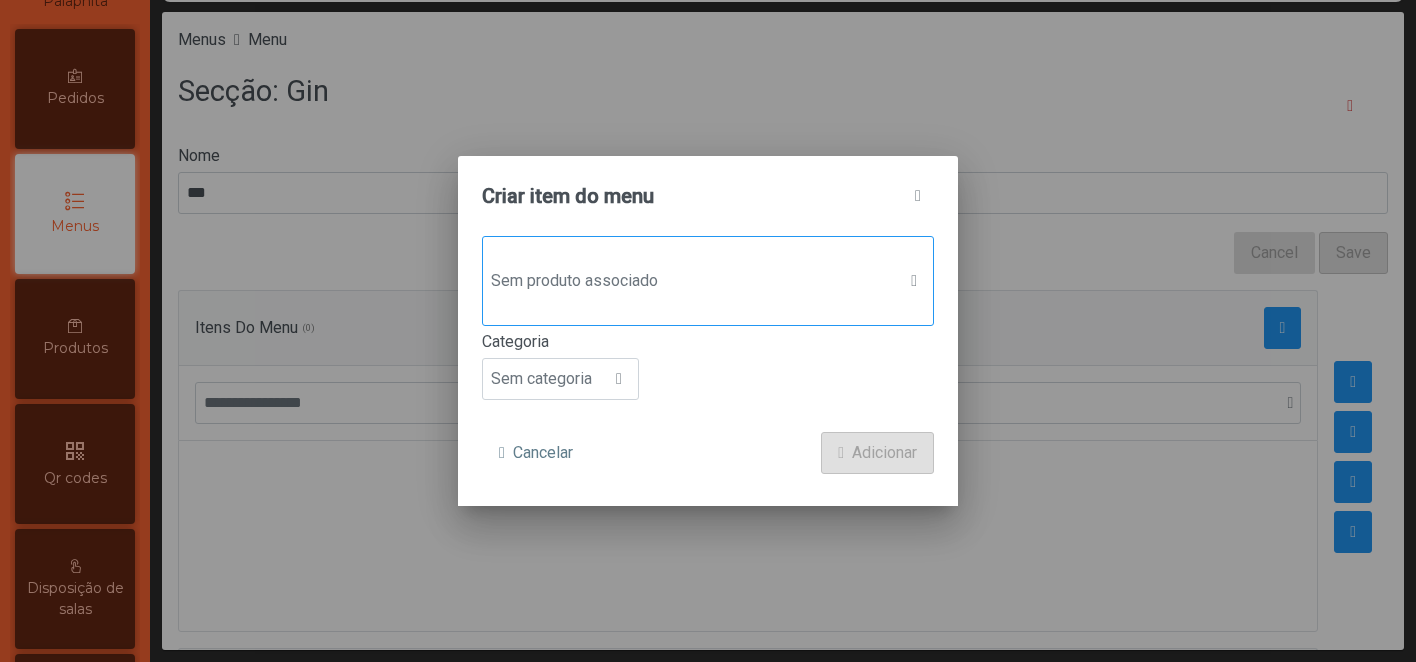 click on "Sem produto associado" 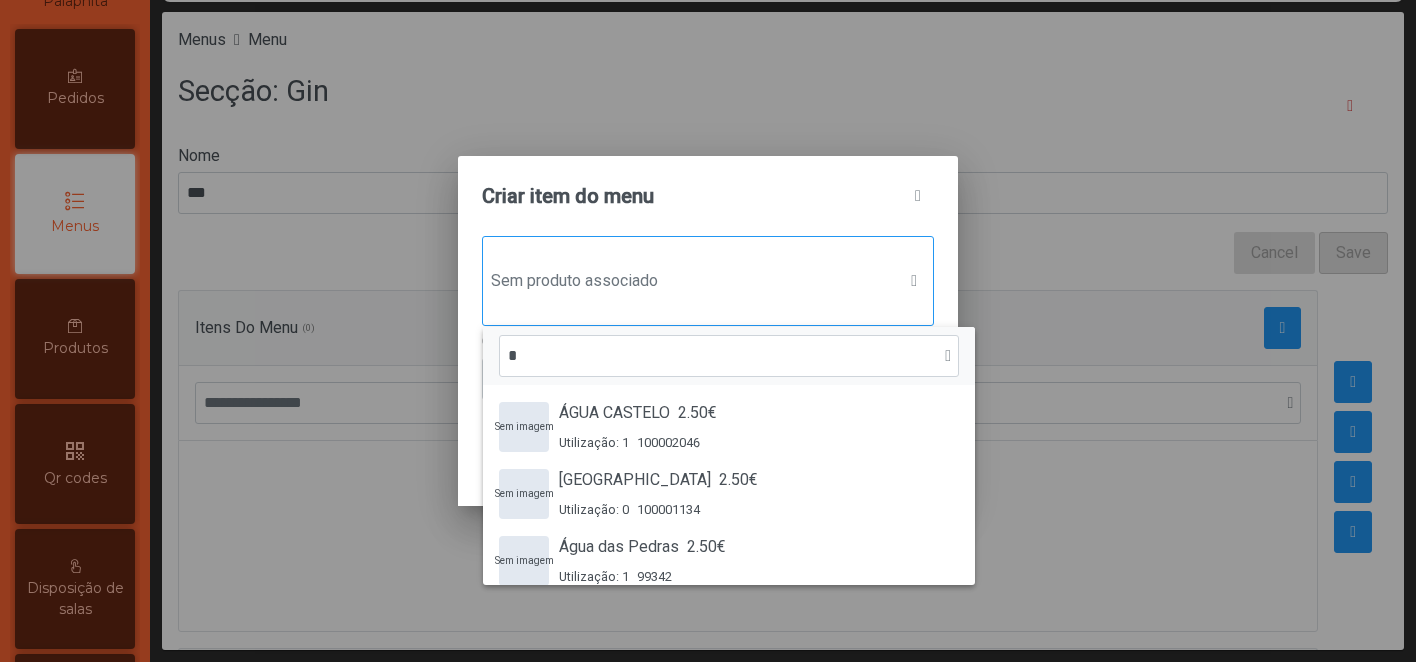 scroll, scrollTop: 15, scrollLeft: 97, axis: both 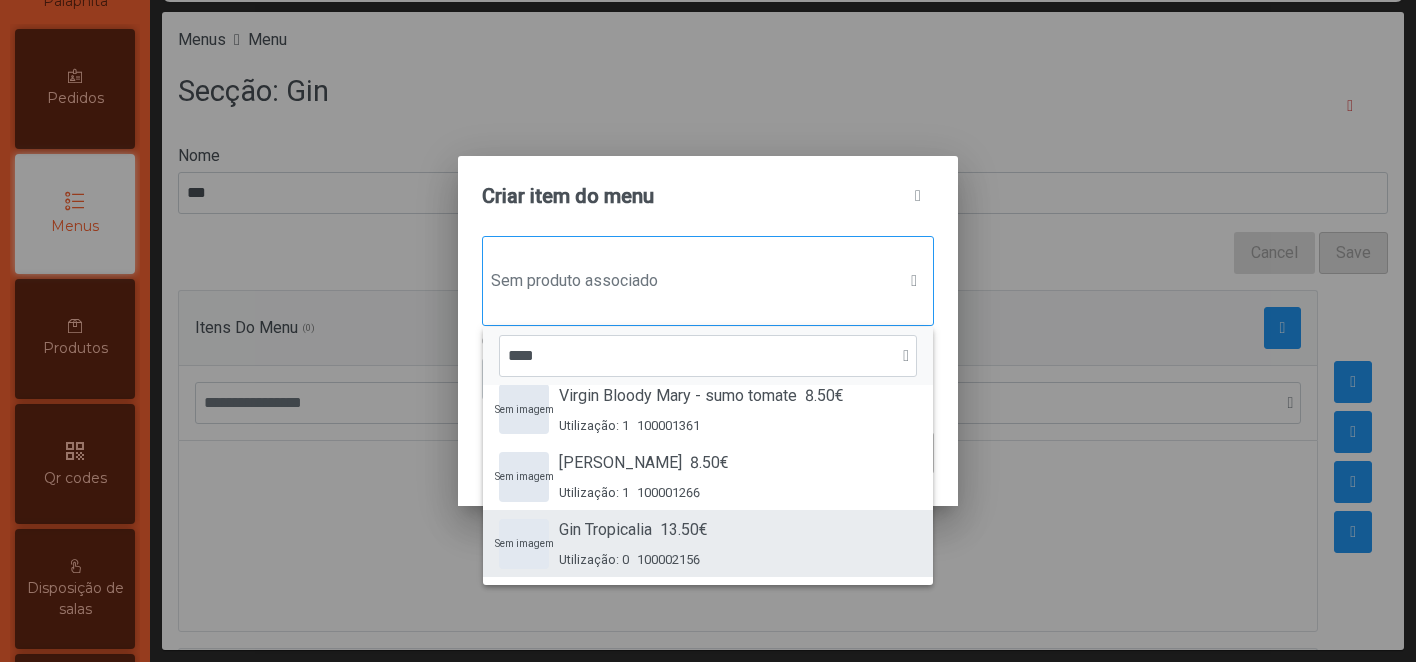 type on "***" 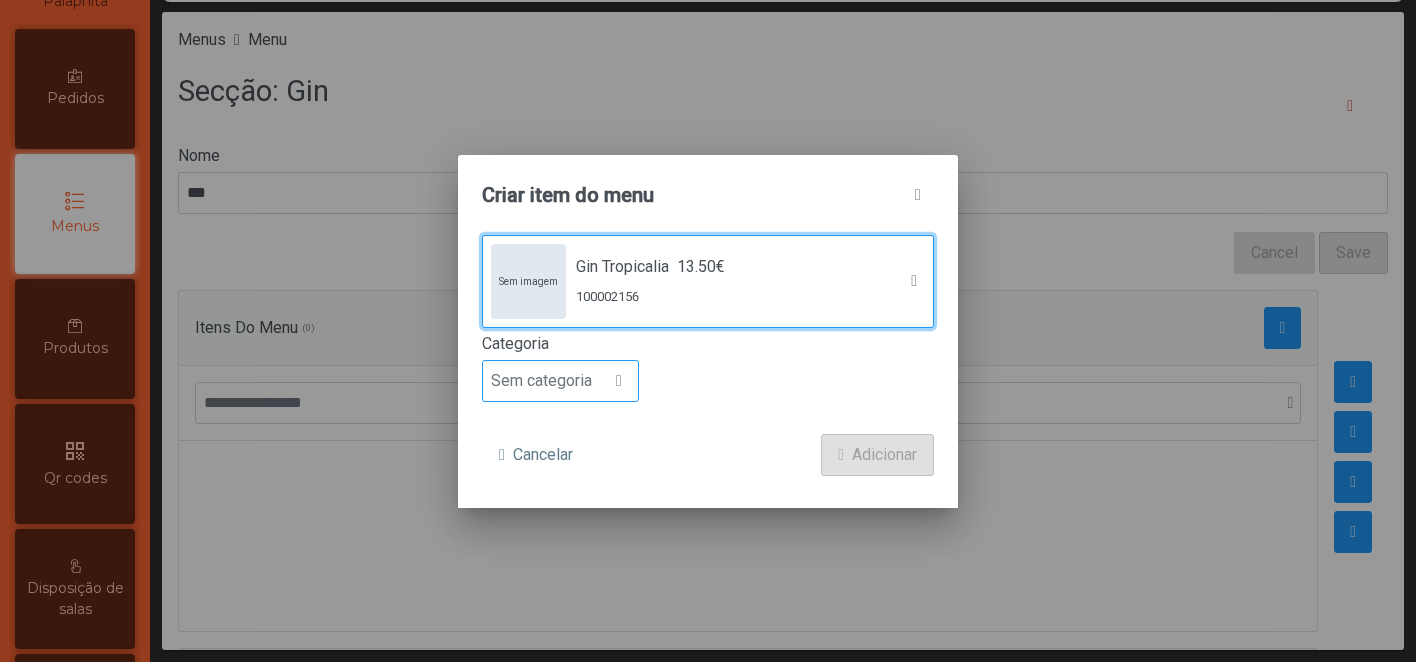 click on "Sem categoria" 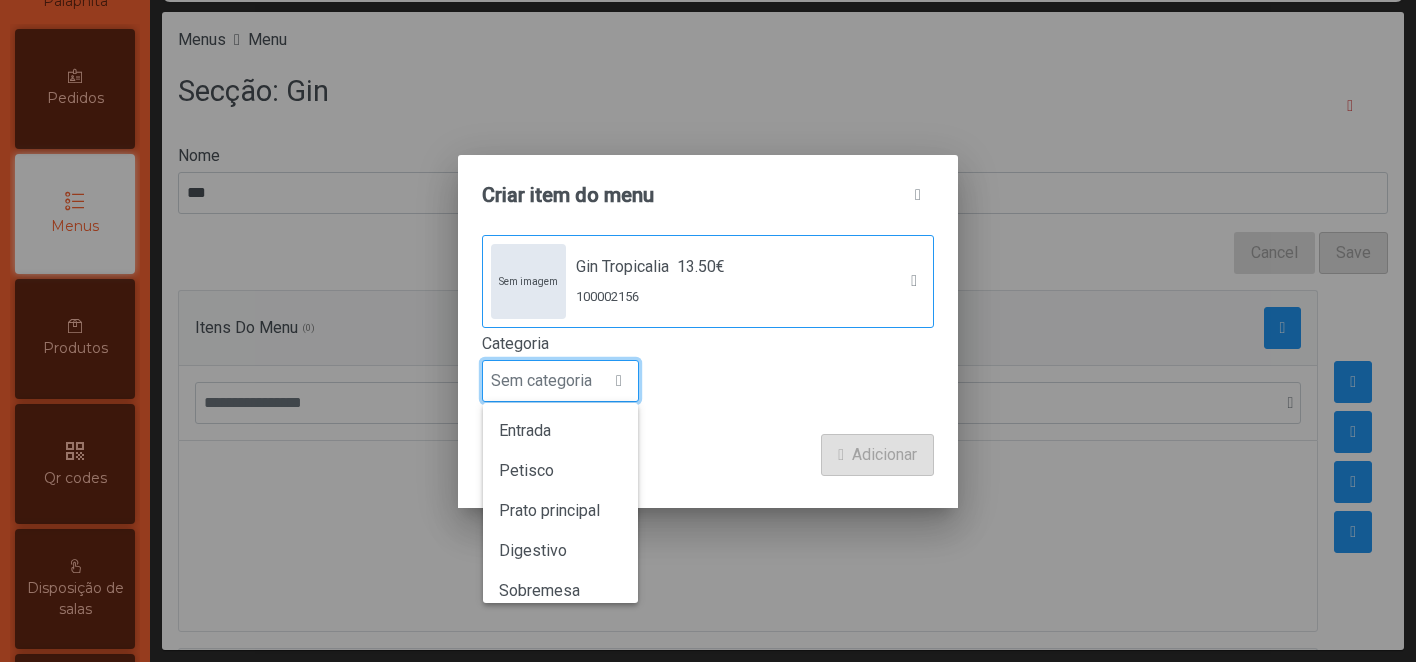 scroll, scrollTop: 15, scrollLeft: 97, axis: both 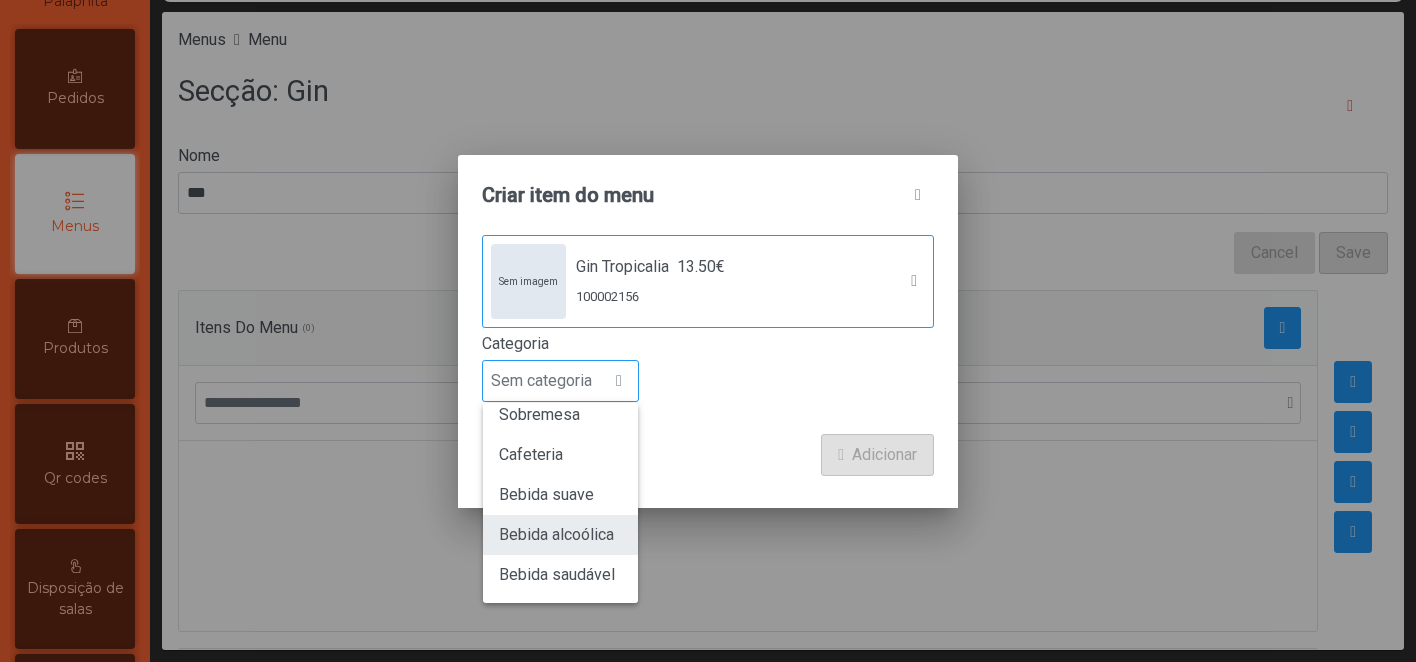 click on "Bebida alcoólica" 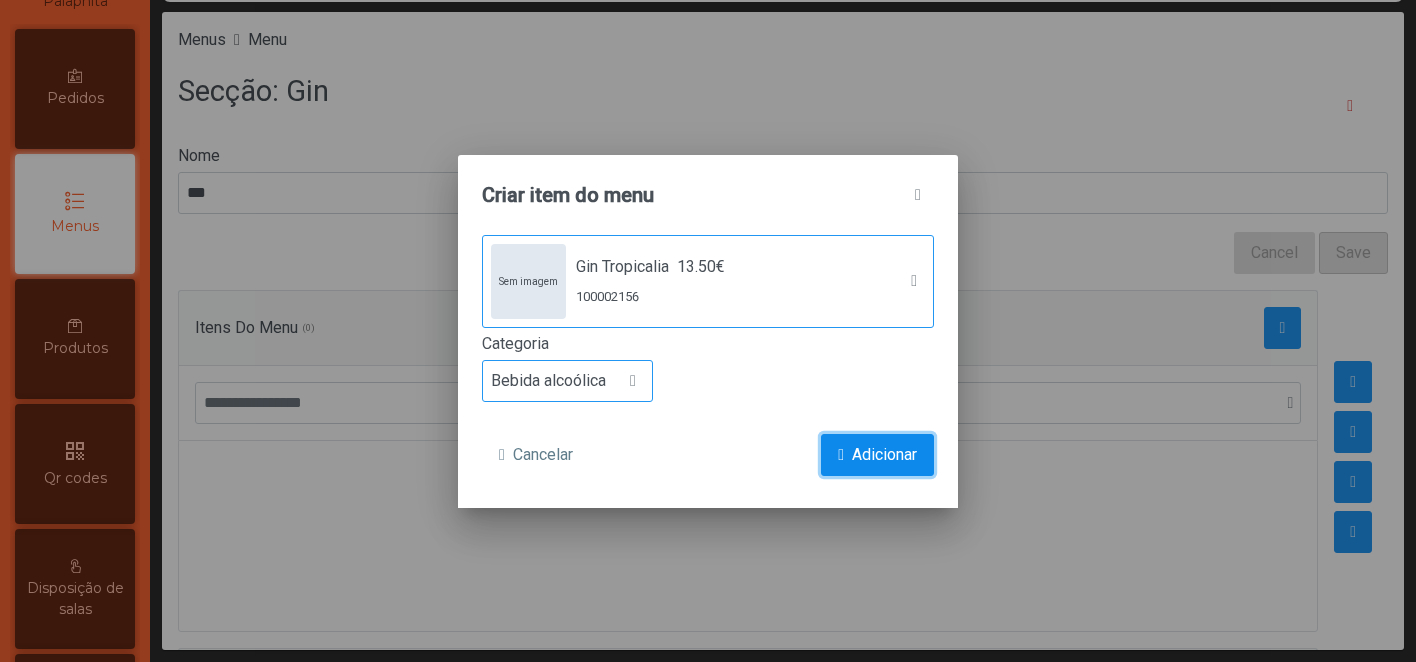 click on "Adicionar" 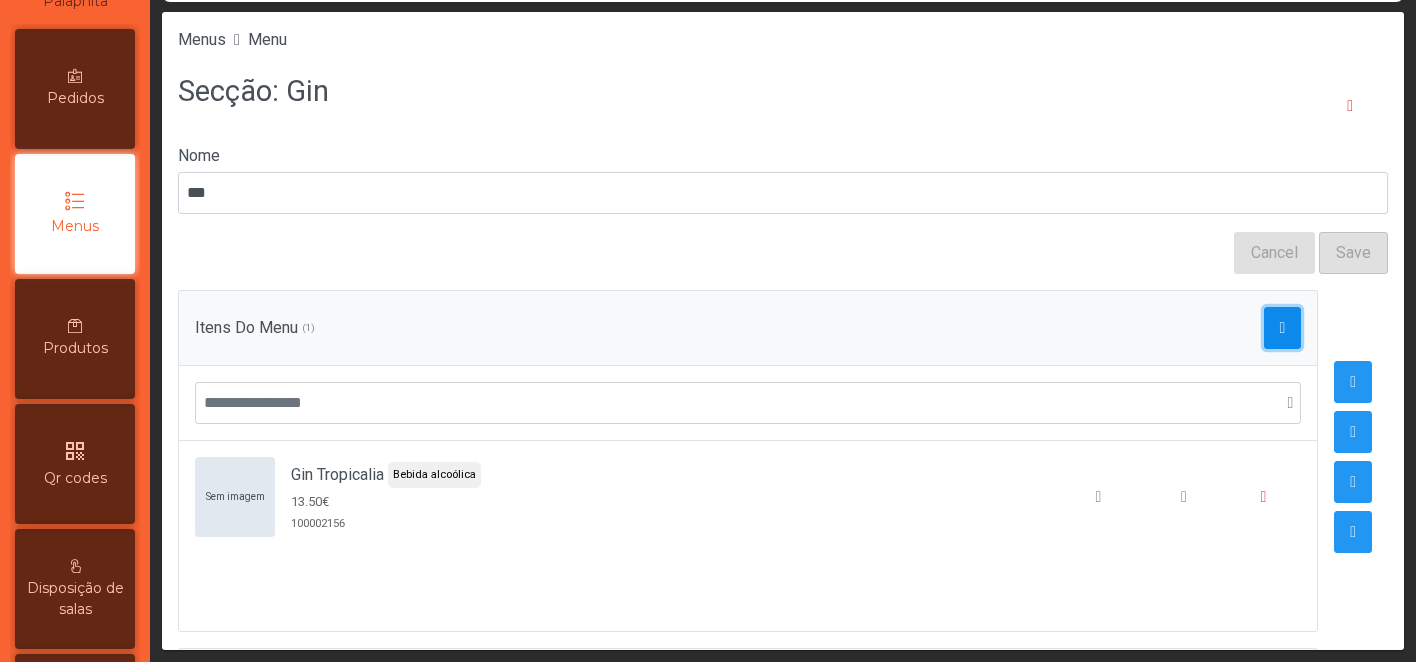click 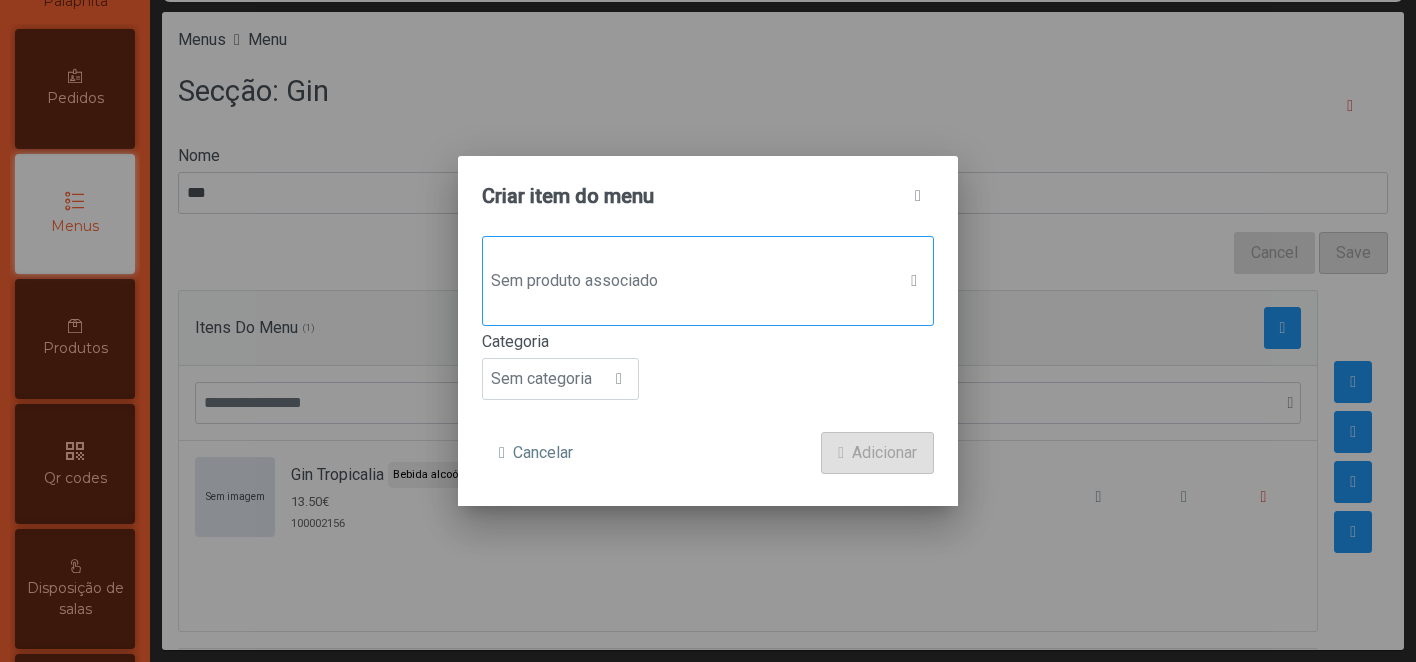 click on "Sem produto associado" 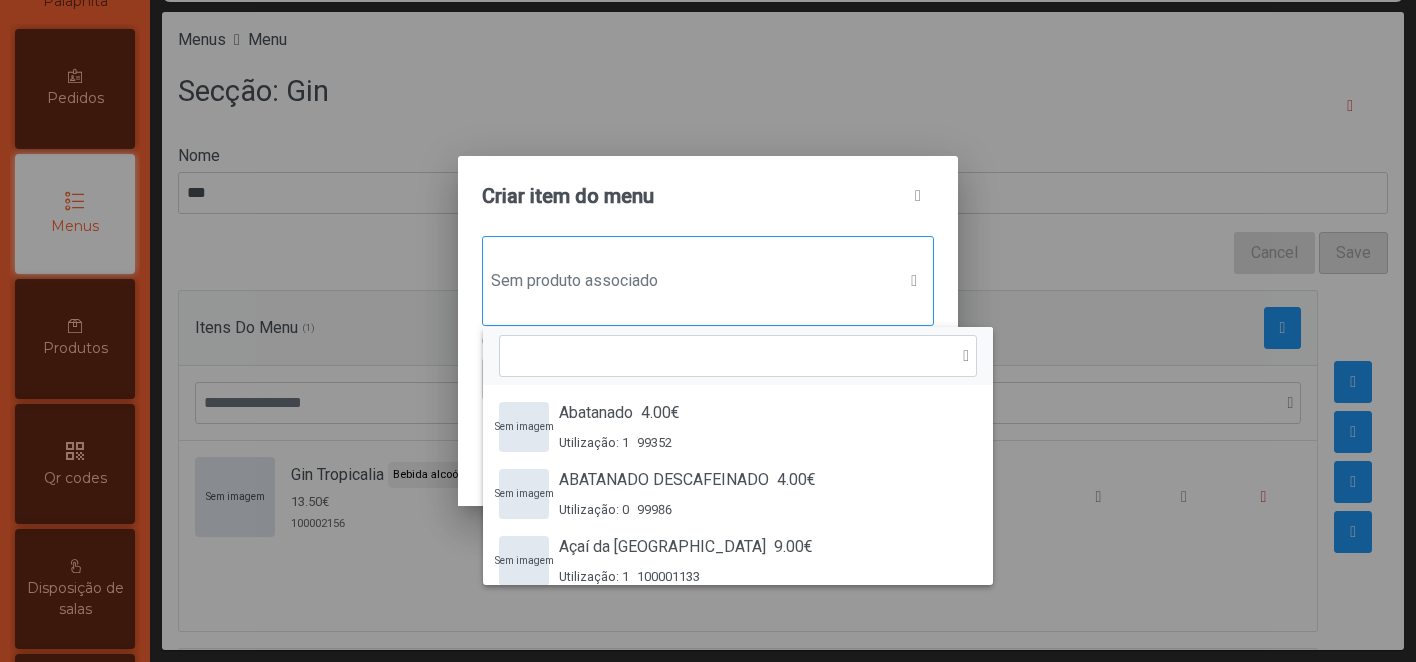 type on "*" 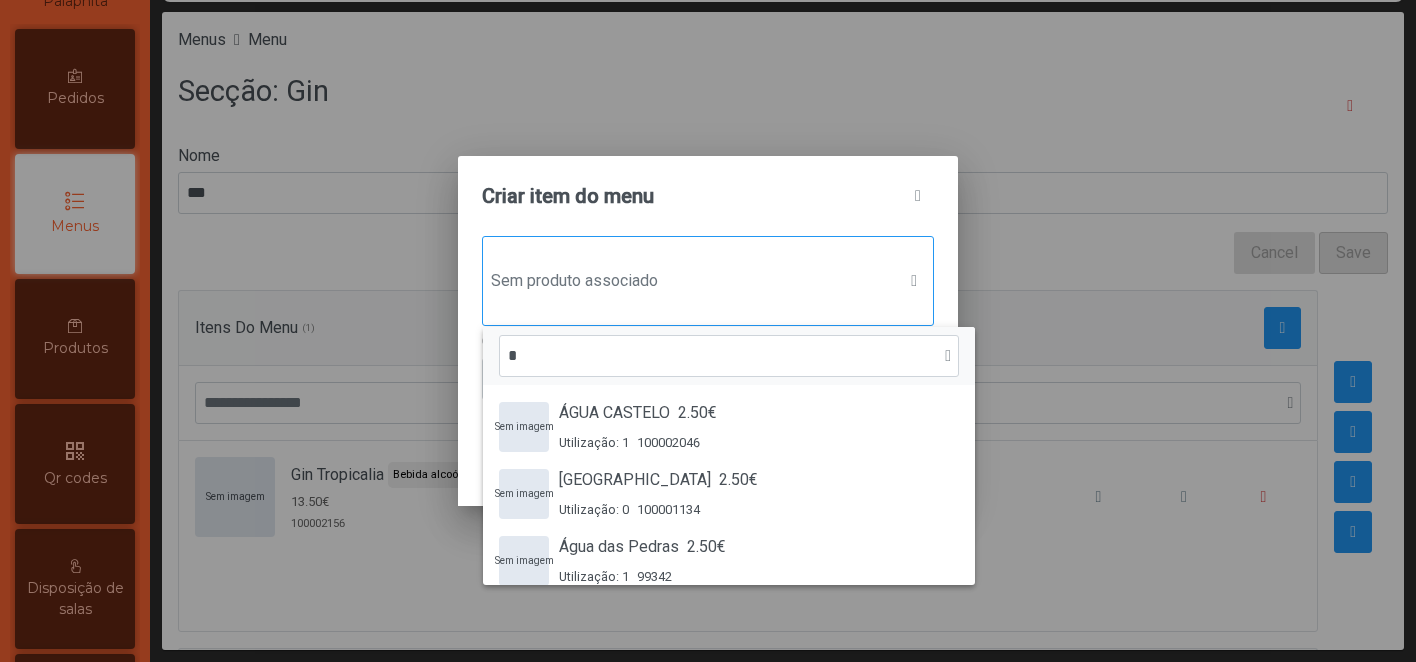 scroll, scrollTop: 15, scrollLeft: 97, axis: both 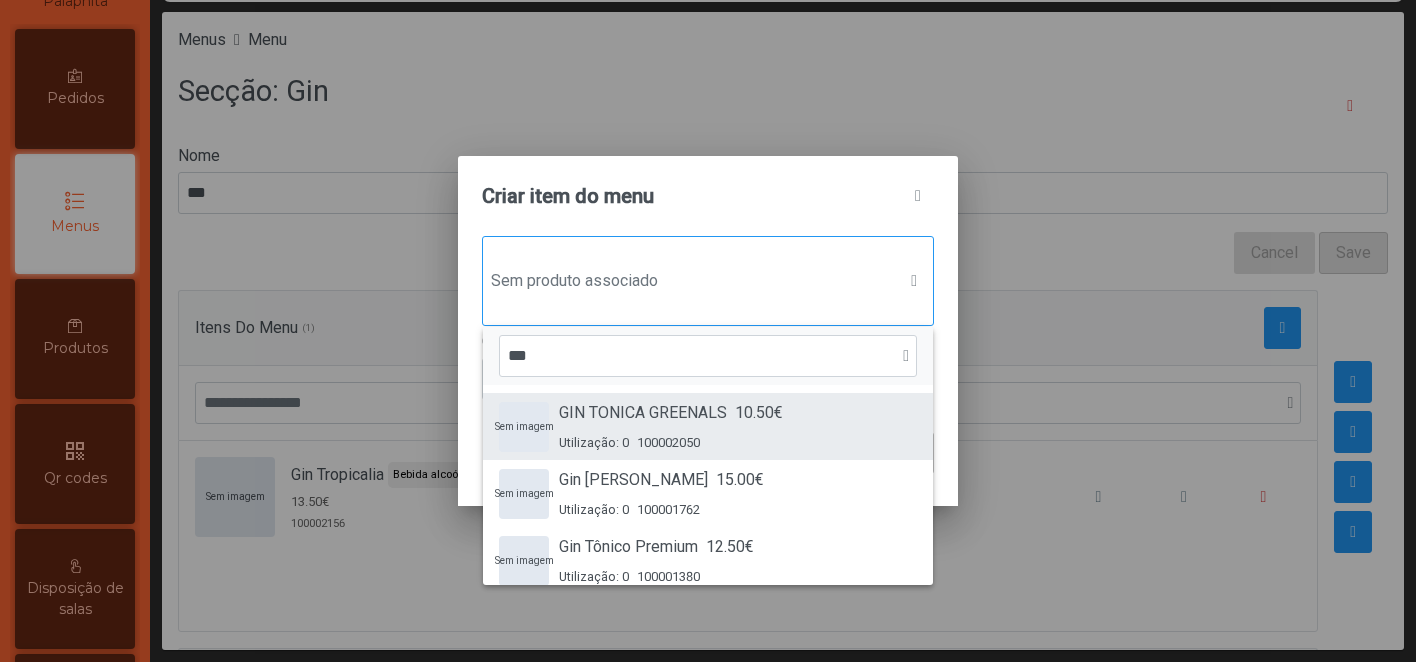 type on "***" 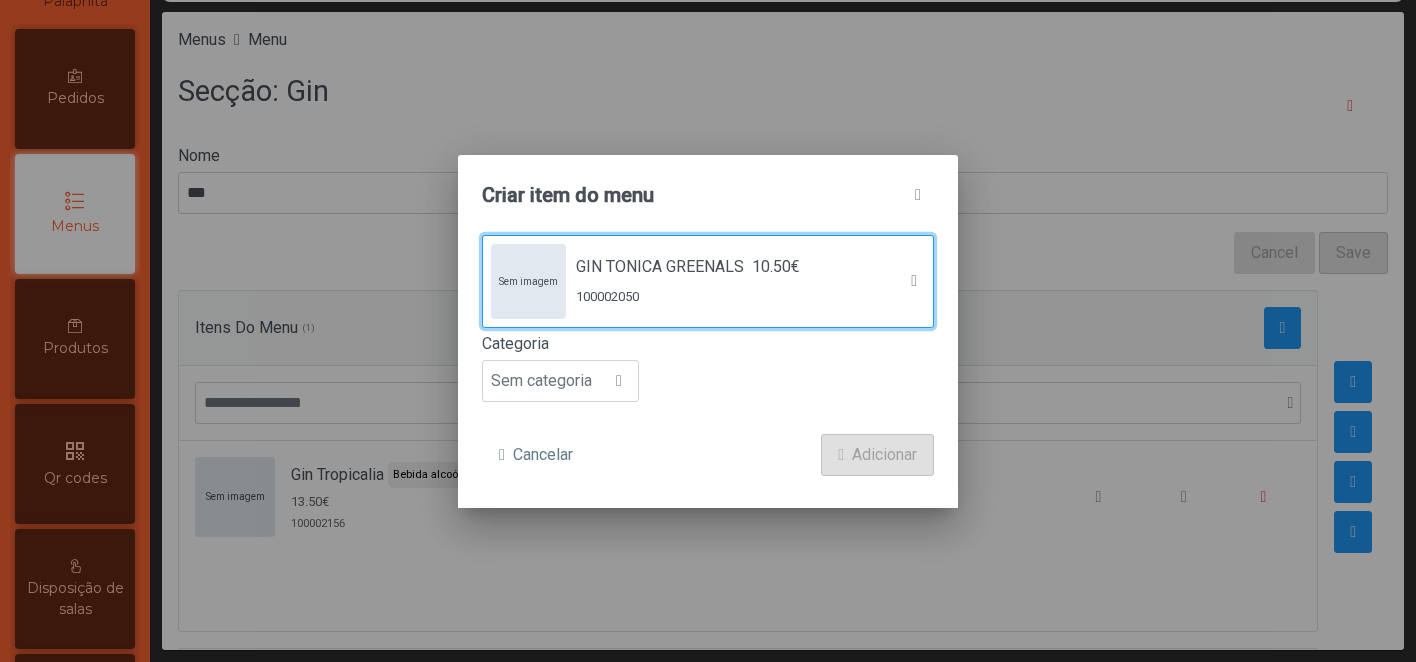 click on "Categoria" 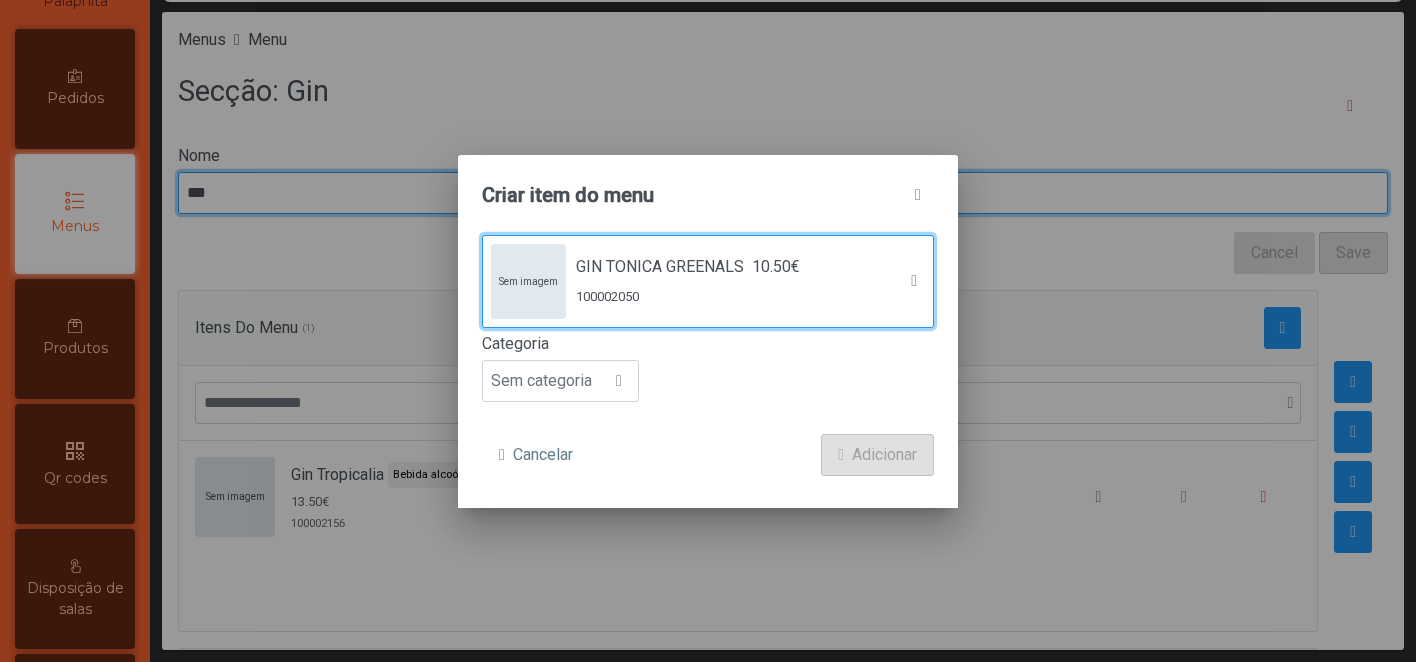 click on "***" at bounding box center (783, 193) 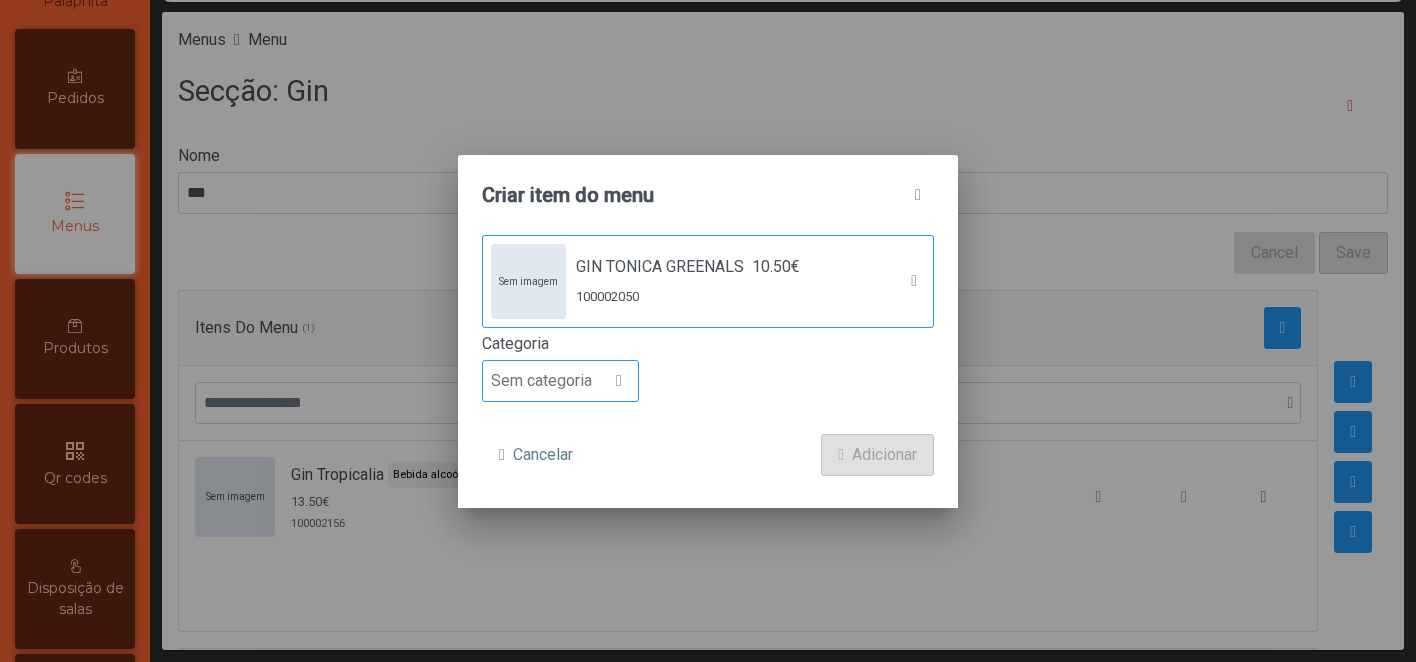 click on "Sem categoria" 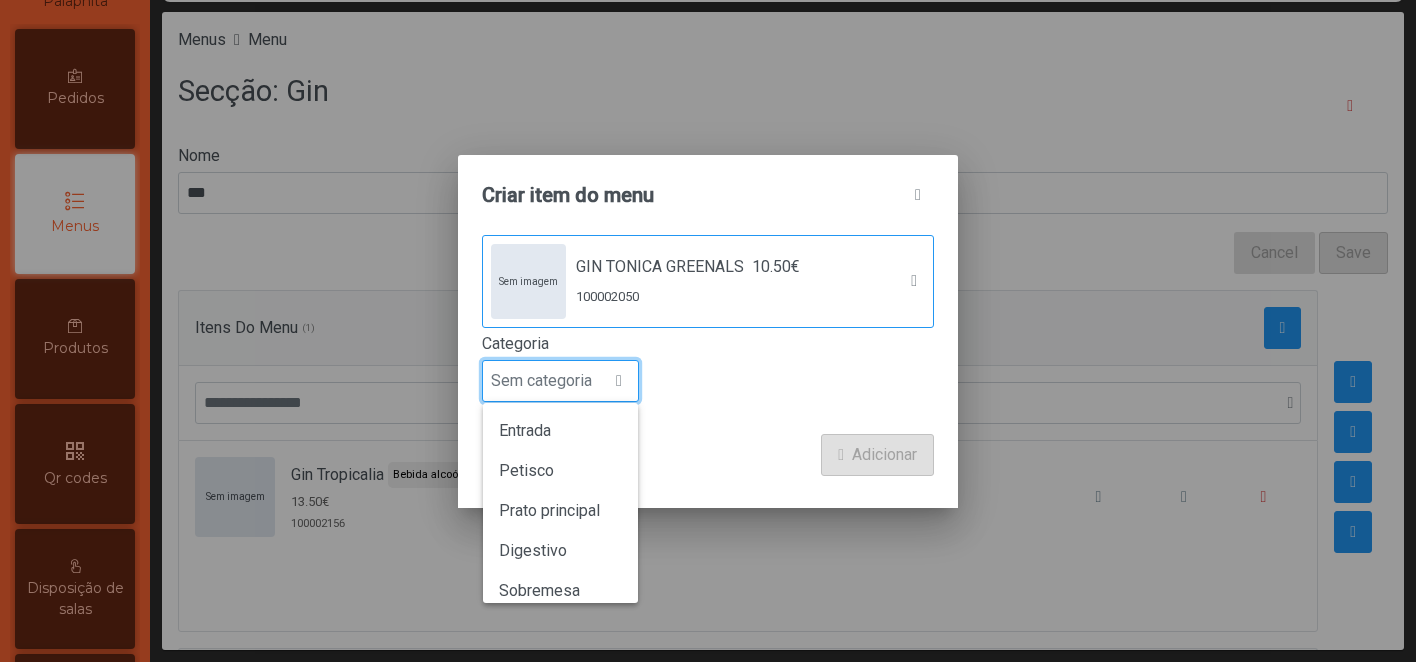 scroll, scrollTop: 15, scrollLeft: 97, axis: both 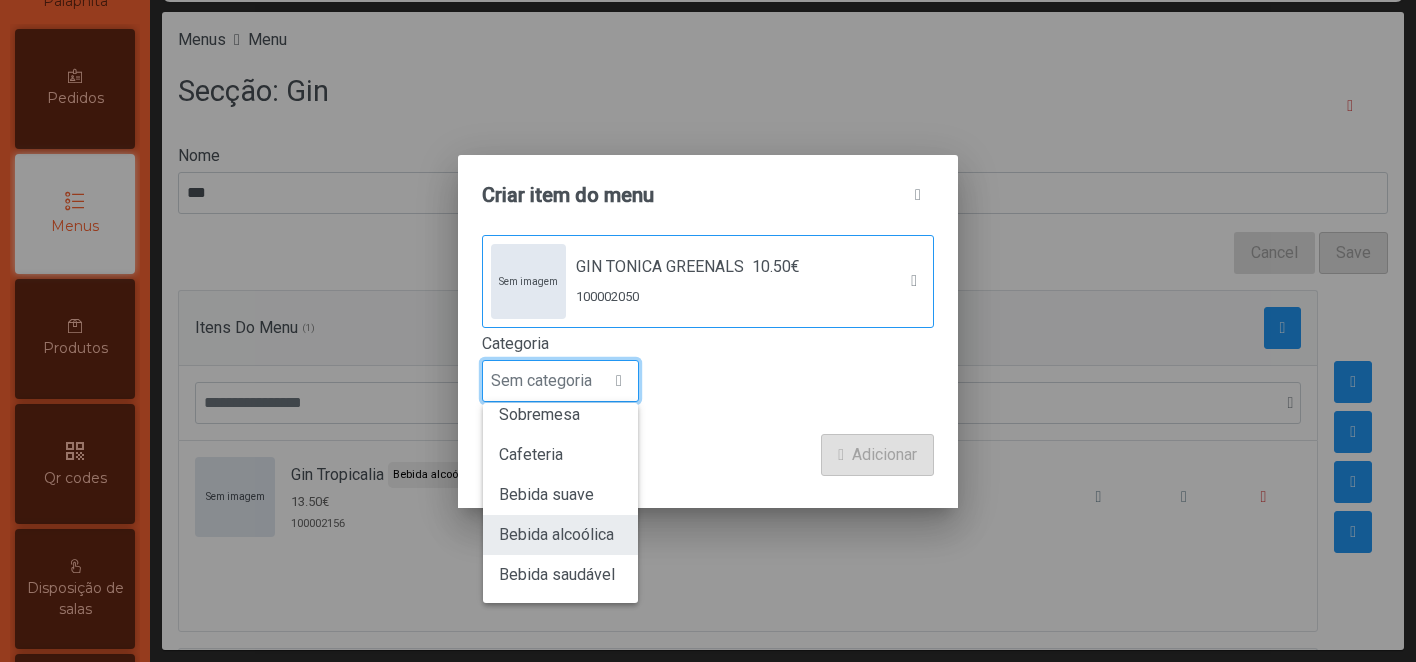 click on "Bebida alcoólica" 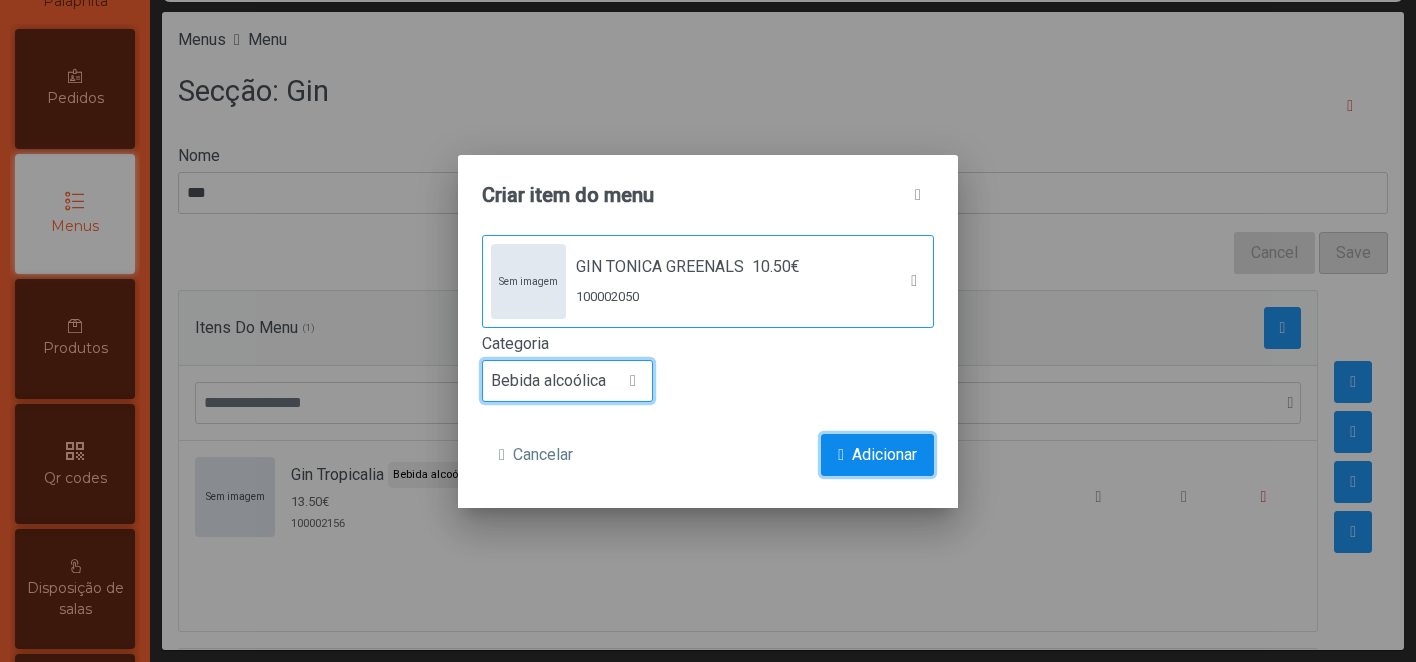 click on "Adicionar" 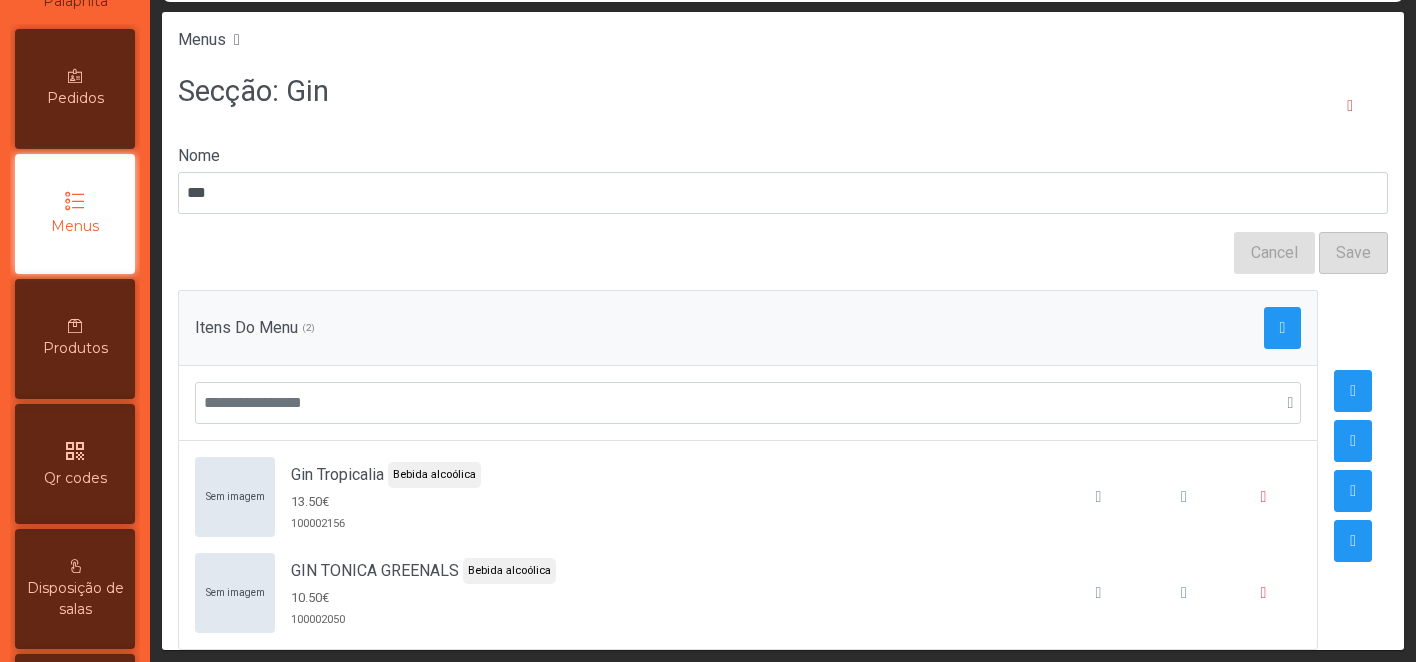 scroll, scrollTop: 34, scrollLeft: 0, axis: vertical 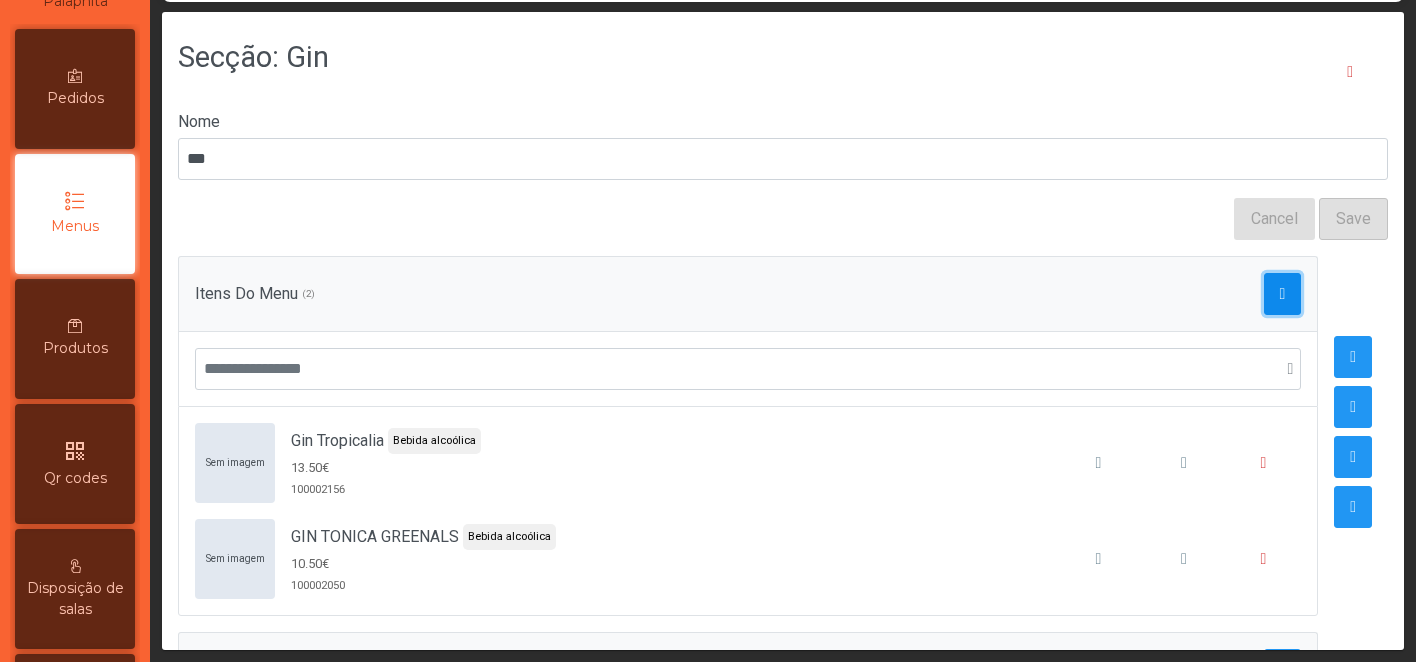 click 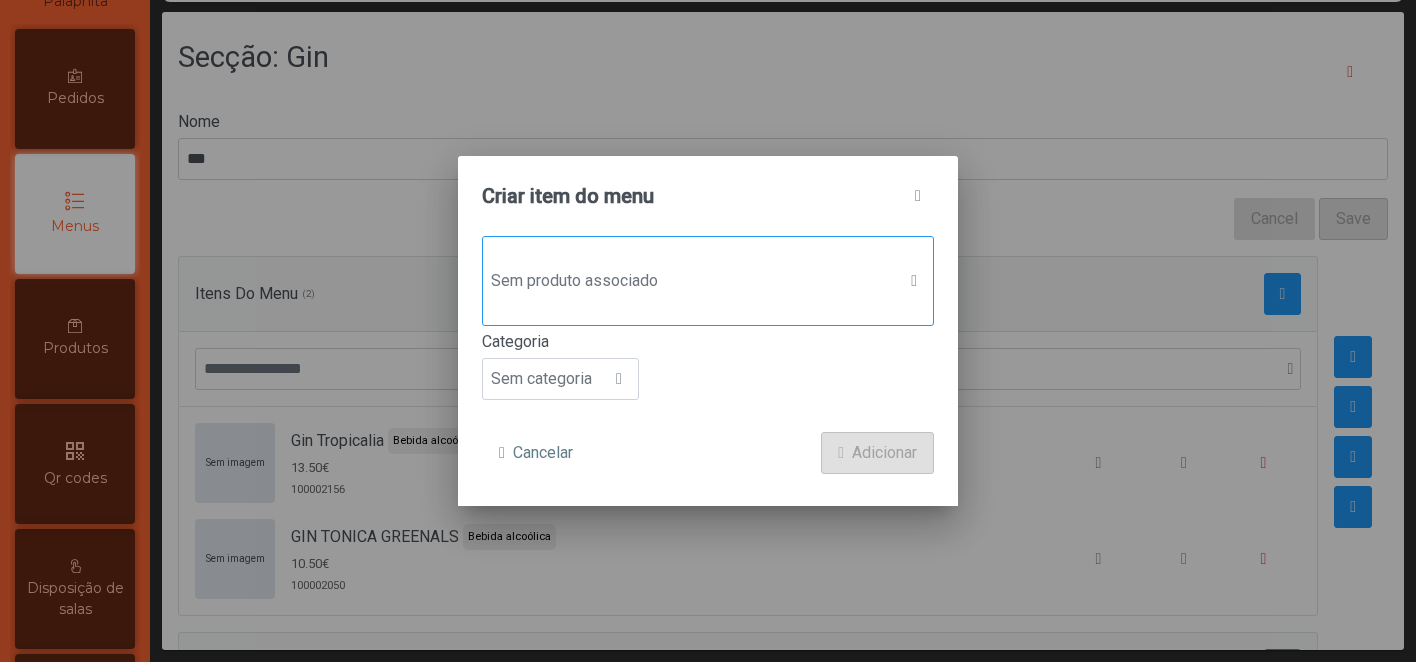 click on "Sem produto associado" 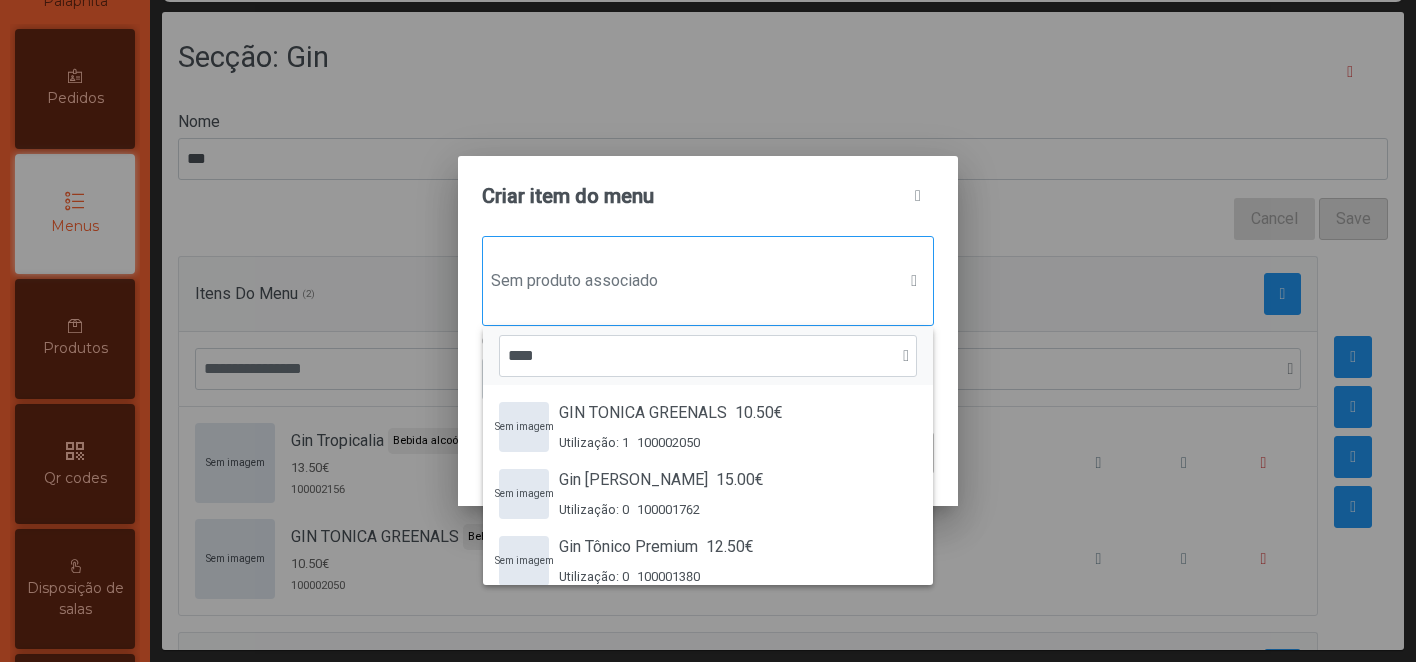 scroll, scrollTop: 15, scrollLeft: 97, axis: both 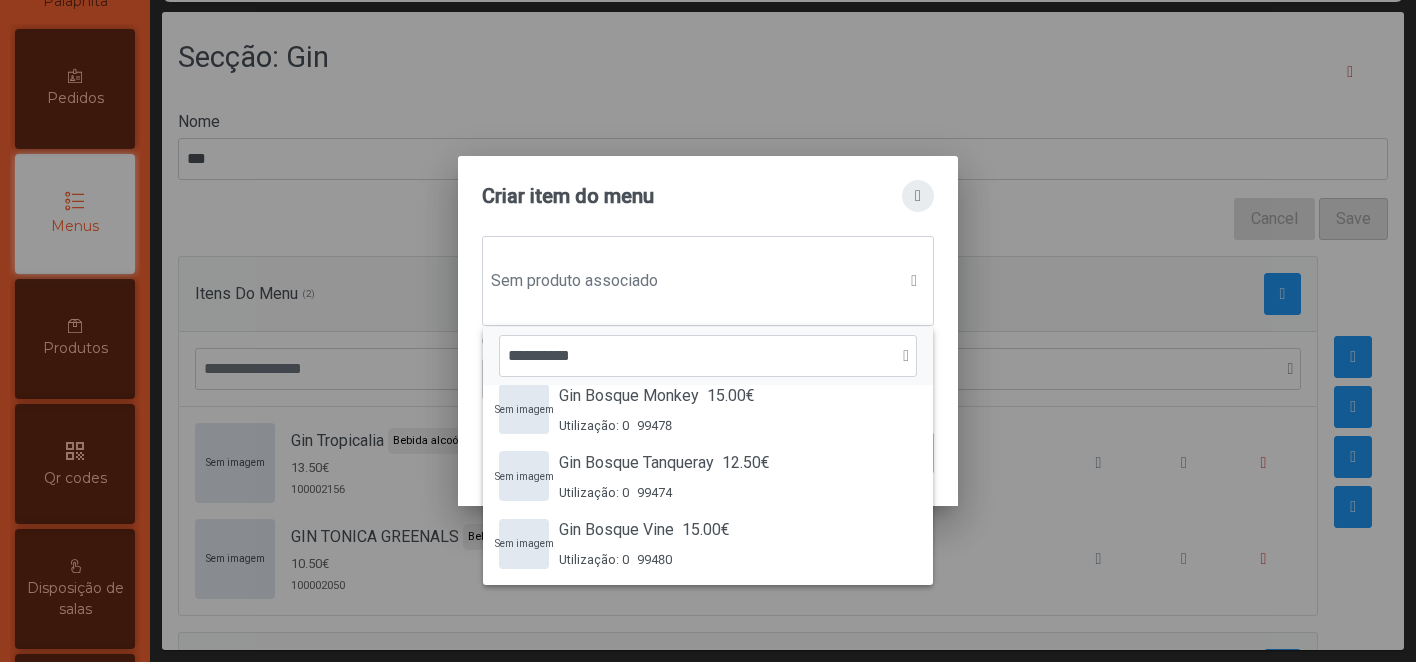 type on "**********" 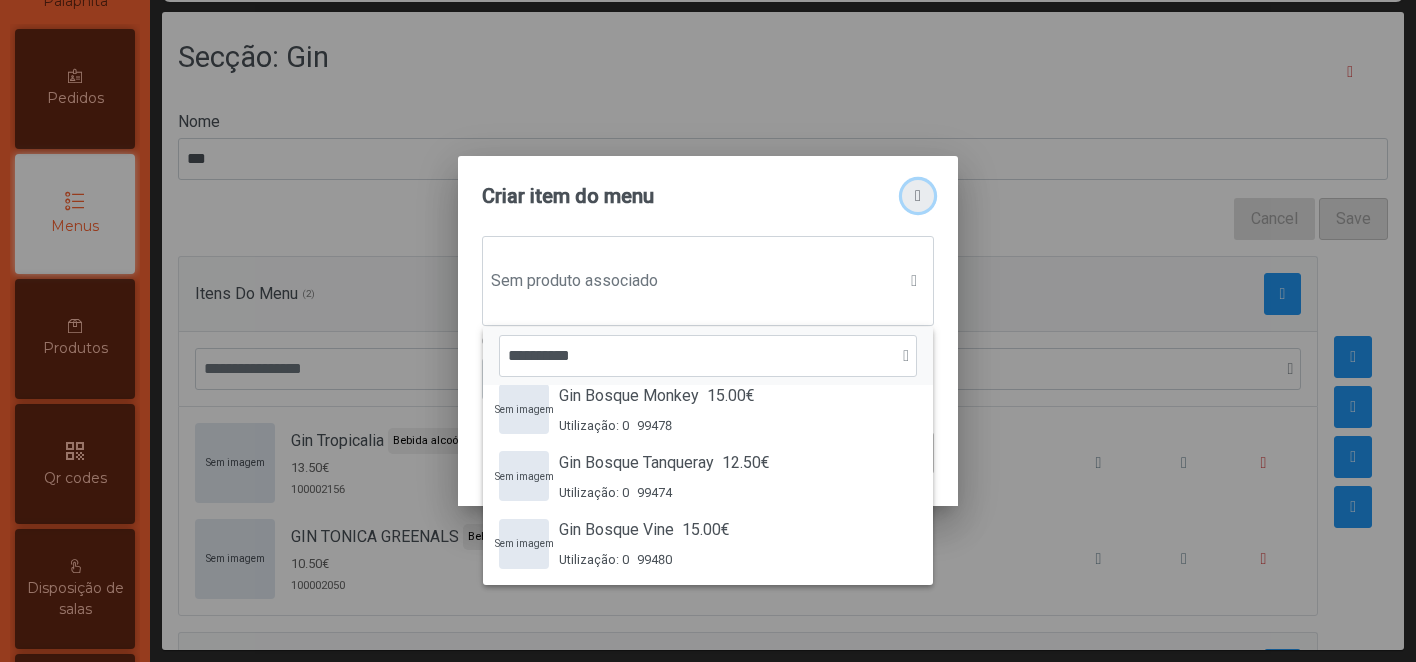 click 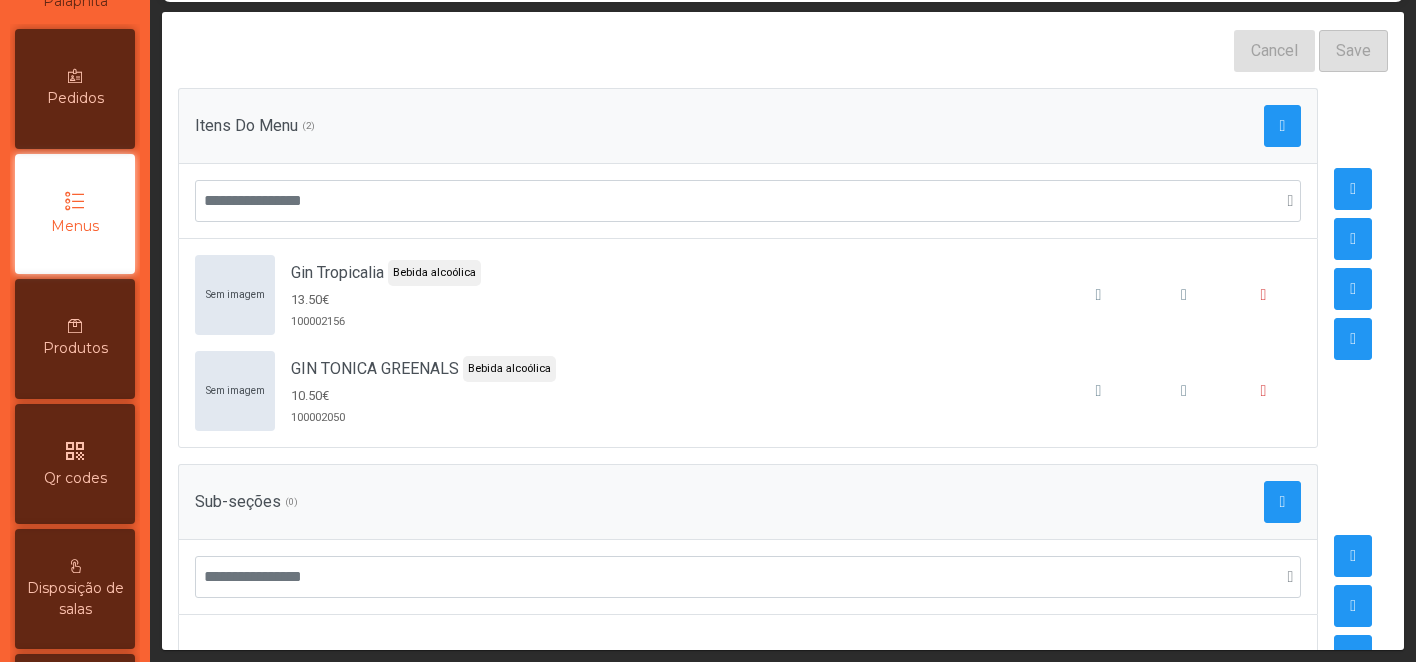 scroll, scrollTop: 212, scrollLeft: 0, axis: vertical 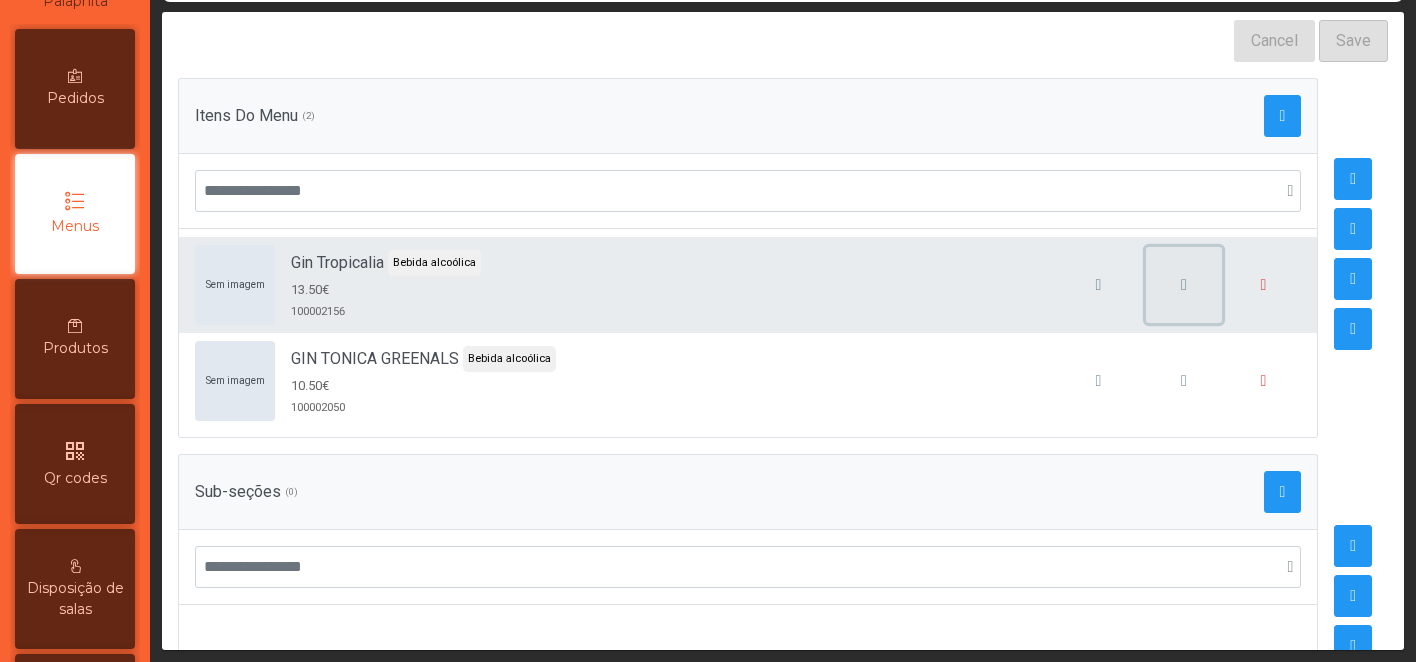 click 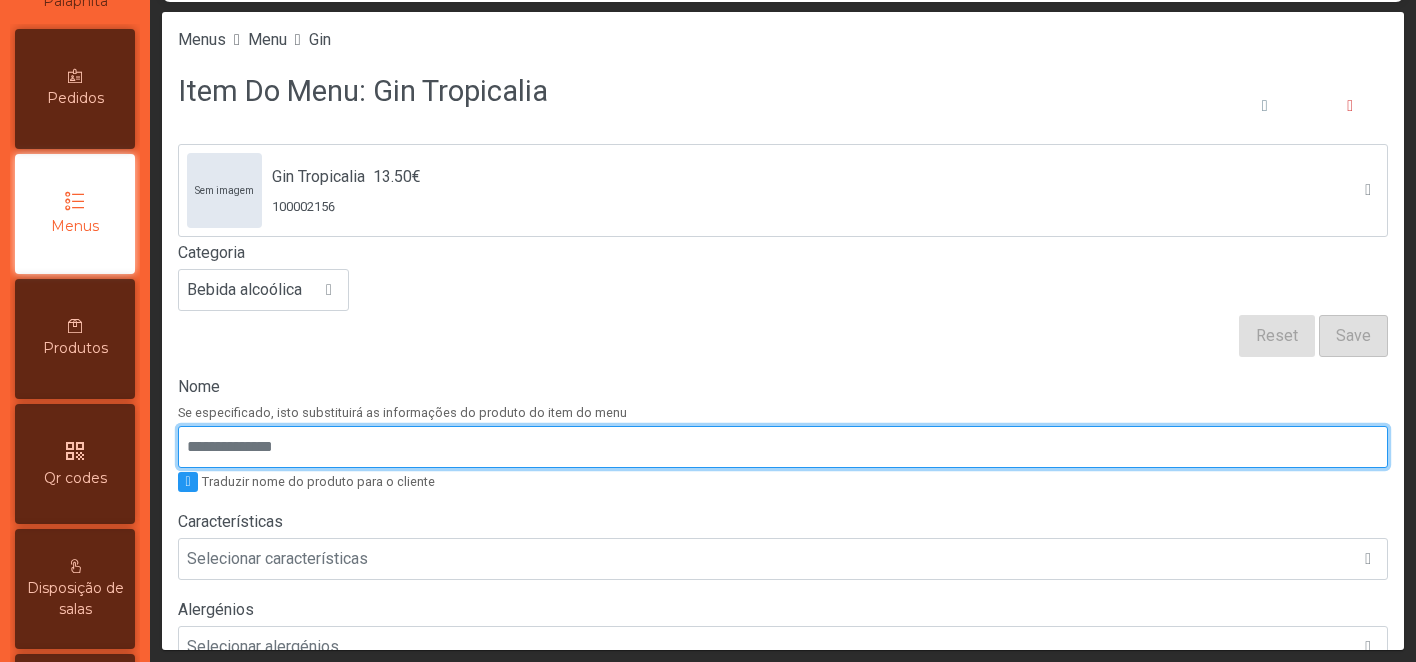 click on "Nome" at bounding box center (783, 447) 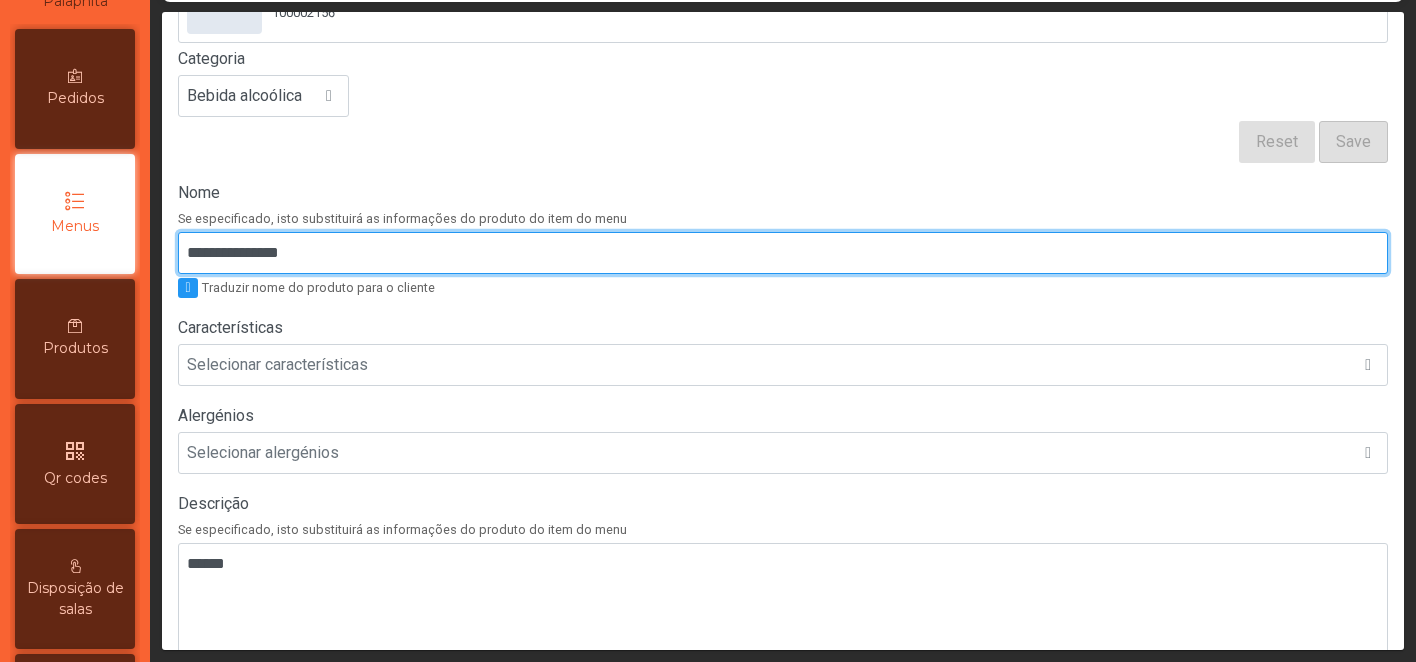 scroll, scrollTop: 229, scrollLeft: 0, axis: vertical 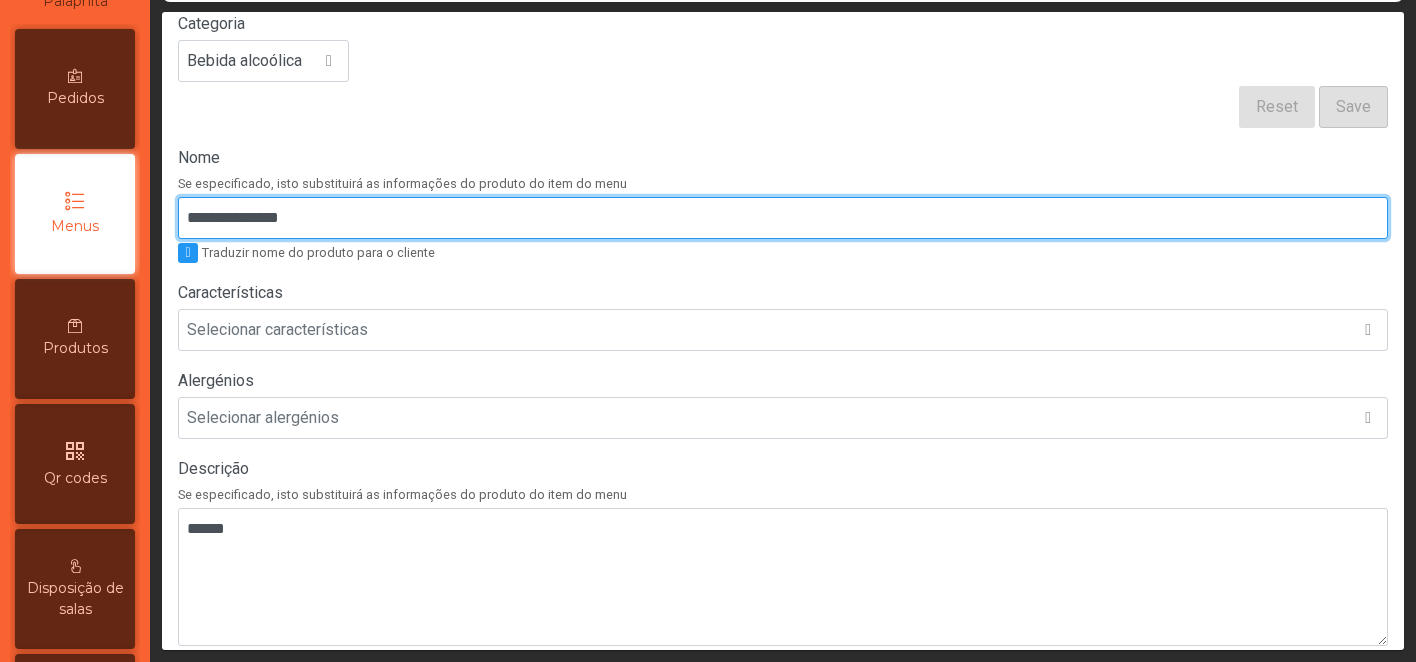 type on "**********" 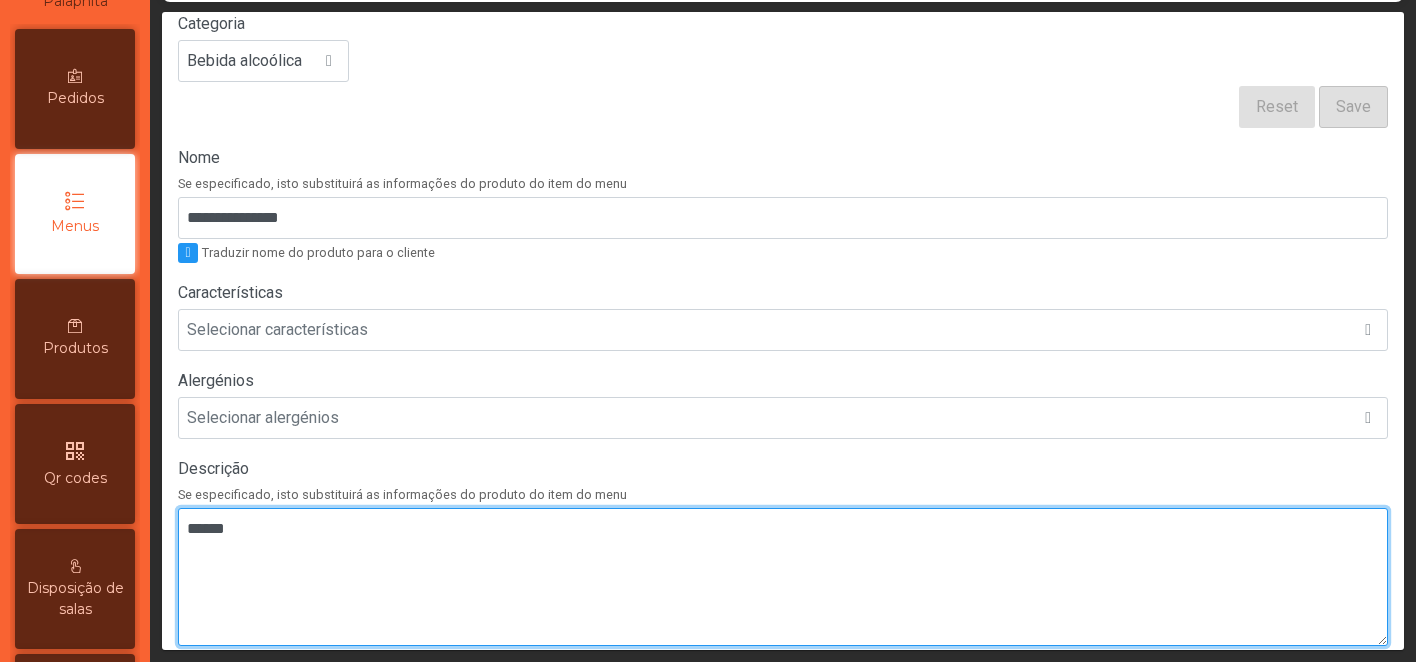 click at bounding box center (783, 577) 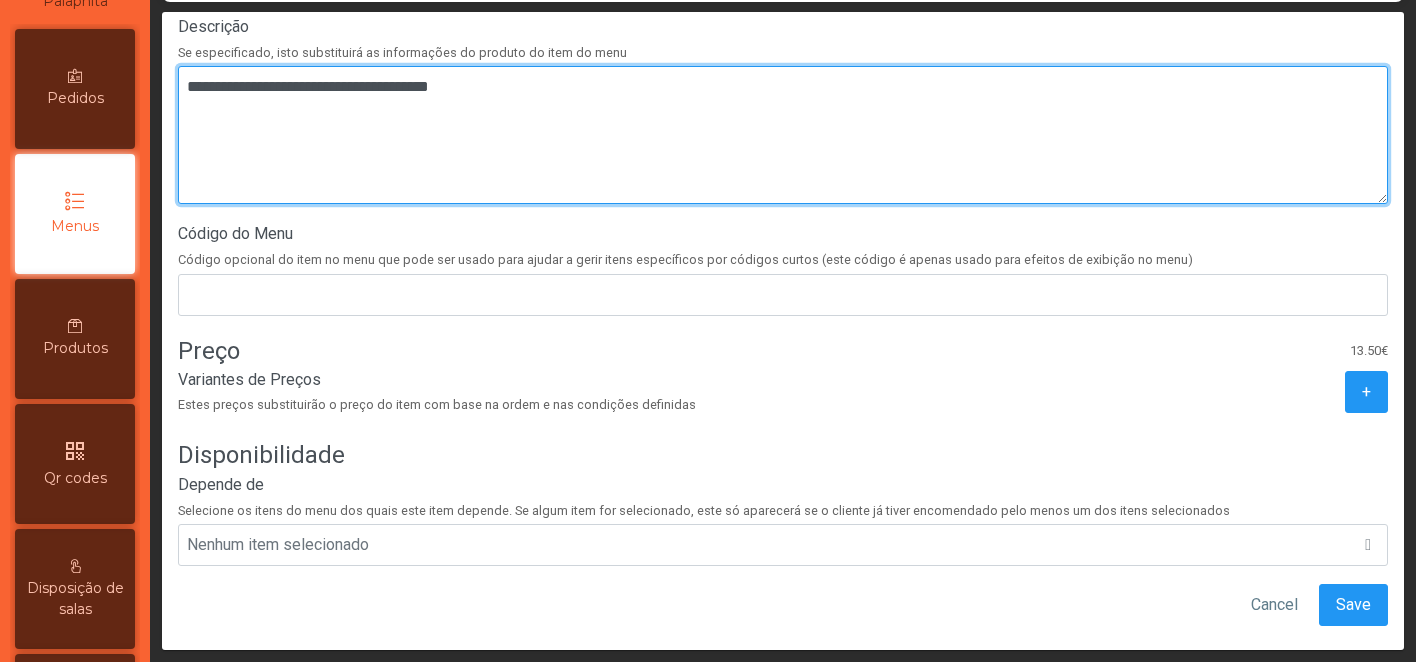 scroll, scrollTop: 695, scrollLeft: 0, axis: vertical 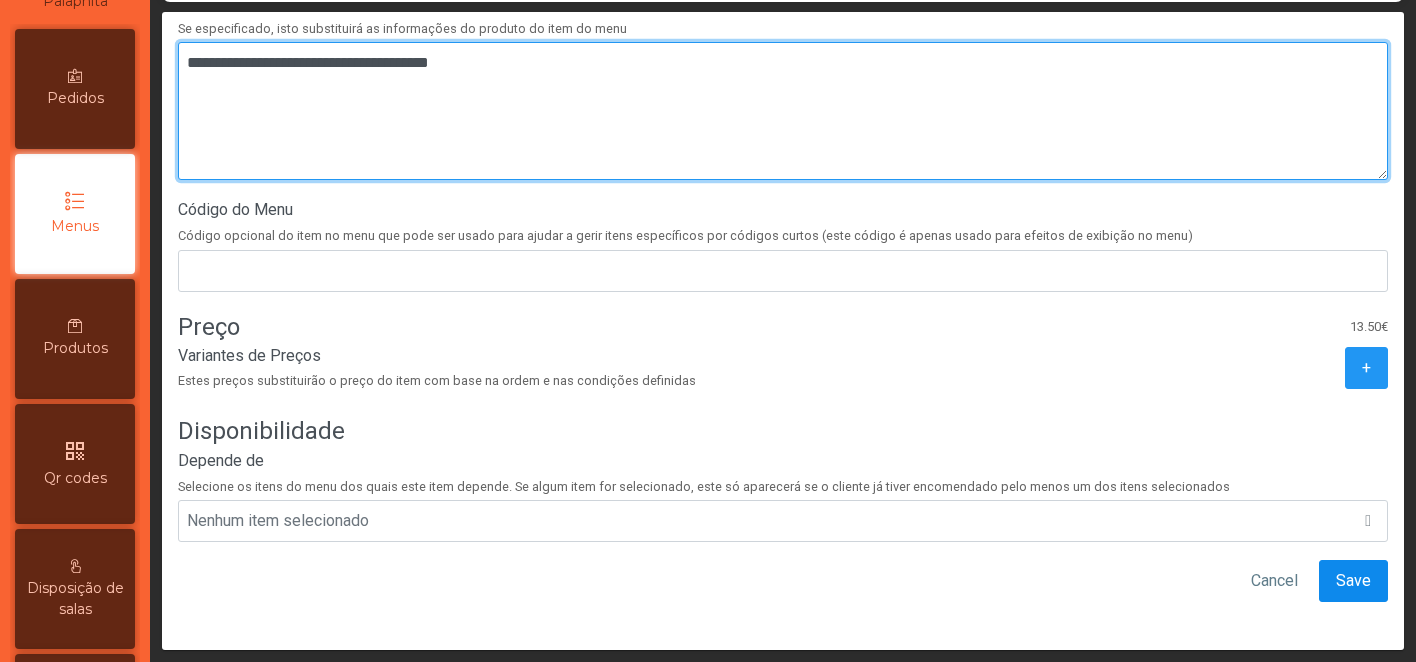 type on "**********" 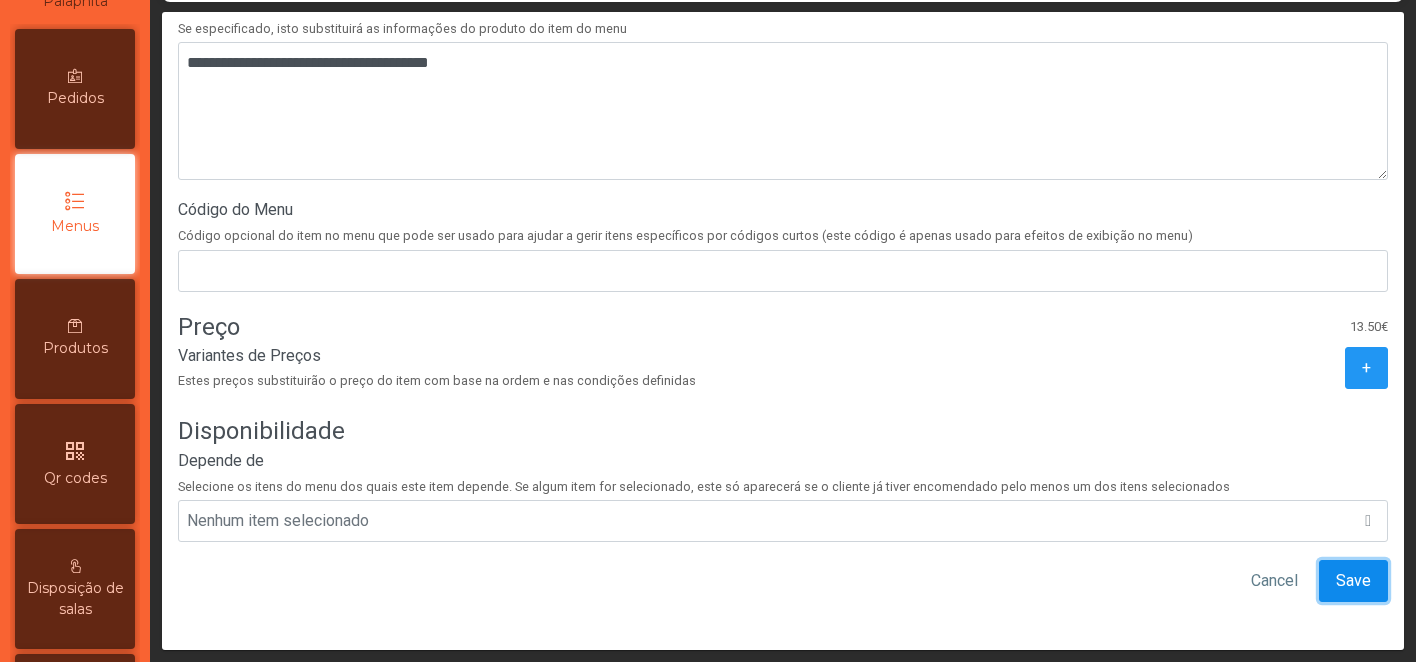 click on "Save" 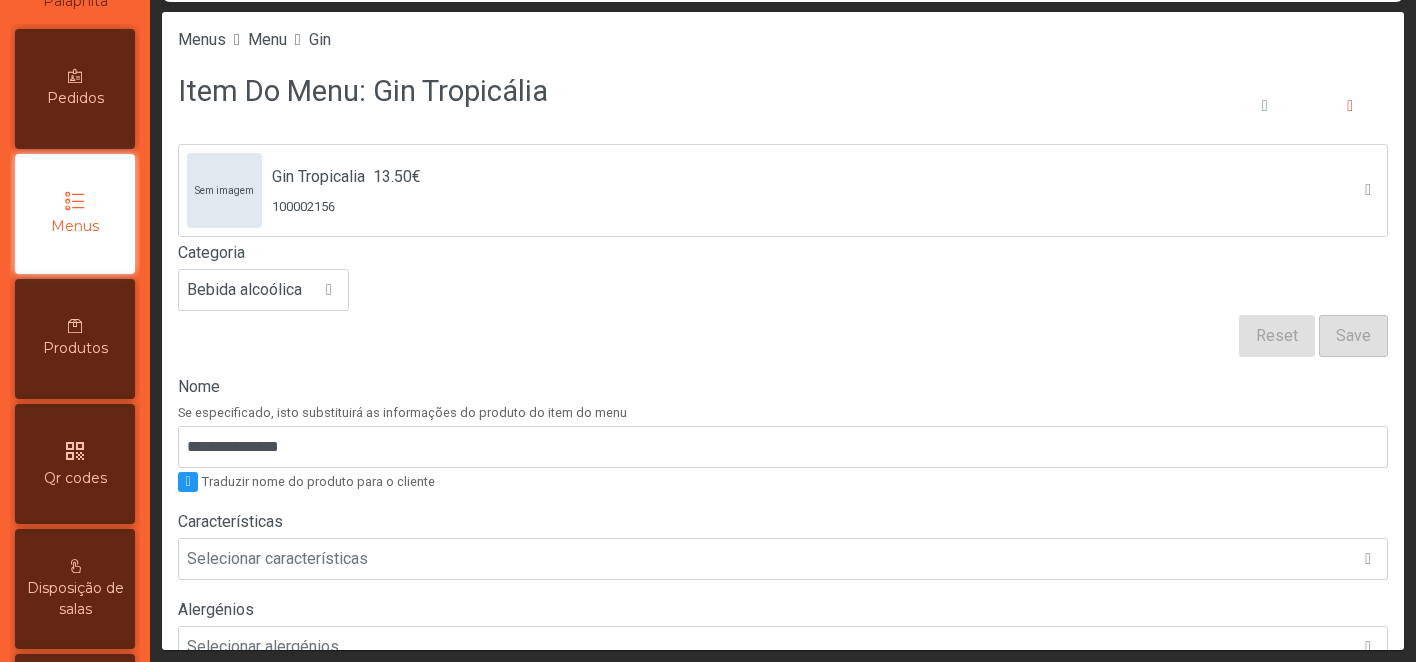 click on "Menus Menu Gin" 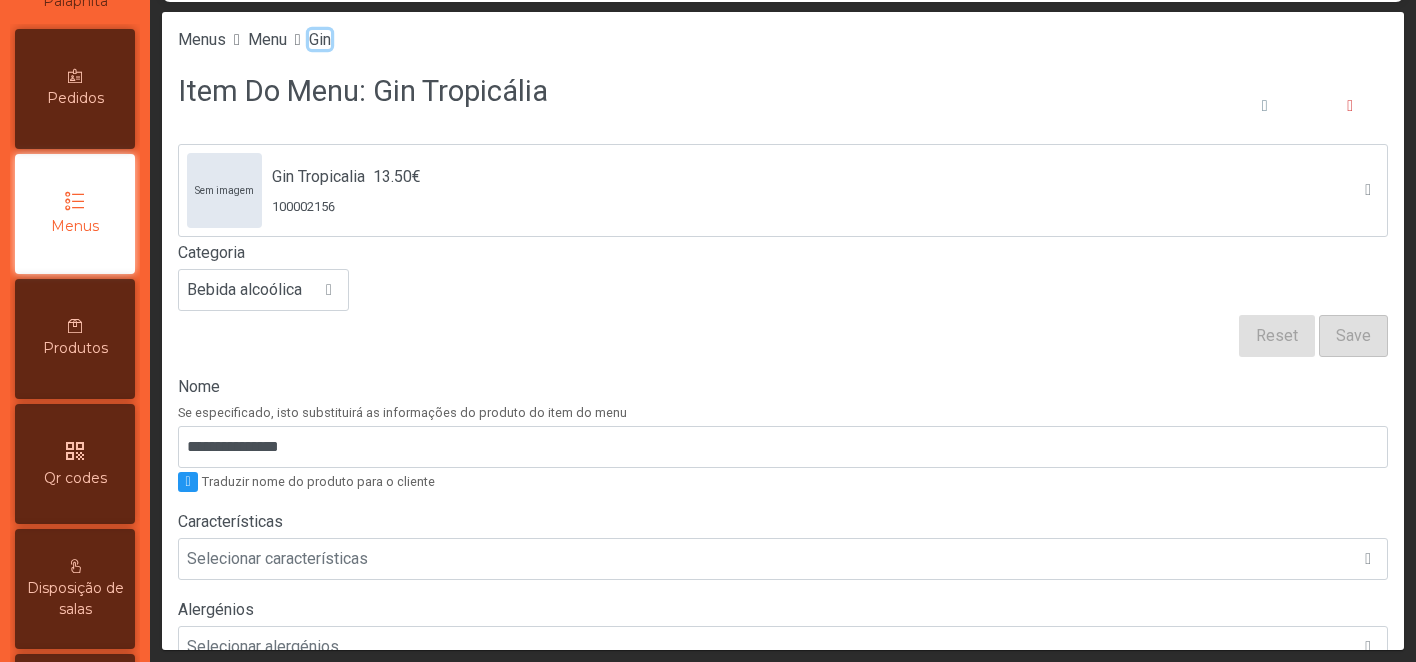 click on "Gin" 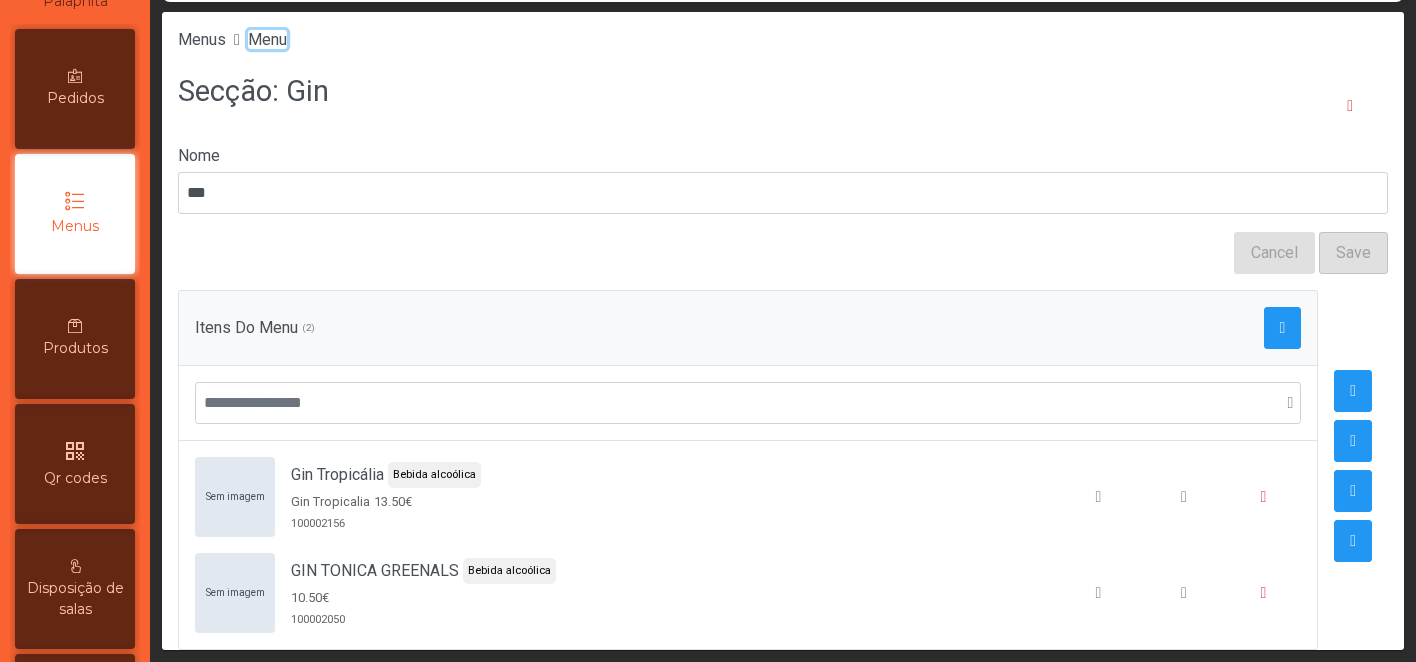 click on "Menu" 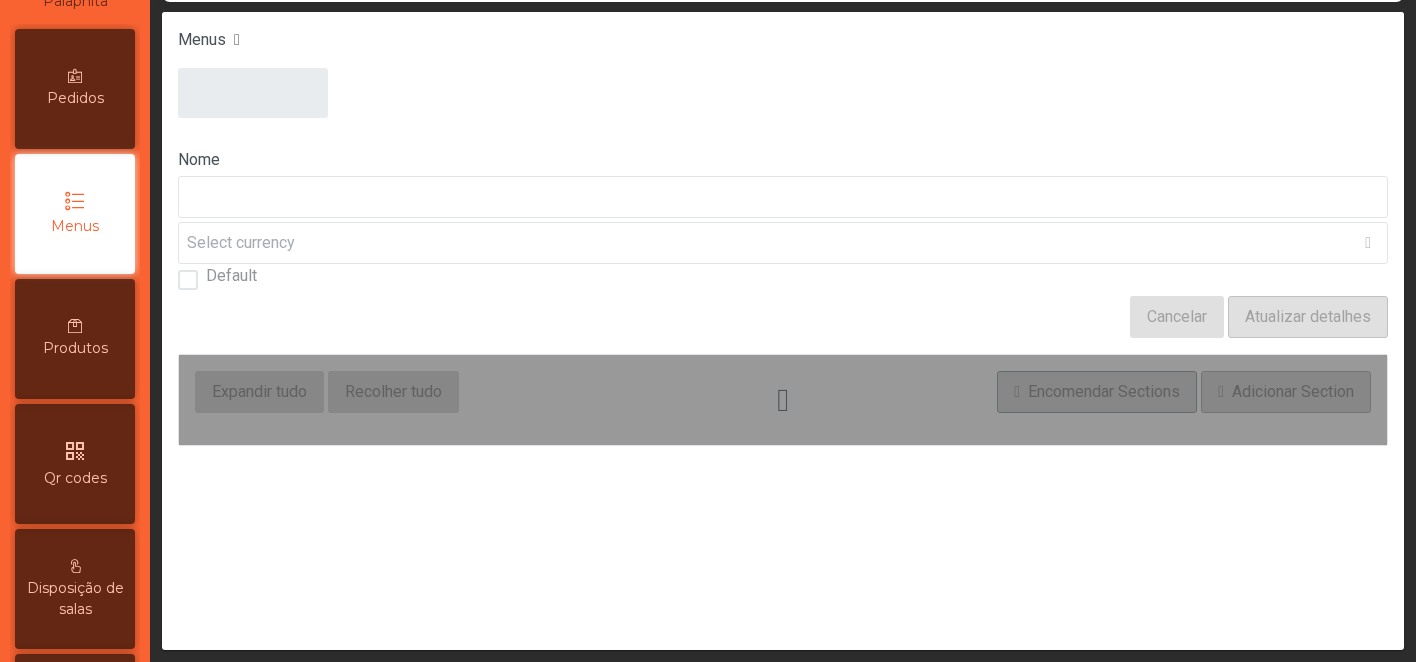 type on "****" 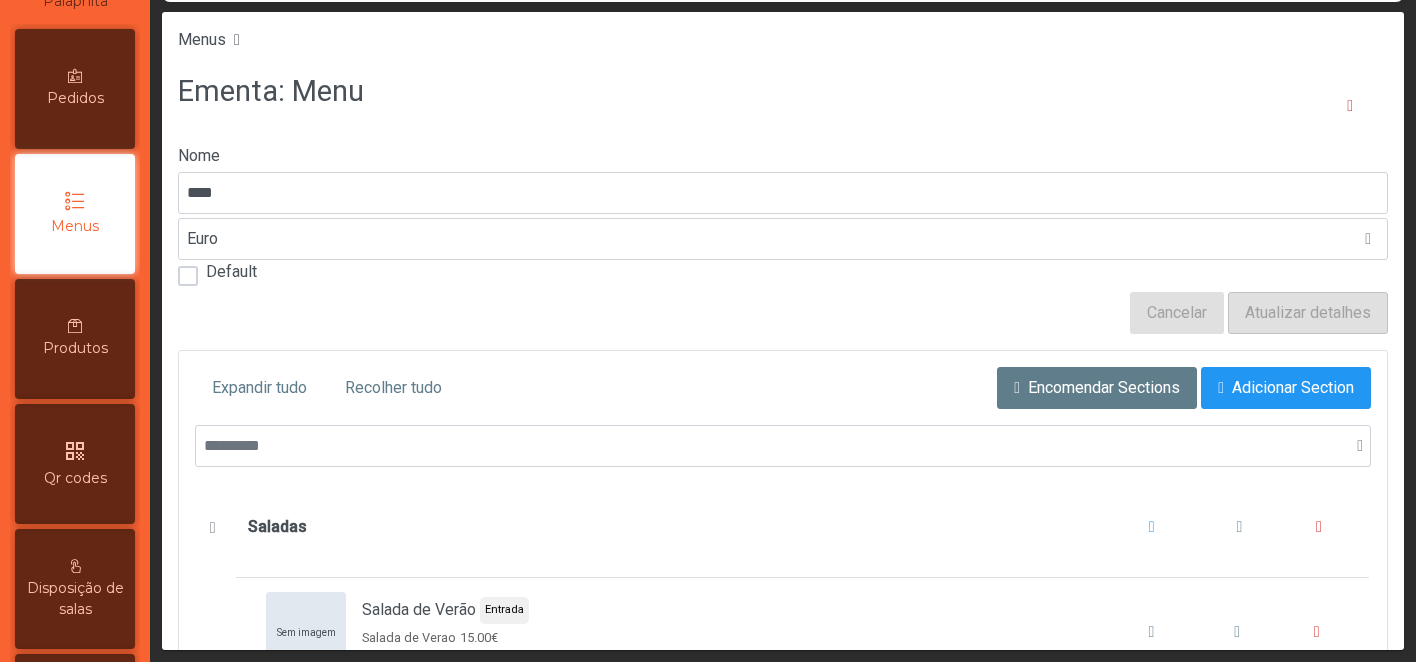 scroll, scrollTop: 126, scrollLeft: 0, axis: vertical 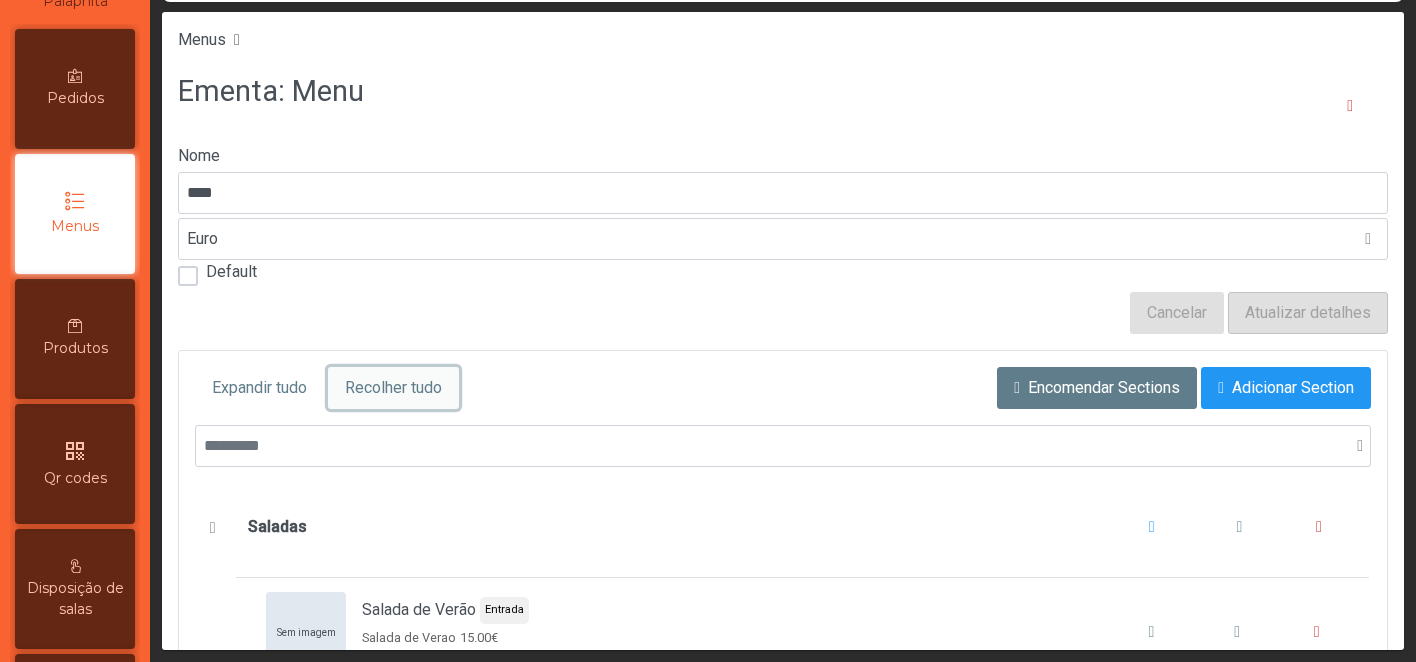 click on "Recolher tudo" 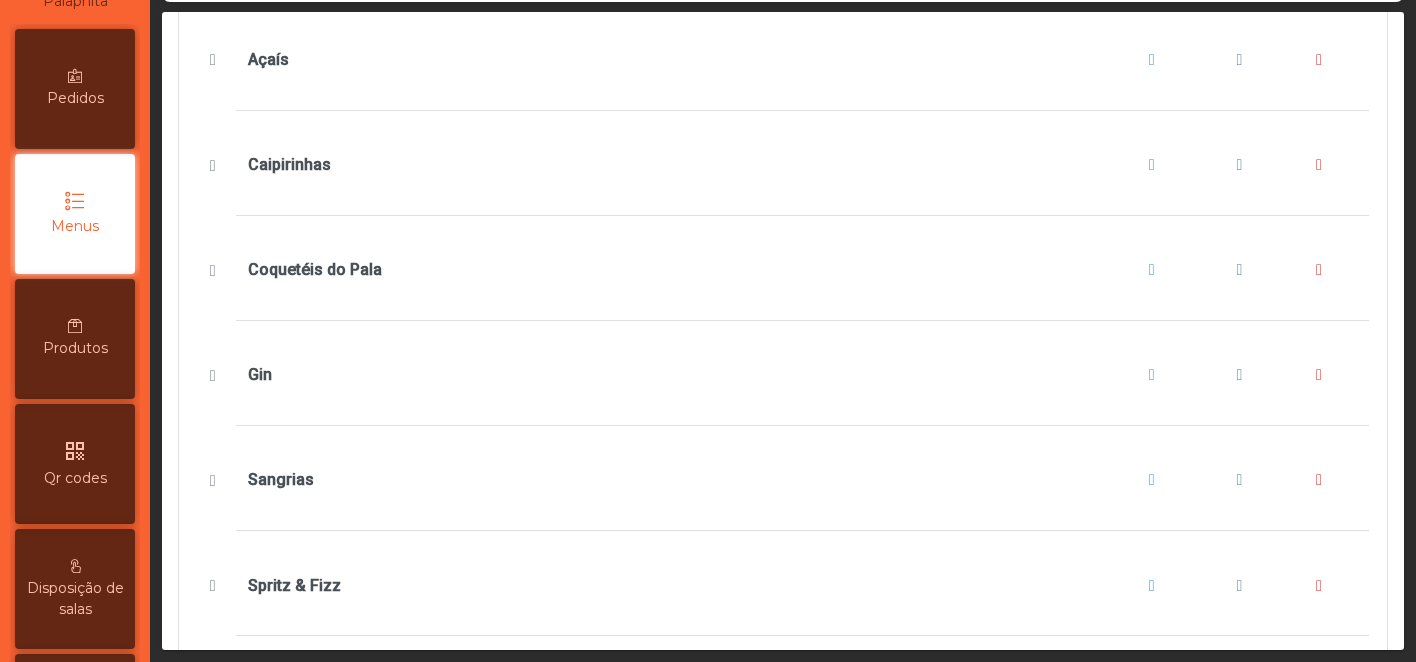 scroll, scrollTop: 1126, scrollLeft: 0, axis: vertical 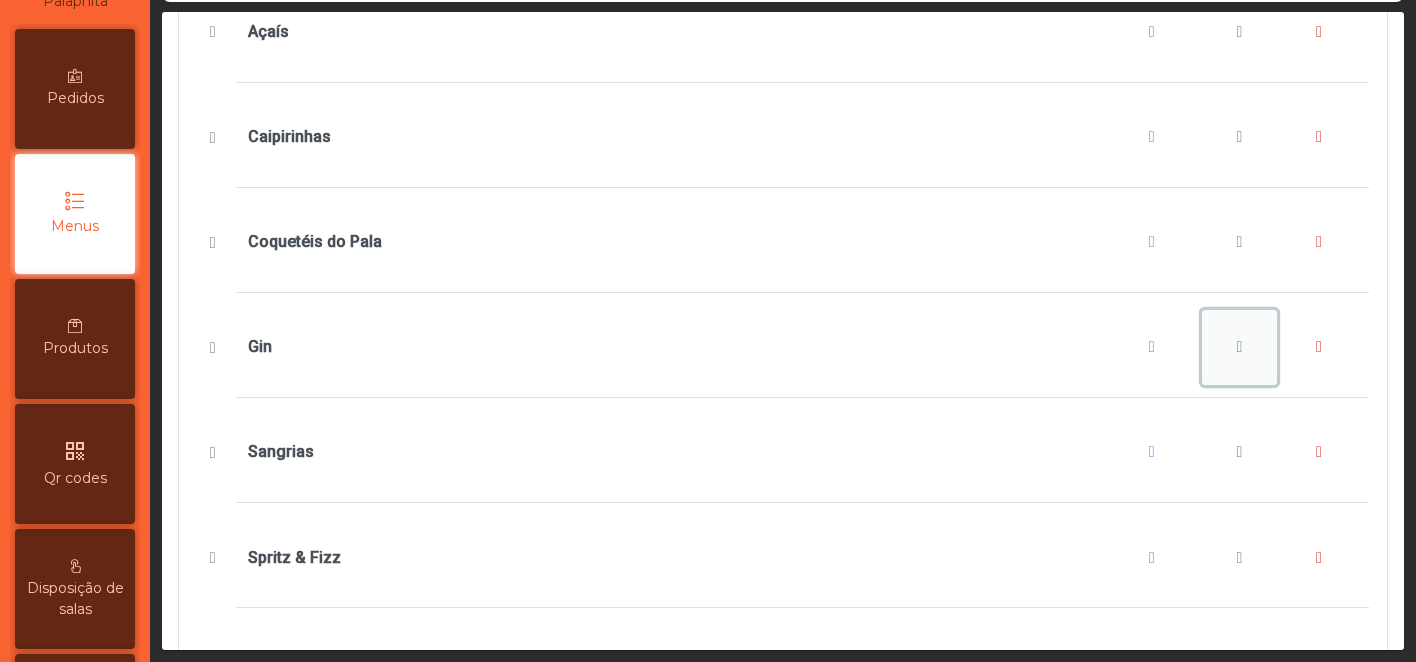 click 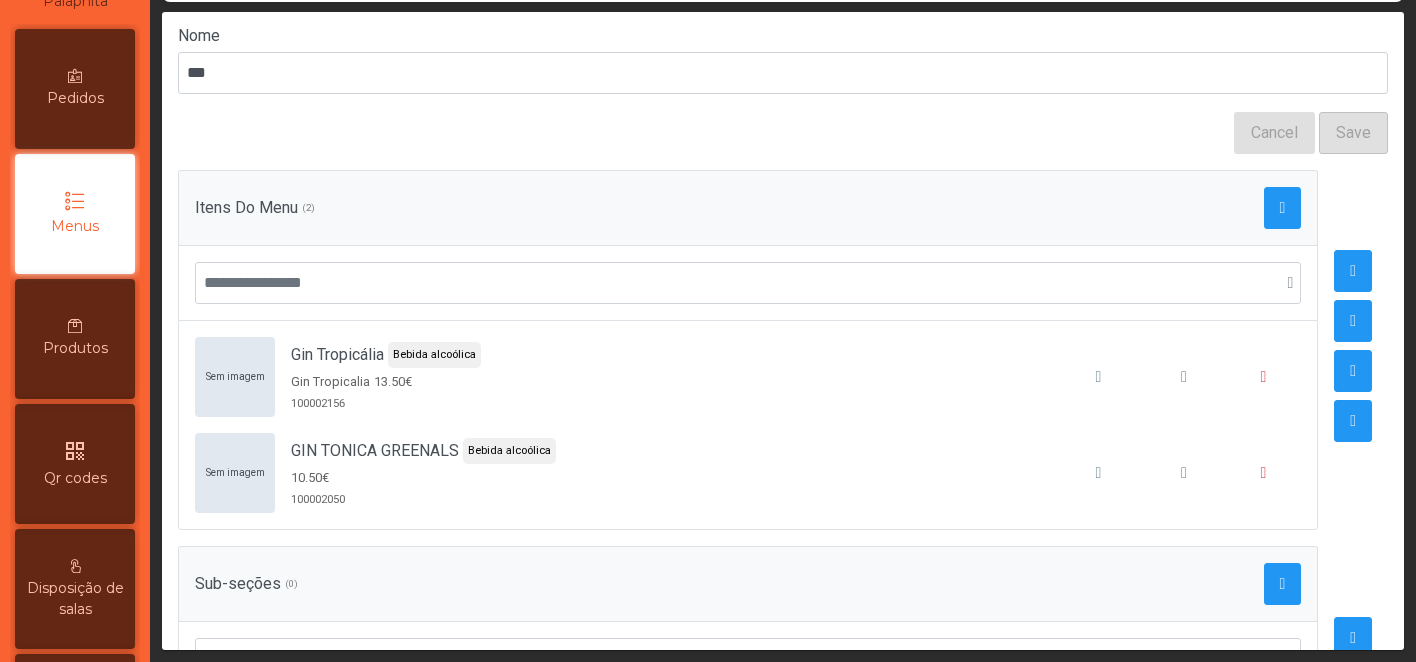 scroll, scrollTop: 154, scrollLeft: 0, axis: vertical 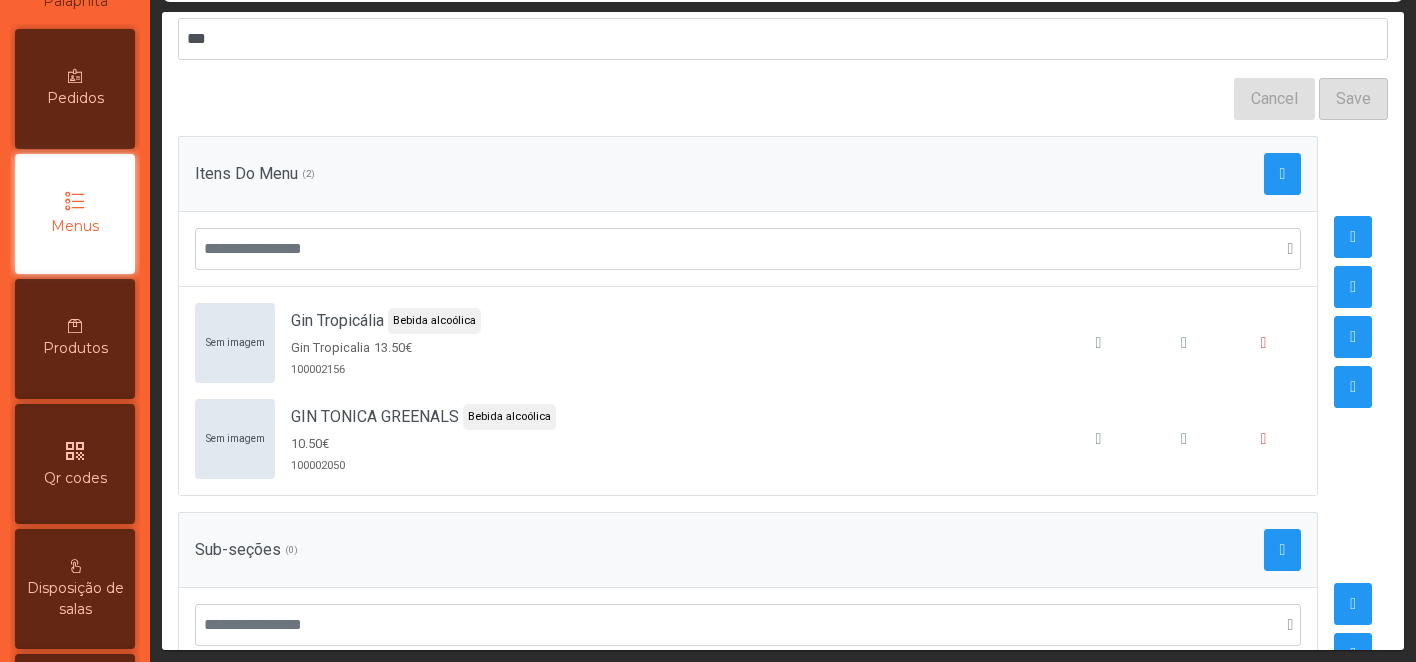 click on "Itens Do Menu (2)" 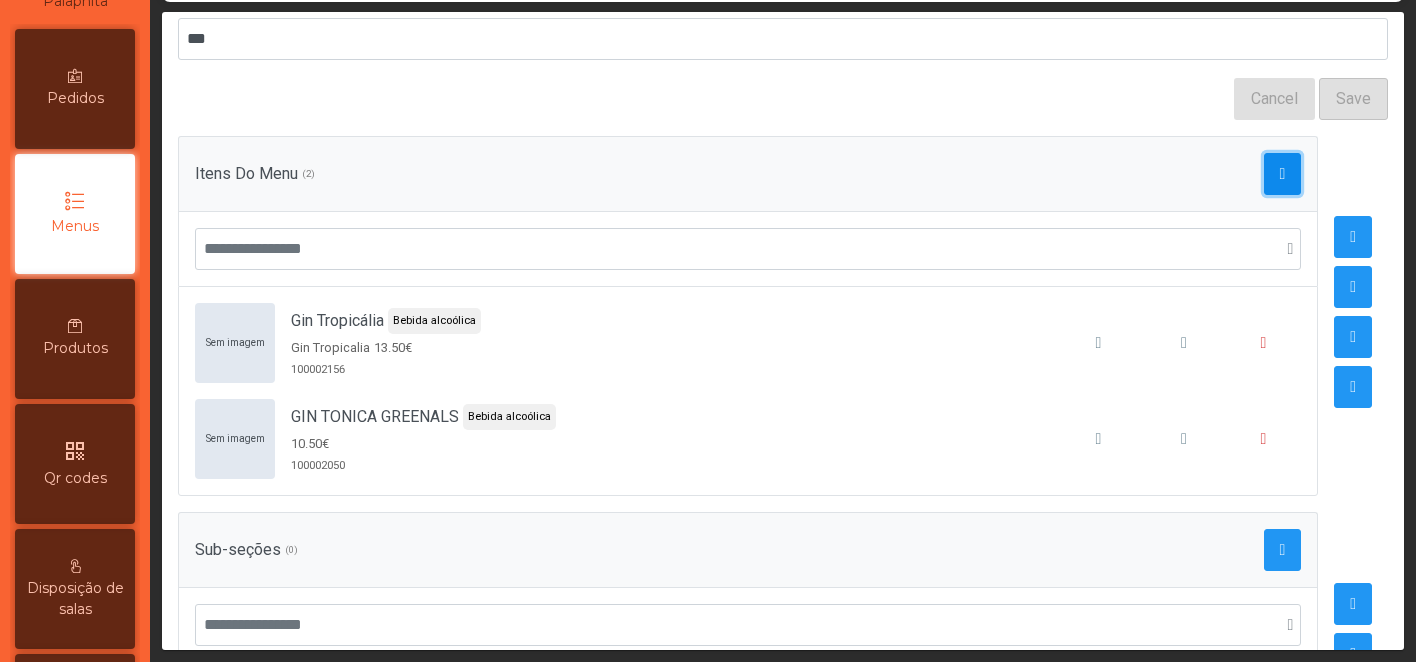 click 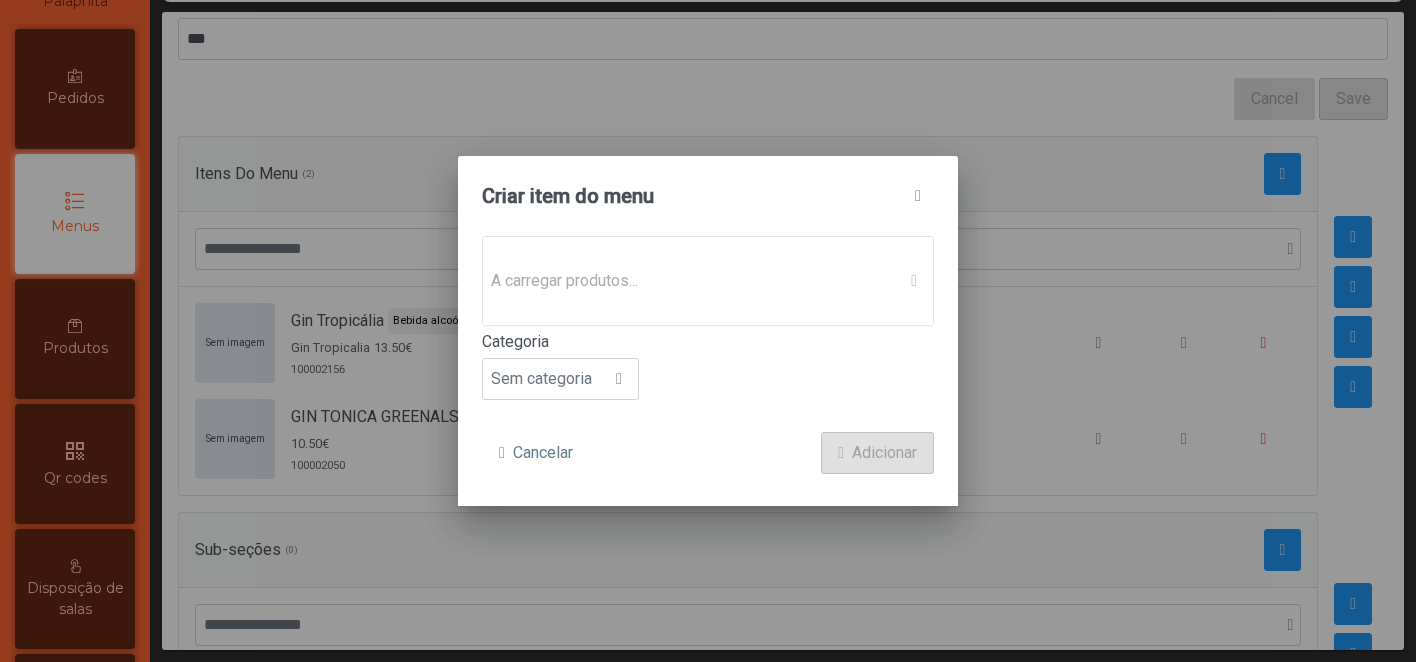 click on "A carregar produtos..." 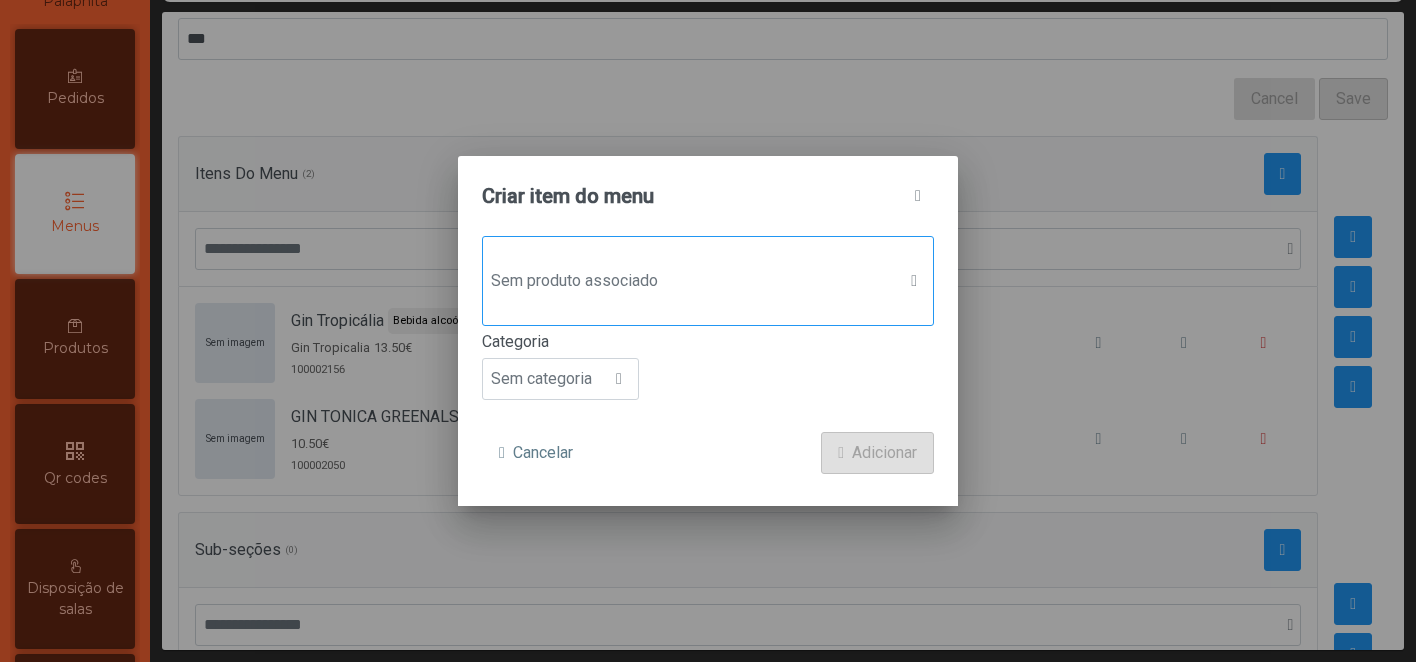 click on "Sem produto associado" 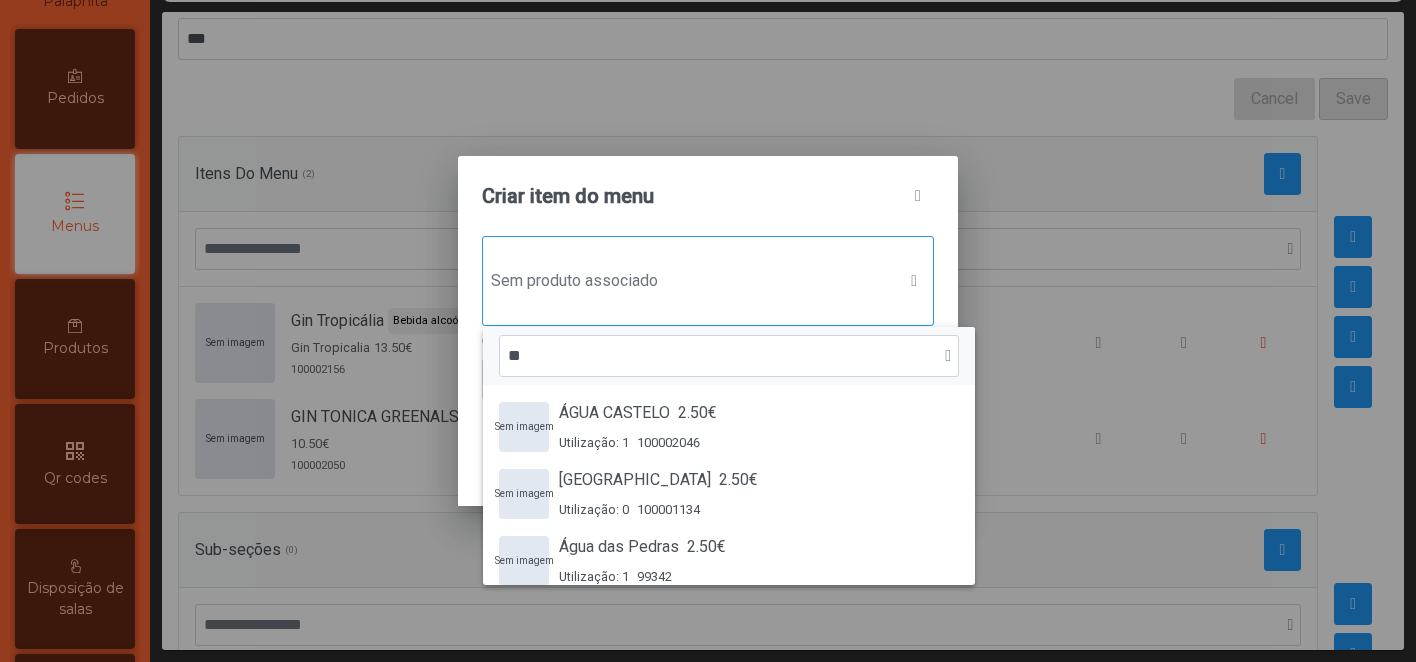 scroll, scrollTop: 15, scrollLeft: 97, axis: both 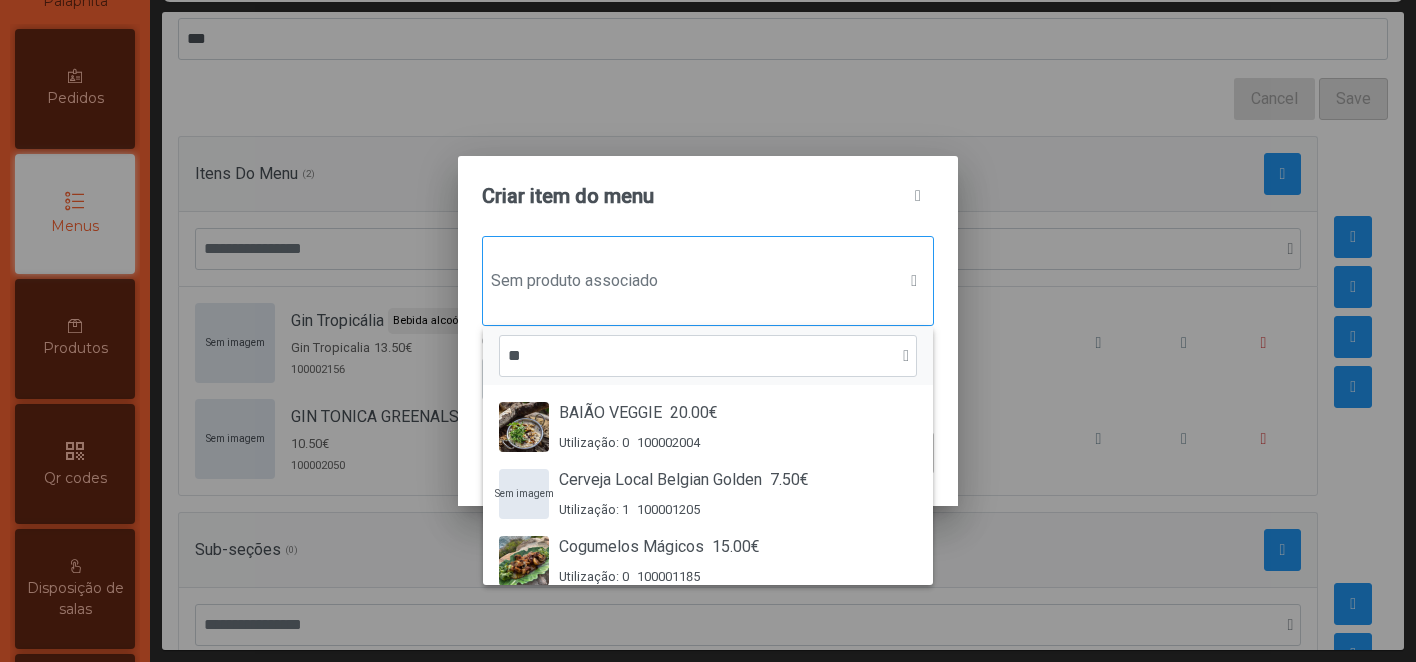 type on "*" 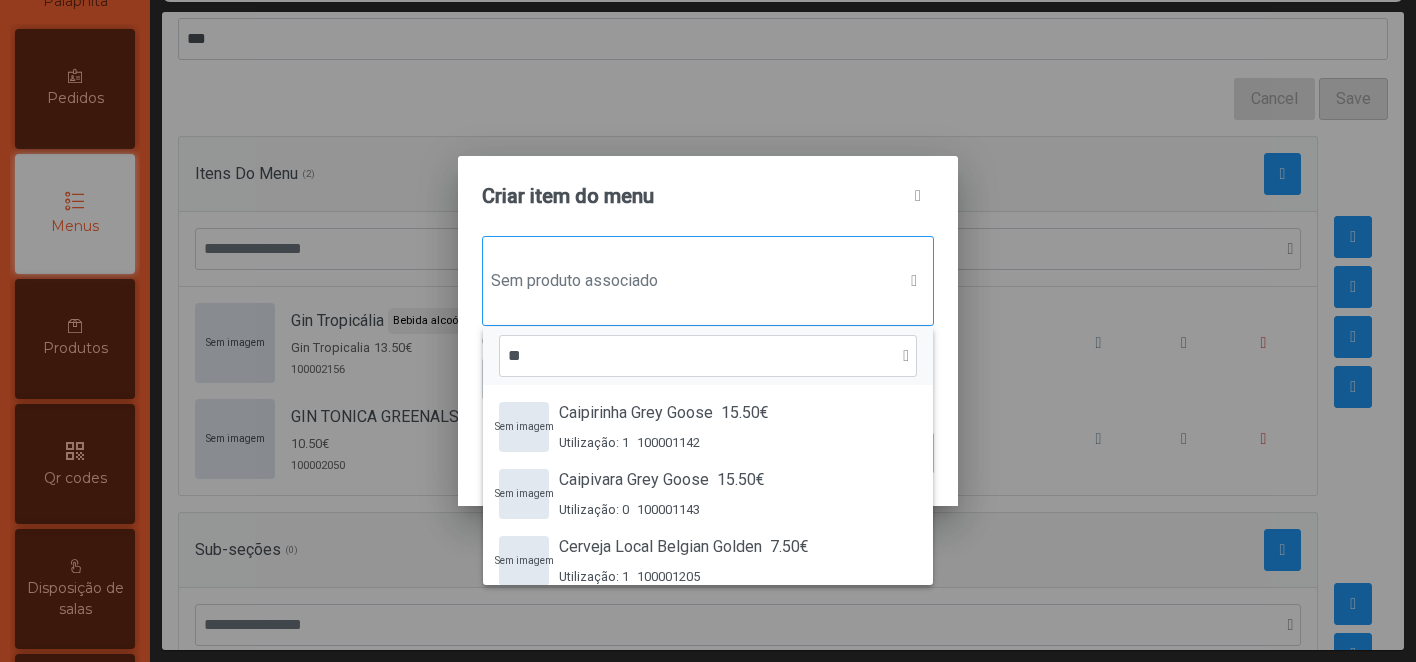 type on "*" 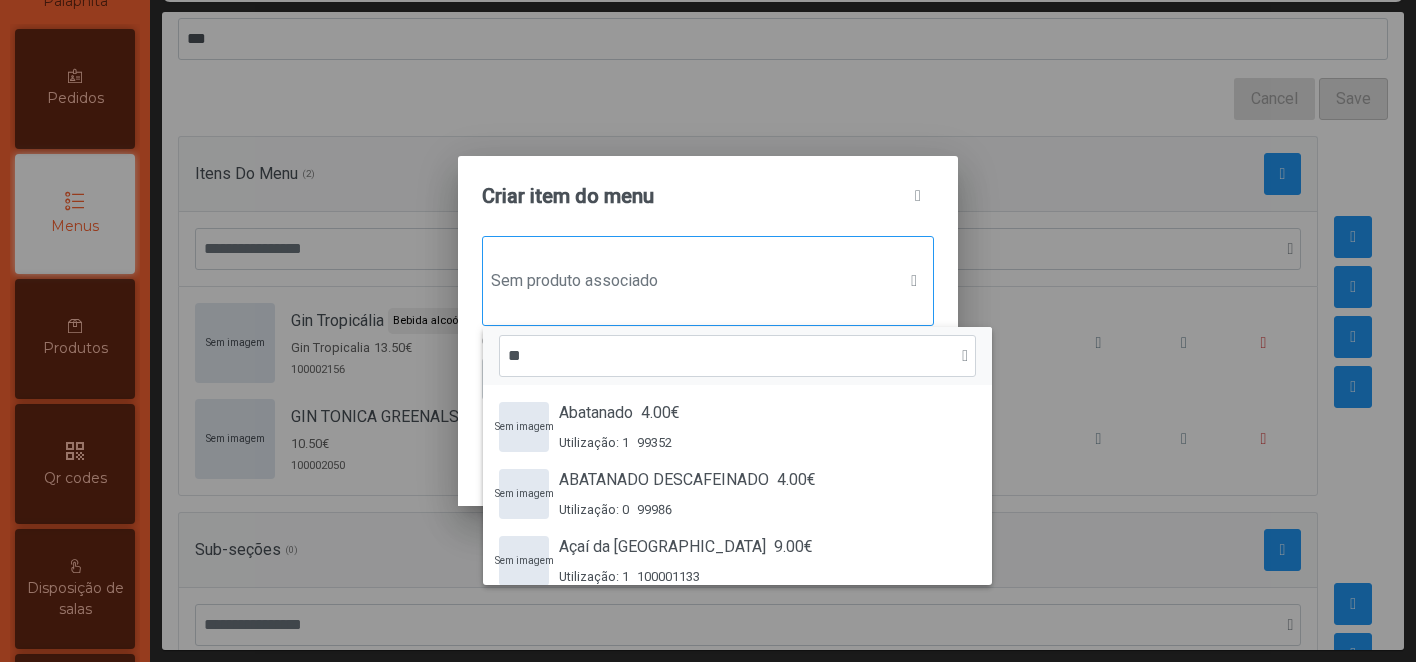 type on "*" 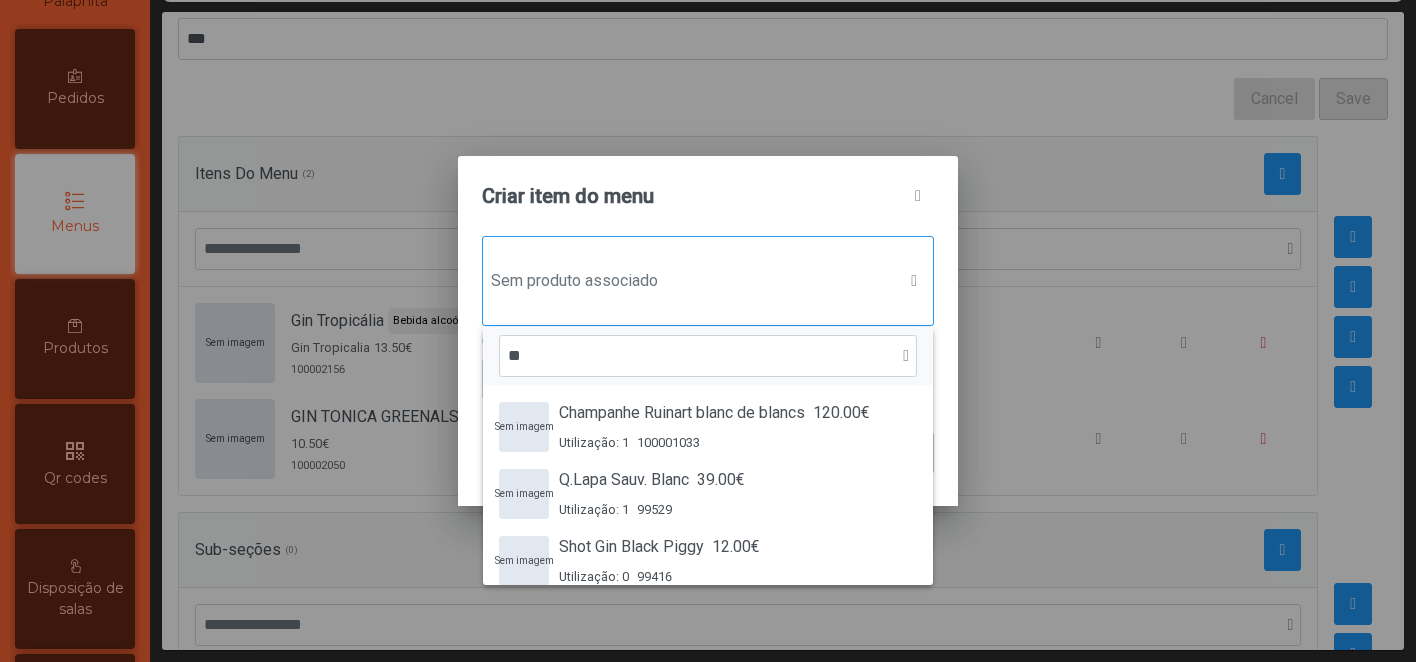 type on "*" 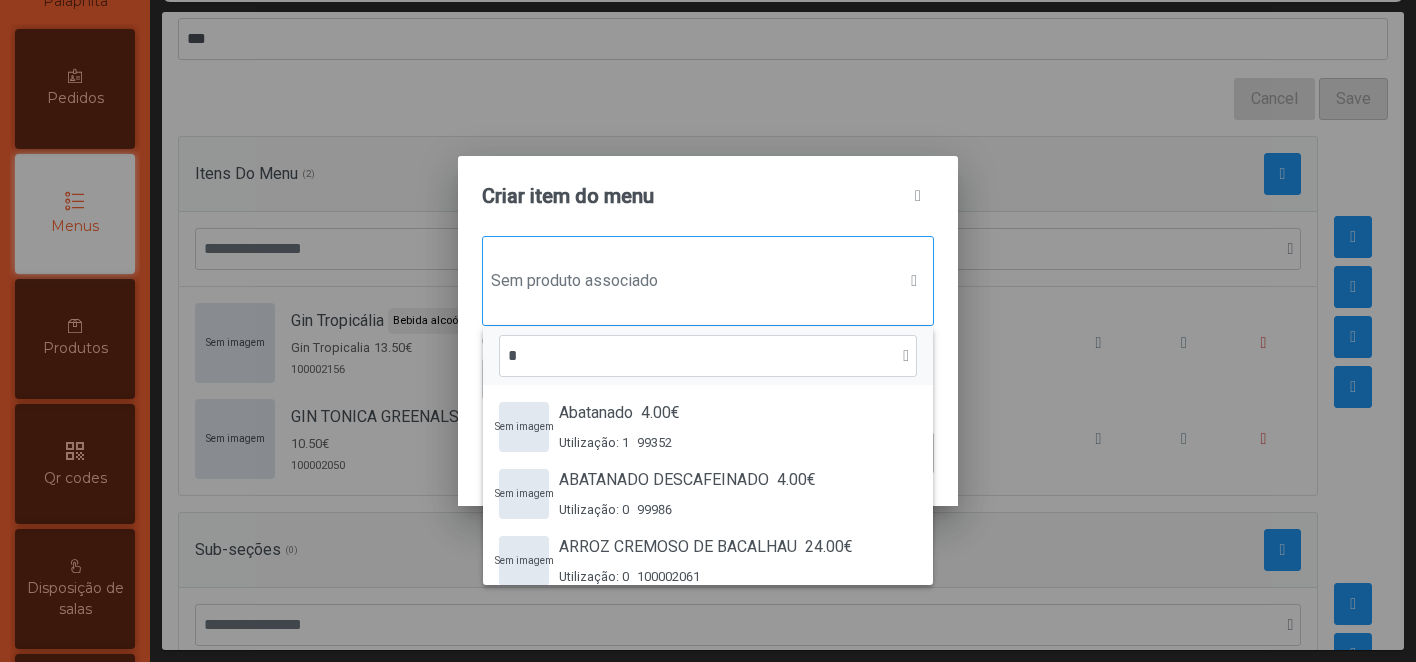 type 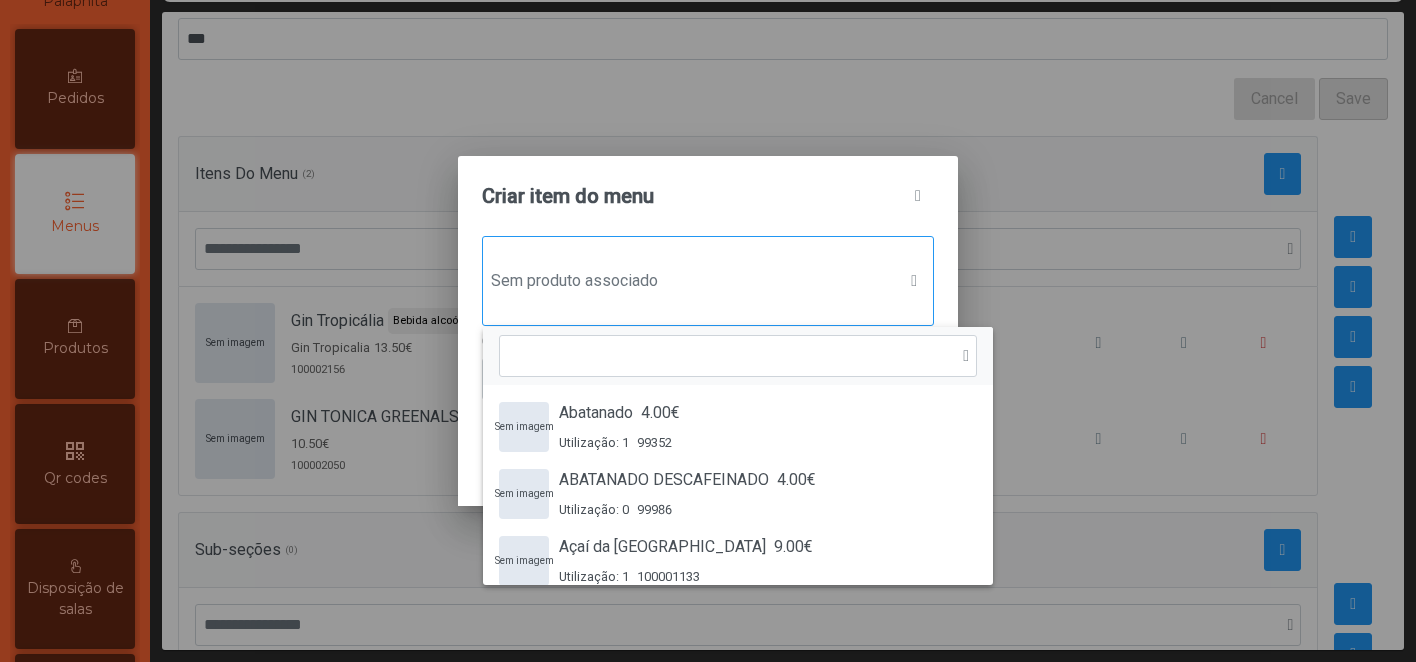 click 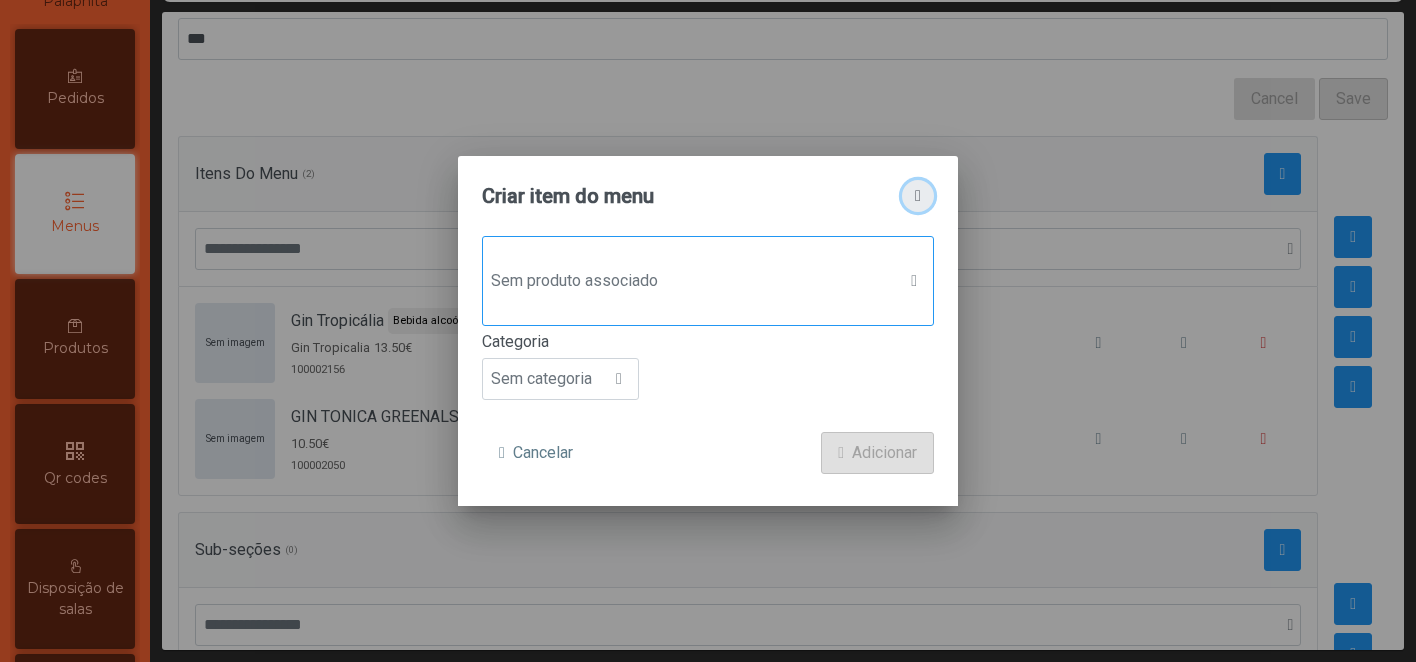 click 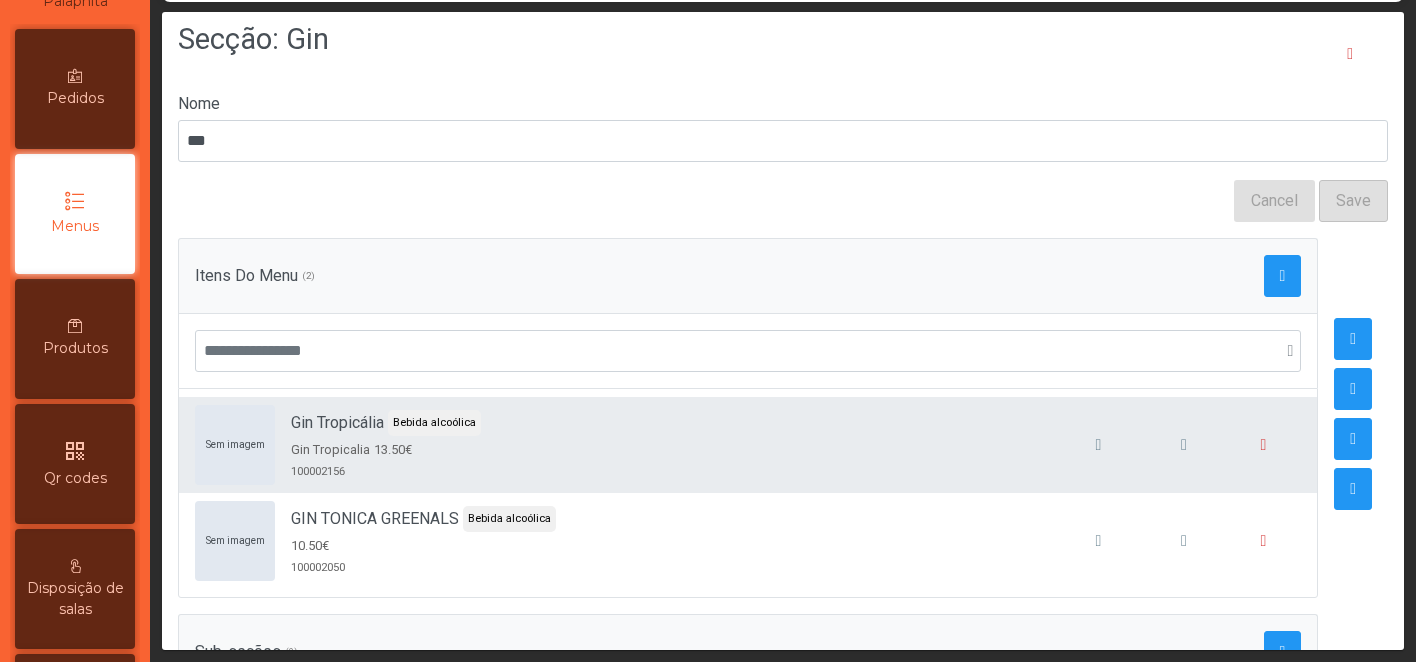 scroll, scrollTop: 138, scrollLeft: 0, axis: vertical 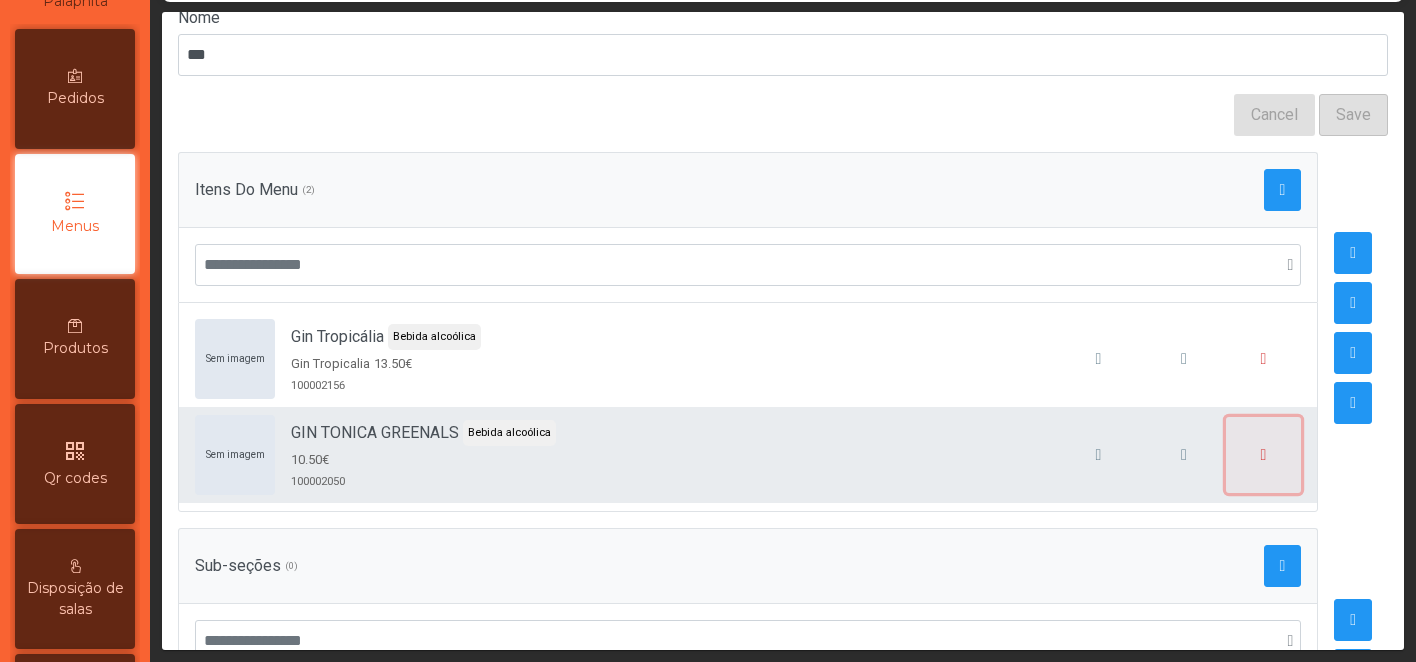 click 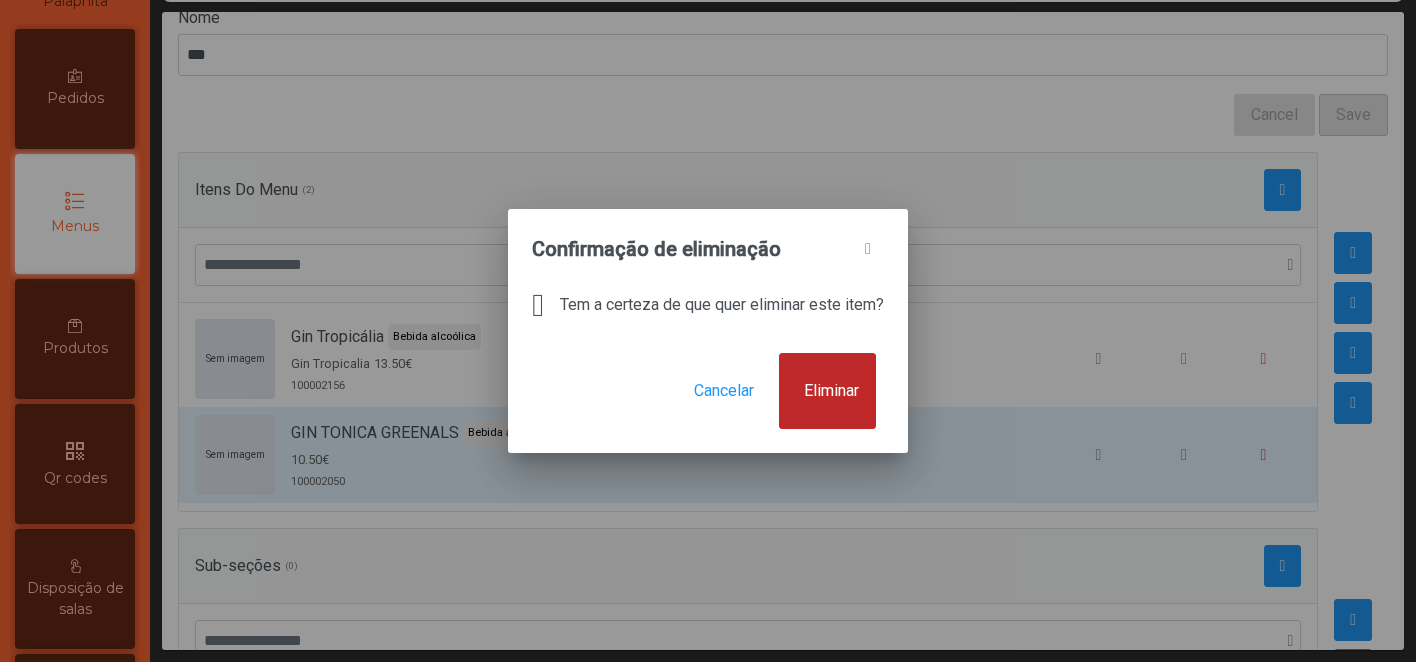 click on "Eliminar" at bounding box center (831, 391) 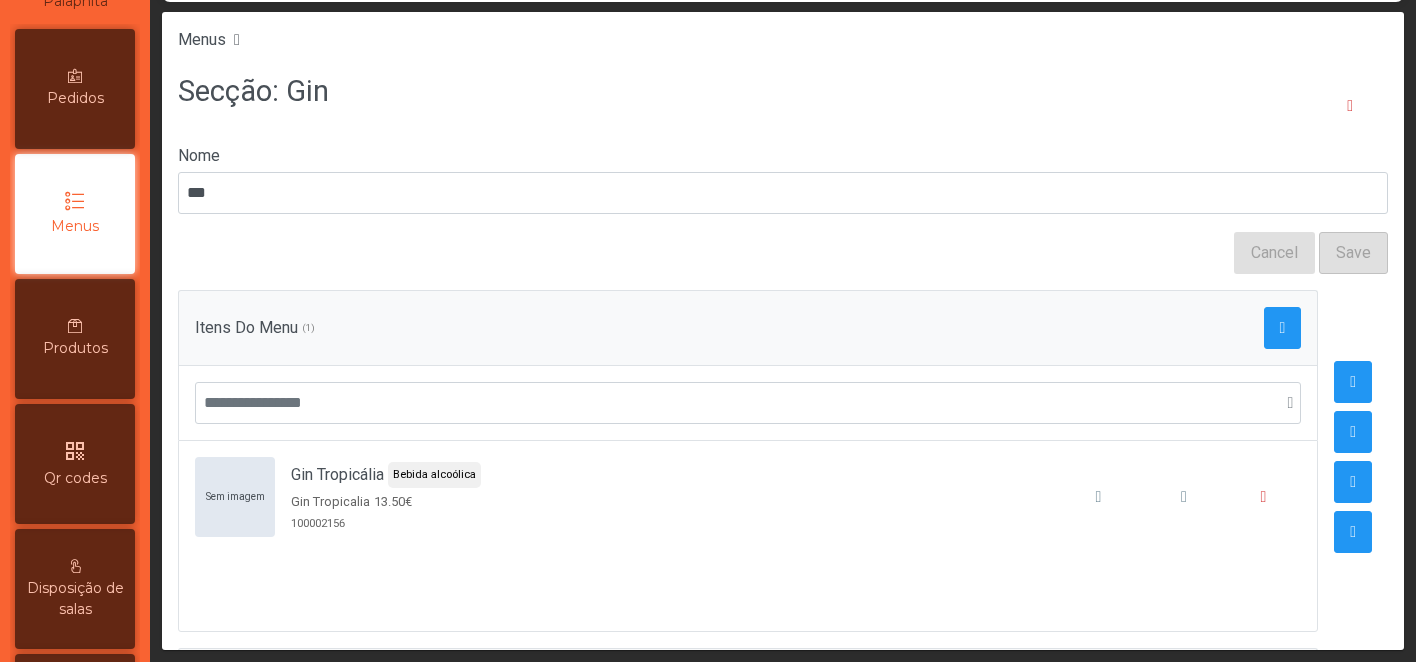 scroll, scrollTop: 0, scrollLeft: 0, axis: both 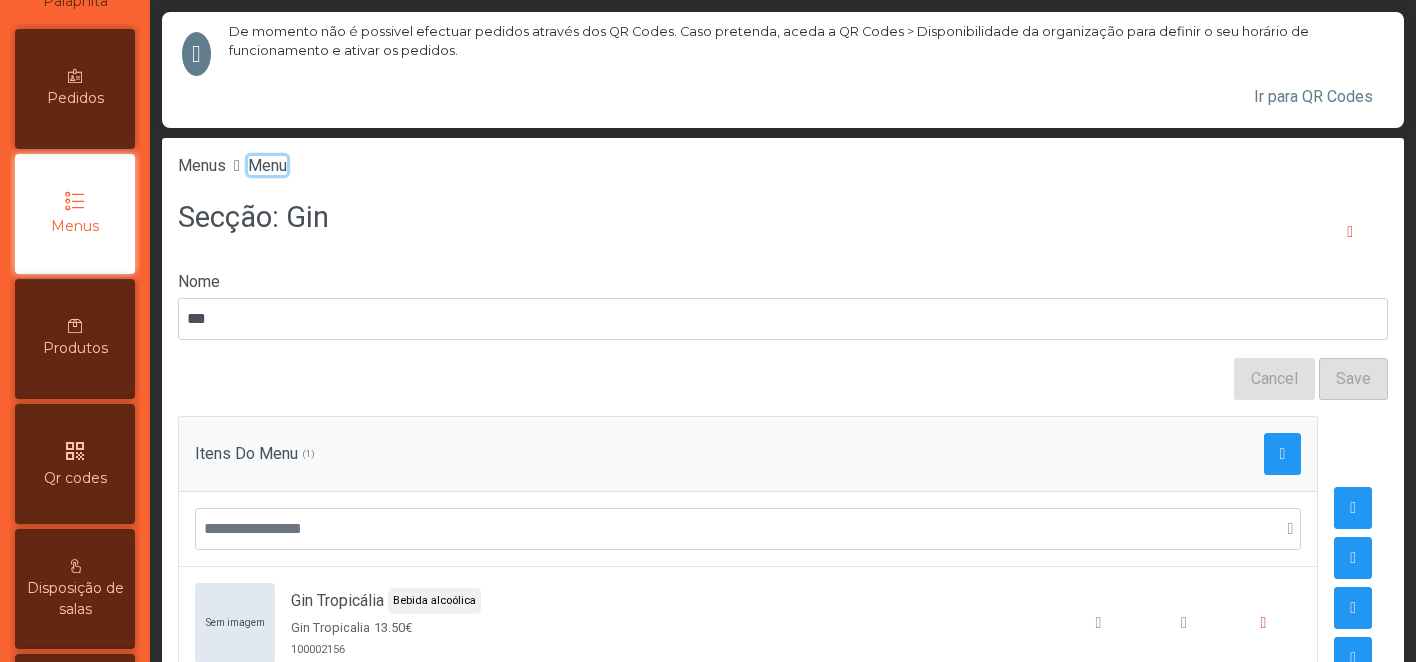 click on "Menu" 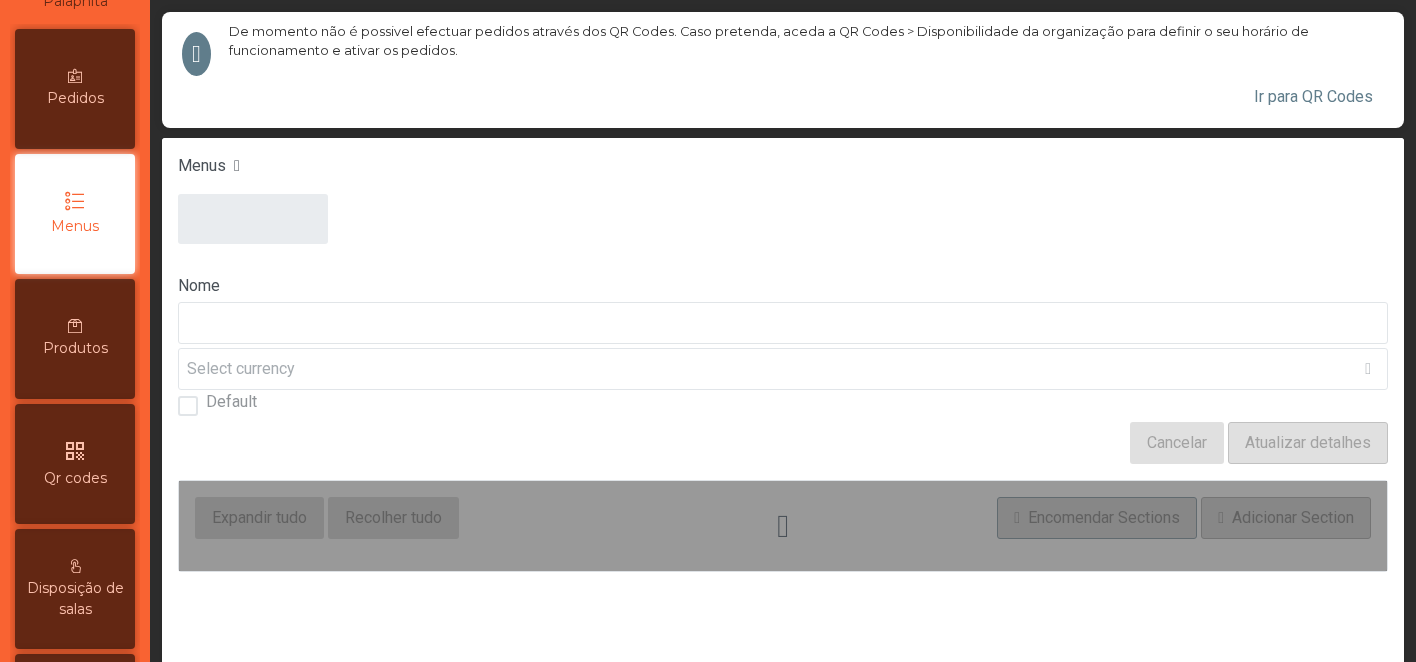 type on "****" 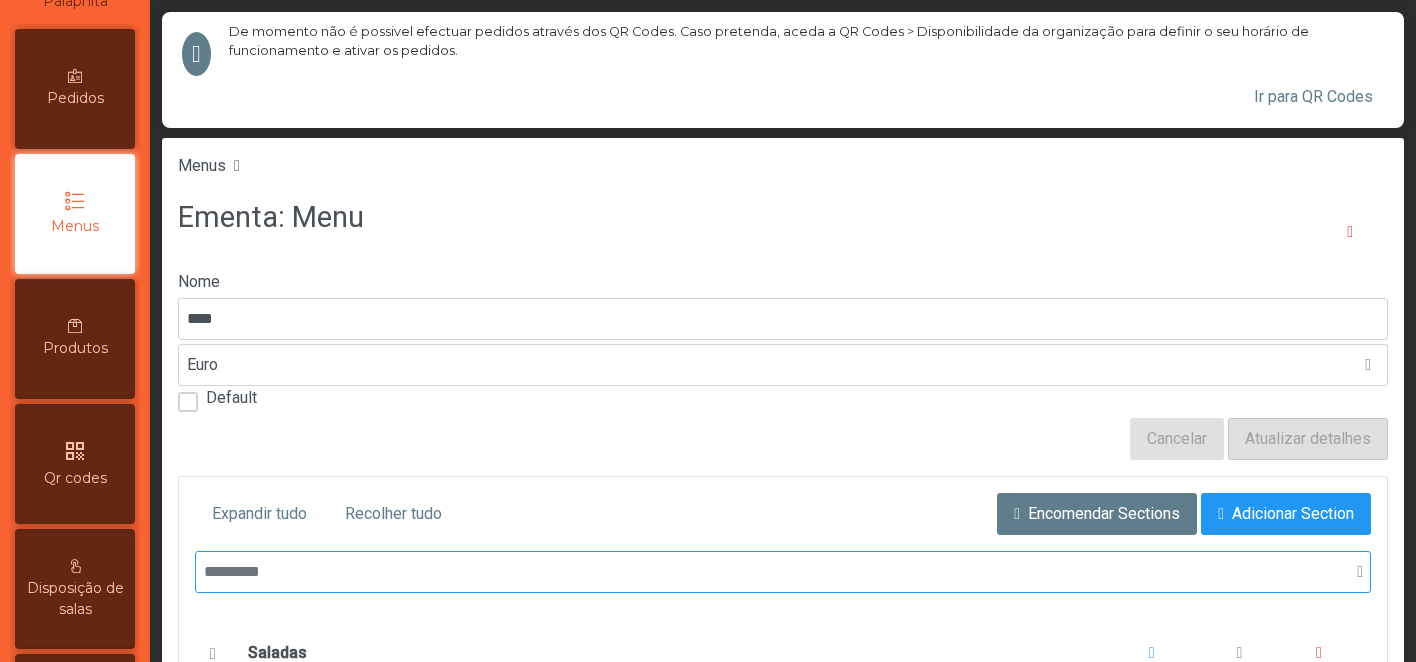 scroll, scrollTop: 126, scrollLeft: 0, axis: vertical 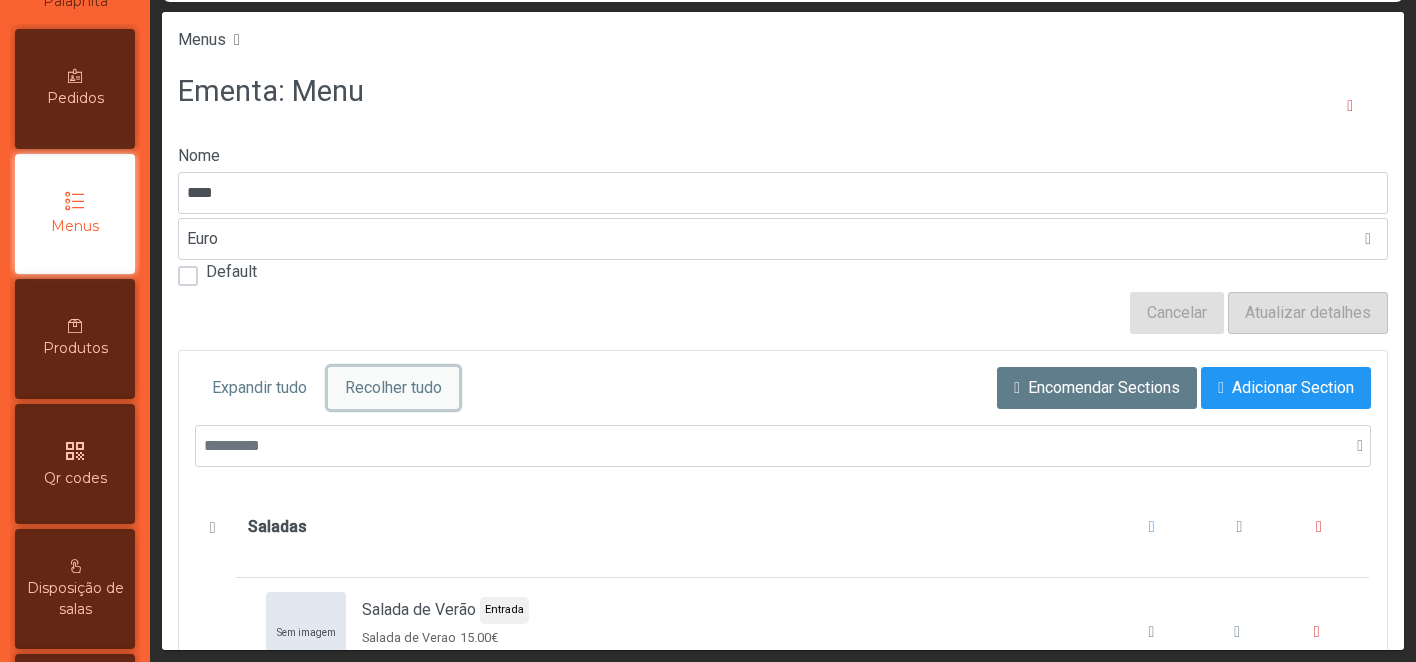 click on "Recolher tudo" 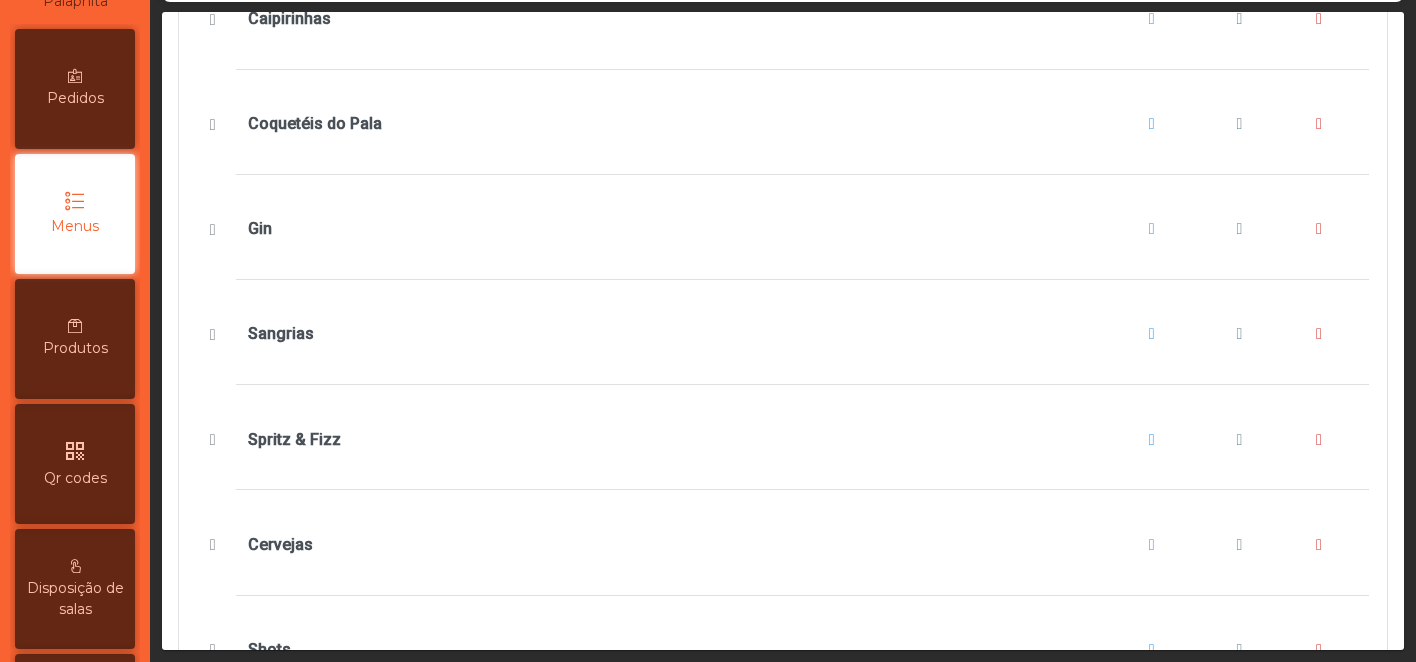scroll, scrollTop: 1264, scrollLeft: 0, axis: vertical 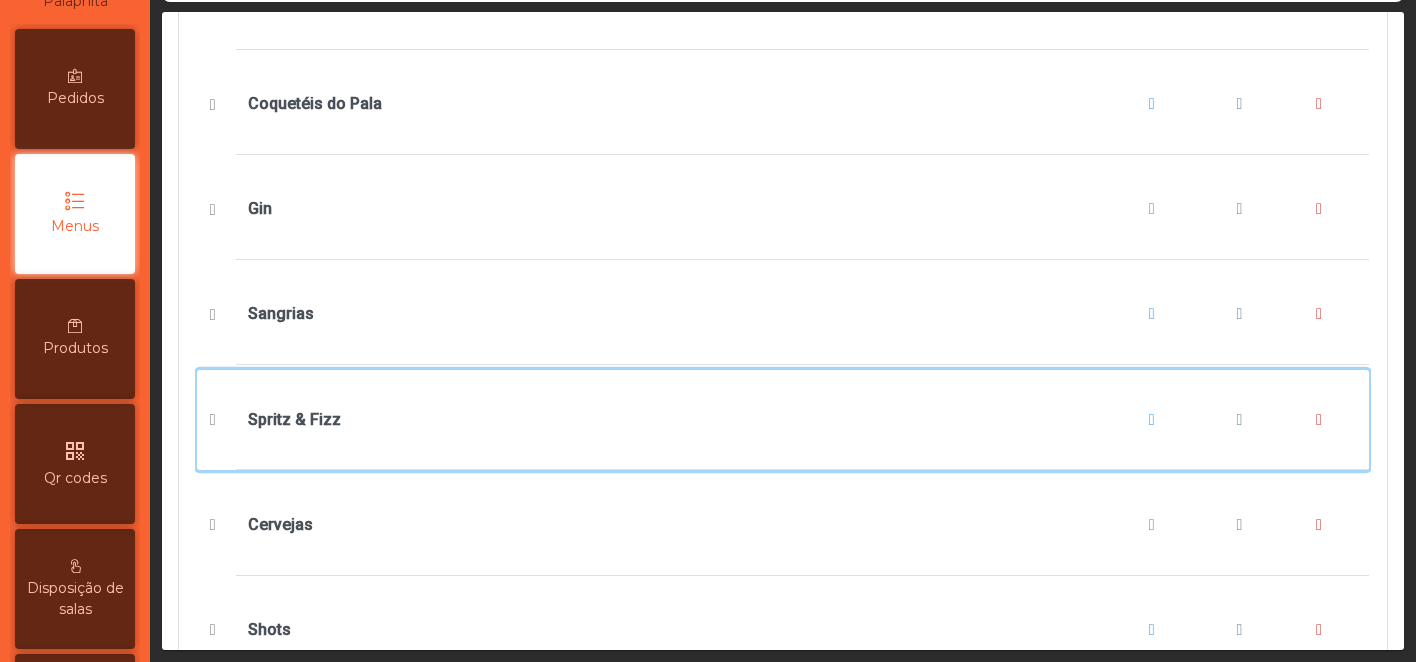 click on "Spritz & Fizz" 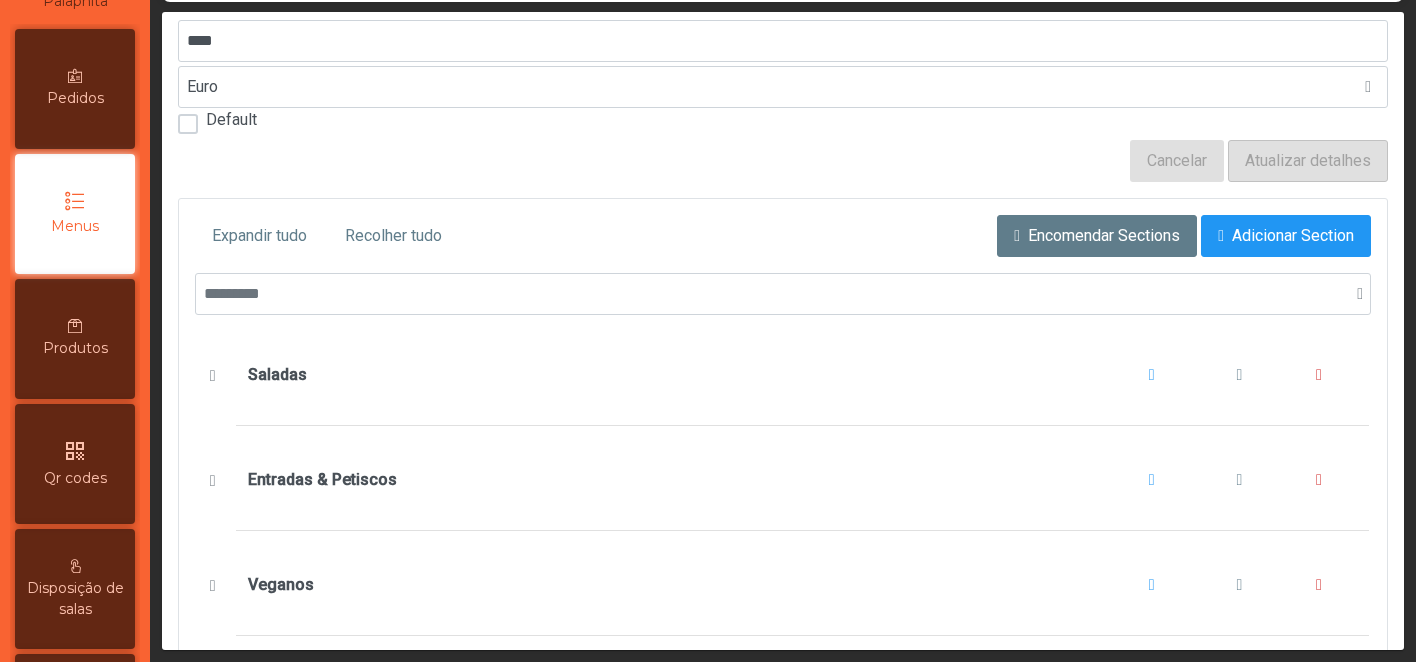 scroll, scrollTop: 0, scrollLeft: 0, axis: both 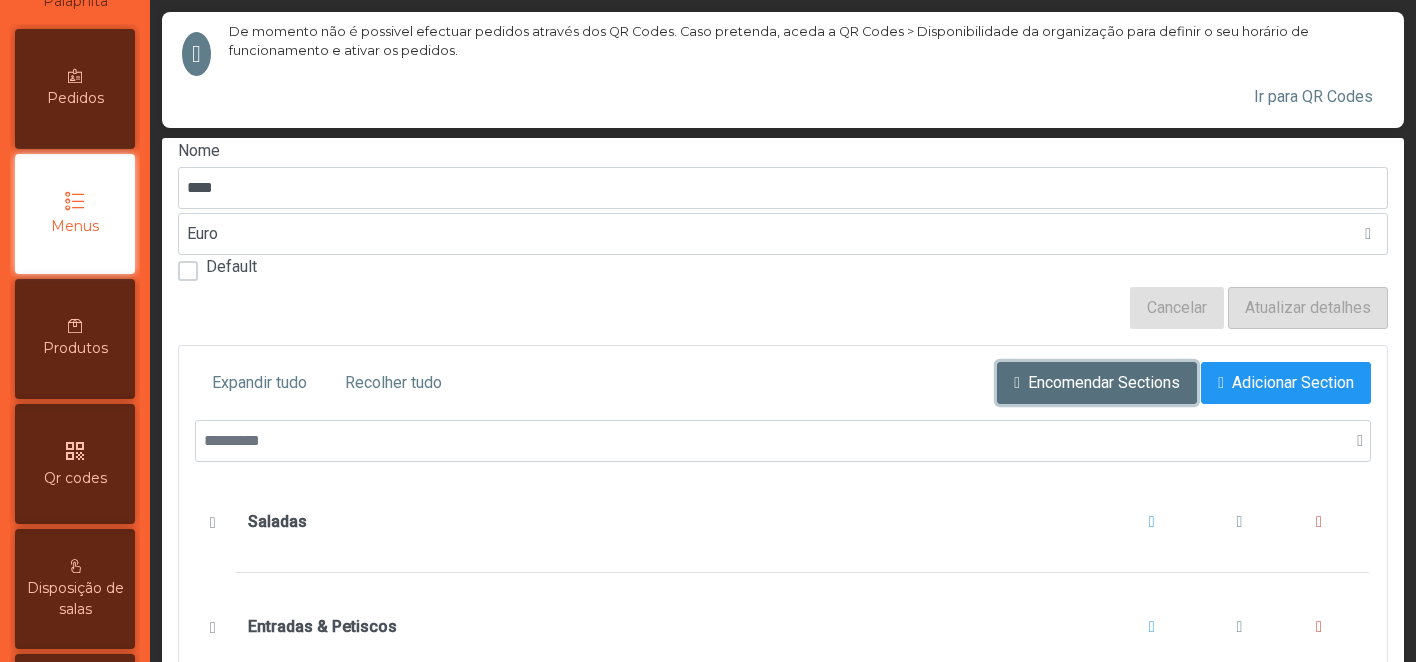 click on "Encomendar Sections" 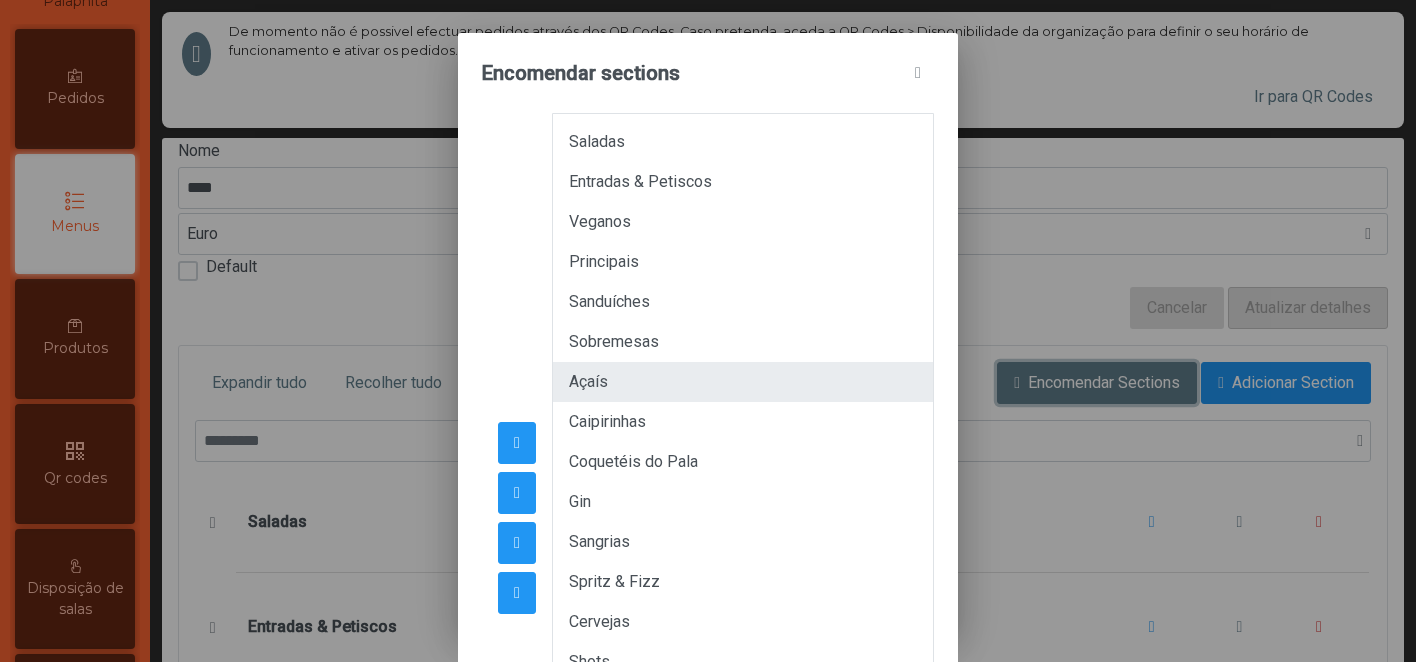 type 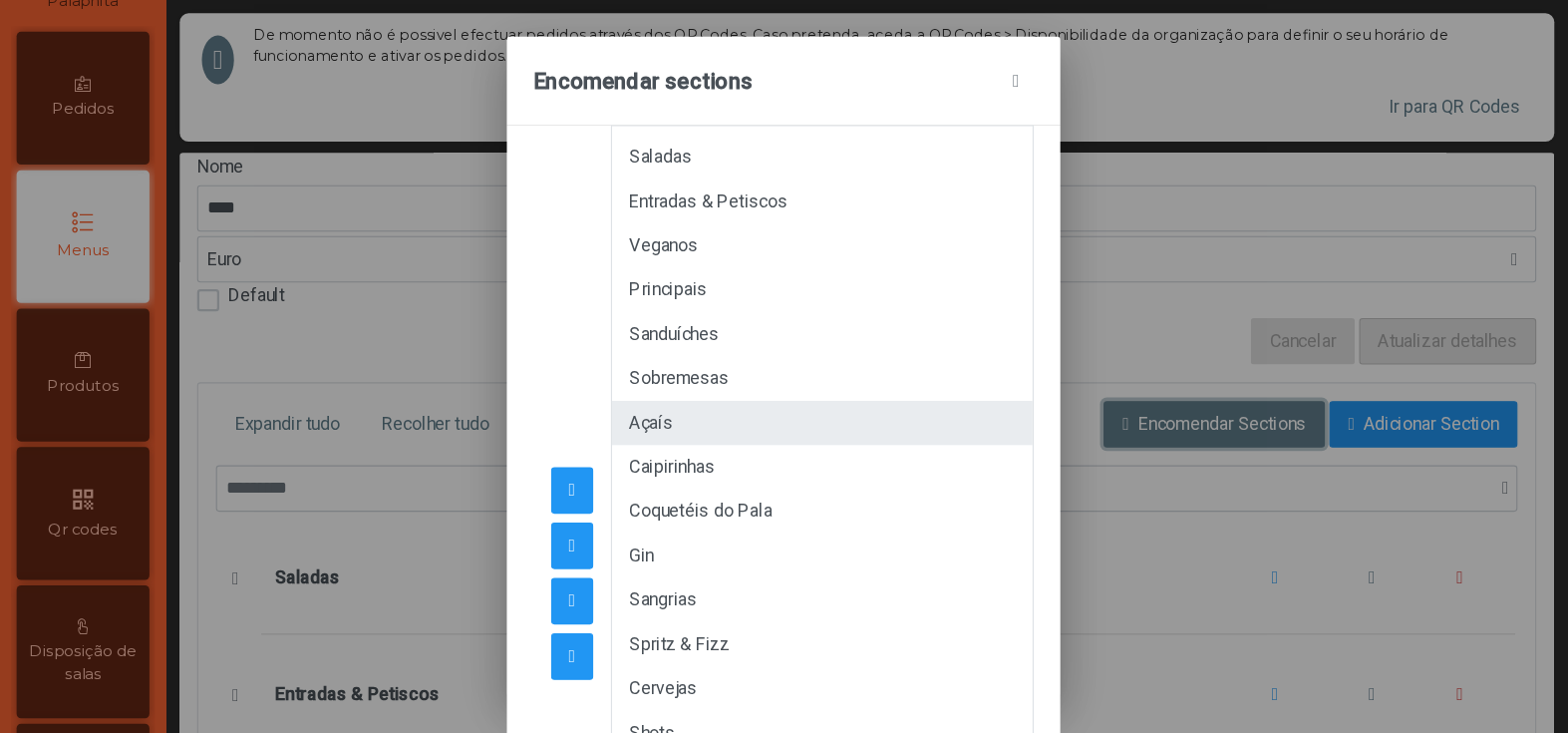 scroll, scrollTop: 160, scrollLeft: 0, axis: vertical 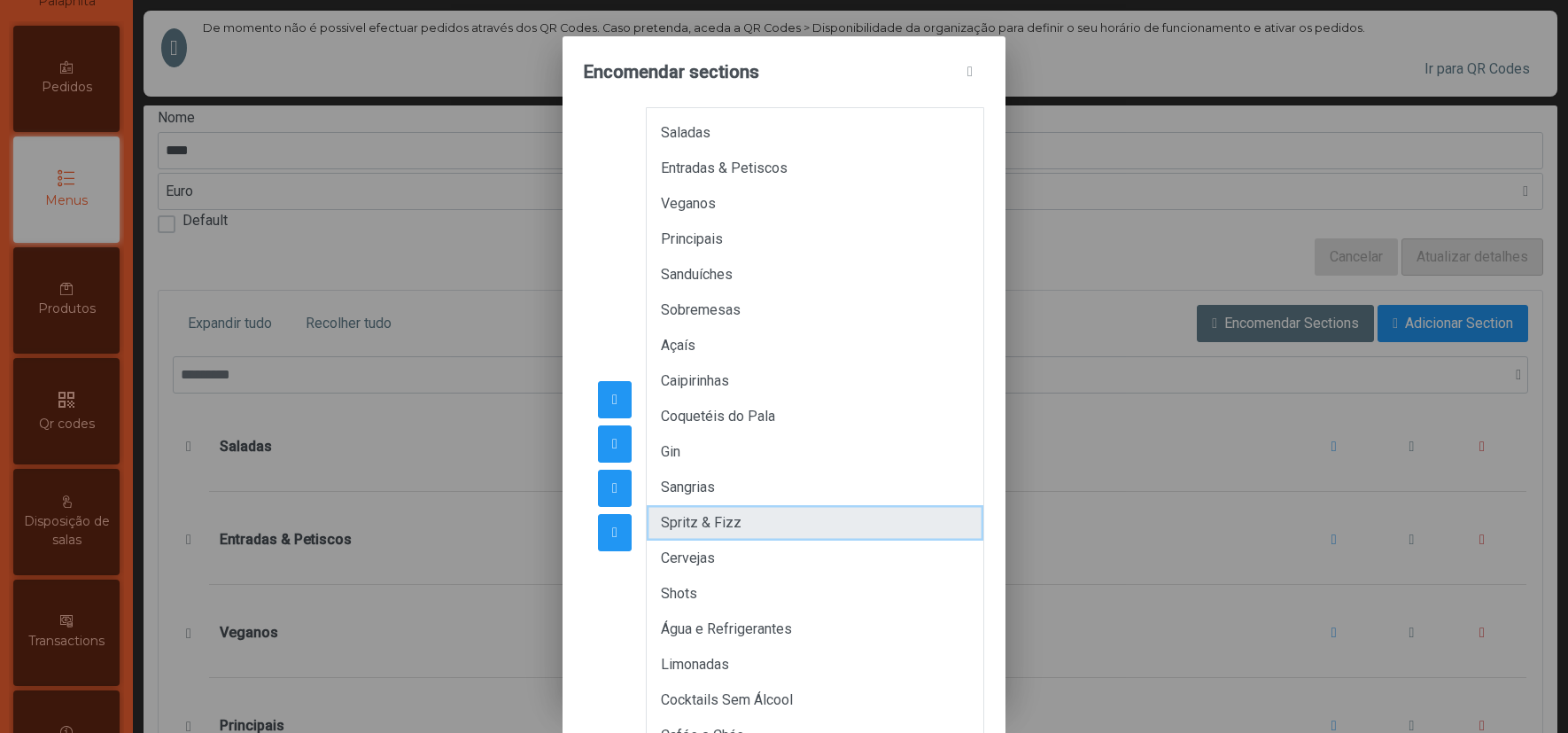 click on "Spritz & Fizz" at bounding box center (815, 523) 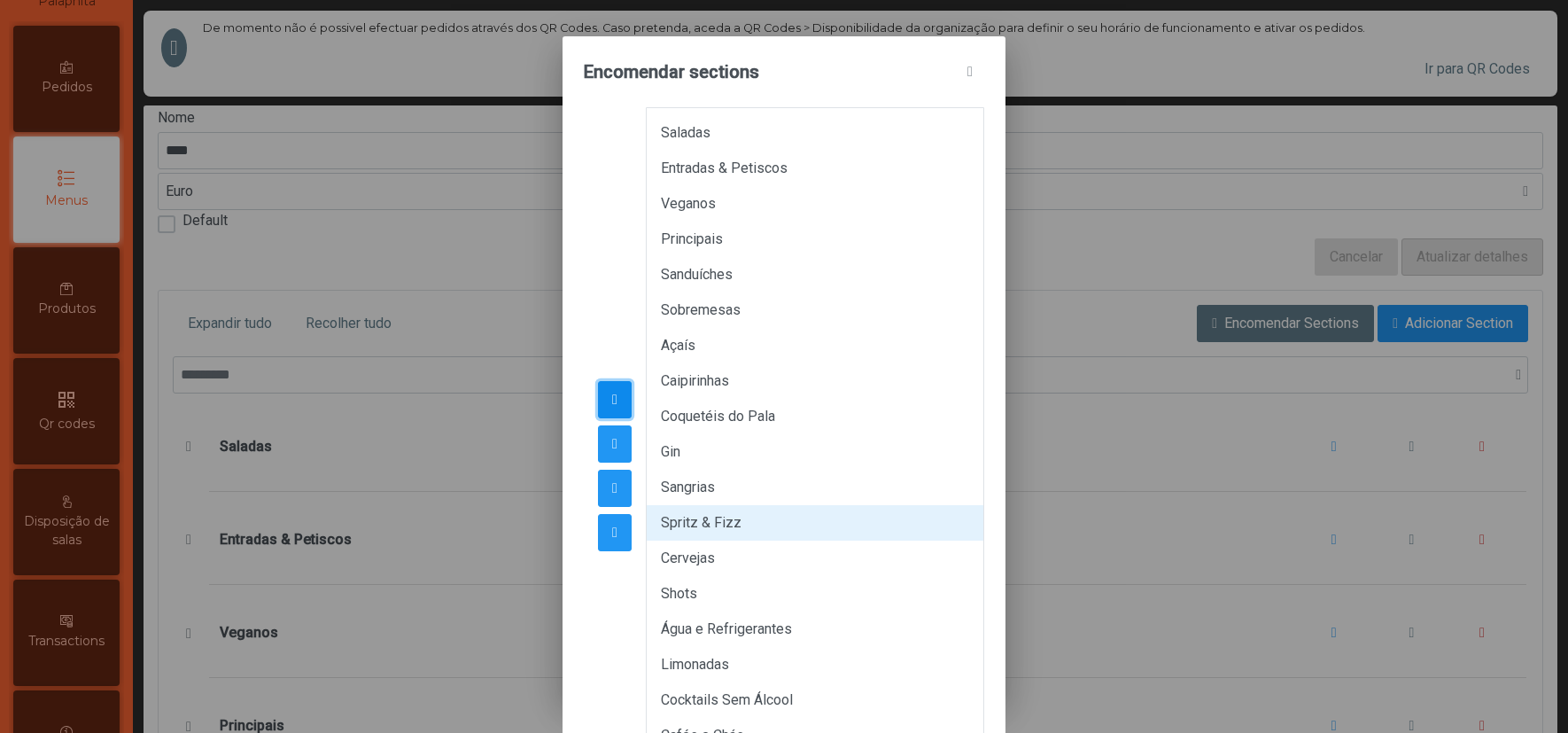 click 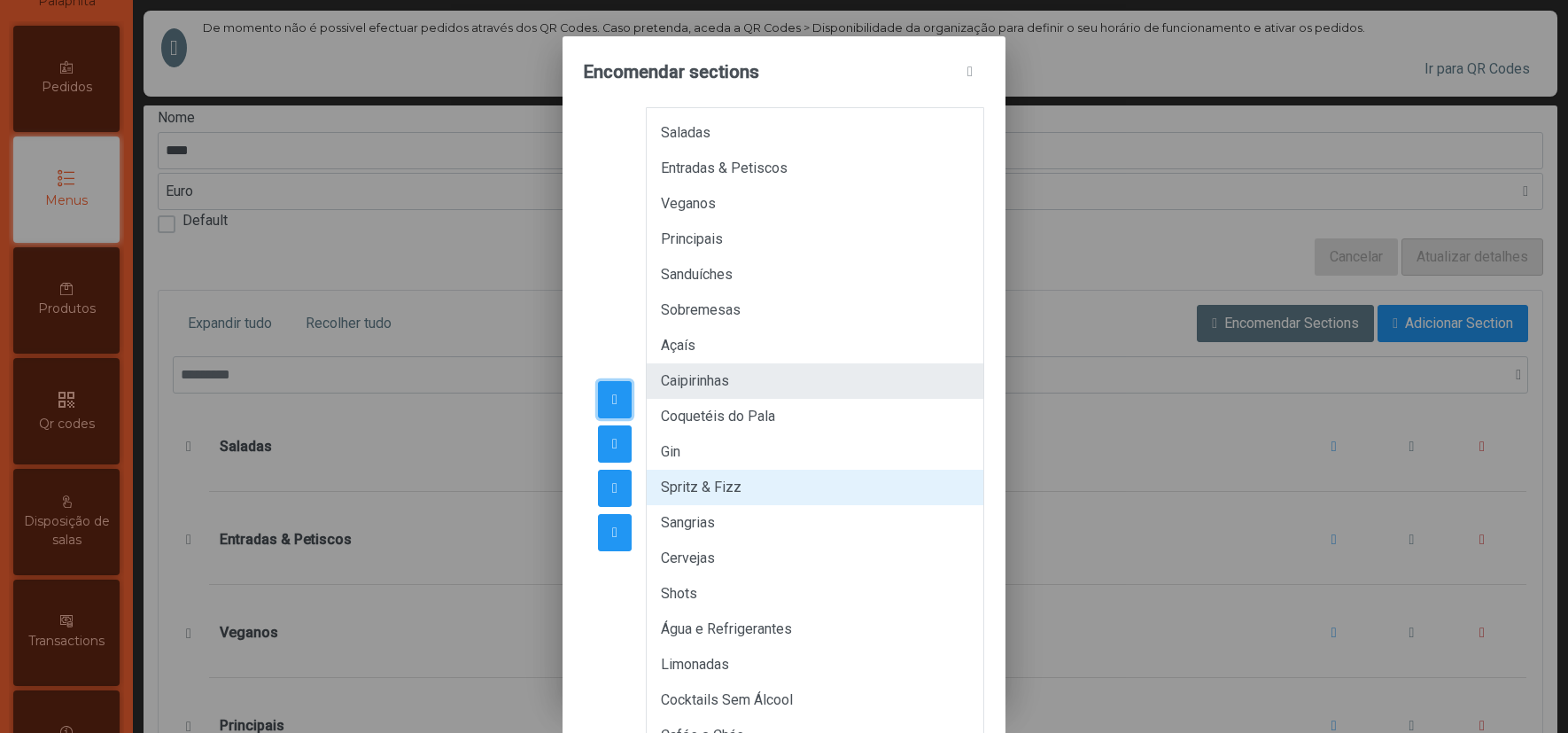 type 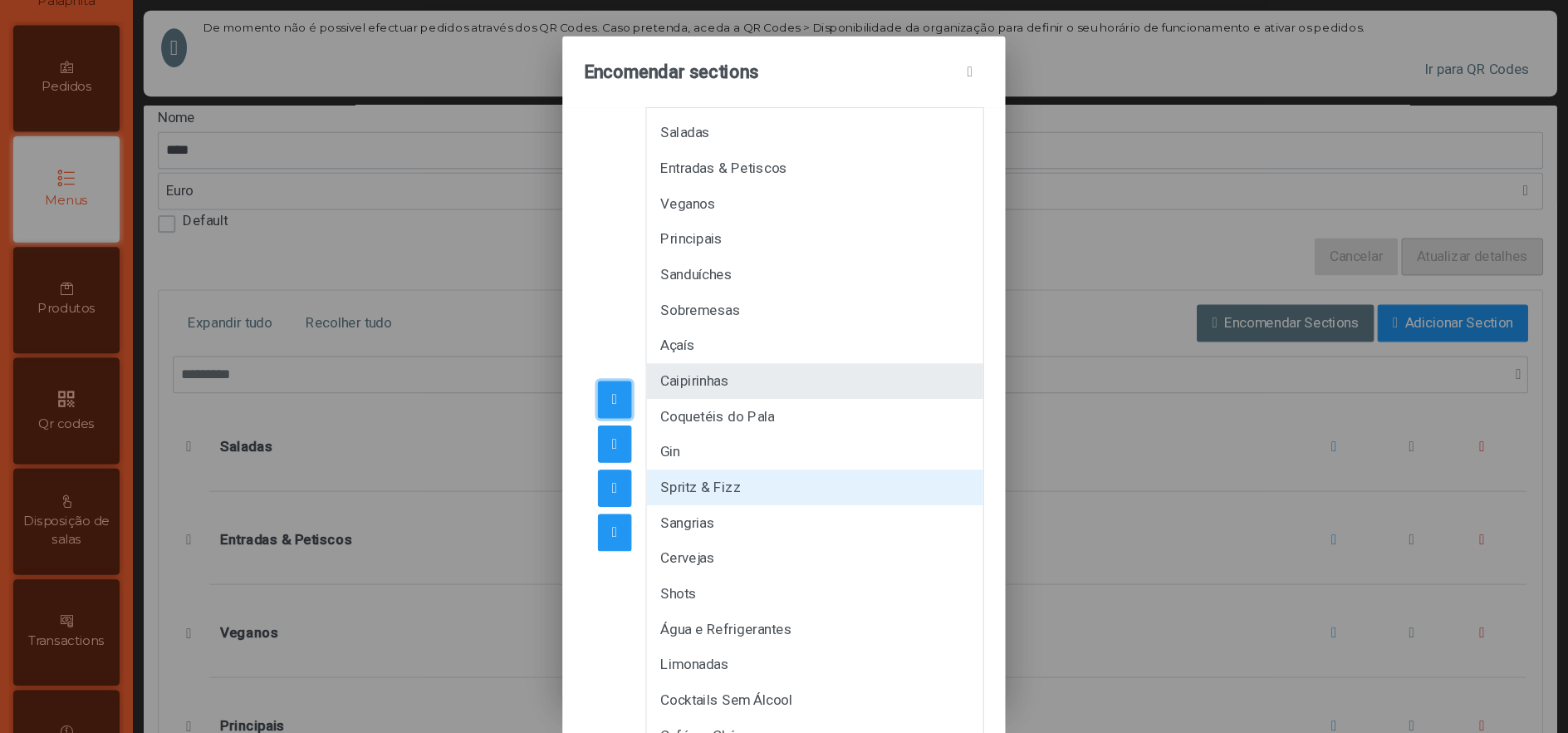 scroll, scrollTop: 133, scrollLeft: 0, axis: vertical 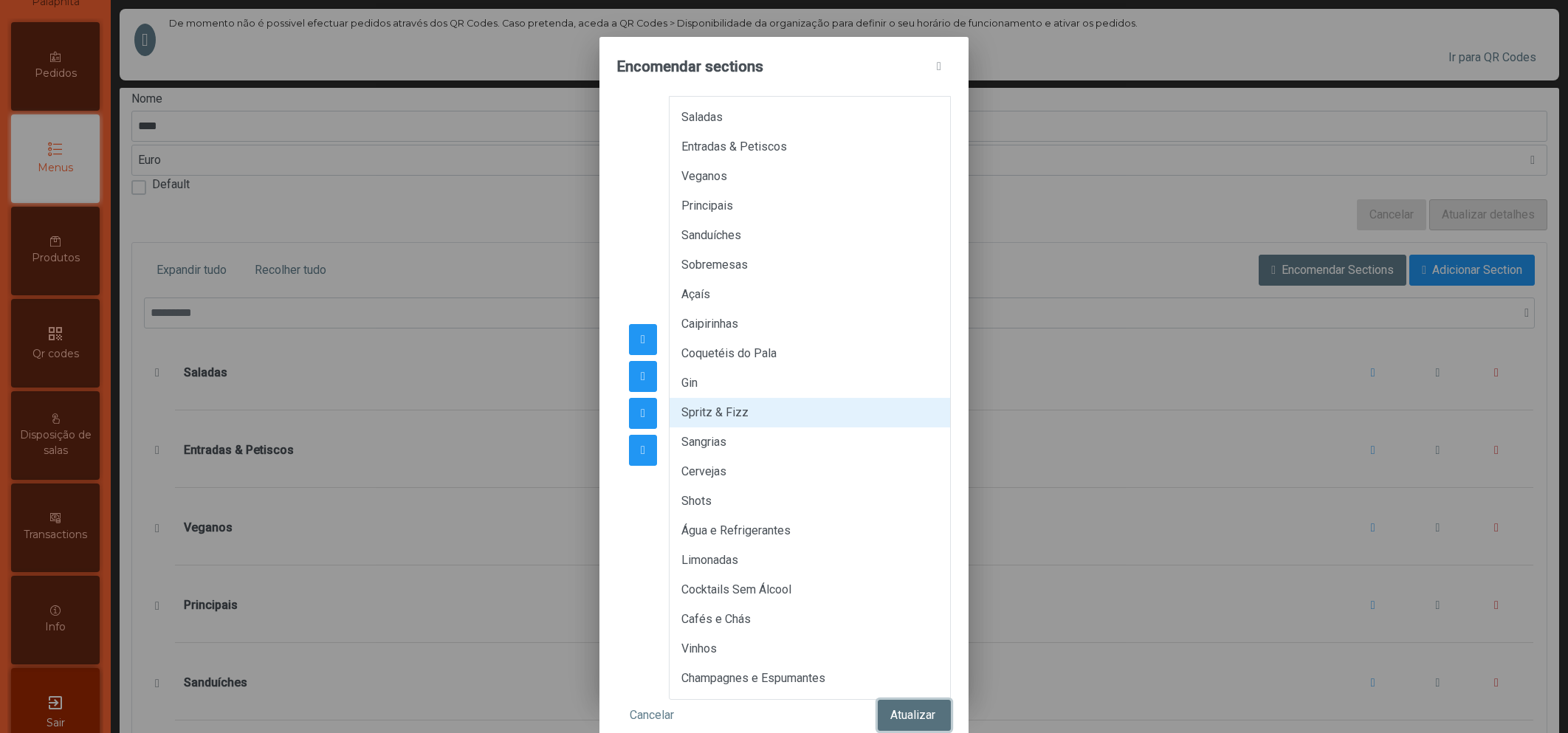 click on "Atualizar" 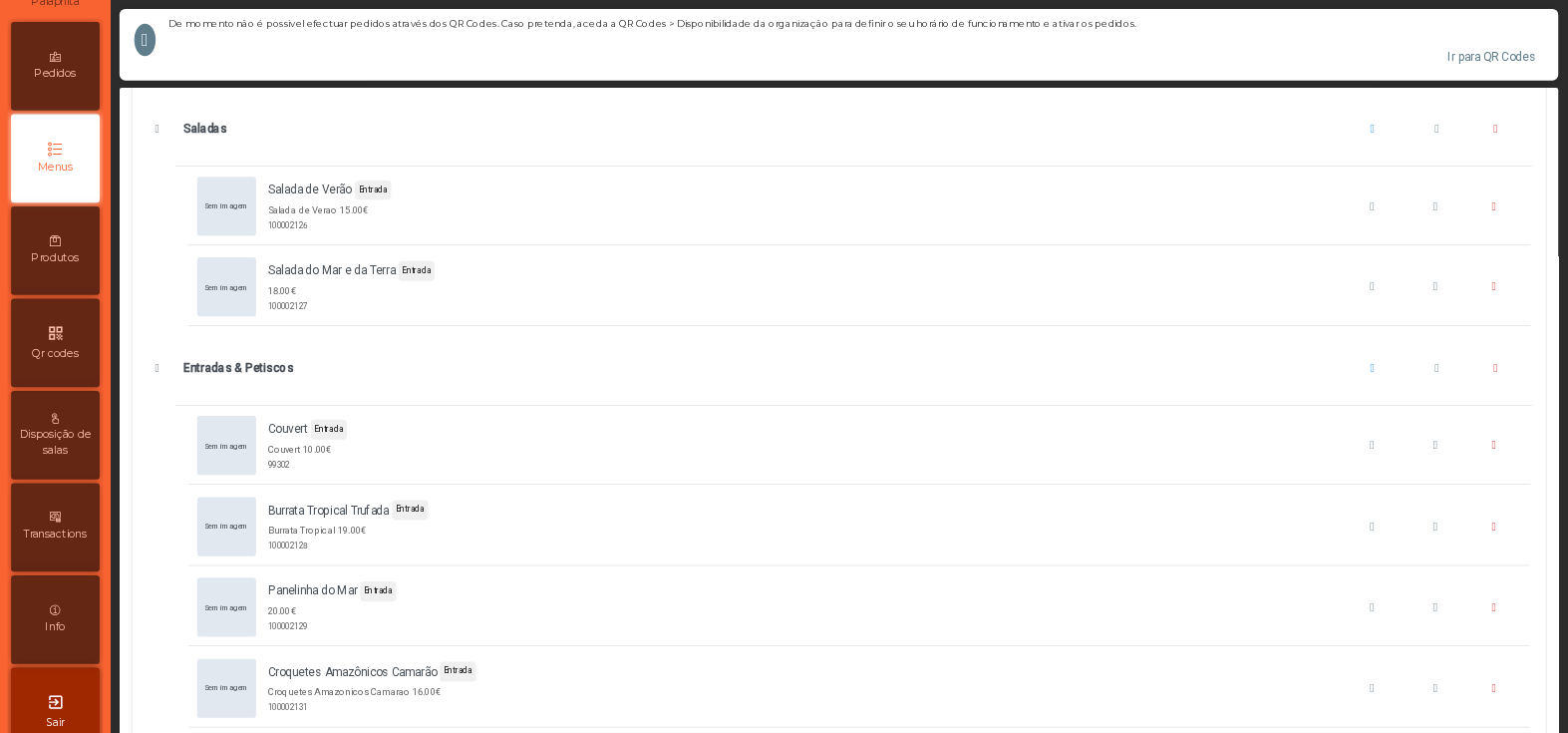 scroll, scrollTop: 0, scrollLeft: 0, axis: both 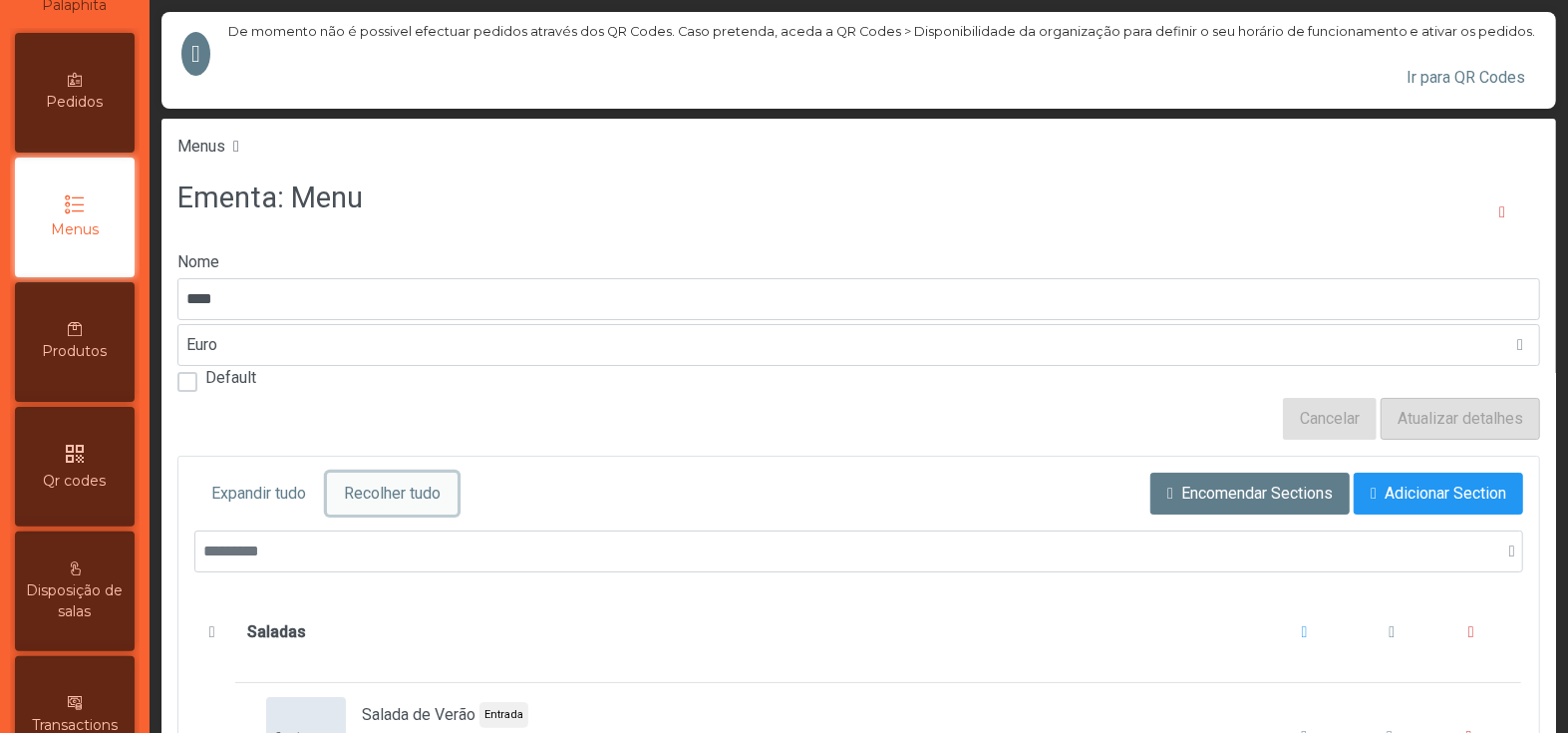 click on "Recolher tudo" 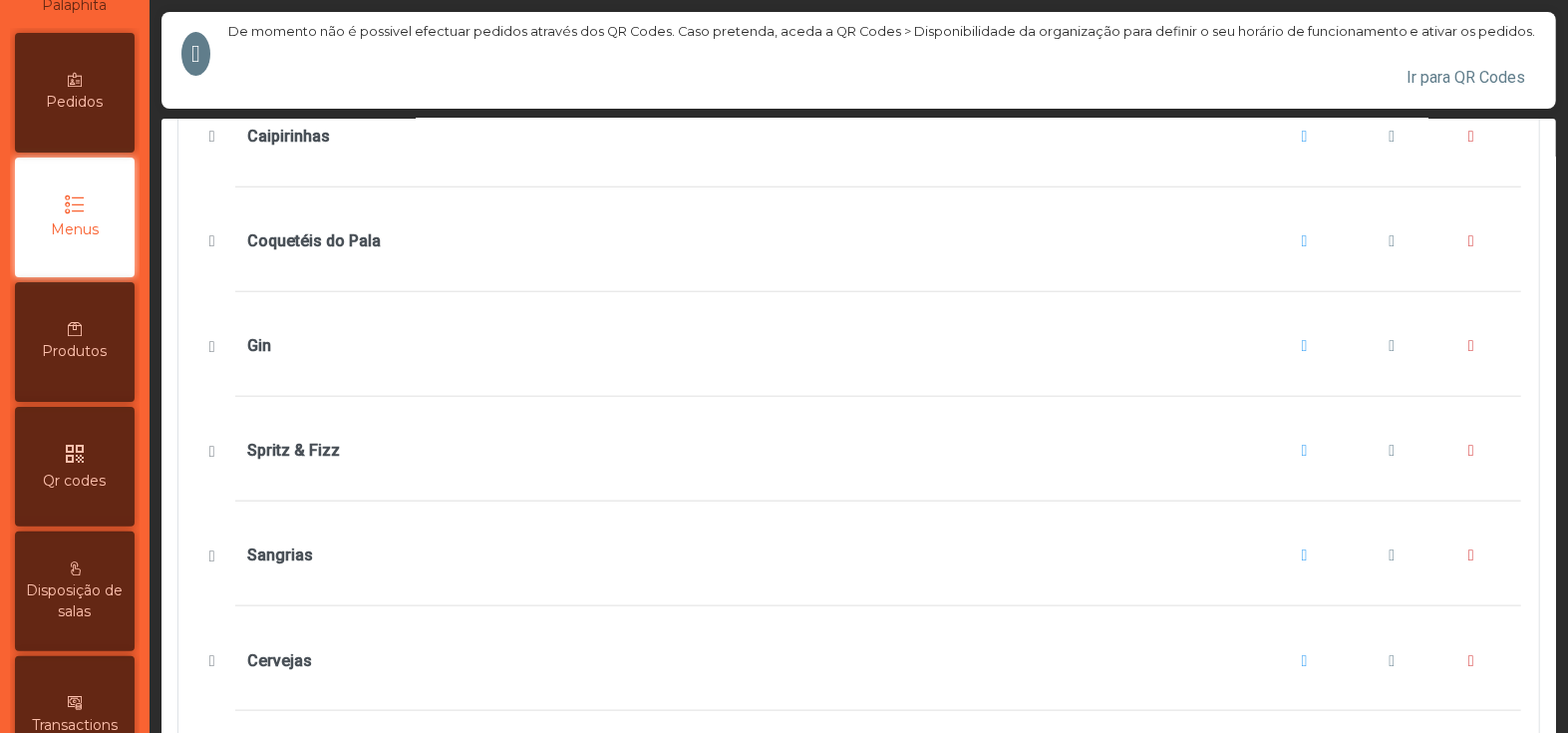 scroll, scrollTop: 1239, scrollLeft: 0, axis: vertical 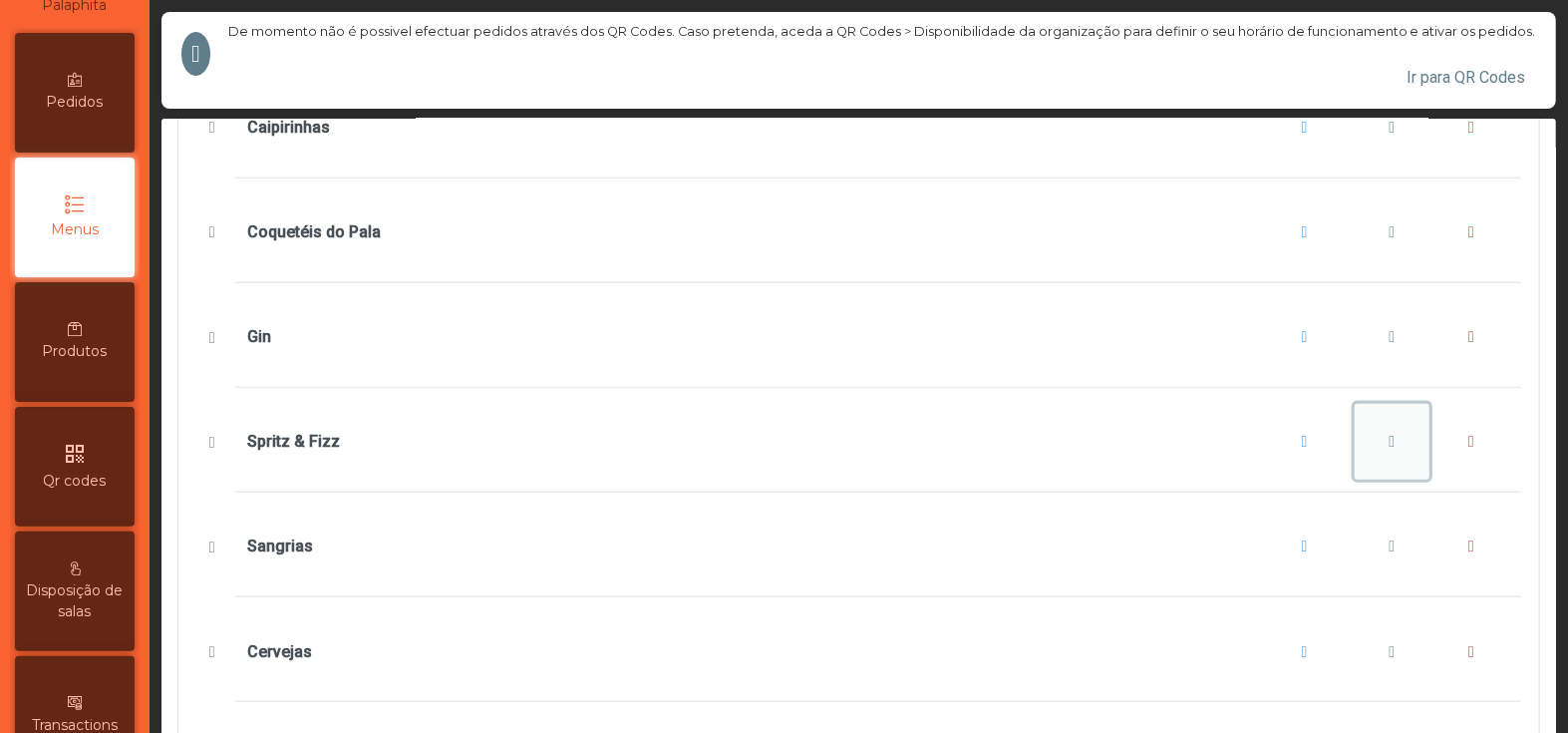 click 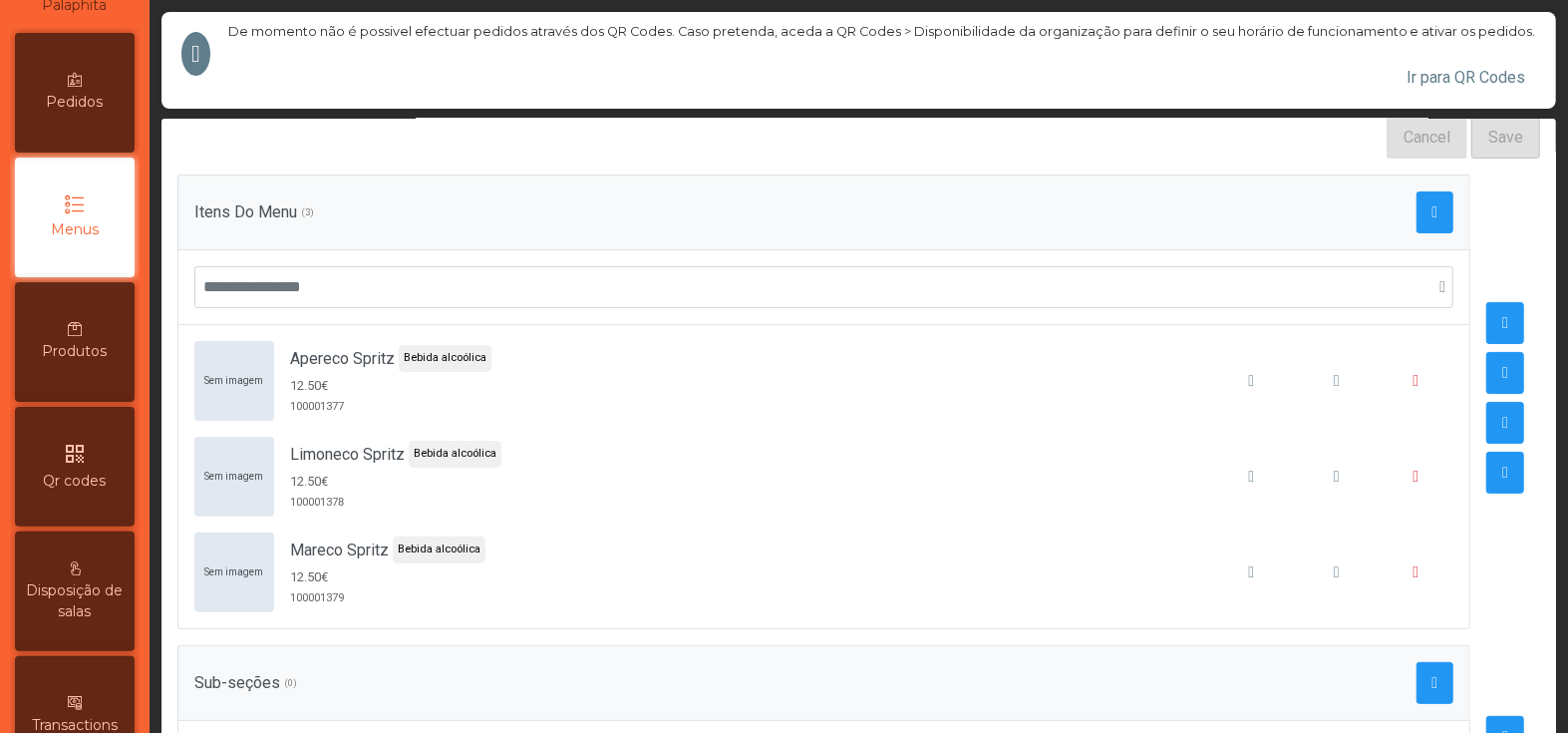 scroll, scrollTop: 276, scrollLeft: 0, axis: vertical 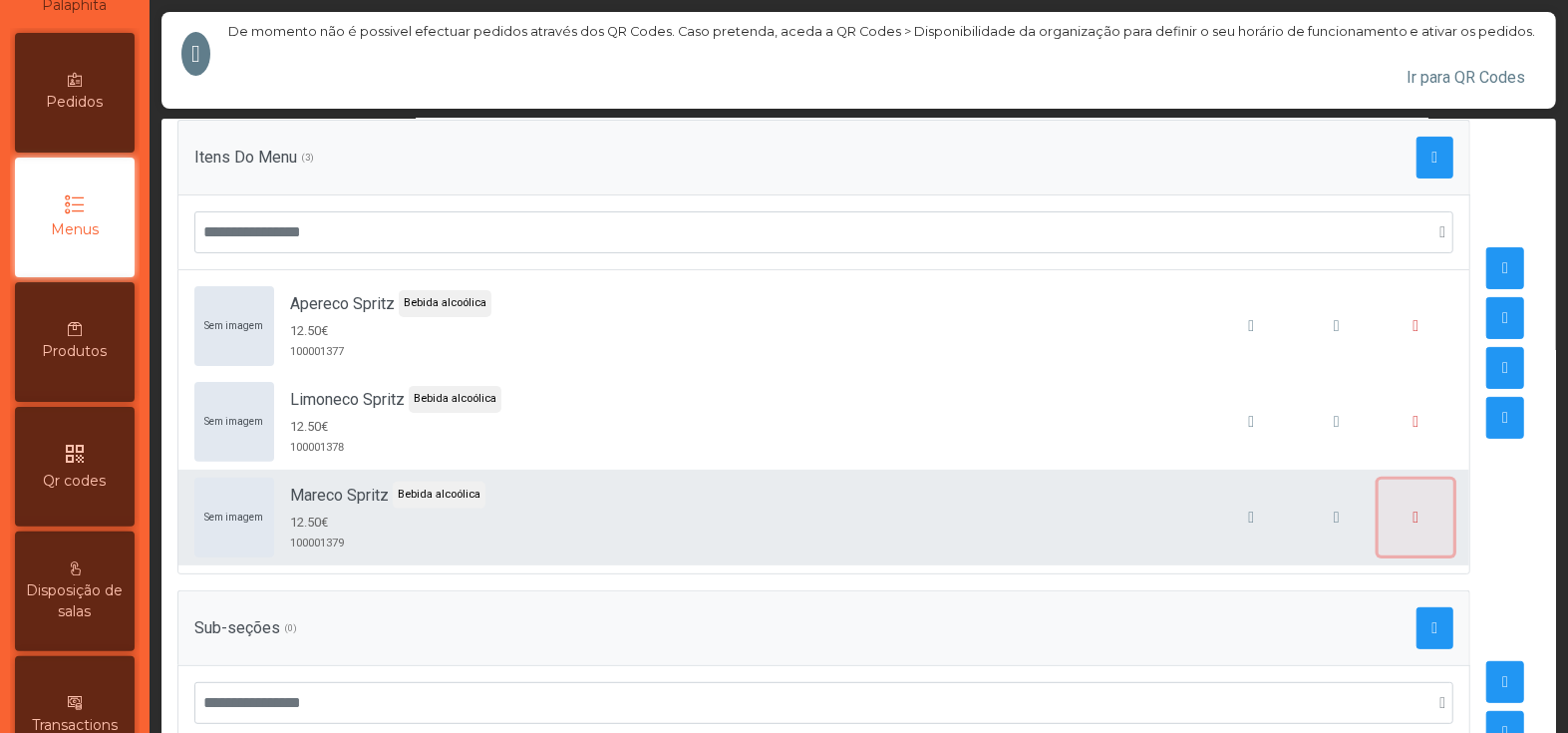 click 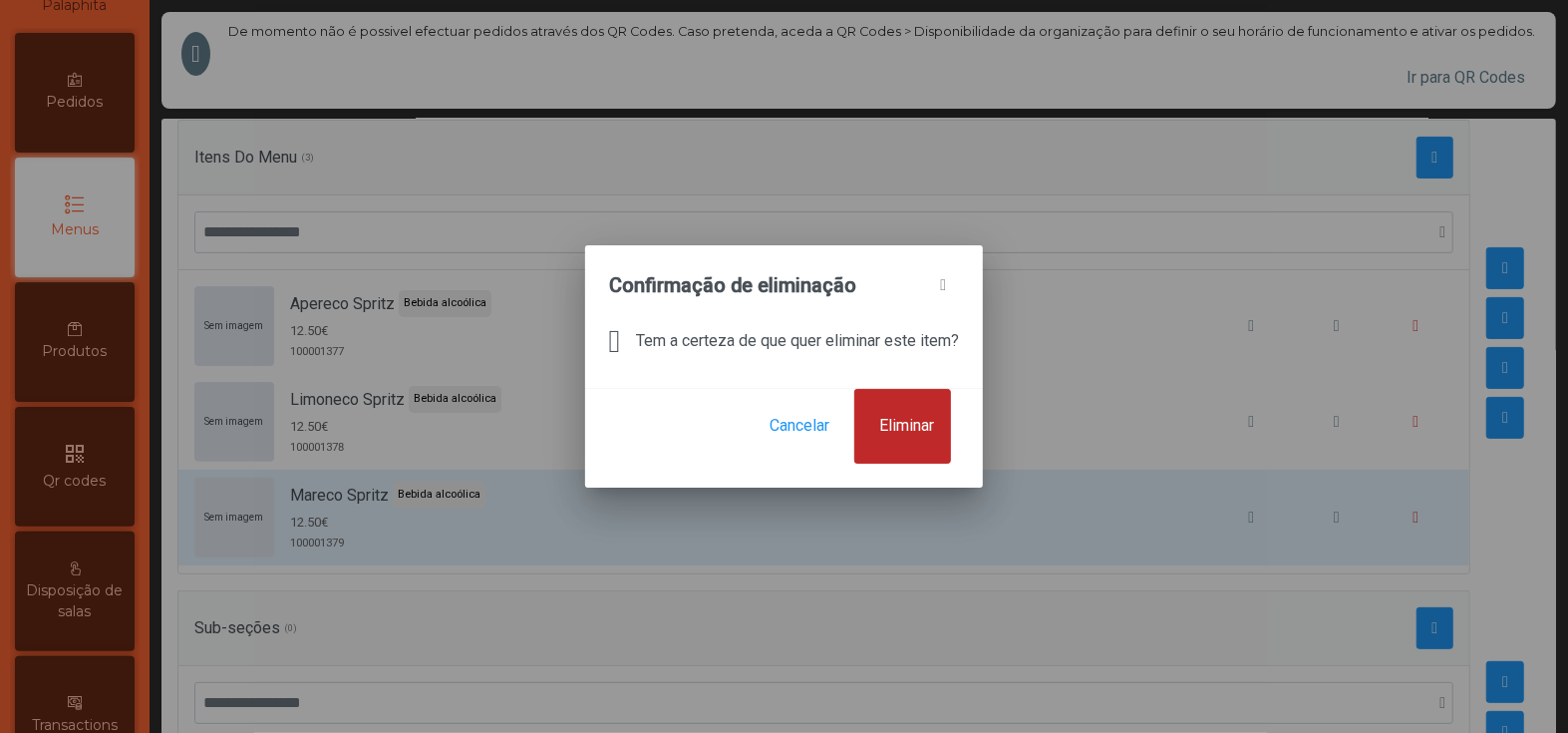 click on "Eliminar" at bounding box center [906, 426] 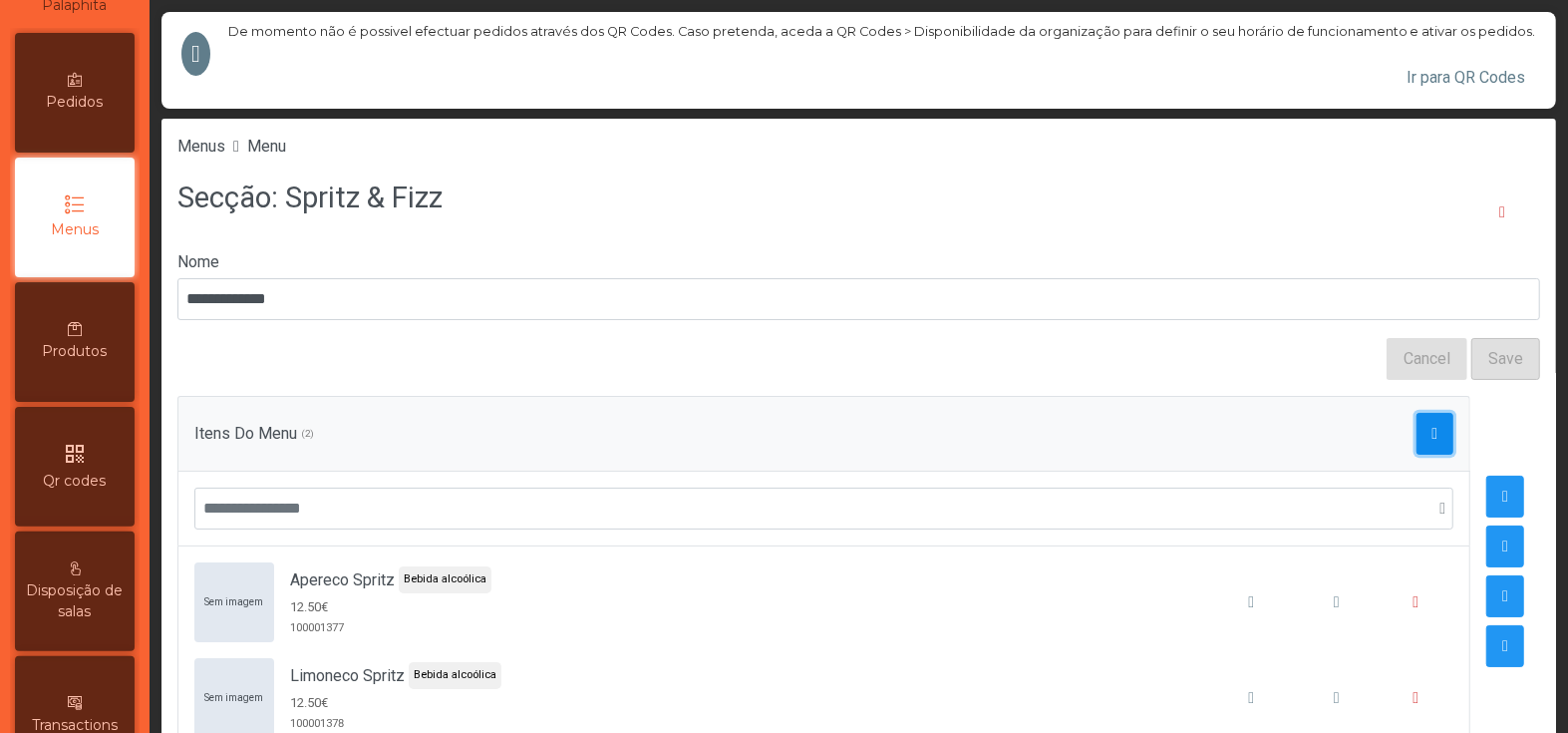 click 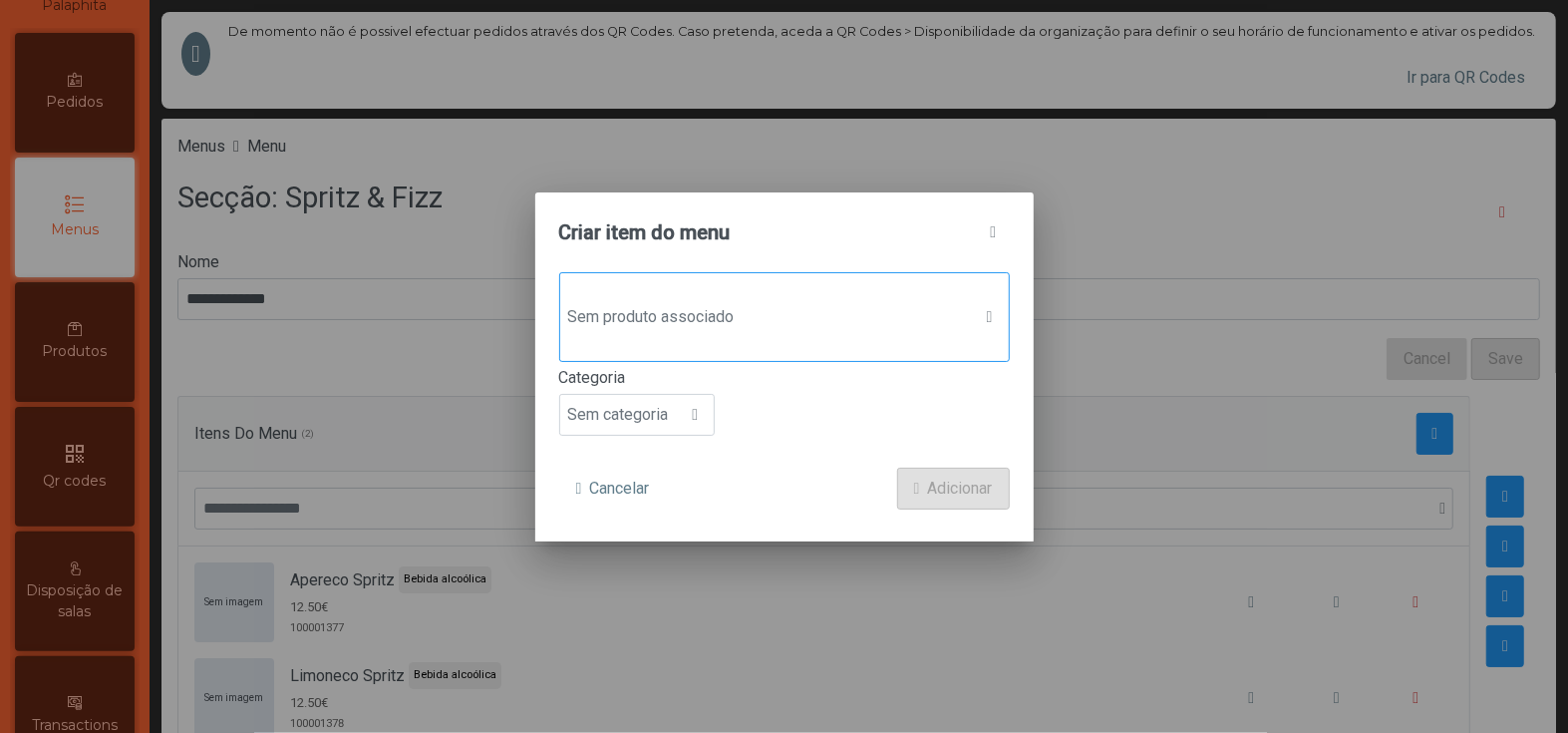 click on "Sem produto associado" 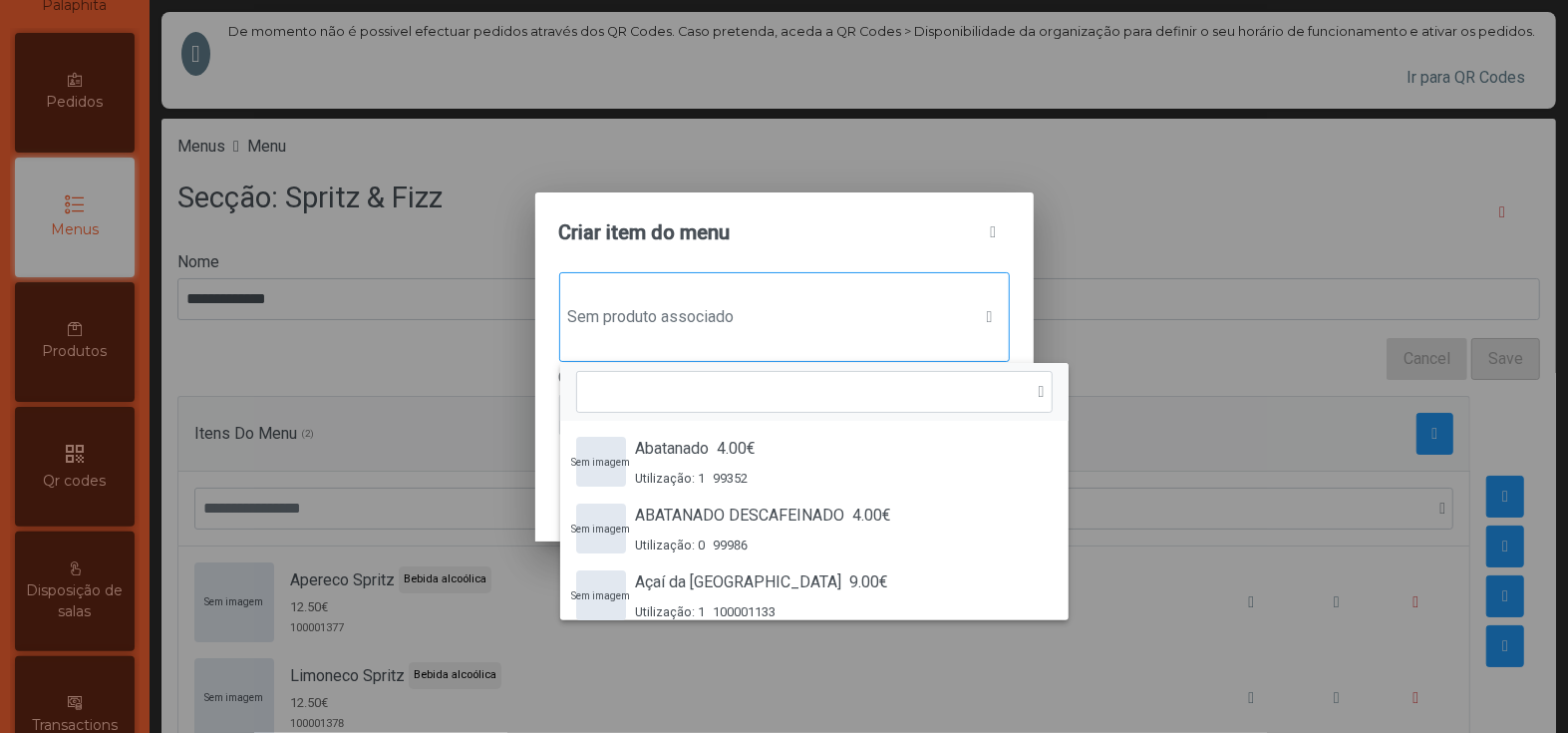 scroll, scrollTop: 13, scrollLeft: 95, axis: both 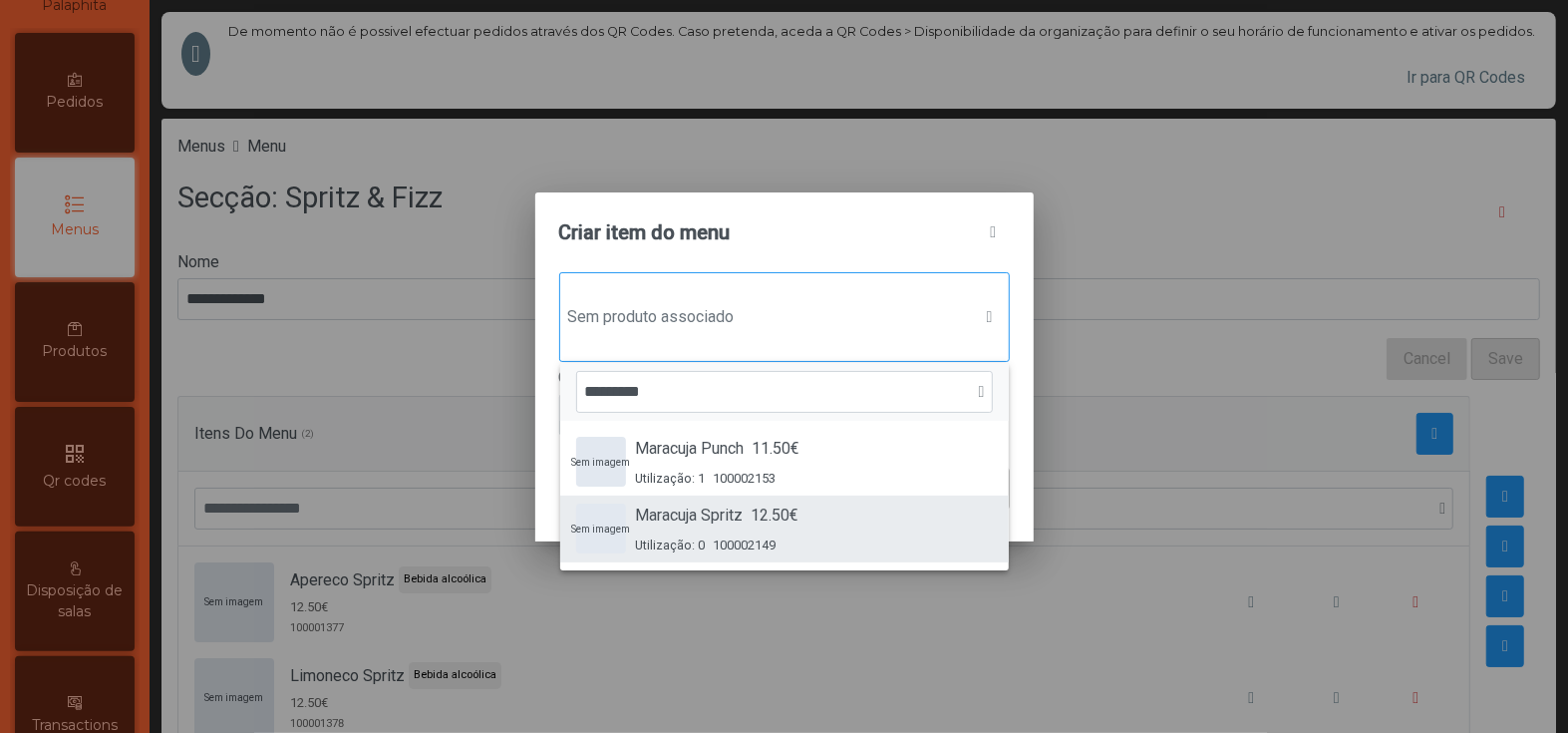 type on "********" 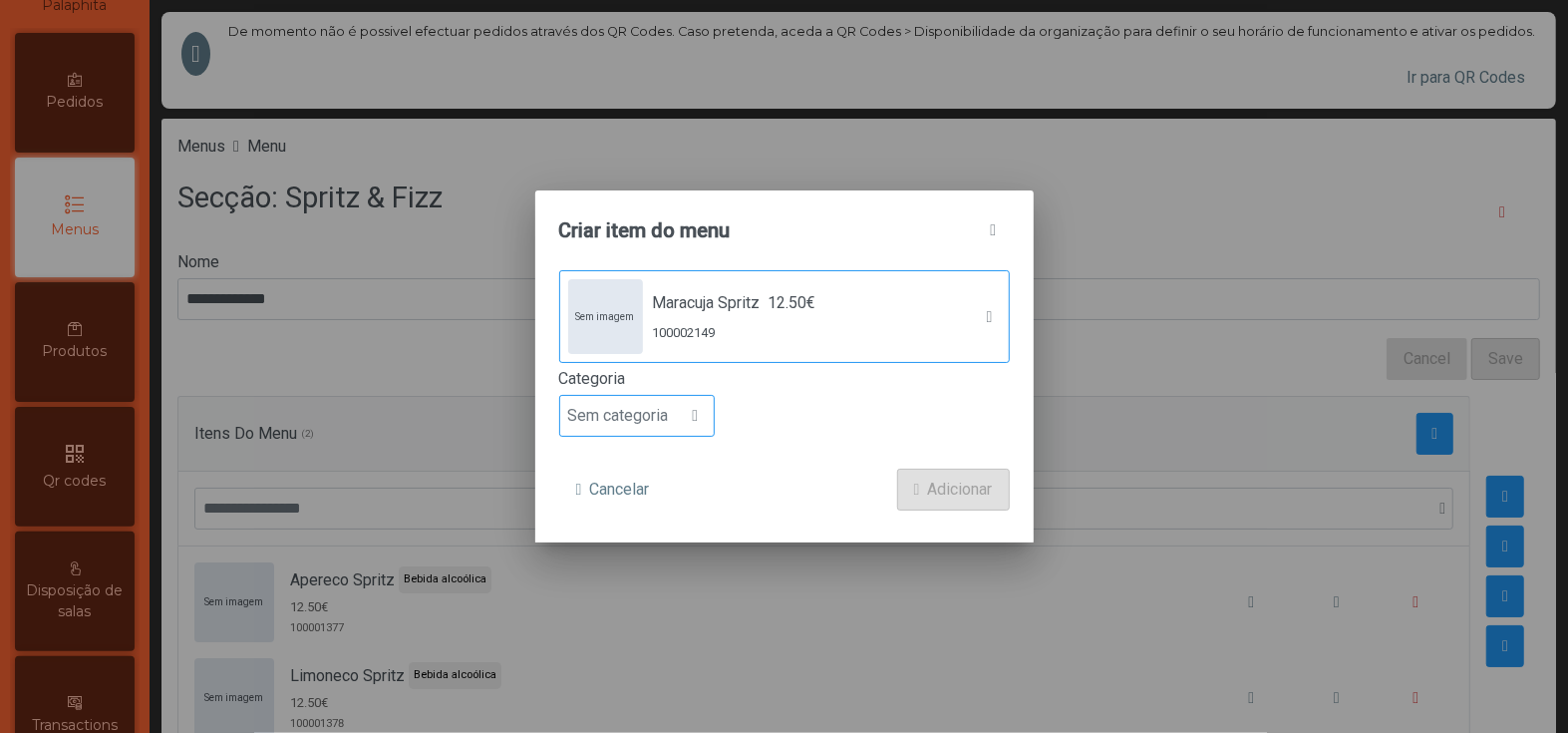 click on "Sem categoria" 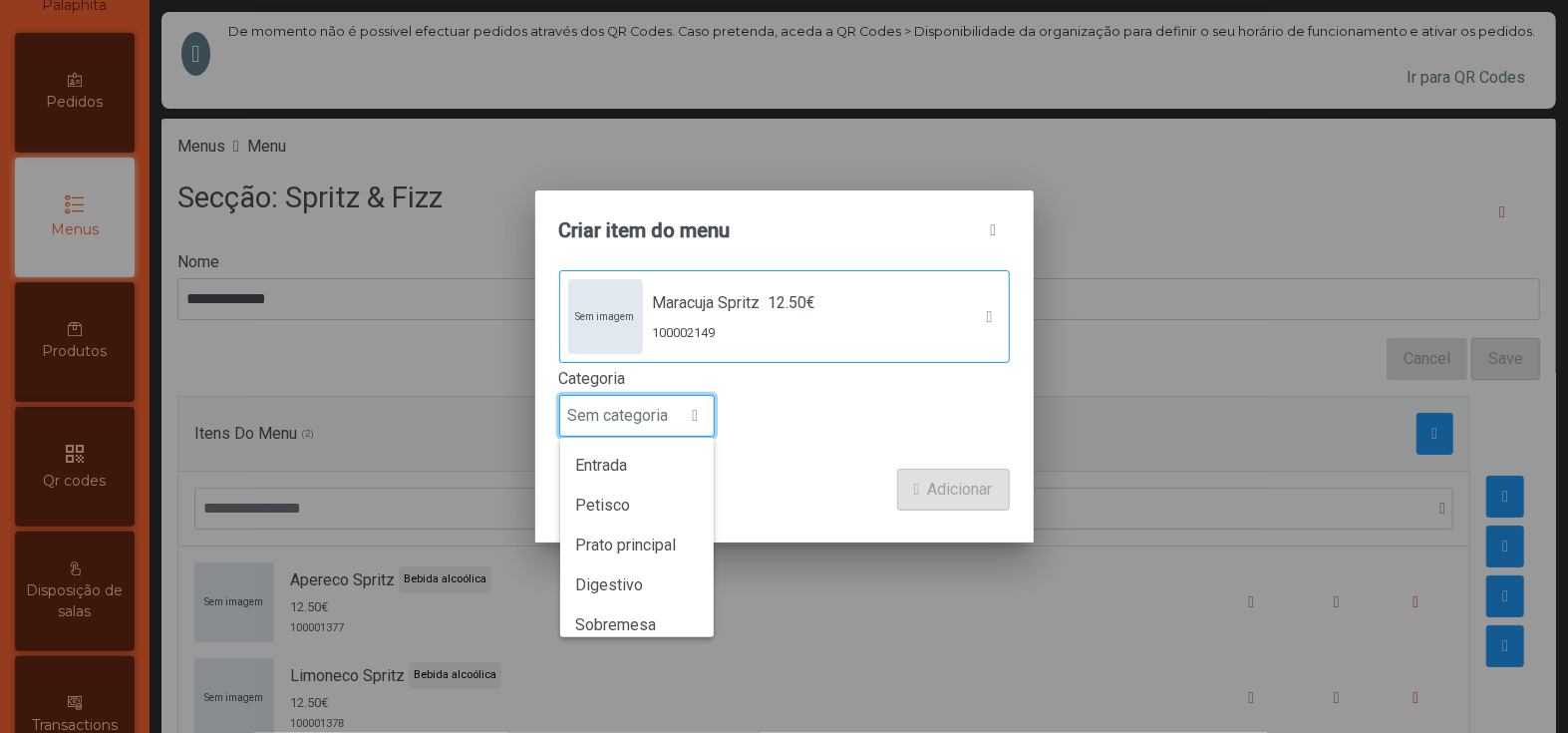 scroll, scrollTop: 13, scrollLeft: 95, axis: both 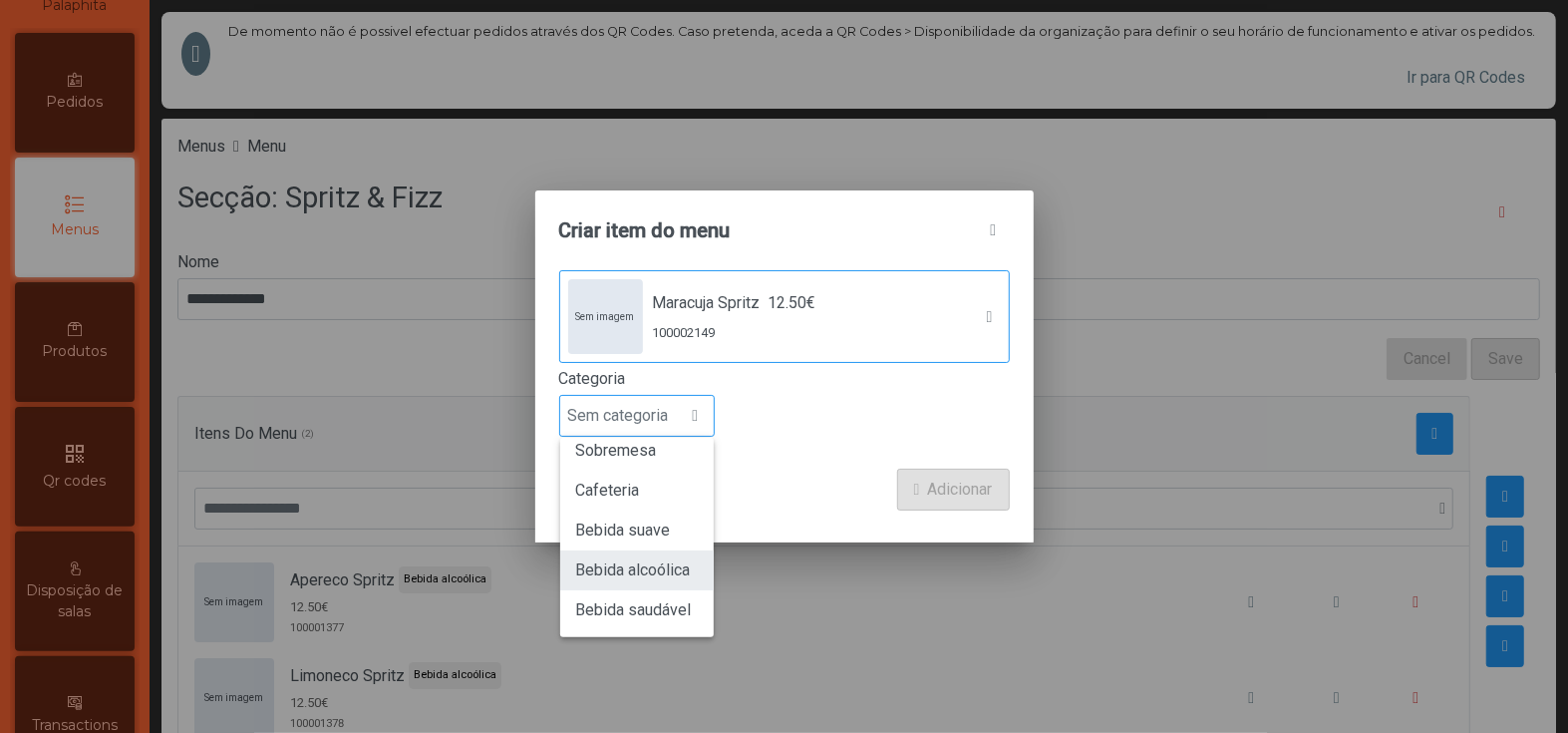 click on "Bebida alcoólica" 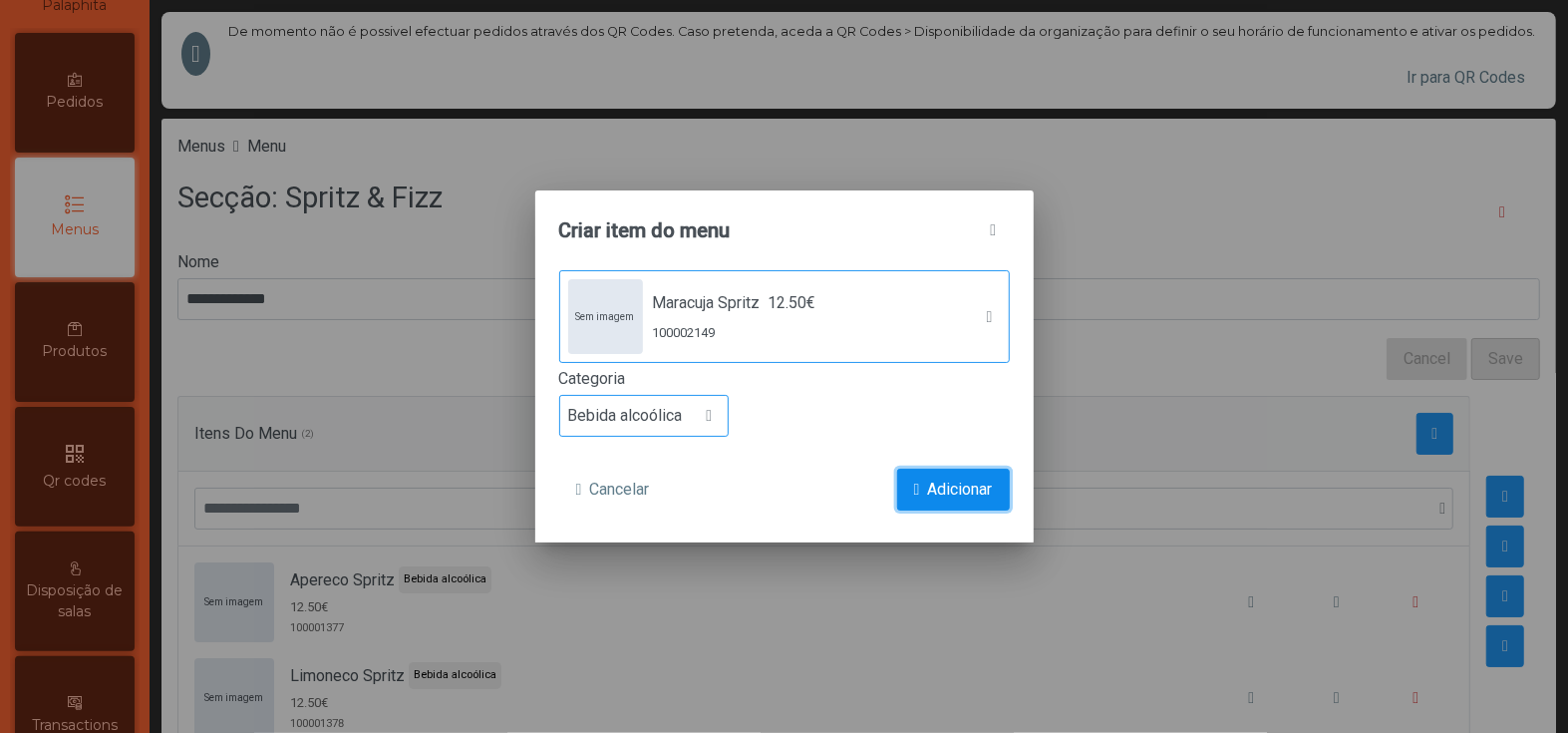 click on "Adicionar" 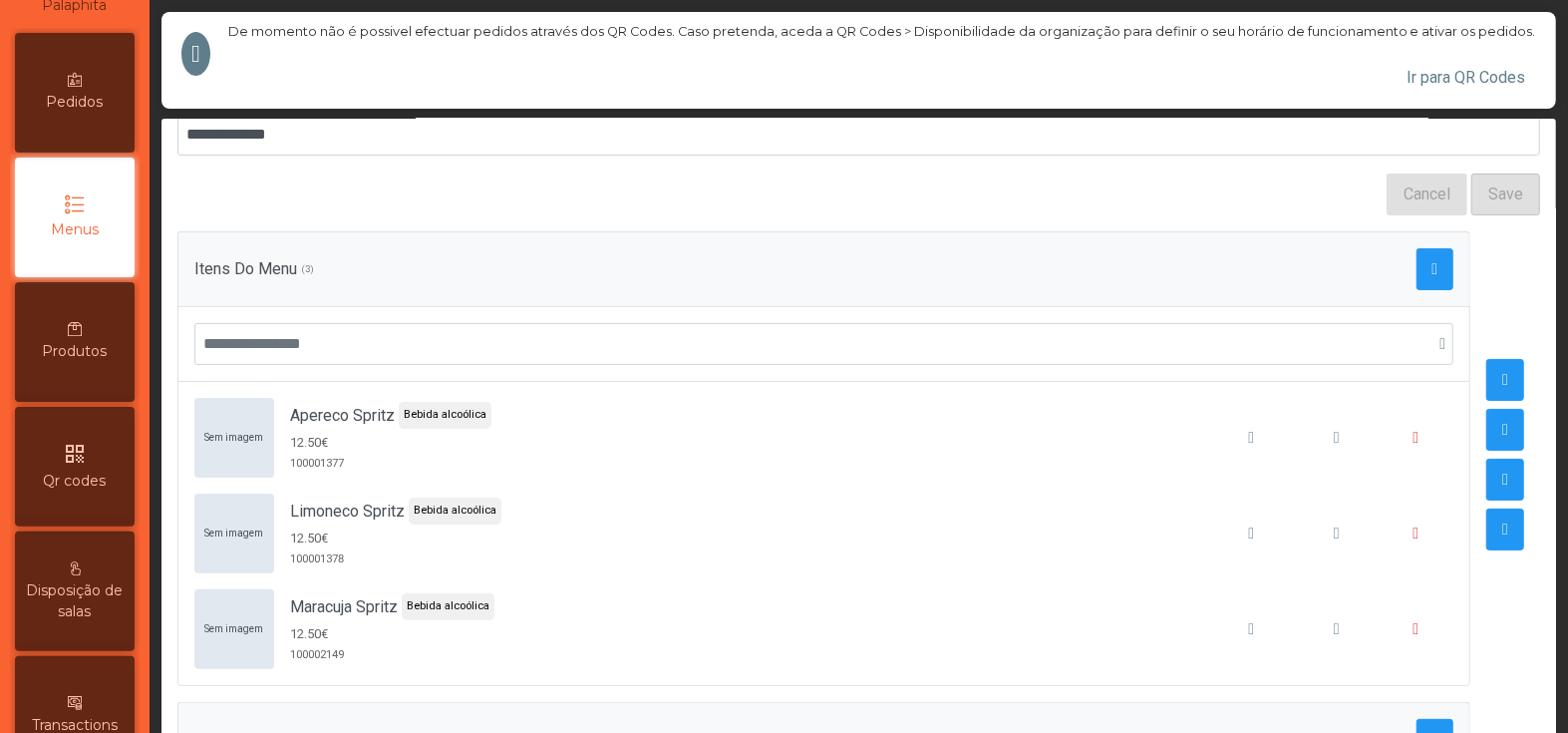 scroll, scrollTop: 199, scrollLeft: 0, axis: vertical 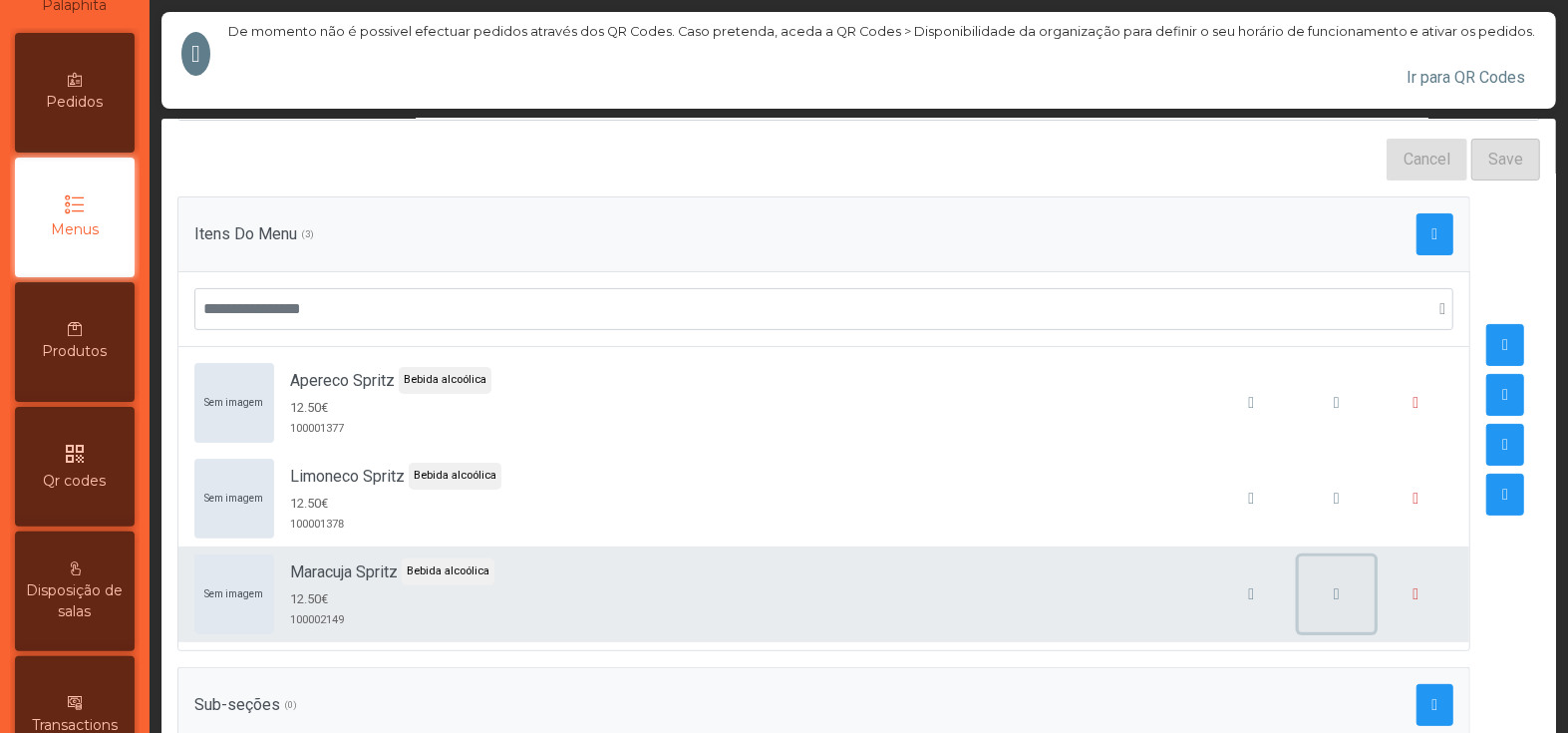 click 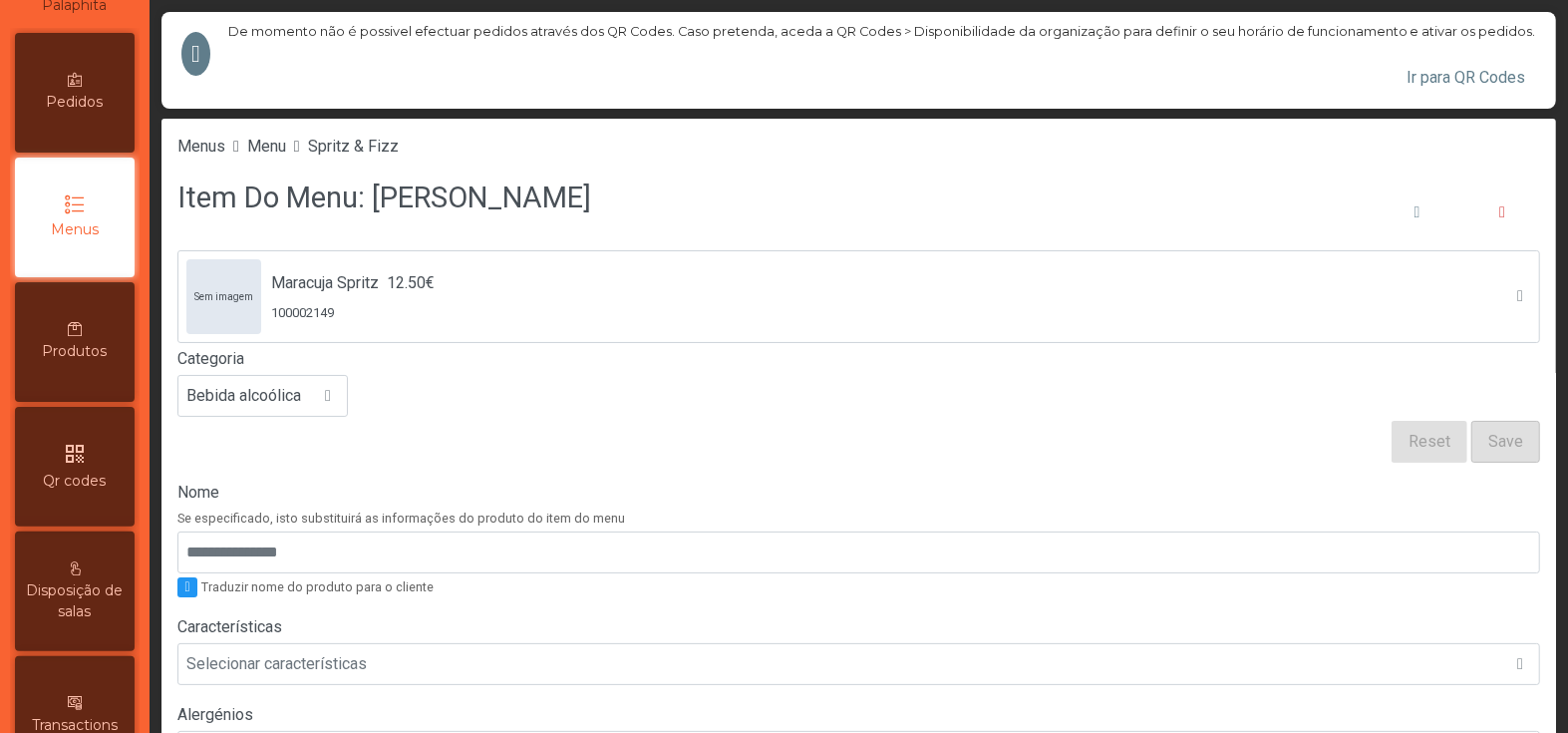 drag, startPoint x: 372, startPoint y: 188, endPoint x: 719, endPoint y: 223, distance: 348.7607 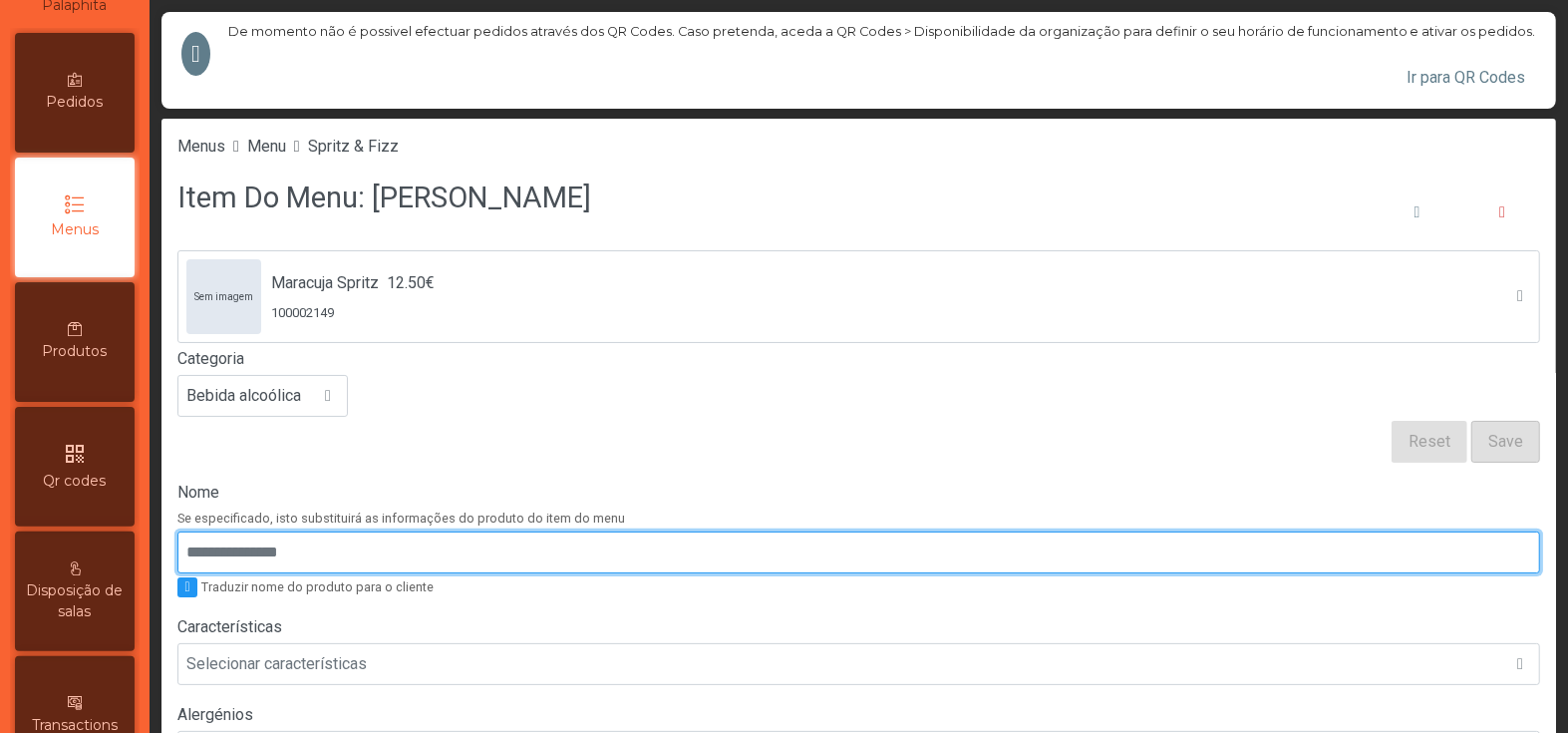 click on "Nome" at bounding box center [858, 552] 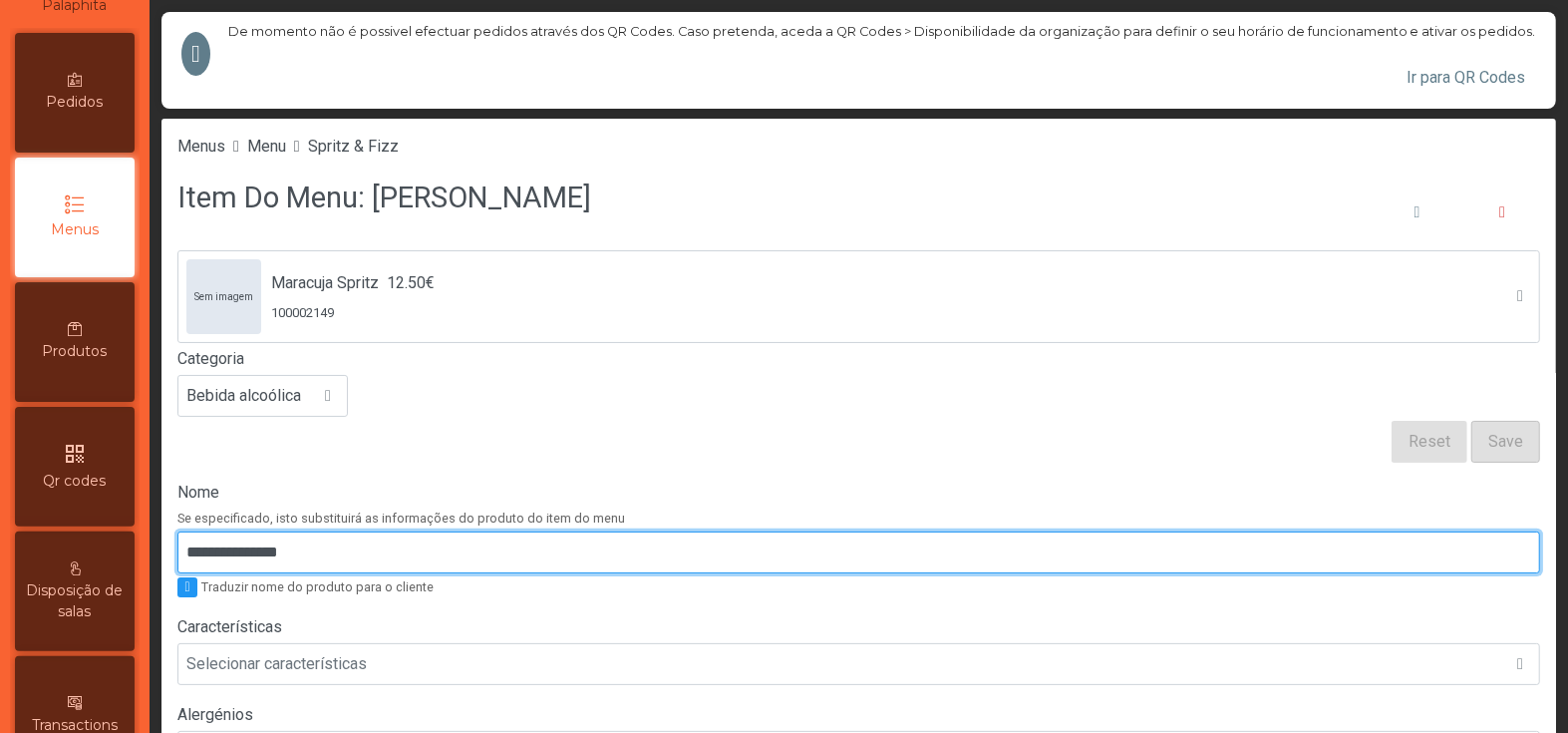 click on "**********" at bounding box center [858, 552] 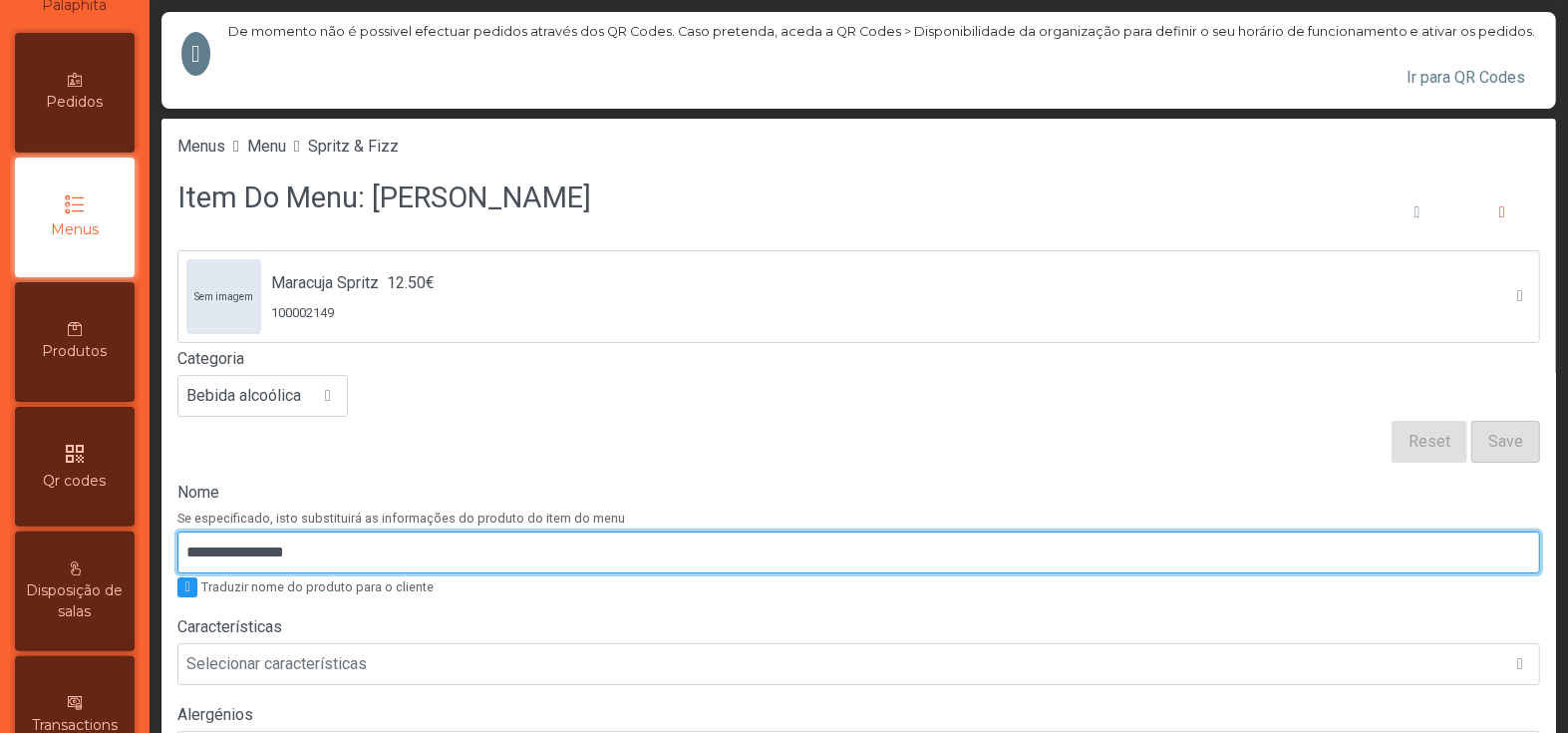 type on "**********" 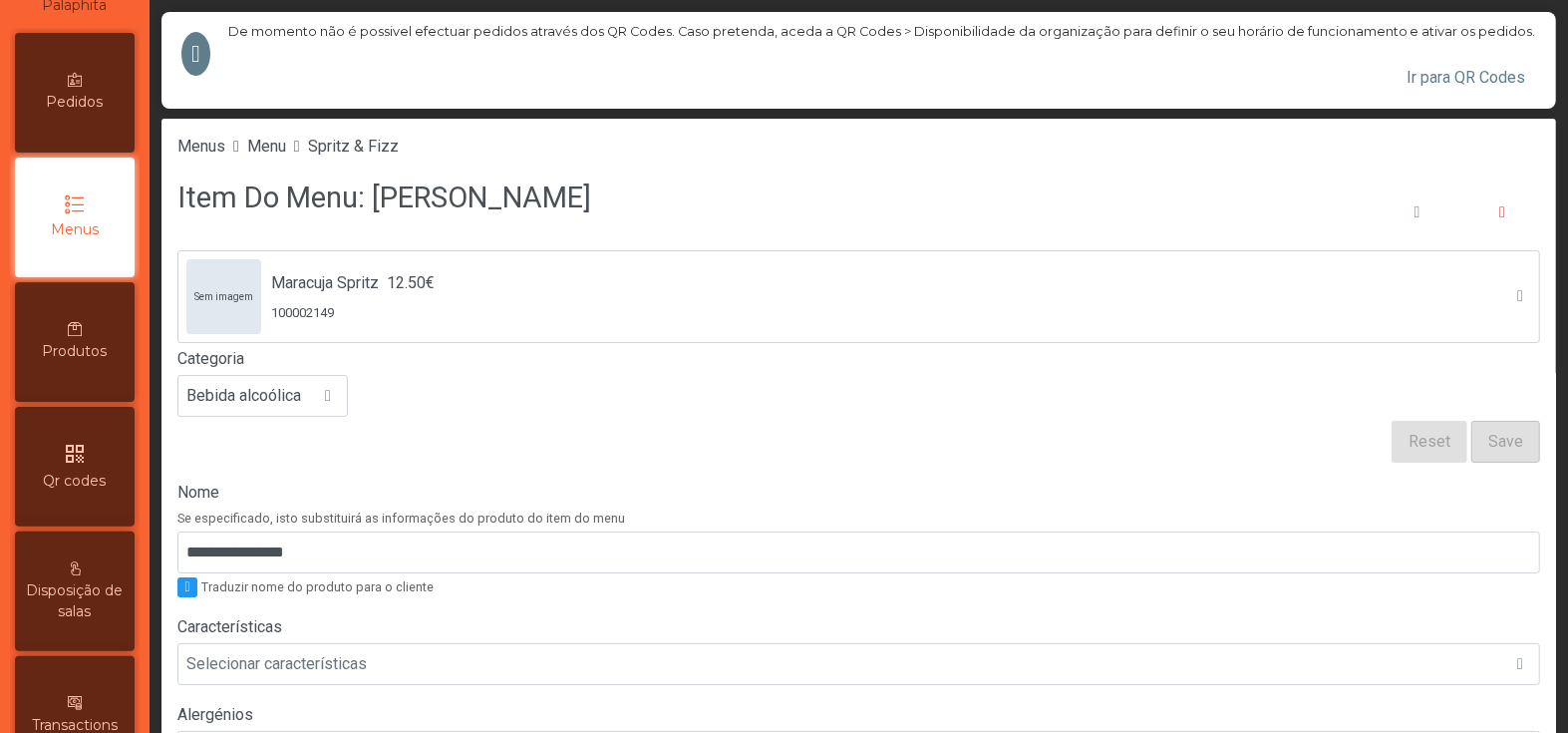 click on "Sem imagem  Maracuja Spritz 12.50€ 100002149 Categoria Bebida alcoólica Reset Save" 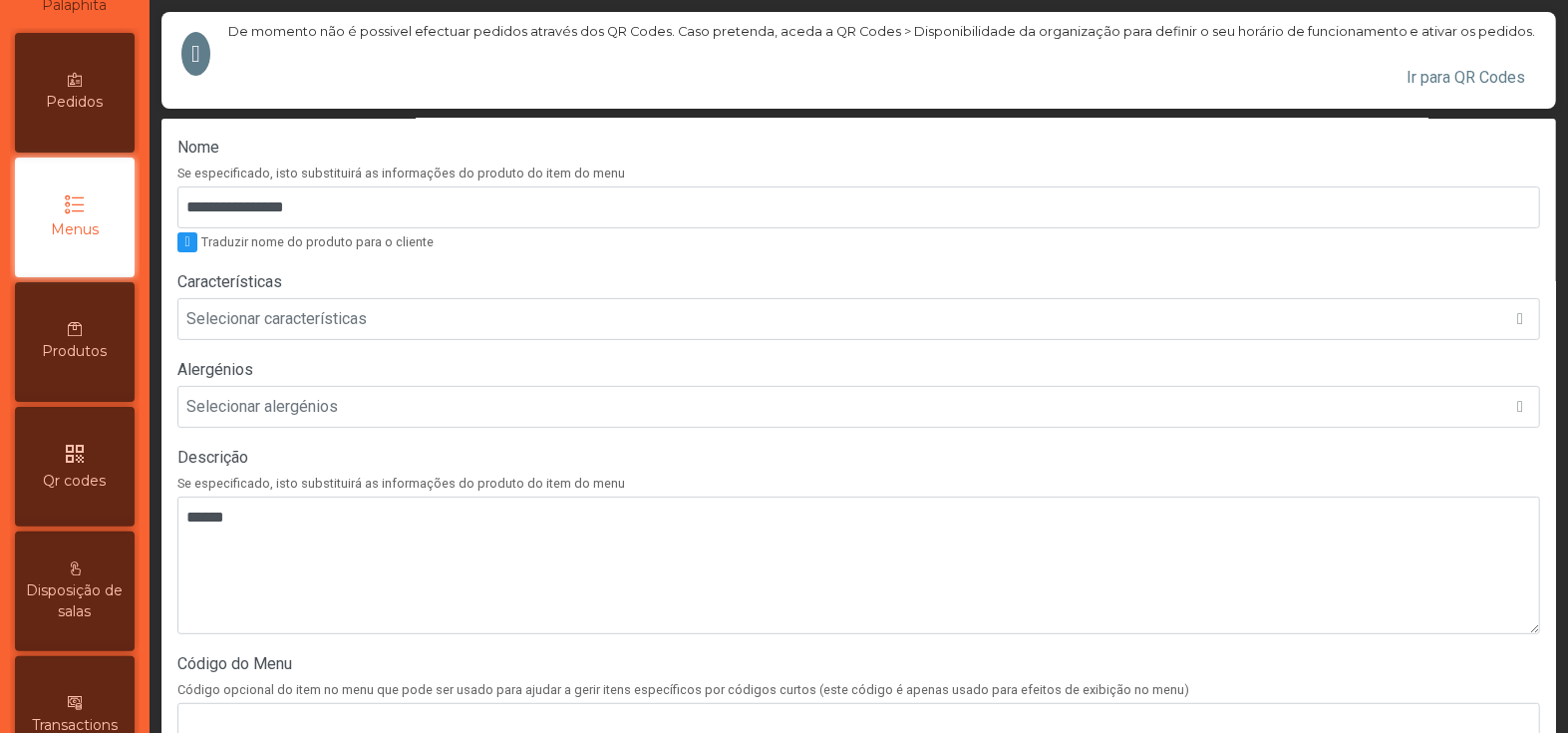 scroll, scrollTop: 411, scrollLeft: 0, axis: vertical 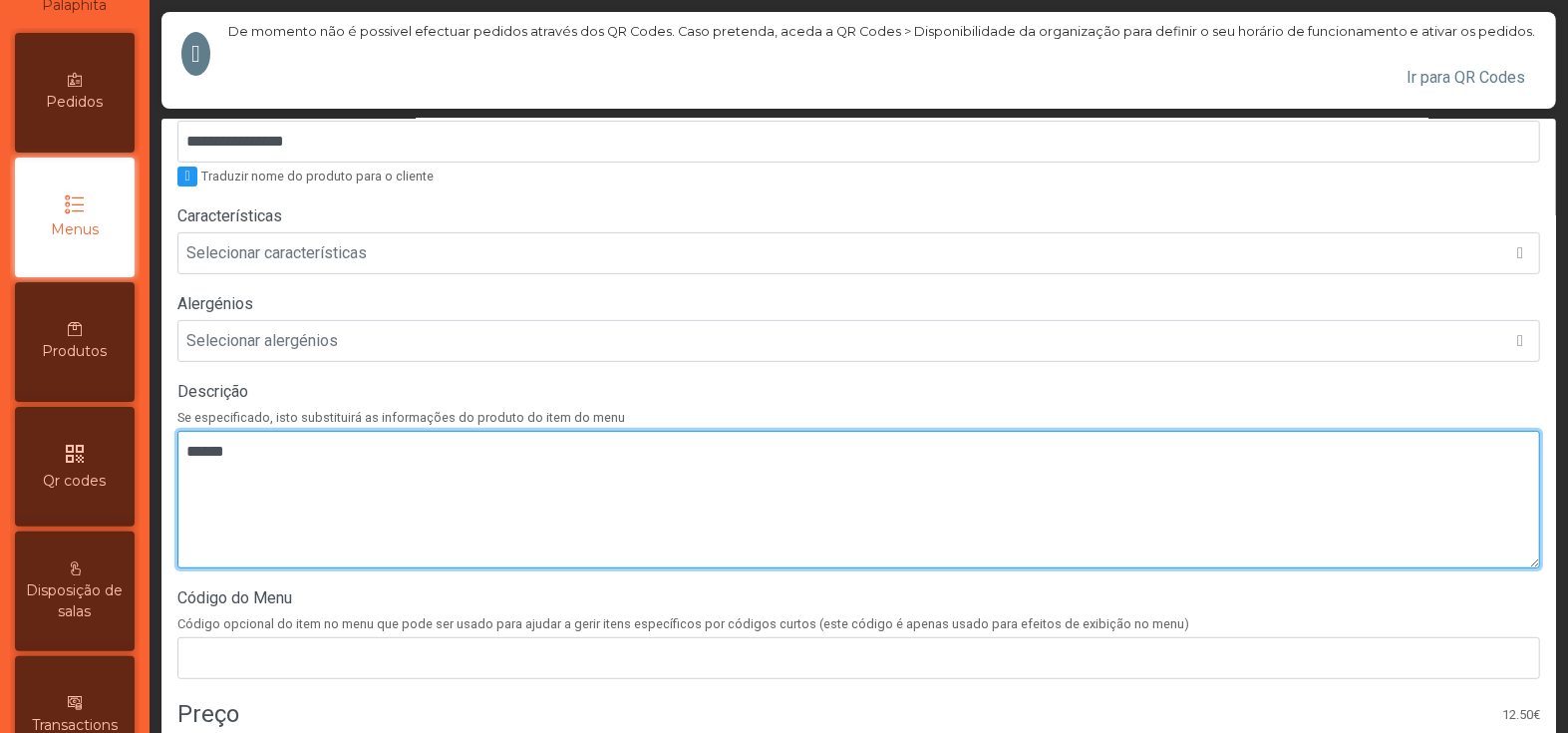 click at bounding box center (858, 500) 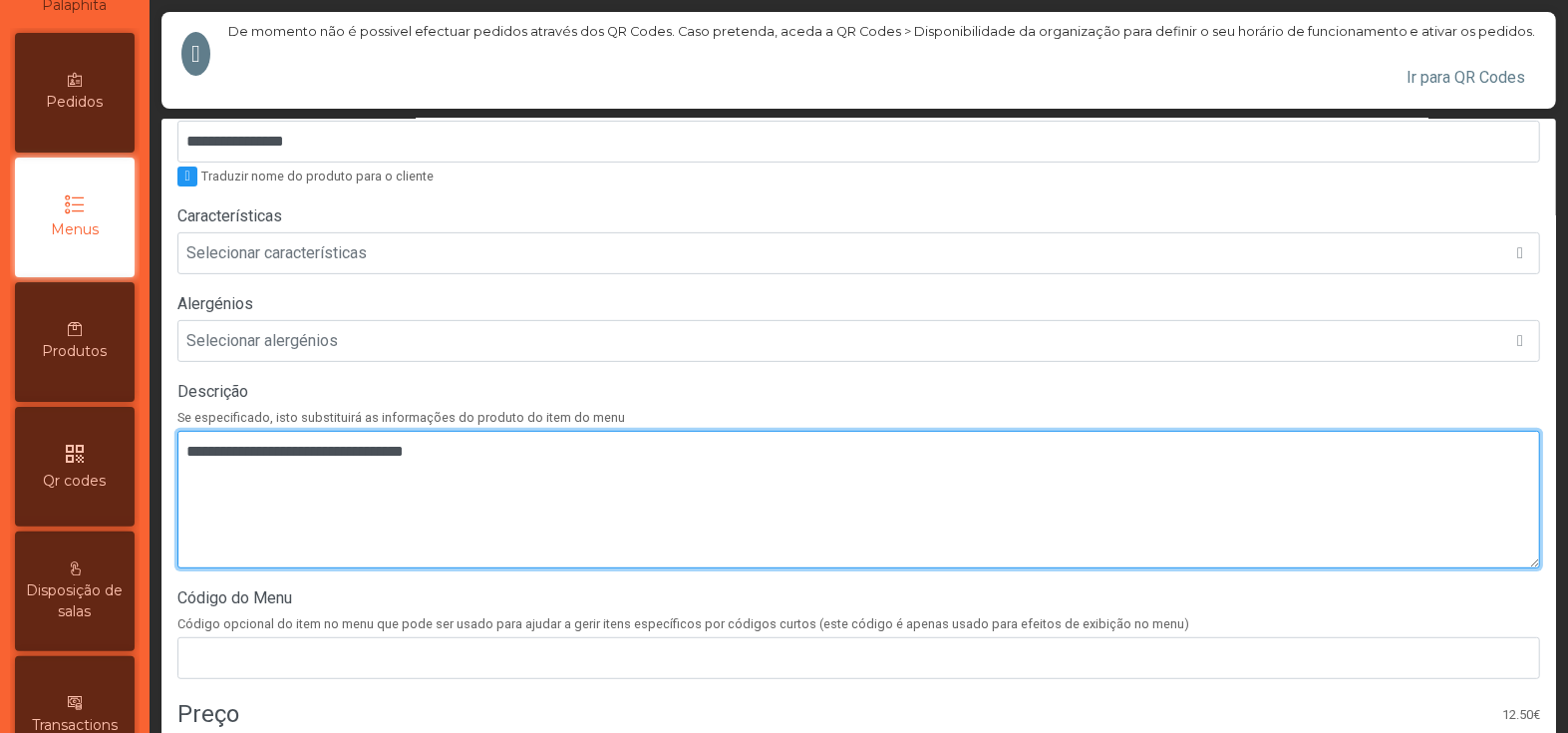 scroll, scrollTop: 621, scrollLeft: 0, axis: vertical 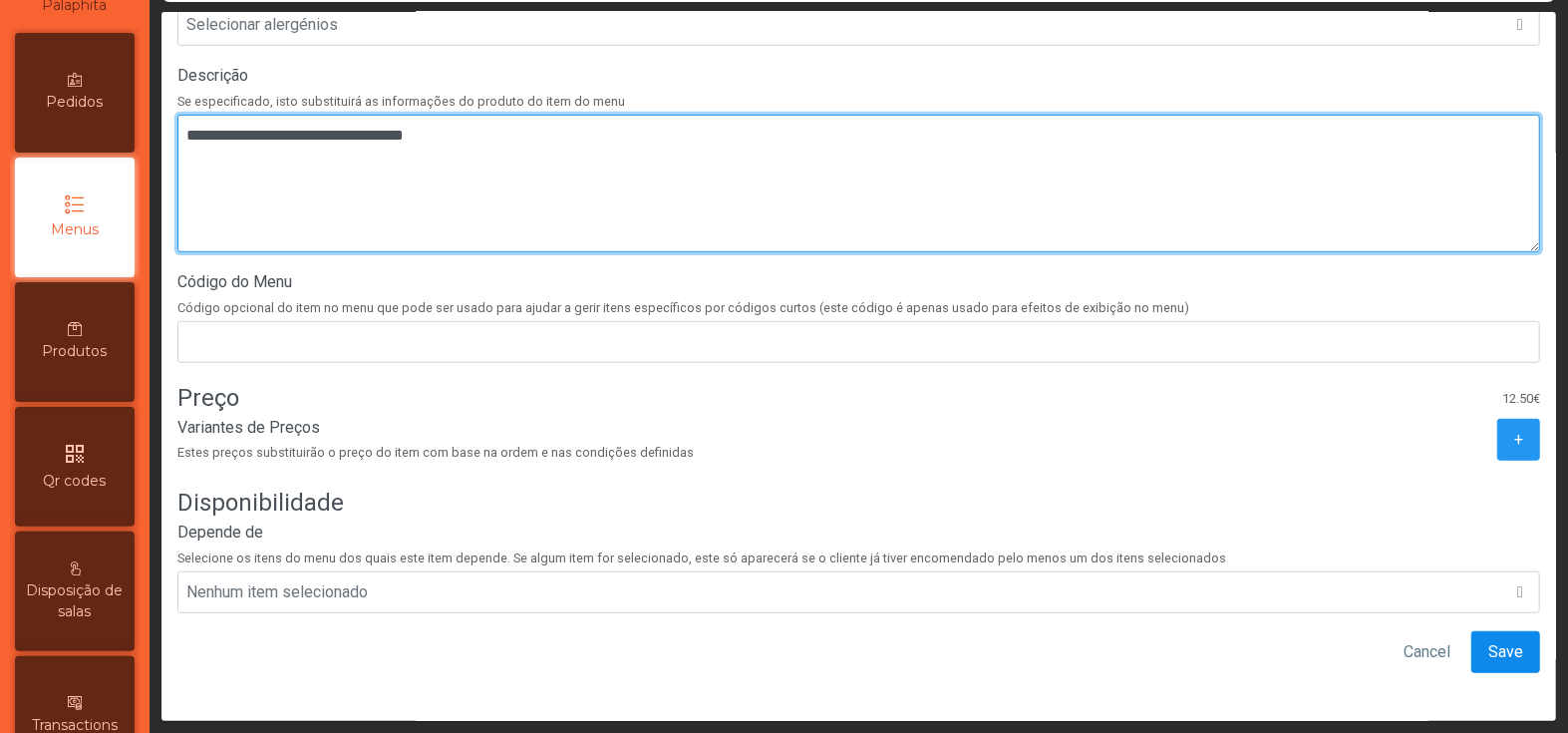 type on "**********" 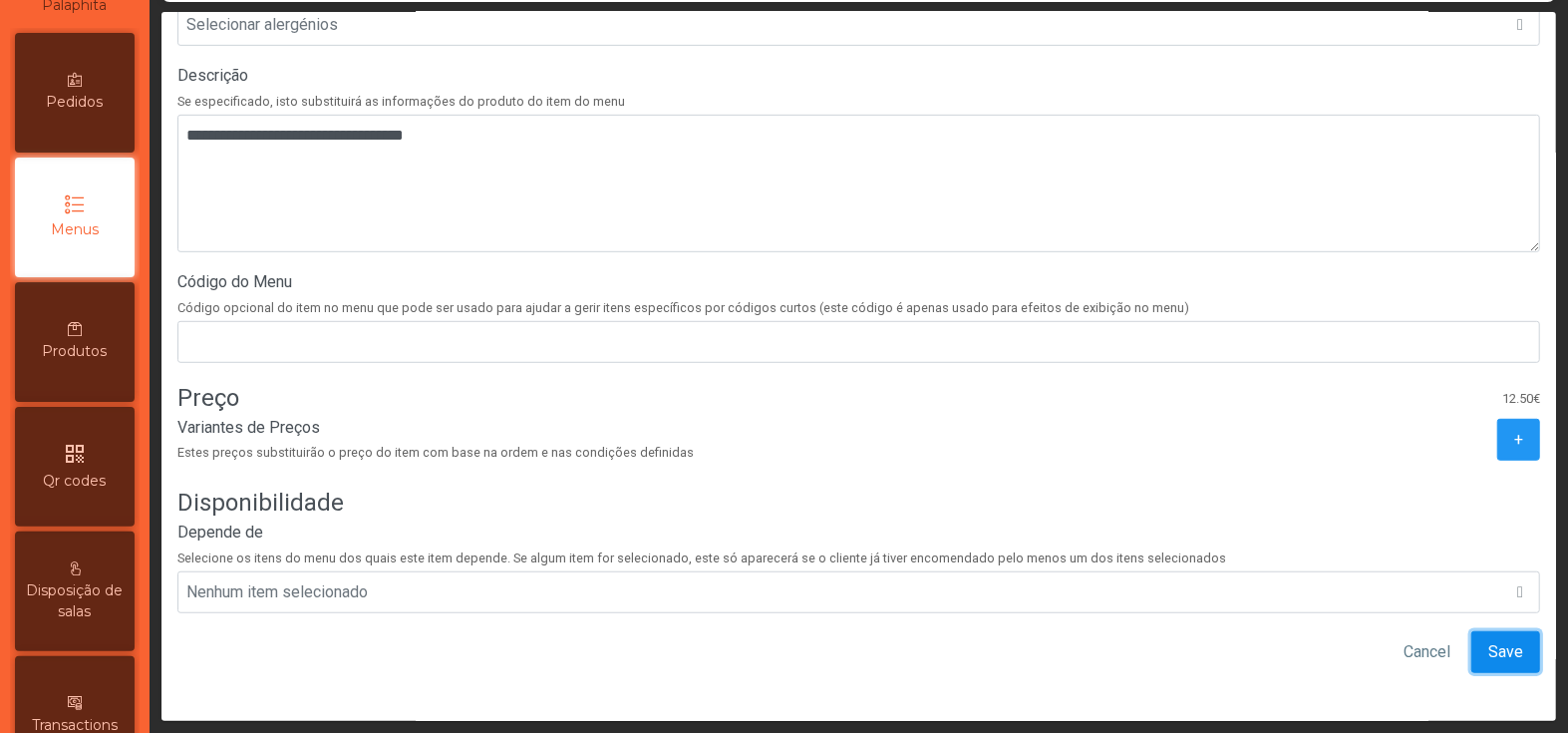 click on "Save" 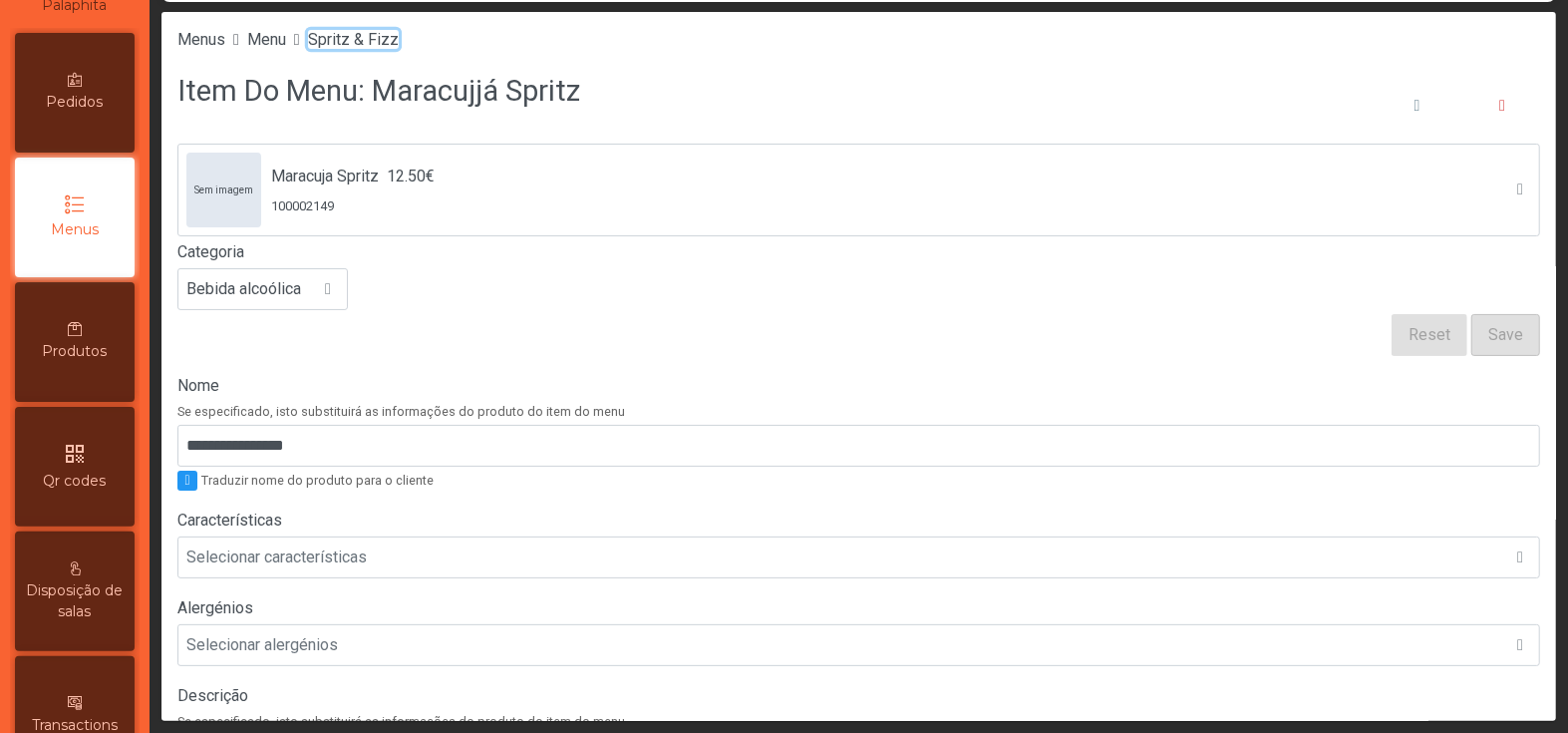 click on "Spritz & Fizz" 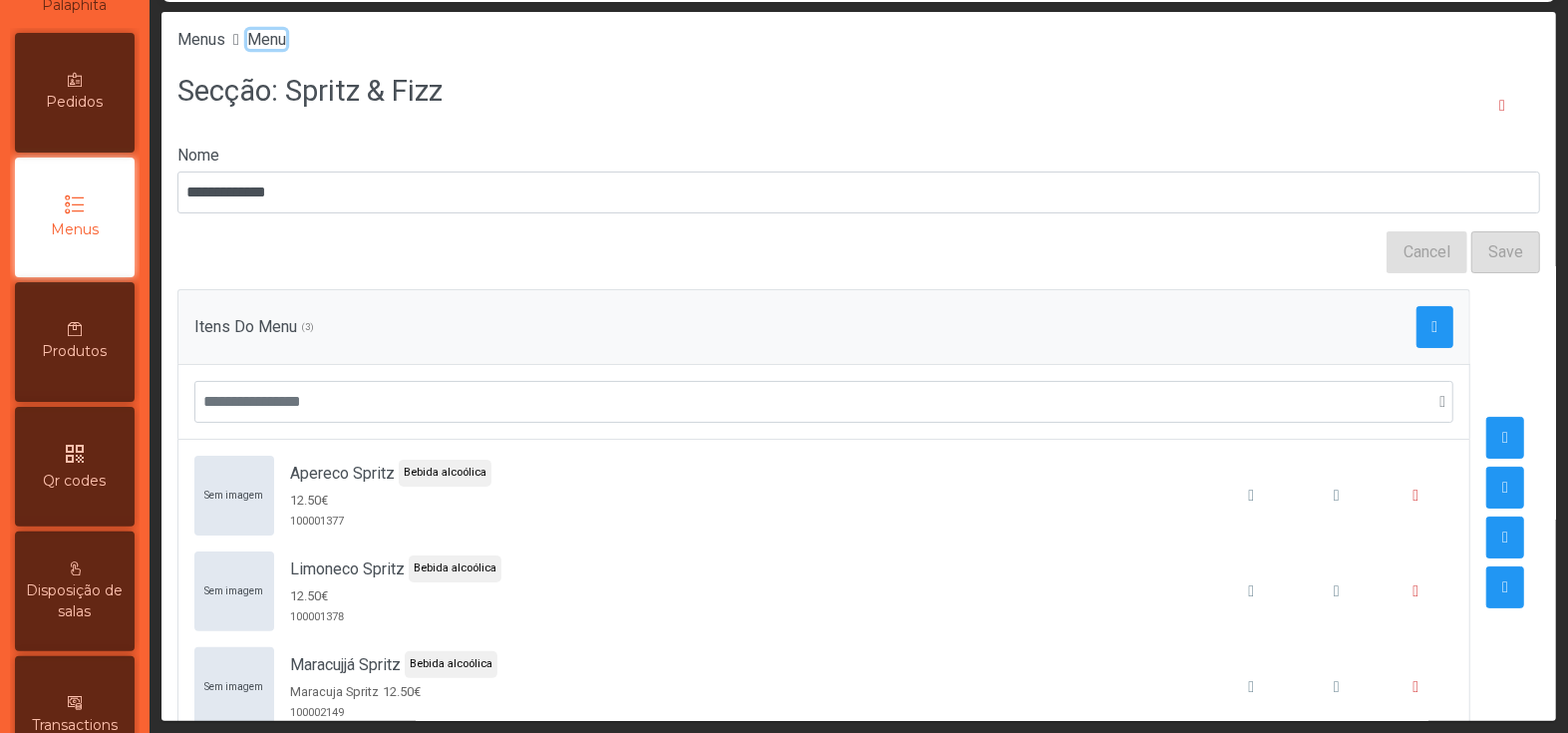 click on "Menu" 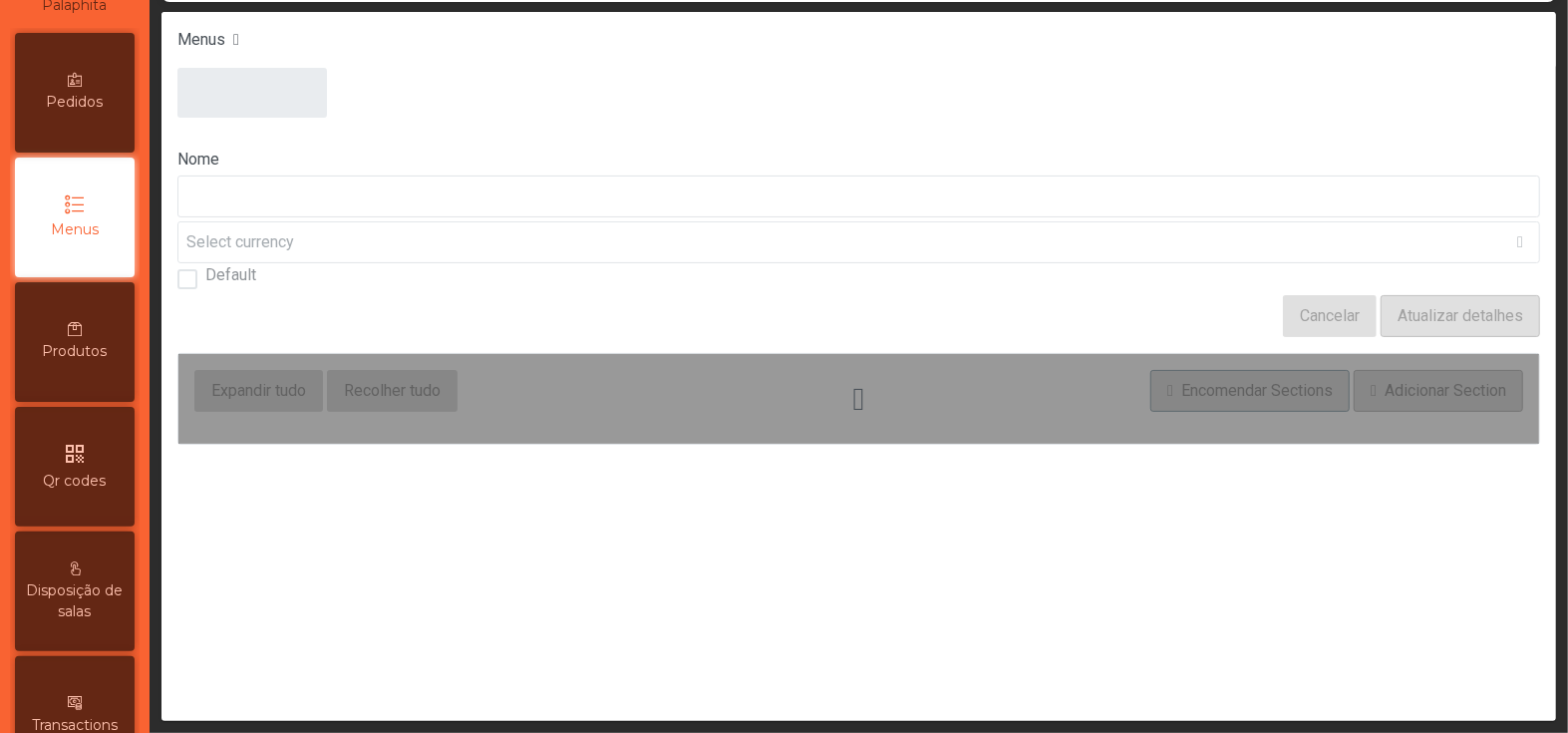 type on "****" 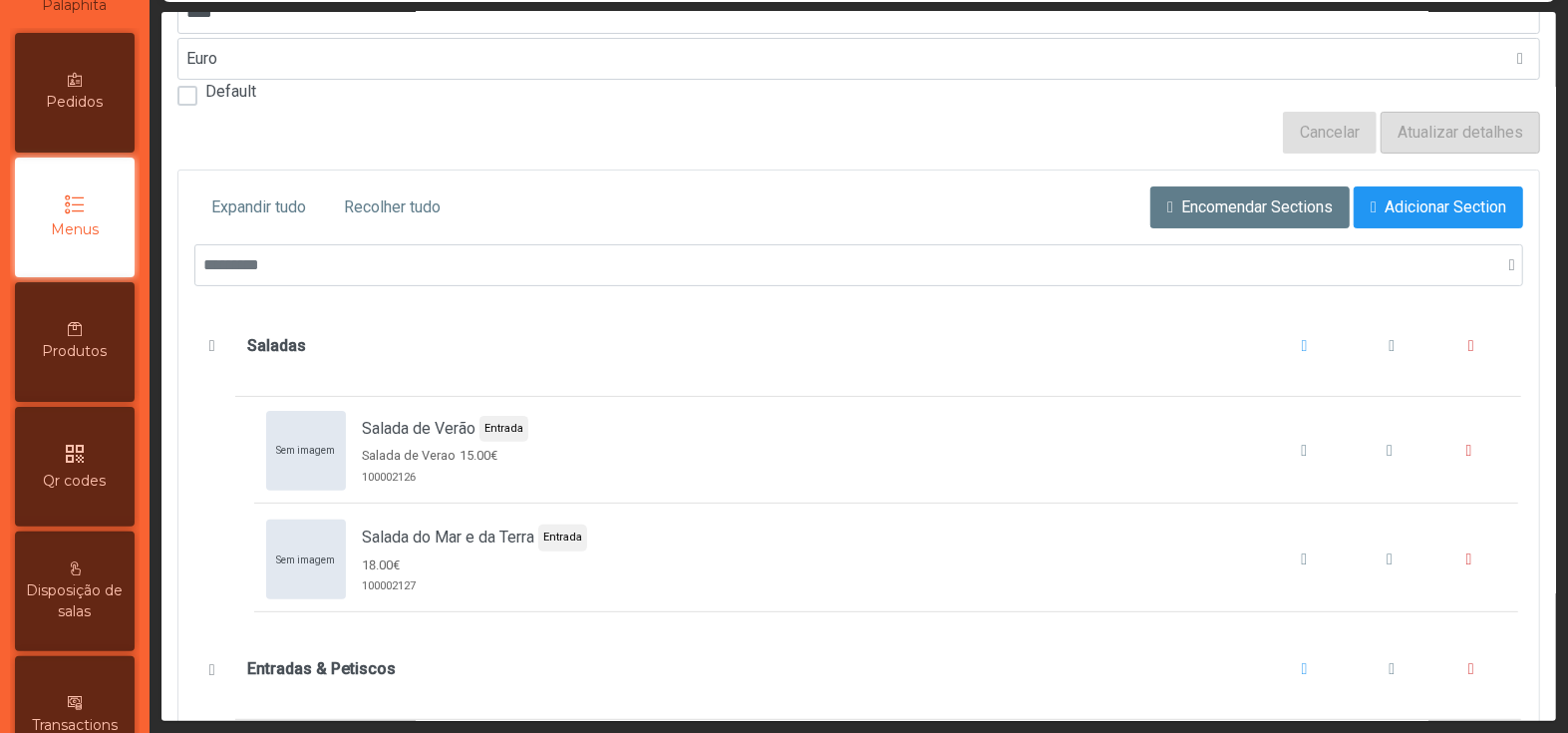 scroll, scrollTop: 0, scrollLeft: 0, axis: both 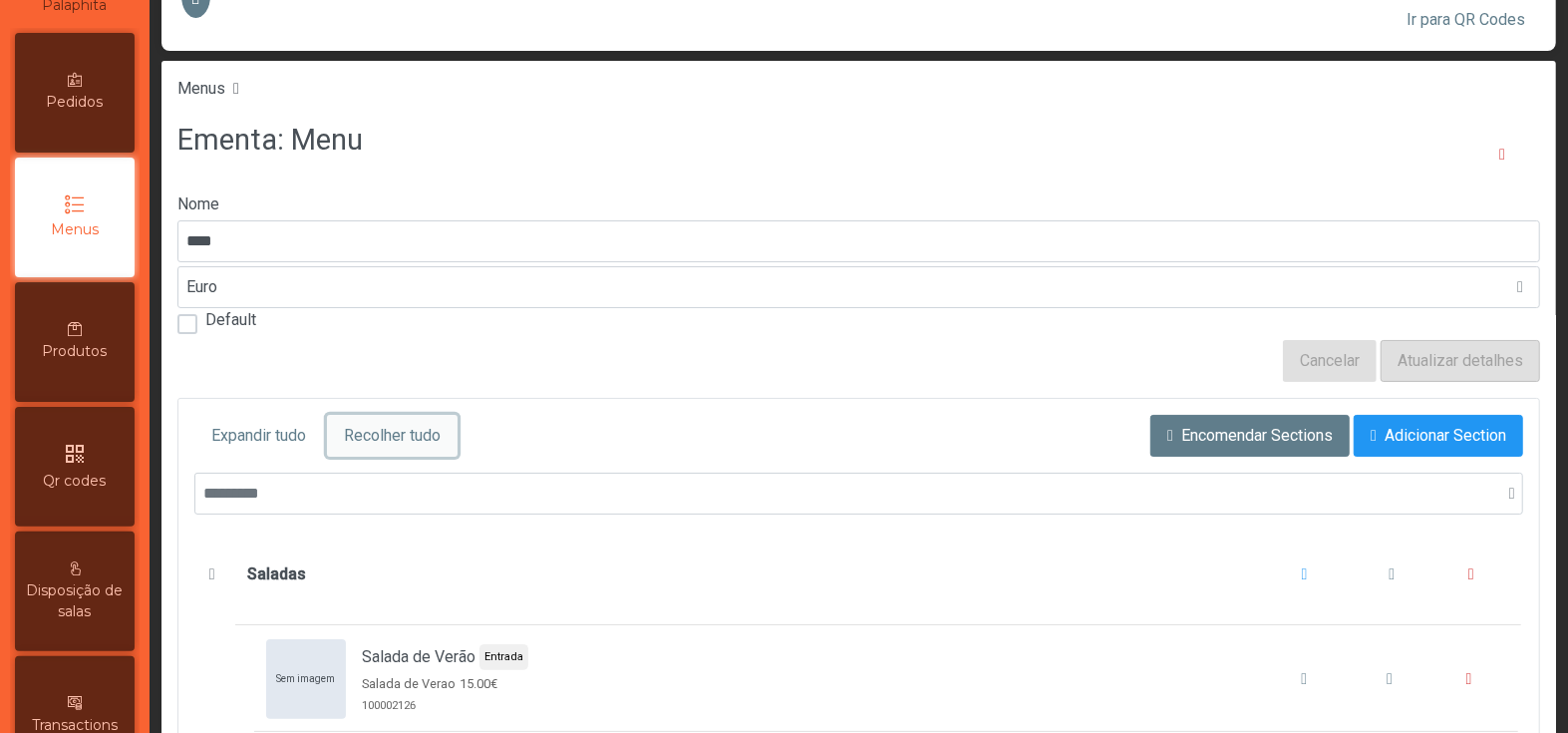 click on "Recolher tudo" 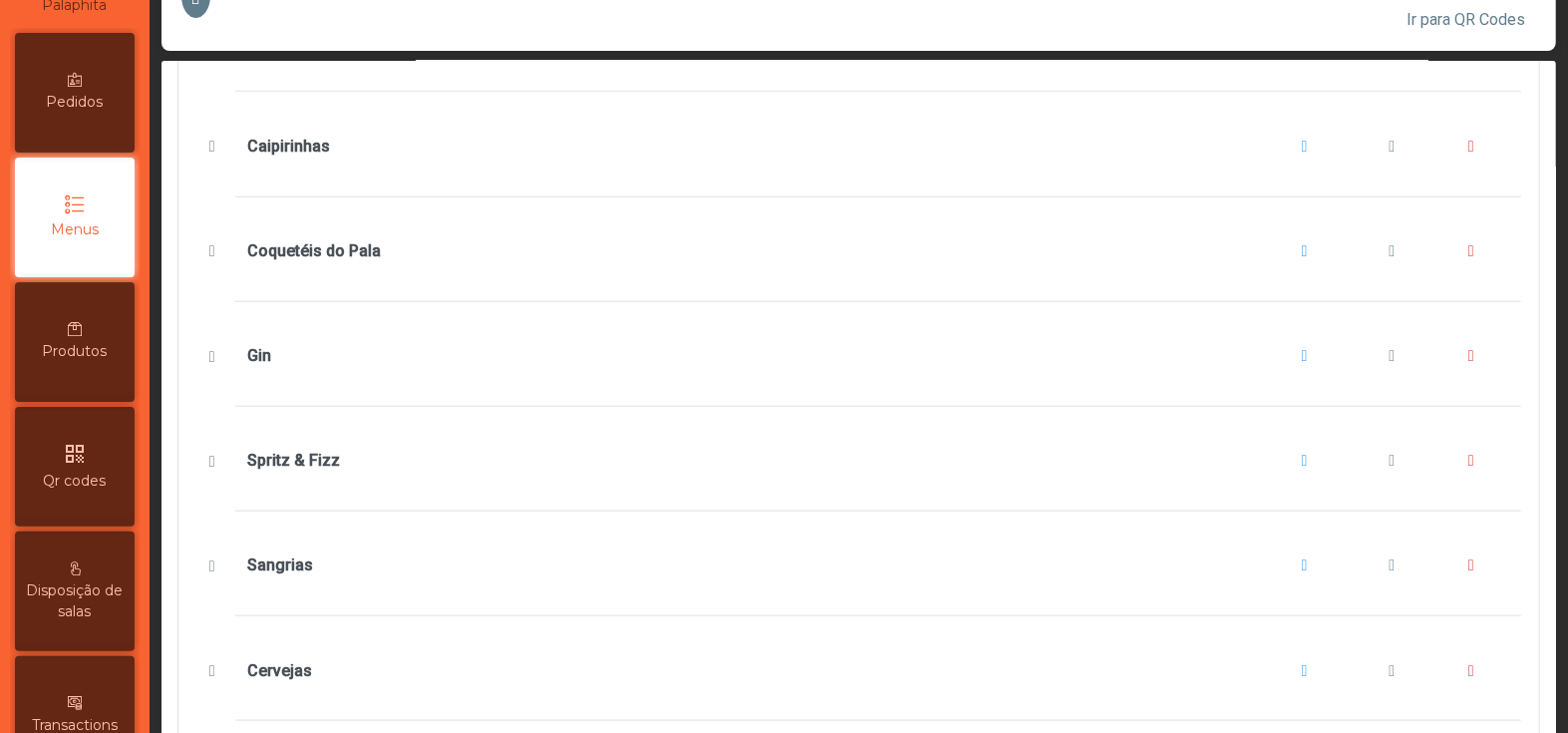scroll, scrollTop: 0, scrollLeft: 0, axis: both 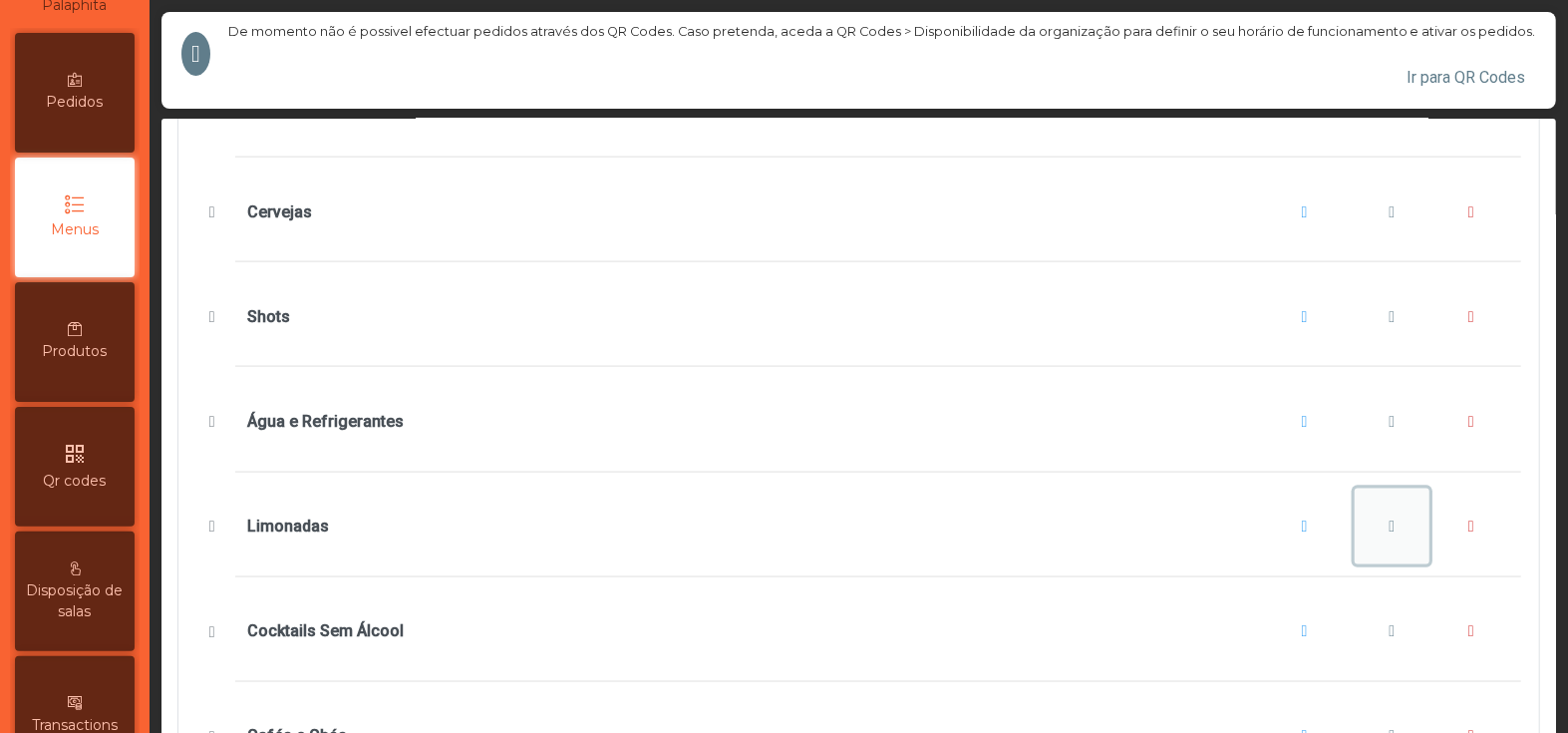 click 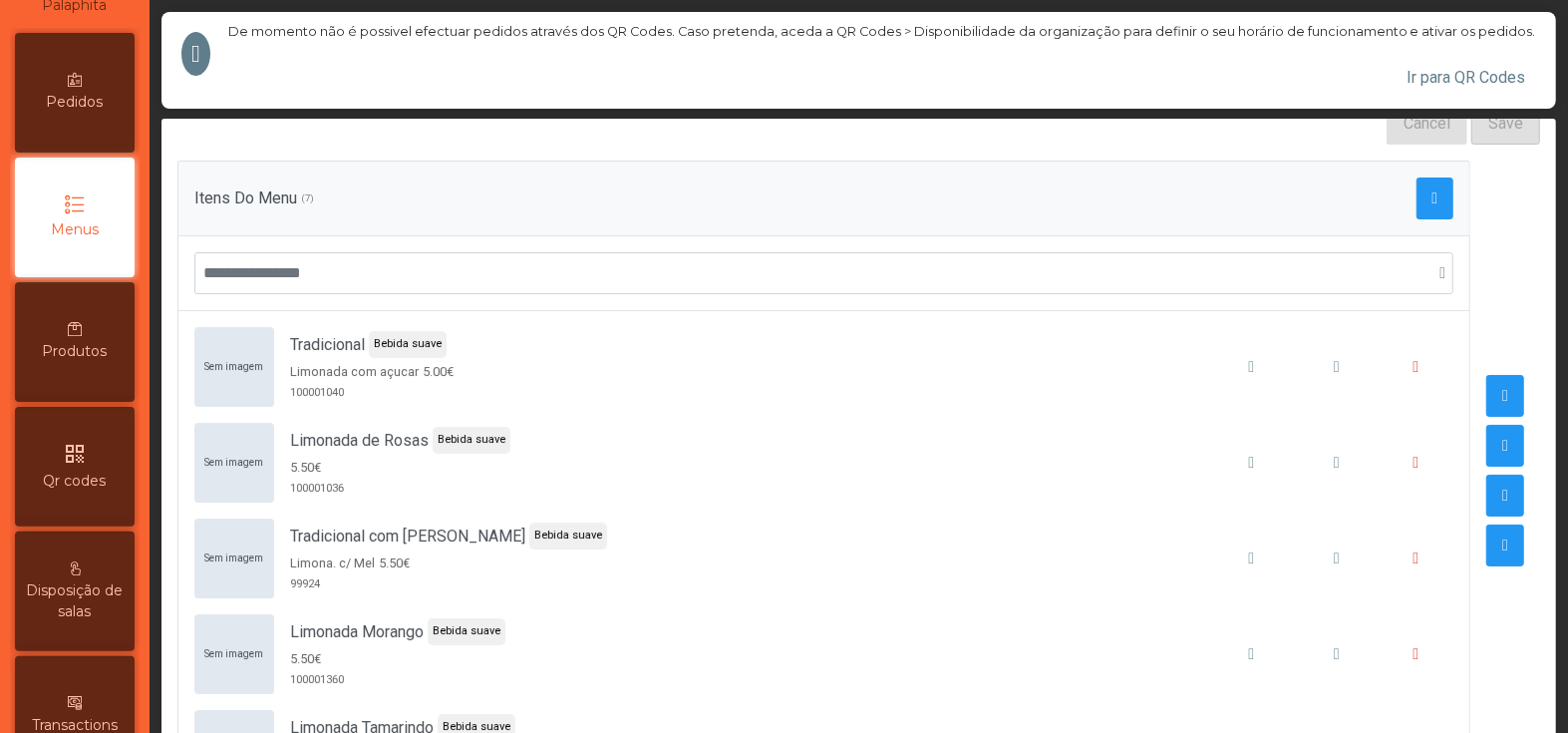 scroll, scrollTop: 285, scrollLeft: 0, axis: vertical 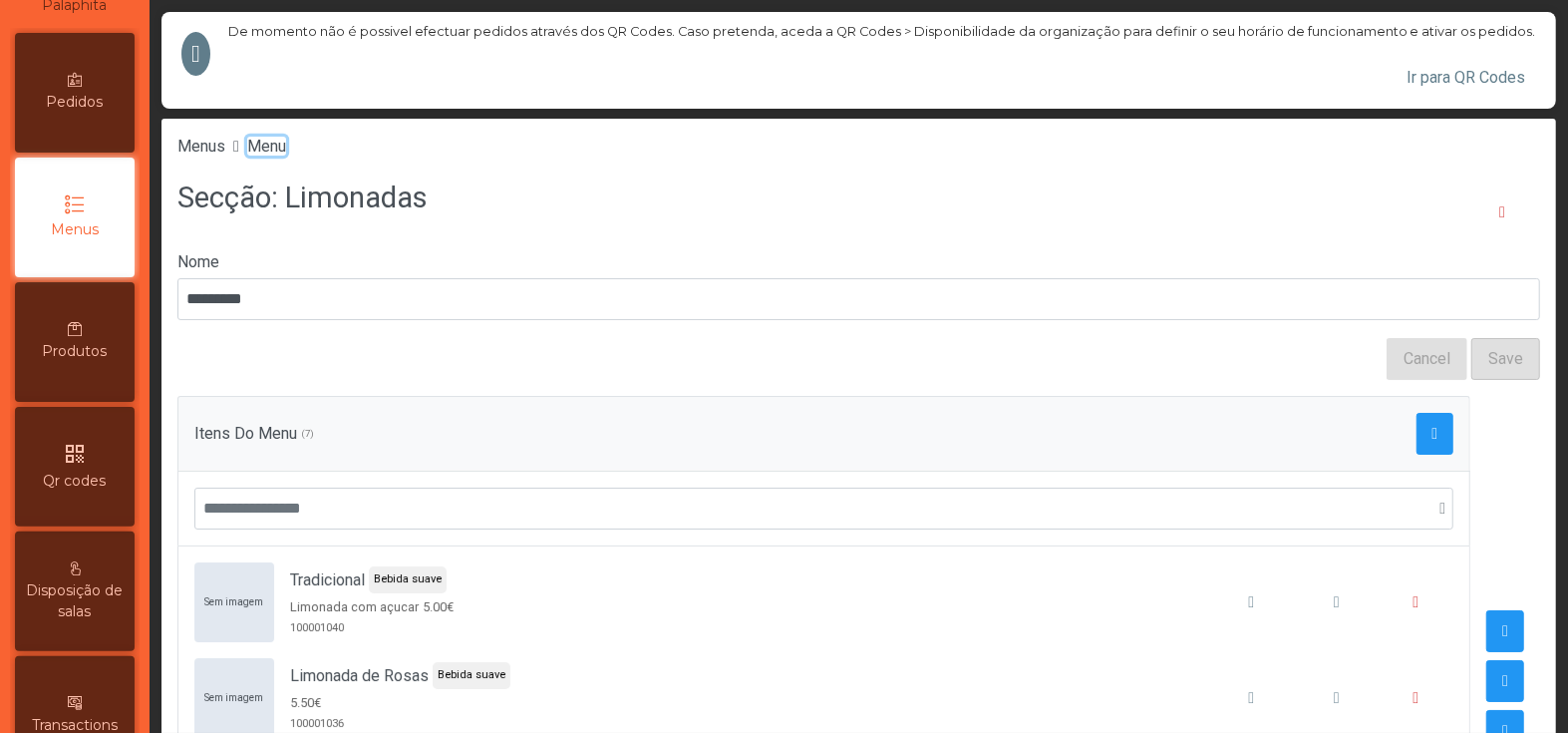 click on "Menu" 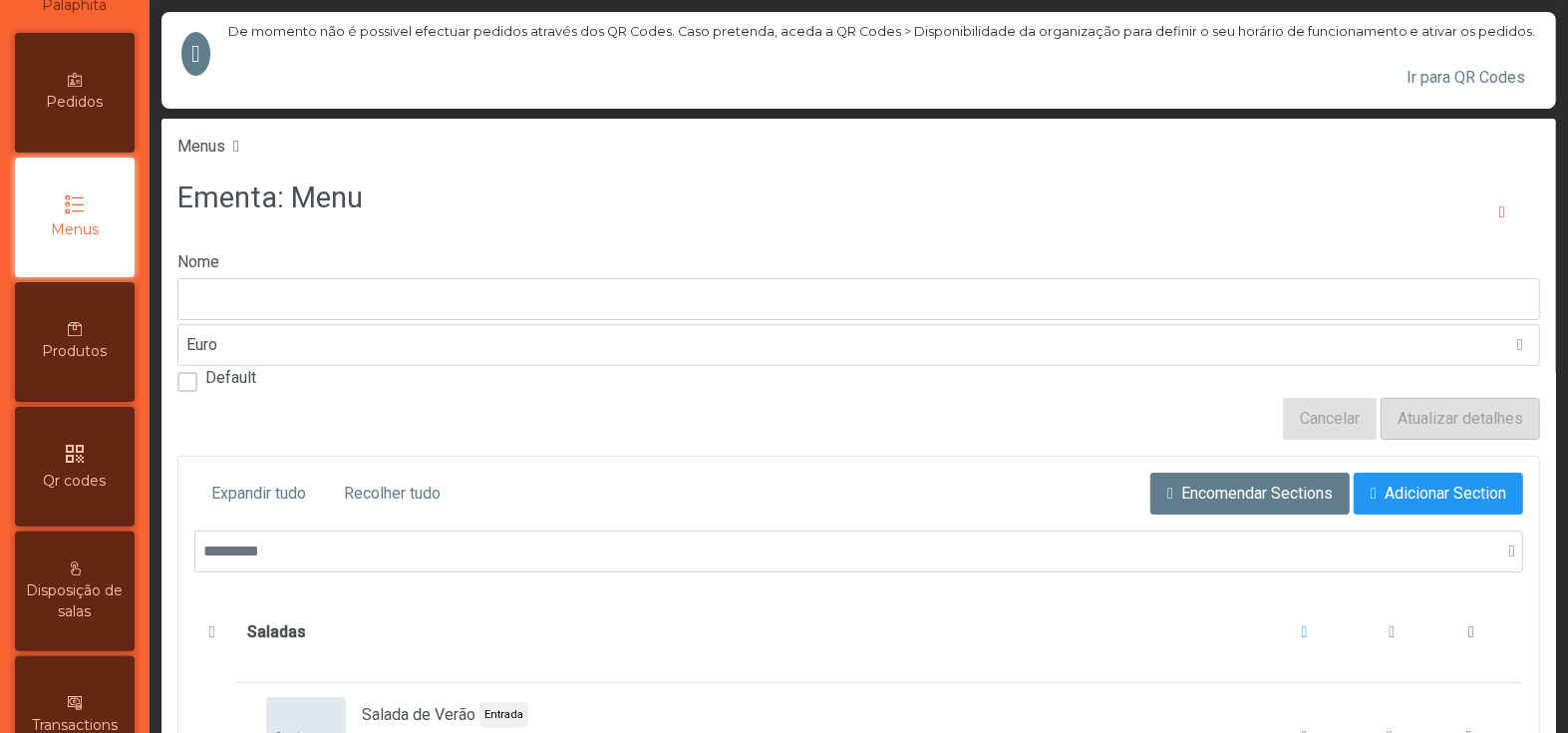 type on "****" 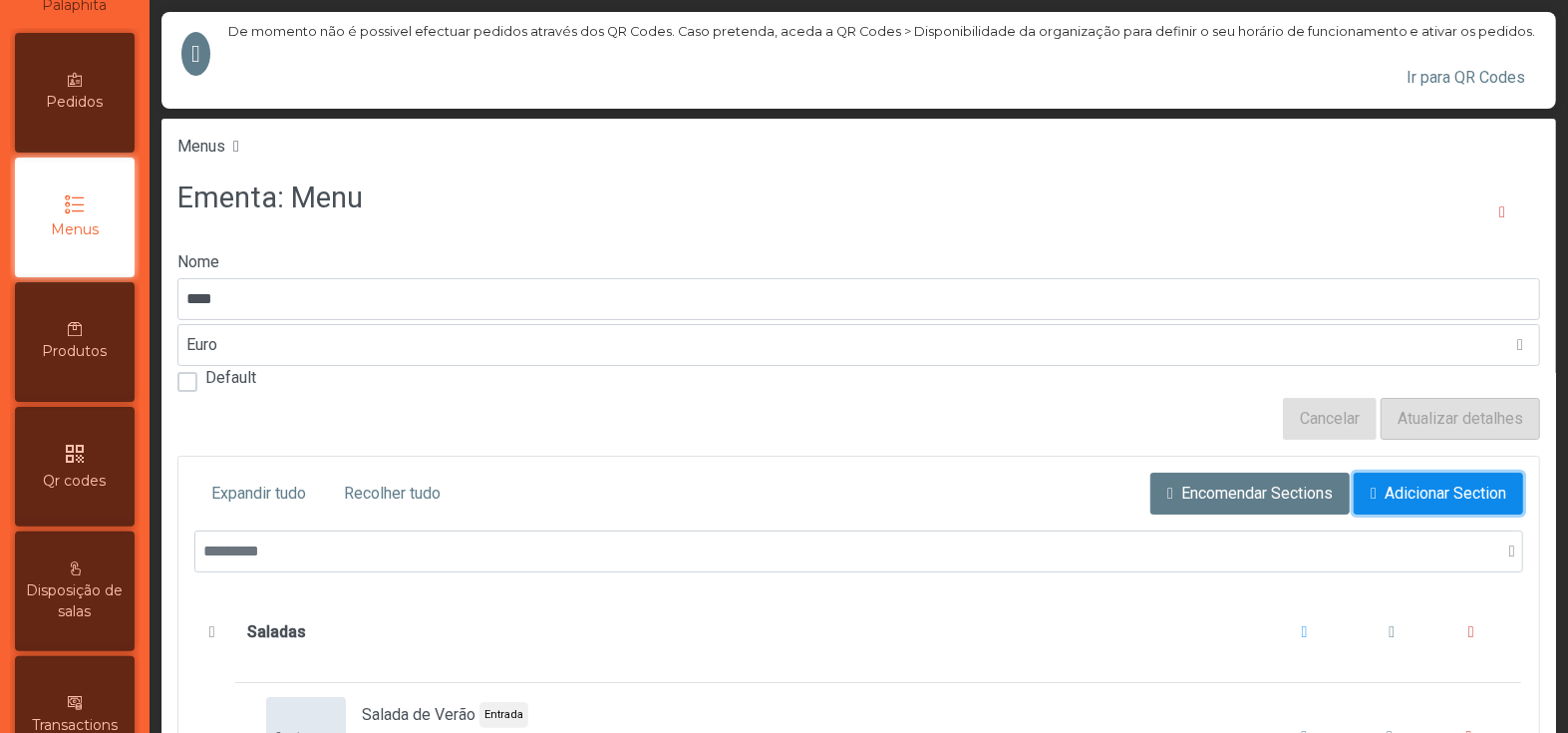 click on "Adicionar Section" 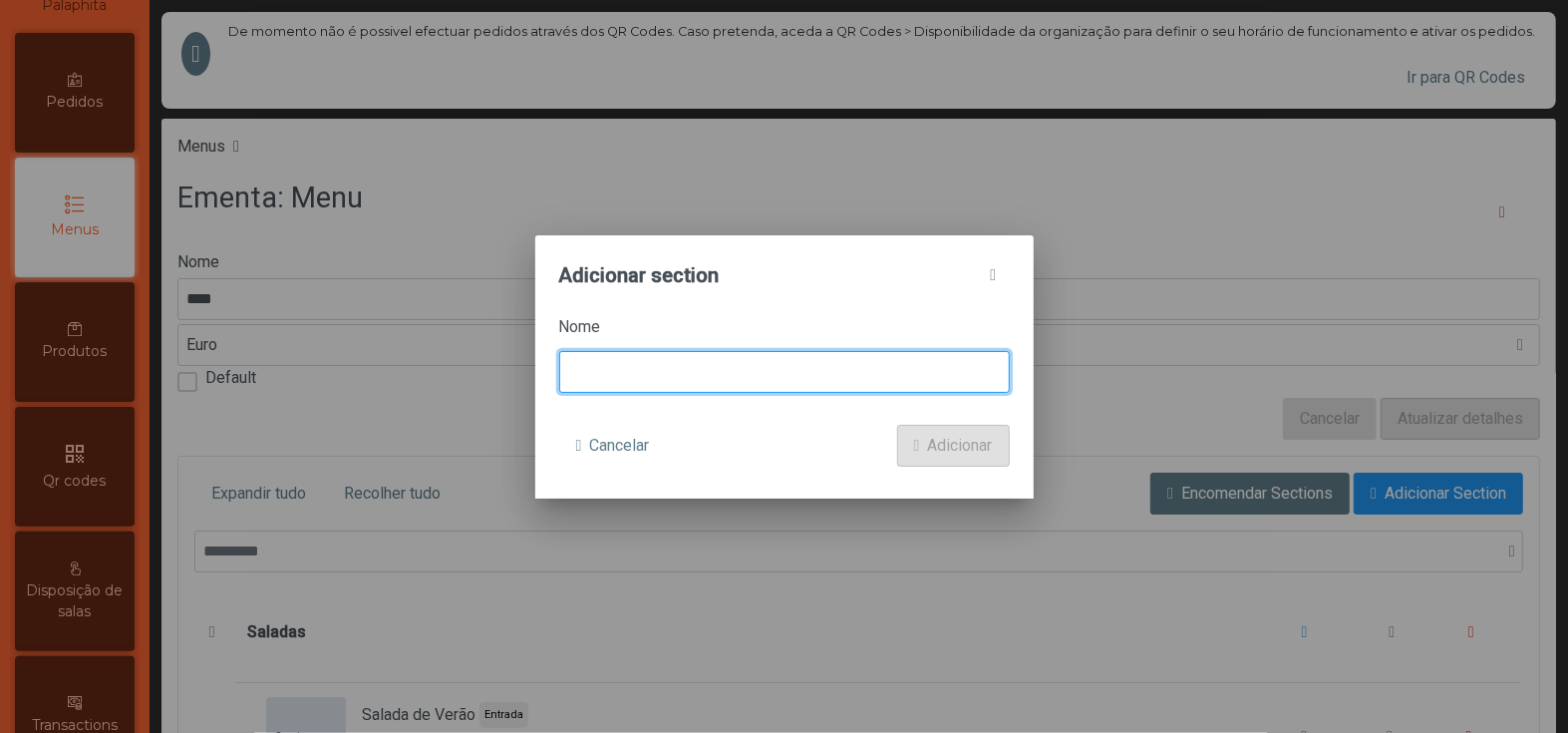 click 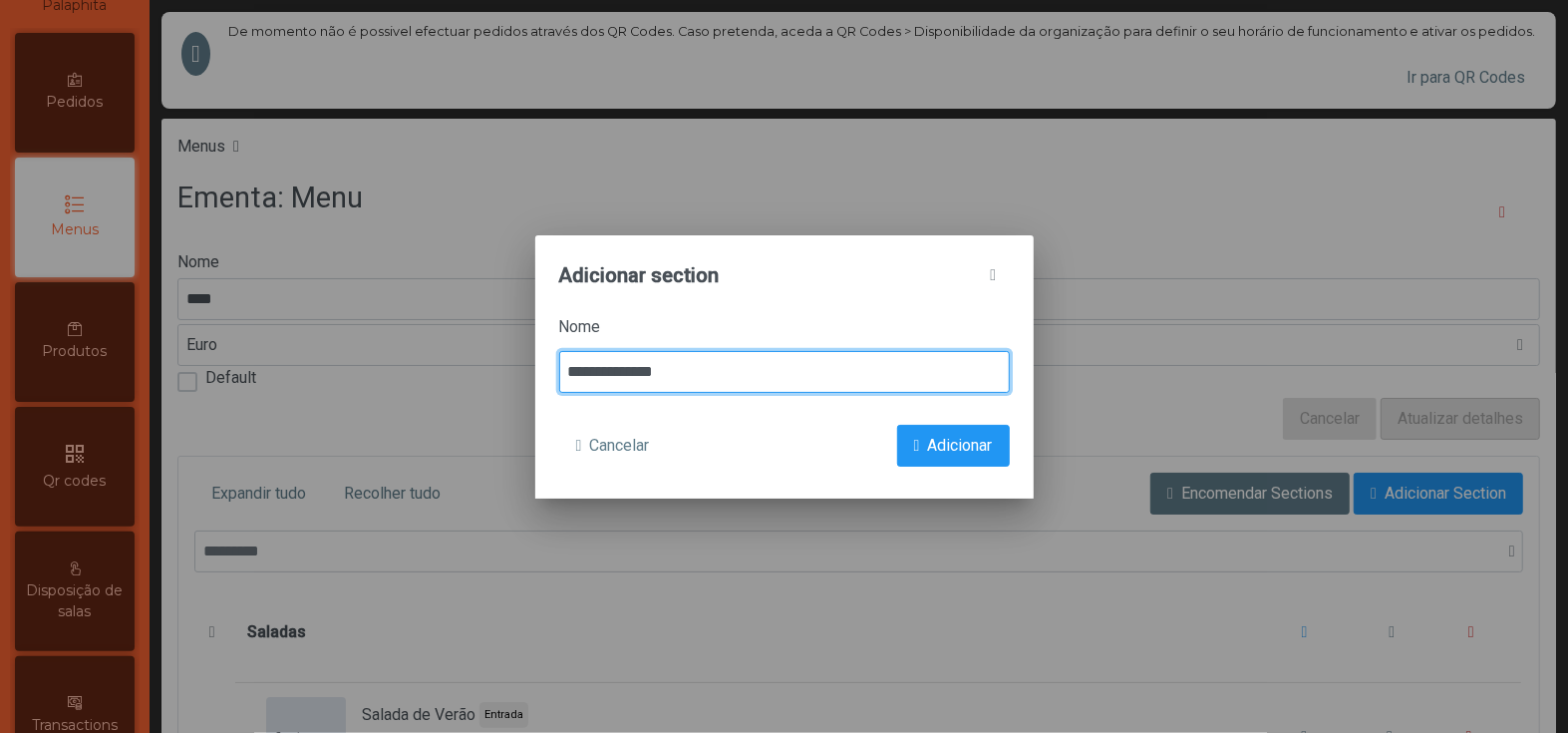 type on "**********" 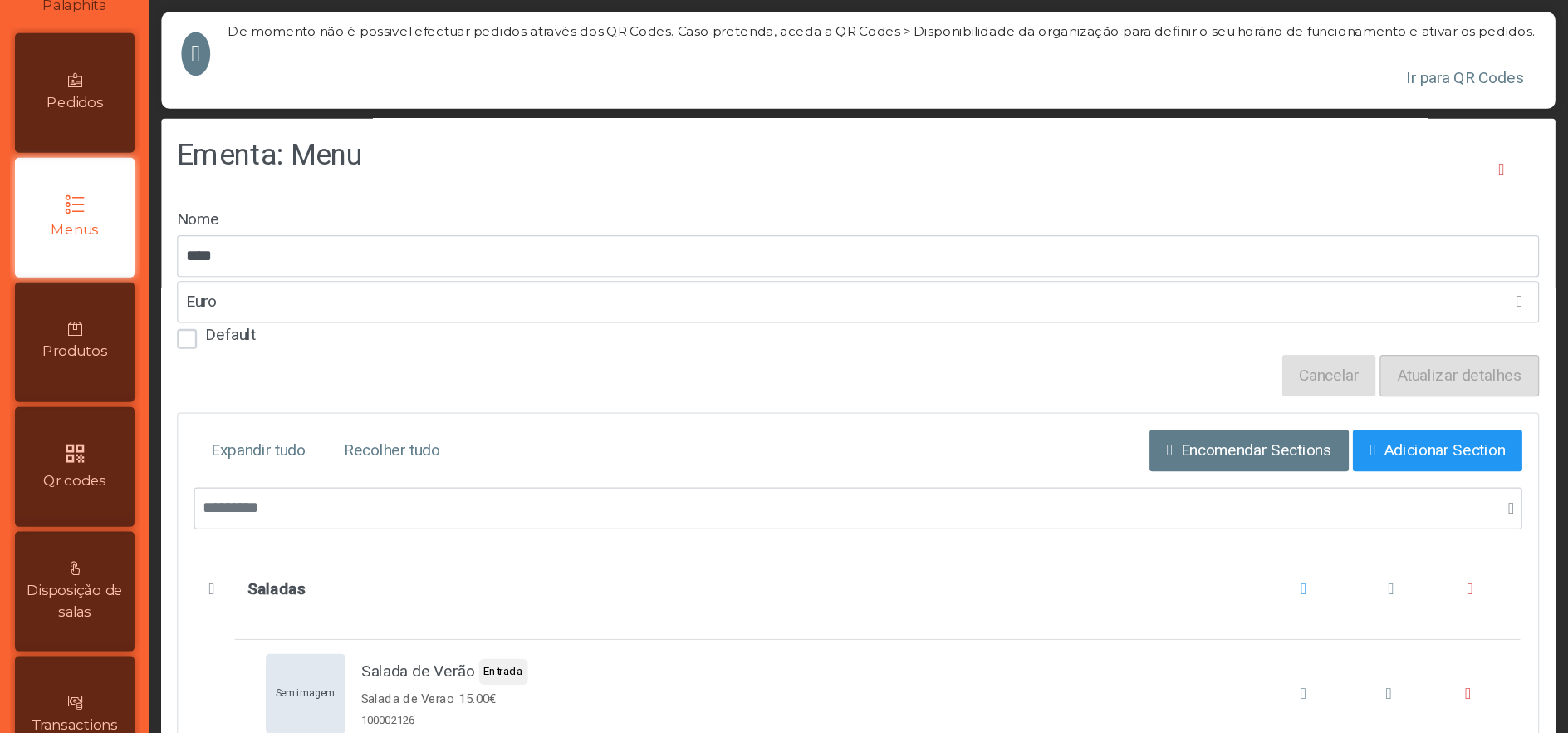 scroll, scrollTop: 0, scrollLeft: 0, axis: both 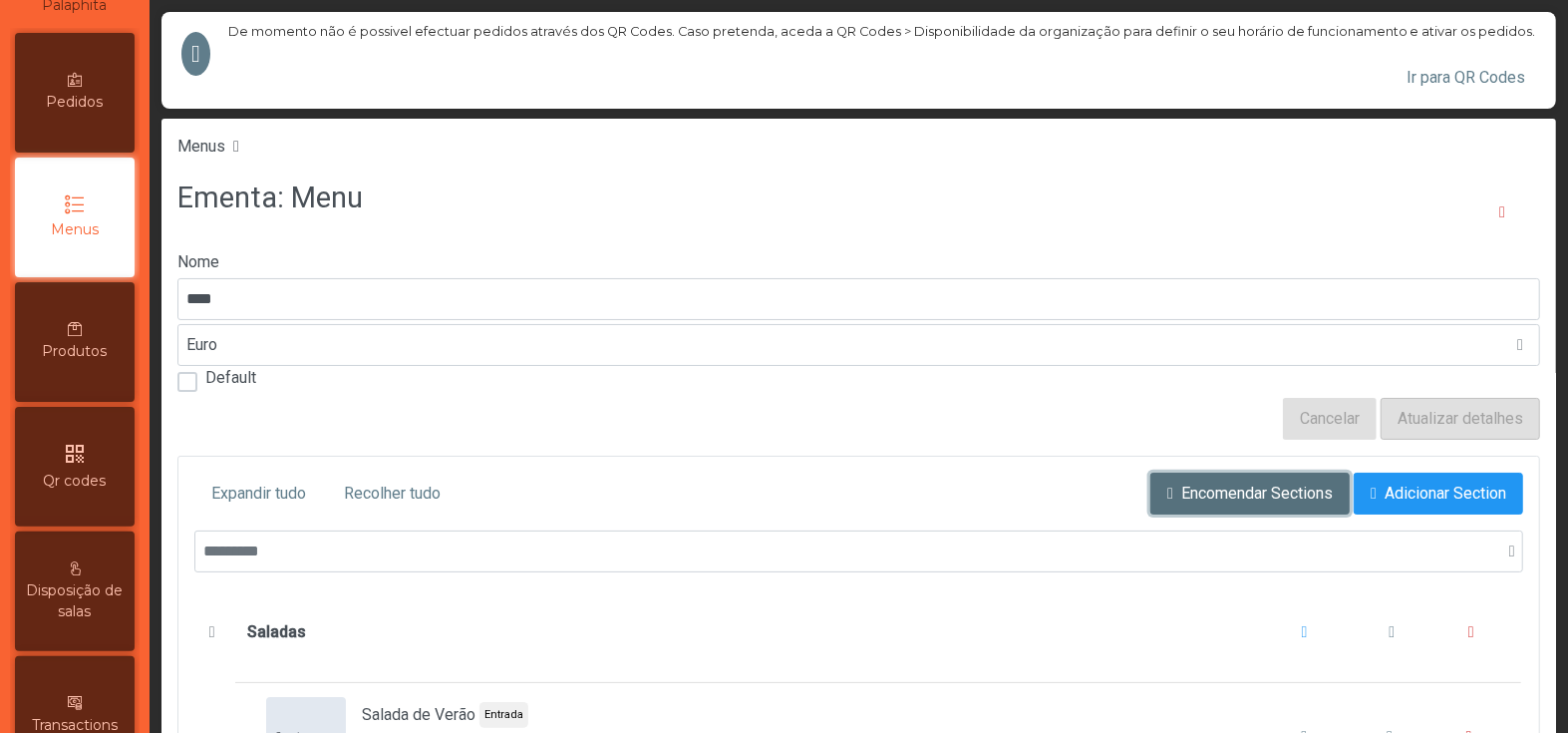 click on "Encomendar Sections" 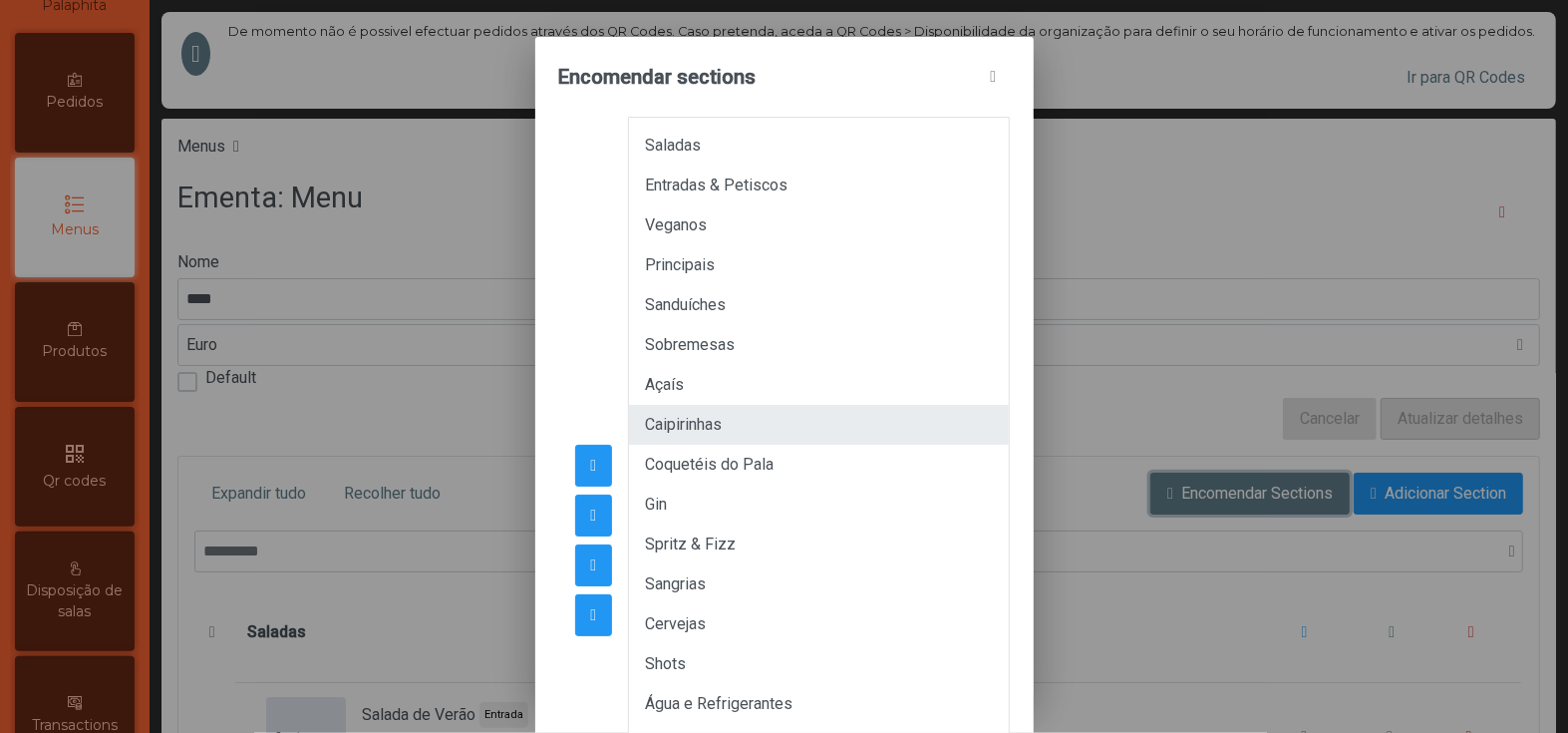 type 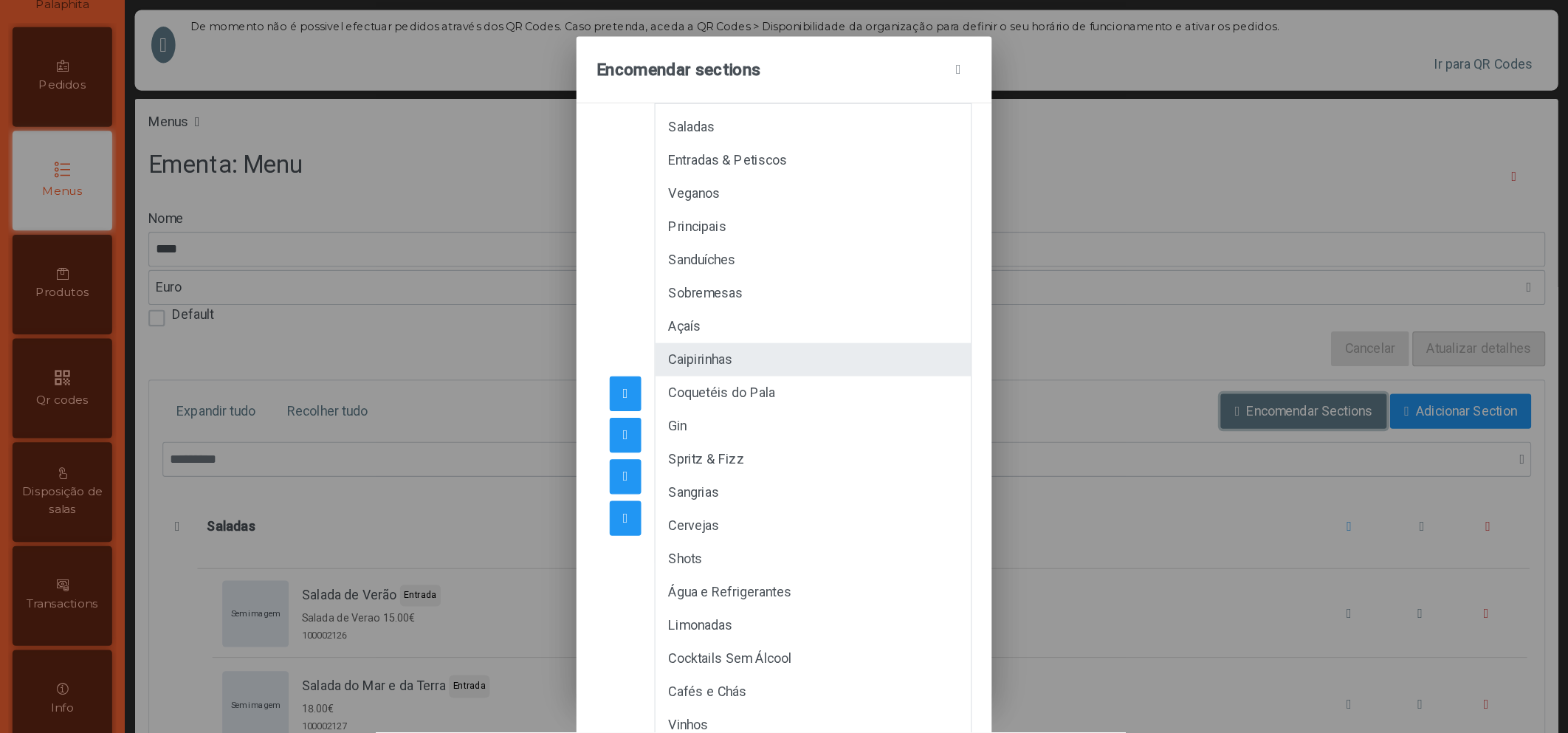 scroll, scrollTop: 115, scrollLeft: 0, axis: vertical 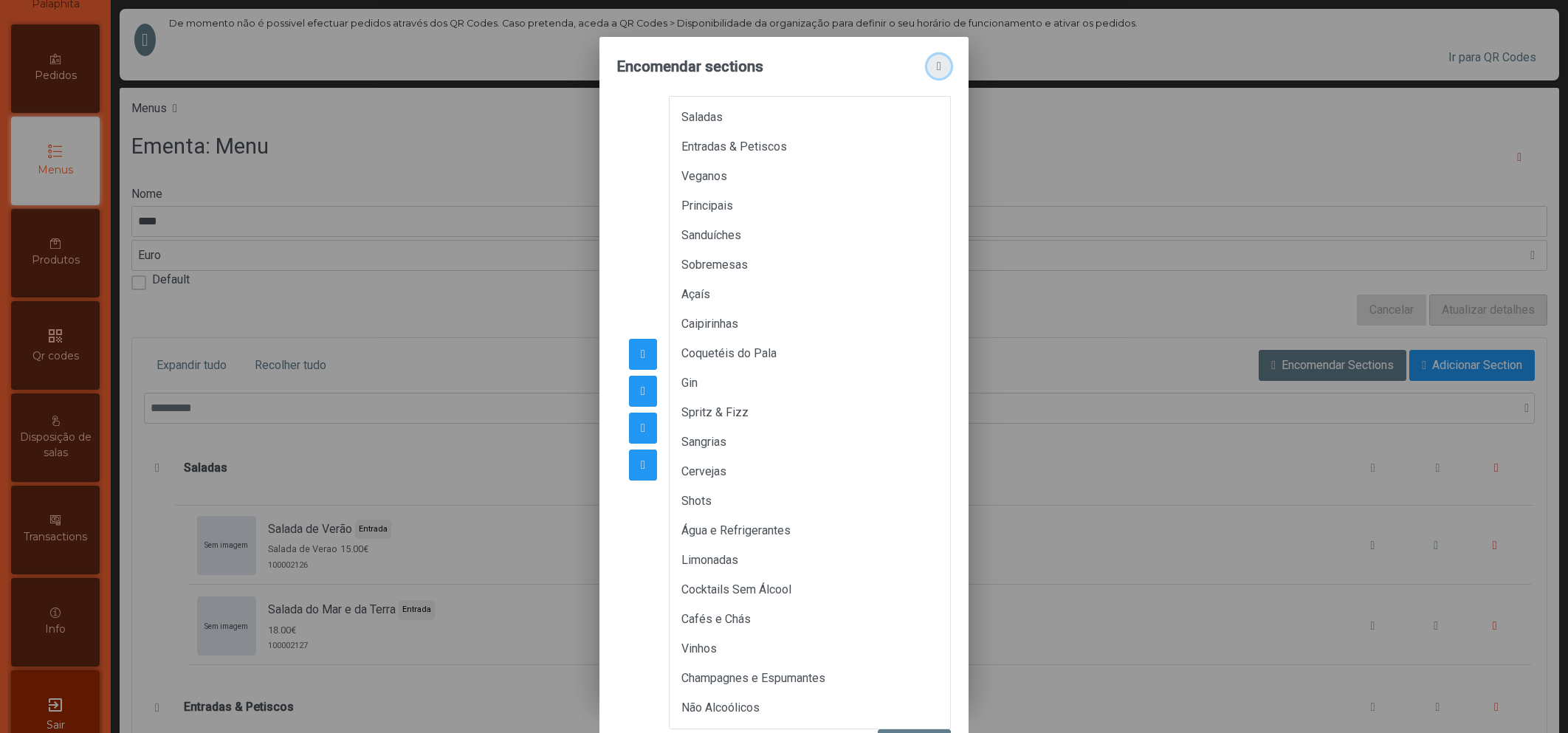 click 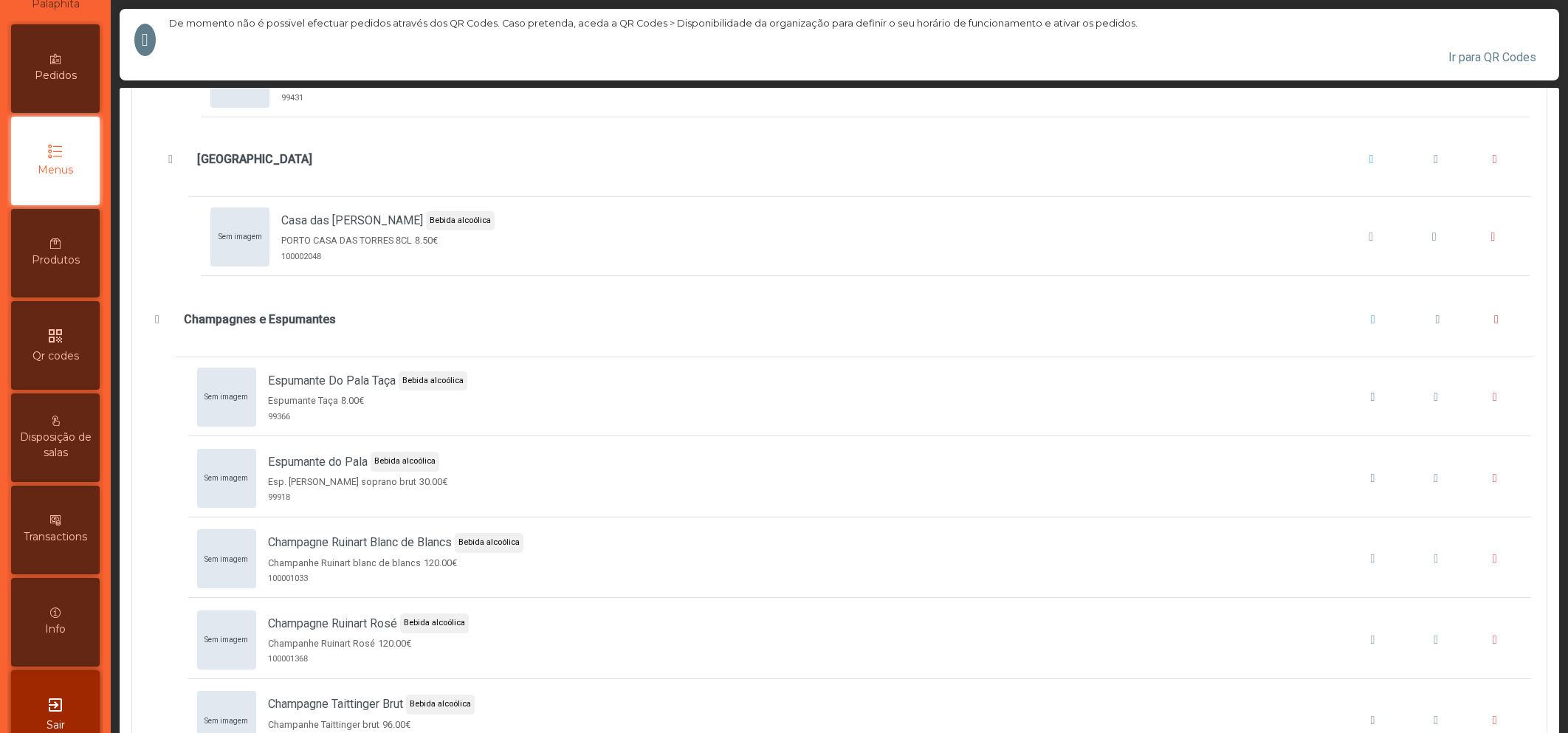 scroll, scrollTop: 15502, scrollLeft: 0, axis: vertical 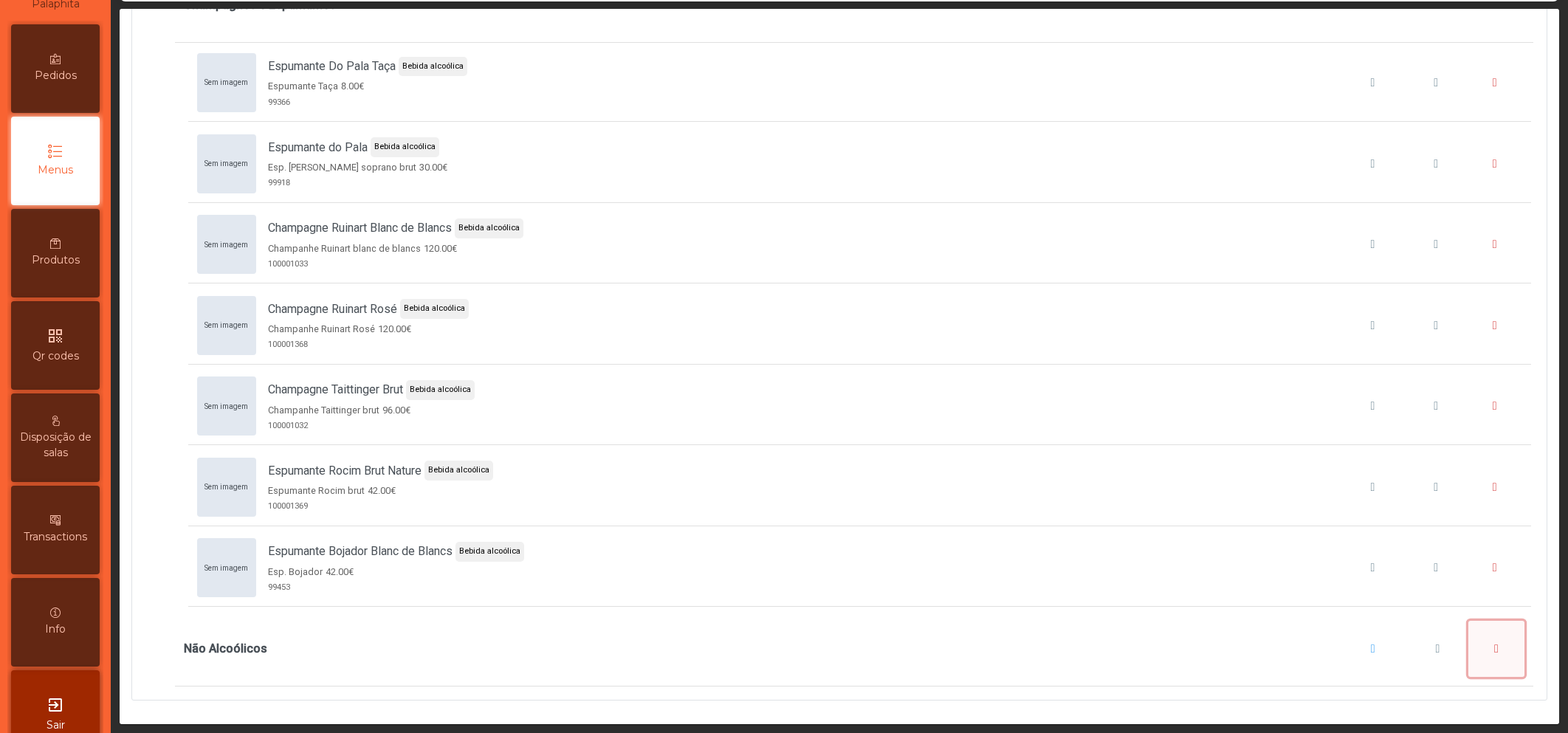 click 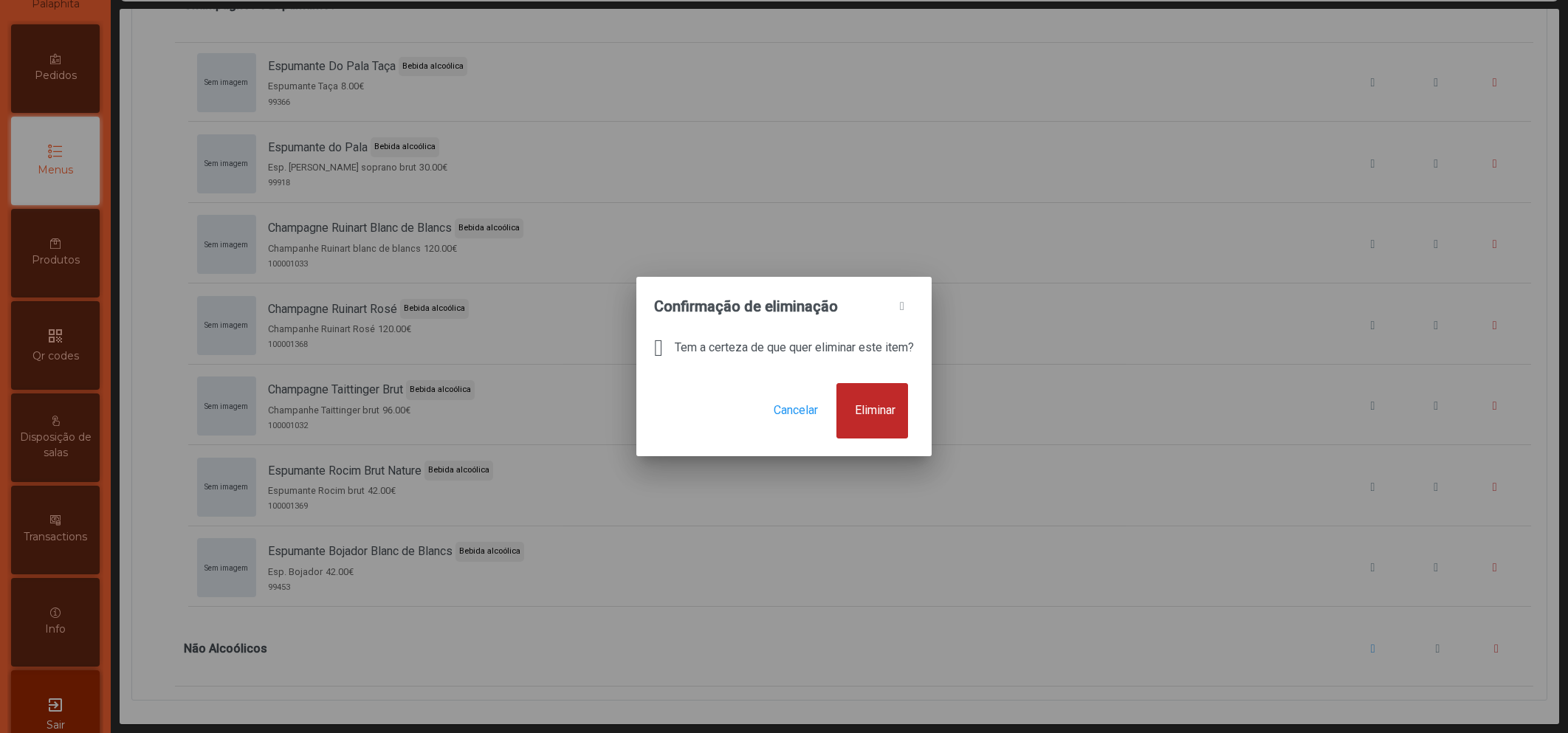 click on "Eliminar" 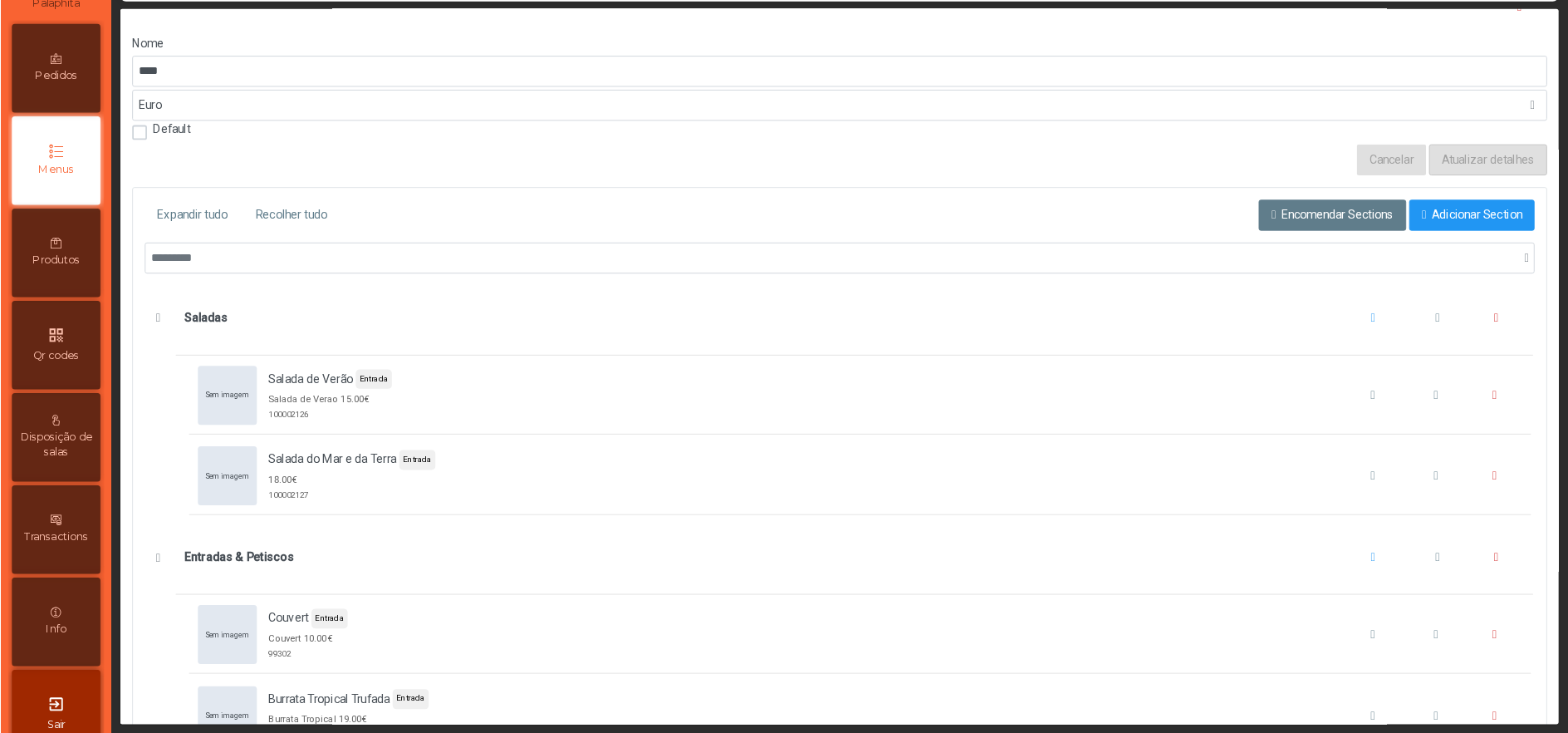 scroll, scrollTop: 0, scrollLeft: 0, axis: both 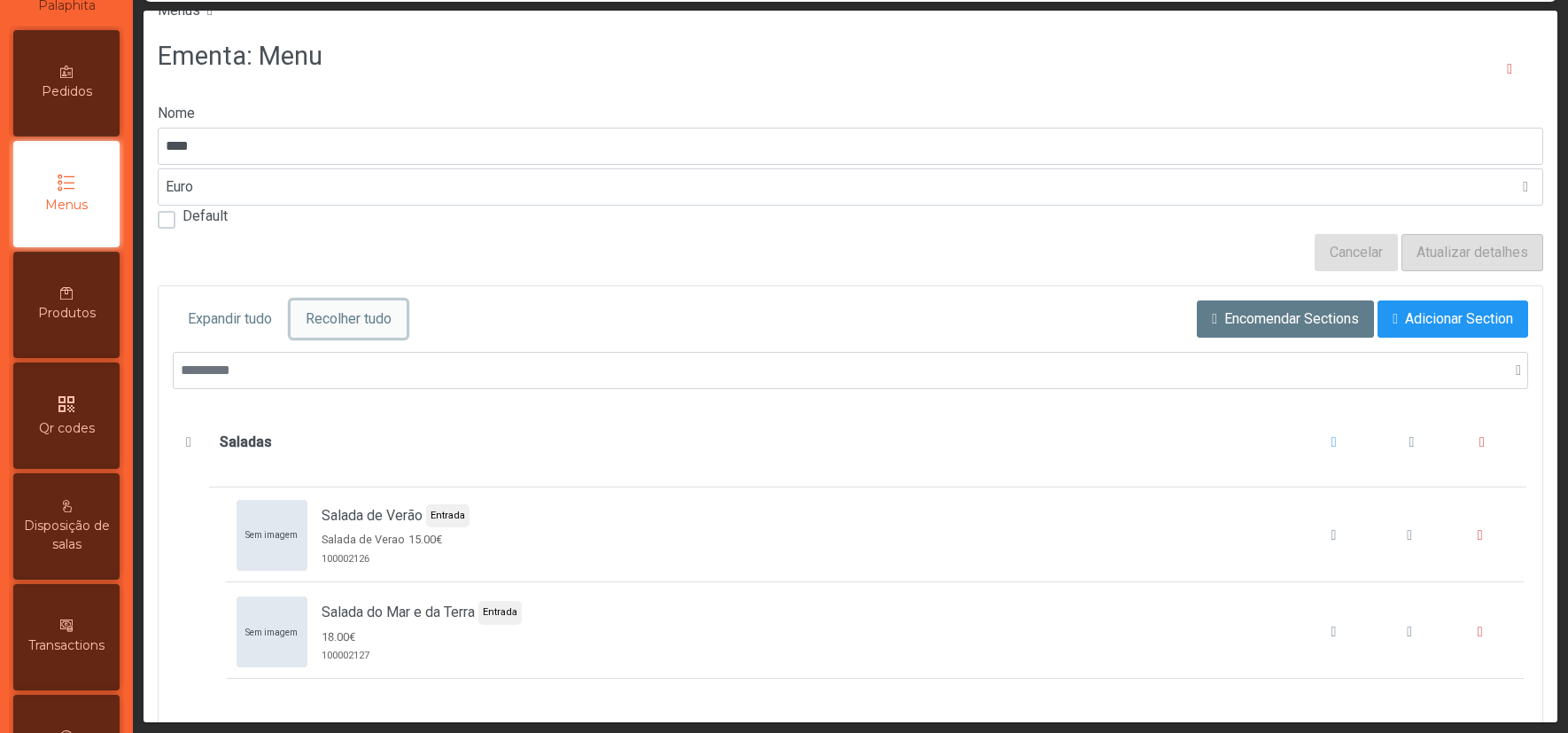 click on "Recolher tudo" 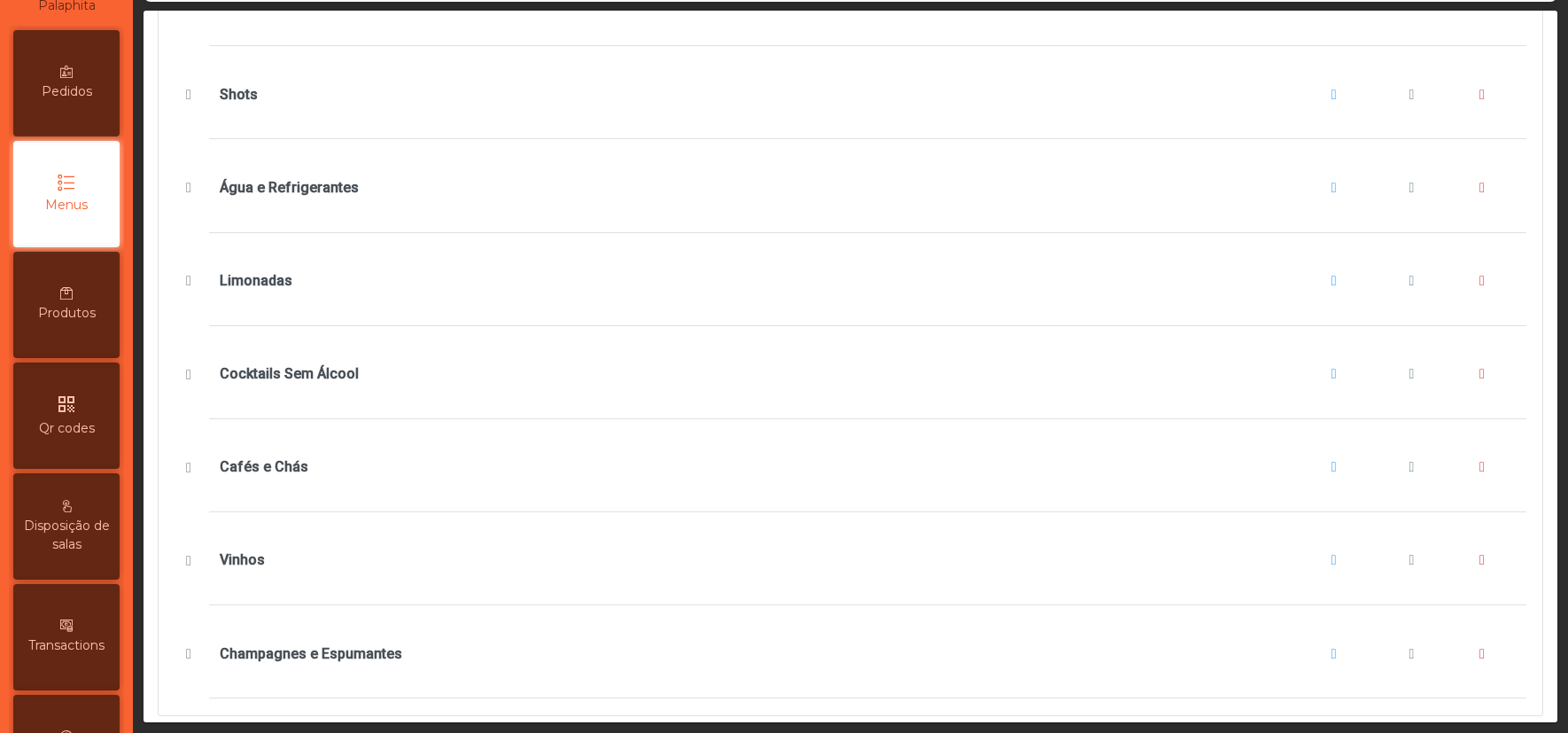 scroll, scrollTop: 1610, scrollLeft: 0, axis: vertical 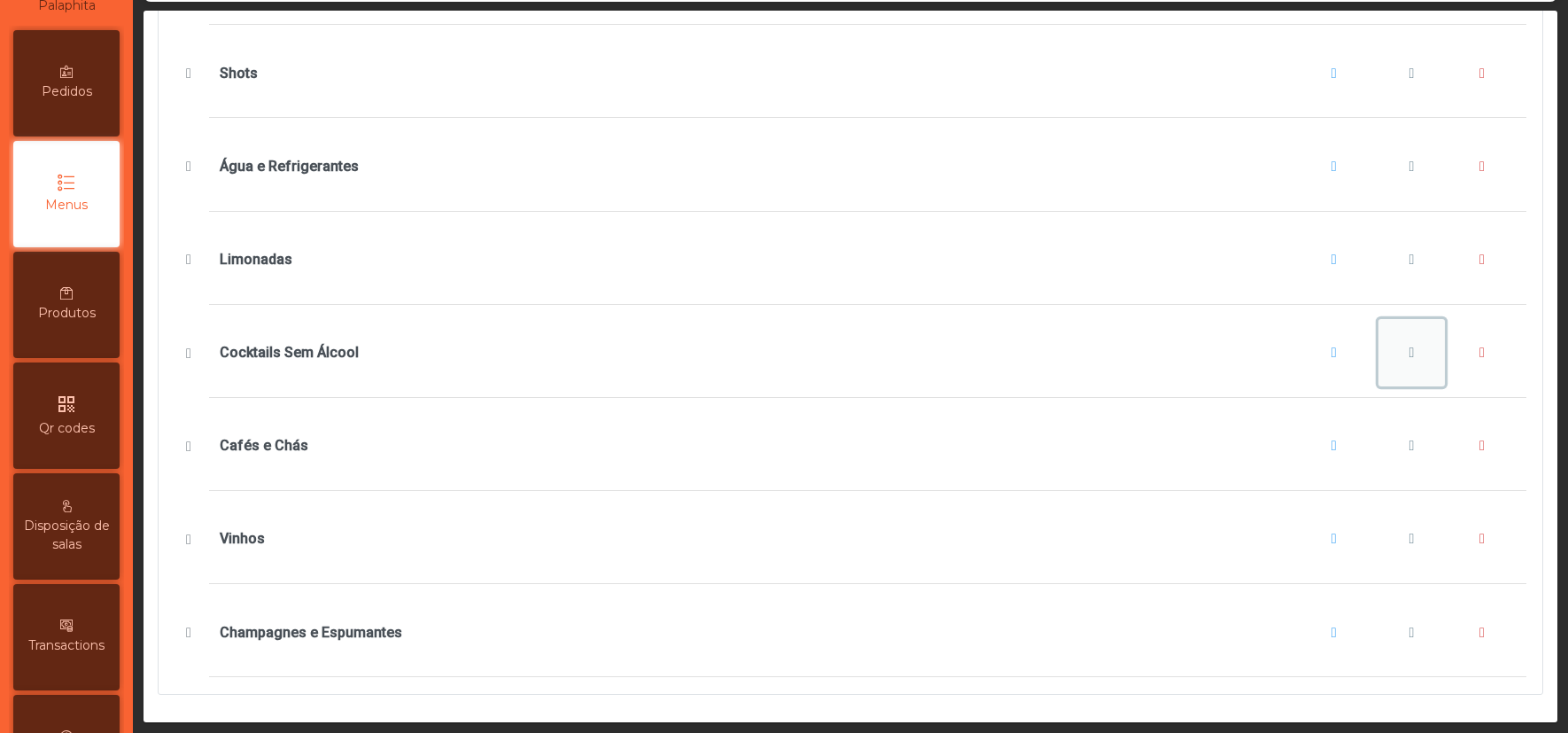 click 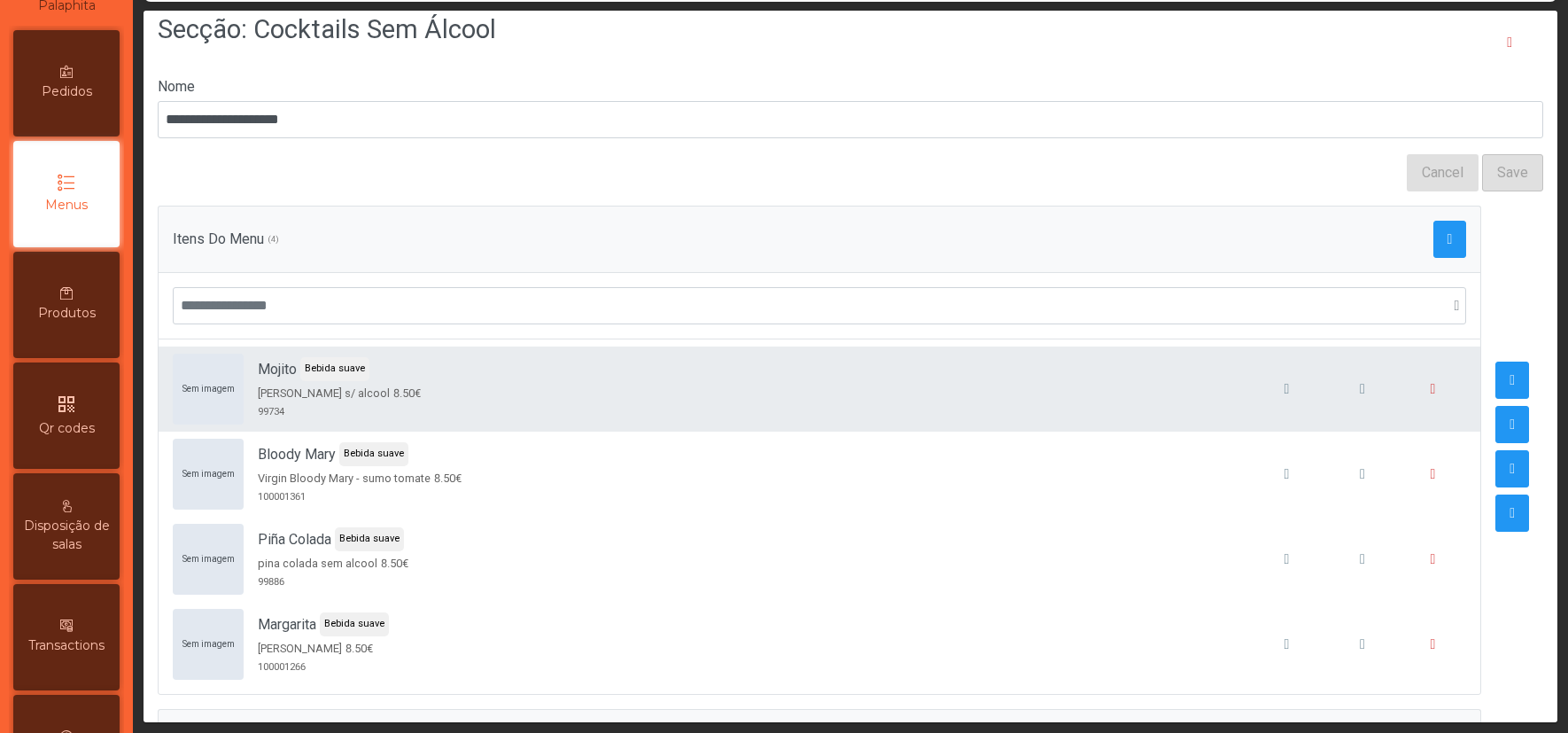 scroll, scrollTop: 0, scrollLeft: 0, axis: both 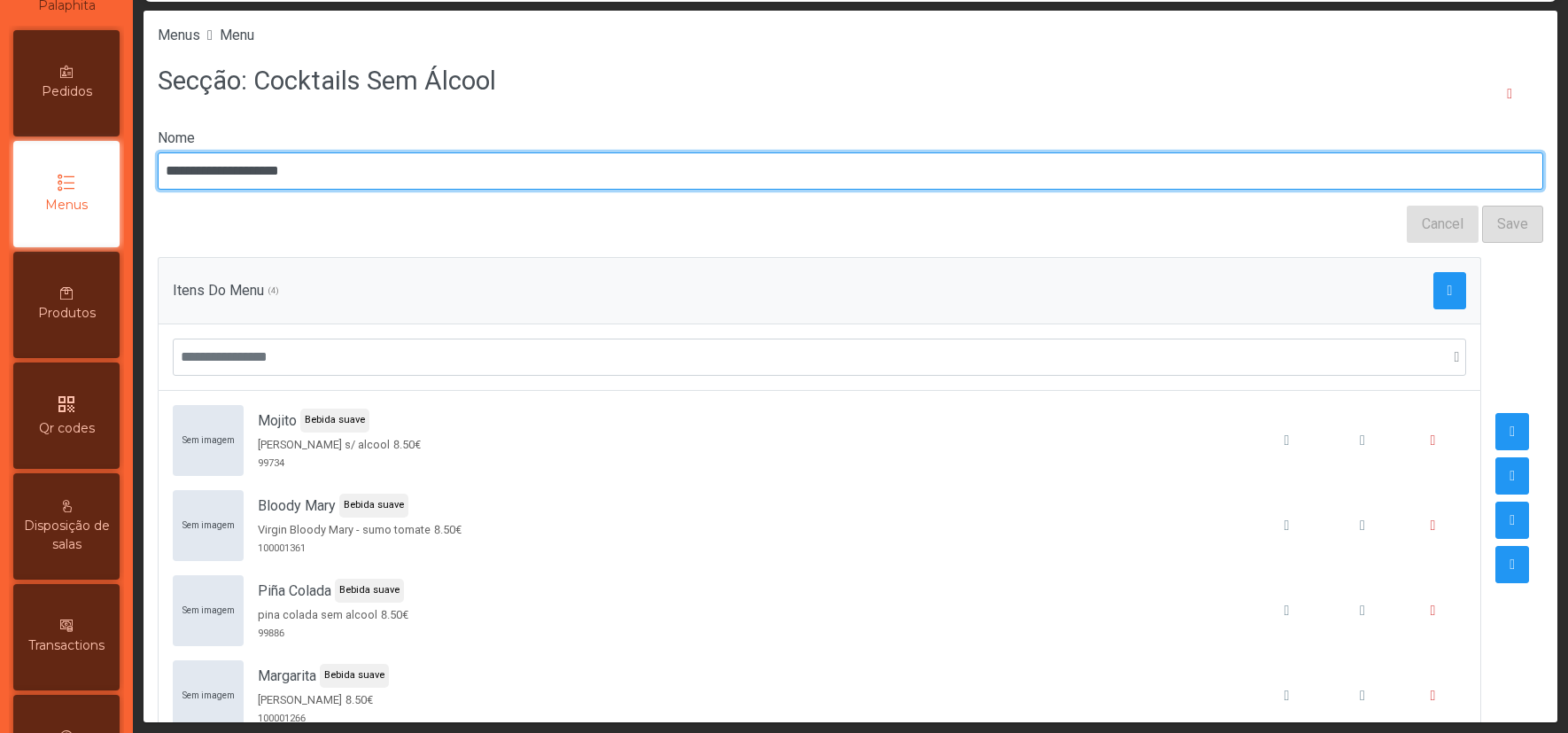click on "**********" at bounding box center (850, 171) 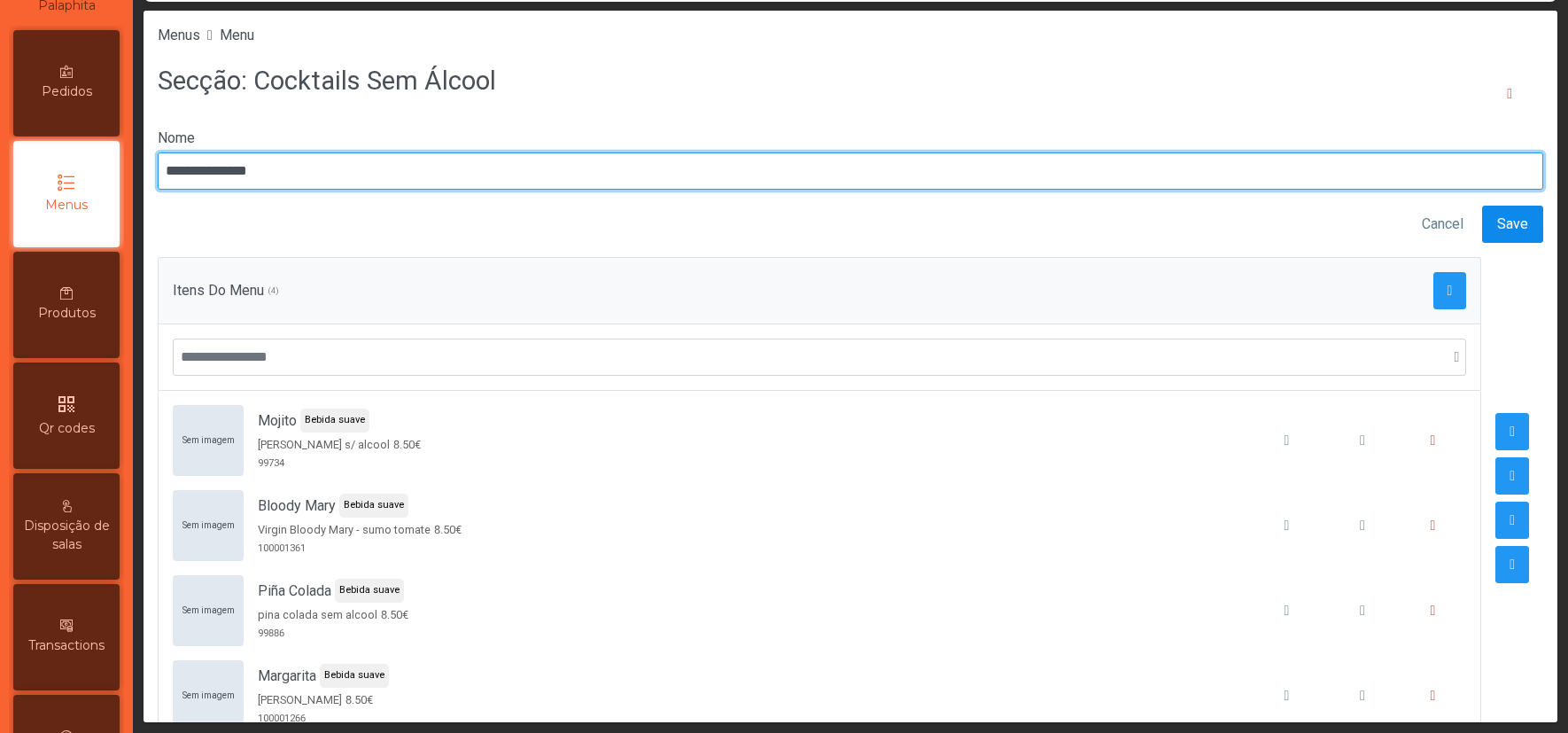 type on "**********" 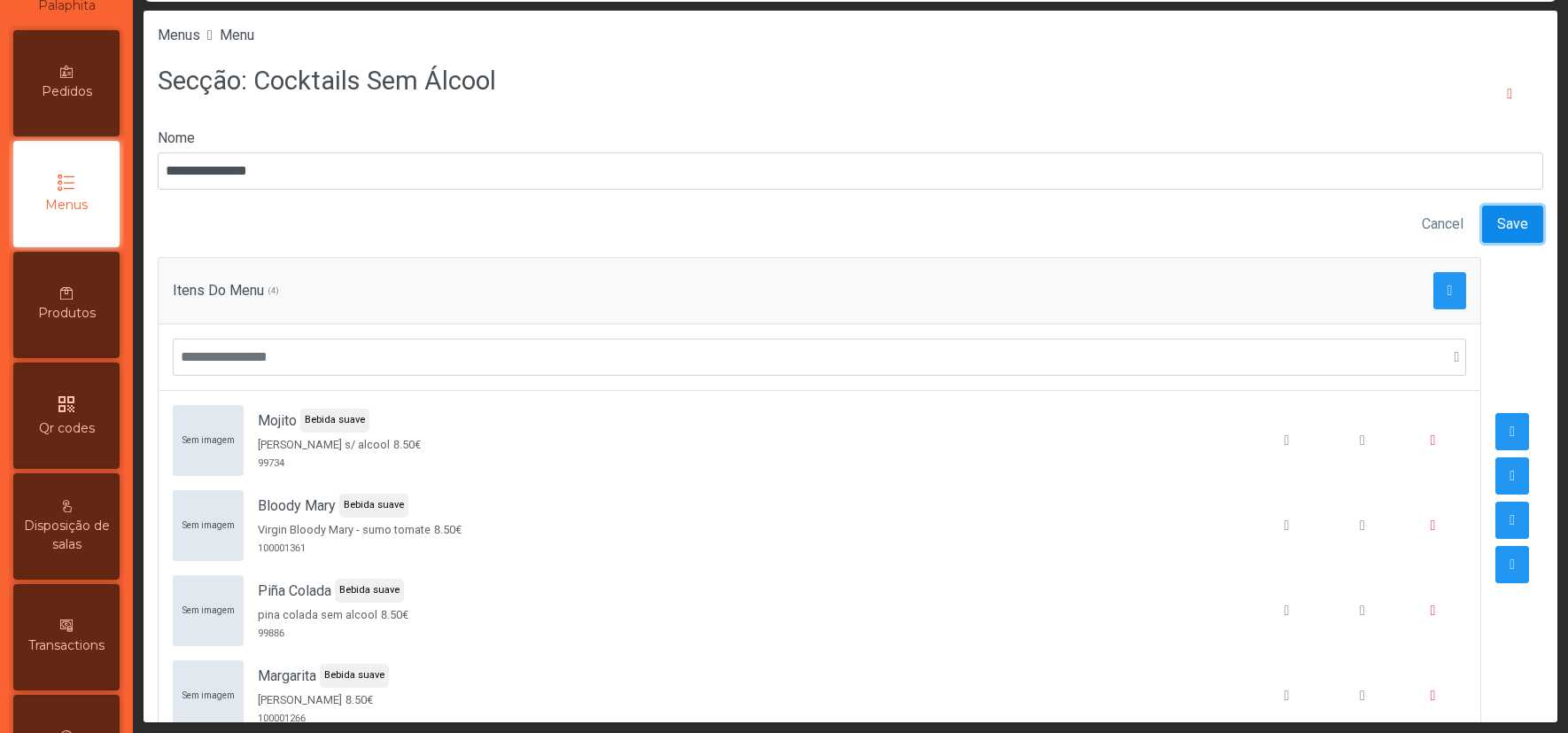 click on "Save" 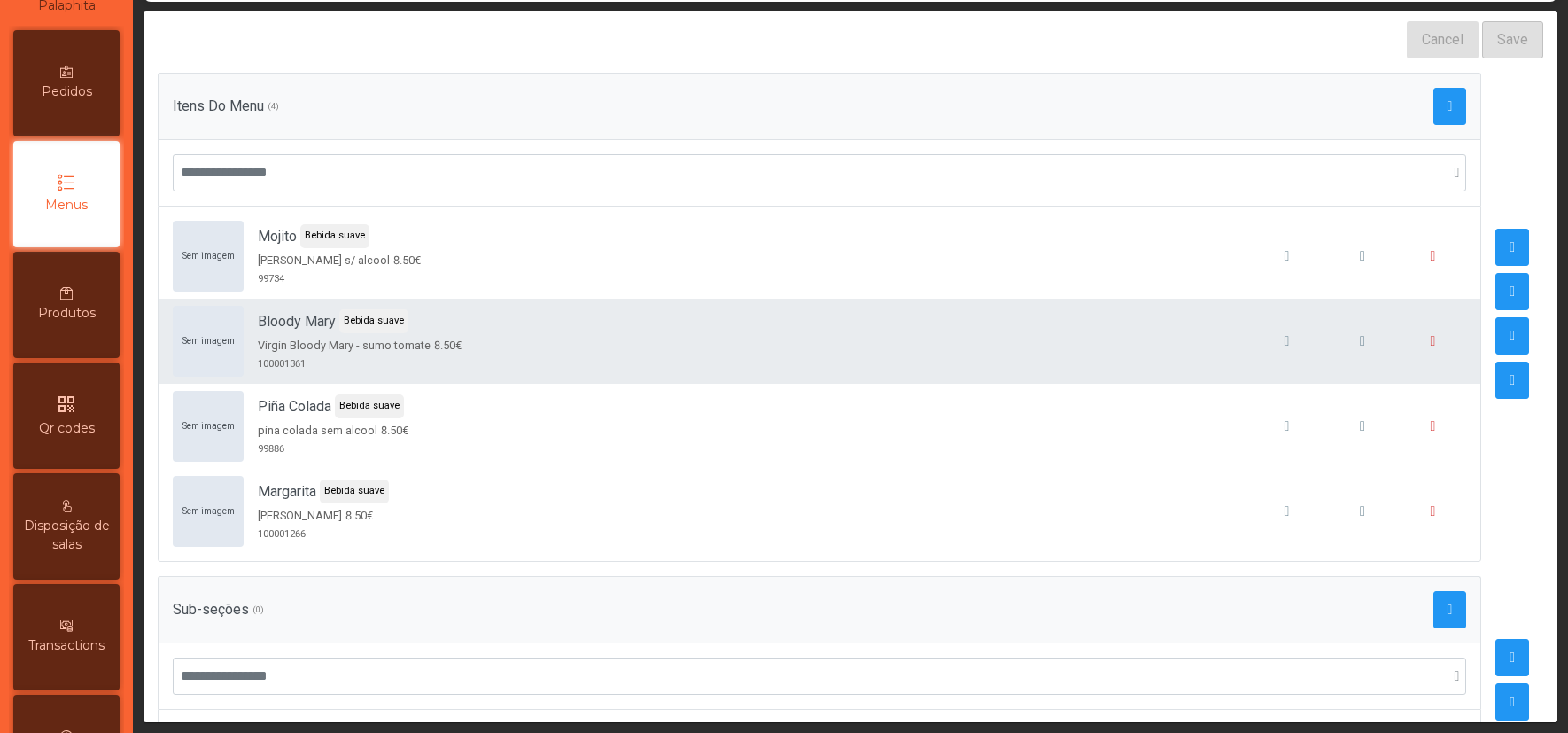 scroll, scrollTop: 158, scrollLeft: 0, axis: vertical 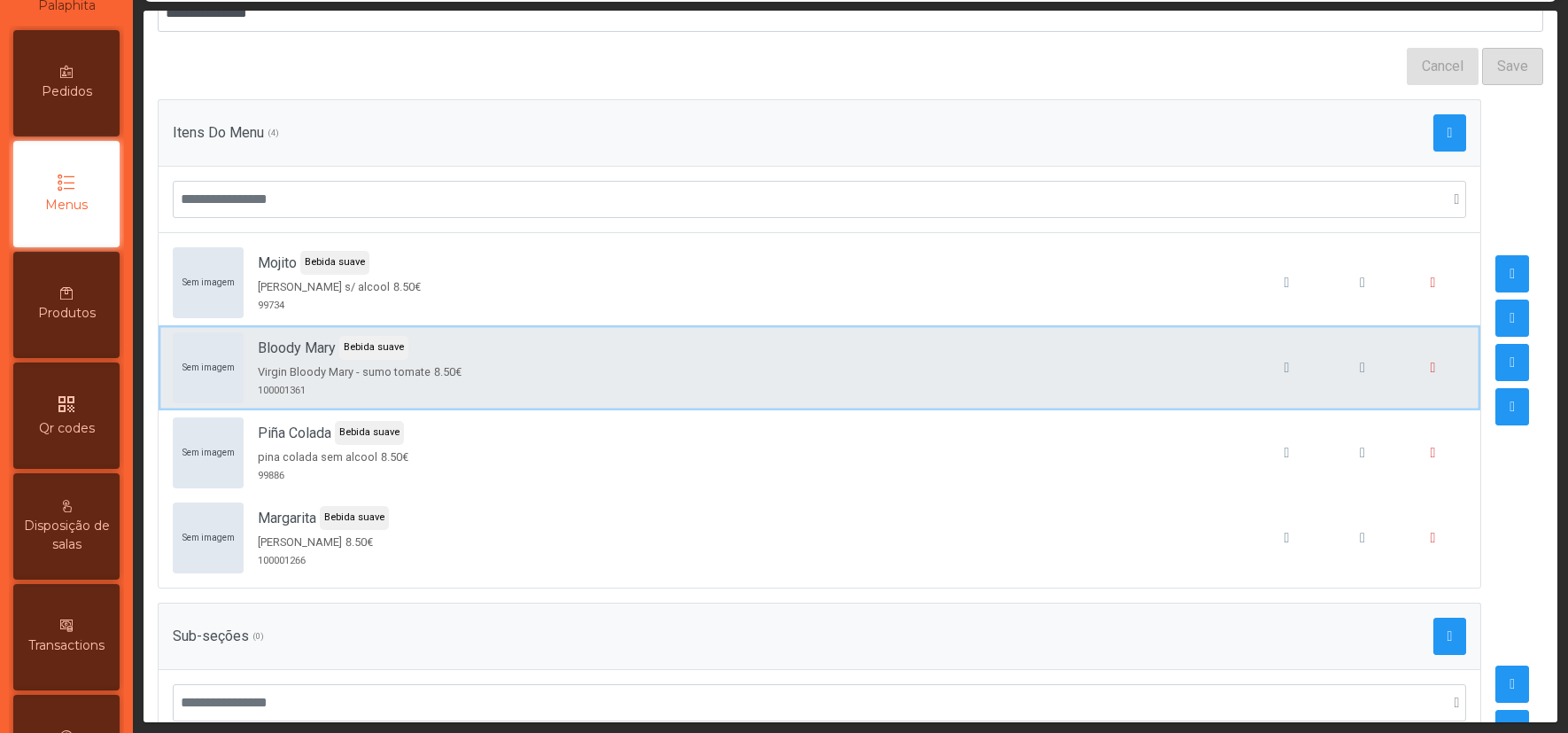 click on "Sem imagem   Bloody Mary  Bebida suave  Virgin Bloody Mary - sumo tomate   8.50€   100001361" at bounding box center [819, 368] 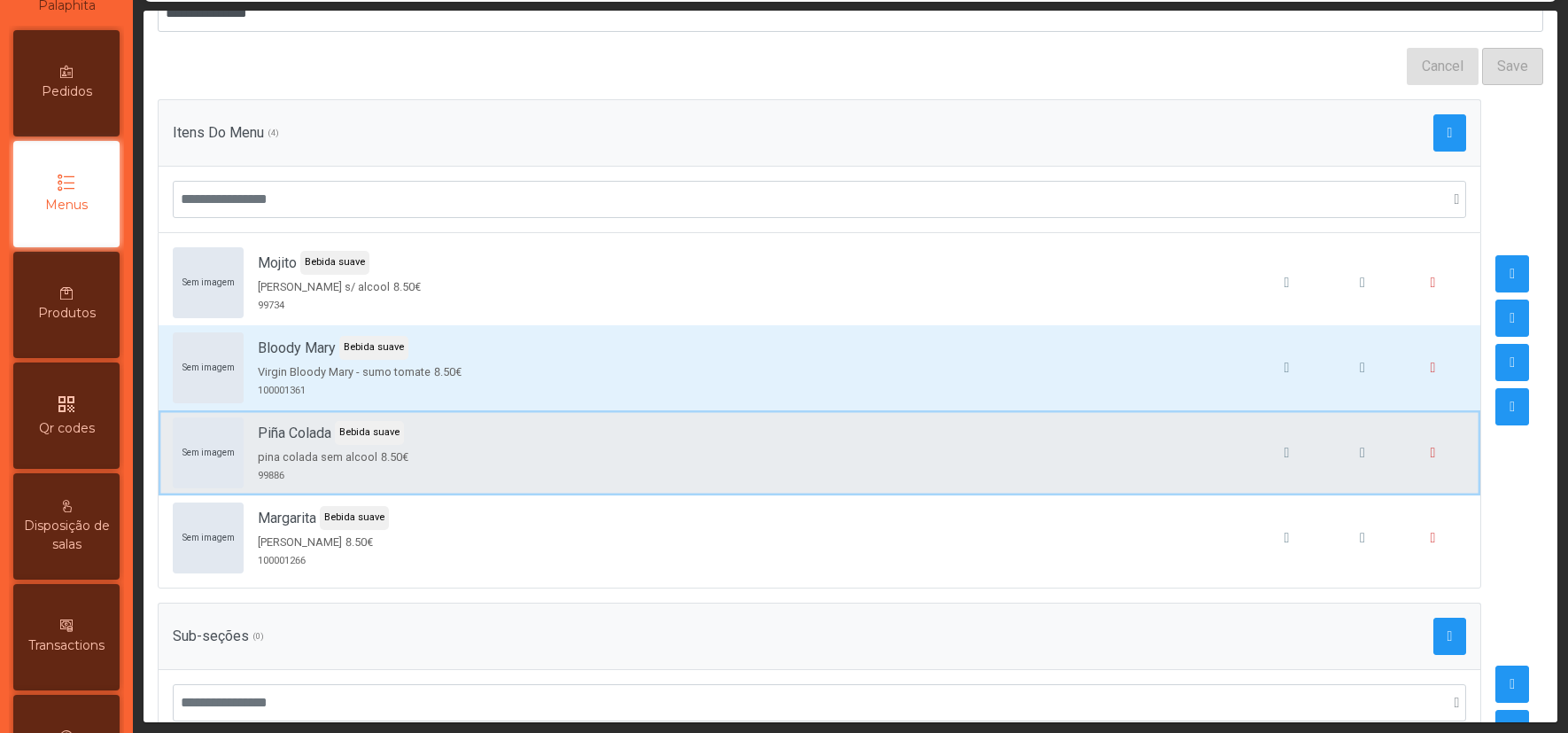 click on "Sem imagem   Piña Colada  Bebida suave  pina colada sem alcool   8.50€   99886" at bounding box center [819, 453] 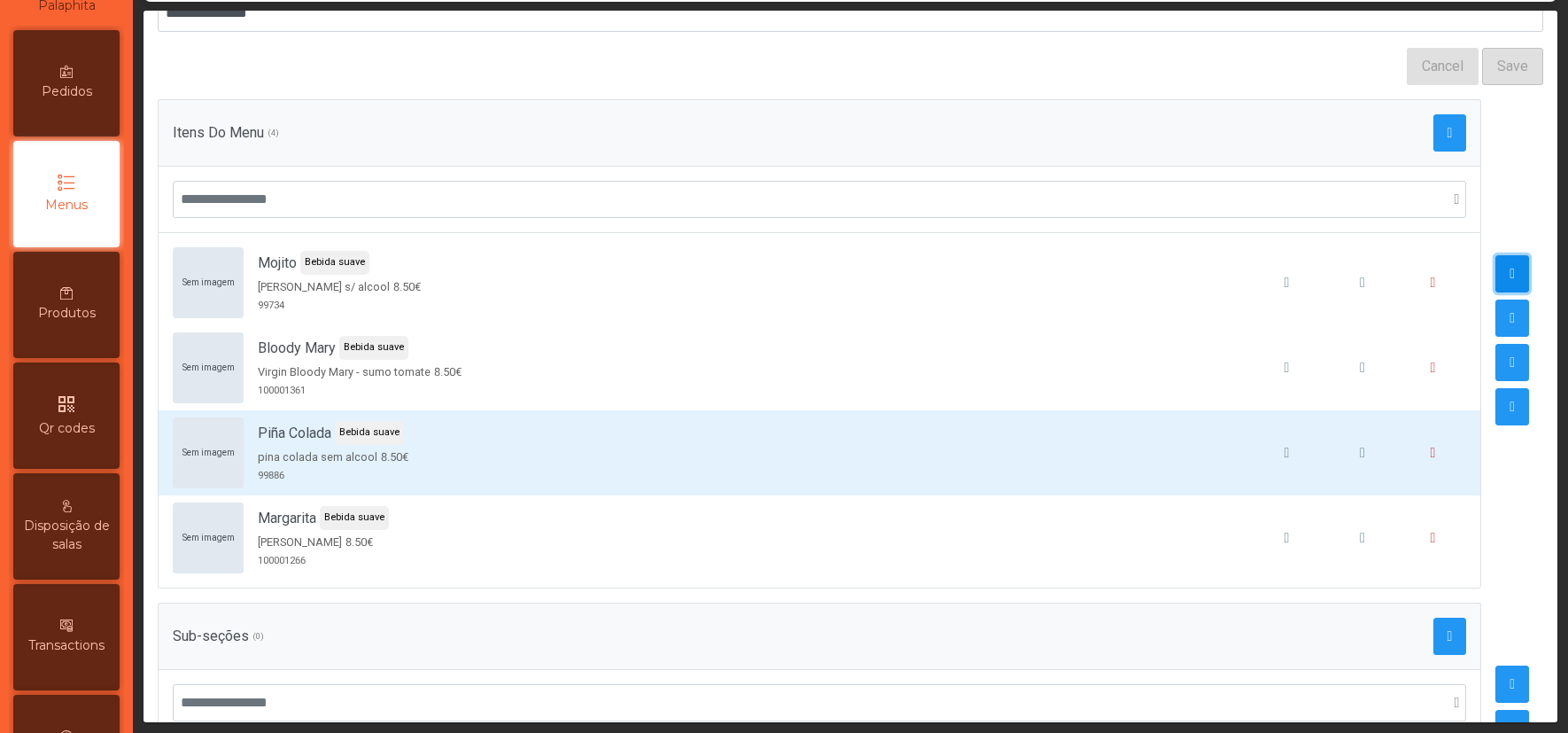 click 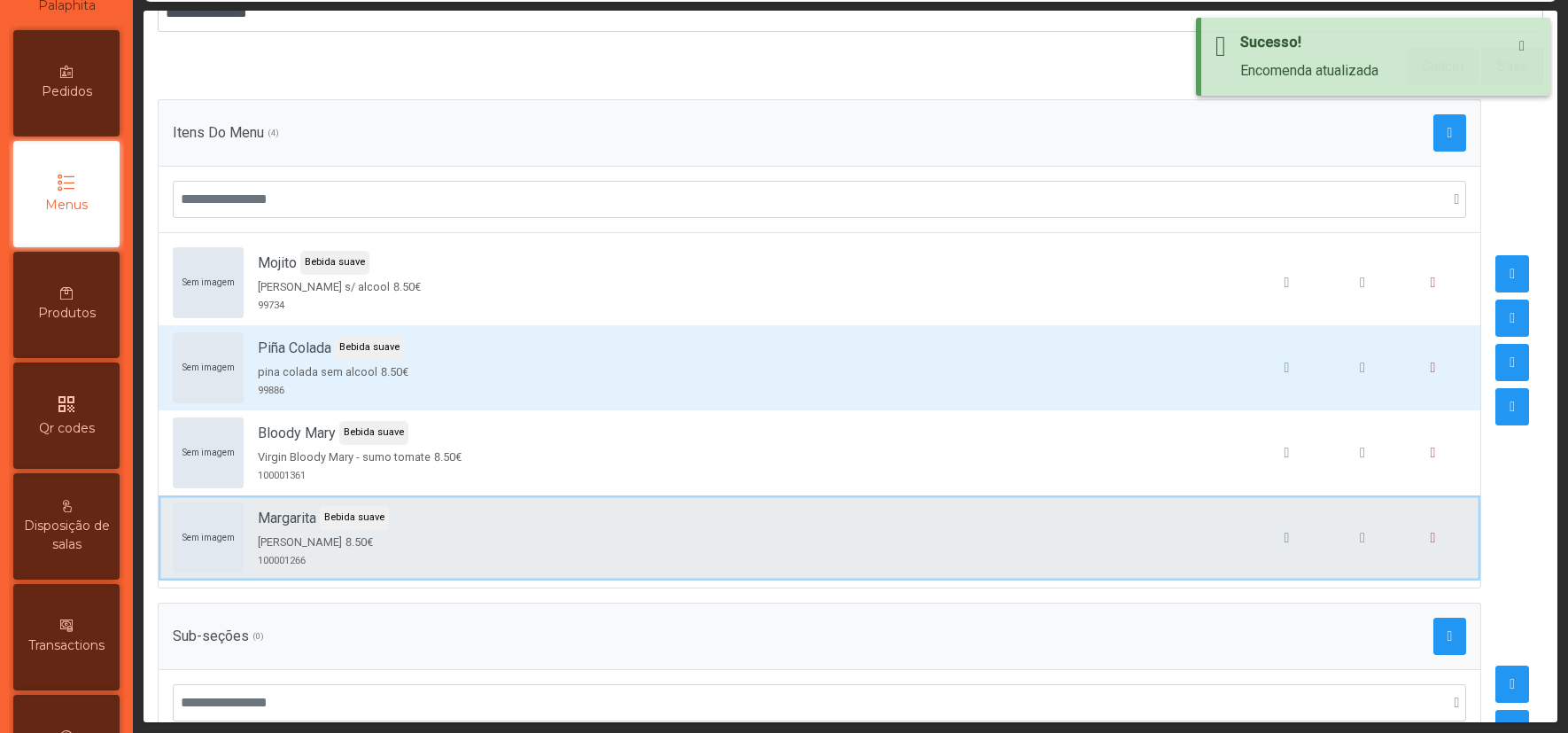 click on "Sem imagem   Margarita  Bebida suave  Virgin Marguerita   8.50€   100001266" at bounding box center (819, 538) 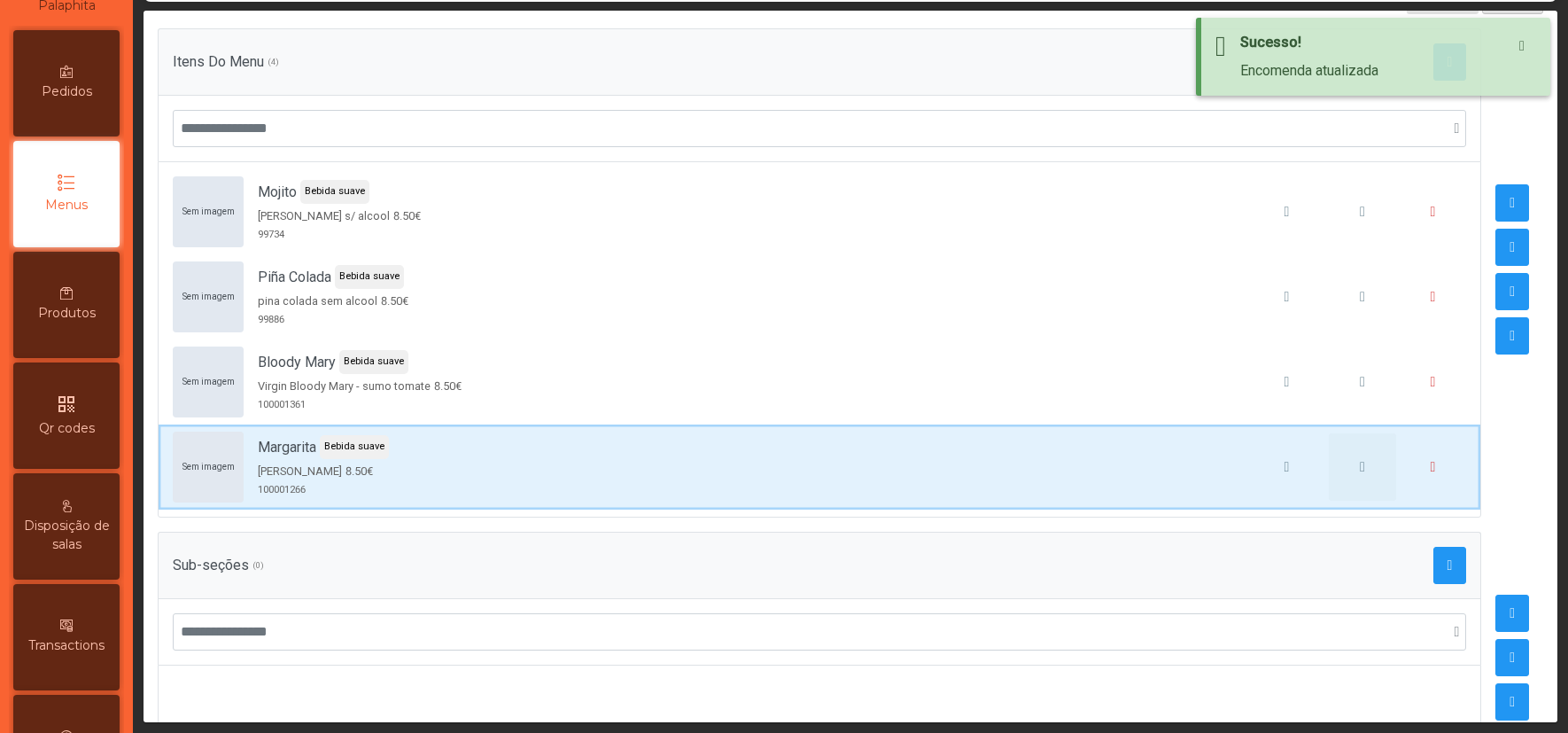 scroll, scrollTop: 242, scrollLeft: 0, axis: vertical 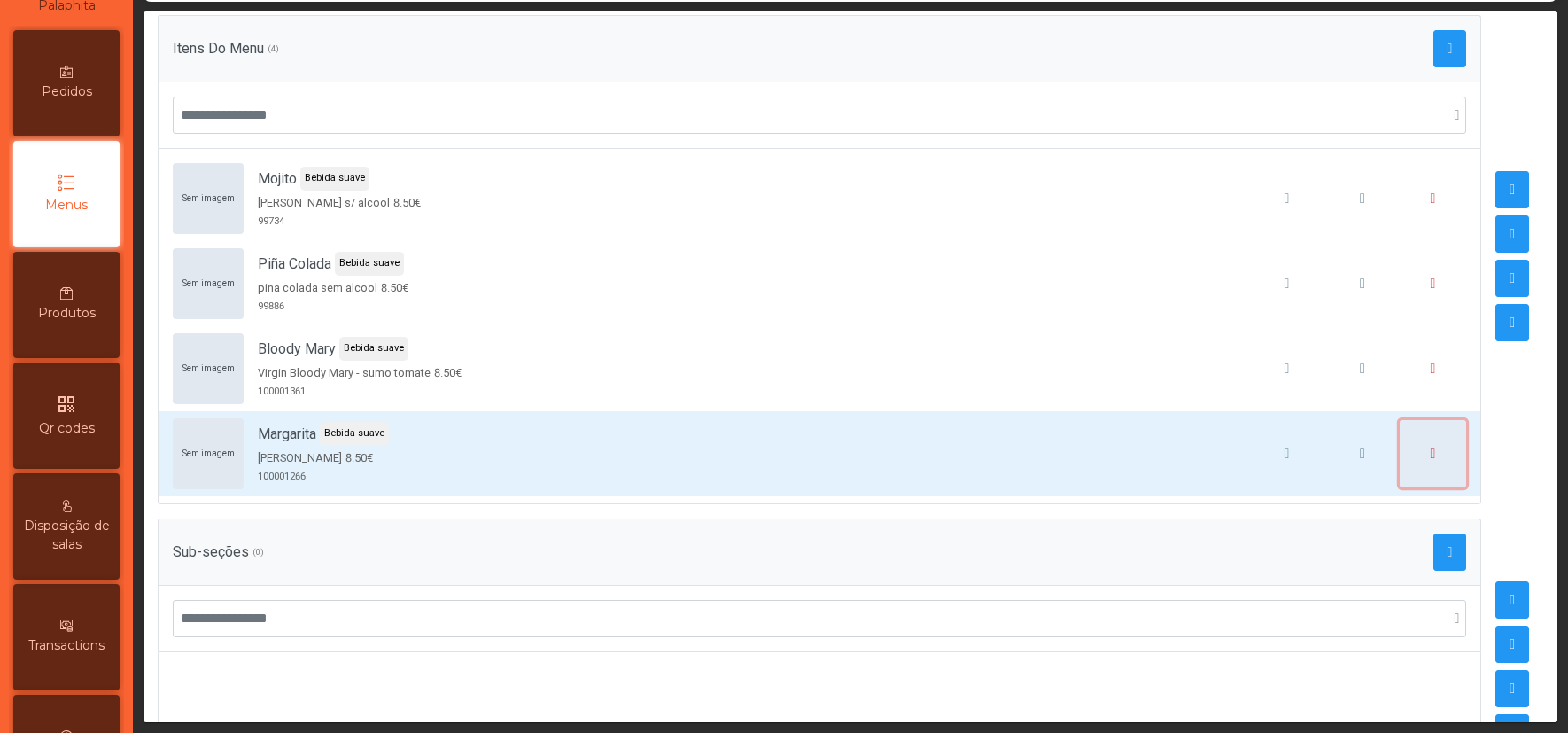 click 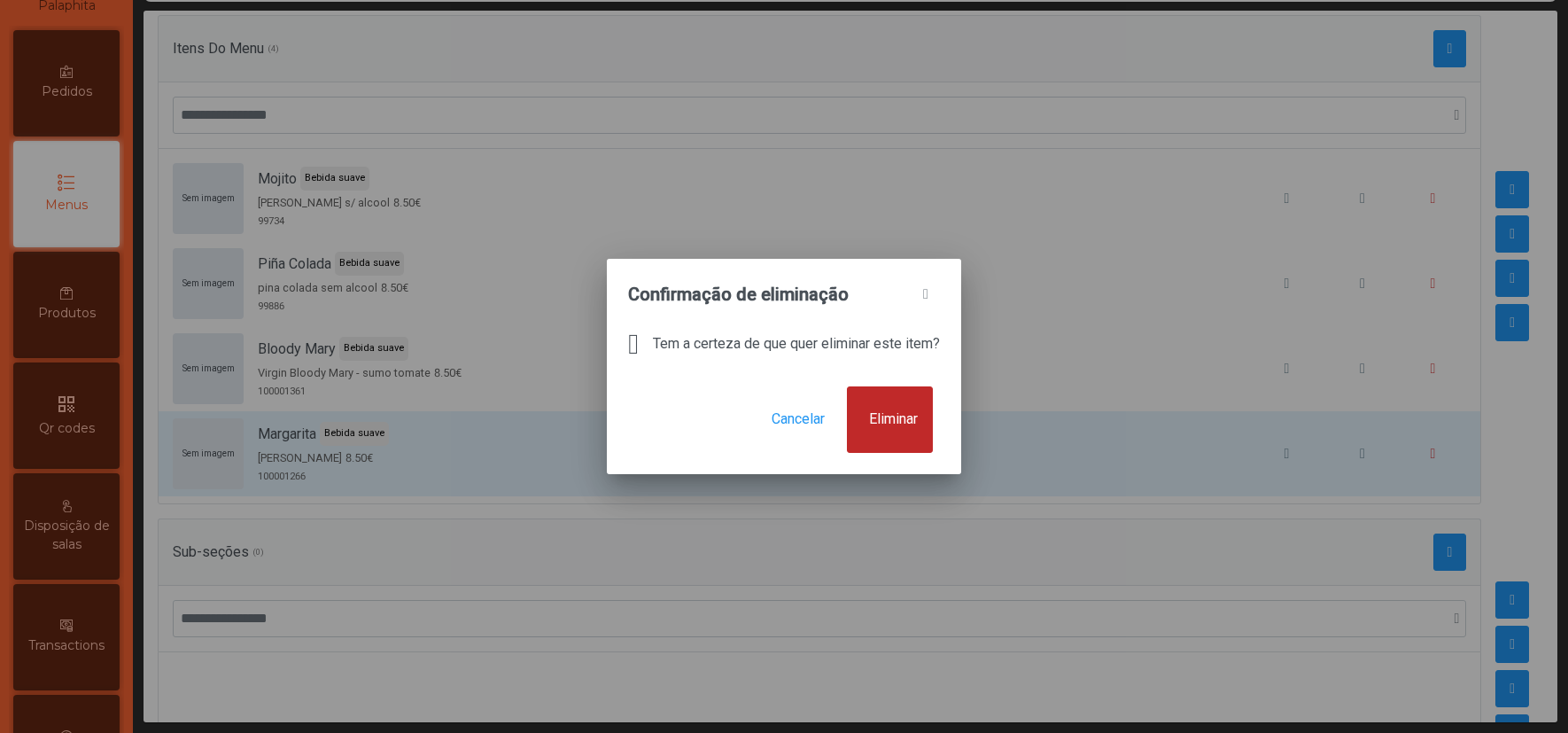 click on "Eliminar" at bounding box center (889, 420) 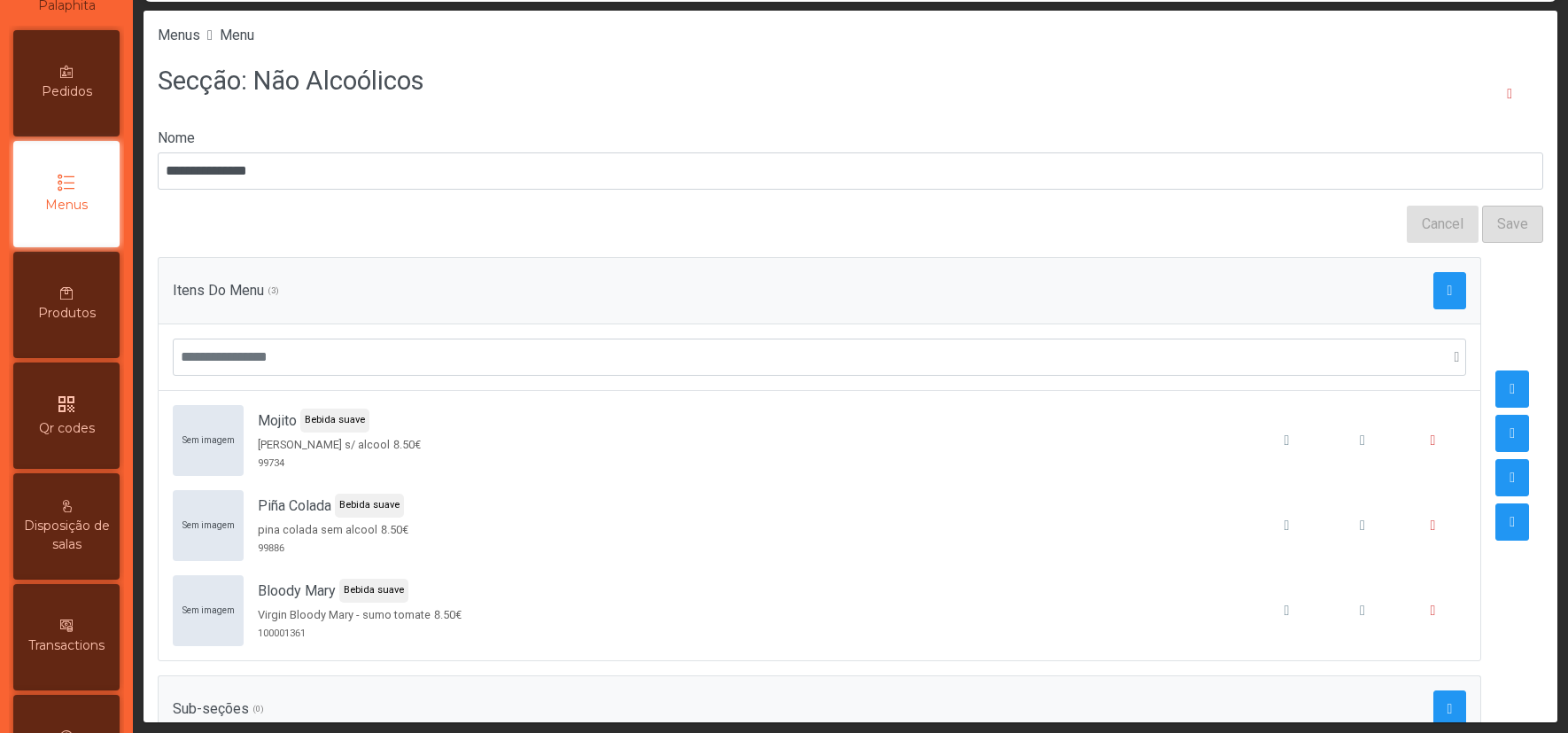 scroll, scrollTop: 78, scrollLeft: 0, axis: vertical 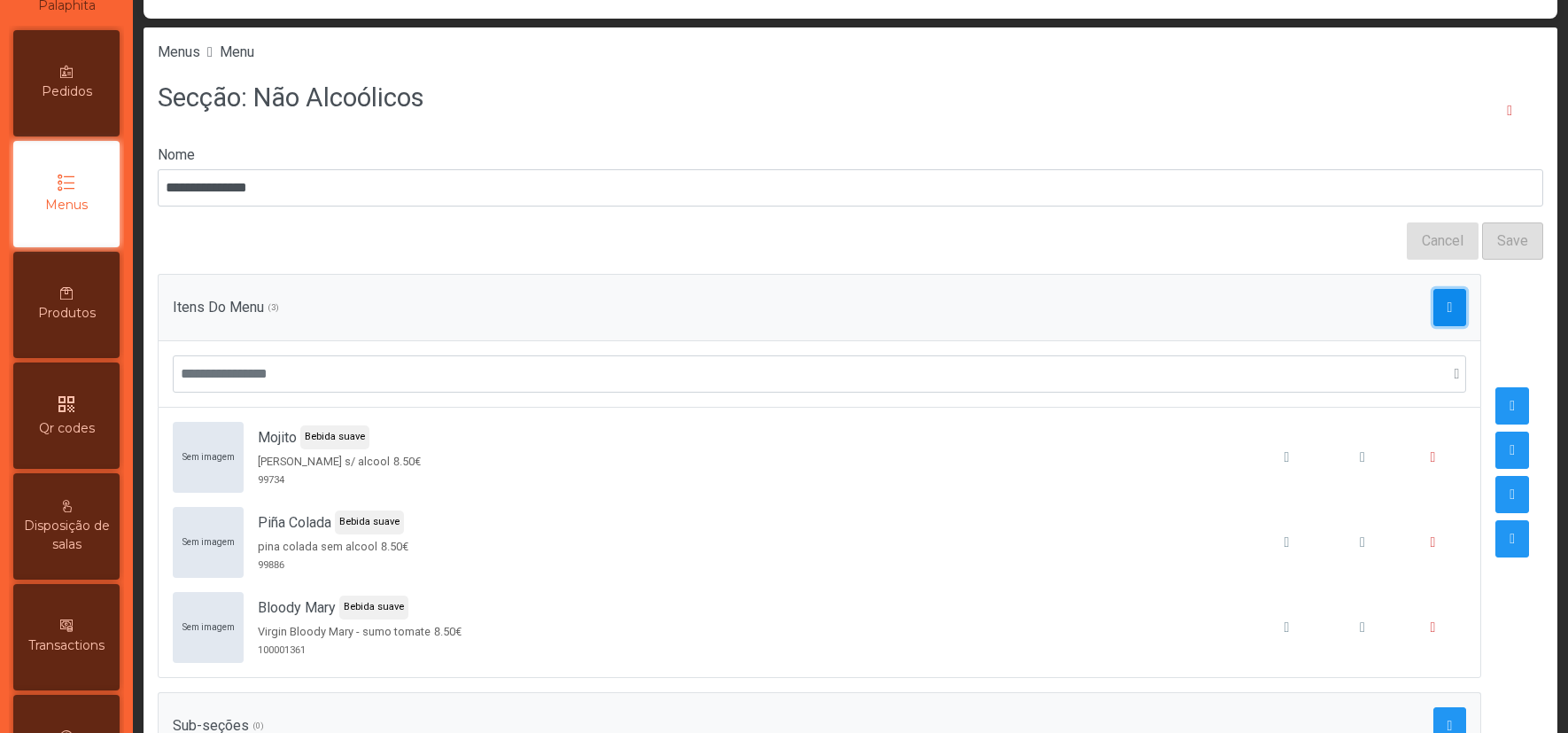 click 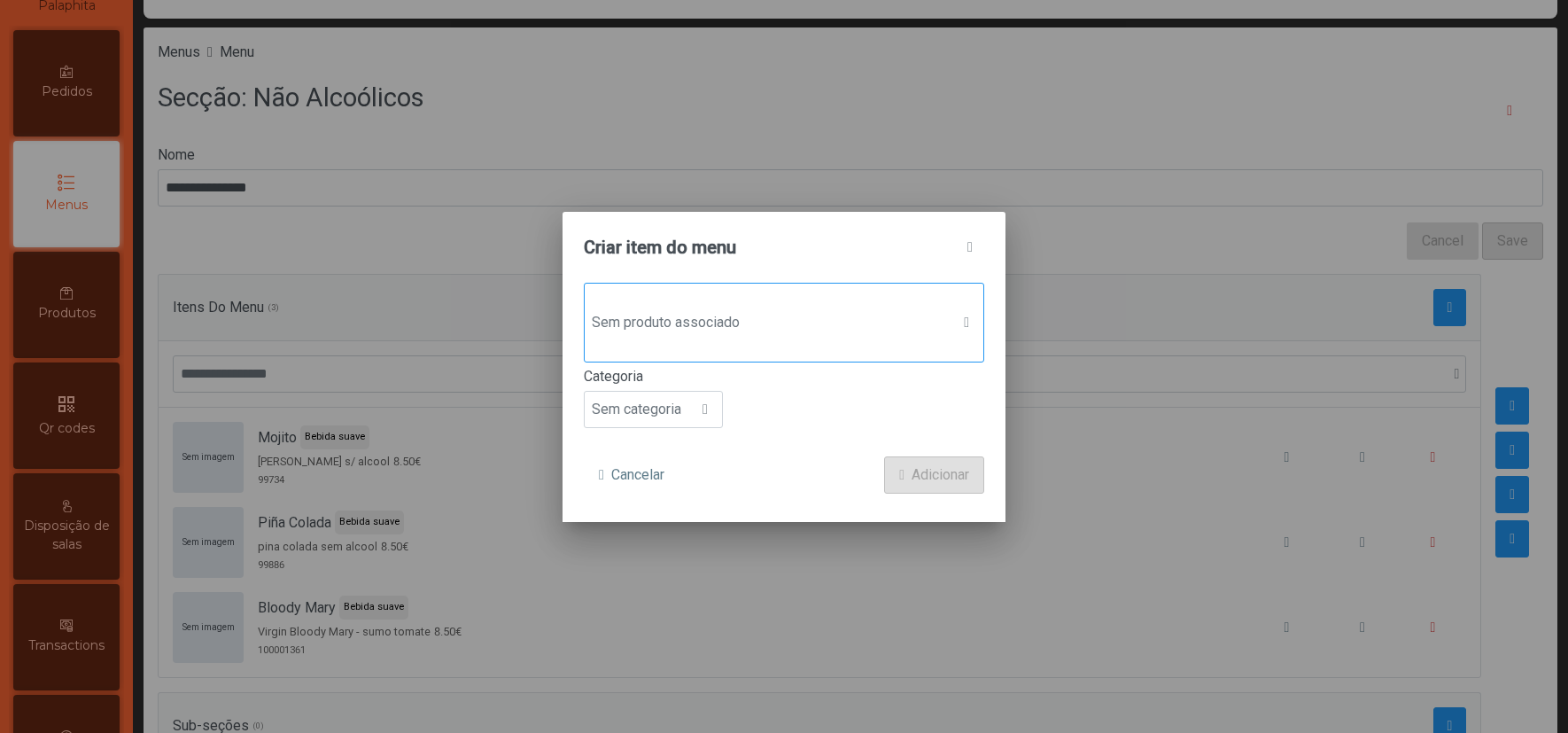 click on "Sem produto associado" 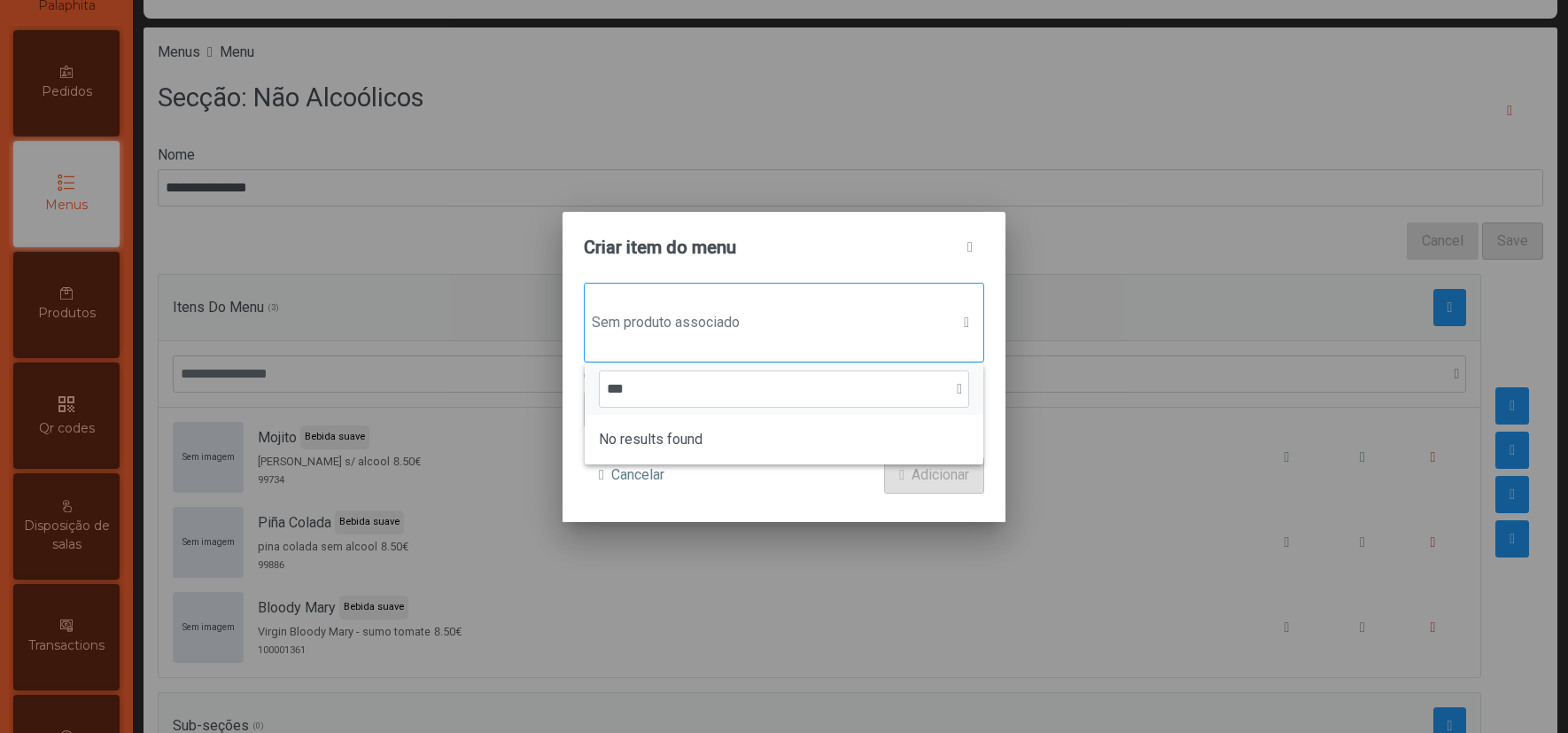 scroll, scrollTop: 12, scrollLeft: 82, axis: both 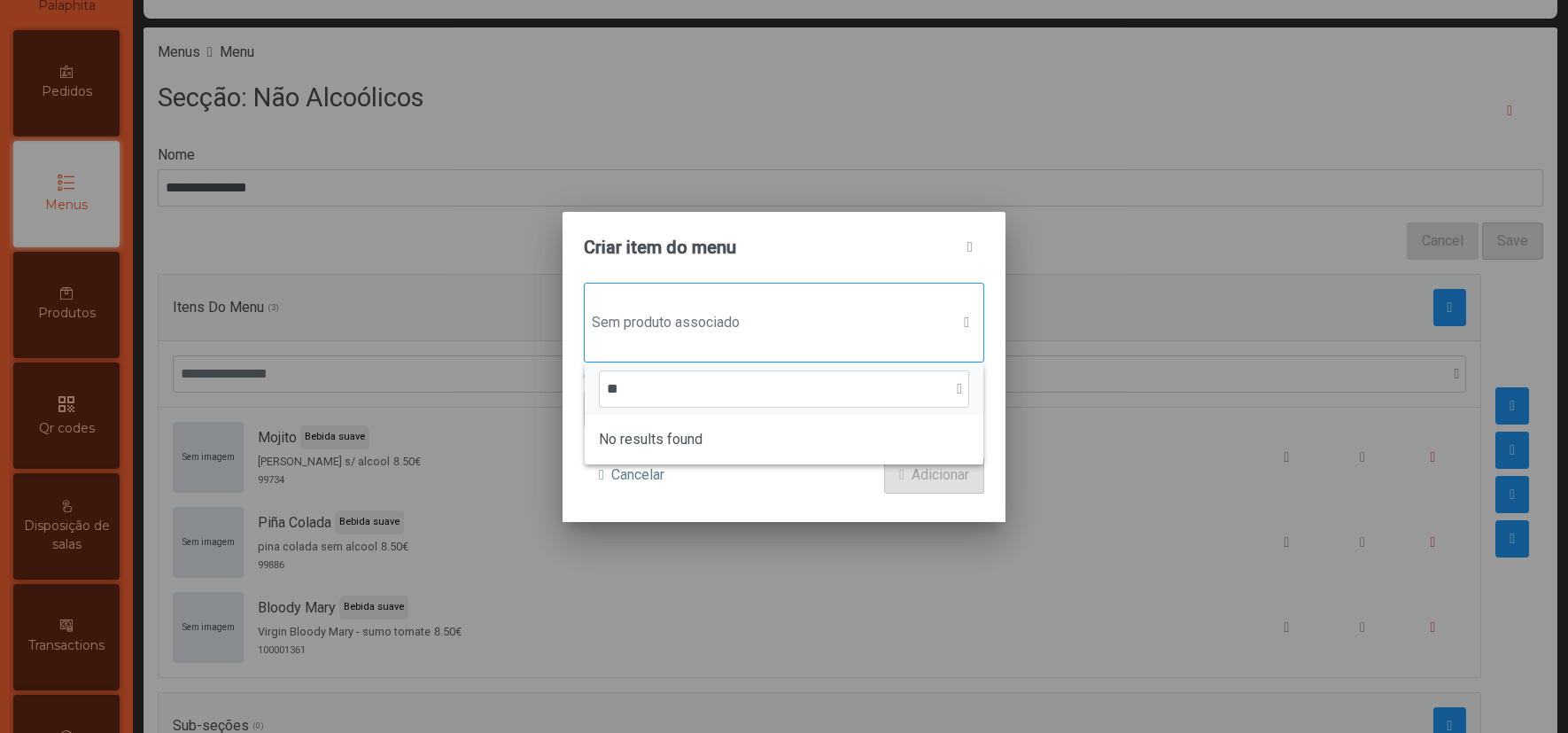 type on "*" 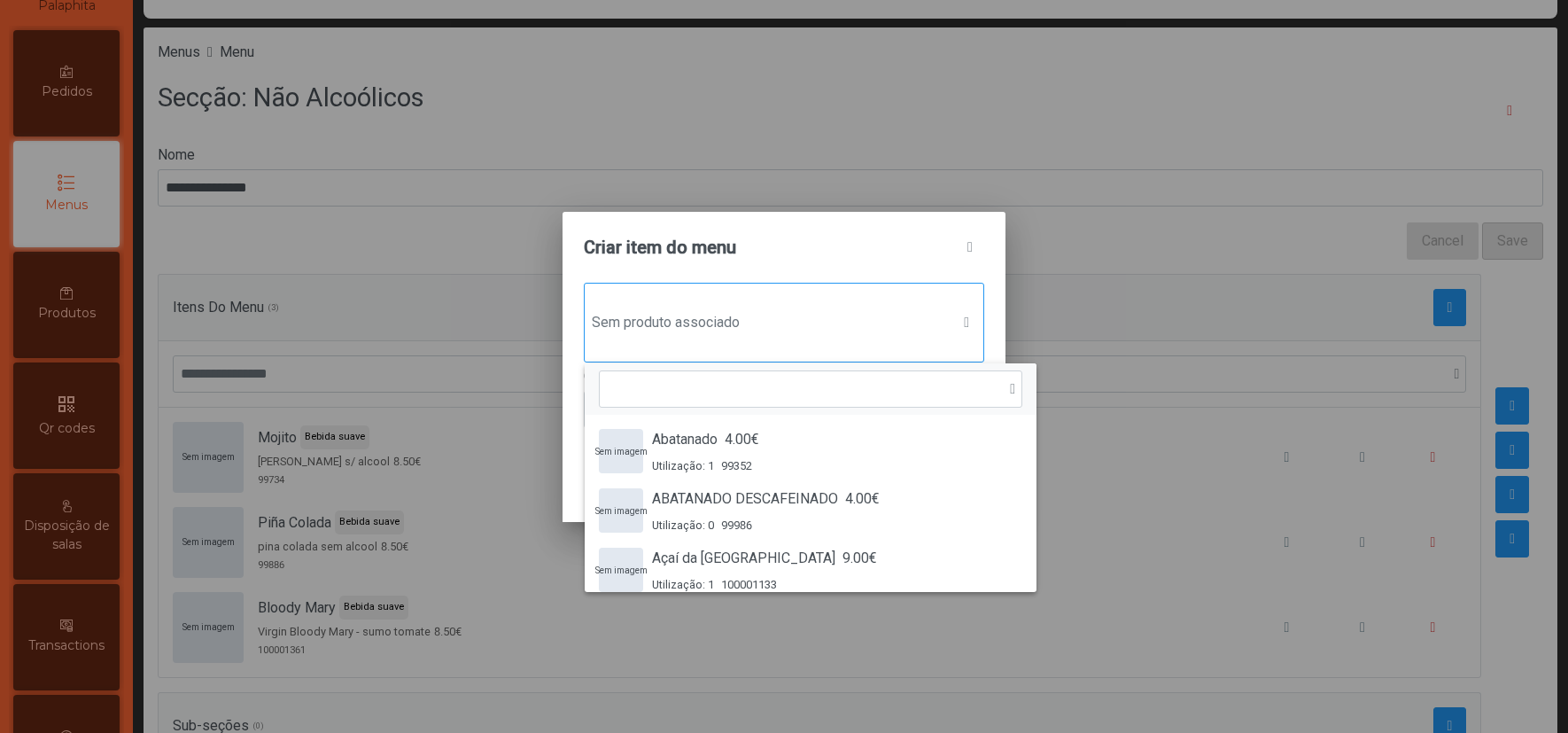 type on "*" 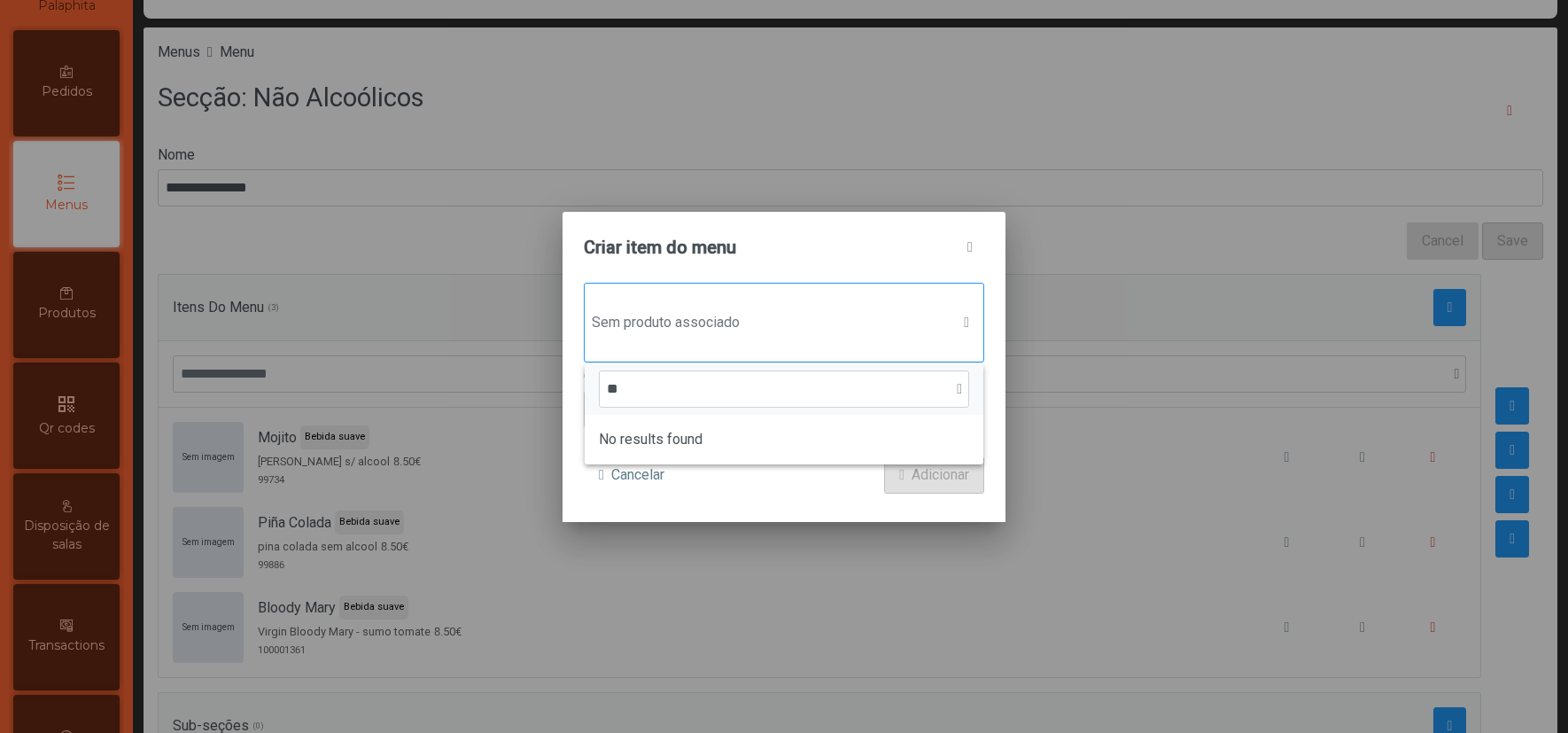 type on "*" 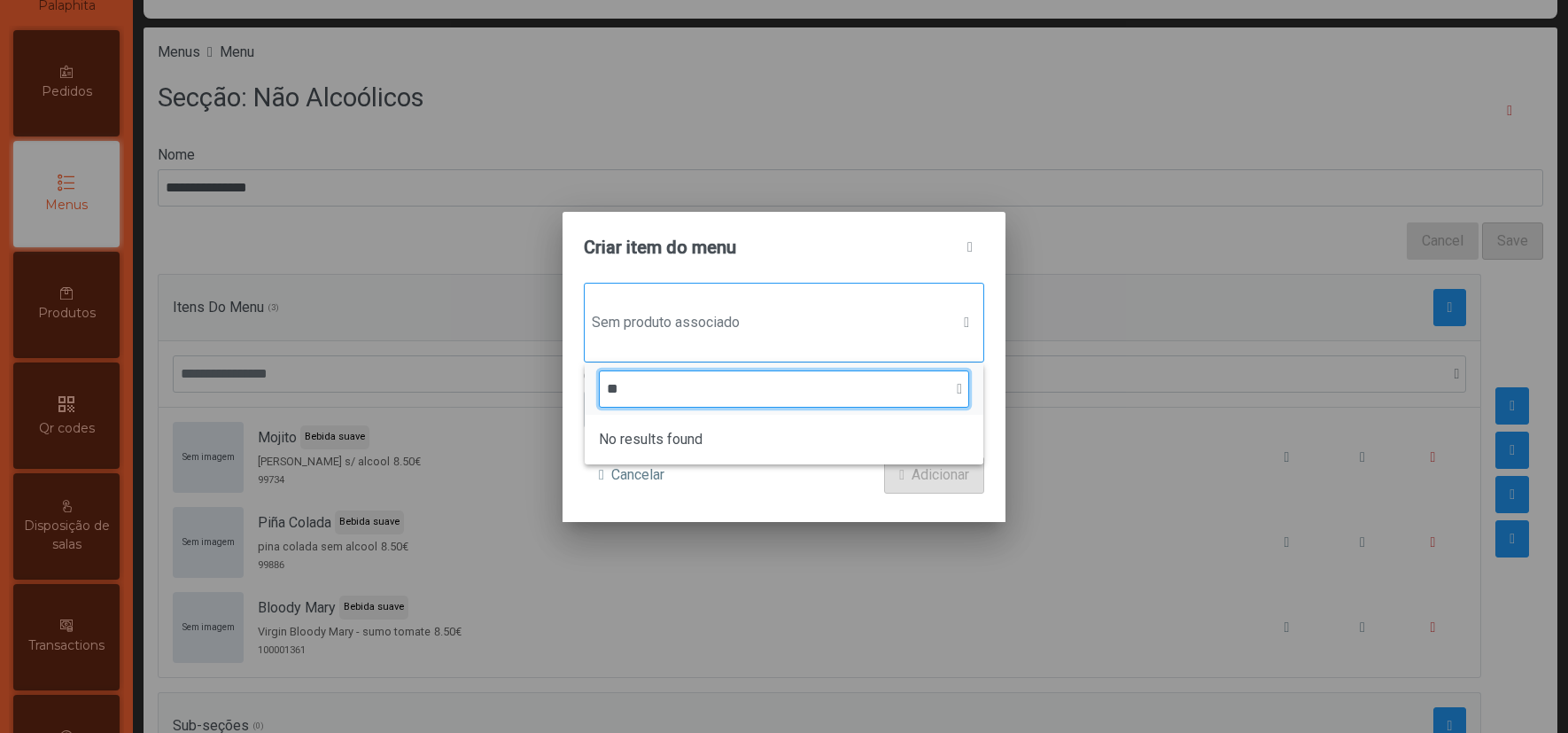 type on "*" 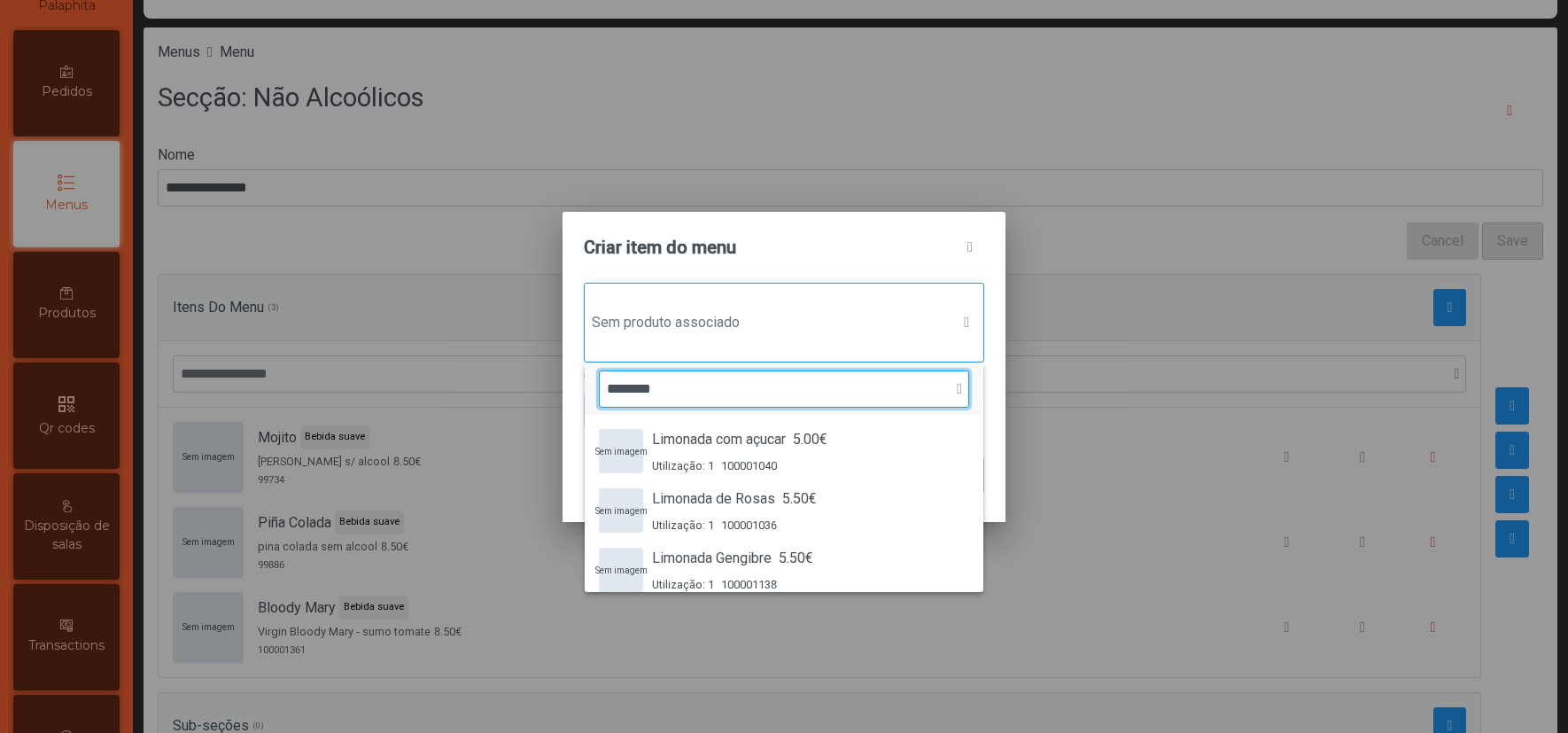 type on "********" 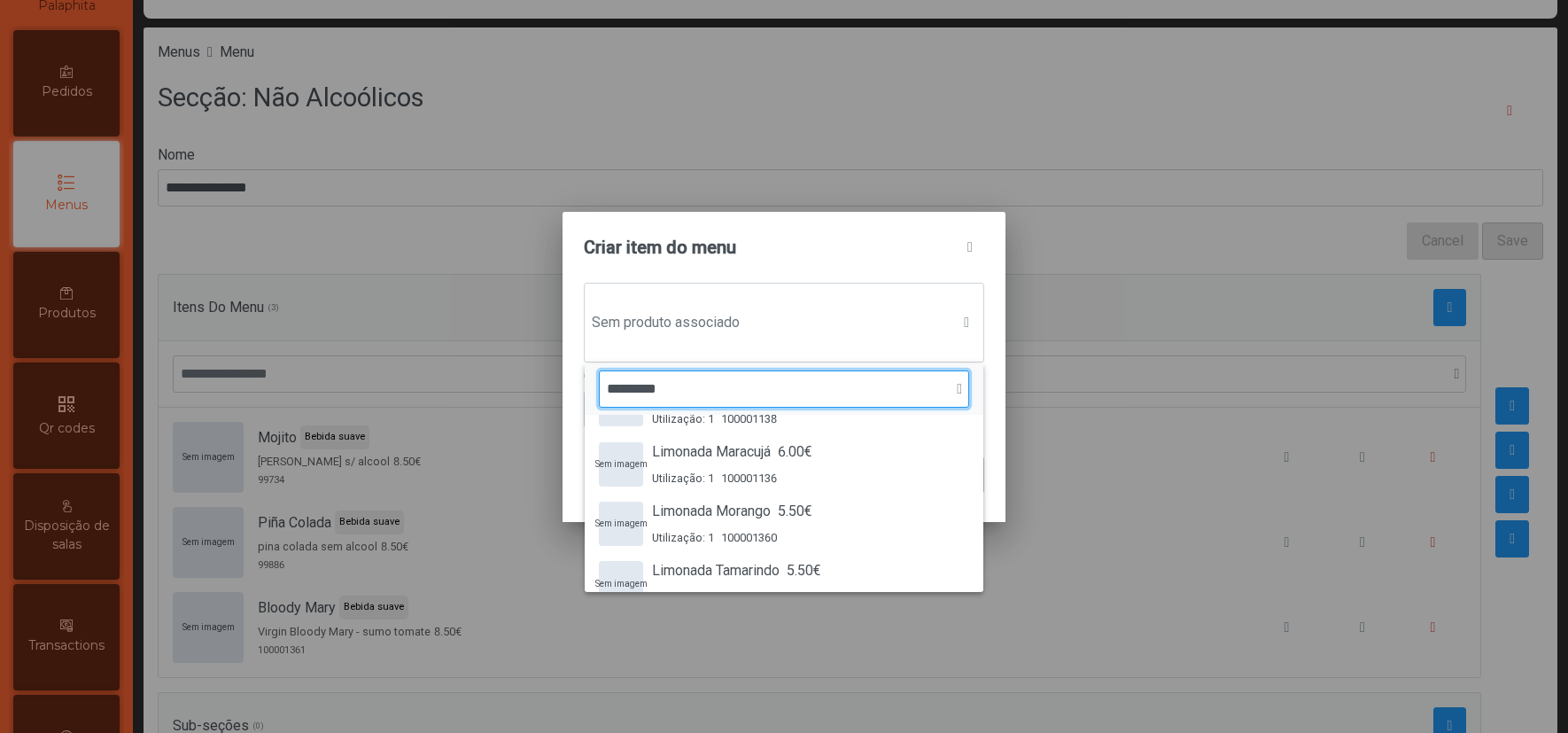 scroll, scrollTop: 183, scrollLeft: 0, axis: vertical 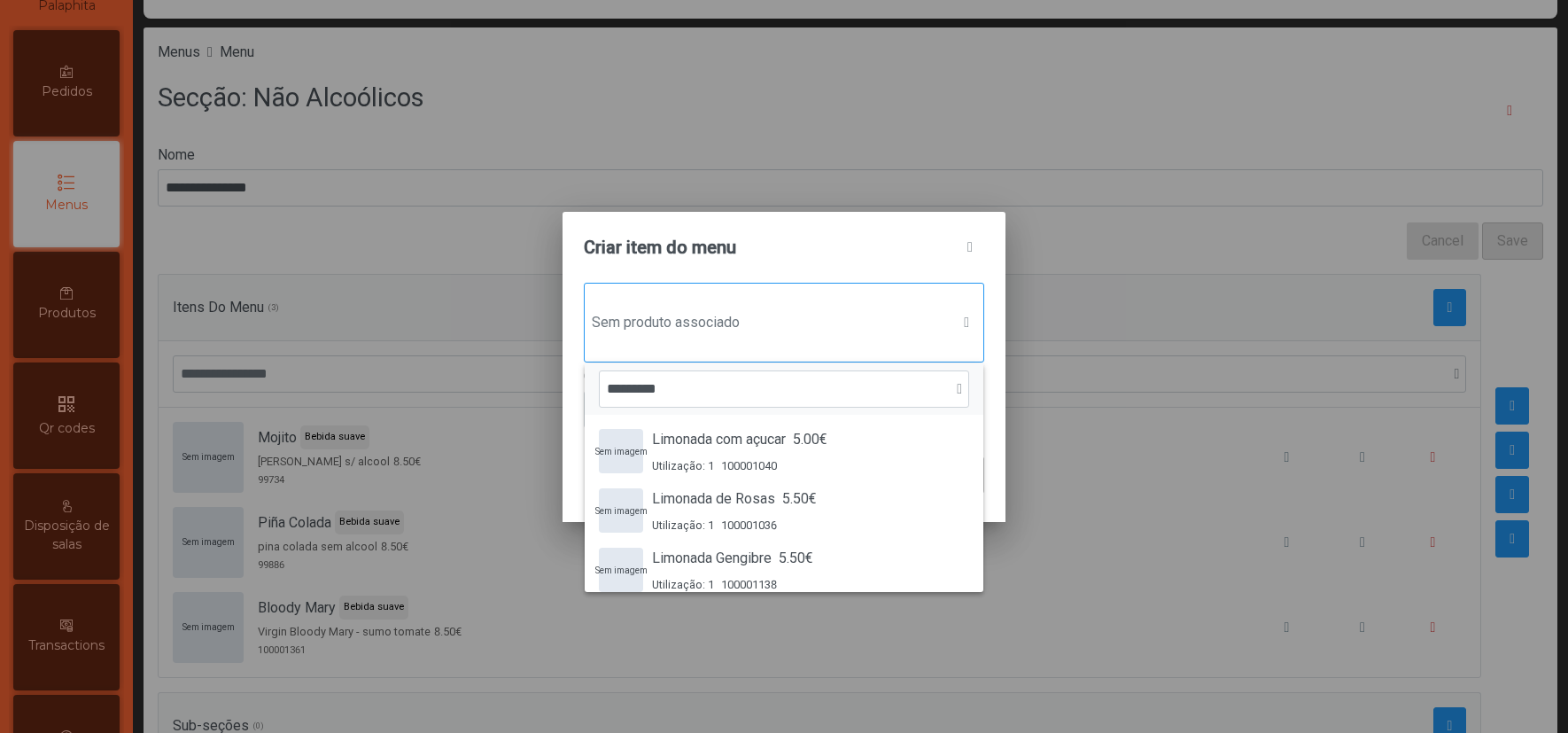 type on "********" 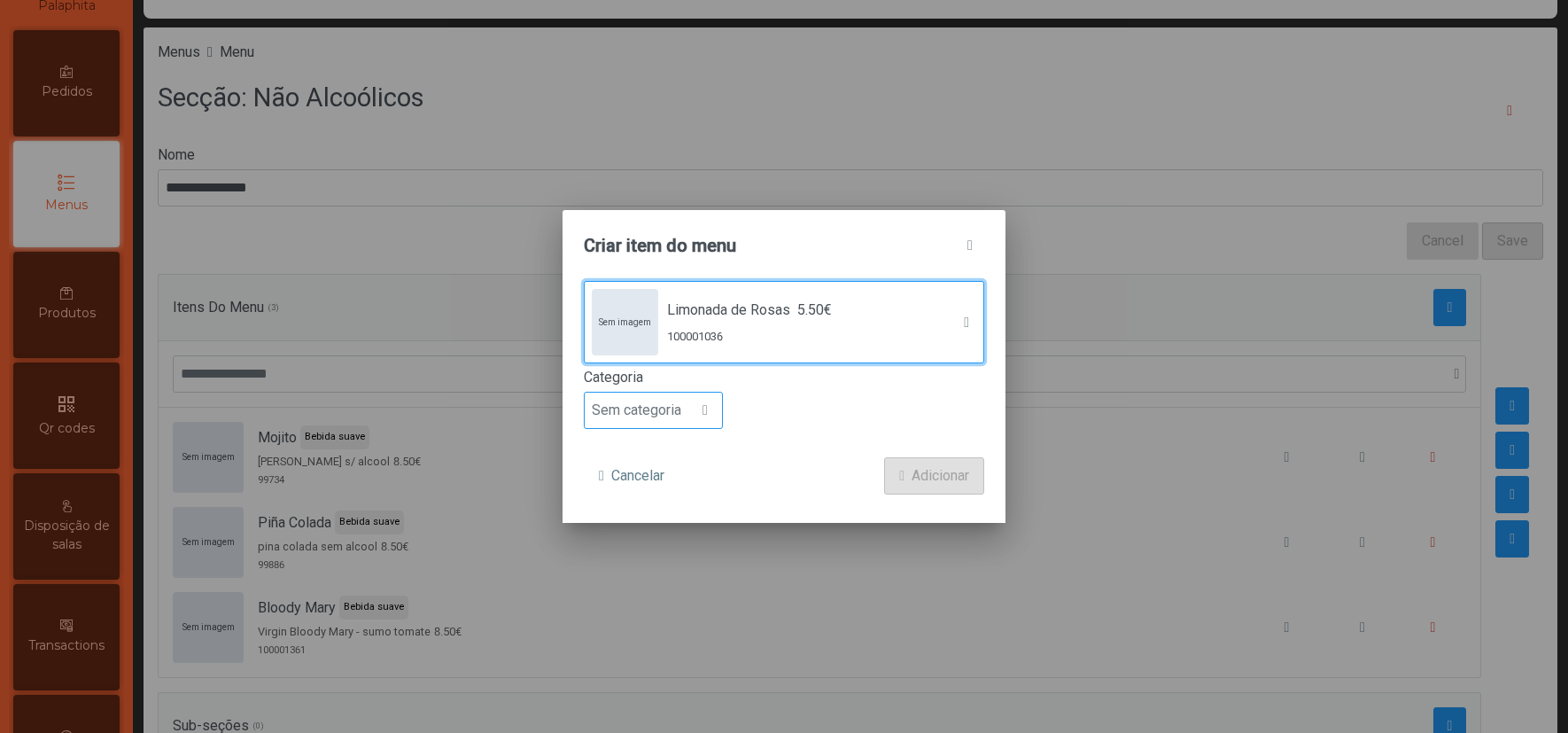 click on "Sem categoria" 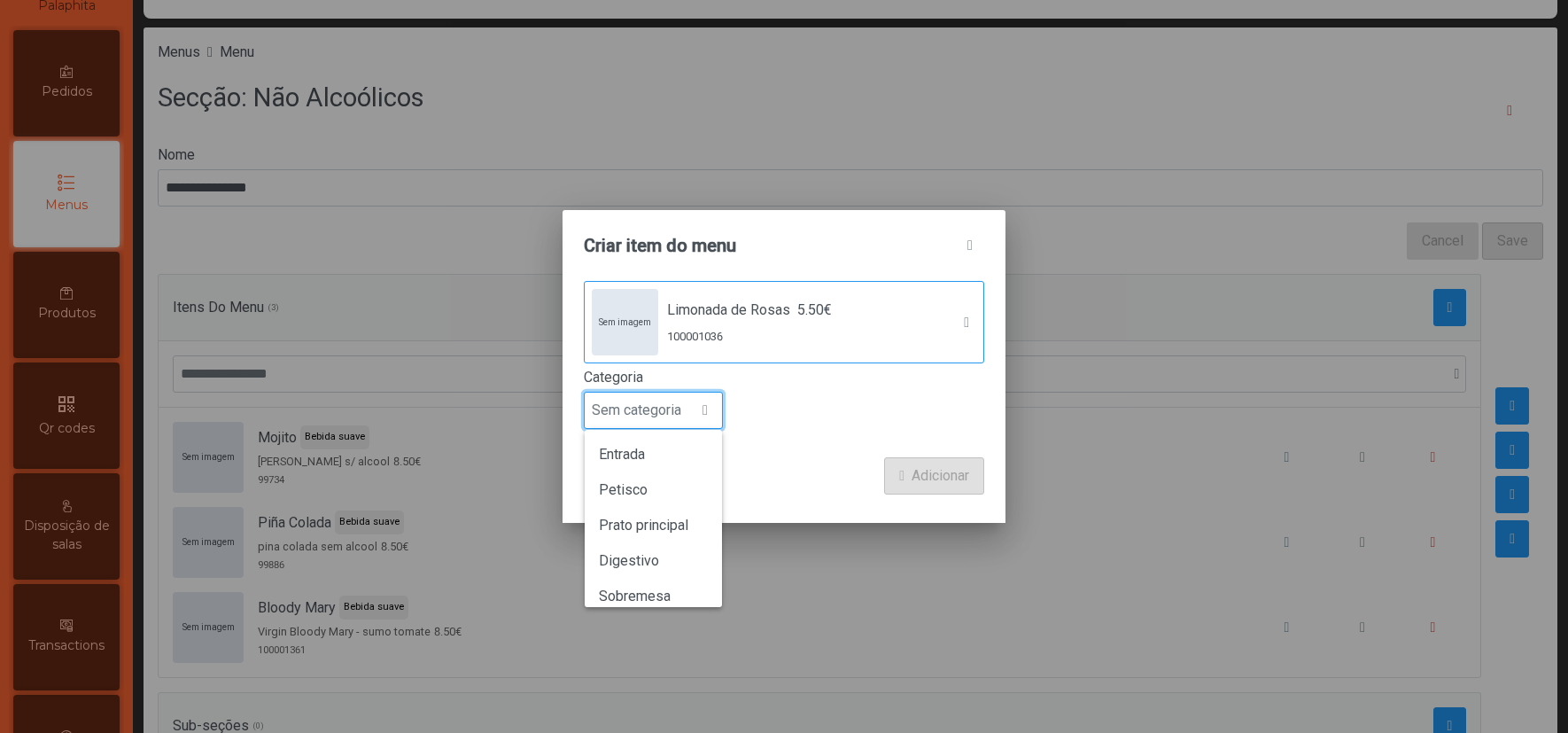 scroll, scrollTop: 12, scrollLeft: 82, axis: both 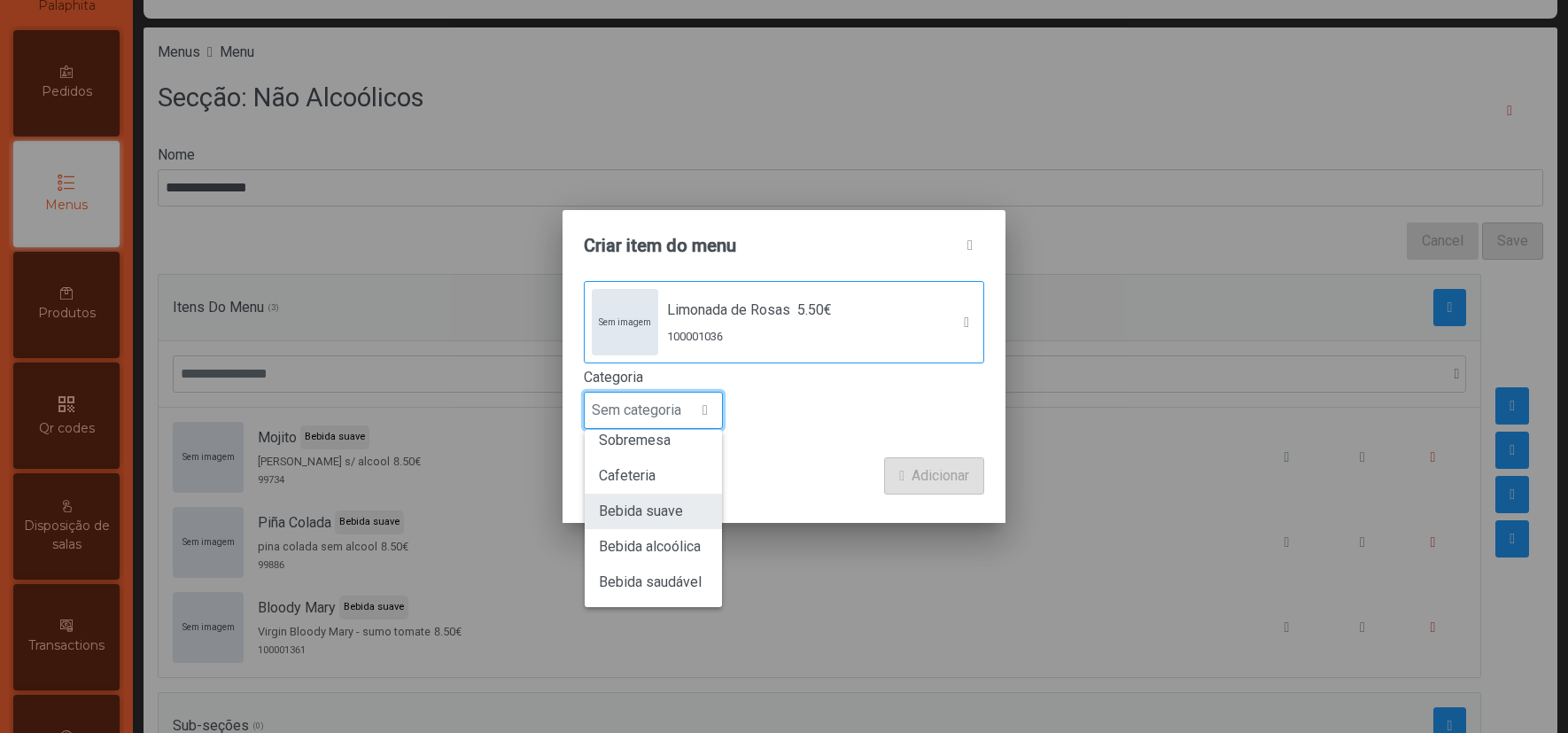click on "Bebida suave" 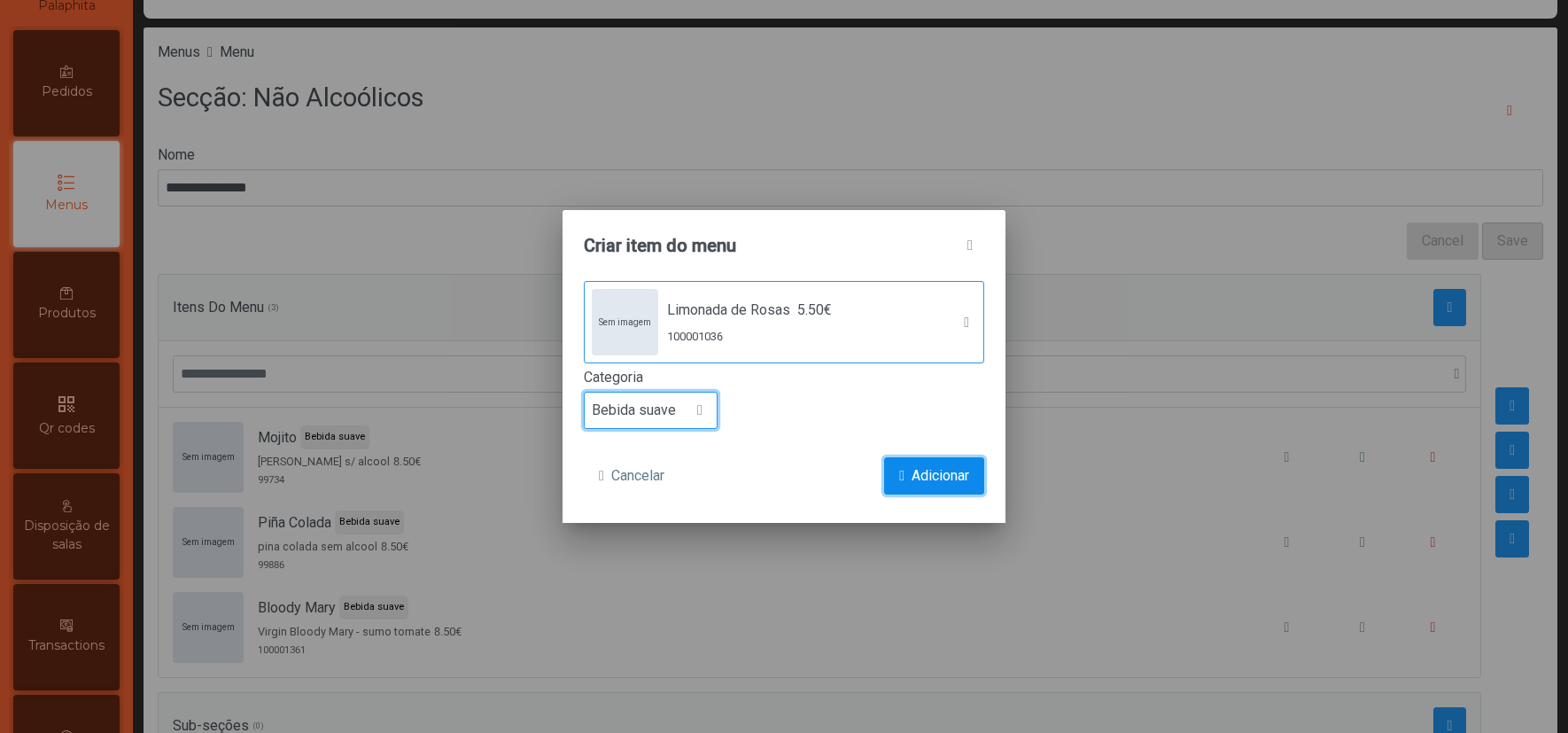 click on "Adicionar" 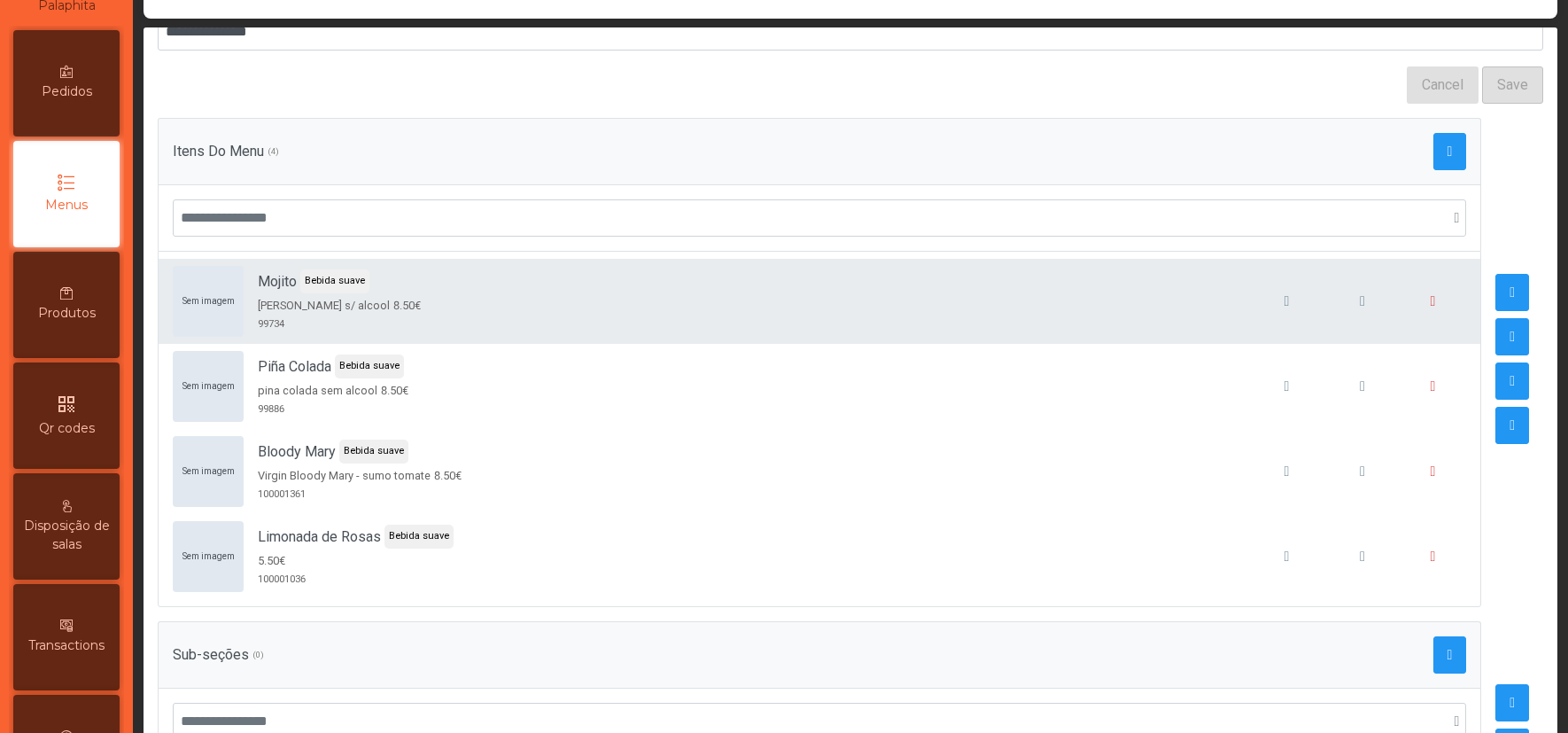 scroll, scrollTop: 161, scrollLeft: 0, axis: vertical 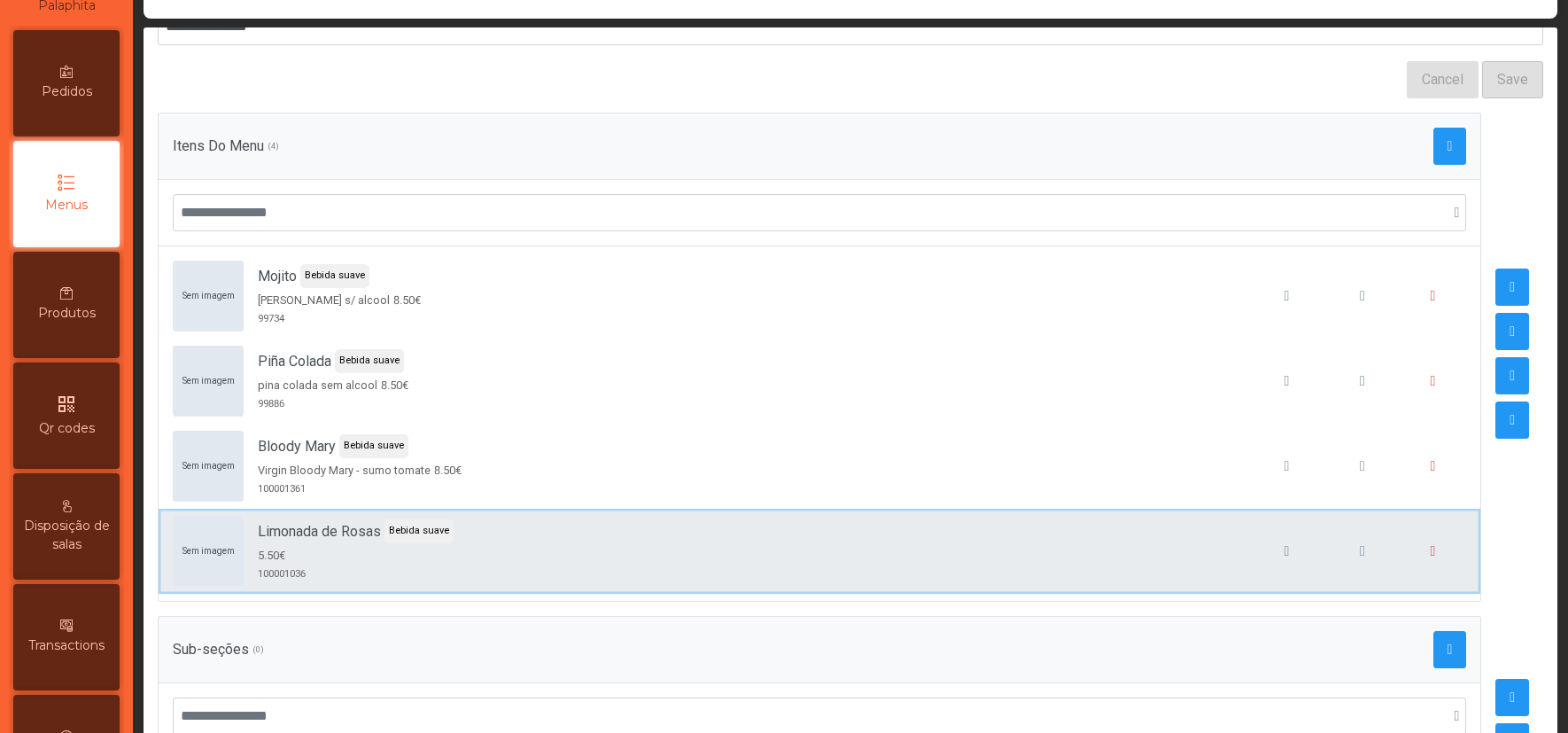 click on "Sem imagem   Limonada de Rosas  Bebida suave  5.50€   100001036" at bounding box center [819, 551] 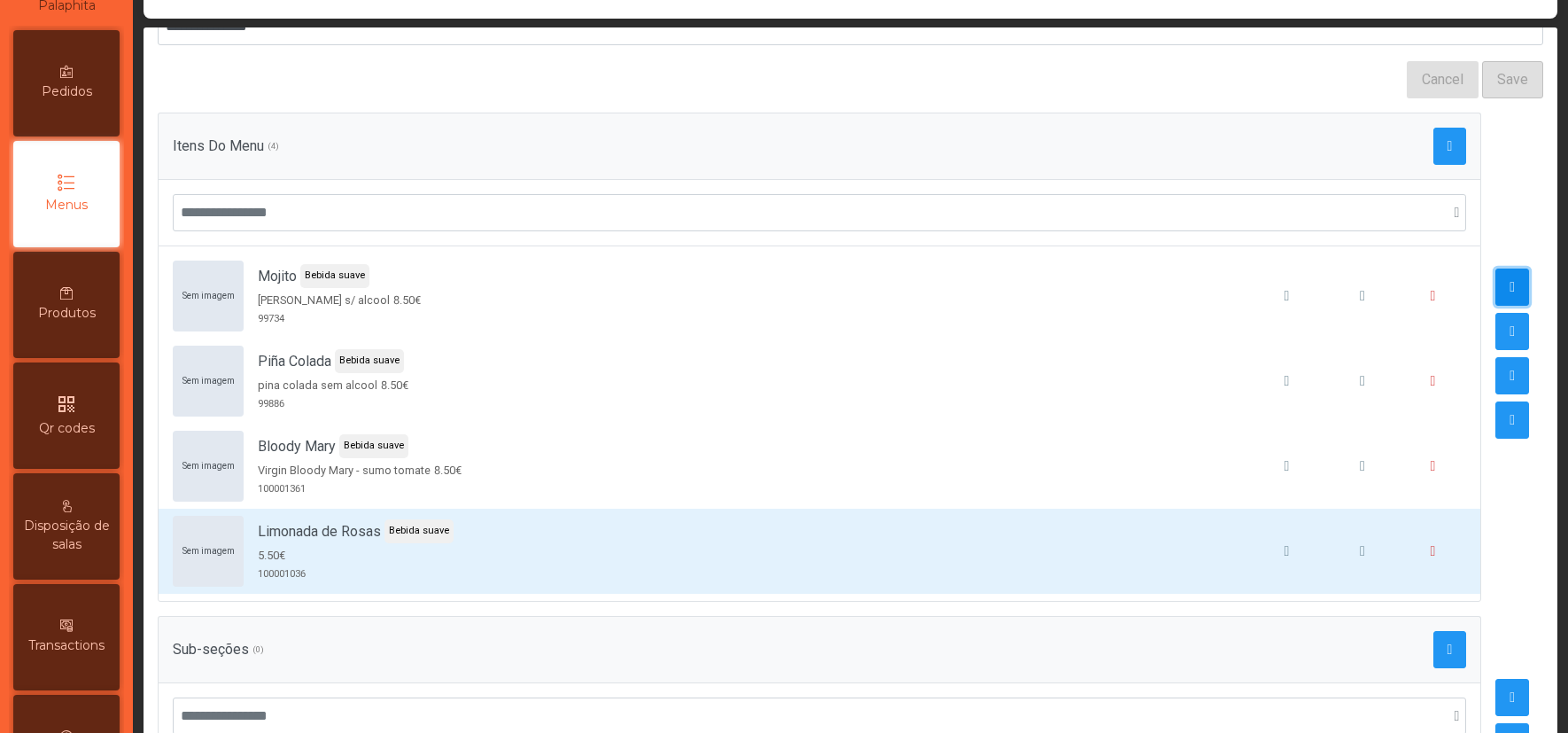click 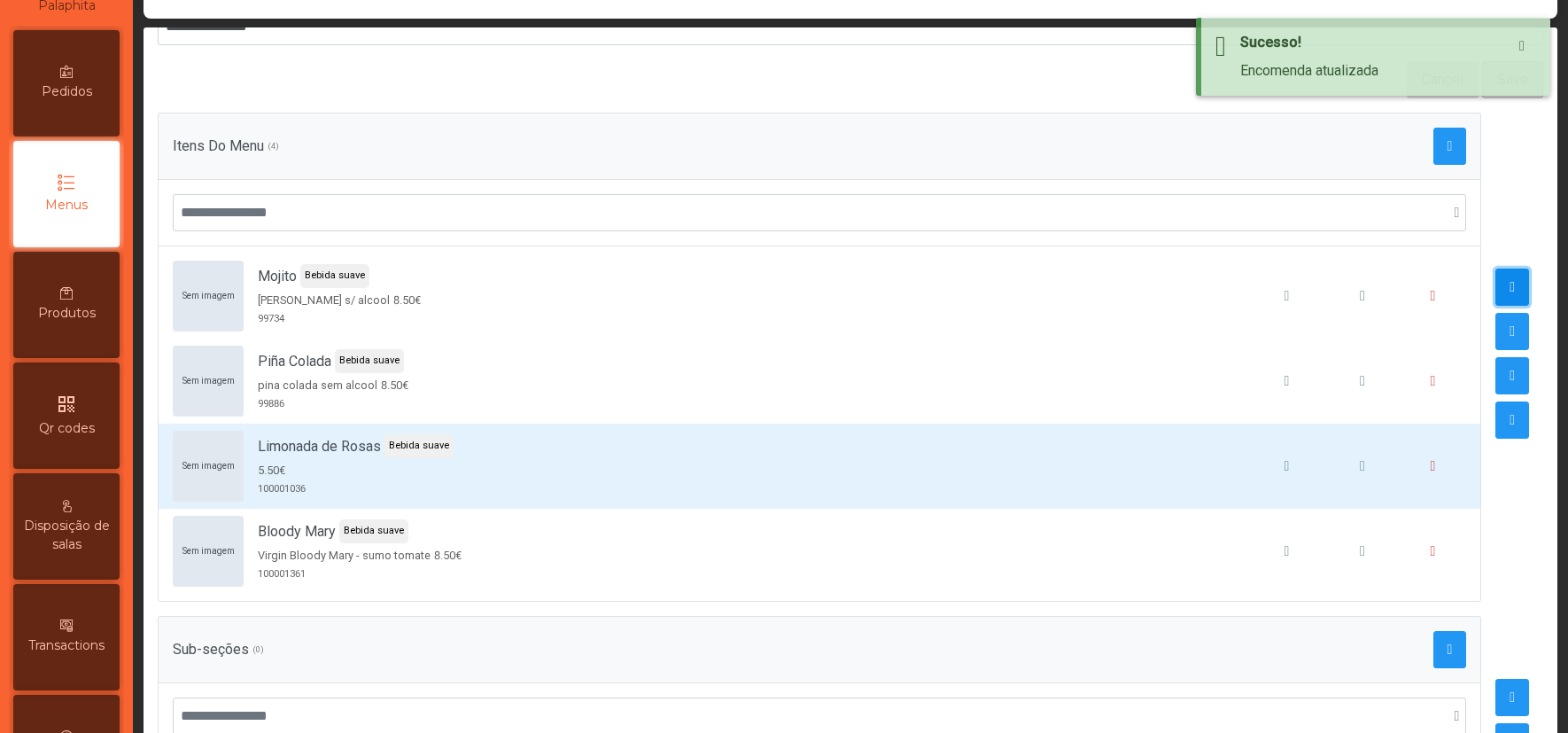 click 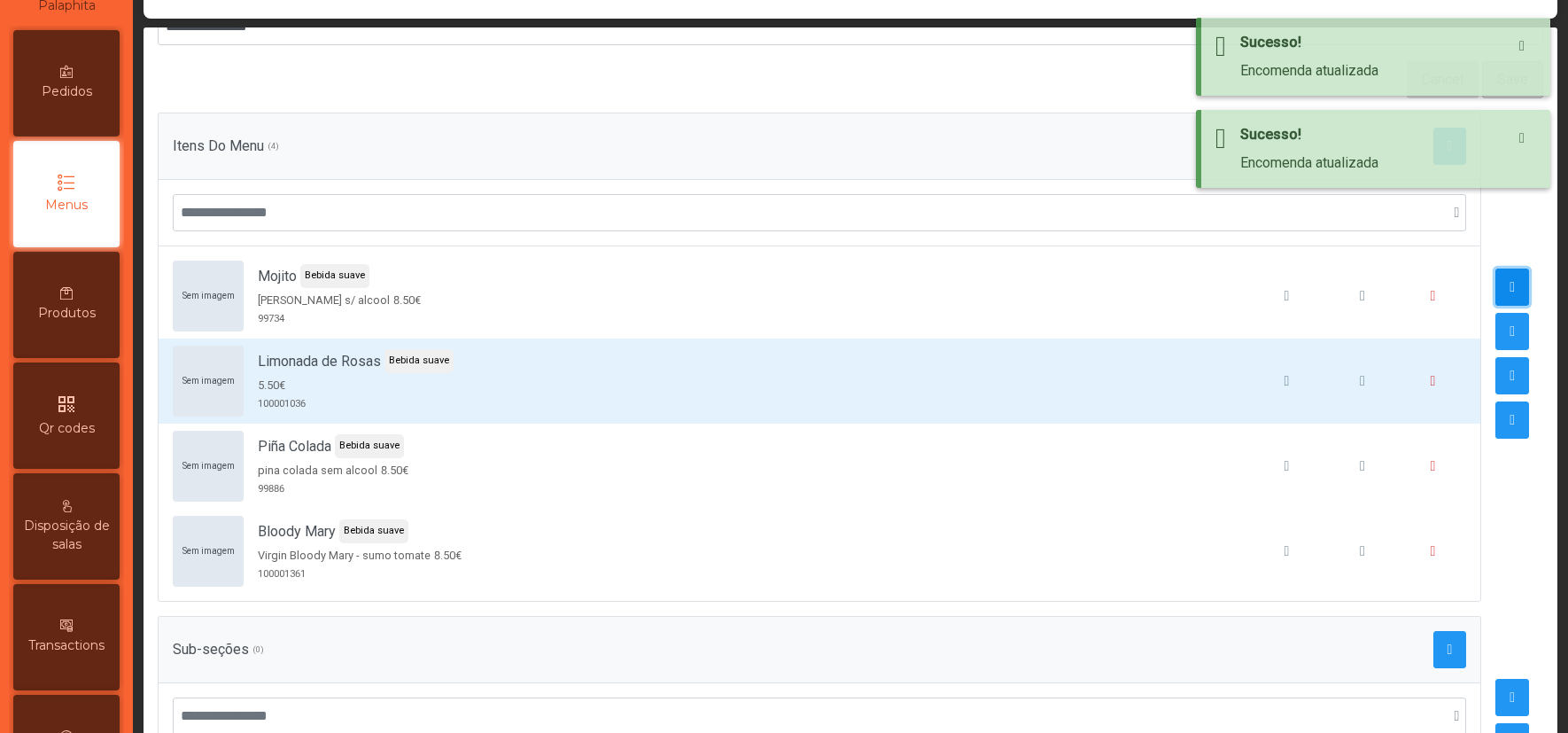 click 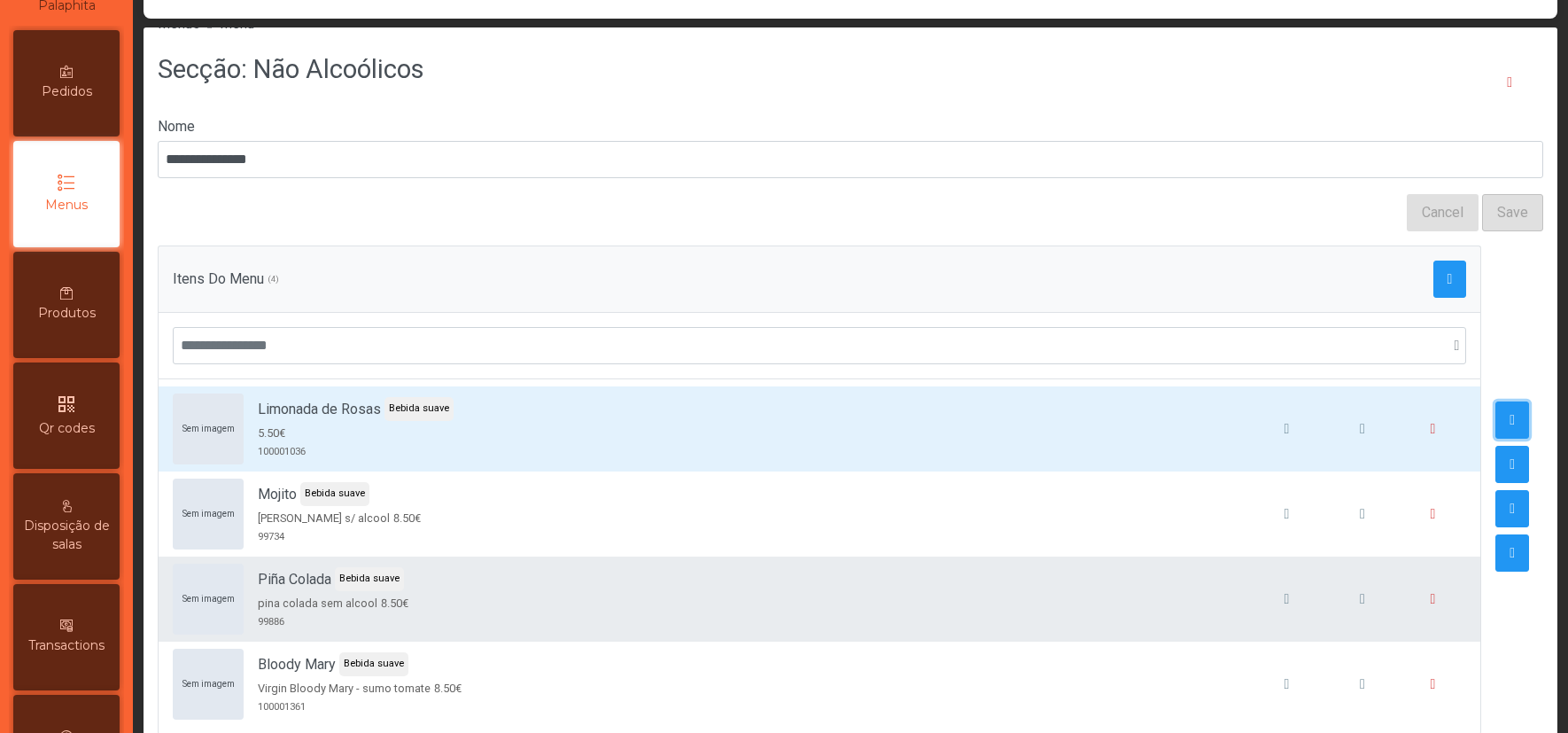 scroll, scrollTop: 33, scrollLeft: 0, axis: vertical 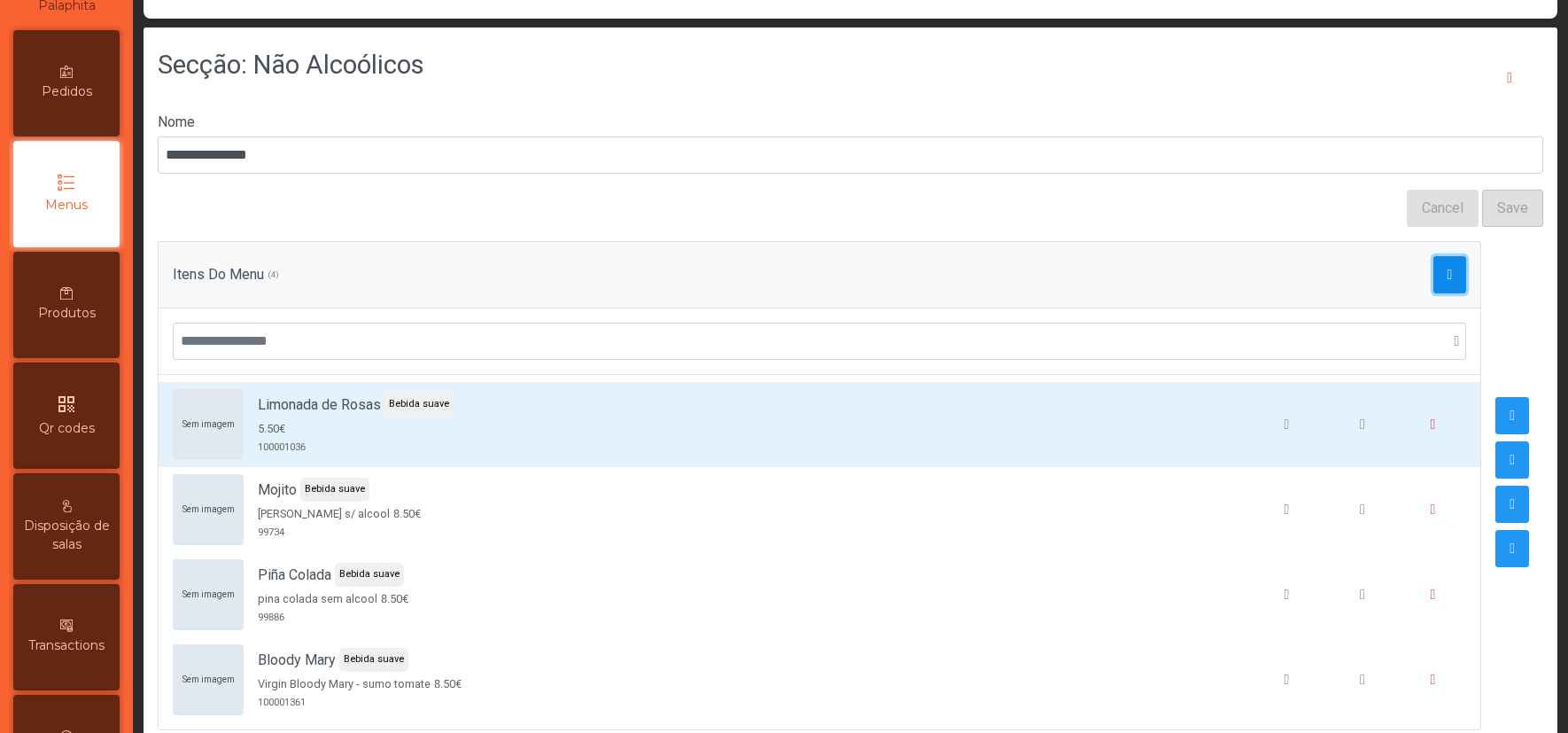 click 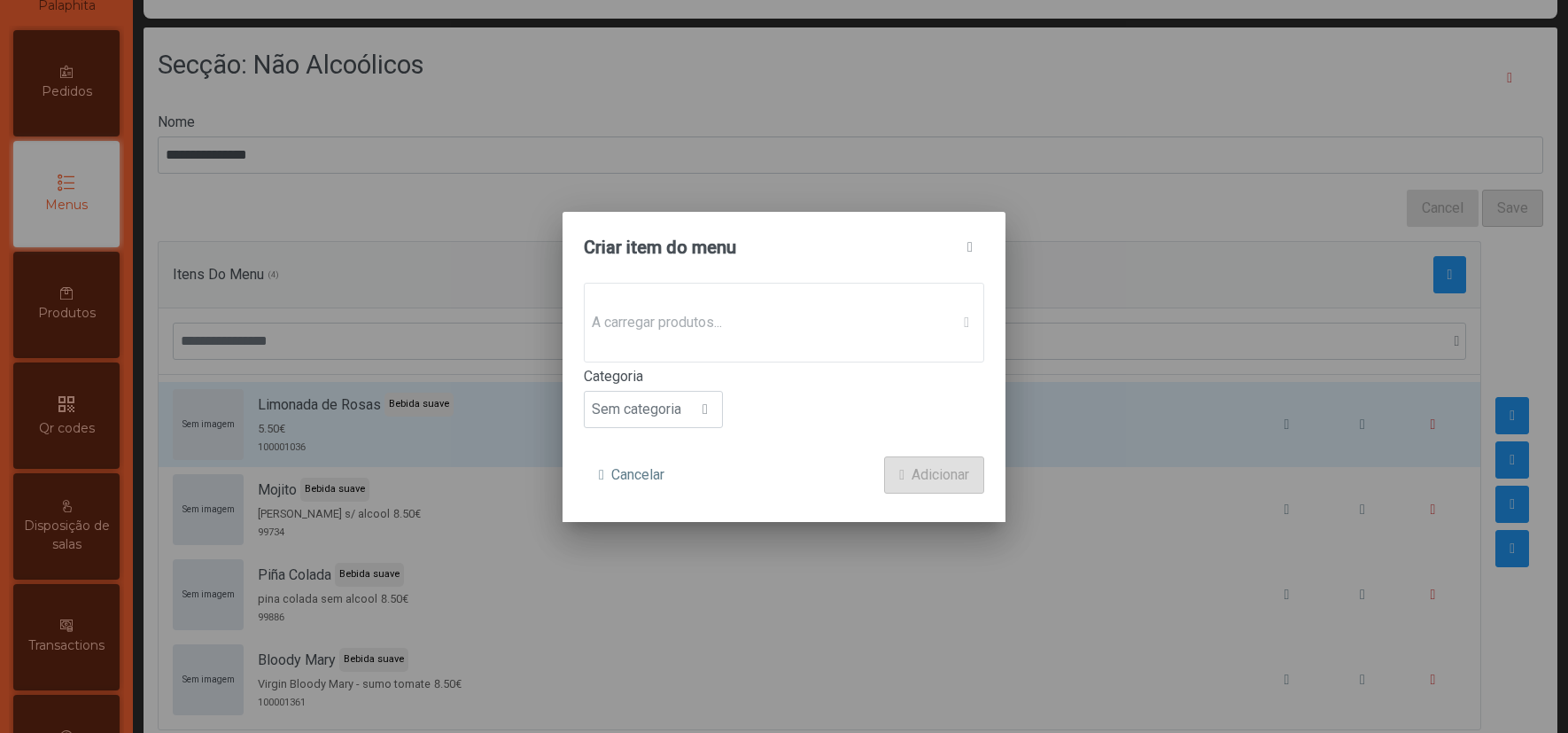 click on "A carregar produtos..." 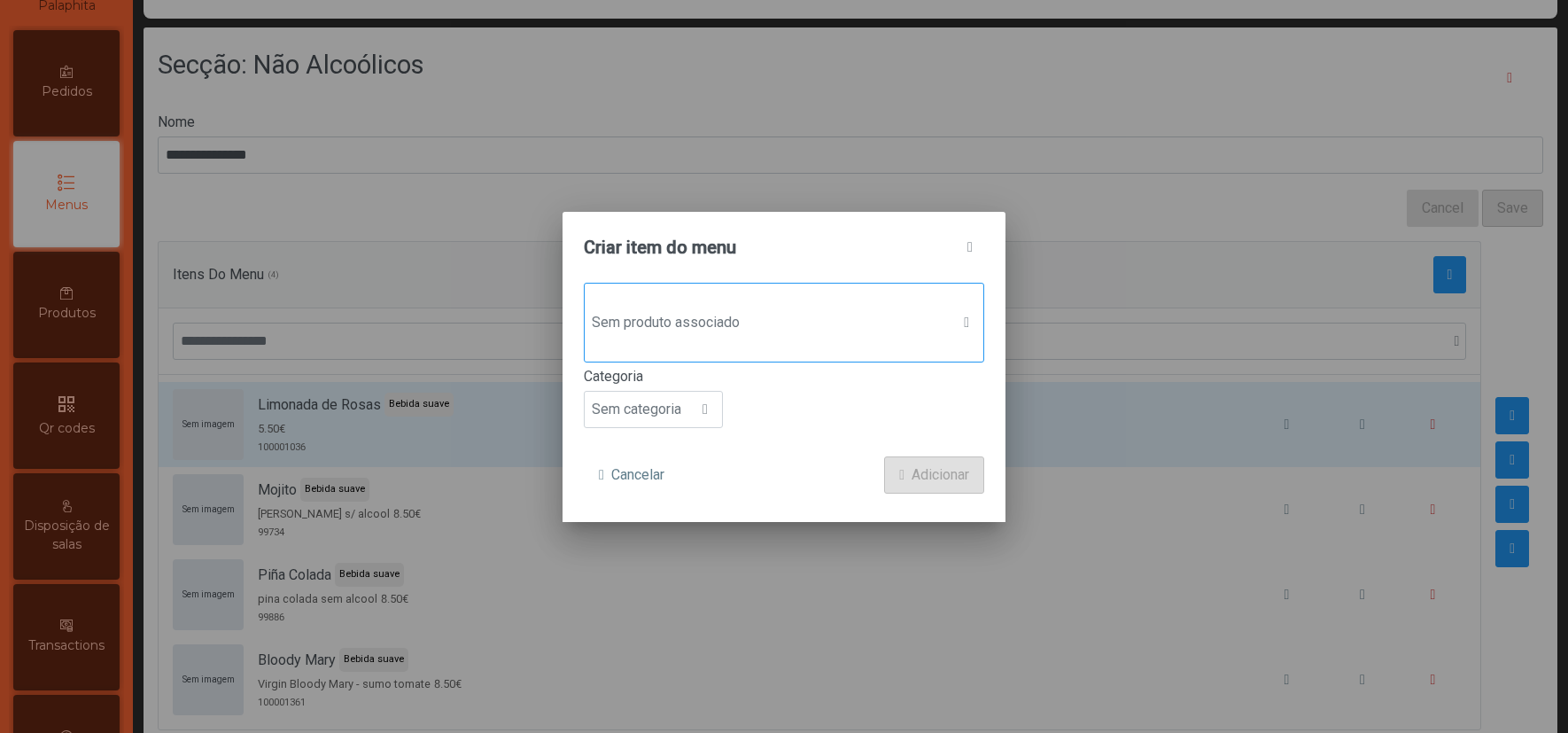click on "Sem produto associado" 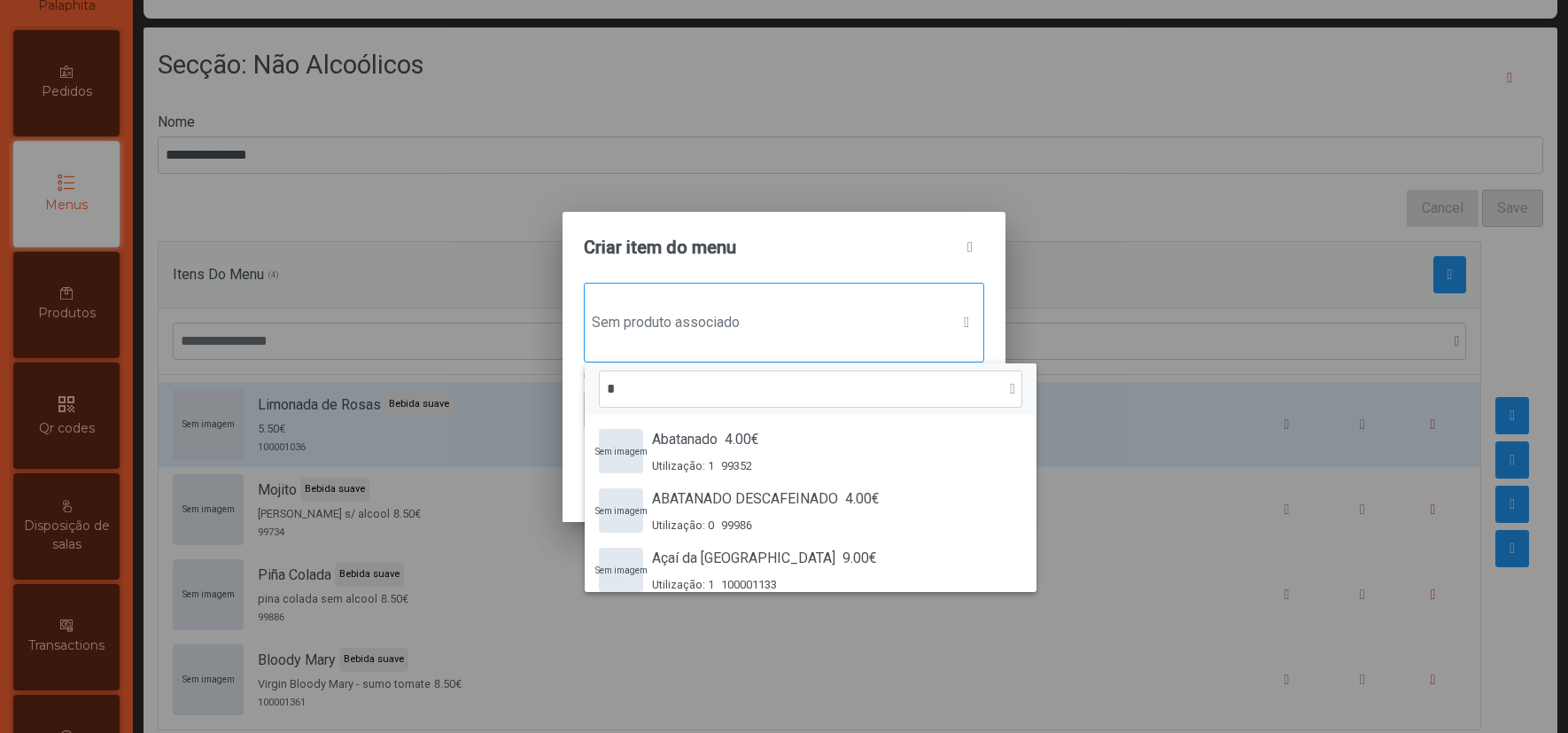 scroll, scrollTop: 12, scrollLeft: 82, axis: both 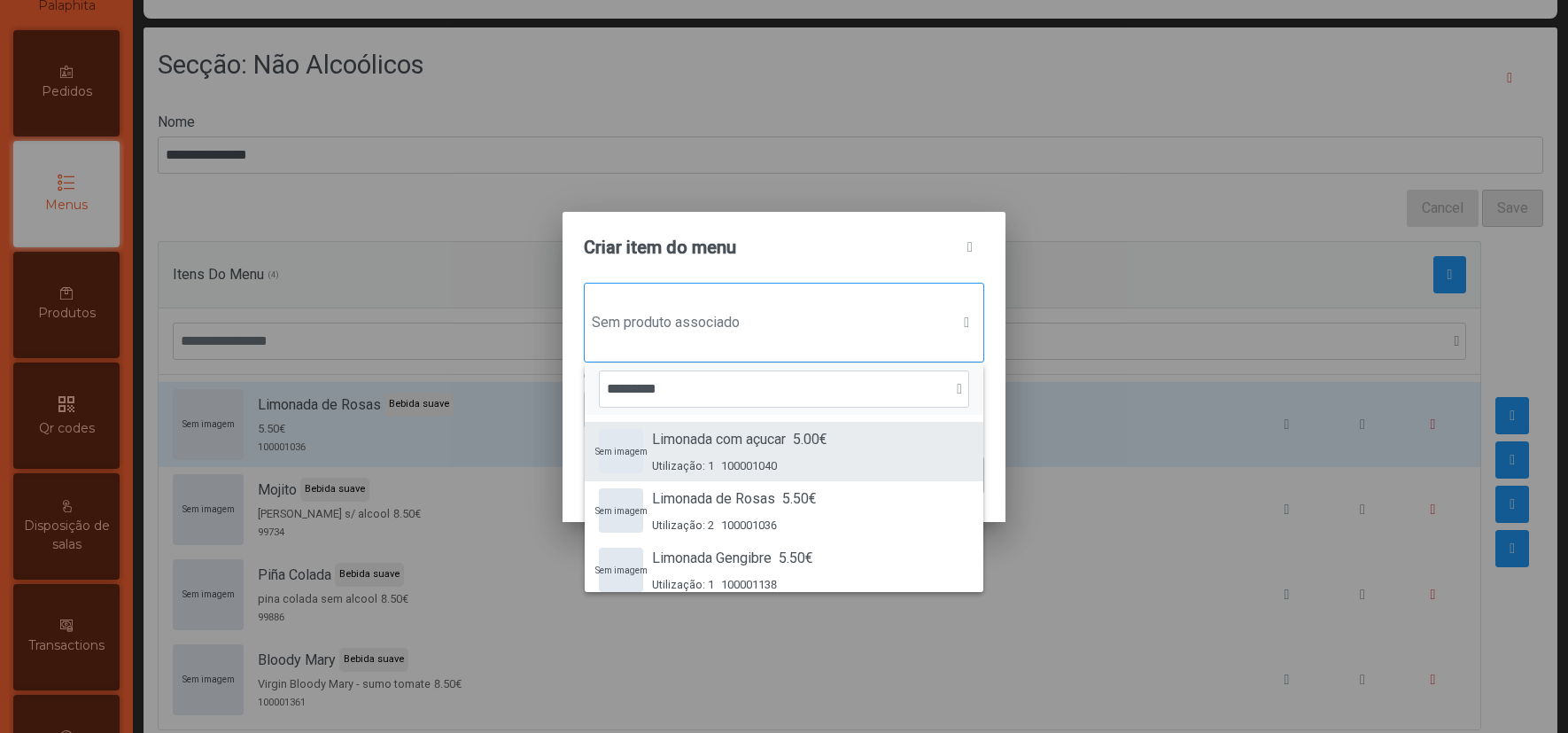 type on "********" 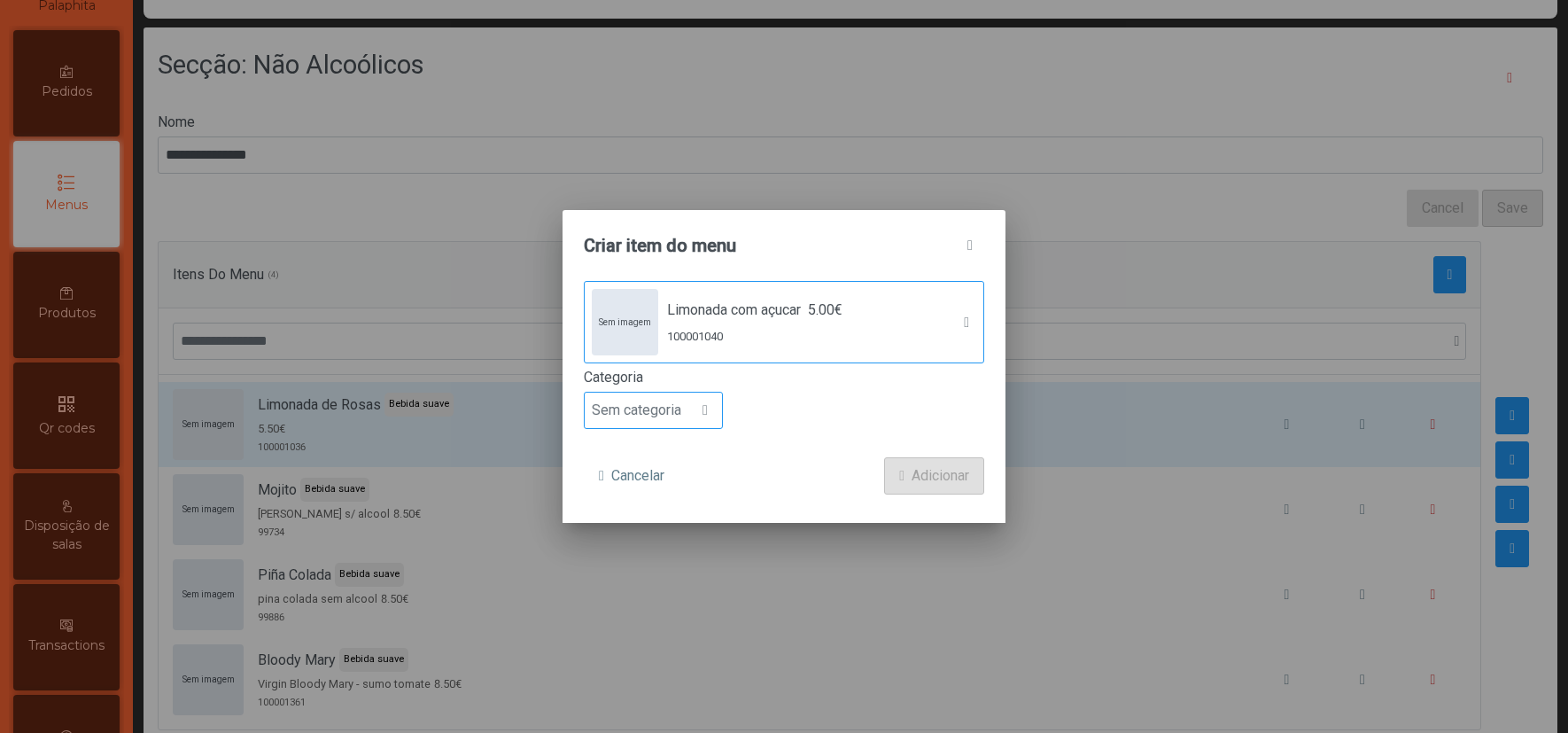 click on "Sem categoria" 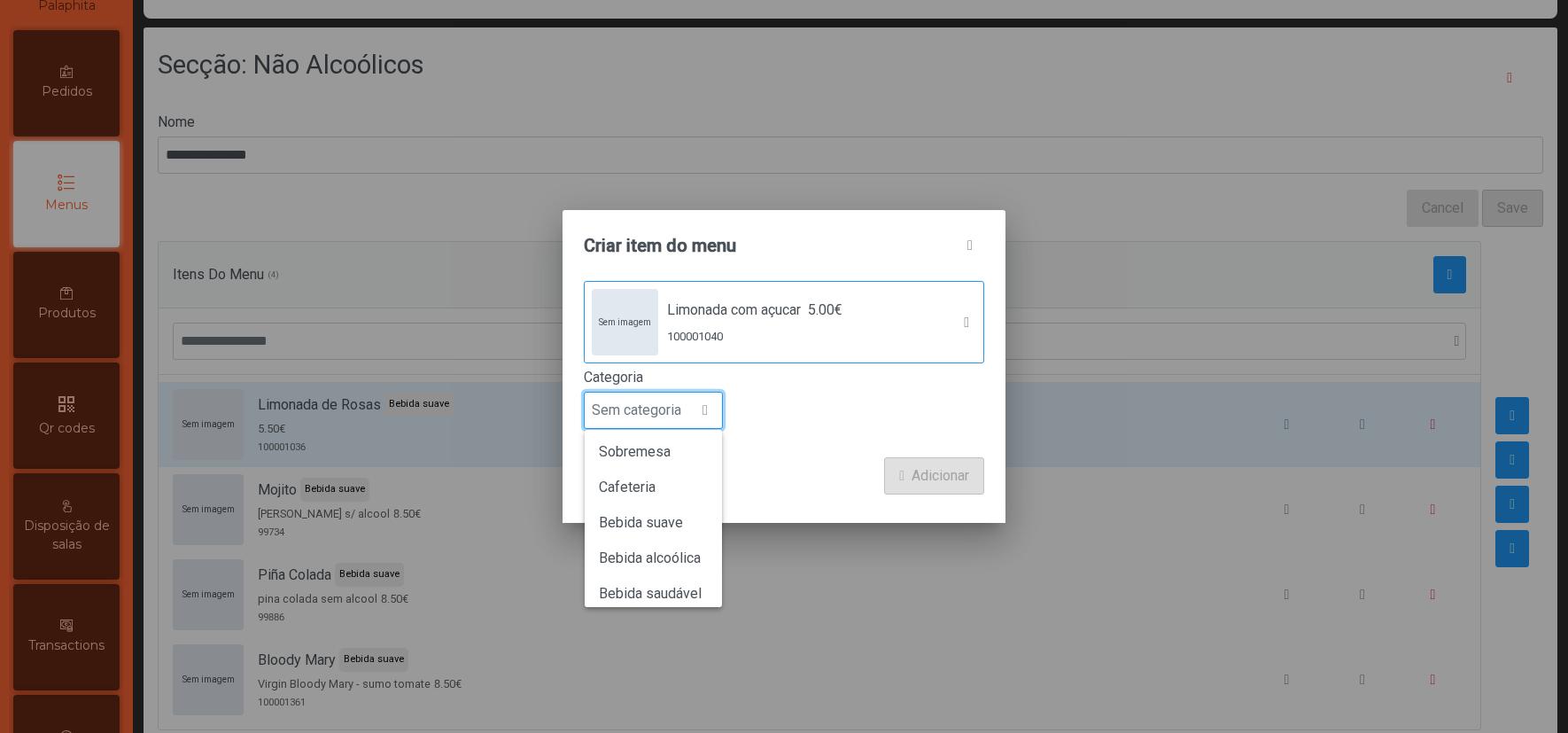scroll, scrollTop: 156, scrollLeft: 0, axis: vertical 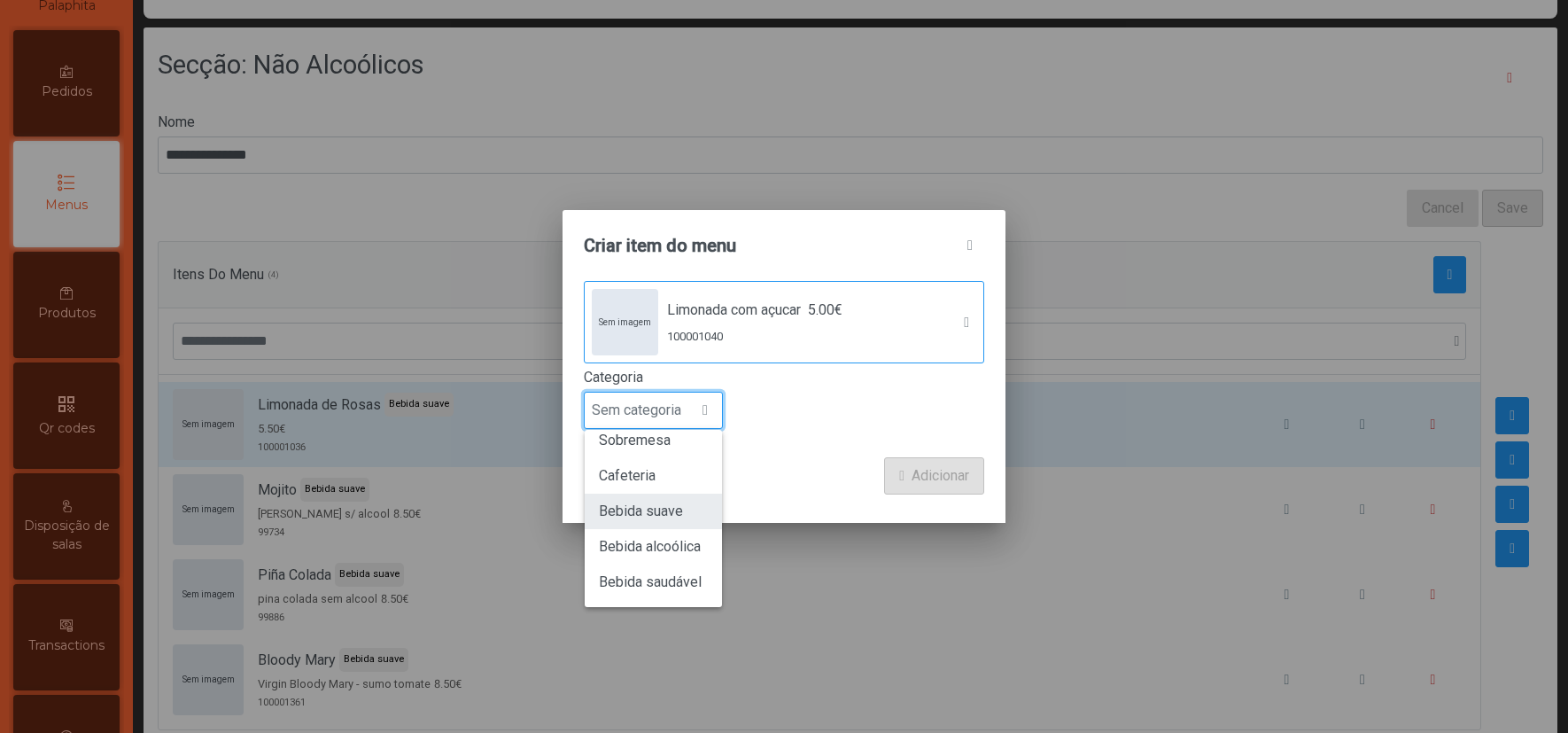 click on "Bebida suave" 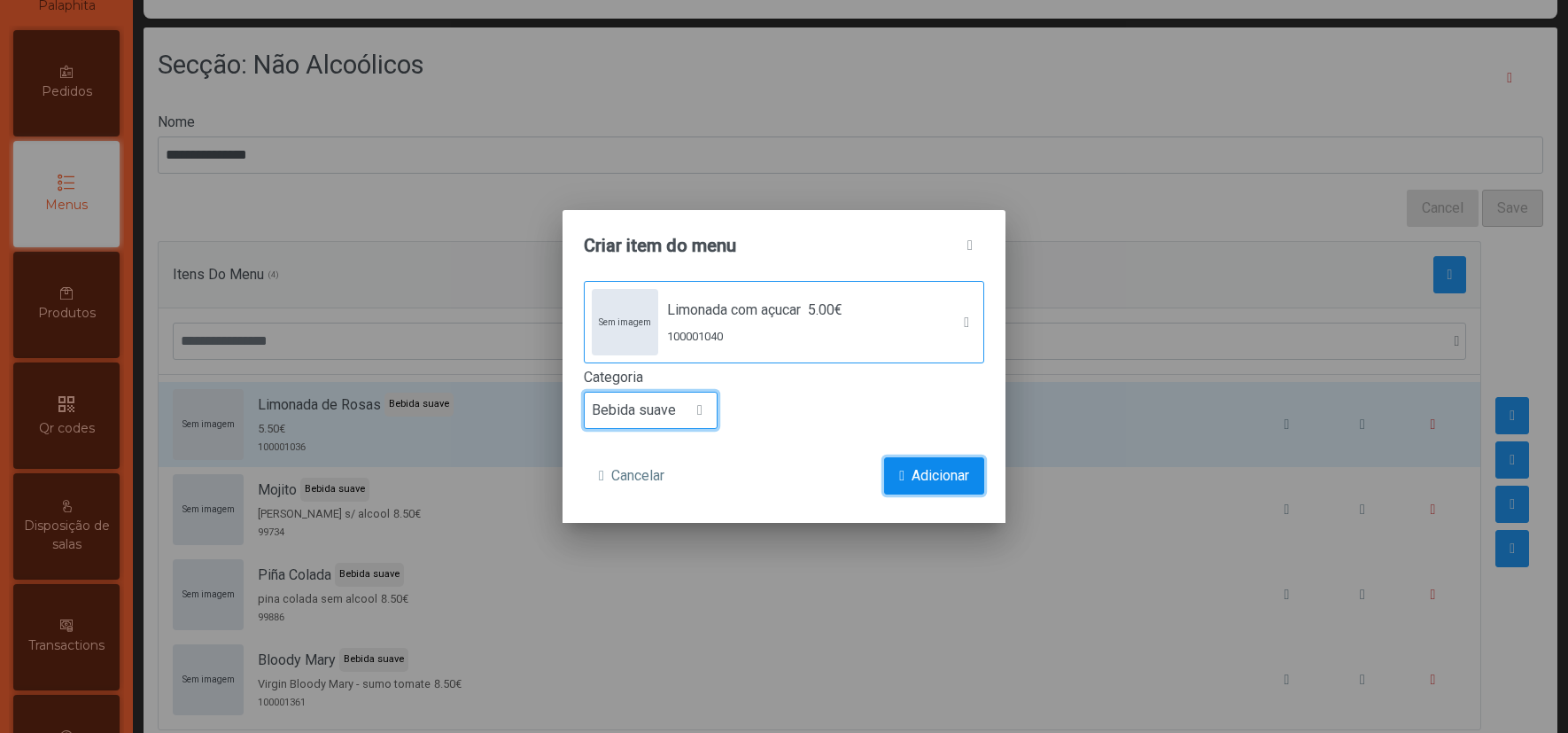 click on "Adicionar" 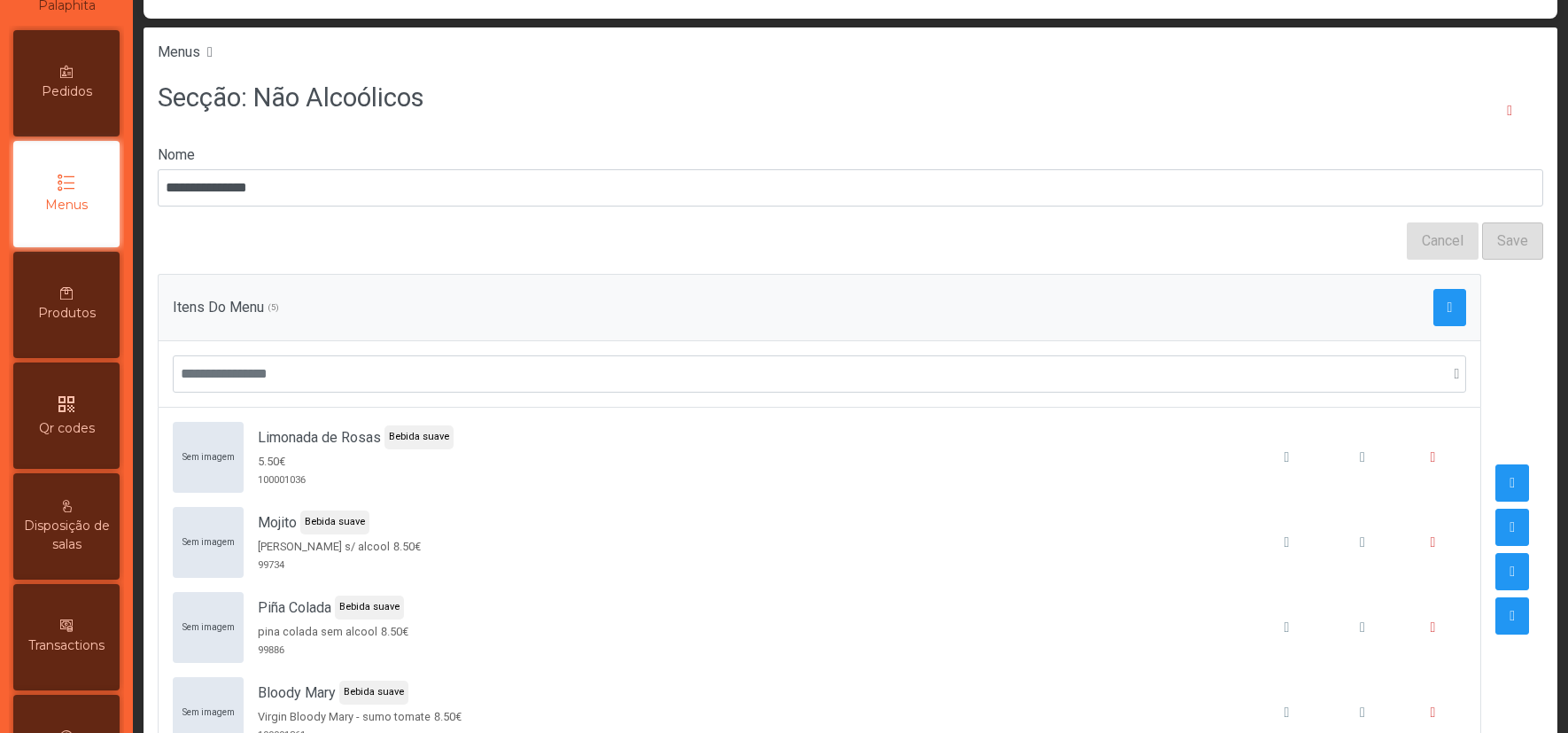 scroll, scrollTop: 15, scrollLeft: 0, axis: vertical 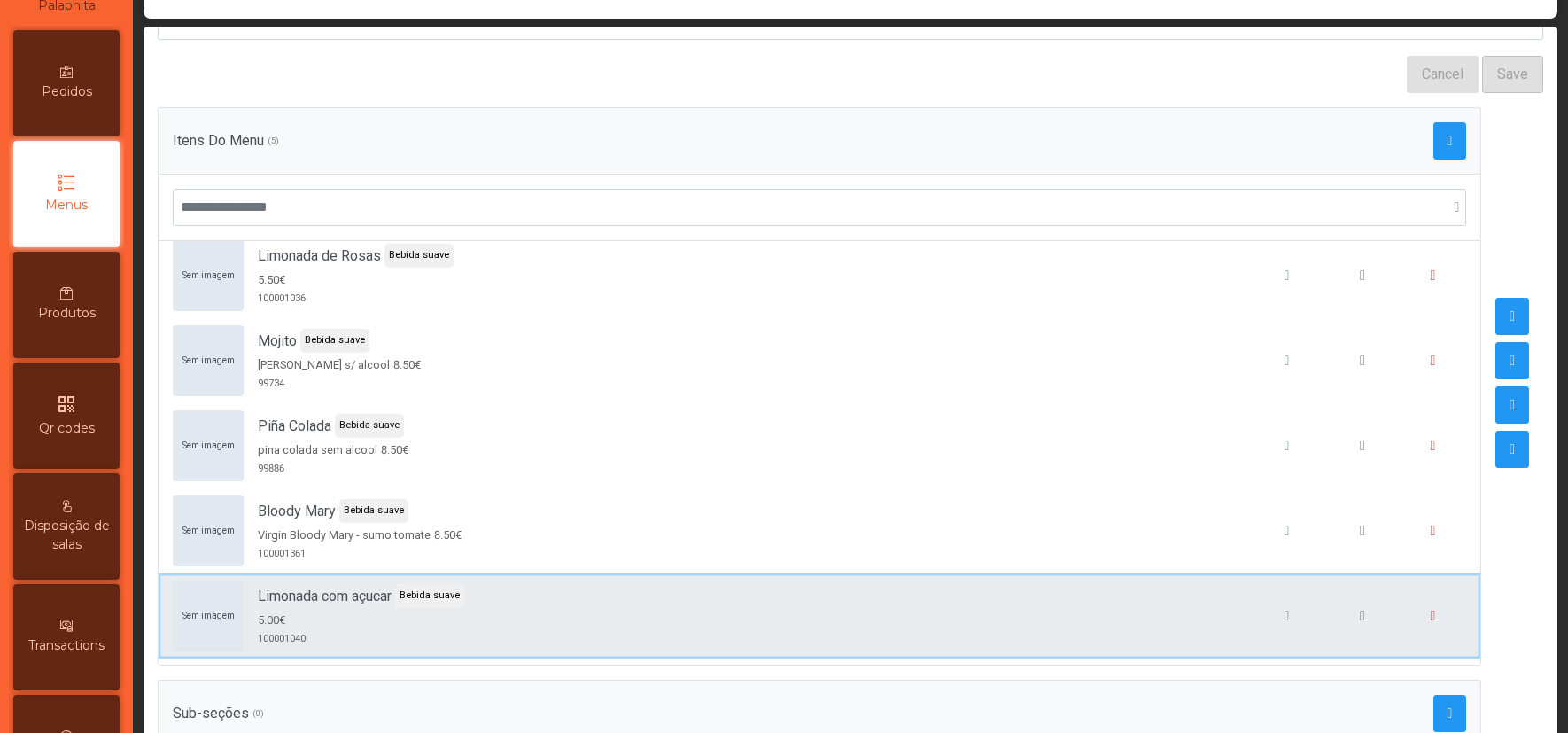 click on "Sem imagem   Limonada com açucar  Bebida suave  5.00€   100001040" at bounding box center [819, 616] 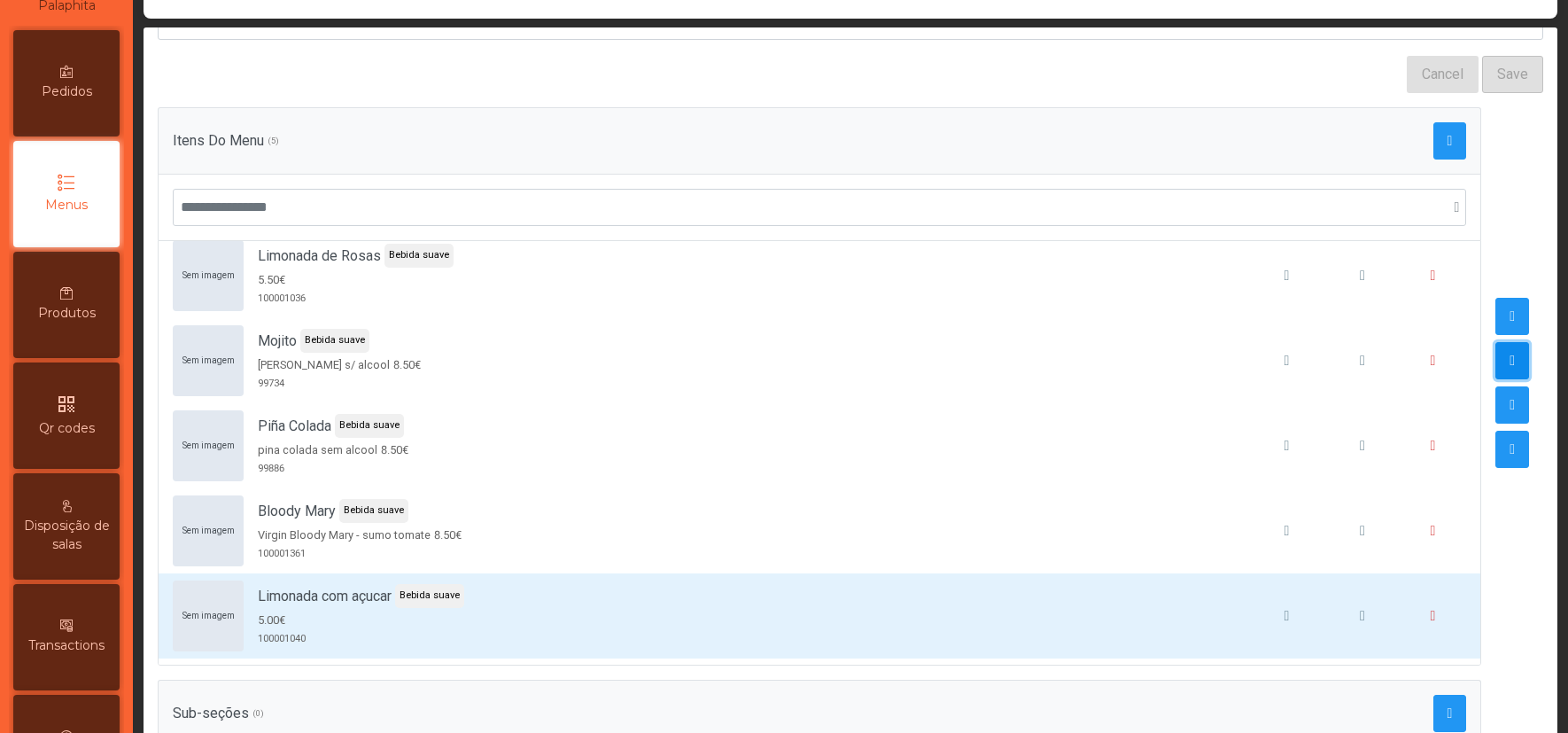 click 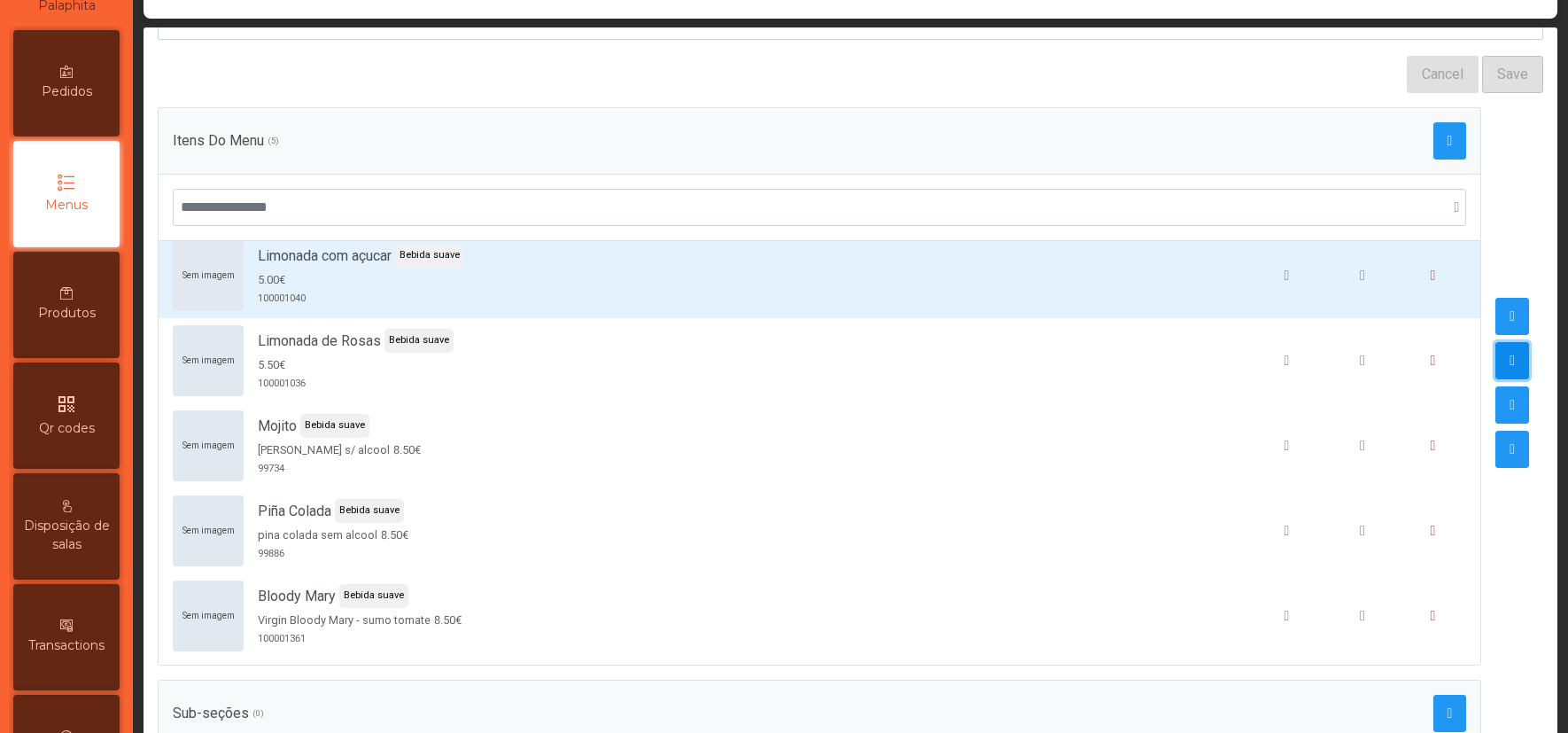scroll, scrollTop: 0, scrollLeft: 0, axis: both 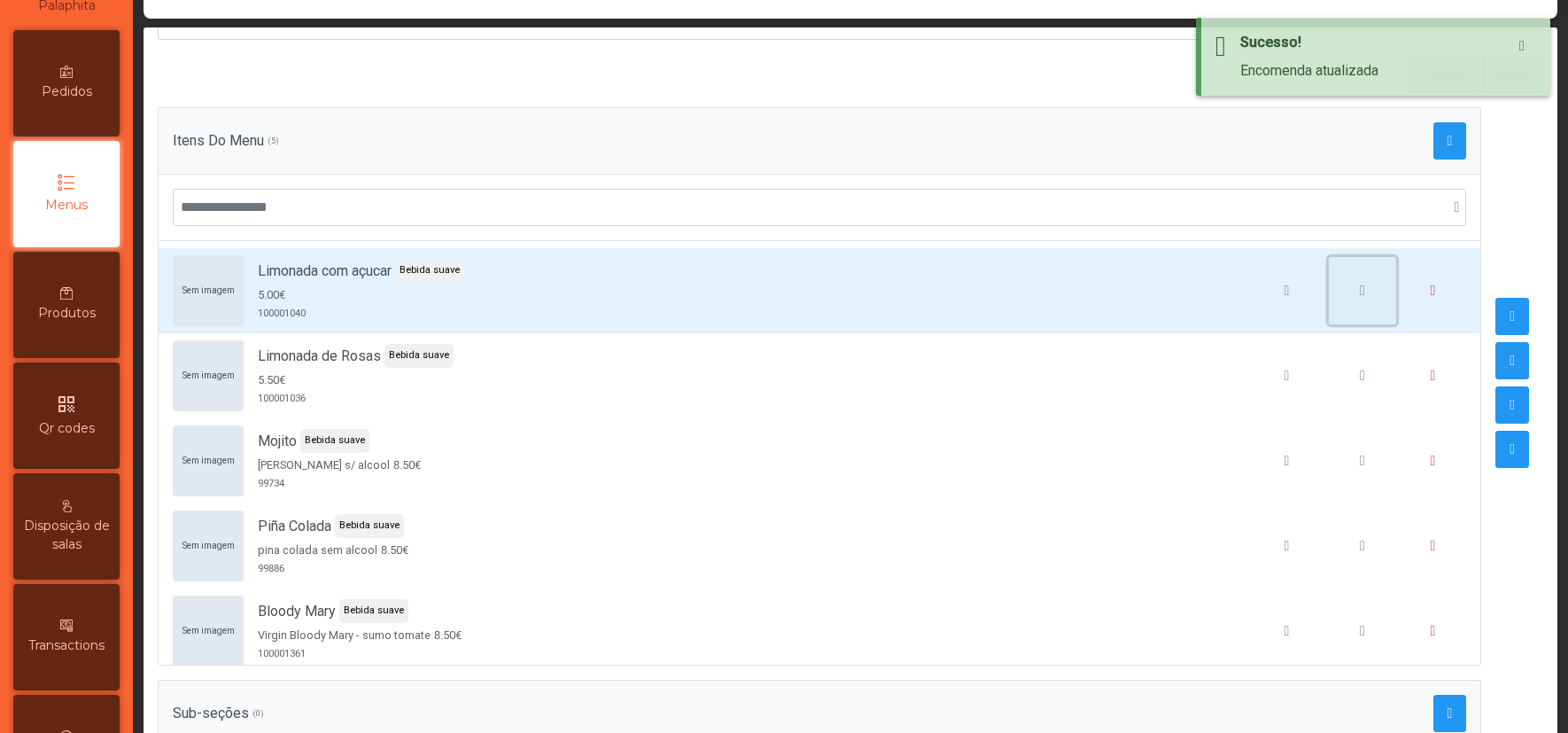 click 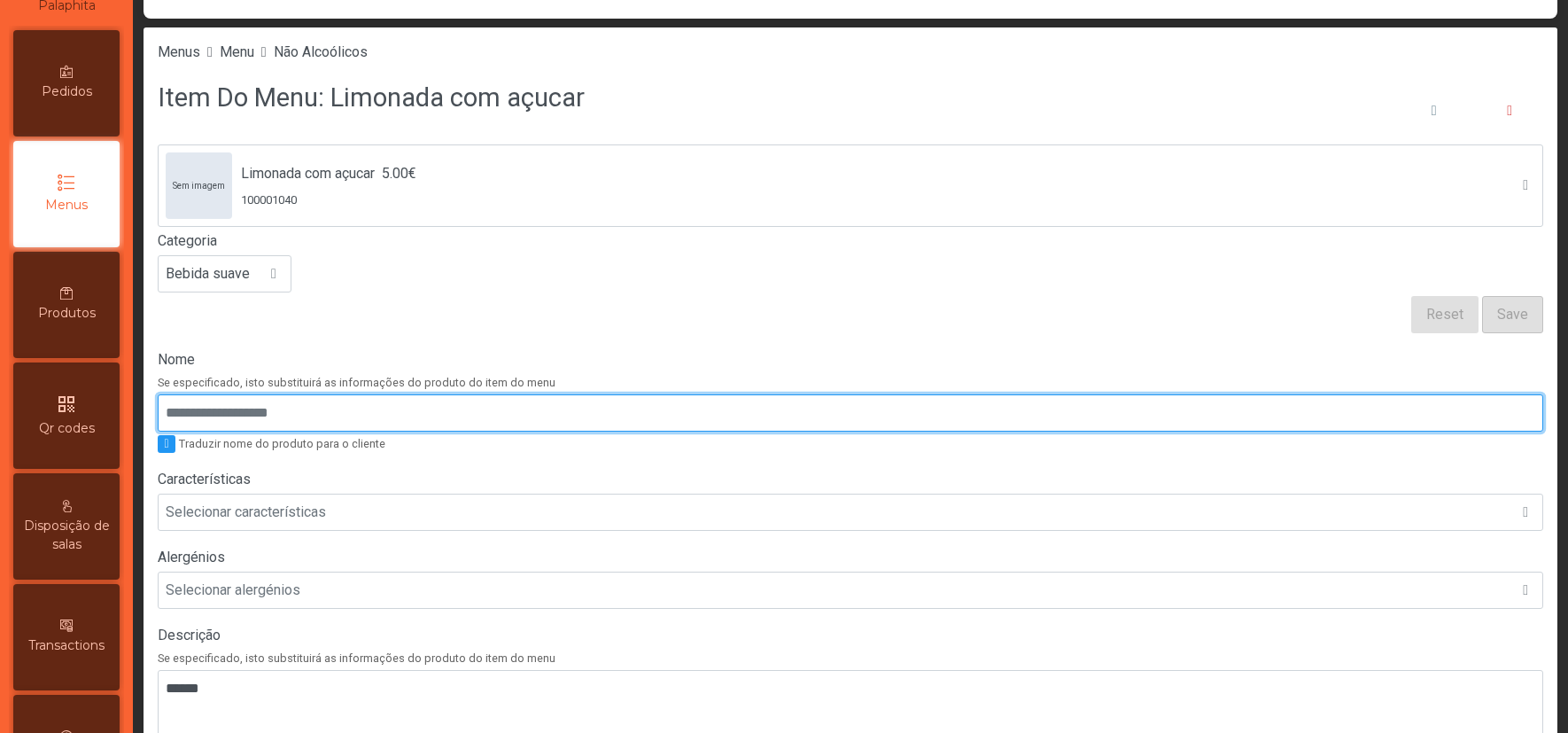 click on "Nome" at bounding box center [850, 413] 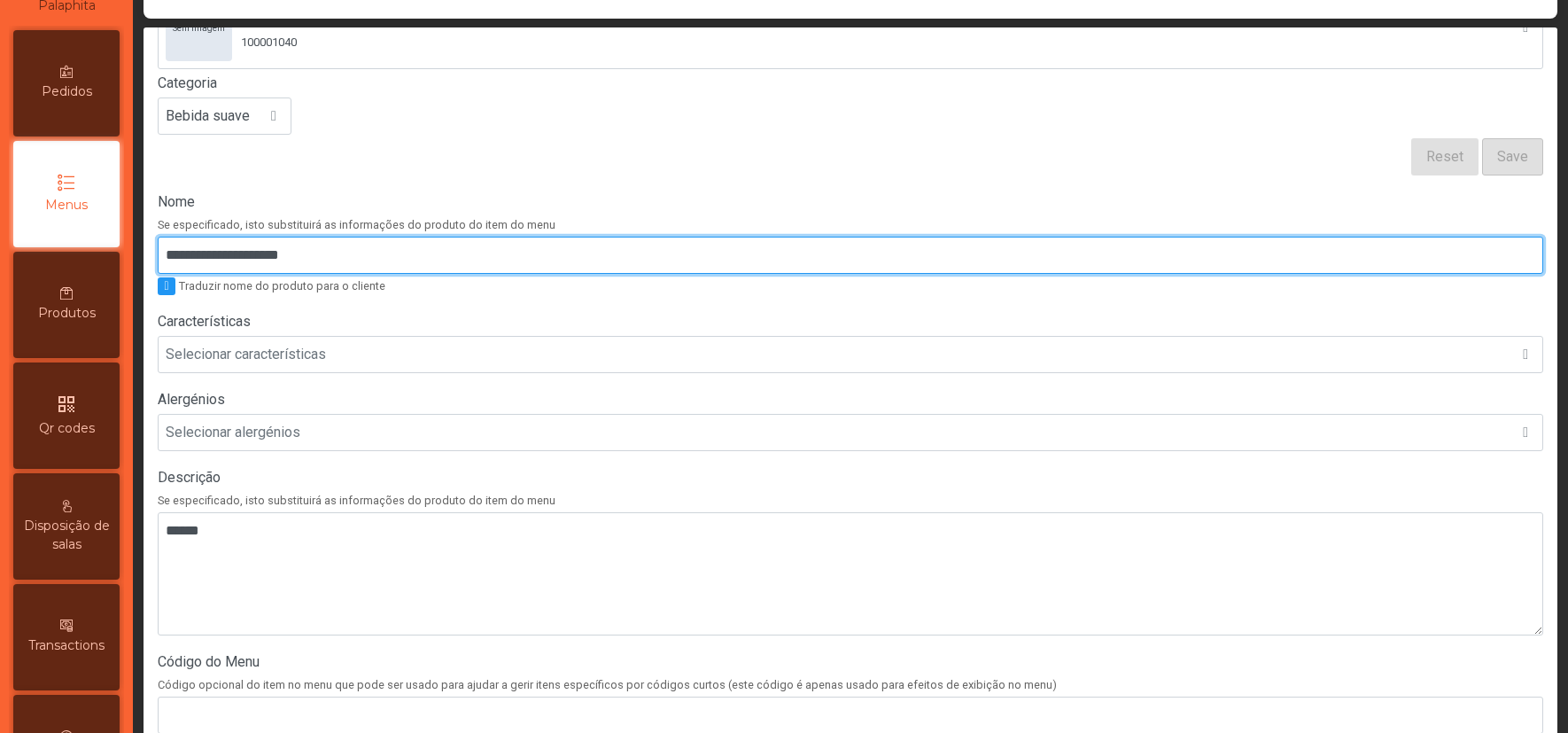 scroll, scrollTop: 174, scrollLeft: 0, axis: vertical 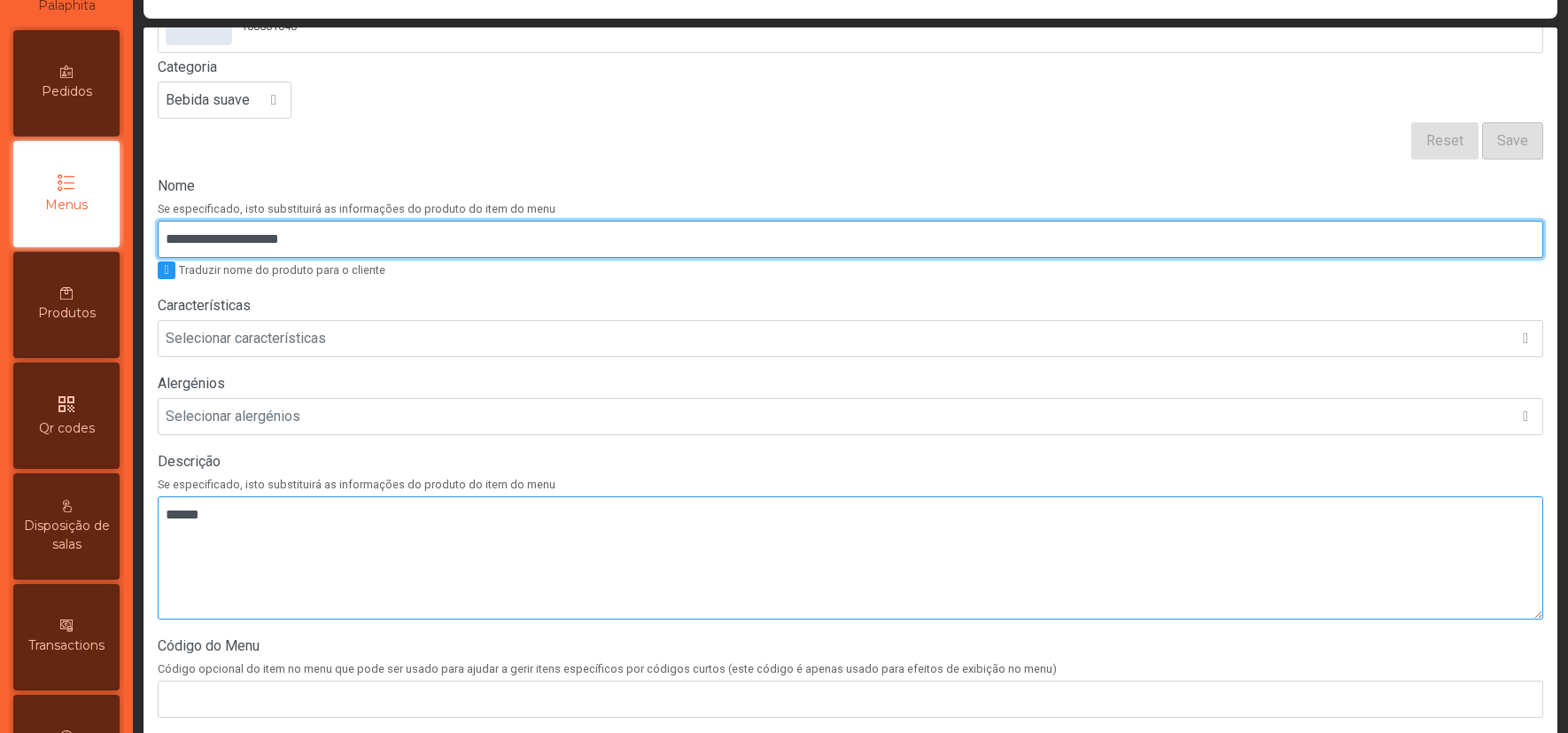 type on "**********" 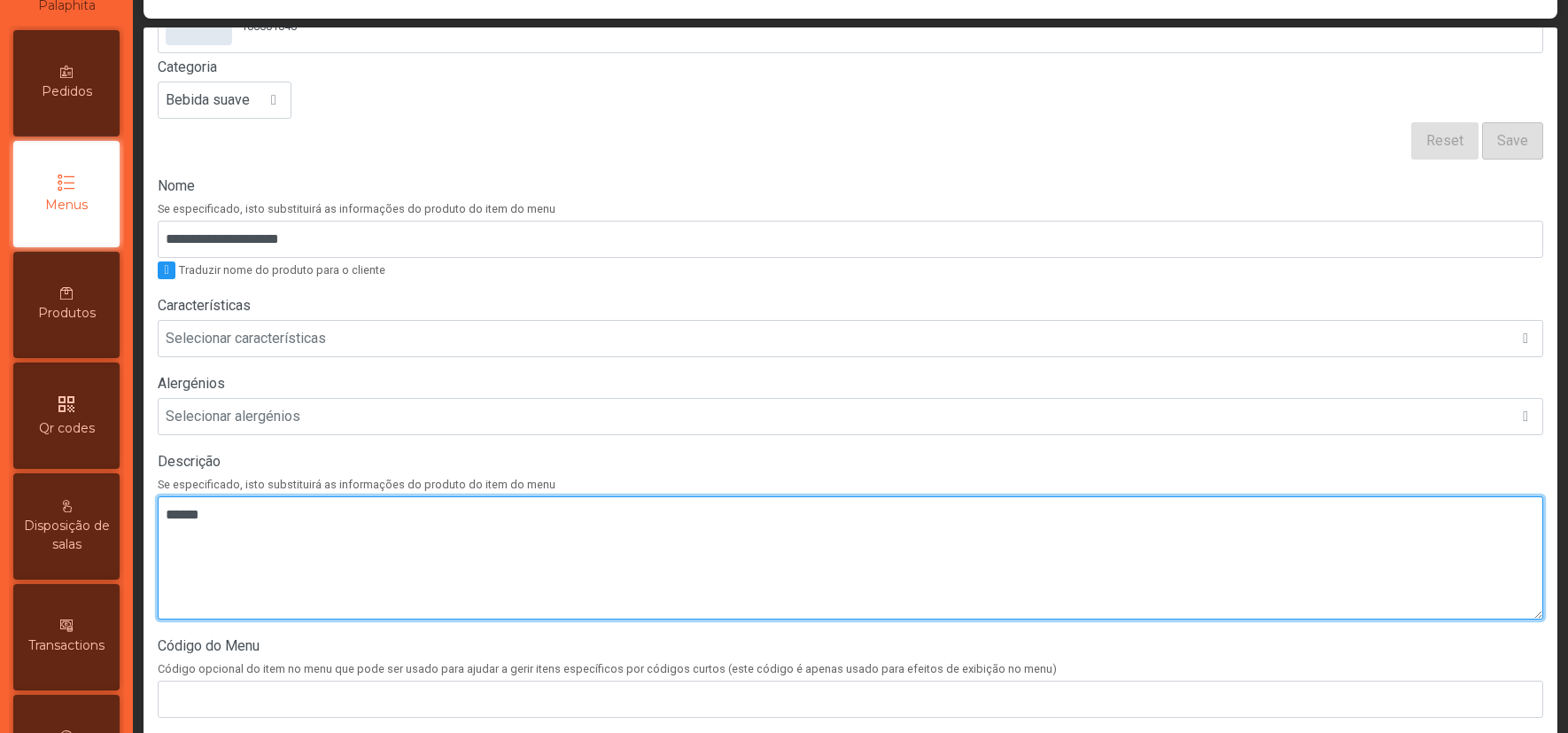 click at bounding box center [850, 558] 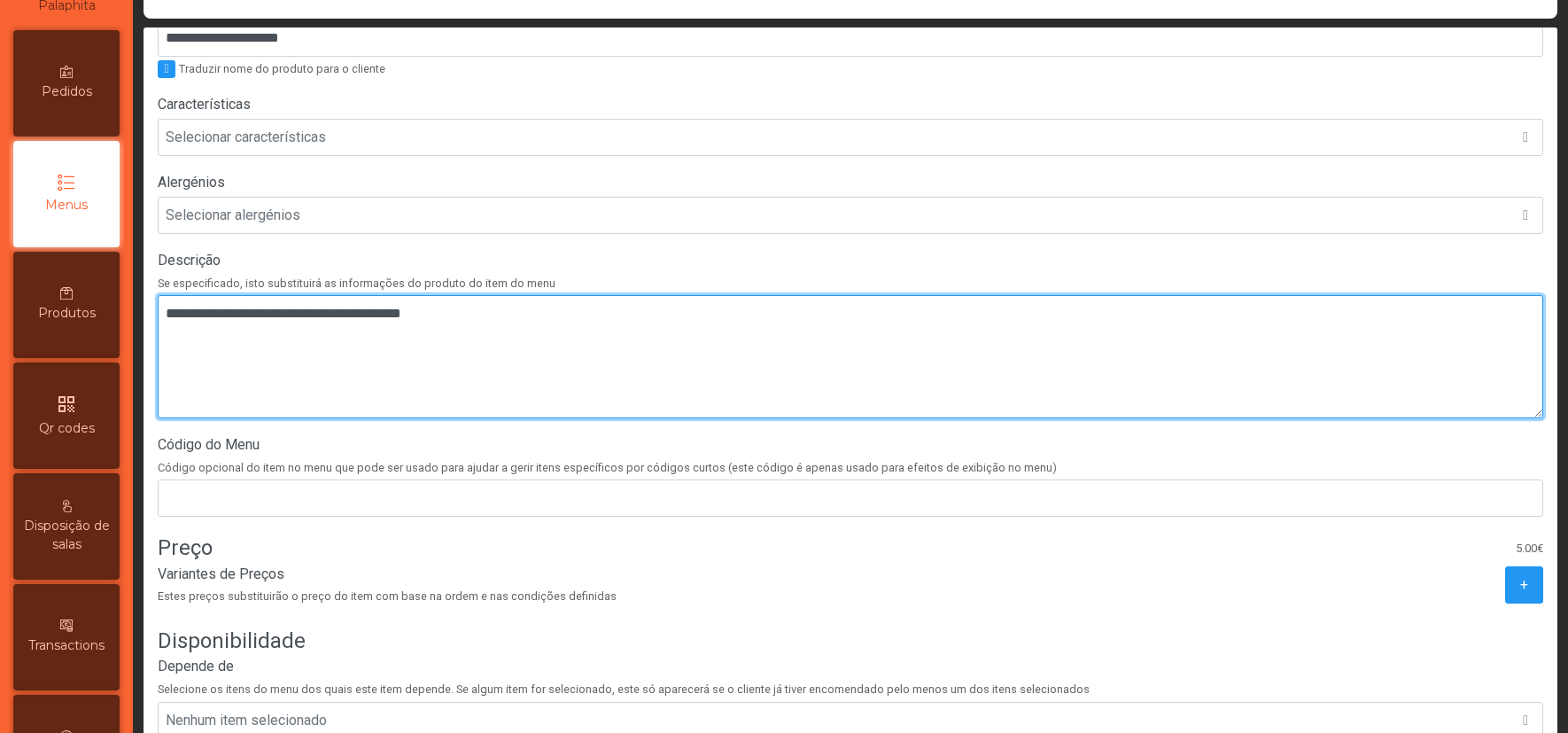 scroll, scrollTop: 472, scrollLeft: 0, axis: vertical 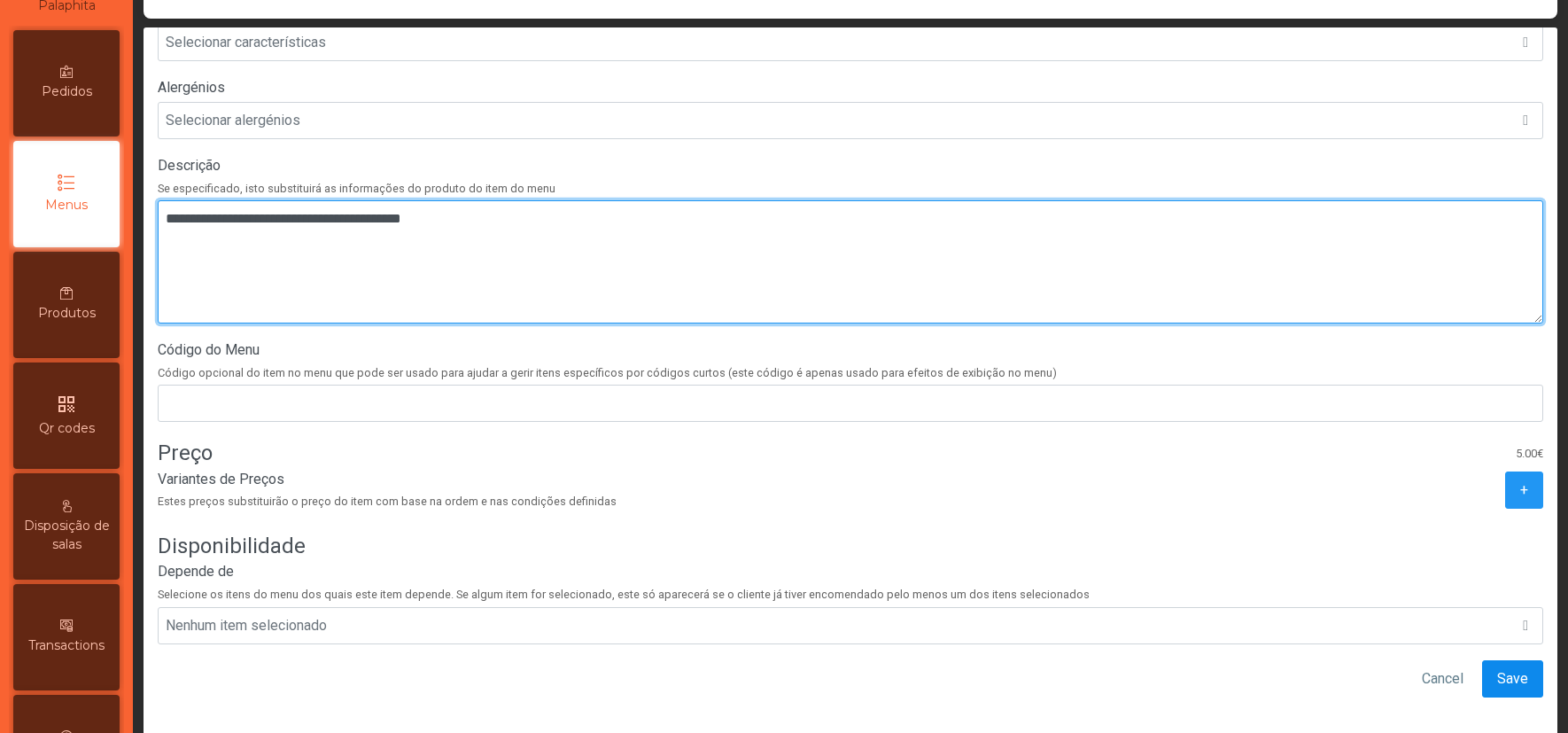 type on "**********" 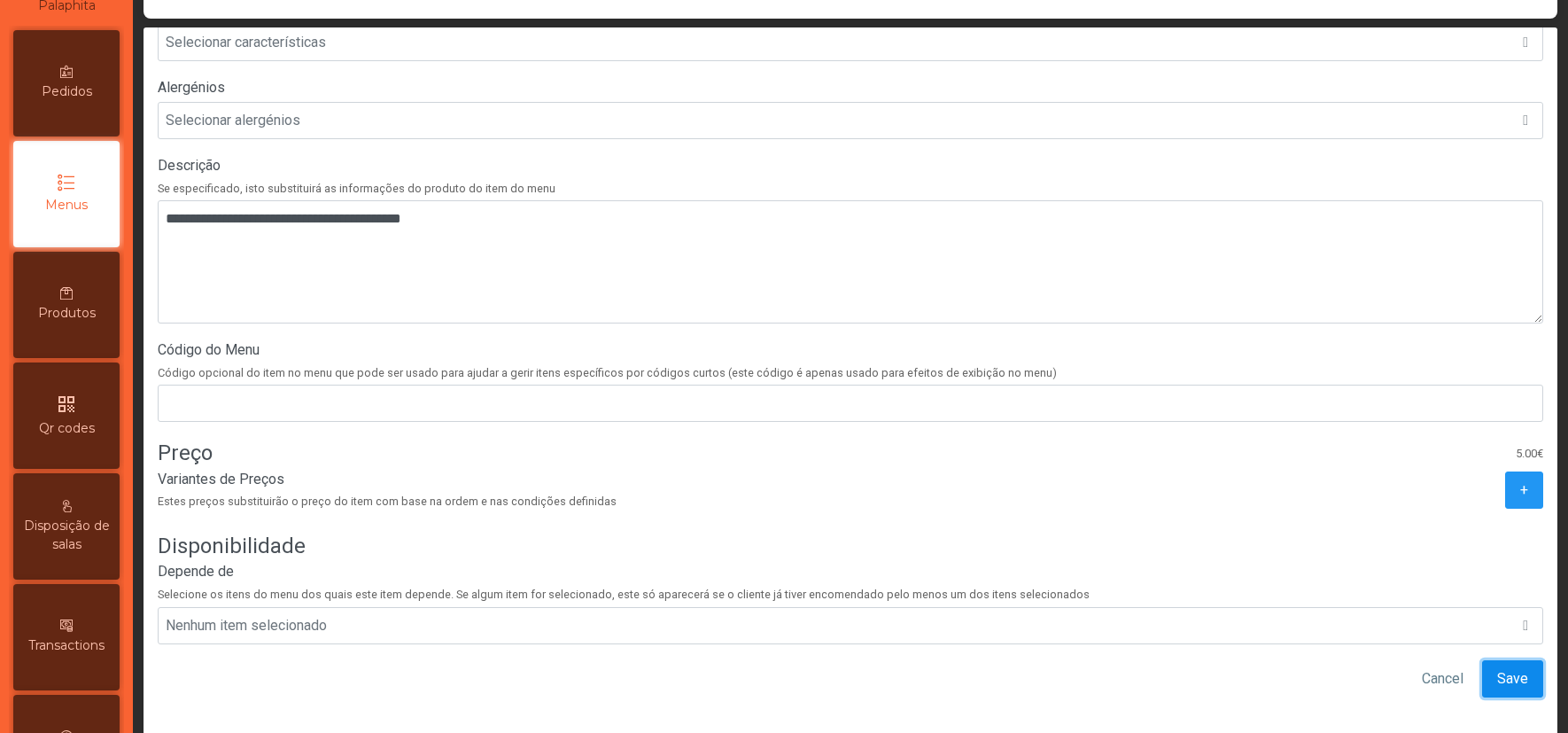 click on "Save" 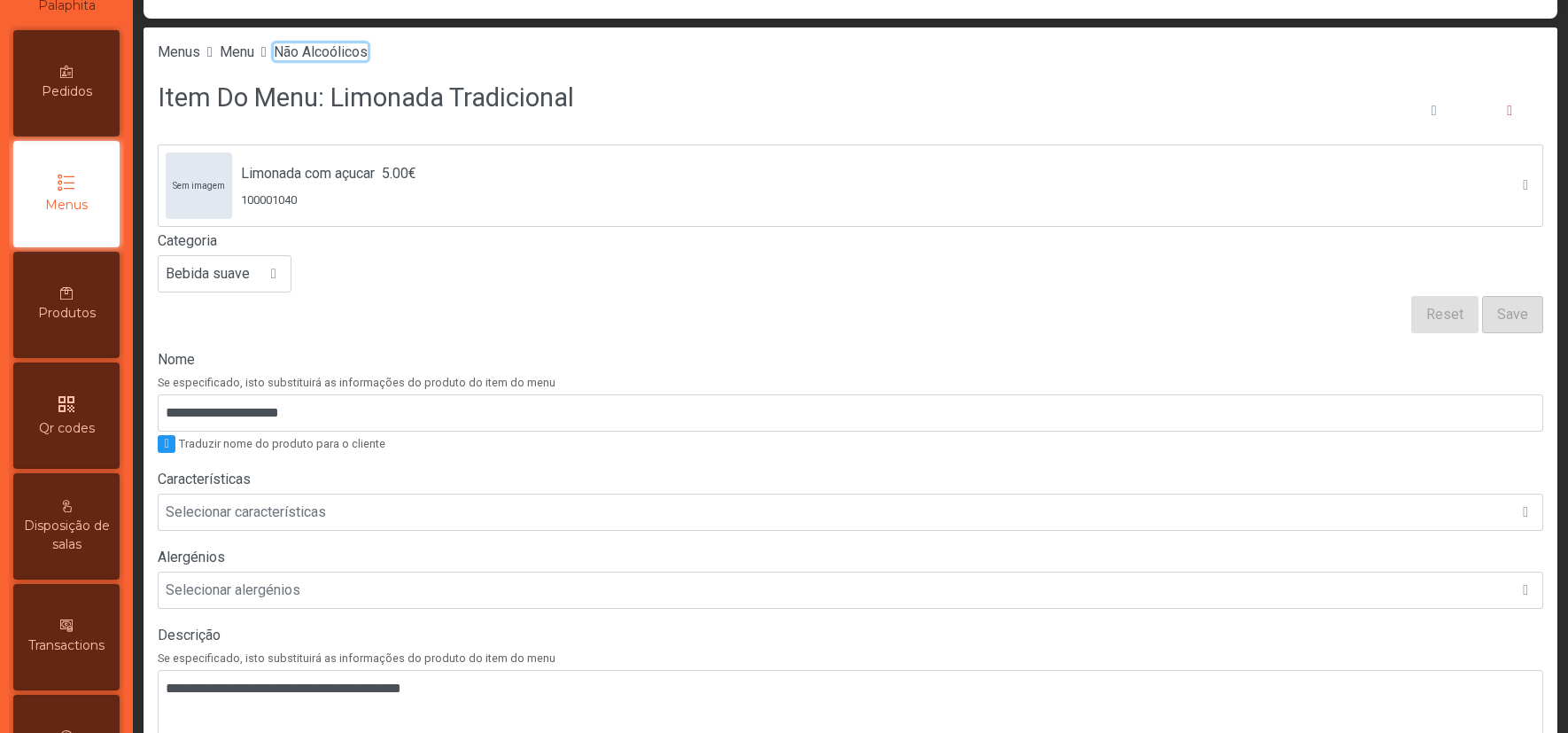 click on "Não Alcoólicos" 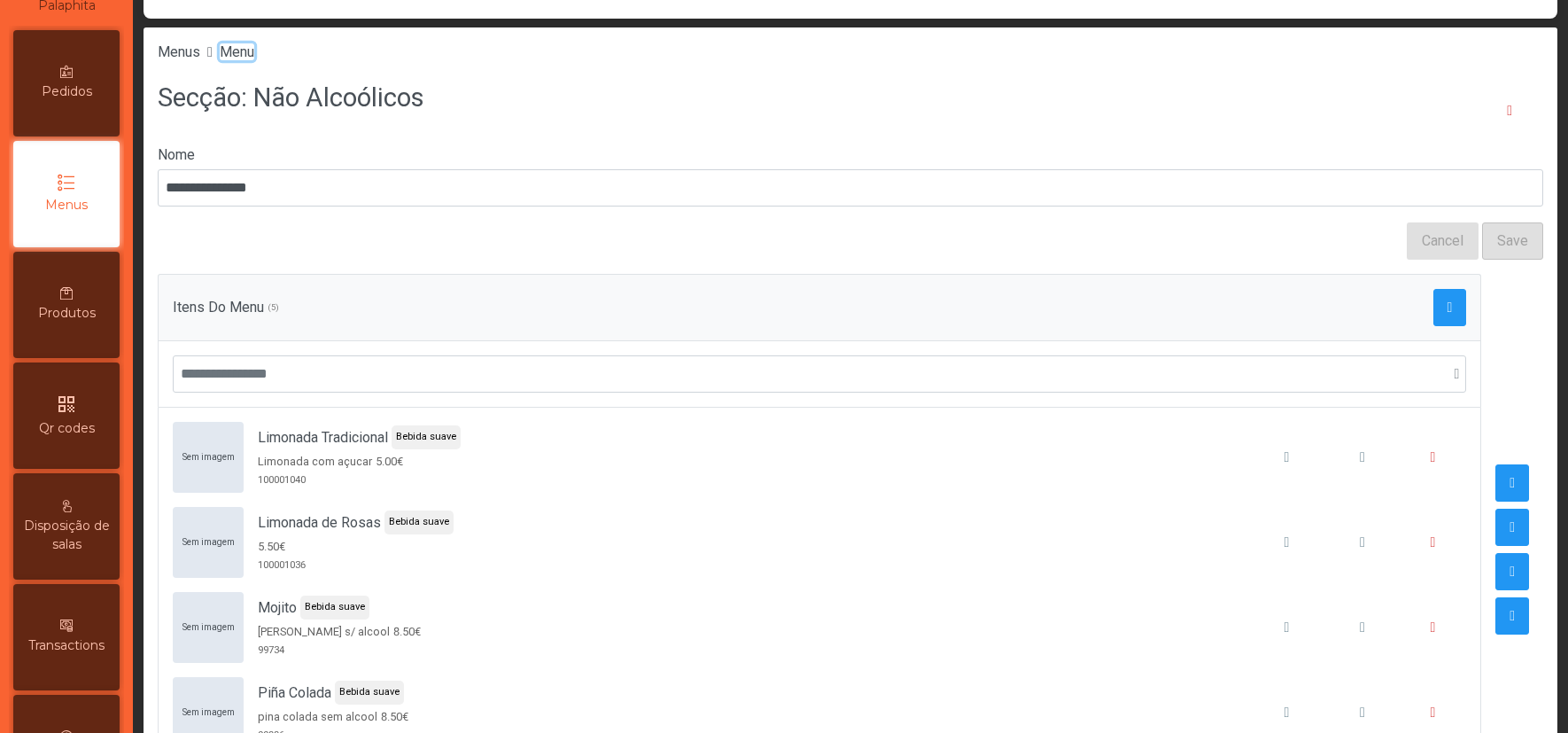 click on "Menu" 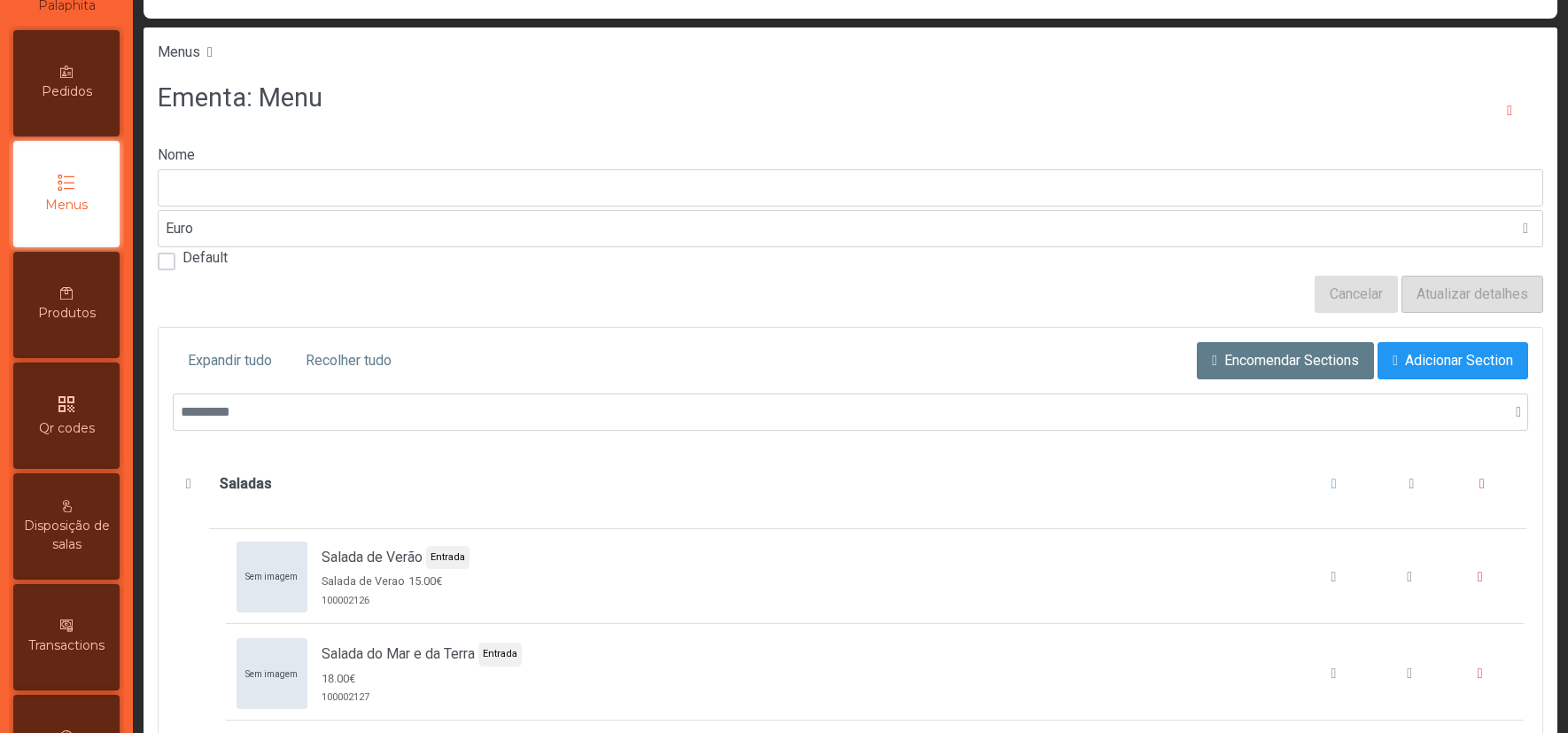 type on "****" 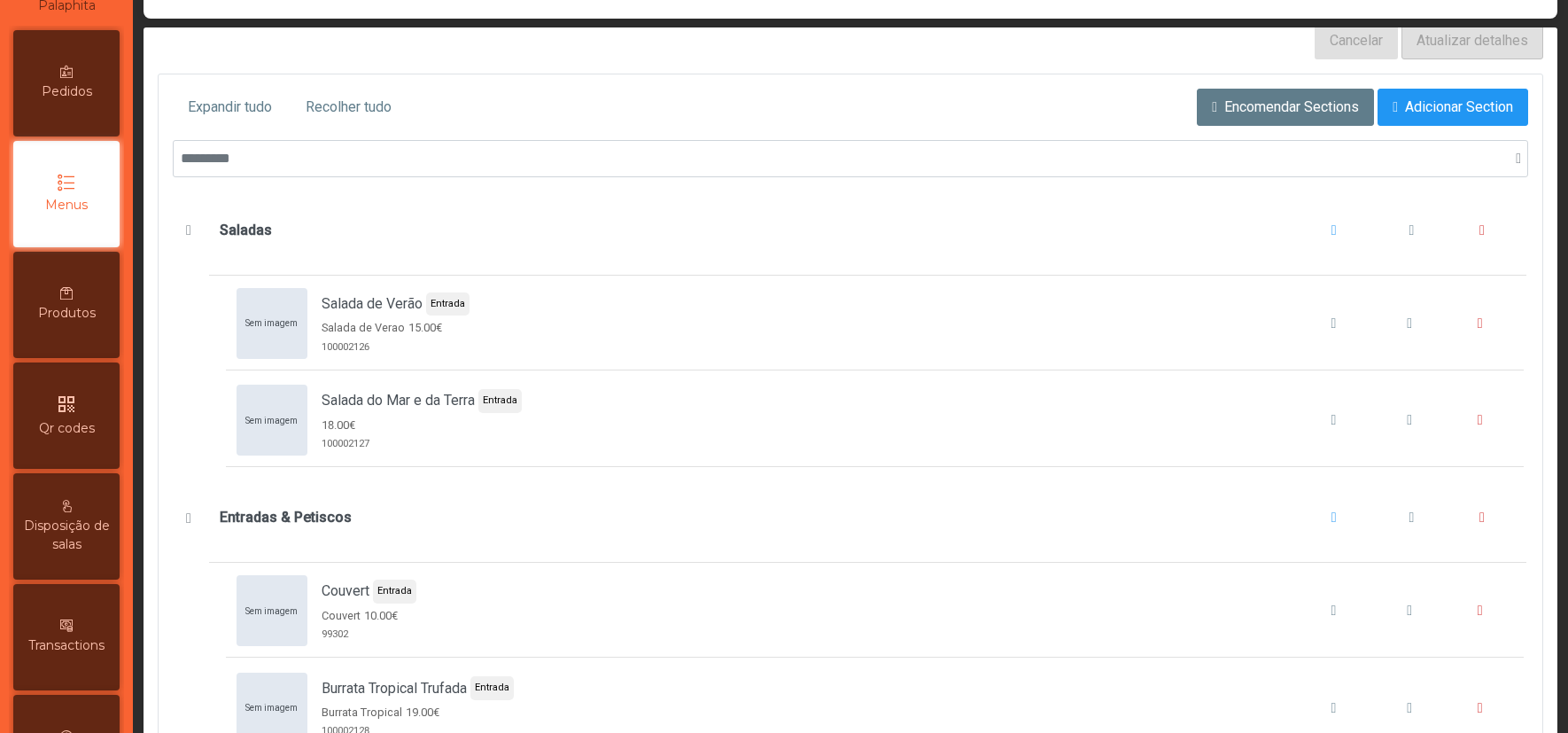scroll, scrollTop: 0, scrollLeft: 0, axis: both 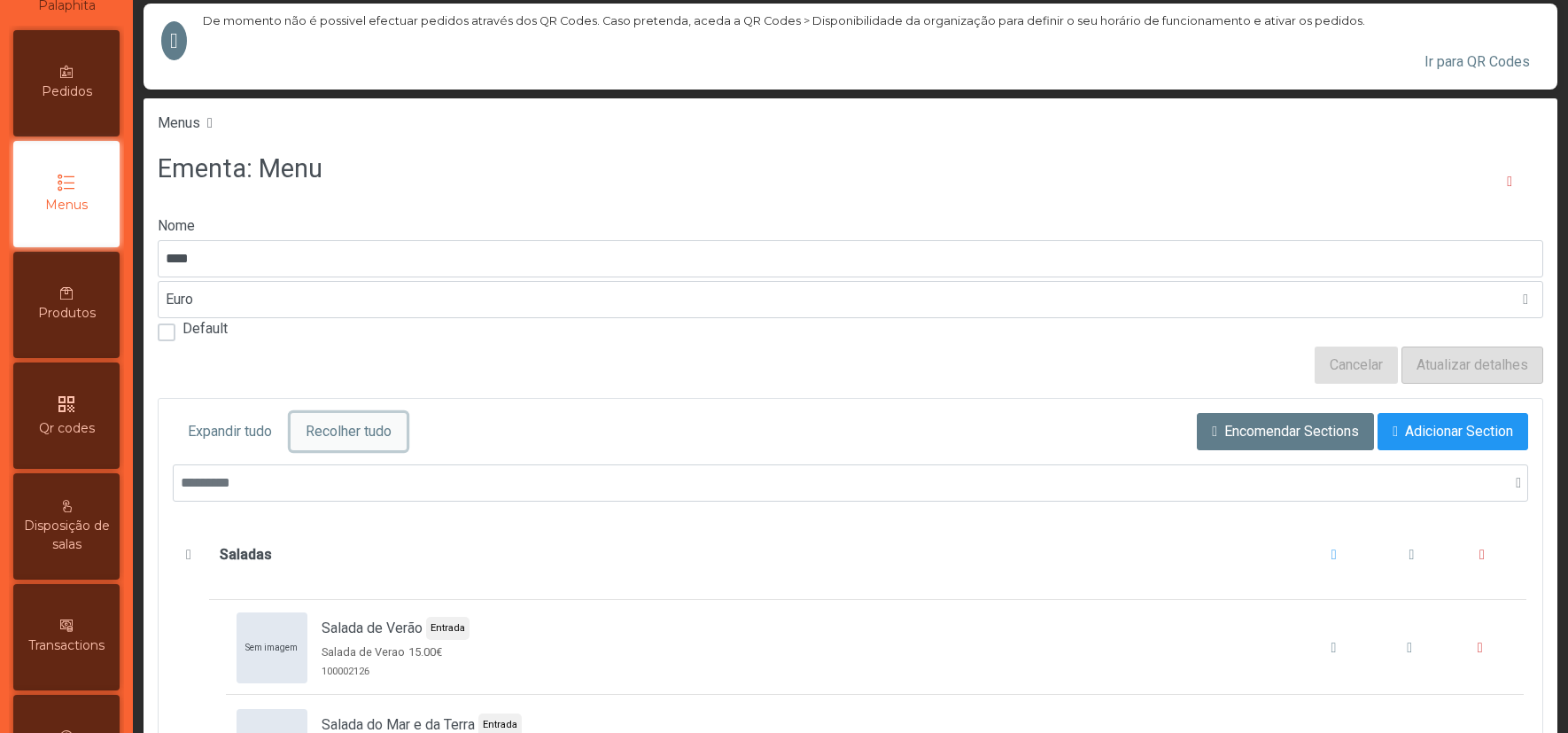 click on "Recolher tudo" 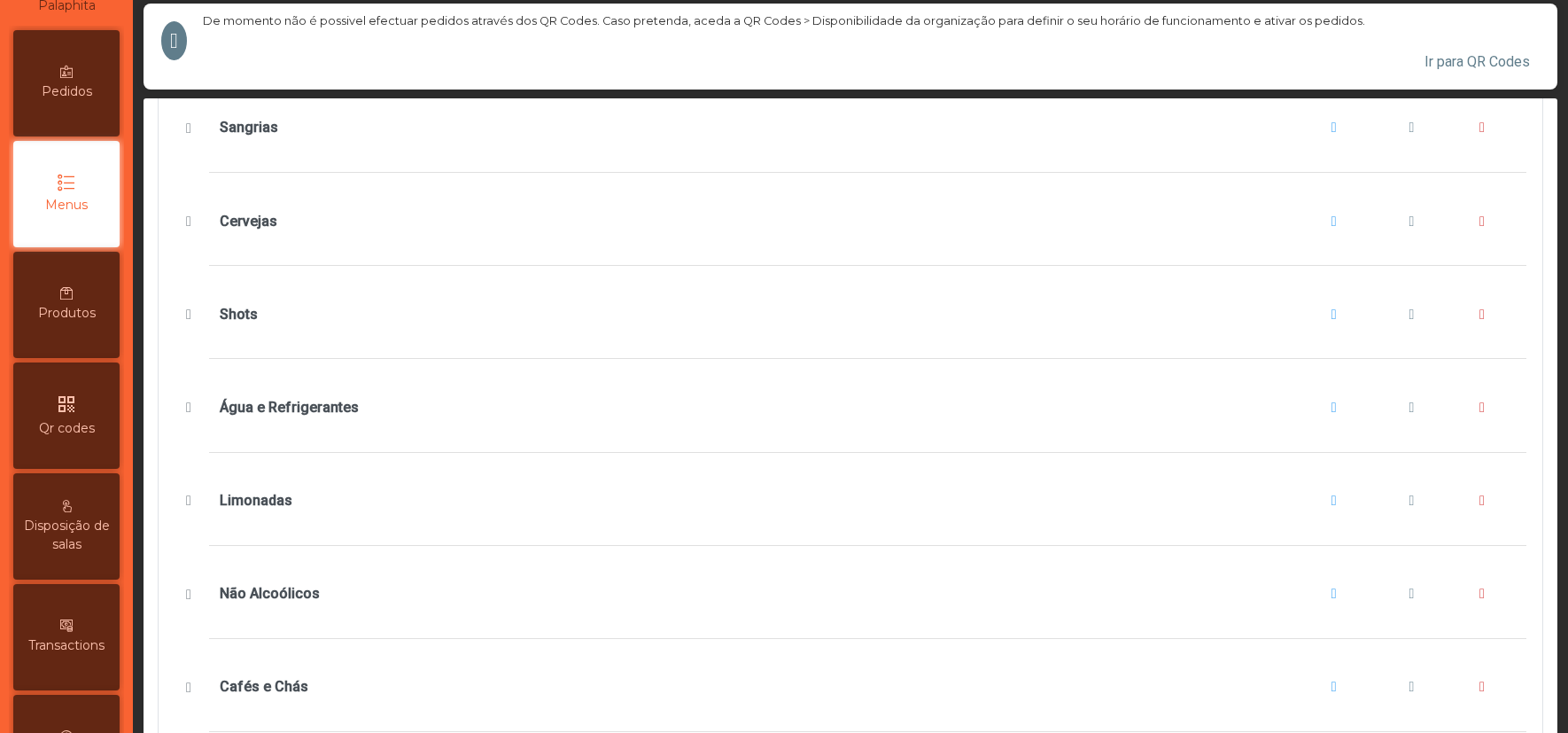 scroll, scrollTop: 1469, scrollLeft: 0, axis: vertical 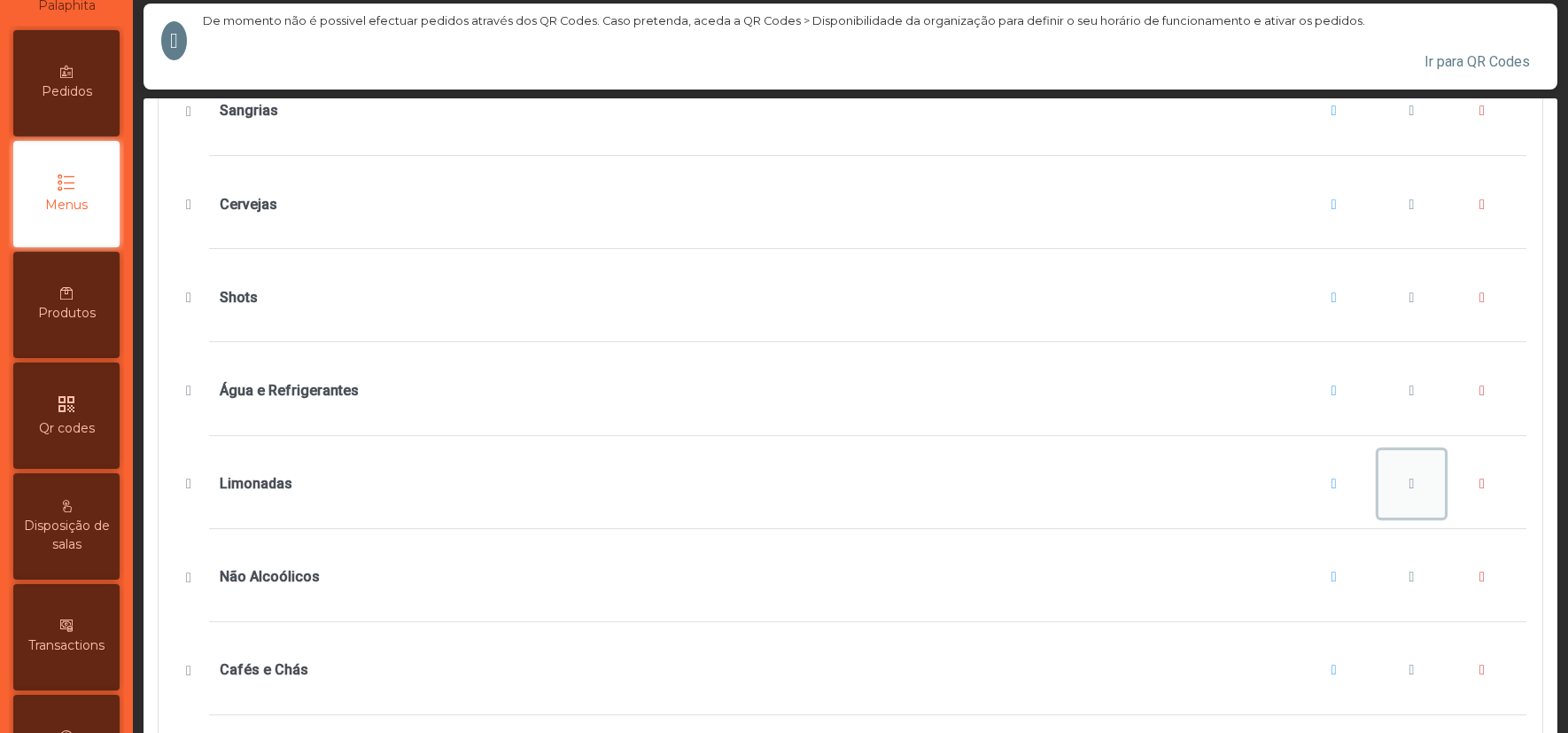 click 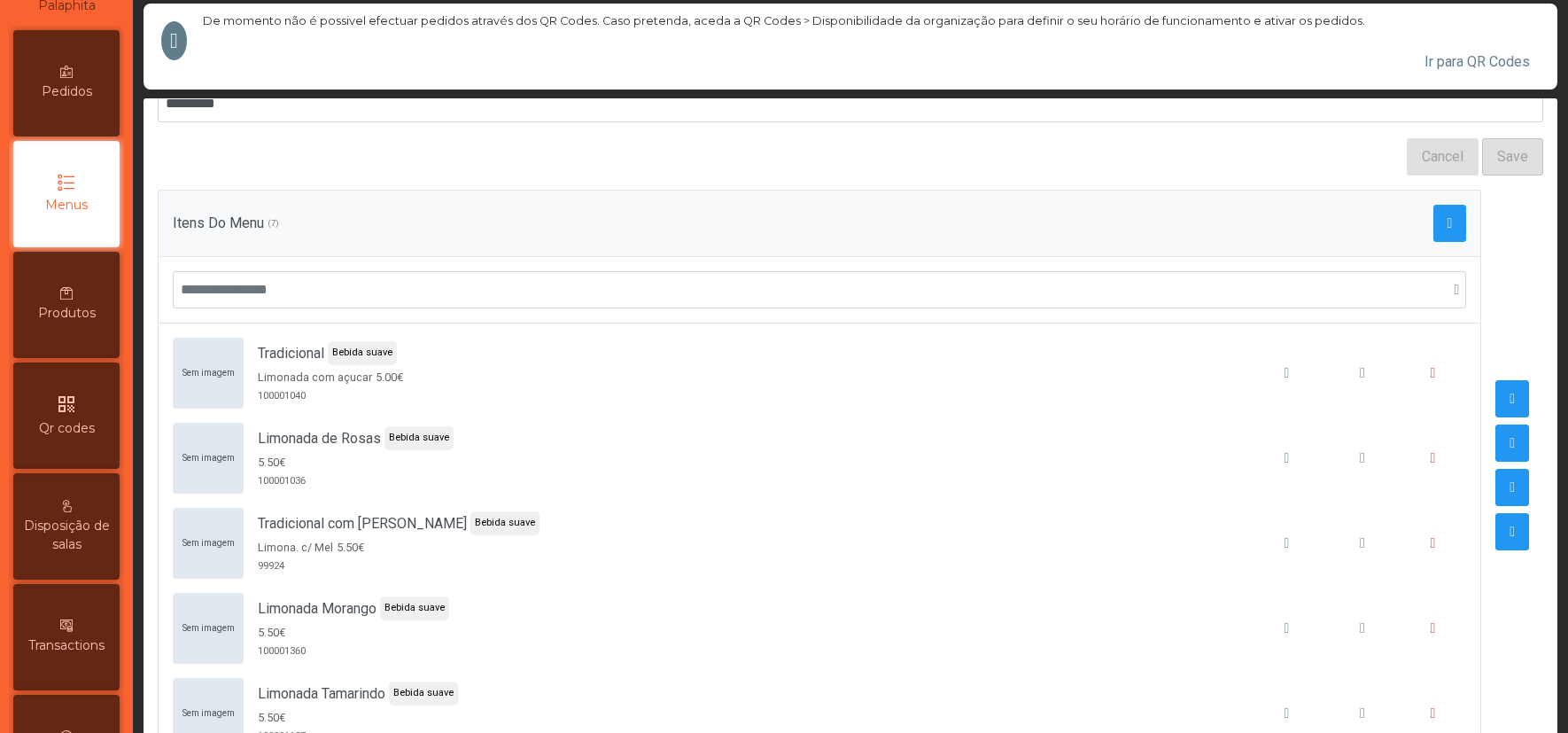 scroll, scrollTop: 177, scrollLeft: 0, axis: vertical 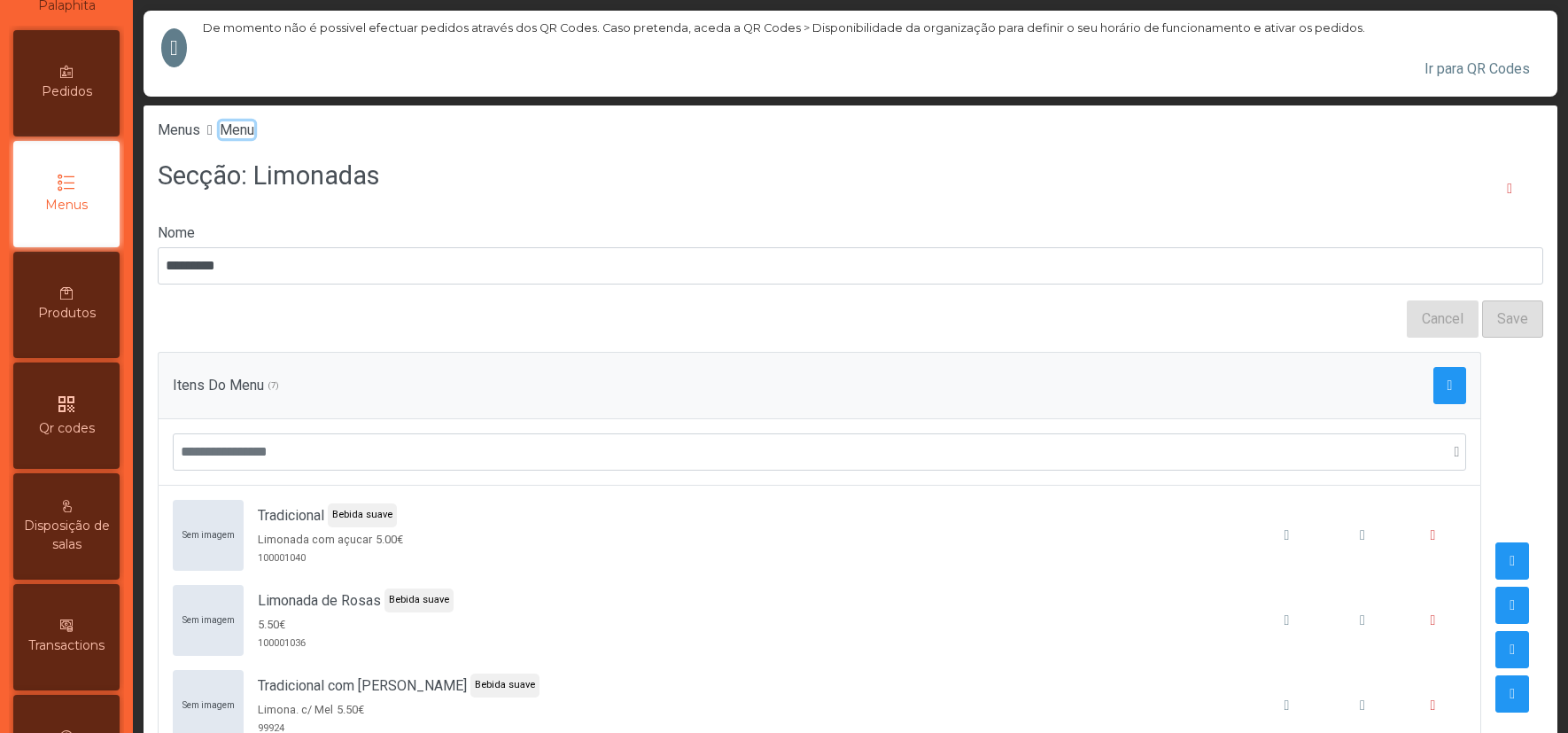 click on "Menu" 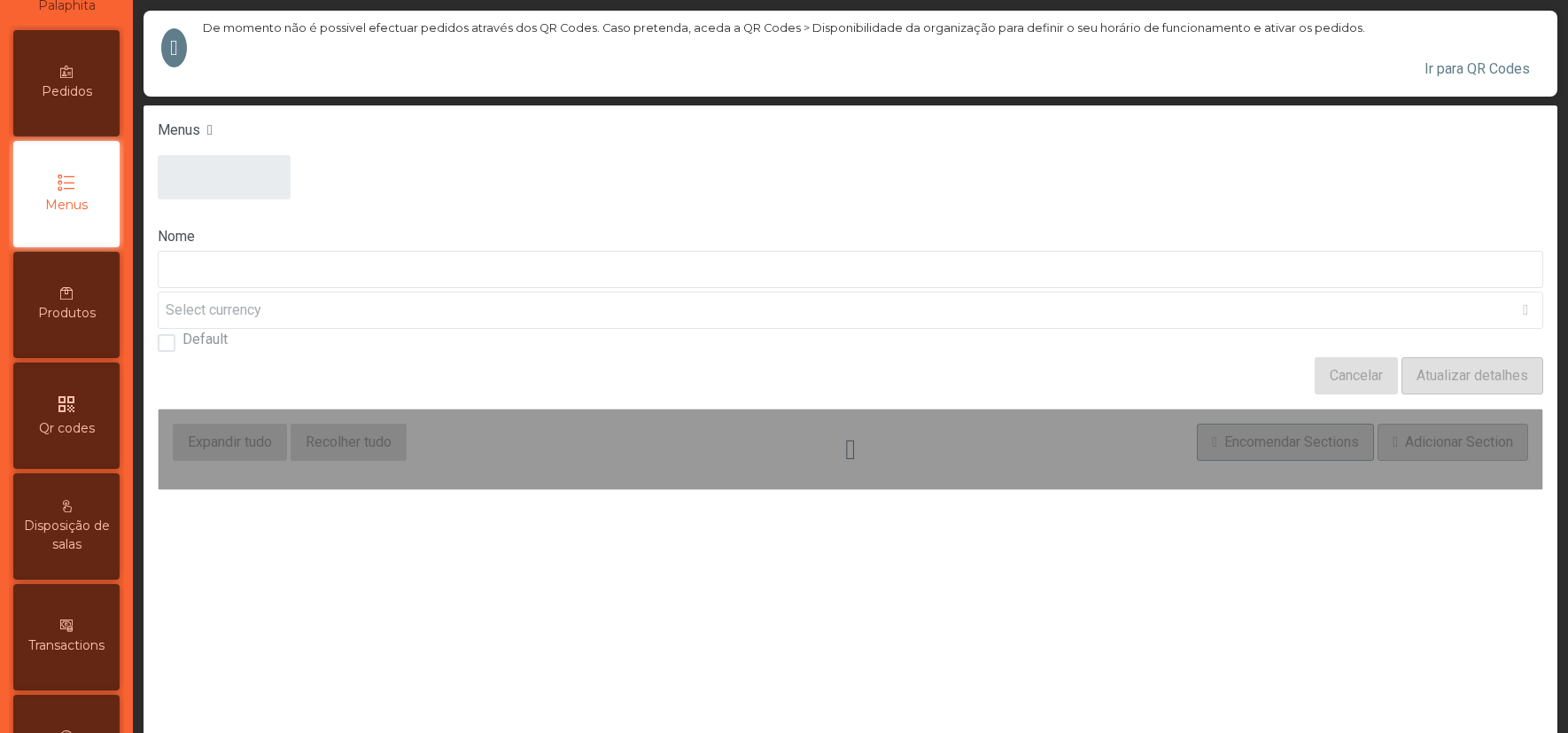 type on "****" 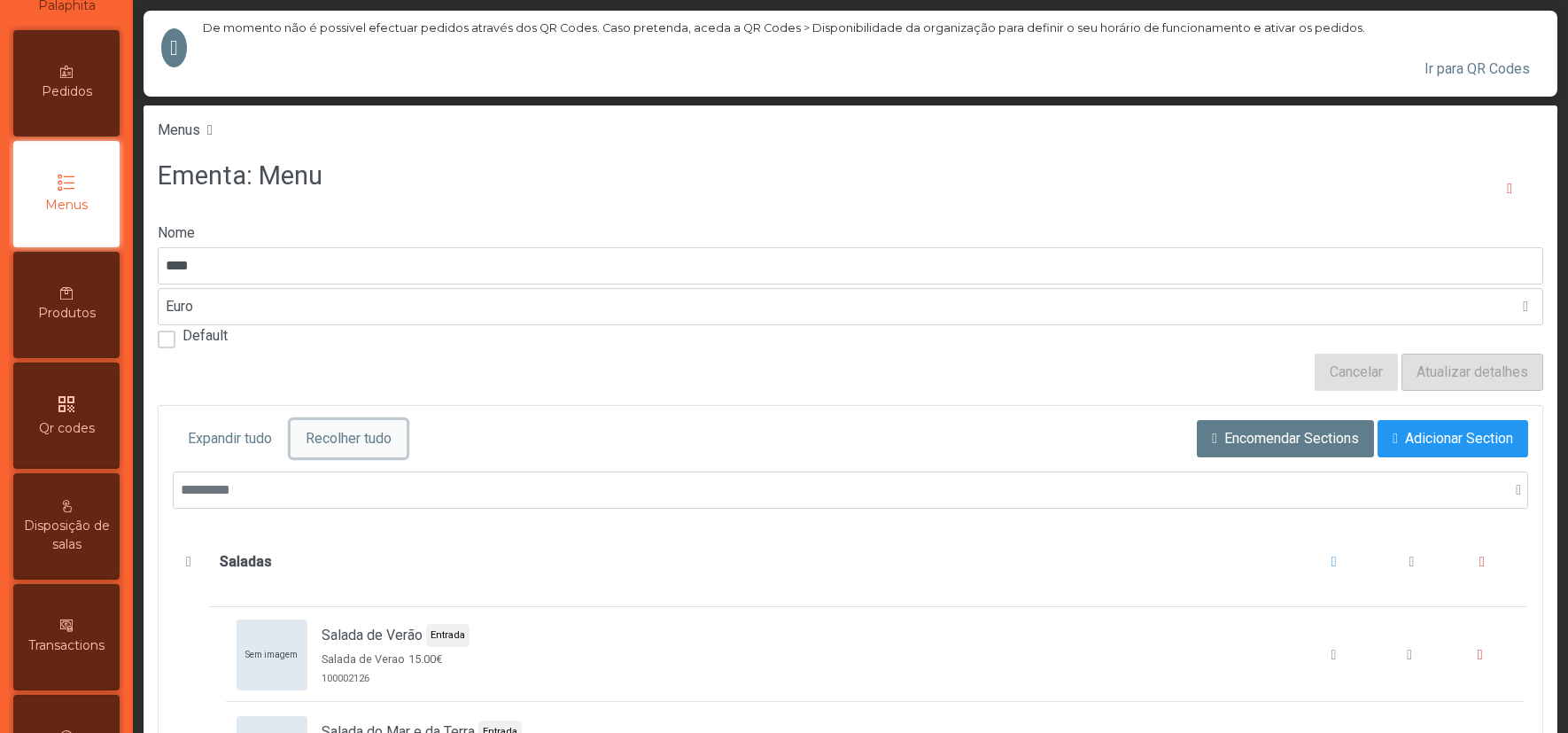 click on "Recolher tudo" 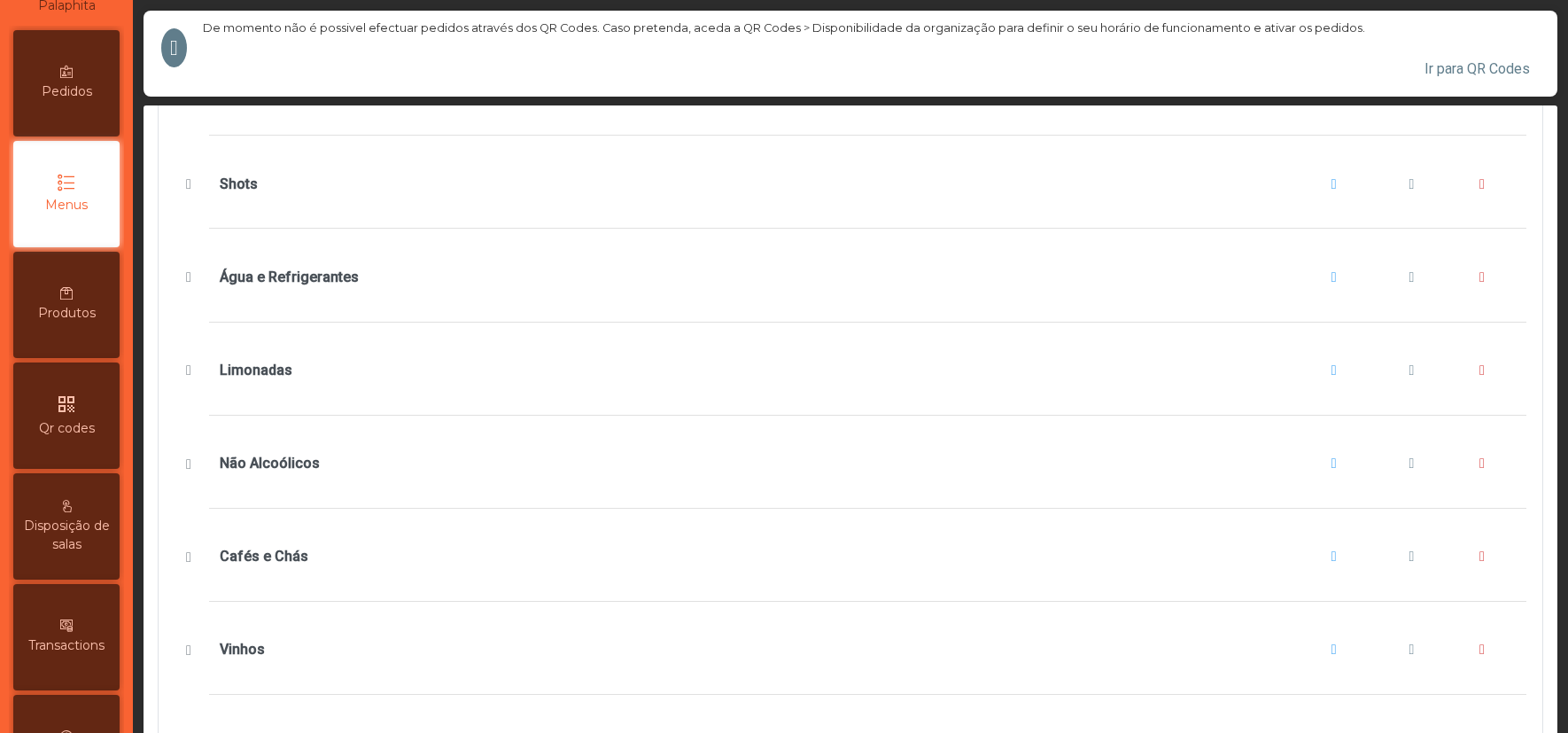 scroll, scrollTop: 1610, scrollLeft: 0, axis: vertical 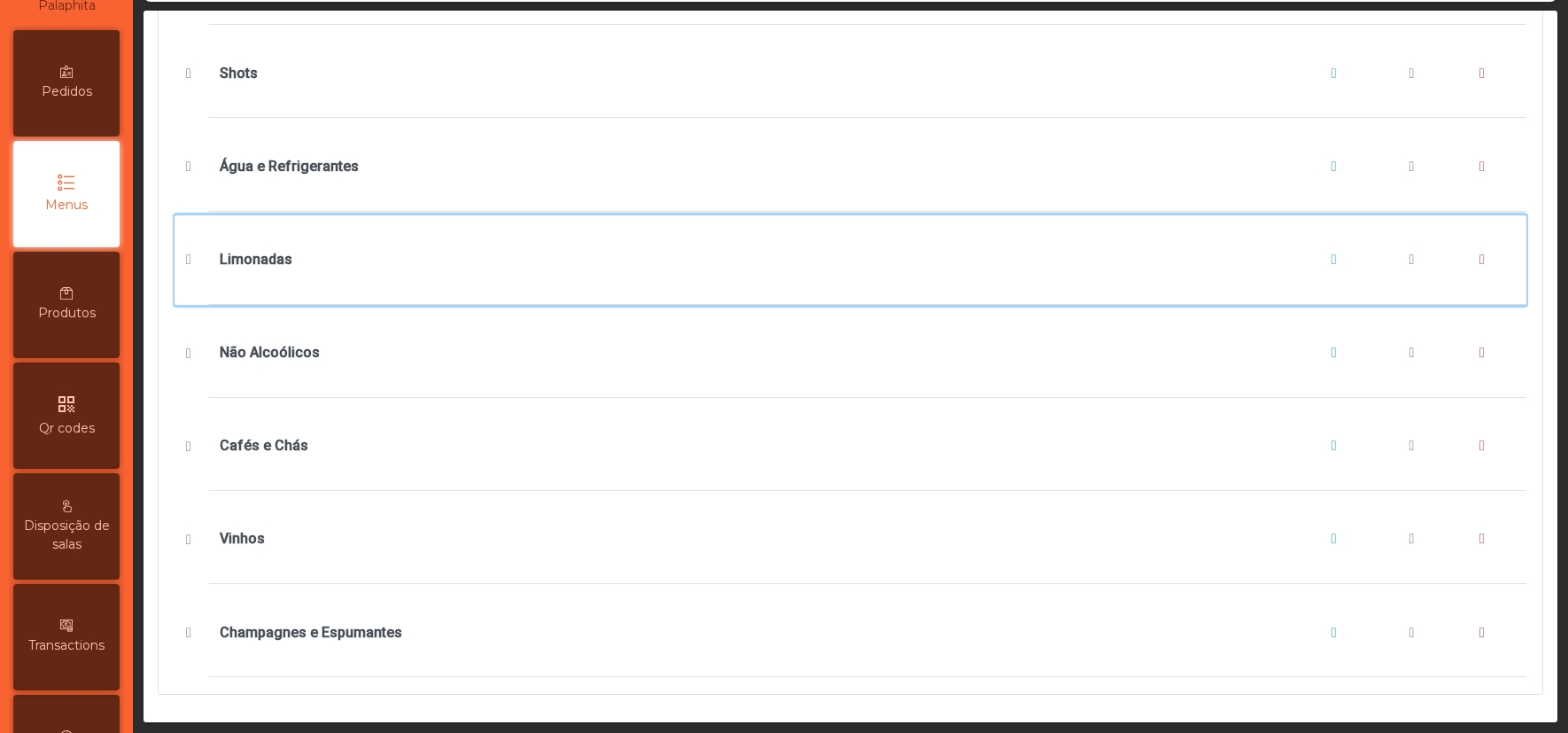 click on "Limonadas" 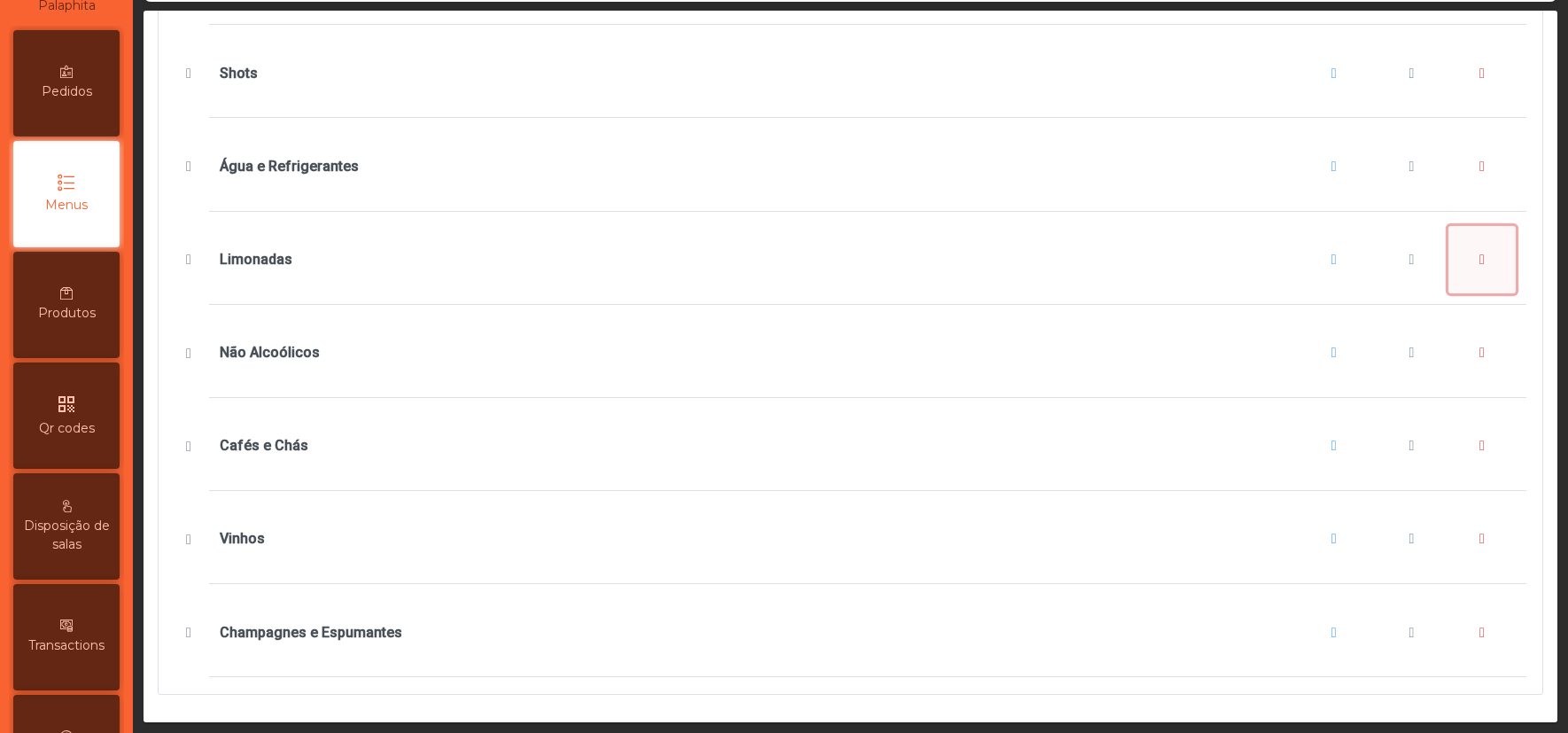 click 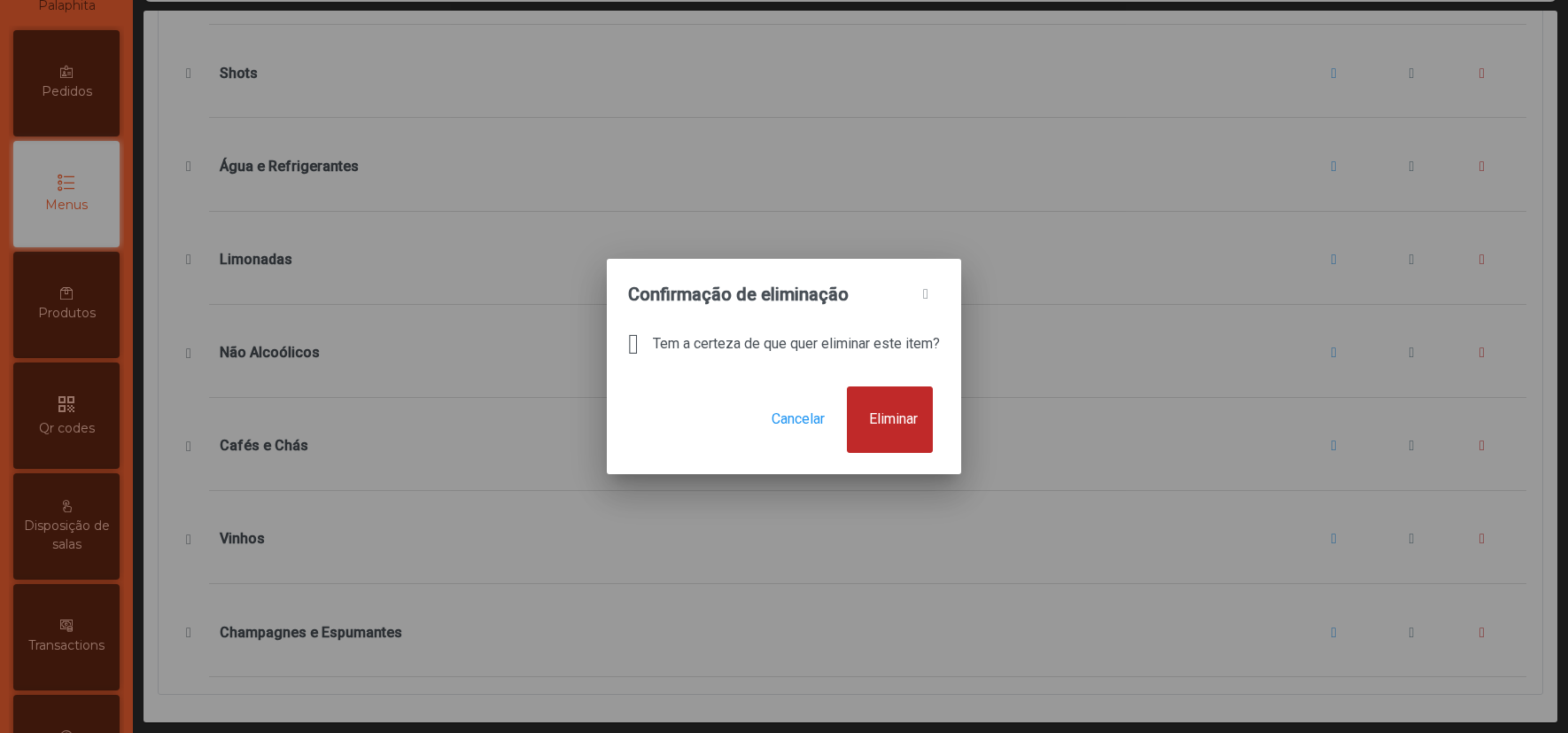 click on "Eliminar" 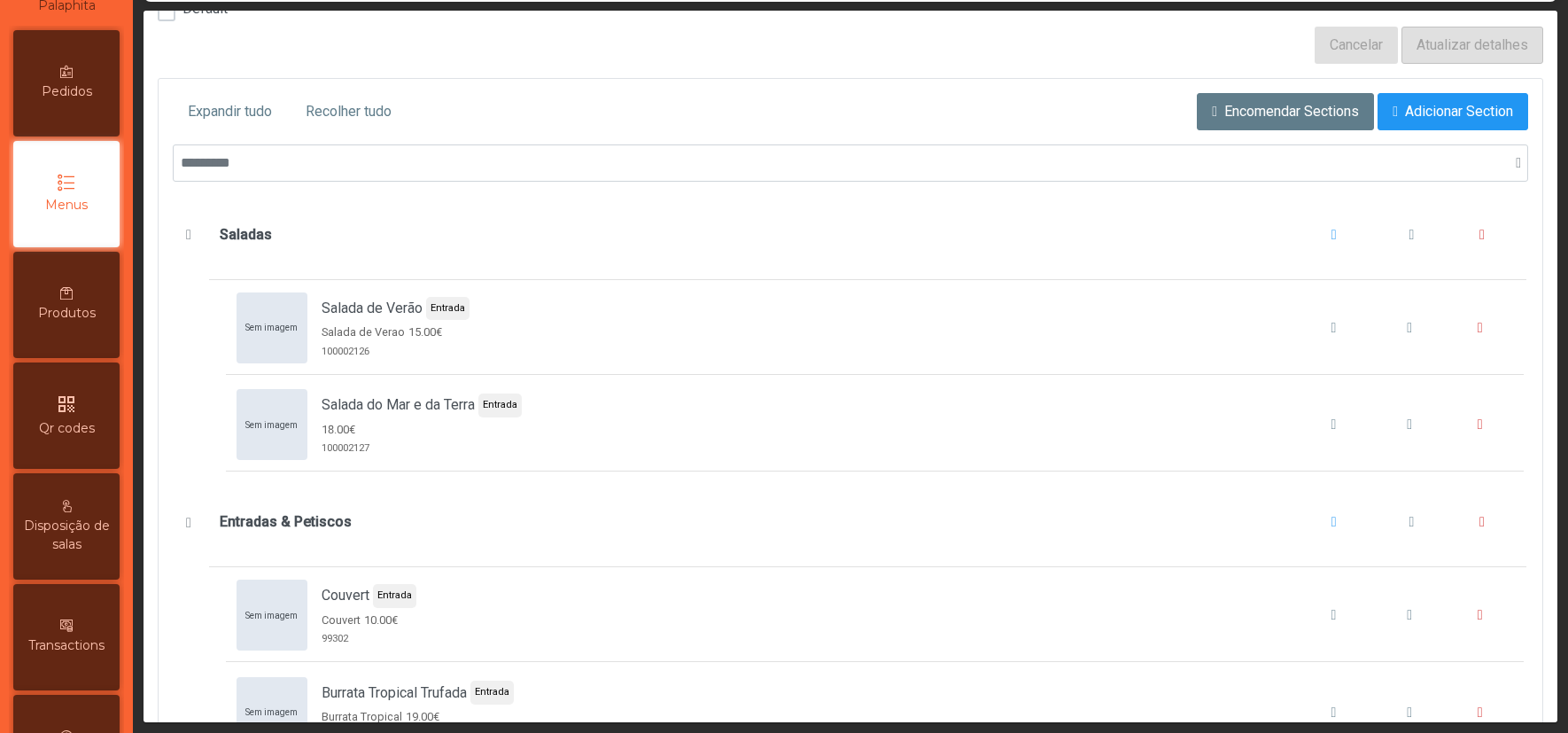 scroll, scrollTop: 0, scrollLeft: 0, axis: both 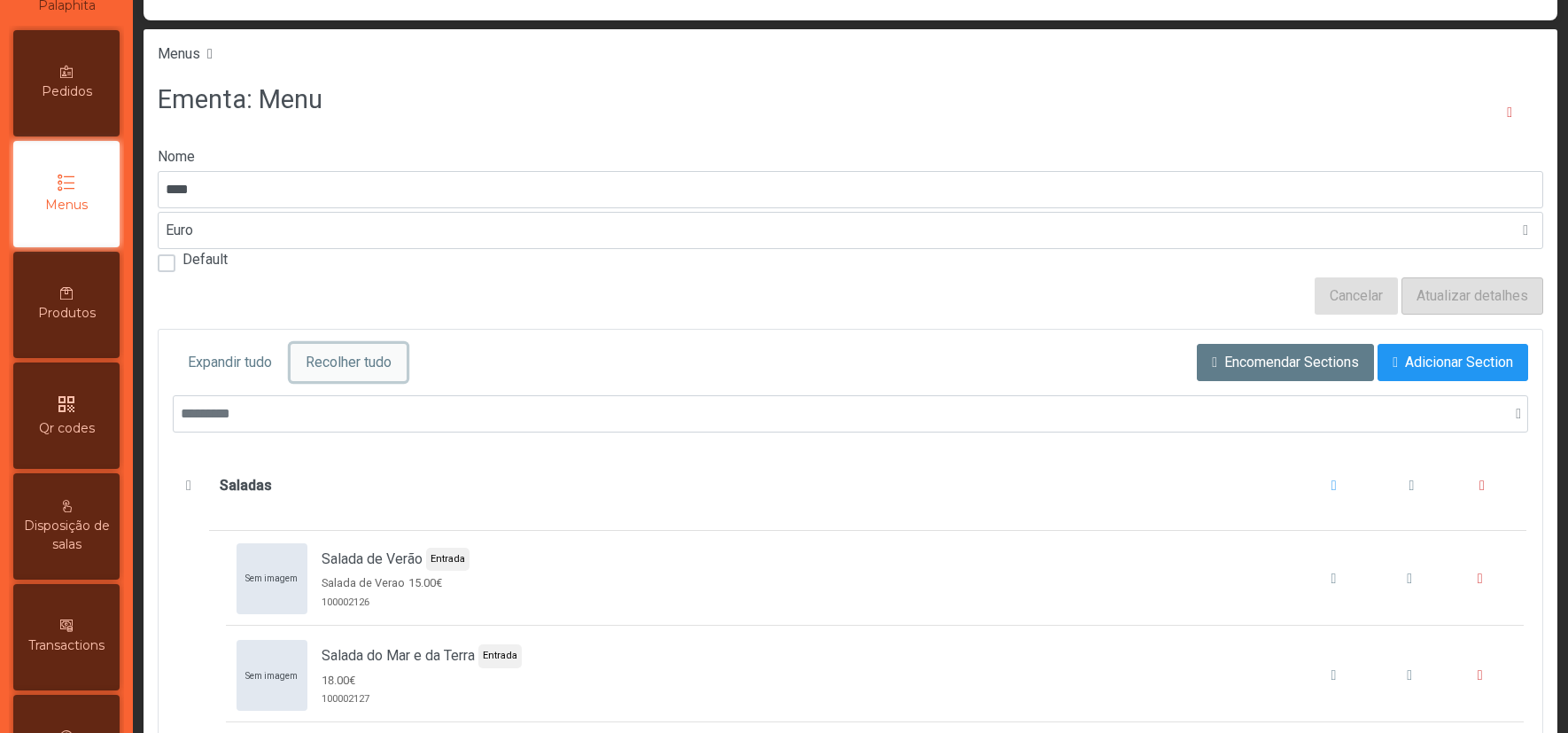 click on "Recolher tudo" 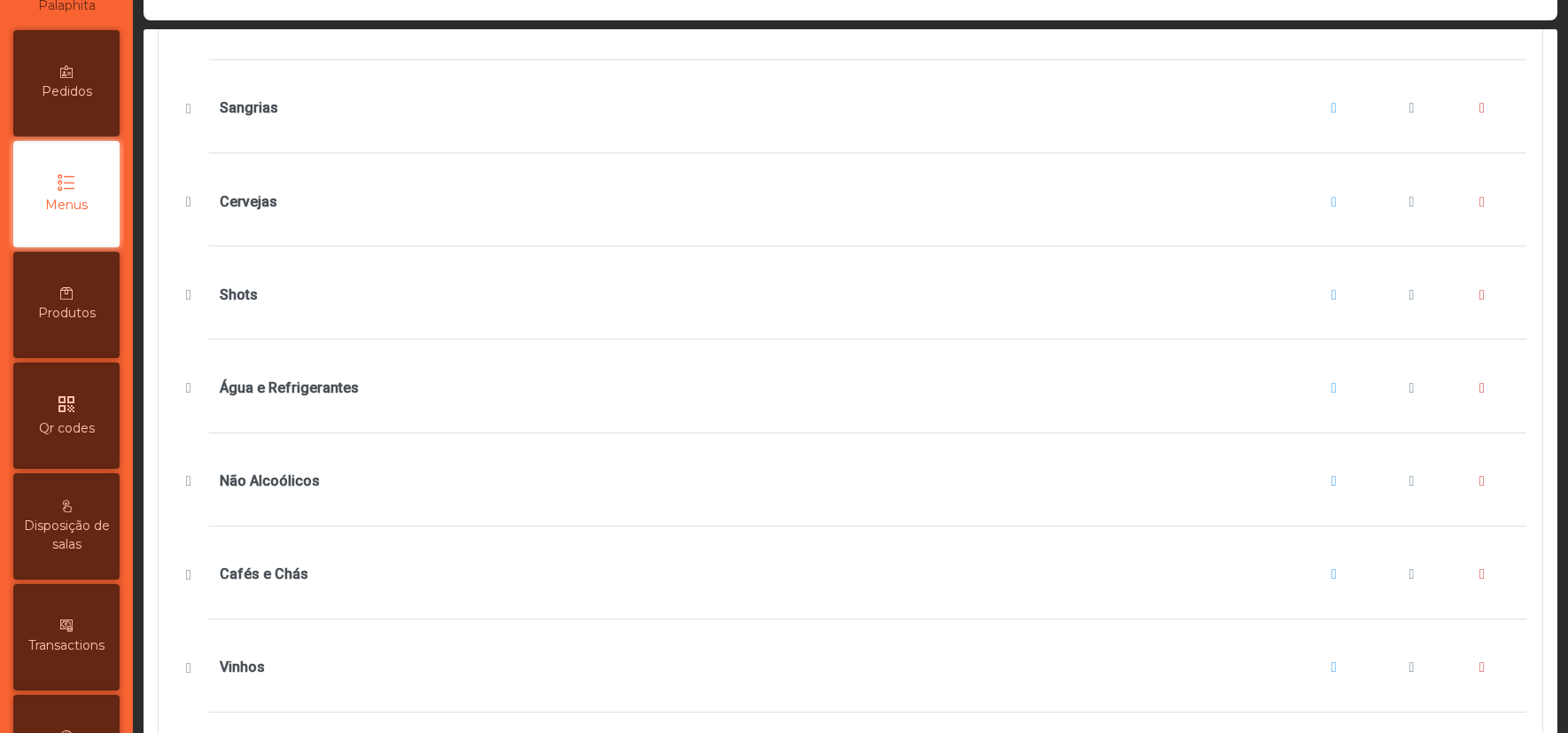 scroll, scrollTop: 1409, scrollLeft: 0, axis: vertical 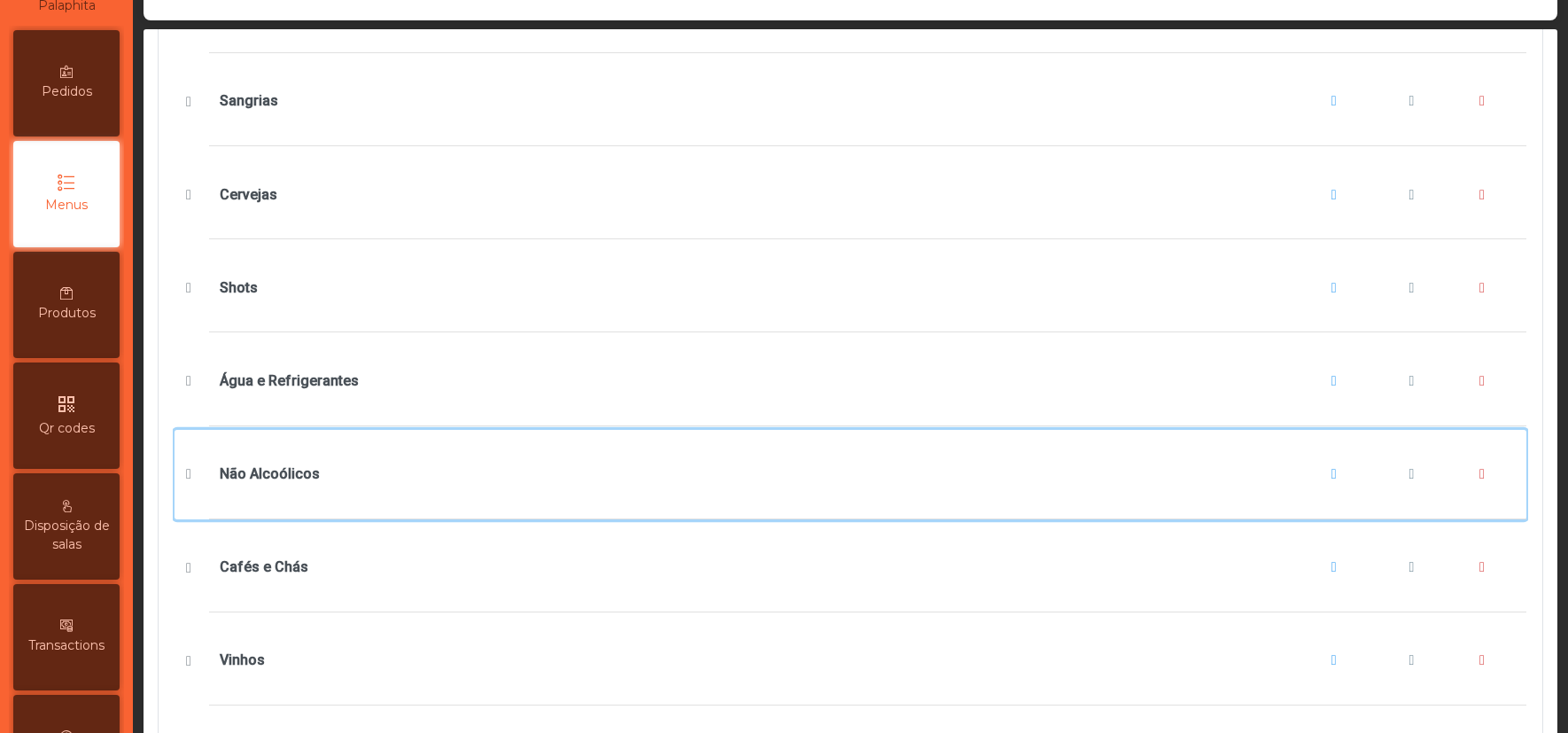 click on "Não Alcoólicos" 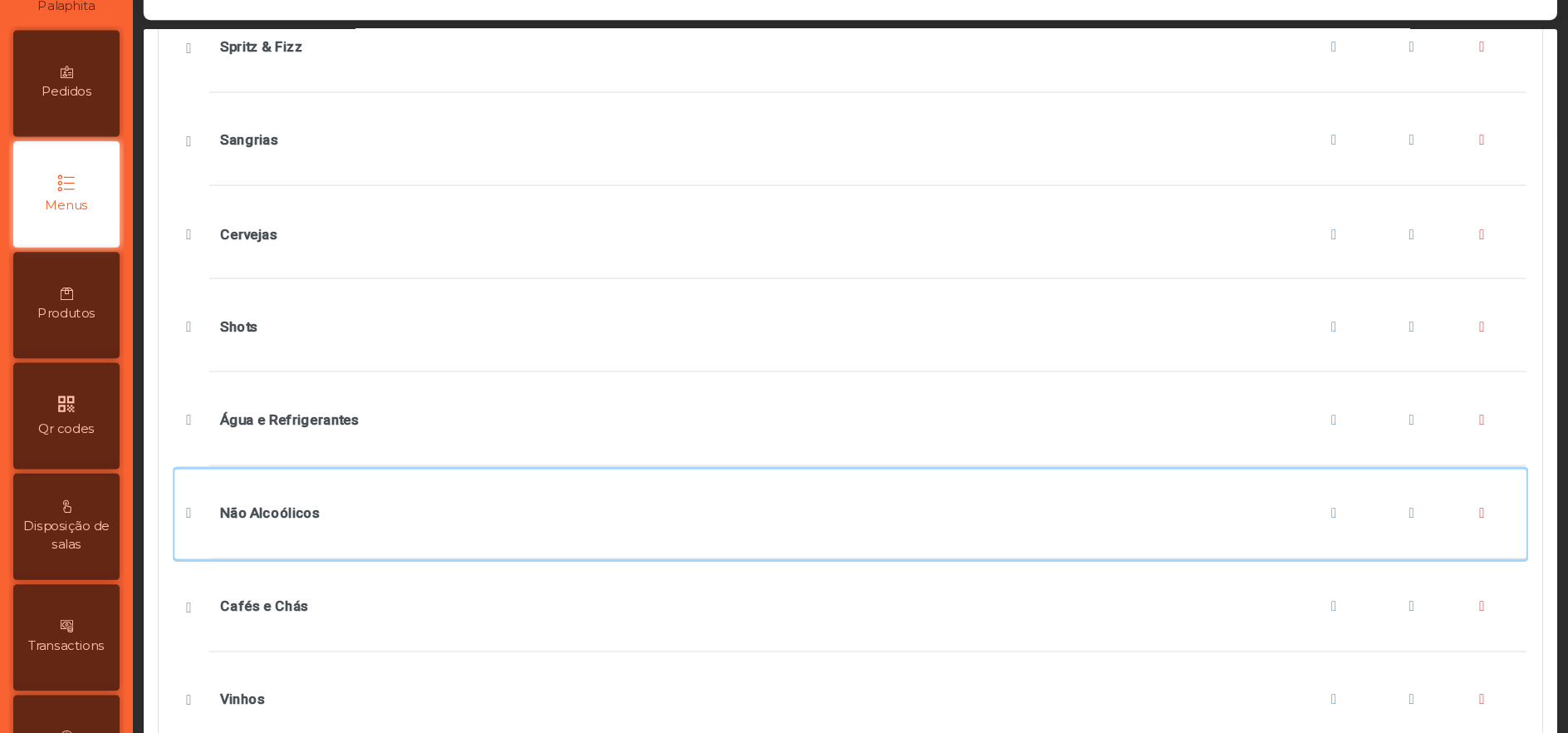 scroll, scrollTop: 1277, scrollLeft: 0, axis: vertical 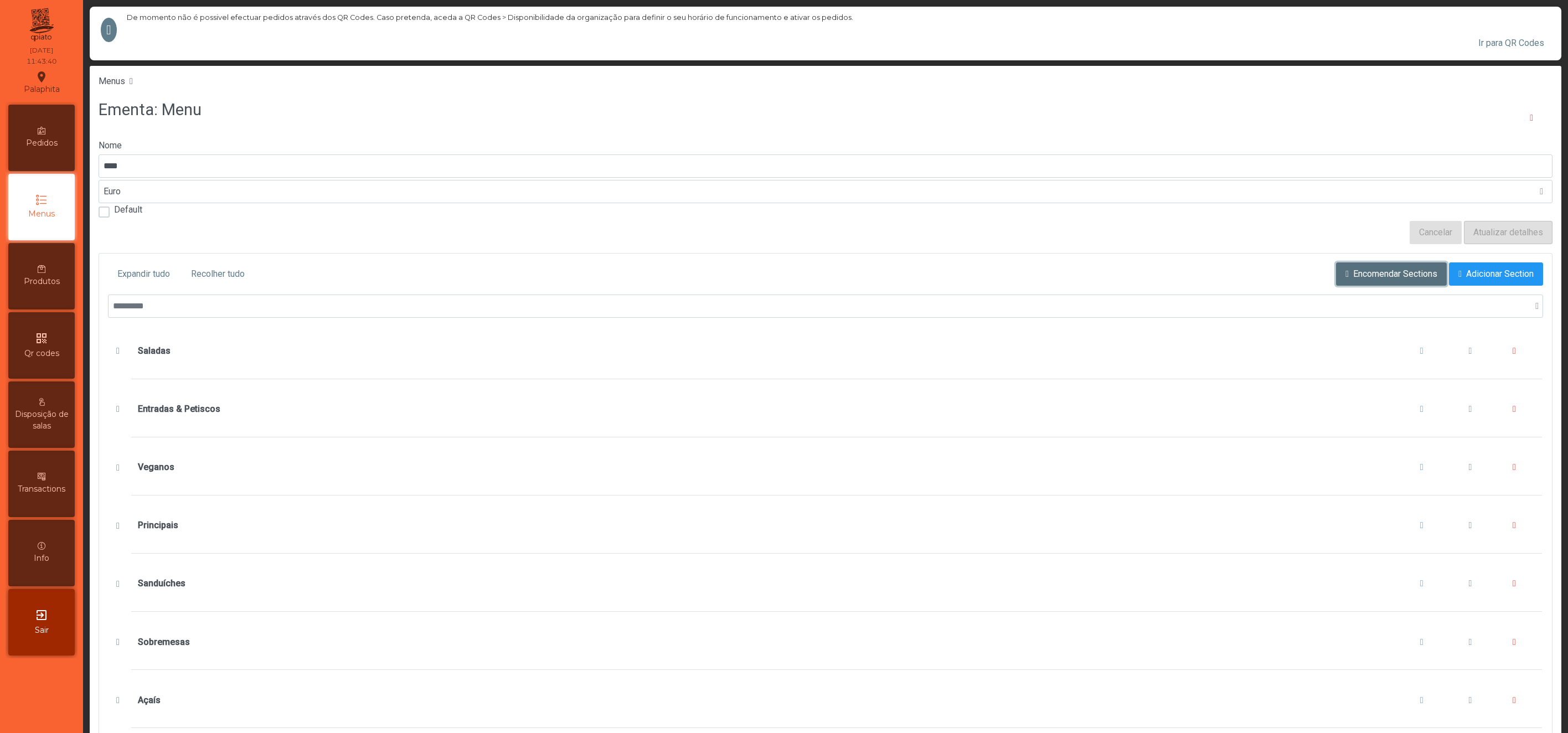 click on "Encomendar Sections" 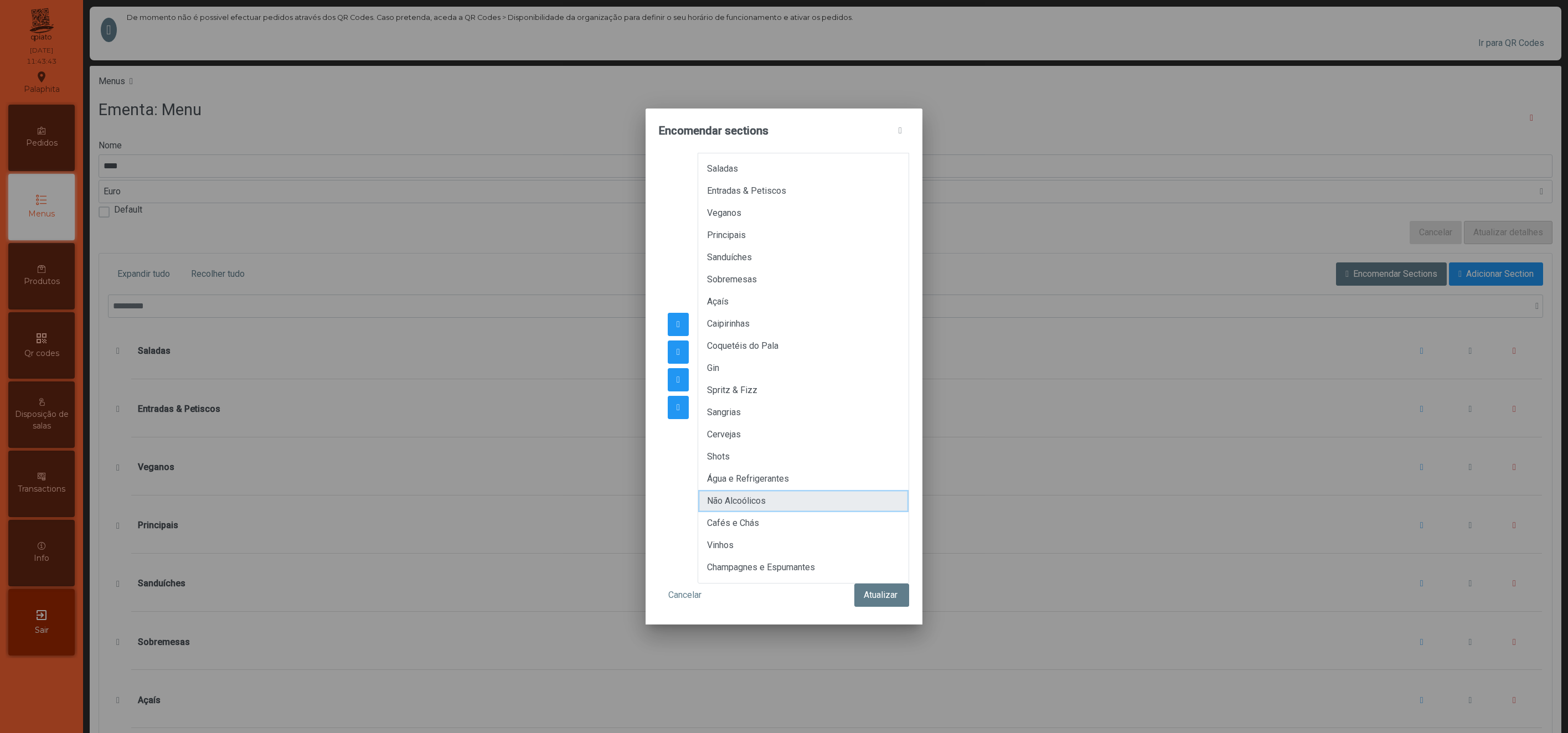 click on "Não Alcoólicos" at bounding box center [803, 501] 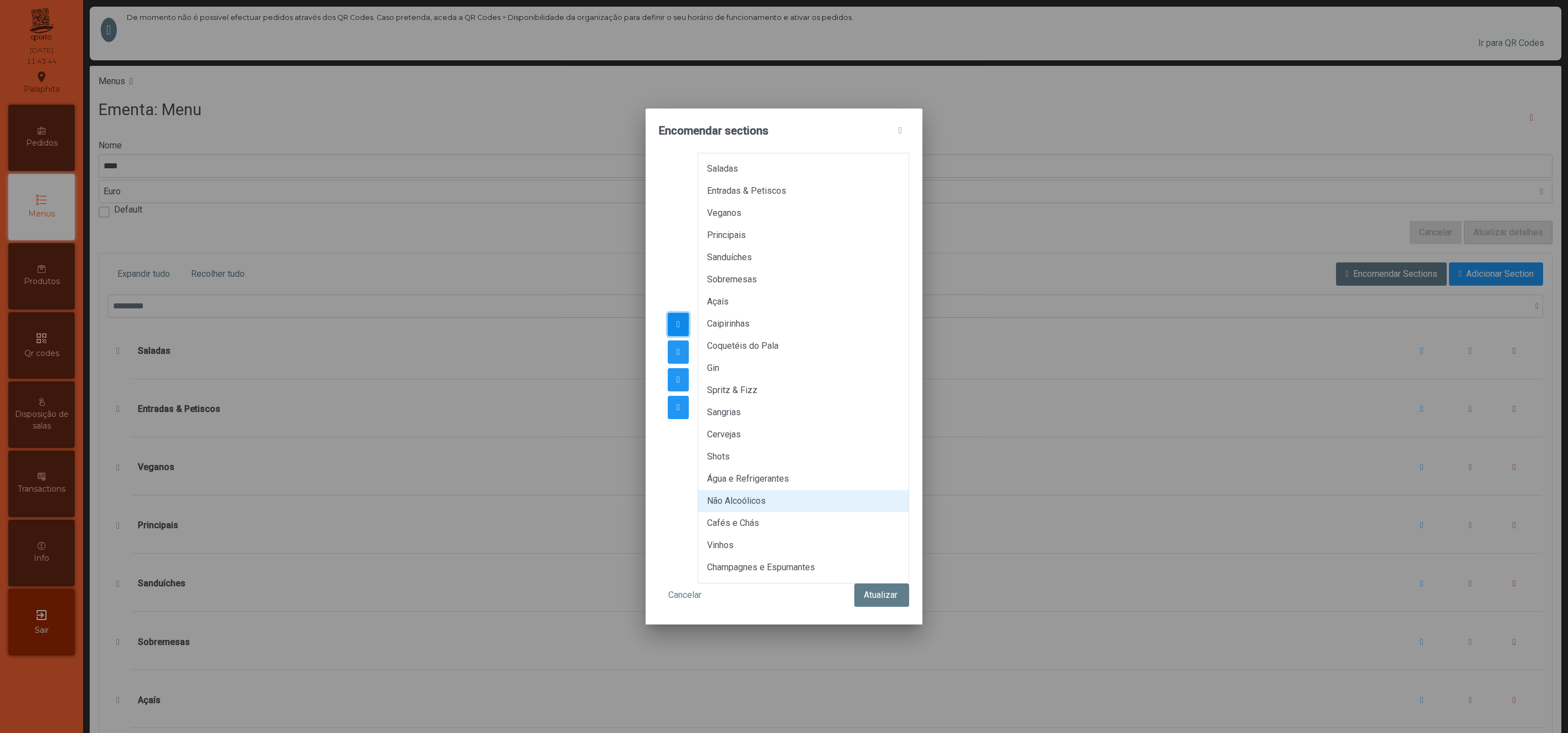 click 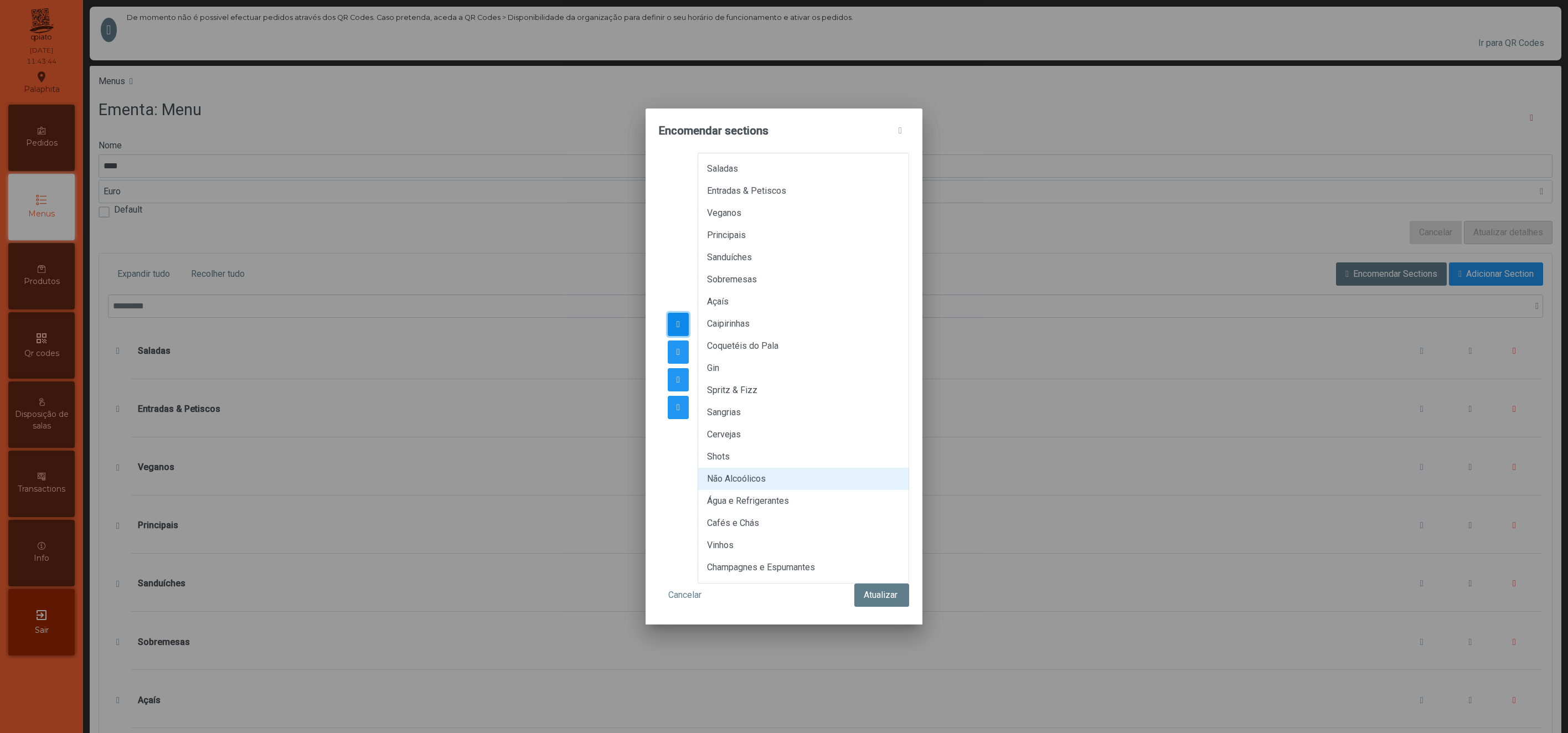 click 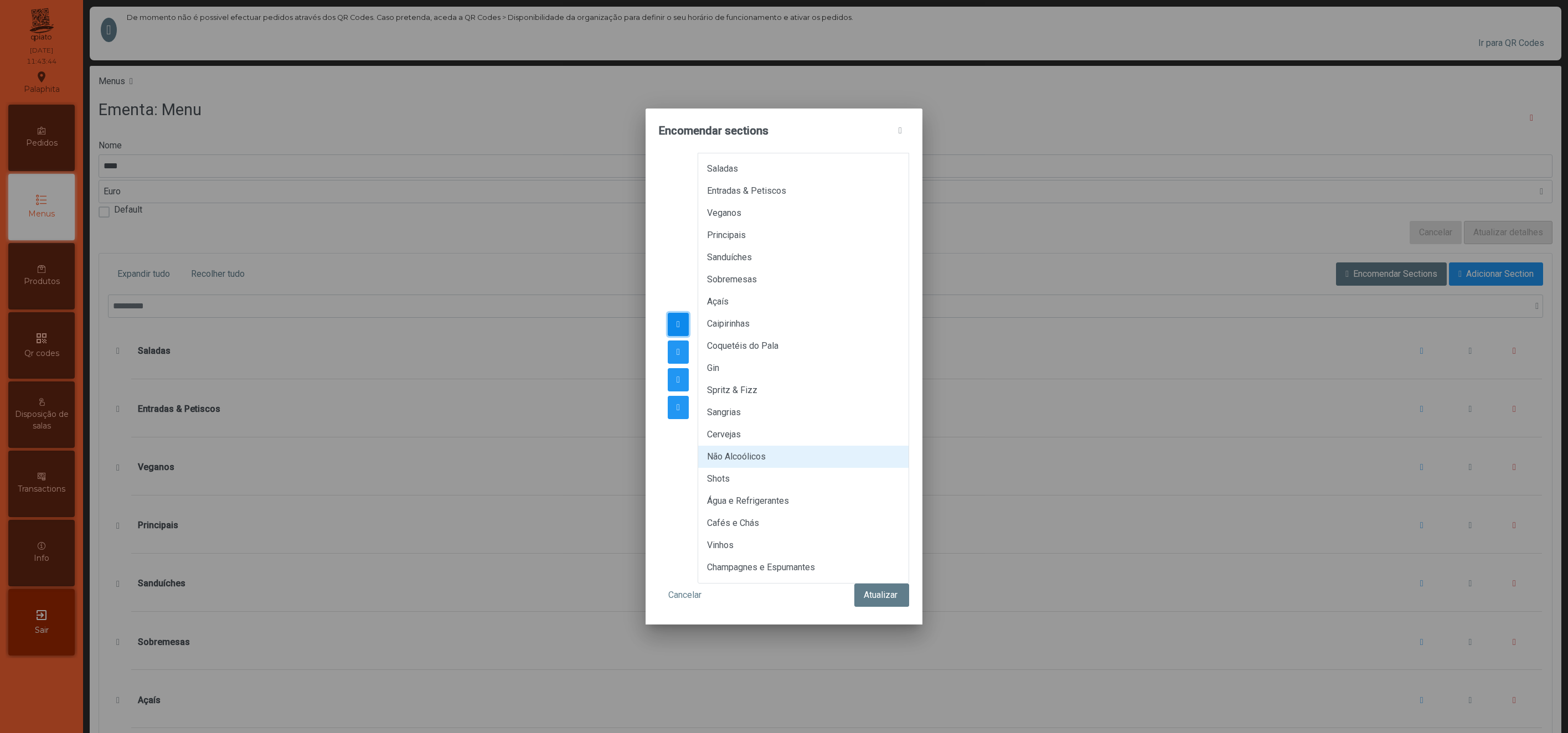 click 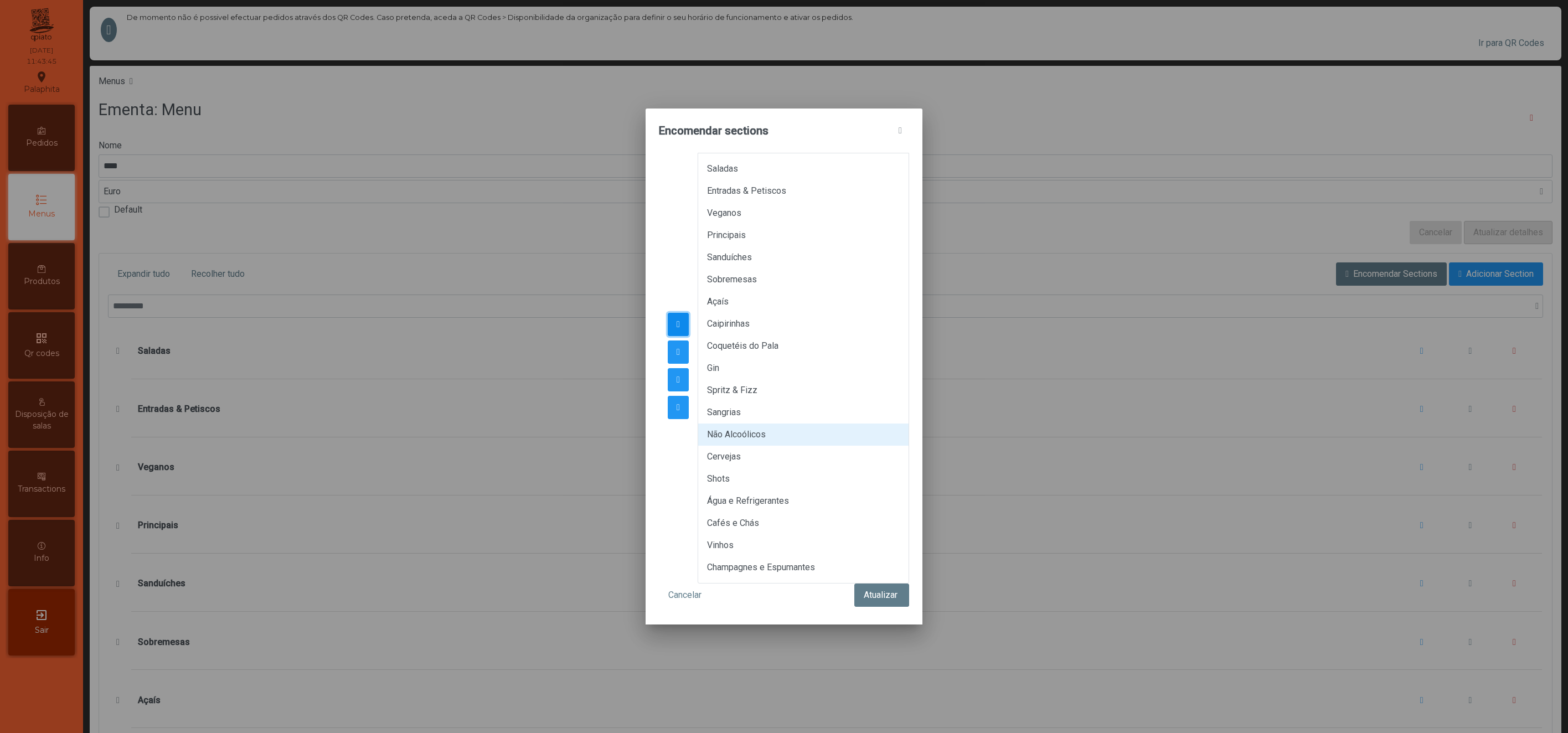 click 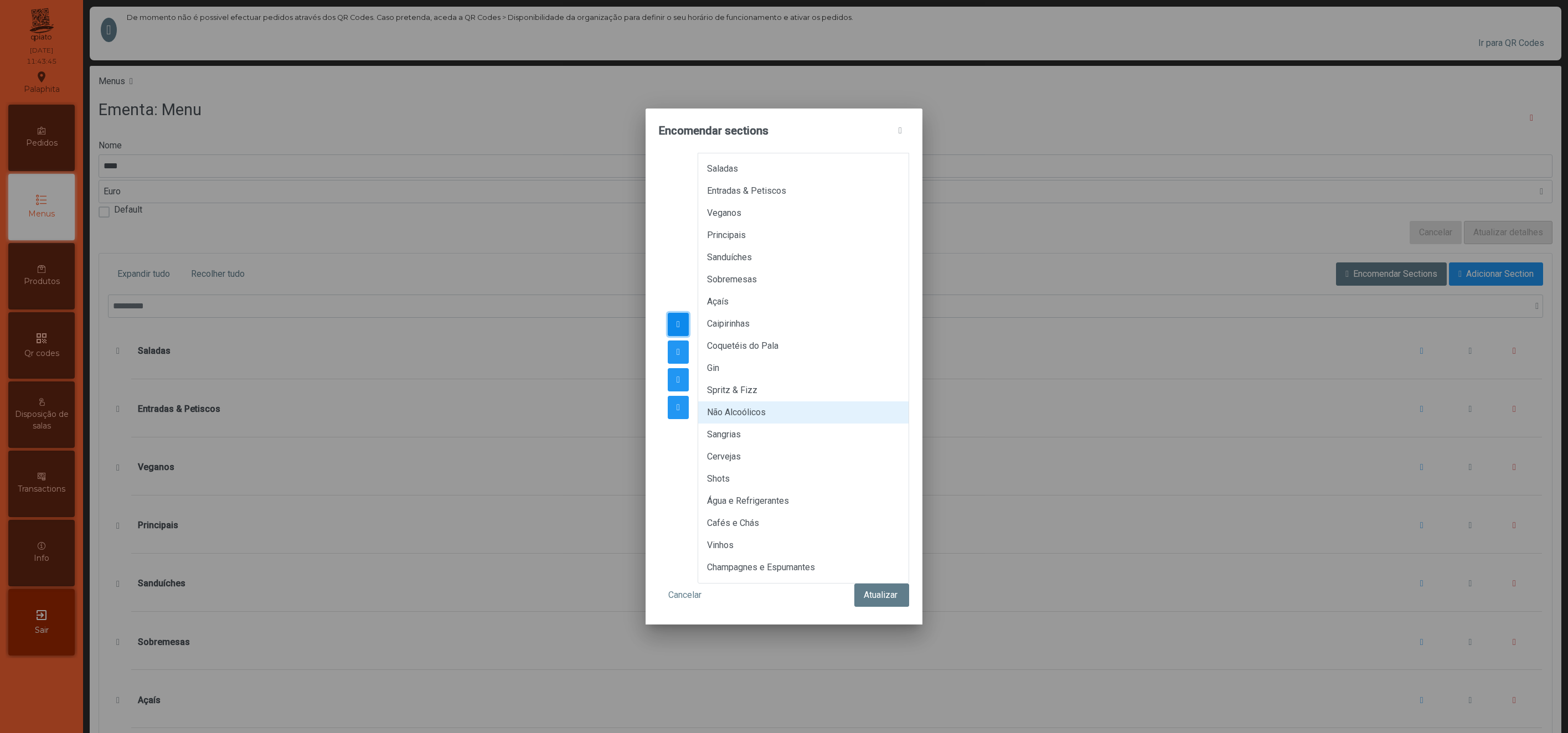 click 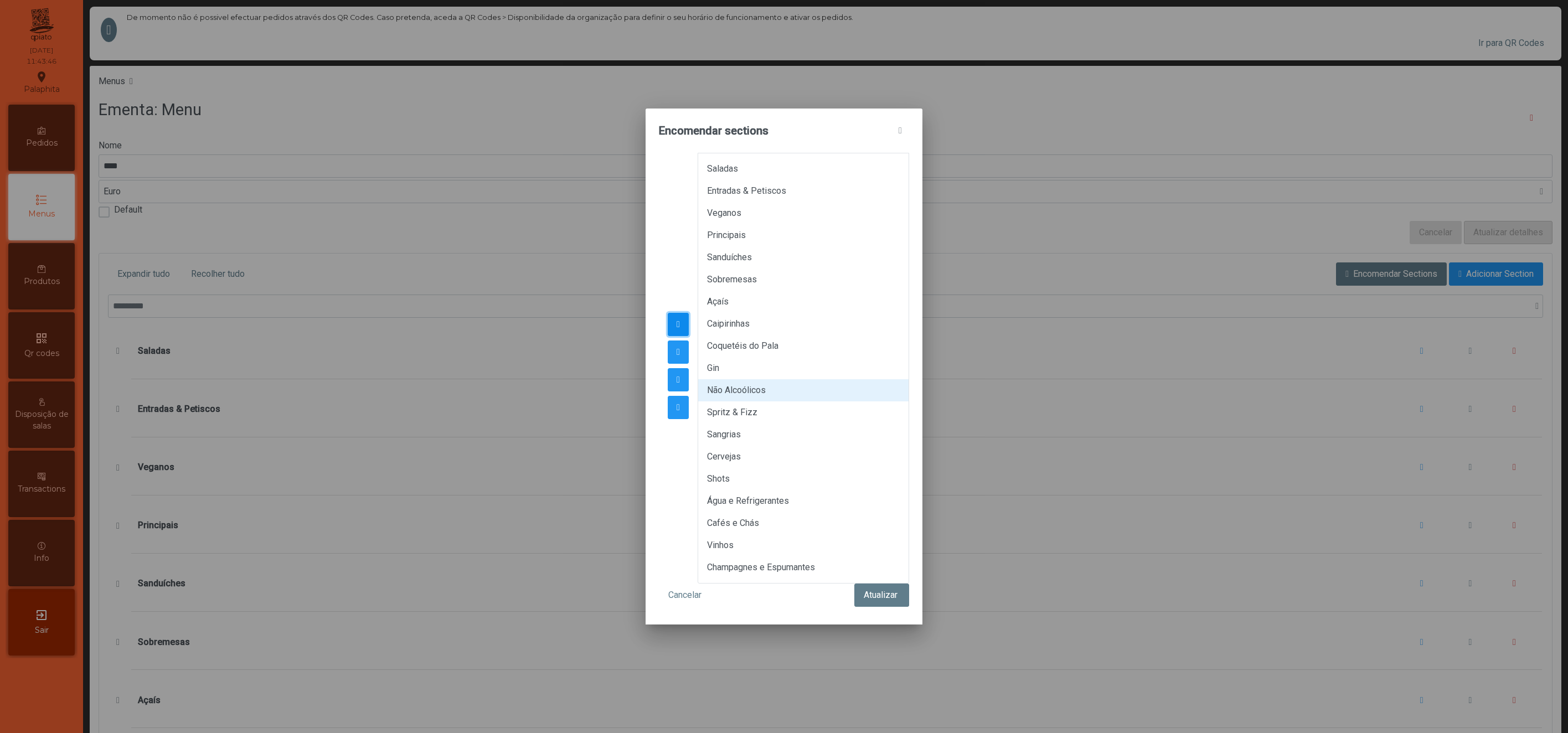 click 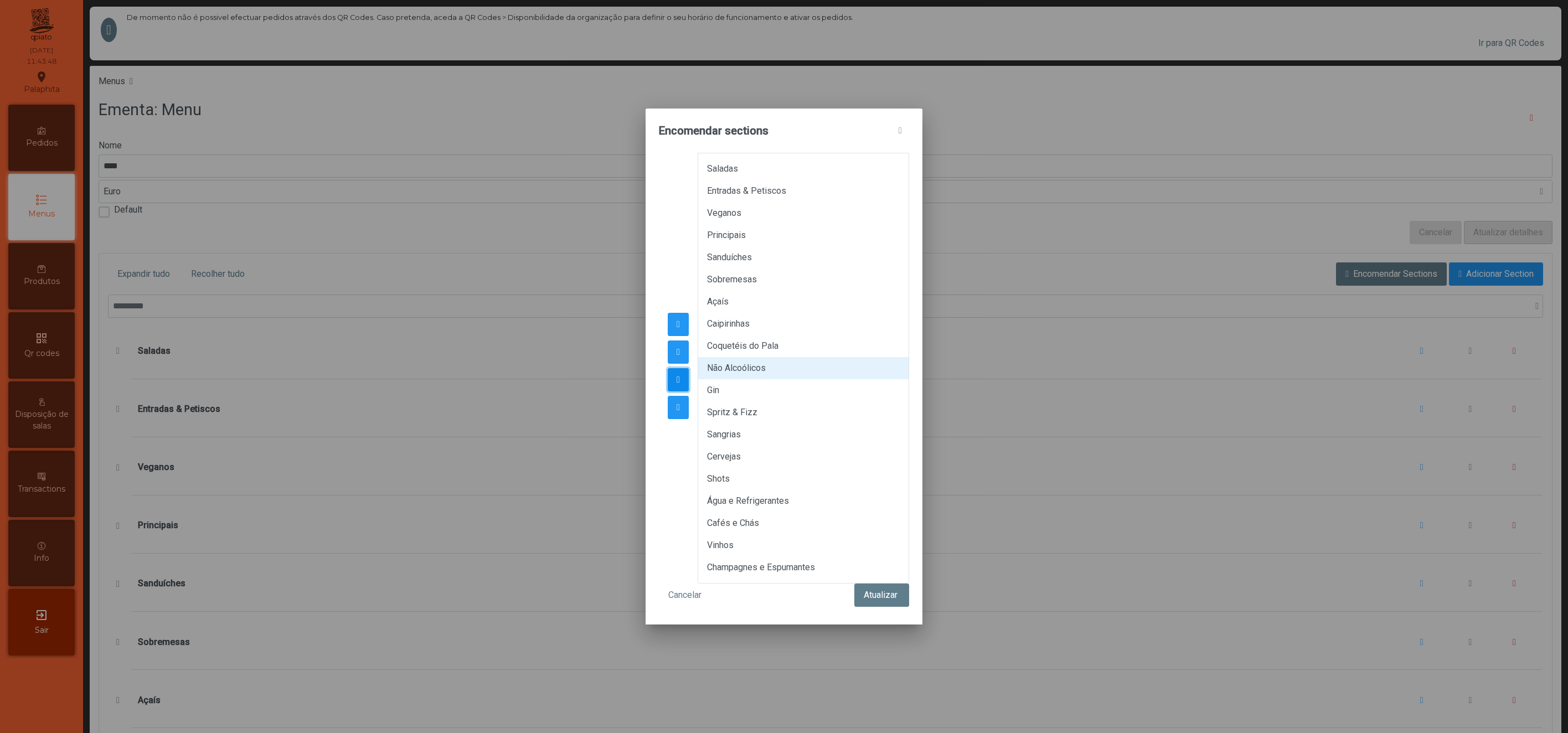 click 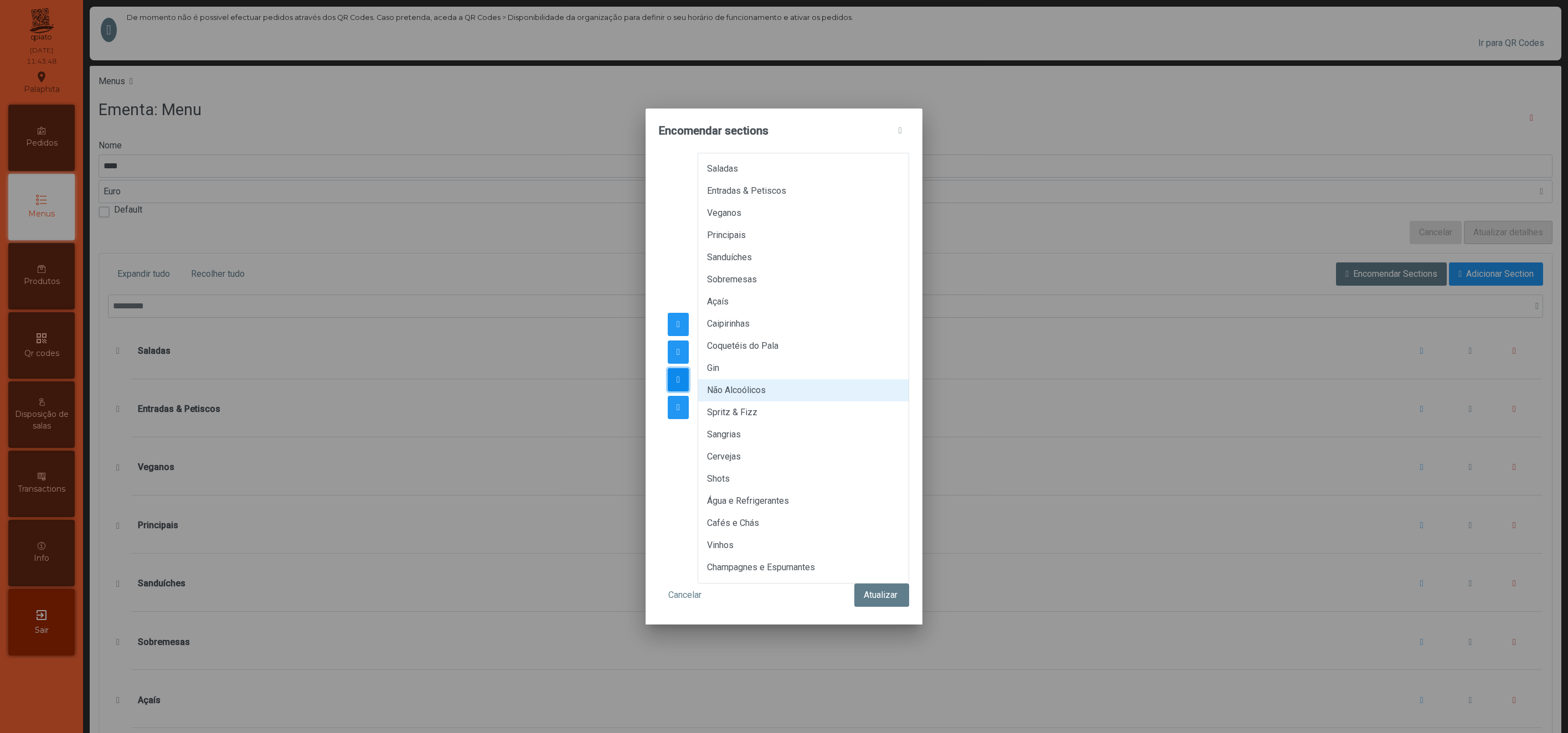 click 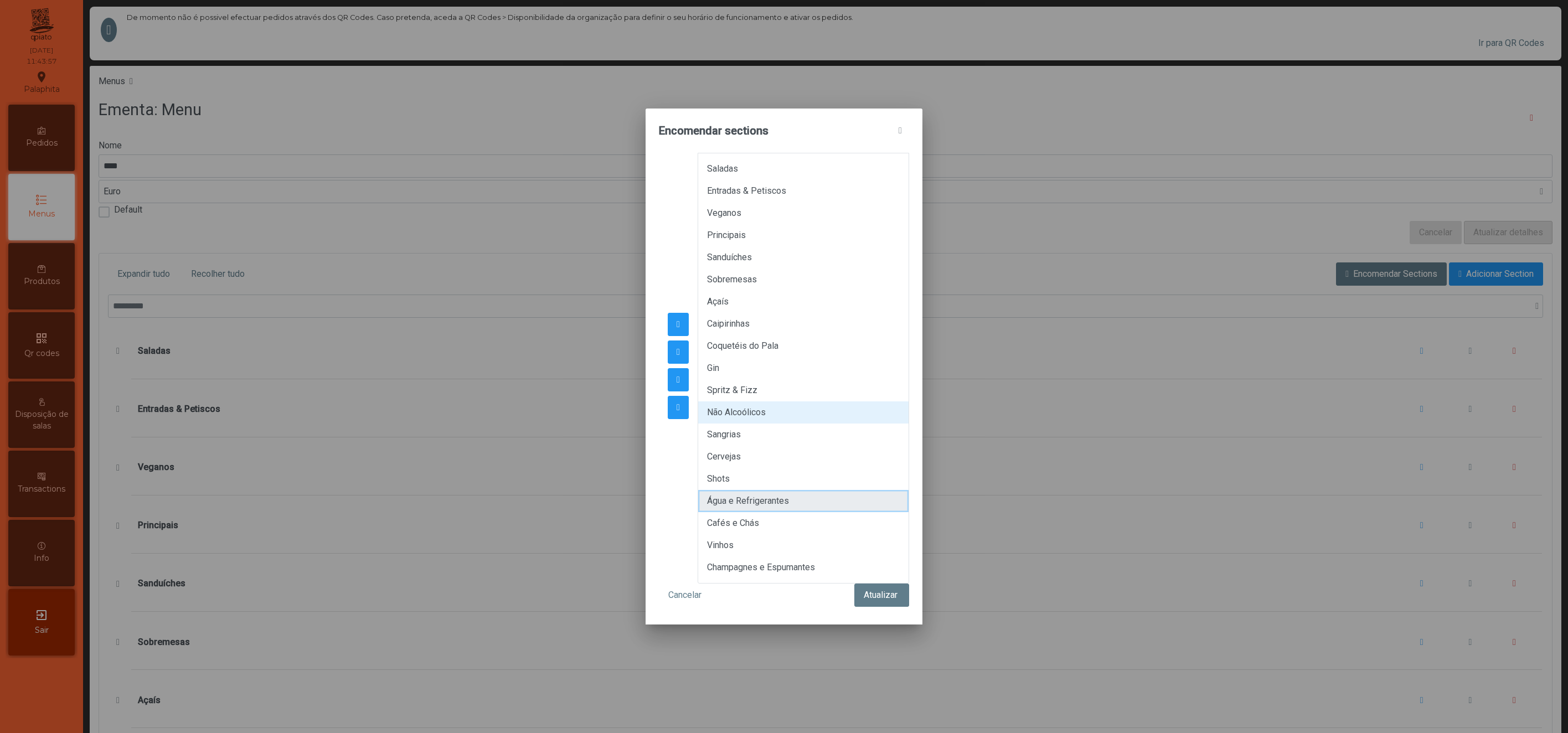 click on "Água e Refrigerantes" at bounding box center (803, 501) 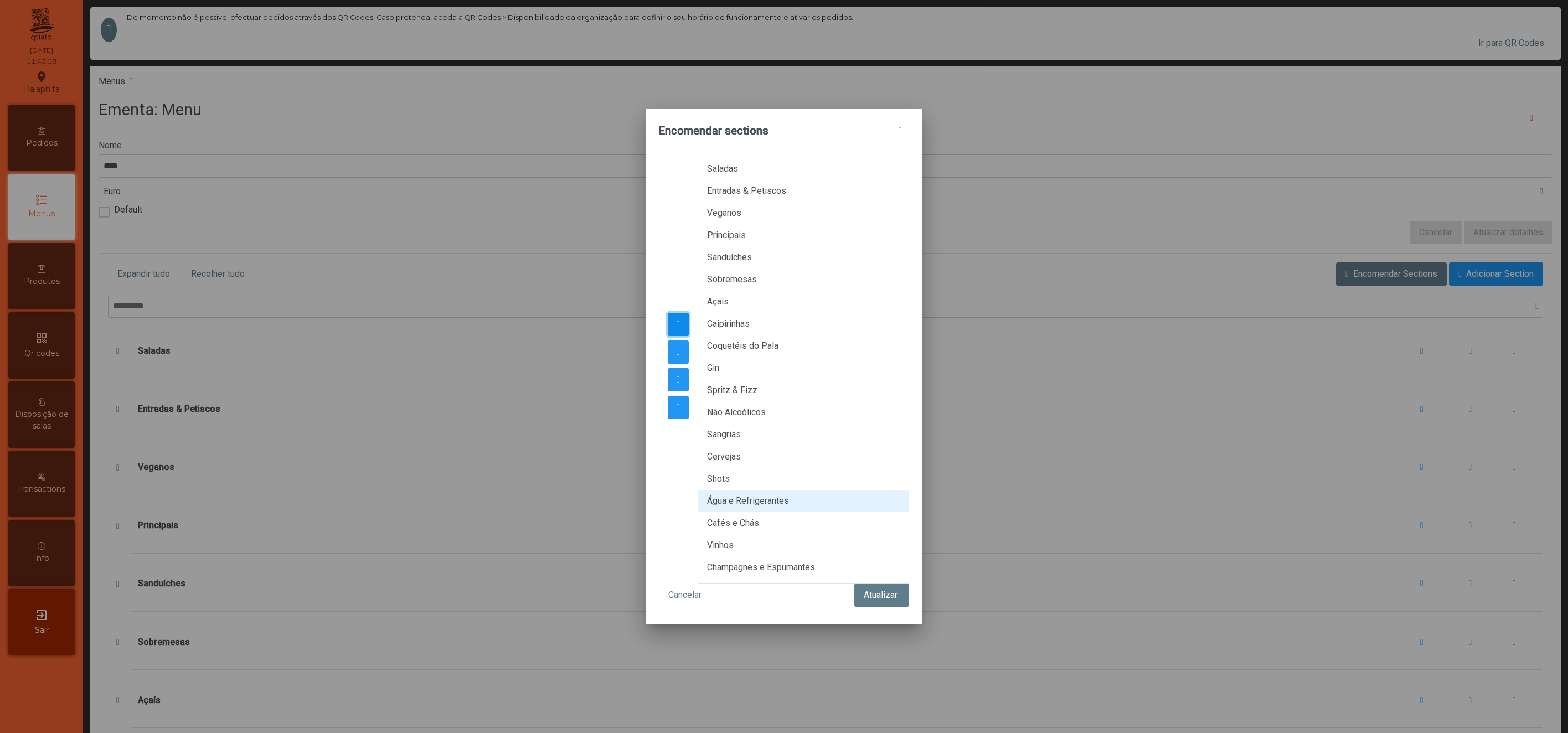 click 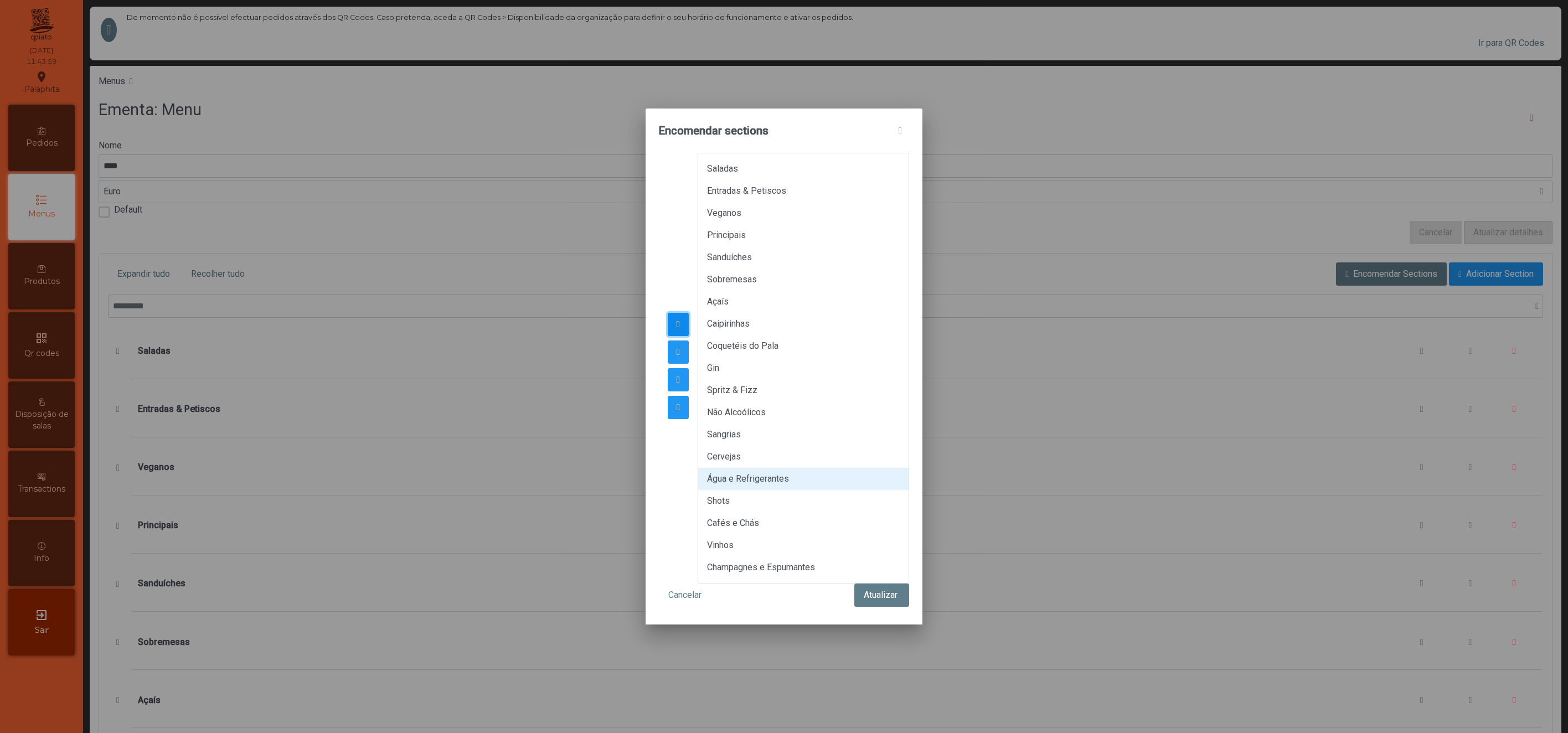 click 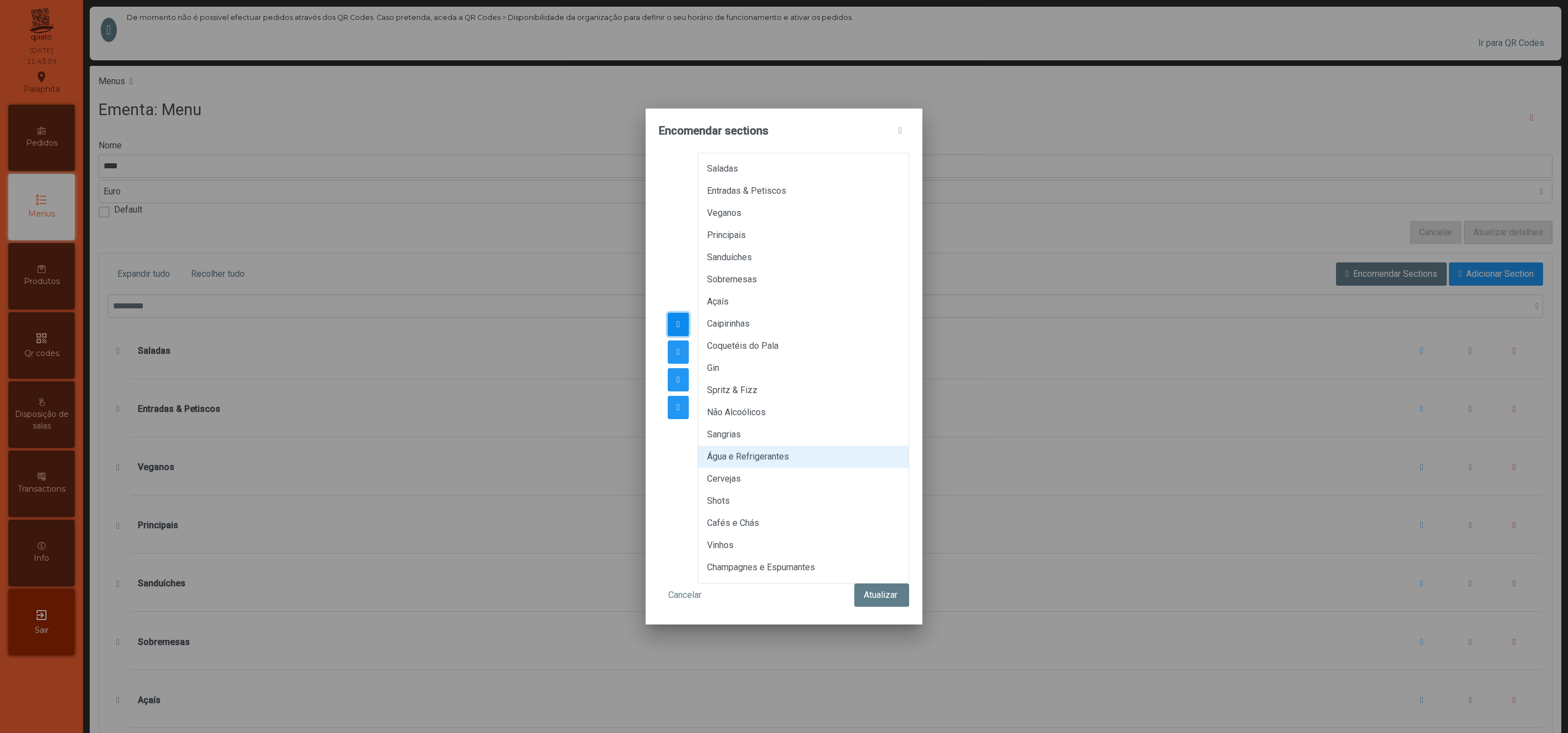 click 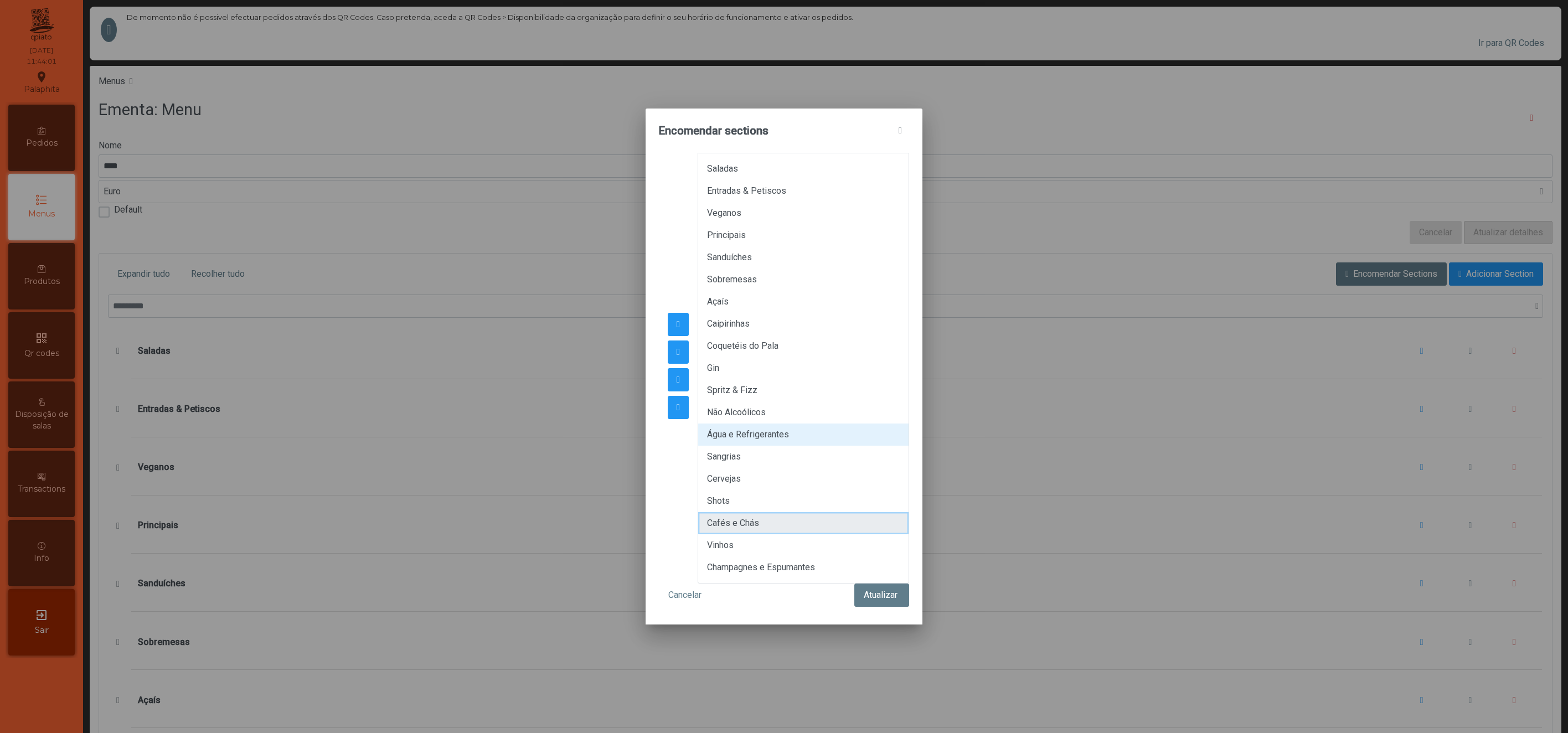 click on "Cafés e Chás" at bounding box center [803, 523] 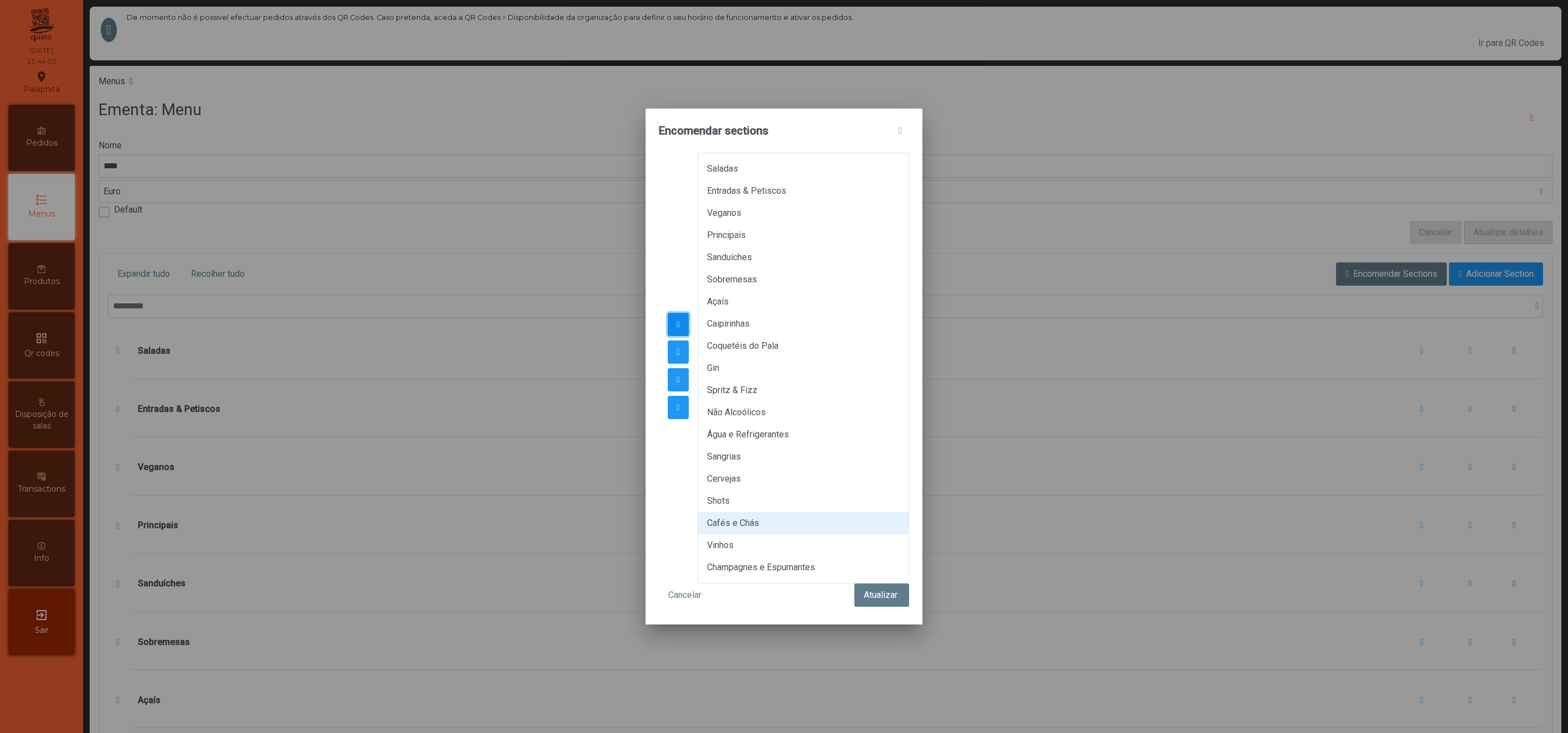 click 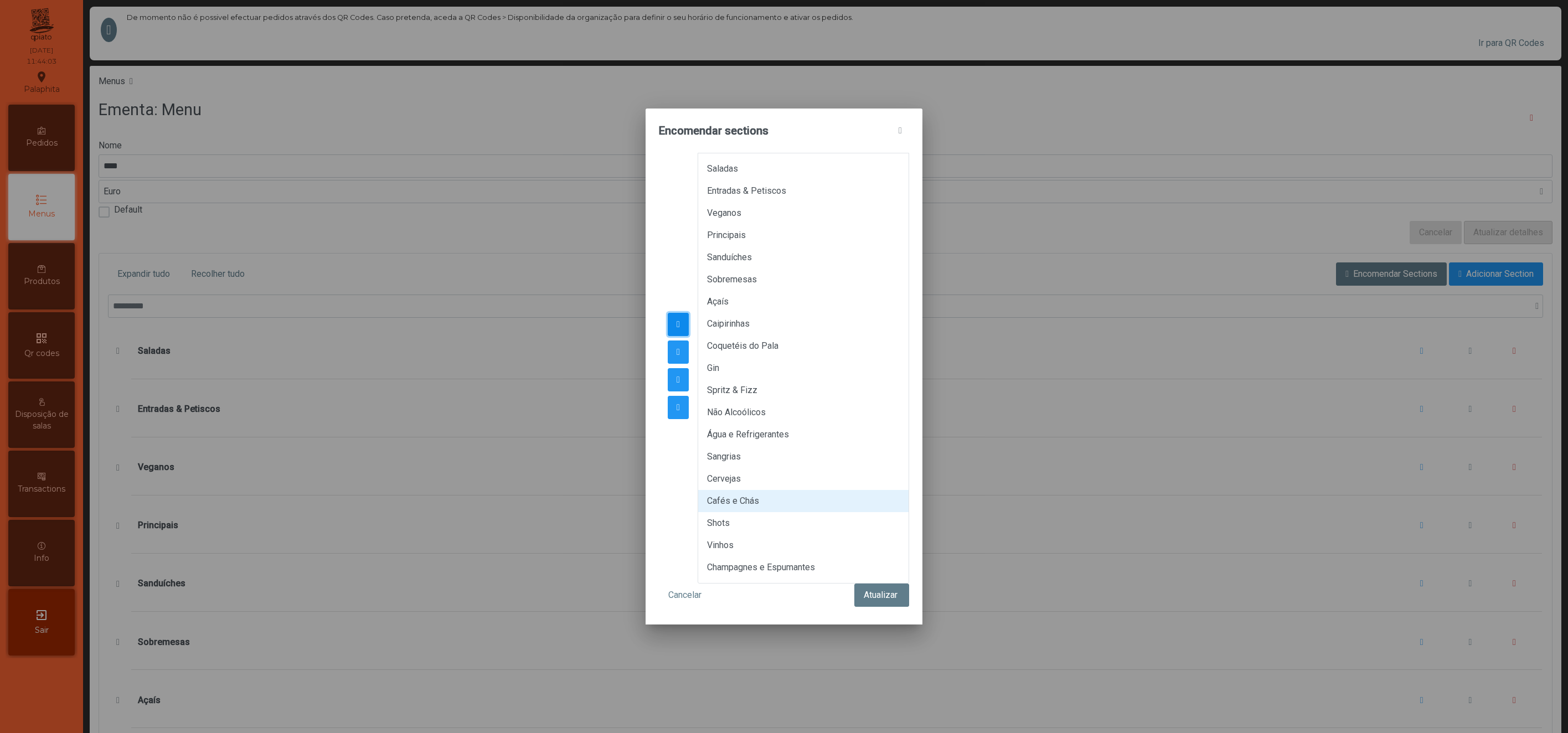 click 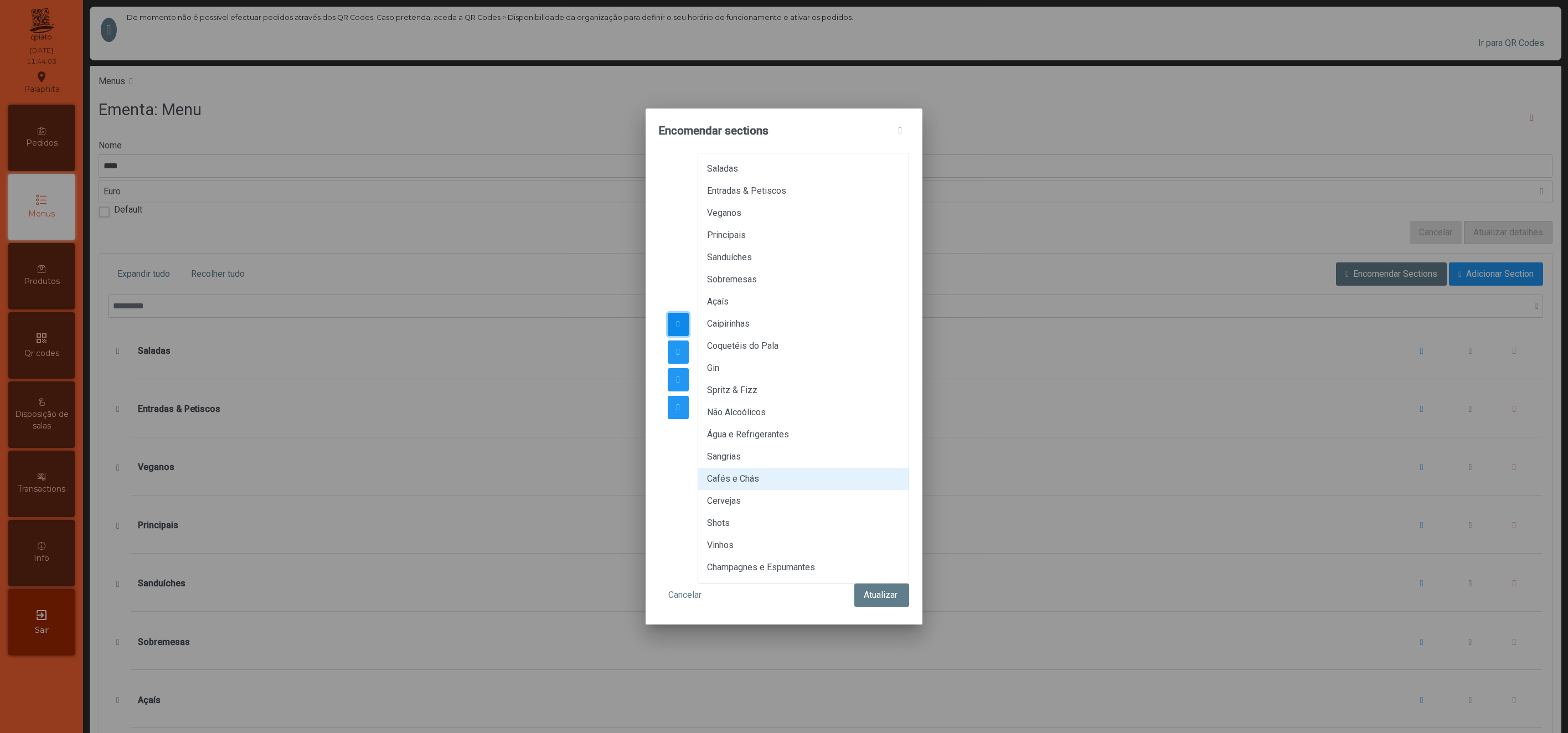 click 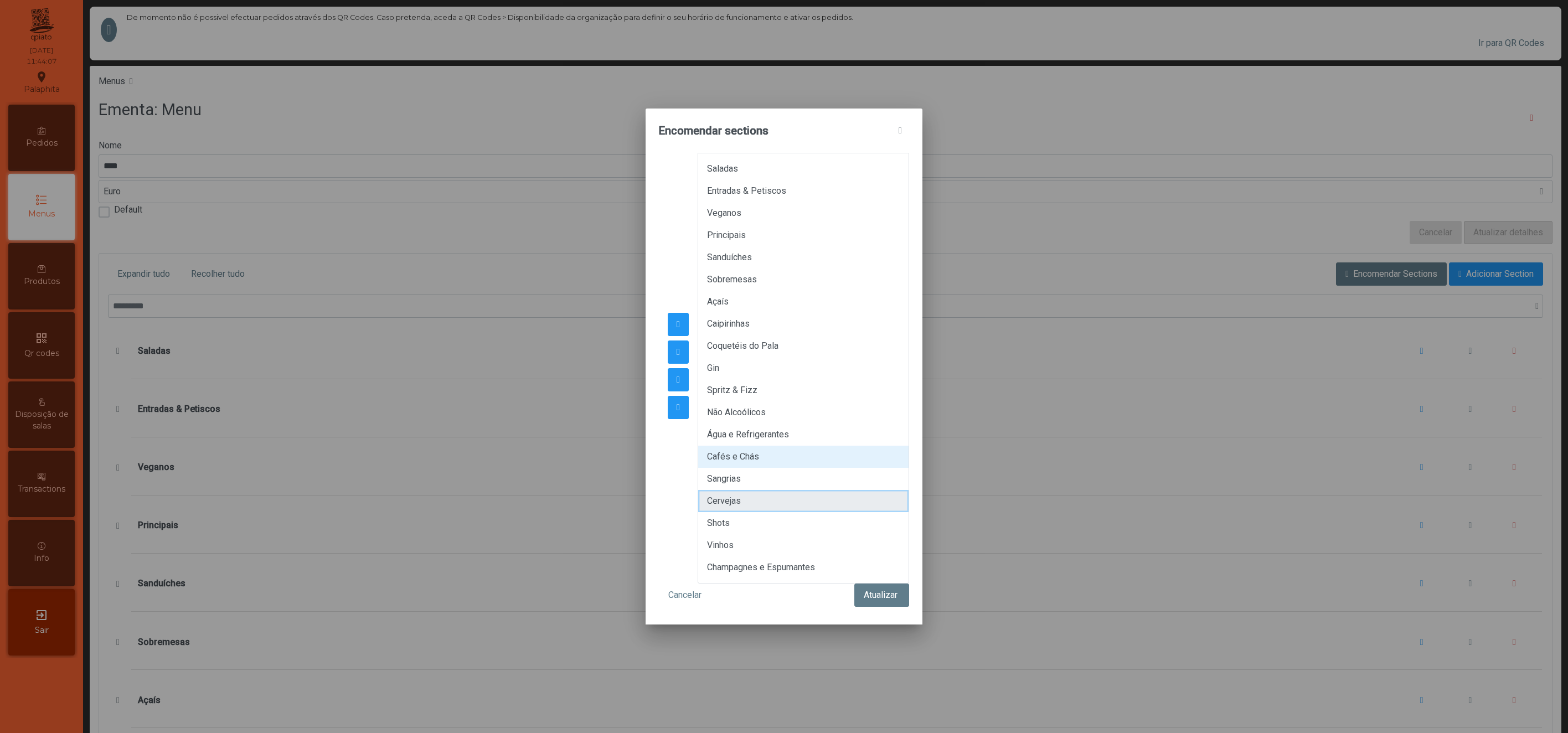 click on "Cervejas" at bounding box center (803, 501) 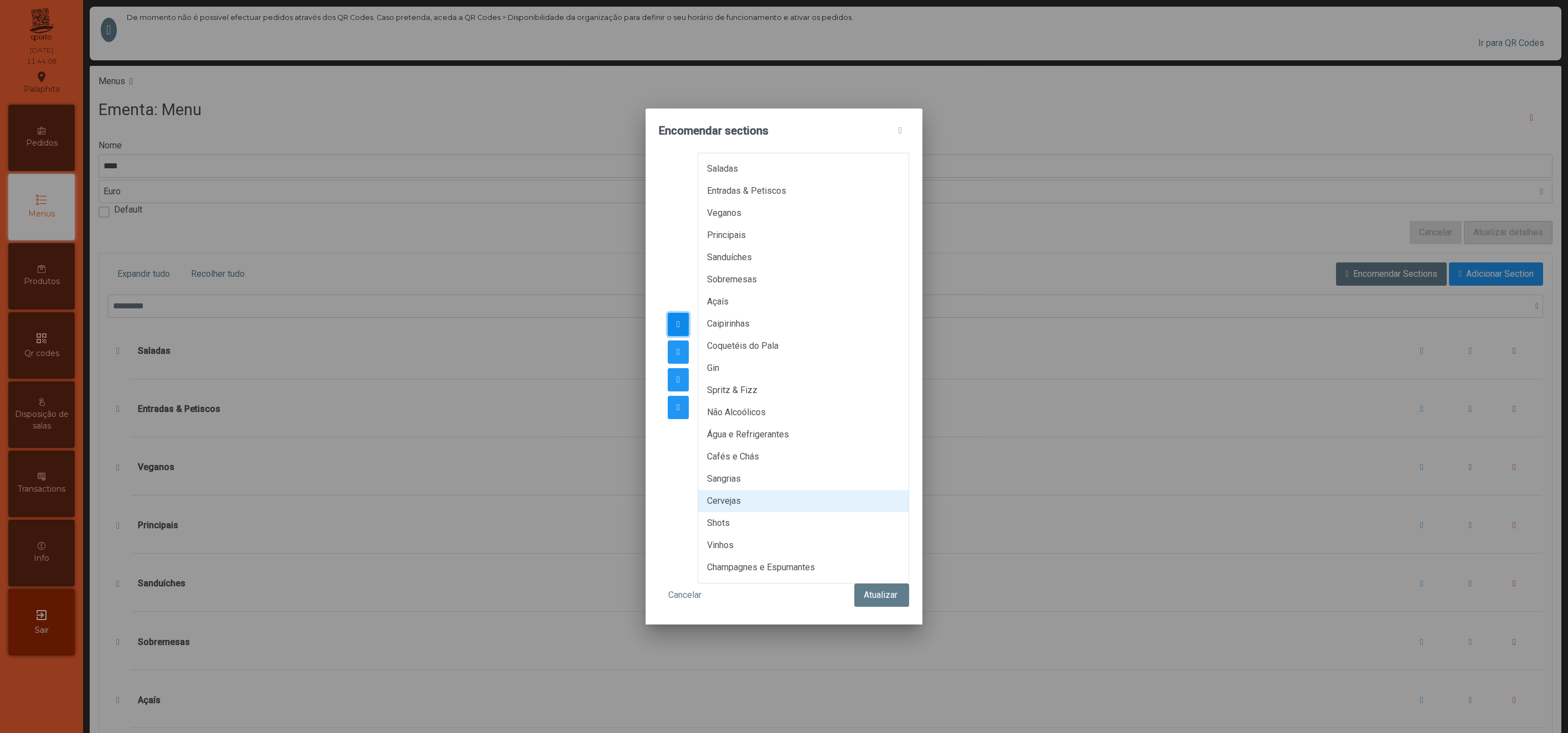 click 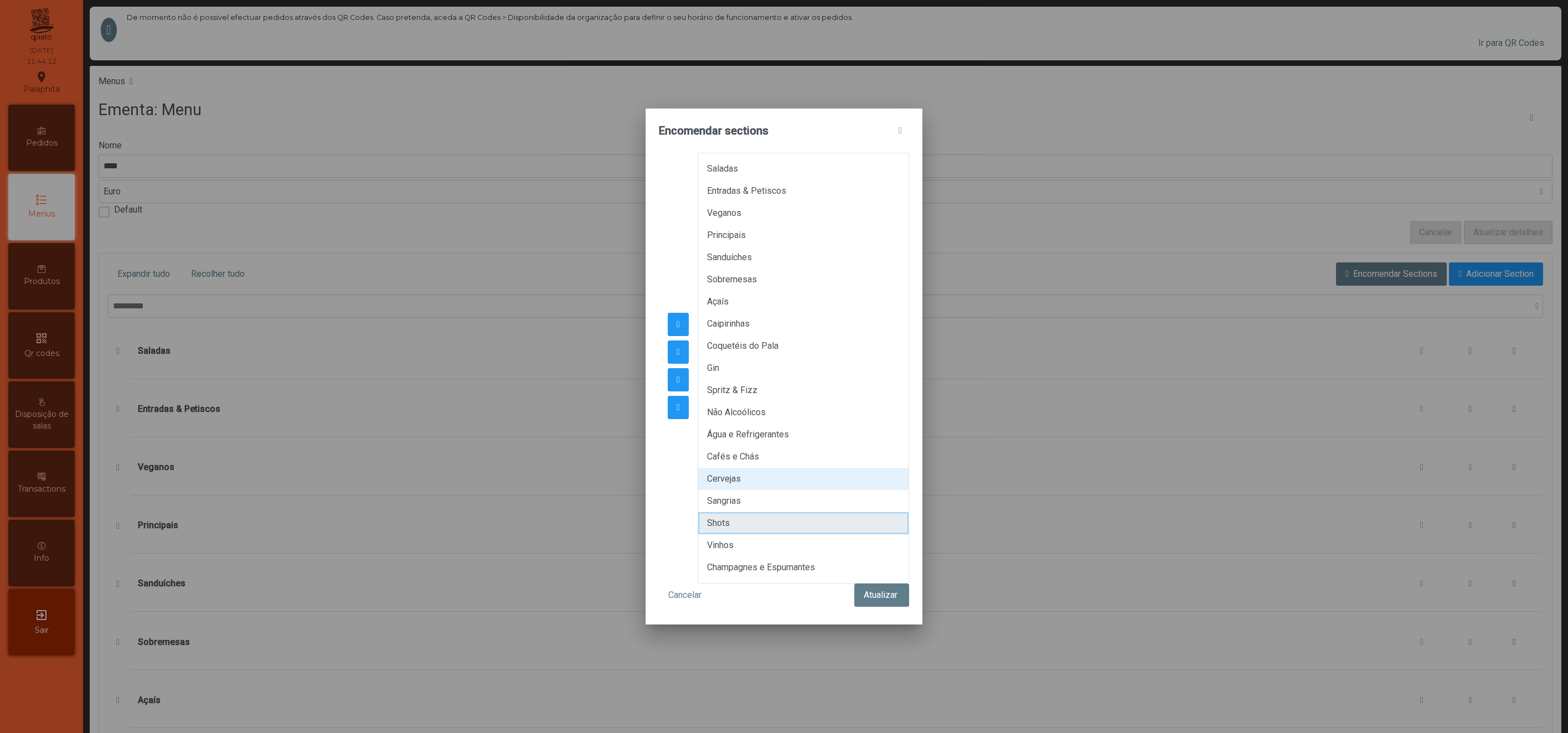 click on "Shots" at bounding box center (803, 523) 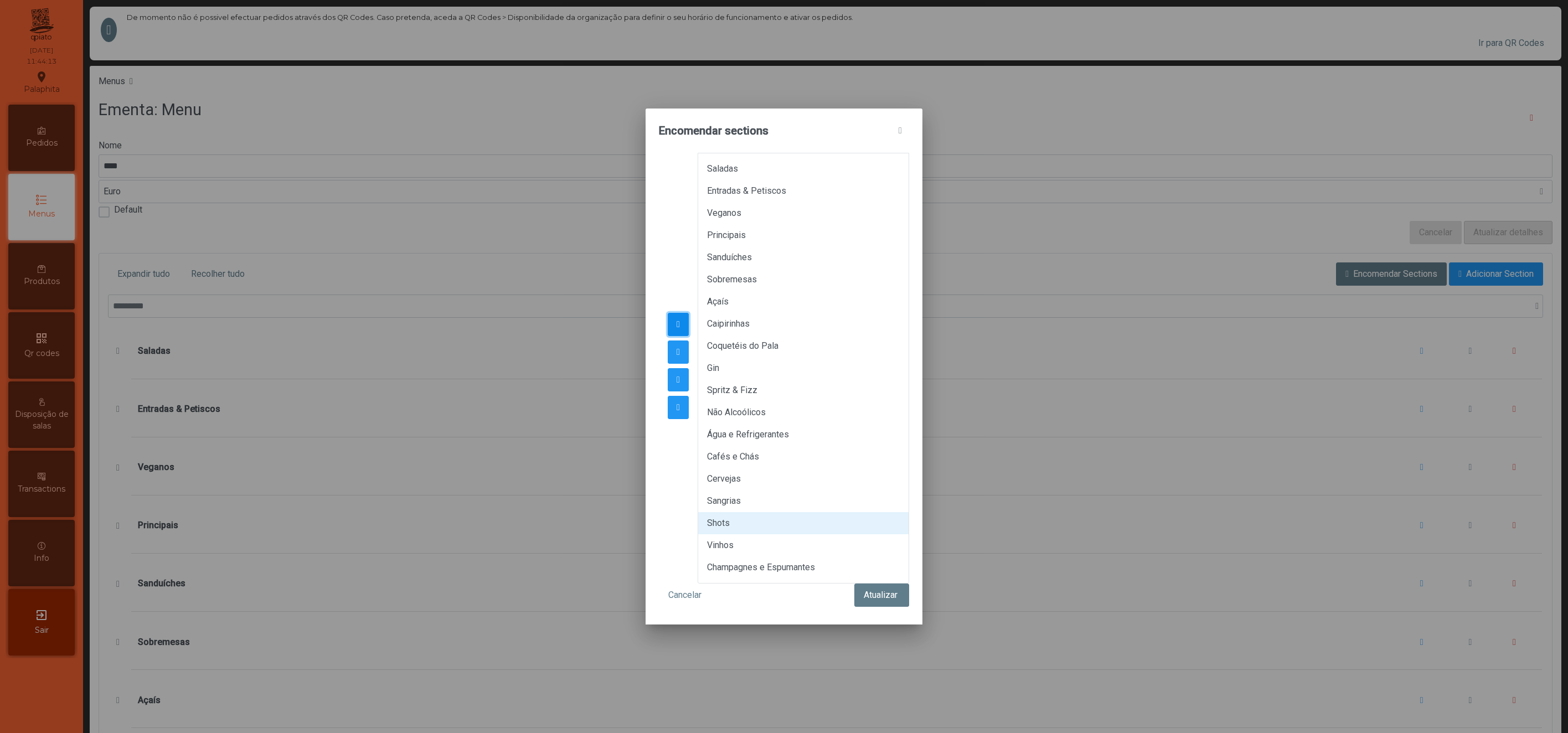 click 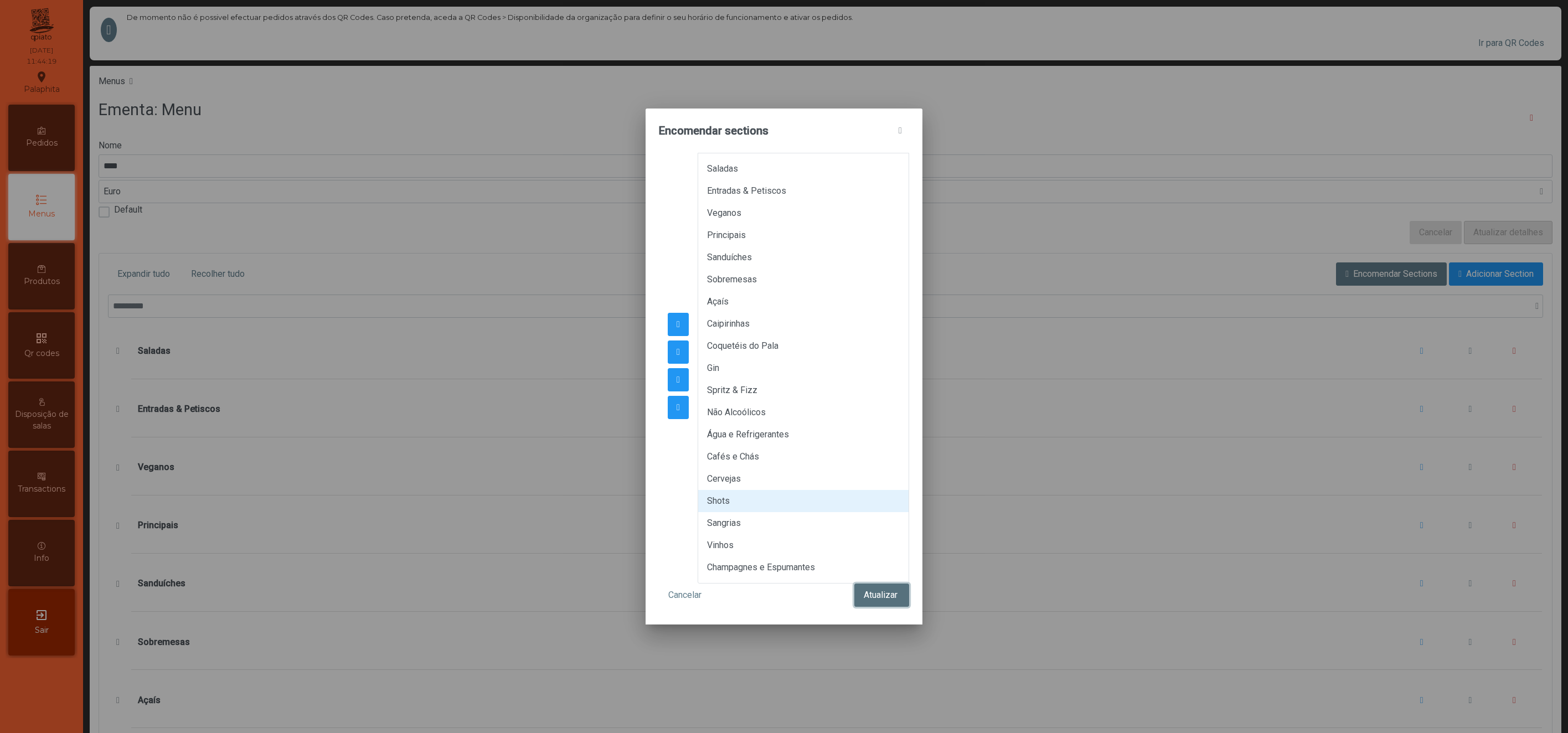 click on "Atualizar" 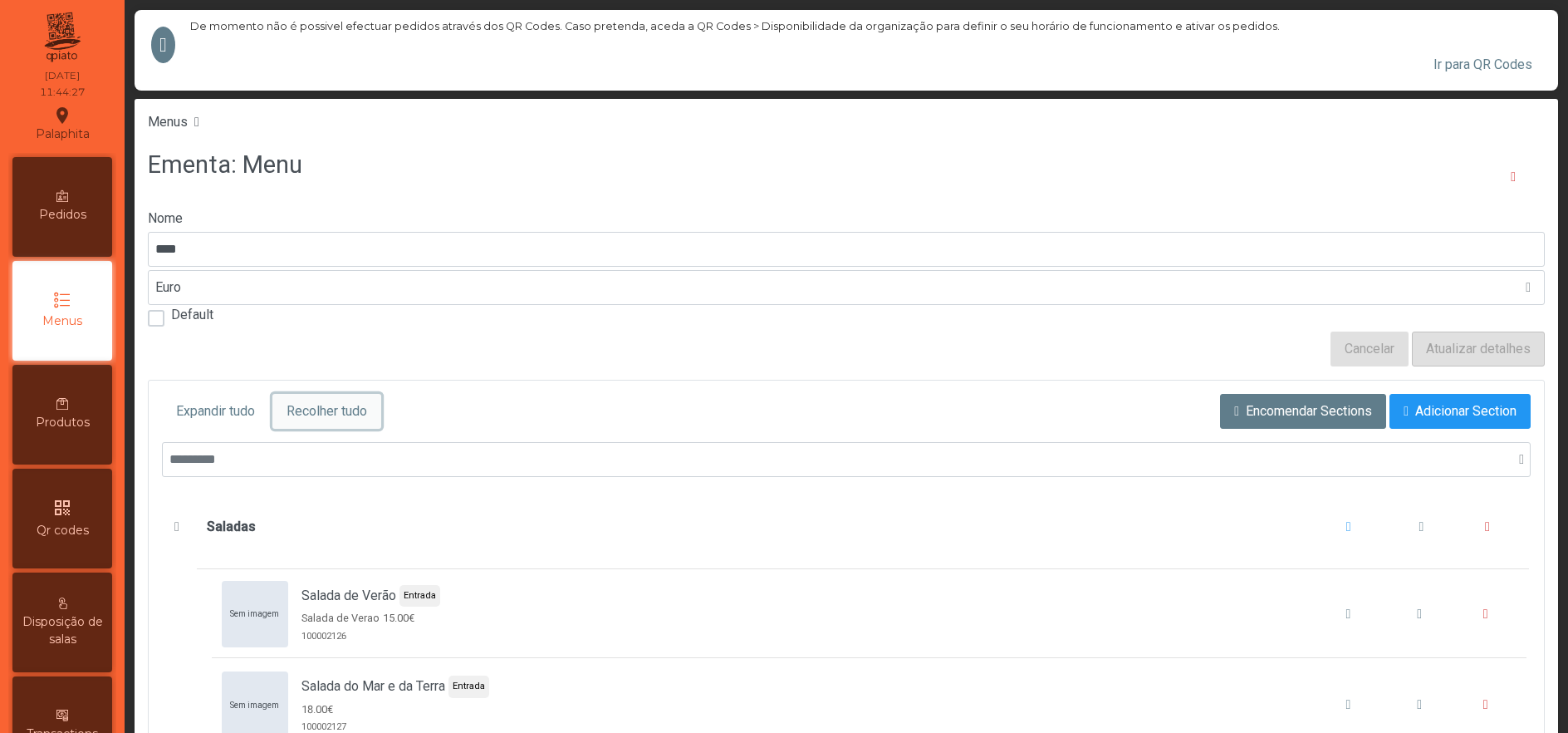 click on "Recolher tudo" 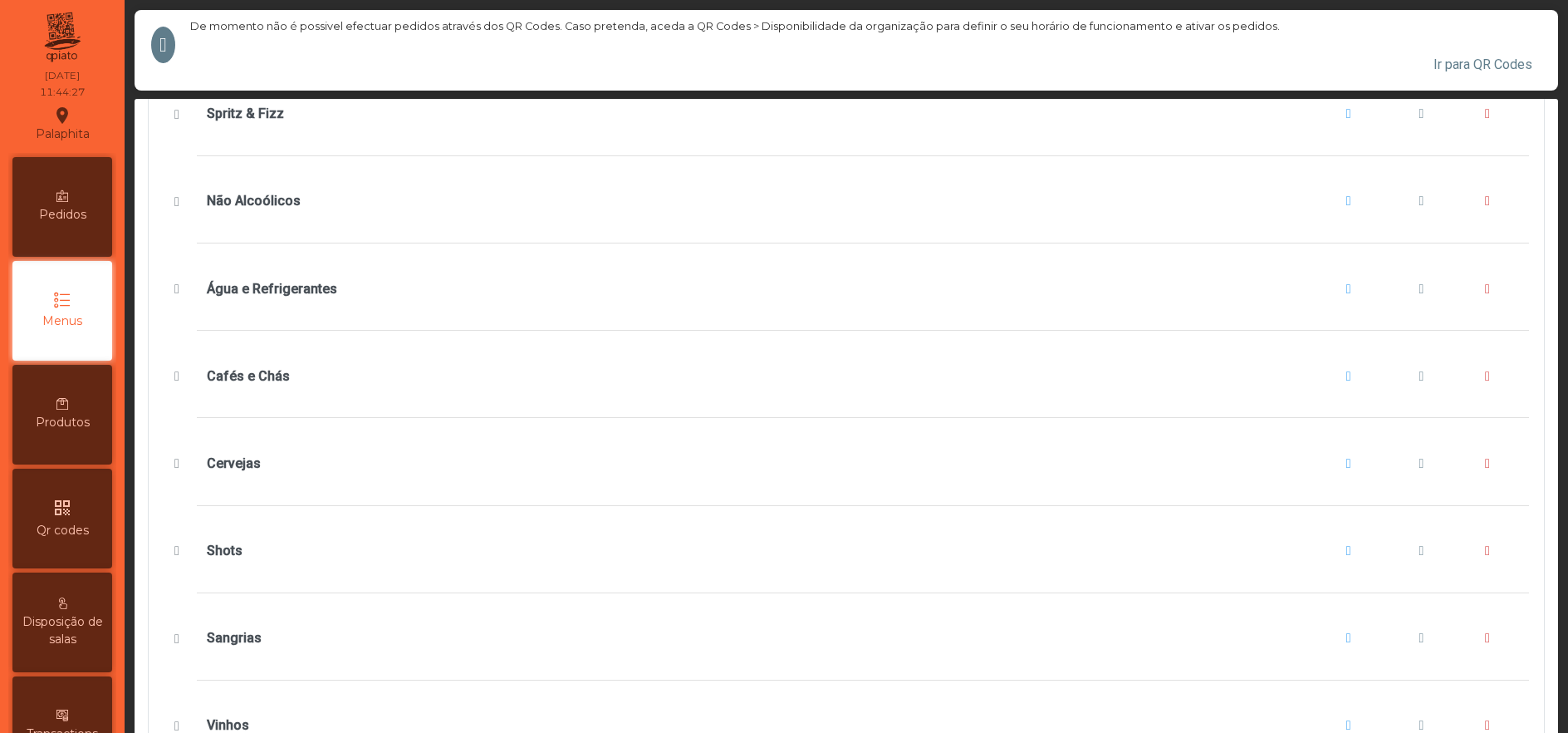 scroll, scrollTop: 1307, scrollLeft: 0, axis: vertical 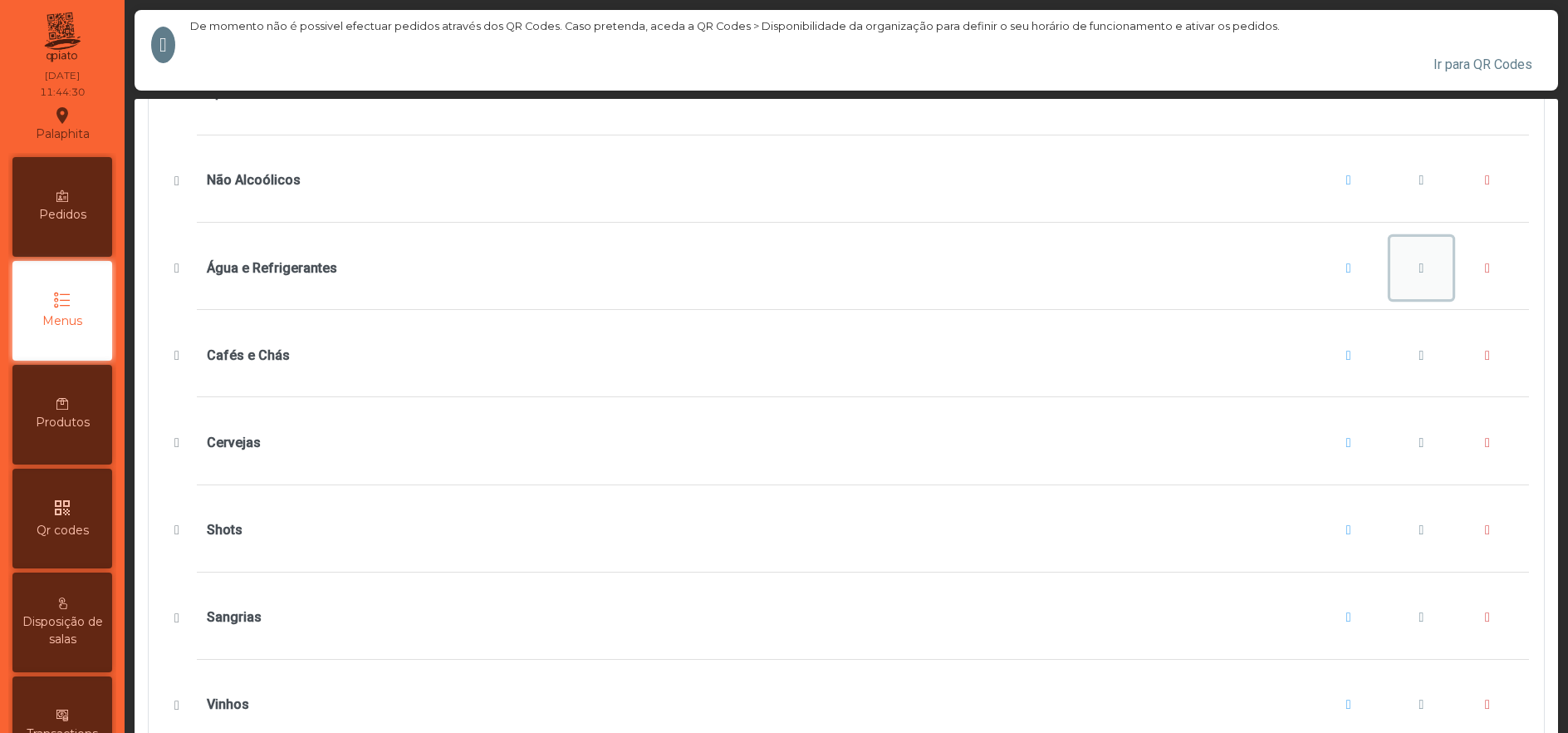 click 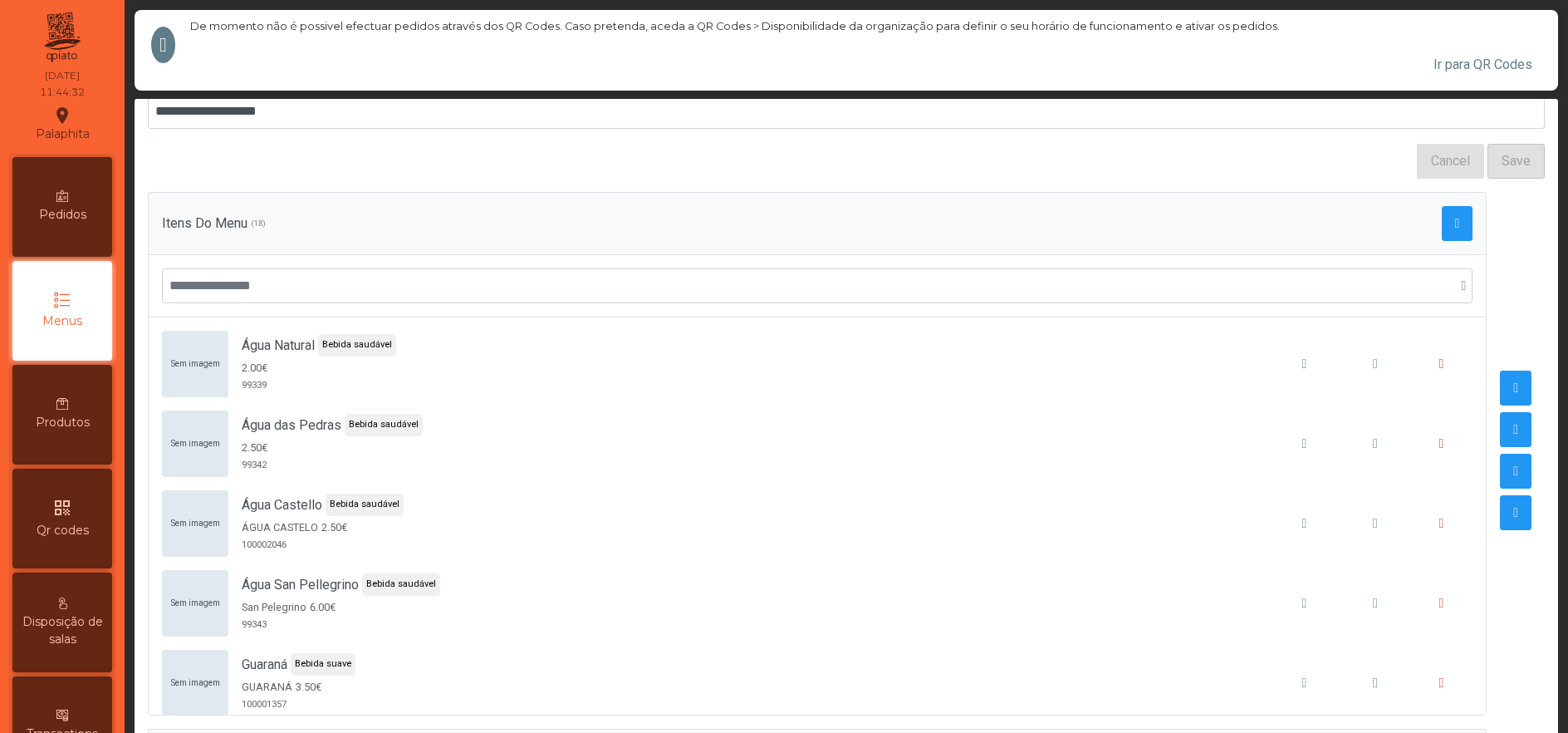 scroll, scrollTop: 213, scrollLeft: 0, axis: vertical 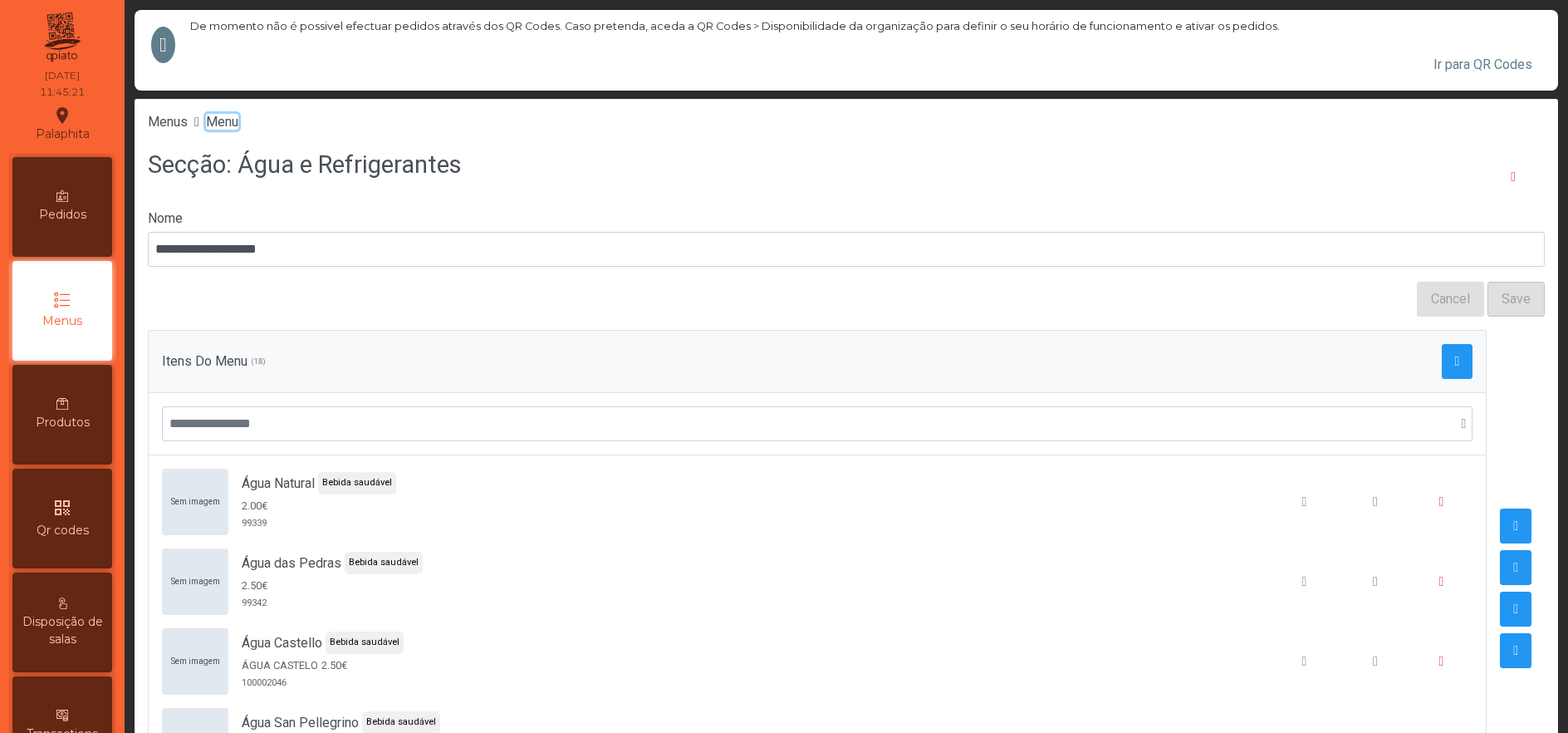 click on "Menu" 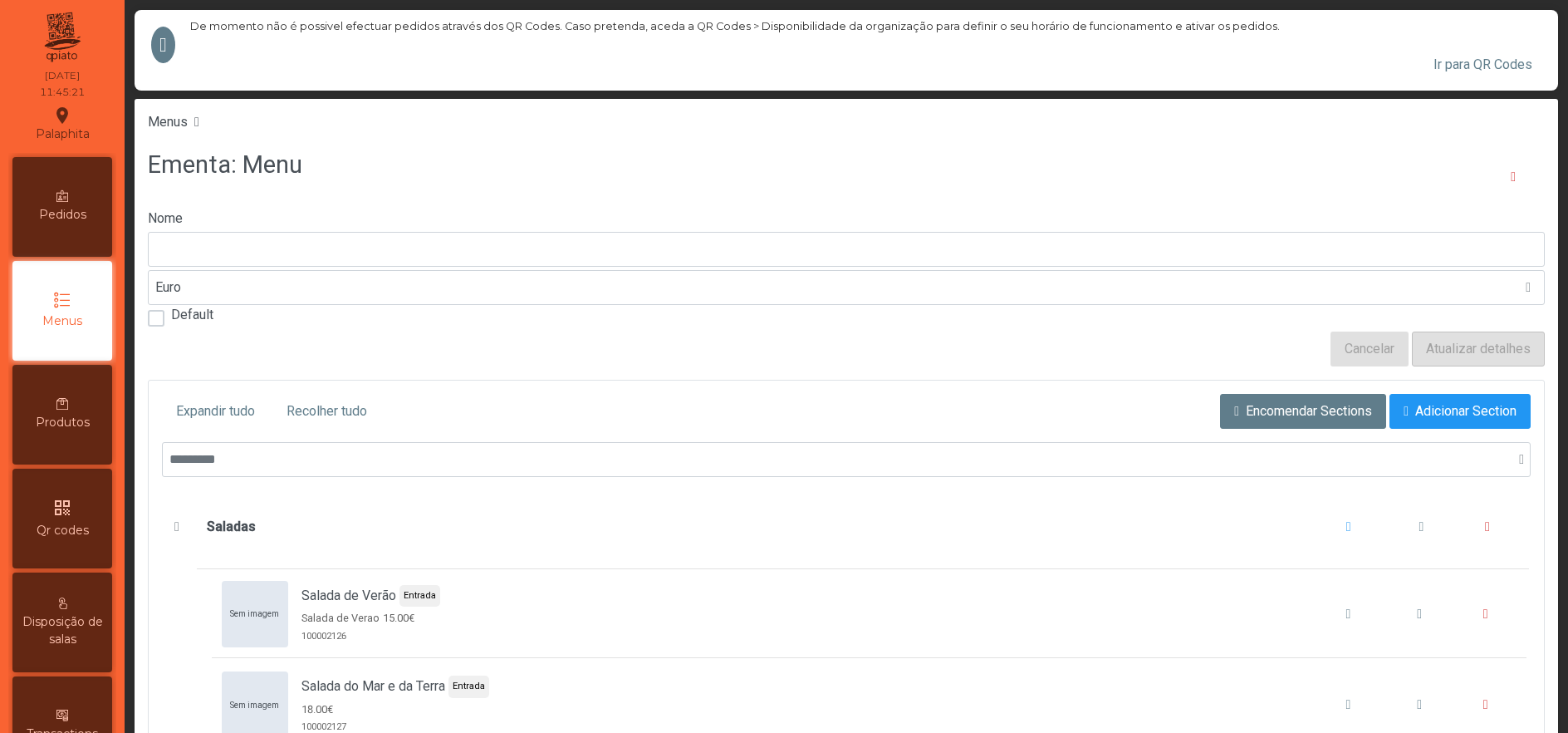 type on "****" 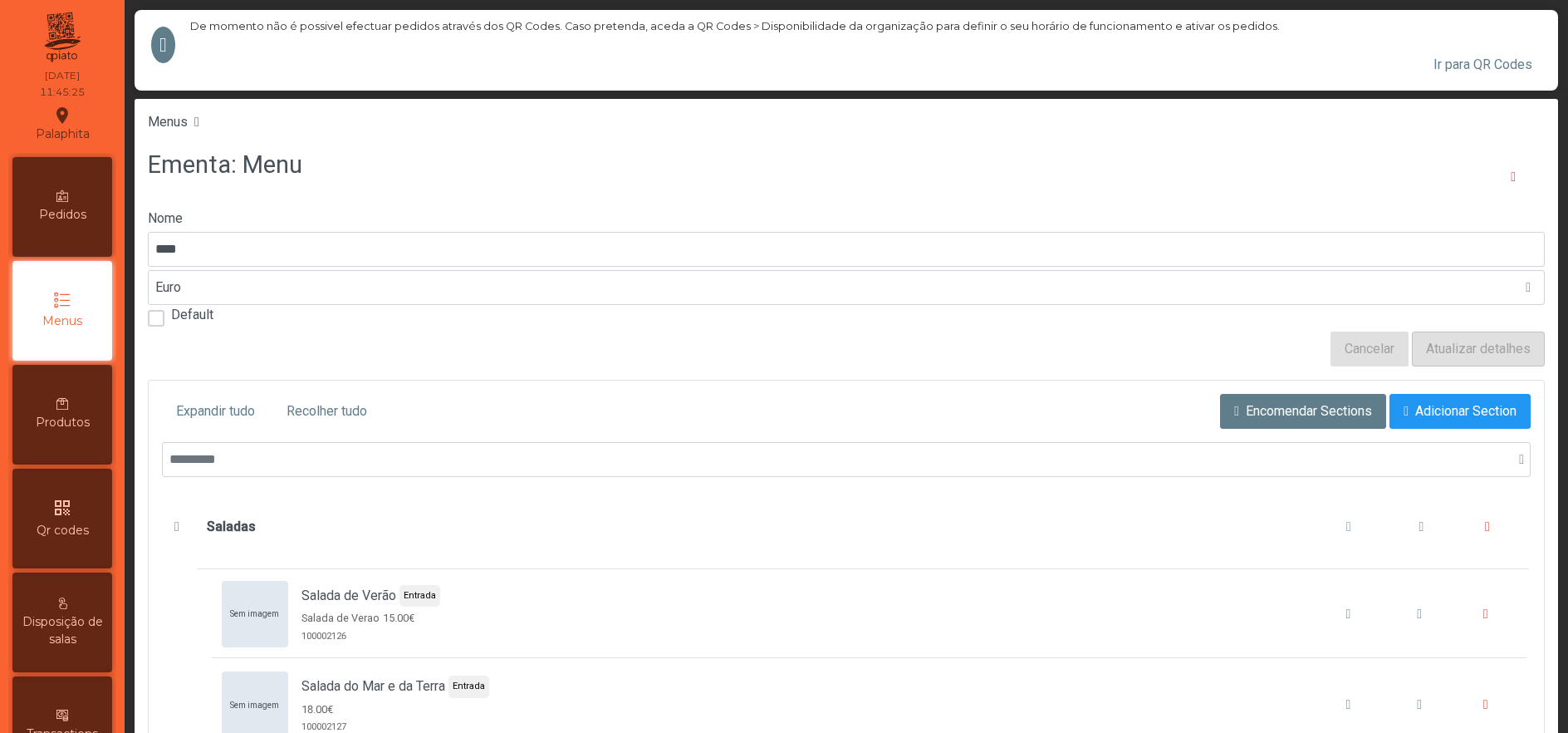 scroll, scrollTop: 90, scrollLeft: 0, axis: vertical 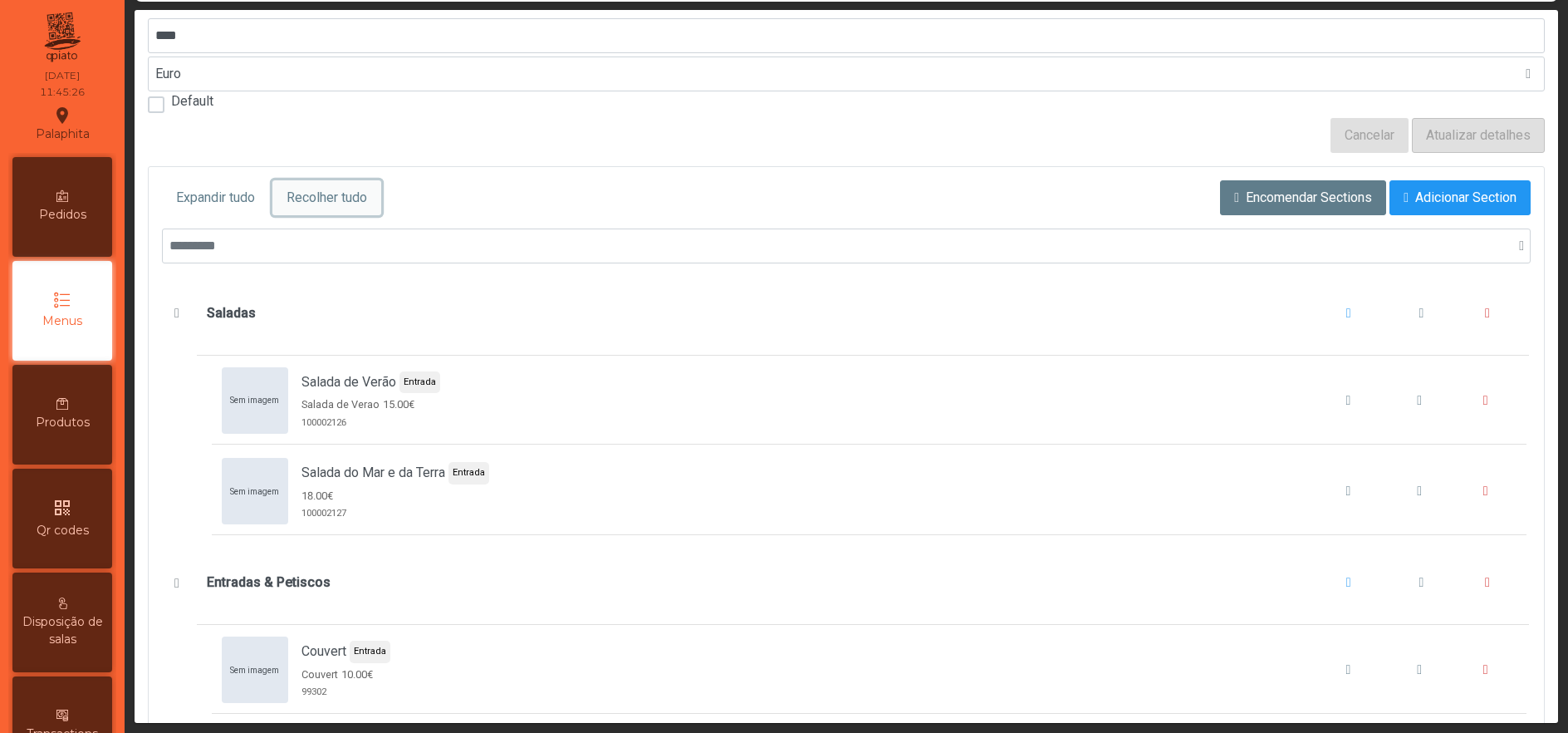 click on "Recolher tudo" 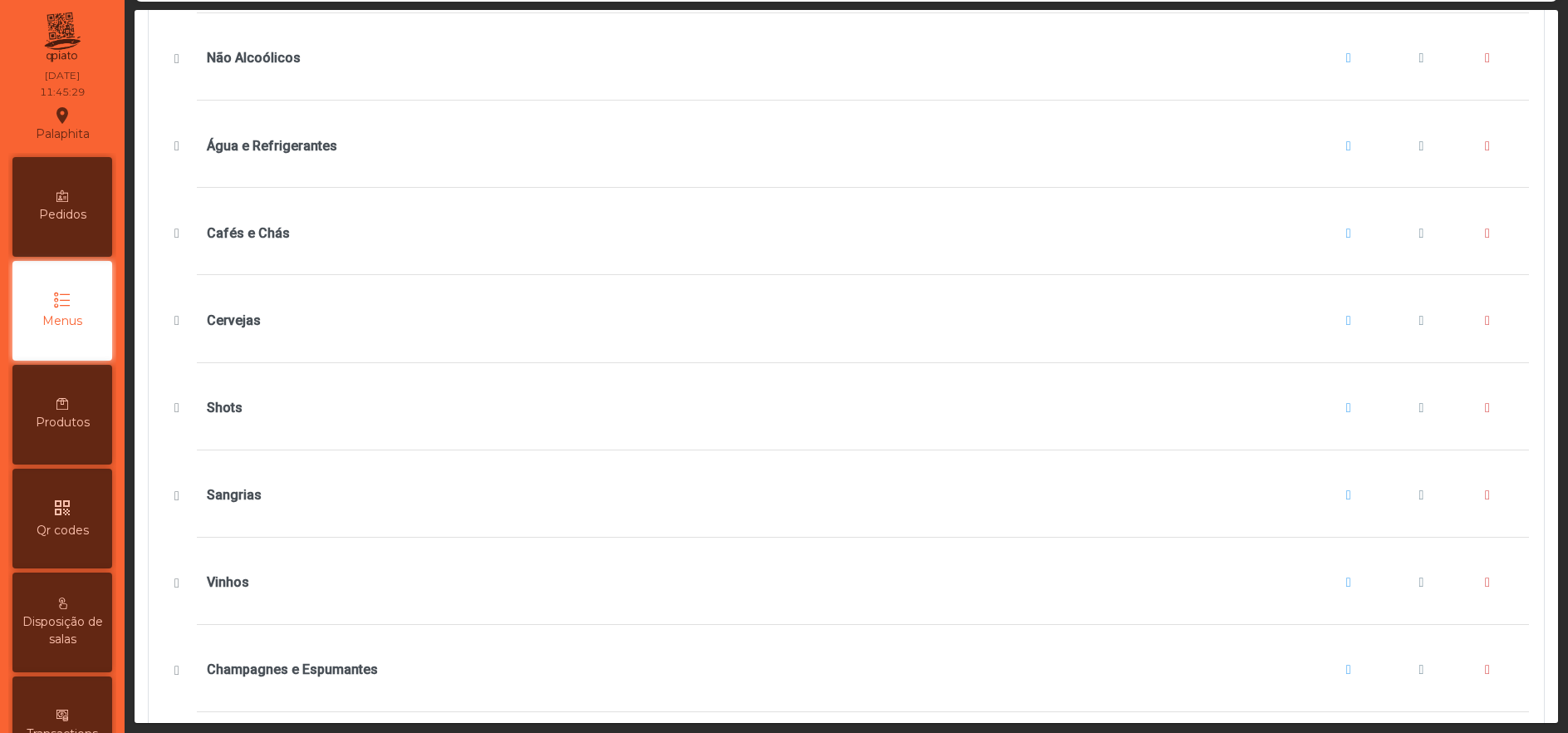 scroll, scrollTop: 1340, scrollLeft: 0, axis: vertical 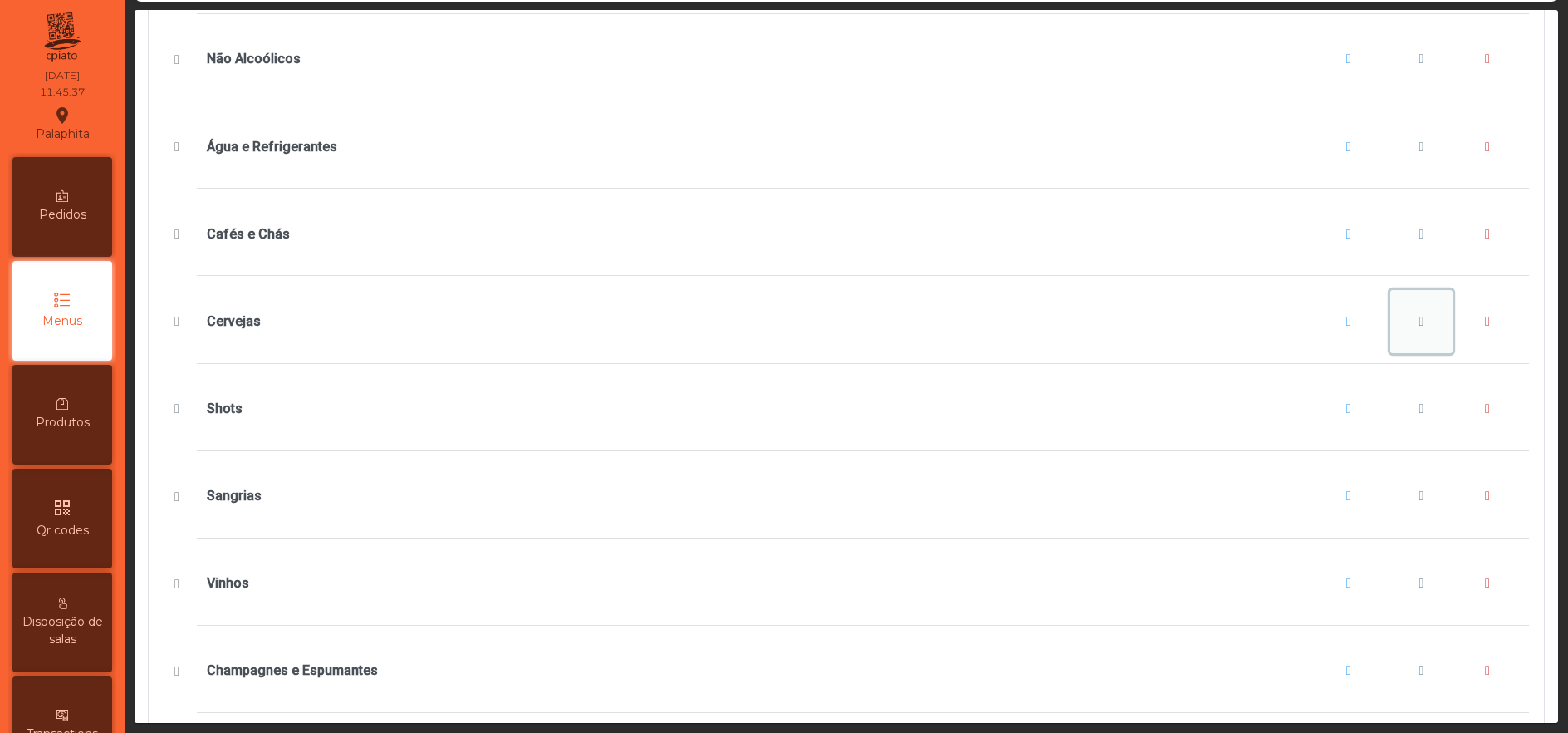 click 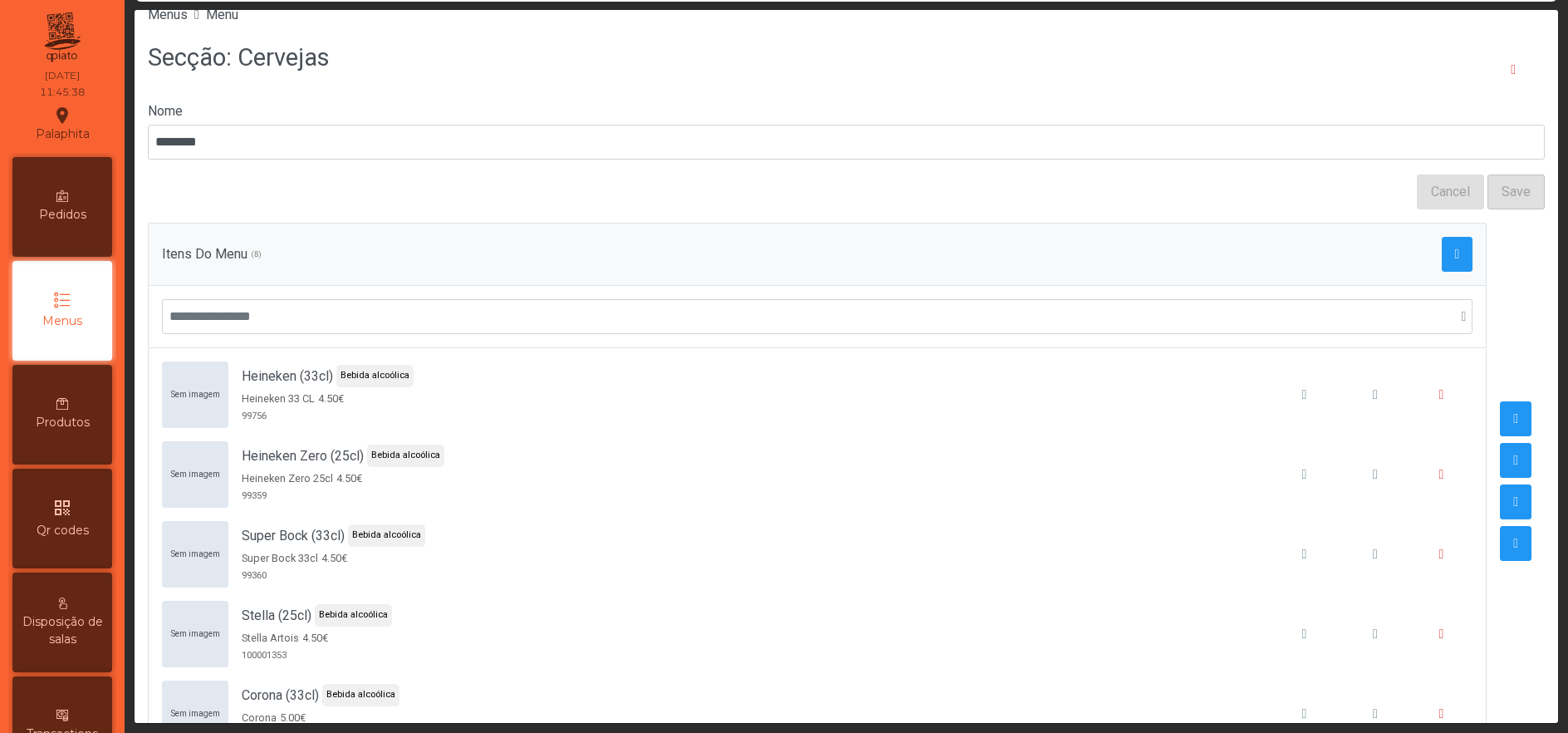 scroll, scrollTop: 20, scrollLeft: 0, axis: vertical 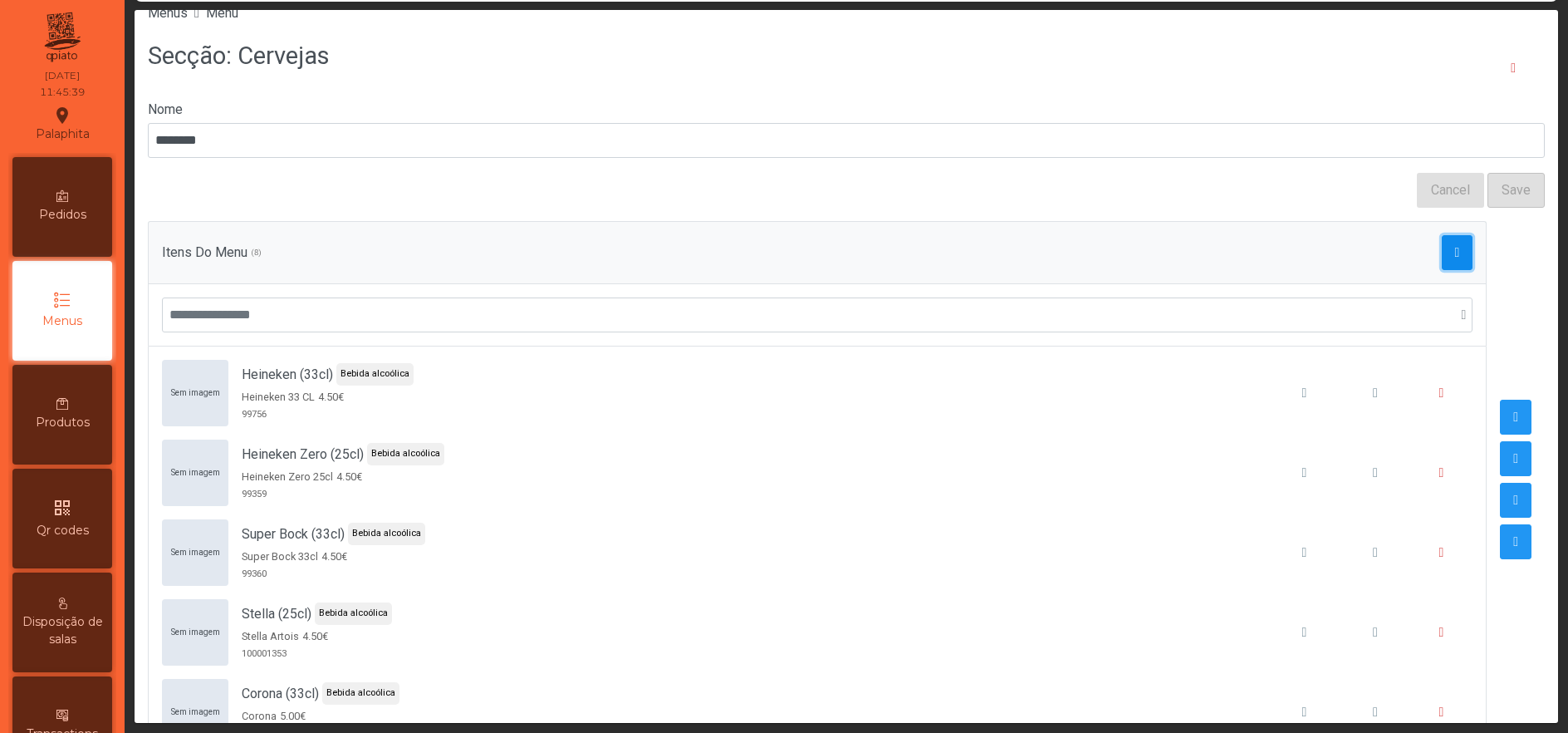 click 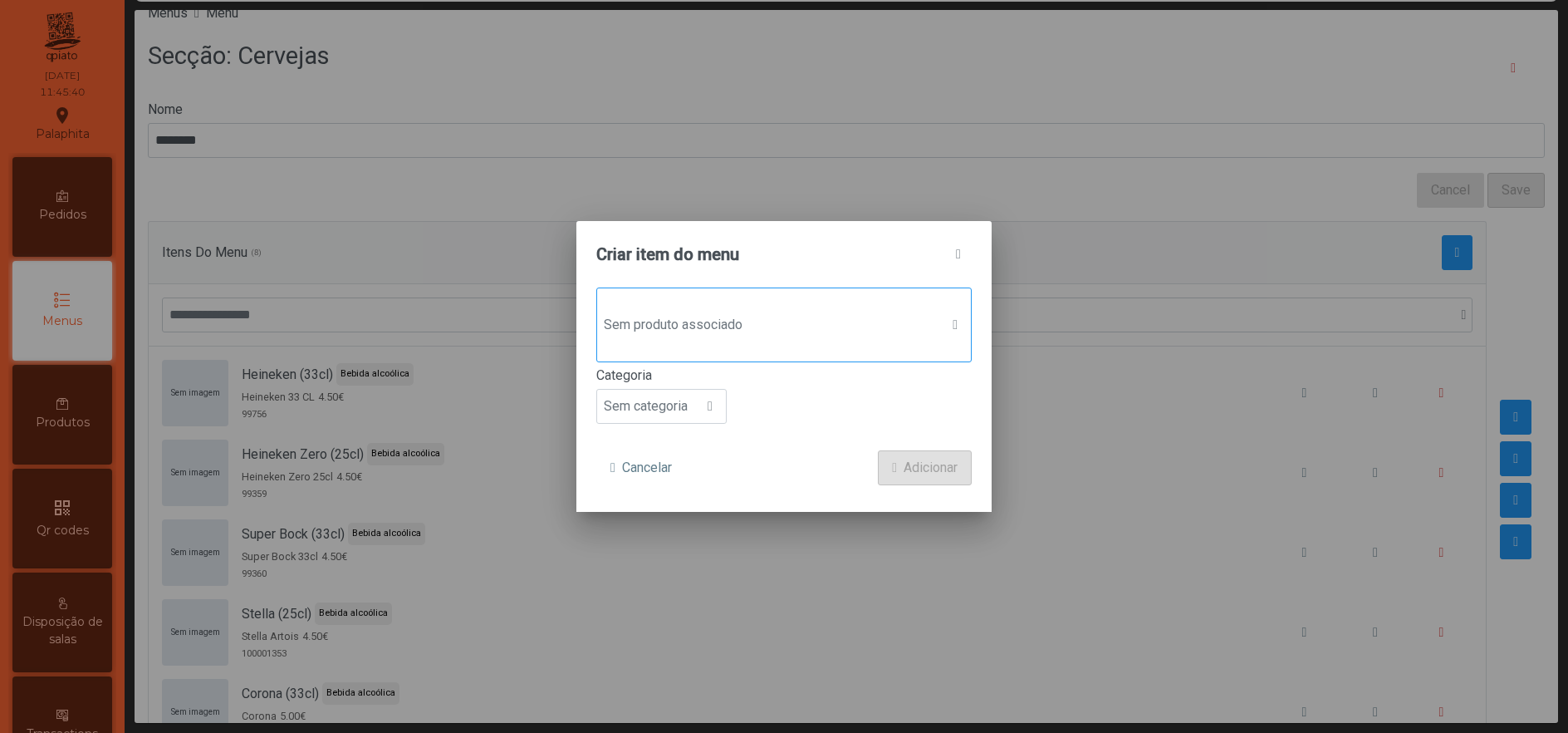 click on "Sem produto associado" 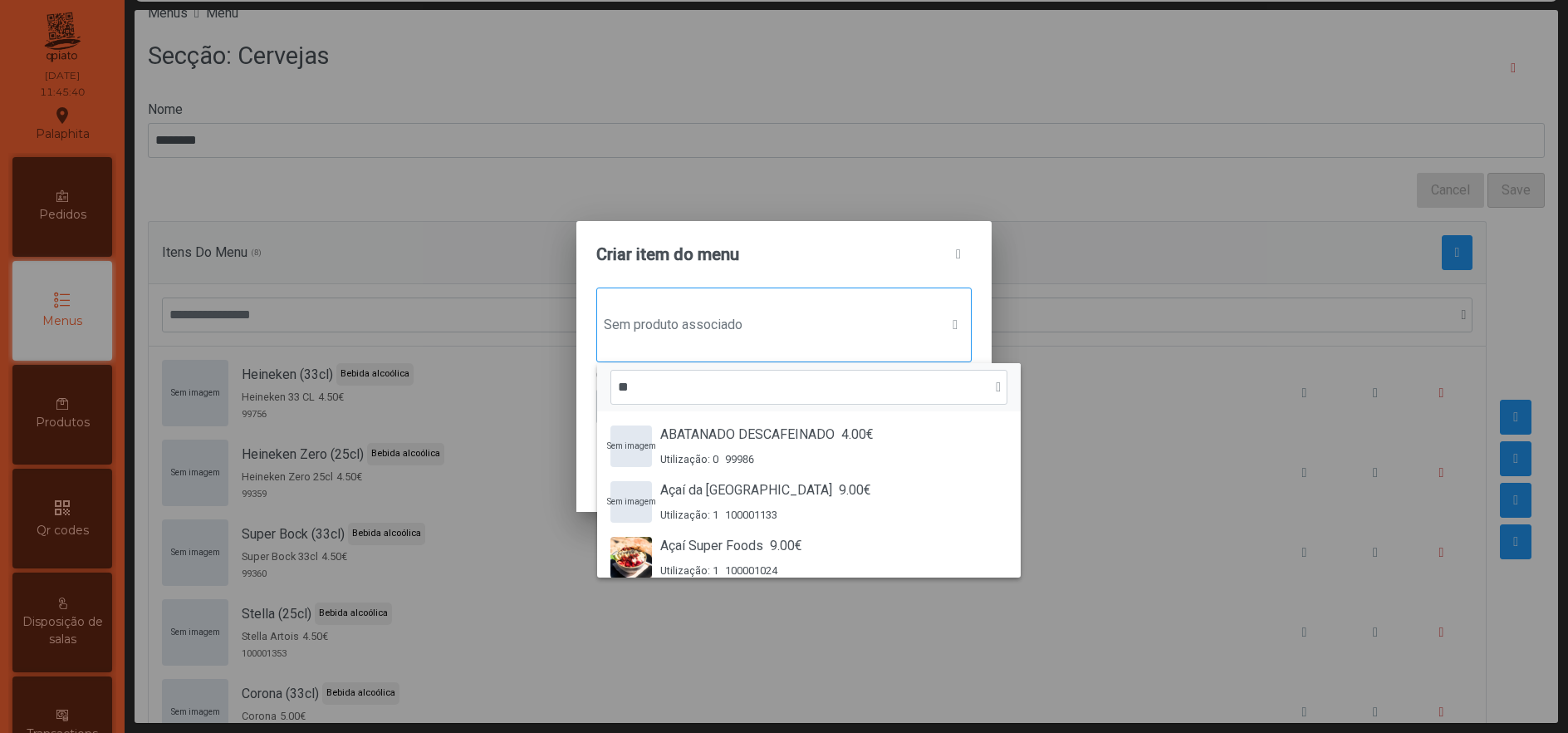 scroll, scrollTop: 12, scrollLeft: 77, axis: both 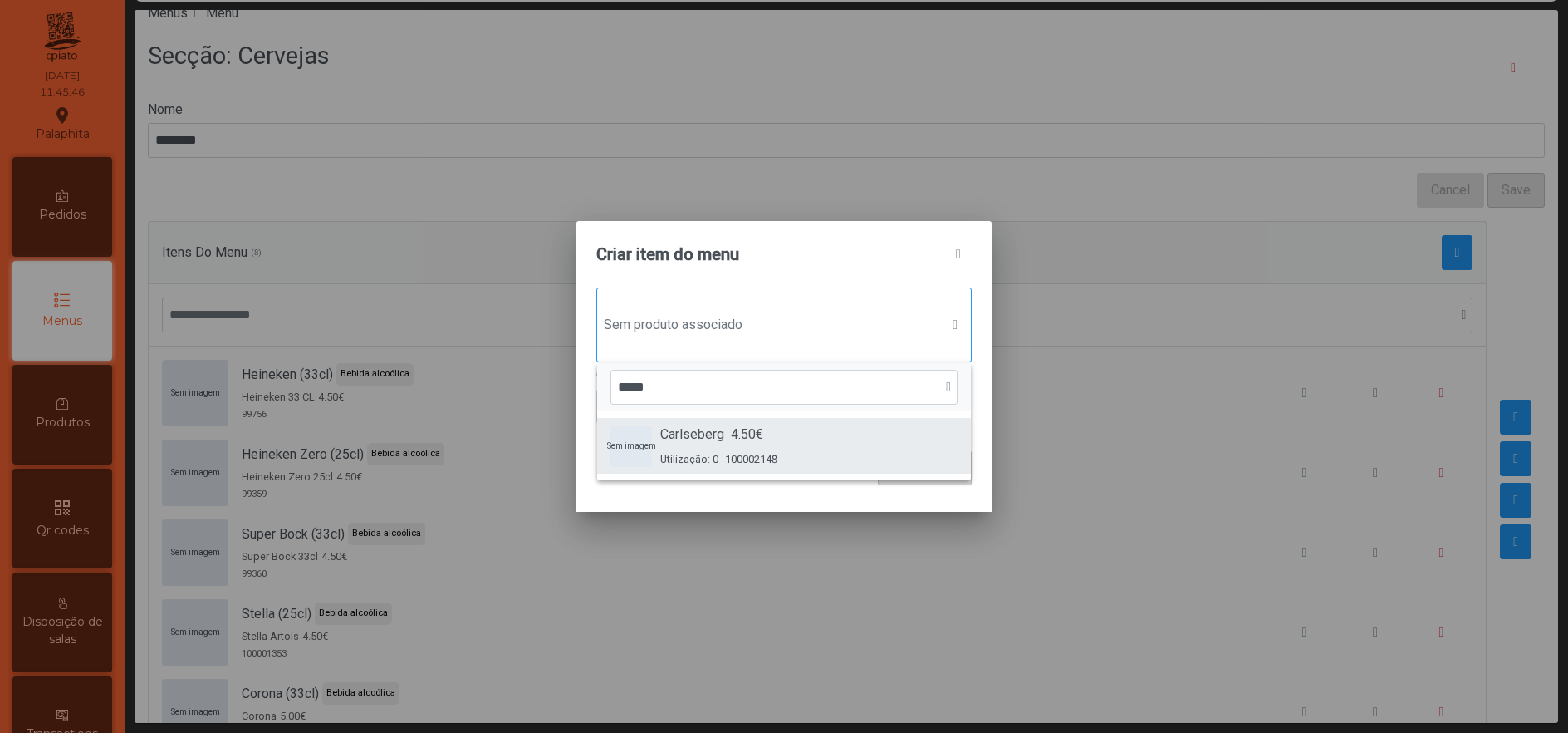 type on "*****" 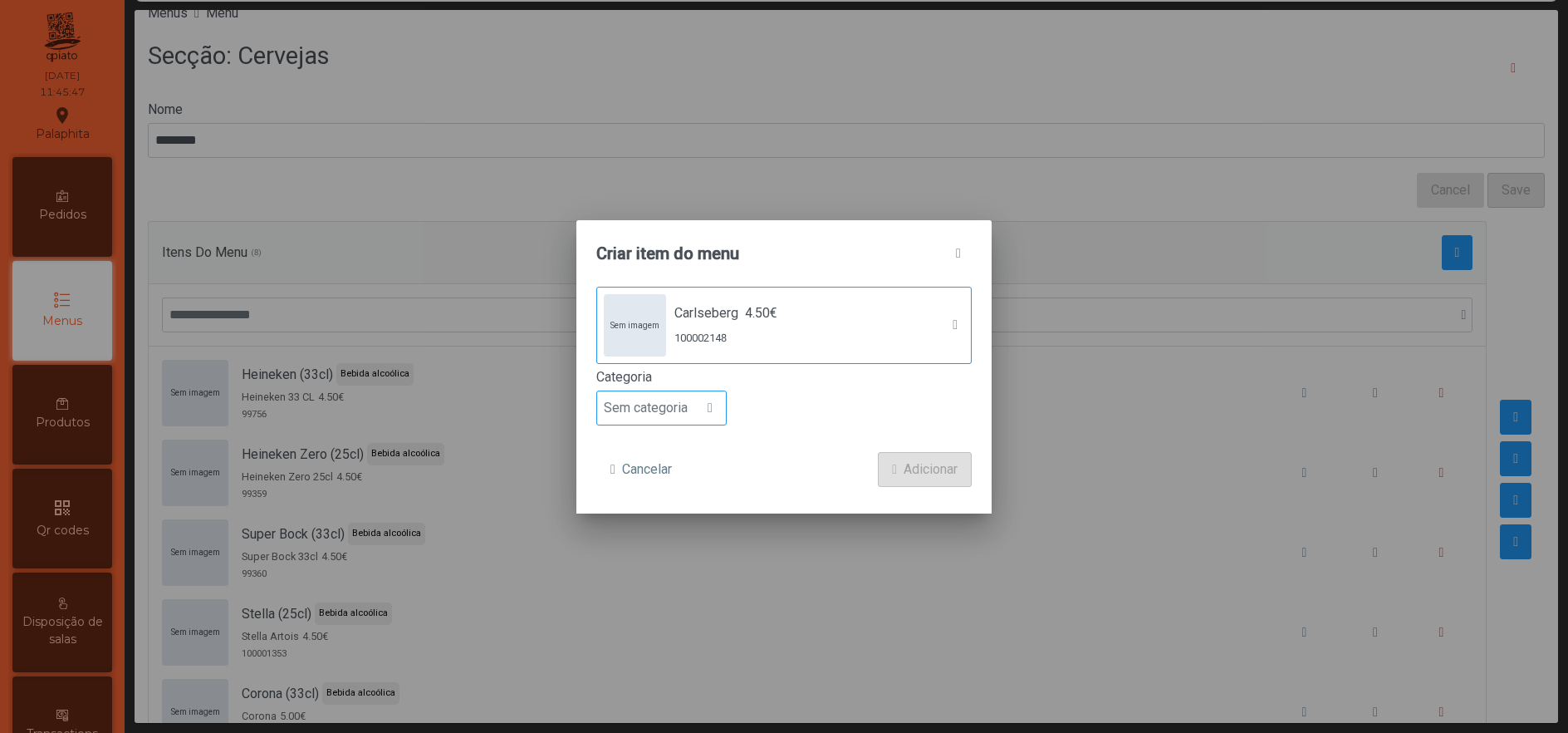 click on "Sem categoria" 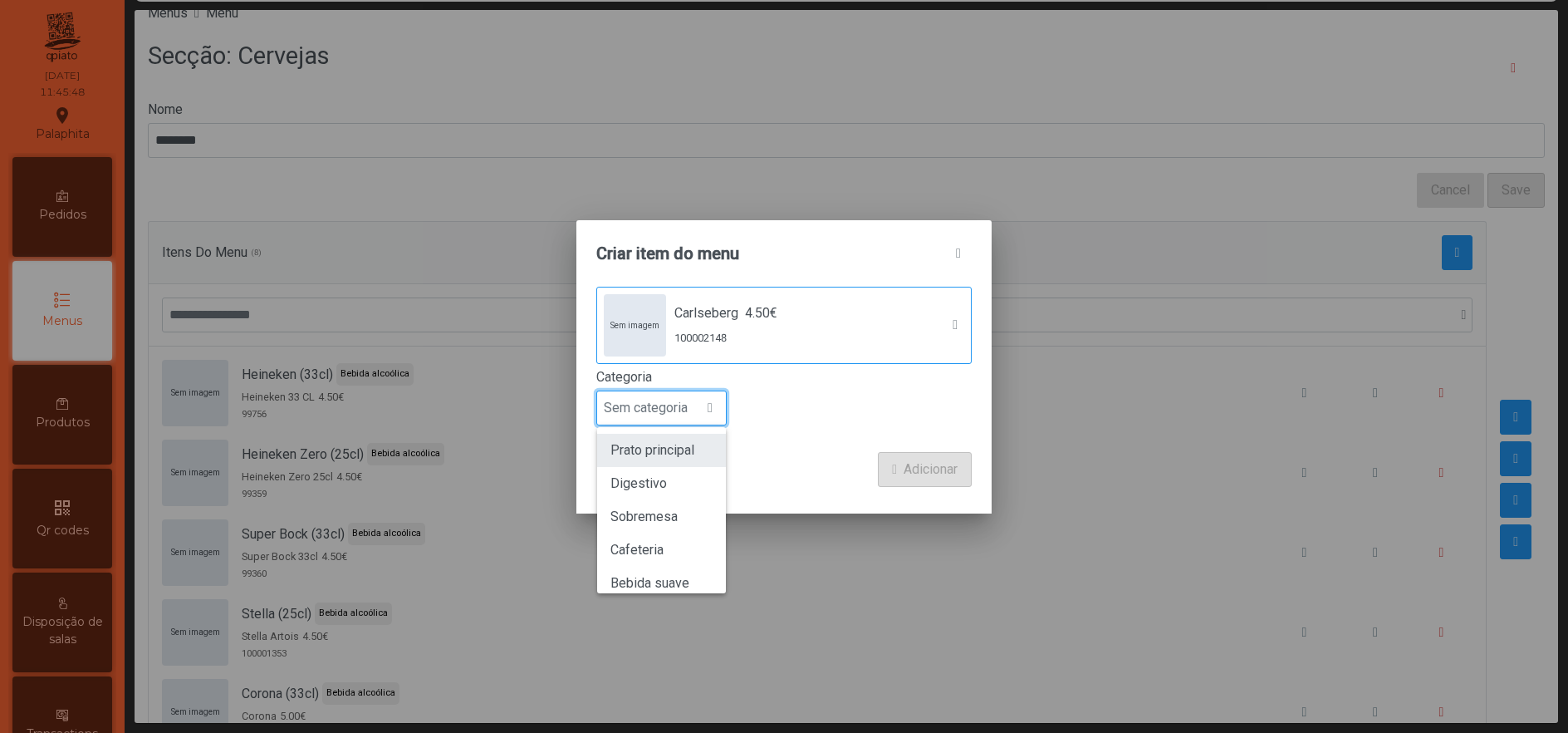 scroll, scrollTop: 146, scrollLeft: 0, axis: vertical 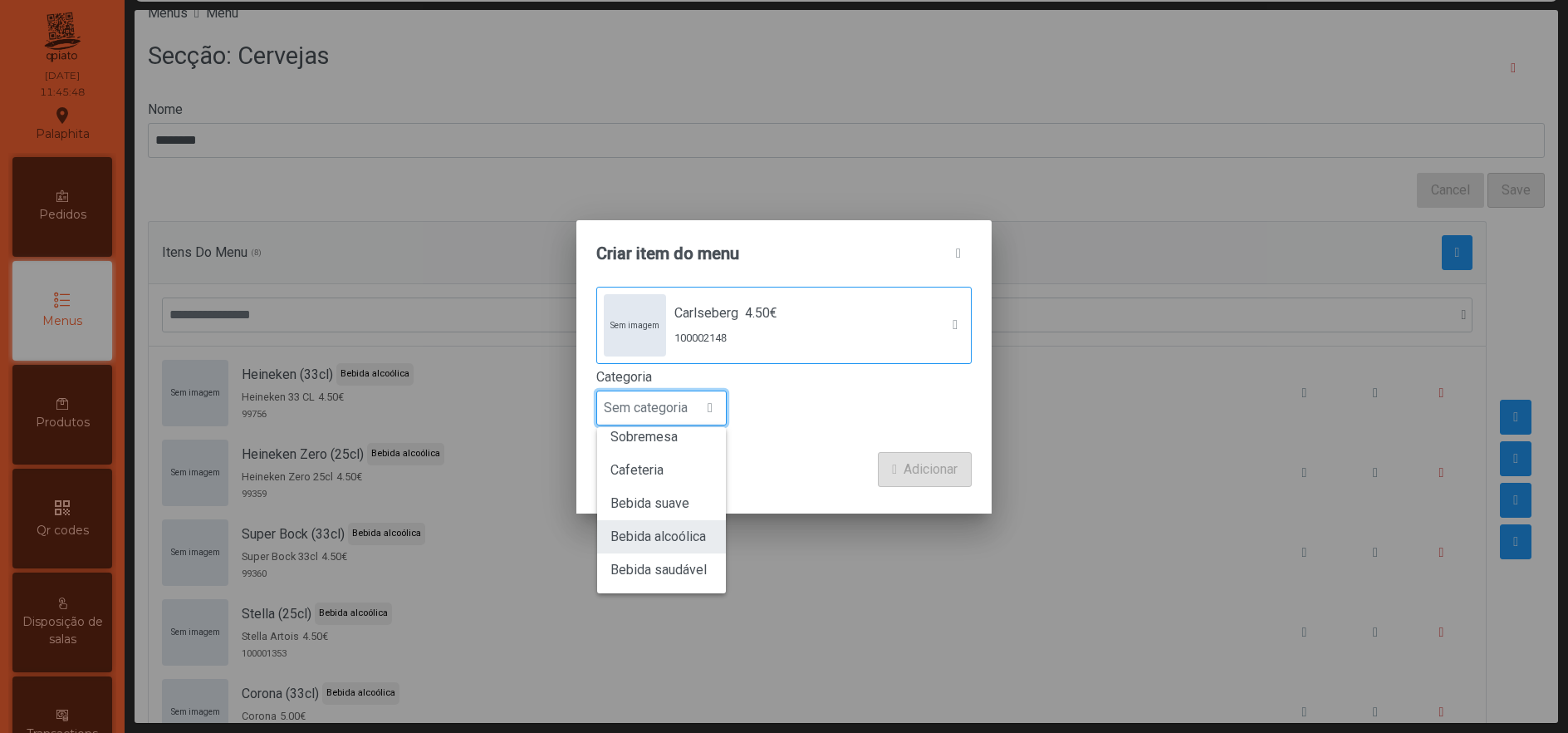 click on "Bebida alcoólica" 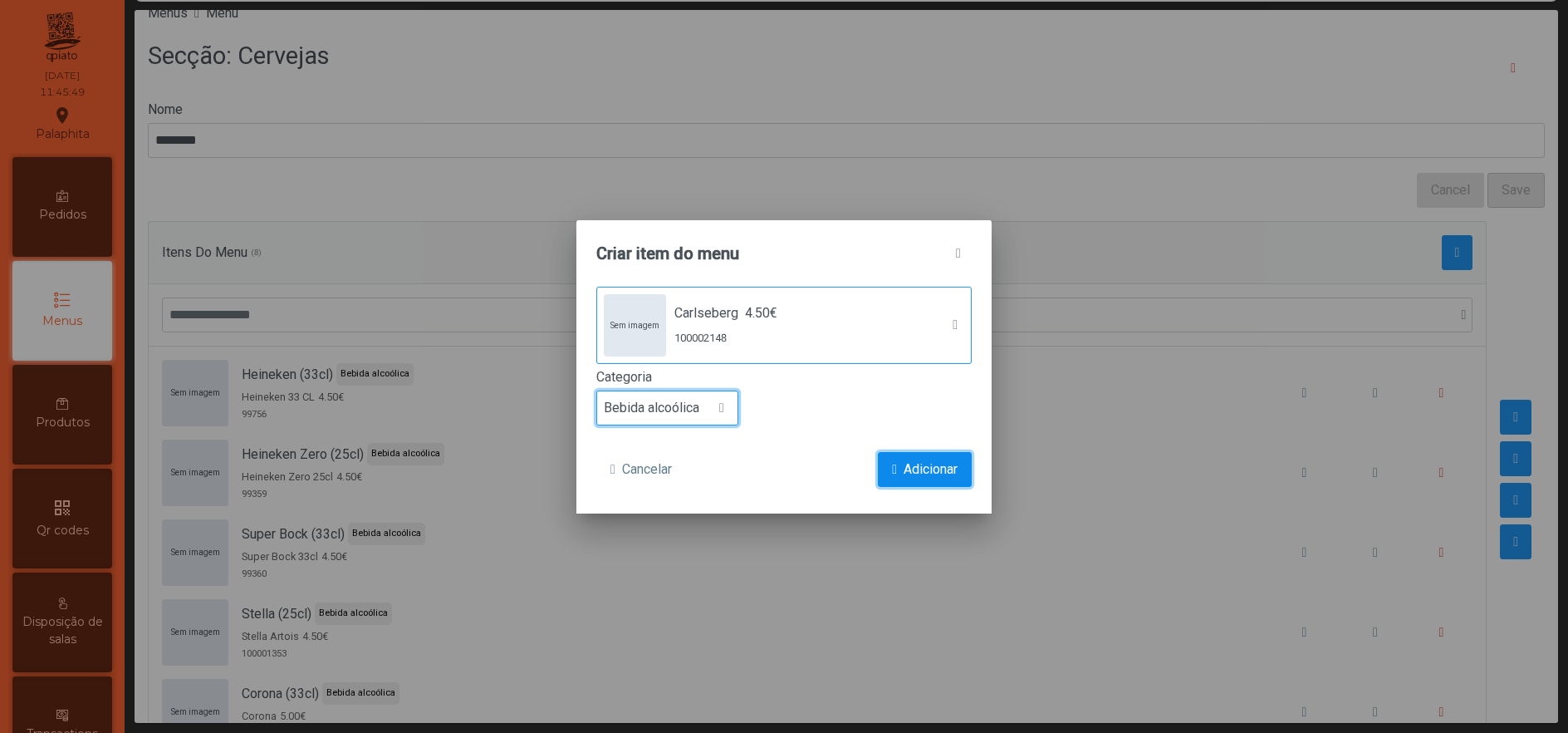 click on "Adicionar" 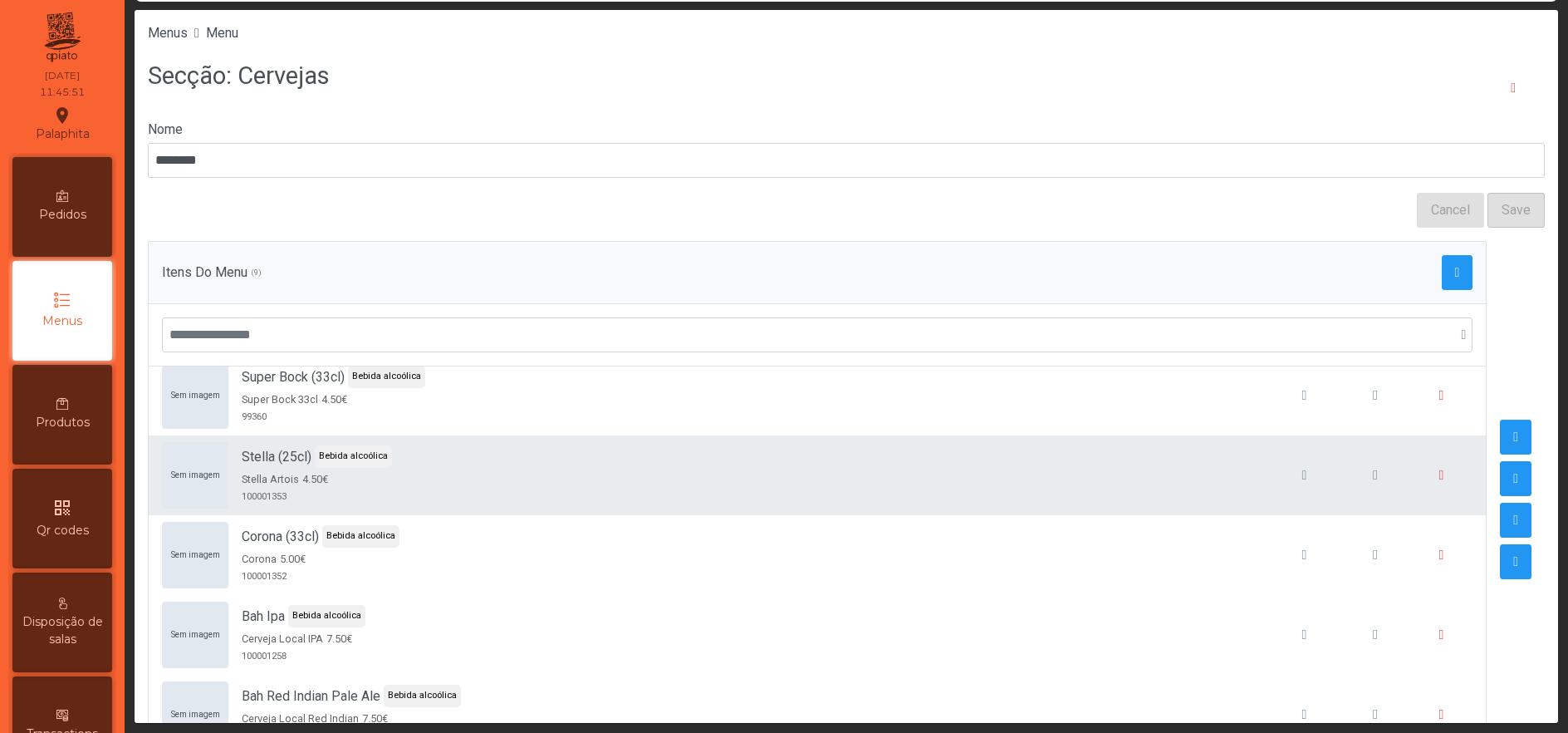 scroll, scrollTop: 334, scrollLeft: 0, axis: vertical 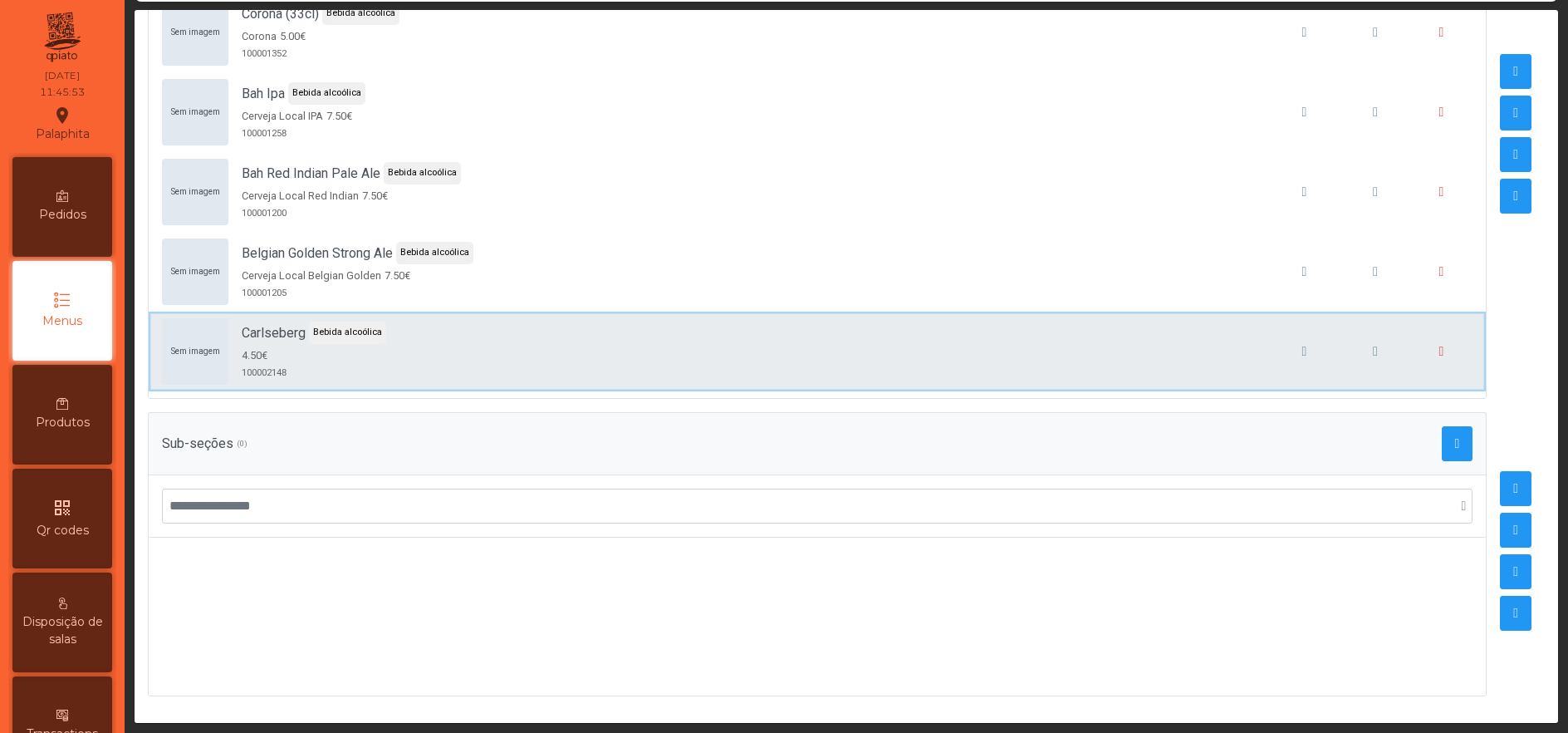 click on "Sem imagem   Carlseberg  Bebida alcoólica  4.50€   100002148" at bounding box center [817, 352] 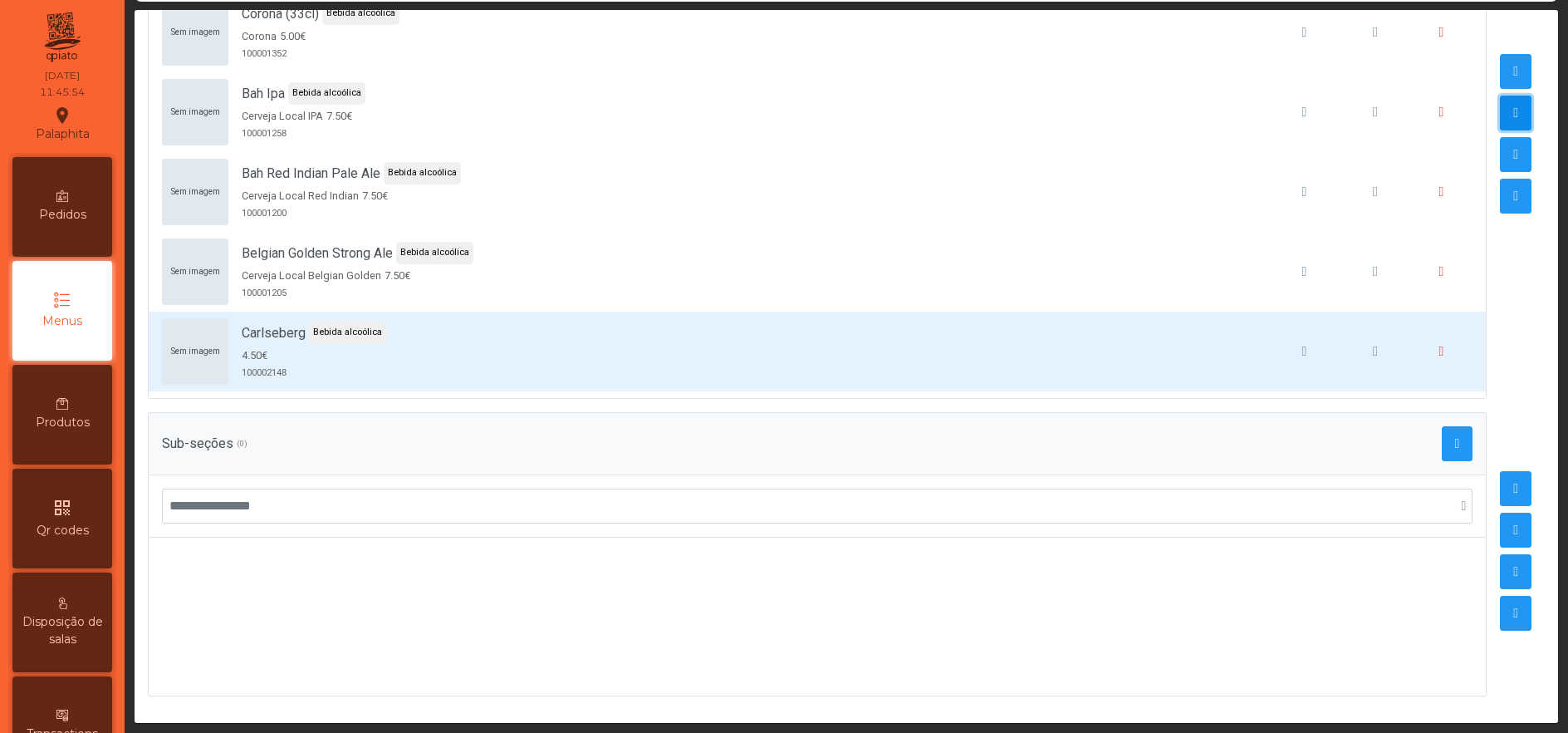 click 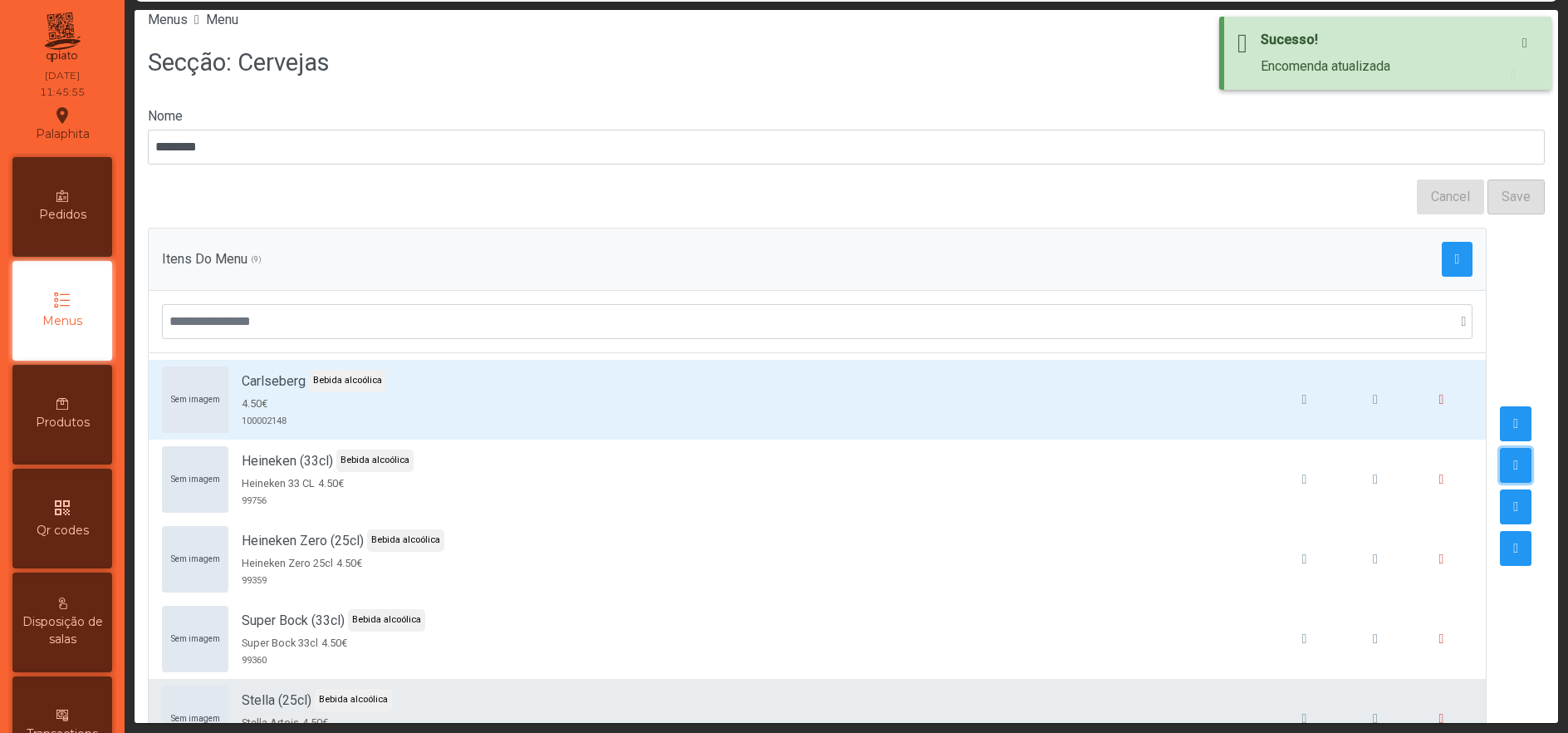 scroll, scrollTop: 0, scrollLeft: 0, axis: both 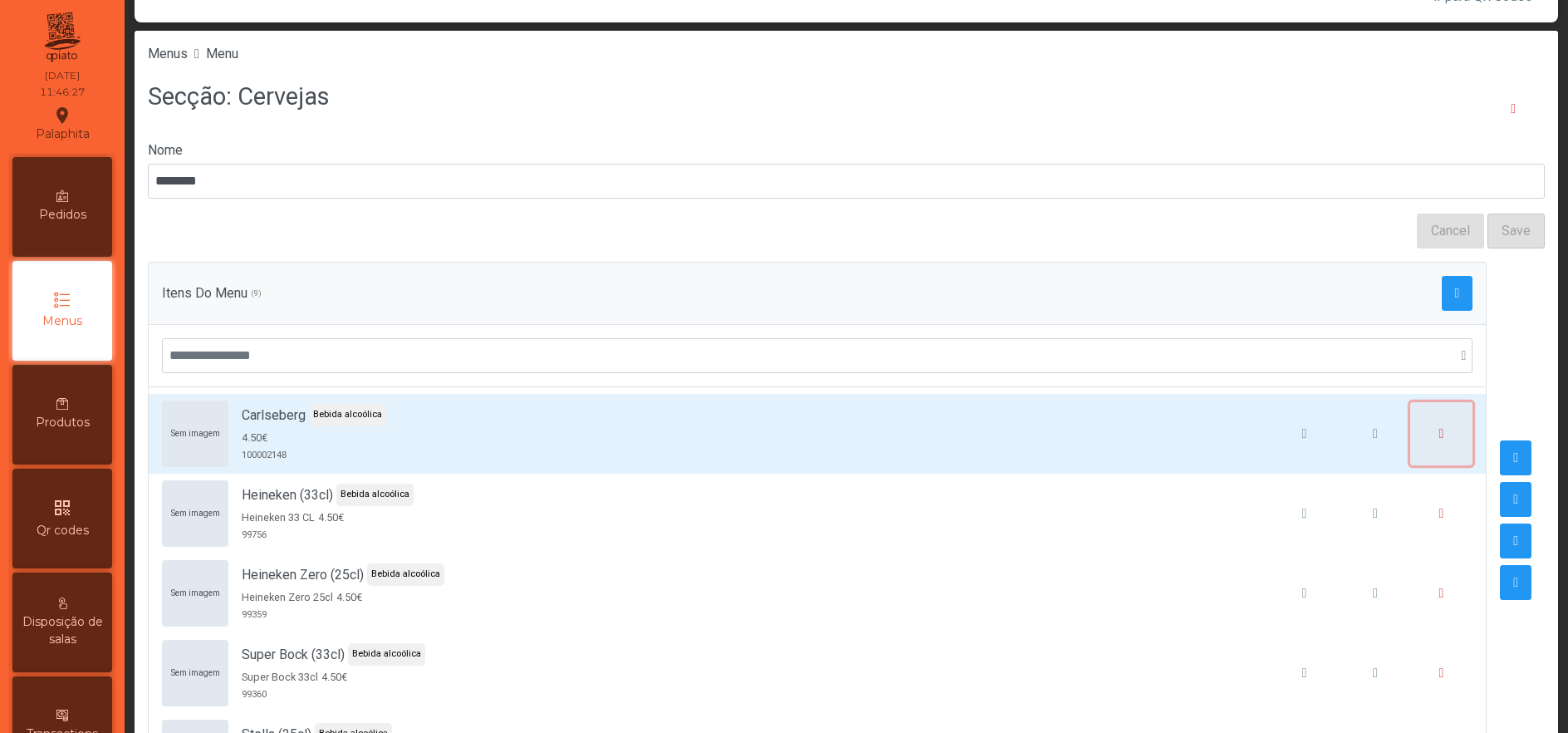 click 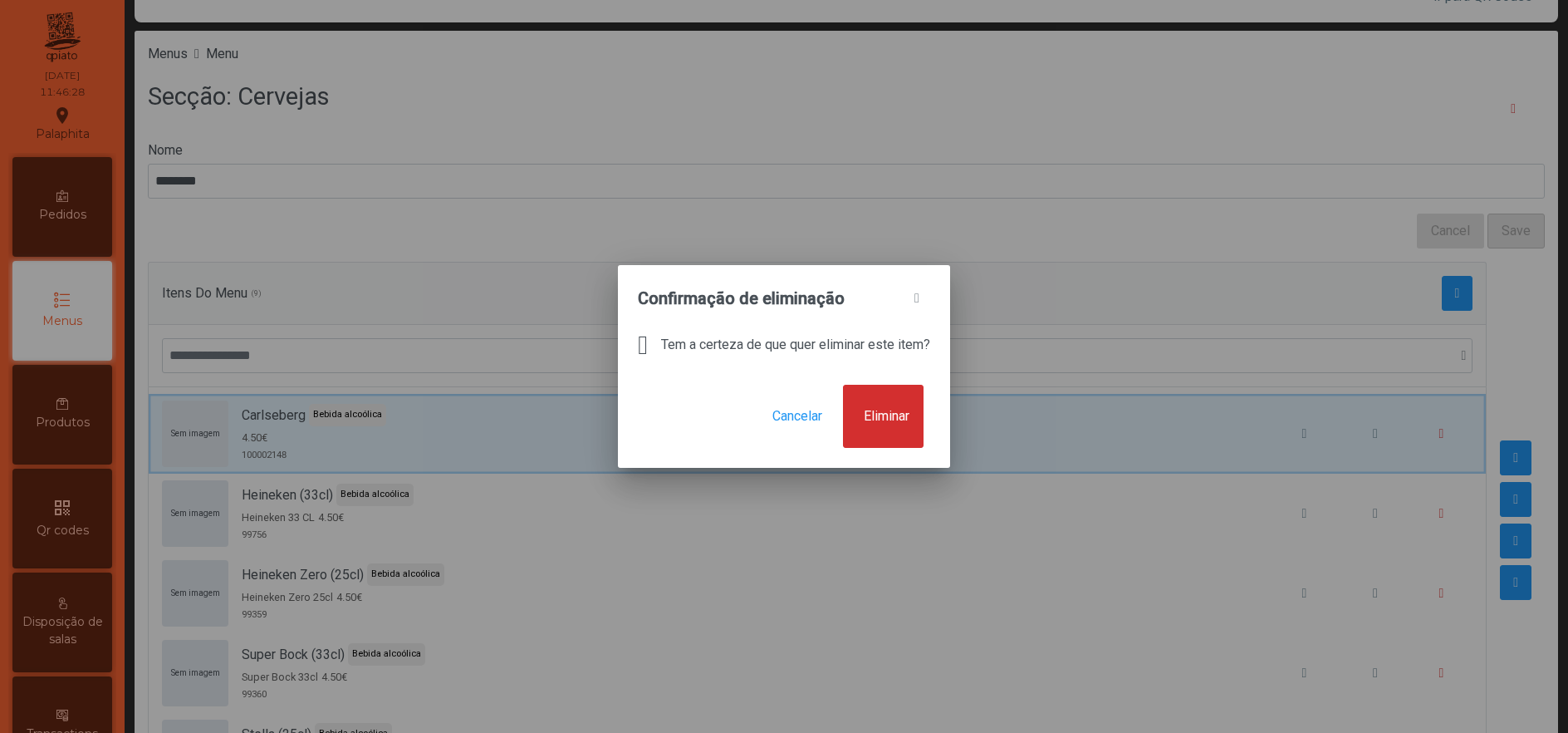 click on "Cancelar Eliminar" at bounding box center (784, 426) 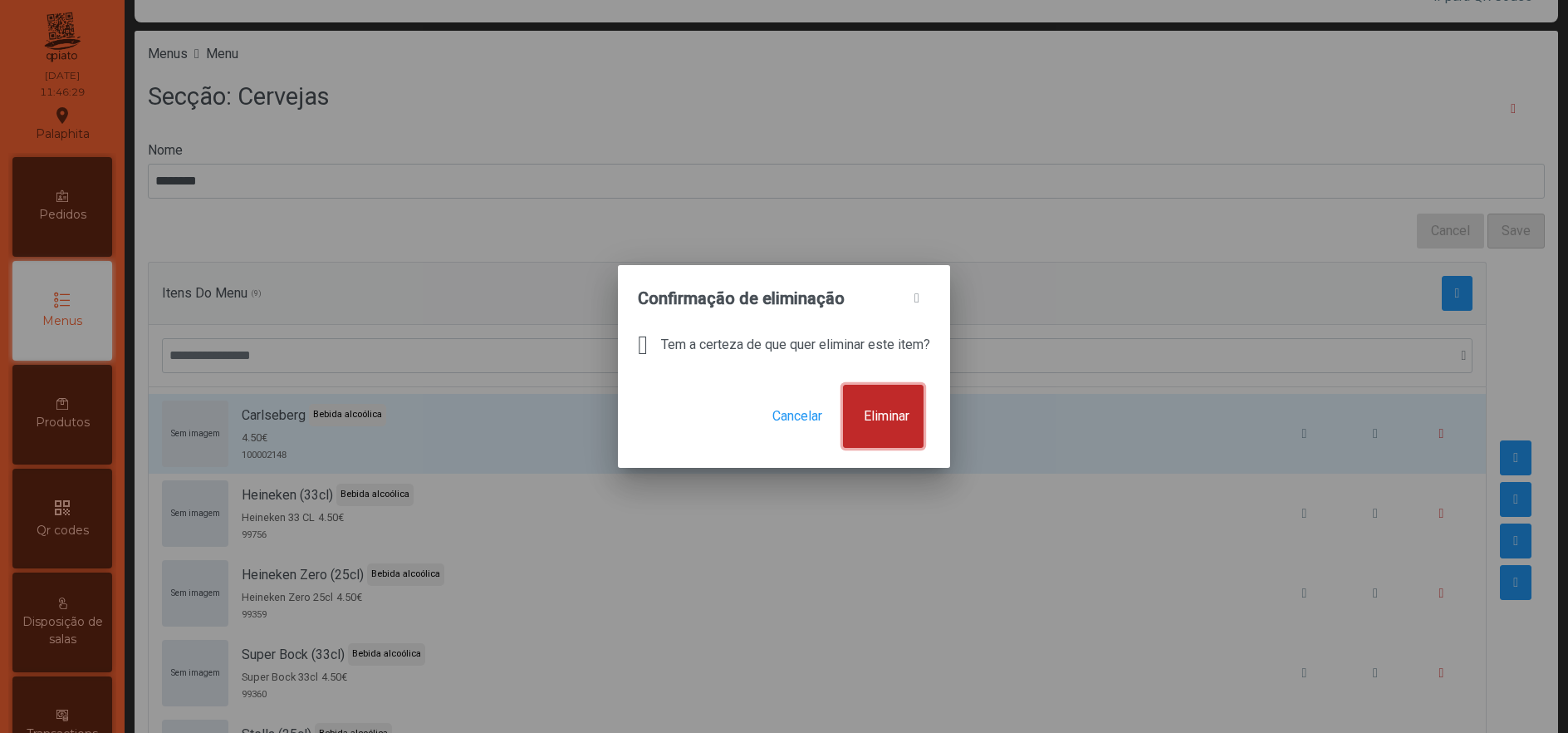 click on "Eliminar" at bounding box center (886, 416) 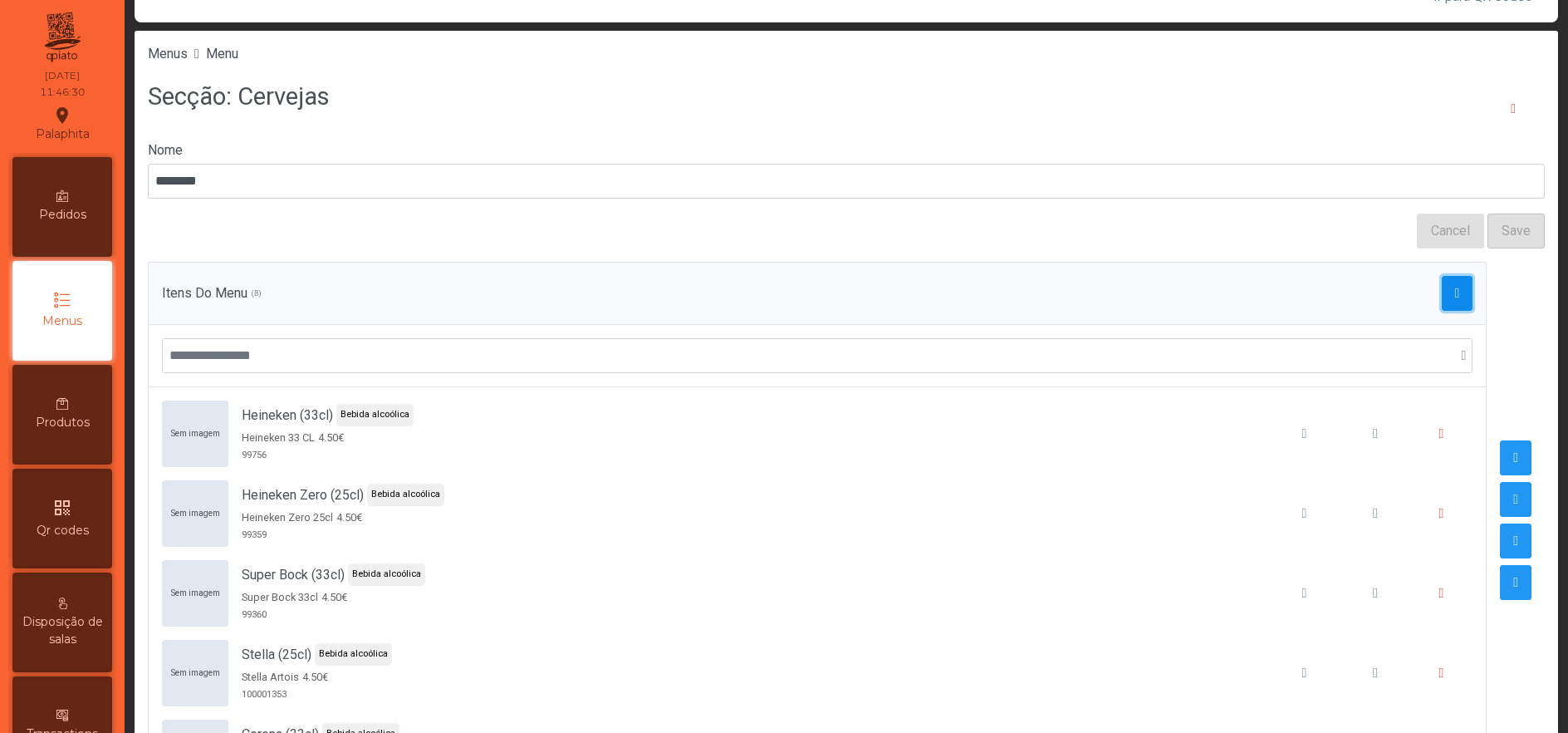 click 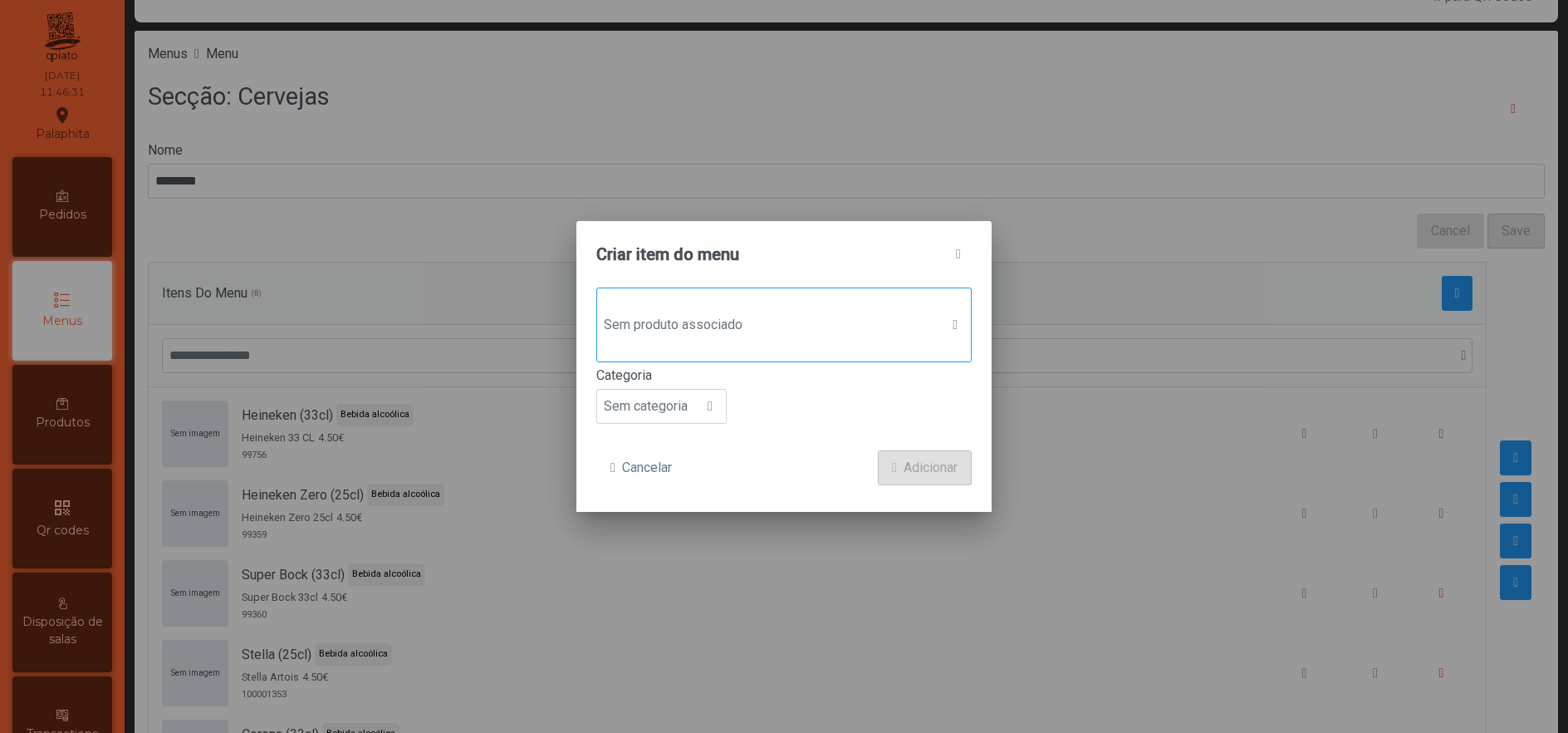 click on "Sem produto associado" 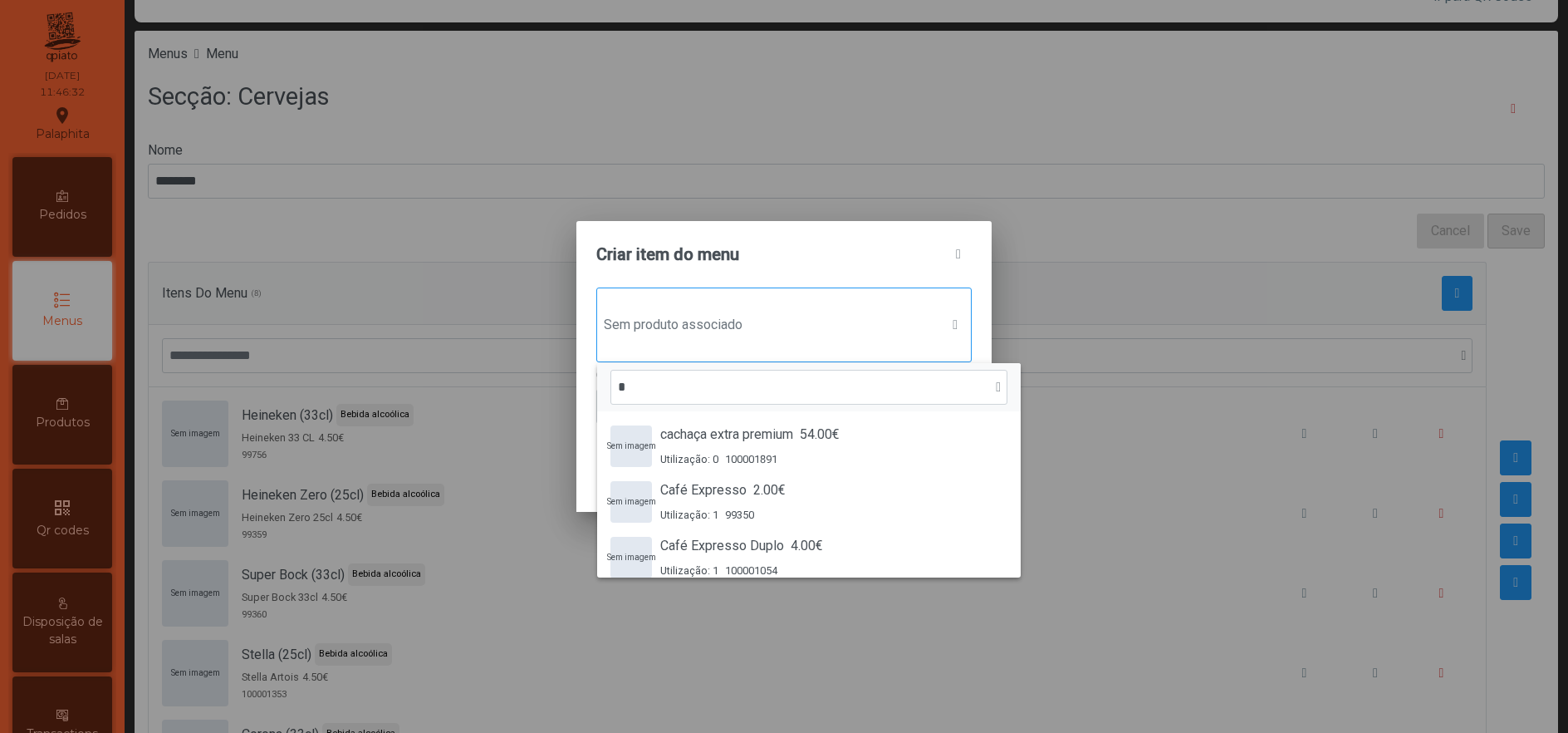 scroll, scrollTop: 12, scrollLeft: 77, axis: both 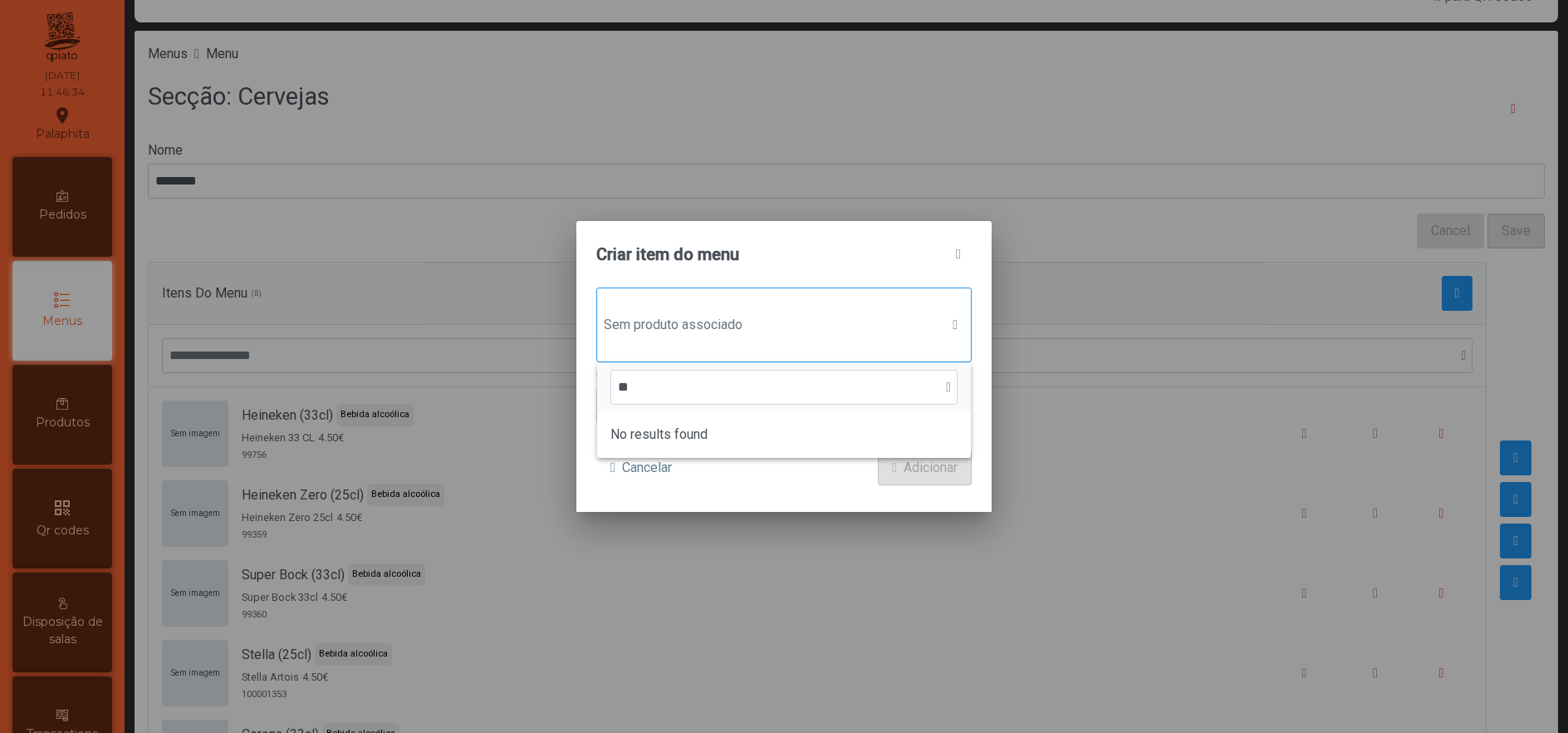 type on "*" 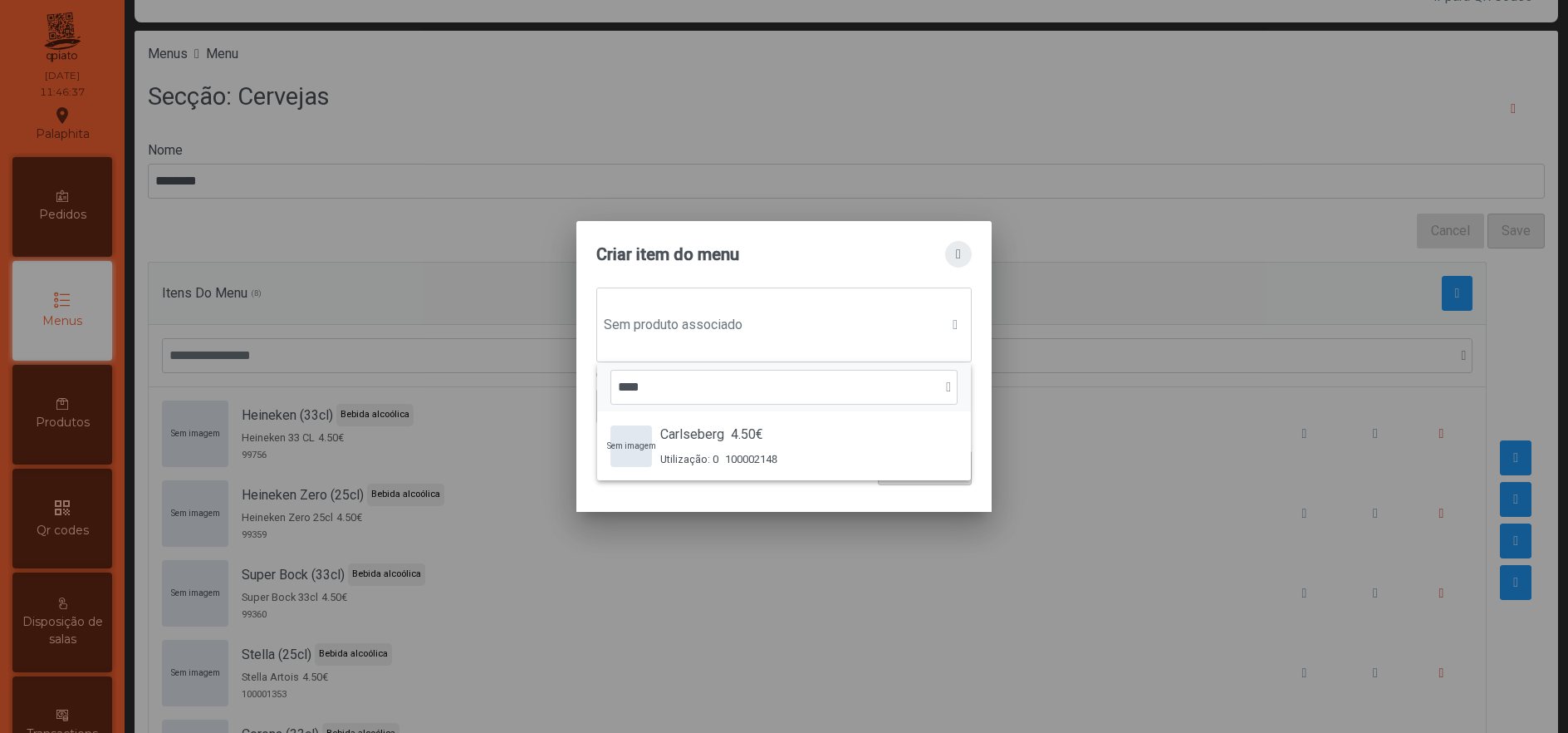 type on "****" 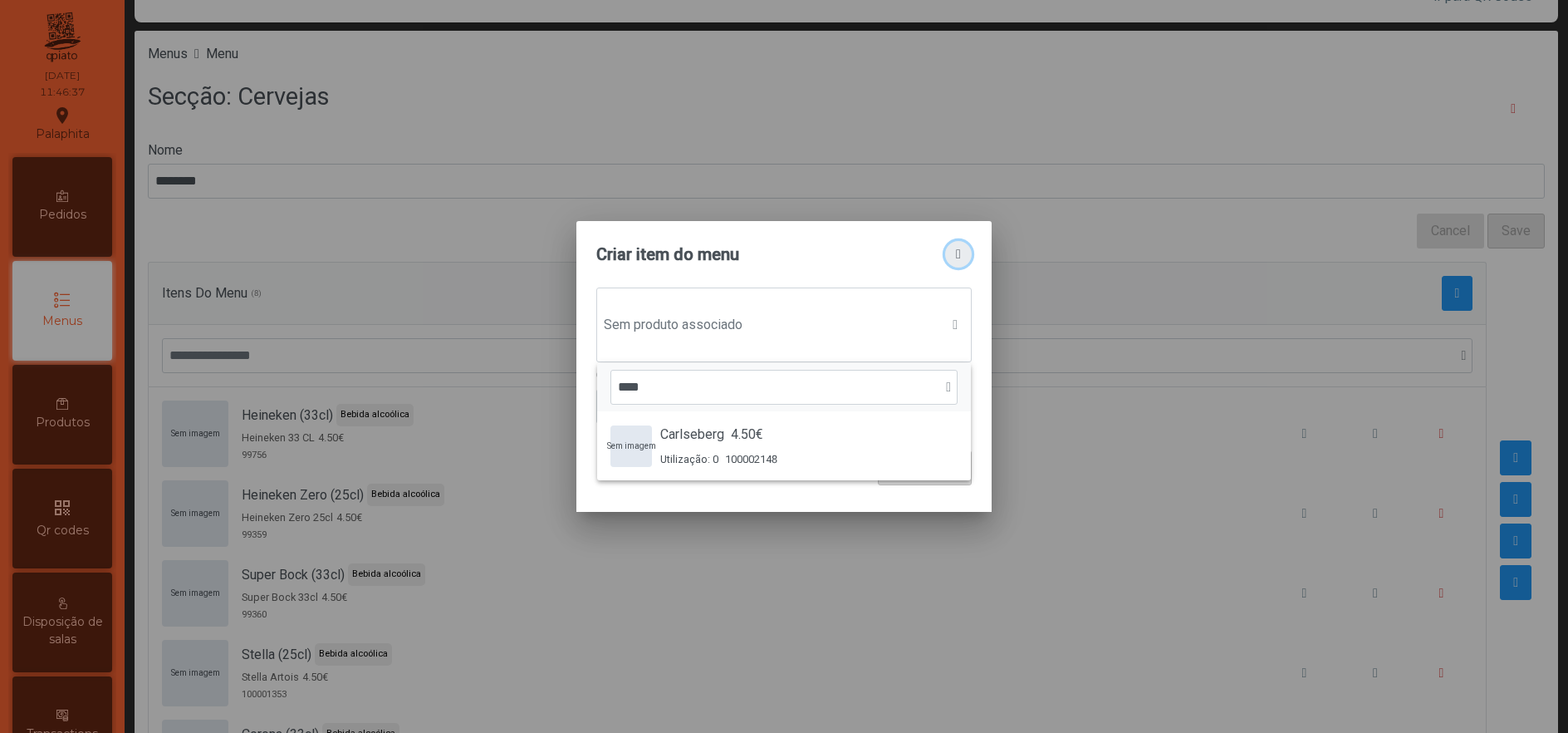 click 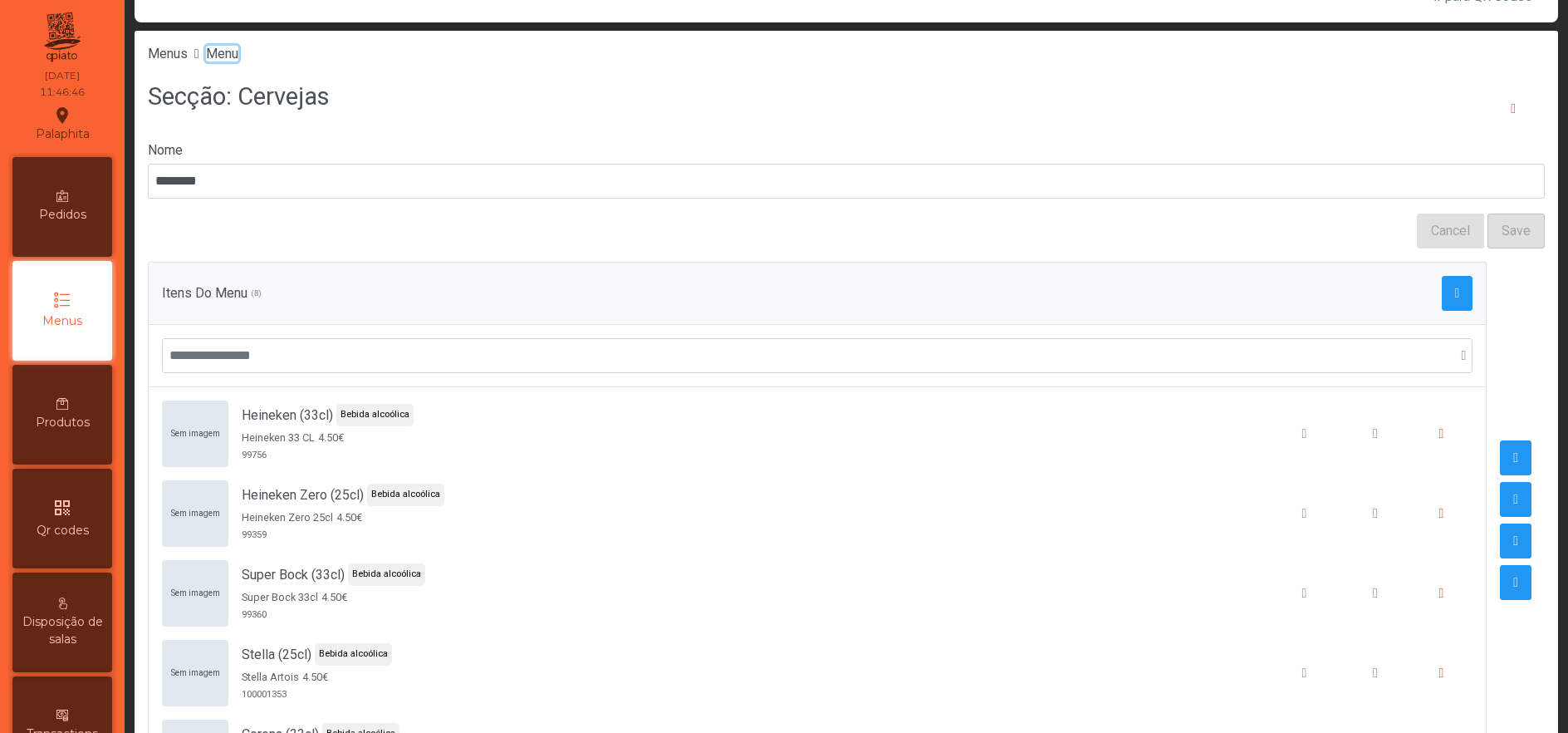 click on "Menu" 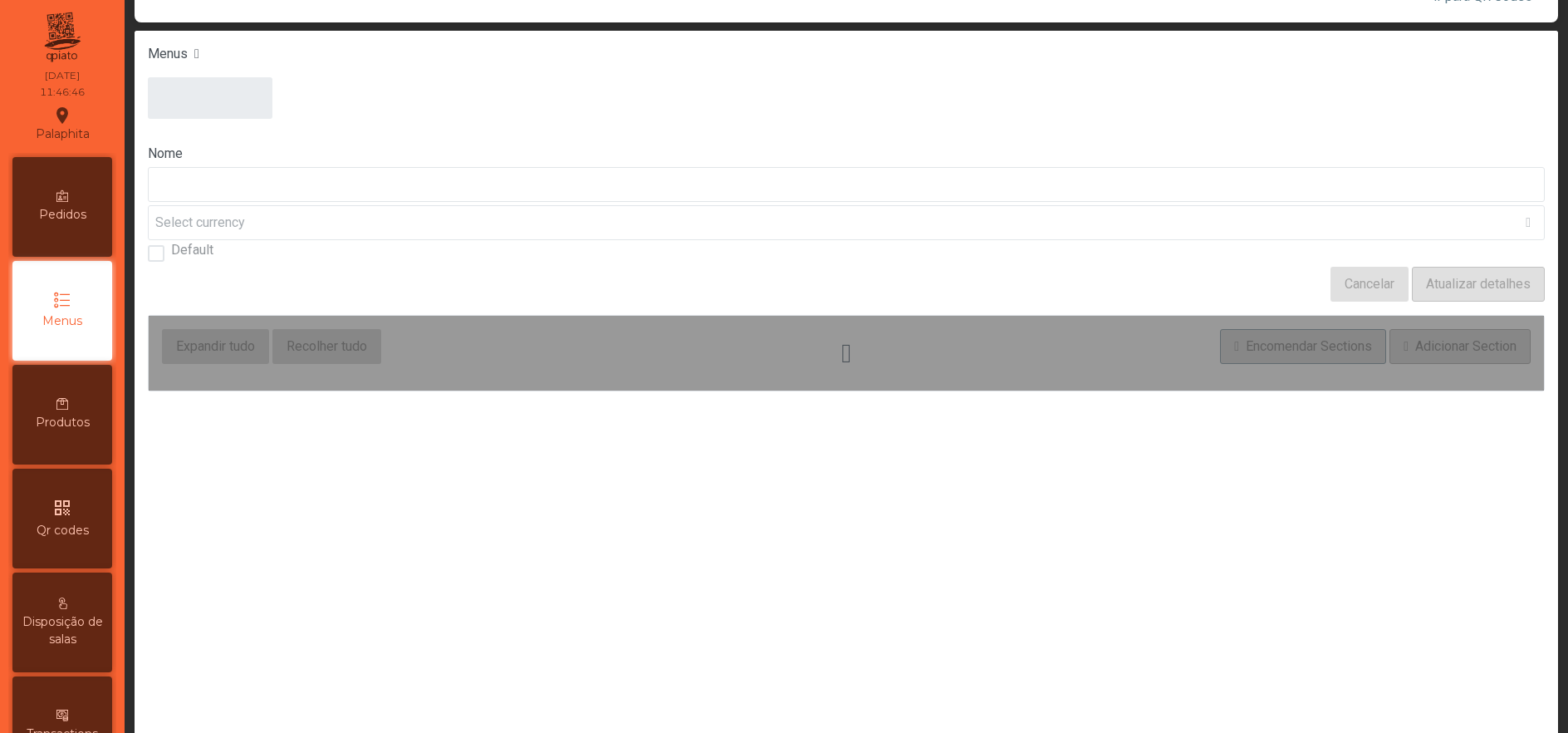 type on "****" 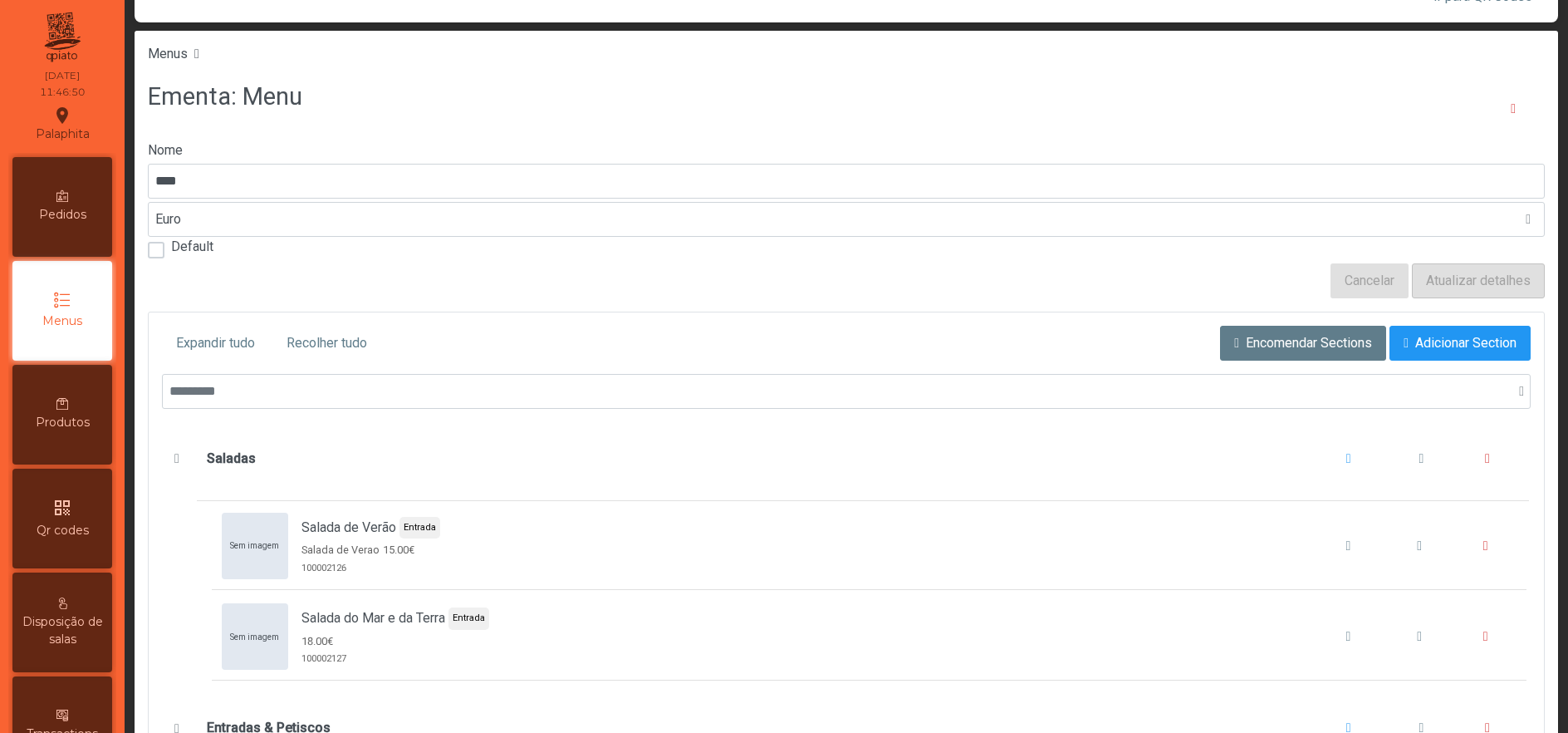 scroll, scrollTop: 0, scrollLeft: 0, axis: both 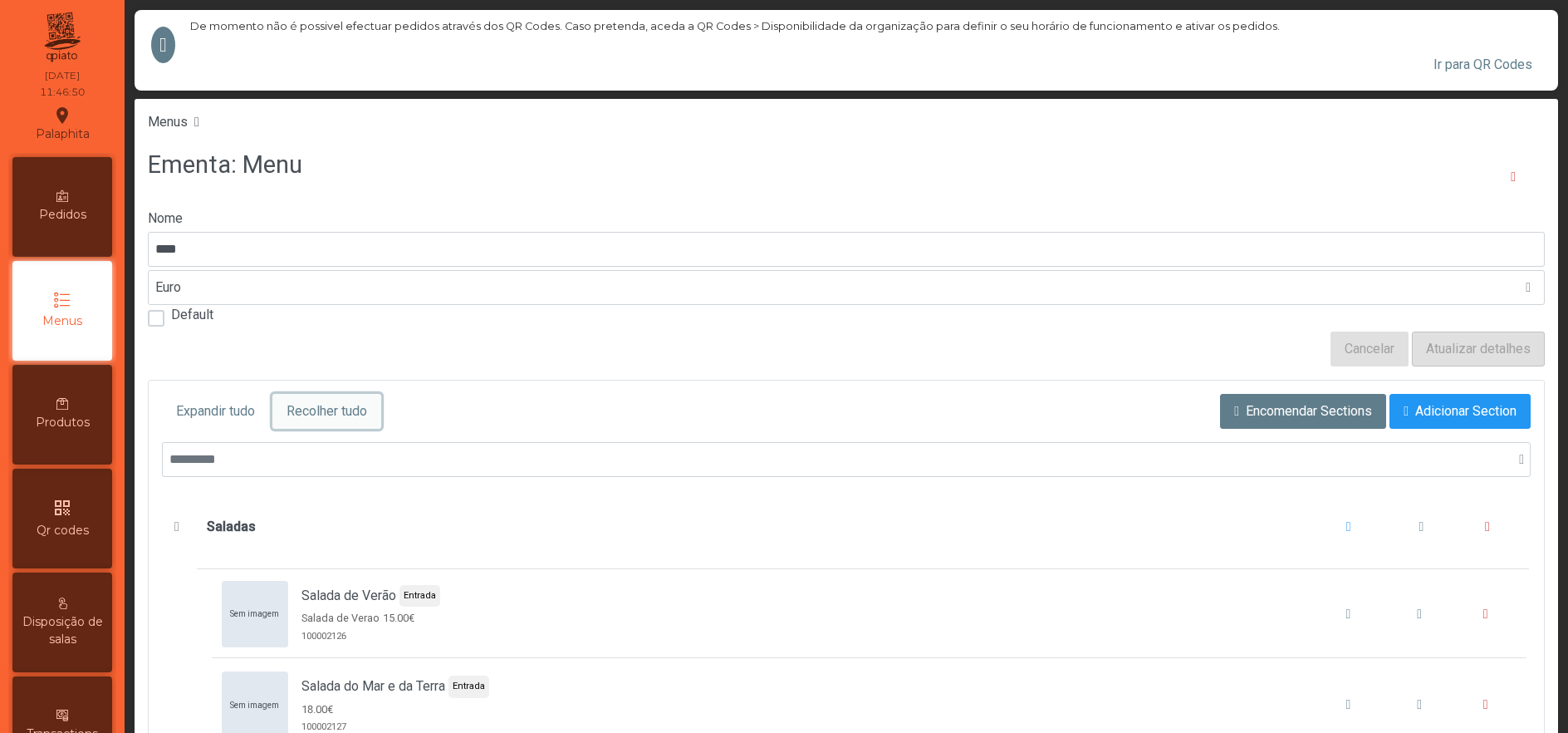 click on "Recolher tudo" 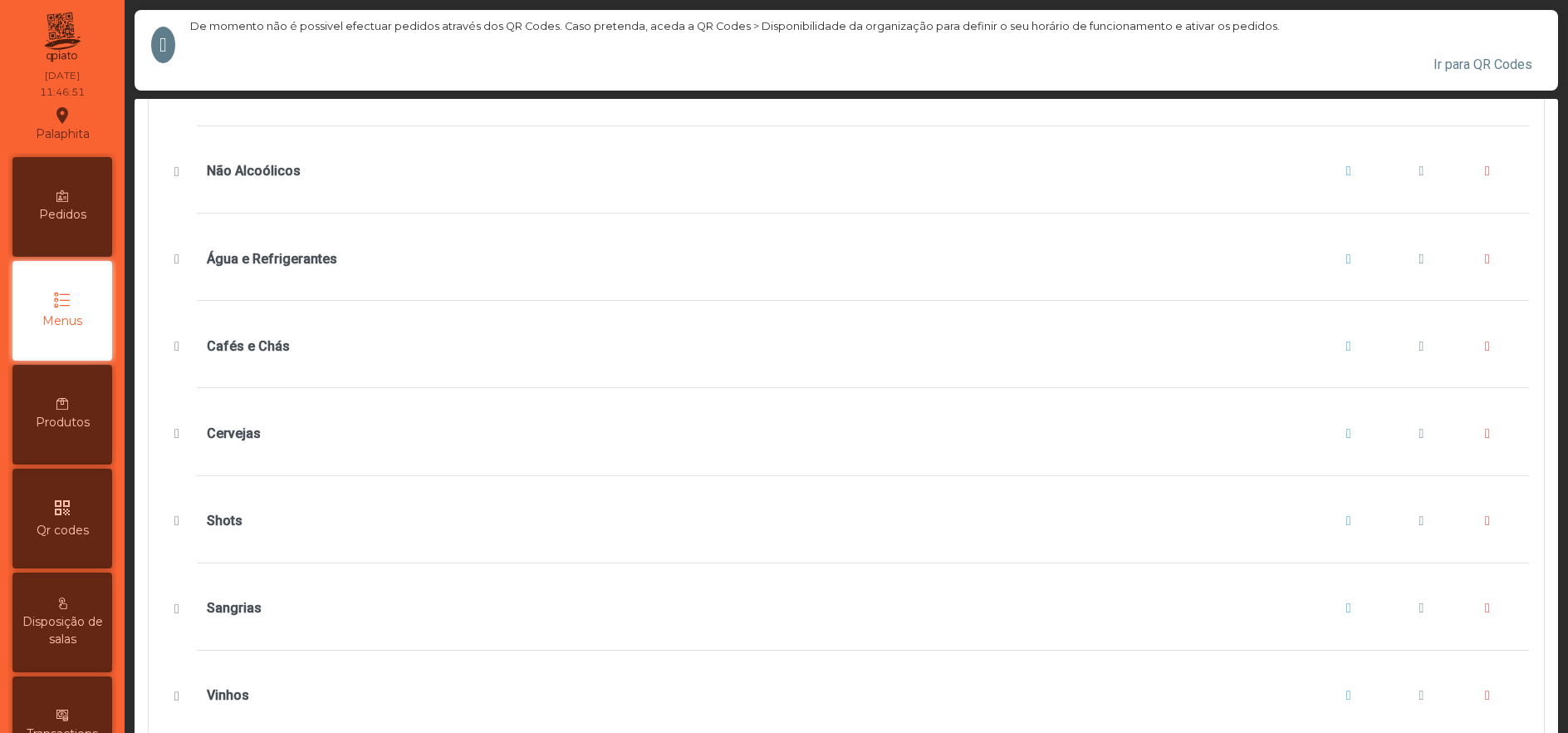 scroll, scrollTop: 1380, scrollLeft: 0, axis: vertical 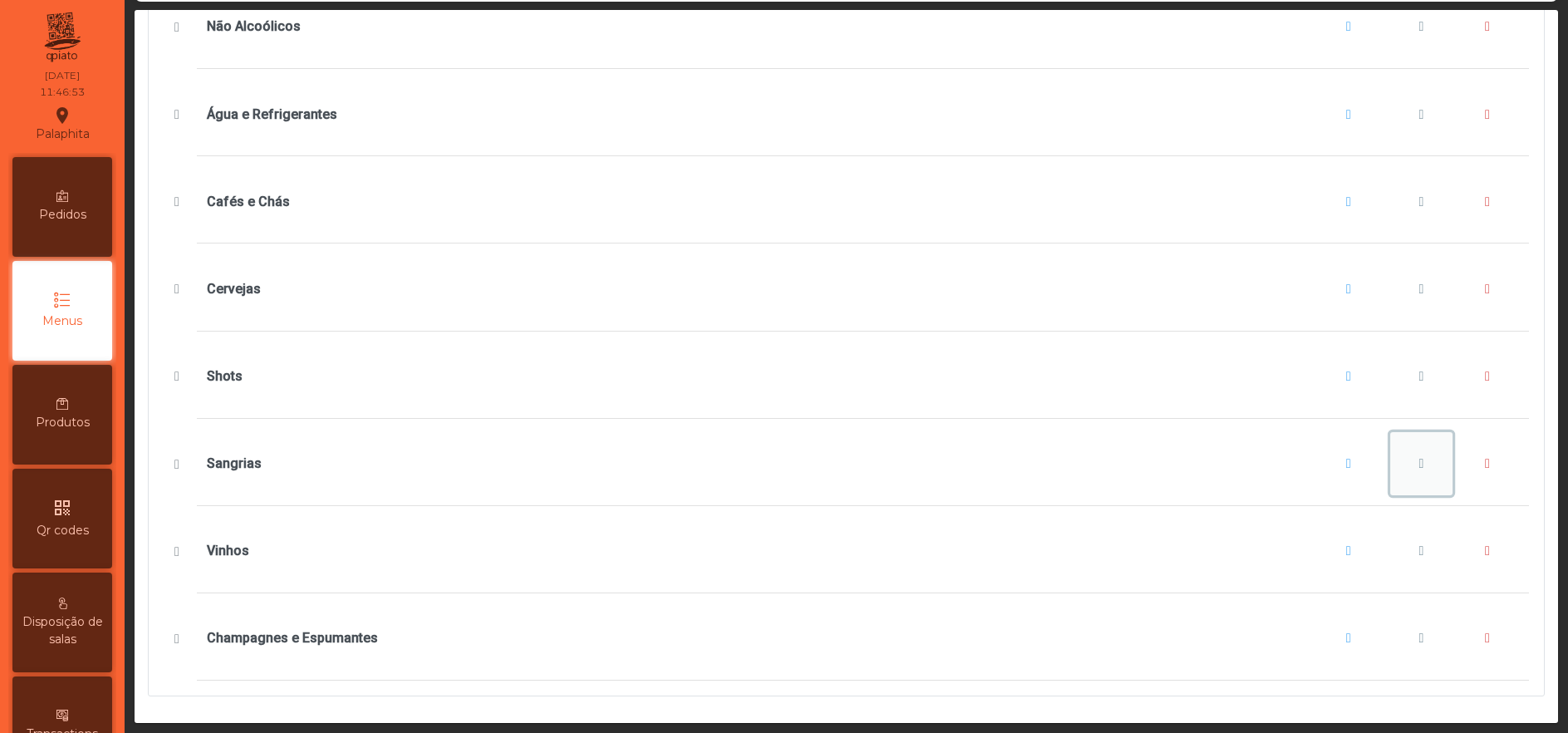 click 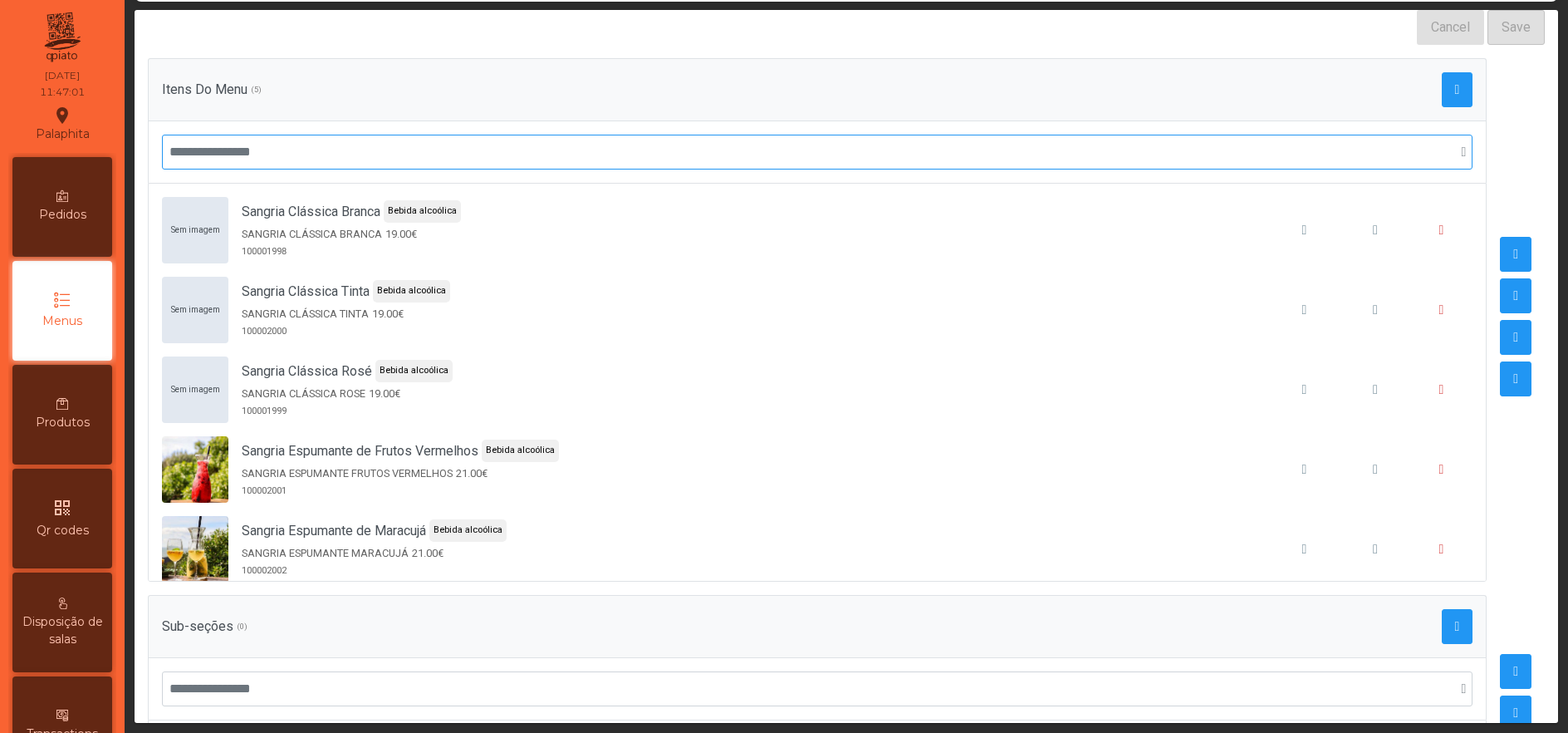 scroll, scrollTop: 369, scrollLeft: 0, axis: vertical 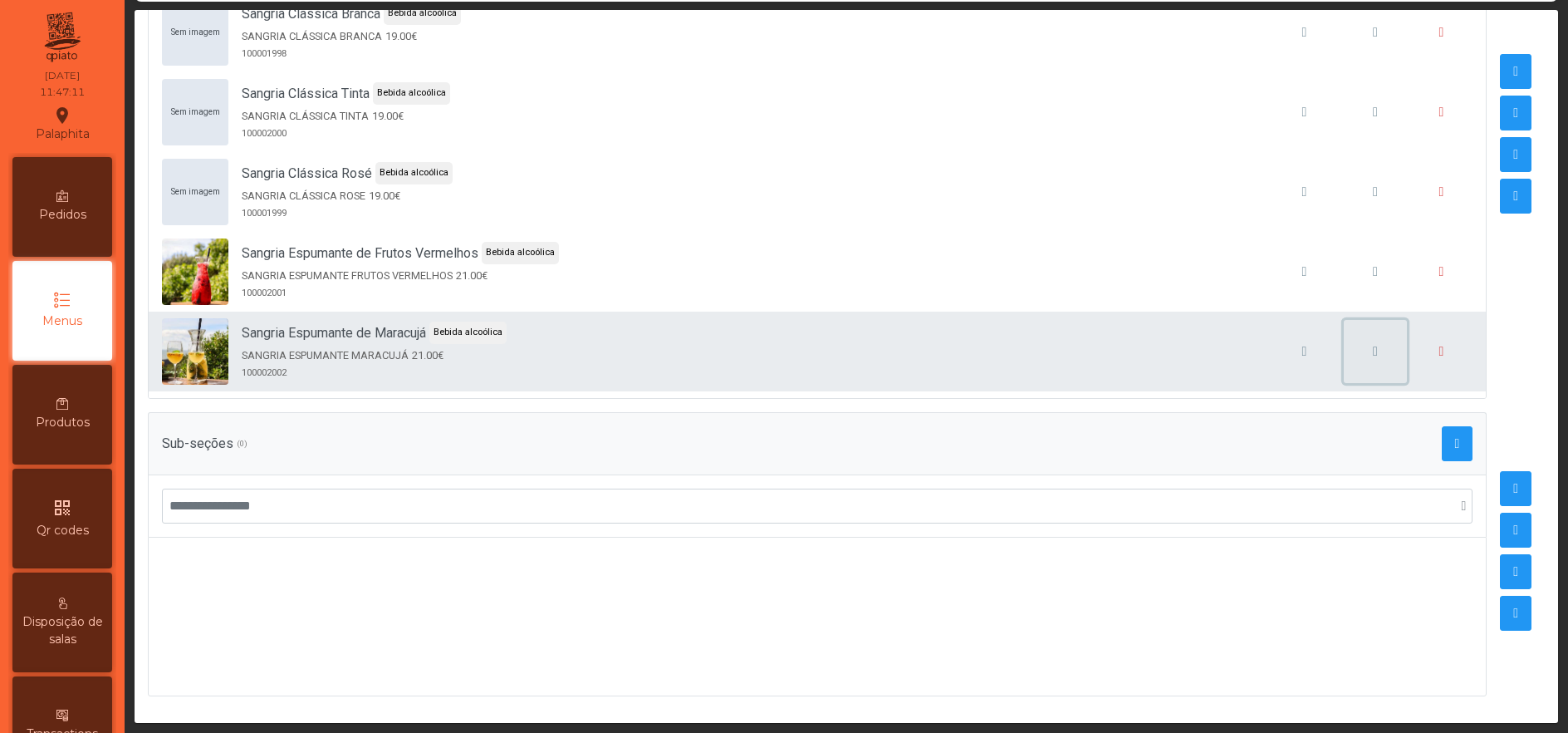 click 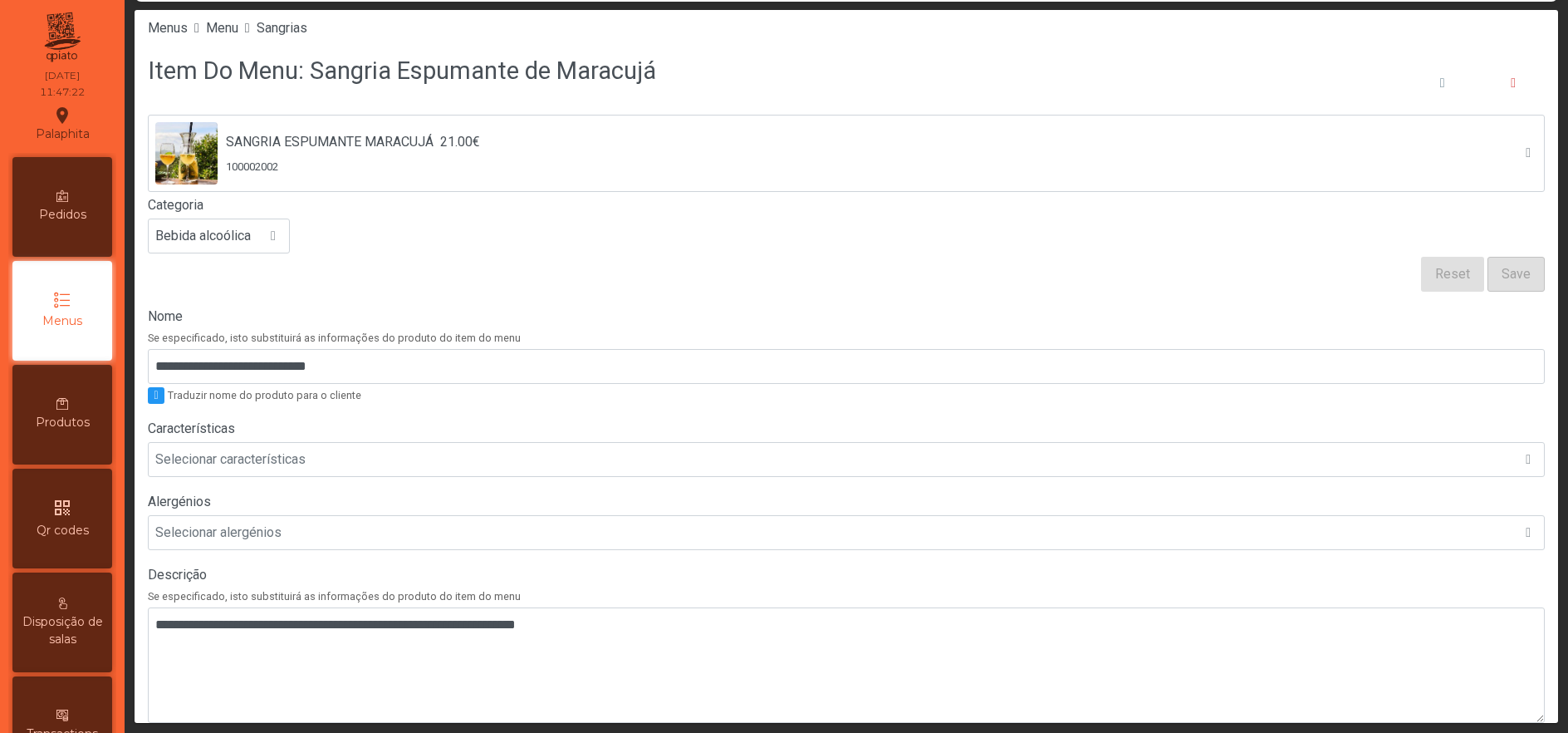 scroll, scrollTop: 0, scrollLeft: 0, axis: both 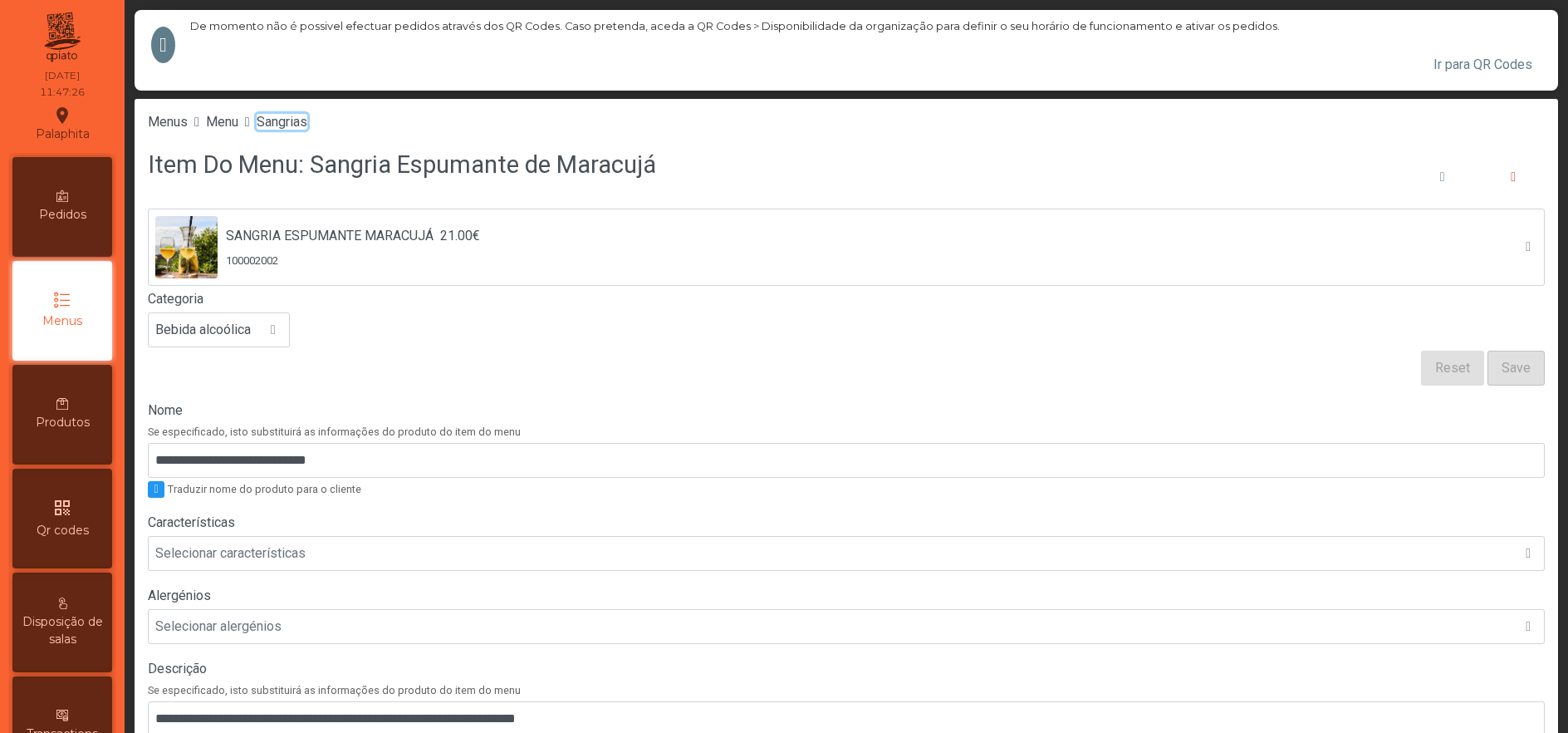 click on "Sangrias" 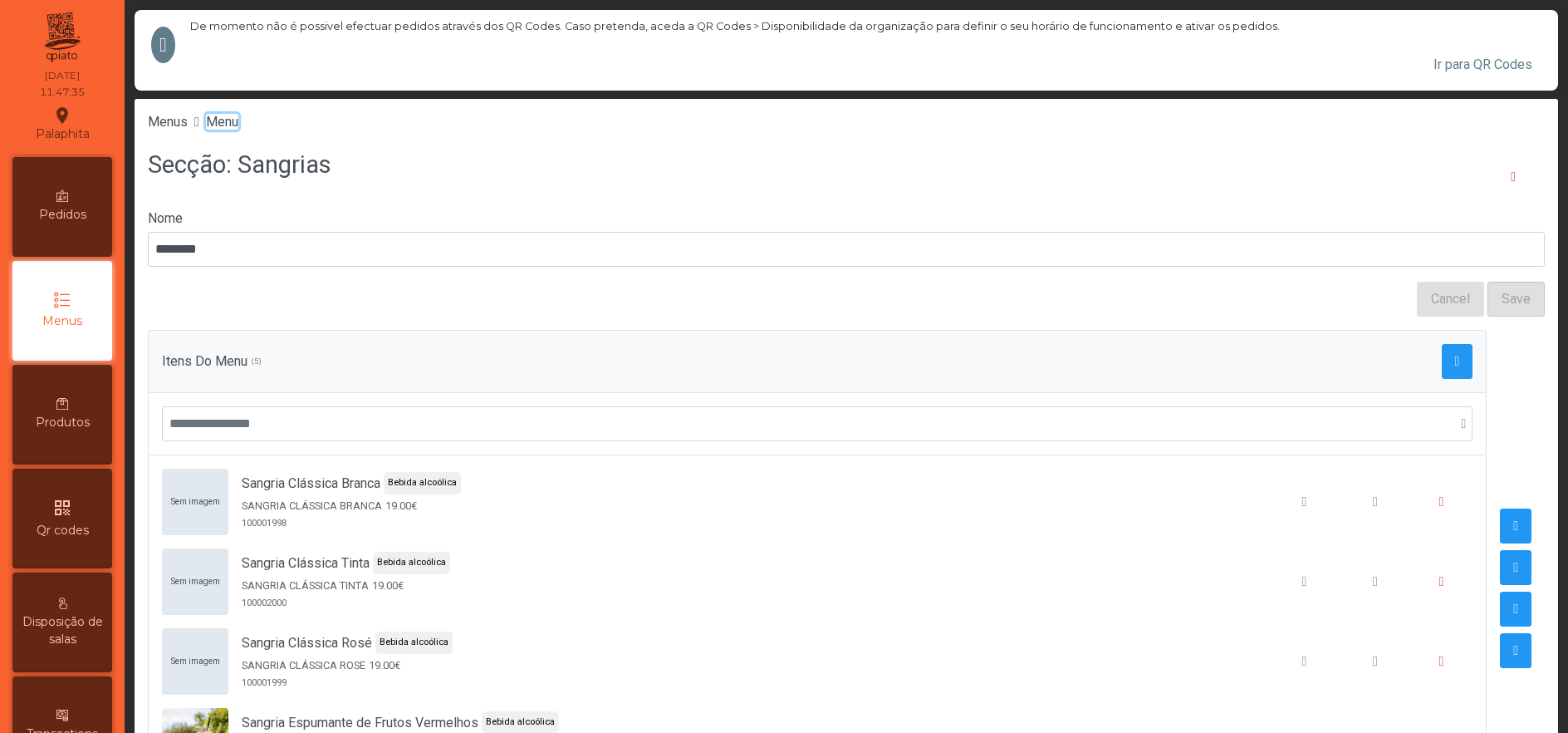 click on "Menu" 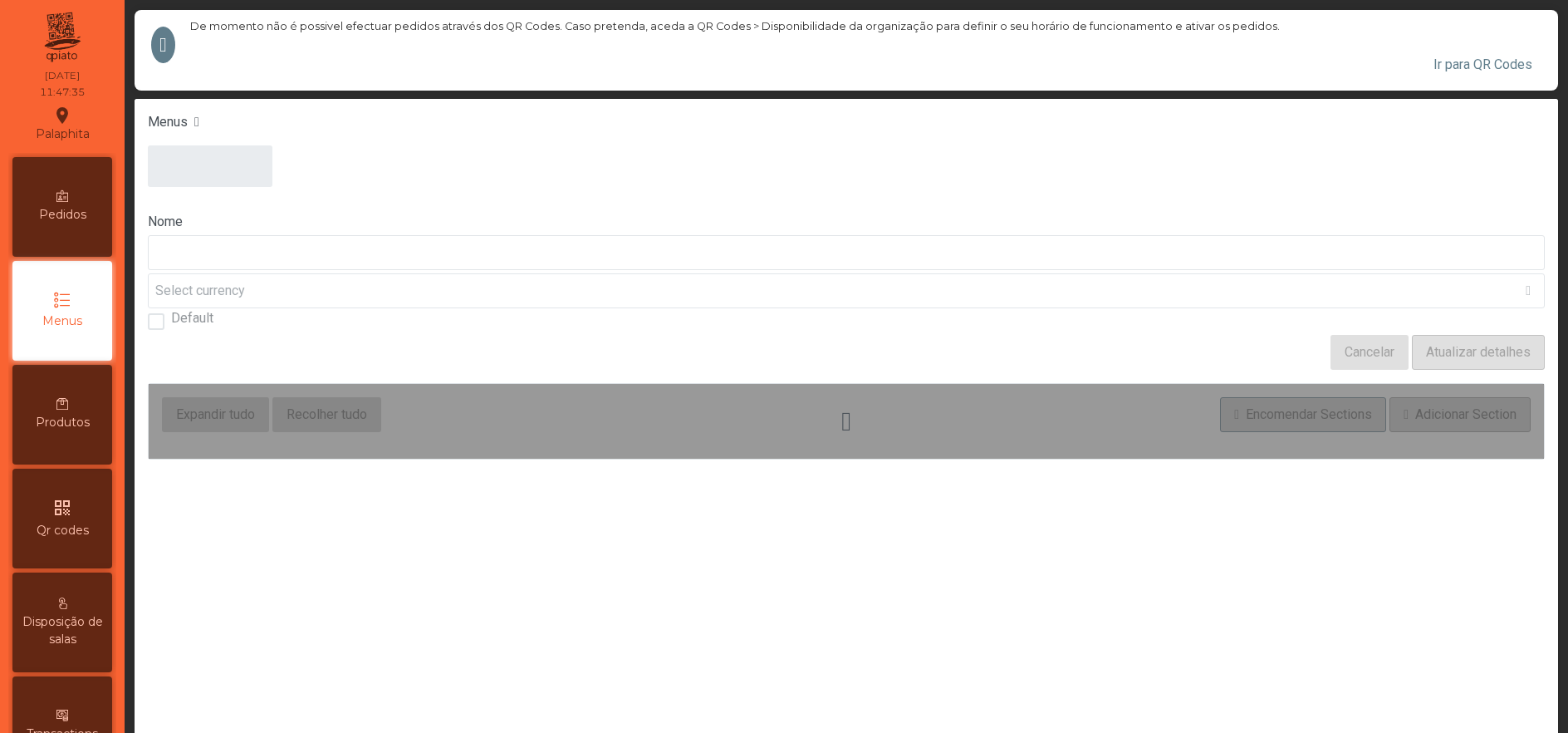 type on "****" 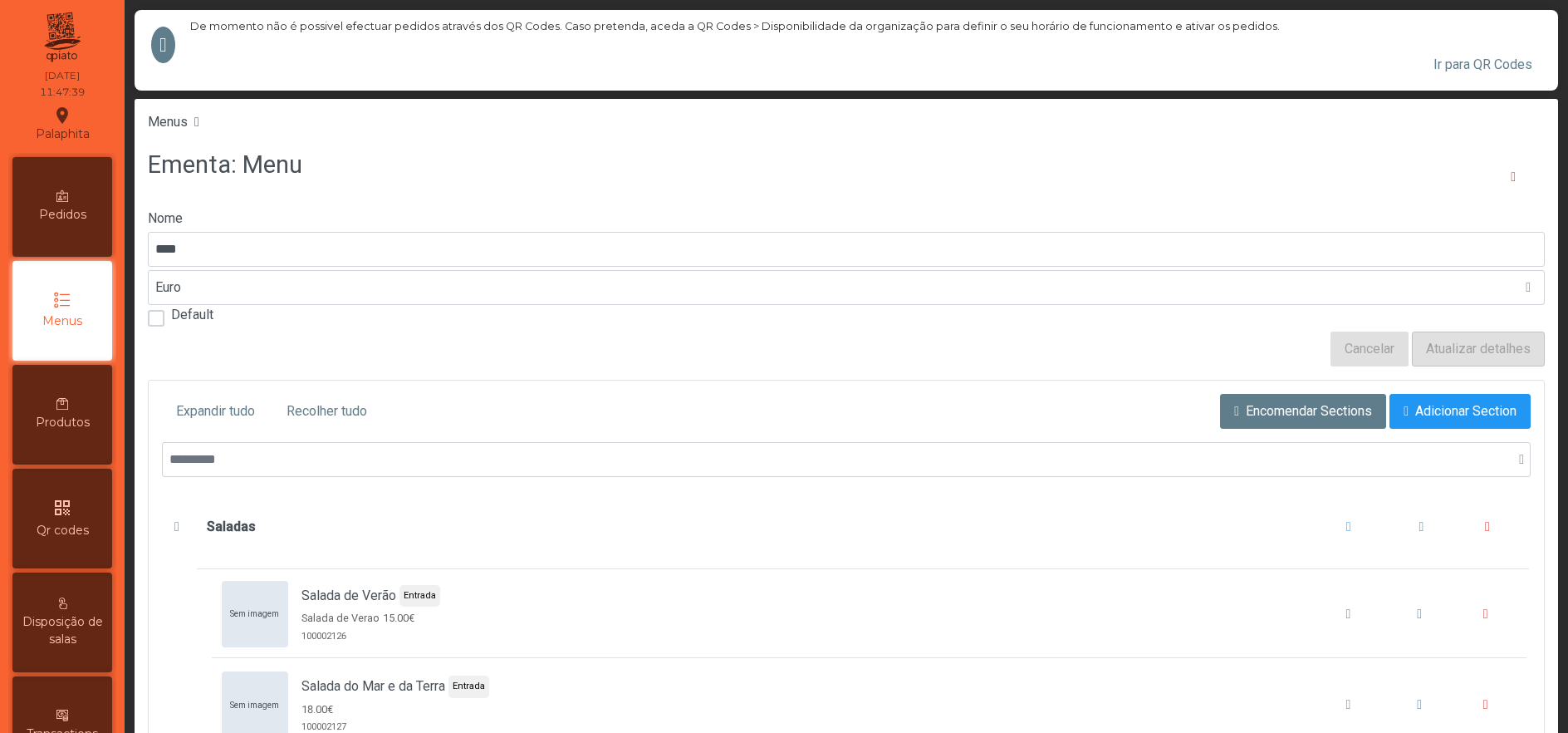 scroll, scrollTop: 90, scrollLeft: 0, axis: vertical 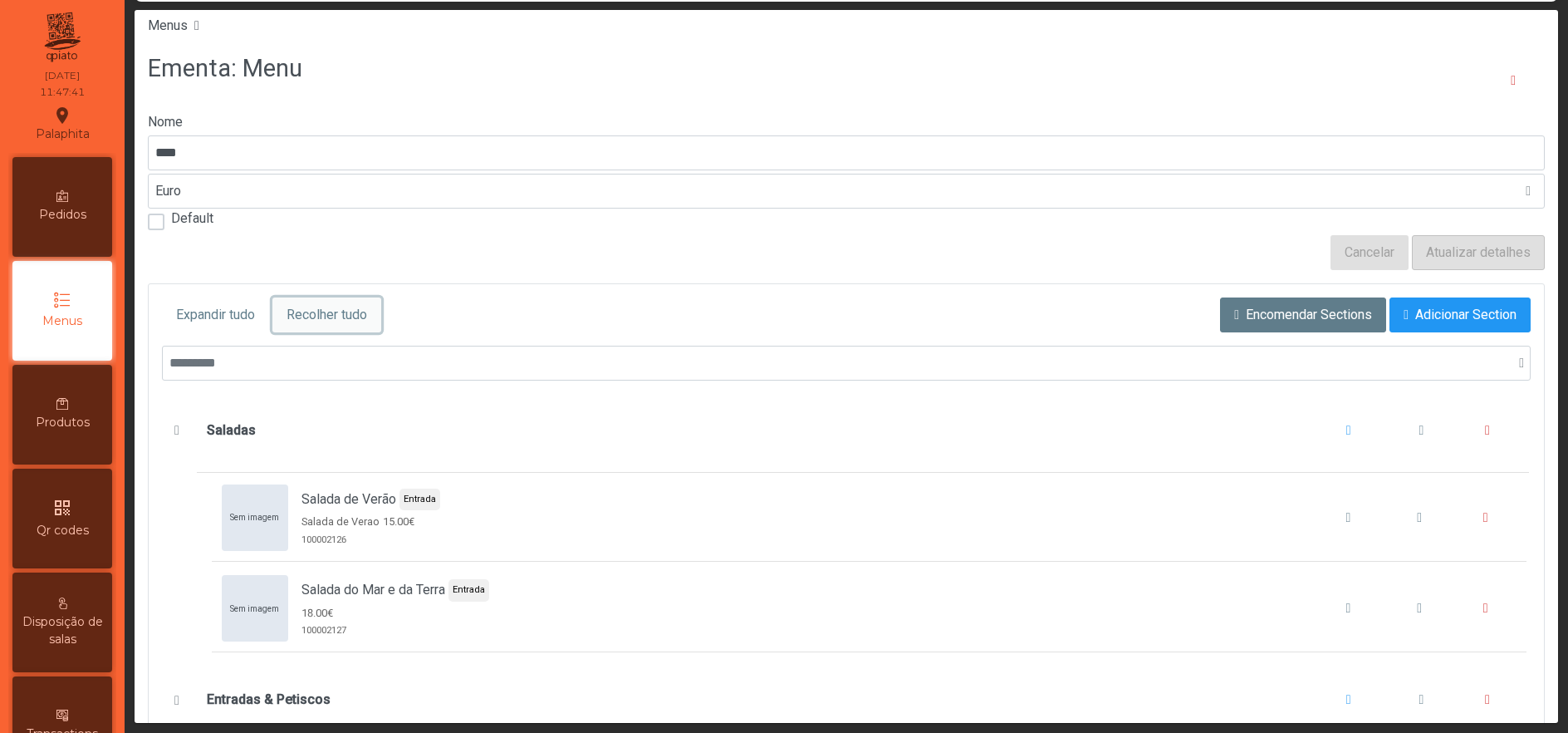 click on "Recolher tudo" 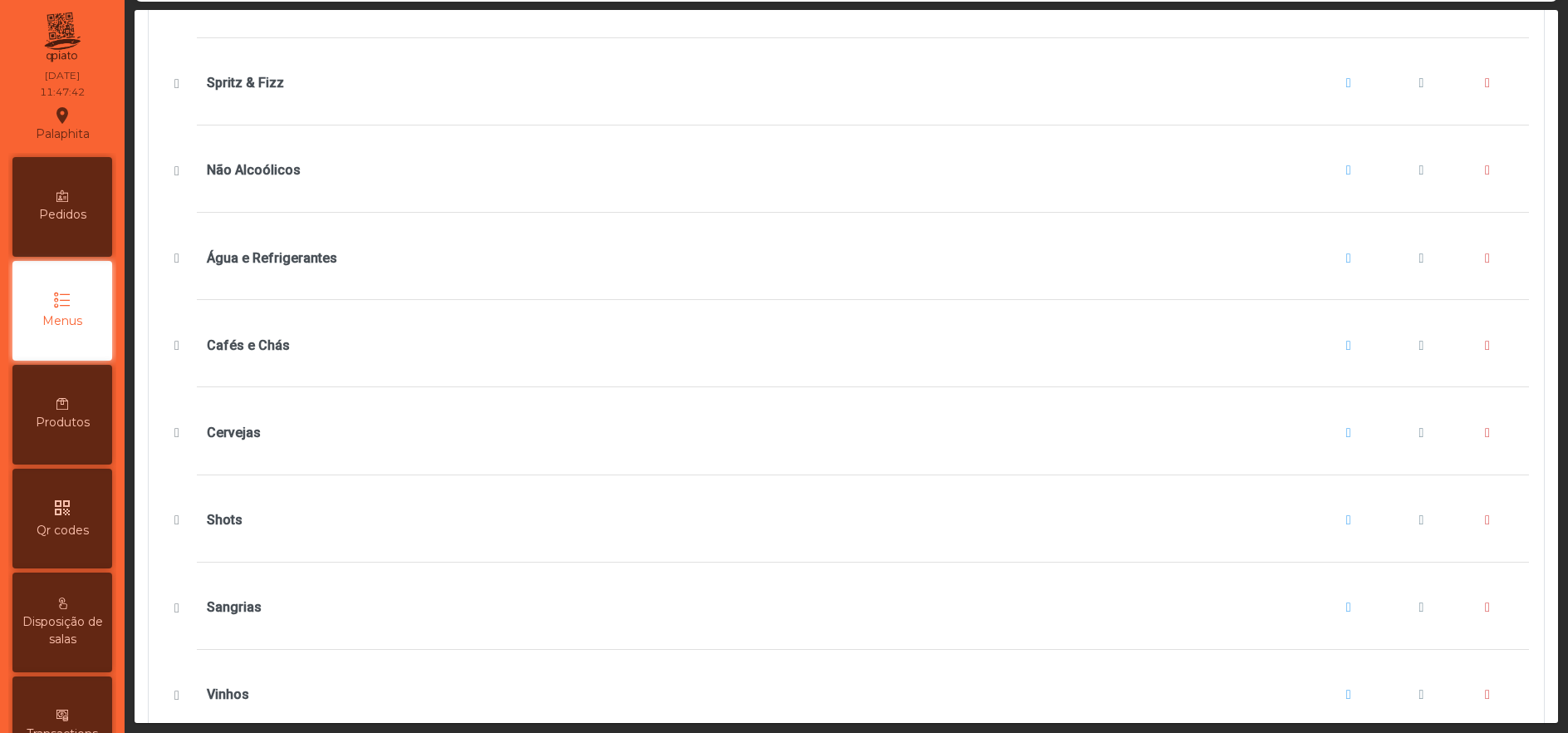 scroll, scrollTop: 1380, scrollLeft: 0, axis: vertical 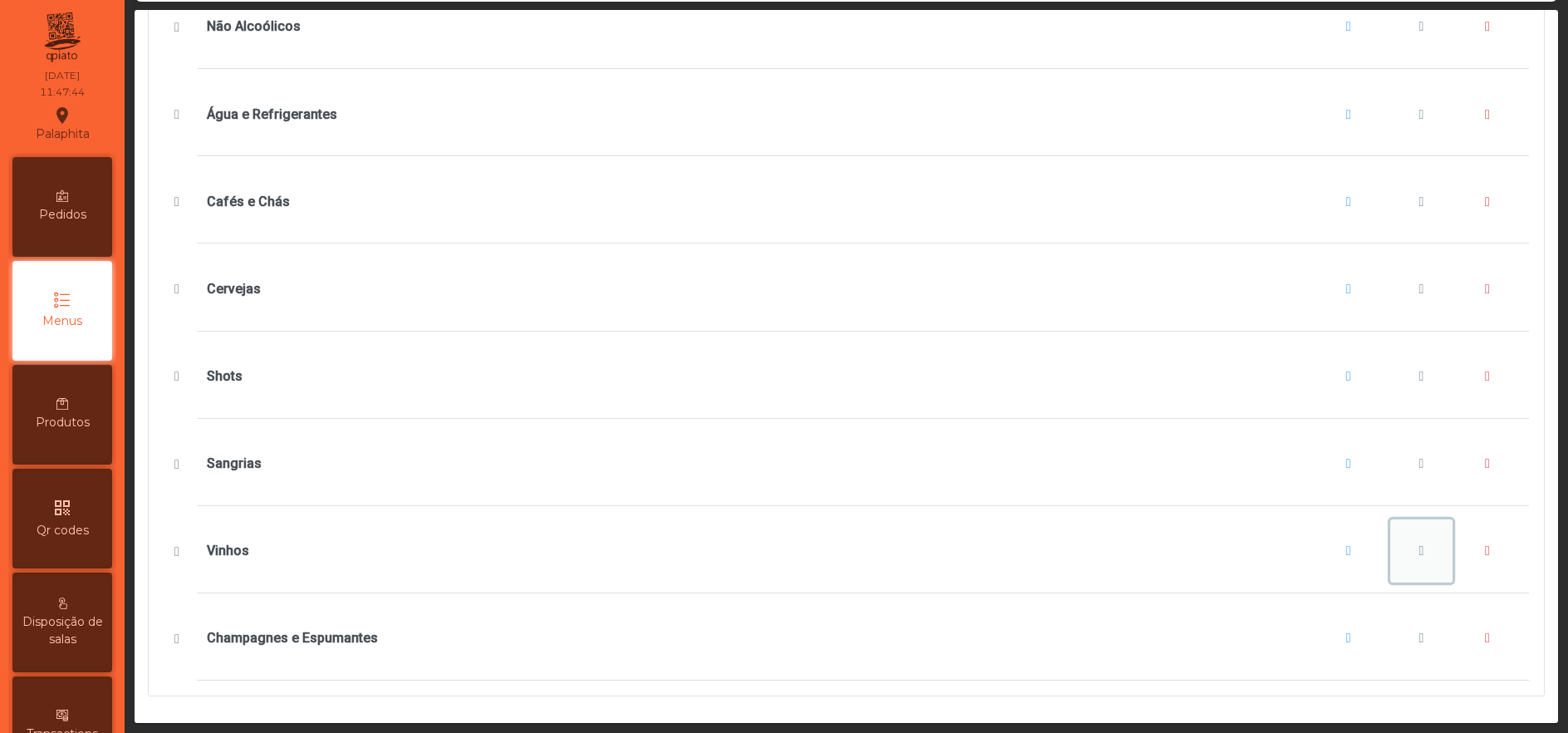 click 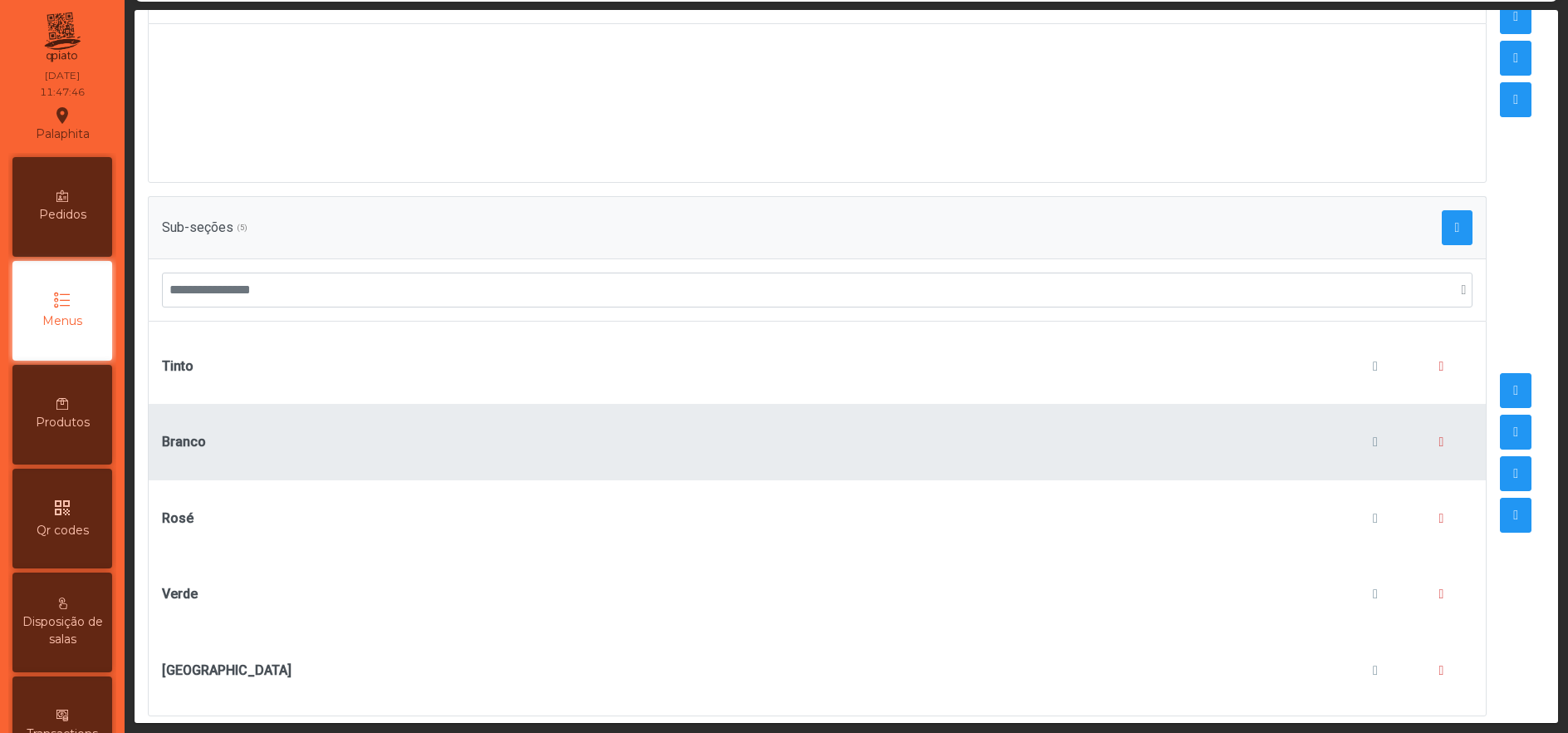 scroll, scrollTop: 346, scrollLeft: 0, axis: vertical 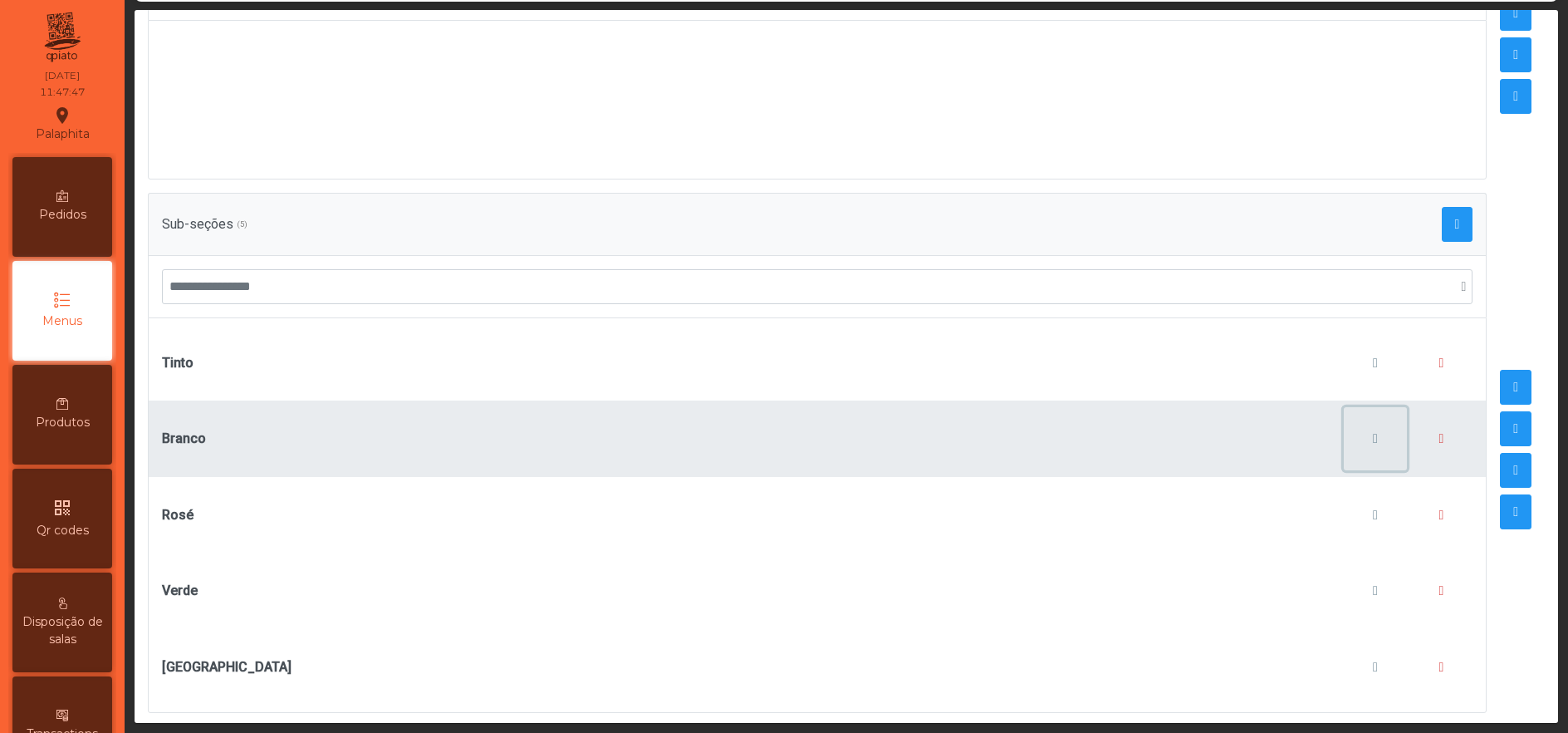 click 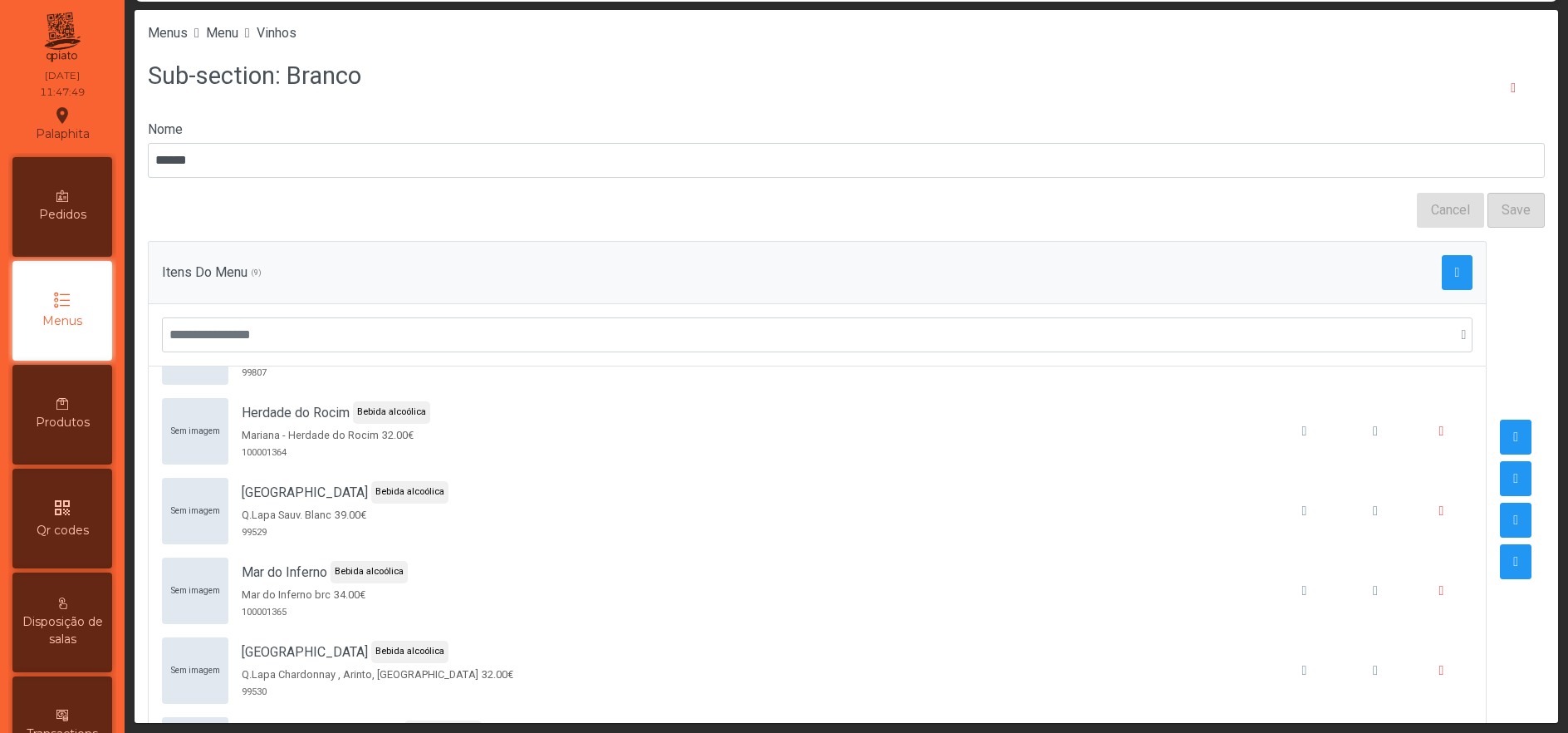 scroll, scrollTop: 334, scrollLeft: 0, axis: vertical 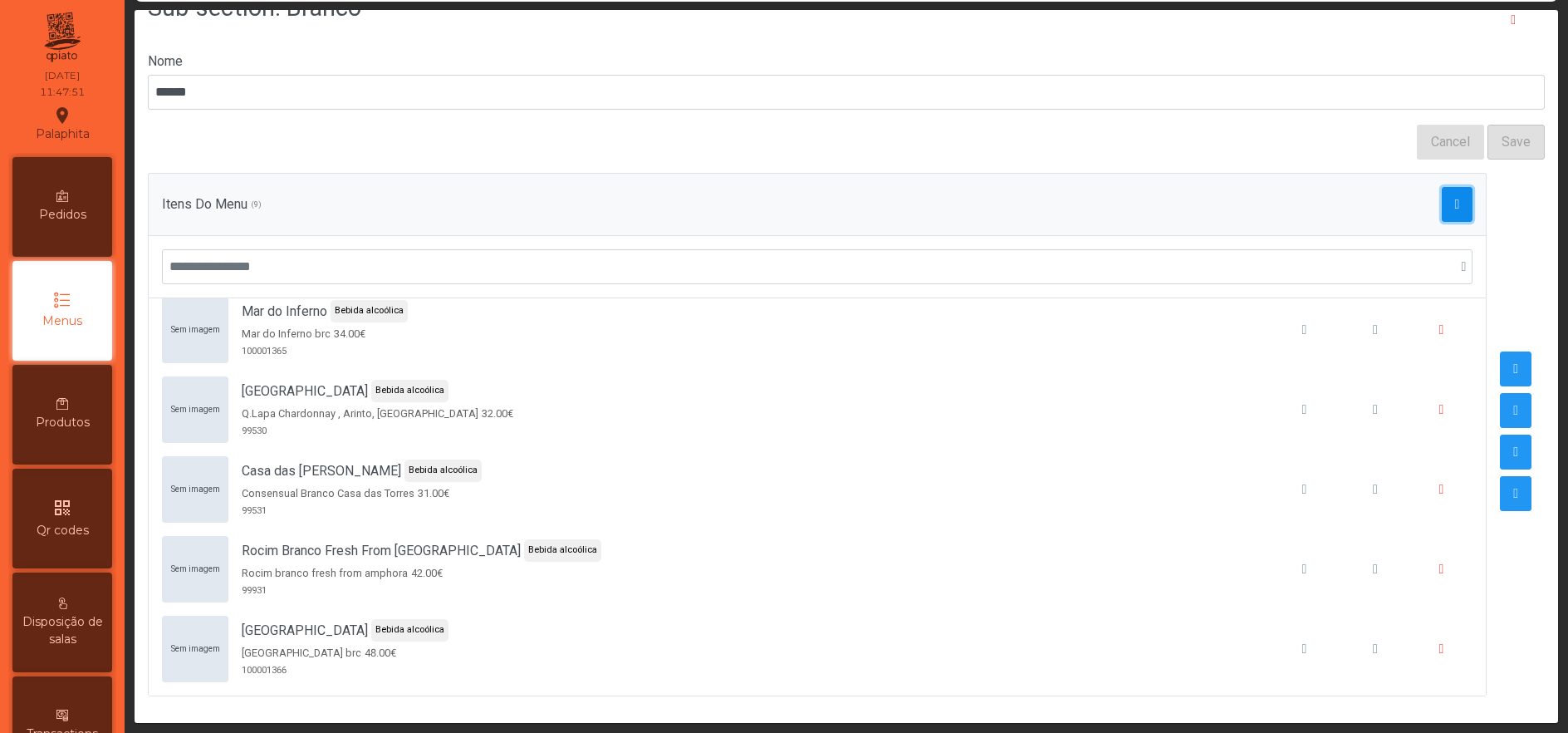 click 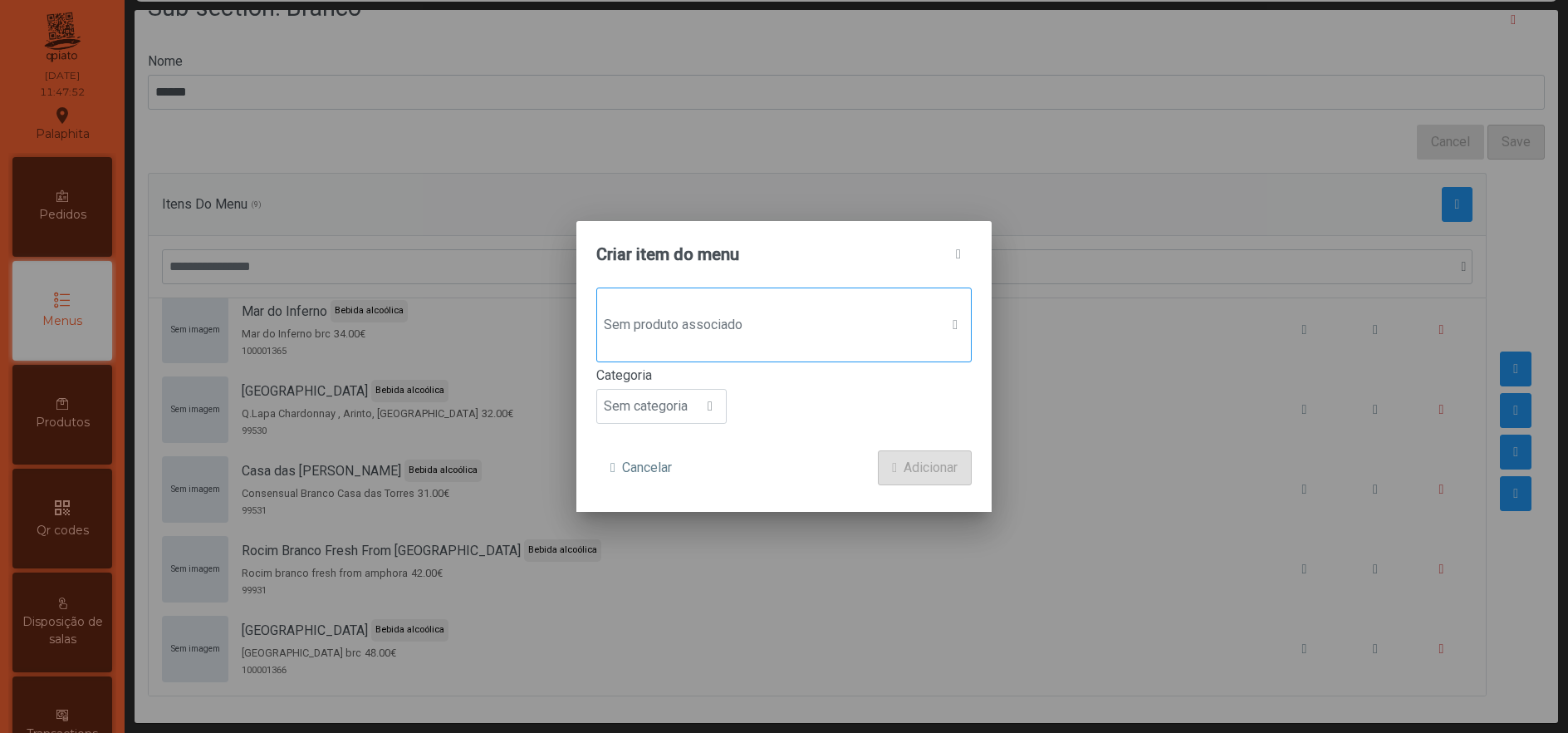 click on "Sem produto associado" 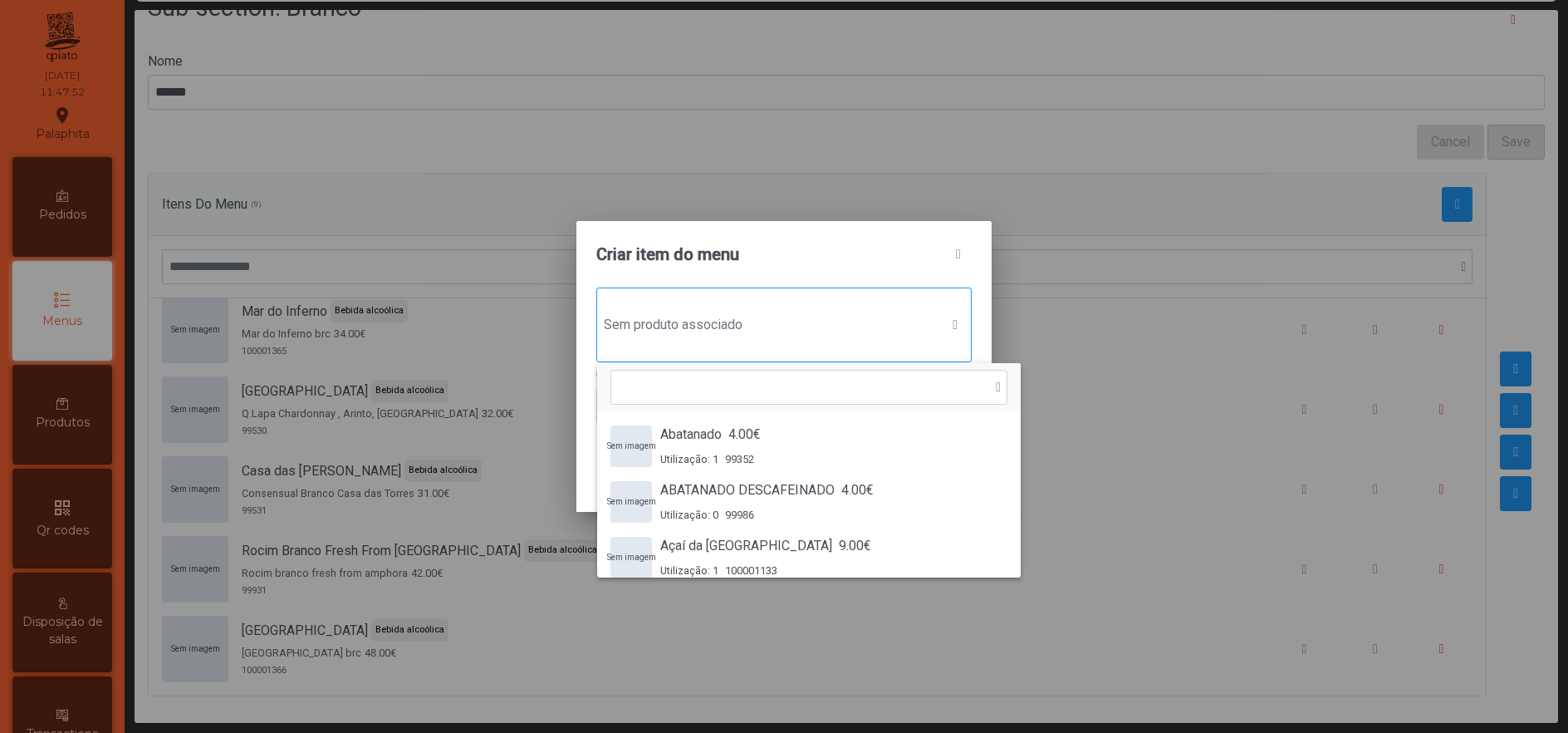 scroll, scrollTop: 12, scrollLeft: 77, axis: both 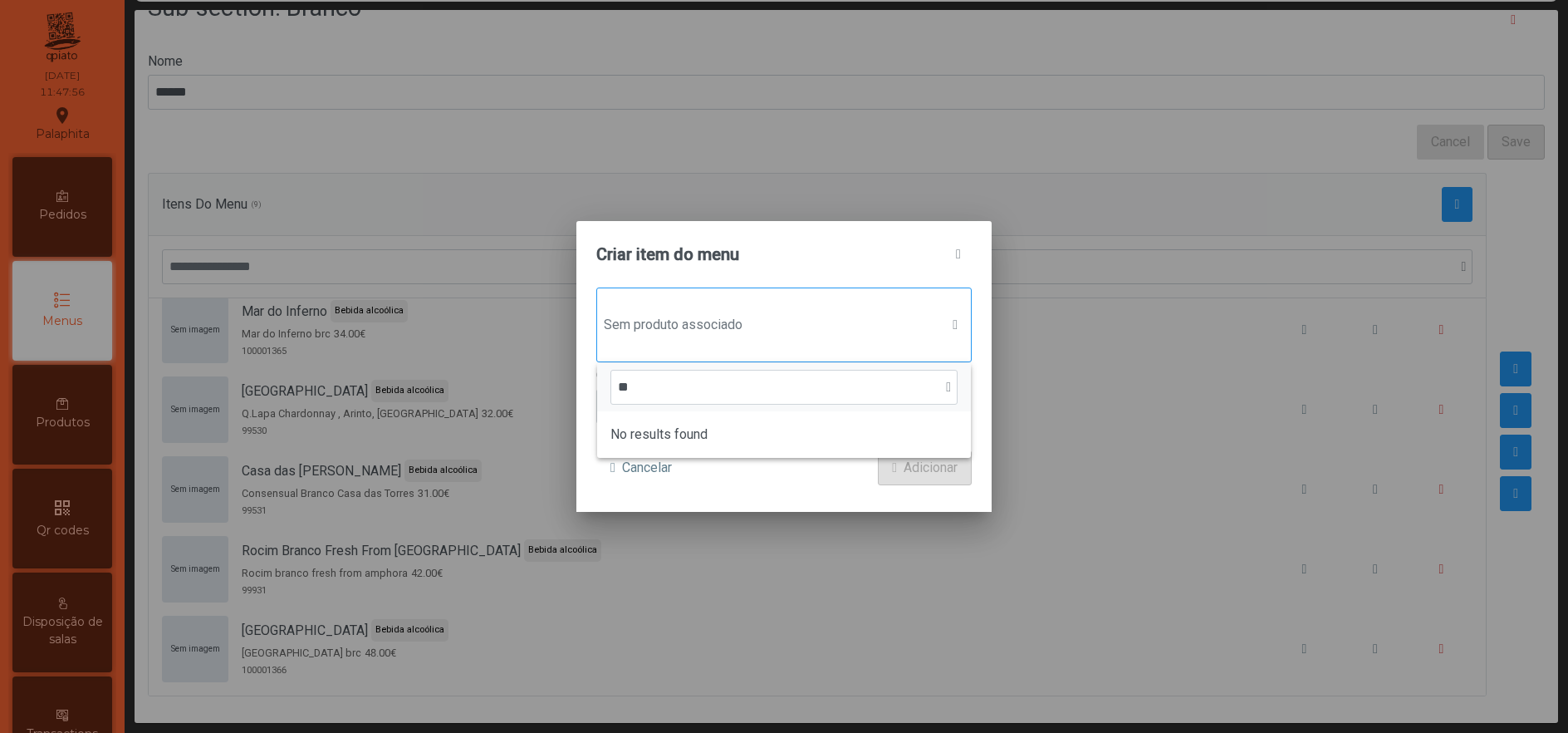 type on "*" 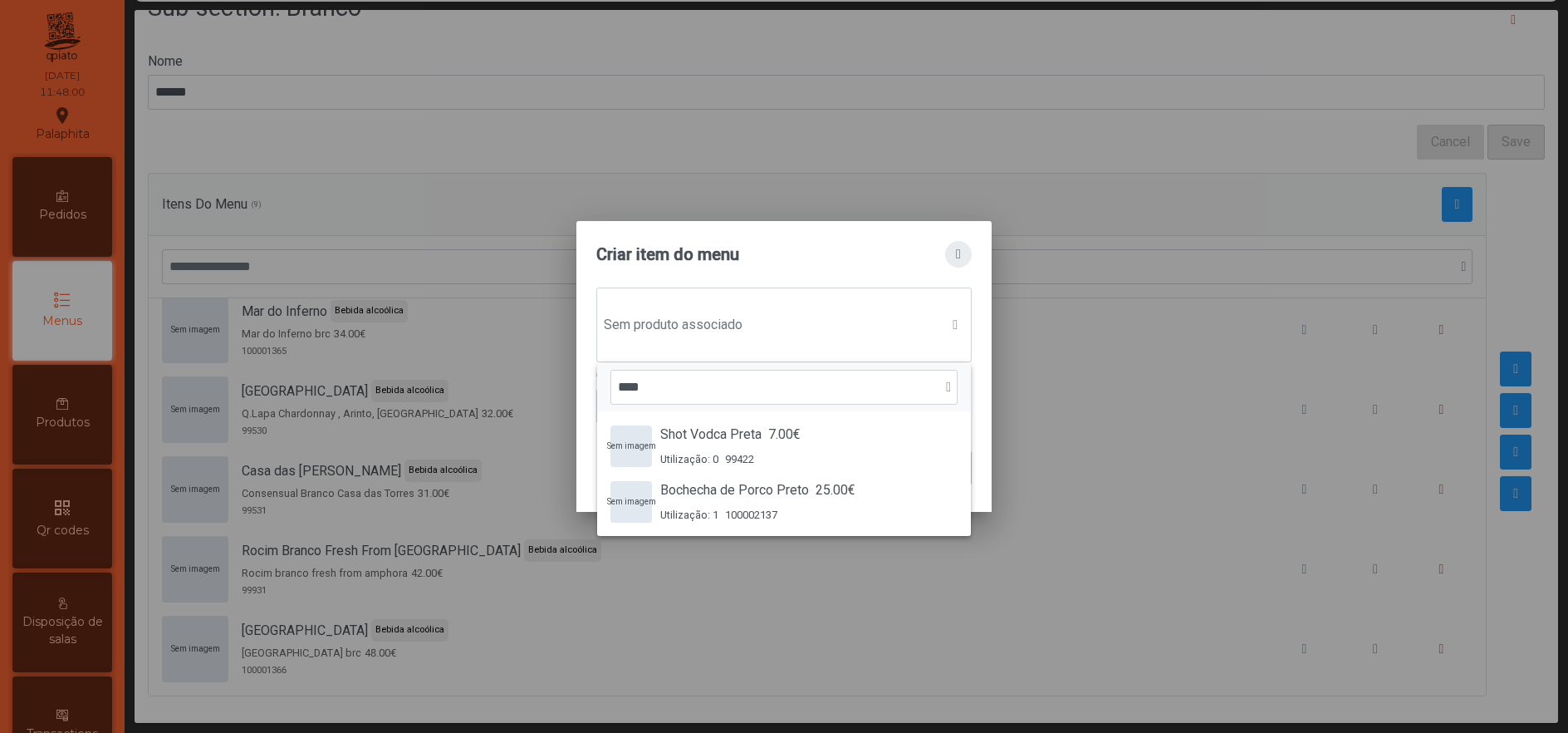 type on "****" 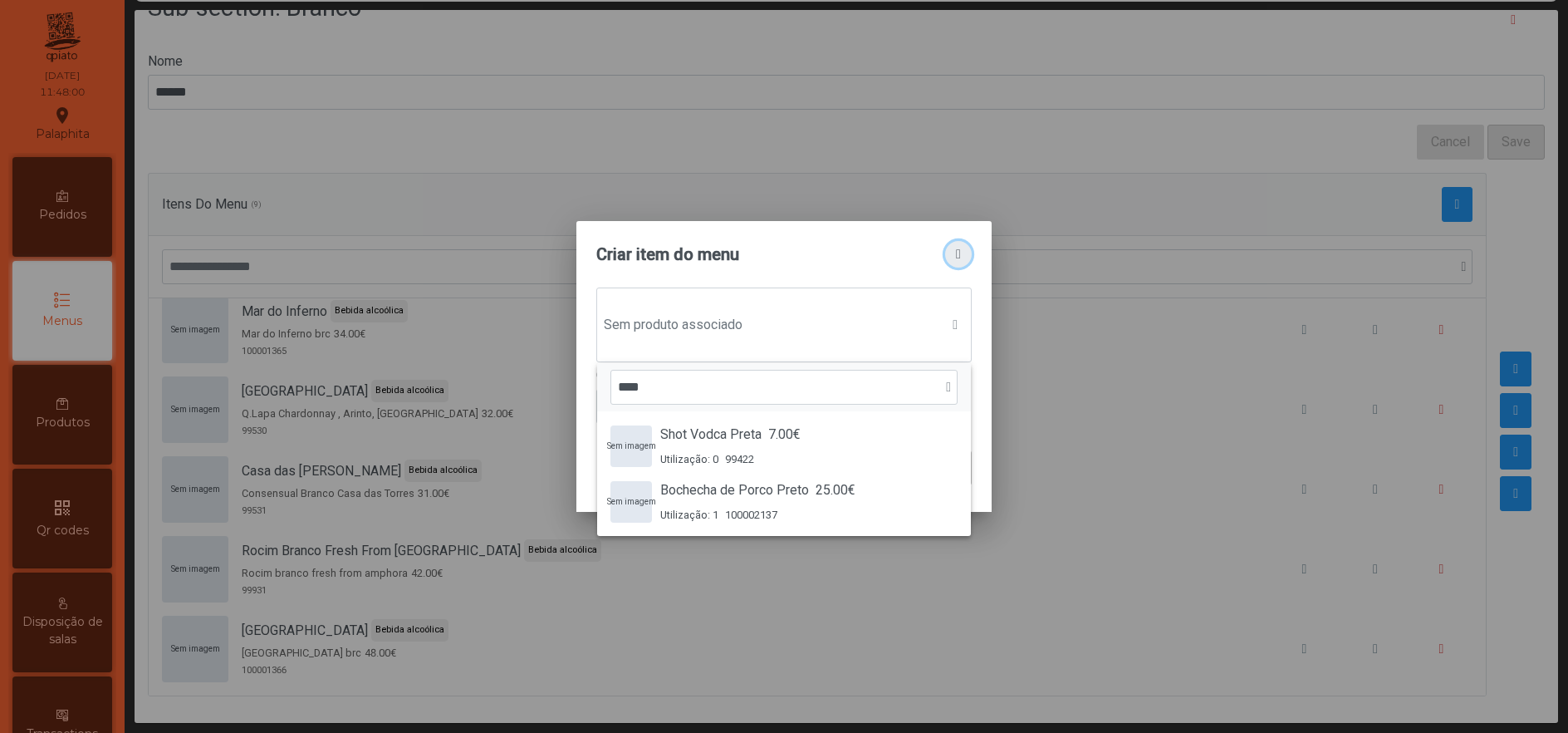 click 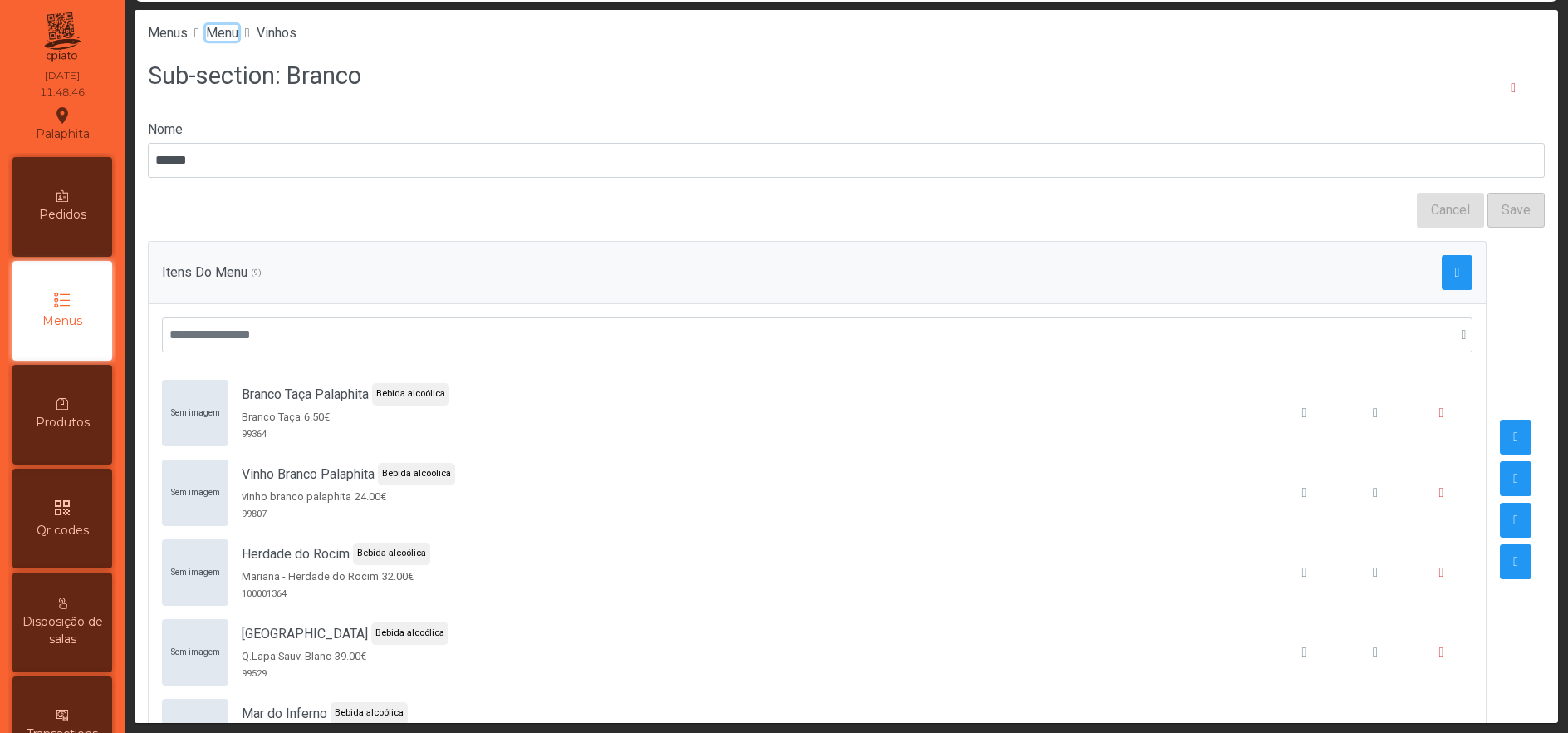 click on "Menu" 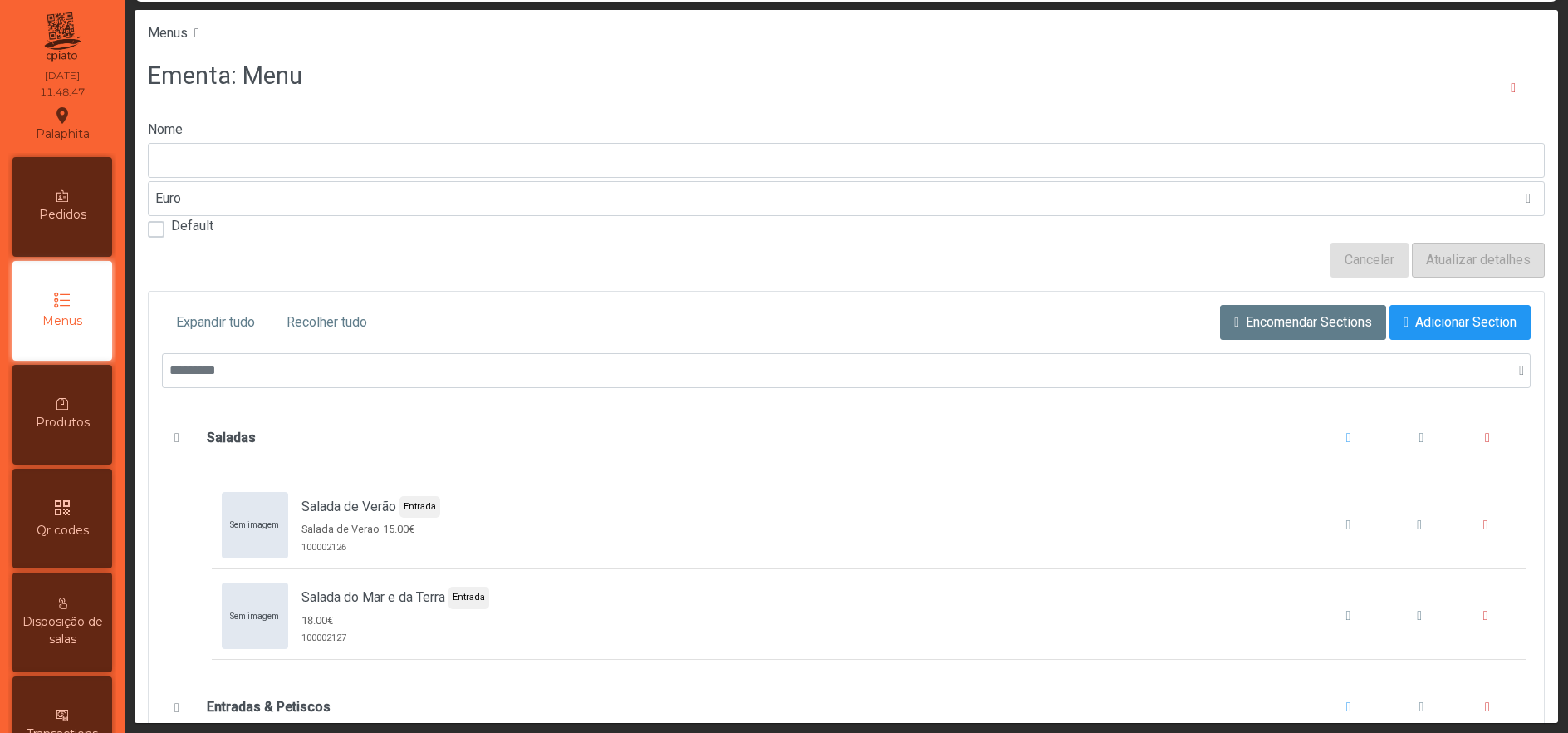 type on "****" 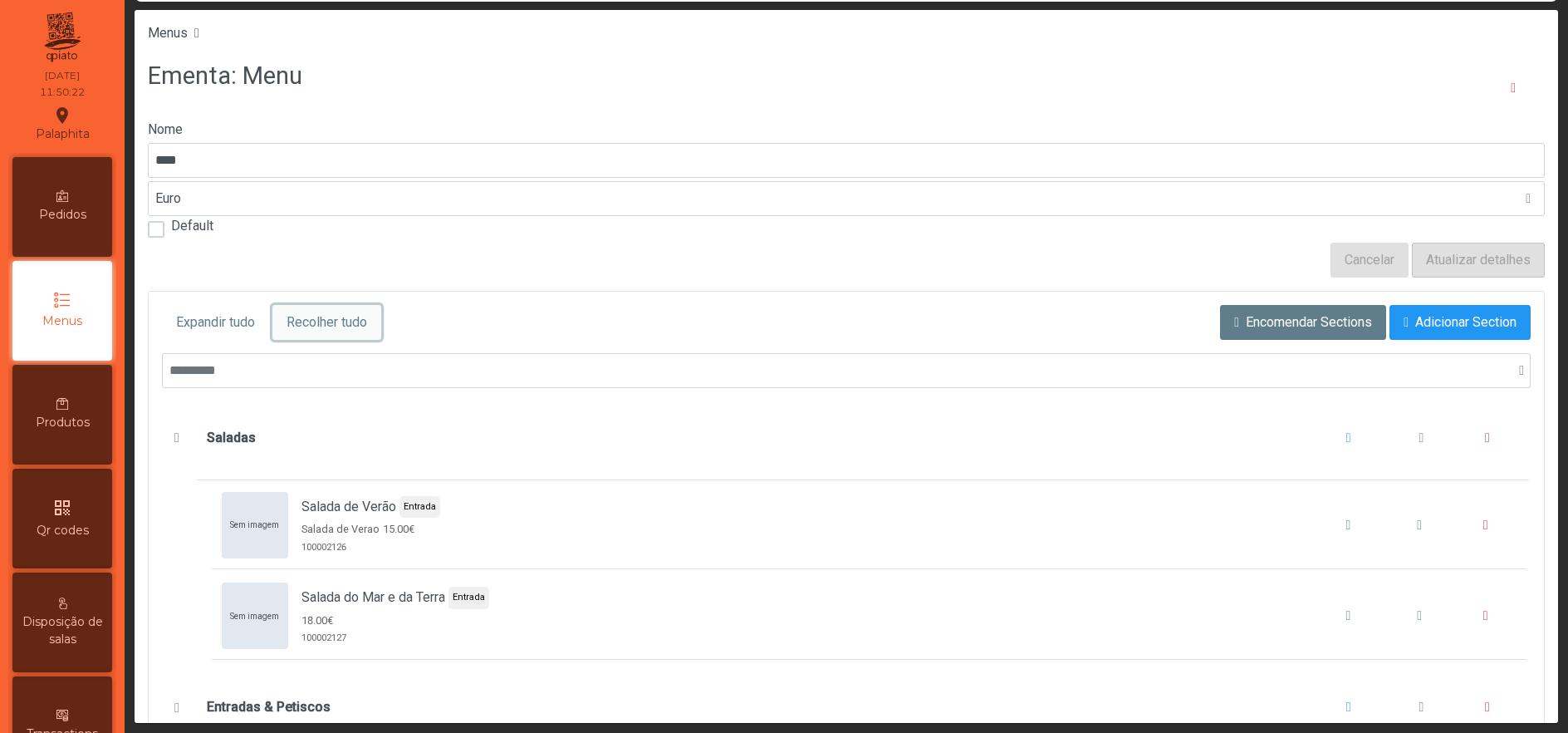 click on "Recolher tudo" 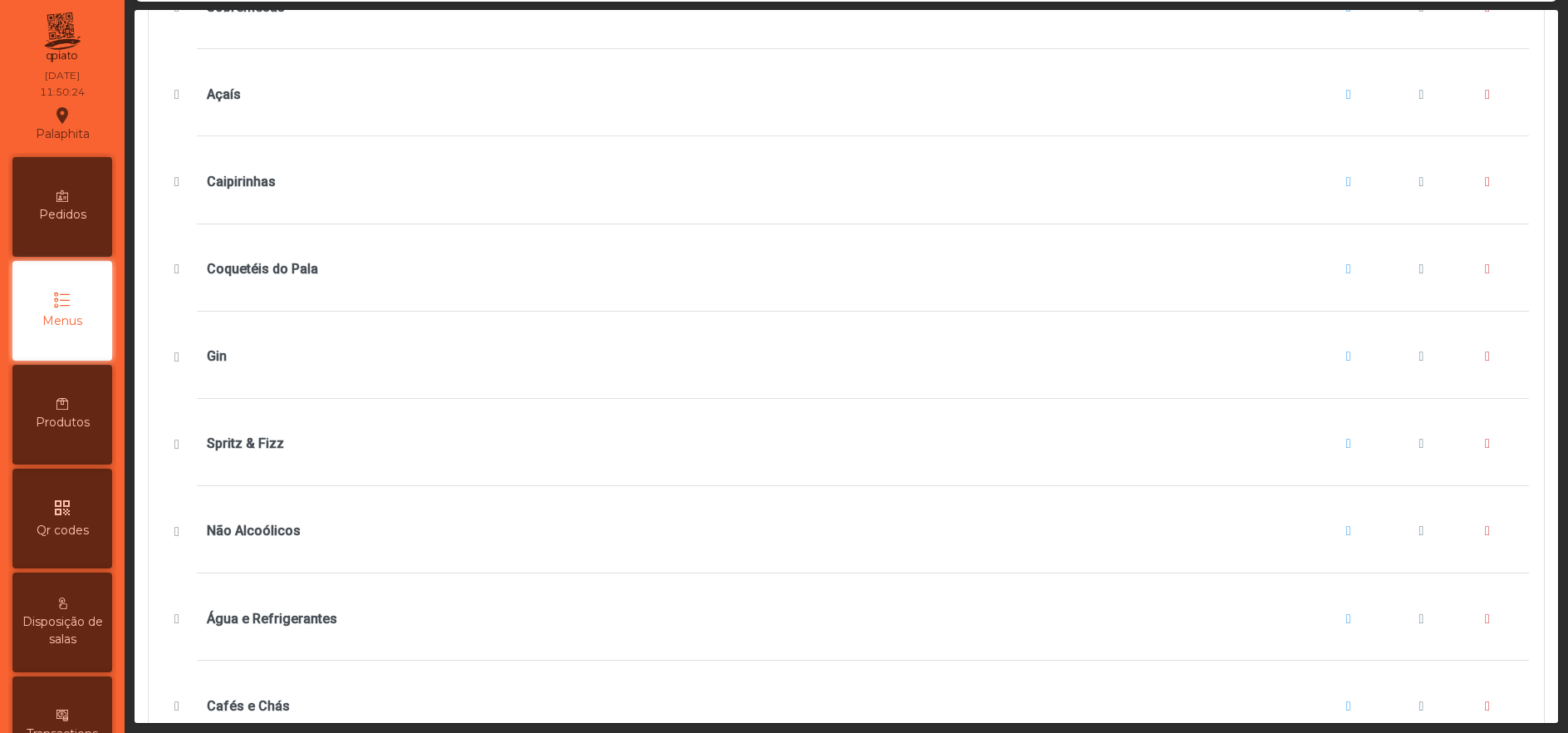 scroll, scrollTop: 878, scrollLeft: 0, axis: vertical 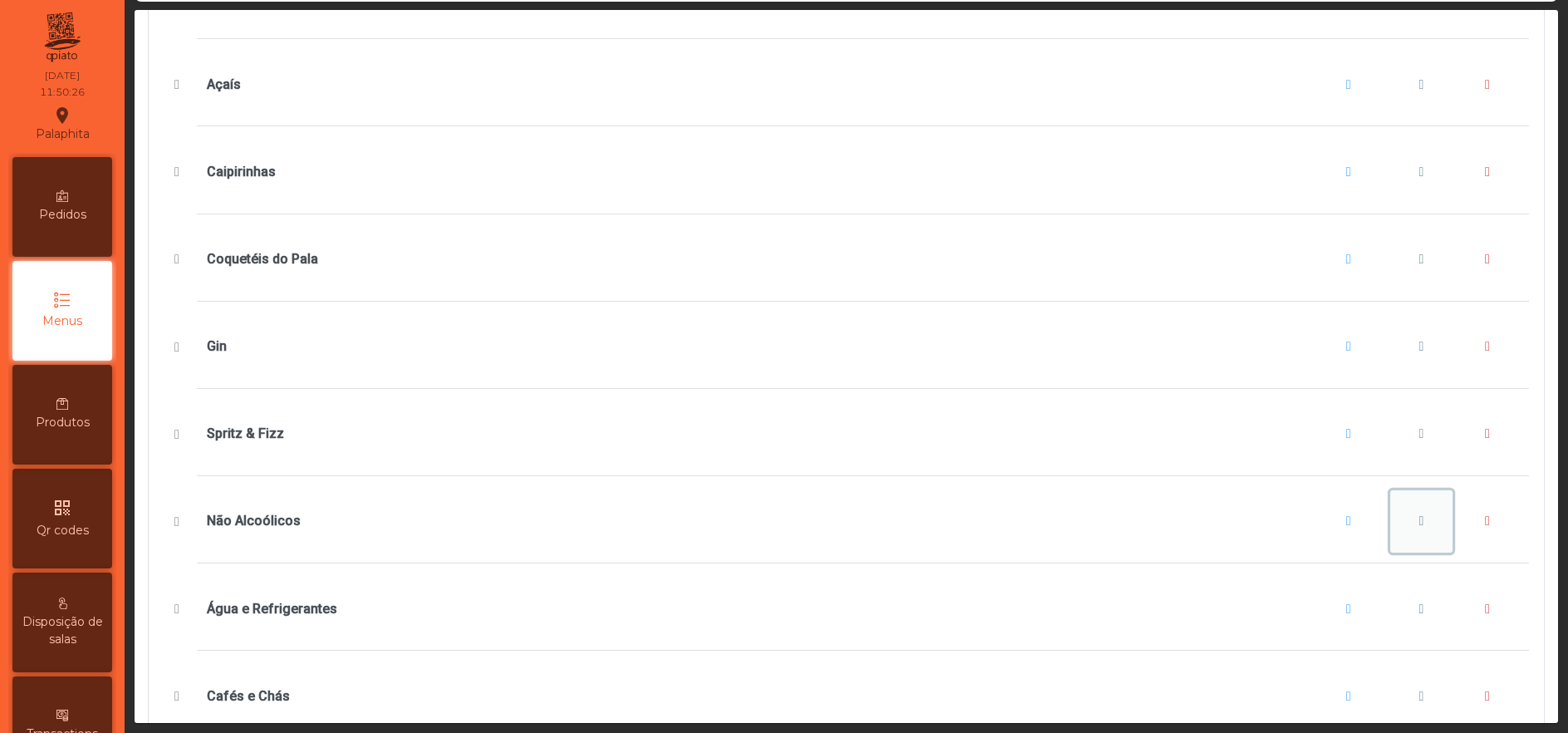 click 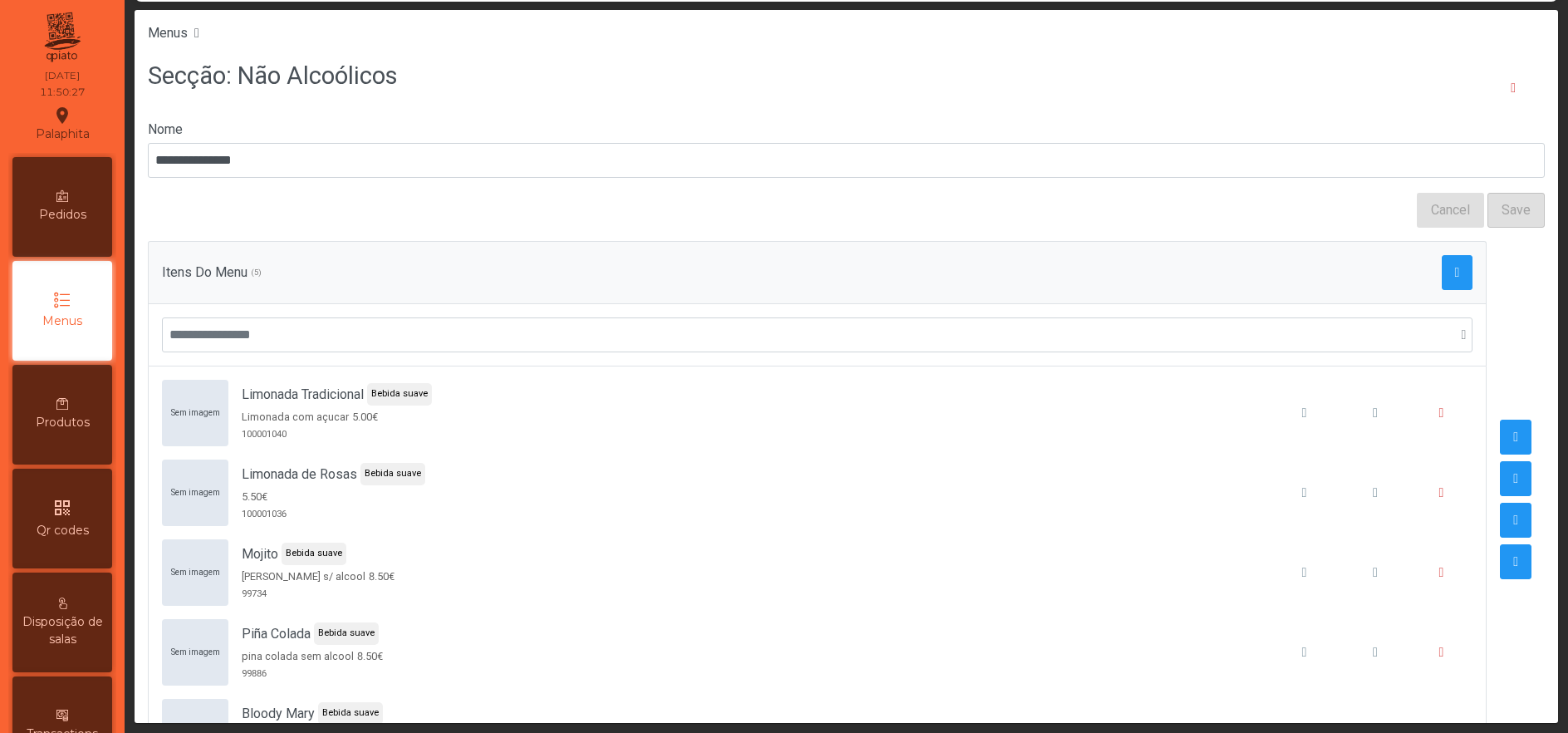 scroll, scrollTop: 15, scrollLeft: 0, axis: vertical 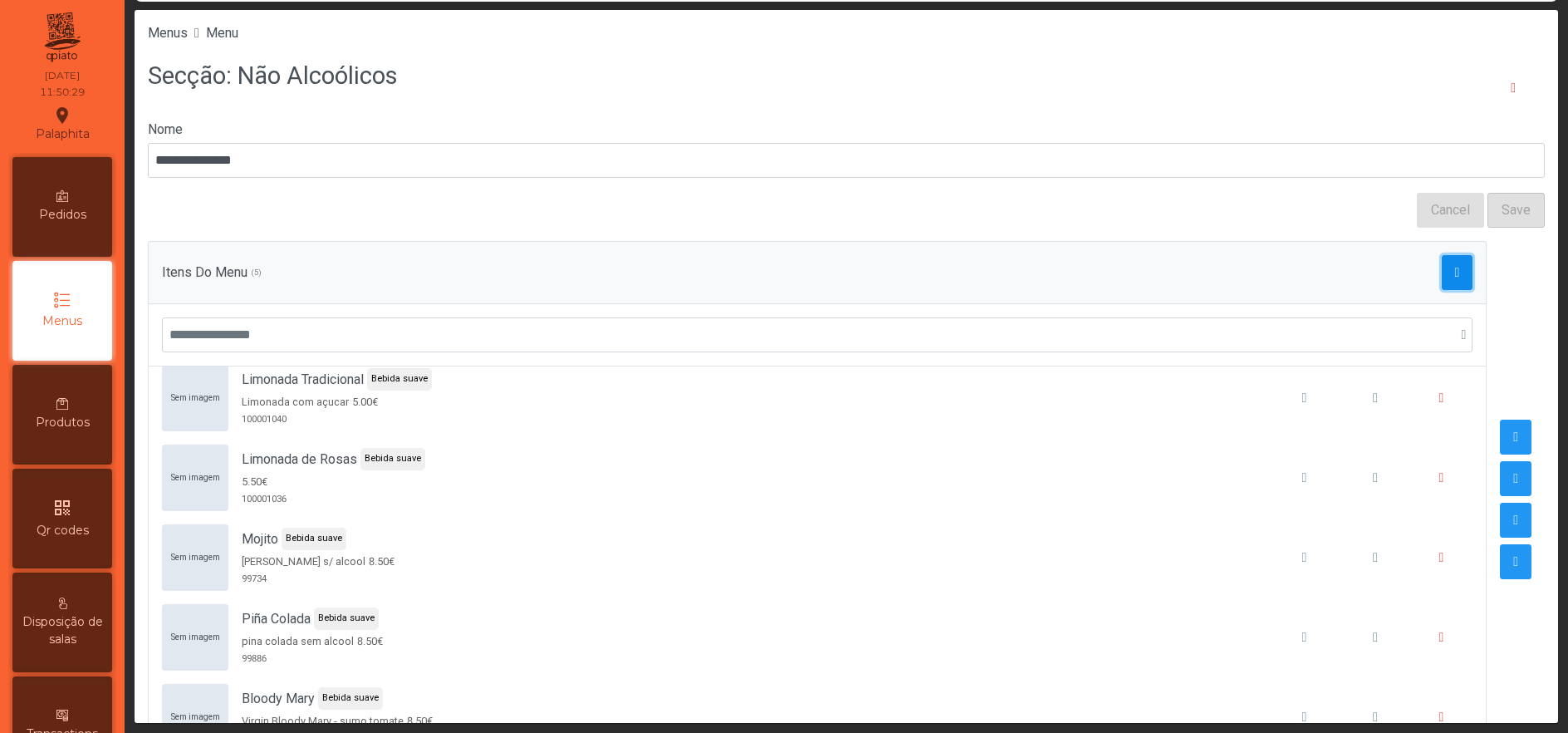 click 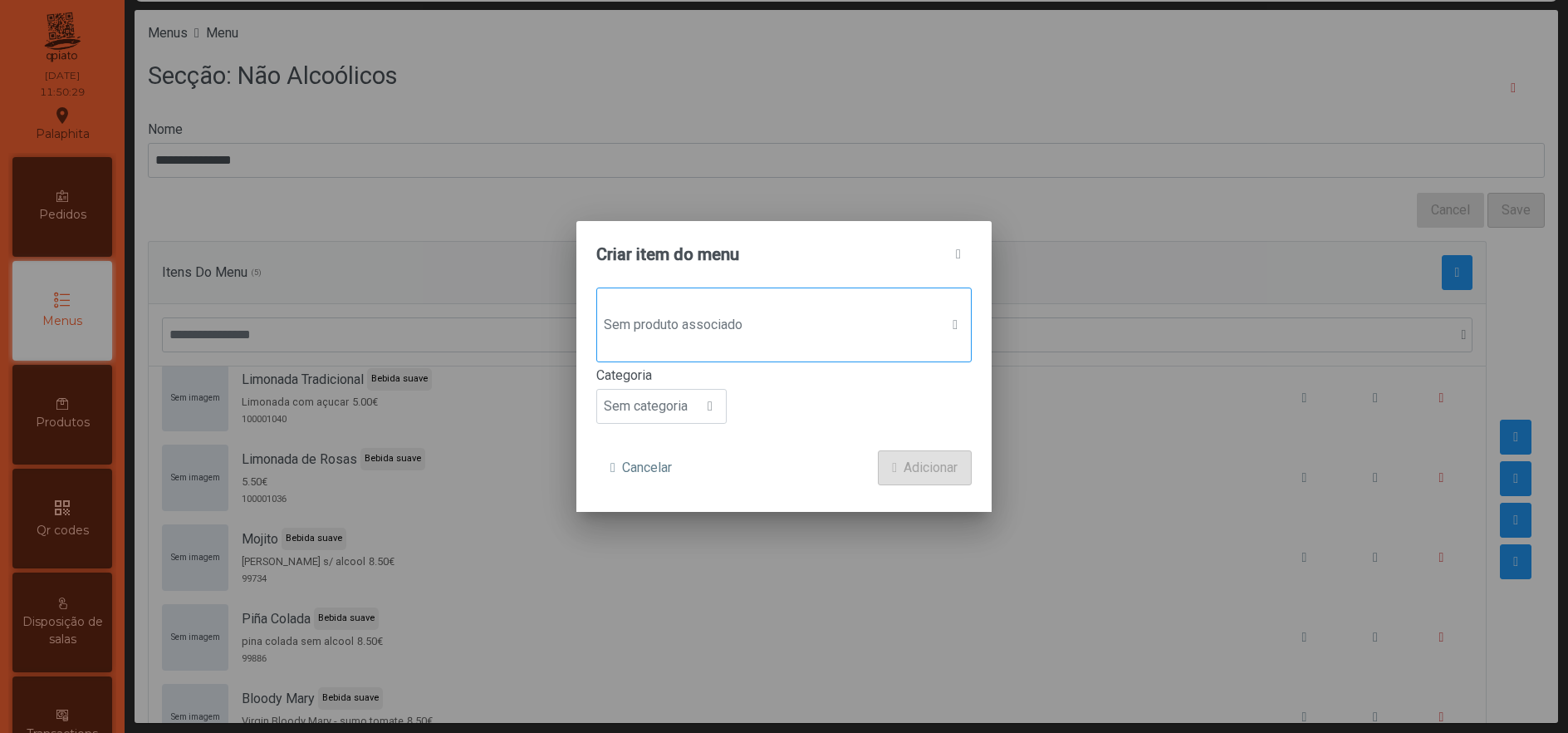 click on "Sem produto associado" 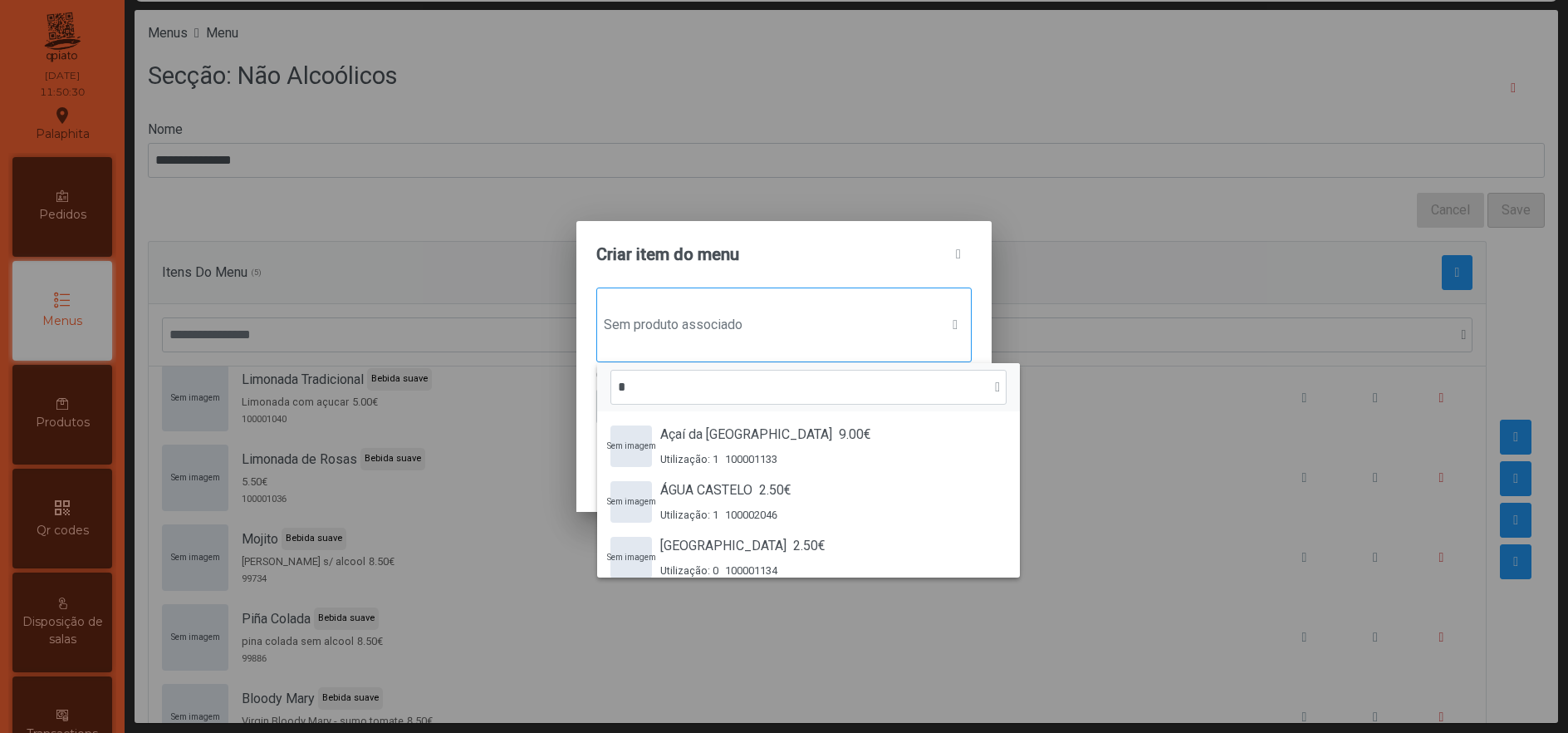 scroll, scrollTop: 12, scrollLeft: 77, axis: both 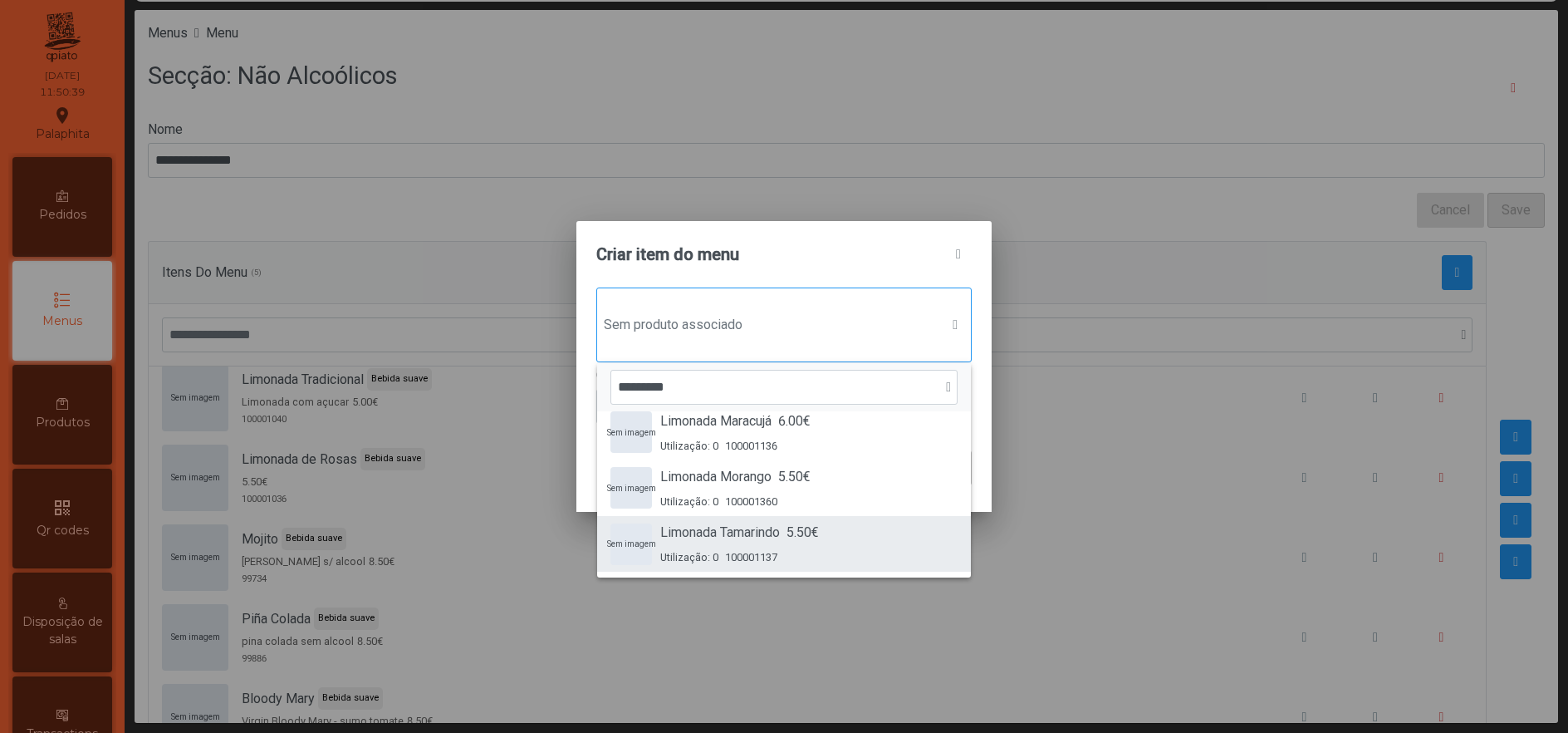 type on "********" 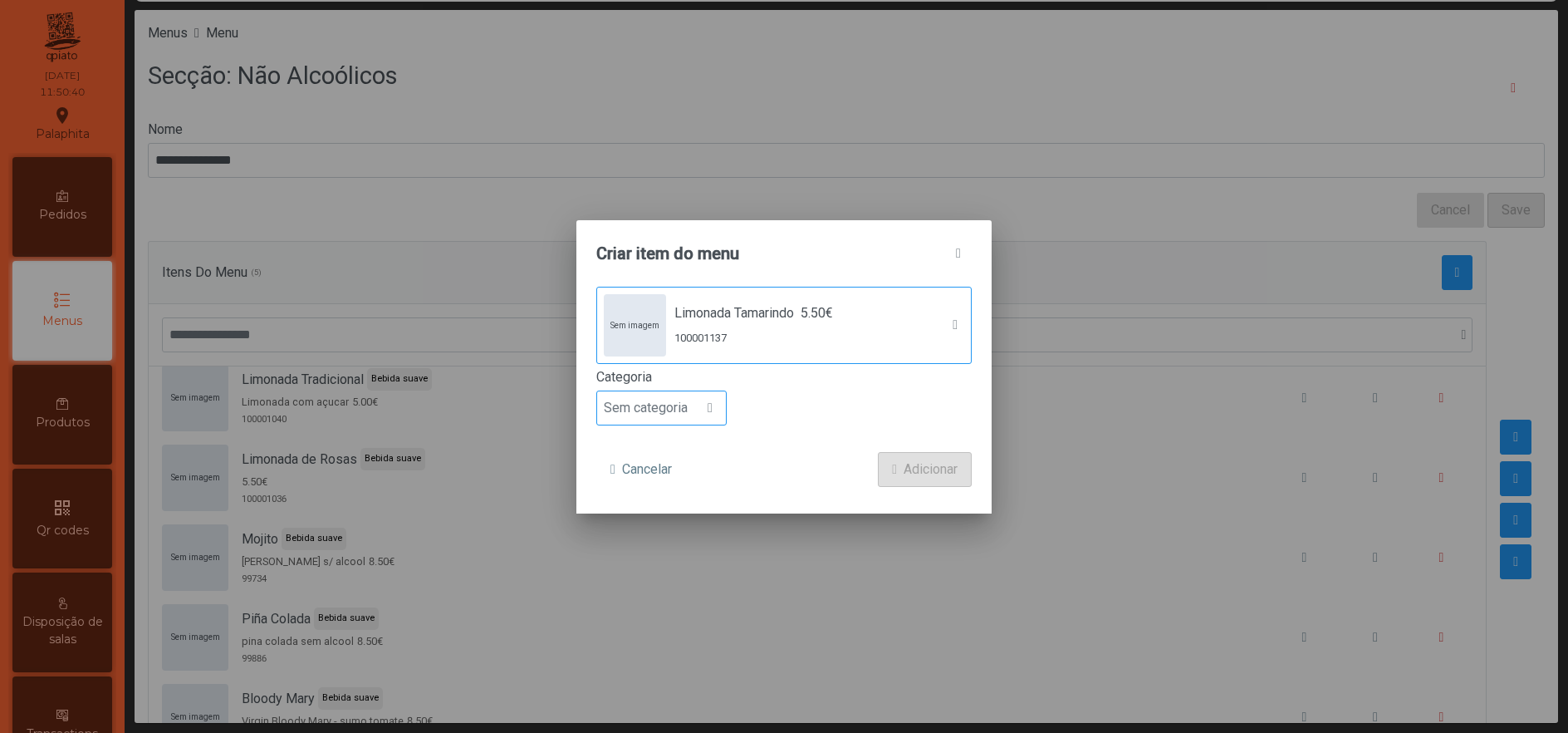 click on "Sem categoria" 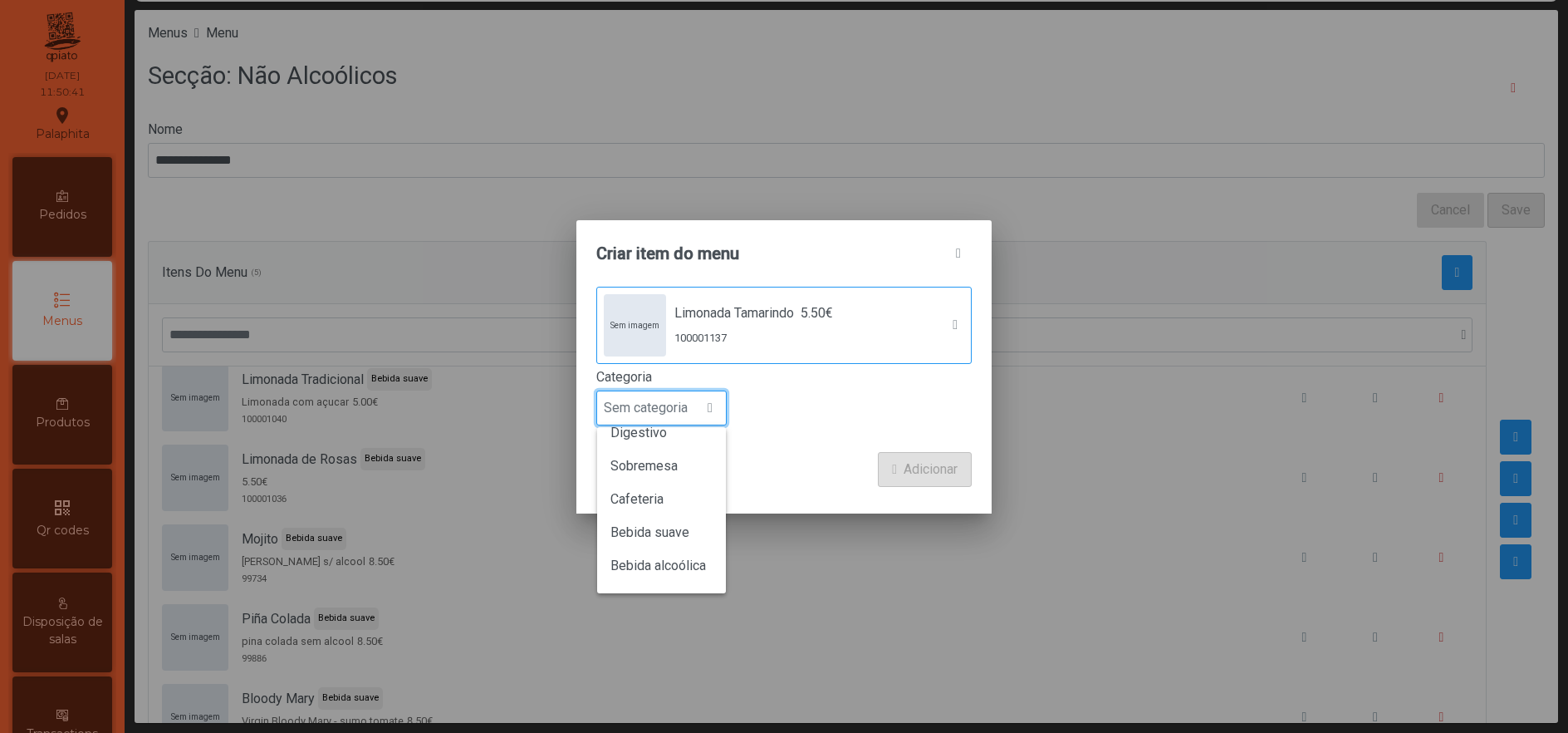 scroll, scrollTop: 146, scrollLeft: 0, axis: vertical 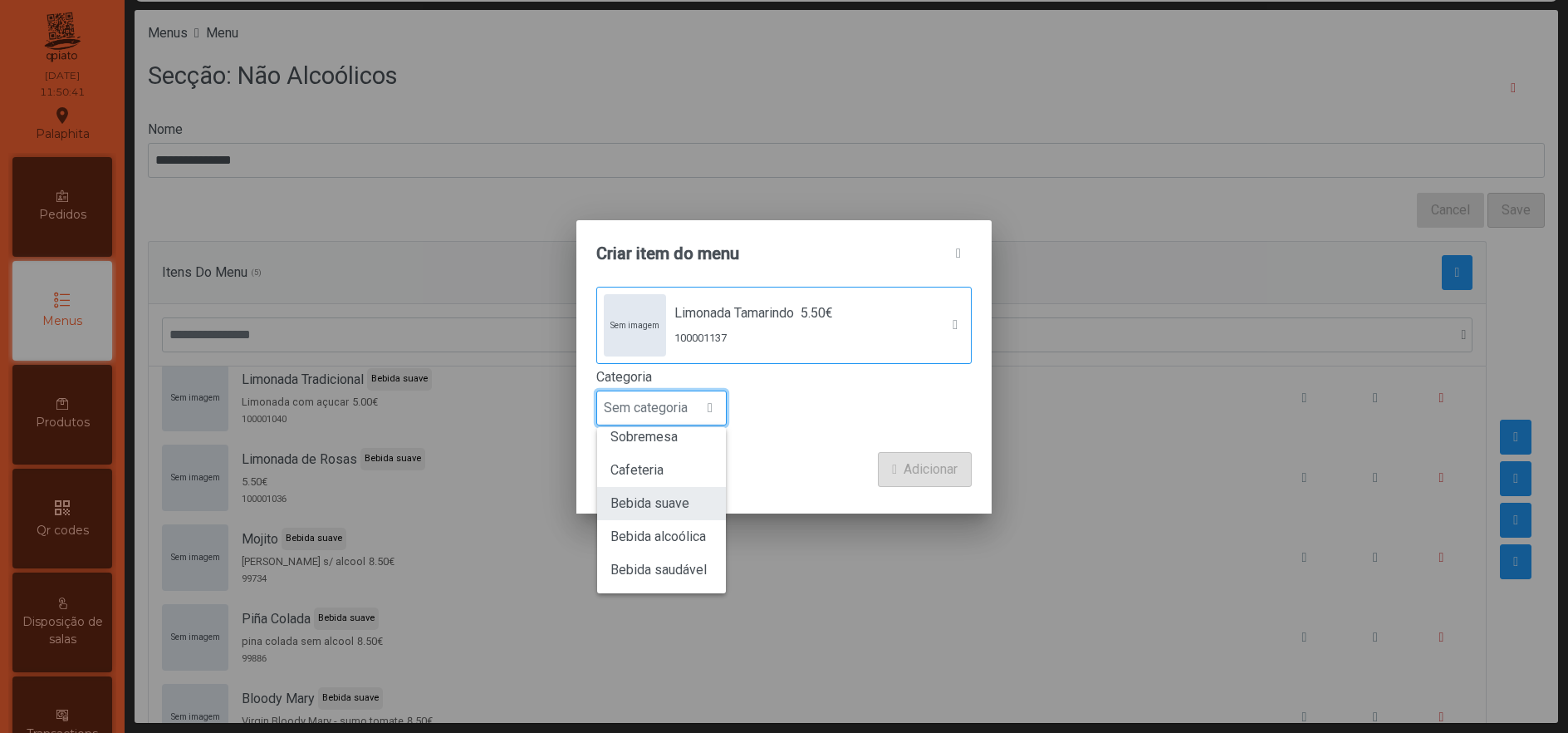 click on "Bebida suave" 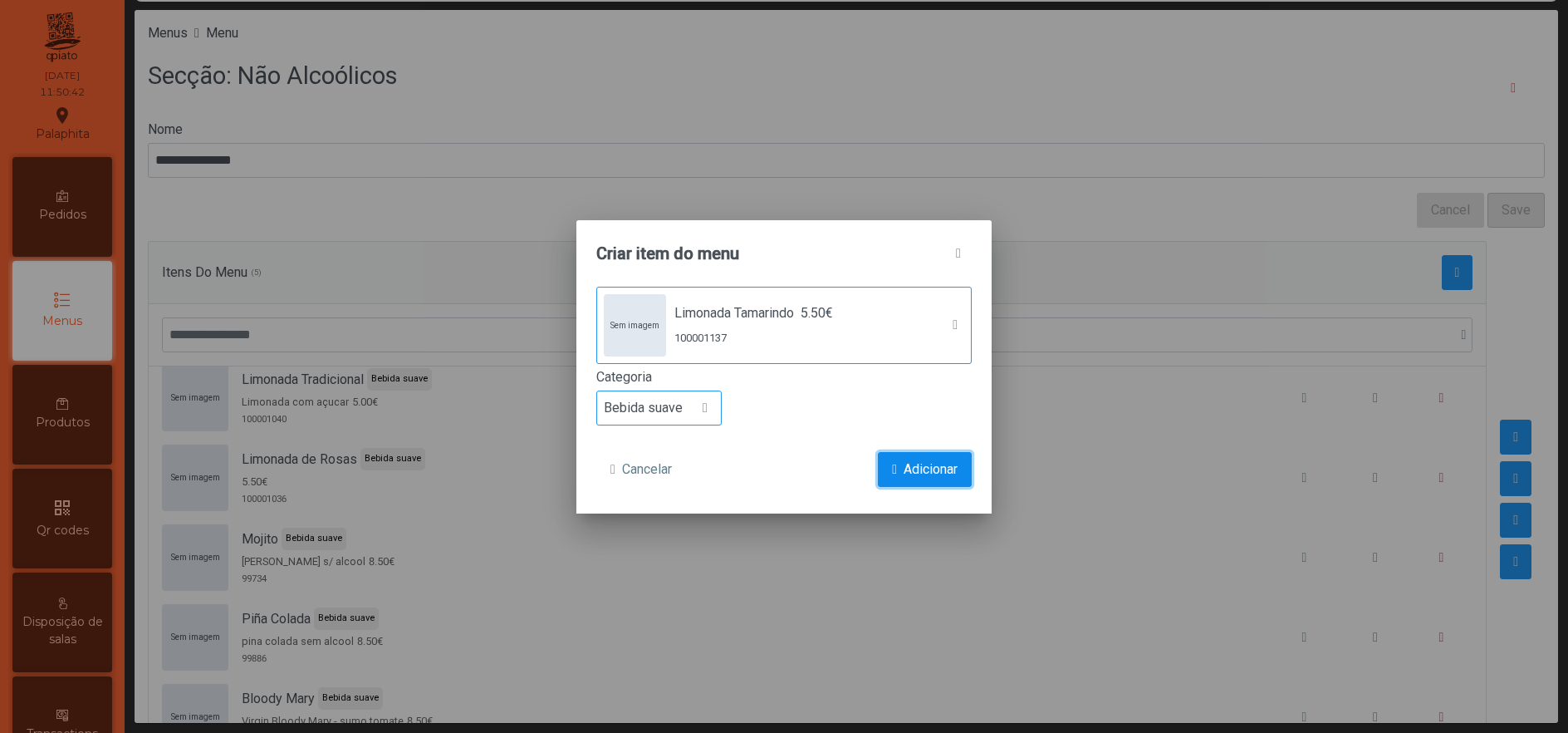 click on "Adicionar" 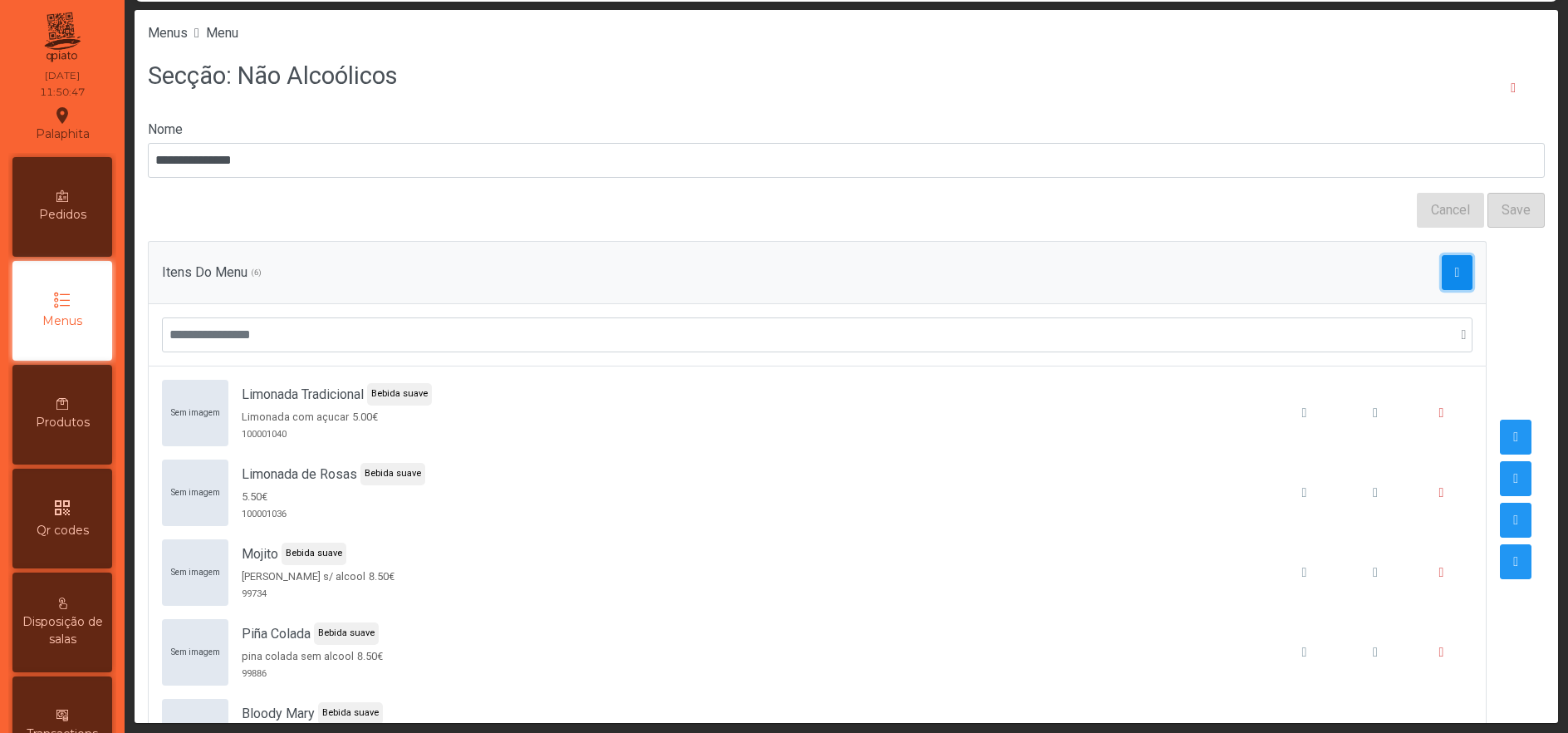 click 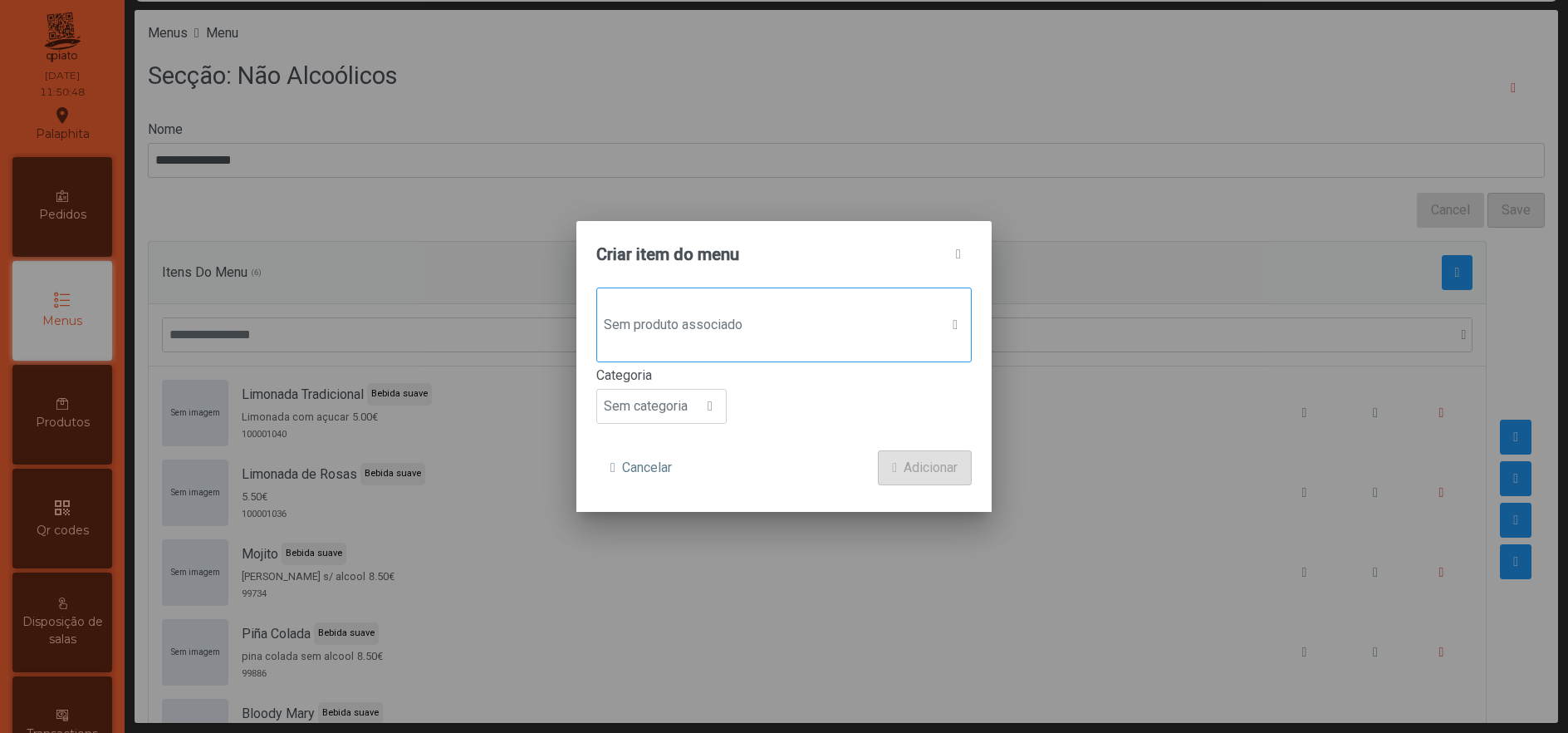 click on "Sem produto associado" 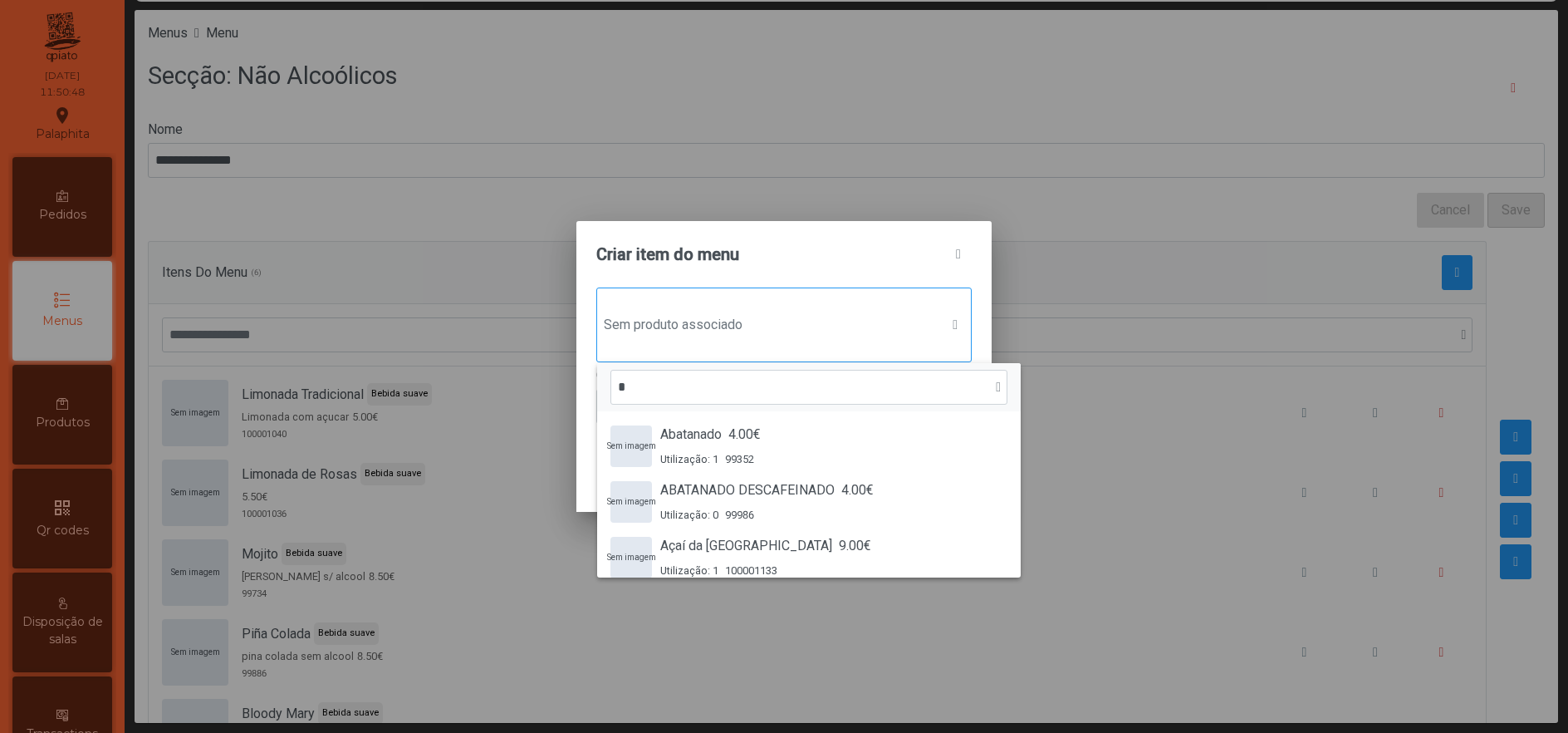 scroll, scrollTop: 12, scrollLeft: 77, axis: both 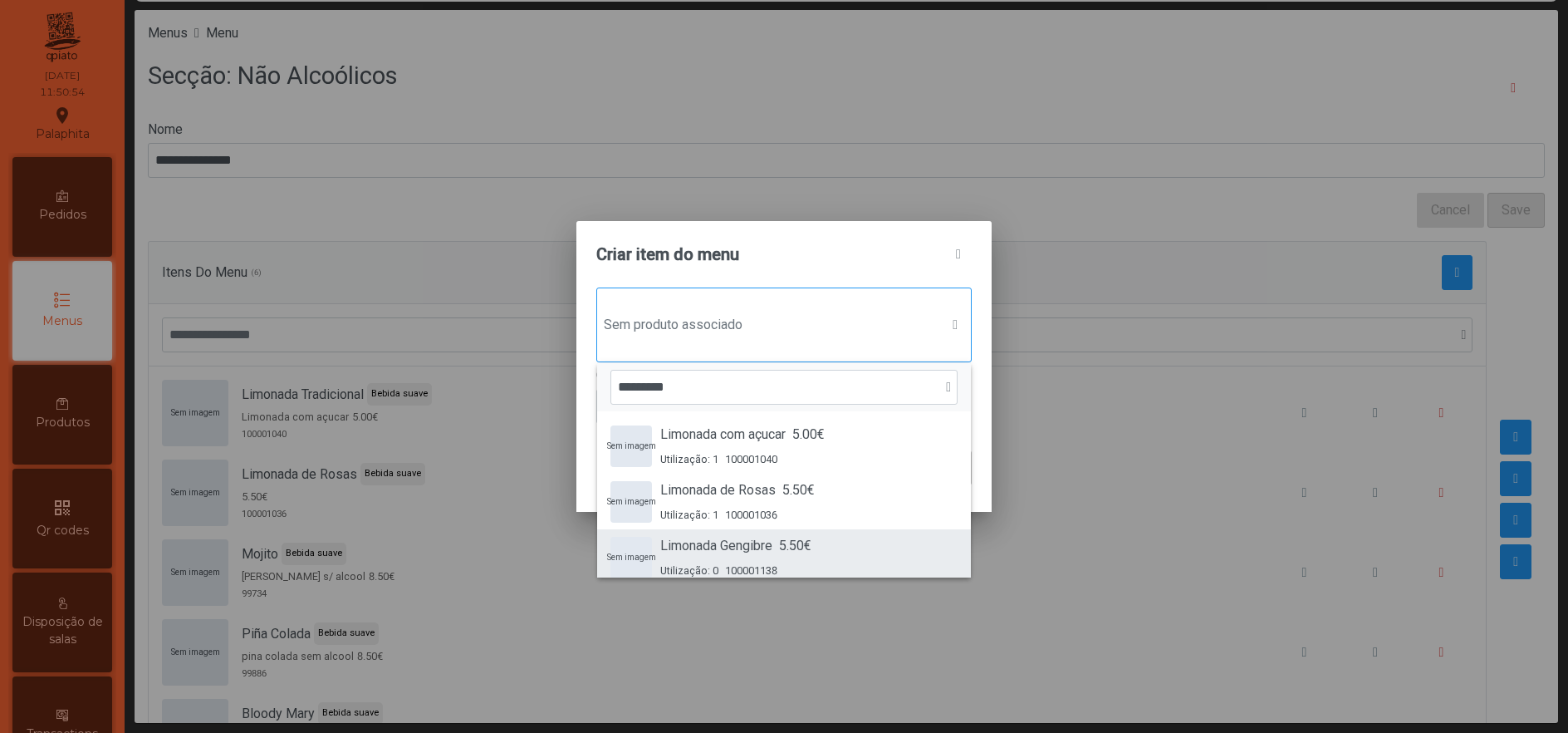 type on "********" 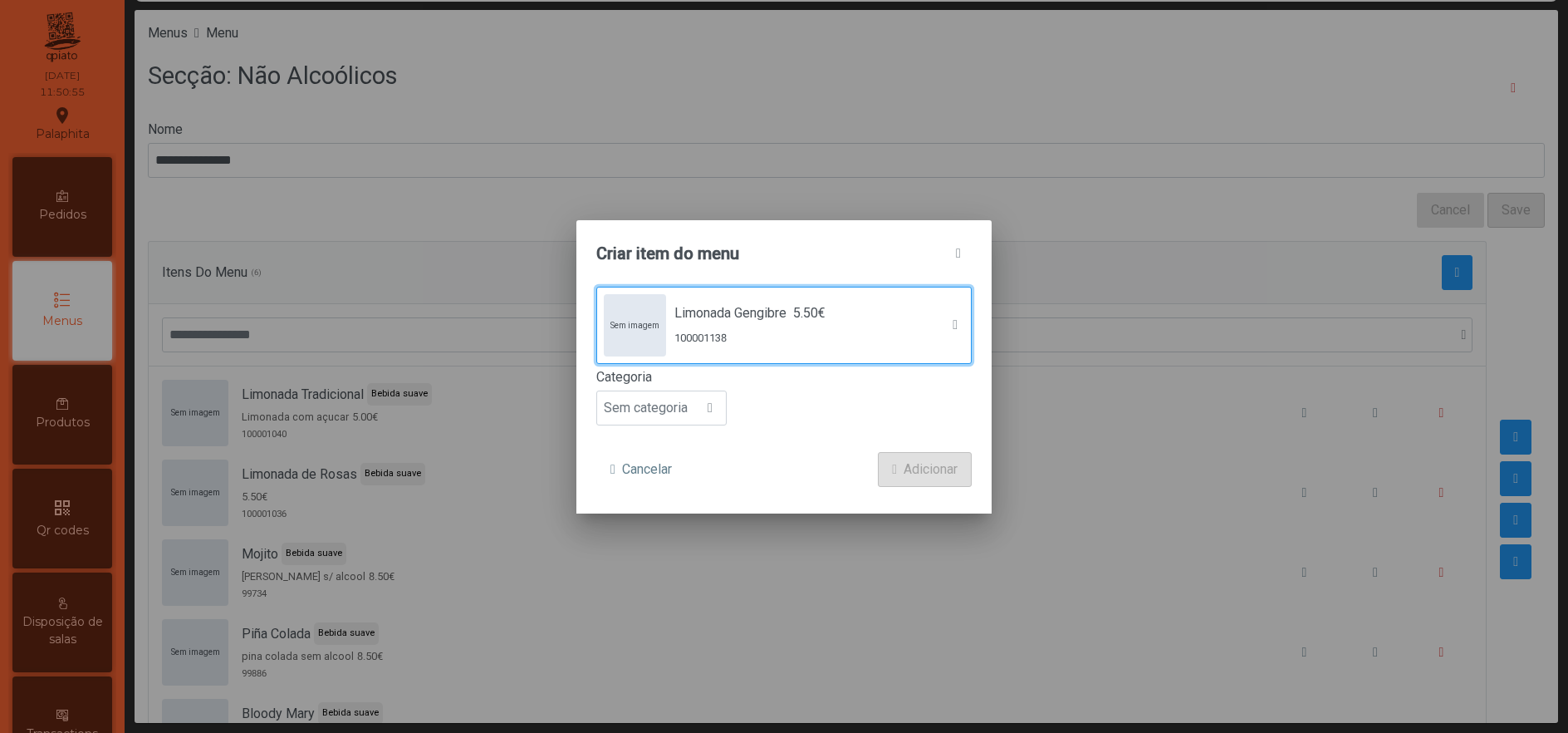 click on "Categoria" 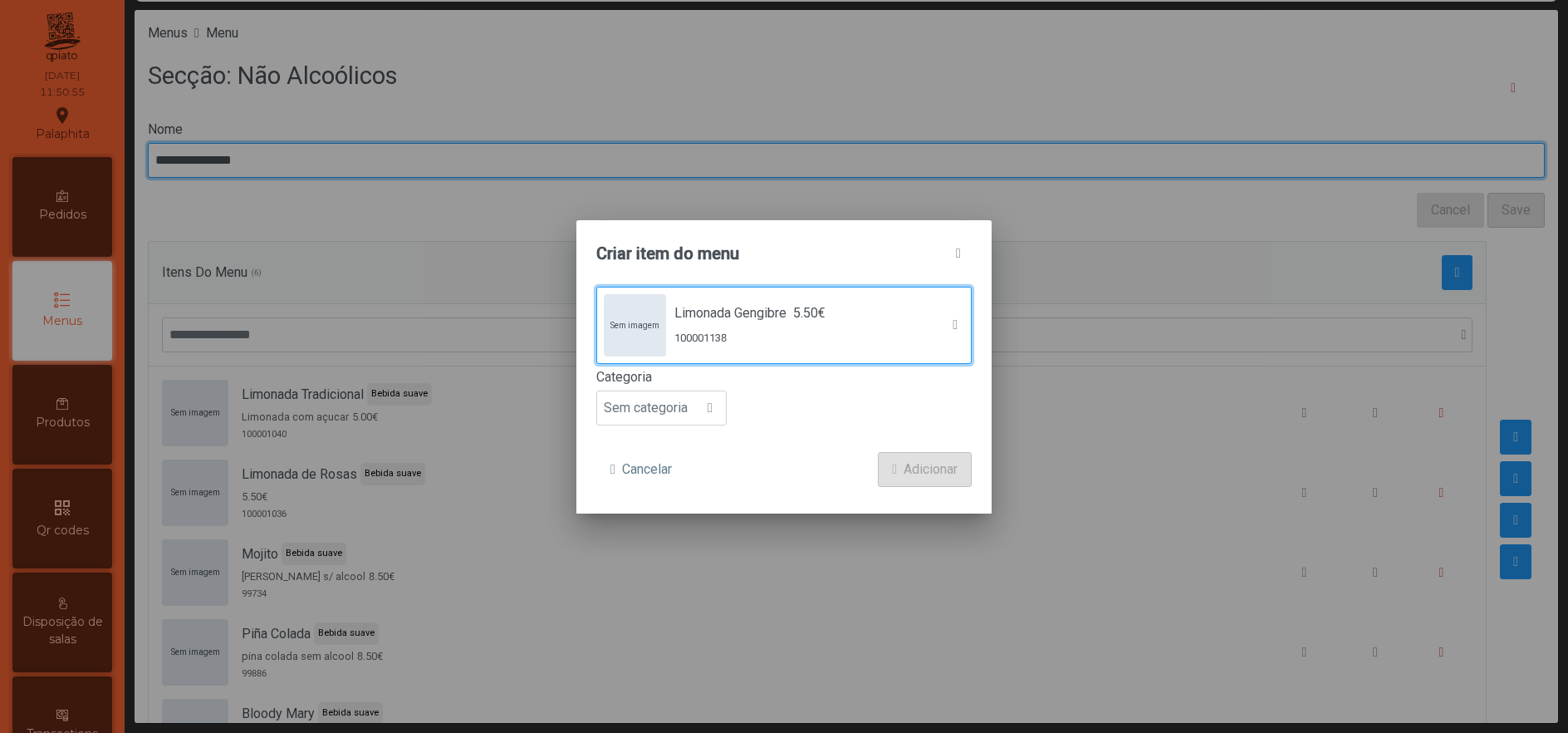 click on "**********" at bounding box center (846, 160) 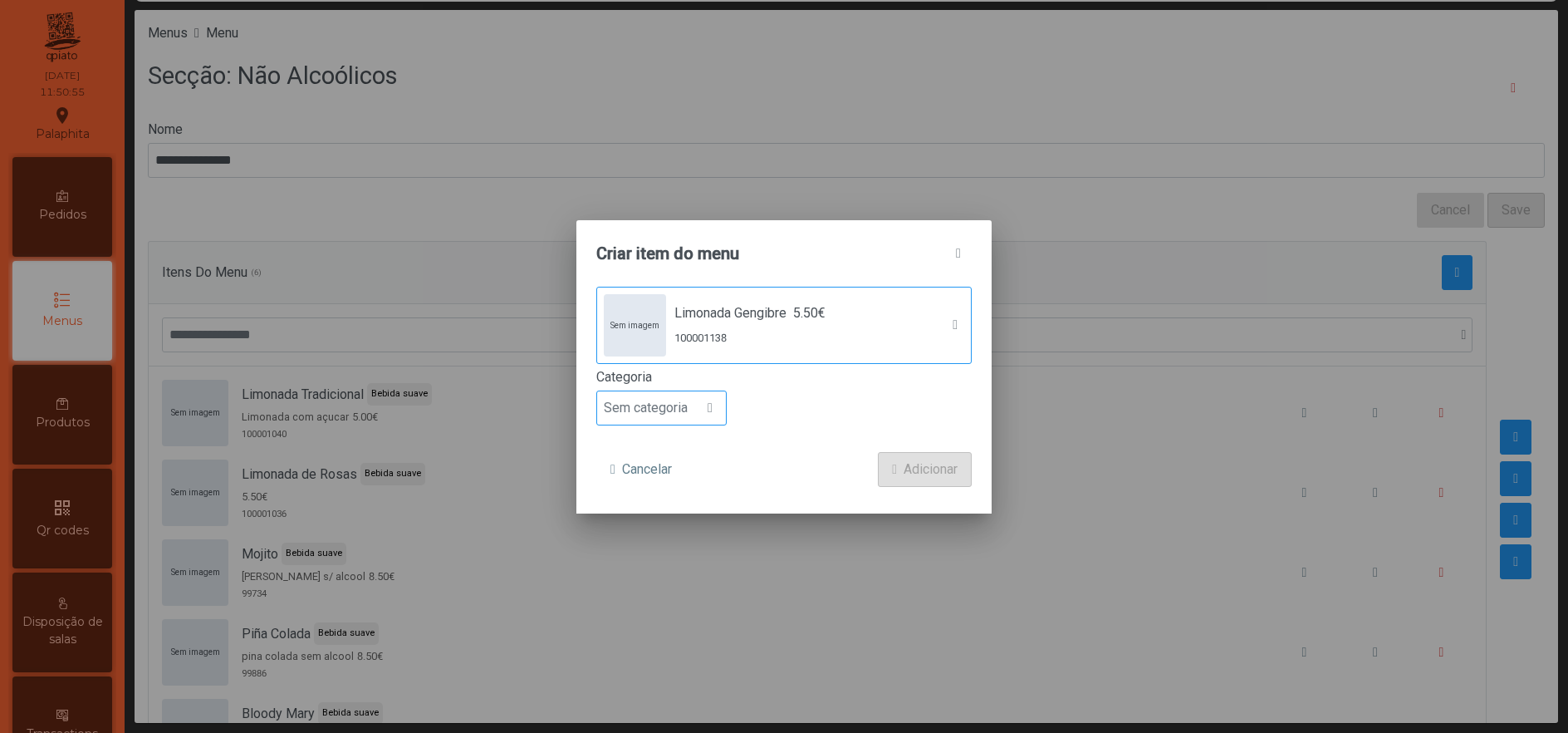 click on "Sem categoria" 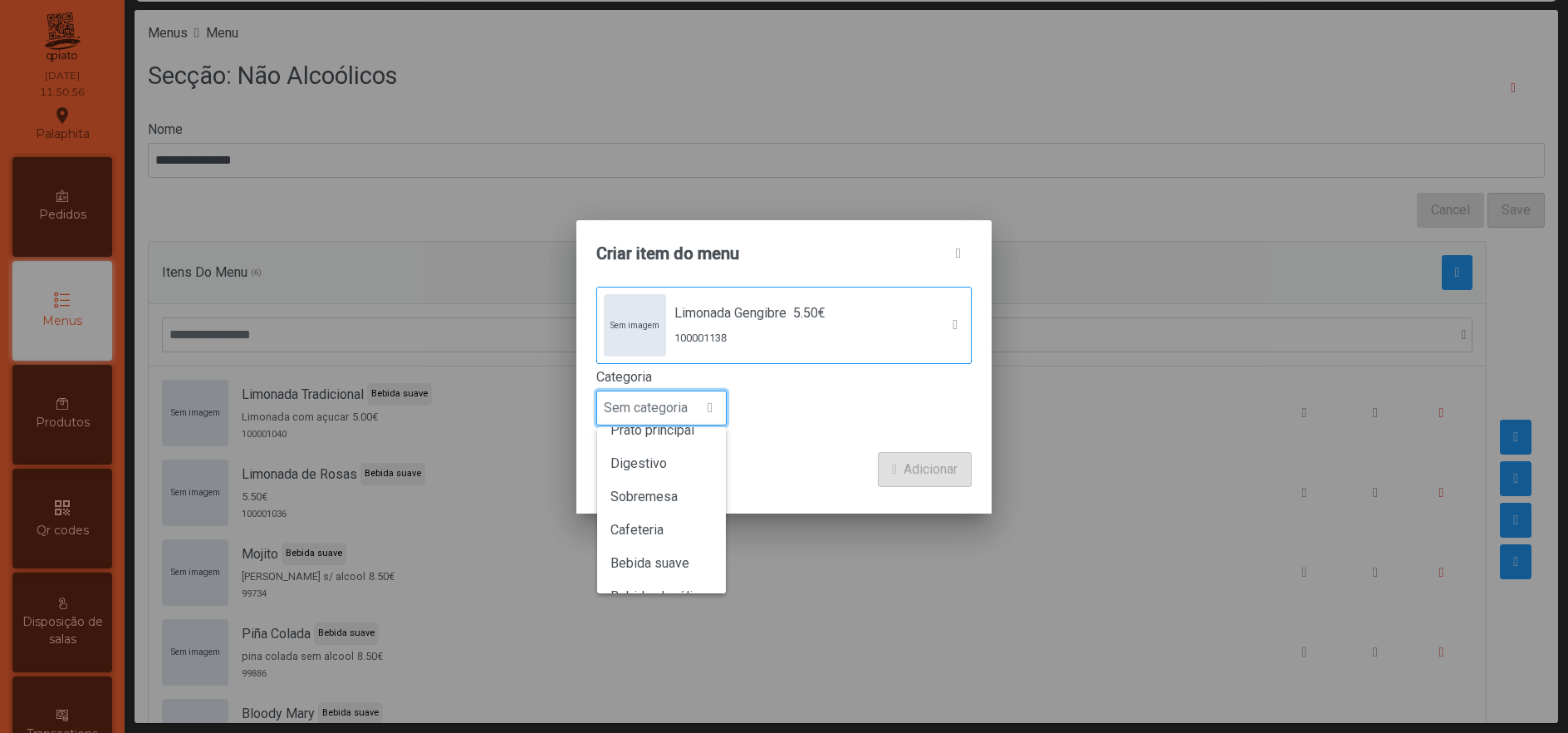 scroll, scrollTop: 146, scrollLeft: 0, axis: vertical 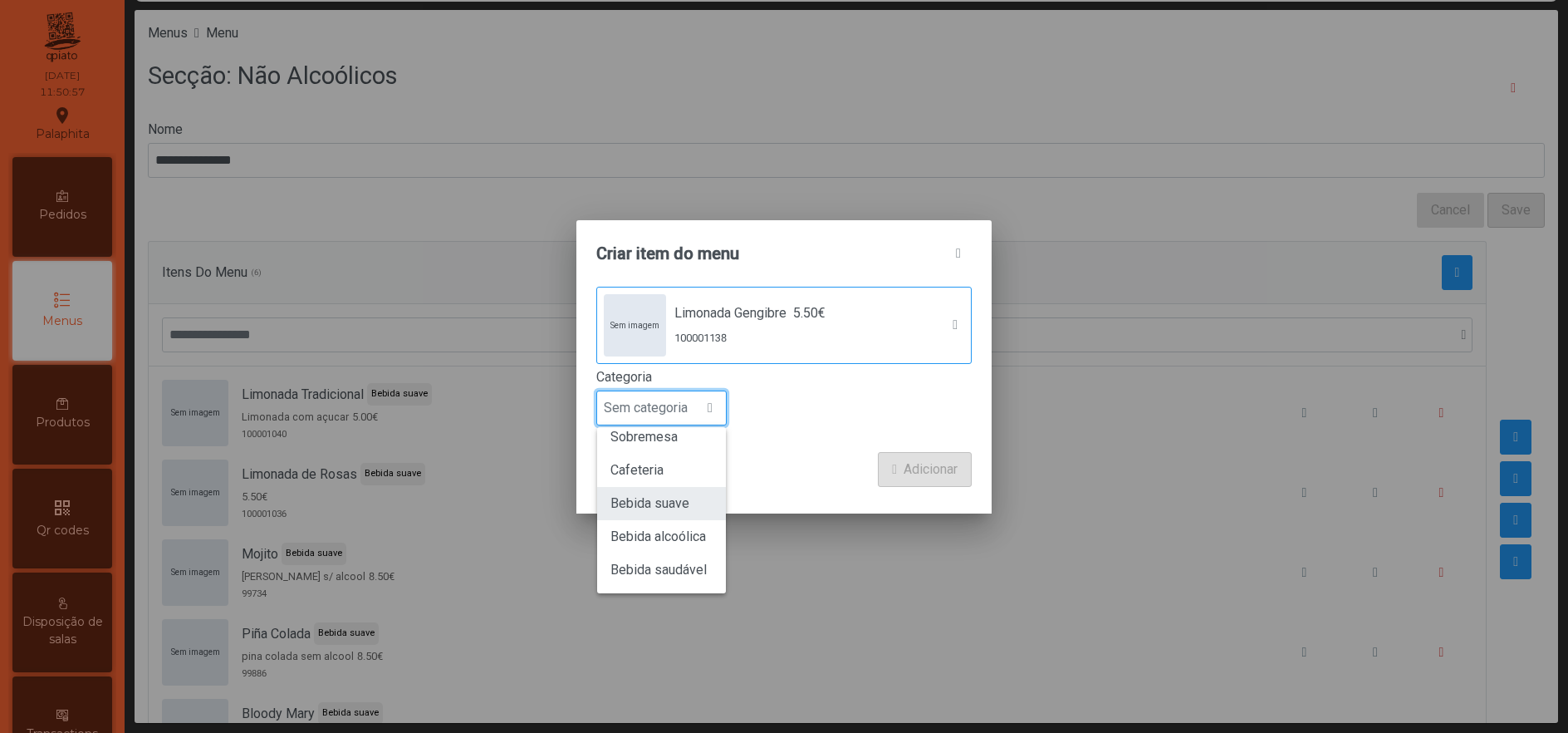 click on "Bebida suave" 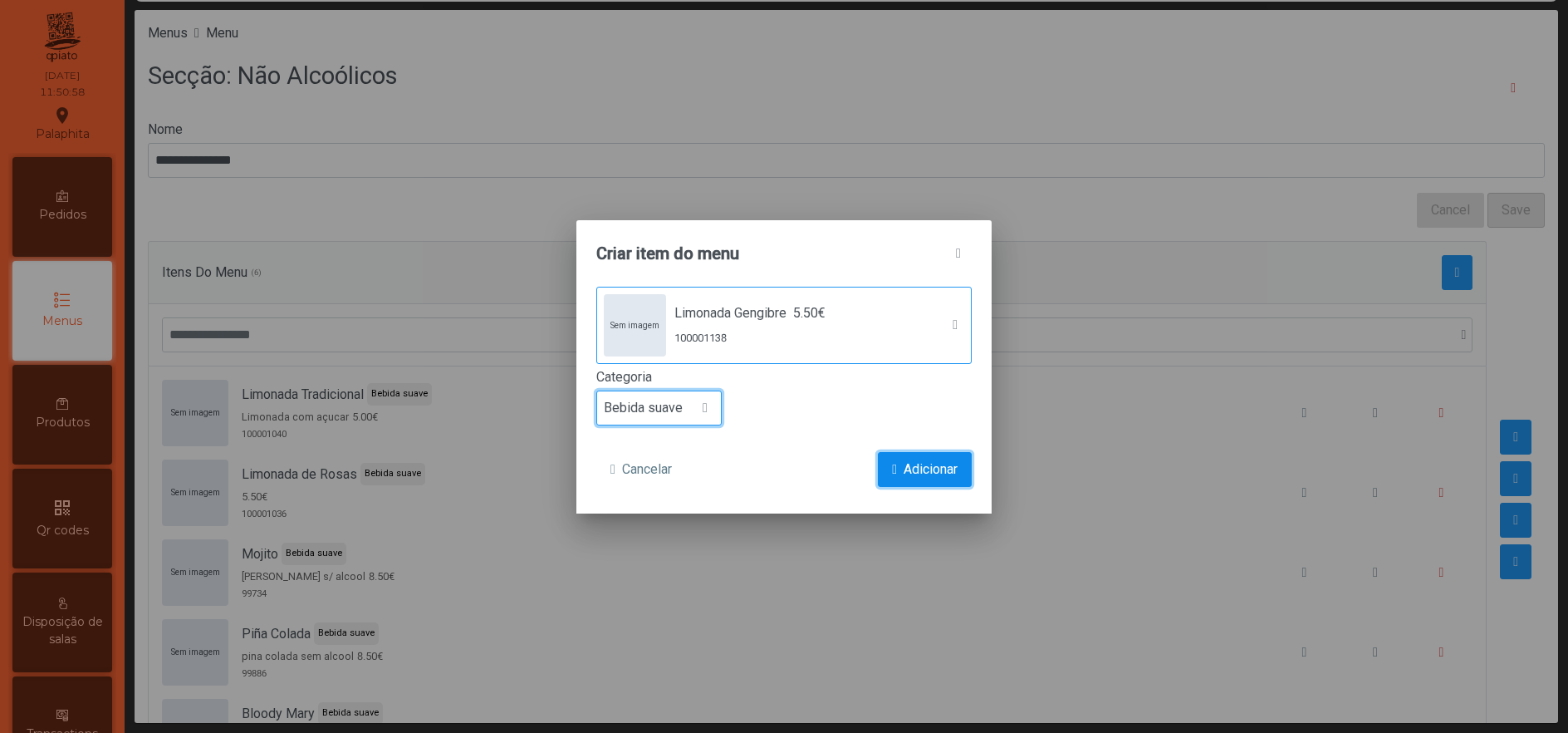 click on "Adicionar" 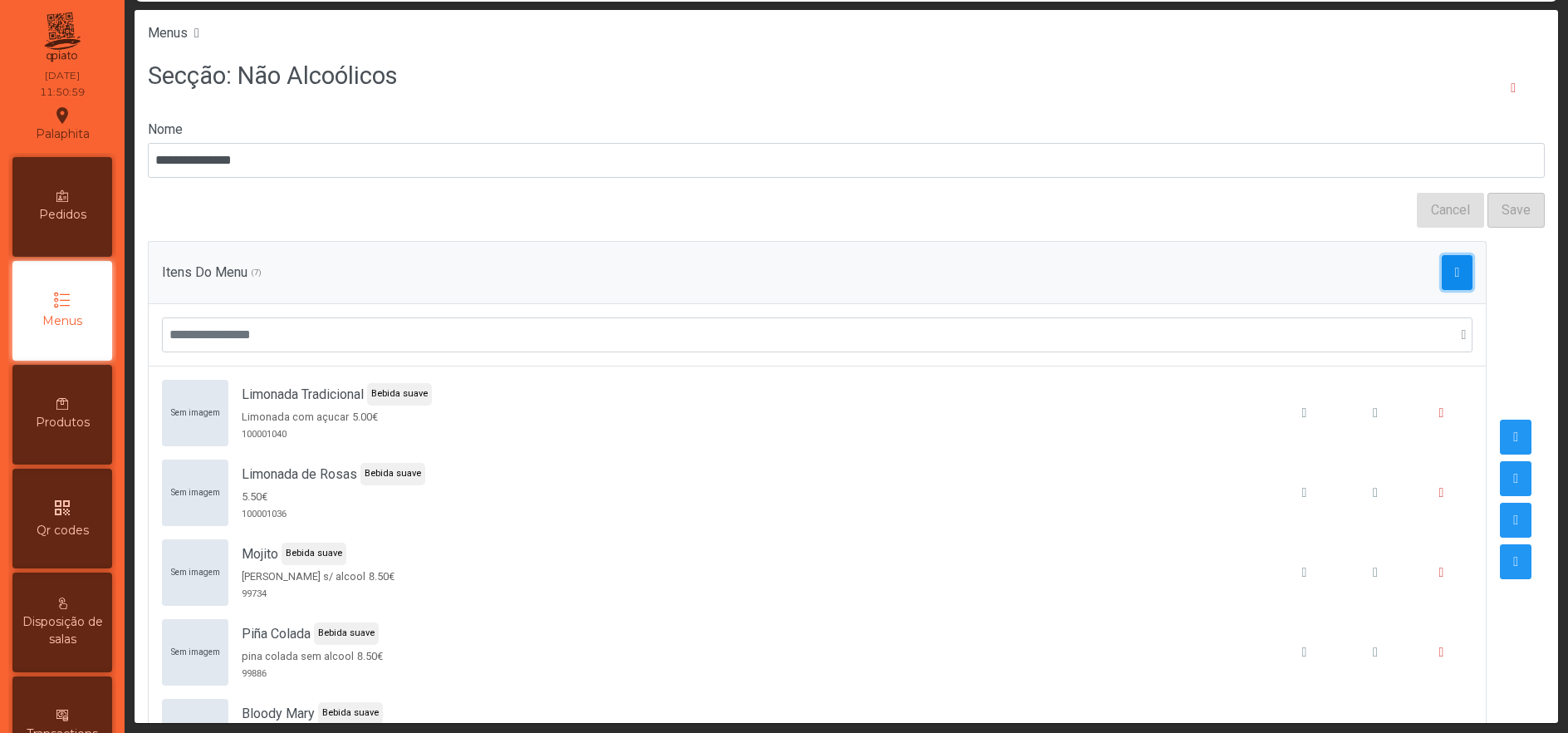 click 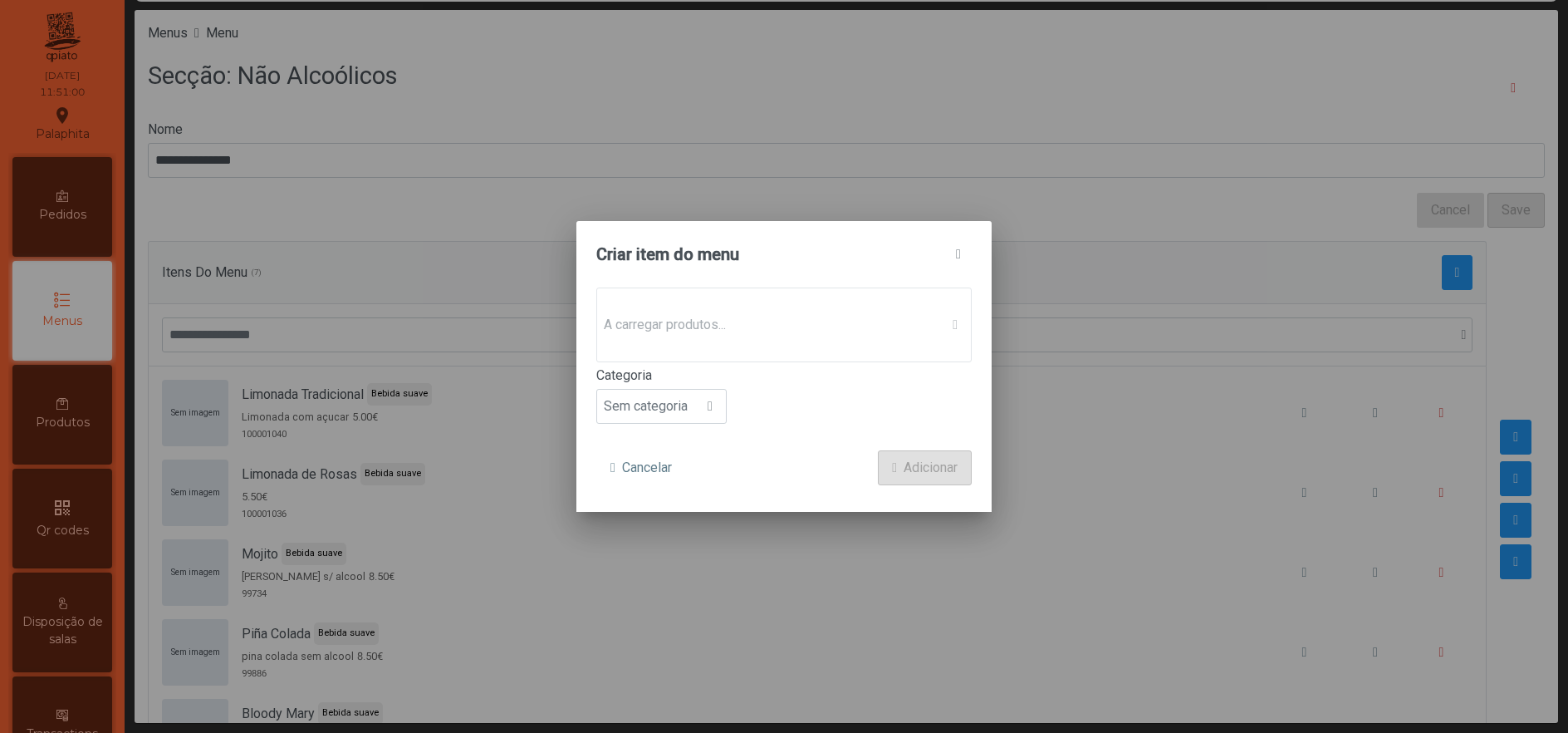 click on "A carregar produtos..." 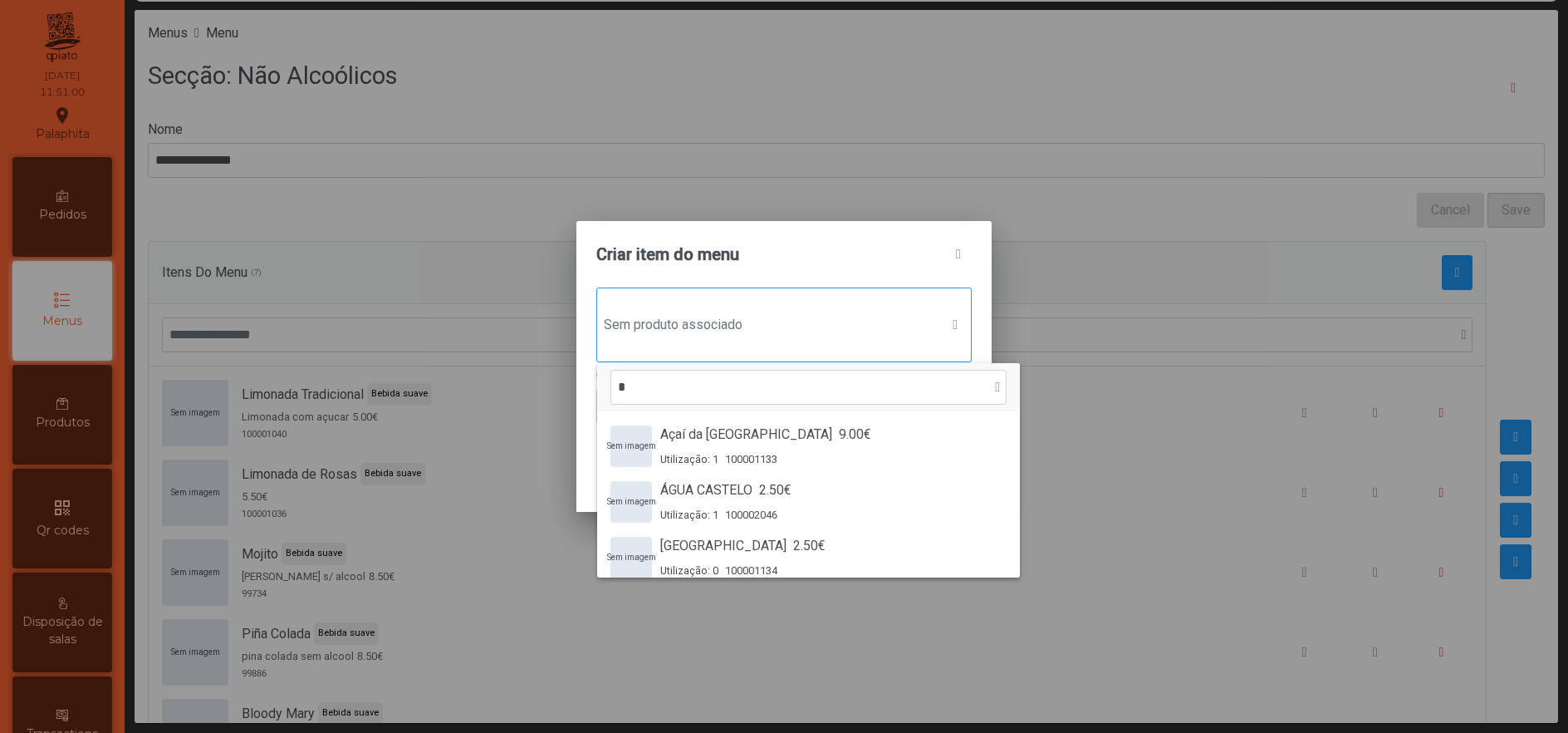 scroll, scrollTop: 12, scrollLeft: 77, axis: both 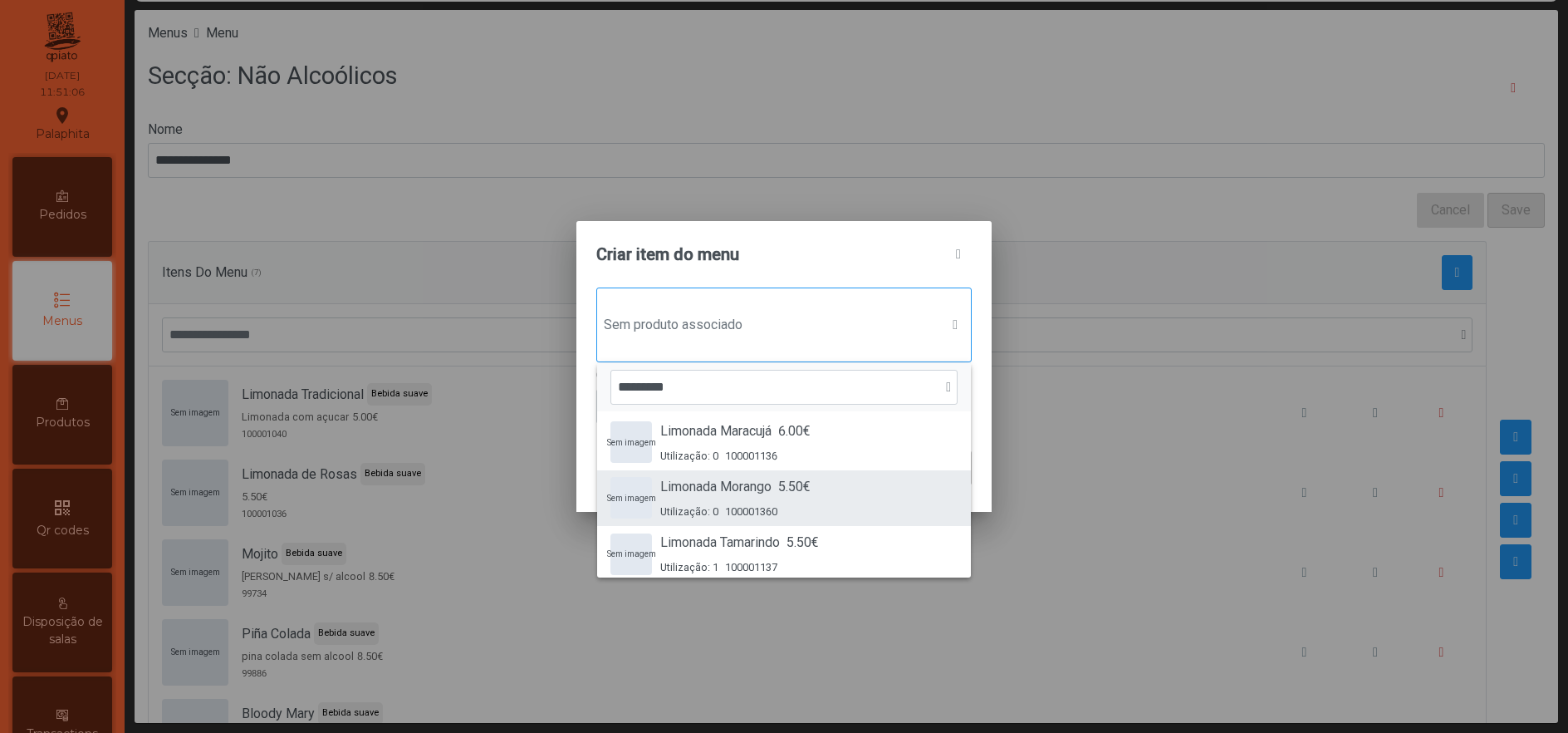 type on "********" 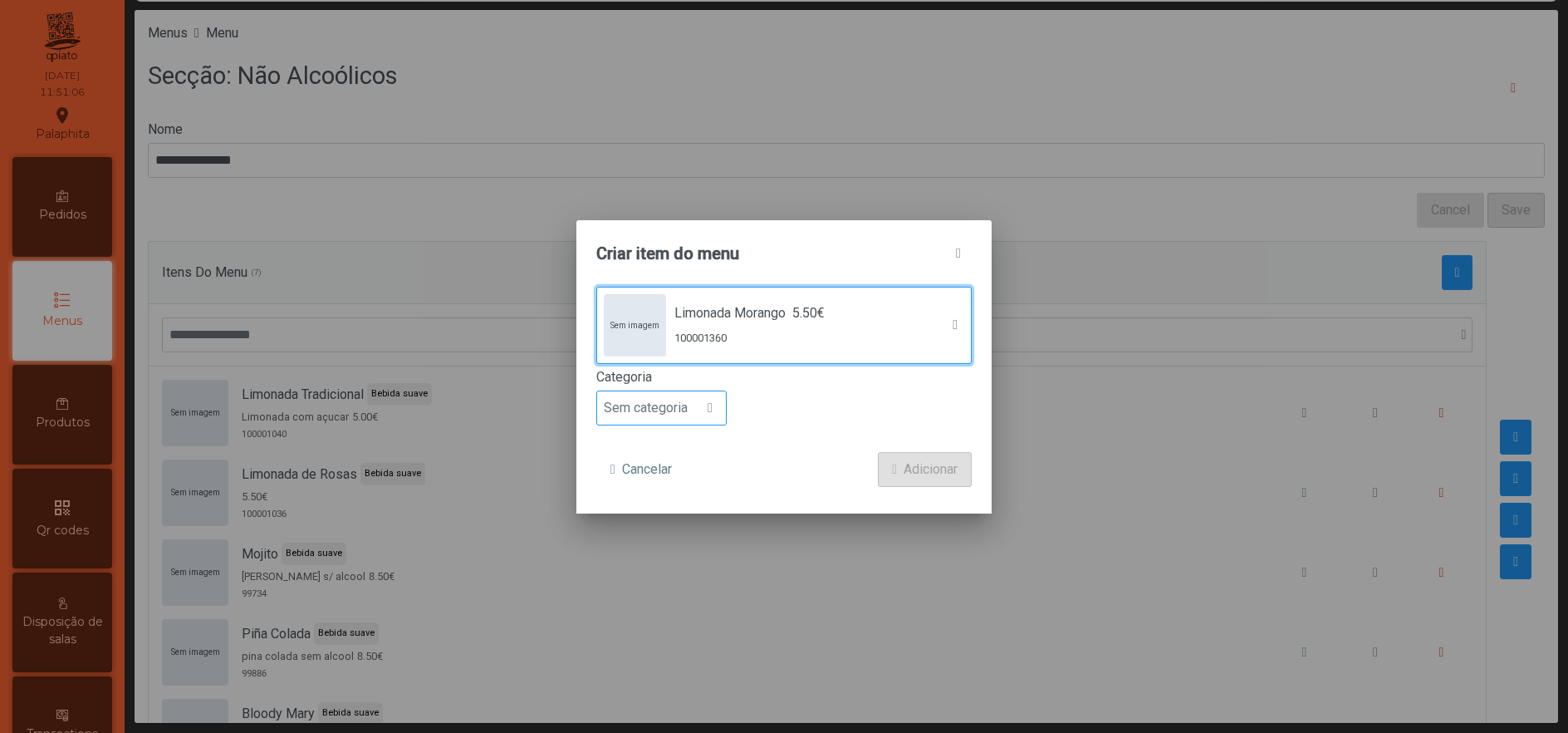 click on "Sem categoria" 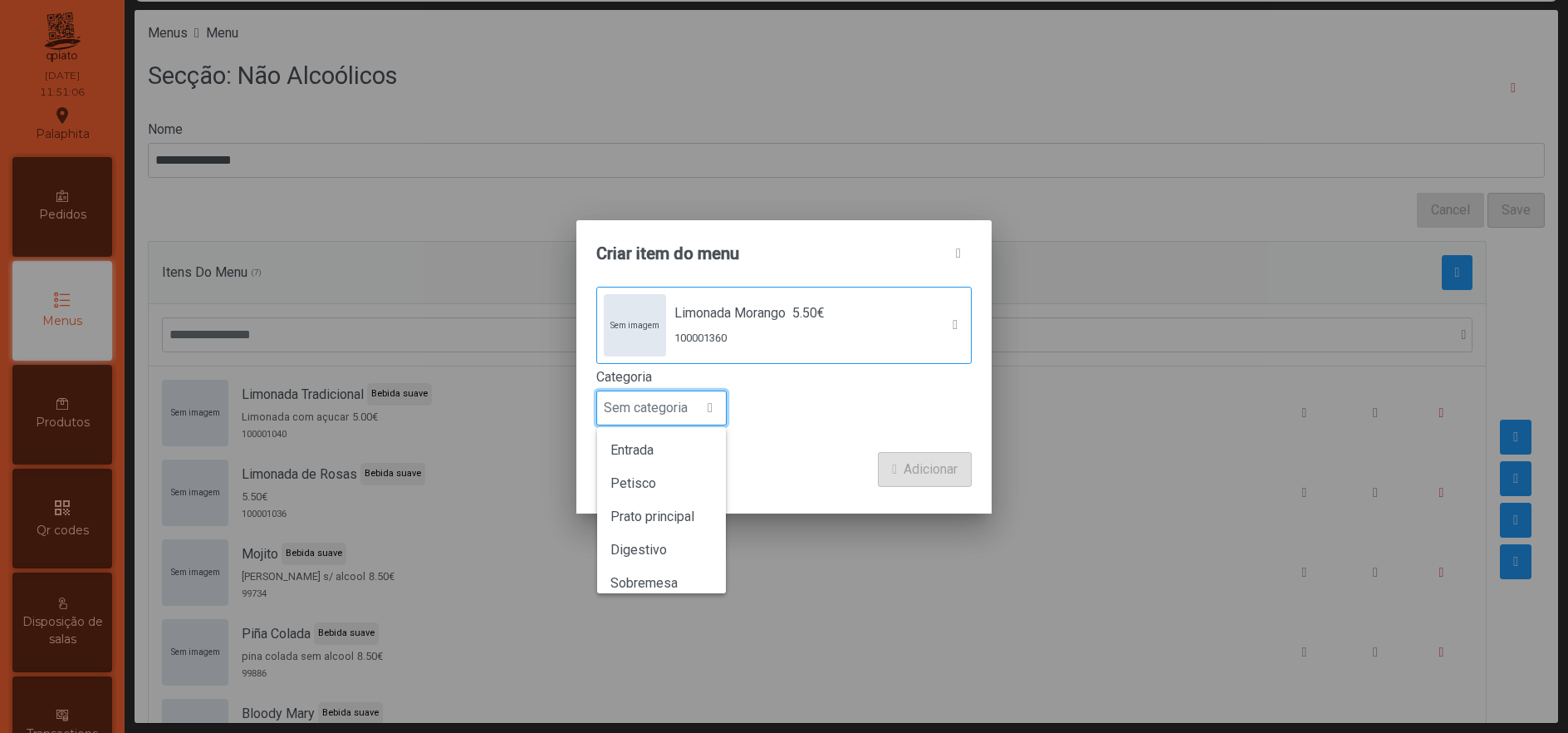 scroll, scrollTop: 12, scrollLeft: 77, axis: both 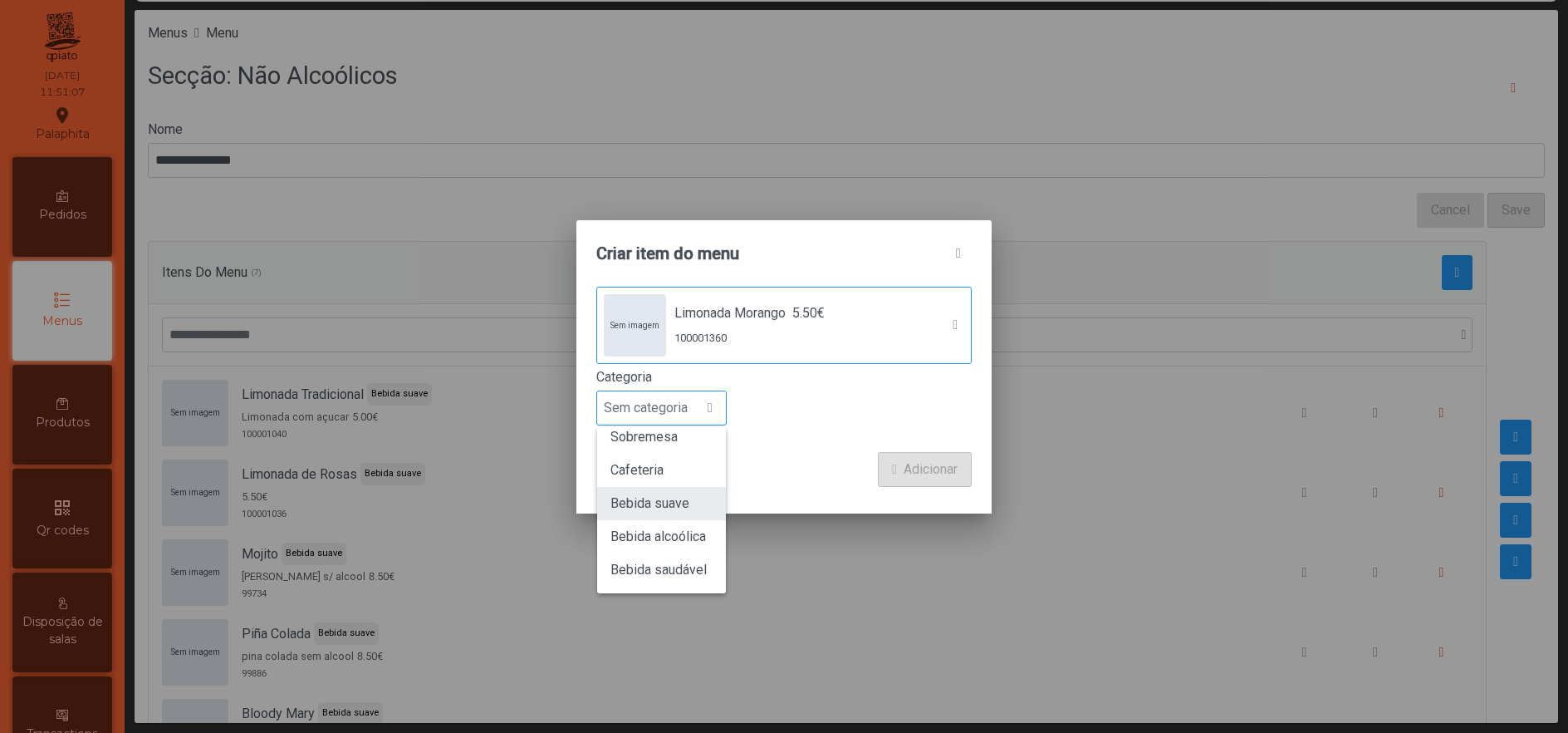 click on "Bebida suave" 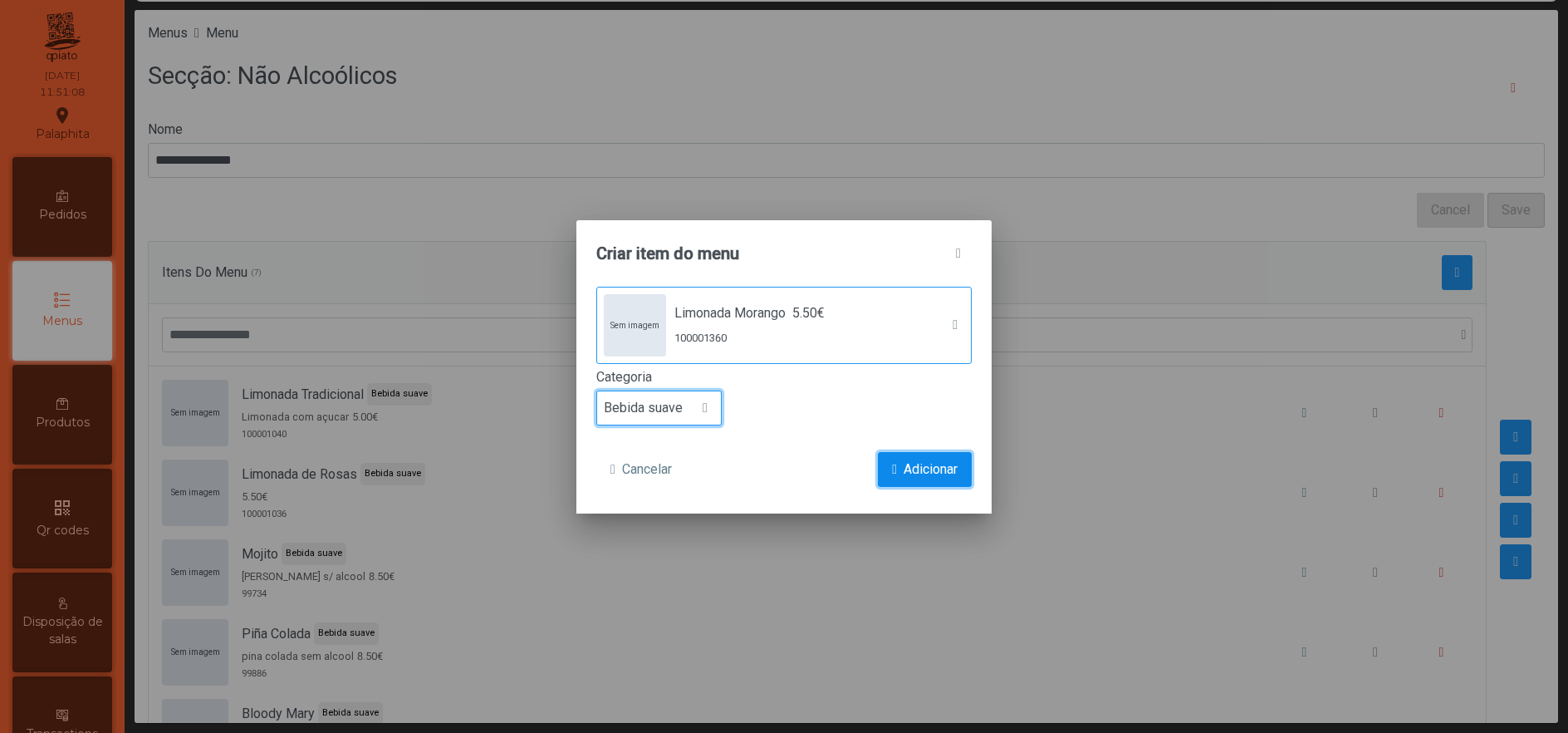 click on "Adicionar" 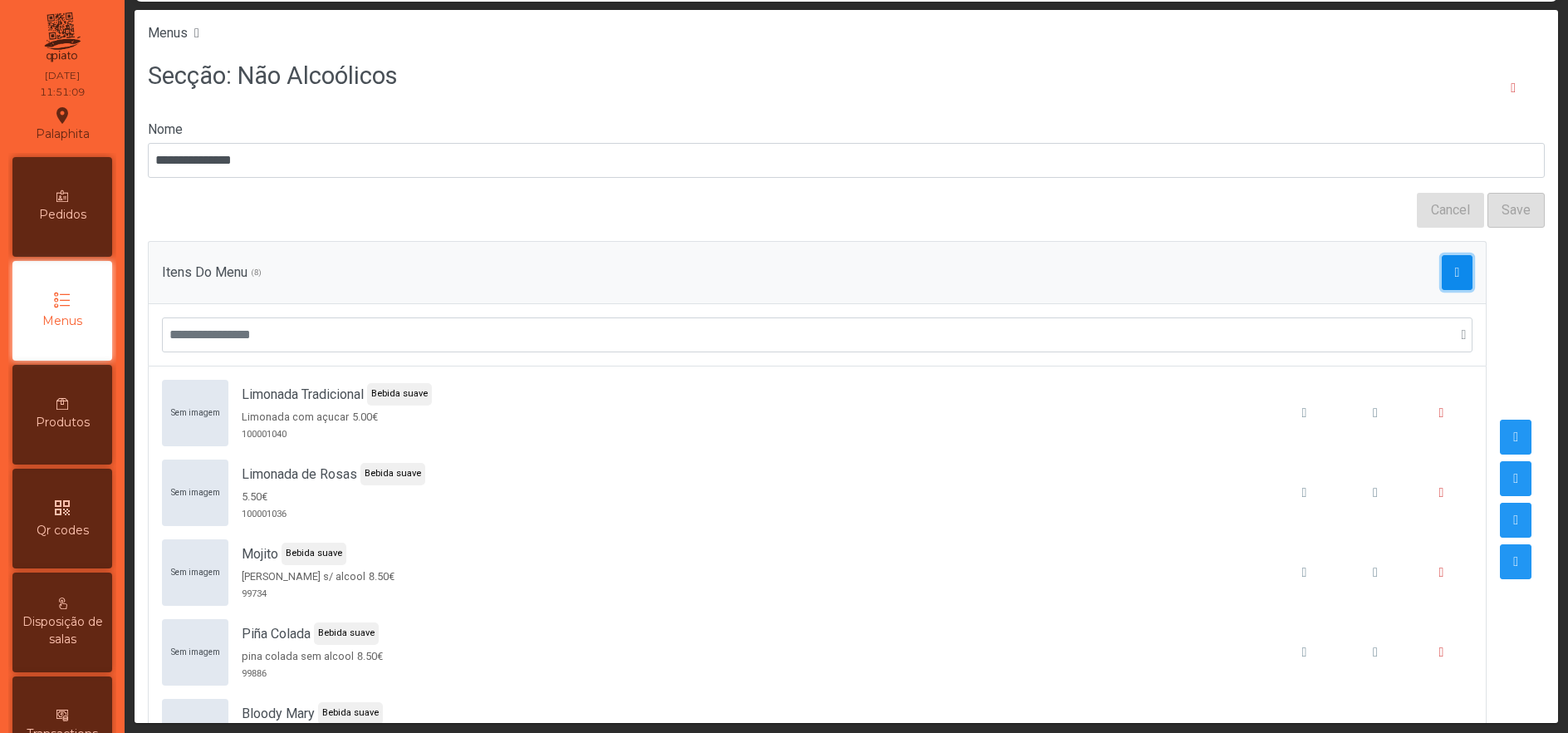click 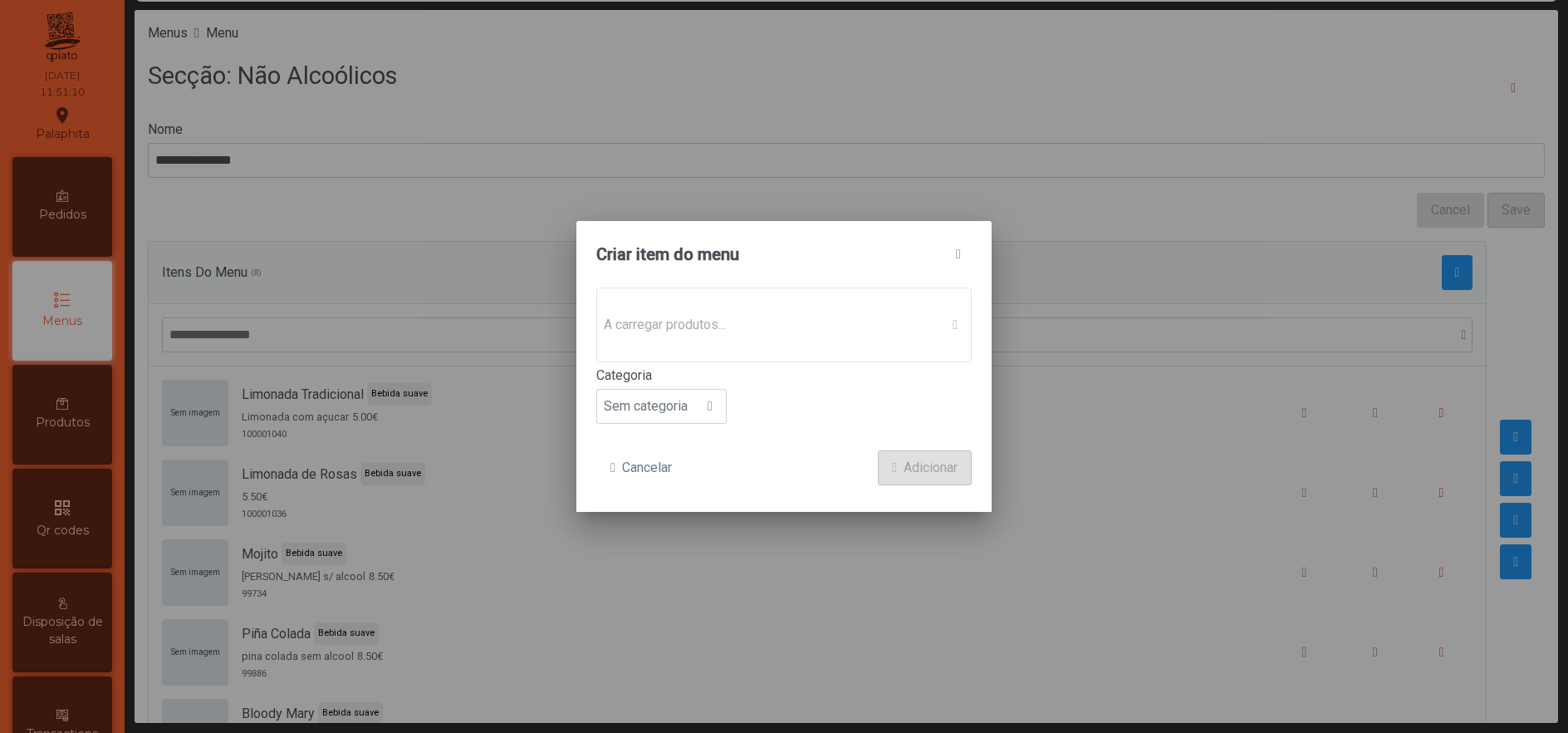 click on "A carregar produtos..." 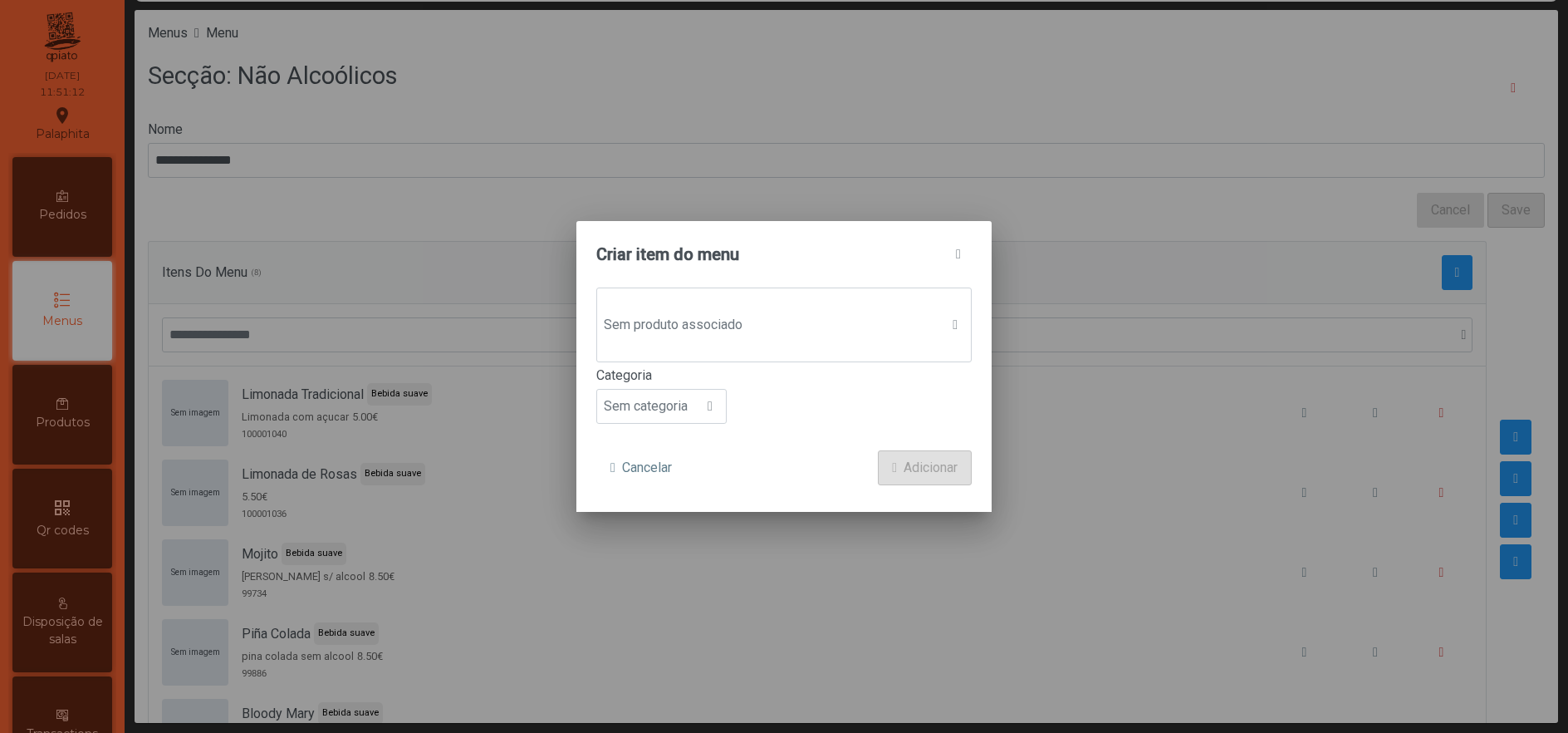 click on "Sem produto associado" 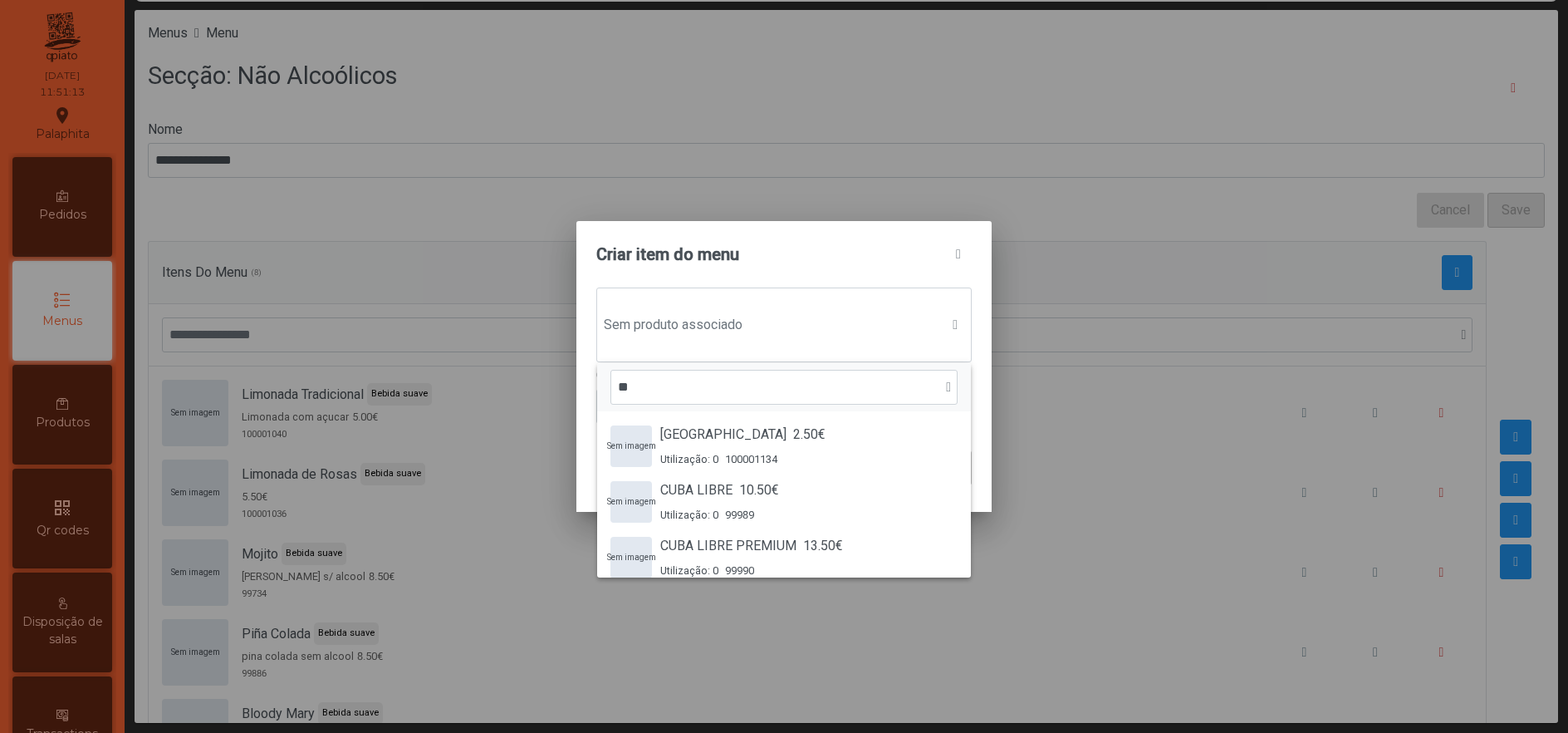 scroll, scrollTop: 12, scrollLeft: 77, axis: both 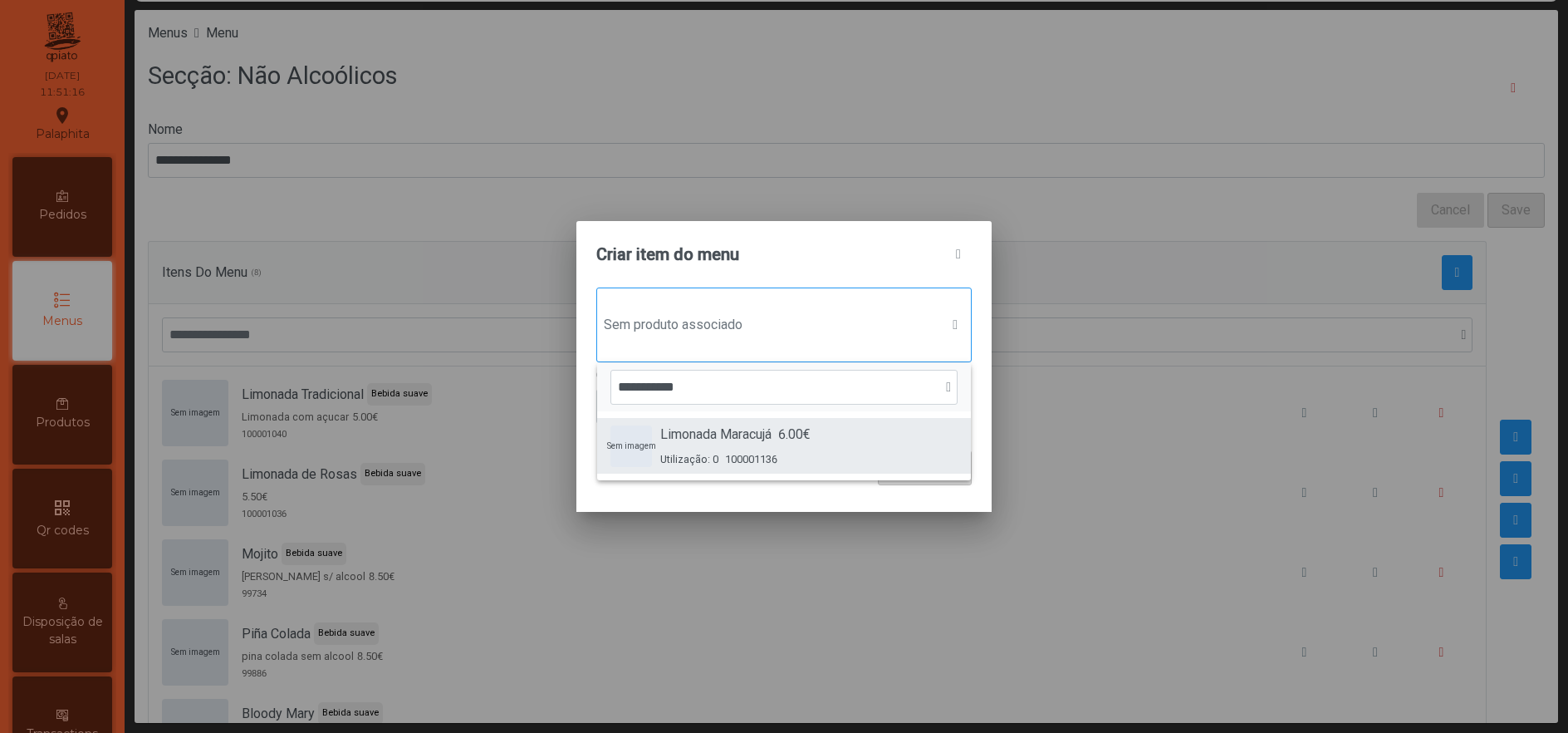 type on "**********" 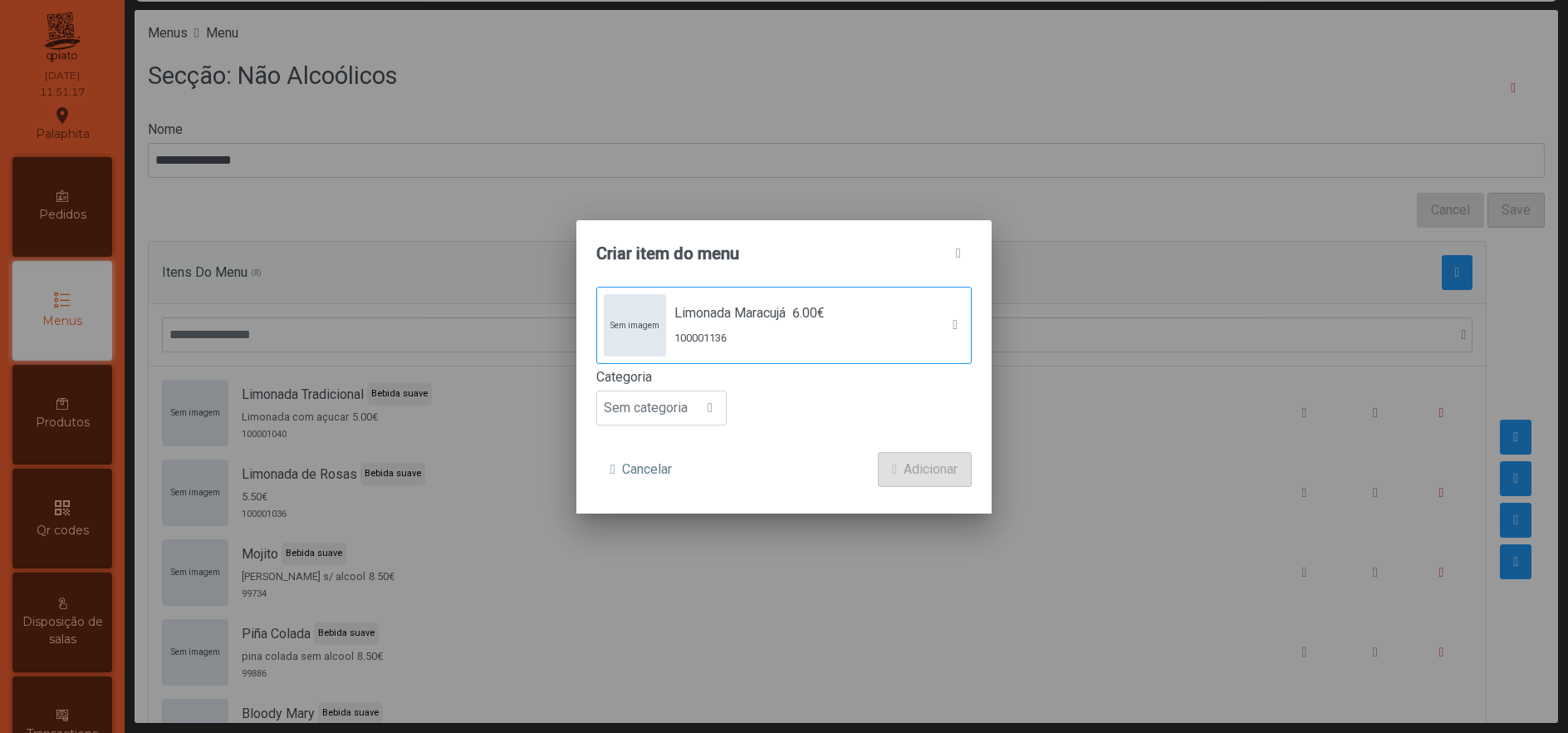 click on "Sem categoria" 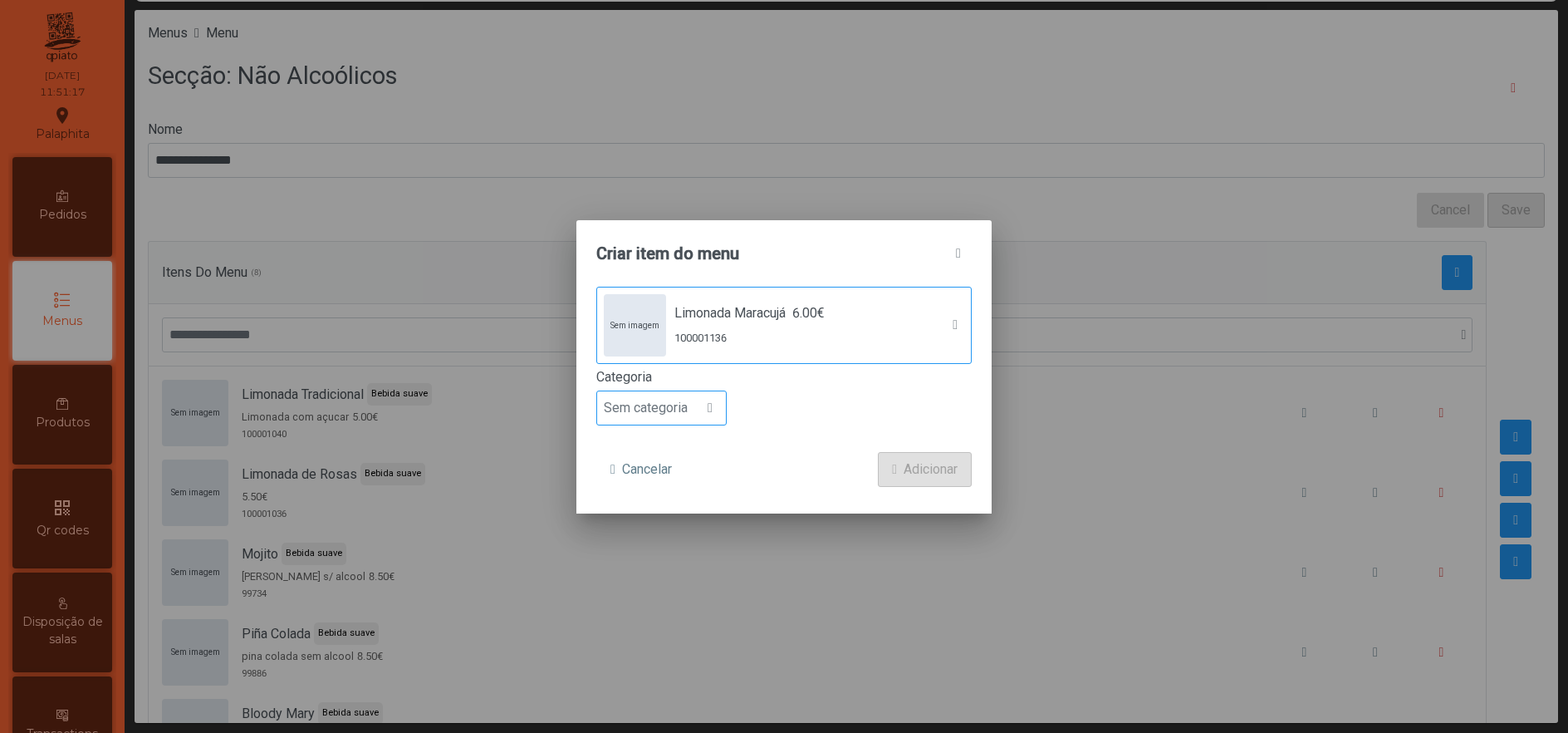 click on "Sem categoria" 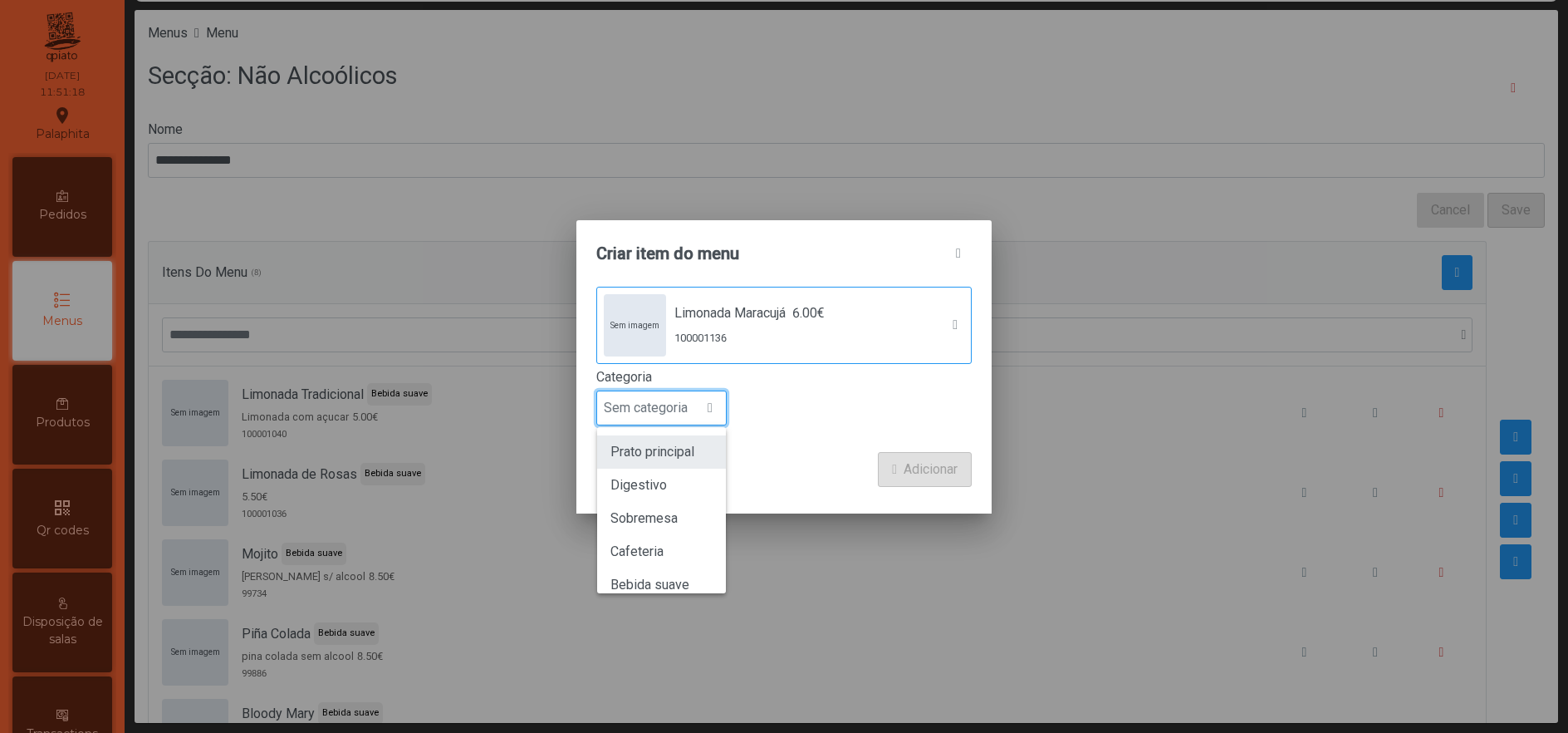 scroll, scrollTop: 146, scrollLeft: 0, axis: vertical 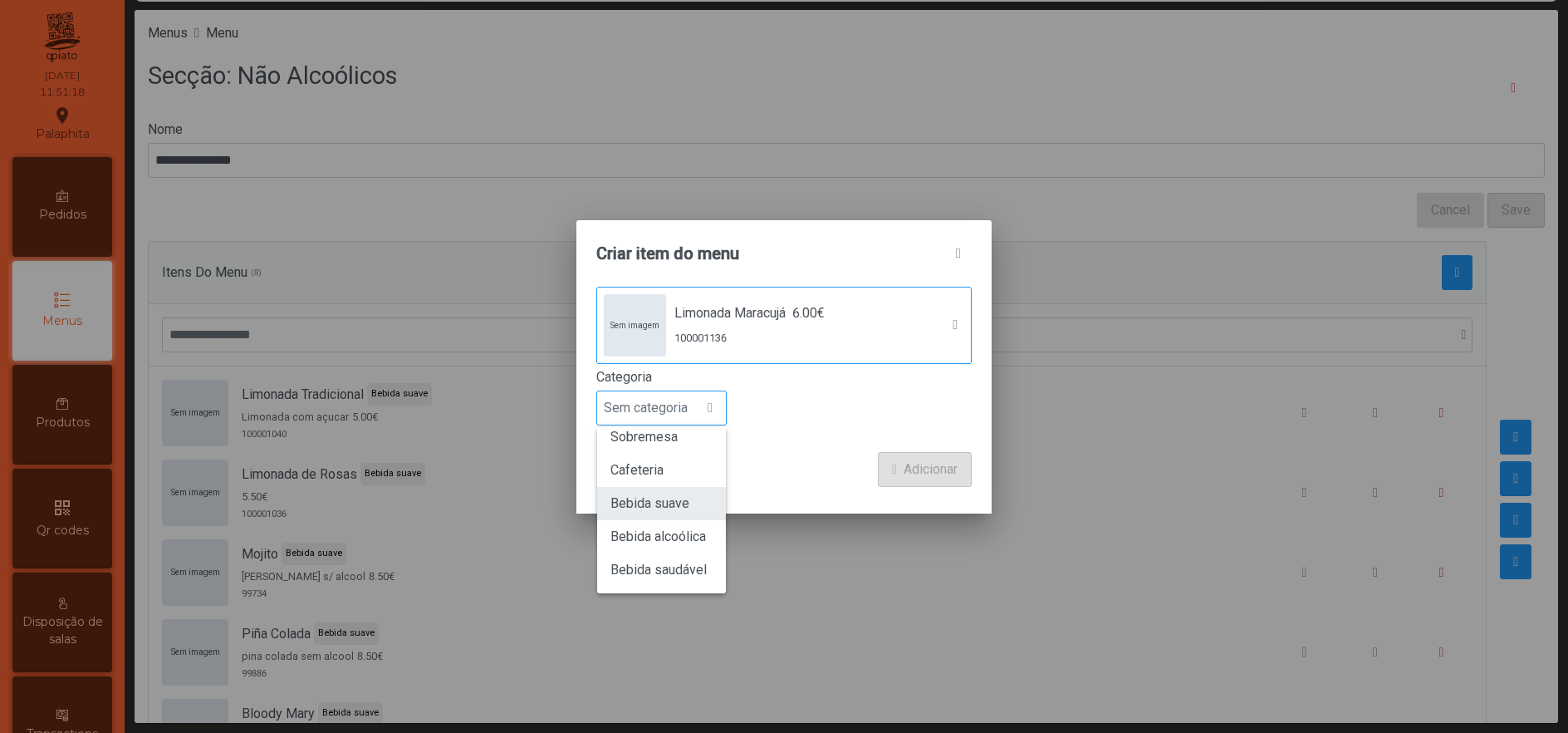 click on "Bebida suave" 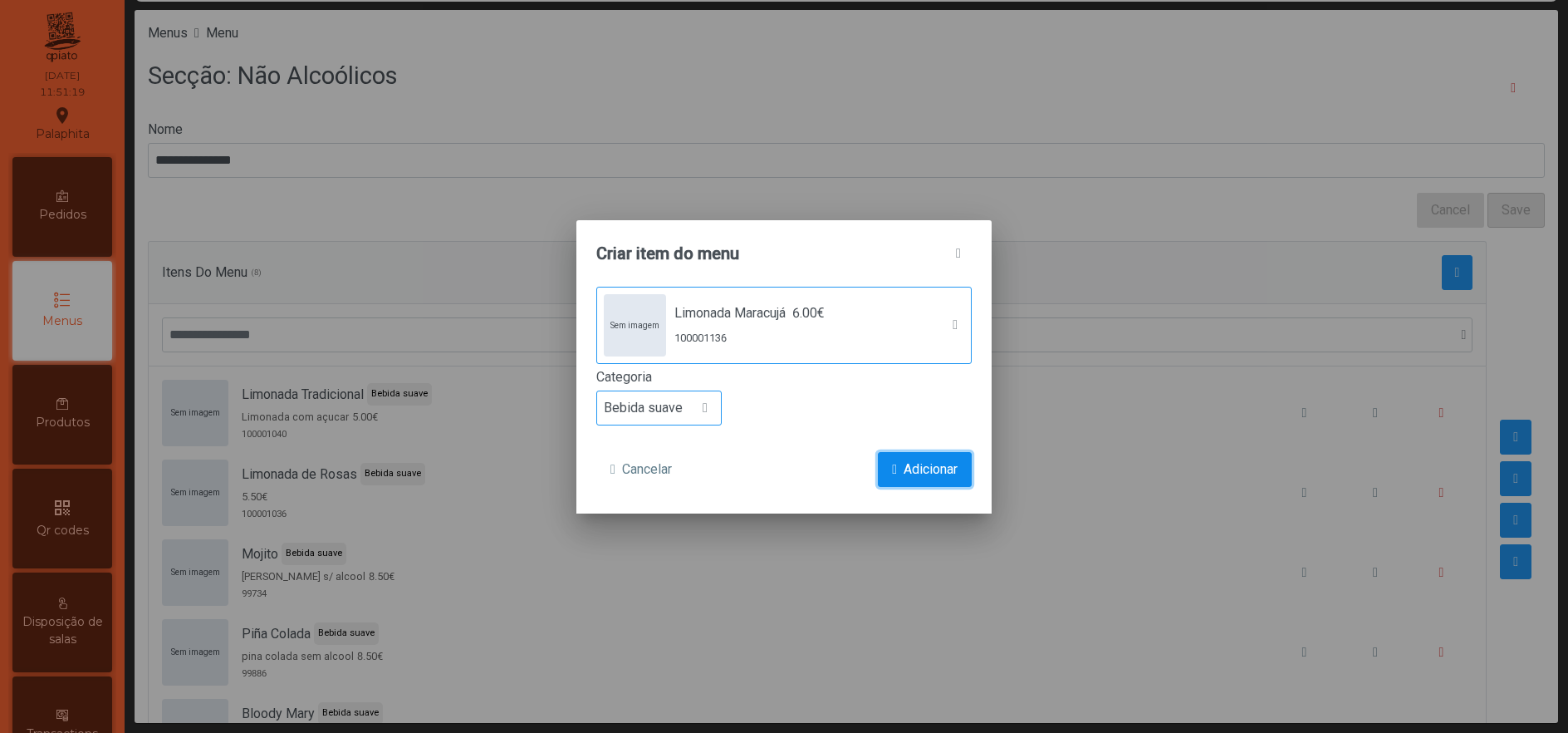 click on "Adicionar" 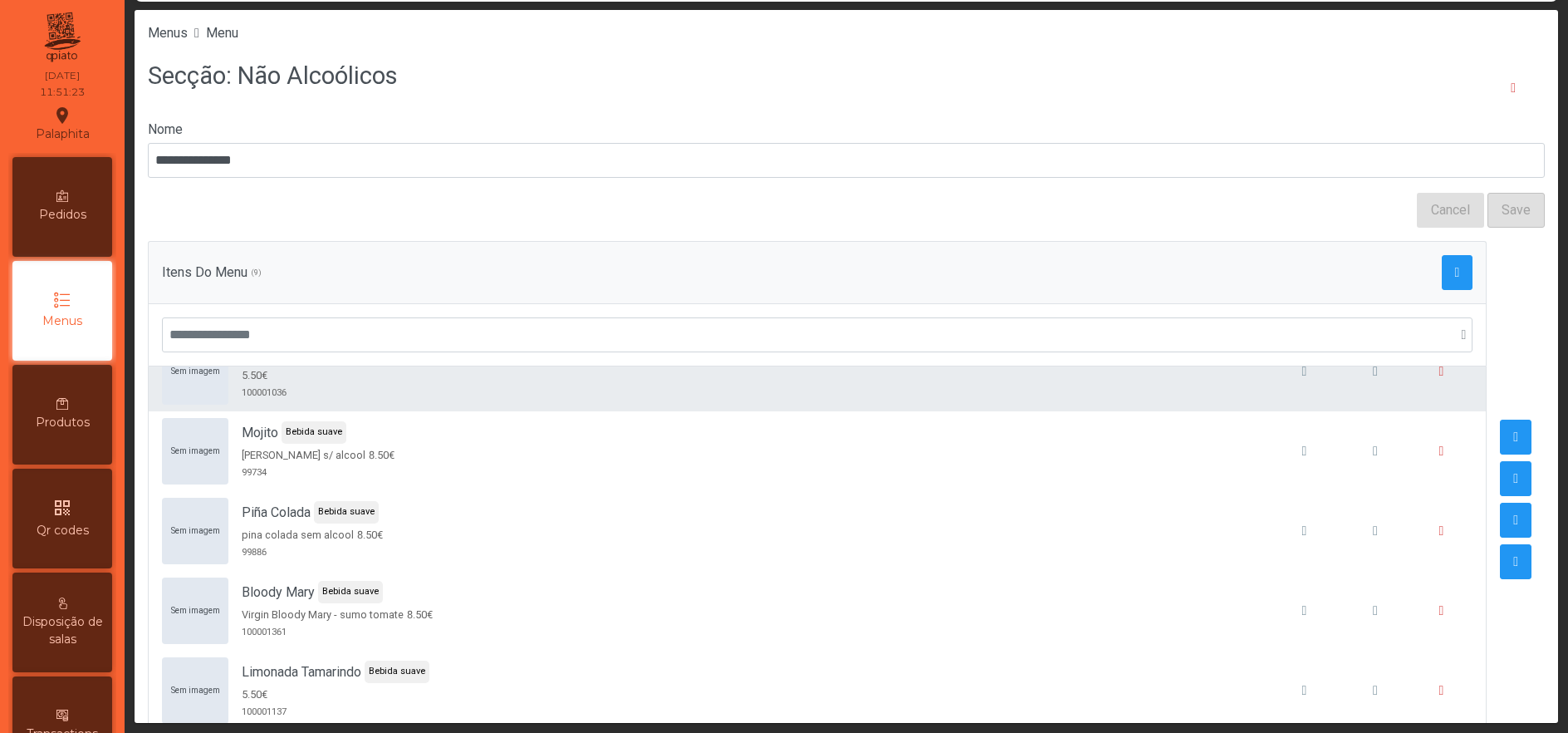 scroll, scrollTop: 334, scrollLeft: 0, axis: vertical 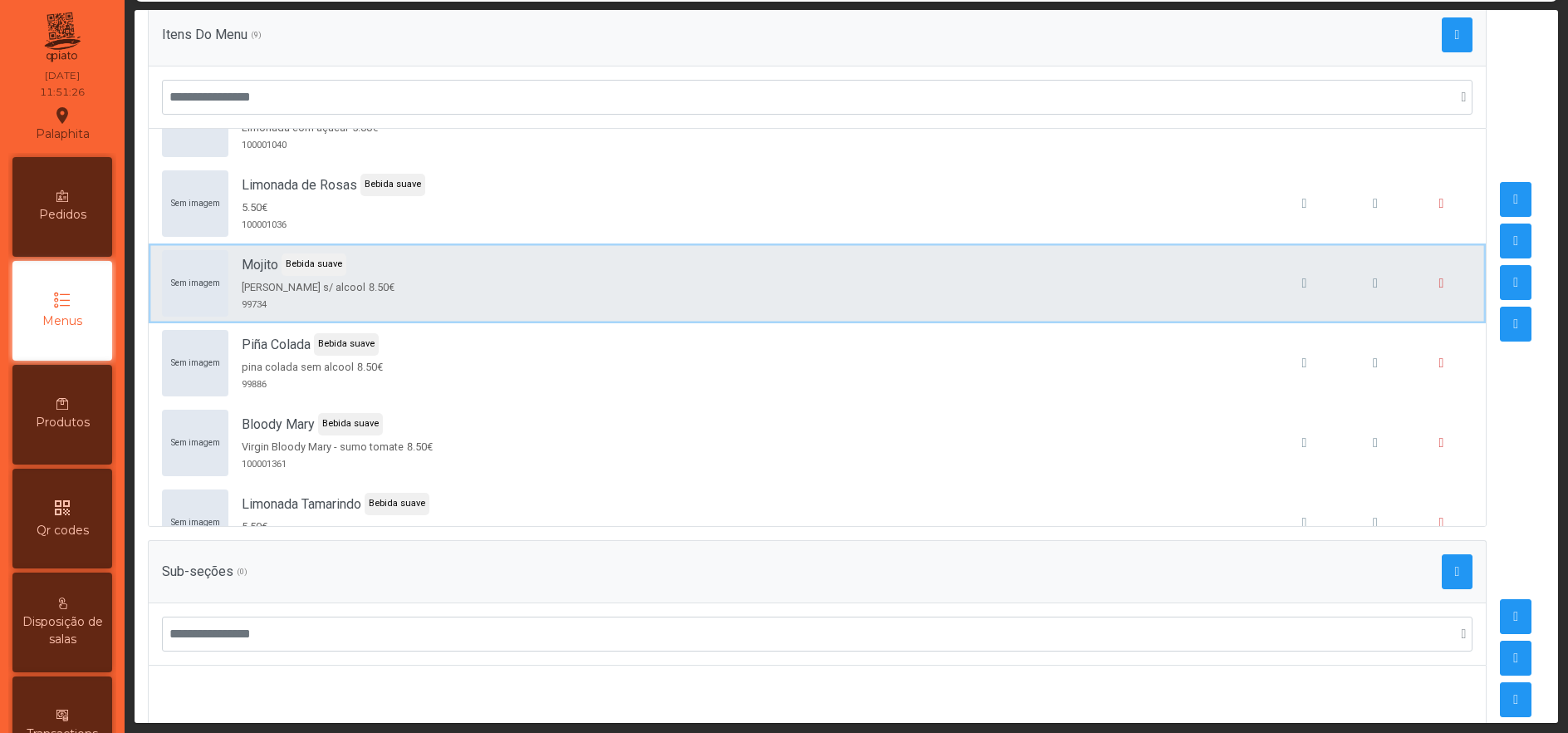 click on "Sem imagem   Mojito  Bebida suave  mojito s/ alcool   8.50€   99734" at bounding box center [817, 283] 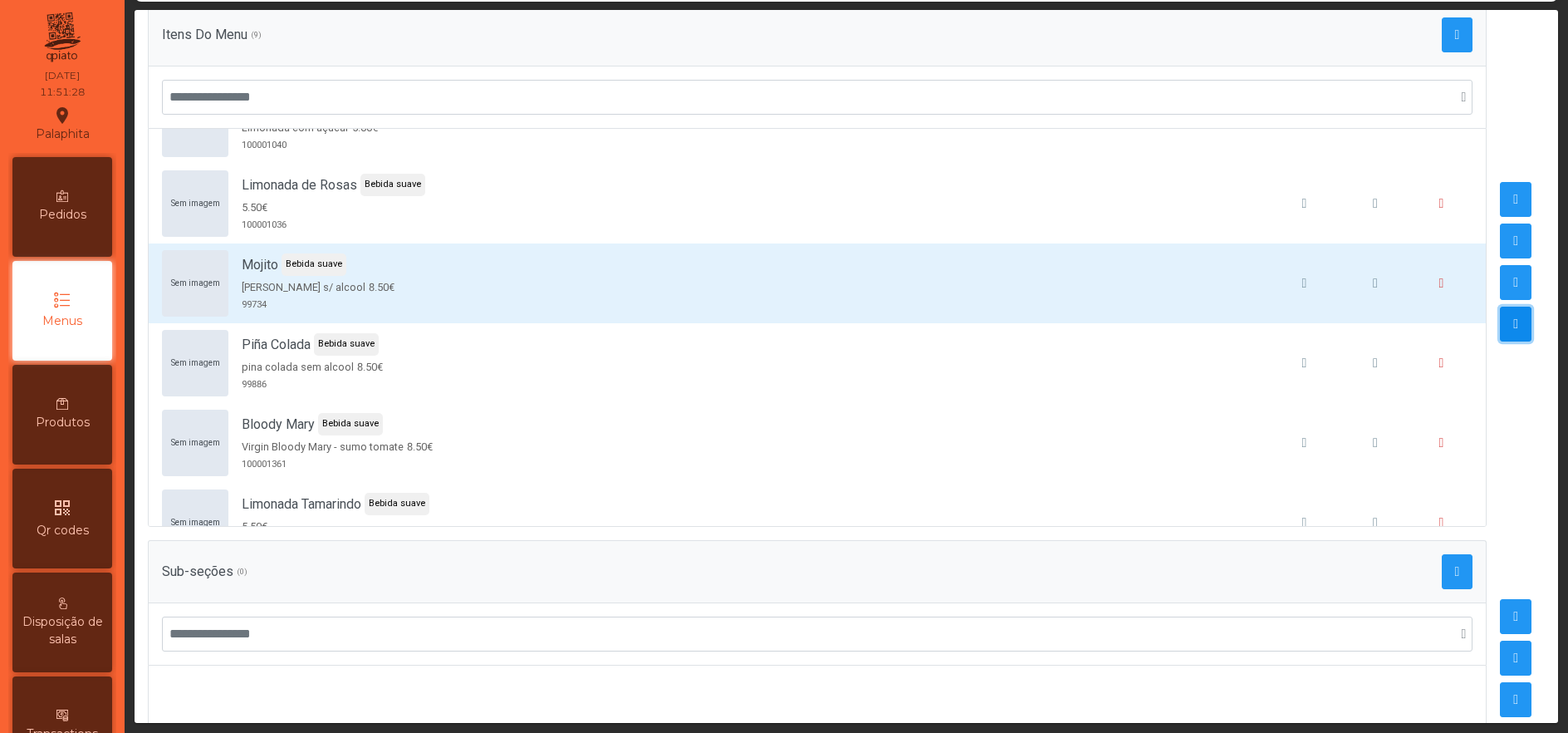 click 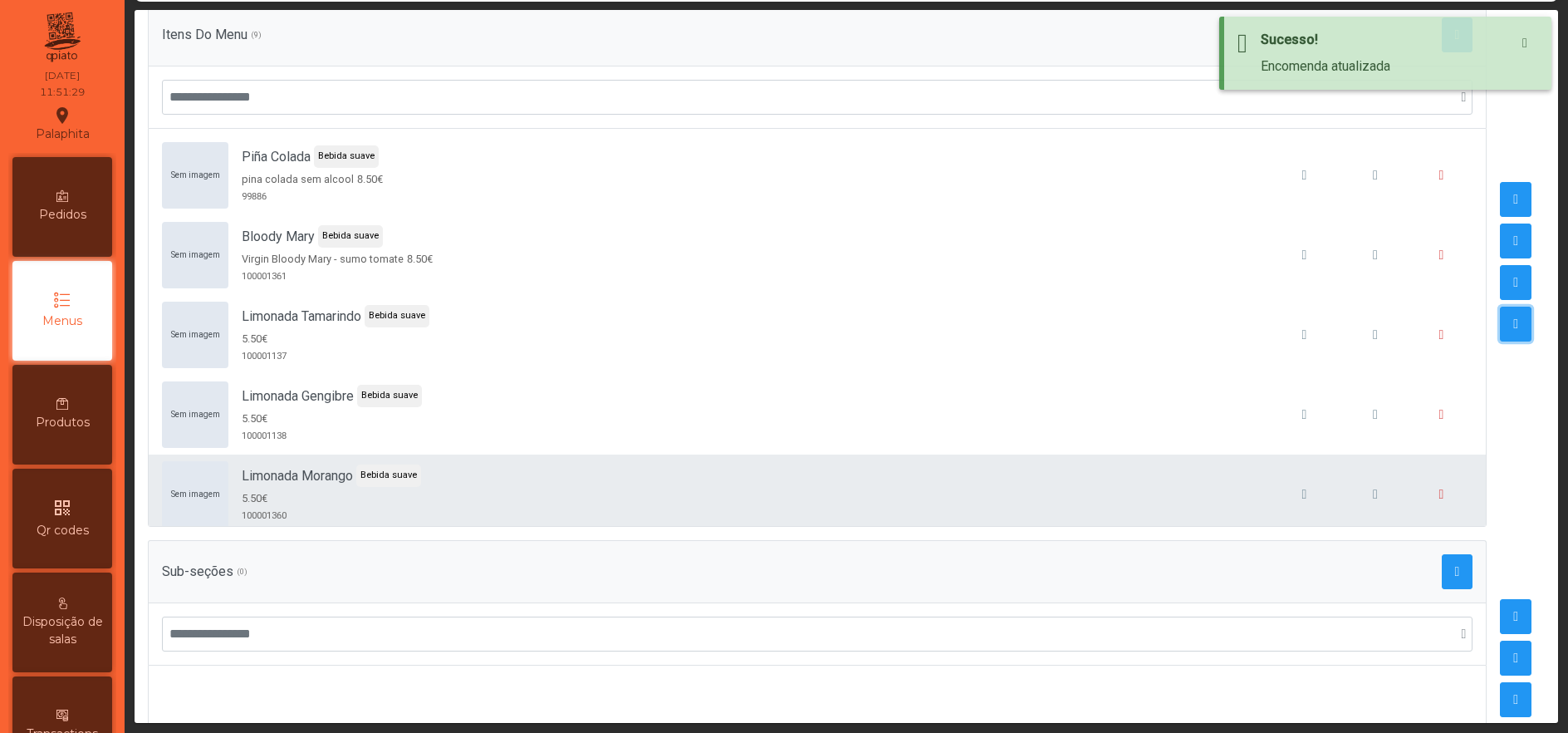 scroll, scrollTop: 76, scrollLeft: 0, axis: vertical 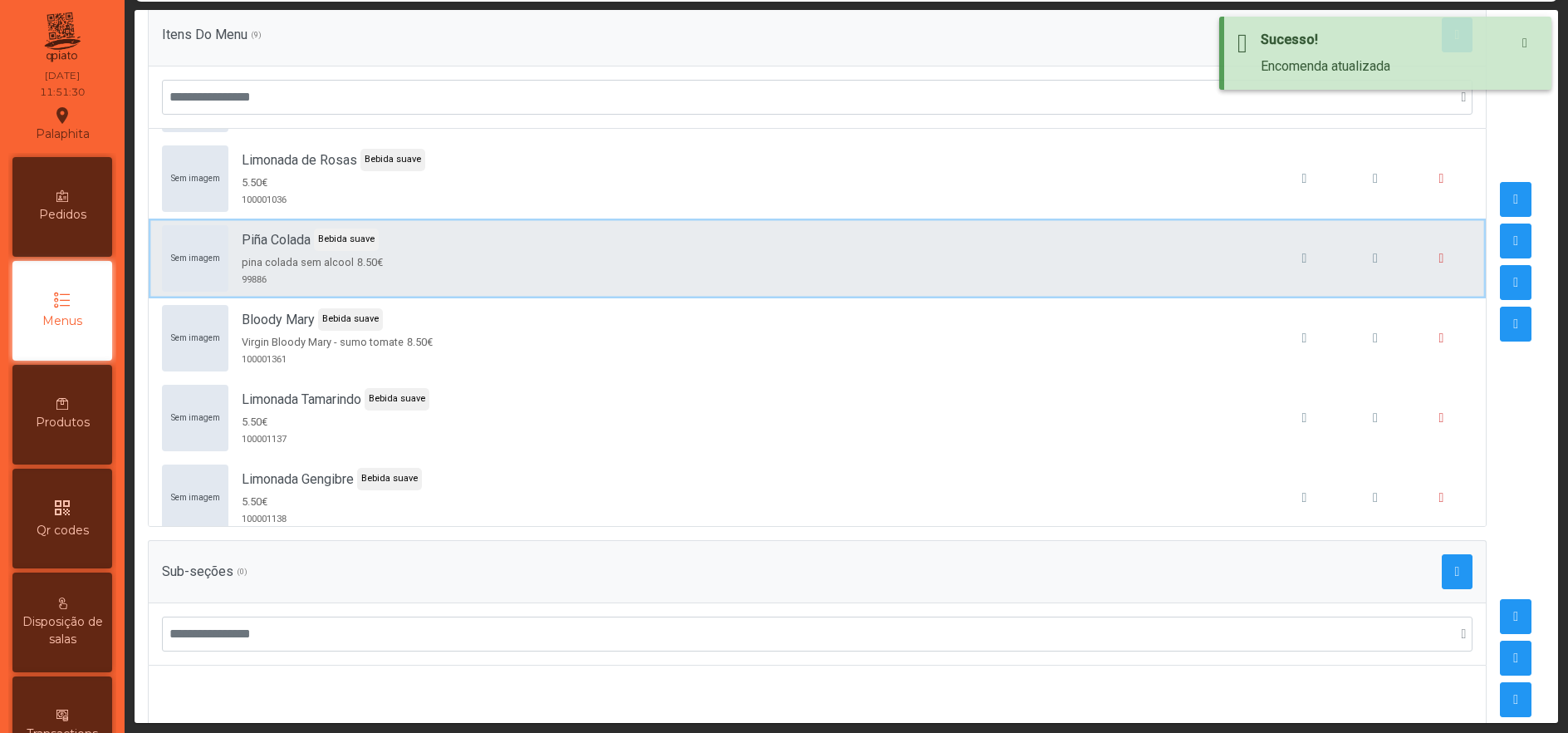 click on "Sem imagem   Piña Colada  Bebida suave  pina colada sem alcool   8.50€   99886" at bounding box center [817, 258] 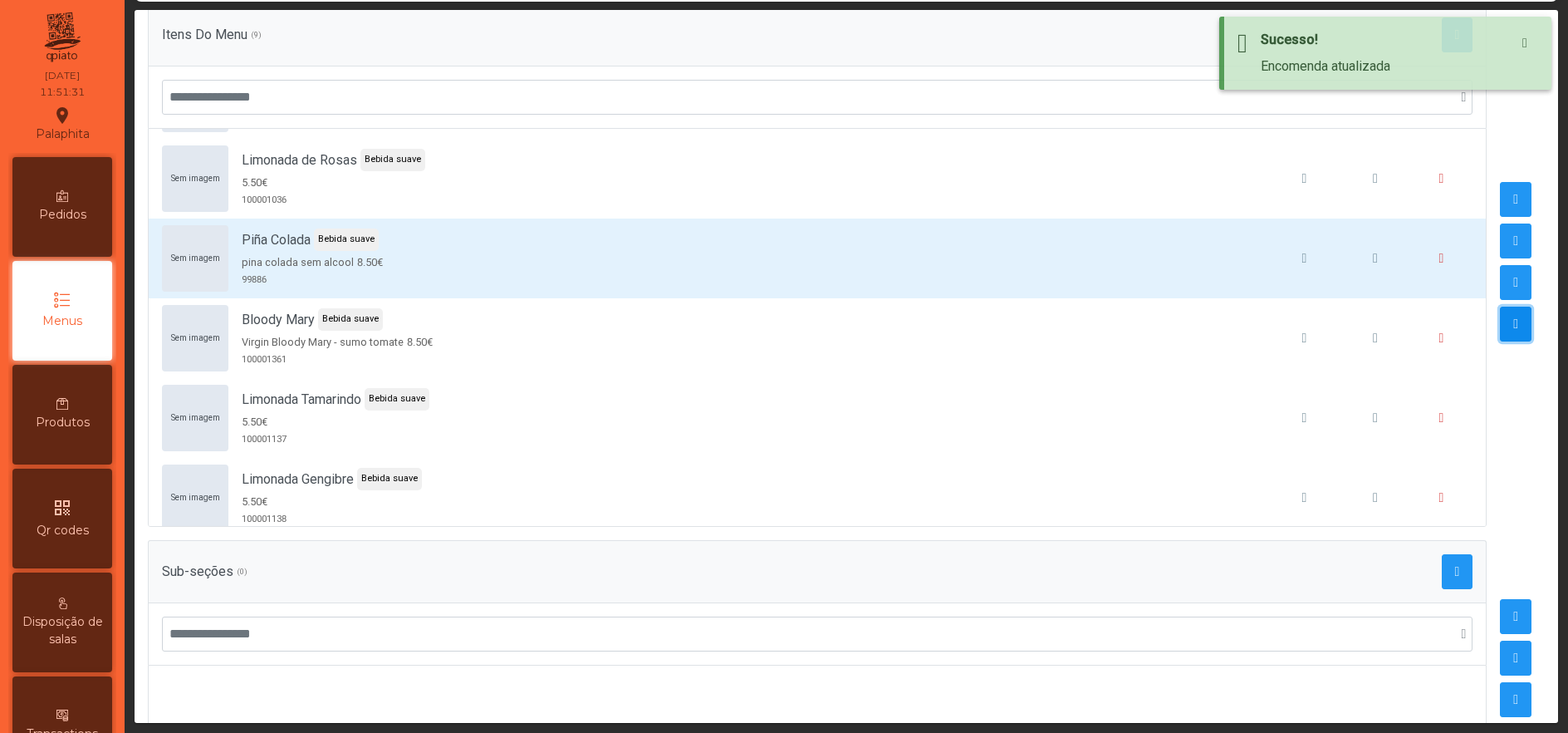 click 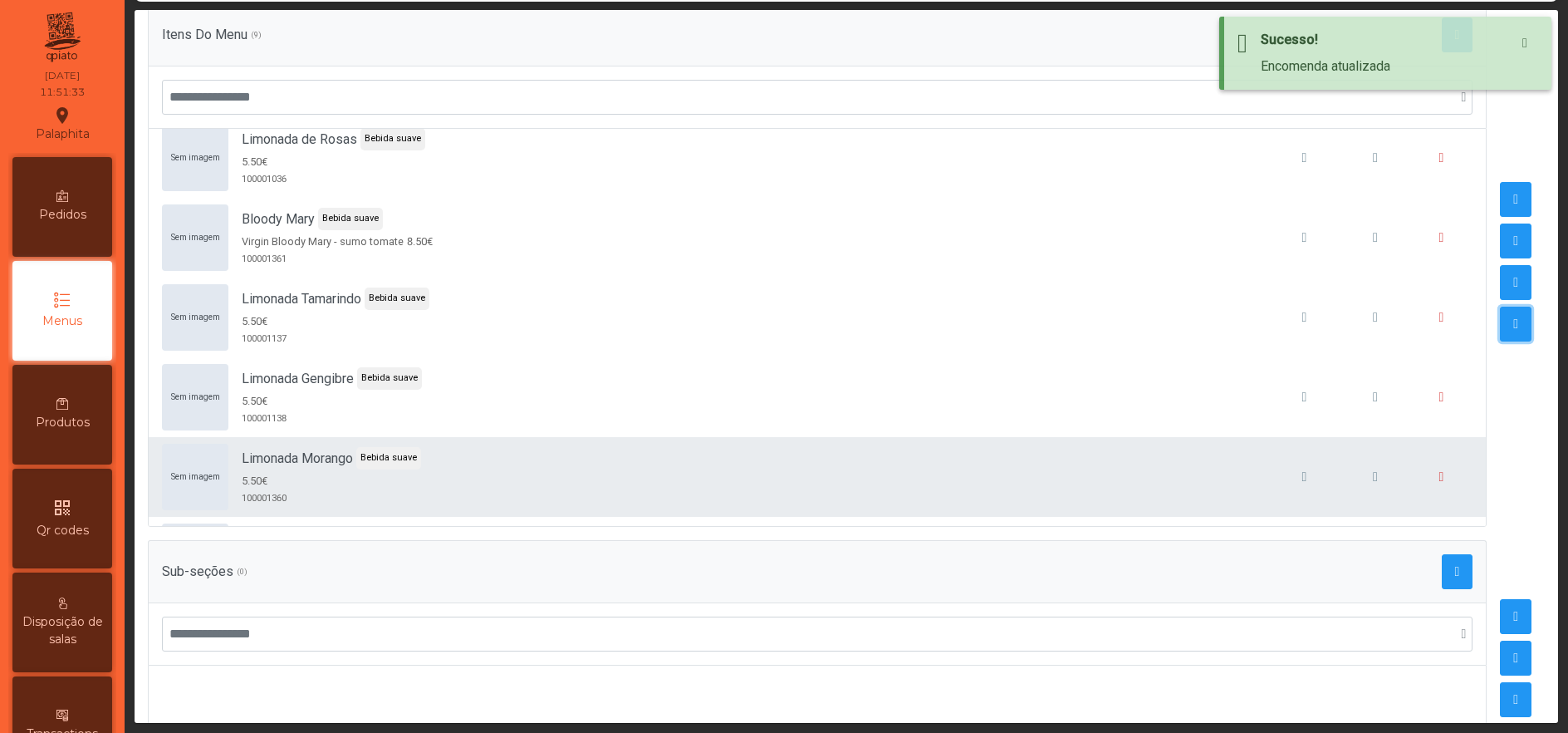 scroll, scrollTop: 61, scrollLeft: 0, axis: vertical 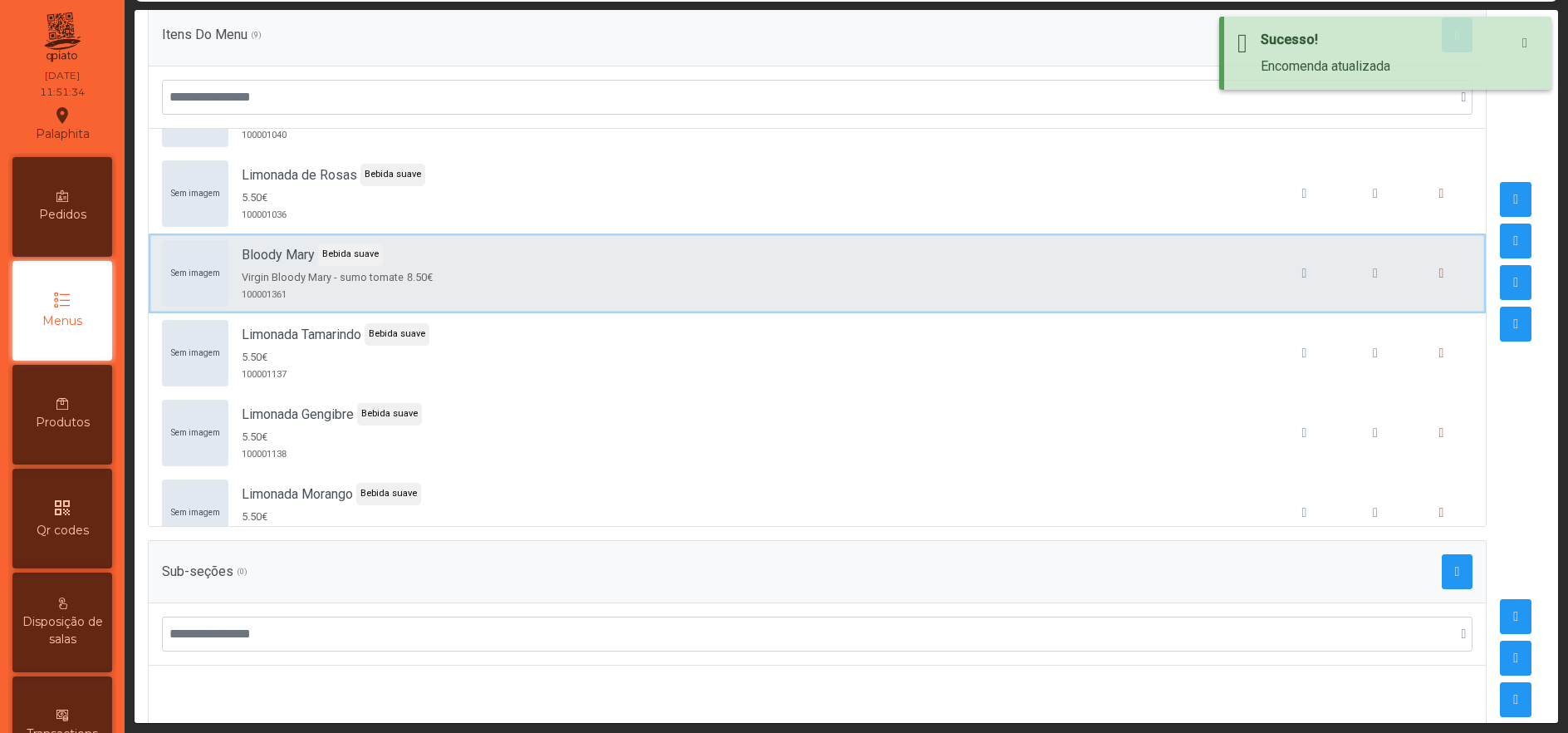 click on "Sem imagem   Bloody Mary  Bebida suave  Virgin Bloody Mary - sumo tomate   8.50€   100001361" at bounding box center [817, 273] 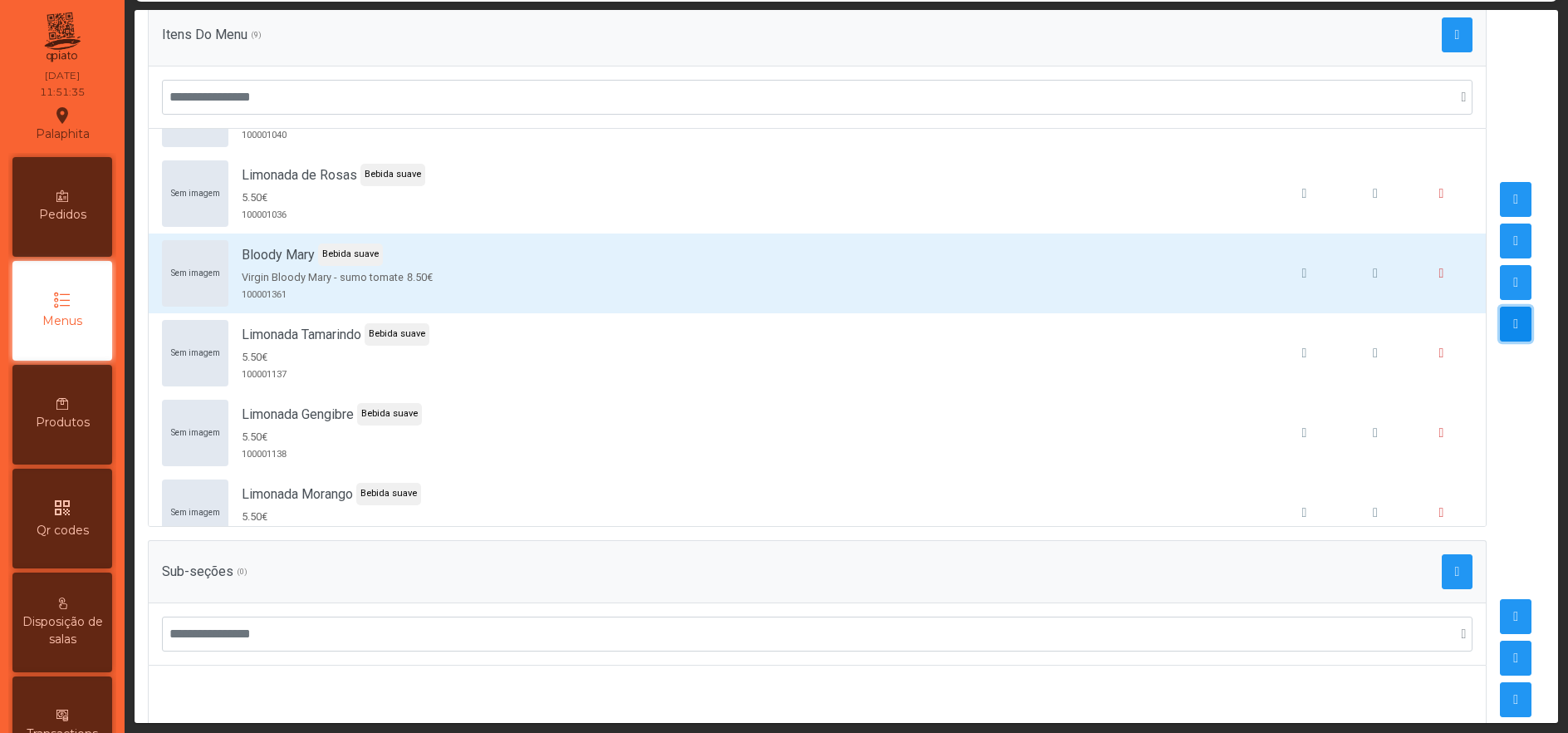 click 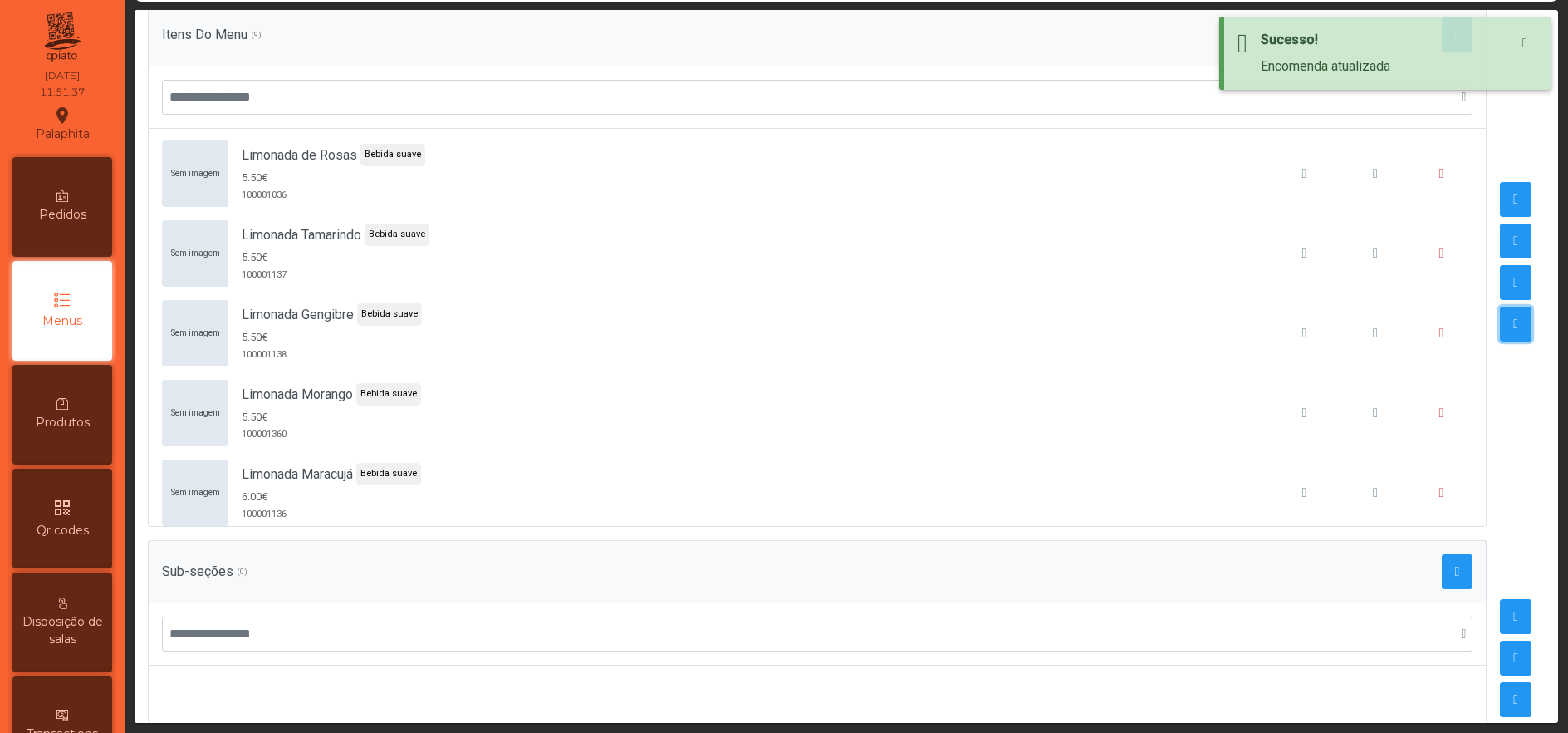 scroll, scrollTop: 0, scrollLeft: 0, axis: both 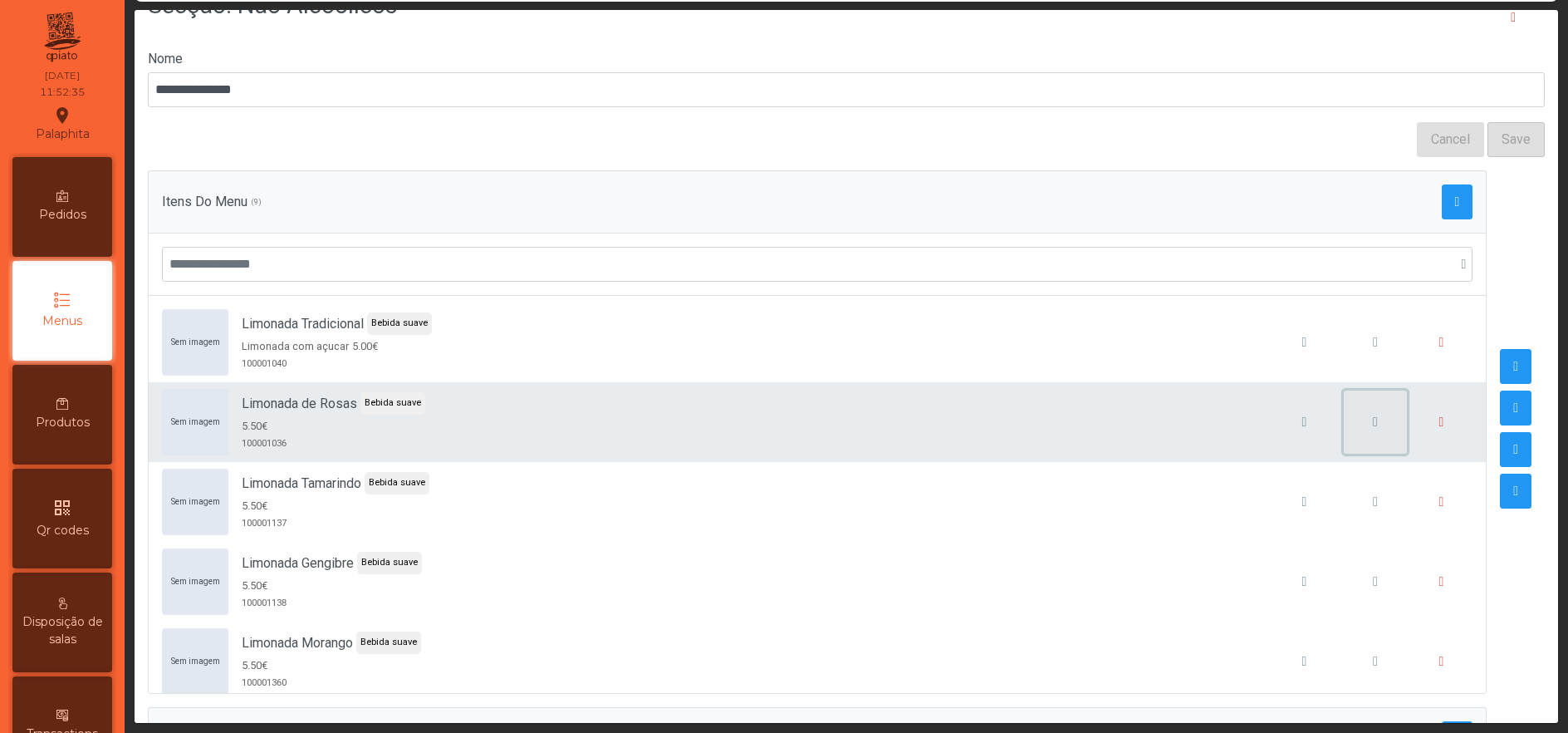 click 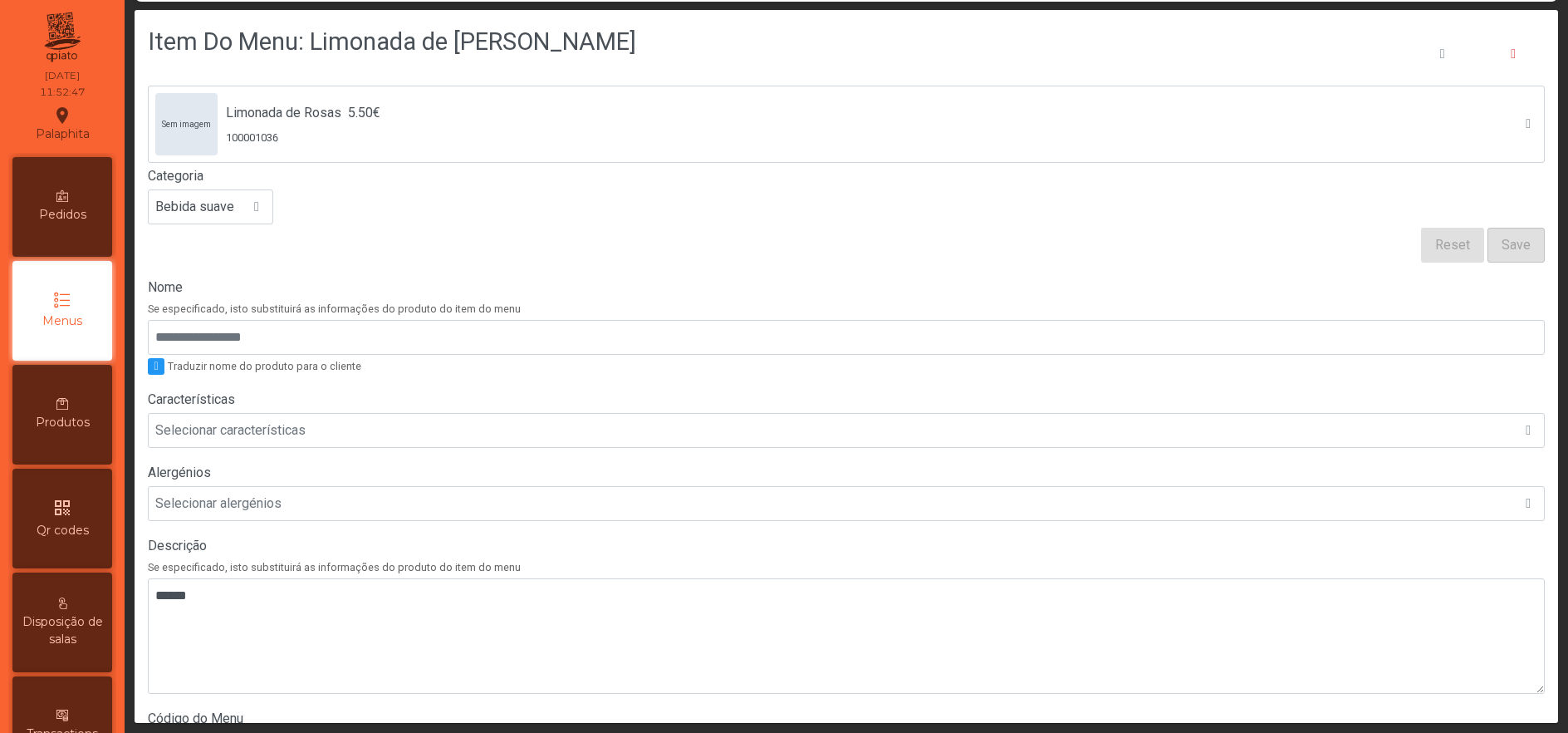 scroll, scrollTop: 51, scrollLeft: 0, axis: vertical 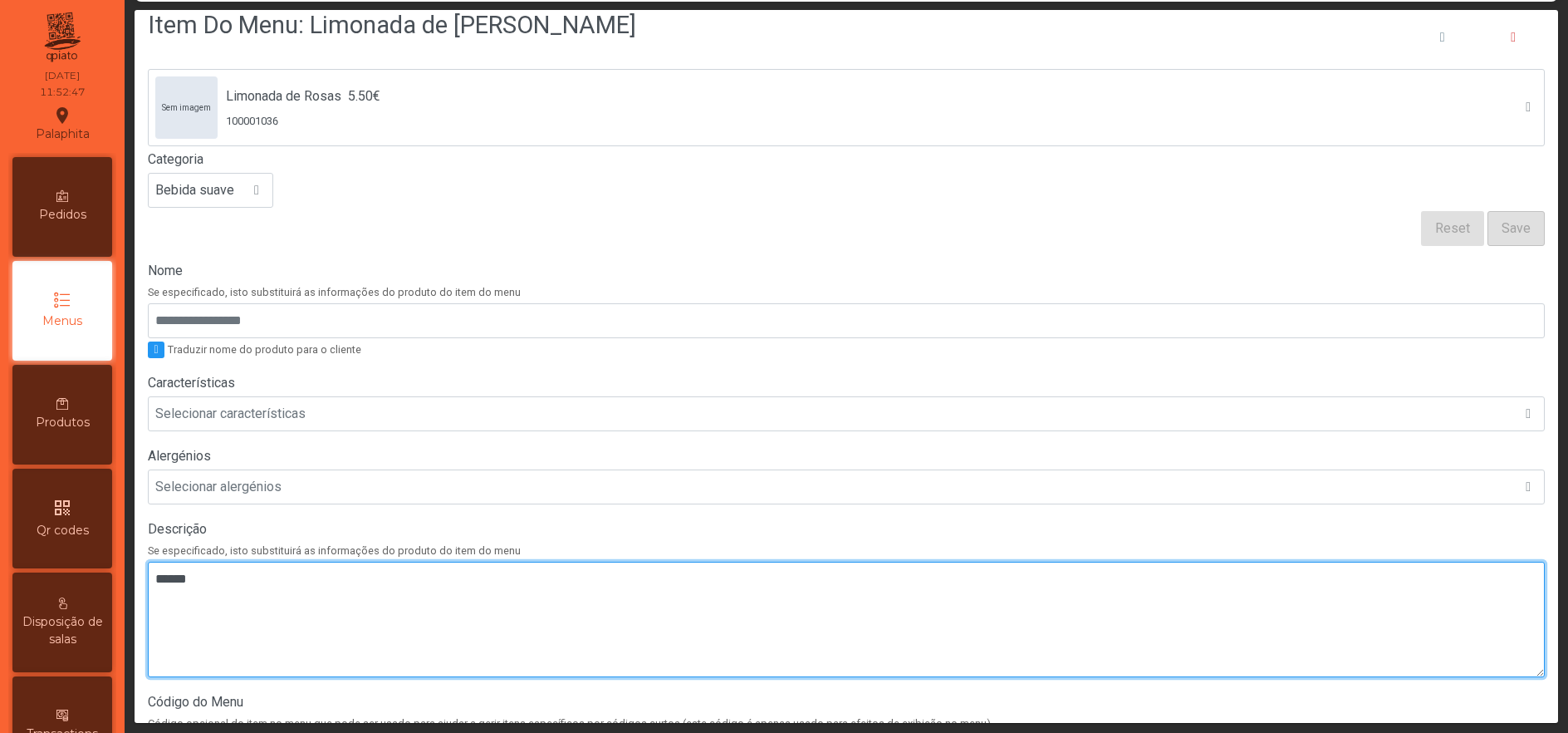 click at bounding box center (846, 619) 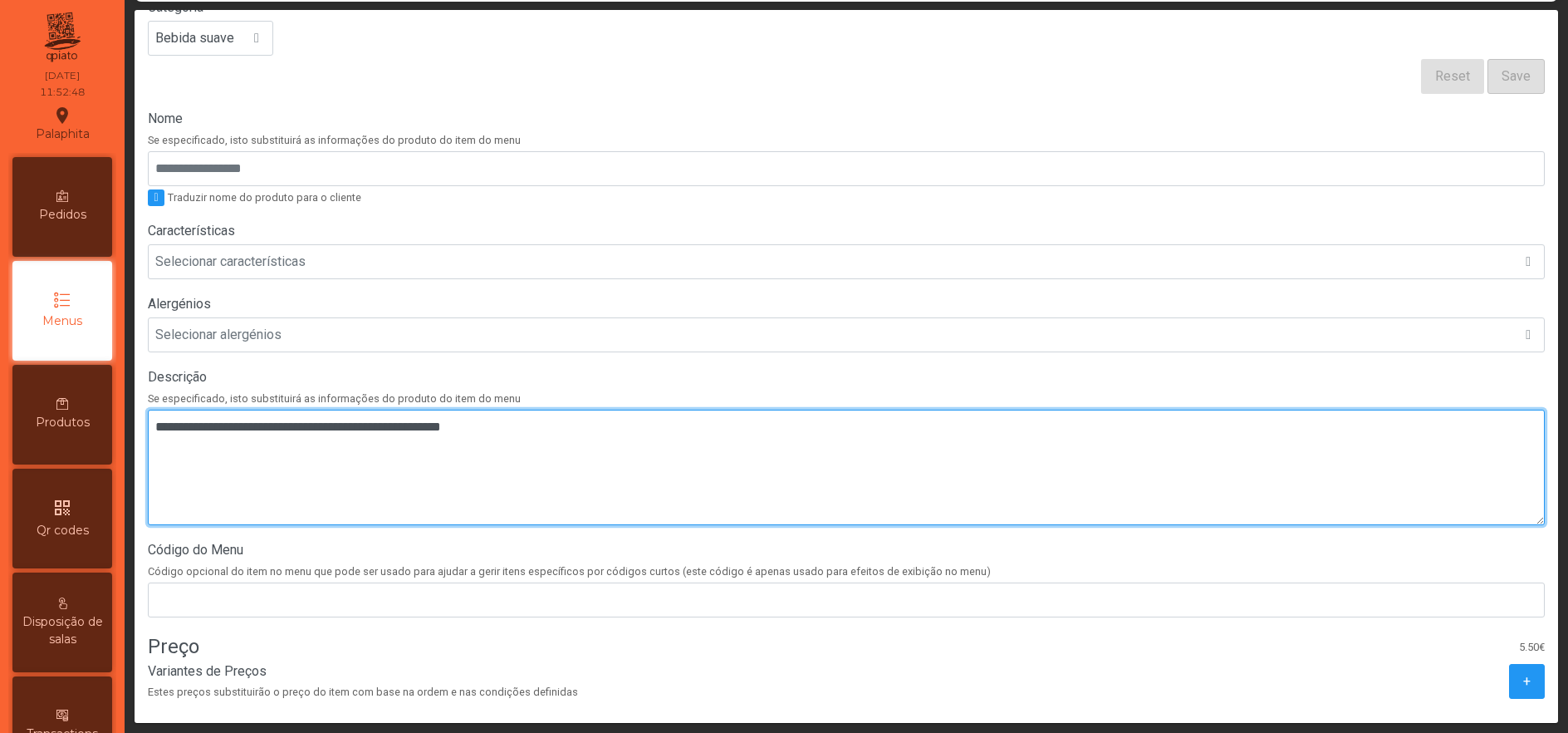 scroll, scrollTop: 400, scrollLeft: 0, axis: vertical 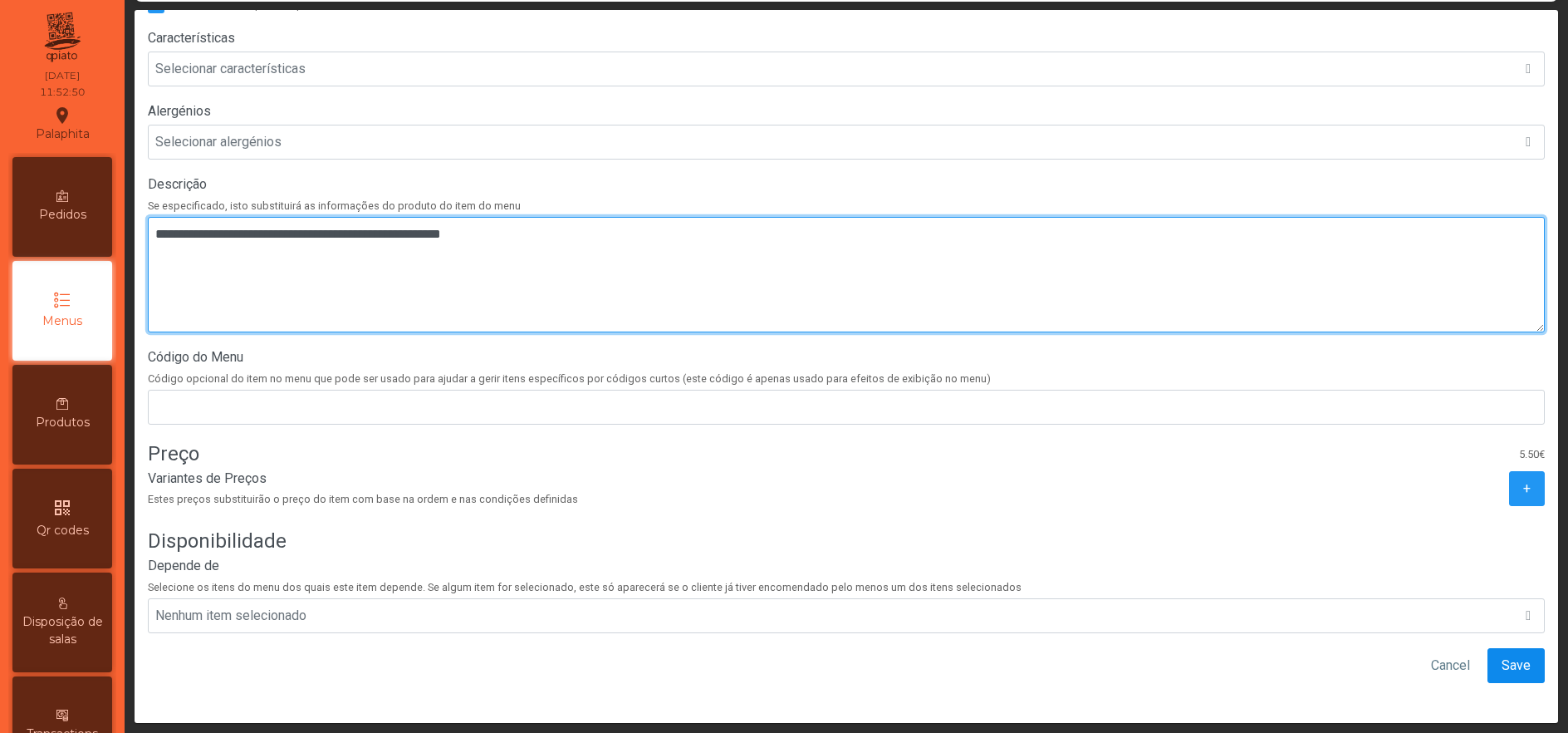 type on "**********" 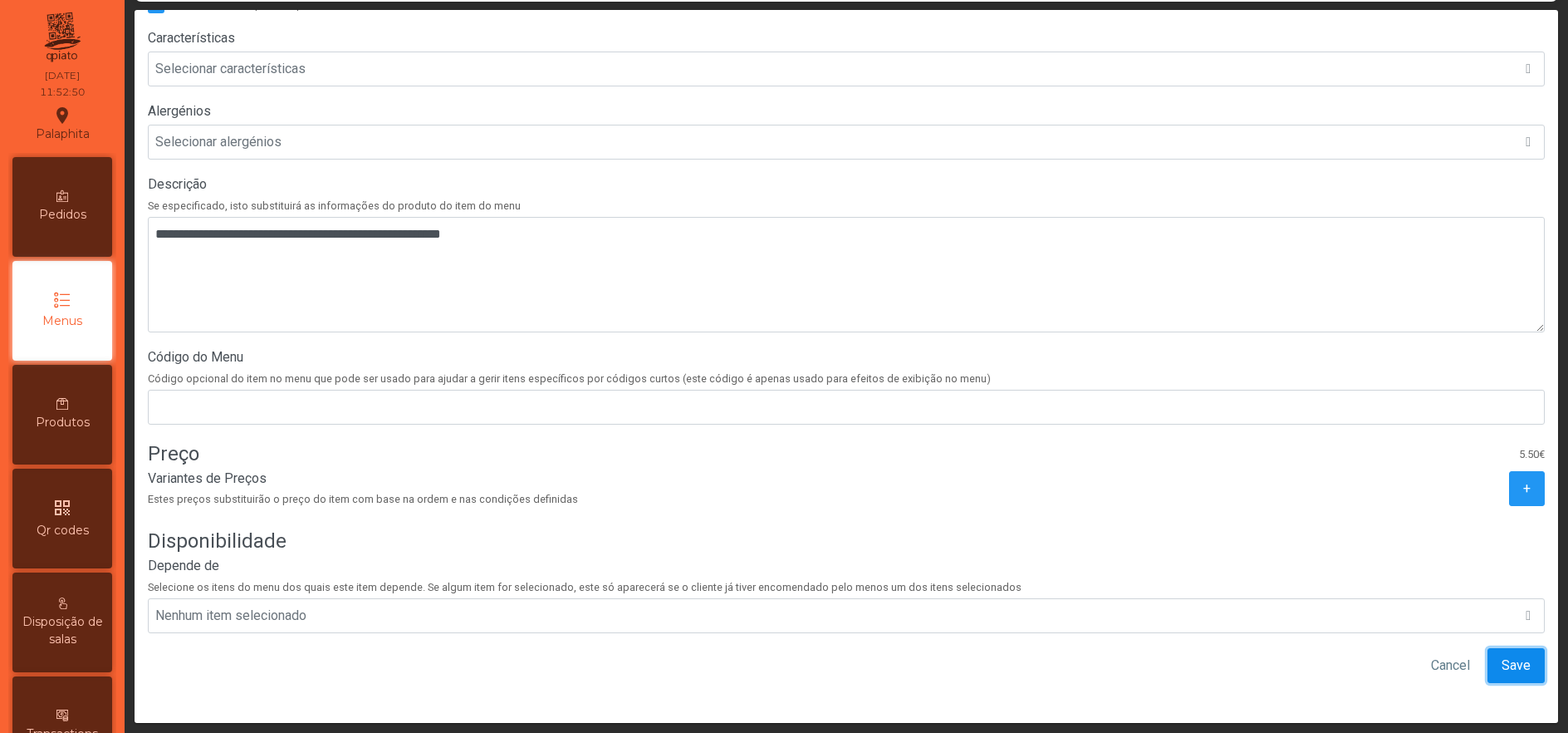 click on "Save" 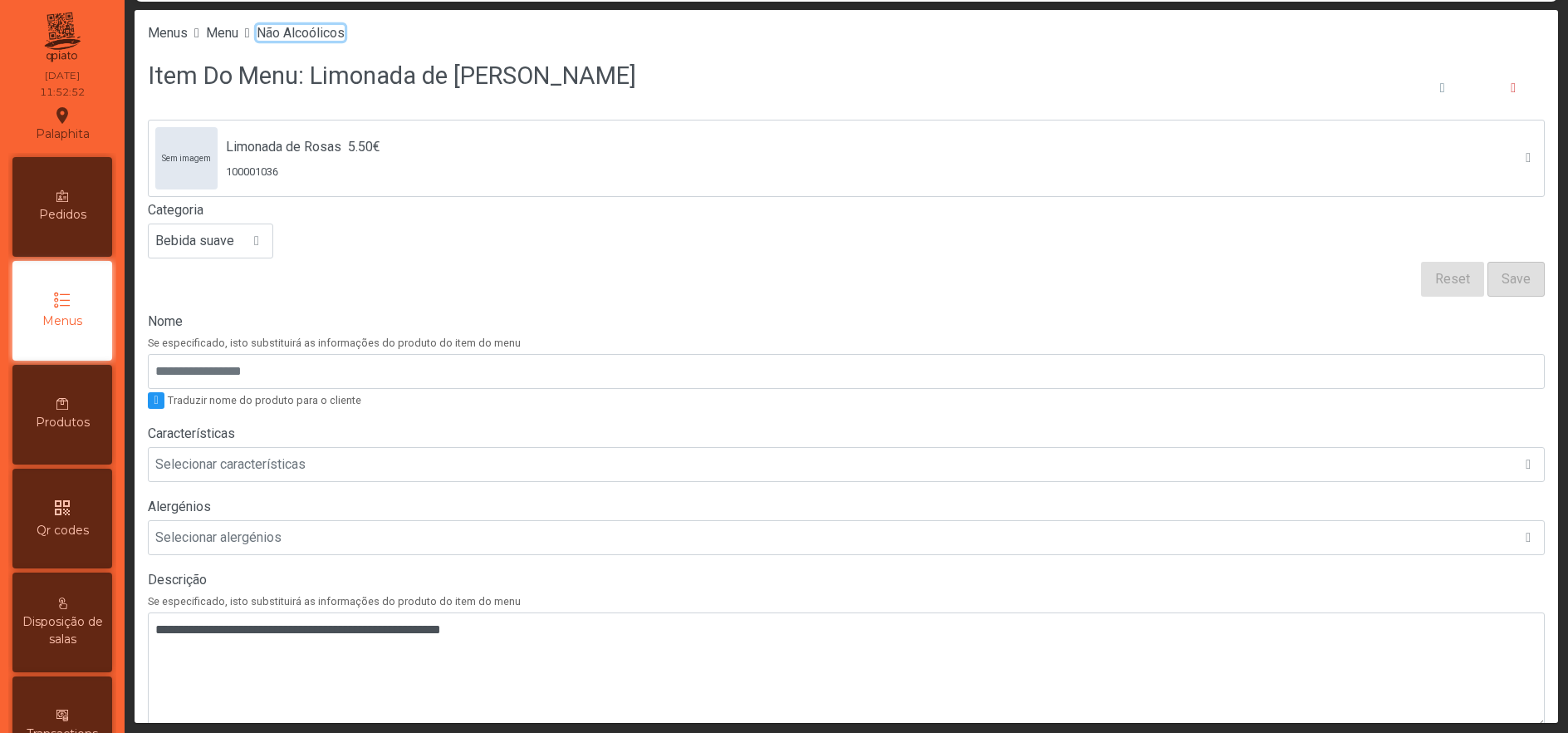click on "Não Alcoólicos" 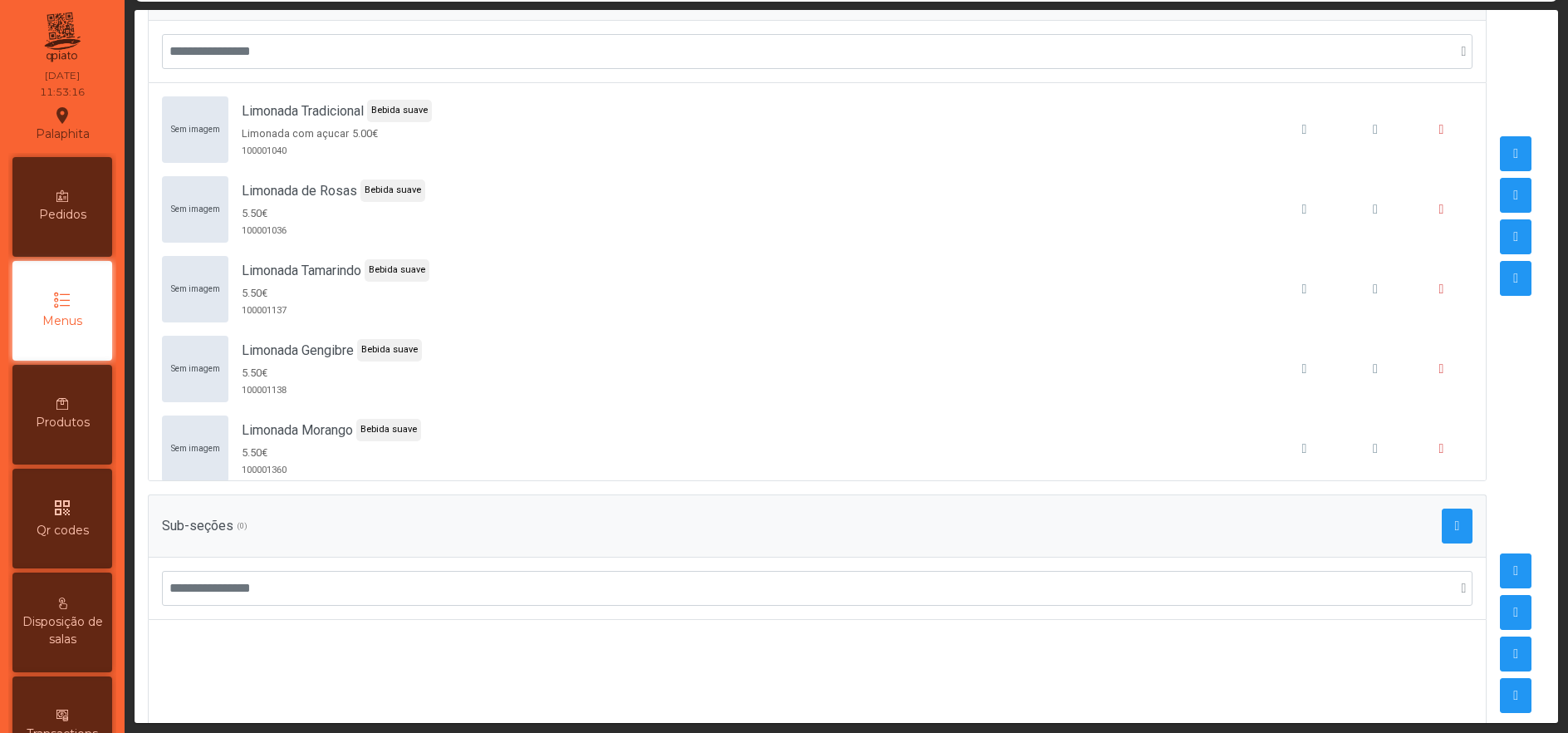 scroll, scrollTop: 369, scrollLeft: 0, axis: vertical 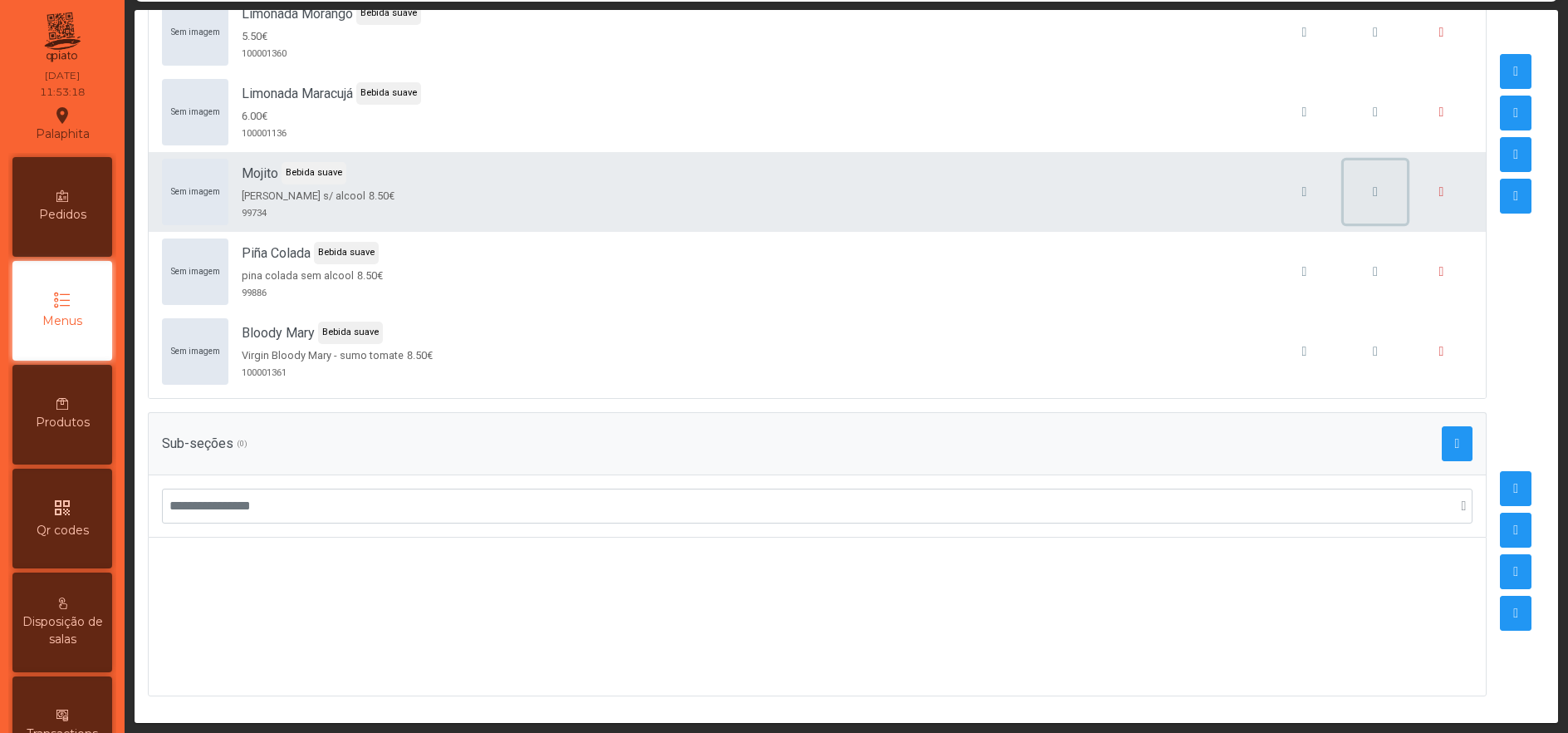 click 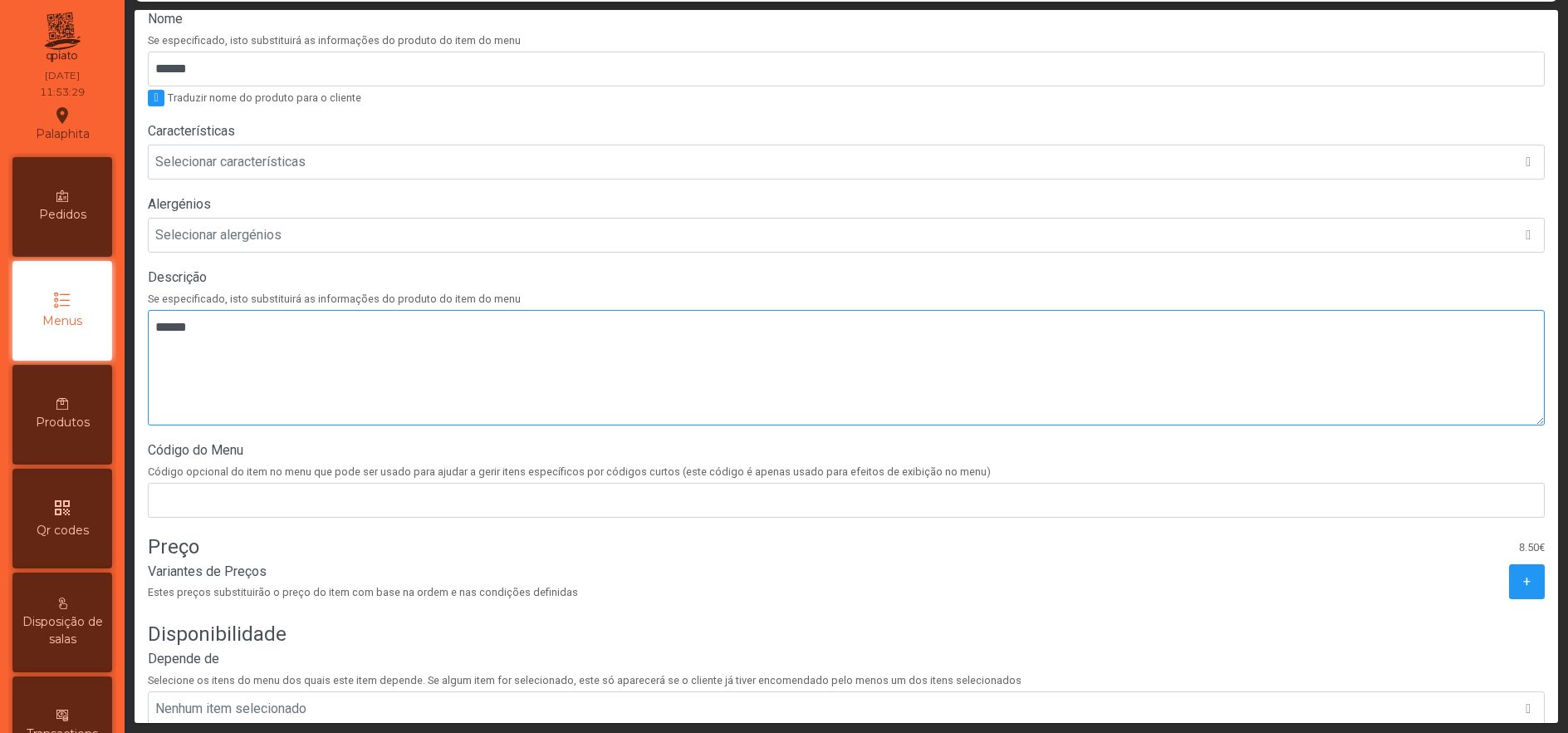 scroll, scrollTop: 337, scrollLeft: 0, axis: vertical 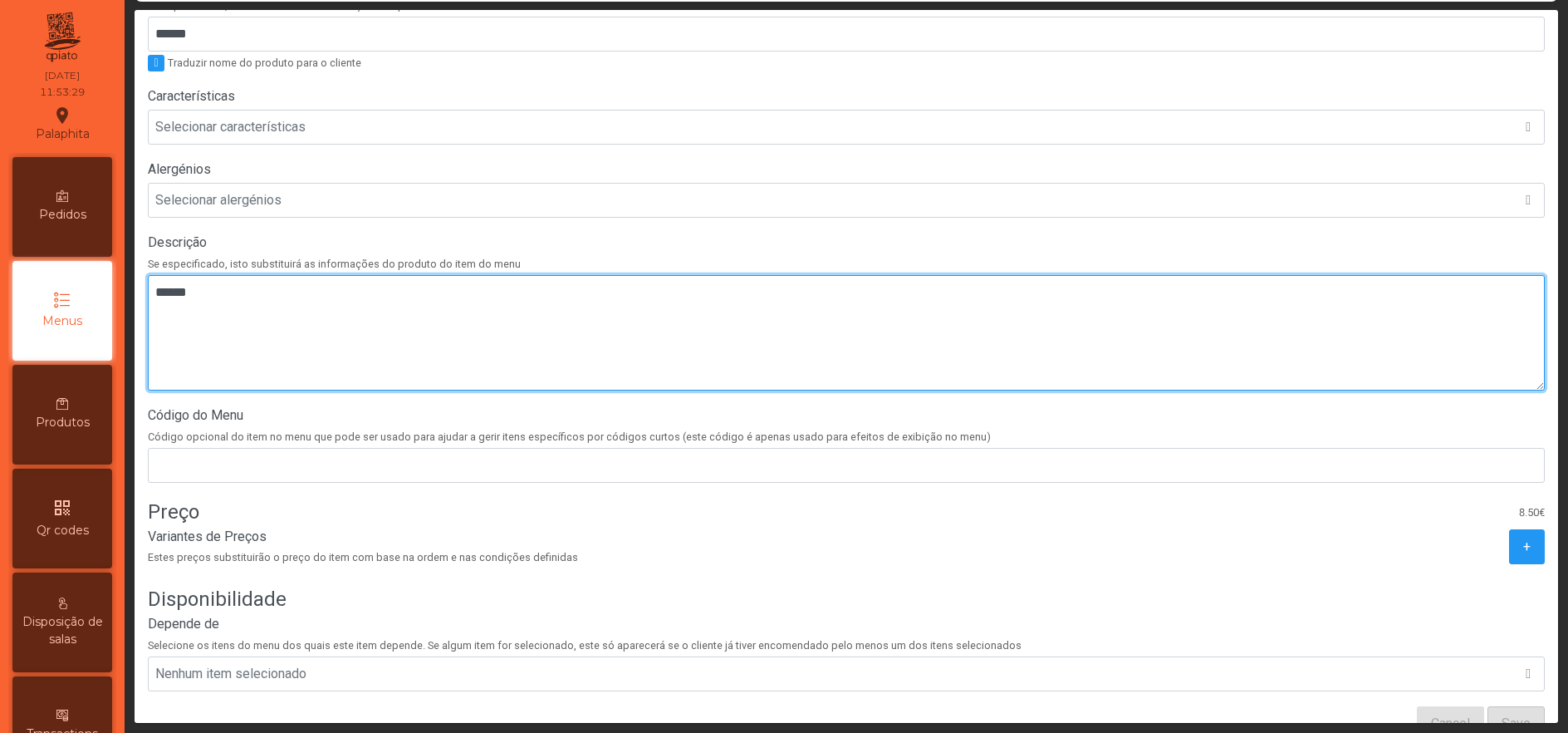click at bounding box center [846, 332] 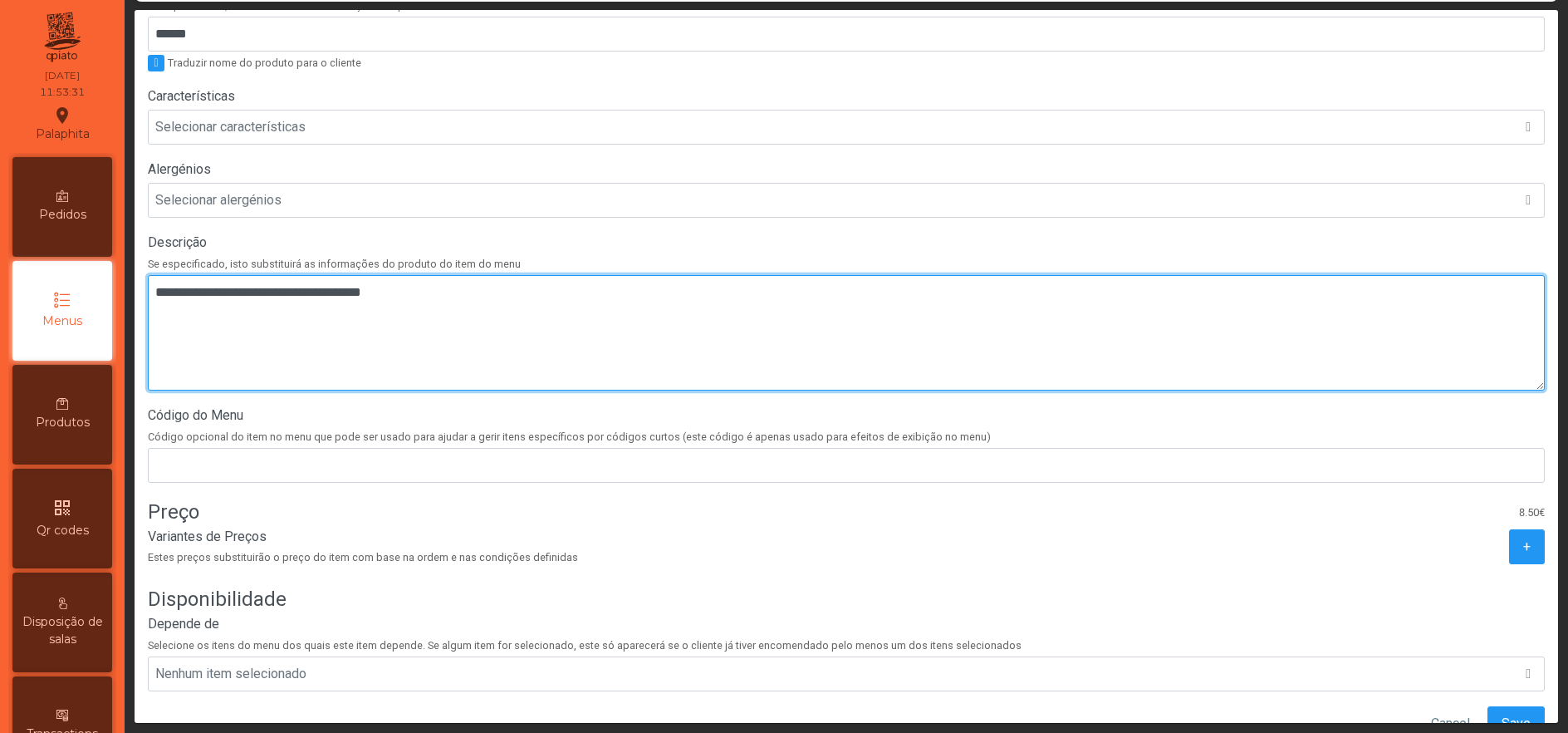 scroll, scrollTop: 400, scrollLeft: 0, axis: vertical 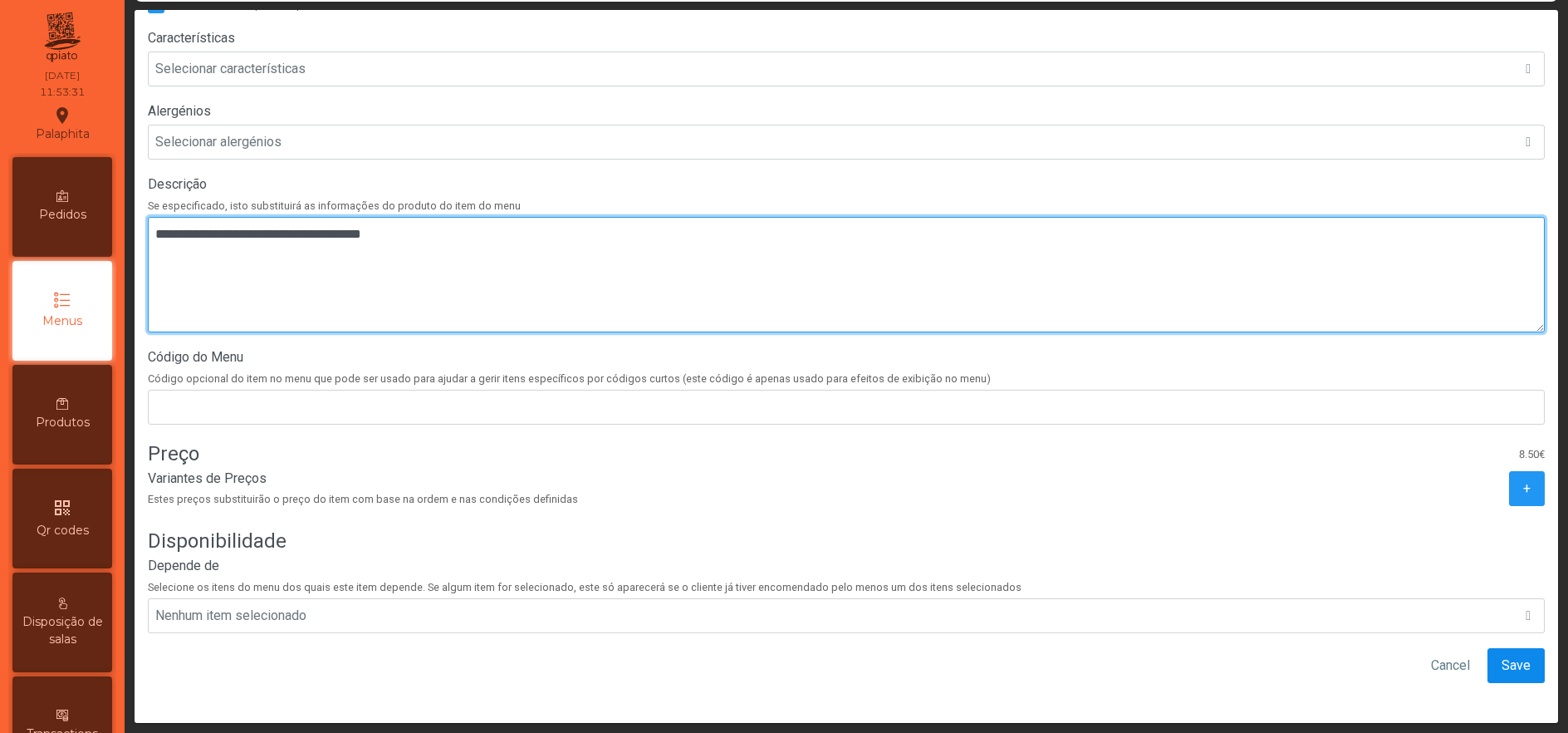 type on "**********" 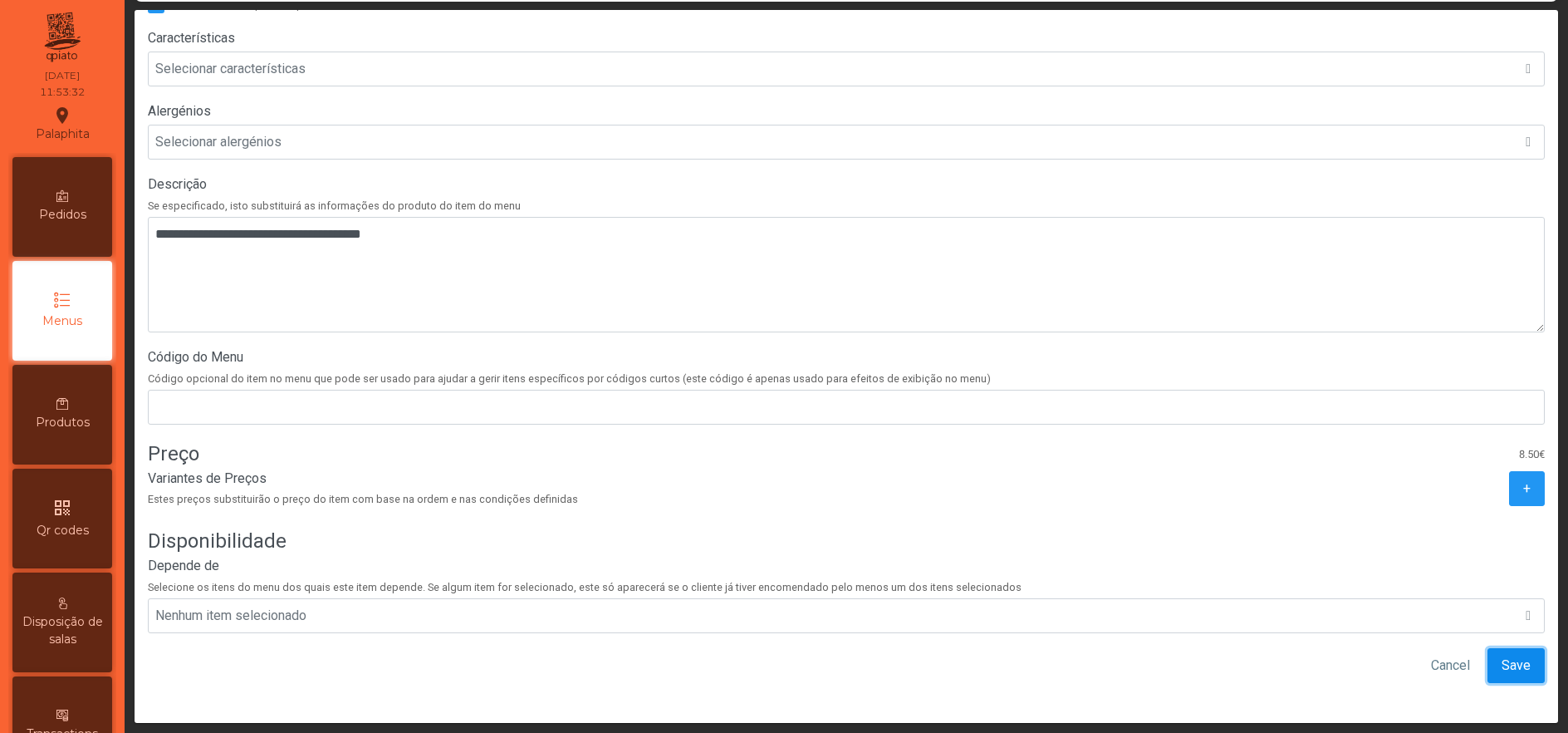 click on "Save" 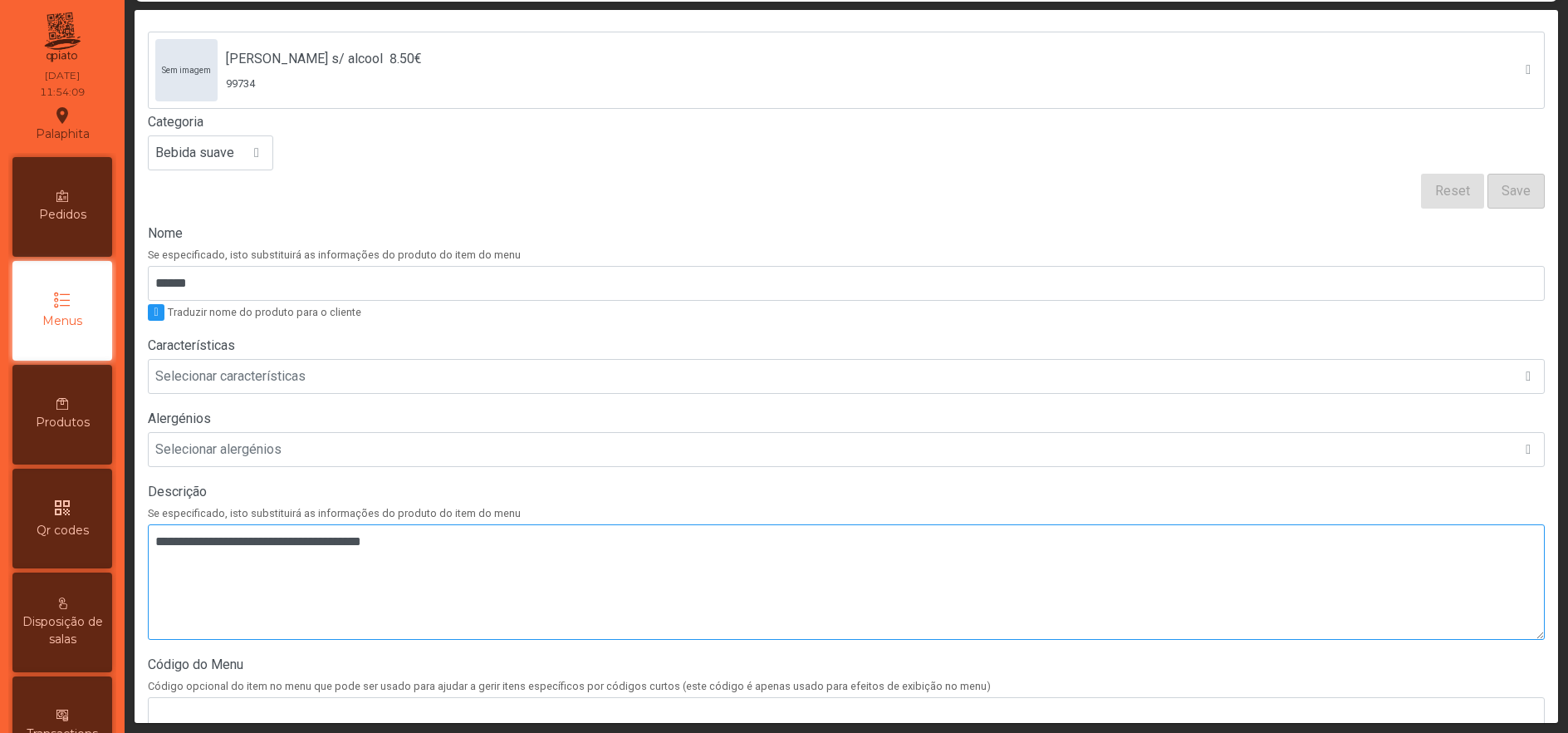 scroll, scrollTop: 101, scrollLeft: 0, axis: vertical 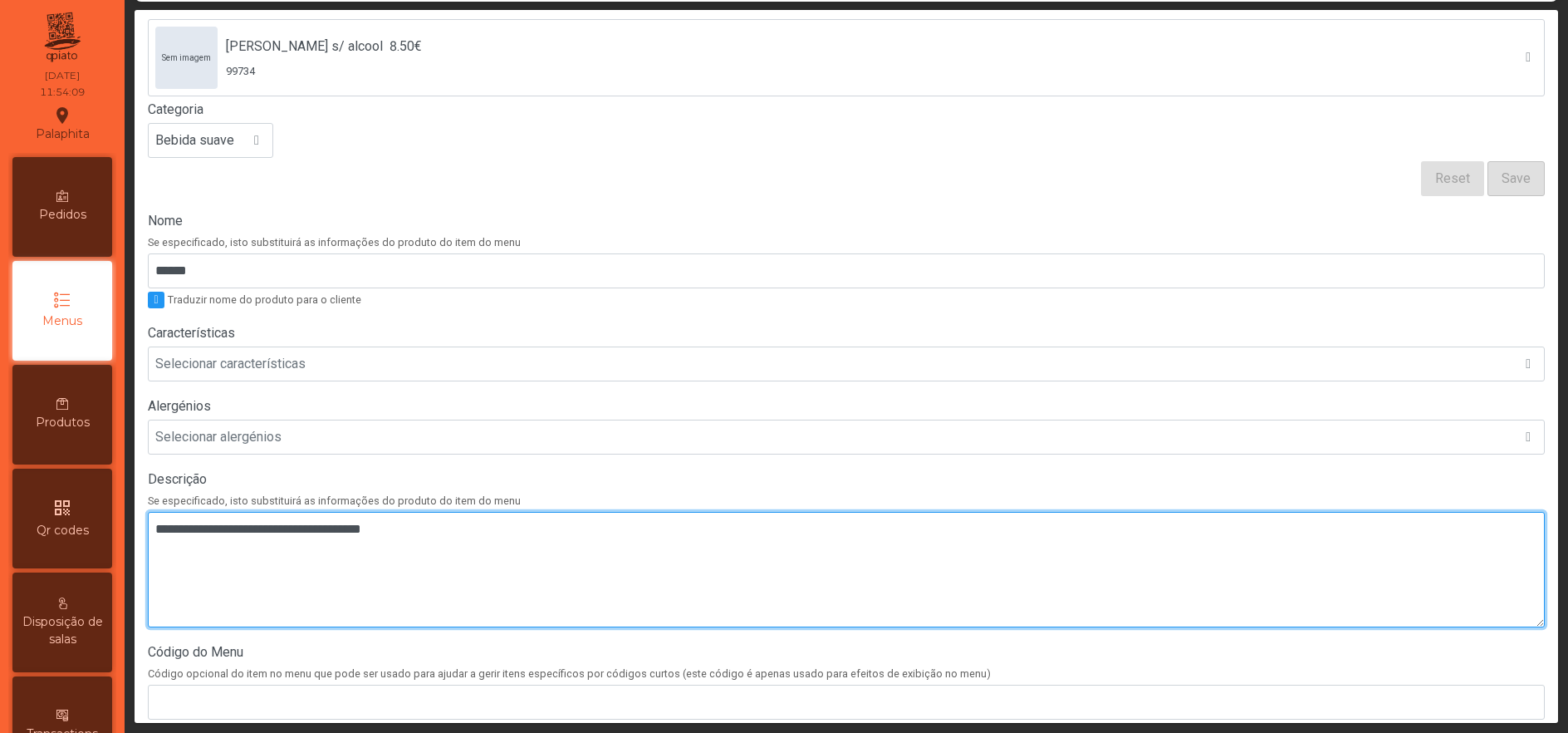 click at bounding box center [846, 569] 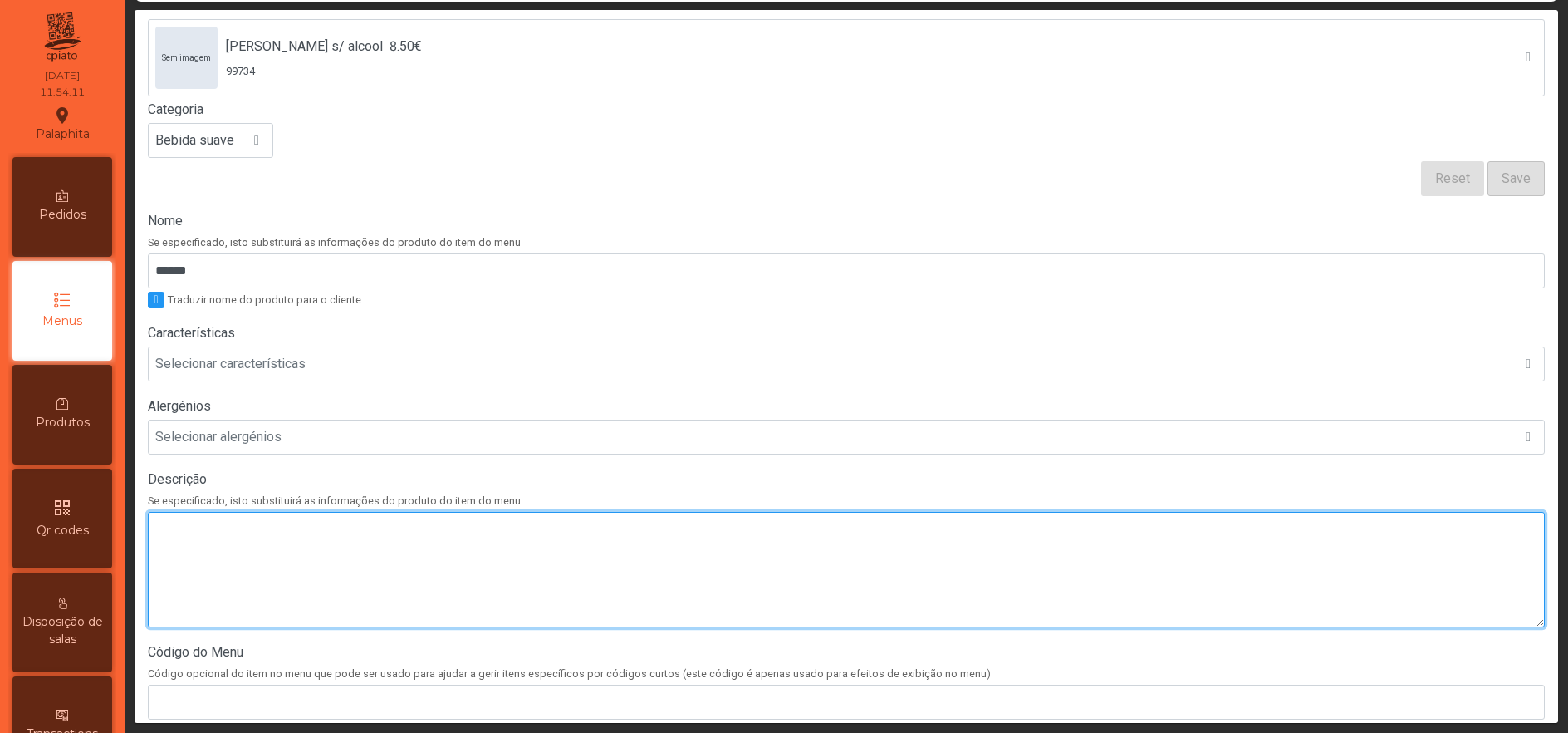 scroll, scrollTop: 400, scrollLeft: 0, axis: vertical 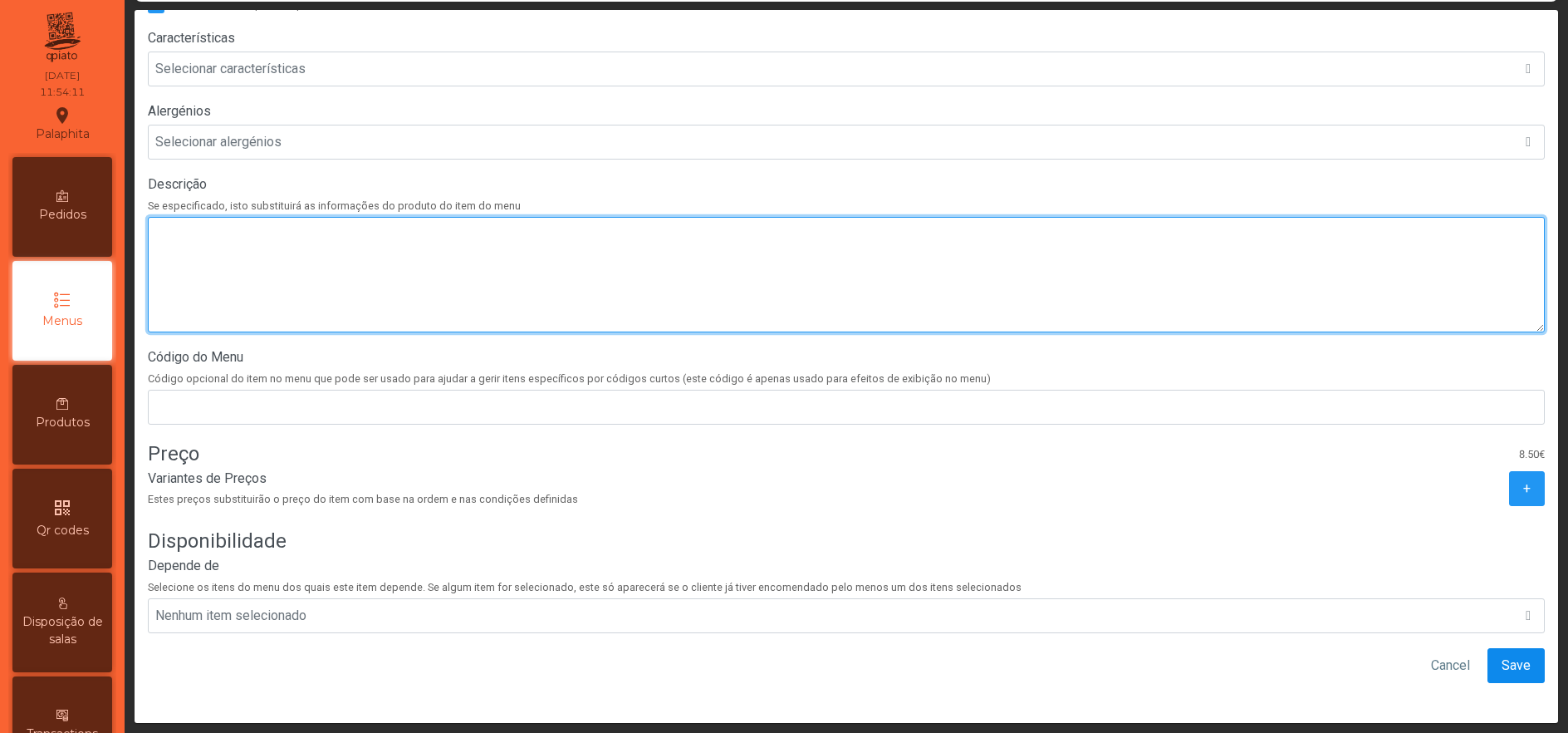 type 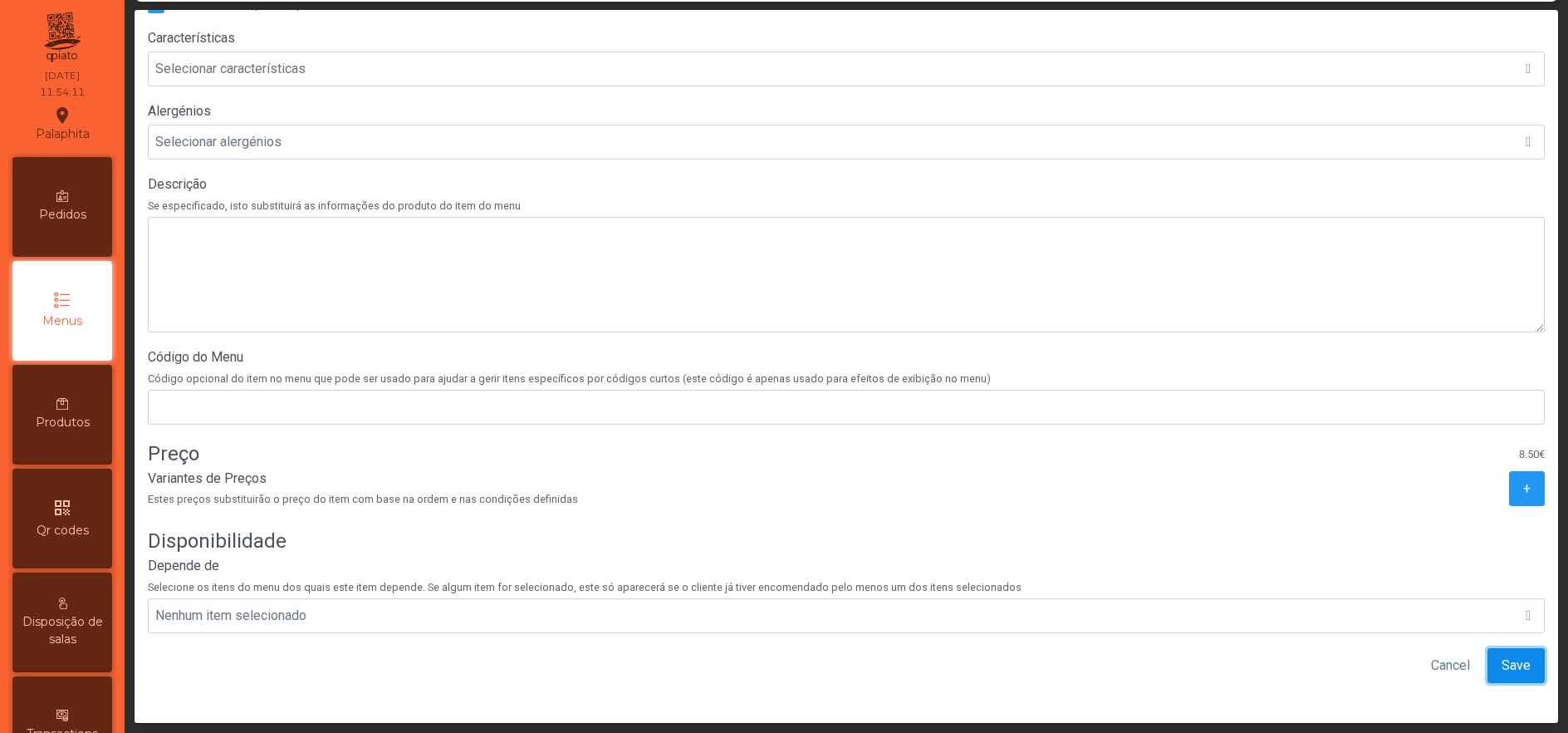 click on "Save" 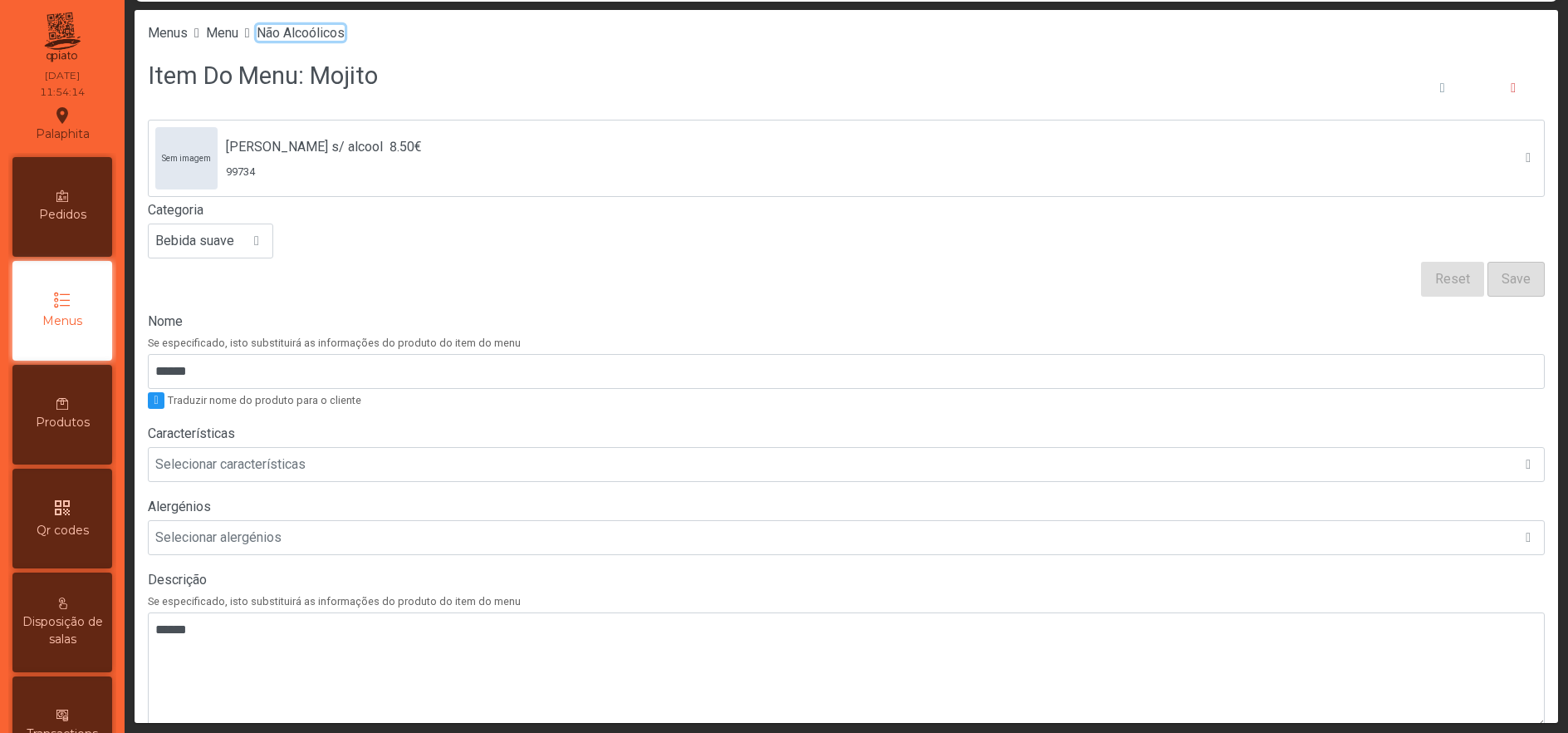 click on "Não Alcoólicos" 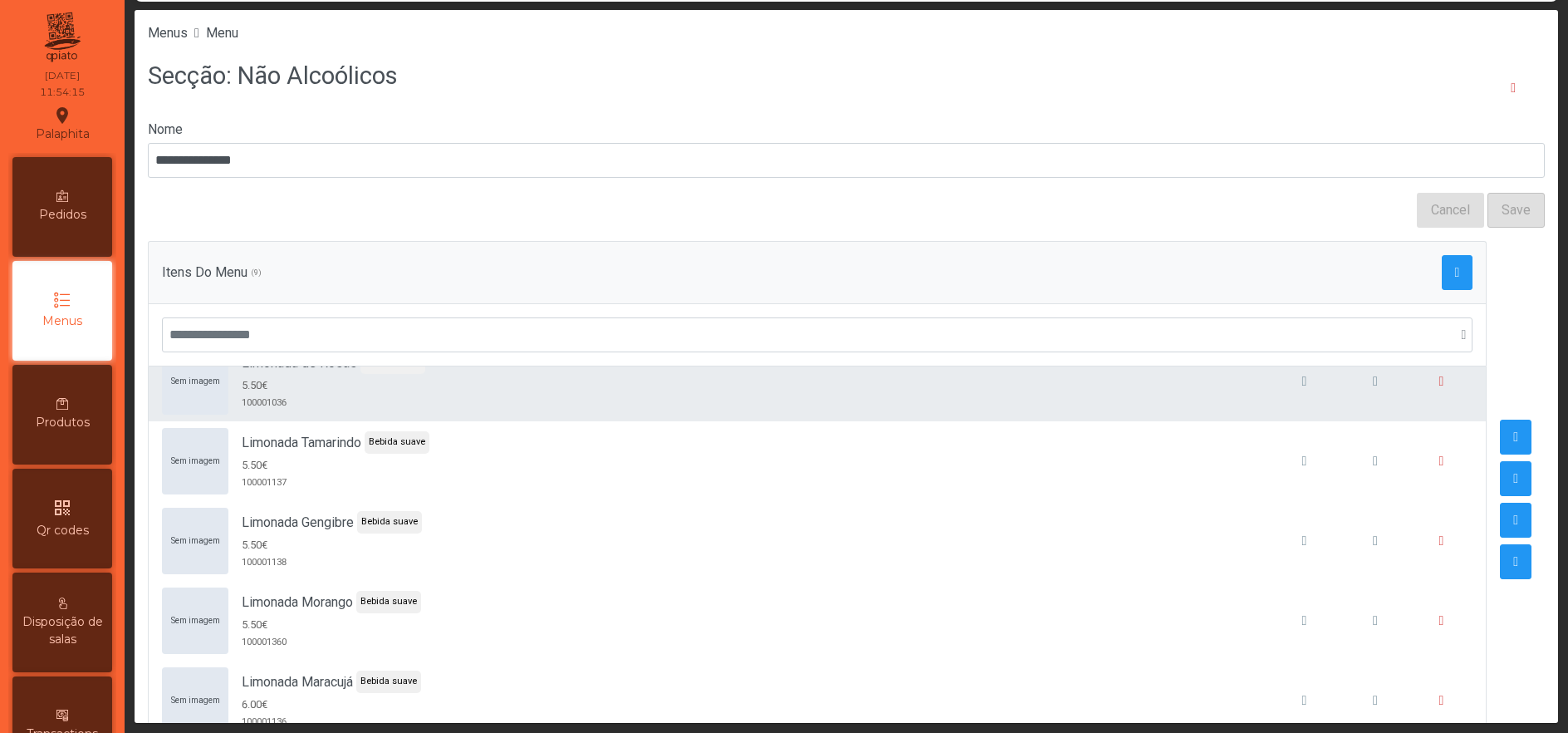 scroll, scrollTop: 334, scrollLeft: 0, axis: vertical 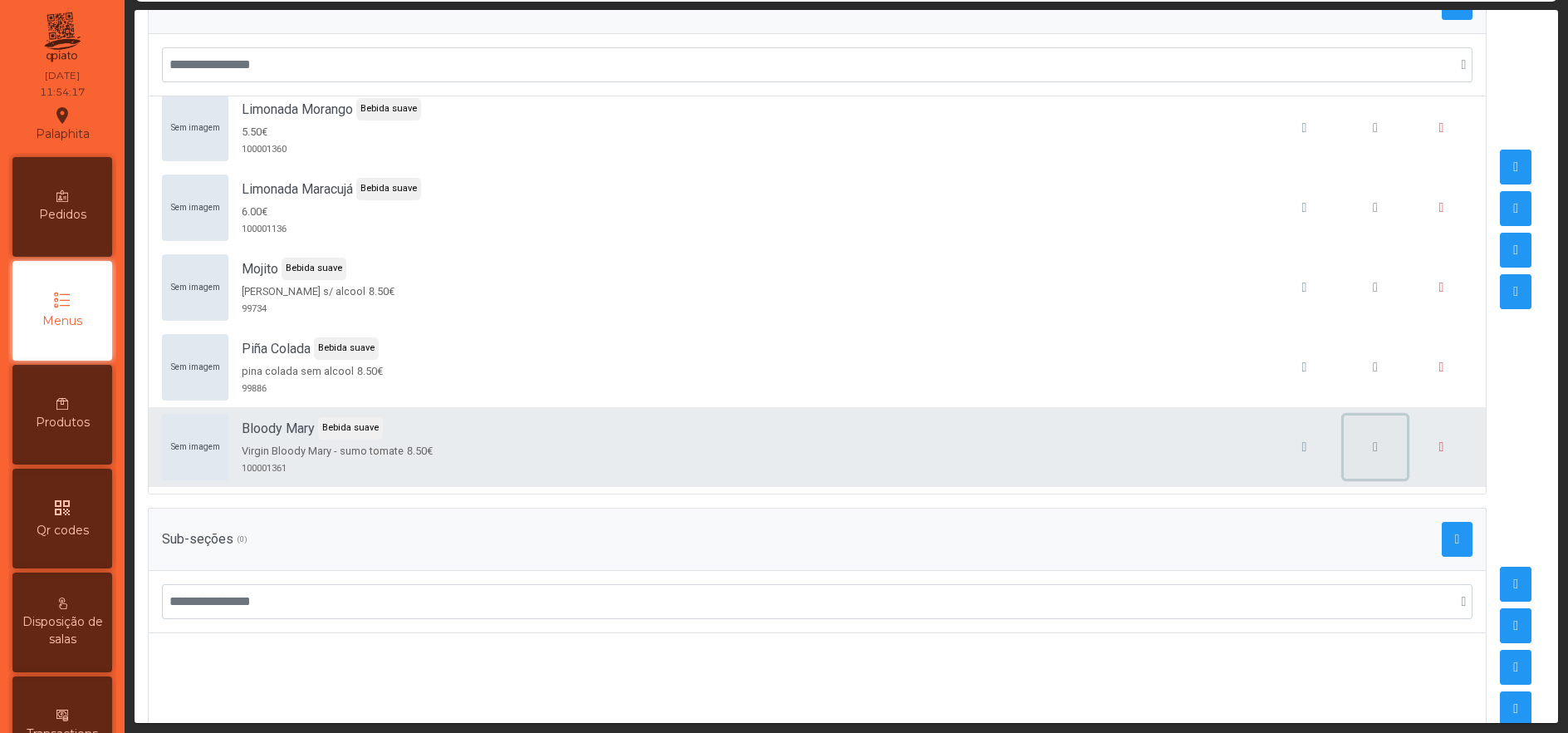 click 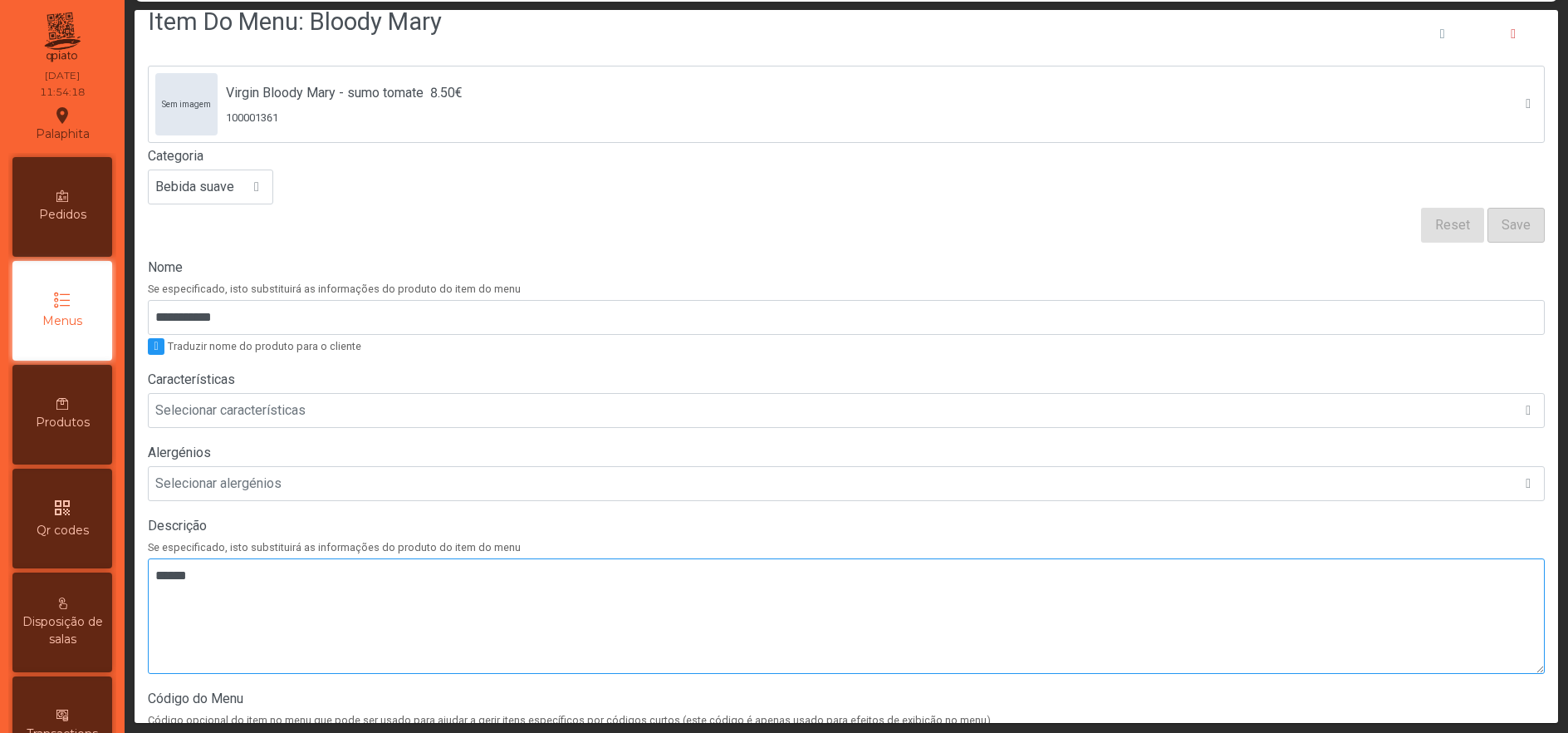 scroll, scrollTop: 141, scrollLeft: 0, axis: vertical 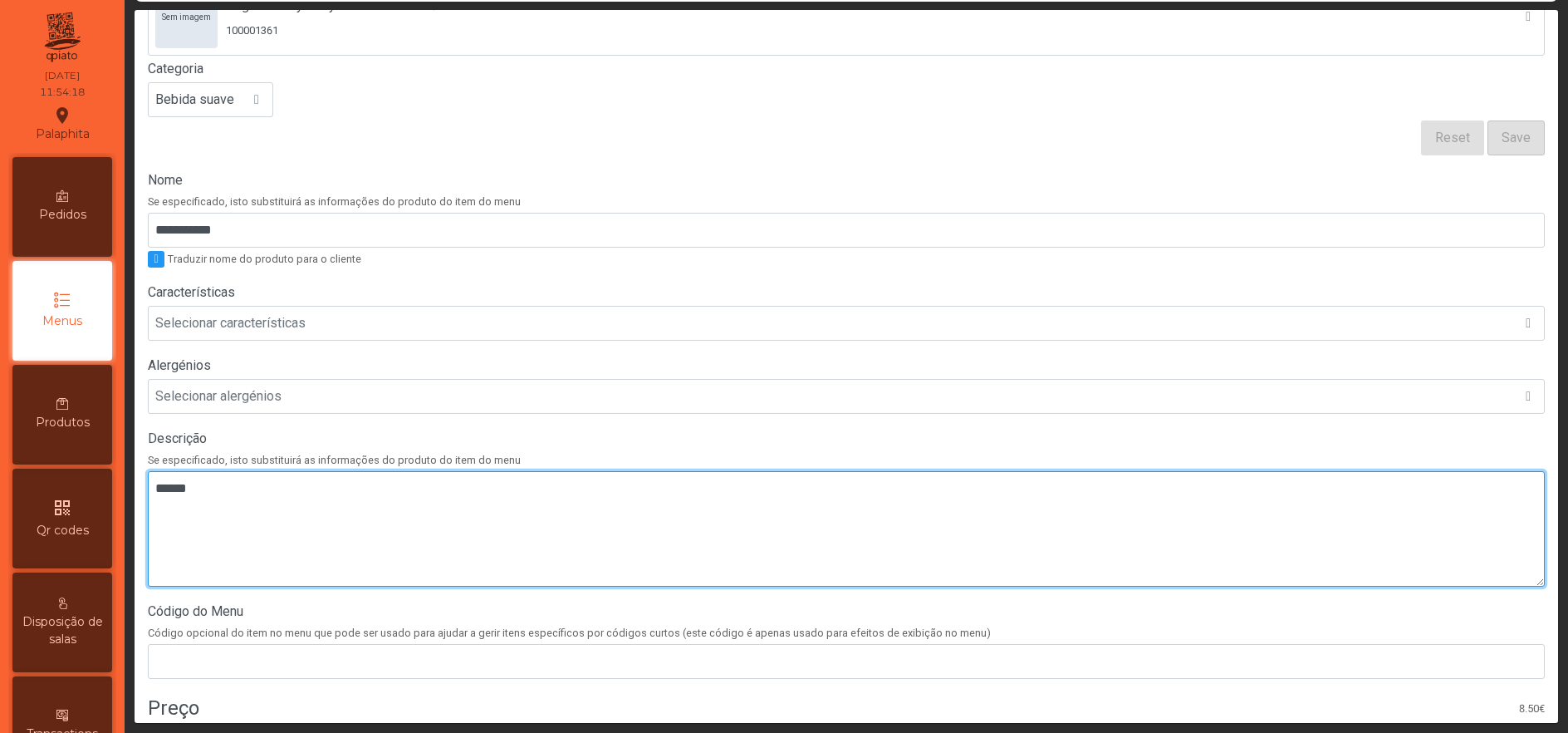 click at bounding box center [846, 529] 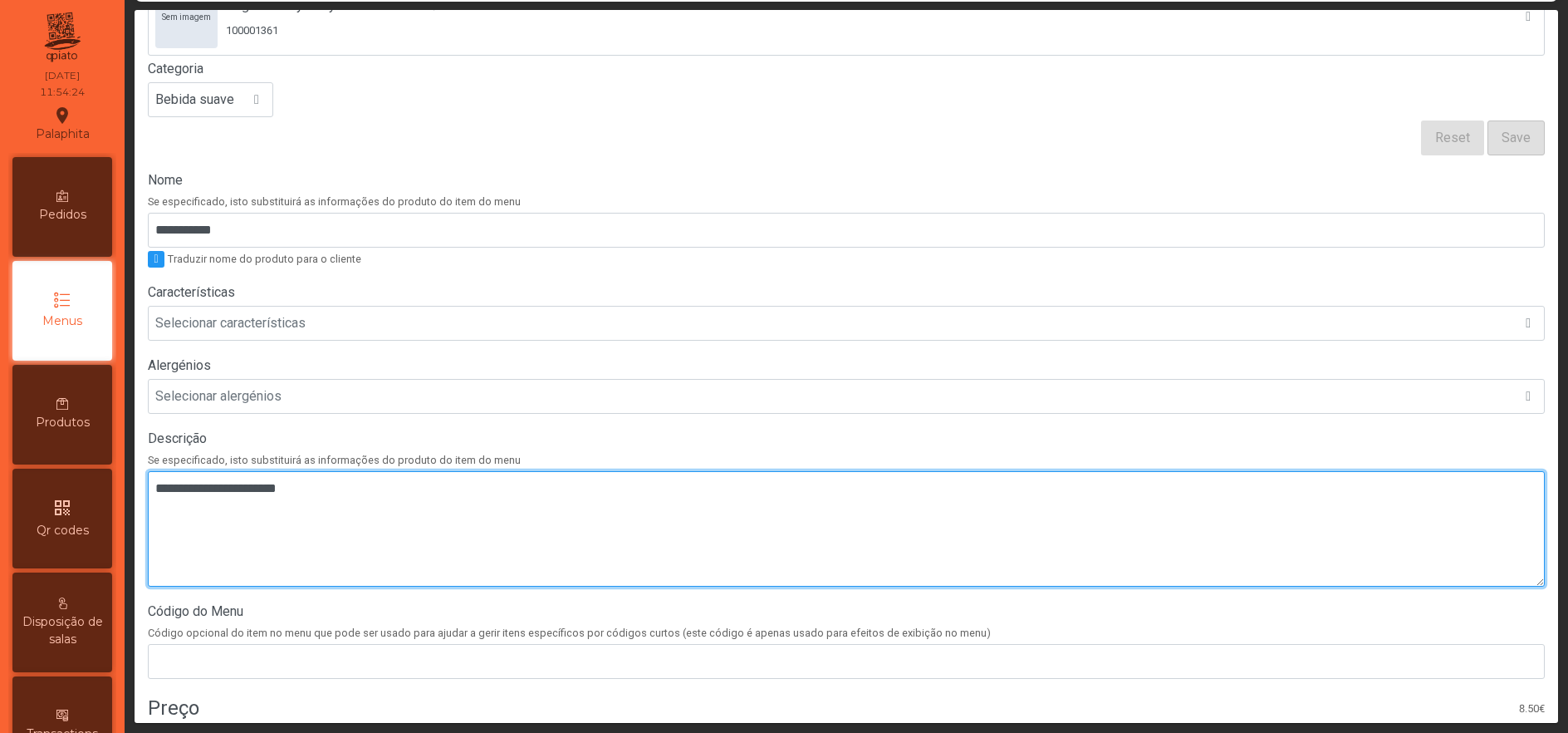 scroll, scrollTop: 400, scrollLeft: 0, axis: vertical 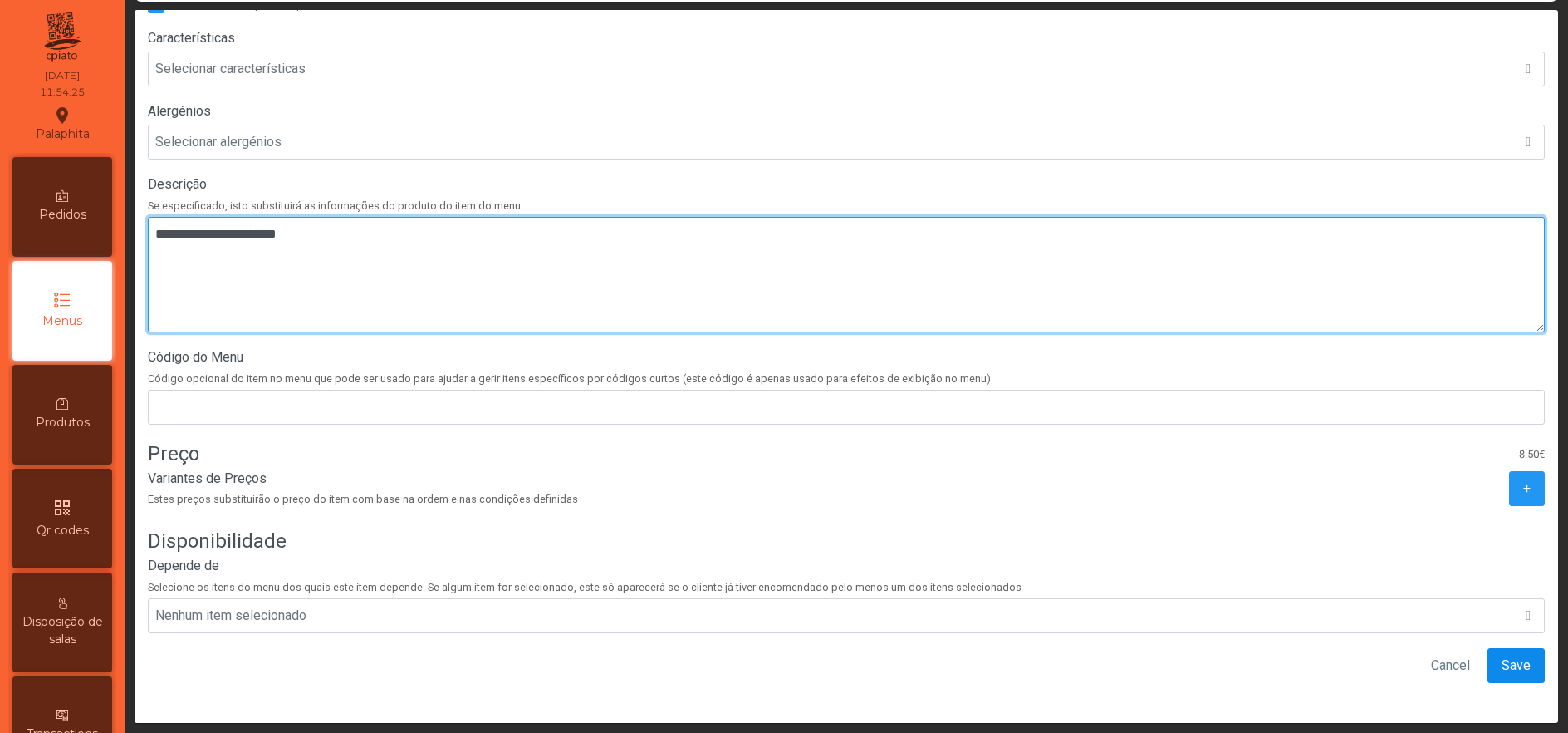 type on "**********" 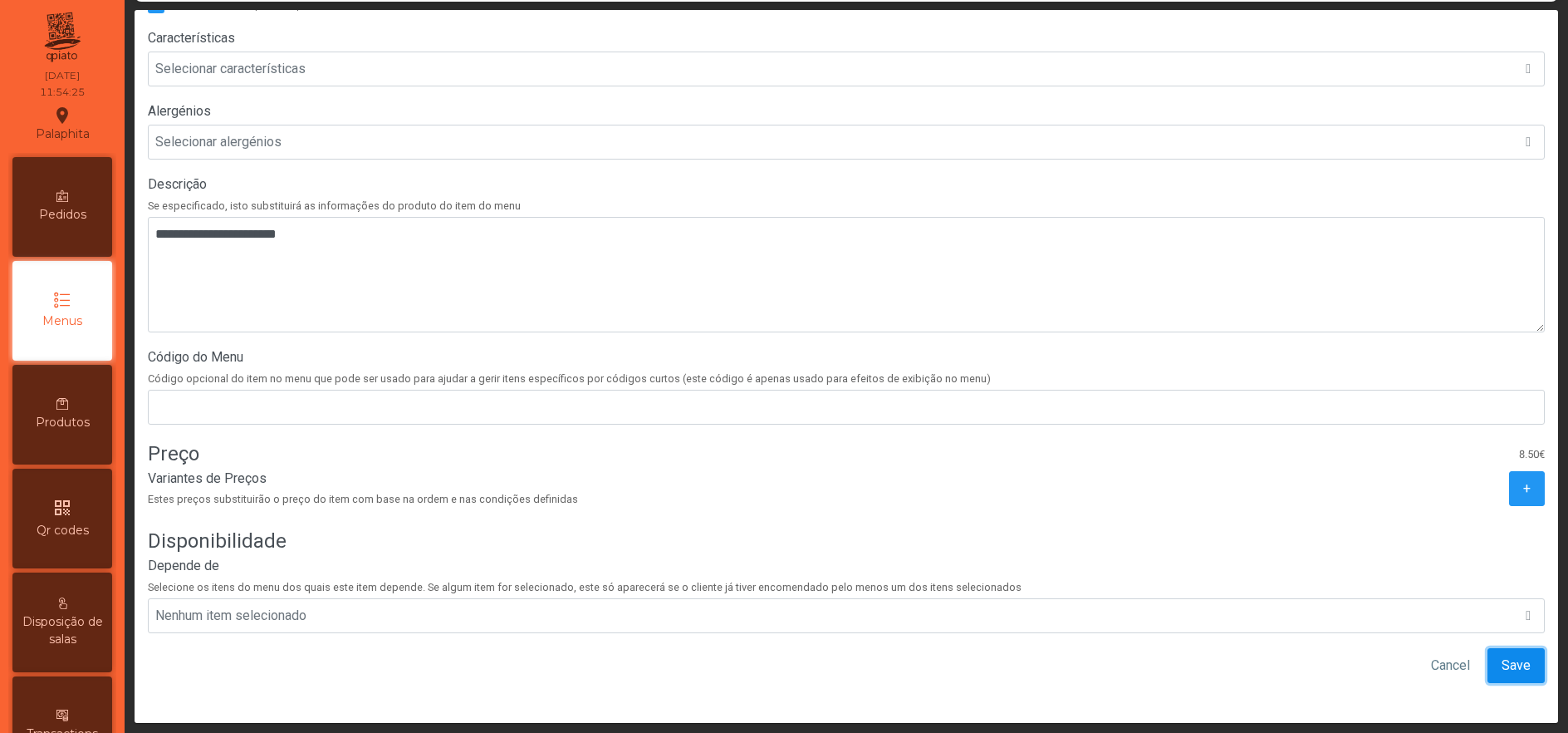 click on "Save" 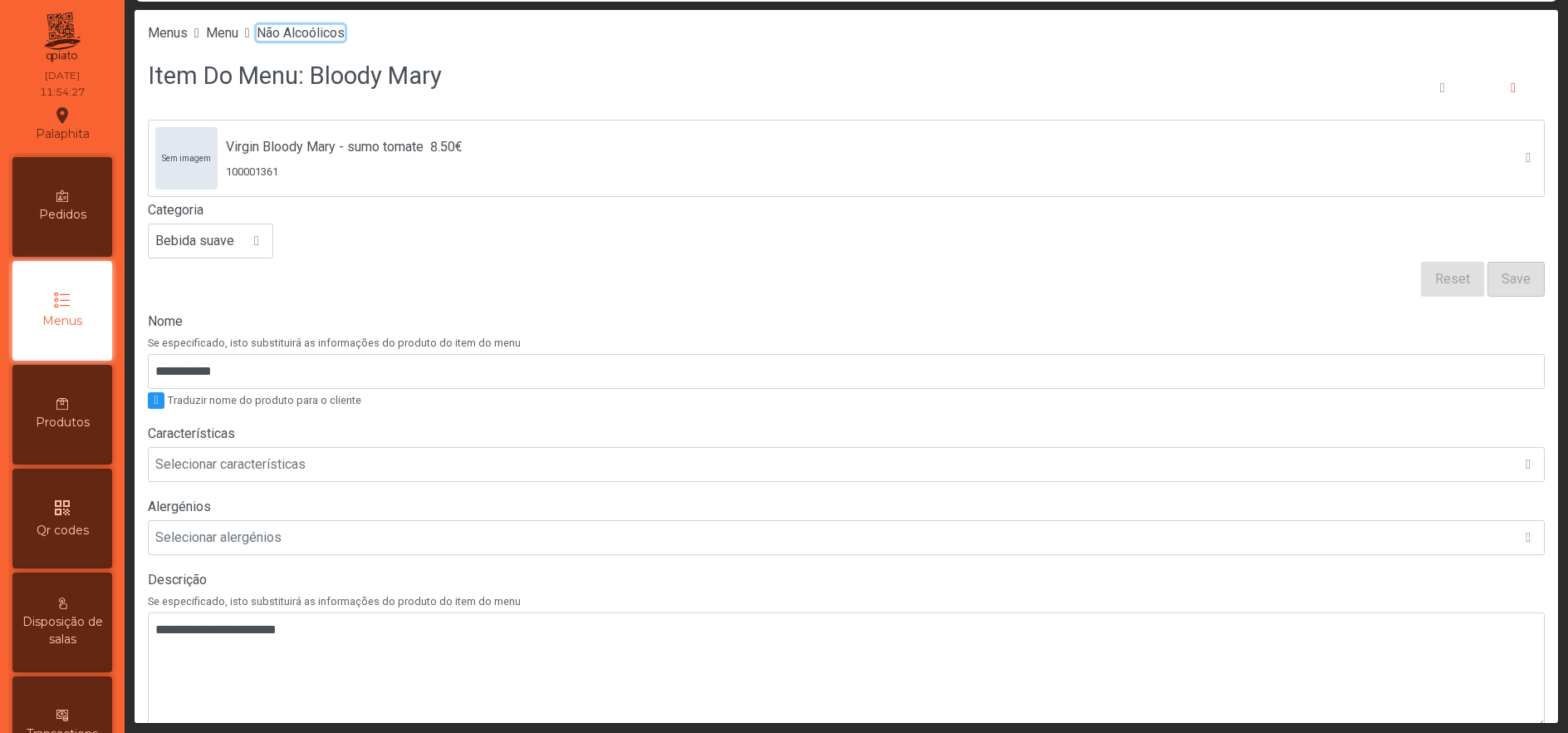 click on "Não Alcoólicos" 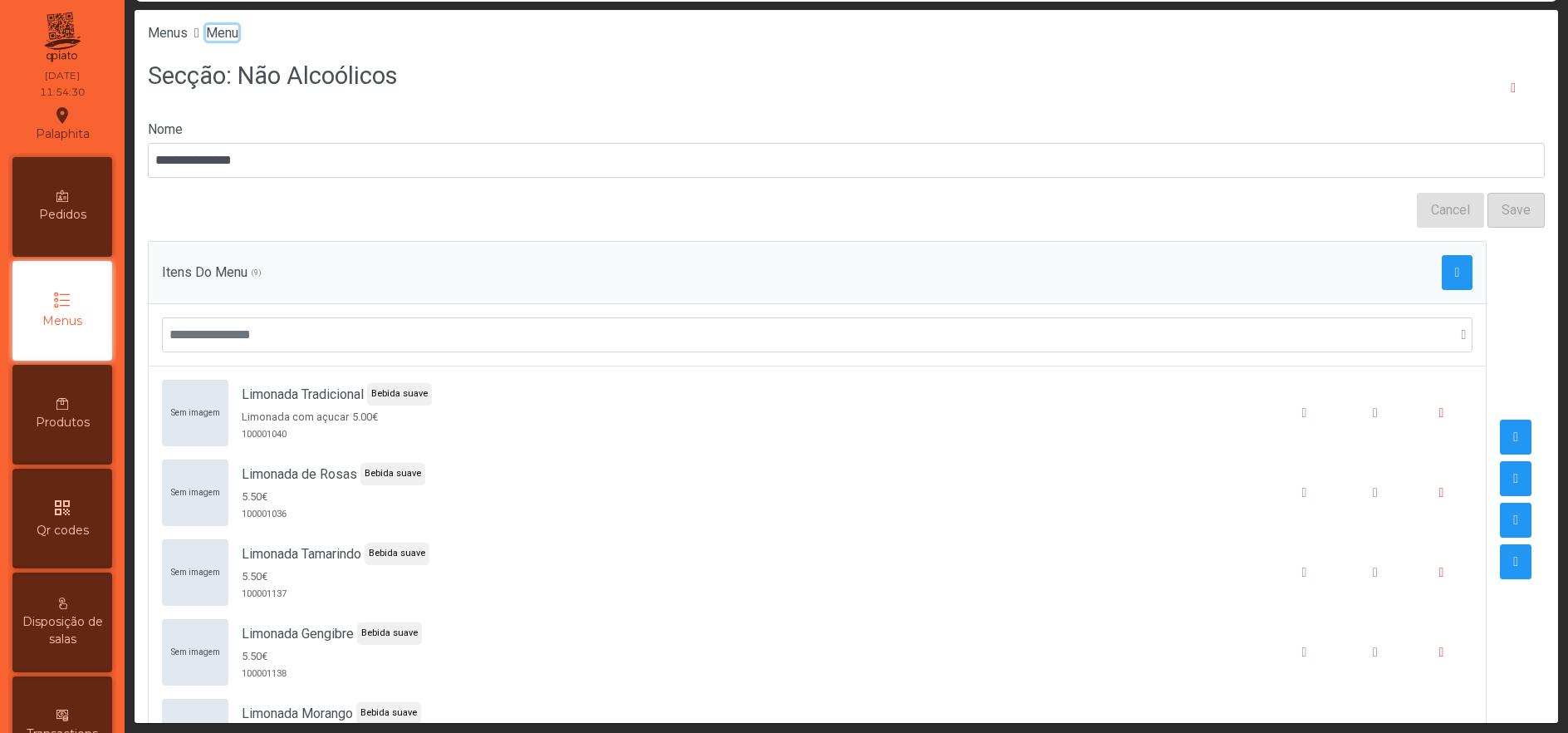 click on "Menu" 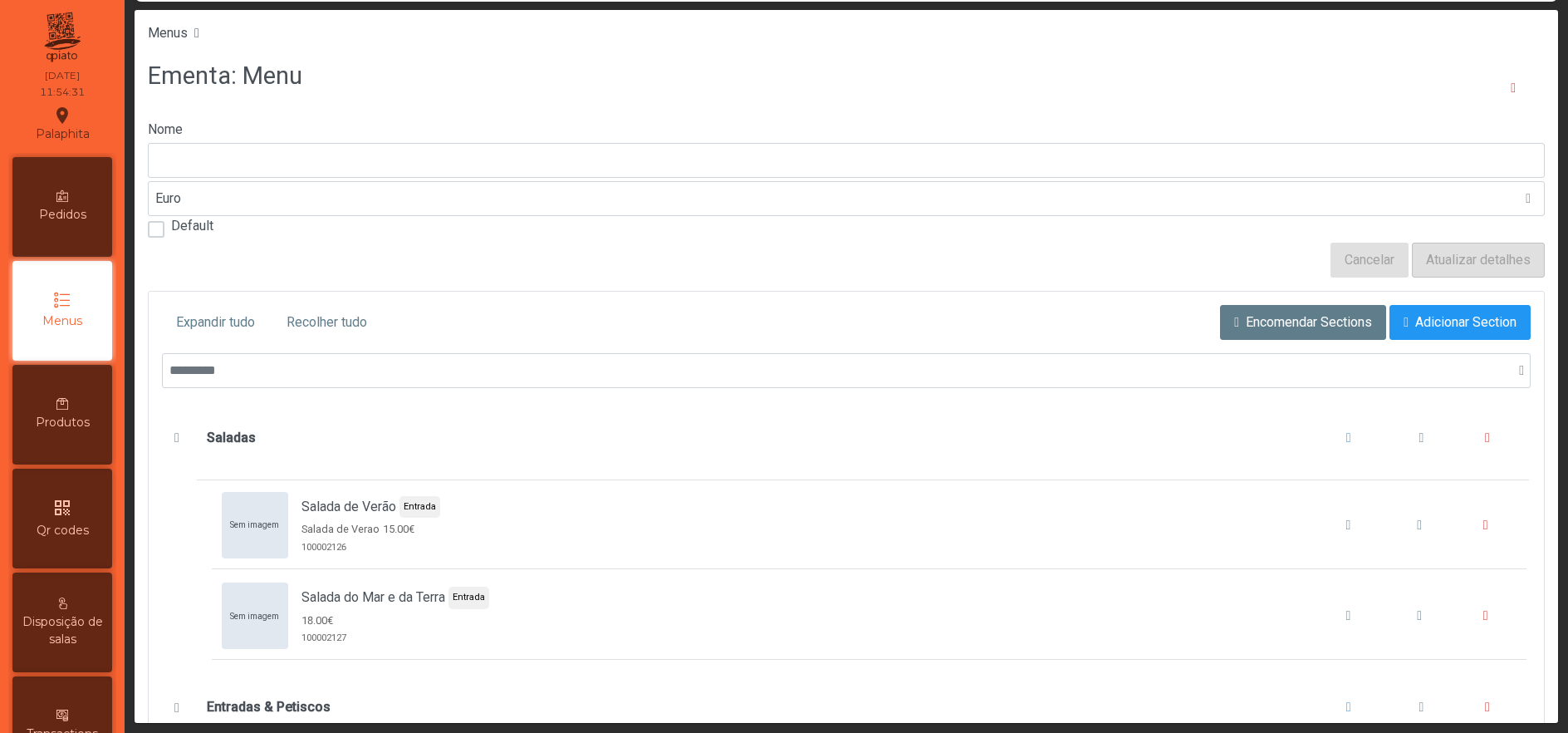 type on "****" 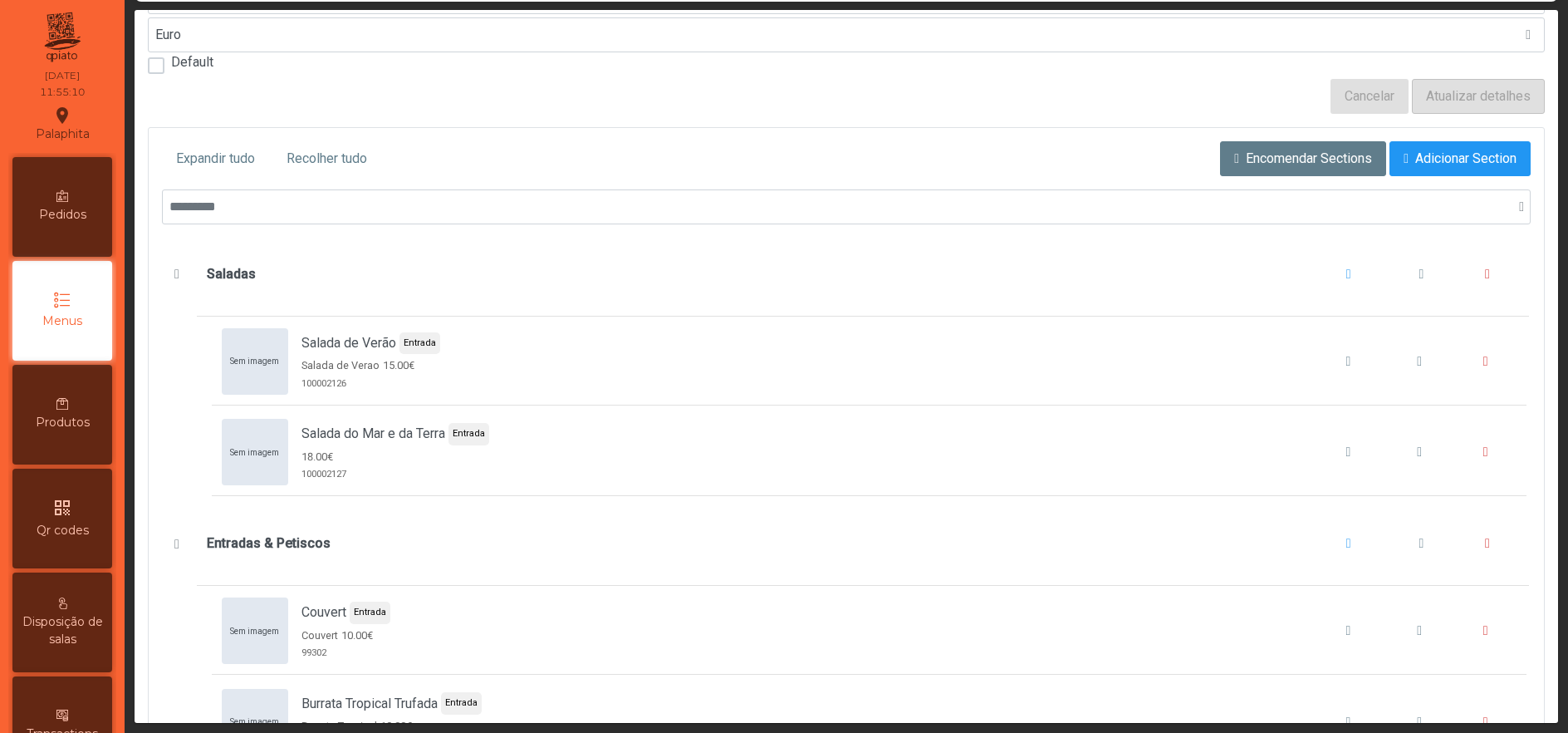 scroll, scrollTop: 188, scrollLeft: 0, axis: vertical 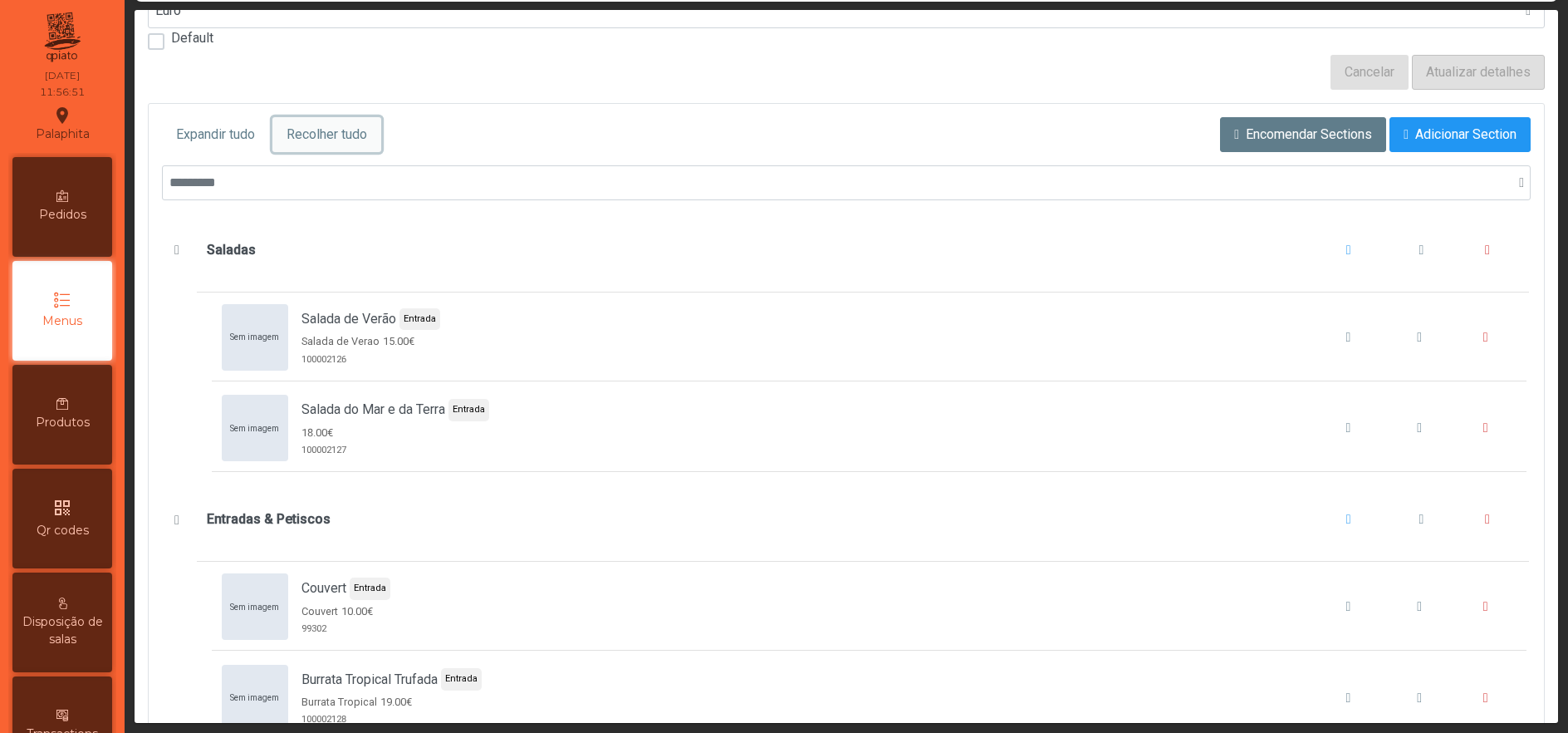 click on "Recolher tudo" 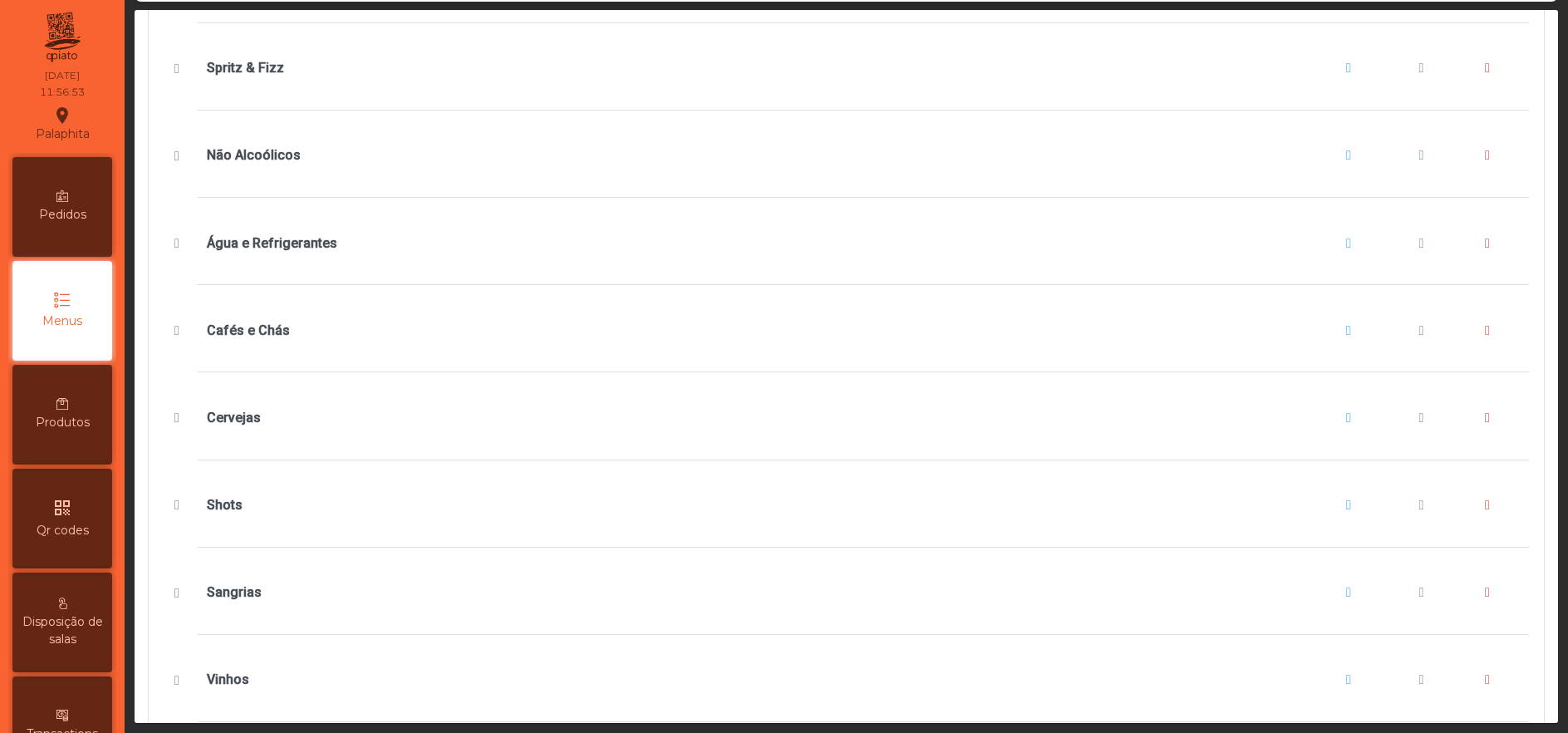 scroll, scrollTop: 1244, scrollLeft: 0, axis: vertical 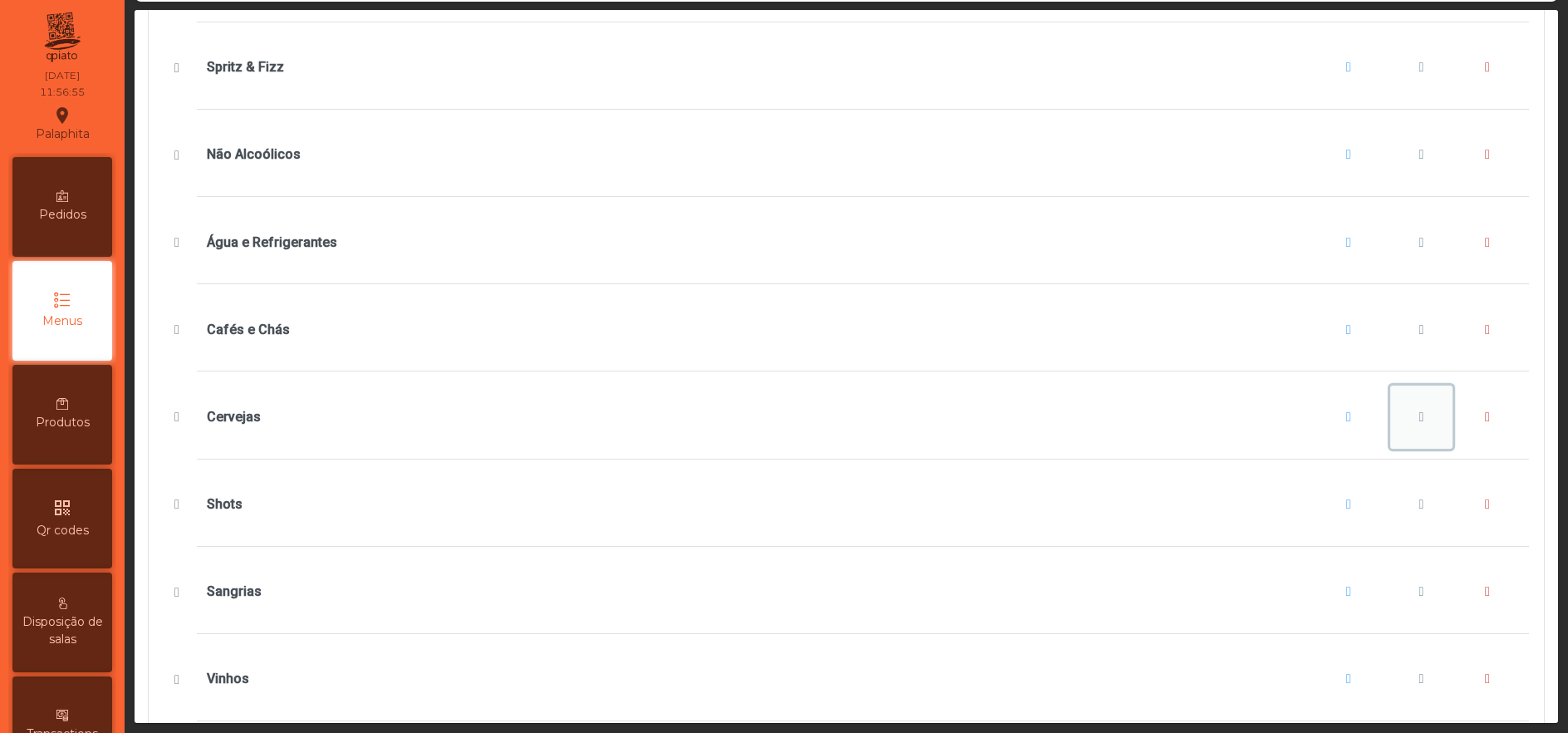 click 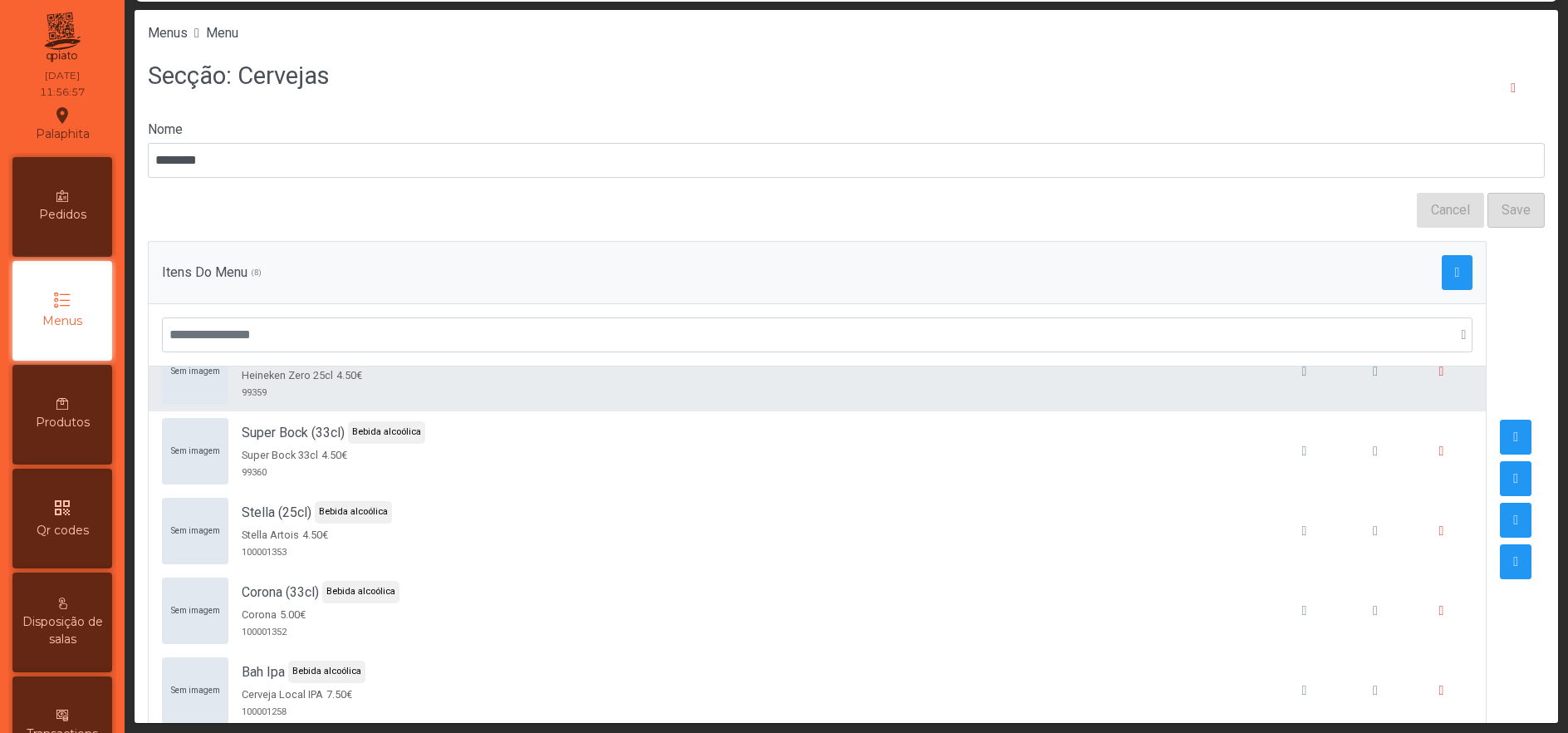 scroll, scrollTop: 22, scrollLeft: 0, axis: vertical 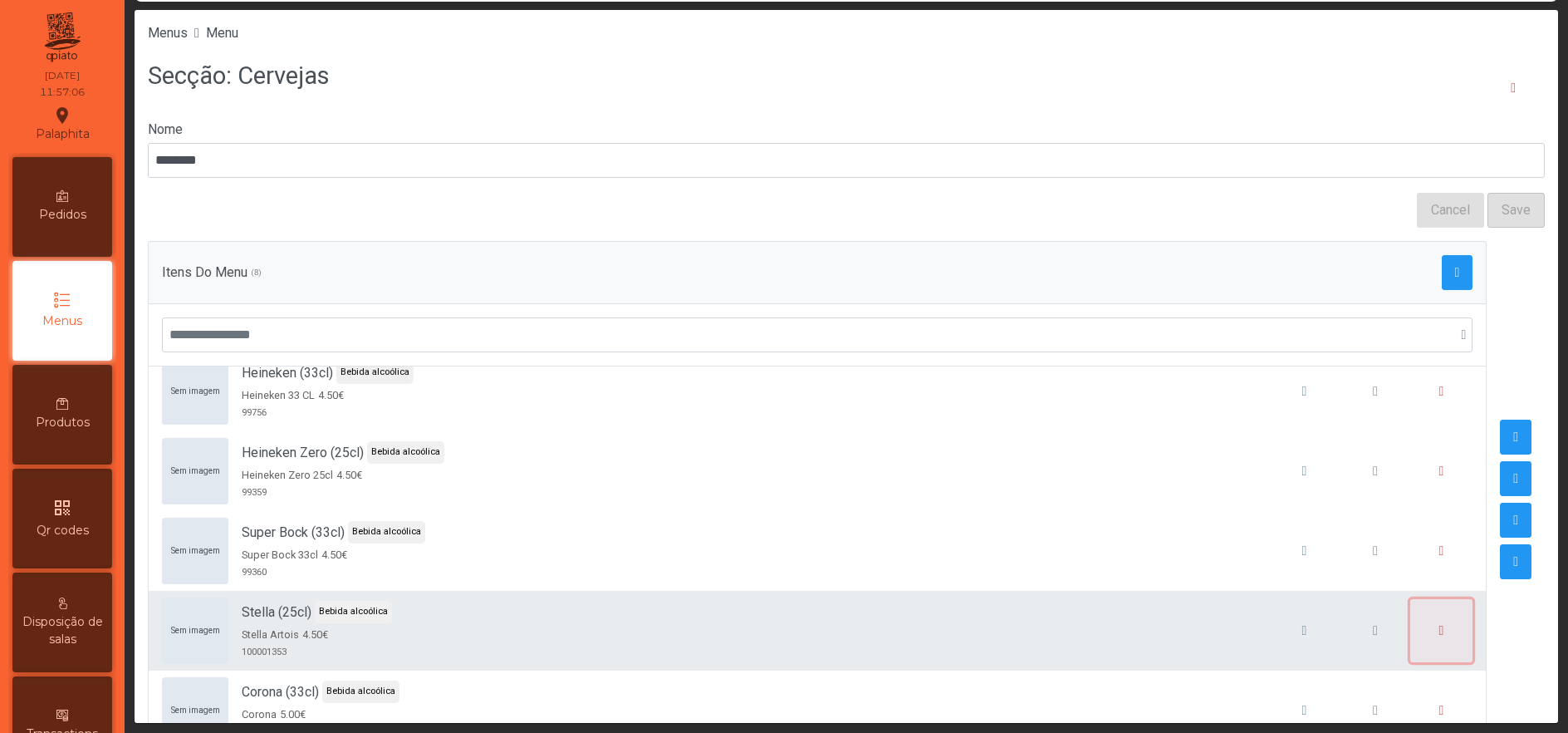 click 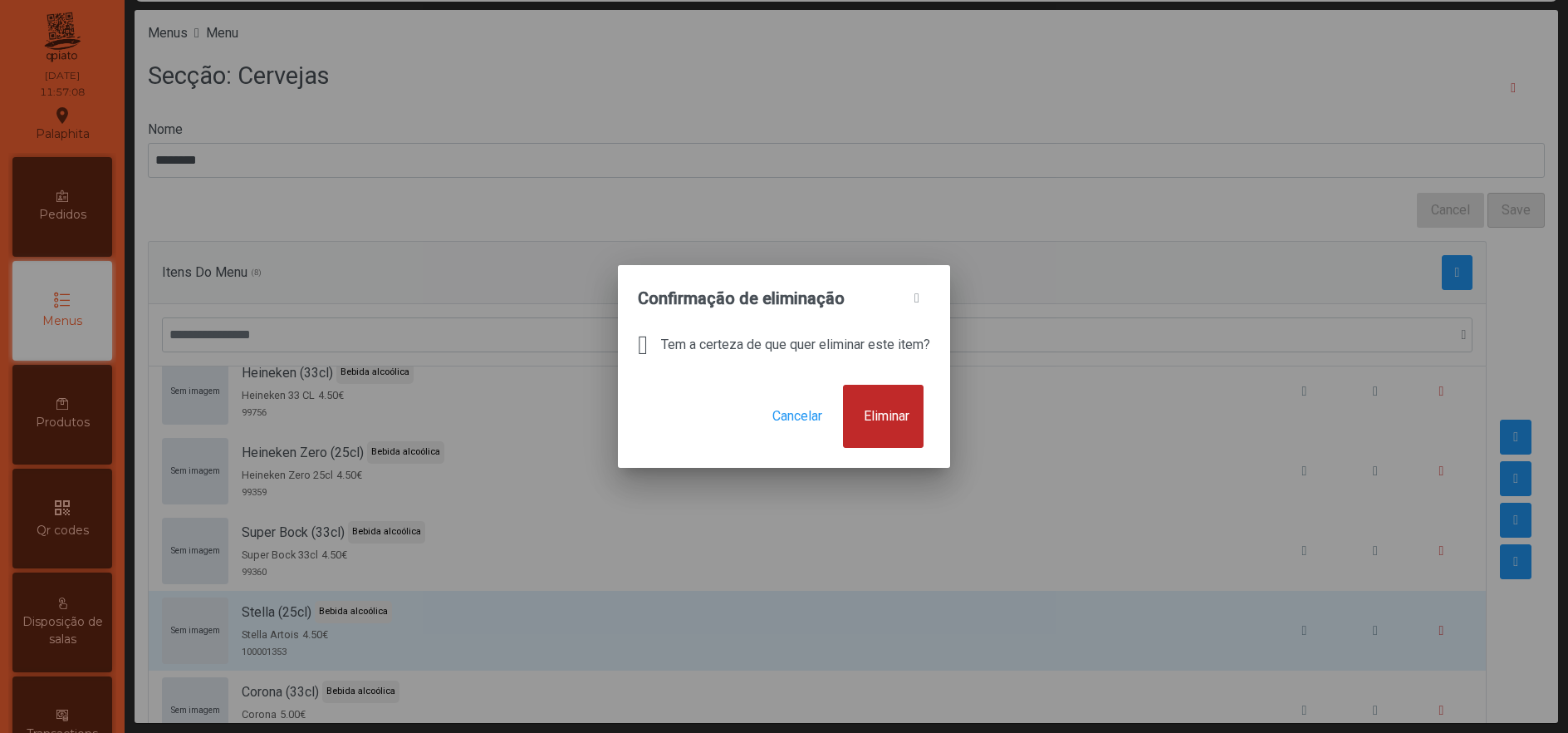 click on "Eliminar" at bounding box center (886, 416) 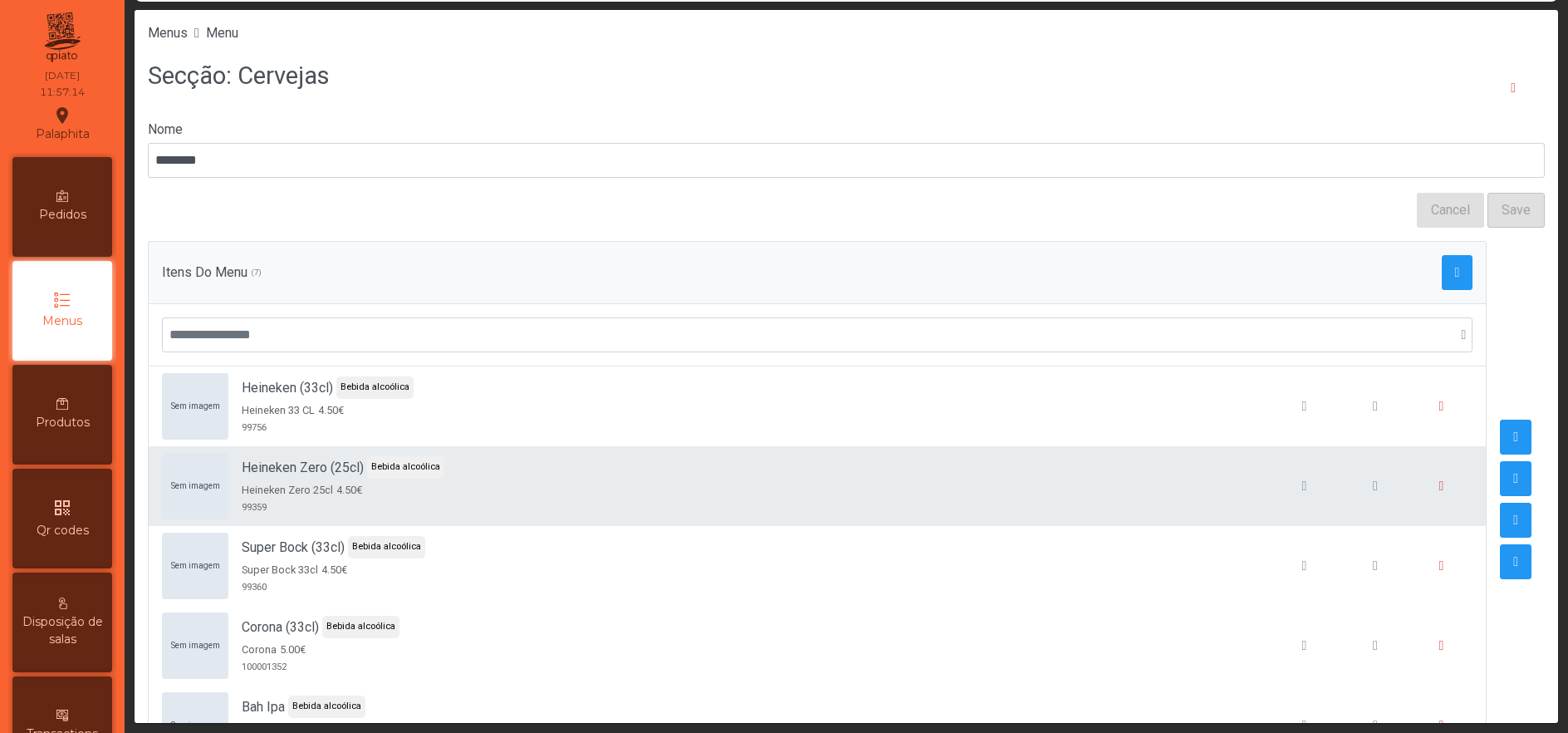 scroll, scrollTop: 0, scrollLeft: 0, axis: both 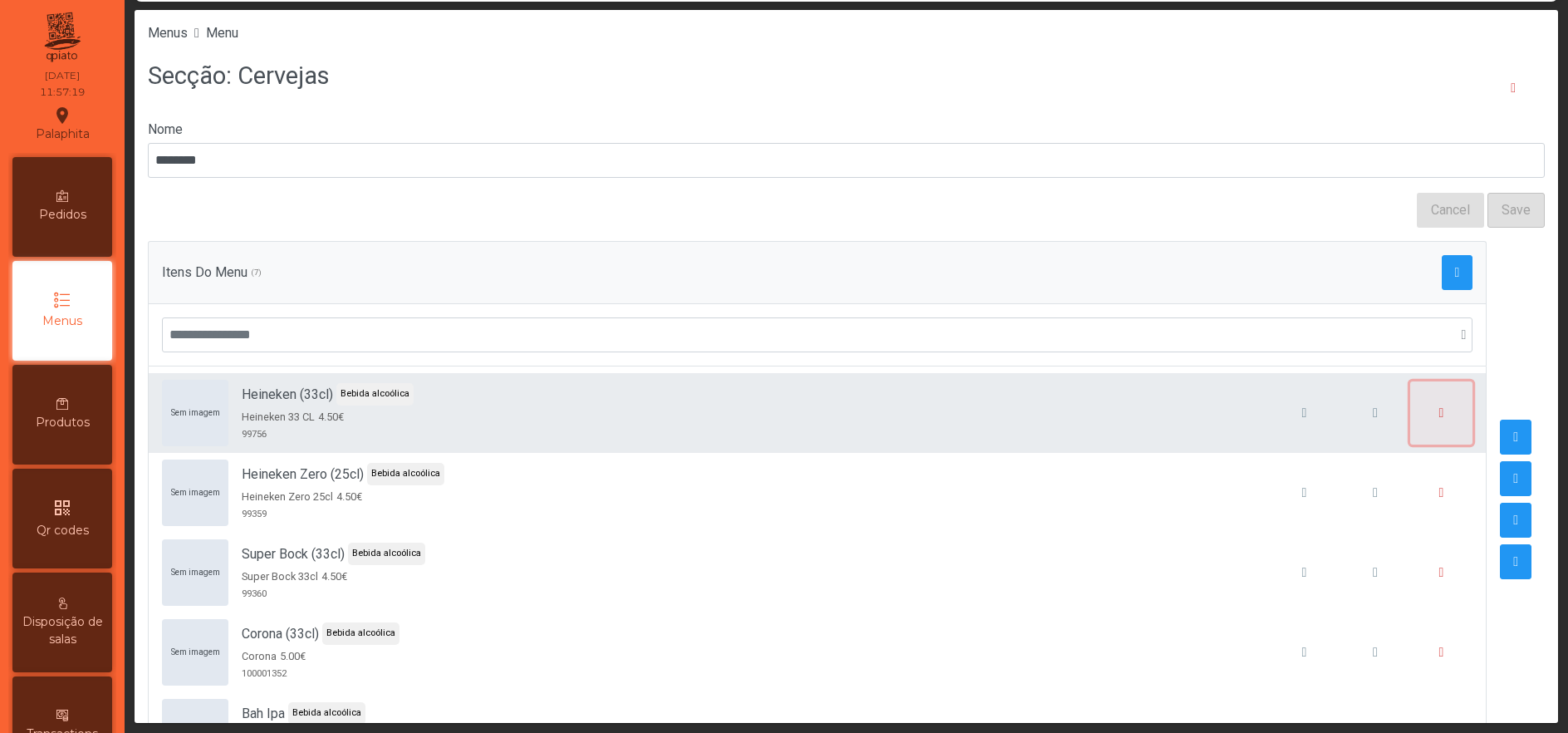 click 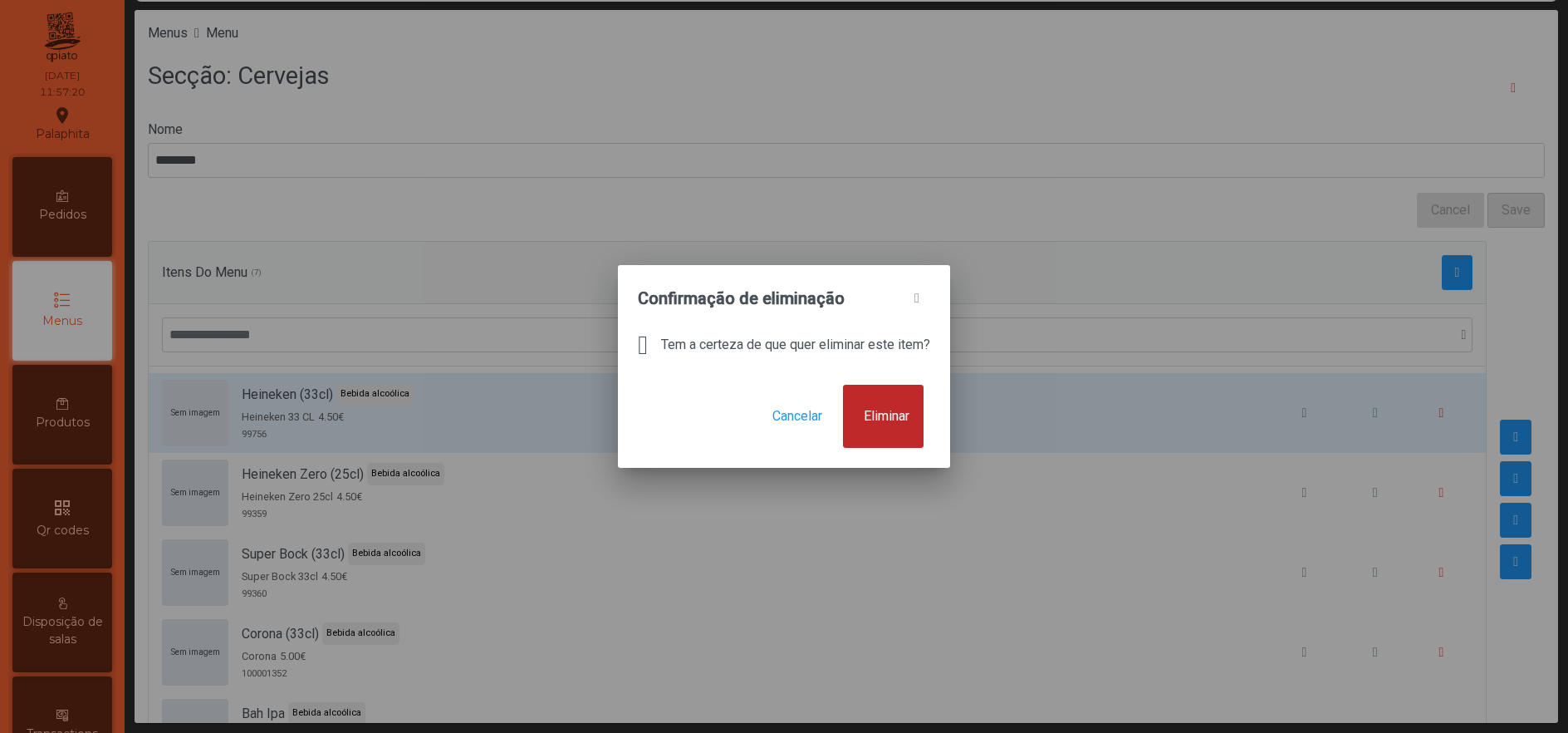 click on "Eliminar" at bounding box center [883, 416] 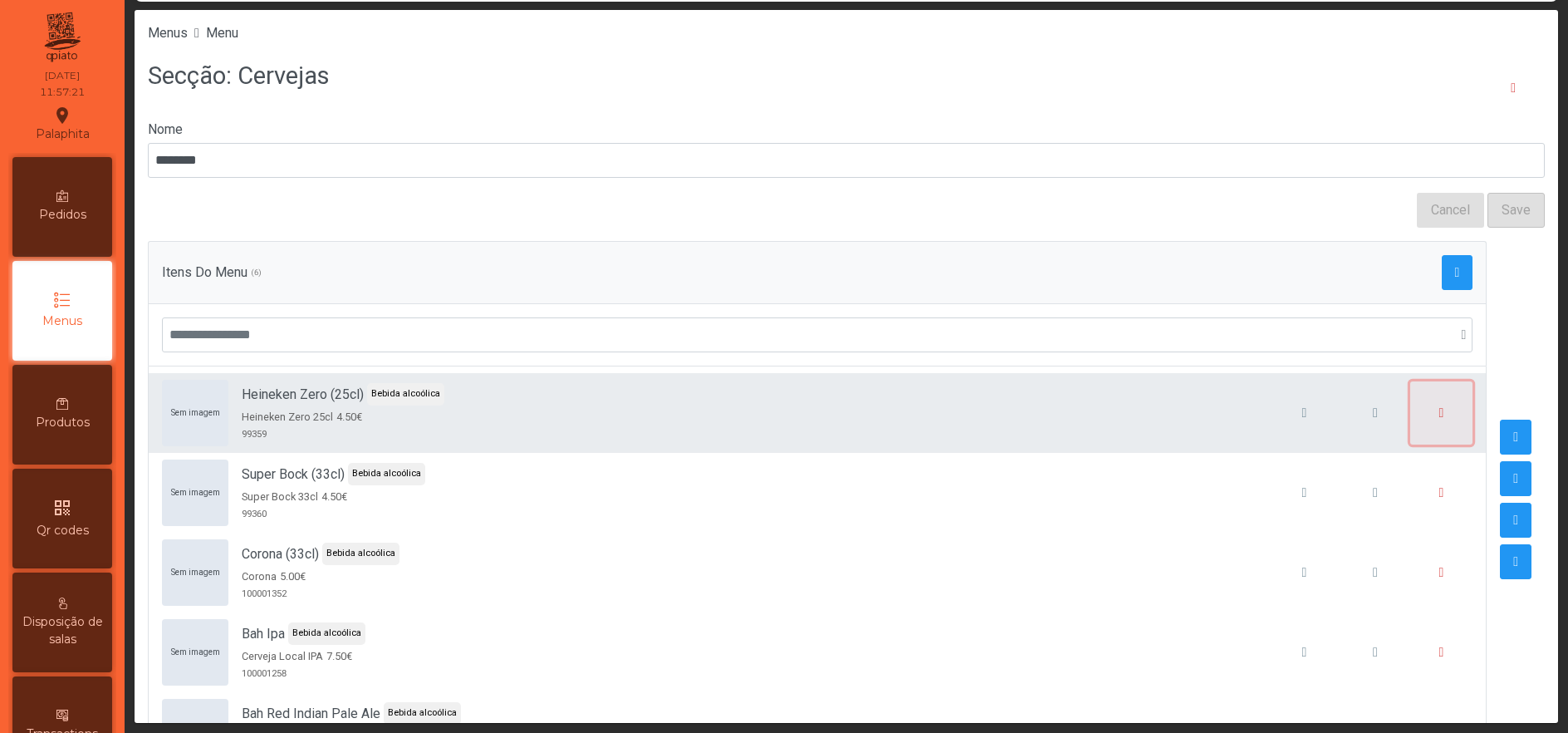 click 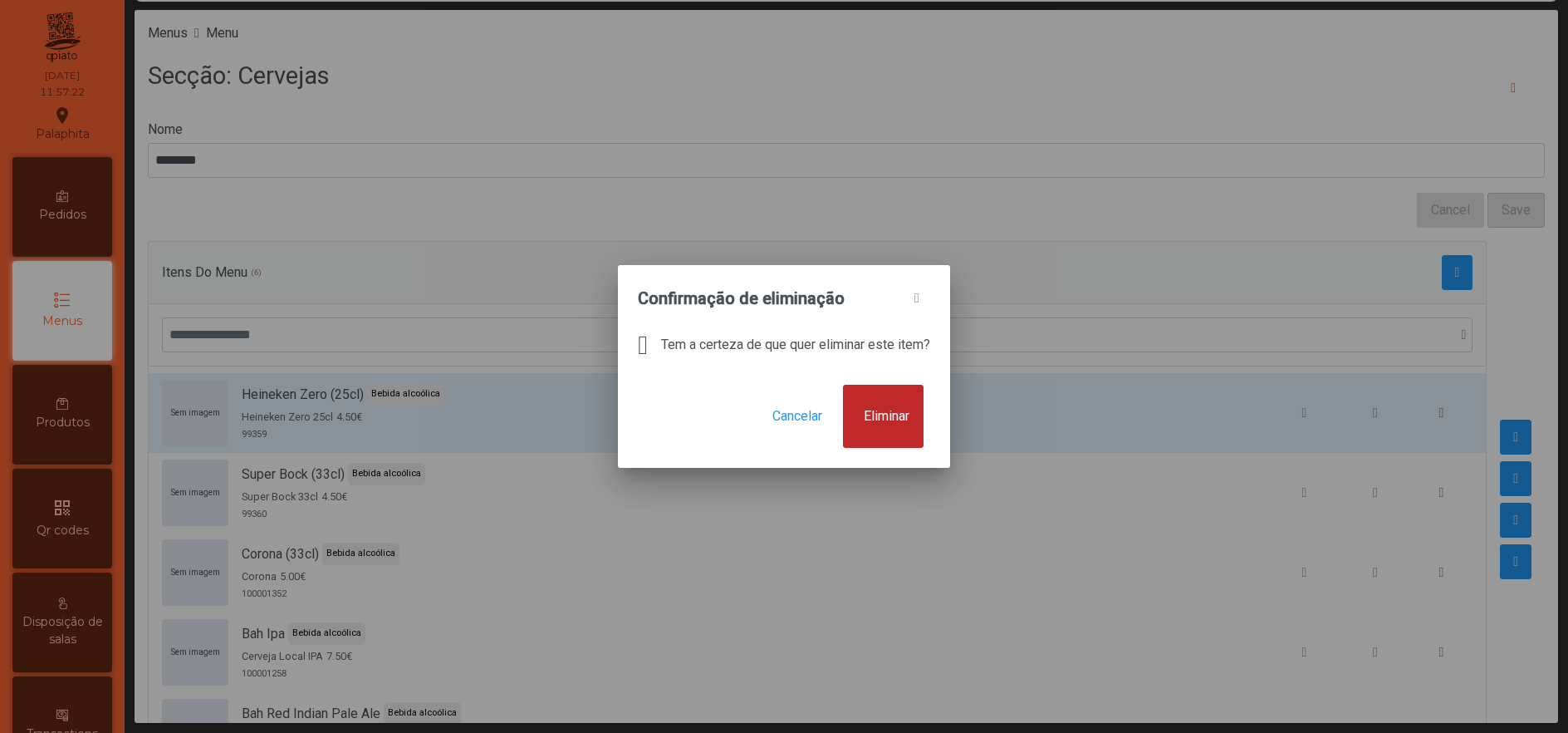 click on "Eliminar" at bounding box center [886, 416] 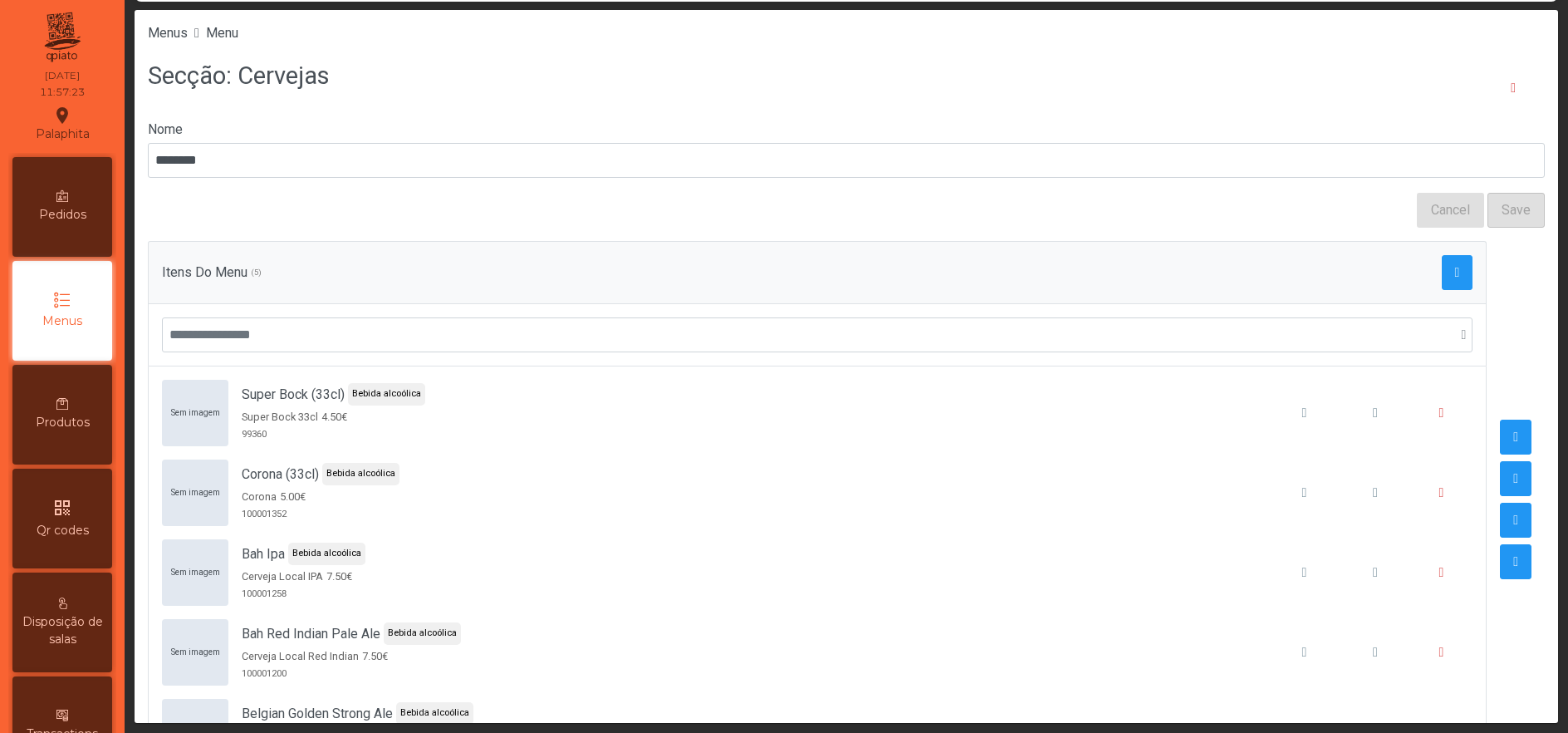 scroll, scrollTop: 271, scrollLeft: 0, axis: vertical 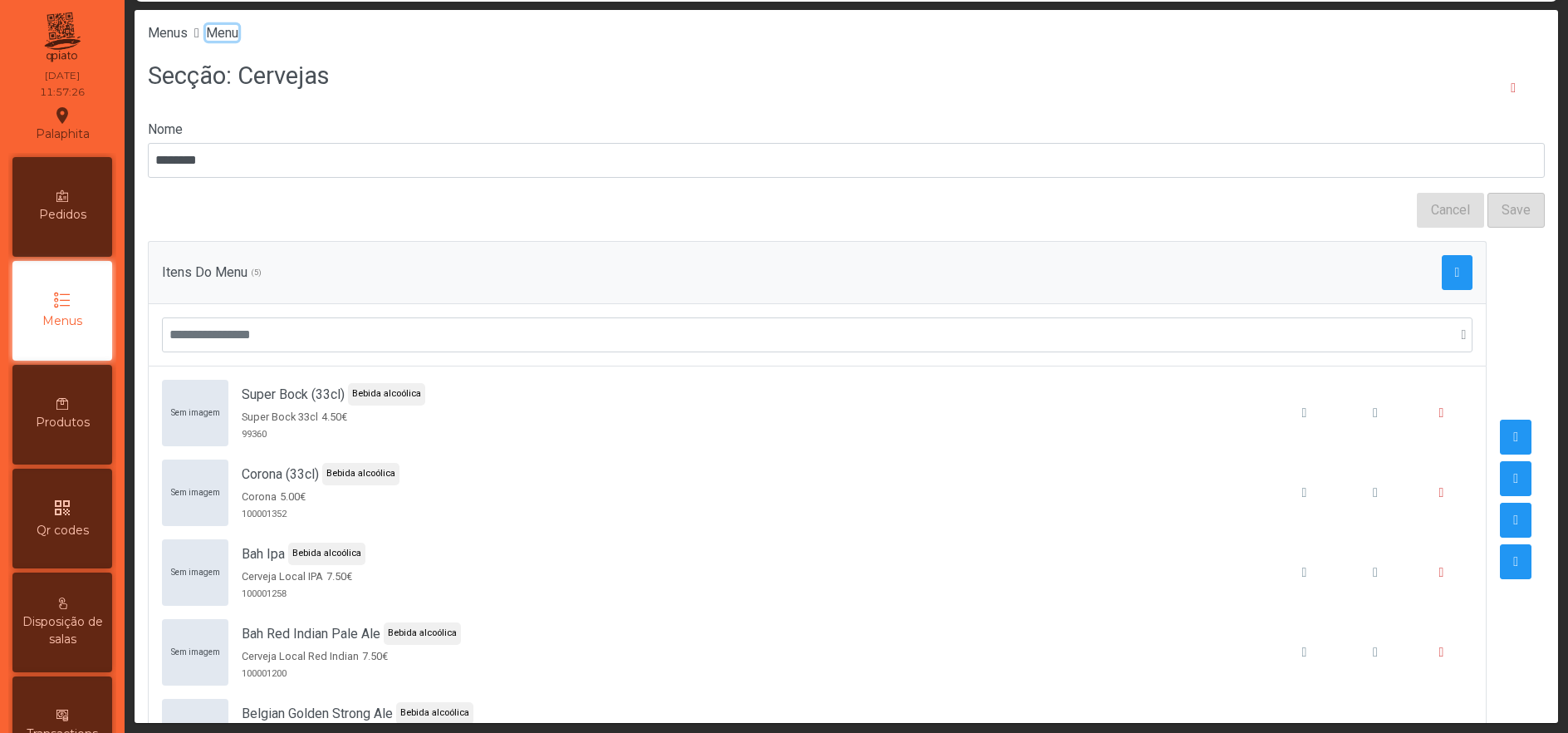 click on "Menu" 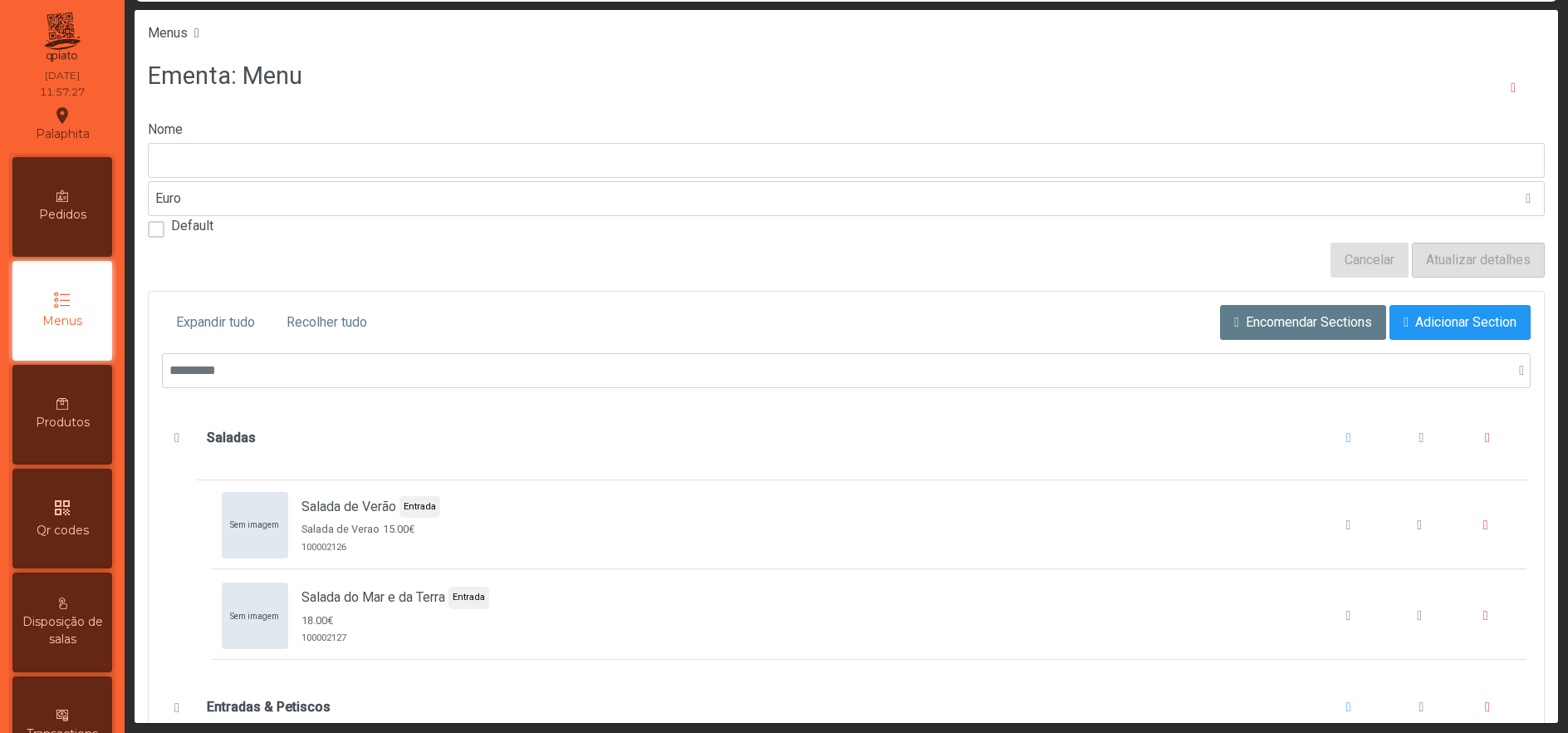 type on "****" 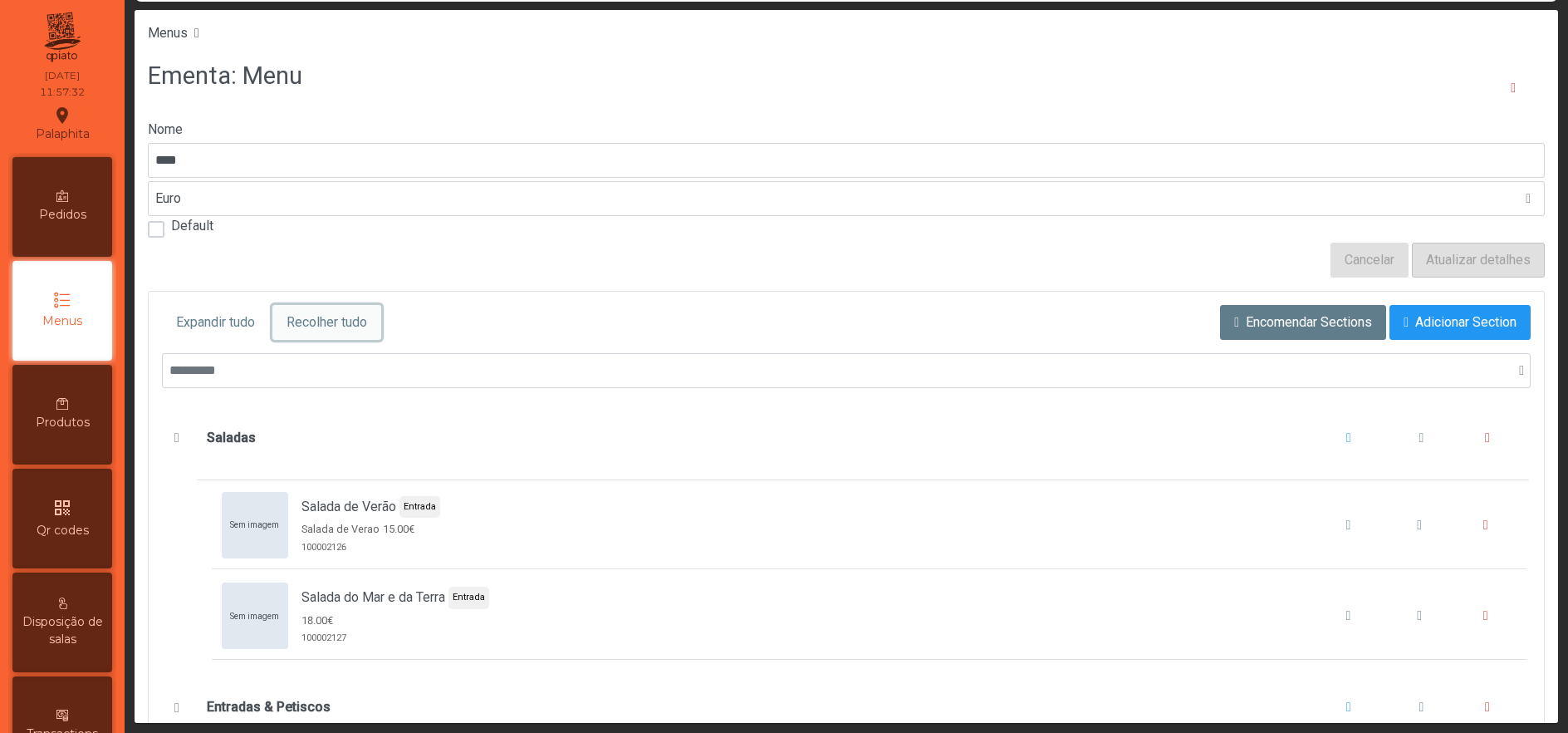 click on "Recolher tudo" 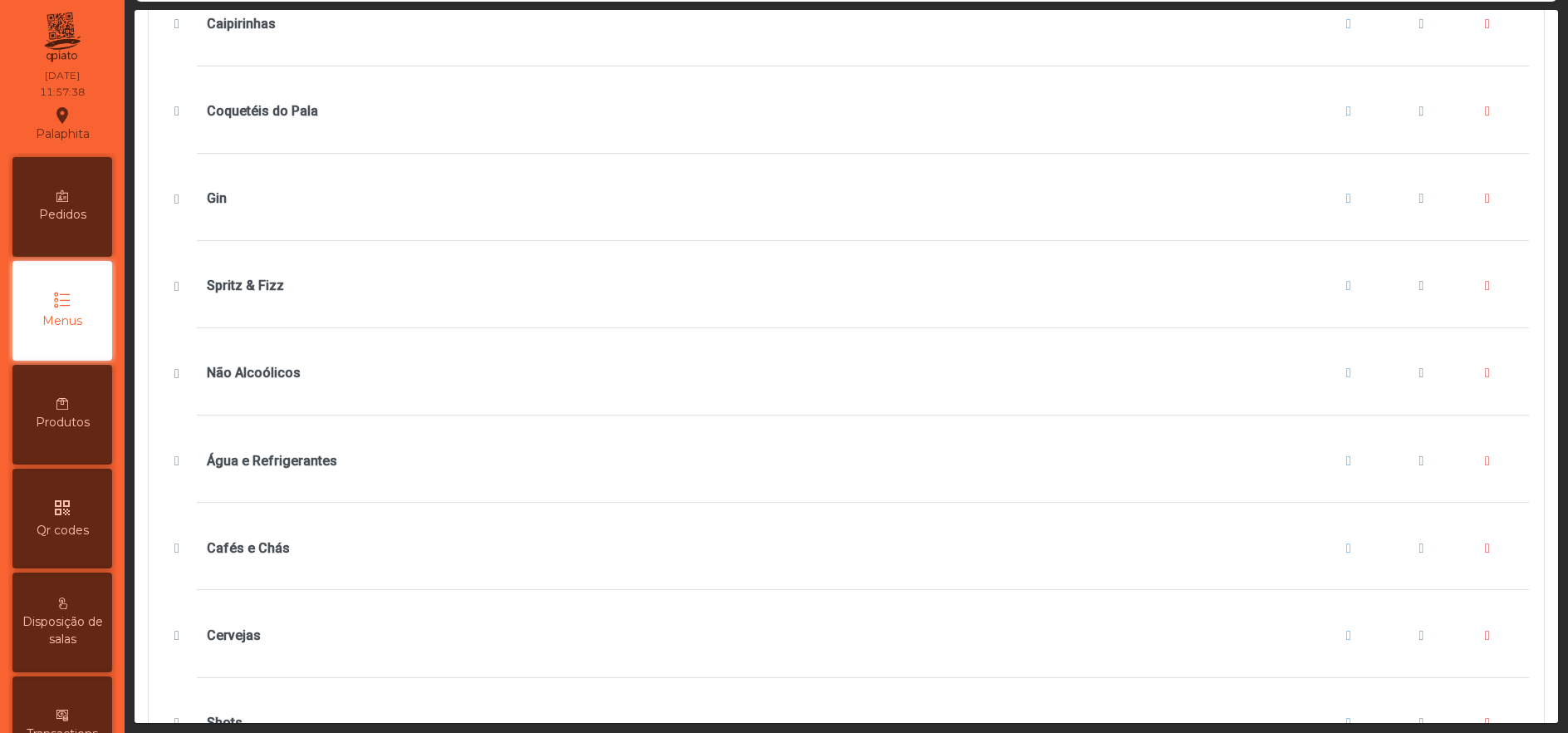 scroll, scrollTop: 1039, scrollLeft: 0, axis: vertical 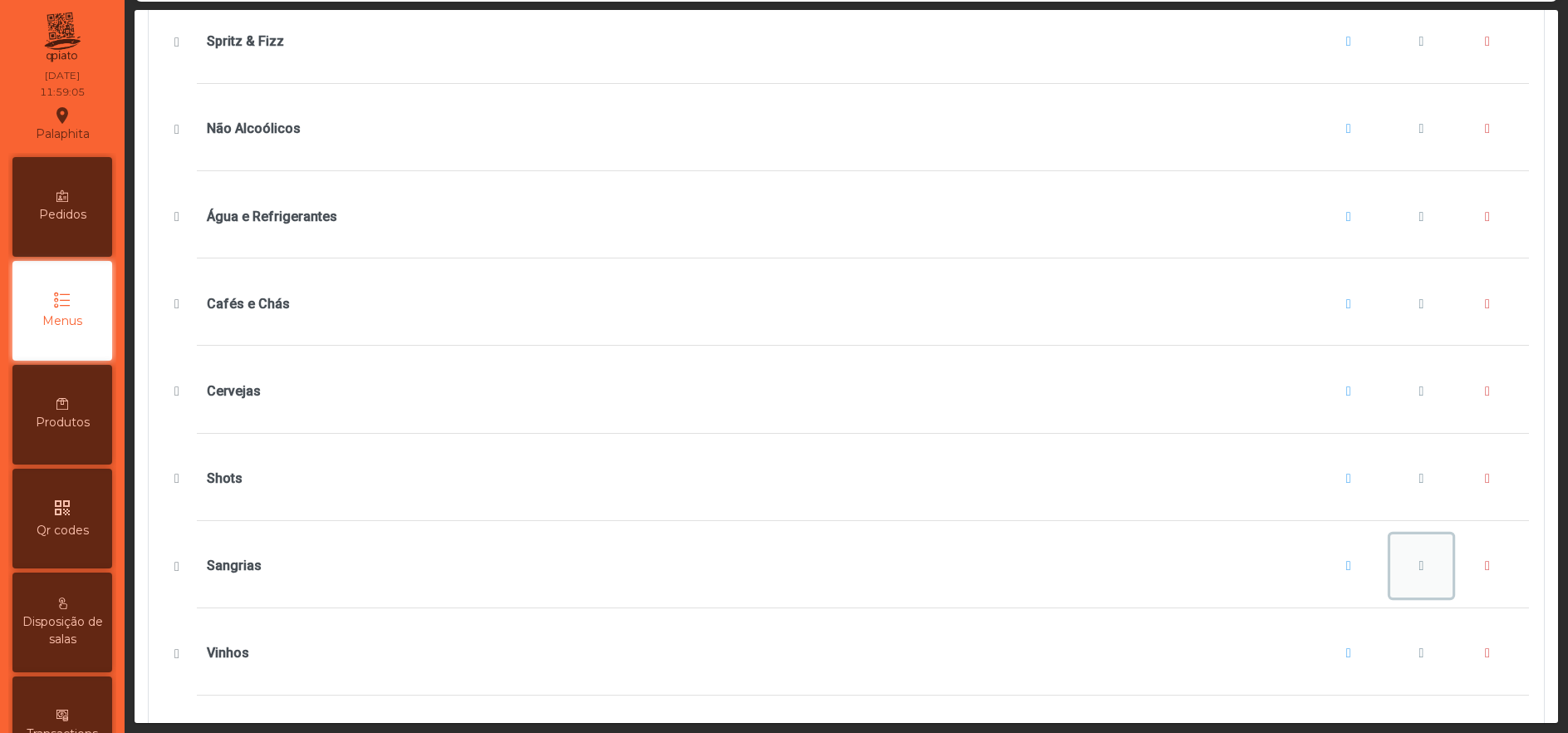 click 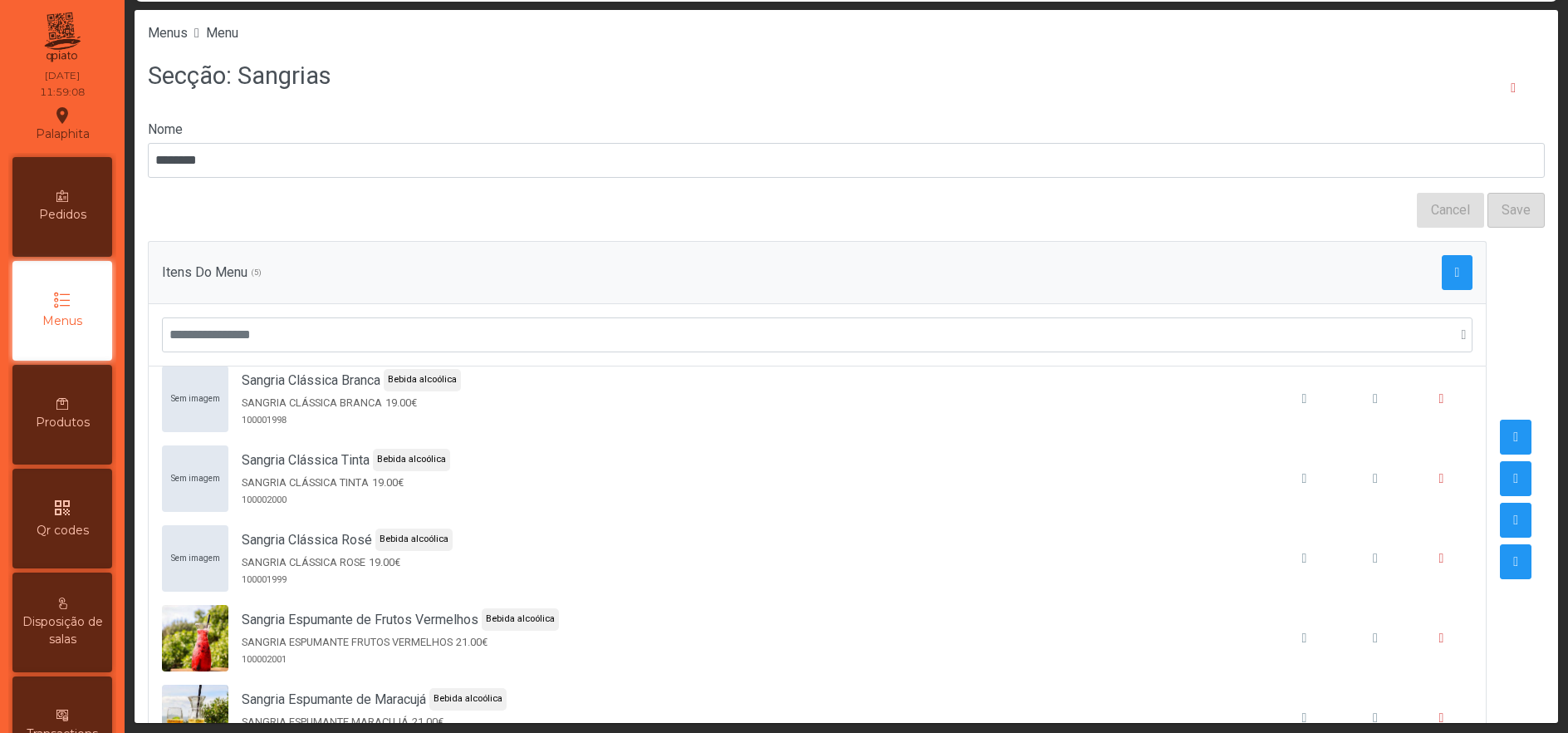 scroll, scrollTop: 0, scrollLeft: 0, axis: both 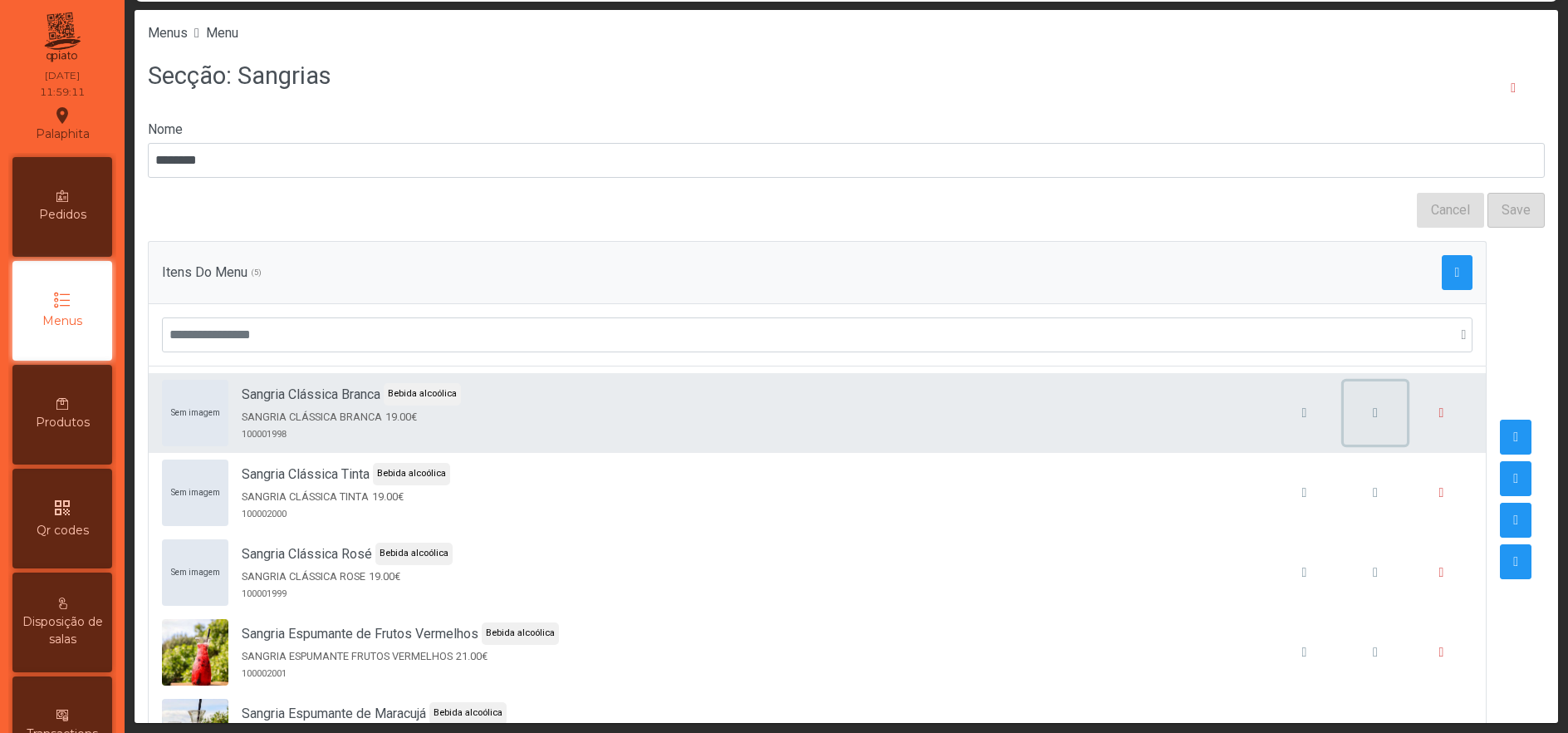 click 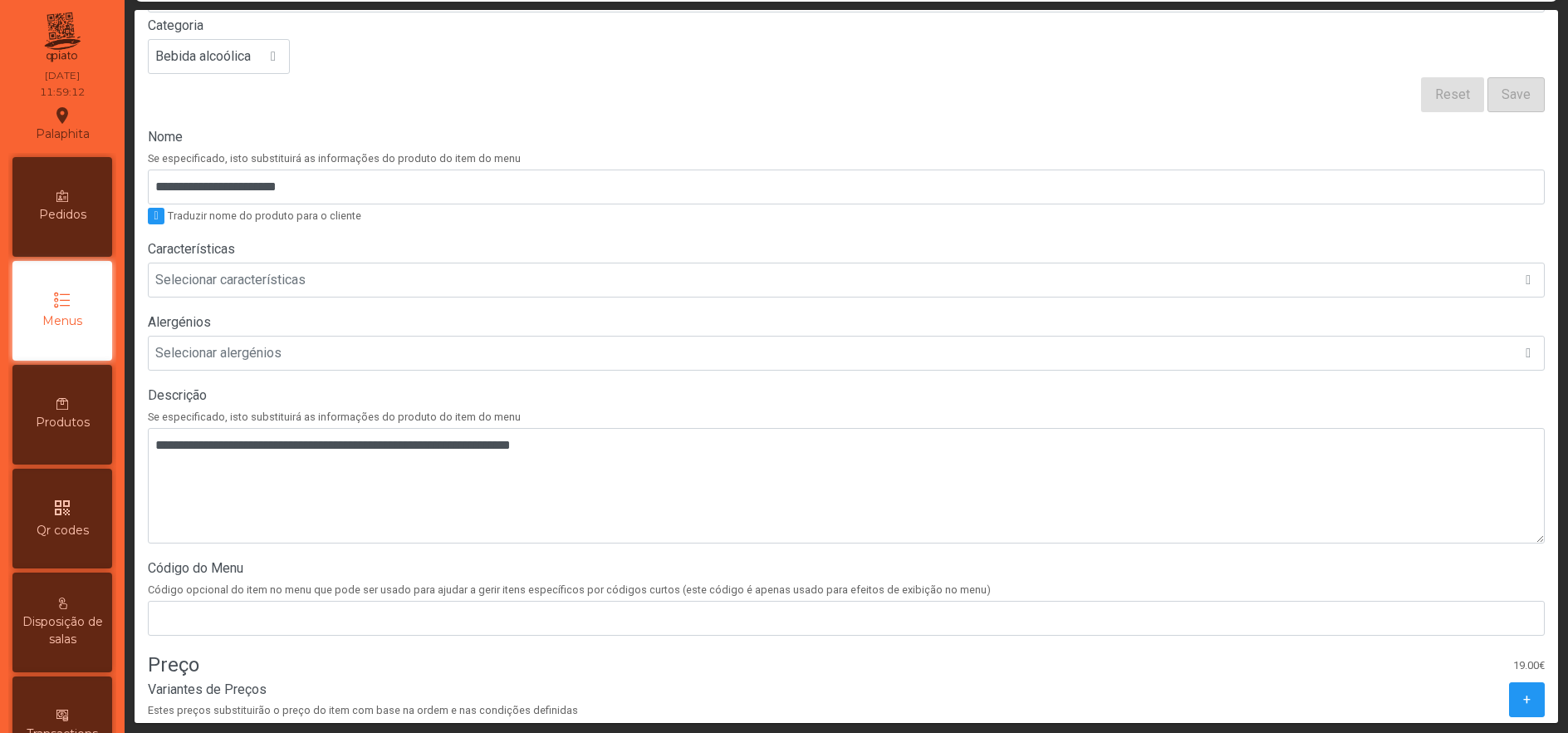 scroll, scrollTop: 400, scrollLeft: 0, axis: vertical 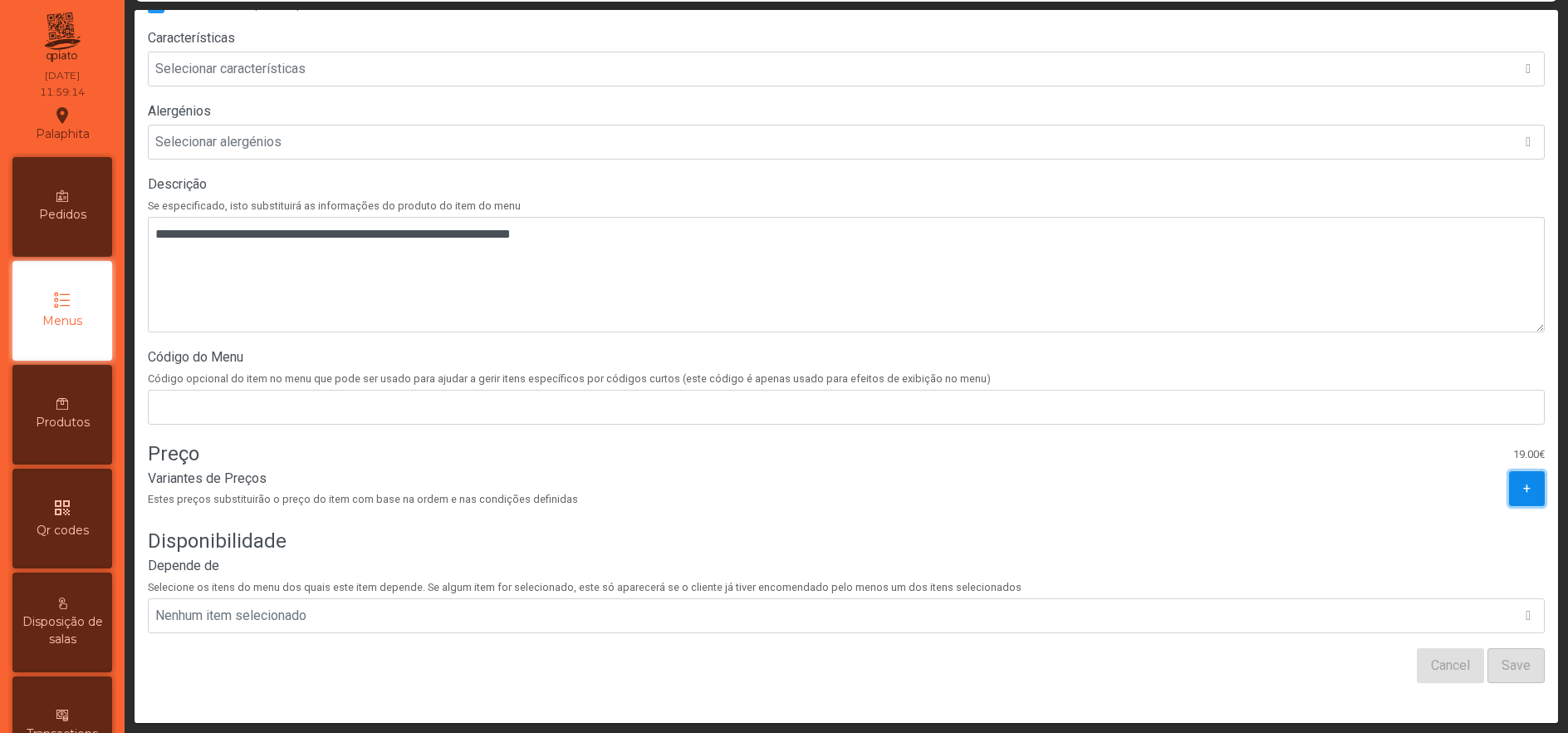 click on "+" 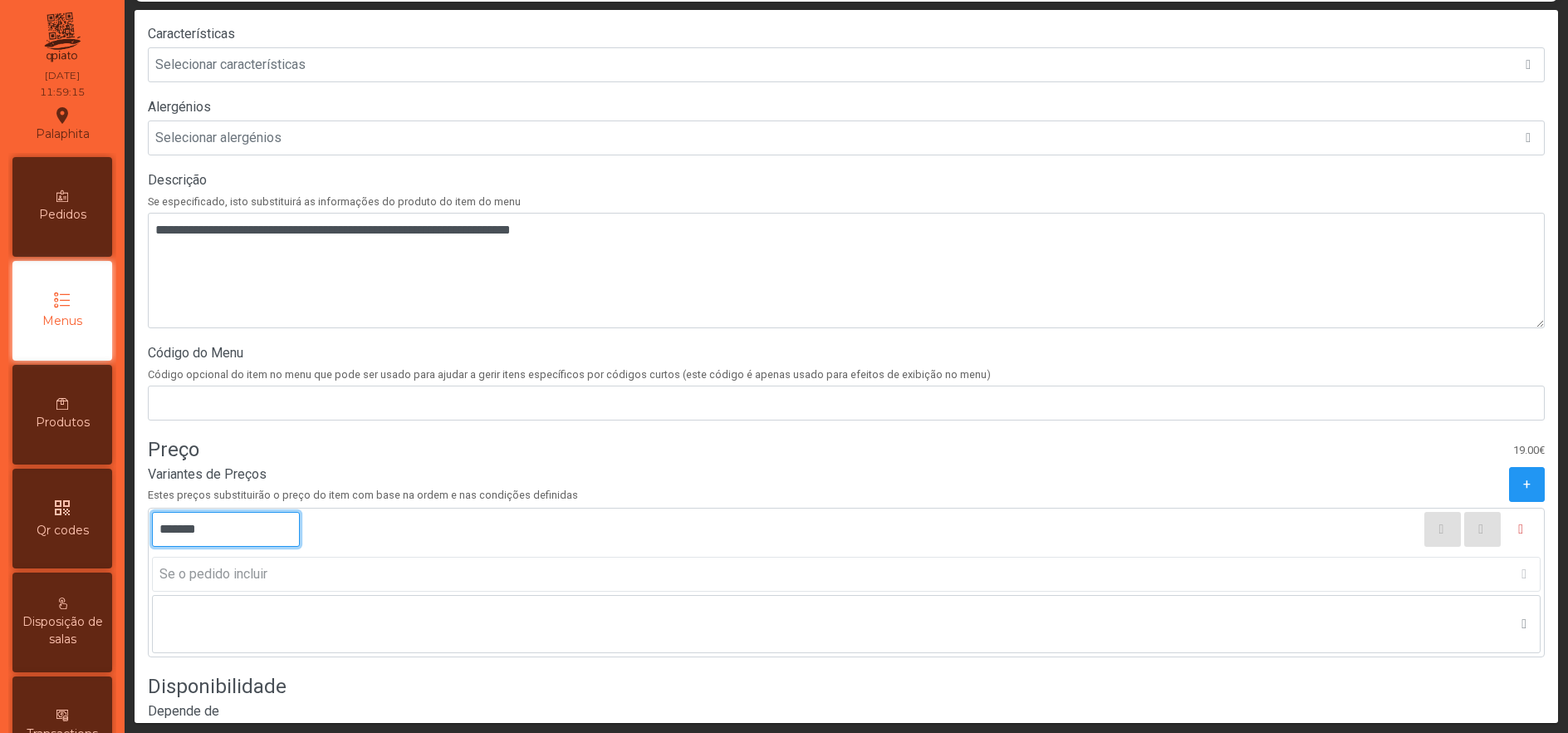 click on "*******" 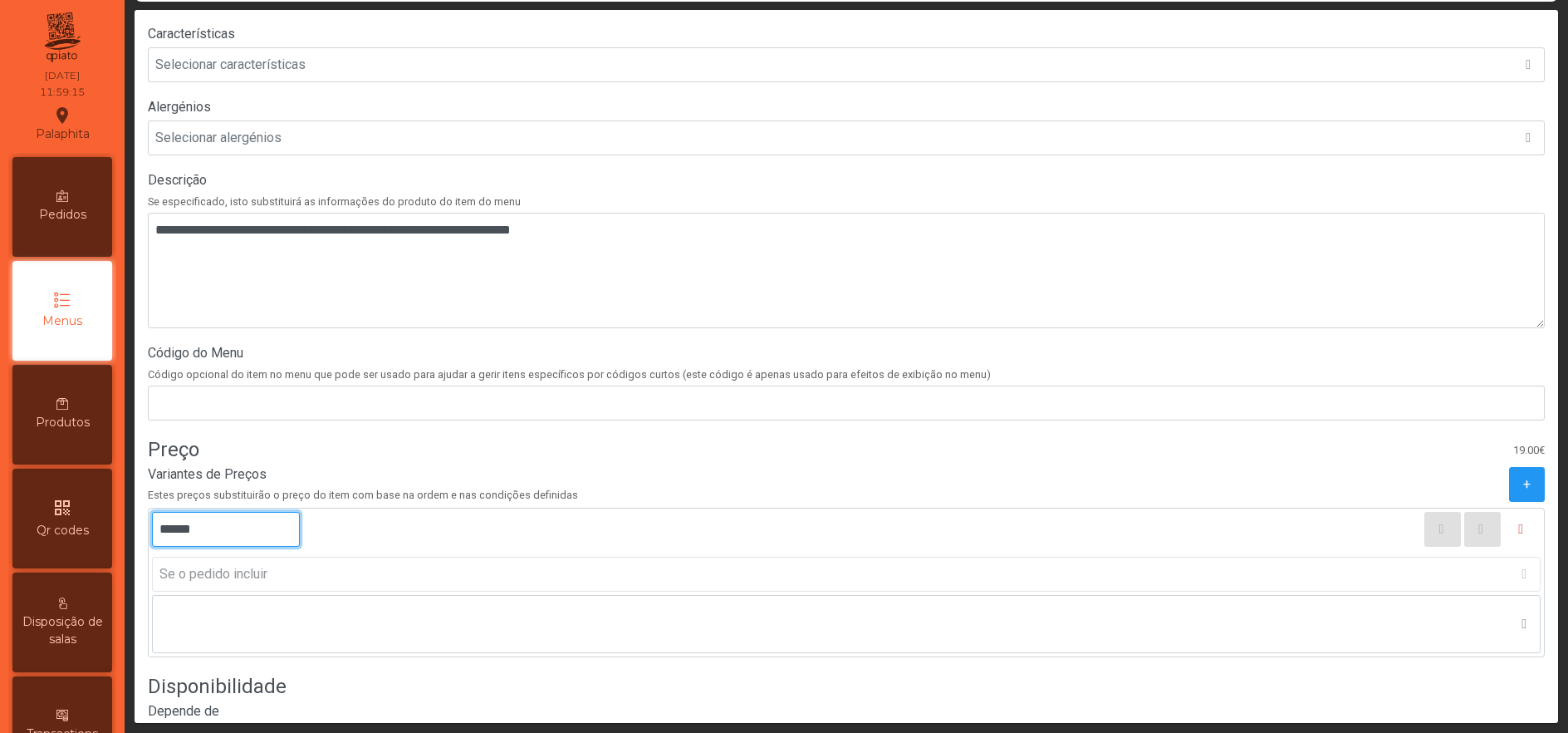 type on "*******" 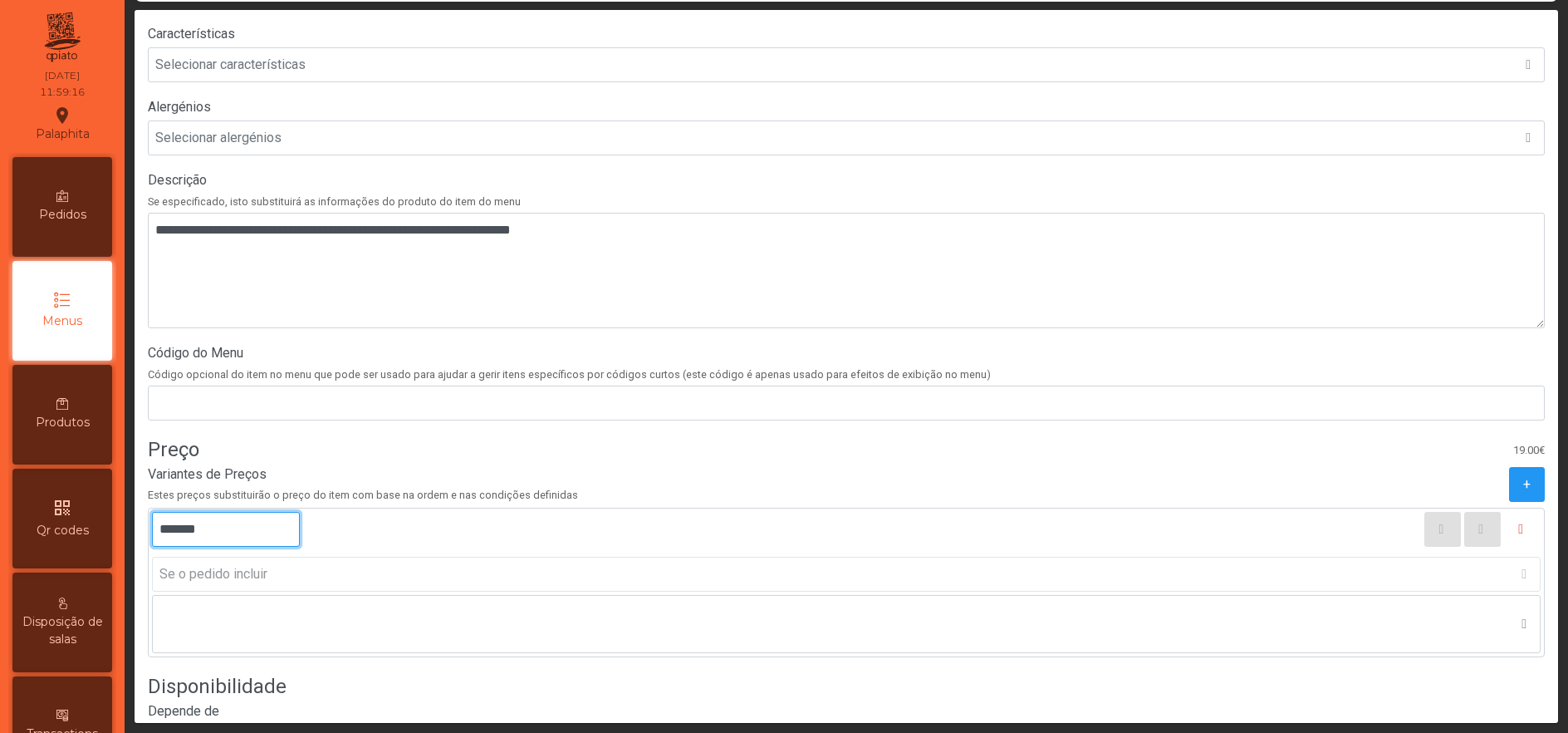 scroll, scrollTop: 550, scrollLeft: 0, axis: vertical 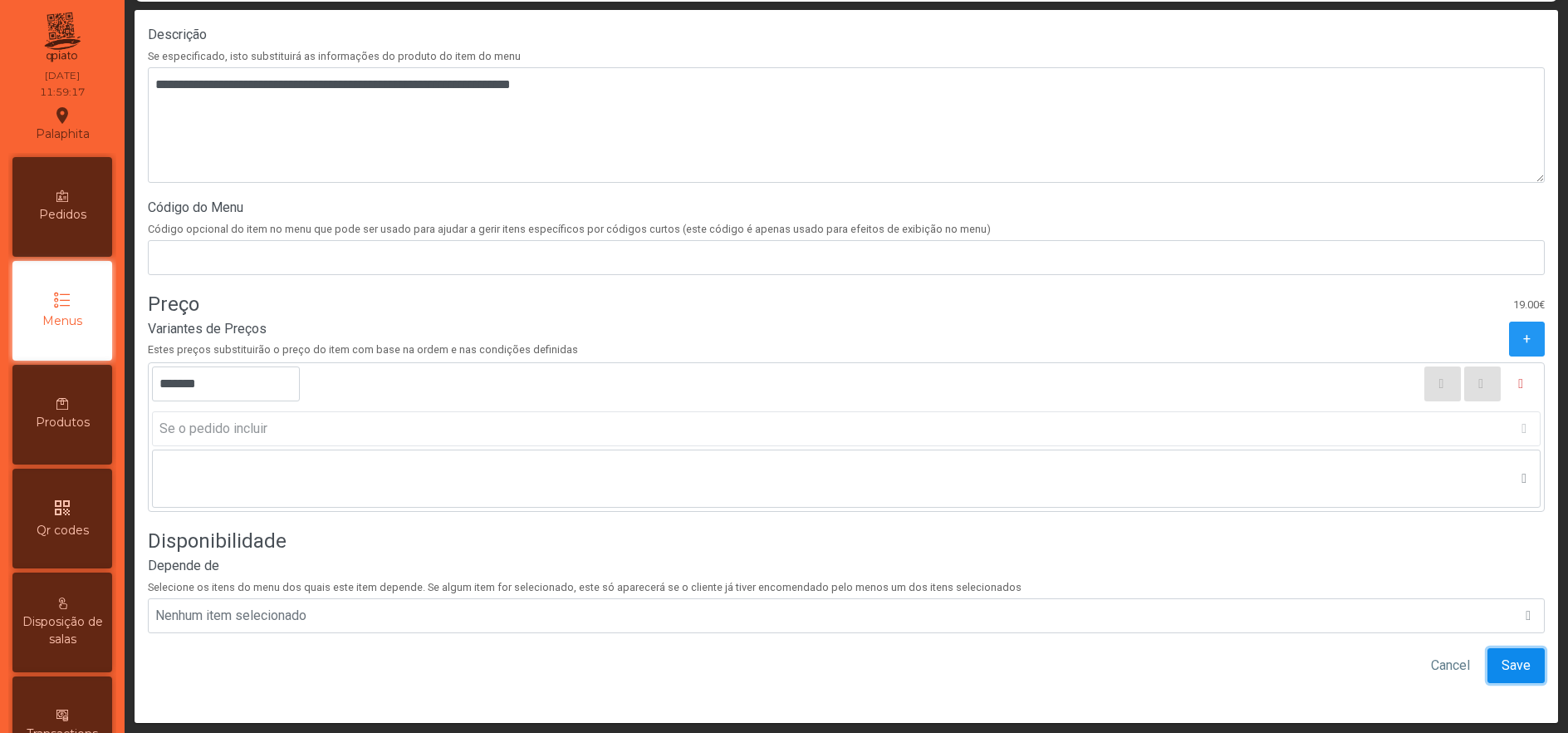 click on "Save" 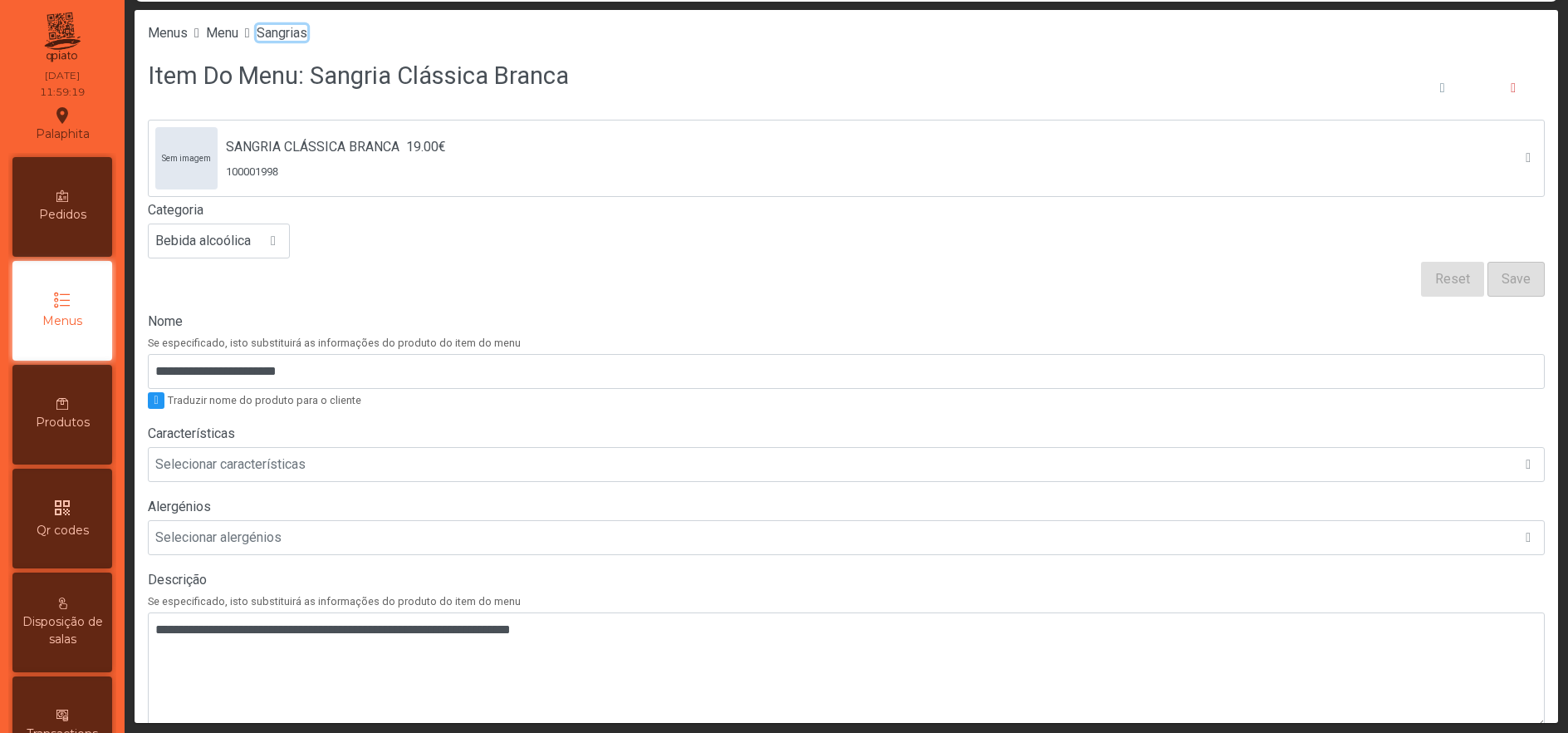 click on "Sangrias" 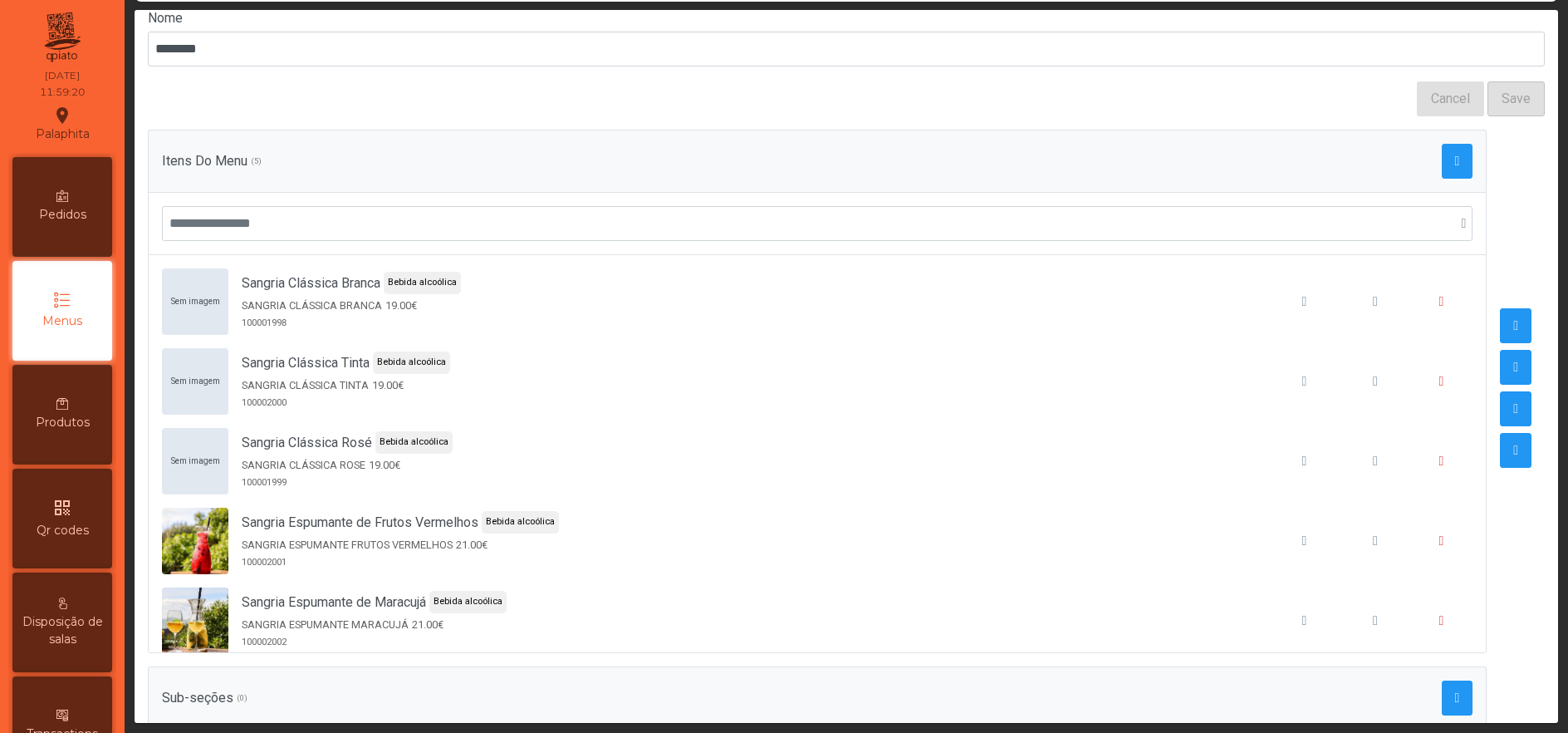 scroll, scrollTop: 301, scrollLeft: 0, axis: vertical 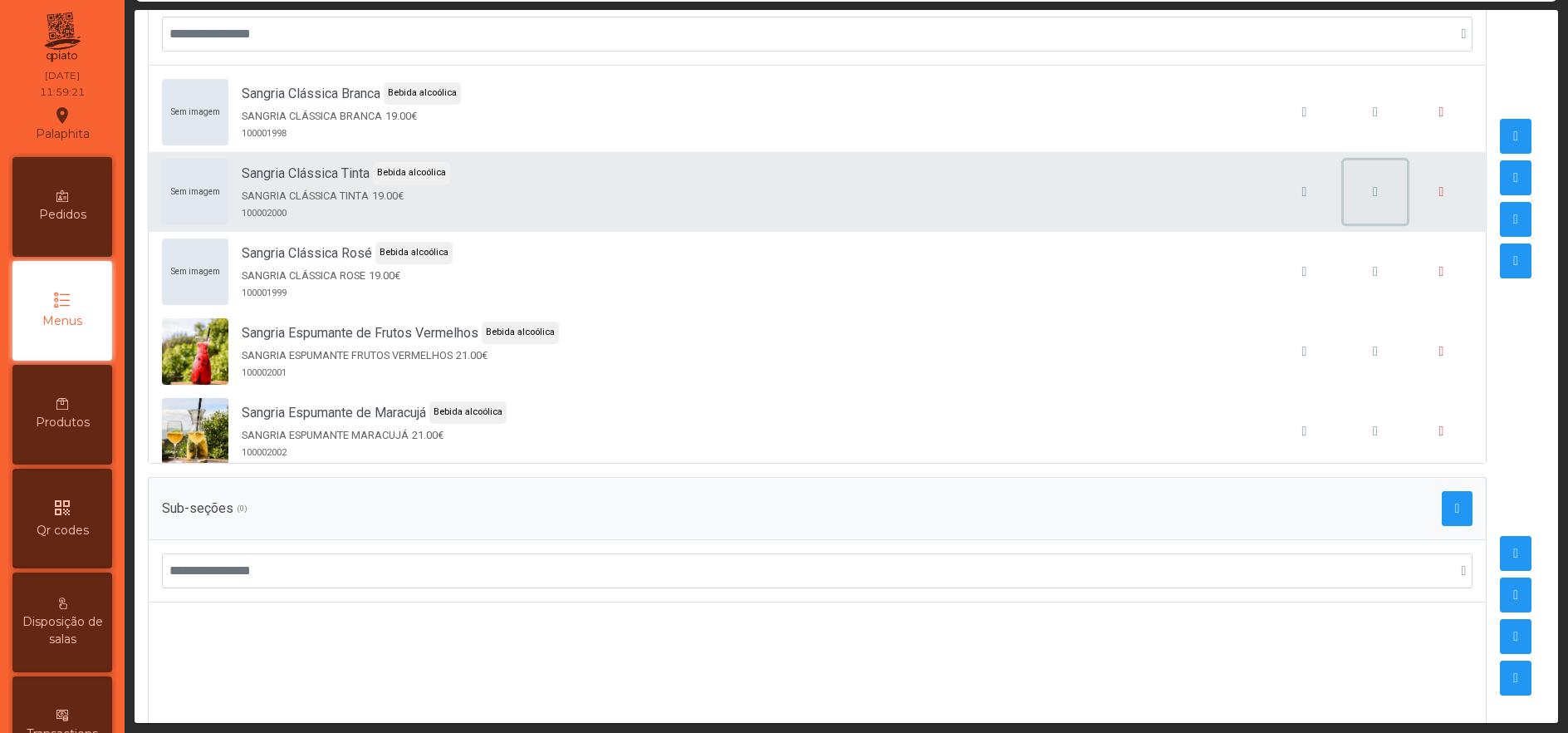 click 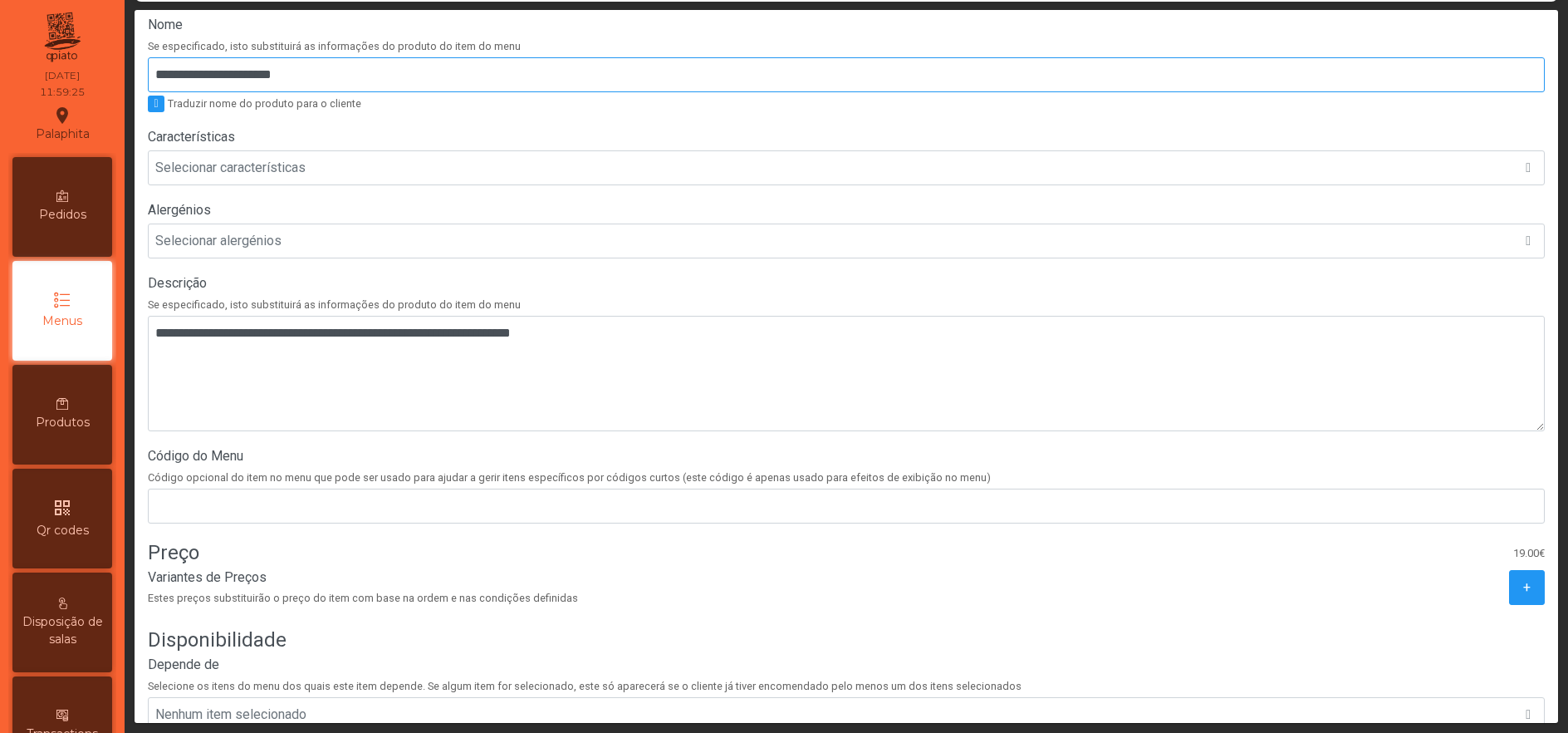 scroll, scrollTop: 400, scrollLeft: 0, axis: vertical 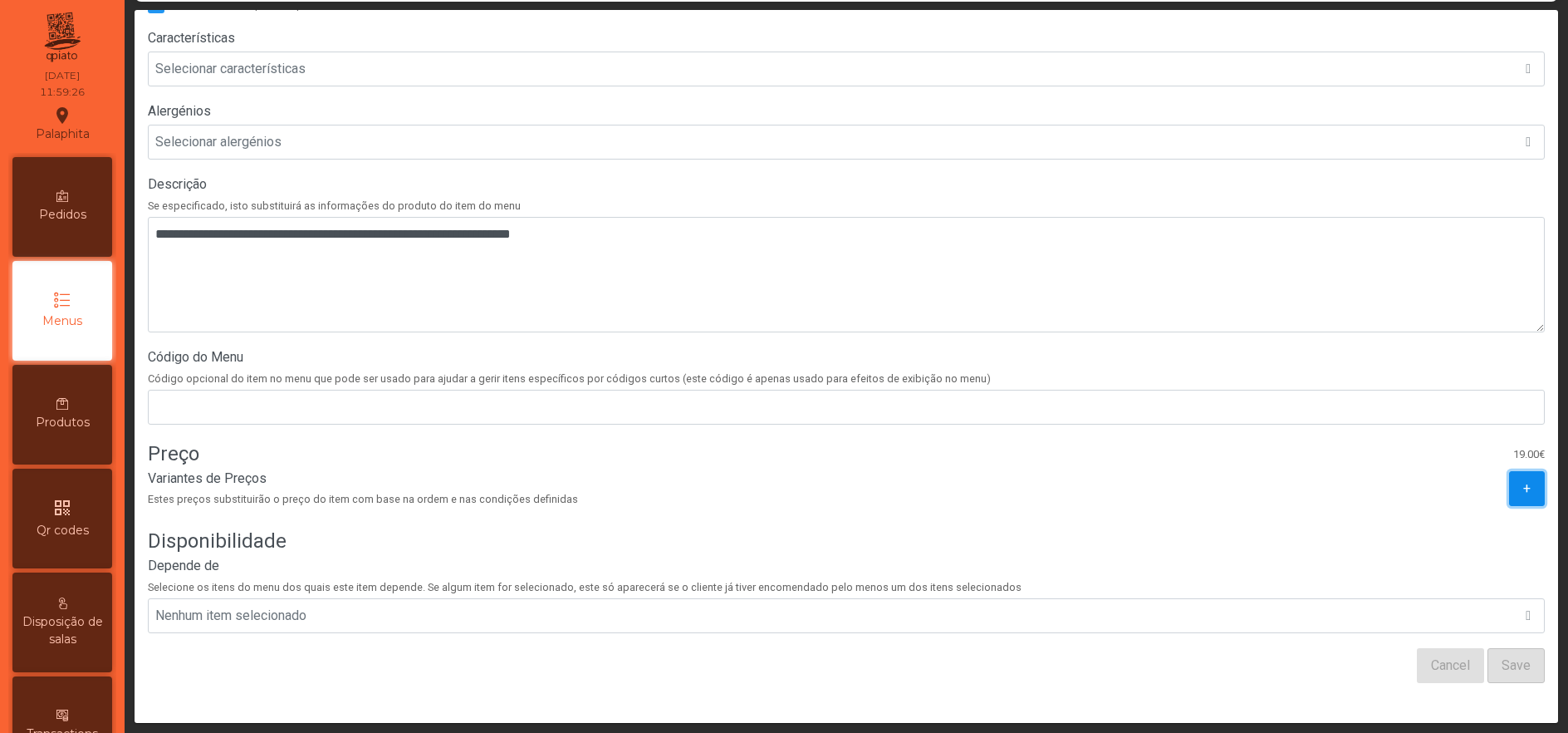 click on "+" 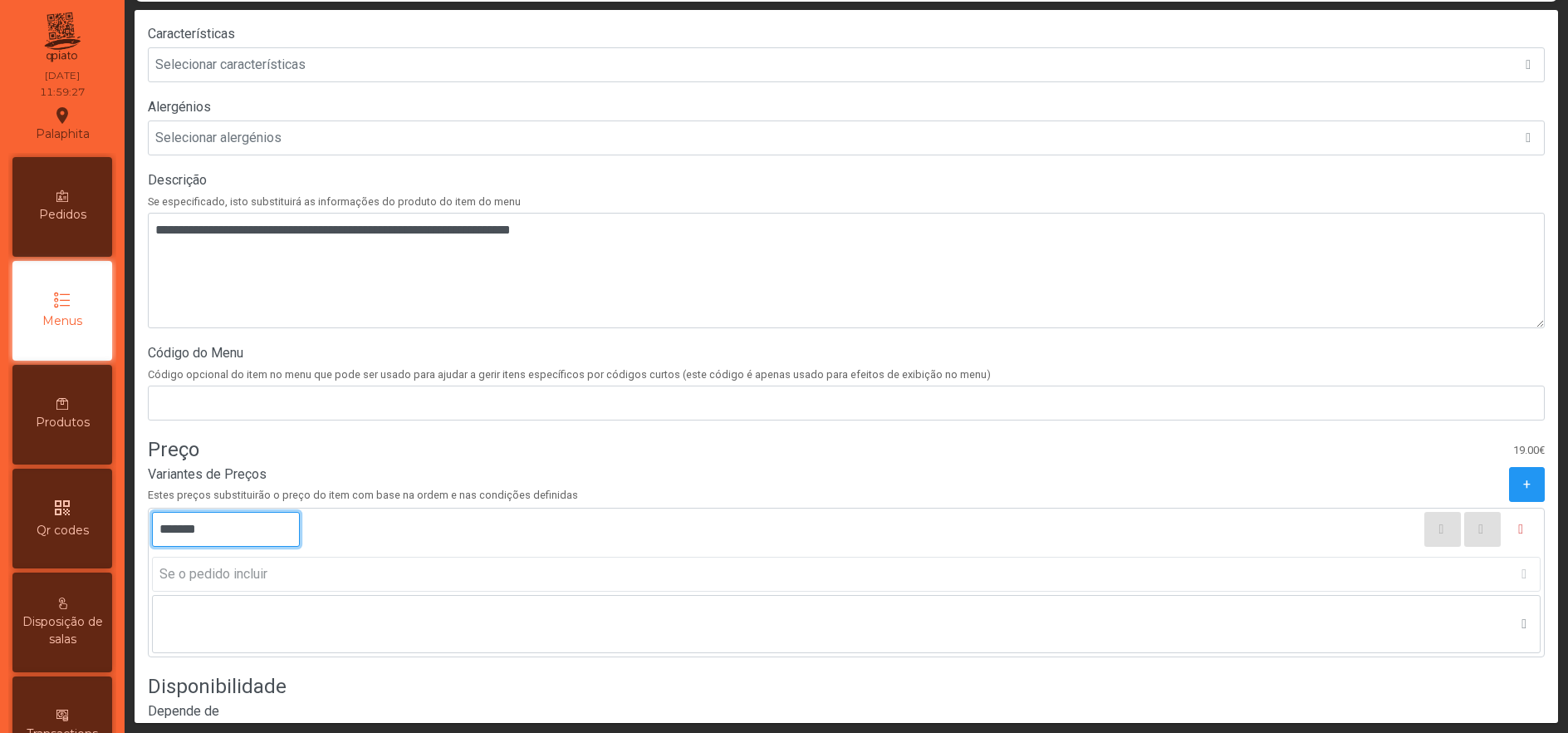 click on "*******" 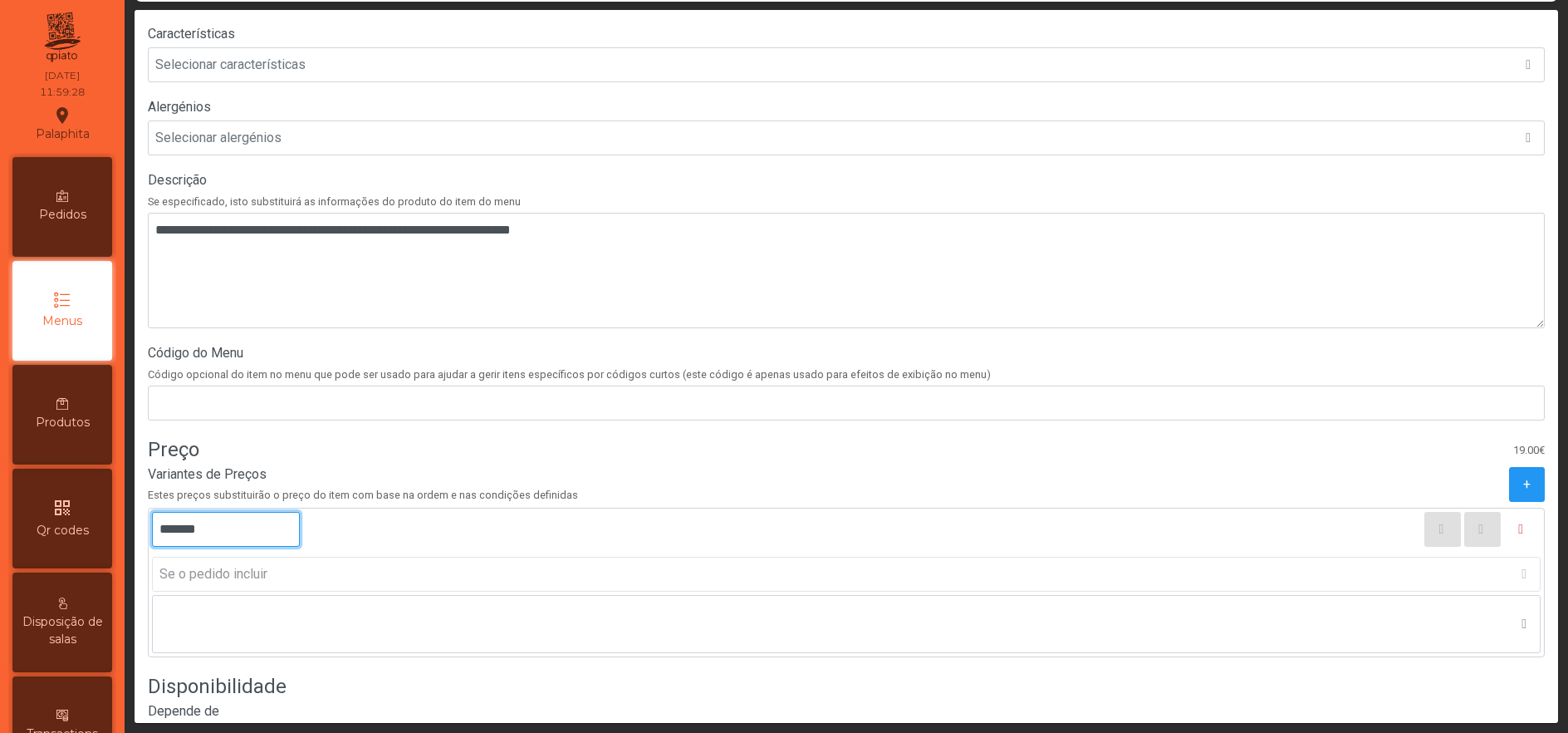 click on "*******" 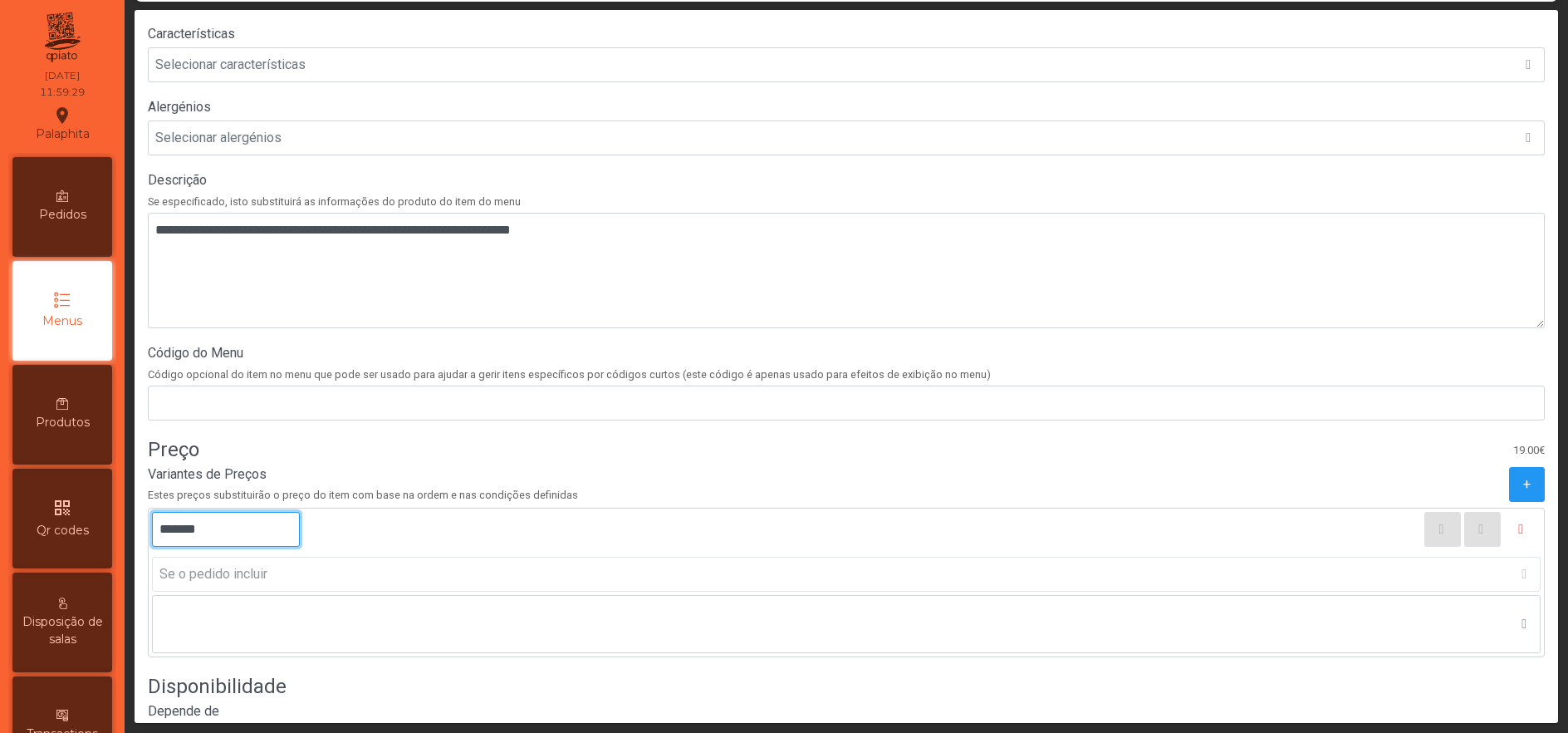 click on "*******" 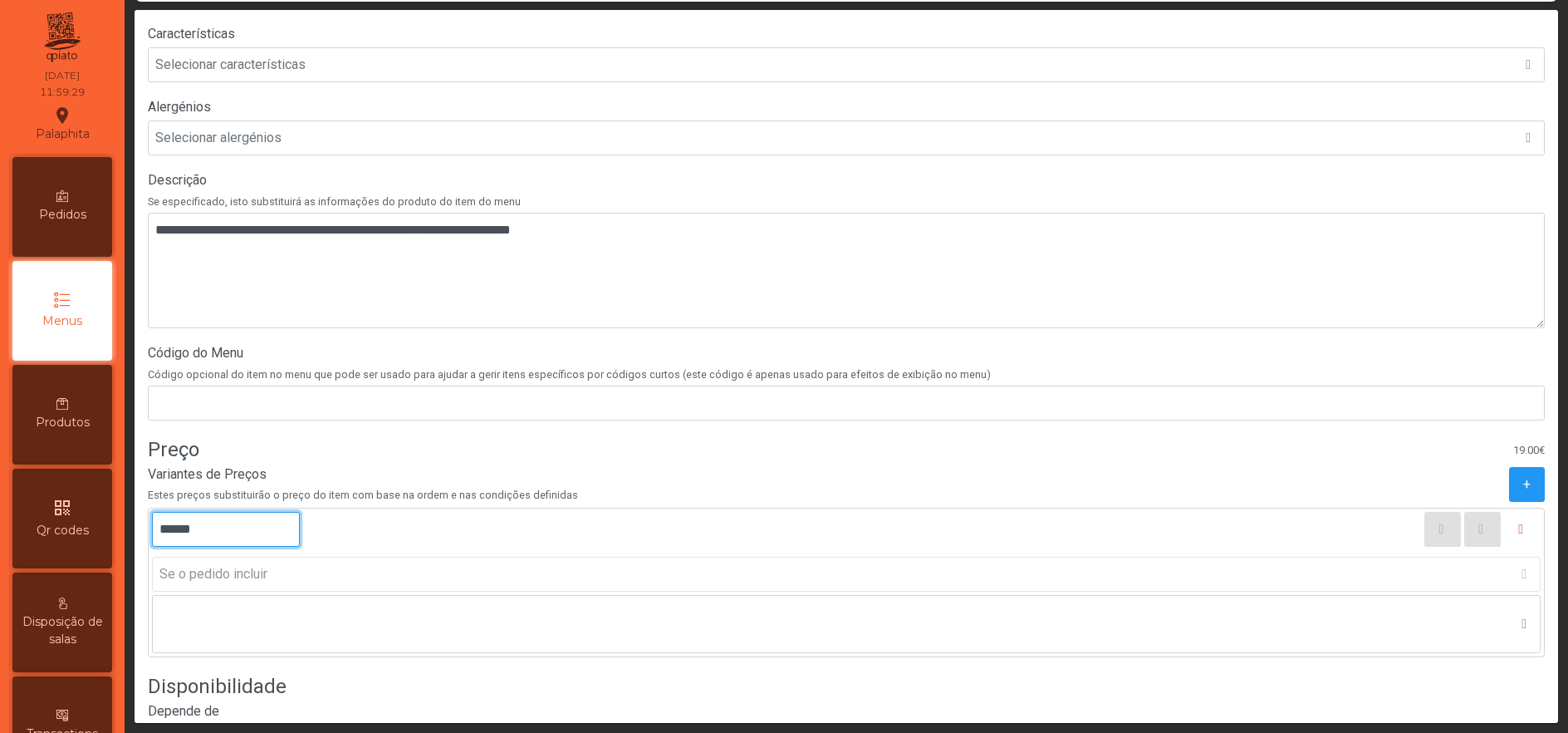 type on "*******" 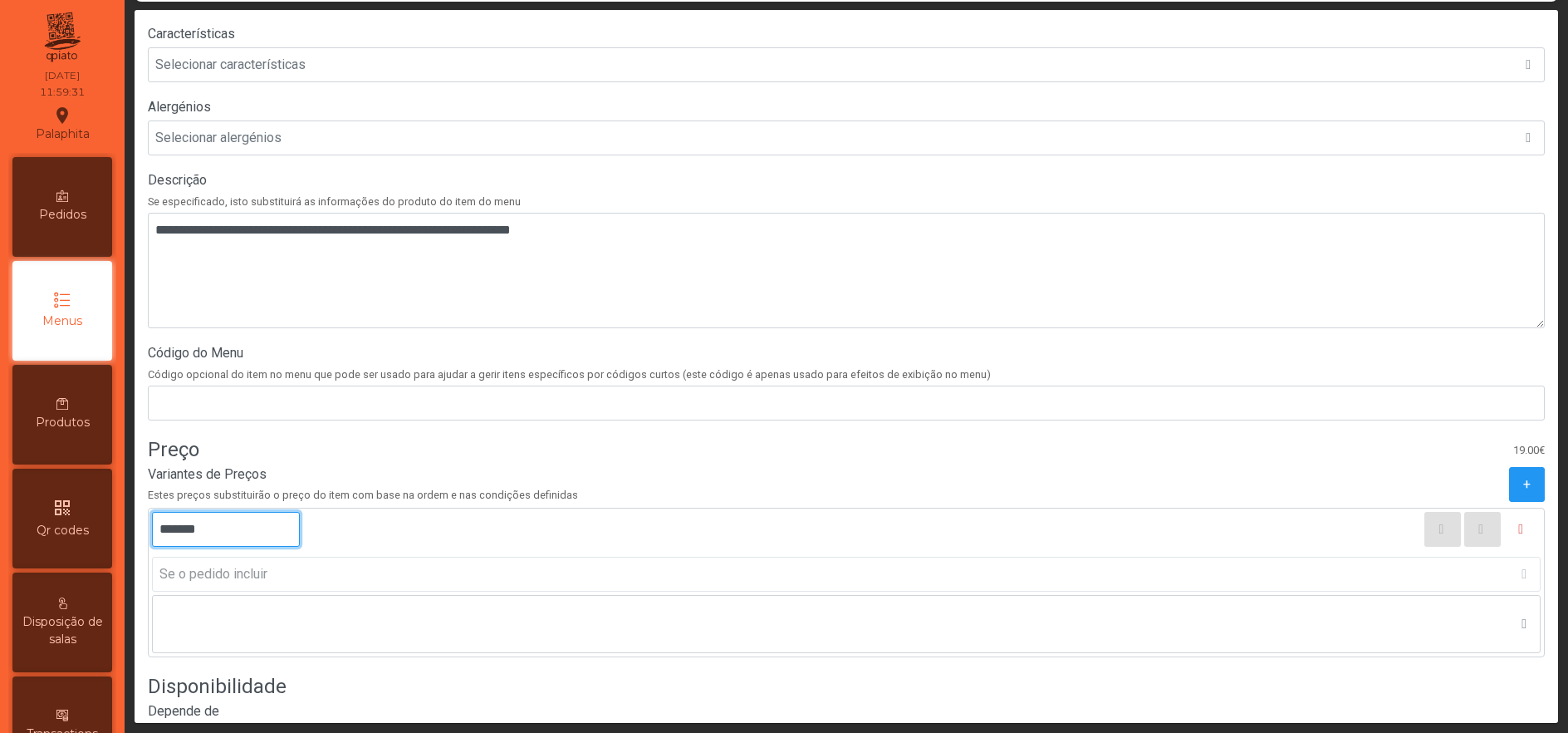 scroll, scrollTop: 550, scrollLeft: 0, axis: vertical 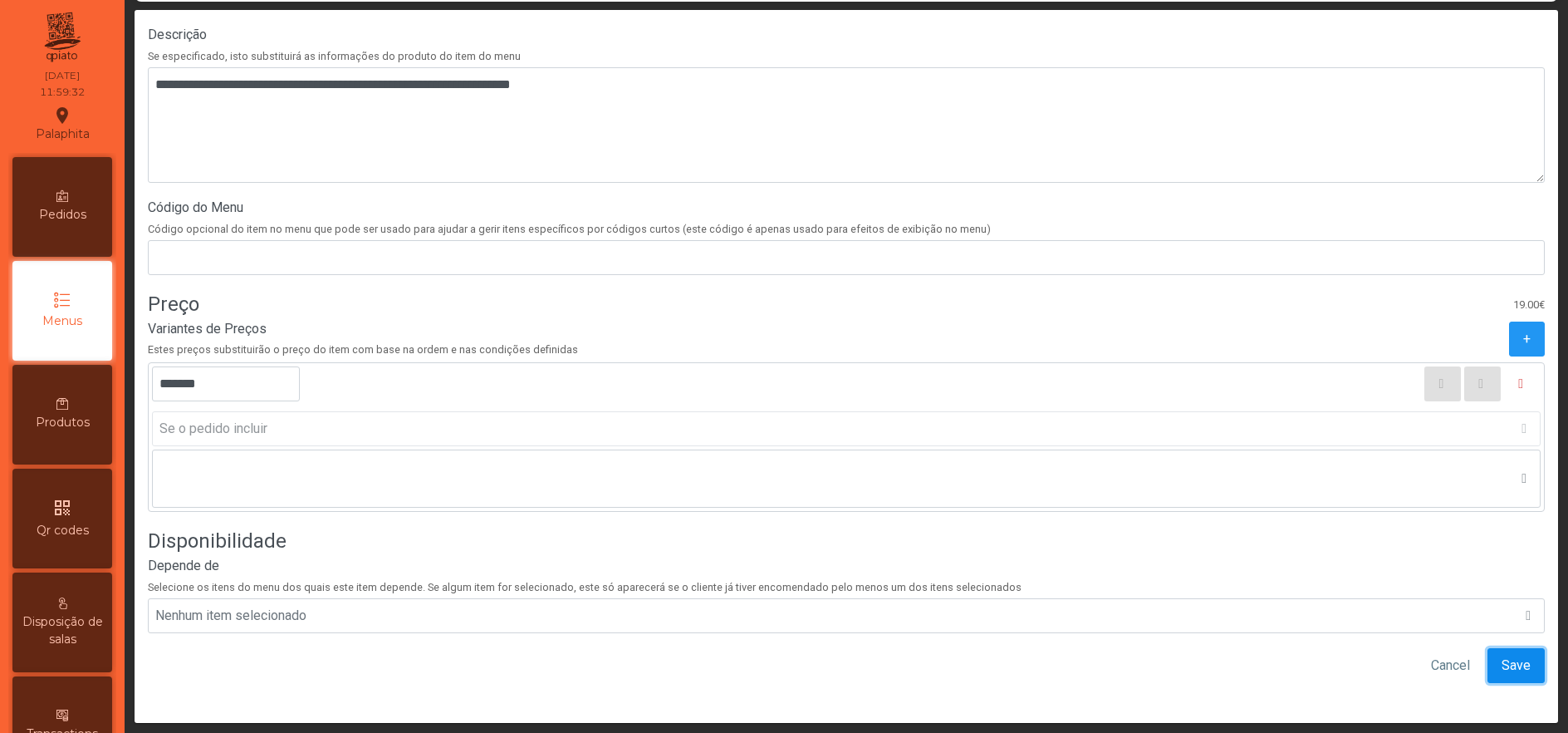 click on "Save" 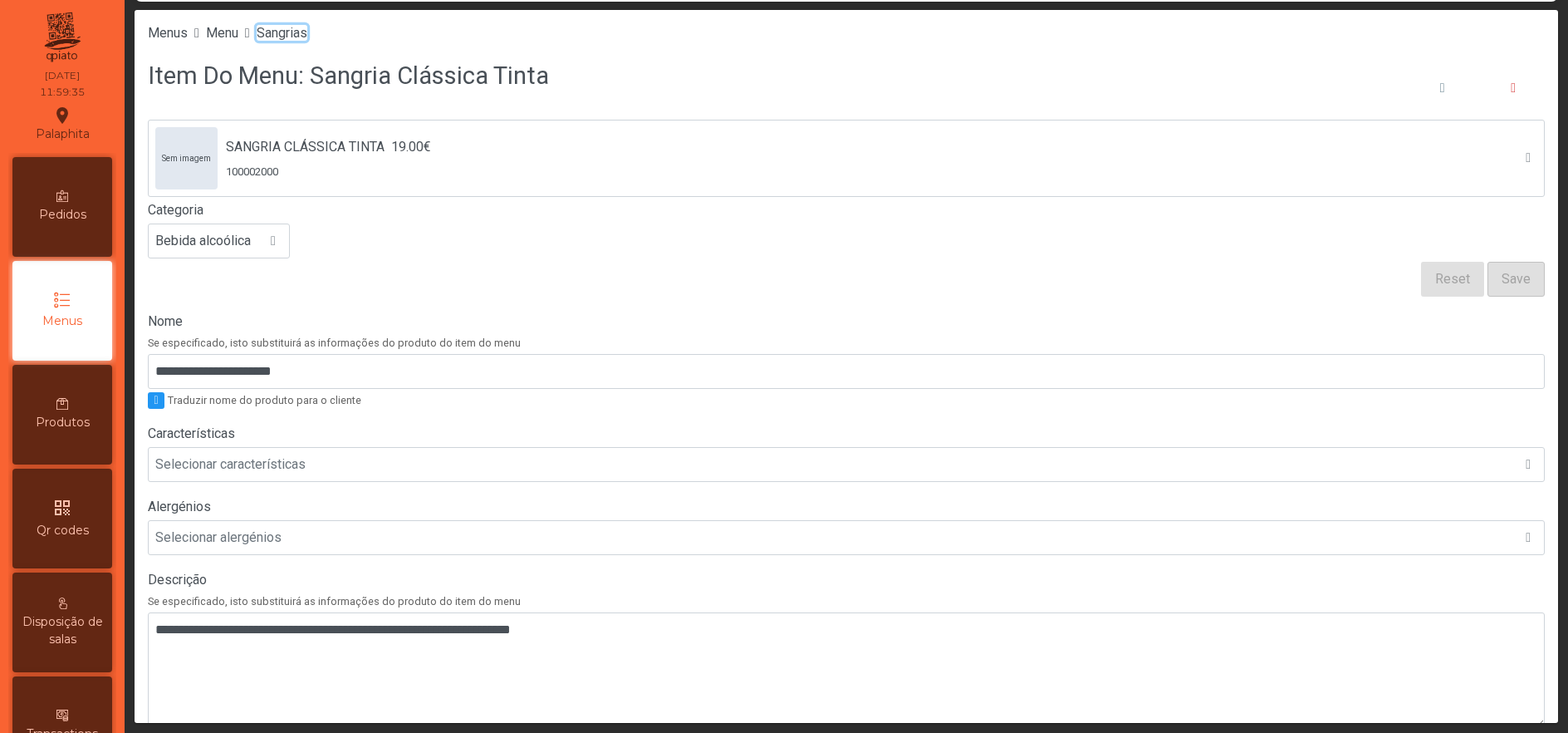 click on "Sangrias" 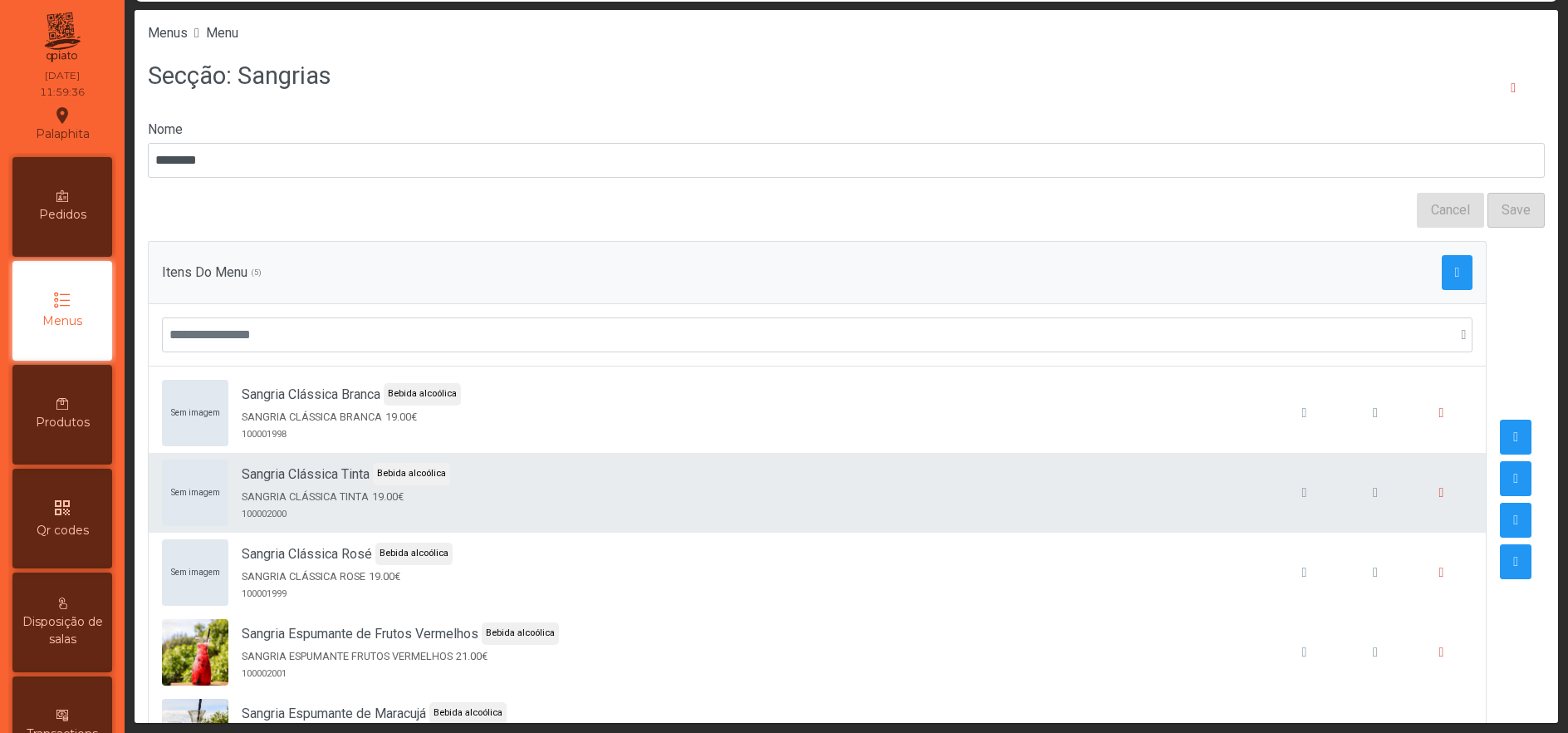 scroll, scrollTop: 15, scrollLeft: 0, axis: vertical 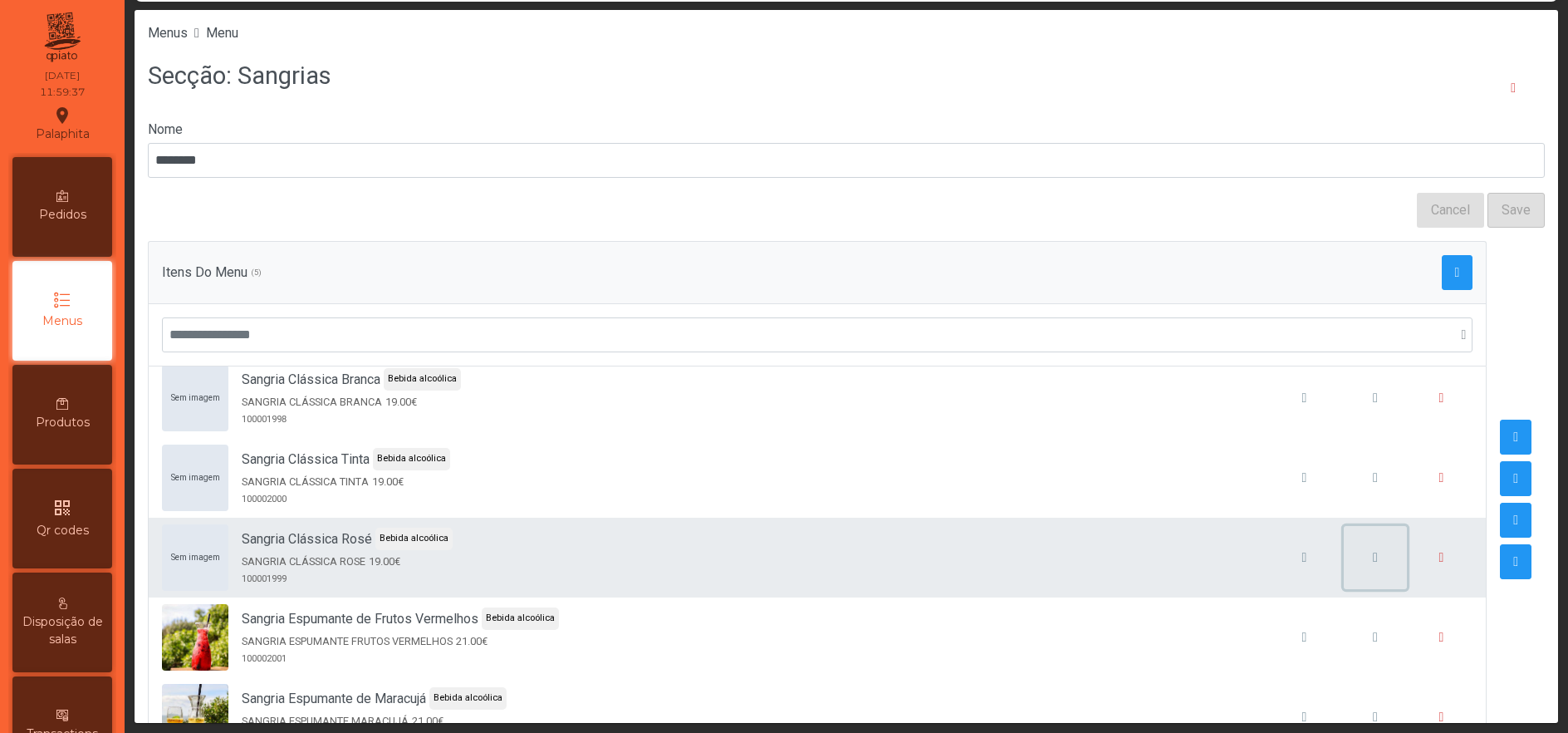 click 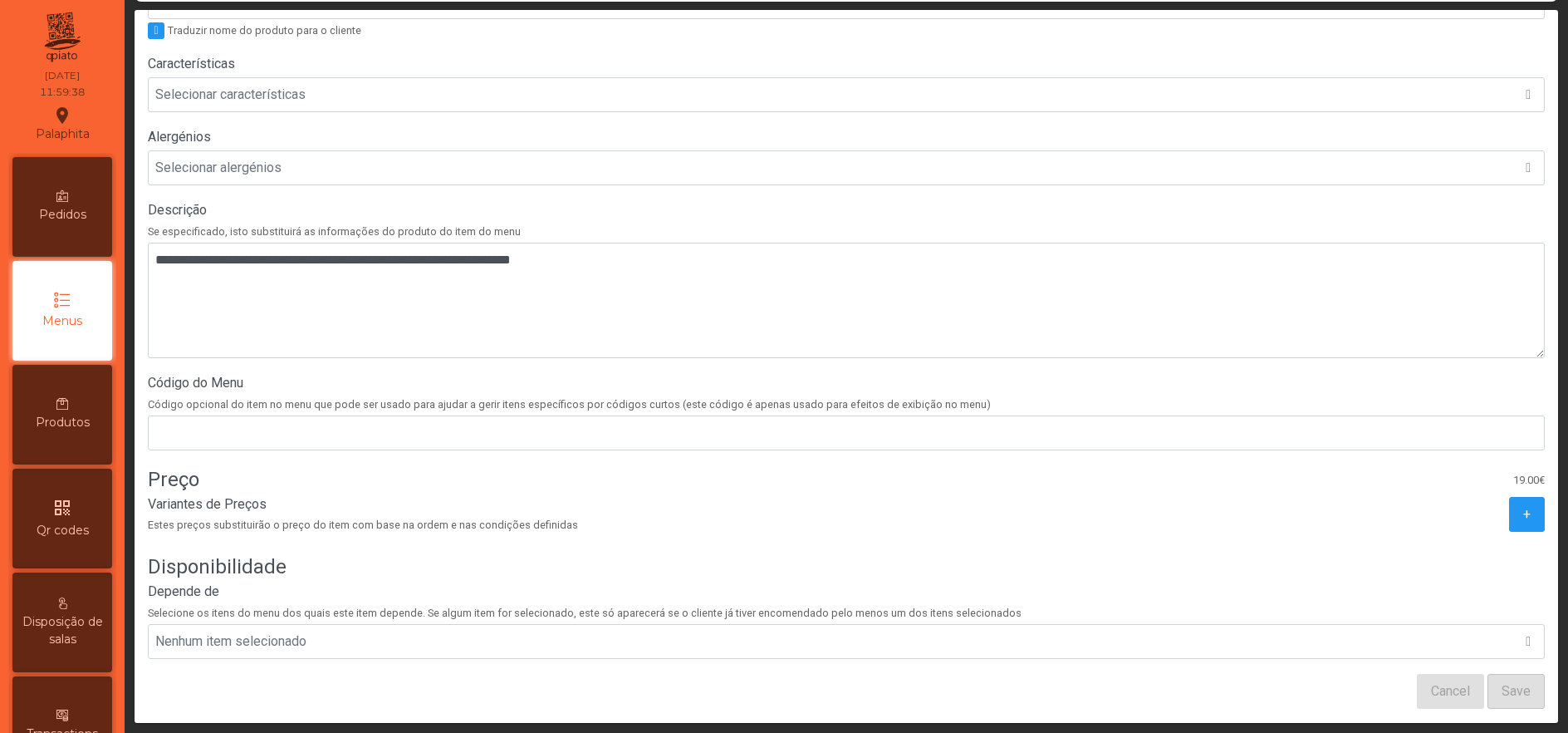 scroll, scrollTop: 400, scrollLeft: 0, axis: vertical 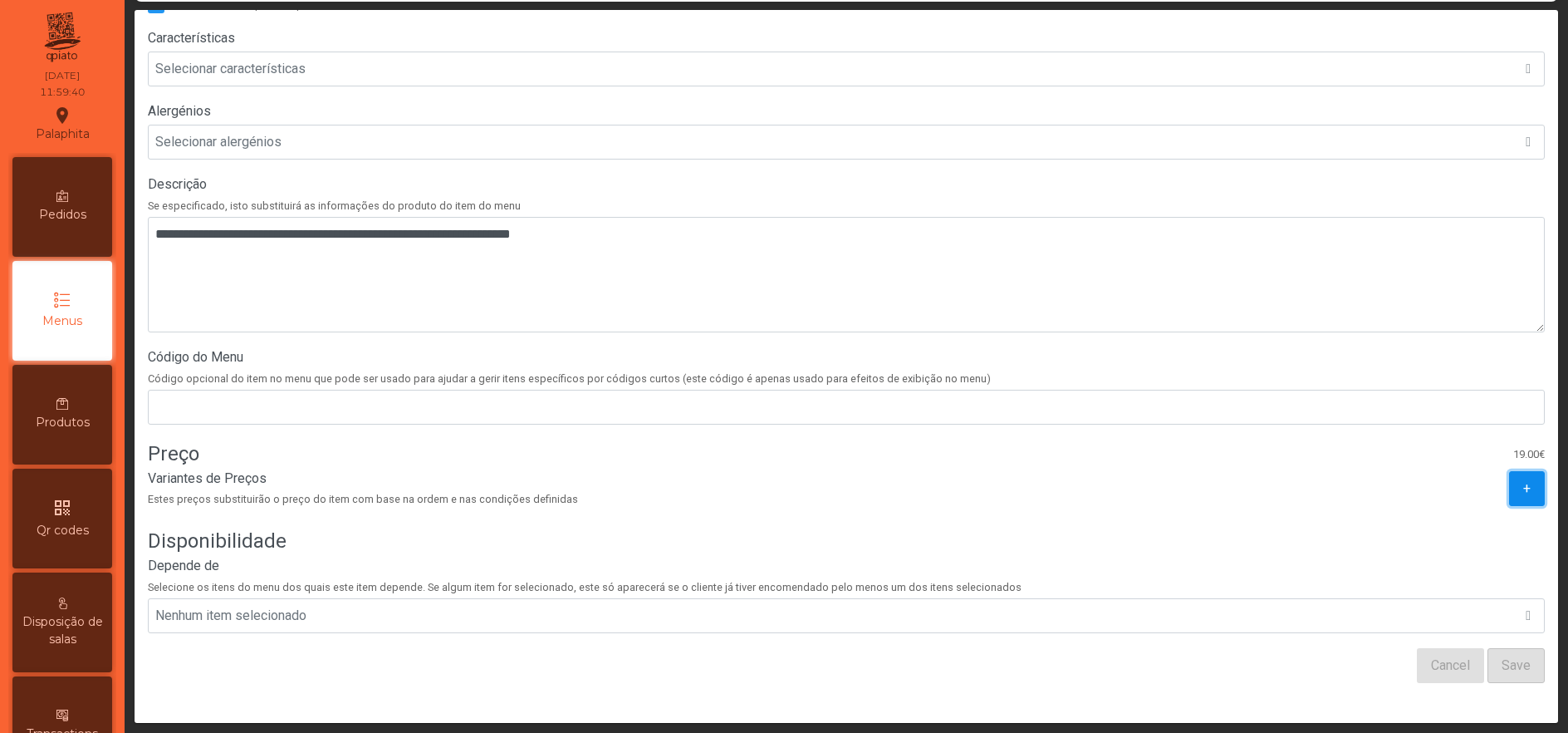 click on "+" 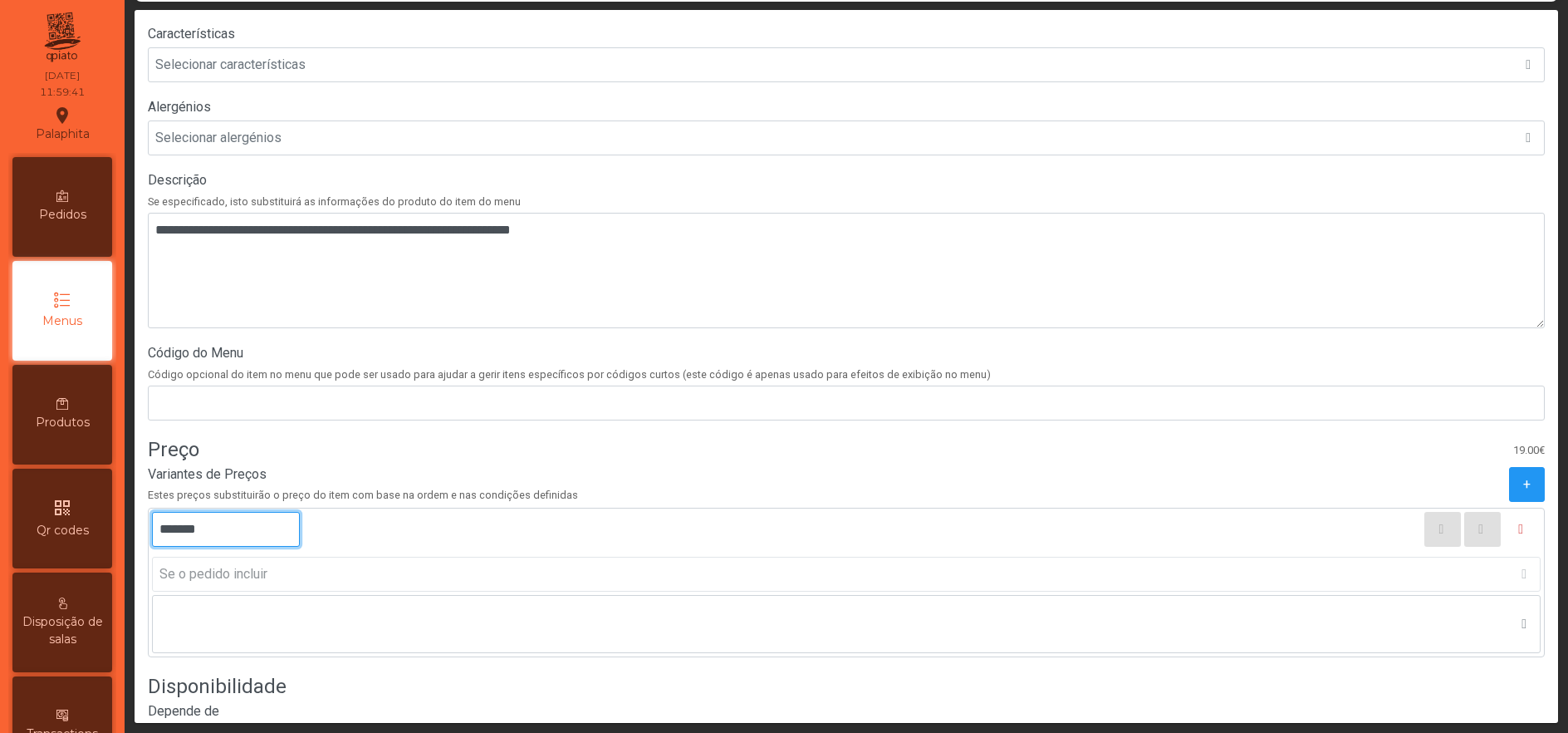 click on "*******" 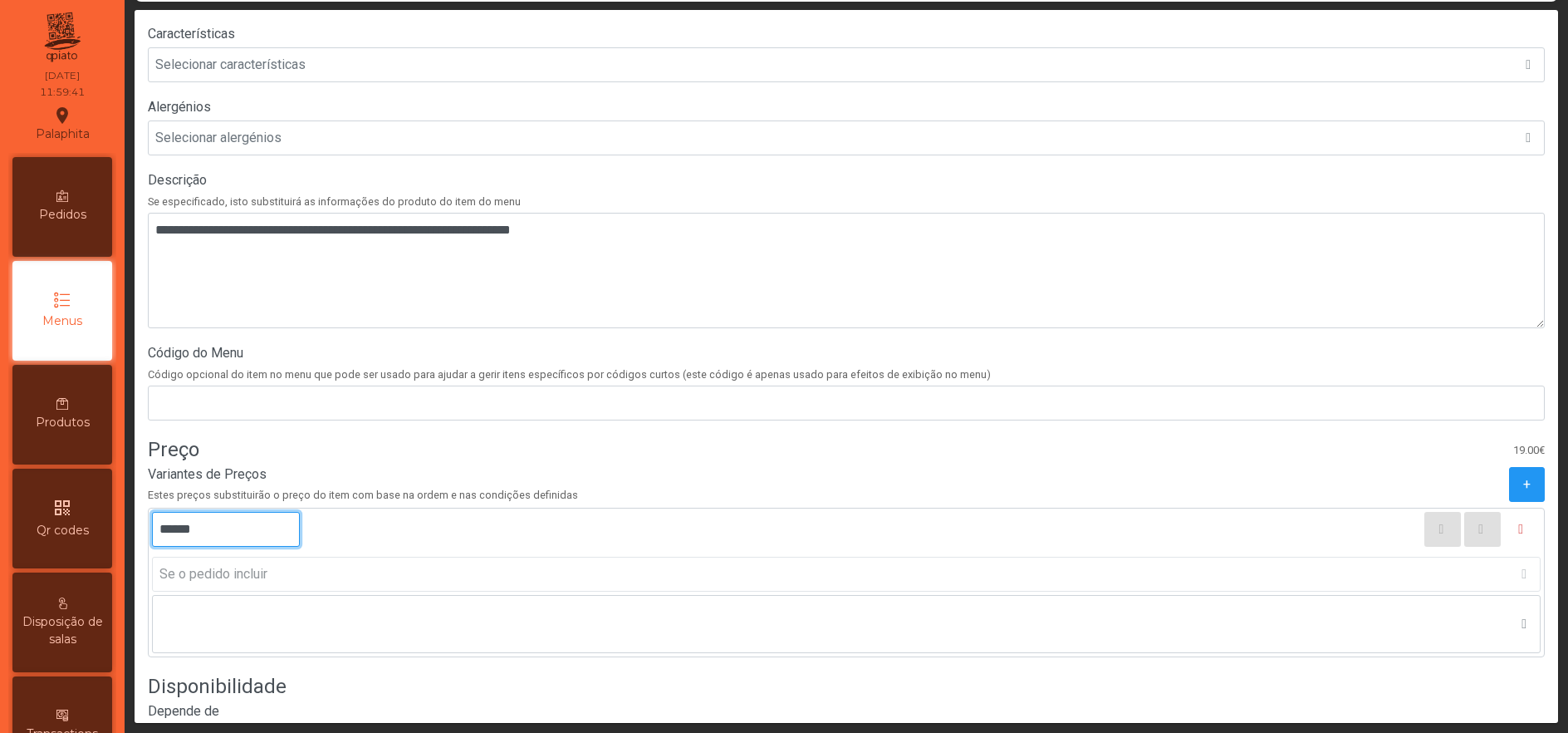 type on "*******" 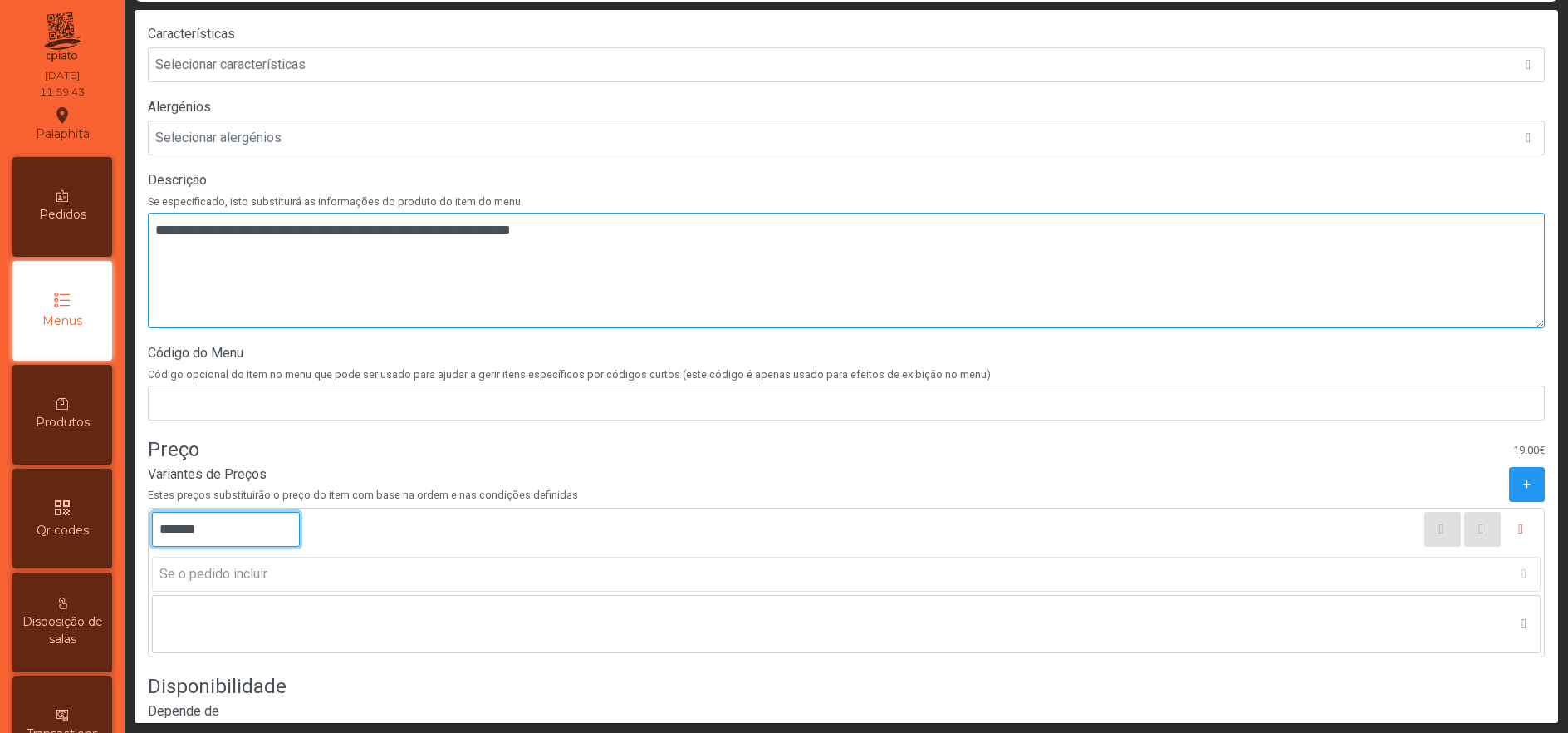 scroll, scrollTop: 550, scrollLeft: 0, axis: vertical 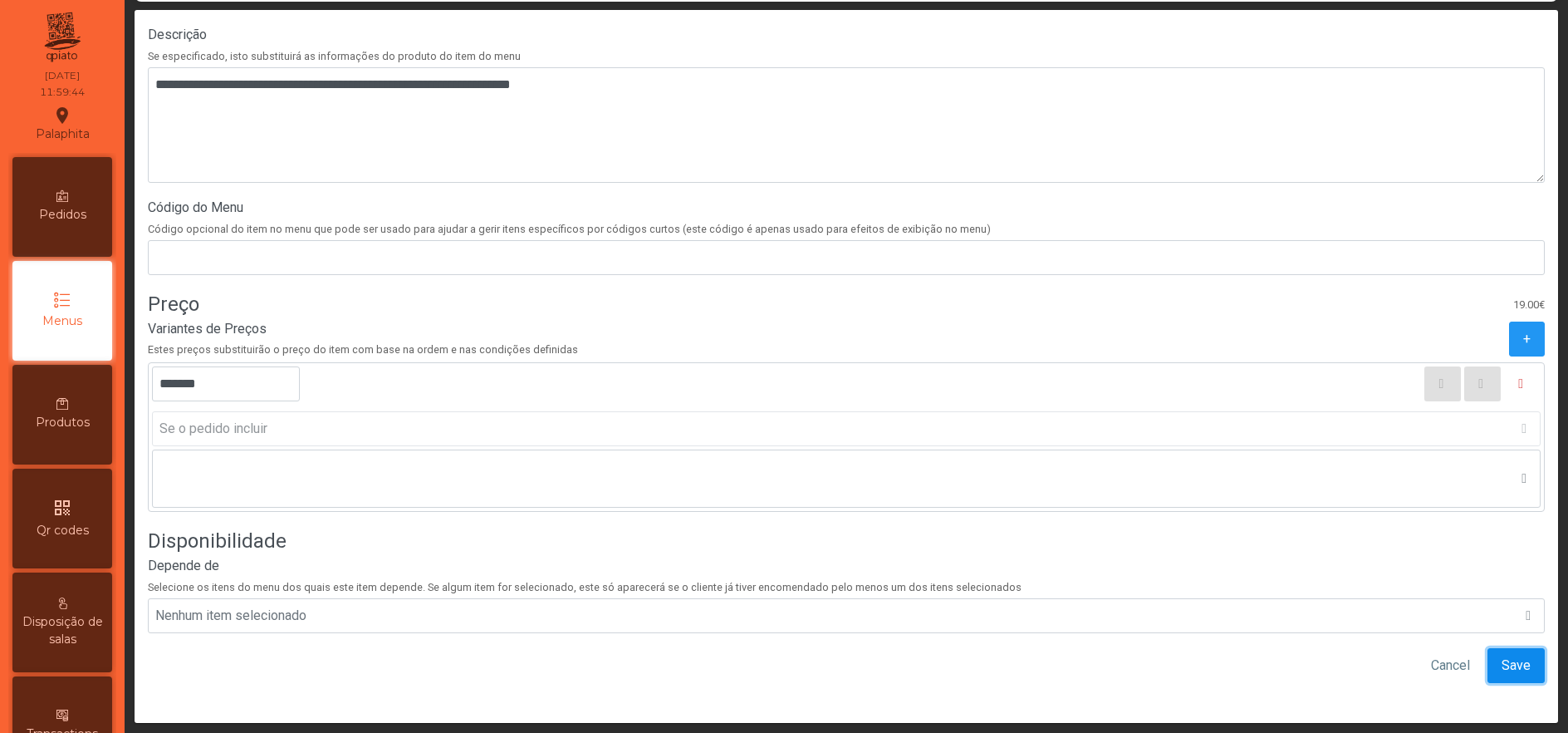 click on "Save" 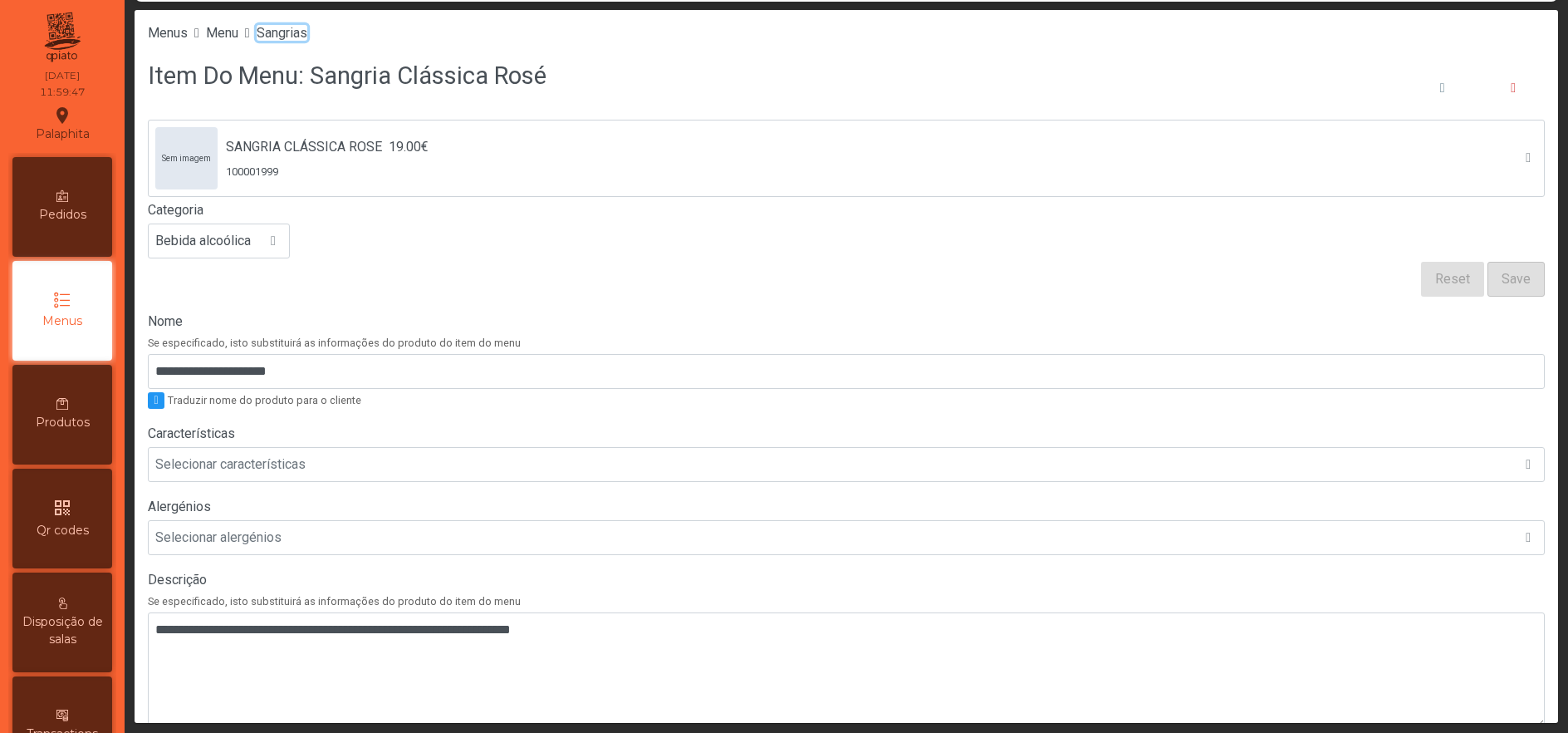 click on "Sangrias" 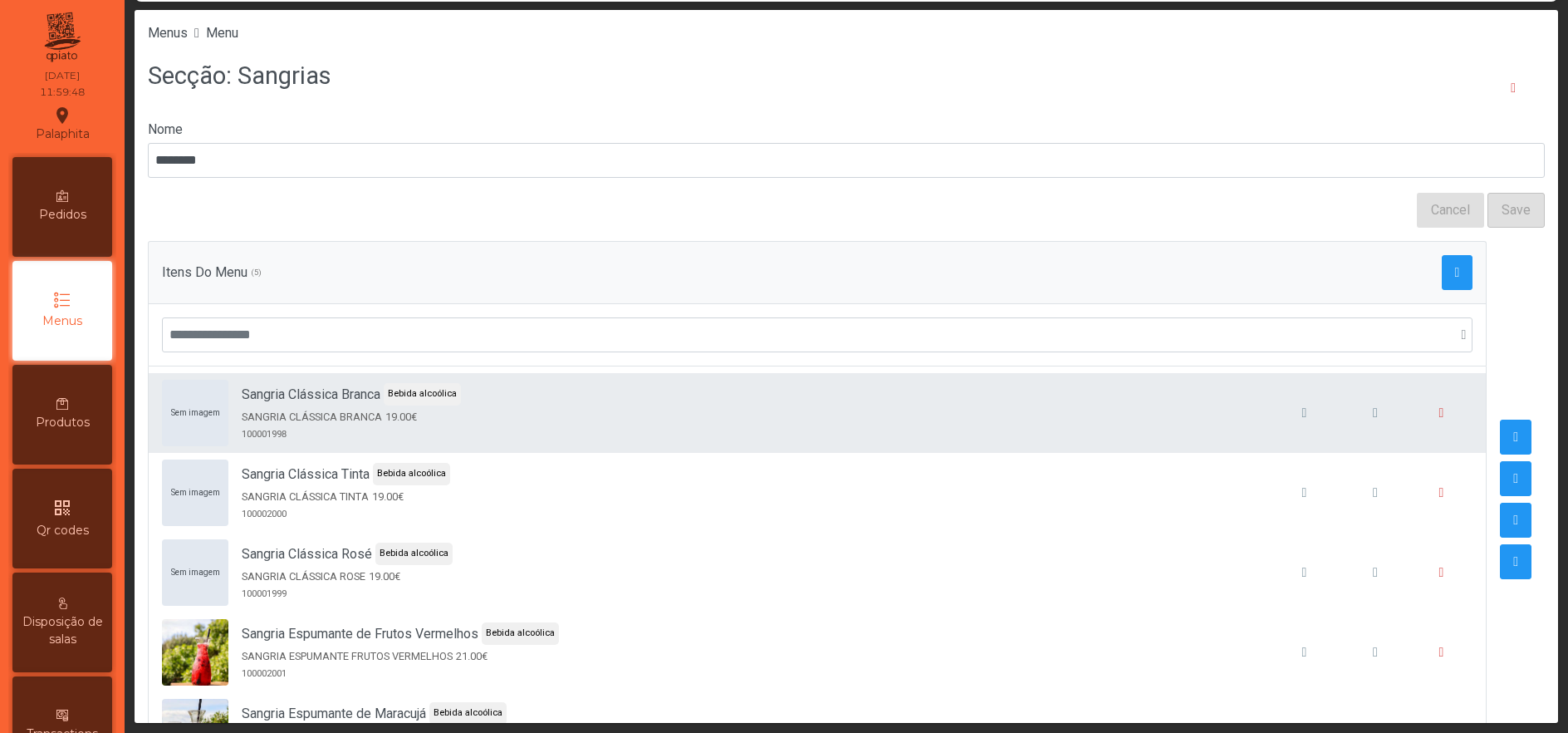 scroll, scrollTop: 15, scrollLeft: 0, axis: vertical 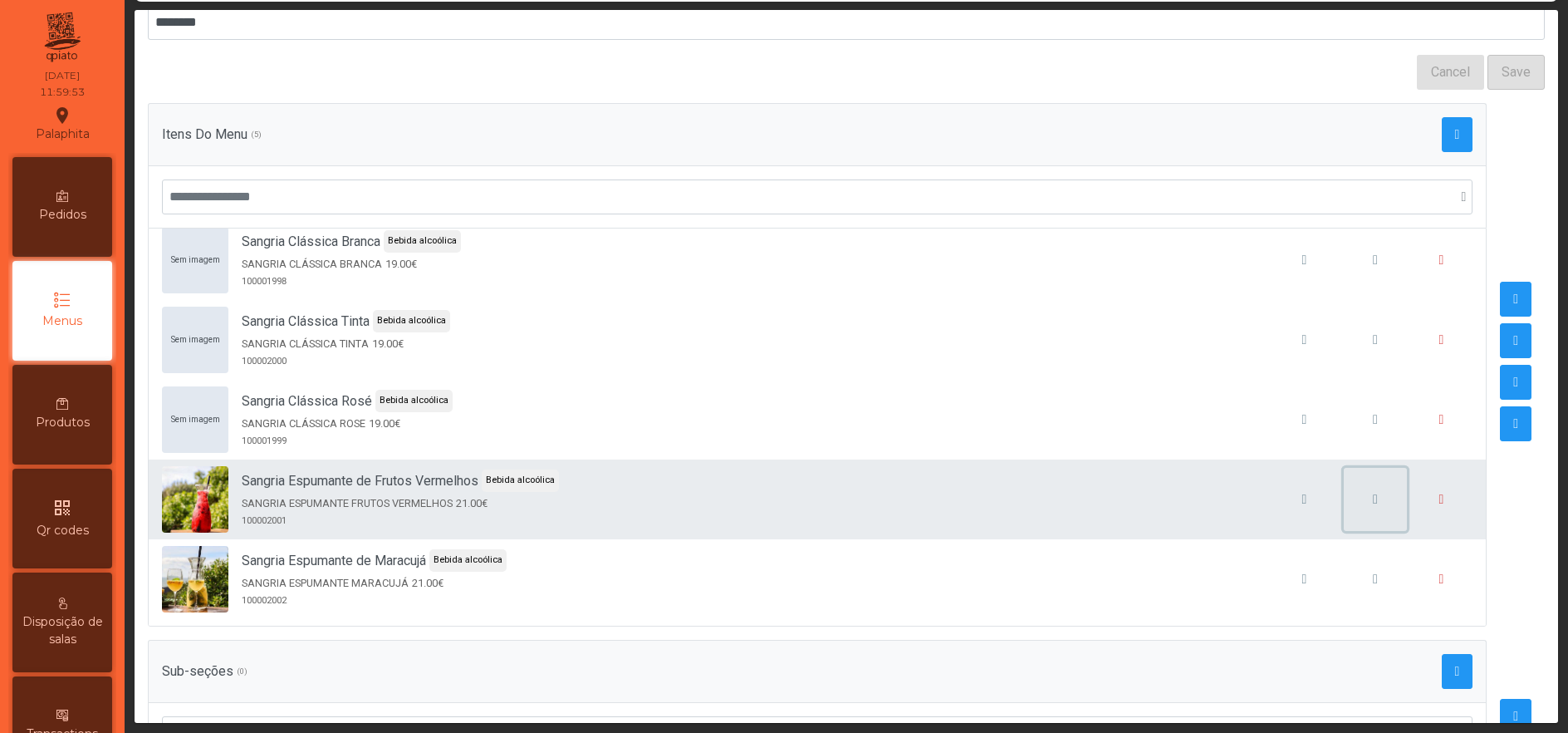 click 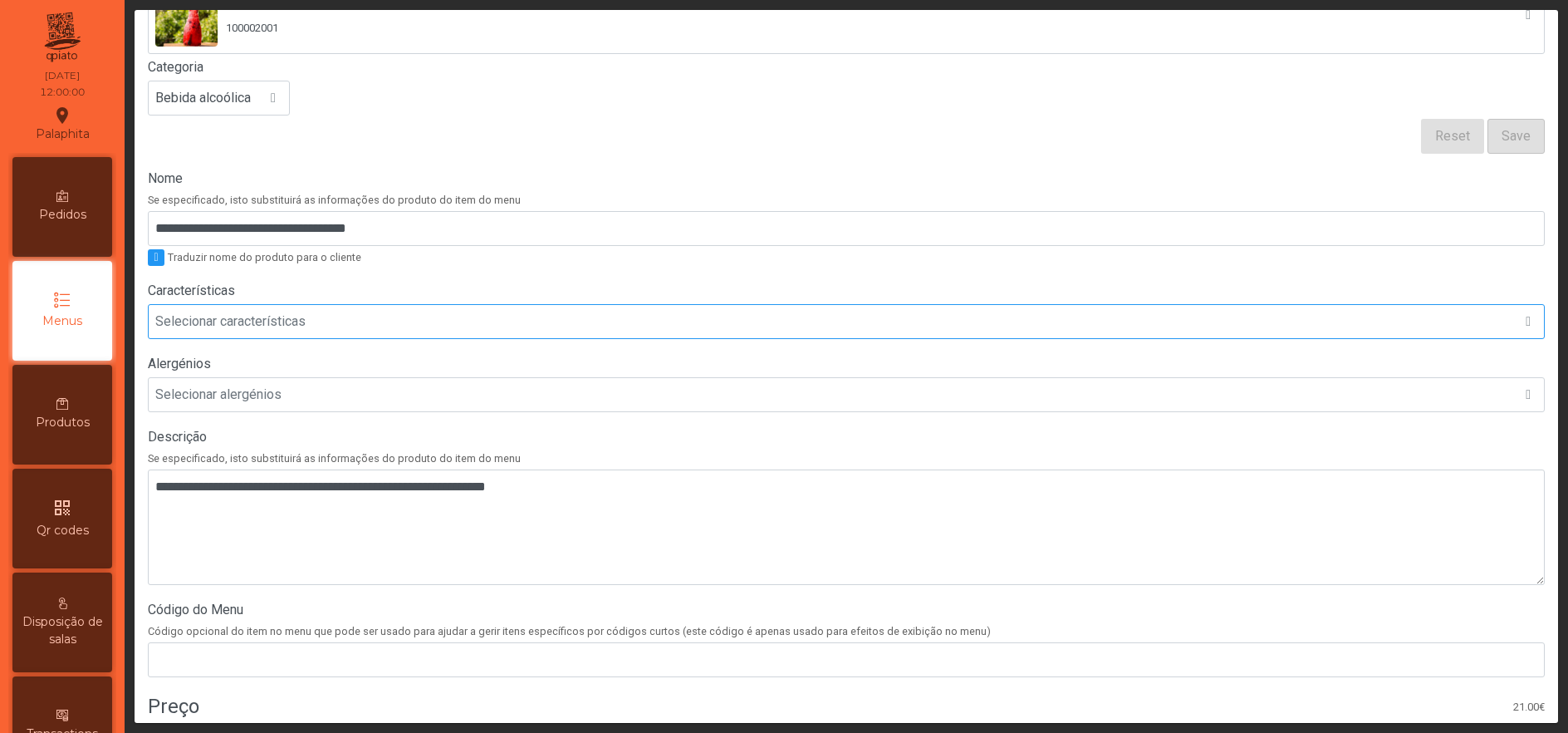 scroll, scrollTop: 164, scrollLeft: 0, axis: vertical 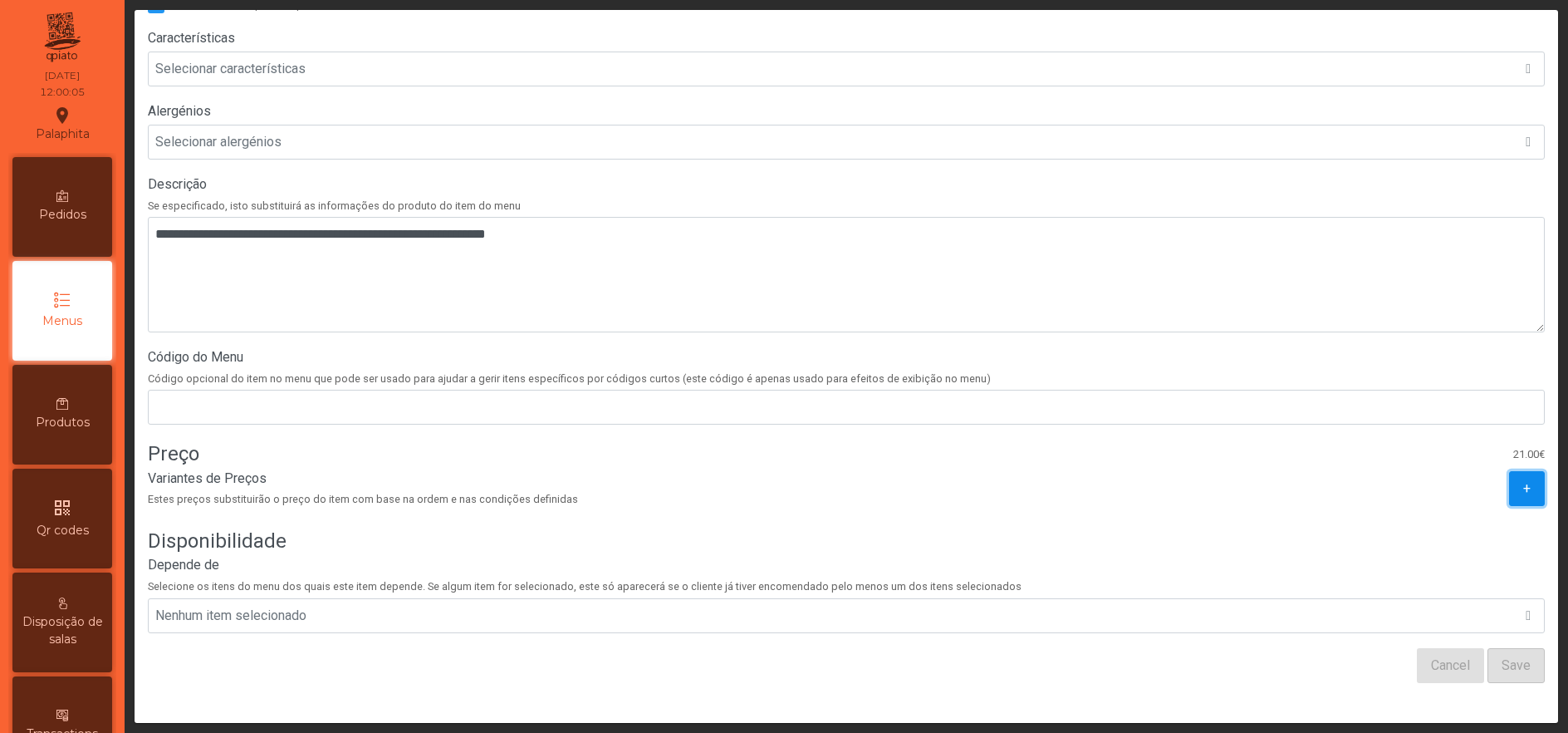 click on "+" 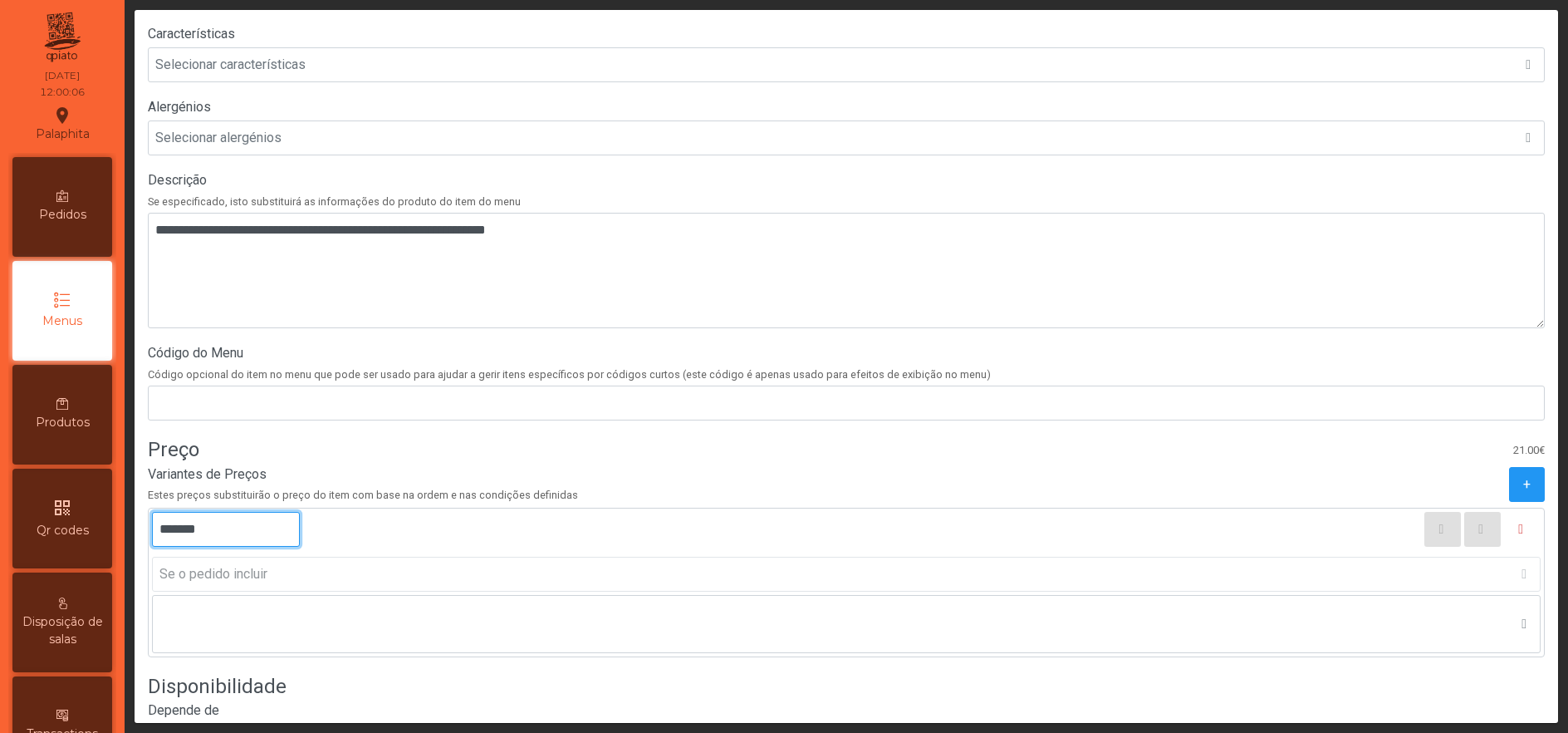 click on "*******" 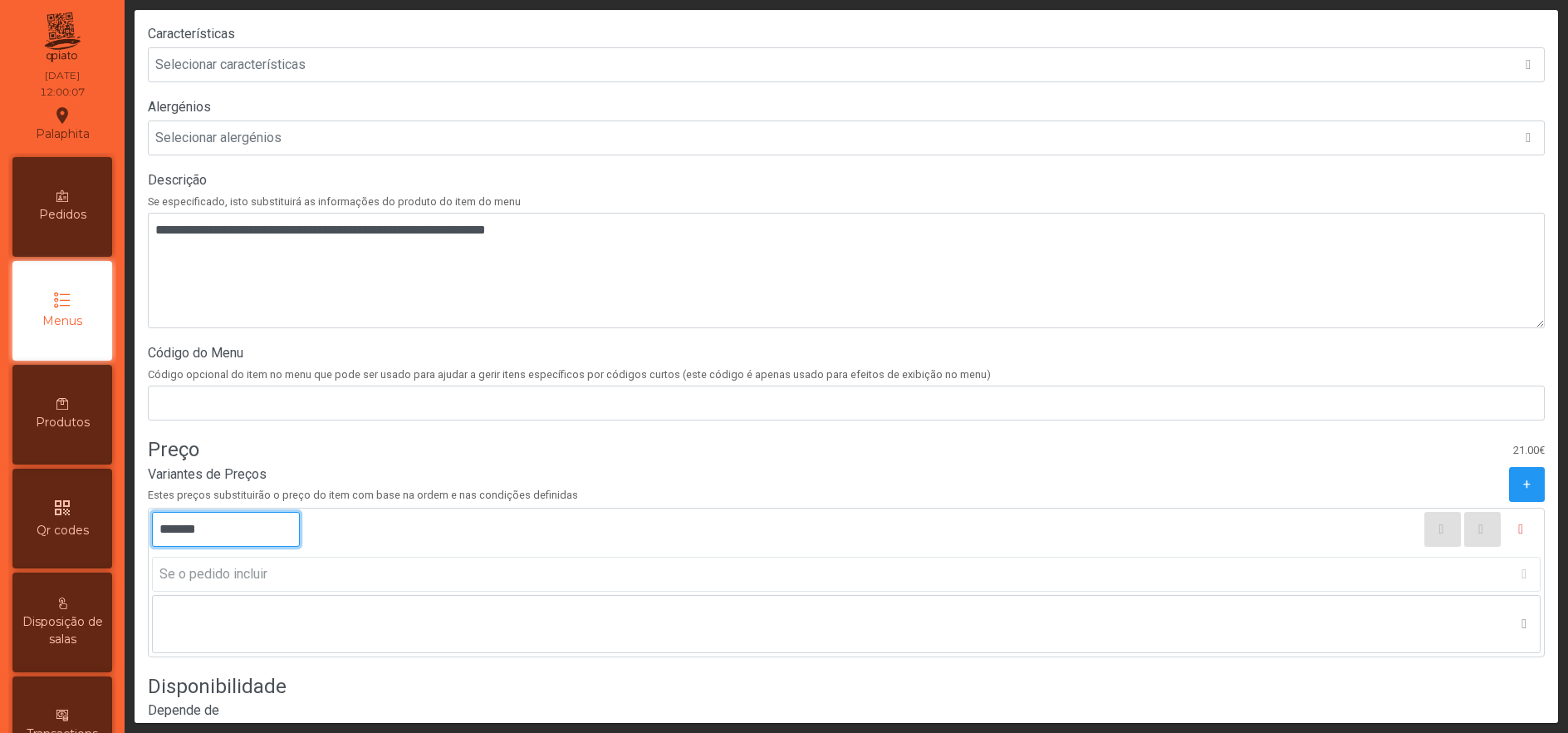 click on "*******" 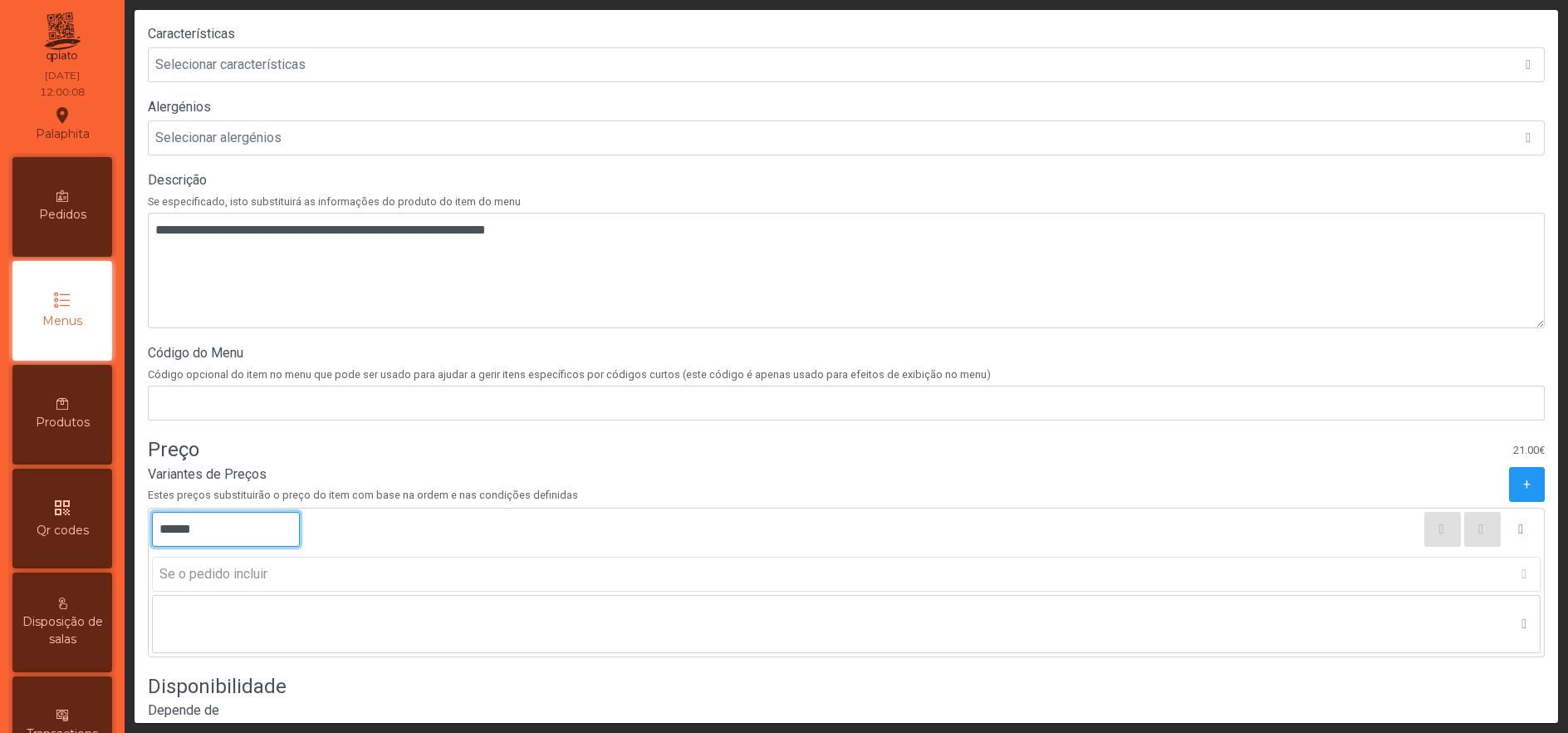 type on "*******" 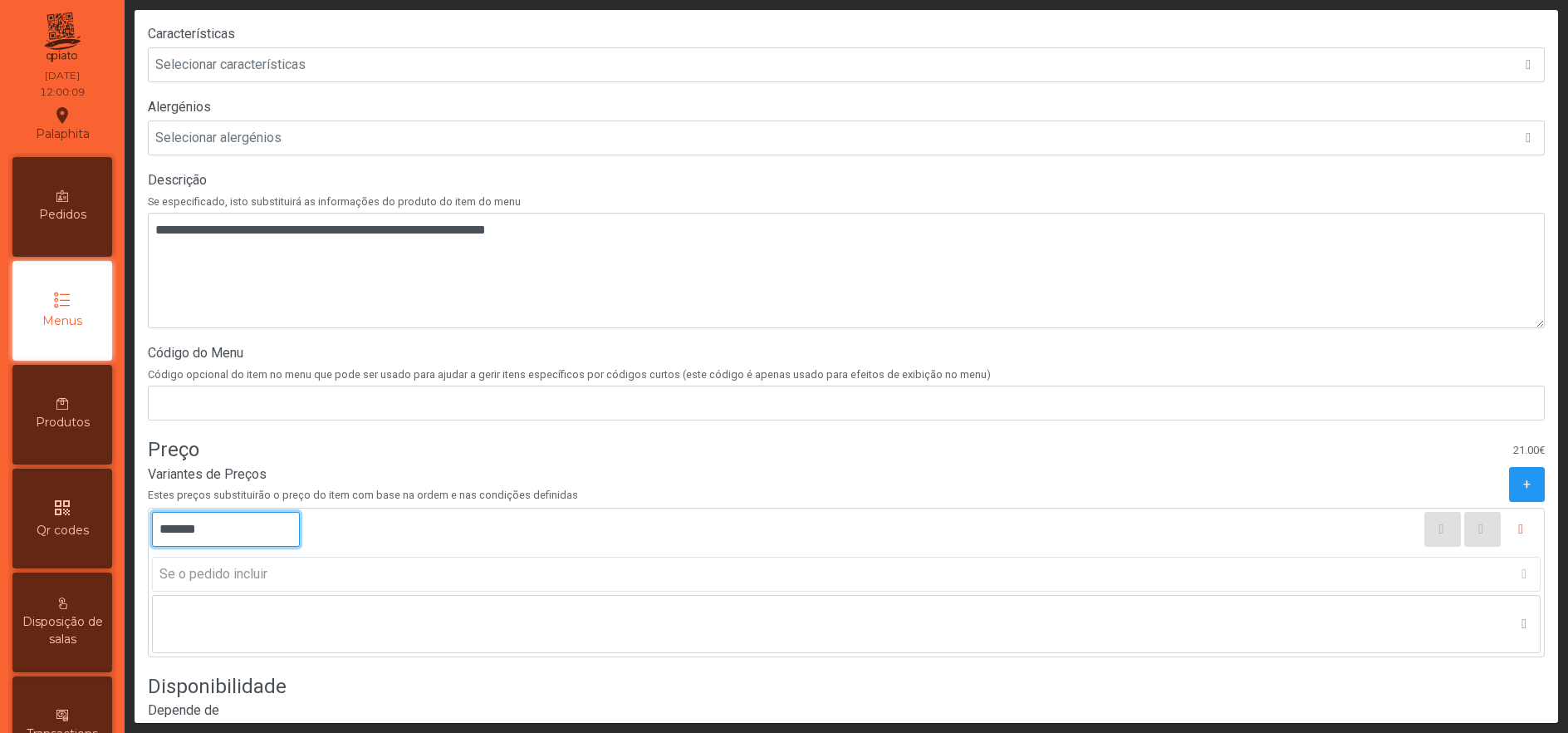 scroll, scrollTop: 550, scrollLeft: 0, axis: vertical 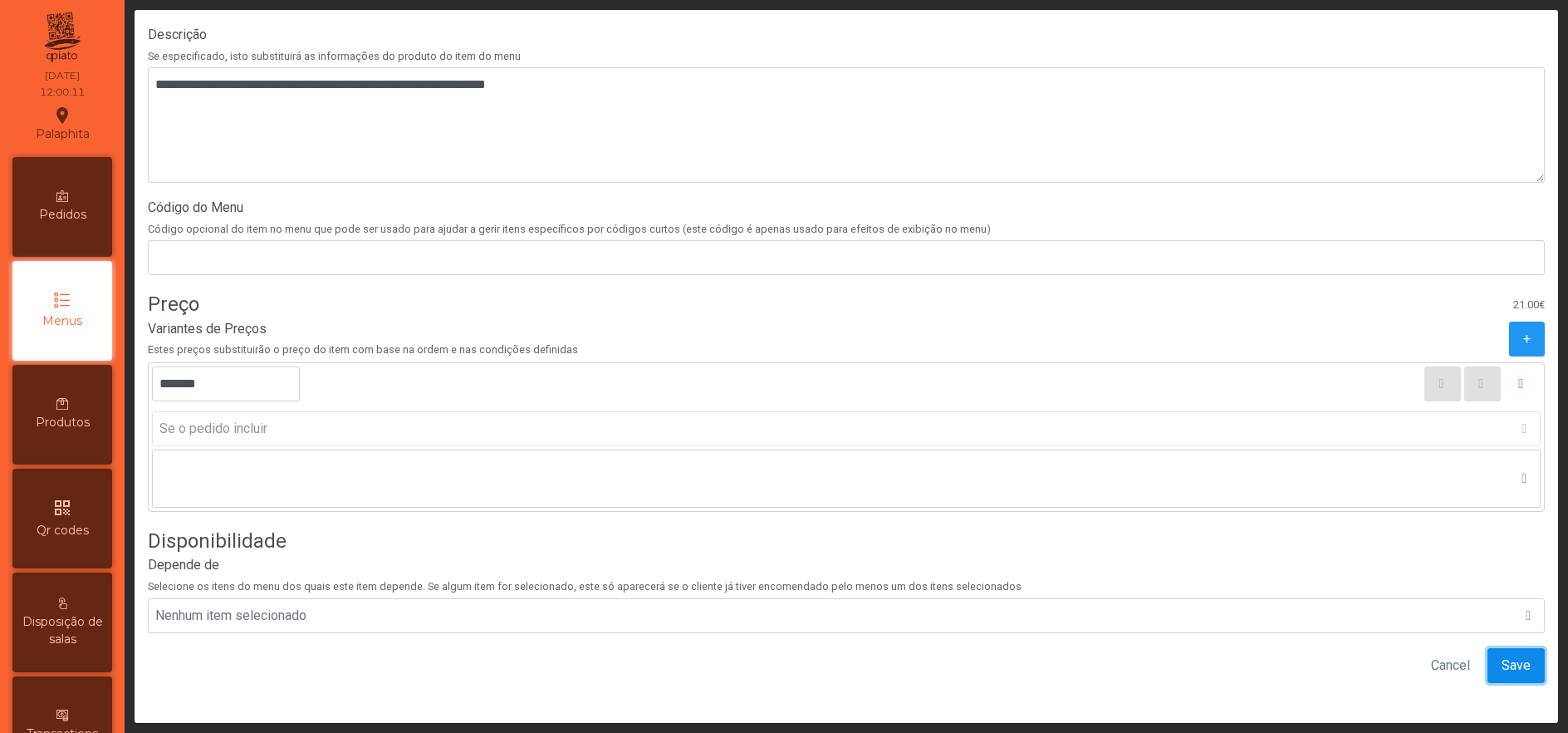 click on "Save" 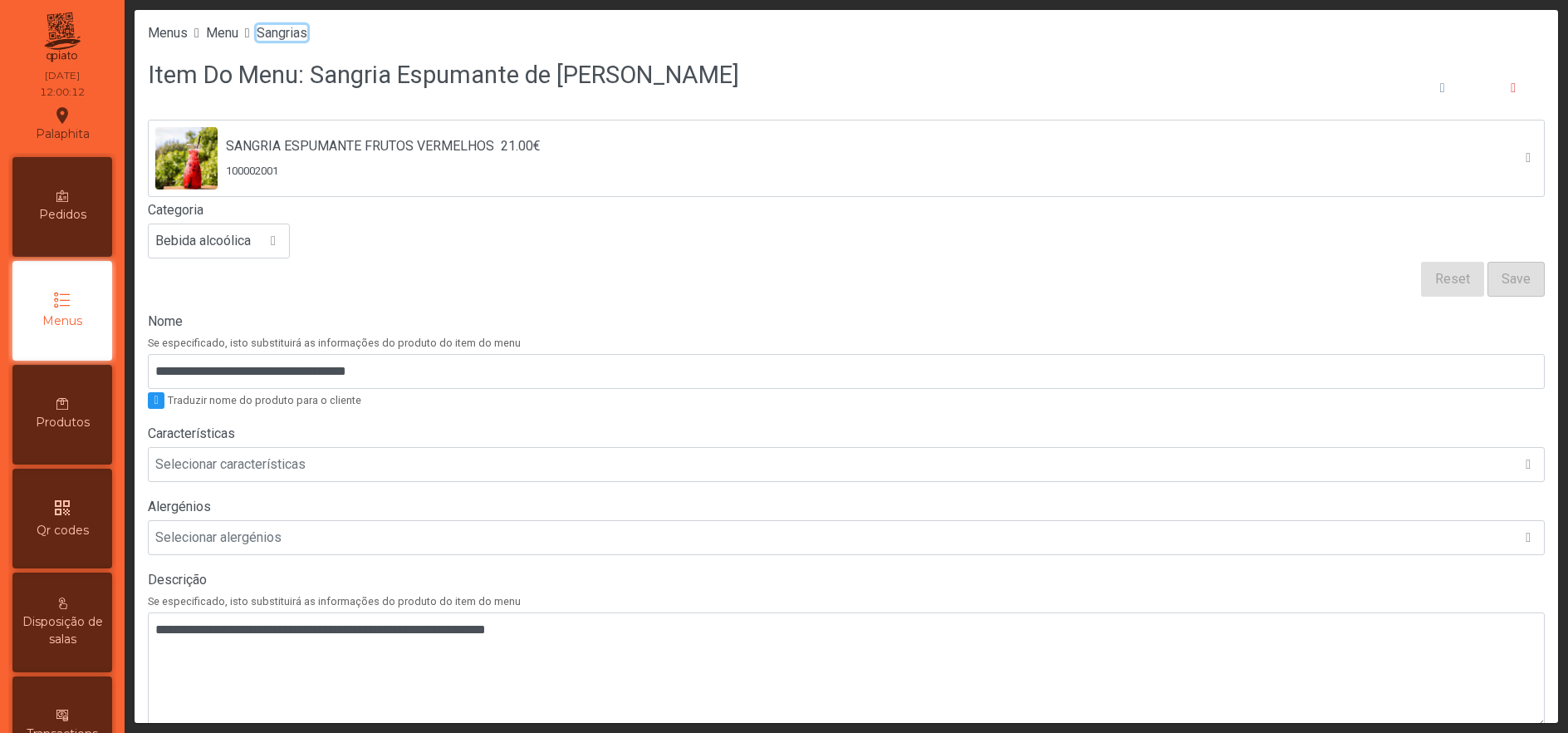 click on "Sangrias" 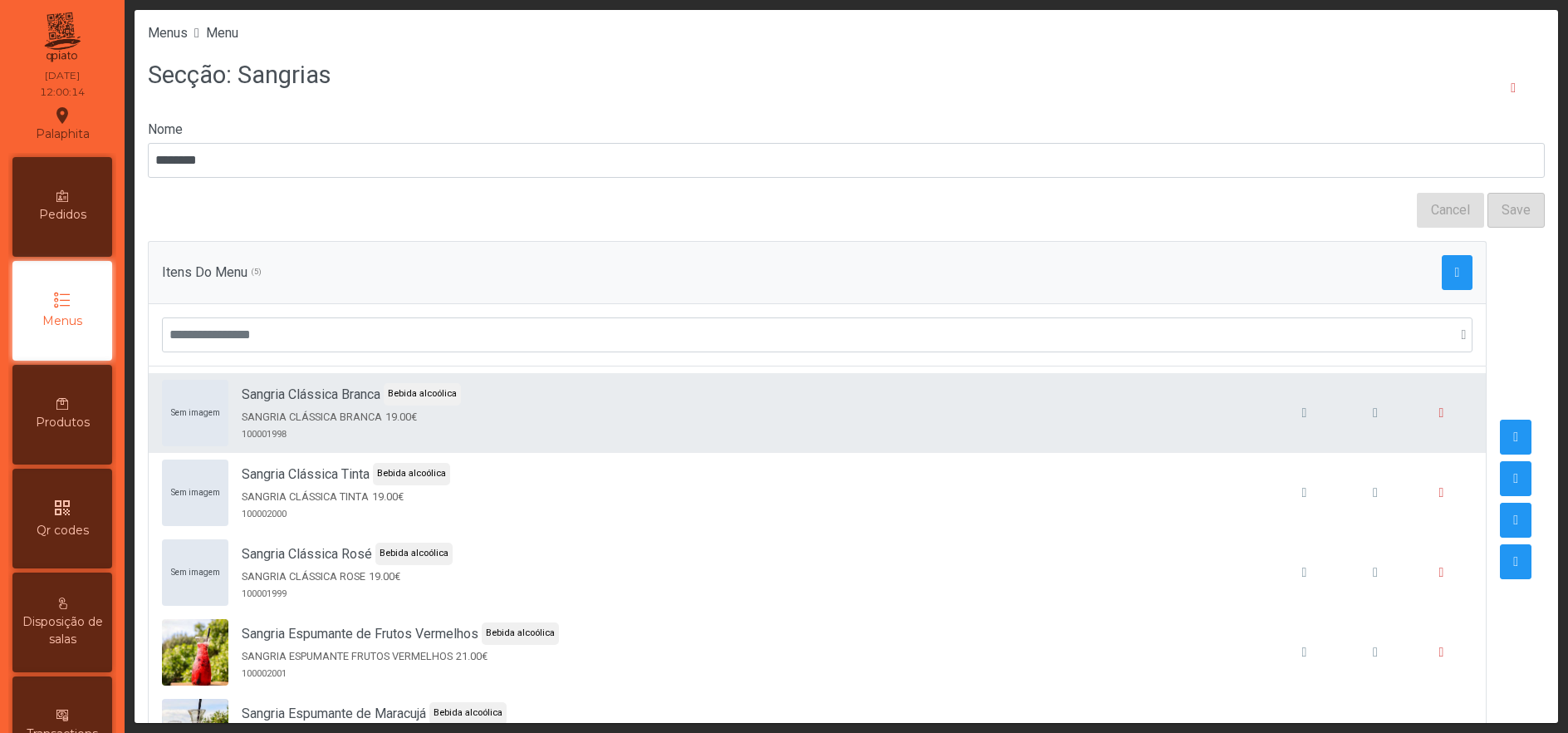 scroll, scrollTop: 15, scrollLeft: 0, axis: vertical 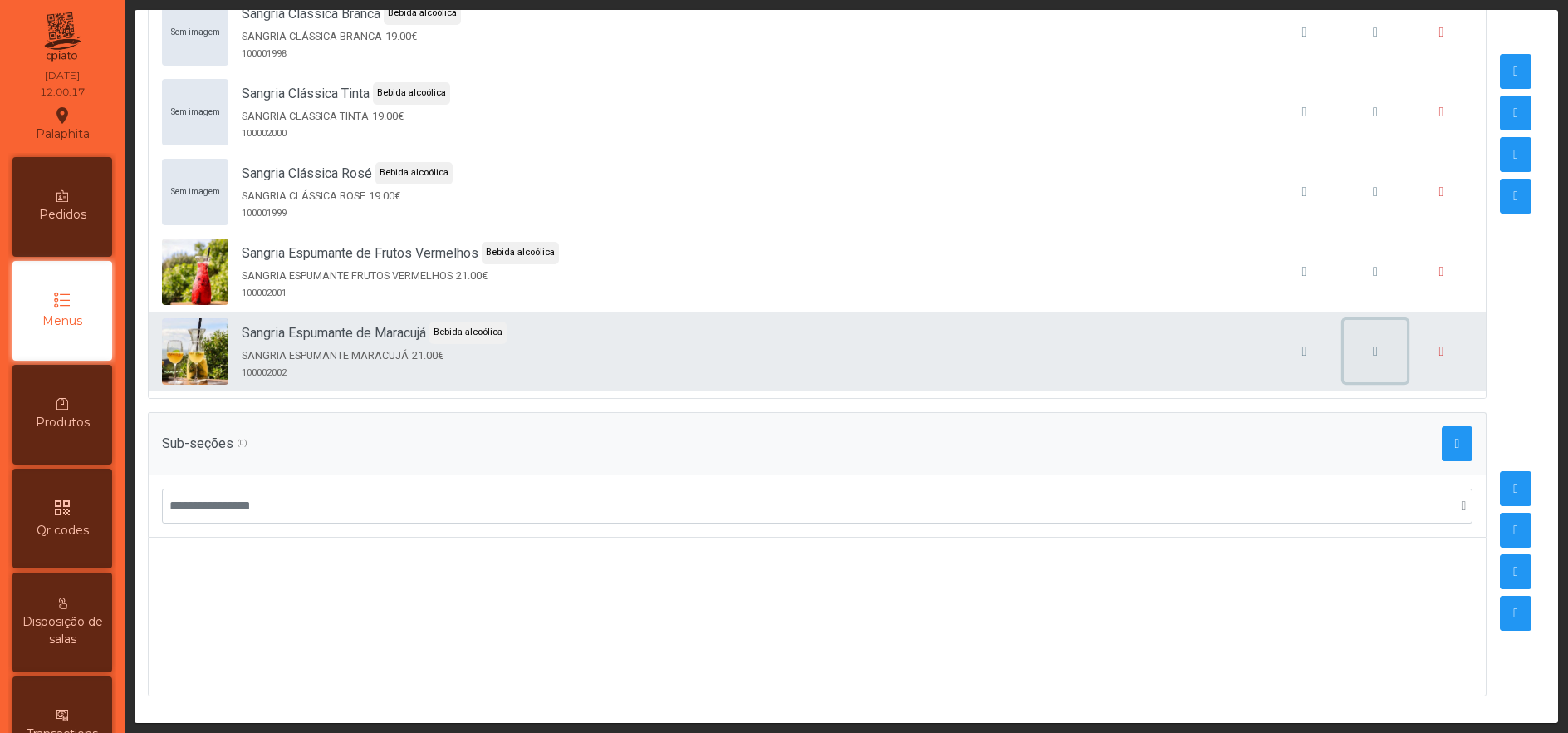 click 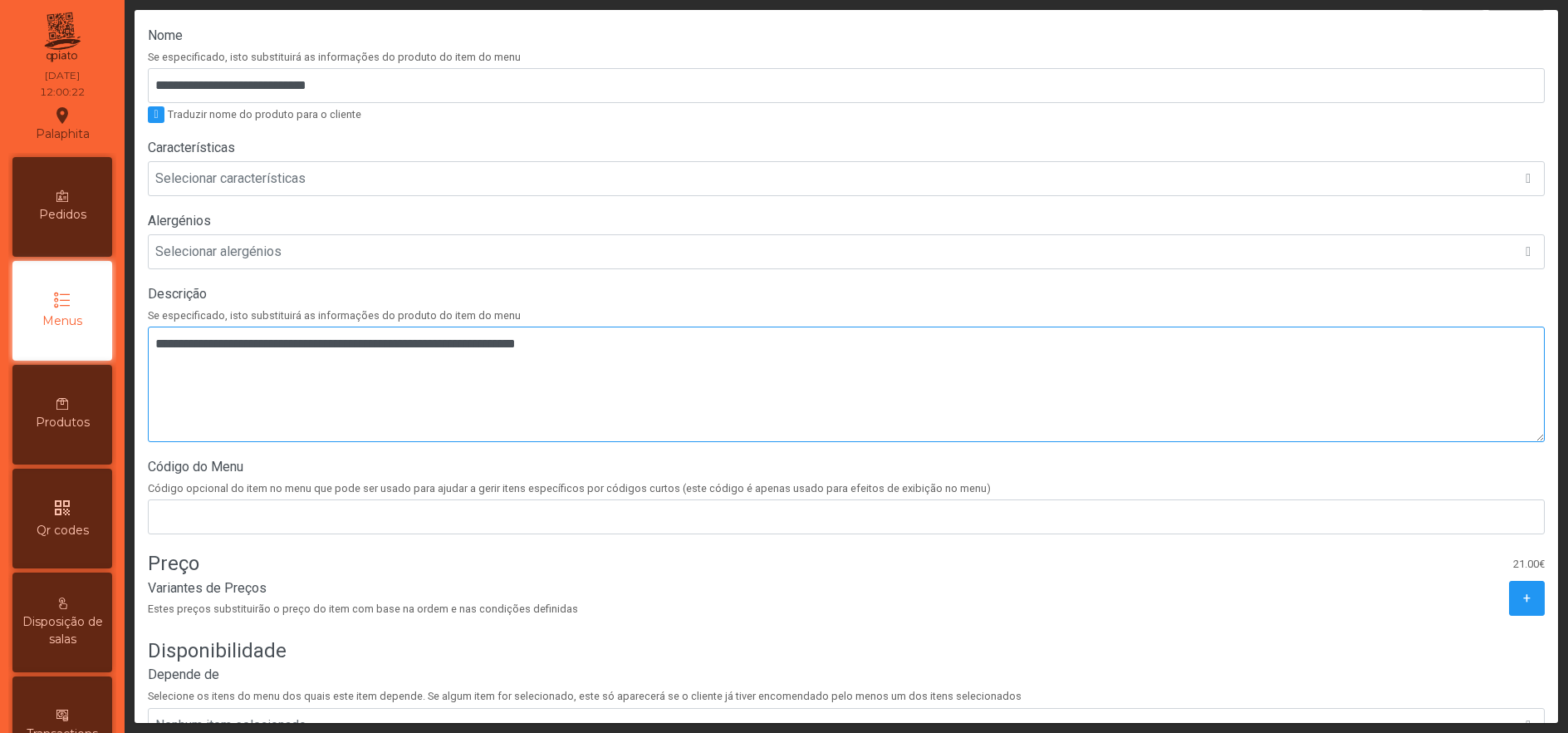 scroll, scrollTop: 284, scrollLeft: 0, axis: vertical 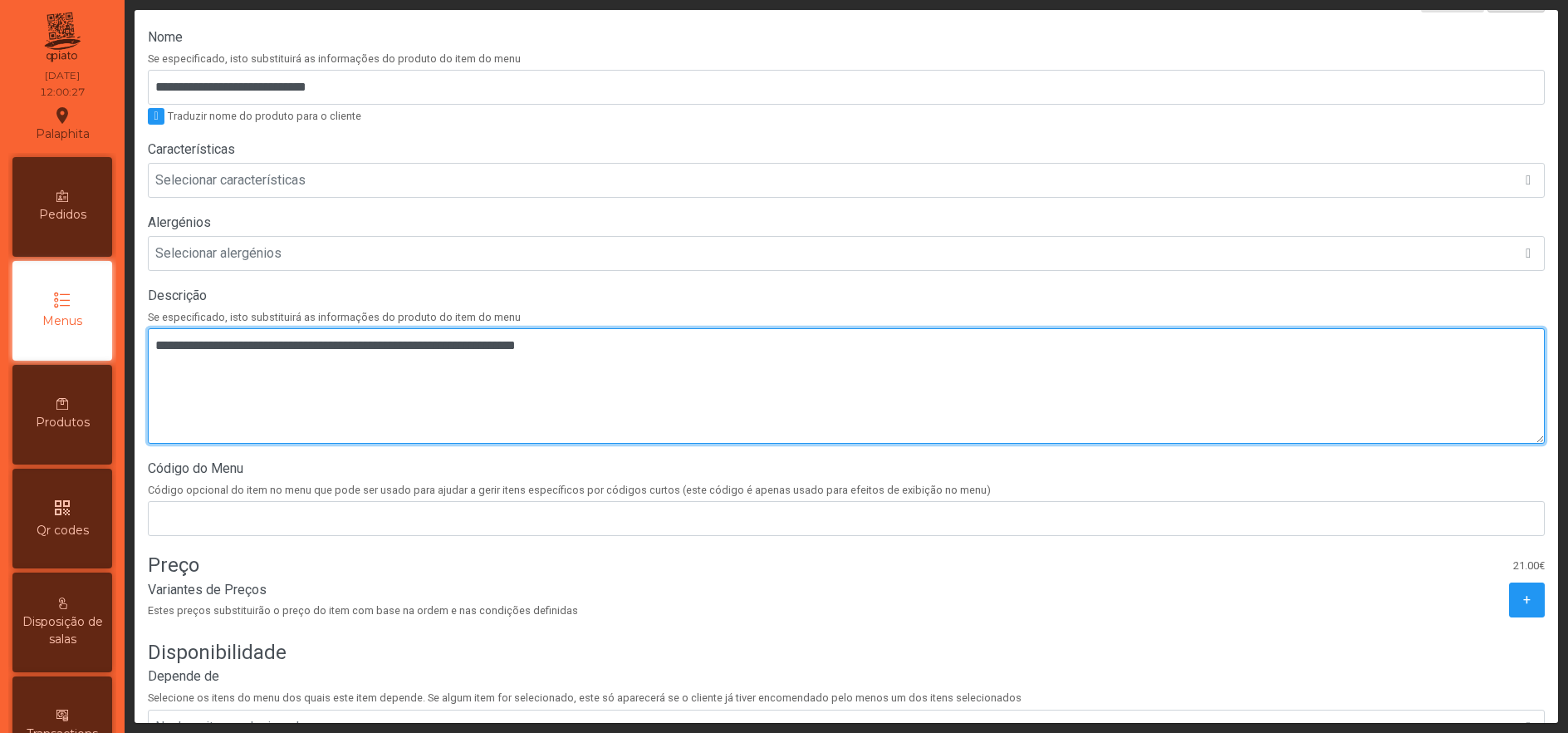 drag, startPoint x: 182, startPoint y: 350, endPoint x: 641, endPoint y: 357, distance: 459.05337 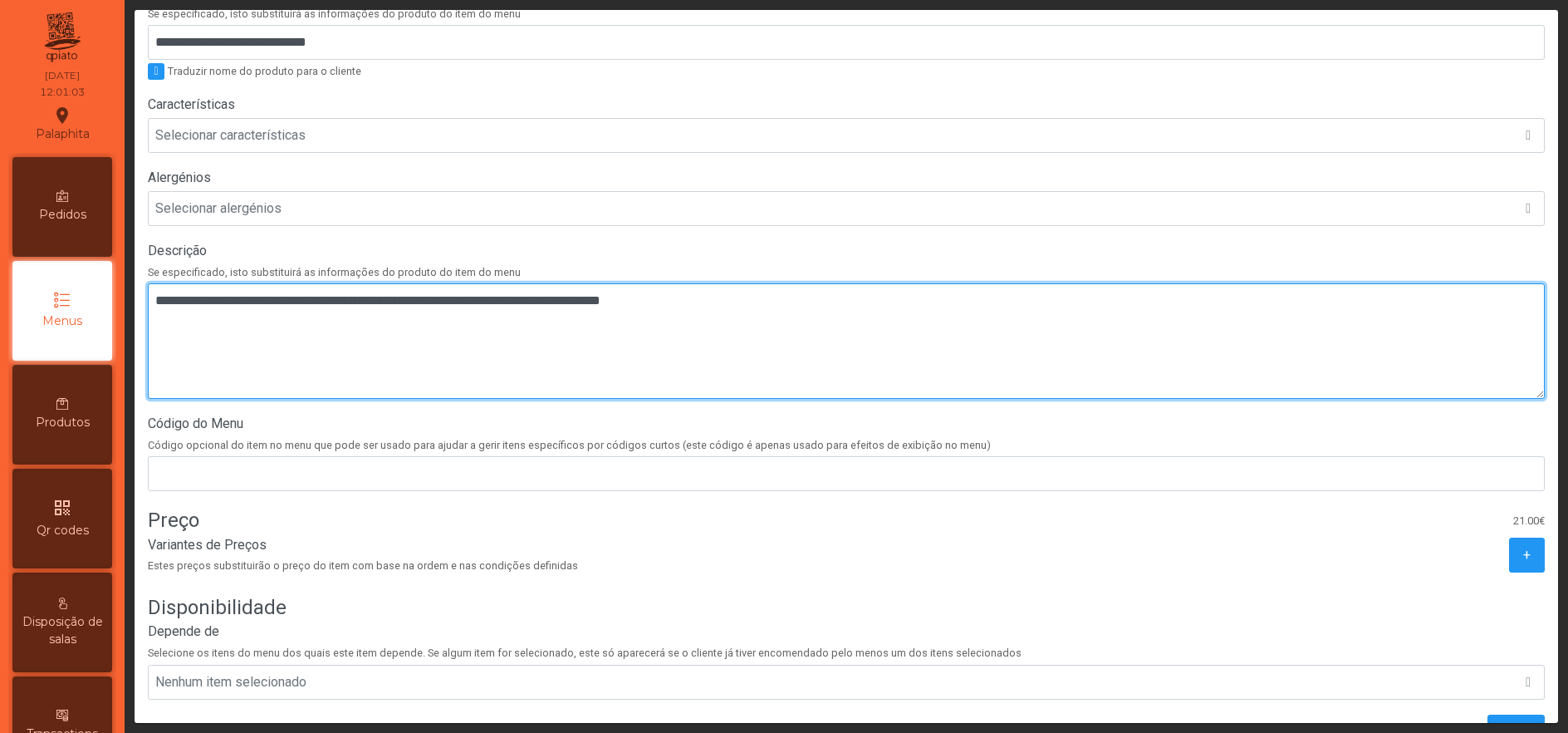 scroll, scrollTop: 400, scrollLeft: 0, axis: vertical 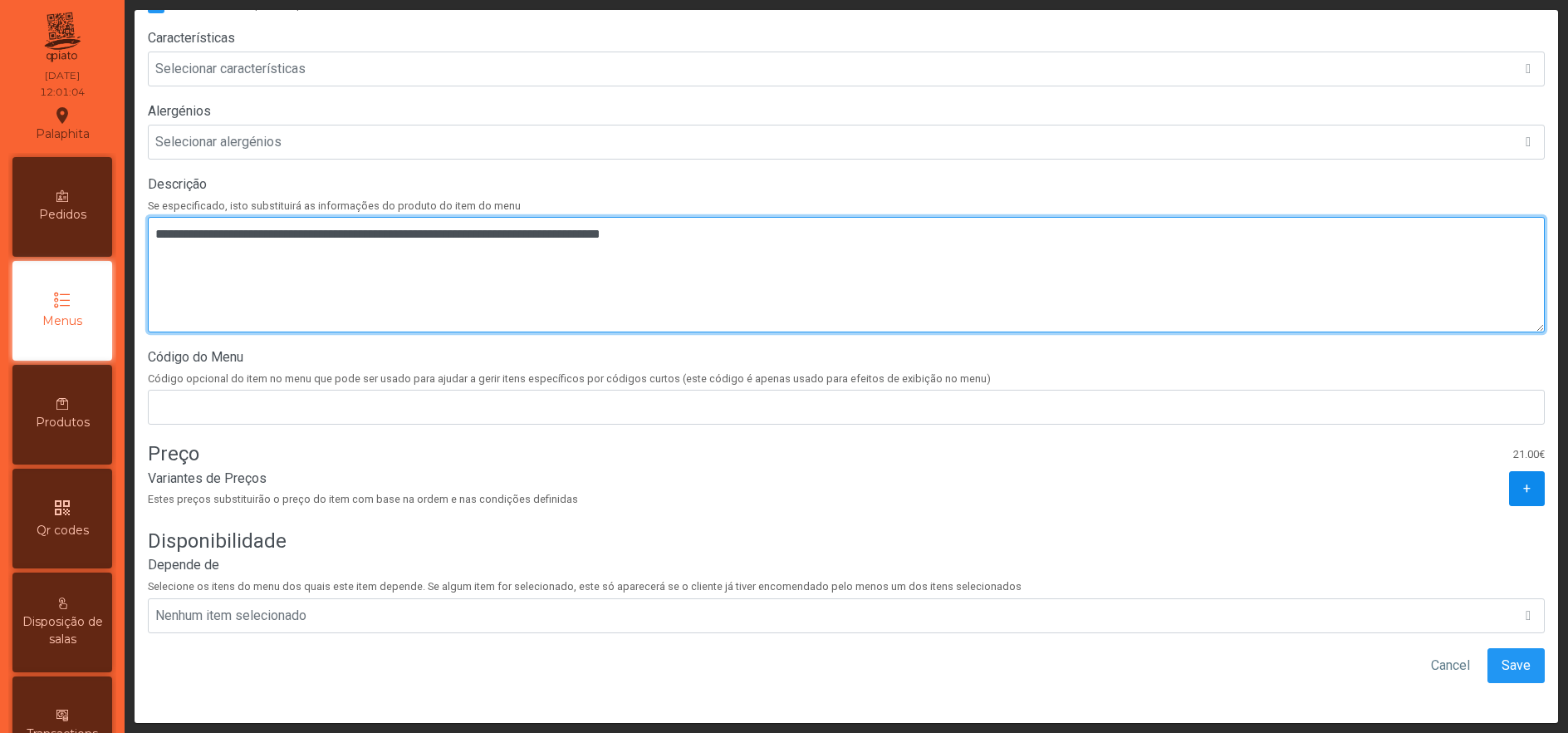 type on "**********" 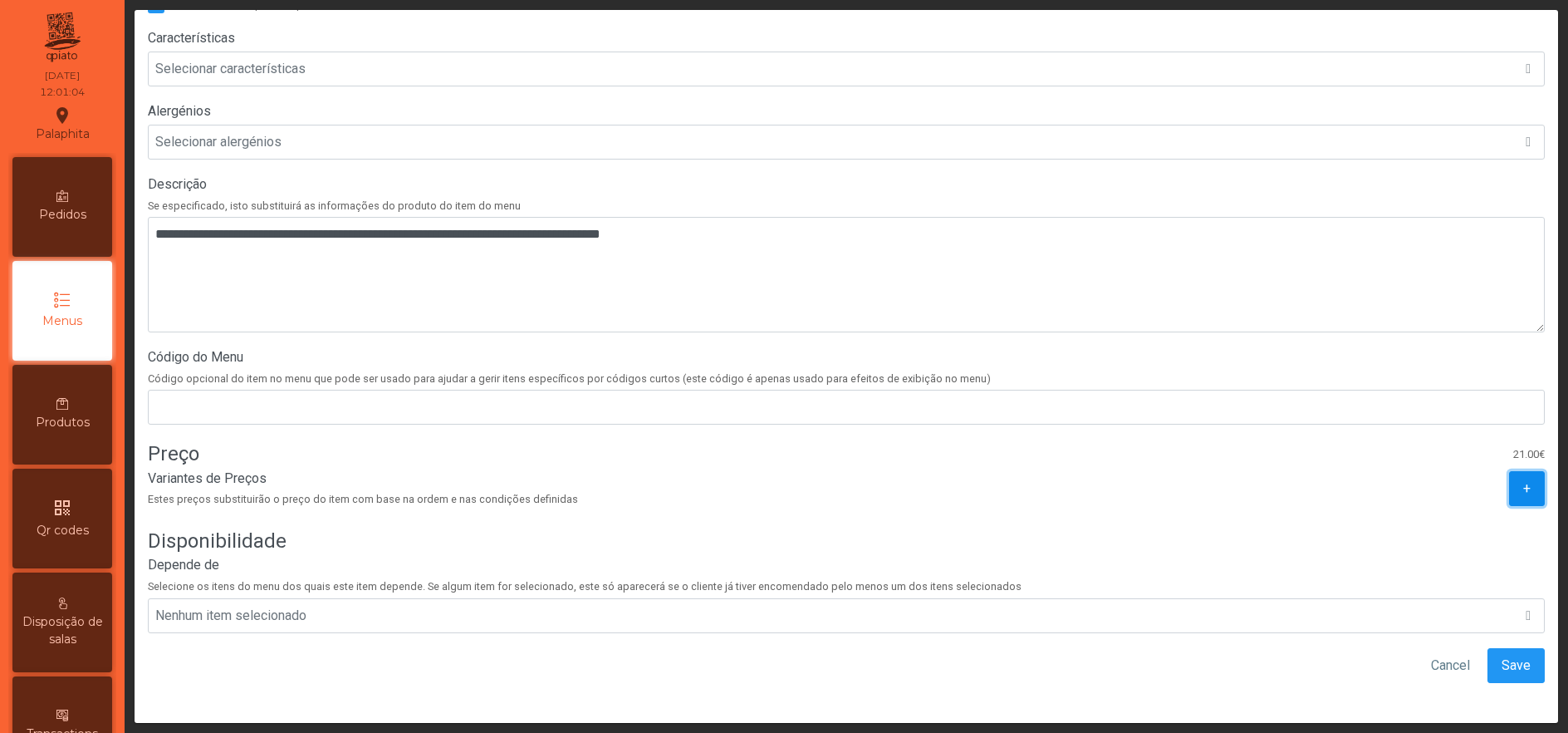 click on "+" 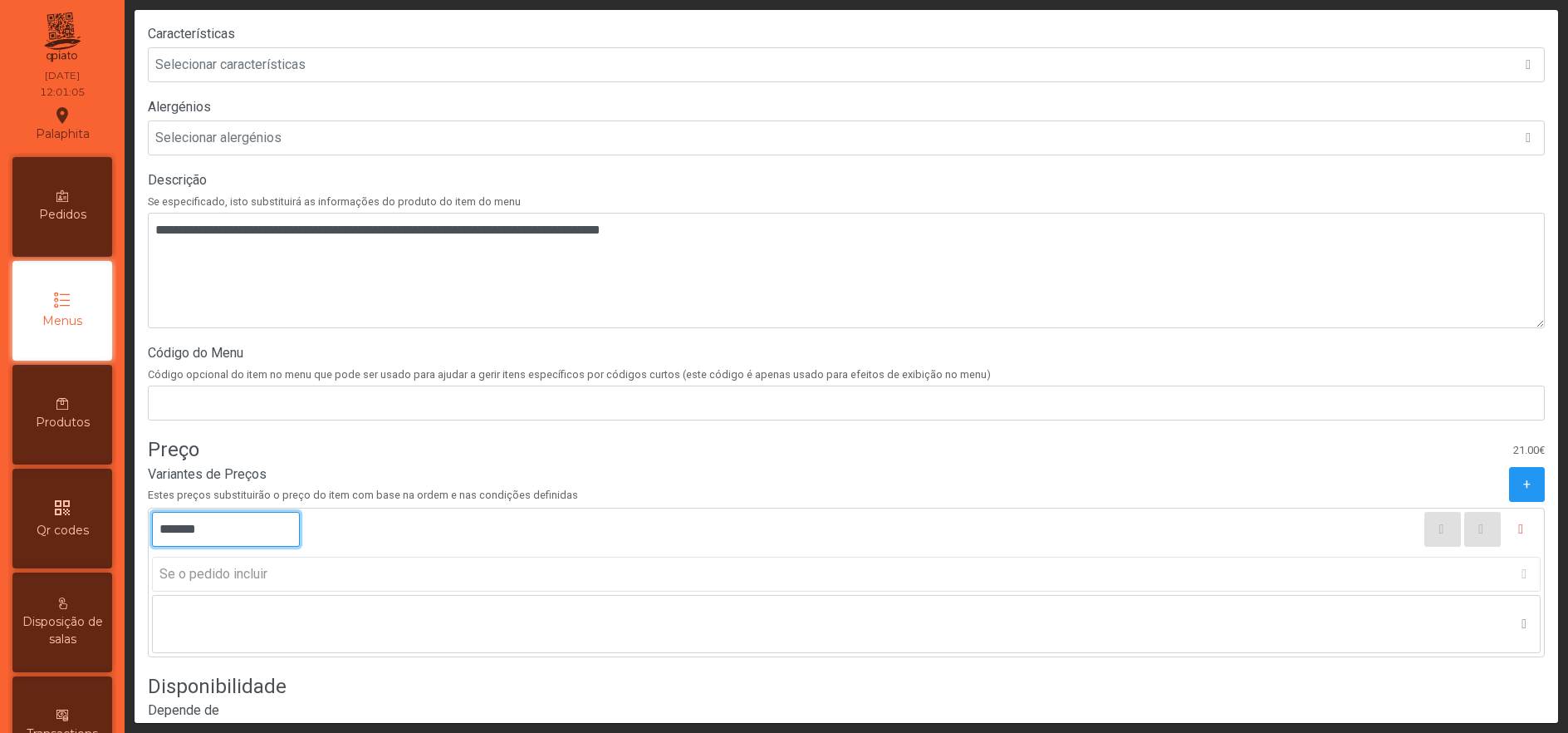 click on "*******" 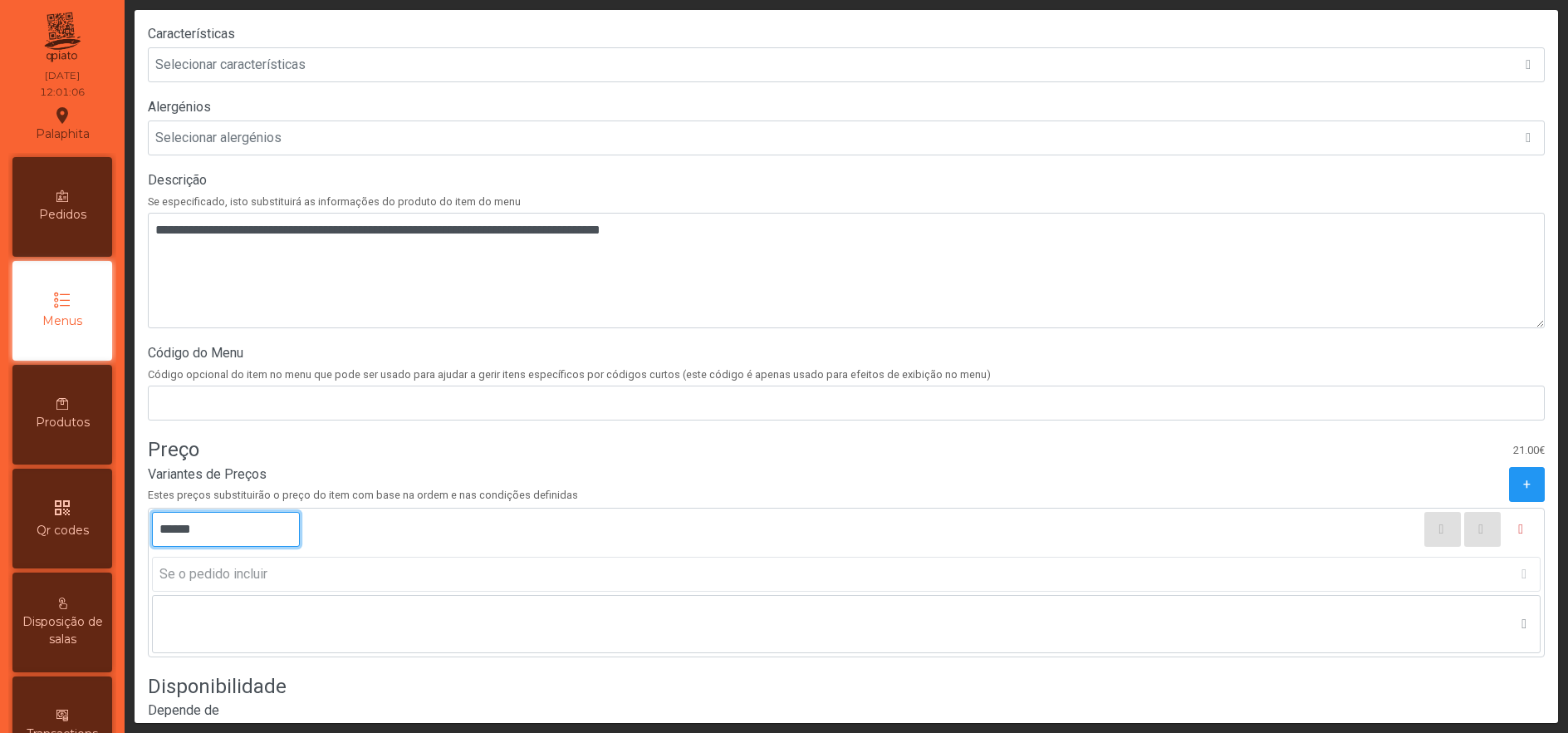 type on "*******" 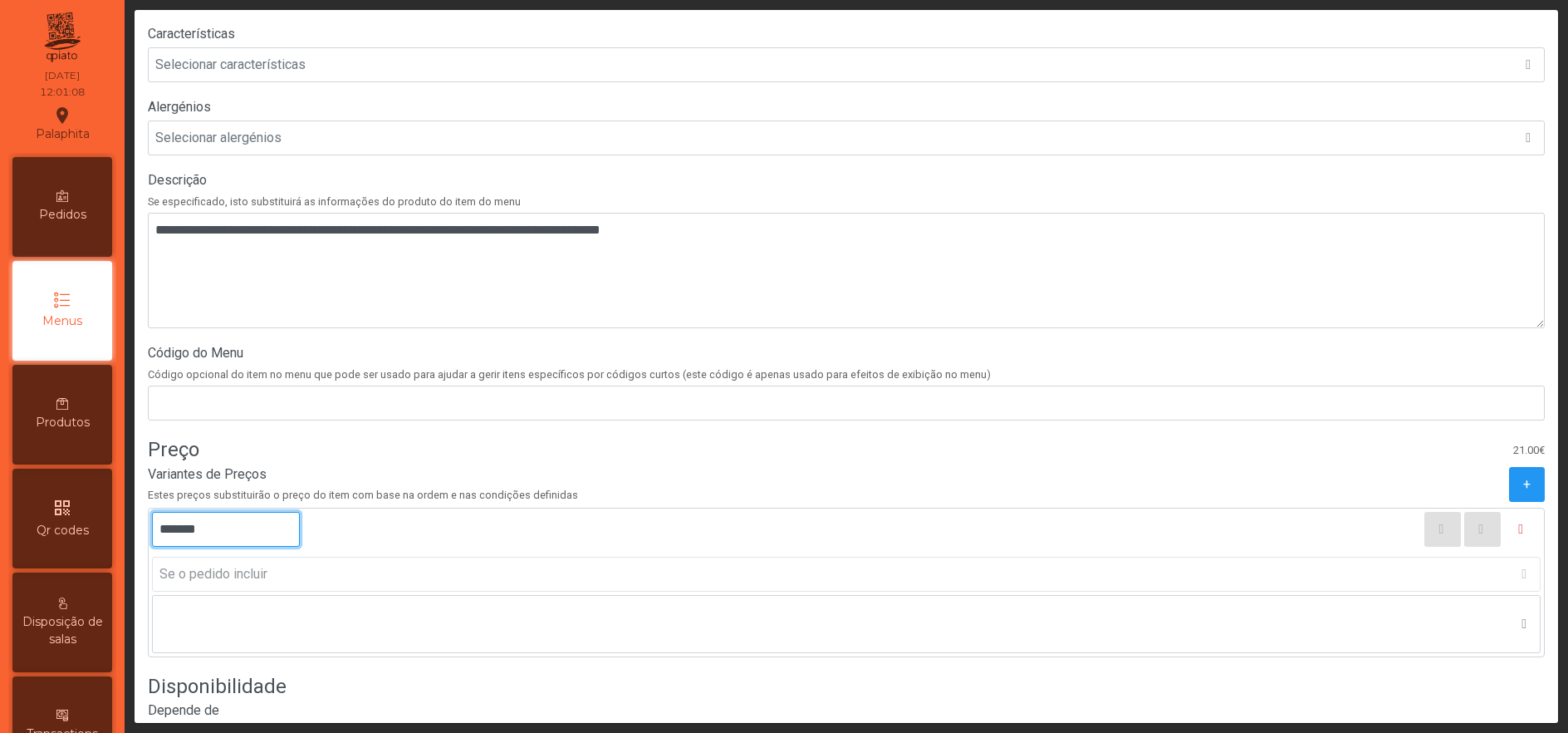 scroll, scrollTop: 550, scrollLeft: 0, axis: vertical 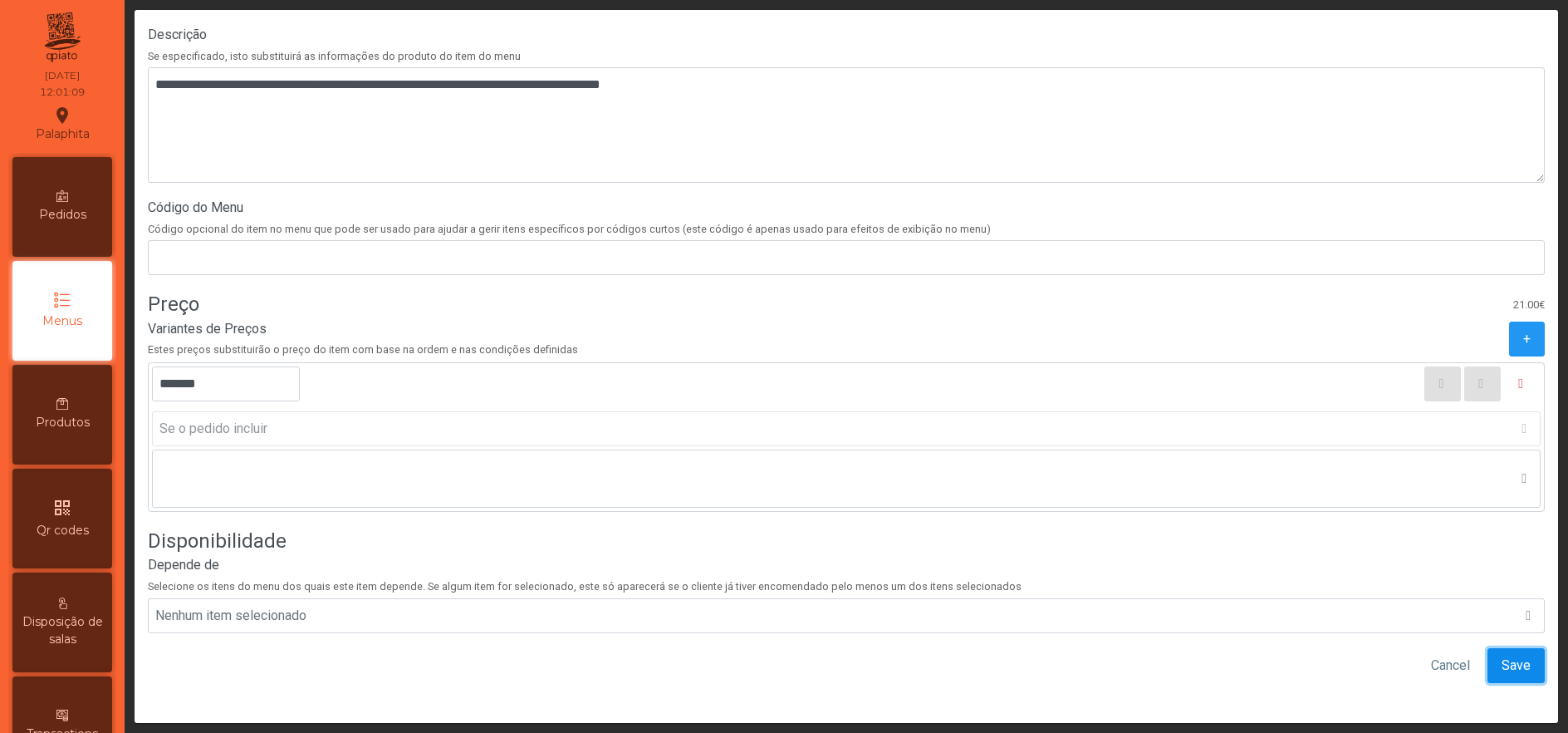 click on "Save" 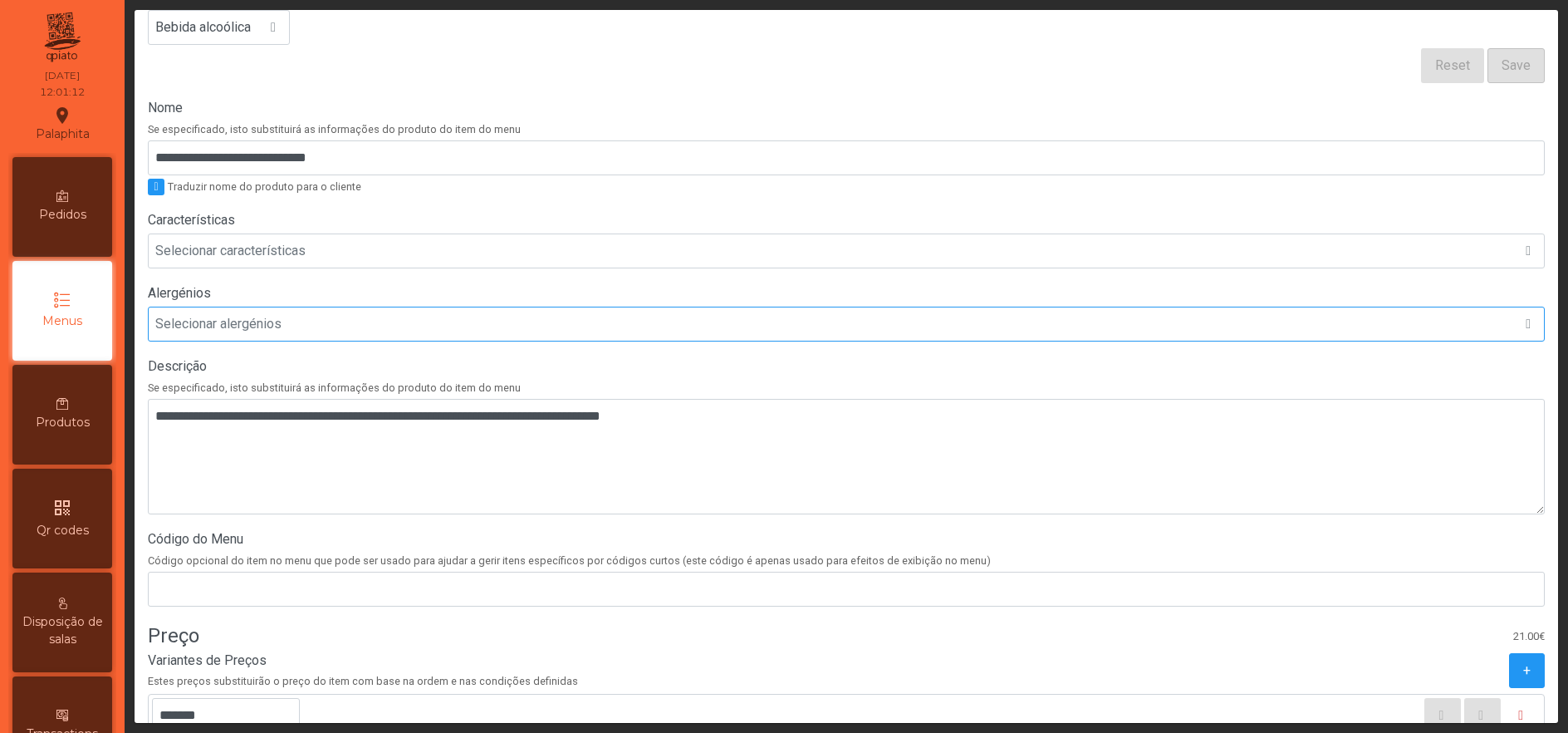 scroll, scrollTop: 0, scrollLeft: 0, axis: both 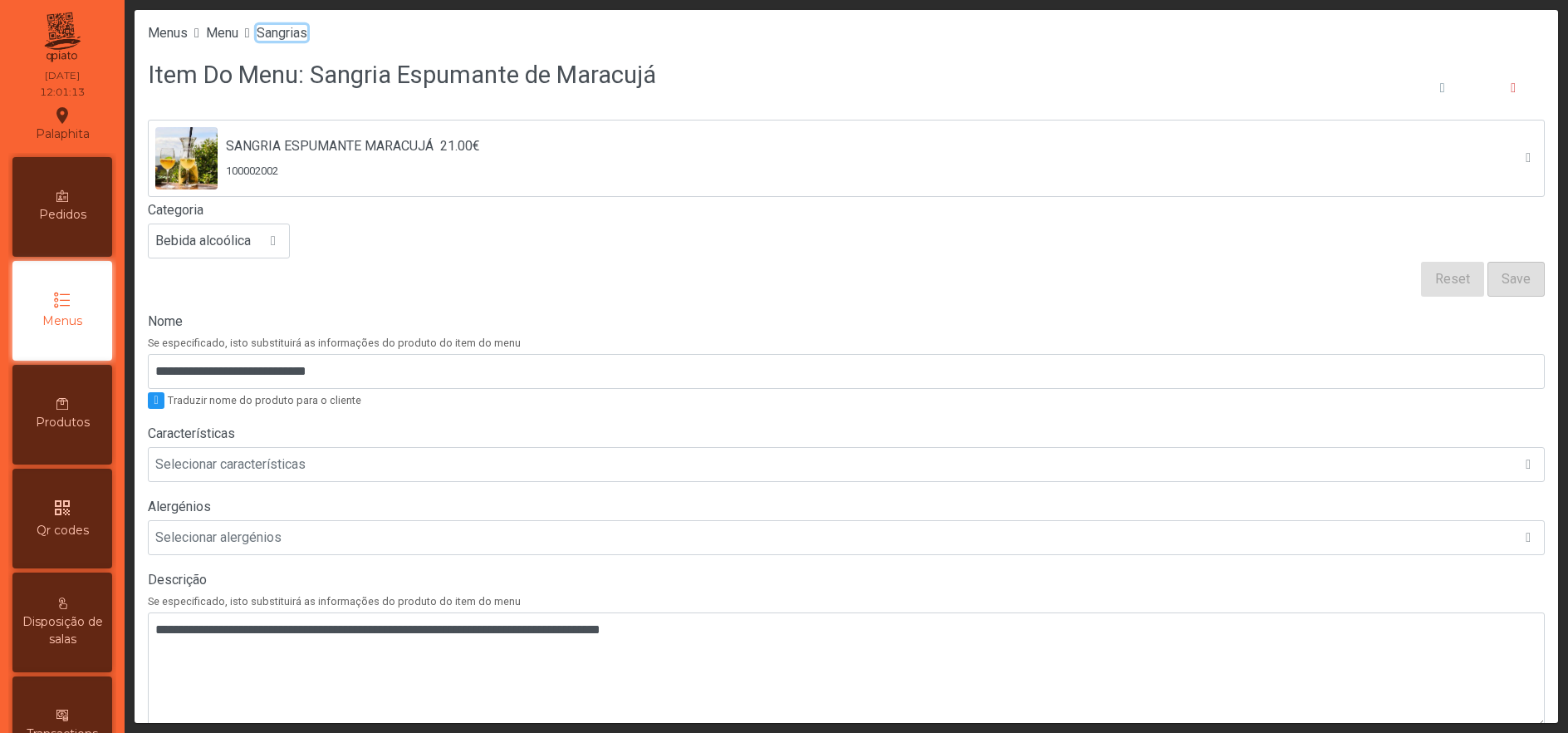 click on "Sangrias" 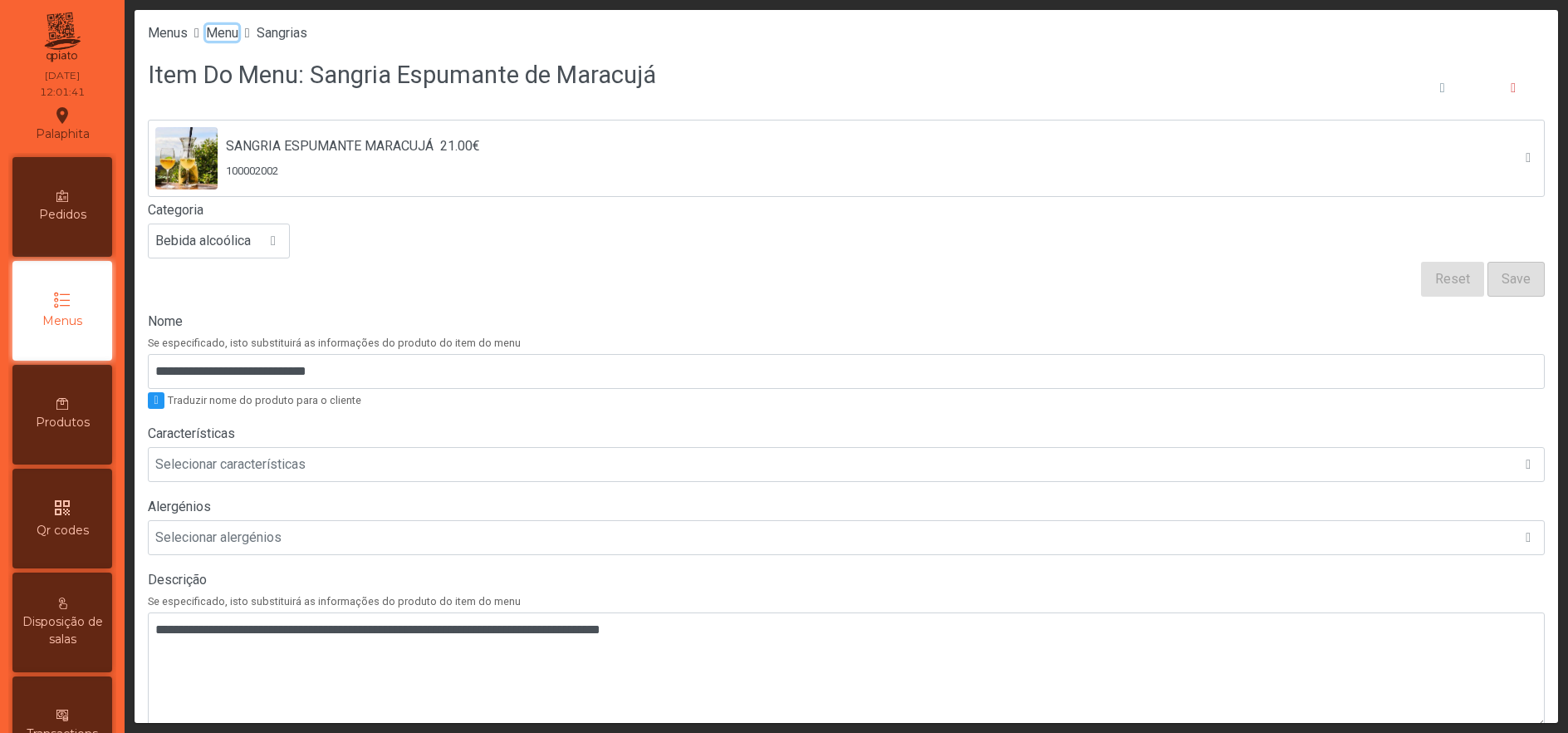 click on "Menu" 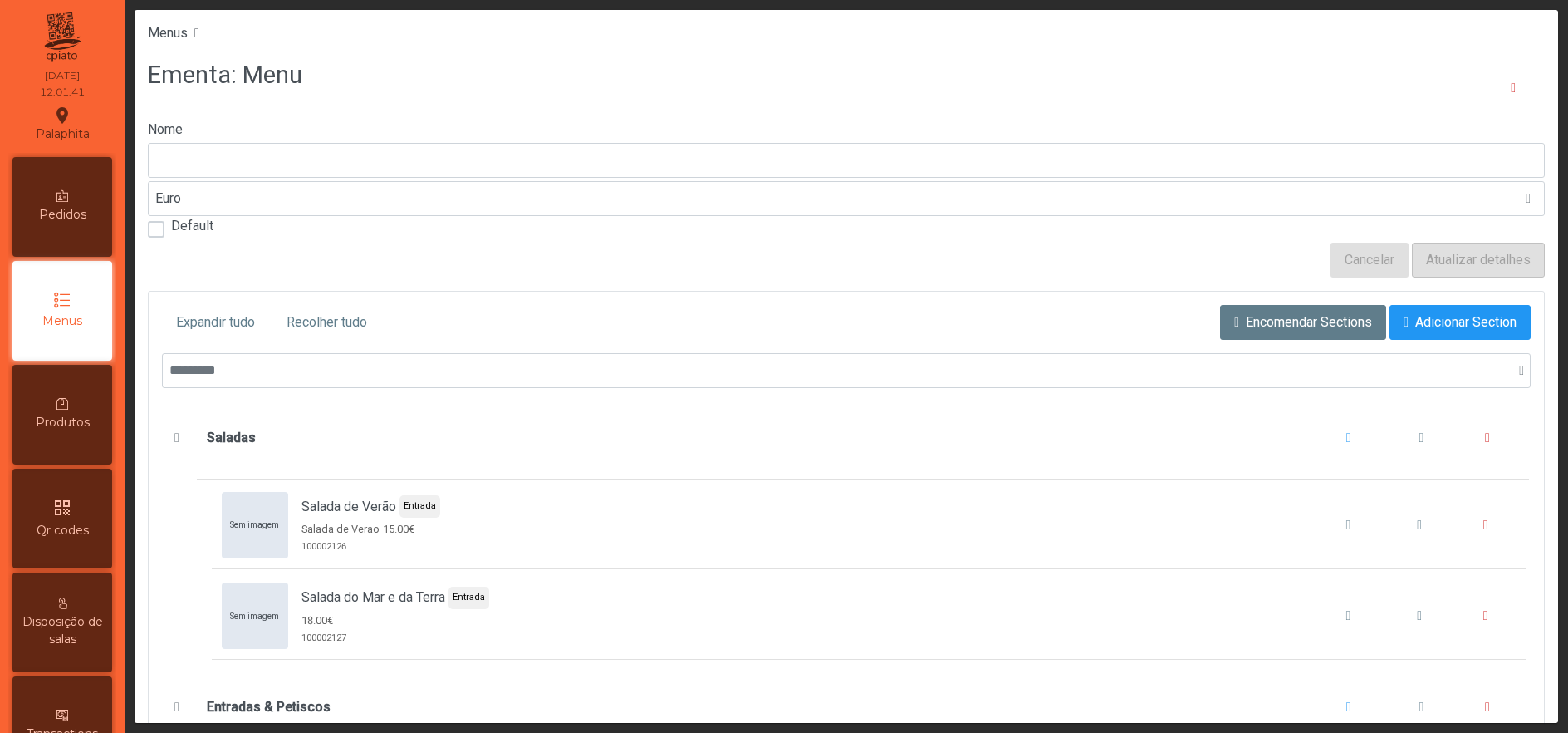 type on "****" 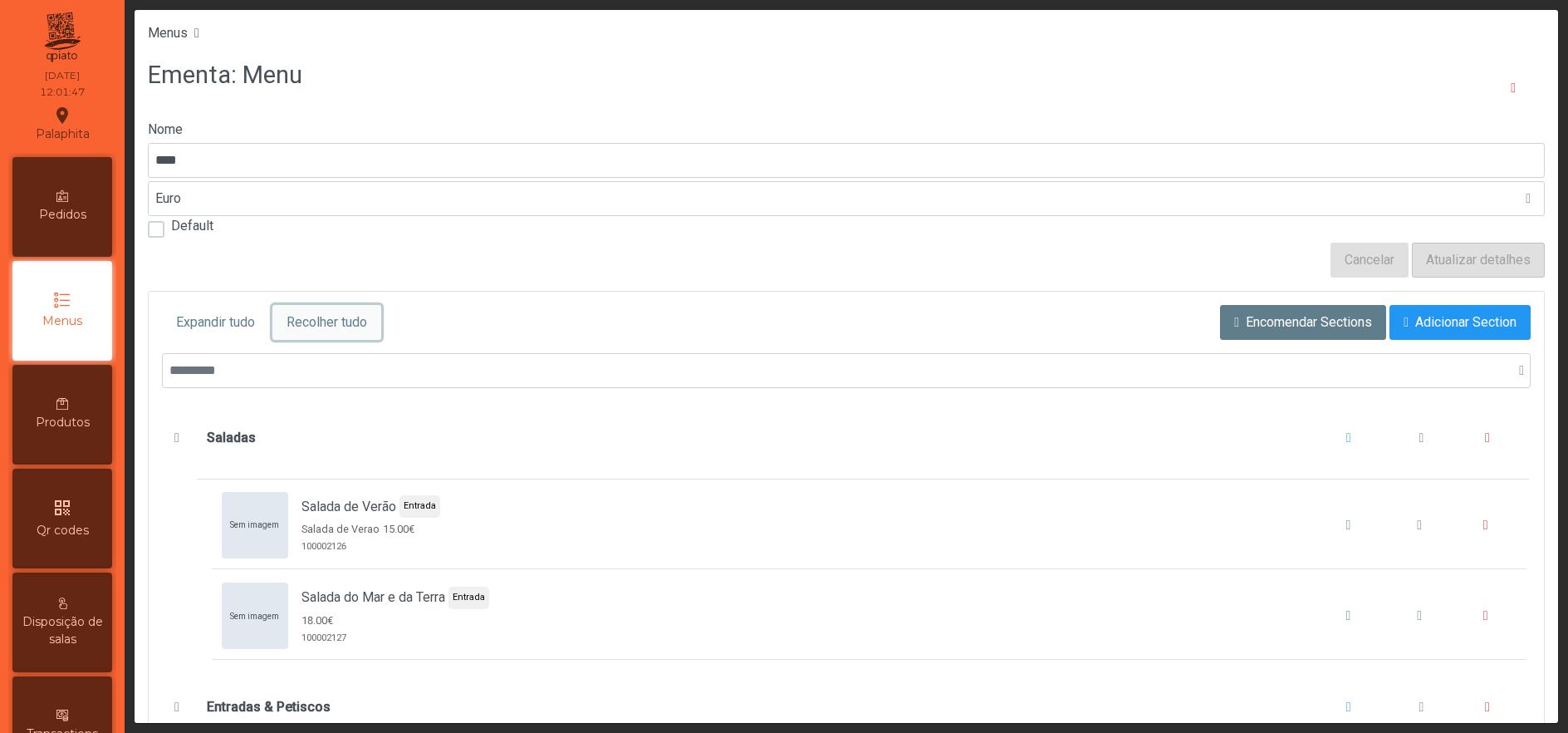 click on "Recolher tudo" 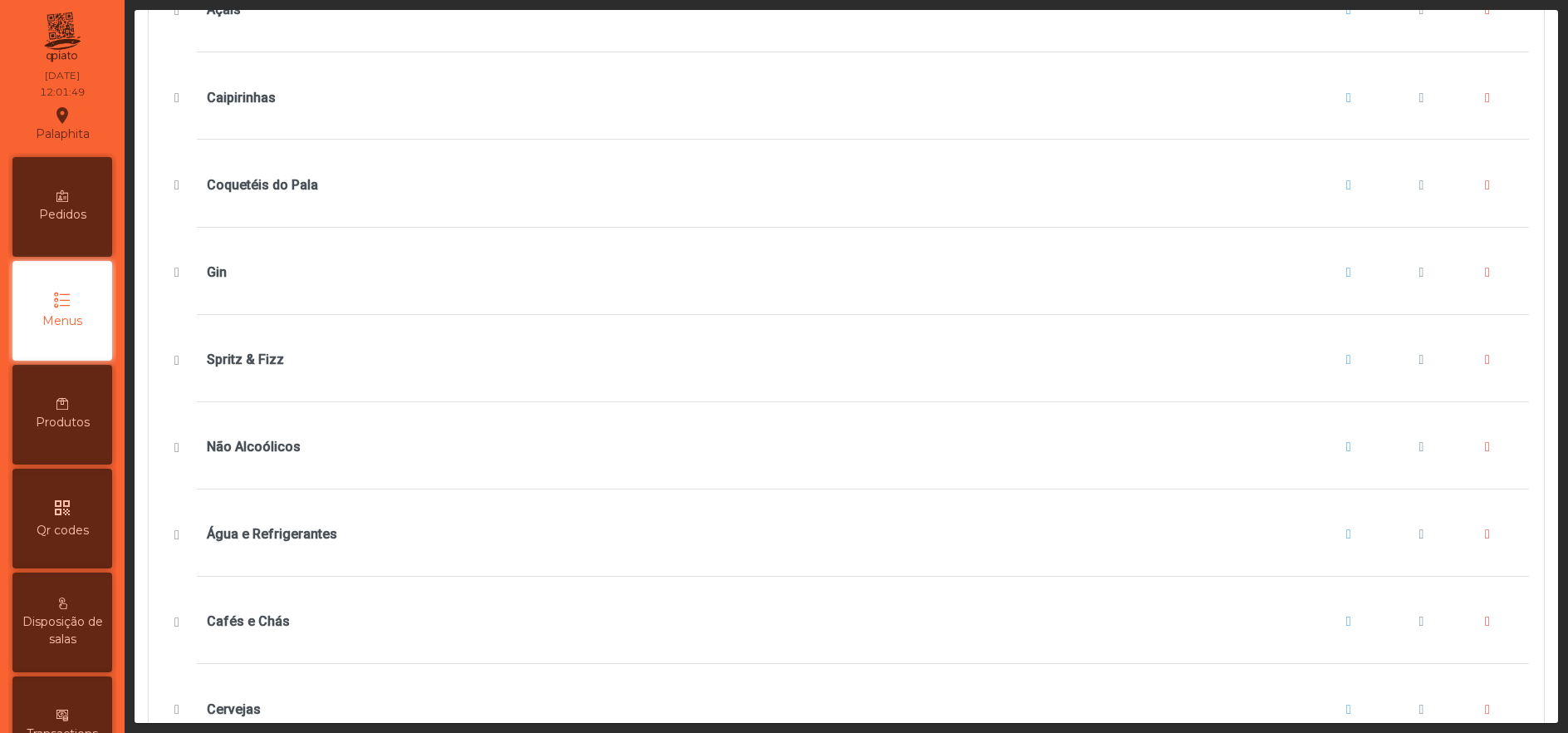 scroll, scrollTop: 1380, scrollLeft: 0, axis: vertical 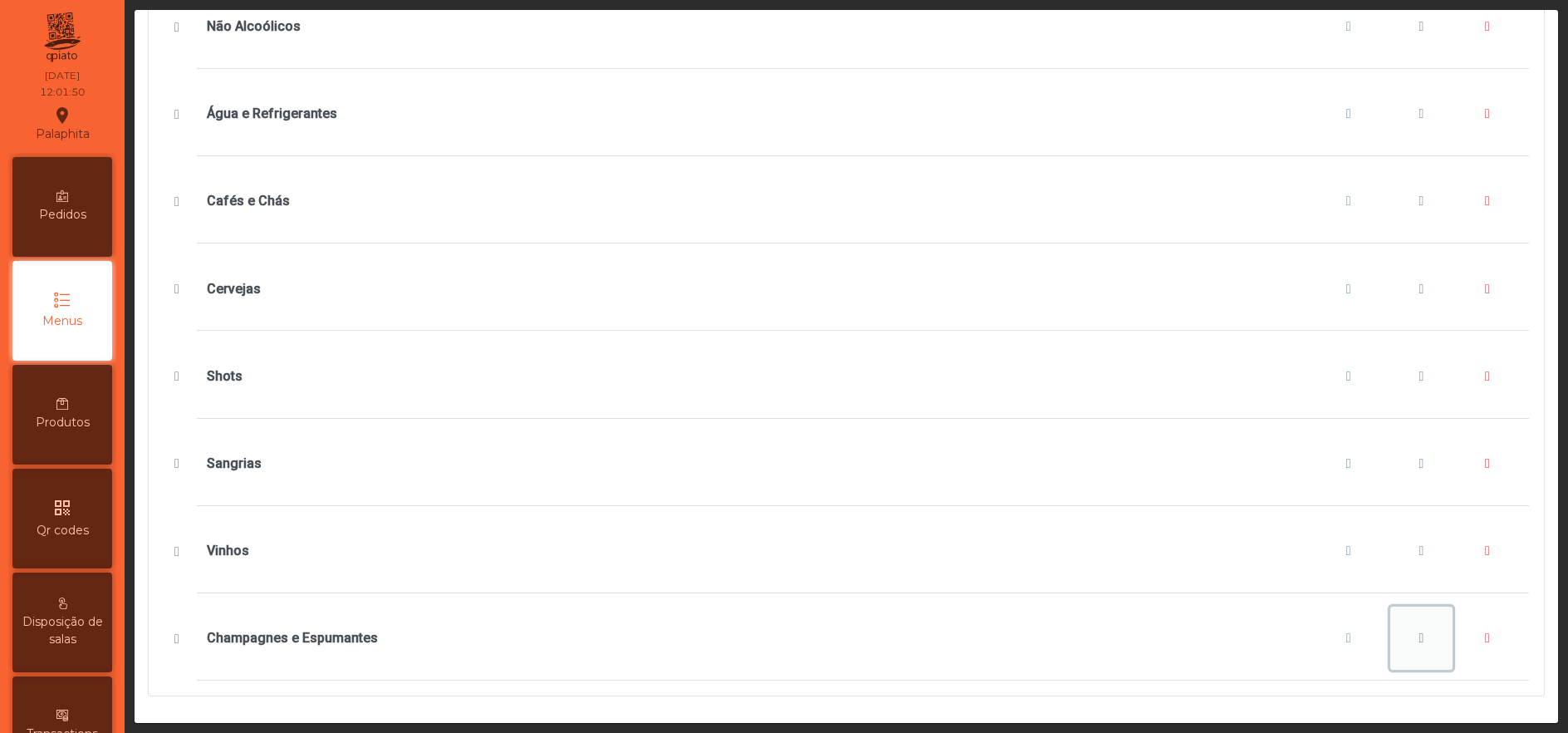 click 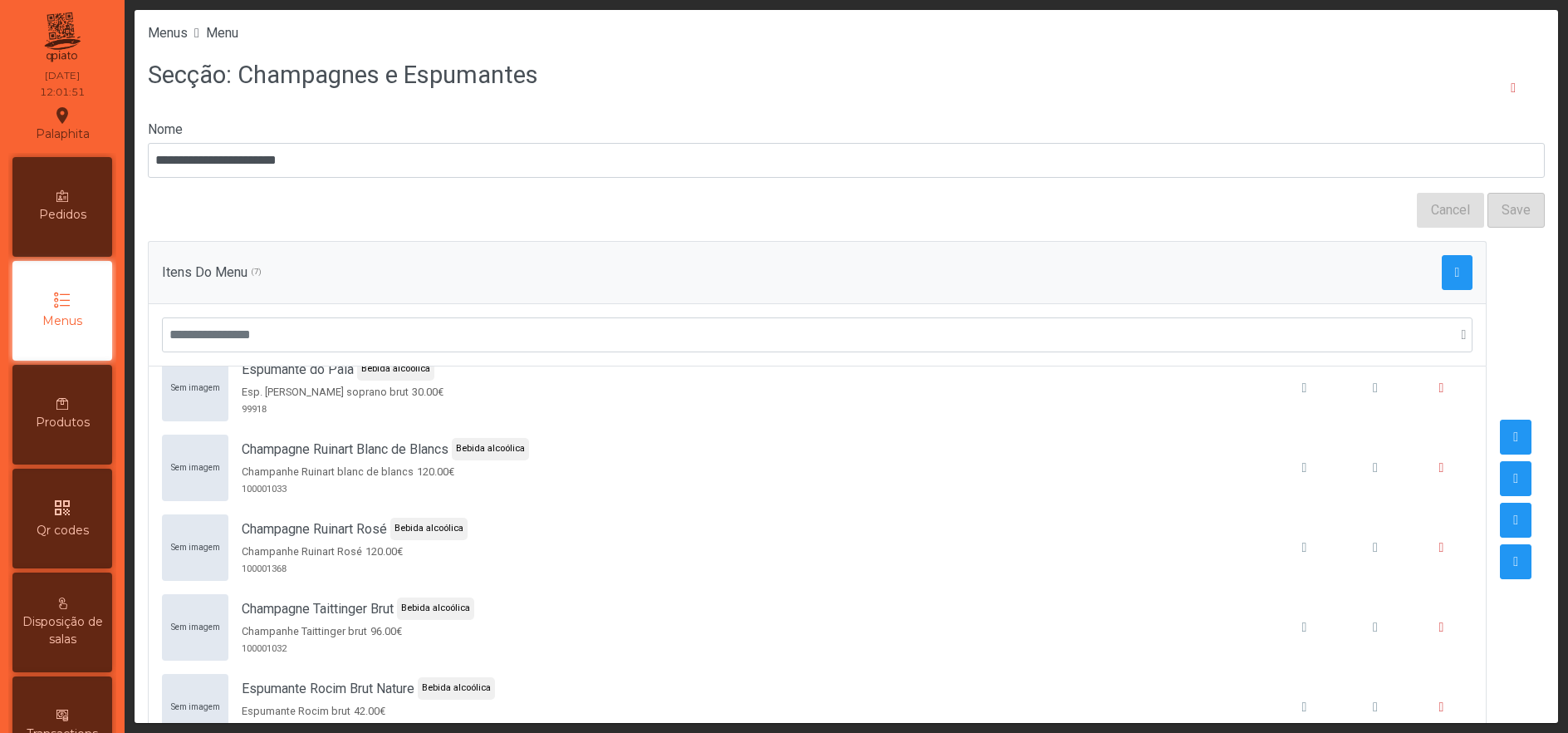 scroll, scrollTop: 175, scrollLeft: 0, axis: vertical 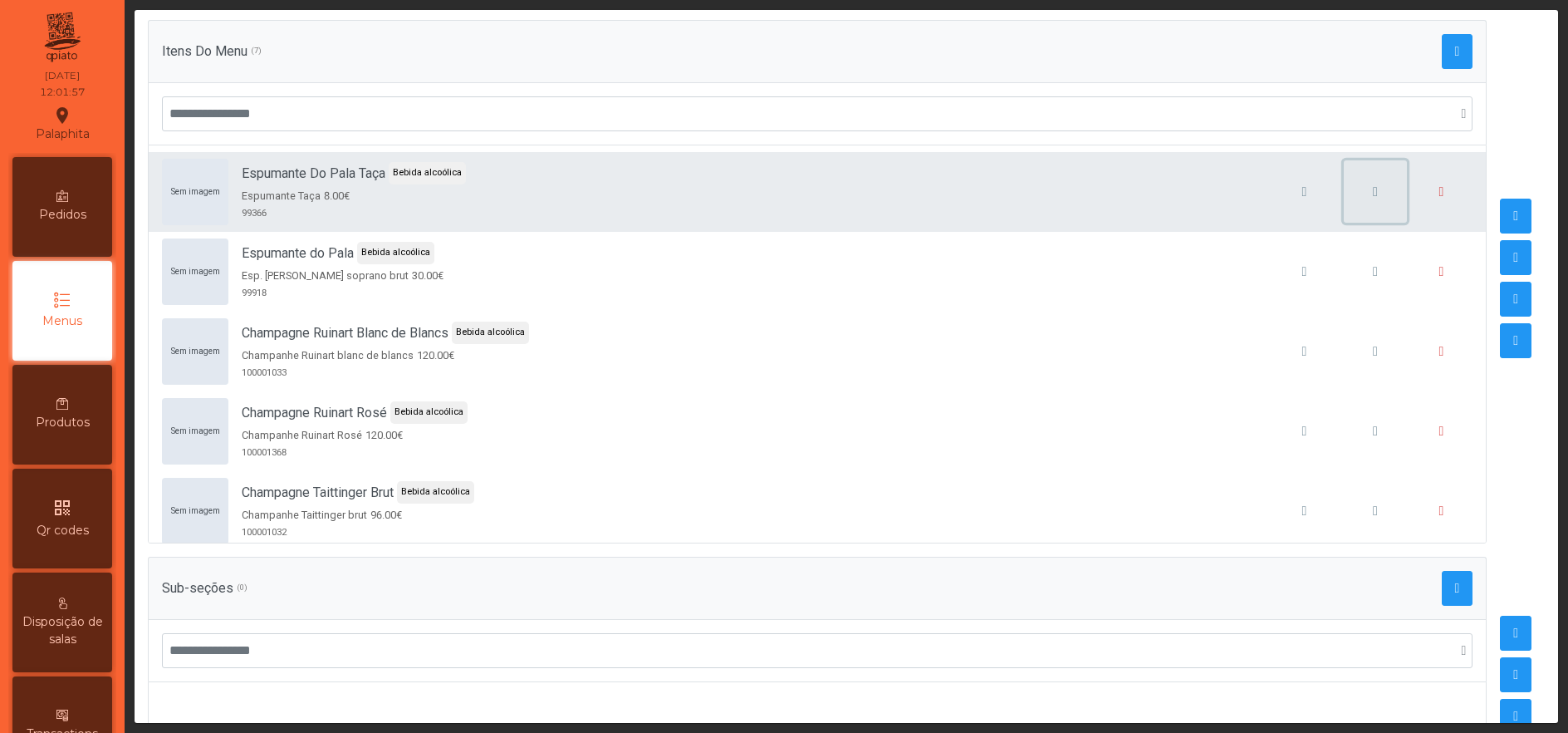 click 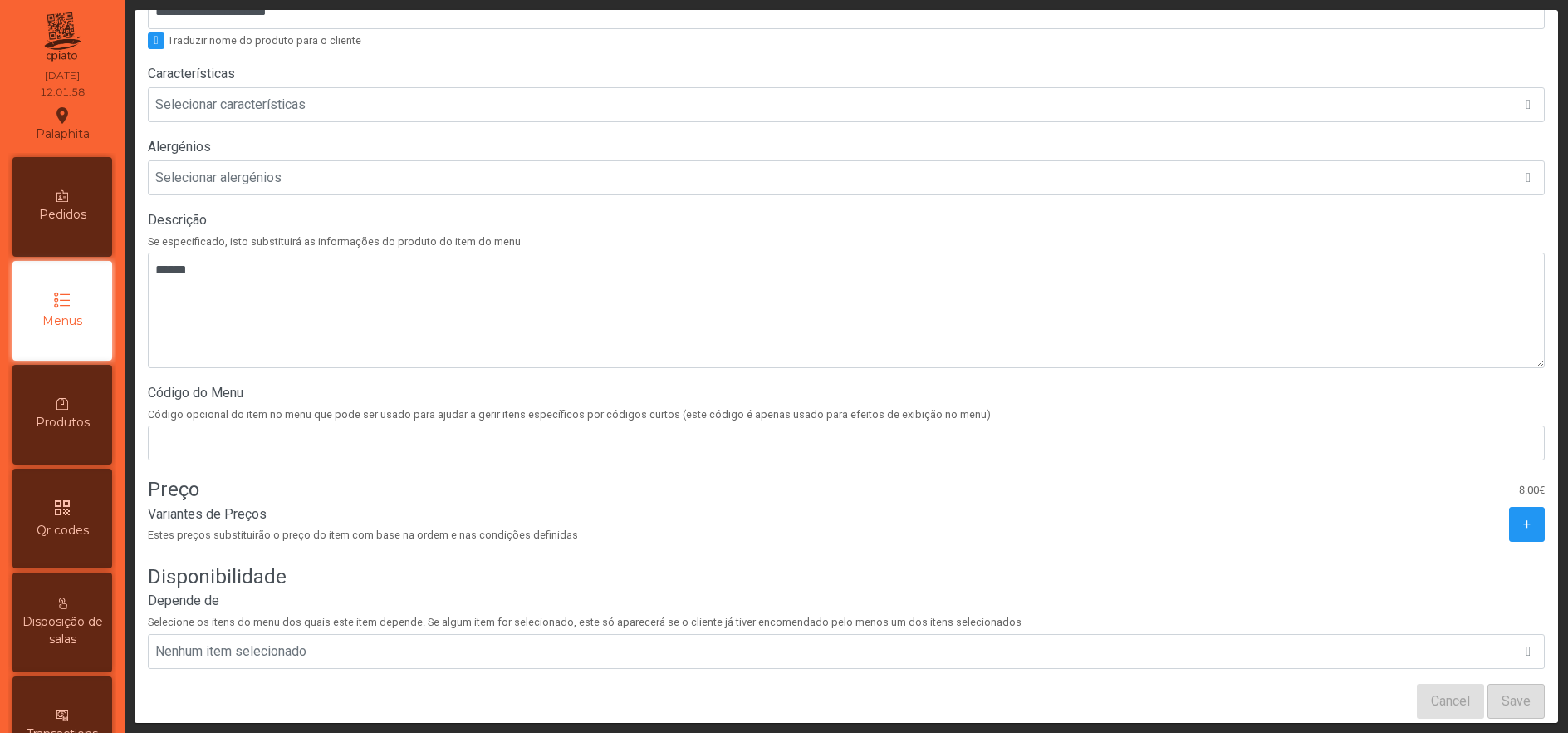 scroll, scrollTop: 400, scrollLeft: 0, axis: vertical 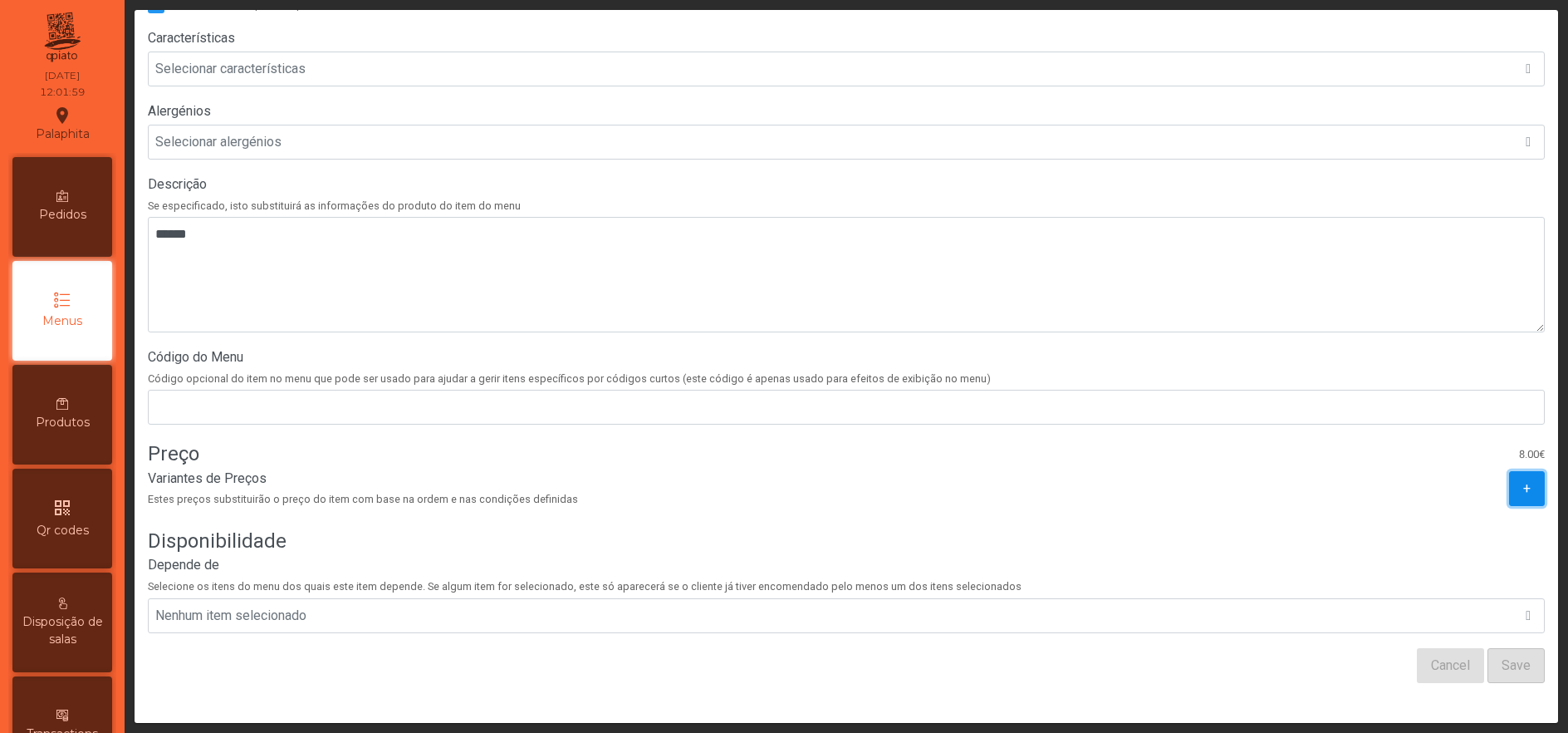 click on "+" 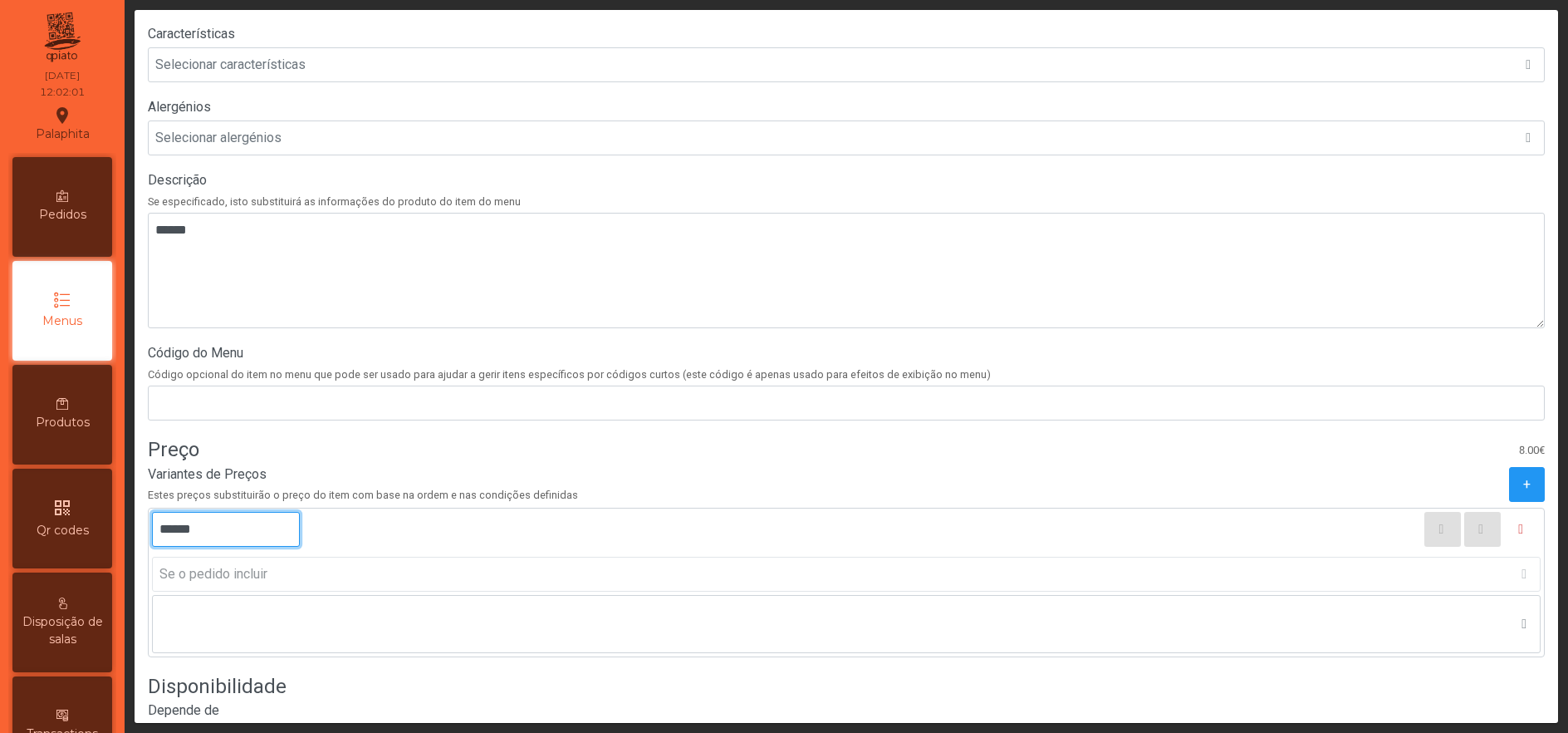 click on "******" 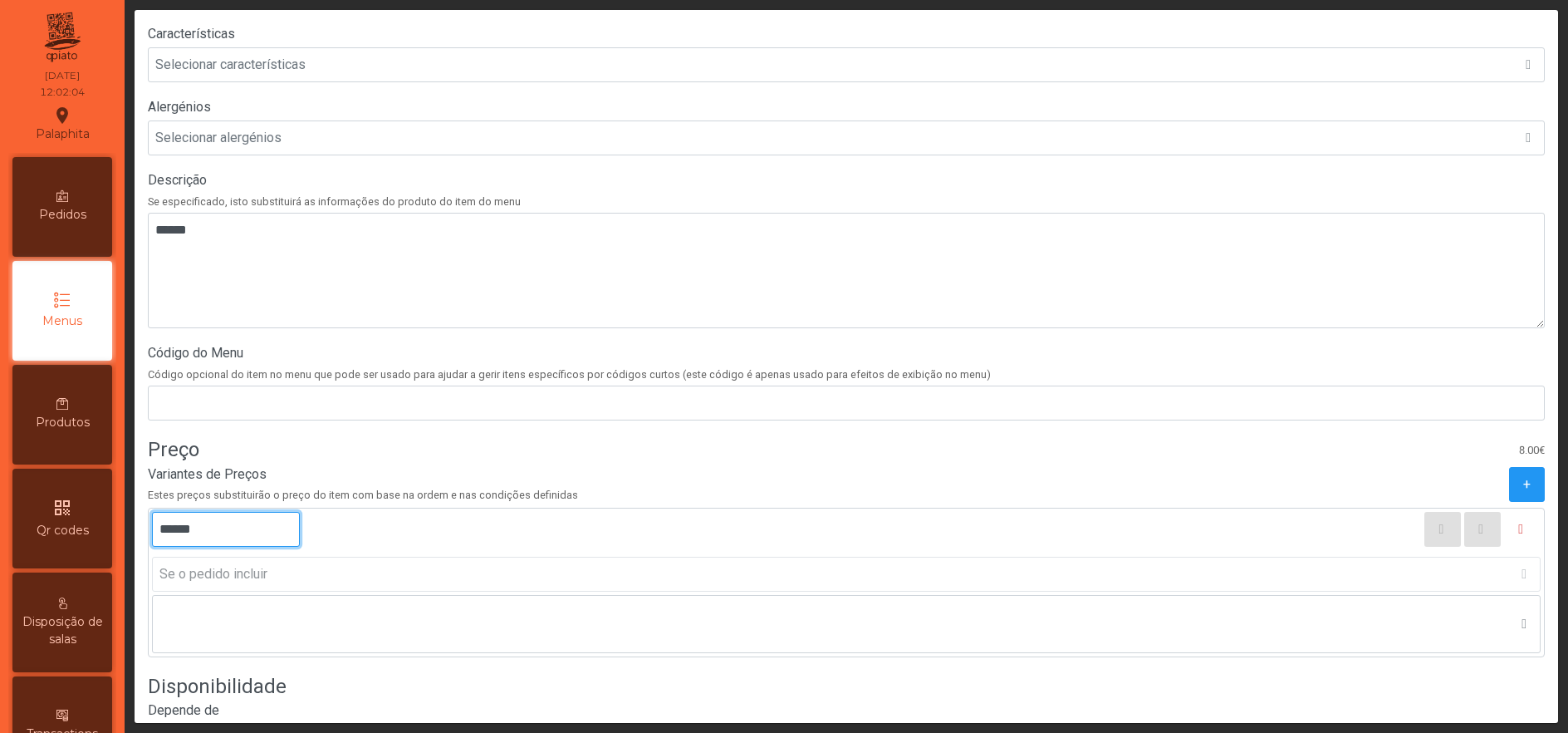 type on "******" 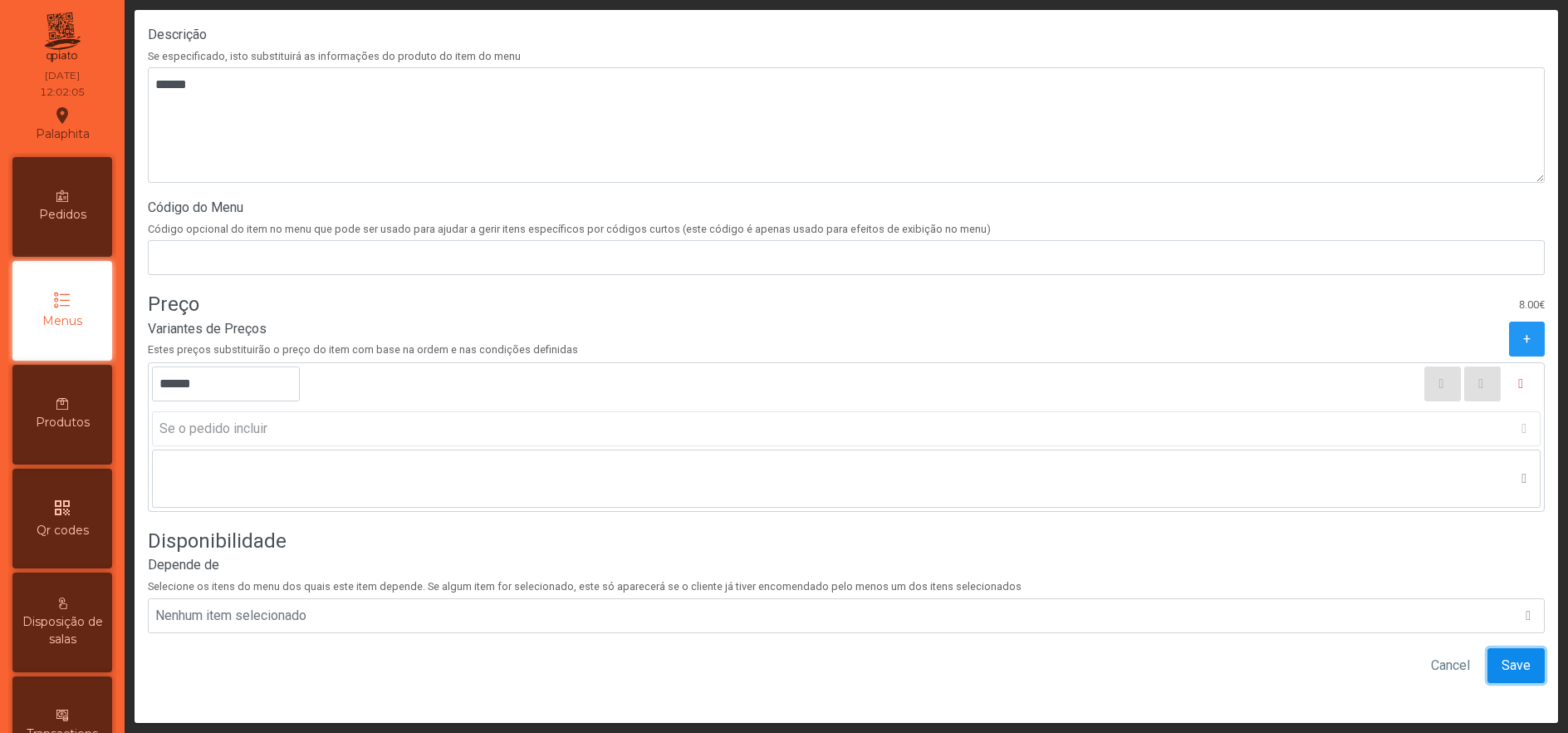 click on "Save" 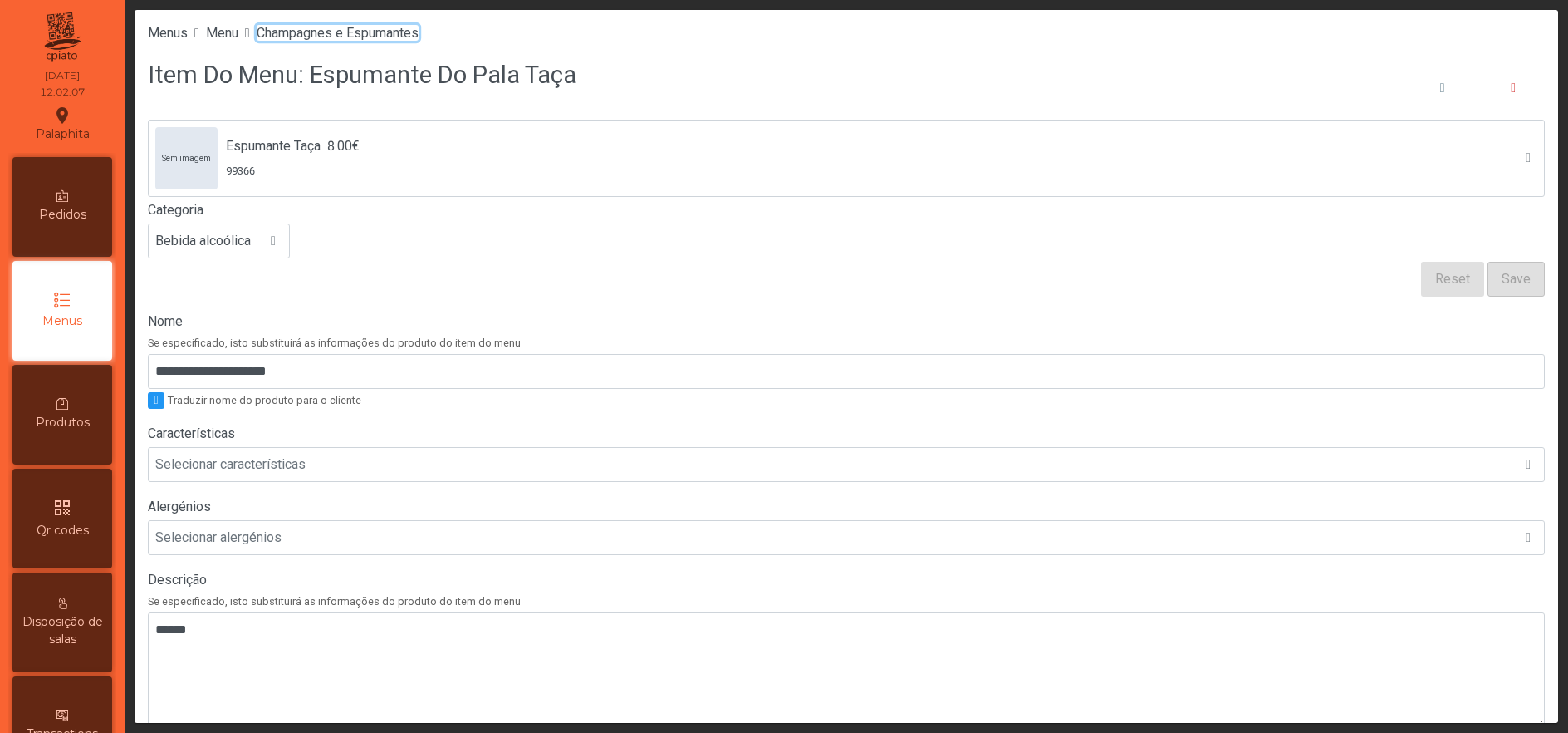 click on "Champagnes e Espumantes" 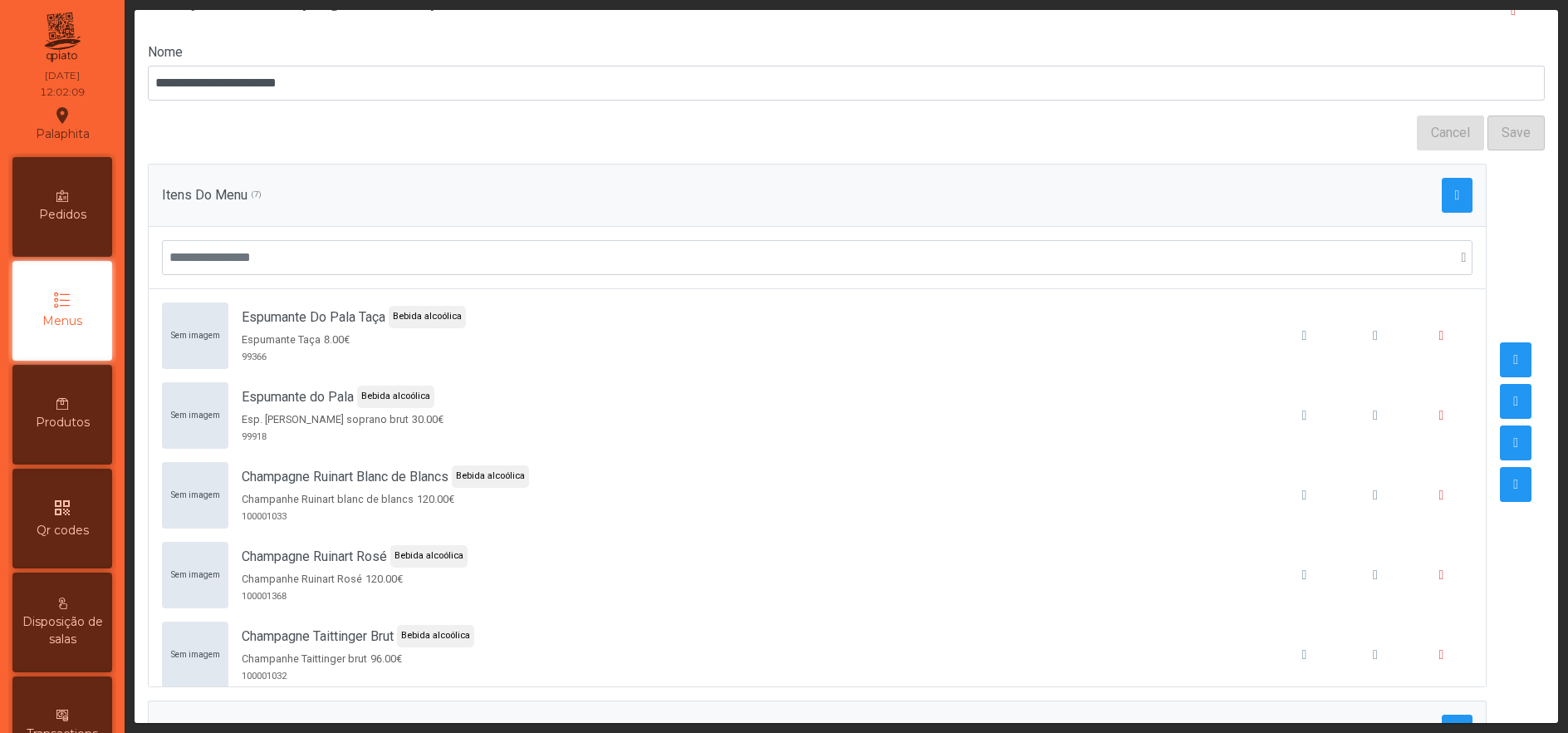 scroll, scrollTop: 80, scrollLeft: 0, axis: vertical 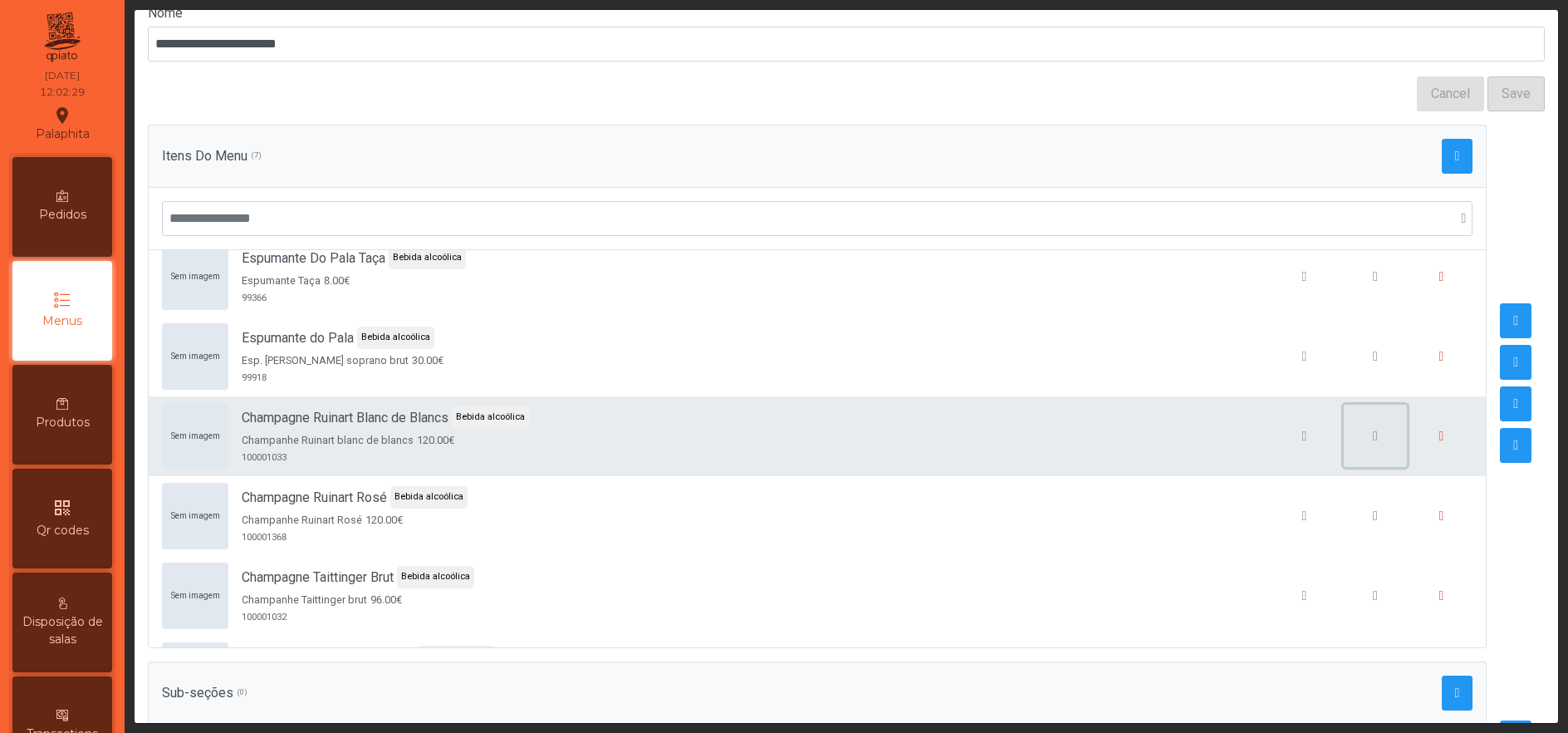 click 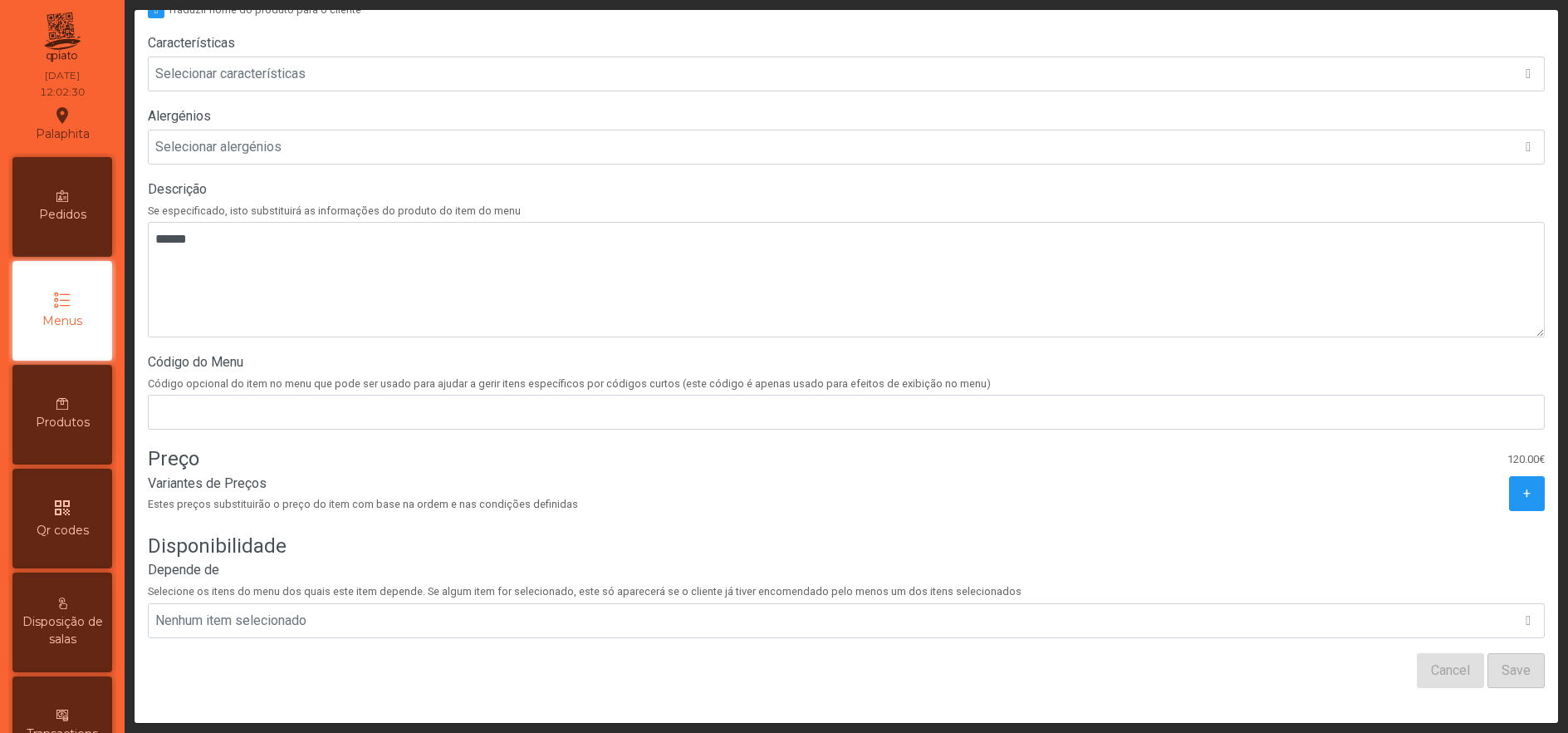 scroll, scrollTop: 400, scrollLeft: 0, axis: vertical 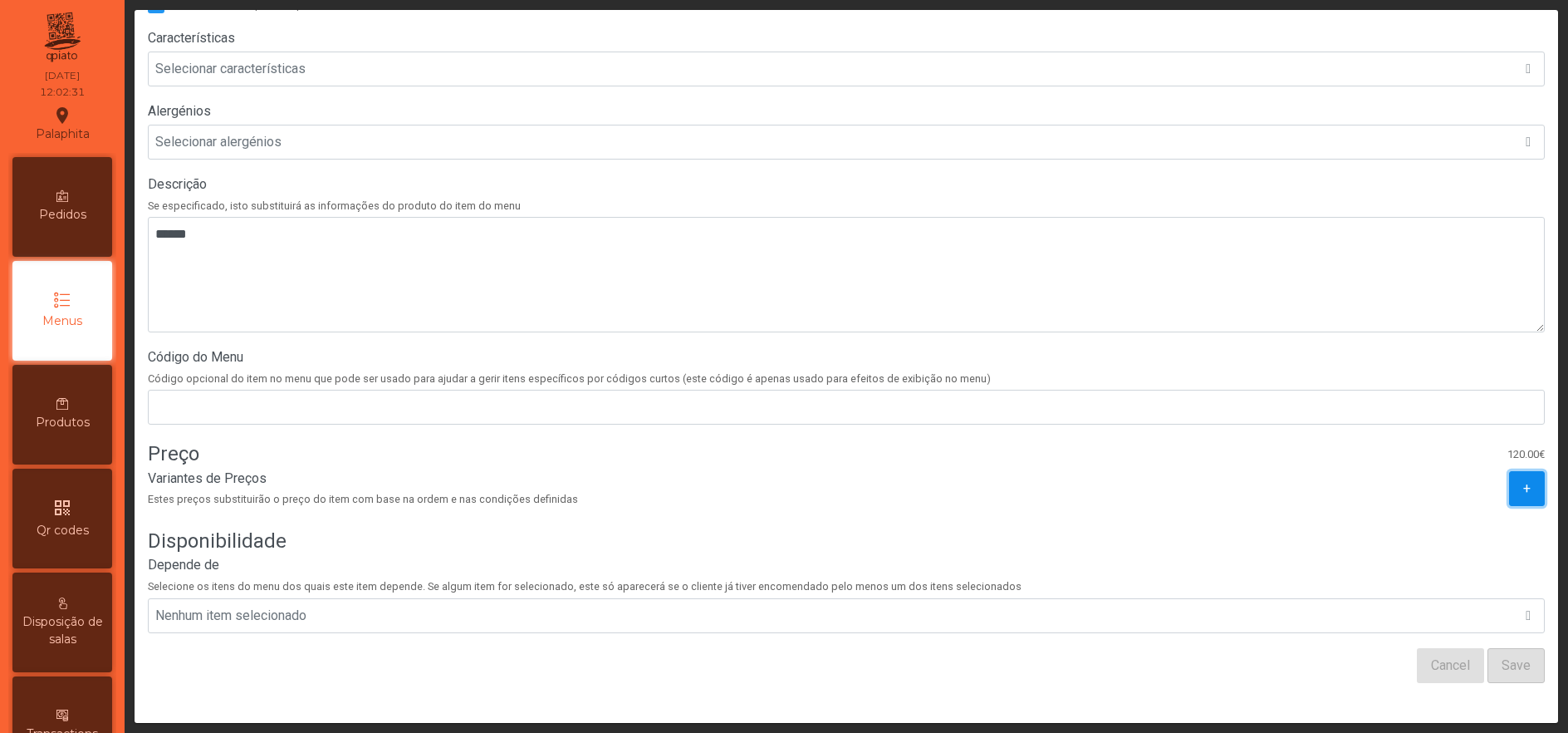click on "+" 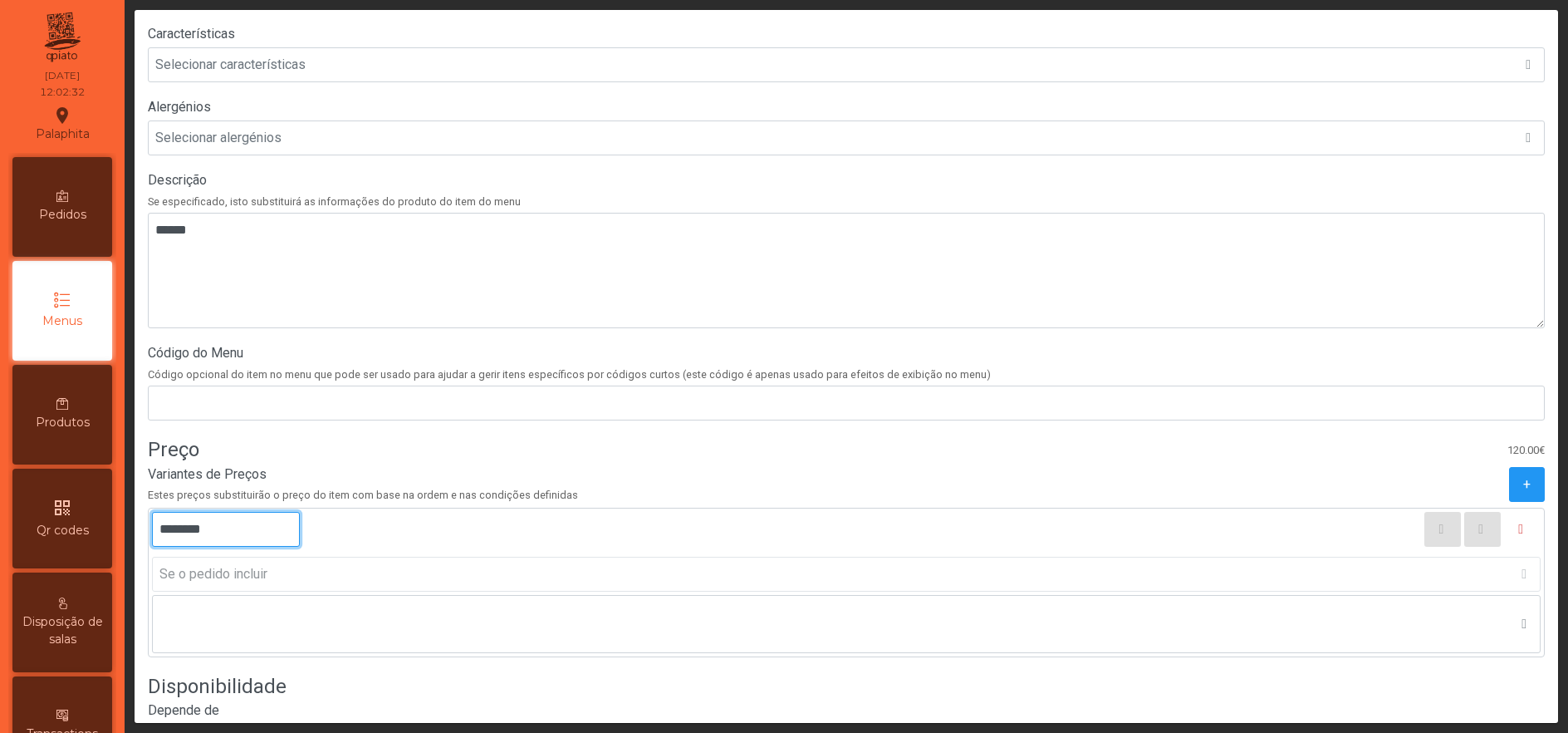 click on "********" 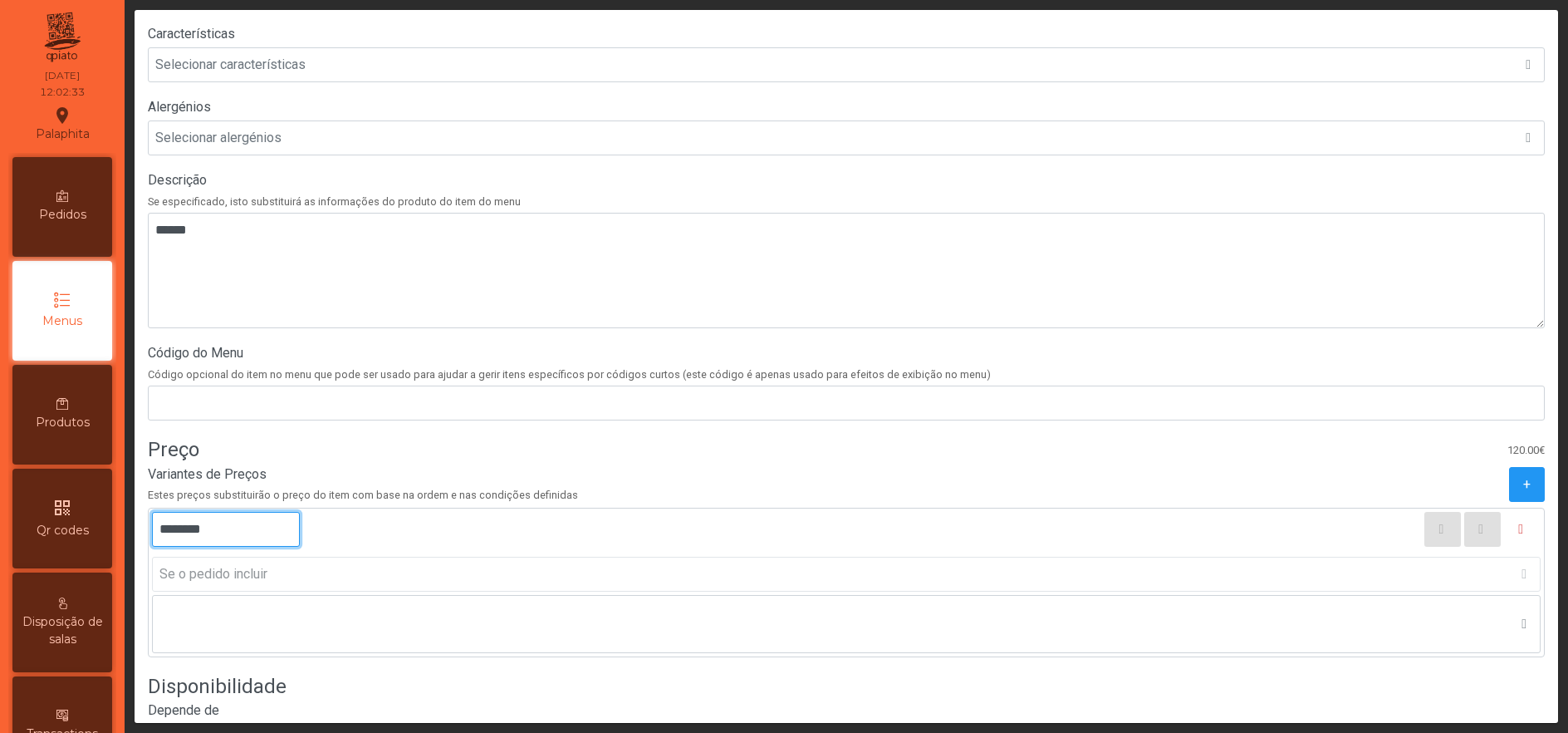 click on "********" 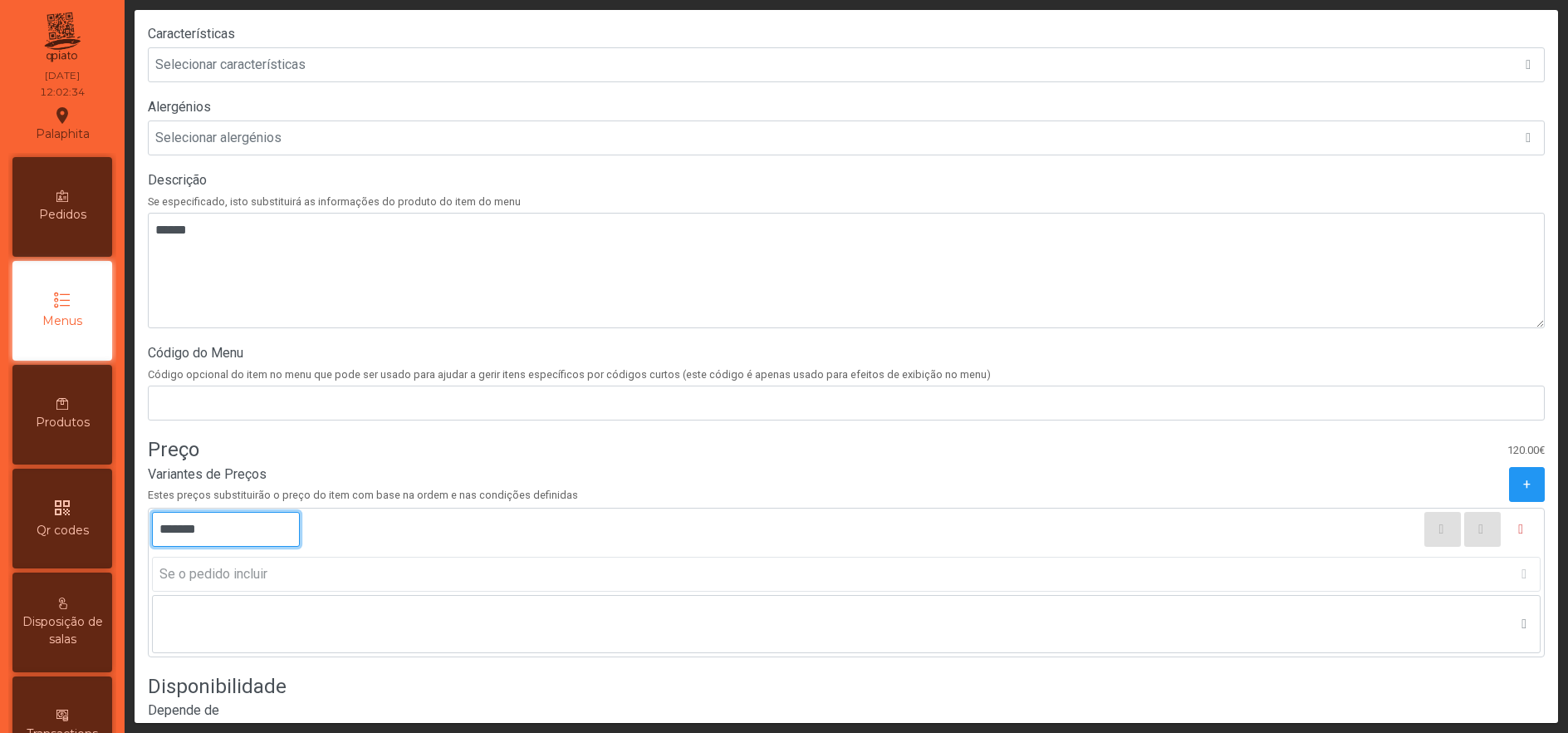 type on "********" 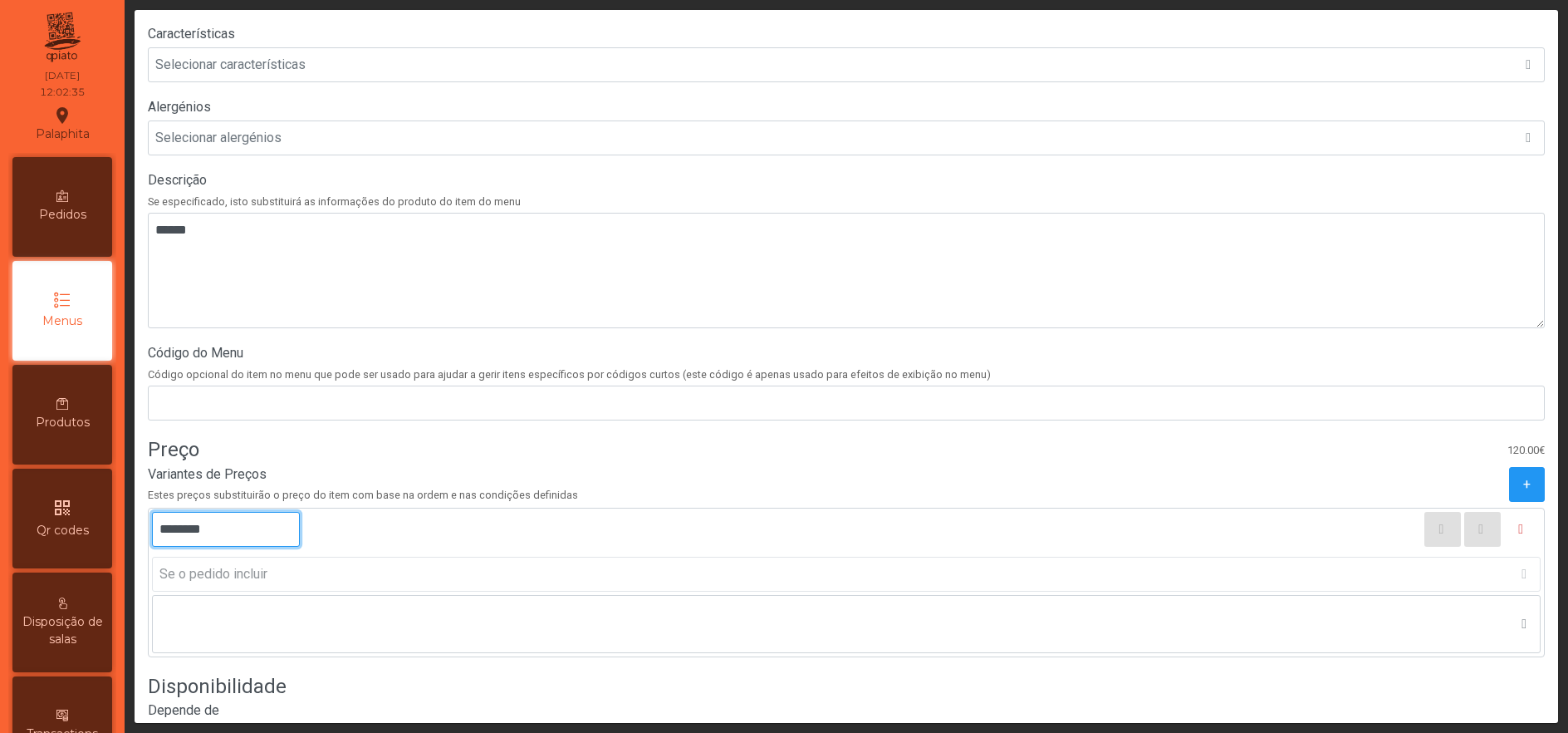 scroll, scrollTop: 550, scrollLeft: 0, axis: vertical 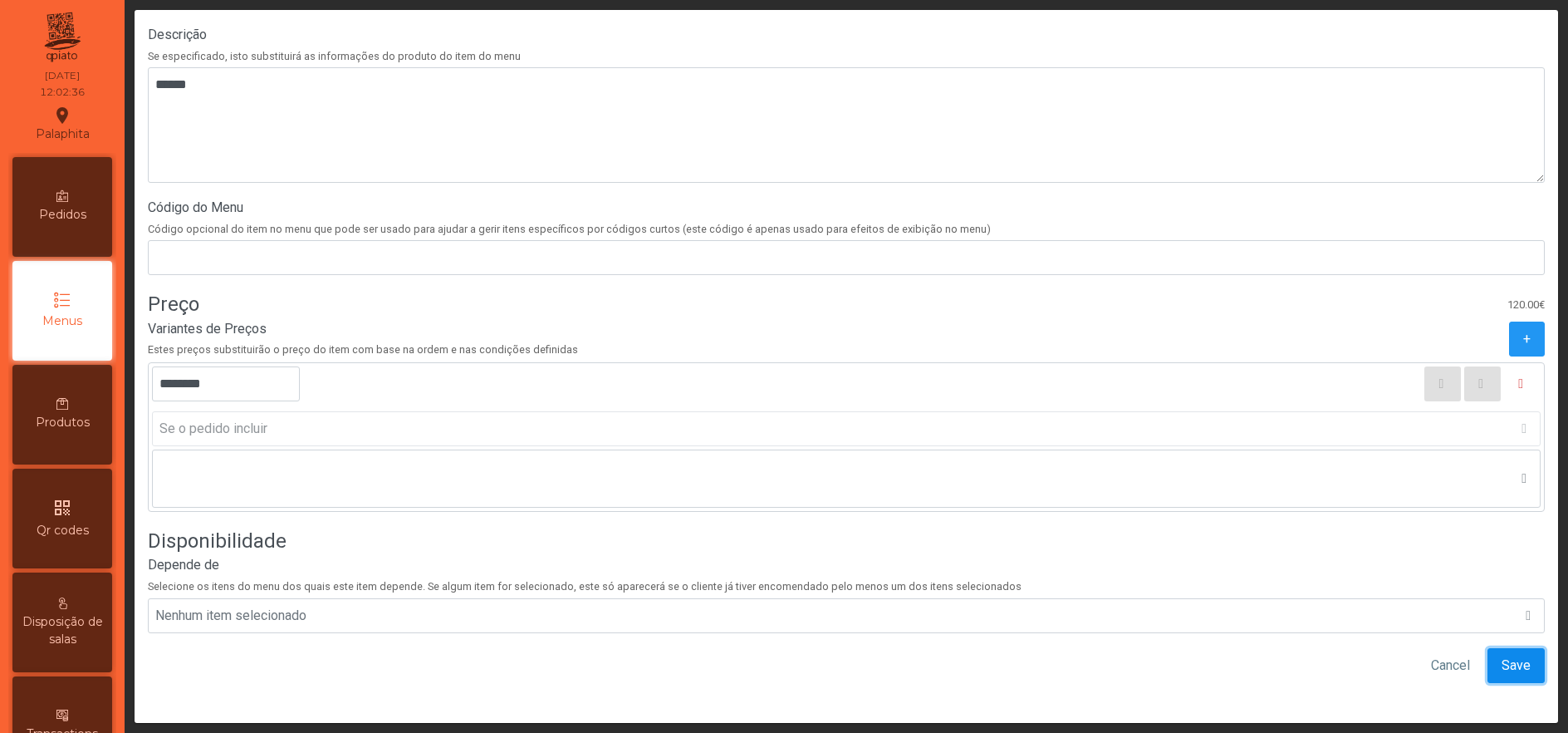 click on "Save" 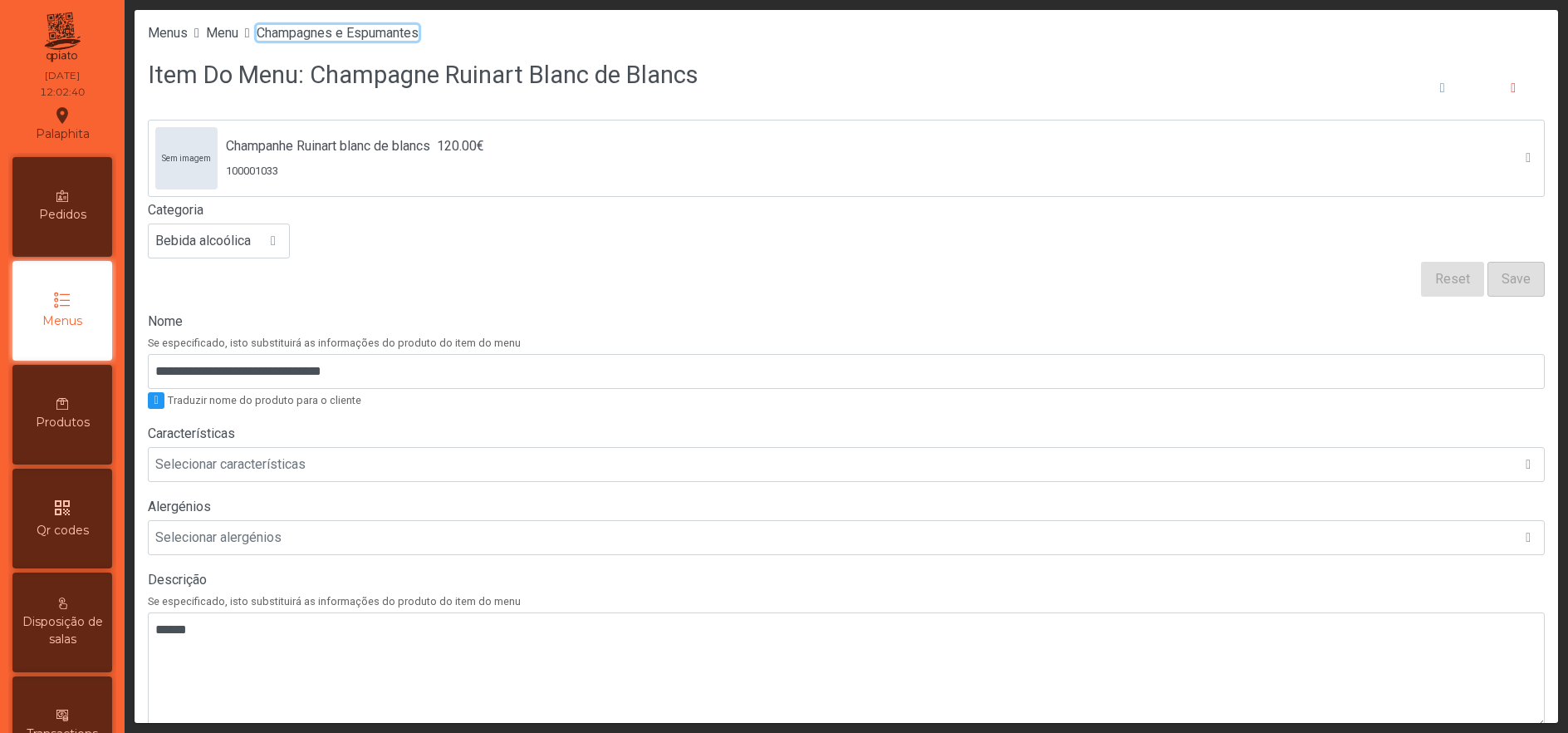 click on "Champagnes e Espumantes" 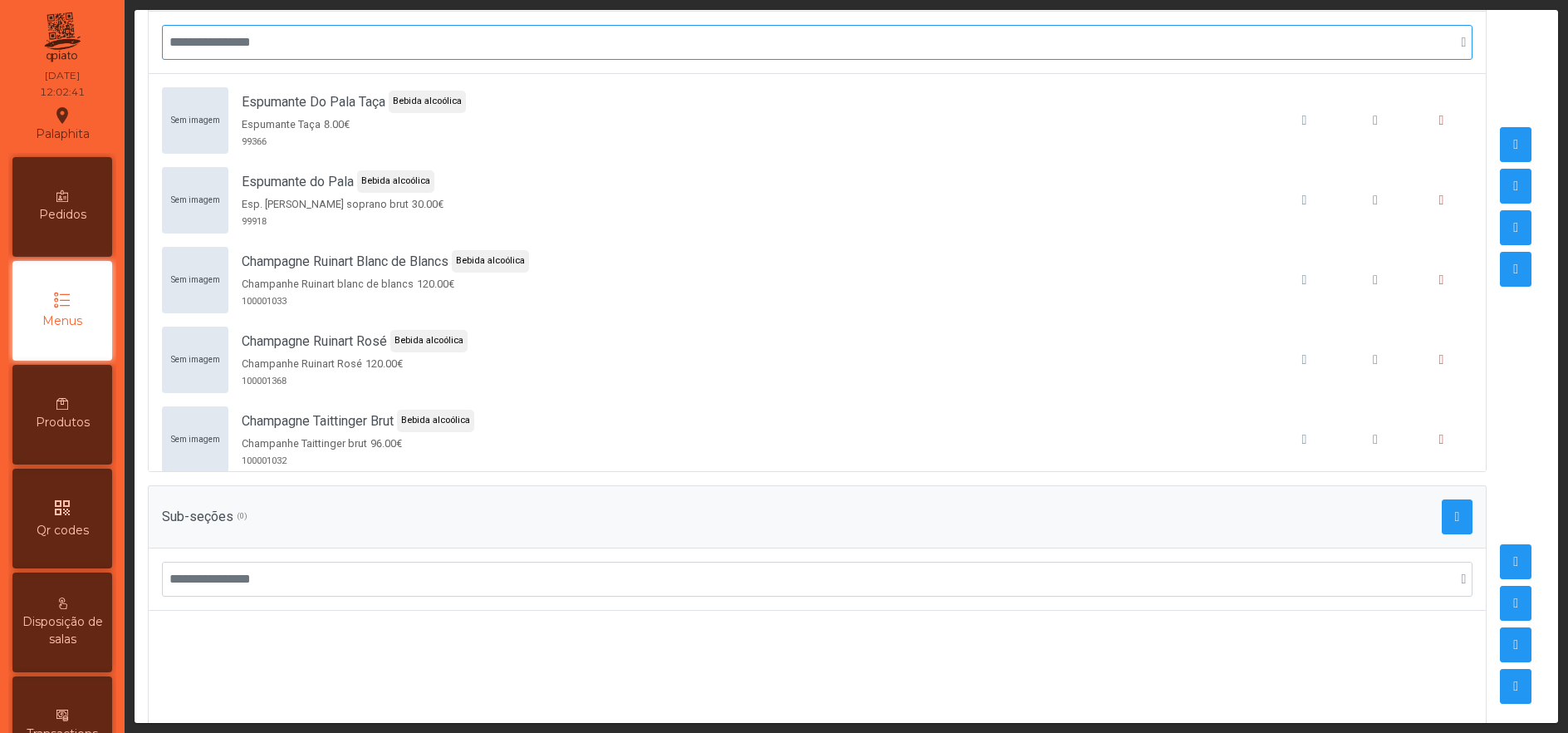 scroll, scrollTop: 322, scrollLeft: 0, axis: vertical 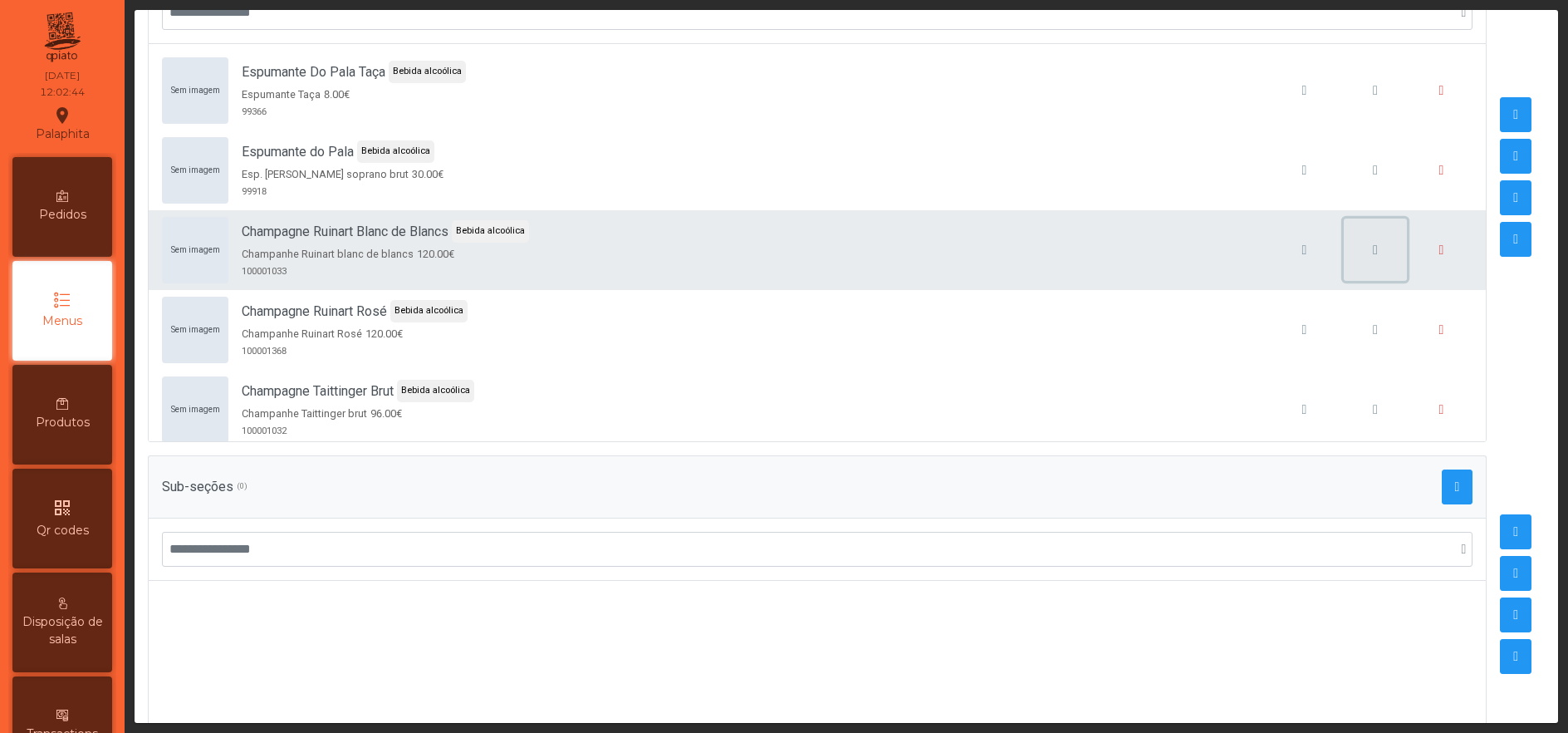 click 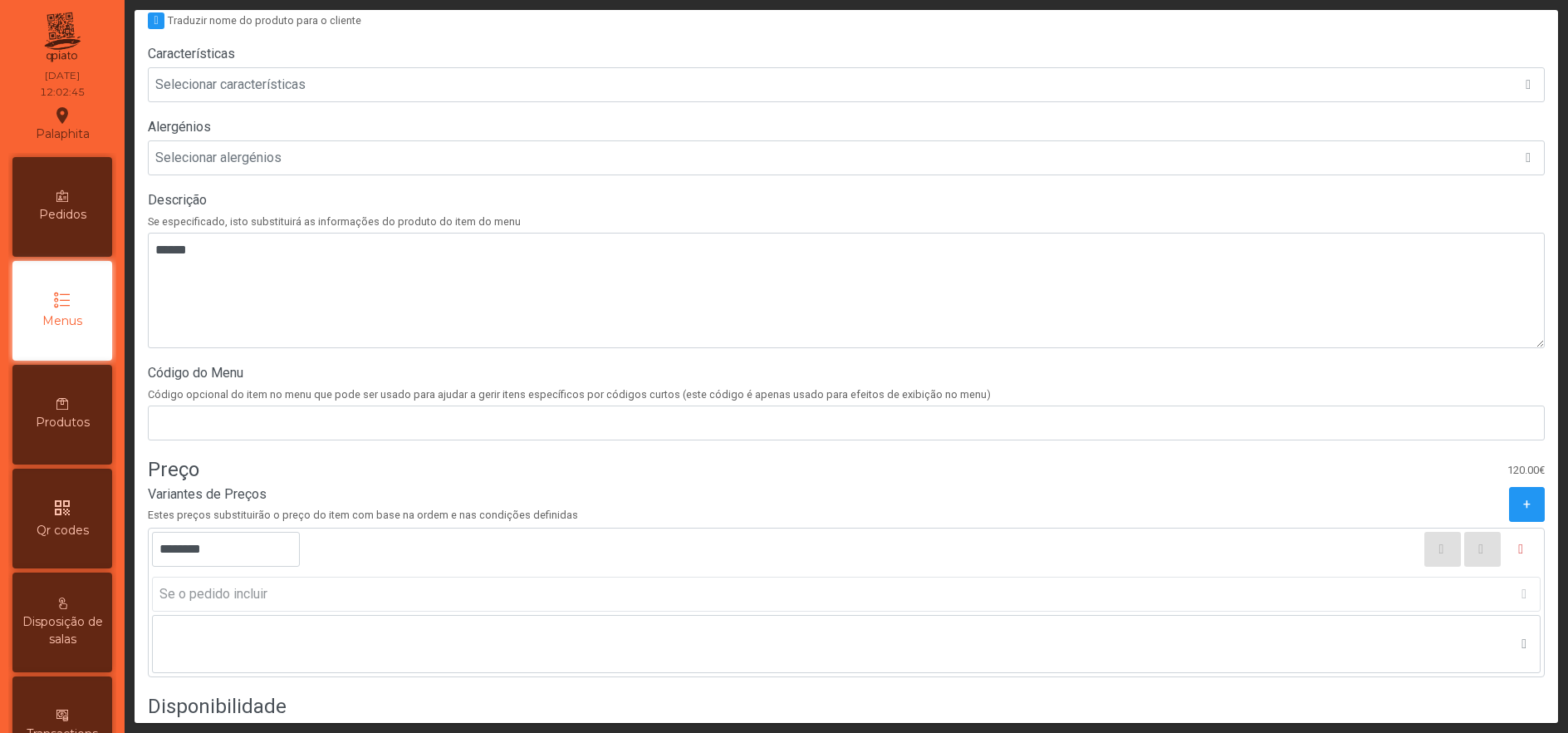 scroll, scrollTop: 460, scrollLeft: 0, axis: vertical 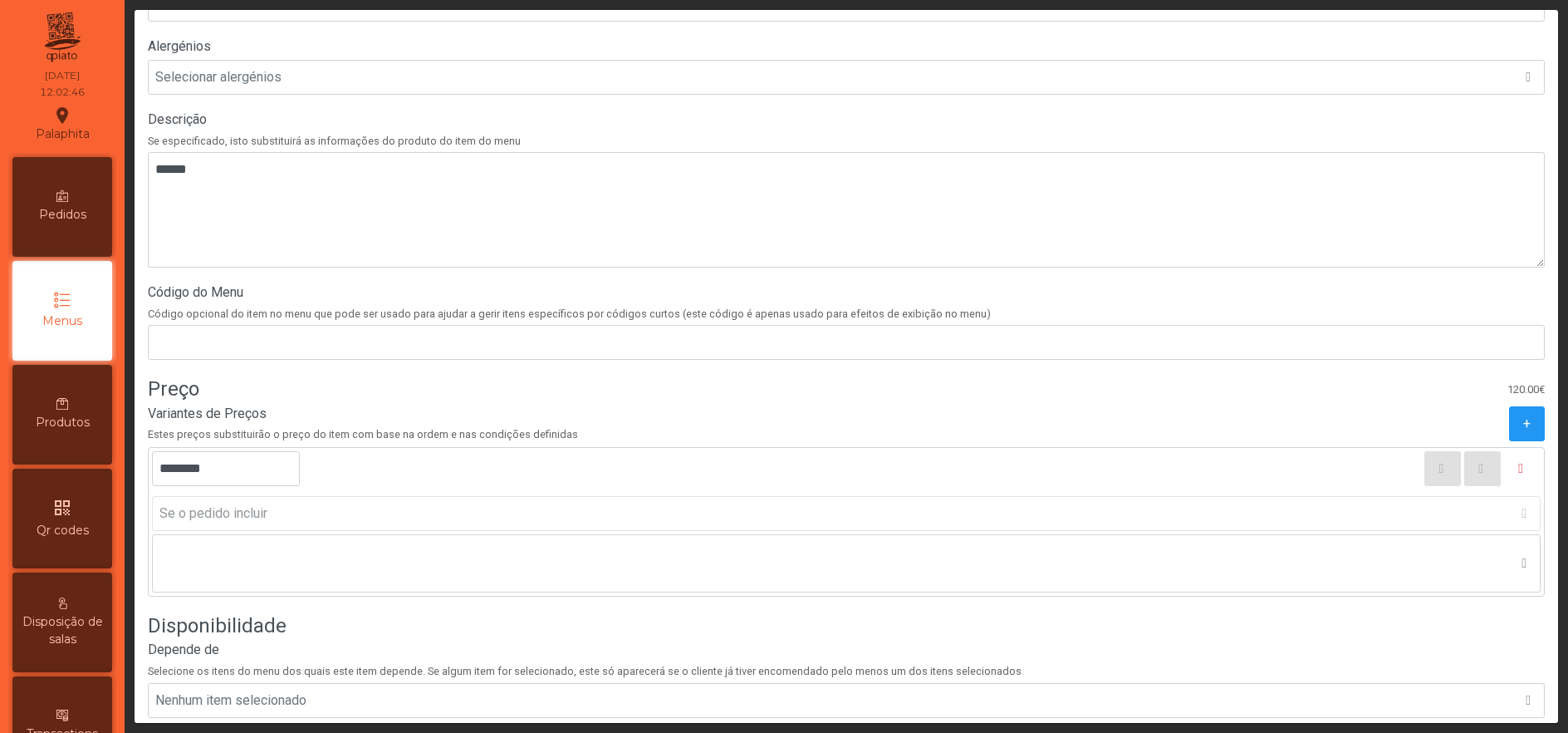 click on "********" 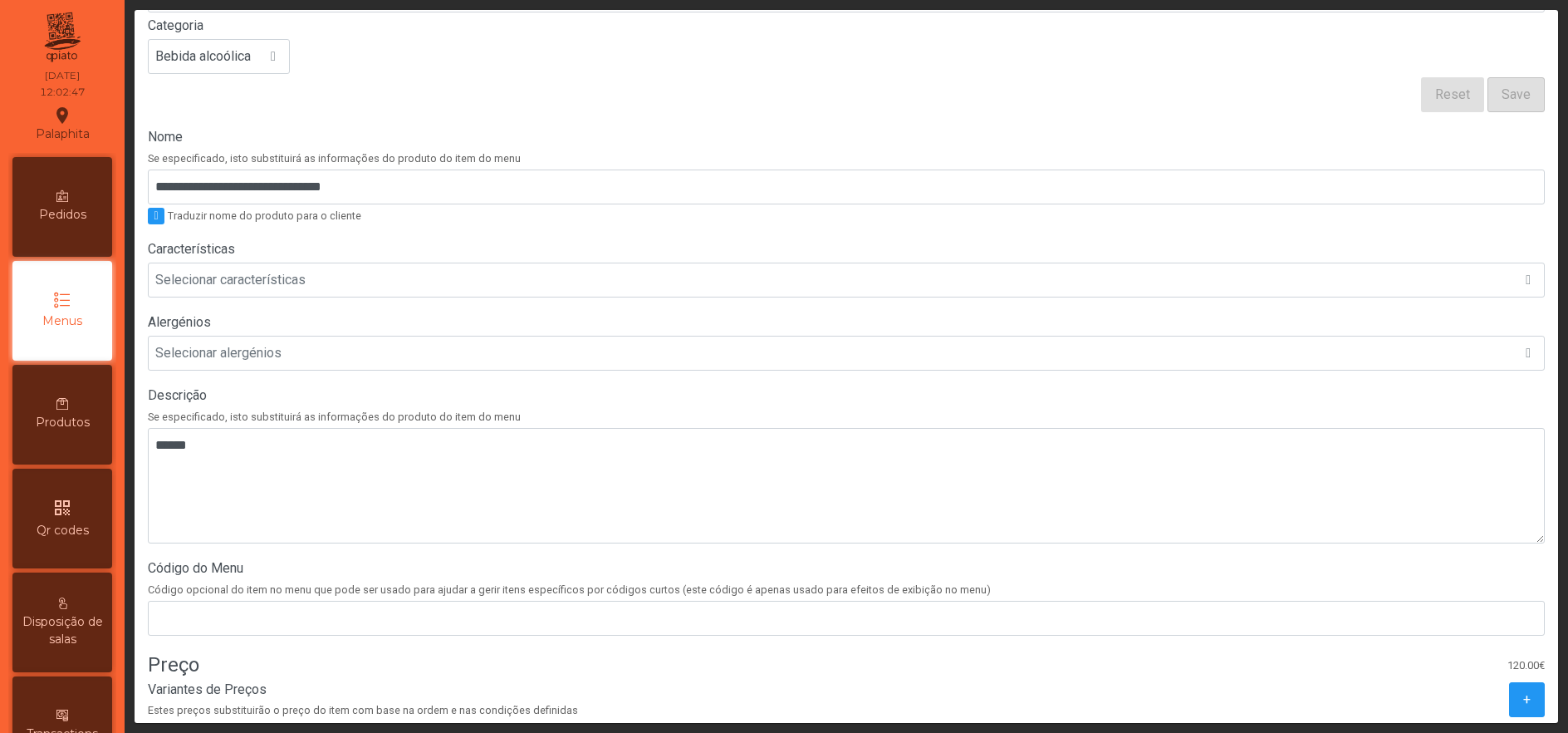 scroll, scrollTop: 0, scrollLeft: 0, axis: both 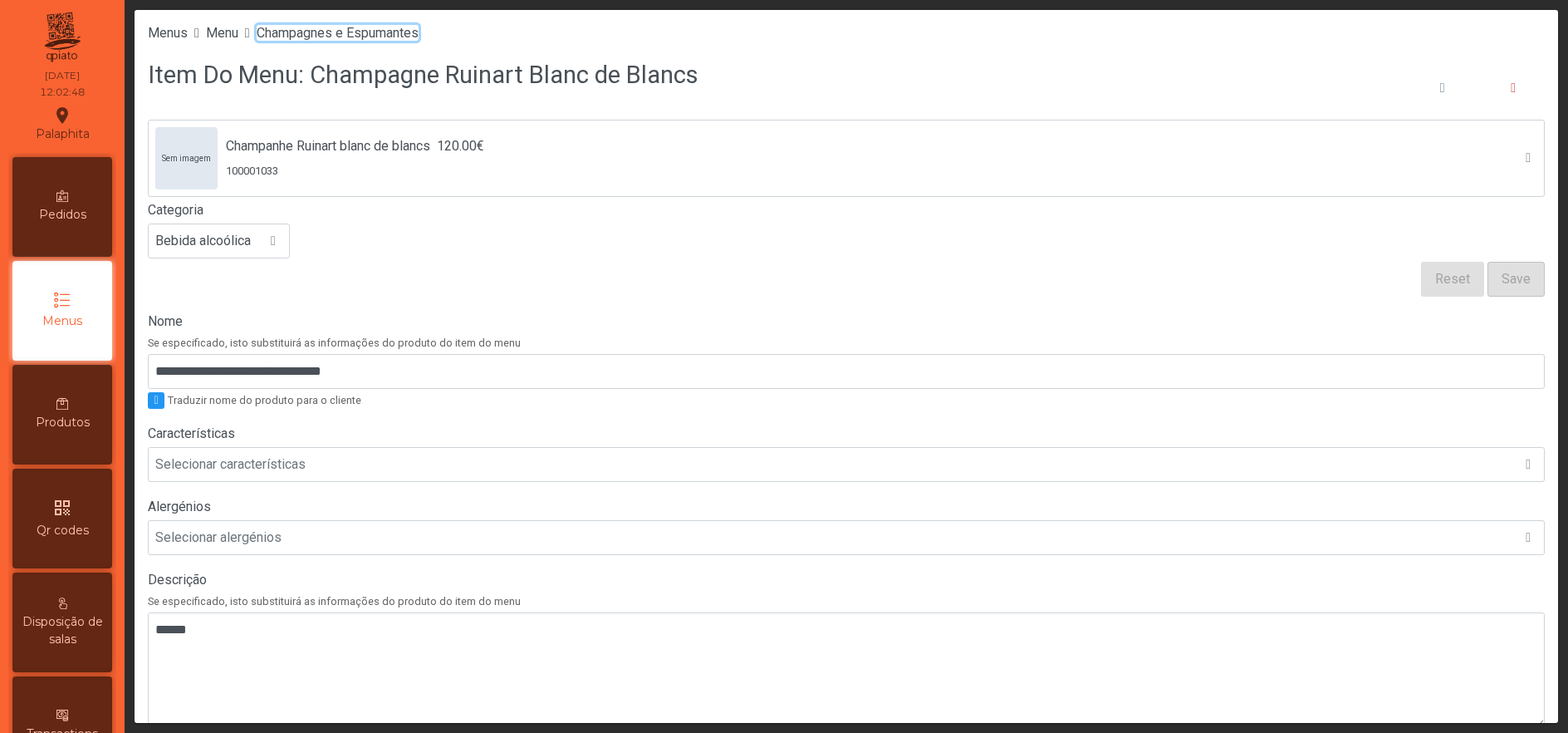 click on "Champagnes e Espumantes" 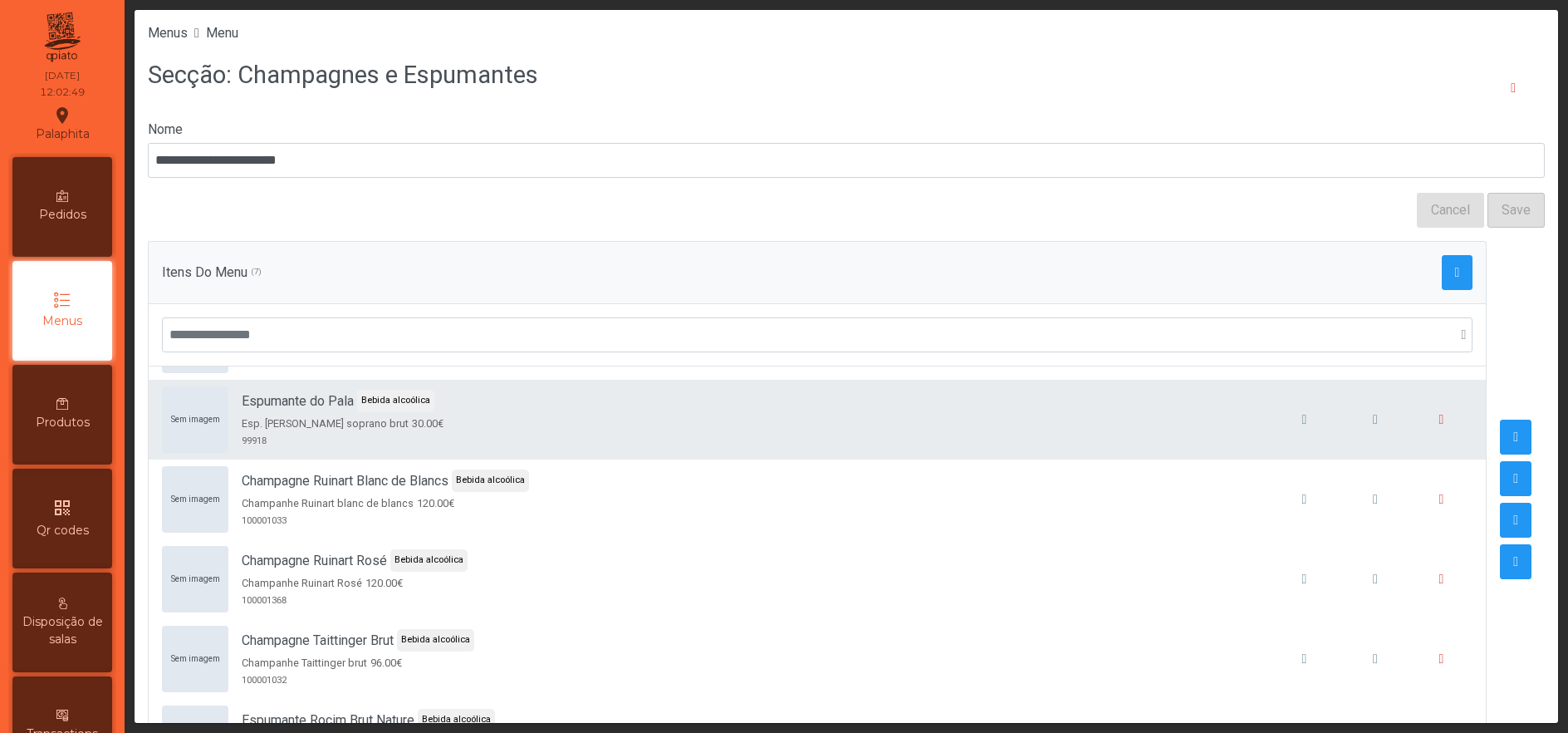 scroll, scrollTop: 91, scrollLeft: 0, axis: vertical 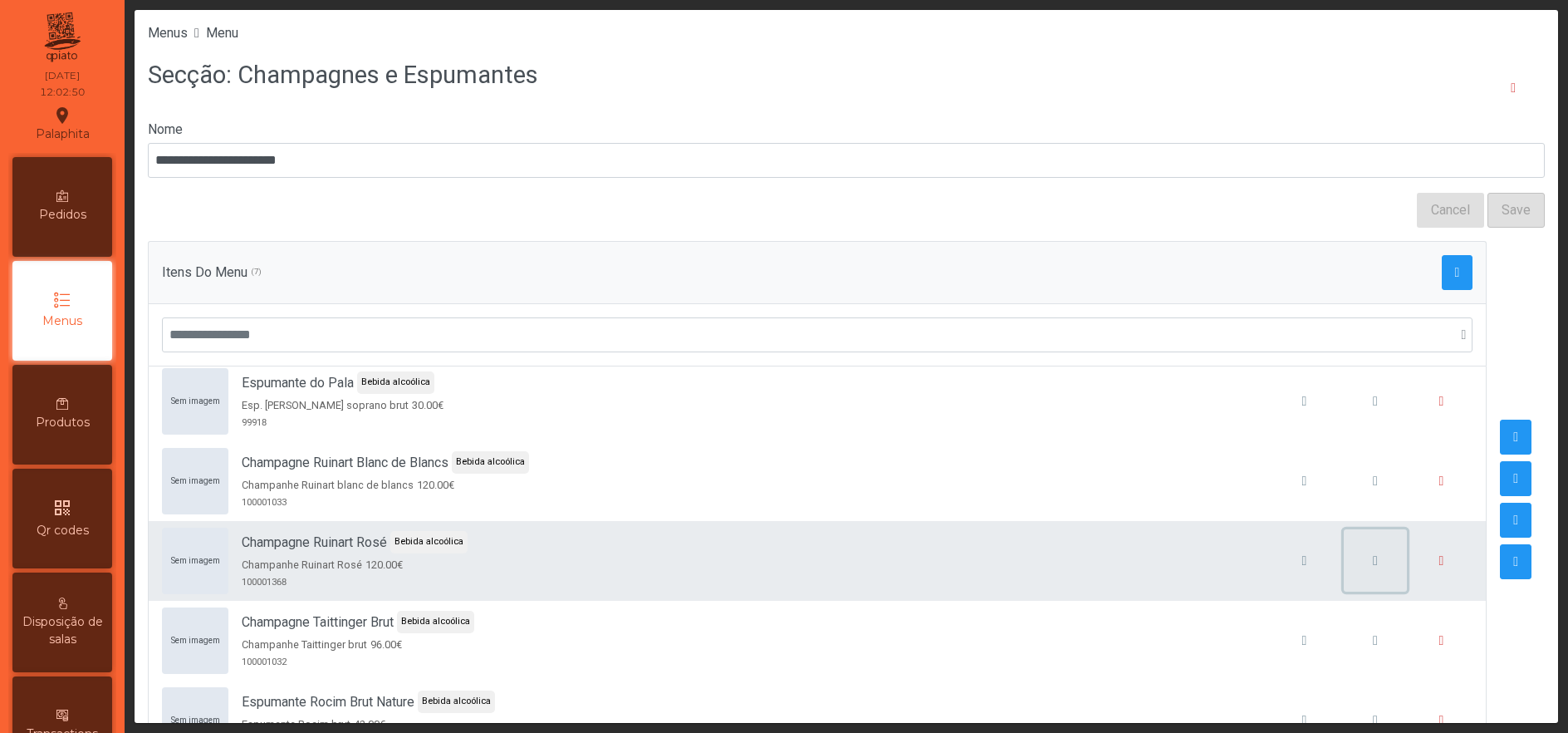 click 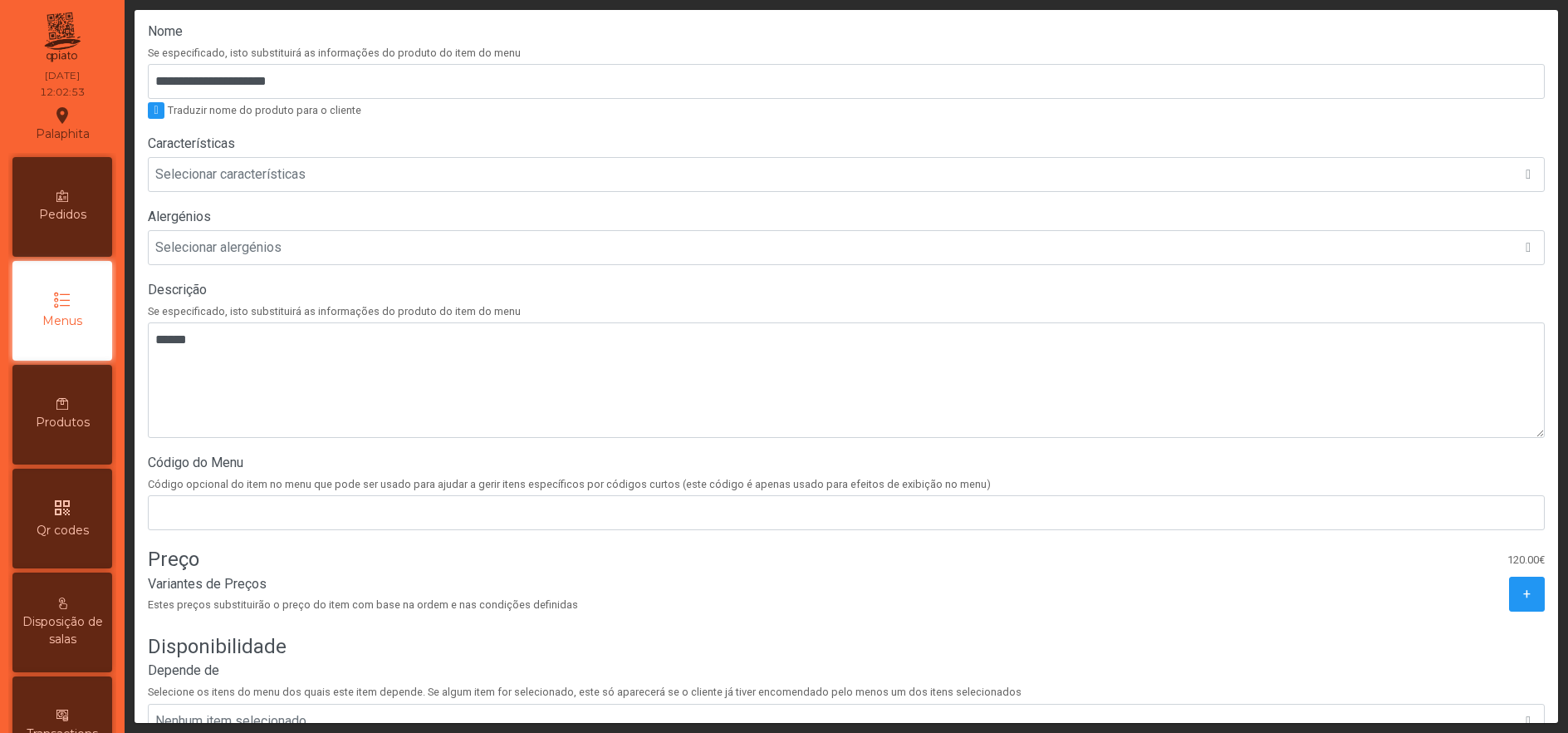 scroll, scrollTop: 314, scrollLeft: 0, axis: vertical 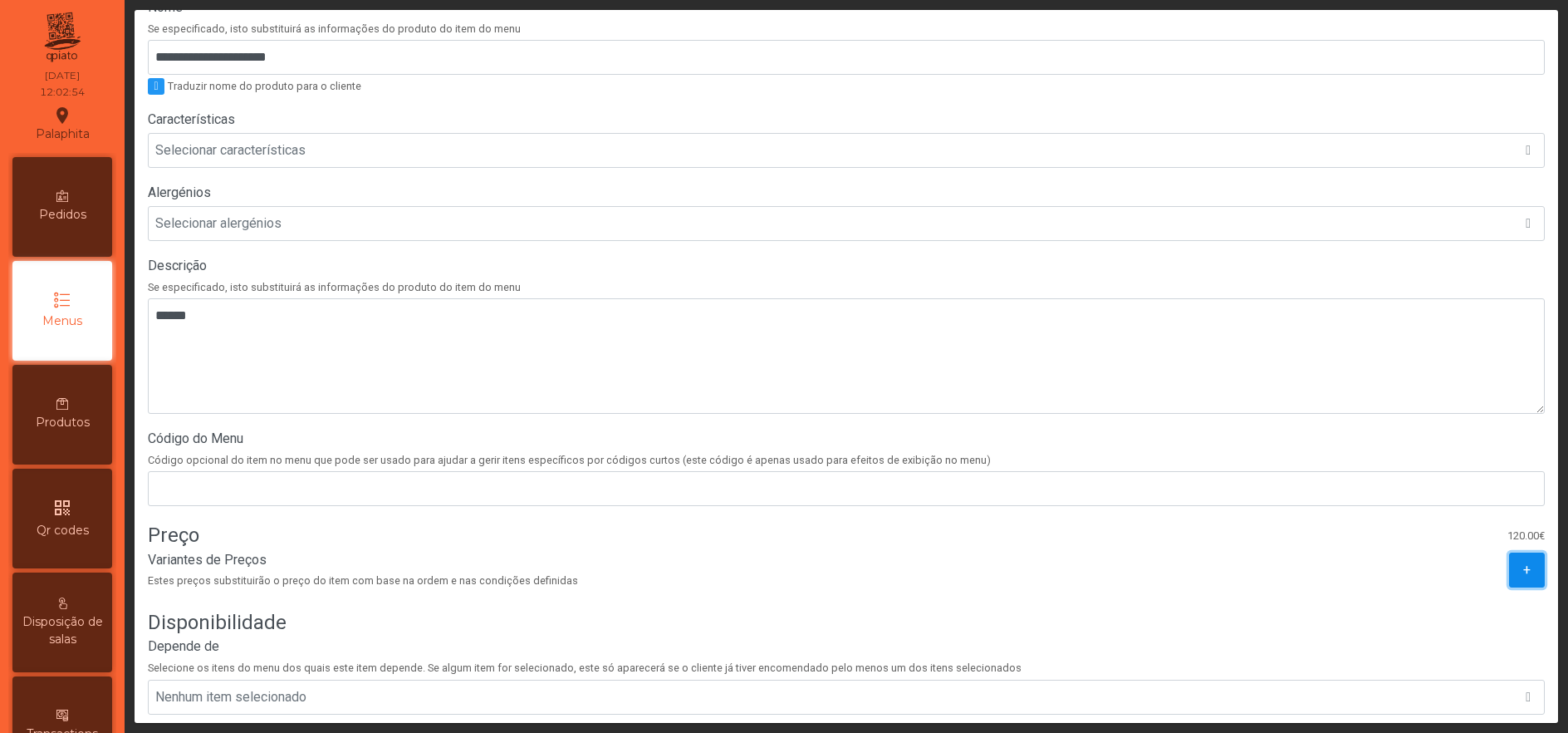 click on "+" 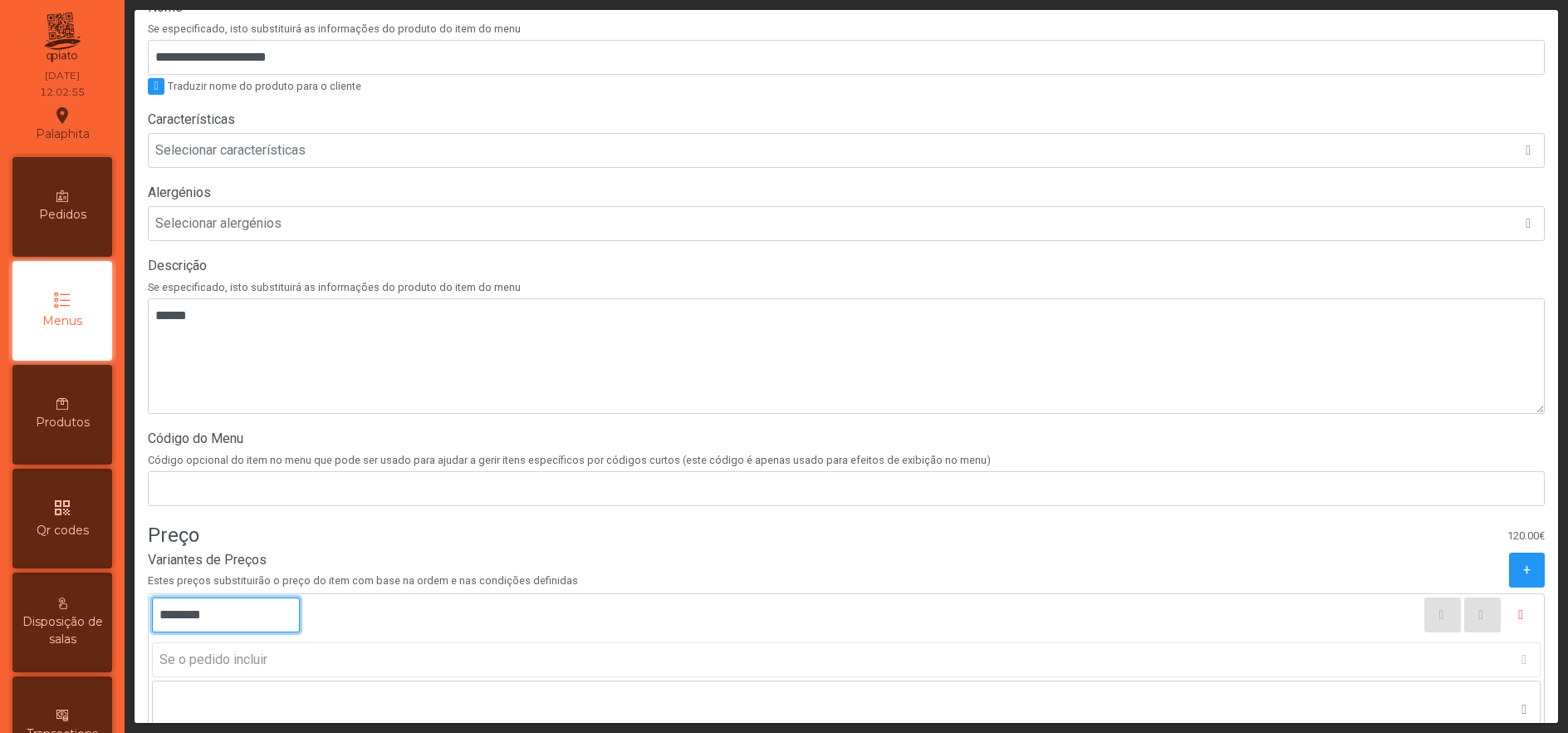 click on "********" 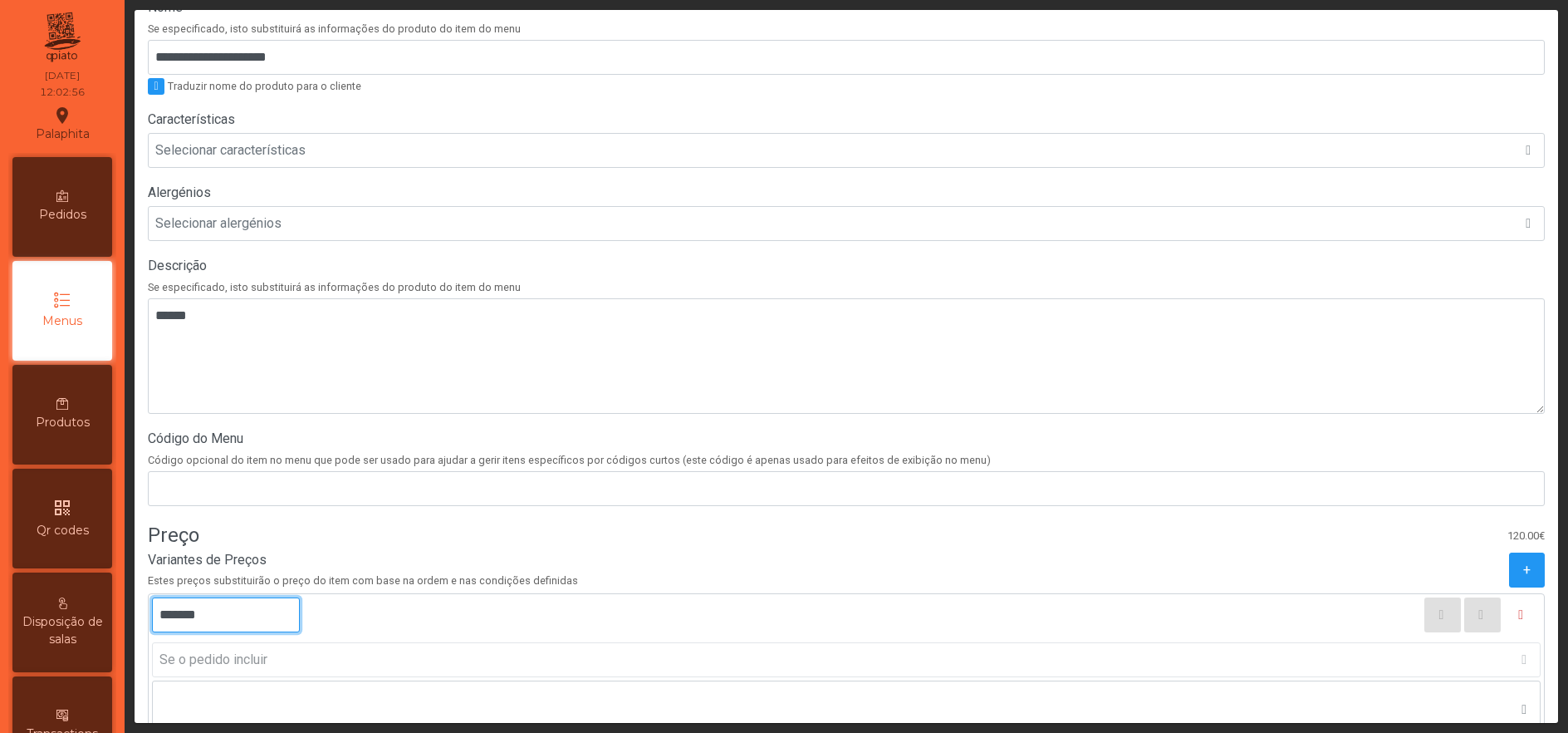 type on "********" 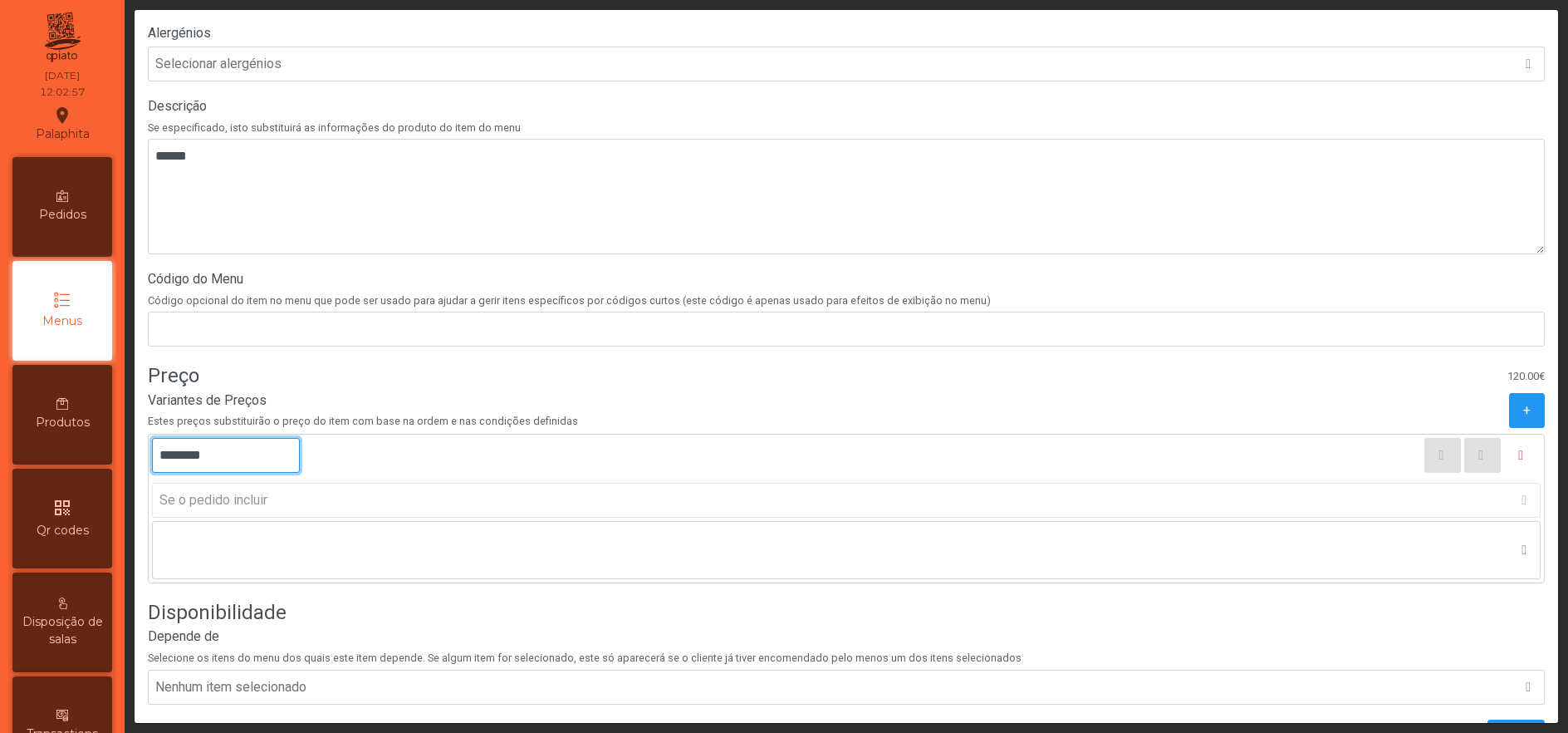 scroll, scrollTop: 550, scrollLeft: 0, axis: vertical 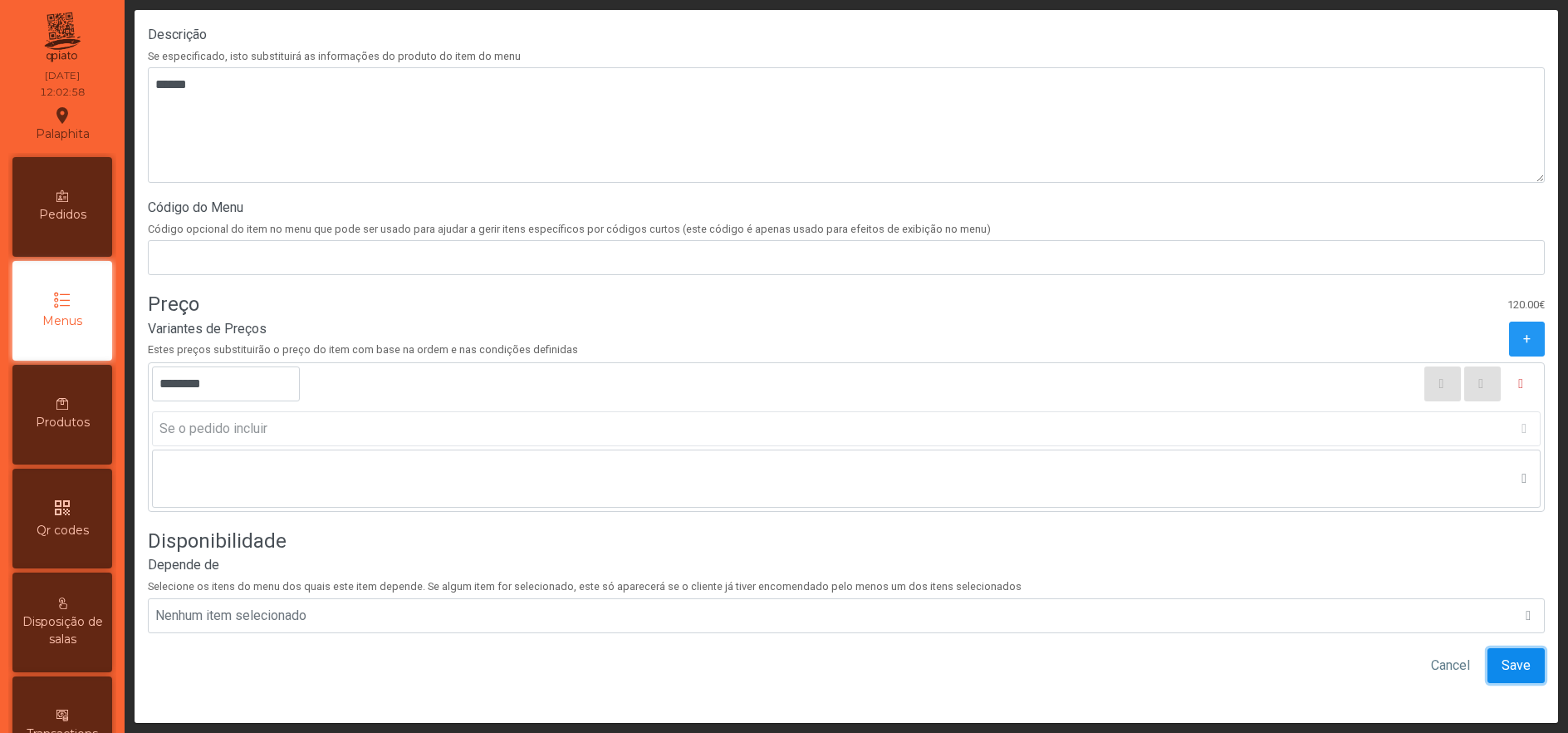 click on "Save" 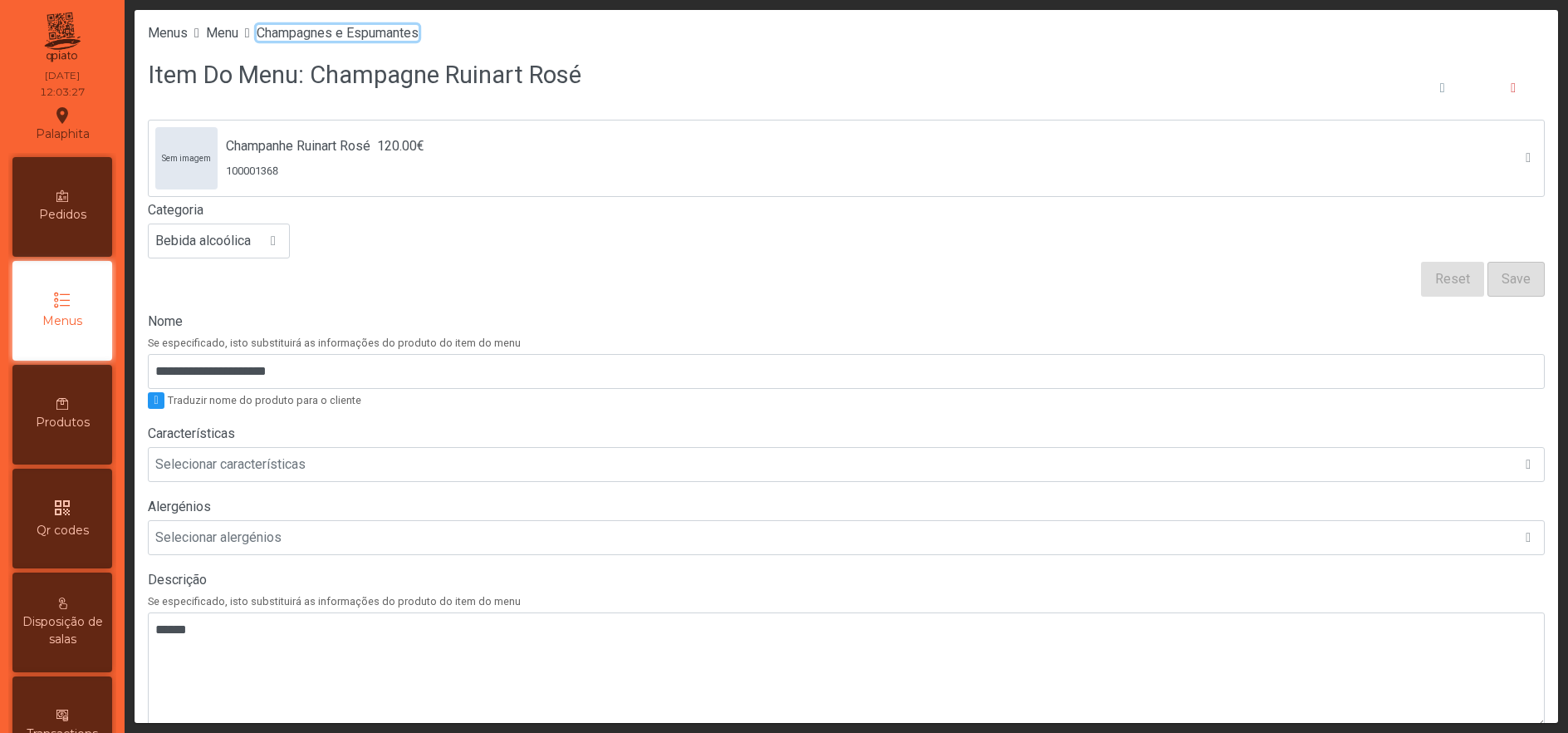 click on "Champagnes e Espumantes" 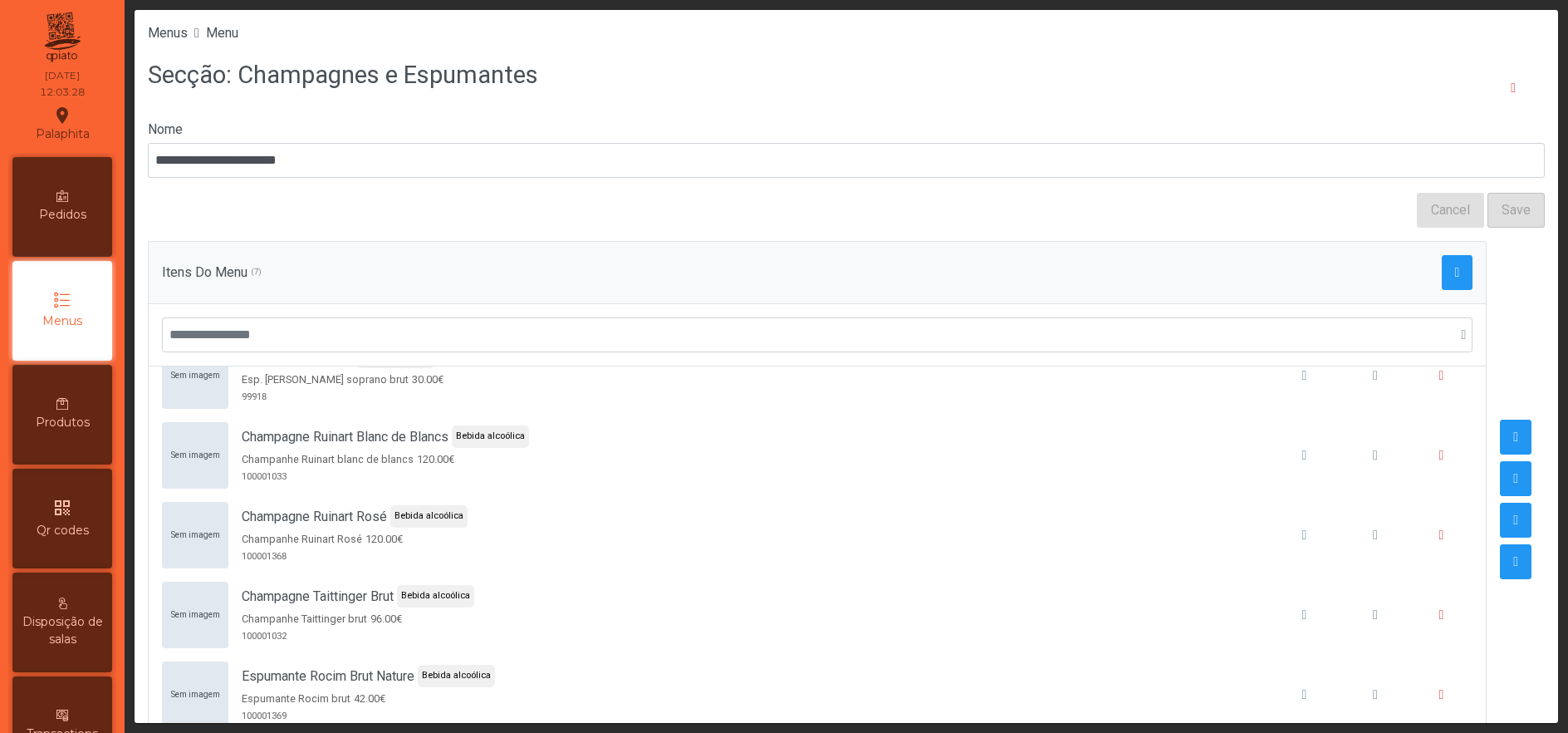 scroll, scrollTop: 143, scrollLeft: 0, axis: vertical 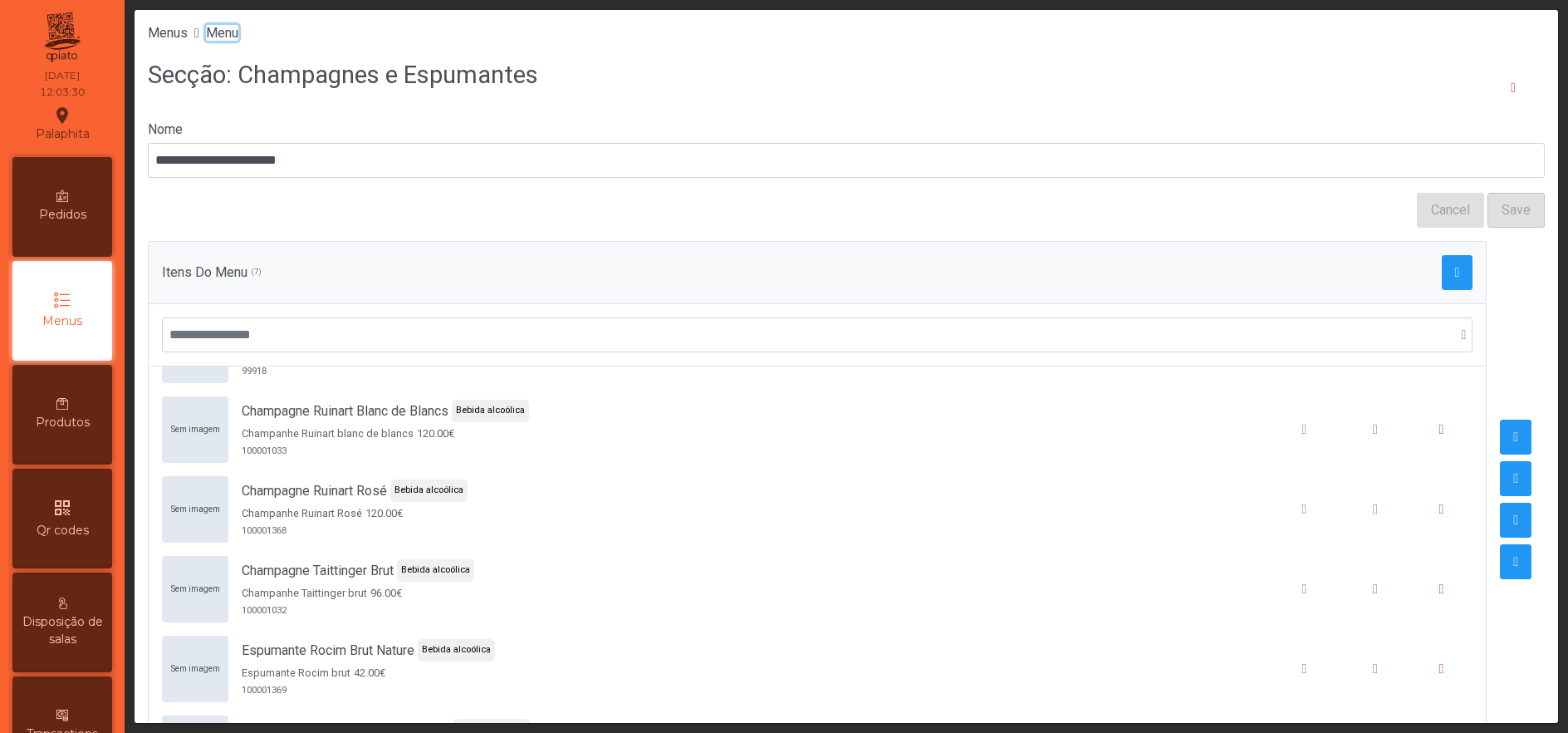 click on "Menu" 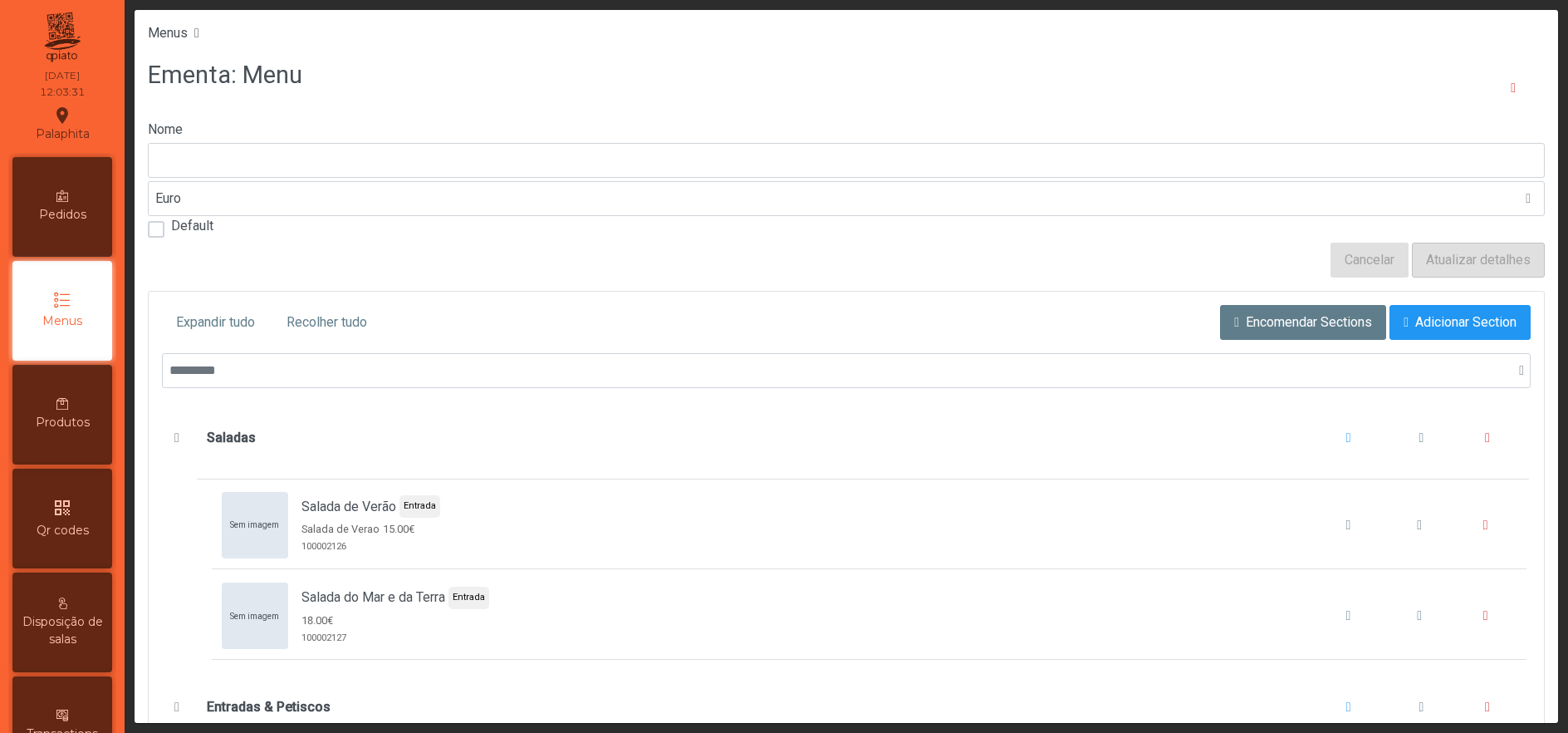 type on "****" 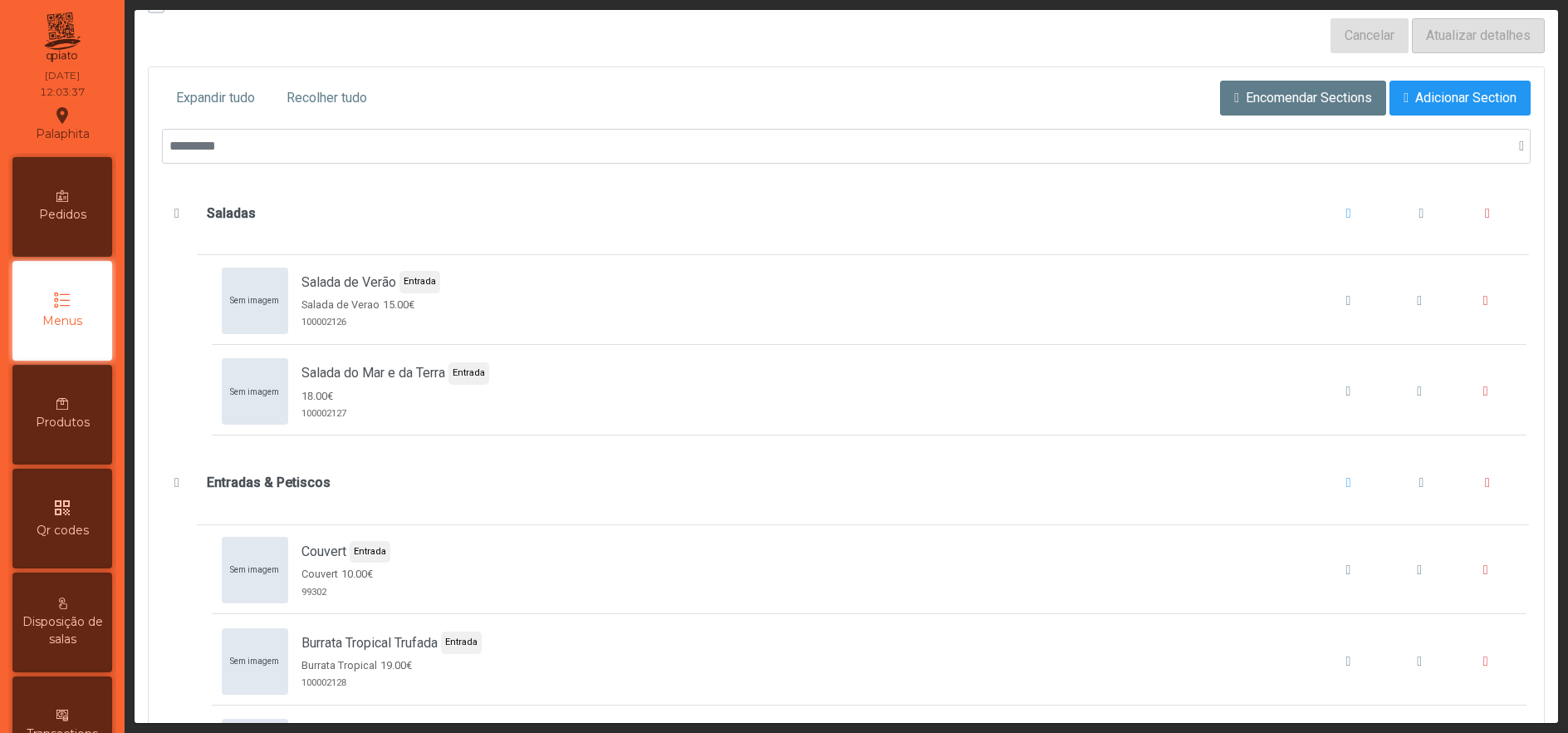 scroll, scrollTop: 87, scrollLeft: 0, axis: vertical 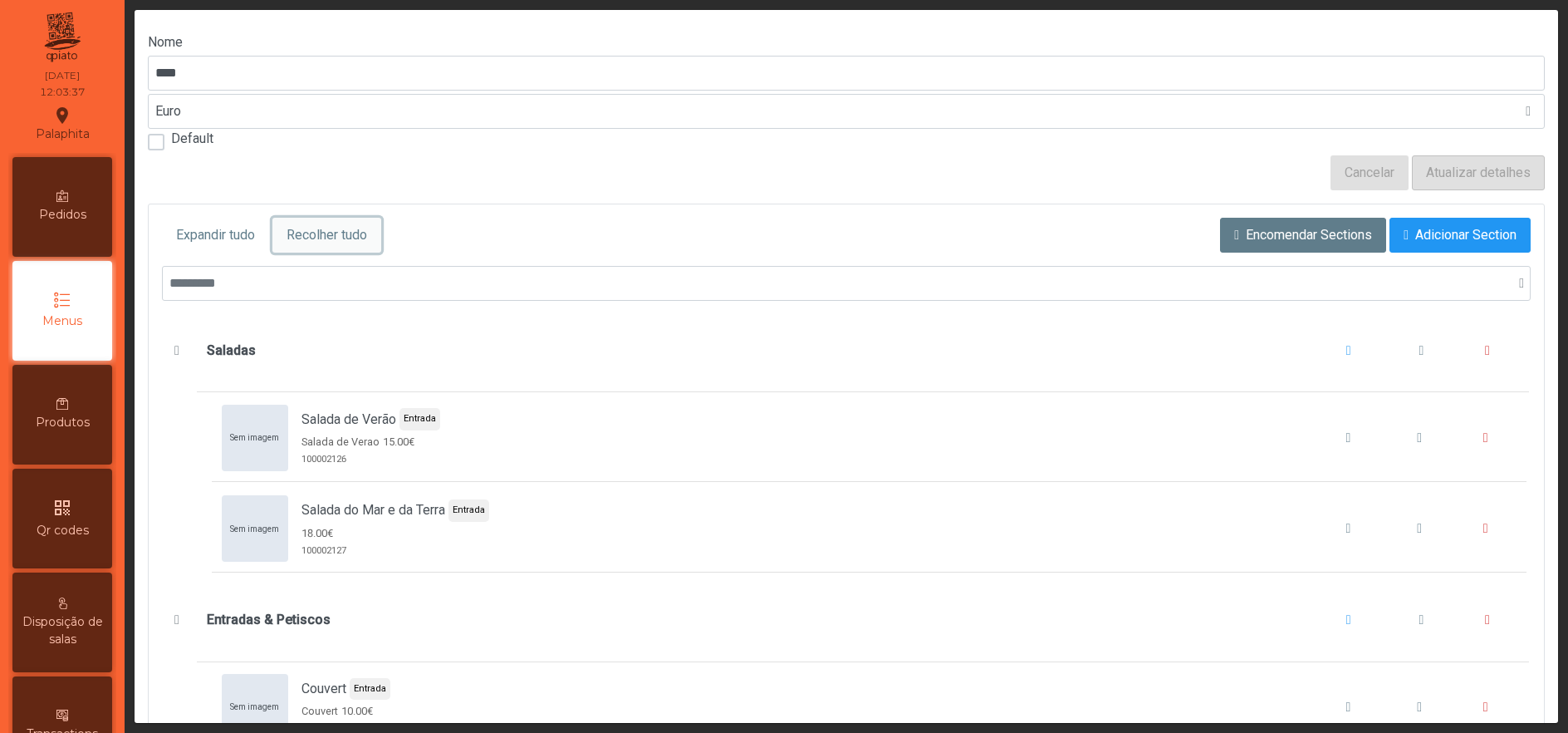 click on "Recolher tudo" 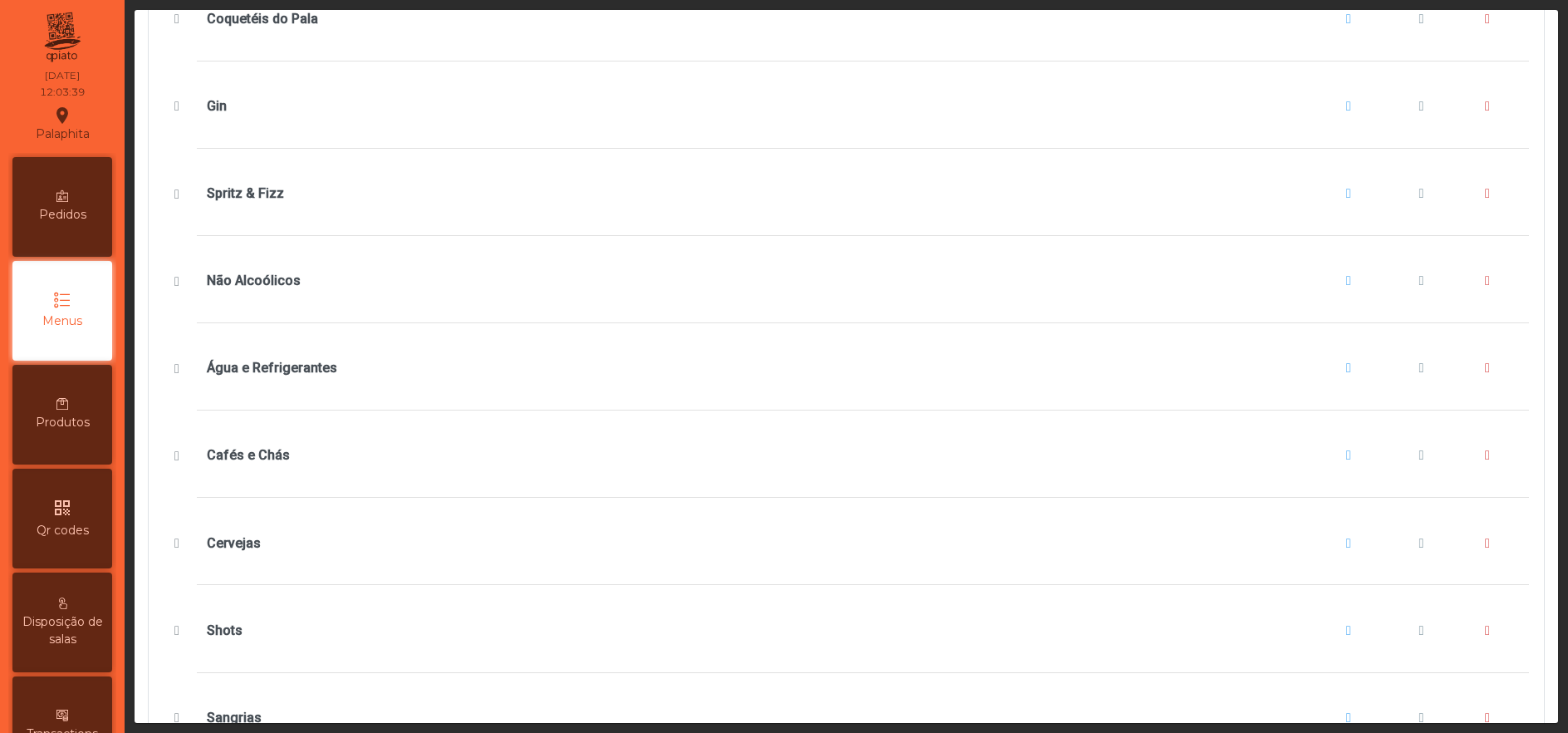 scroll, scrollTop: 1380, scrollLeft: 0, axis: vertical 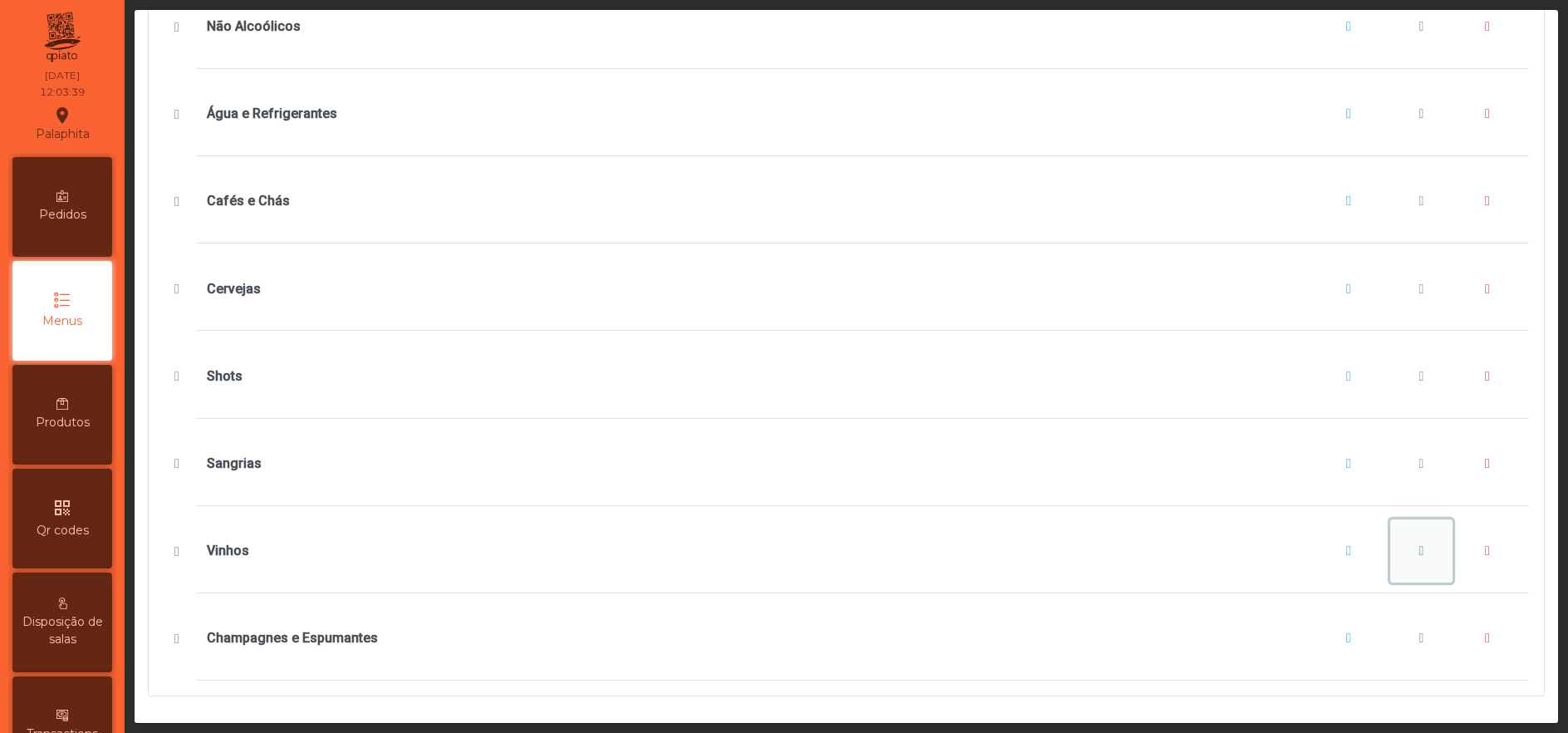 click 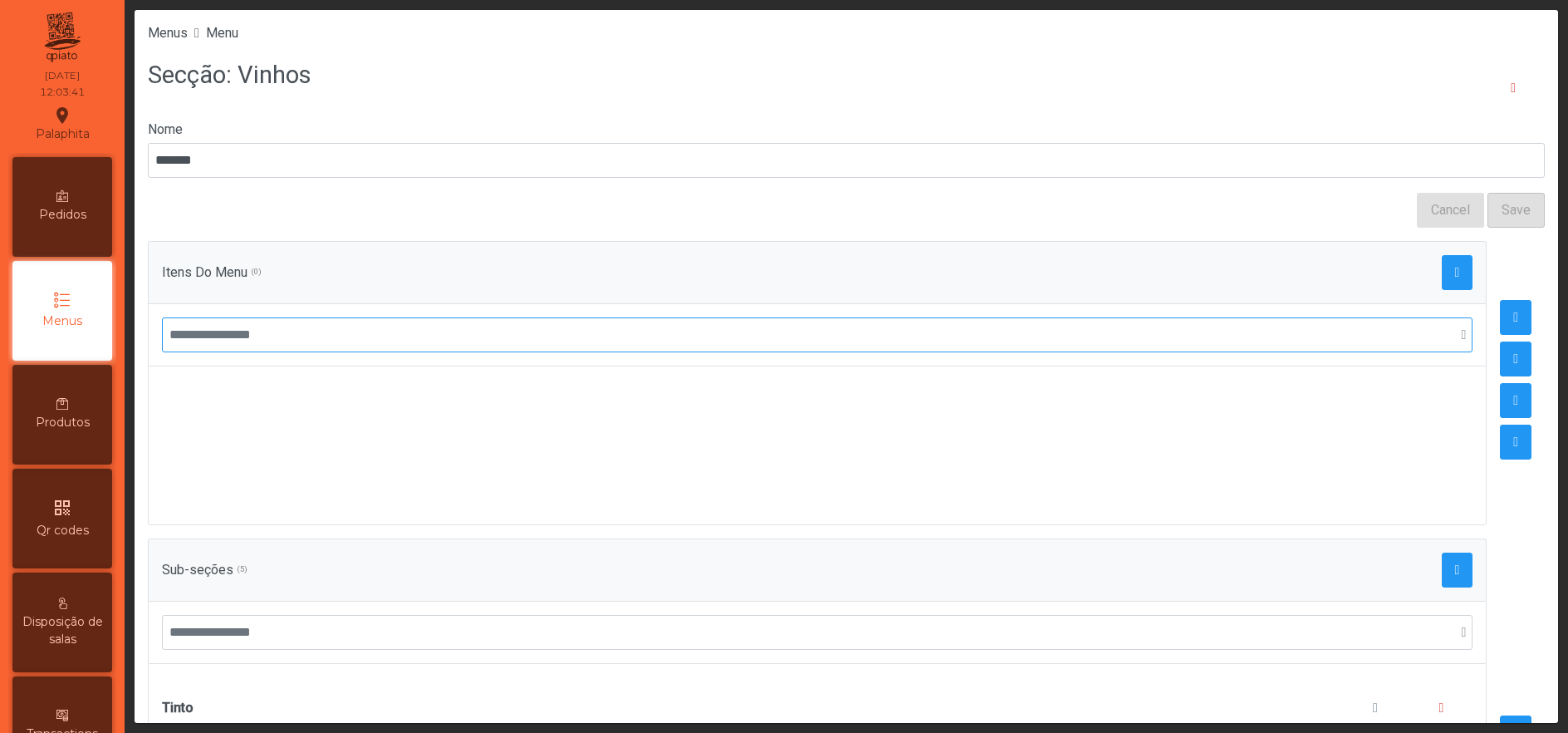 scroll, scrollTop: 366, scrollLeft: 0, axis: vertical 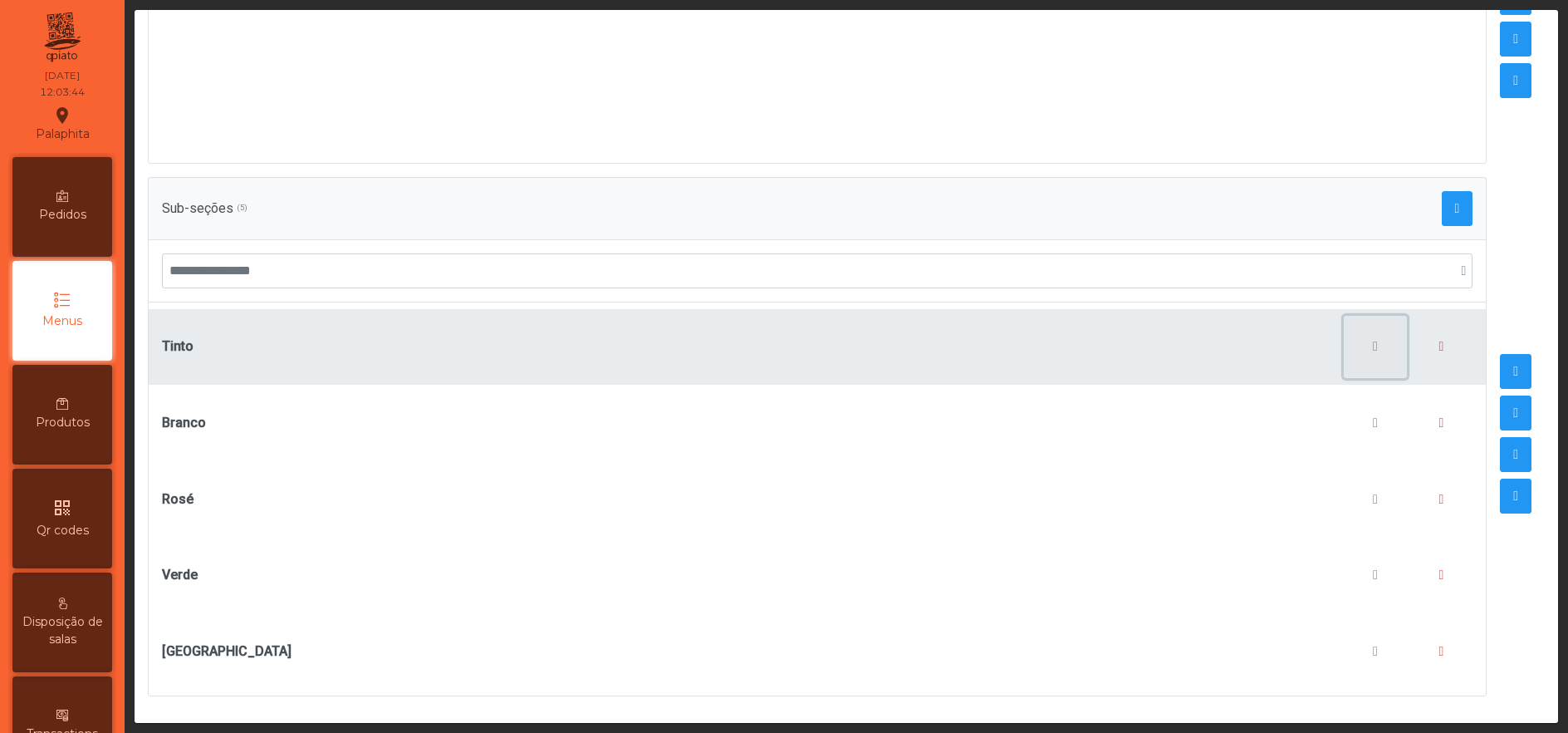 click 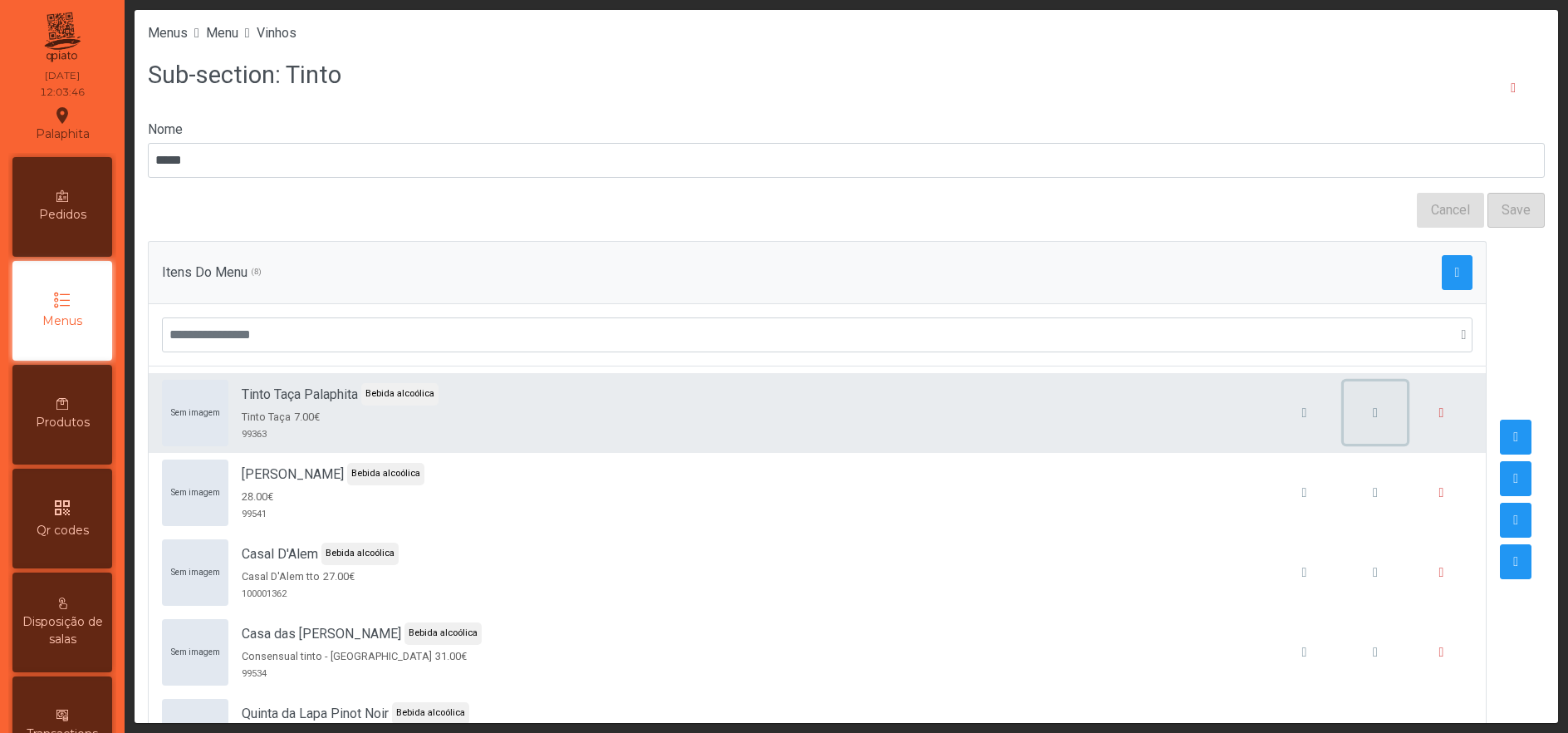 click 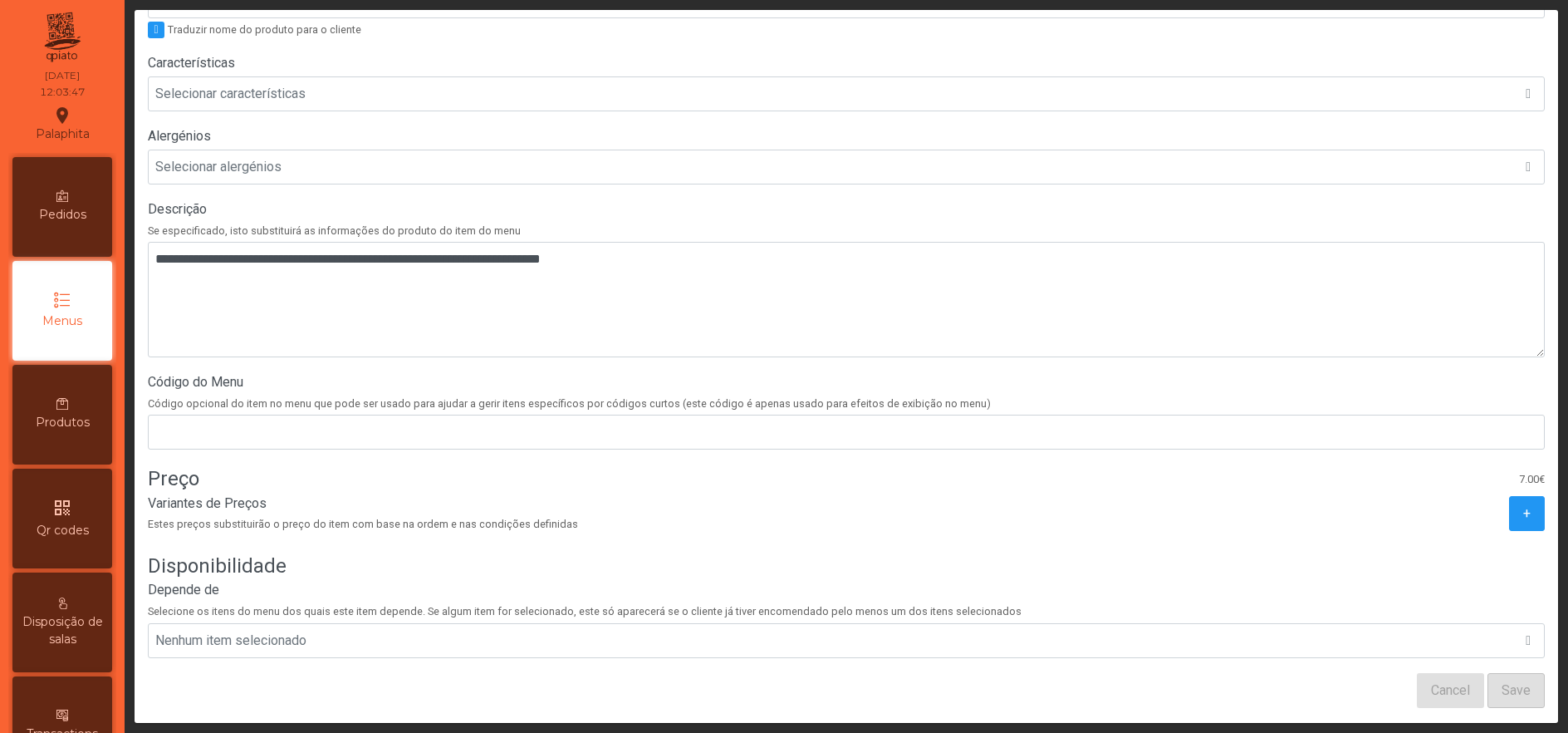 scroll, scrollTop: 400, scrollLeft: 0, axis: vertical 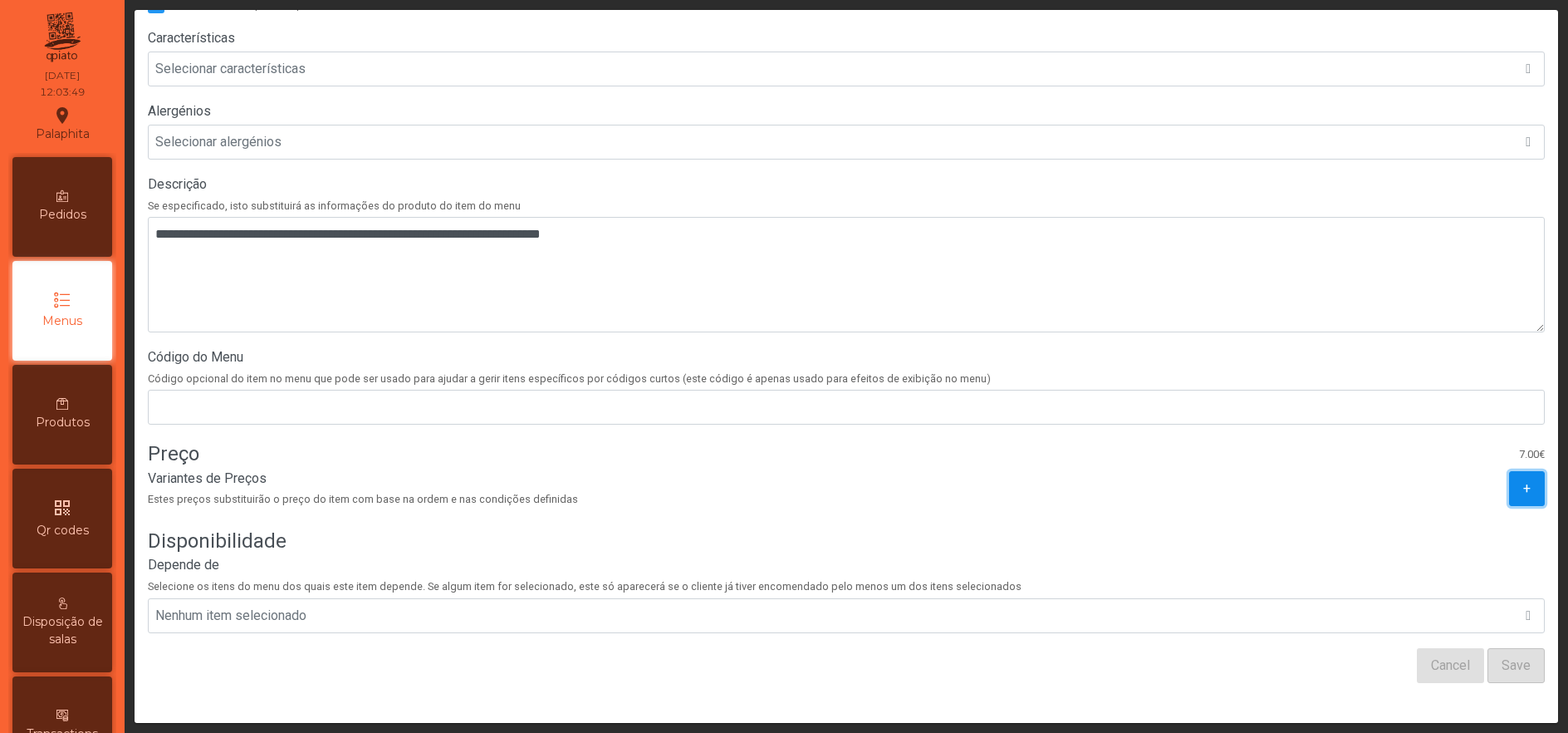 click on "+" 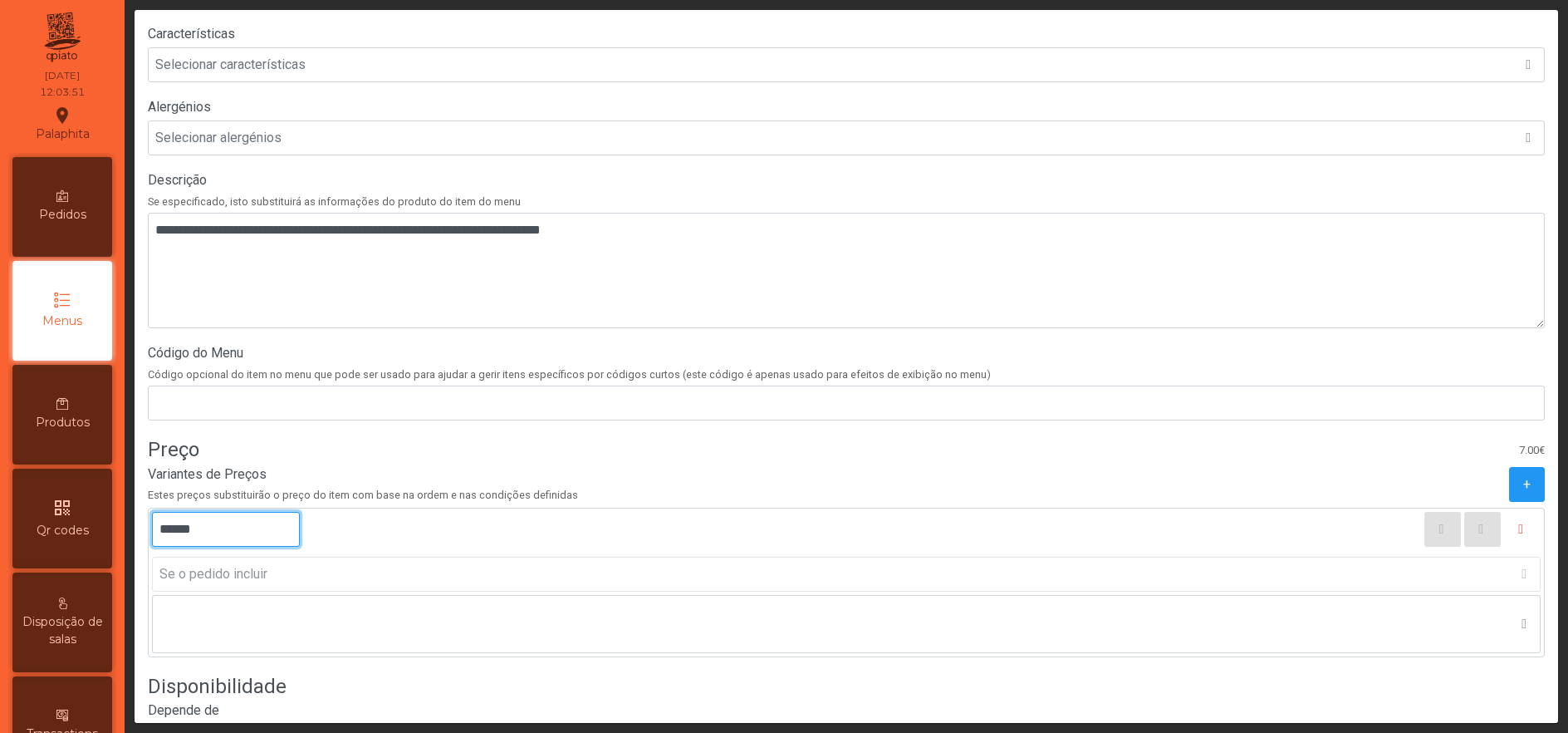 click on "******" 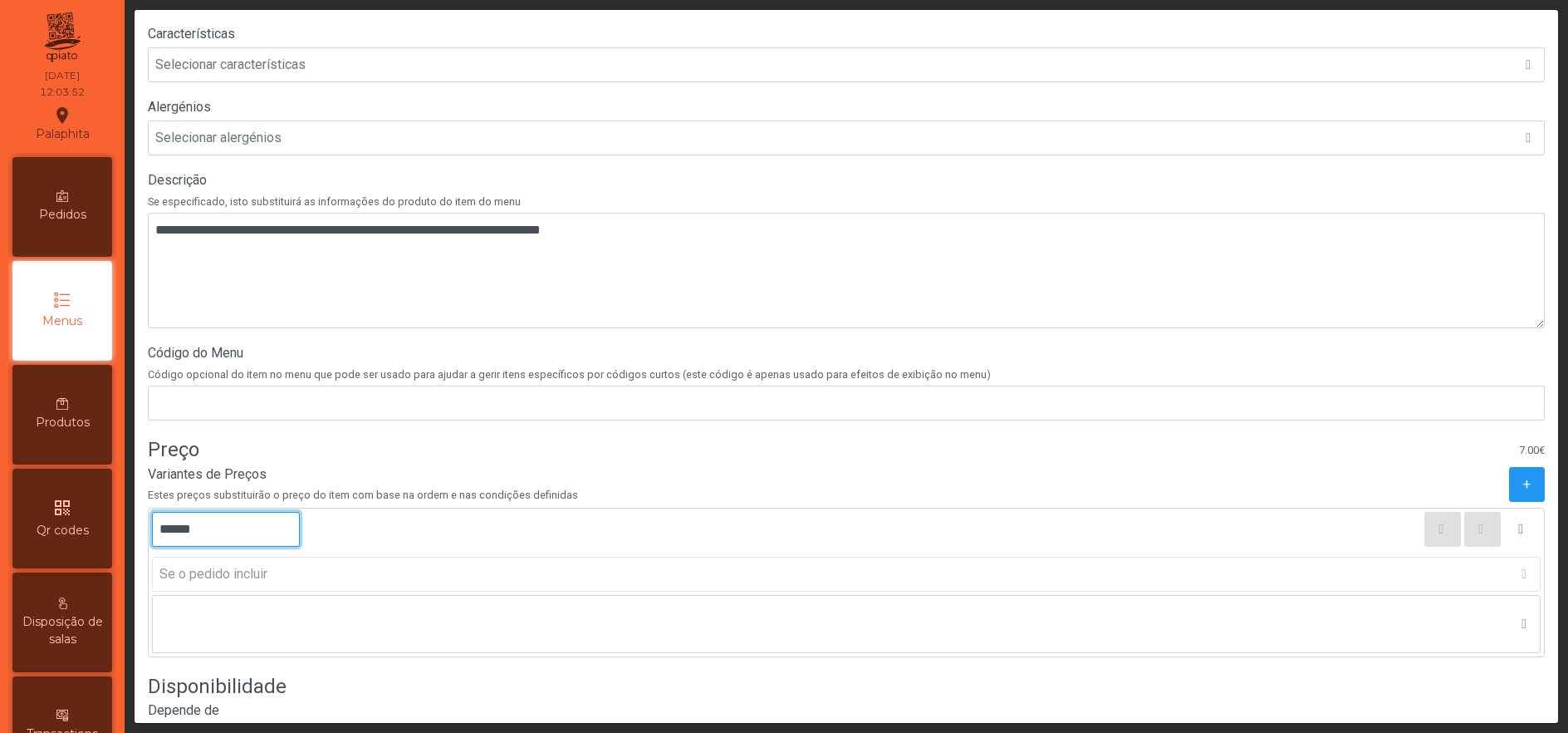 type on "******" 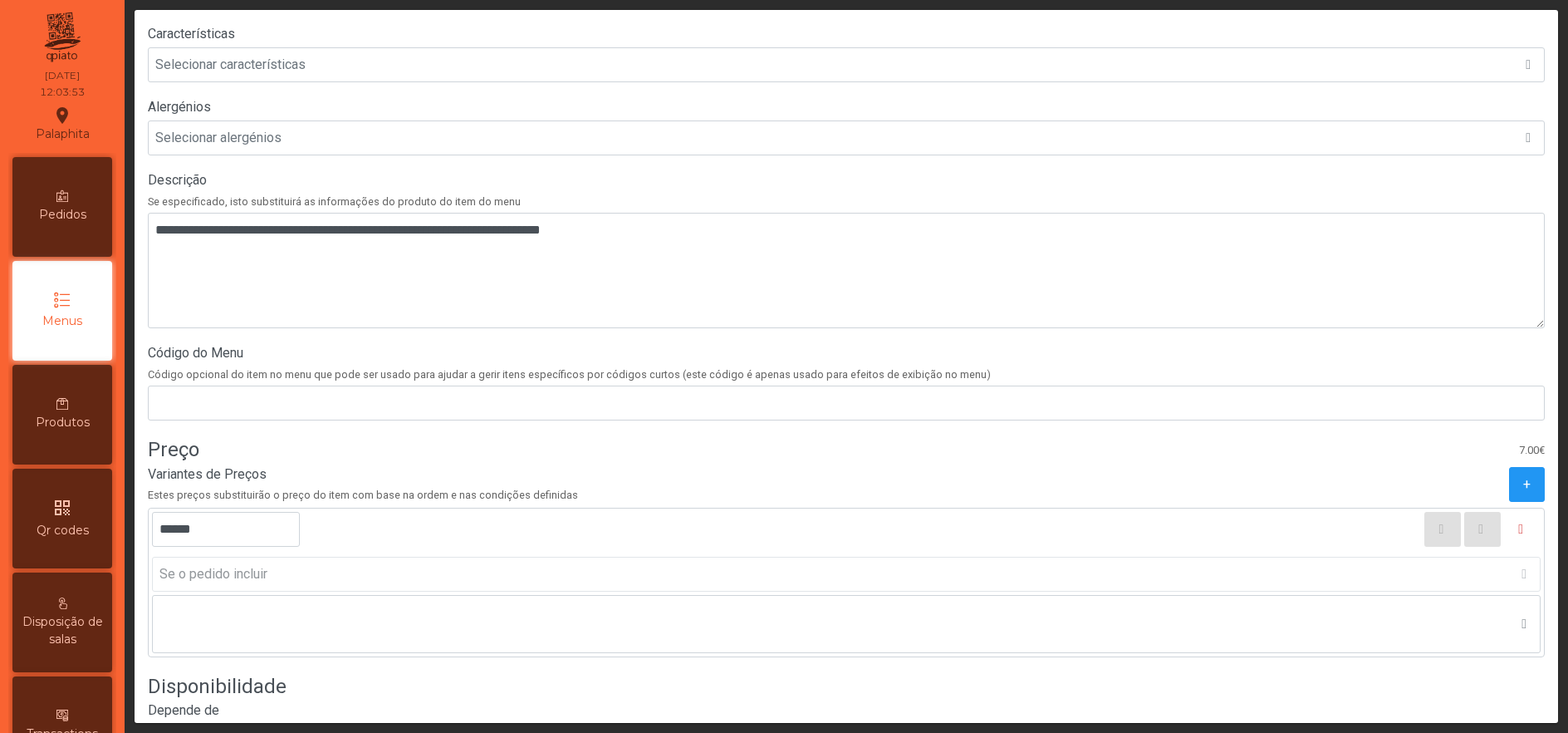 click on "Código do Menu" 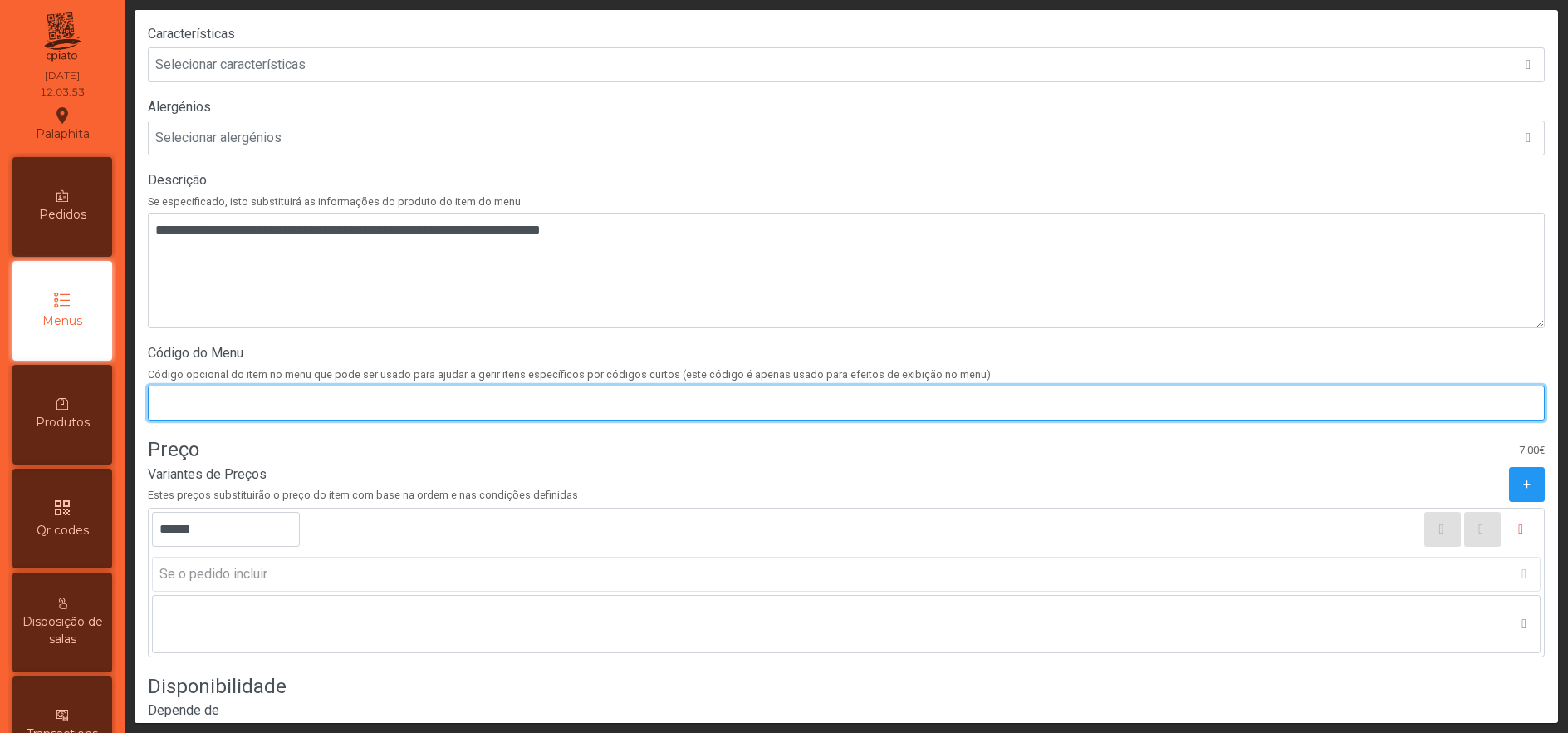 click on "Código do Menu" at bounding box center [846, 403] 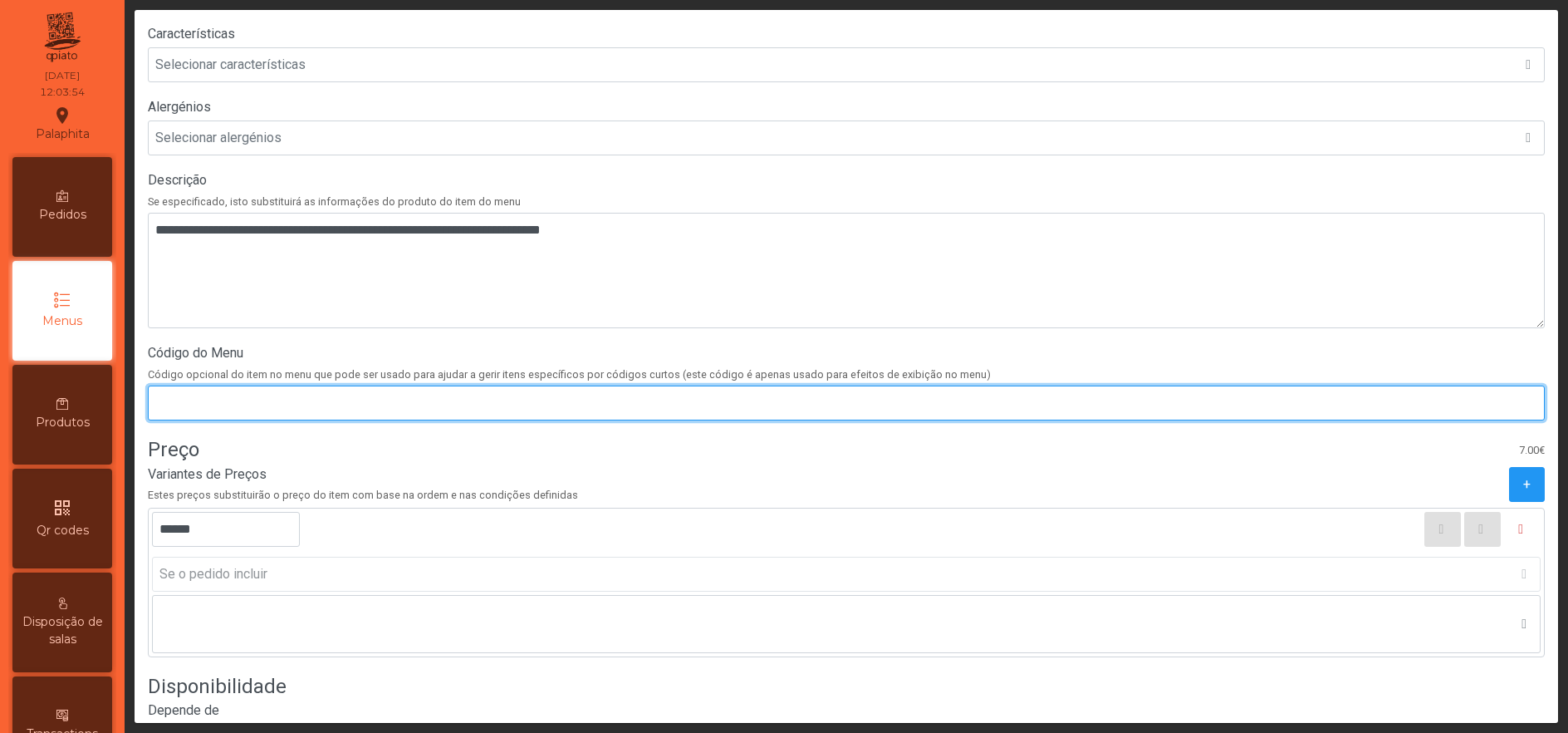 scroll, scrollTop: 550, scrollLeft: 0, axis: vertical 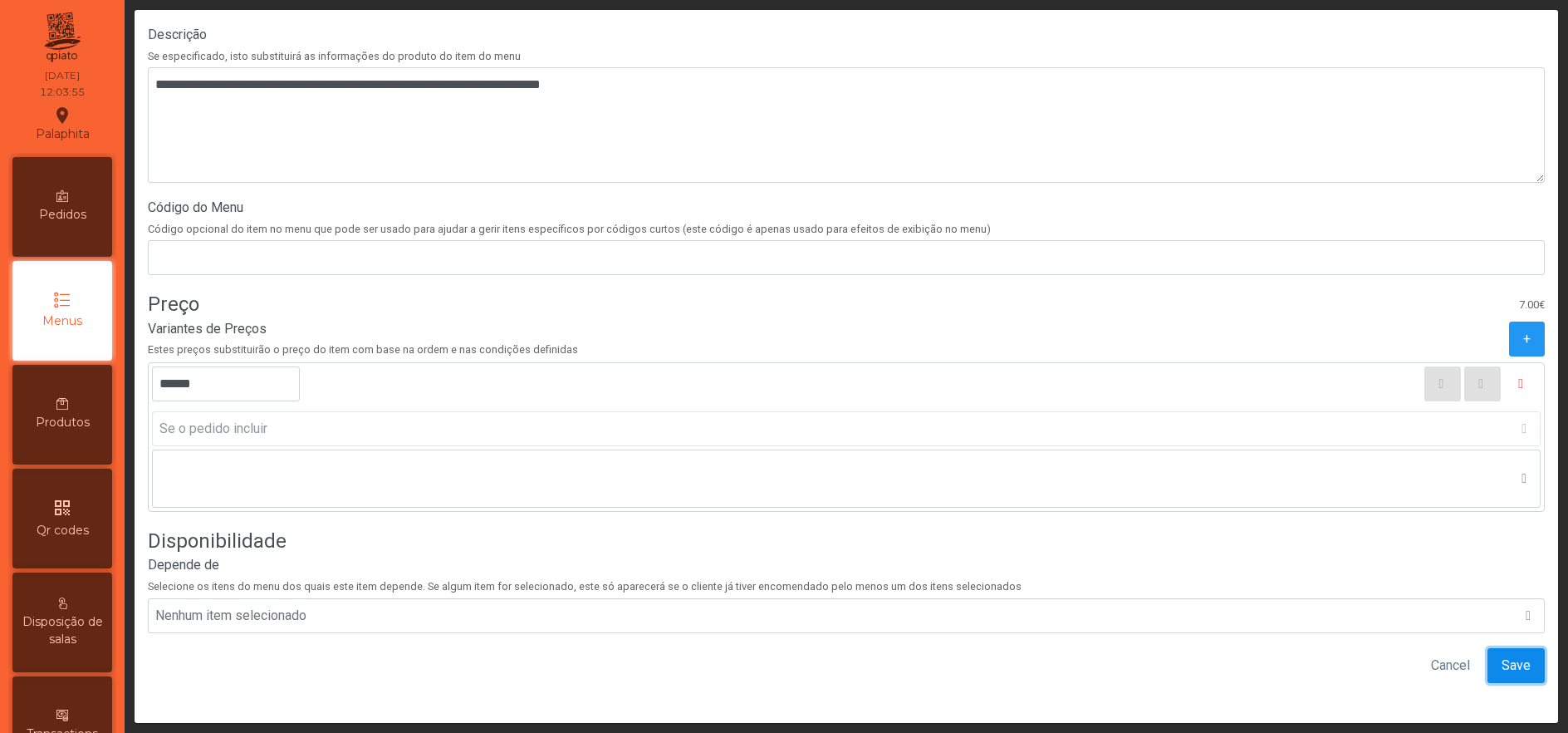 click on "Save" 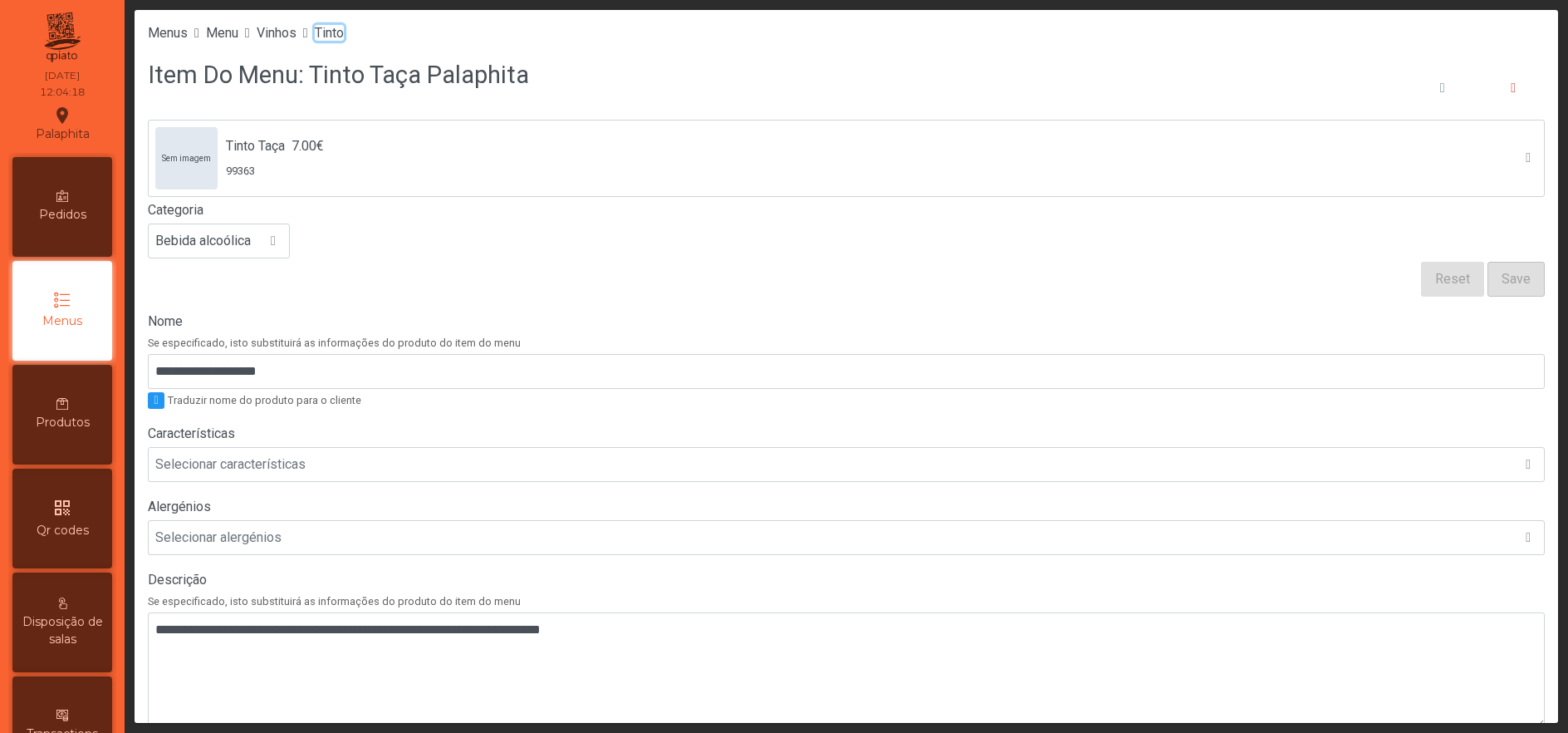 click on "Tinto" 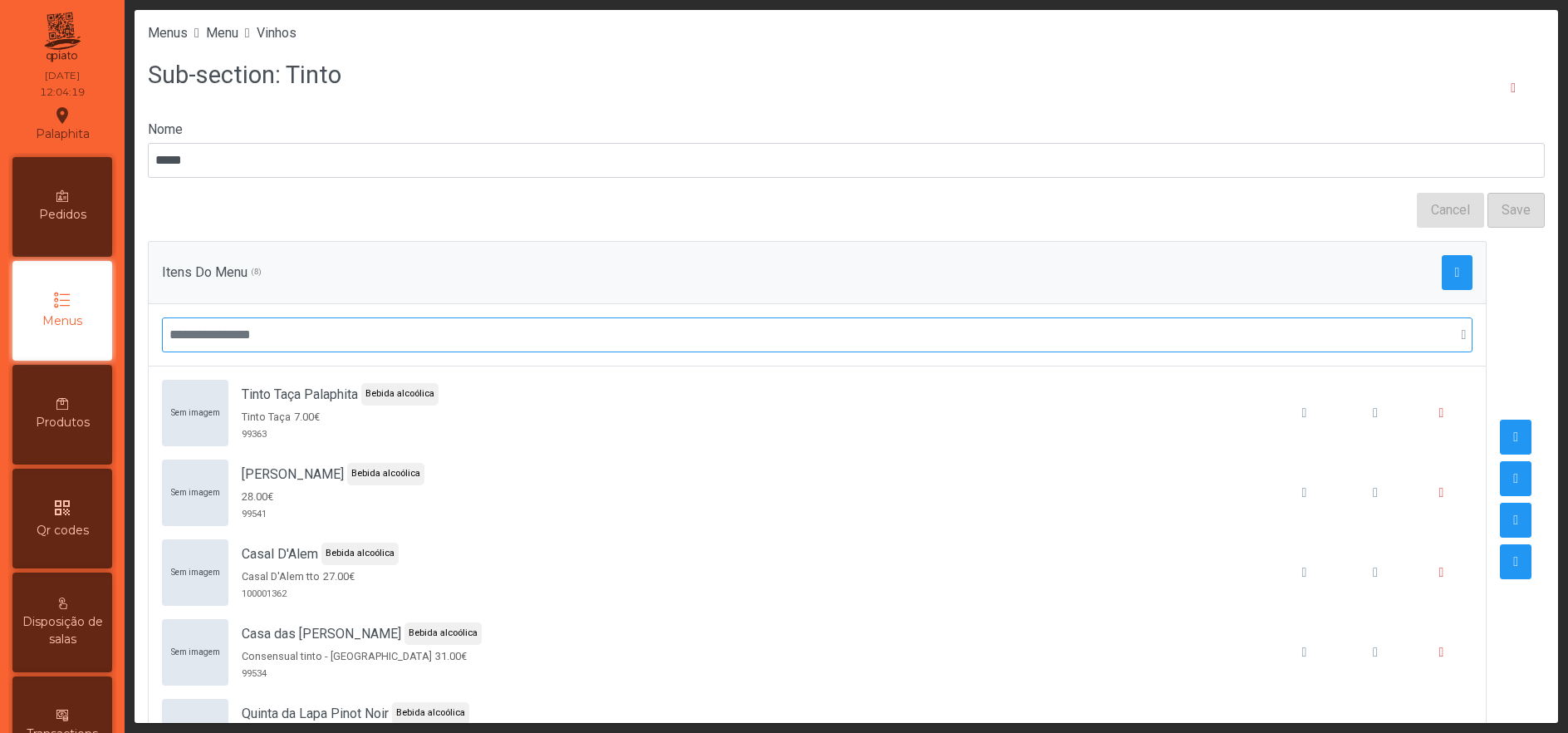 scroll, scrollTop: 70, scrollLeft: 0, axis: vertical 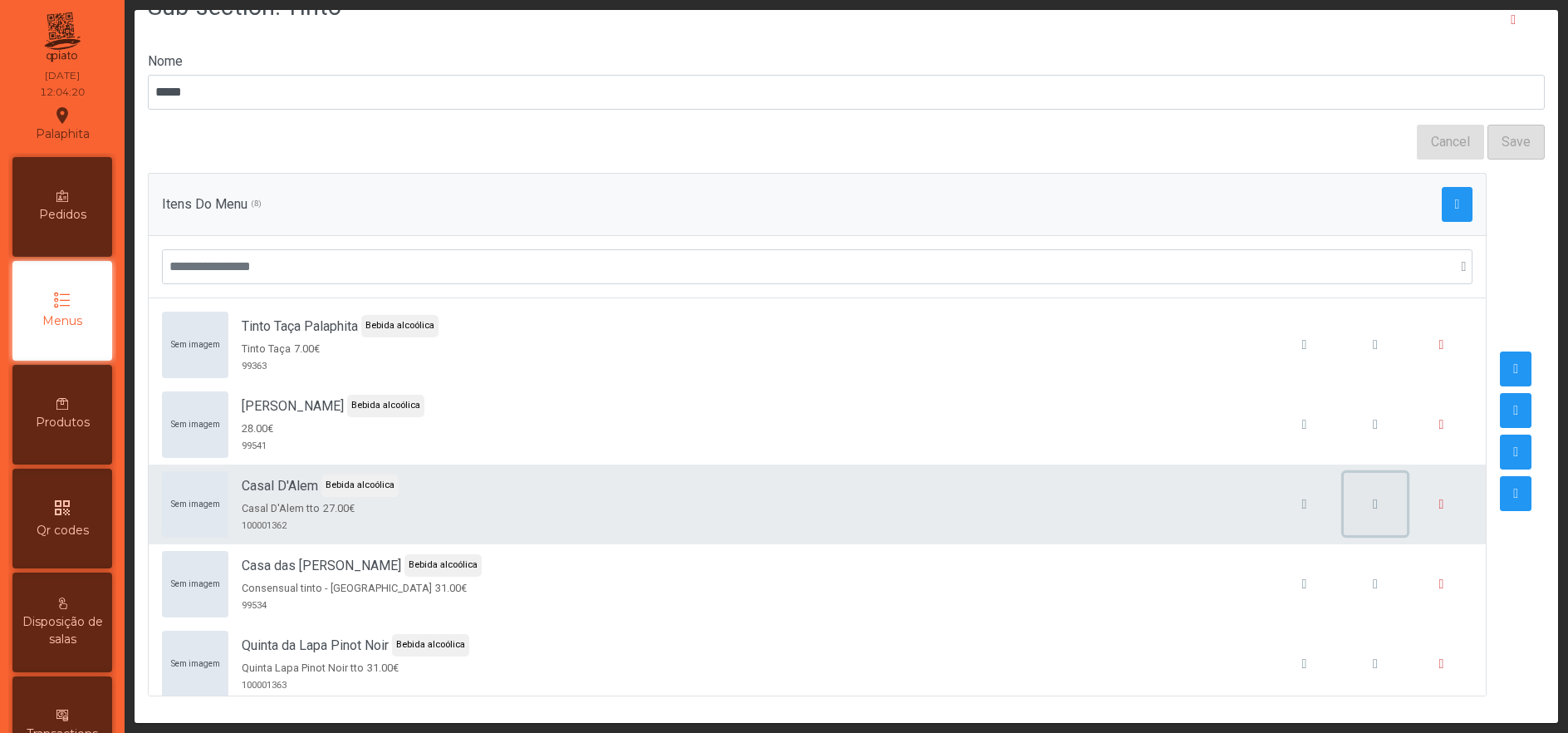 click 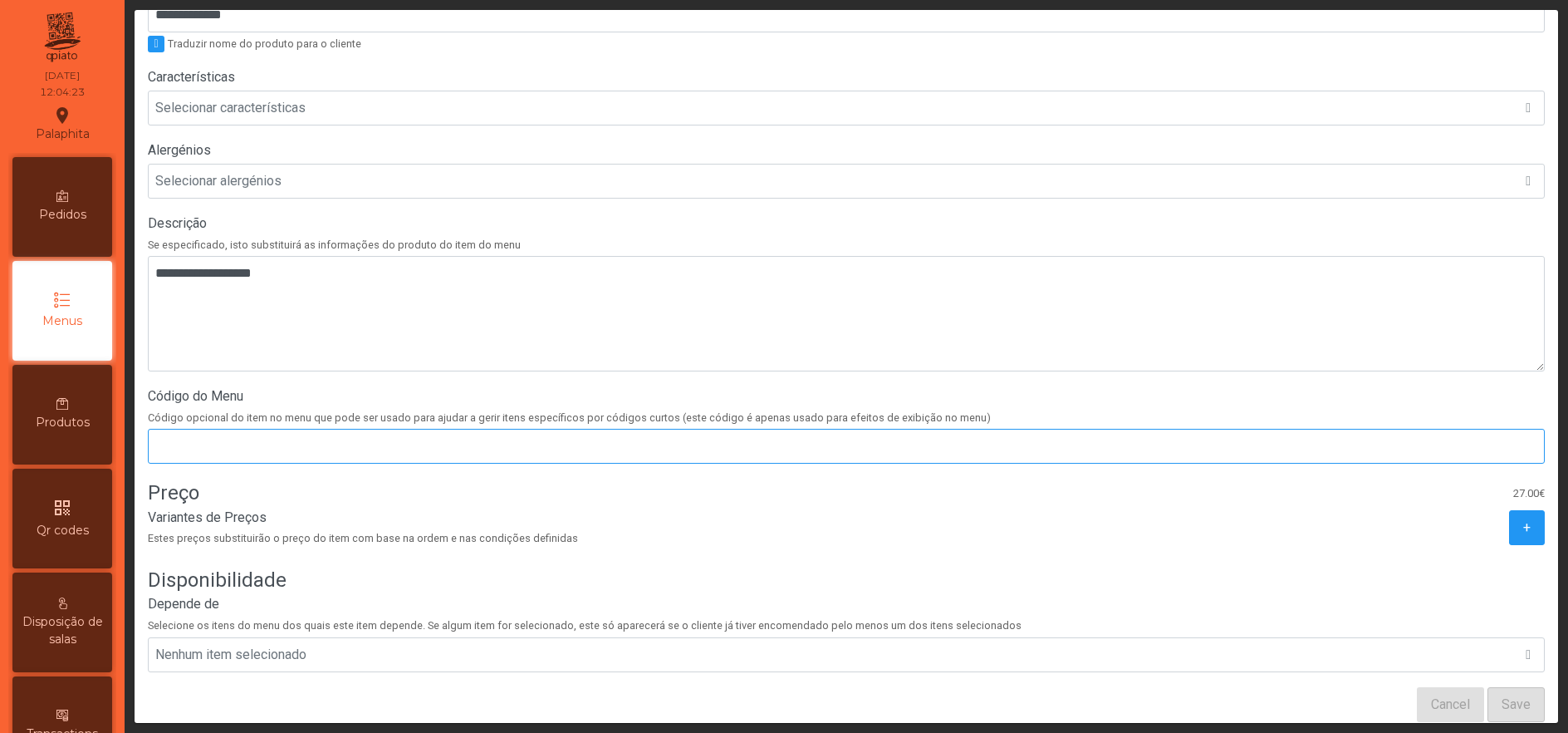 scroll, scrollTop: 372, scrollLeft: 0, axis: vertical 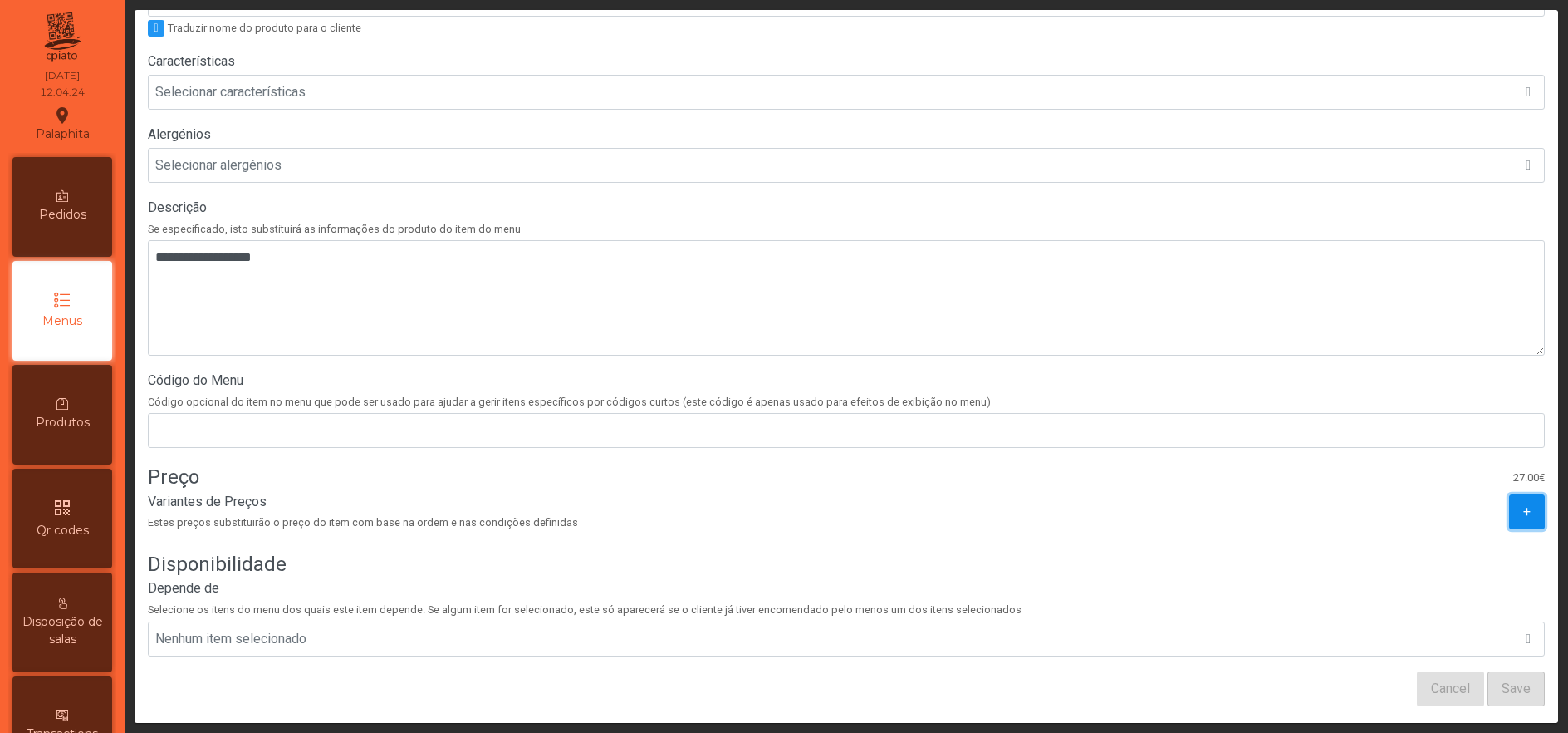 click on "+" 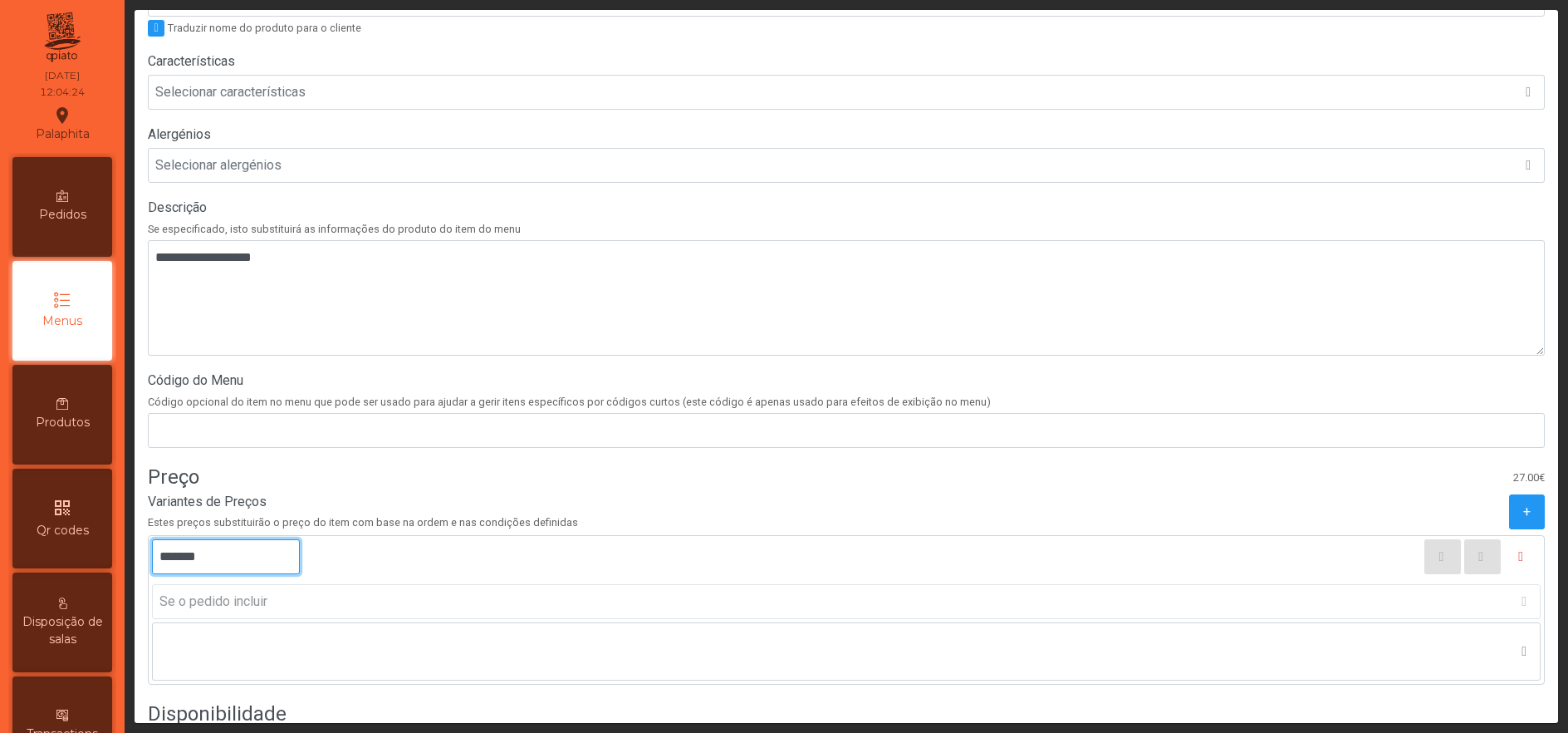 click on "*******" 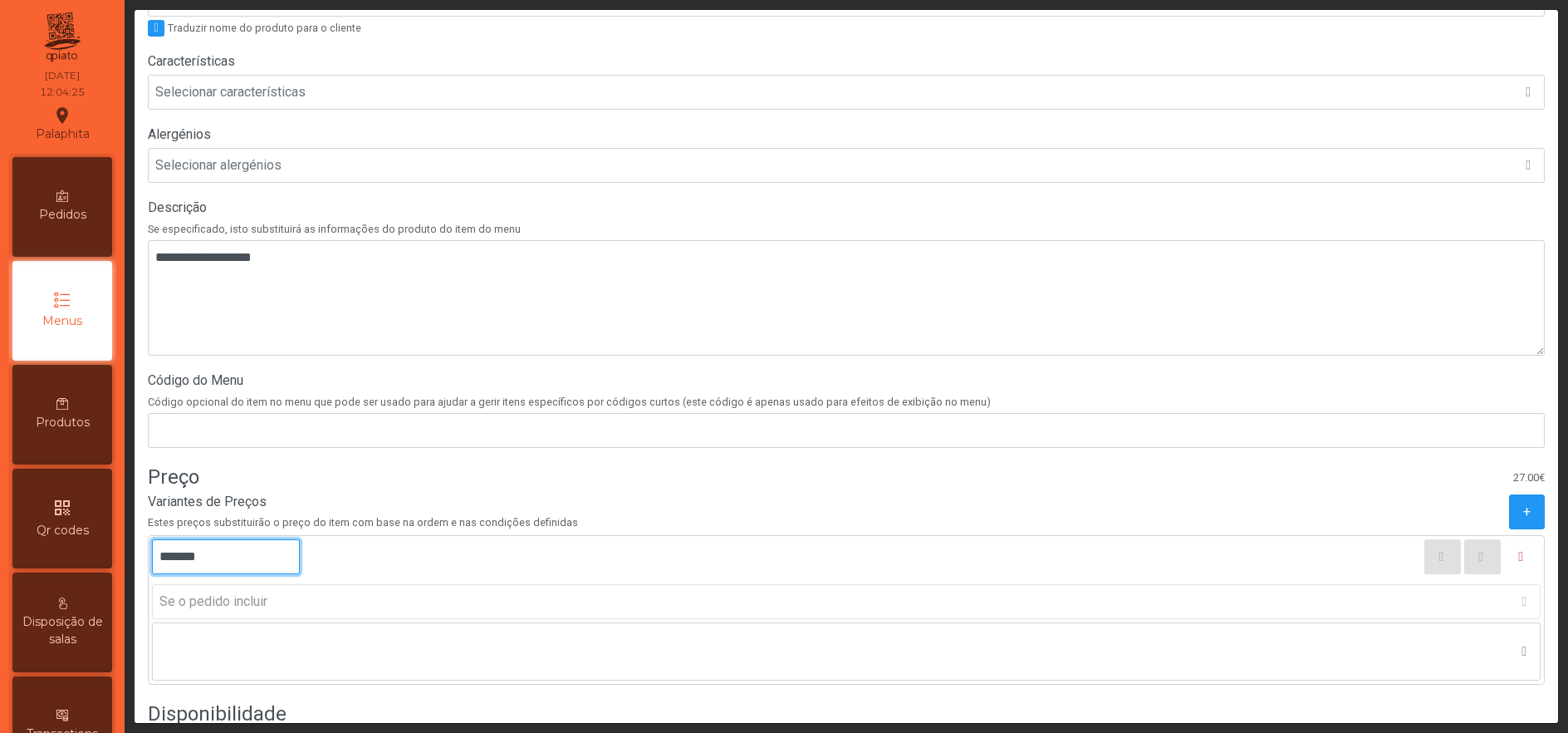click on "*******" 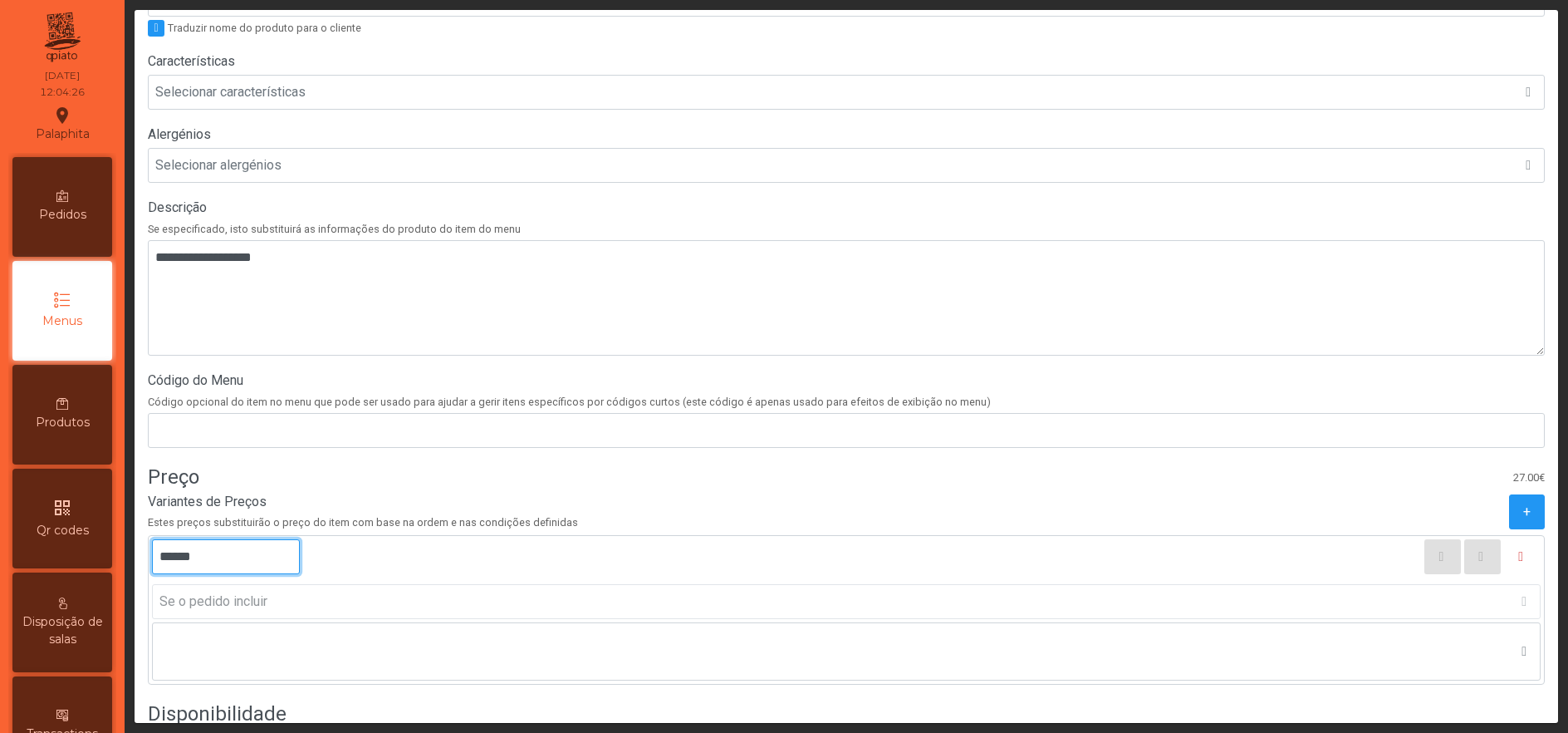 type on "*******" 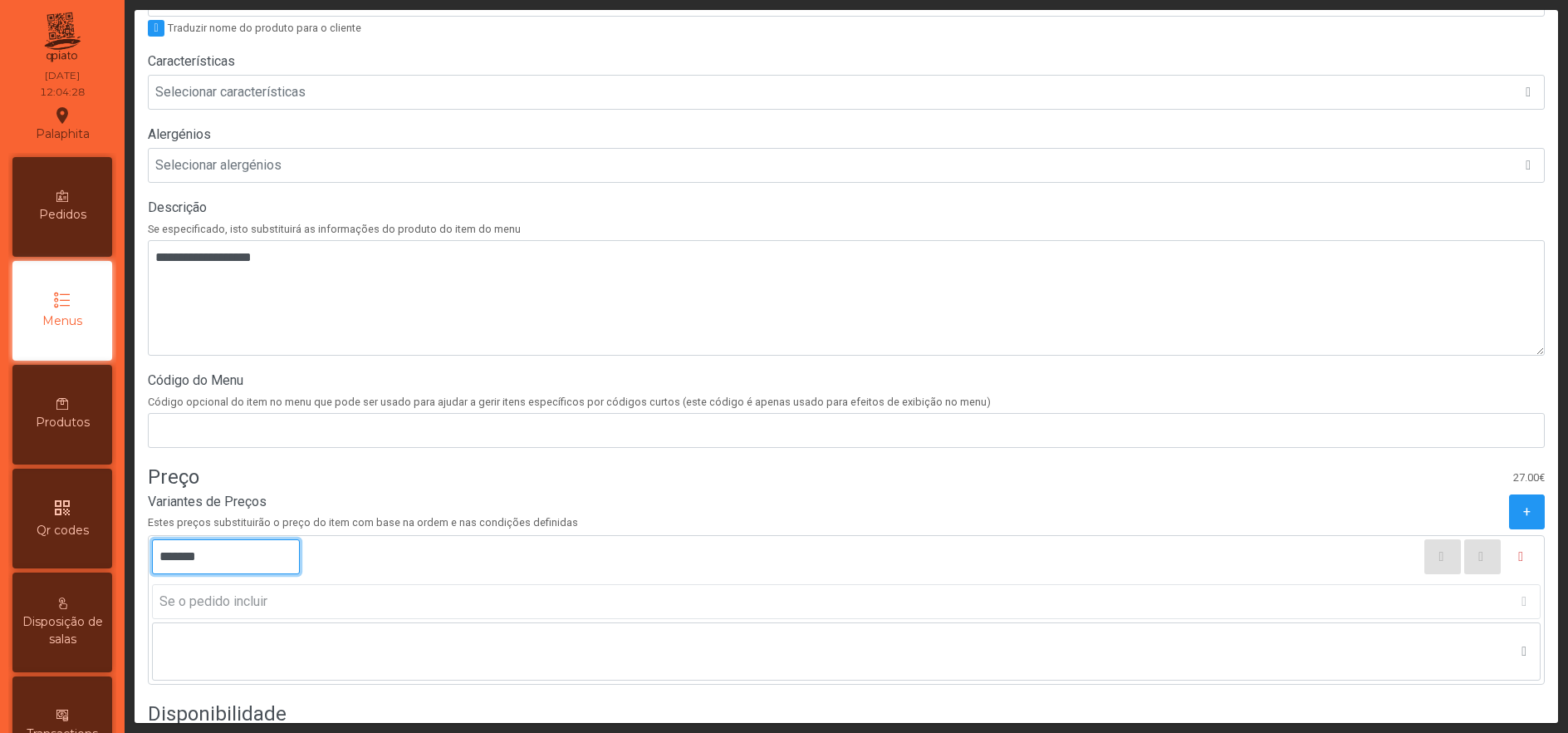 scroll, scrollTop: 550, scrollLeft: 0, axis: vertical 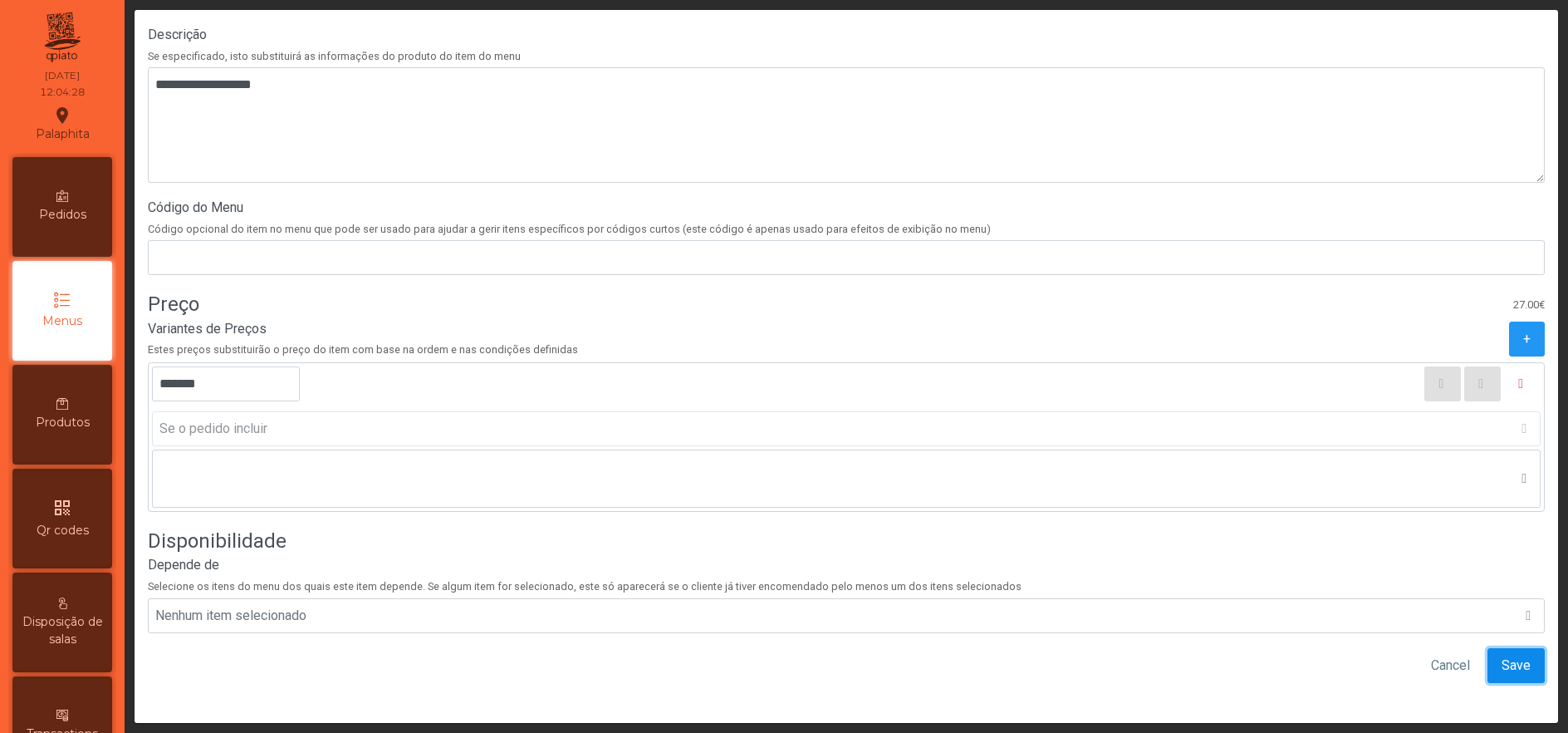 click on "Save" 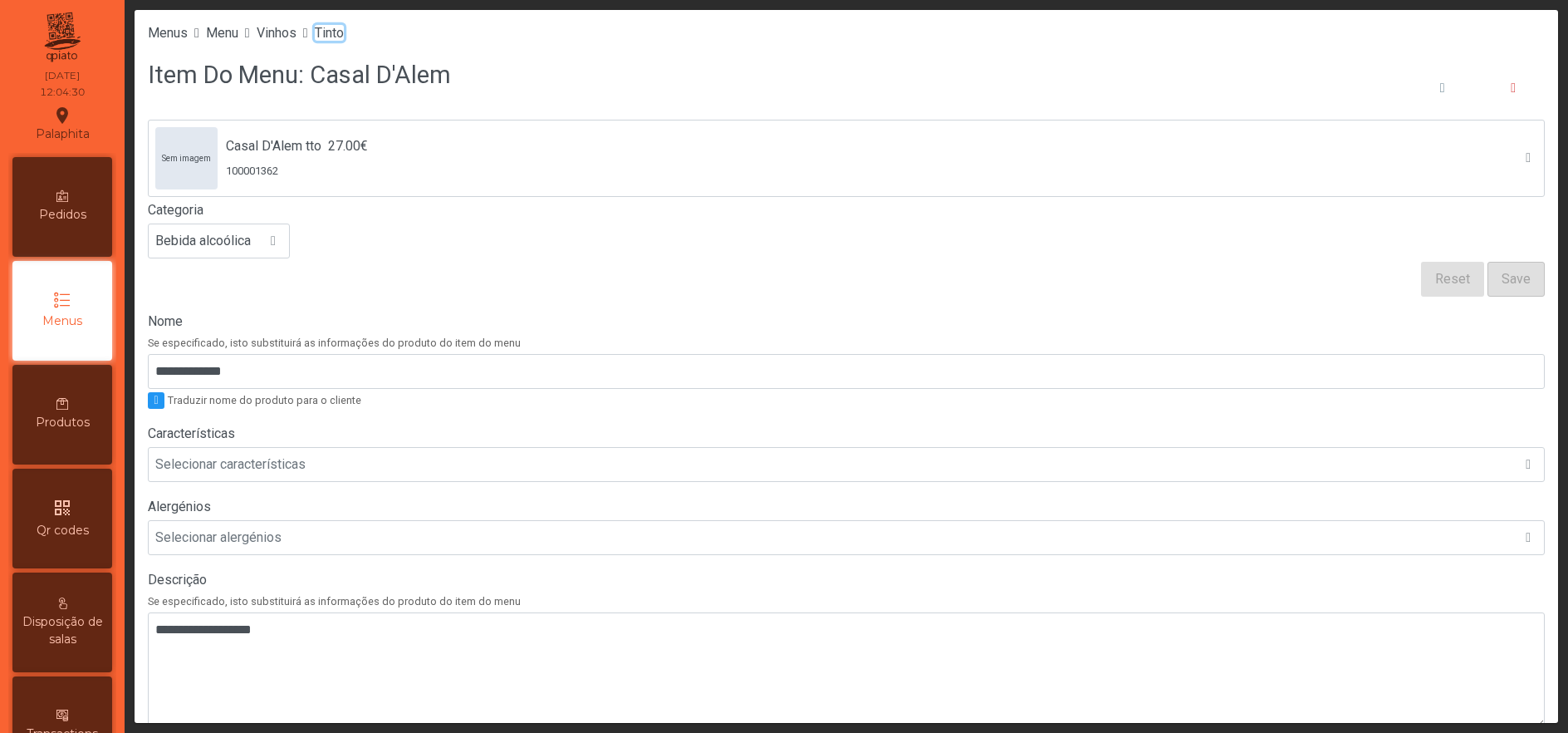 click on "Tinto" 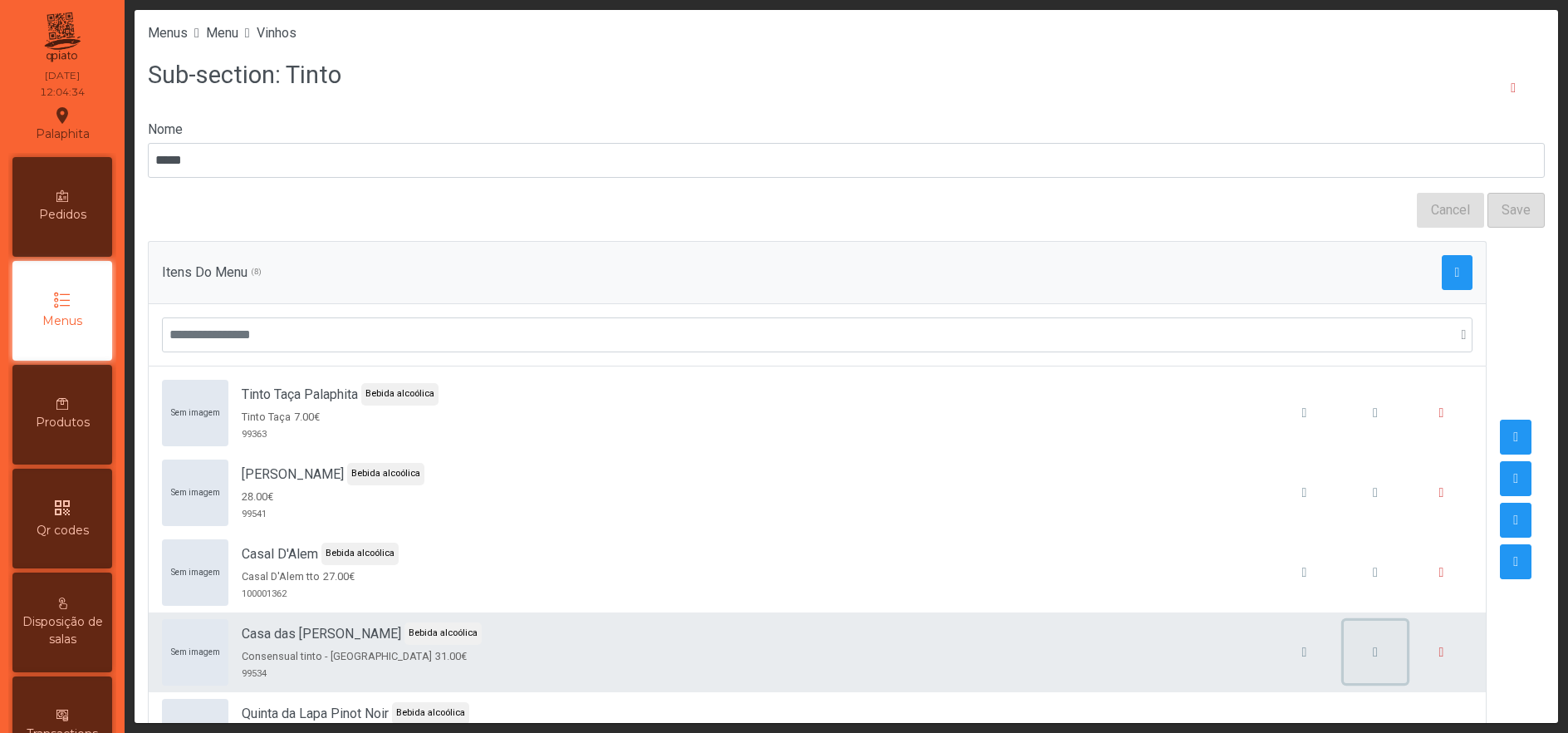 click 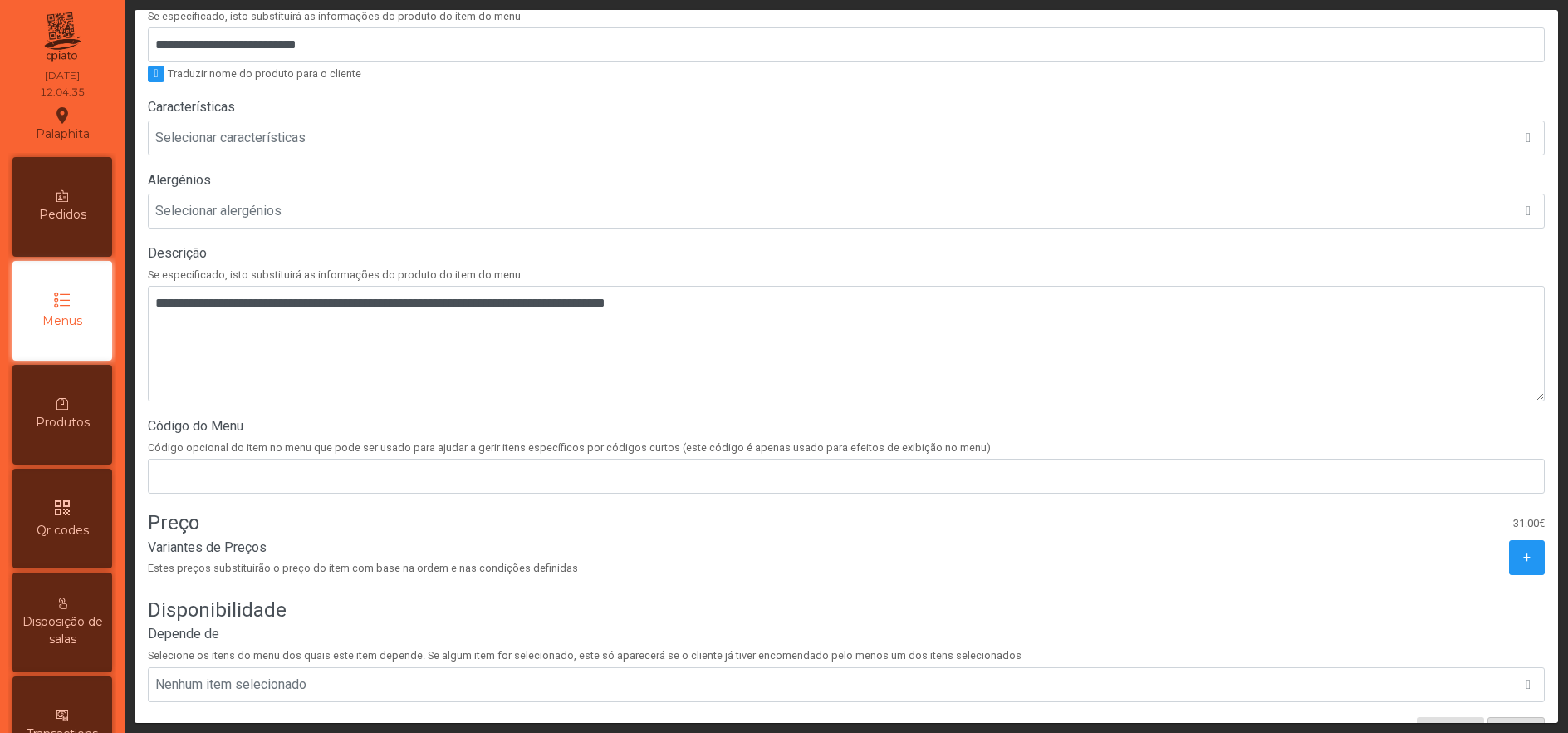 scroll, scrollTop: 400, scrollLeft: 0, axis: vertical 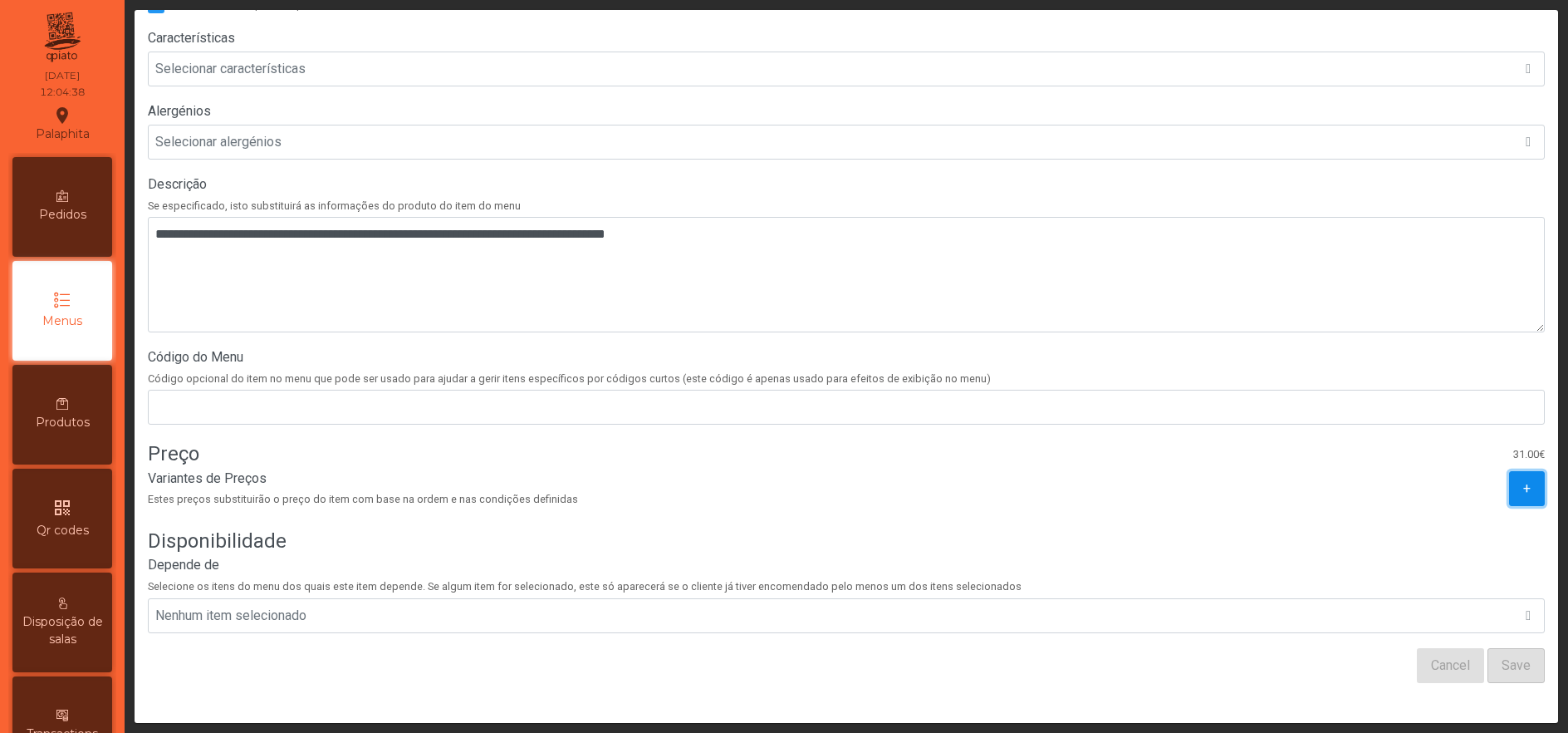 click on "+" 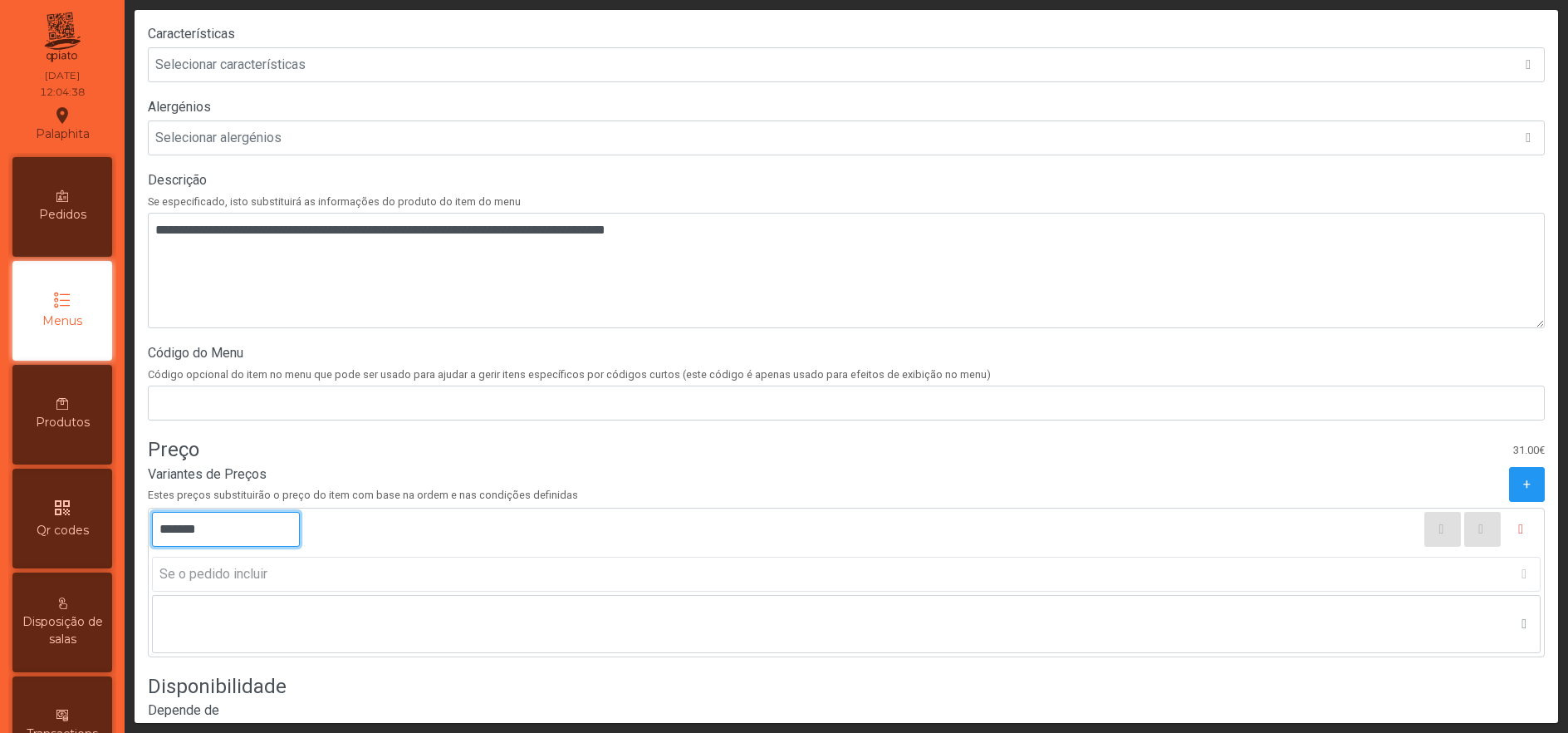 click on "*******" 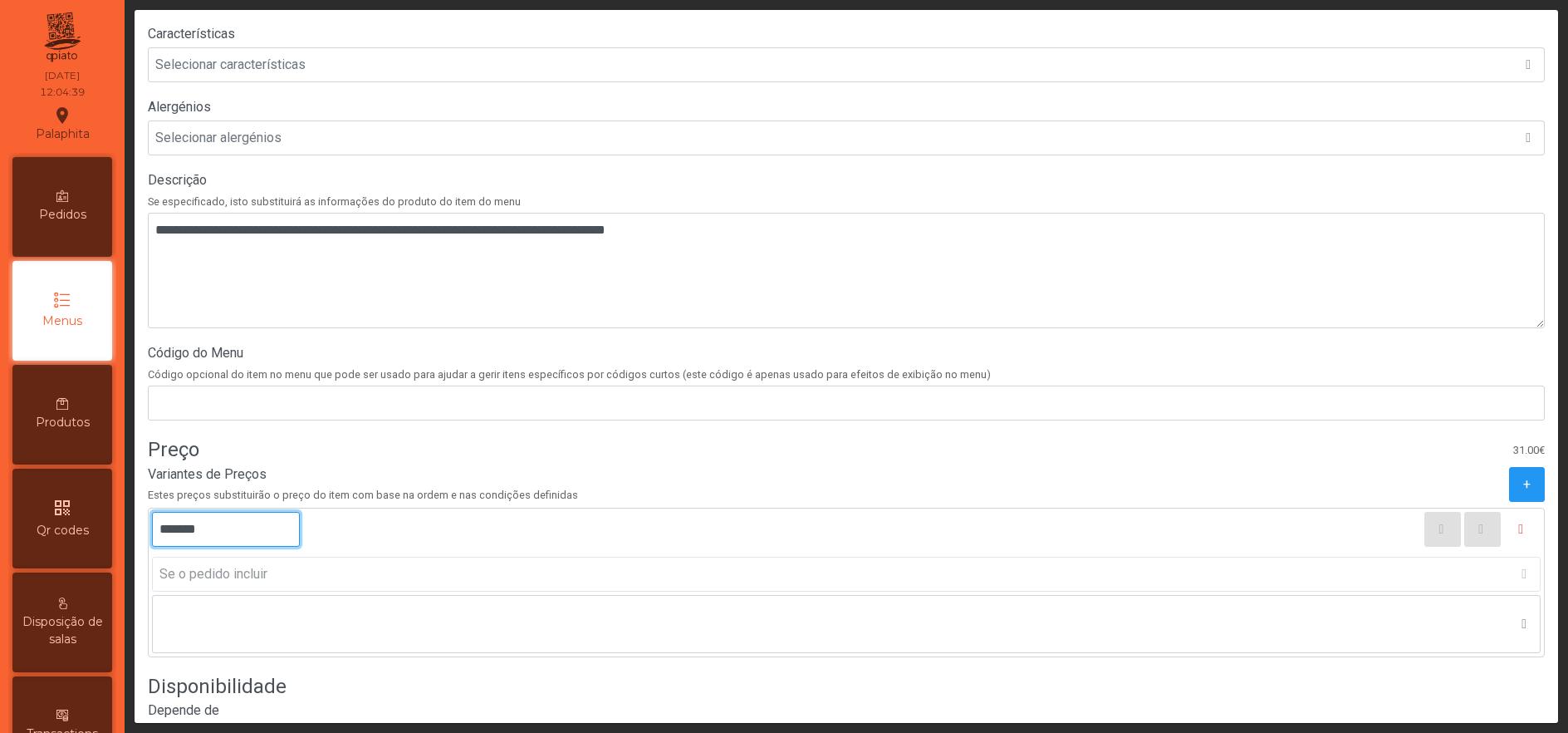 click on "*******" 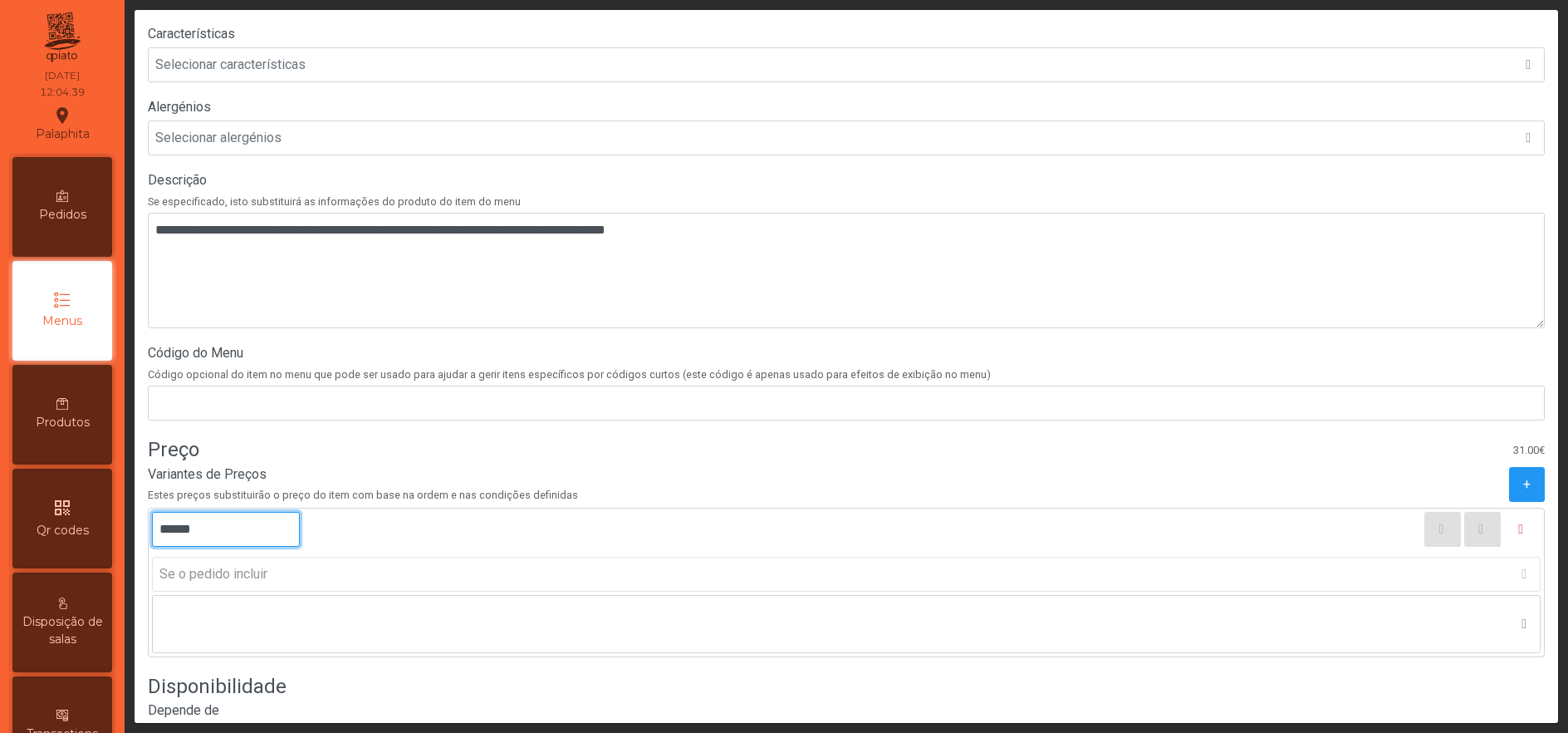 type on "*******" 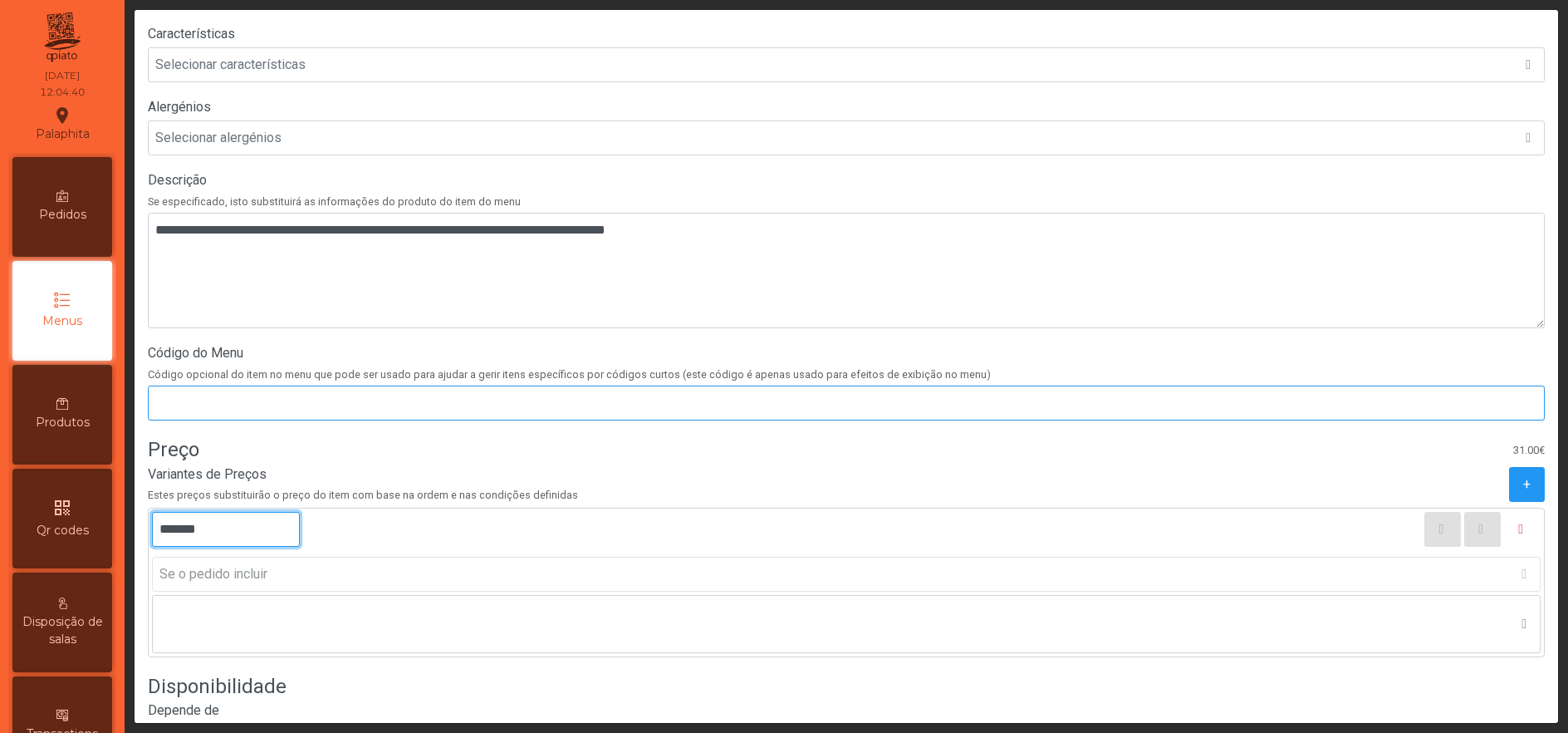 scroll, scrollTop: 550, scrollLeft: 0, axis: vertical 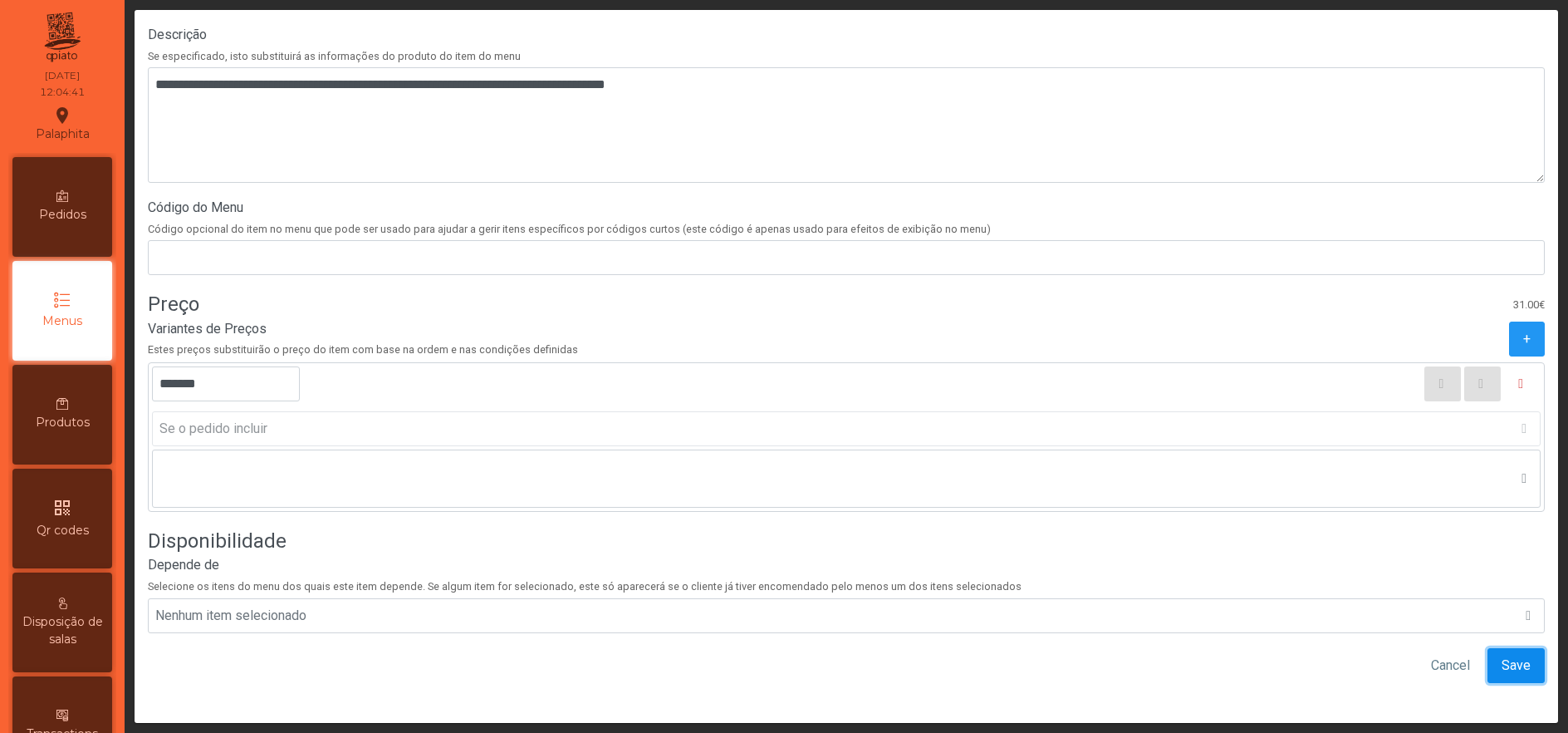 click on "Save" 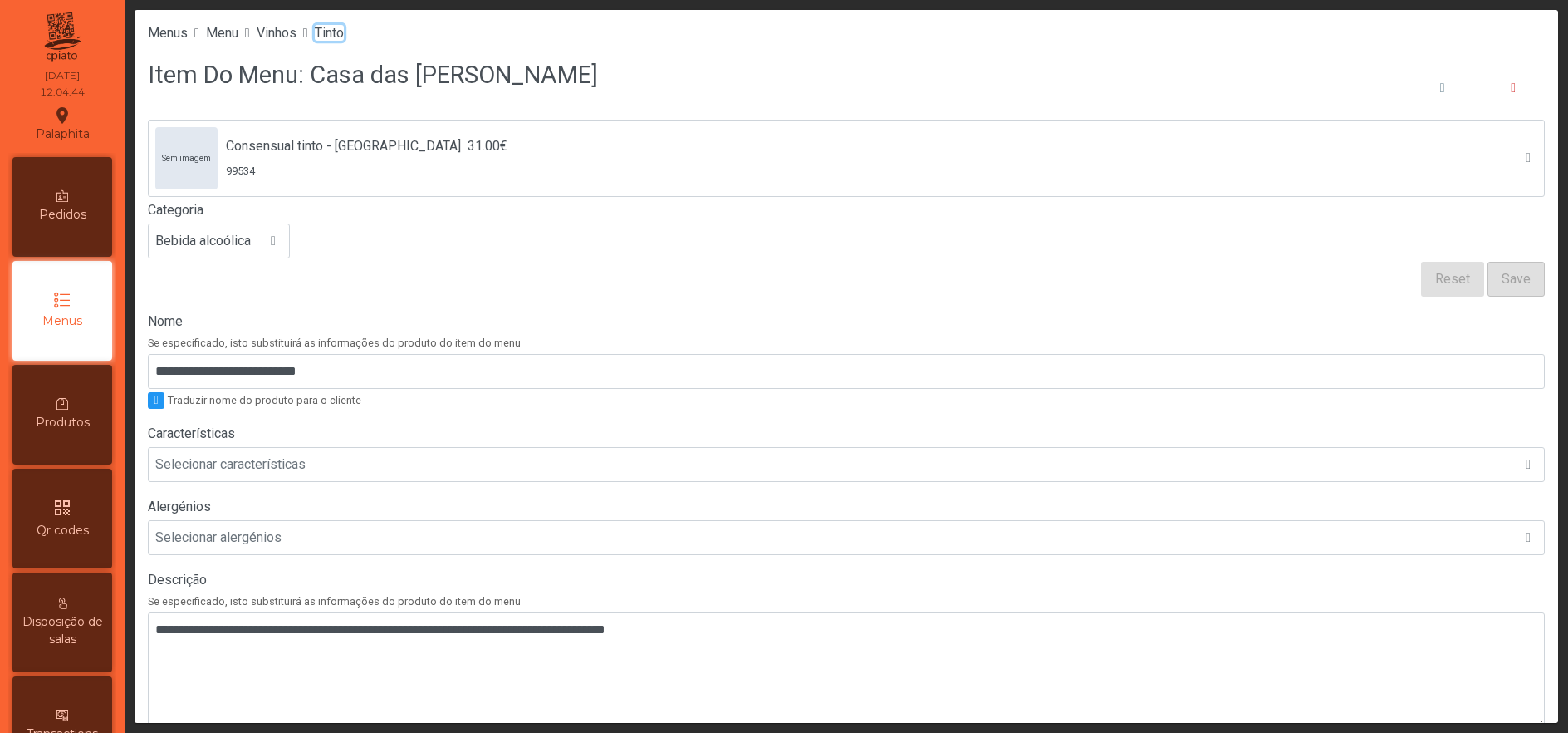 click on "Tinto" 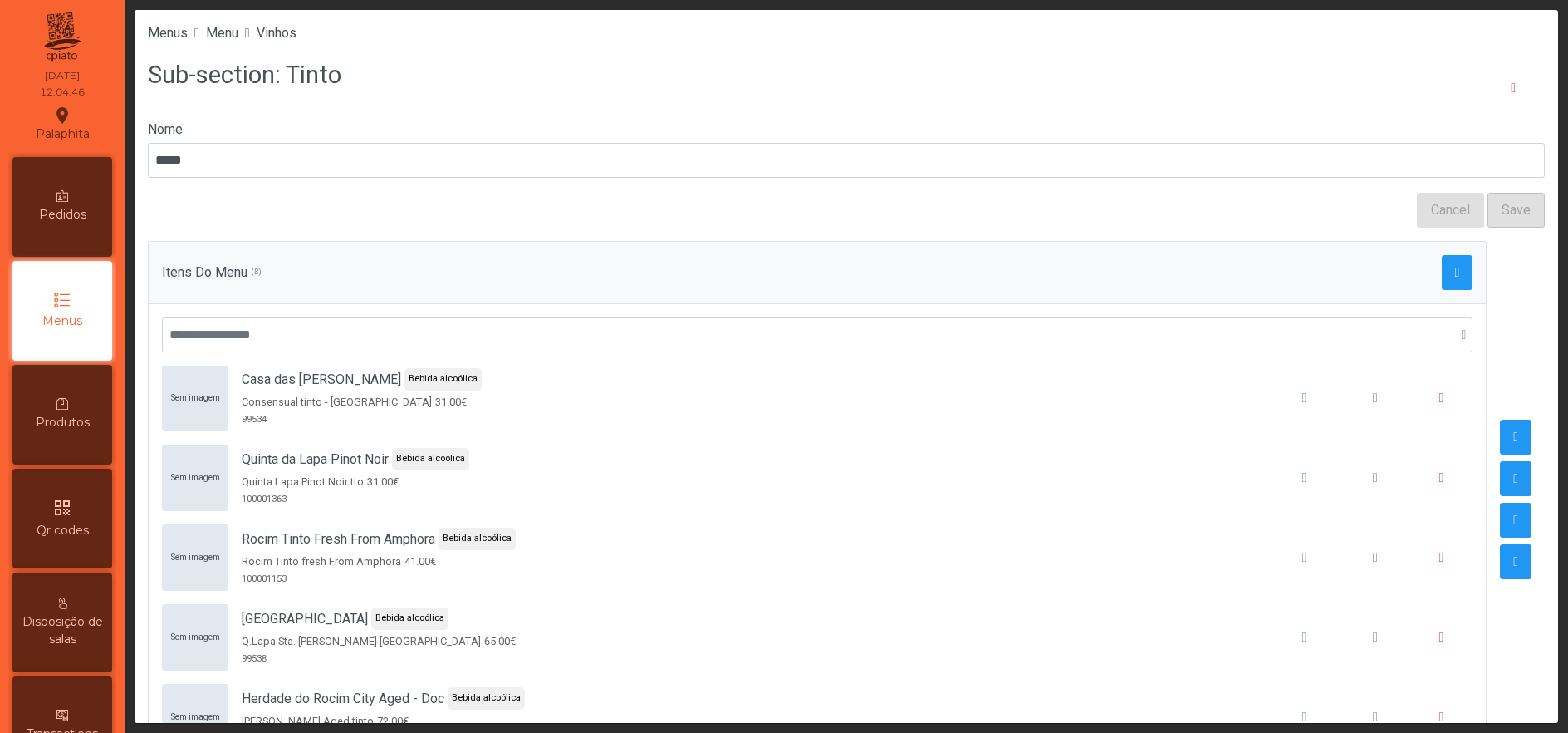 scroll, scrollTop: 220, scrollLeft: 0, axis: vertical 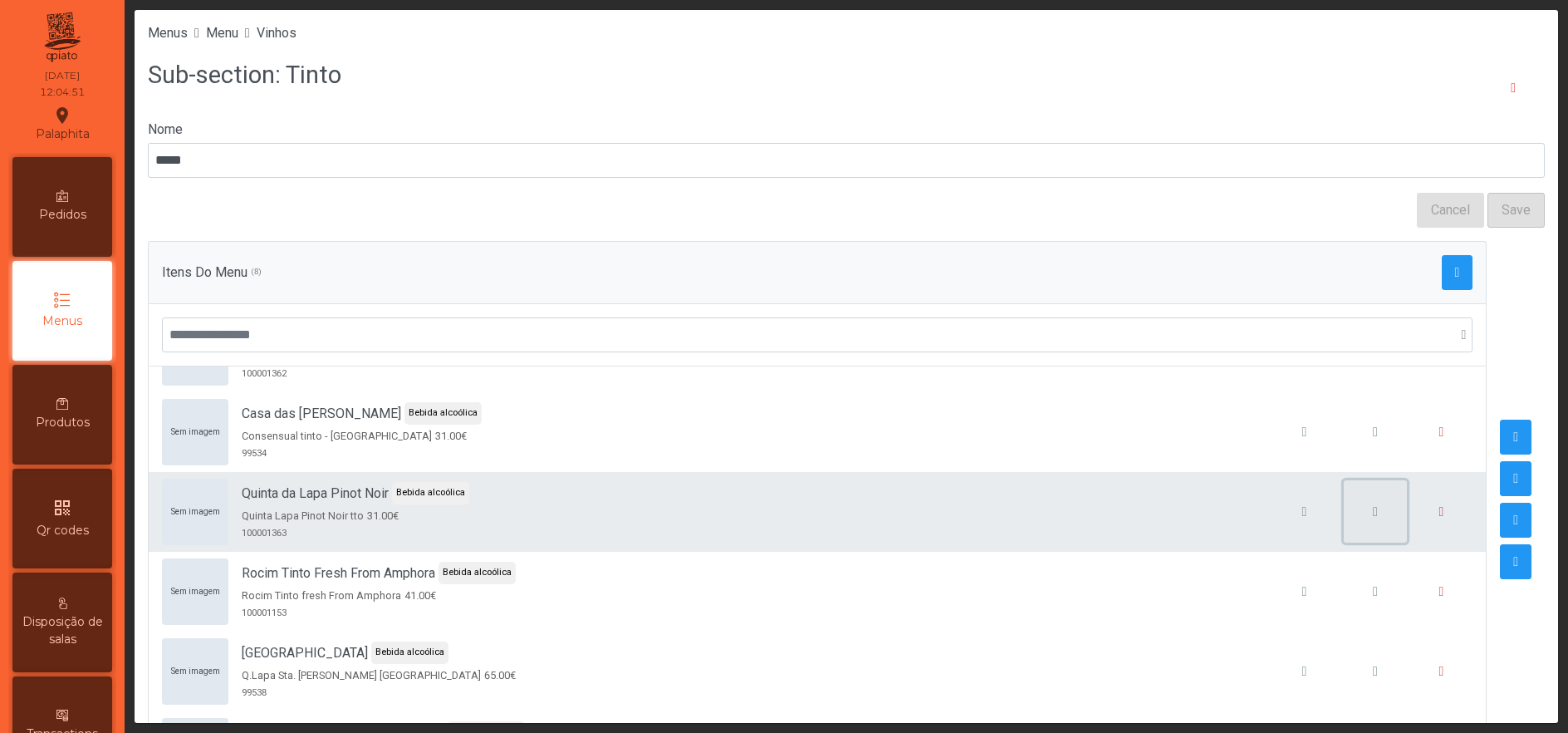 click 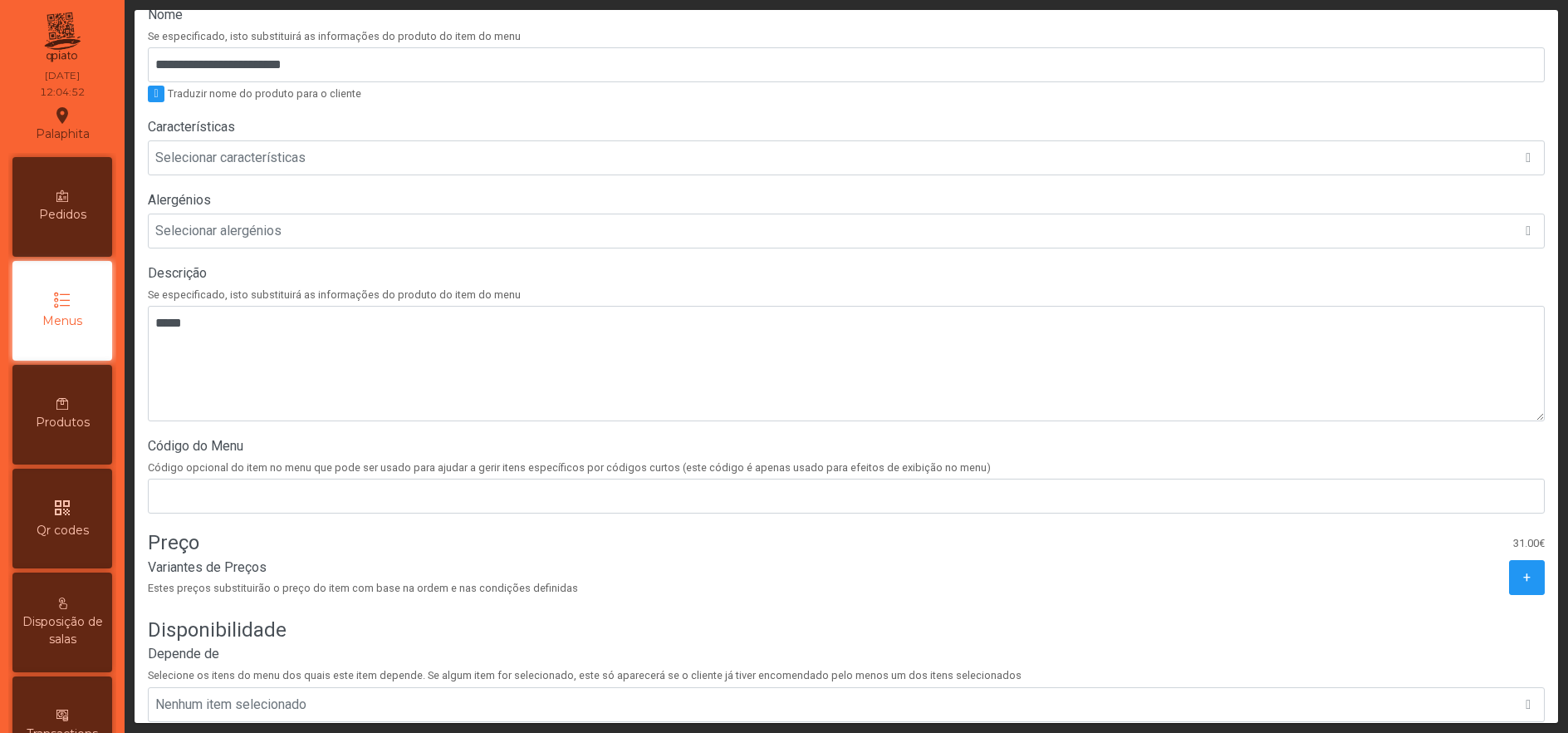 scroll, scrollTop: 337, scrollLeft: 0, axis: vertical 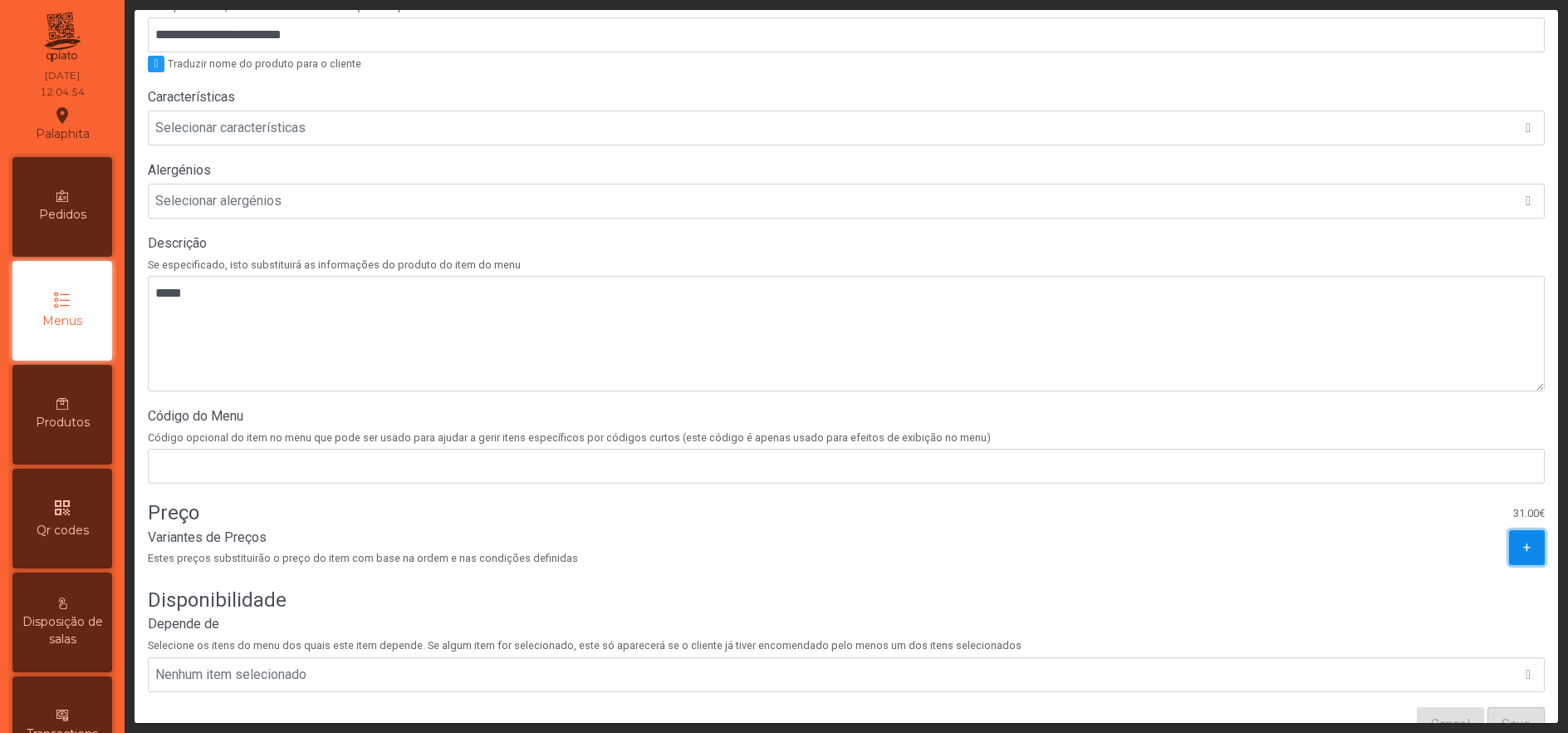 click on "+" 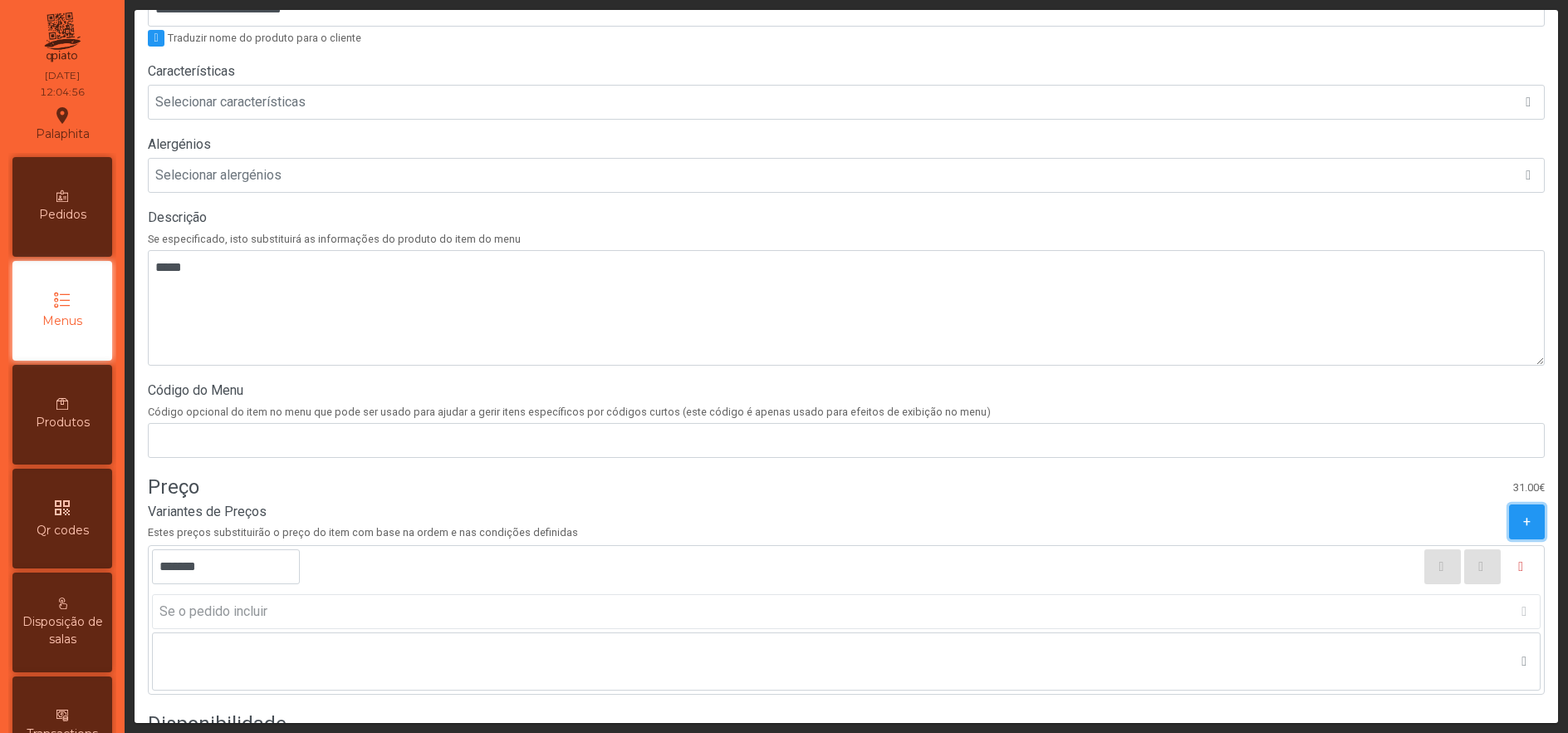 scroll, scrollTop: 373, scrollLeft: 0, axis: vertical 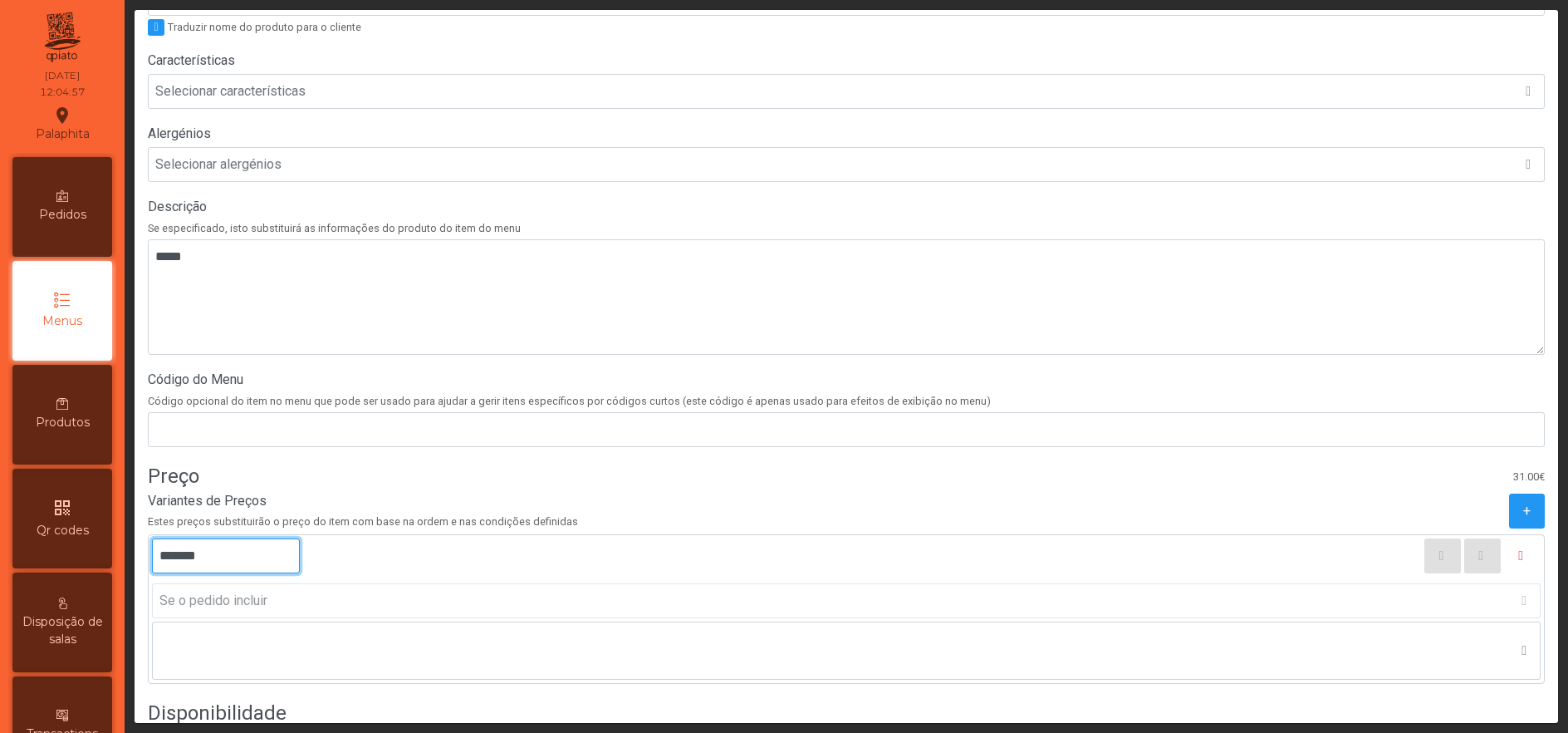 click on "*******" 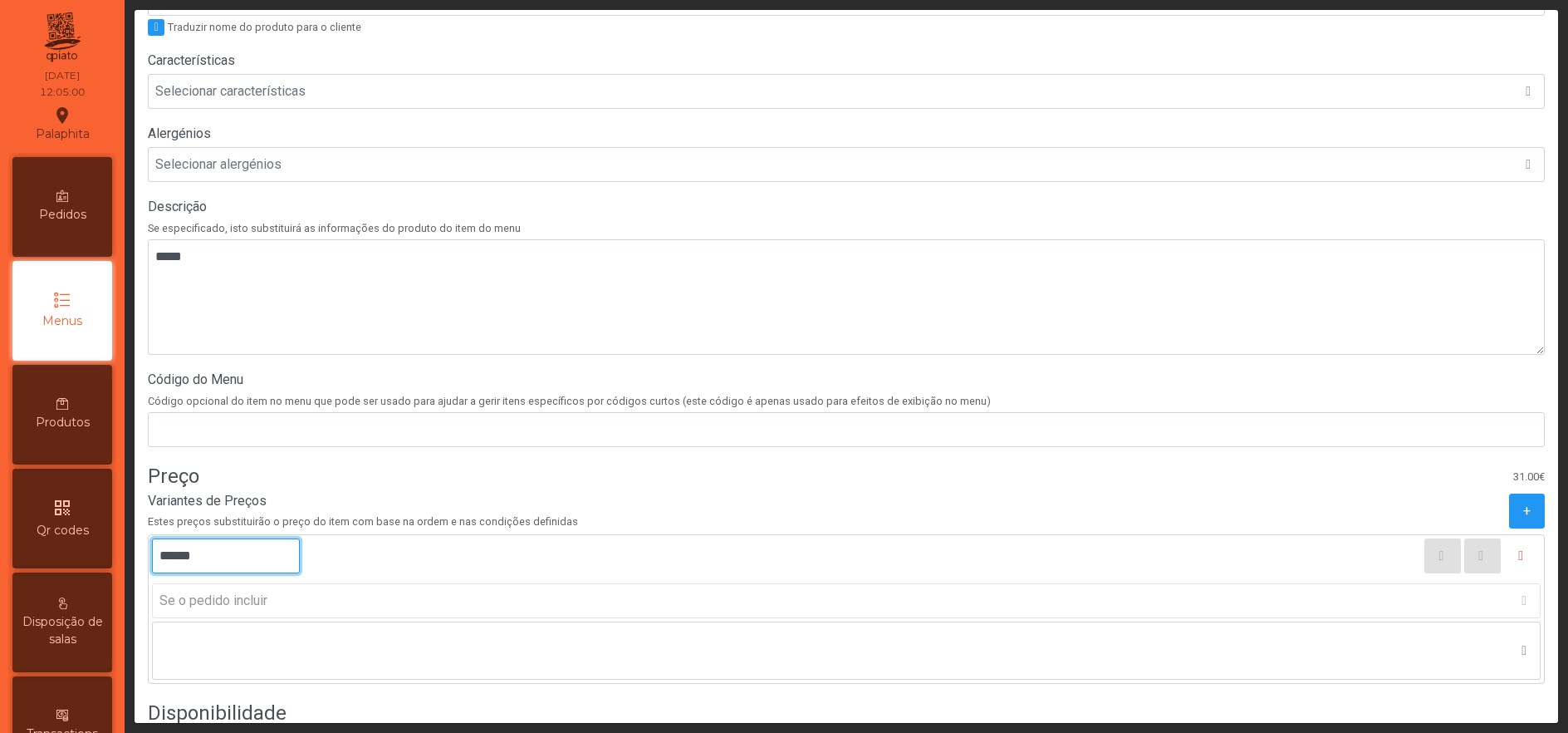 type on "*******" 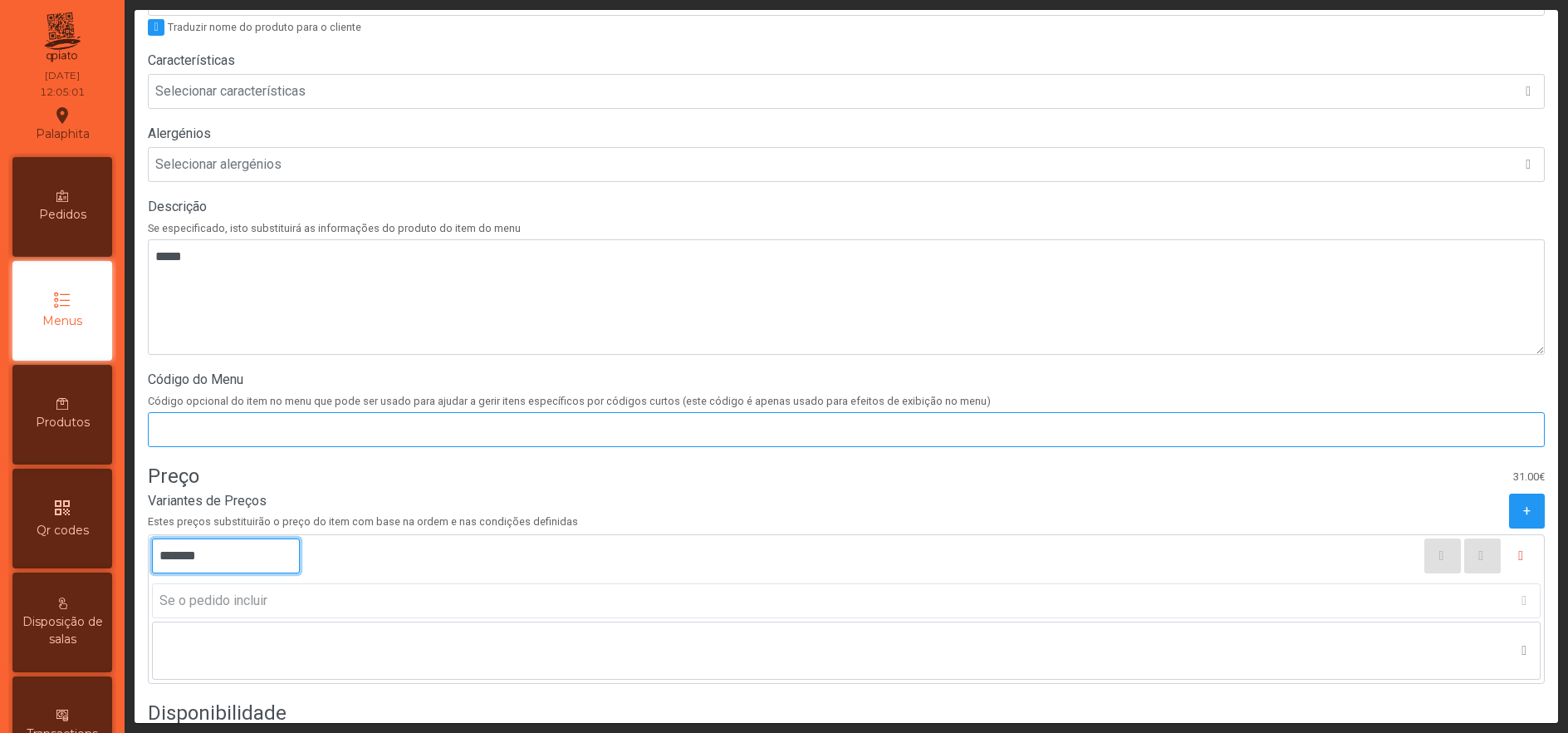 scroll, scrollTop: 550, scrollLeft: 0, axis: vertical 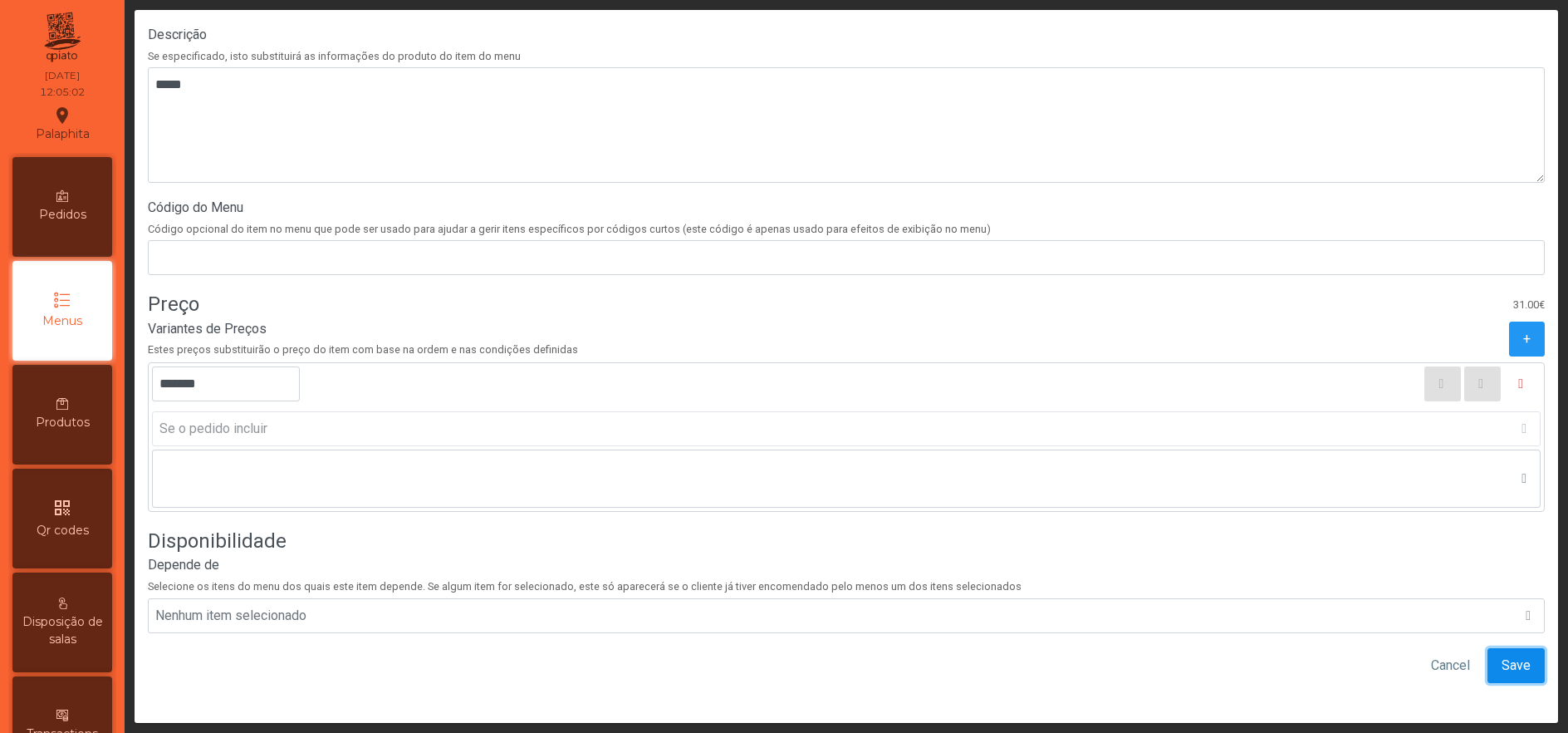 click on "Save" 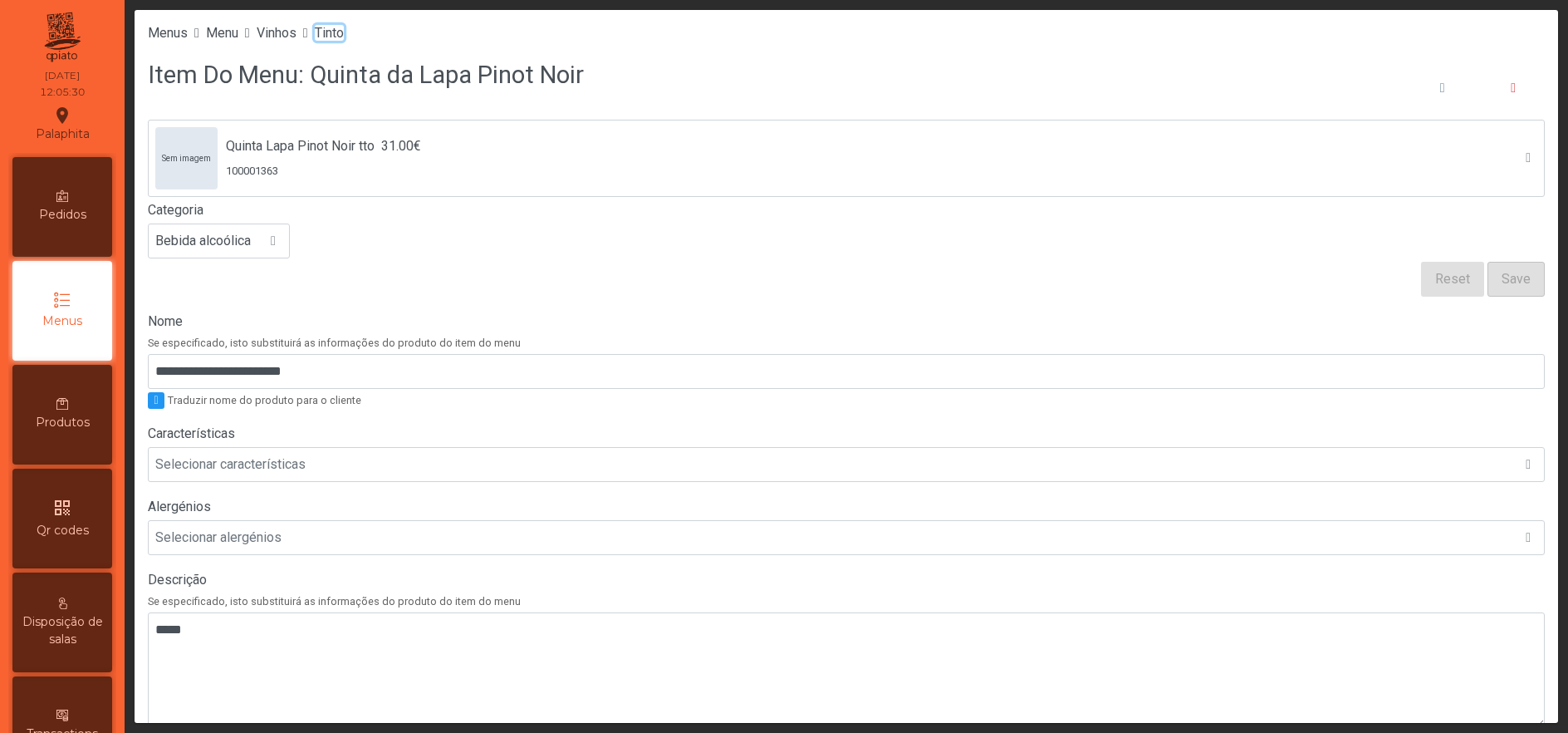 click on "Tinto" 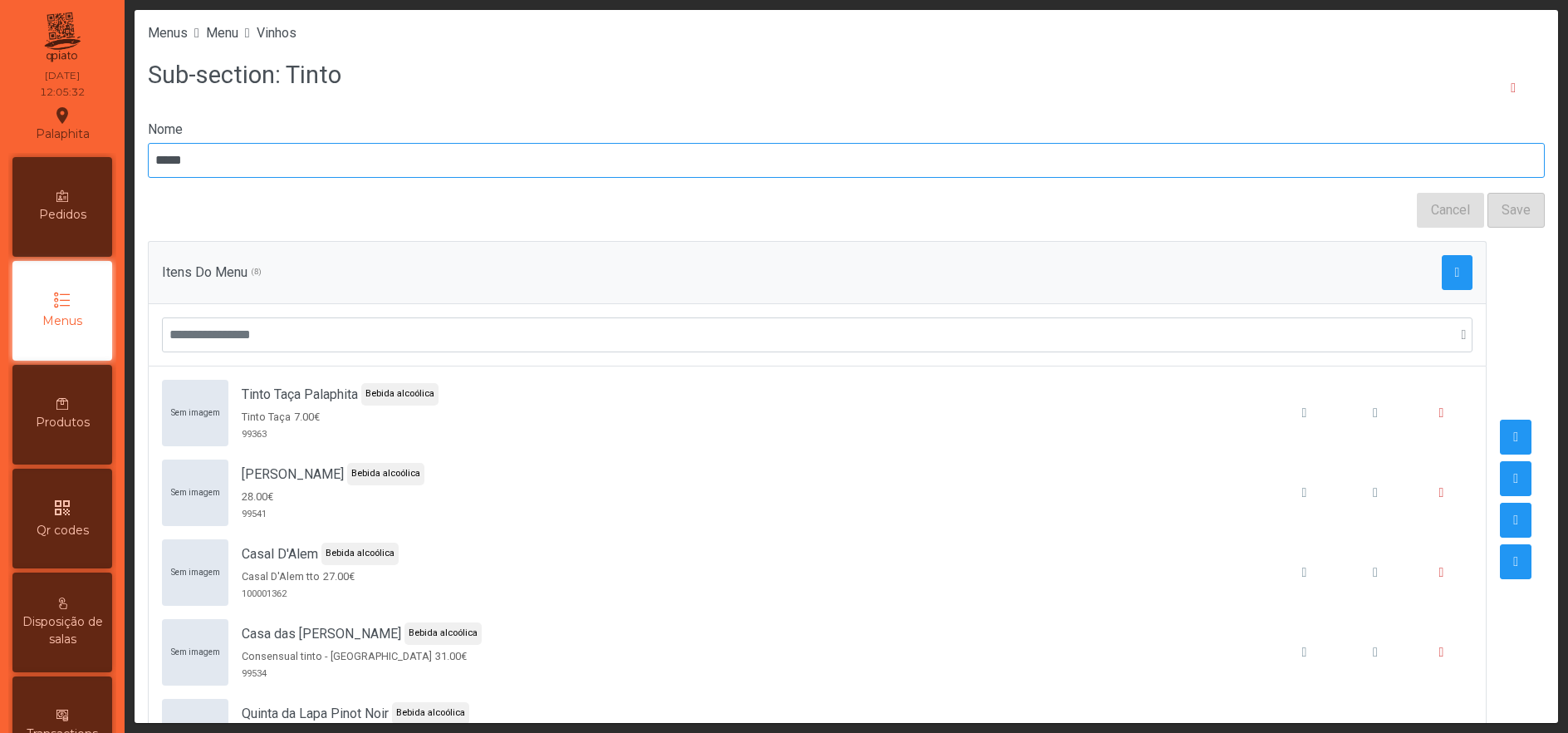 scroll, scrollTop: 70, scrollLeft: 0, axis: vertical 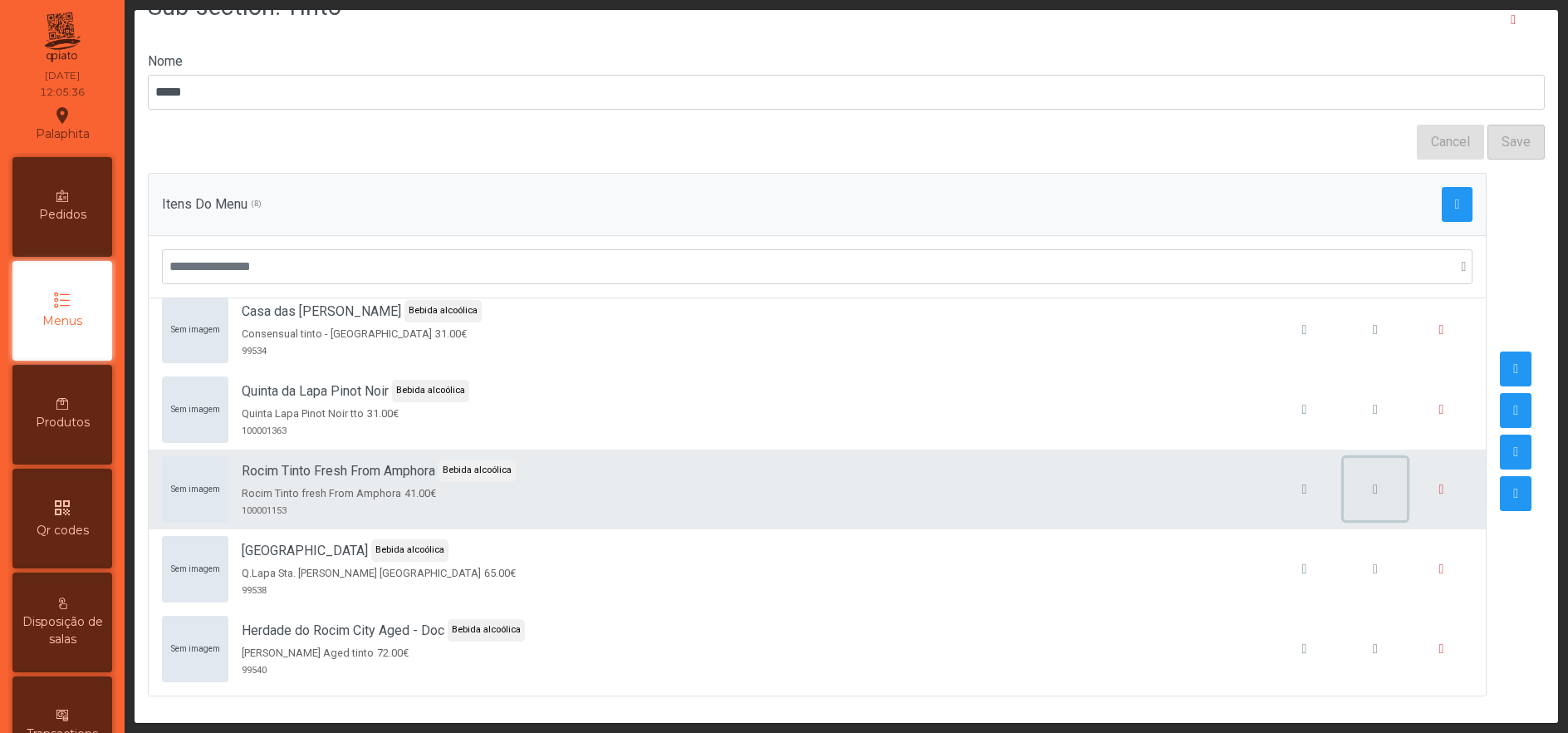click 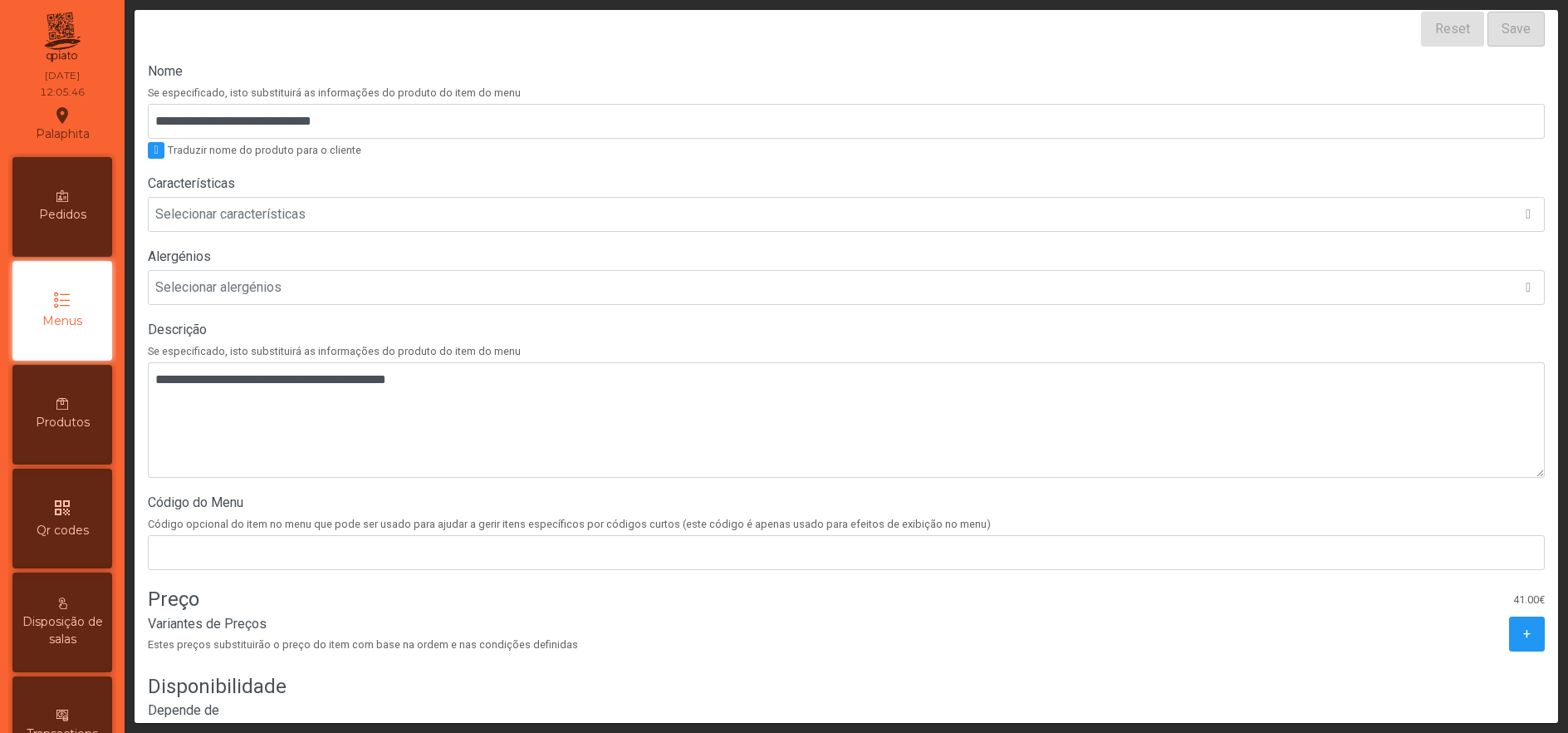 scroll, scrollTop: 336, scrollLeft: 0, axis: vertical 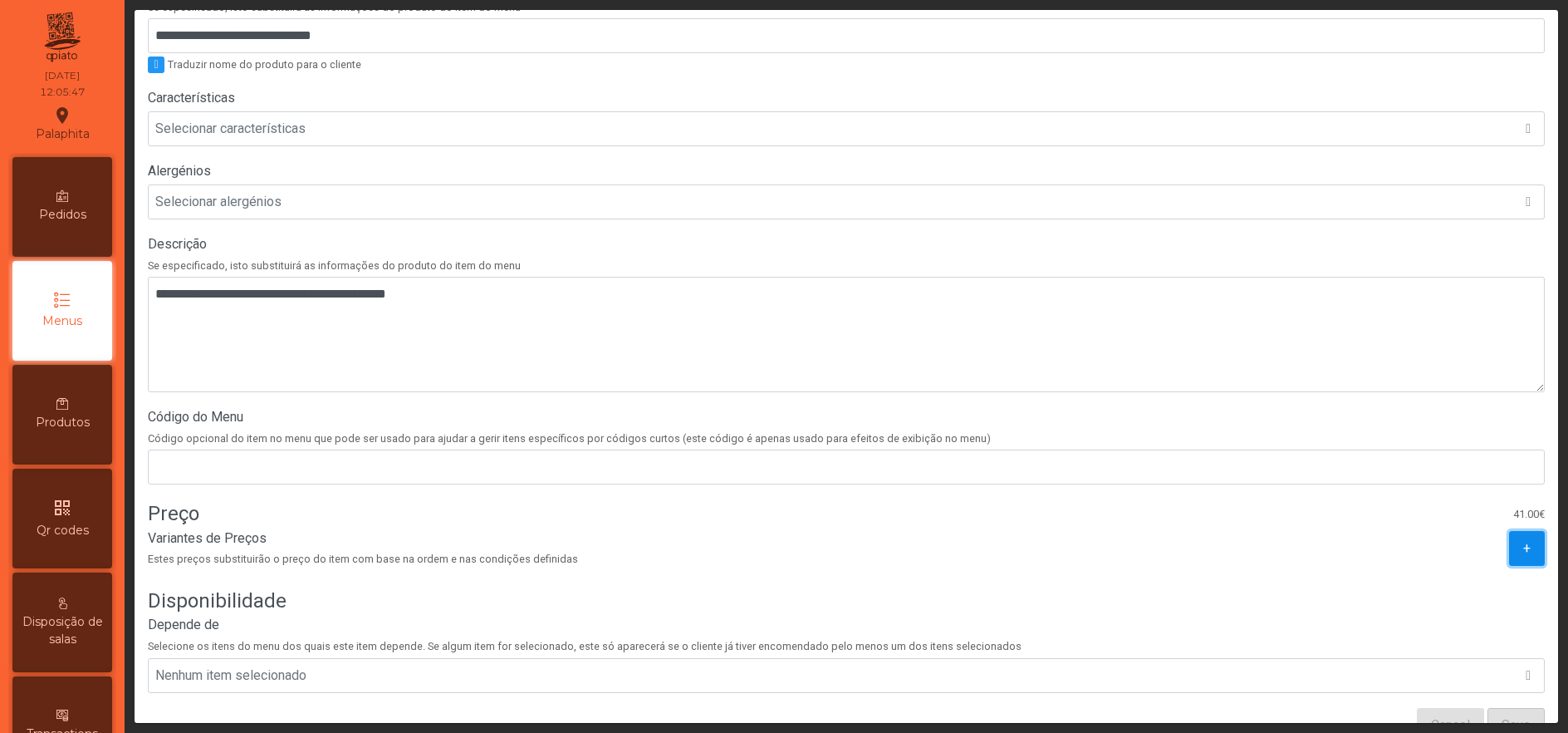 click on "+" 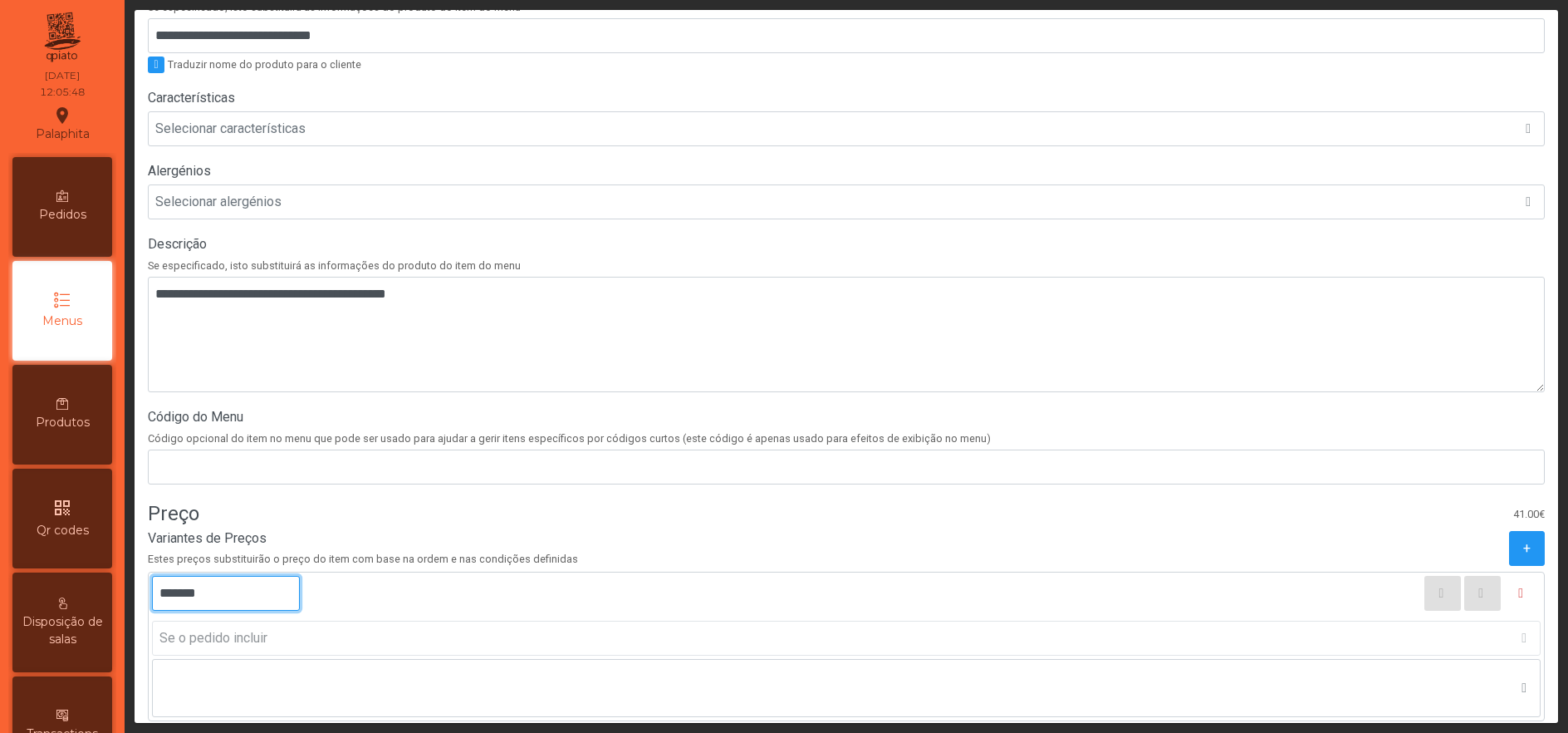 click on "*******" 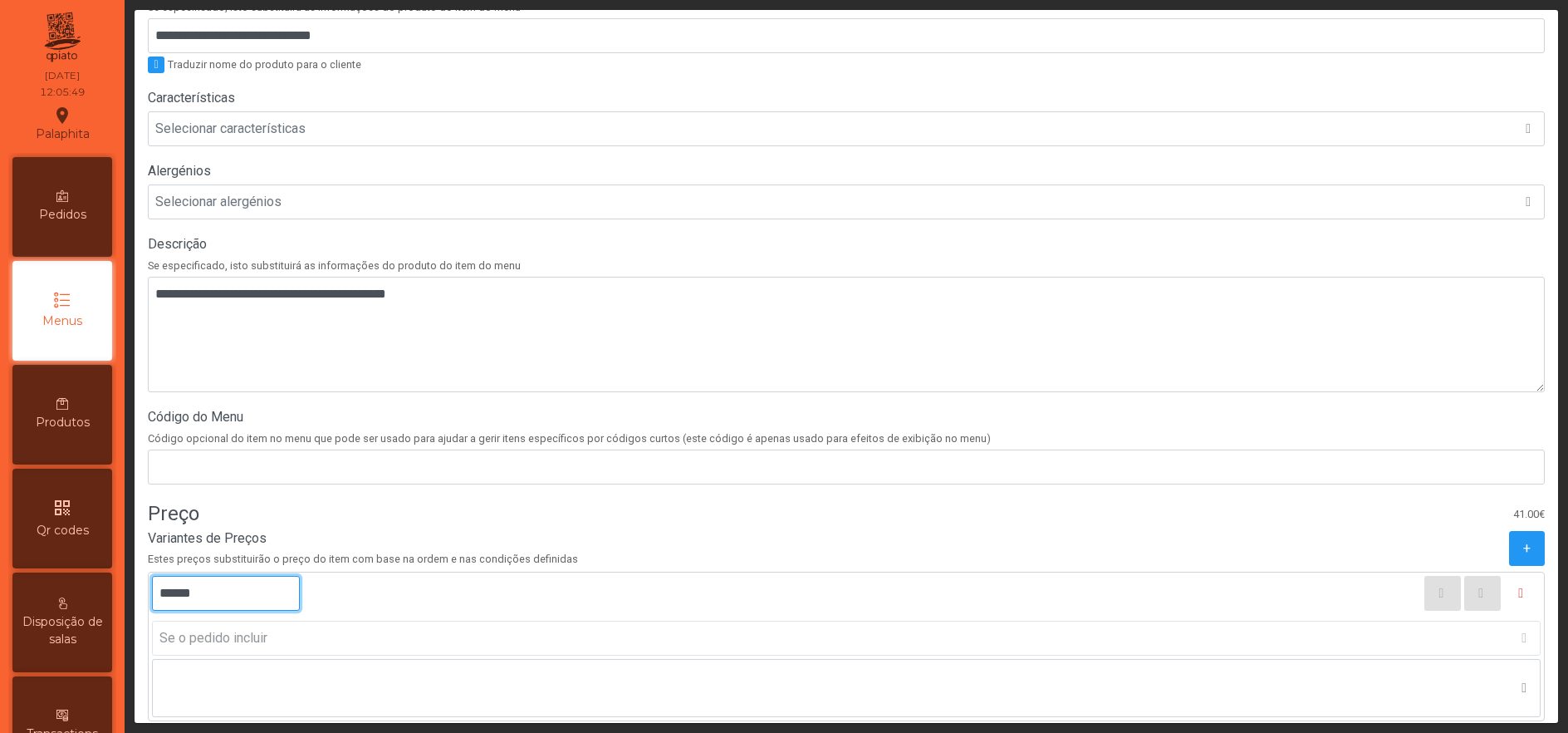 type on "*******" 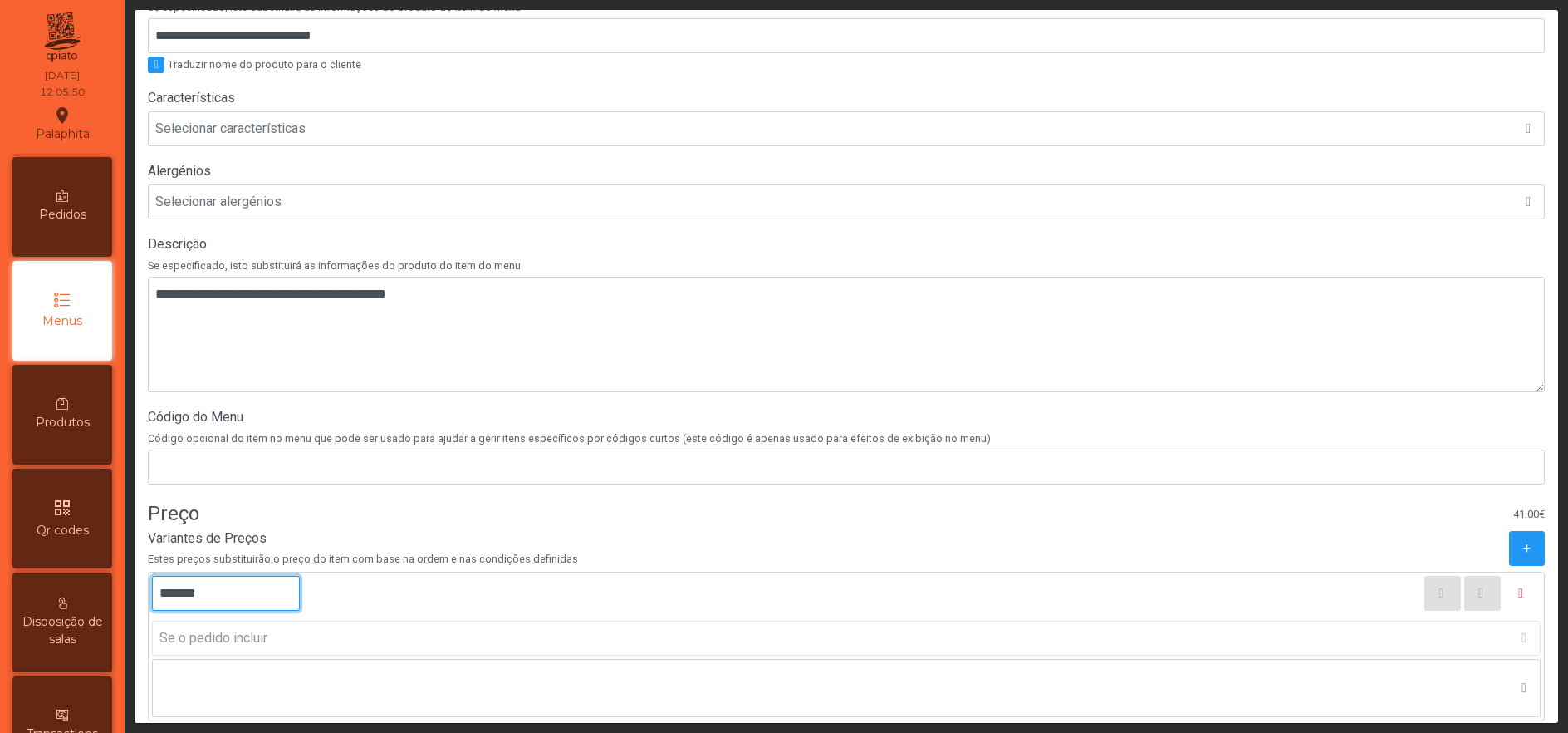 scroll, scrollTop: 550, scrollLeft: 0, axis: vertical 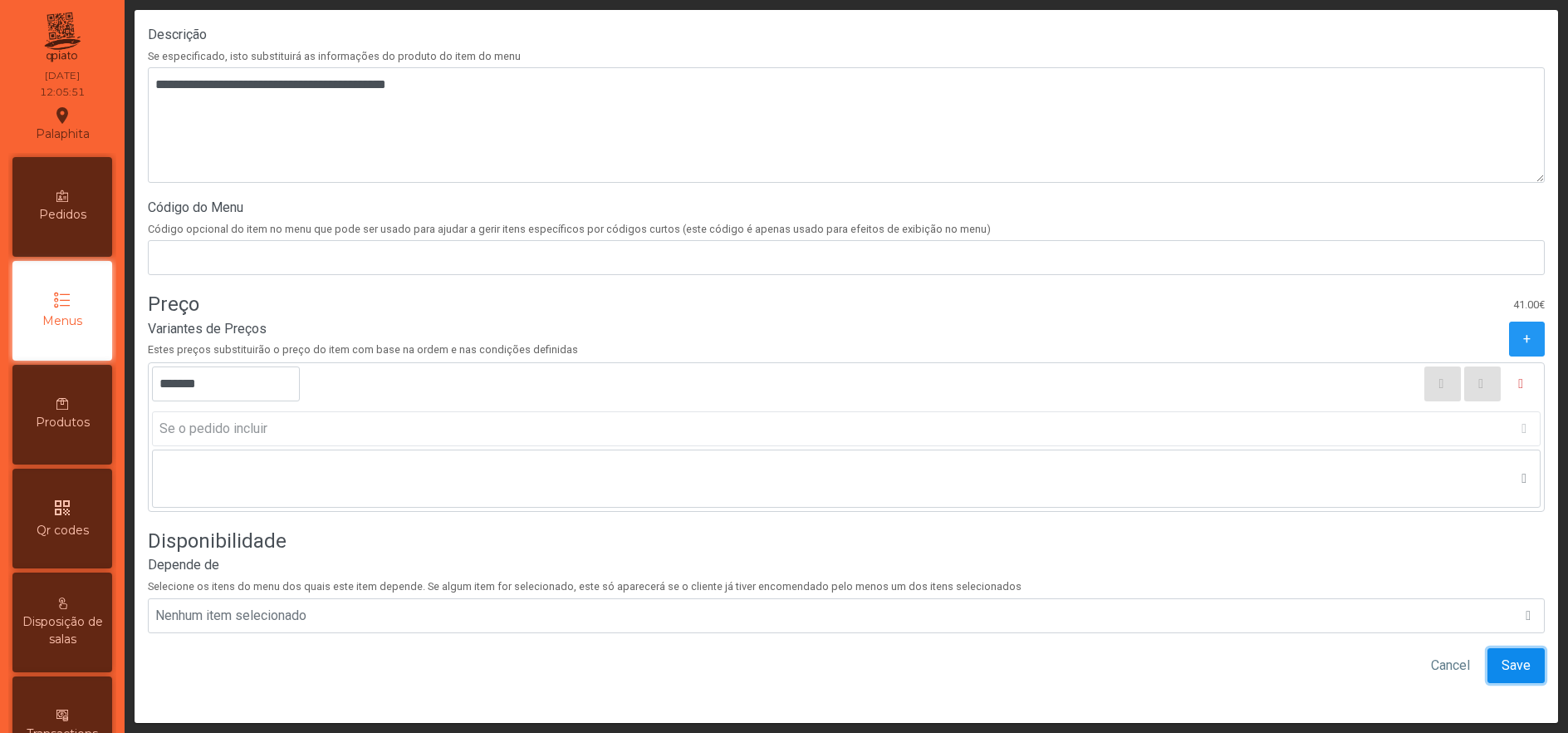 click on "Save" 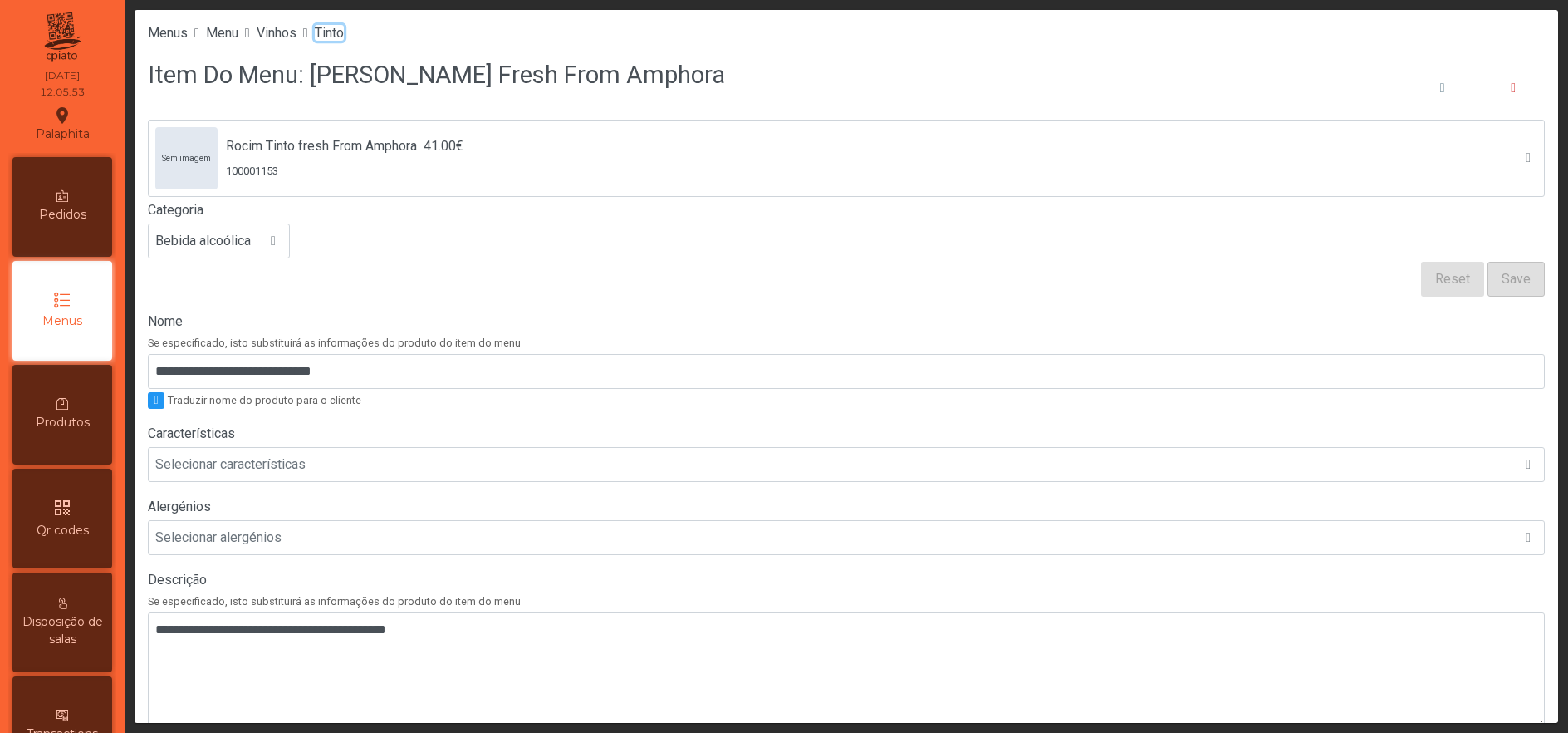 click on "Tinto" 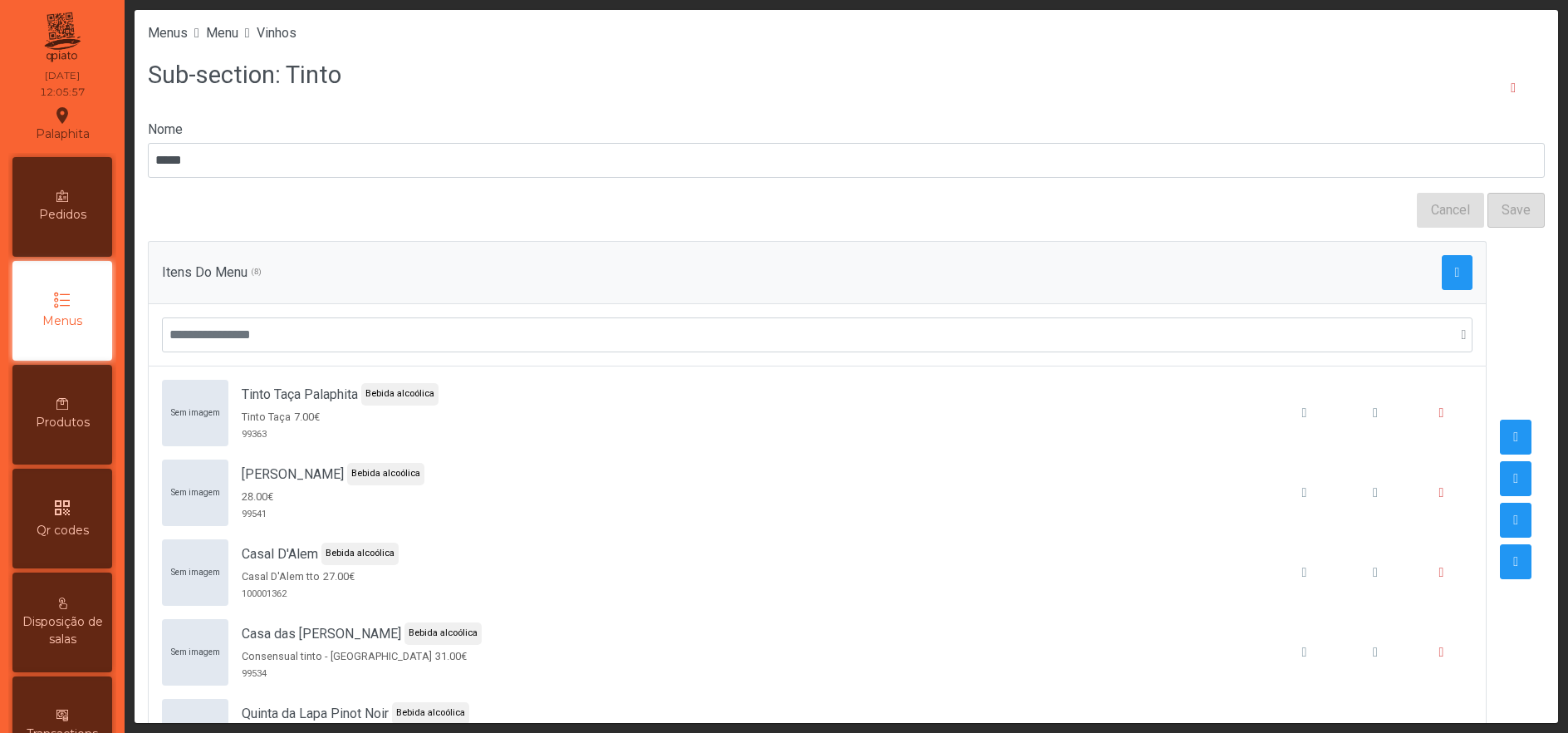 scroll, scrollTop: 70, scrollLeft: 0, axis: vertical 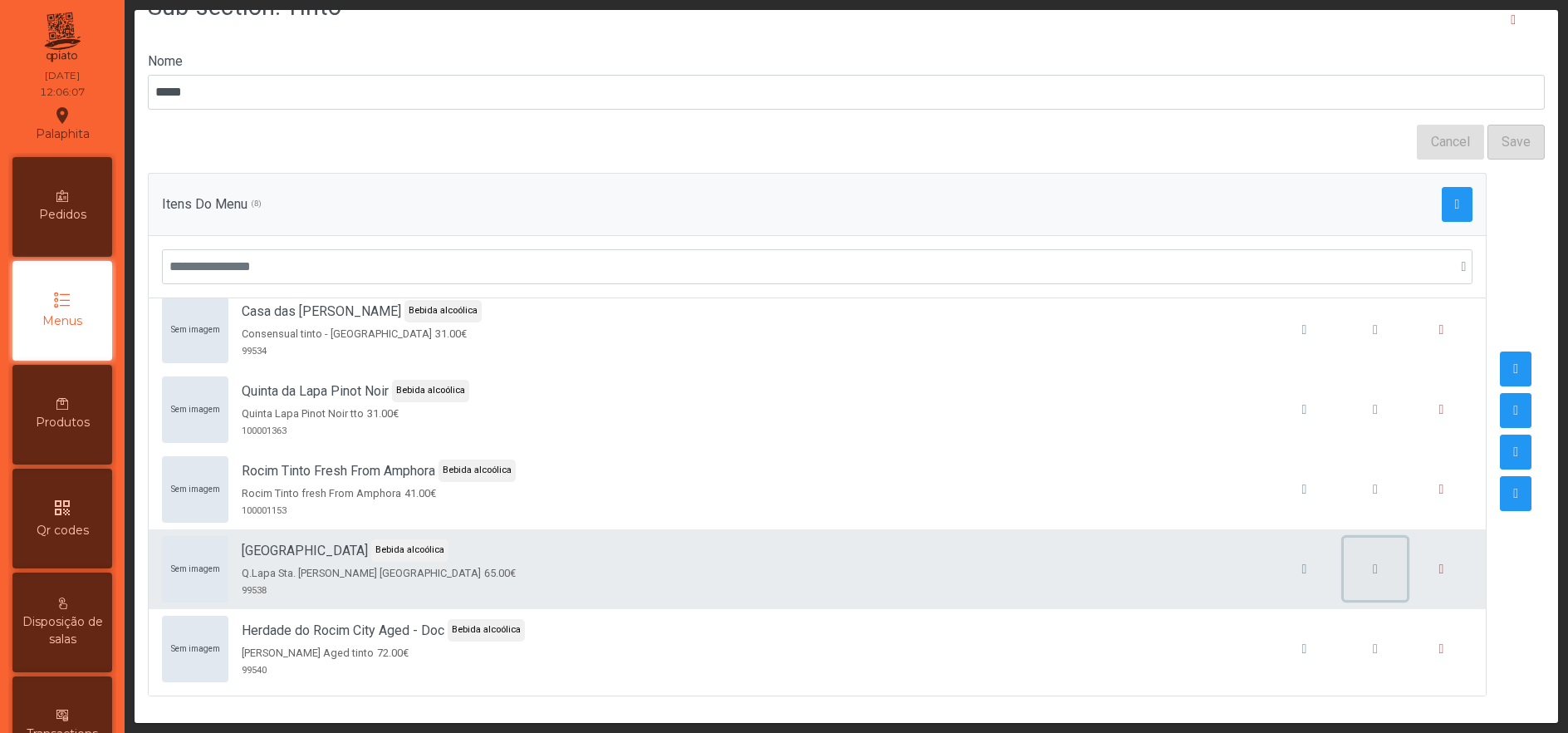 click 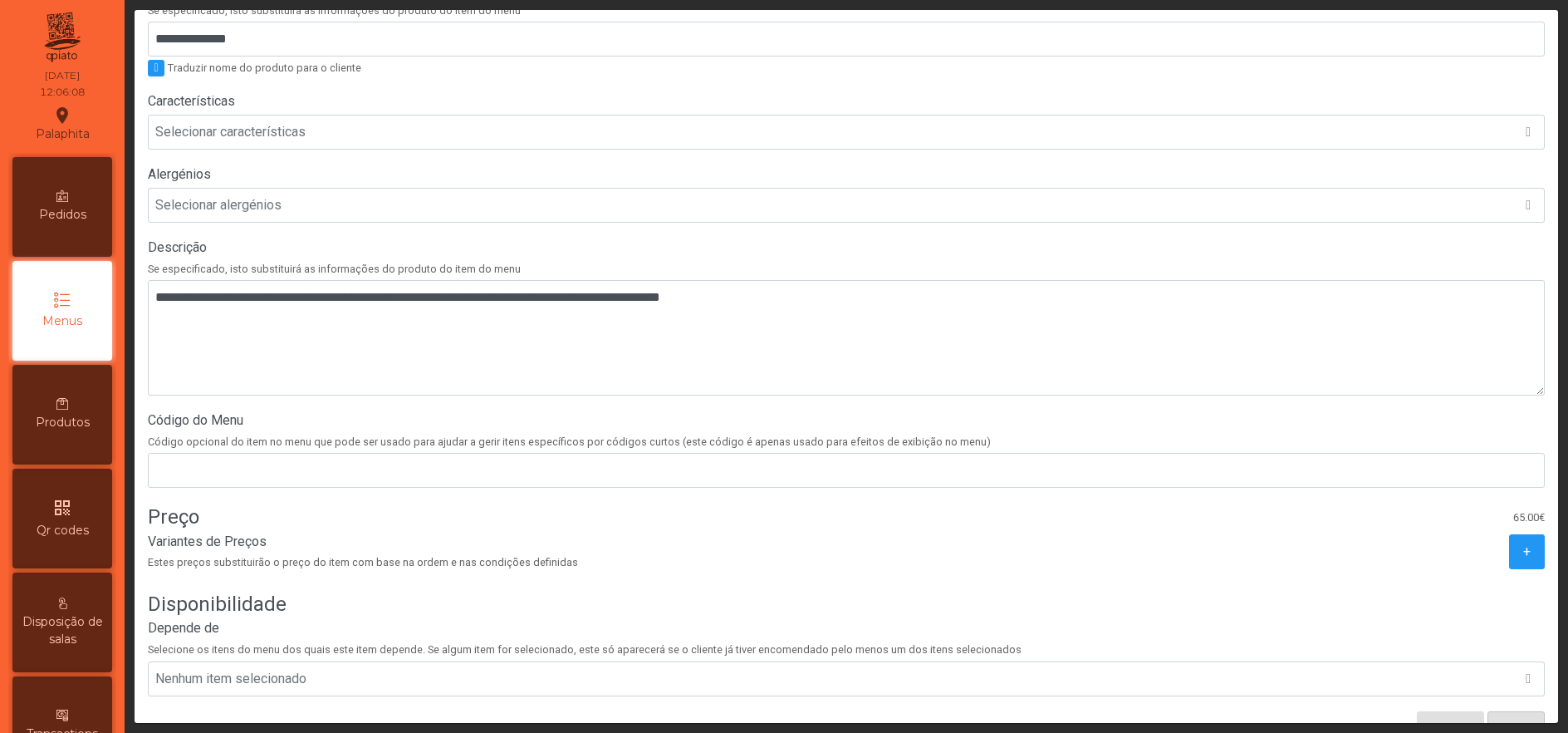 scroll, scrollTop: 400, scrollLeft: 0, axis: vertical 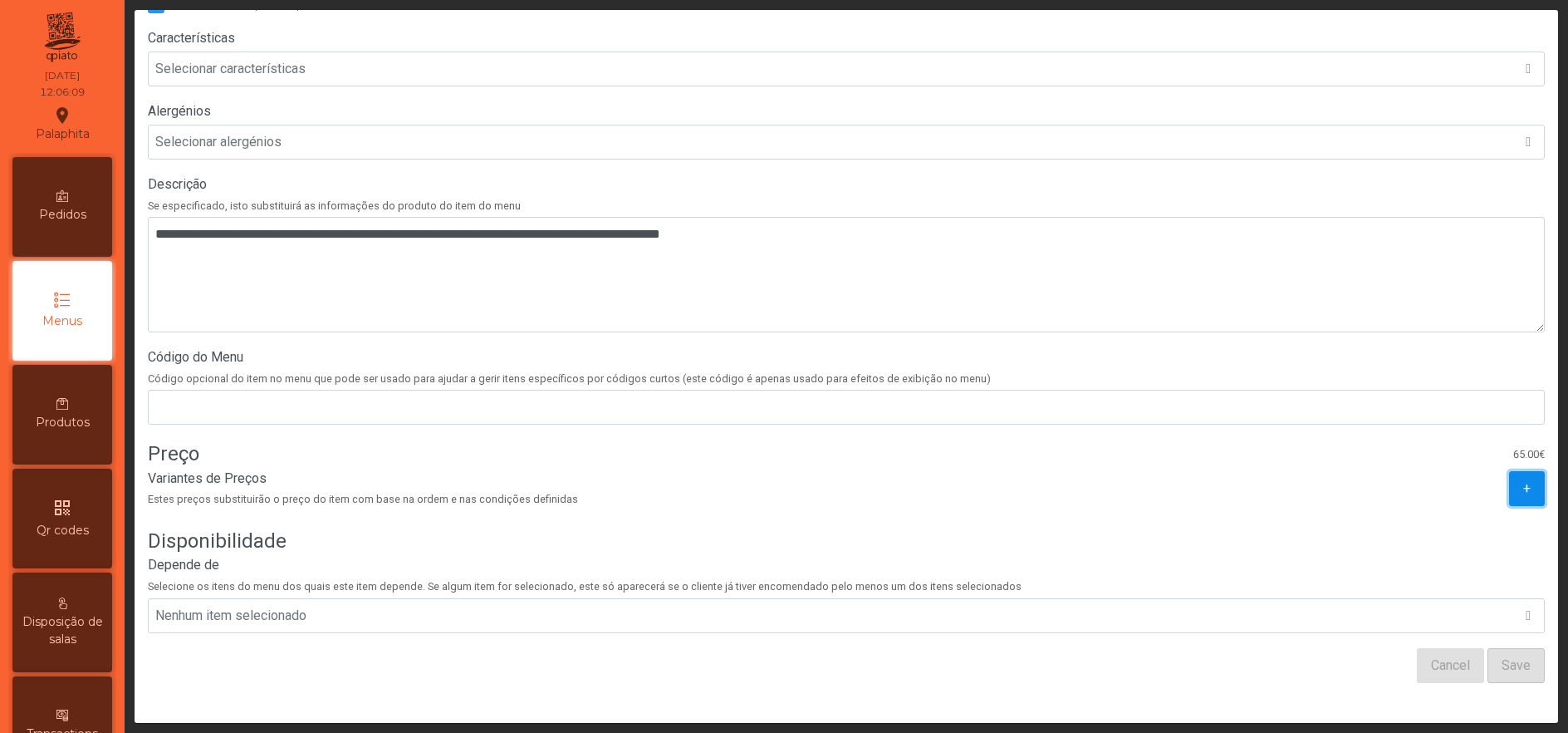 click on "+" 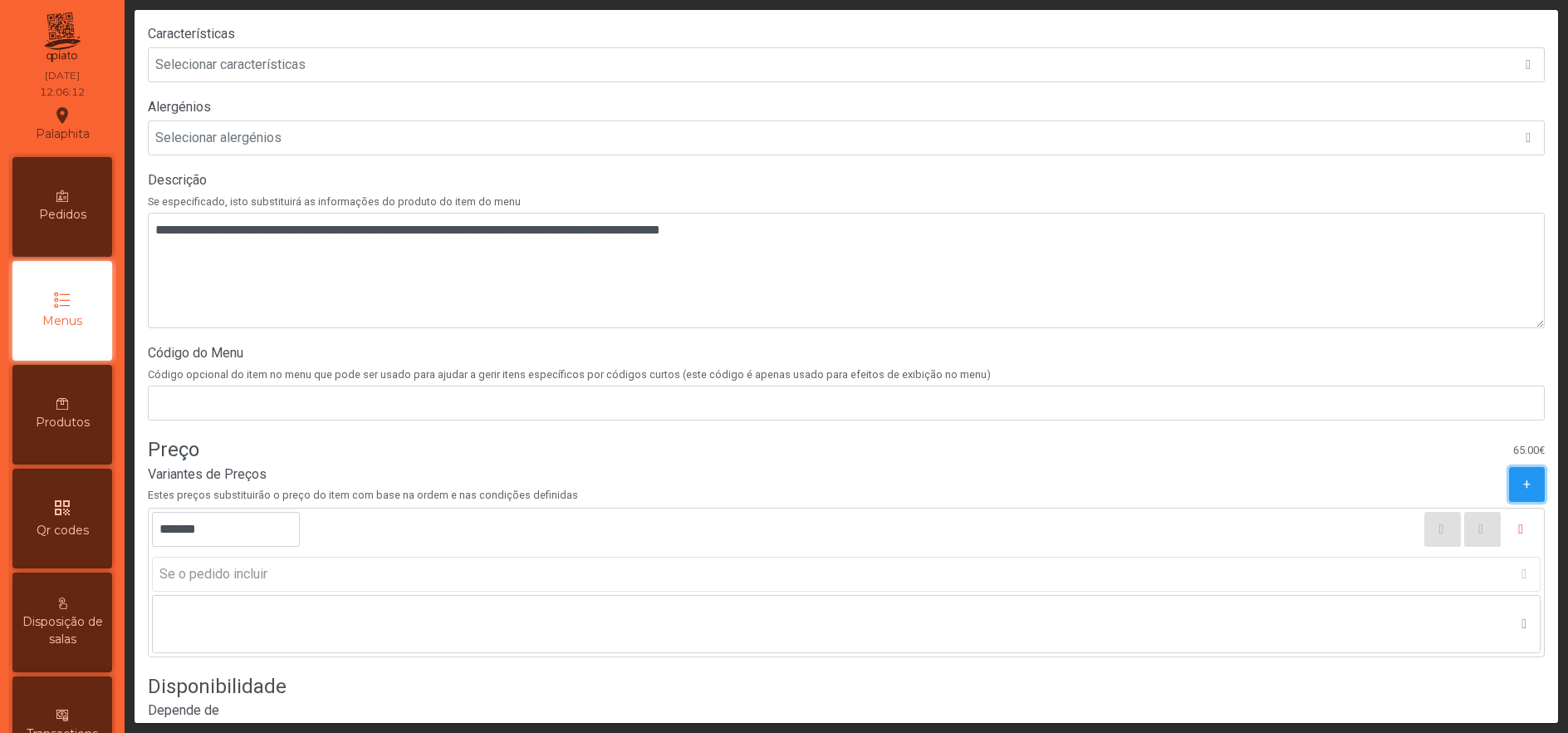 scroll, scrollTop: 550, scrollLeft: 0, axis: vertical 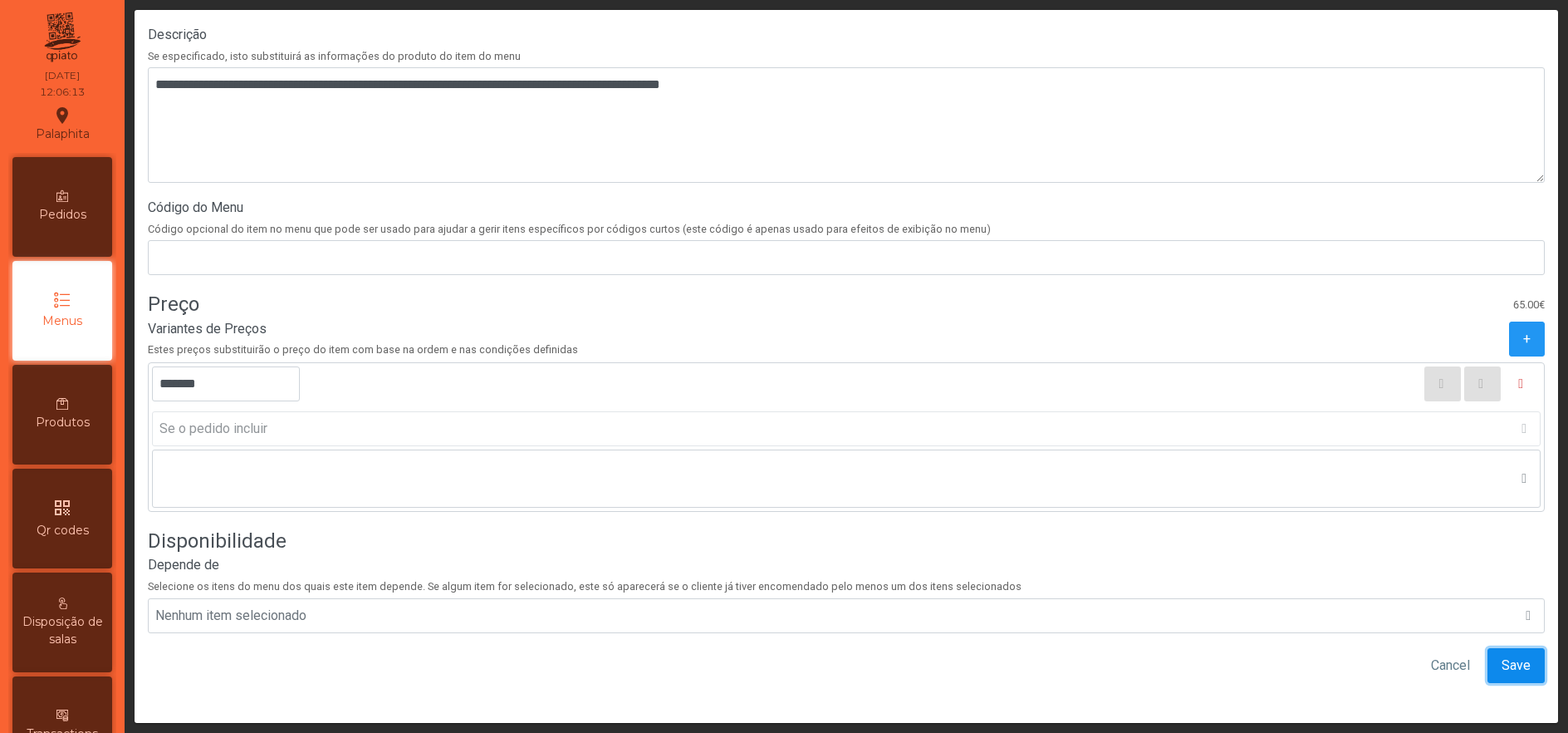 click on "Save" 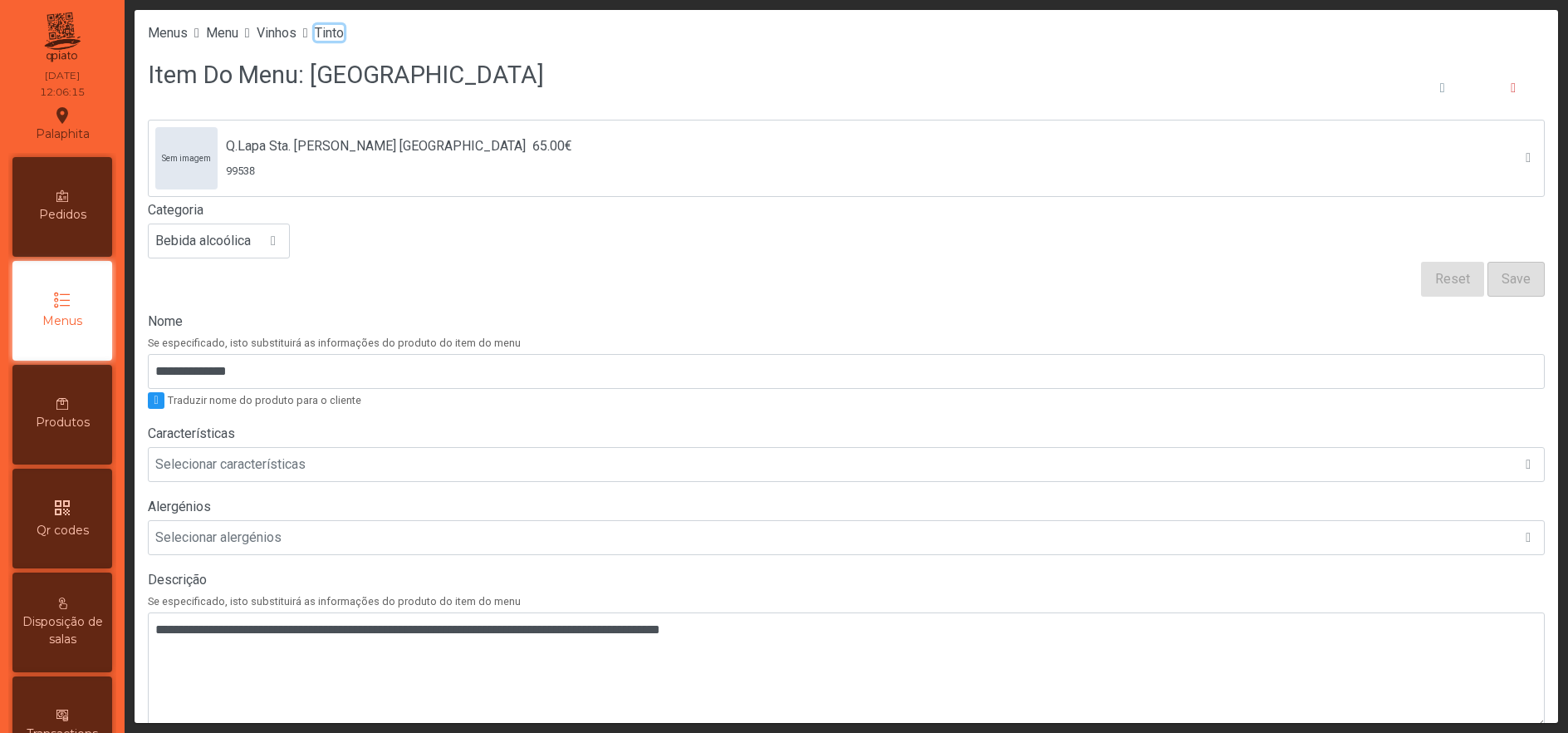 click on "Tinto" 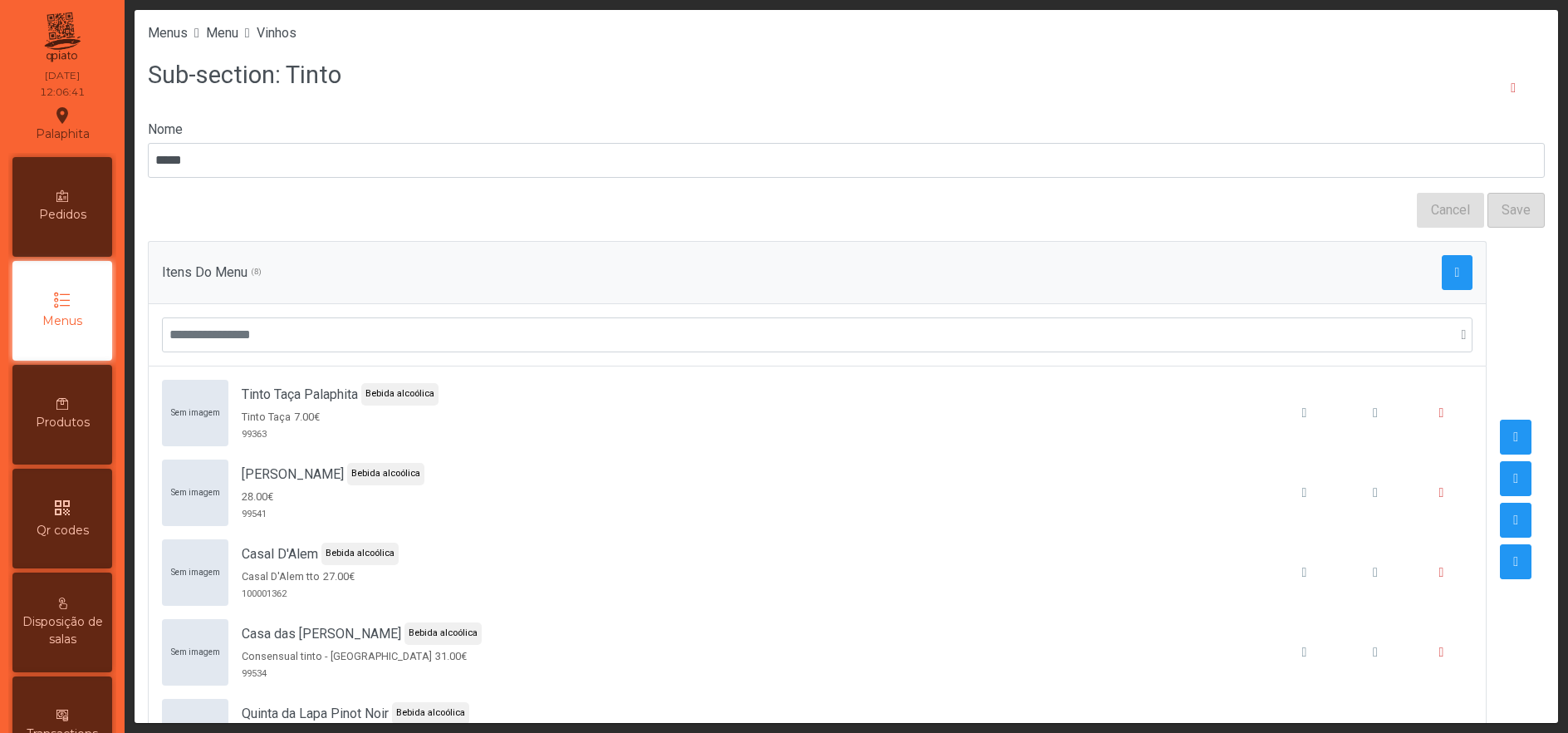 scroll, scrollTop: 70, scrollLeft: 0, axis: vertical 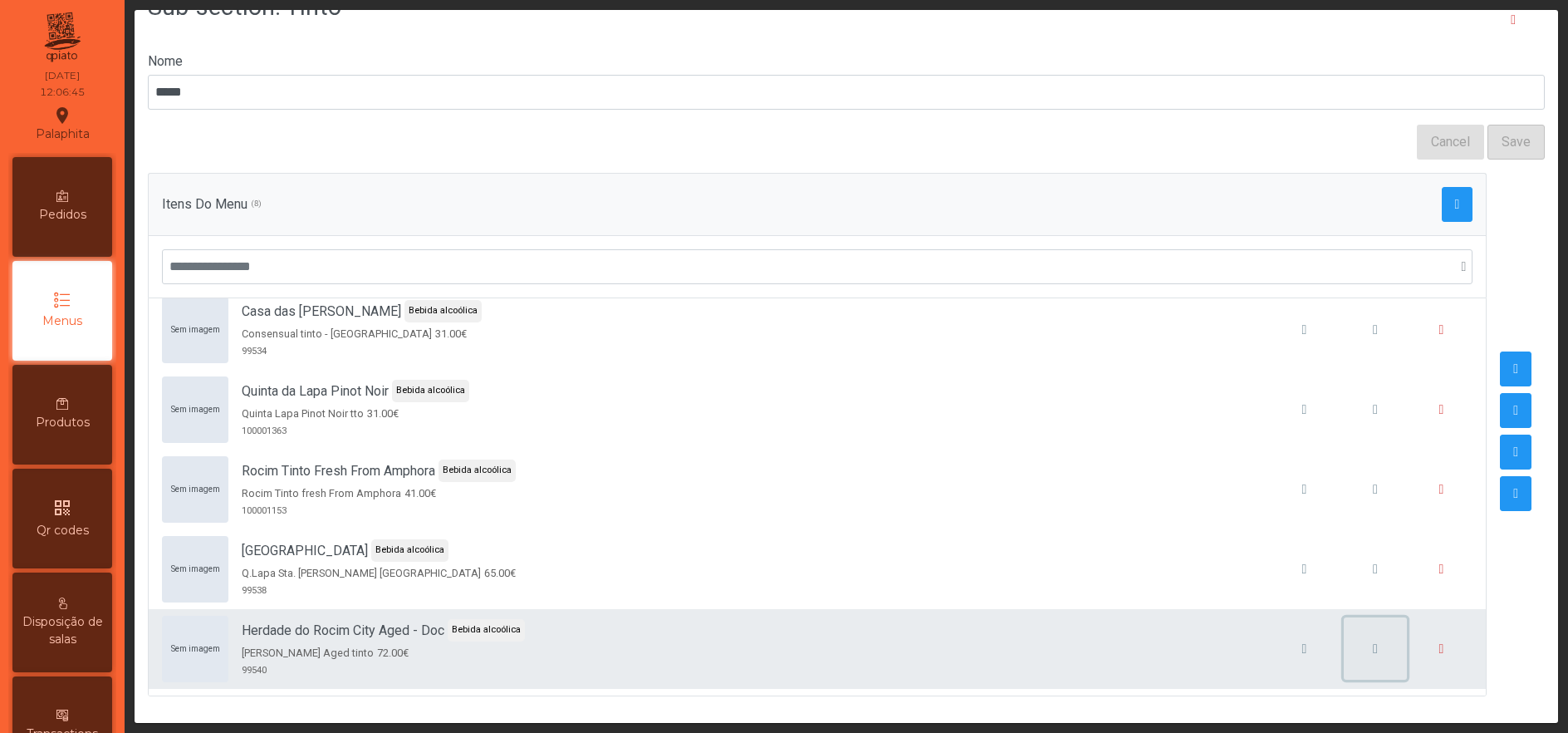 click 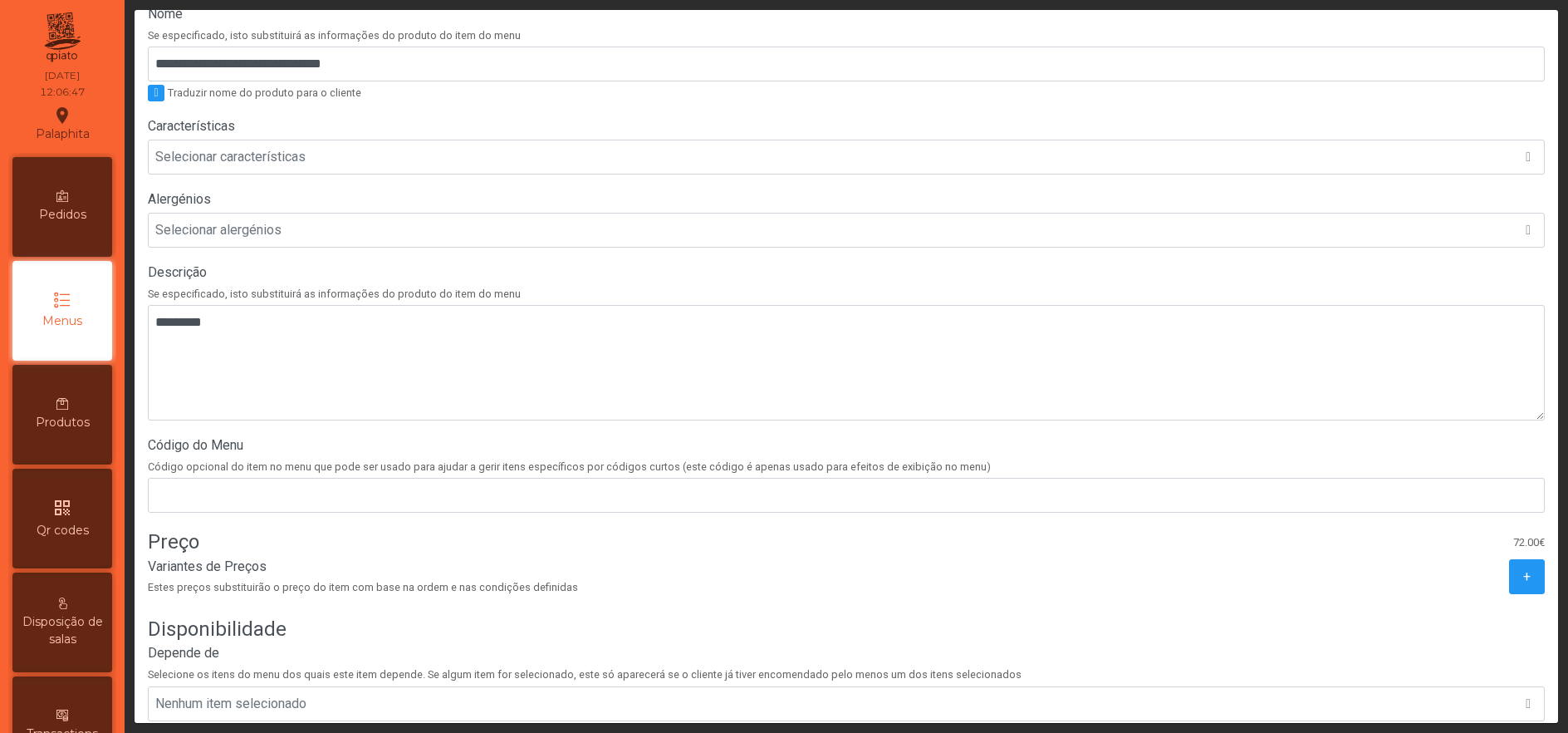 scroll, scrollTop: 400, scrollLeft: 0, axis: vertical 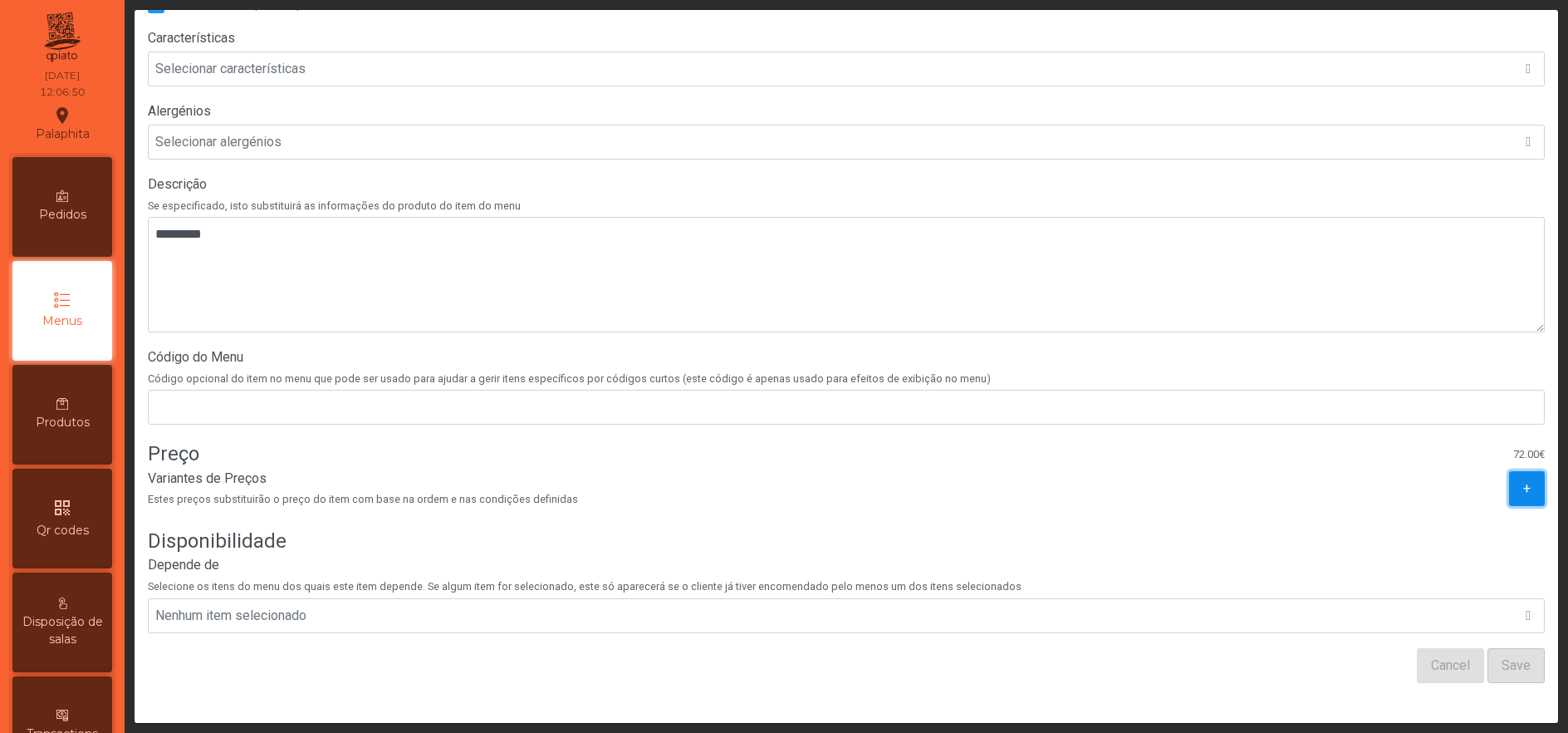 click on "+" 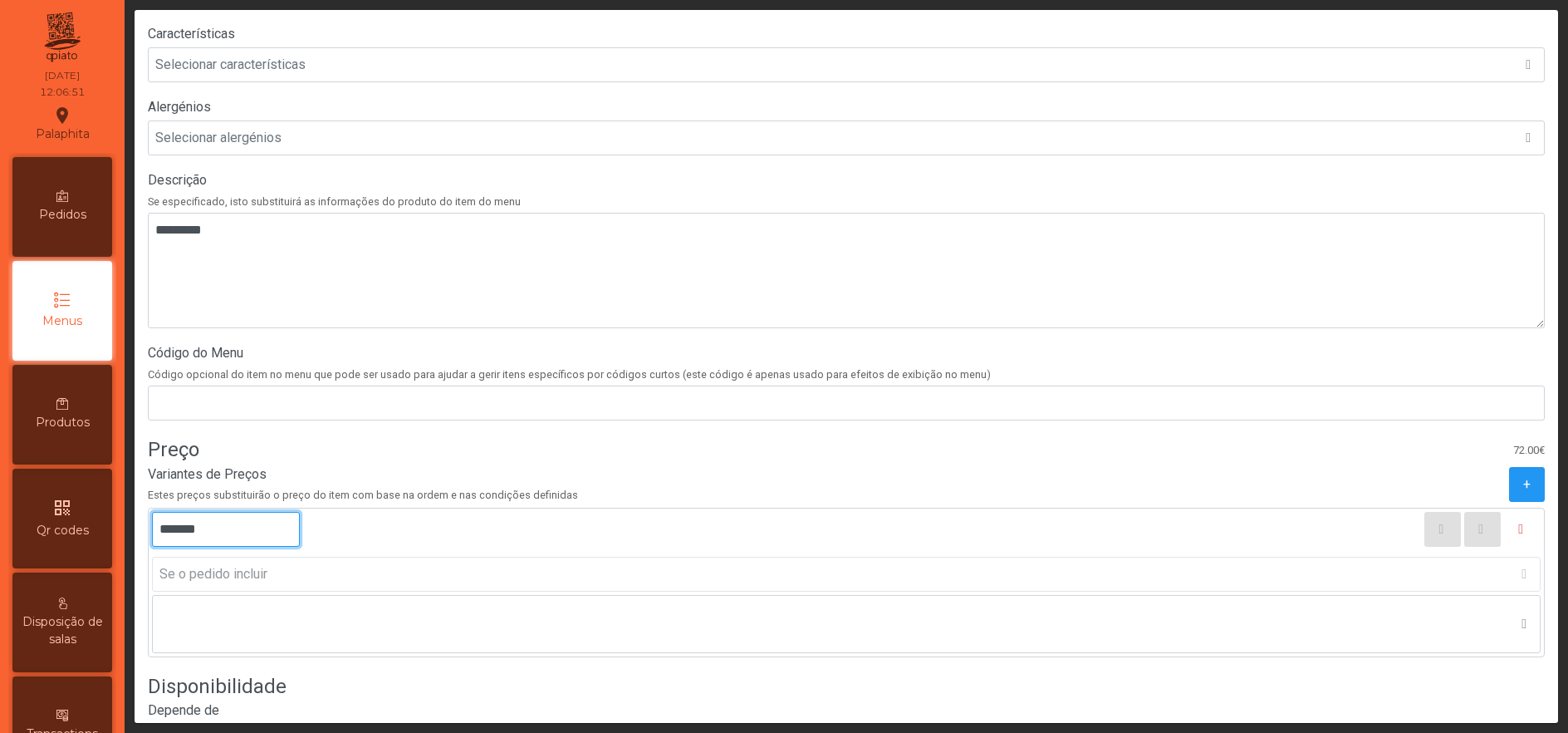 click on "*******" 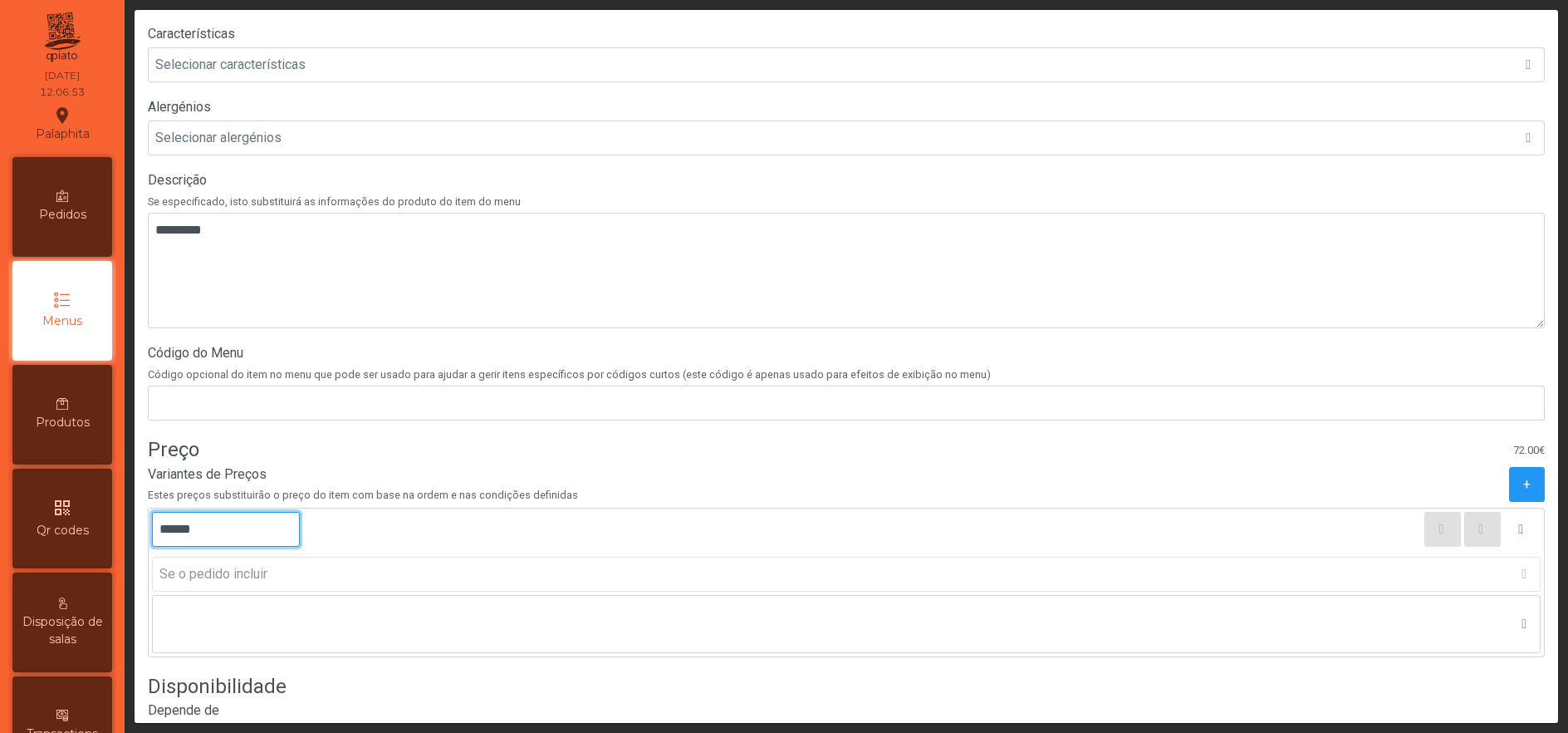 type on "*******" 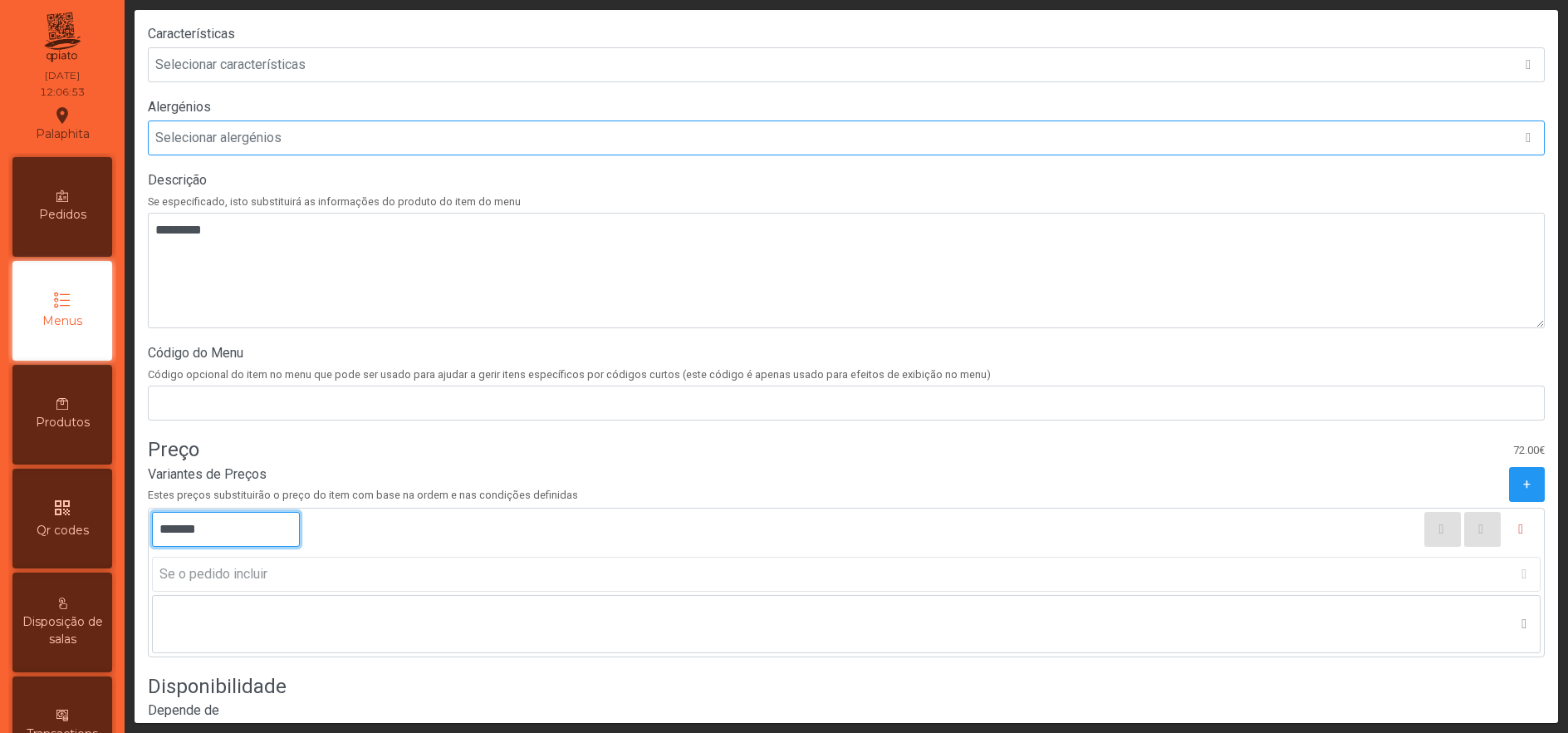 scroll, scrollTop: 550, scrollLeft: 0, axis: vertical 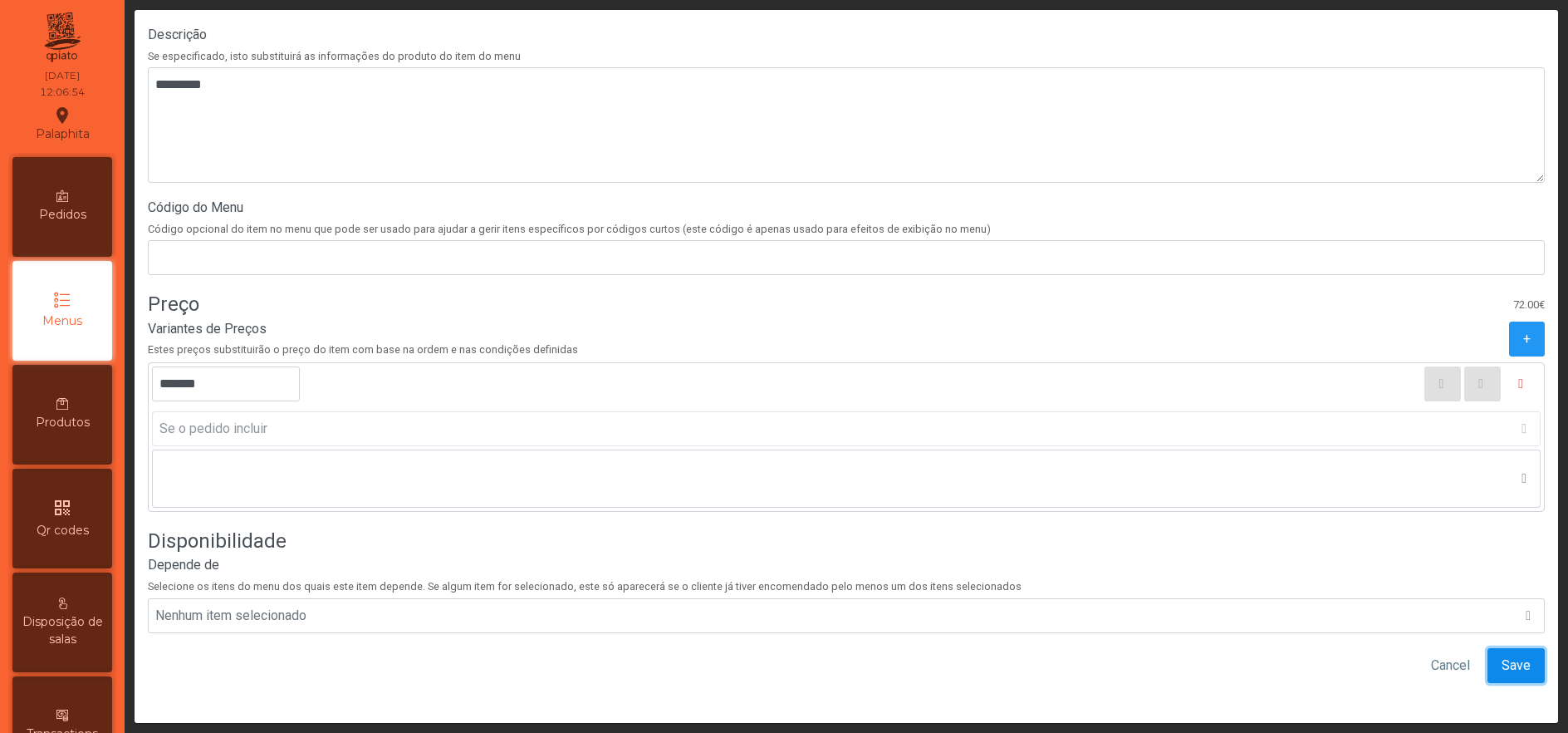click on "Save" 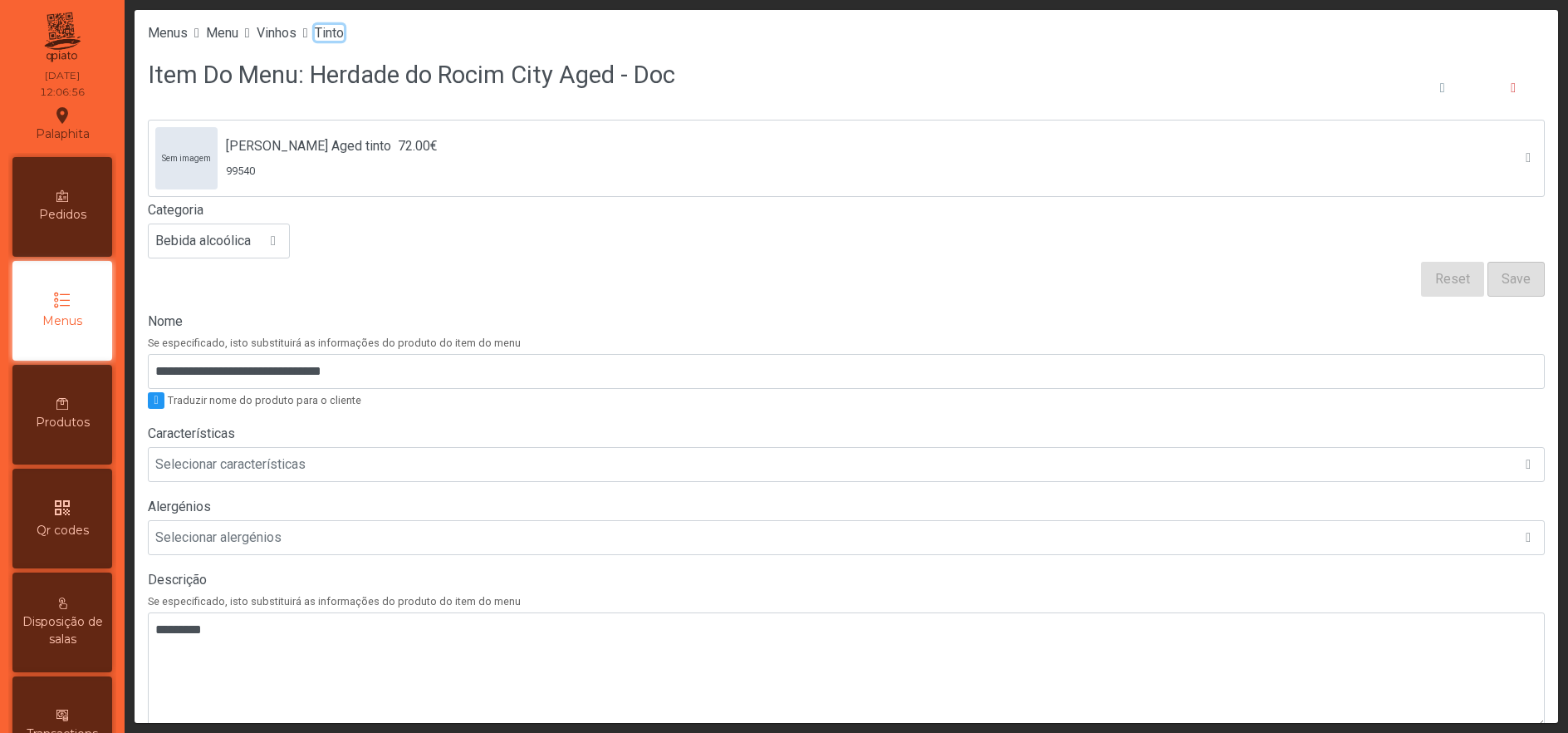 click on "Tinto" 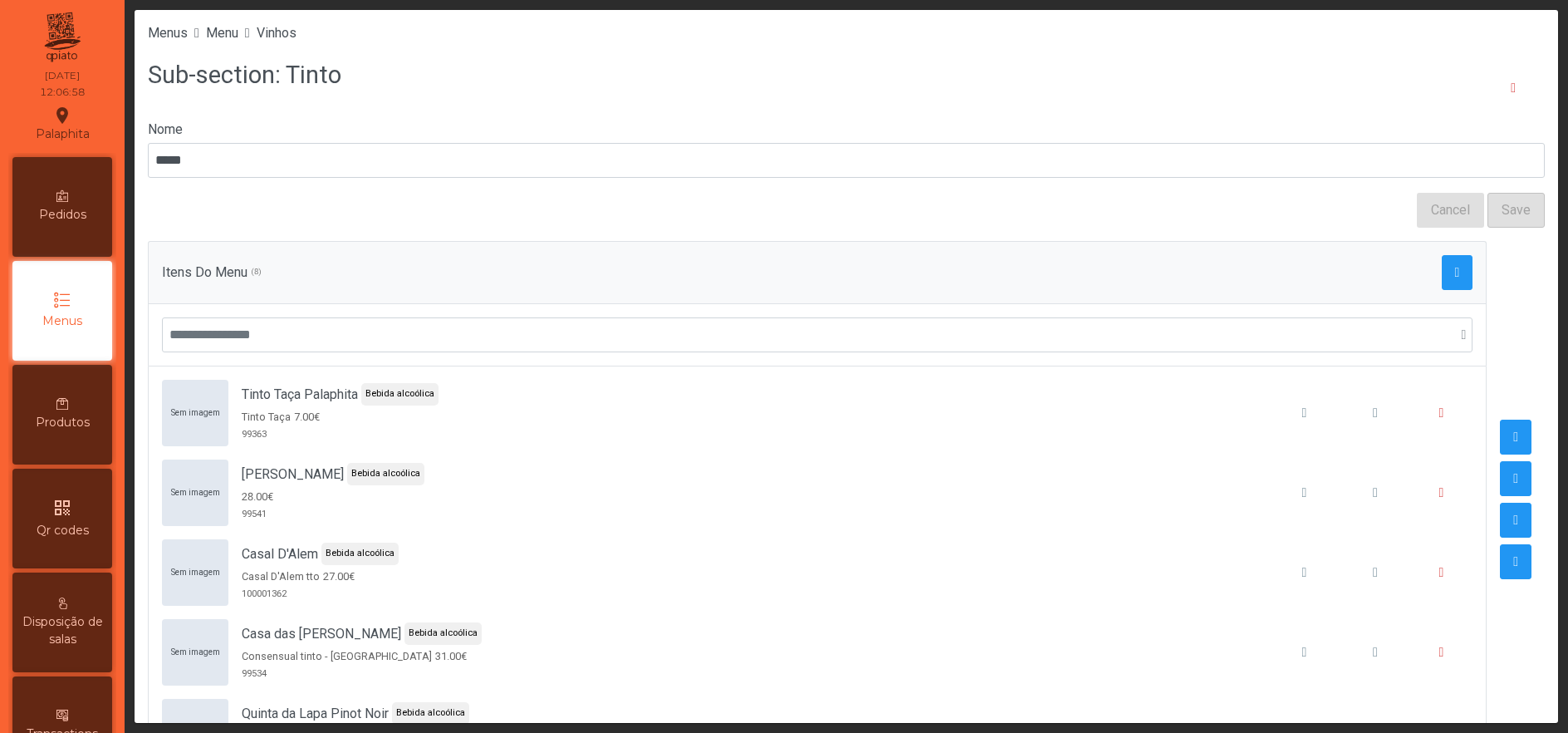 scroll, scrollTop: 70, scrollLeft: 0, axis: vertical 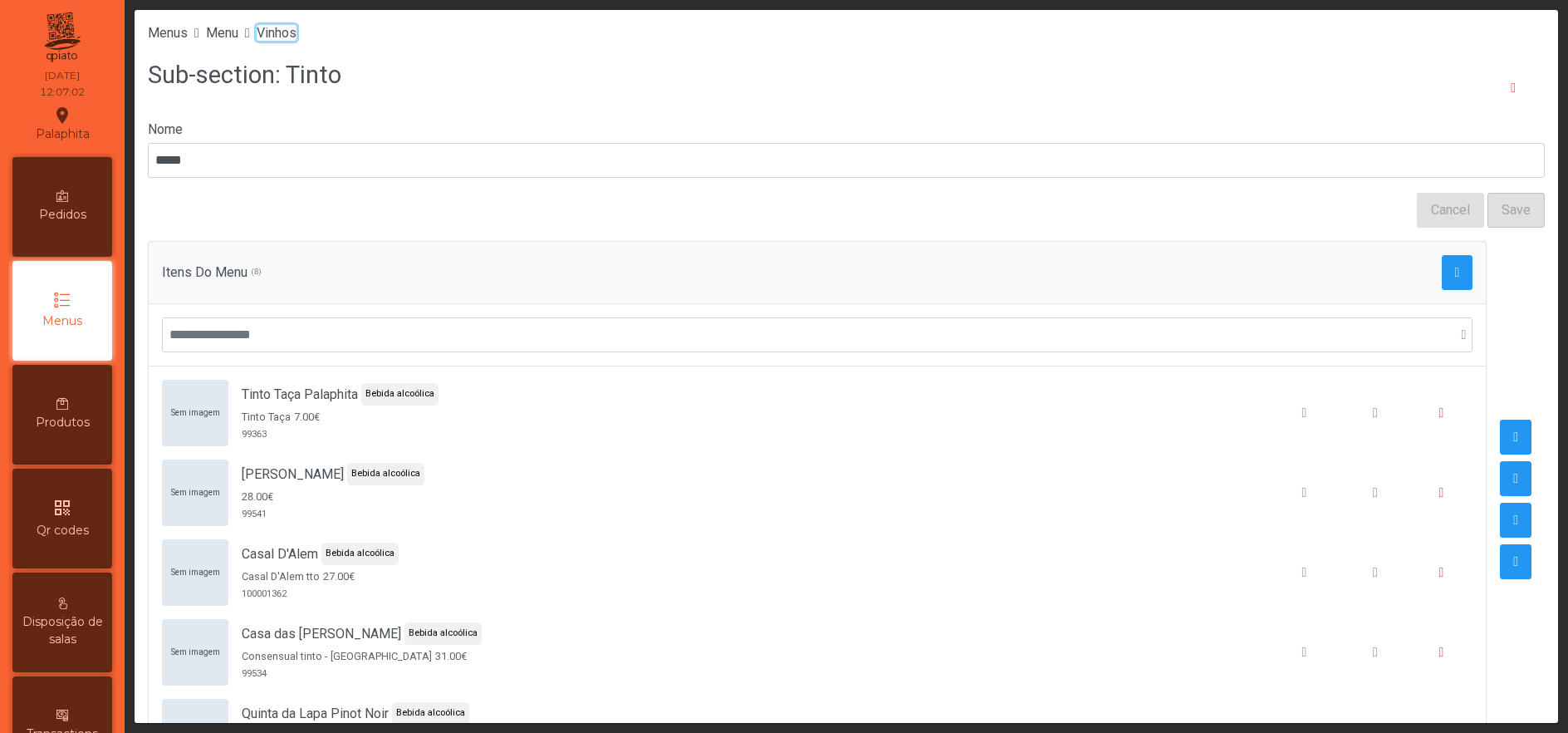 click on "Vinhos" 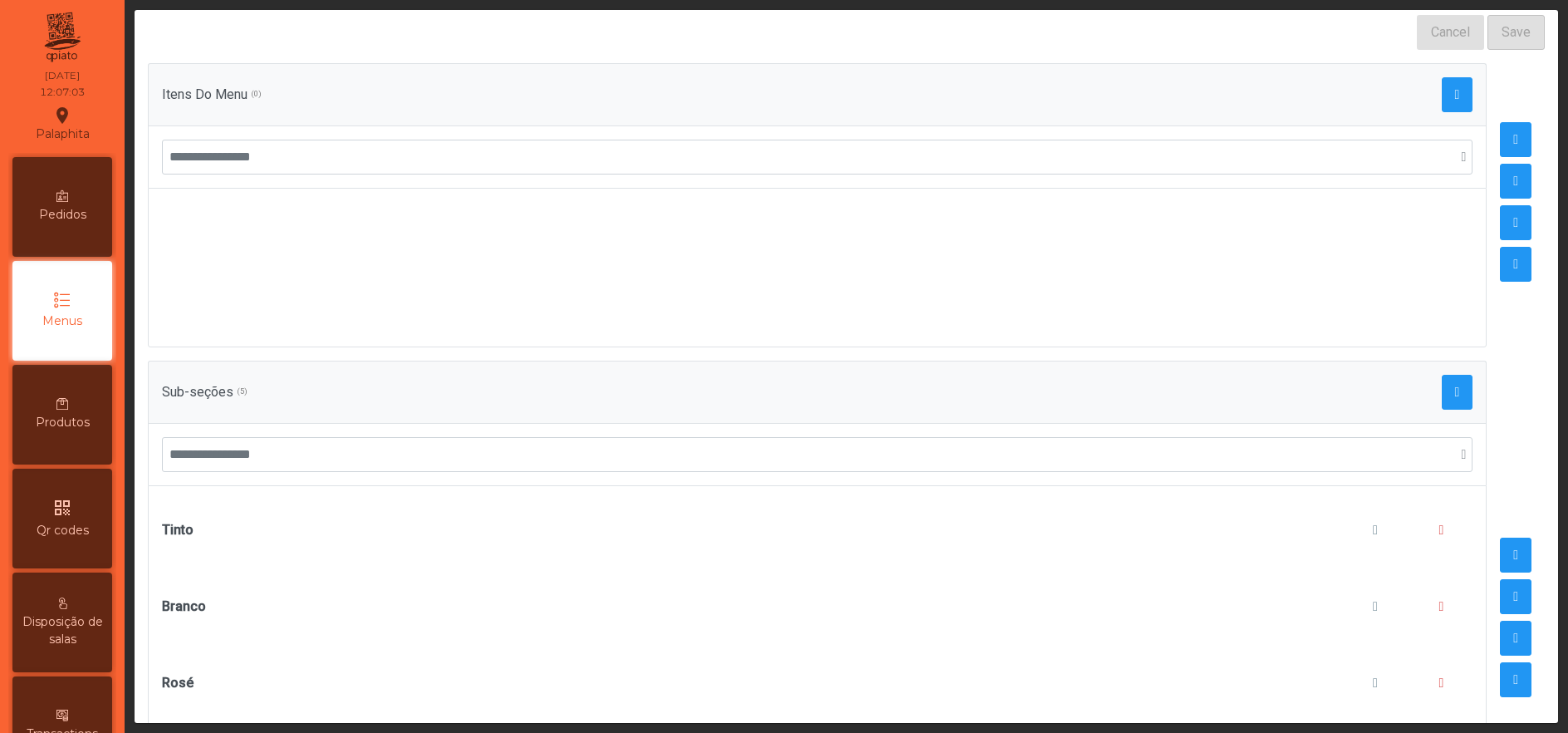 scroll, scrollTop: 366, scrollLeft: 0, axis: vertical 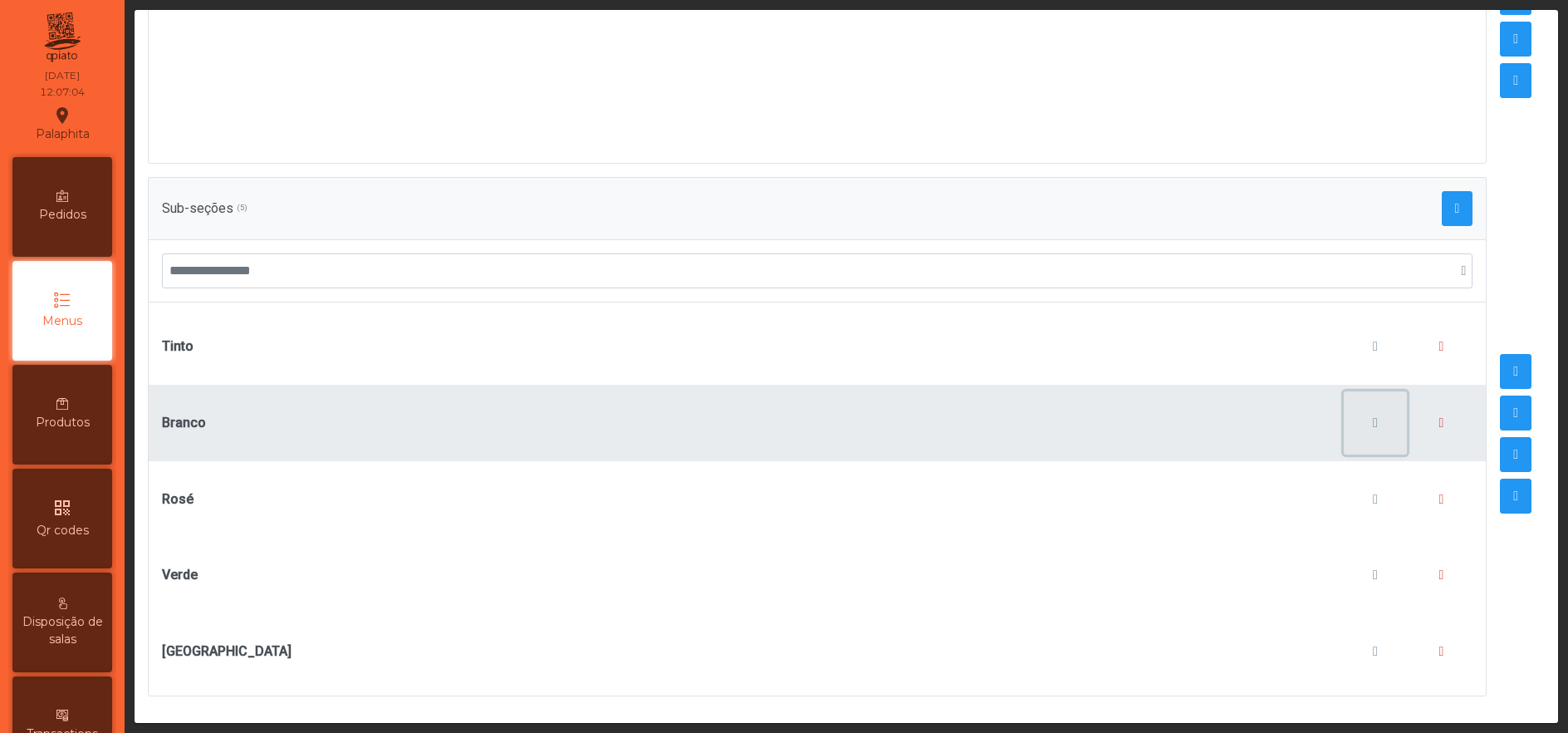 click 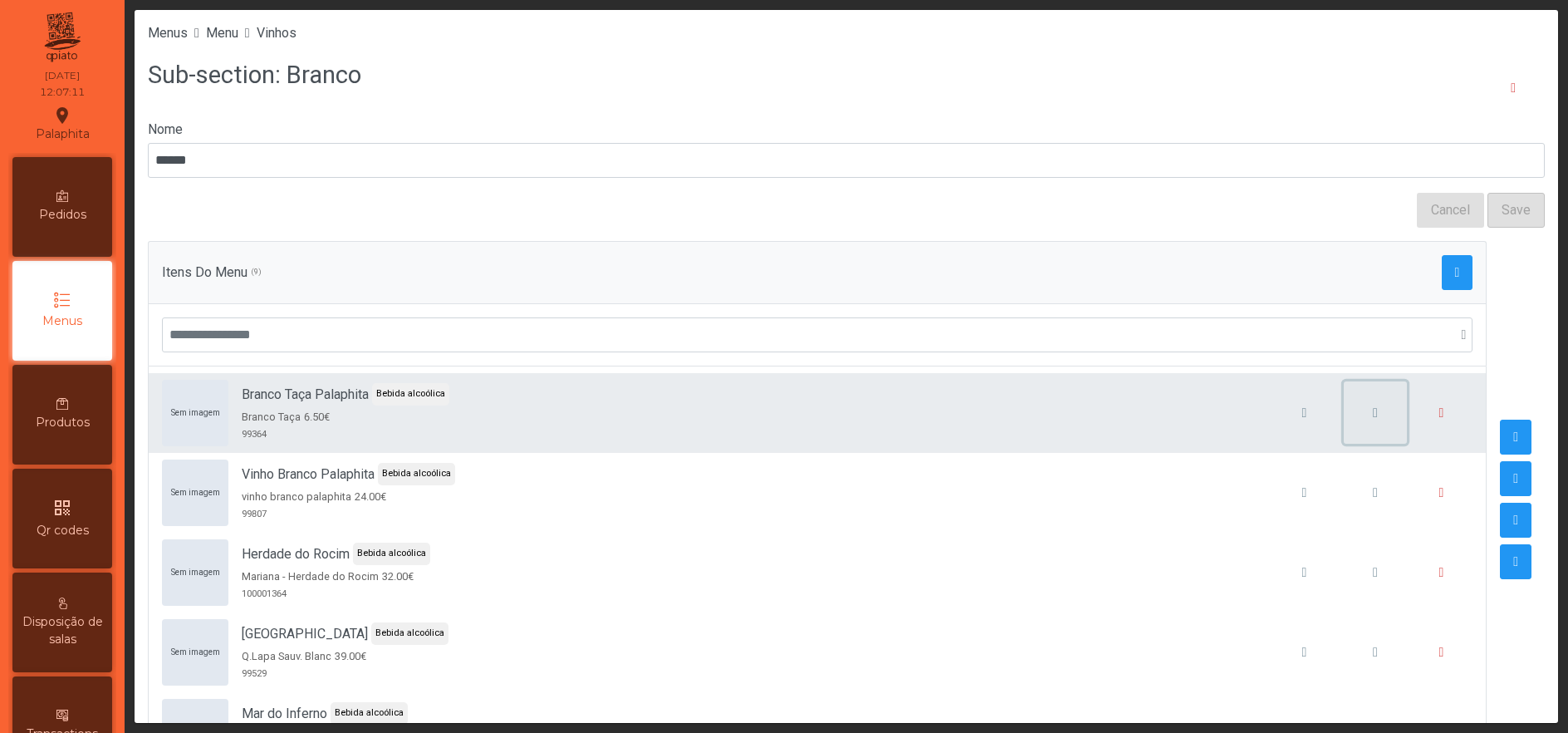 click 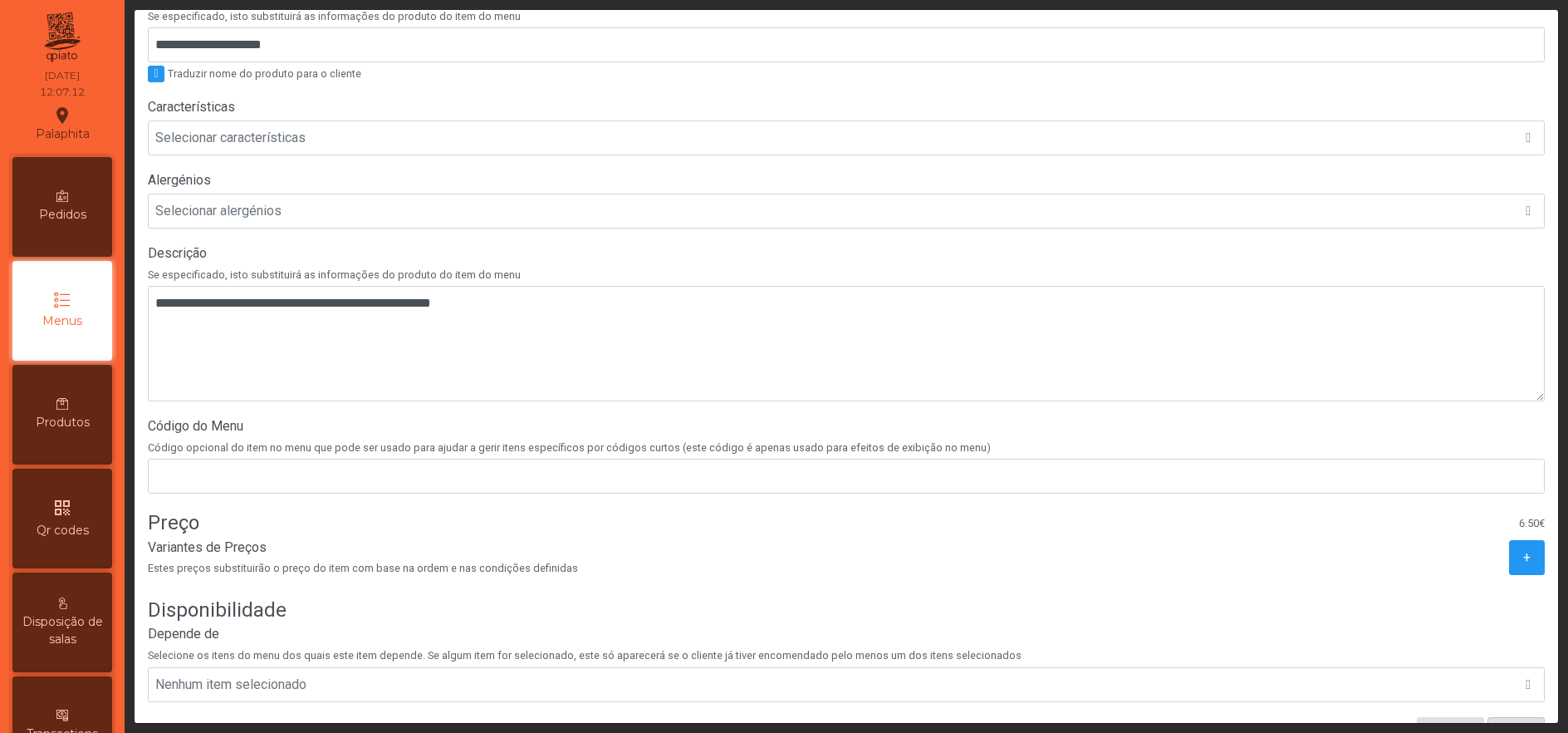 scroll, scrollTop: 387, scrollLeft: 0, axis: vertical 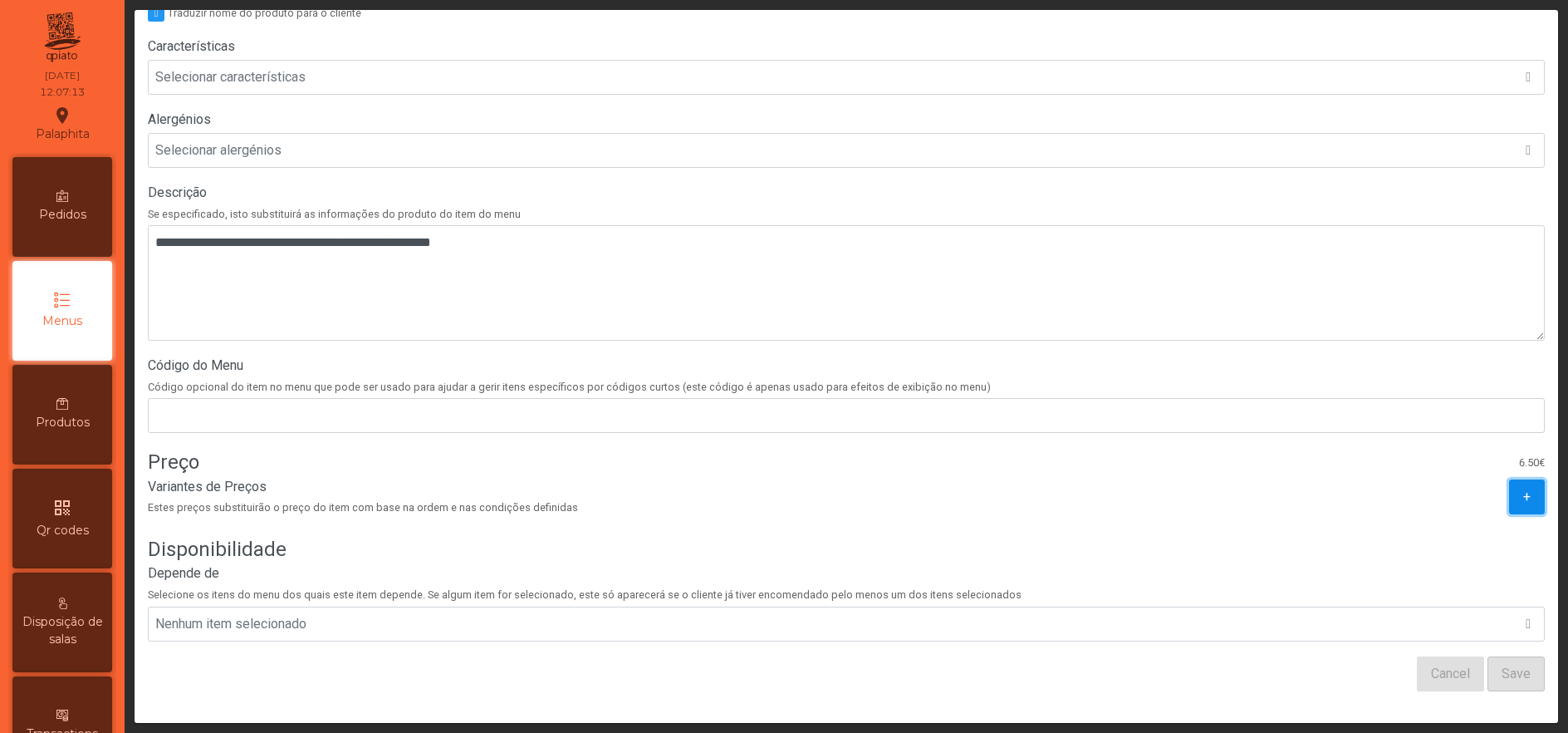 click on "+" 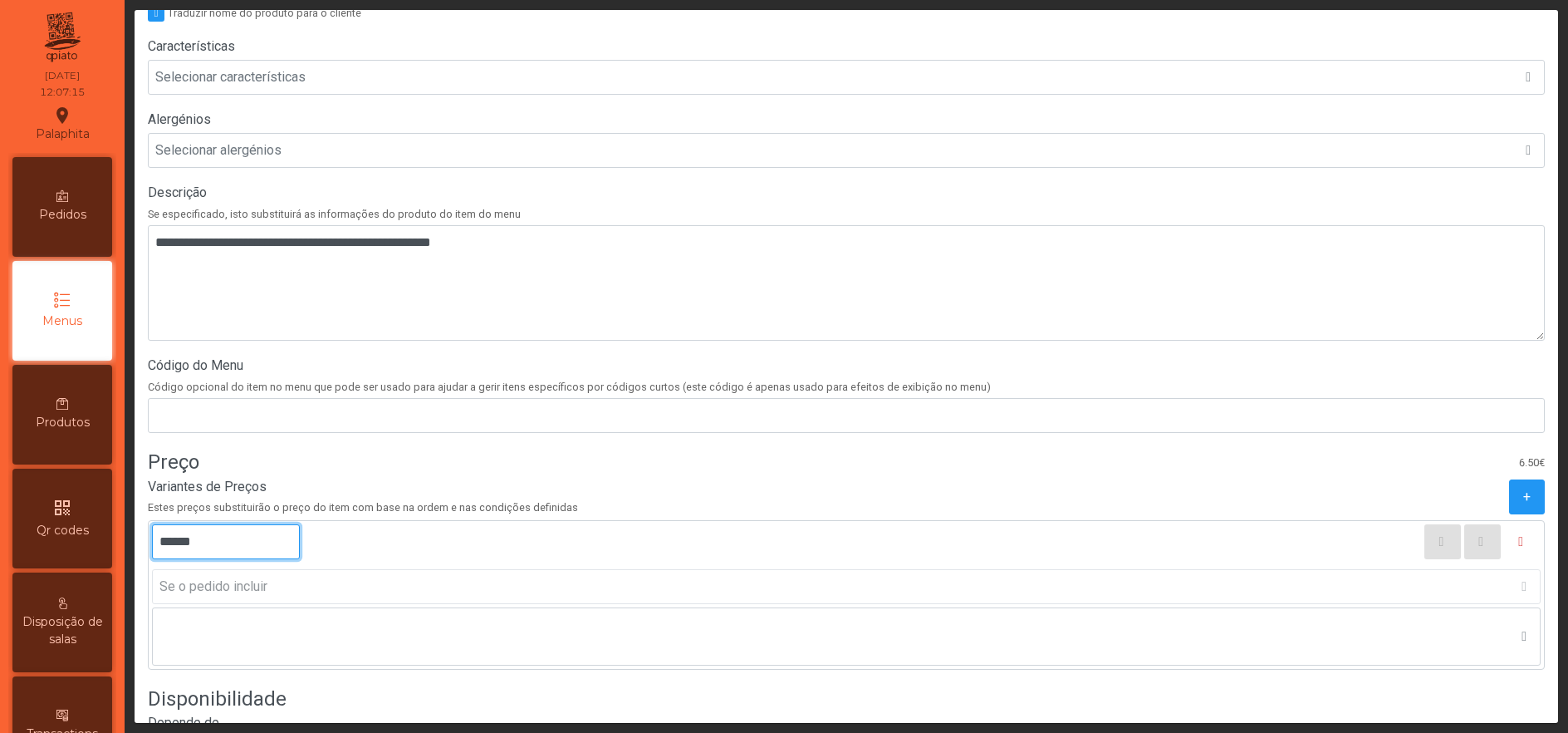 click on "******" 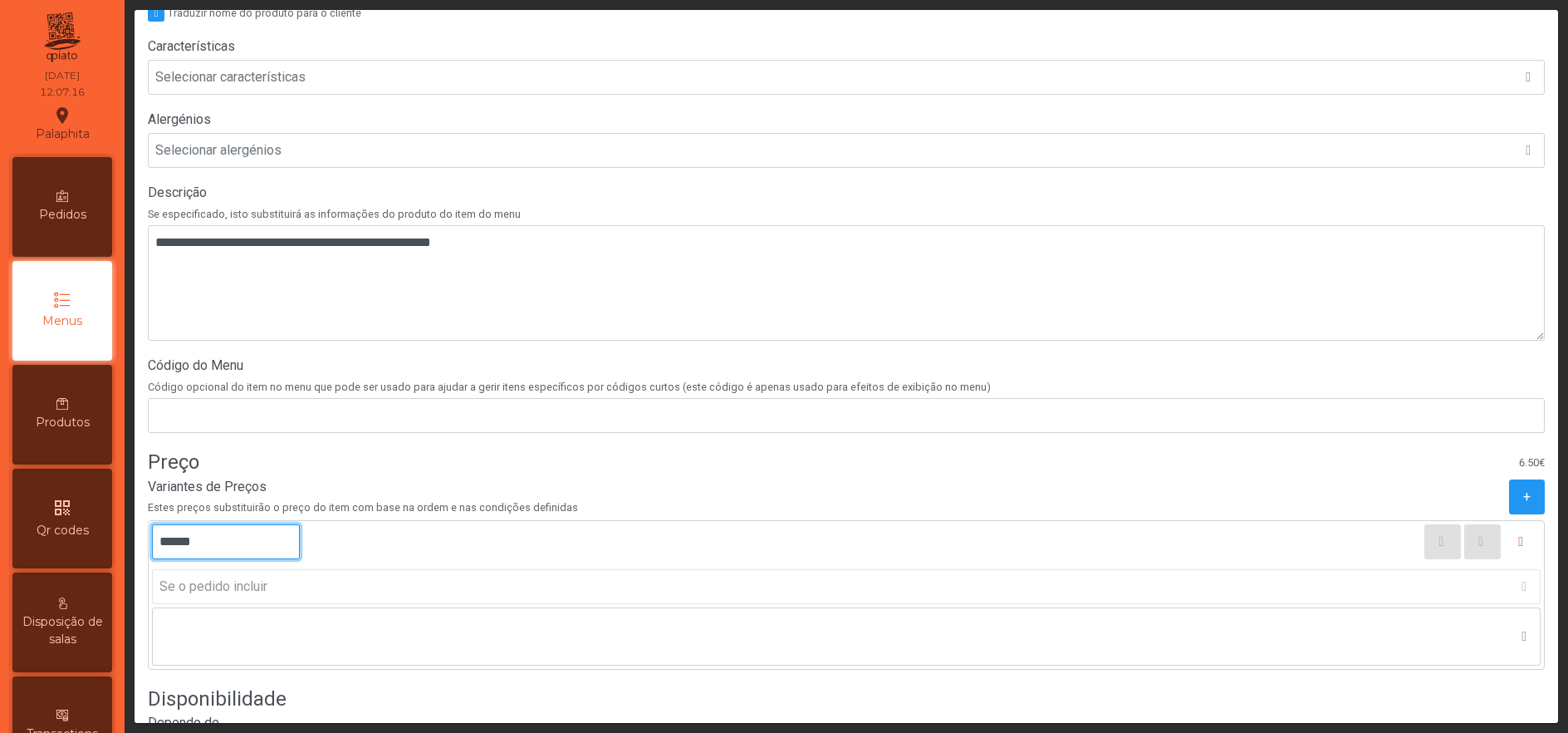 type on "******" 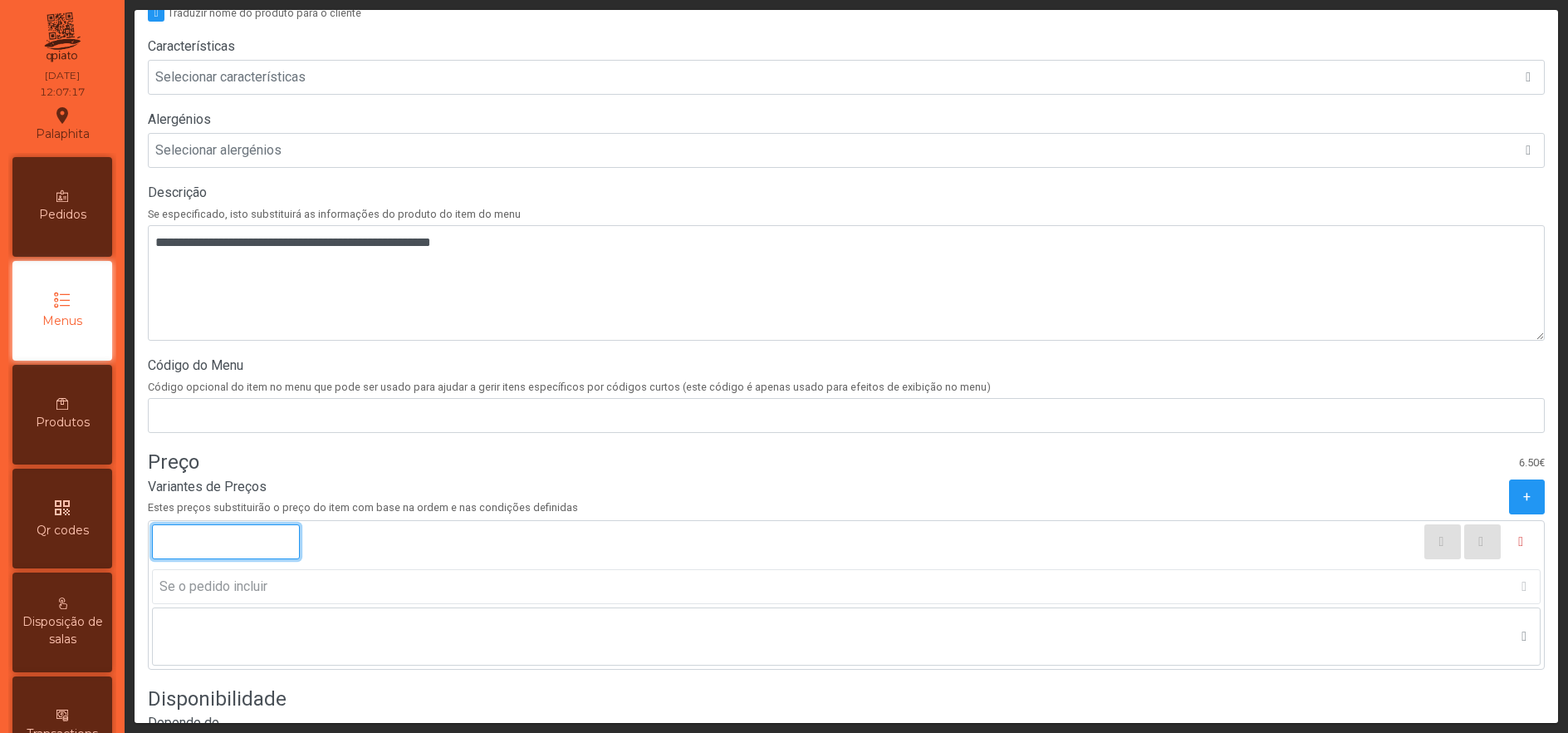 type on "******" 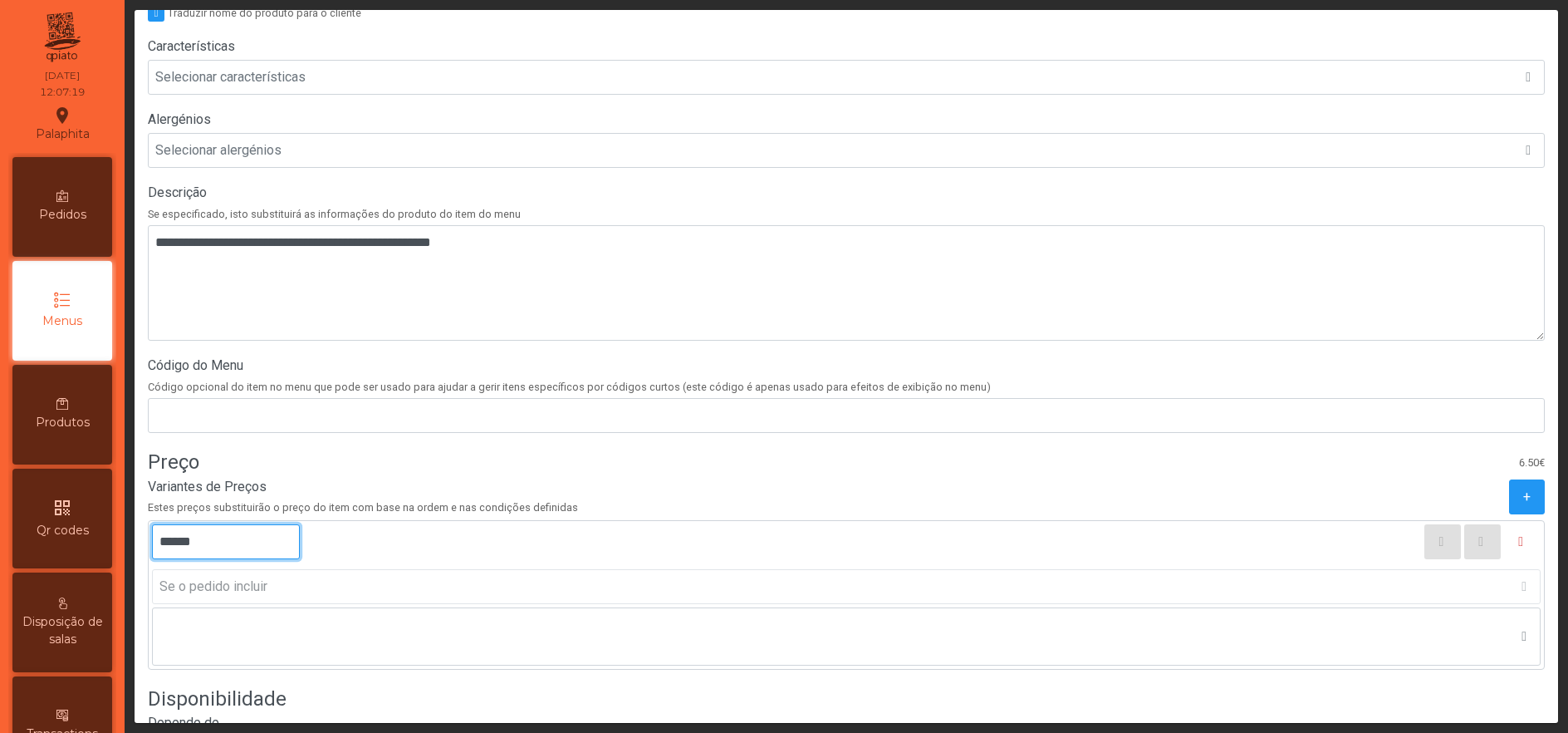 scroll, scrollTop: 550, scrollLeft: 0, axis: vertical 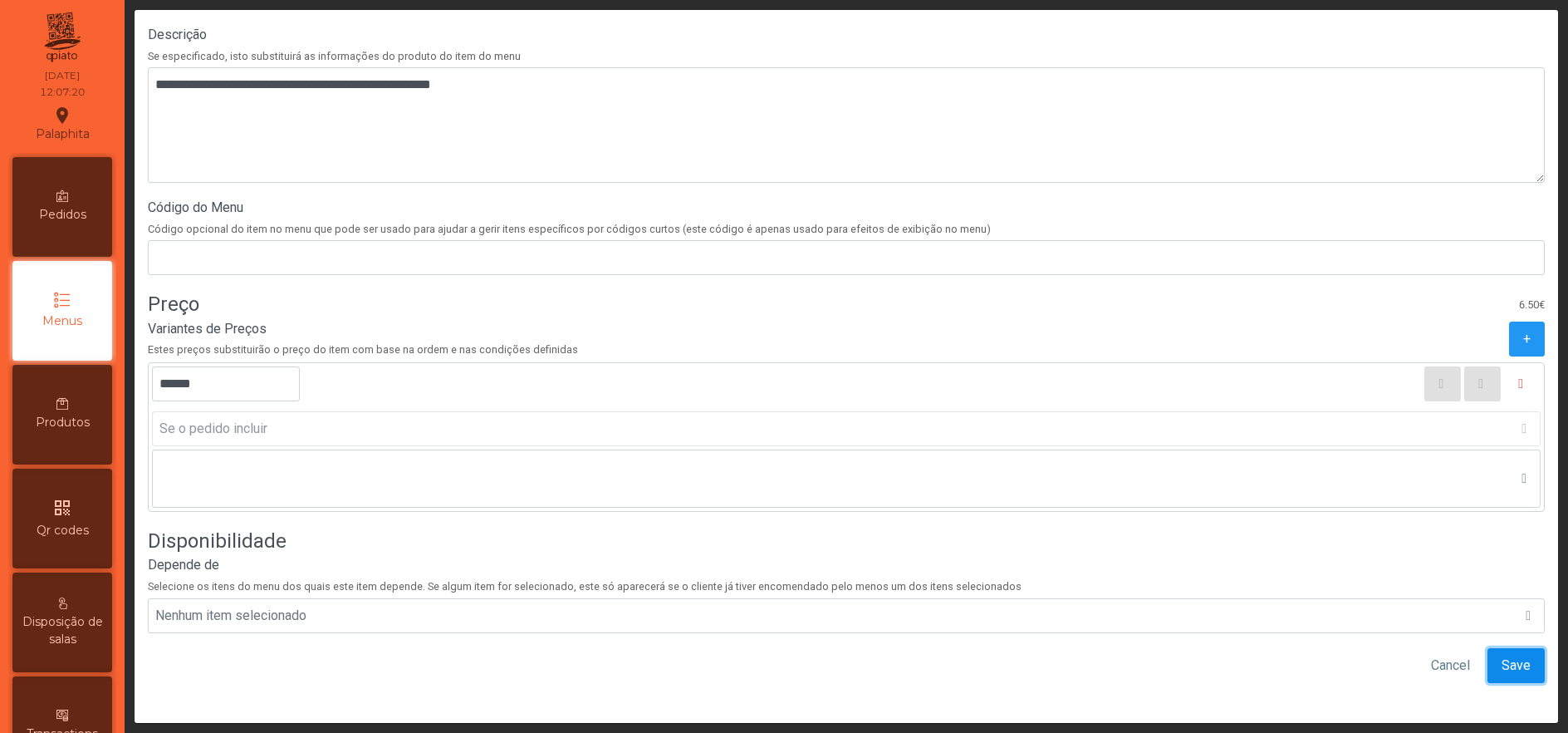 click on "Save" 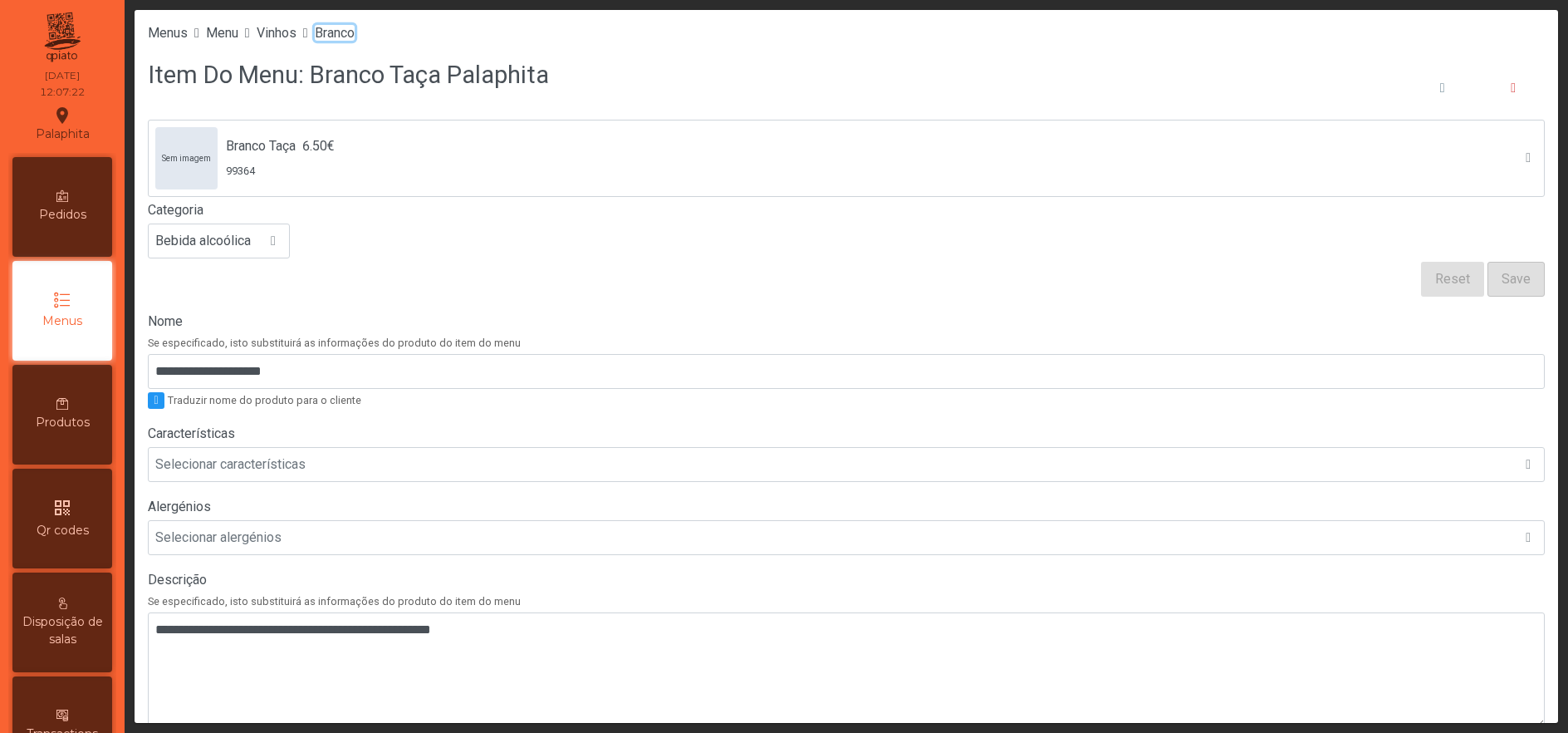 click on "Branco" 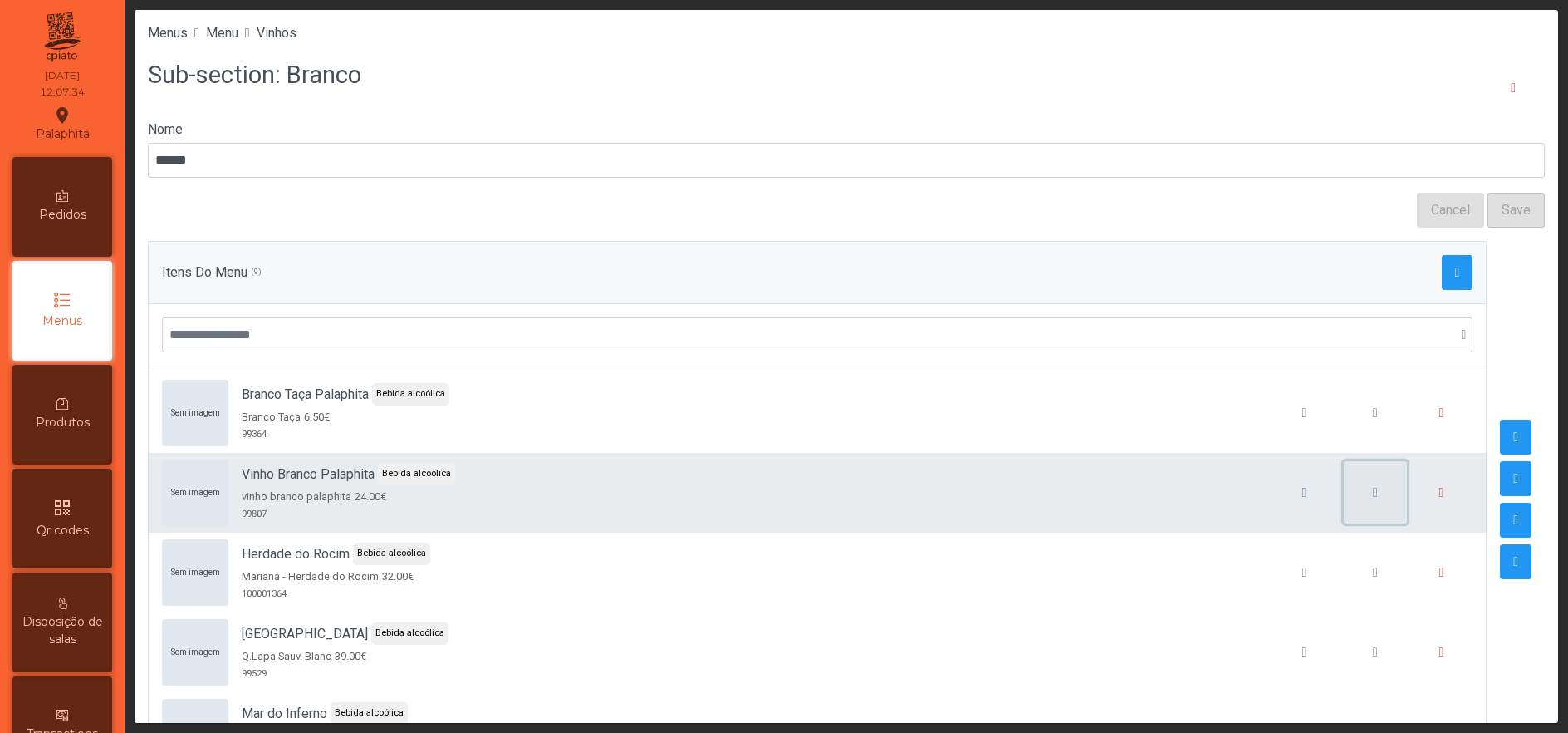 click 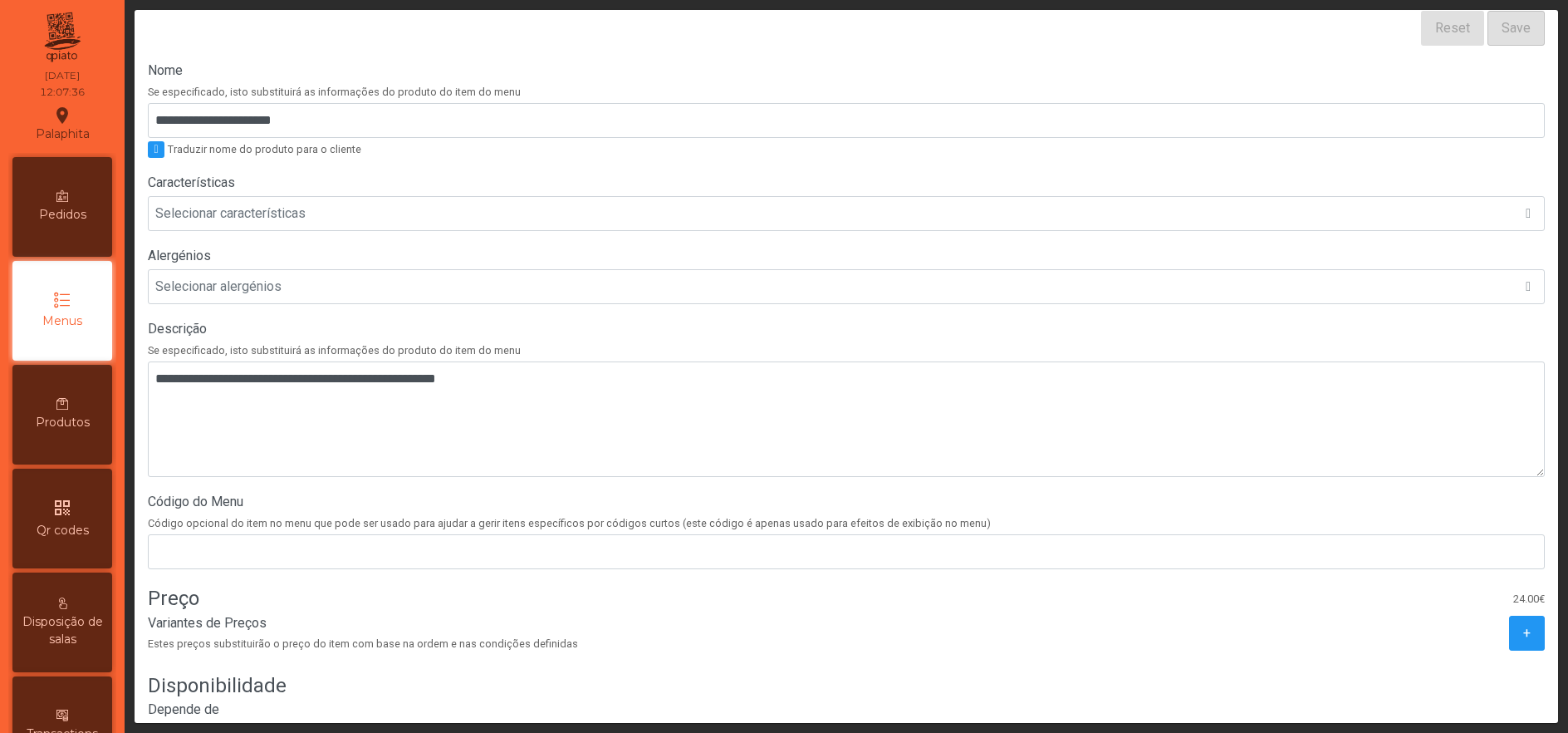 scroll, scrollTop: 400, scrollLeft: 0, axis: vertical 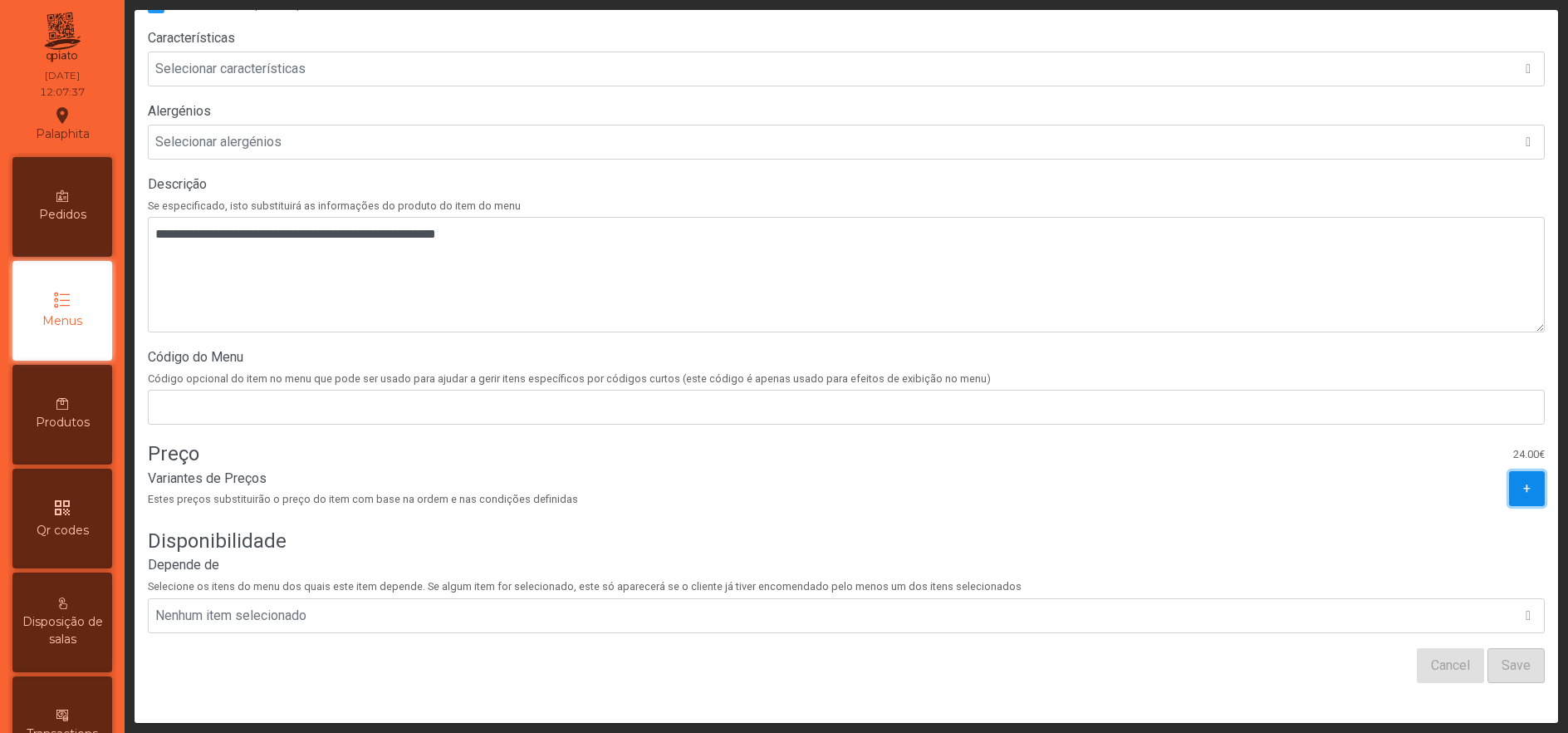 click on "+" 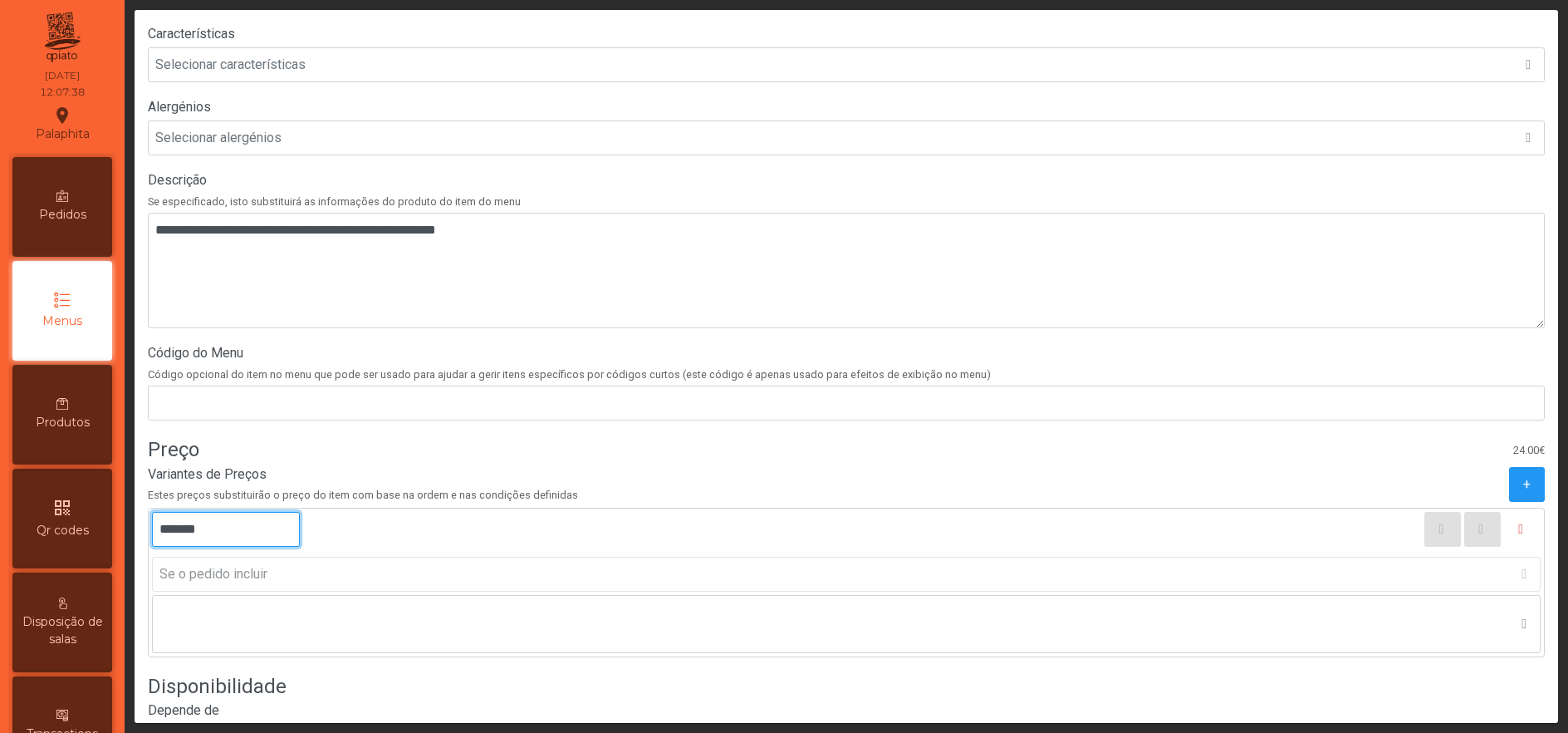 click on "*******" 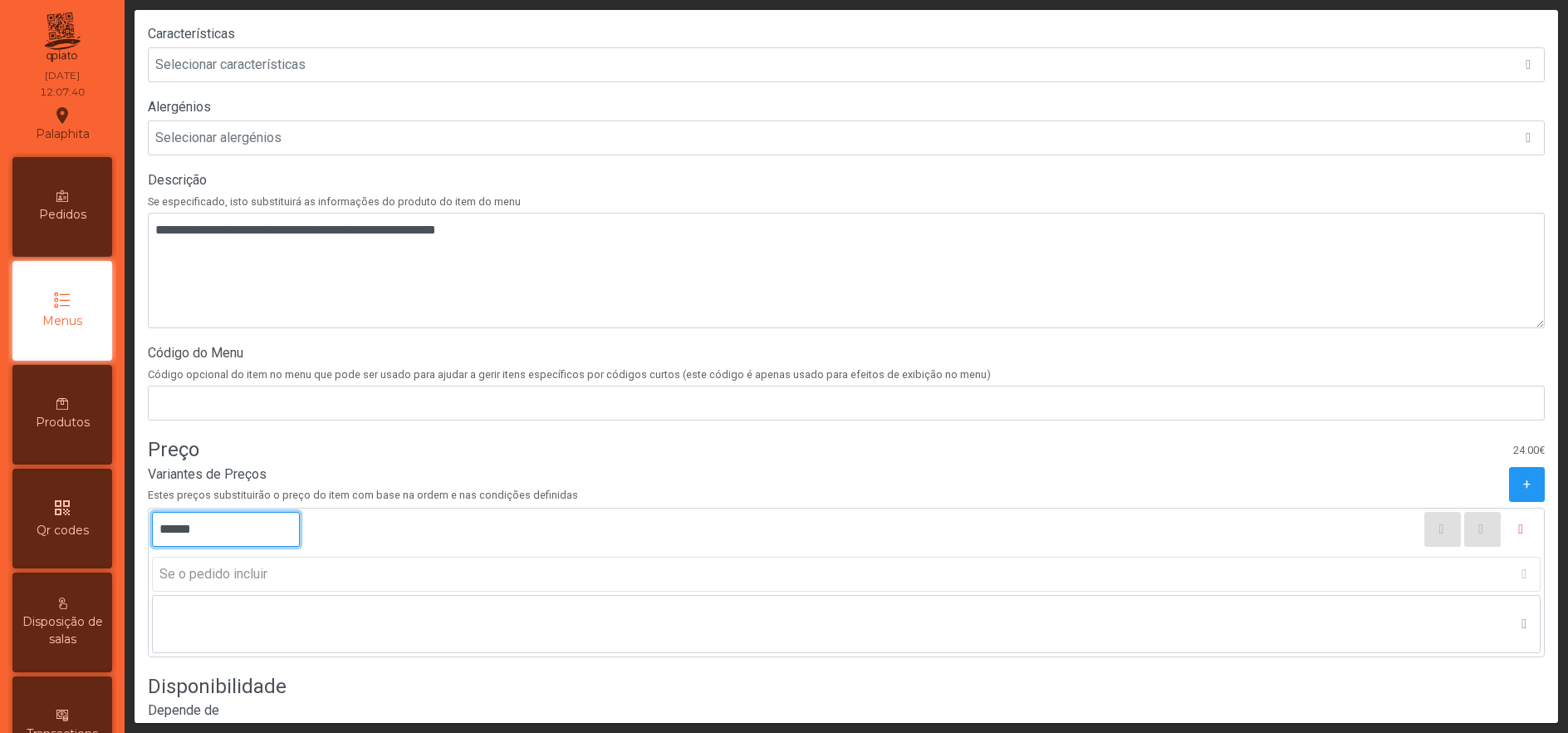 type on "*******" 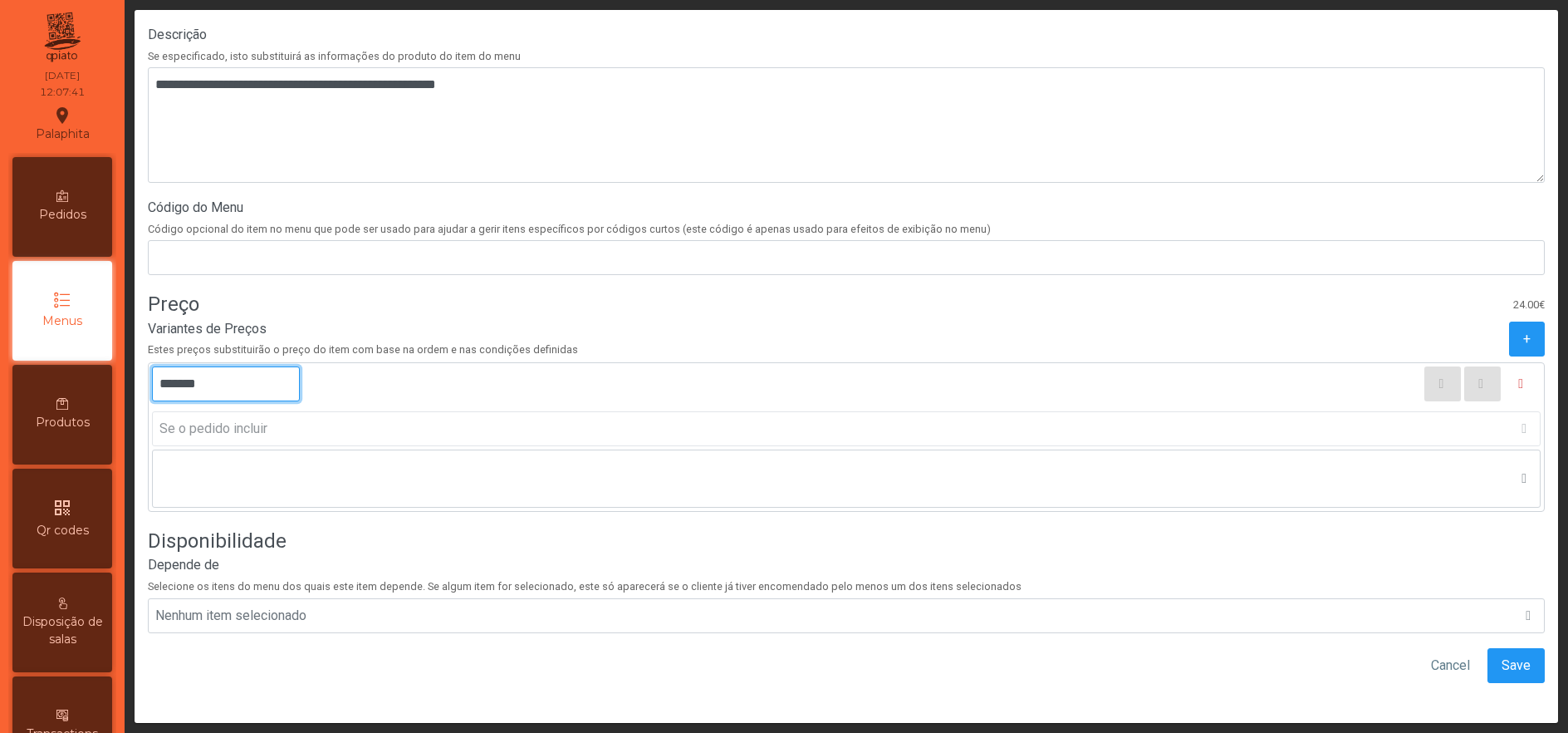 scroll, scrollTop: 550, scrollLeft: 0, axis: vertical 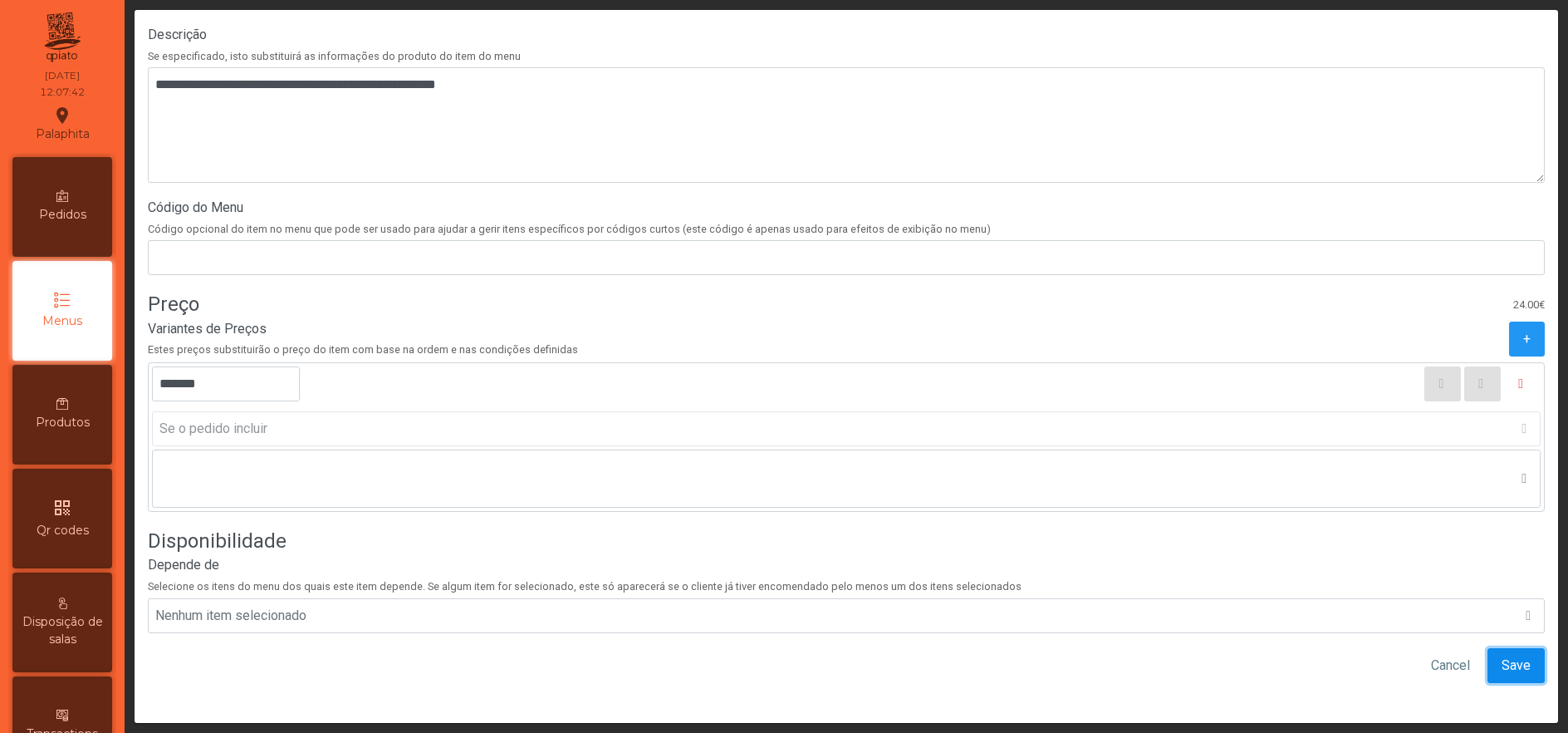 click on "Save" 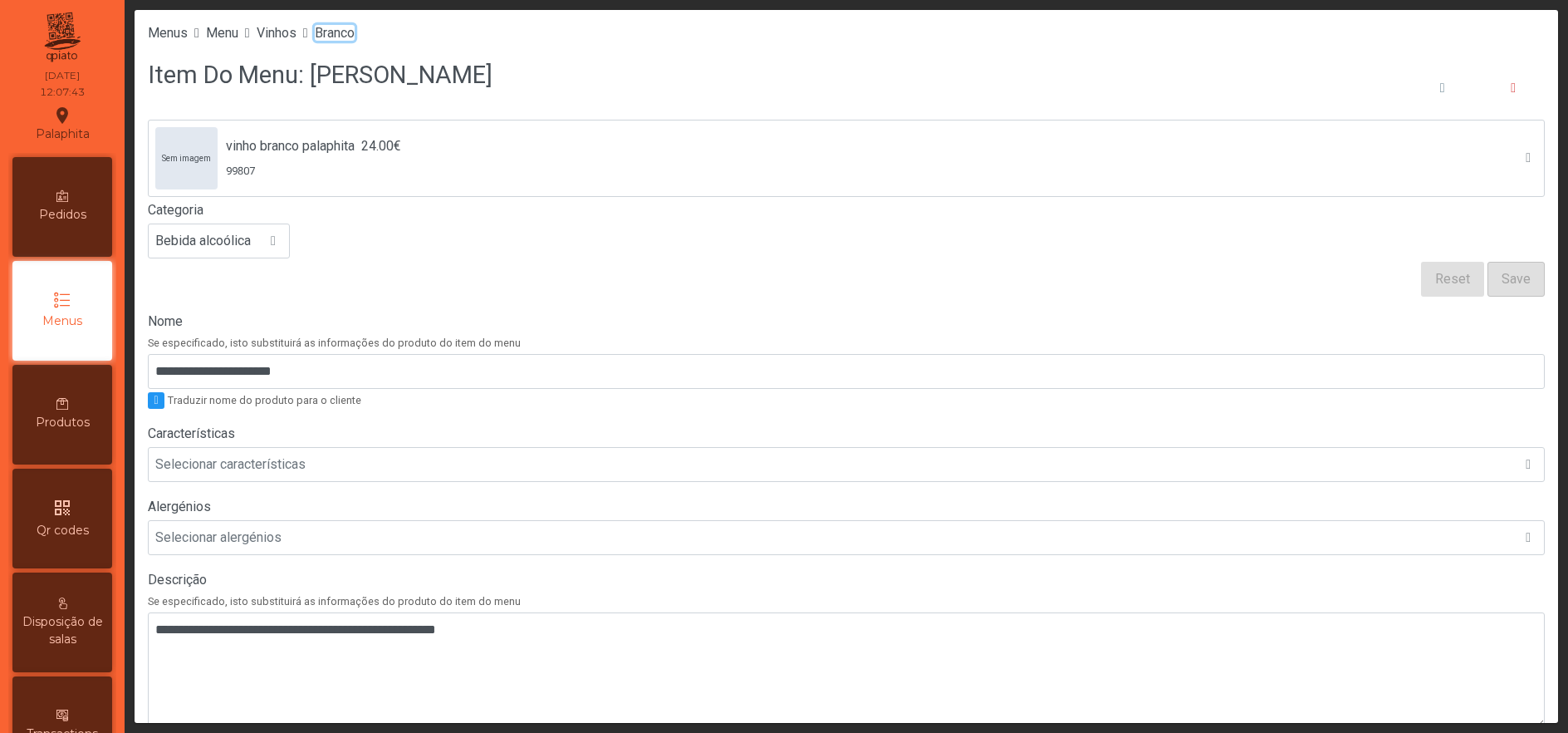 click on "Branco" 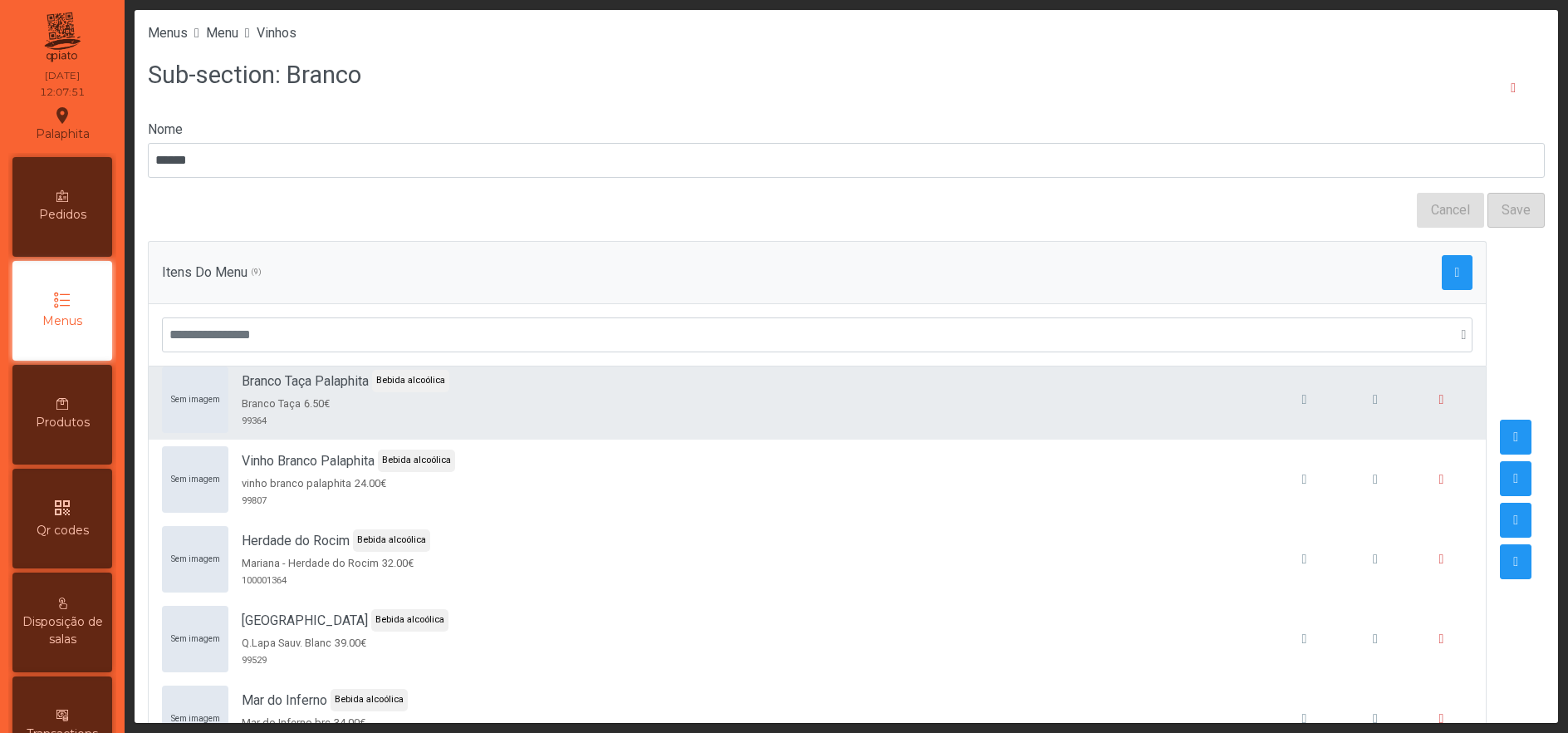 scroll, scrollTop: 24, scrollLeft: 0, axis: vertical 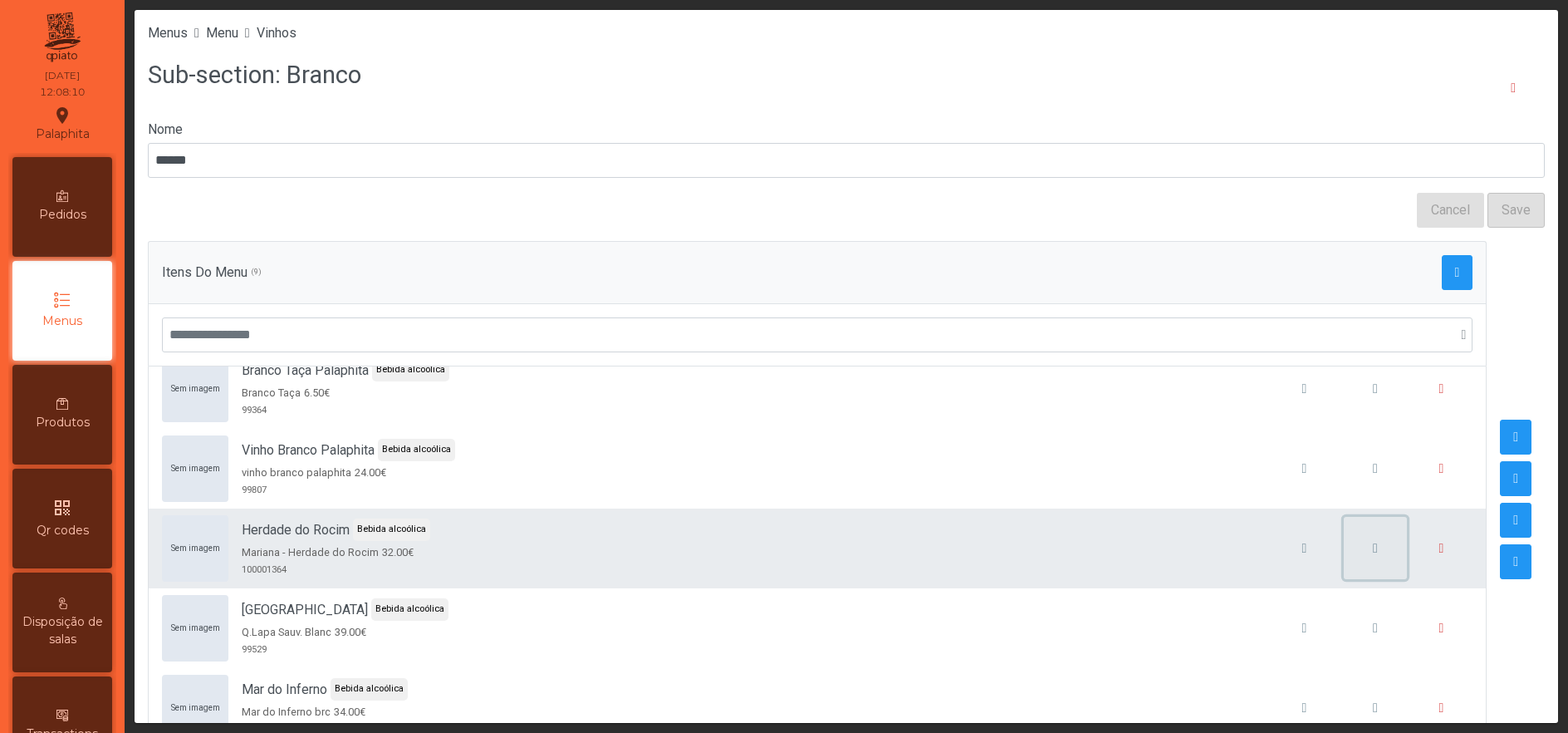 click 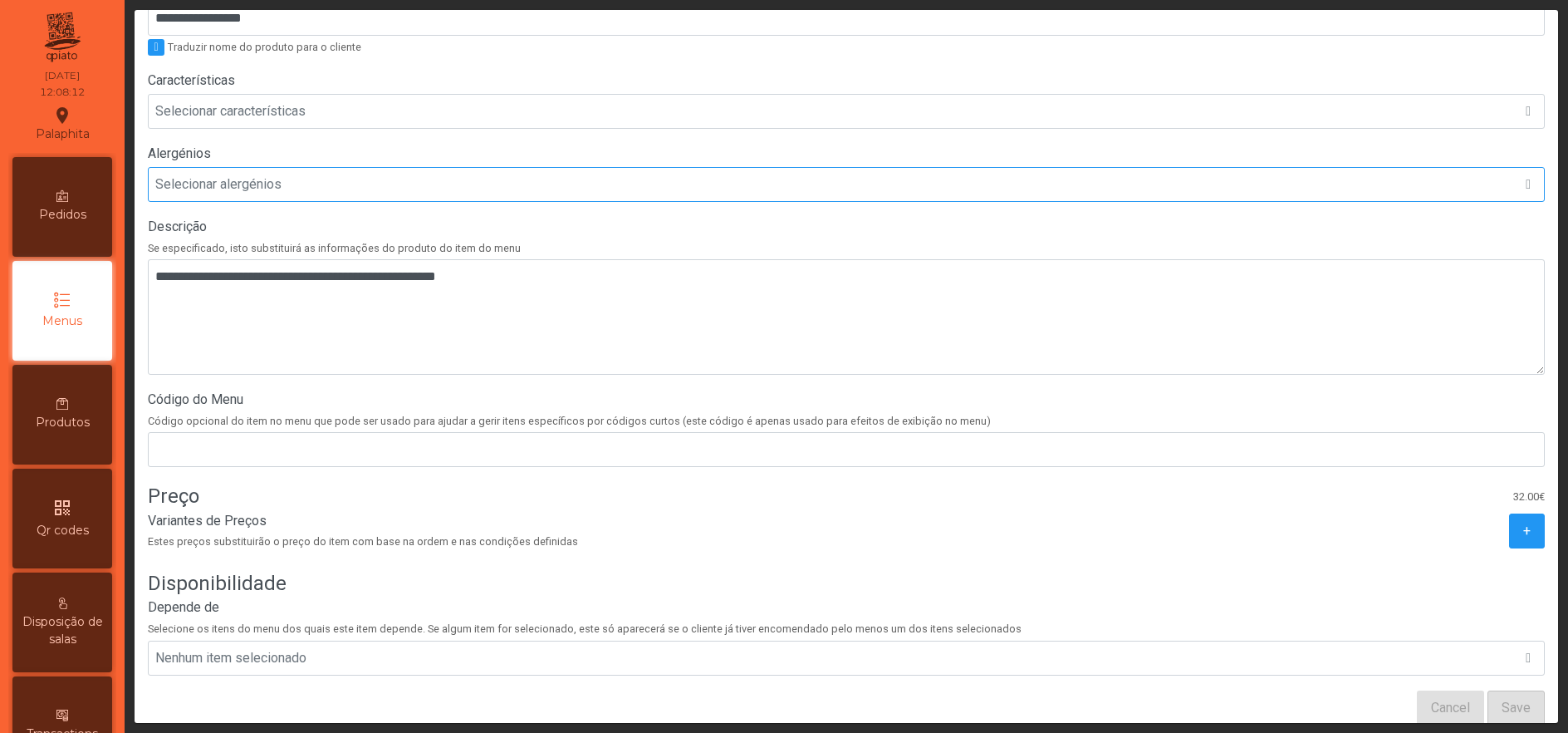 scroll, scrollTop: 400, scrollLeft: 0, axis: vertical 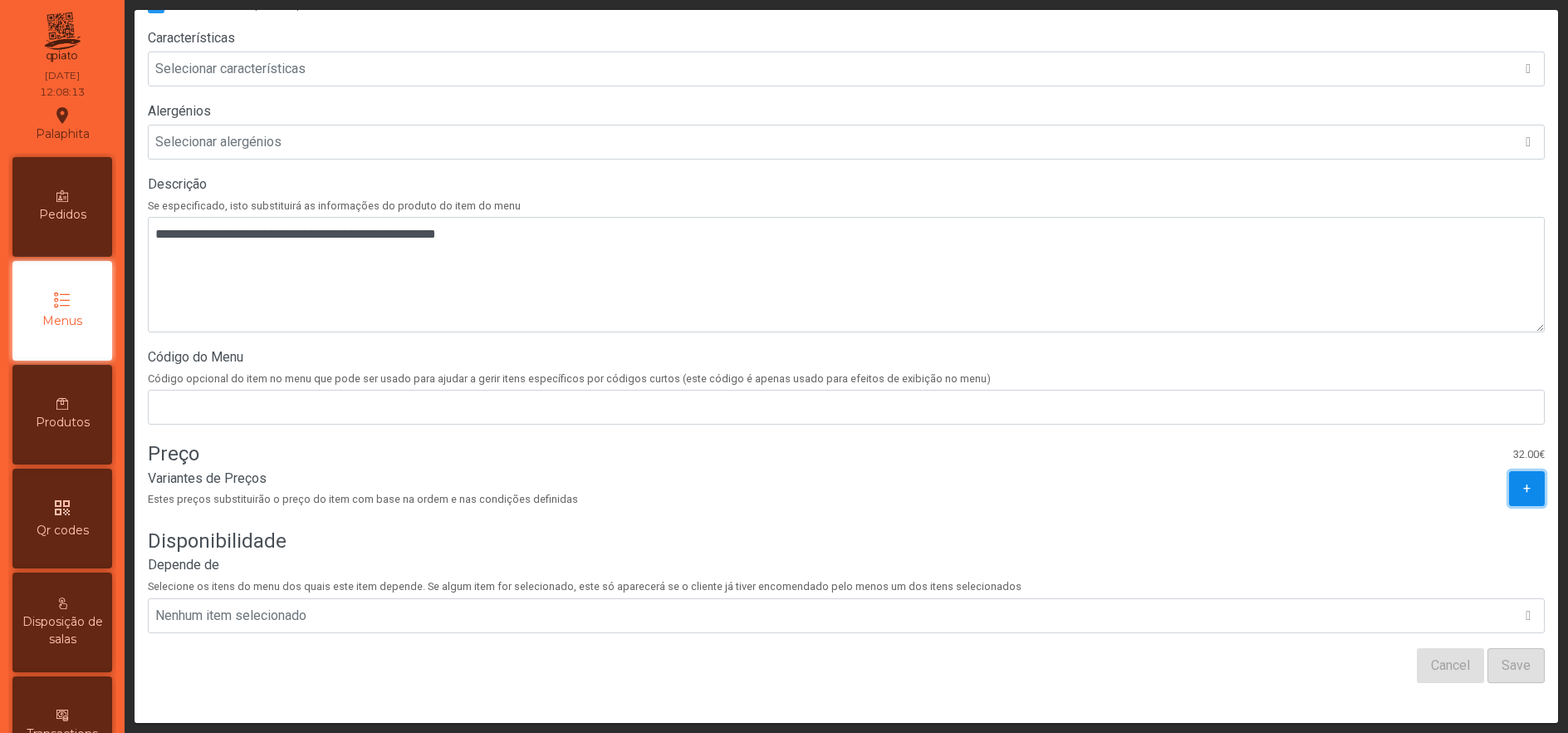 click on "+" 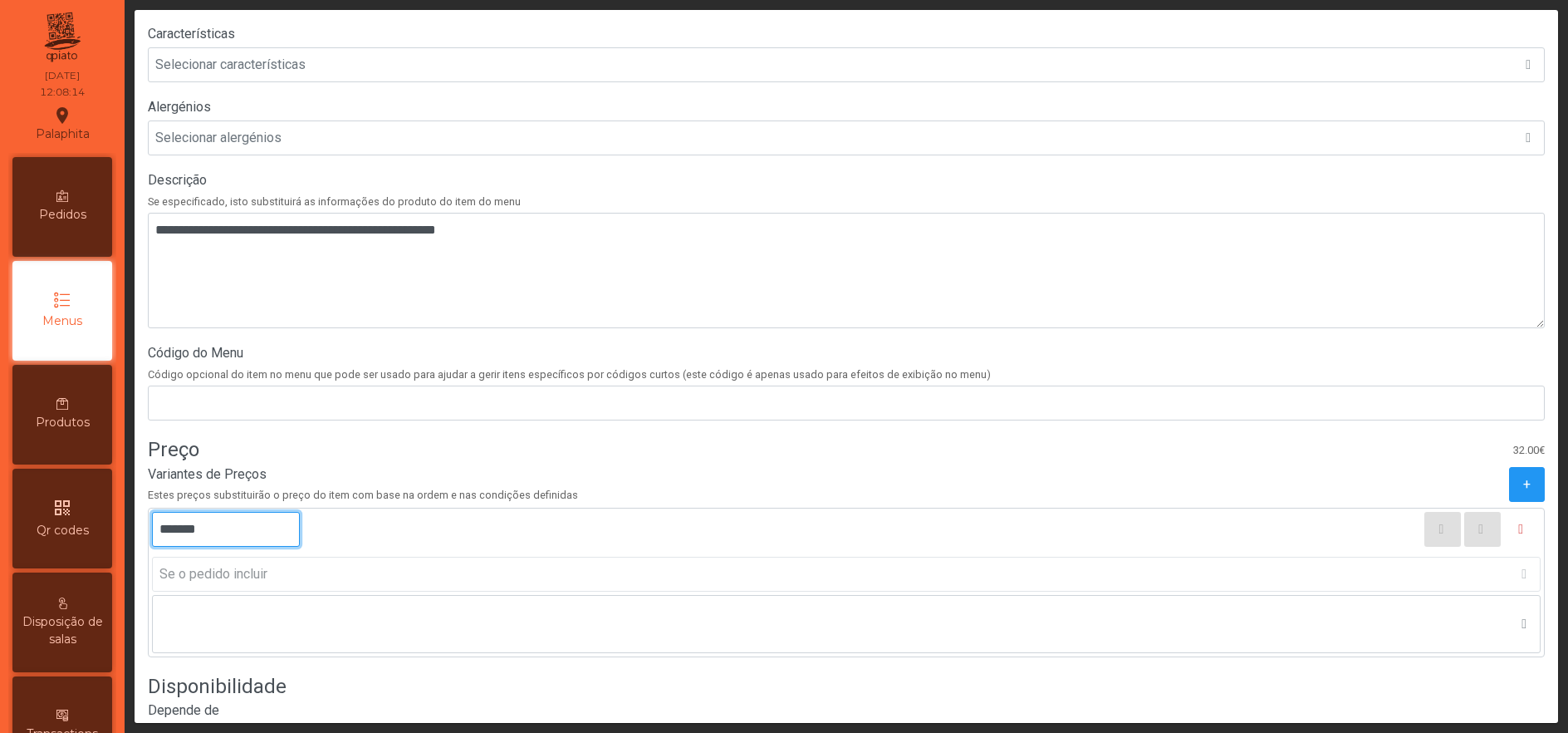 click on "*******" 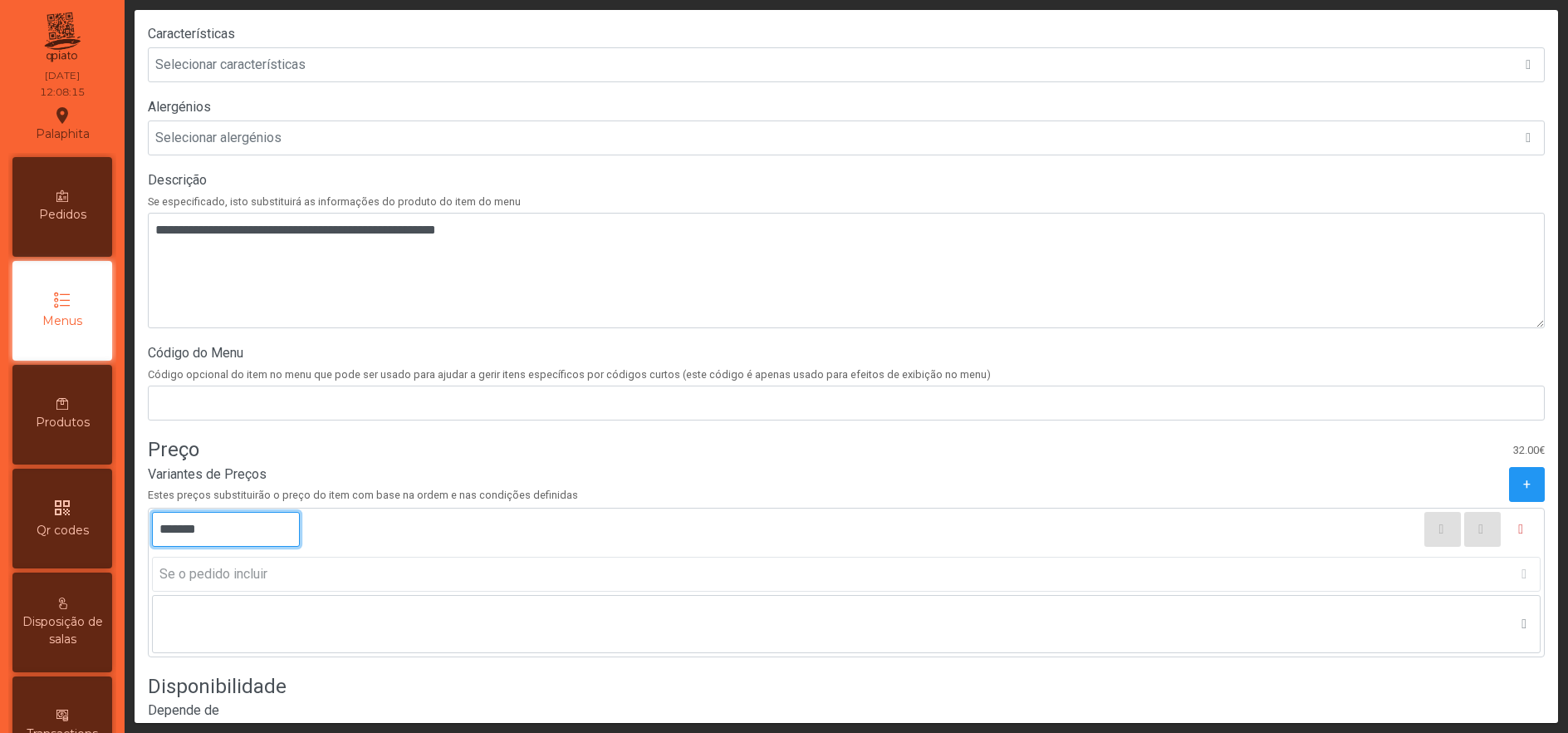 click on "*******" 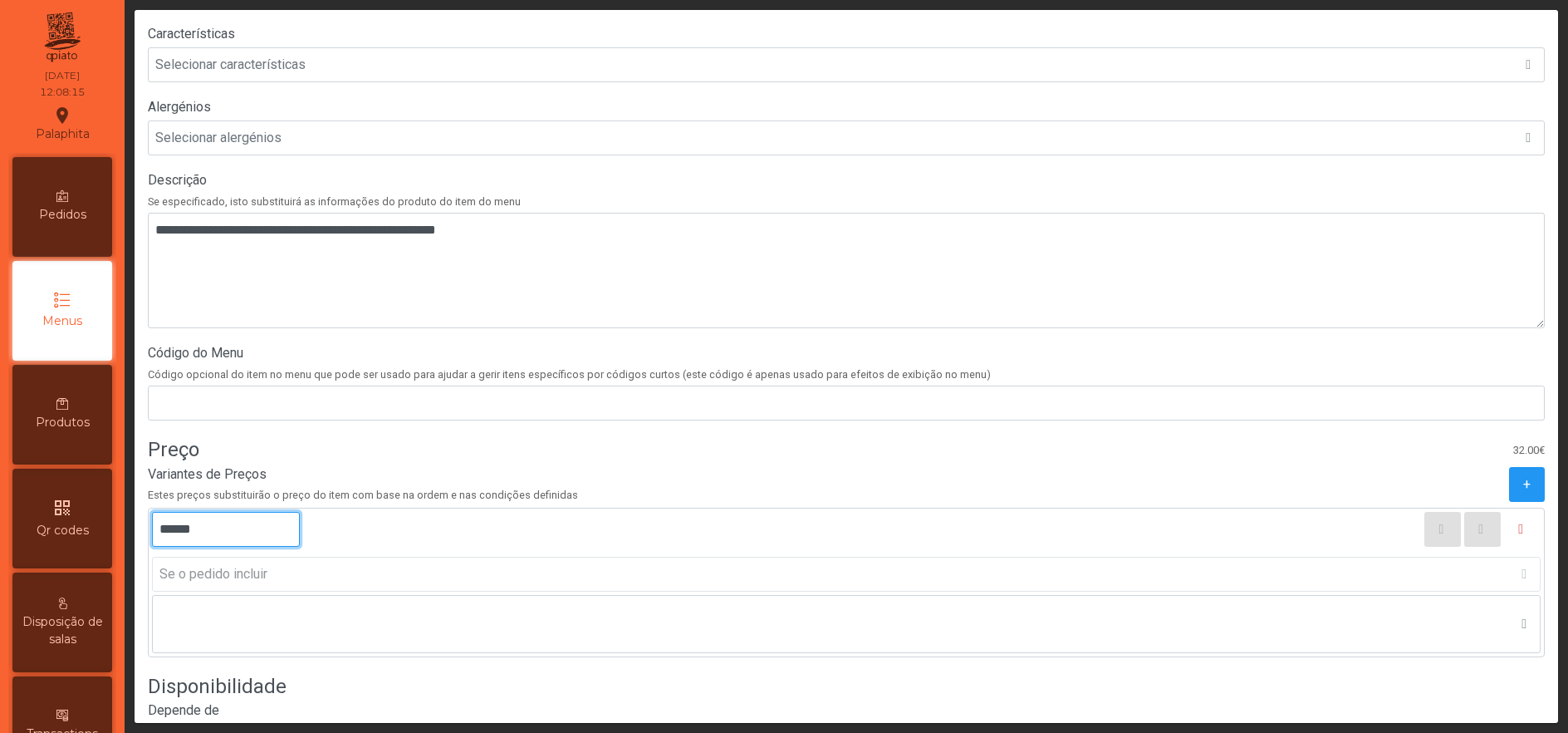 type on "*******" 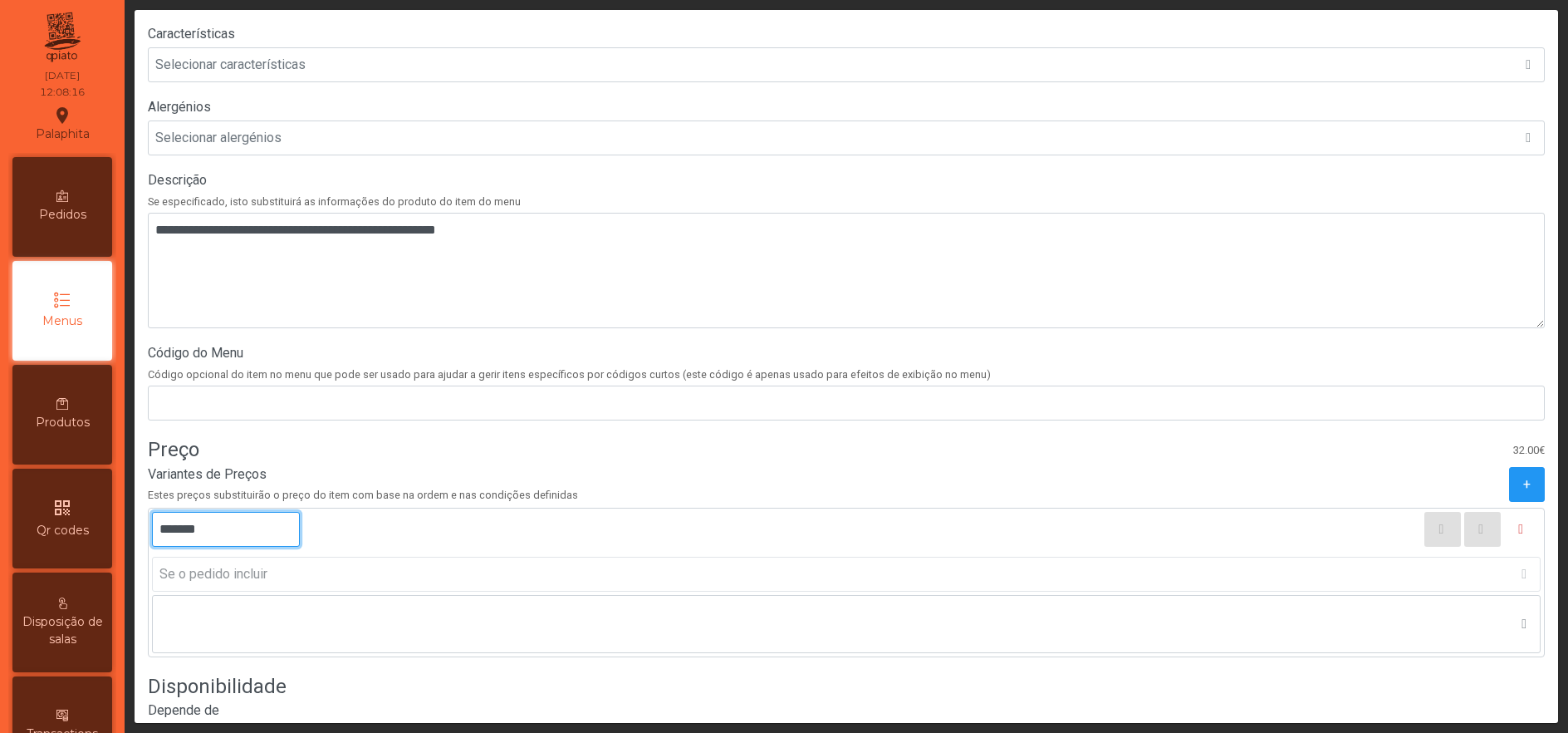 scroll, scrollTop: 550, scrollLeft: 0, axis: vertical 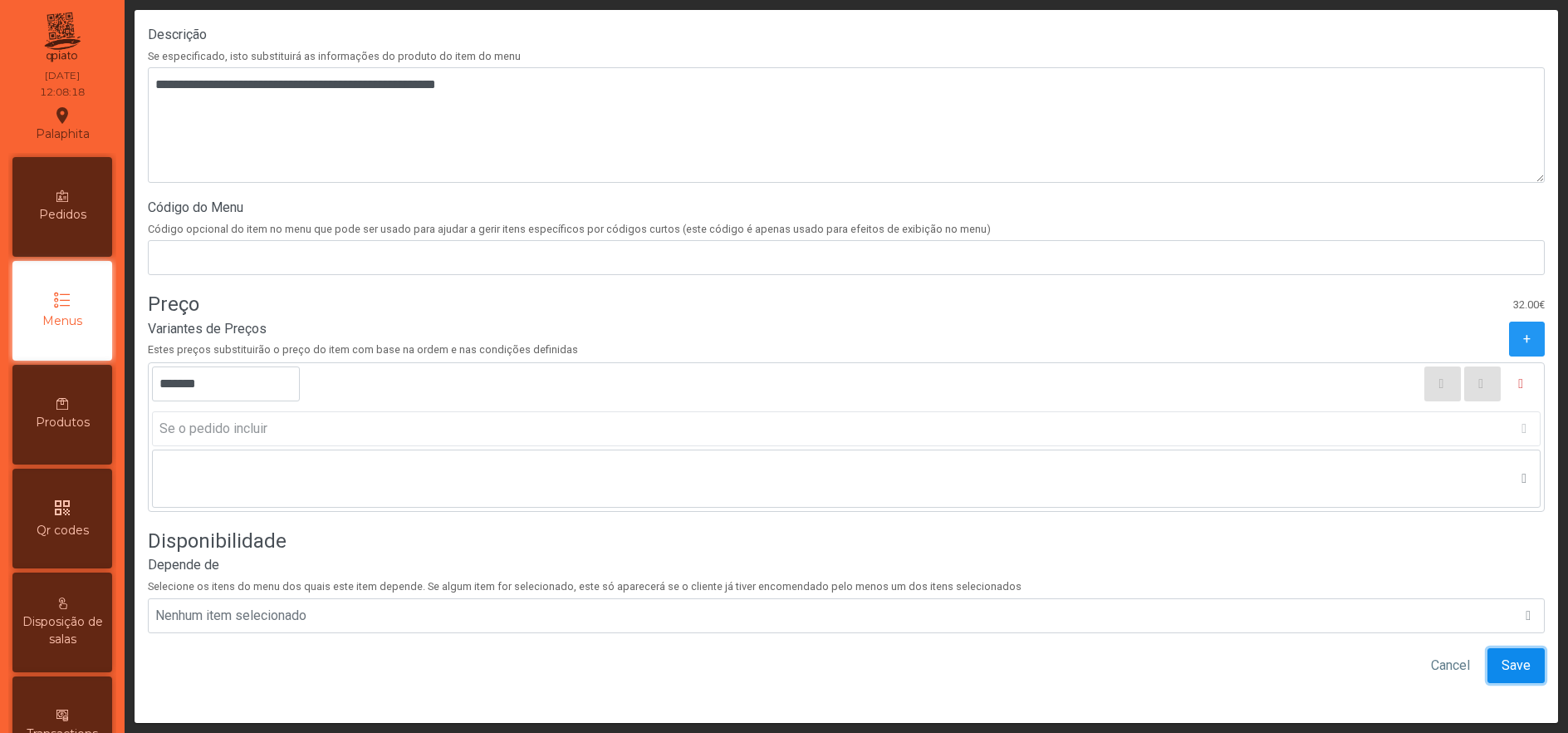 click on "Save" 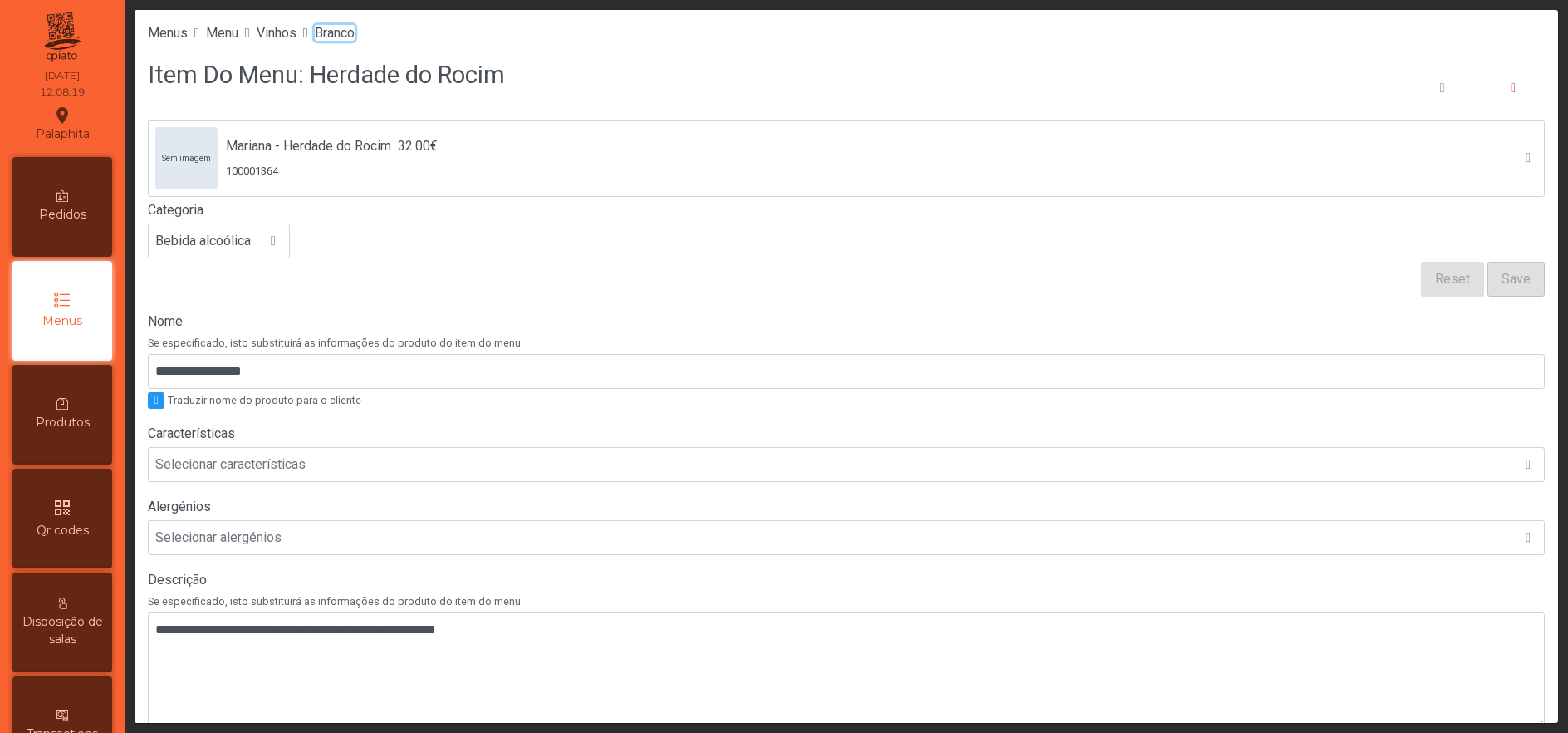click on "Branco" 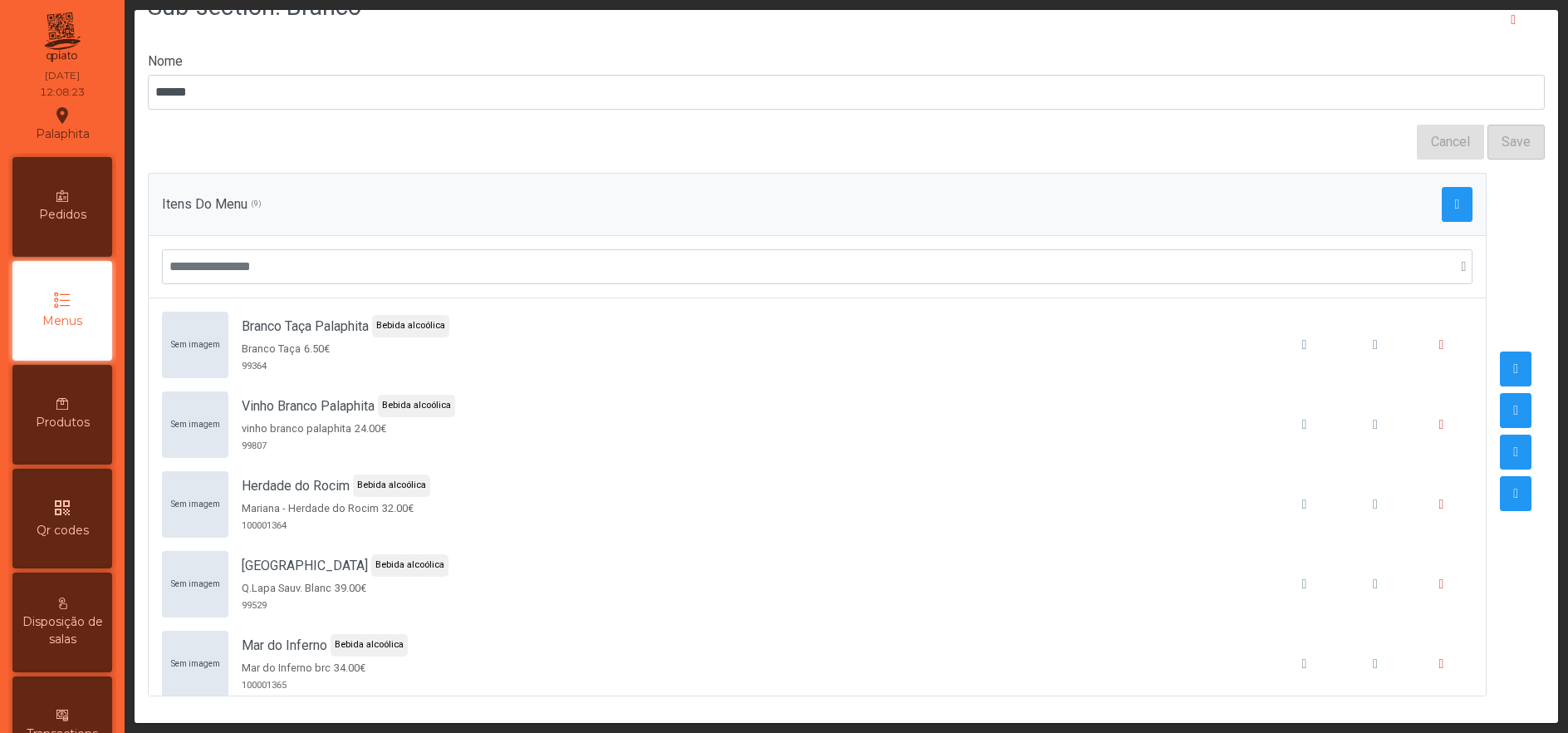 scroll, scrollTop: 70, scrollLeft: 0, axis: vertical 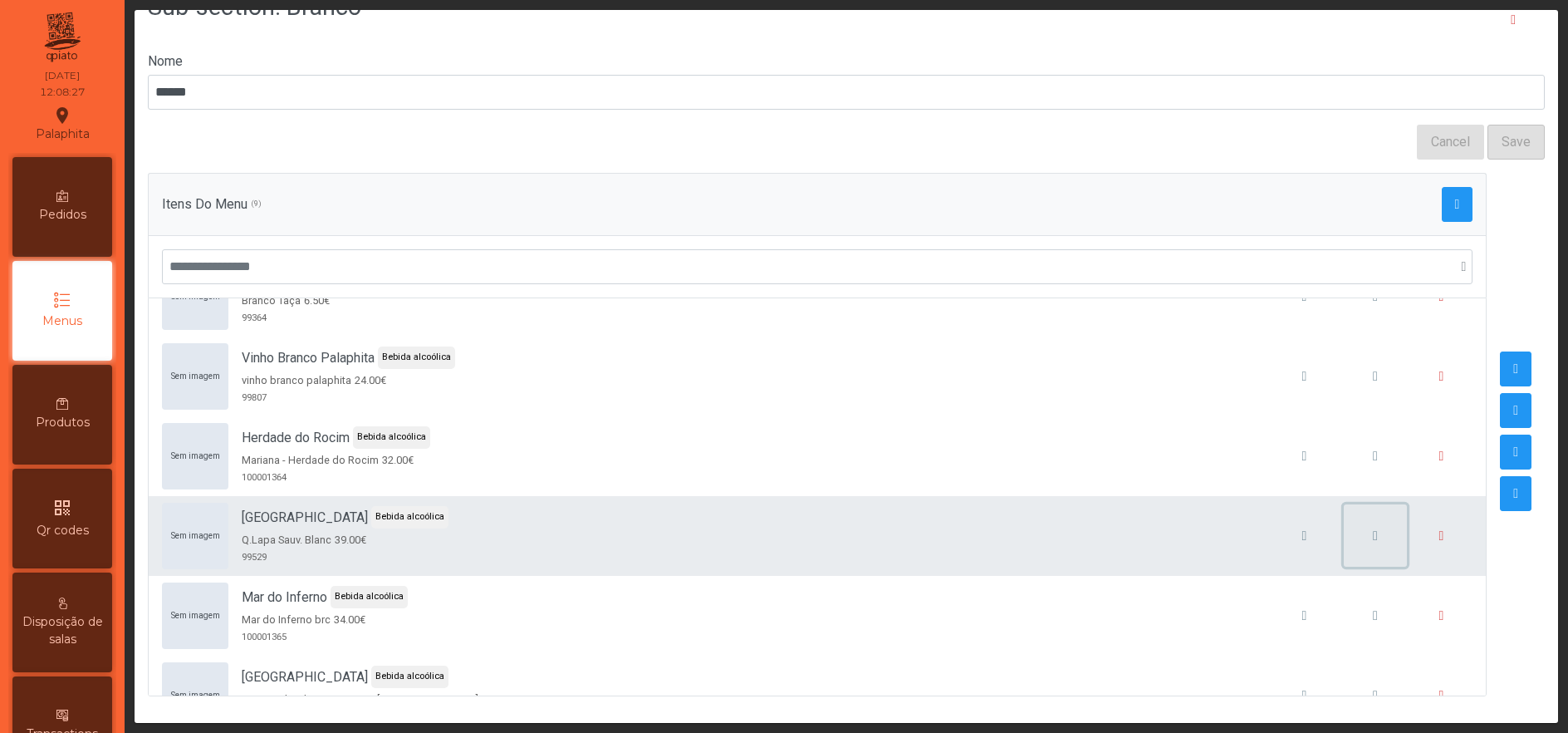 click 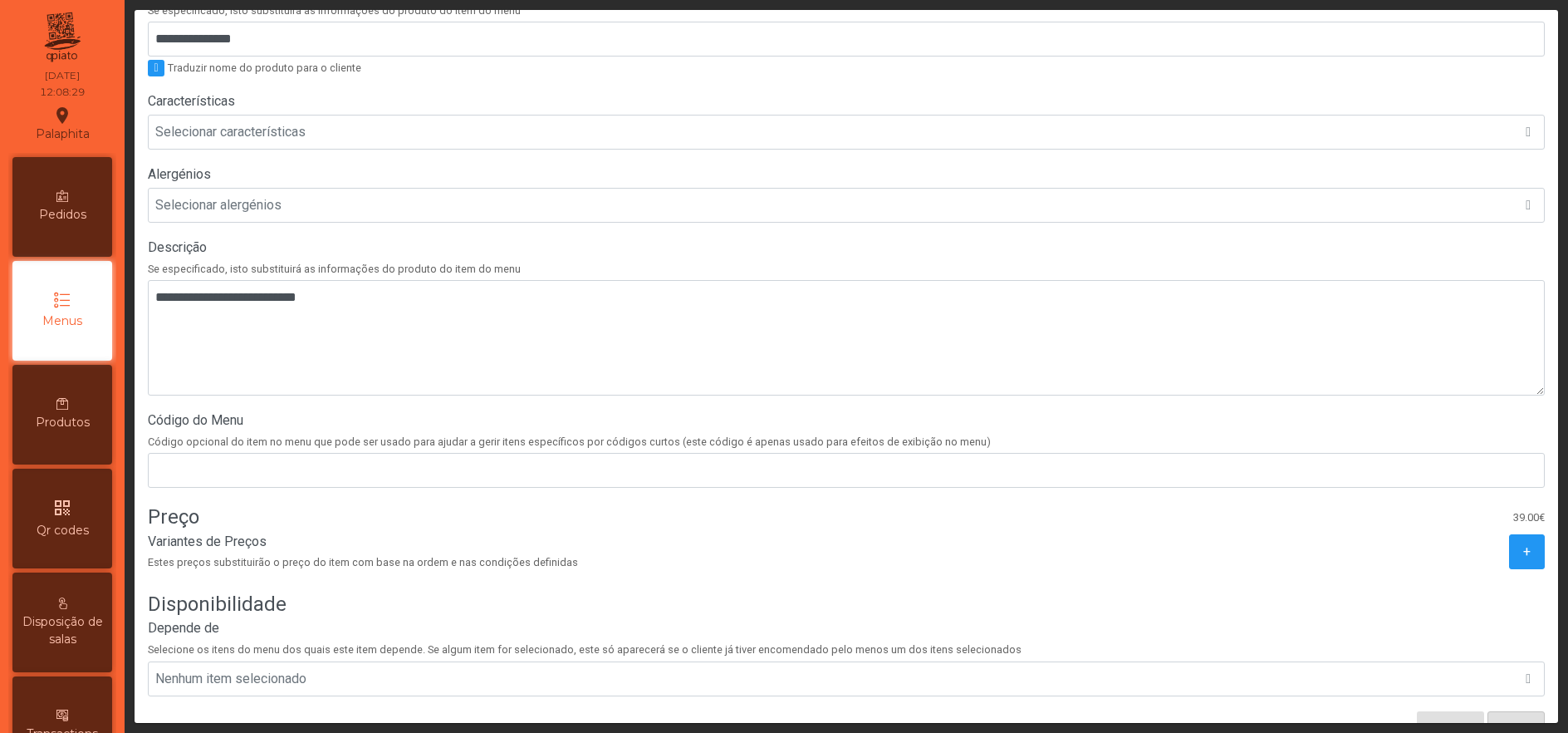 scroll, scrollTop: 400, scrollLeft: 0, axis: vertical 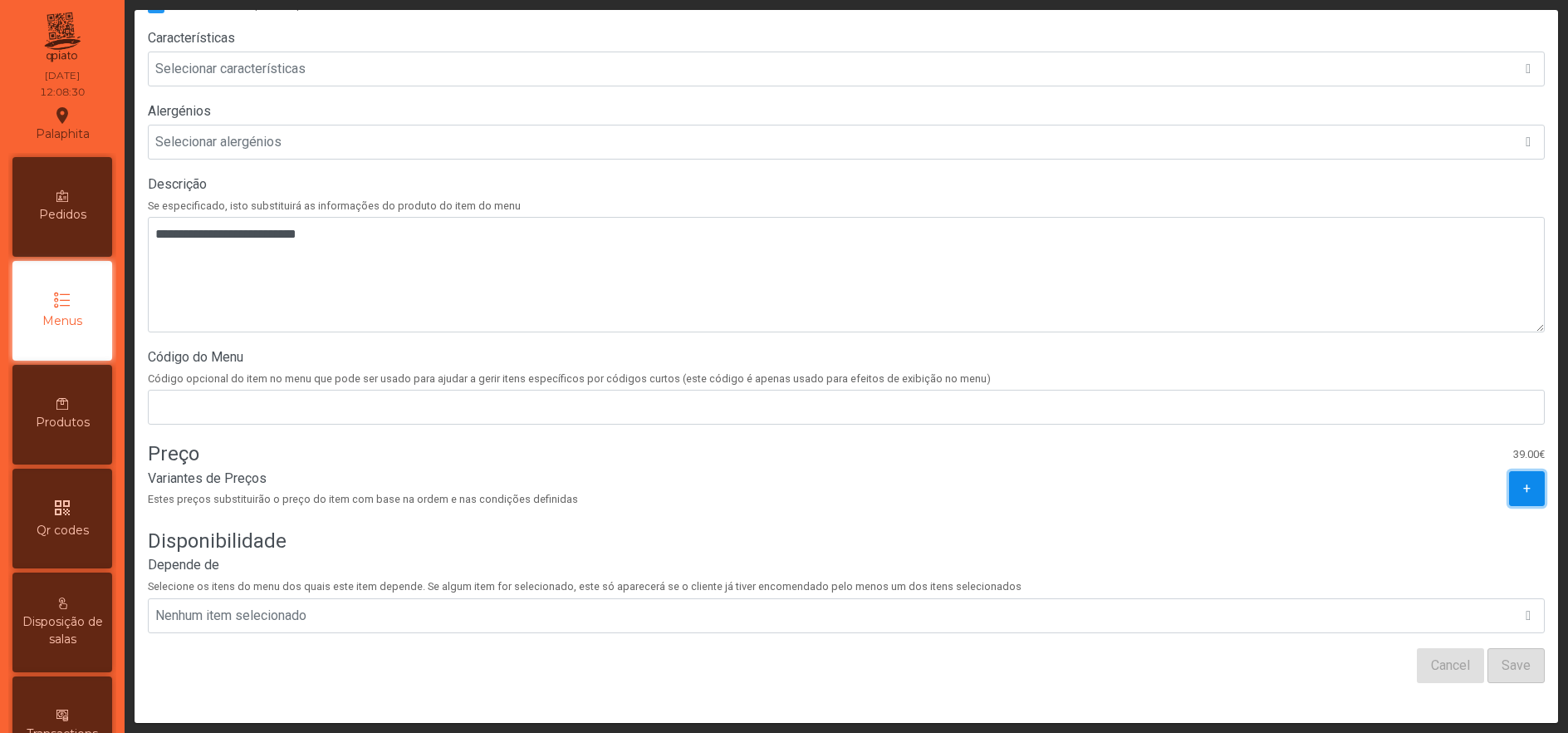 click on "+" 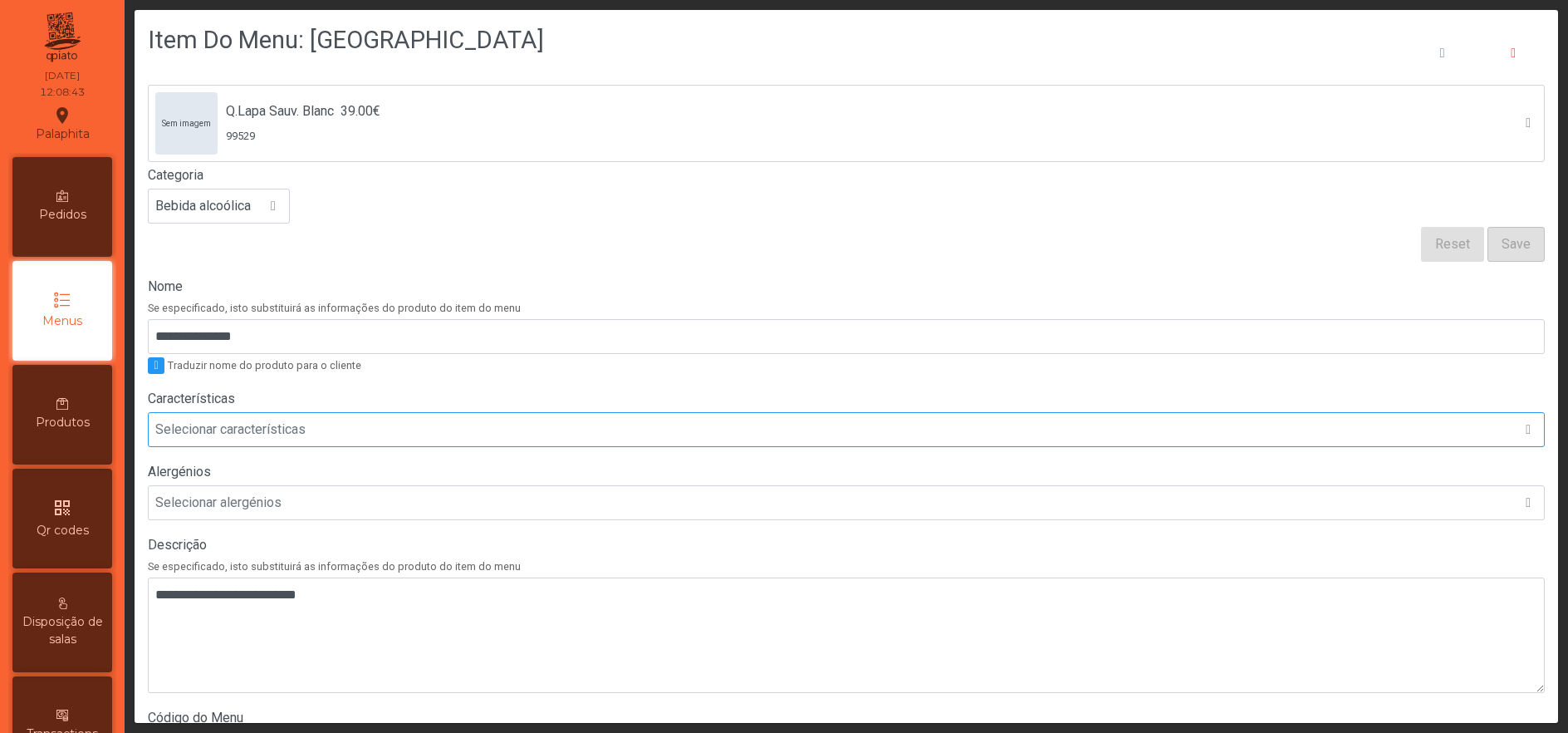 scroll, scrollTop: 0, scrollLeft: 0, axis: both 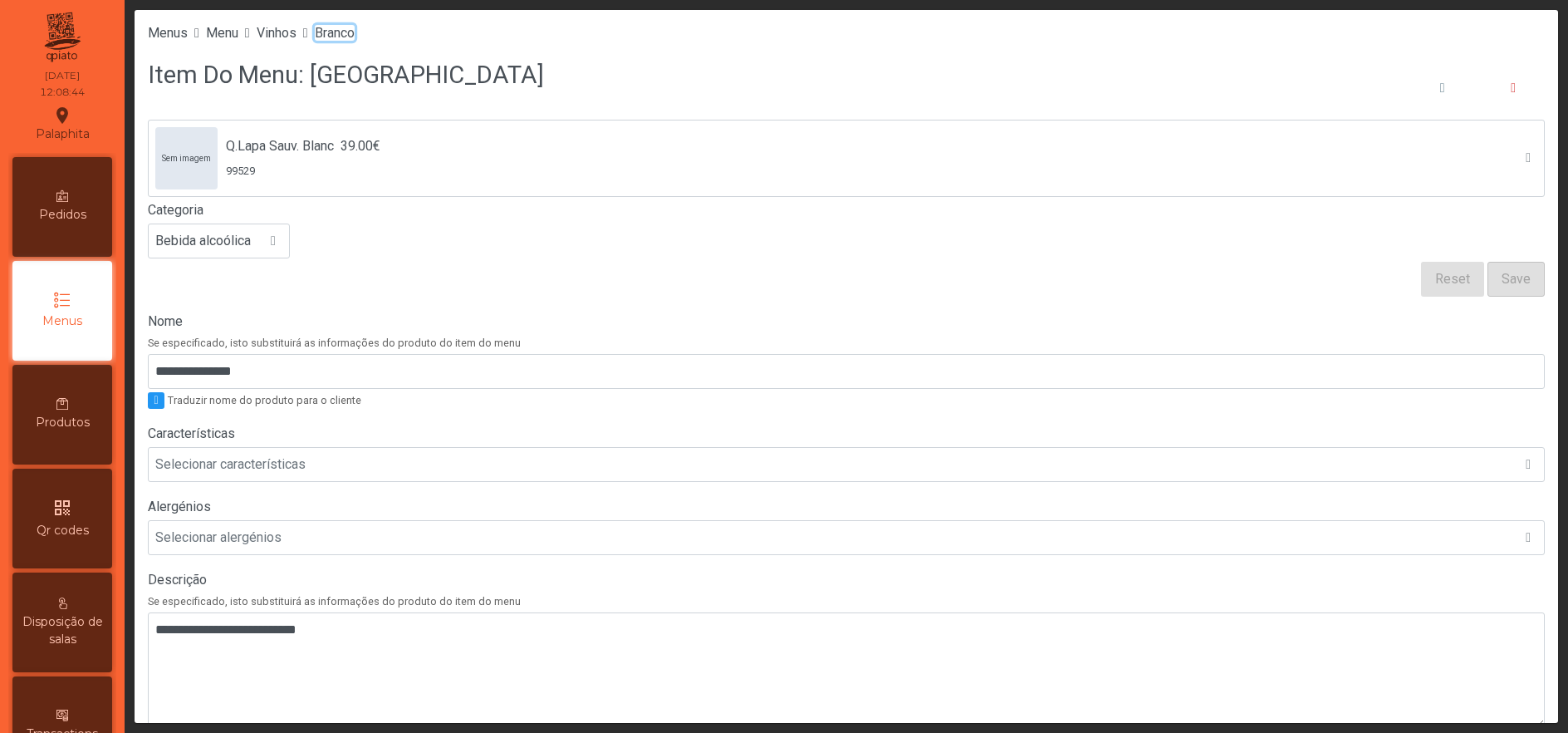 click on "Branco" 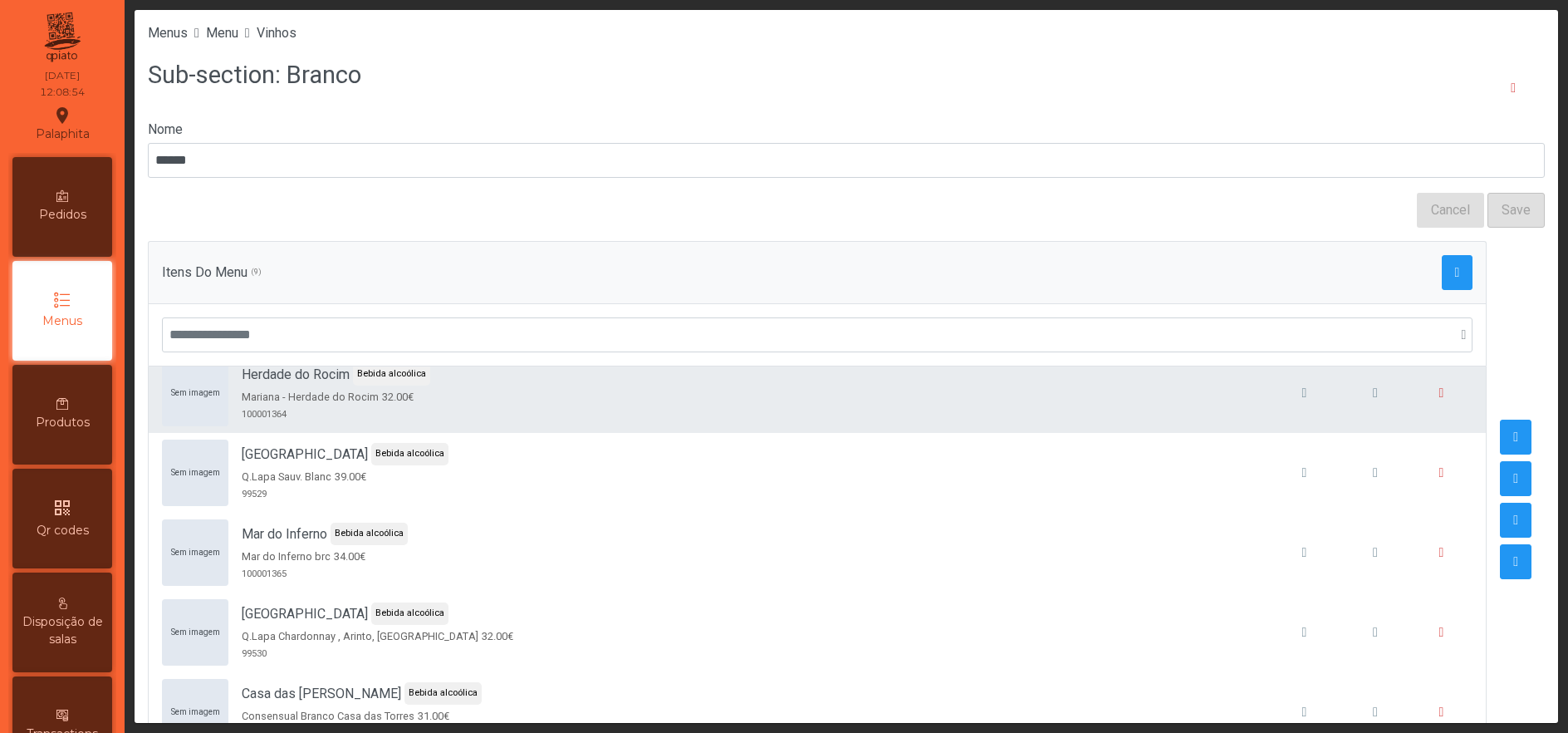 scroll, scrollTop: 194, scrollLeft: 0, axis: vertical 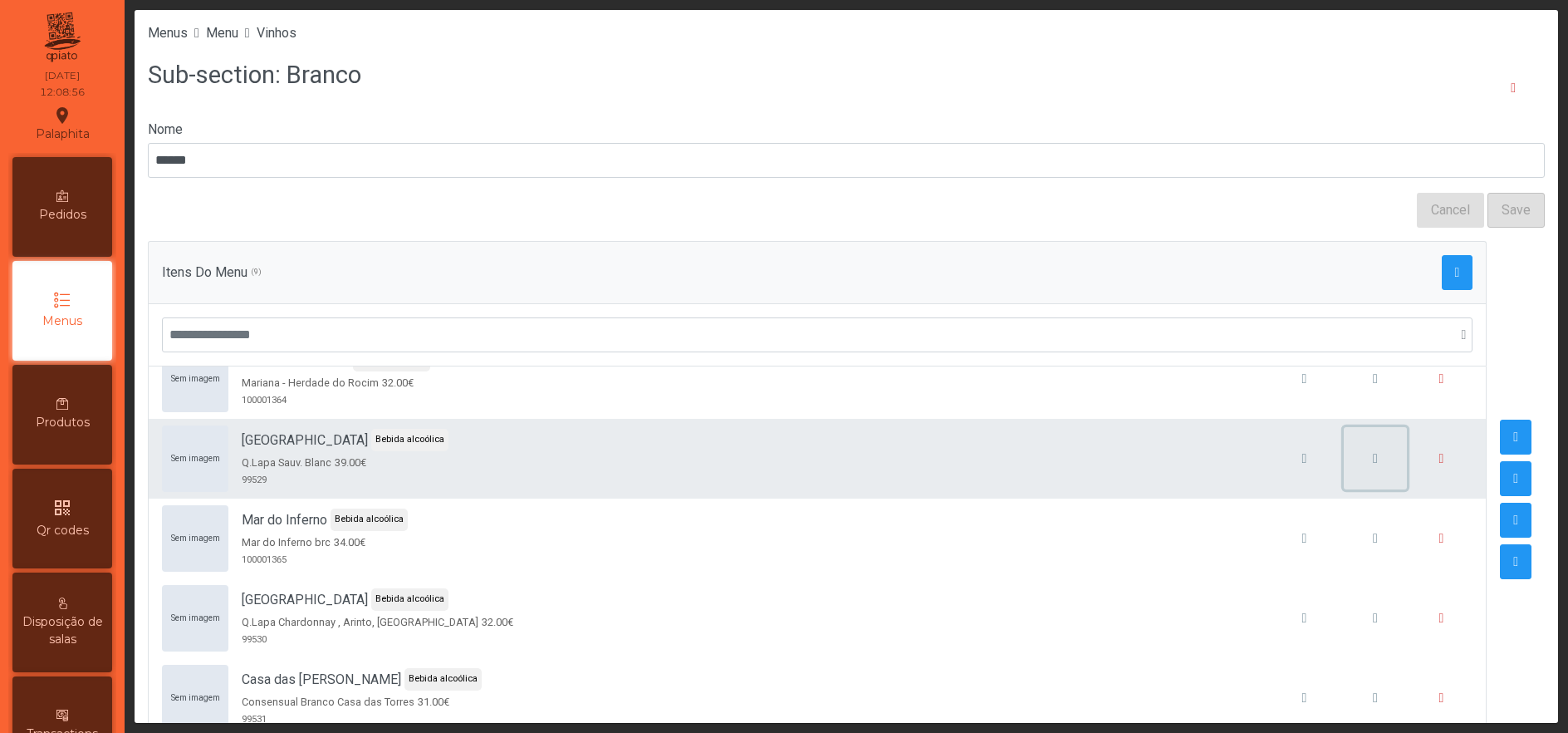 click 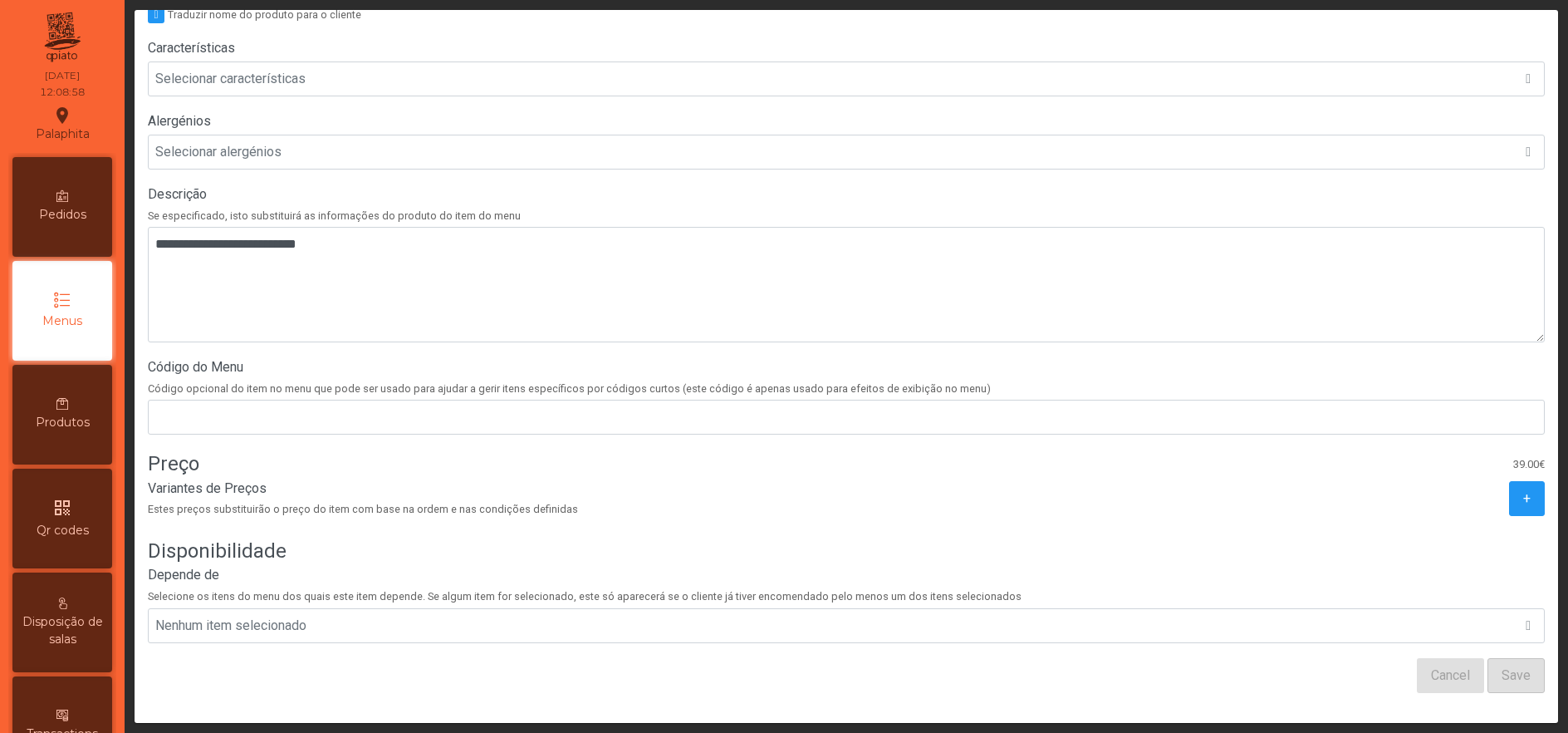 scroll, scrollTop: 400, scrollLeft: 0, axis: vertical 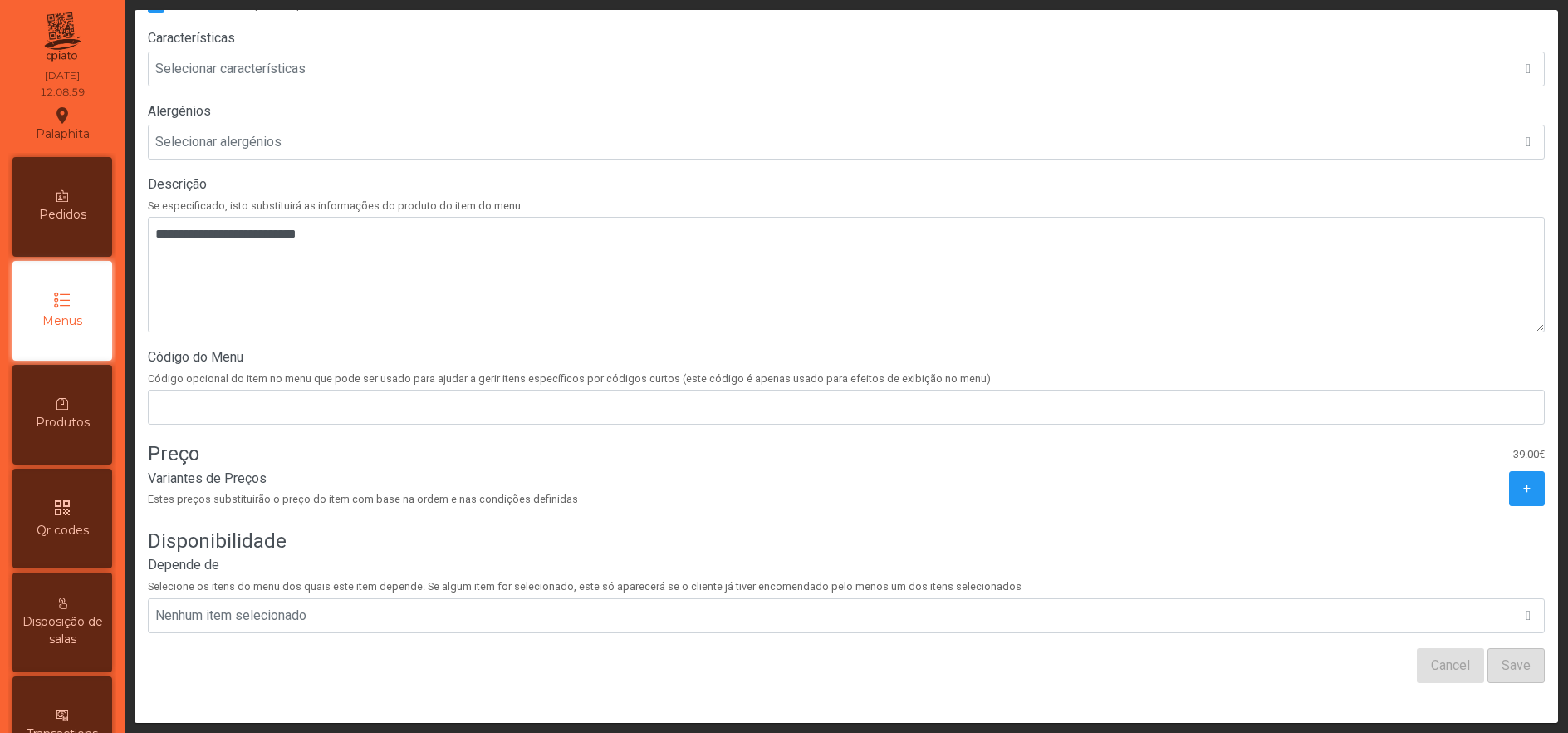 click on "Variantes de Preços   Estes preços substituirão o preço do item com base na ordem e nas condições definidas  +" 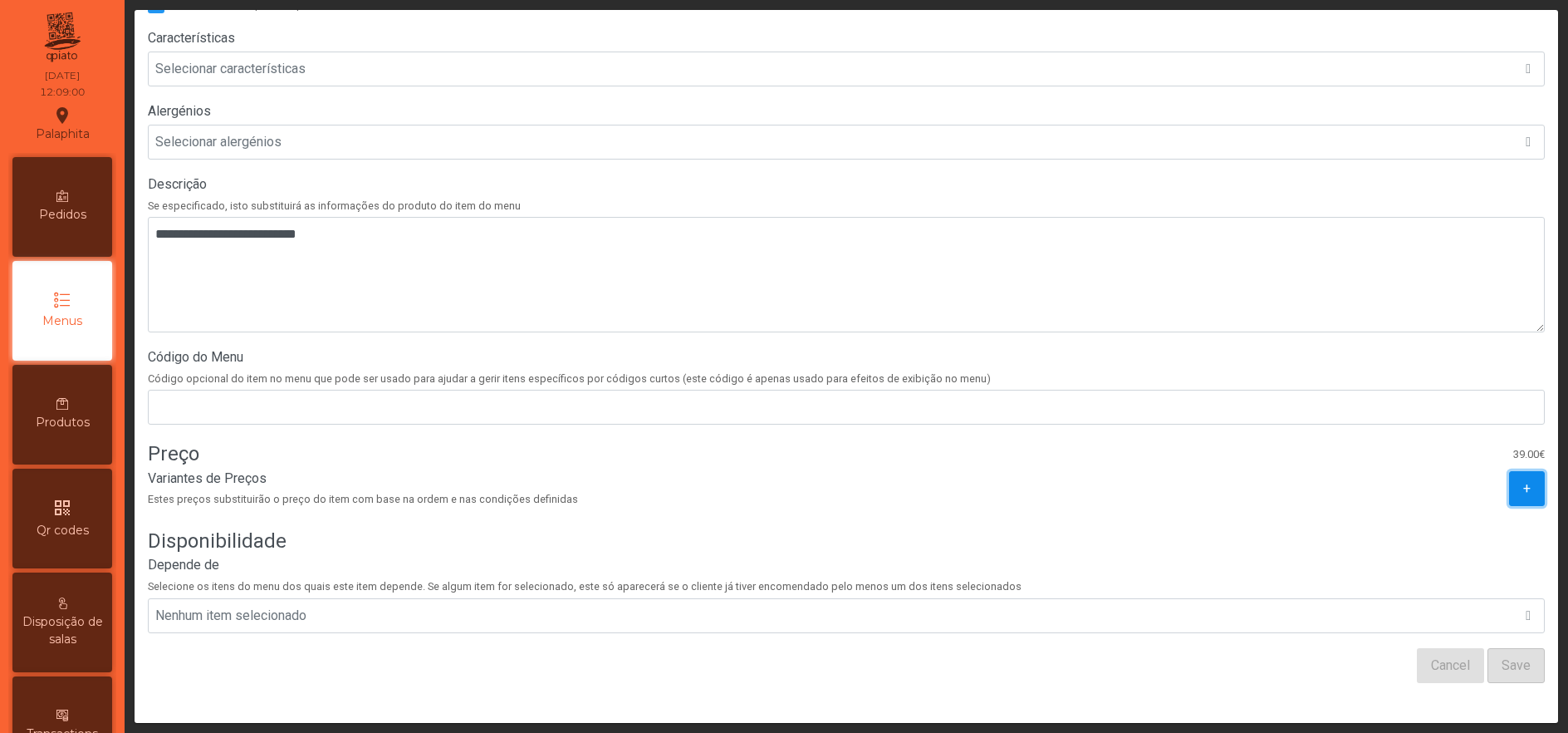 click on "+" 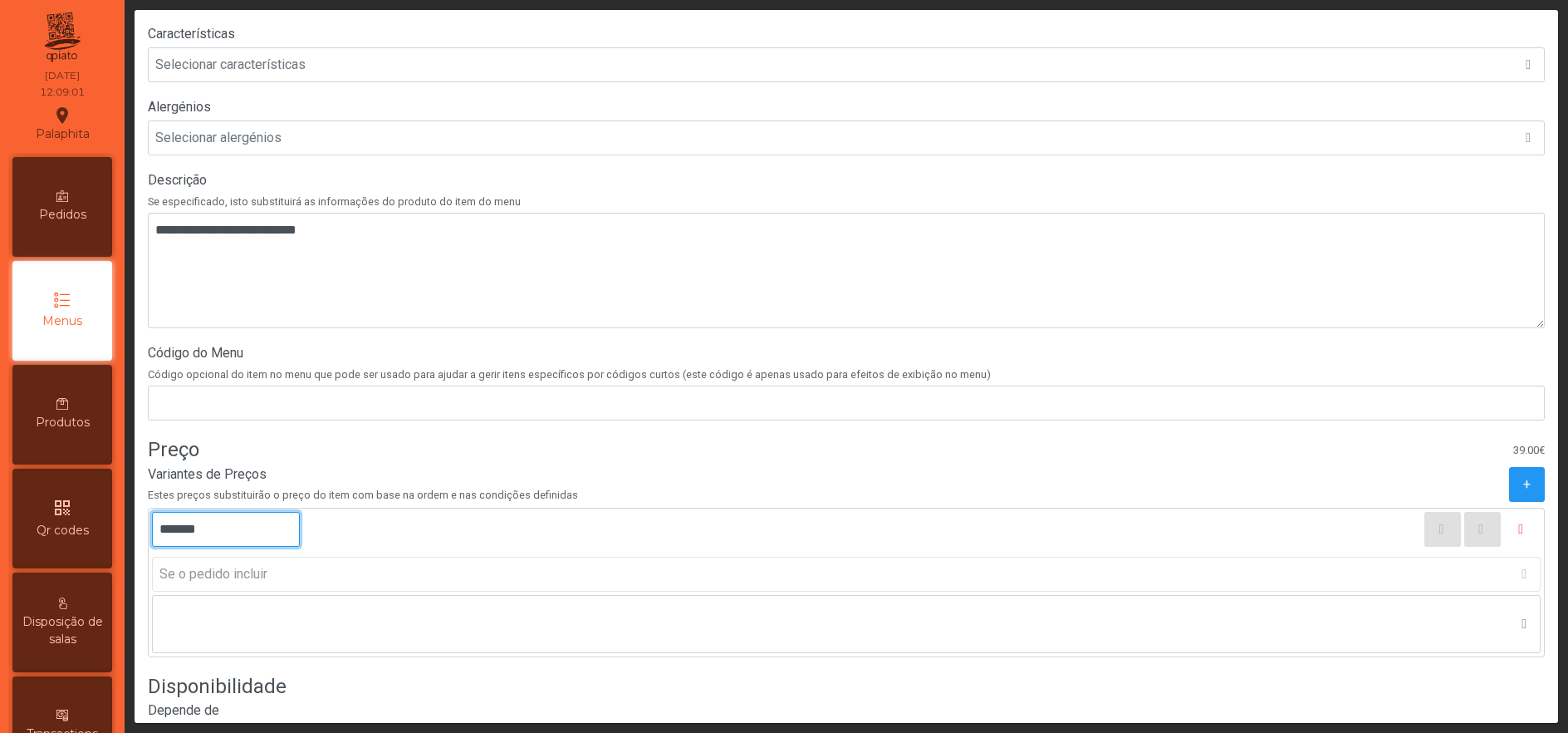 click on "*******" 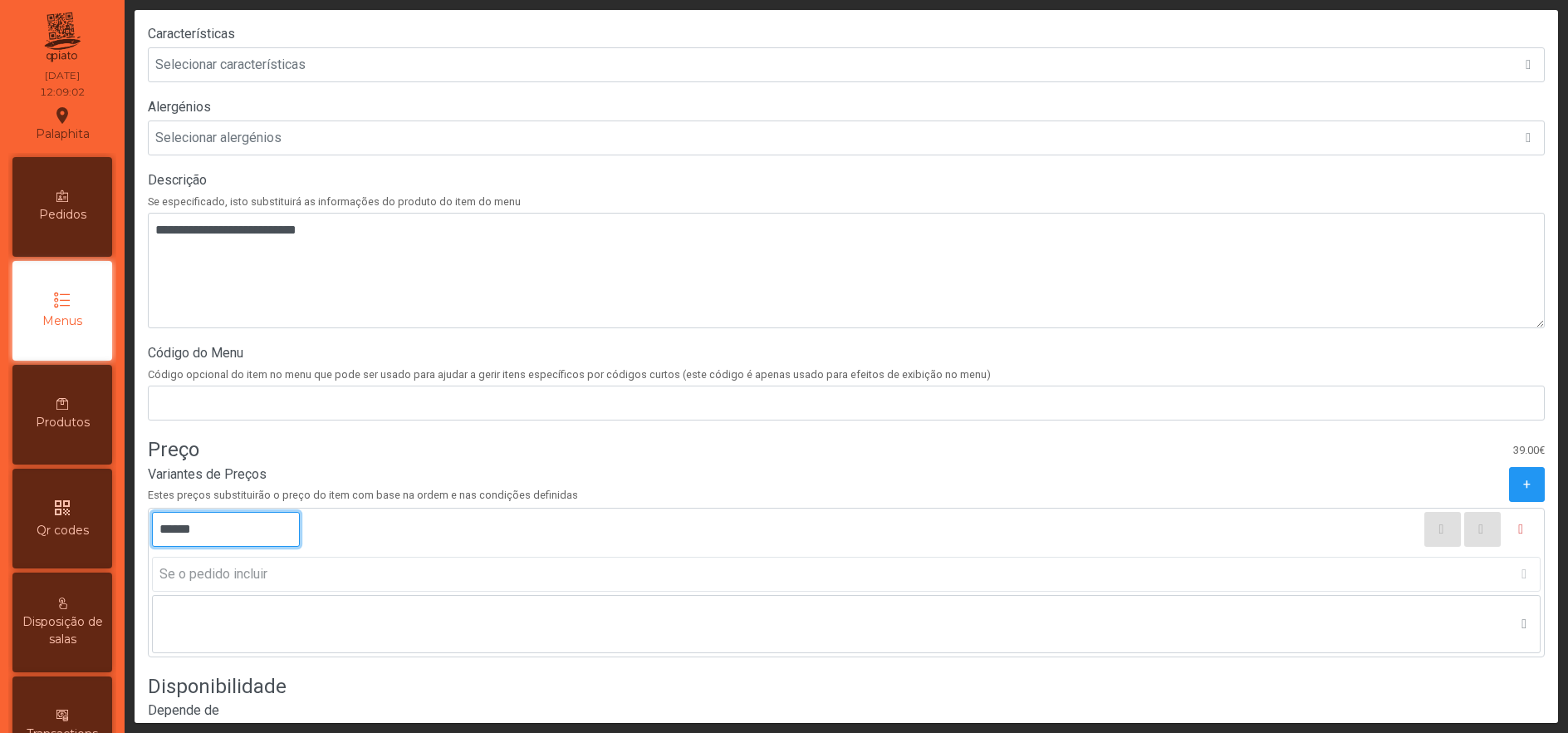 type on "*******" 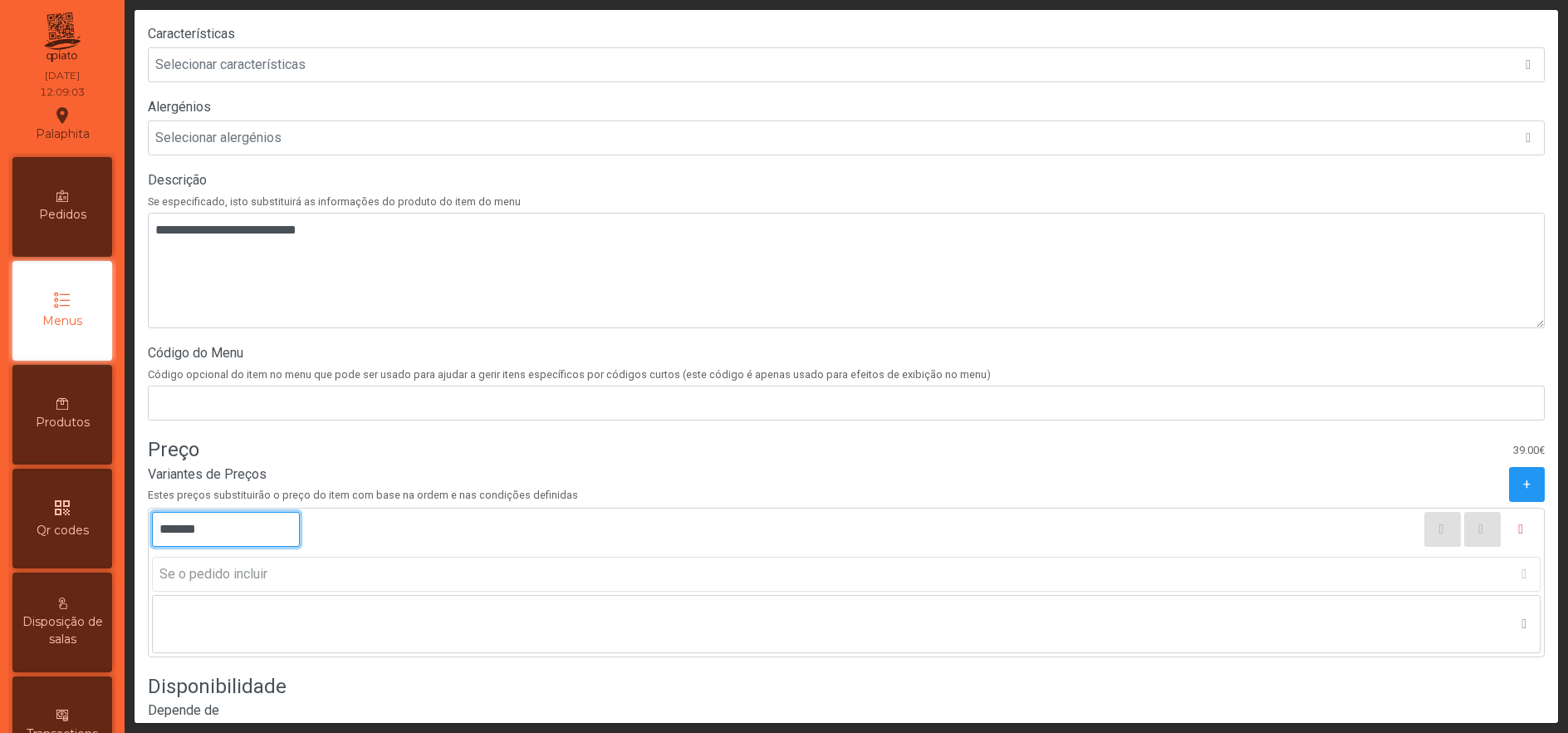 scroll, scrollTop: 550, scrollLeft: 0, axis: vertical 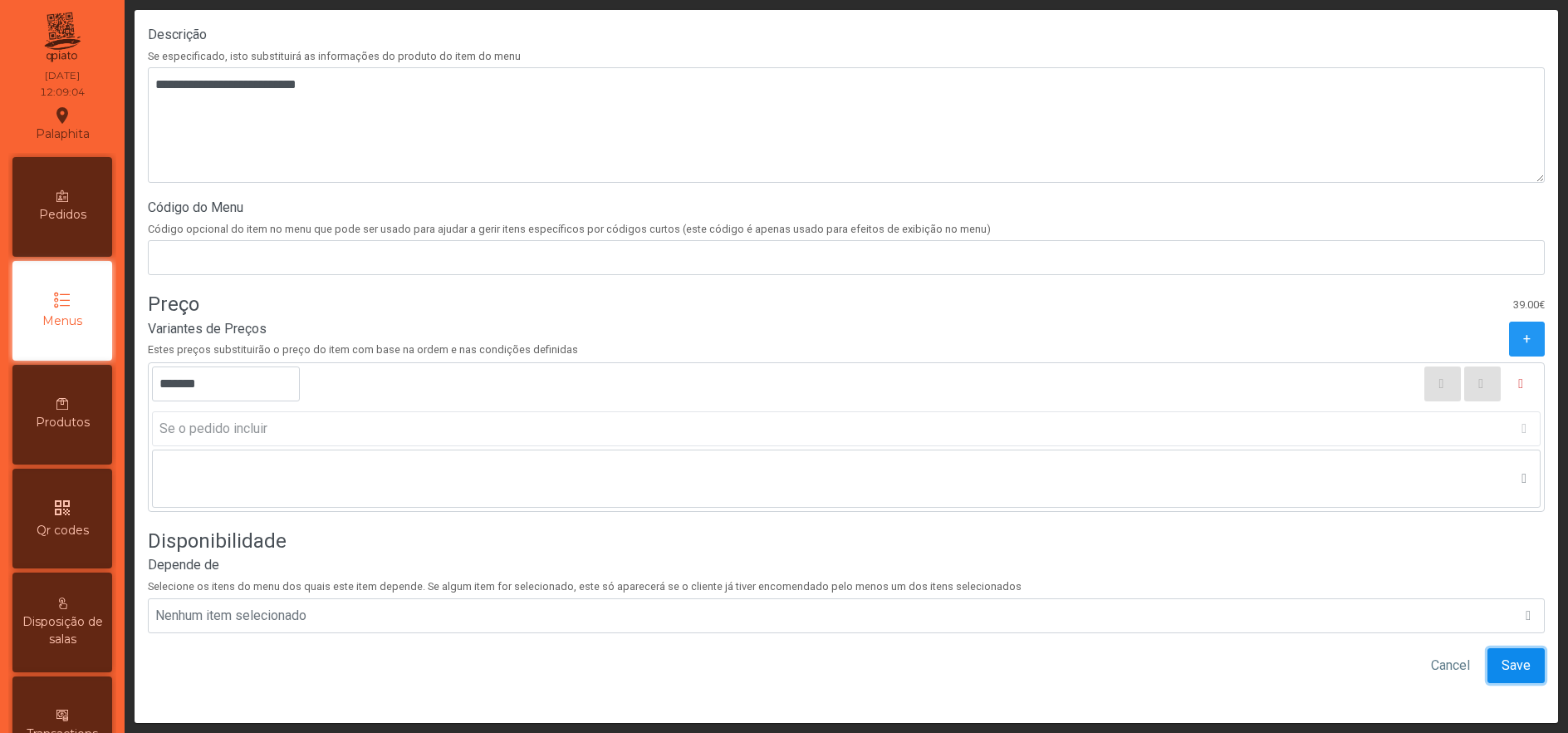 click on "Save" 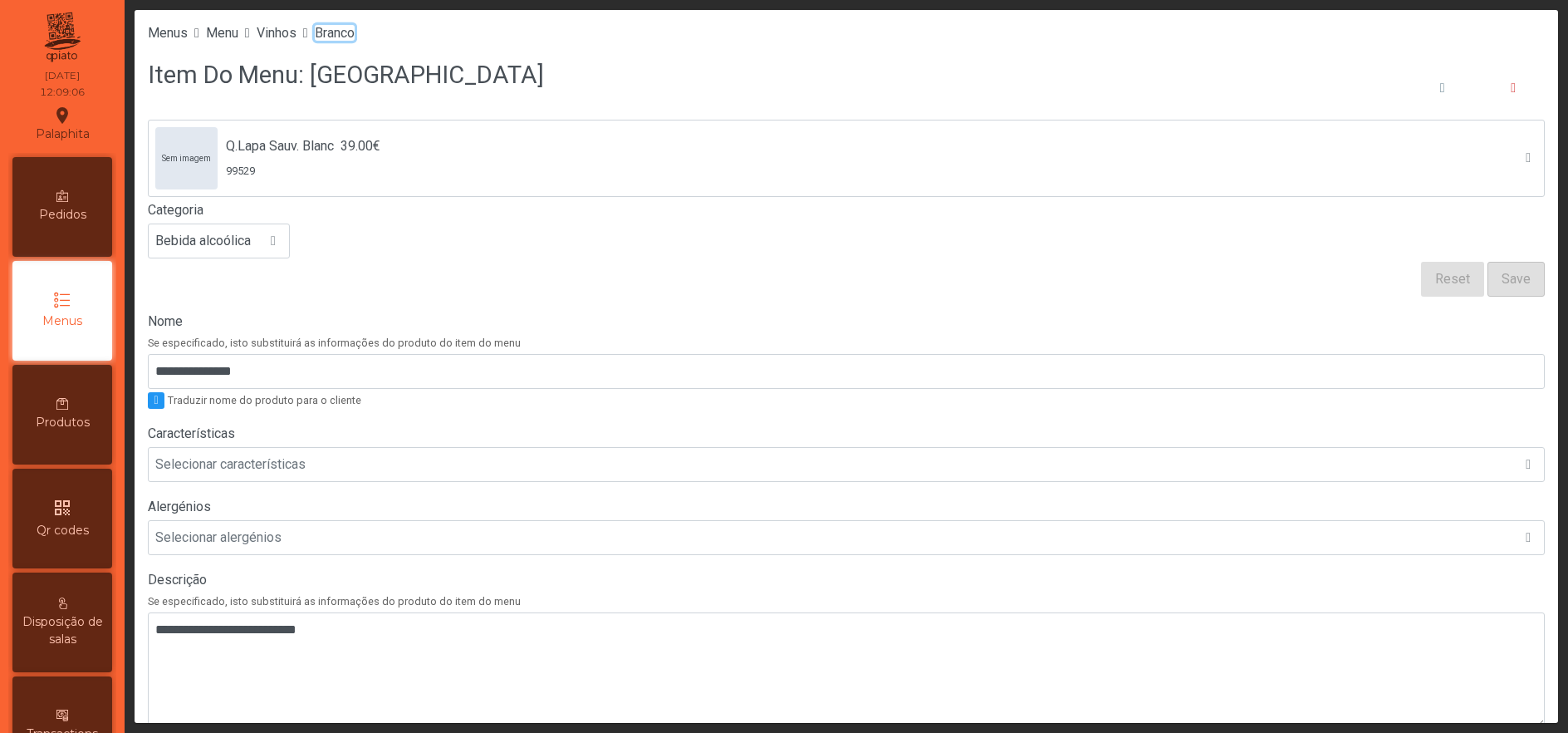 click on "Branco" 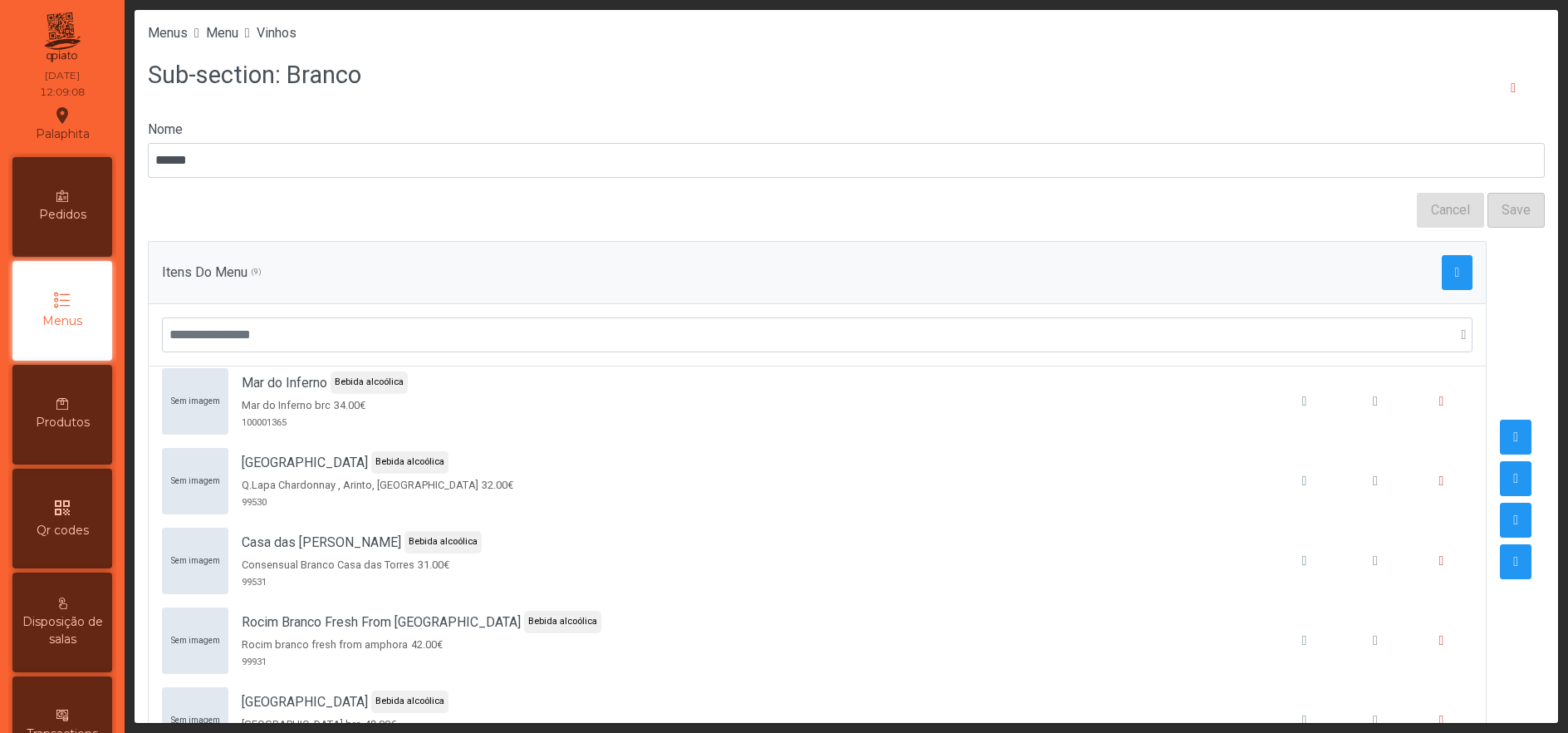 scroll, scrollTop: 334, scrollLeft: 0, axis: vertical 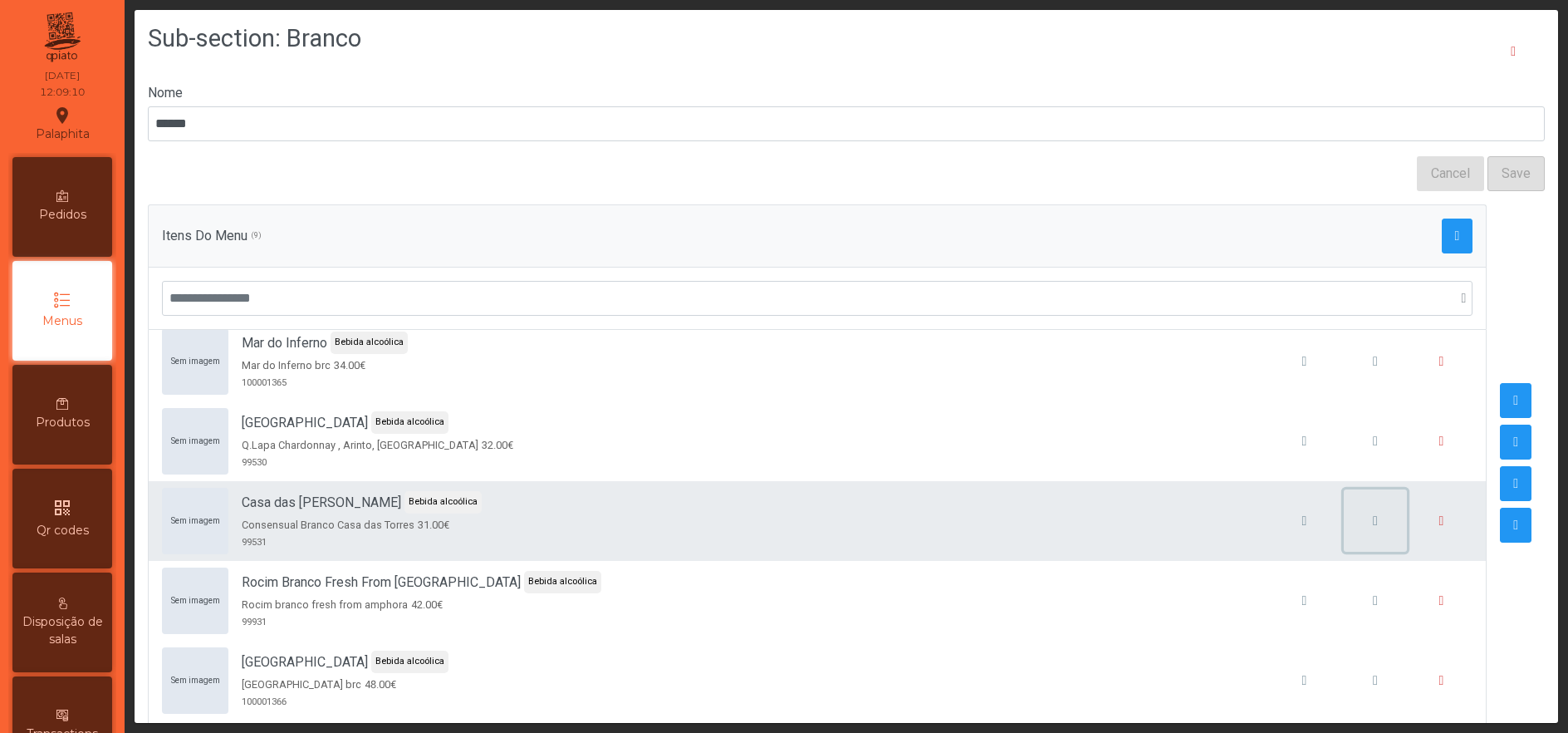 click 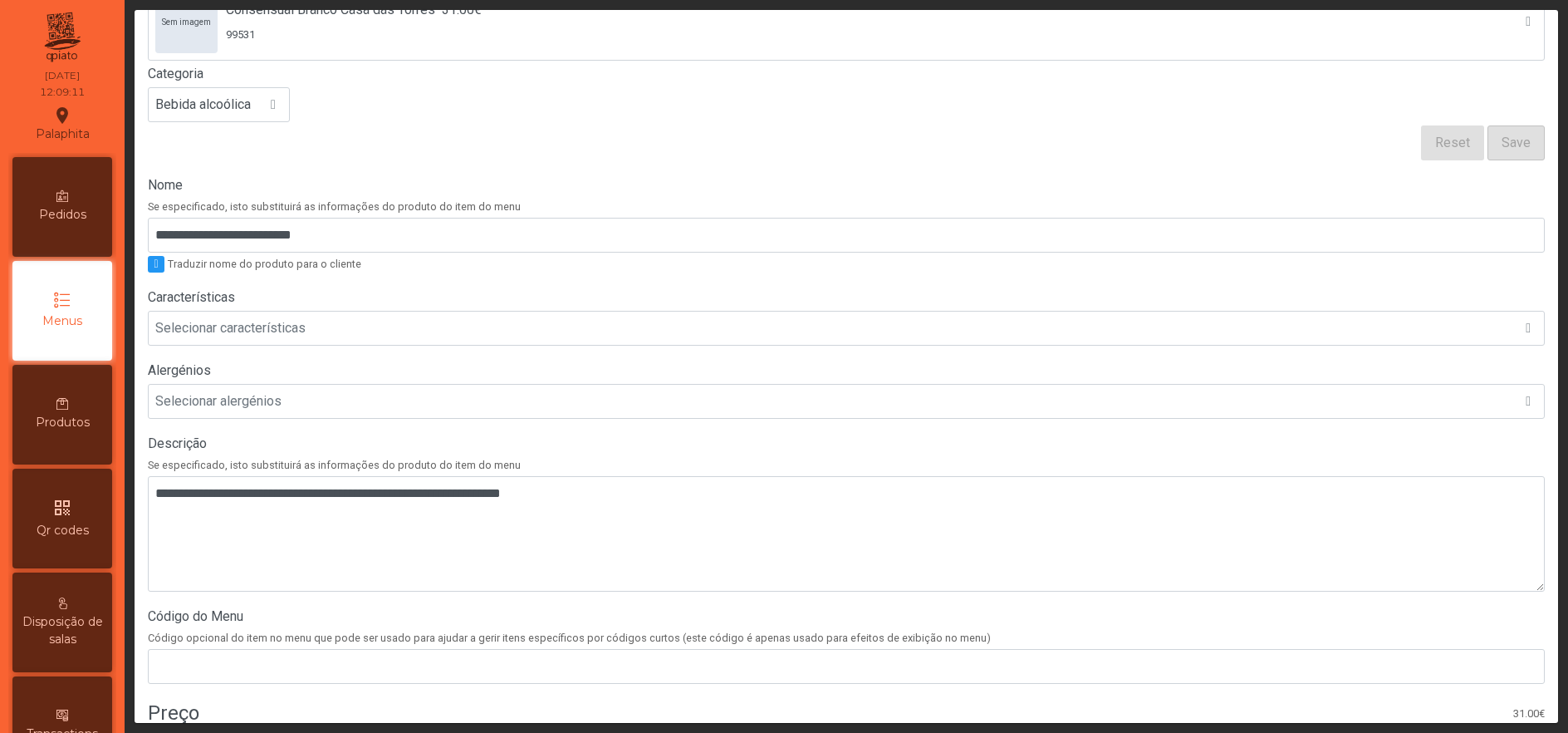 scroll, scrollTop: 400, scrollLeft: 0, axis: vertical 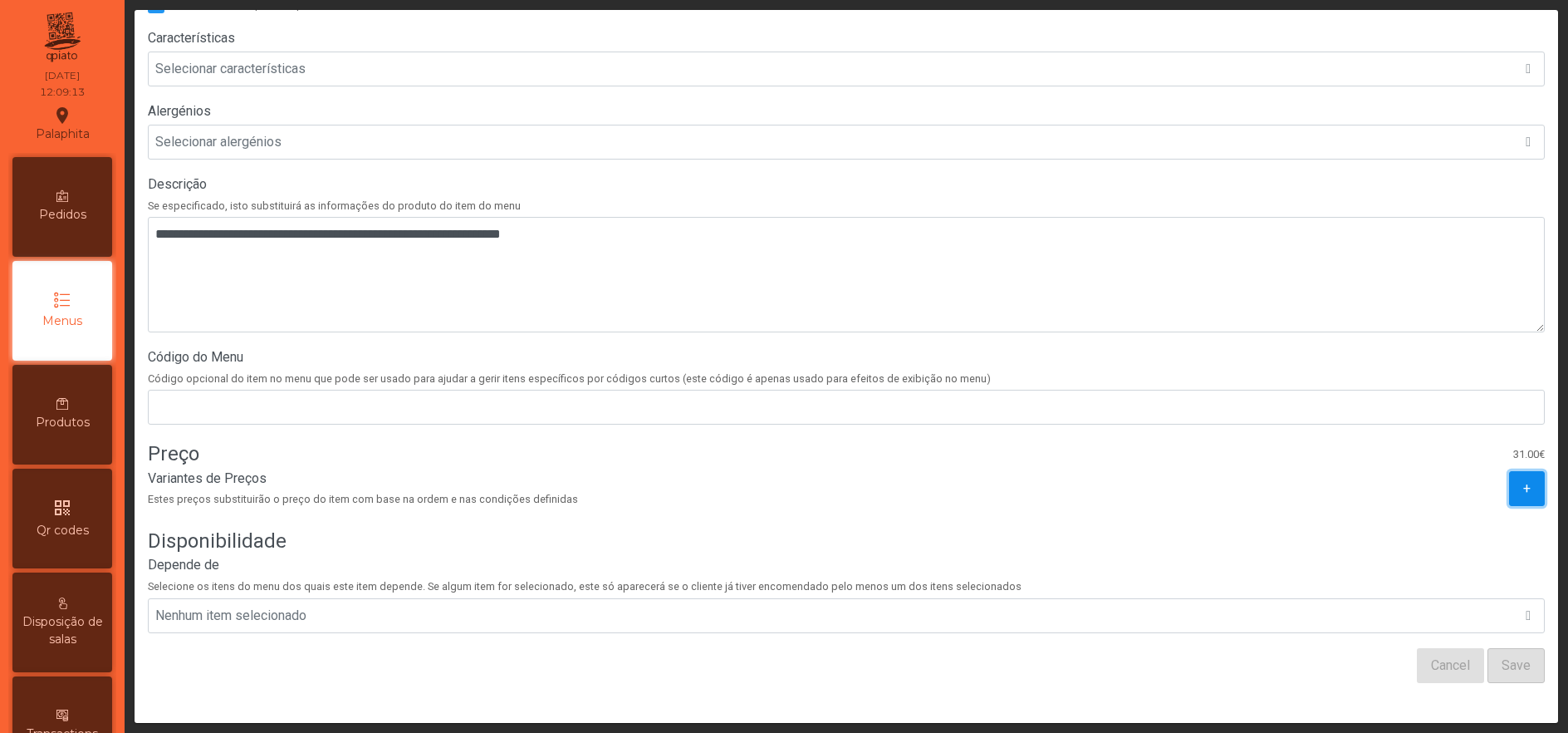 click on "+" 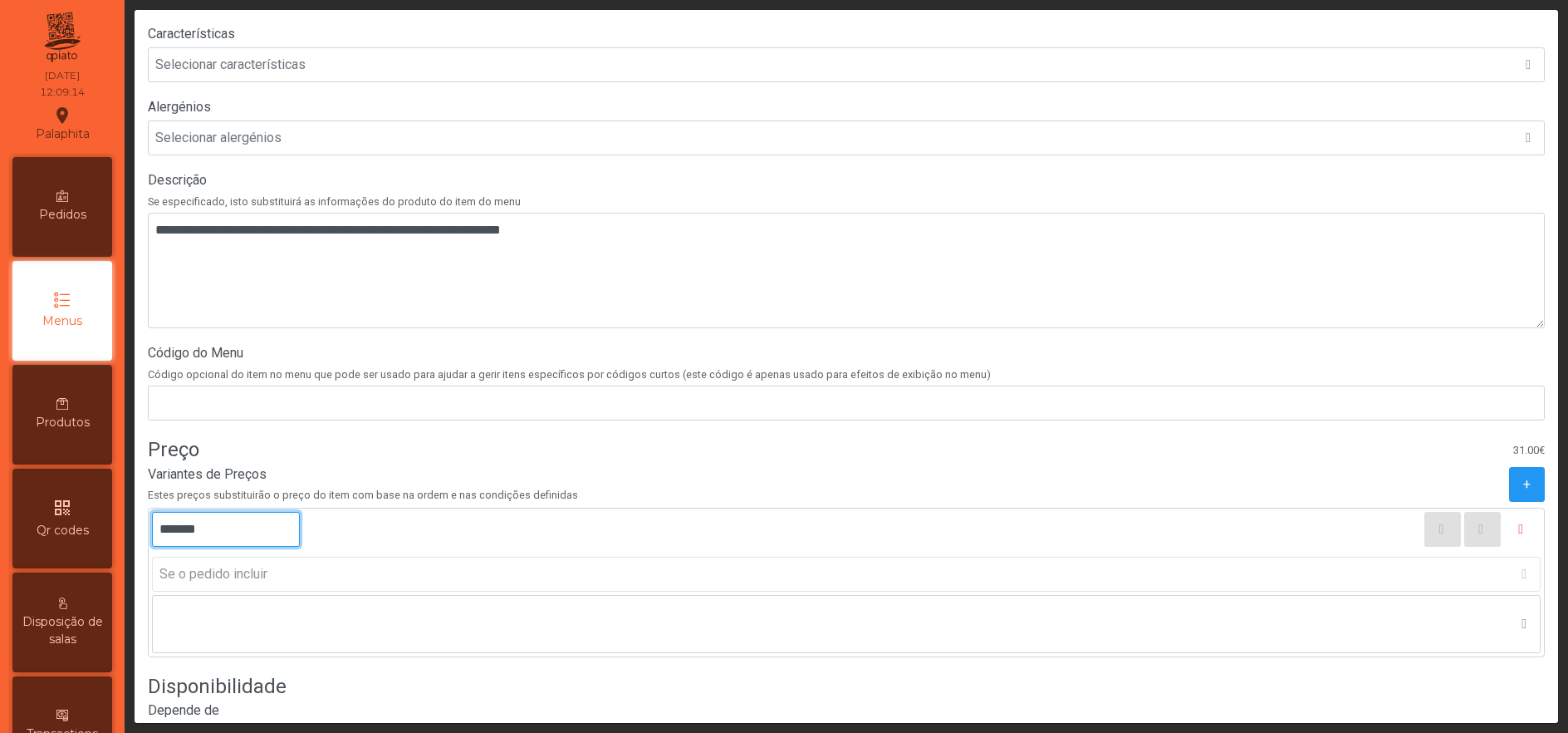 click on "*******" 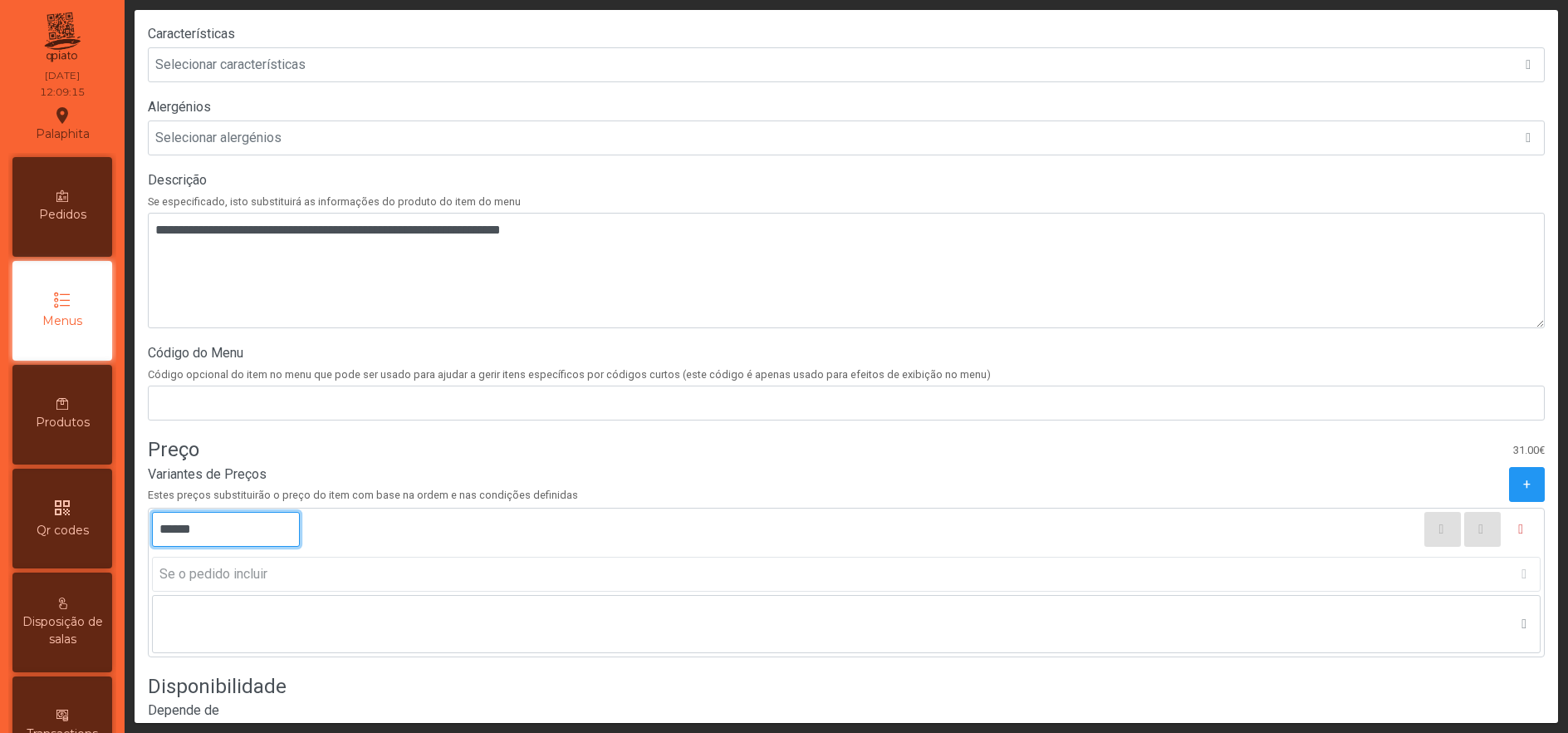 type on "*******" 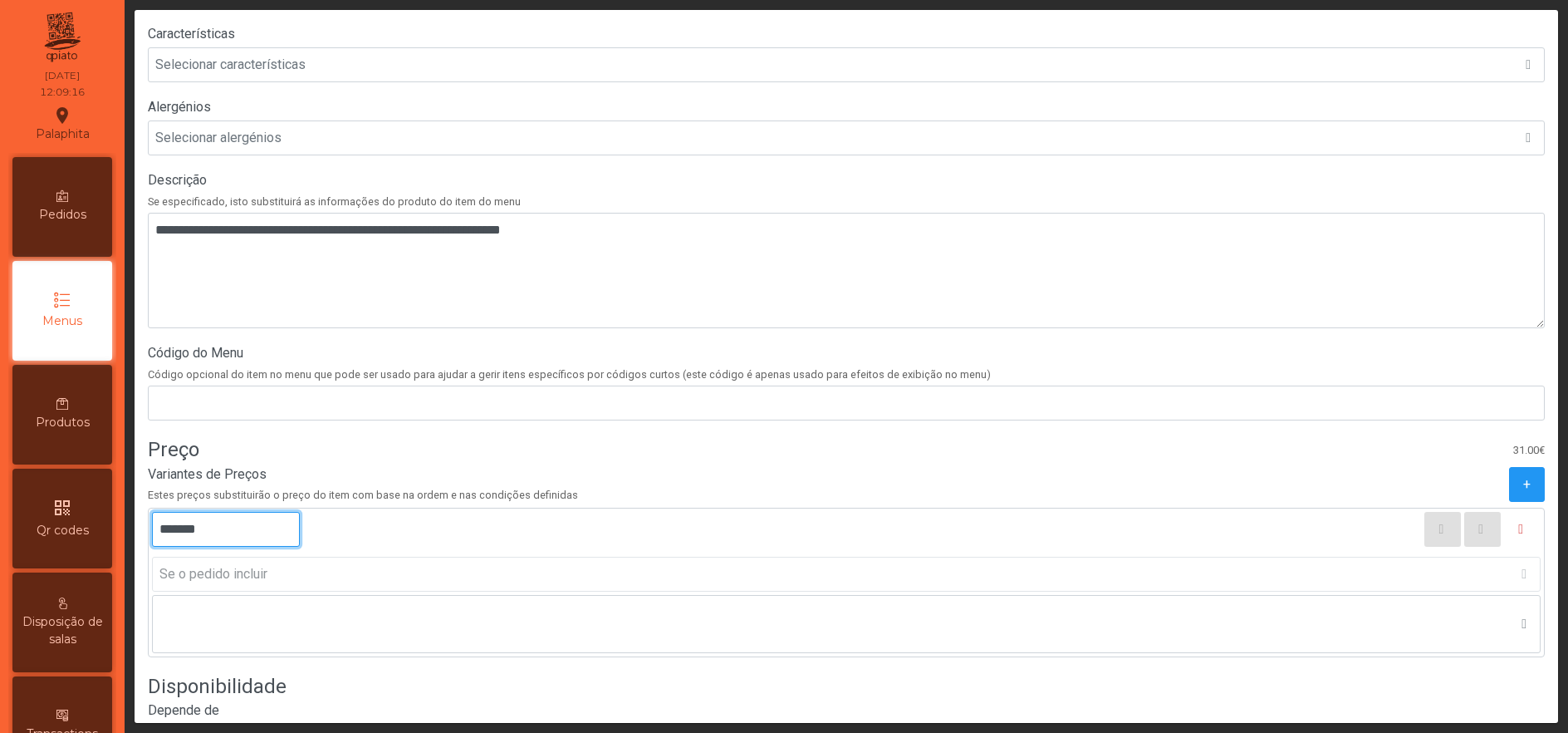 scroll, scrollTop: 550, scrollLeft: 0, axis: vertical 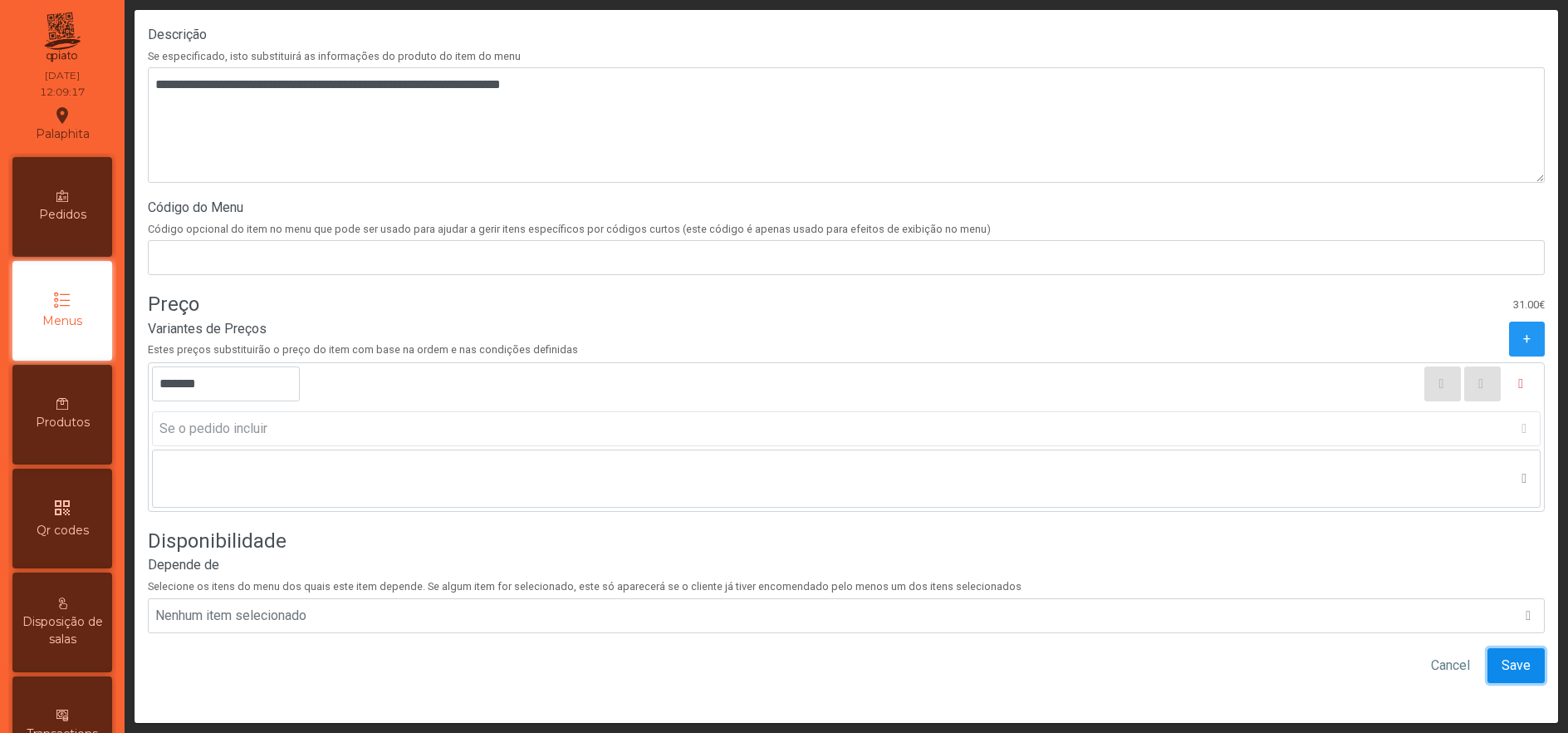 click on "Save" 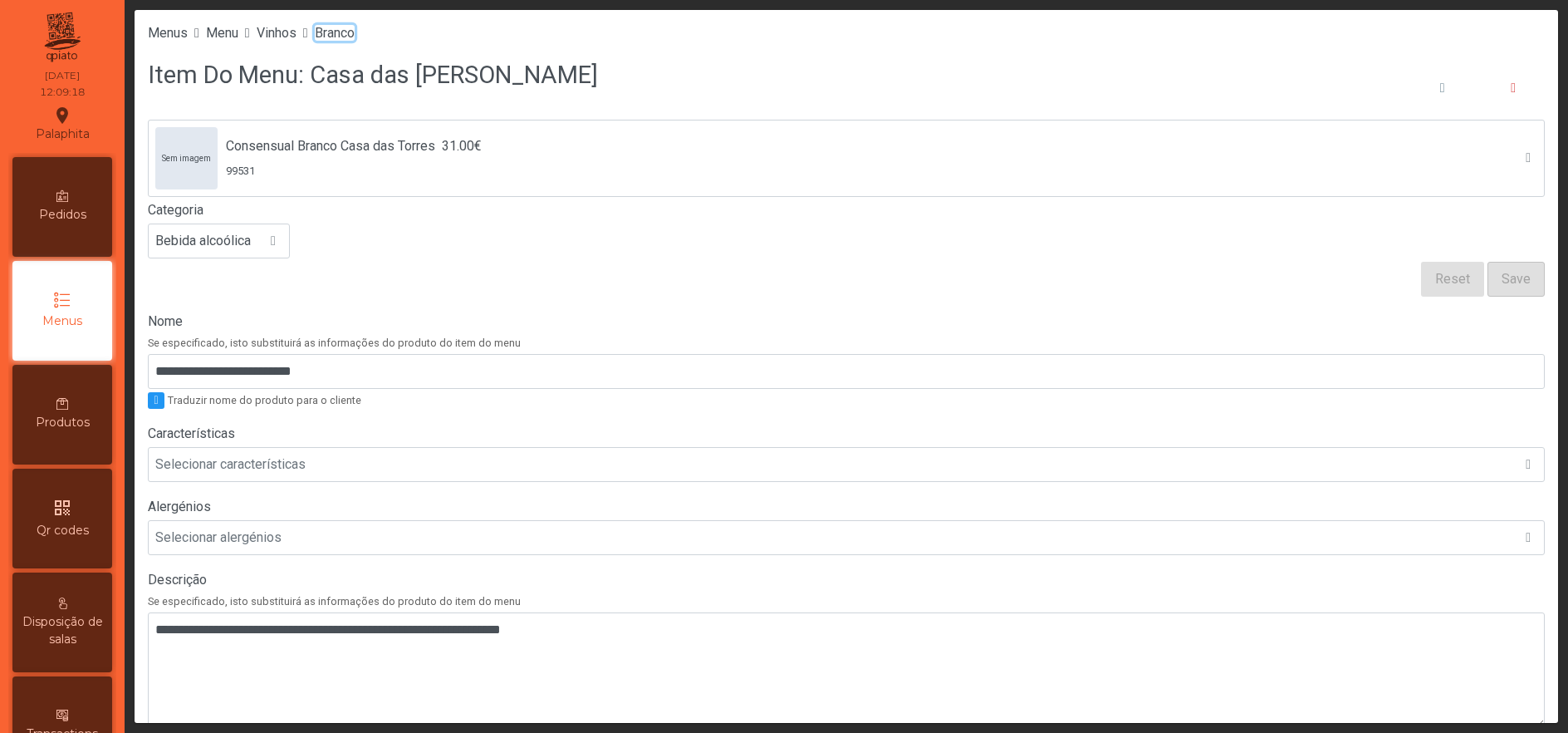 click on "Branco" 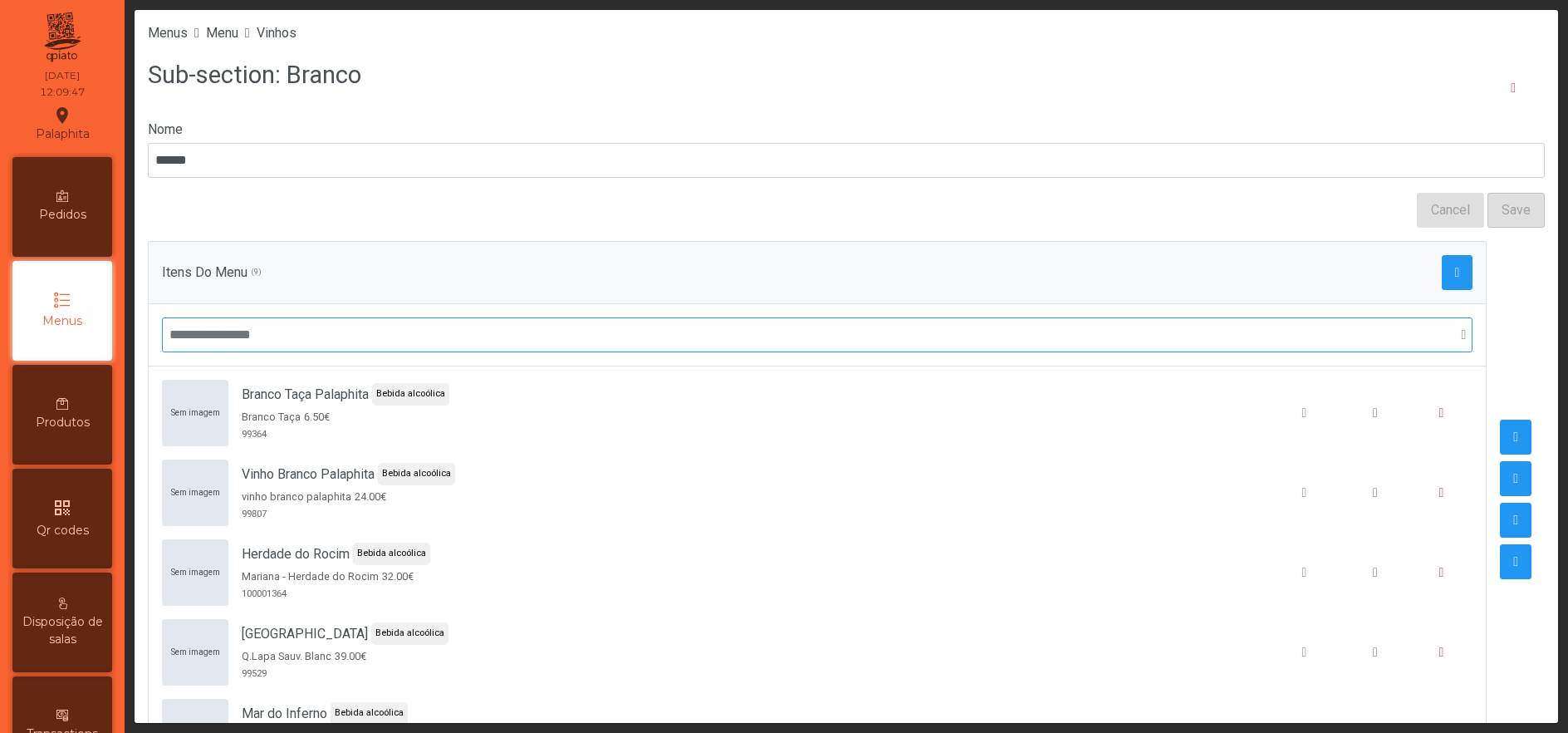 scroll, scrollTop: 70, scrollLeft: 0, axis: vertical 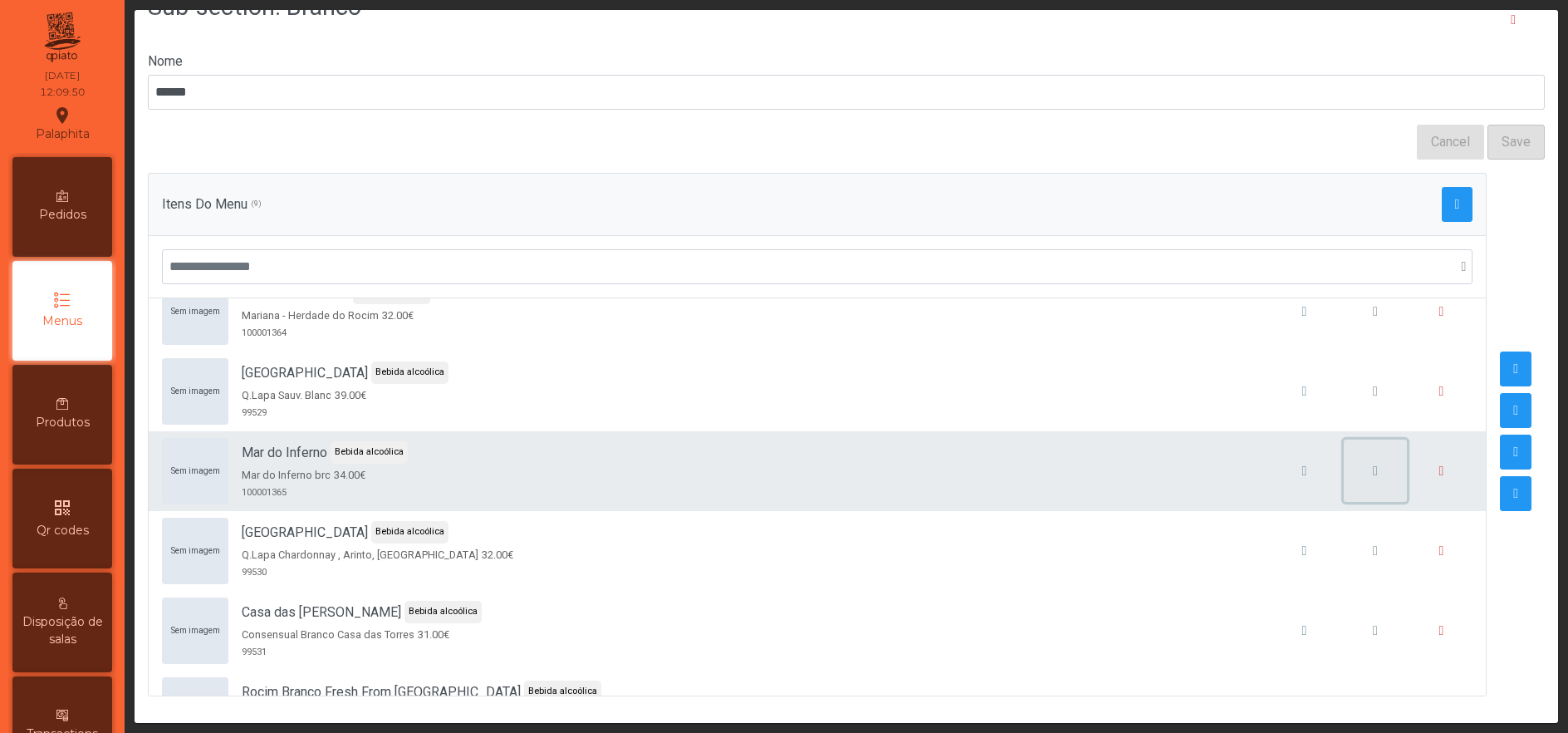 click 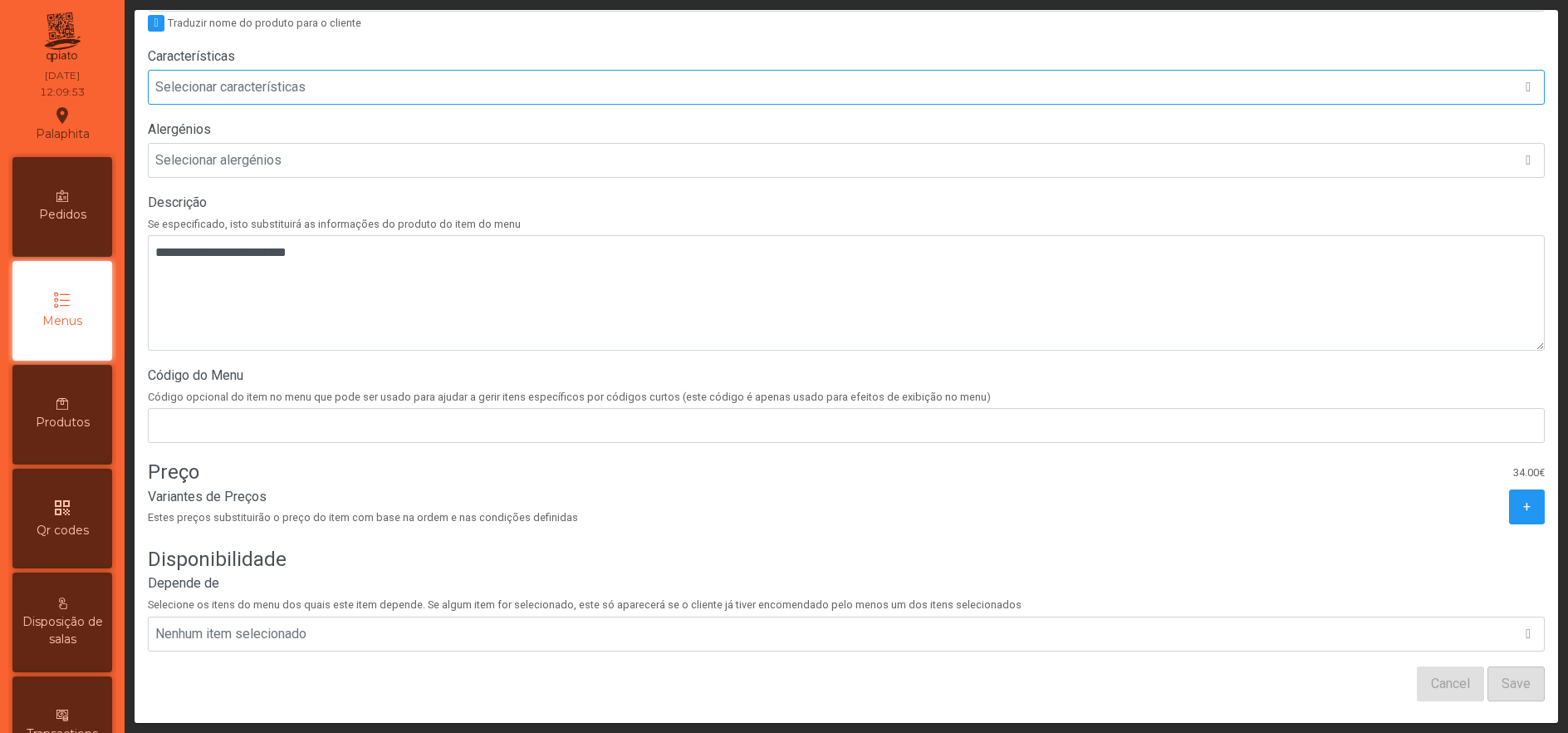 scroll, scrollTop: 400, scrollLeft: 0, axis: vertical 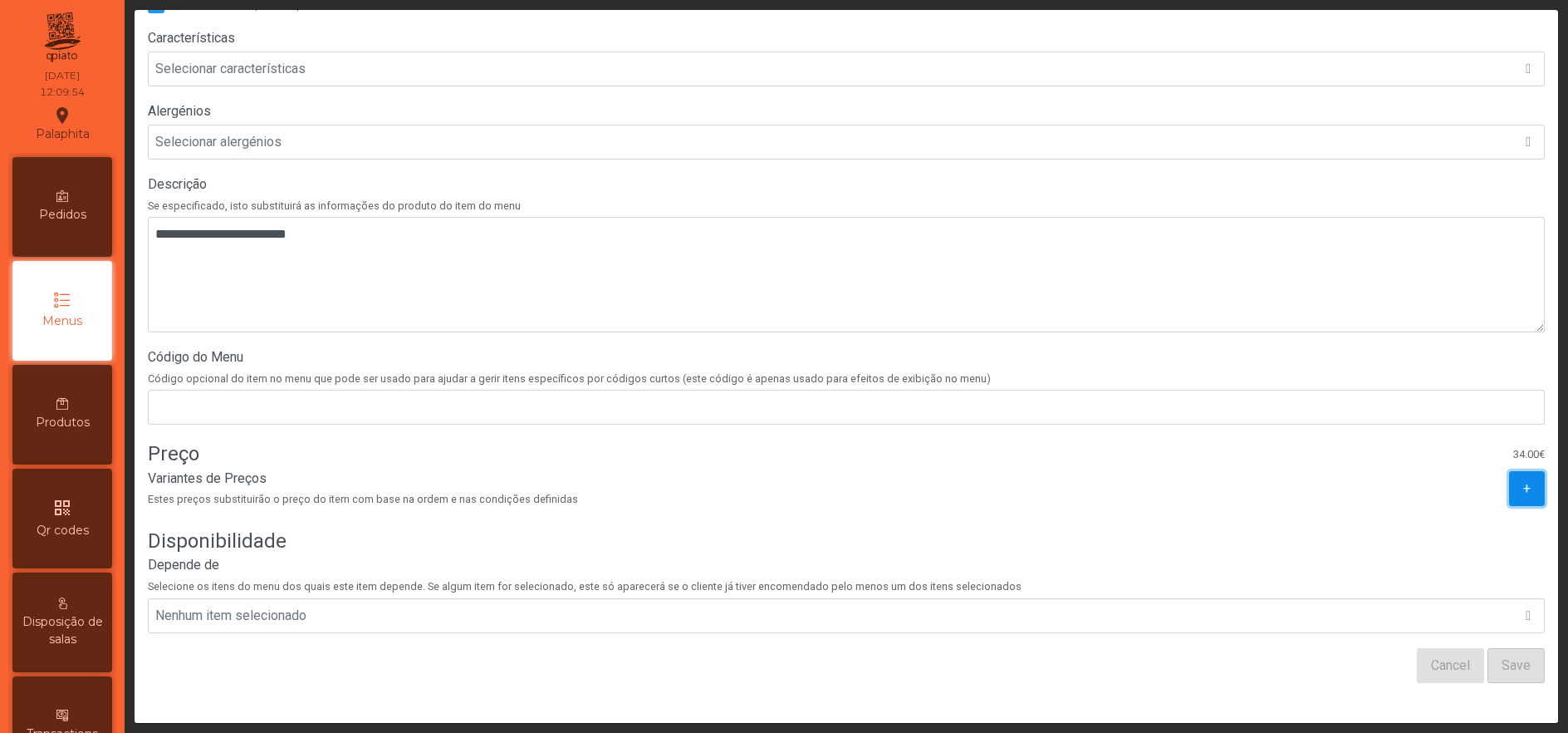 click on "+" 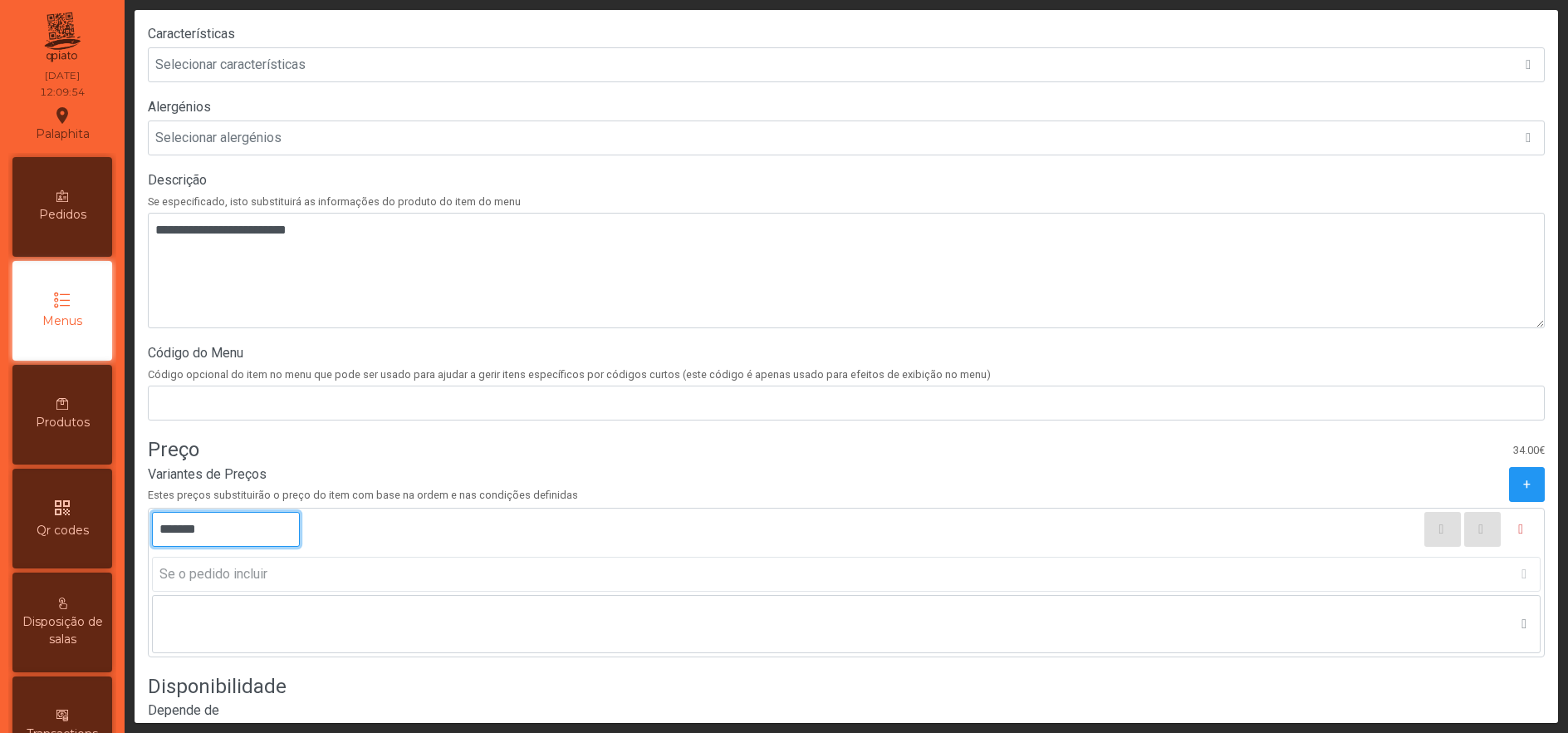 click on "*******" 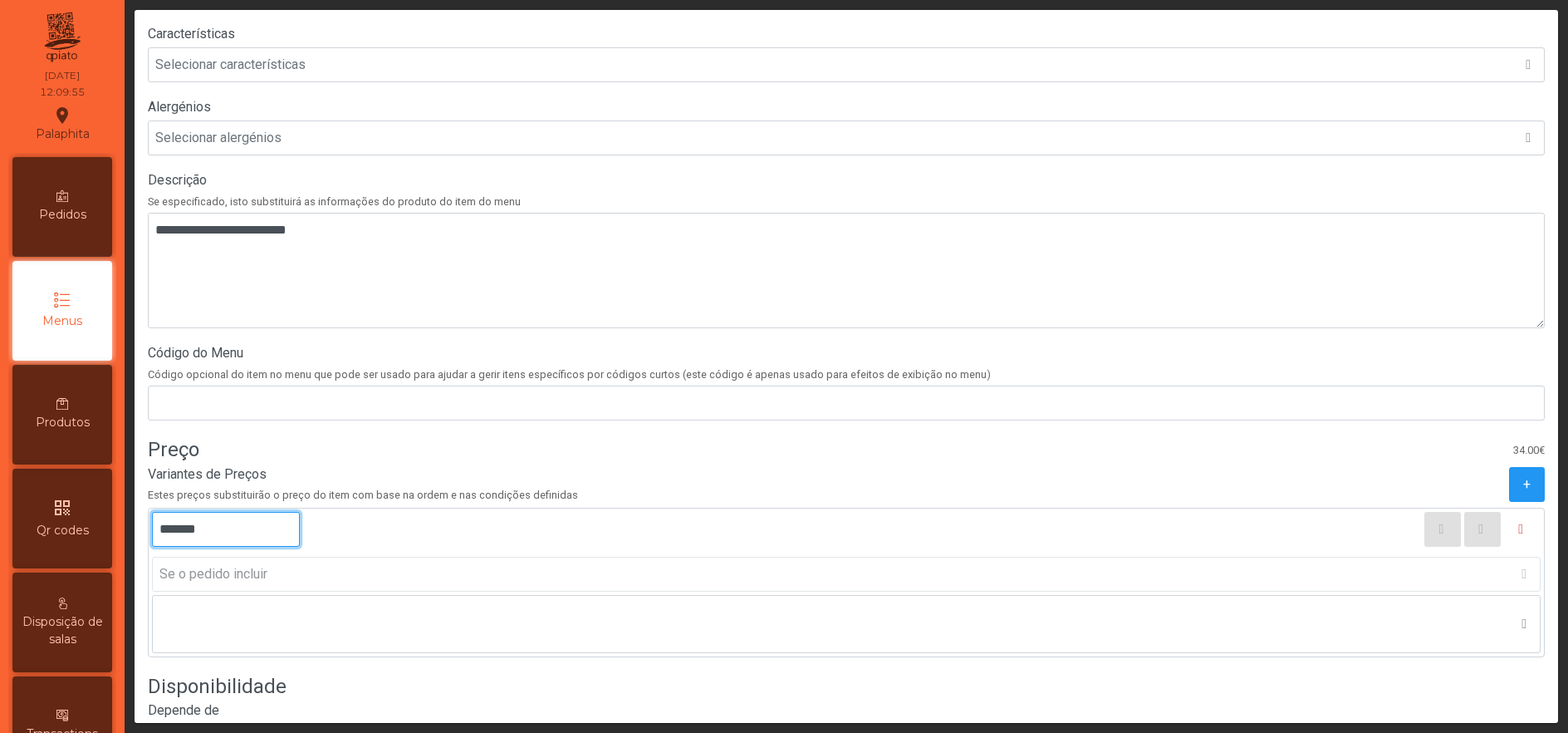 click on "*******" 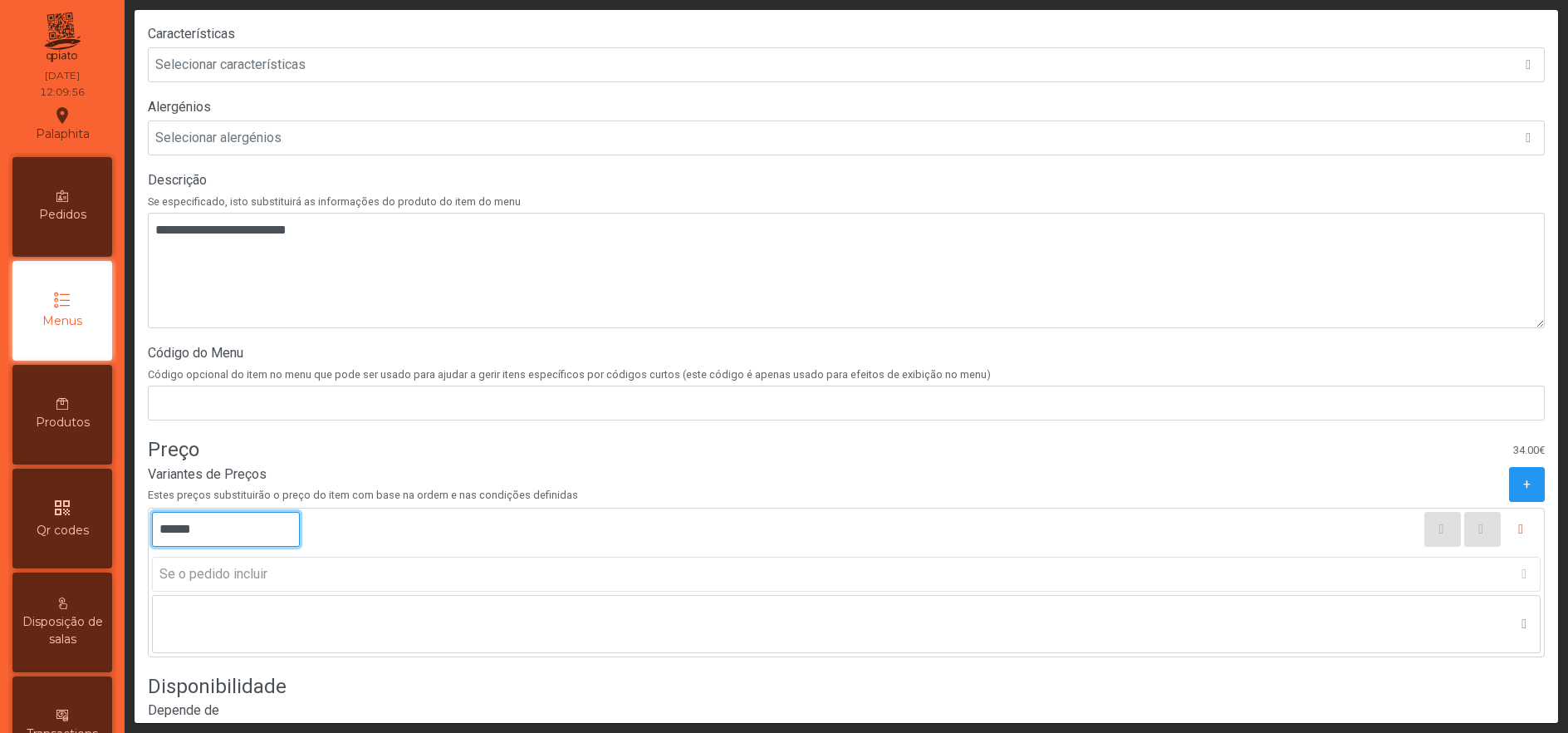 type on "*******" 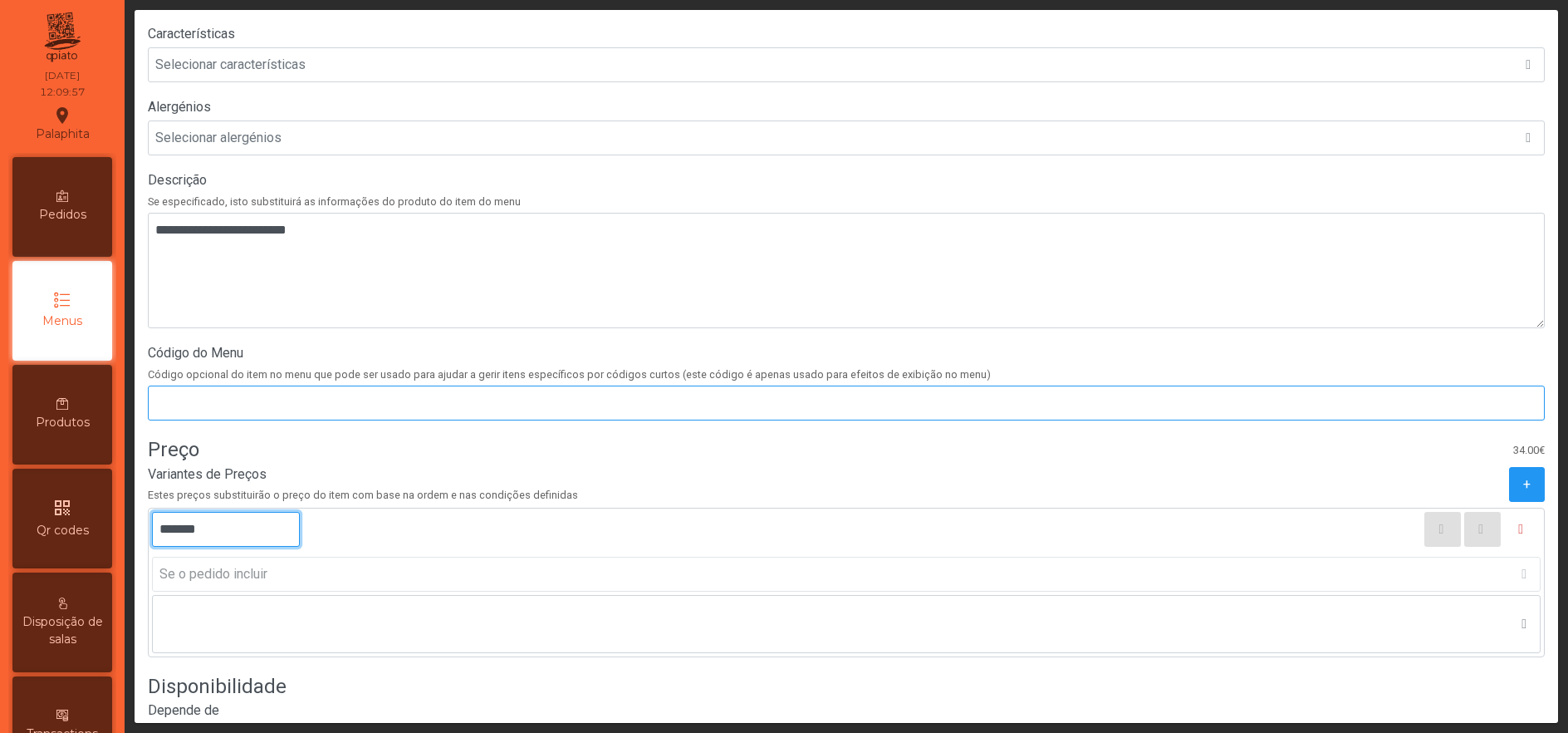 scroll, scrollTop: 550, scrollLeft: 0, axis: vertical 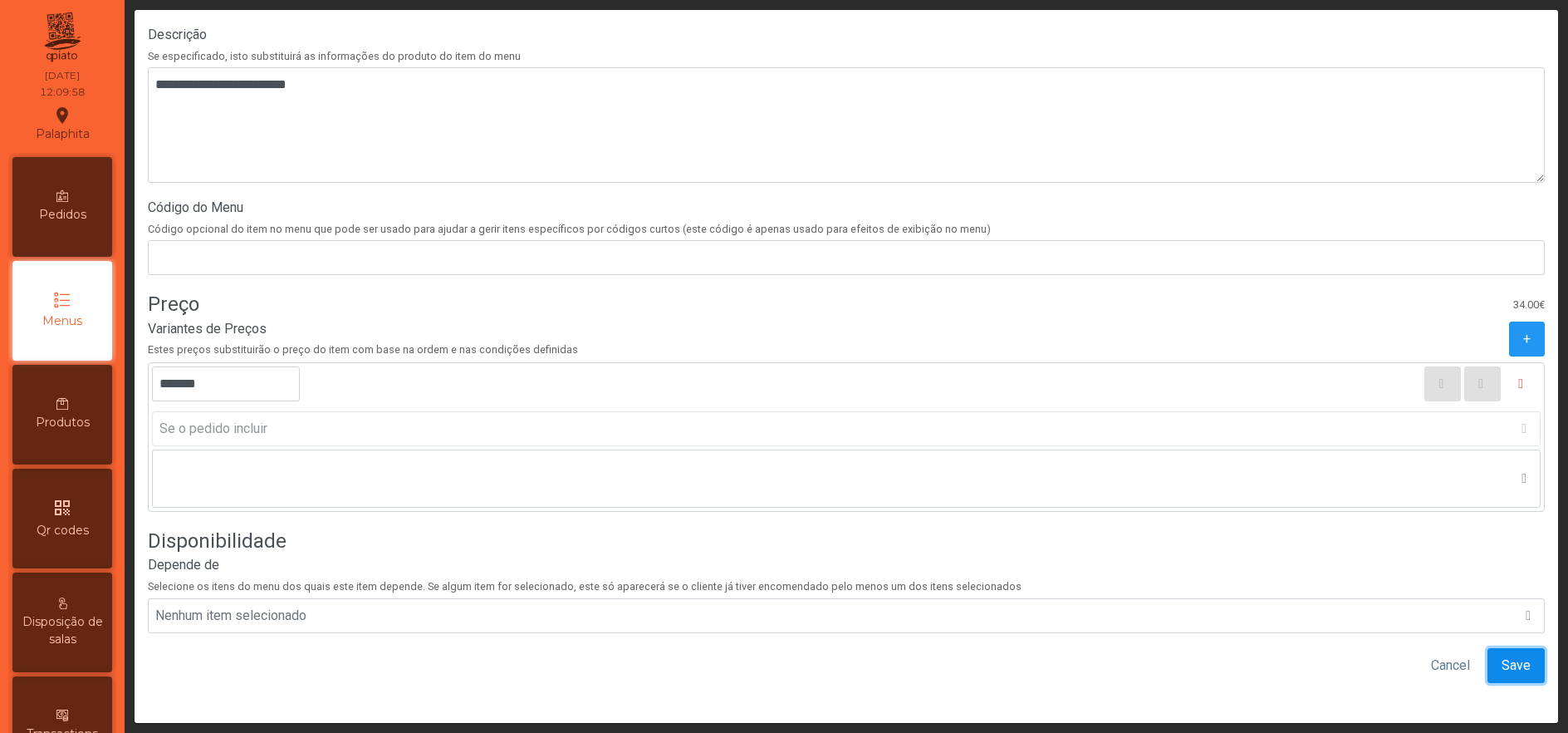 click on "Save" 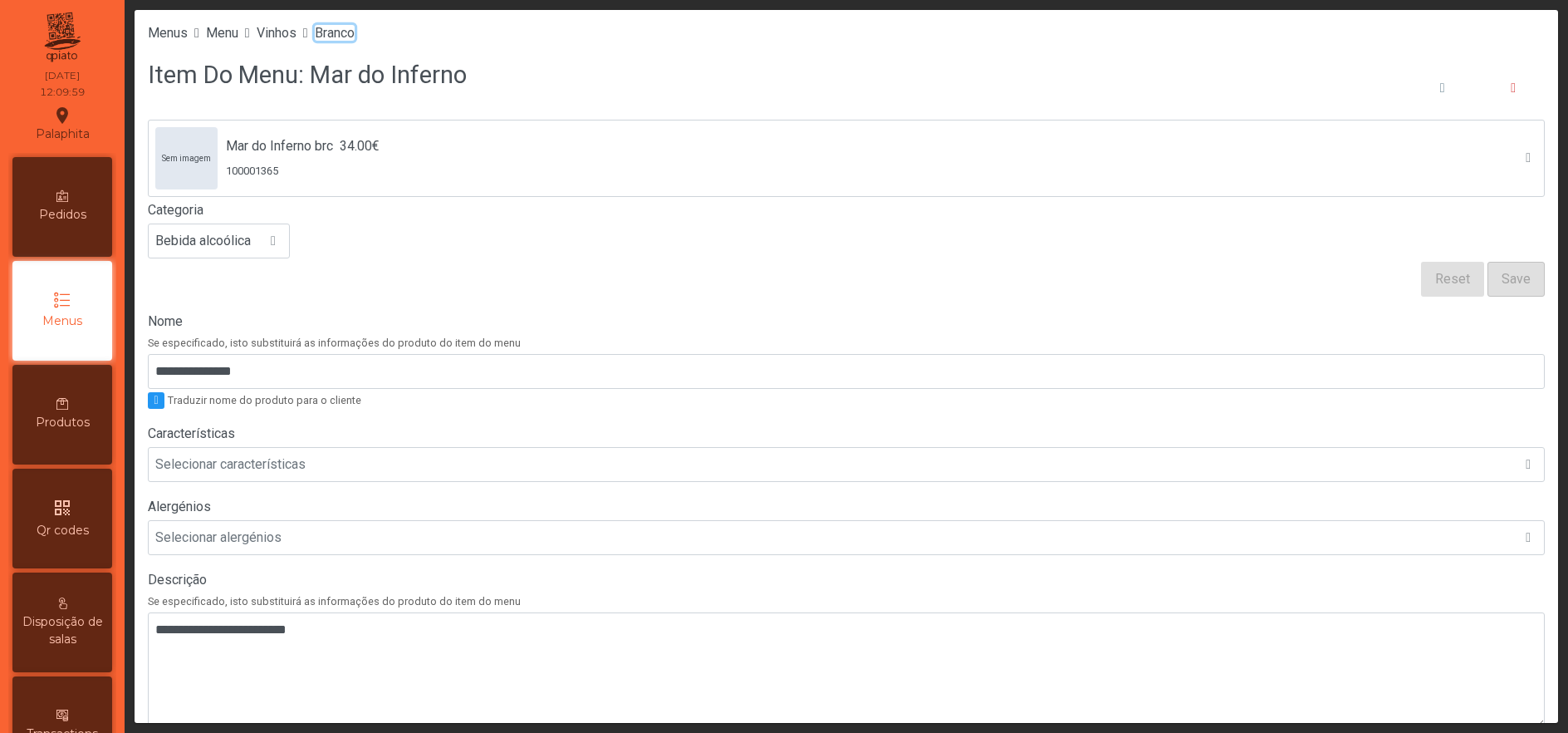 click on "Branco" 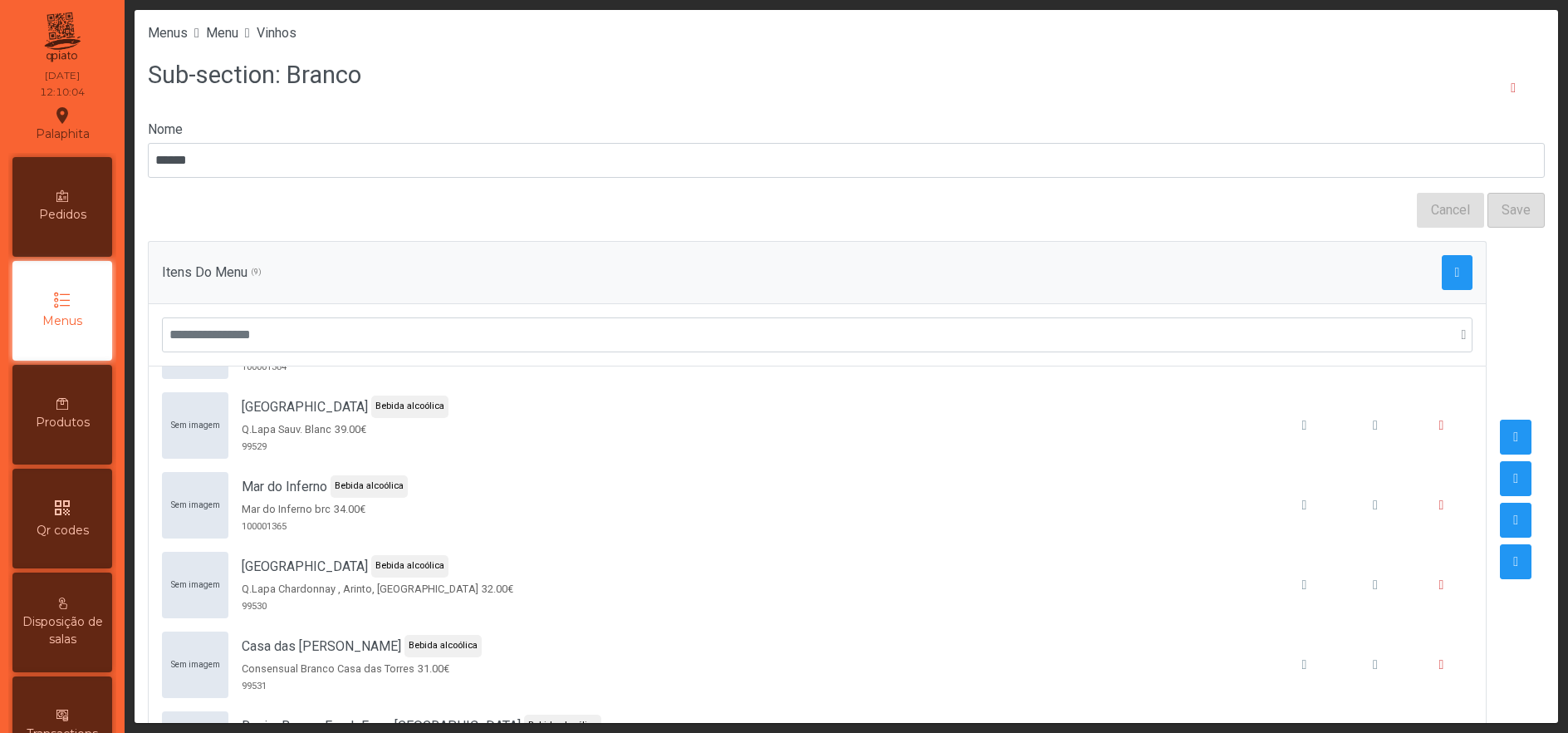 scroll, scrollTop: 237, scrollLeft: 0, axis: vertical 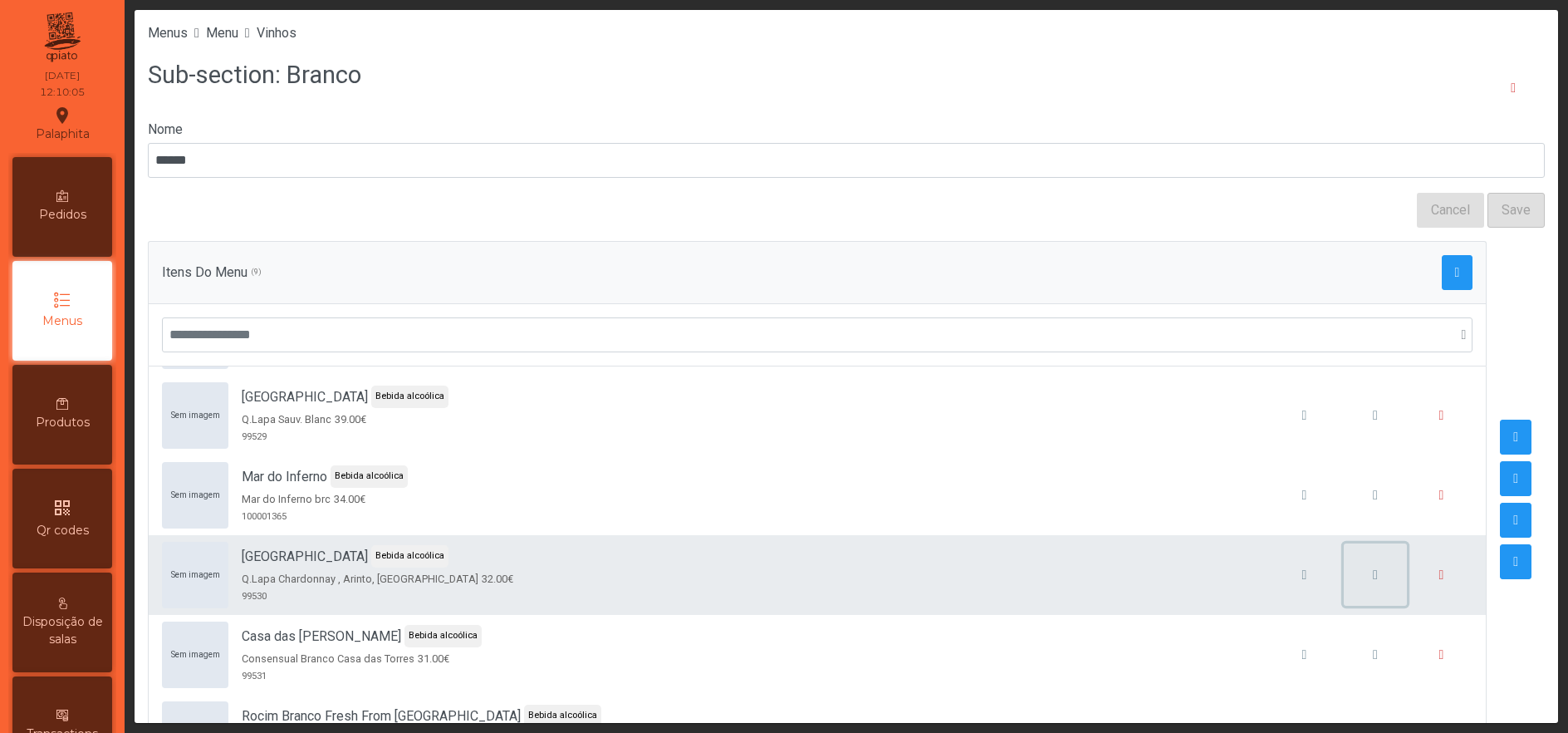 click 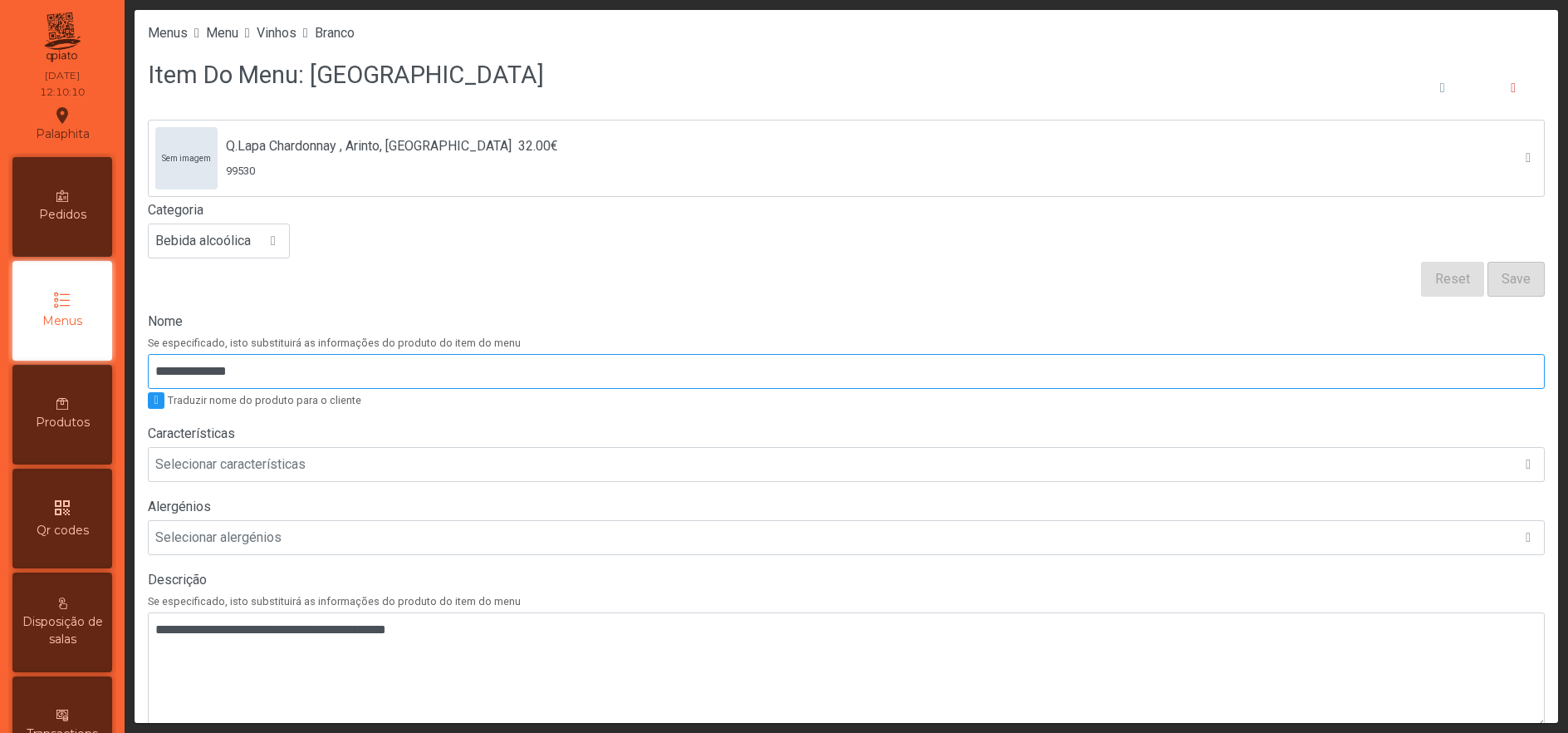 scroll, scrollTop: 550, scrollLeft: 0, axis: vertical 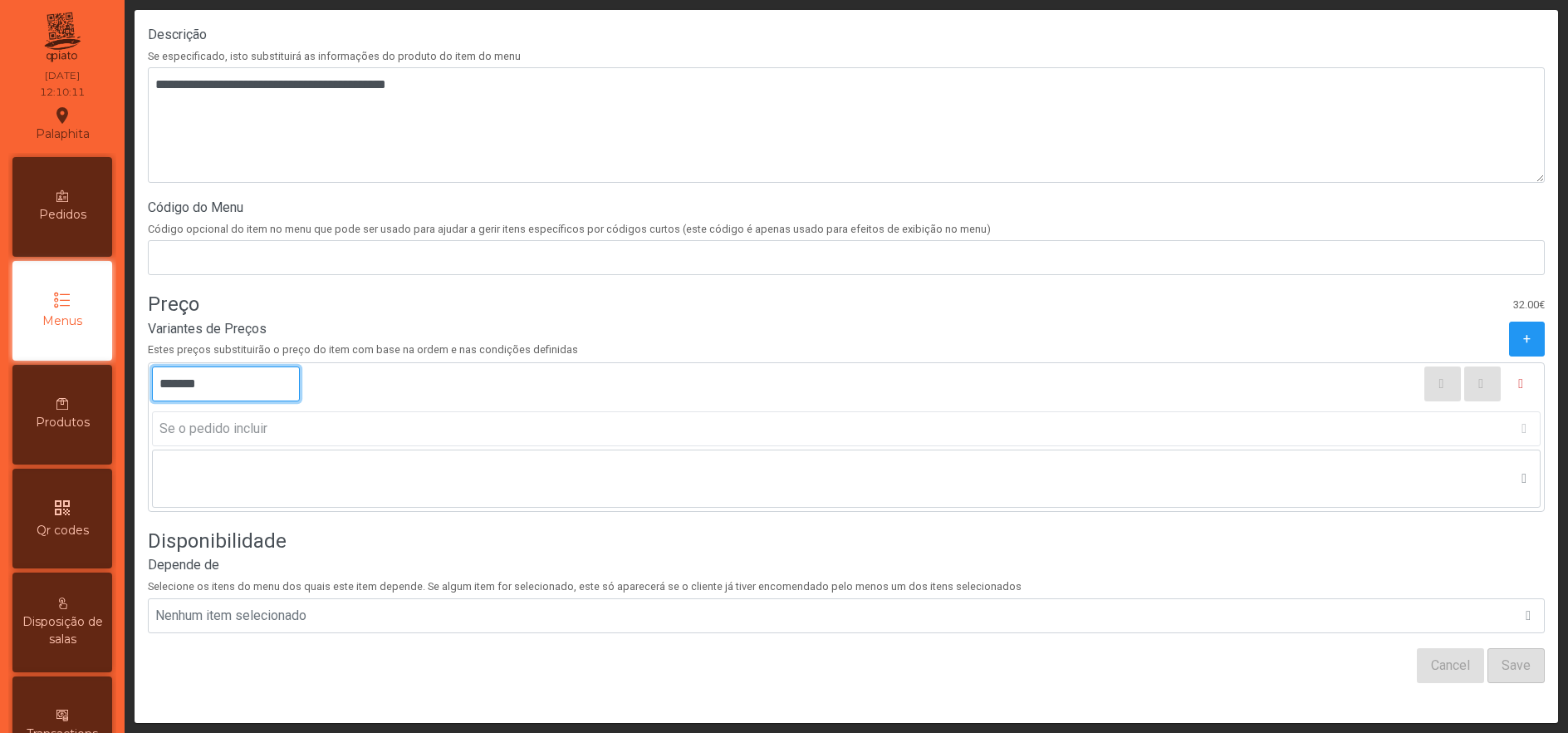 click on "*******" 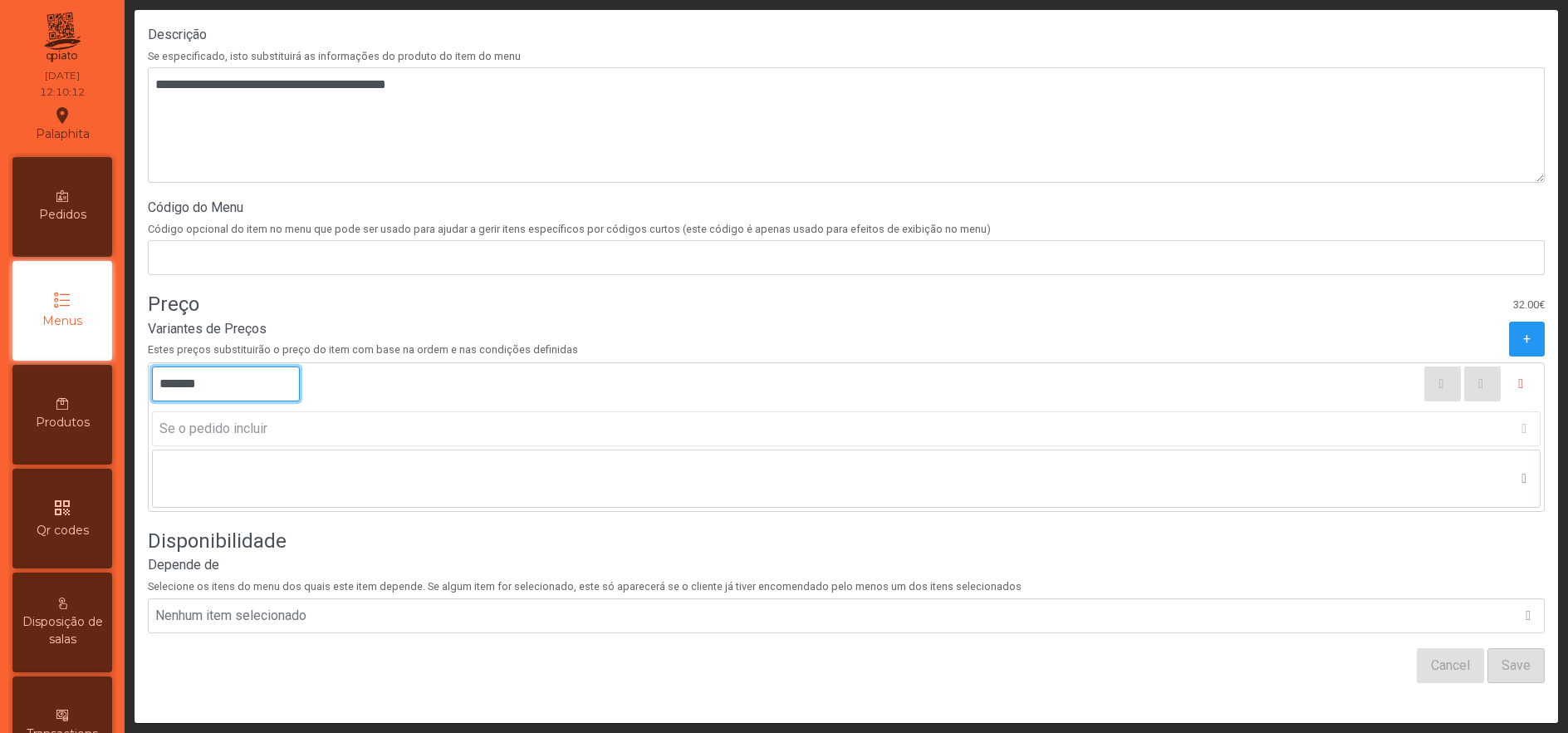 click on "*******" 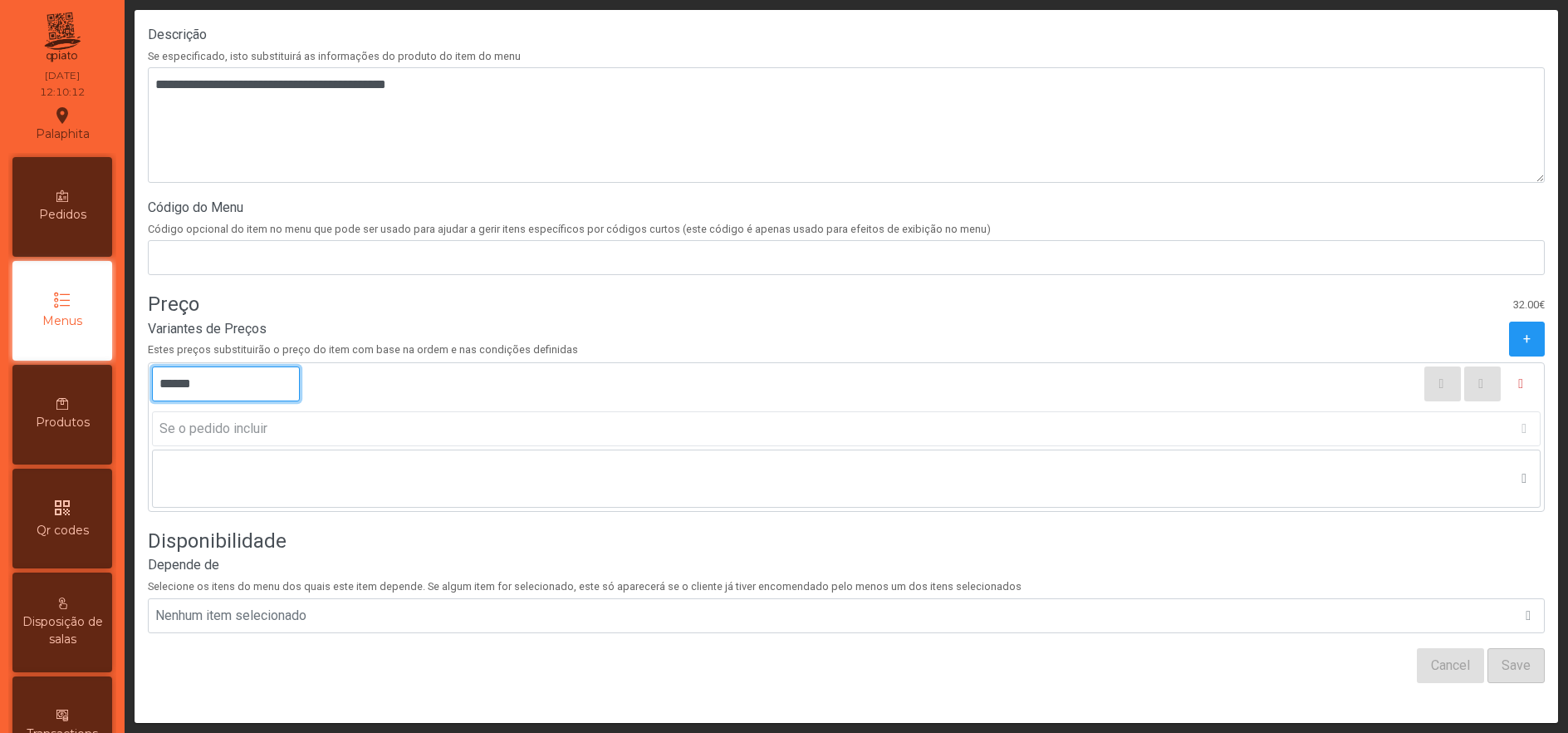 type on "*******" 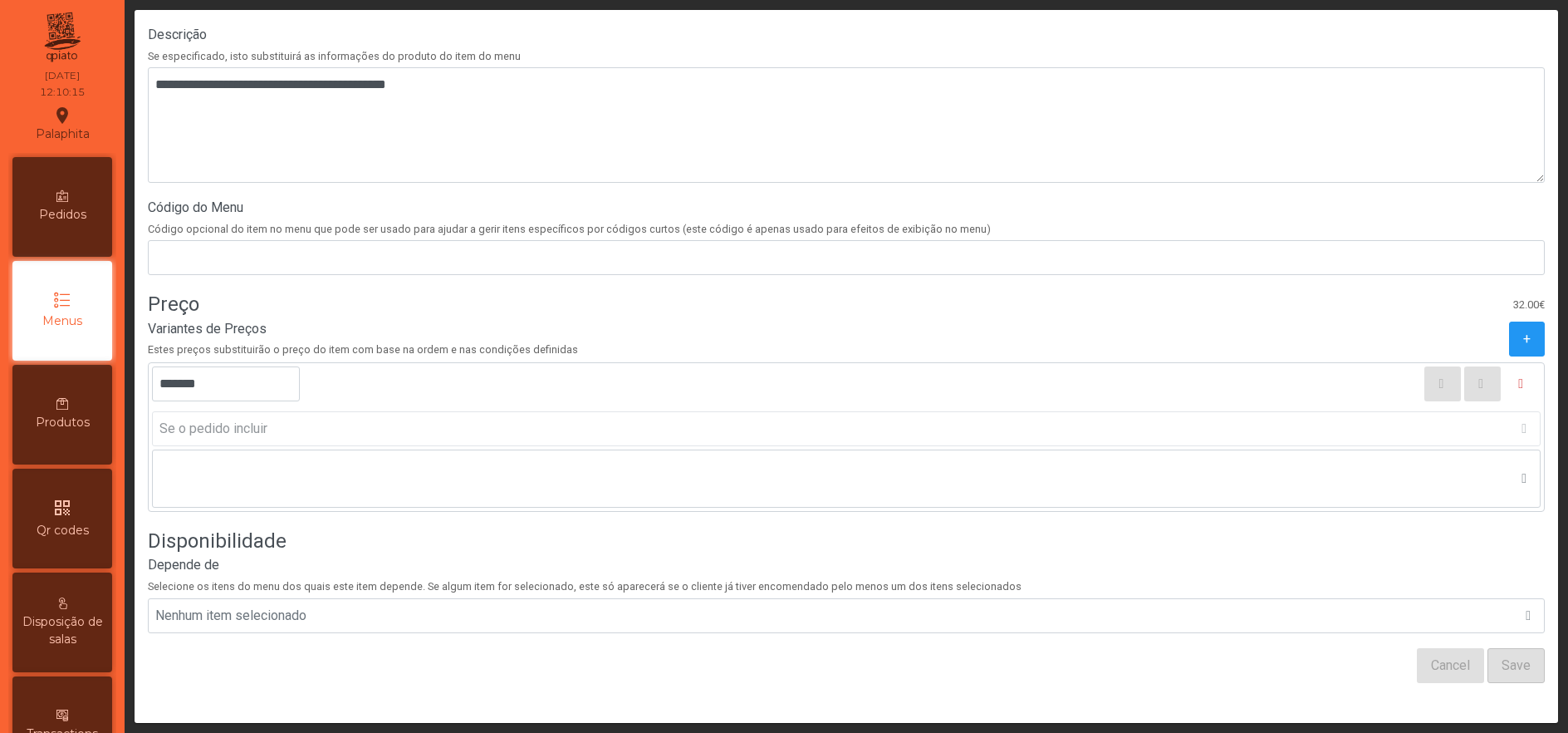 click on "Preço   32.00€" 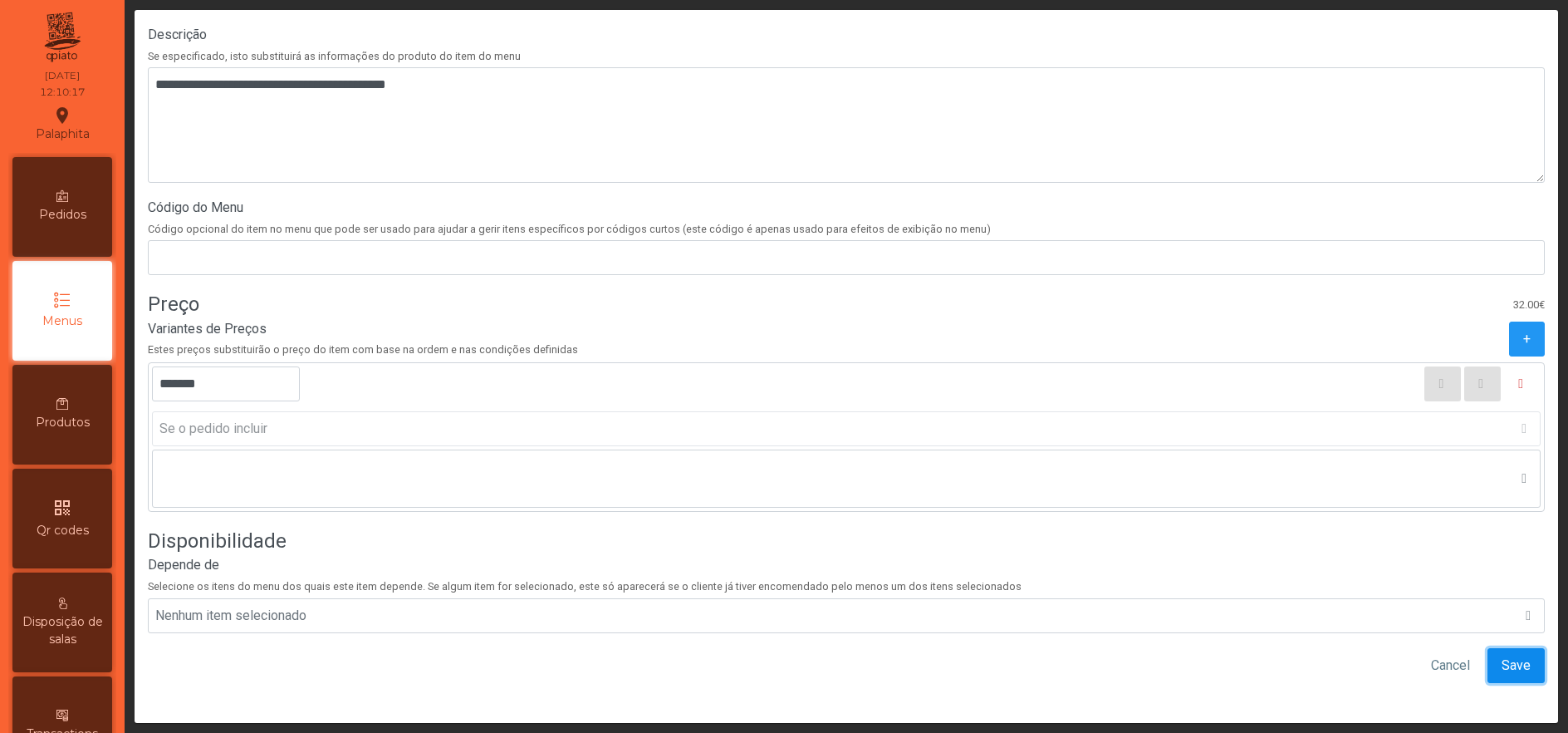 click on "Save" 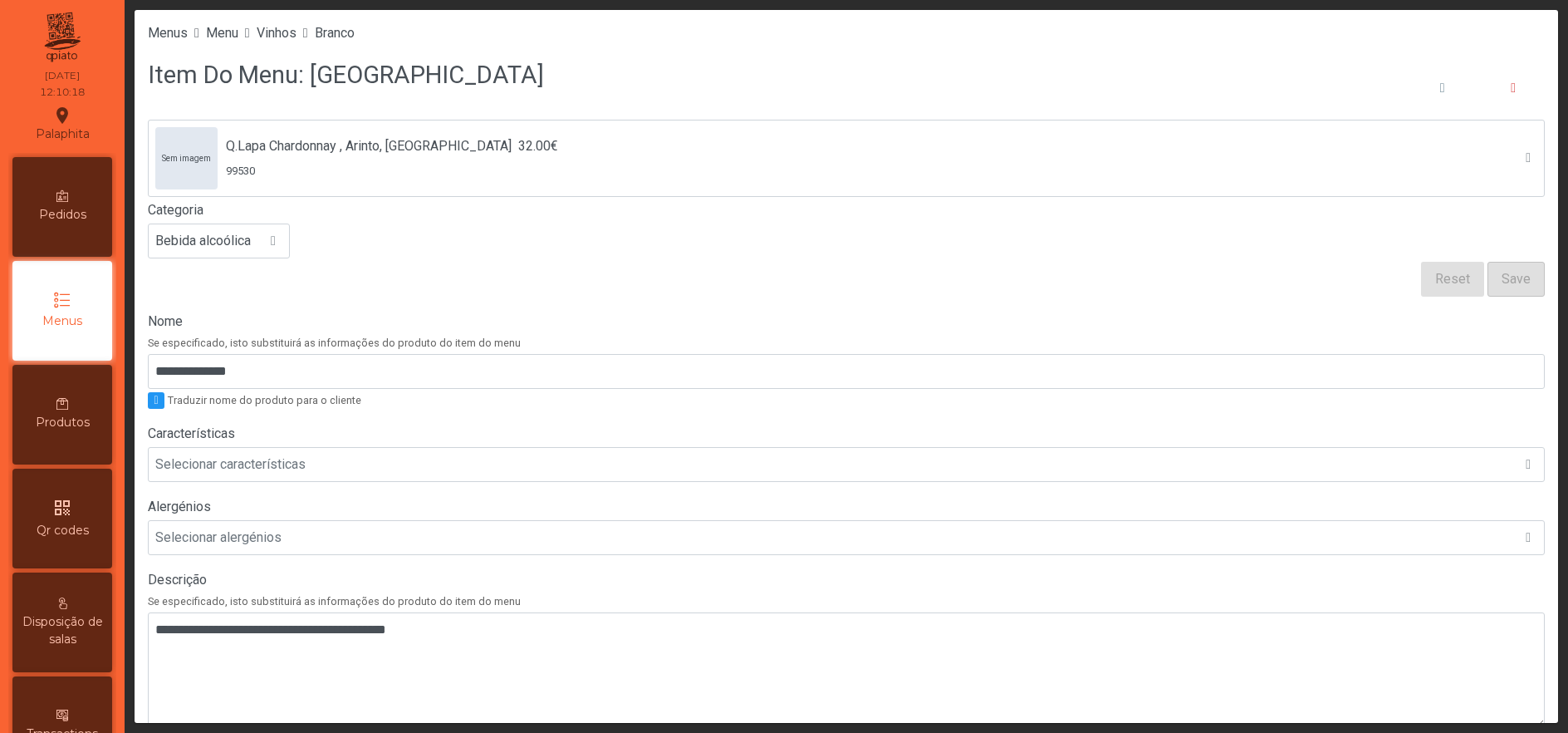 click on "Menus Menu Vinhos  Branco" 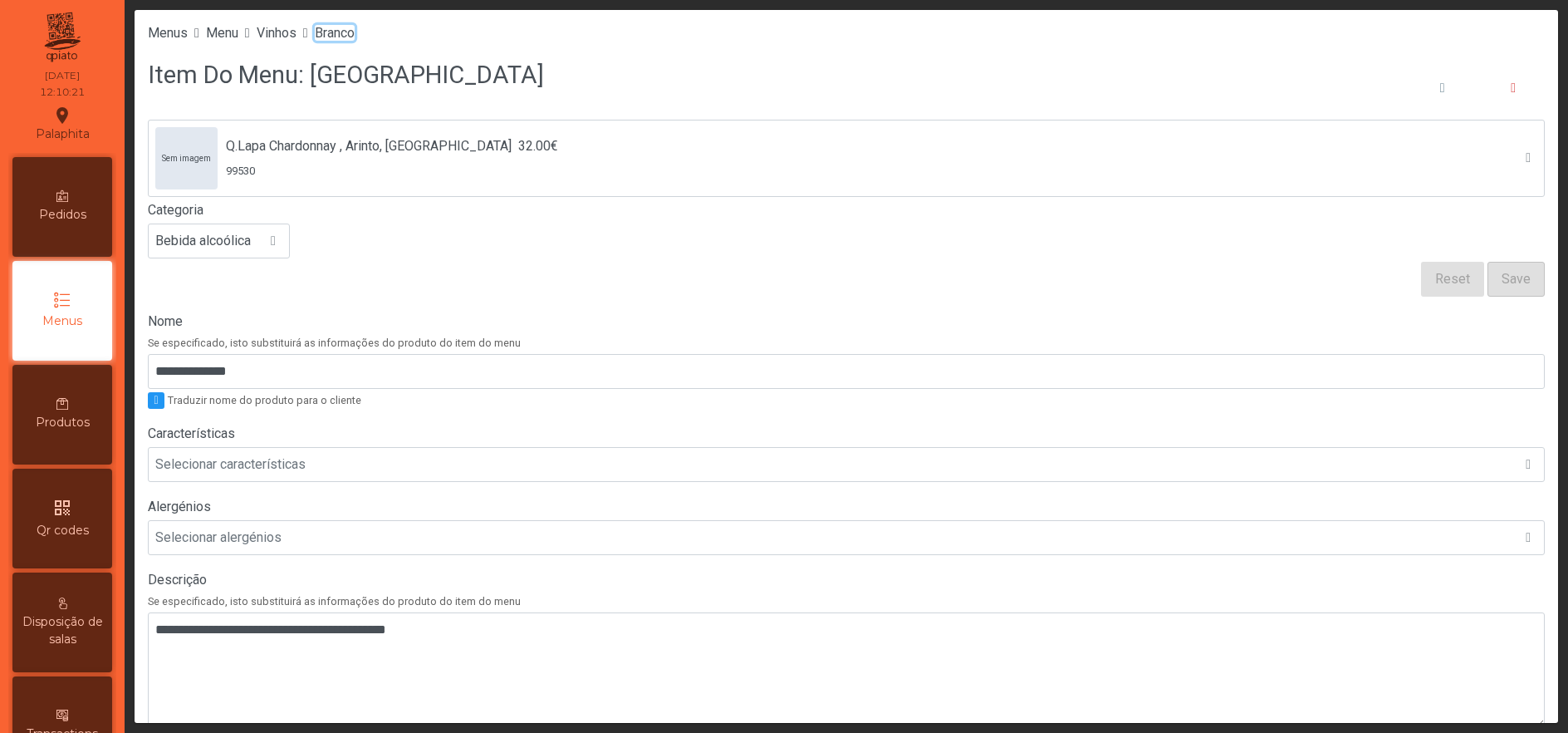 click on "Branco" 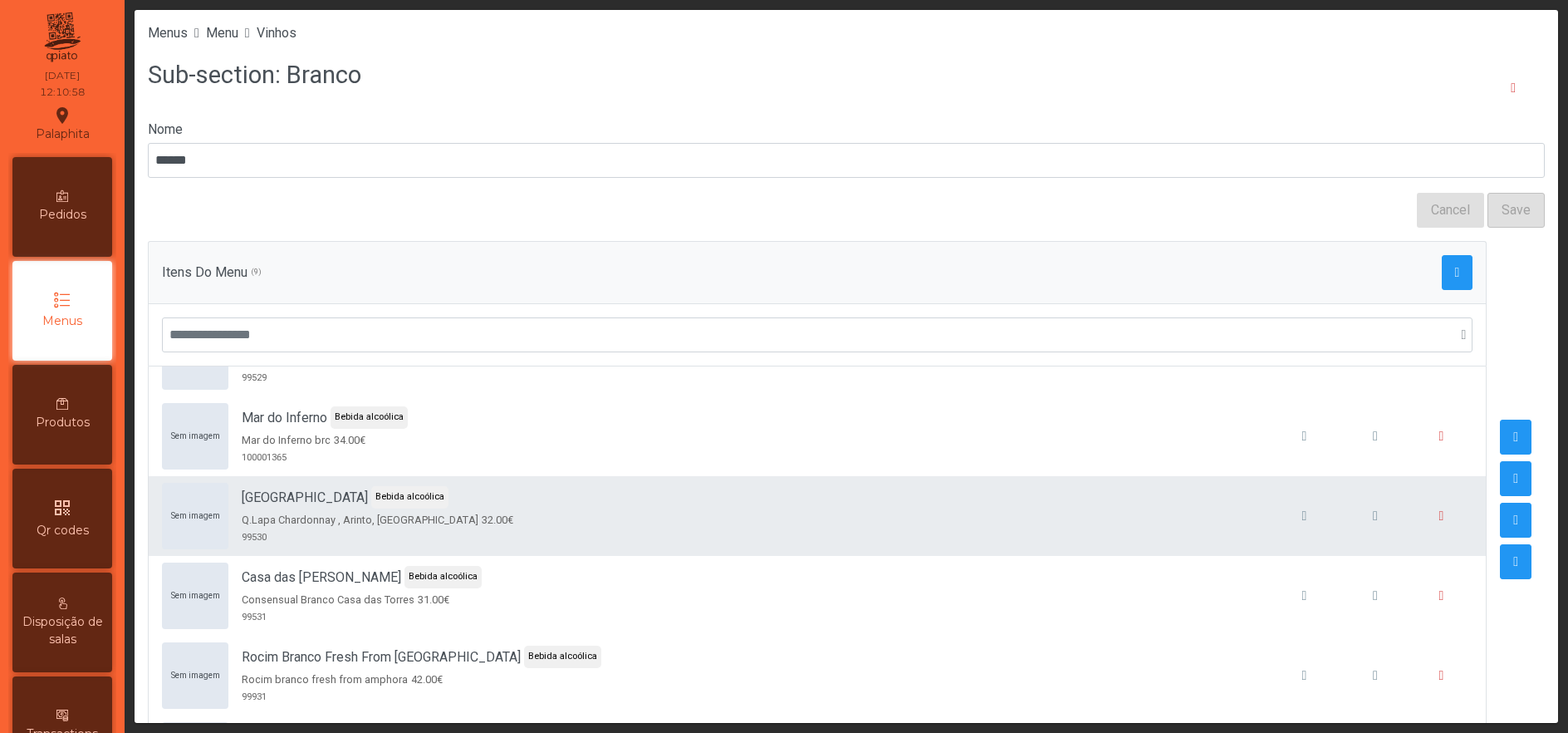 scroll, scrollTop: 334, scrollLeft: 0, axis: vertical 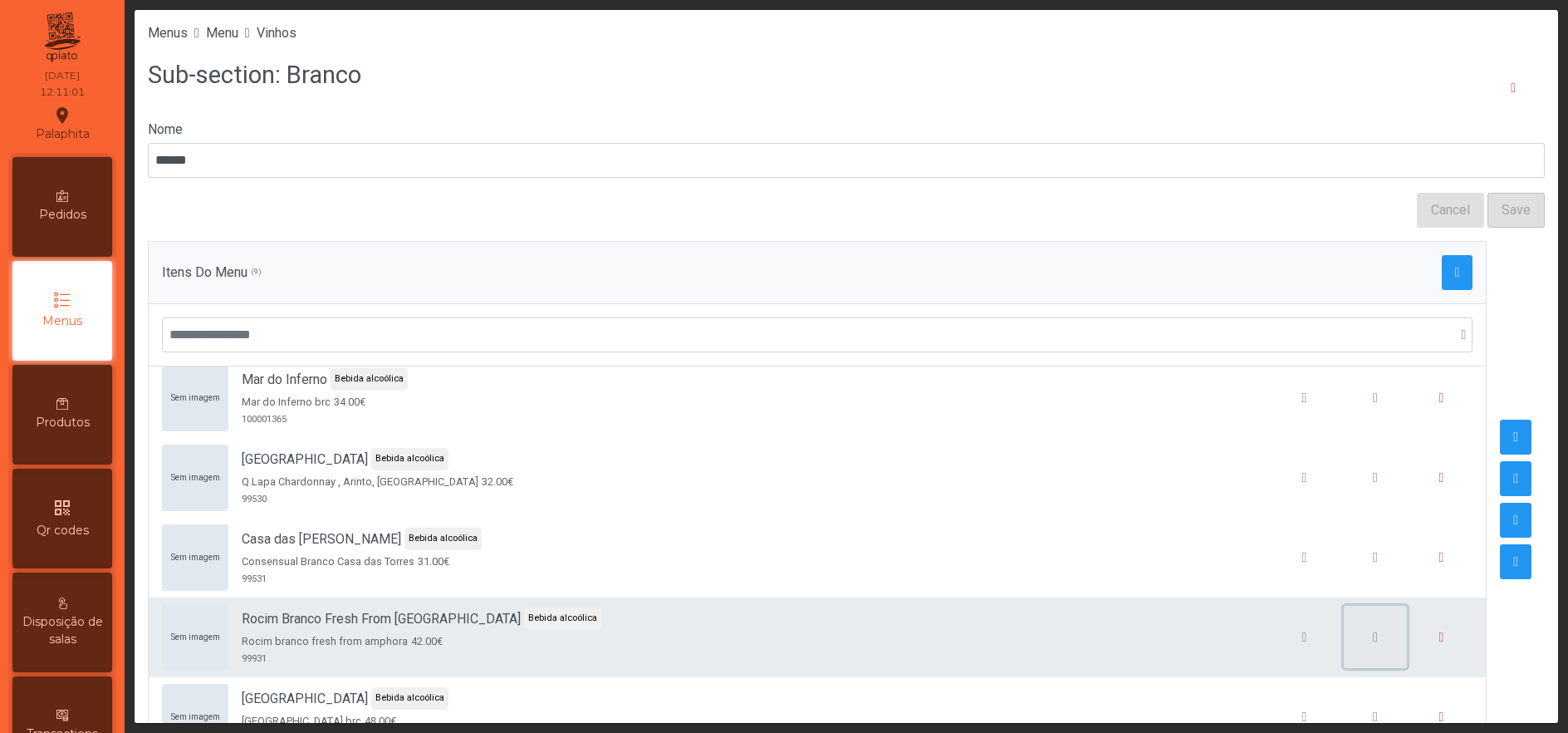 click 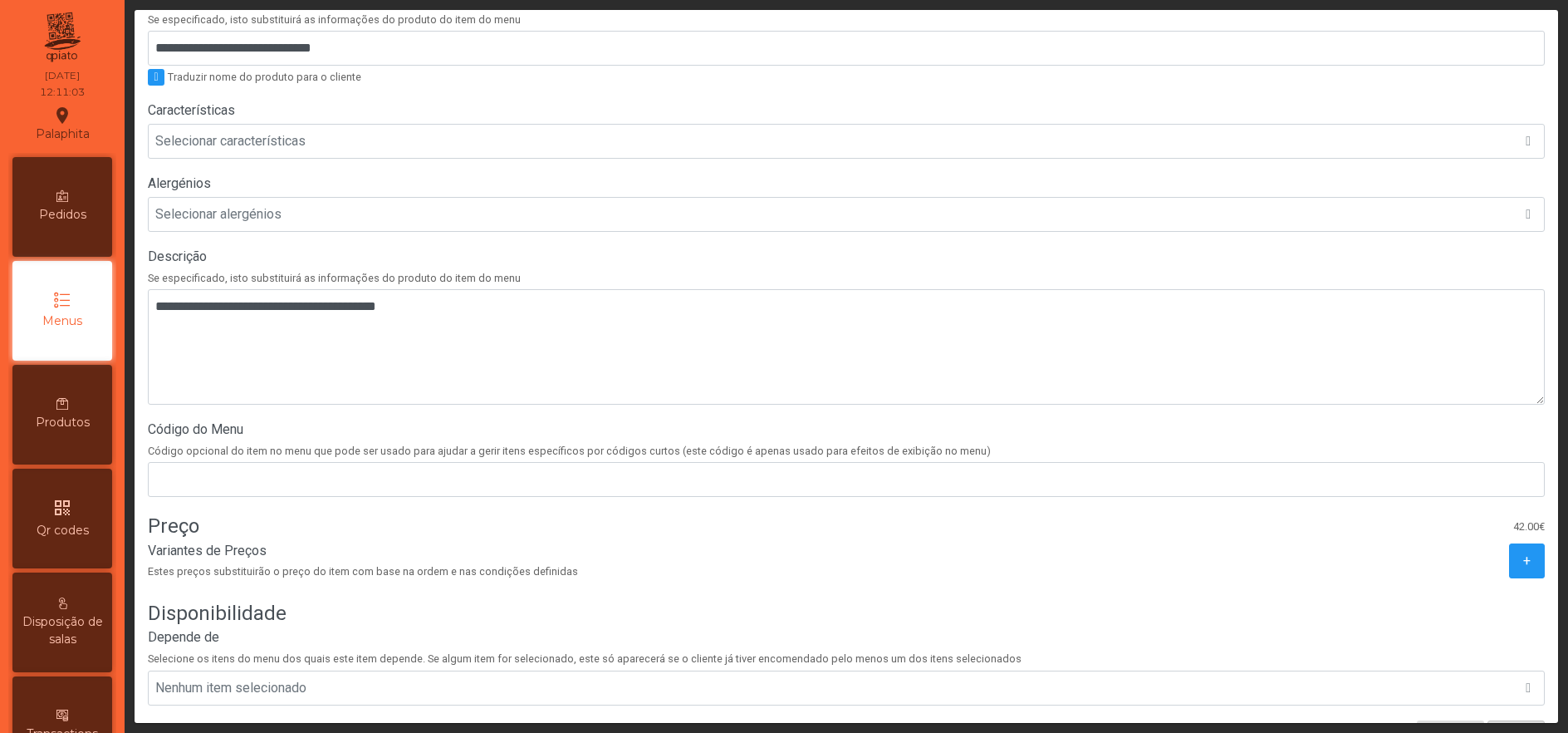 scroll, scrollTop: 400, scrollLeft: 0, axis: vertical 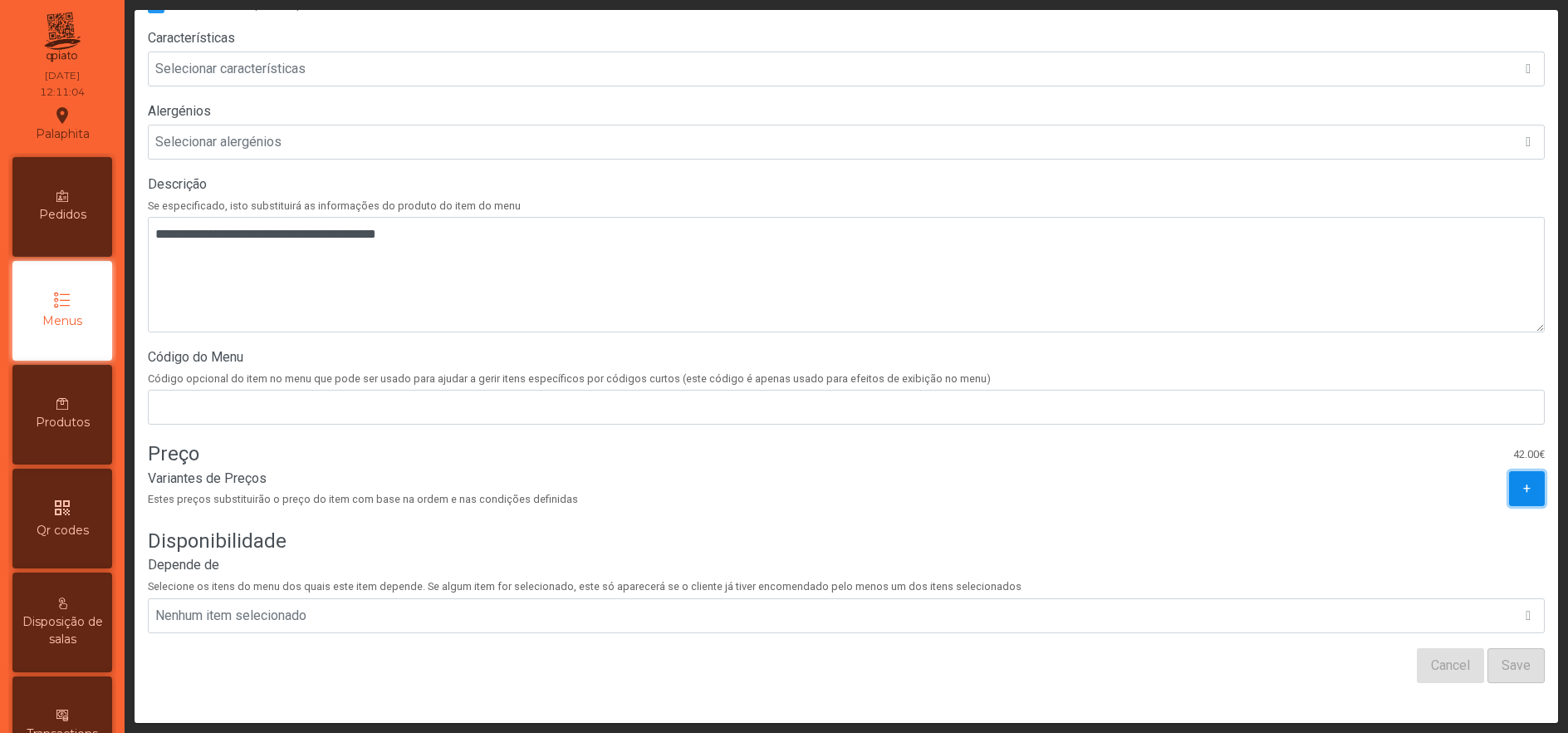 click on "+" 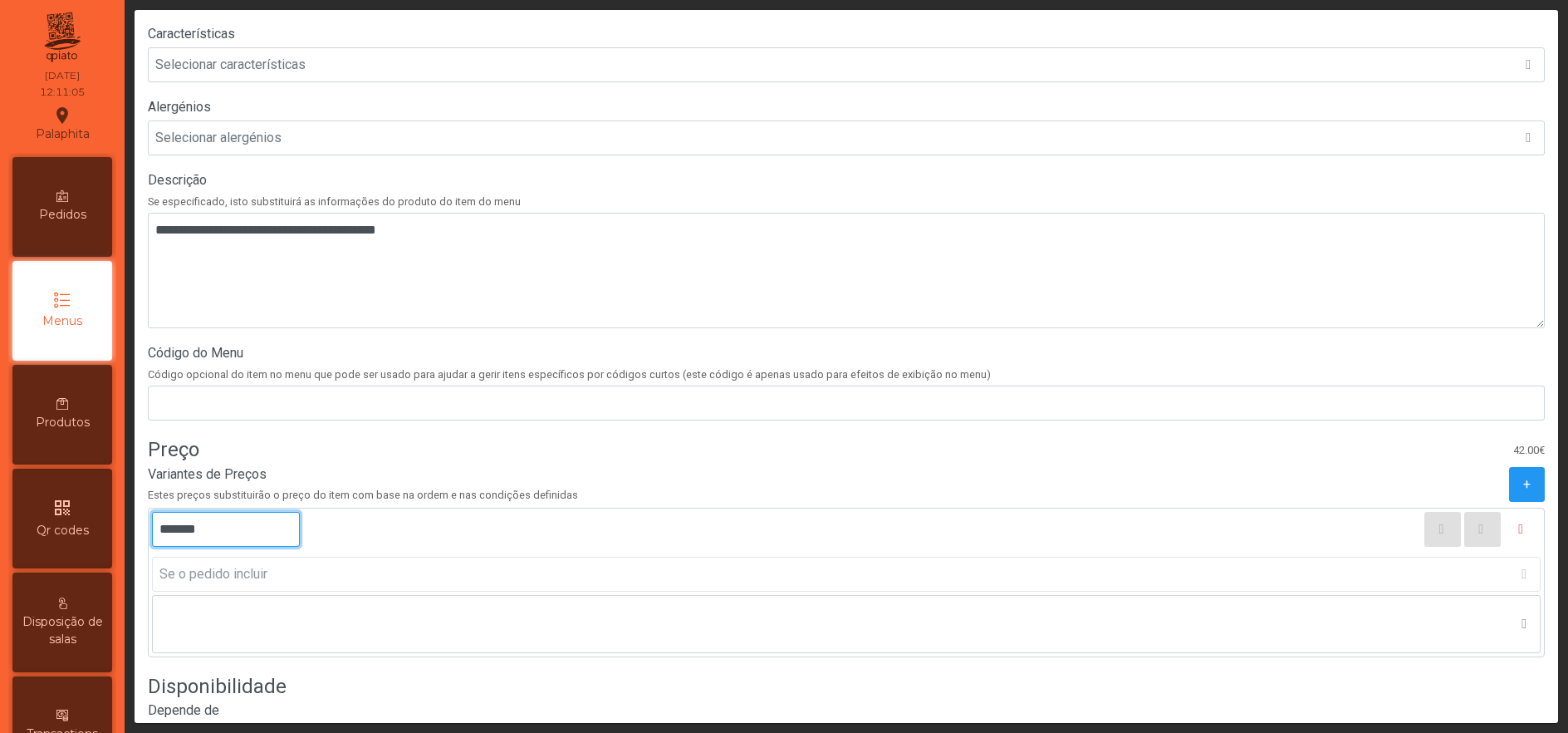 click on "*******" 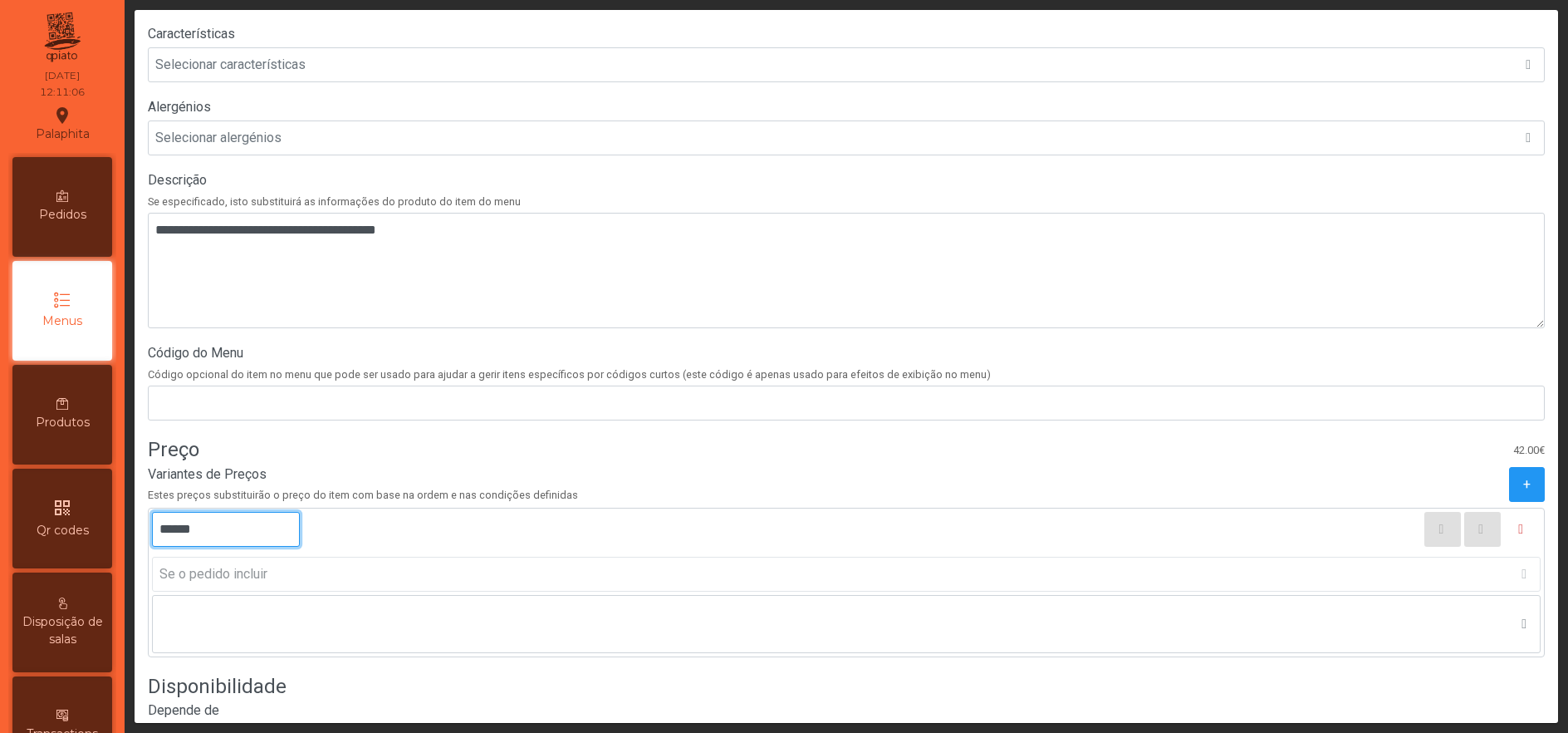 type on "*******" 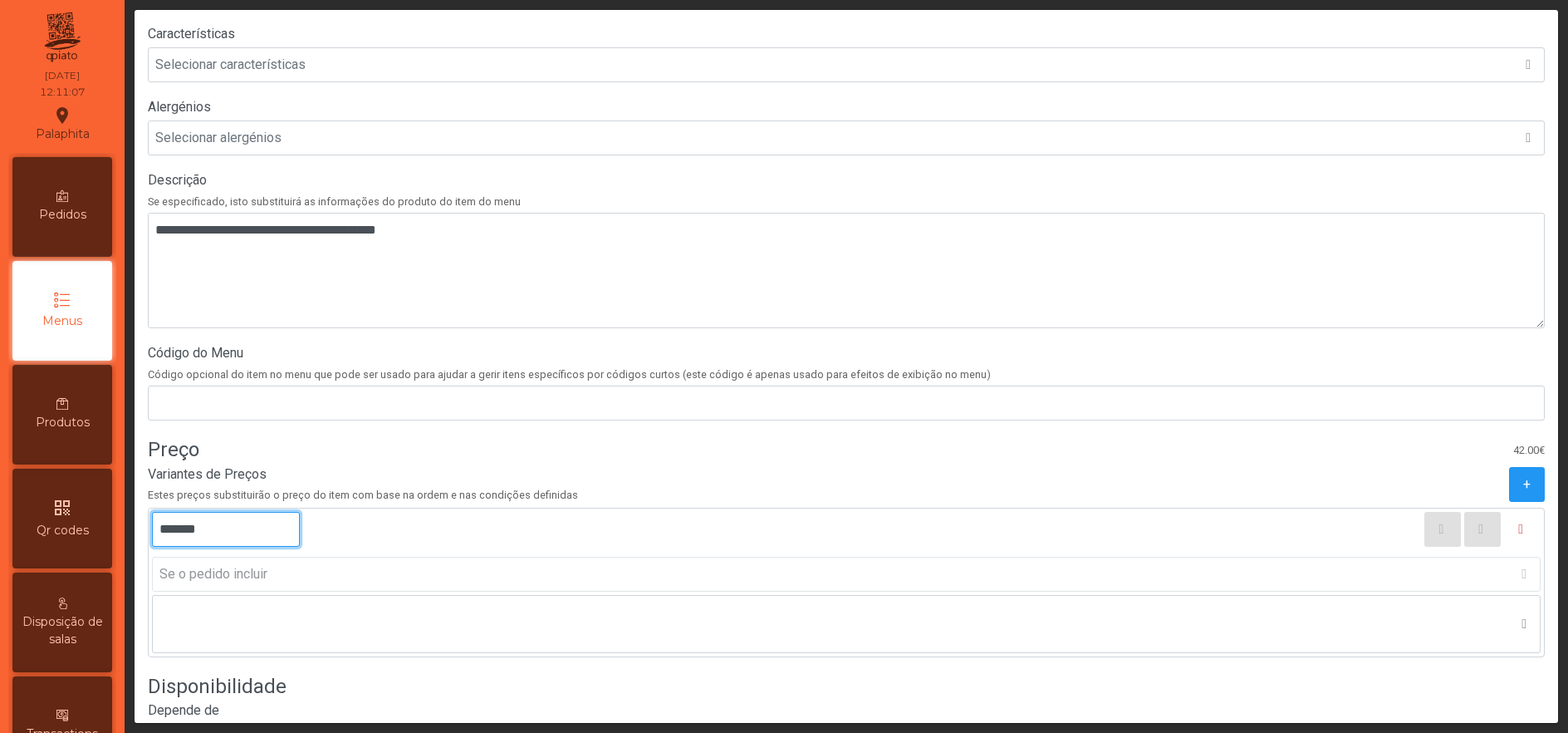 scroll, scrollTop: 550, scrollLeft: 0, axis: vertical 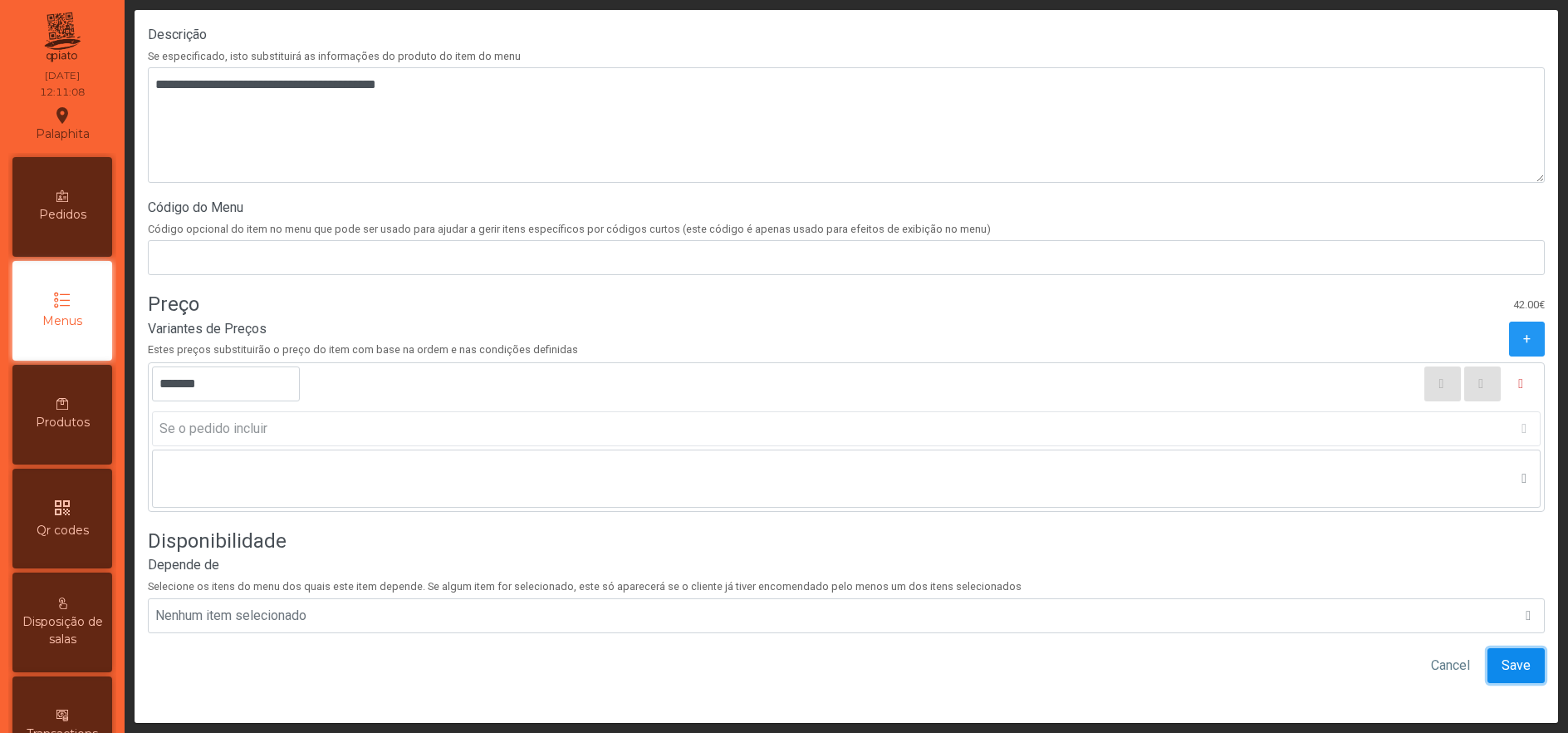 click on "Save" 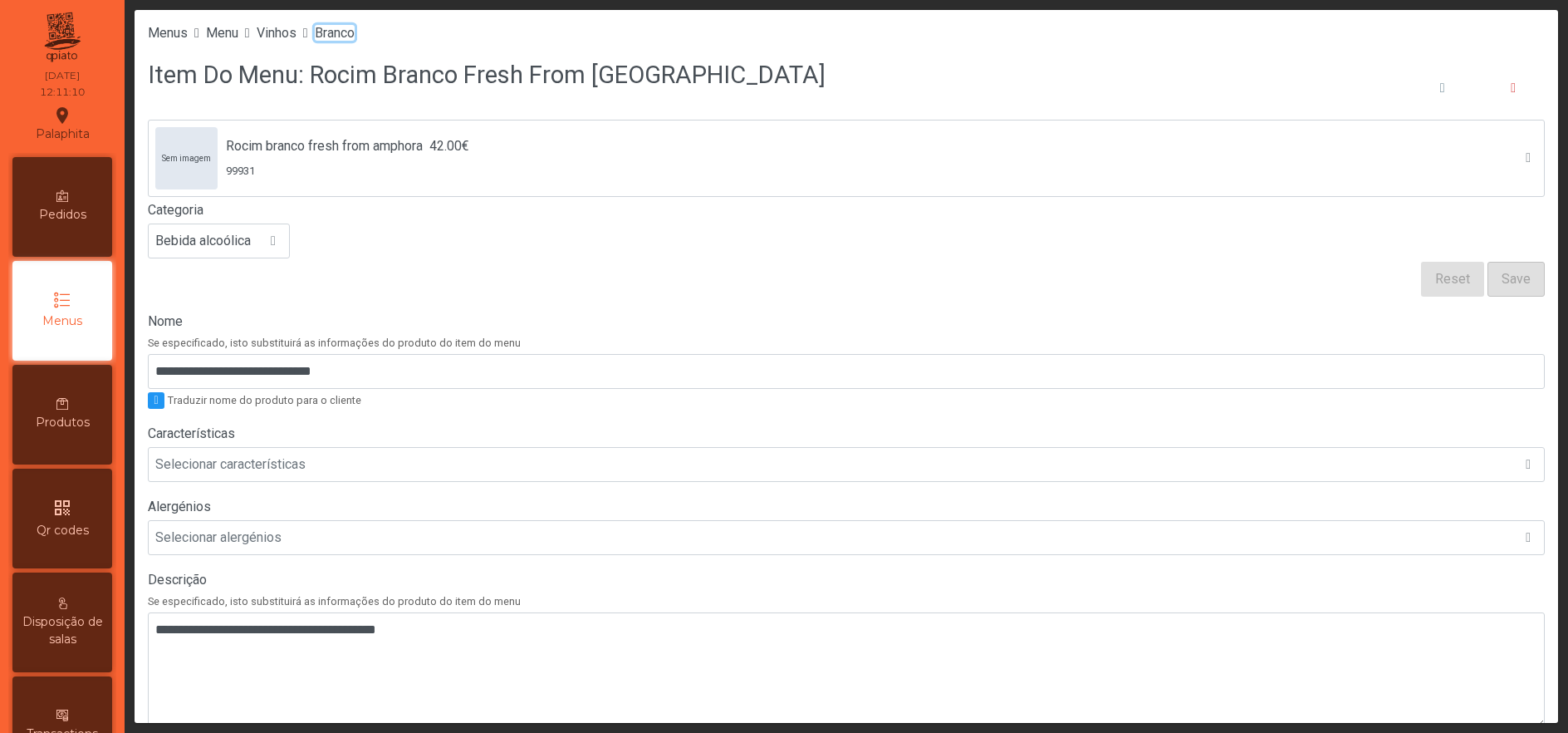 click on "Branco" 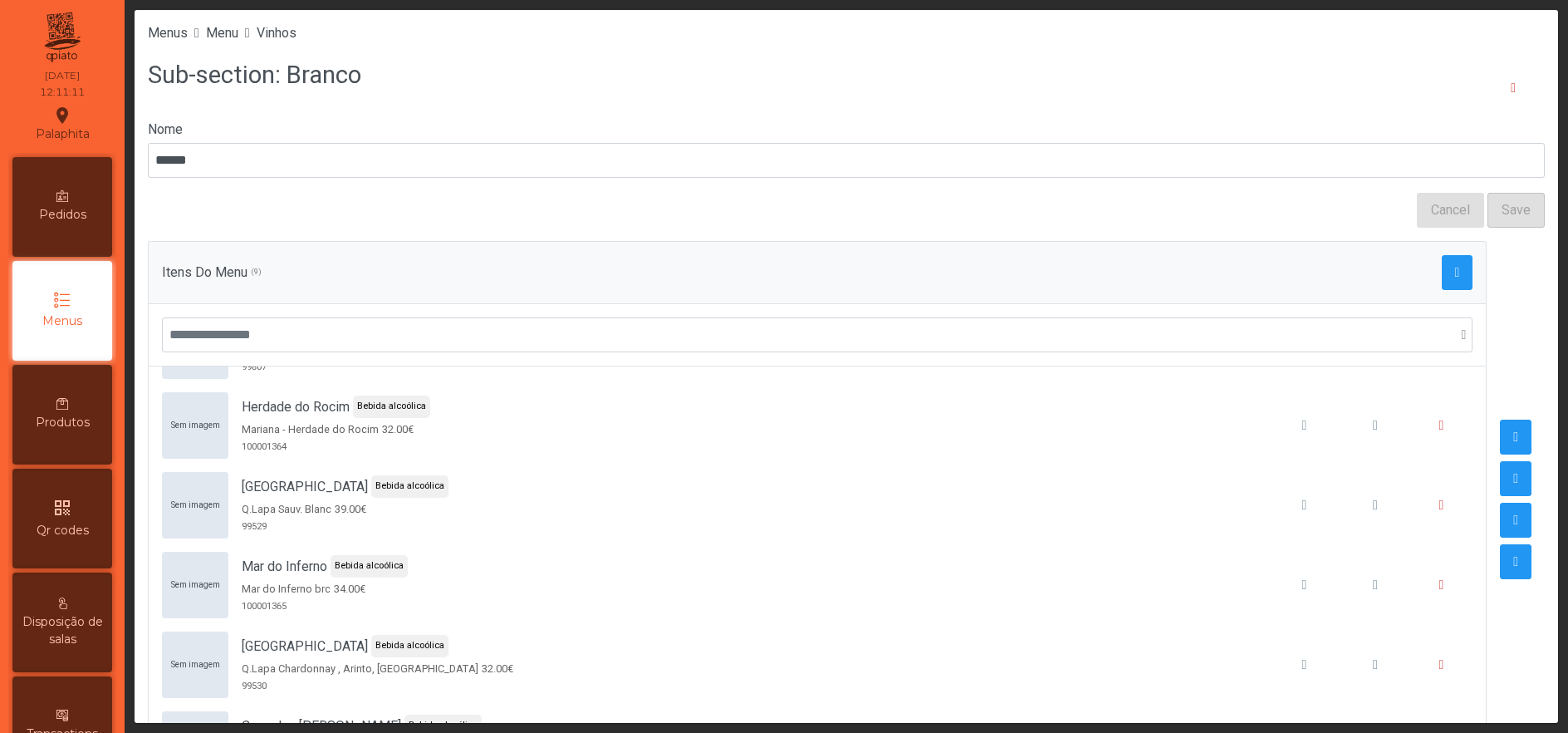 scroll, scrollTop: 334, scrollLeft: 0, axis: vertical 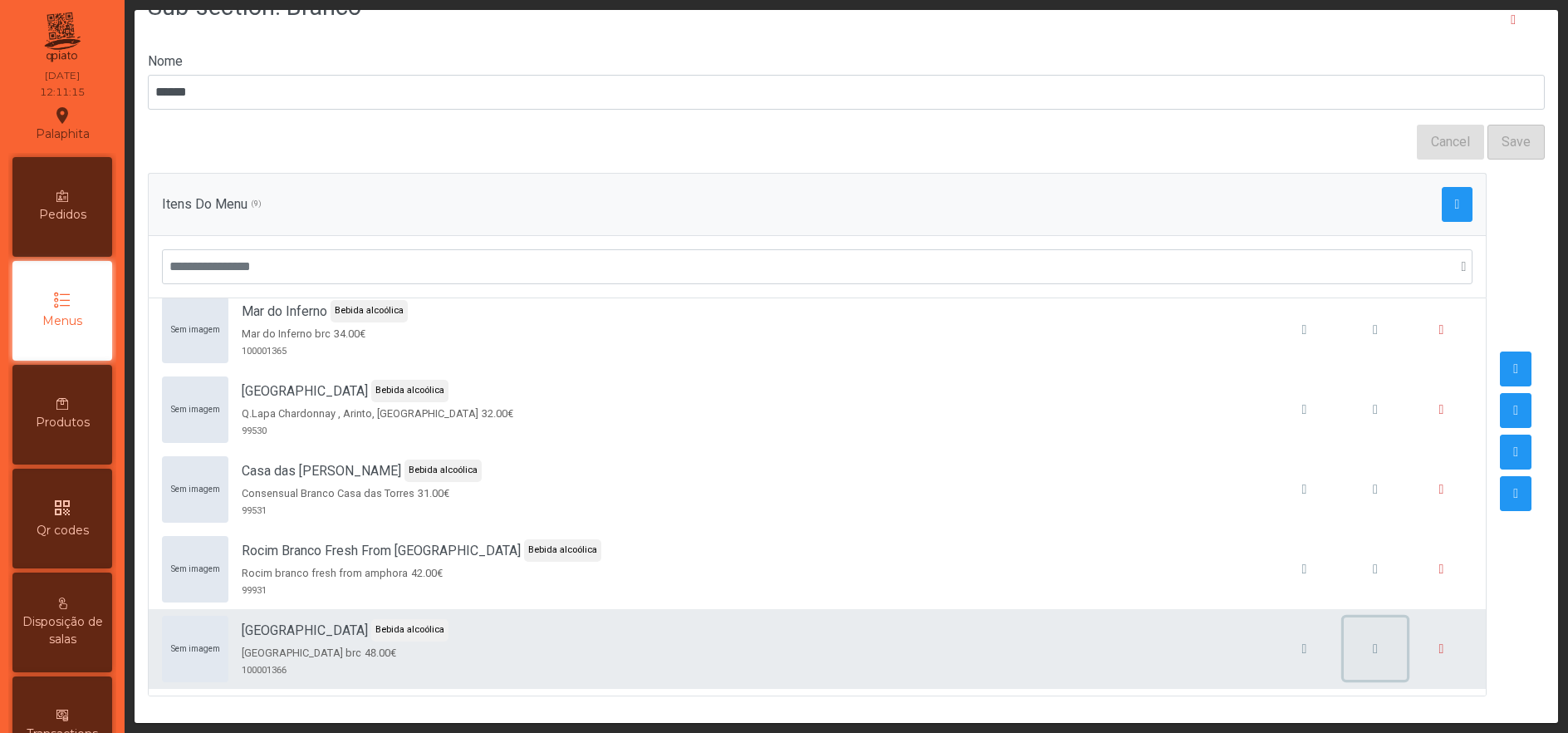 click 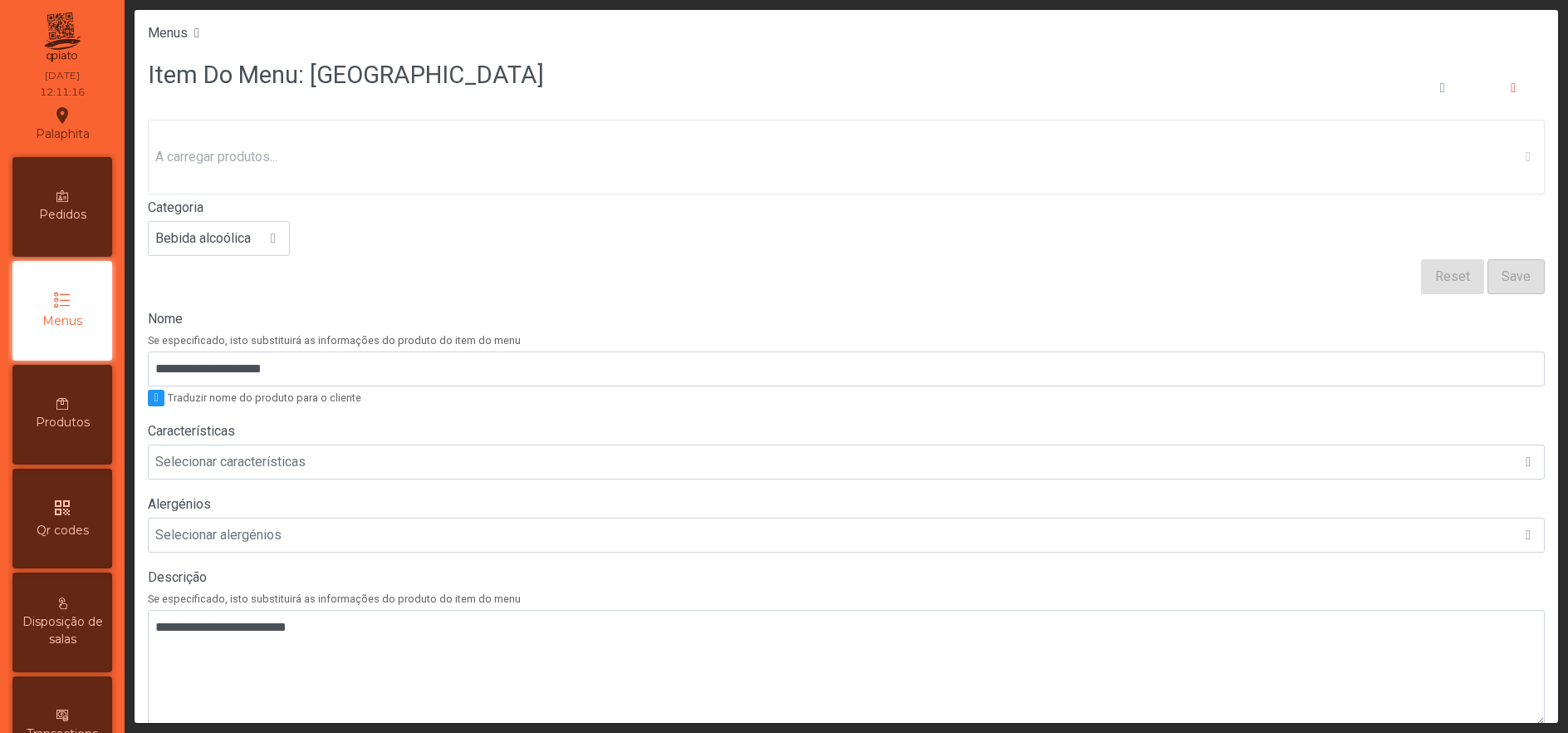 scroll, scrollTop: 400, scrollLeft: 0, axis: vertical 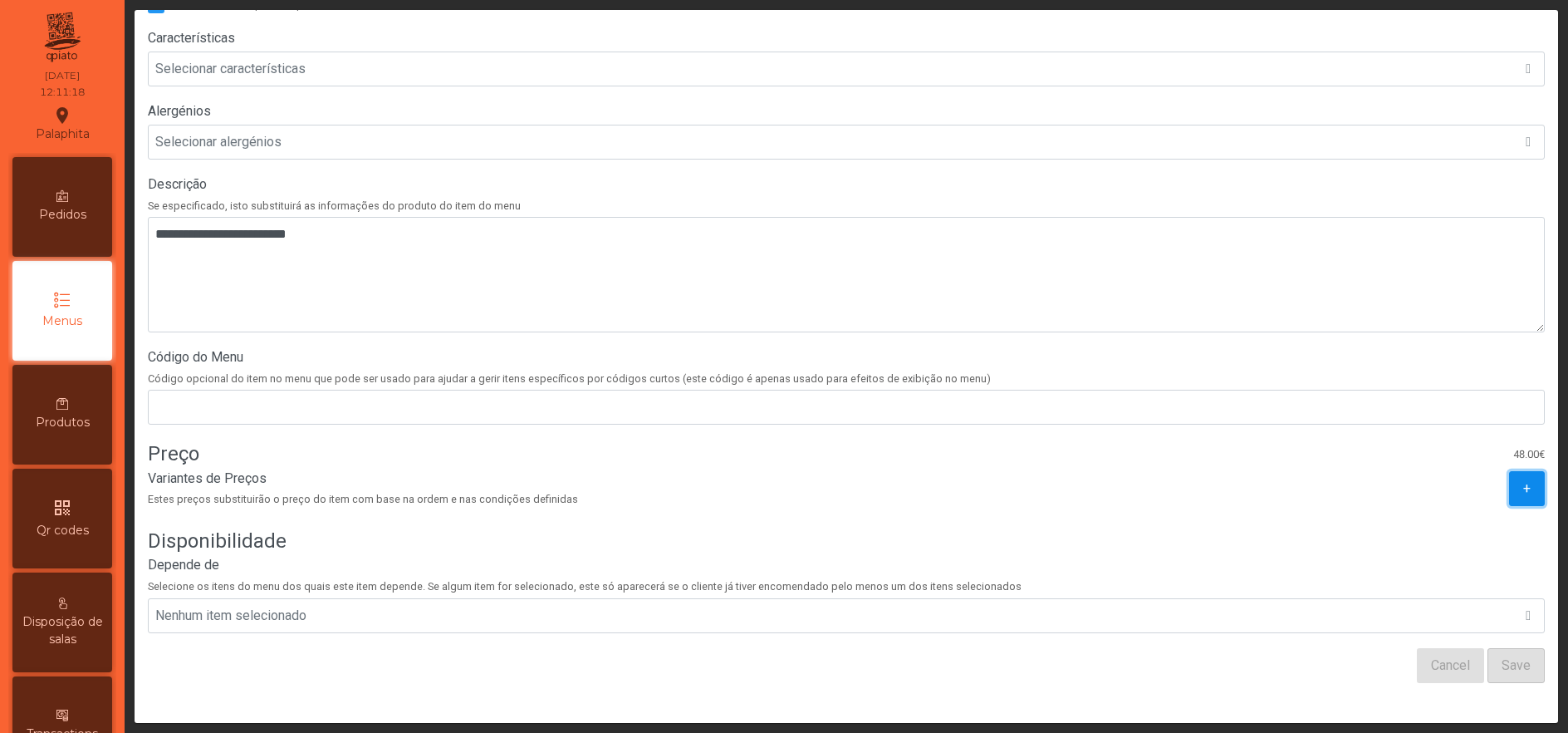 click on "+" 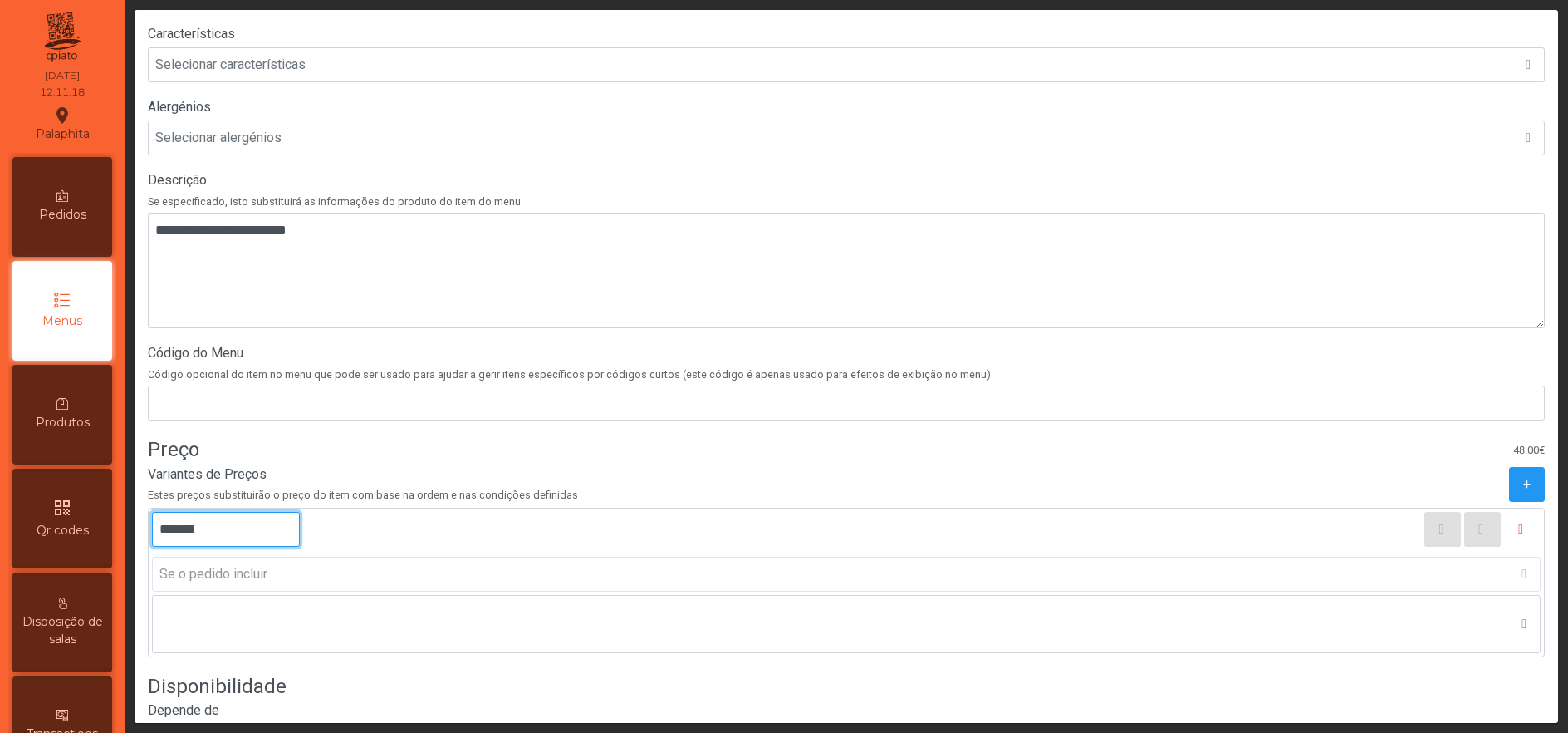 click on "*******" 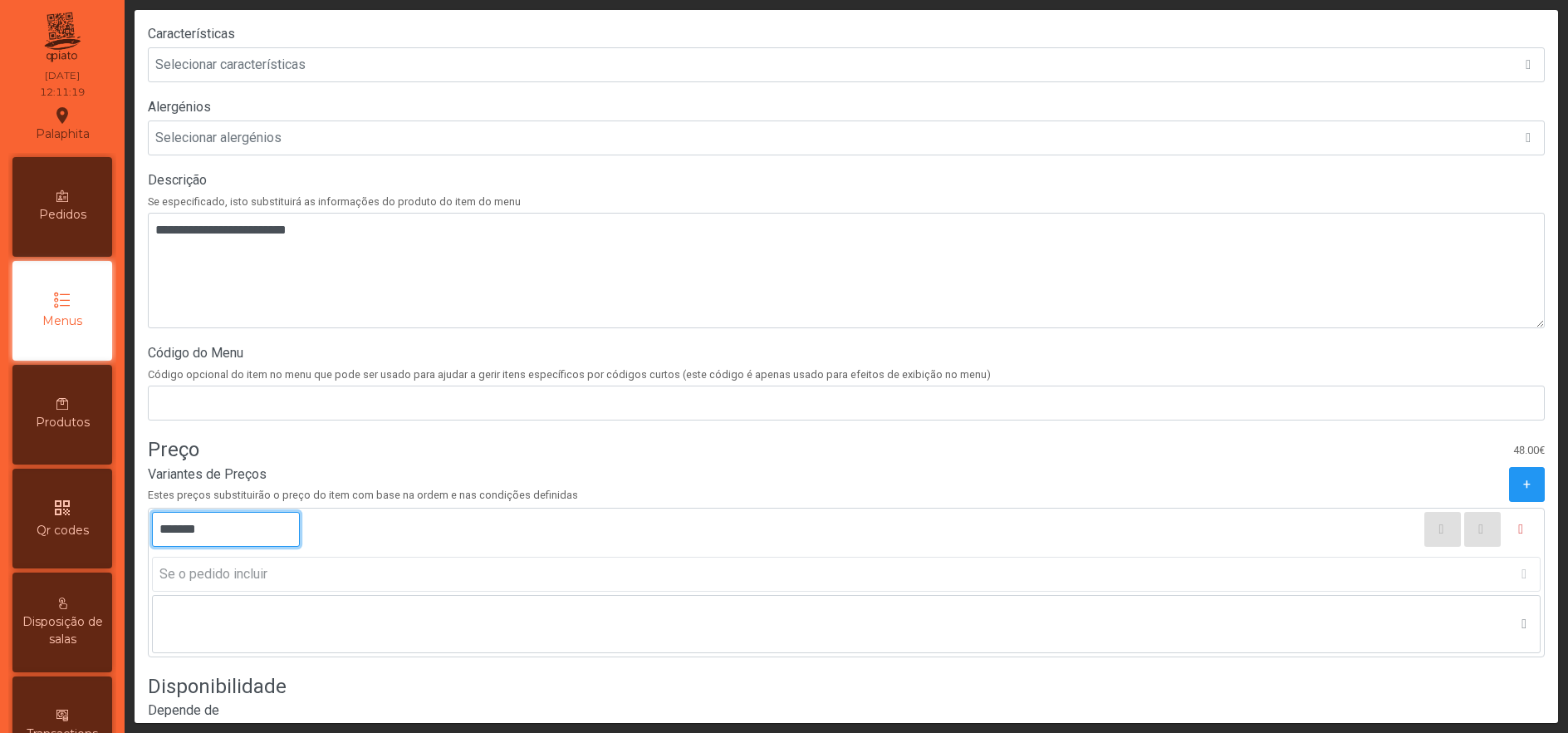 click on "*******" 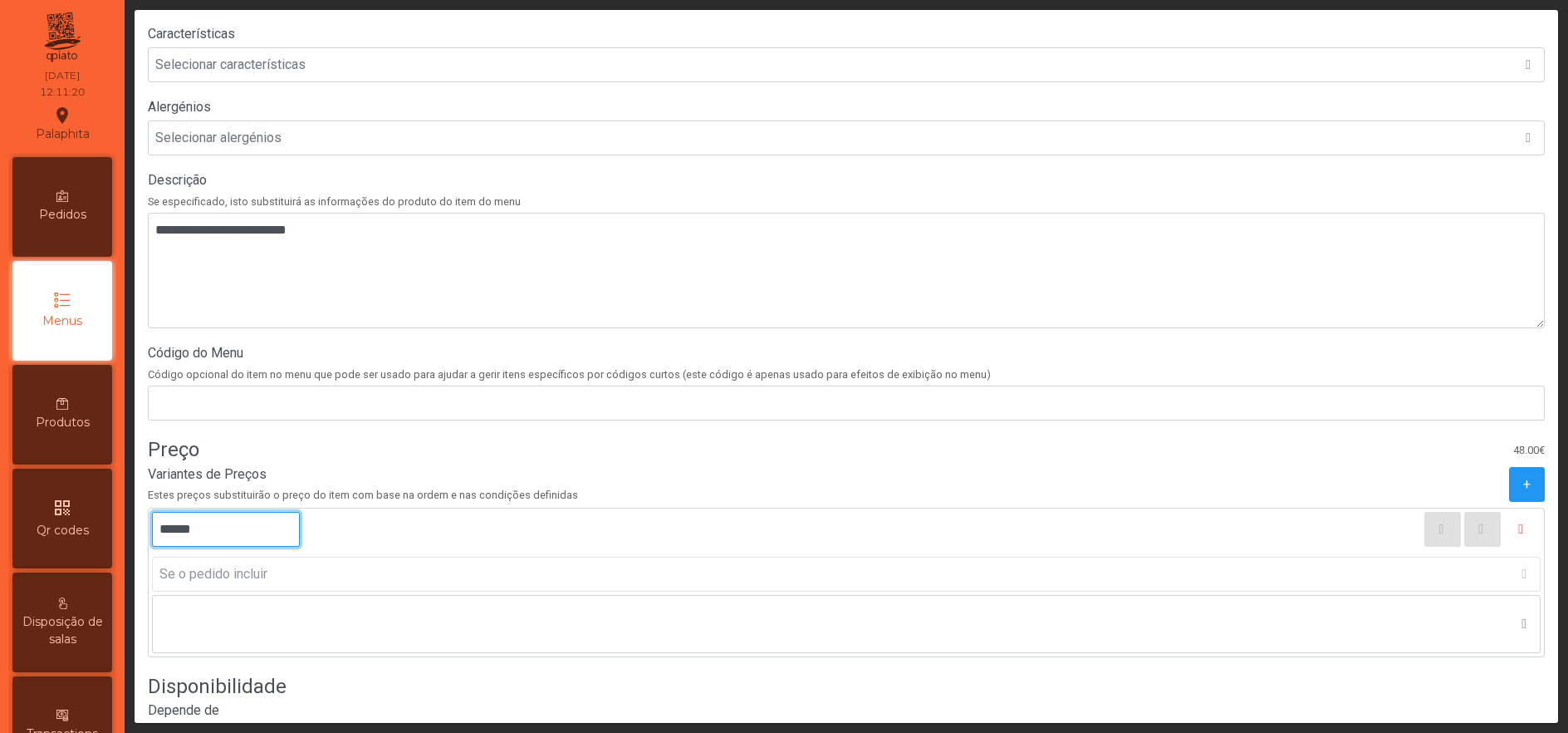 type on "*******" 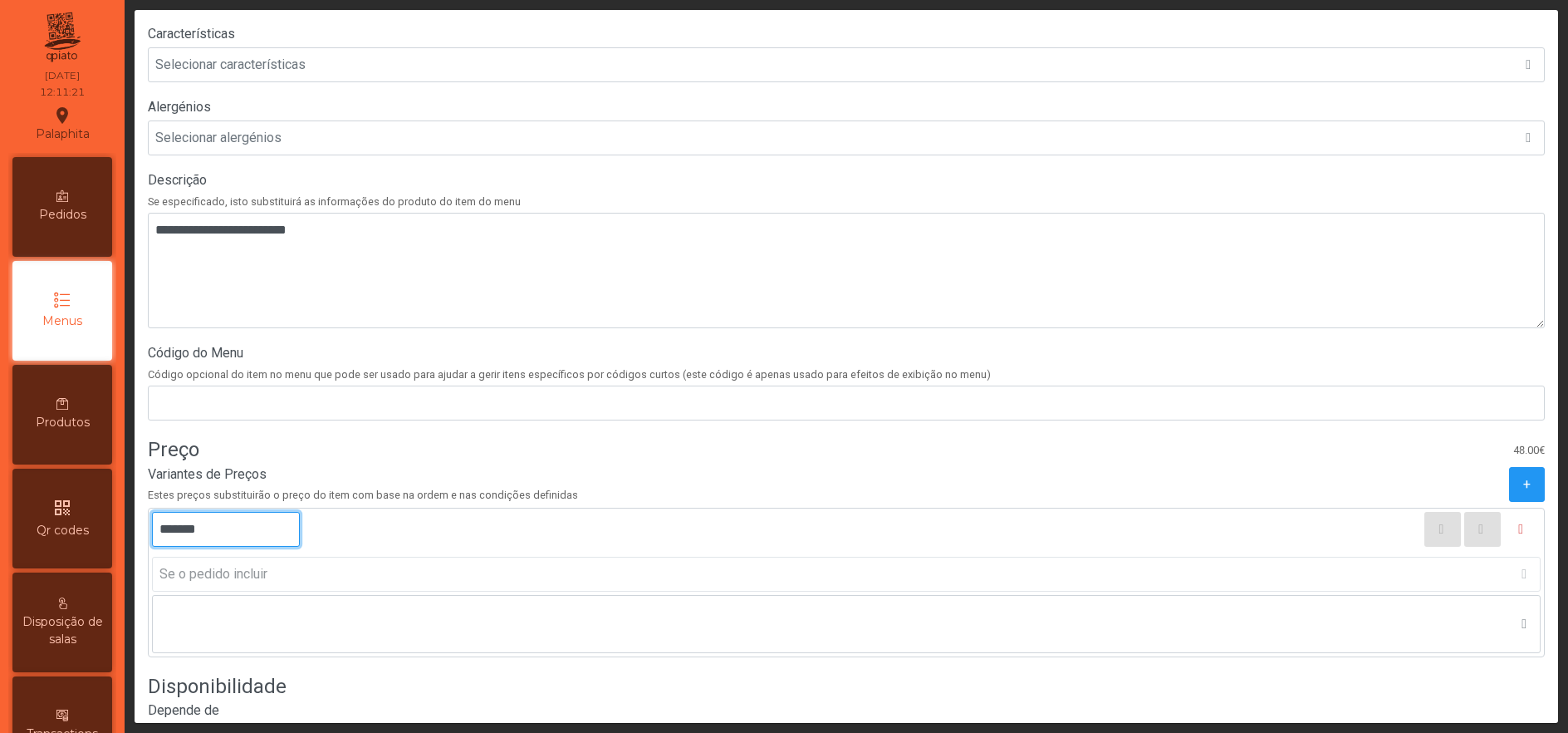 scroll, scrollTop: 550, scrollLeft: 0, axis: vertical 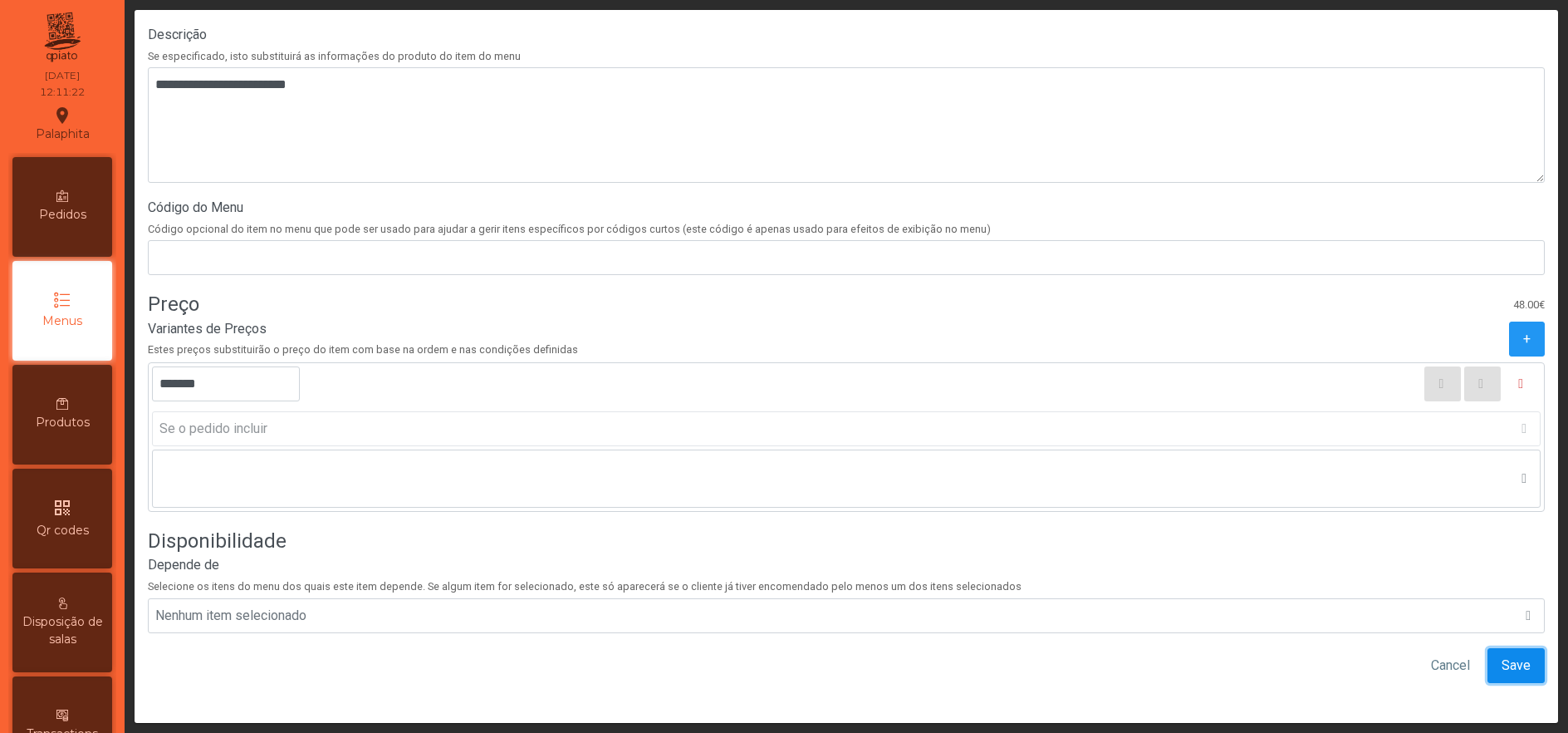 click on "Save" 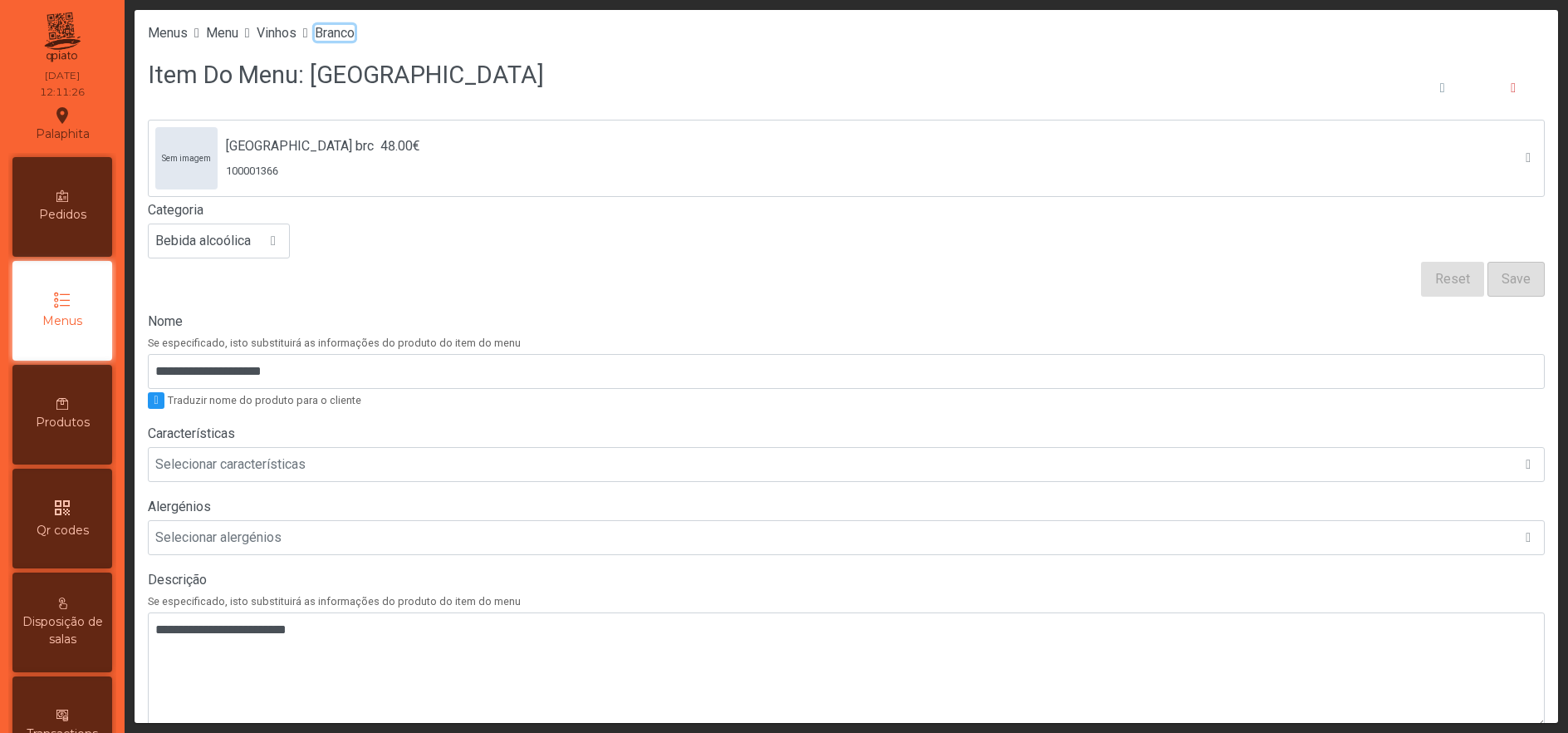 click on "Branco" 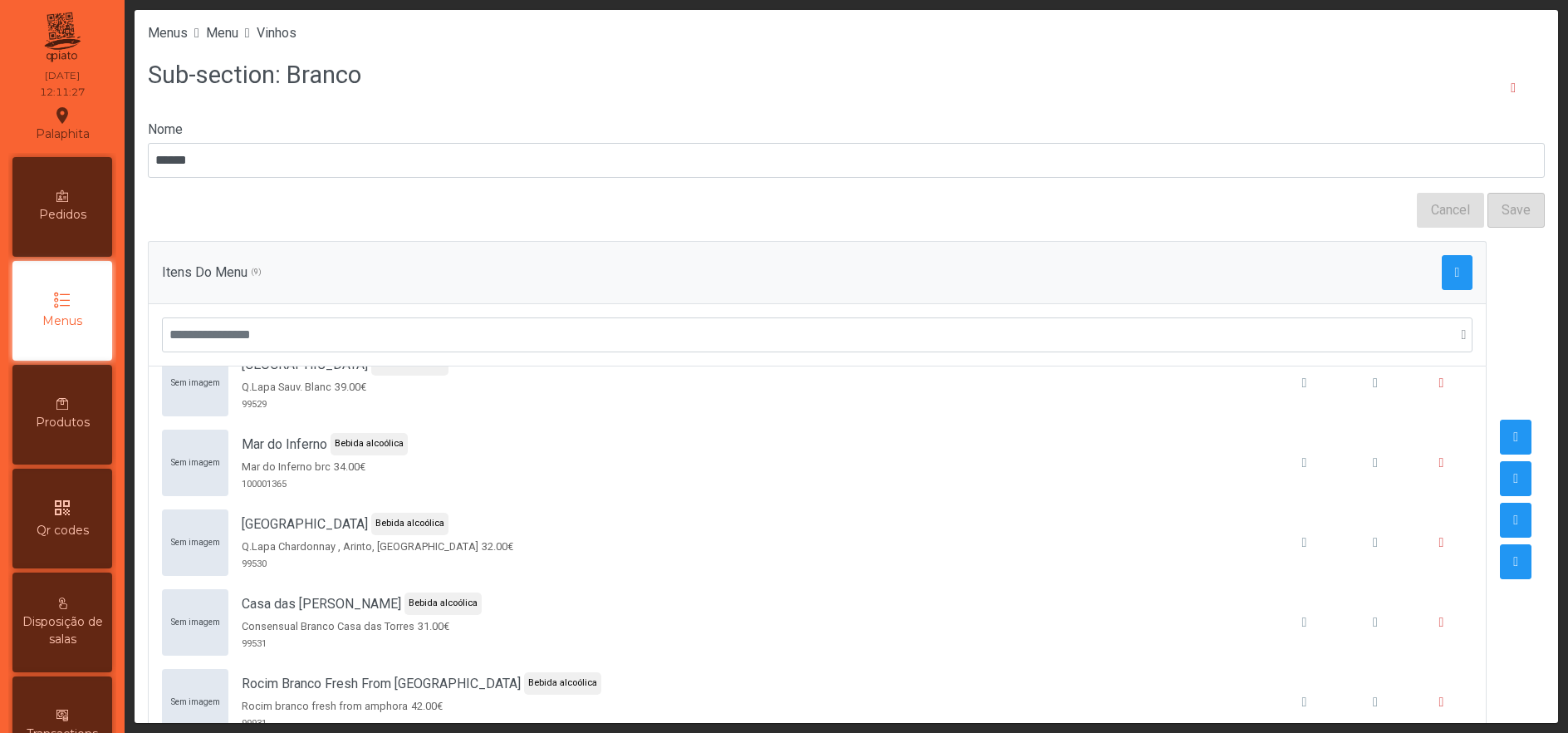 scroll, scrollTop: 334, scrollLeft: 0, axis: vertical 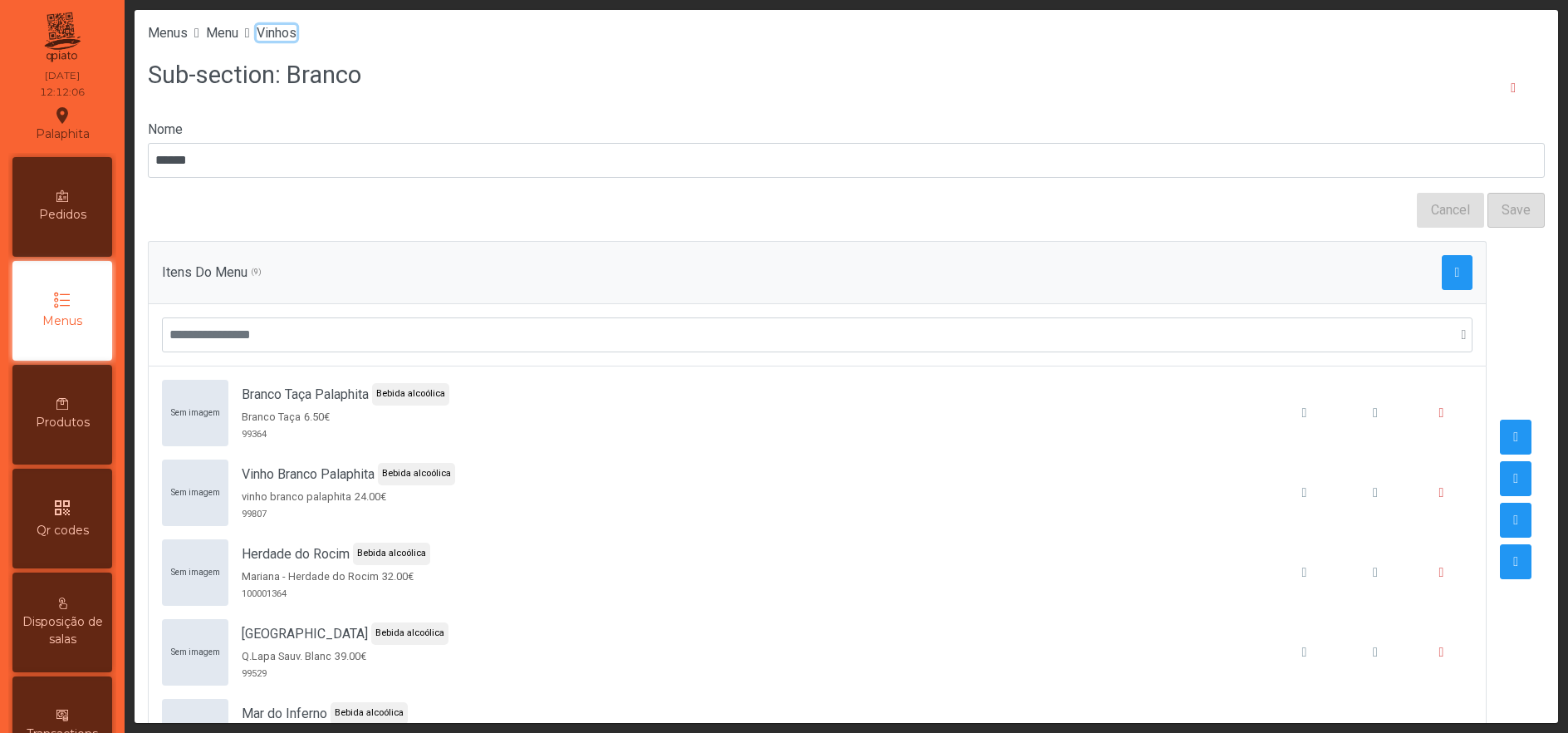 click on "Vinhos" 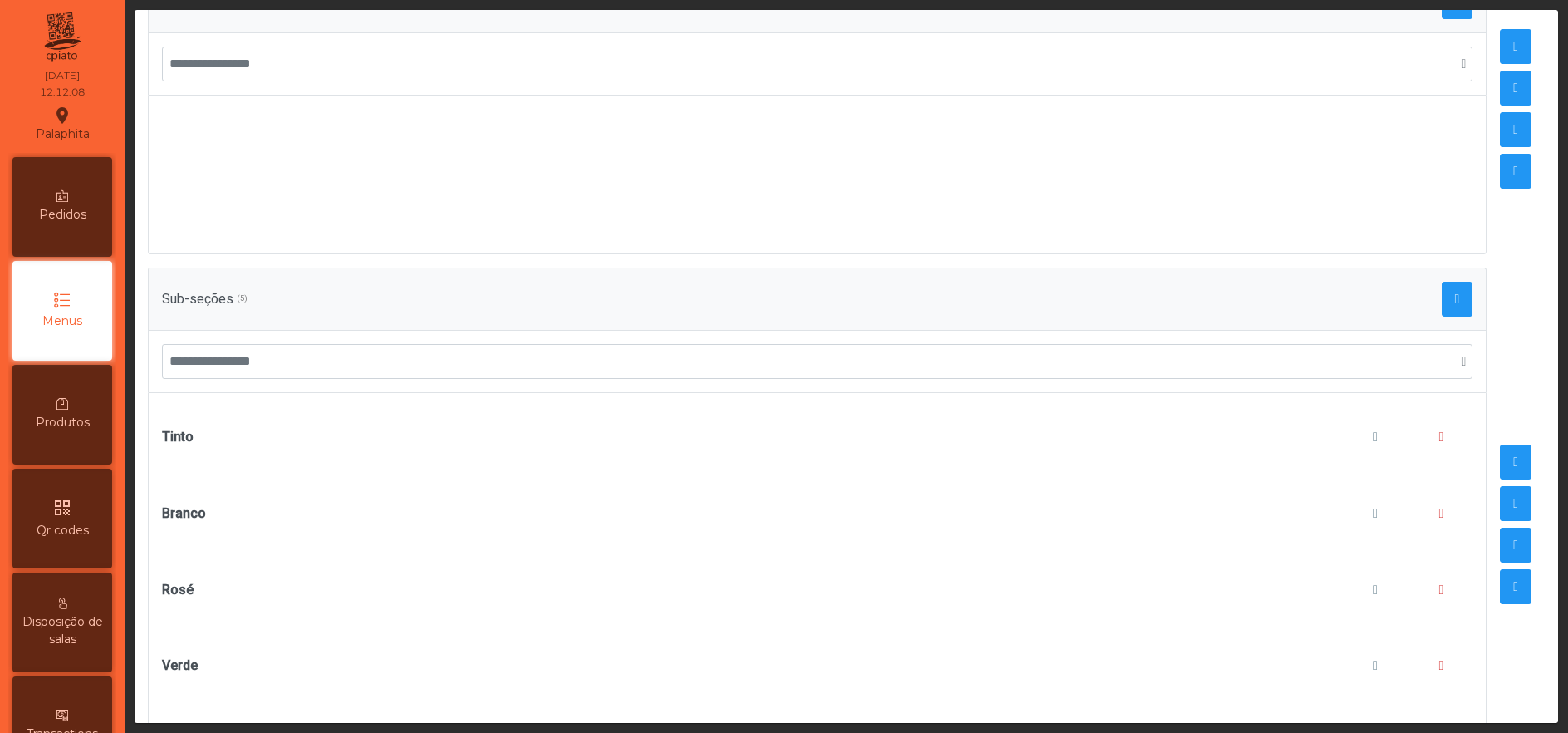 scroll, scrollTop: 366, scrollLeft: 0, axis: vertical 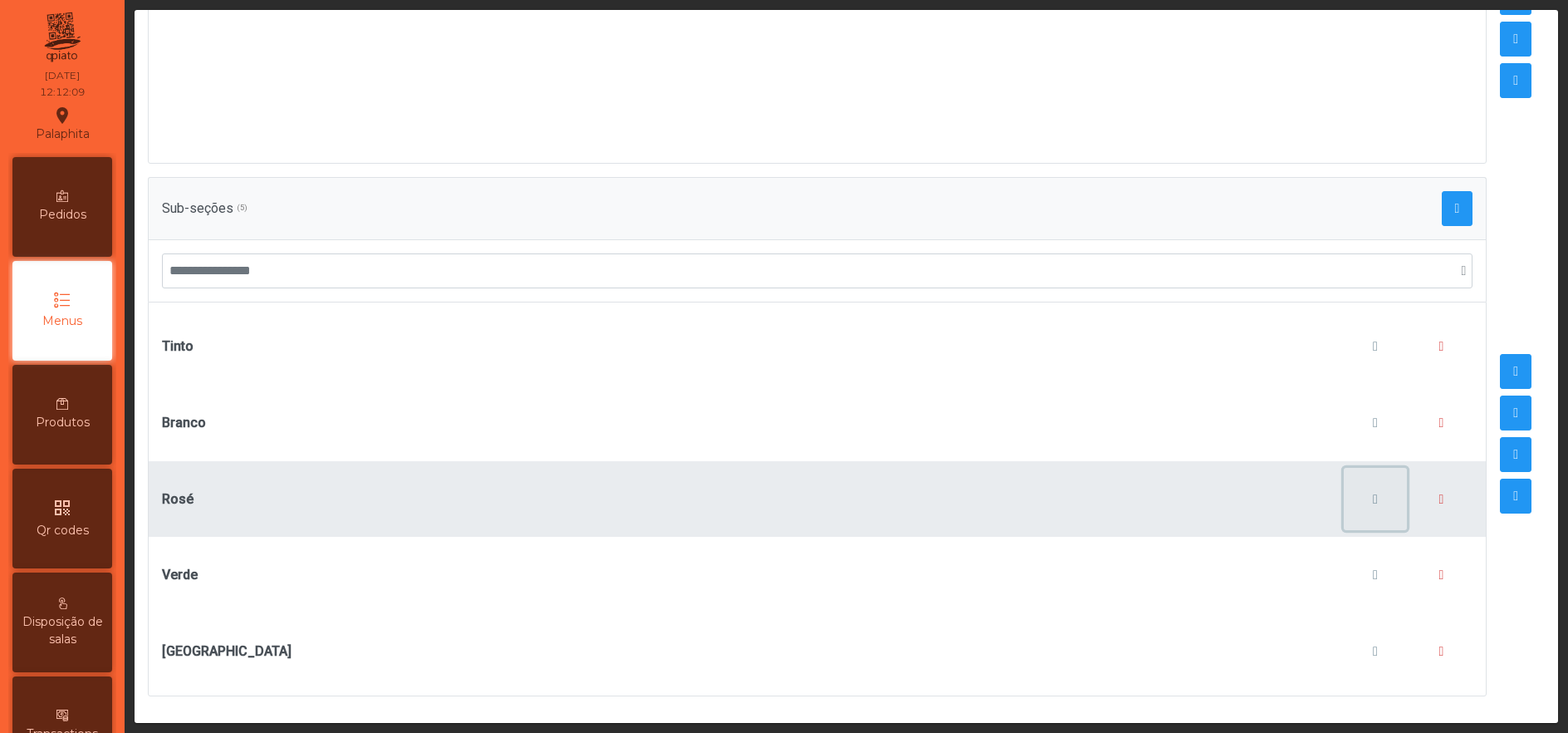 click 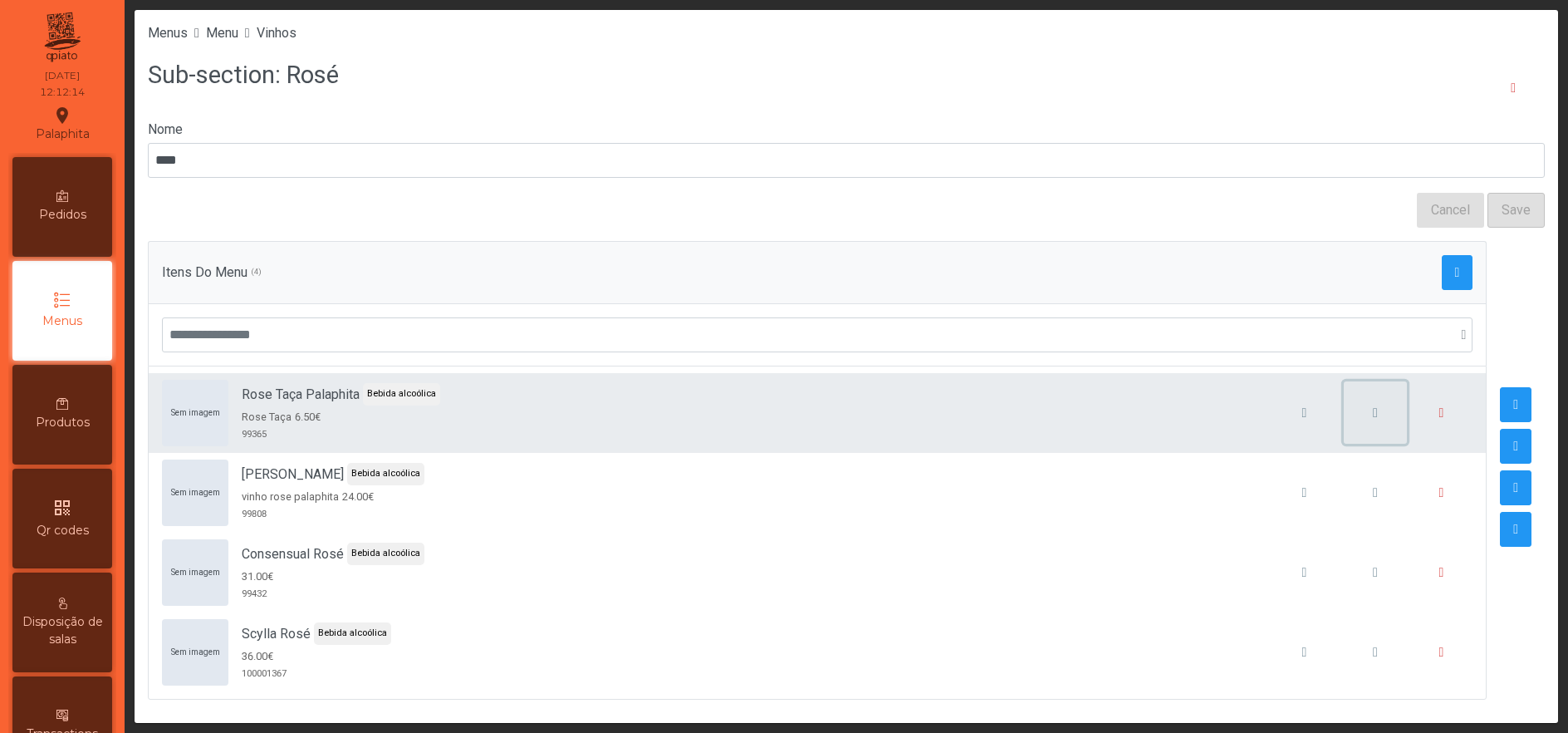 click 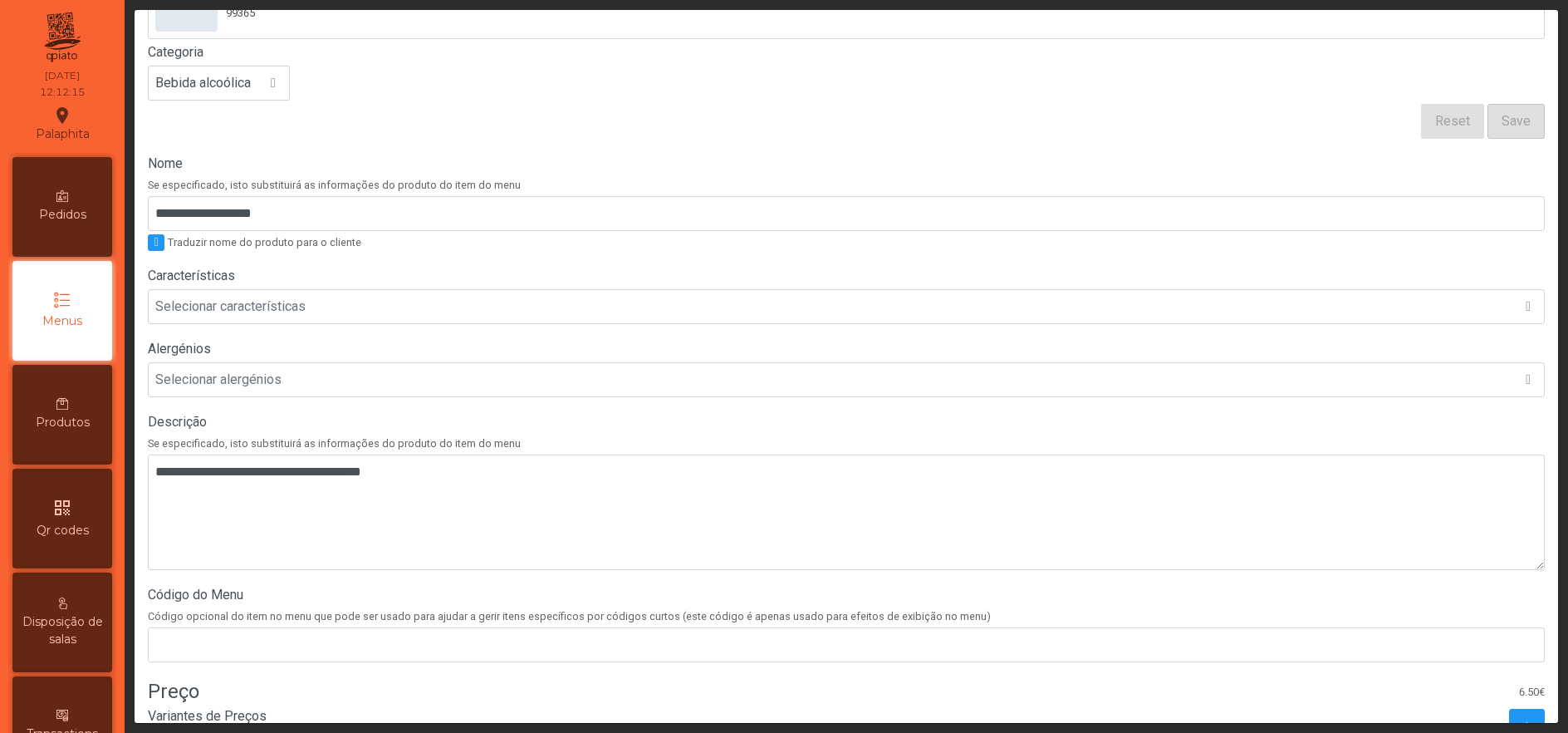 scroll, scrollTop: 400, scrollLeft: 0, axis: vertical 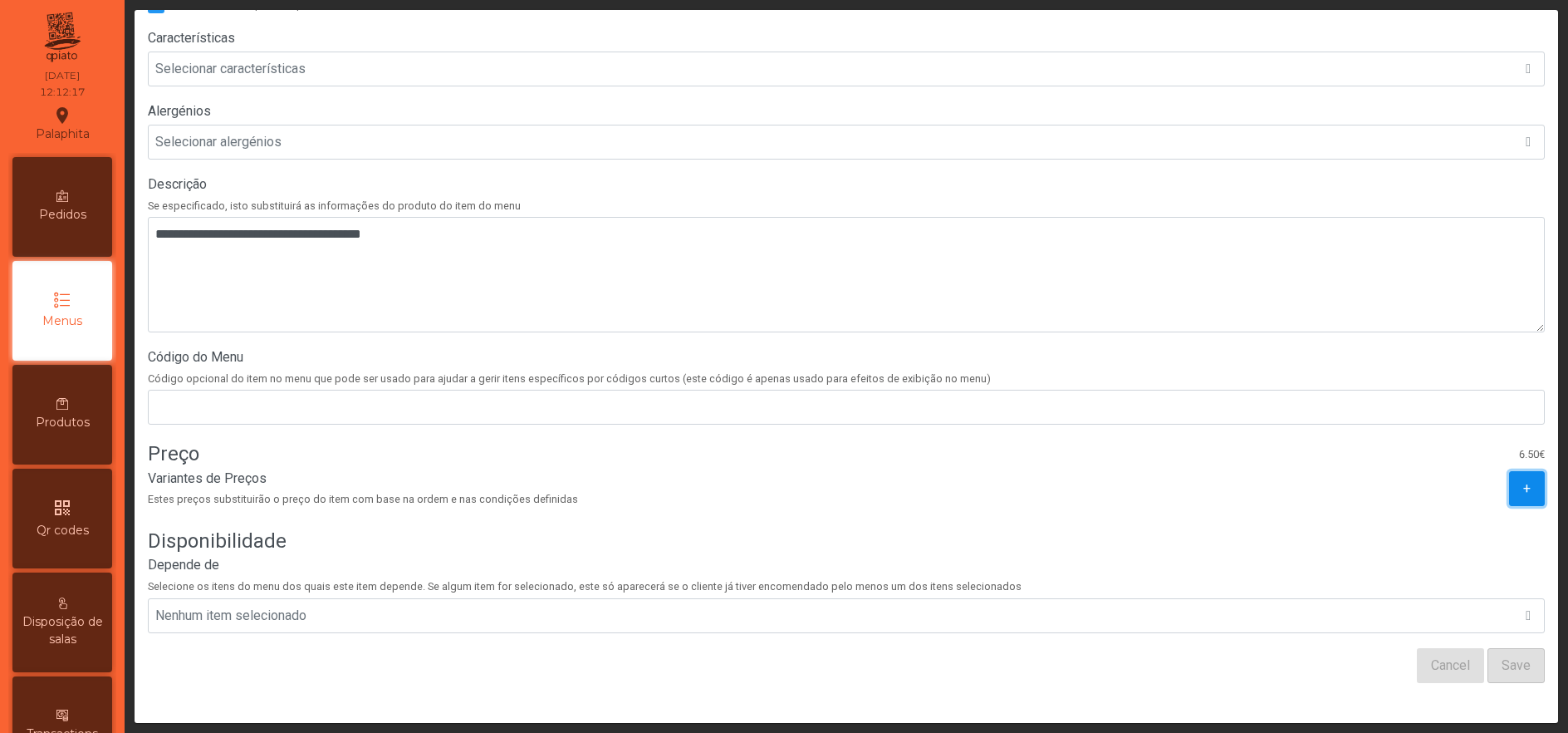 click on "+" 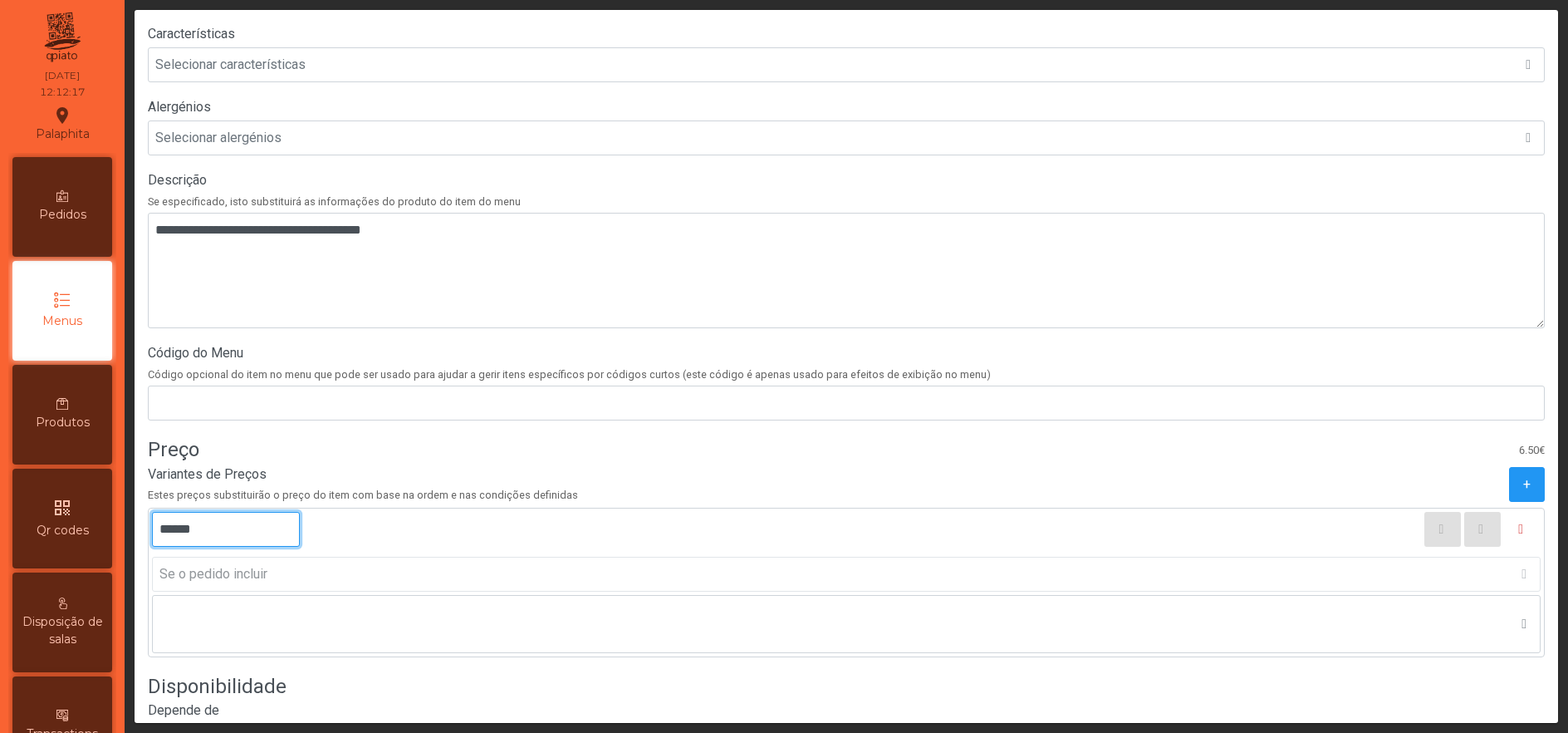 click on "******" 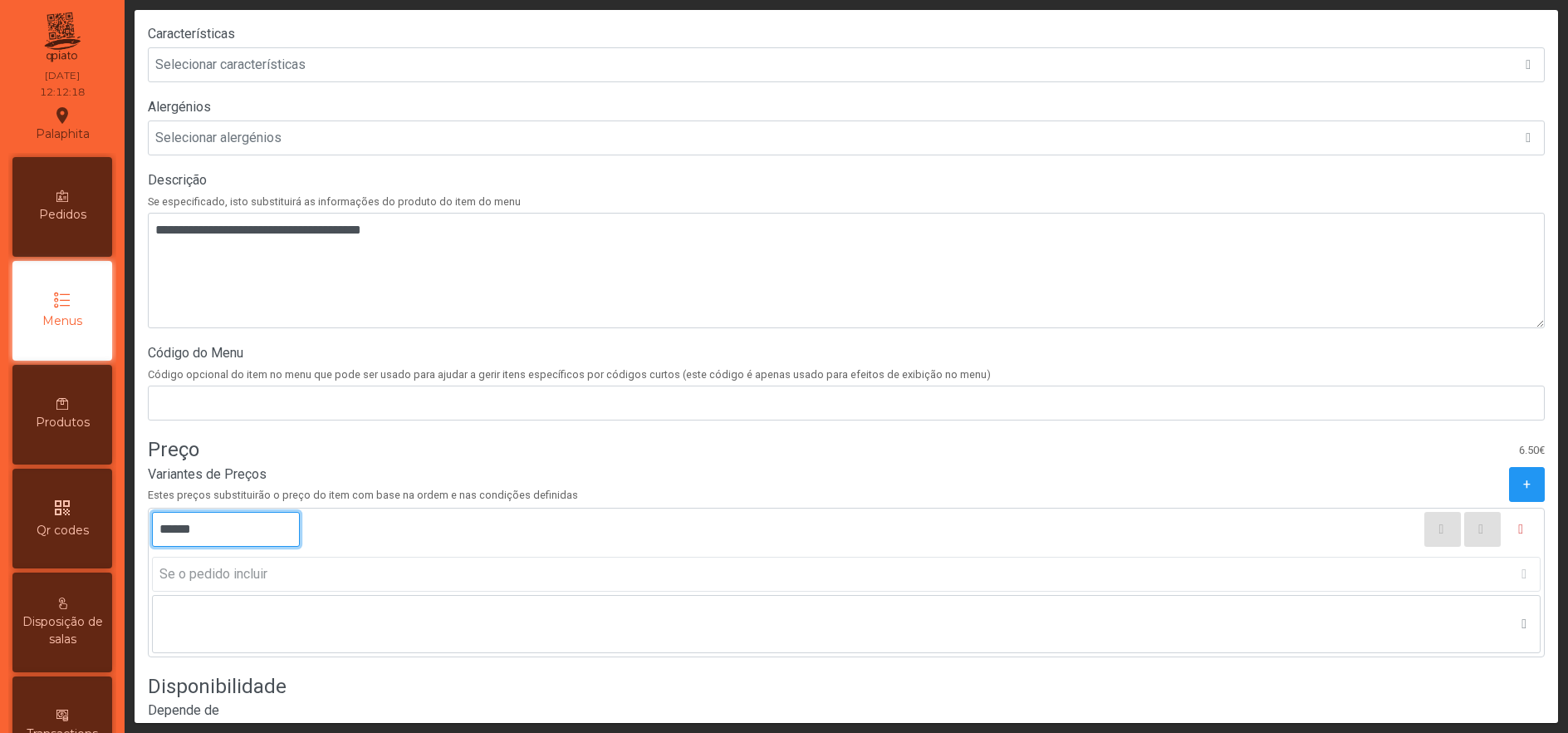 click on "******" 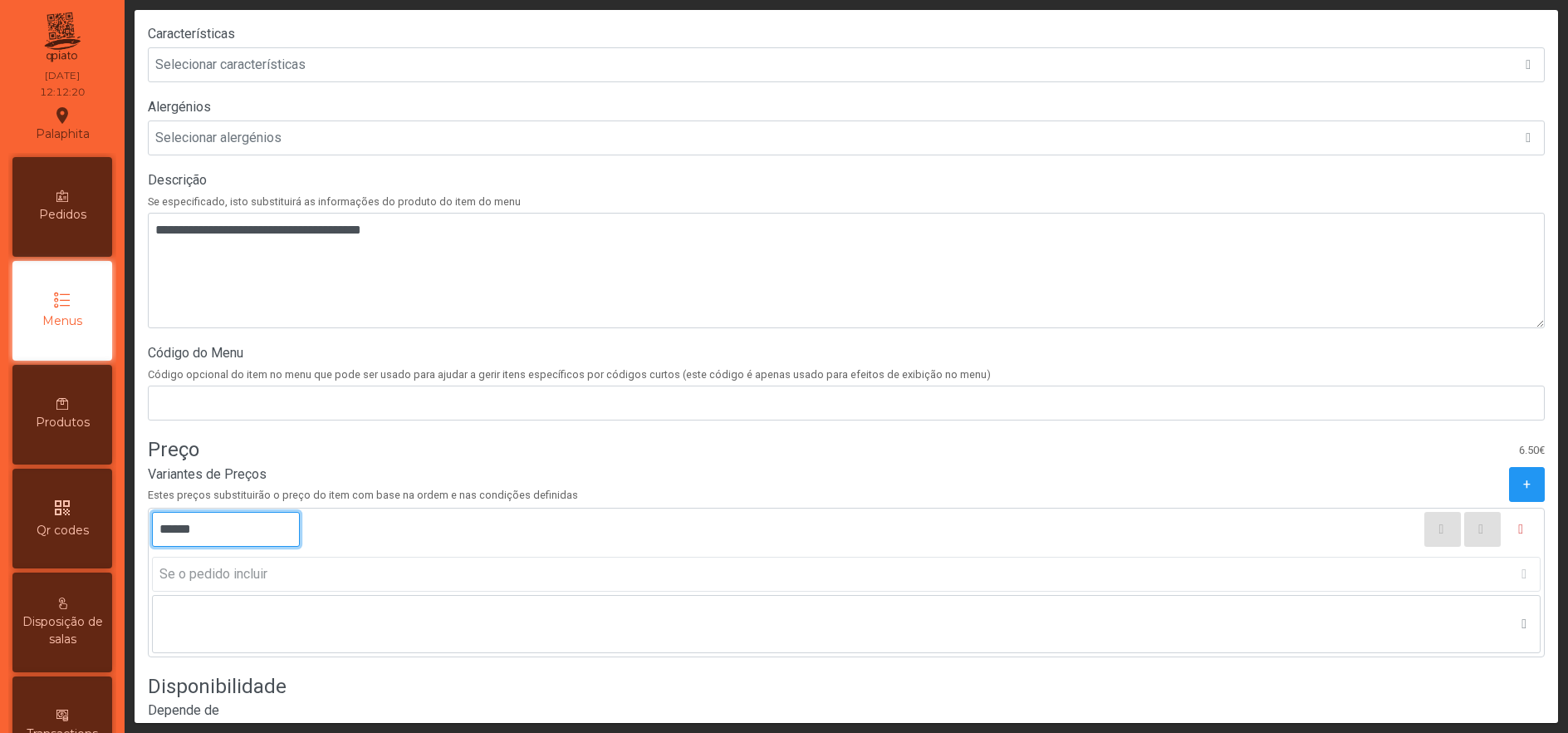 type on "******" 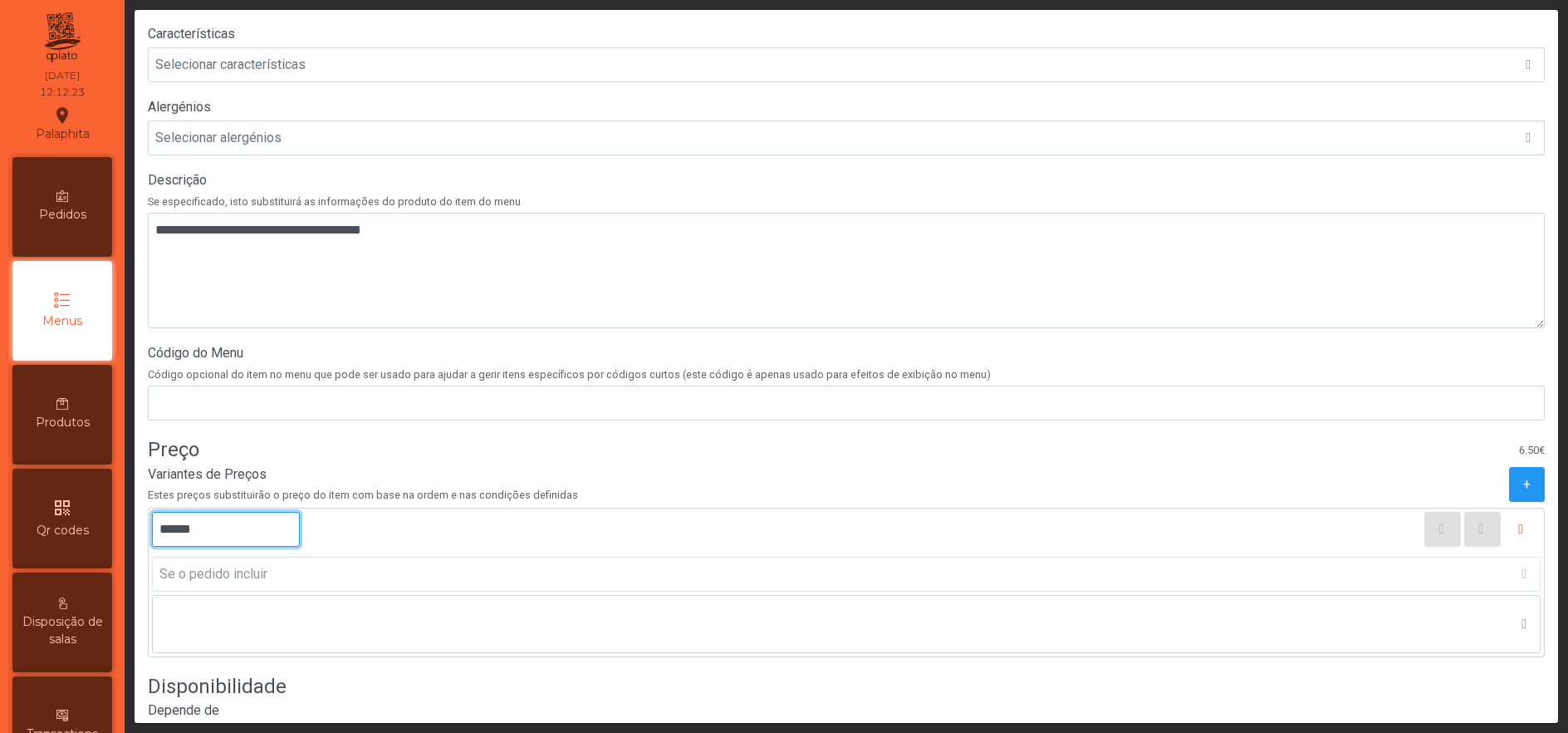 scroll, scrollTop: 550, scrollLeft: 0, axis: vertical 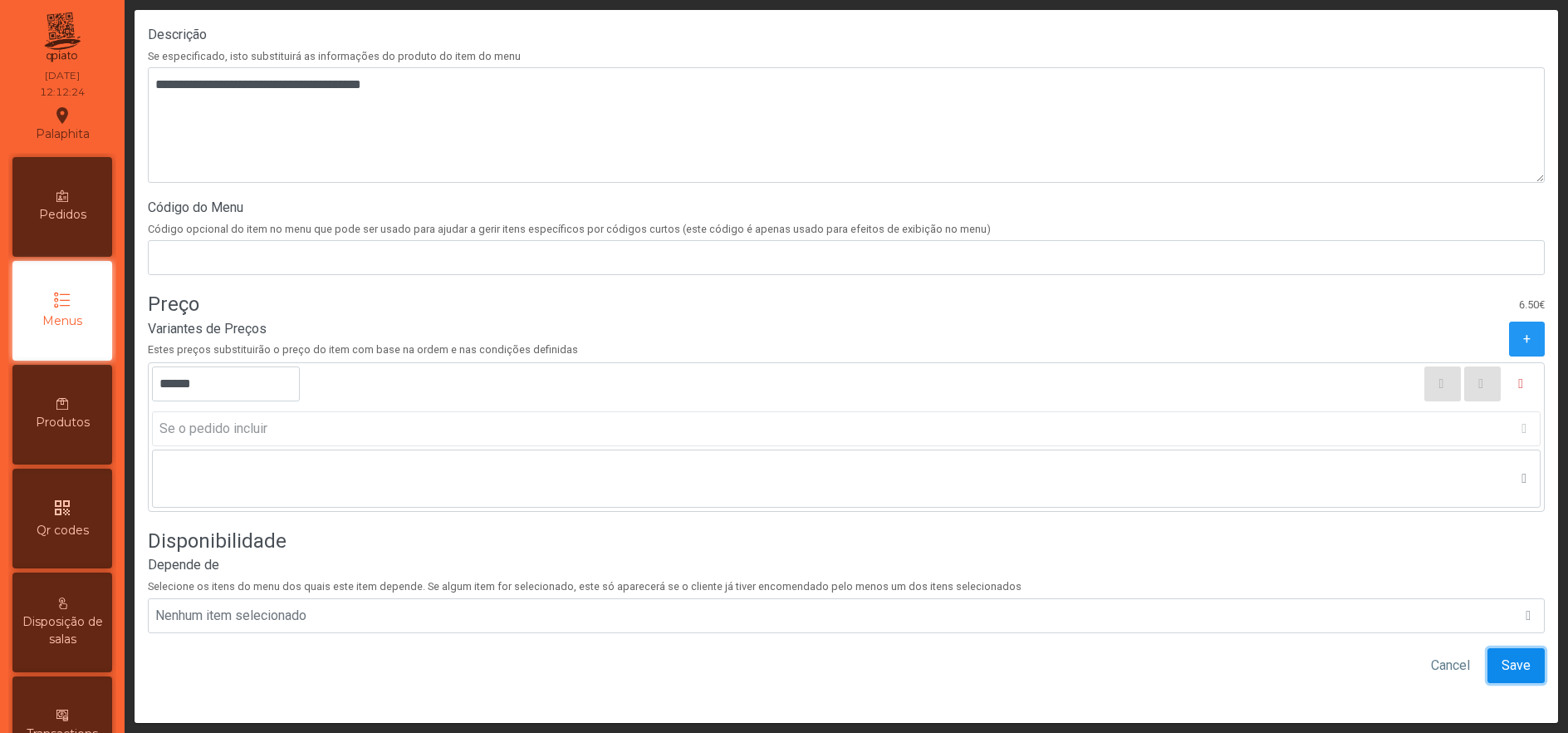 click on "Save" 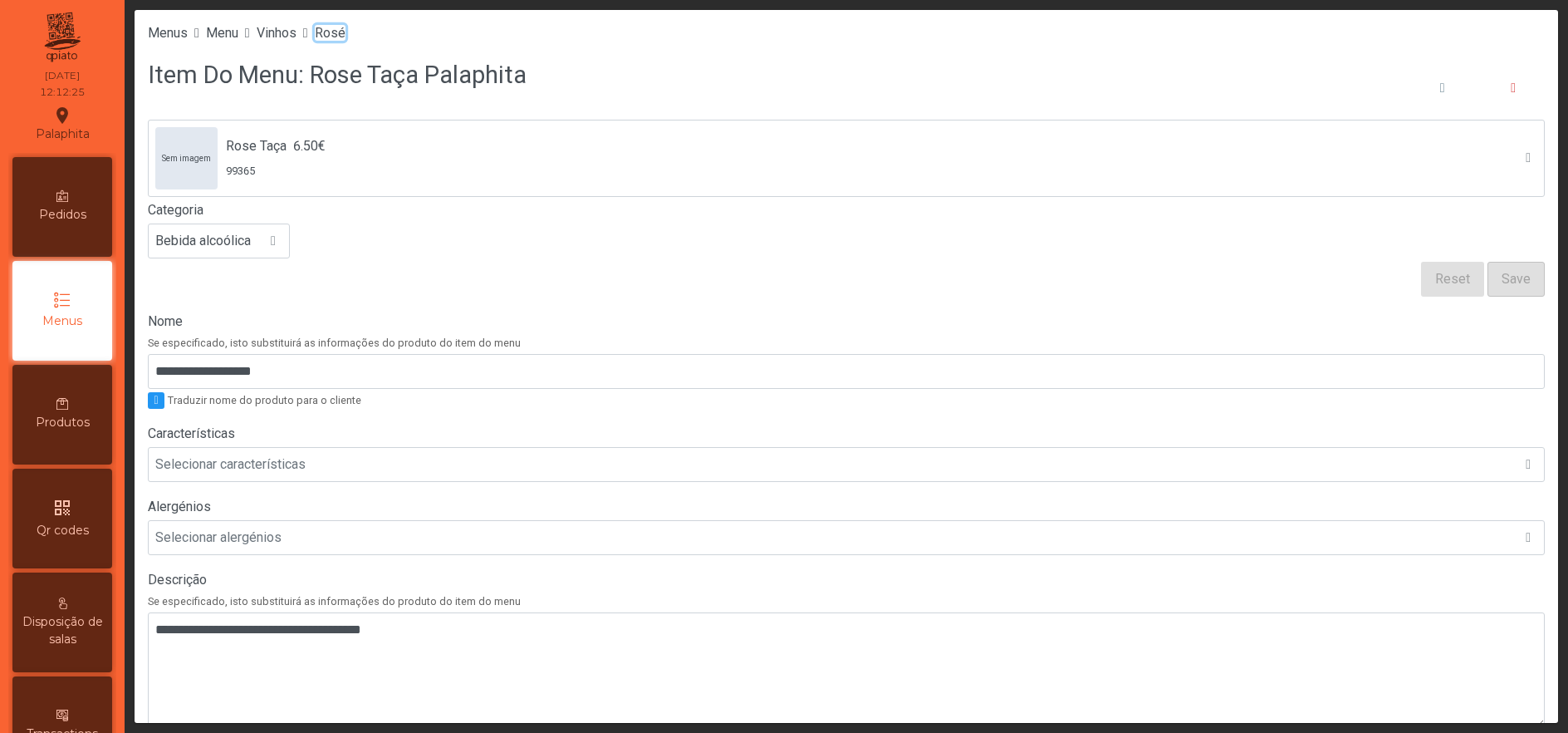click on "Rosé" 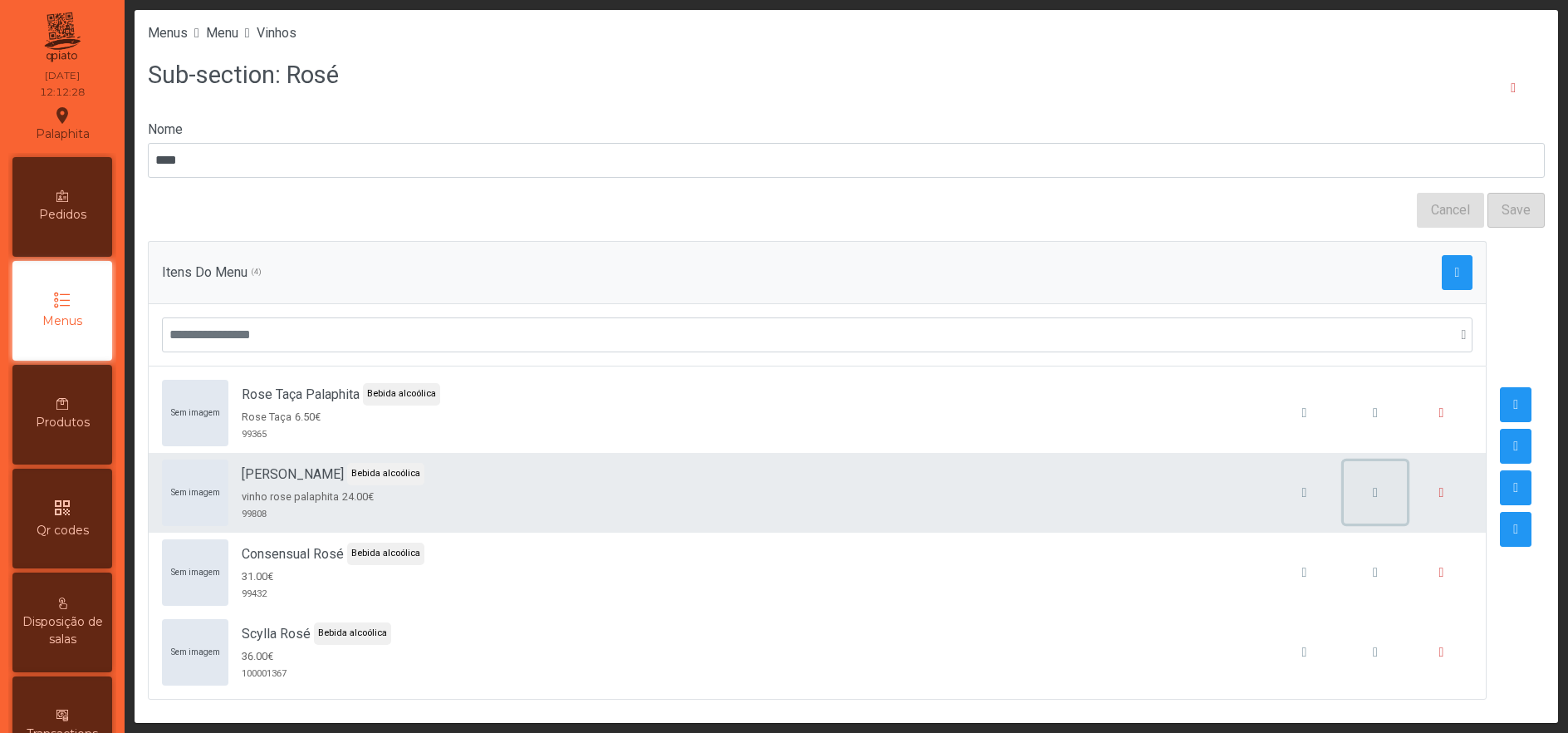 click 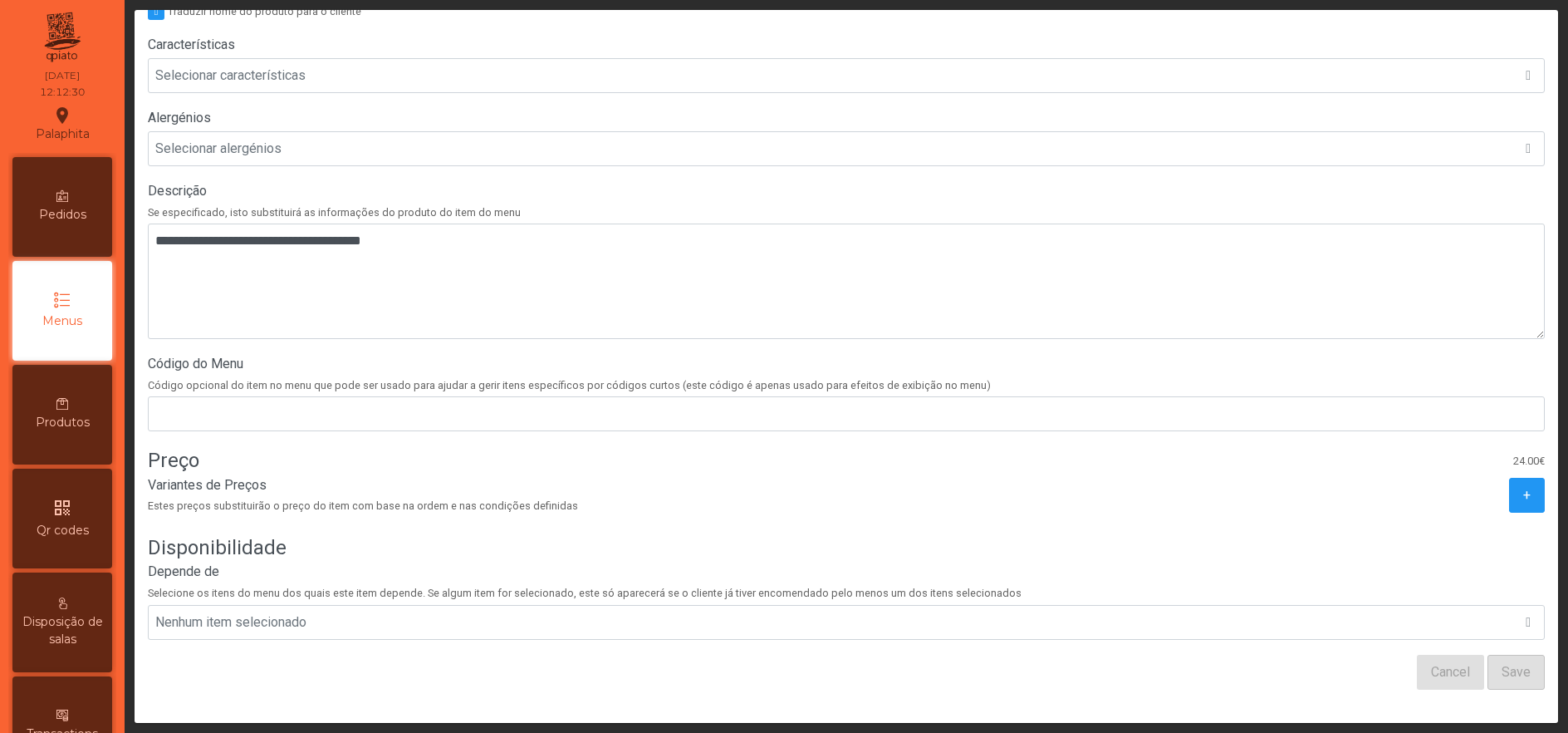 scroll, scrollTop: 400, scrollLeft: 0, axis: vertical 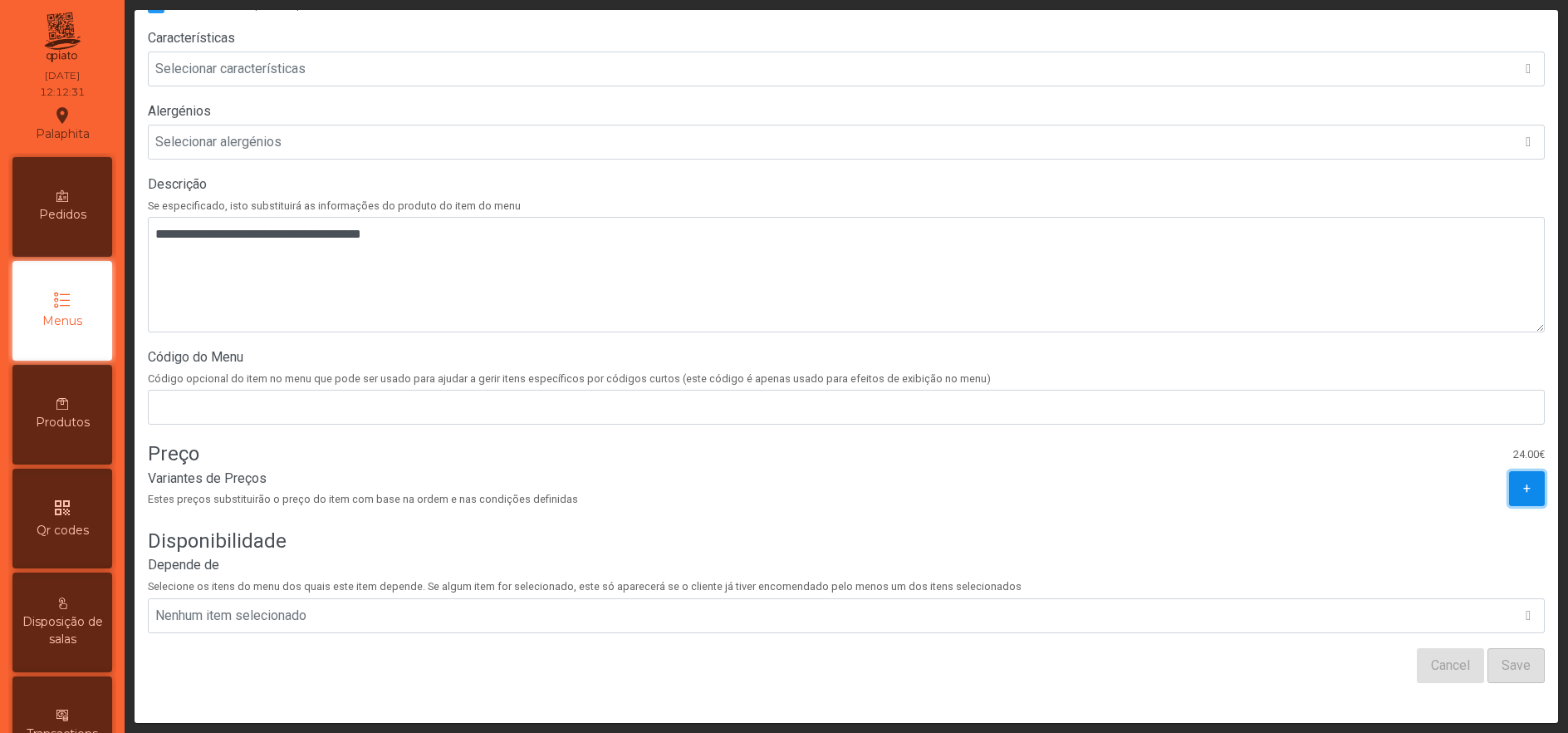 click on "+" 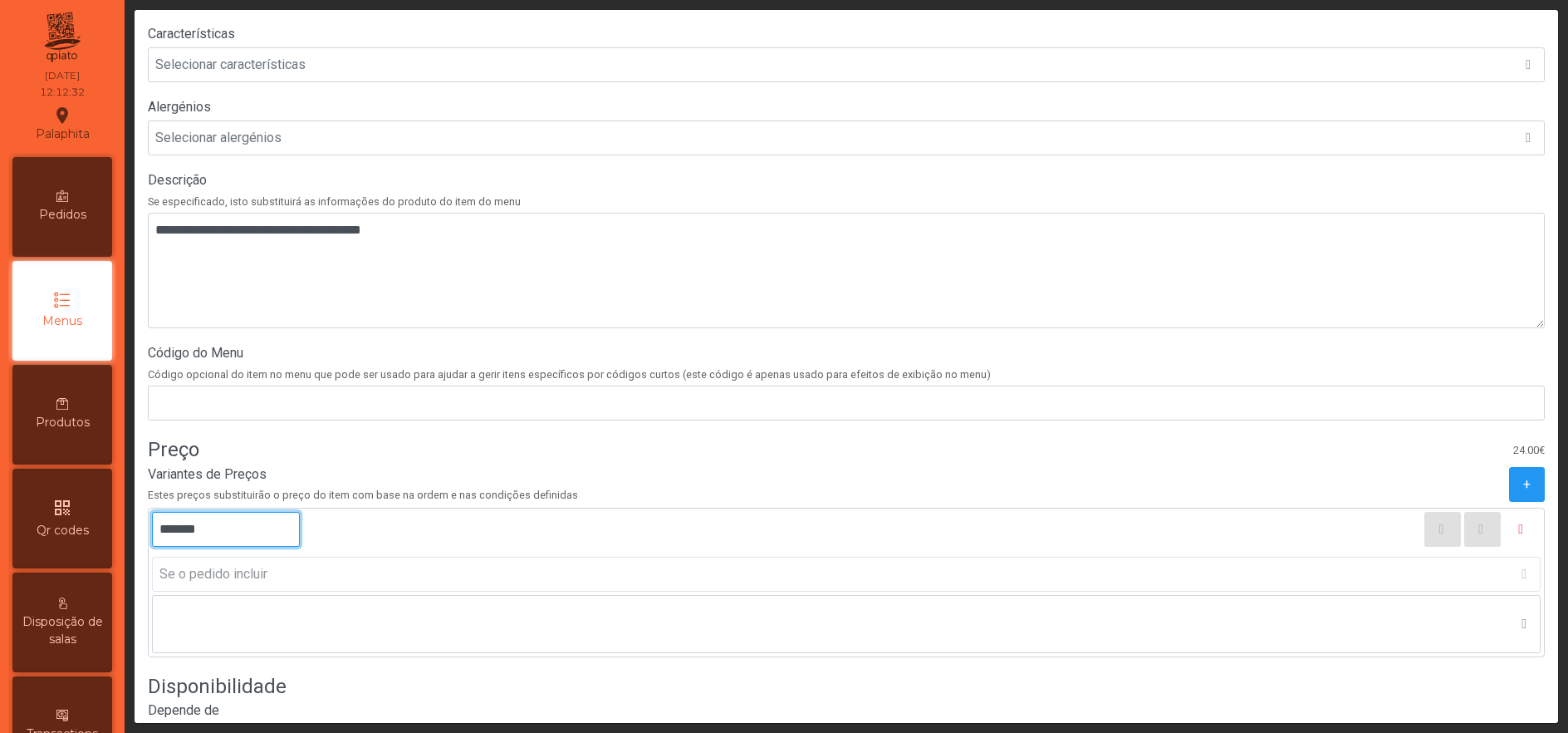 click on "*******" 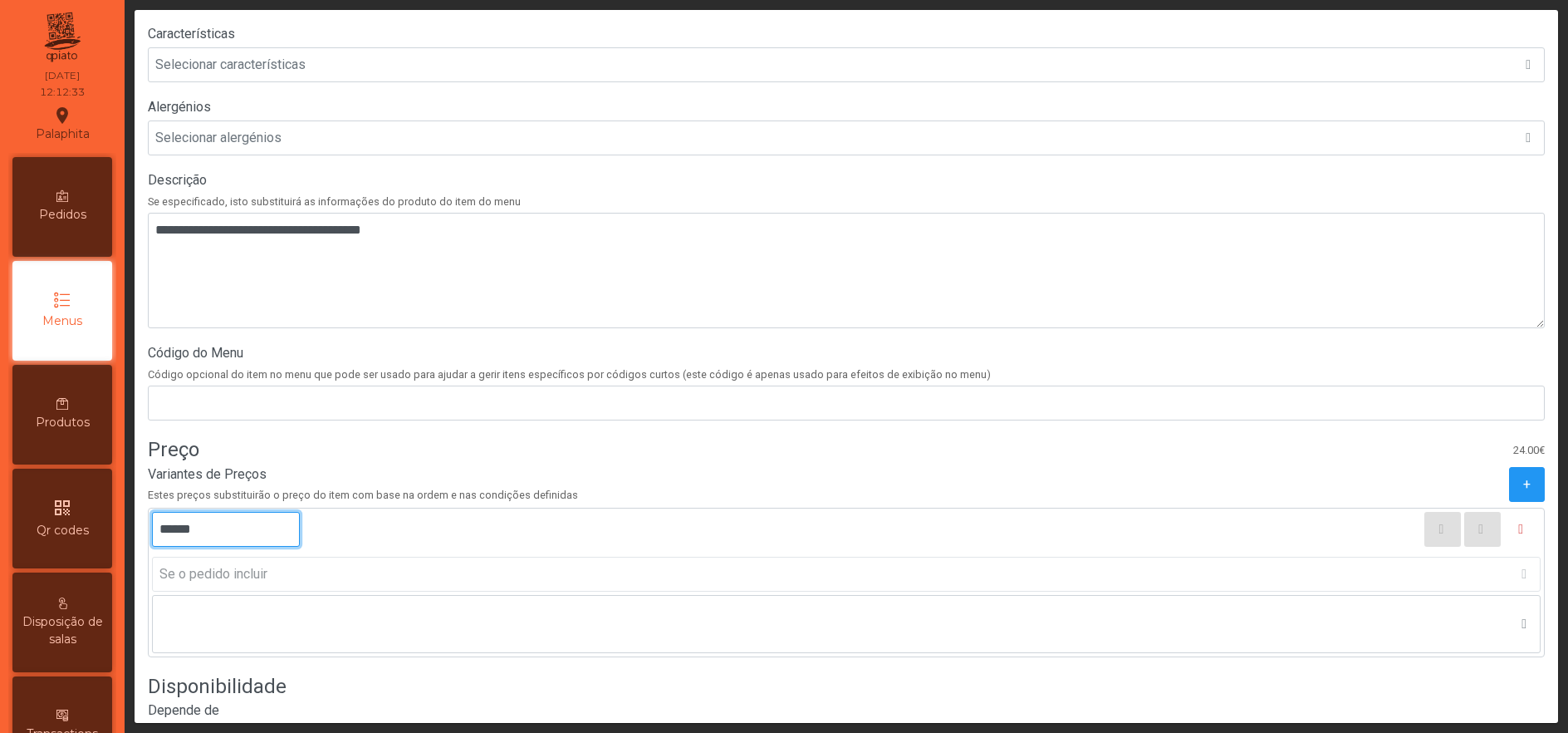 type on "*******" 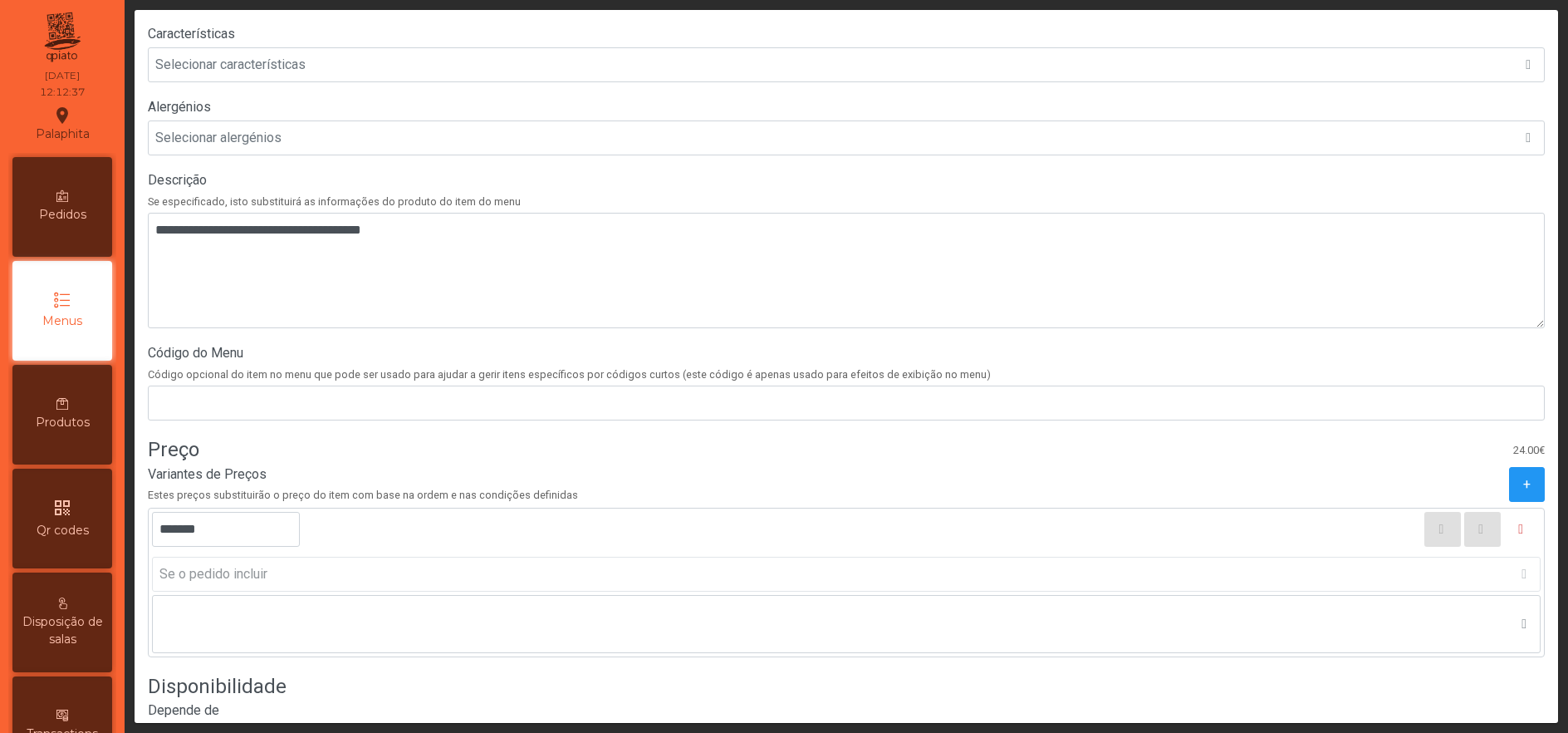 click on "*******" 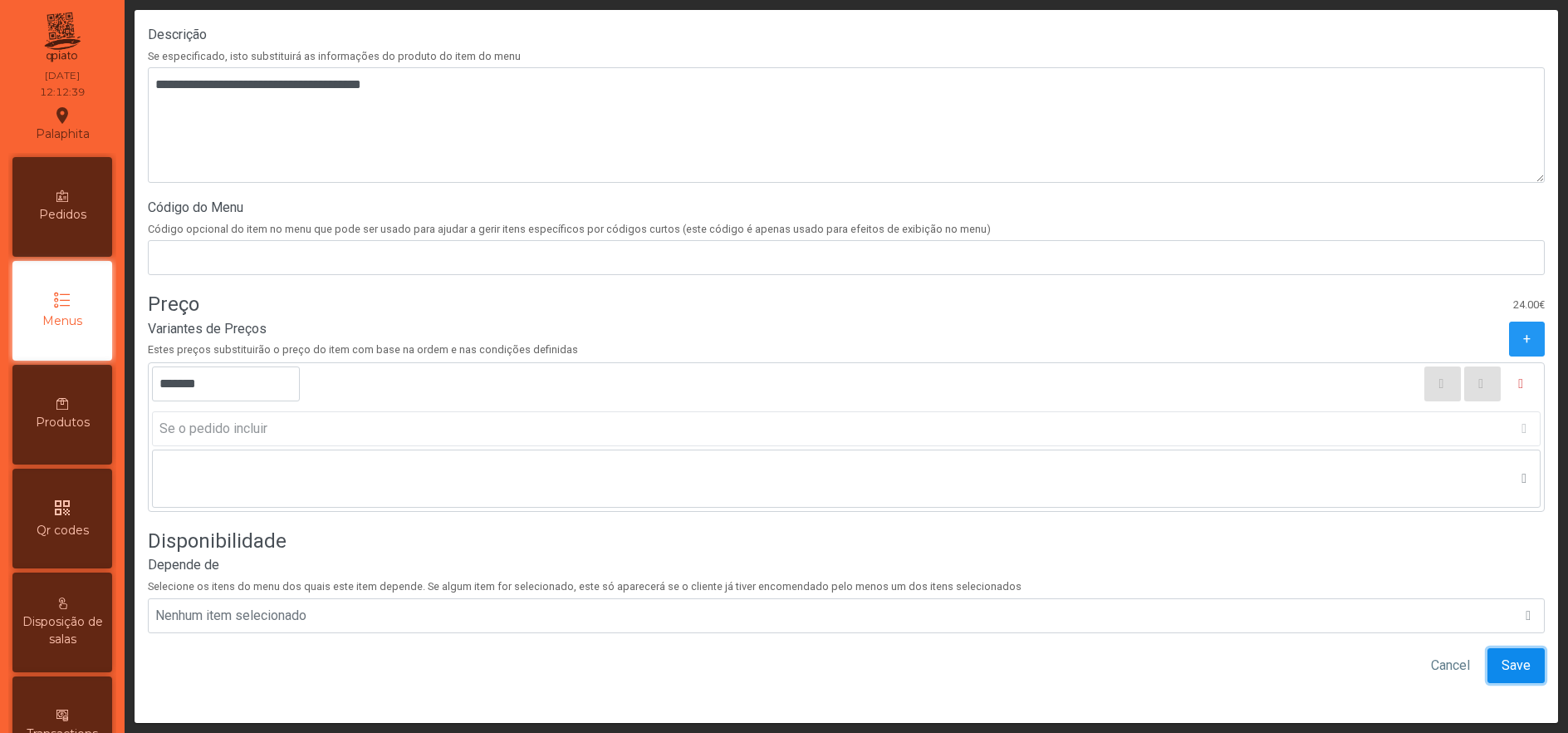 click on "Save" 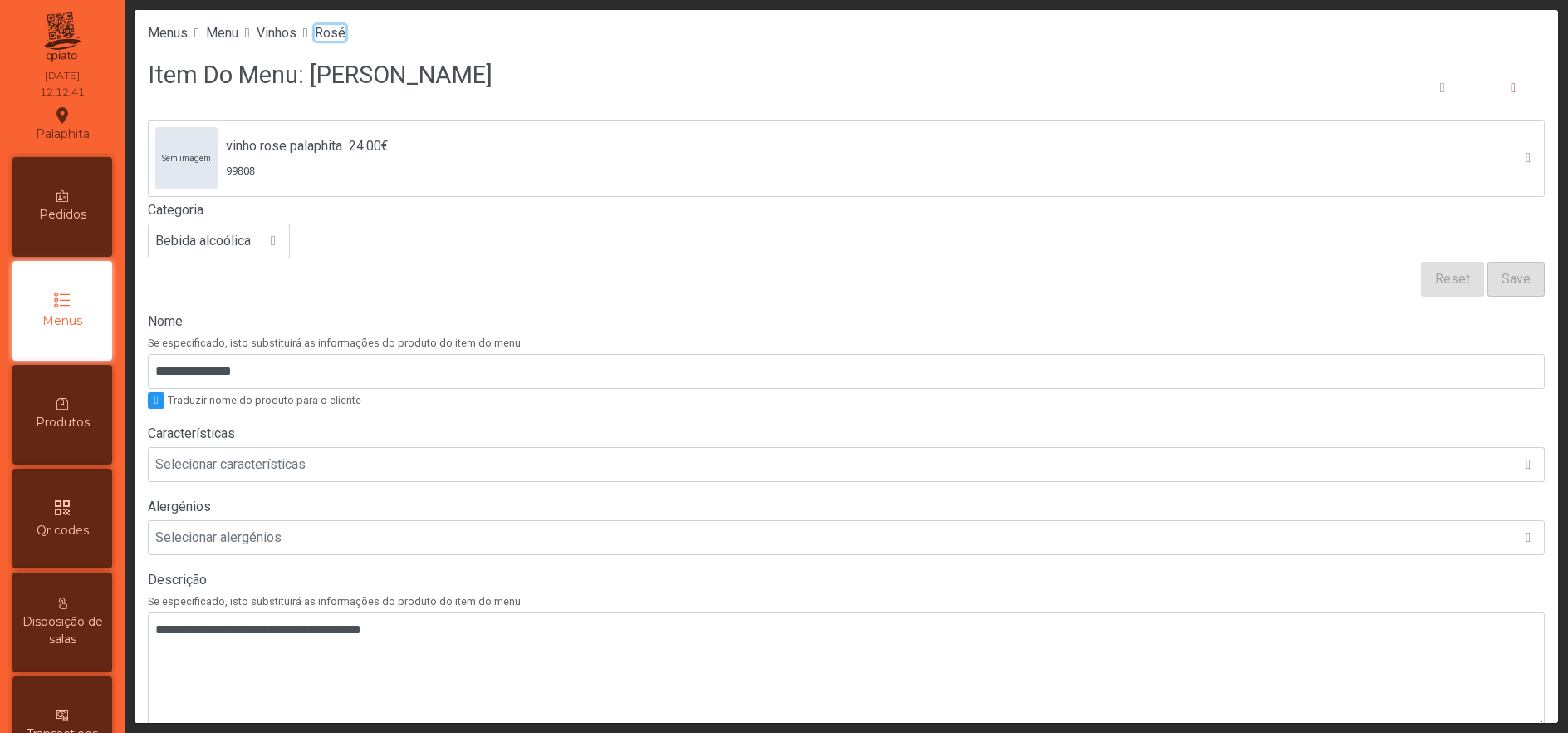 click on "Rosé" 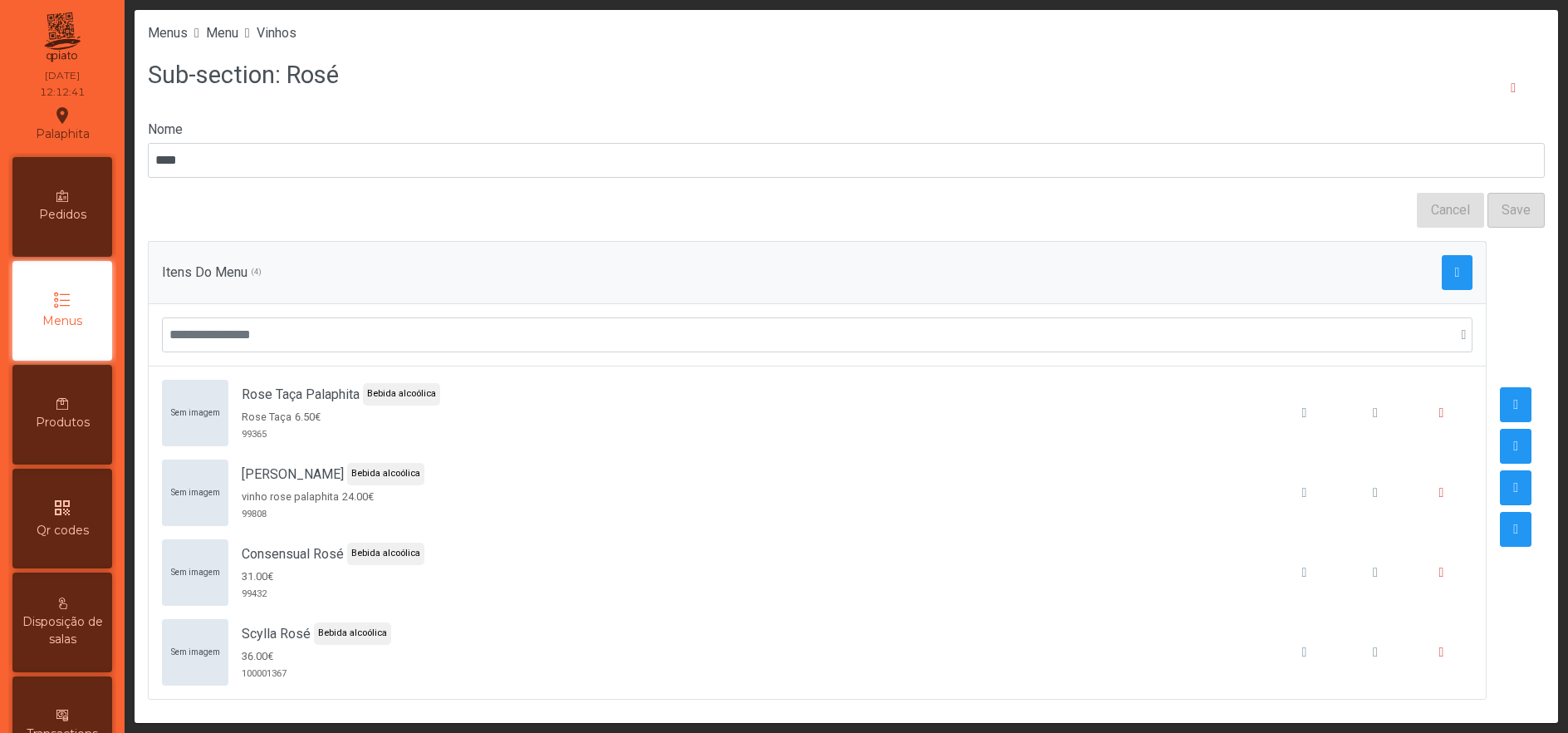 scroll, scrollTop: 5, scrollLeft: 0, axis: vertical 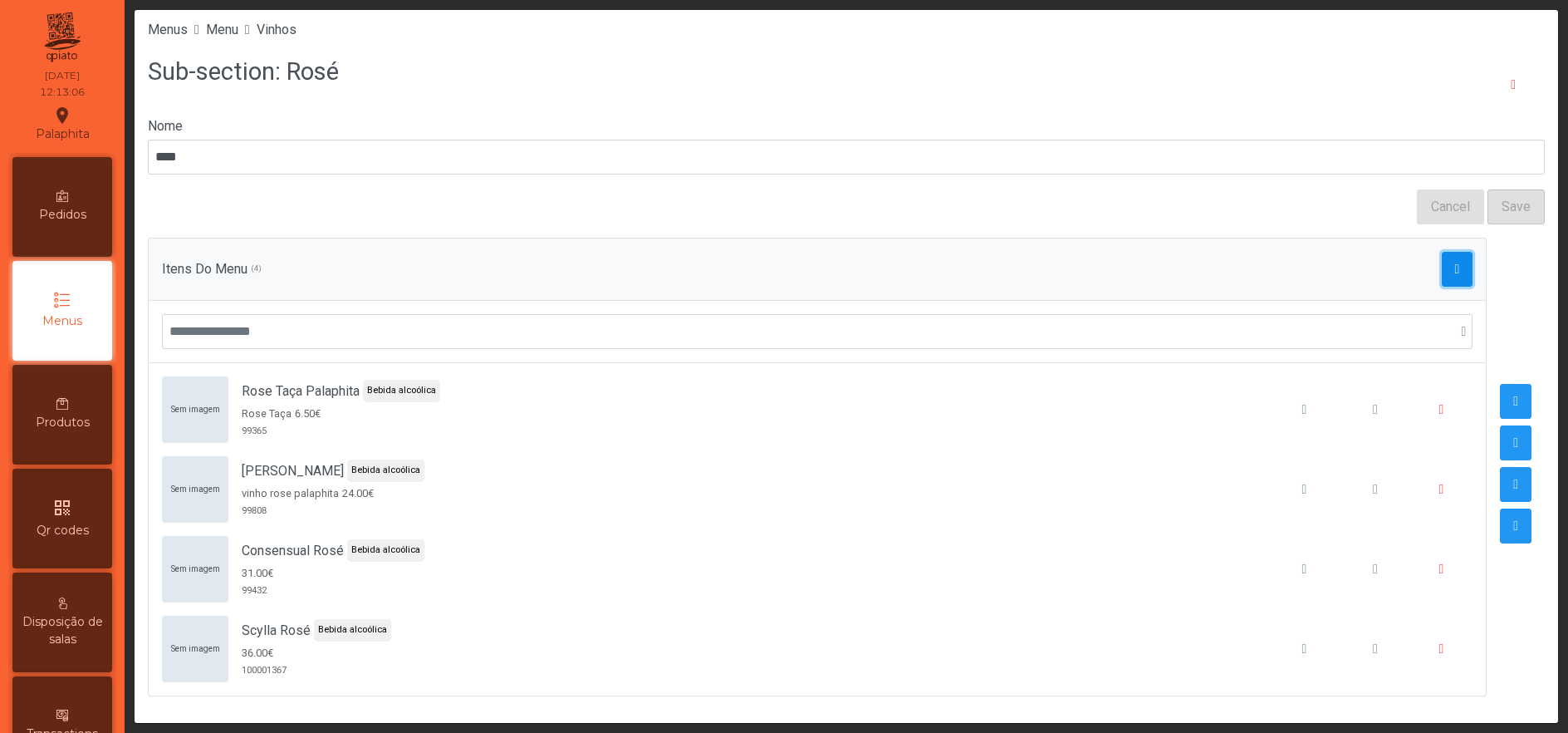 click 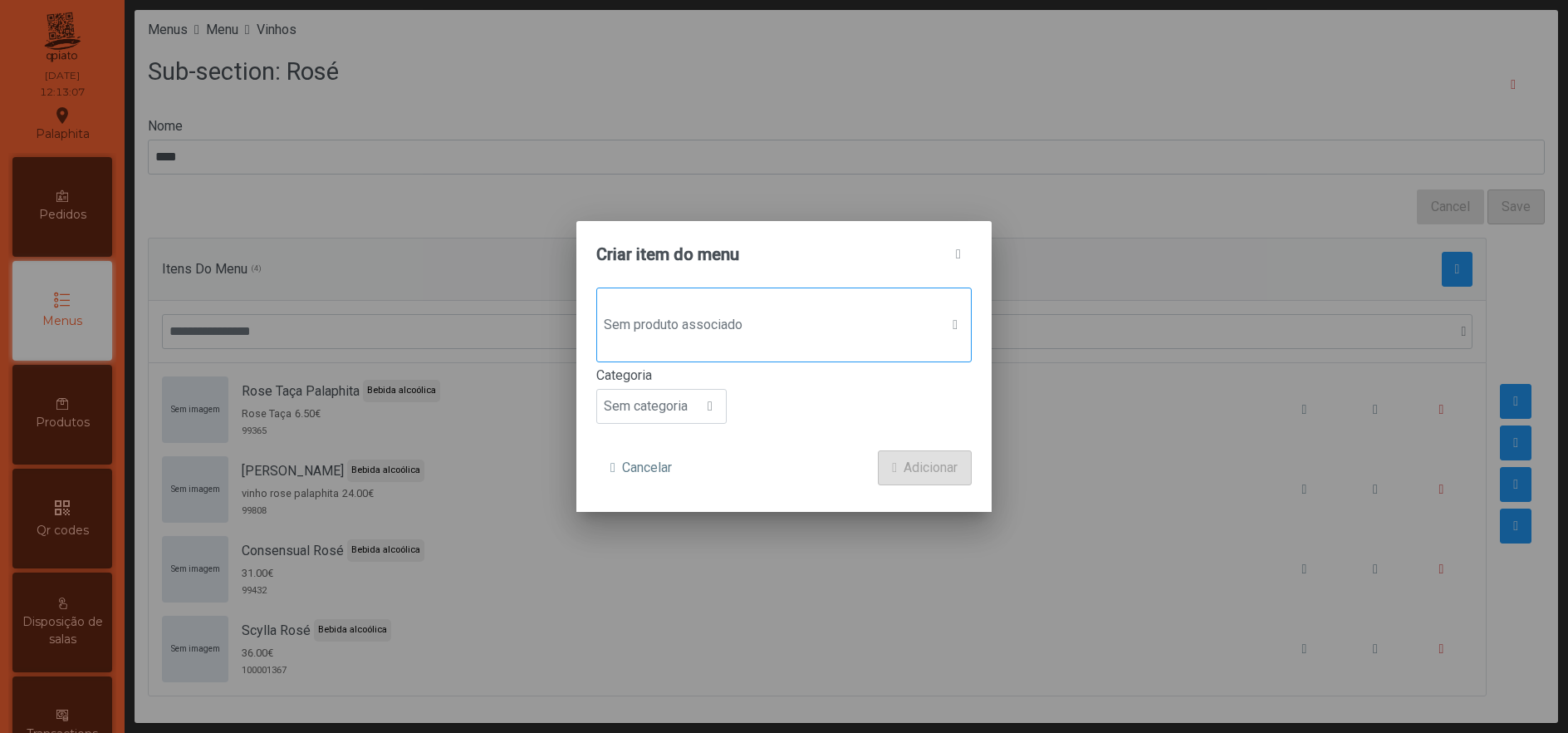 click on "Sem produto associado" 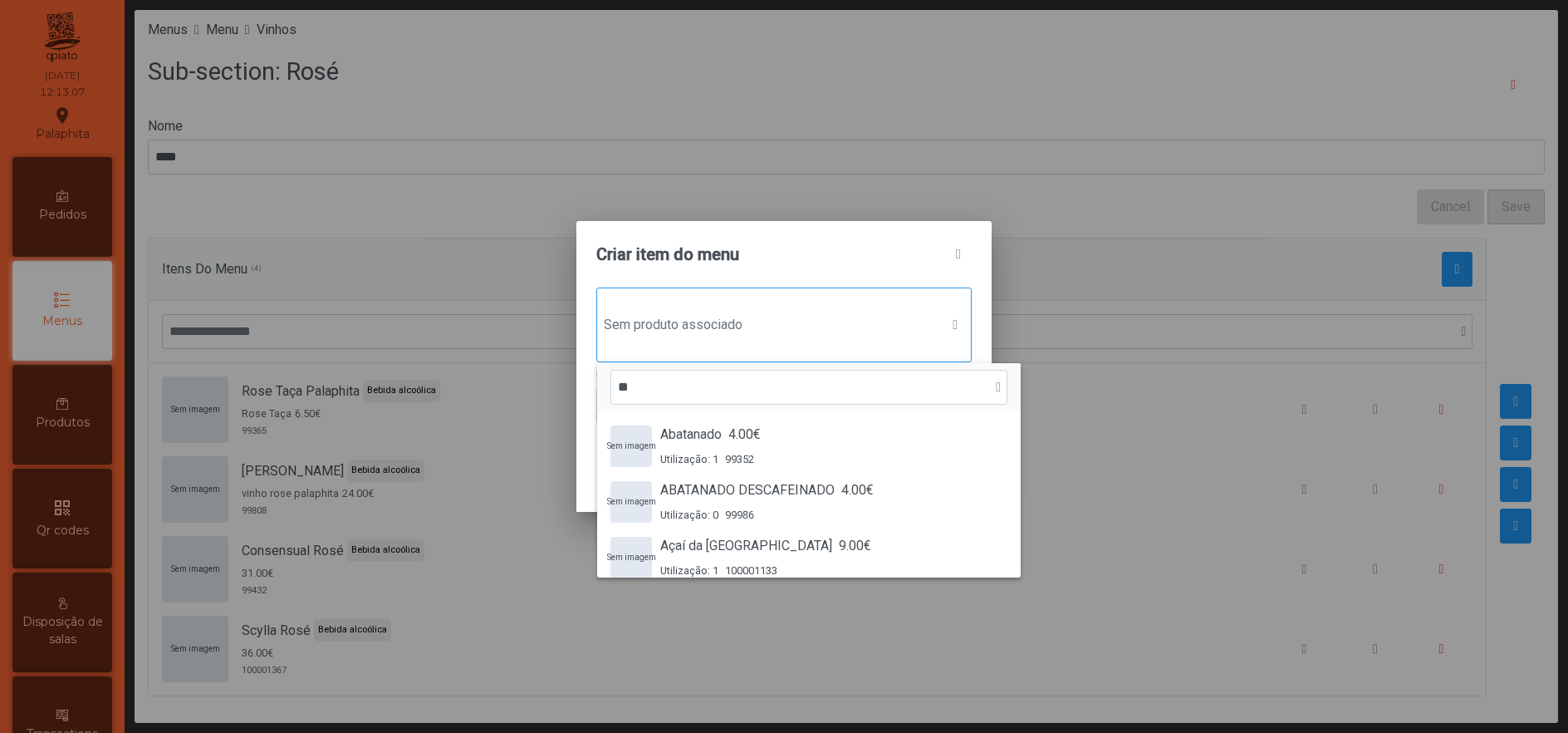 scroll, scrollTop: 12, scrollLeft: 77, axis: both 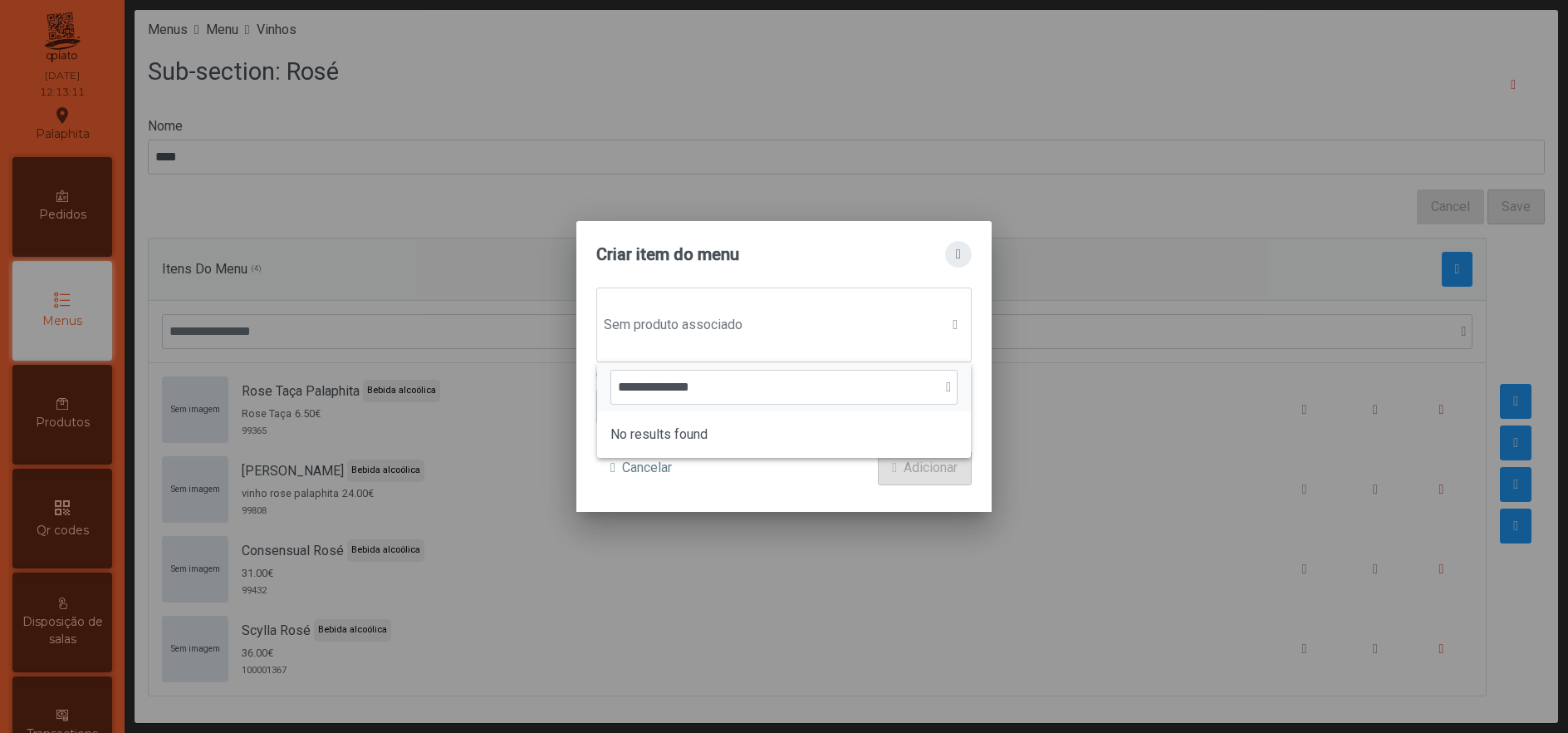 type on "**********" 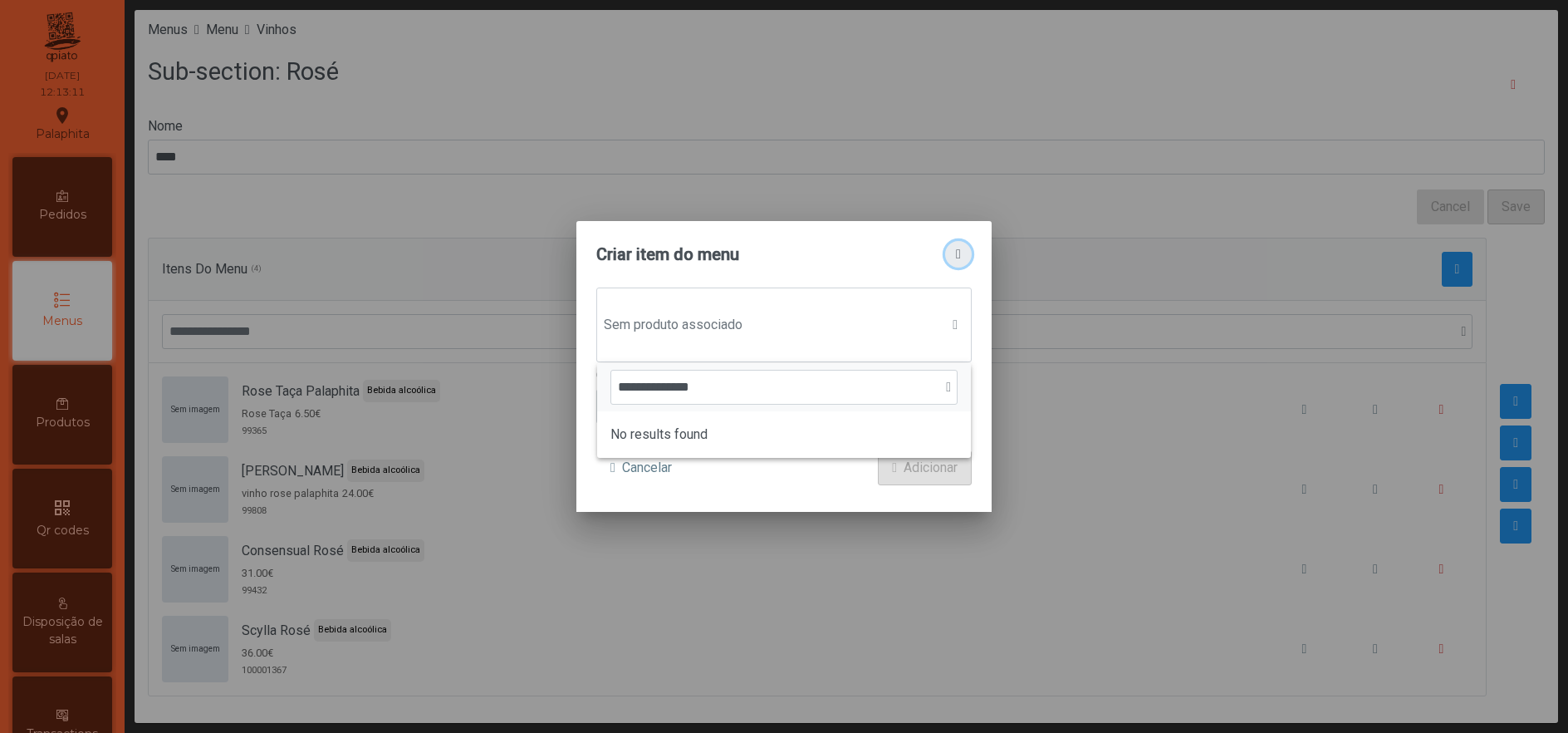 click 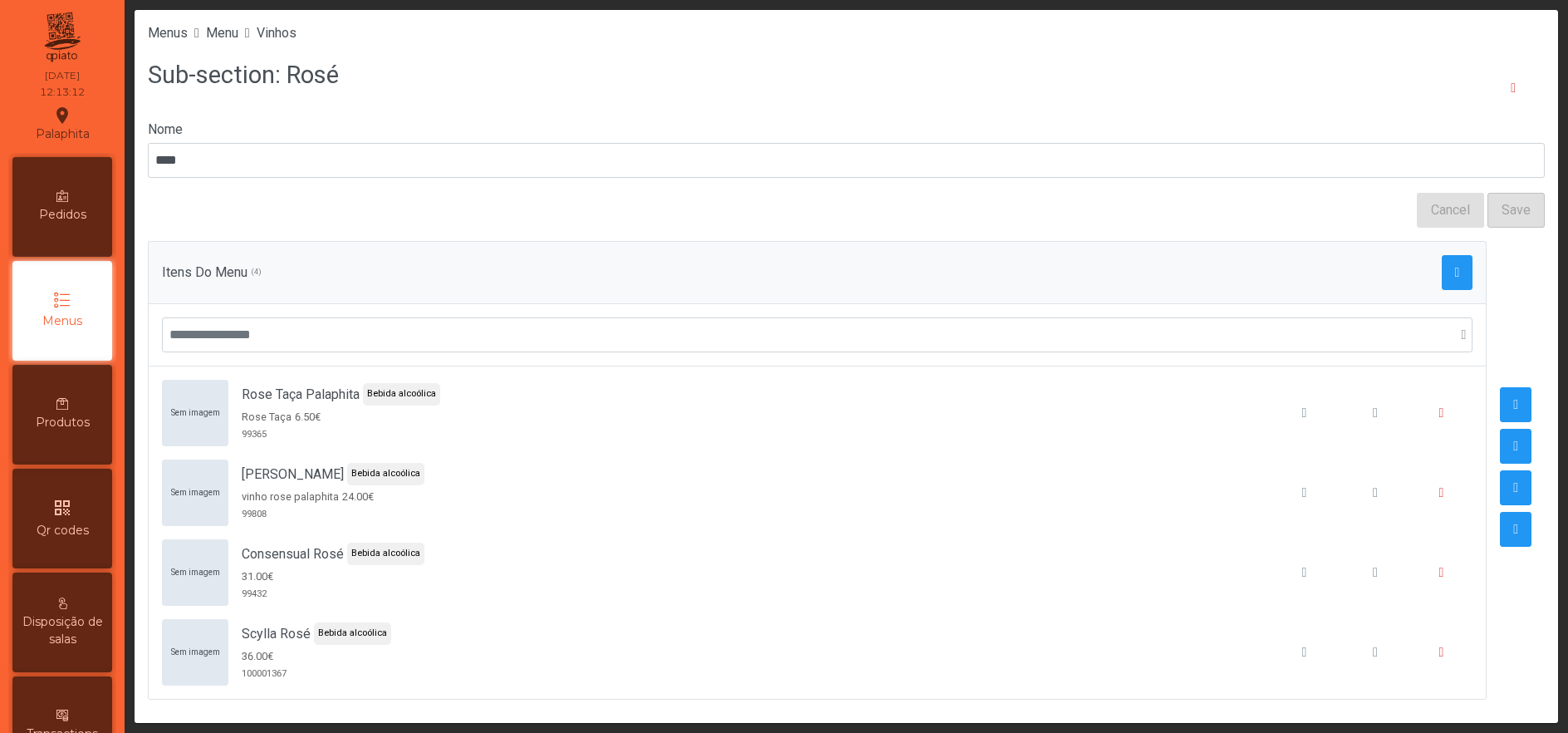 scroll, scrollTop: 5, scrollLeft: 0, axis: vertical 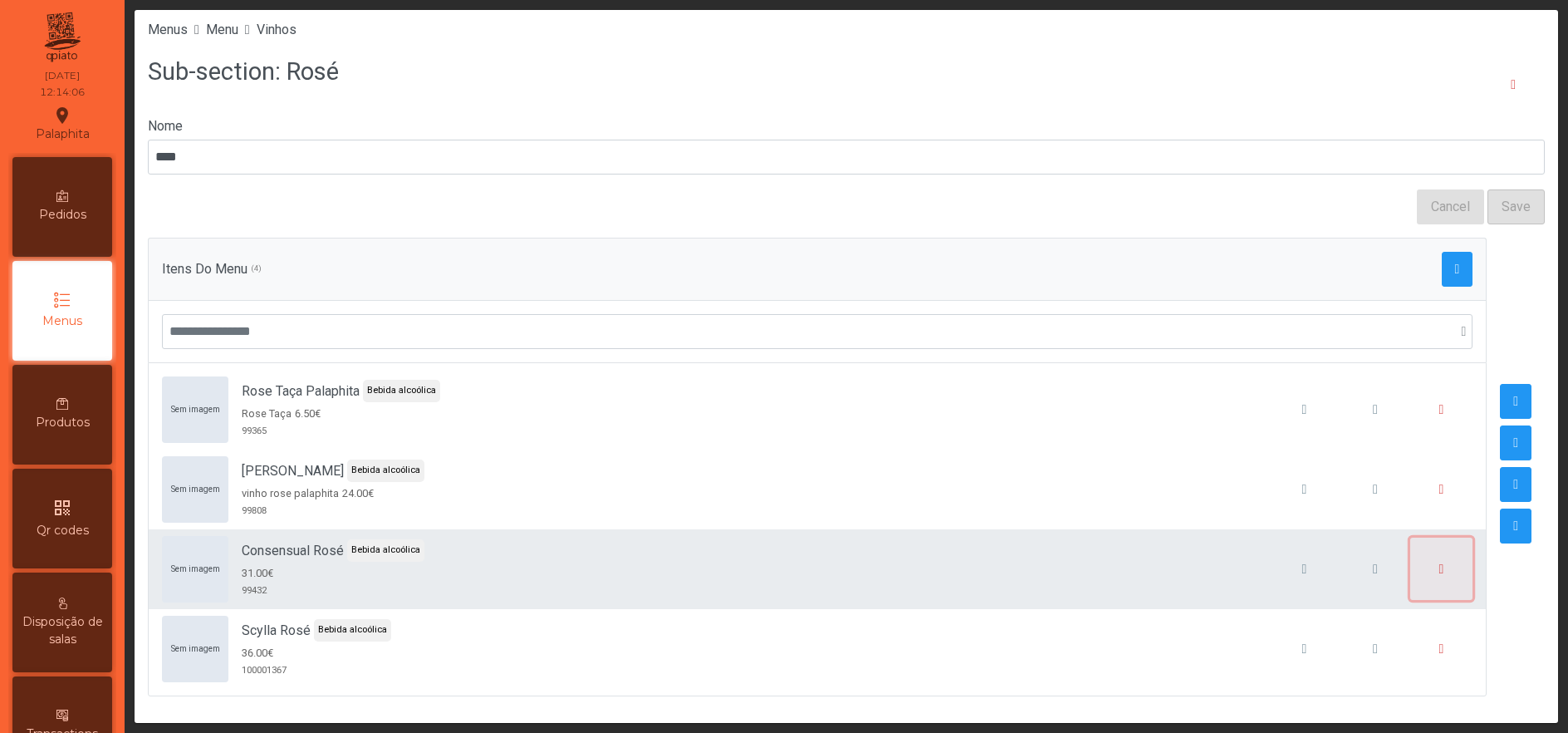 click 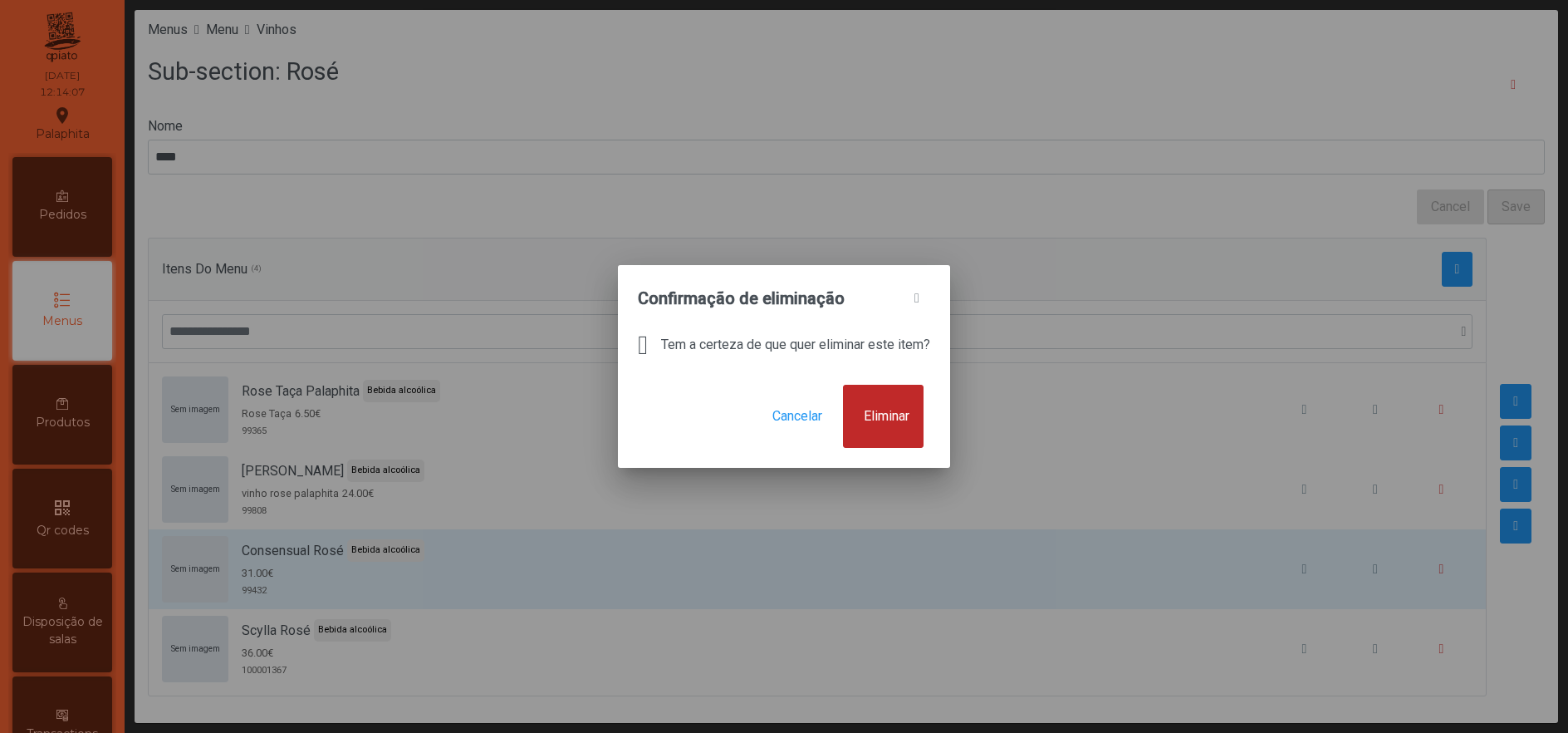 click on "Eliminar" at bounding box center (886, 416) 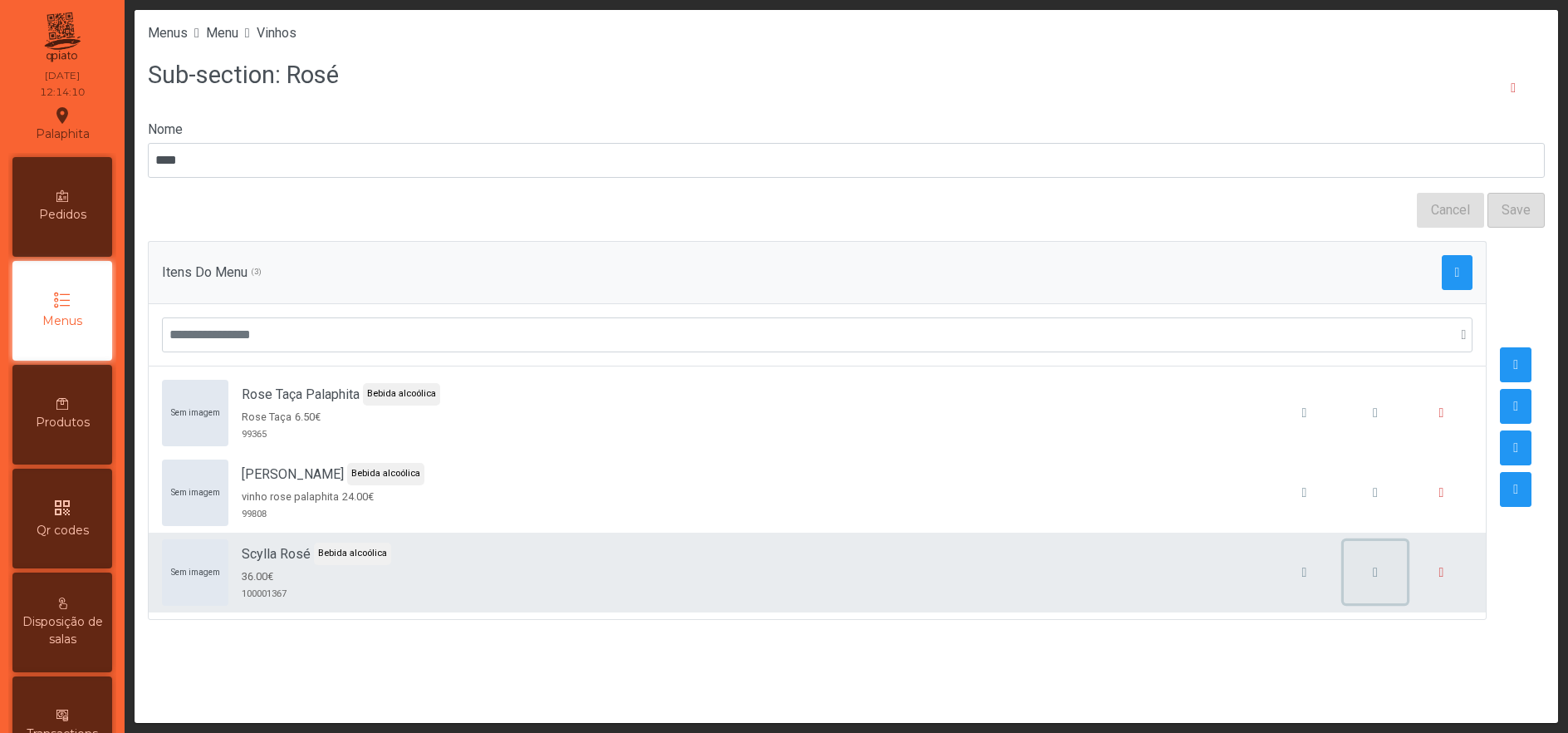 click 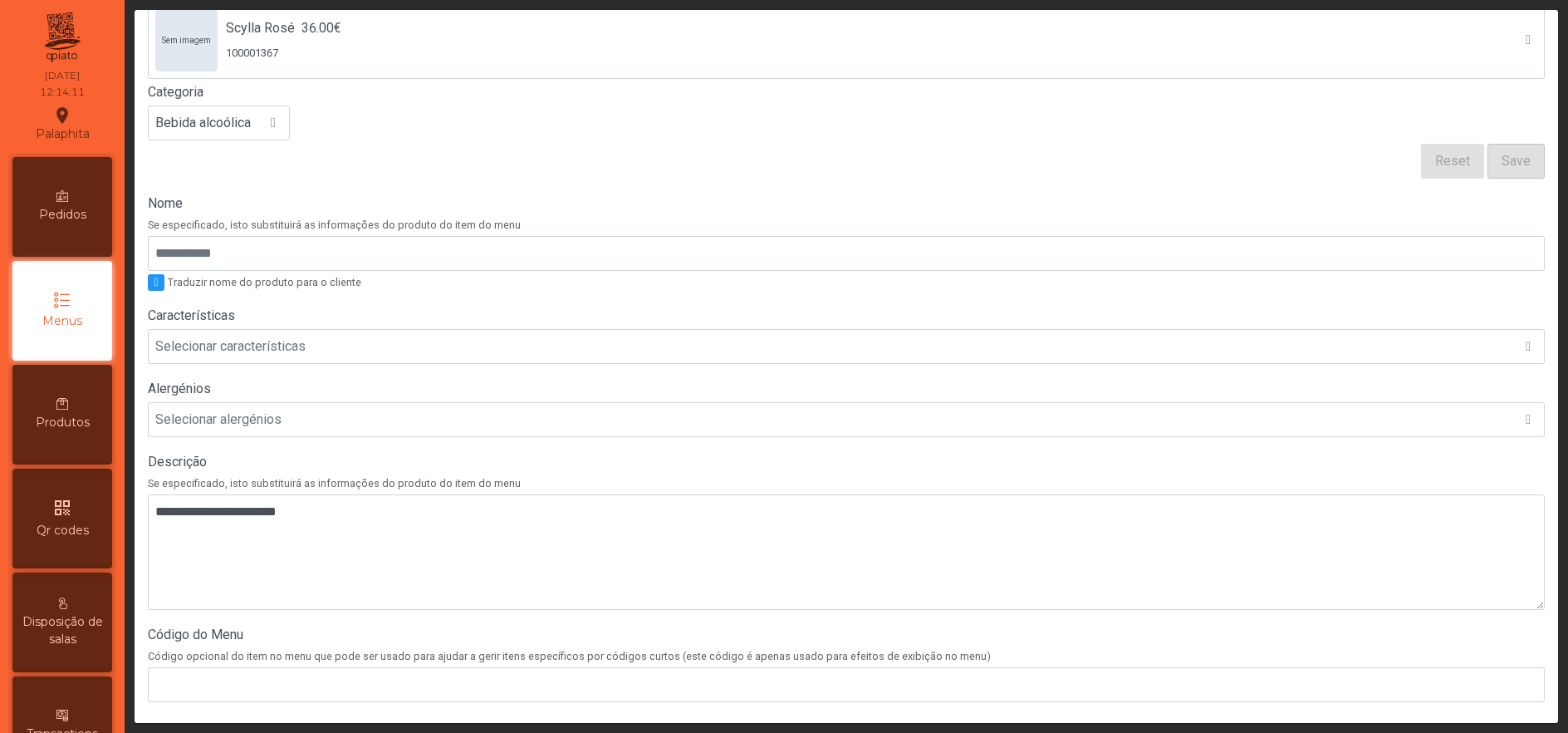 scroll, scrollTop: 400, scrollLeft: 0, axis: vertical 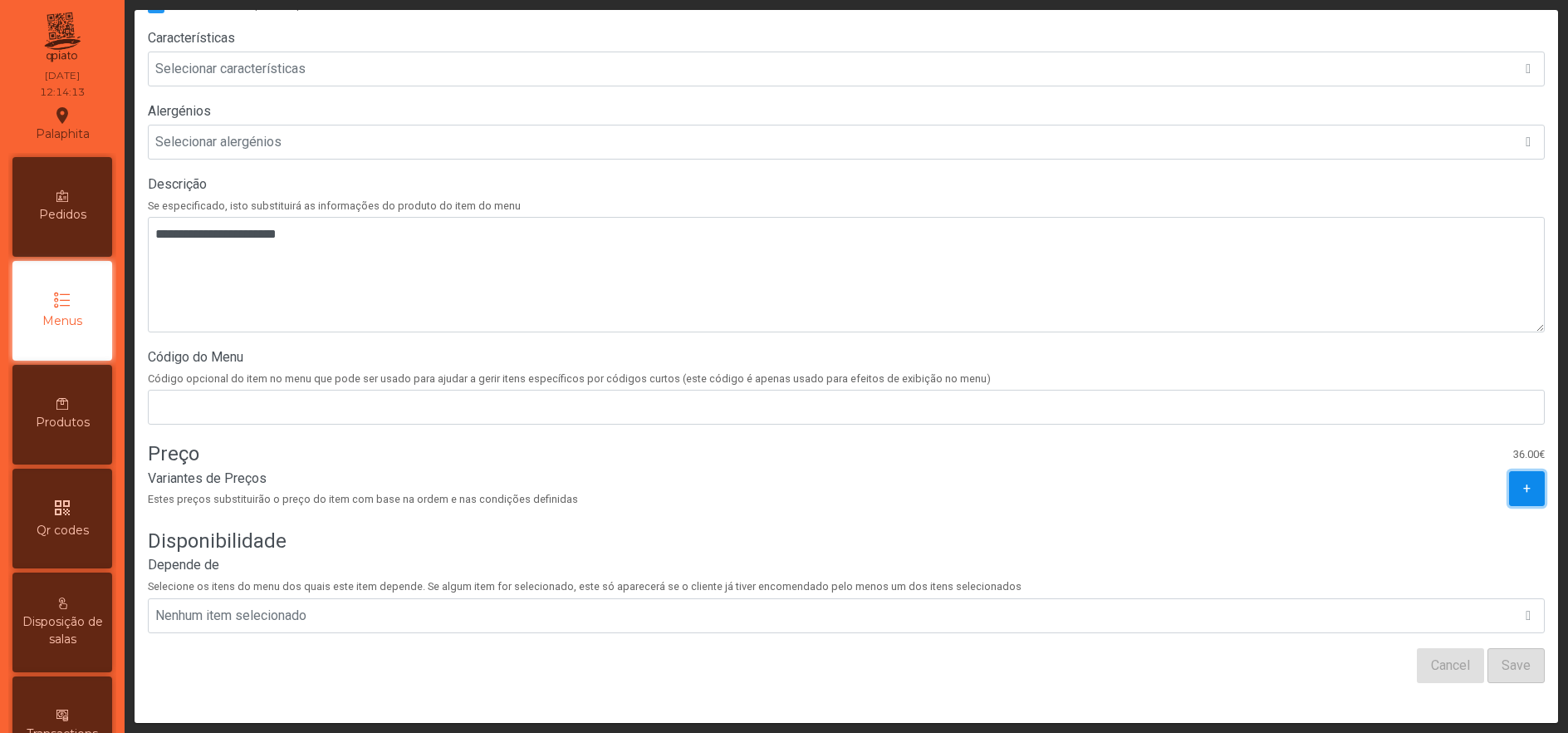 click on "+" 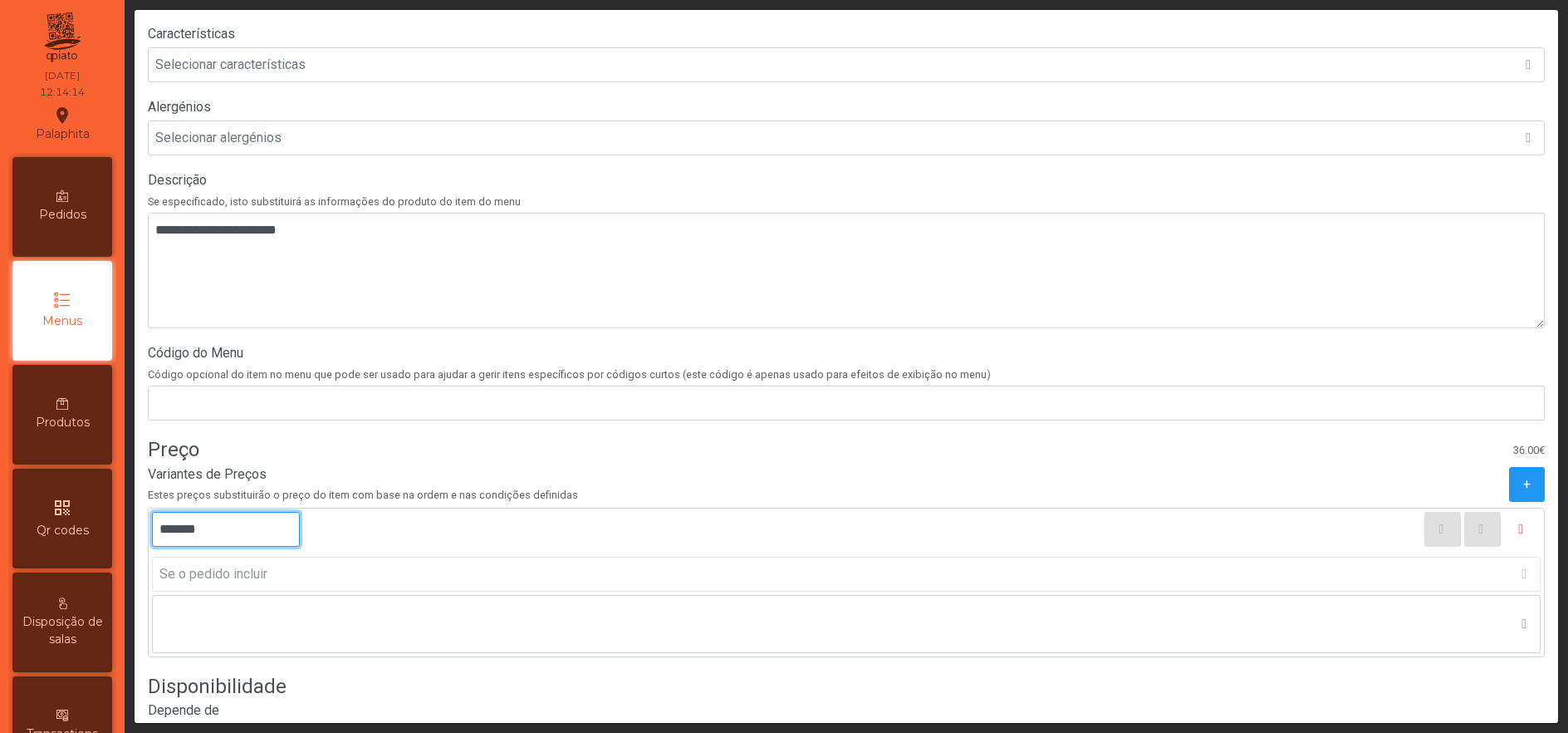 click on "*******" 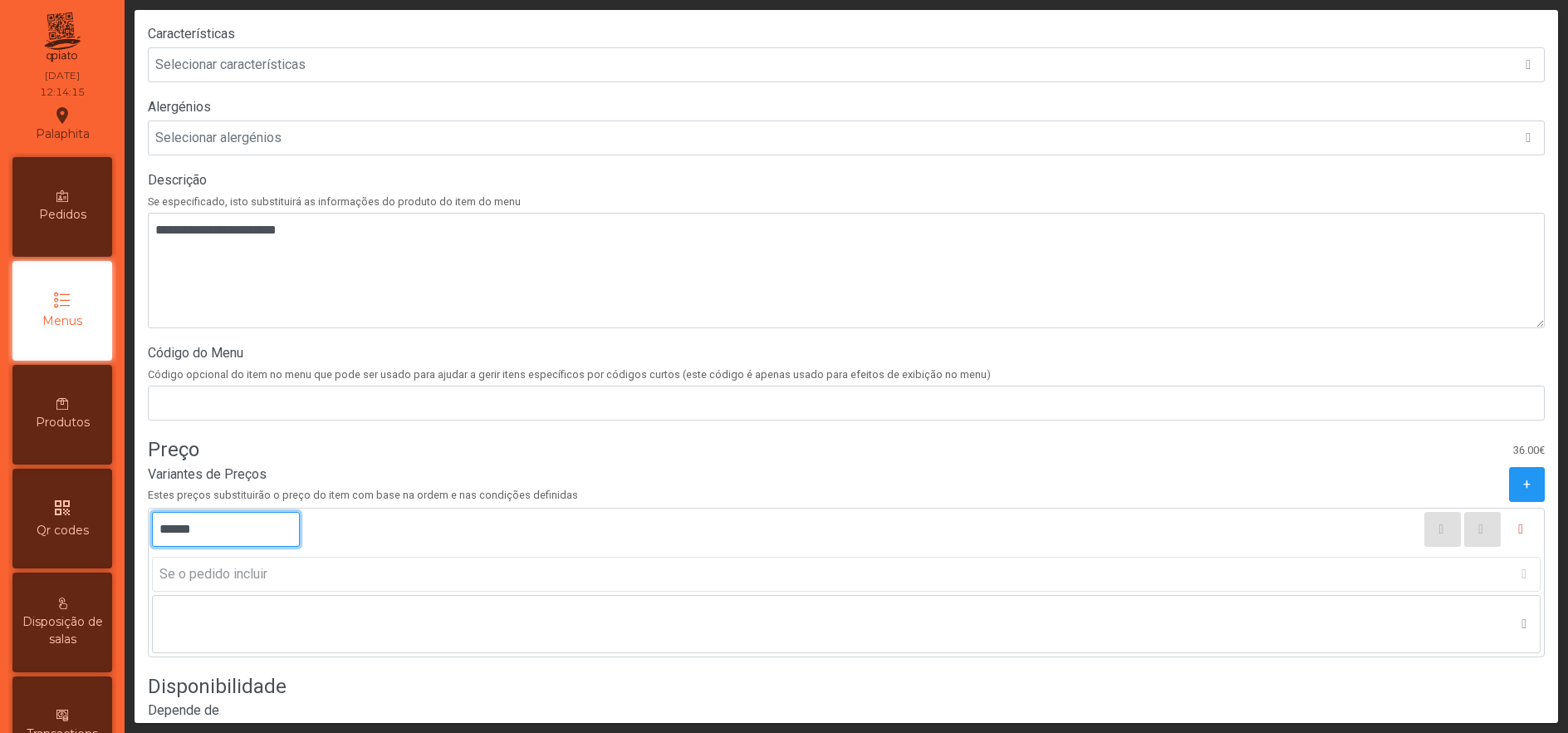 type on "*******" 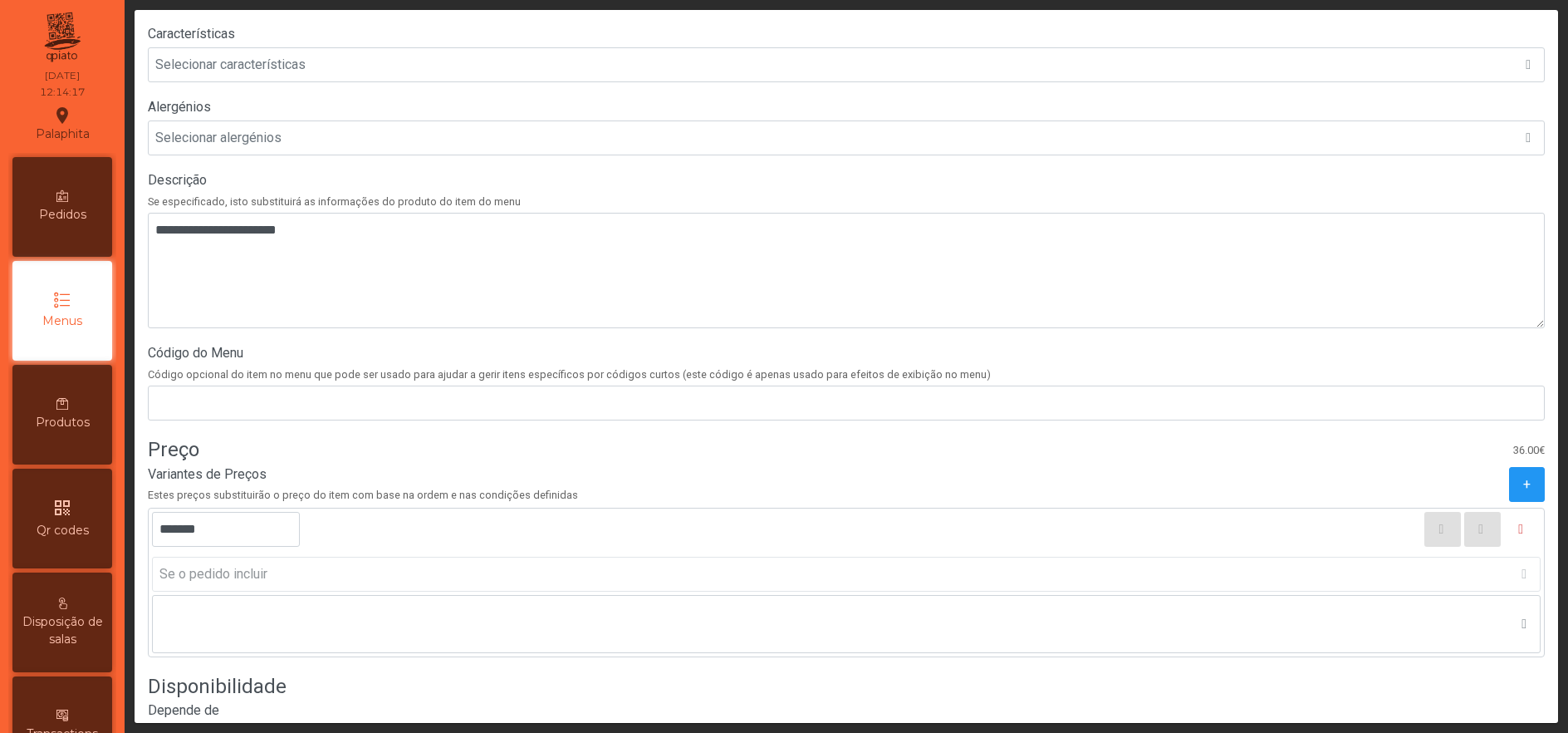 click on "*******" 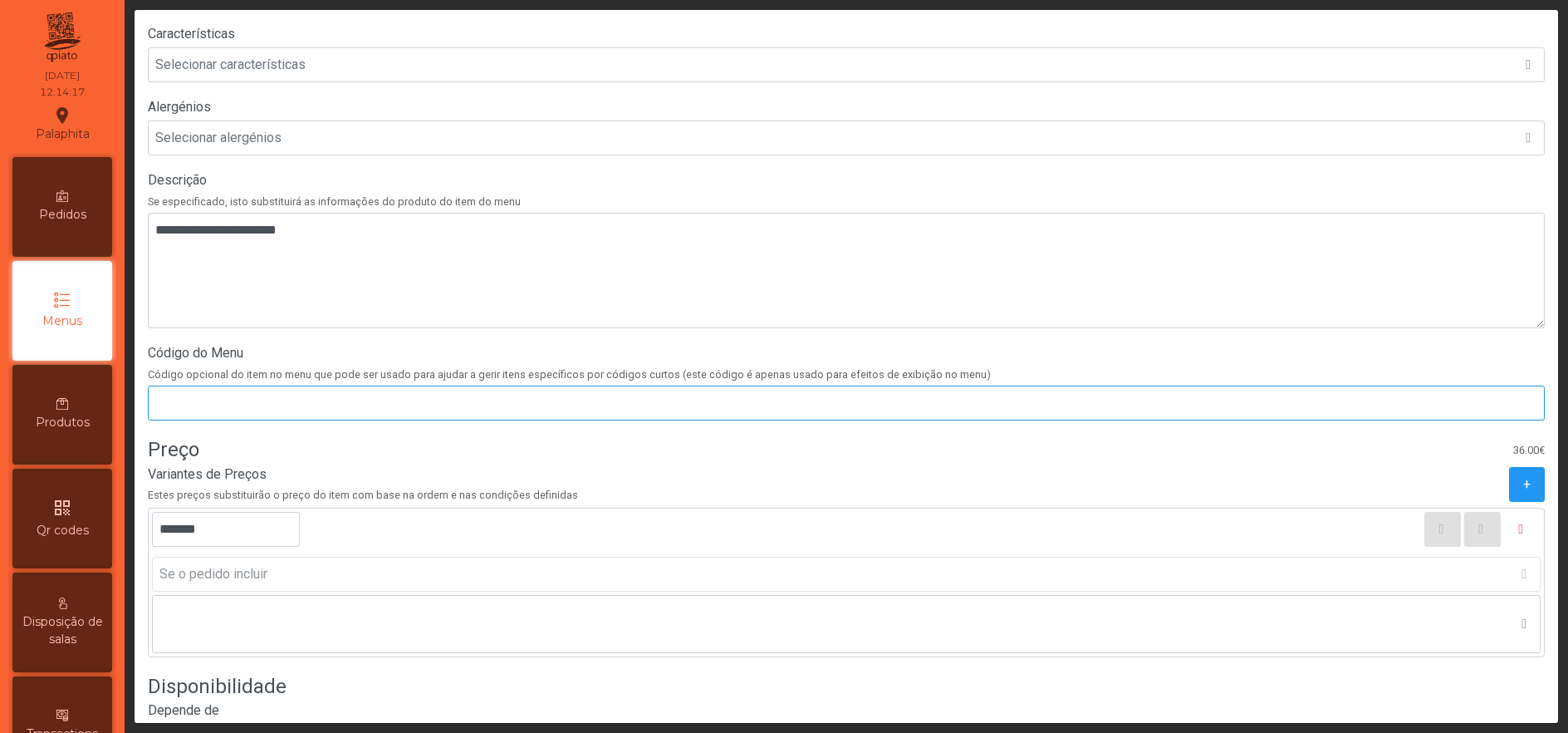 scroll, scrollTop: 550, scrollLeft: 0, axis: vertical 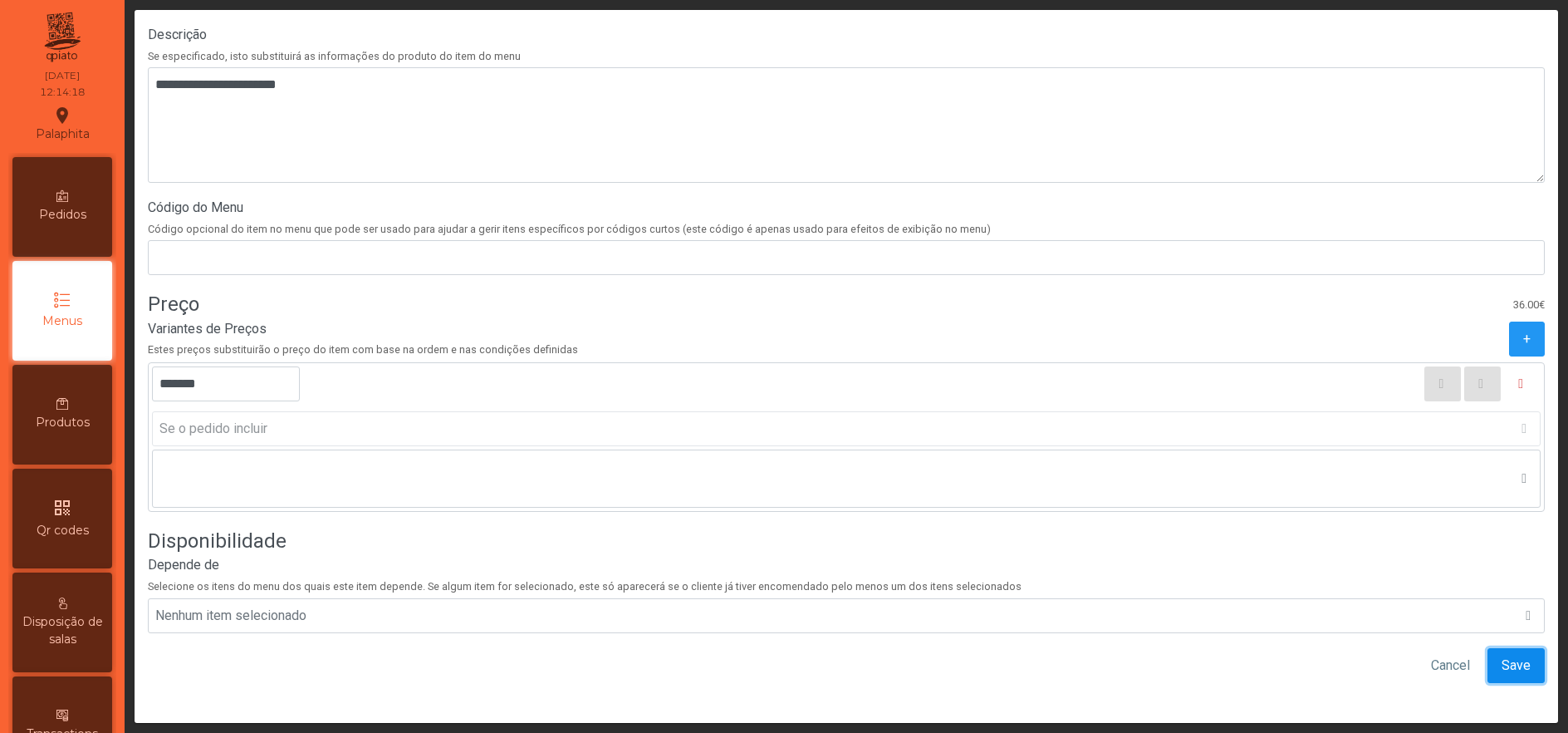 click on "Save" 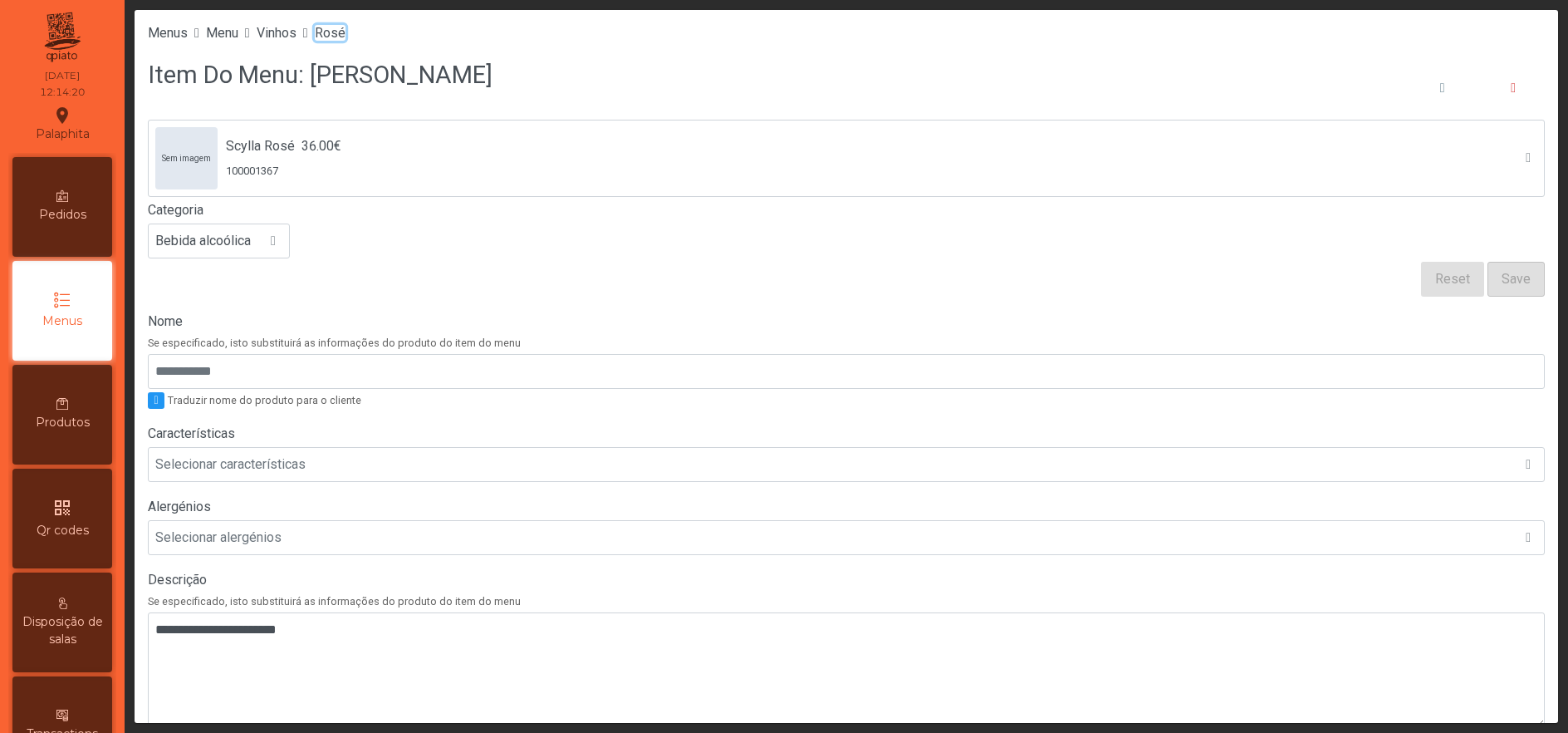 click on "Rosé" 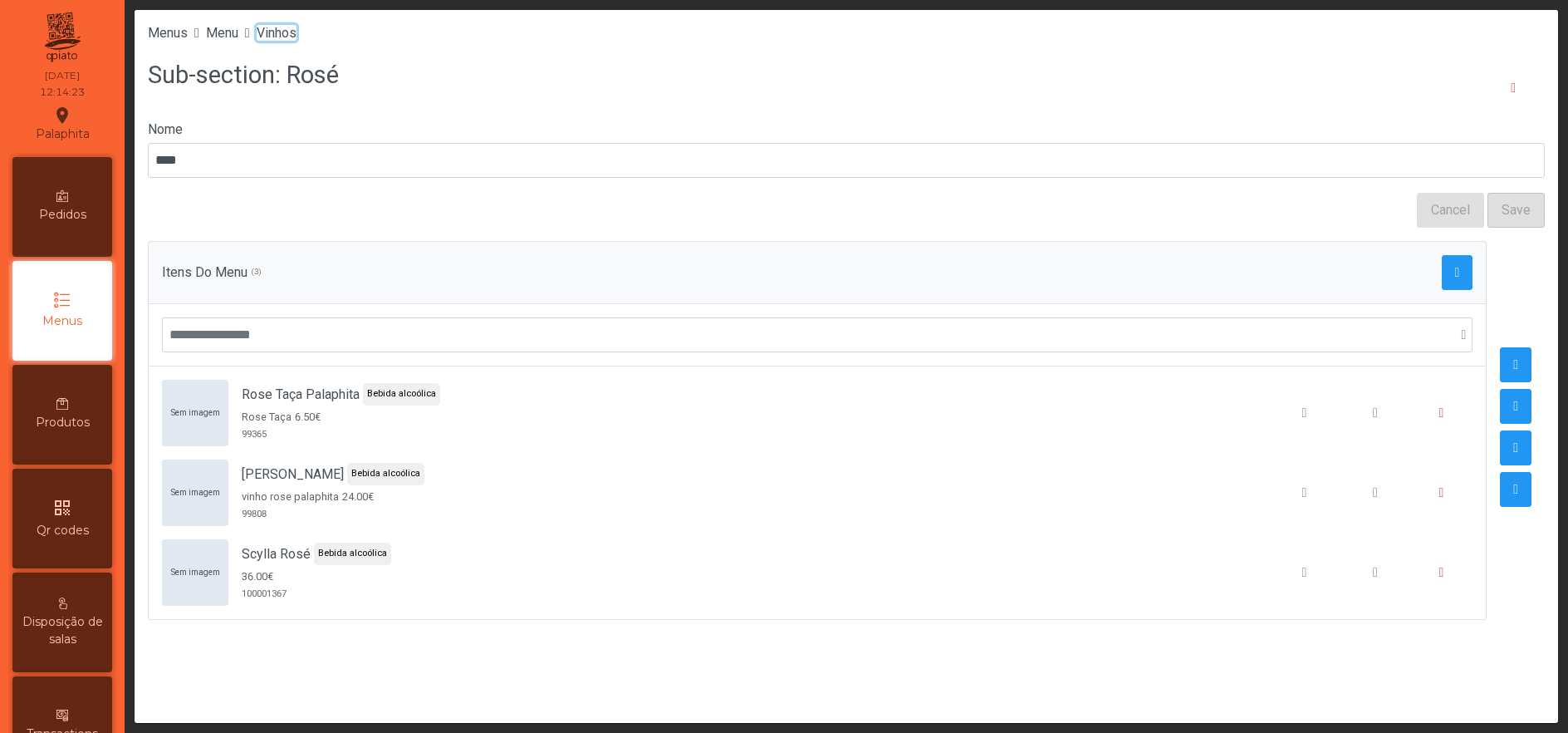 click on "Vinhos" 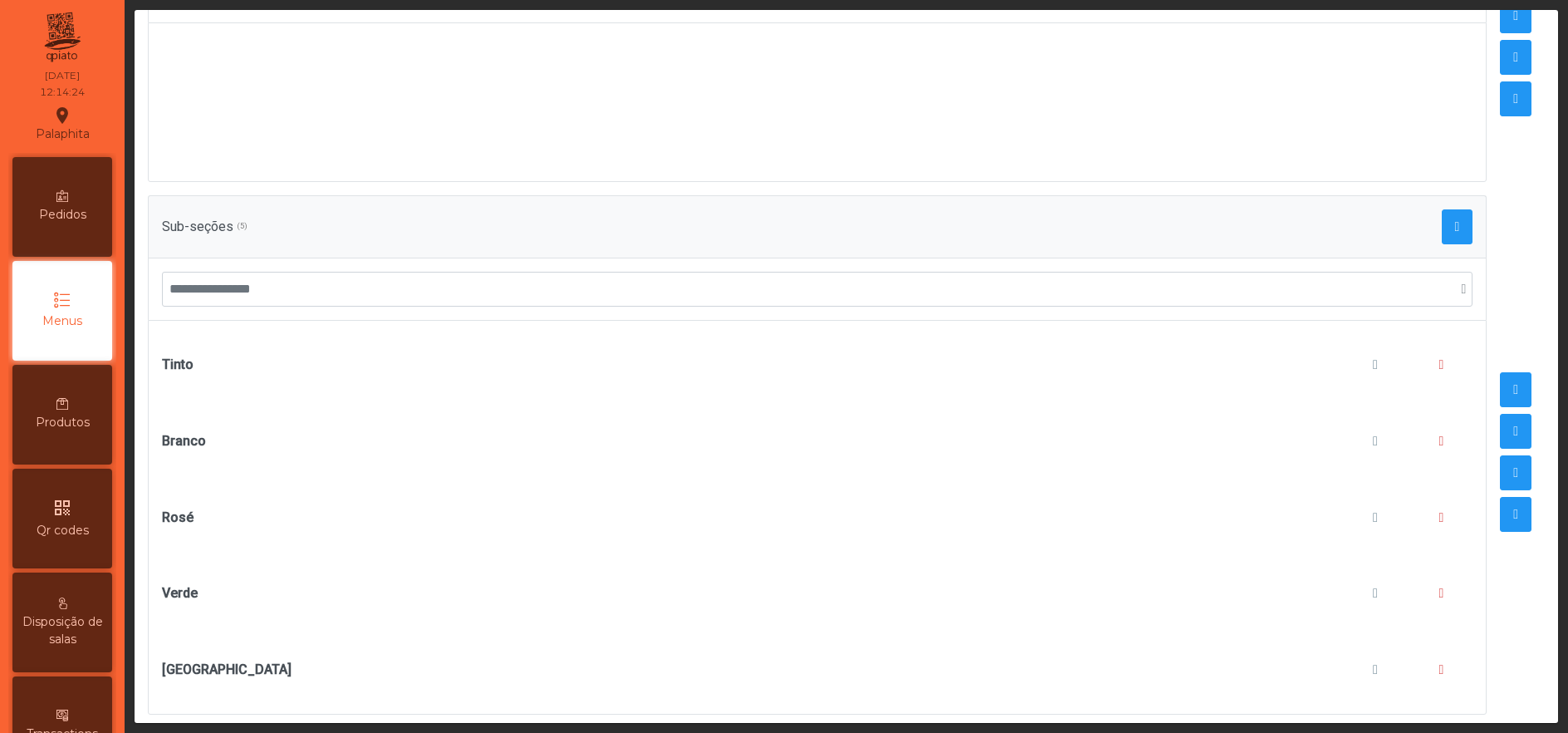 scroll, scrollTop: 366, scrollLeft: 0, axis: vertical 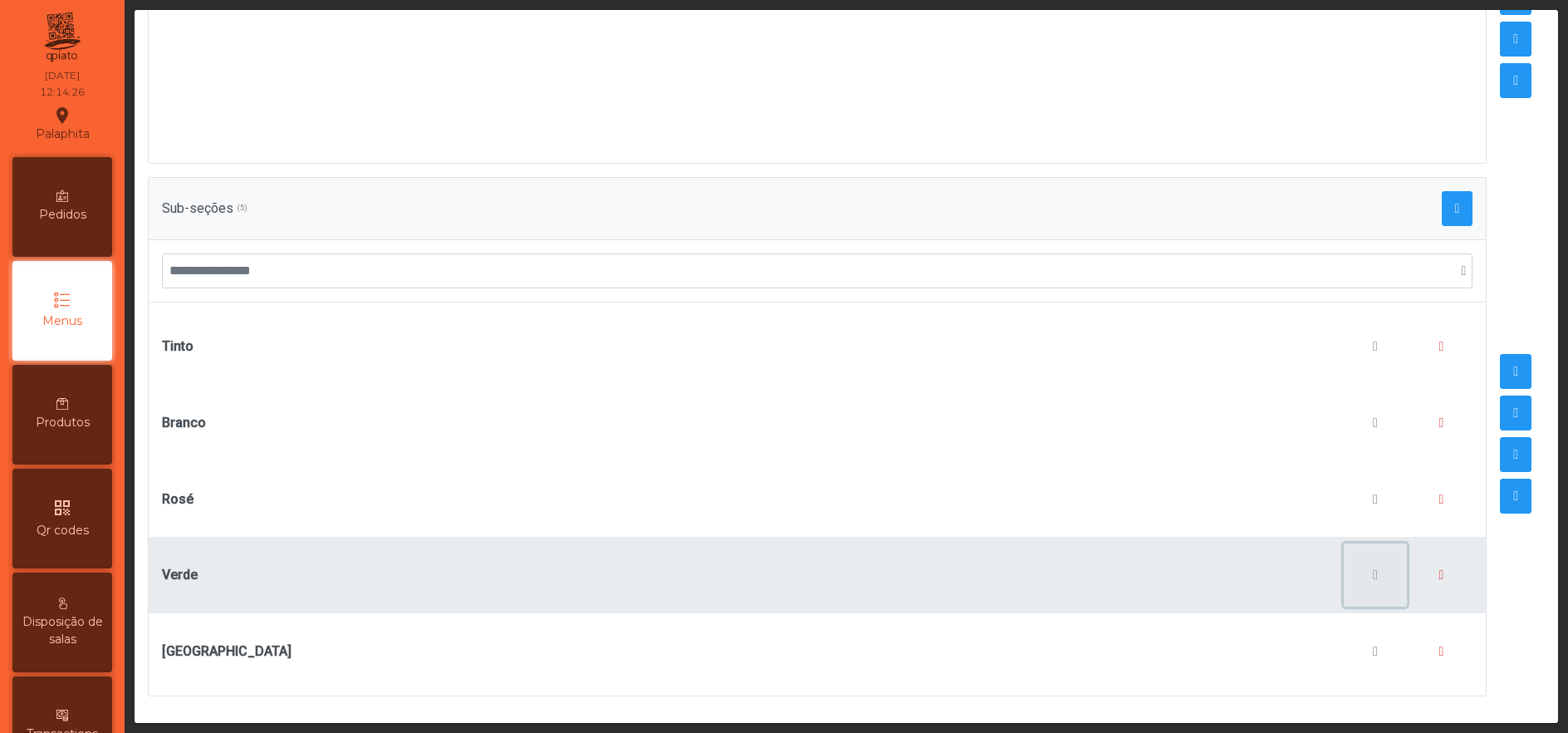click 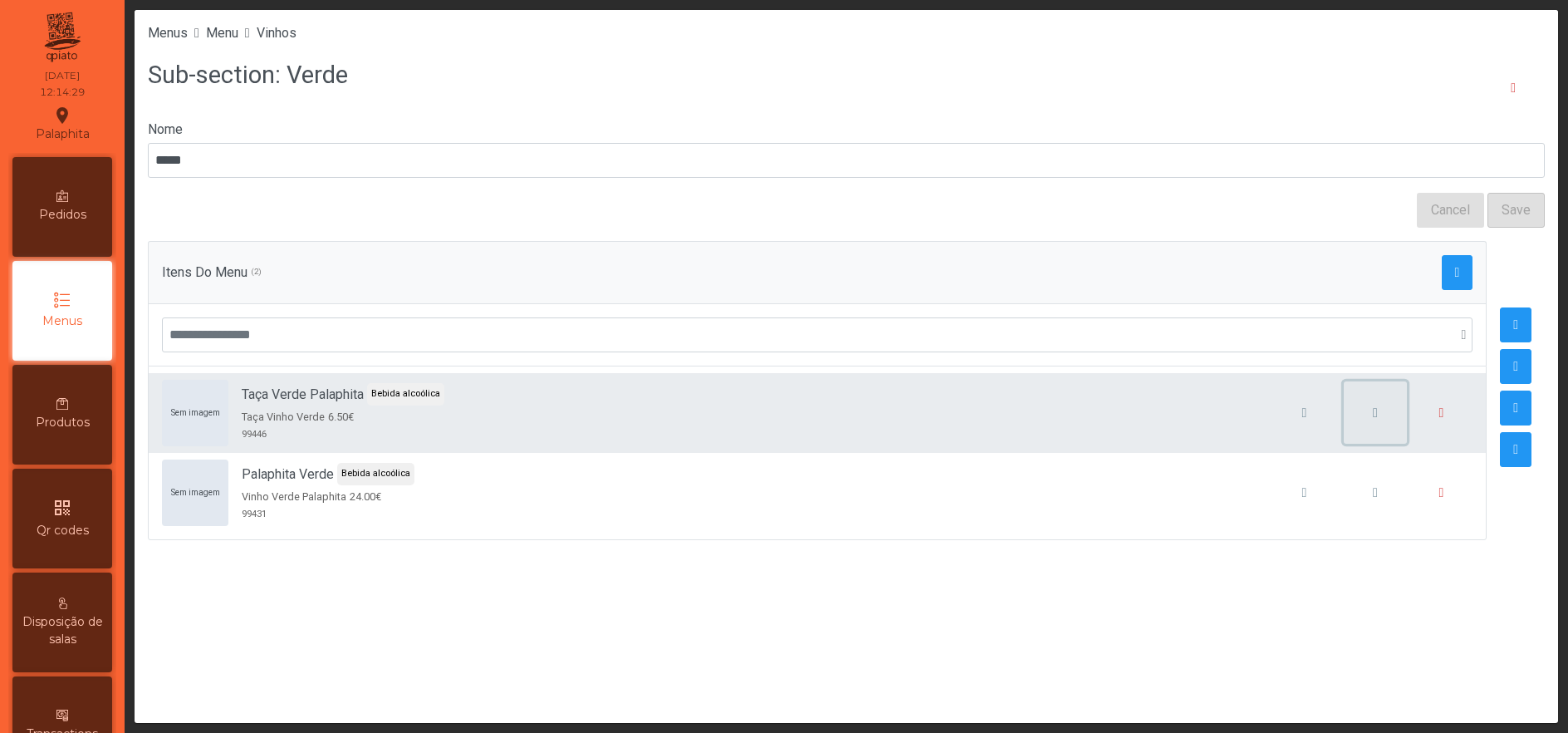 click 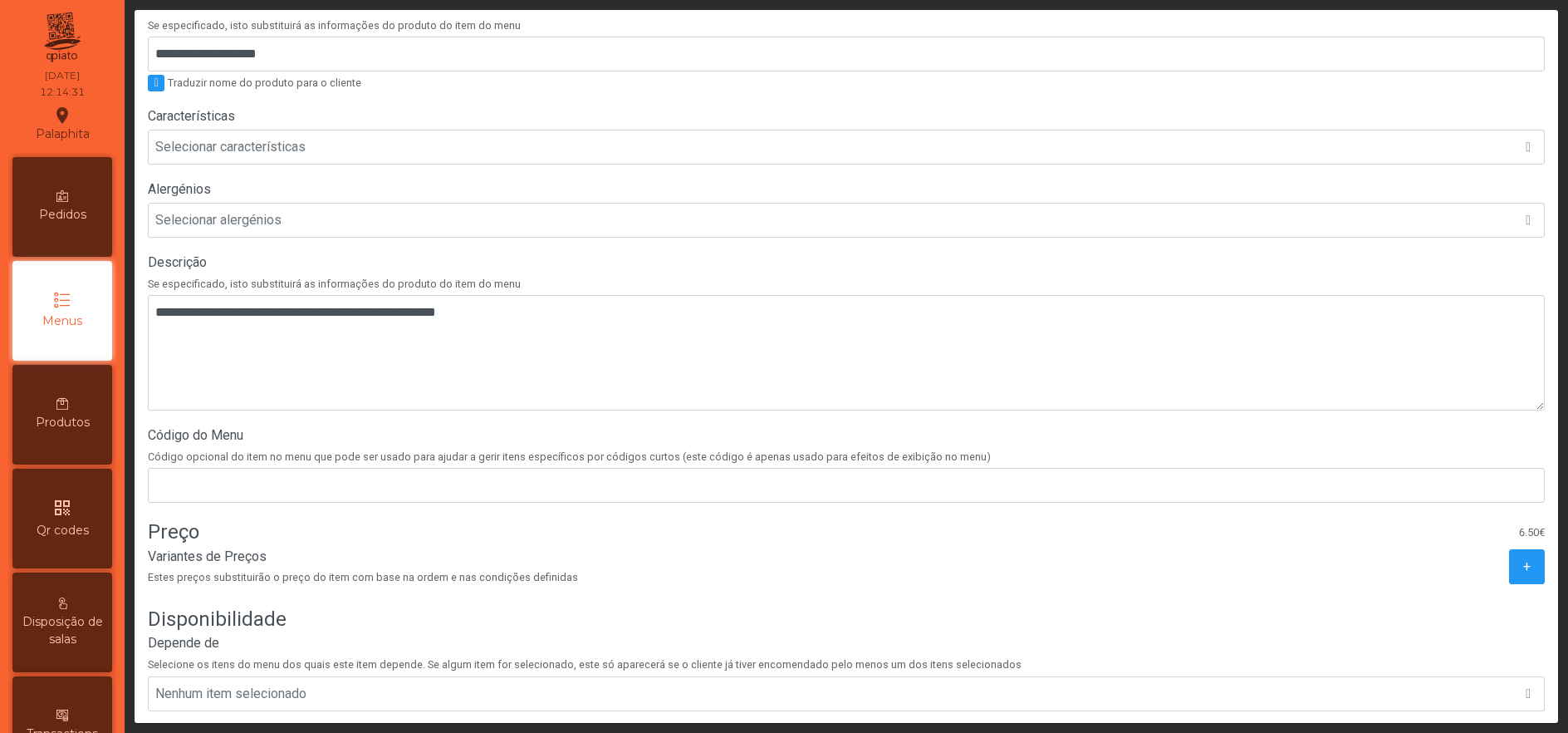 scroll, scrollTop: 400, scrollLeft: 0, axis: vertical 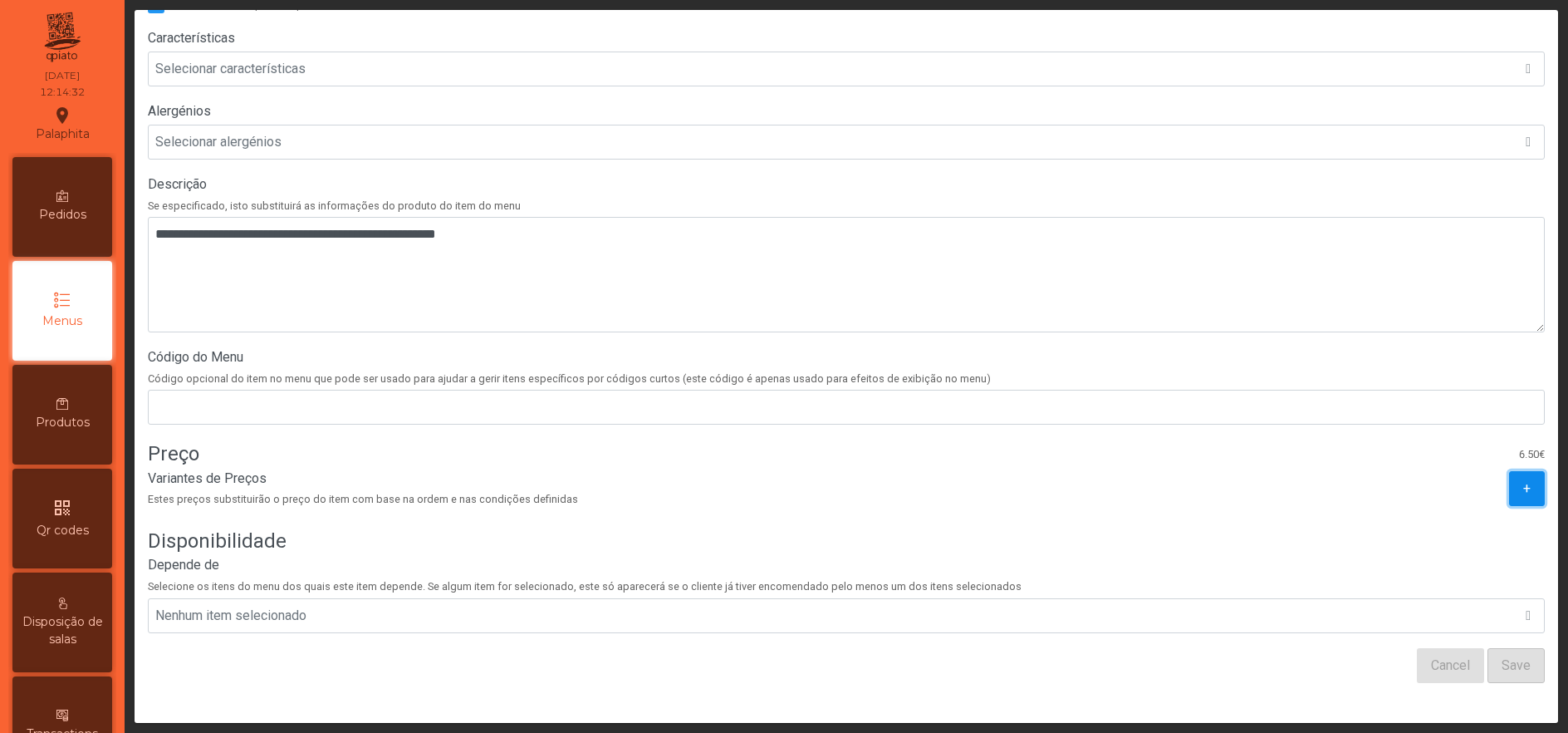 click on "+" 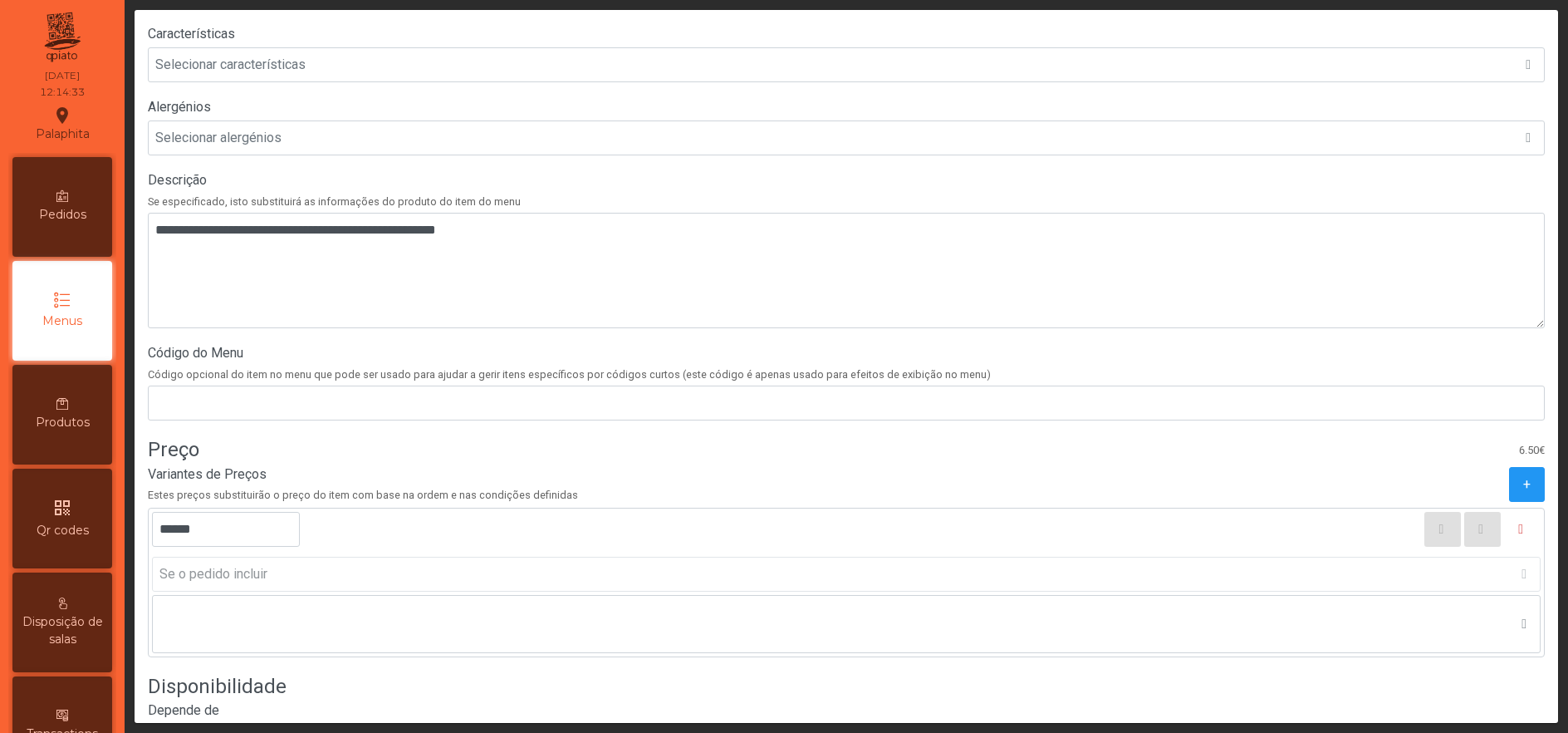click on "******        Se o pedido incluir  Nenhum item selecionado" 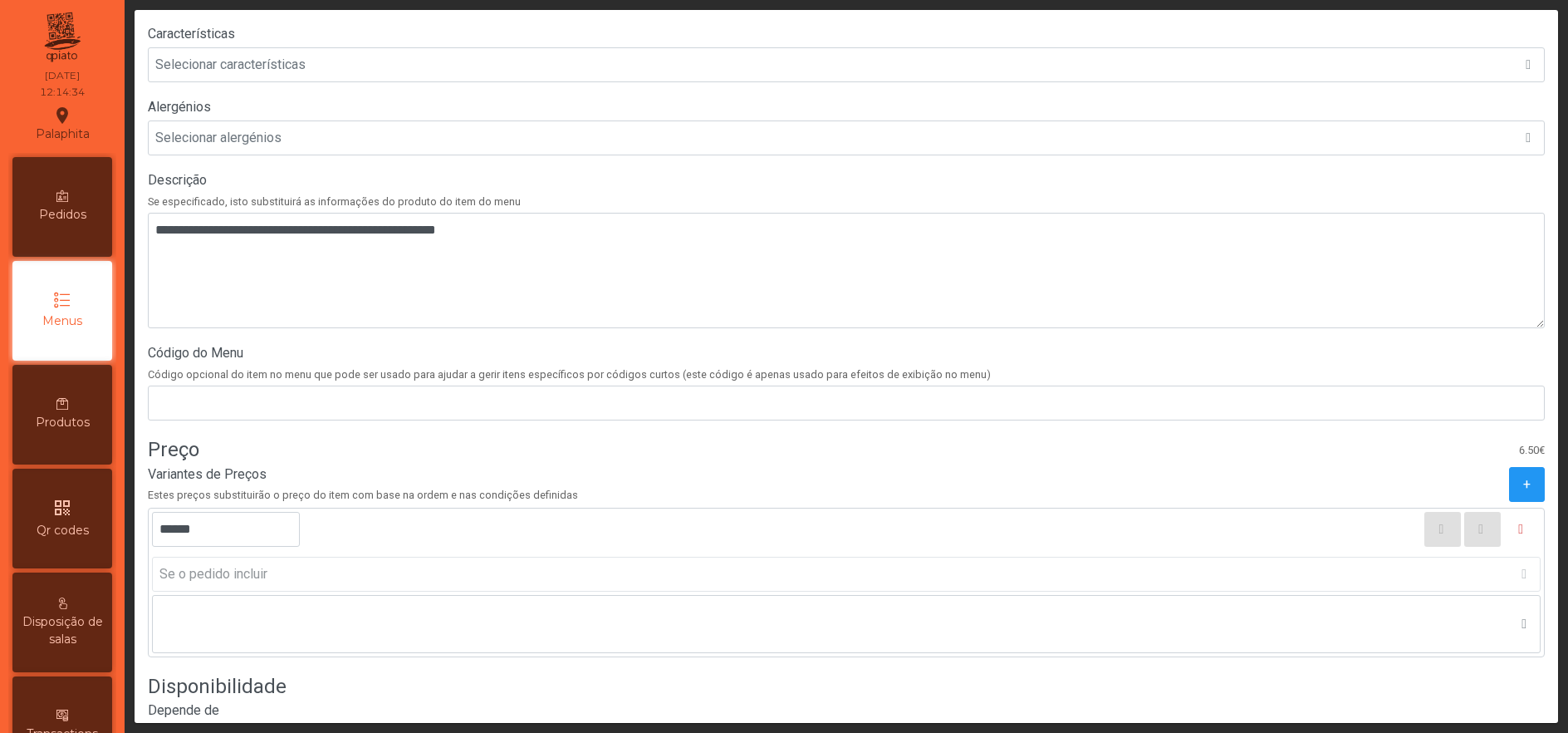click on "******        Se o pedido incluir  Nenhum item selecionado" 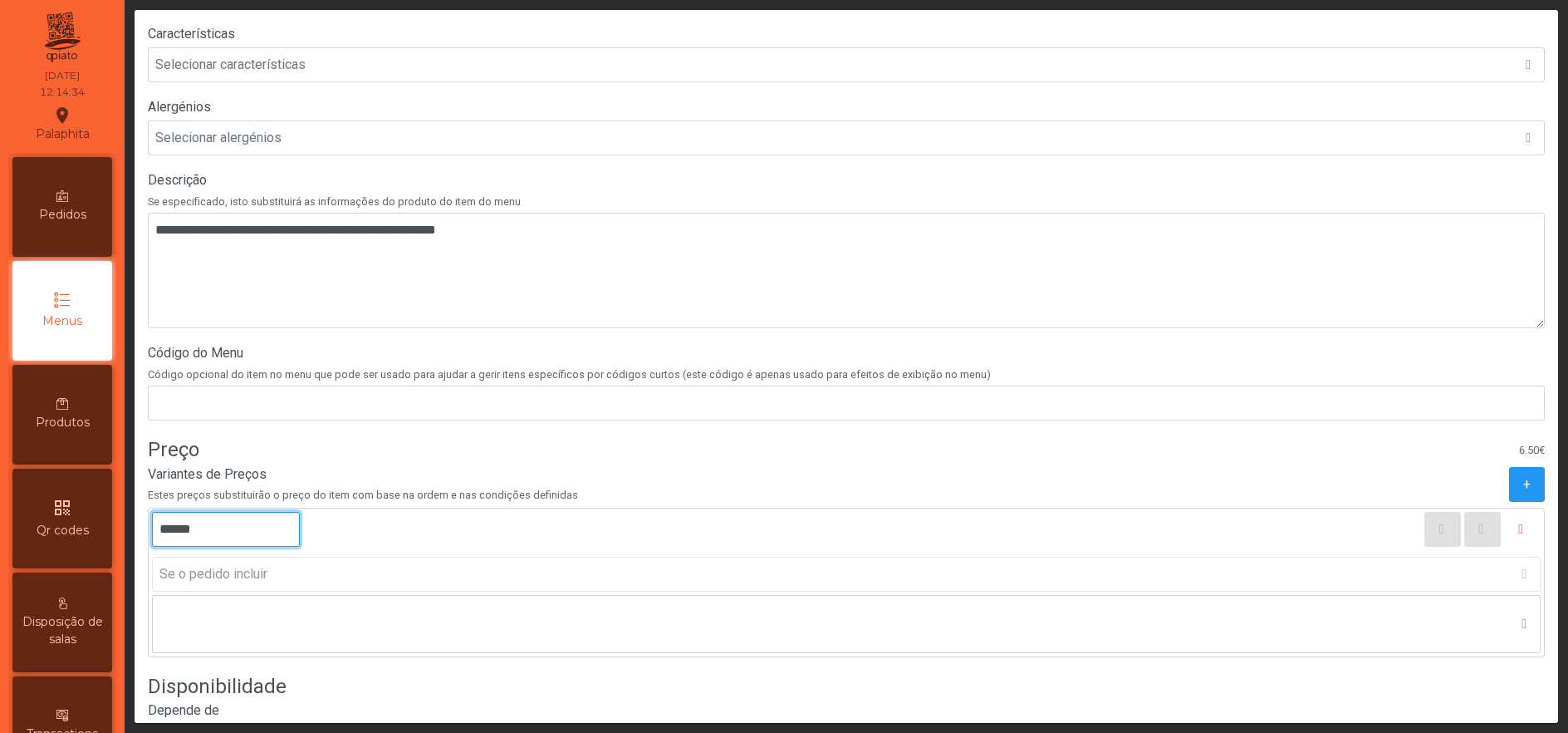 click on "******" 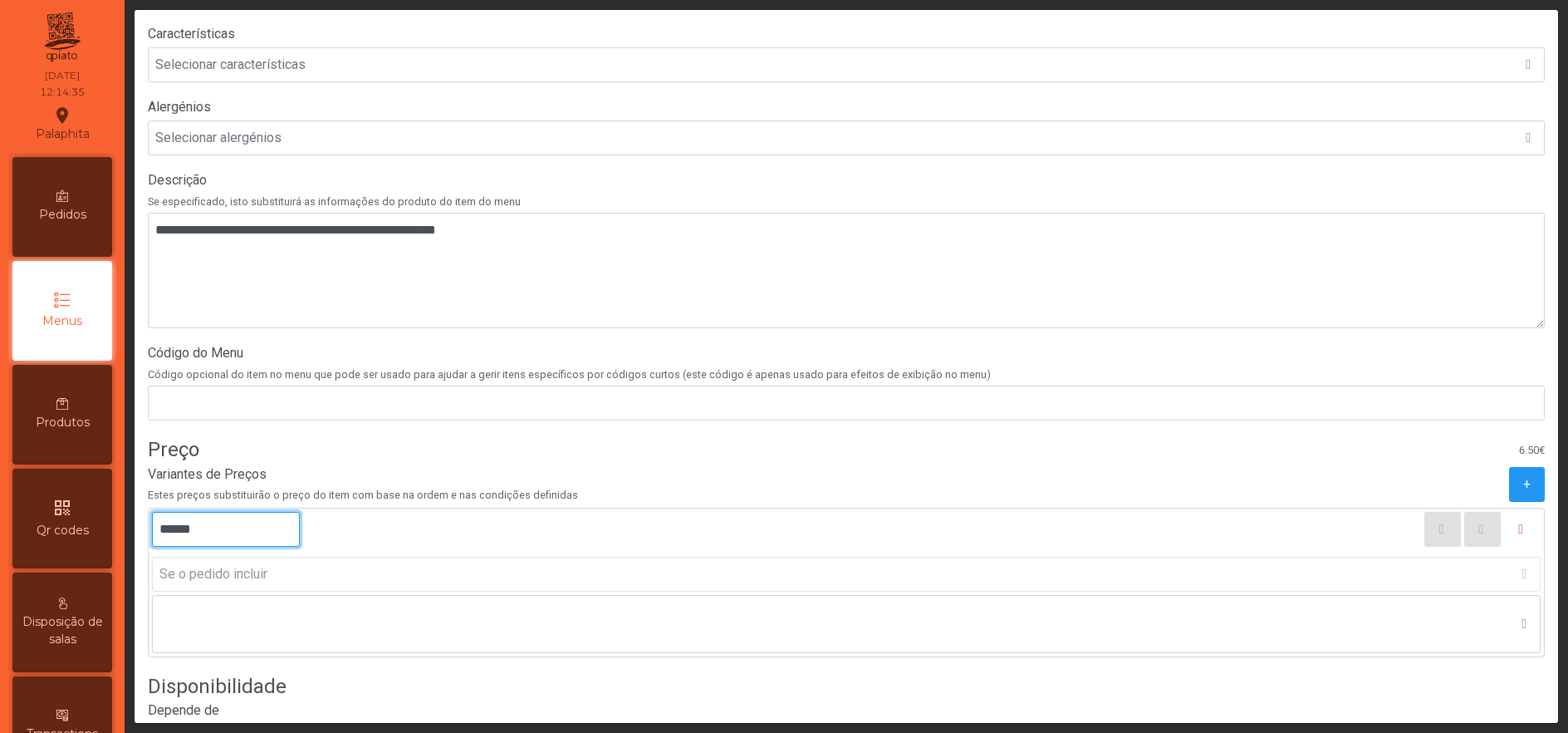 type on "******" 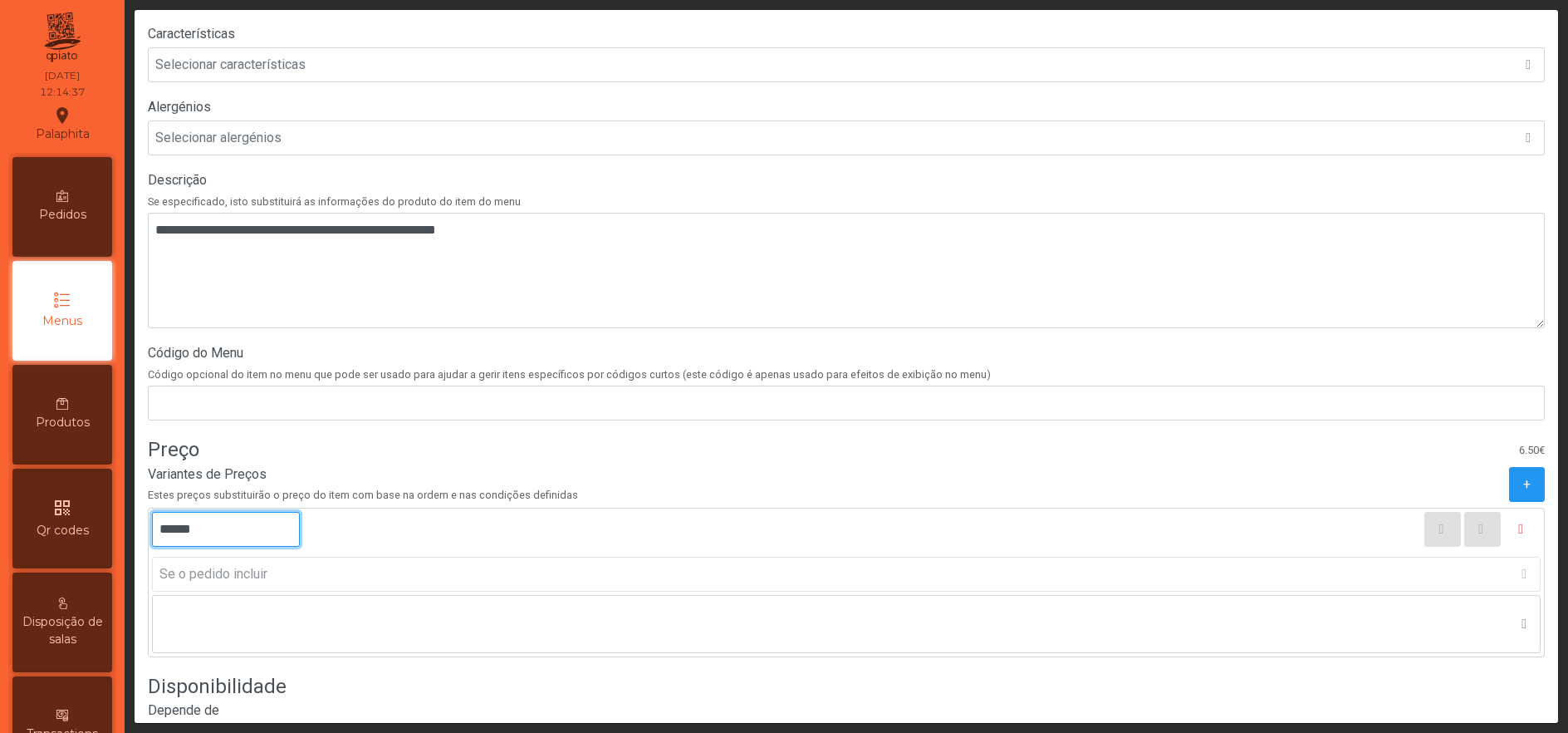 scroll, scrollTop: 550, scrollLeft: 0, axis: vertical 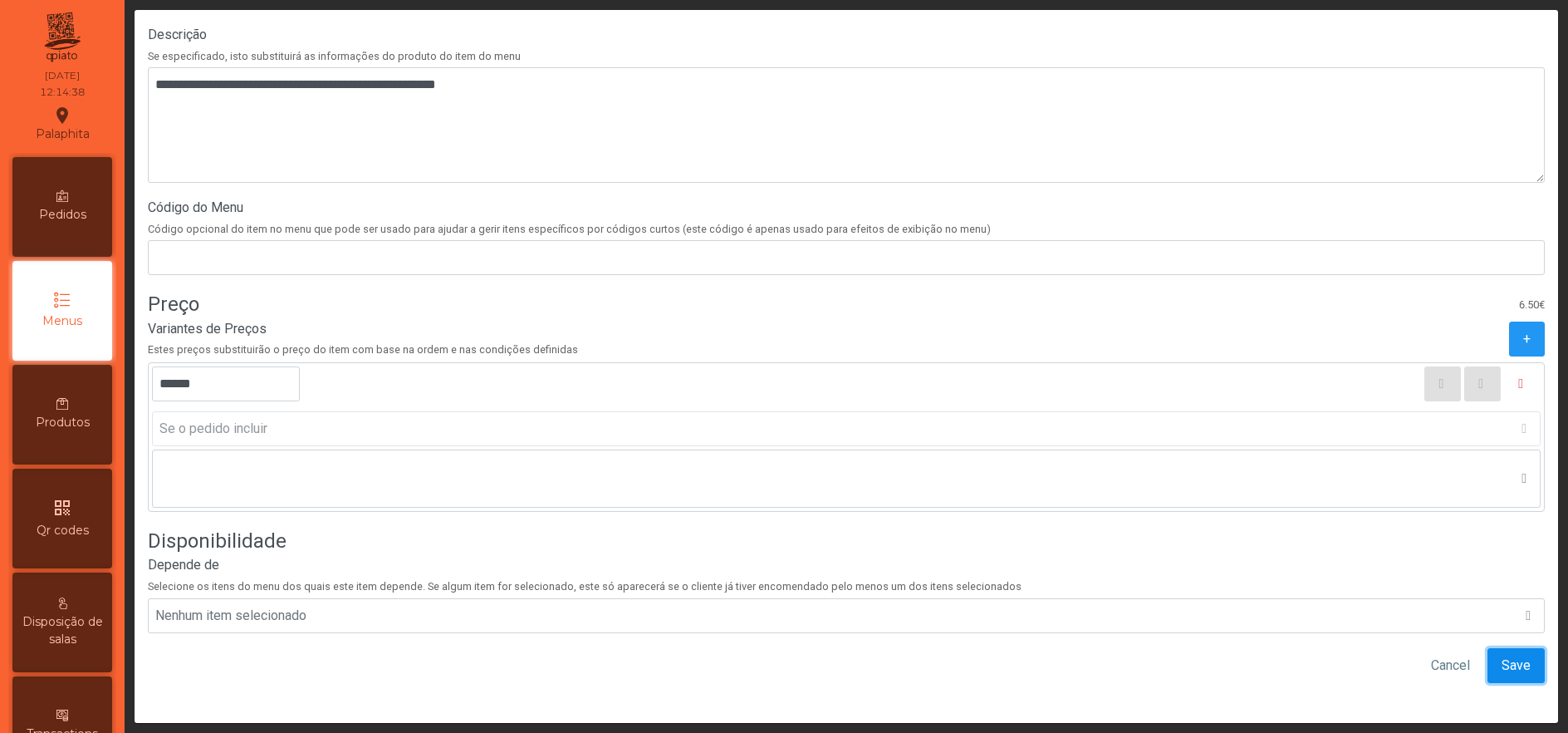 click on "Save" 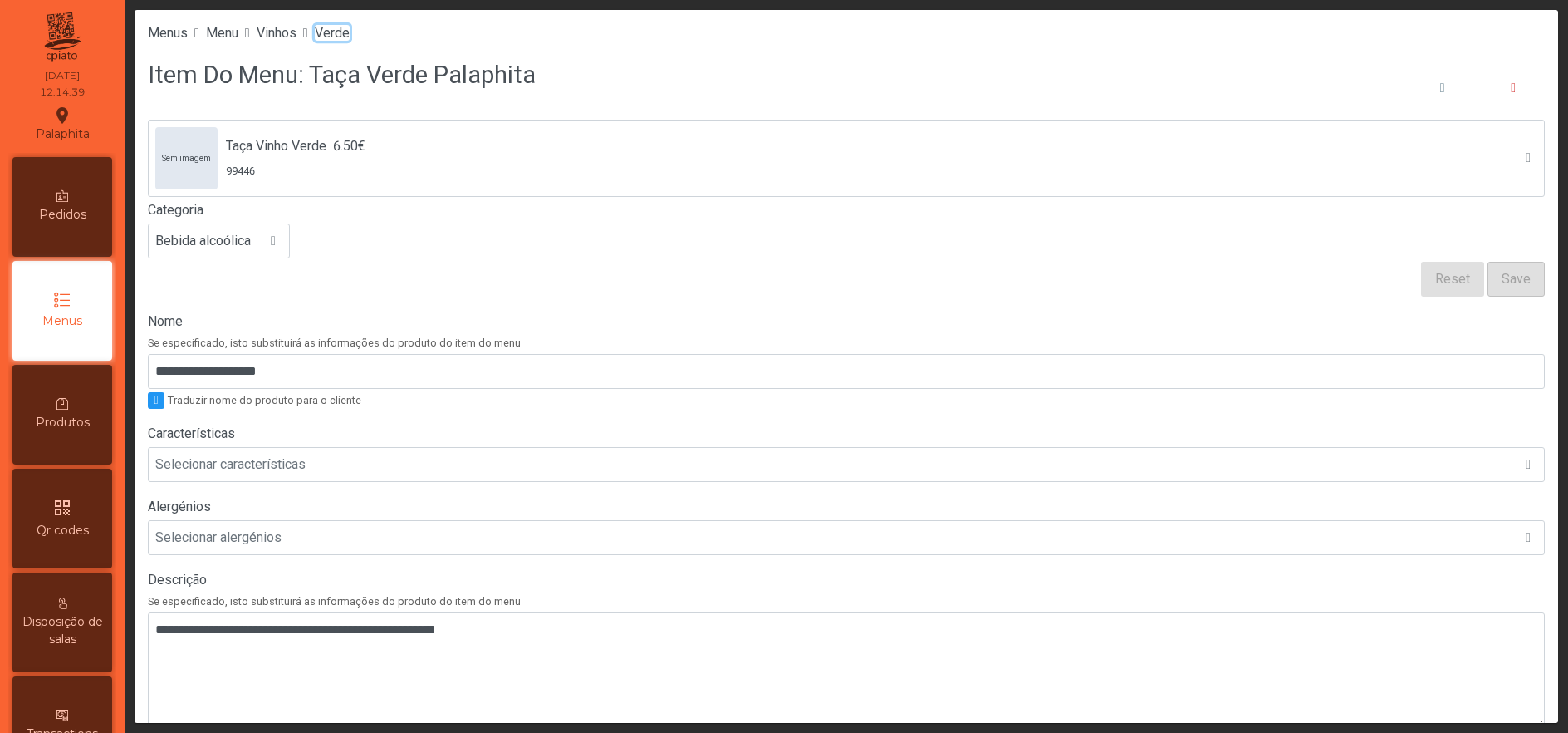 click on "Verde" 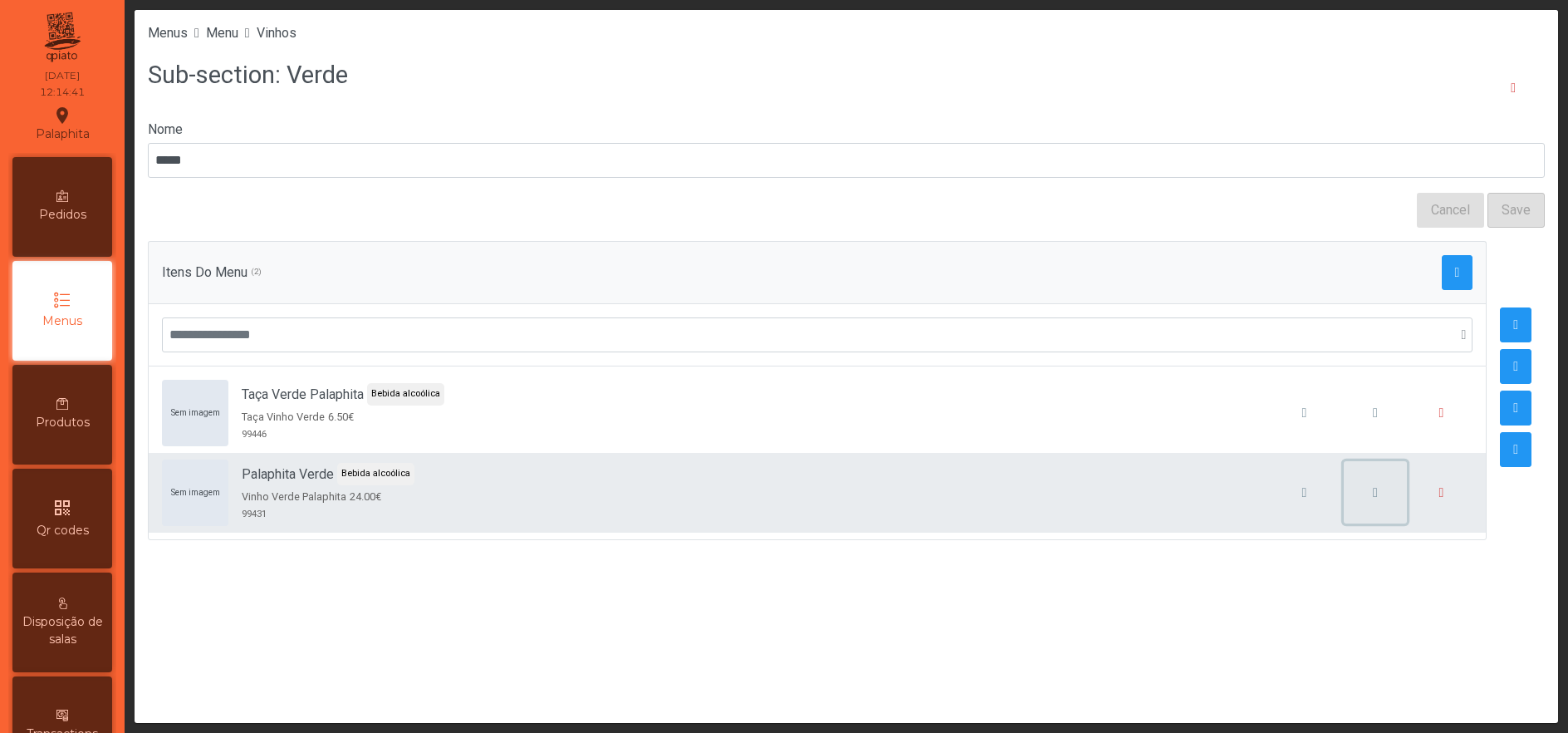 click 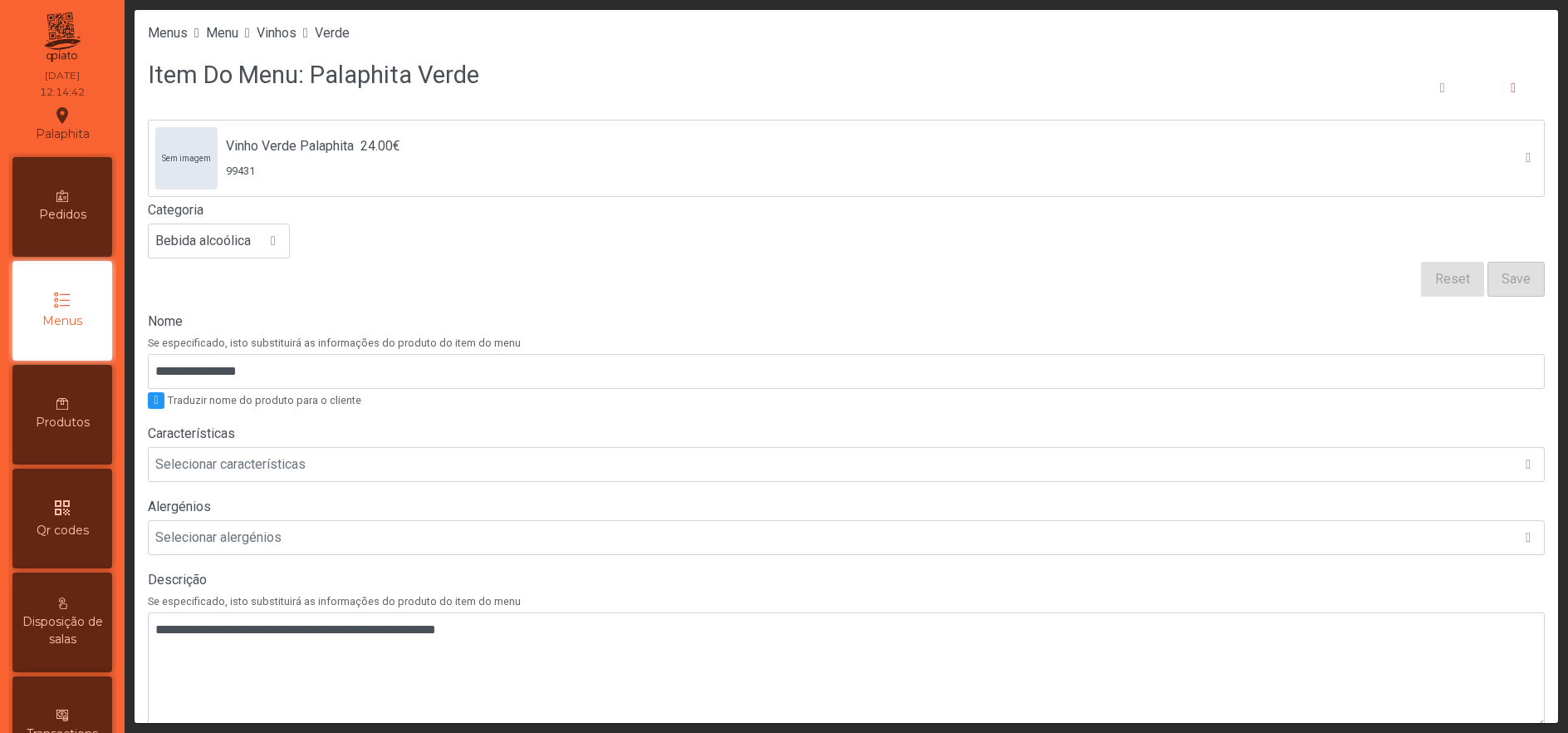 scroll, scrollTop: 396, scrollLeft: 0, axis: vertical 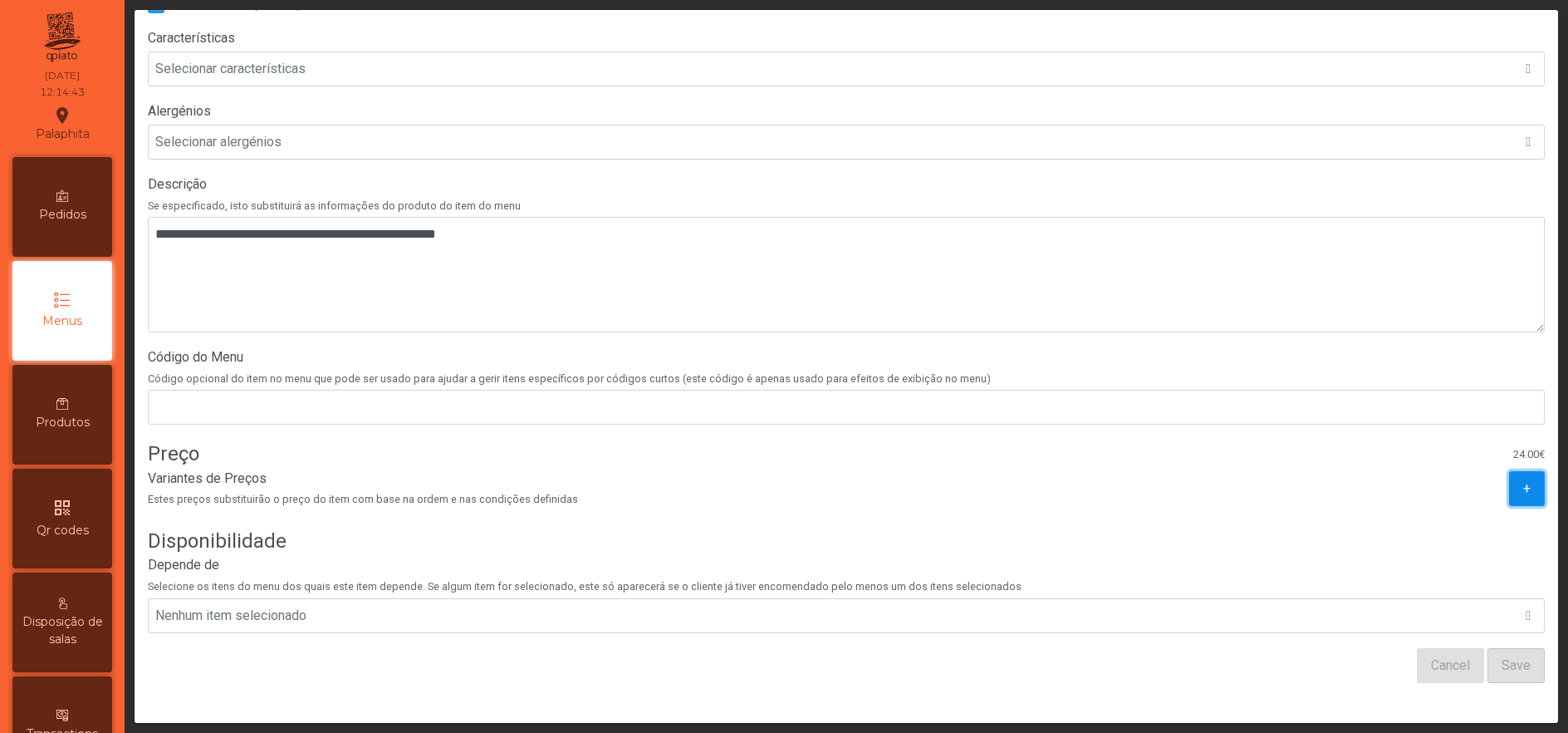 click on "+" 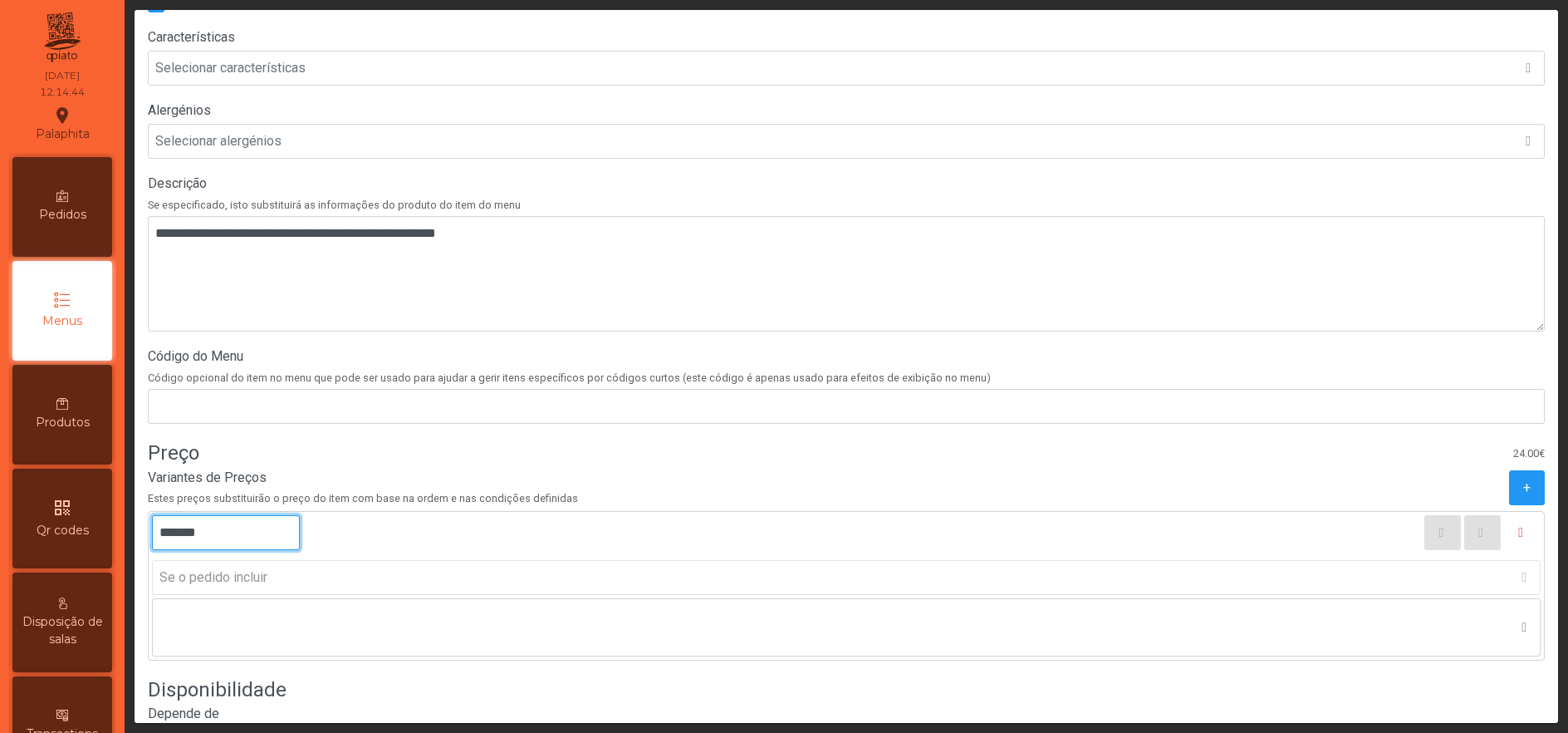 click on "*******" 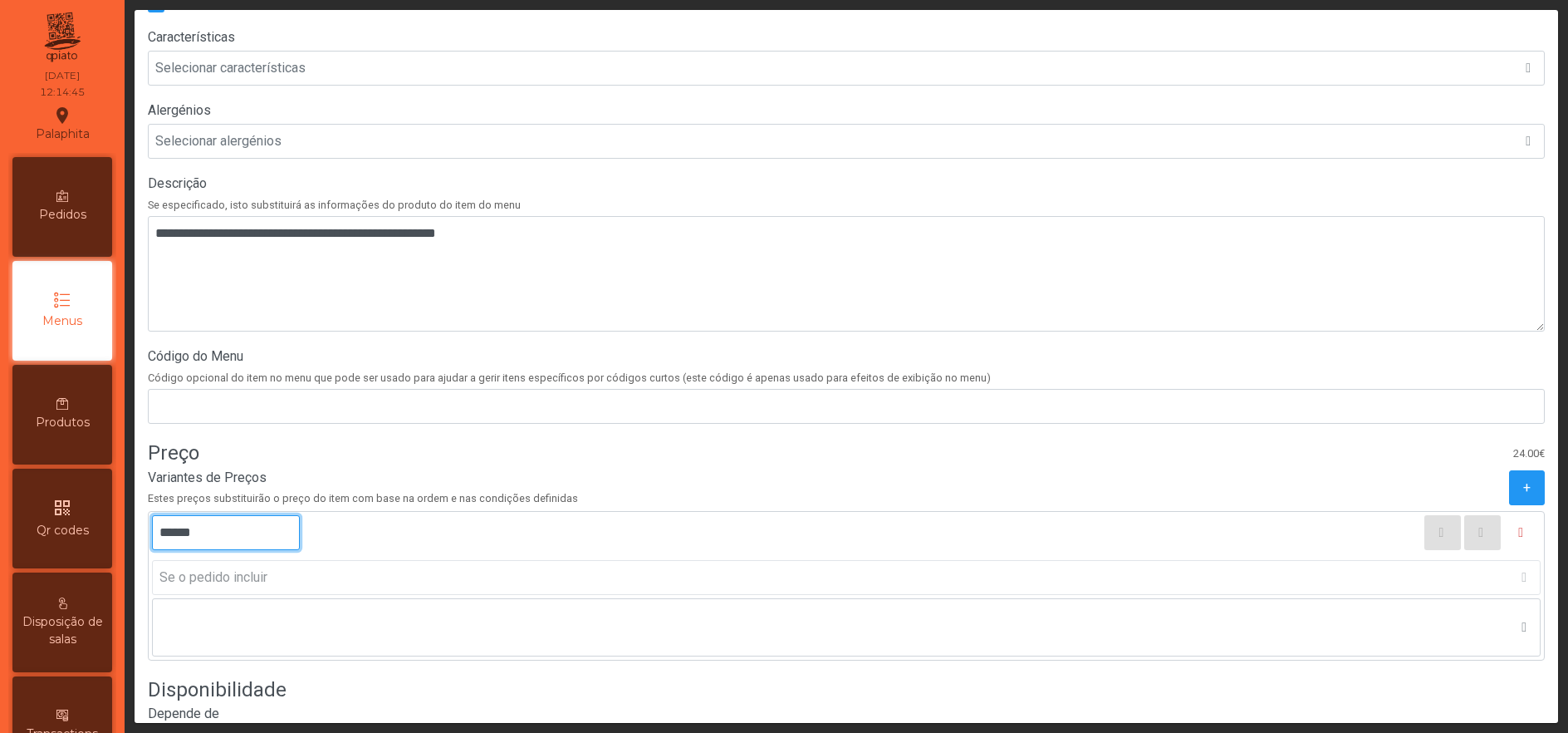 type on "*******" 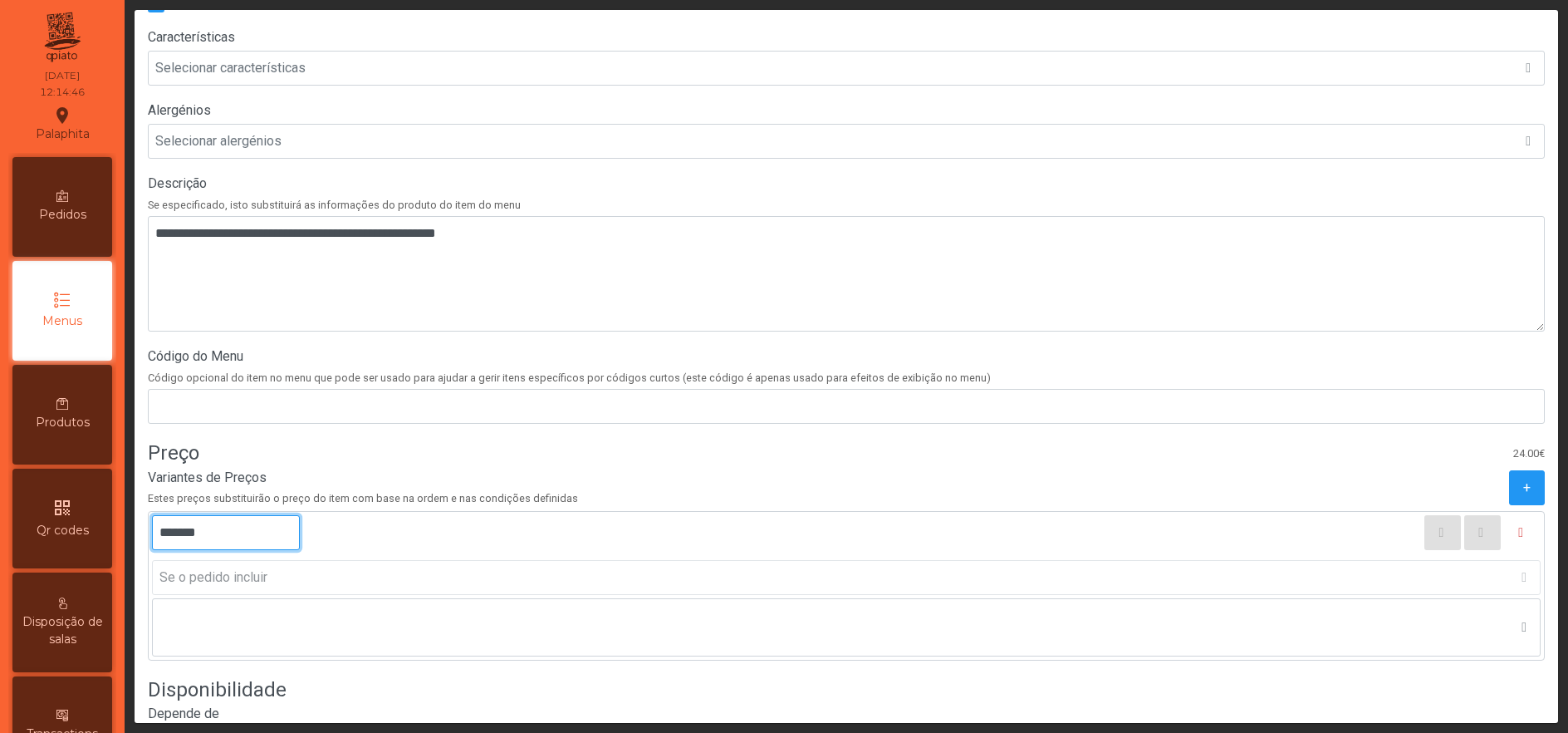 scroll, scrollTop: 550, scrollLeft: 0, axis: vertical 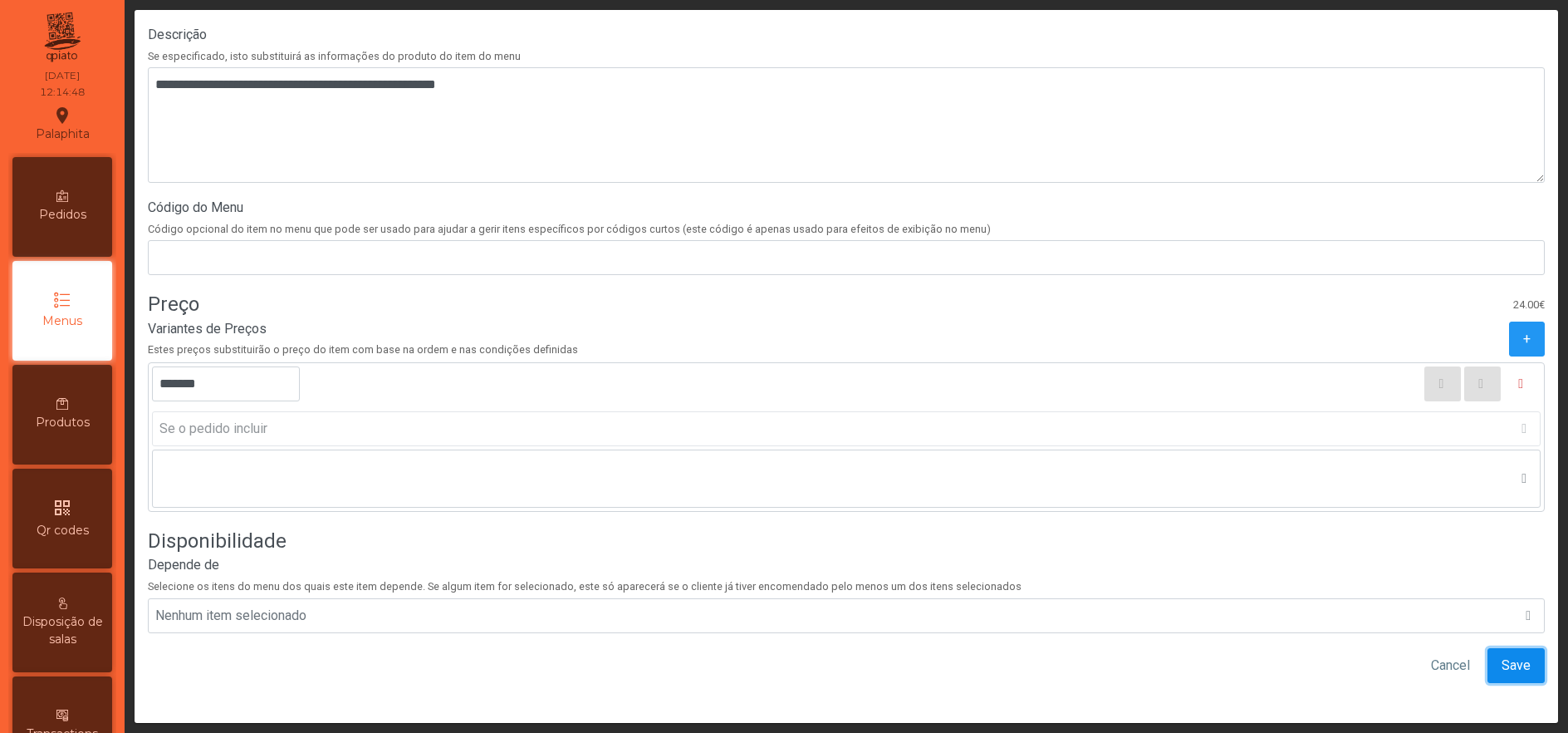 click on "Save" 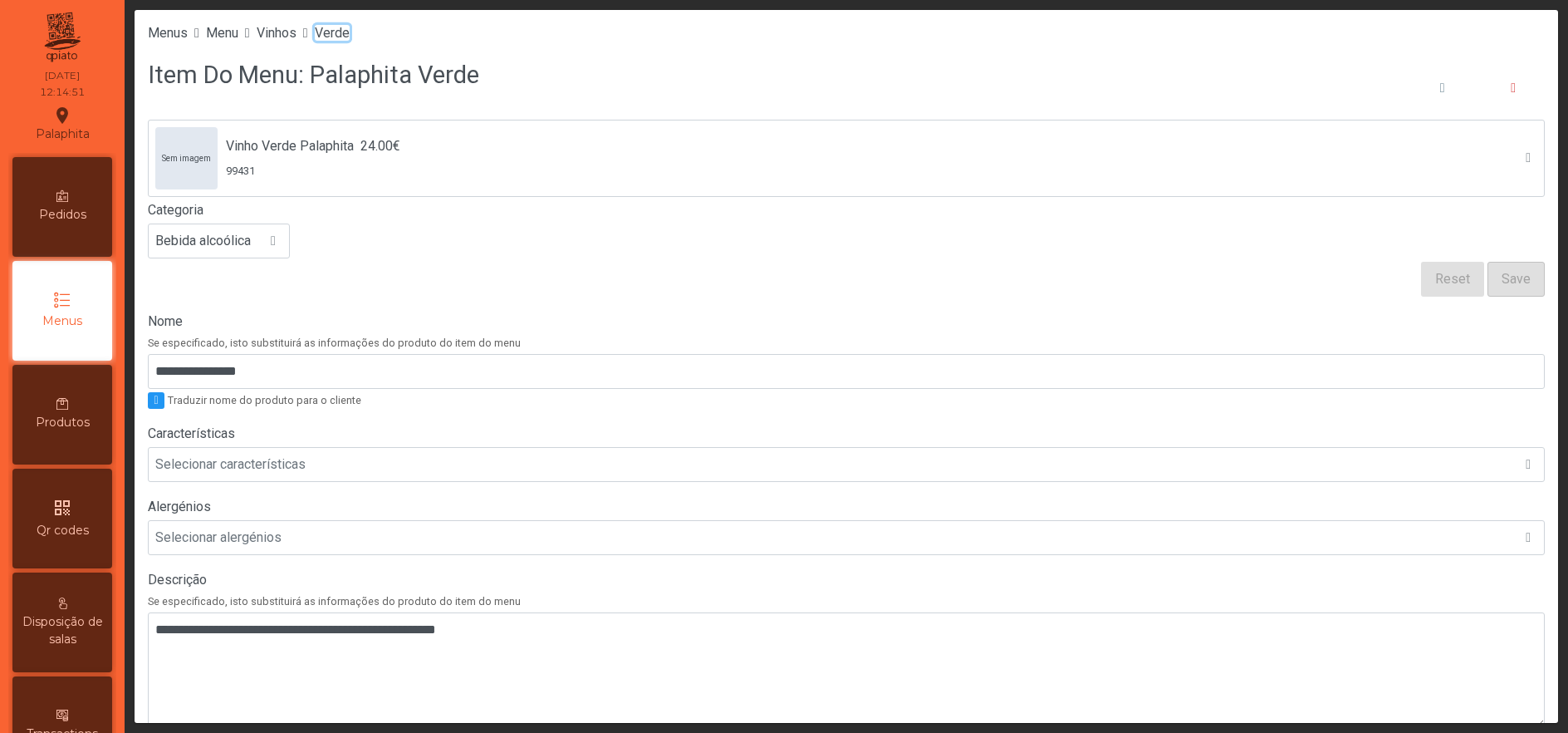 click on "Verde" 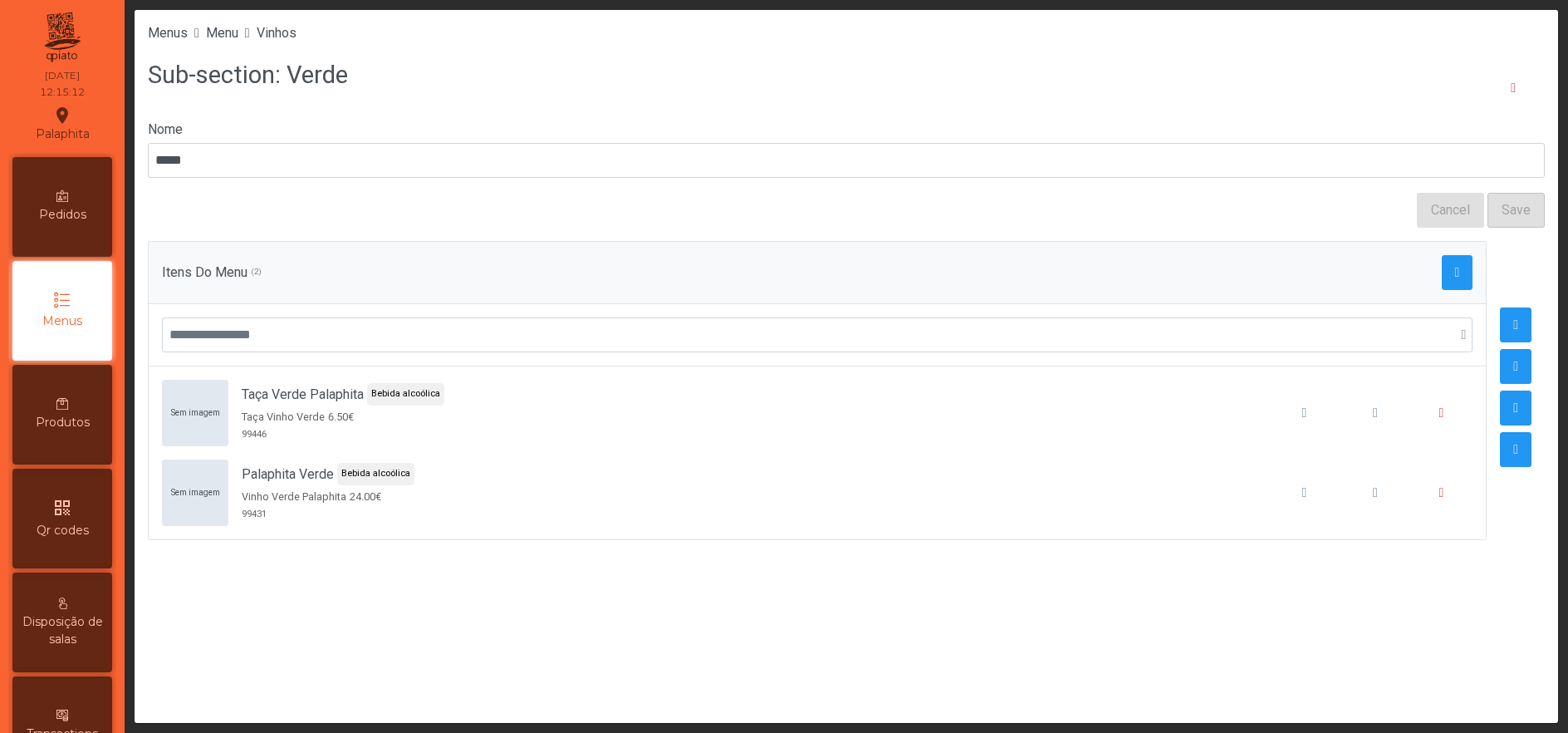 click on "Menus Menu Vinhos" 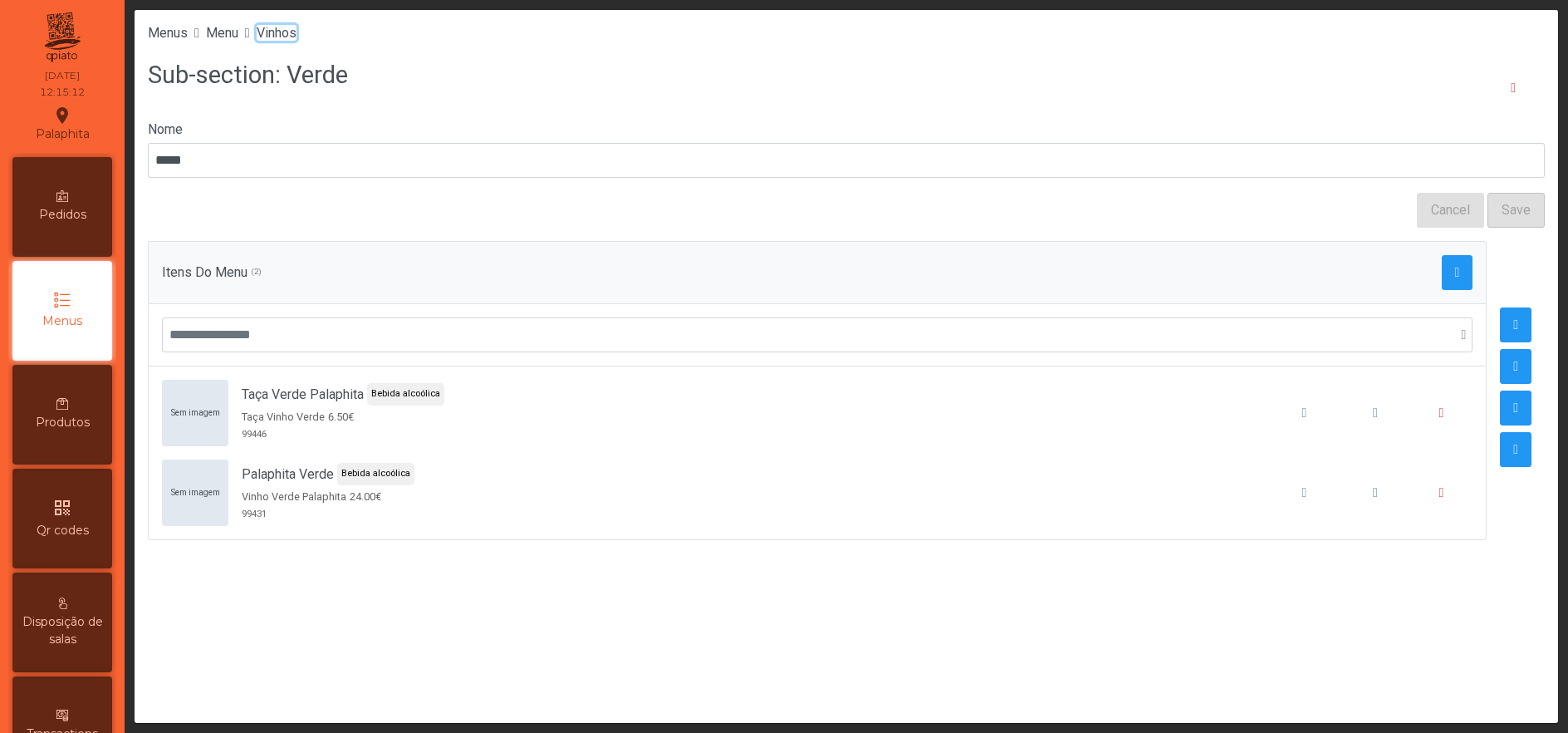 click on "Vinhos" 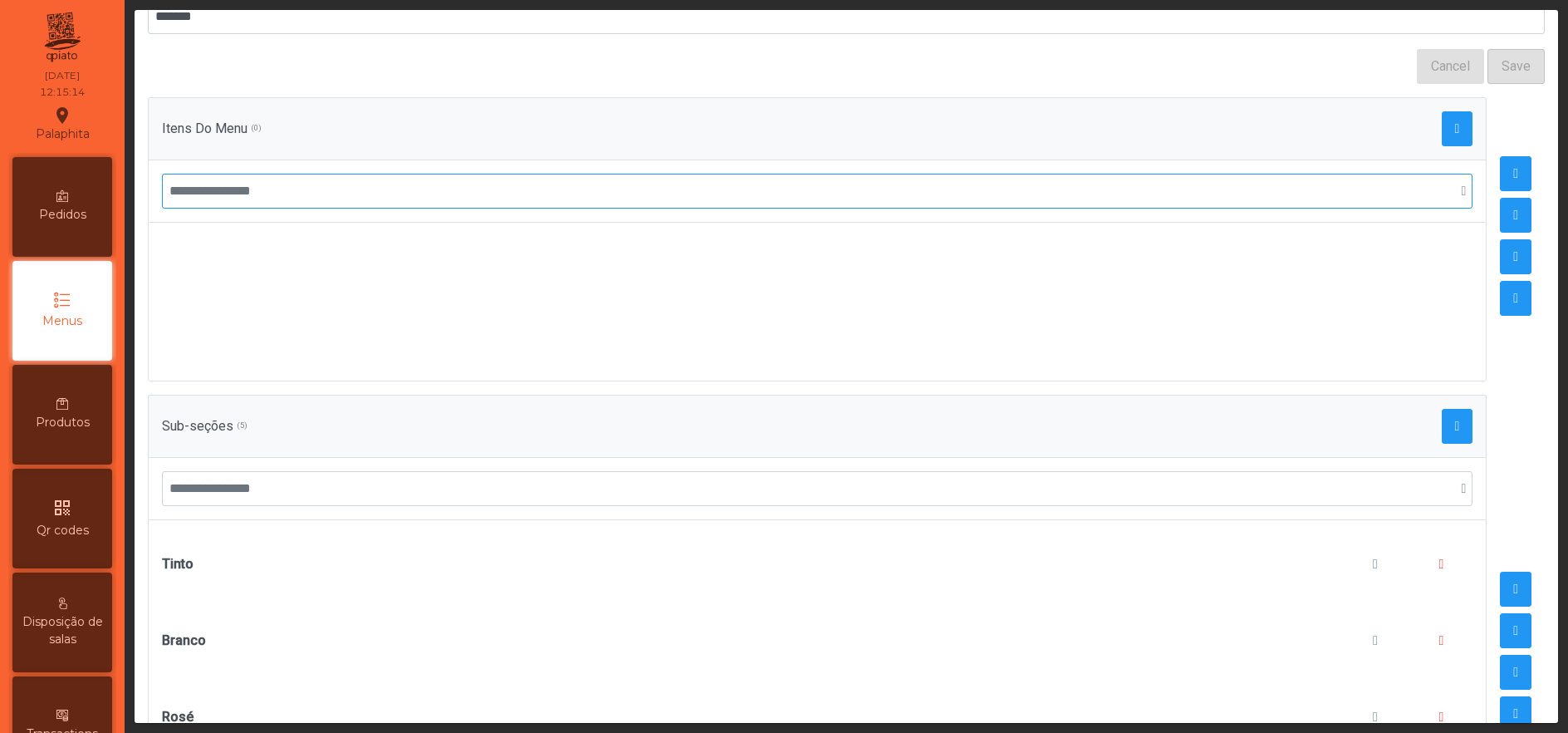 scroll, scrollTop: 366, scrollLeft: 0, axis: vertical 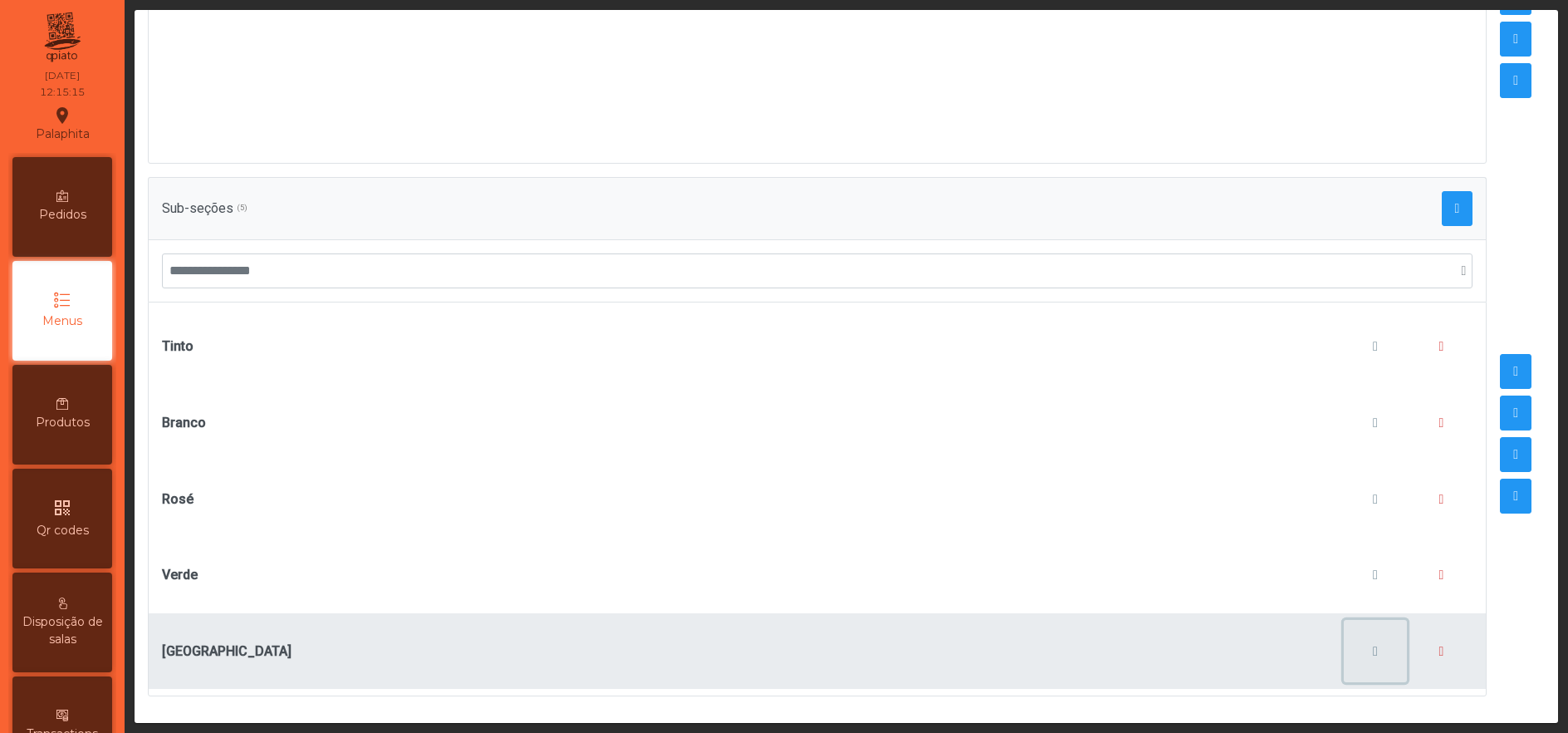 click 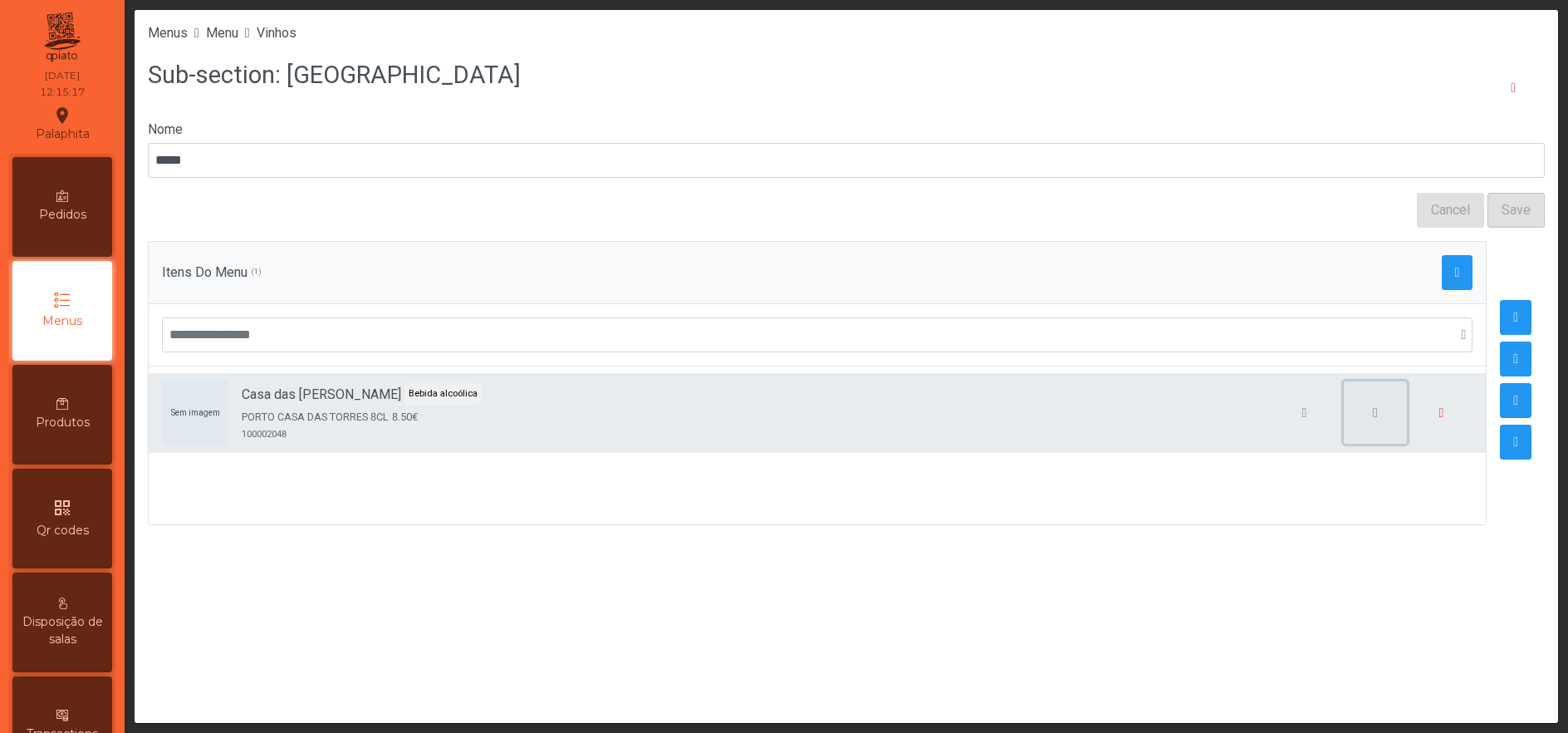click 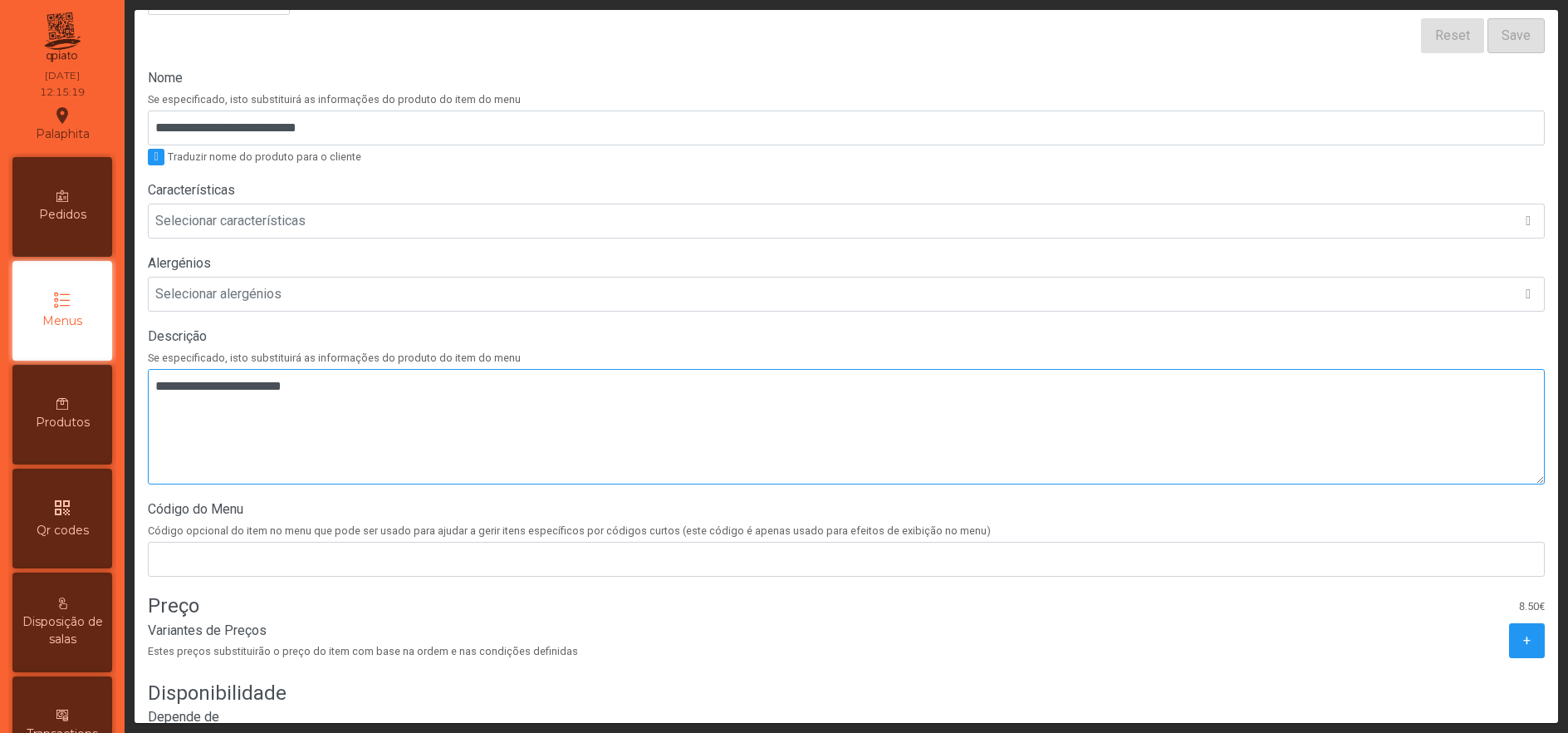 scroll, scrollTop: 258, scrollLeft: 0, axis: vertical 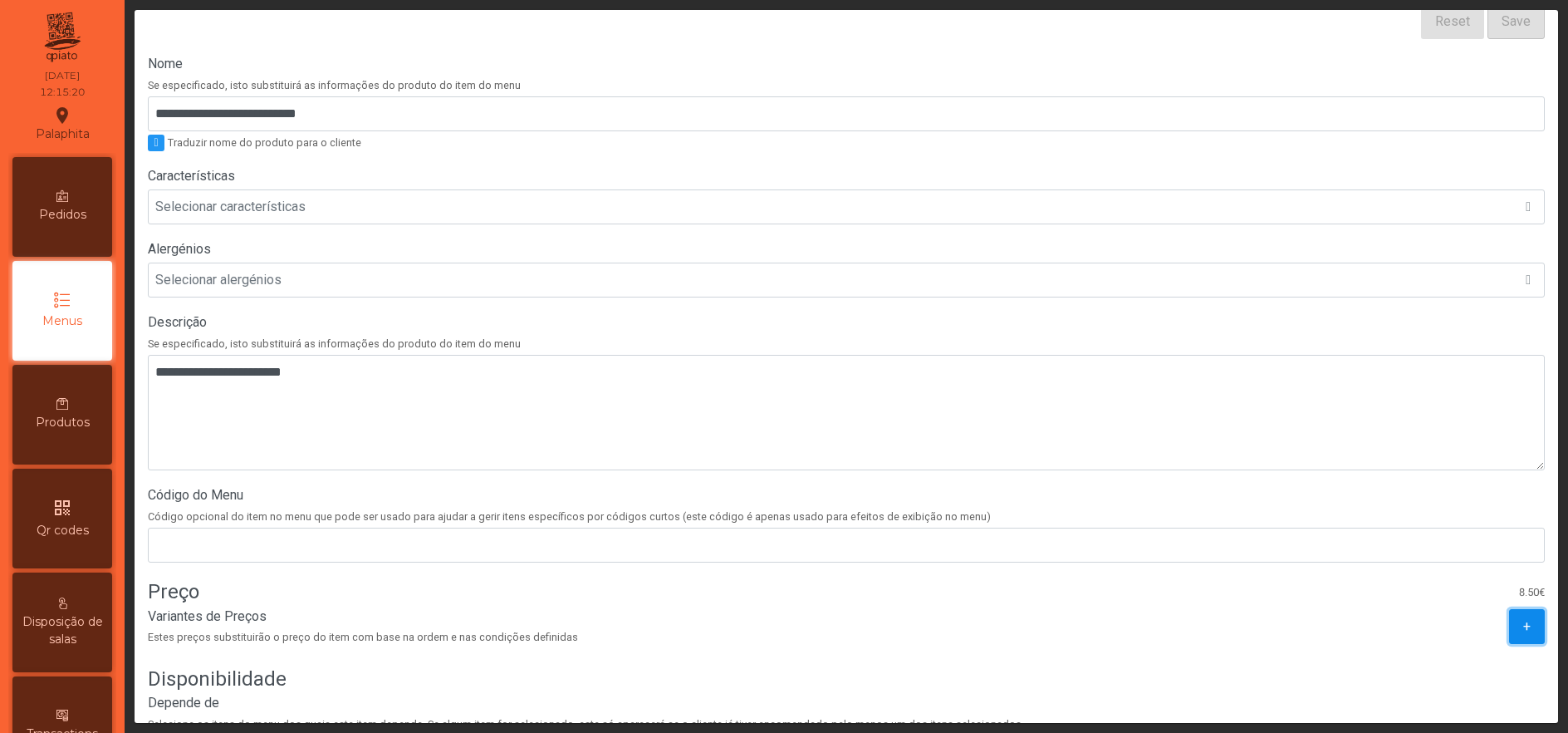 click on "+" 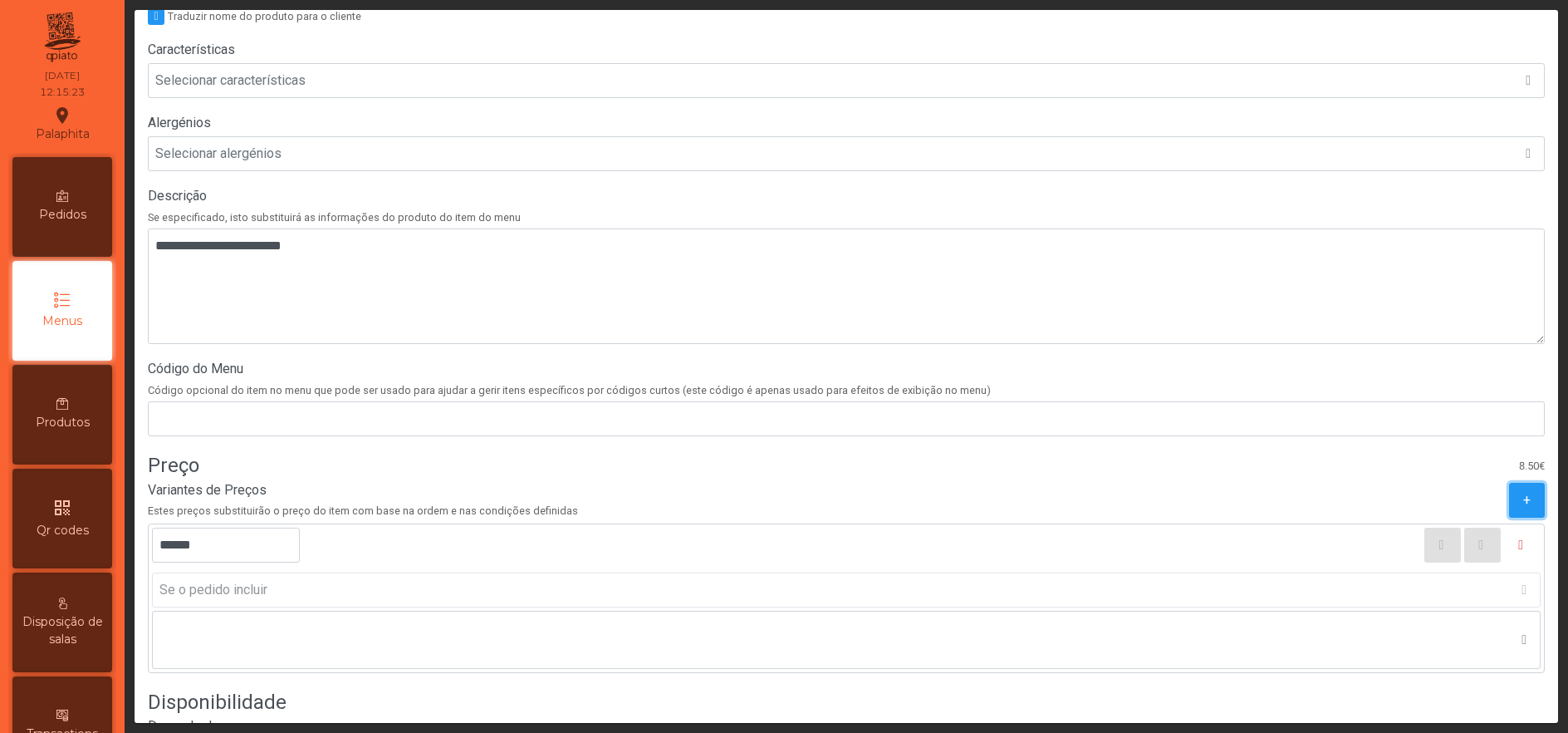 scroll, scrollTop: 0, scrollLeft: 0, axis: both 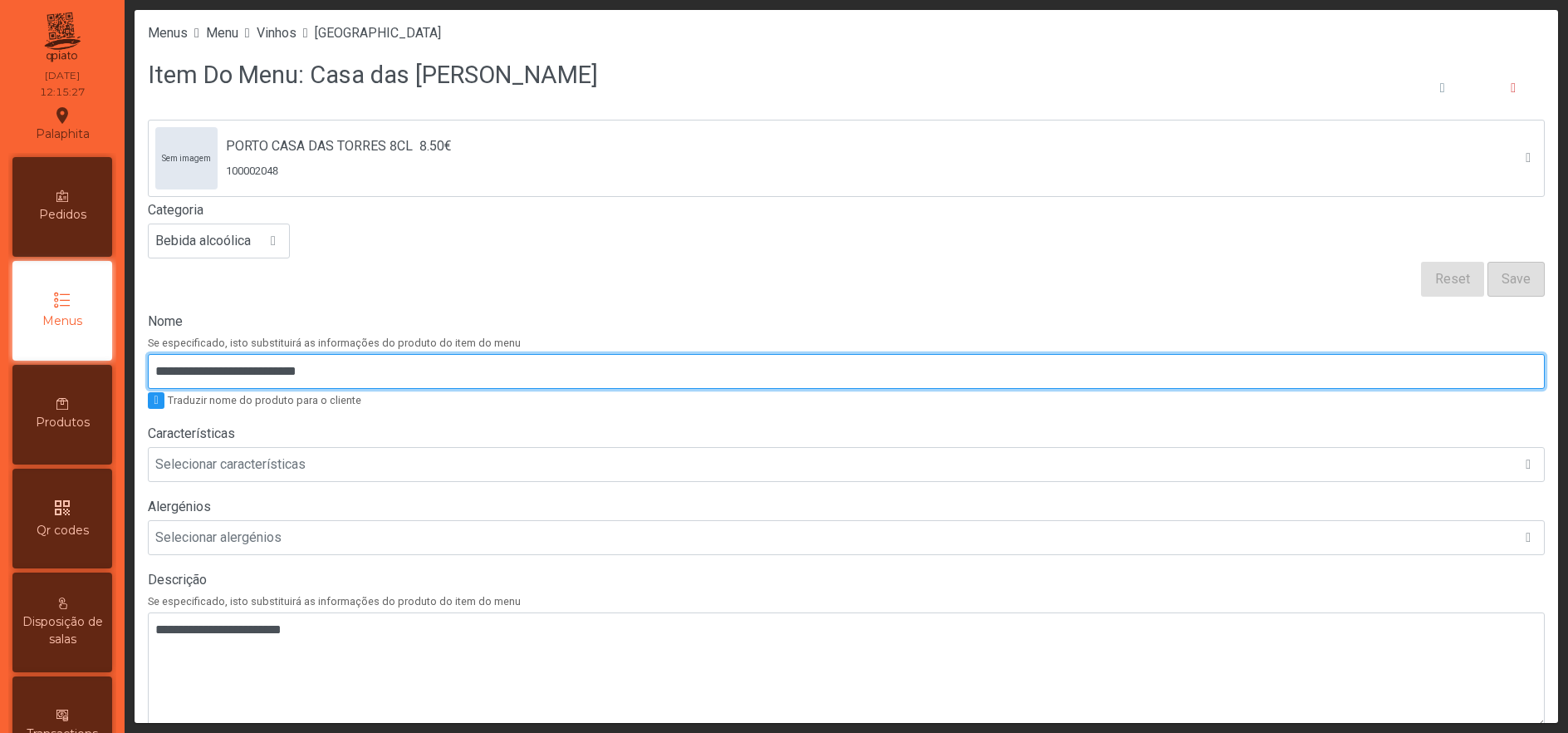 click on "**********" at bounding box center [846, 371] 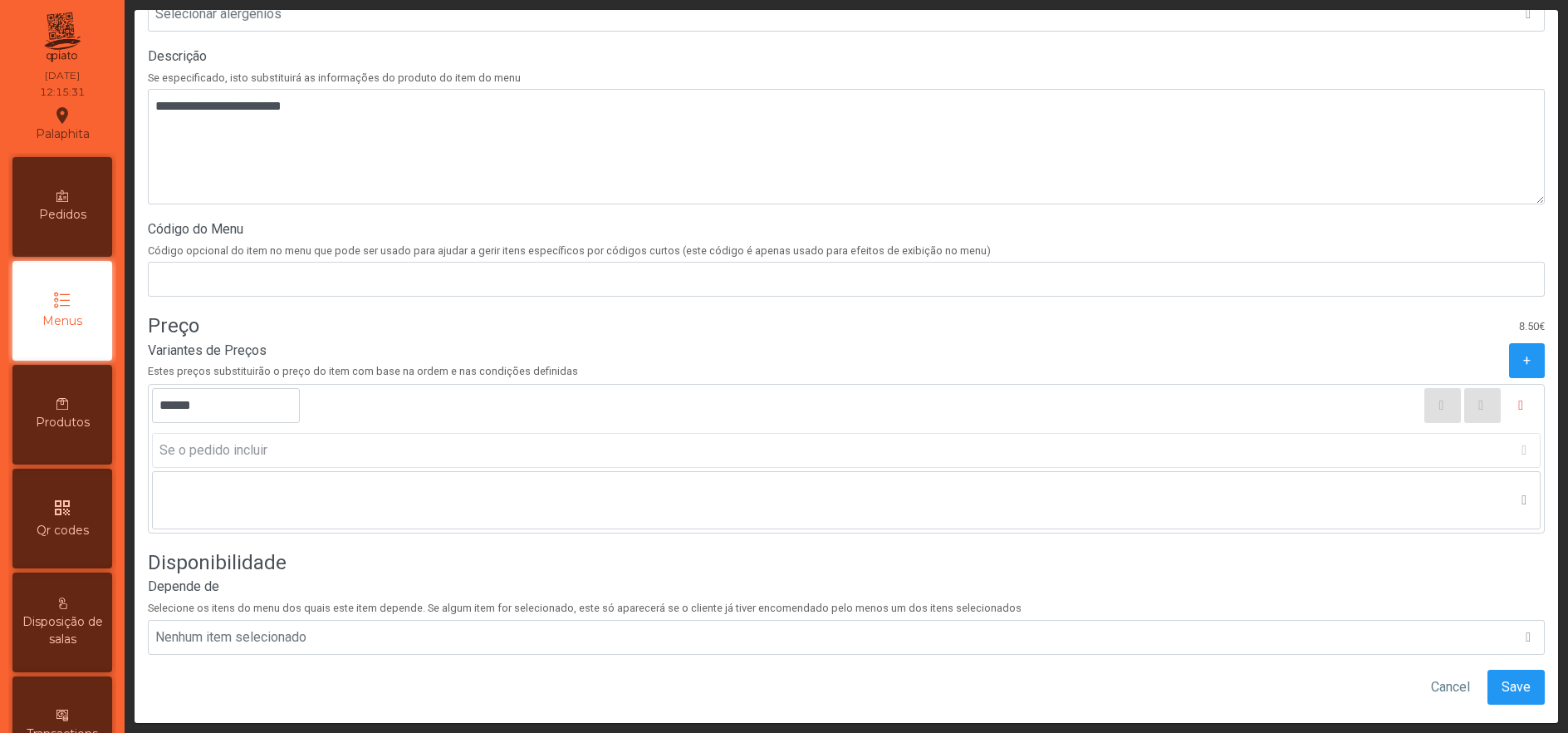 scroll, scrollTop: 550, scrollLeft: 0, axis: vertical 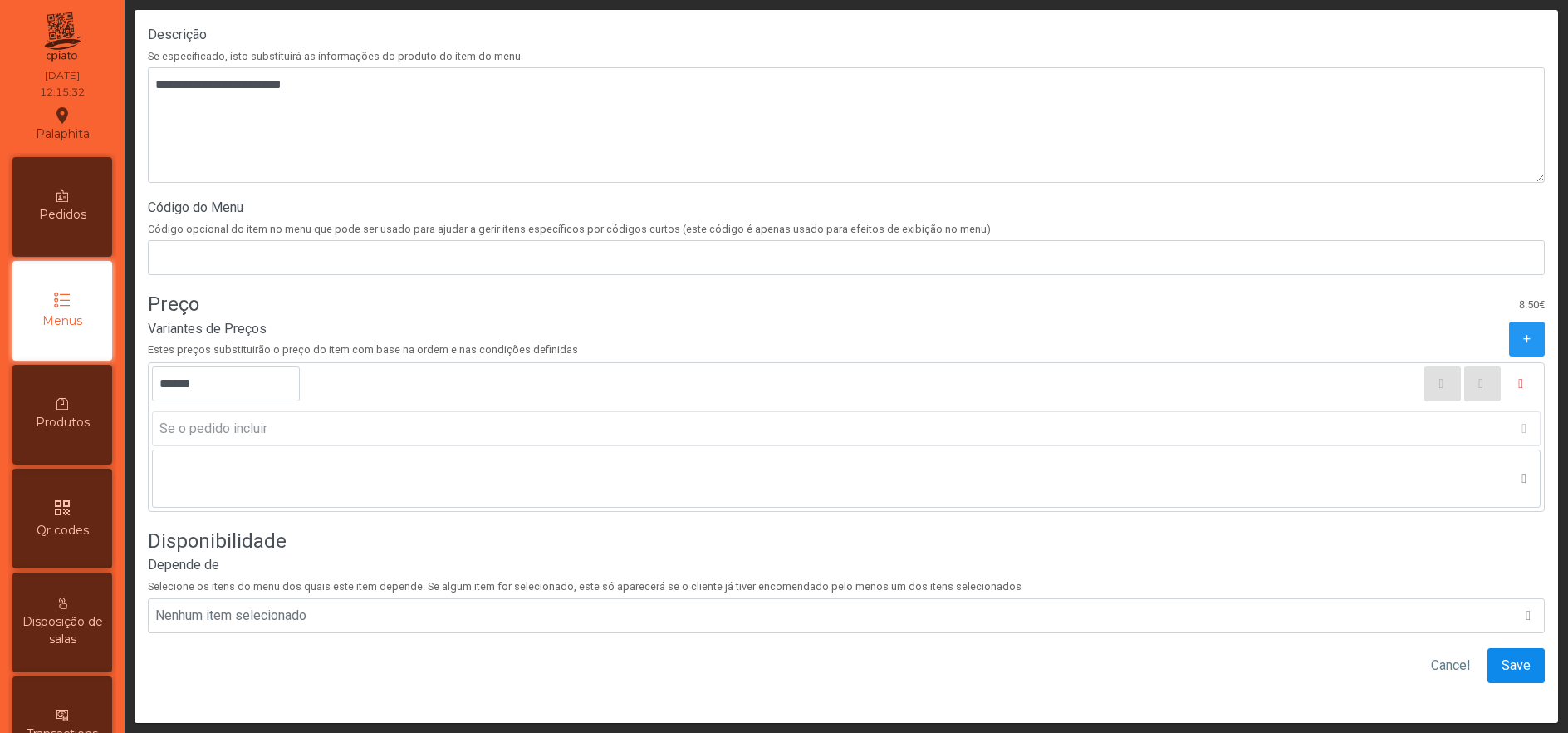 type on "**********" 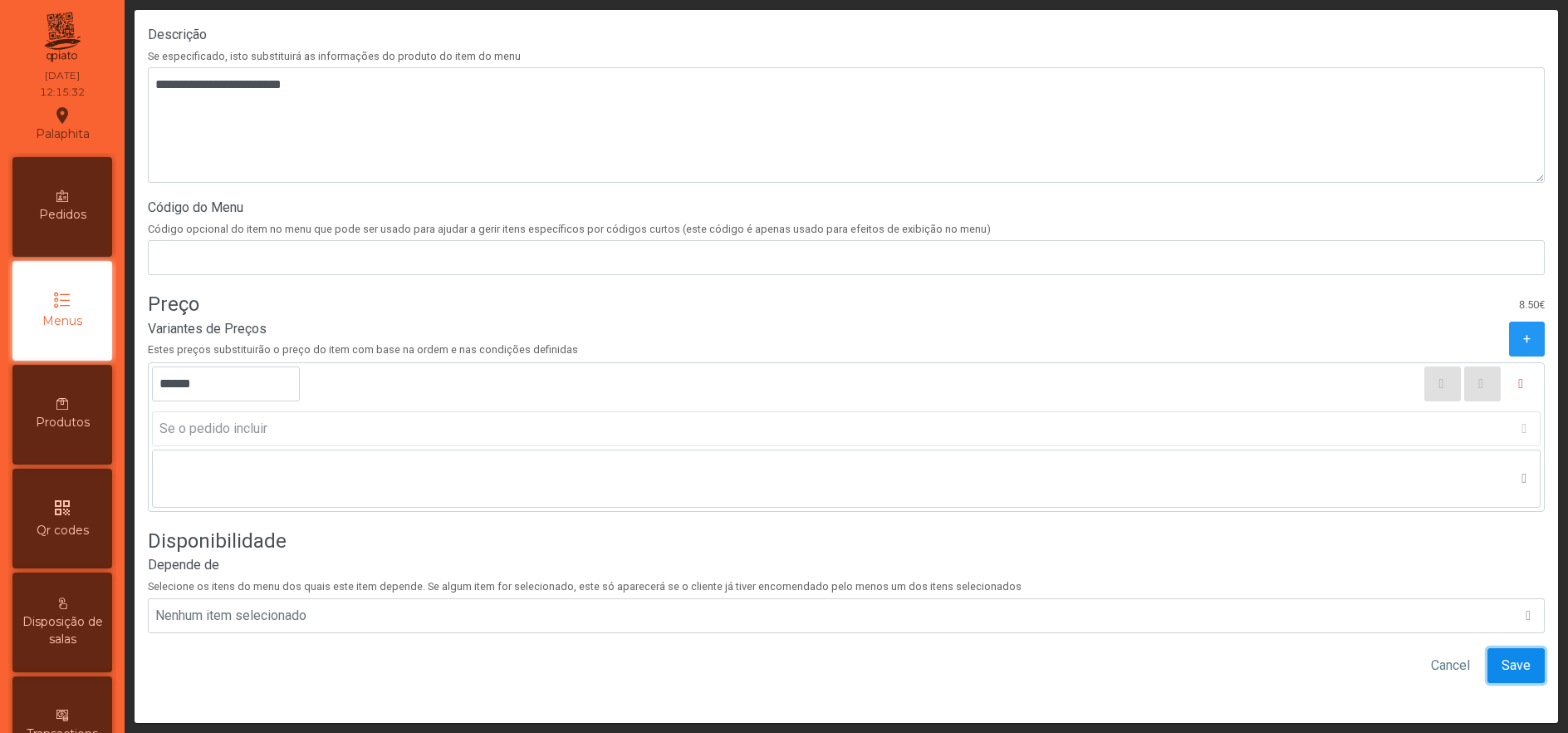 click on "Save" 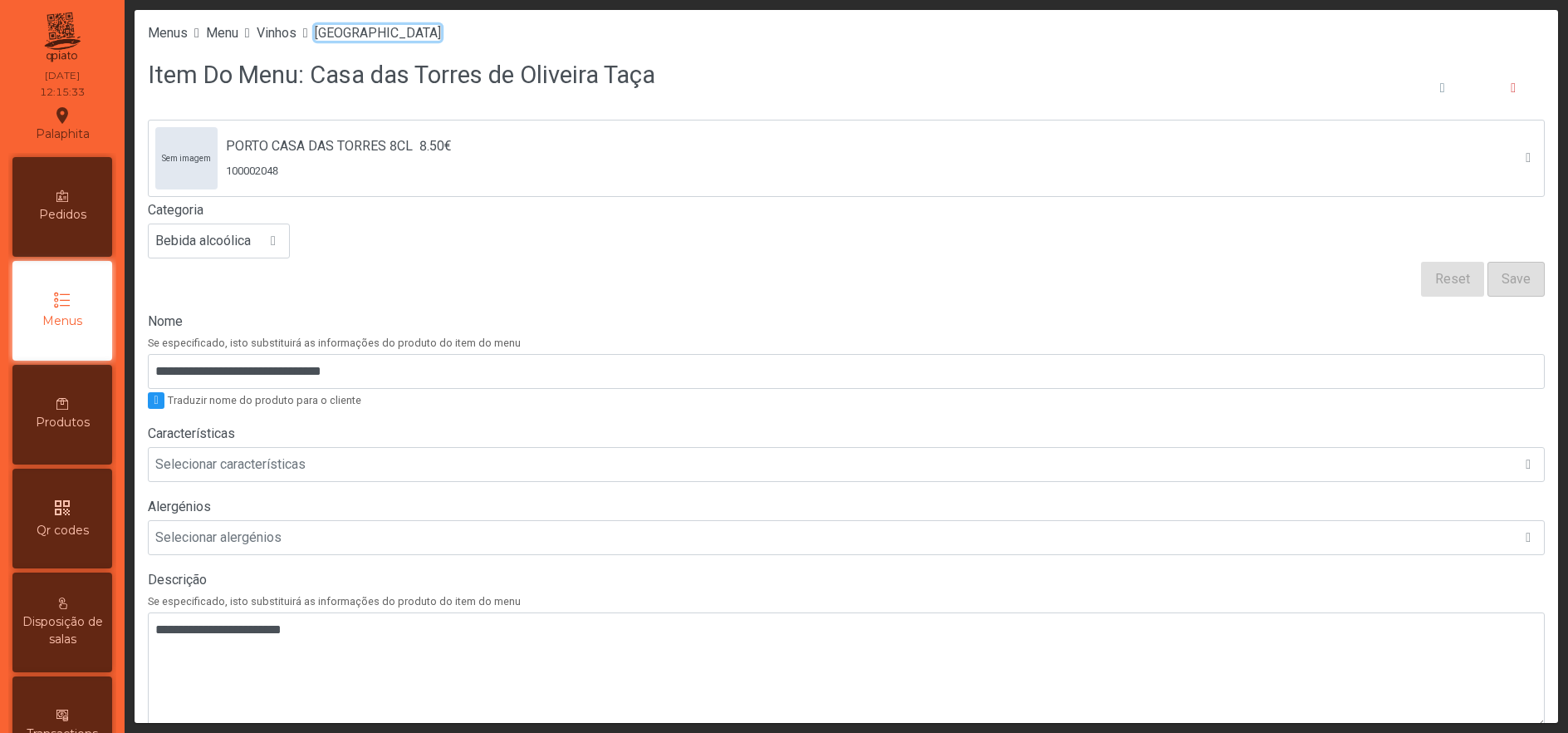 click on "[GEOGRAPHIC_DATA]" 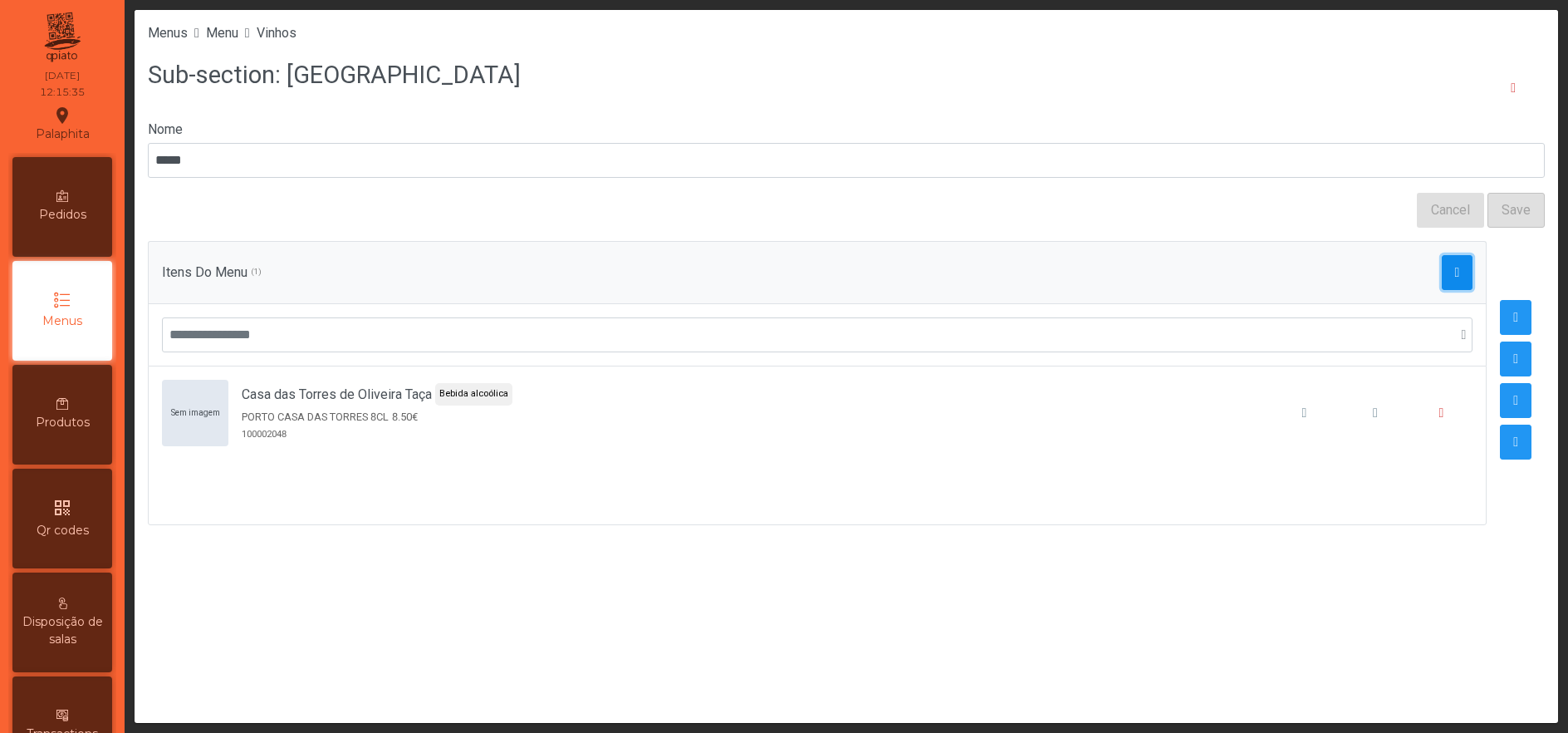 click 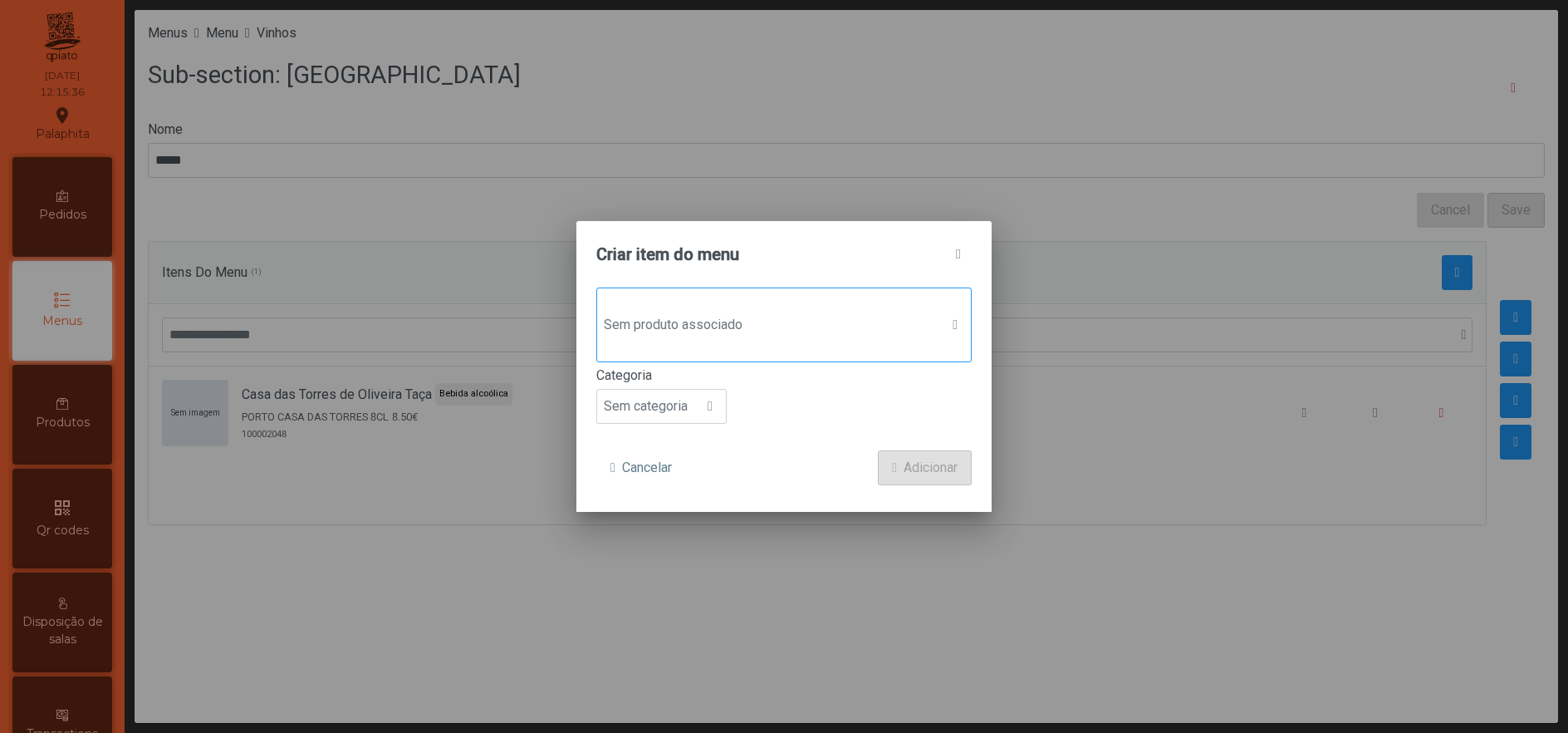 click on "Sem produto associado" 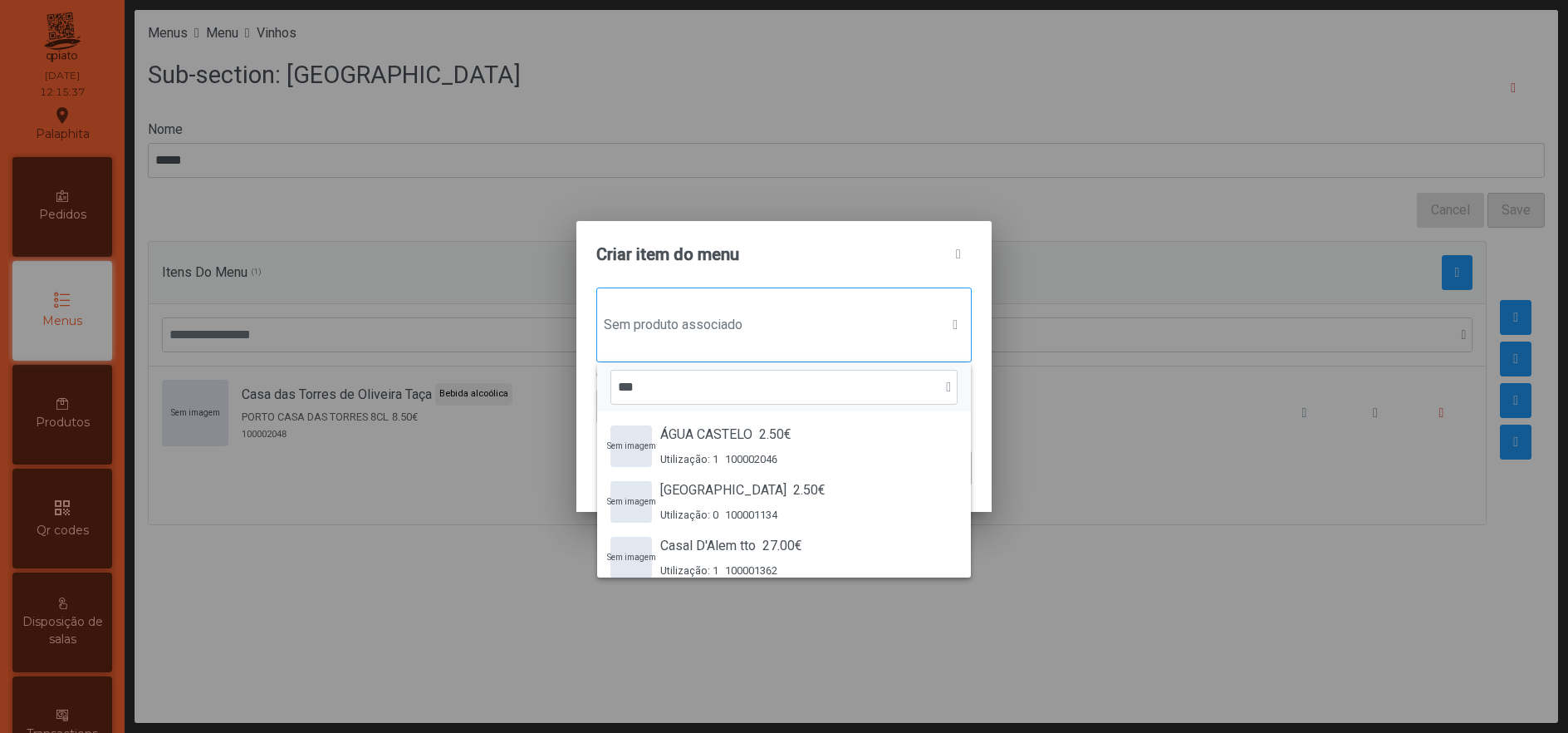 scroll, scrollTop: 12, scrollLeft: 77, axis: both 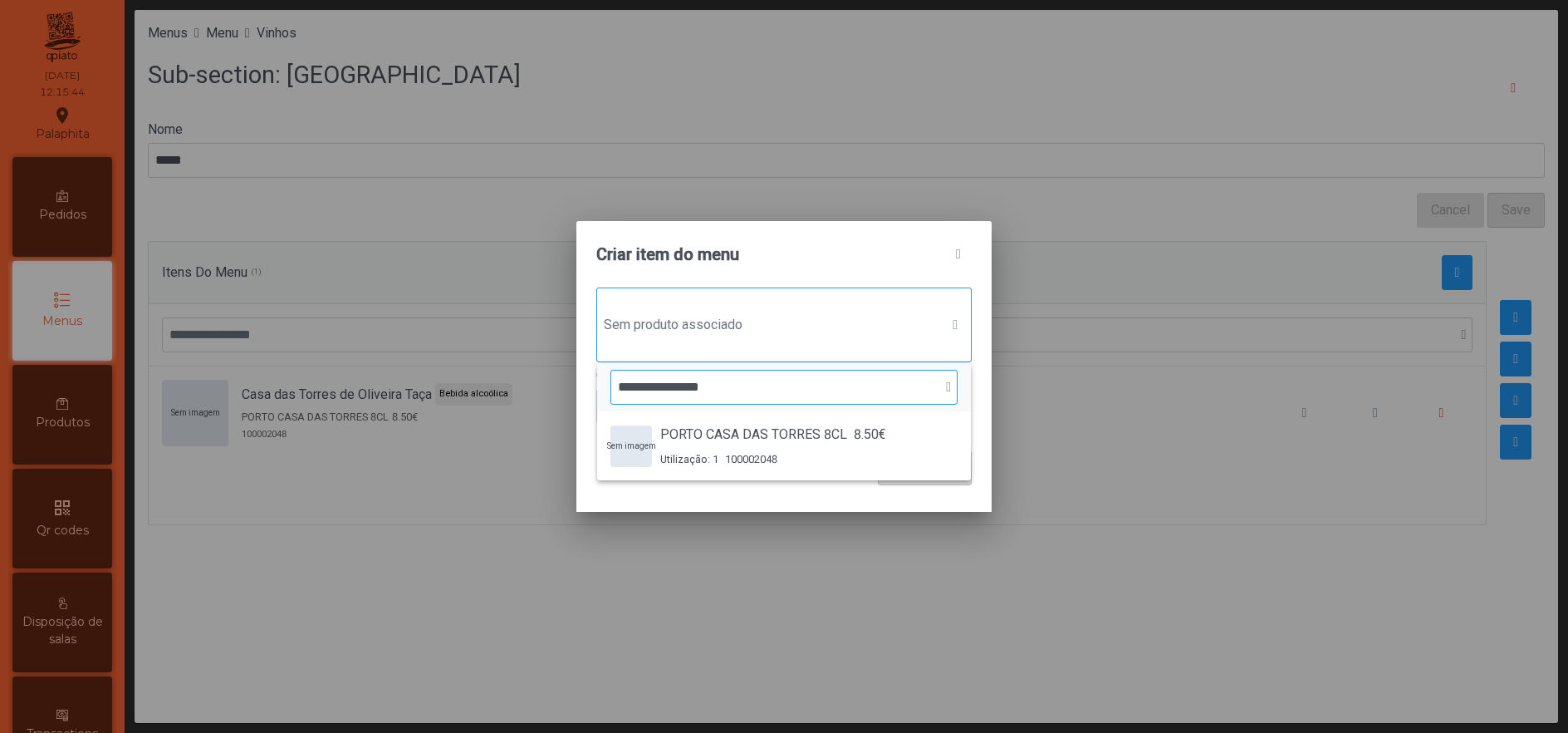 click on "**********" 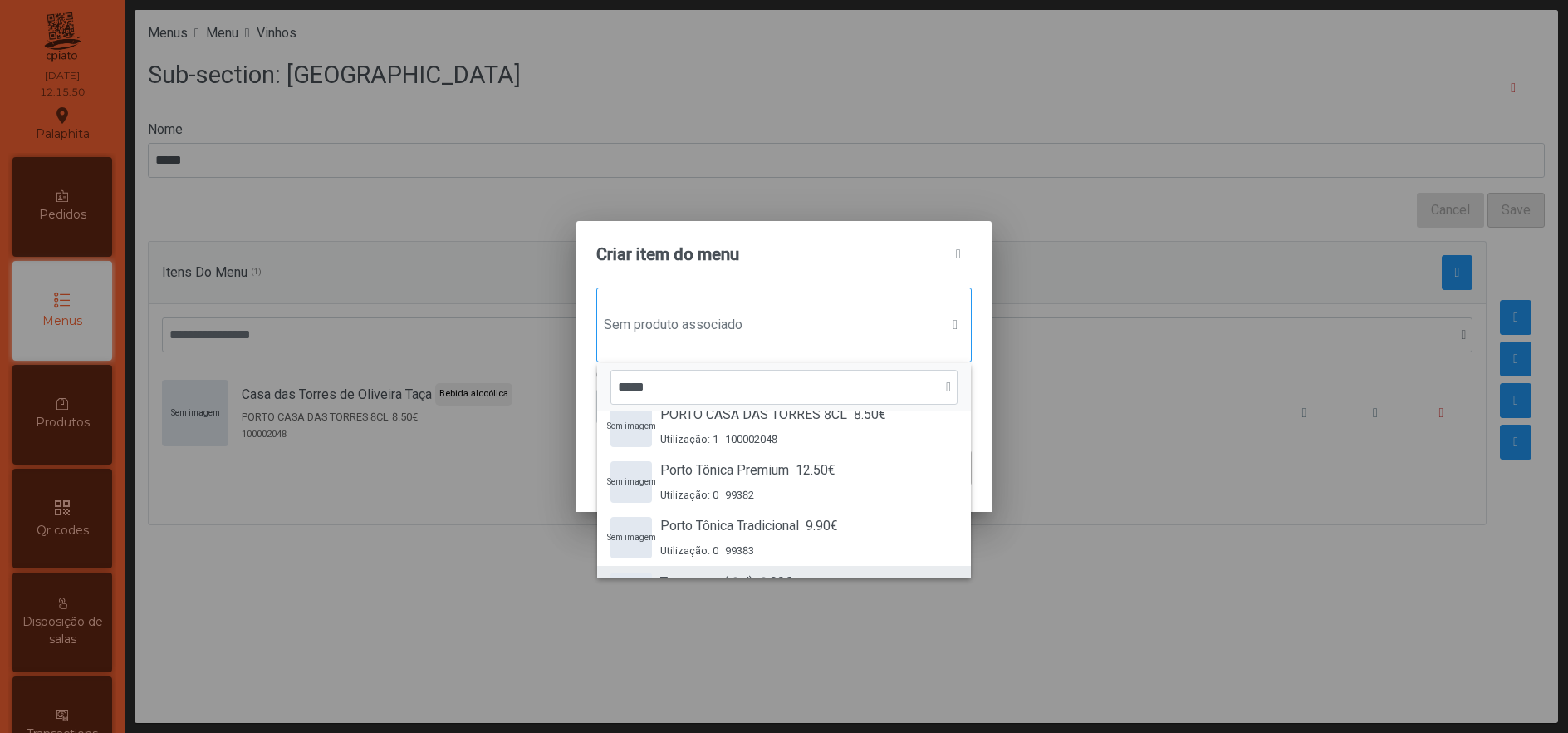 scroll, scrollTop: 0, scrollLeft: 0, axis: both 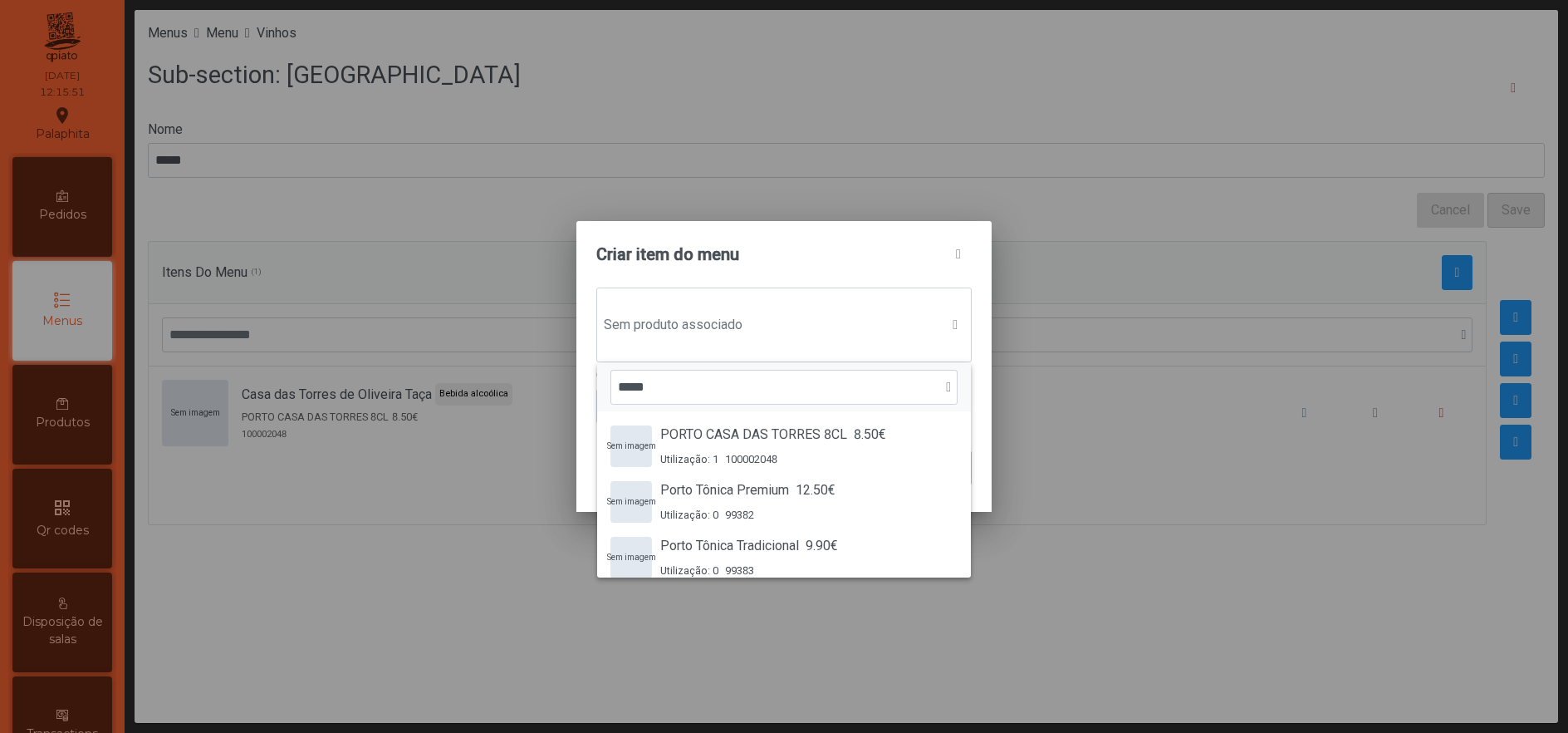 type on "*****" 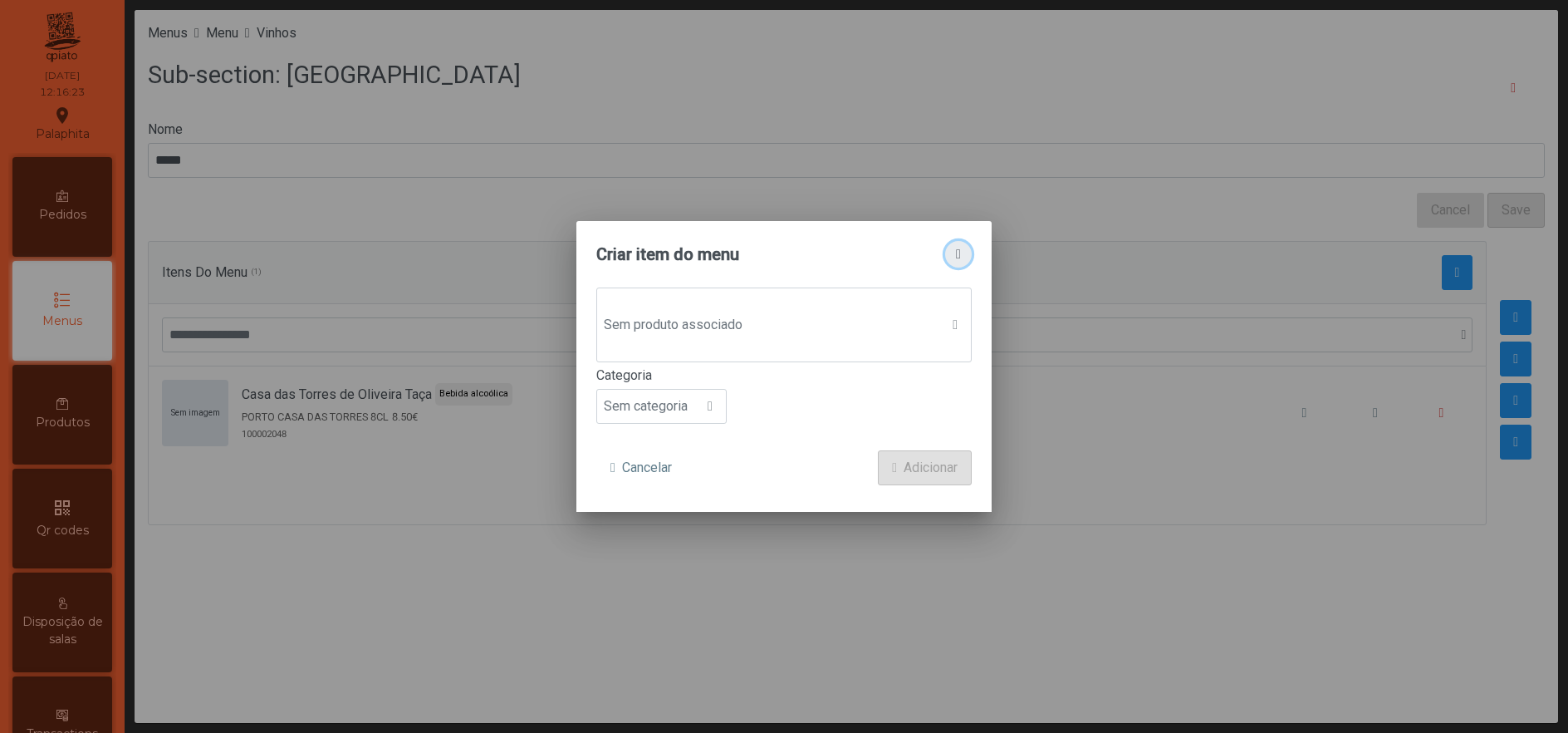 click 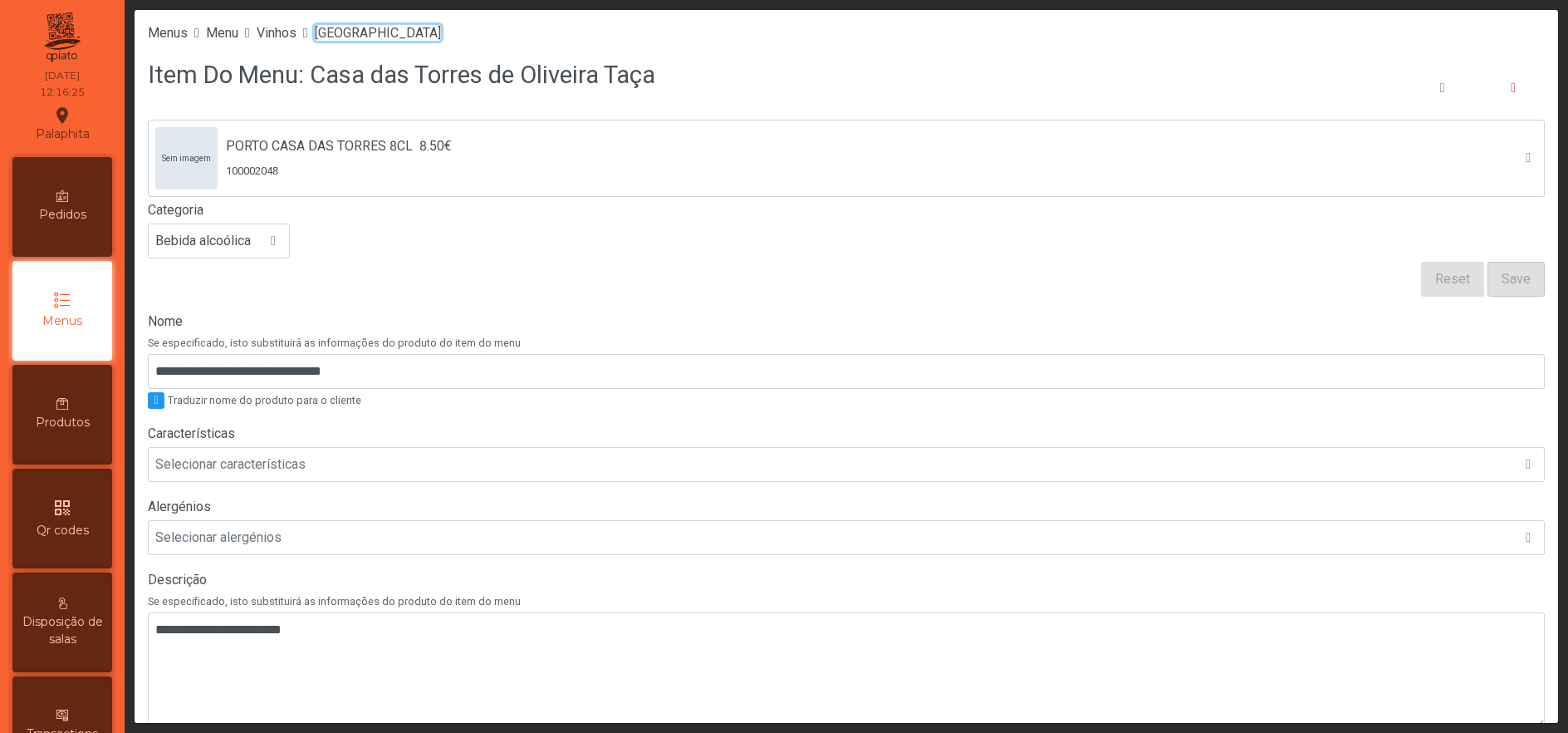 click on "[GEOGRAPHIC_DATA]" 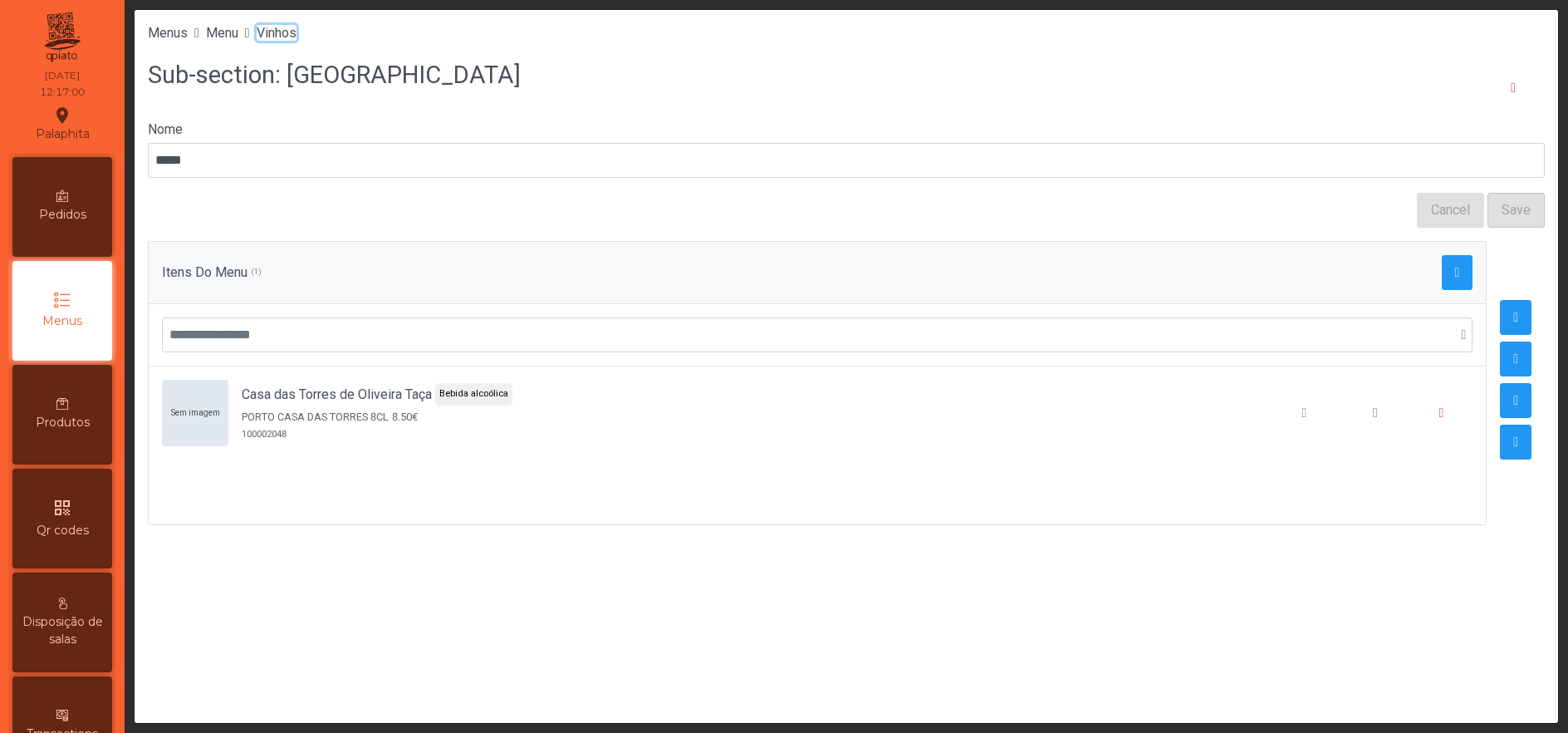 click on "Vinhos" 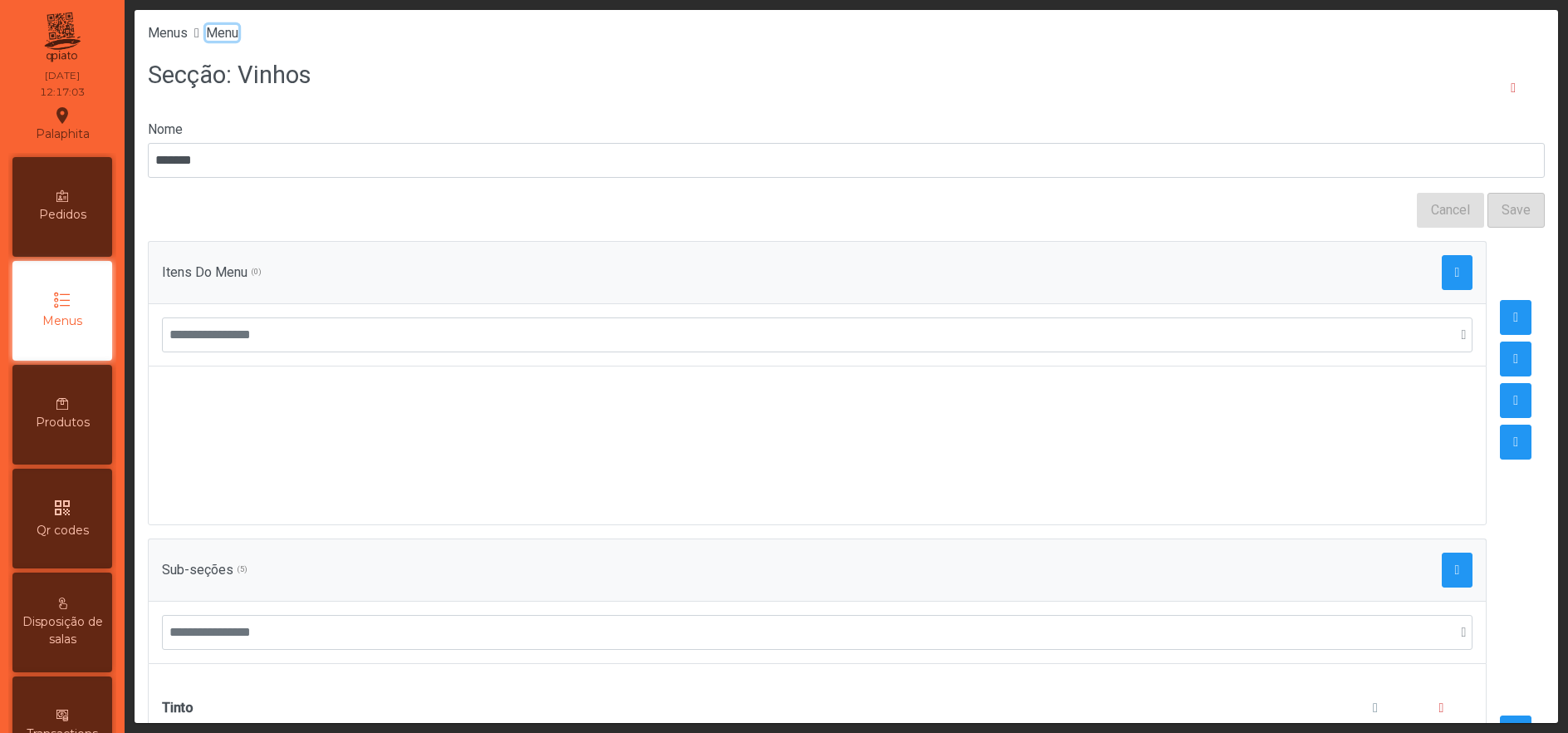 click on "Menu" 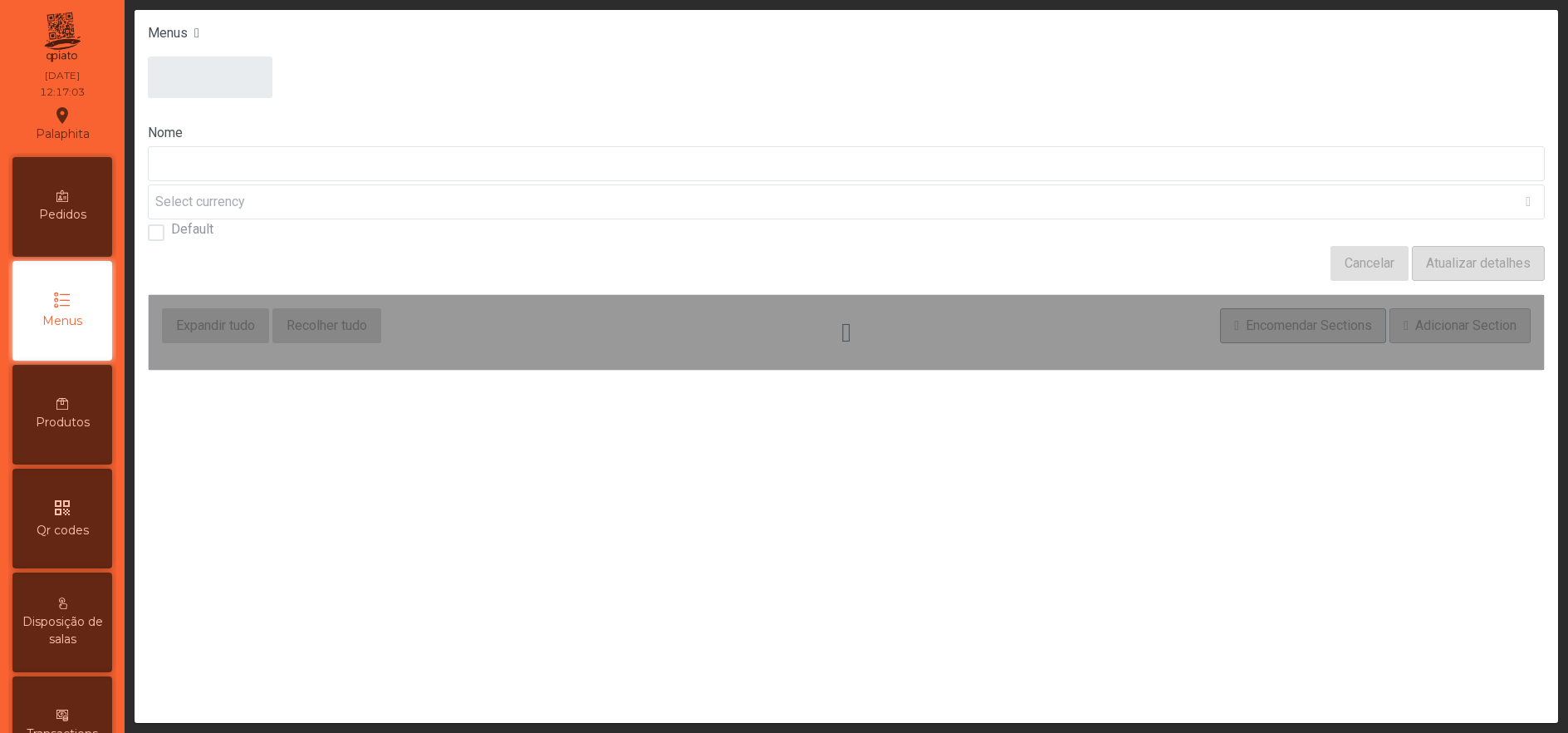 type on "****" 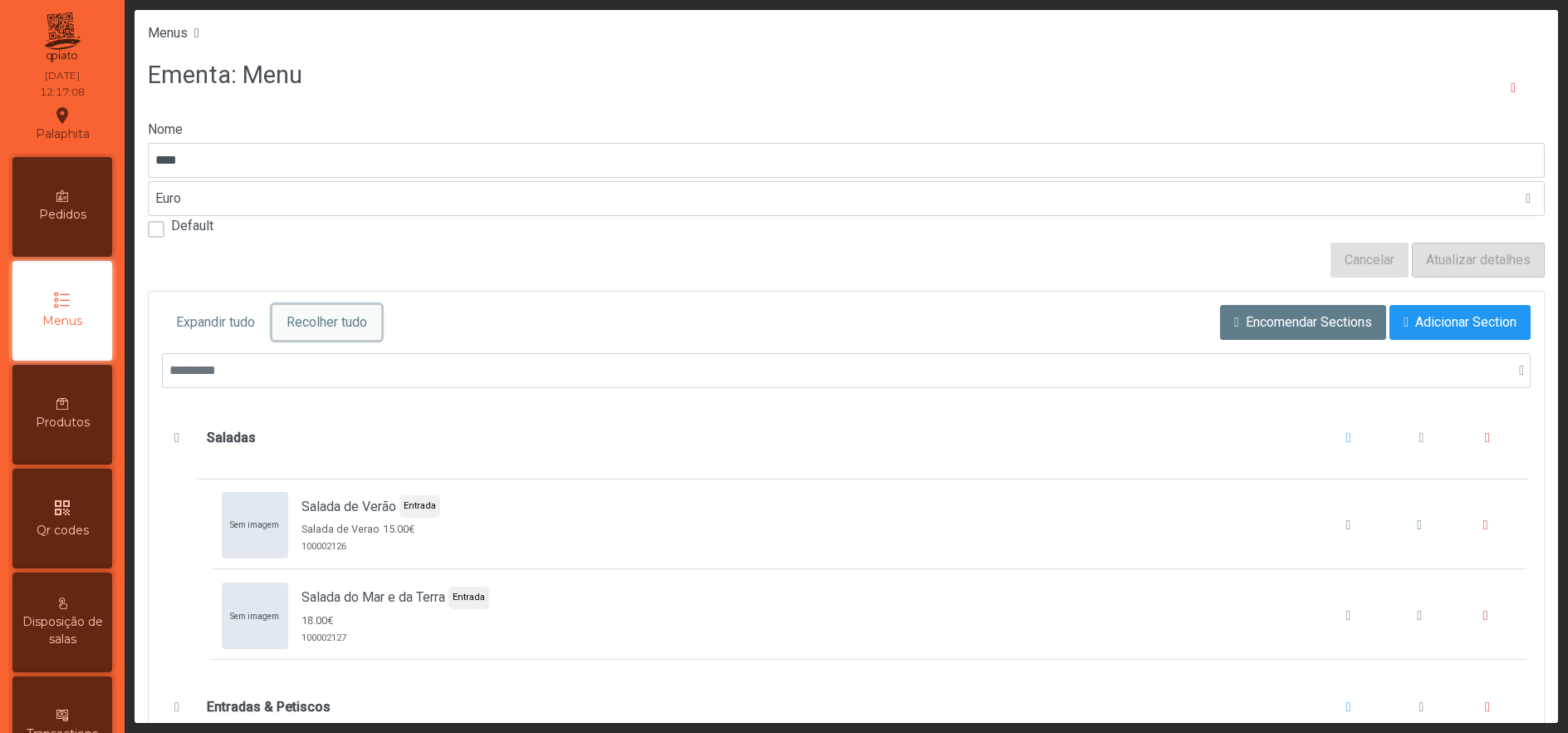 click on "Recolher tudo" 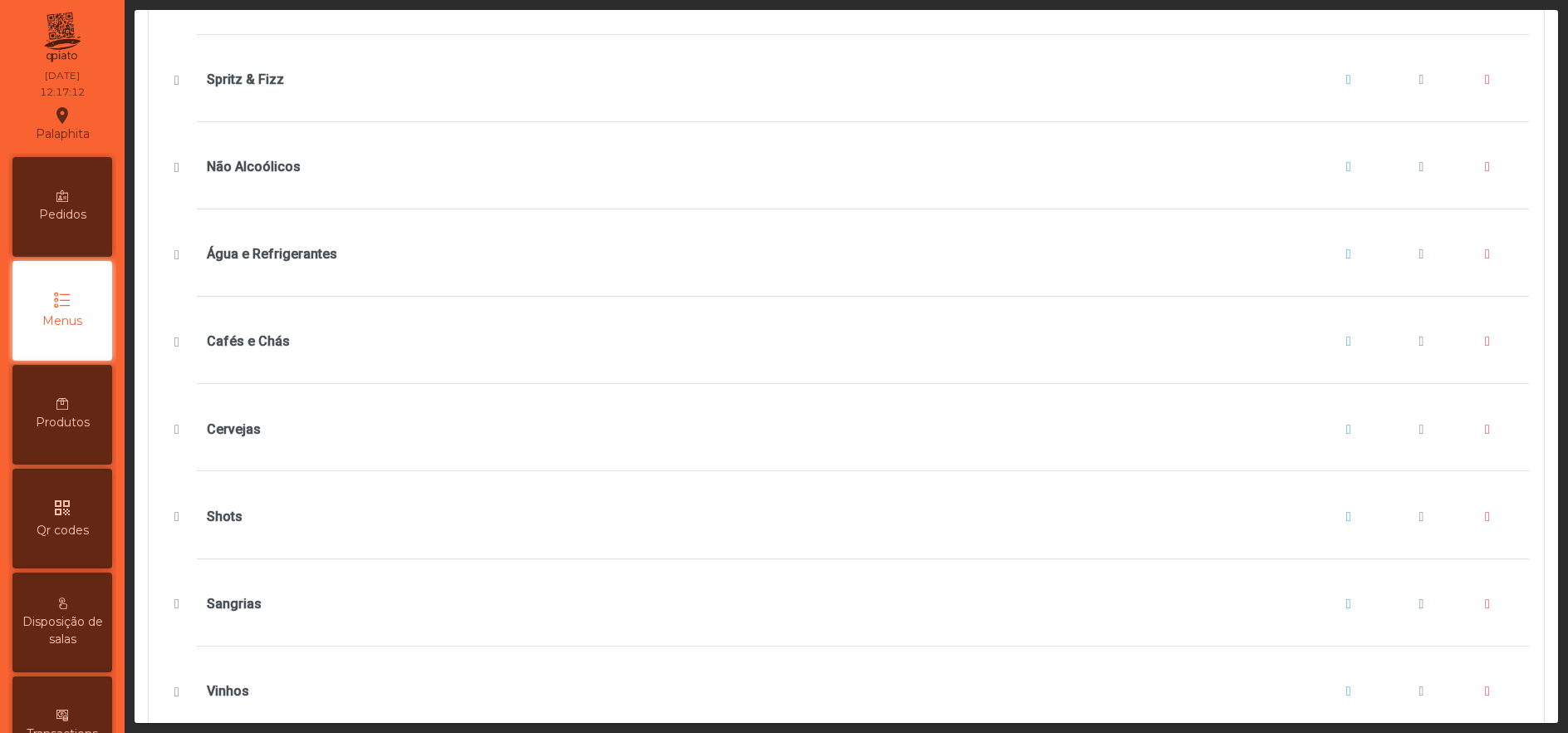 scroll, scrollTop: 1242, scrollLeft: 0, axis: vertical 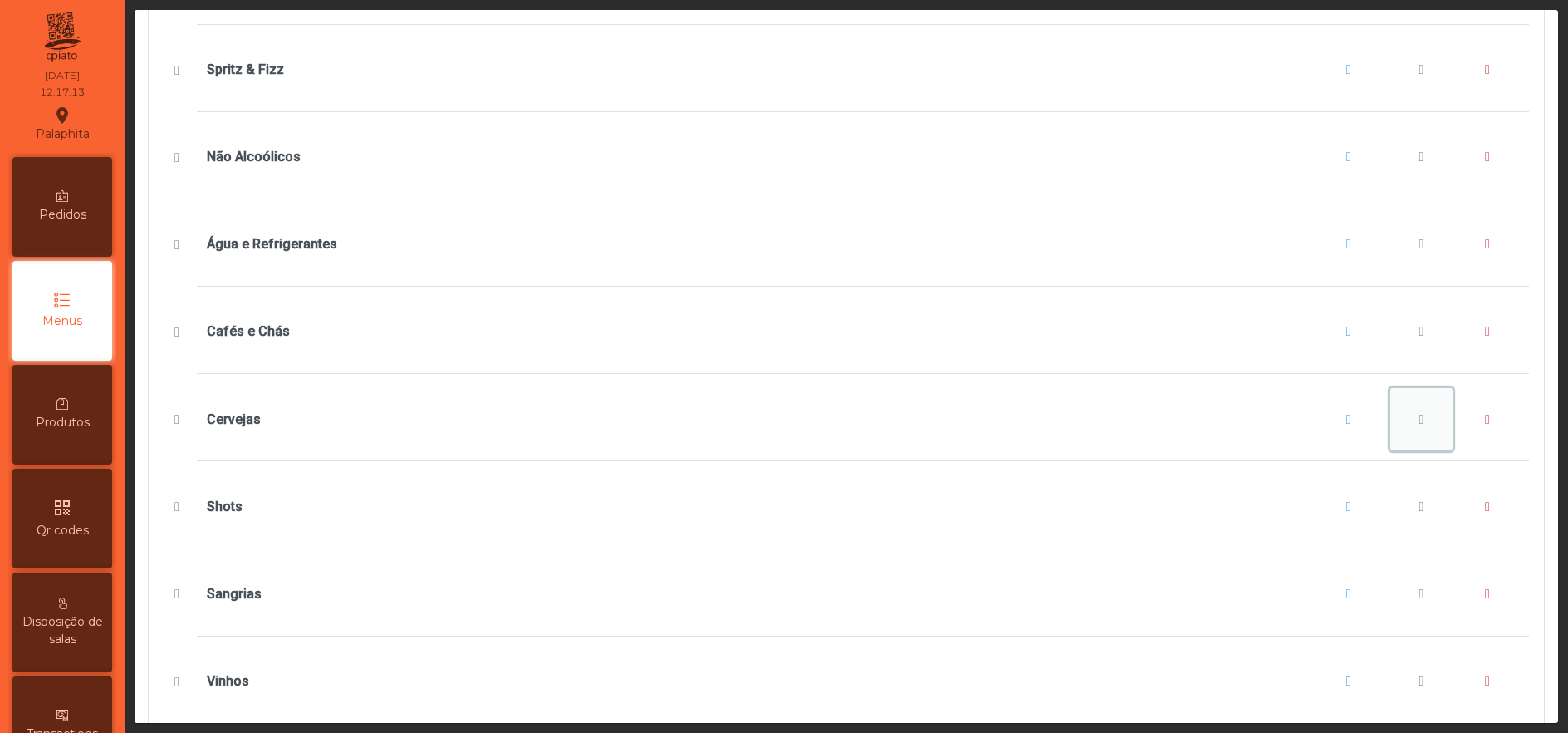click 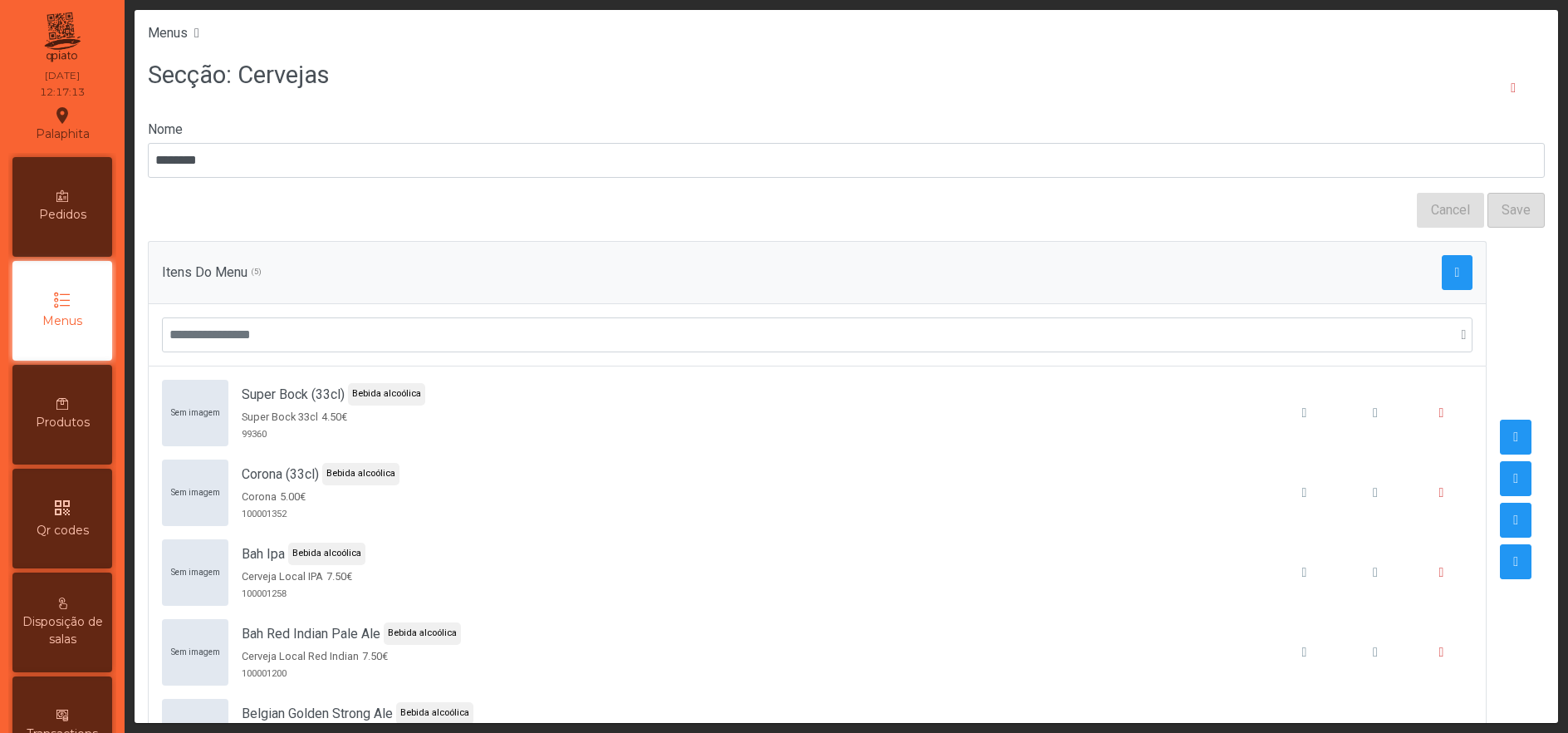 scroll, scrollTop: 15, scrollLeft: 0, axis: vertical 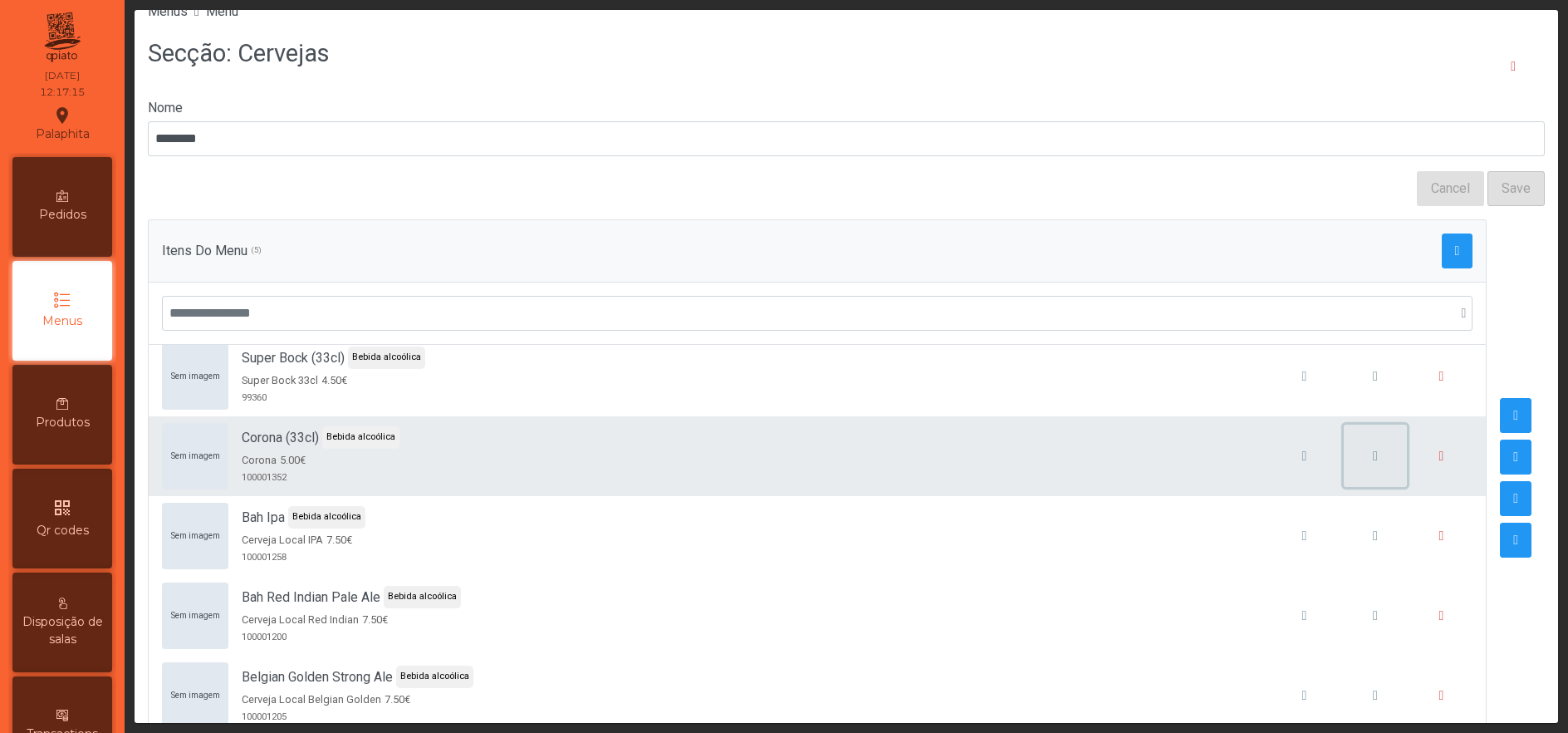click 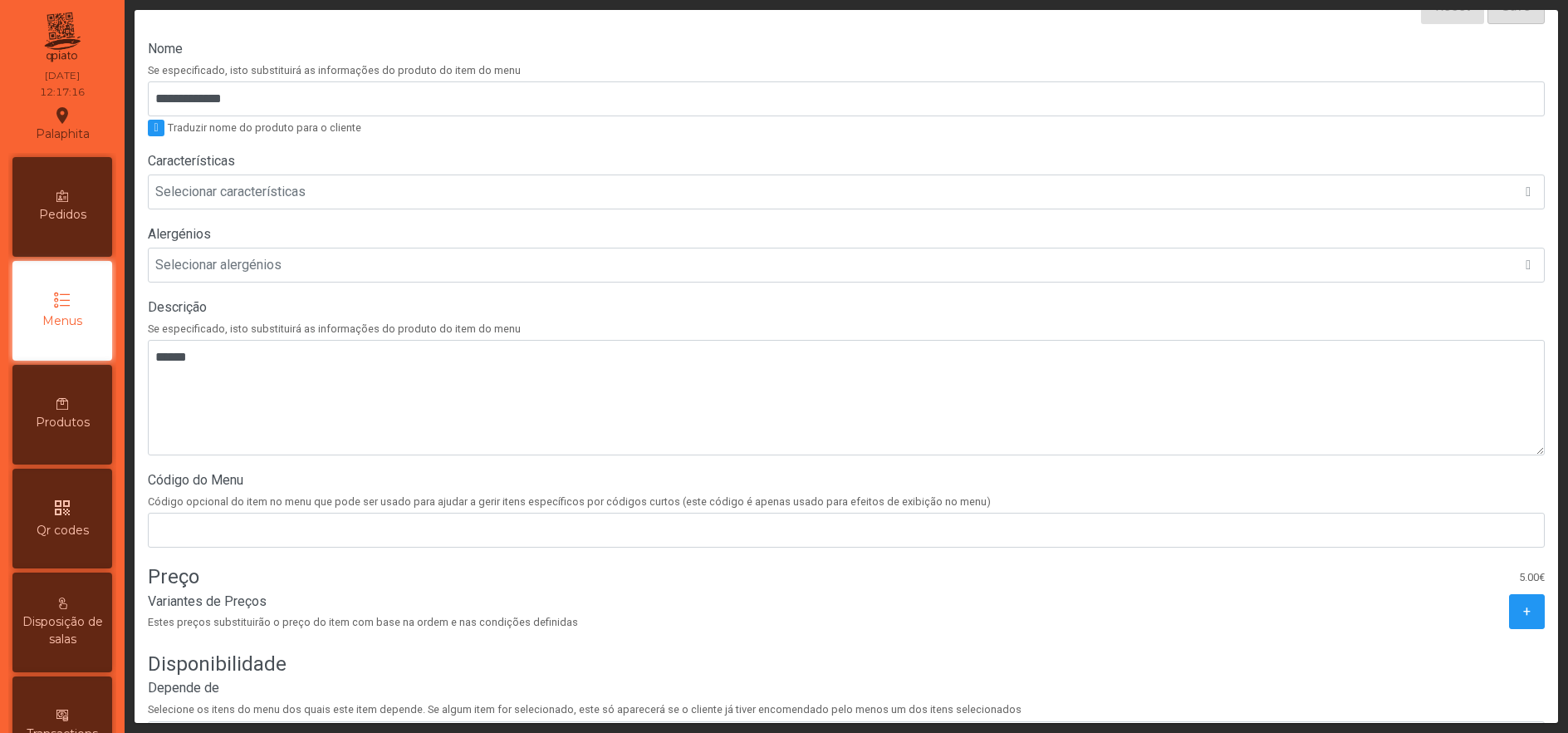 scroll, scrollTop: 400, scrollLeft: 0, axis: vertical 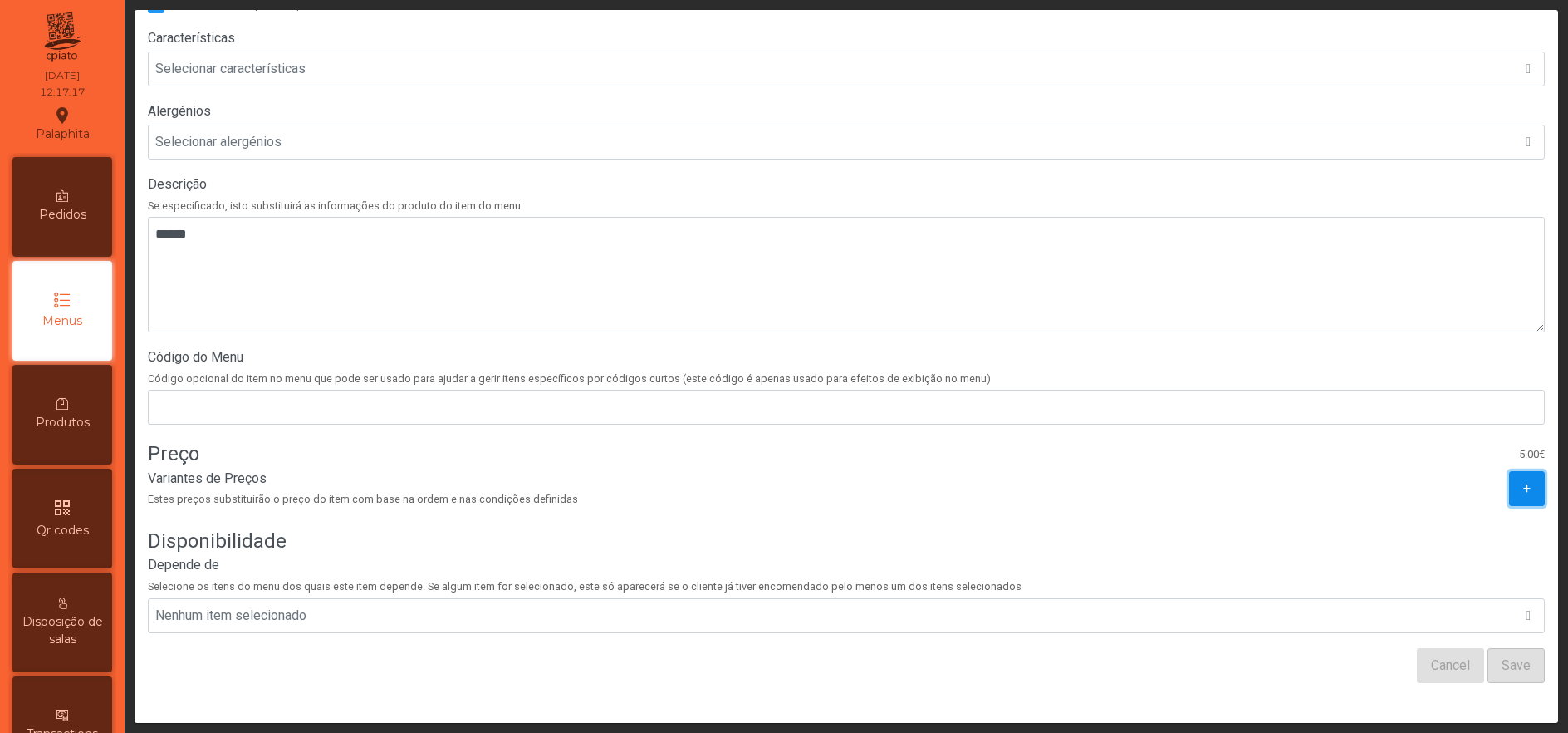 click on "+" 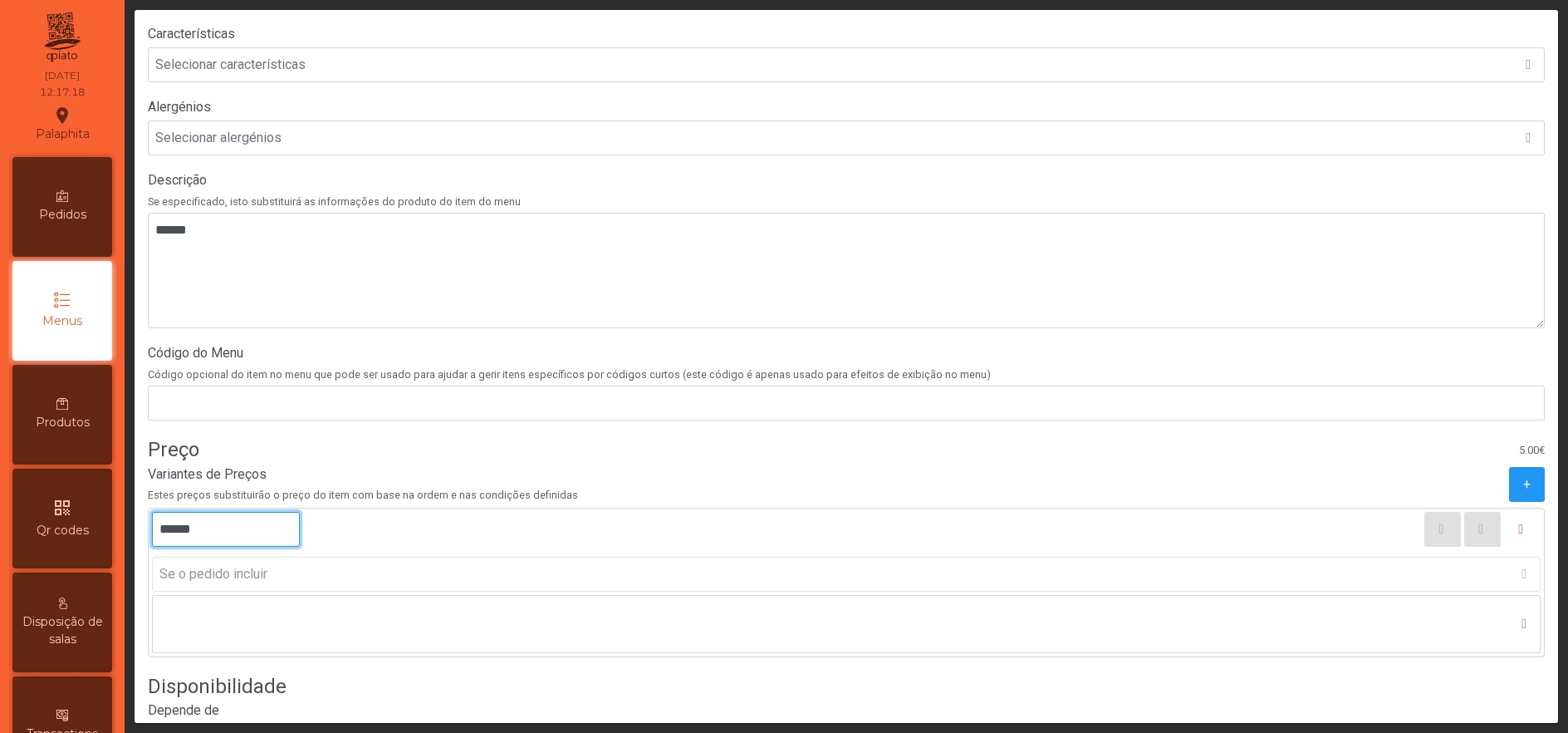 click on "******" 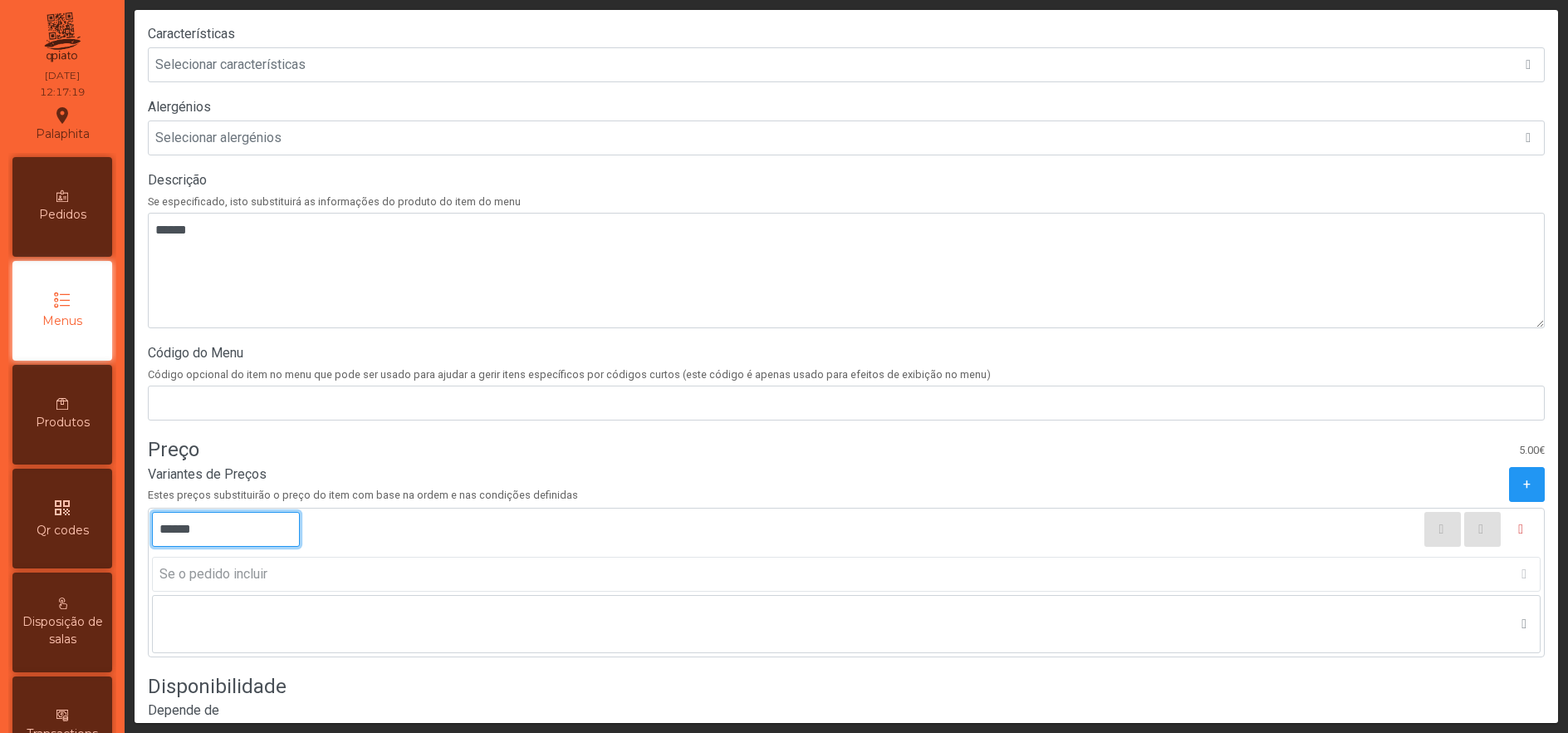 type on "******" 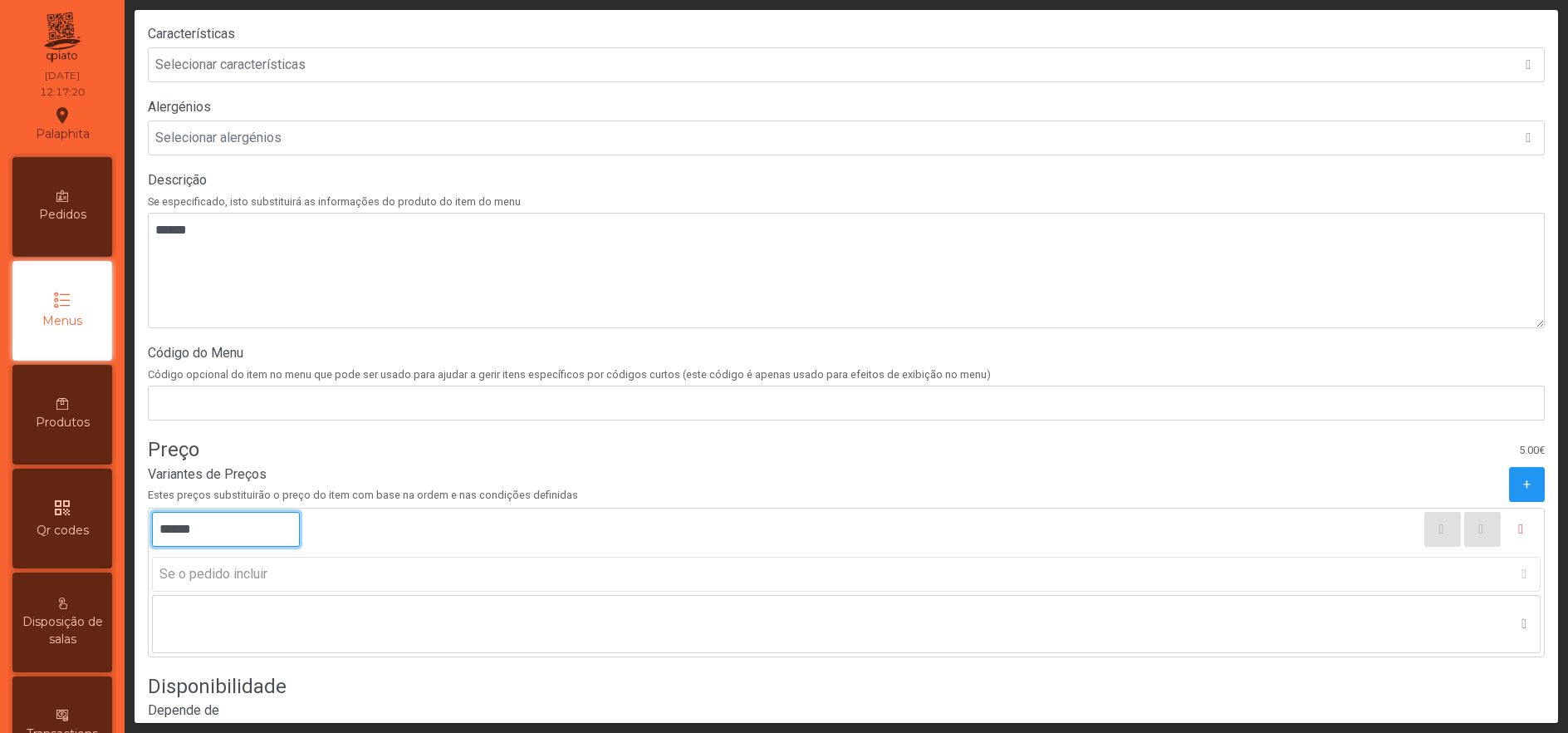 scroll, scrollTop: 550, scrollLeft: 0, axis: vertical 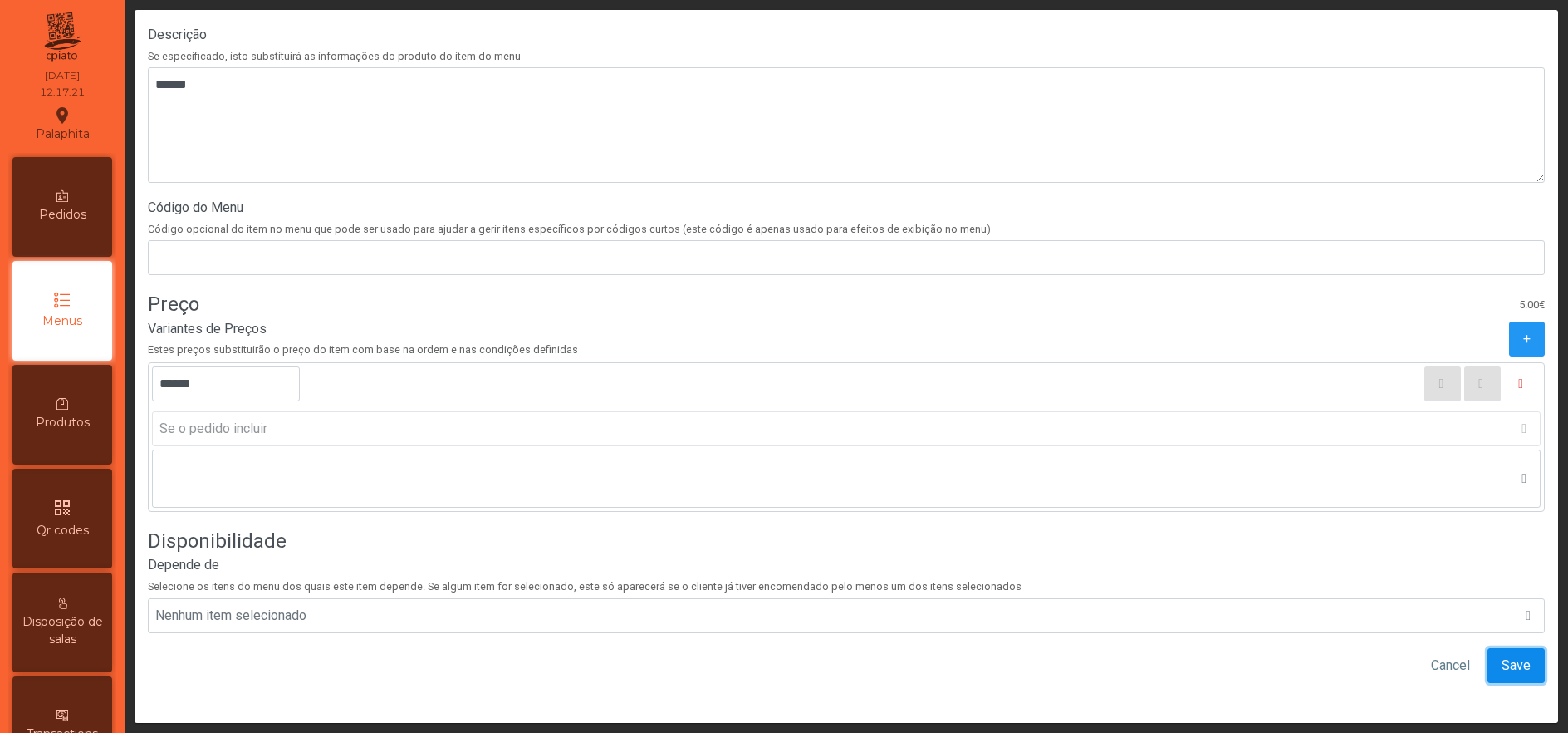 click on "Save" 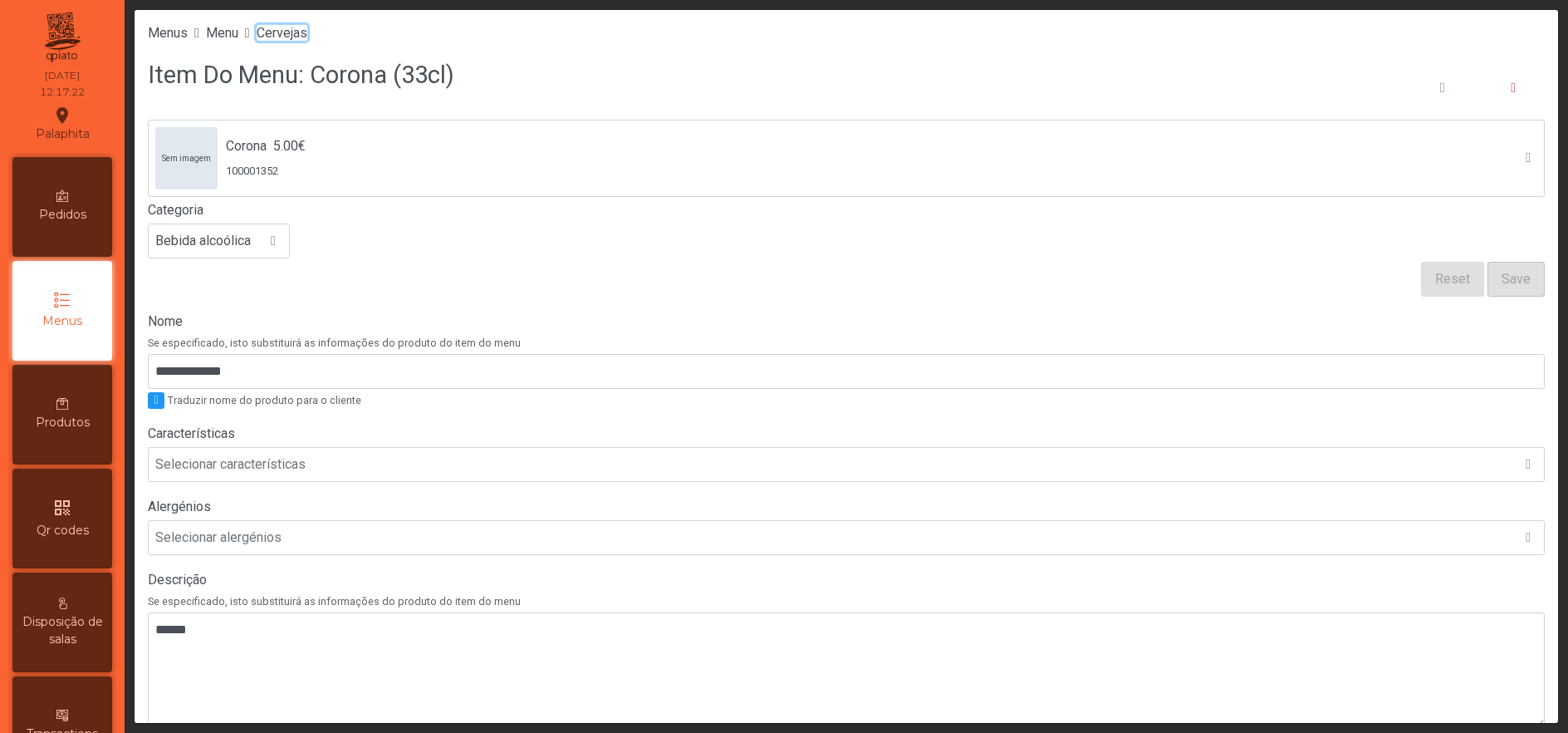 click on "Cervejas" 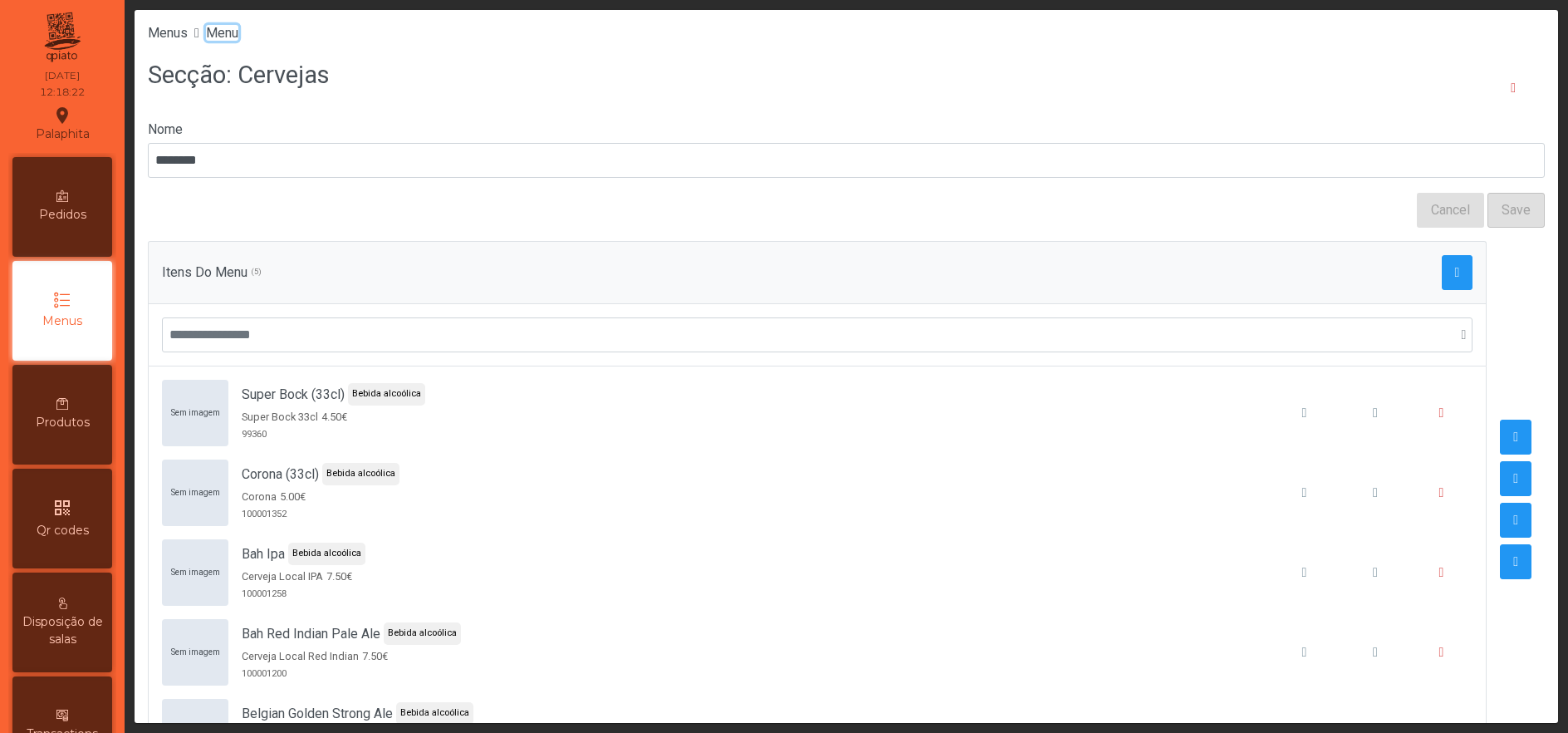 click on "Menu" 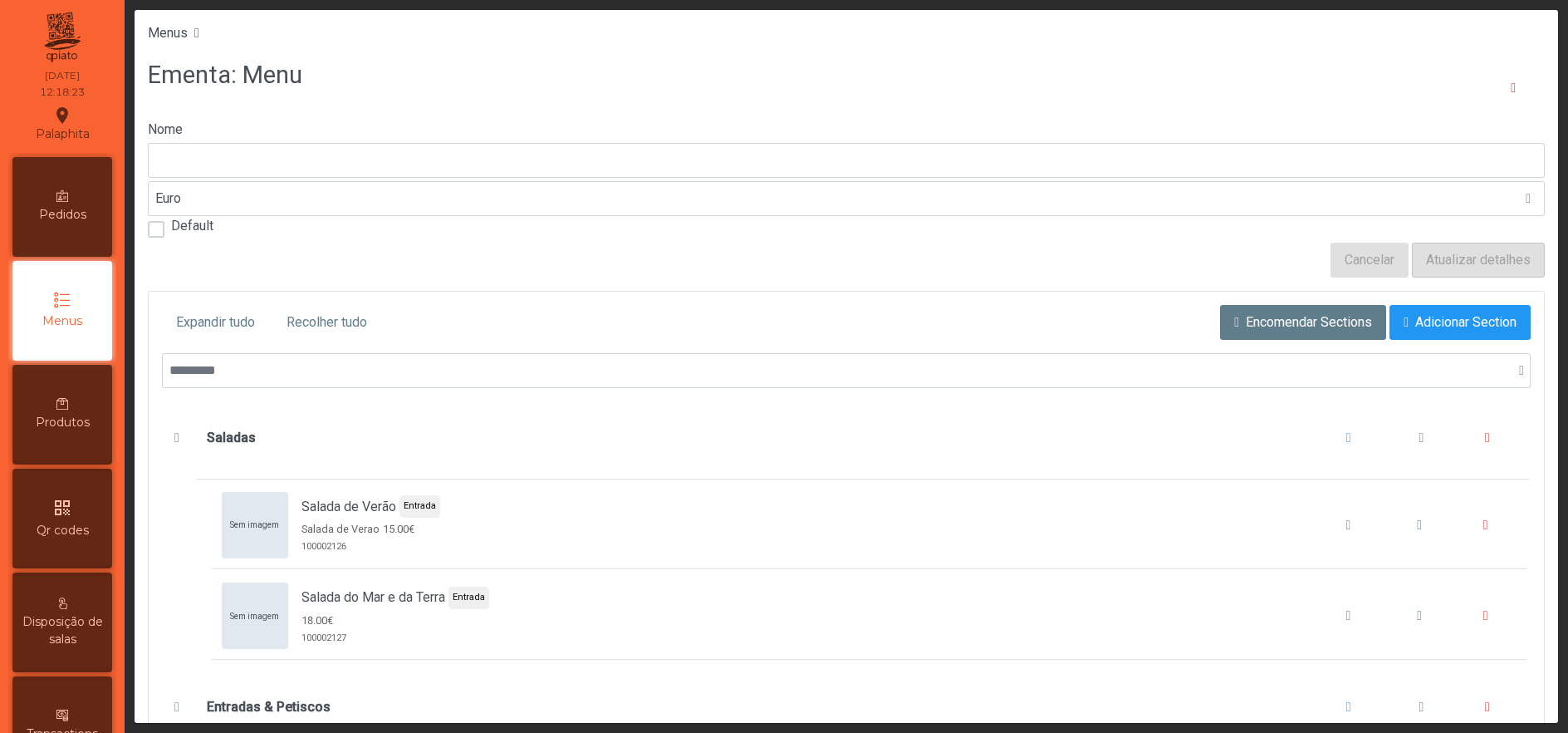 type on "****" 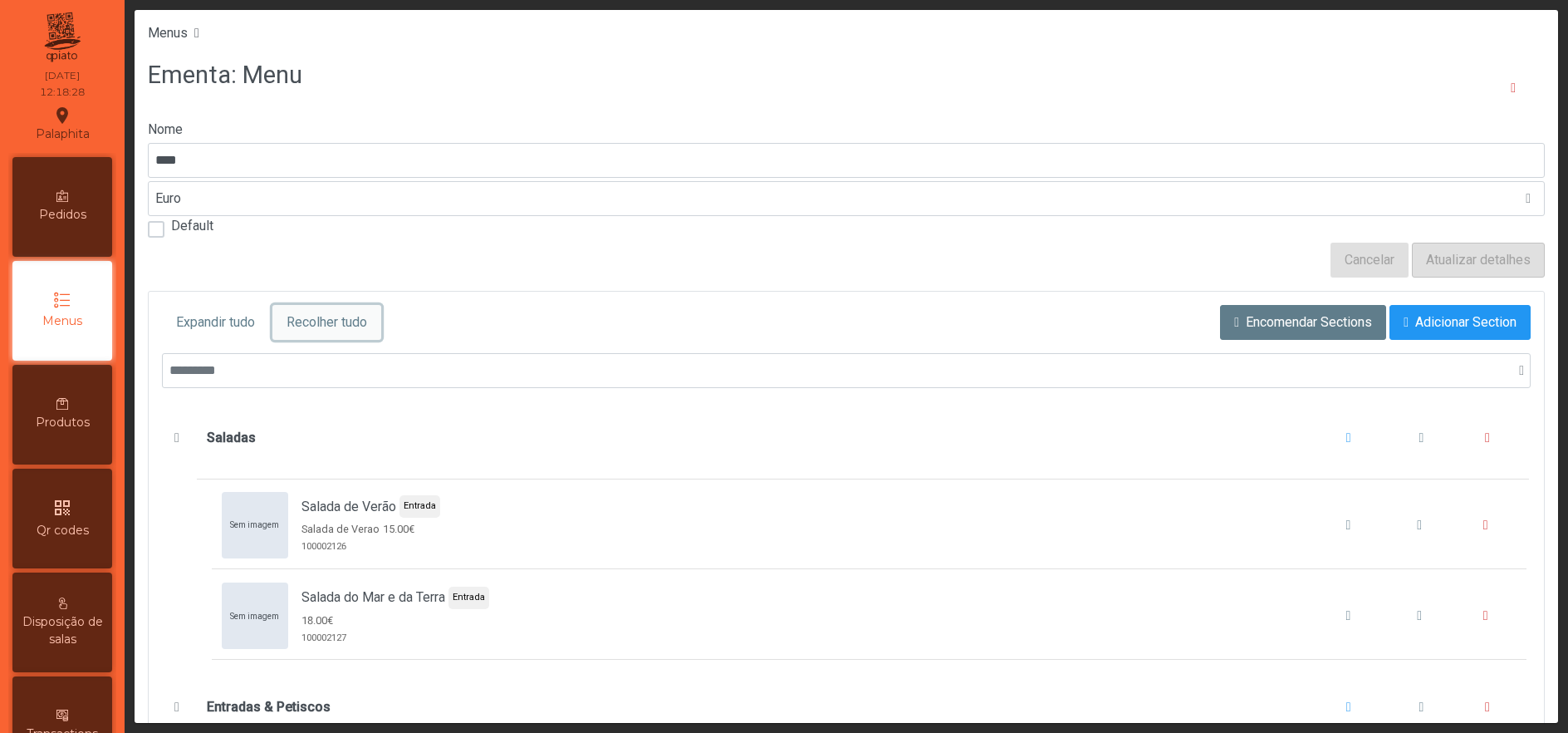 click on "Recolher tudo" 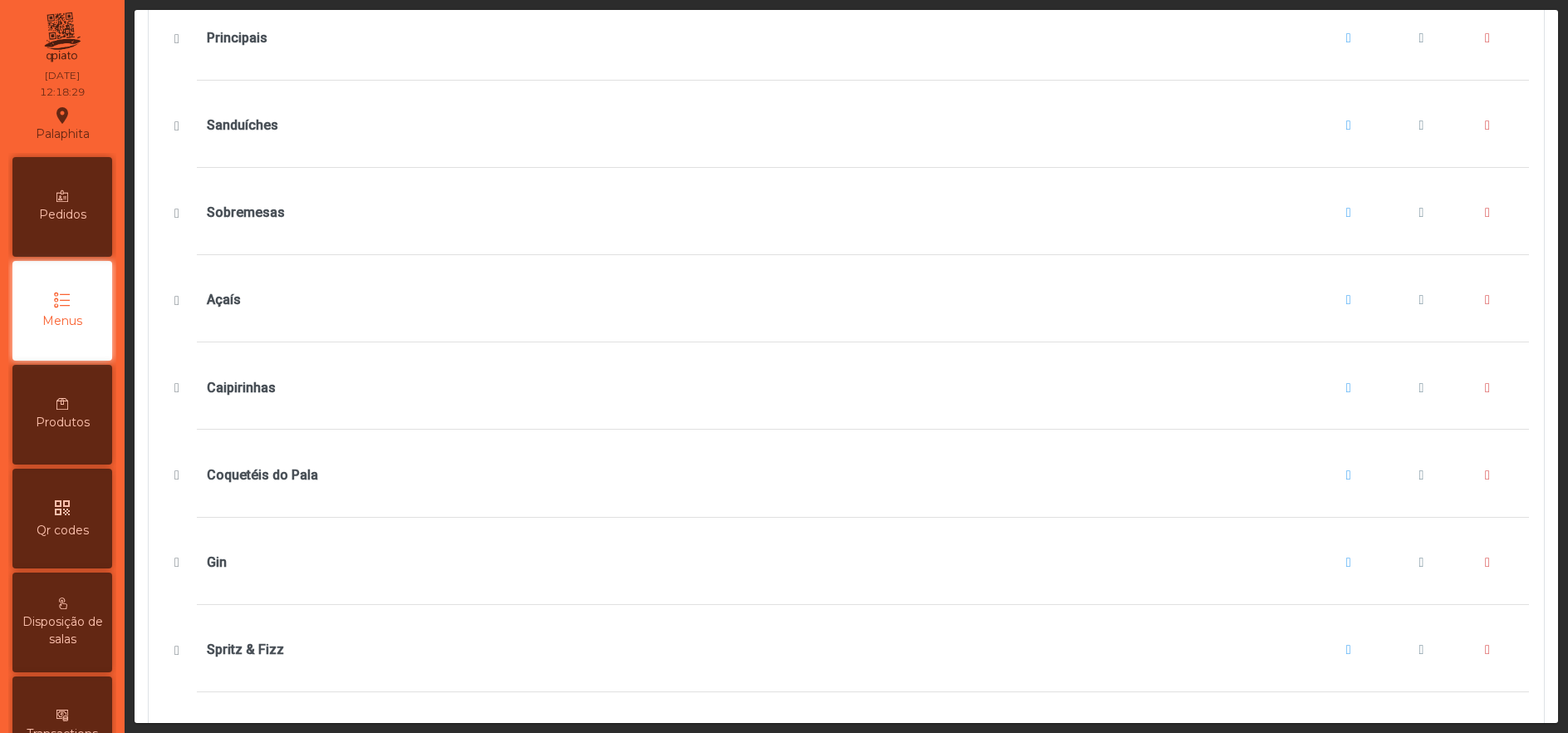 scroll, scrollTop: 1380, scrollLeft: 0, axis: vertical 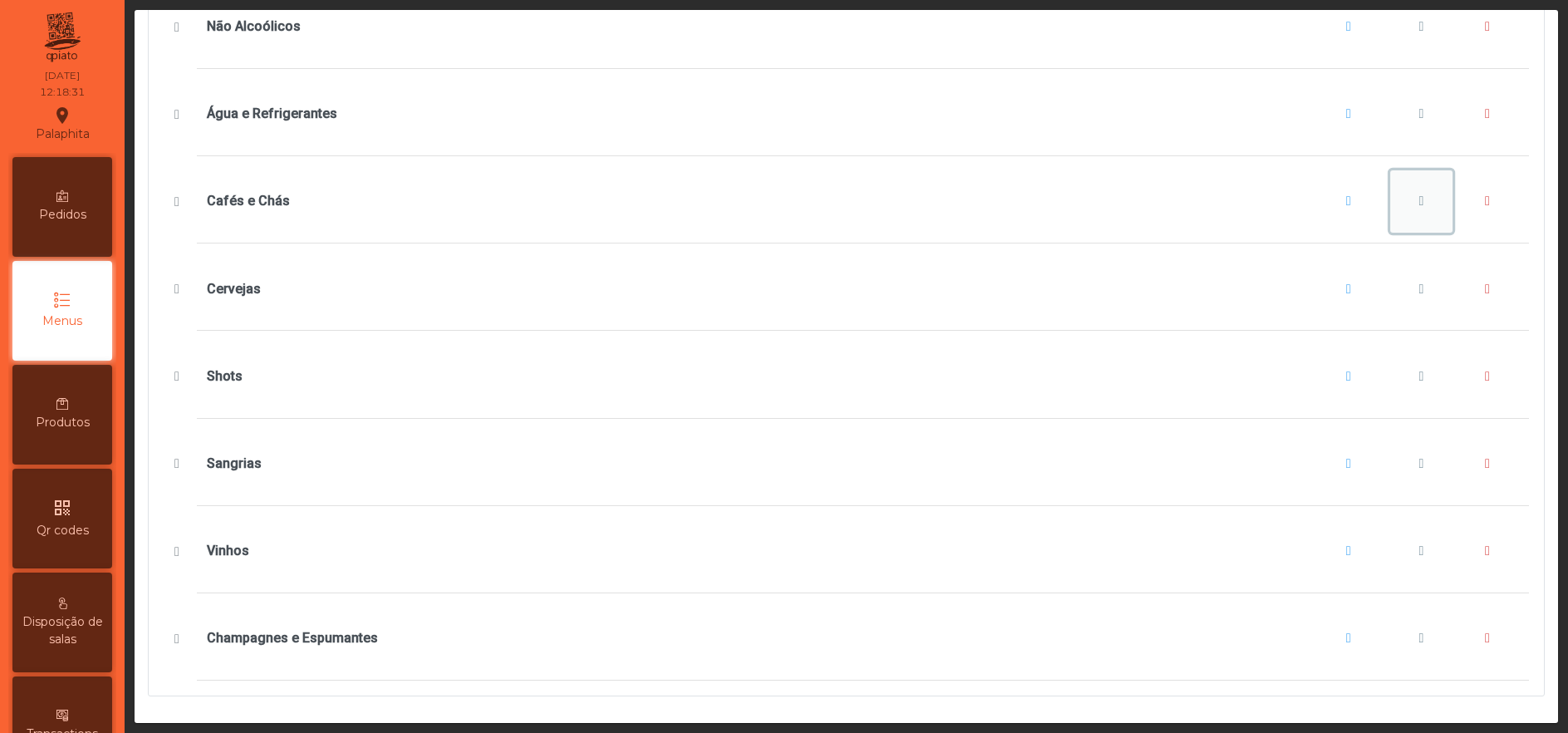 click 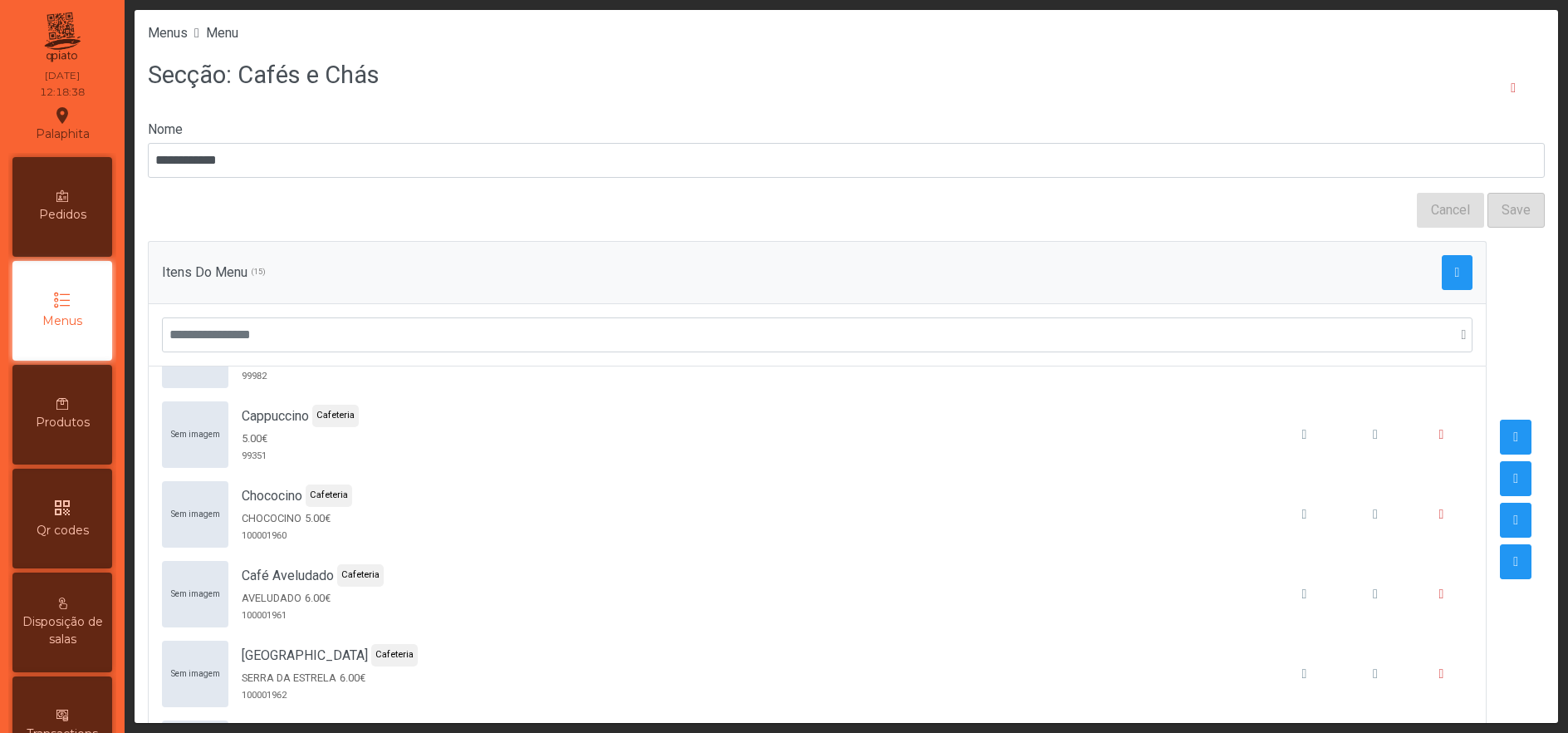 scroll, scrollTop: 484, scrollLeft: 0, axis: vertical 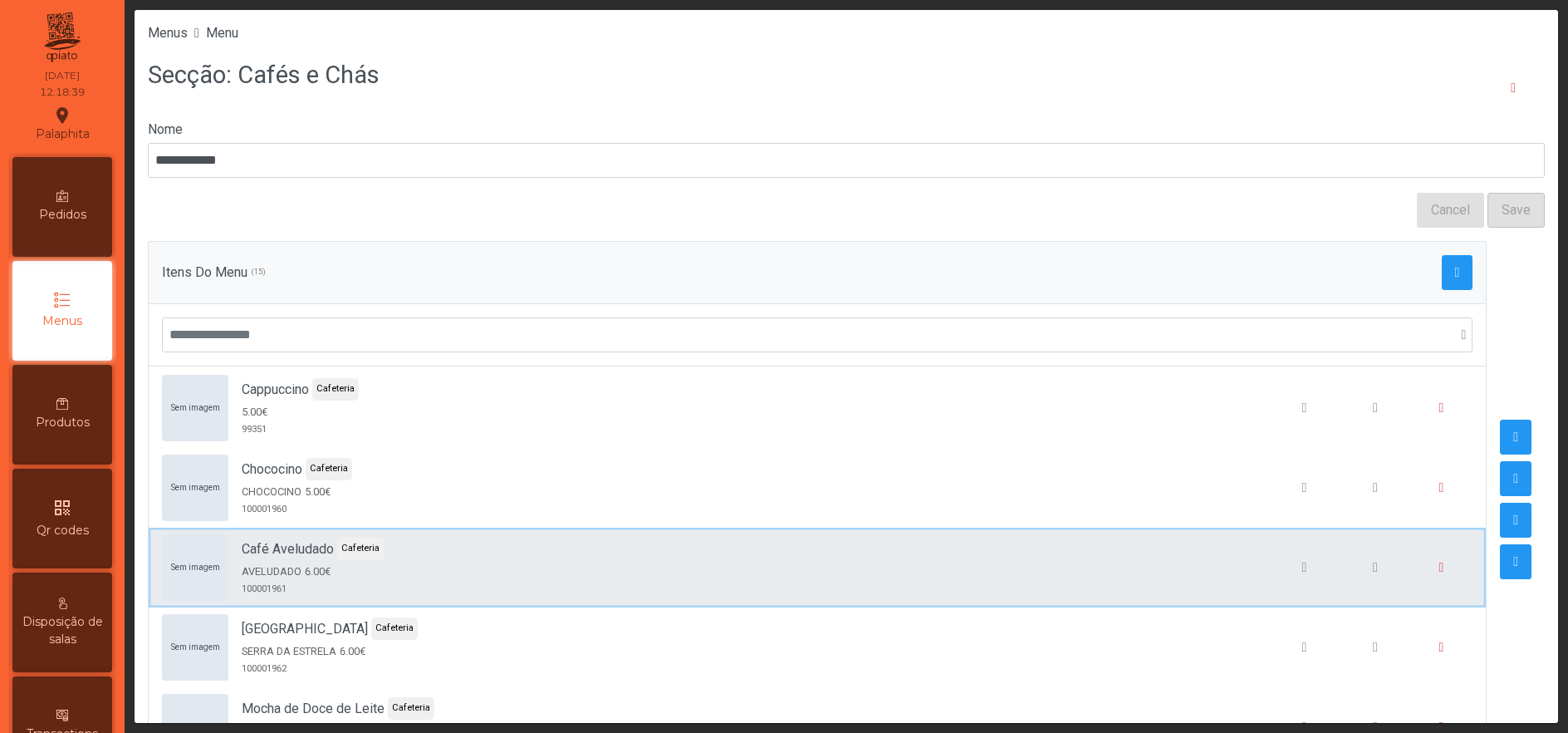 click on "Sem imagem   Café Aveludado   Cafeteria  AVELUDADO   6.00€   100001961" at bounding box center (817, 568) 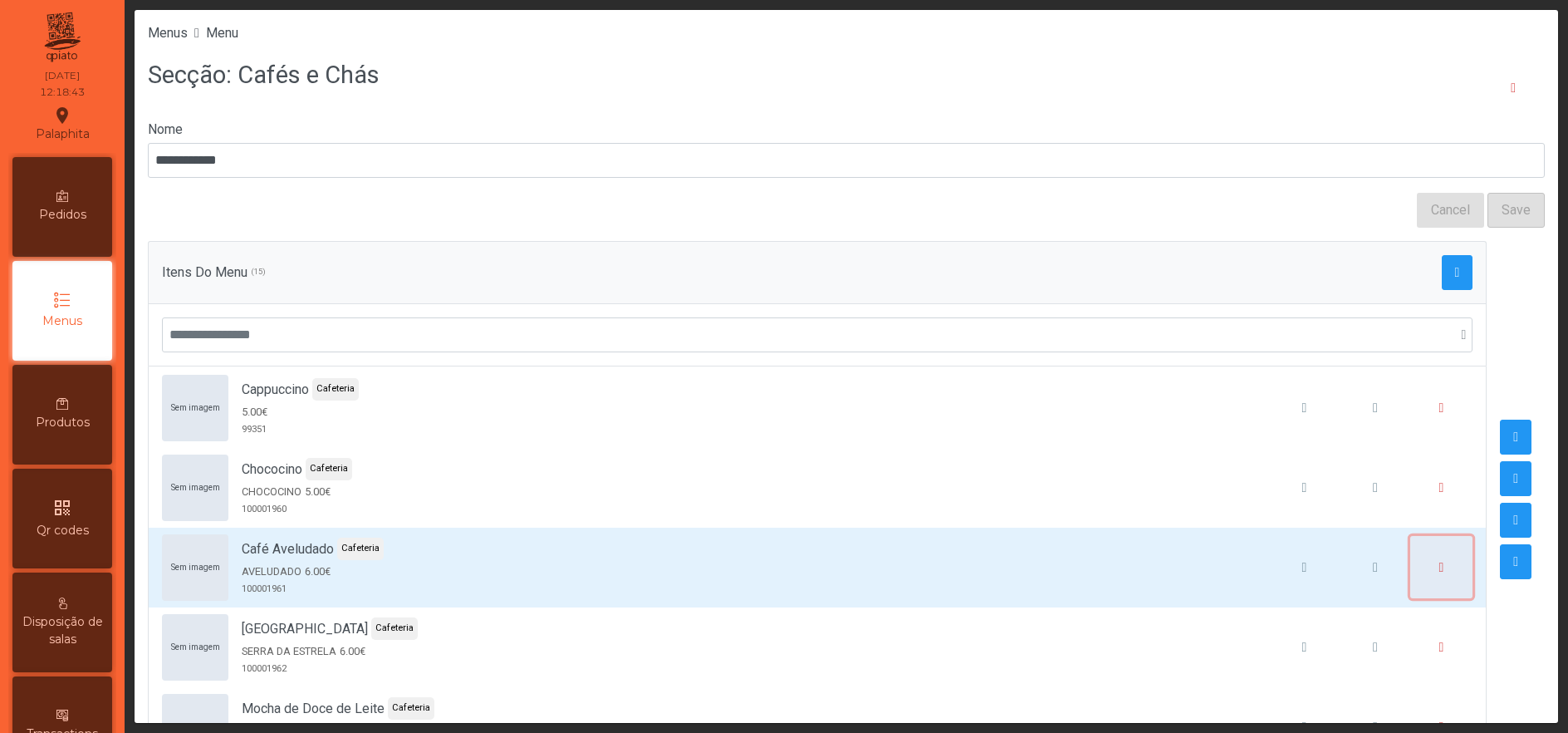 click 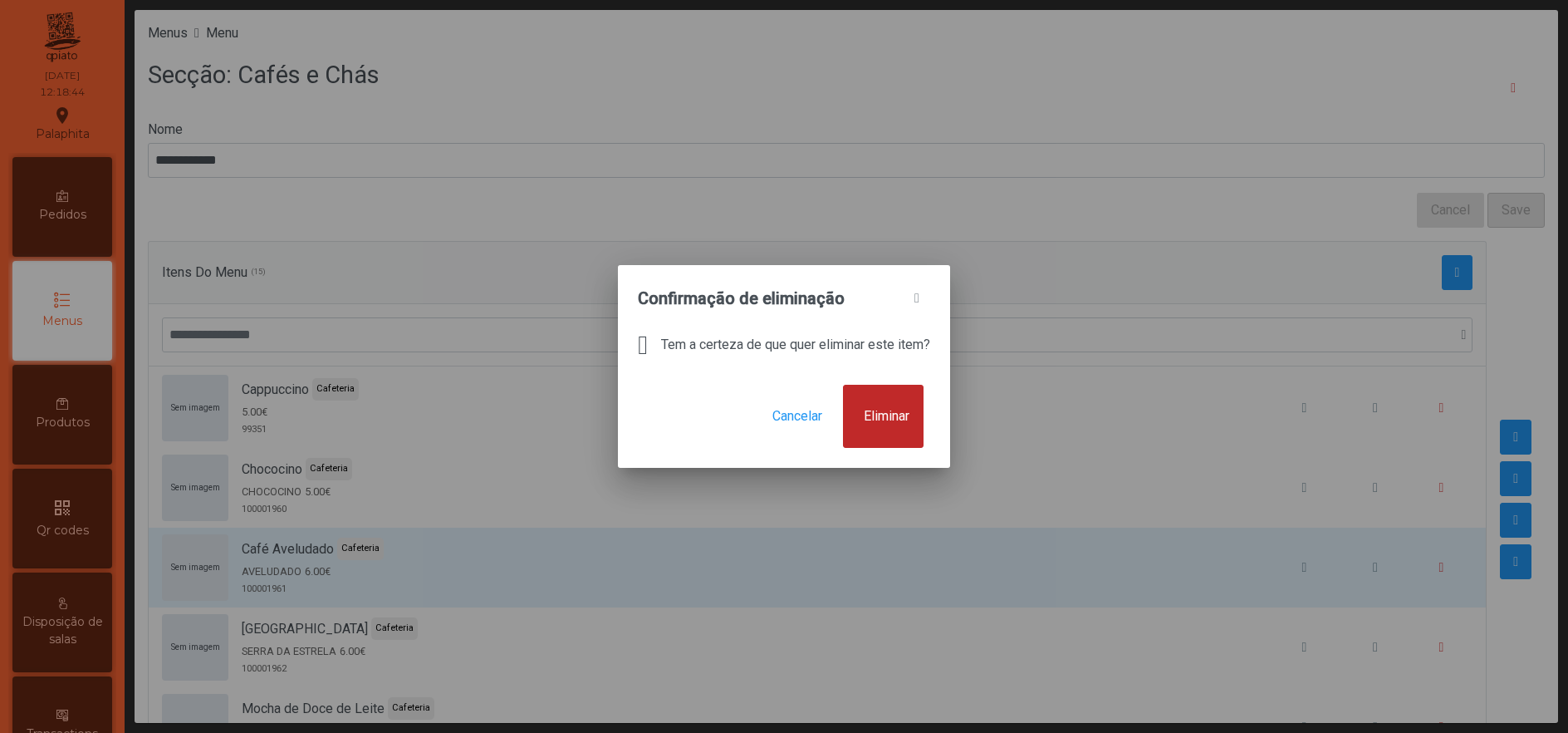 click on "Eliminar" at bounding box center (883, 416) 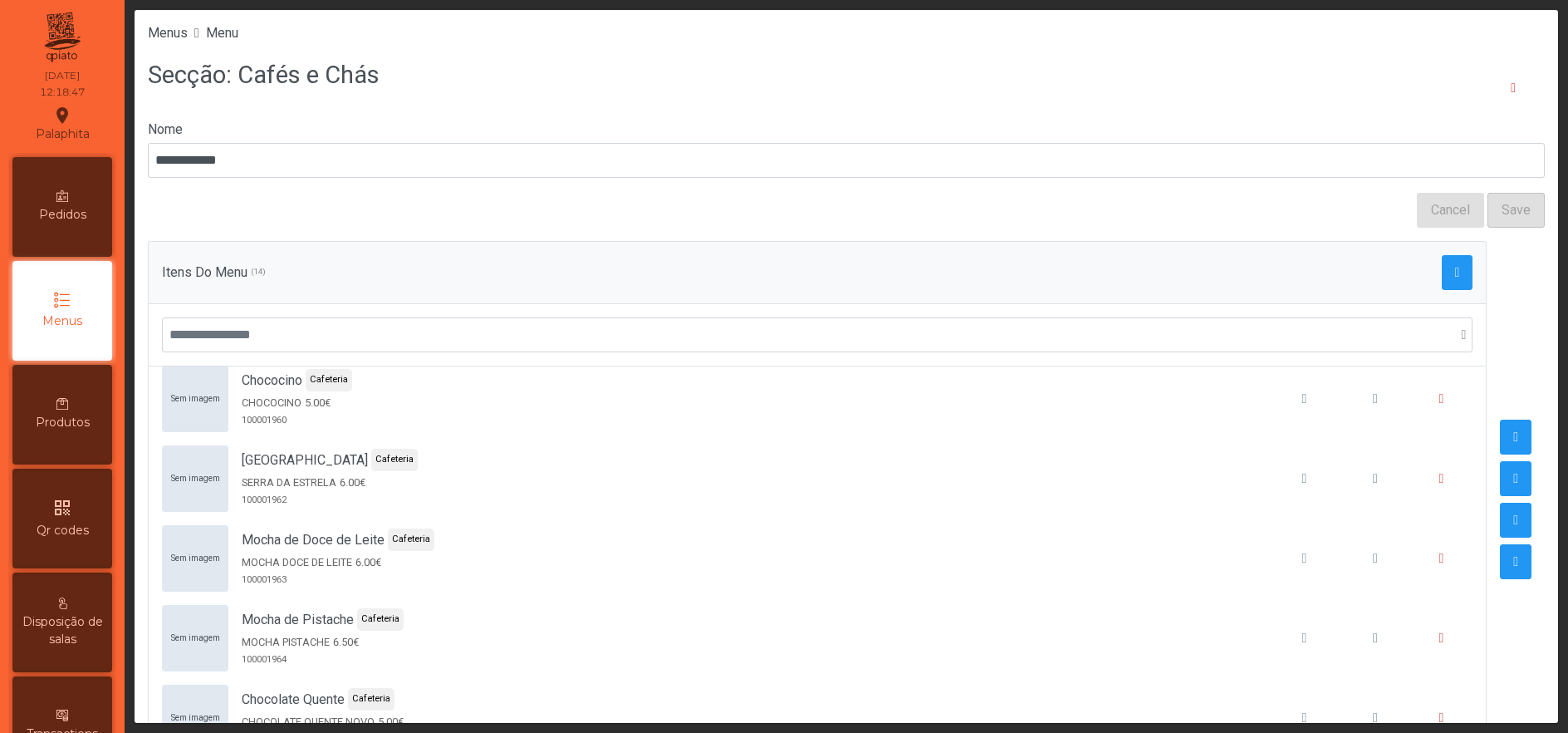 scroll, scrollTop: 576, scrollLeft: 0, axis: vertical 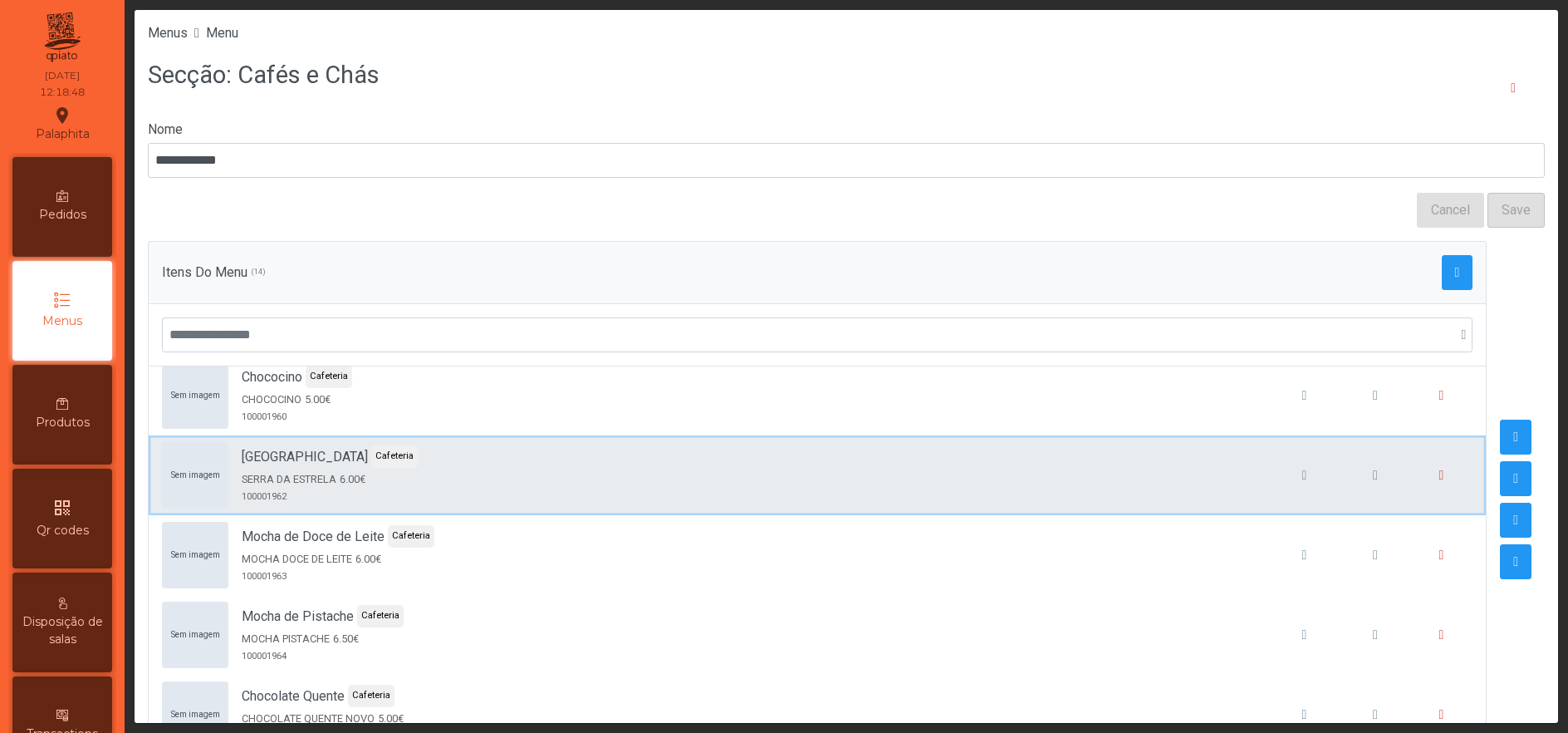 click on "Sem imagem   Serra da Estrela  Cafeteria  SERRA DA ESTRELA   6.00€   100001962" at bounding box center (817, 475) 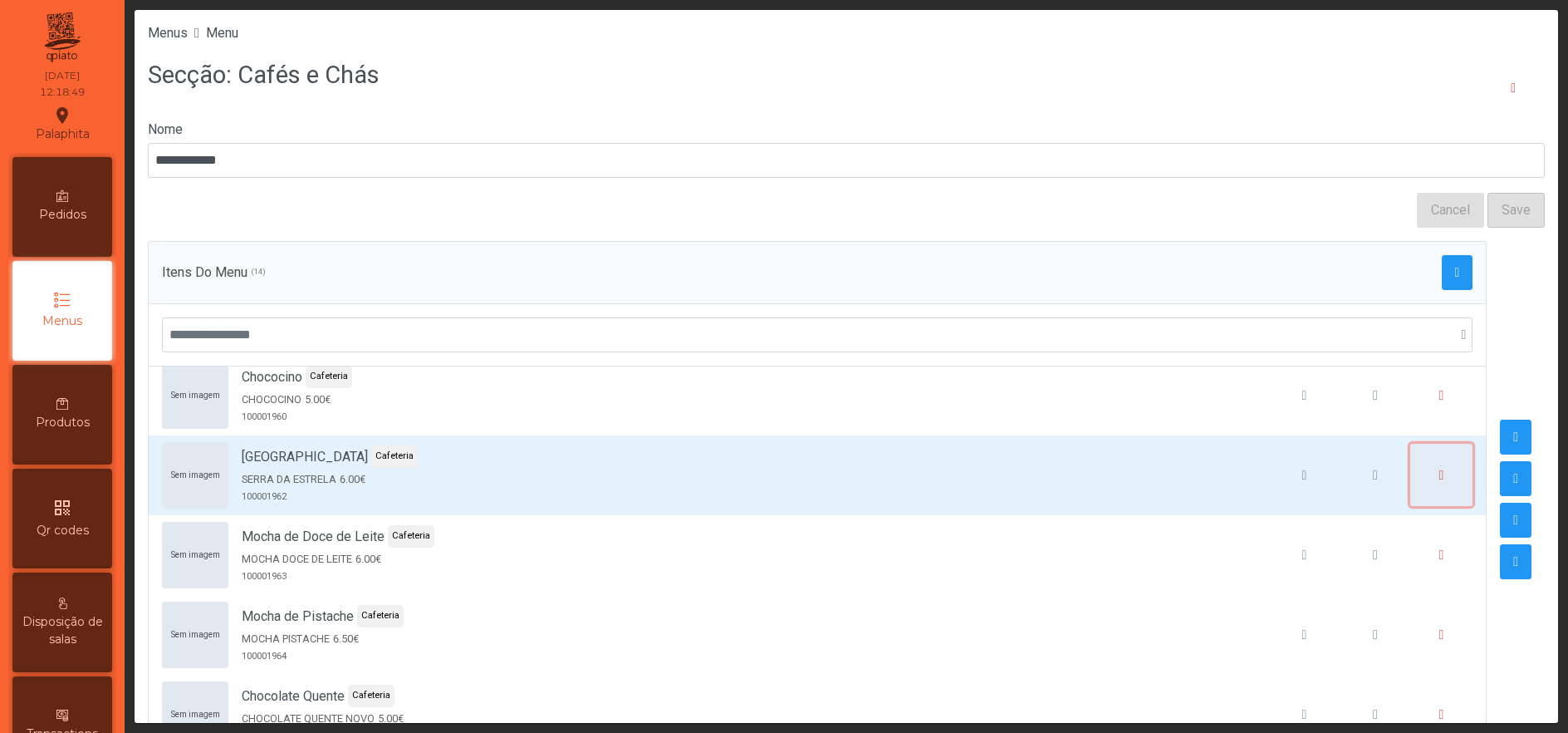 click 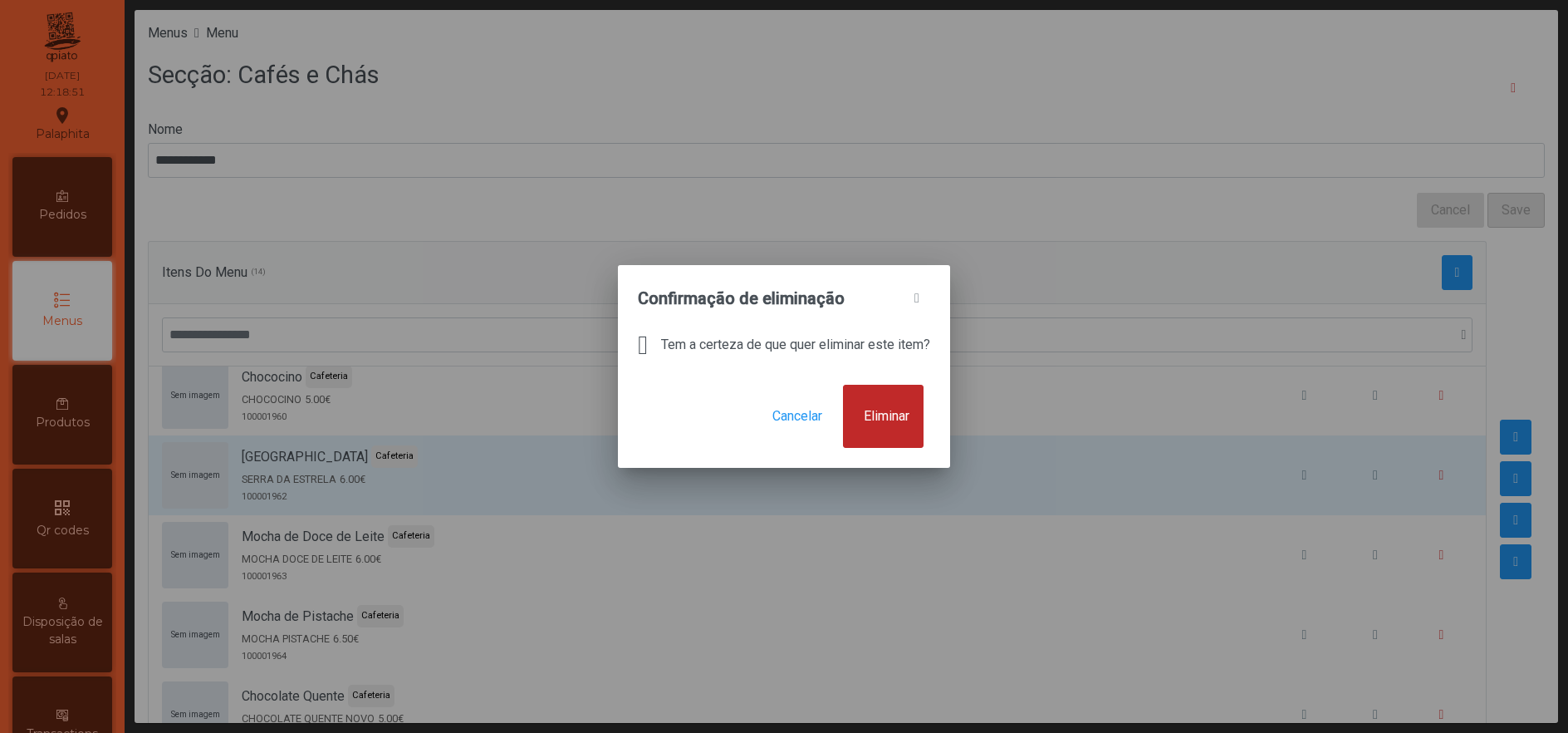 click on "Eliminar" at bounding box center [886, 416] 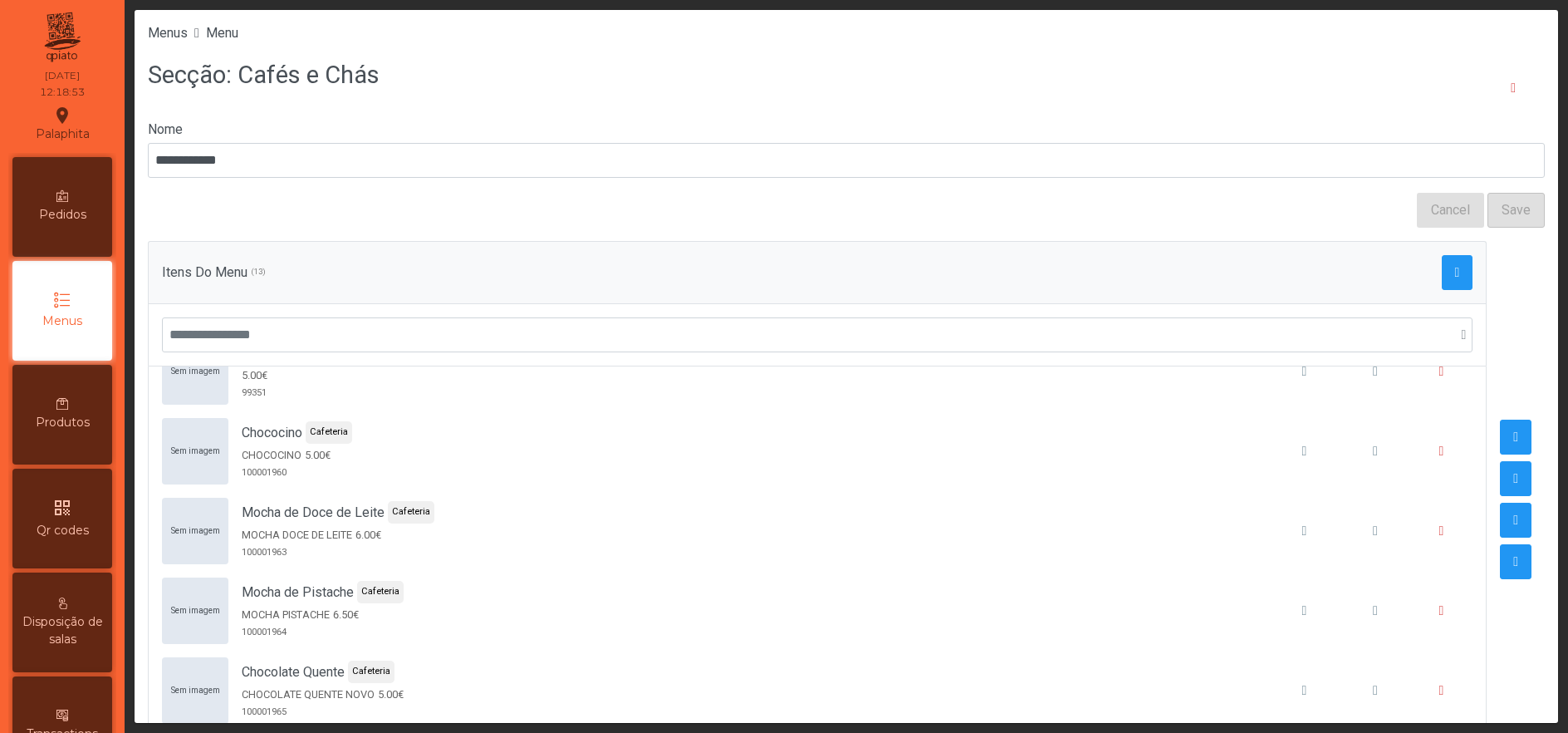 scroll, scrollTop: 533, scrollLeft: 0, axis: vertical 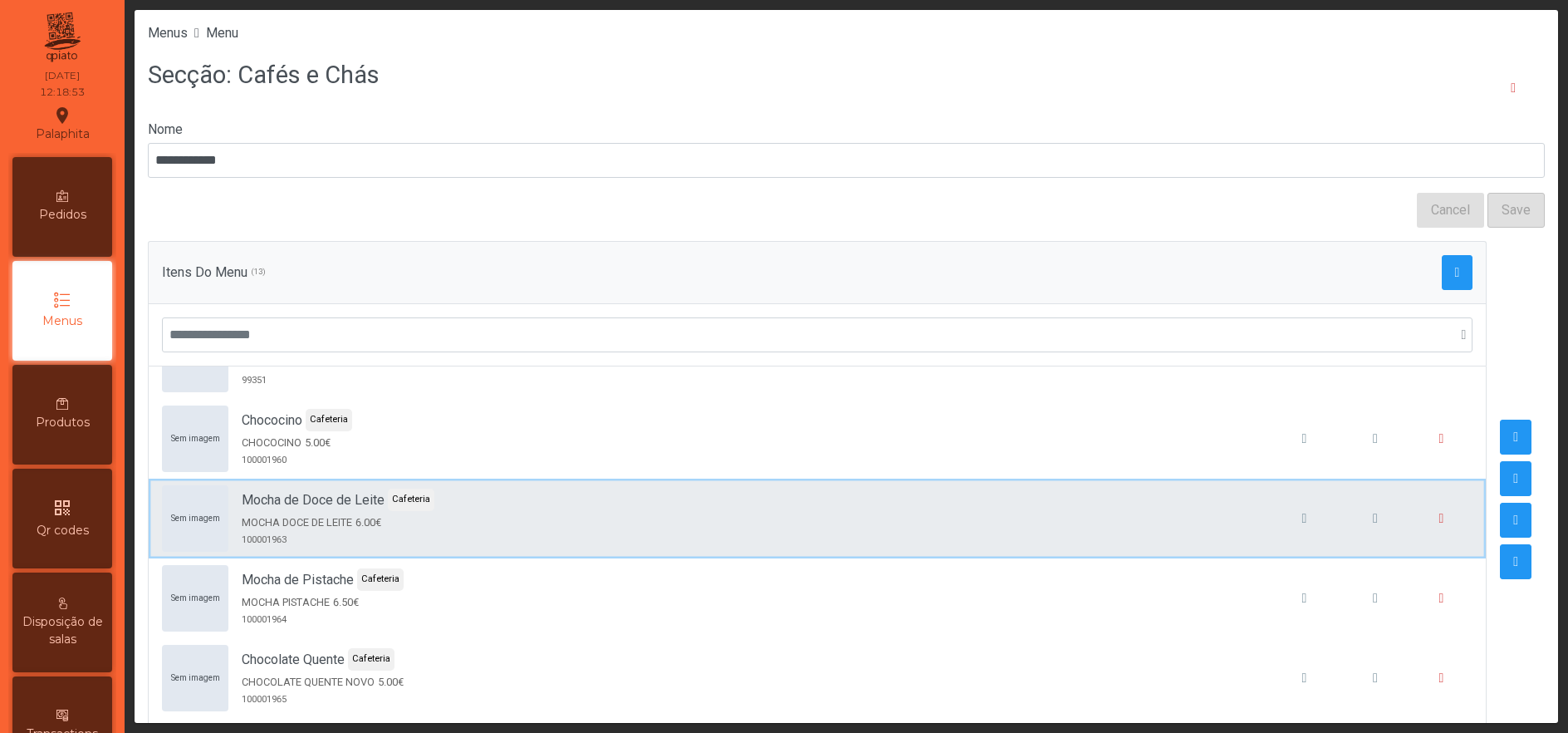 click on "Sem imagem   Mocha de Doce de Leite  Cafeteria  MOCHA DOCE DE LEITE   6.00€   100001963" at bounding box center [817, 519] 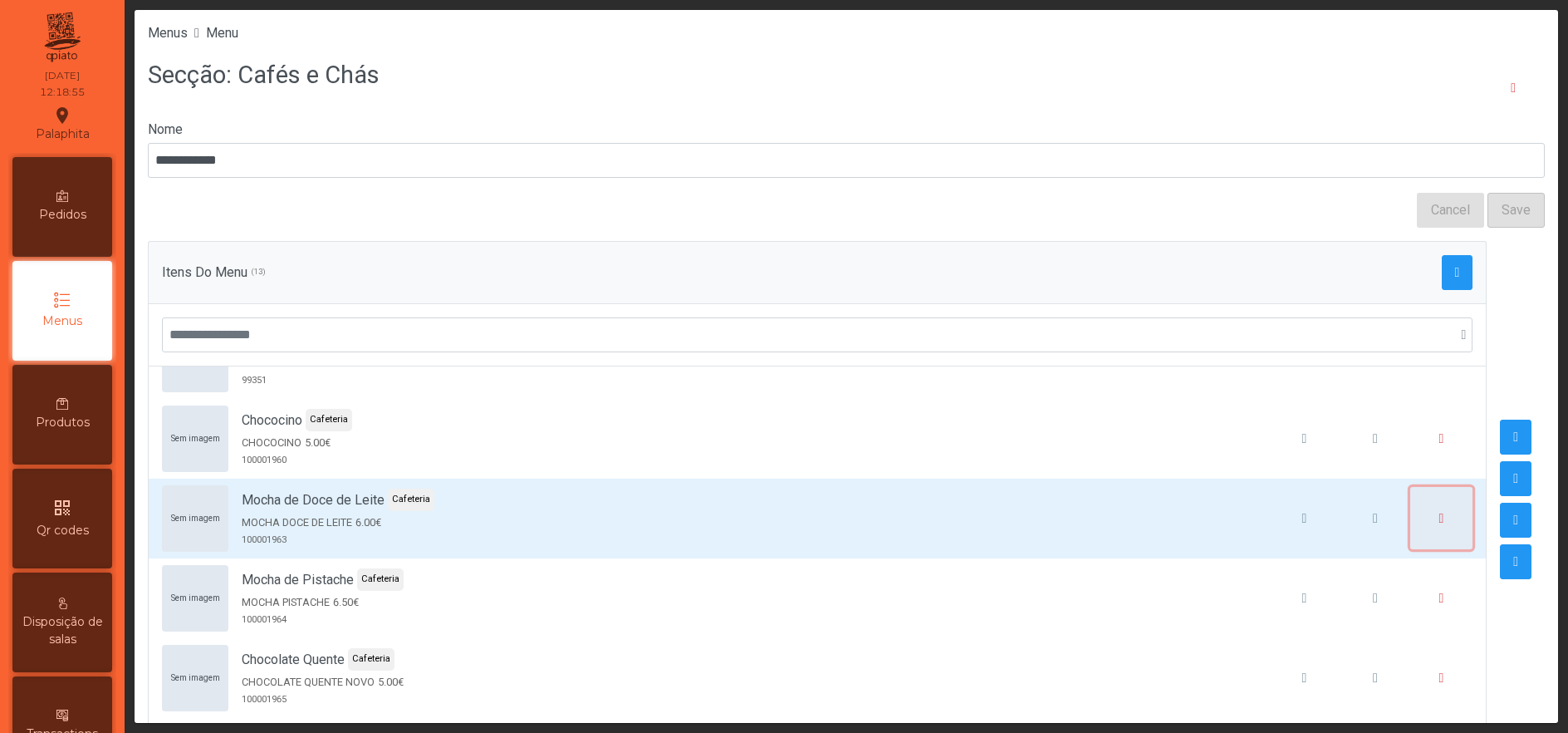 click 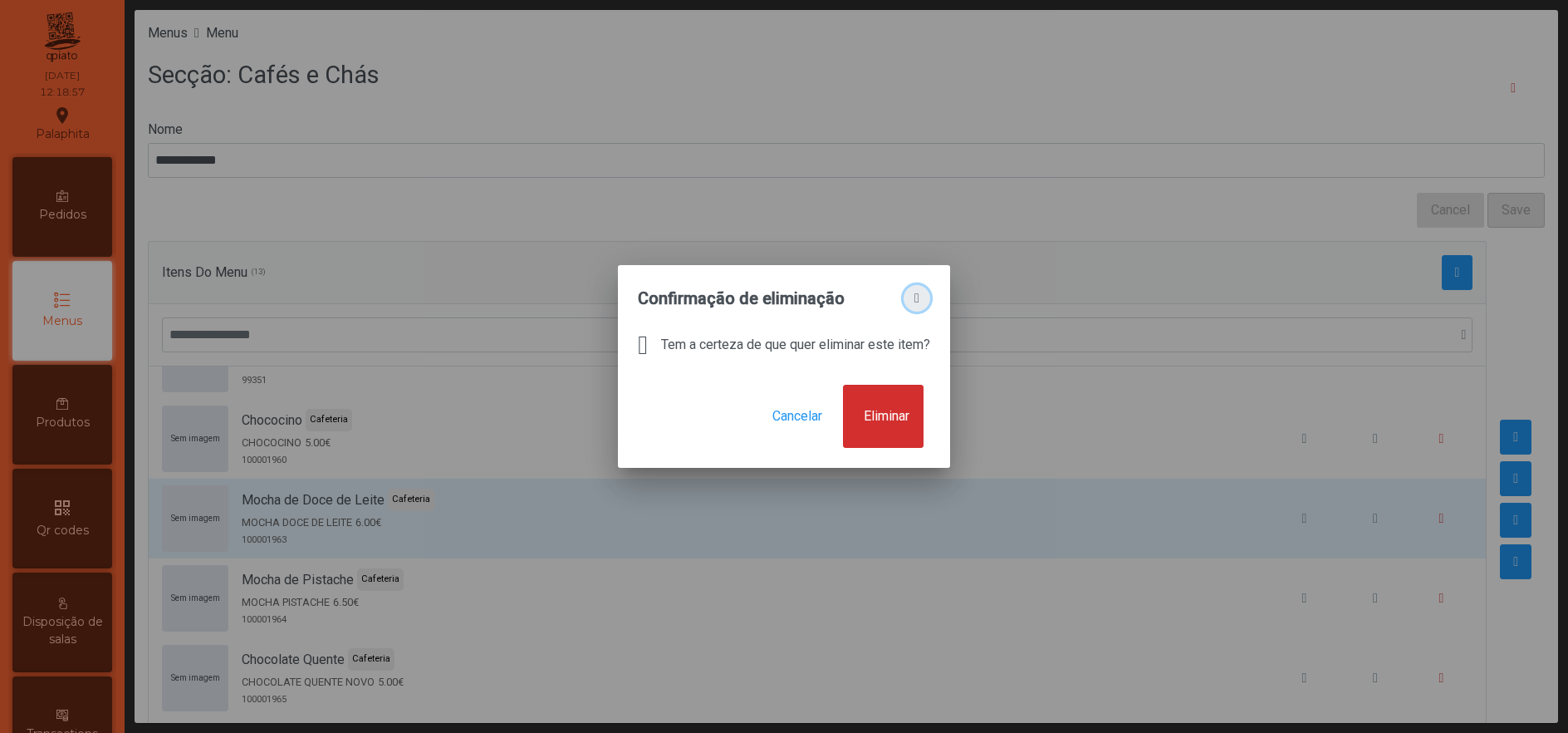 click at bounding box center (917, 298) 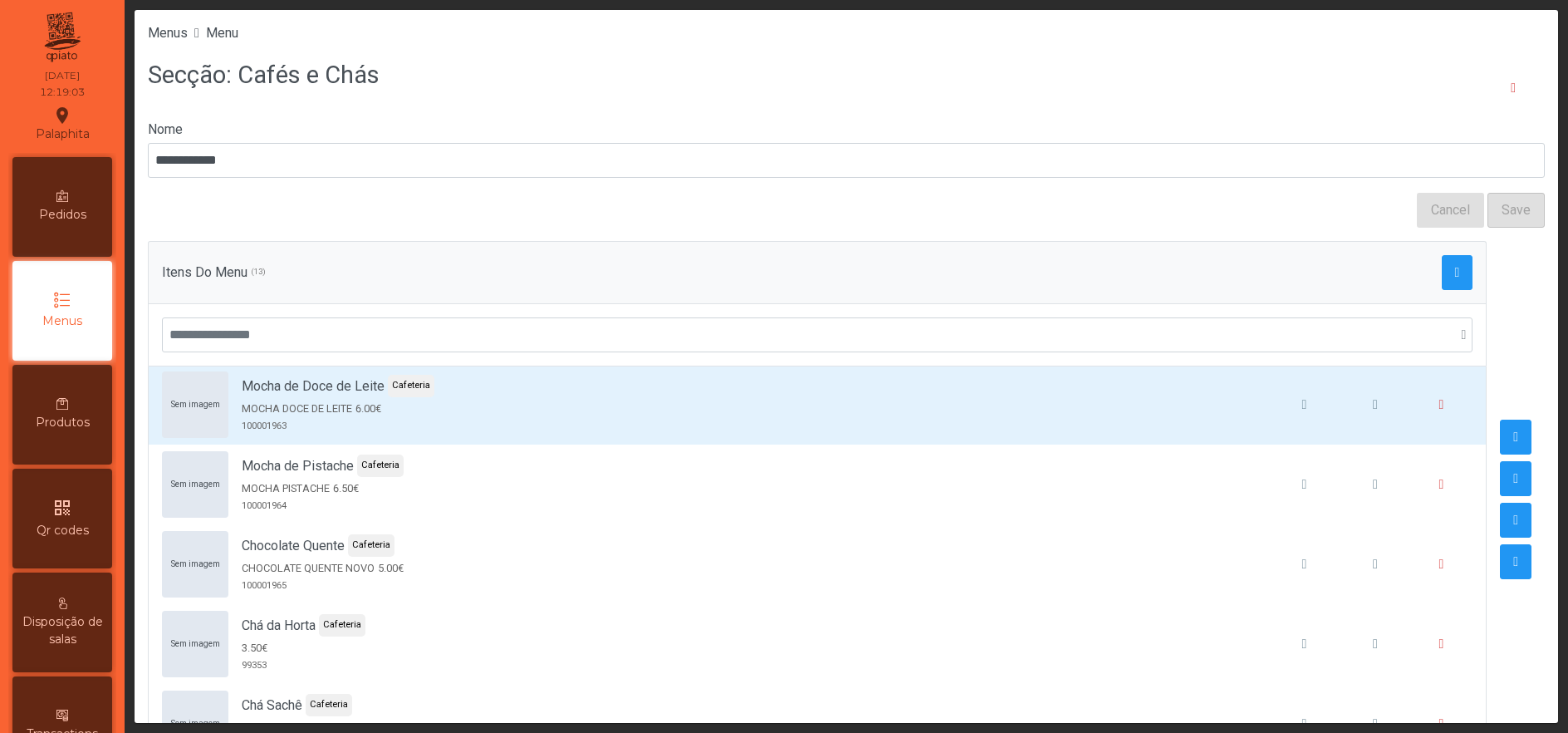 scroll, scrollTop: 653, scrollLeft: 0, axis: vertical 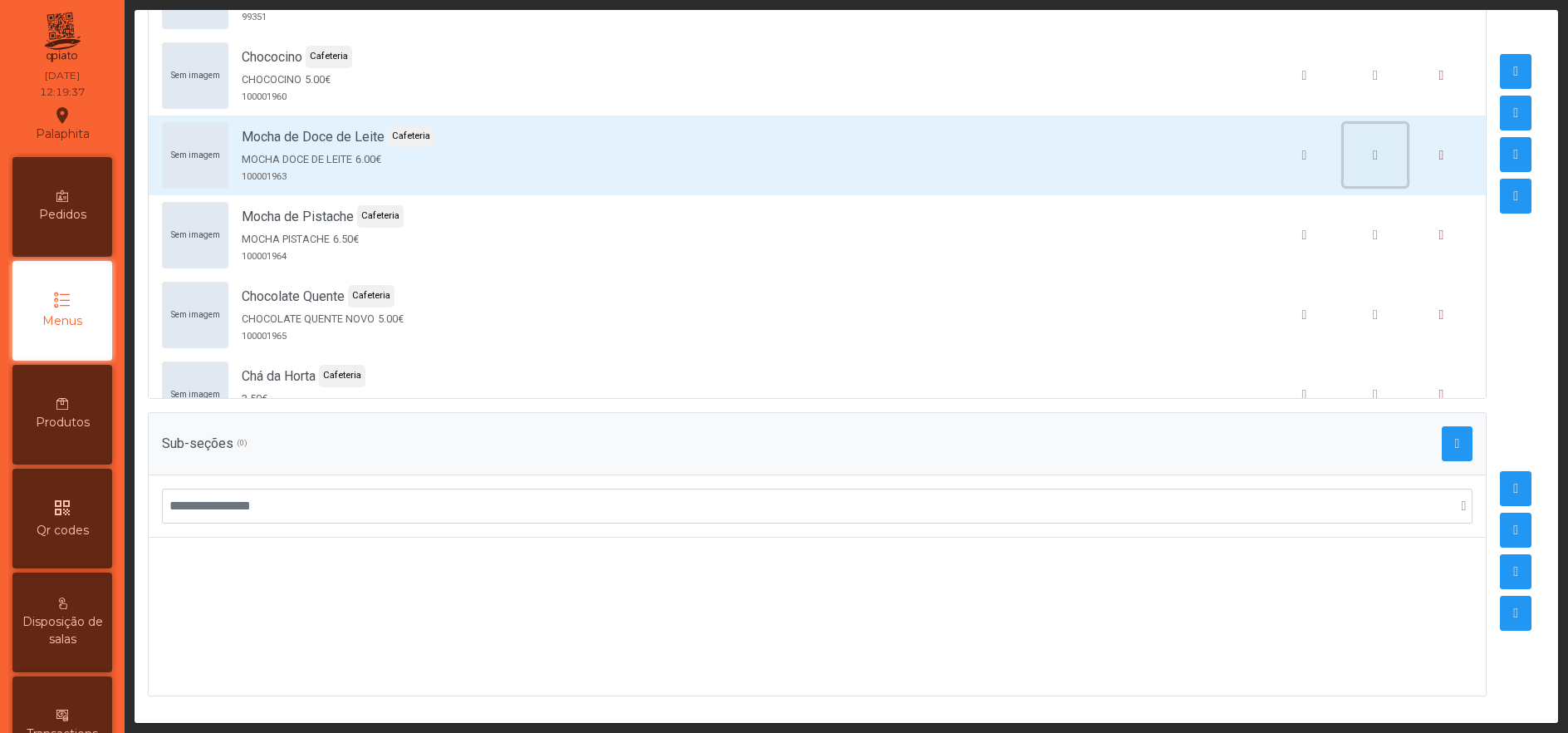 click 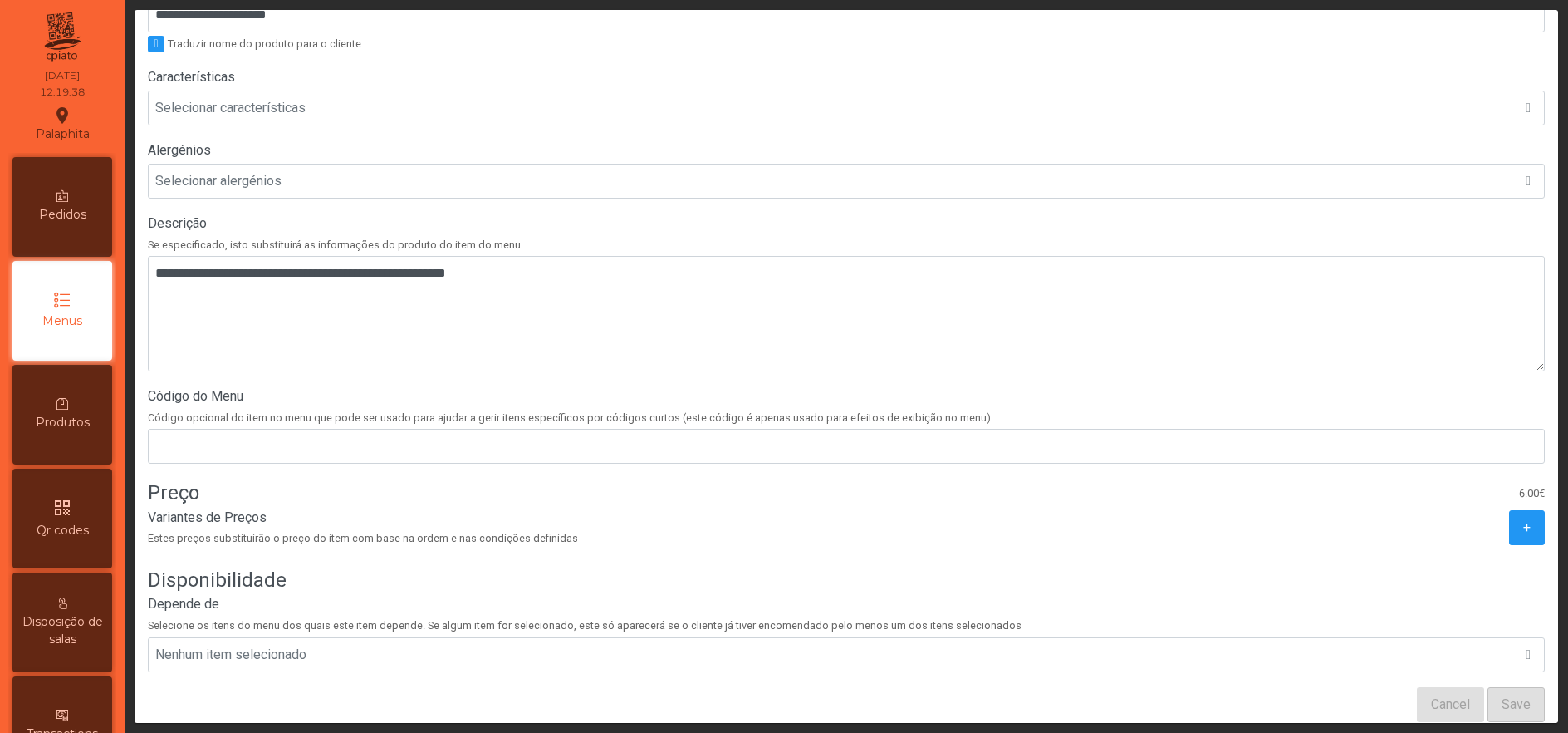 scroll, scrollTop: 400, scrollLeft: 0, axis: vertical 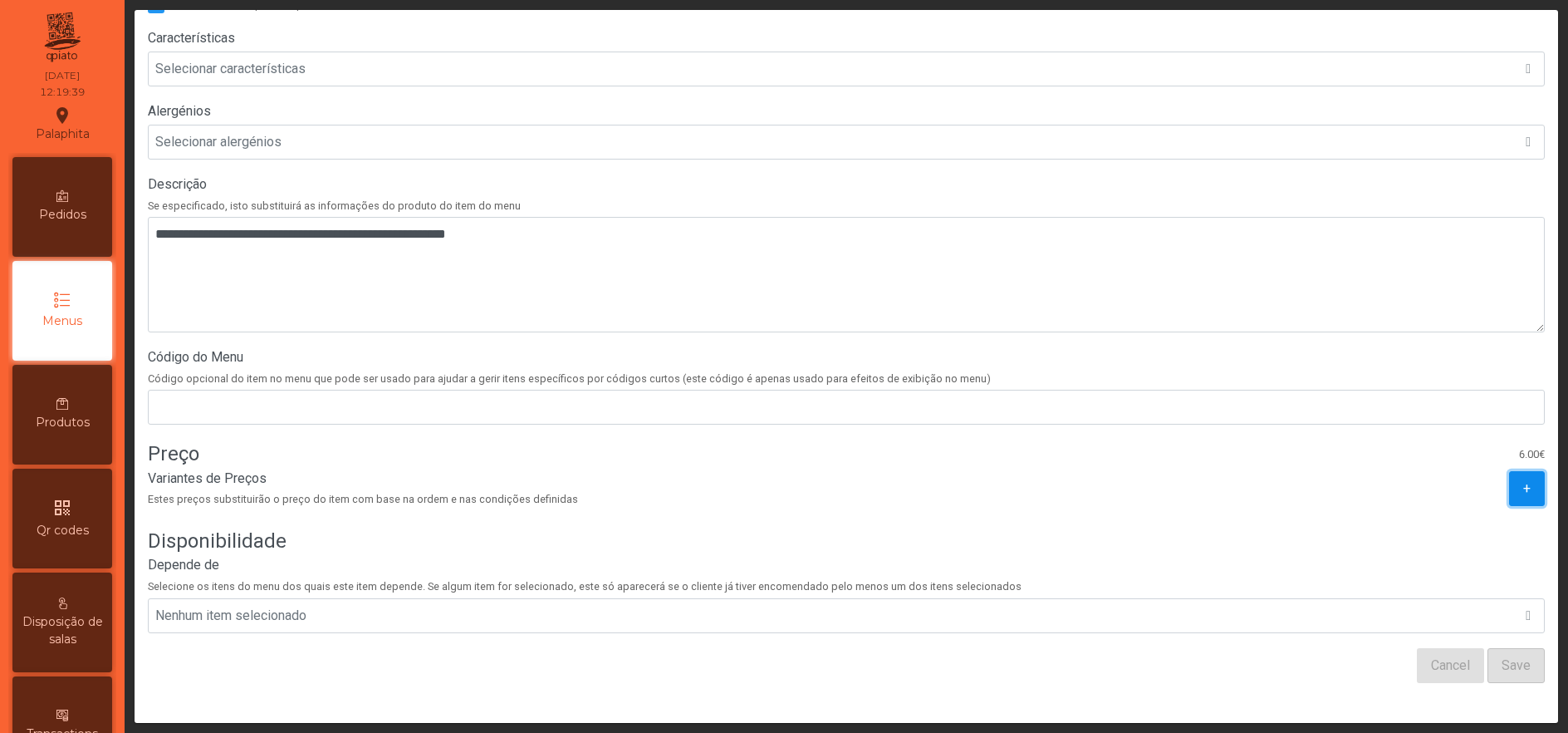 click on "+" 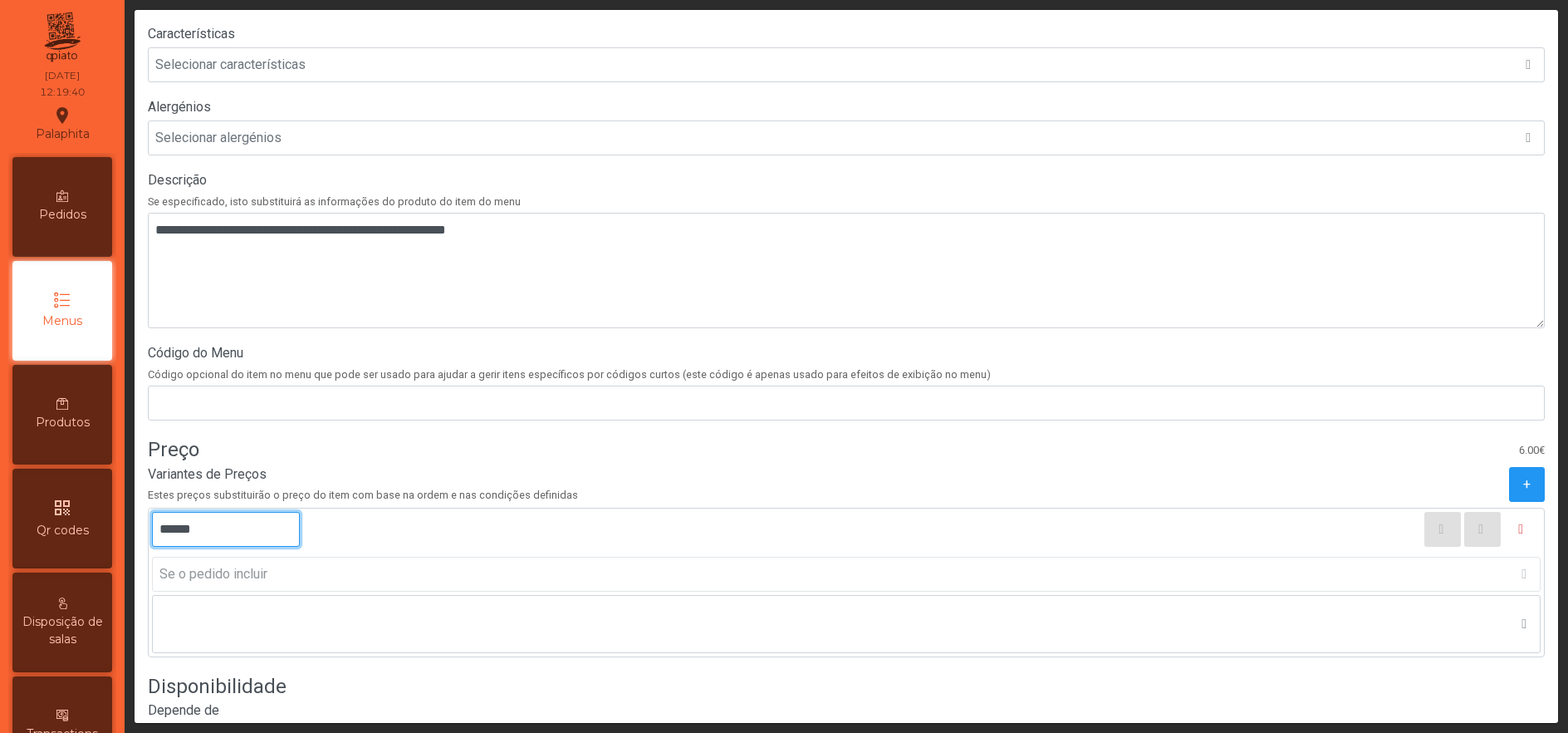 click on "******" 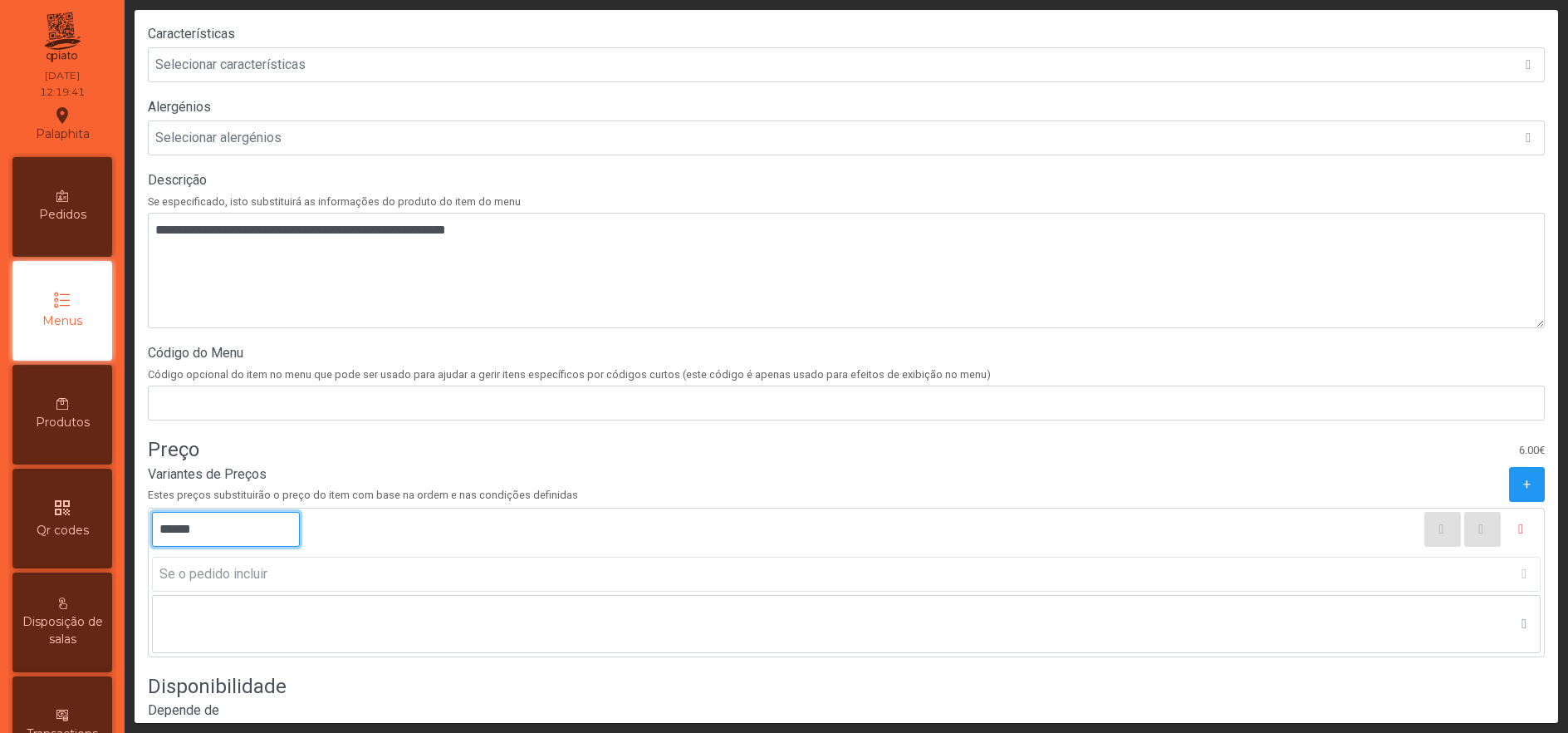 type on "******" 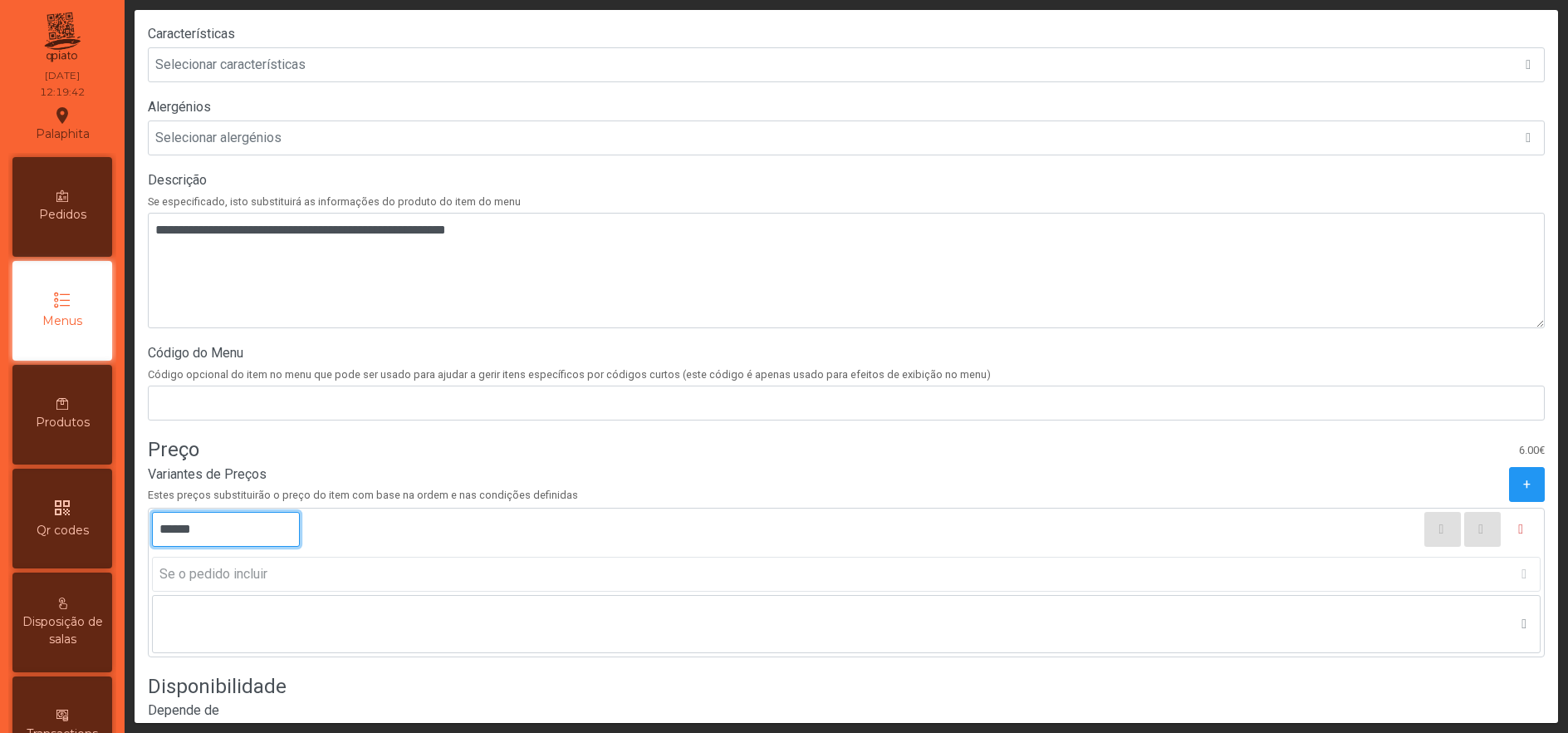 scroll, scrollTop: 550, scrollLeft: 0, axis: vertical 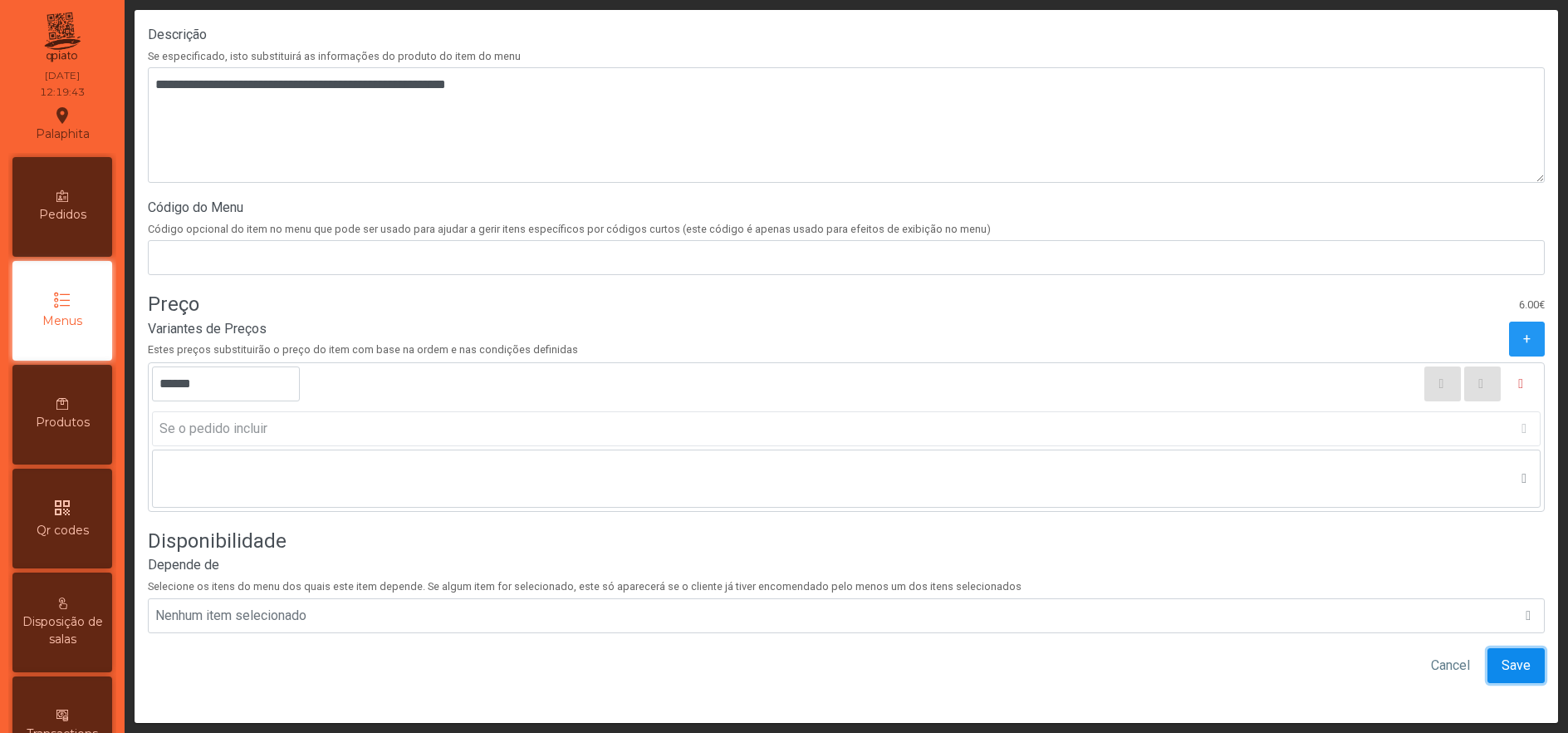 click on "Save" 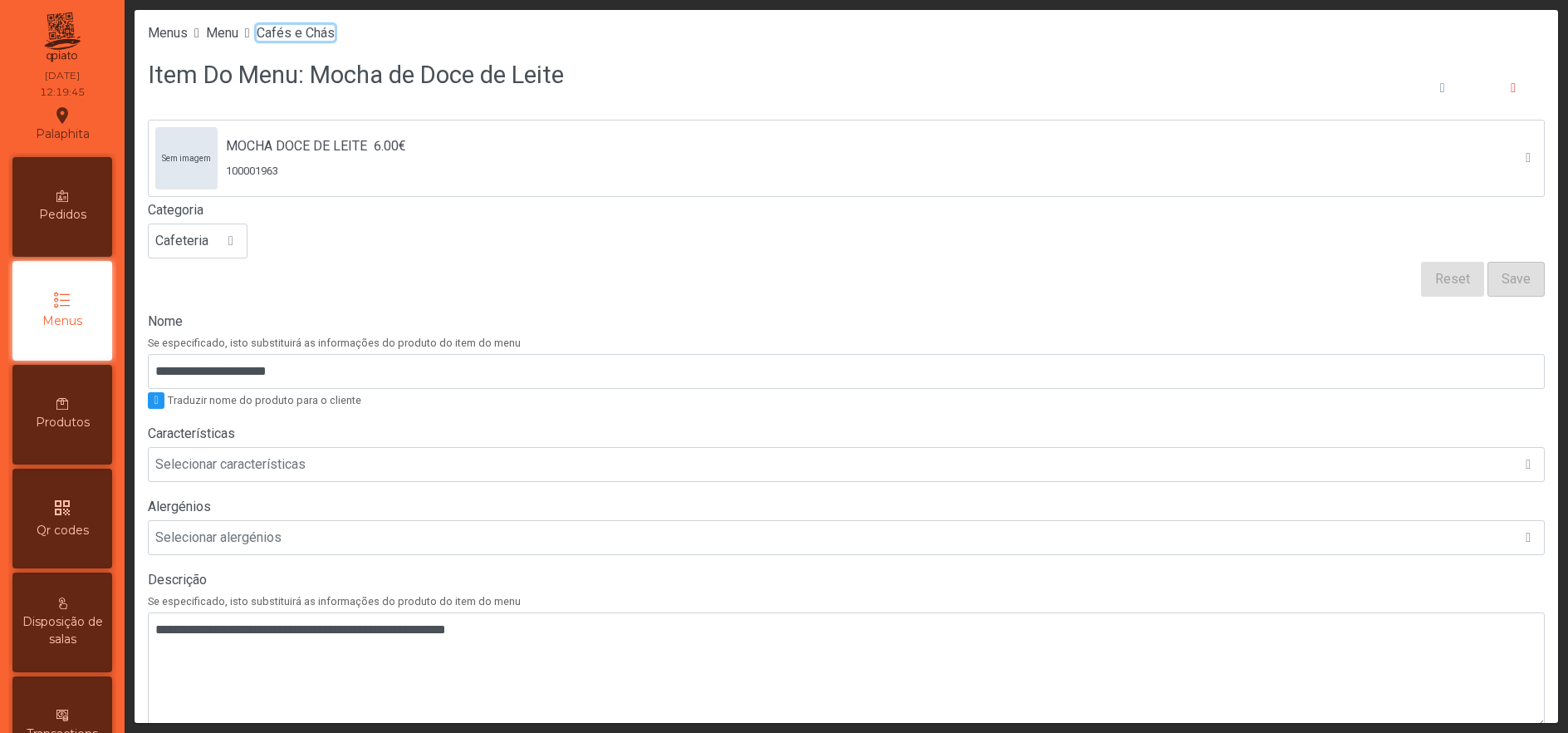 click on "Cafés e Chás" 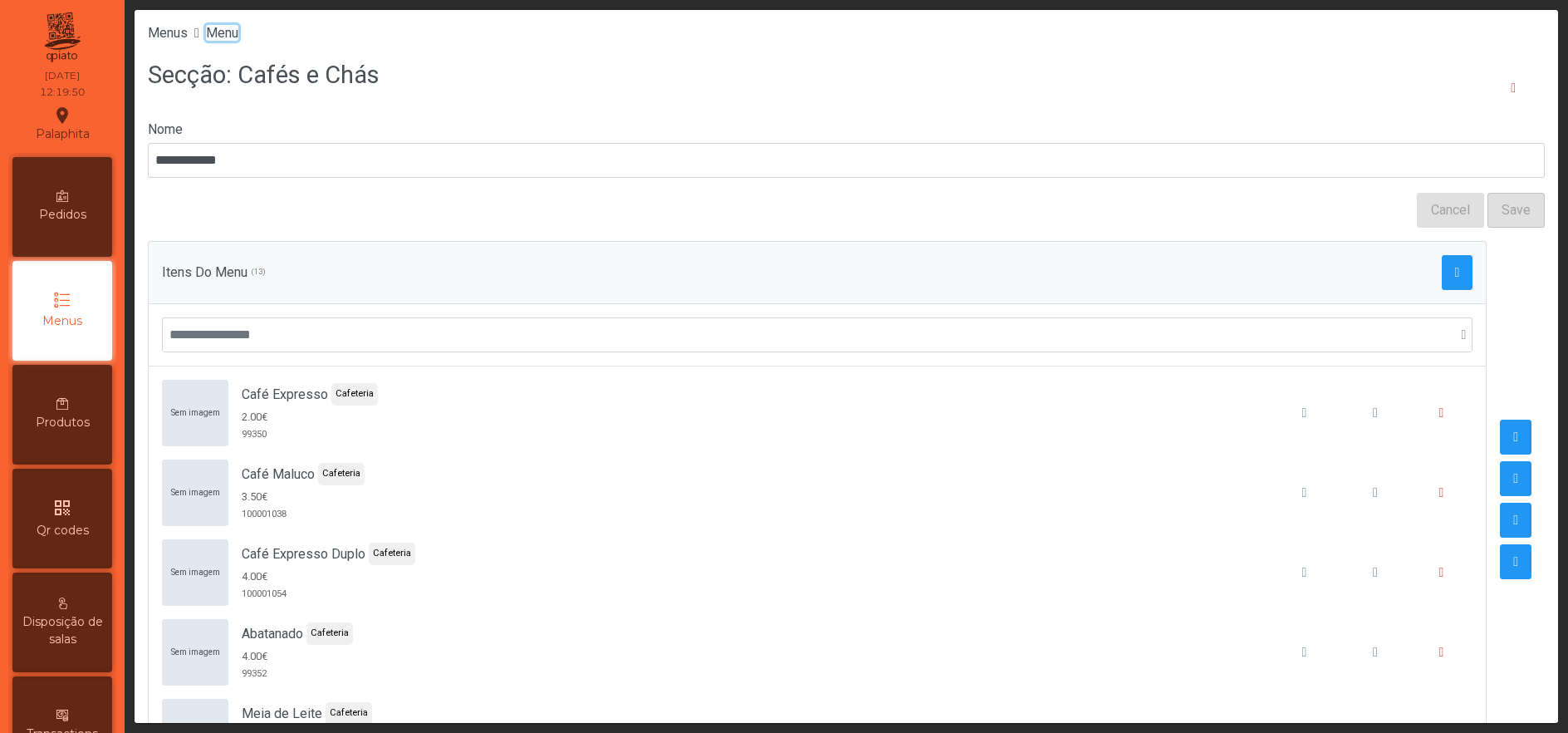 click on "Menu" 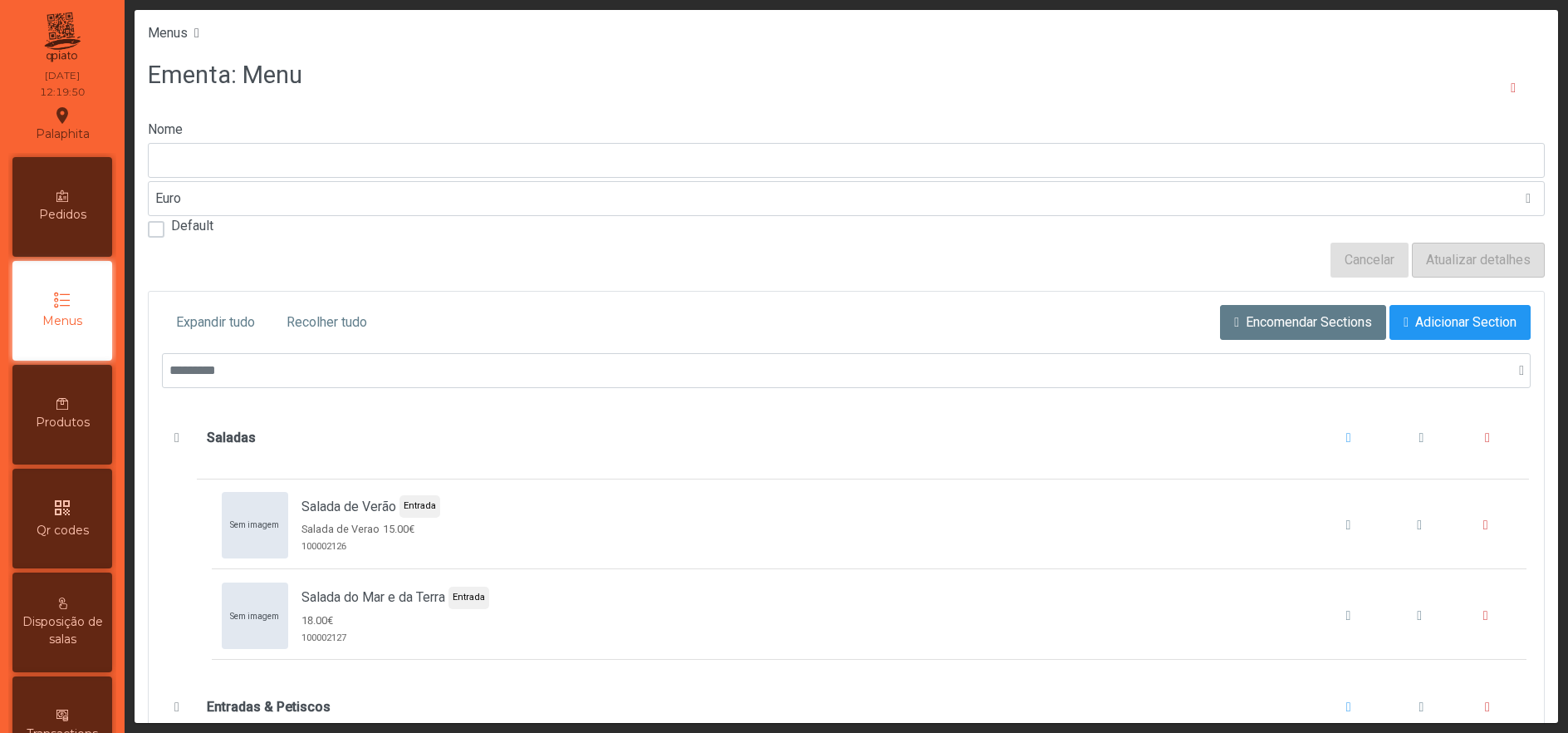 type on "****" 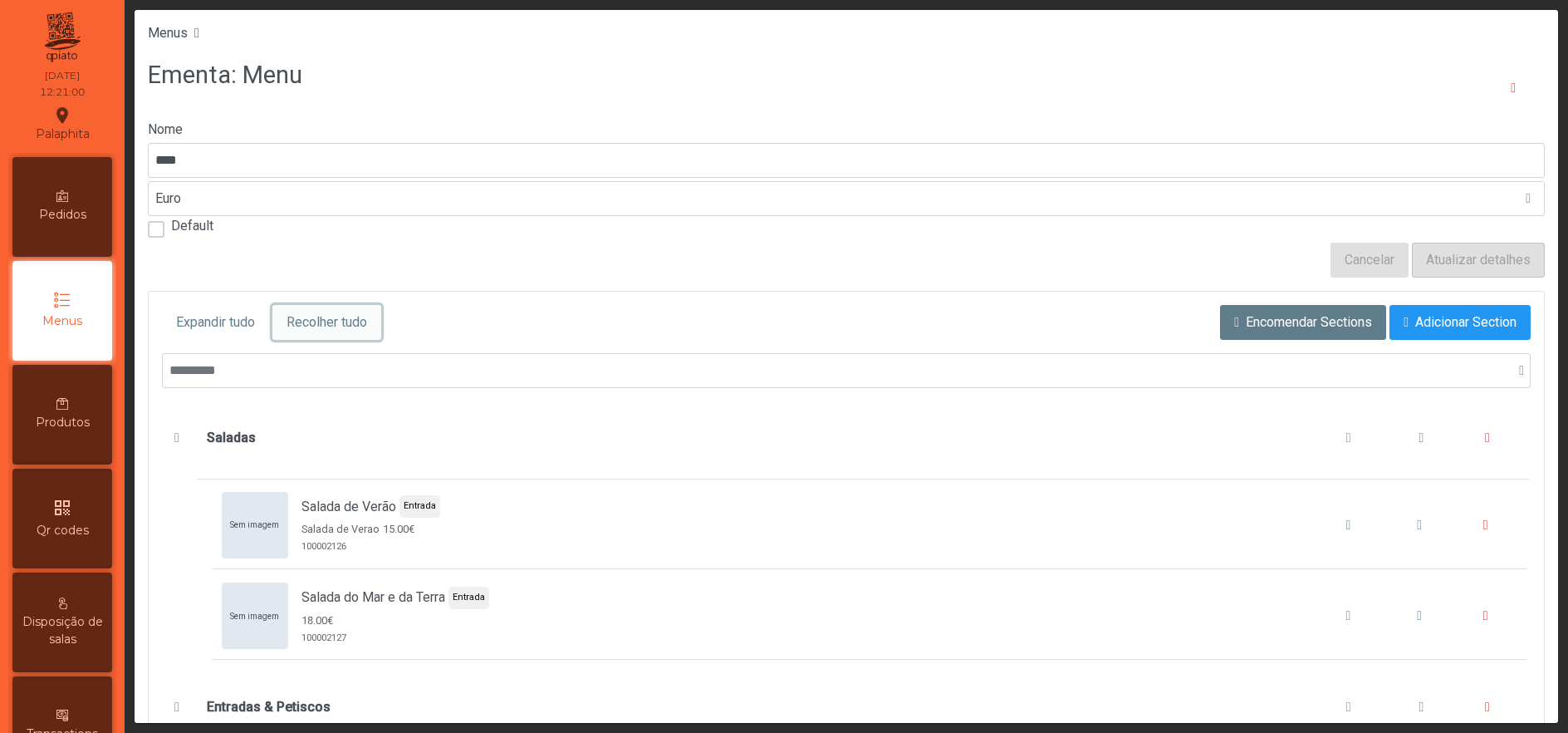 click on "Recolher tudo" 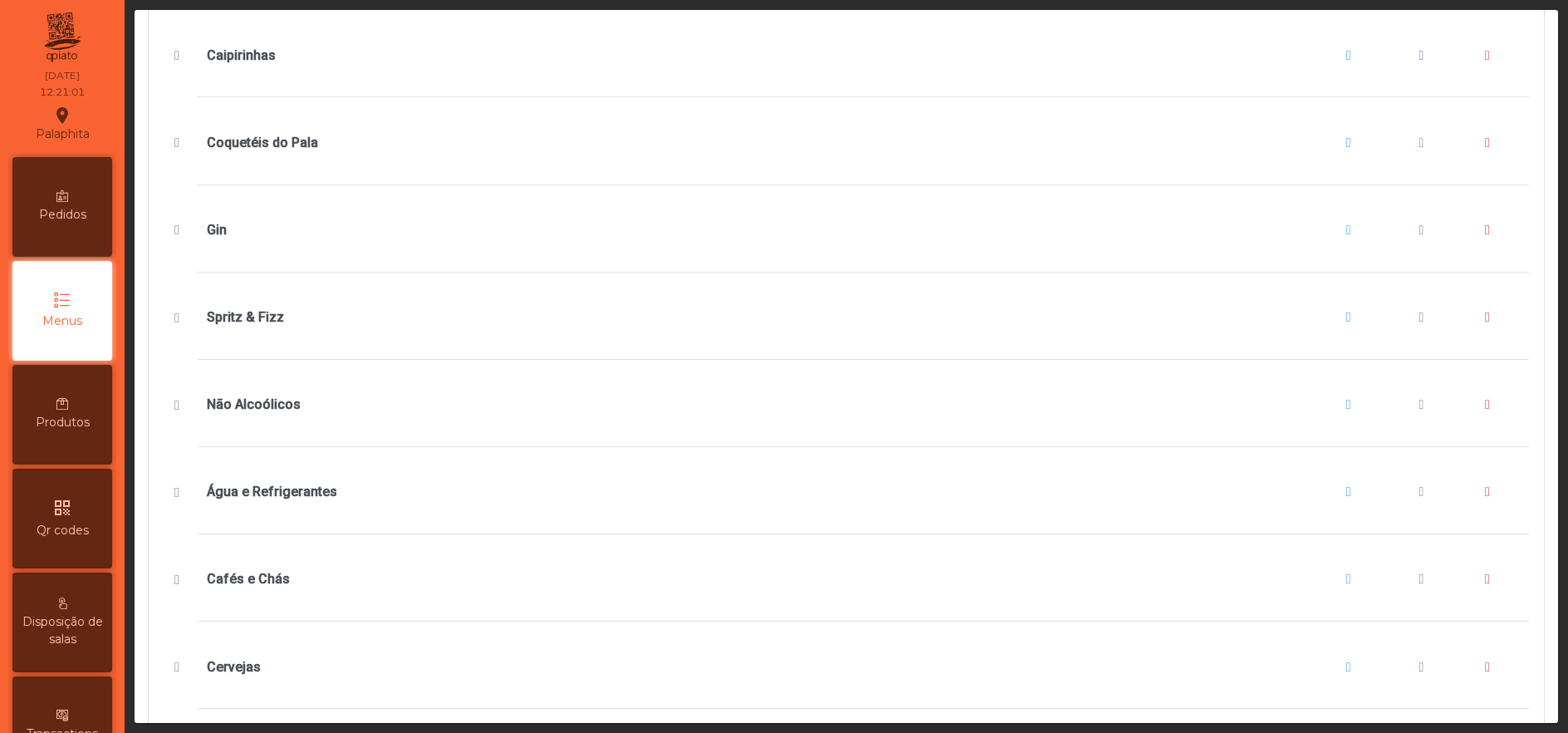 scroll, scrollTop: 999, scrollLeft: 0, axis: vertical 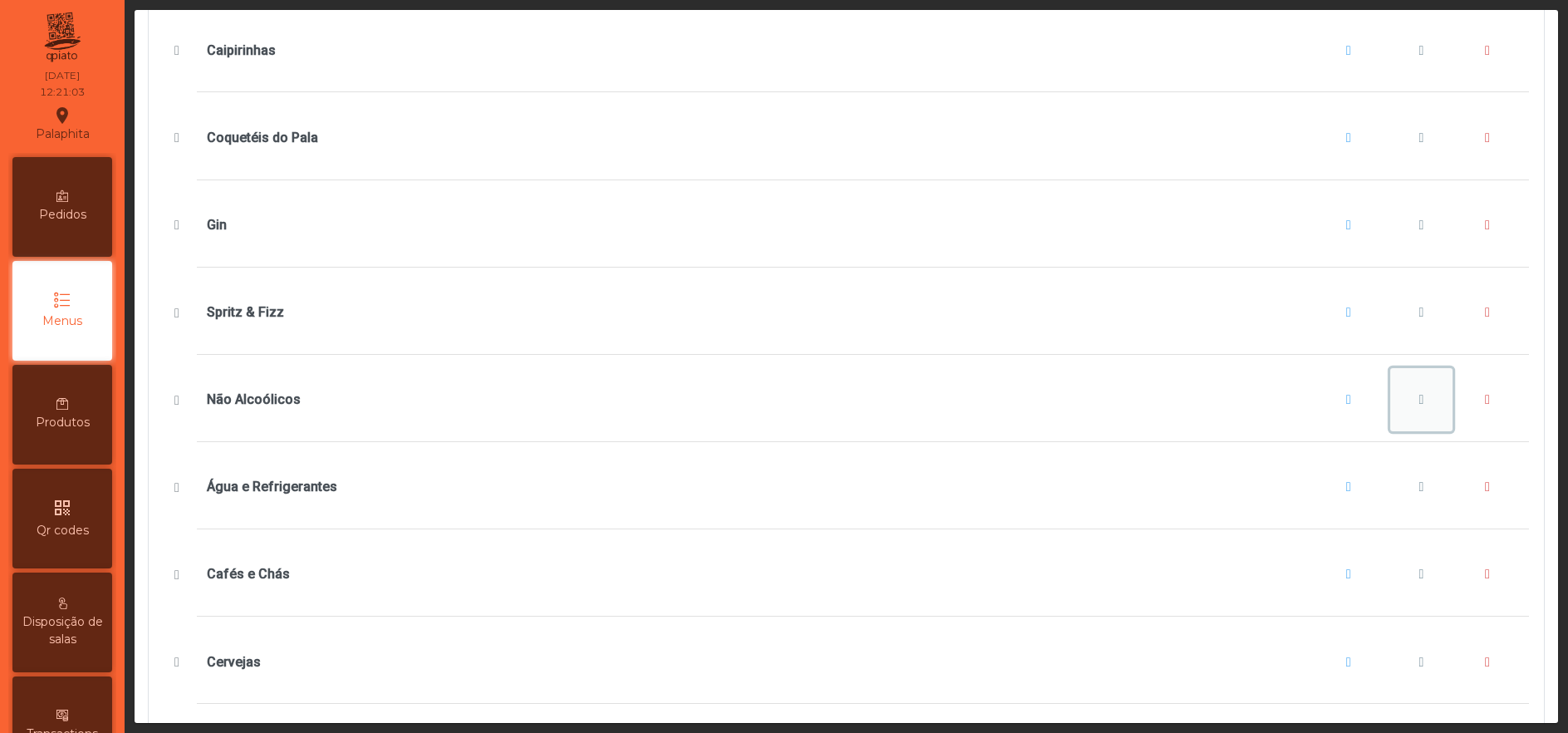 click 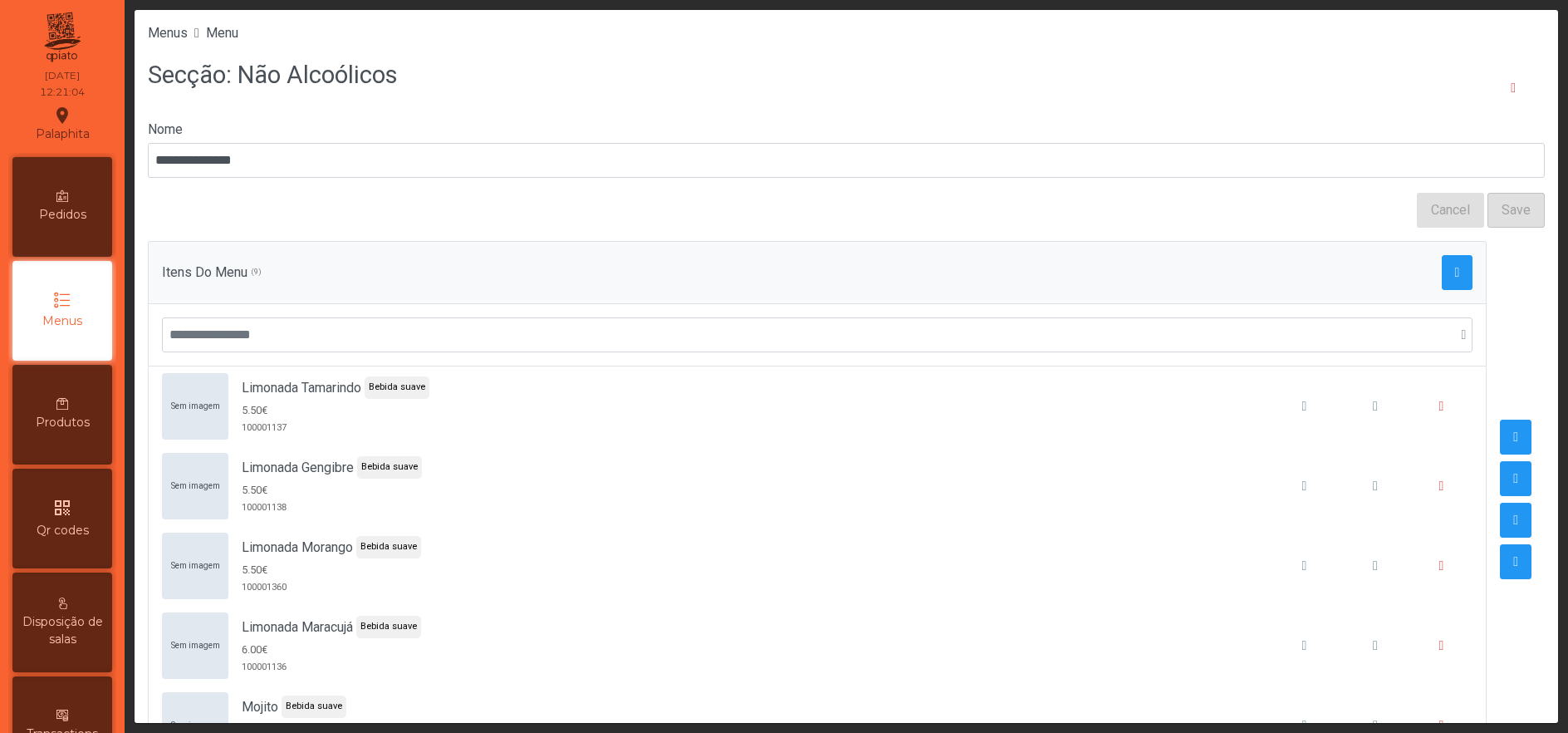 scroll, scrollTop: 0, scrollLeft: 0, axis: both 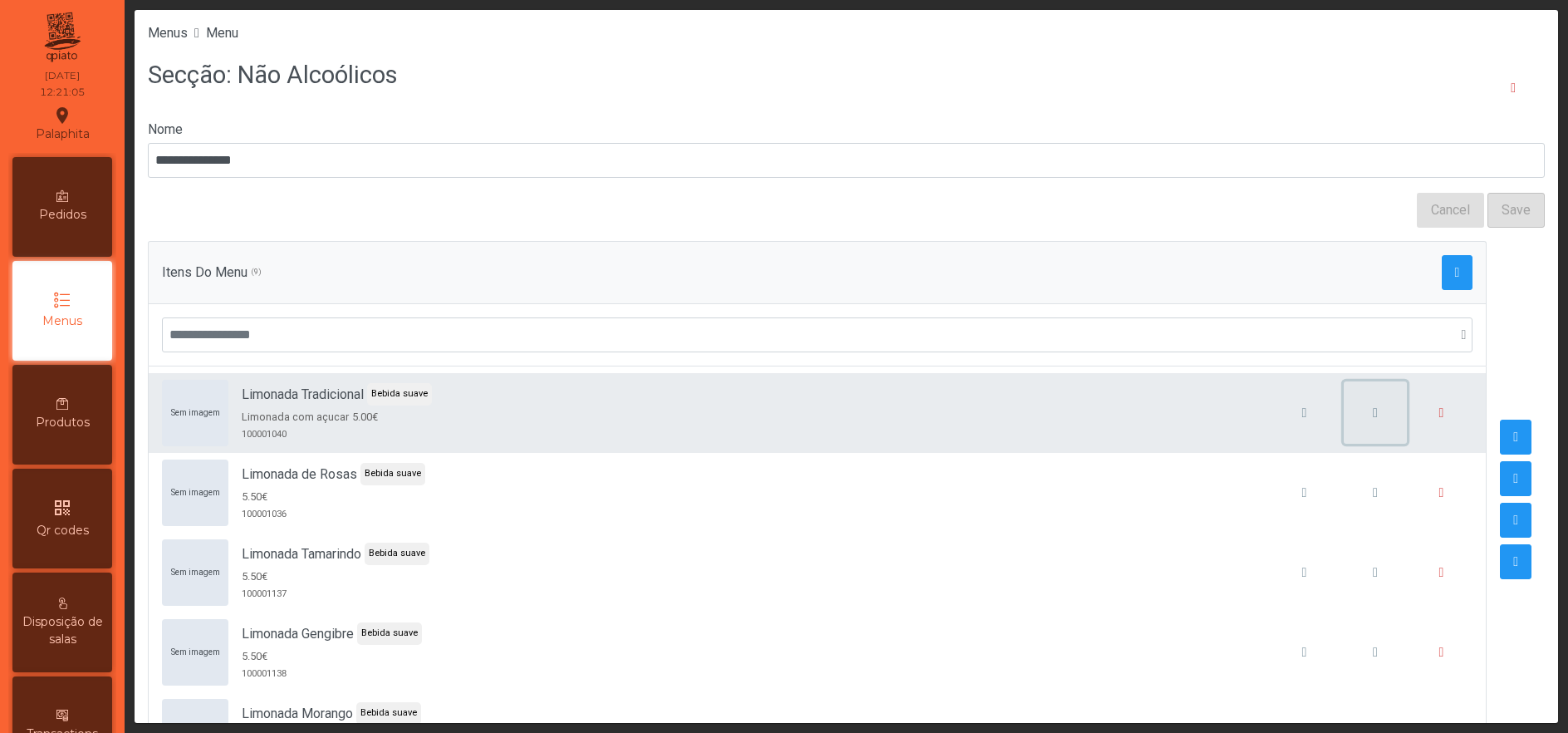 click 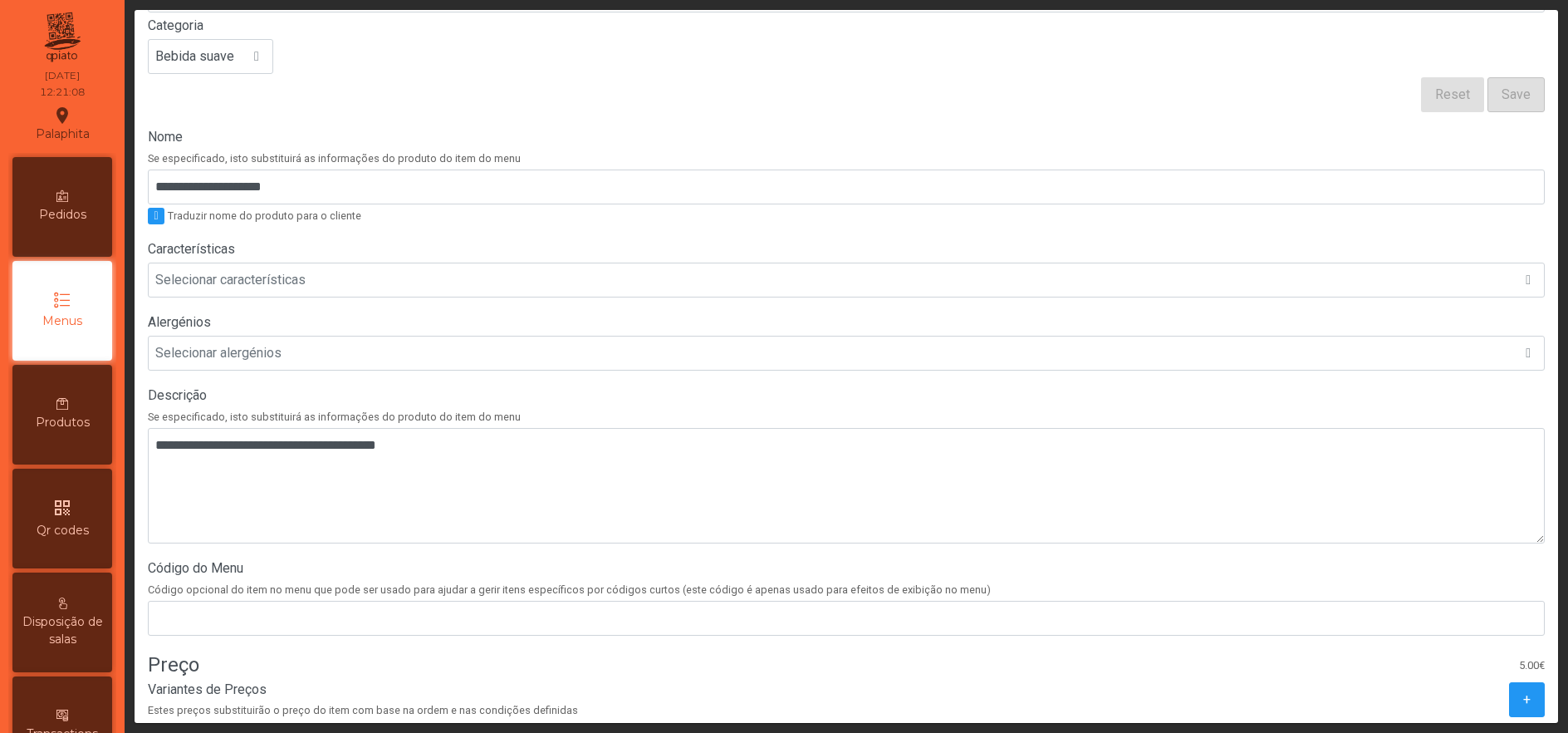 scroll, scrollTop: 283, scrollLeft: 0, axis: vertical 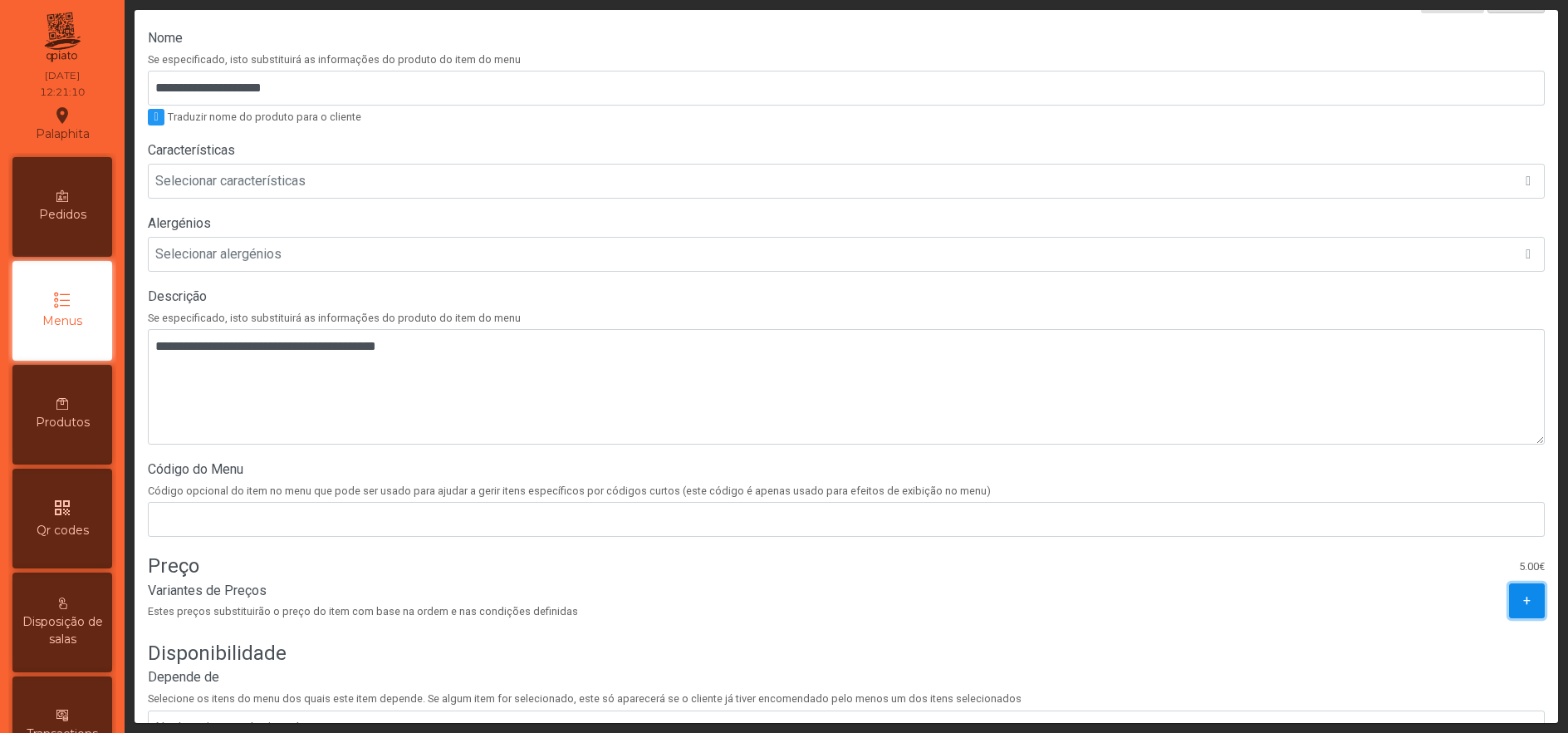 click on "+" 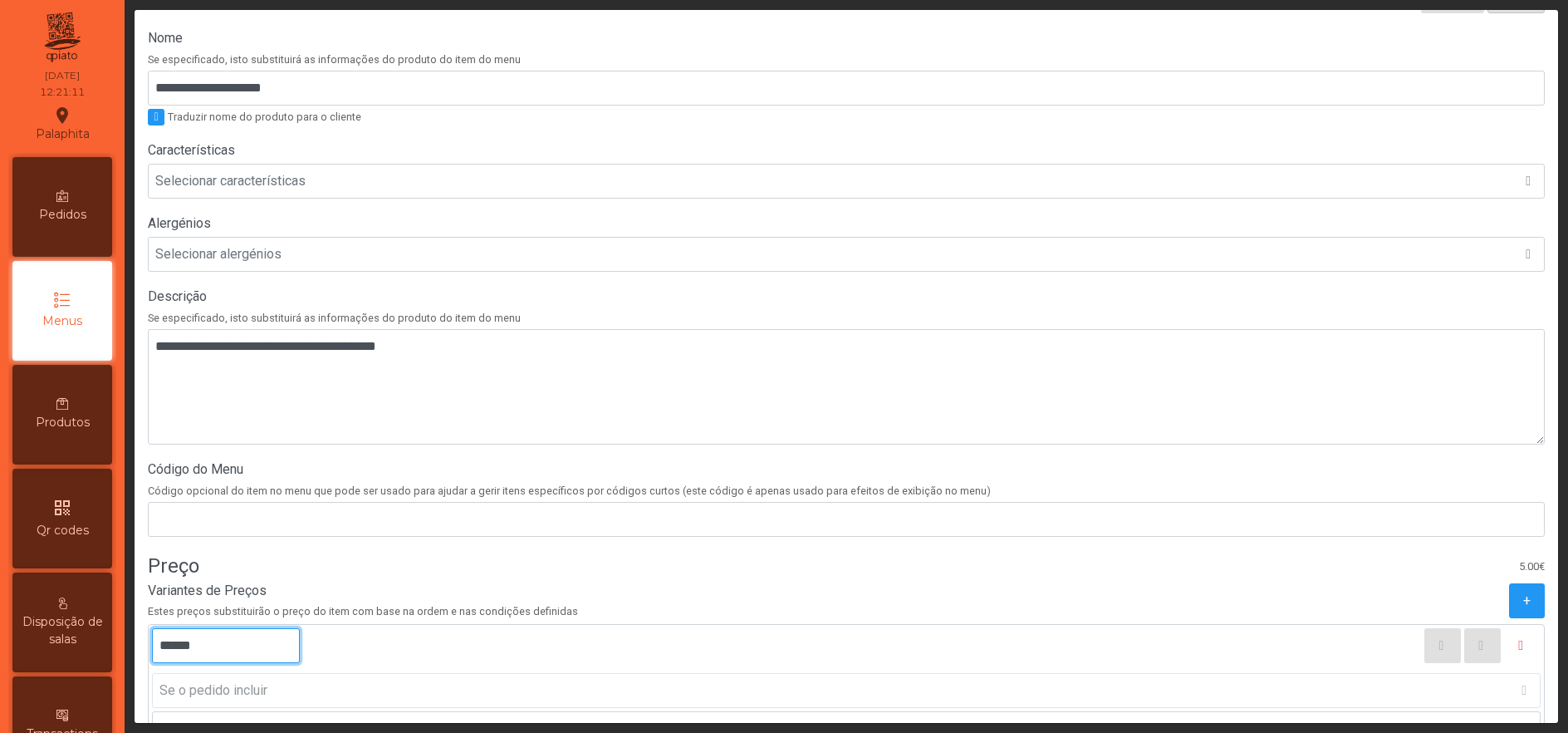 click on "******" 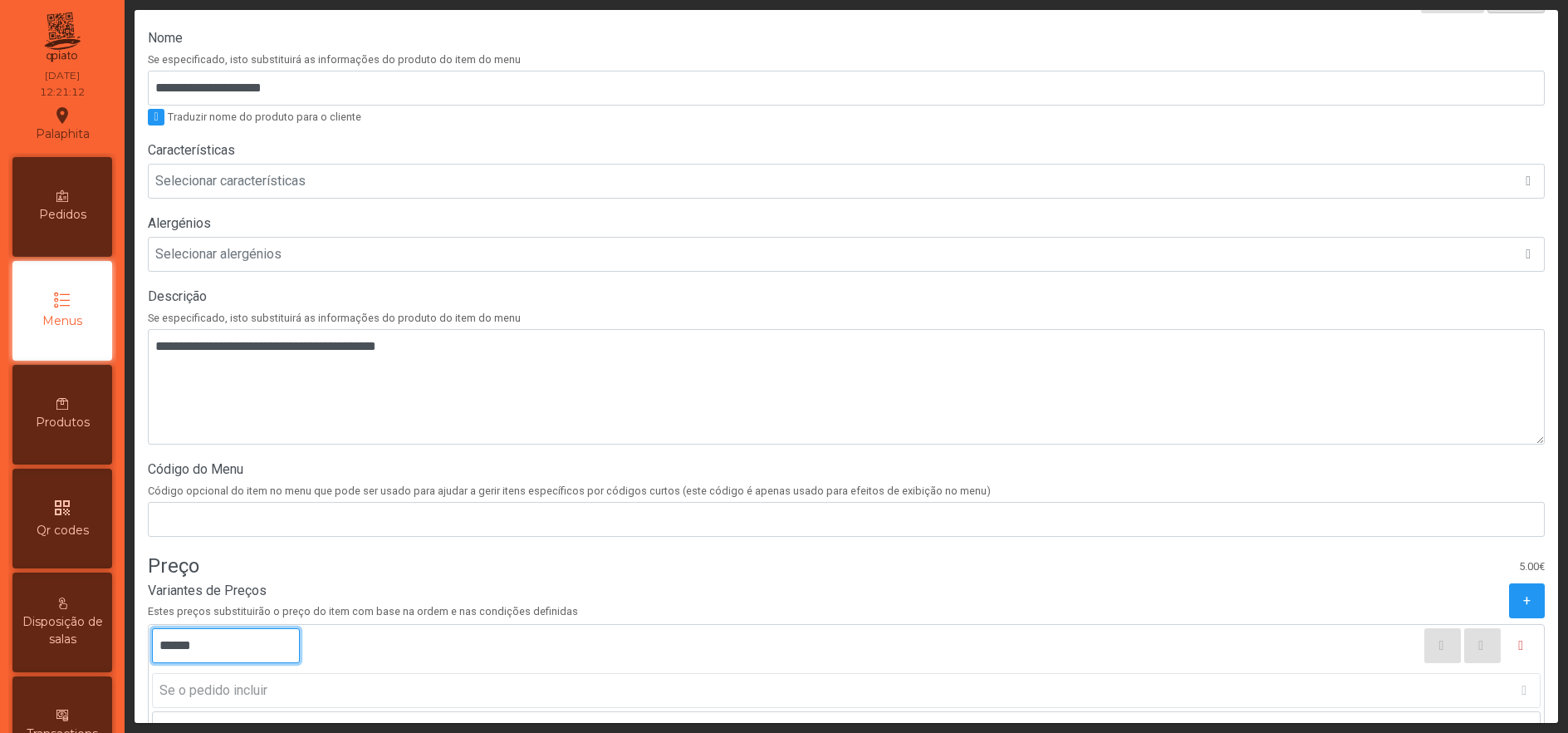 click on "******" 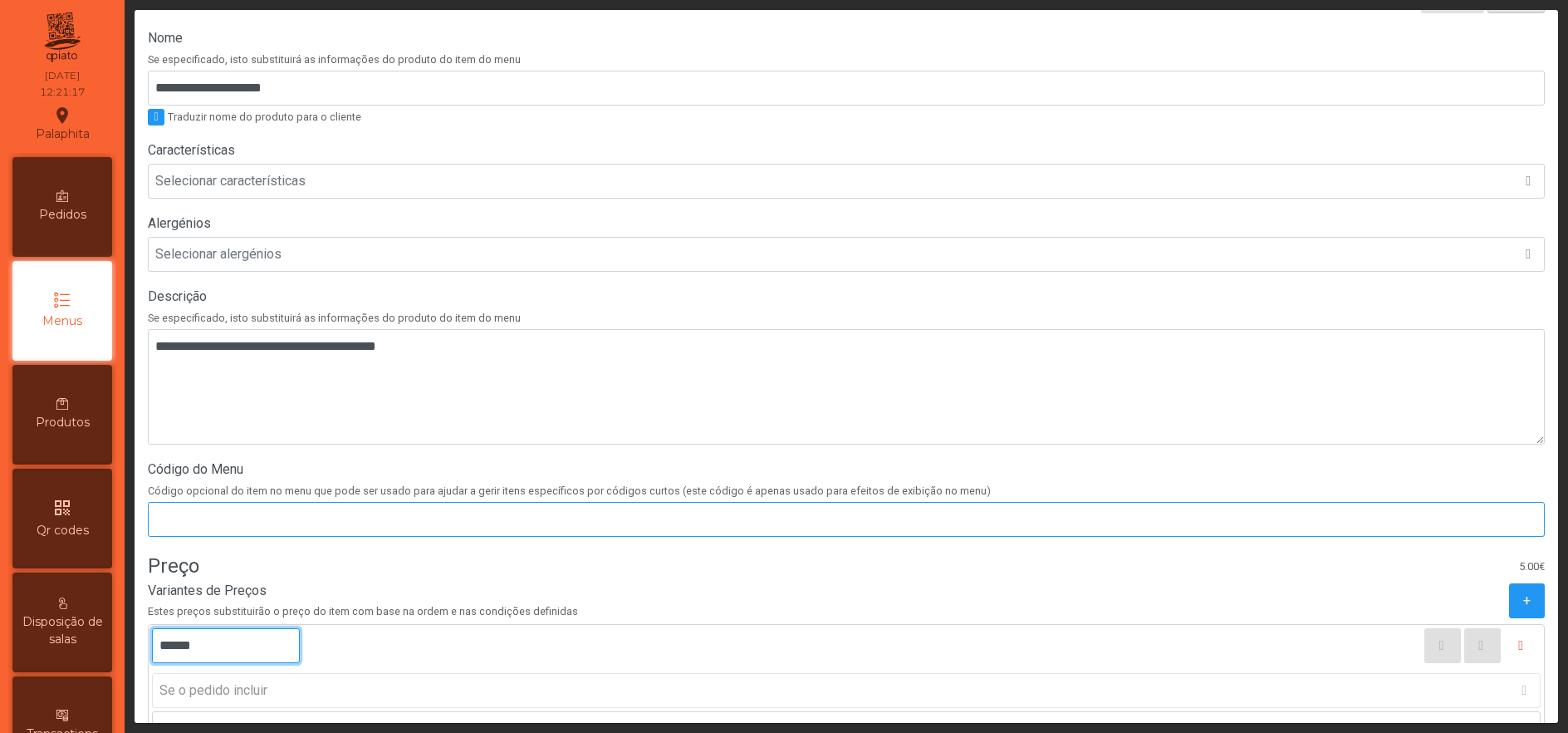 type on "******" 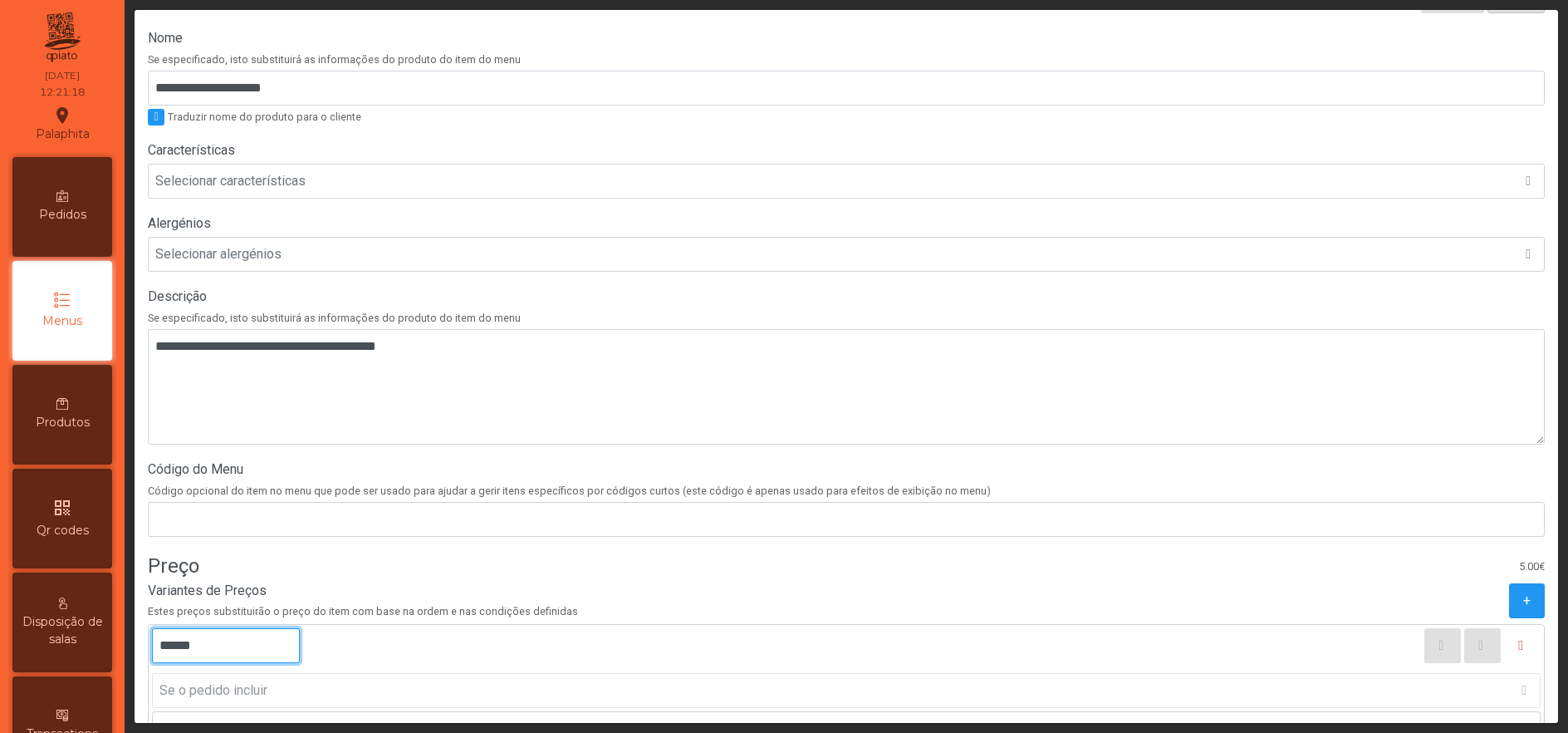 scroll, scrollTop: 550, scrollLeft: 0, axis: vertical 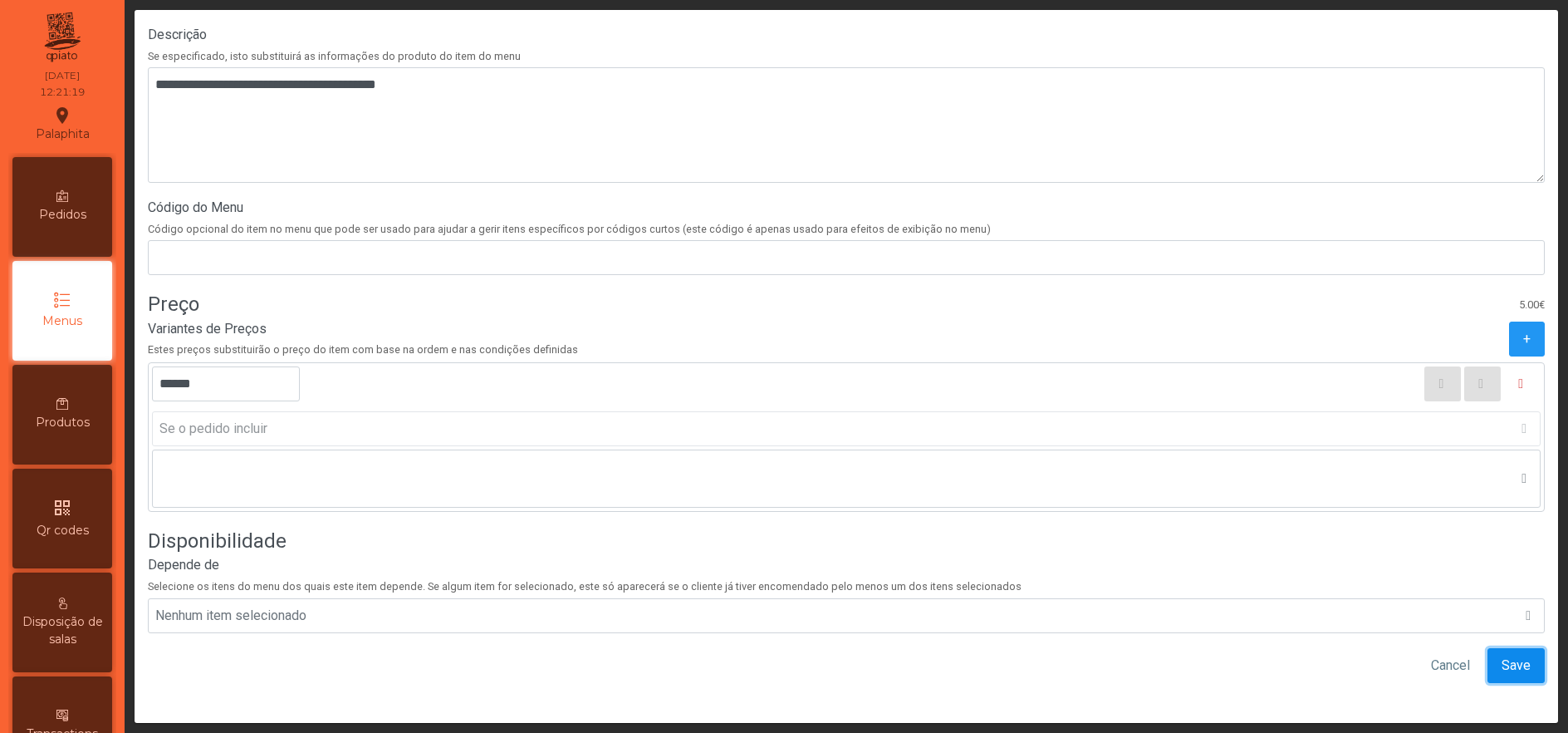 click on "Save" 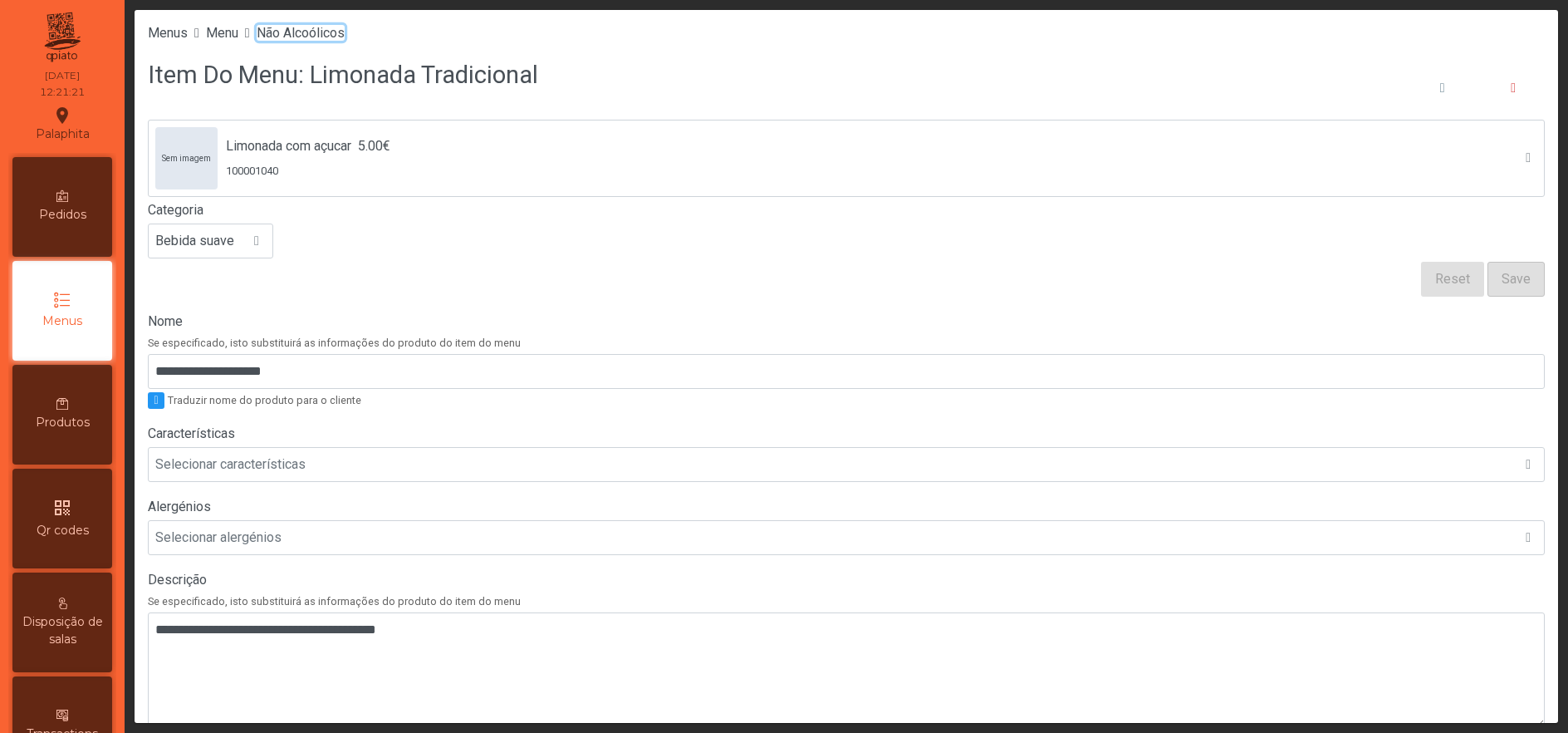click on "Não Alcoólicos" 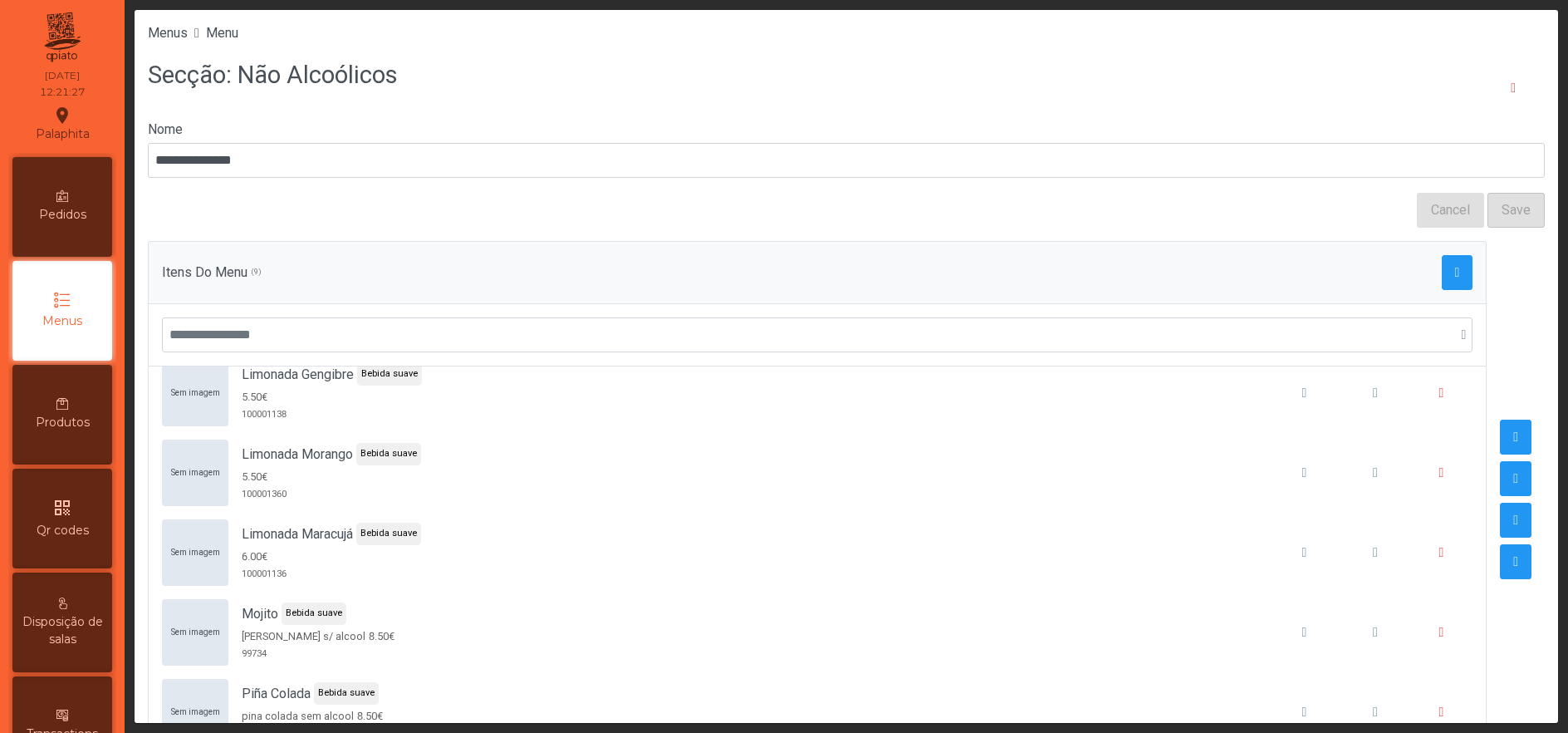 scroll, scrollTop: 334, scrollLeft: 0, axis: vertical 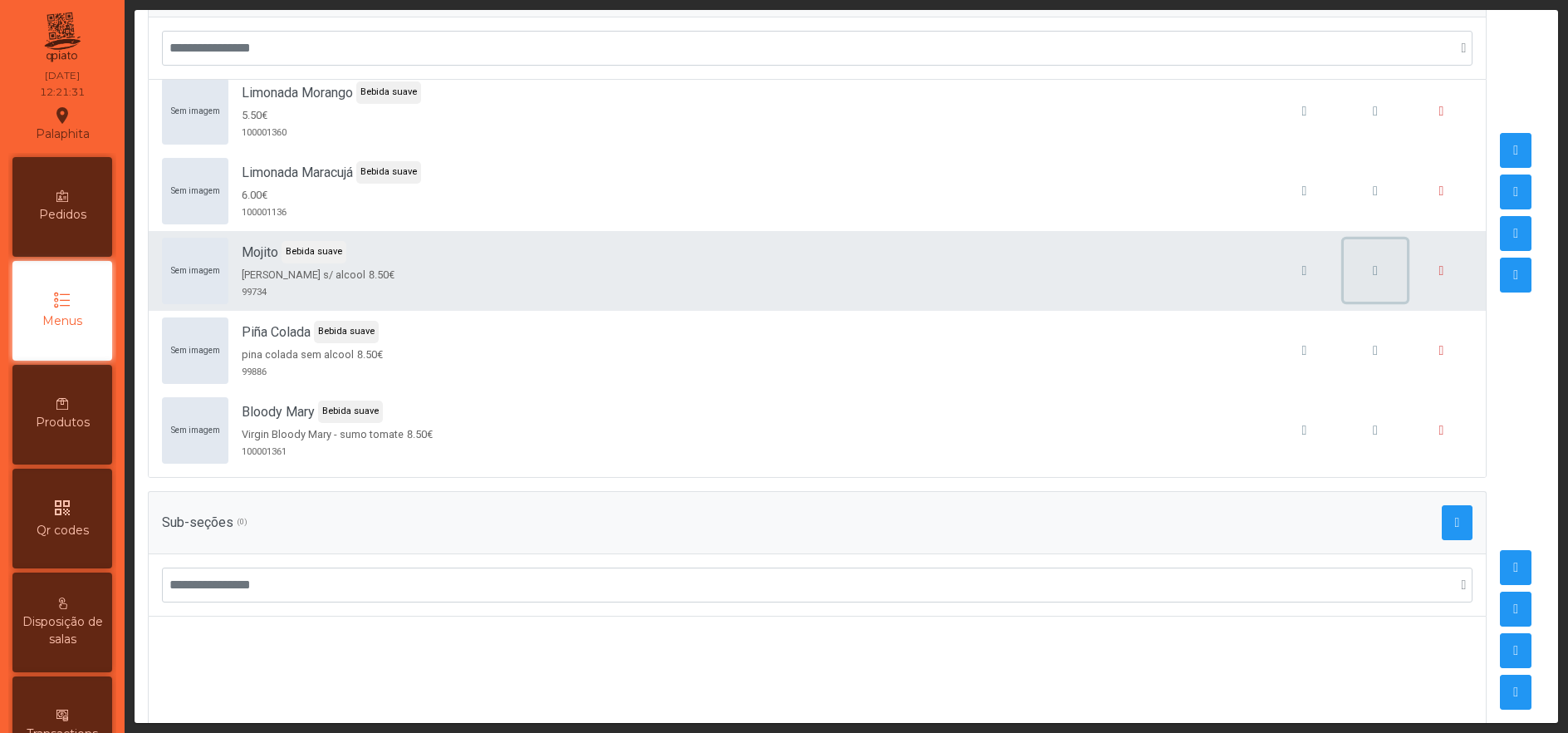 click 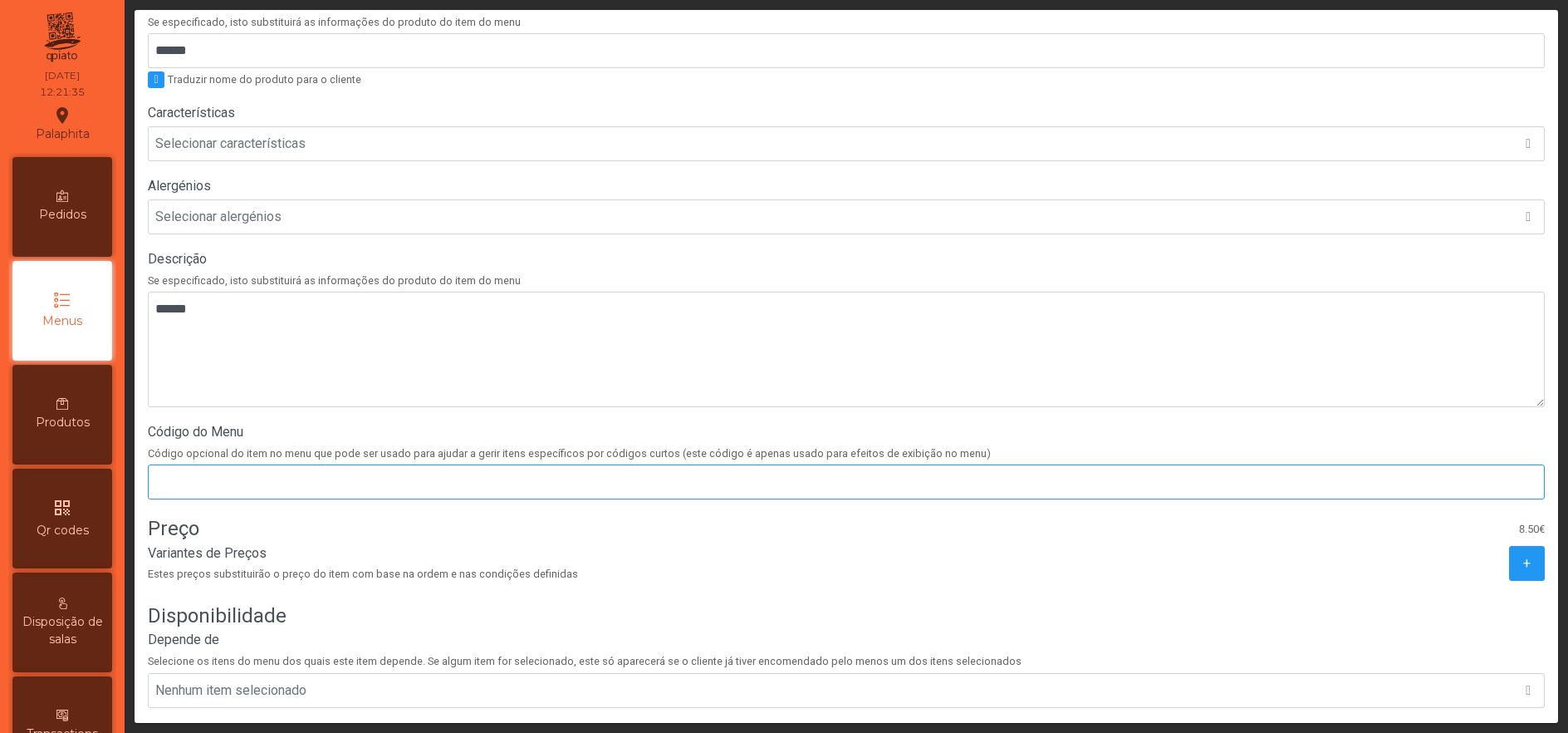 scroll, scrollTop: 347, scrollLeft: 0, axis: vertical 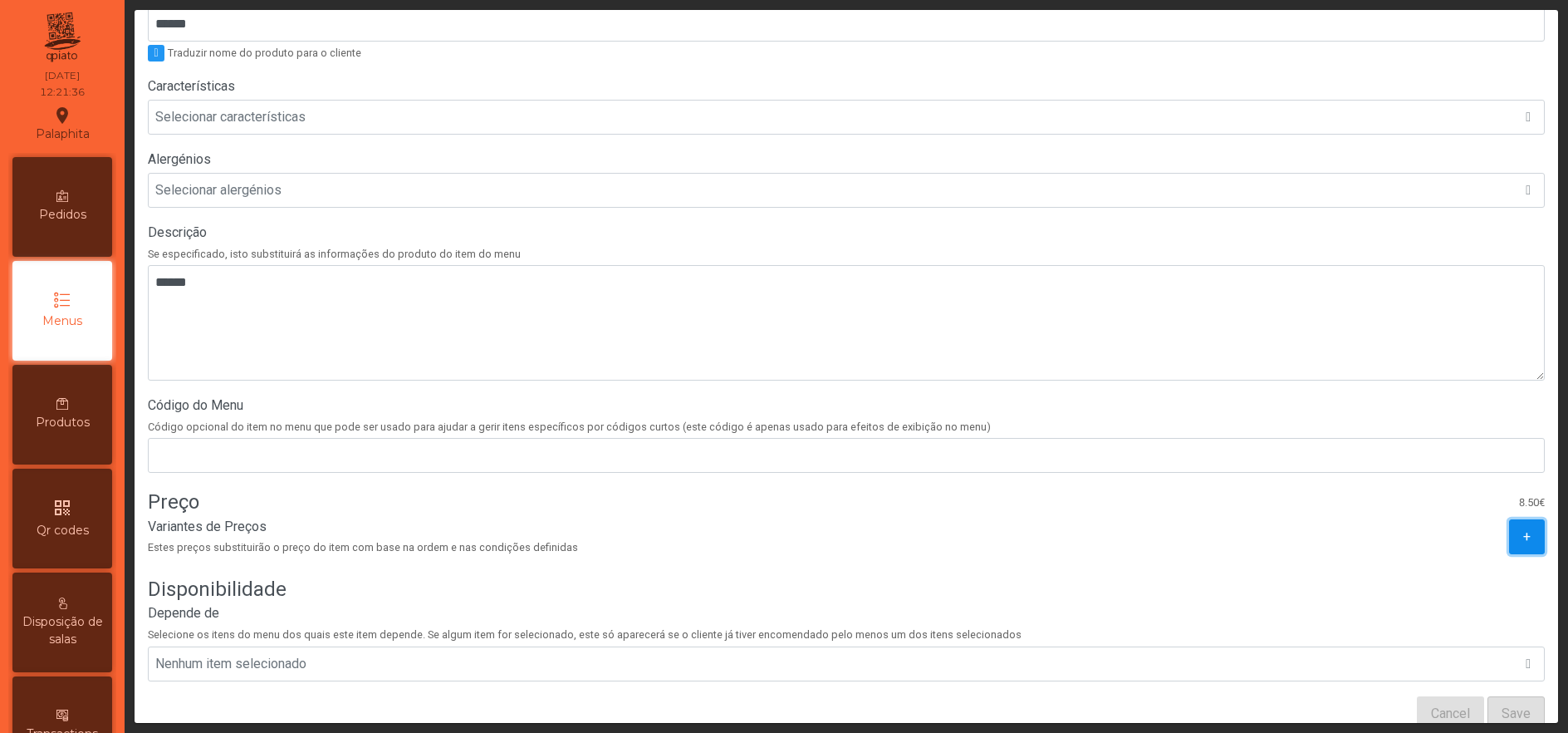 click on "+" 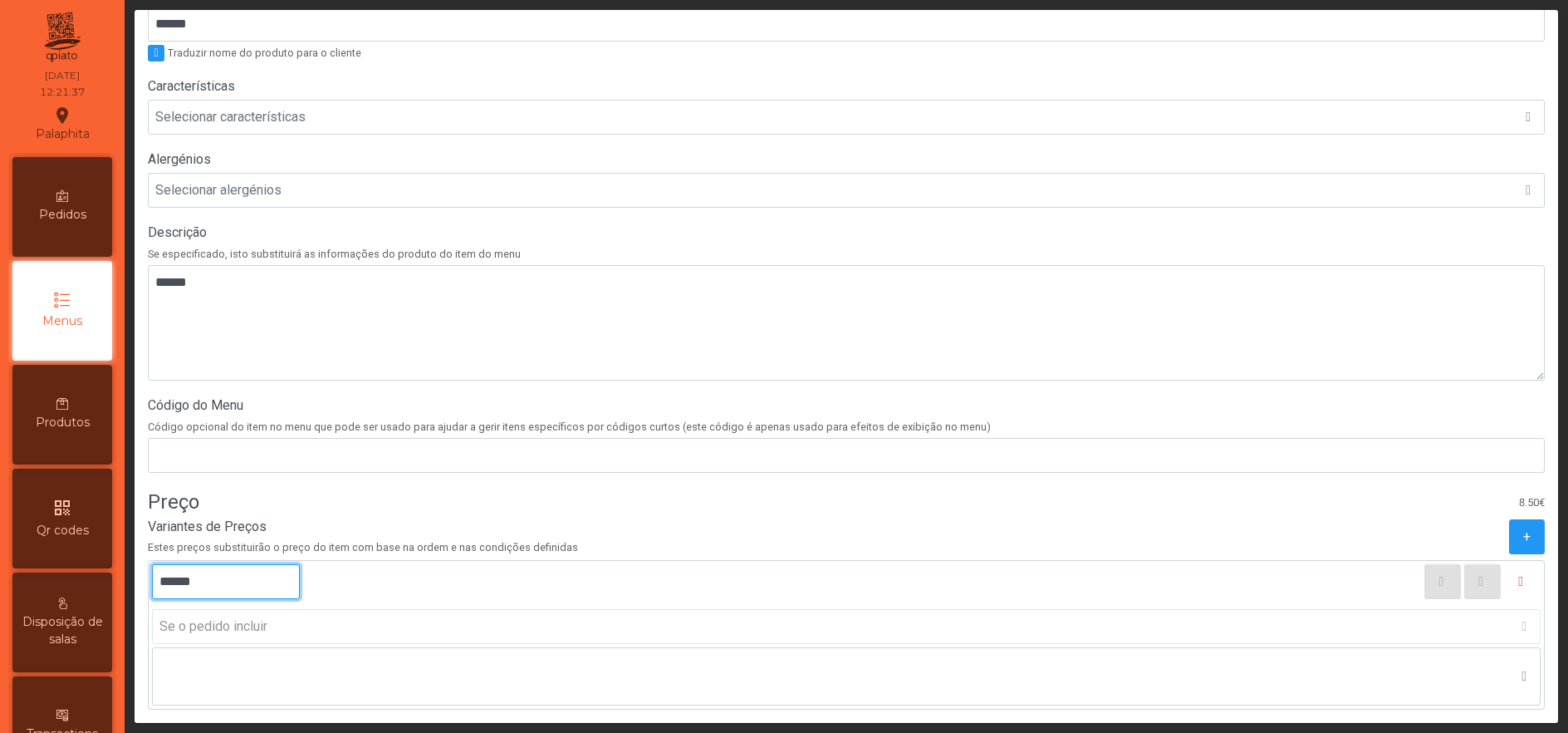 click on "******" 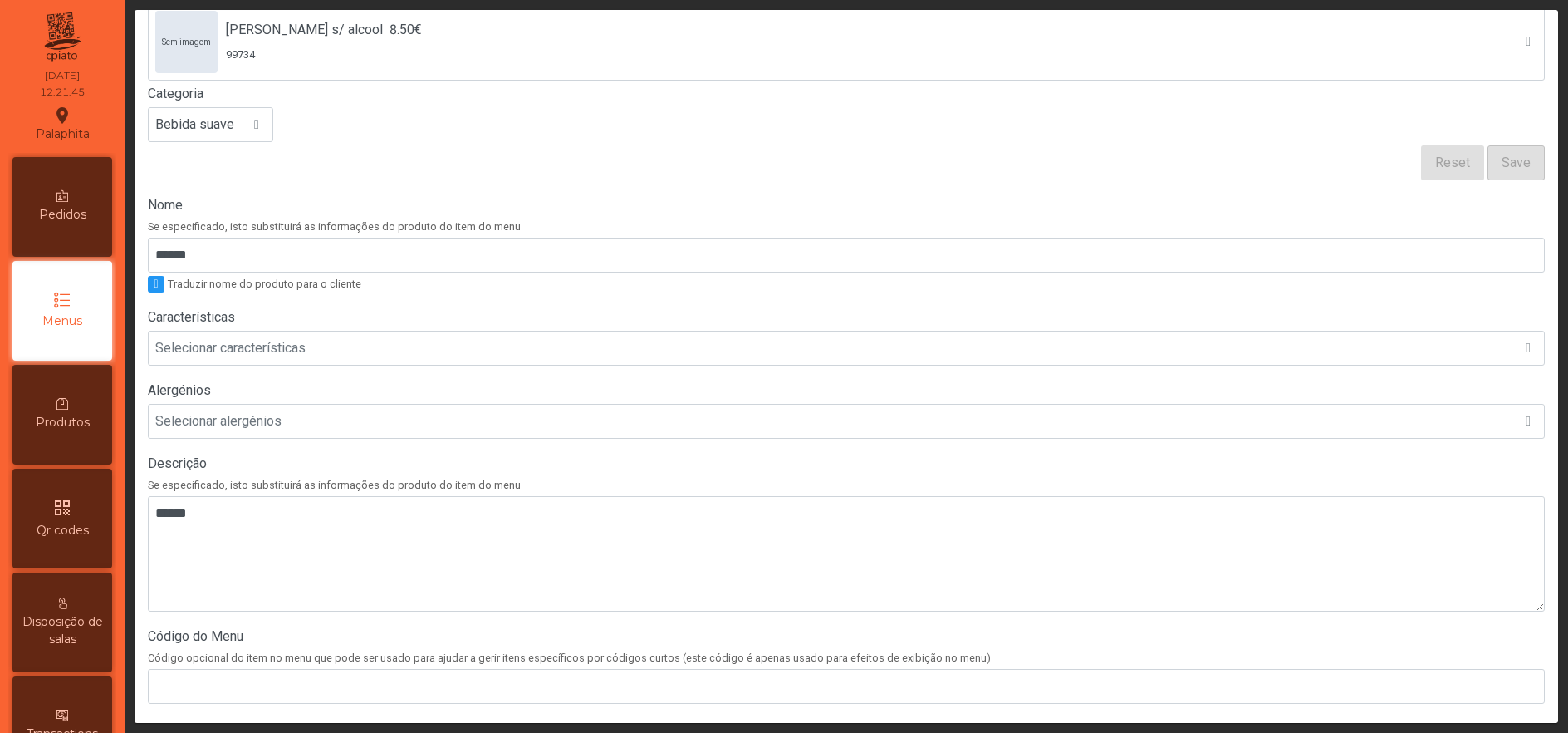 scroll, scrollTop: 264, scrollLeft: 0, axis: vertical 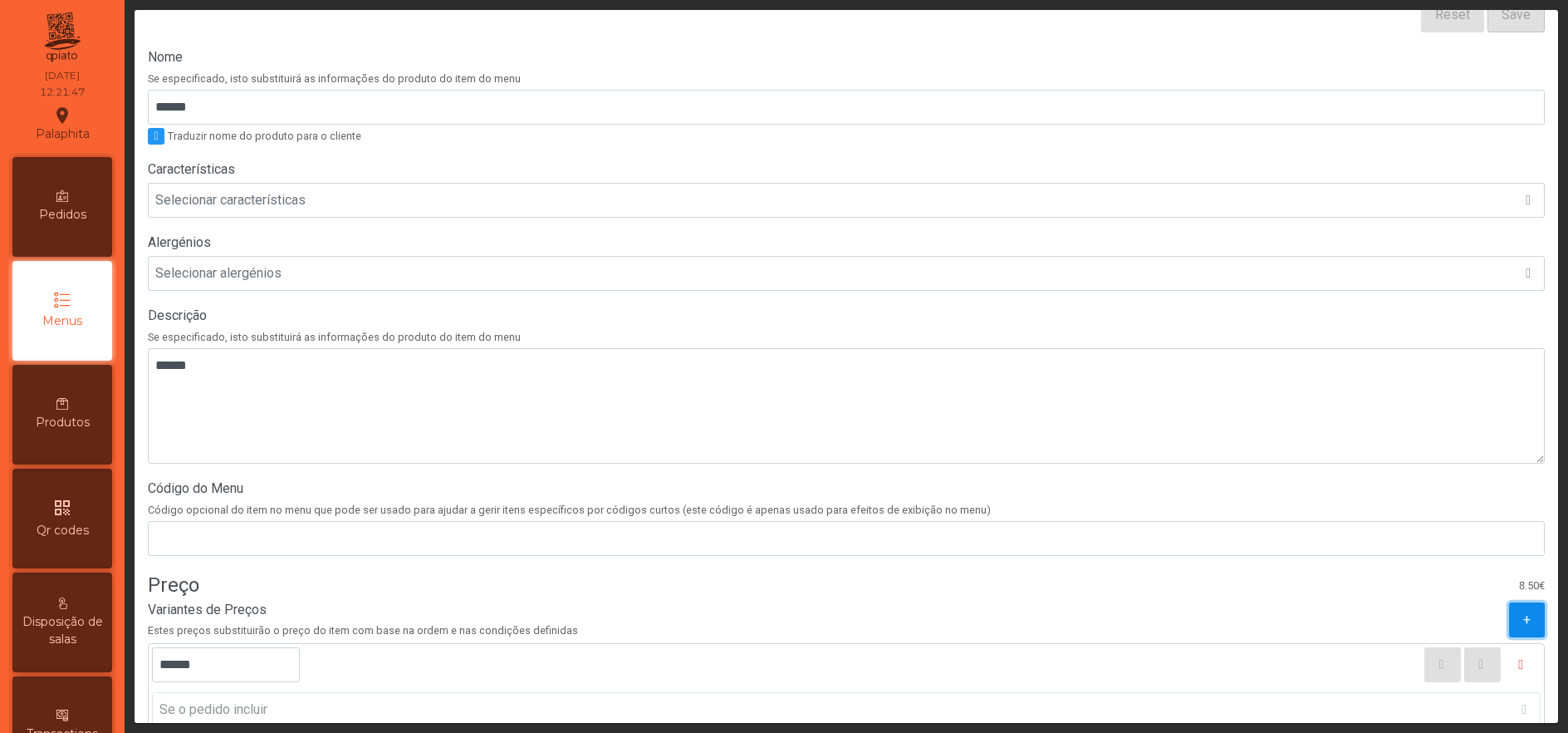 click on "+" 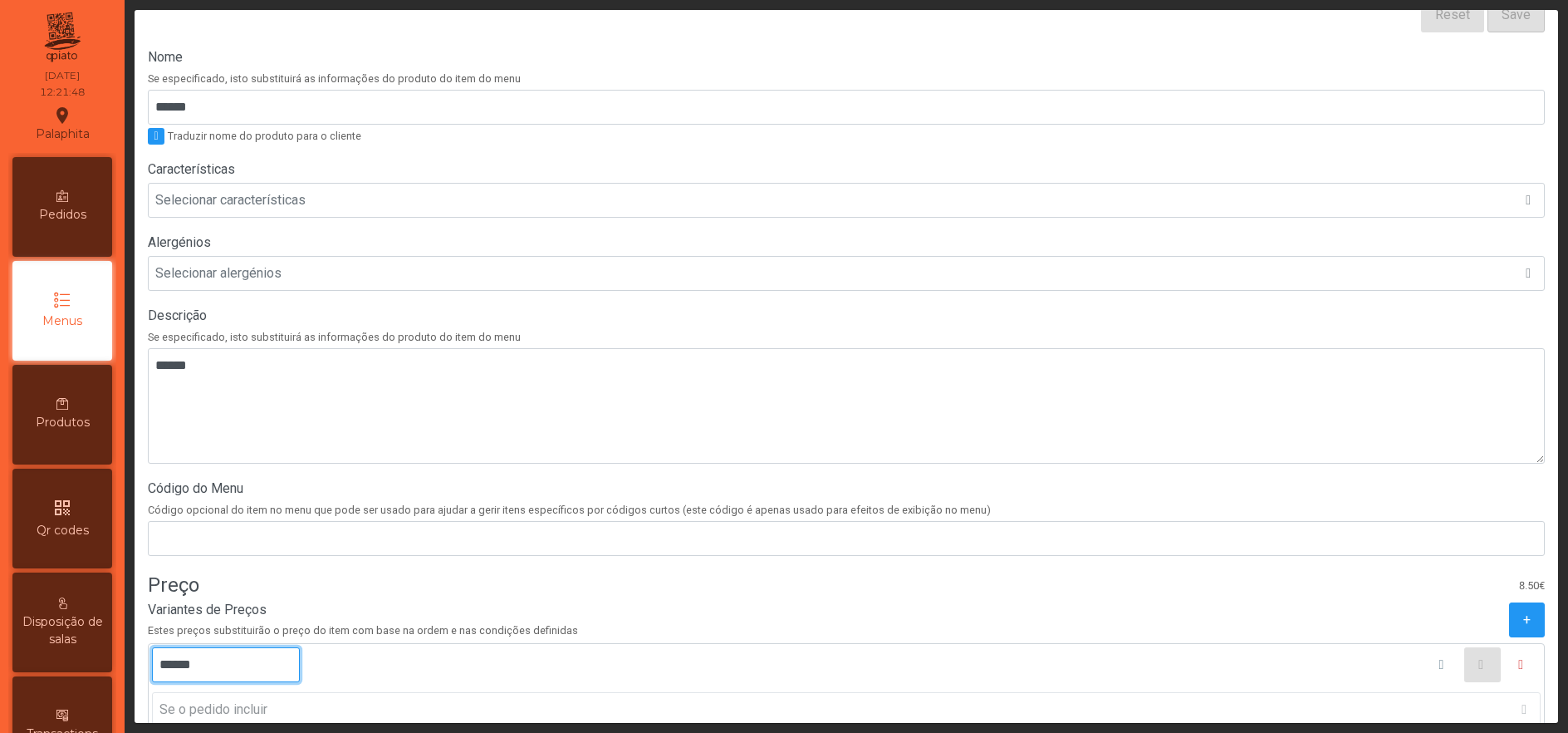 click on "******" 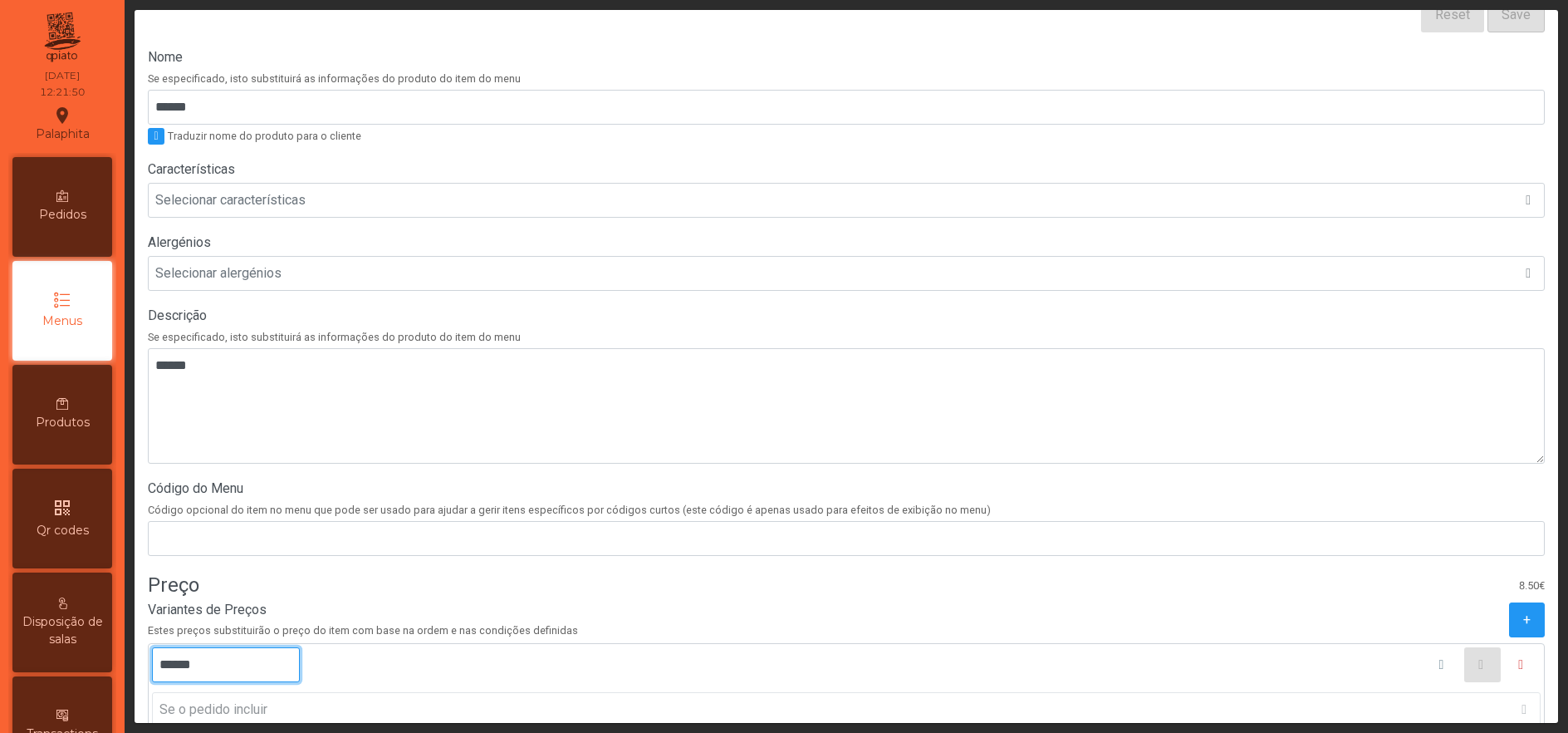 type on "******" 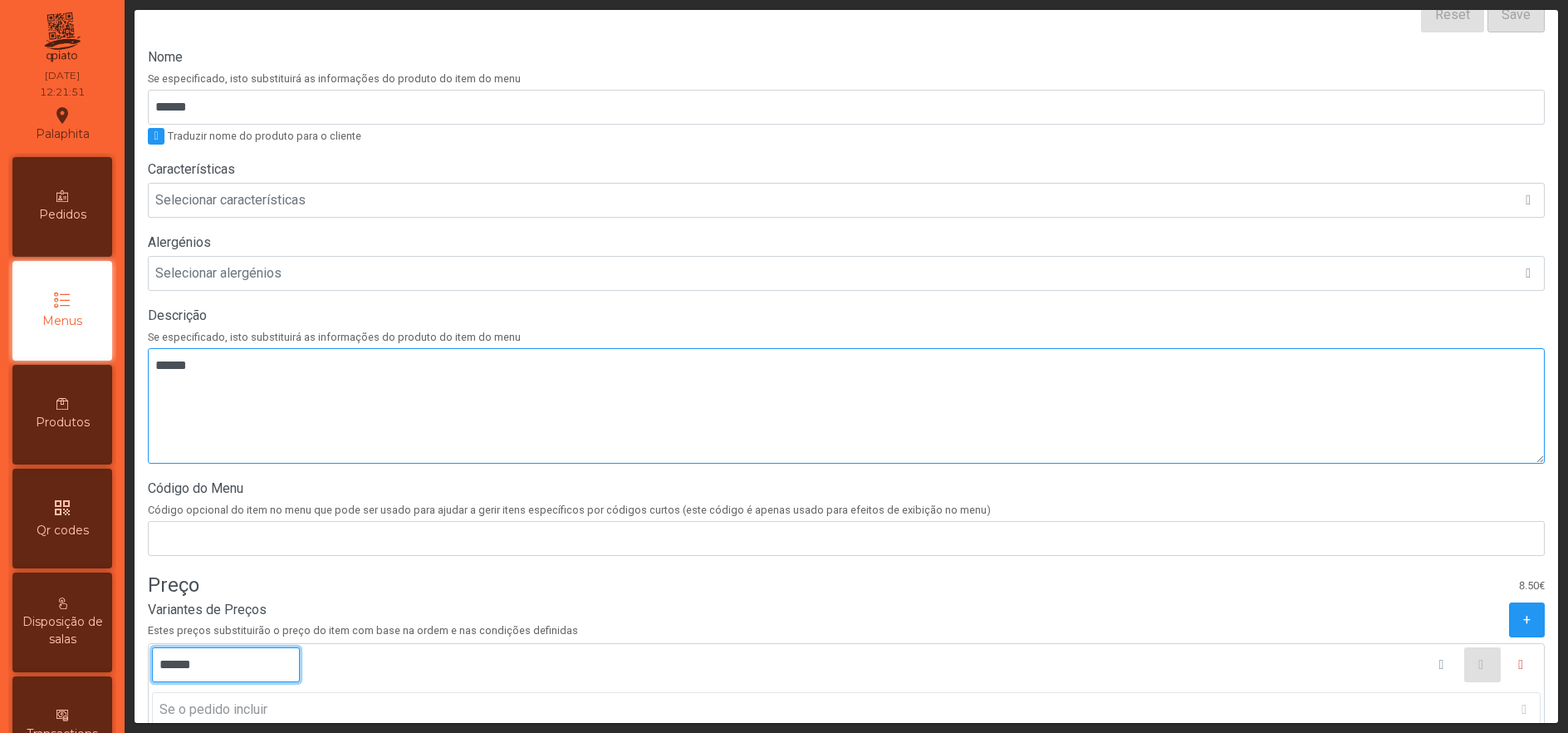 scroll, scrollTop: 709, scrollLeft: 0, axis: vertical 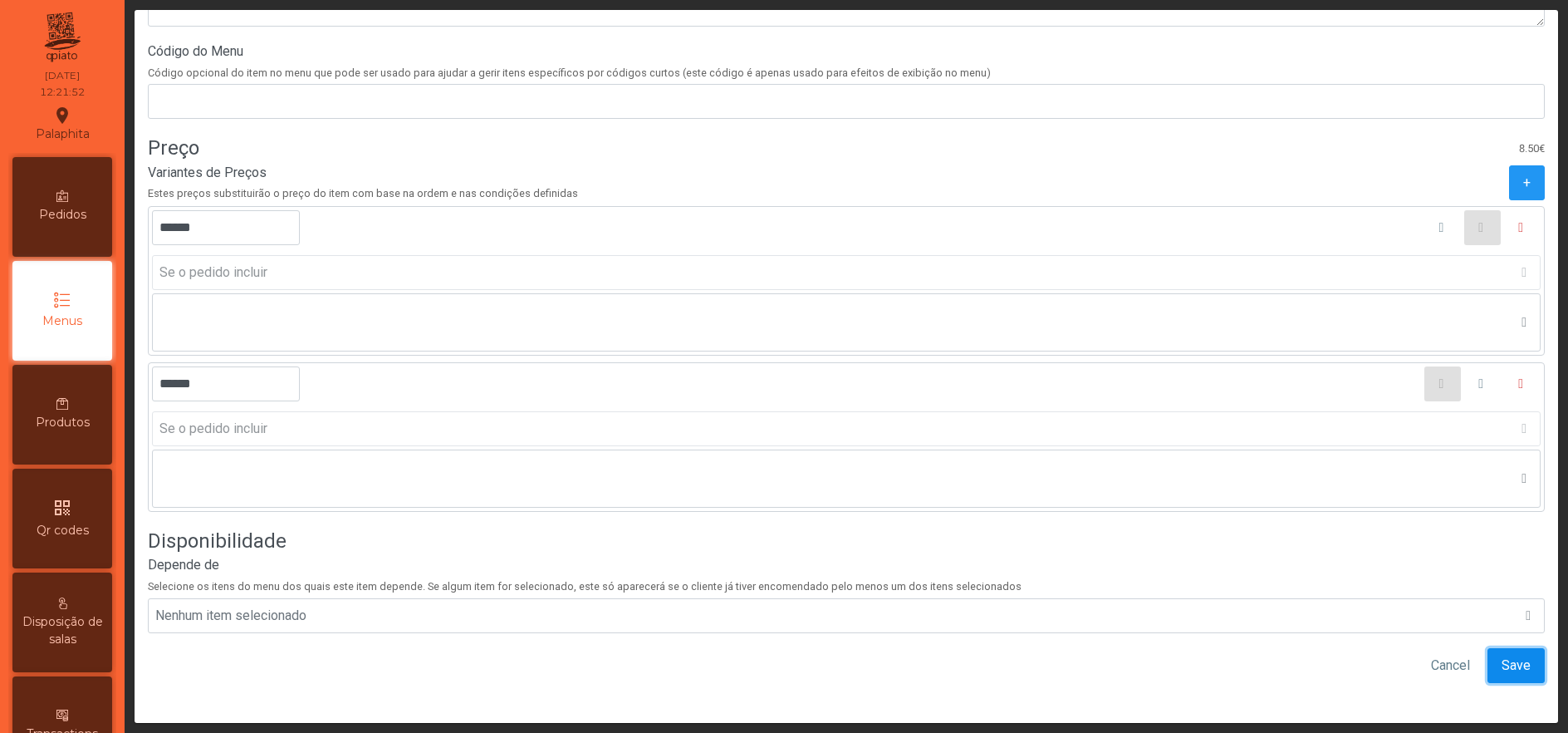 click on "Save" 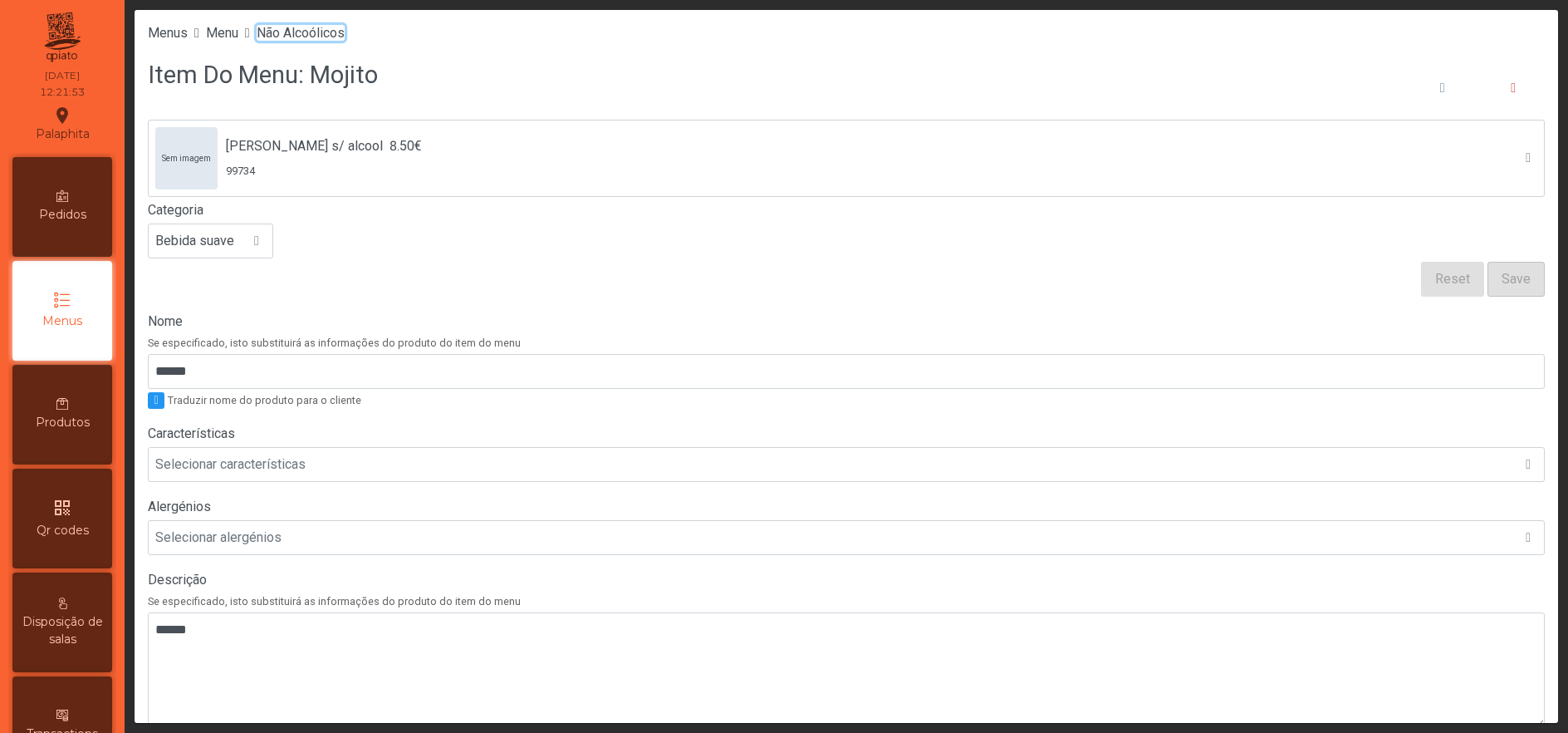 click on "Não Alcoólicos" 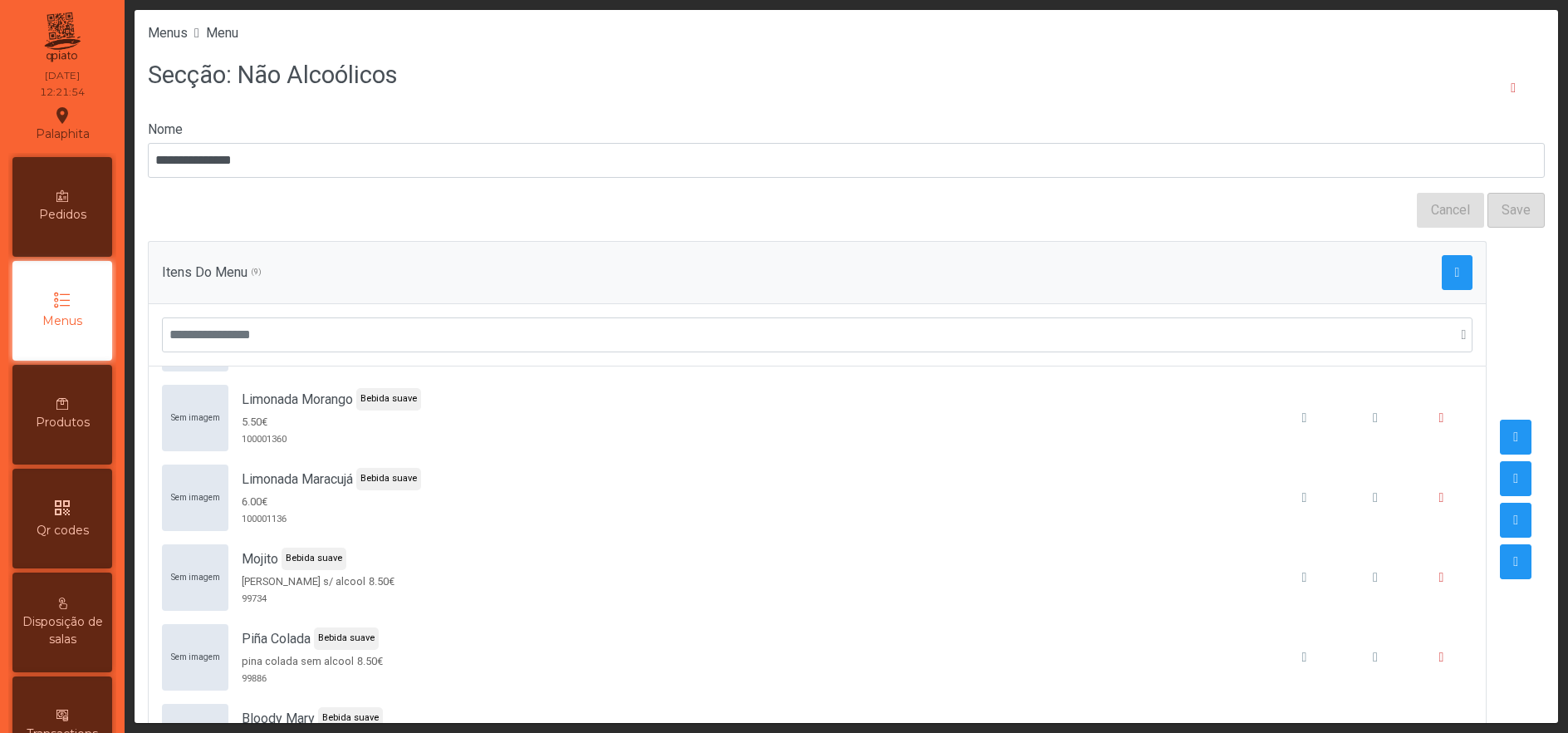 scroll, scrollTop: 334, scrollLeft: 0, axis: vertical 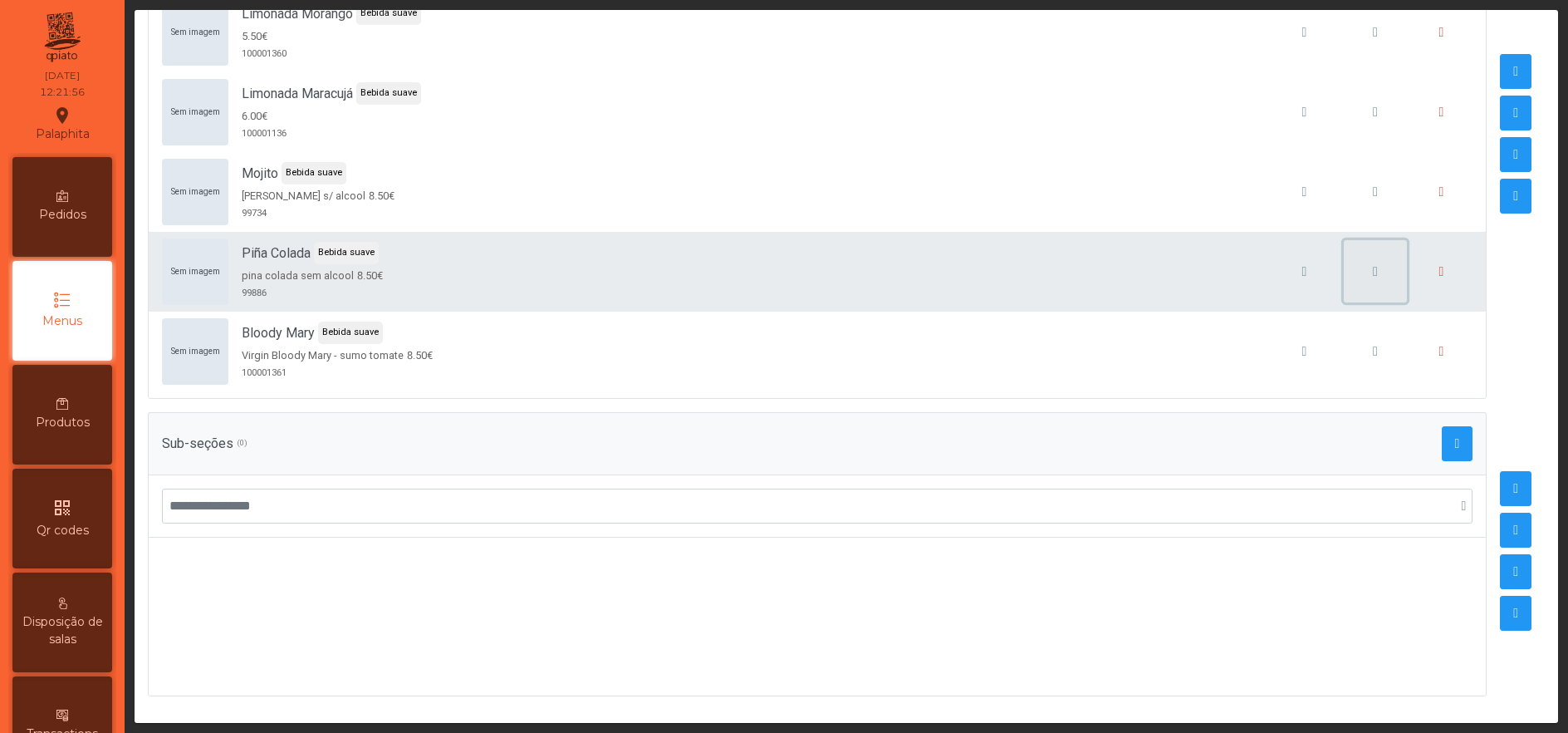 click 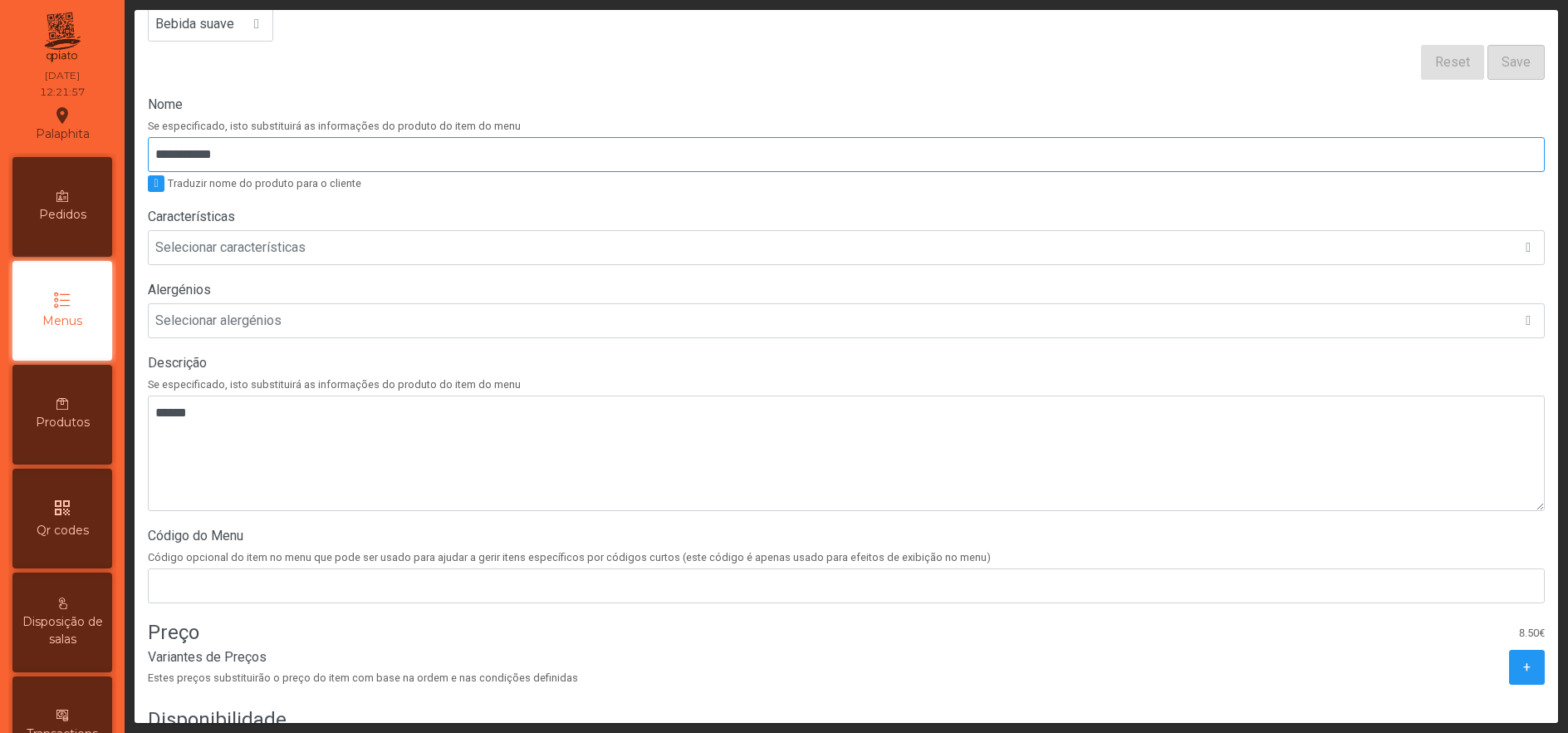 scroll, scrollTop: 400, scrollLeft: 0, axis: vertical 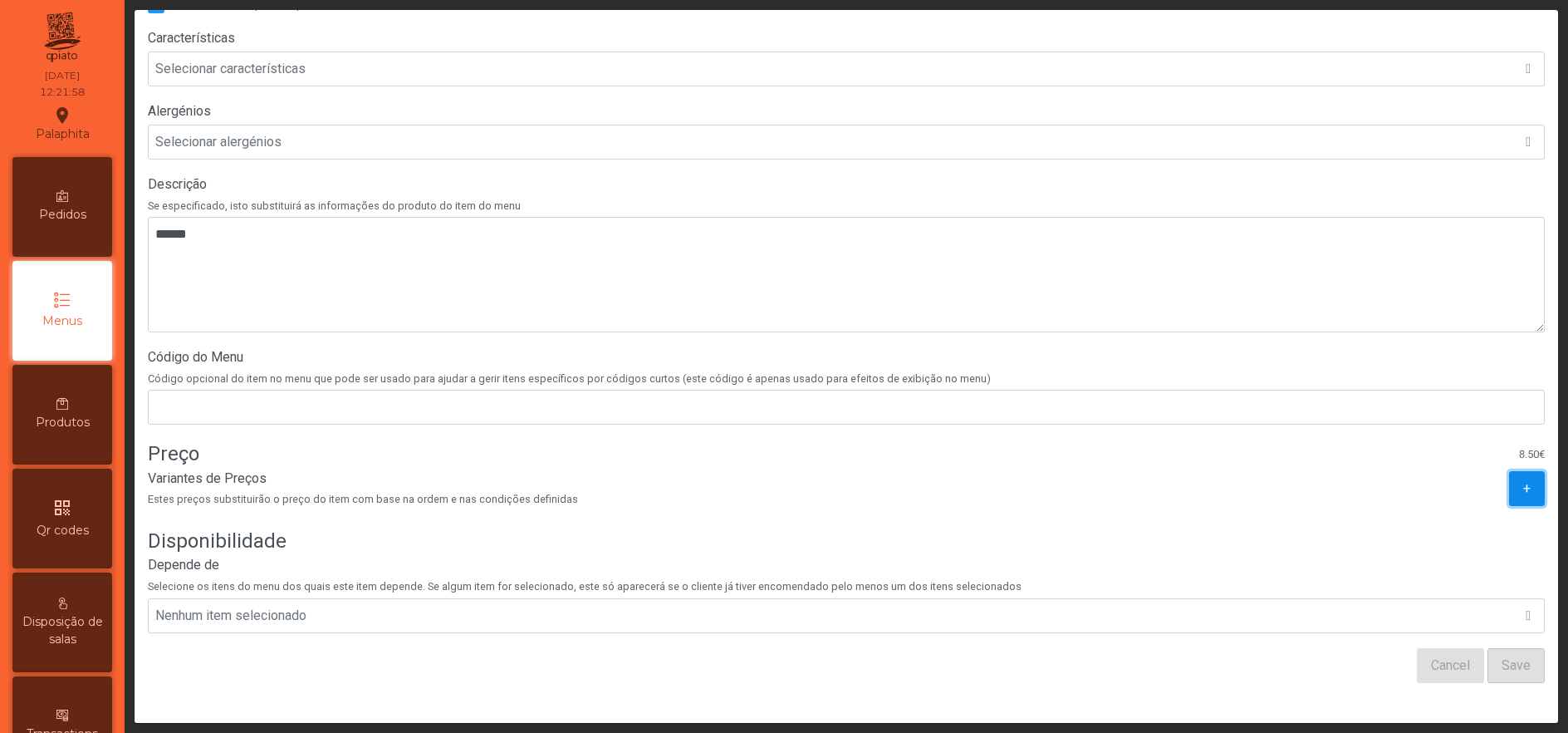 click on "+" 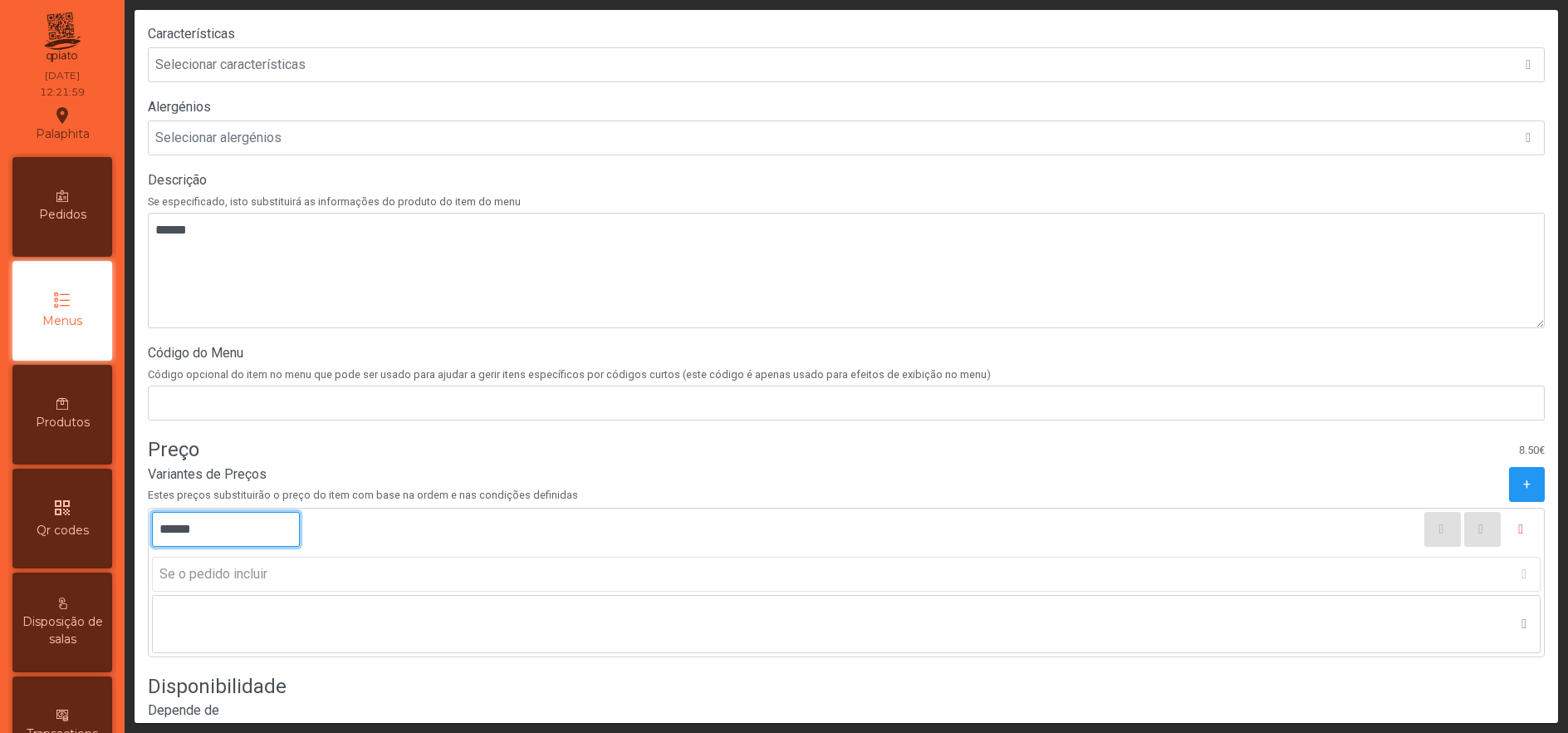 click on "******" 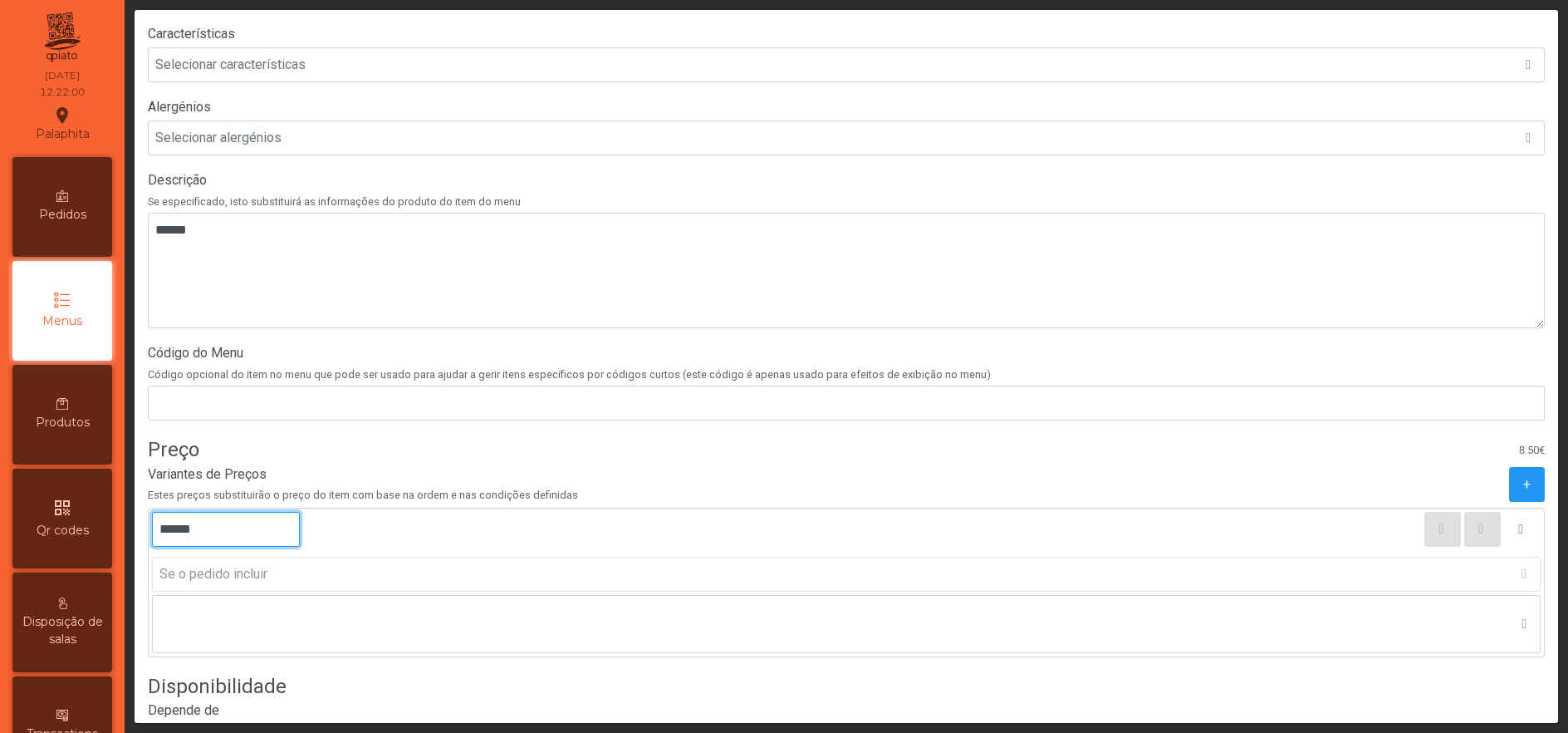 type on "******" 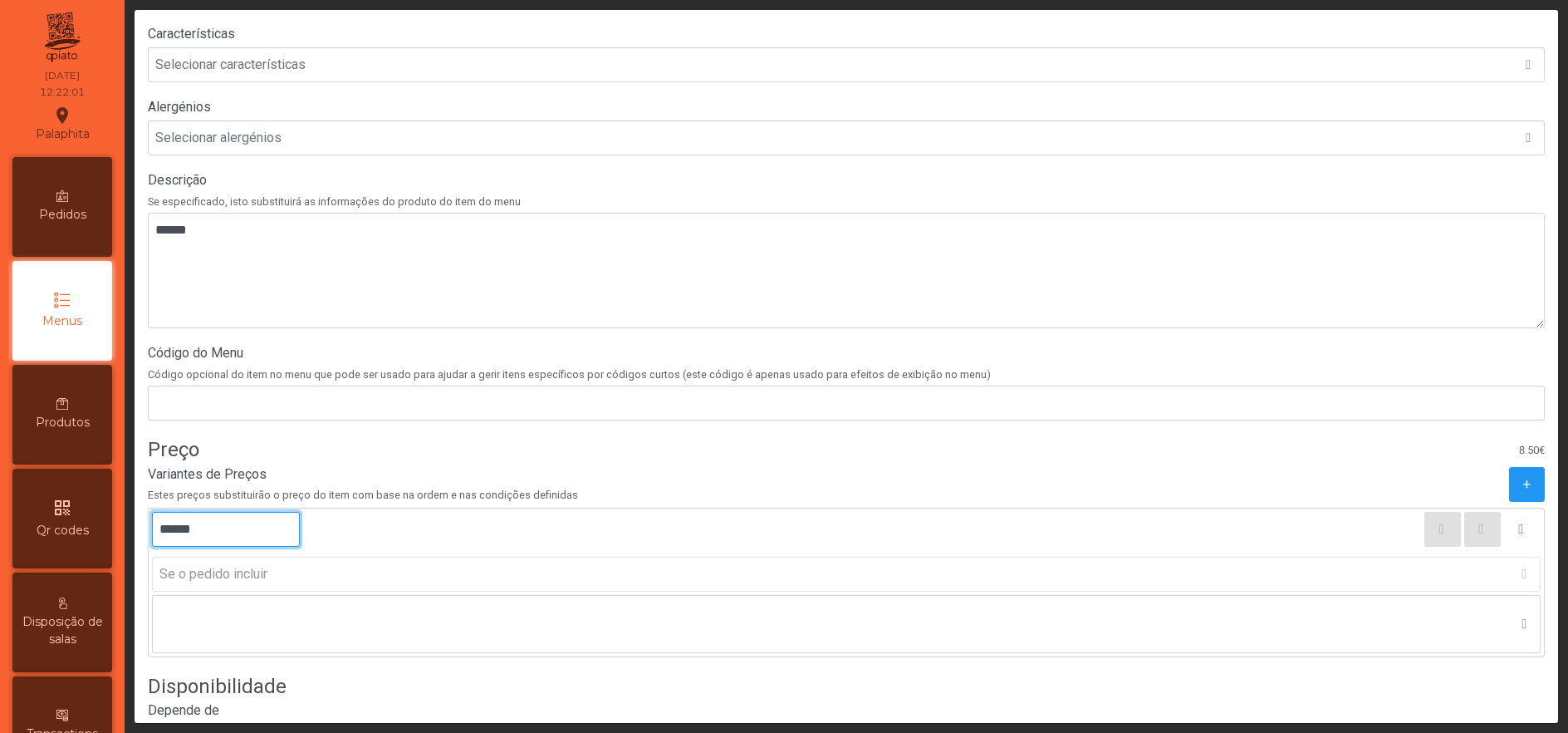 scroll, scrollTop: 550, scrollLeft: 0, axis: vertical 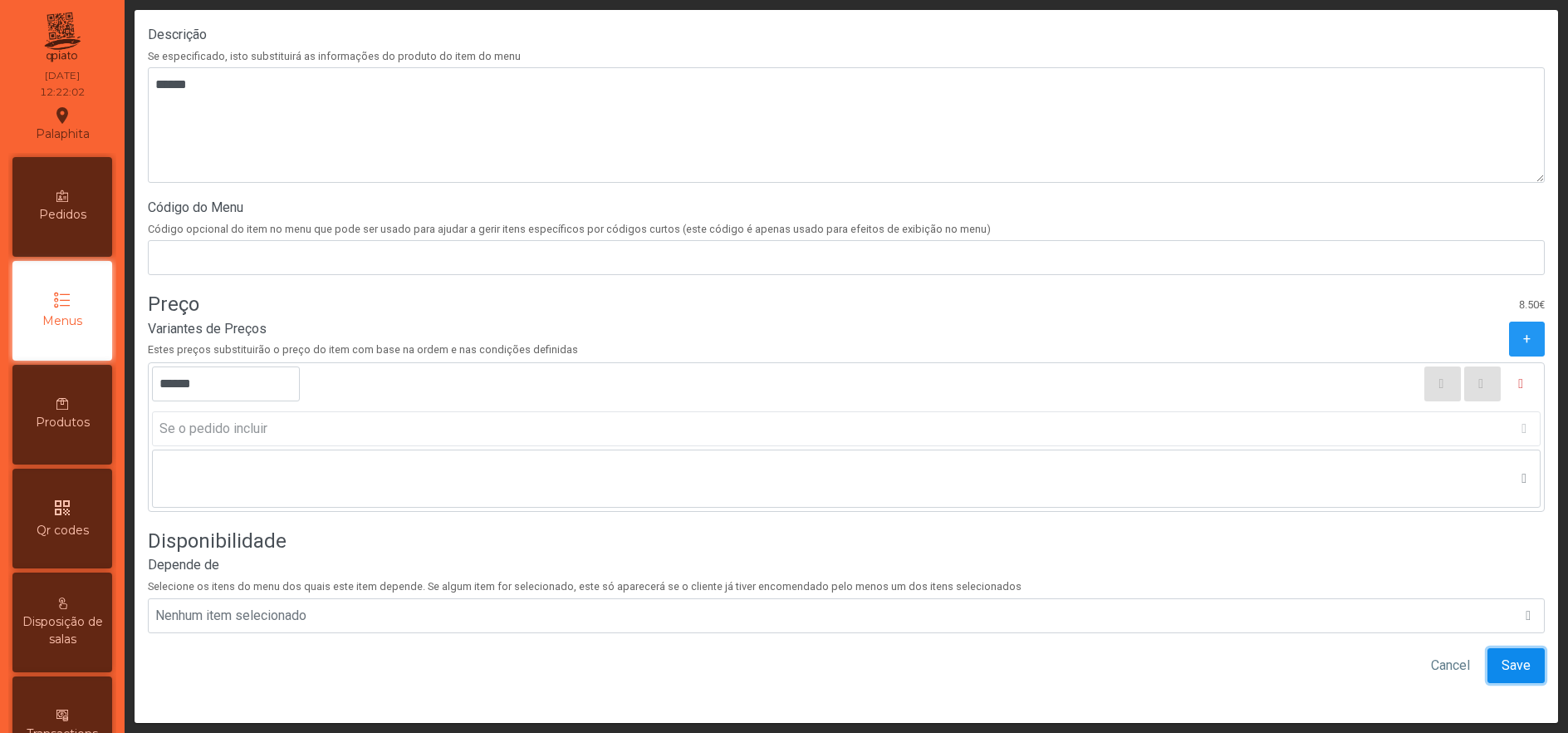 click on "Save" 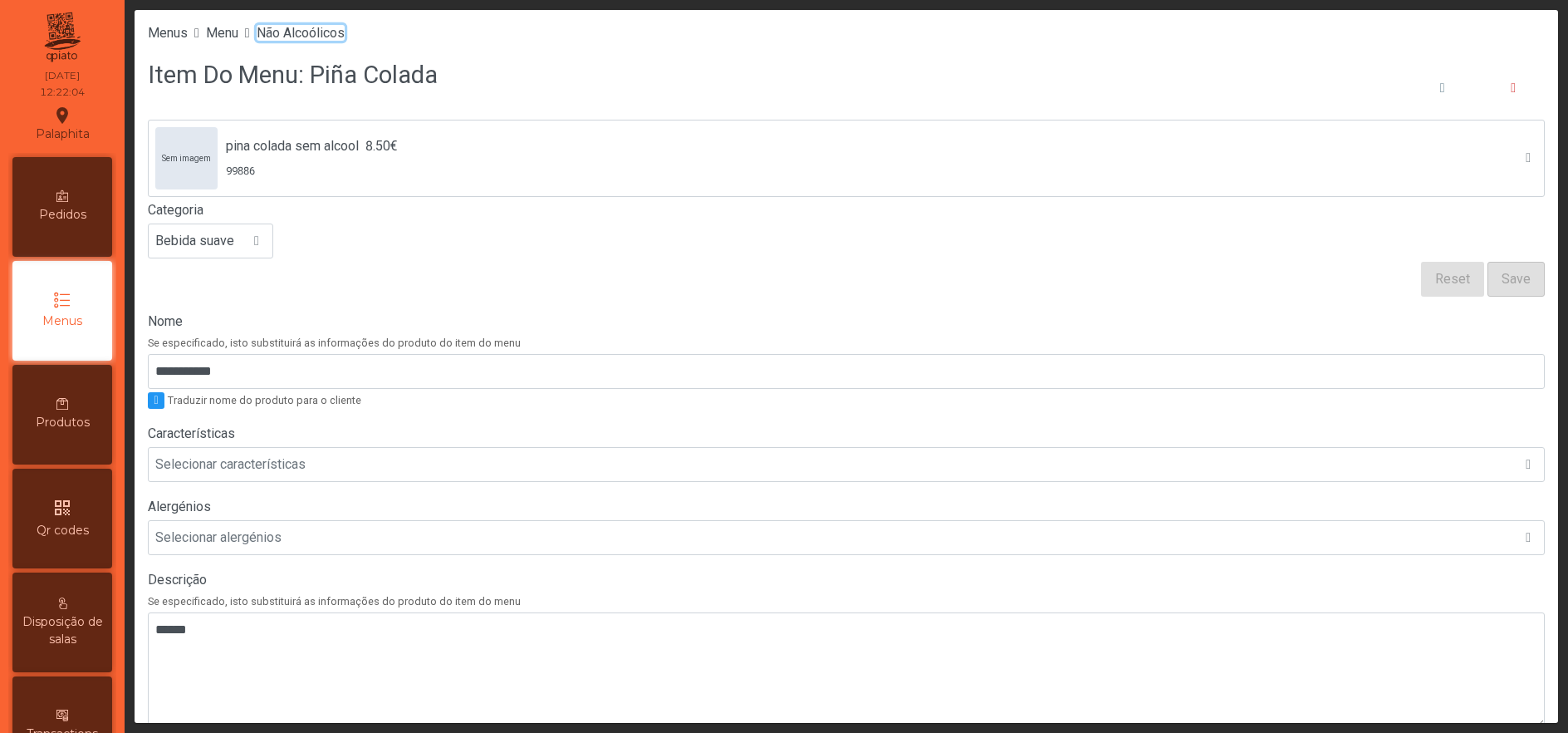 click on "Não Alcoólicos" 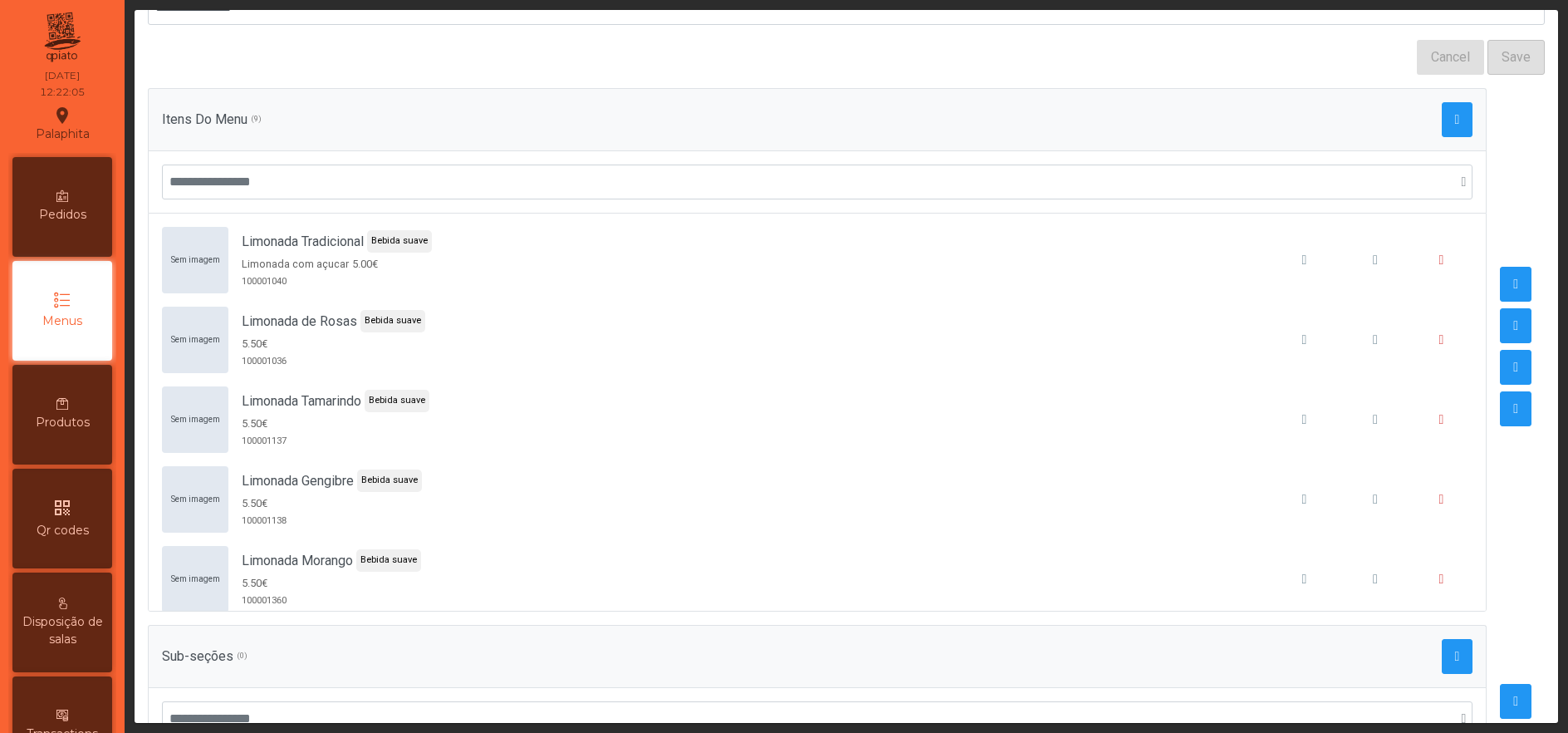 scroll, scrollTop: 369, scrollLeft: 0, axis: vertical 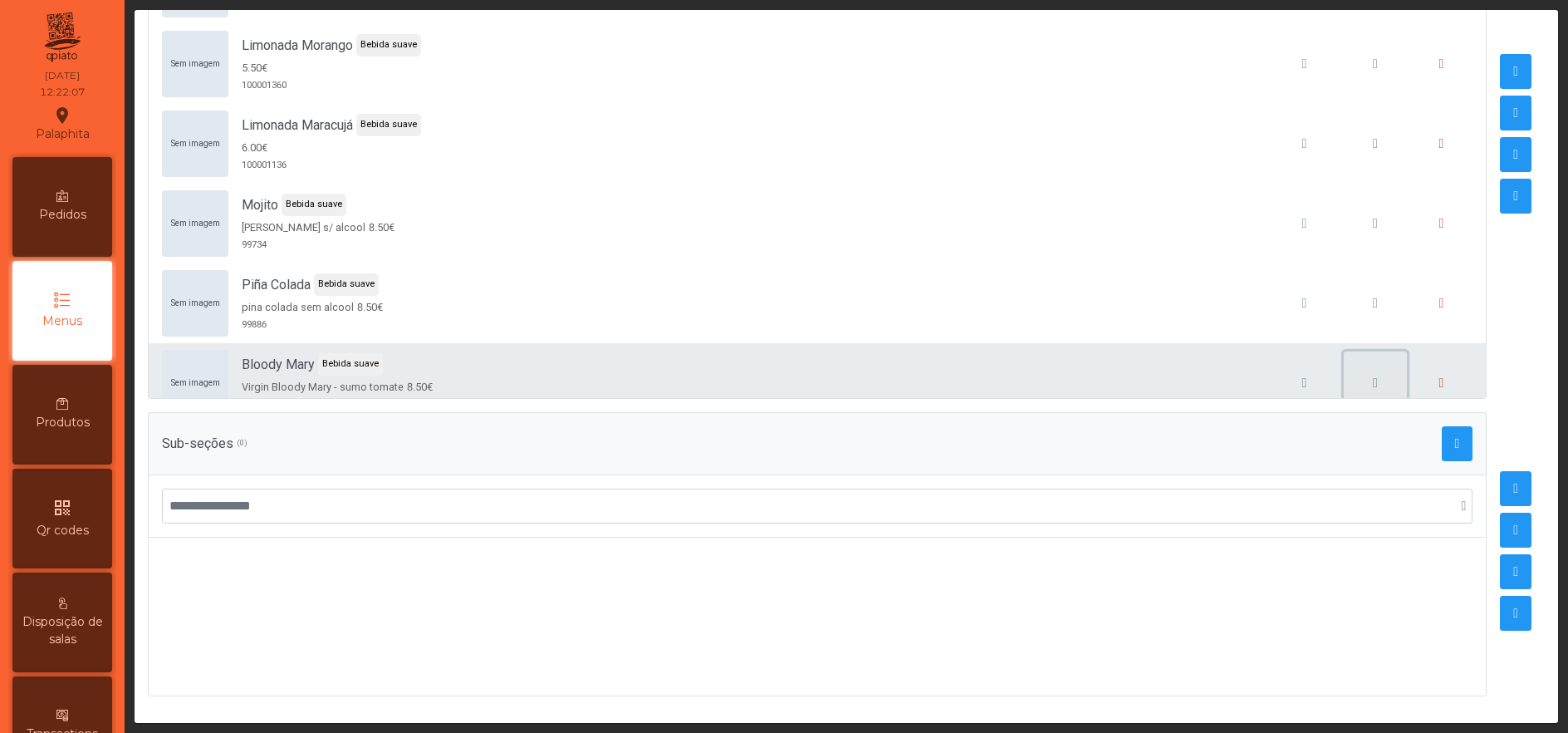 click 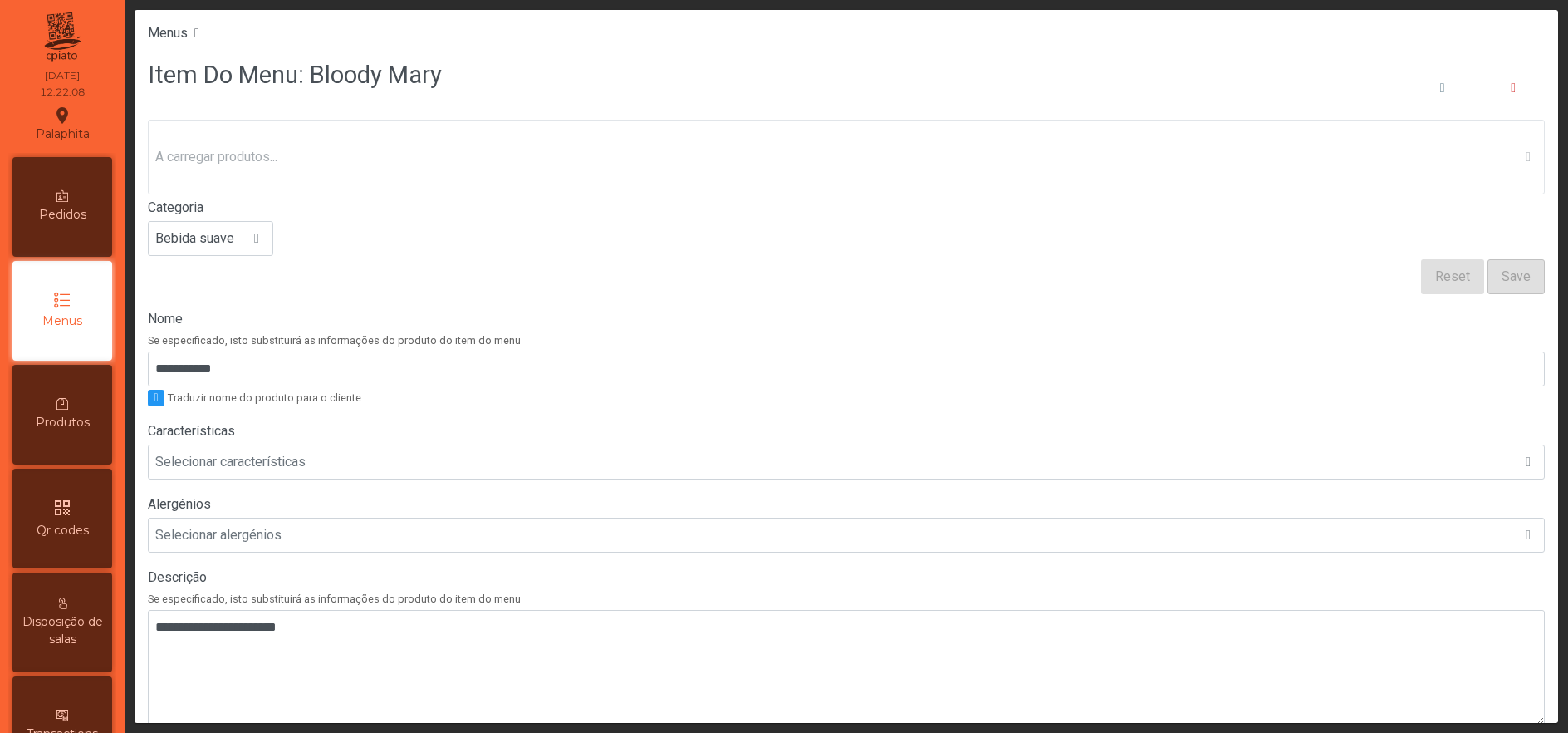 scroll, scrollTop: 400, scrollLeft: 0, axis: vertical 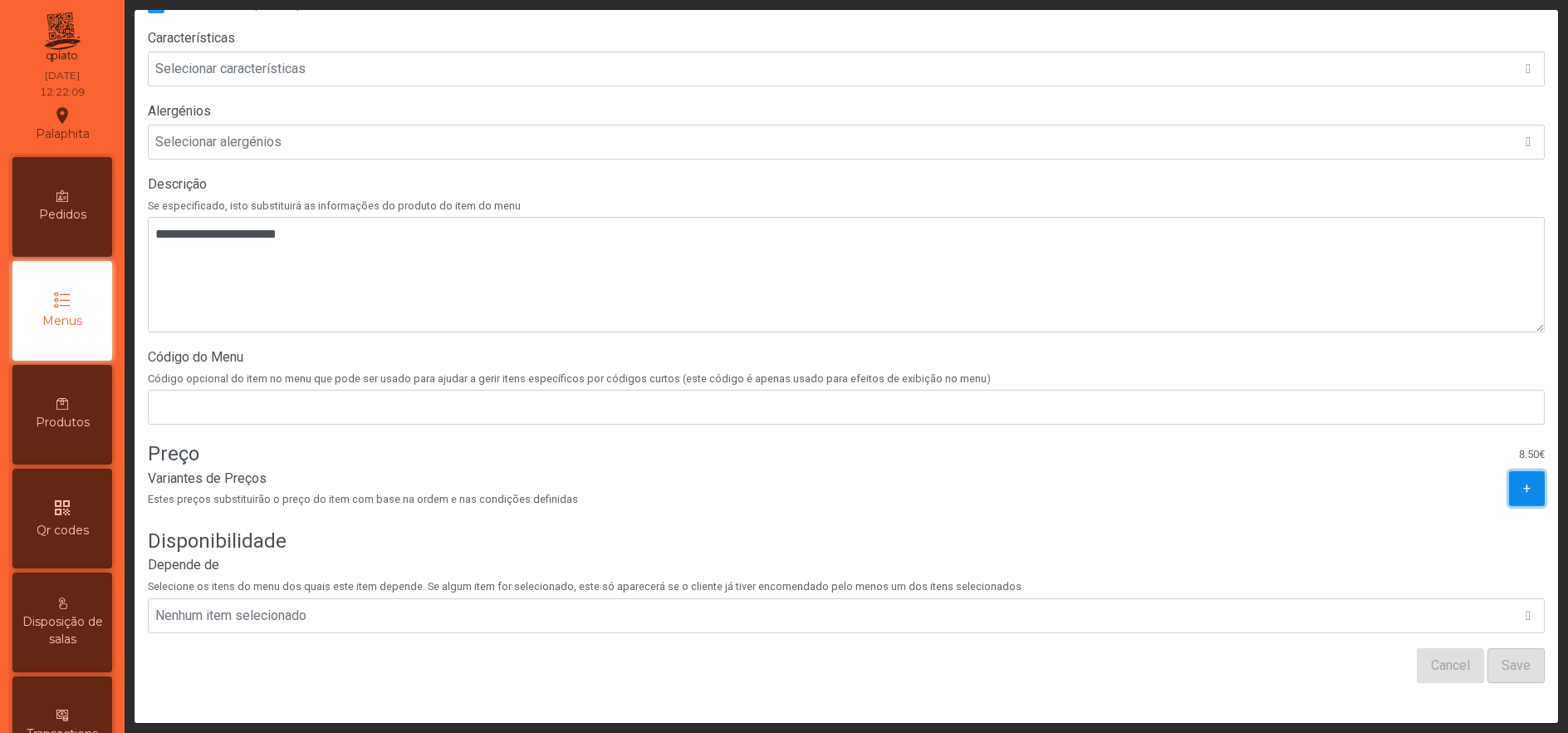 click on "+" 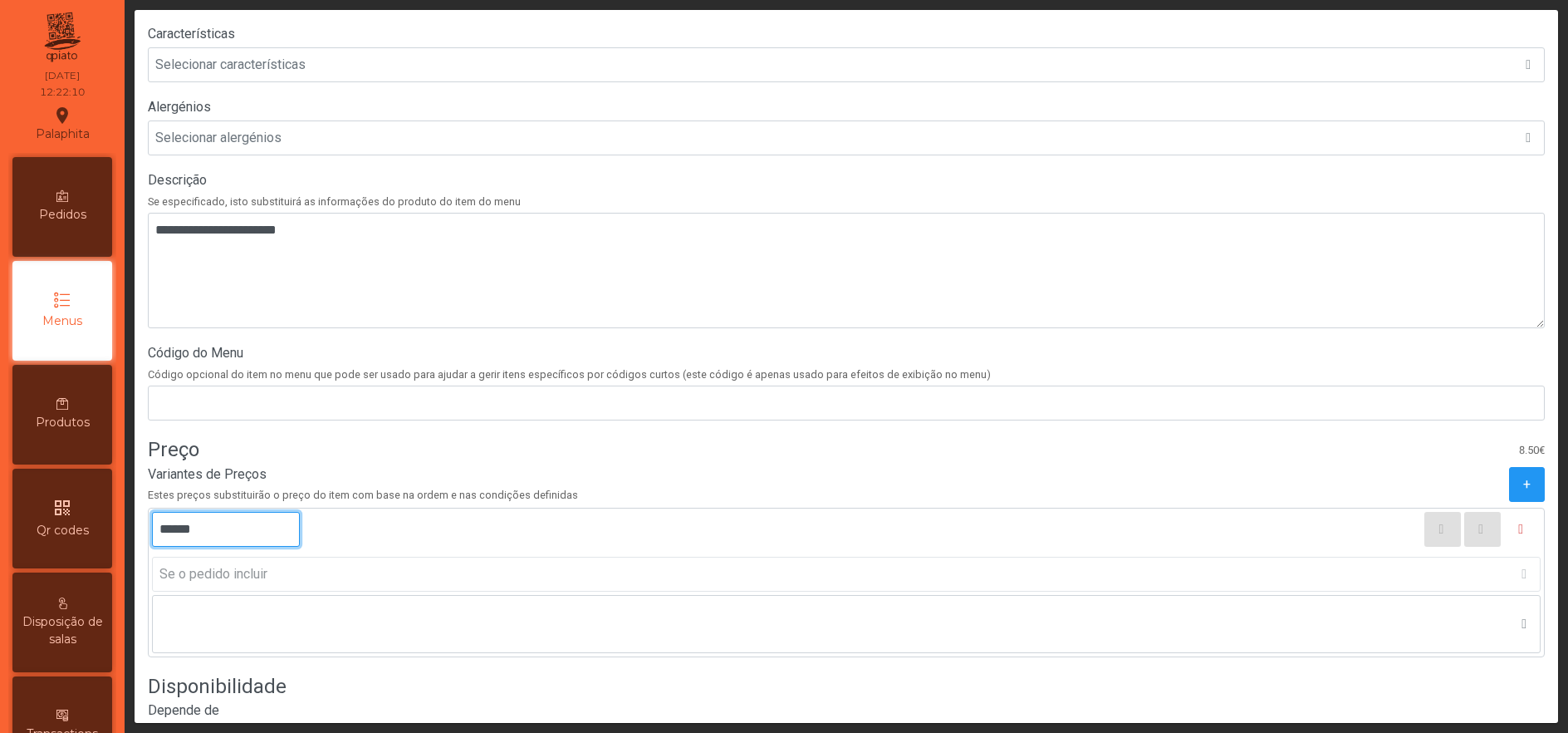 click on "******" 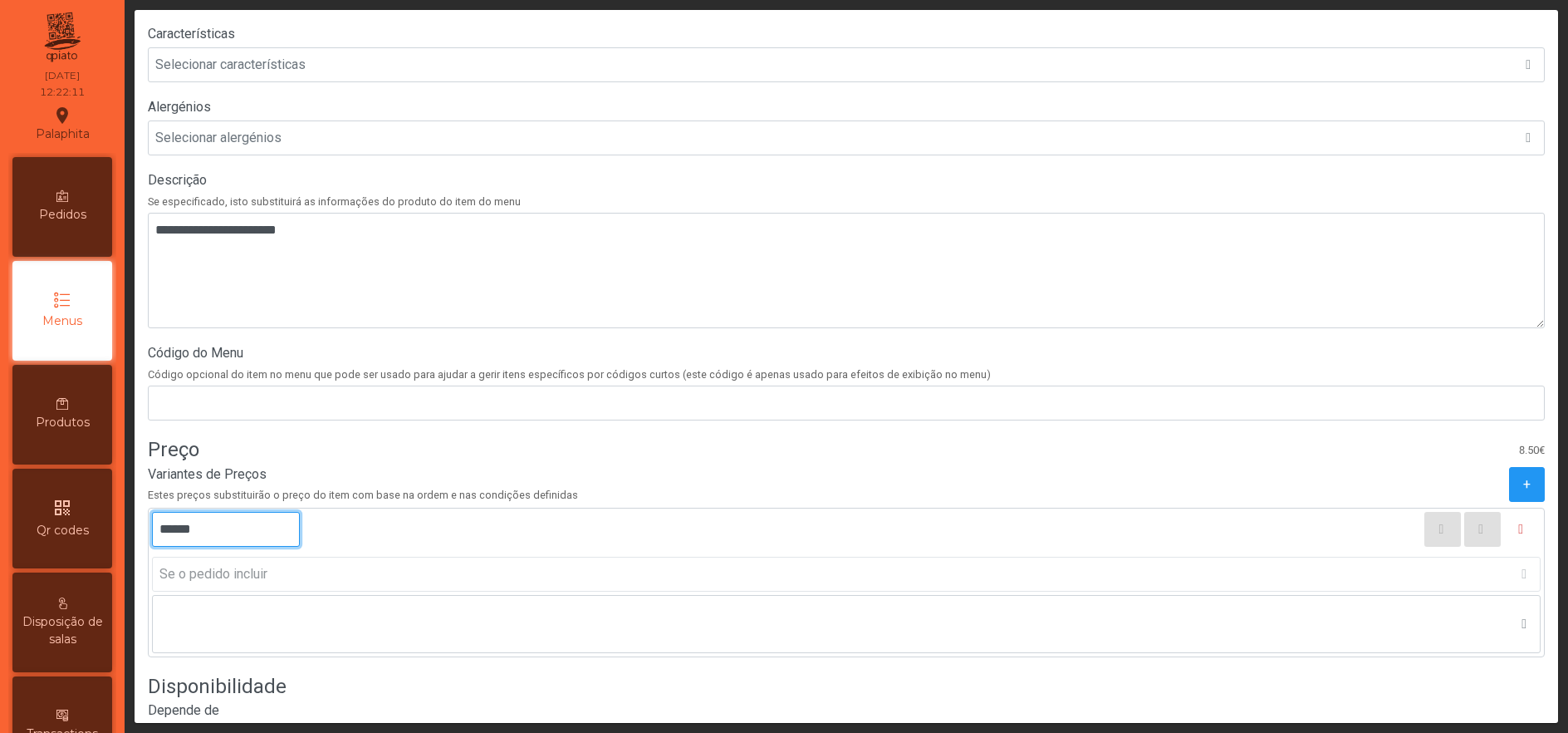 type on "******" 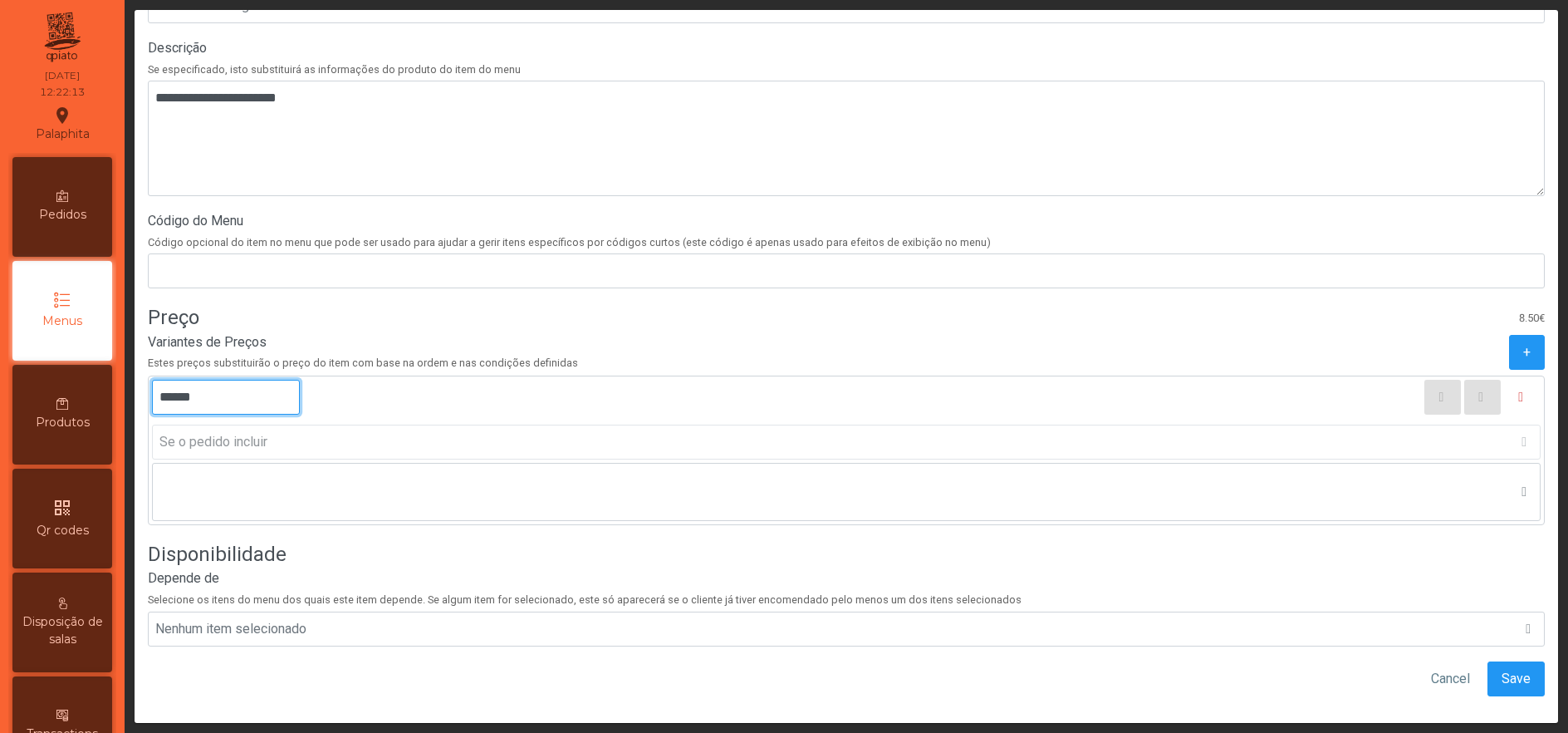 scroll, scrollTop: 550, scrollLeft: 0, axis: vertical 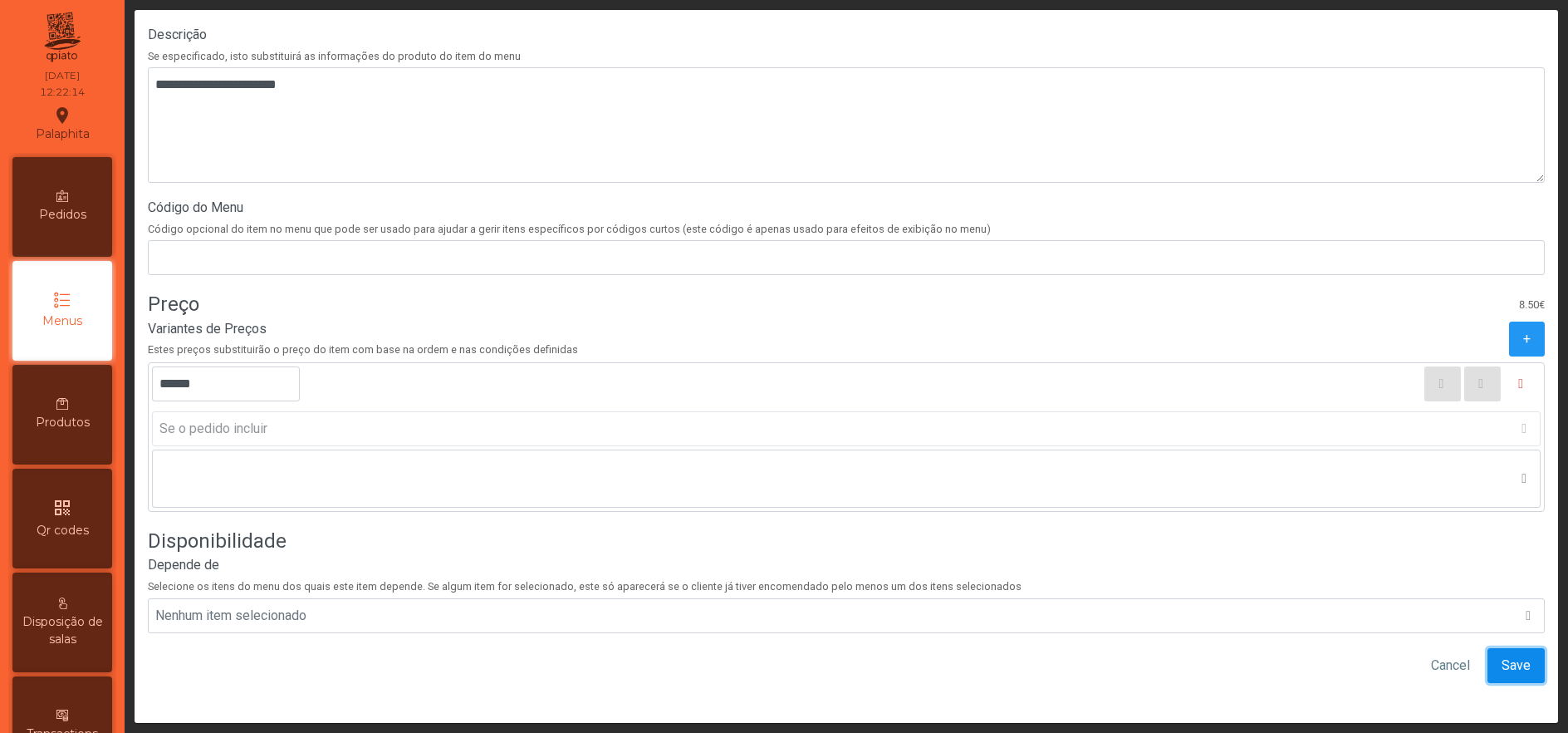 click on "Save" 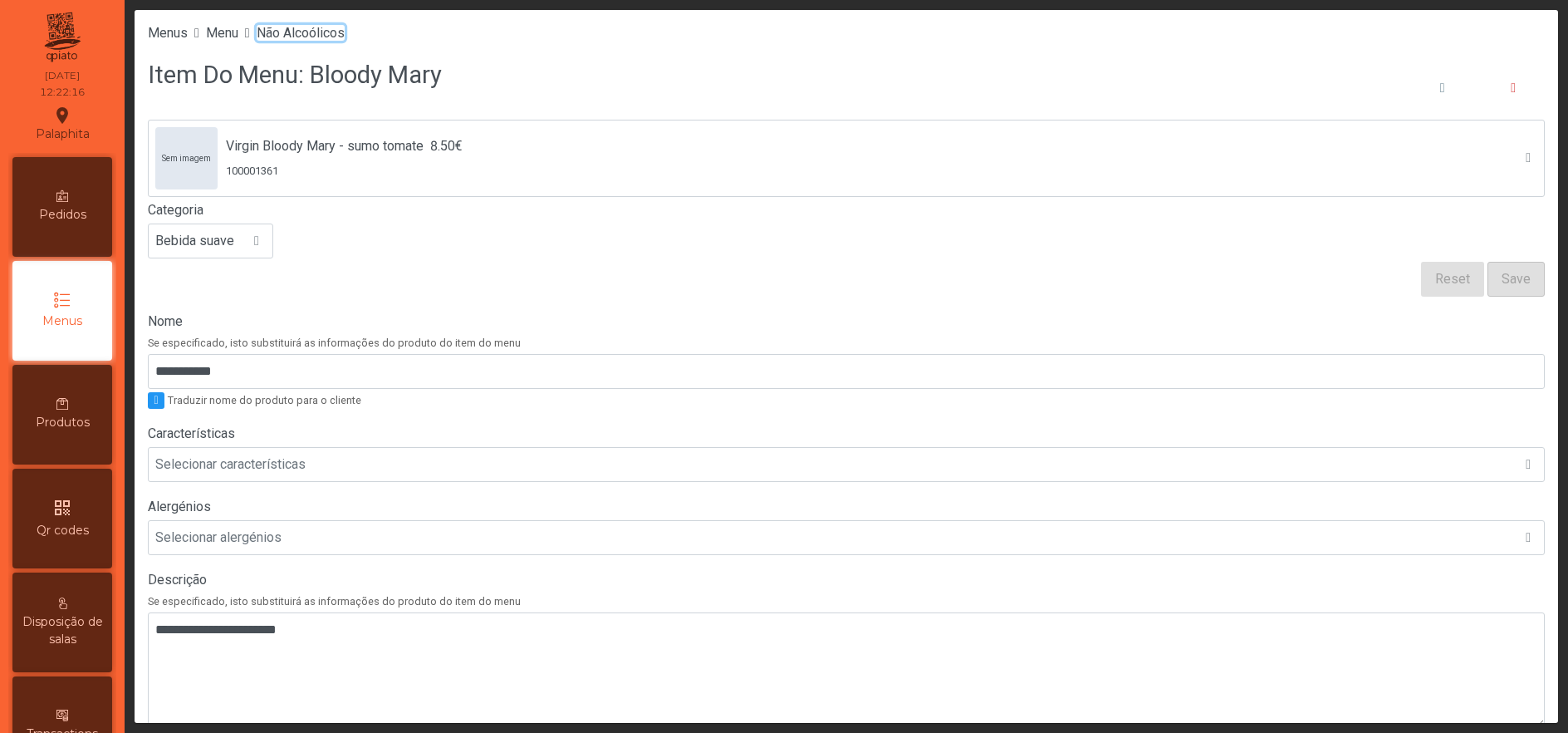 click on "Não Alcoólicos" 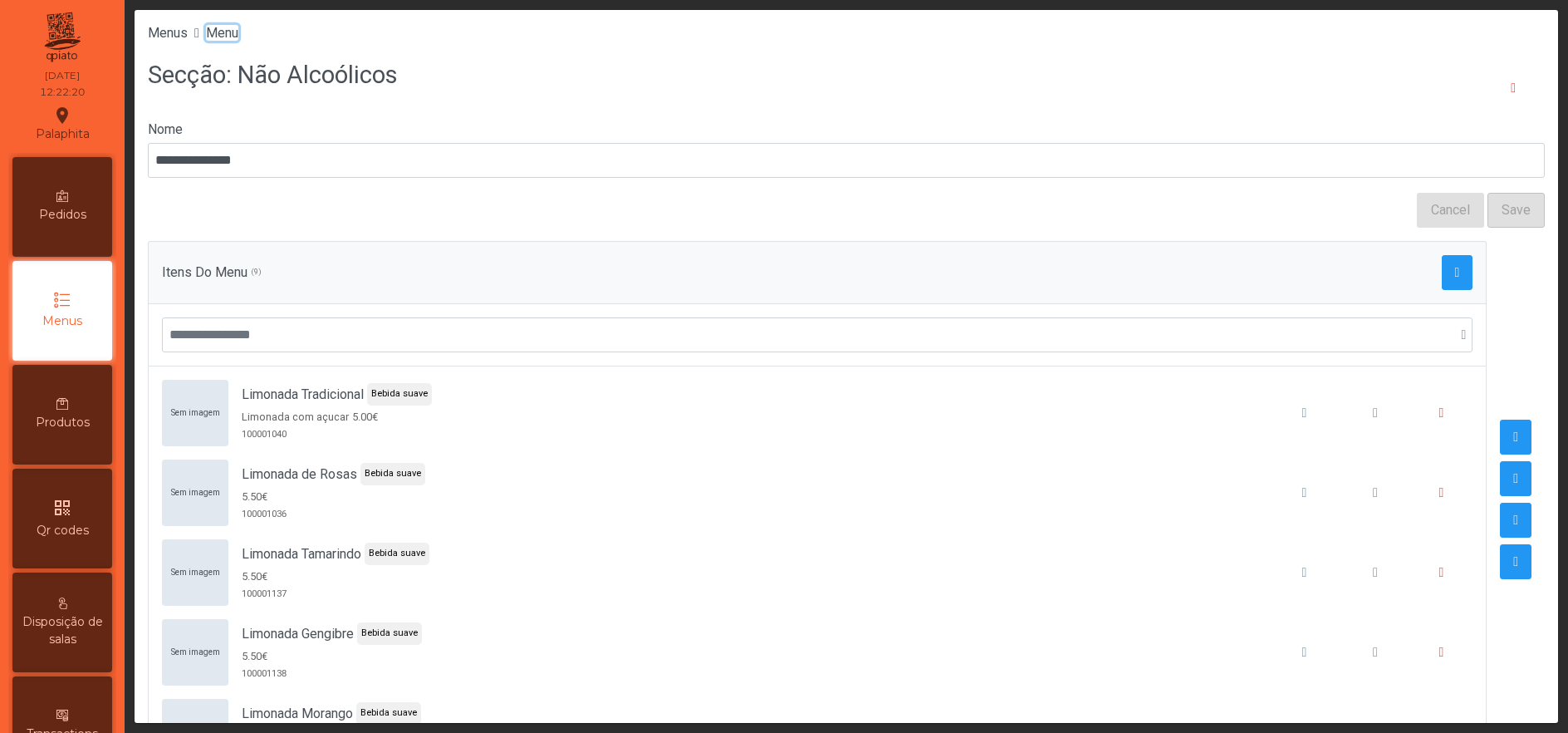 click on "Menu" 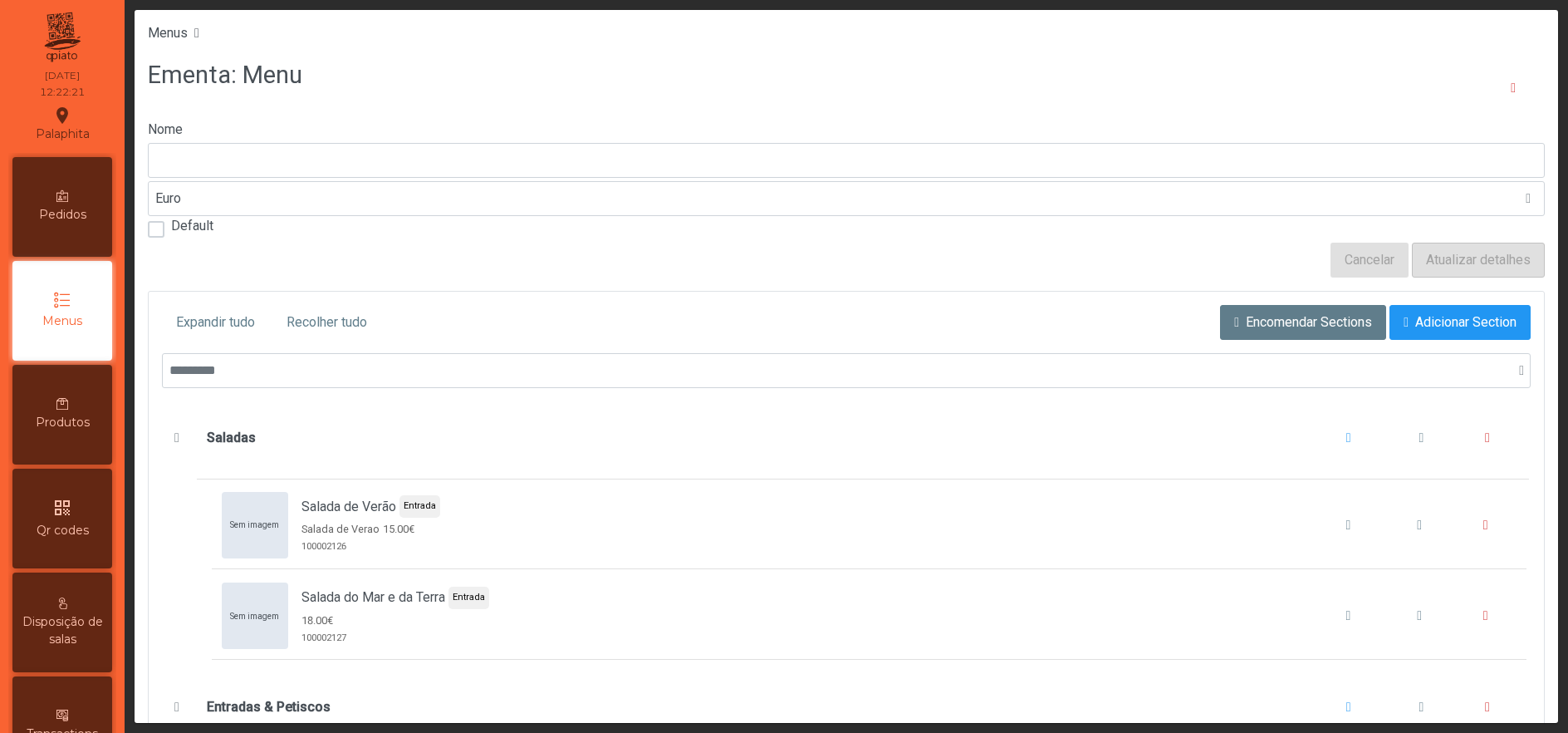 type on "****" 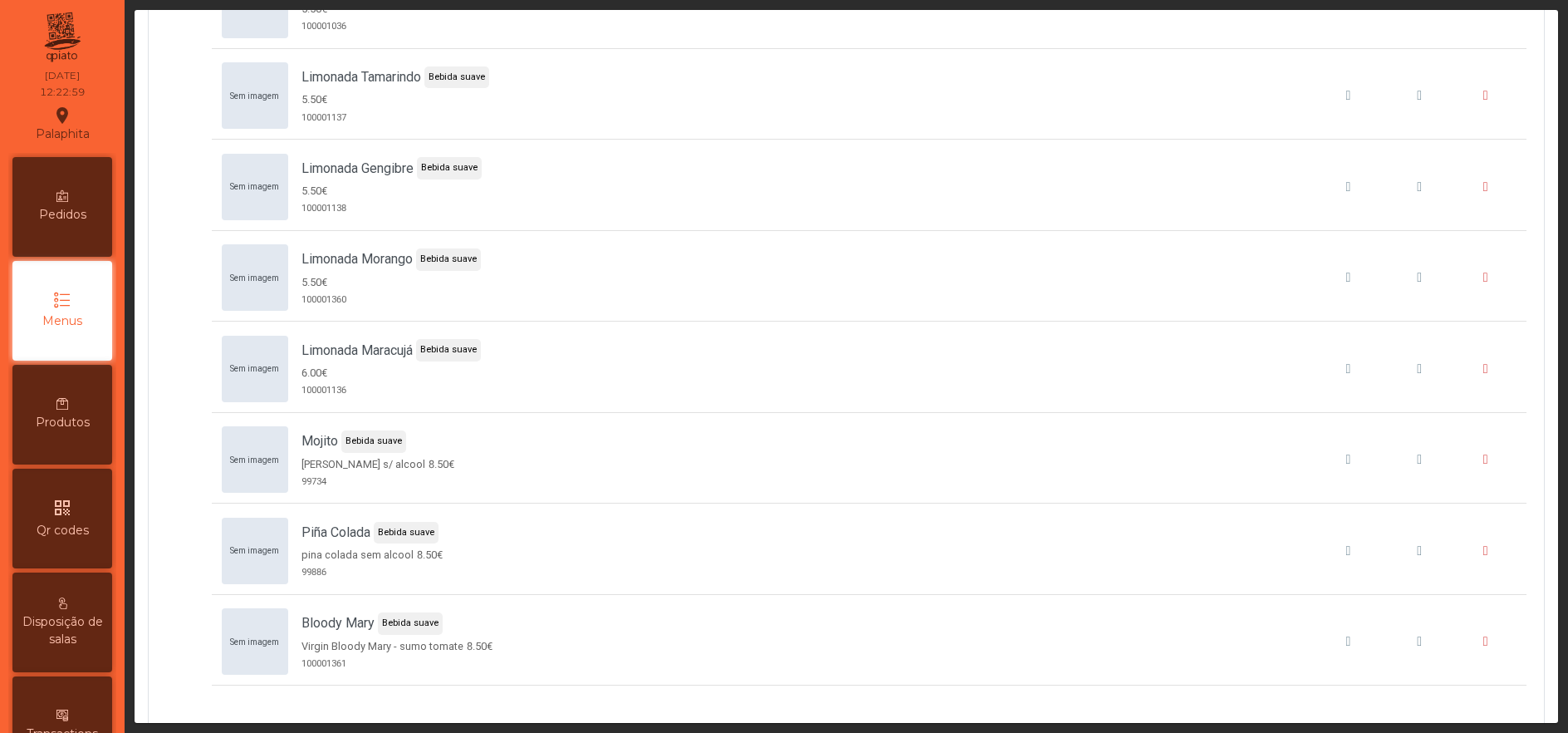 scroll, scrollTop: 7672, scrollLeft: 0, axis: vertical 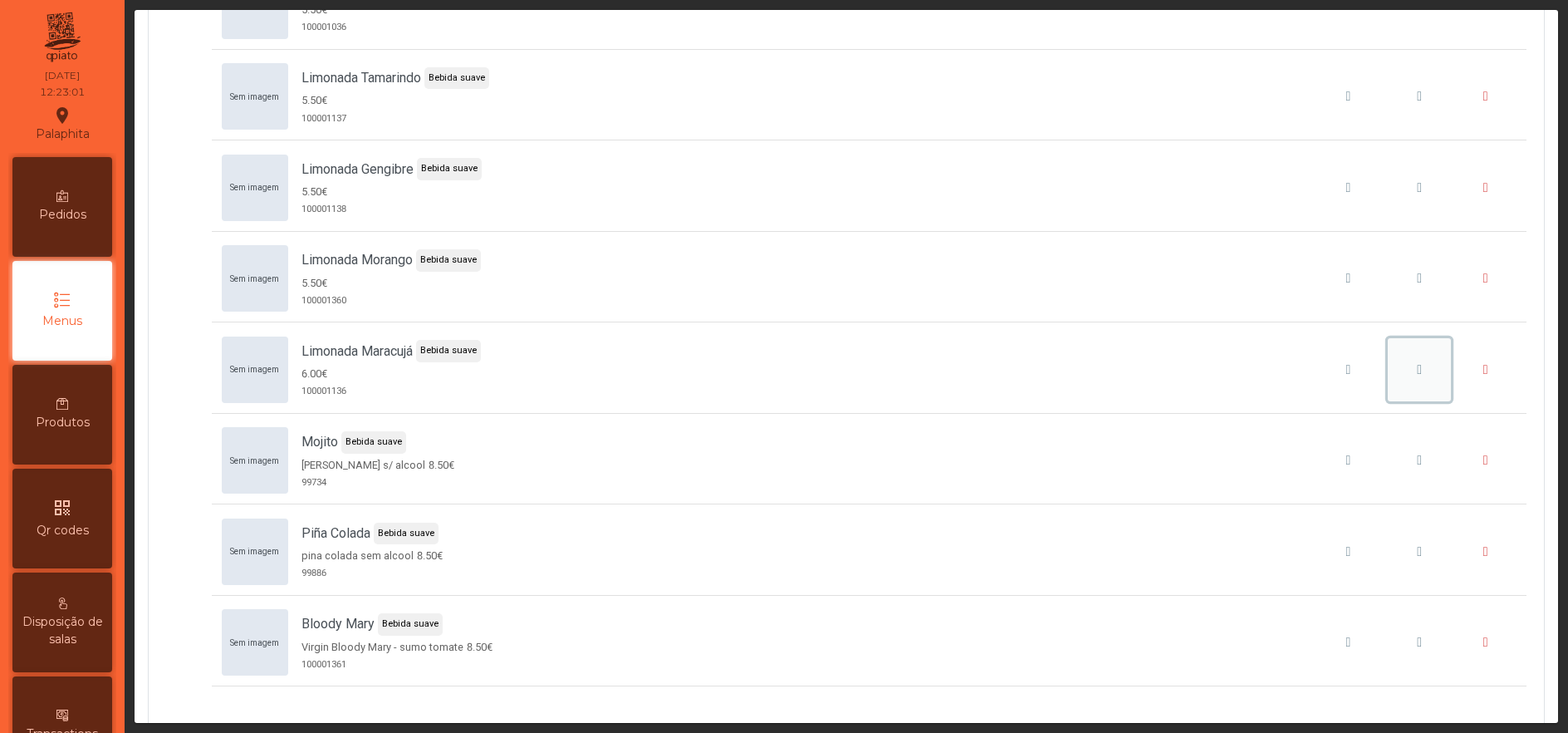click 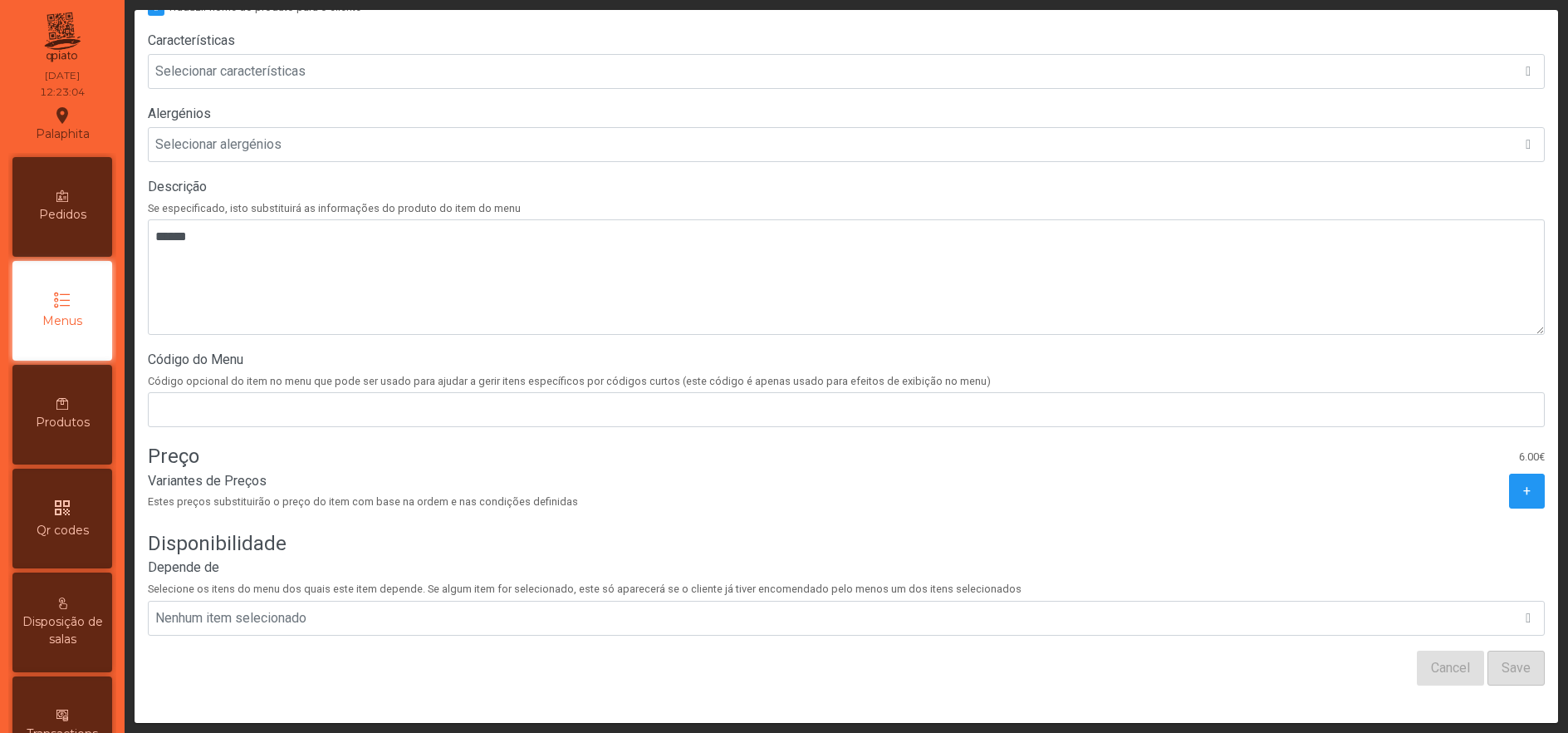 scroll, scrollTop: 400, scrollLeft: 0, axis: vertical 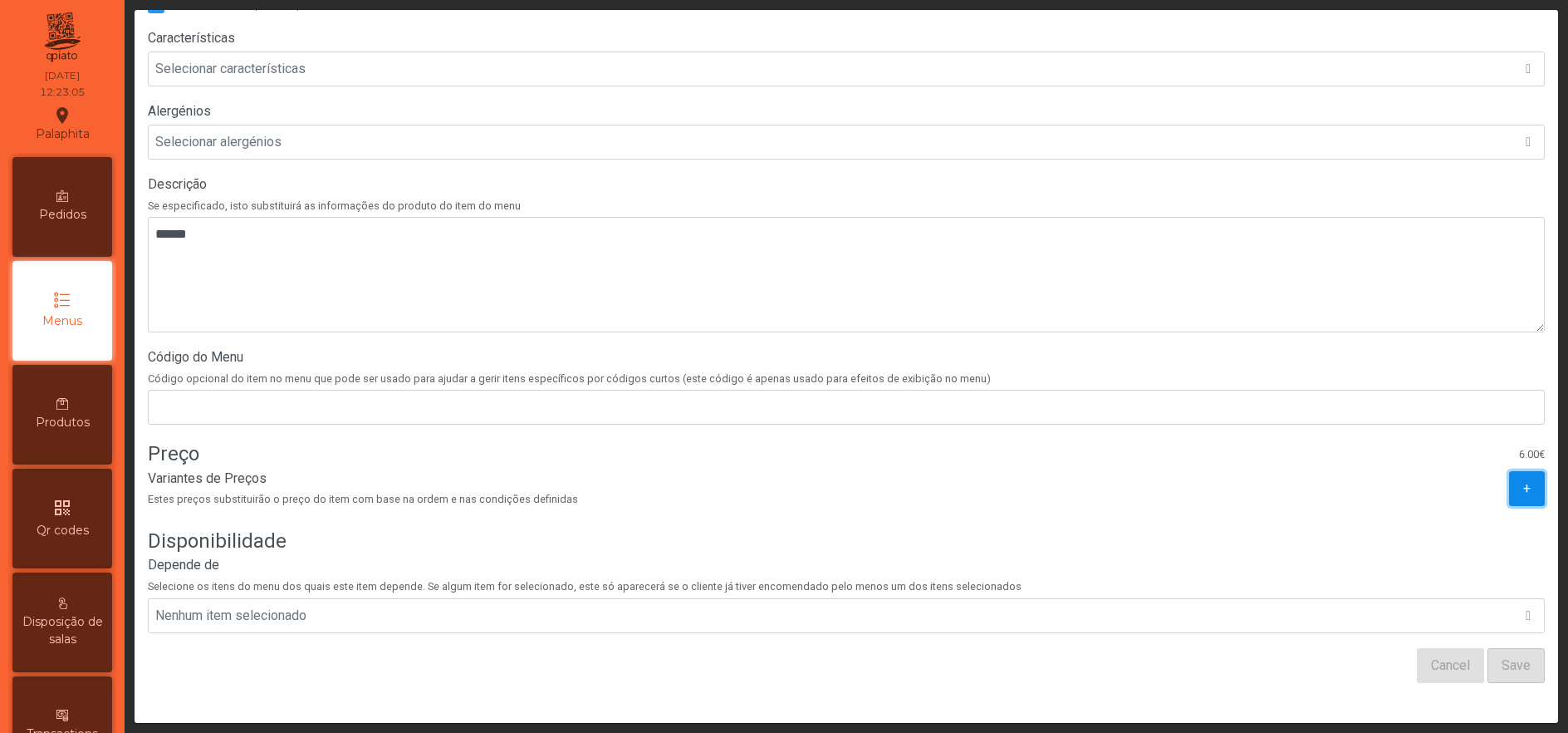 click on "+" 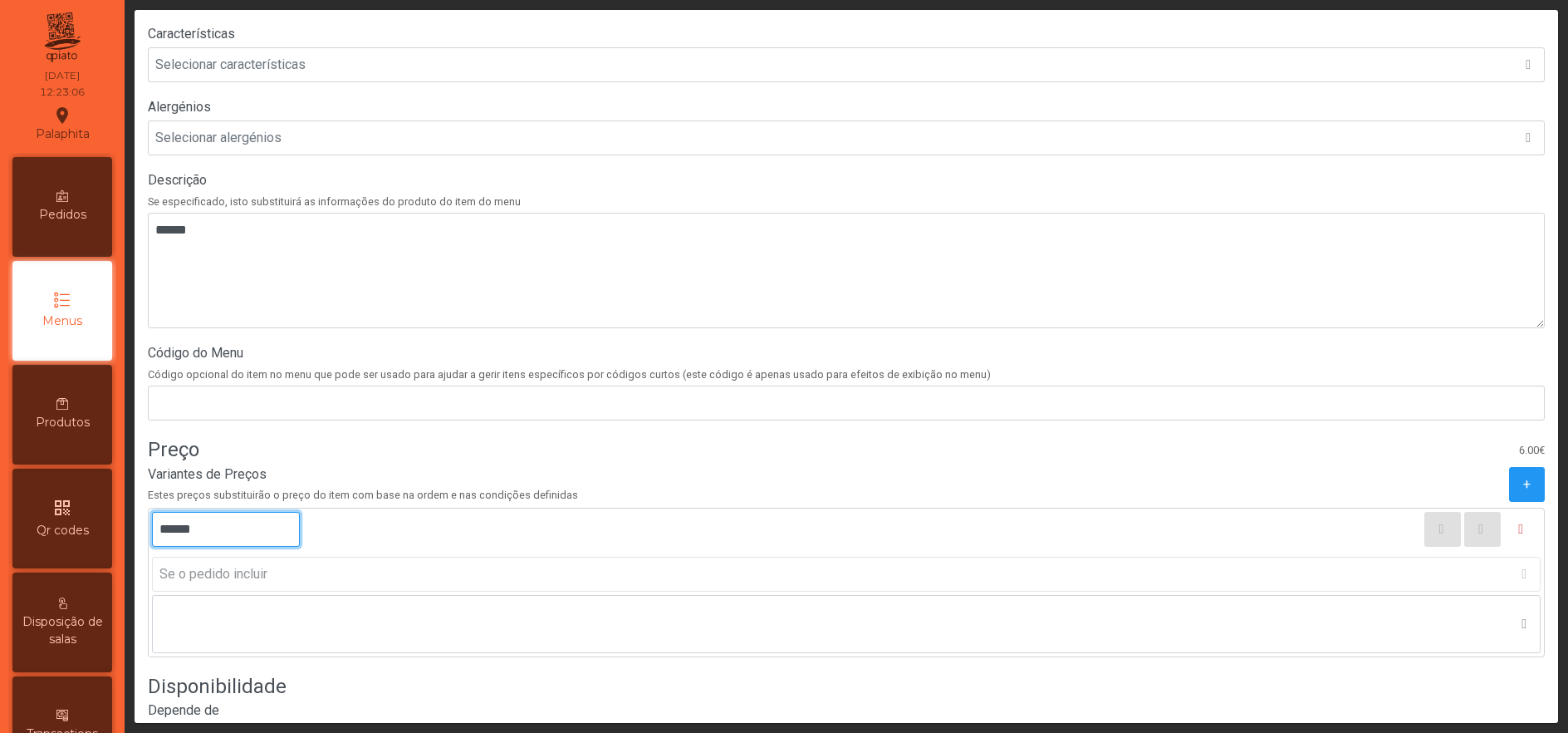 click on "******" 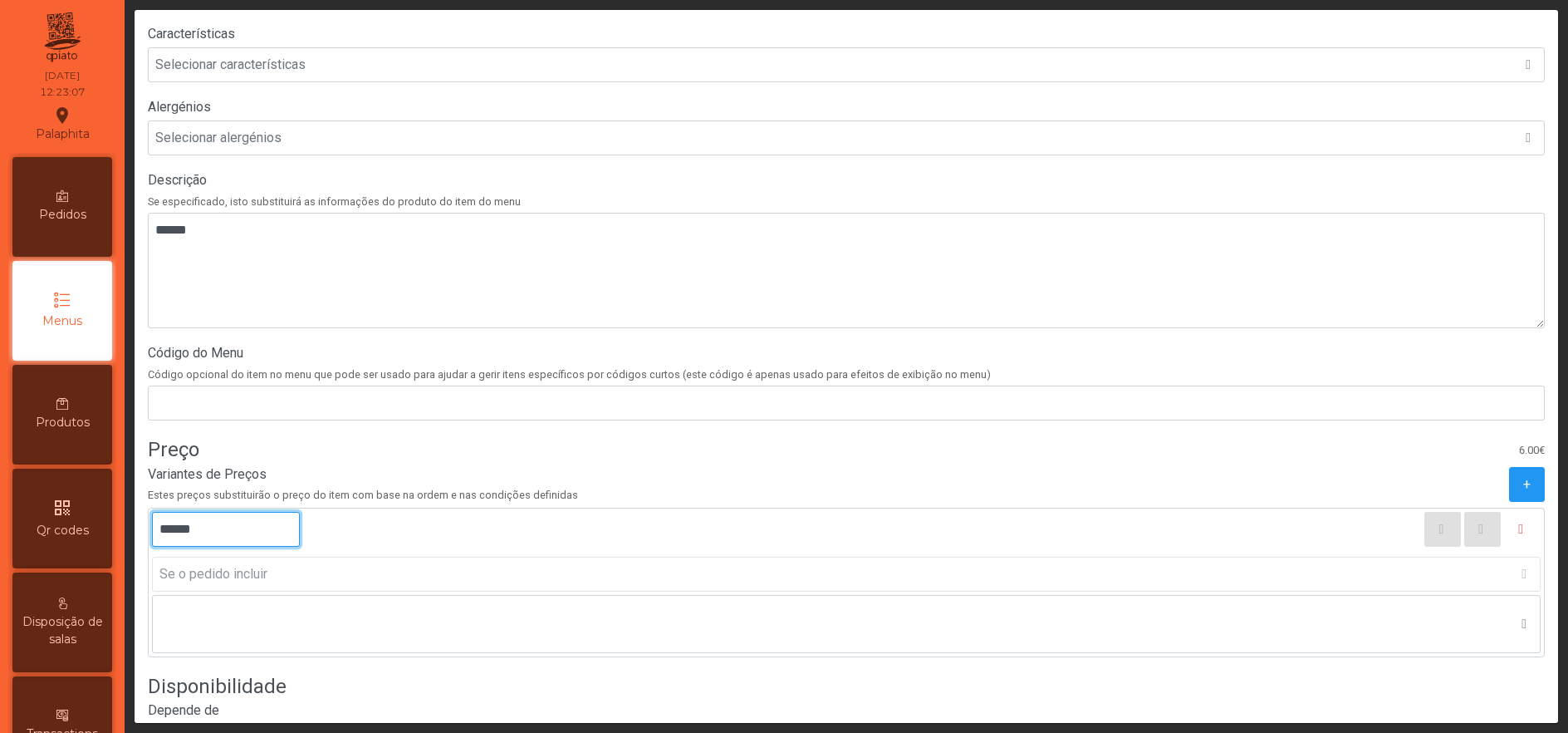 type on "******" 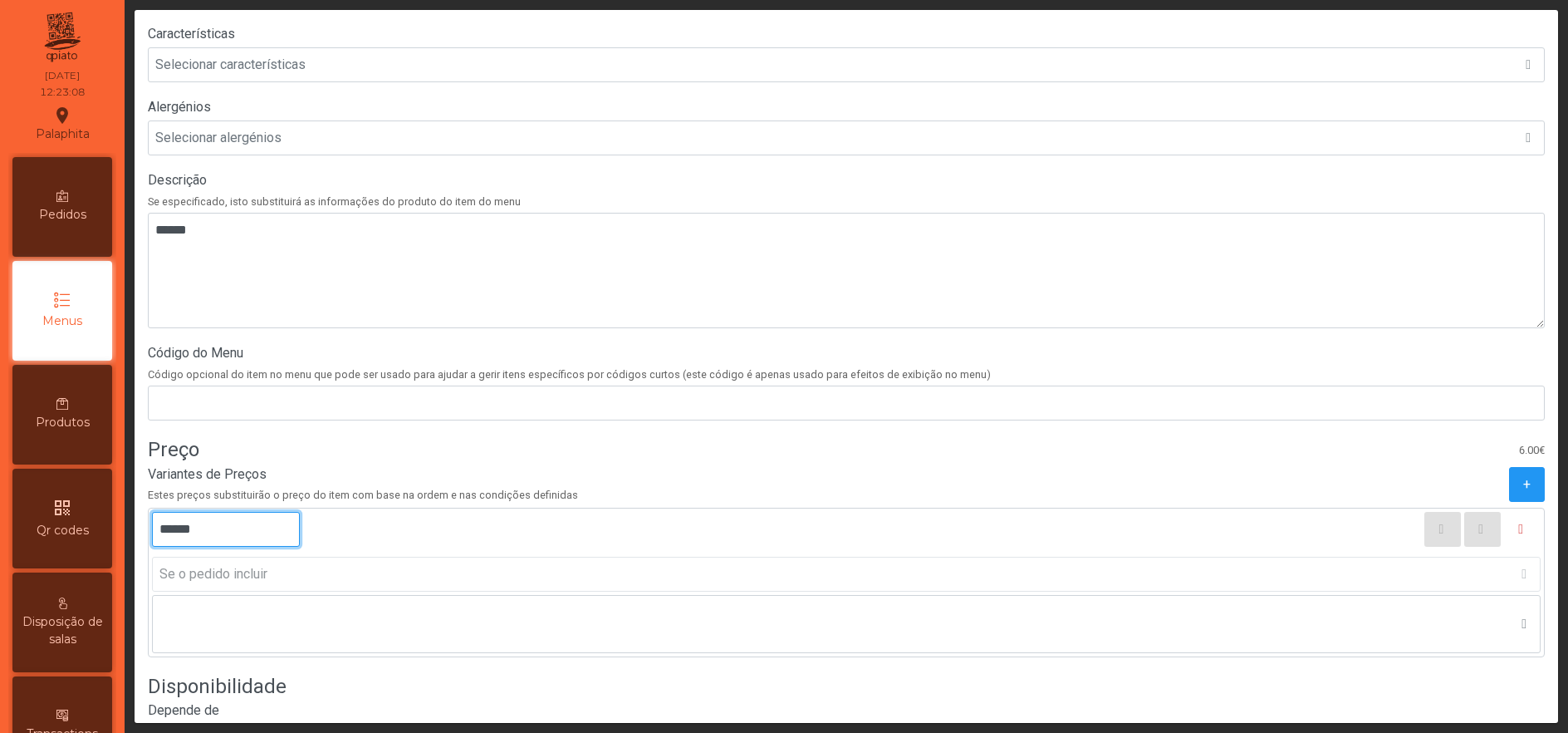 scroll, scrollTop: 550, scrollLeft: 0, axis: vertical 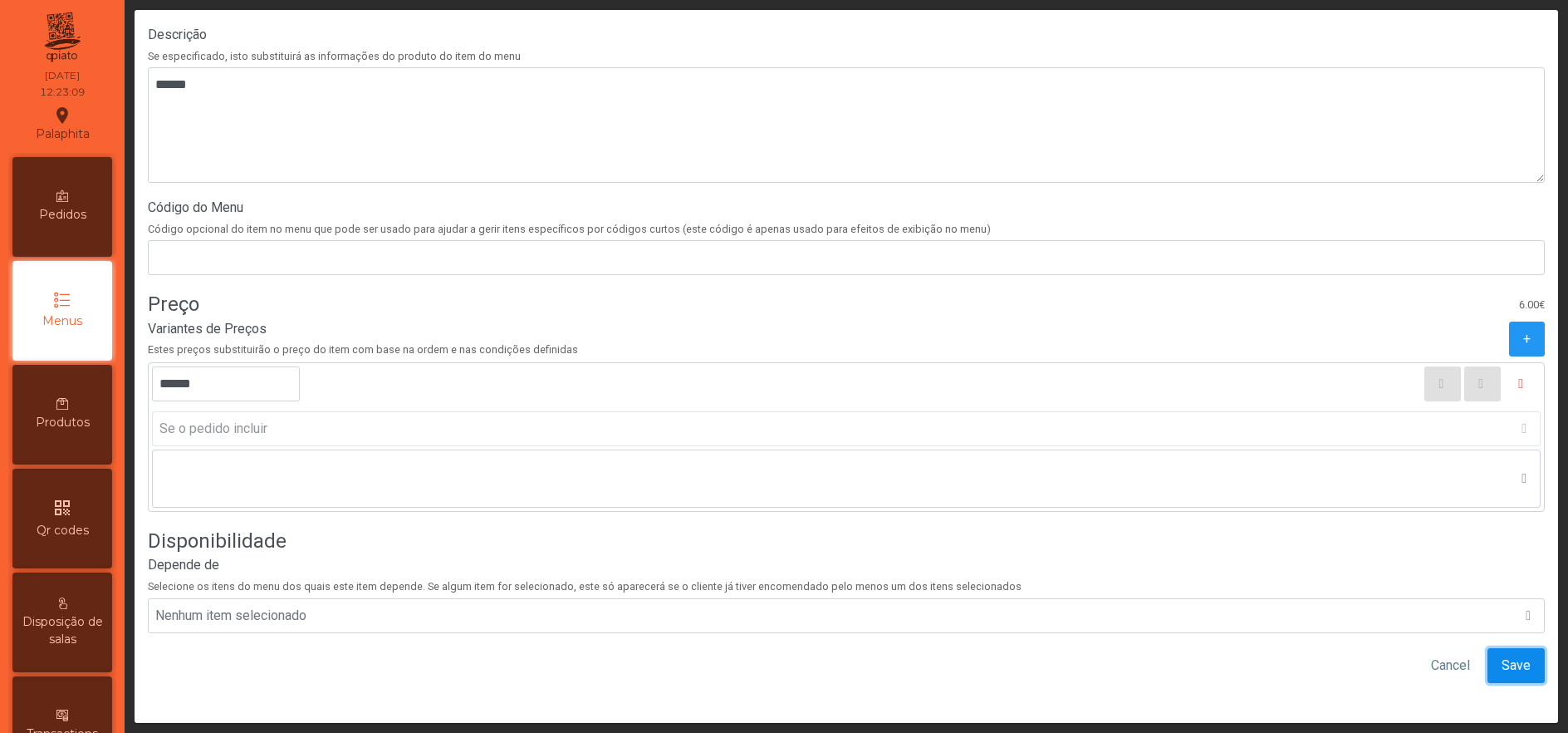 click on "Save" 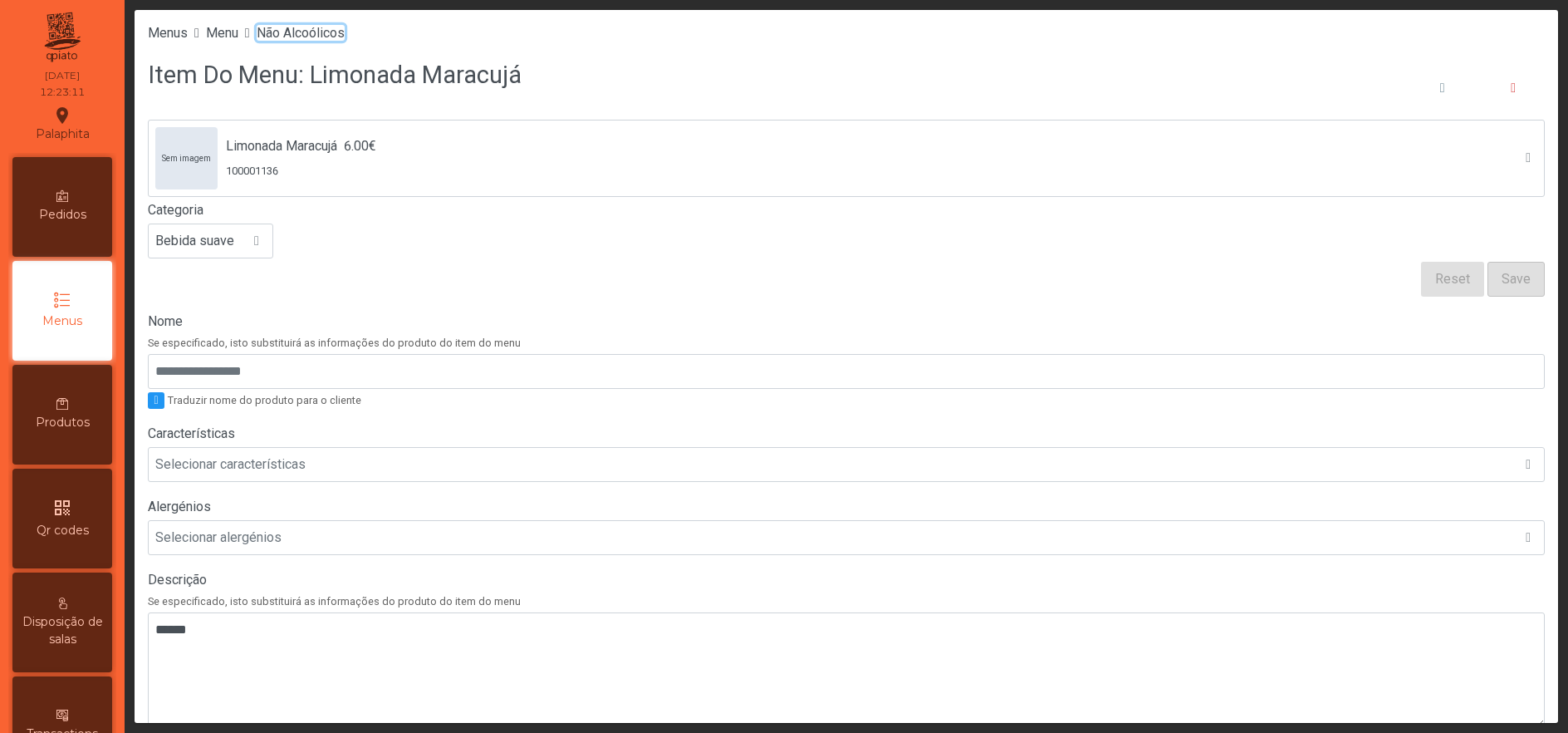 click on "Não Alcoólicos" 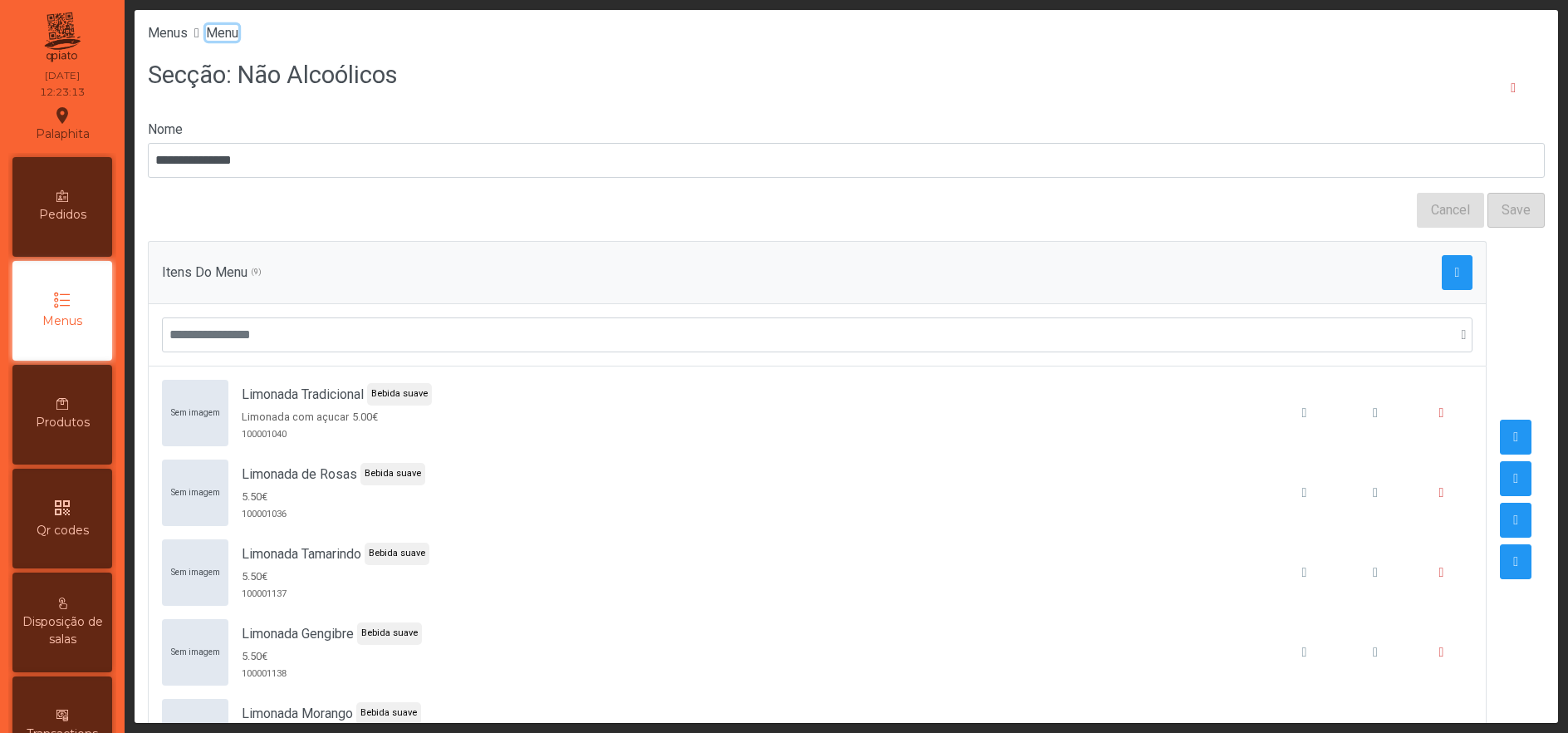 click on "Menu" 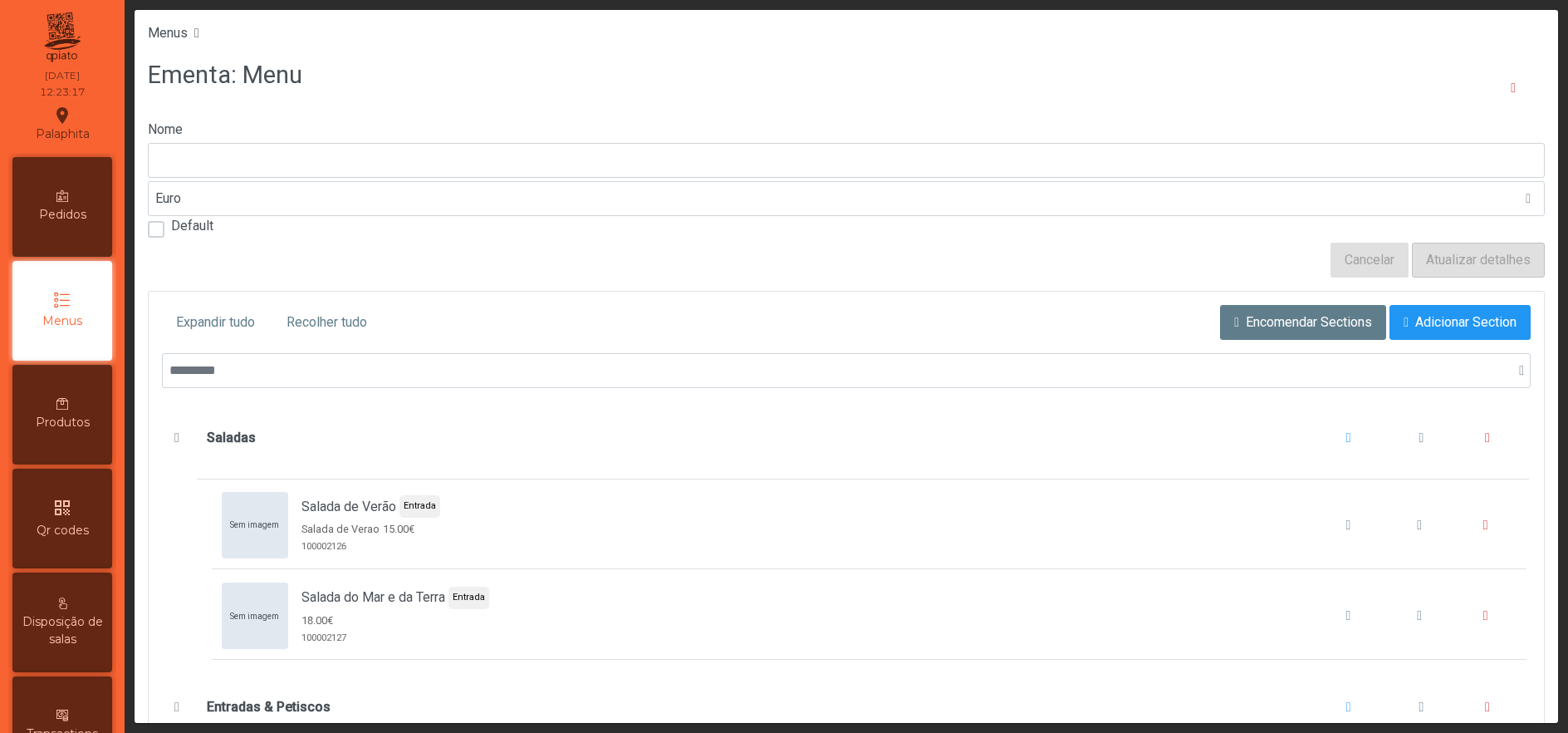 type on "****" 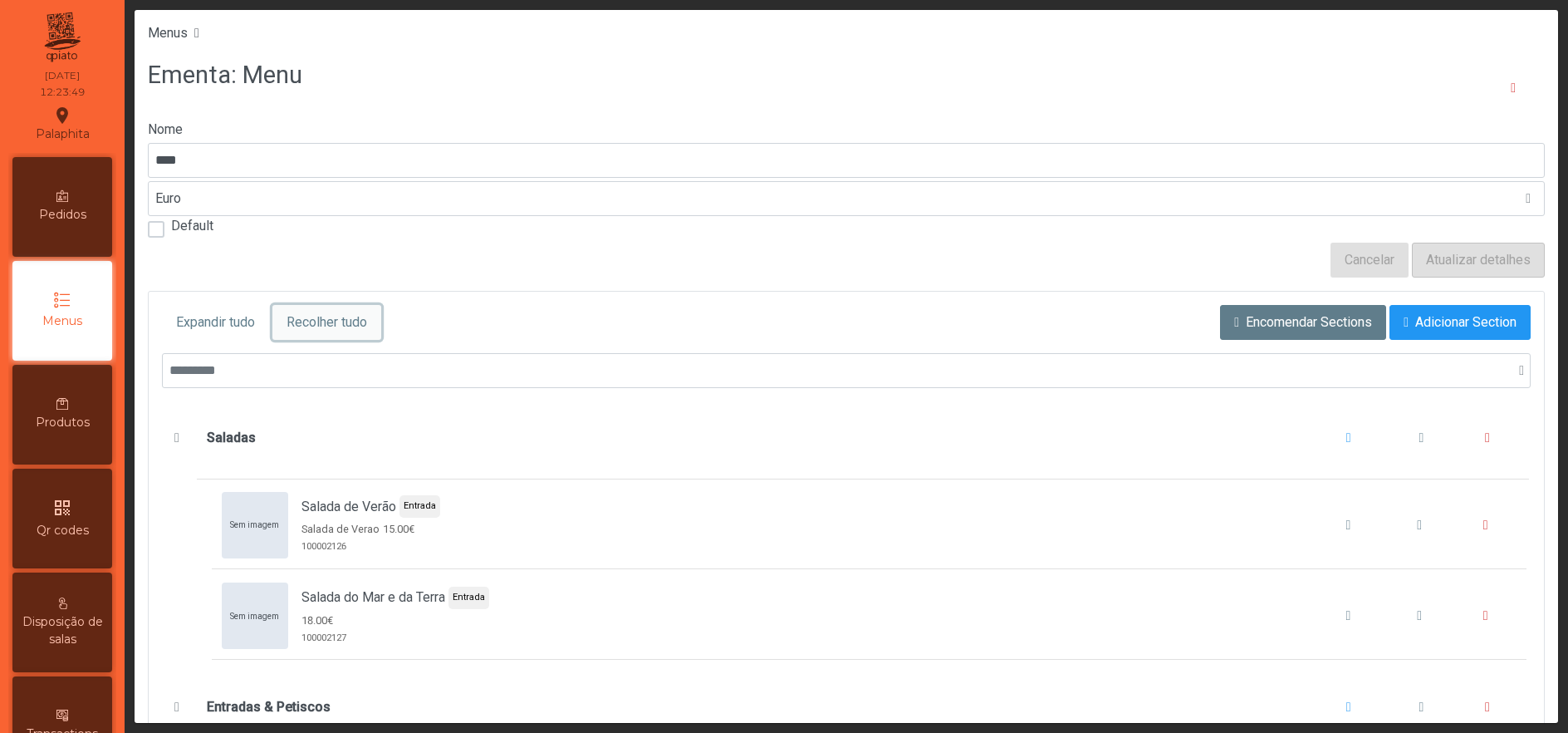 click on "Recolher tudo" 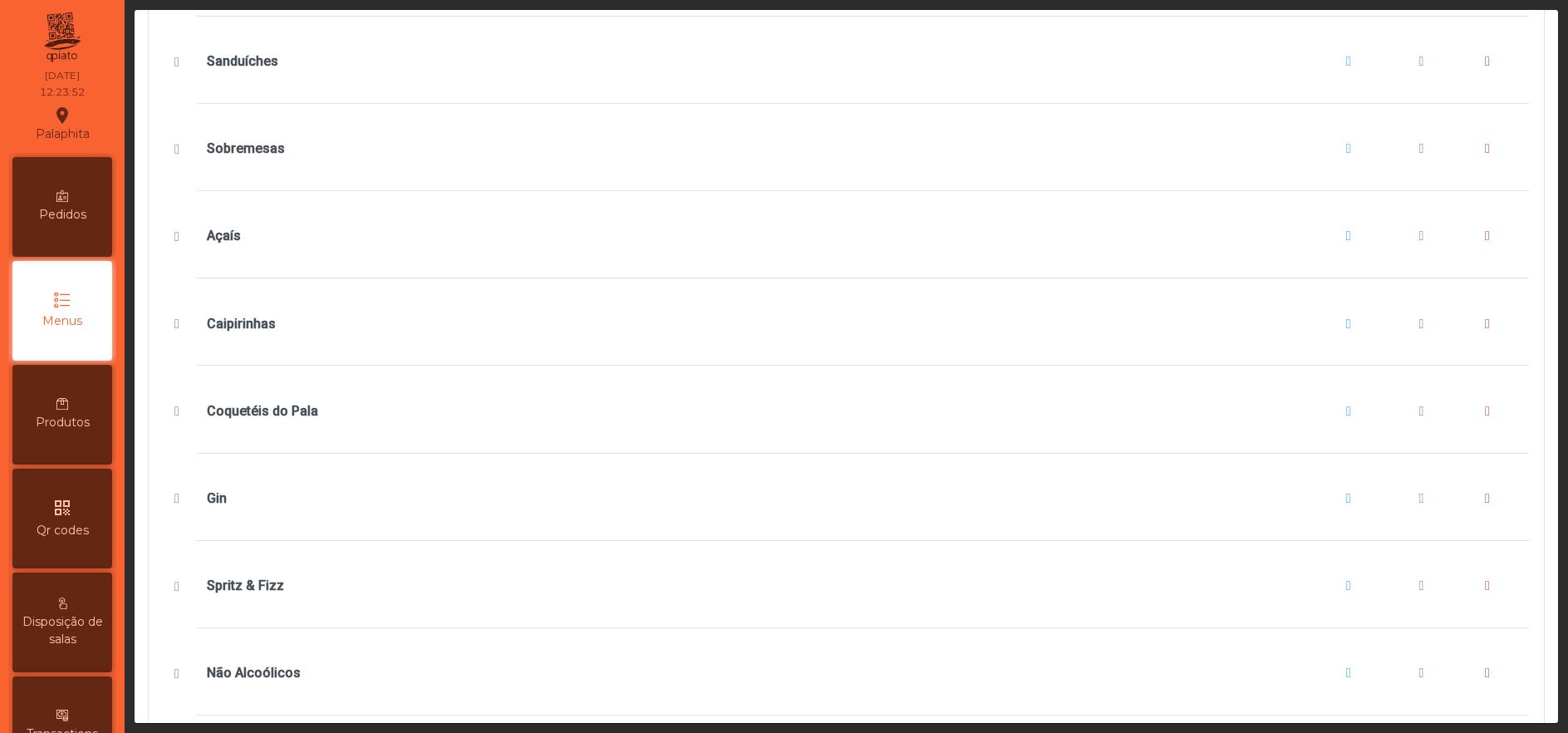 scroll, scrollTop: 739, scrollLeft: 0, axis: vertical 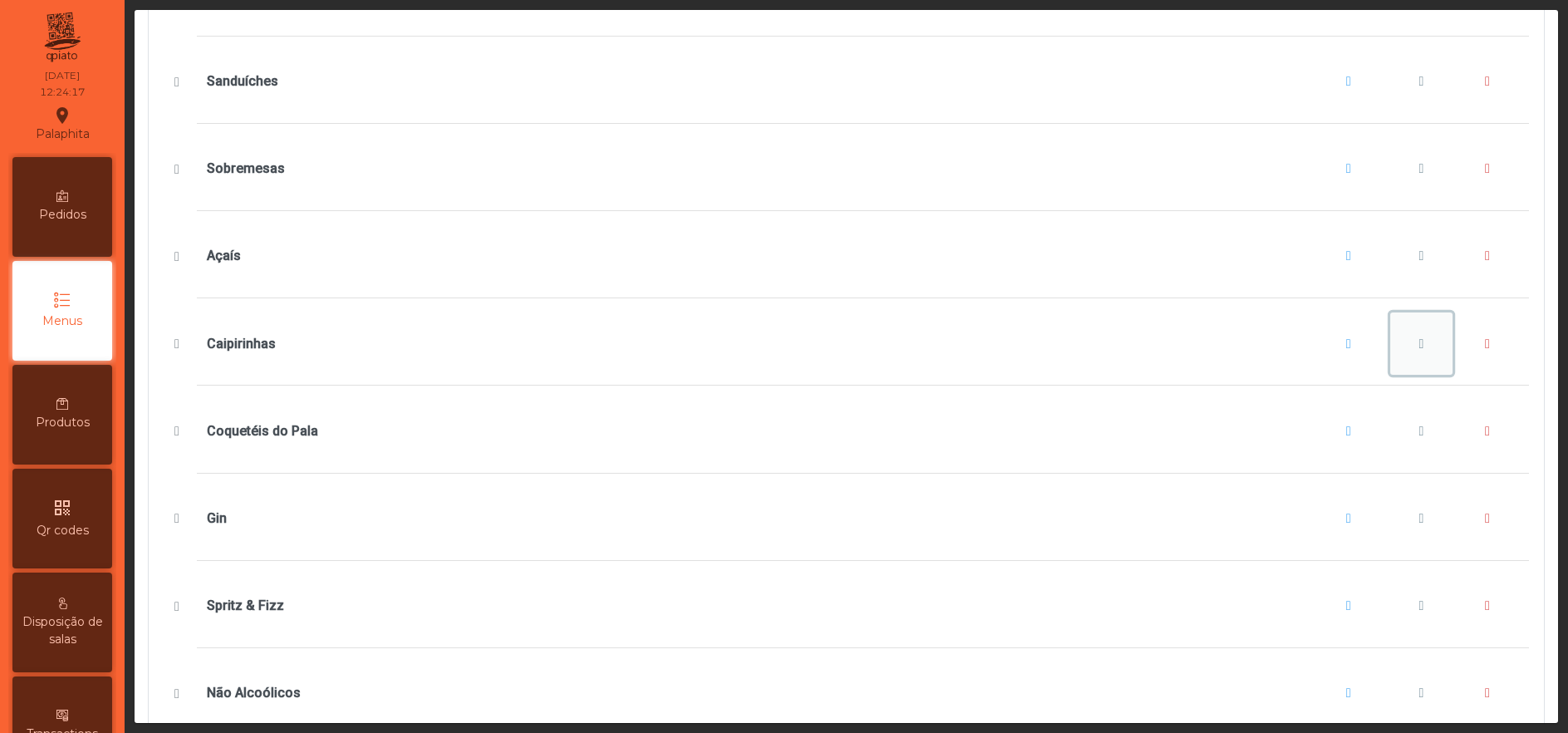 click 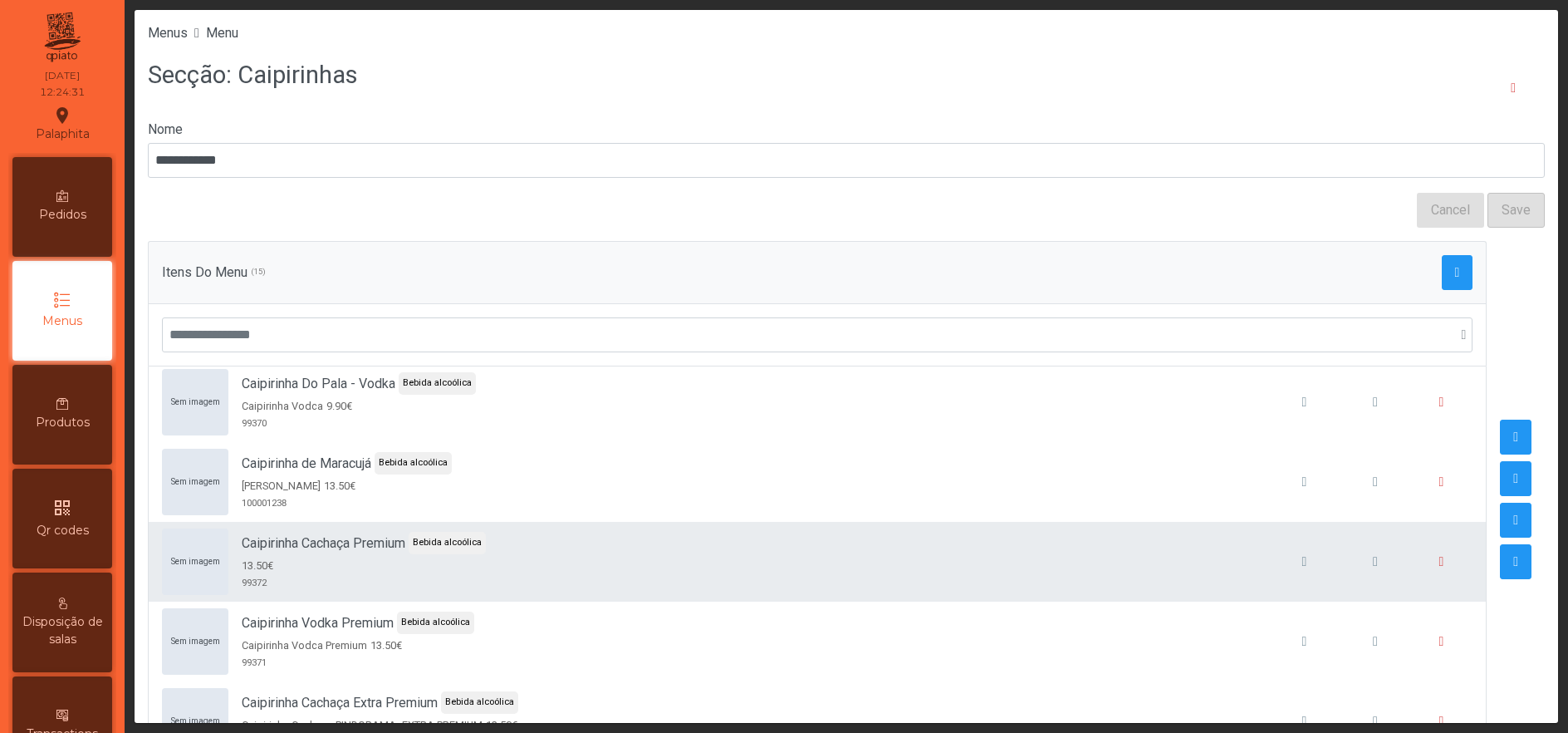 scroll, scrollTop: 93, scrollLeft: 0, axis: vertical 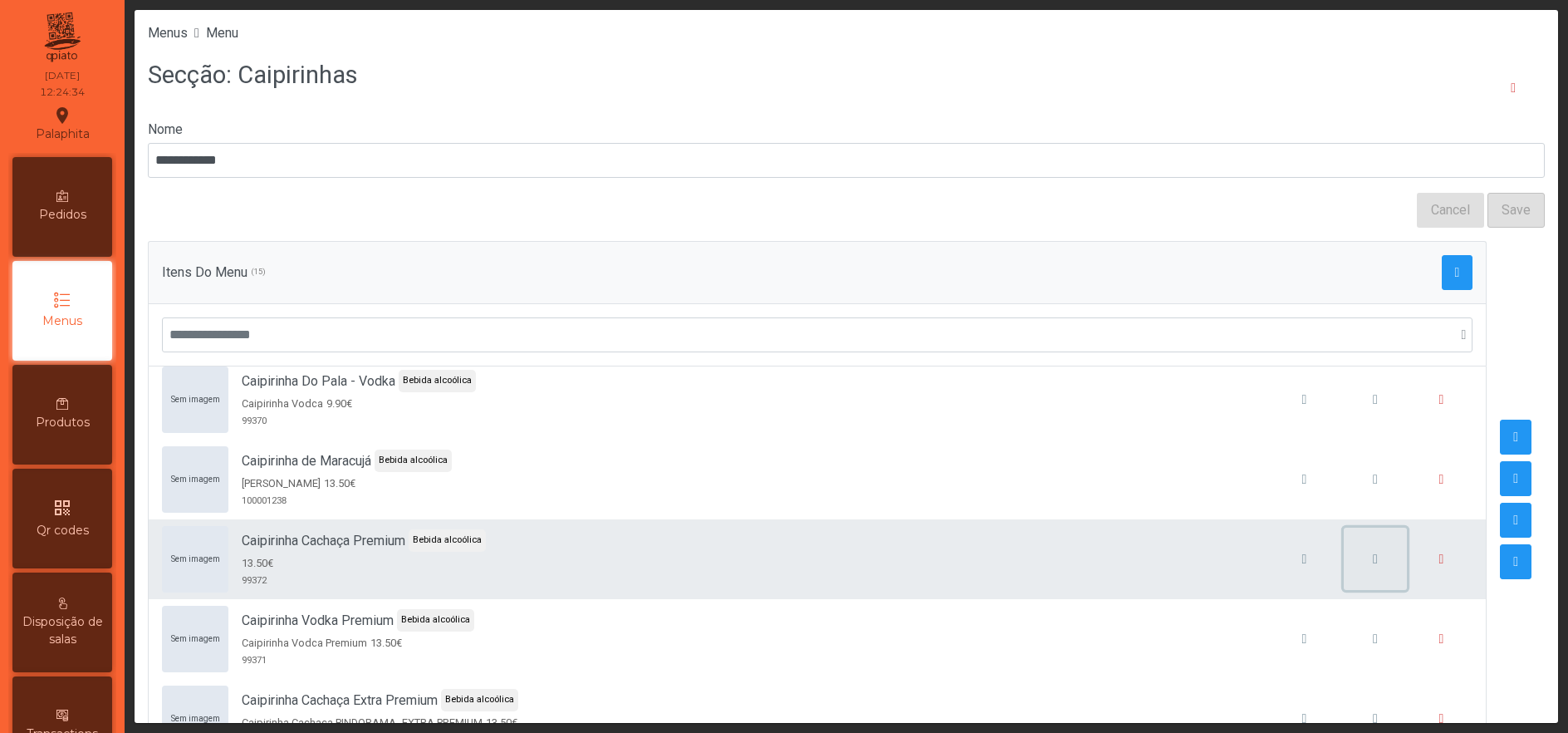 click 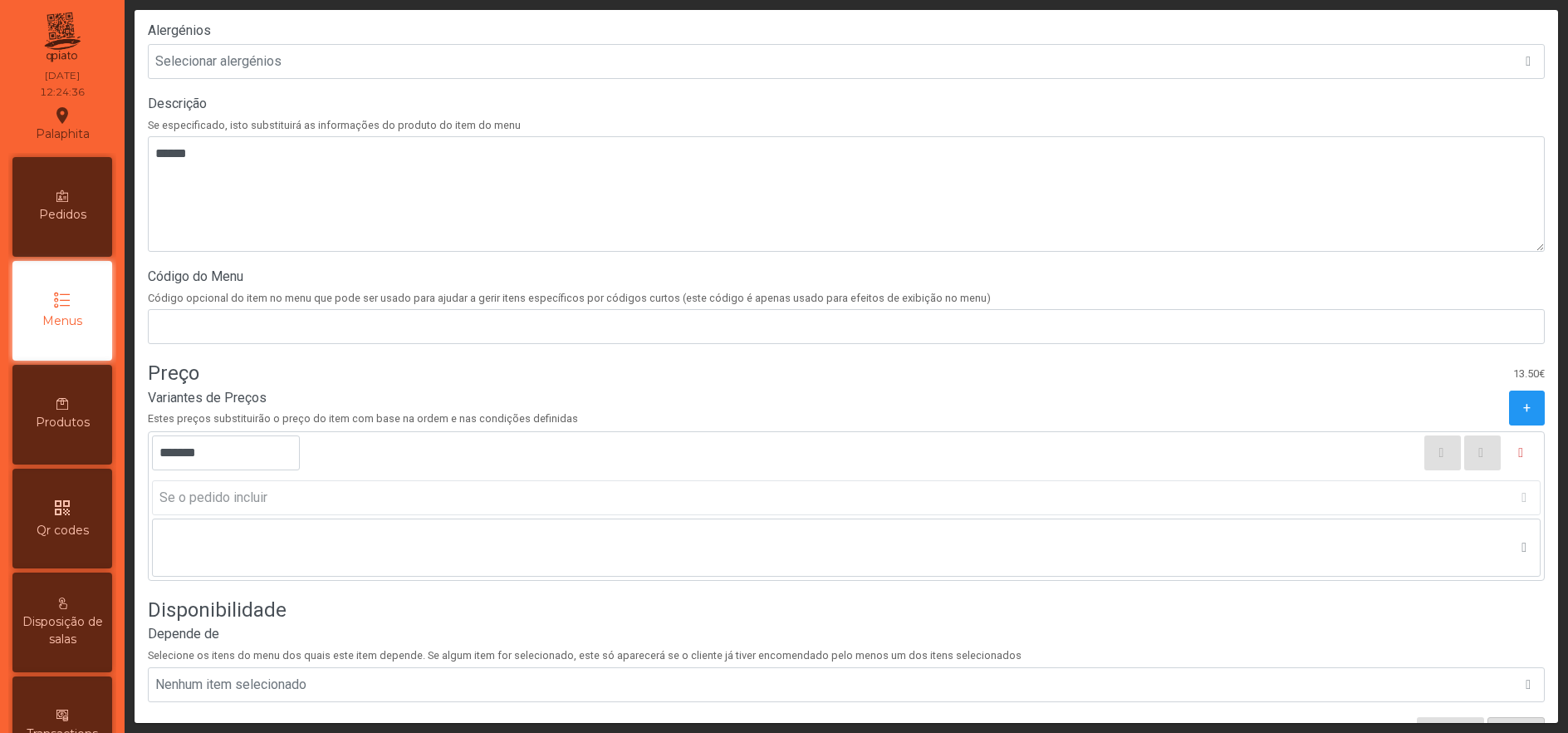 scroll, scrollTop: 550, scrollLeft: 0, axis: vertical 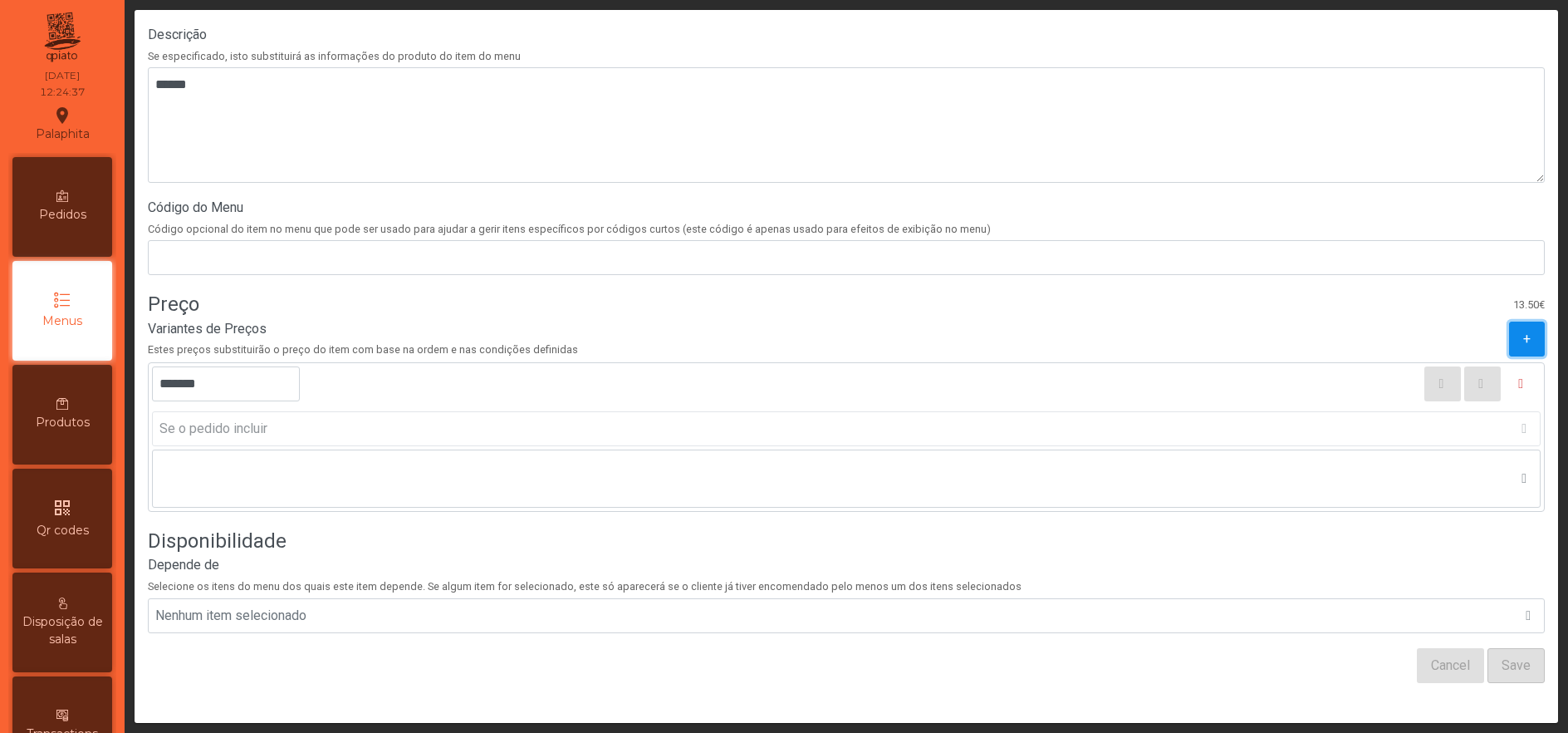 click on "+" 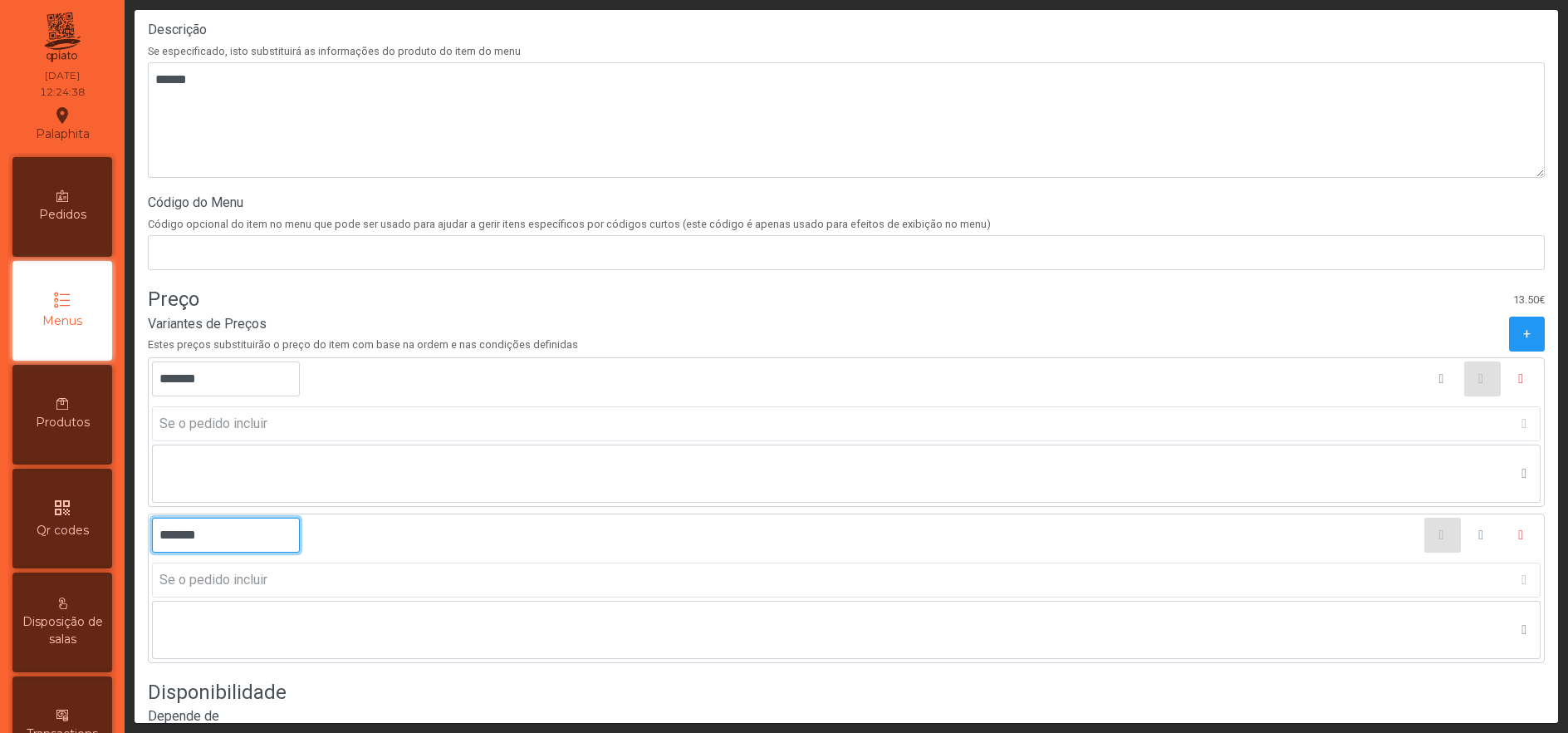 click on "*******" 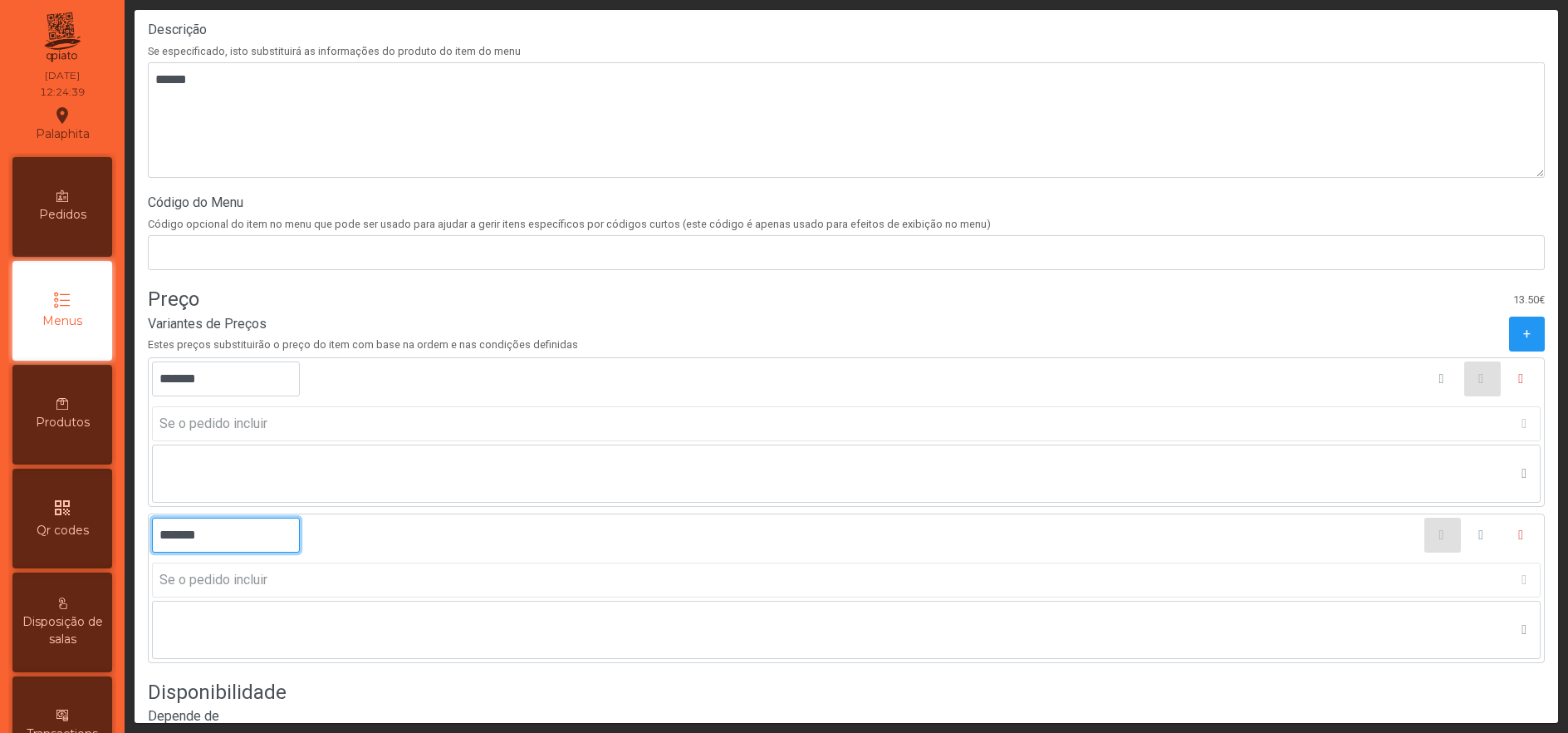 click on "*******" 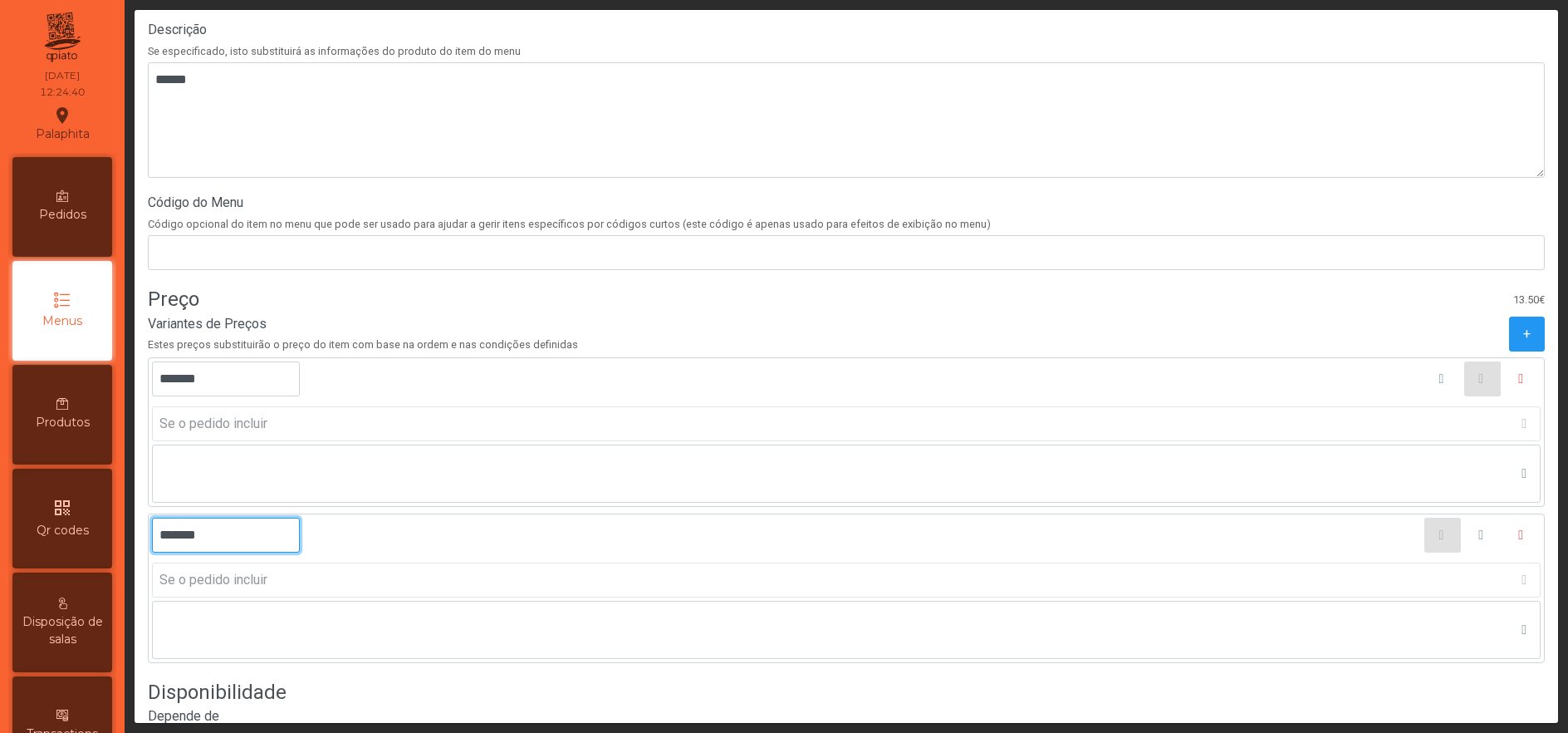 type on "*******" 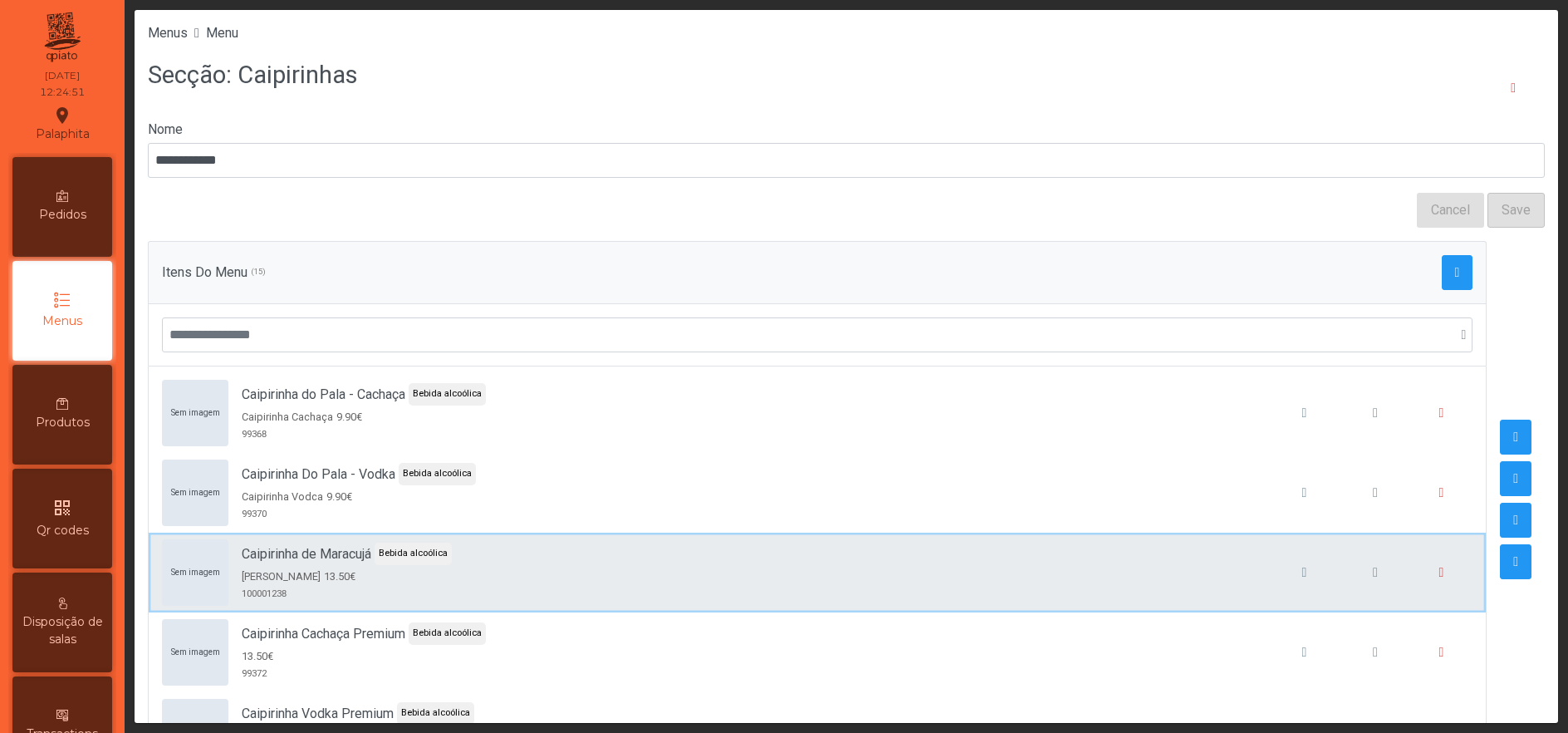click on "Sem imagem   Caipirinha de Maracujá   Bebida alcoólica  CAIPIRINHA MARACUJÁ   13.50€   100001238" at bounding box center [817, 573] 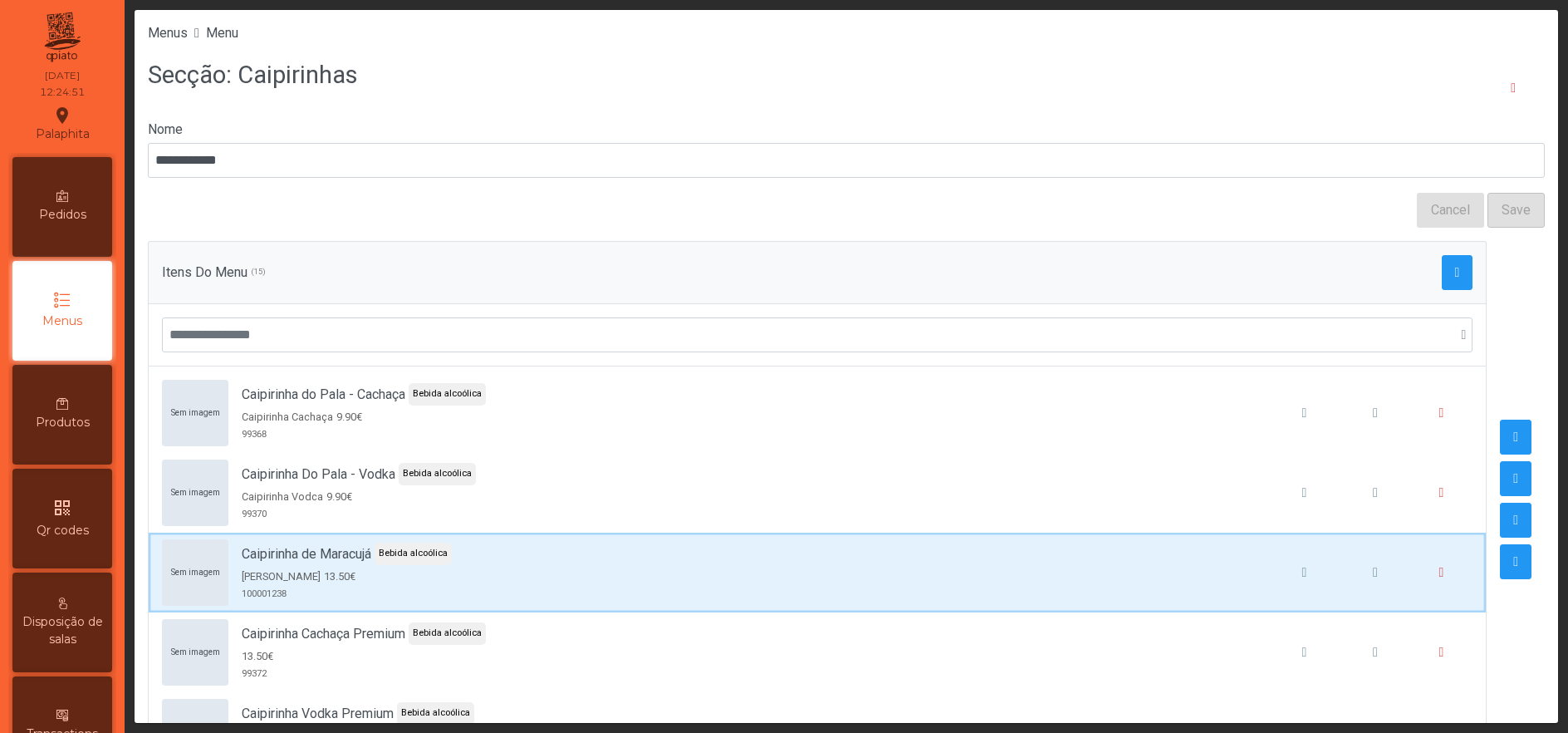 scroll, scrollTop: 120, scrollLeft: 0, axis: vertical 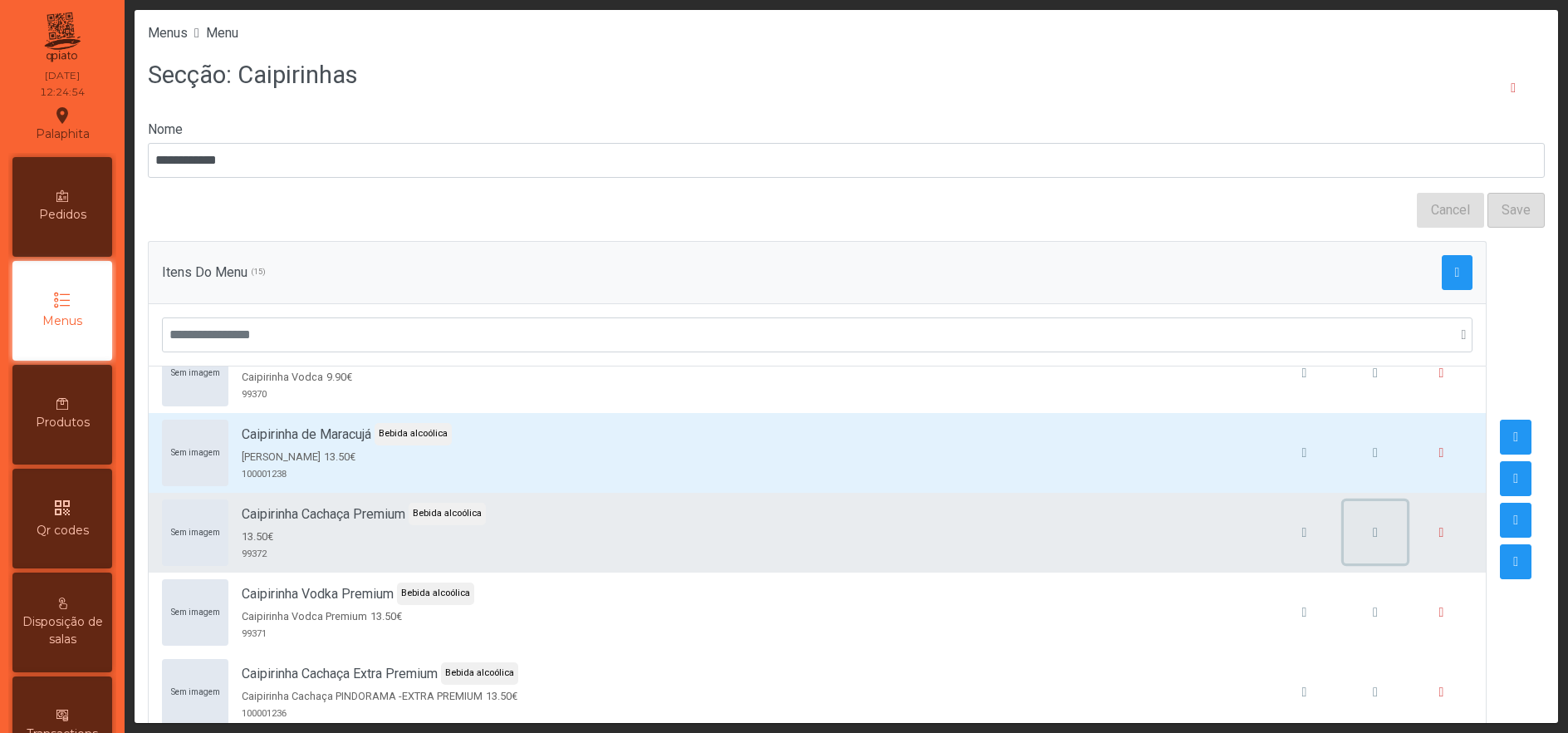 click 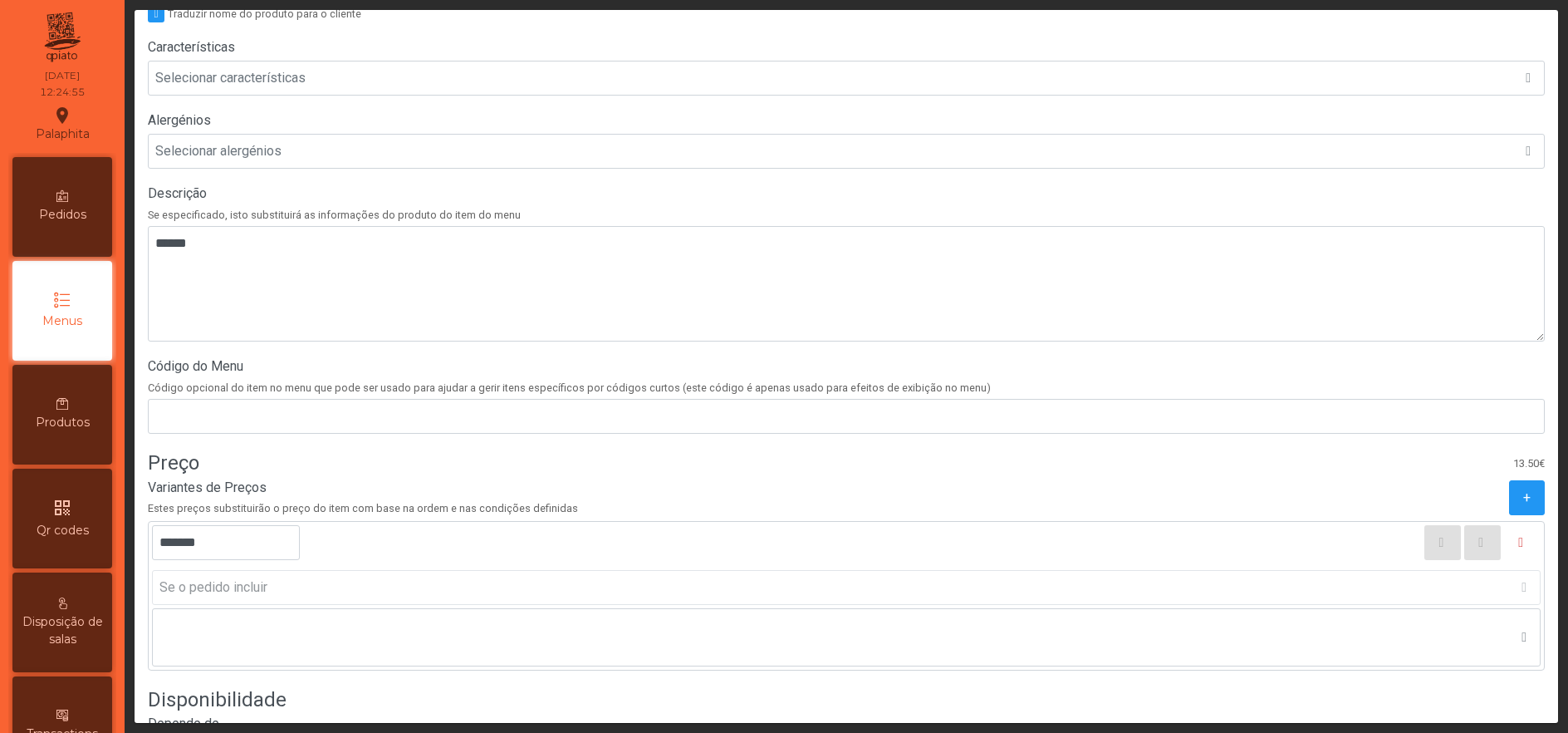 scroll, scrollTop: 392, scrollLeft: 0, axis: vertical 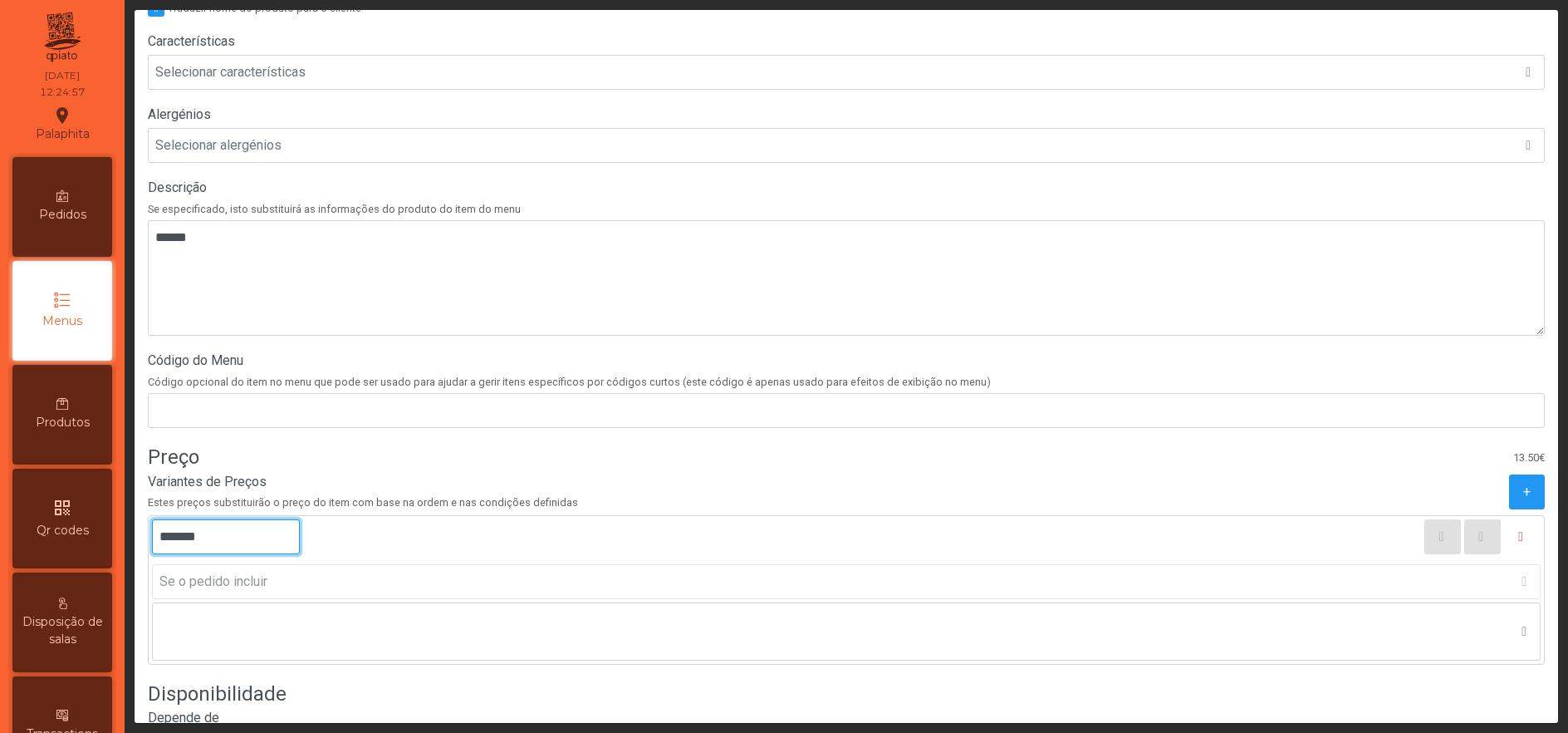 click on "*******" 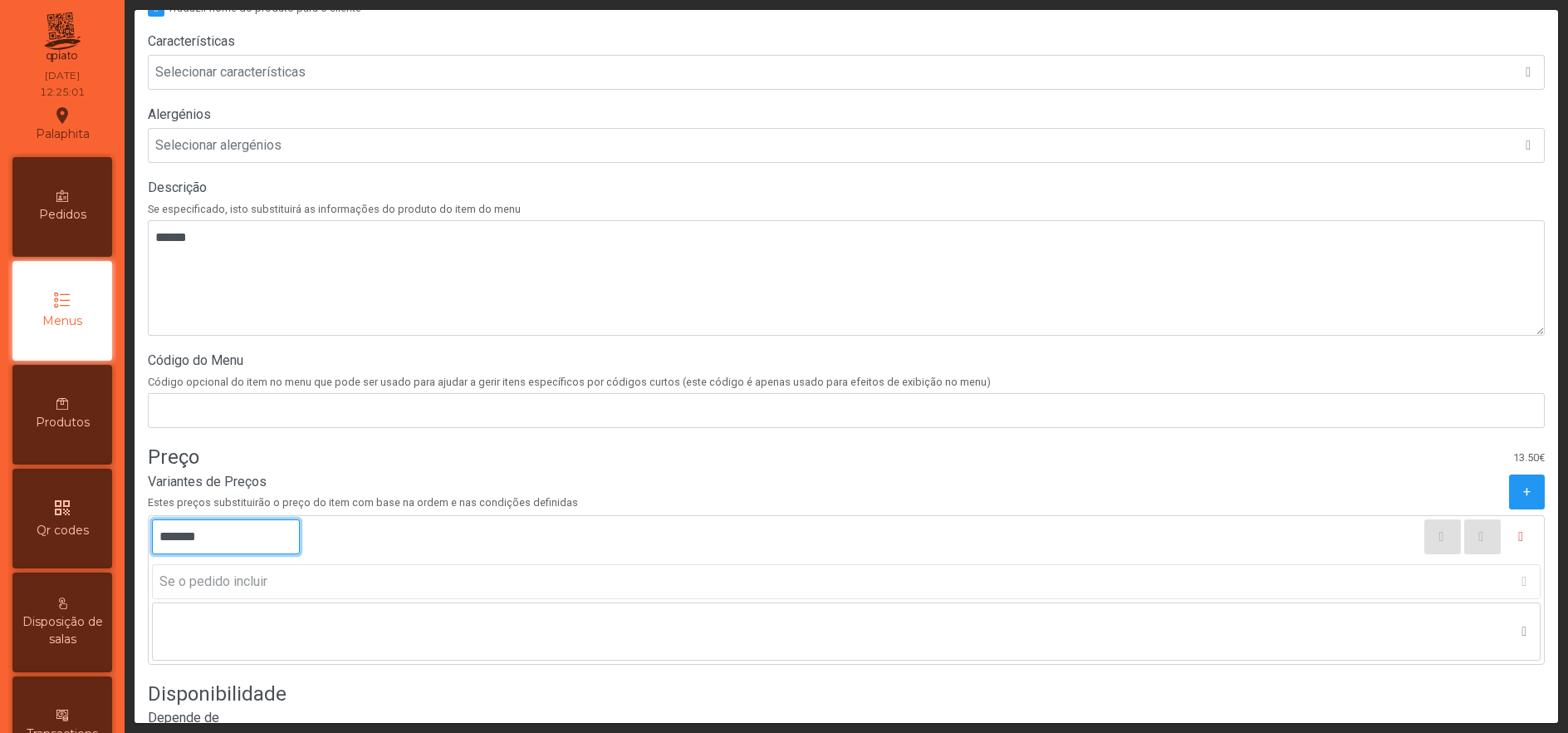 type on "*******" 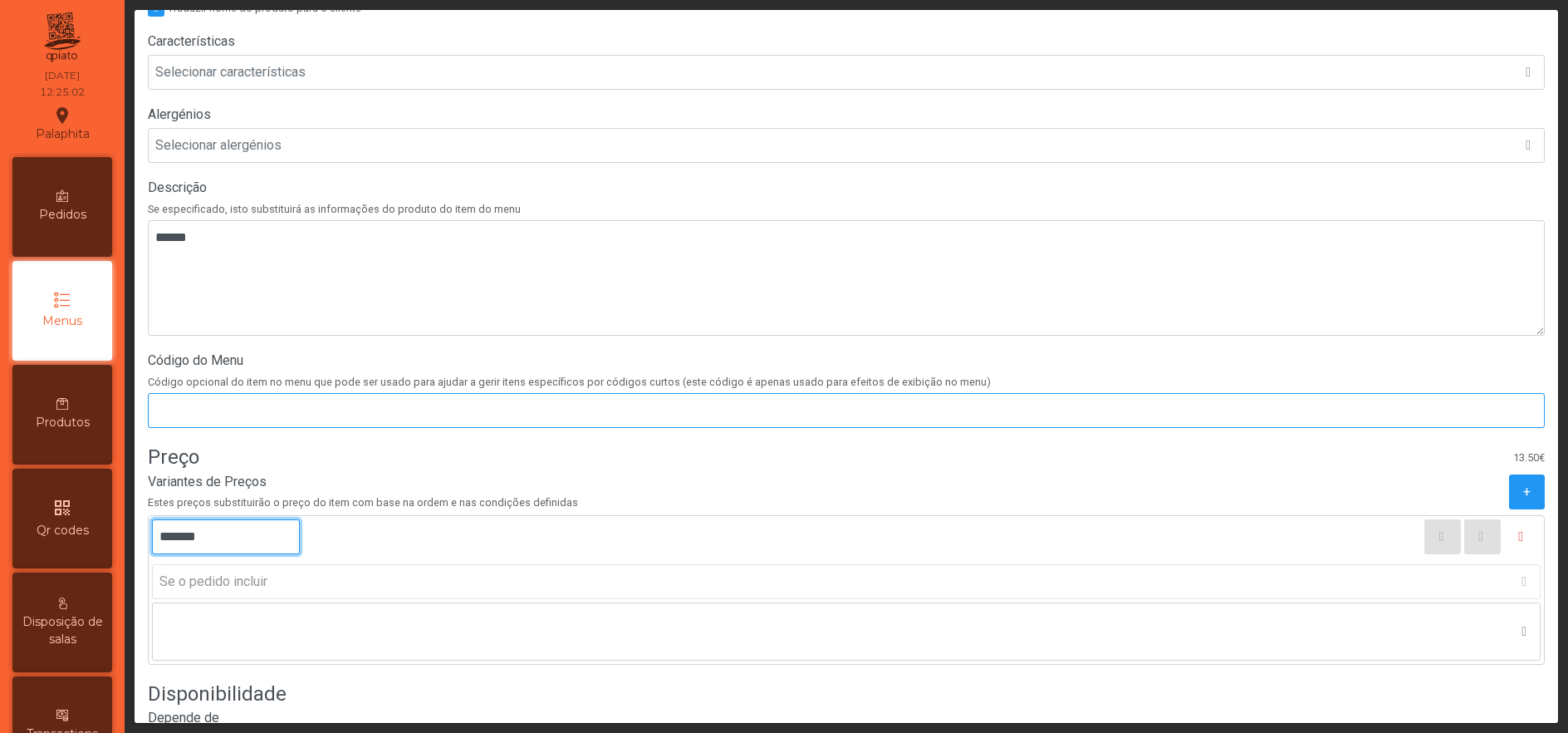 scroll, scrollTop: 550, scrollLeft: 0, axis: vertical 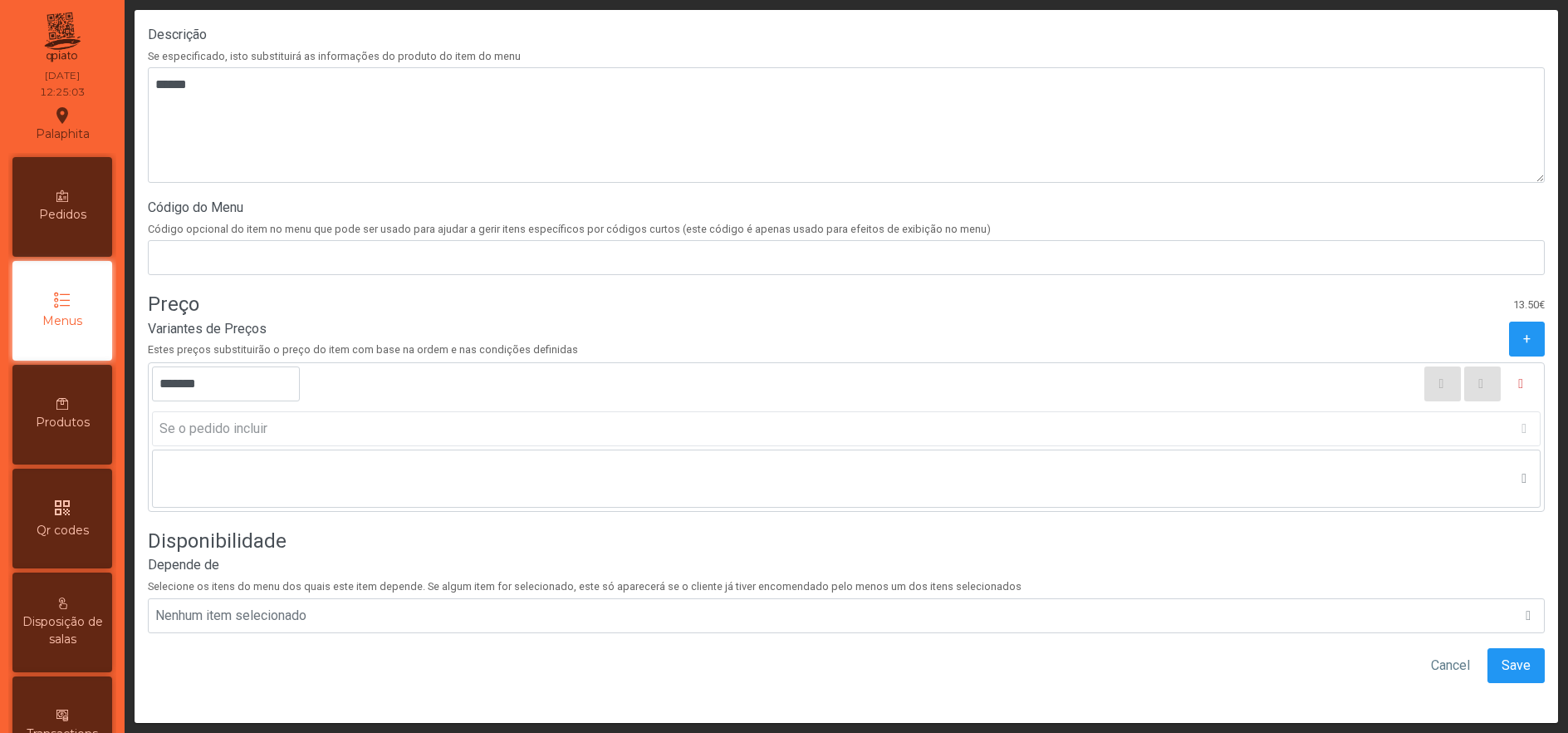 click on "Nome  Se especificado, isto substituirá as informações do produto do item do menu   Traduzir nome do produto para o cliente  Características Selecionar características Alergénios Selecionar alergénios Descrição  Se especificado, isto substituirá as informações do produto do item do menu         Código do Menu  Código opcional do item no menu que pode ser usado para ajudar a gerir itens específicos por códigos curtos (este código é apenas usado para efeitos de exibição no menu)   Preço   13.50€   Variantes de Preços   Estes preços substituirão o preço do item com base na ordem e nas condições definidas  + *******        Se o pedido incluir  Nenhum item selecionado  Disponibilidade   Depende de   Selecione os itens do menu dos quais este item depende. Se algum item for selecionado, este só aparecerá se o cliente já tiver encomendado pelo menos um dos itens selecionados  Nenhum item selecionado Cancel Save" 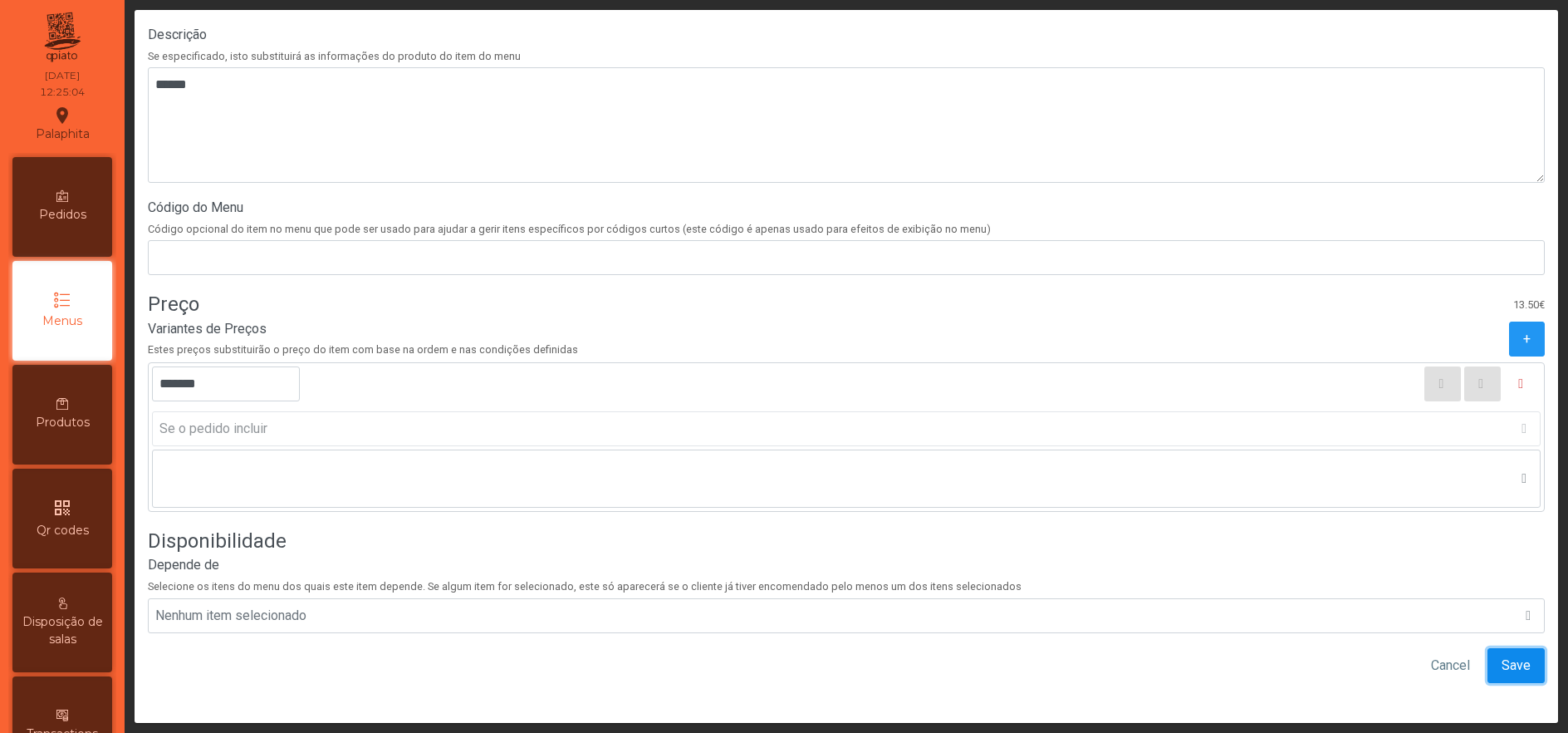 click on "Save" 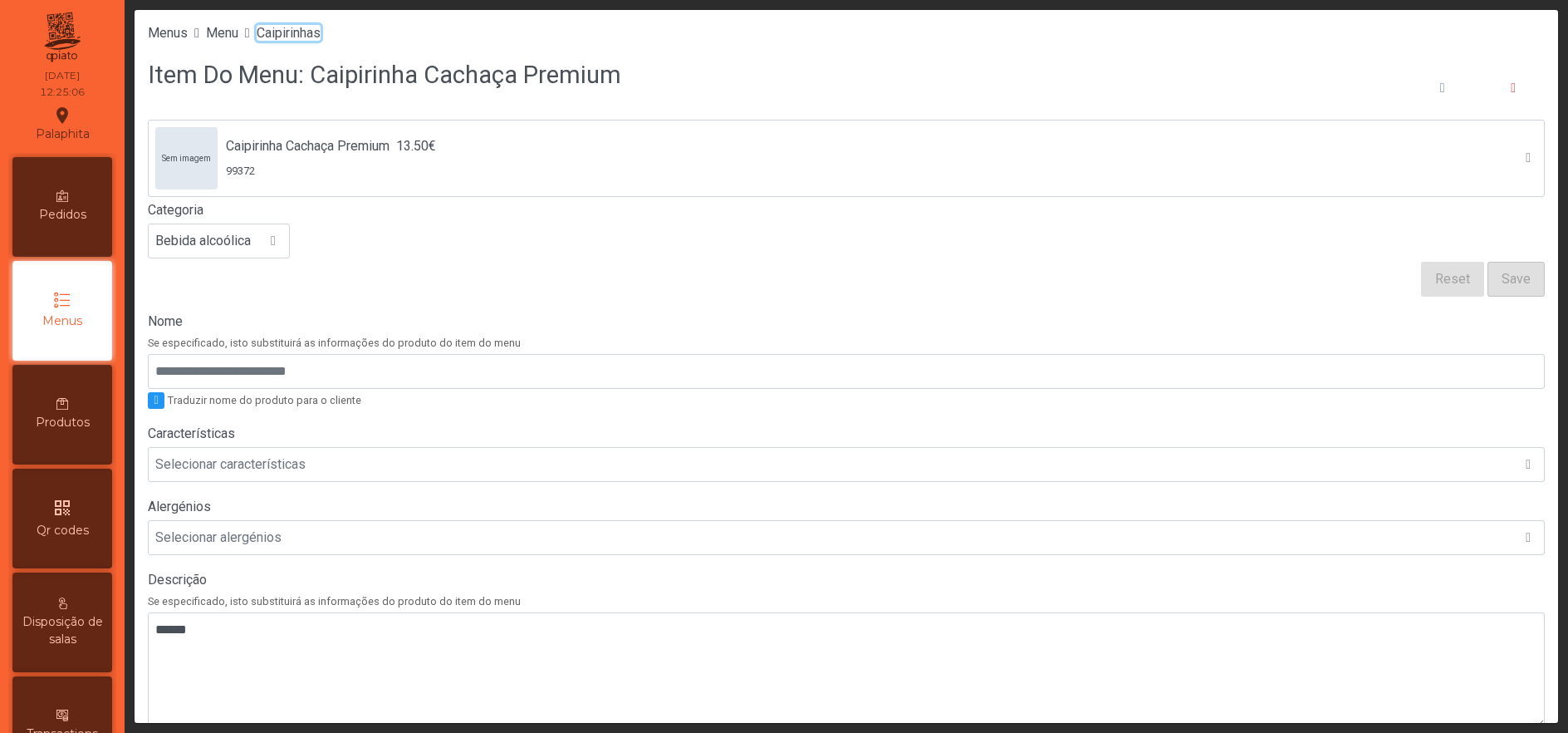 click on "Caipirinhas" 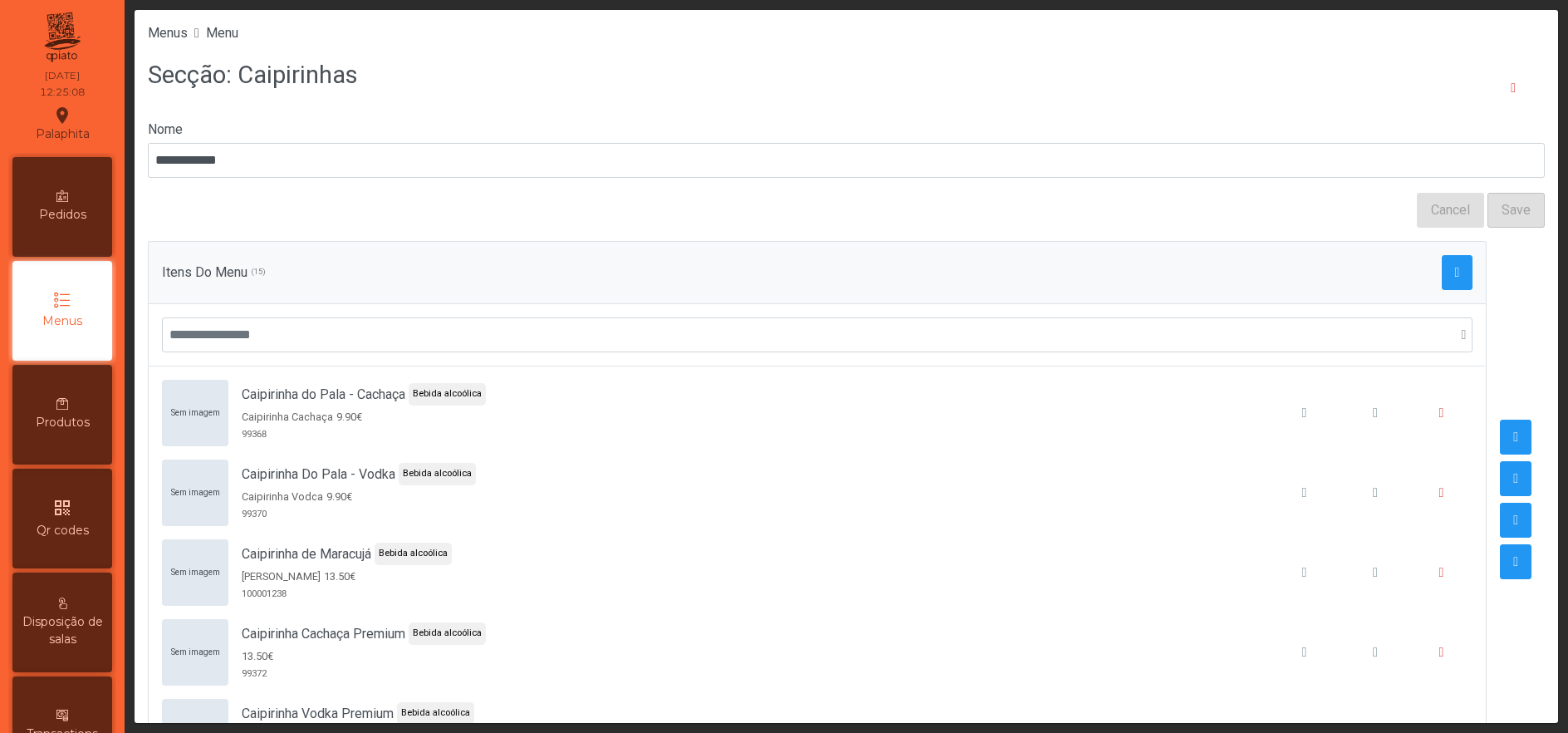 scroll, scrollTop: 369, scrollLeft: 0, axis: vertical 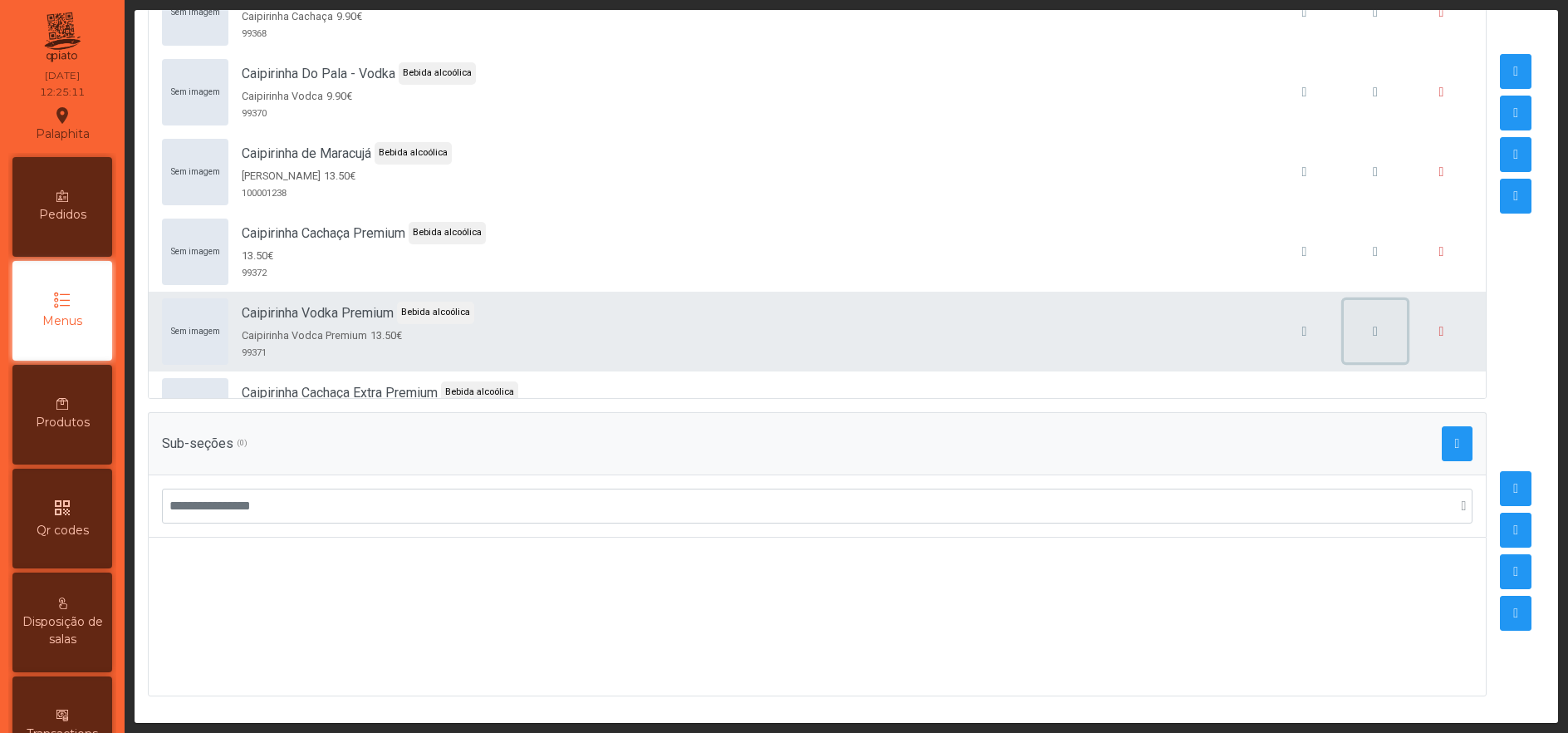 click 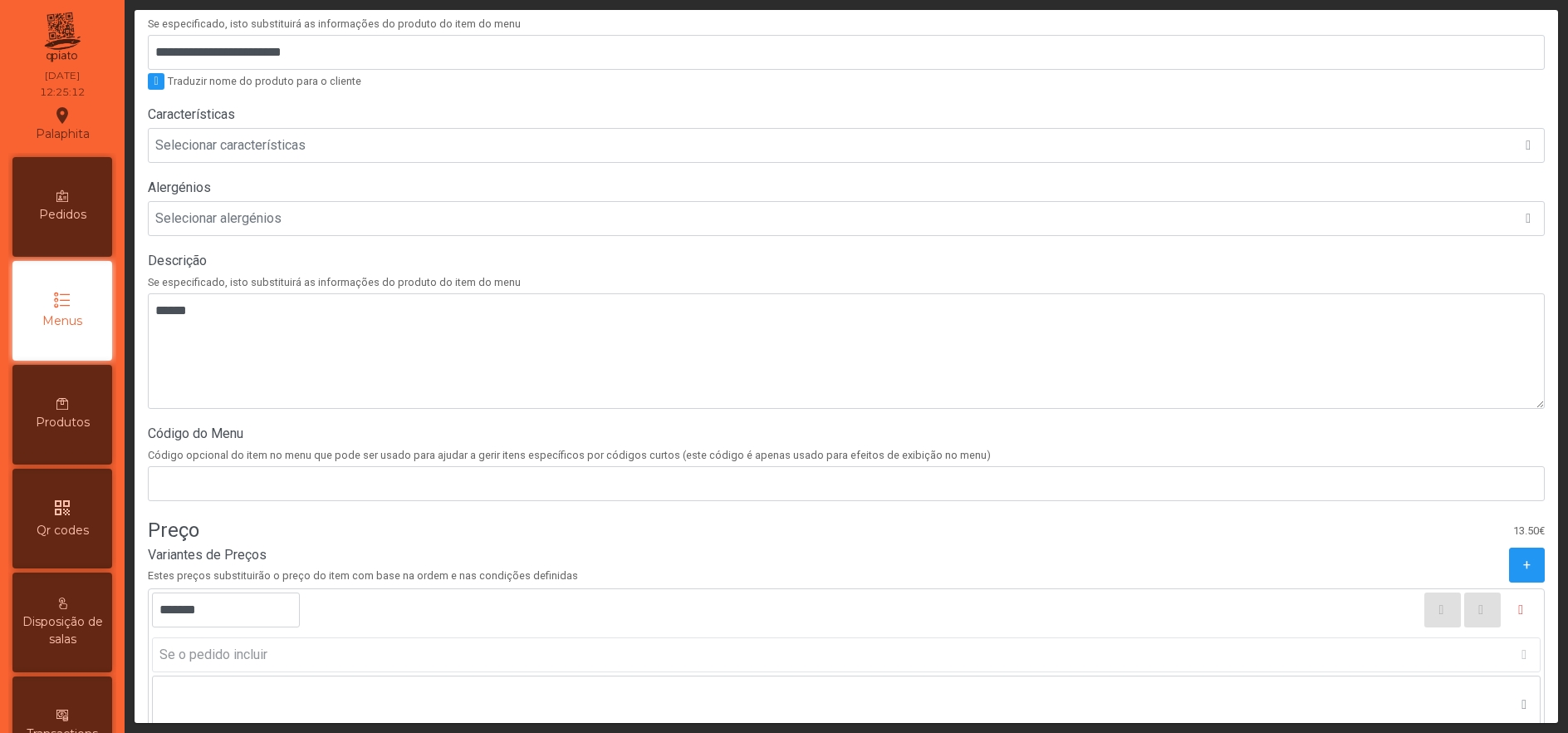 scroll, scrollTop: 369, scrollLeft: 0, axis: vertical 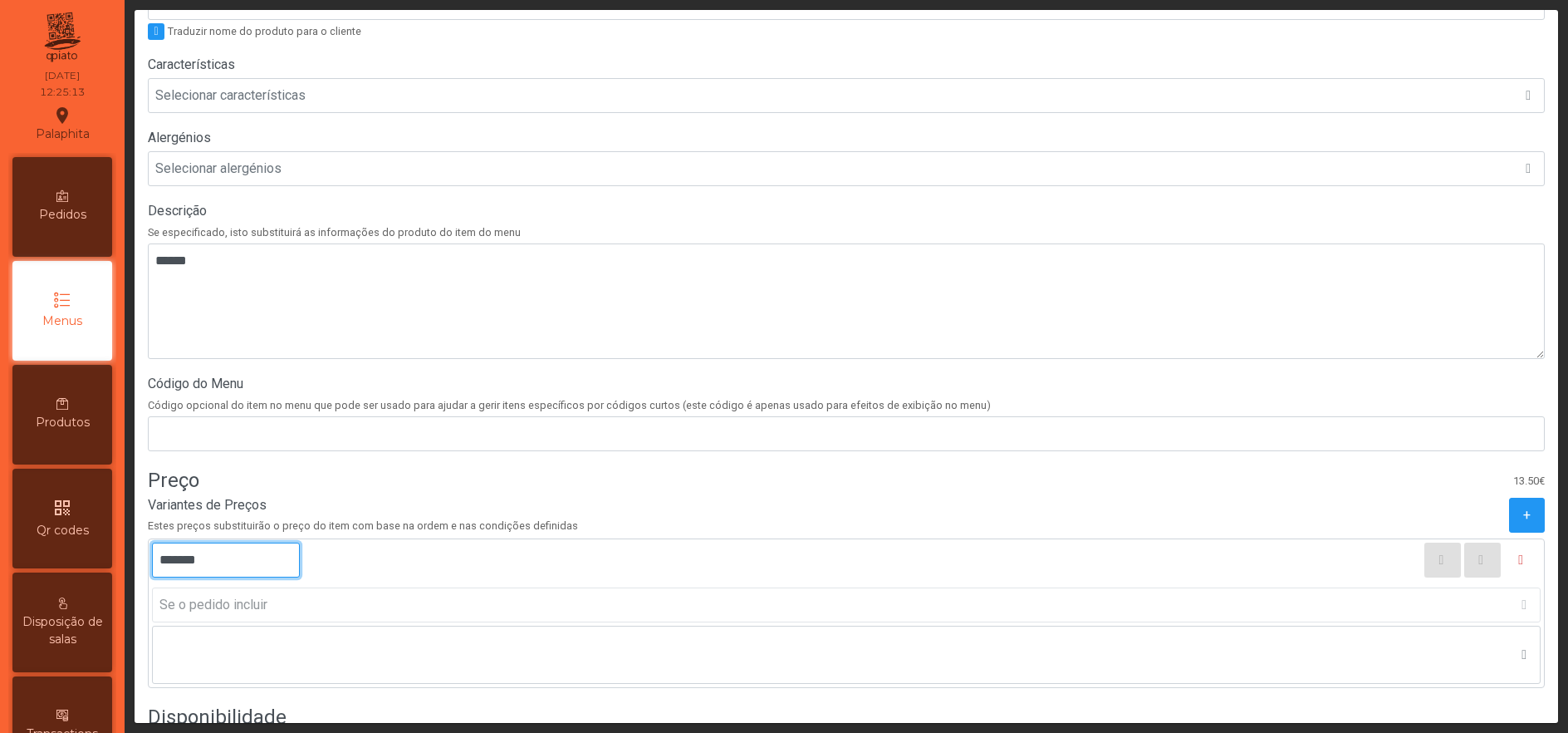 click on "*******" 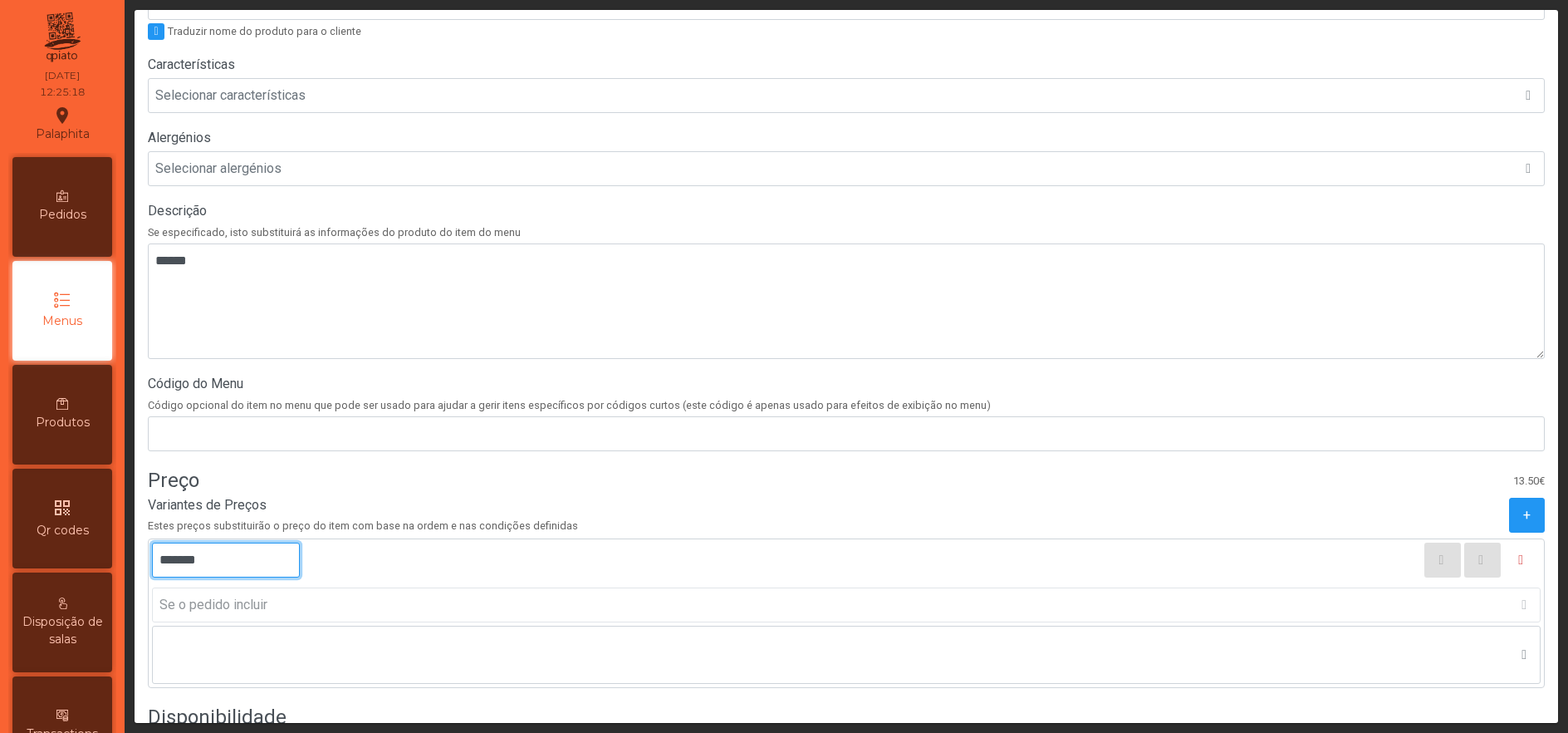 type on "*******" 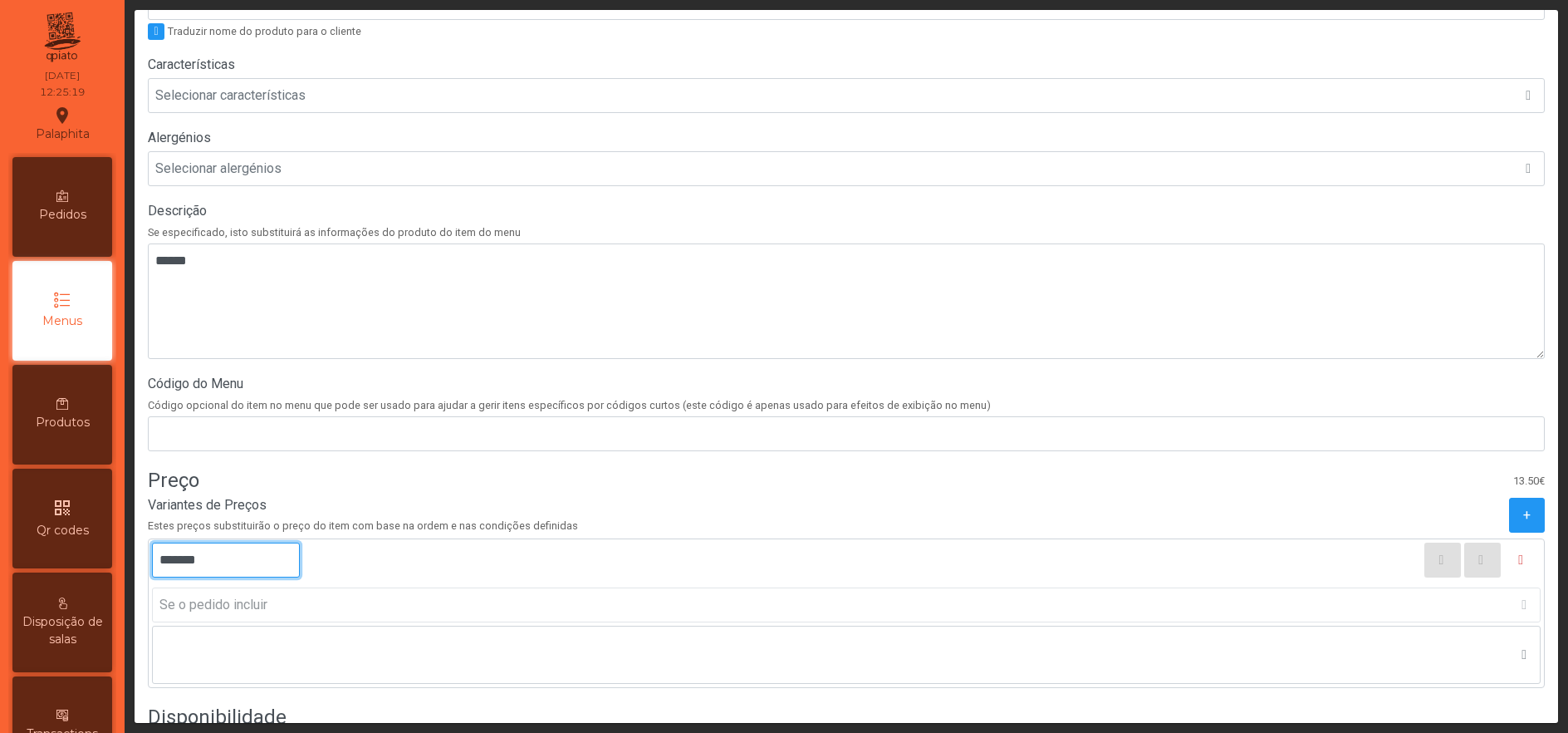 scroll, scrollTop: 550, scrollLeft: 0, axis: vertical 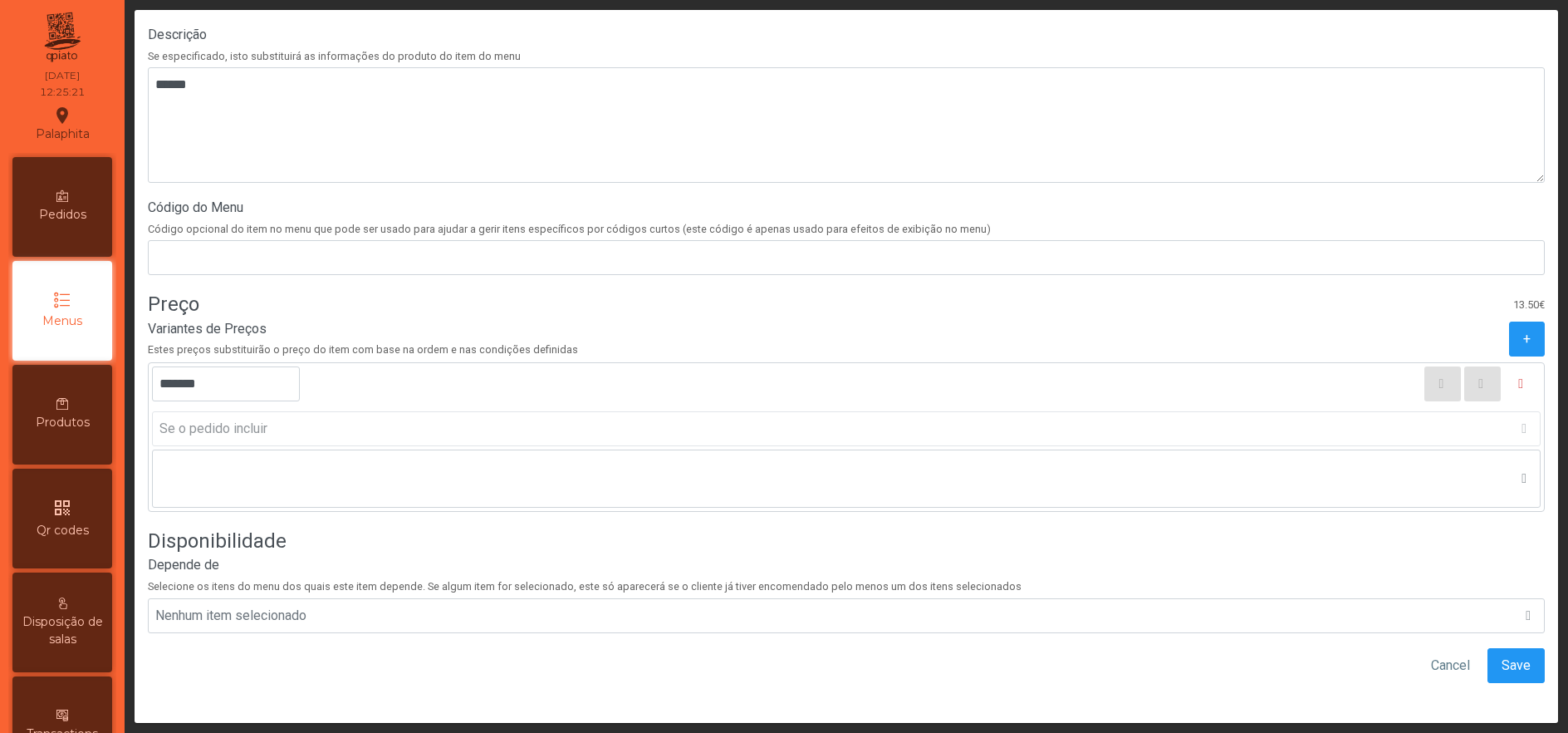 click on "**********" 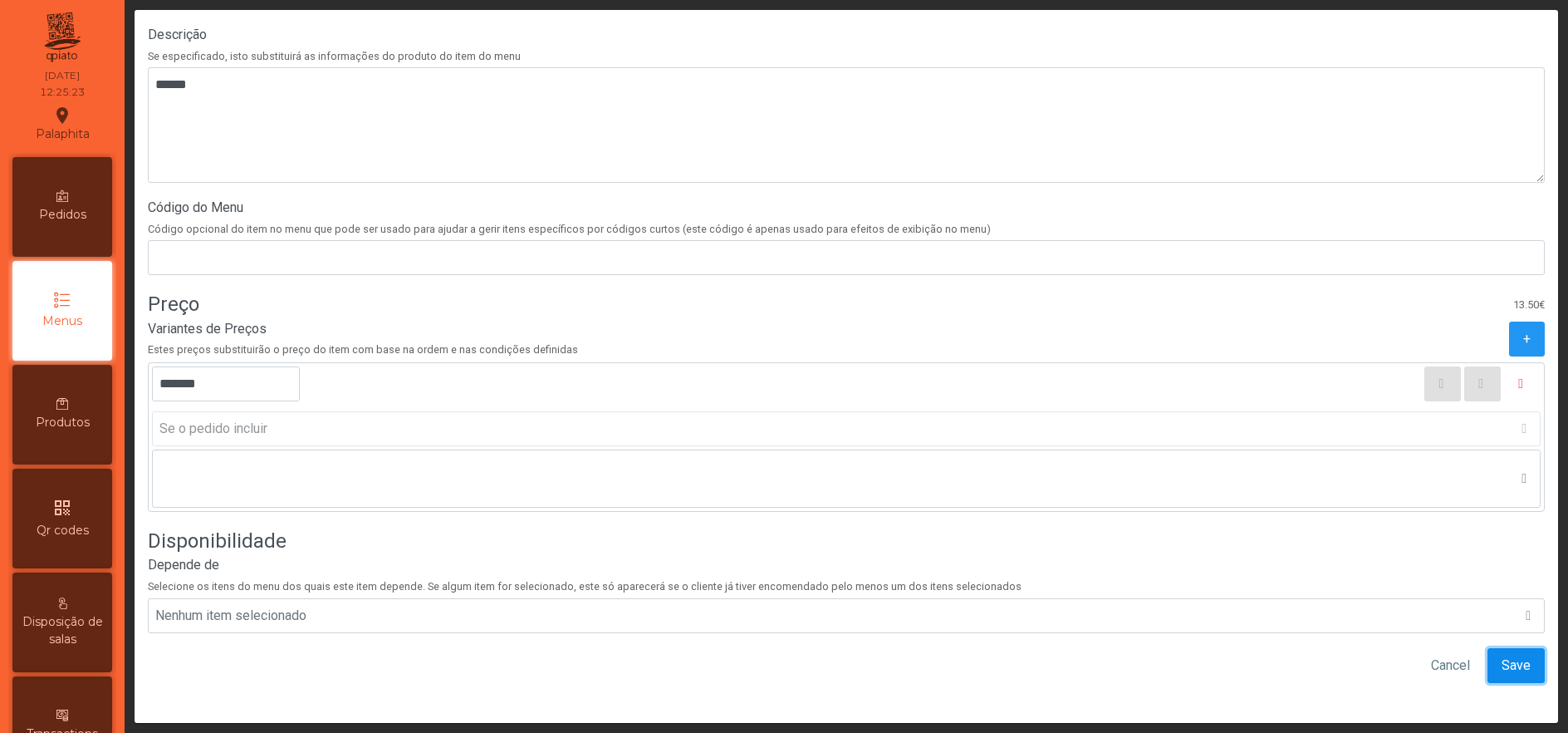 click on "Save" 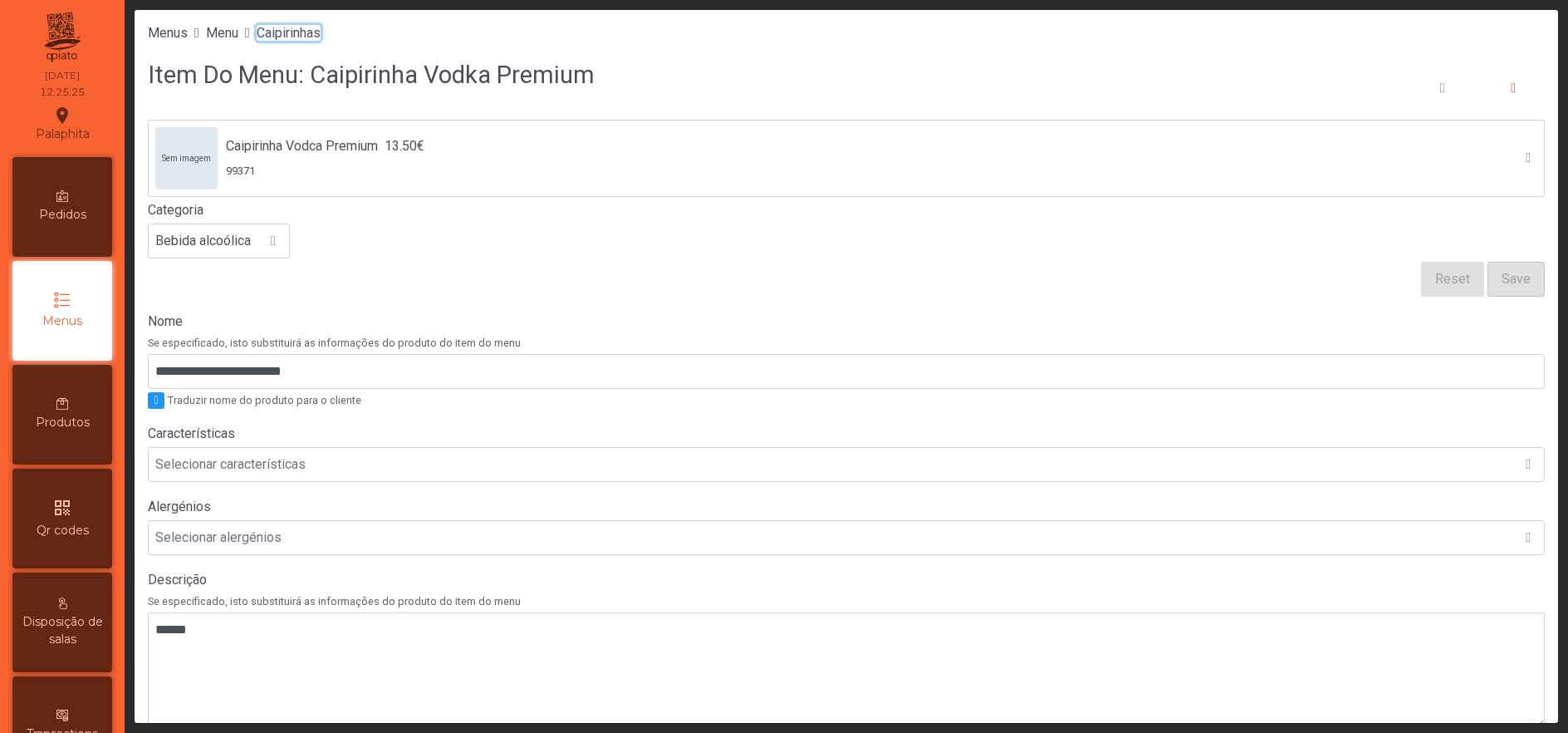 click on "Caipirinhas" 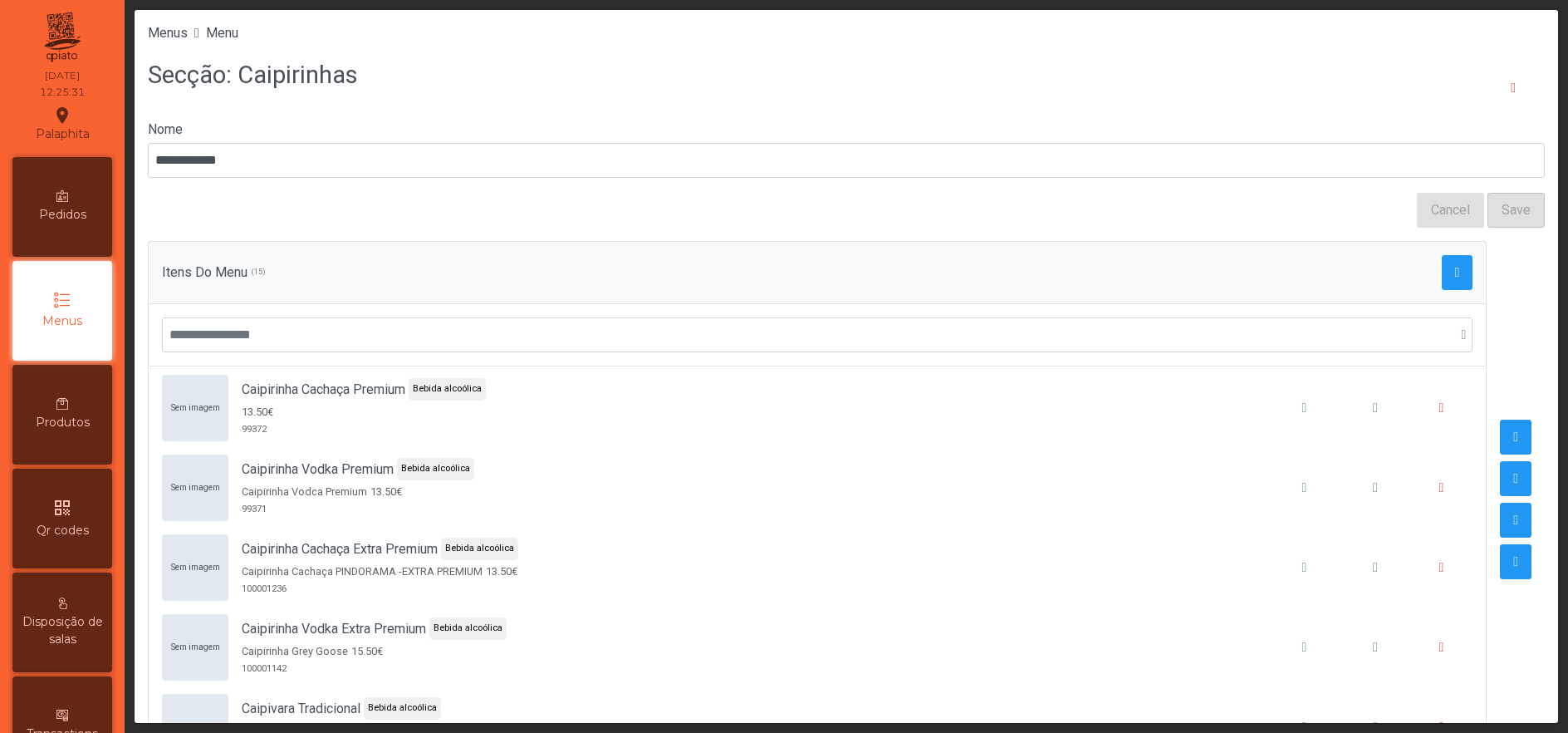 scroll, scrollTop: 254, scrollLeft: 0, axis: vertical 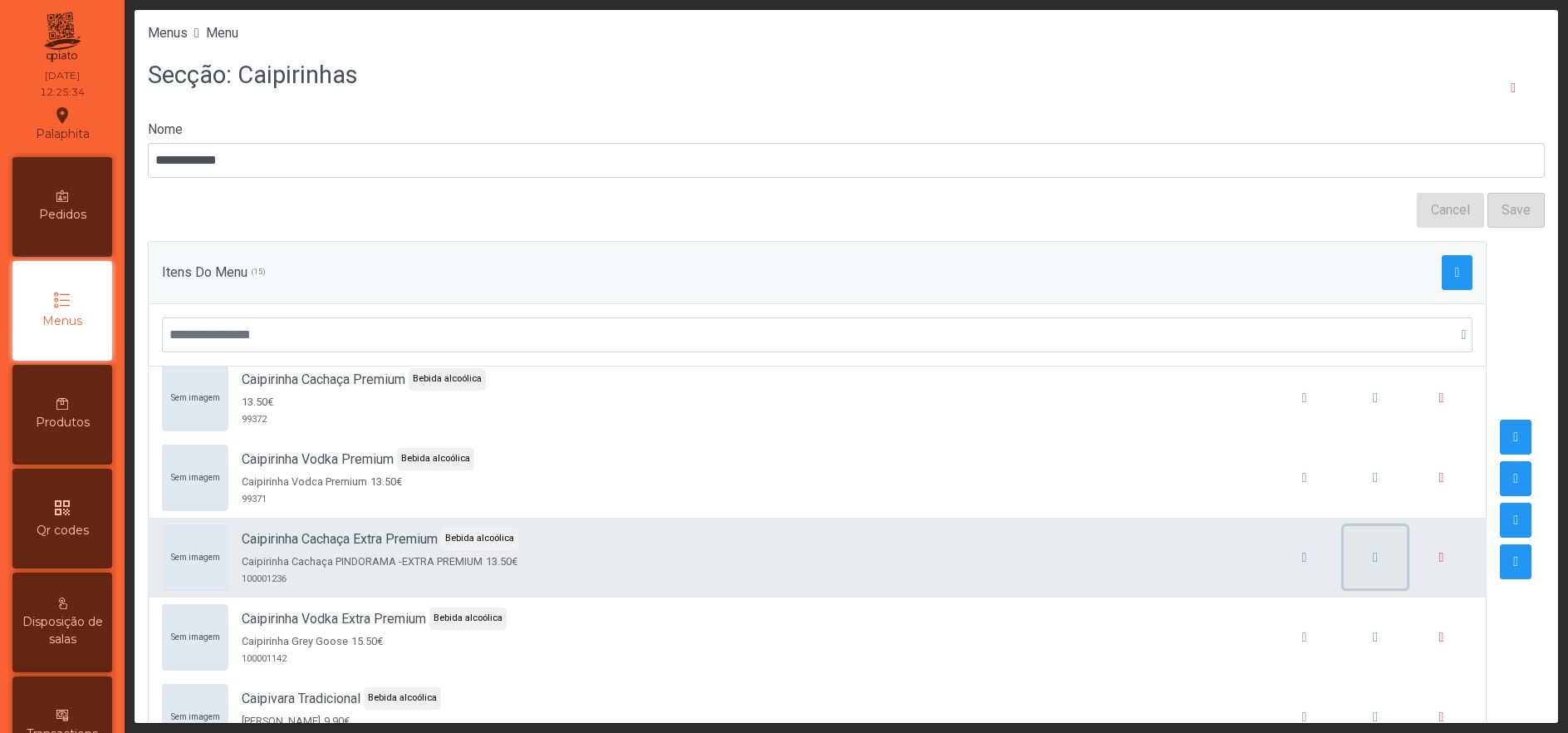 click 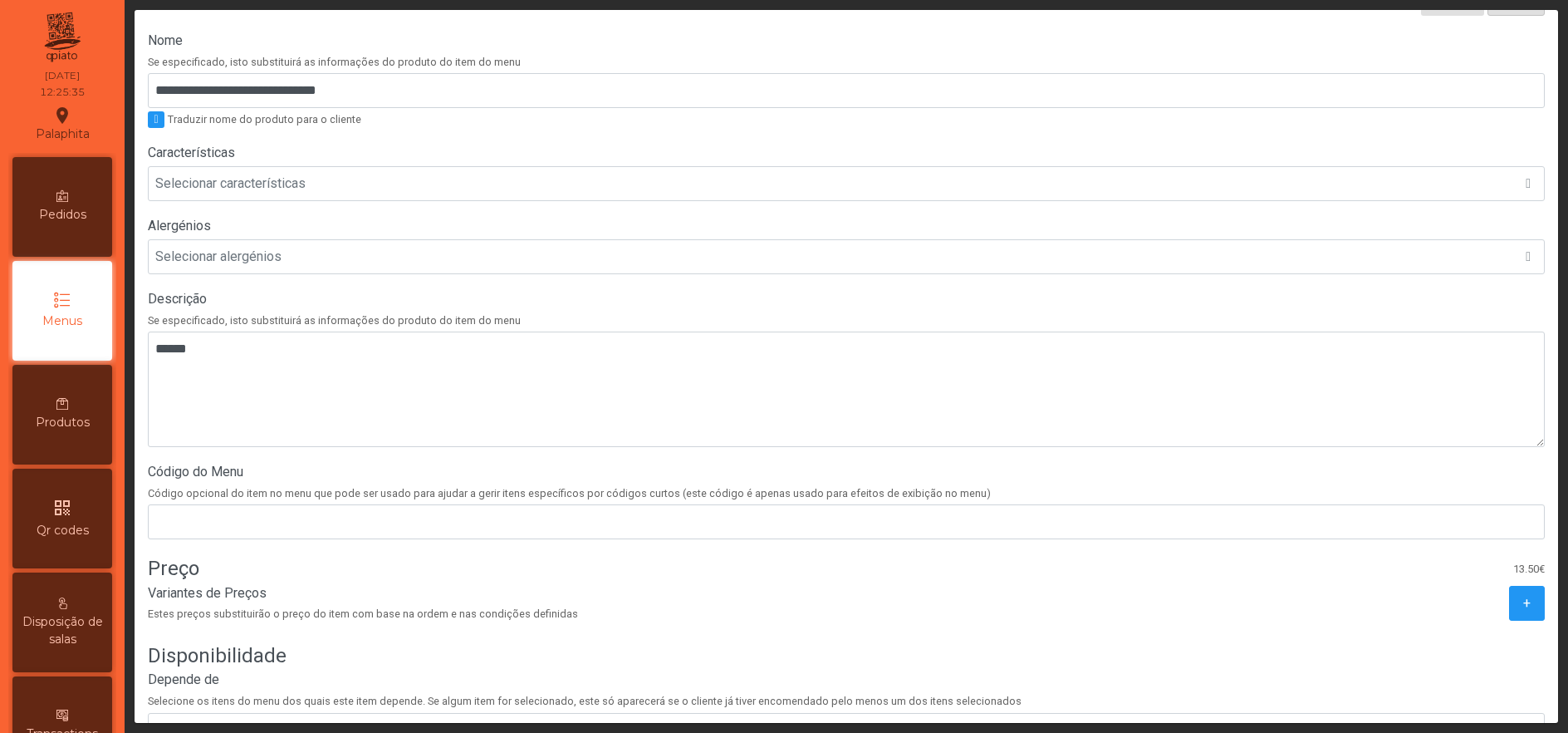 scroll, scrollTop: 400, scrollLeft: 0, axis: vertical 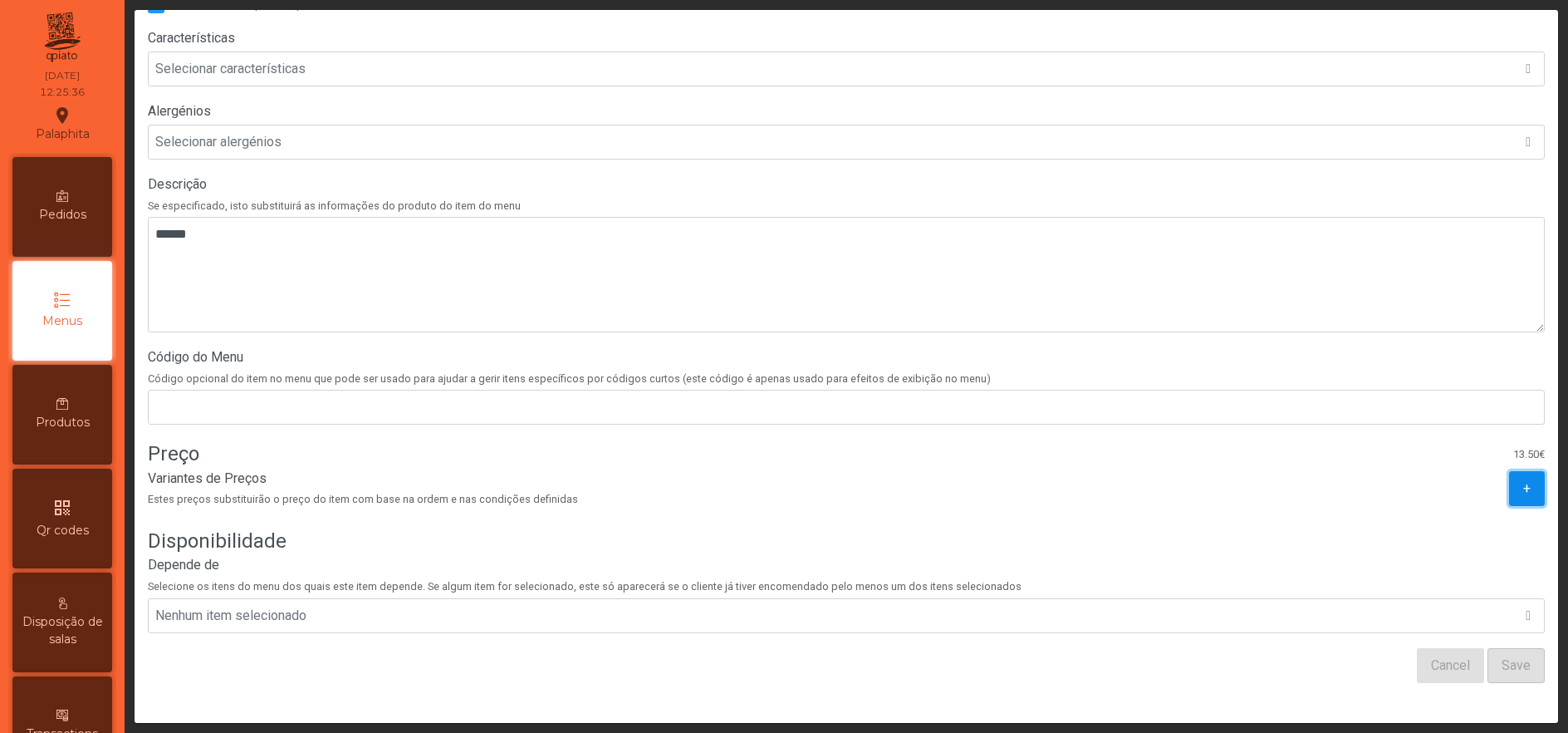 click on "+" 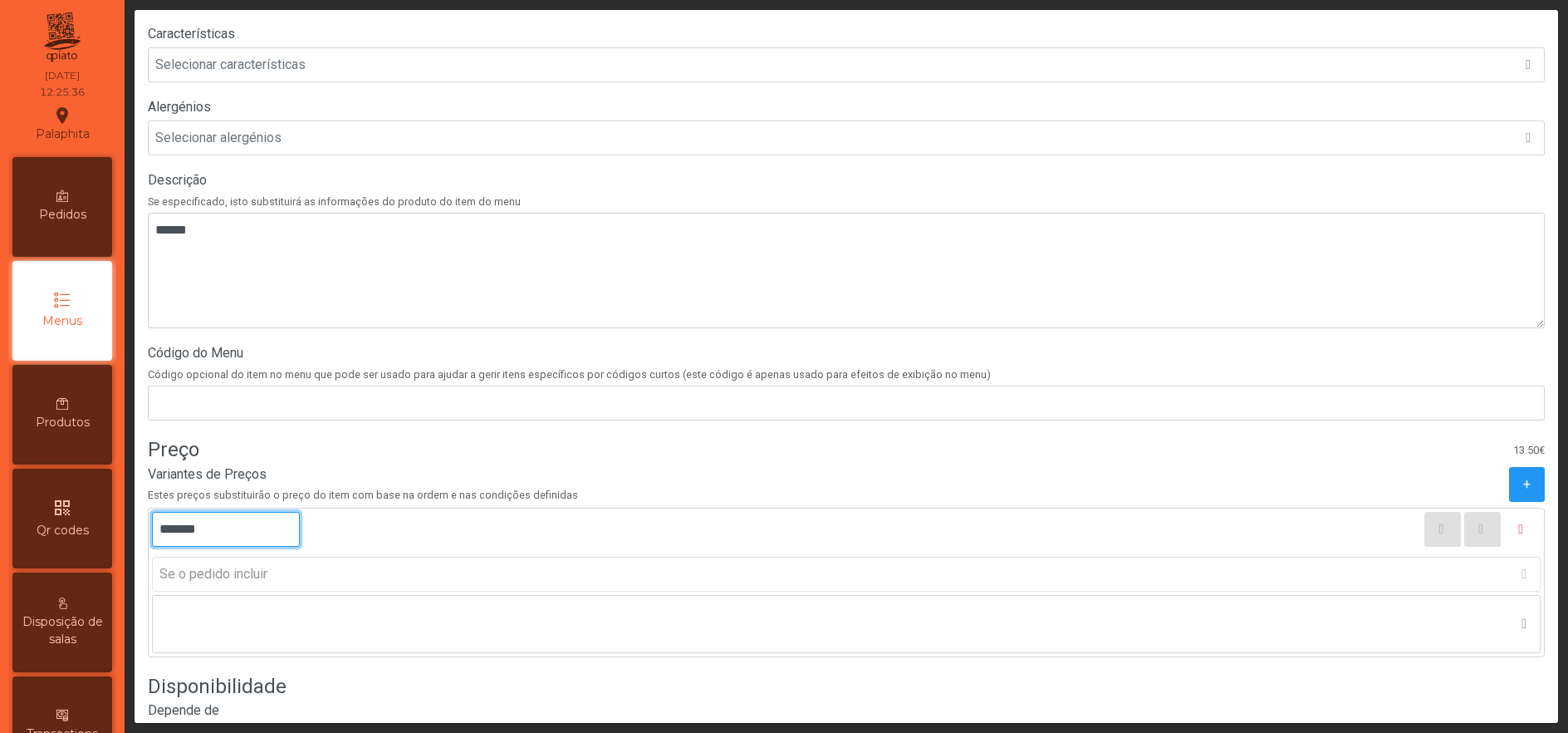click on "*******" 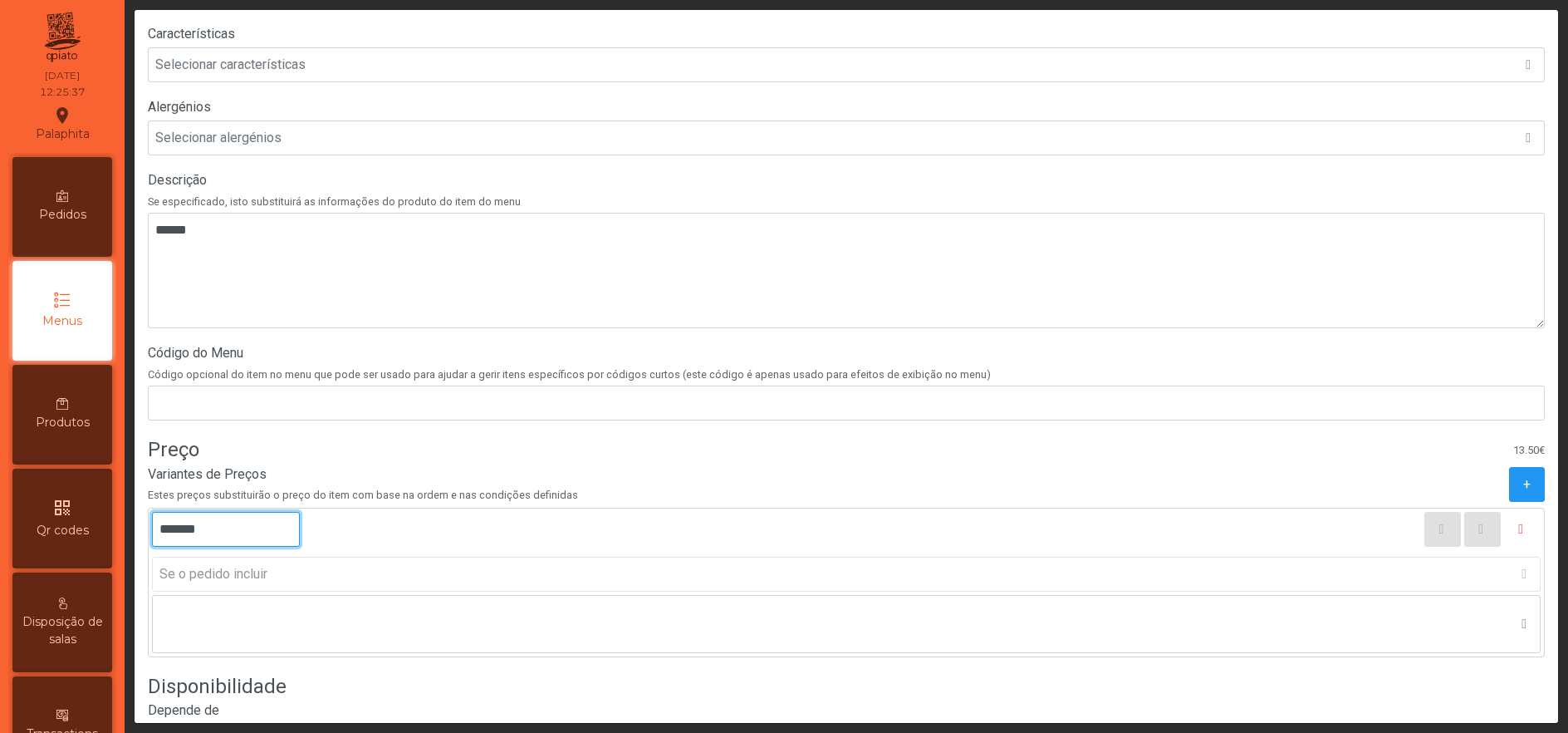 click on "*******" 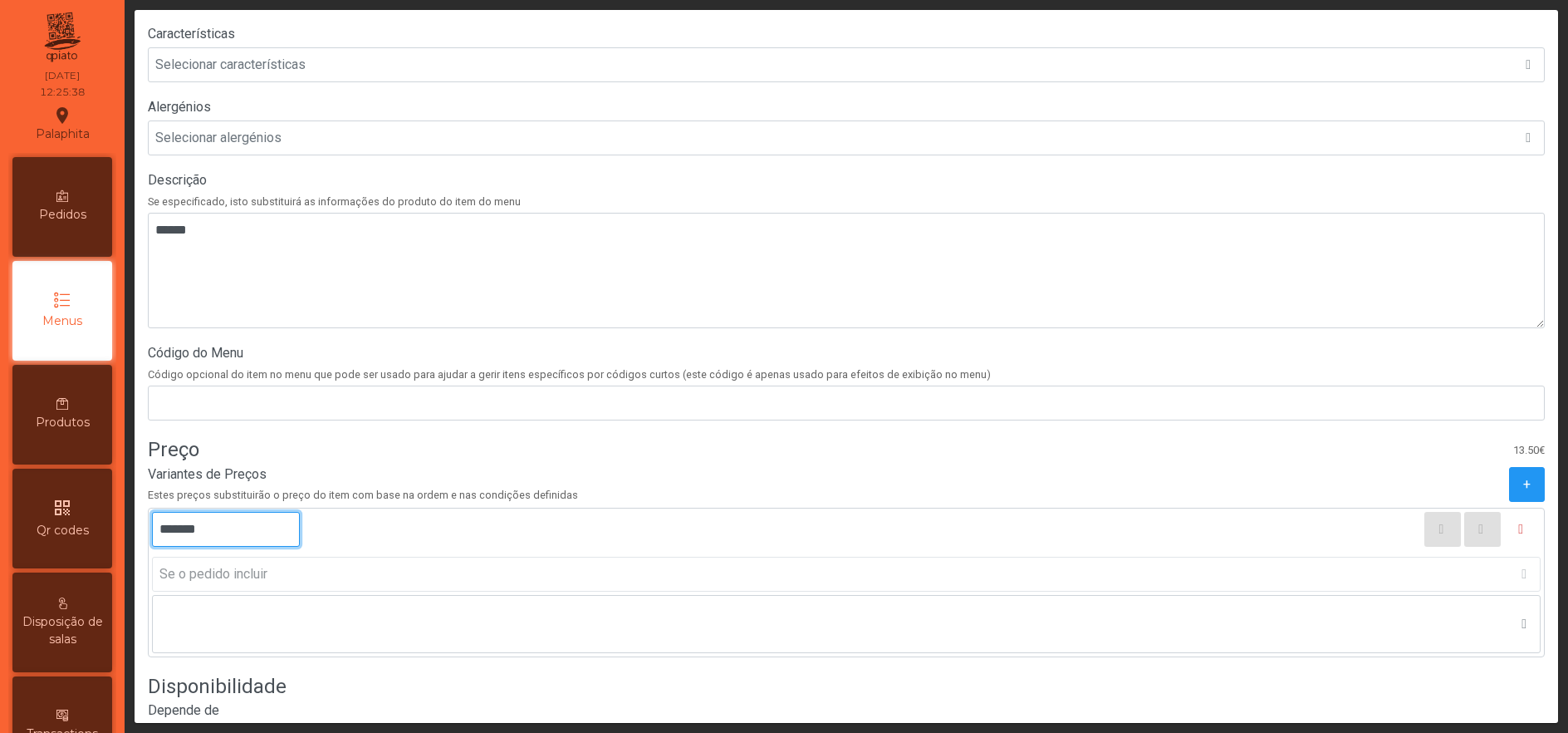 type on "*******" 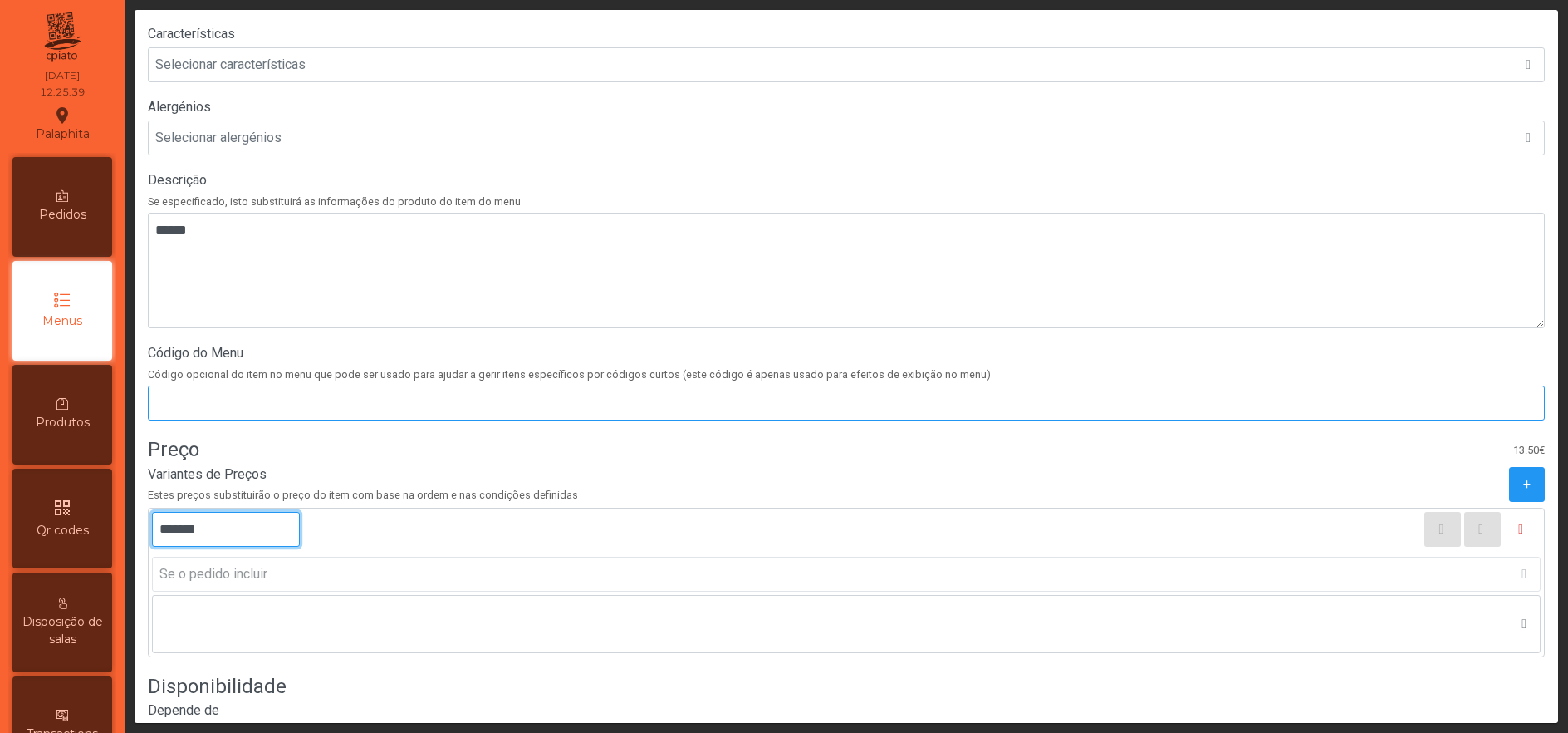 scroll, scrollTop: 473, scrollLeft: 0, axis: vertical 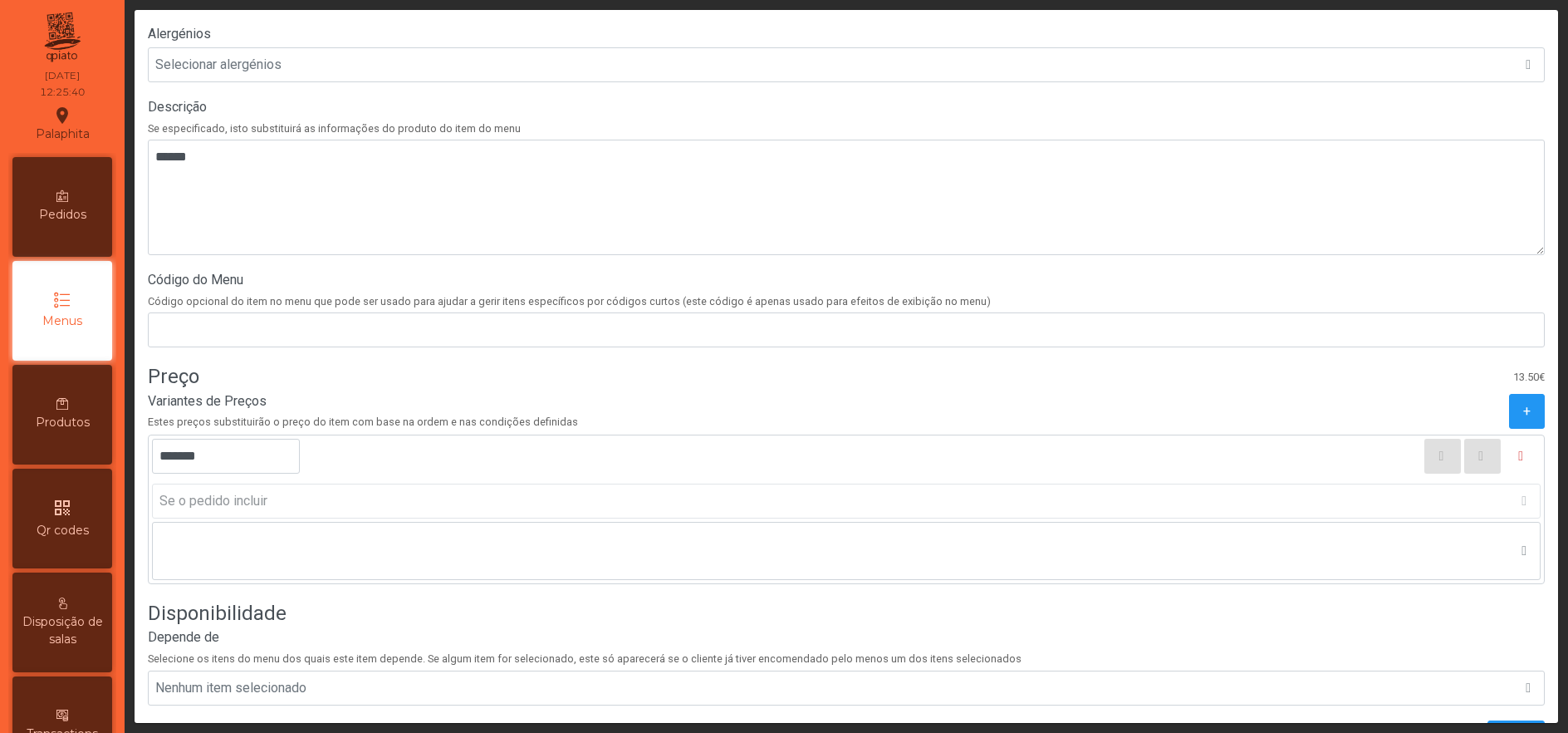 click on "Variantes de Preços   Estes preços substituirão o preço do item com base na ordem e nas condições definidas  +" 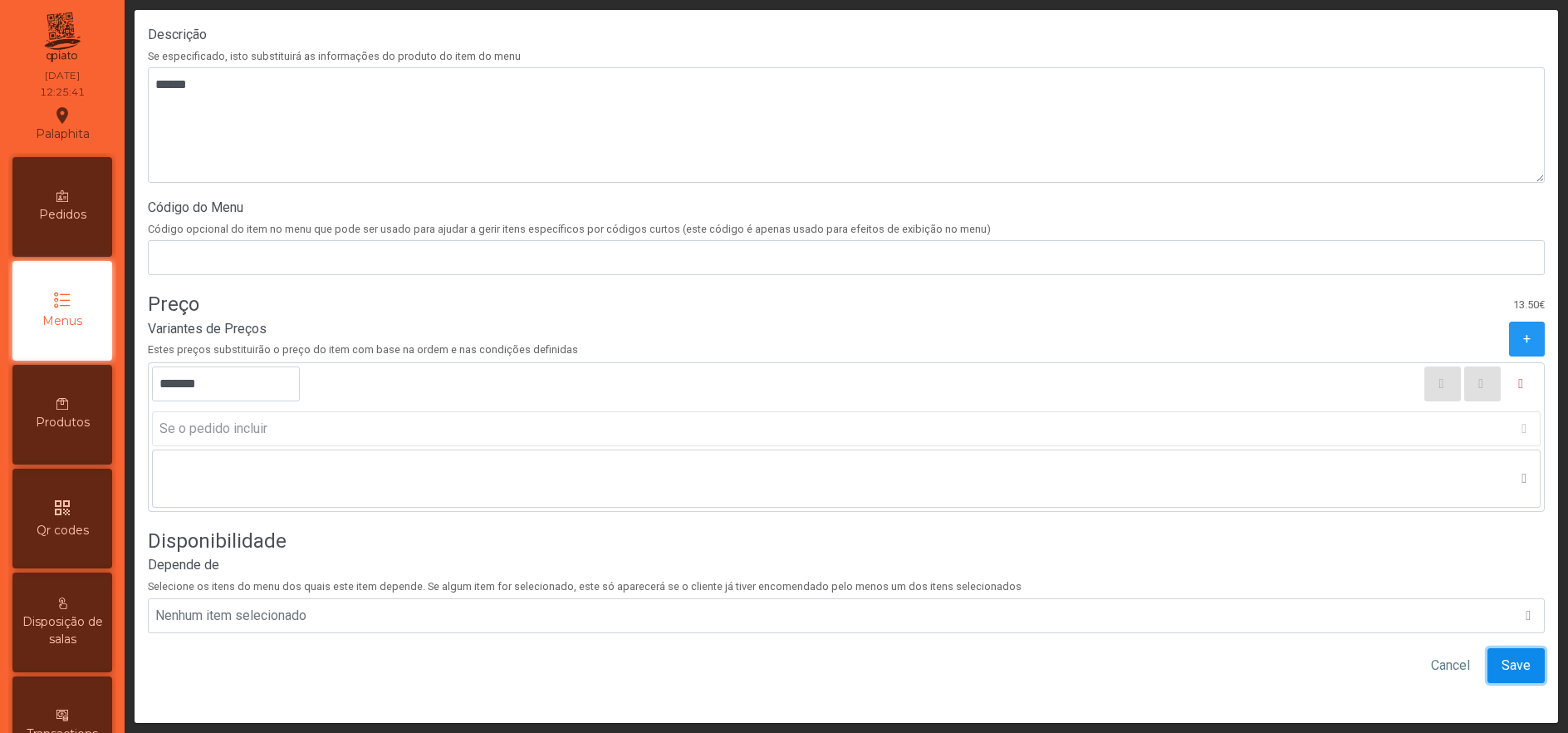 click on "Save" 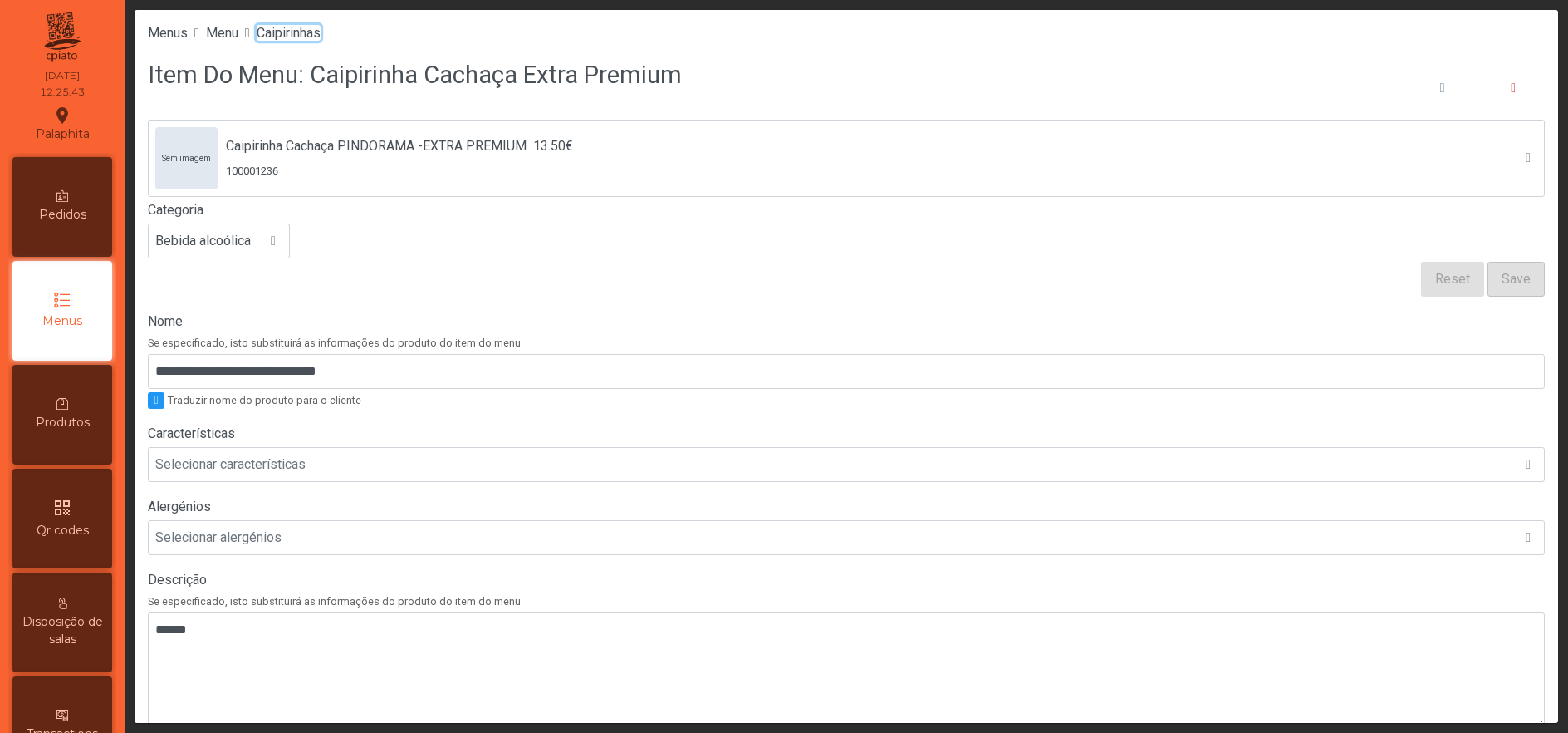 click on "Caipirinhas" 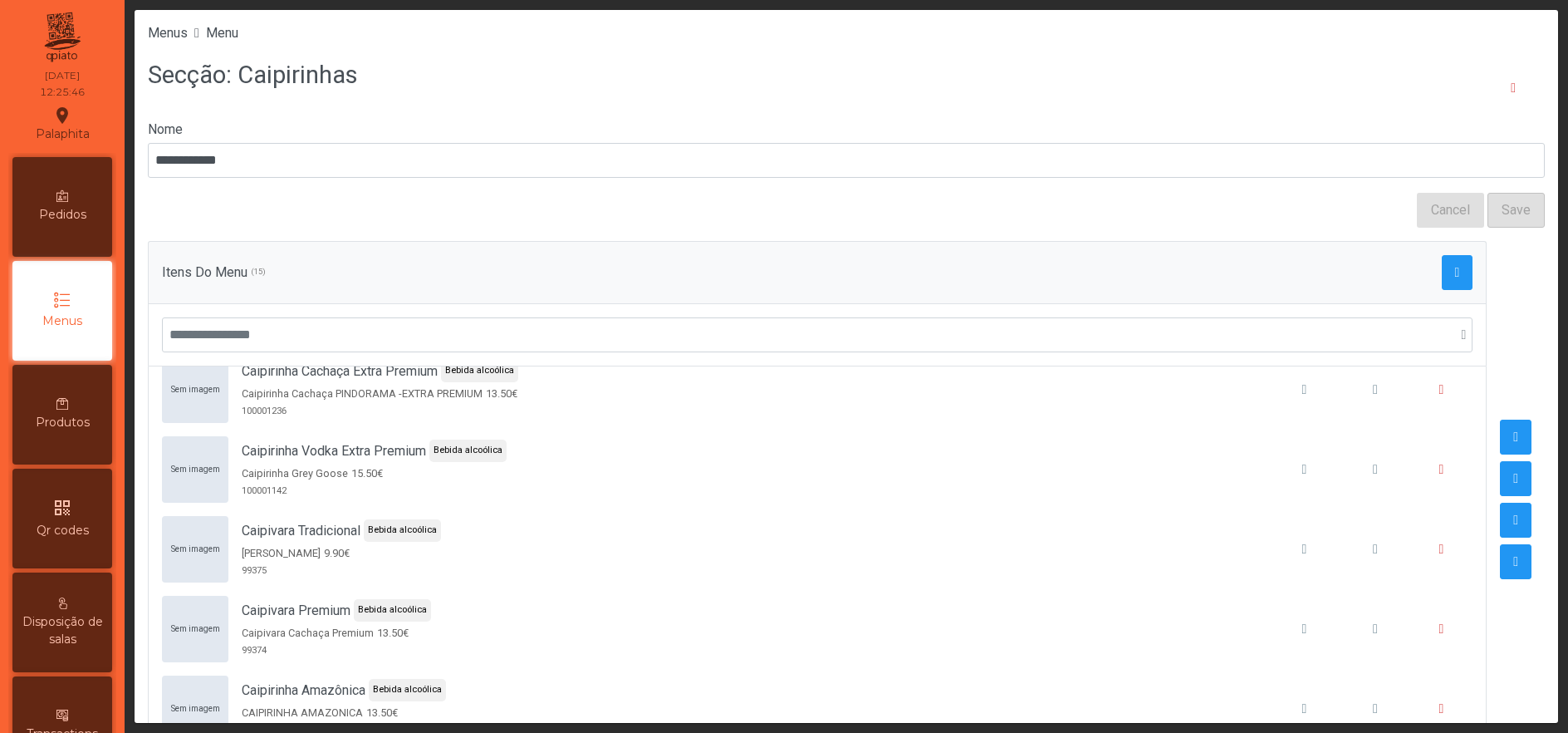scroll, scrollTop: 423, scrollLeft: 0, axis: vertical 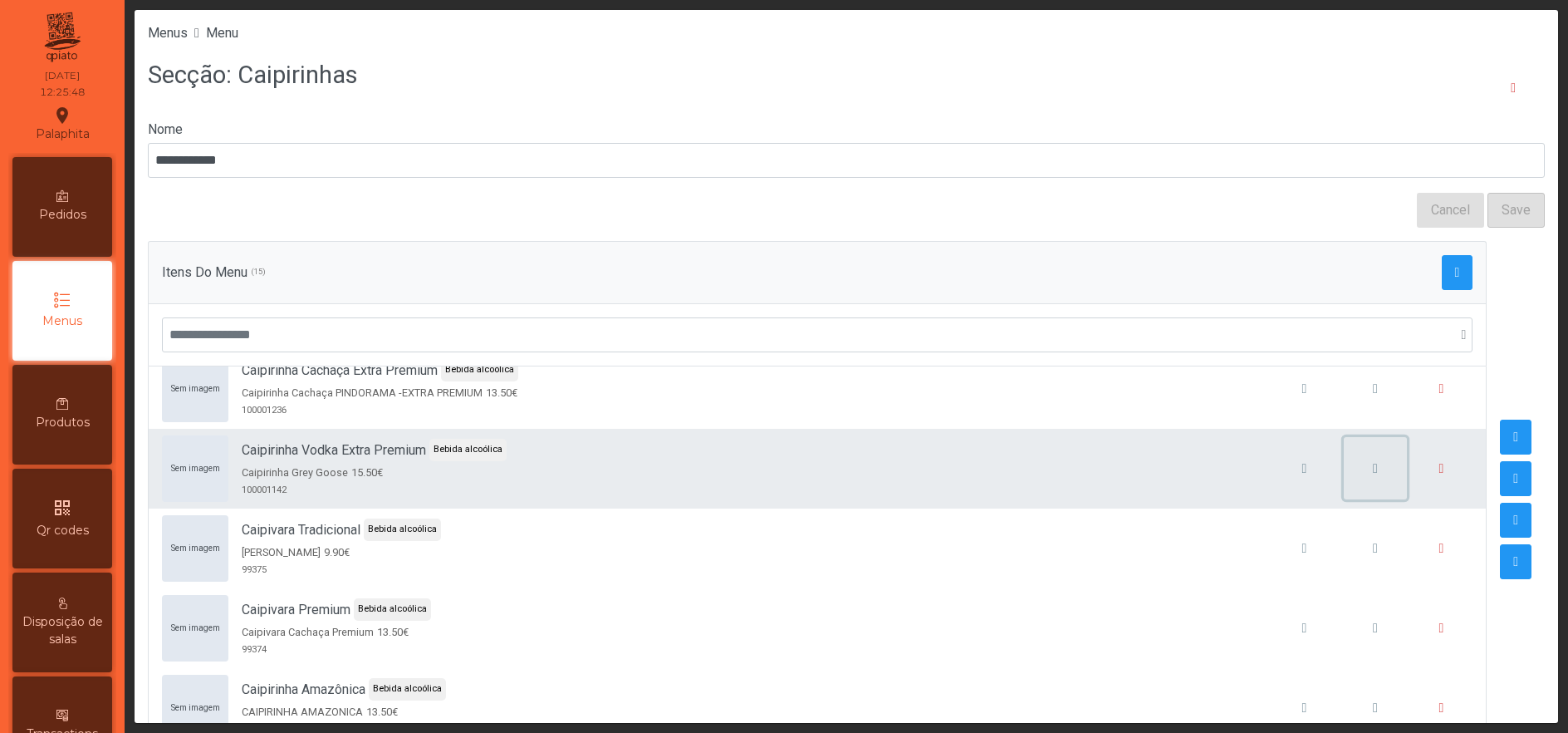 click 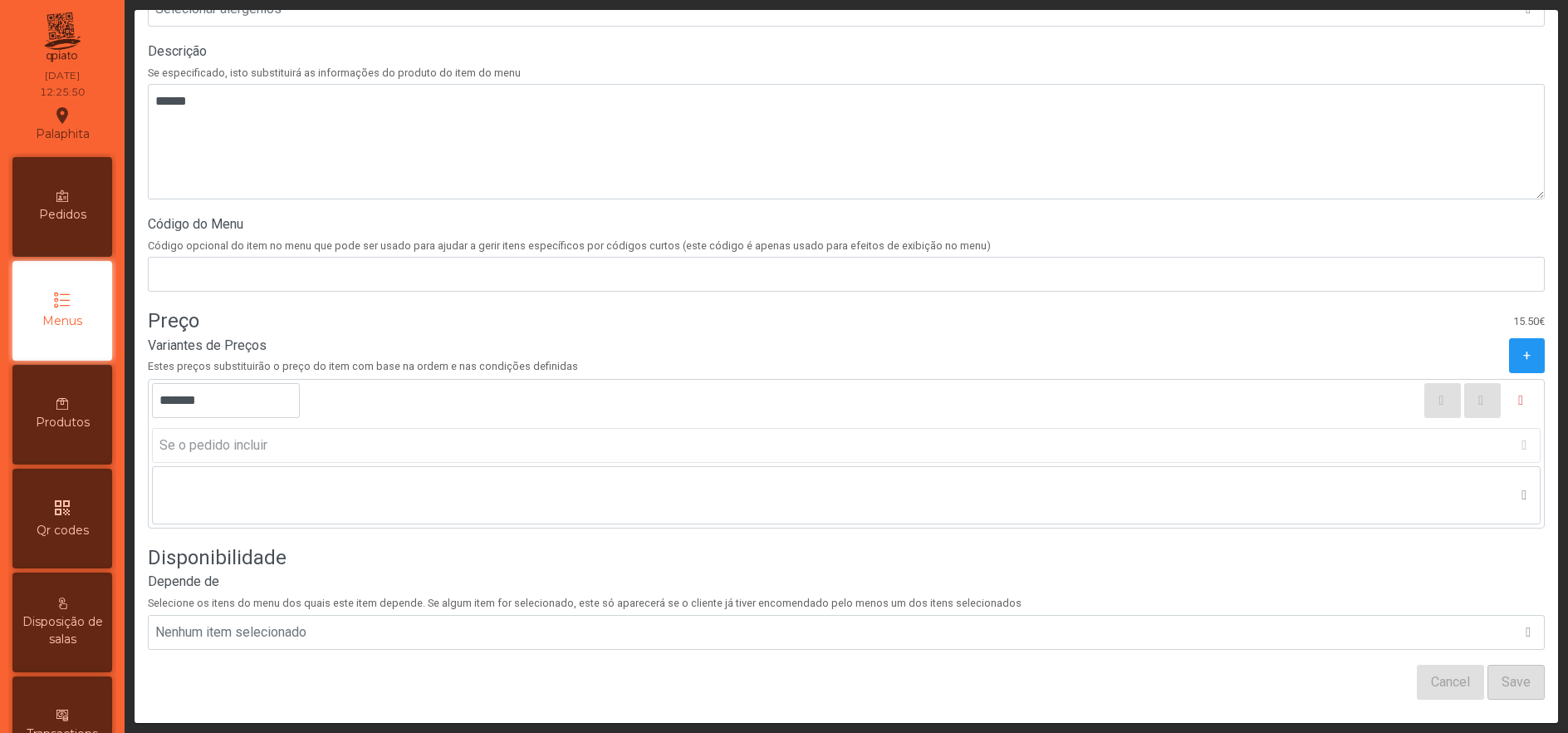 scroll, scrollTop: 550, scrollLeft: 0, axis: vertical 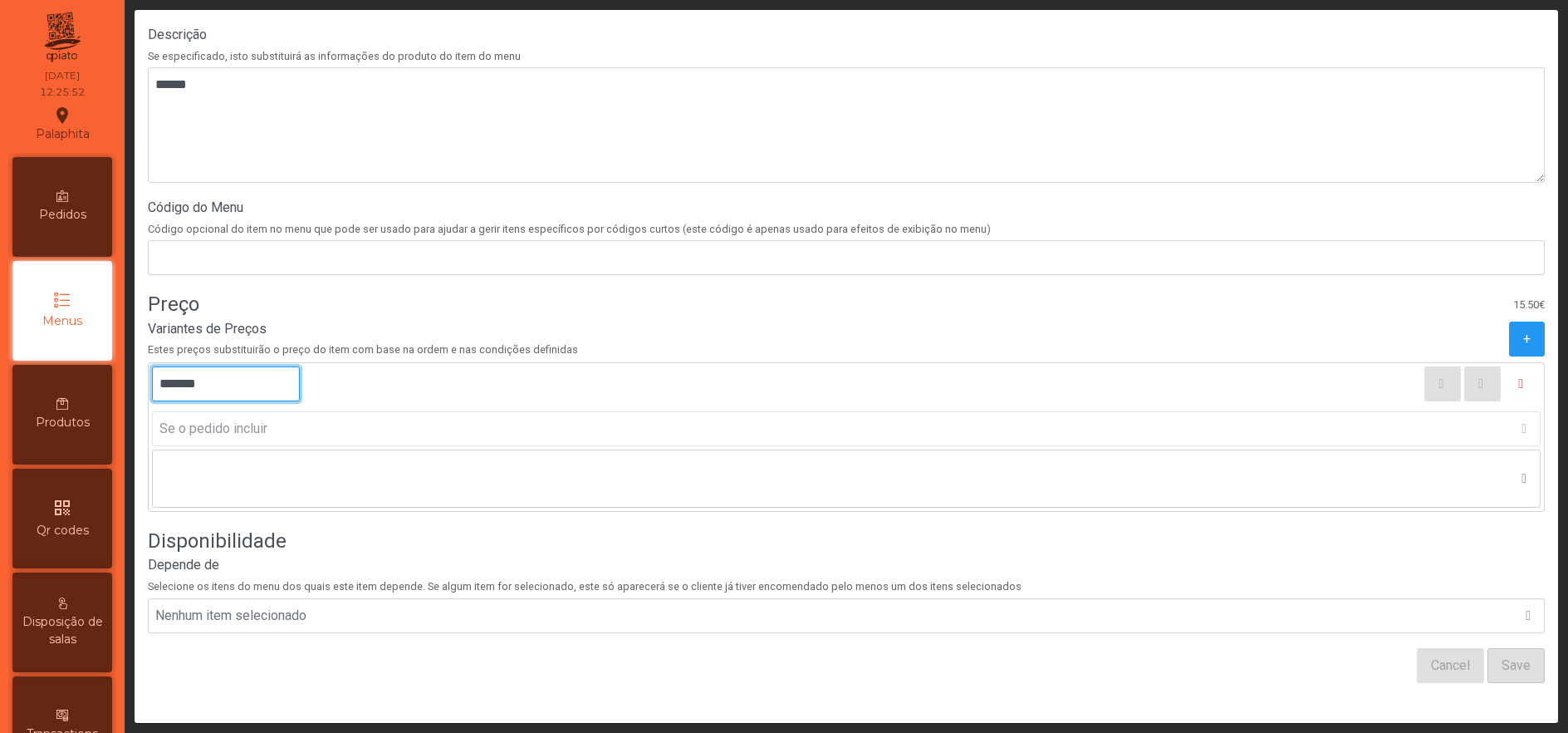 click on "*******" 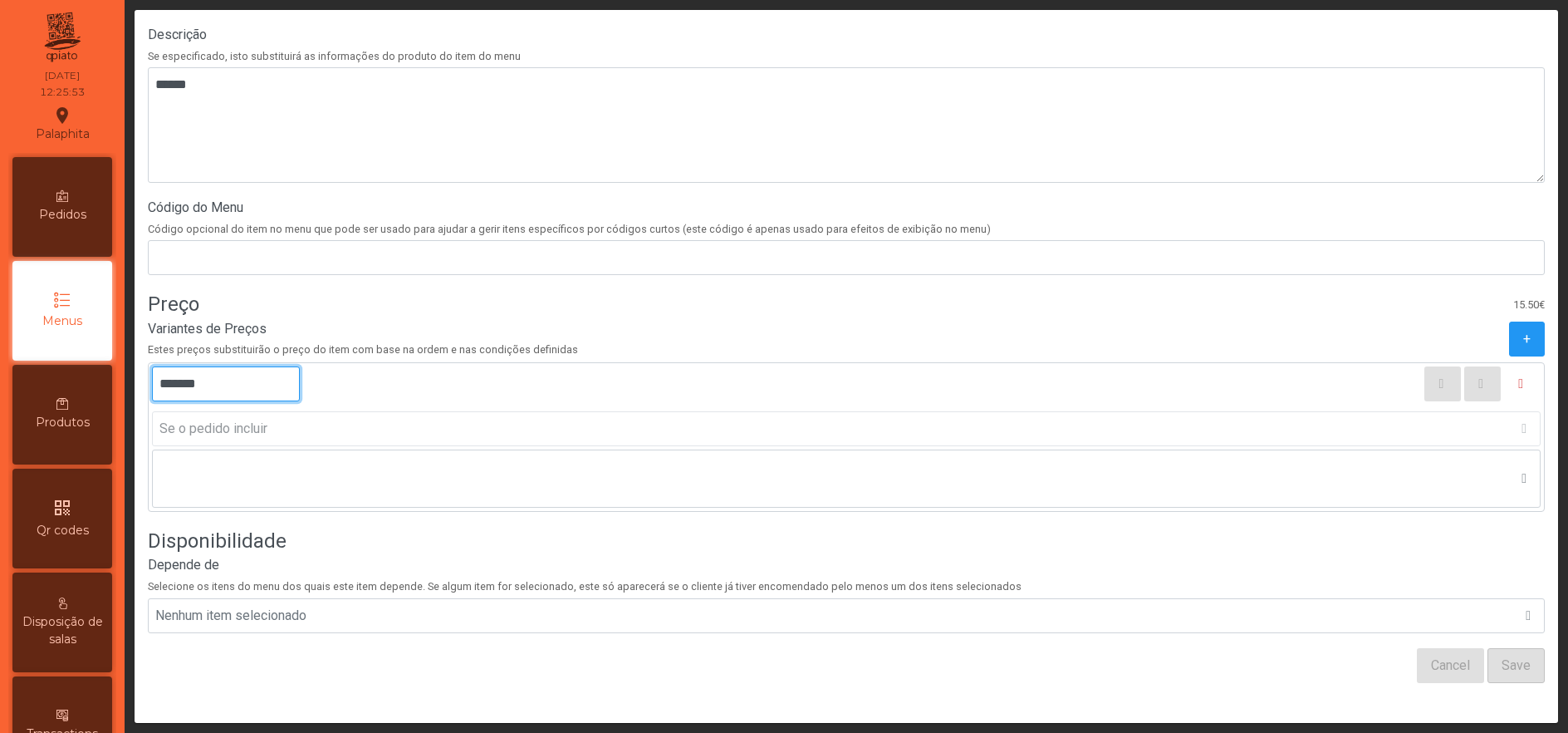 click on "*******" 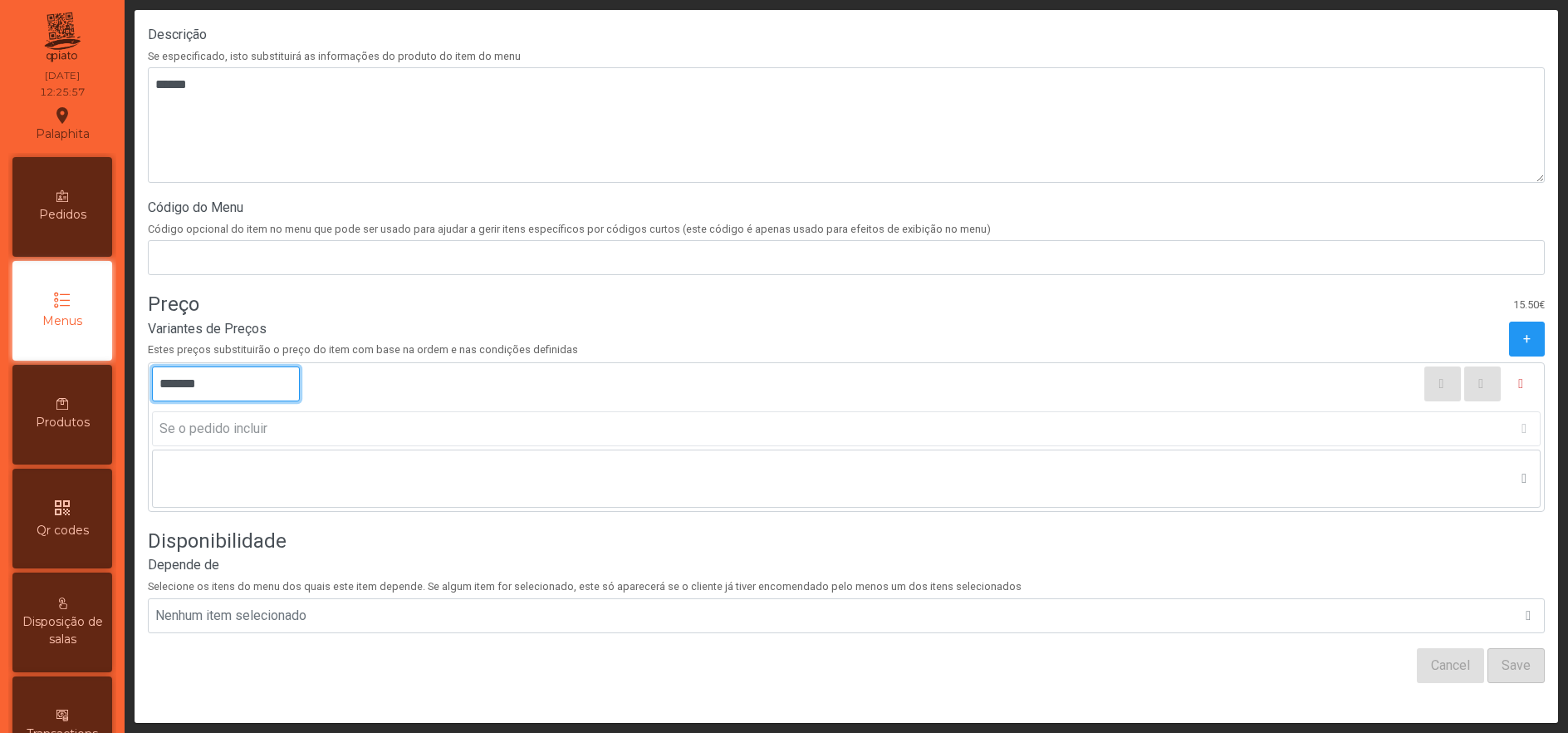 type on "*******" 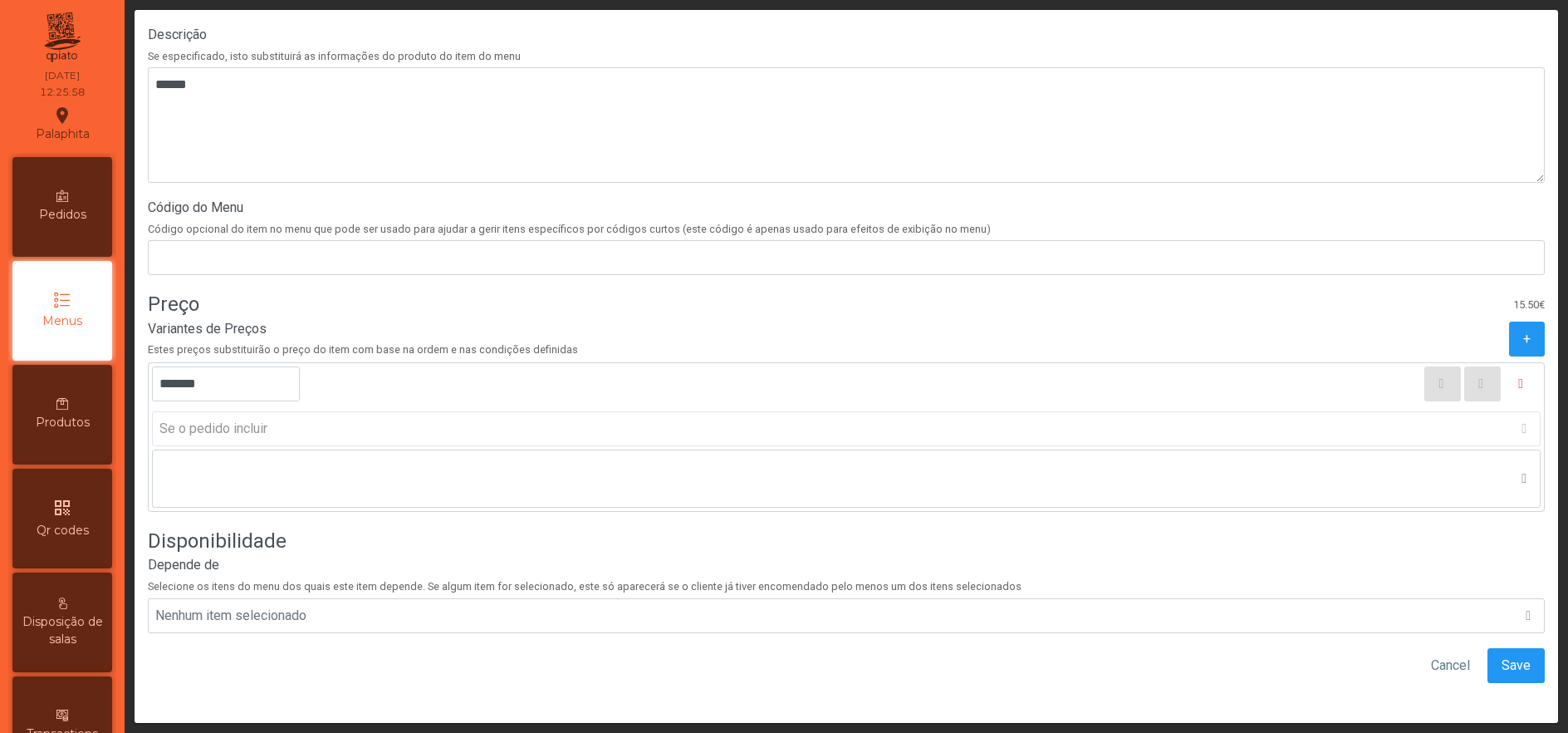click on "*******" 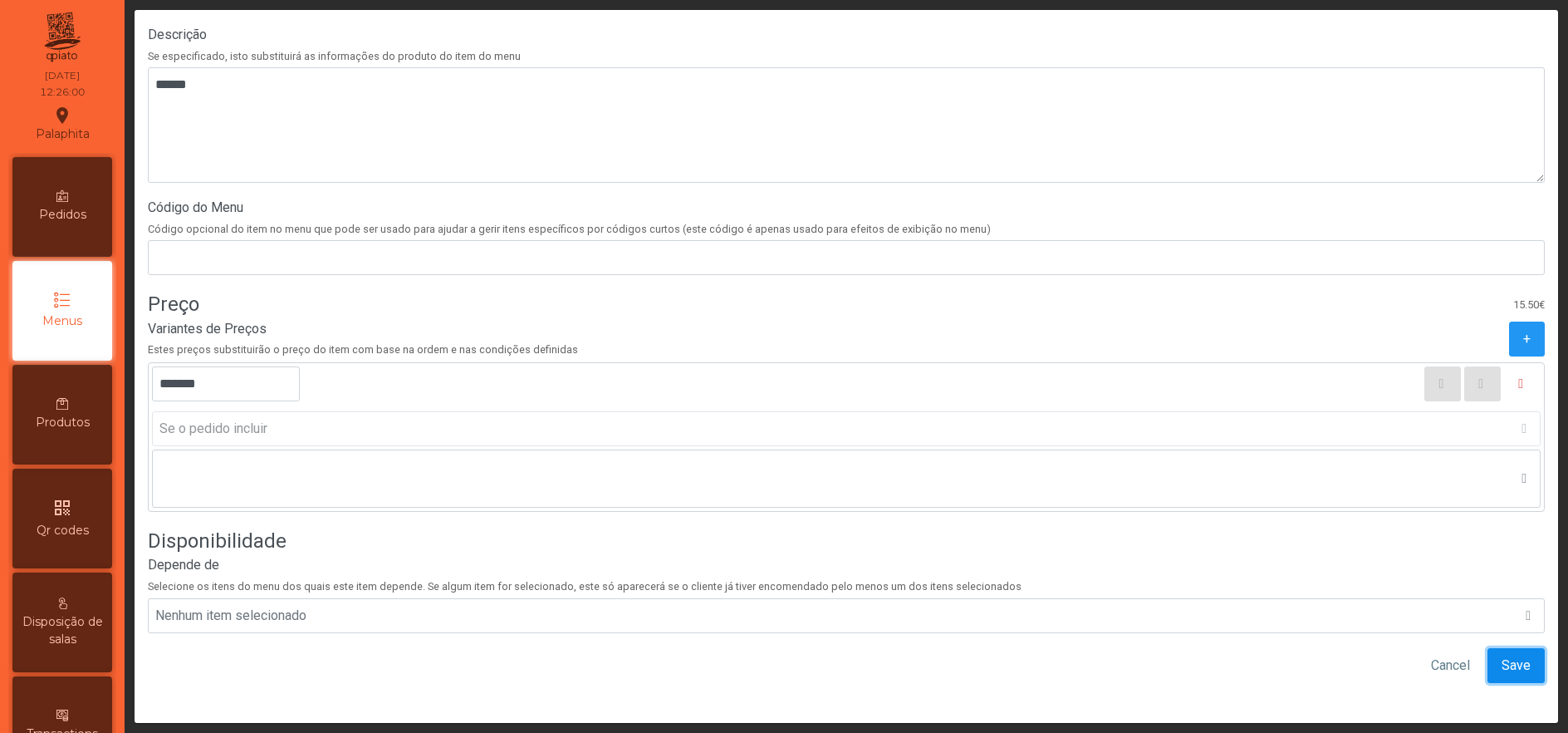 click on "Save" 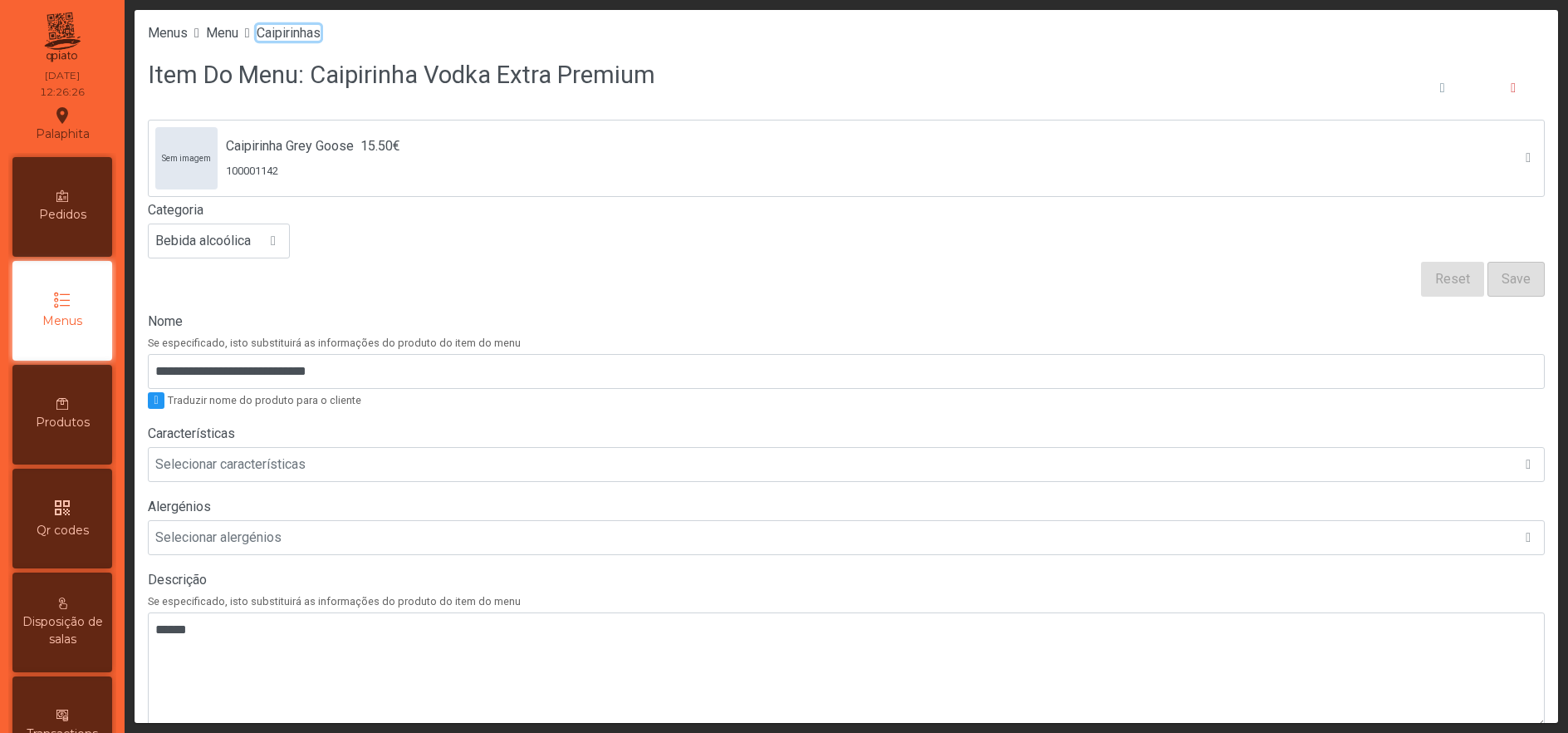 click on "Caipirinhas" 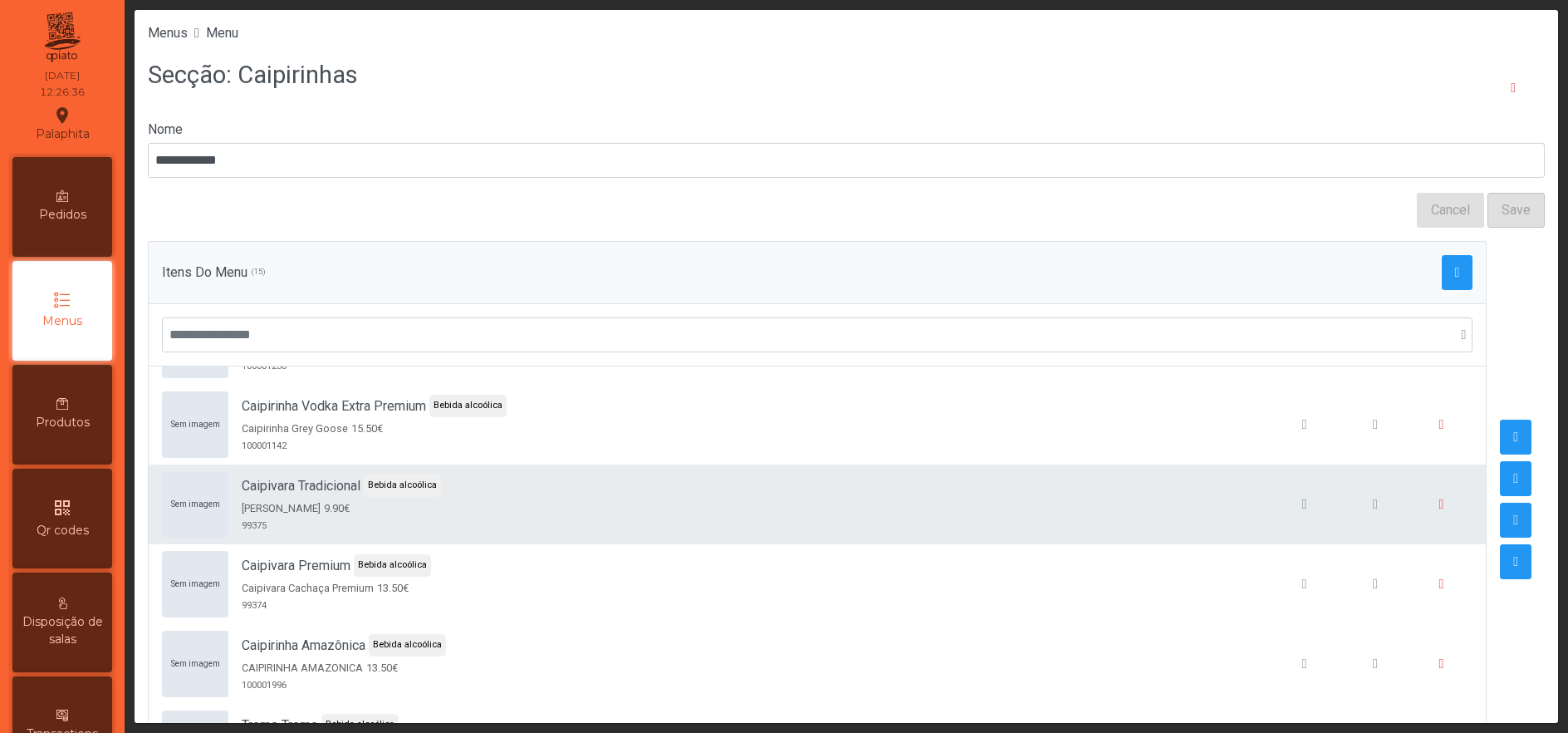 scroll, scrollTop: 477, scrollLeft: 0, axis: vertical 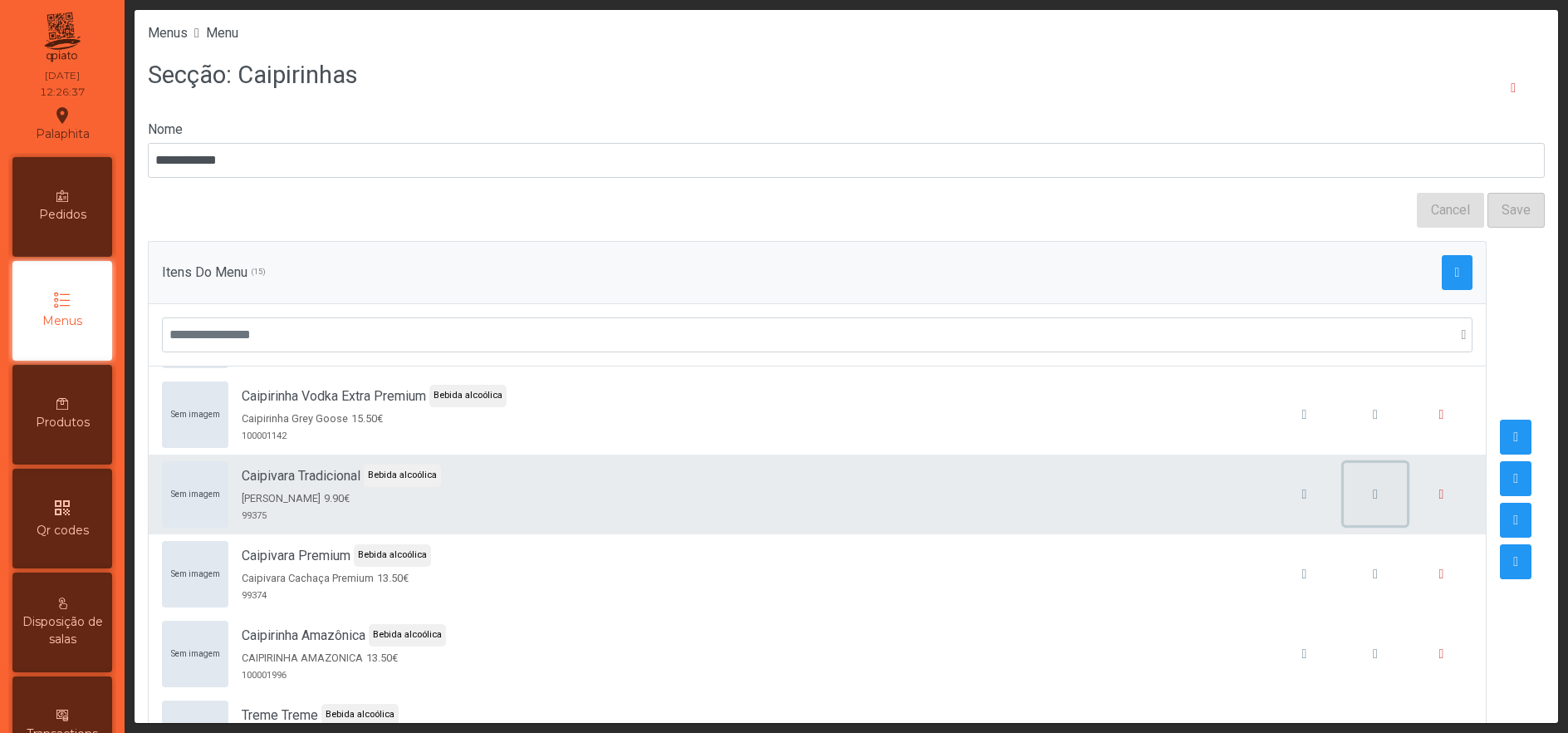 click 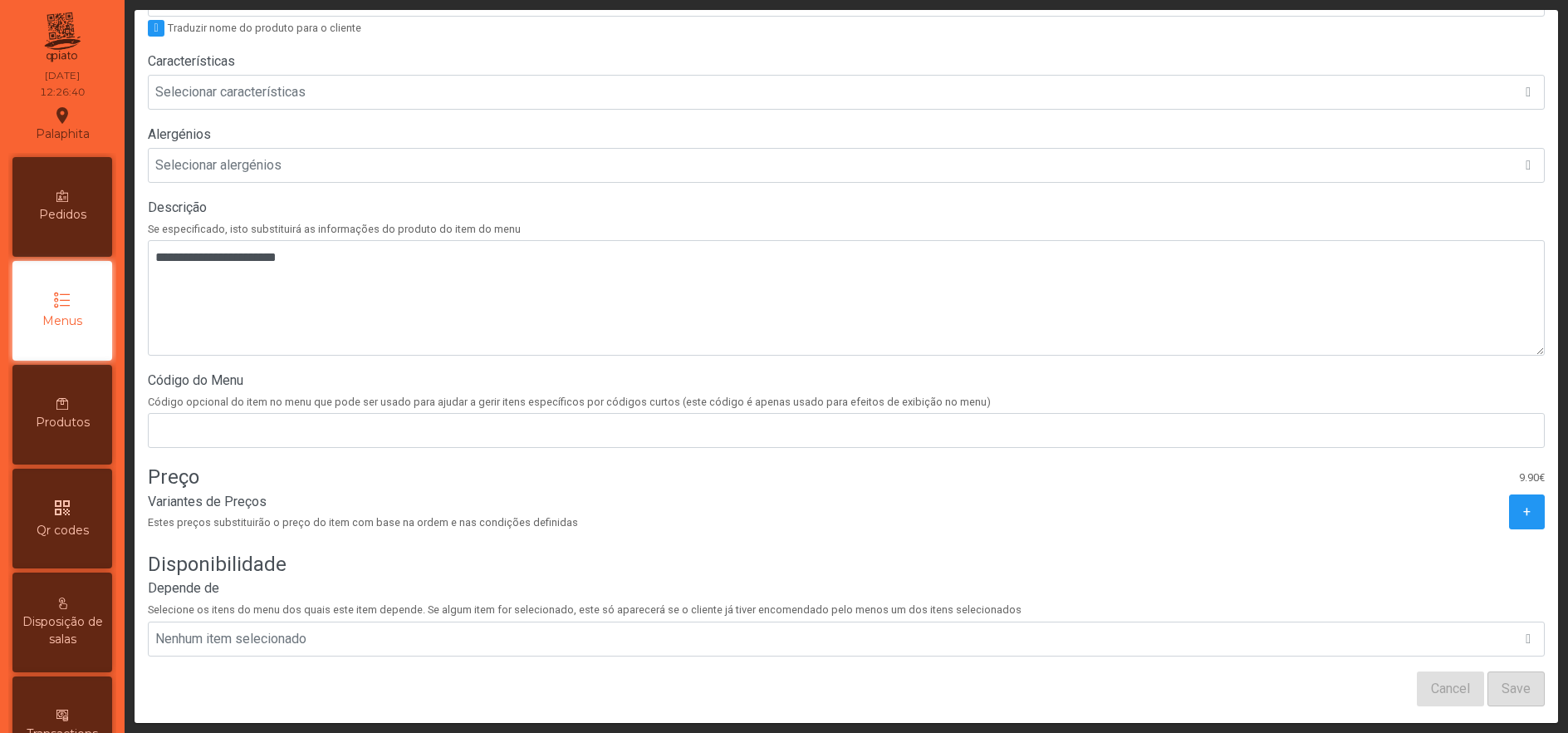 scroll, scrollTop: 382, scrollLeft: 0, axis: vertical 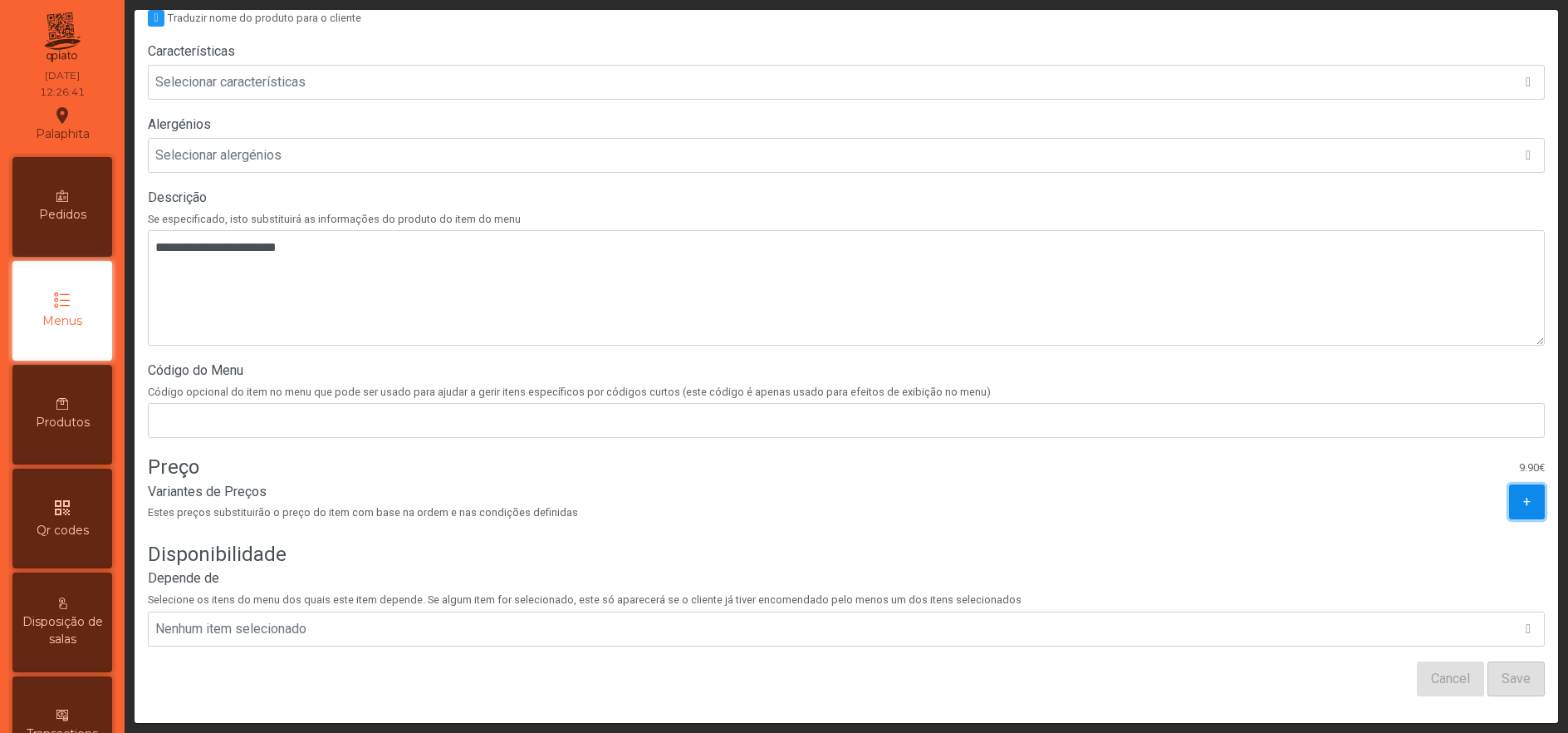 click on "+" 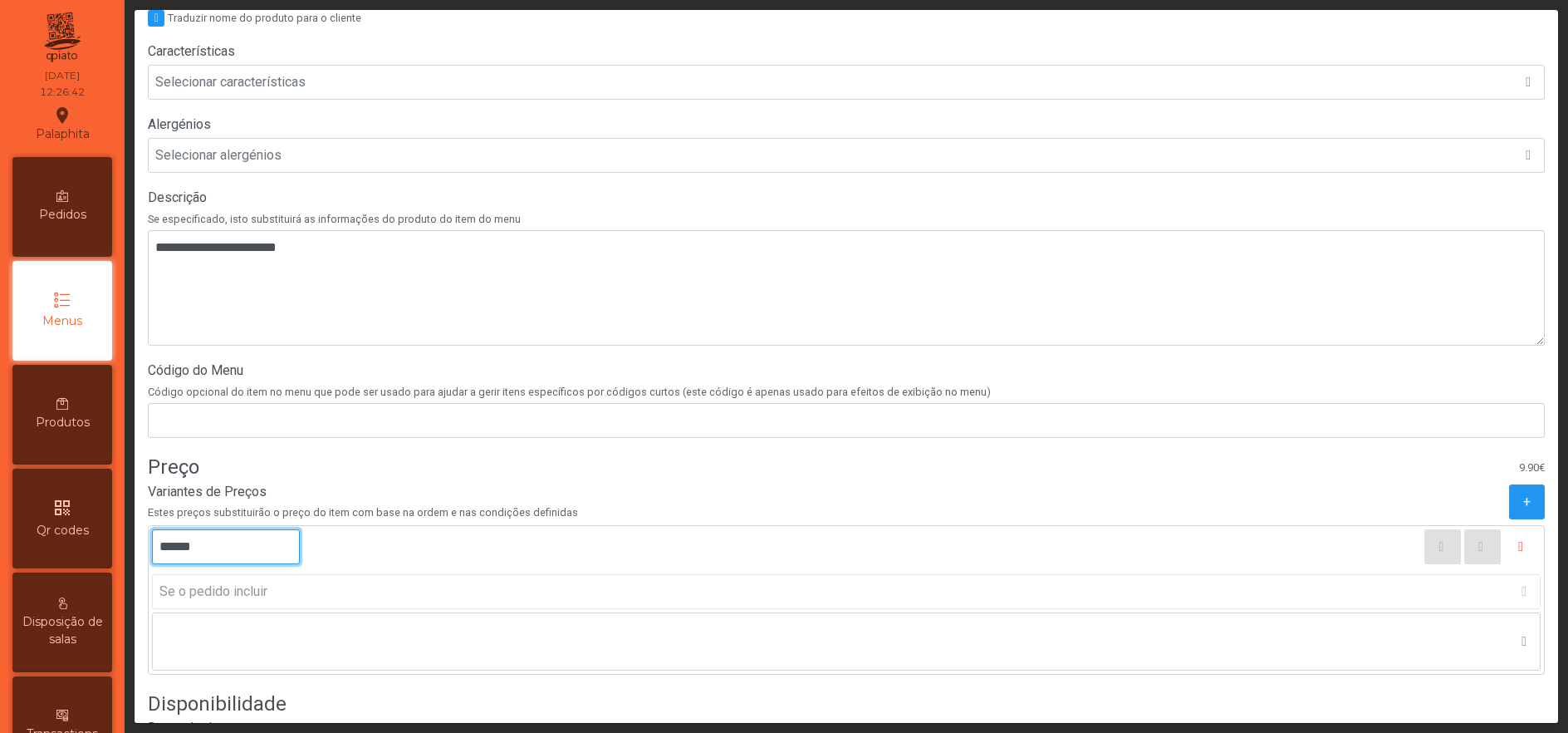 click on "******" 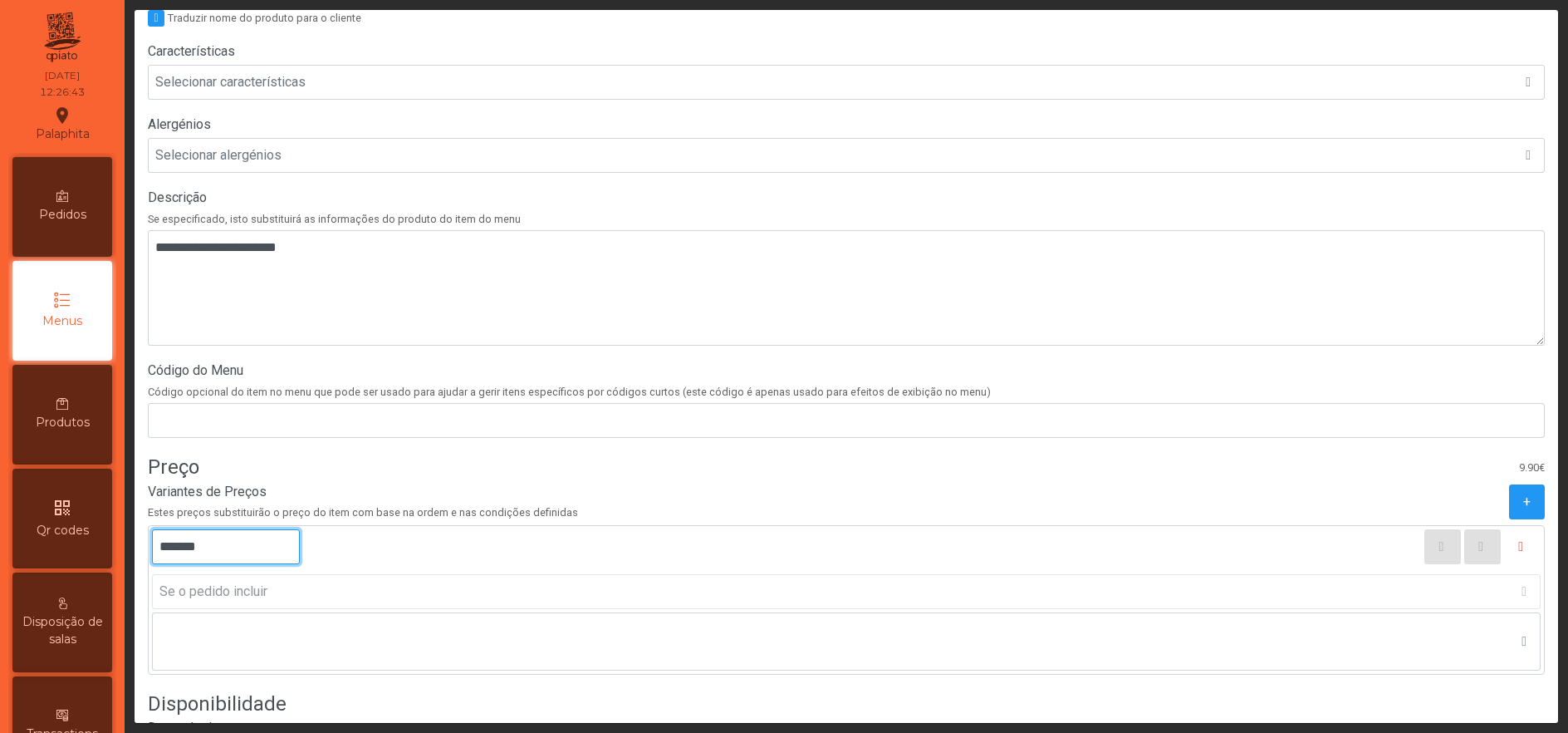 type on "*******" 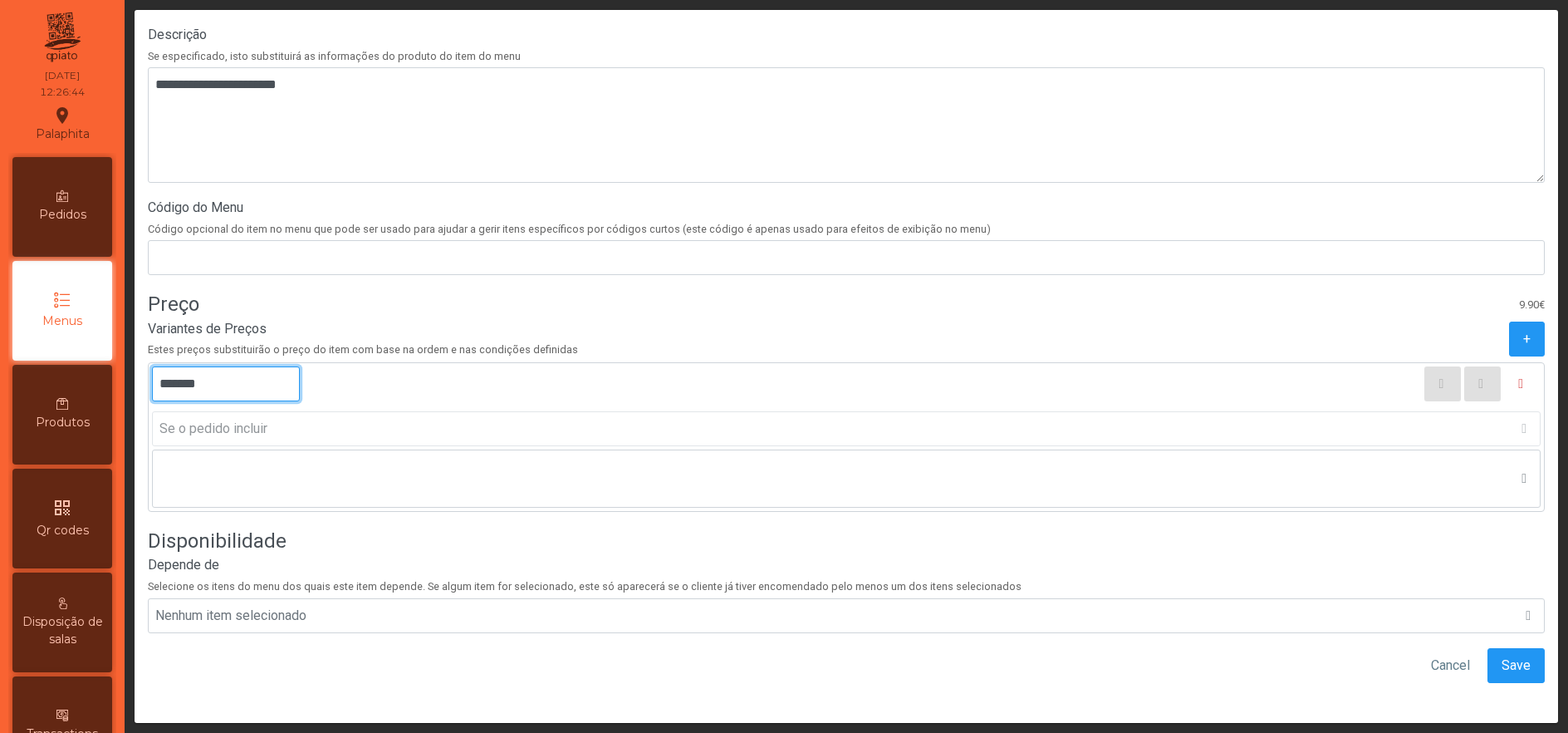scroll, scrollTop: 550, scrollLeft: 0, axis: vertical 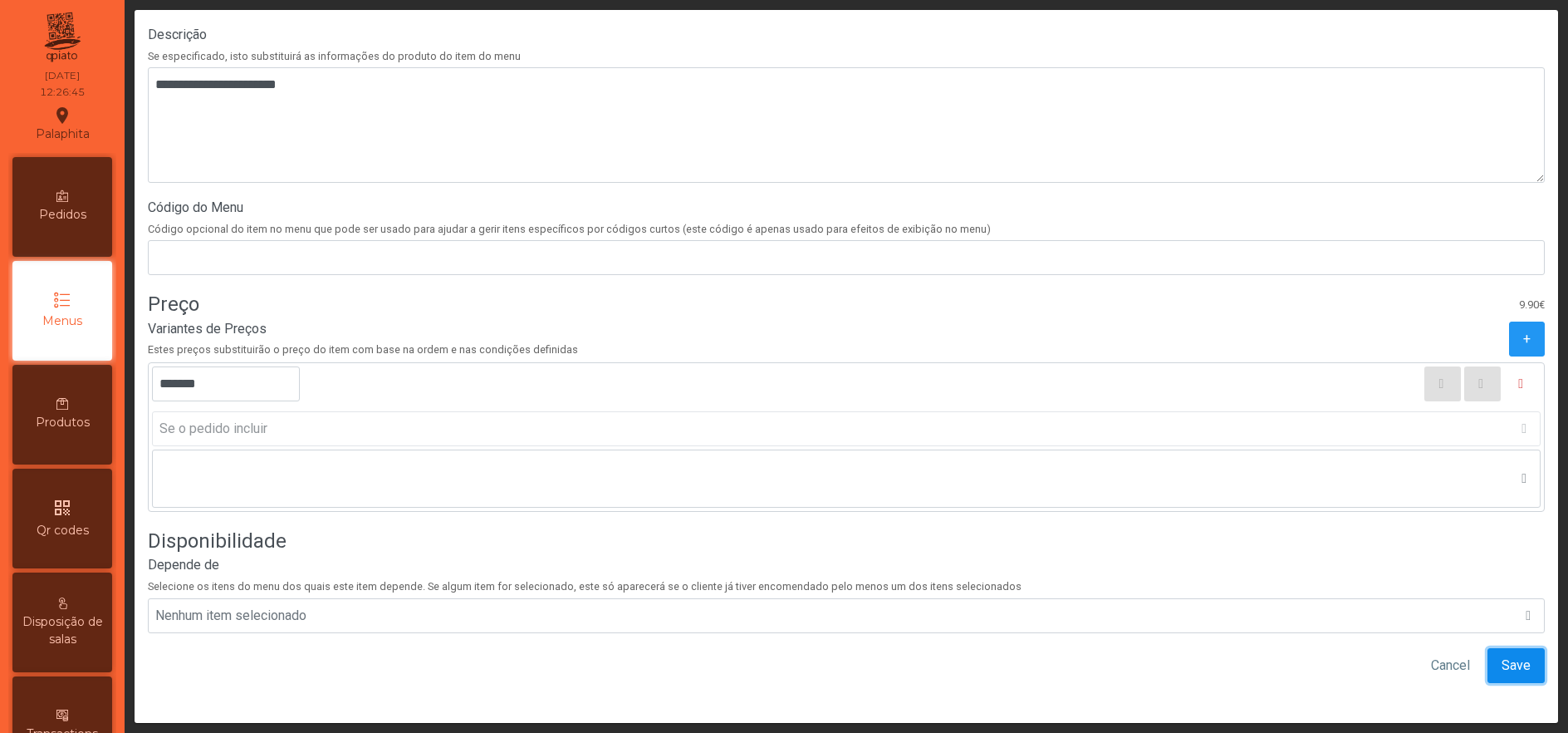 click on "Save" 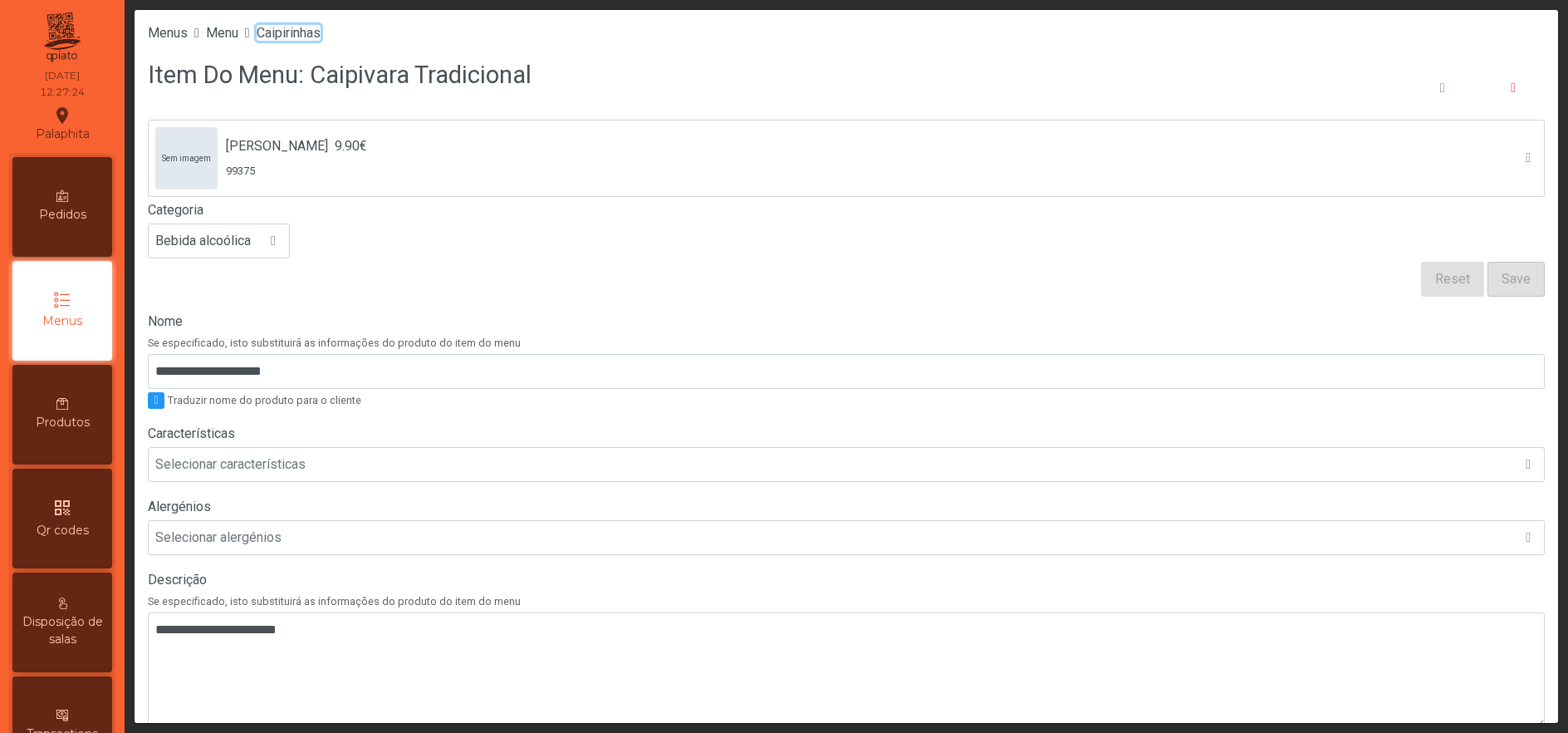 click on "Caipirinhas" 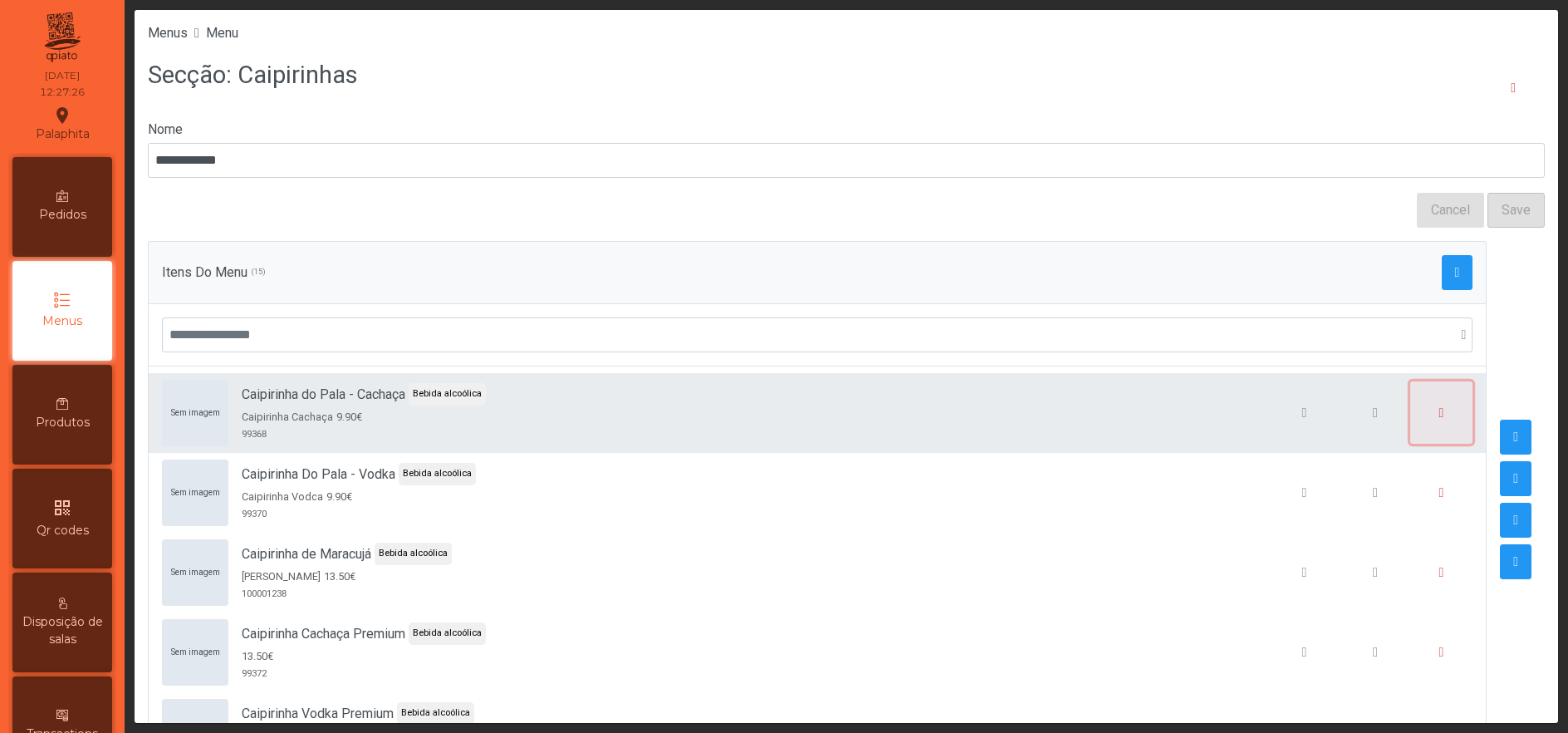 click 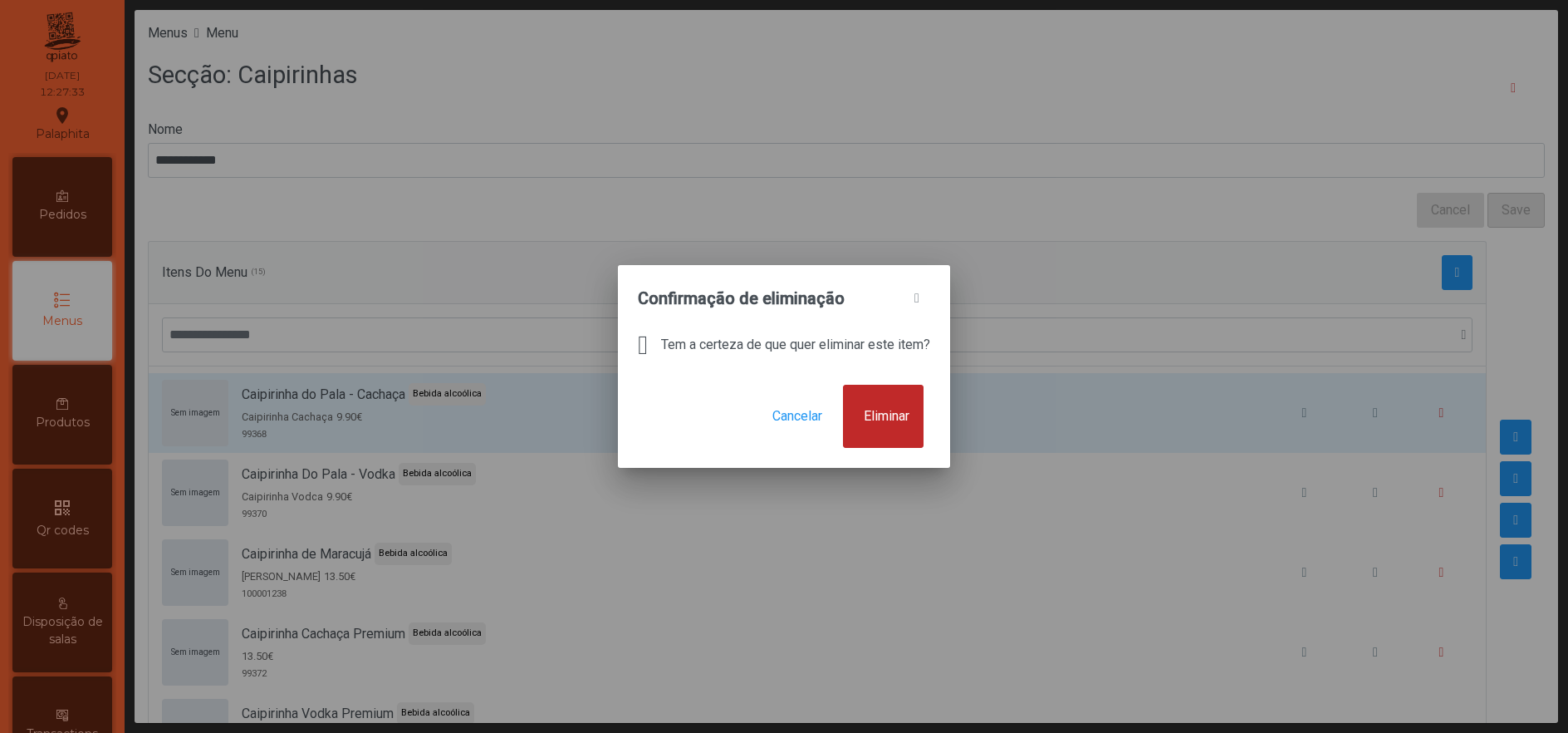 click on "Eliminar" at bounding box center (883, 416) 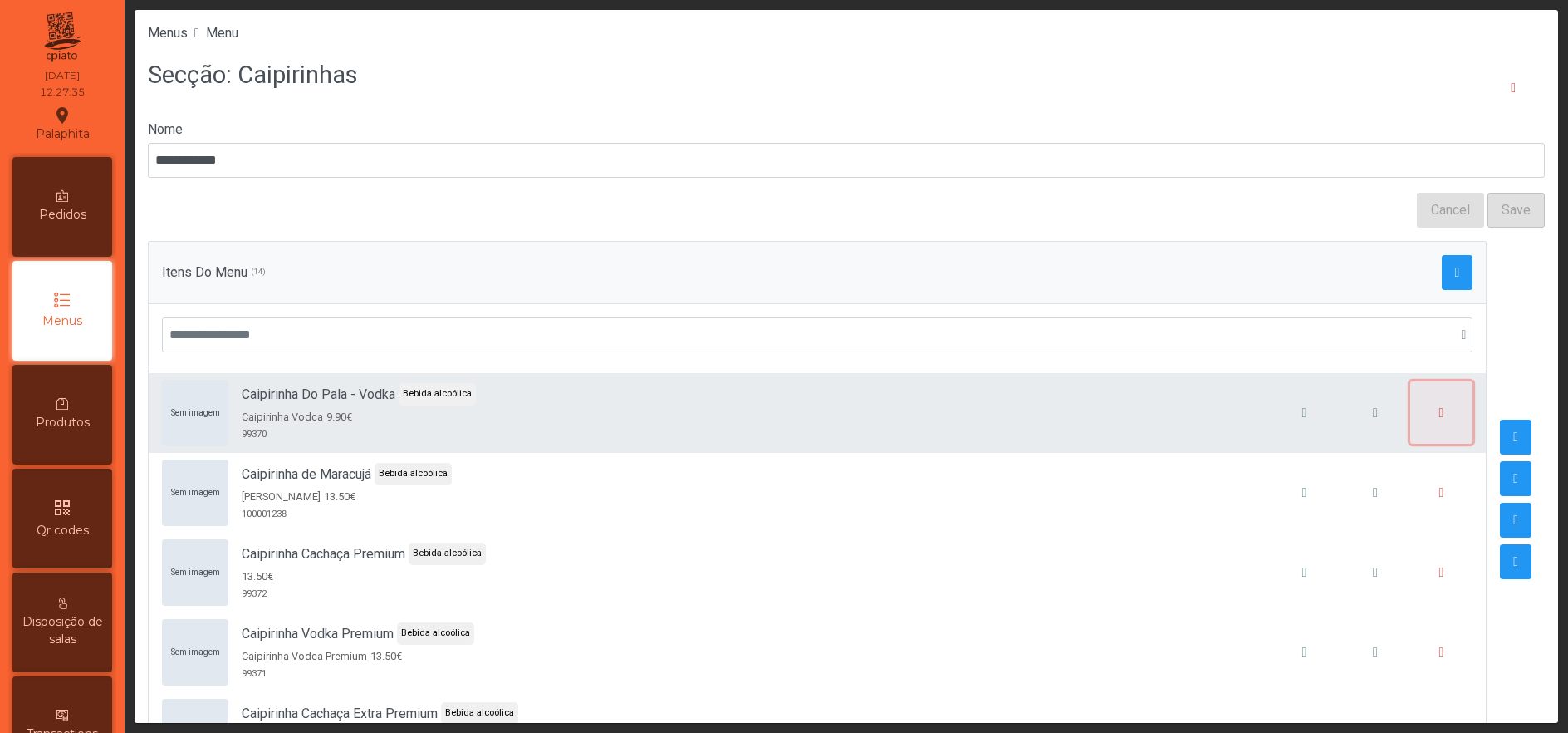 click 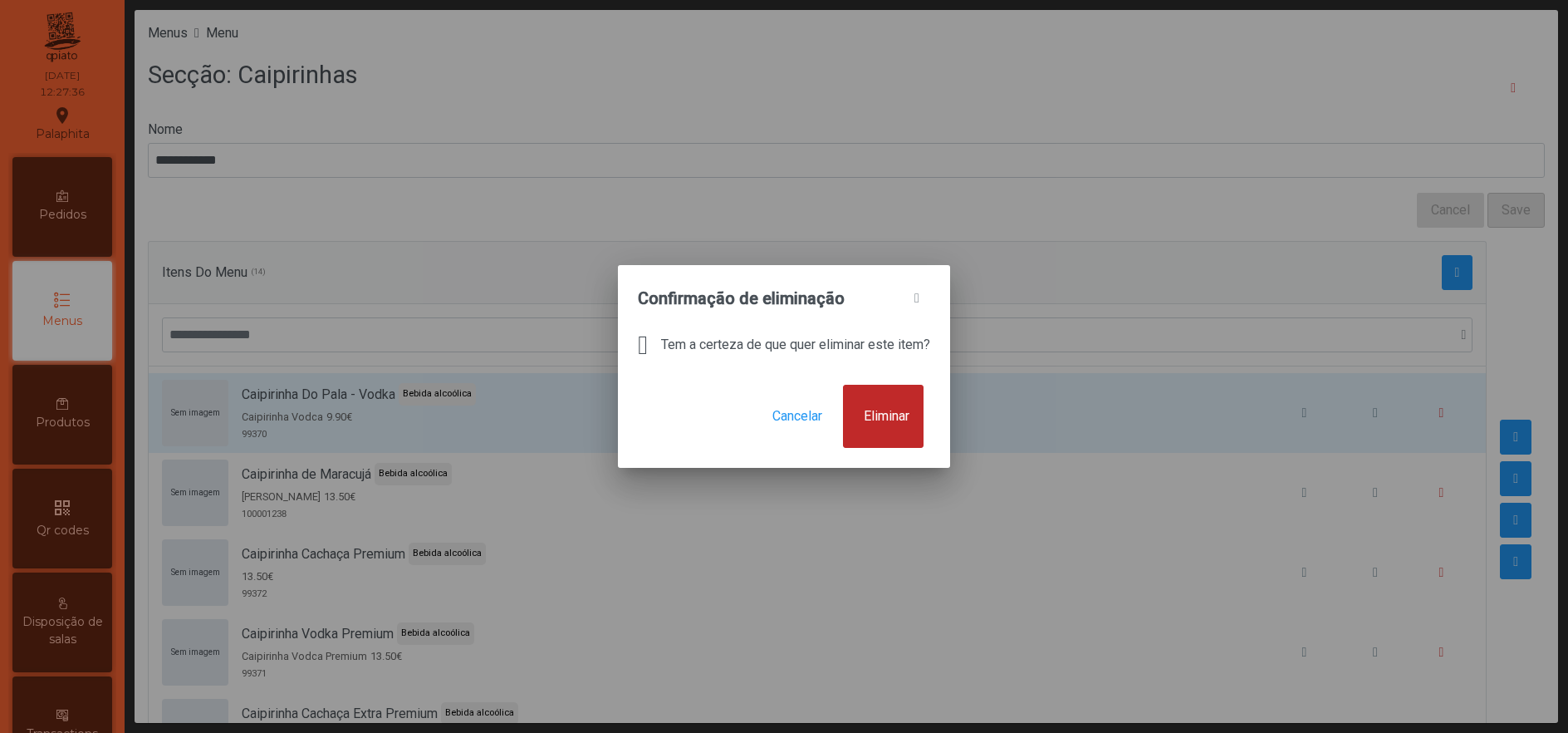 click on "Eliminar" at bounding box center [883, 416] 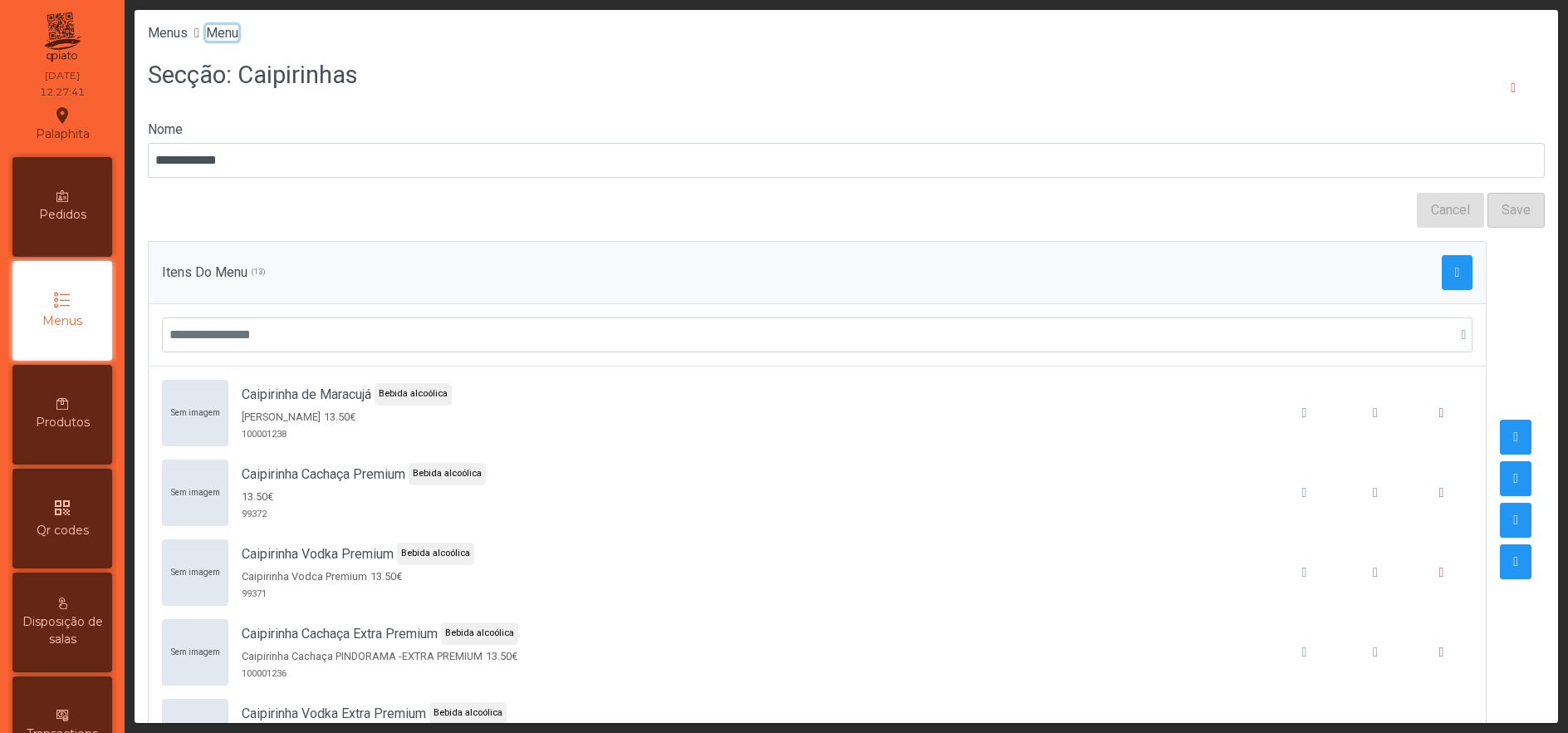 click on "Menu" 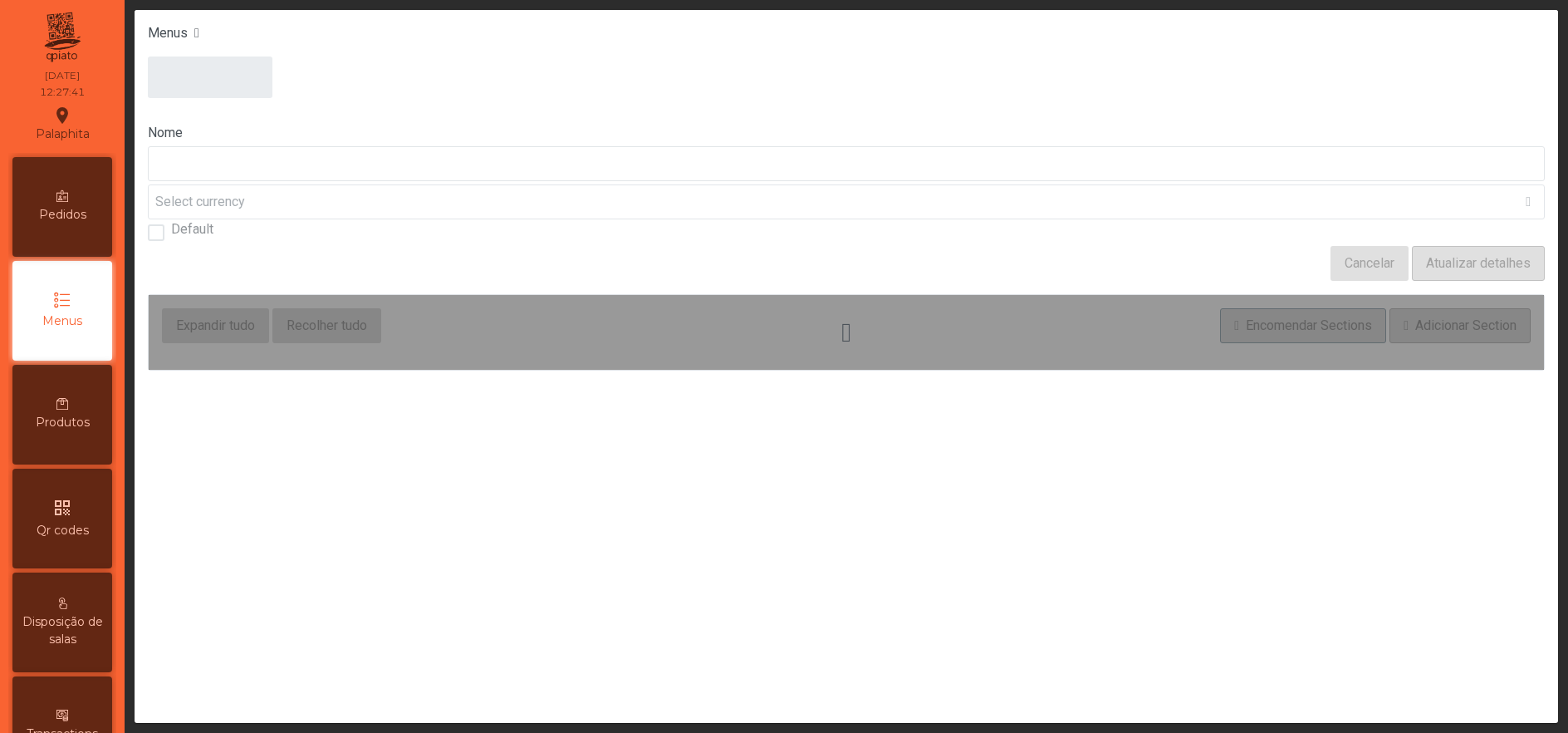 type on "****" 